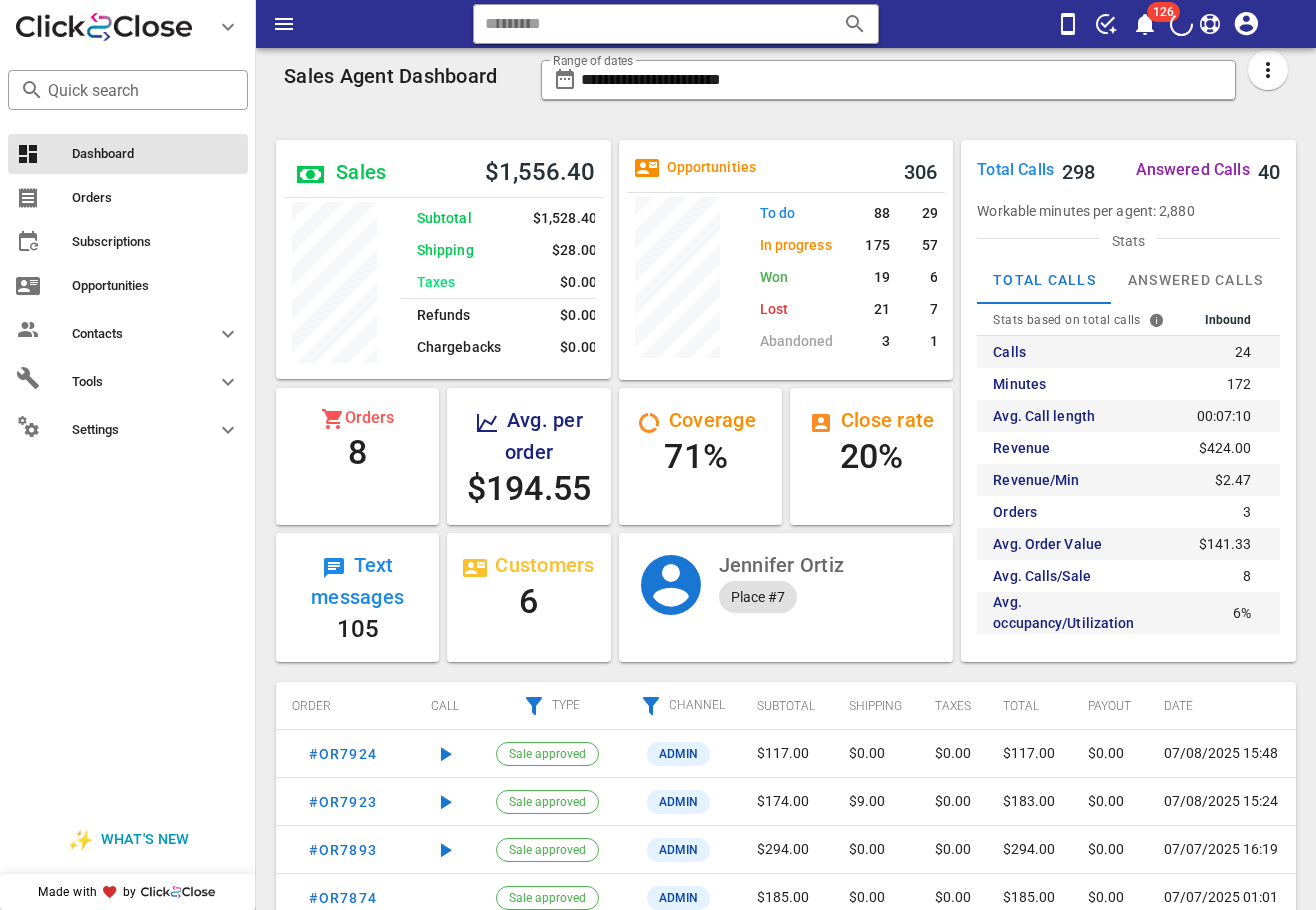 scroll, scrollTop: 0, scrollLeft: 0, axis: both 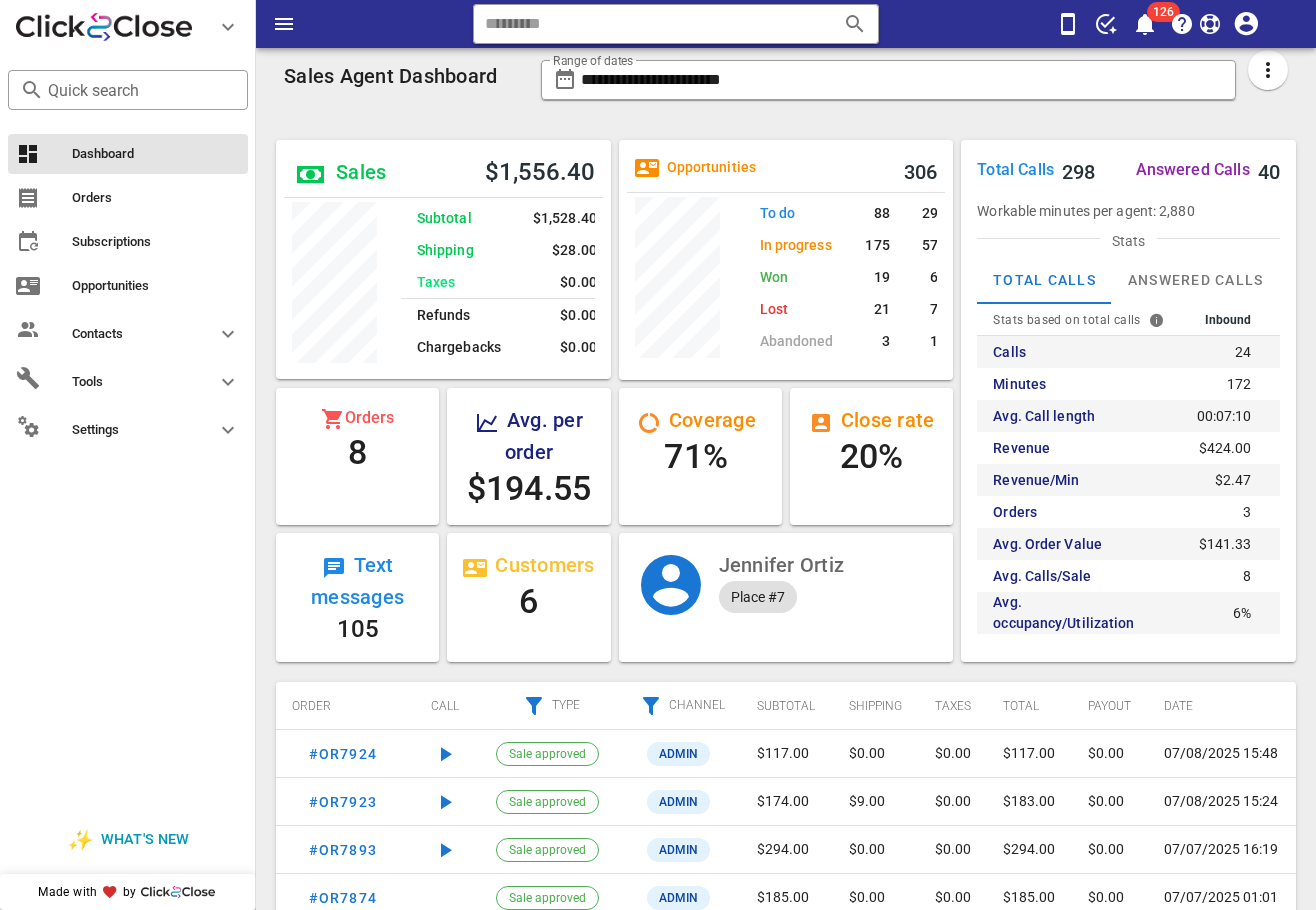 click on "**********" at bounding box center (914, 86) 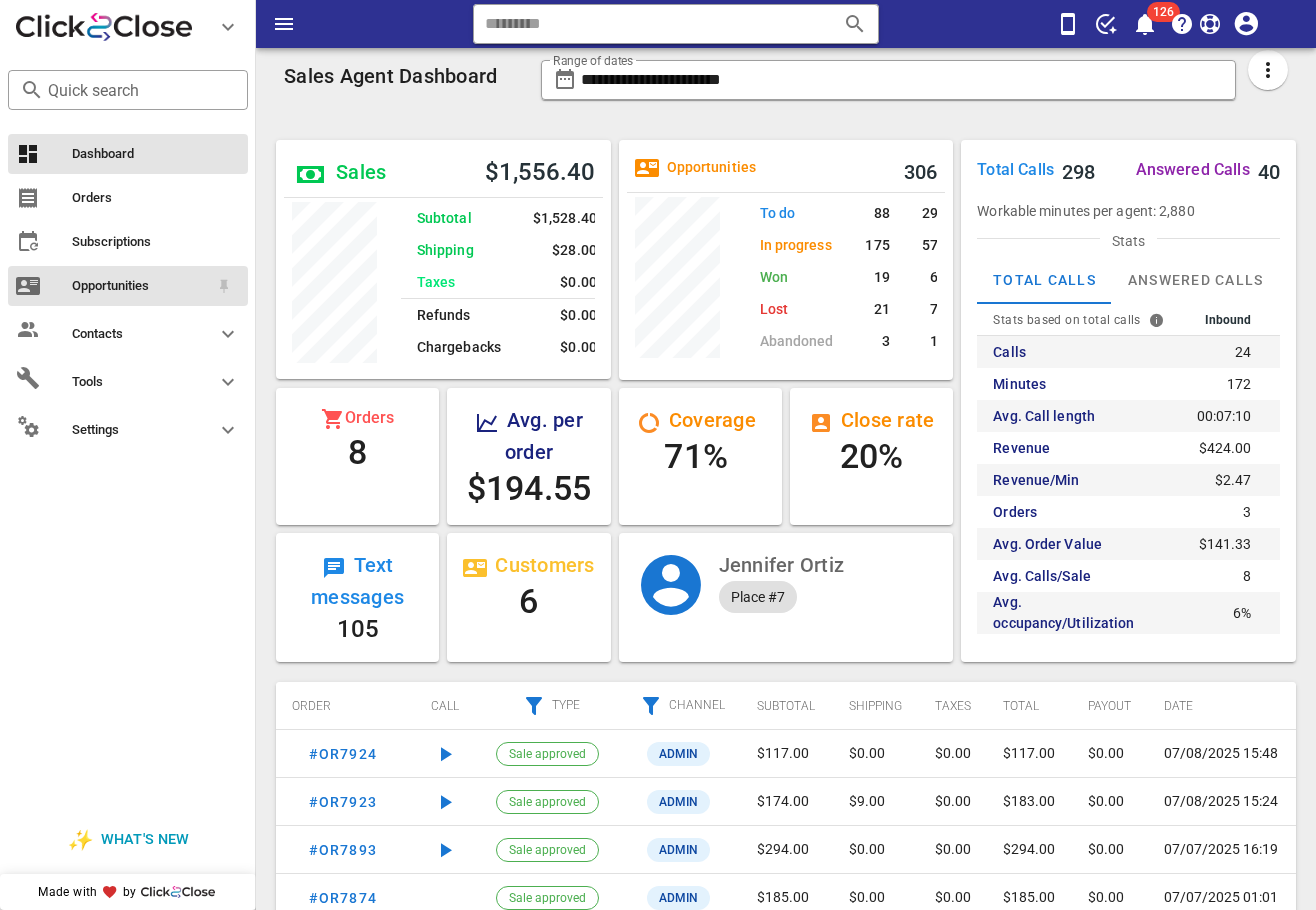click on "Opportunities" at bounding box center [140, 286] 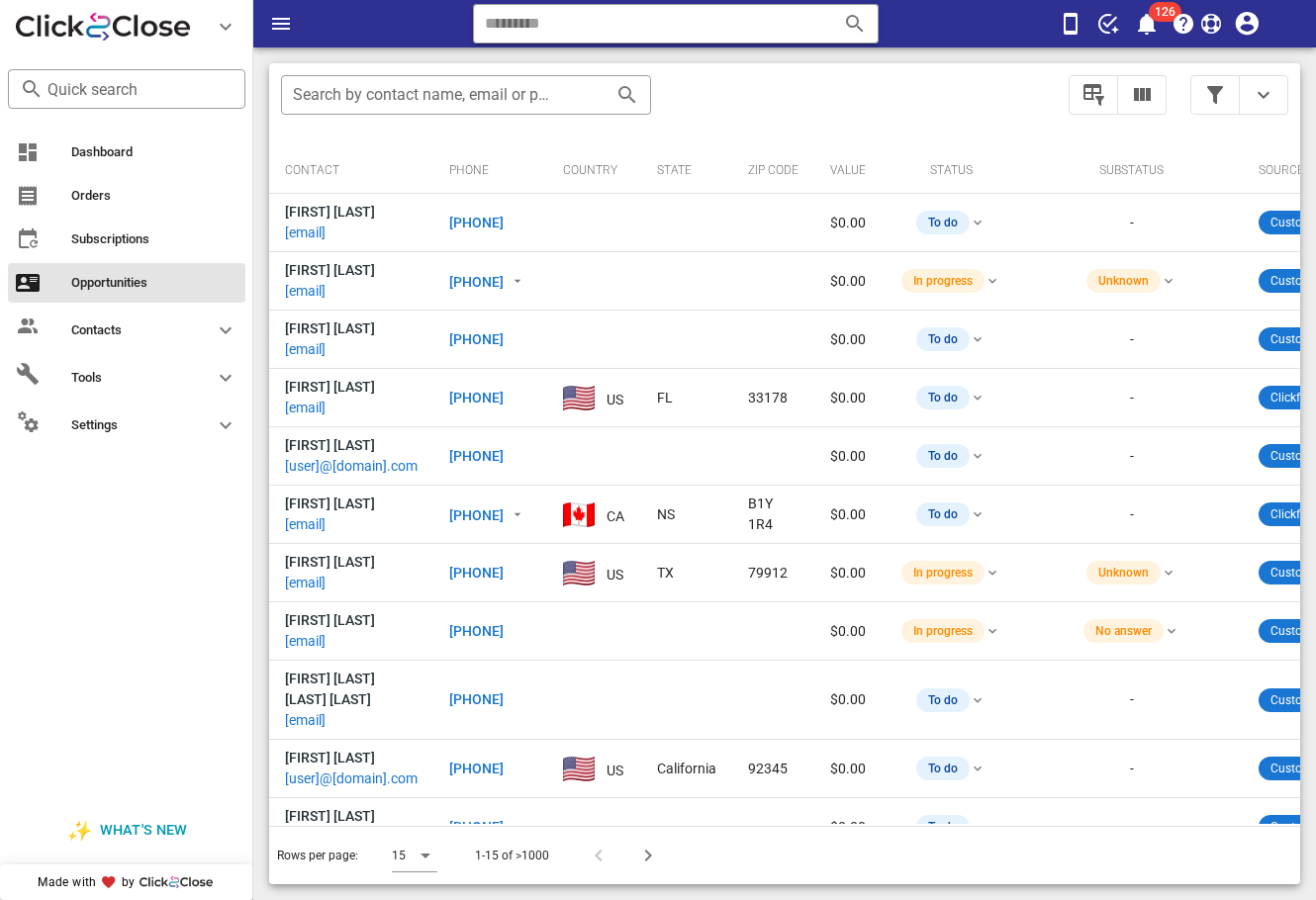 drag, startPoint x: 1210, startPoint y: 135, endPoint x: 1191, endPoint y: 69, distance: 68.680419 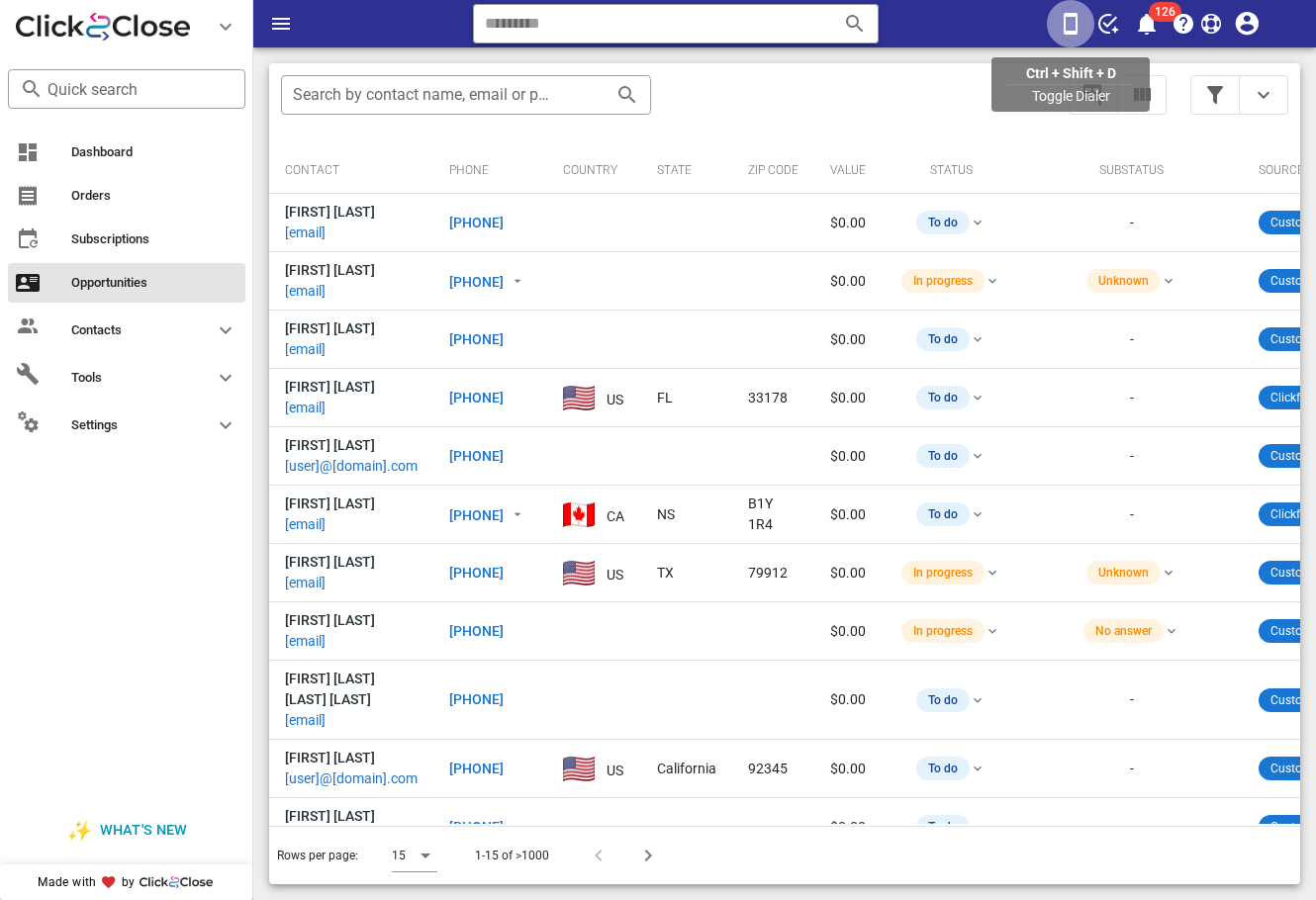 click at bounding box center (1071, 24) 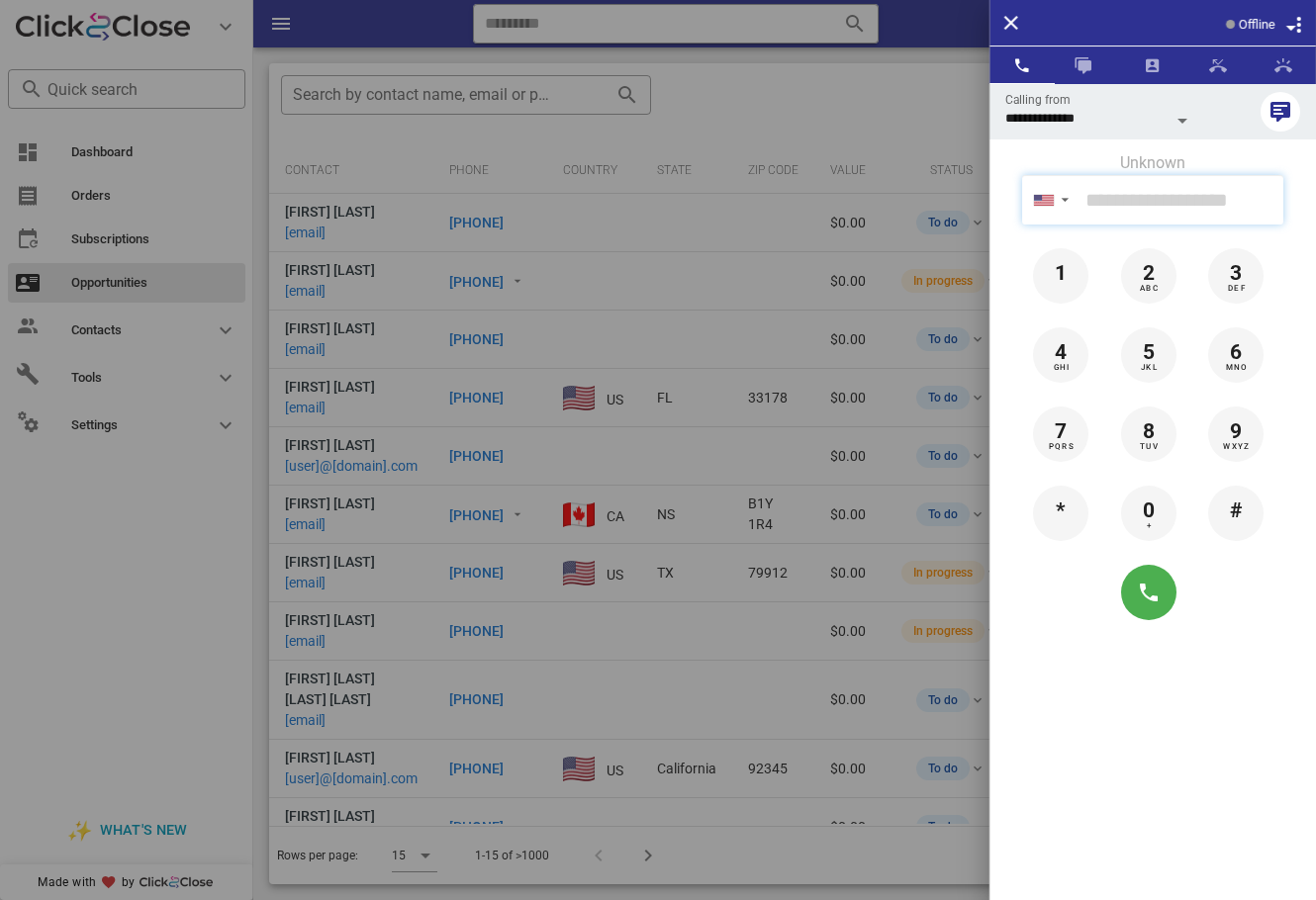 click at bounding box center (1180, 200) 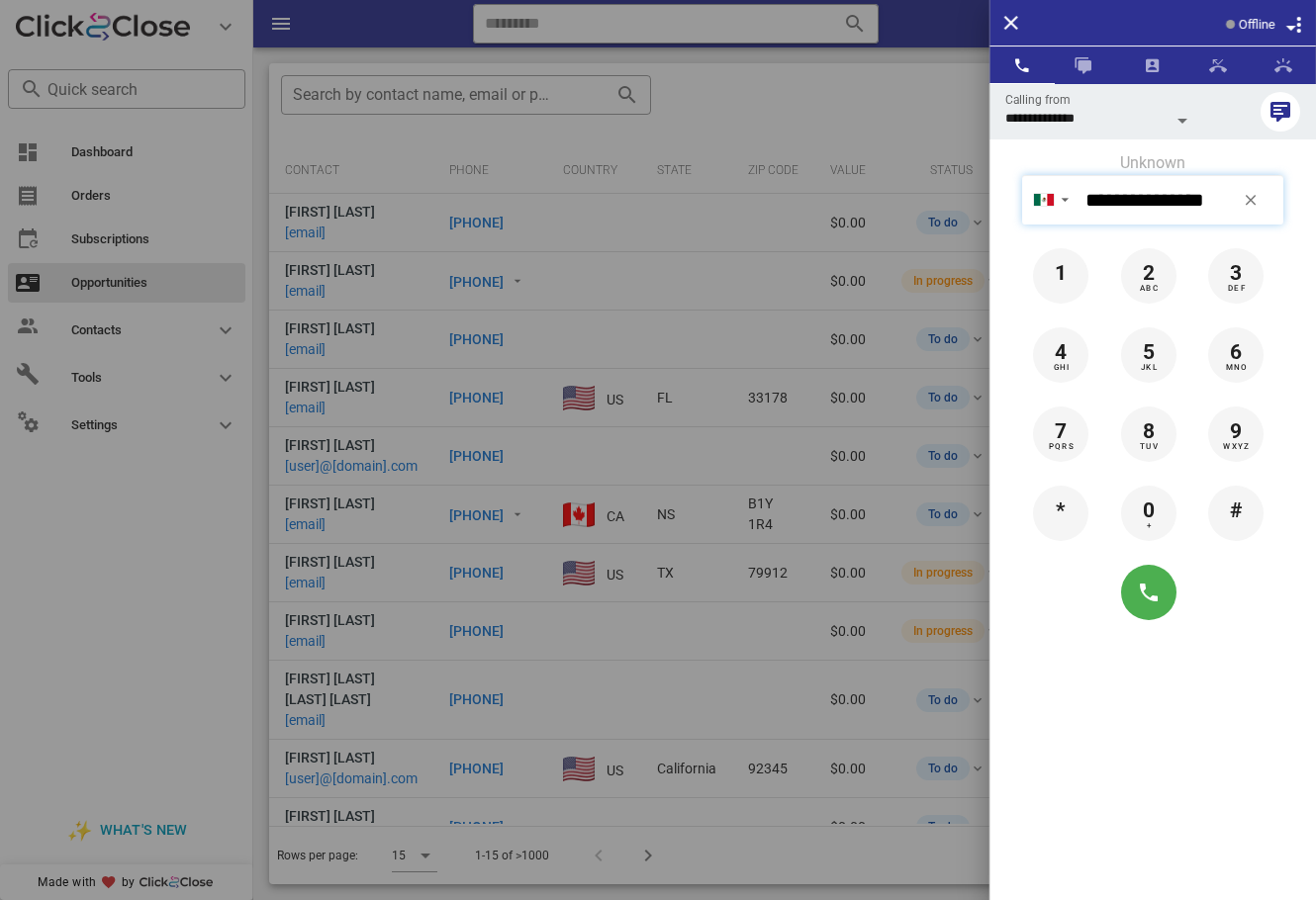 type on "**********" 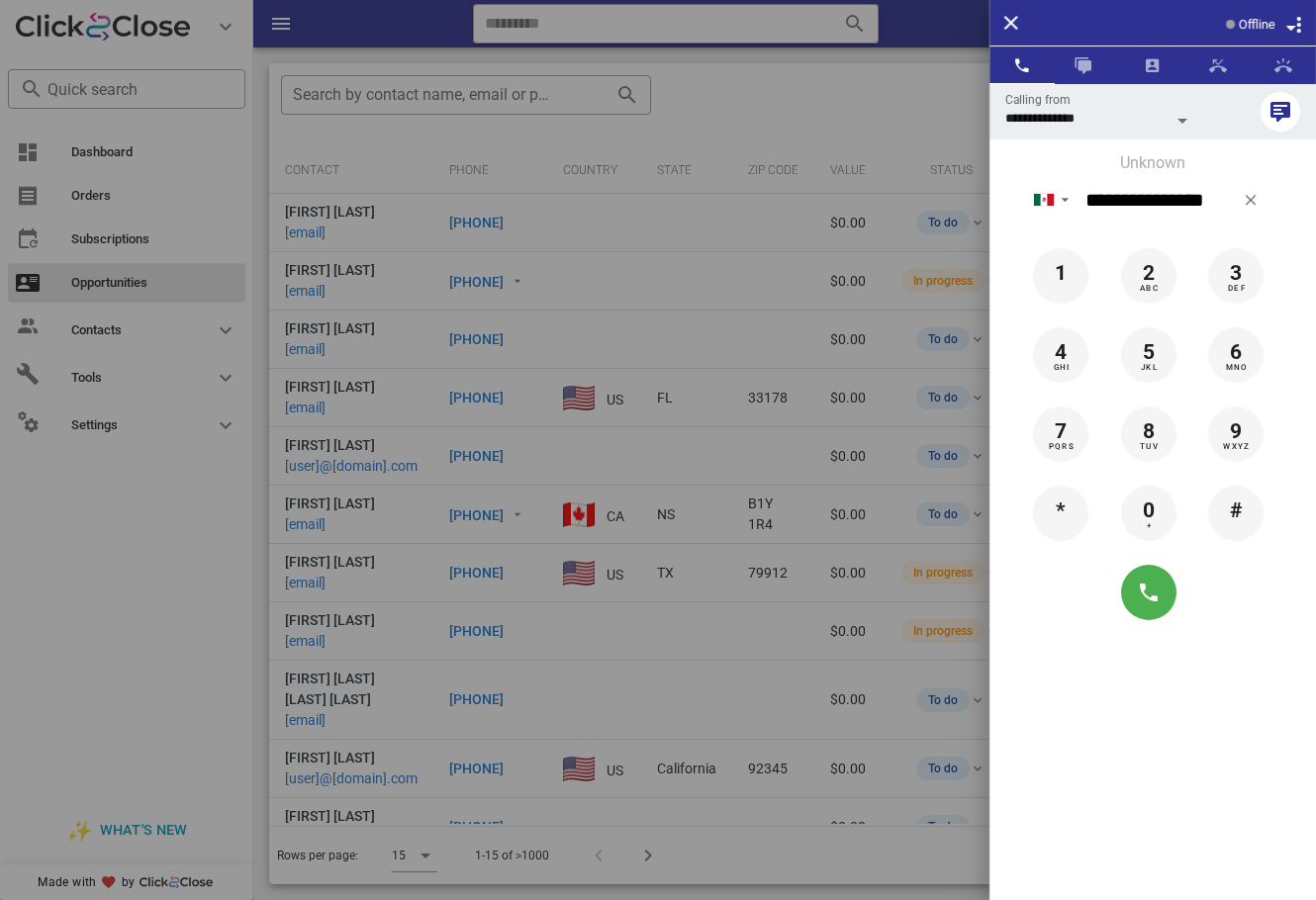click on "**********" at bounding box center (1153, 533) 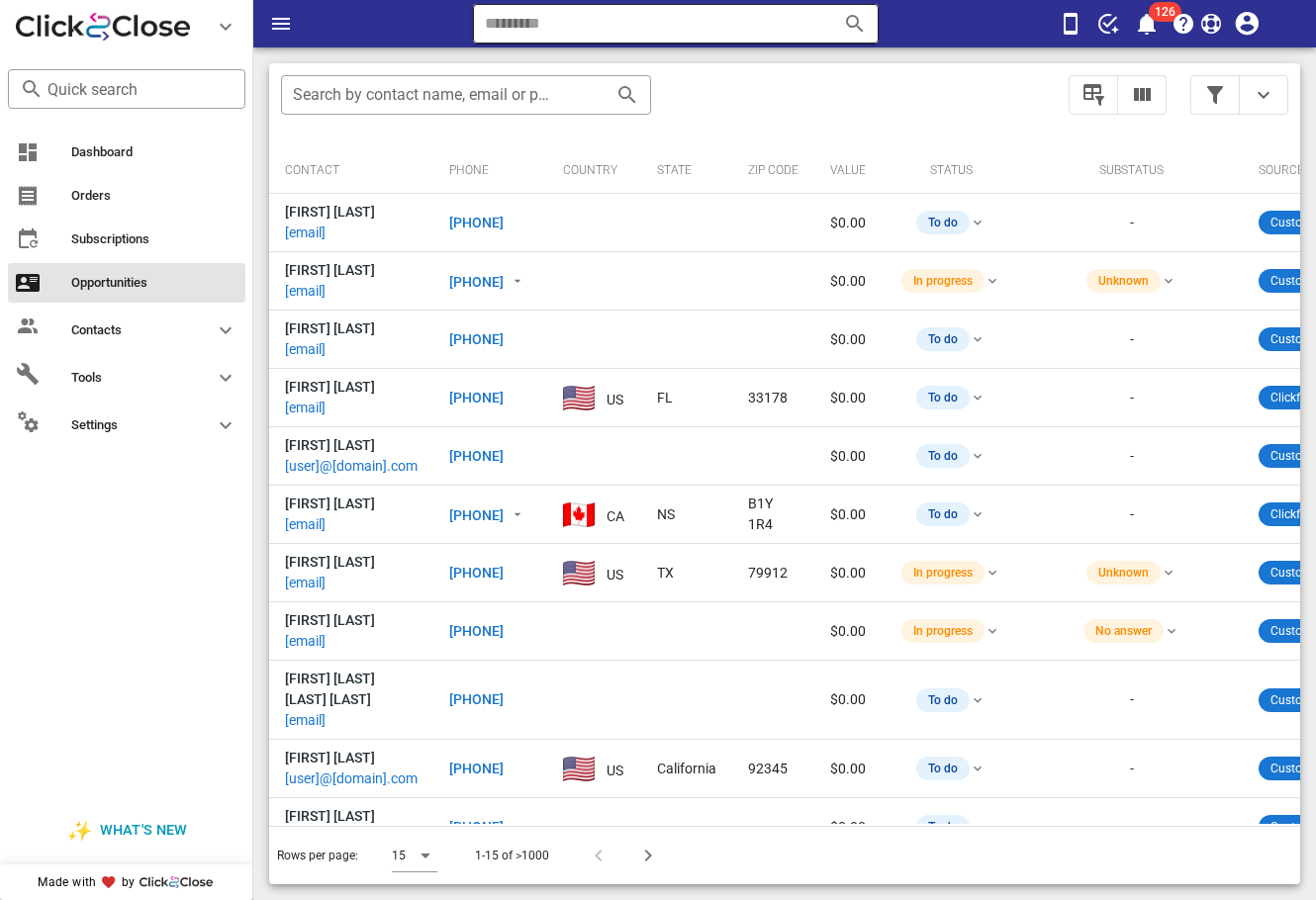 click at bounding box center [648, 24] 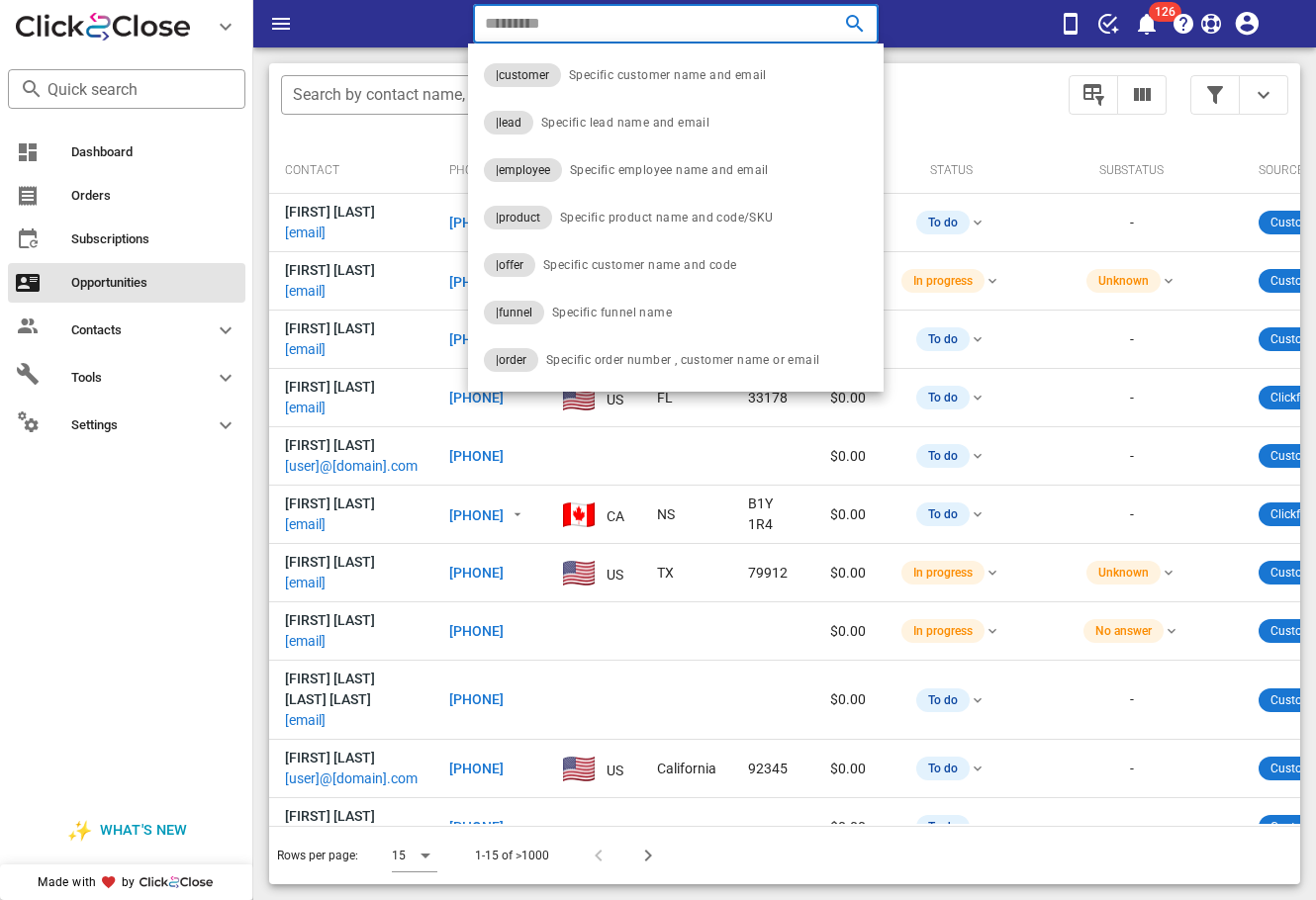 paste on "**********" 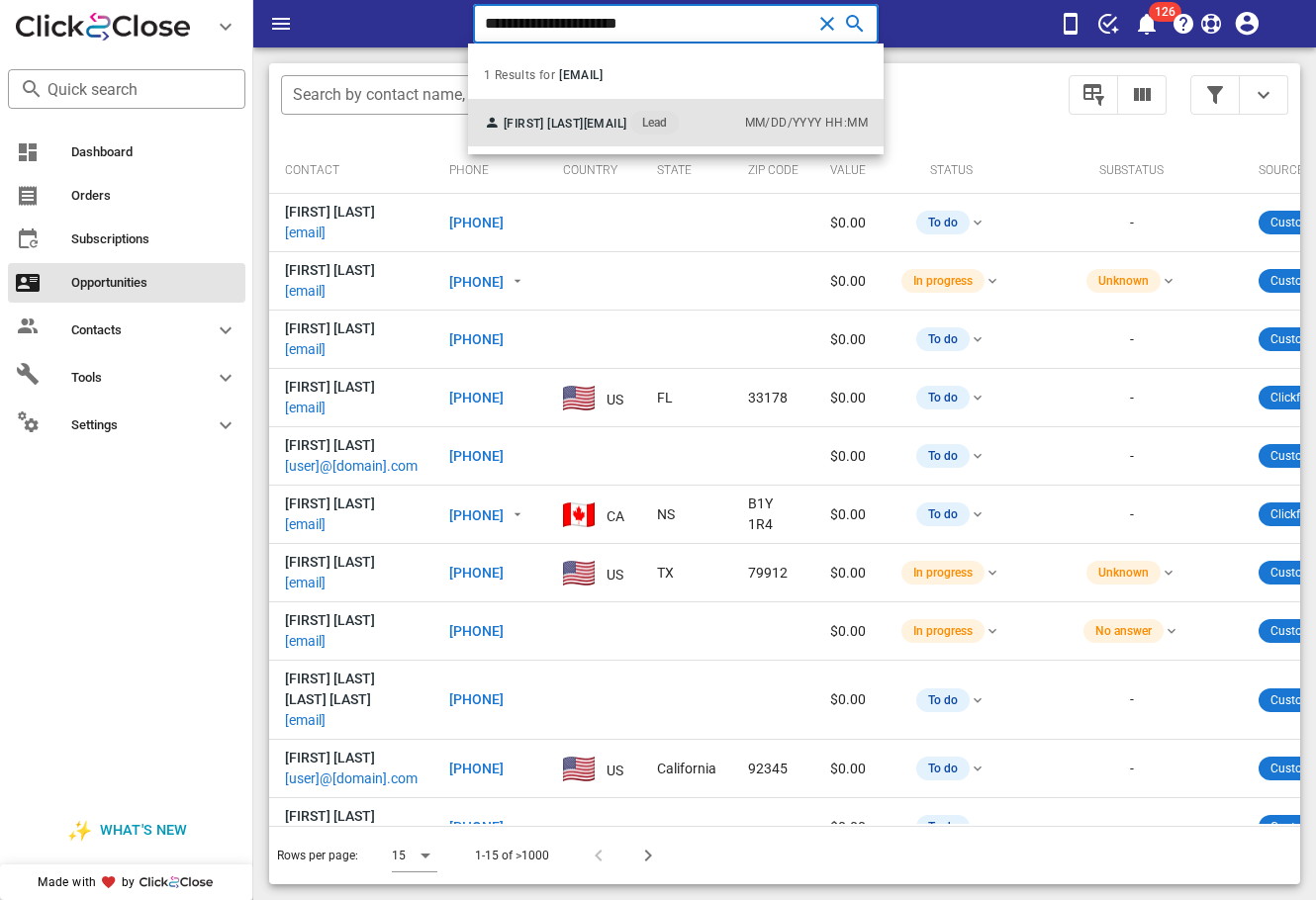 click on "[FIRST] [LAST]   [EMAIL]   Lead" at bounding box center [581, 123] 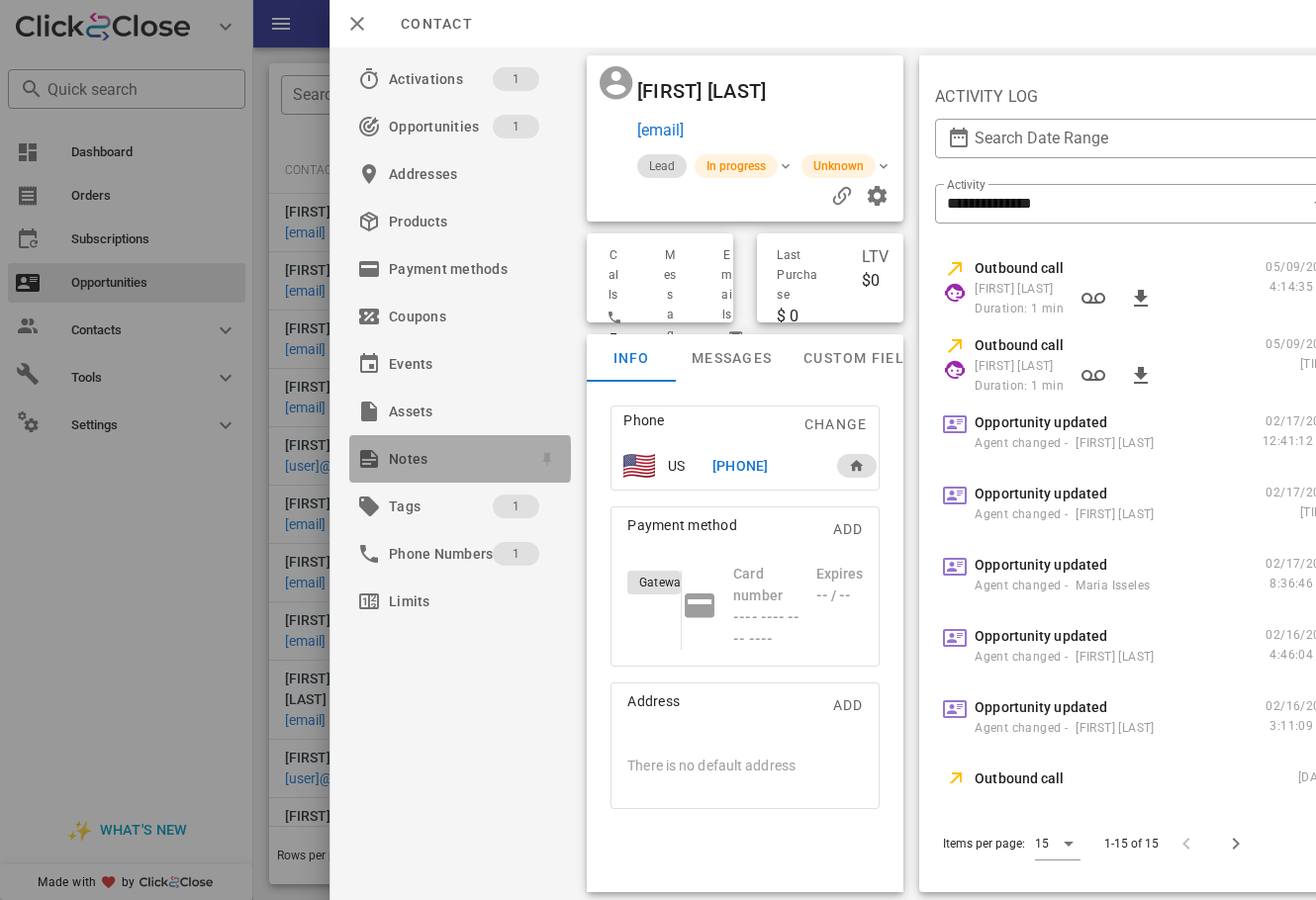 click on "Notes" at bounding box center [456, 459] 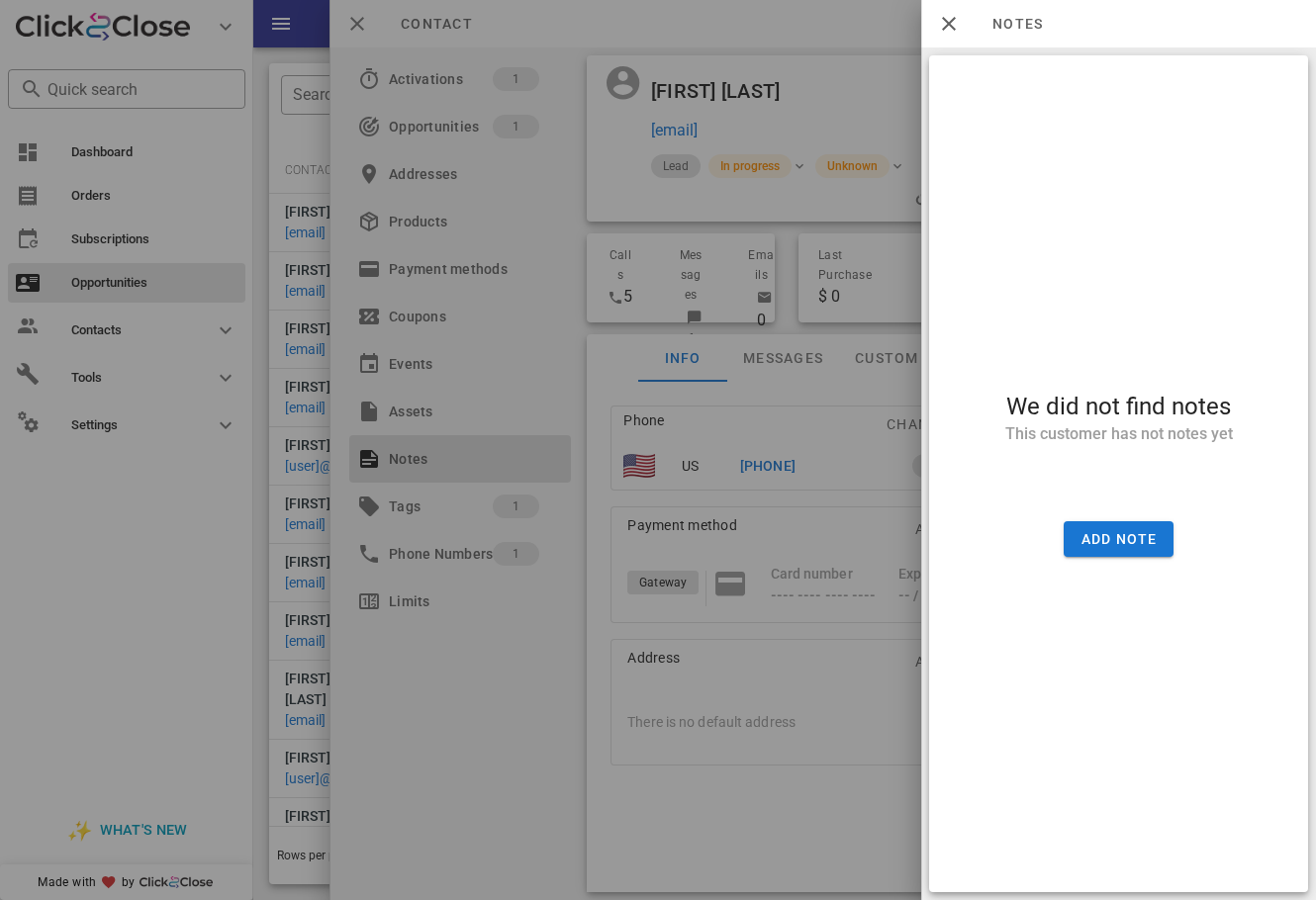 click at bounding box center [658, 450] 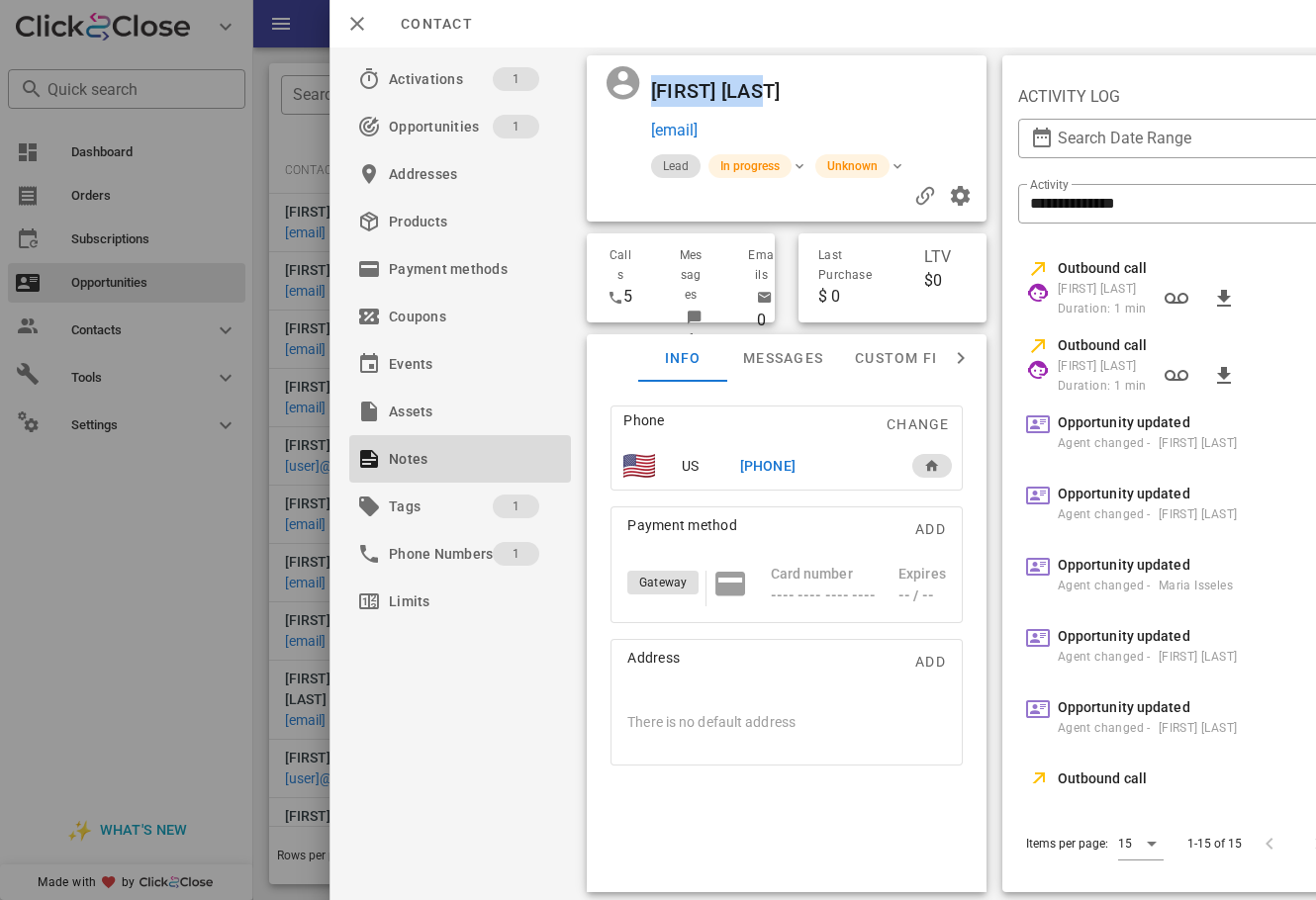 drag, startPoint x: 698, startPoint y: 105, endPoint x: 649, endPoint y: 99, distance: 49.36598 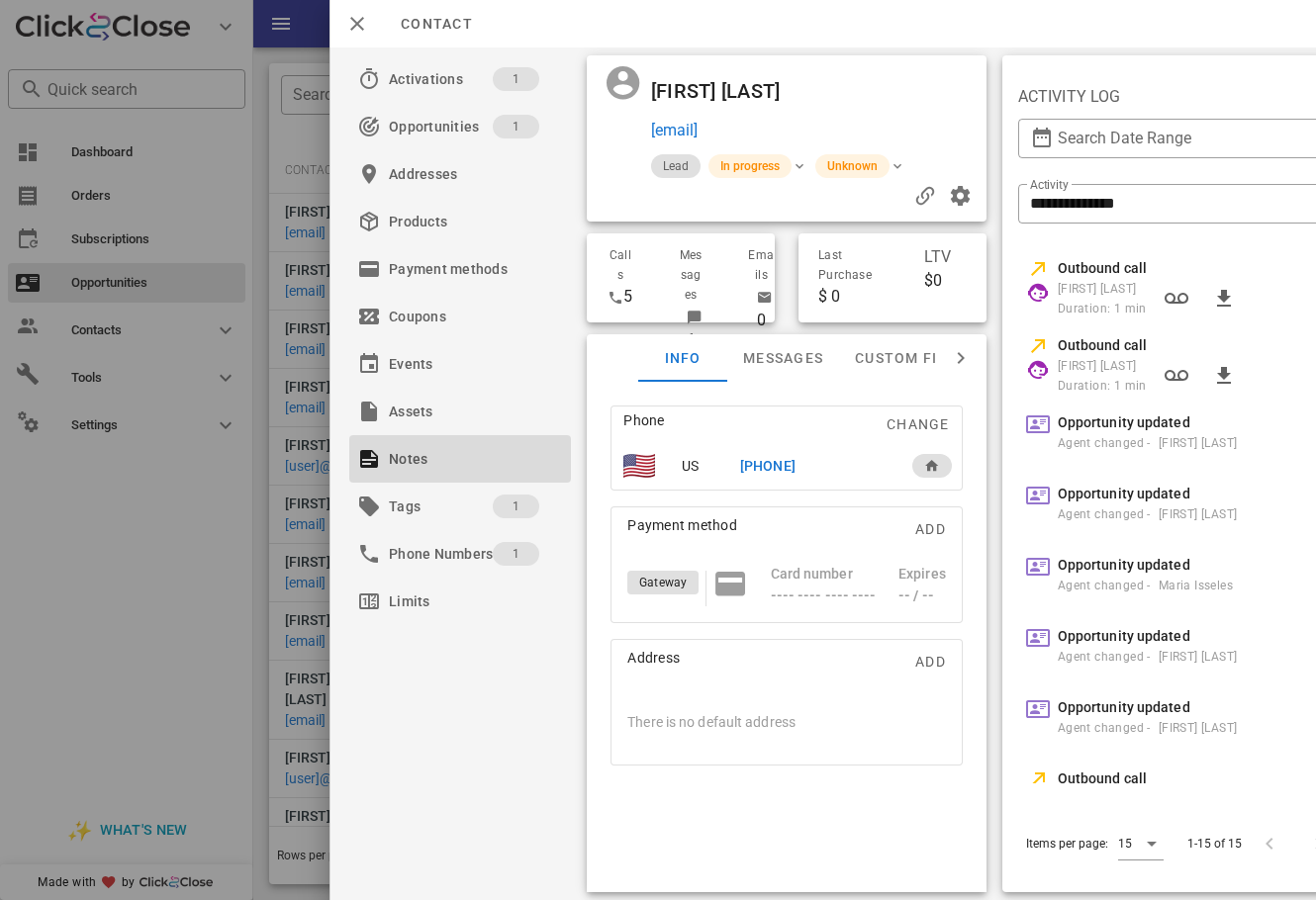 click at bounding box center (658, 450) 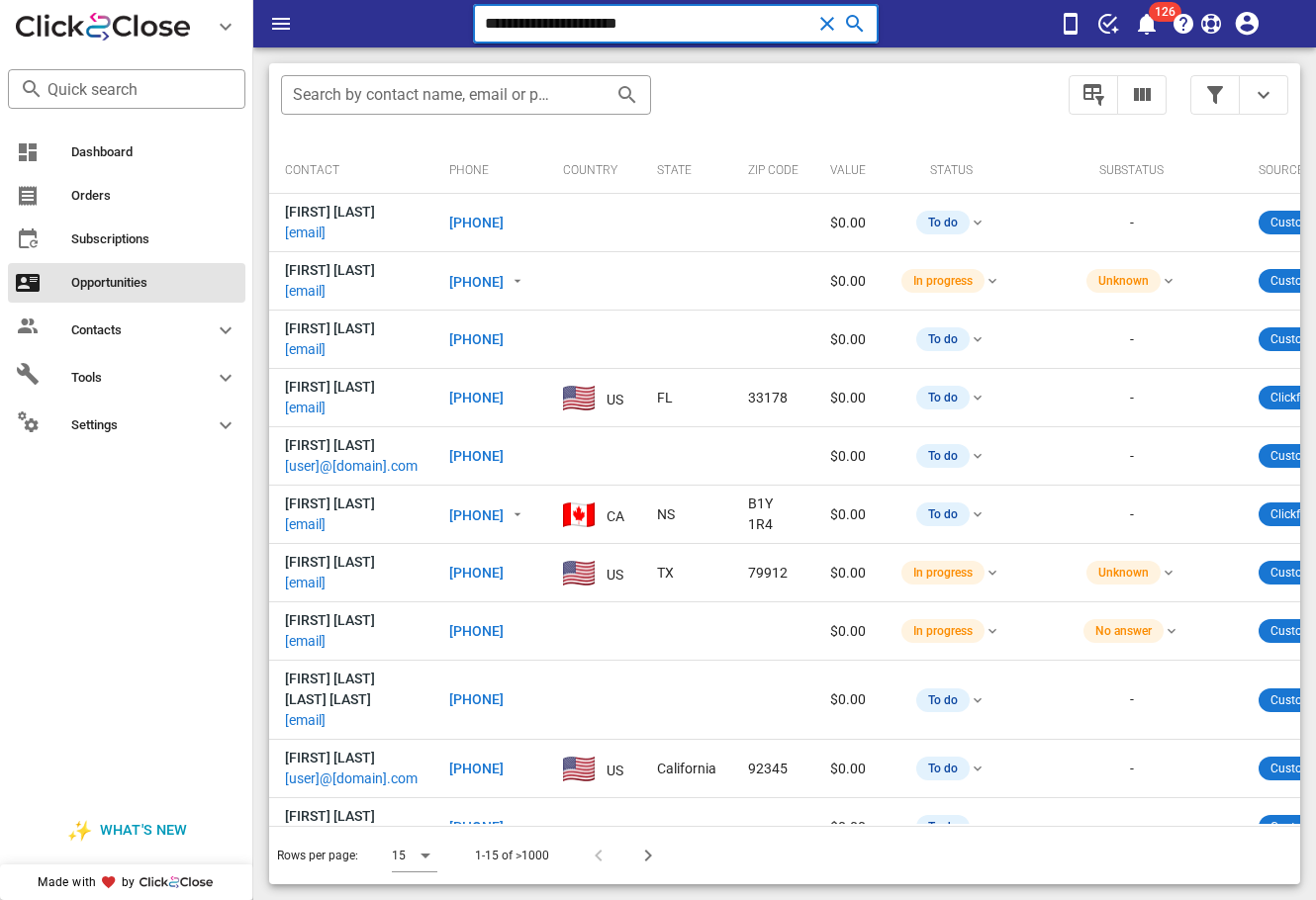 drag, startPoint x: 679, startPoint y: 15, endPoint x: 375, endPoint y: 30, distance: 304.36984 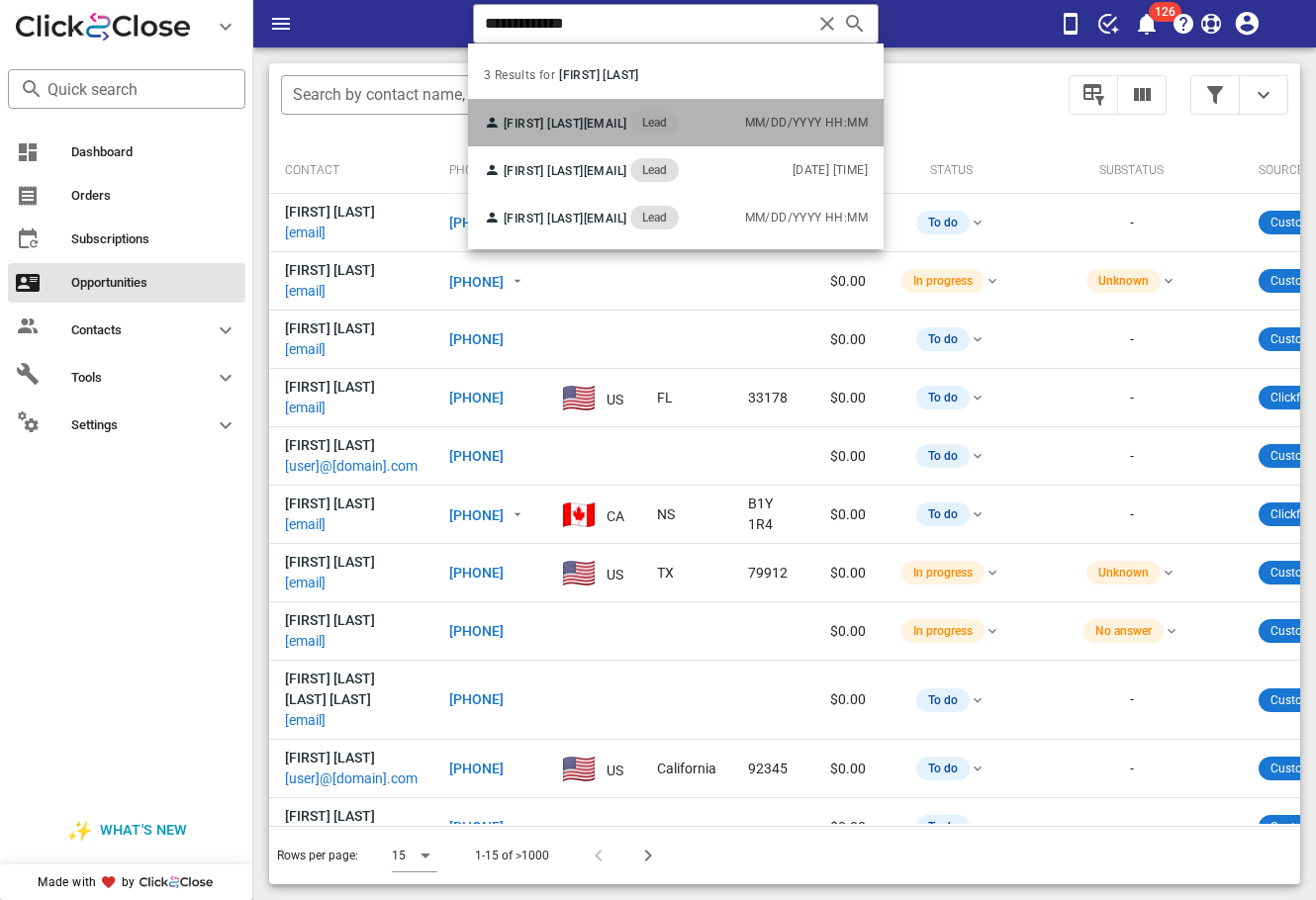click on "[EMAIL]" at bounding box center [606, 124] 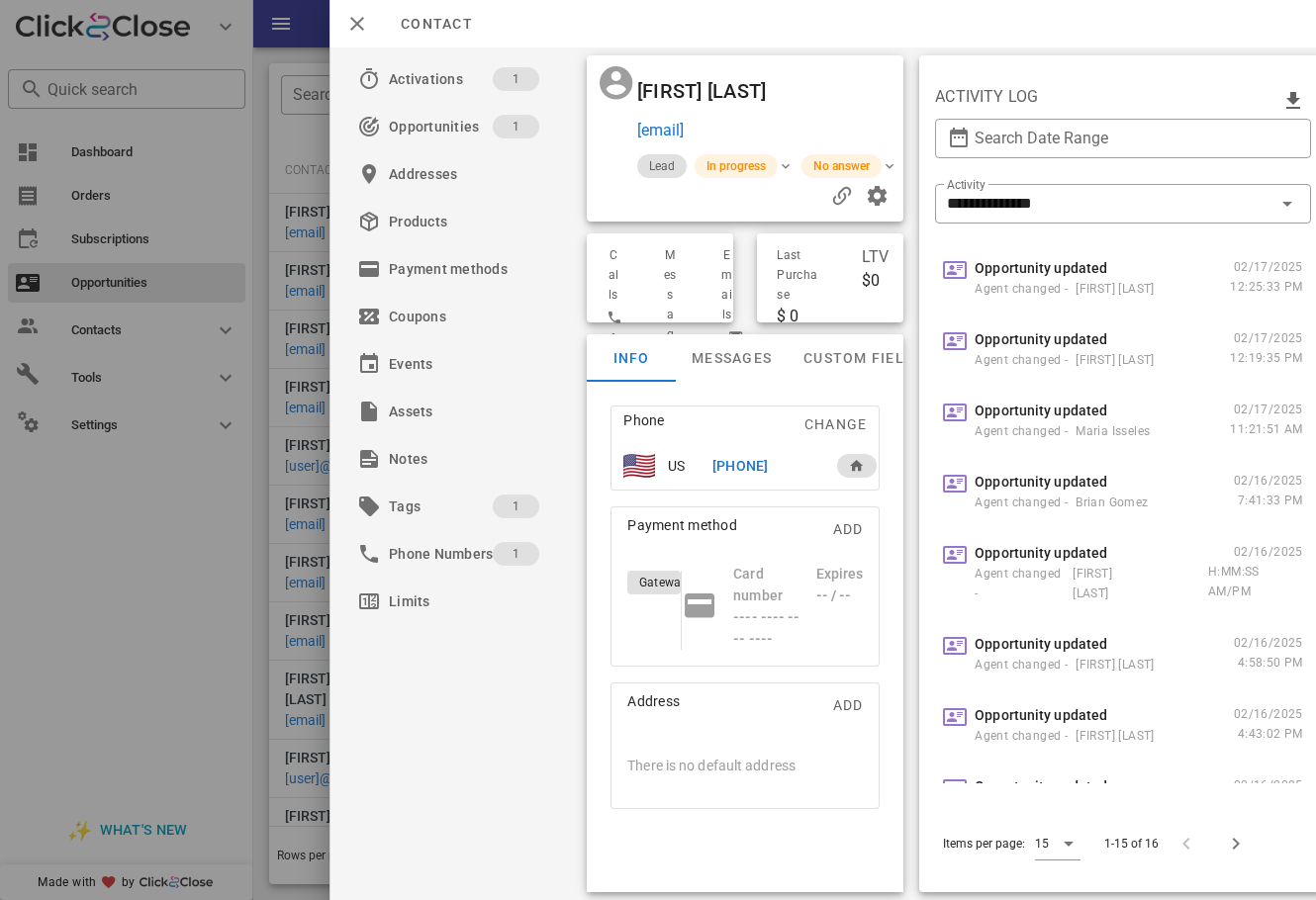 click at bounding box center [658, 450] 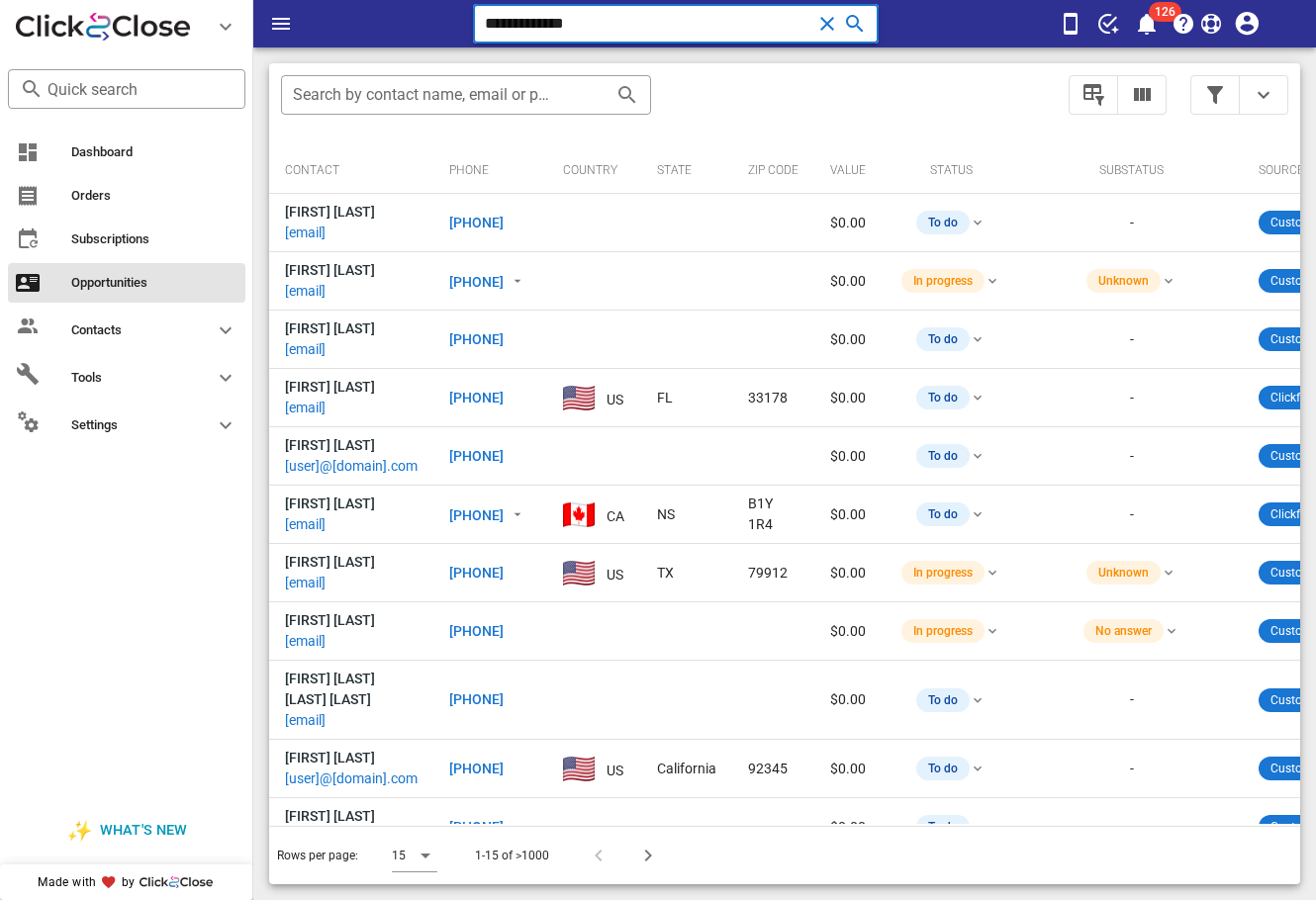 click on "**********" at bounding box center (648, 24) 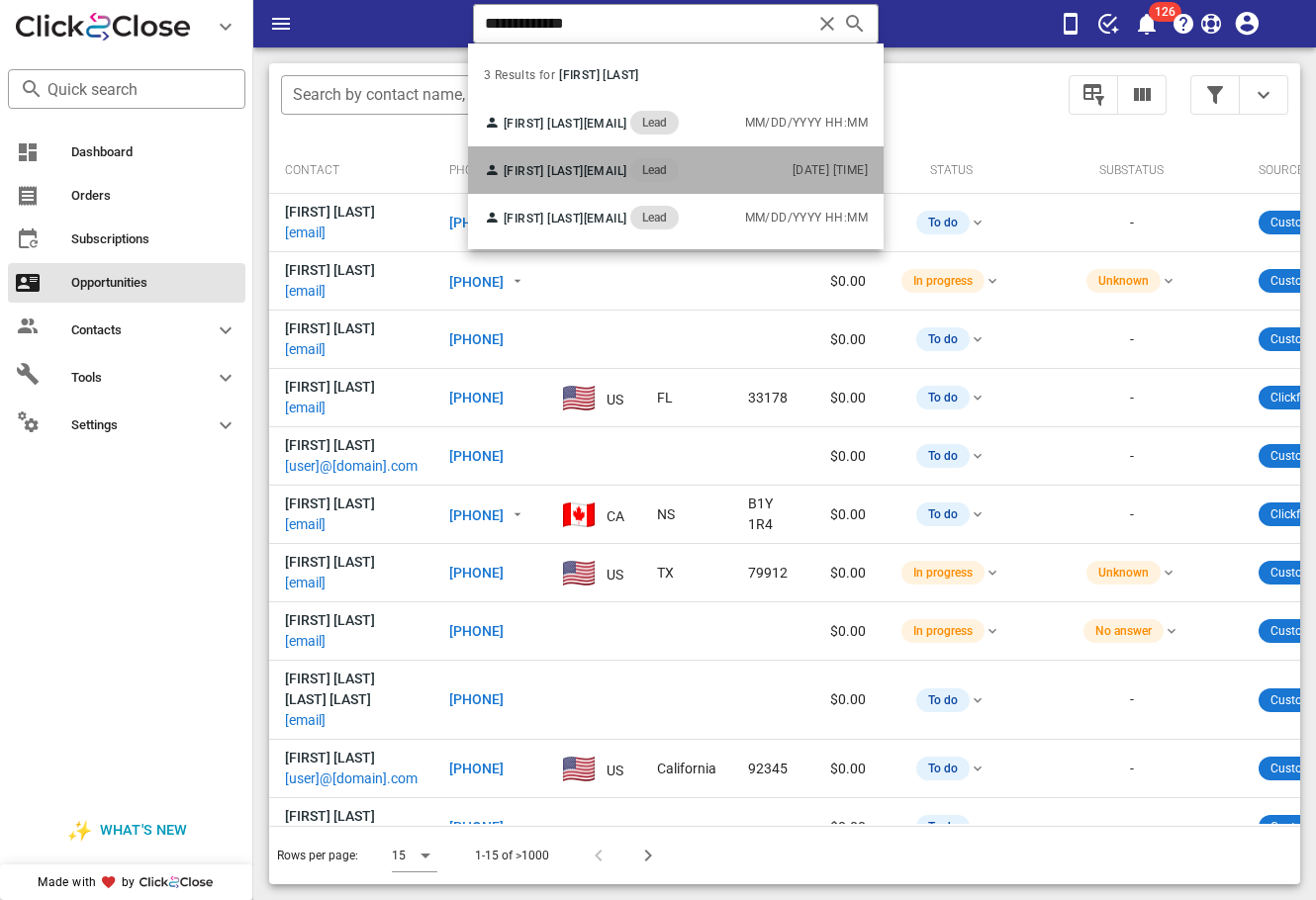 click on "[FIRST] [LAST]   [EMAIL]   Lead" at bounding box center [581, 170] 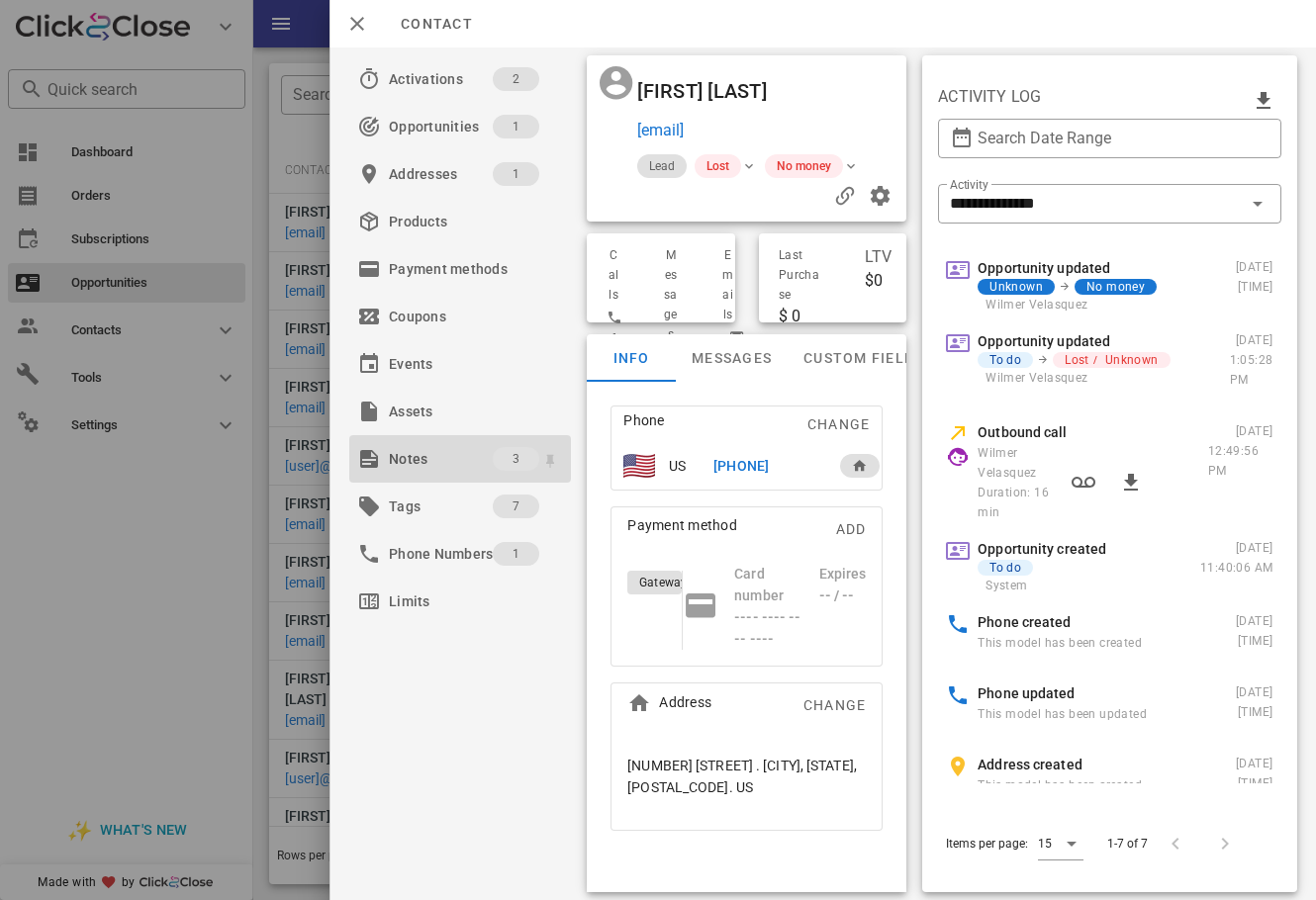 click on "Notes" at bounding box center [440, 459] 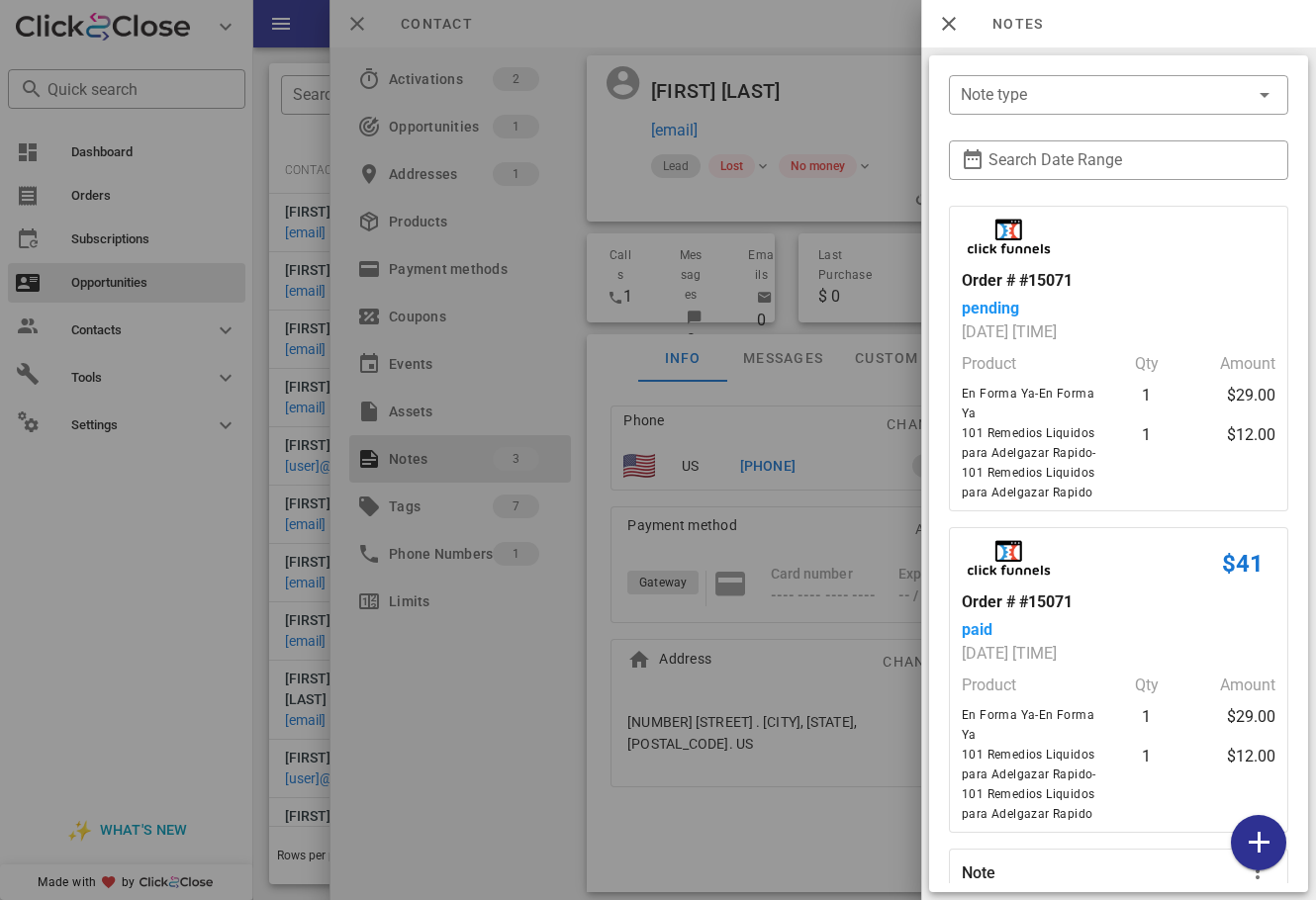 scroll, scrollTop: 141, scrollLeft: 0, axis: vertical 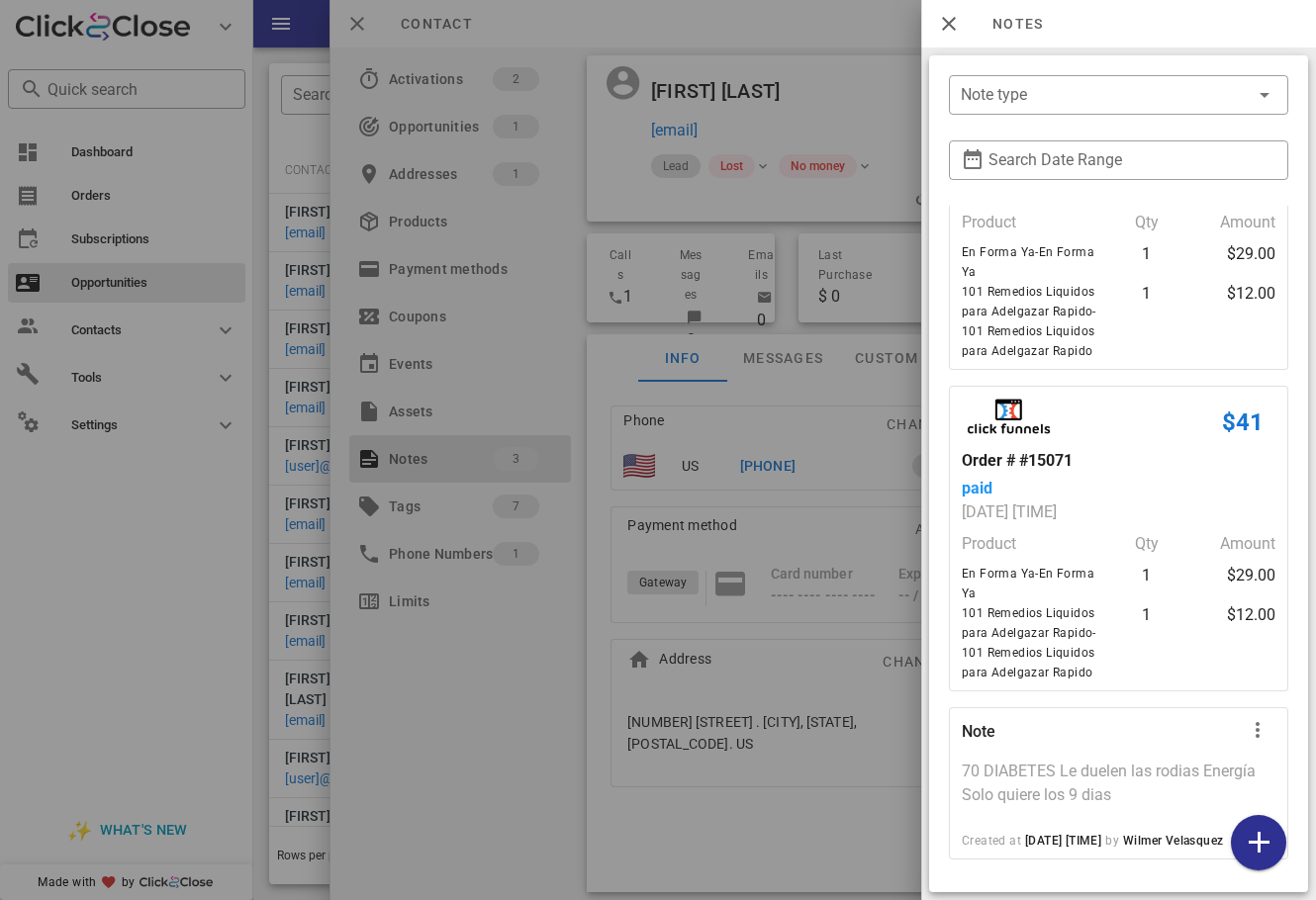 click at bounding box center (658, 450) 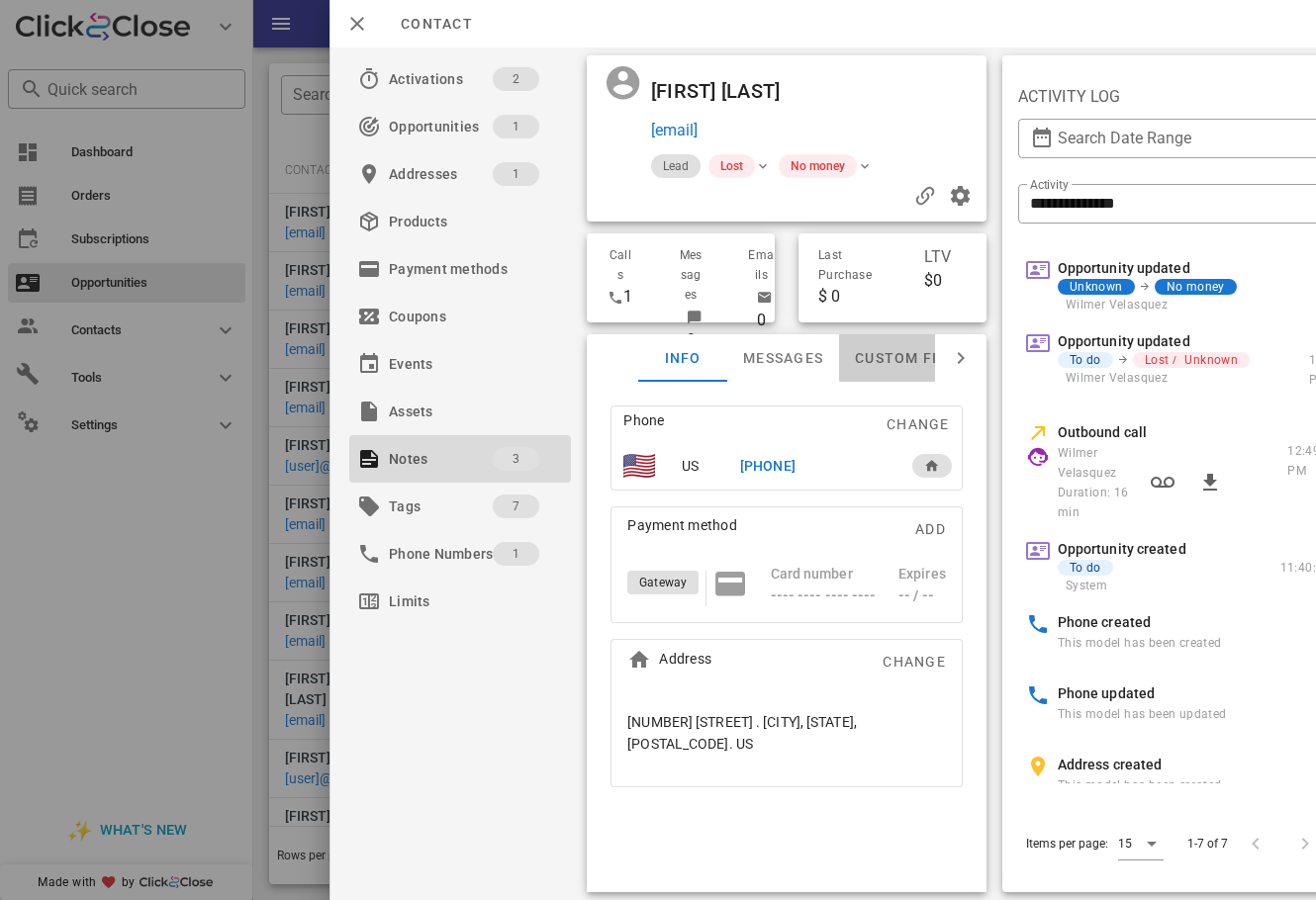 click on "Custom fields" at bounding box center (914, 358) 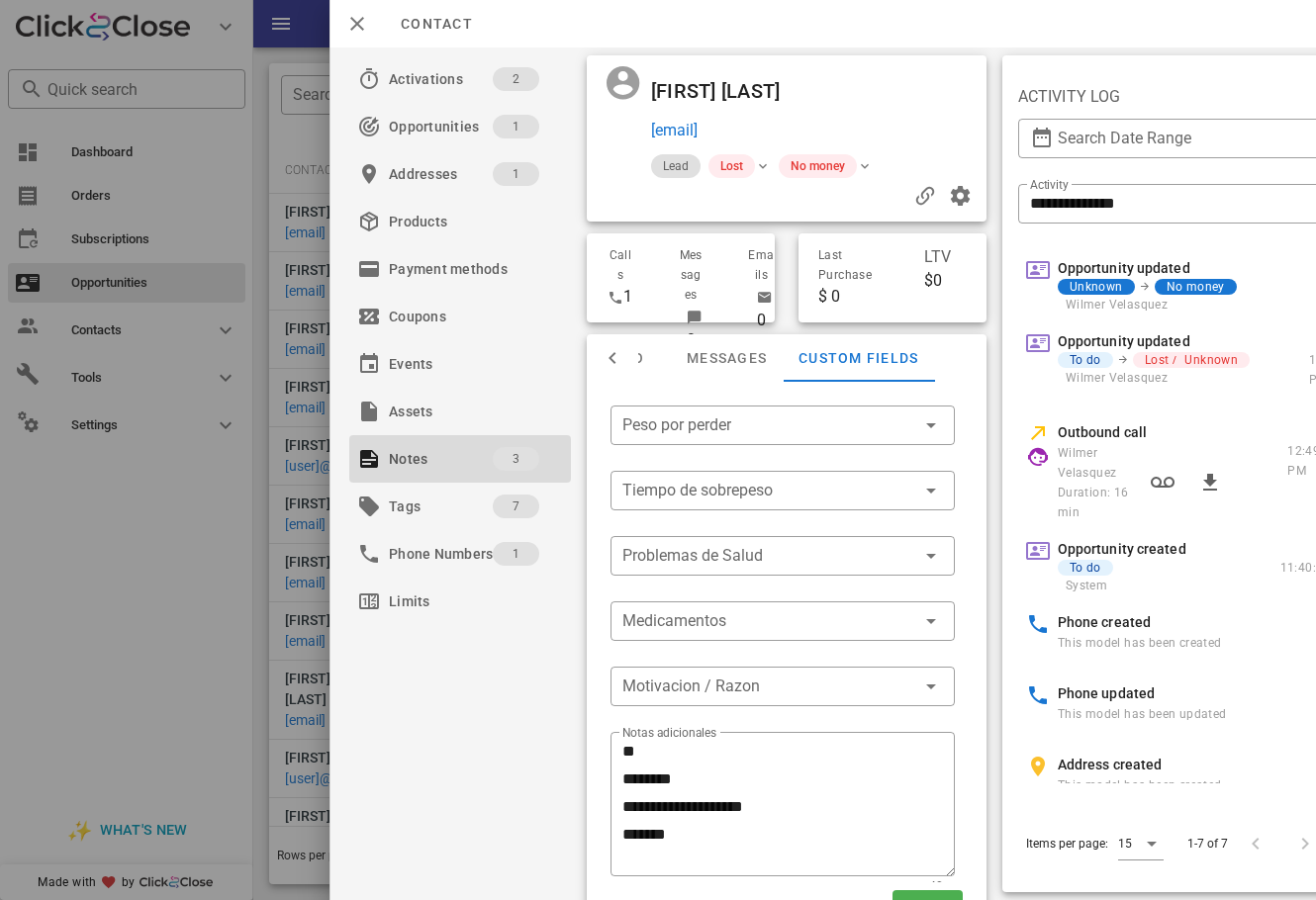 click at bounding box center (658, 450) 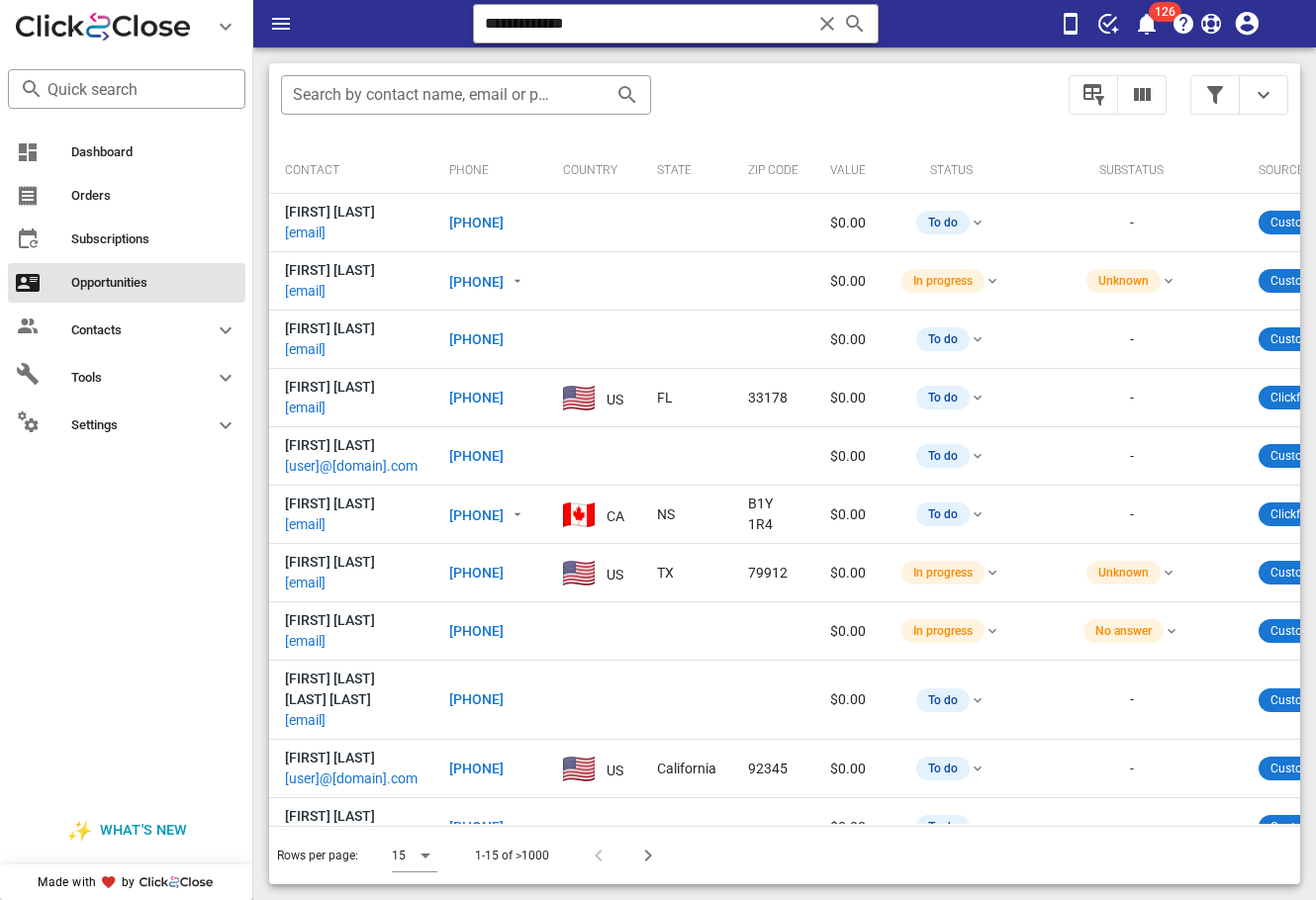click on "**********" at bounding box center (785, 24) 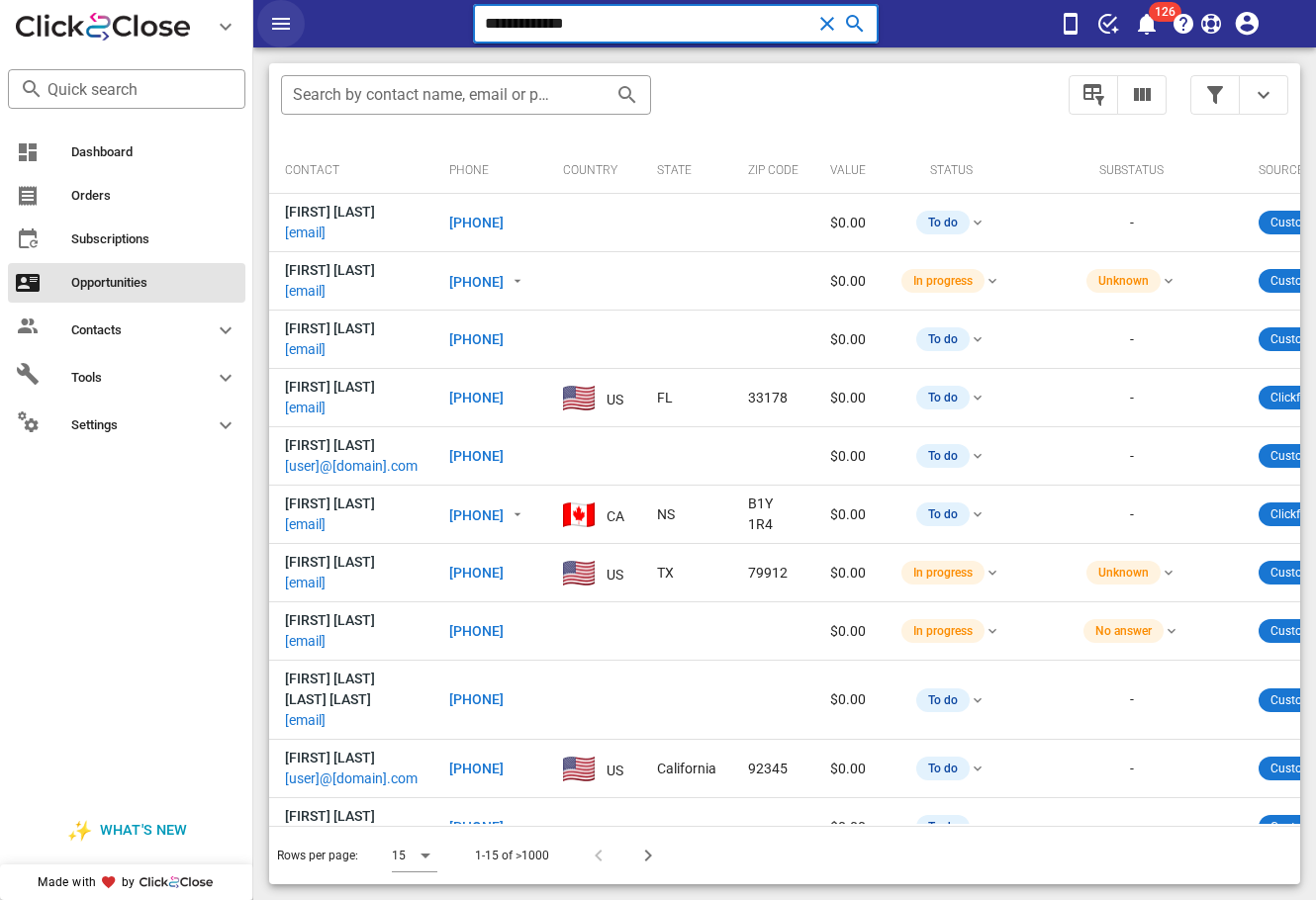drag, startPoint x: 622, startPoint y: 28, endPoint x: 270, endPoint y: 42, distance: 352.2783 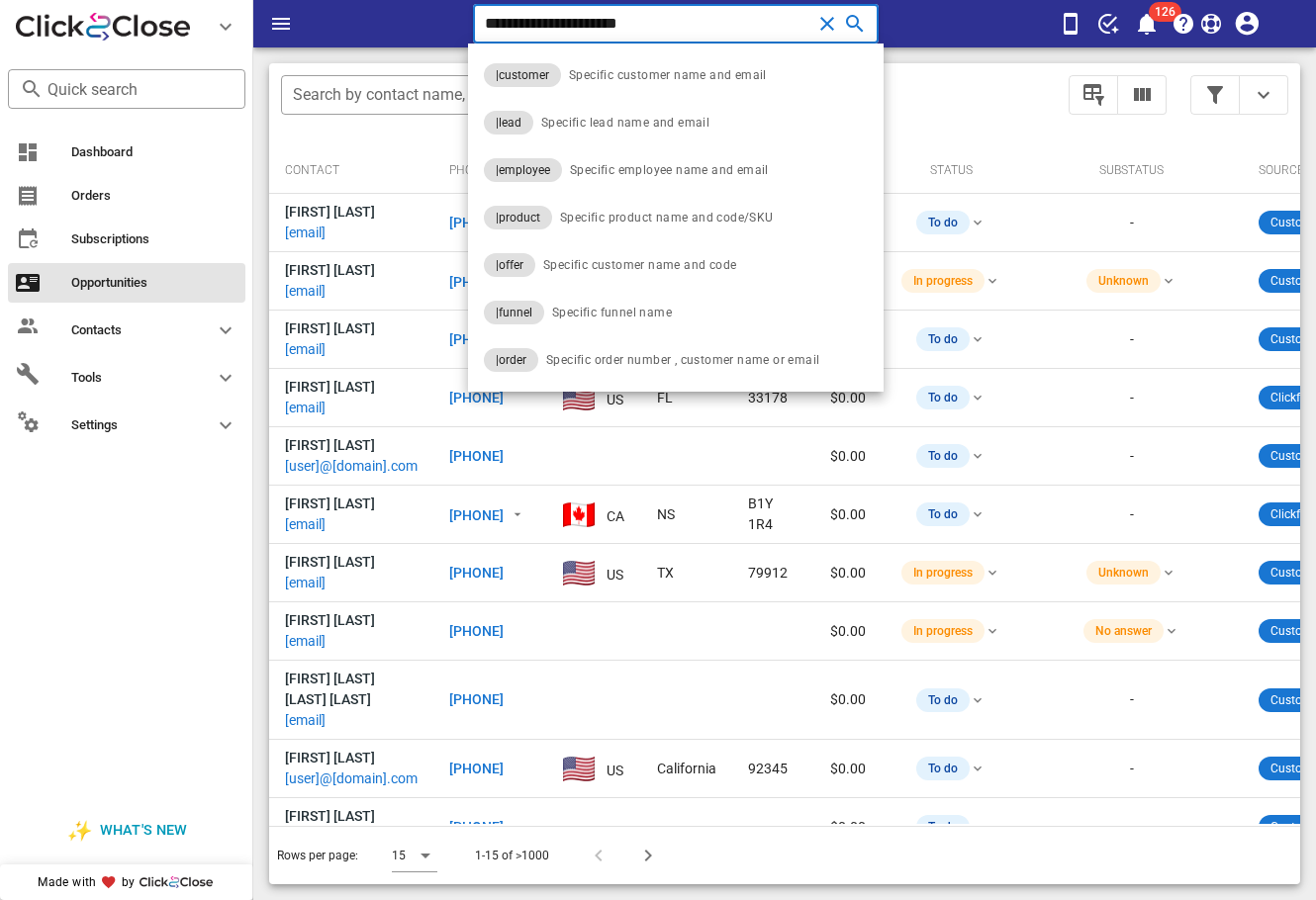 click on "**********" at bounding box center [648, 24] 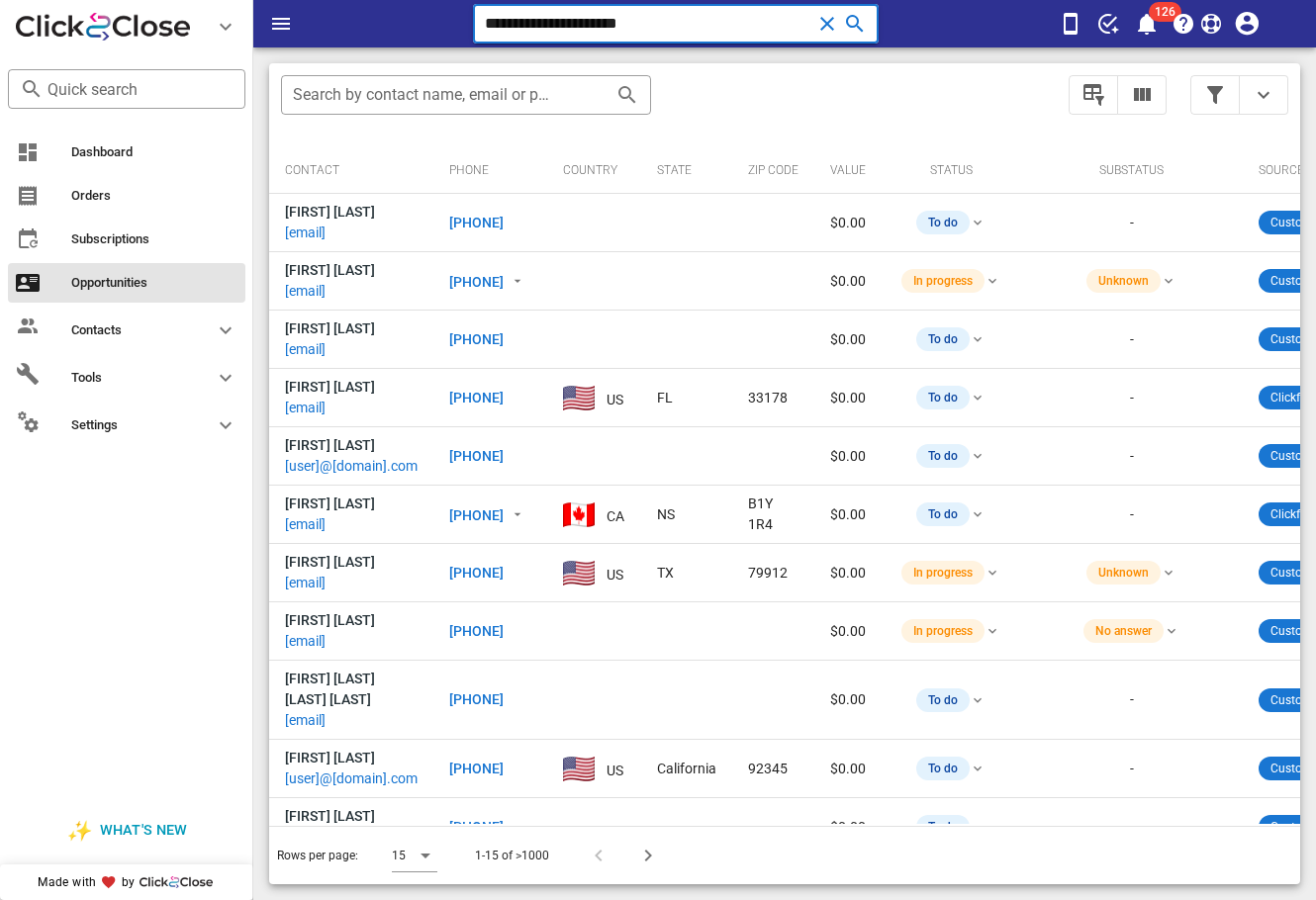 click on "**********" at bounding box center (648, 24) 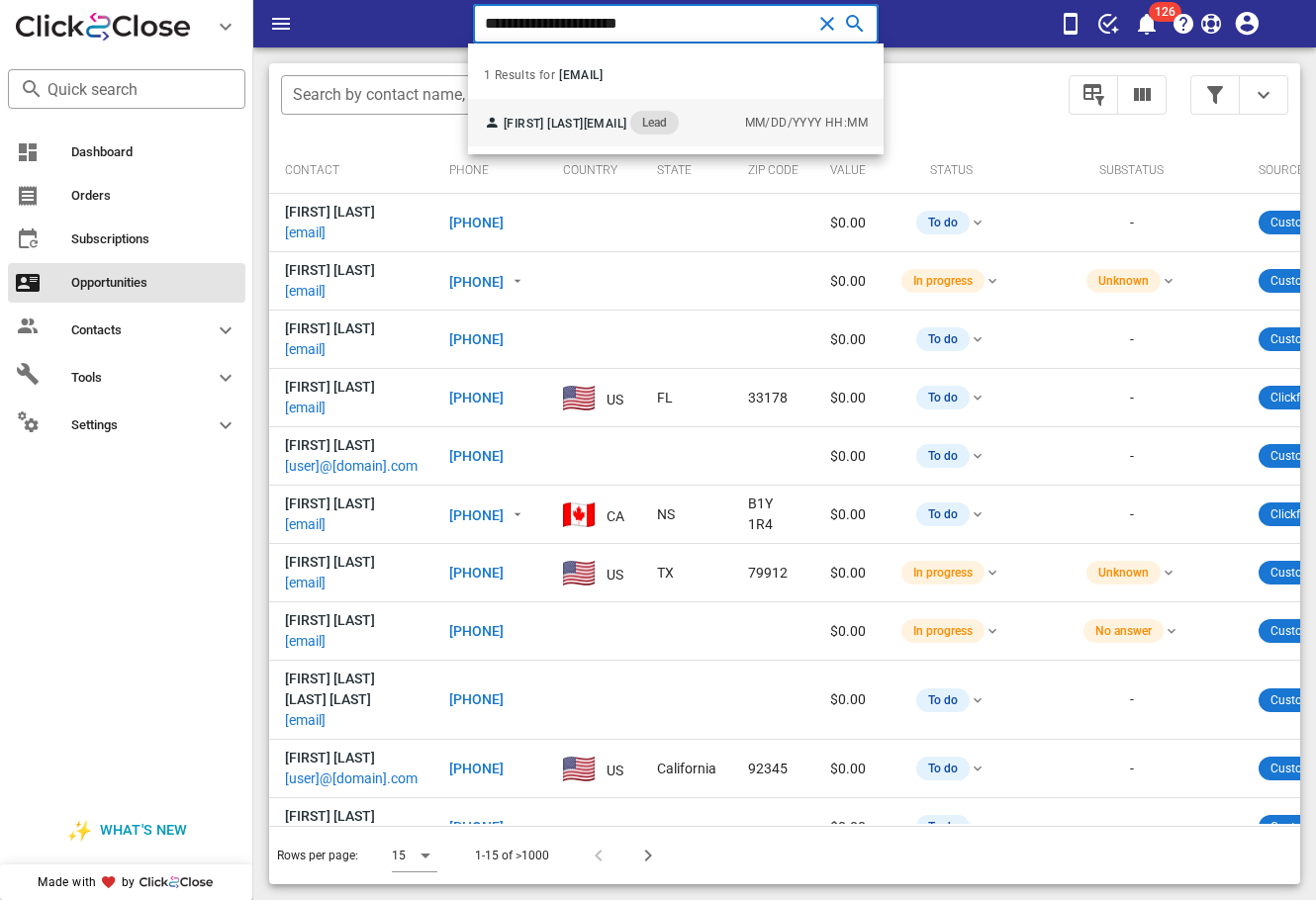 type on "**********" 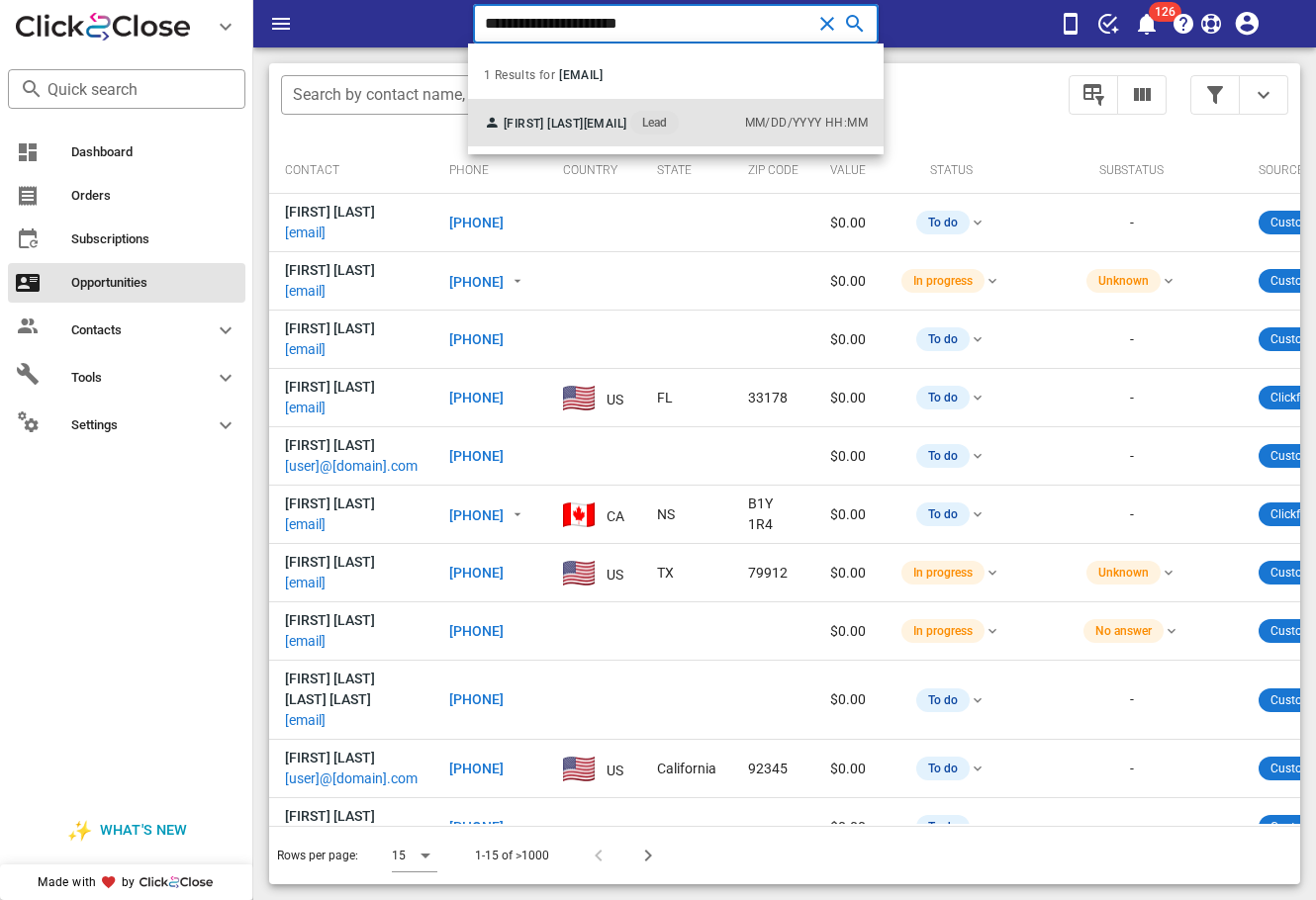 click on "[FIRST] [LAST]" at bounding box center (543, 124) 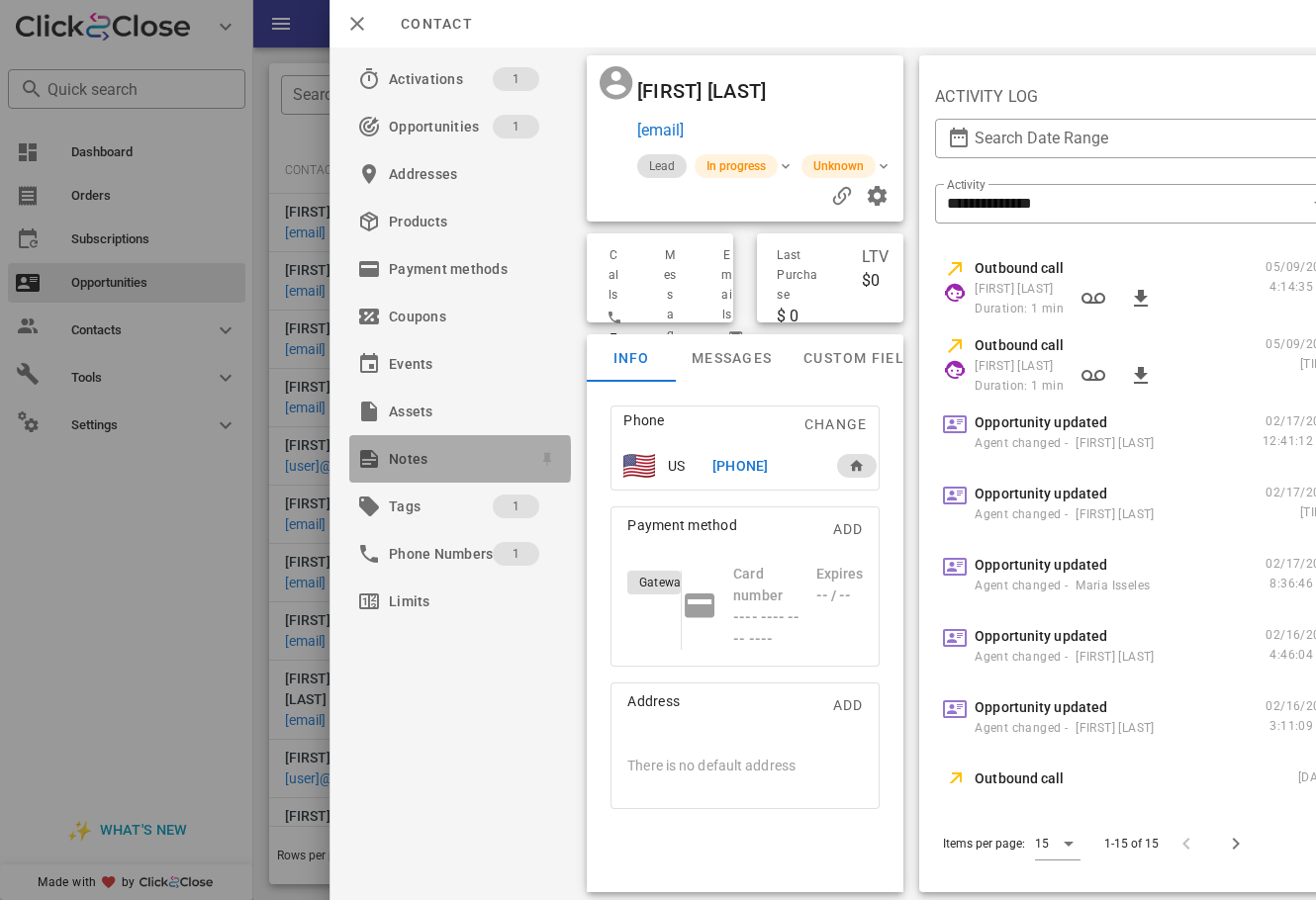 click on "Notes" at bounding box center [456, 459] 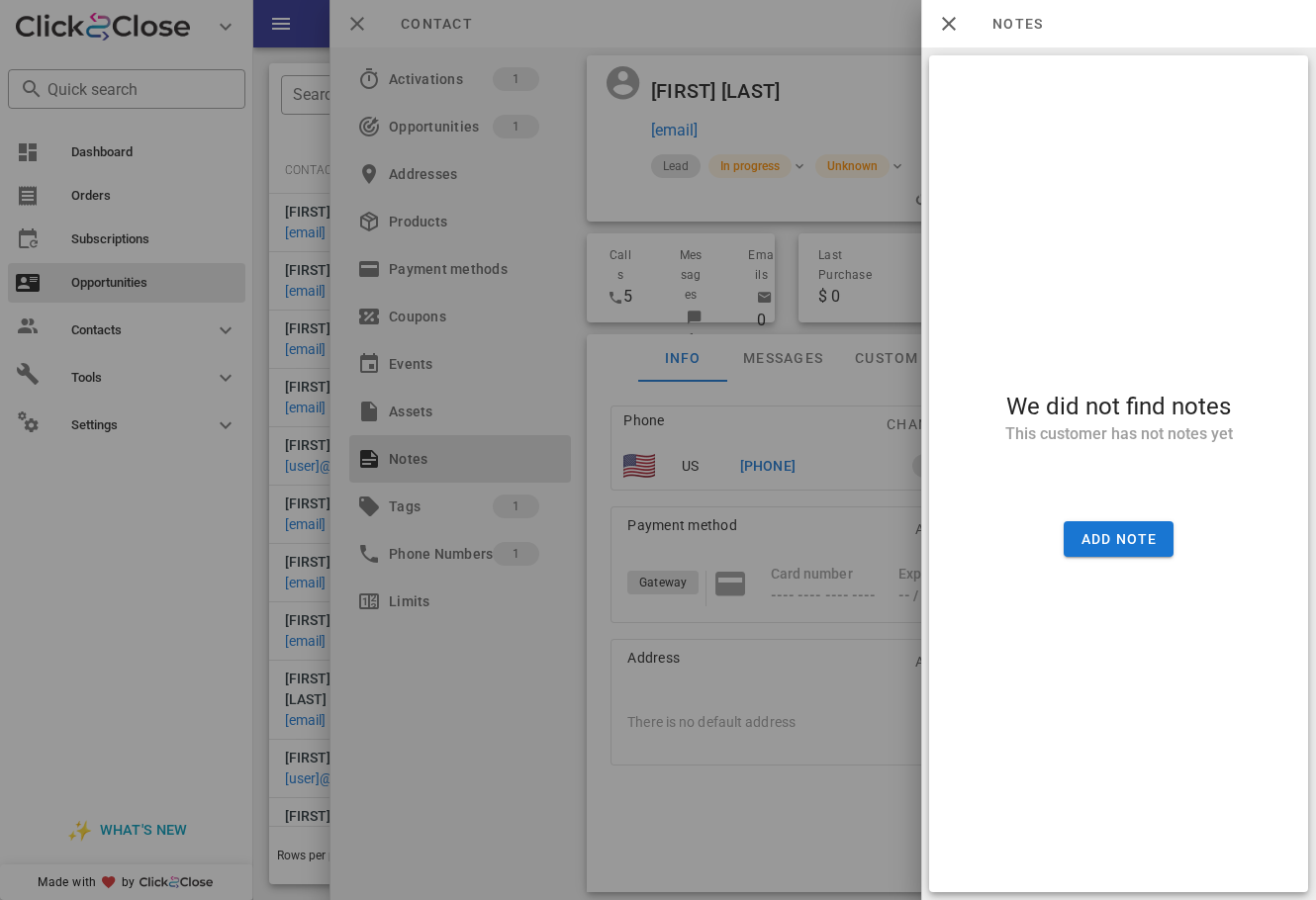 click on "We did not find notes This customer has not notes yet Add note" at bounding box center (1118, 474) 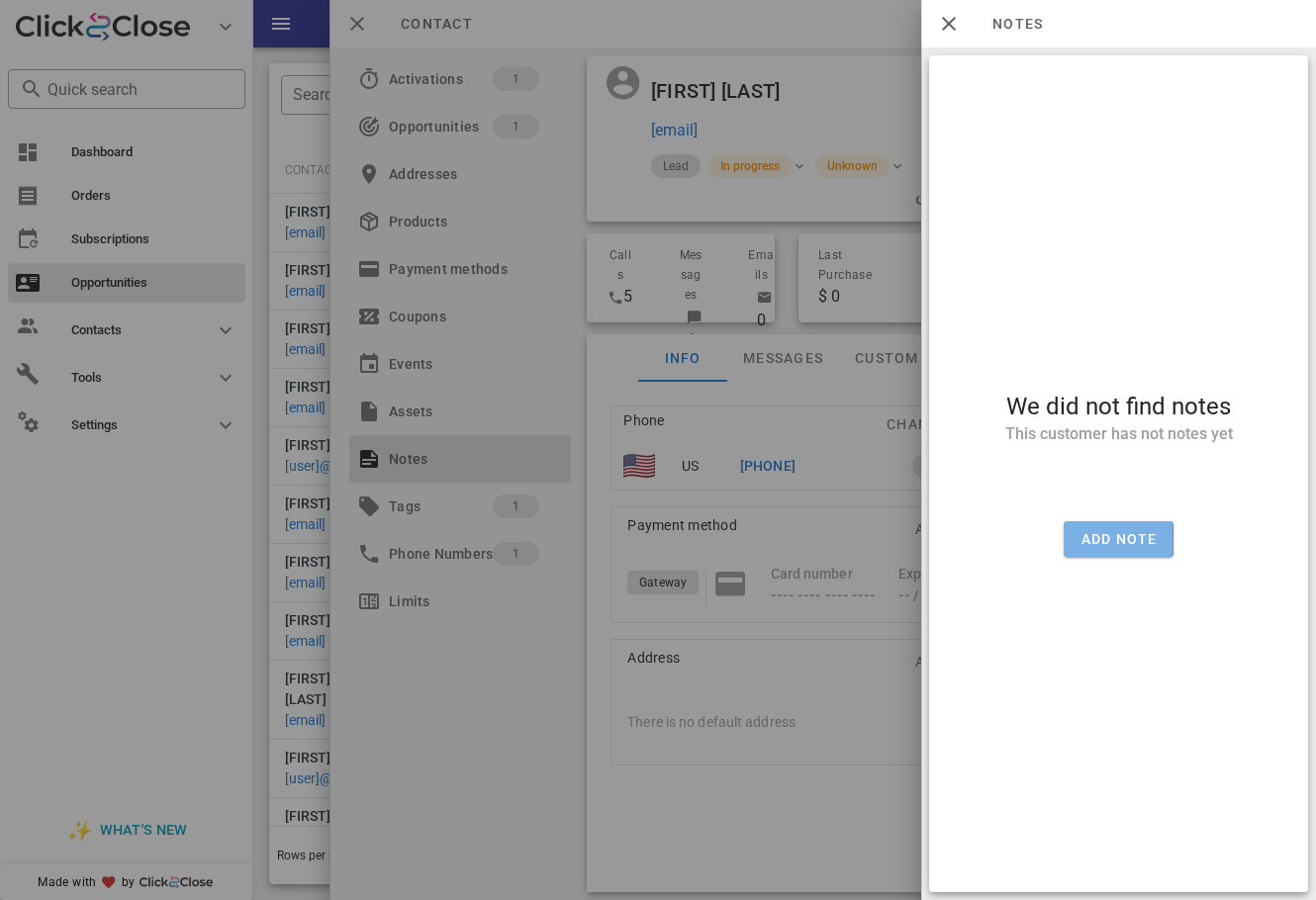 click on "Add note" at bounding box center [1118, 539] 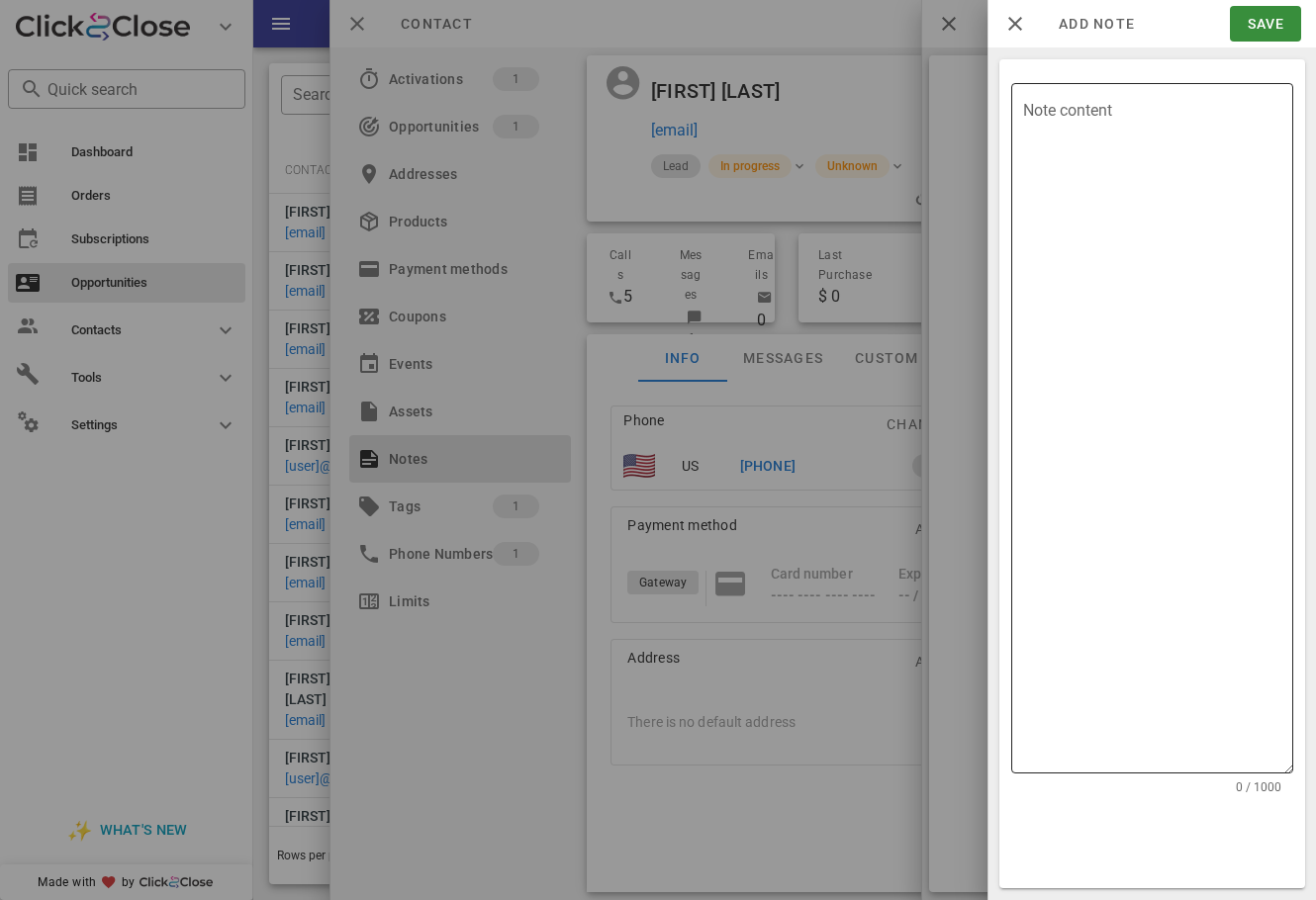 click on "Note content" at bounding box center (1158, 433) 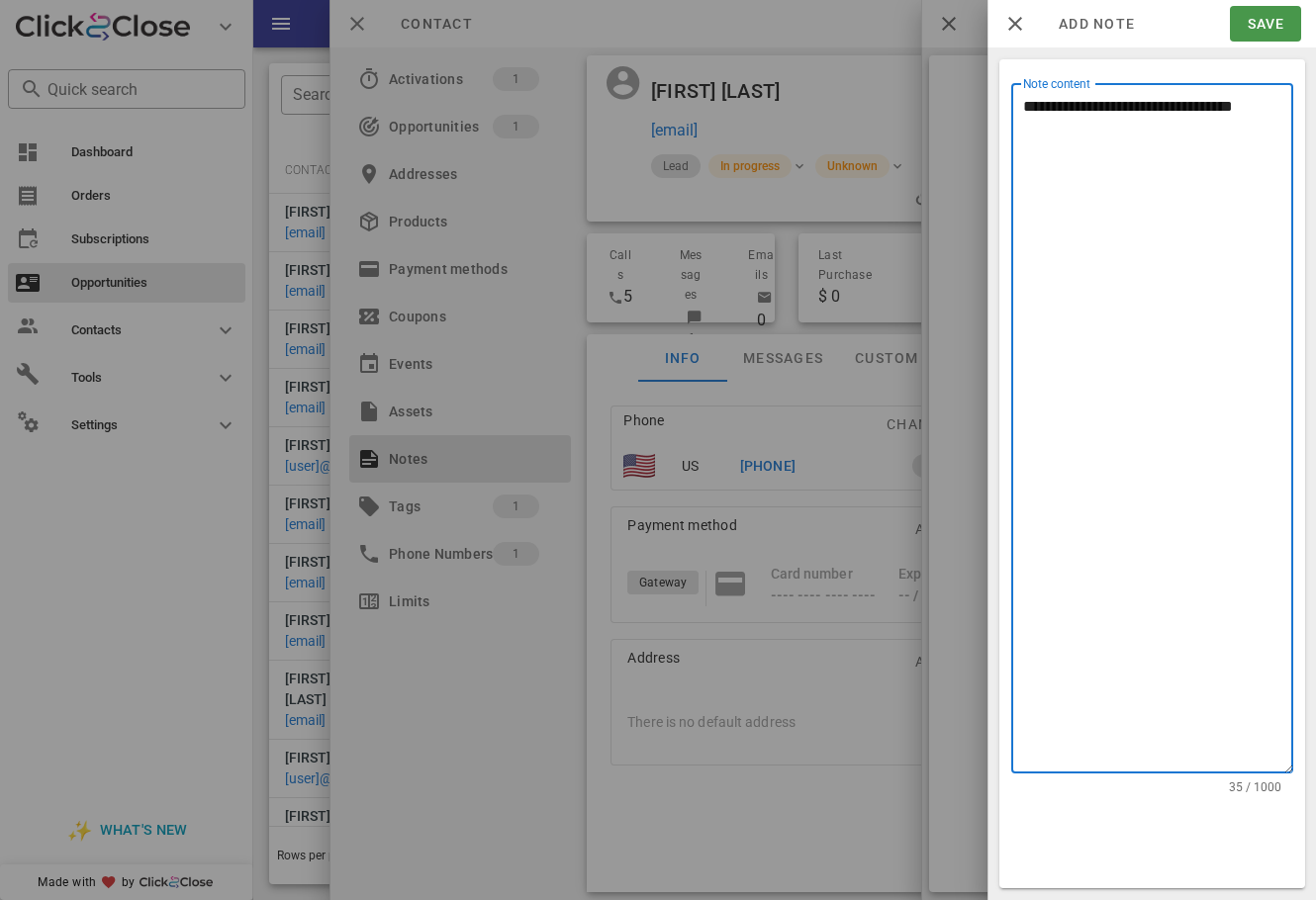 type on "**********" 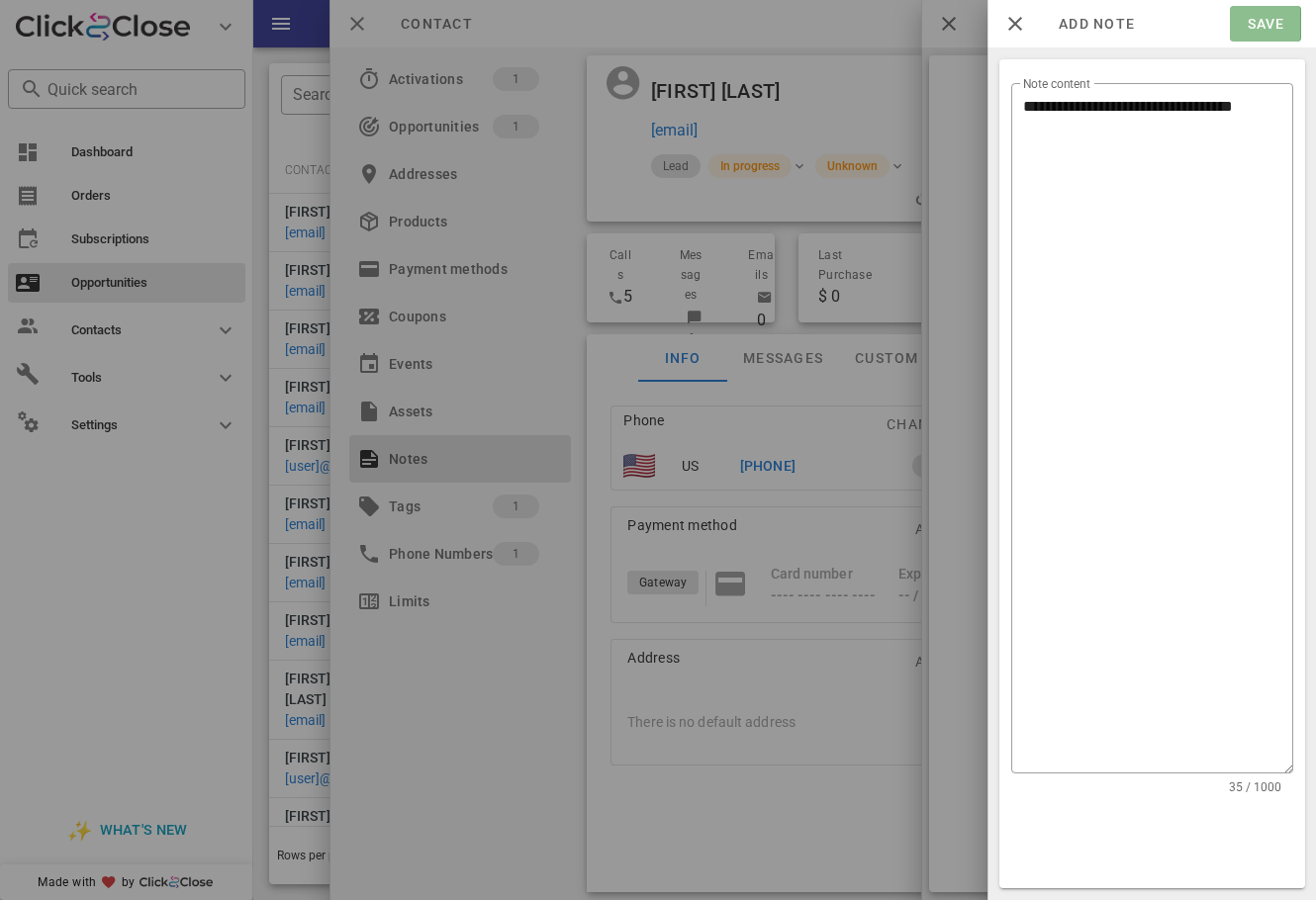 click on "Save" at bounding box center [1265, 24] 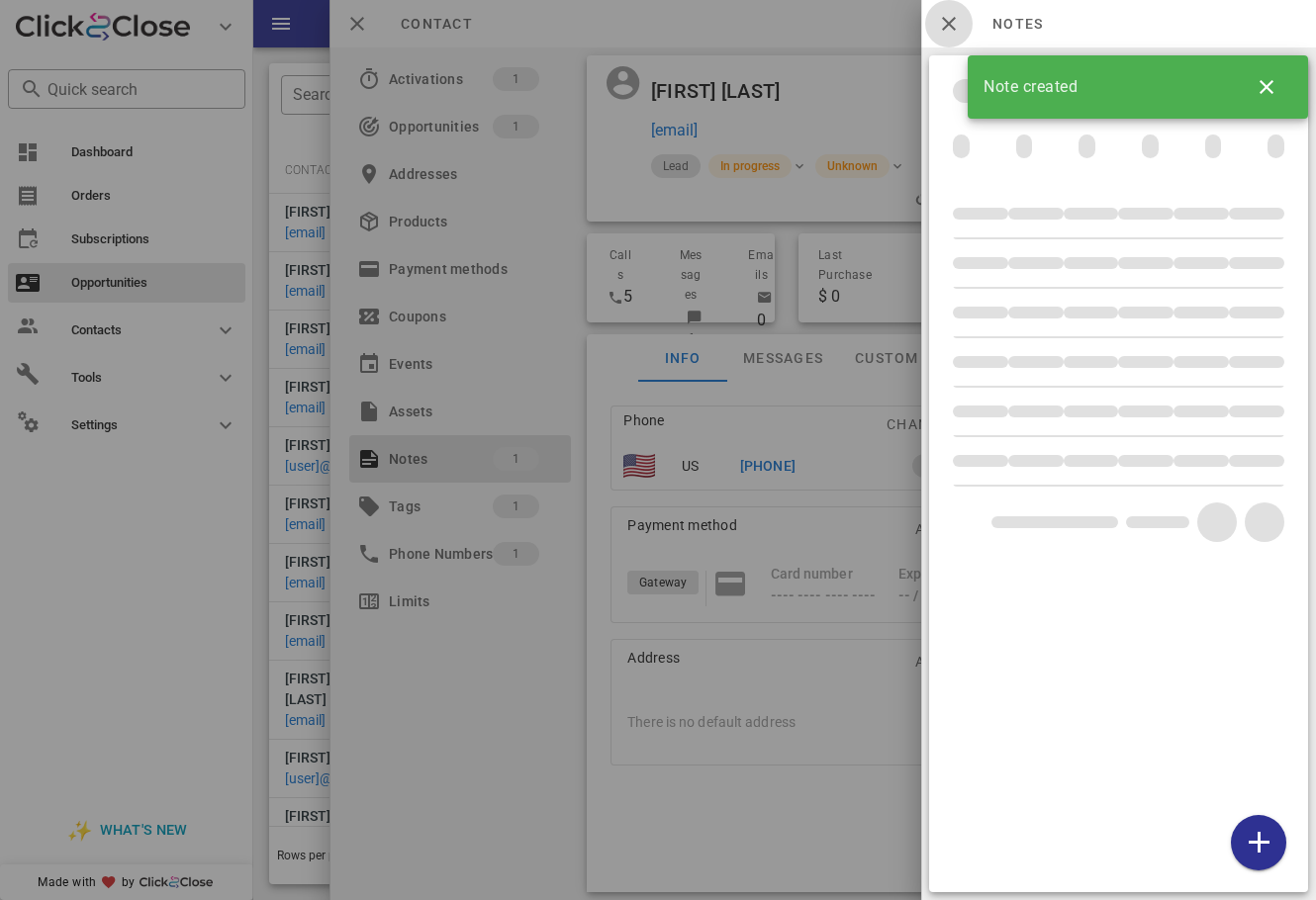 click at bounding box center [949, 24] 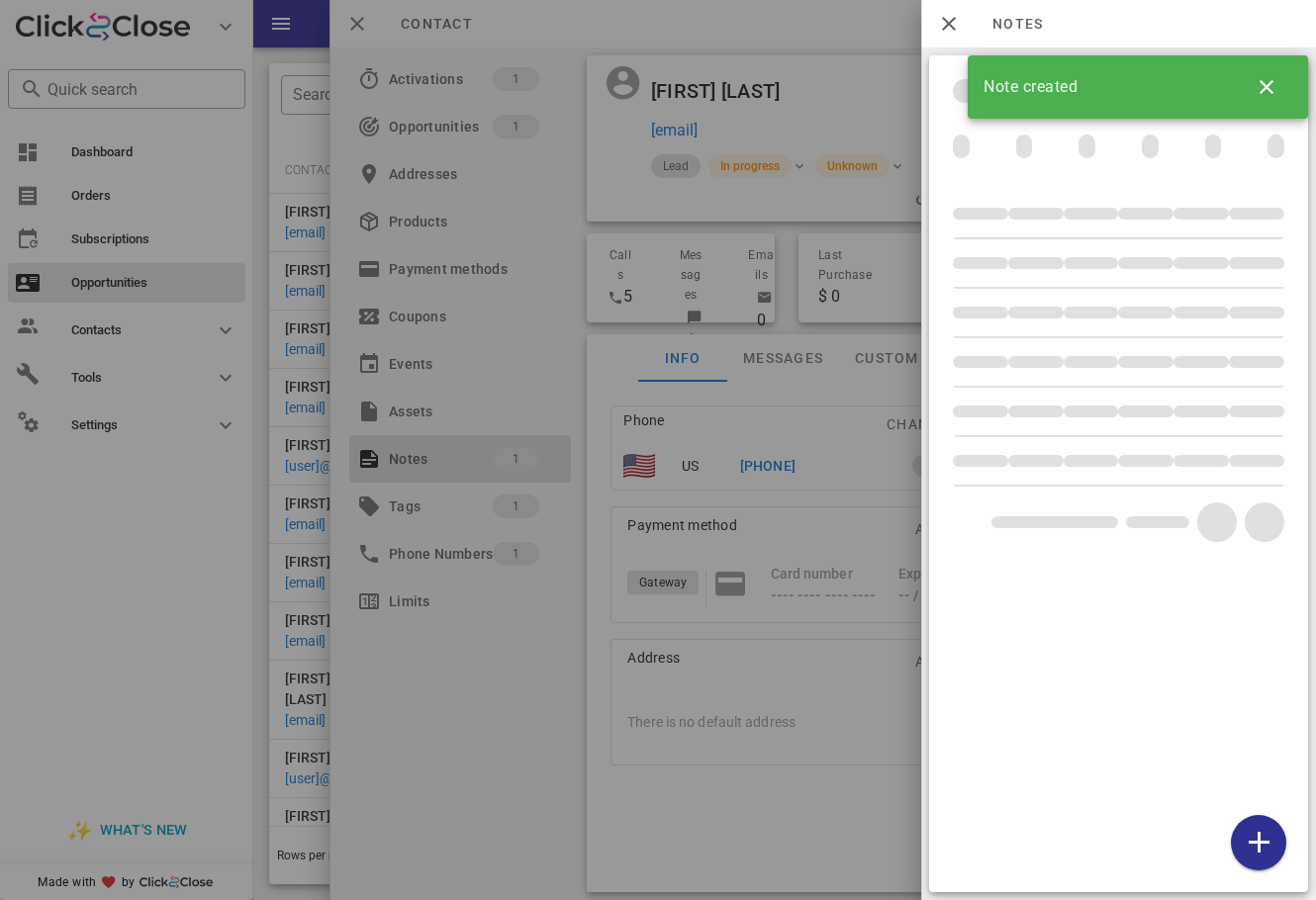 click on "Contact" at bounding box center (823, 24) 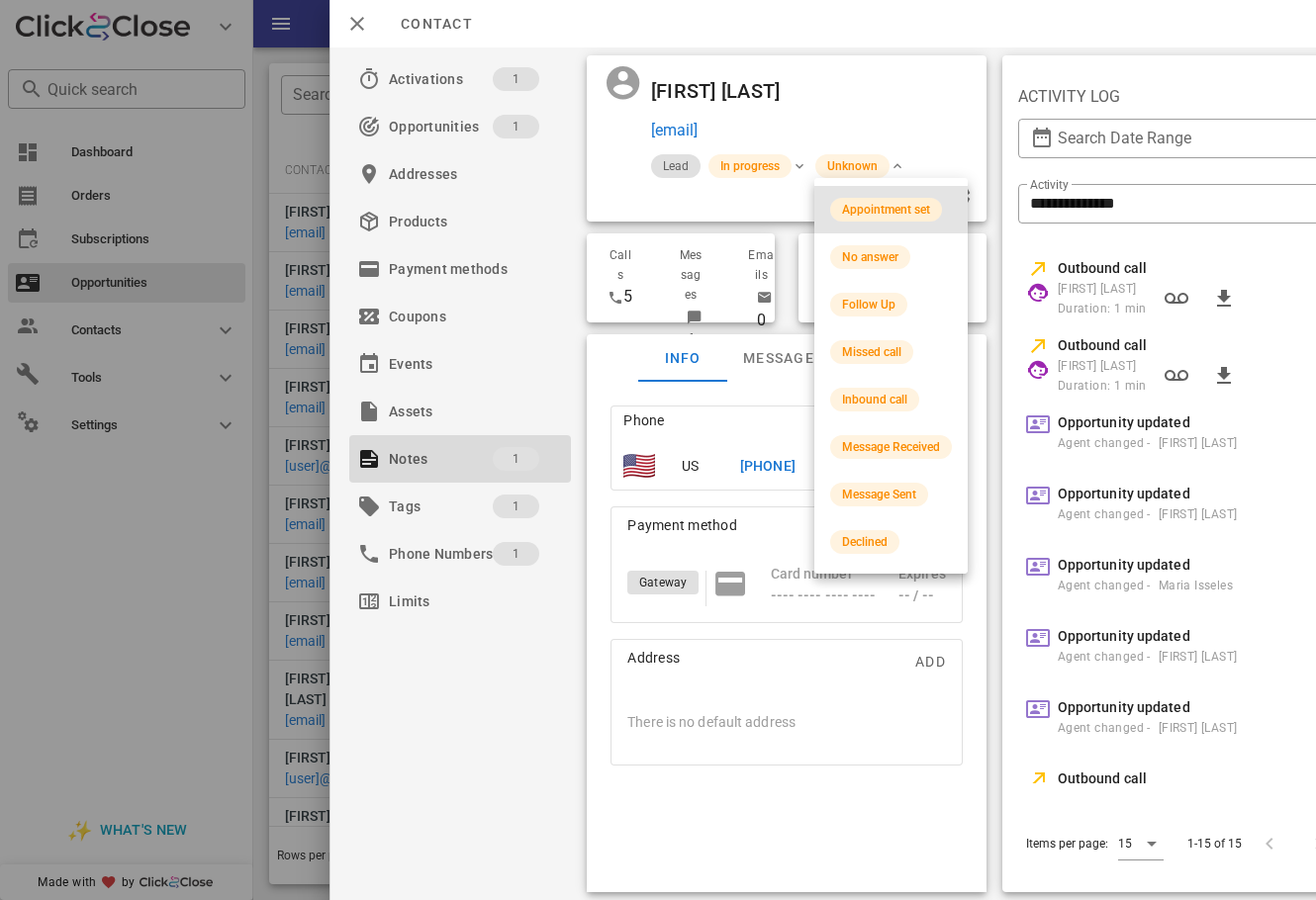 click on "Appointment set" at bounding box center (886, 210) 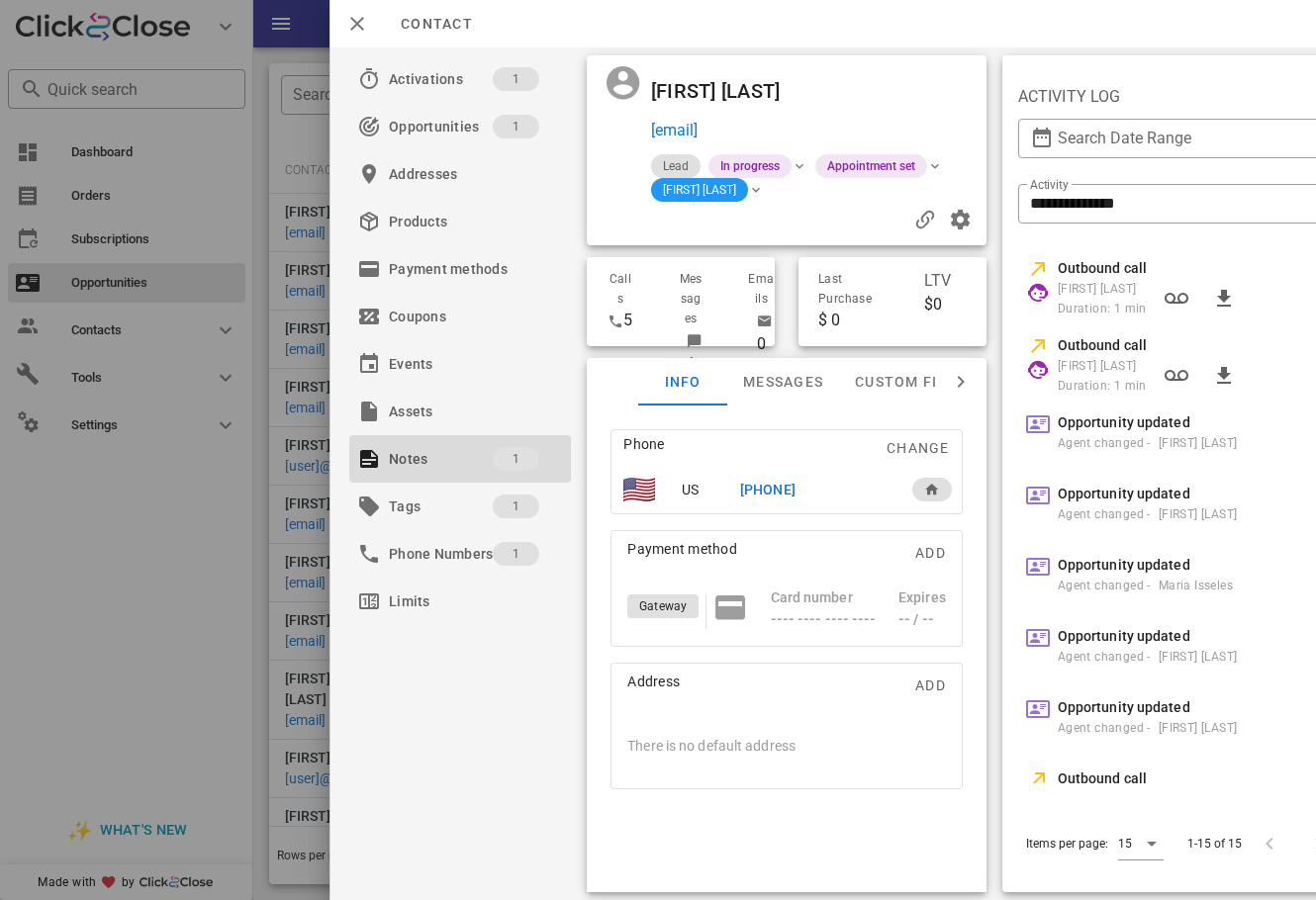 click at bounding box center (658, 450) 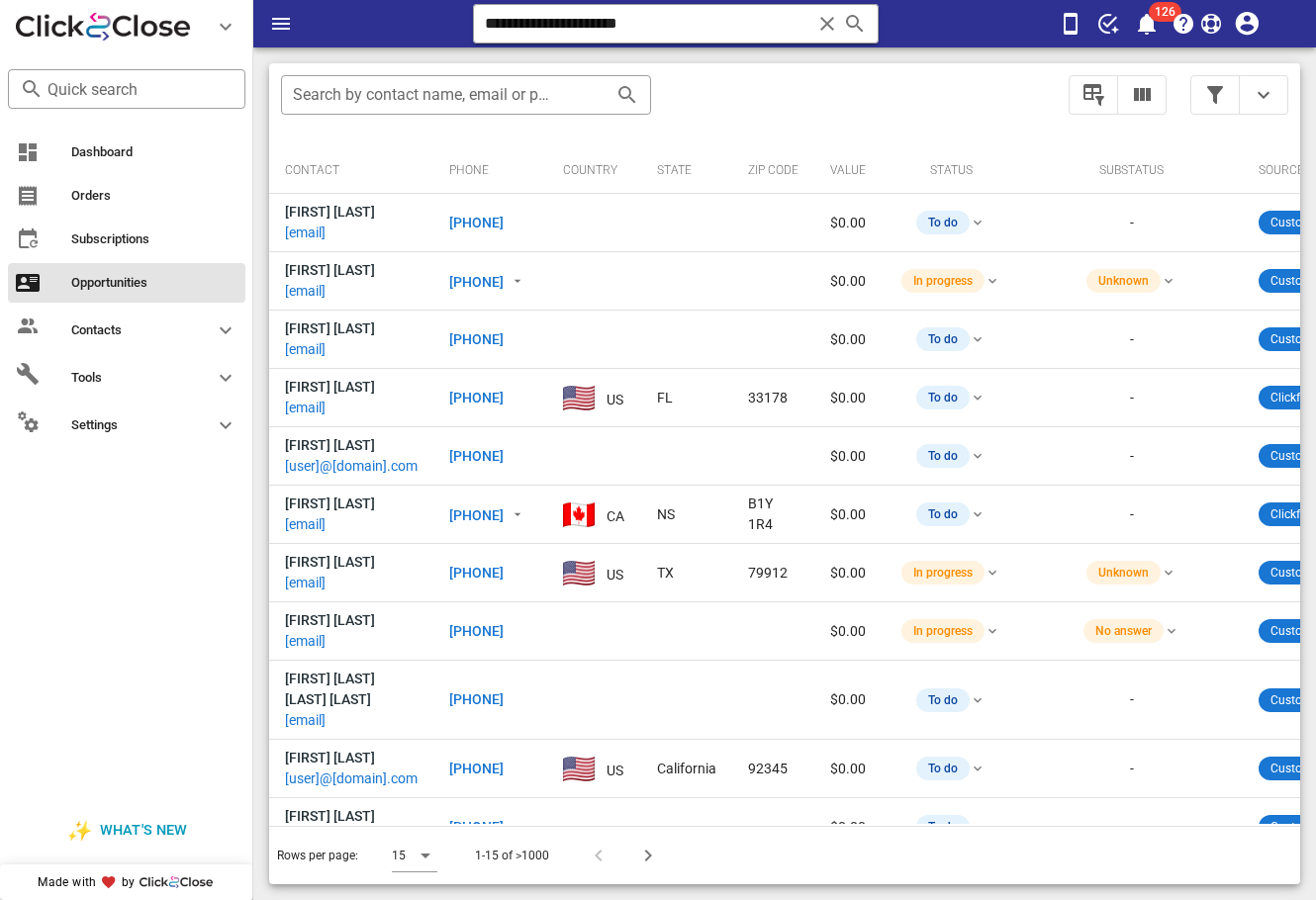 drag, startPoint x: 766, startPoint y: 67, endPoint x: 743, endPoint y: 60, distance: 24.04163 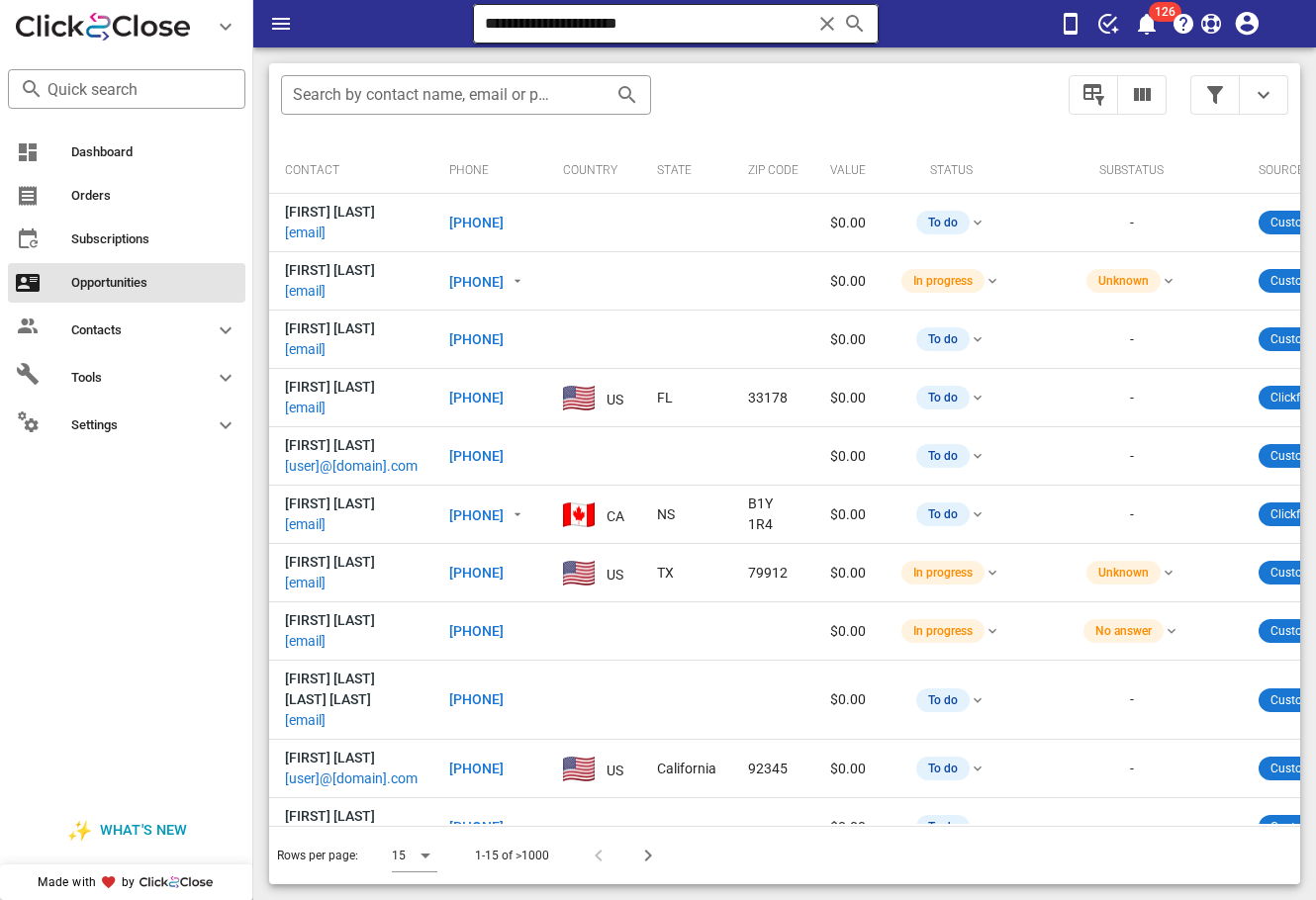 drag, startPoint x: 733, startPoint y: 42, endPoint x: 535, endPoint y: 16, distance: 199.69977 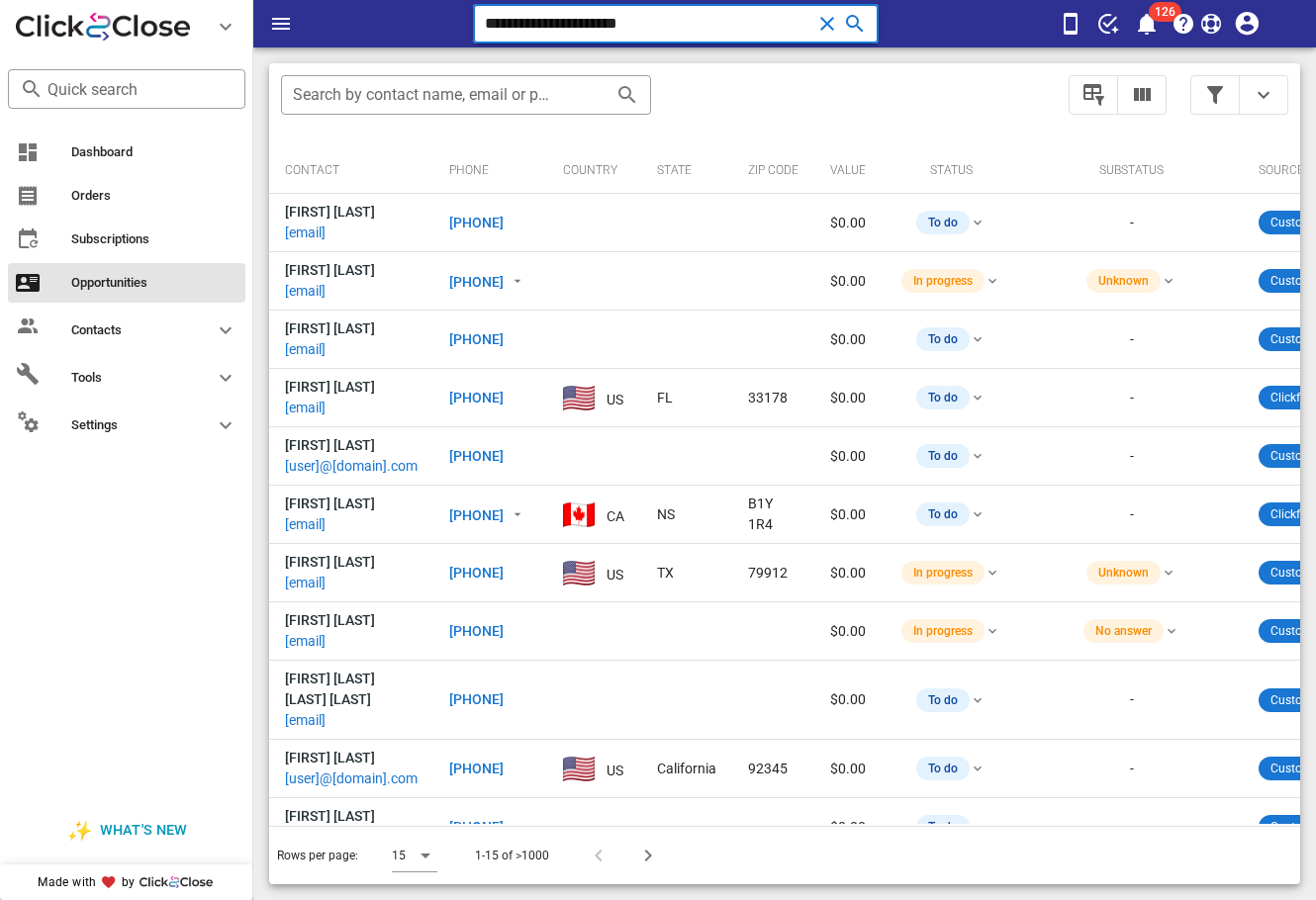 drag, startPoint x: 684, startPoint y: 10, endPoint x: 453, endPoint y: 12, distance: 231.00866 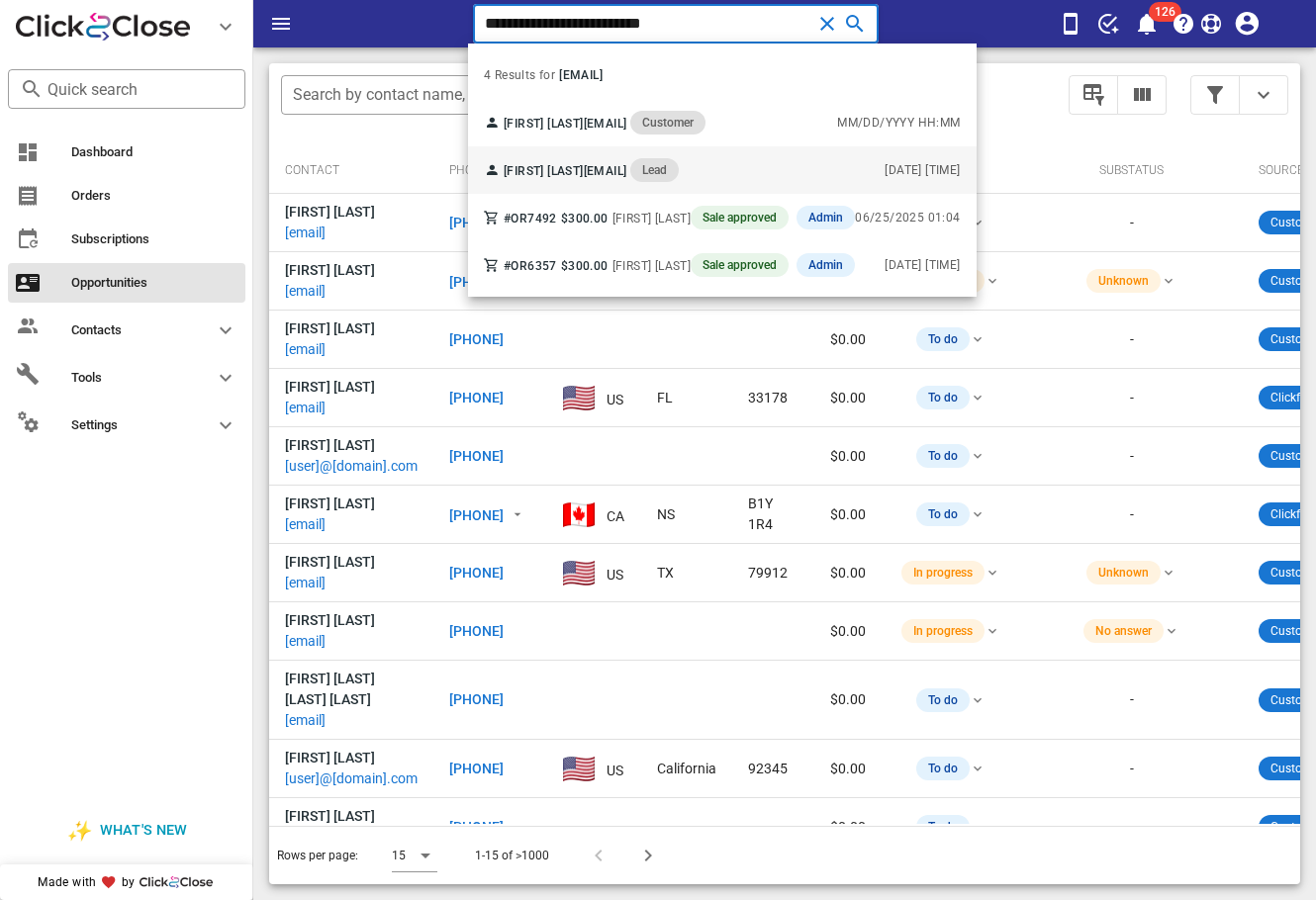 type on "**********" 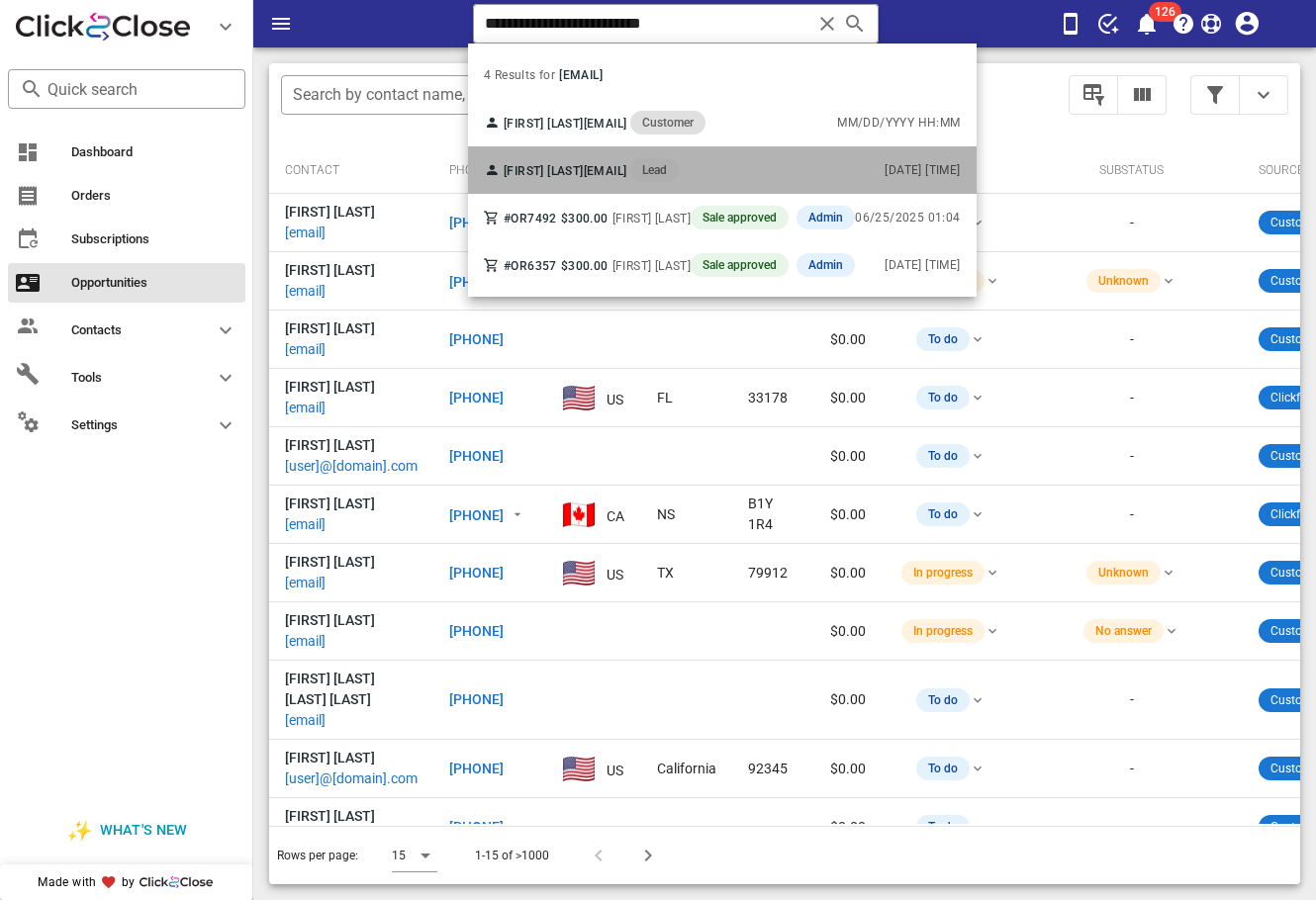 click on "[FIRST] [LAST]  [USER]@[DOMAIN].com   Lead   [DATE] [TIME]" at bounding box center (722, 170) 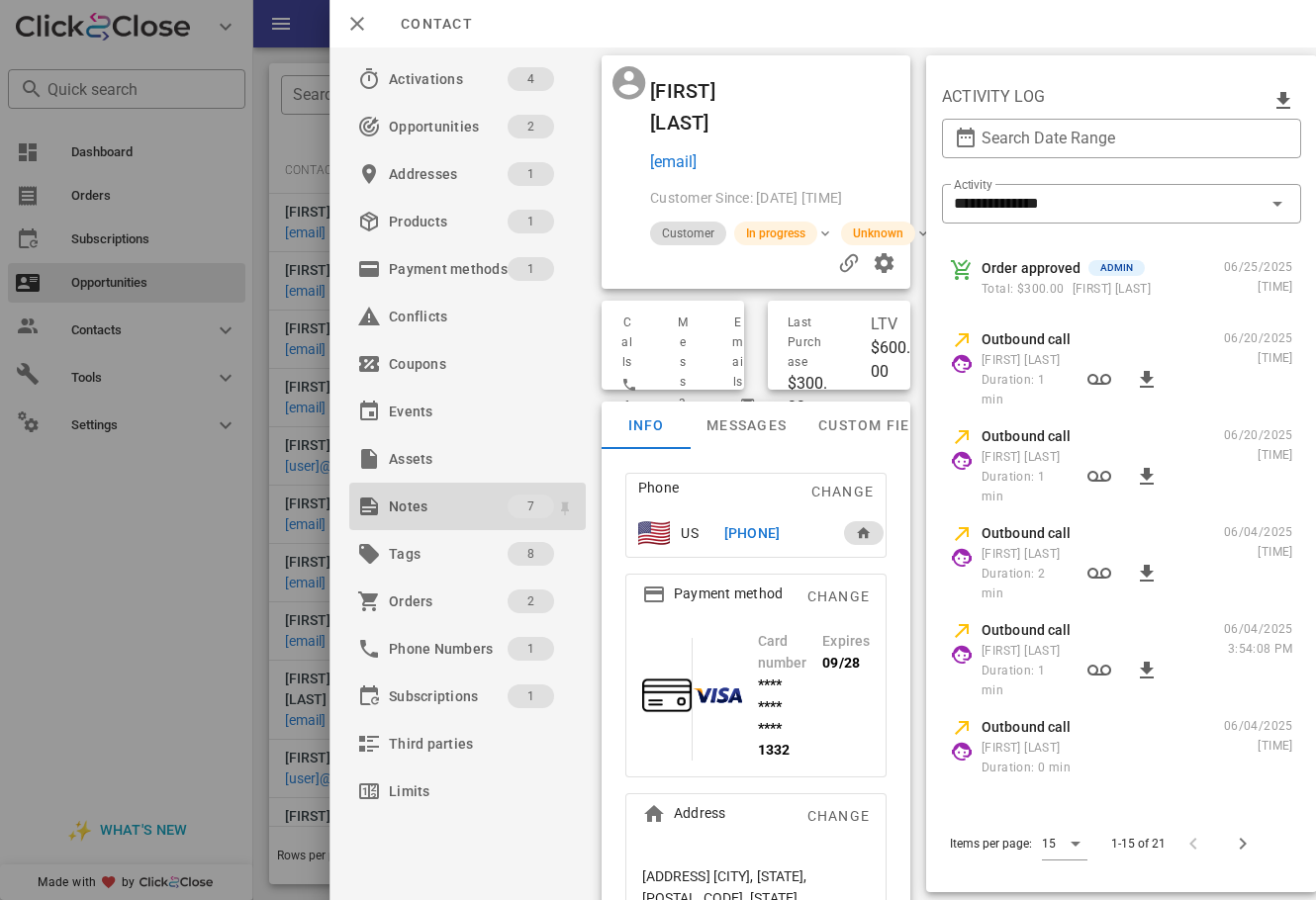 click on "7" at bounding box center (541, 506) 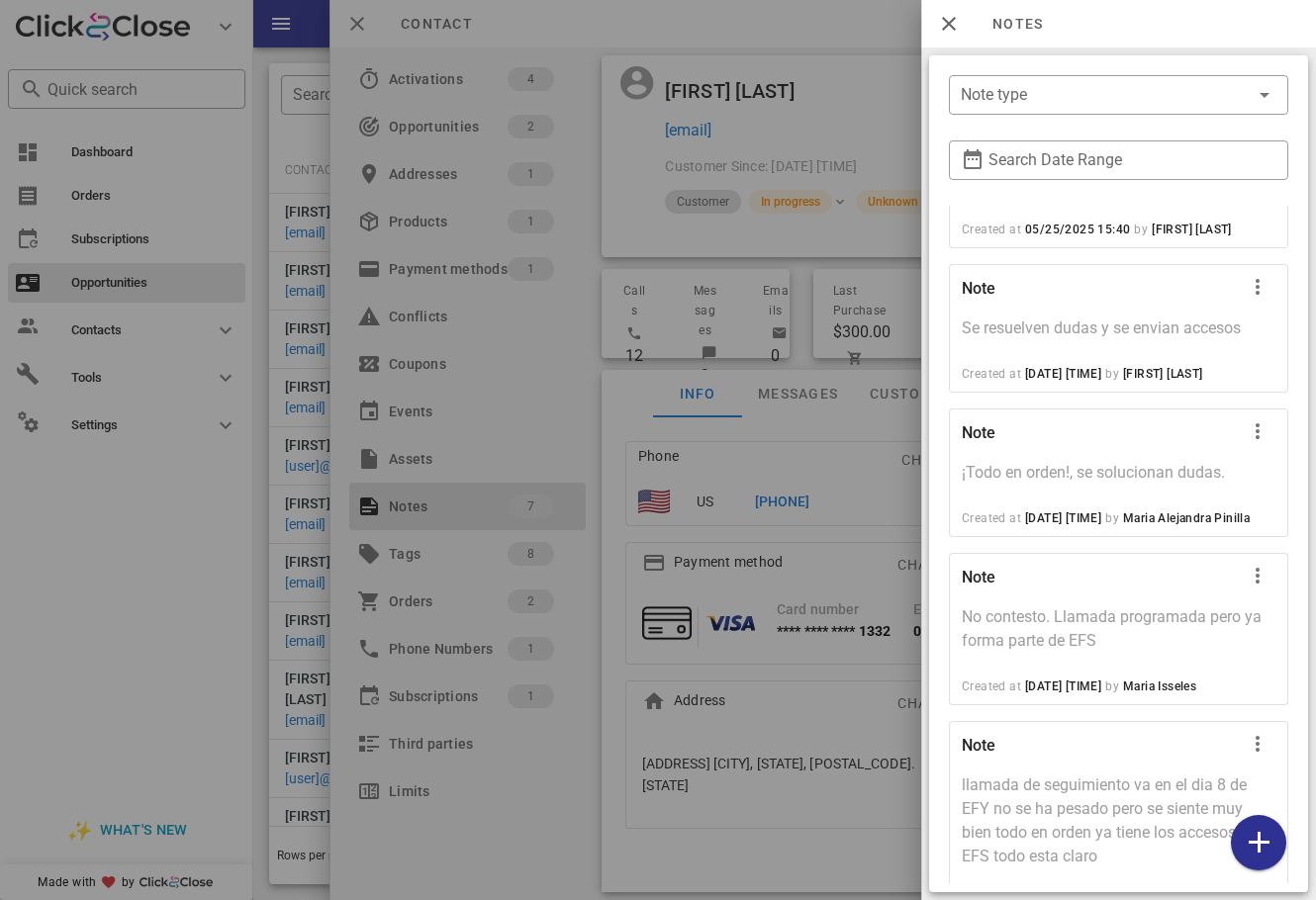scroll, scrollTop: 675, scrollLeft: 0, axis: vertical 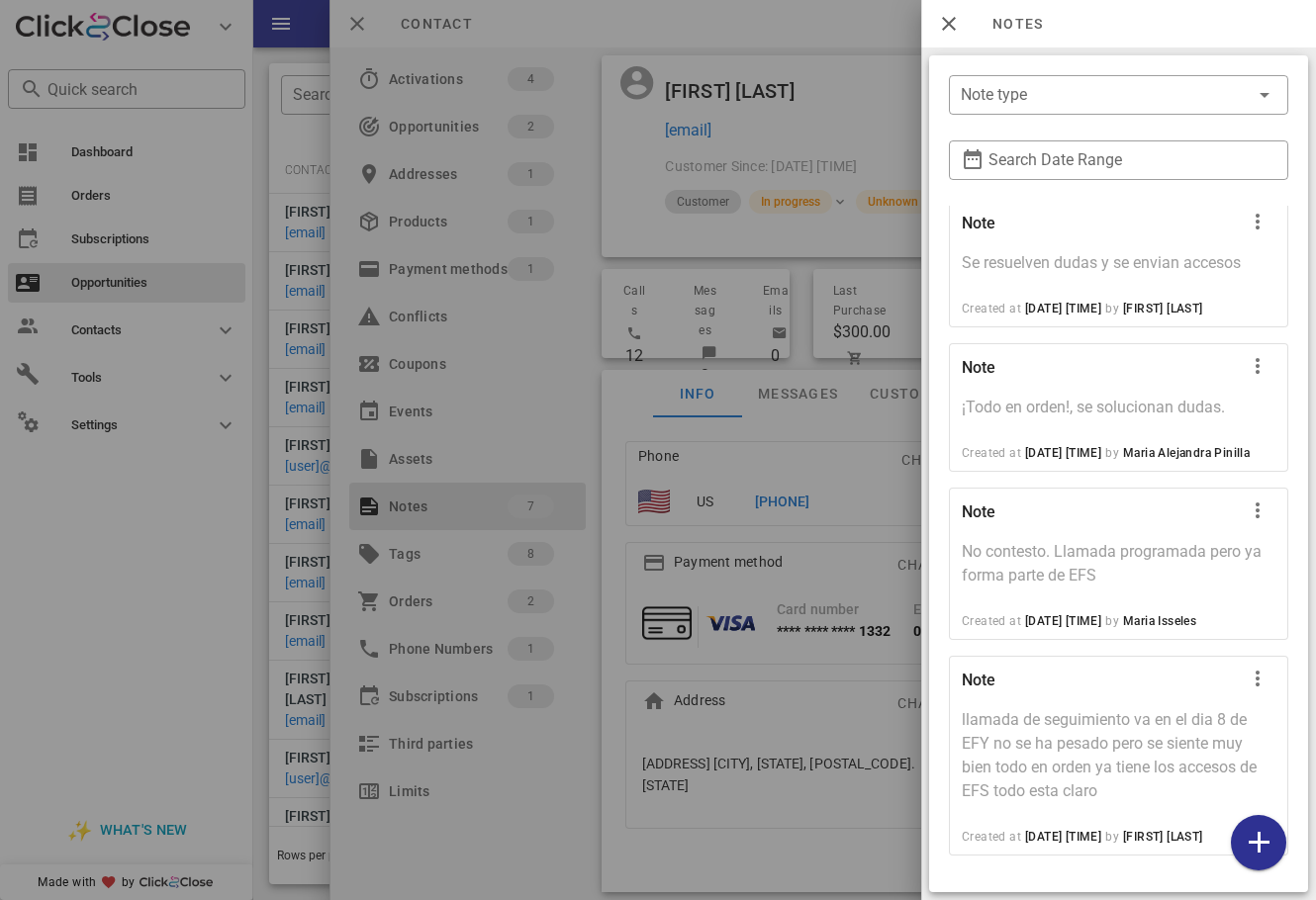 click at bounding box center (658, 450) 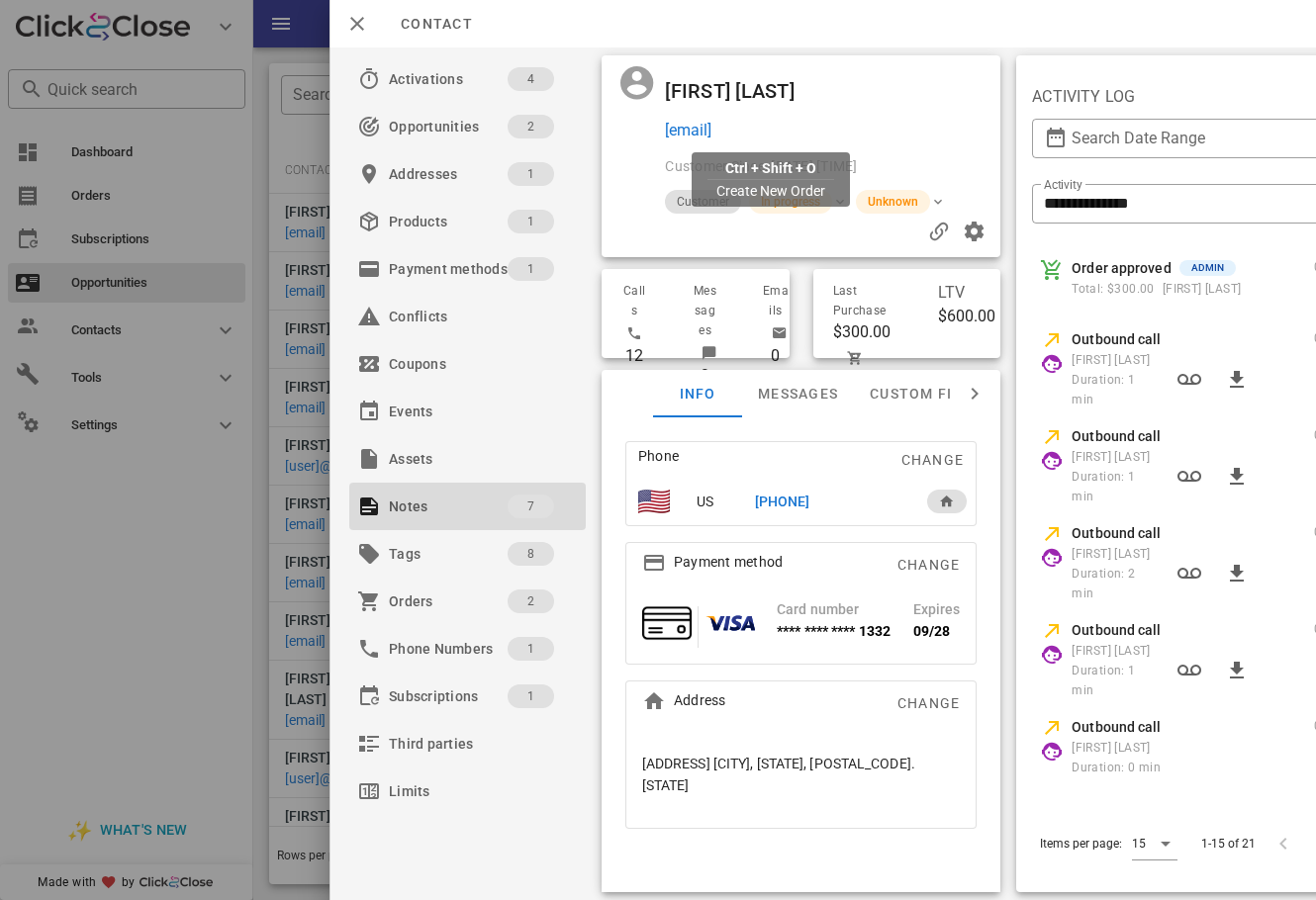 drag, startPoint x: 926, startPoint y: 127, endPoint x: 663, endPoint y: 139, distance: 263.27362 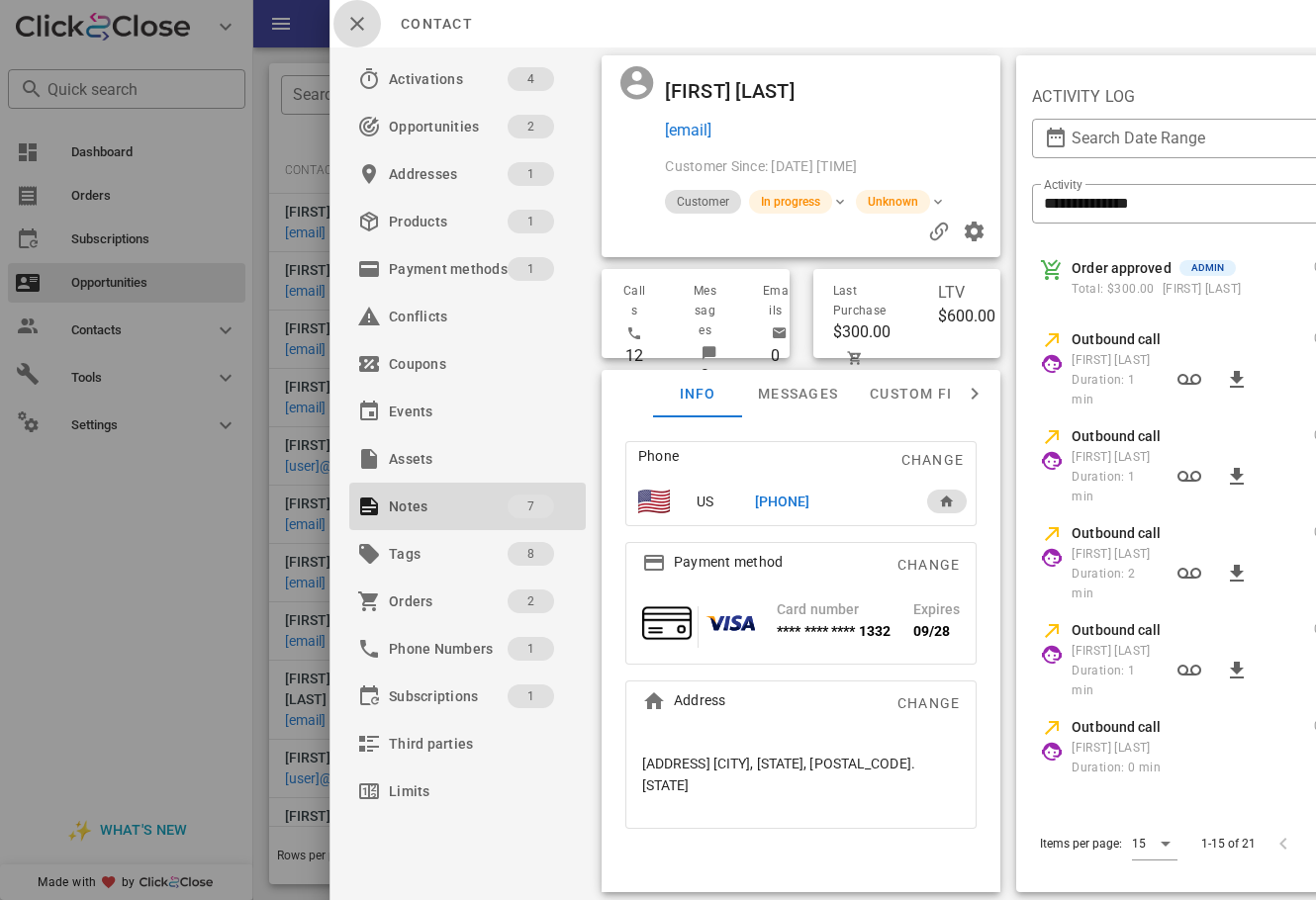 click at bounding box center (357, 24) 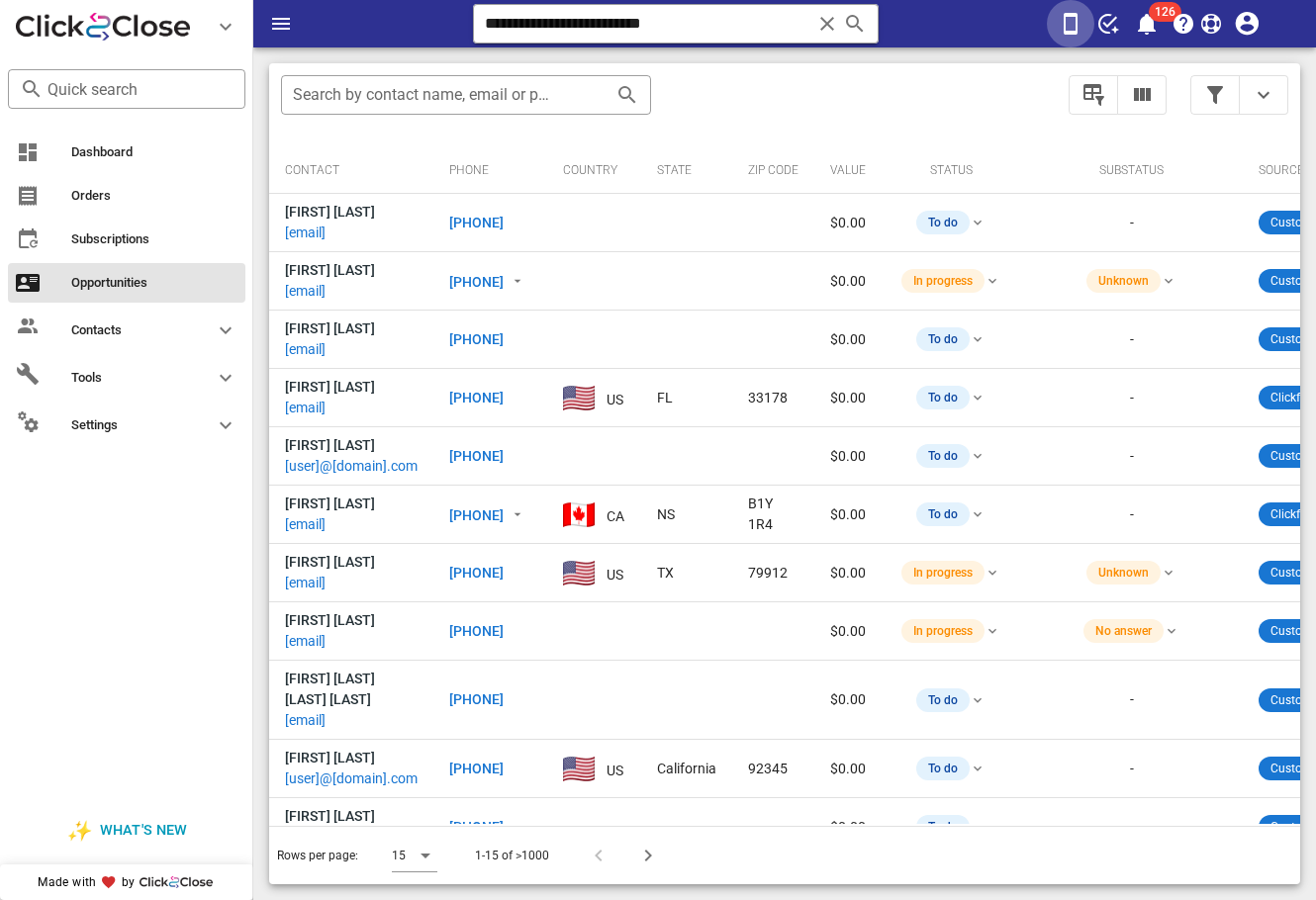 click at bounding box center (1071, 24) 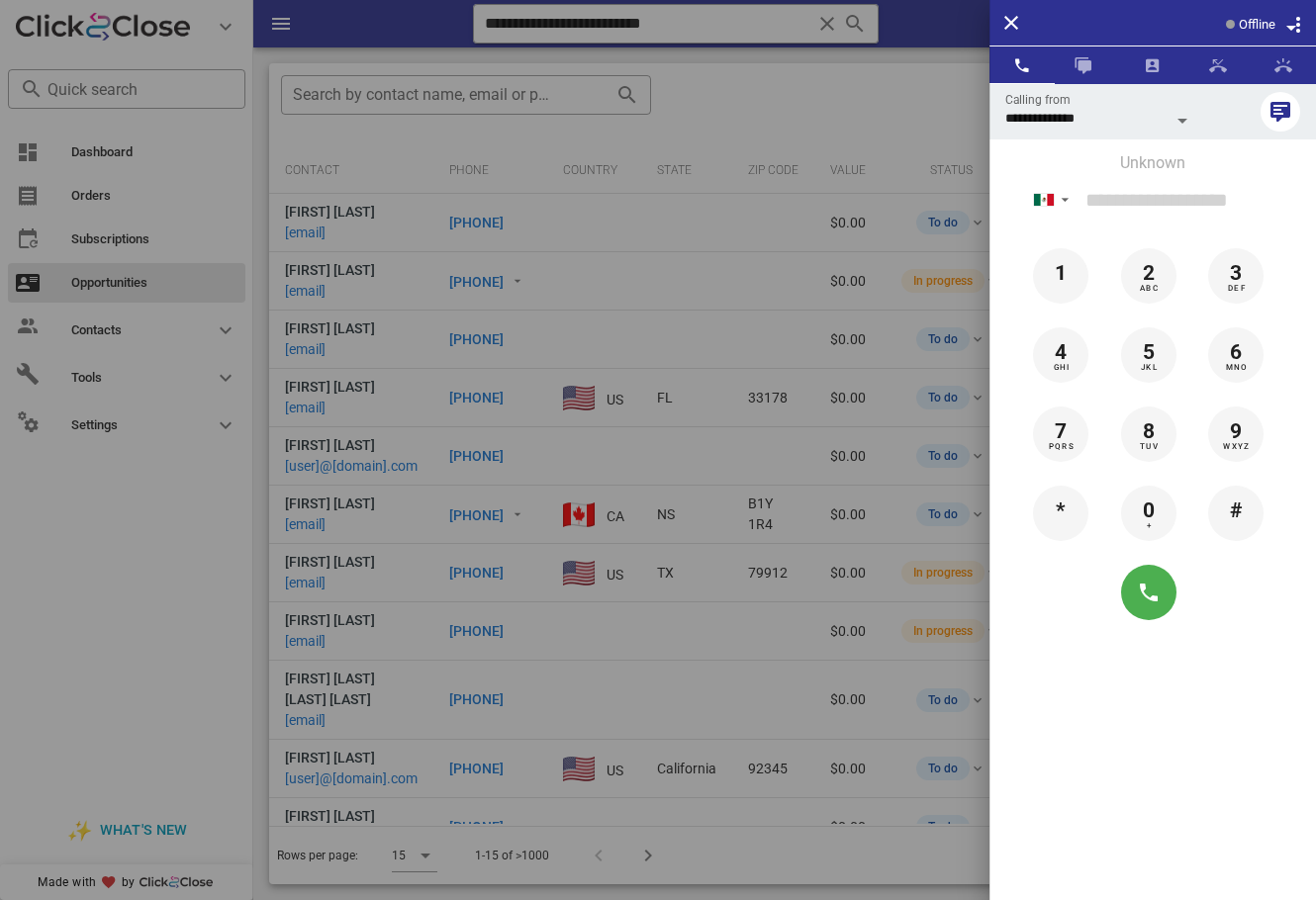 click on "Offline" at bounding box center (1257, 25) 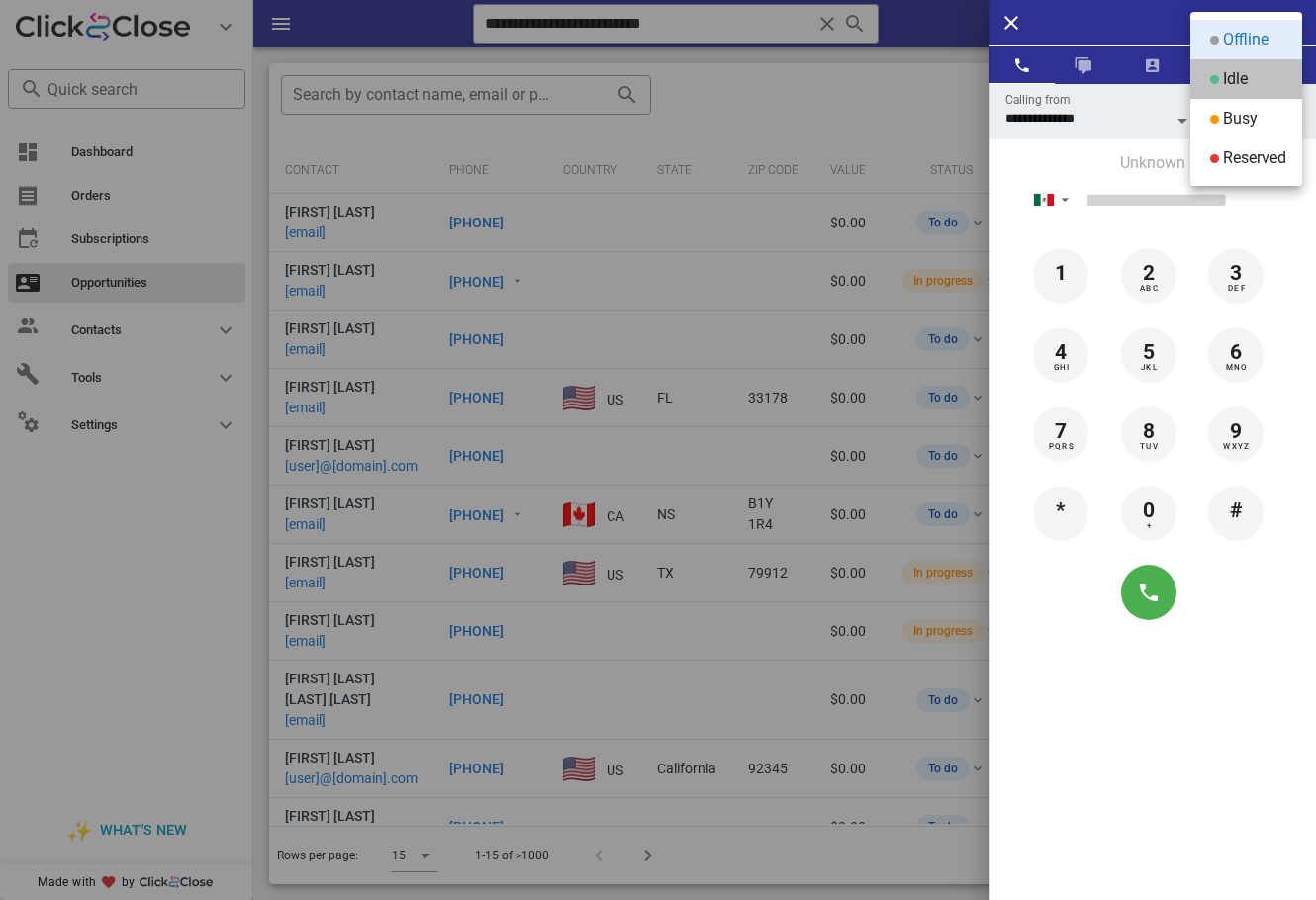 click on "Idle" at bounding box center (1235, 79) 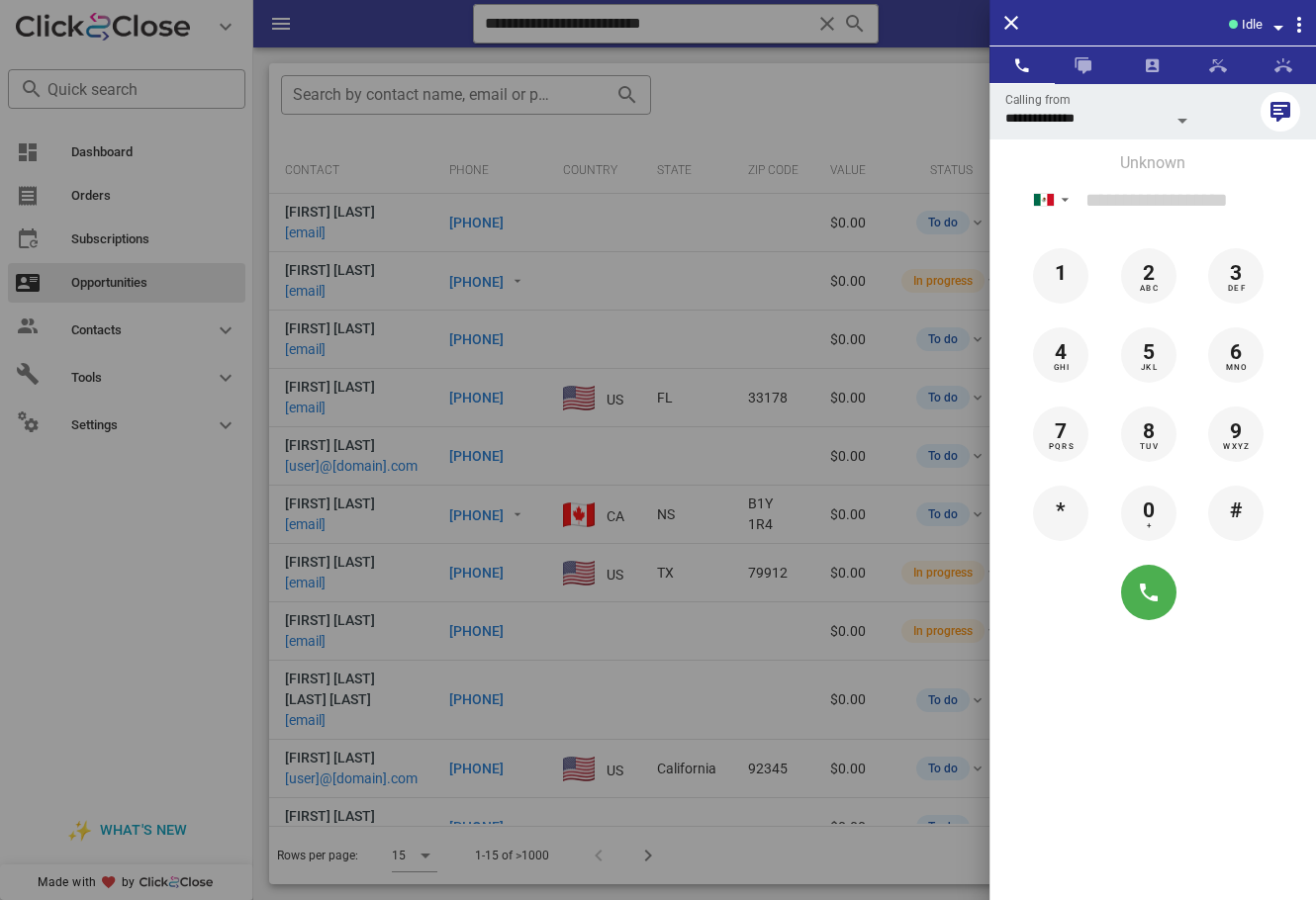 click at bounding box center (658, 450) 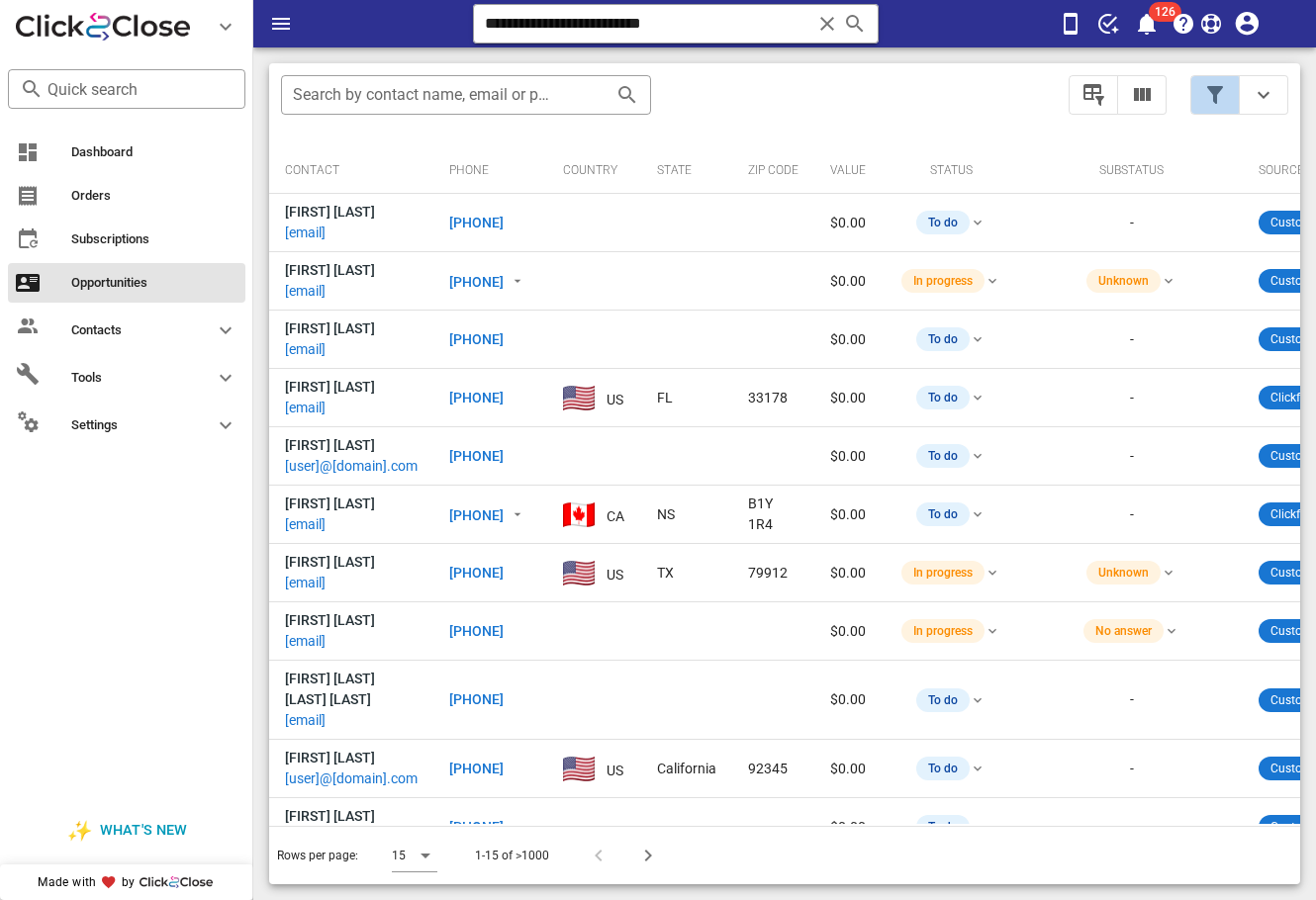 click at bounding box center (1215, 95) 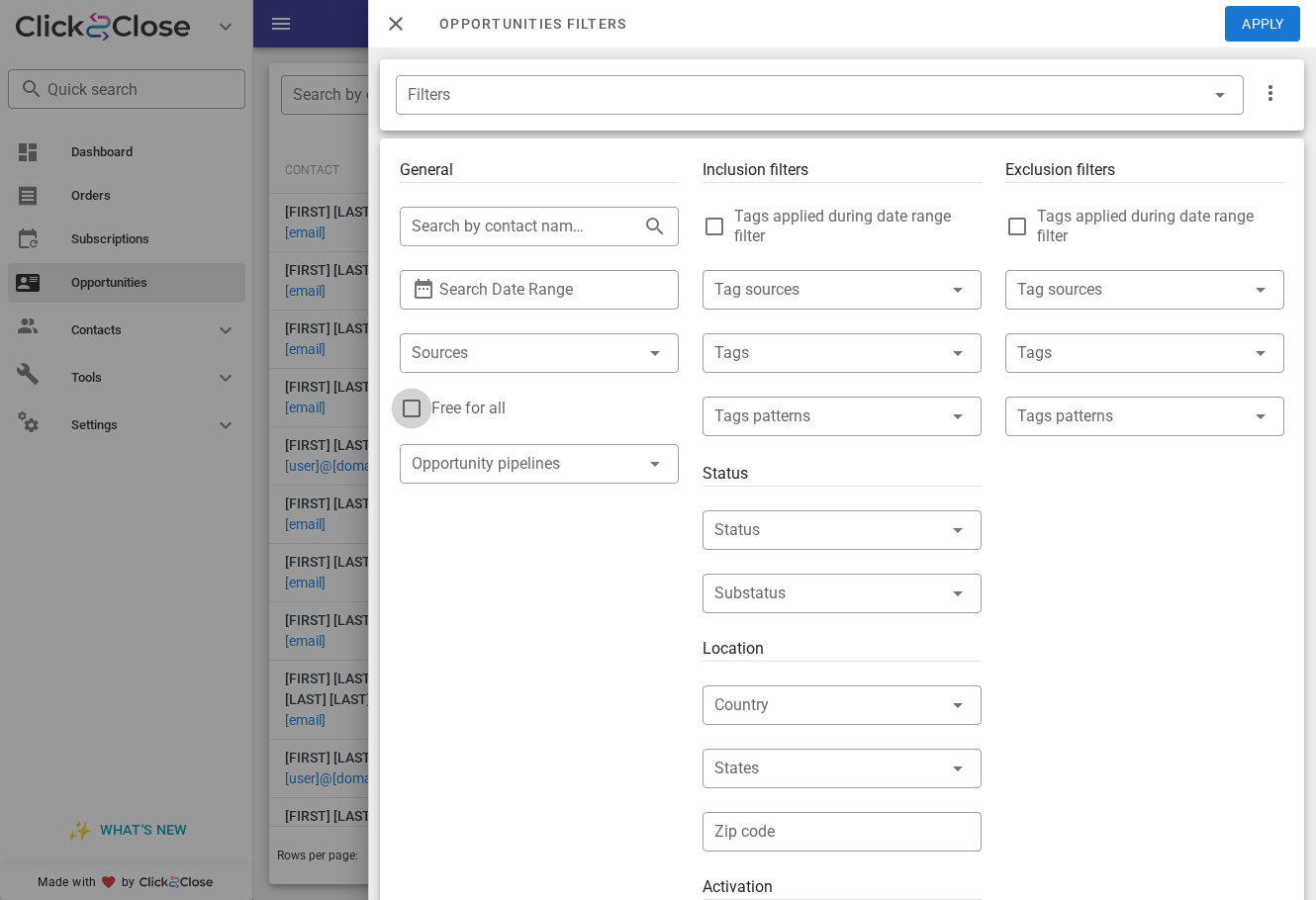 click at bounding box center (412, 408) 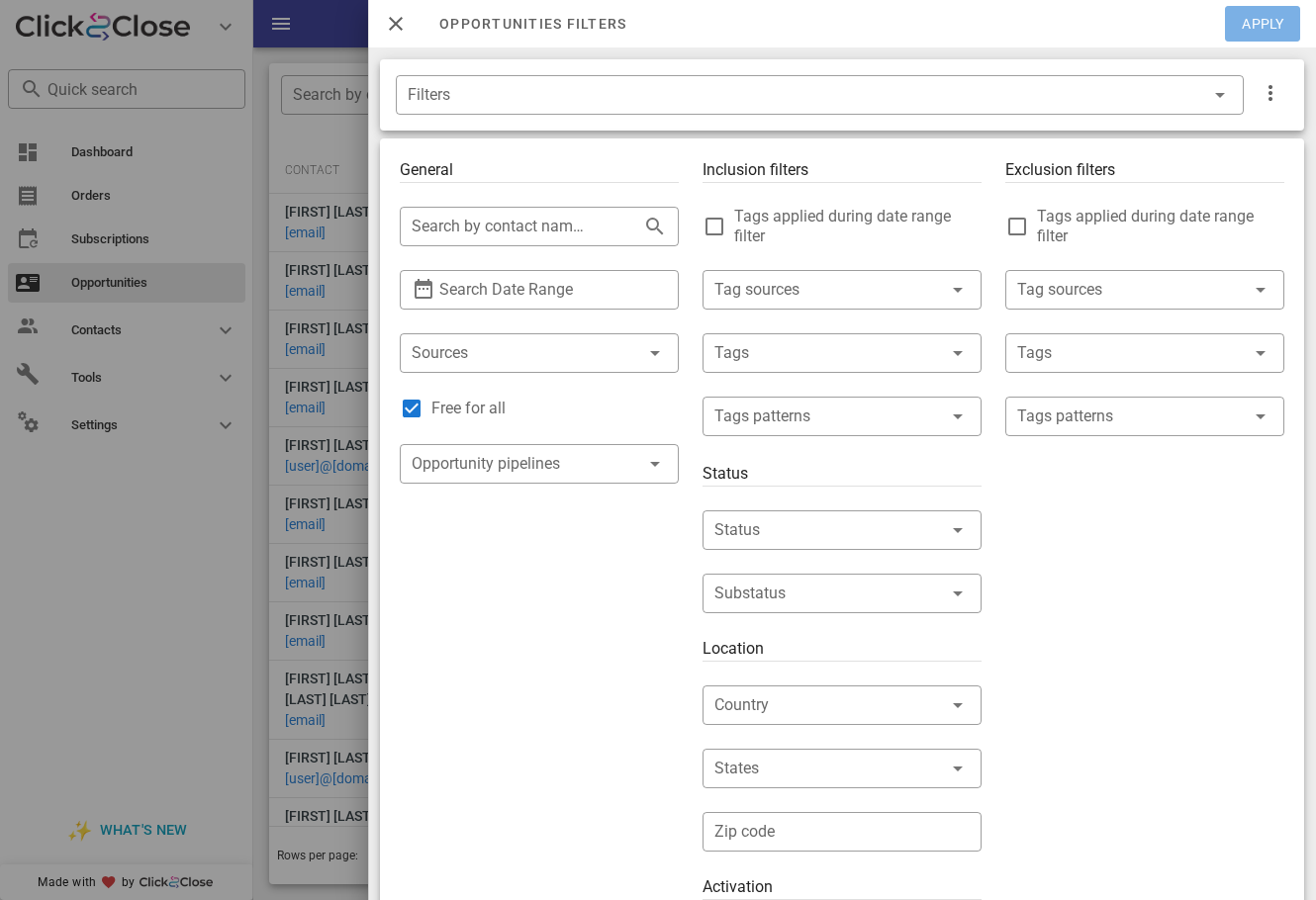 click on "Apply" at bounding box center (1264, 24) 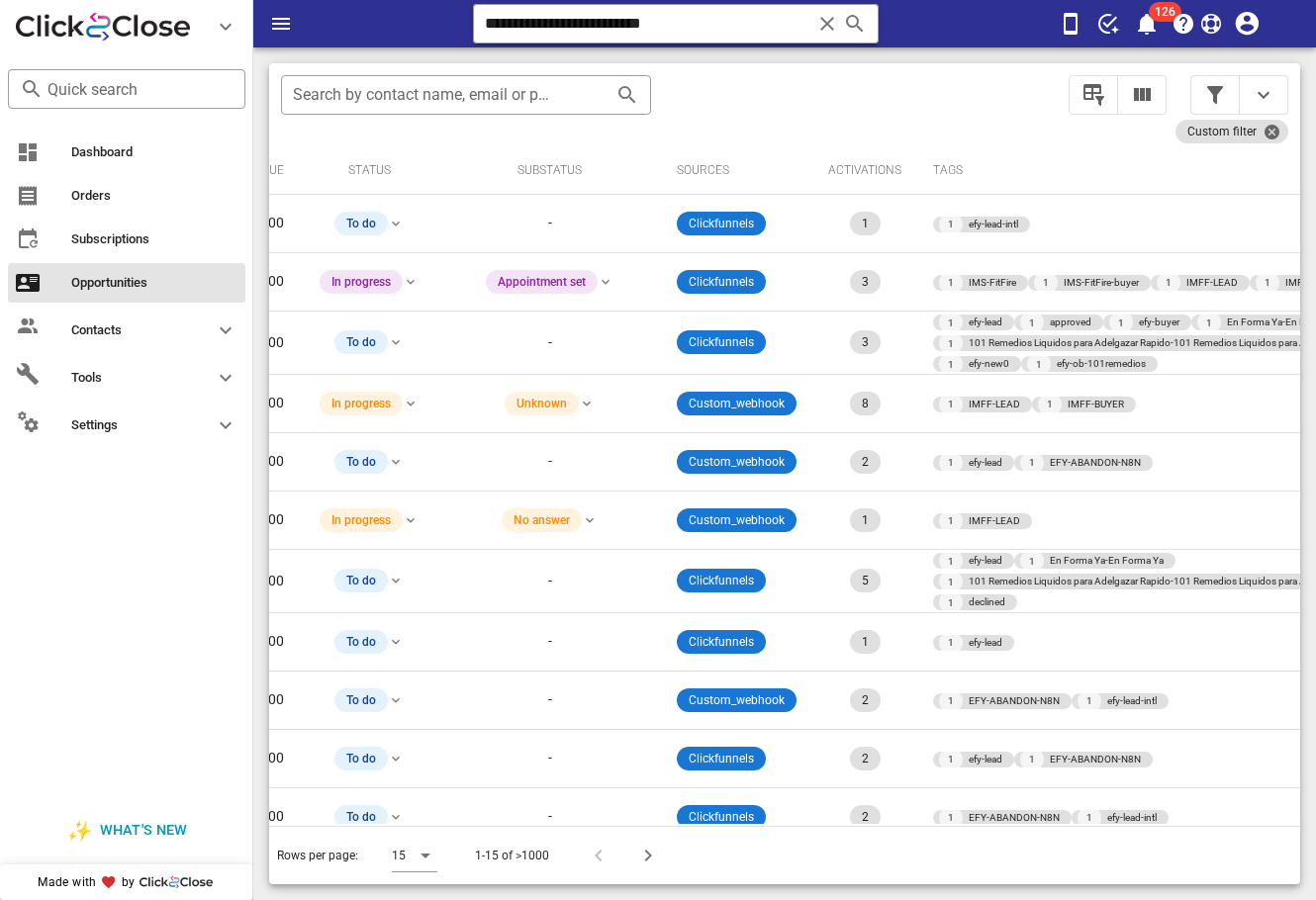 scroll, scrollTop: 0, scrollLeft: 586, axis: horizontal 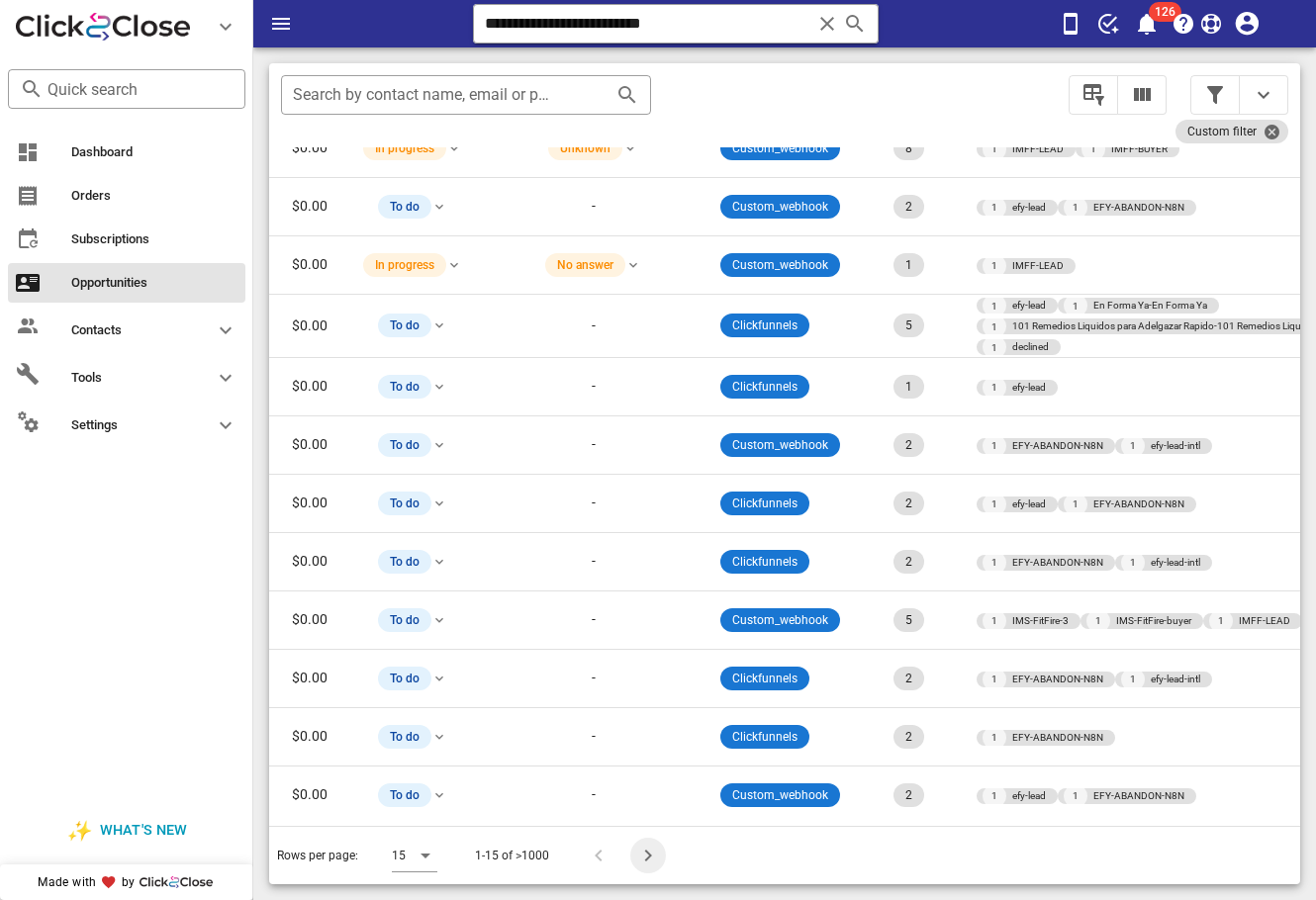 click at bounding box center [648, 855] 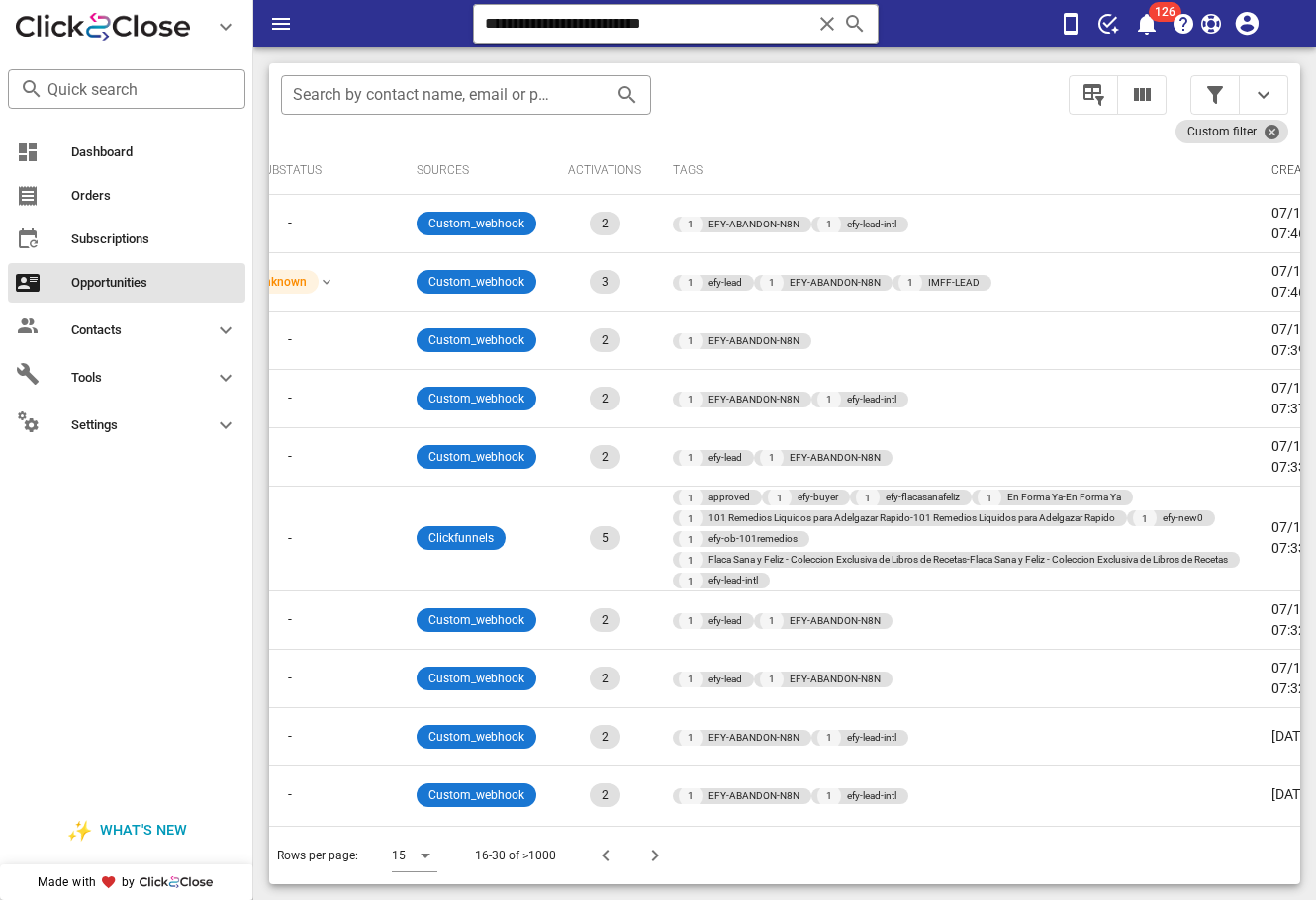 scroll, scrollTop: 0, scrollLeft: 907, axis: horizontal 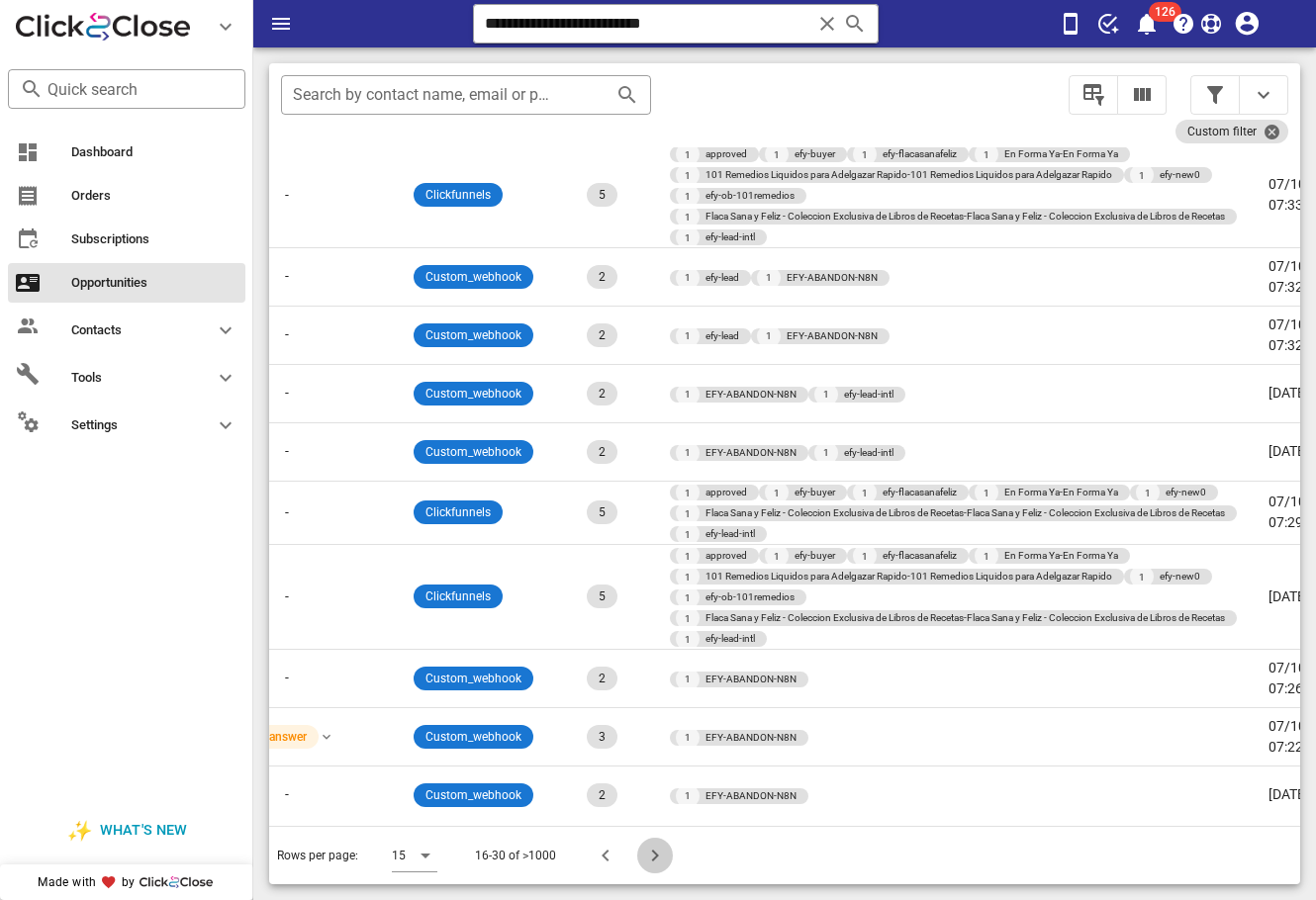 click at bounding box center [655, 855] 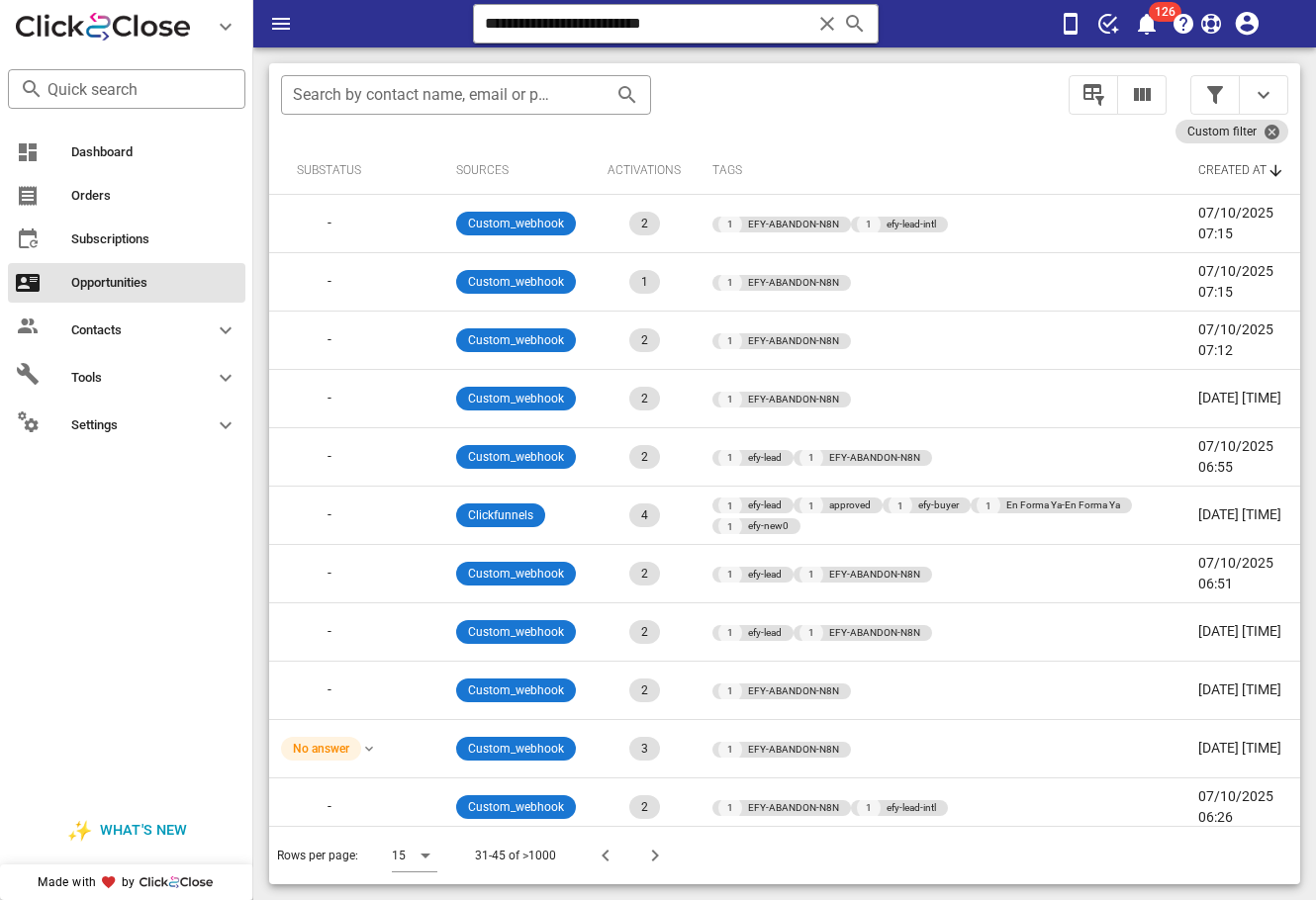 scroll, scrollTop: 0, scrollLeft: 878, axis: horizontal 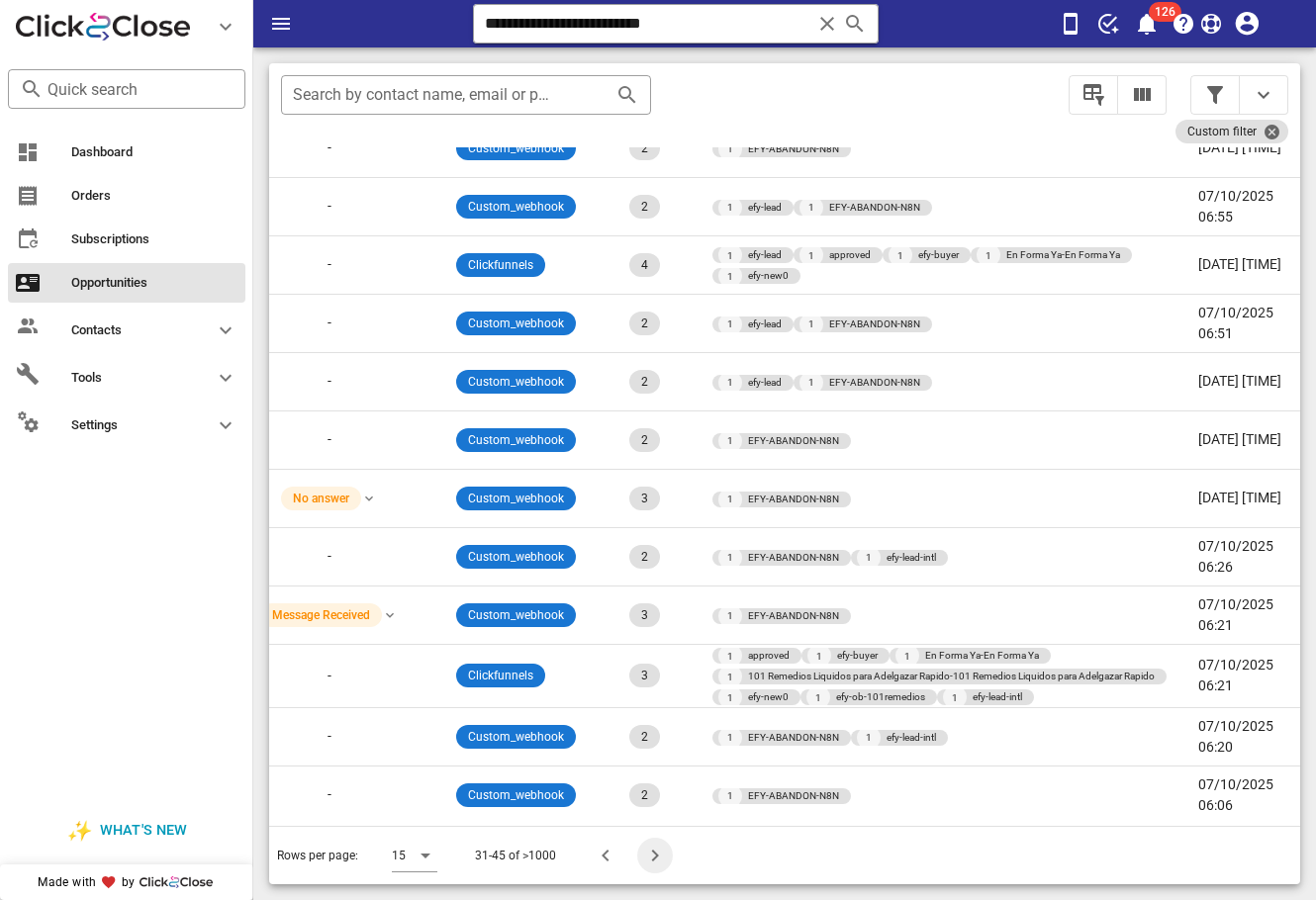click at bounding box center (655, 855) 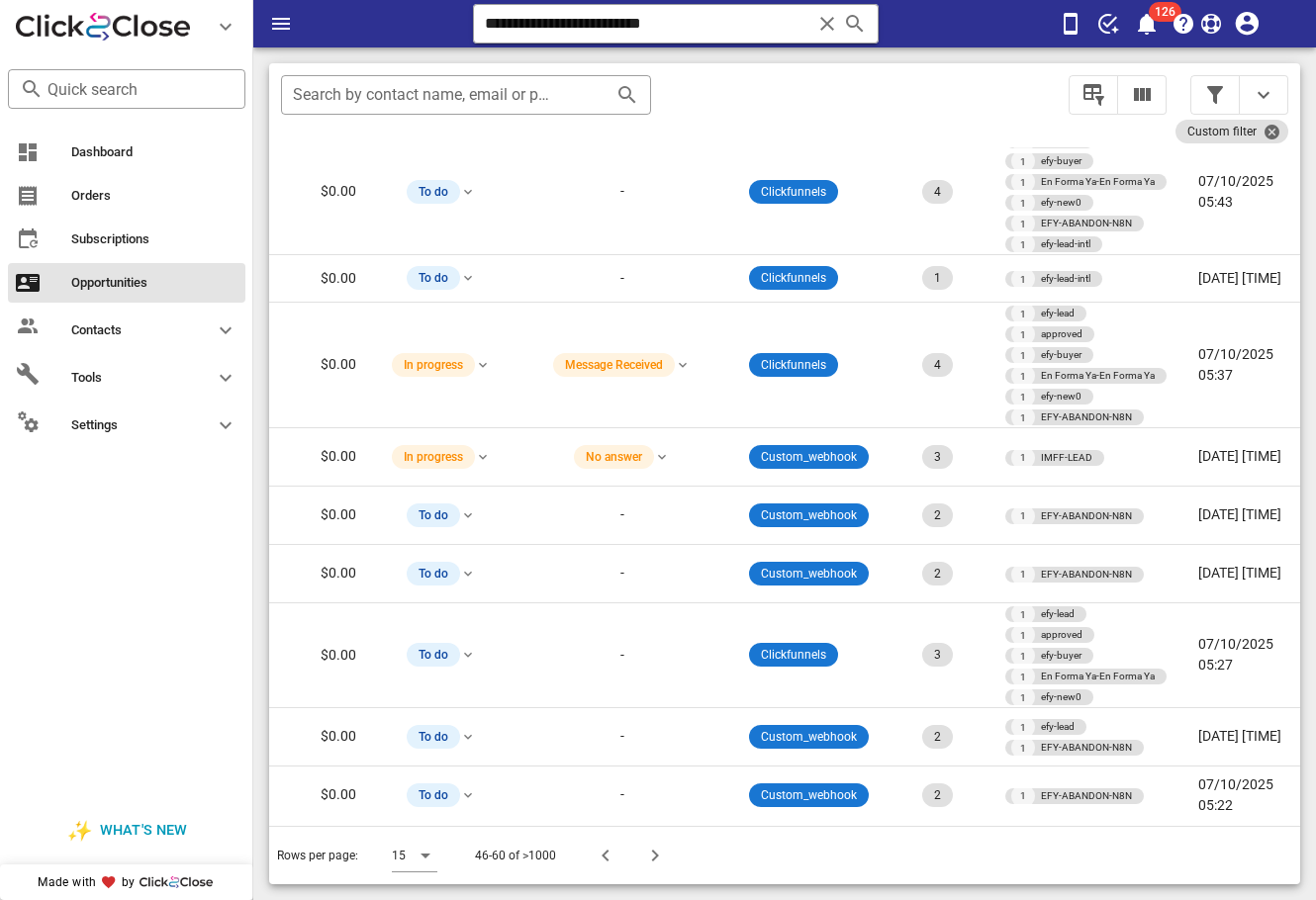scroll, scrollTop: 502, scrollLeft: 0, axis: vertical 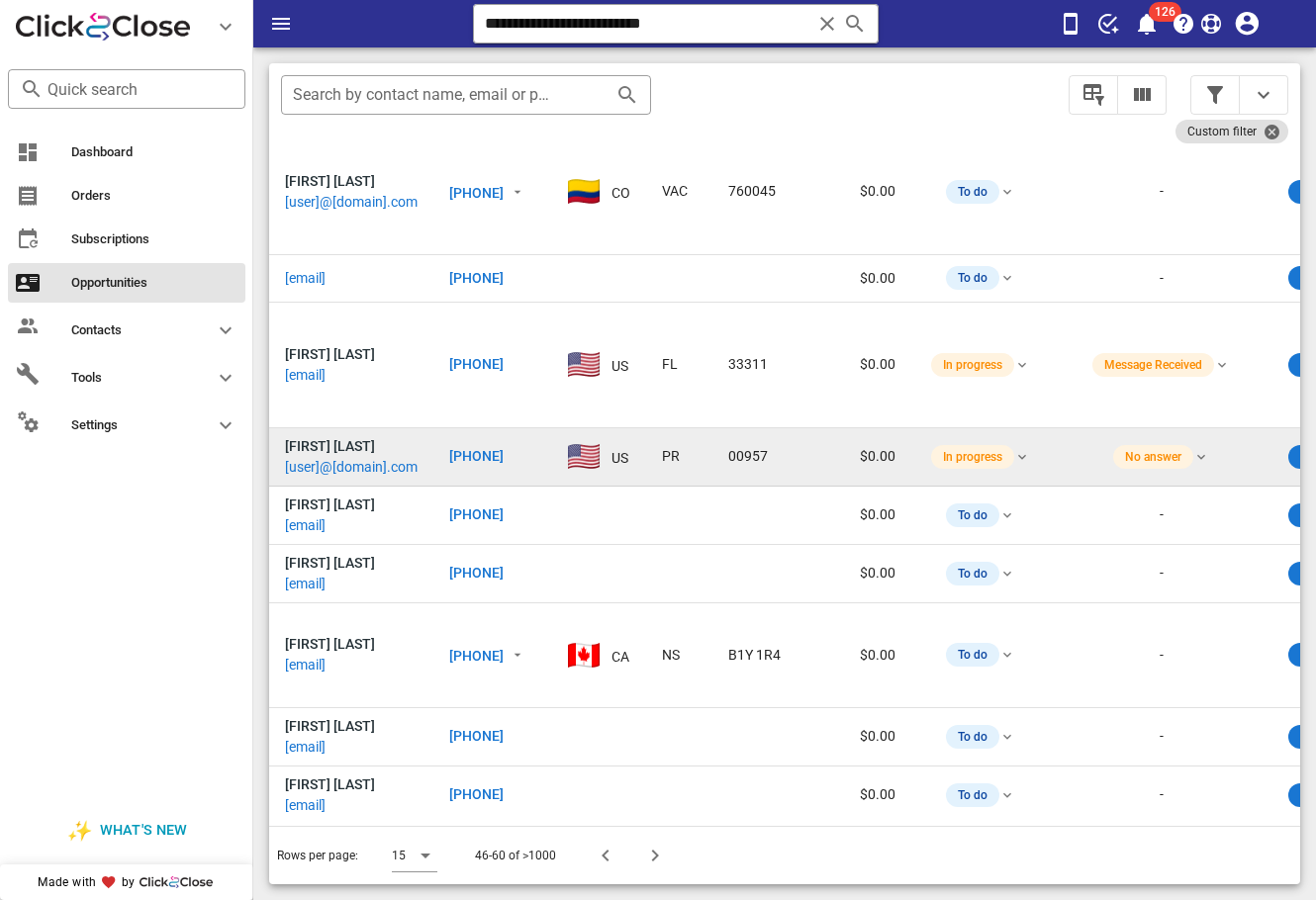 click on "[USER]@[DOMAIN].com" at bounding box center [351, 467] 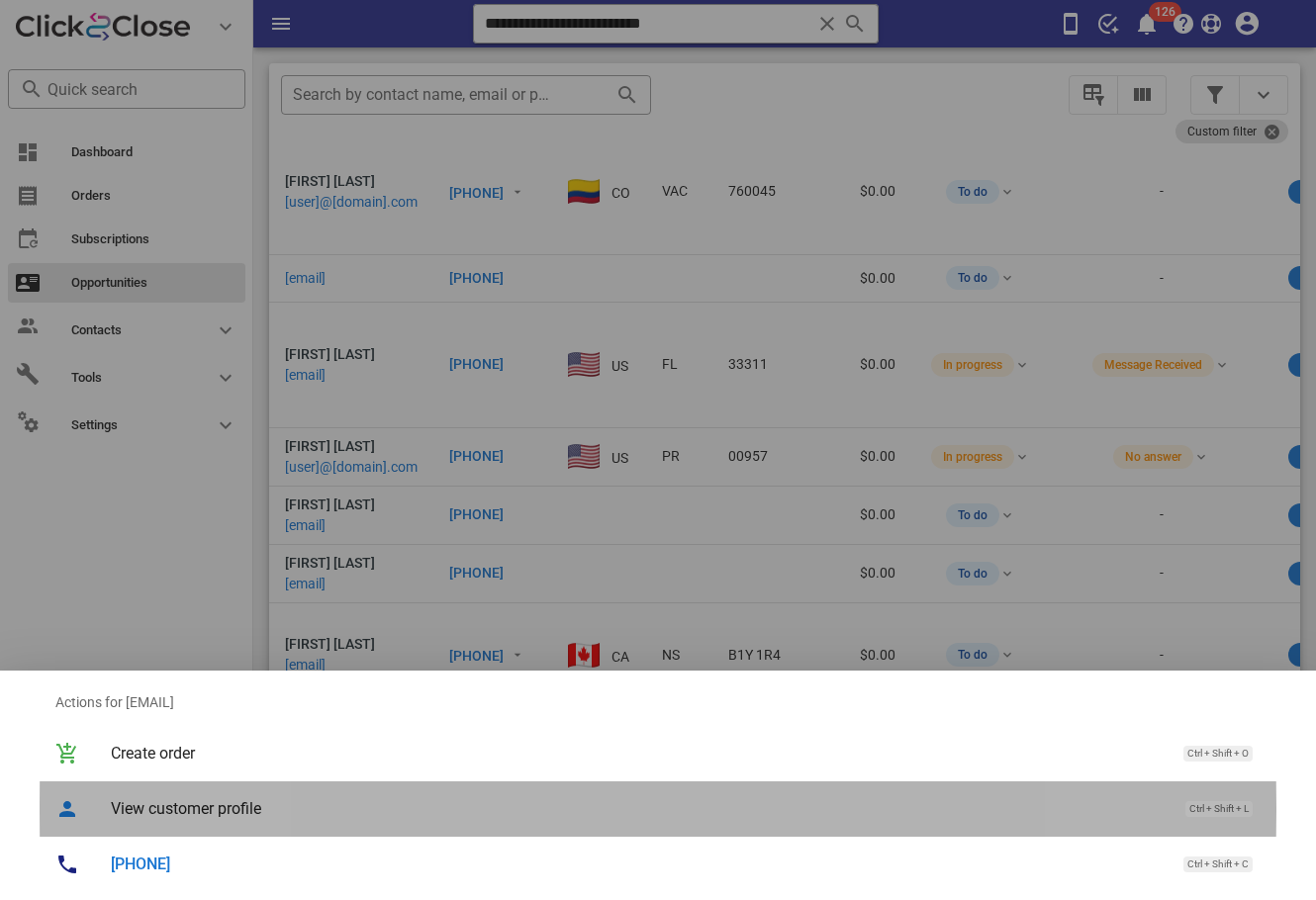 click on "View customer profile Ctrl + Shift + L" at bounding box center (686, 808) 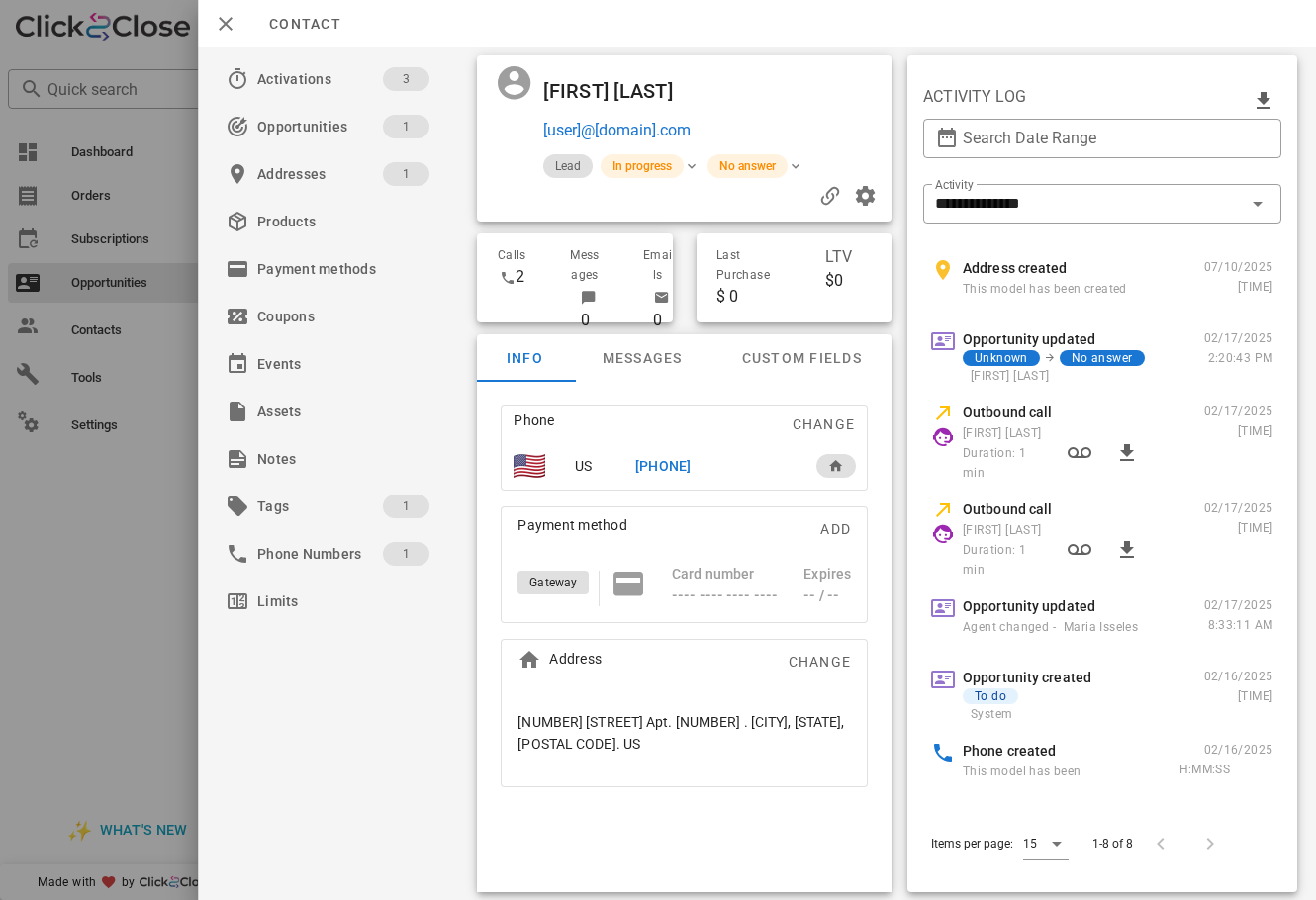 click at bounding box center [658, 450] 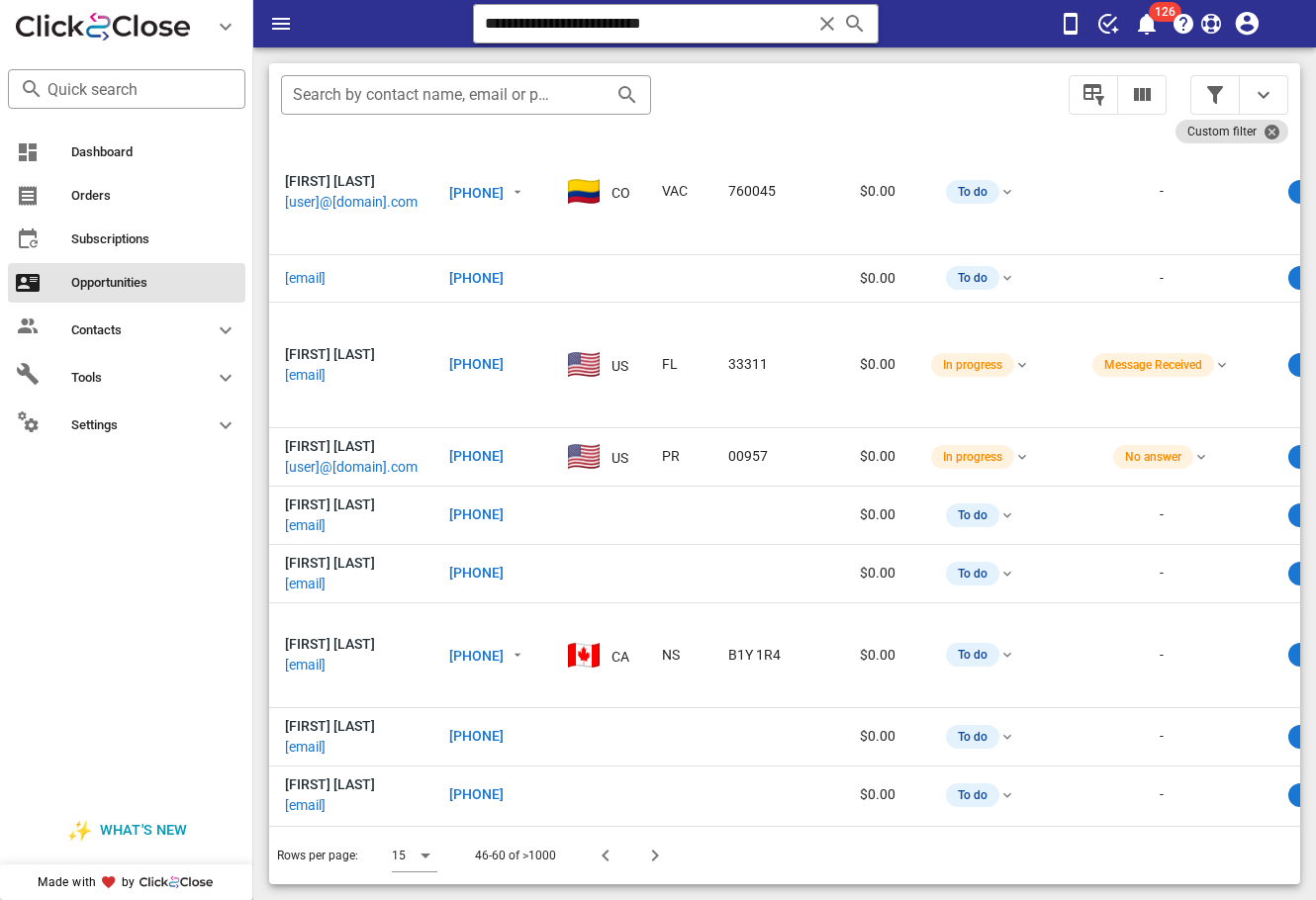 click on "Dashboard Orders Subscriptions Opportunities Contacts Tools Settings" at bounding box center [127, 461] 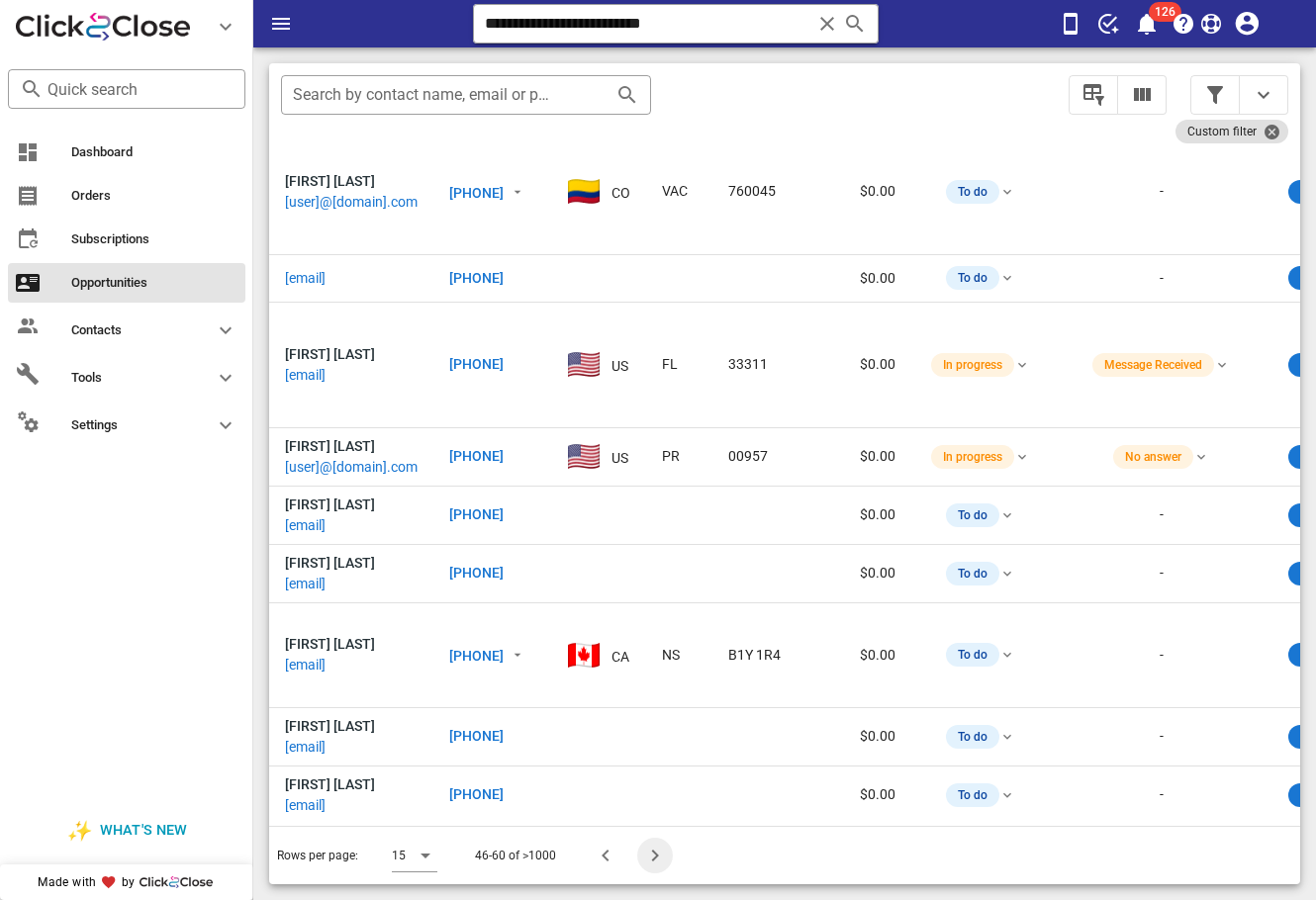 click at bounding box center [655, 855] 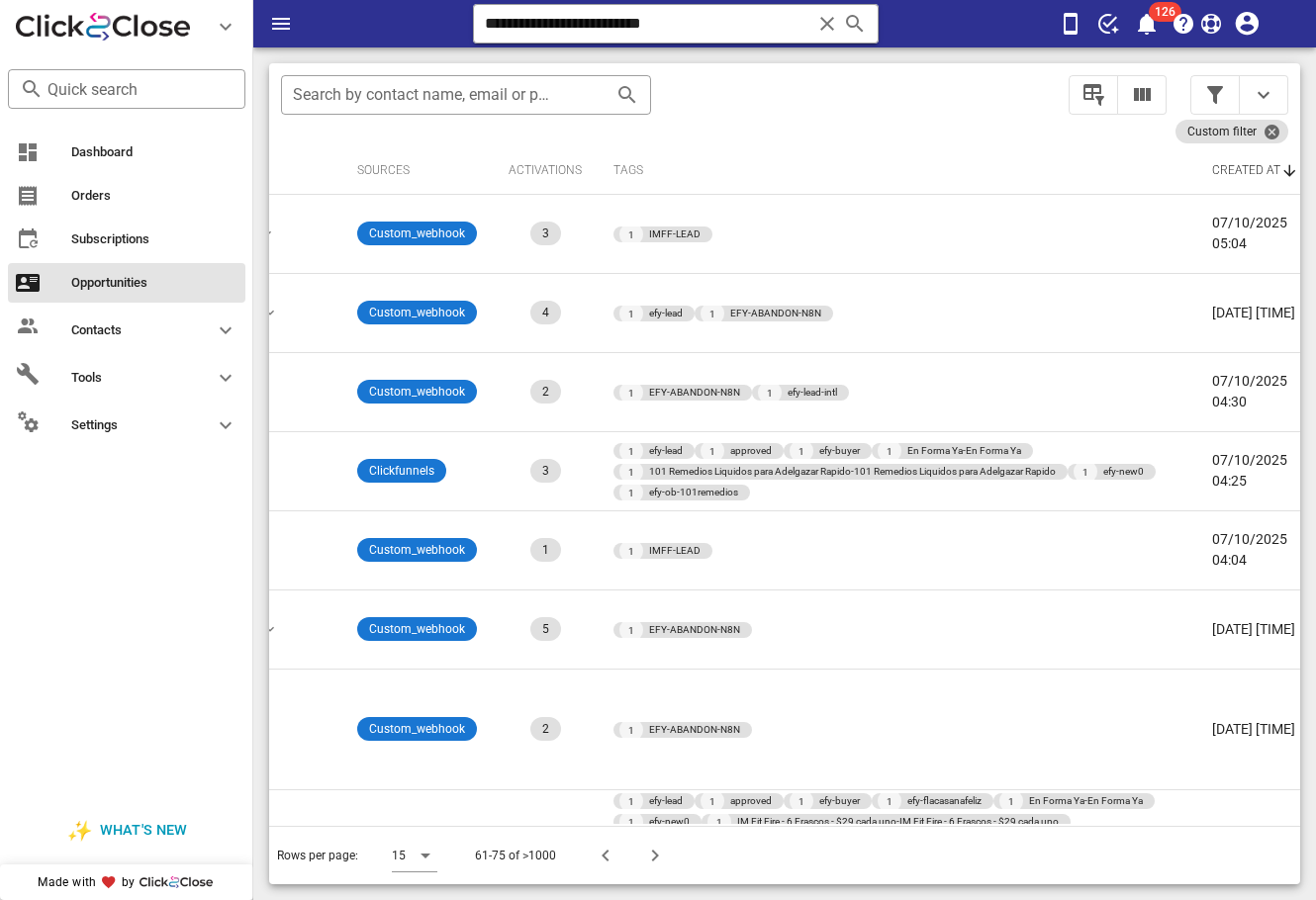 scroll, scrollTop: 0, scrollLeft: 0, axis: both 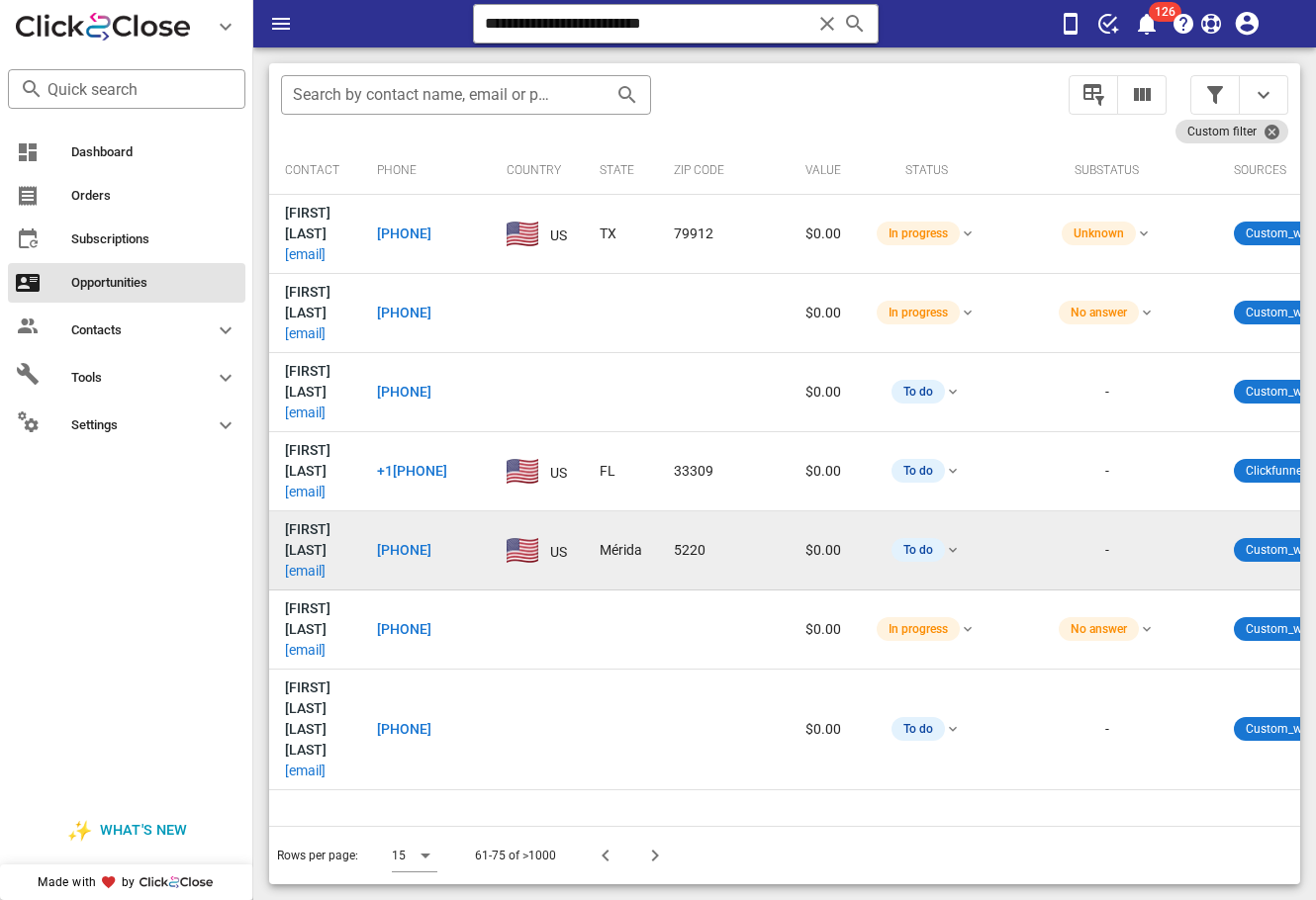 click on "[EMAIL]" at bounding box center [305, 571] 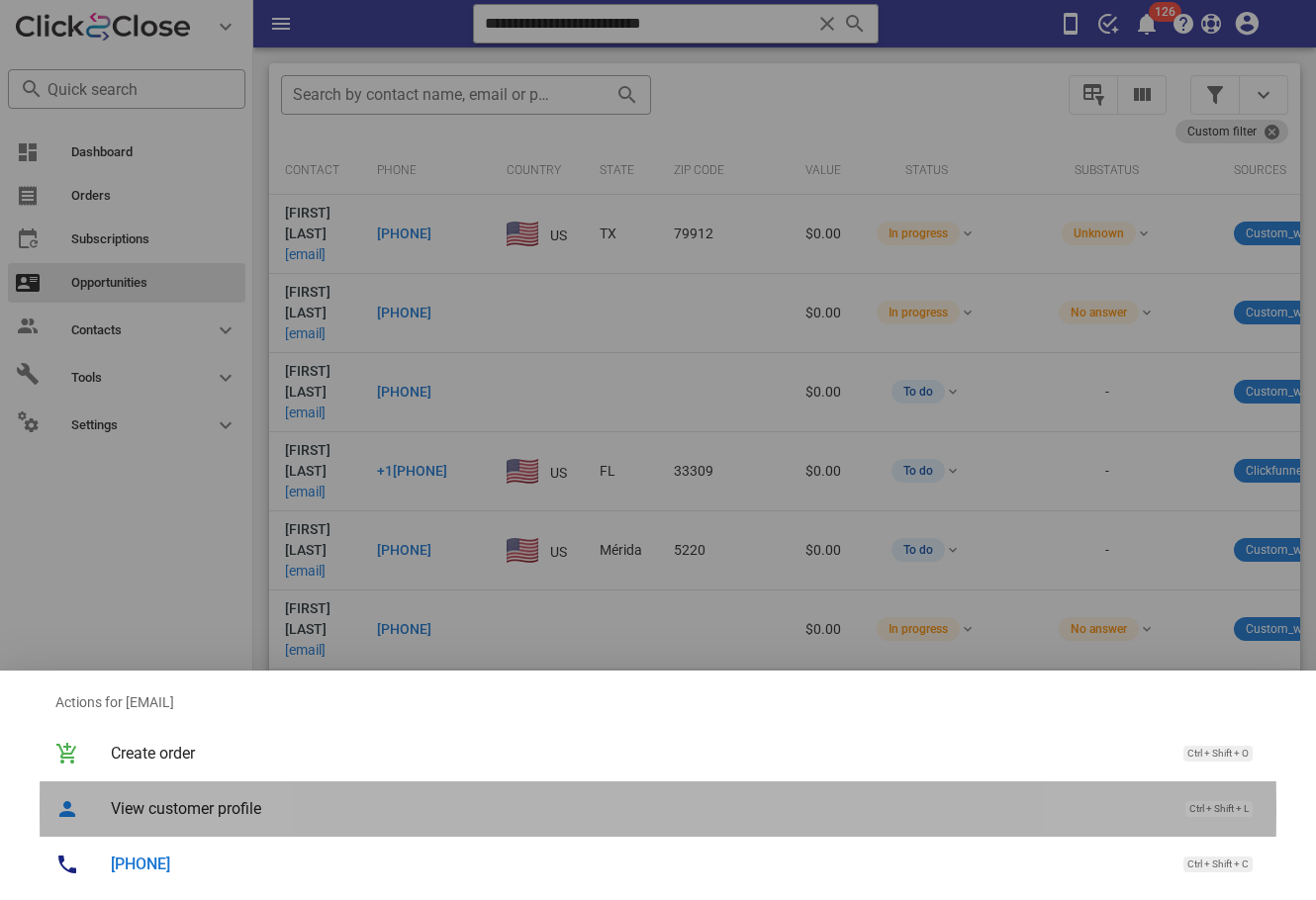 click on "View customer profile" at bounding box center (638, 808) 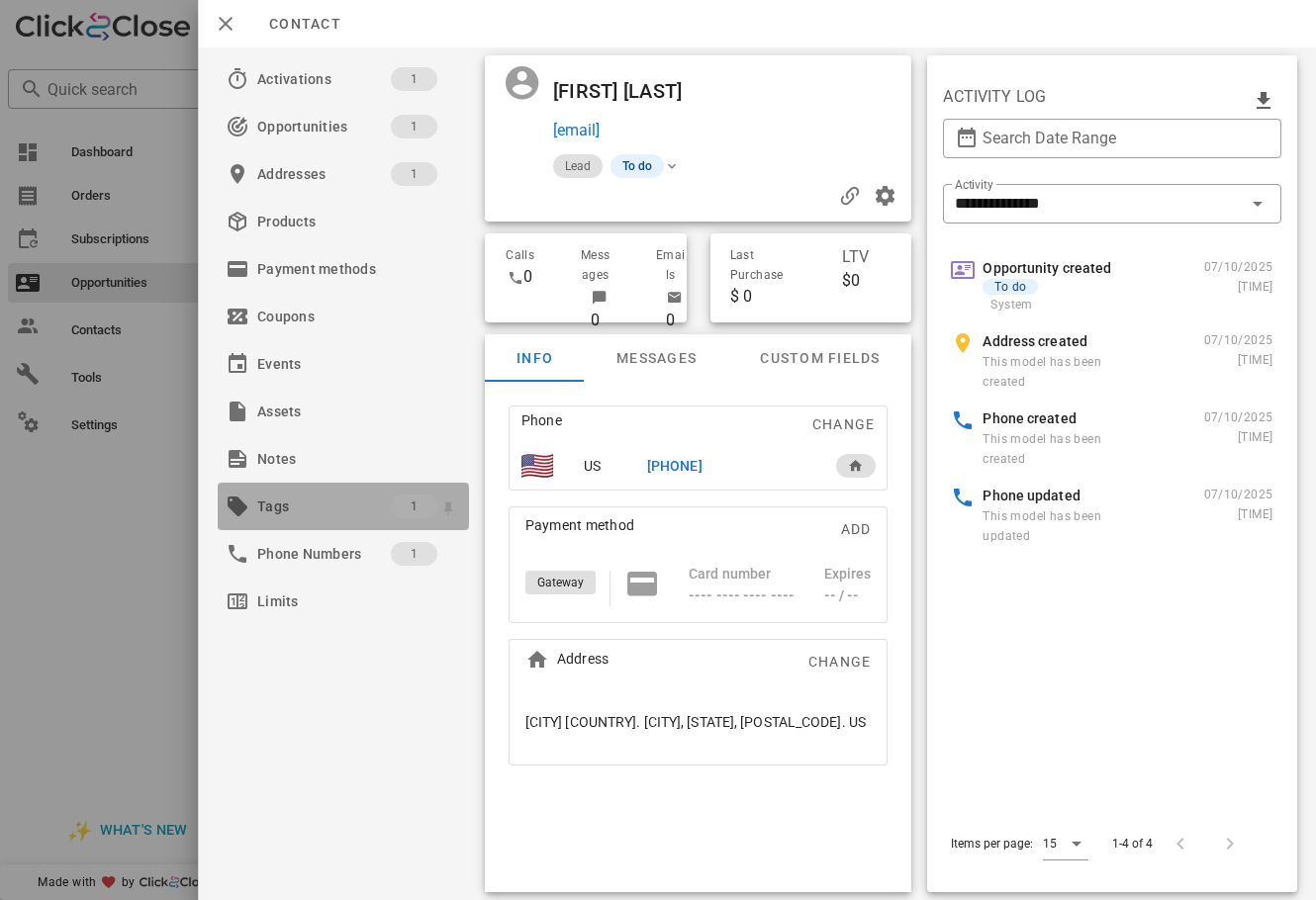 click on "Tags" at bounding box center (324, 506) 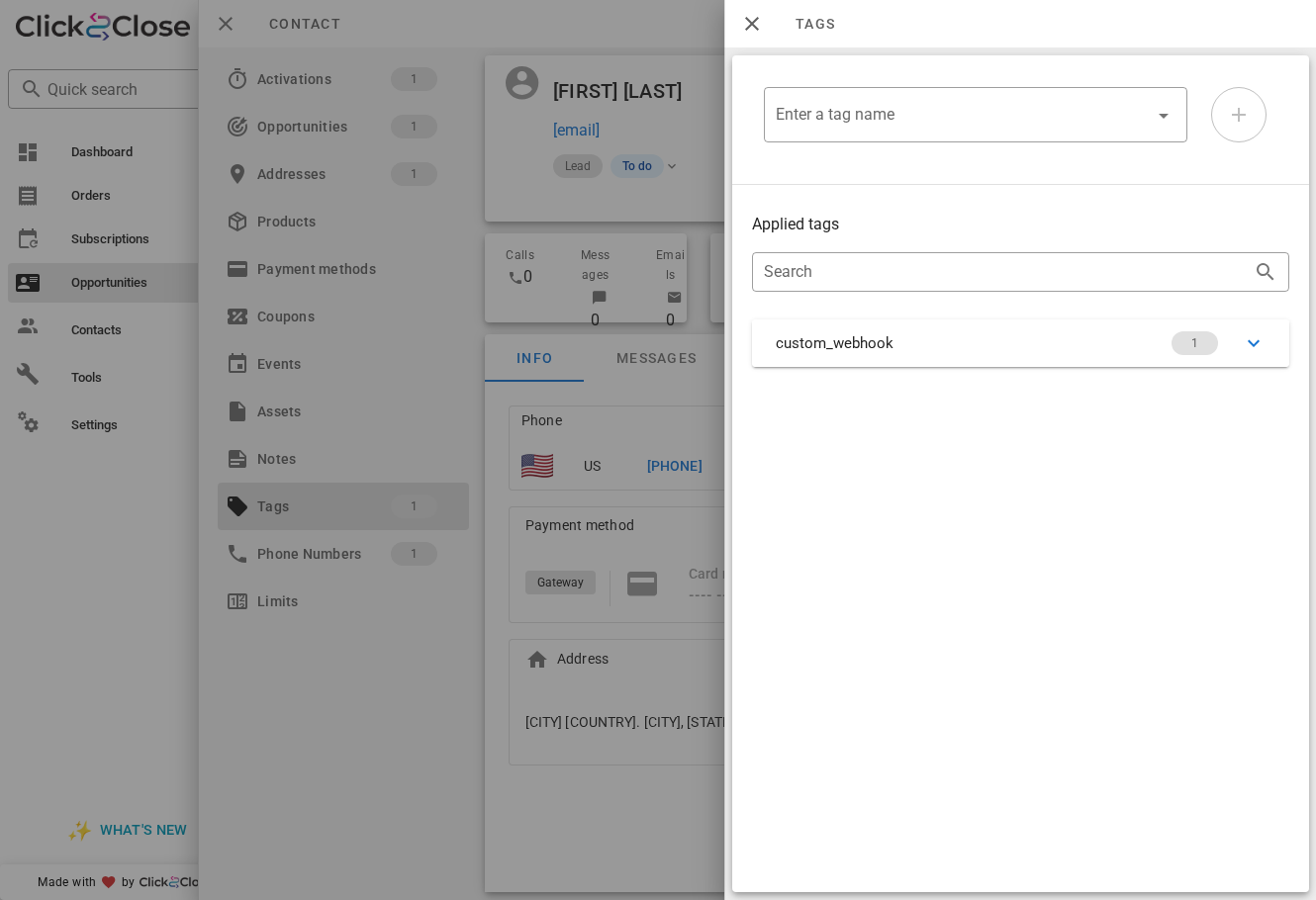 click on "​ Enter a tag name Applied tags ​ Search  custom_webhook  1" at bounding box center (1020, 474) 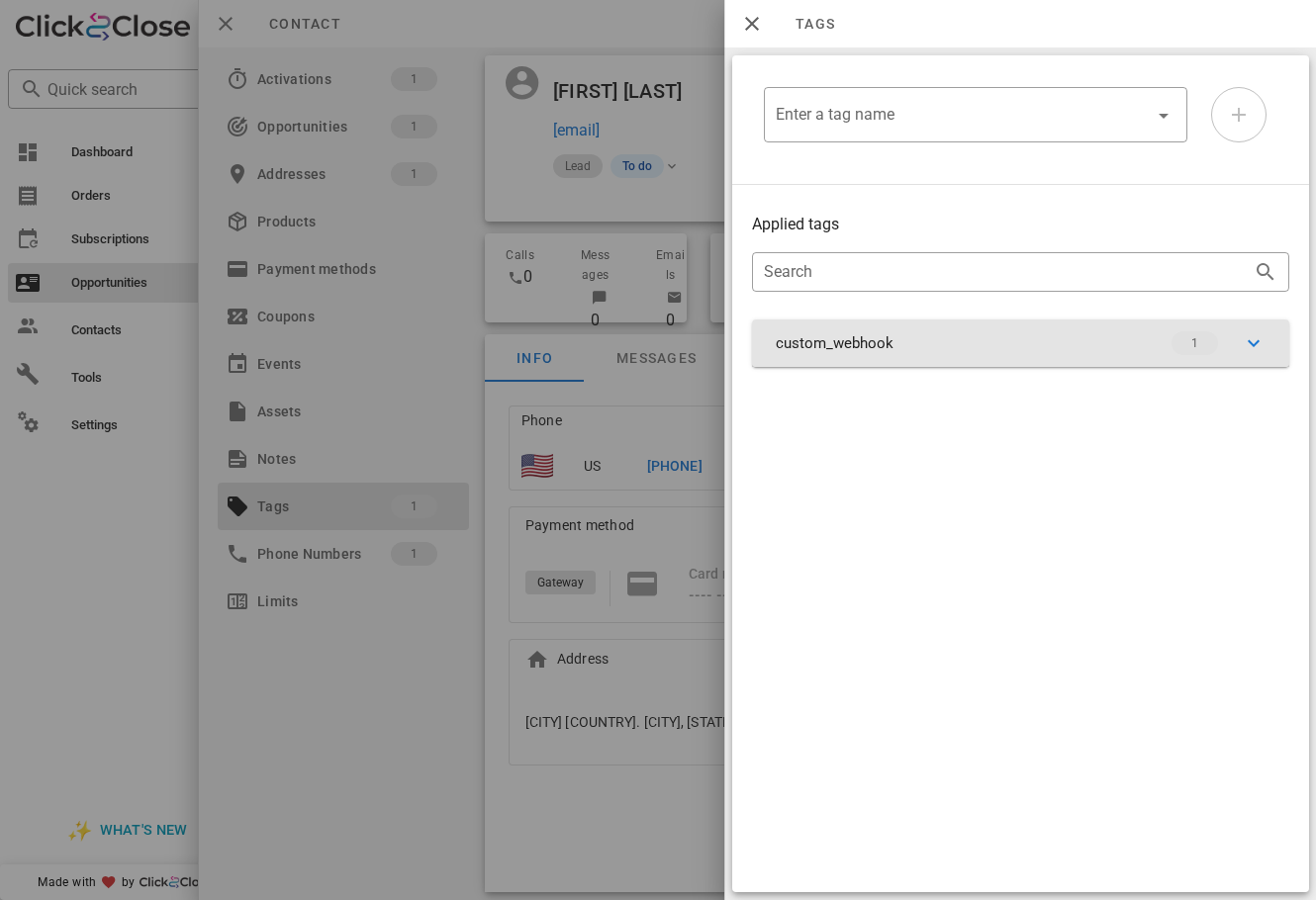 click on "custom_webhook  1" at bounding box center [1020, 343] 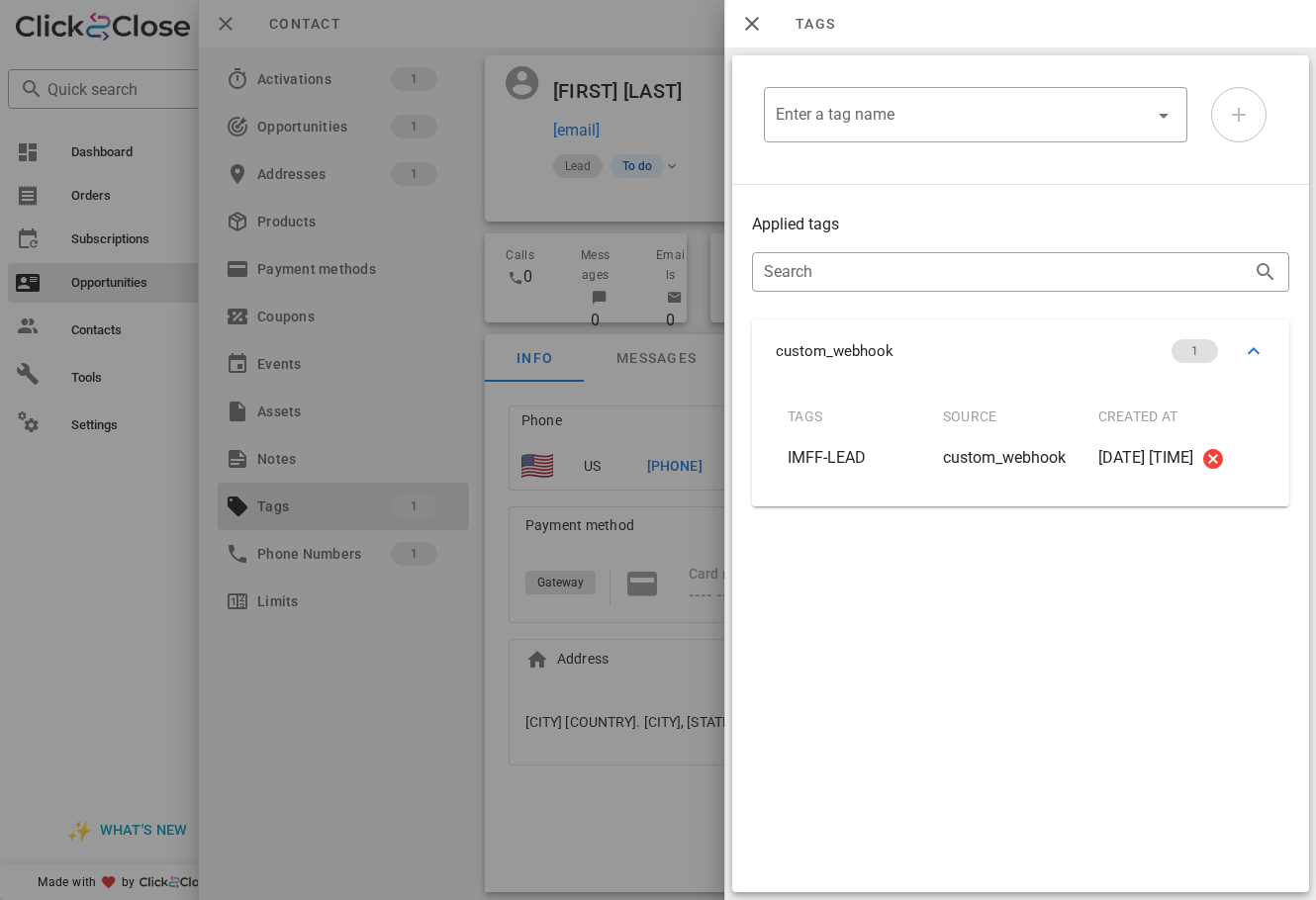 click on "Actions for [TAG] Applied tags ​ Search  custom_webhook  1  Tags   Source   Created at   IMFF-LEAD  custom_webhook   [DATE] [TIME]" at bounding box center (1020, 474) 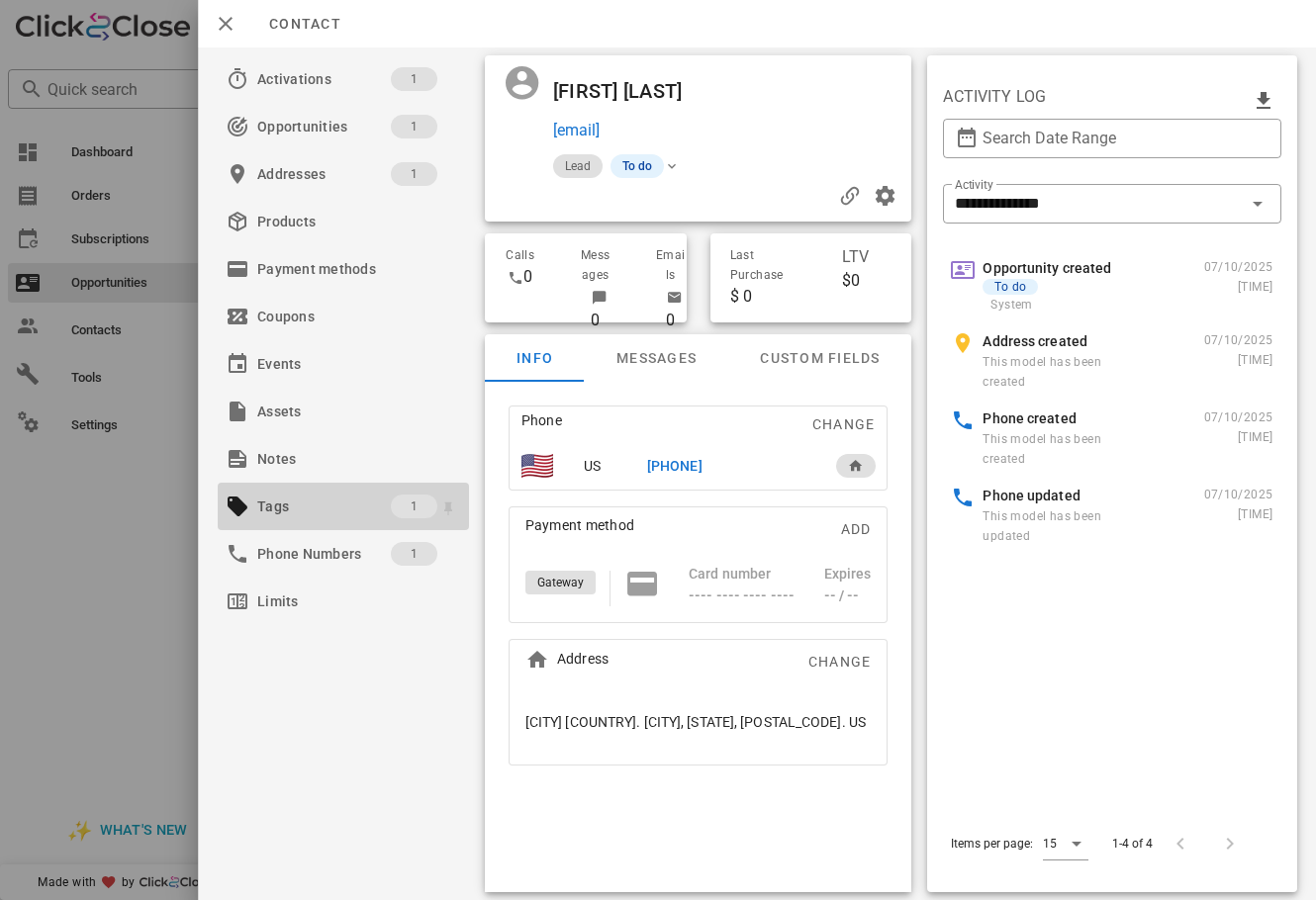 click on "Tags" at bounding box center [324, 506] 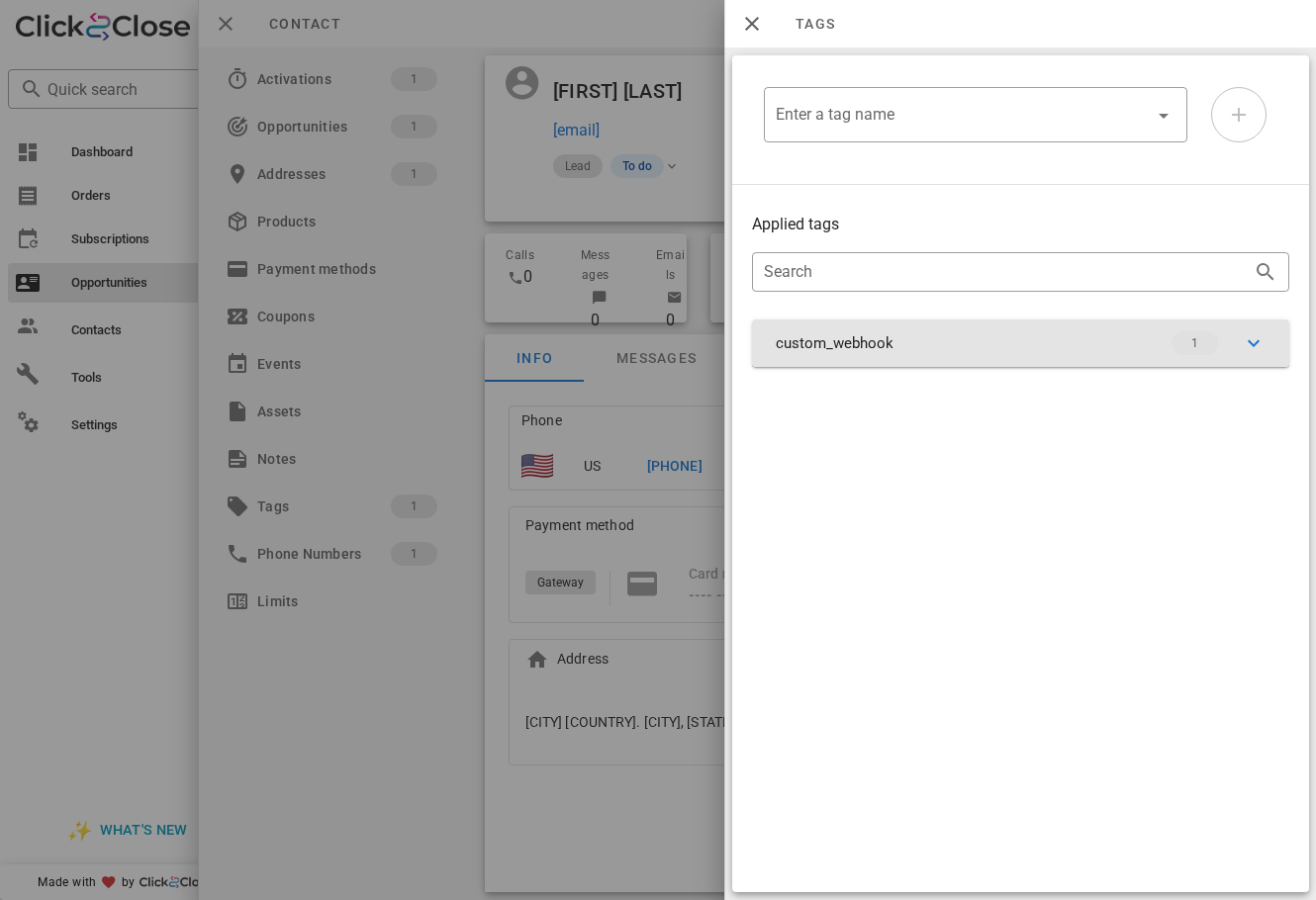click on "custom_webhook  1" at bounding box center [1020, 343] 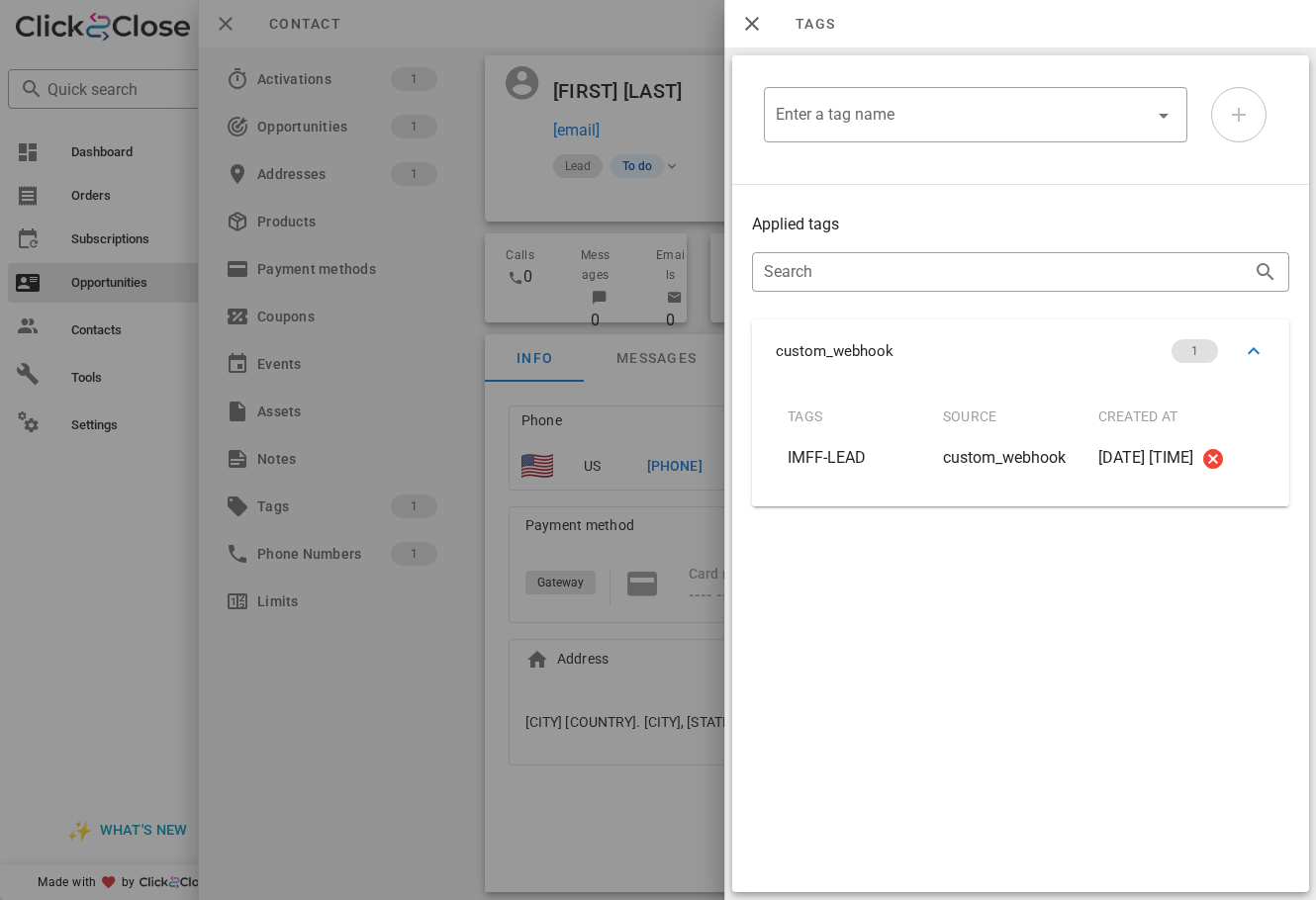 click at bounding box center (658, 450) 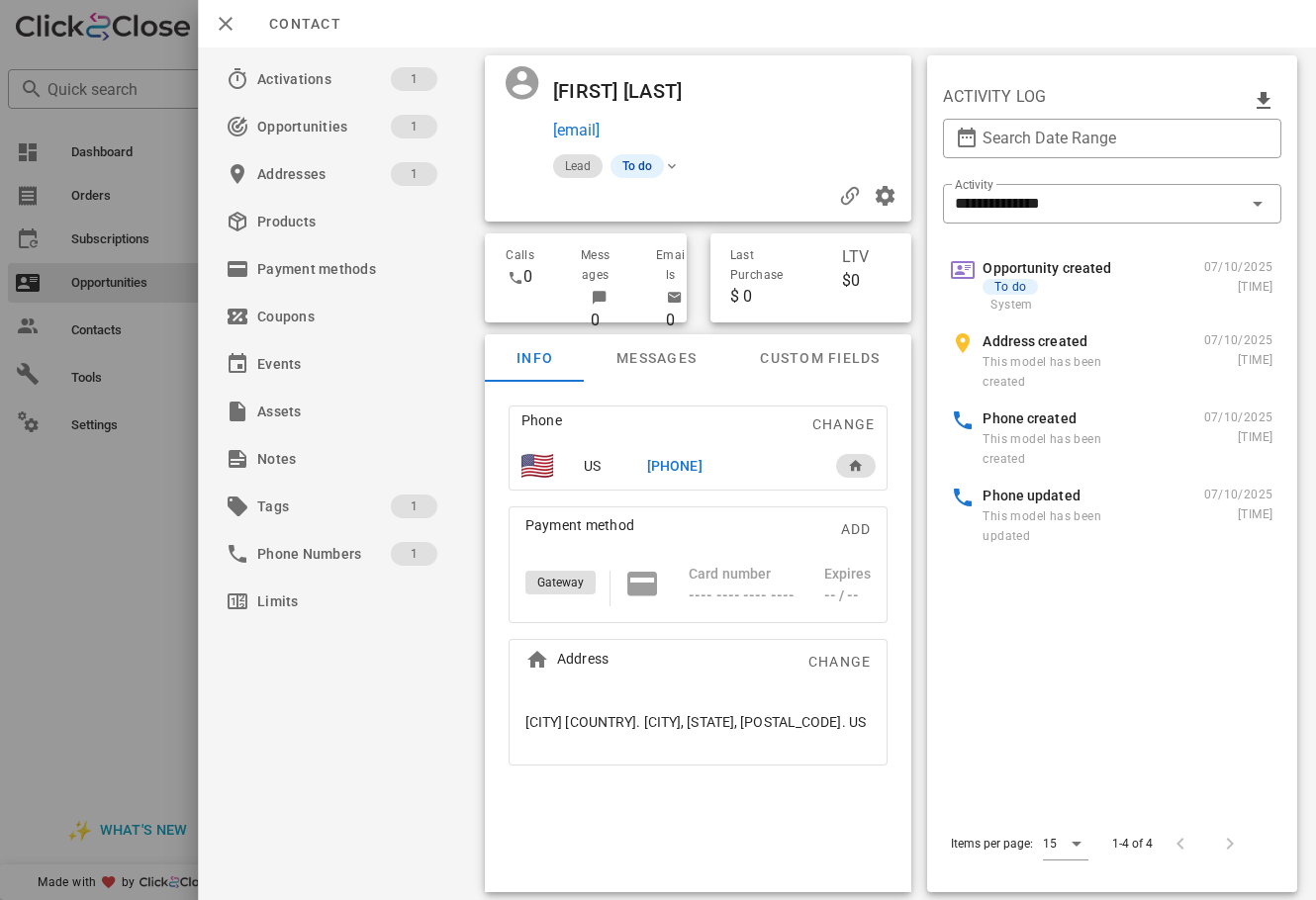 click at bounding box center [658, 450] 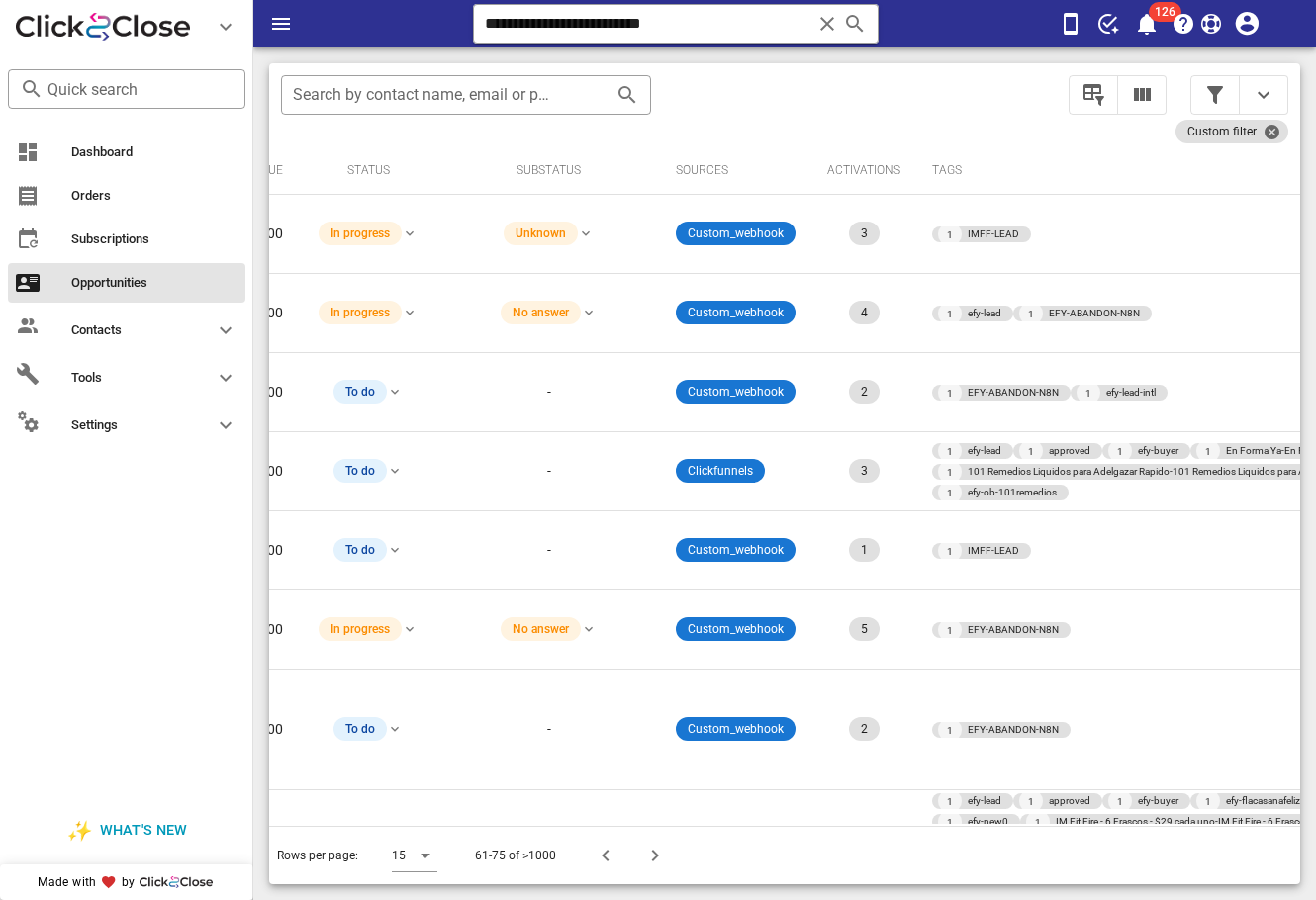 scroll, scrollTop: 0, scrollLeft: 737, axis: horizontal 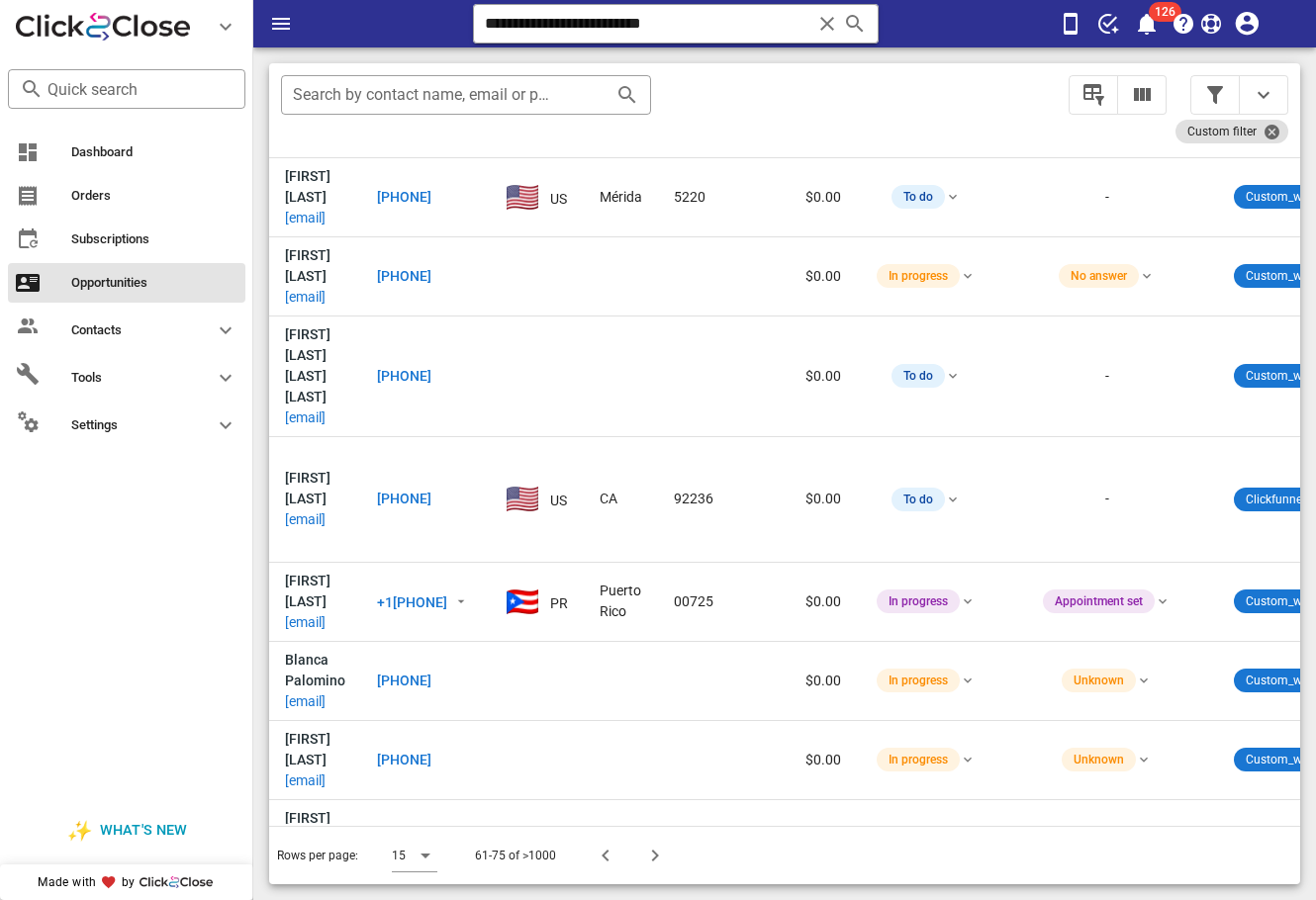 click on "[EMAIL]" at bounding box center [305, 939] 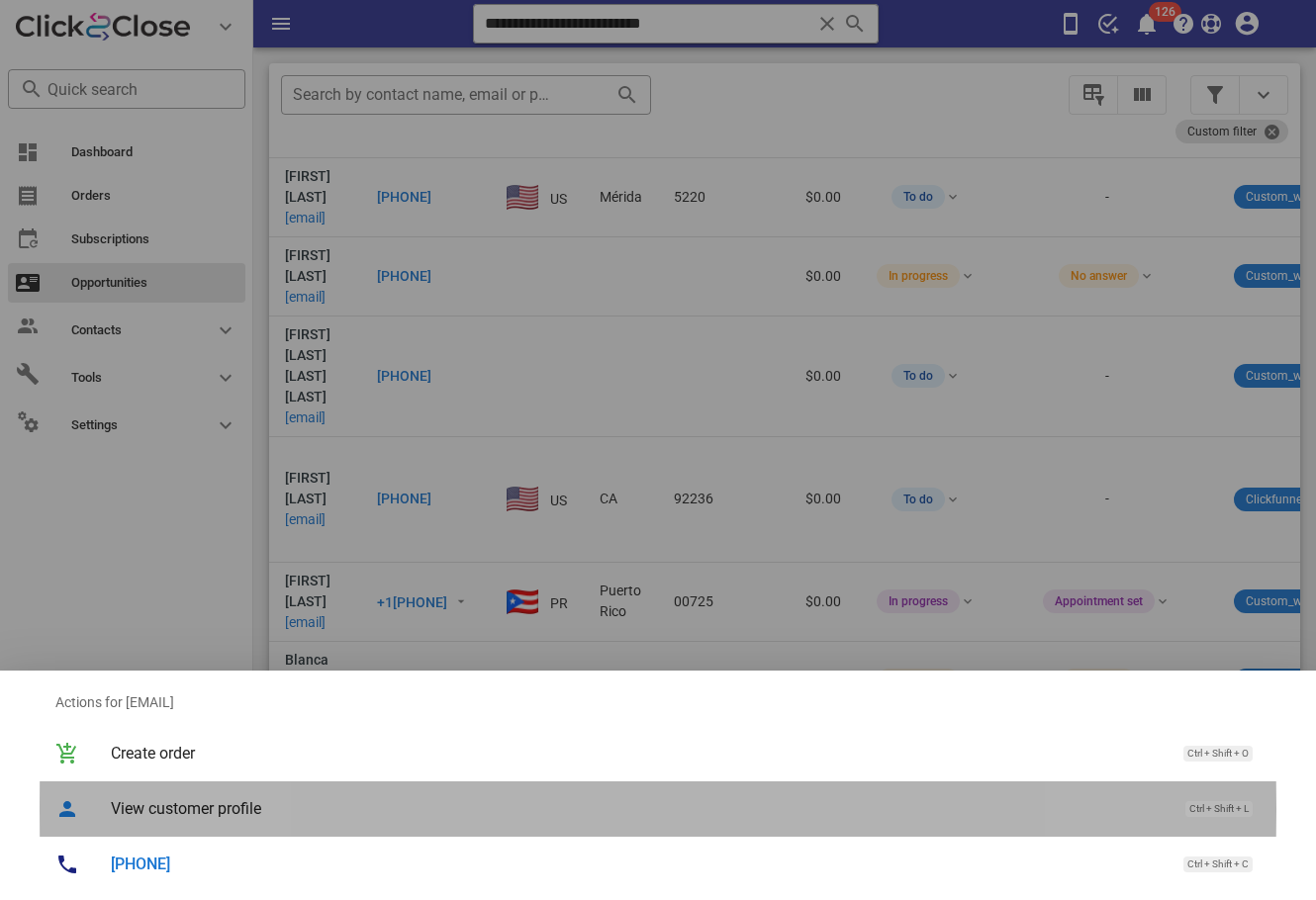 click on "View customer profile Ctrl + Shift + L" at bounding box center [686, 808] 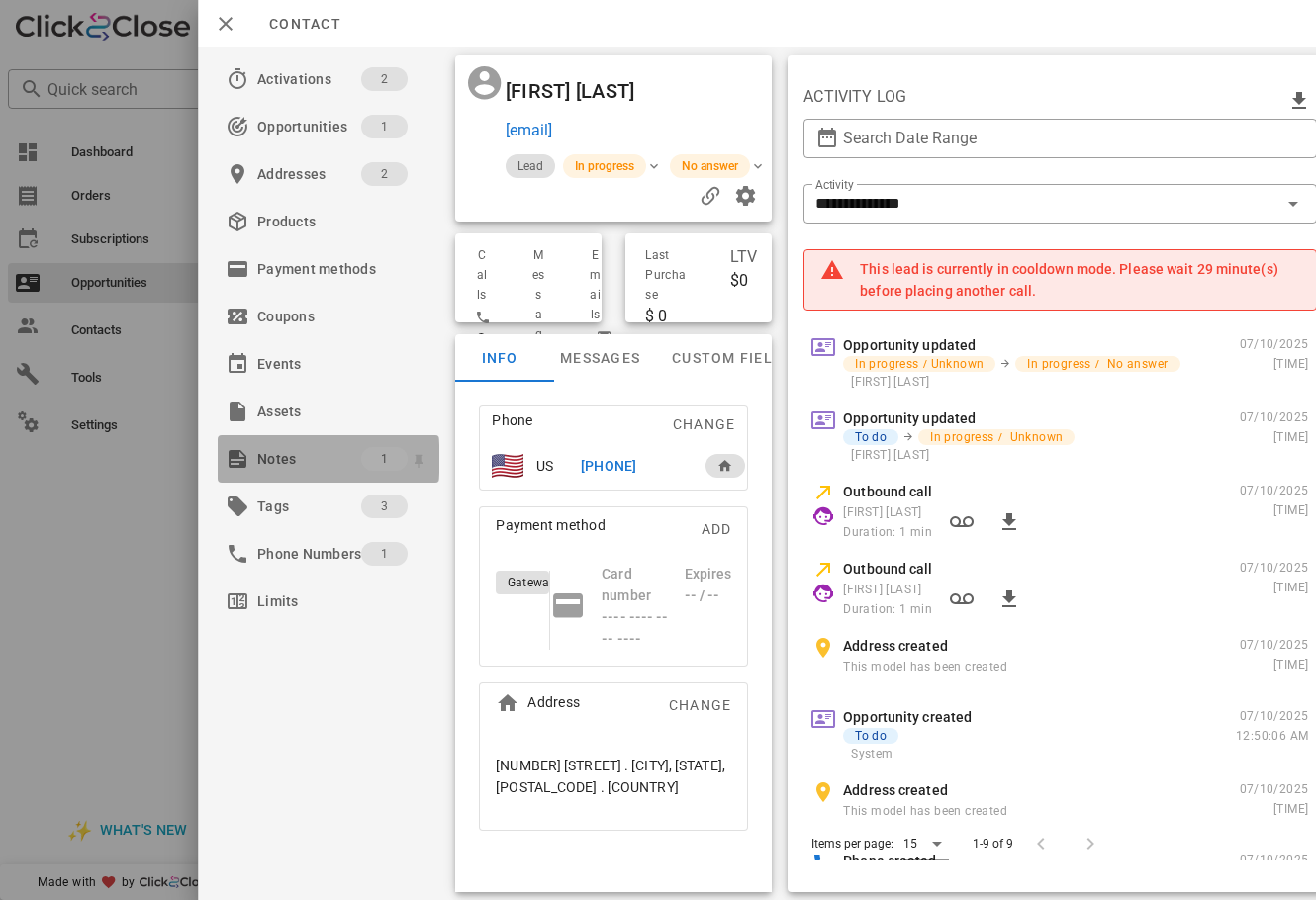 click on "Notes" at bounding box center [309, 459] 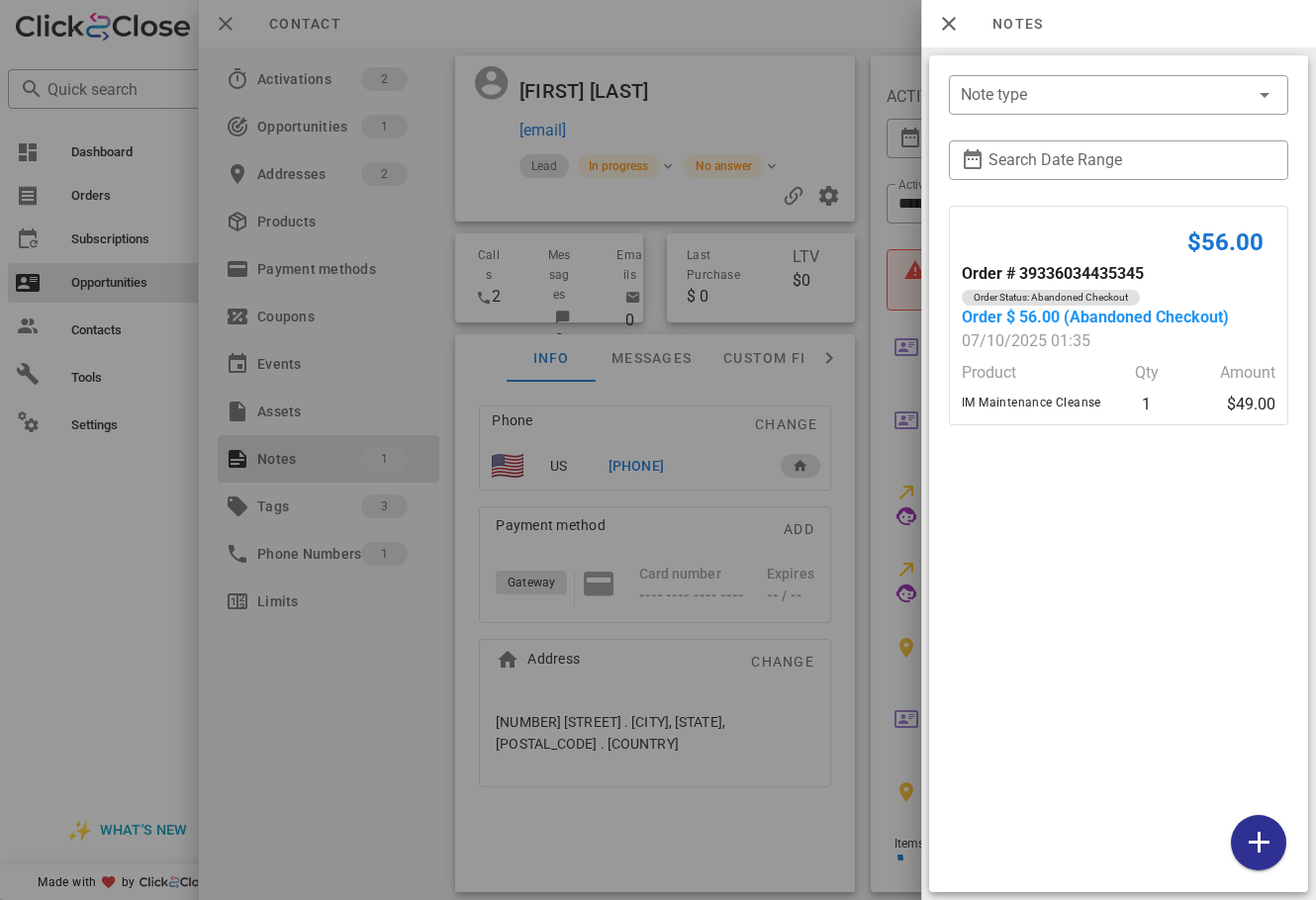click at bounding box center (658, 450) 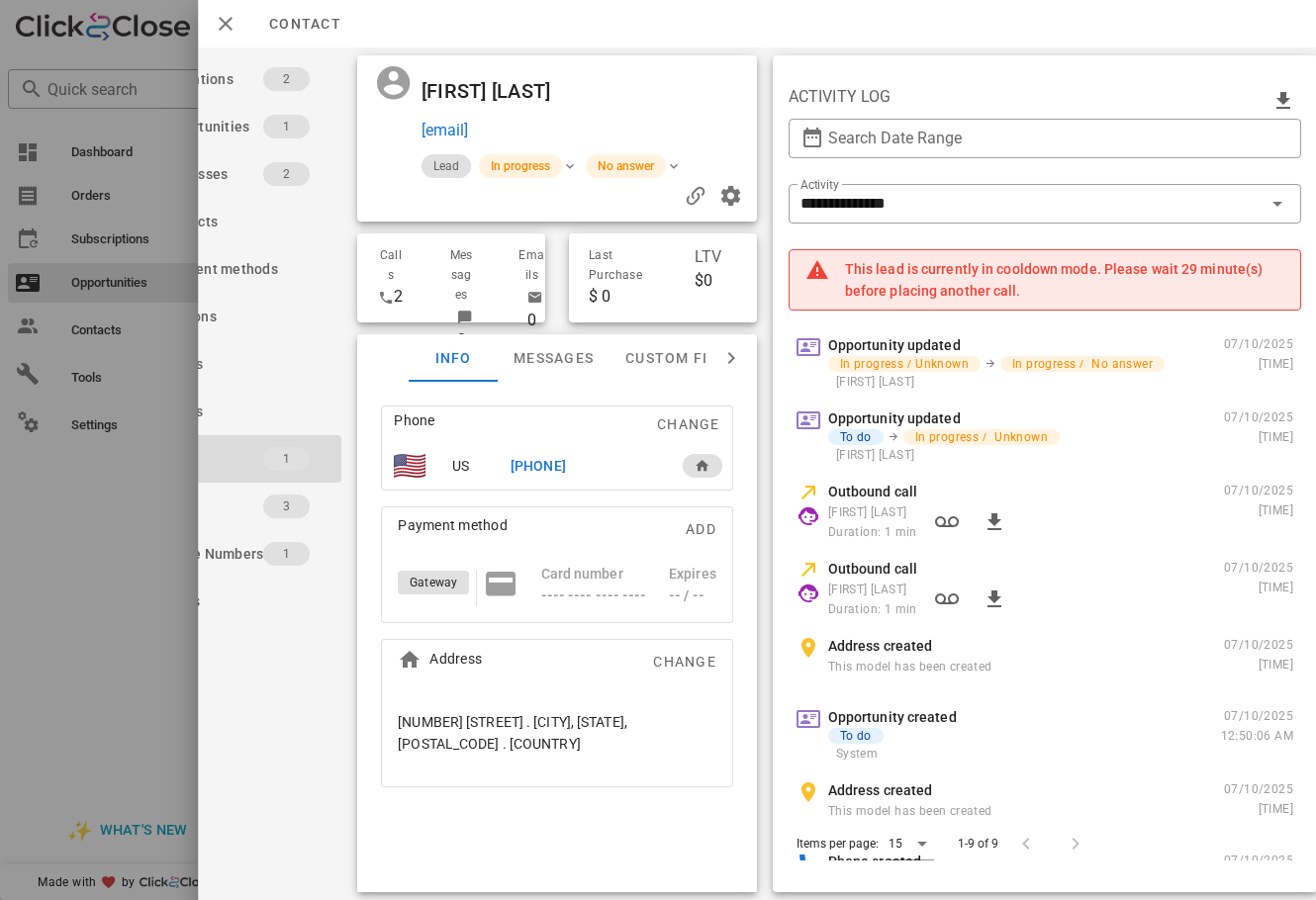 scroll, scrollTop: 0, scrollLeft: 0, axis: both 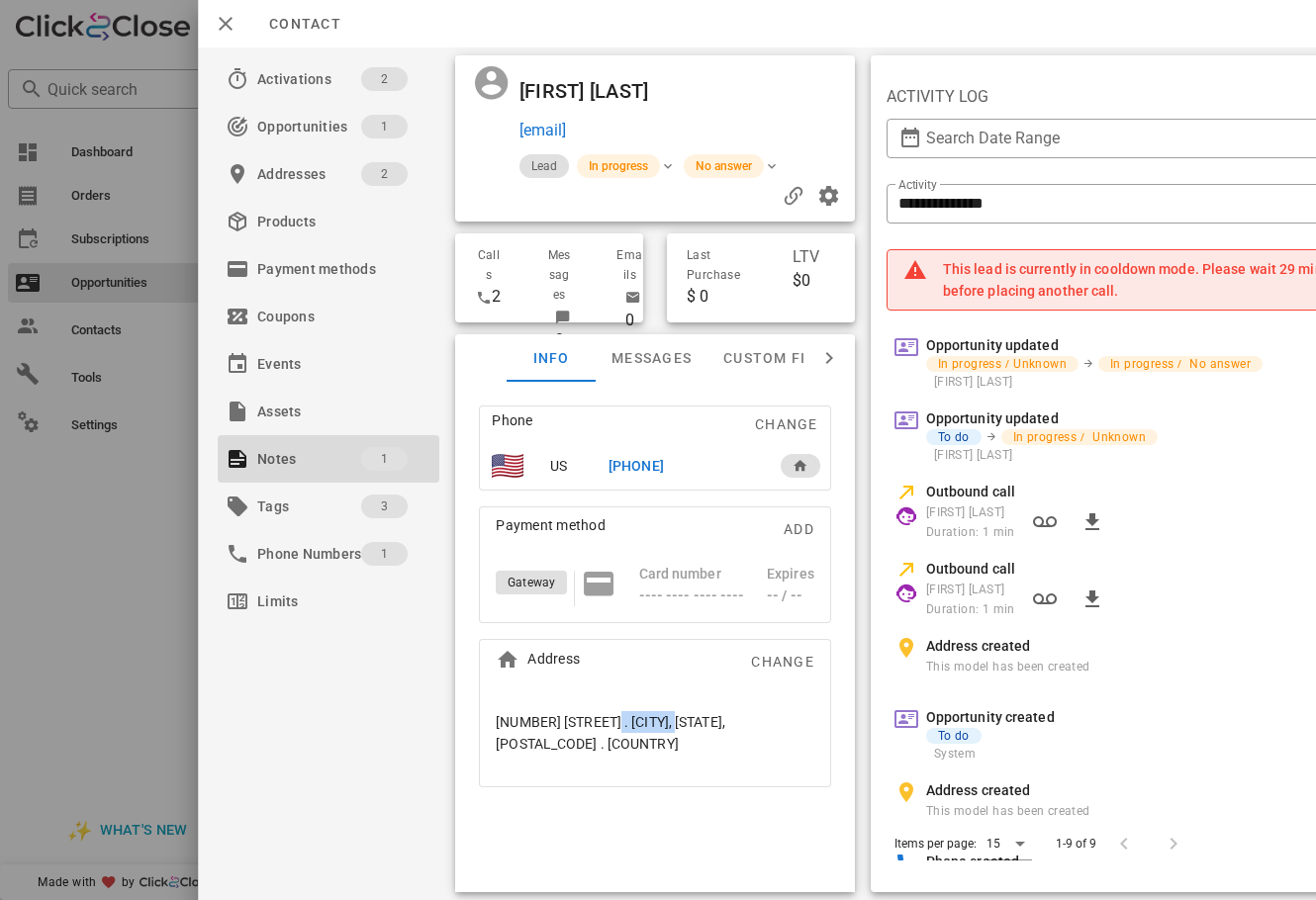 drag, startPoint x: 669, startPoint y: 719, endPoint x: 605, endPoint y: 718, distance: 64.00781 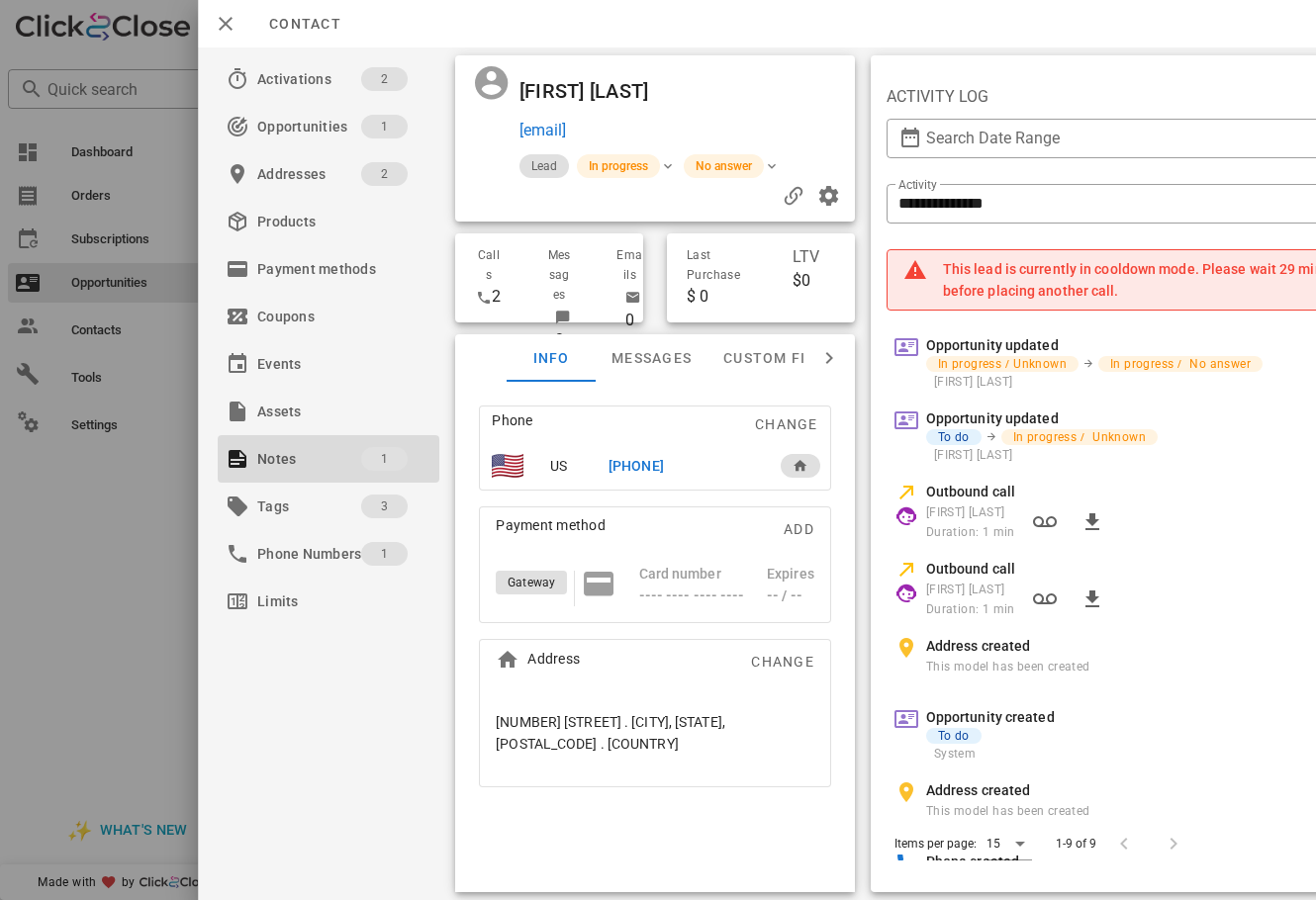 click on "[PHONE]" at bounding box center [636, 466] 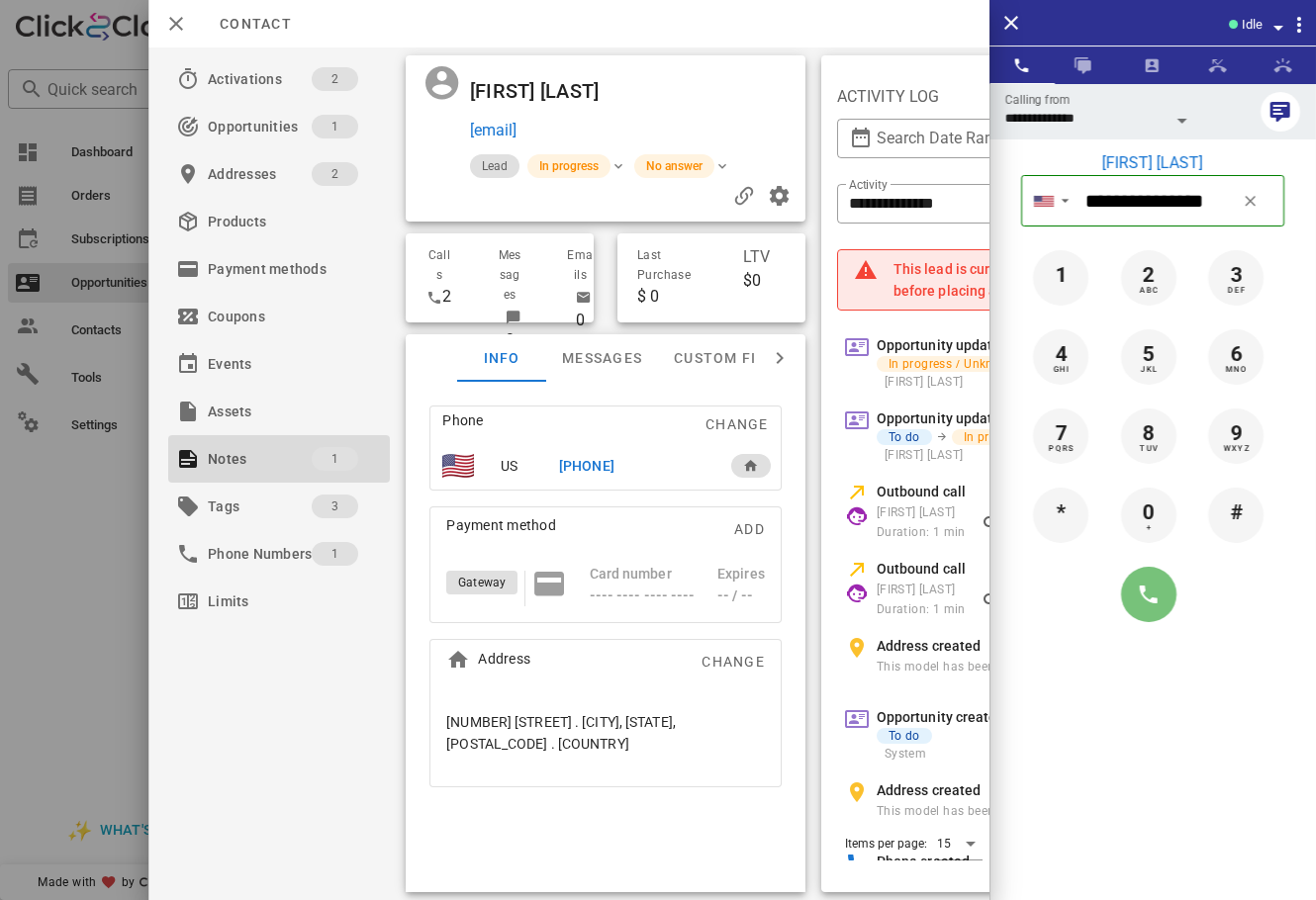 click at bounding box center (1149, 594) 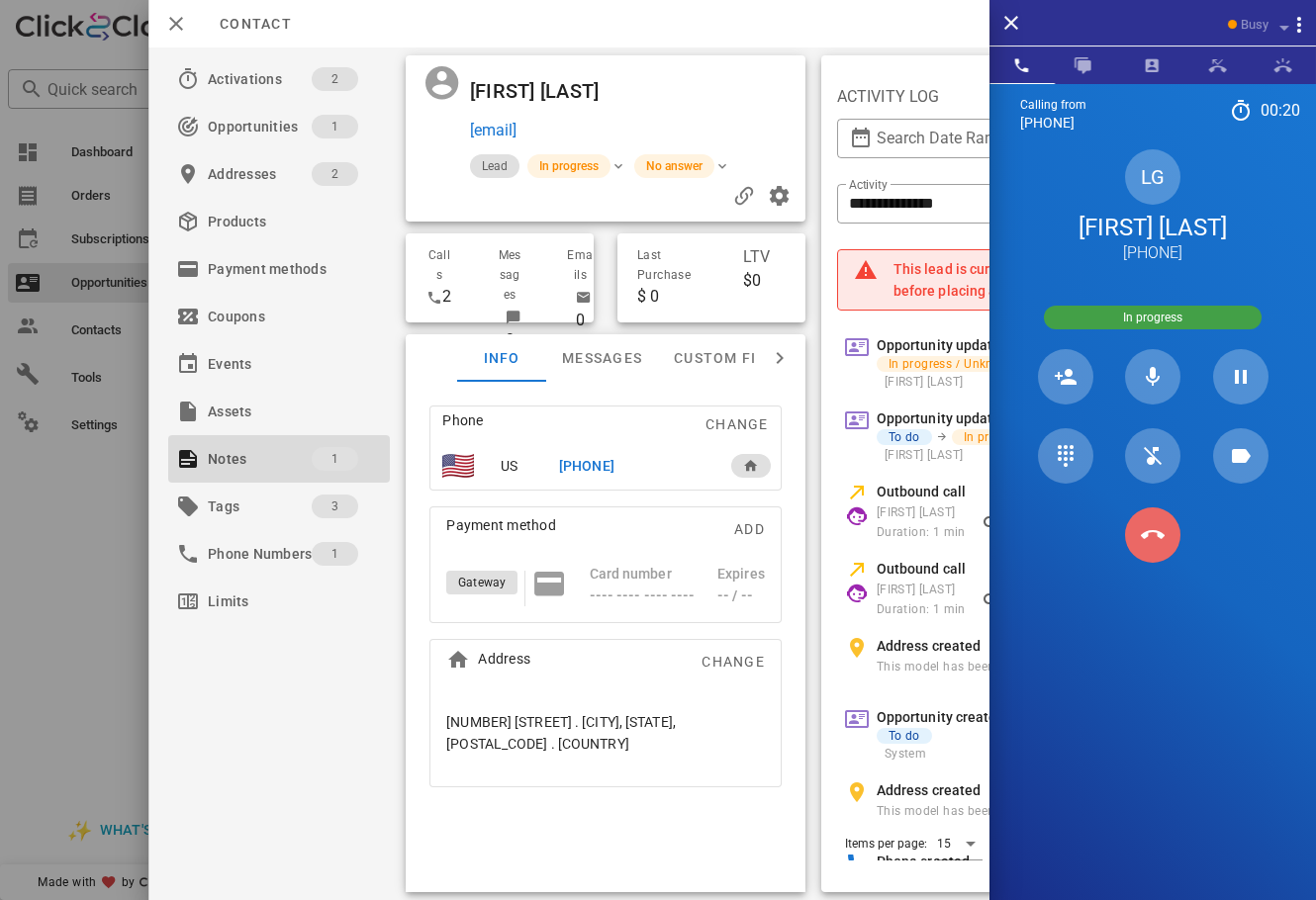 click at bounding box center (1153, 535) 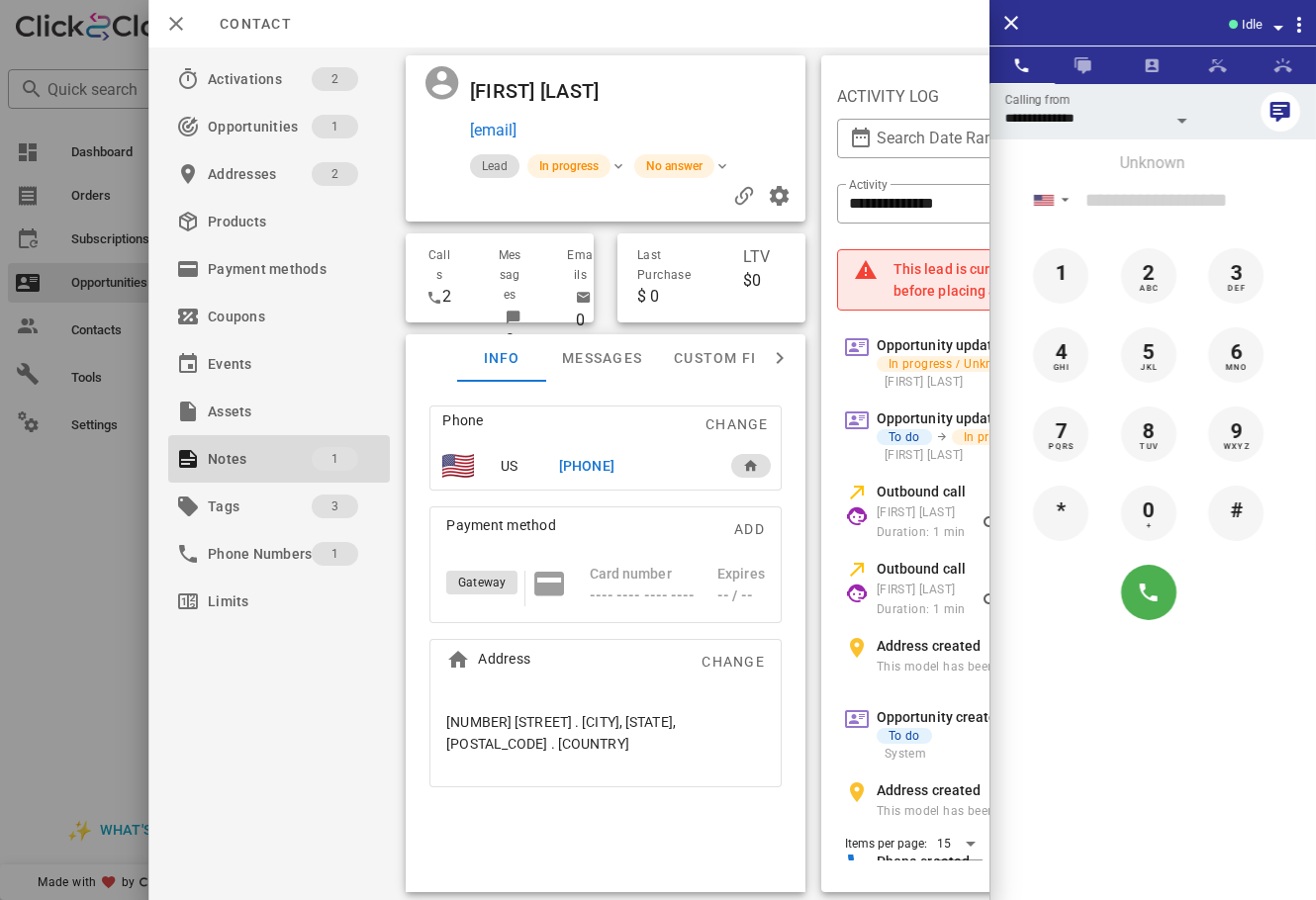 click at bounding box center (658, 450) 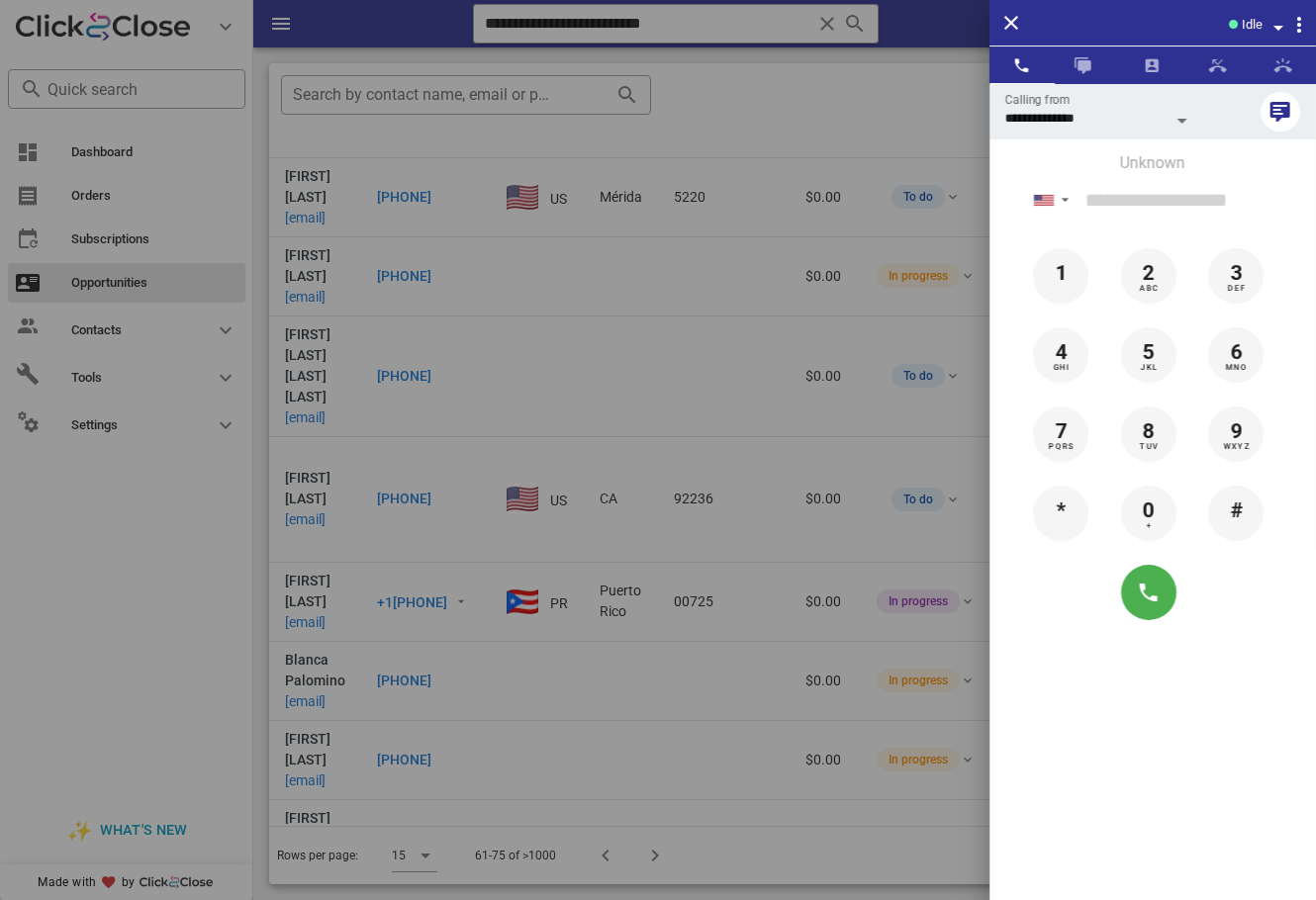 click at bounding box center (658, 450) 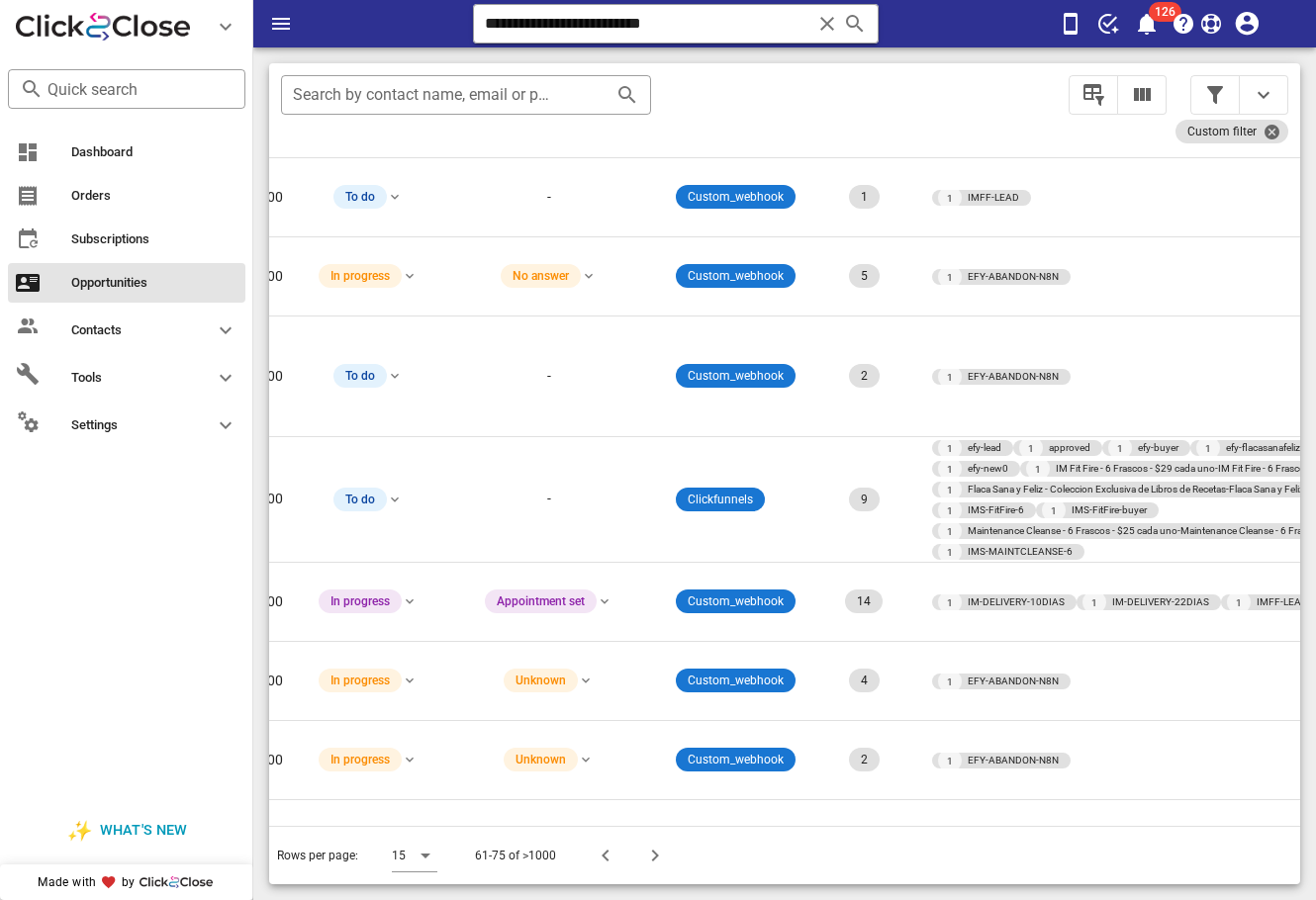 scroll, scrollTop: 353, scrollLeft: 633, axis: both 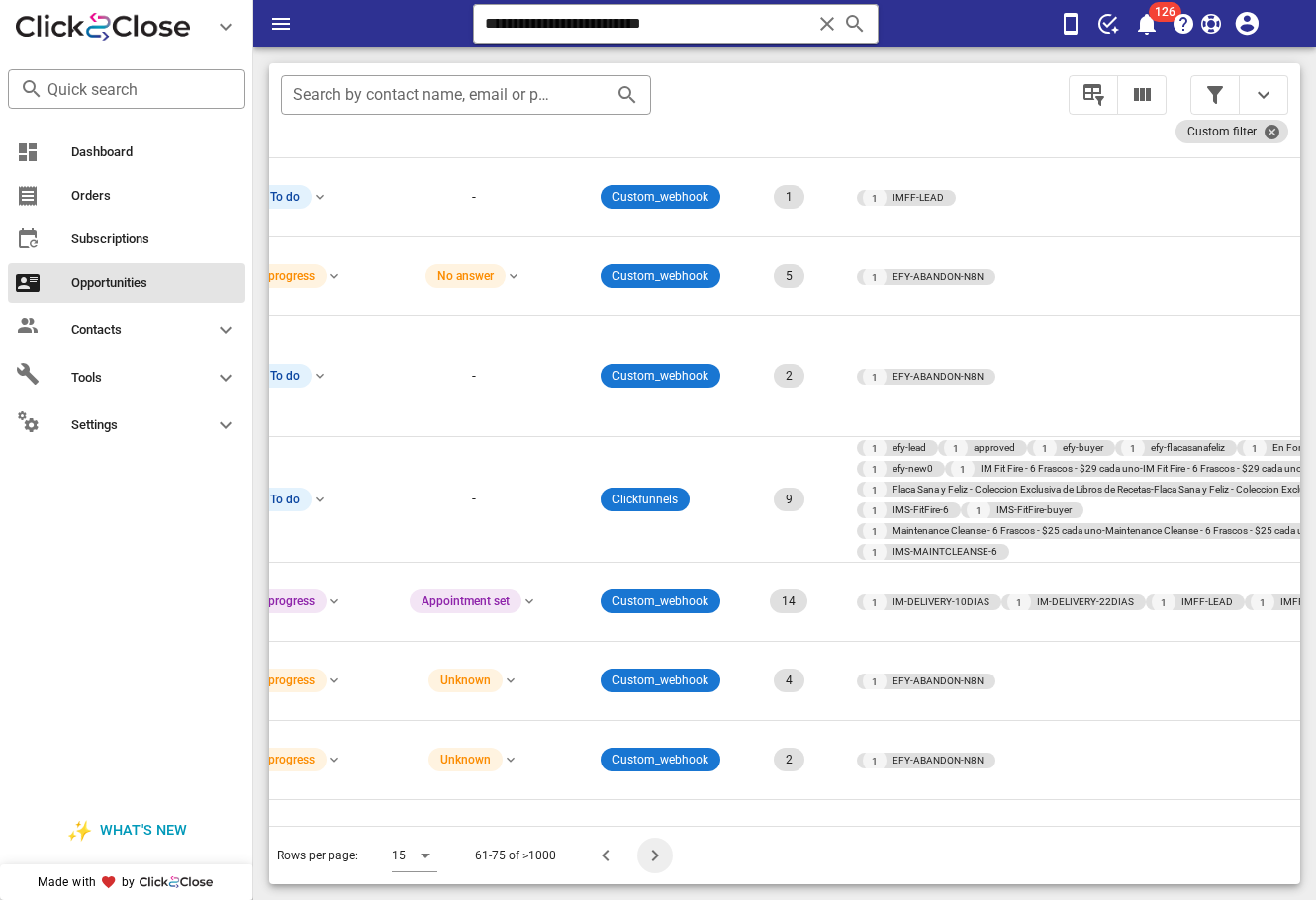 click at bounding box center (655, 855) 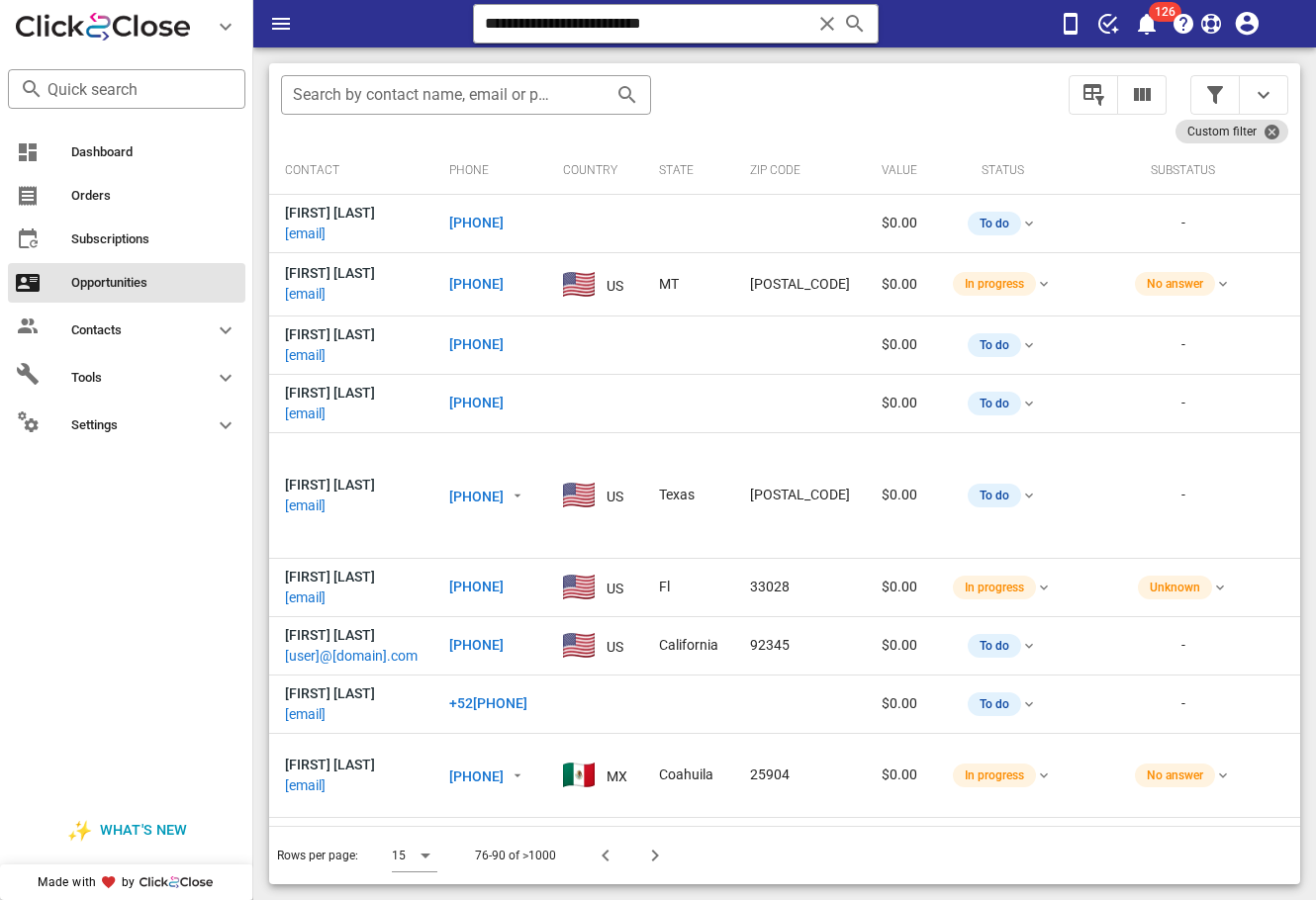 scroll, scrollTop: 0, scrollLeft: 553, axis: horizontal 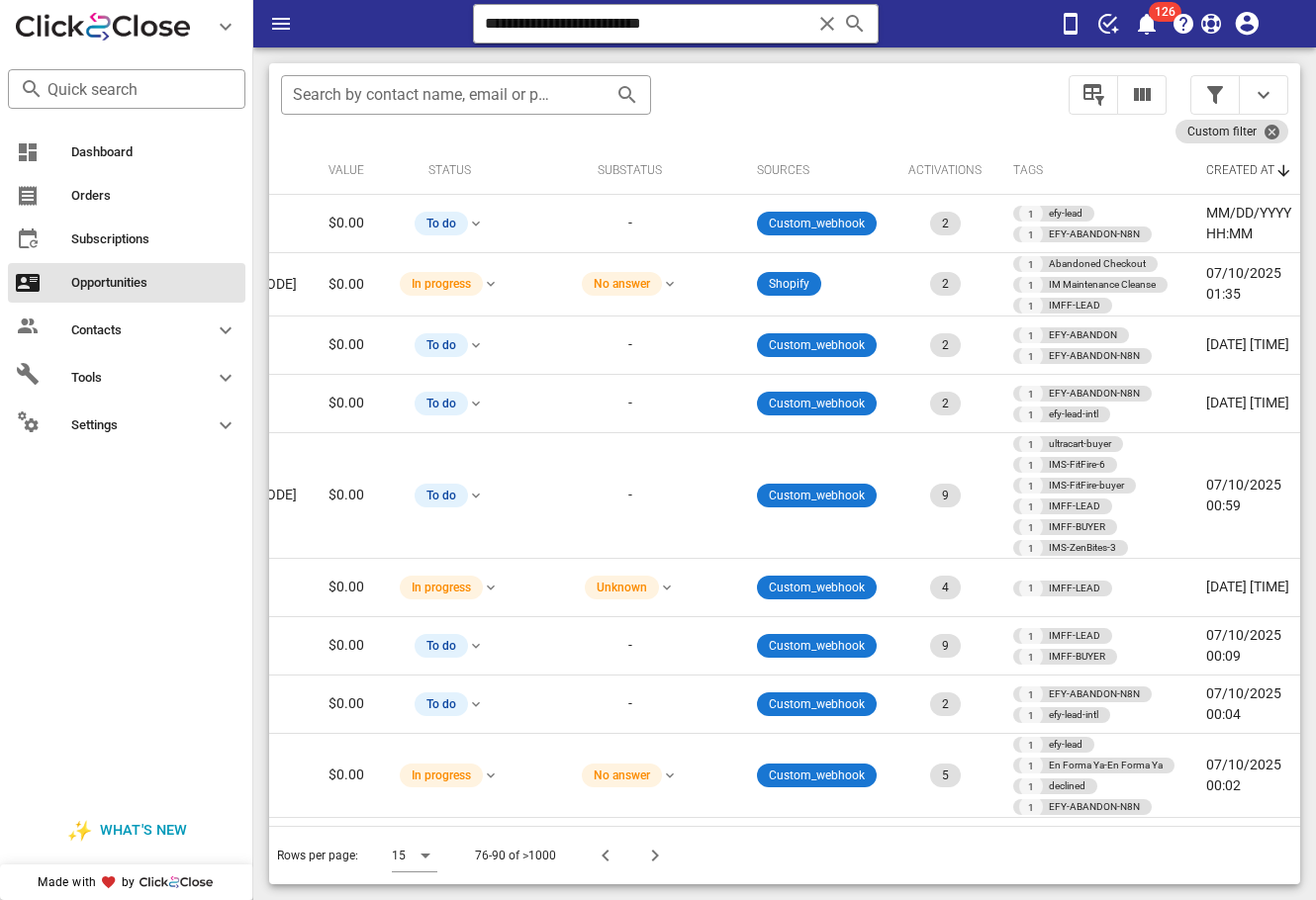 click on "Rows per page: 15  76-90 of >1000" at bounding box center (785, 855) 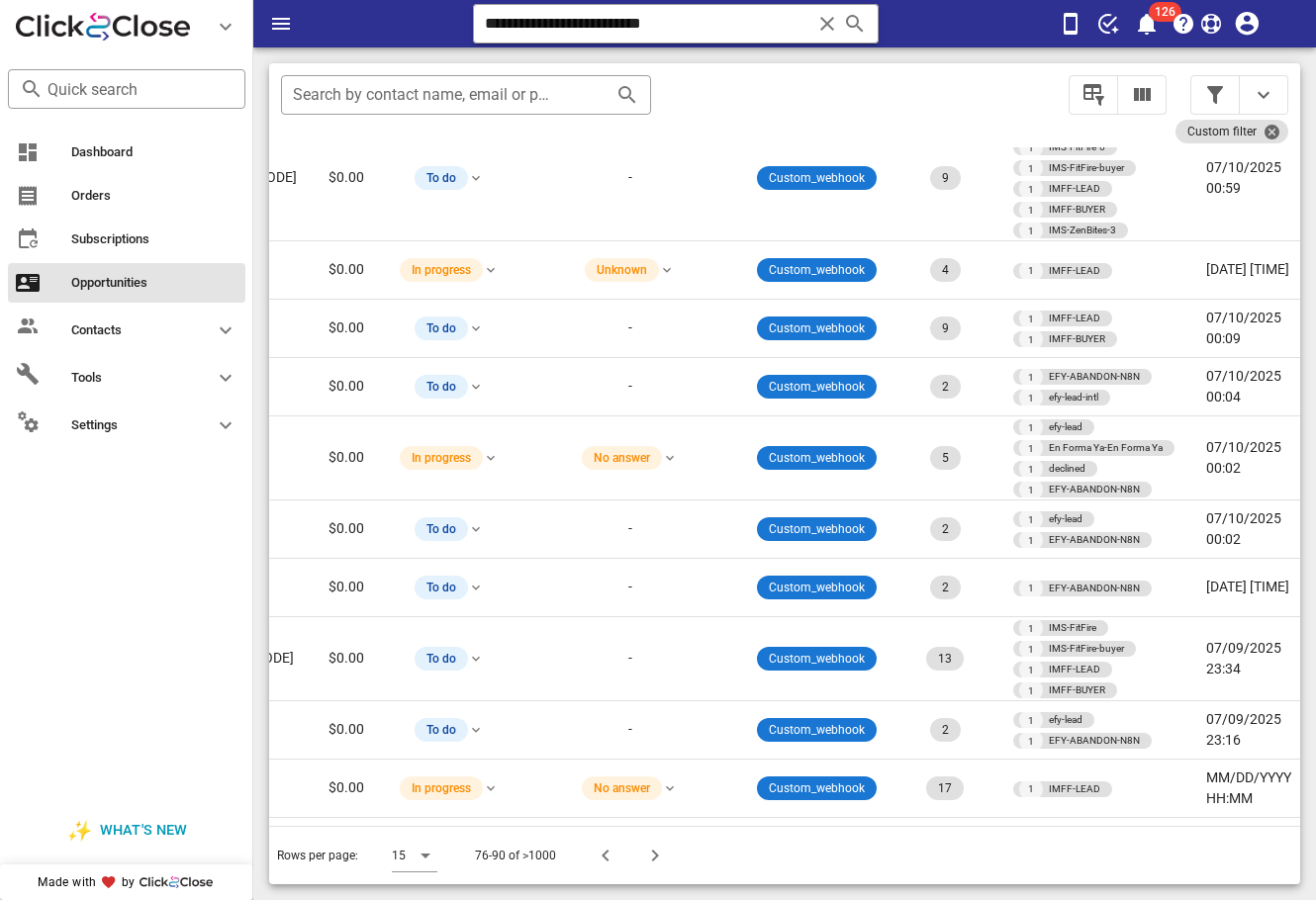 scroll, scrollTop: 384, scrollLeft: 553, axis: both 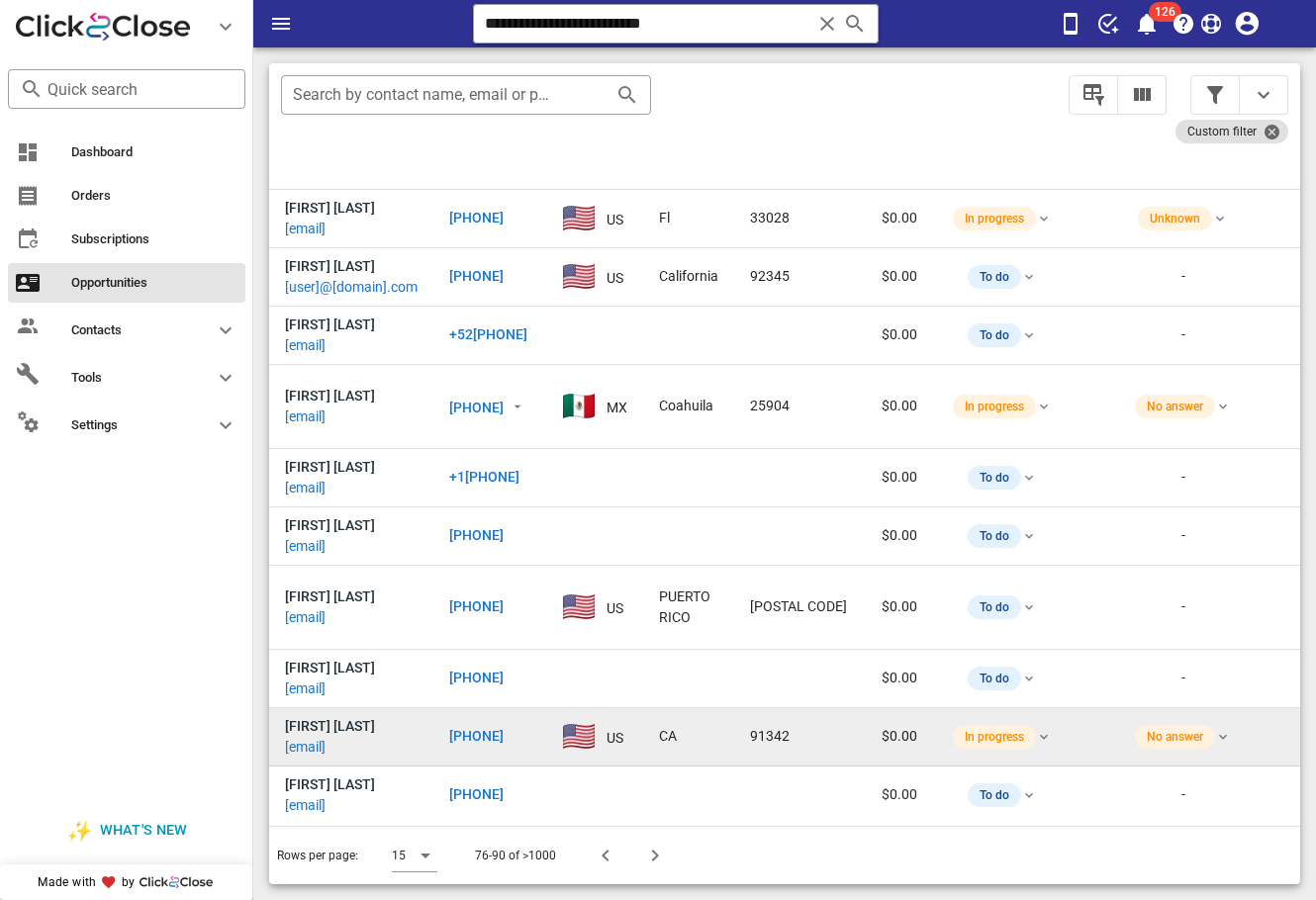 click on "[EMAIL]" at bounding box center [305, 747] 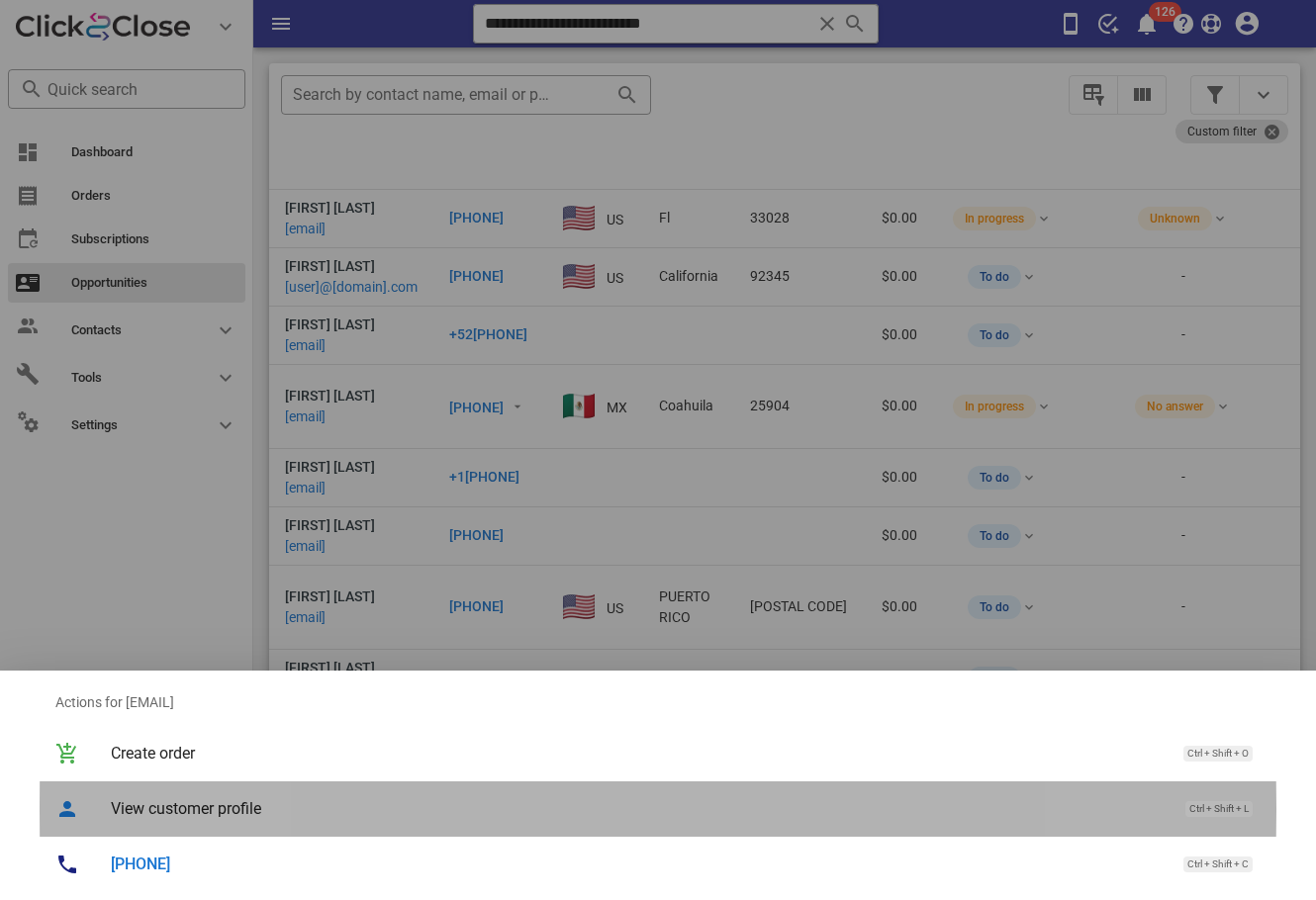 click on "View customer profile Ctrl + Shift + L" at bounding box center (686, 808) 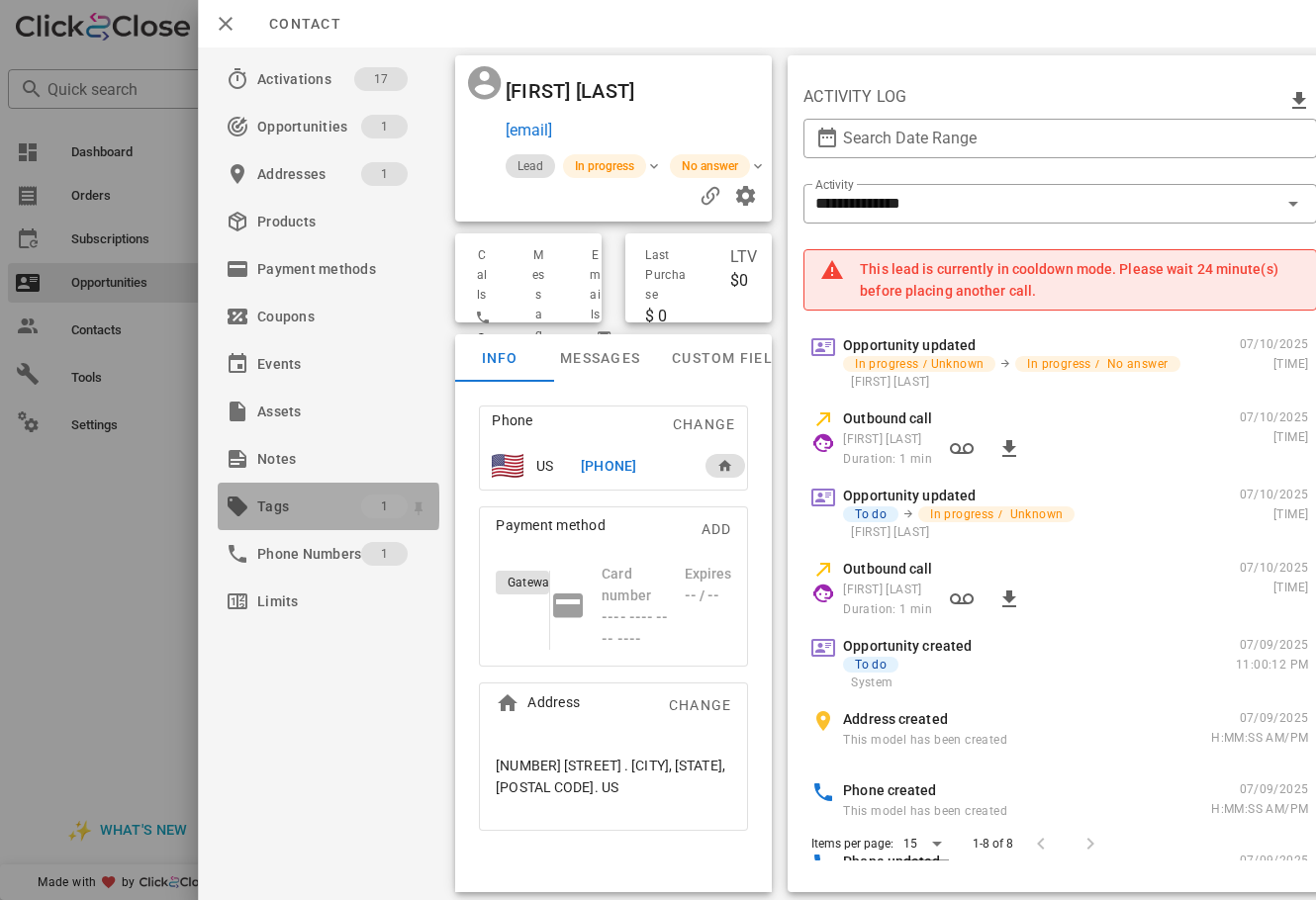 click on "Tags" at bounding box center [309, 506] 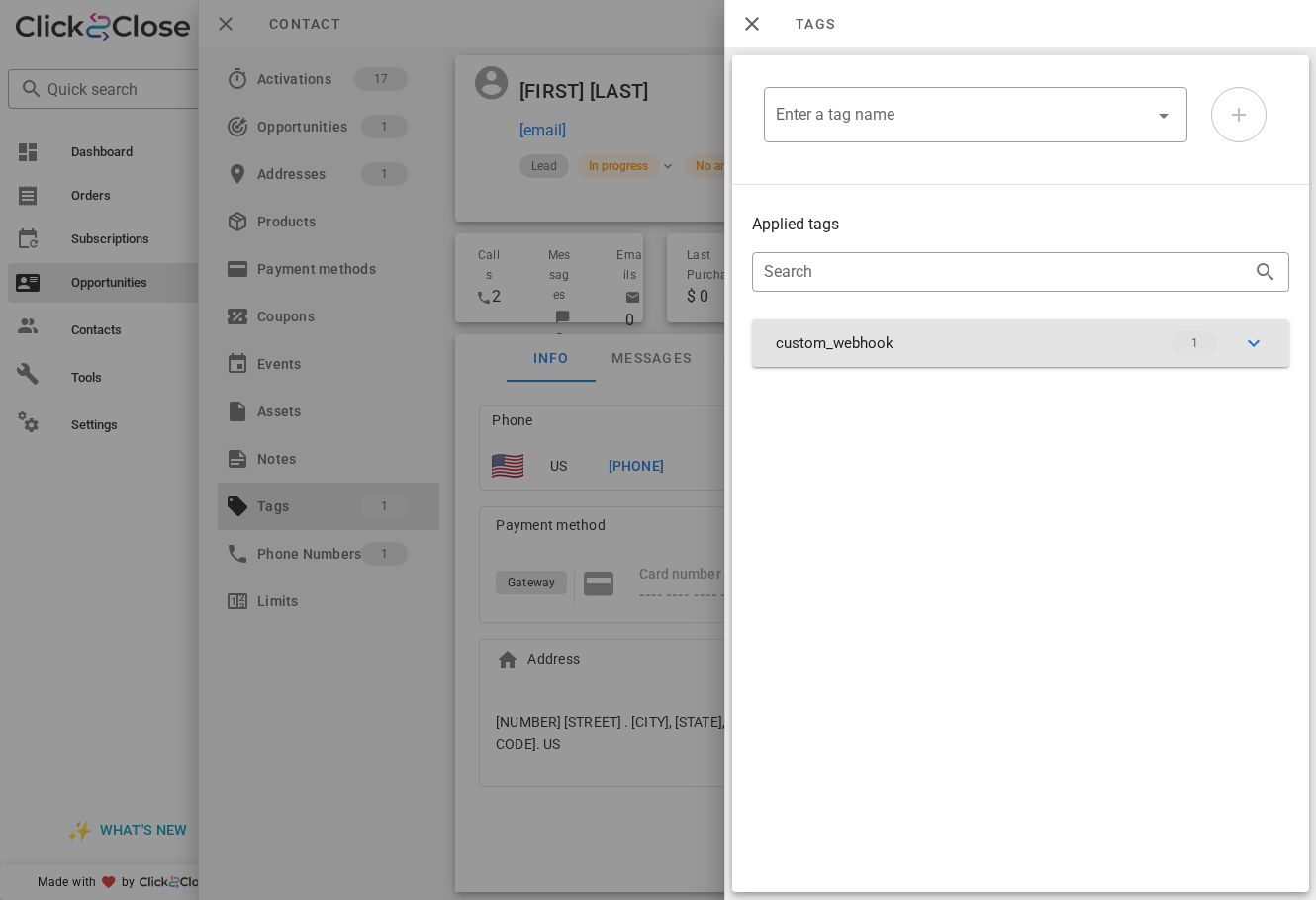 click on "custom_webhook  1" at bounding box center (1020, 343) 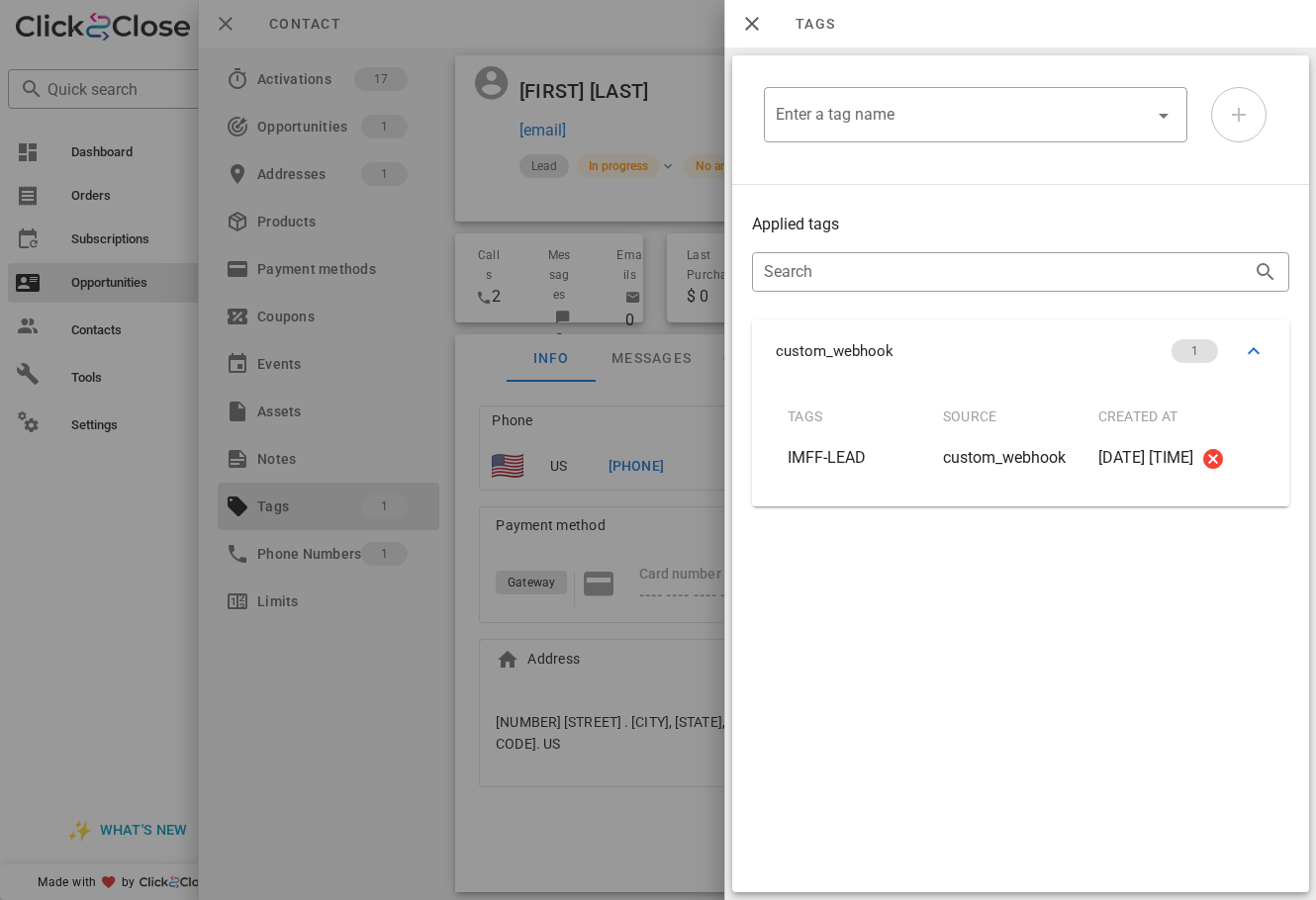 click at bounding box center [658, 450] 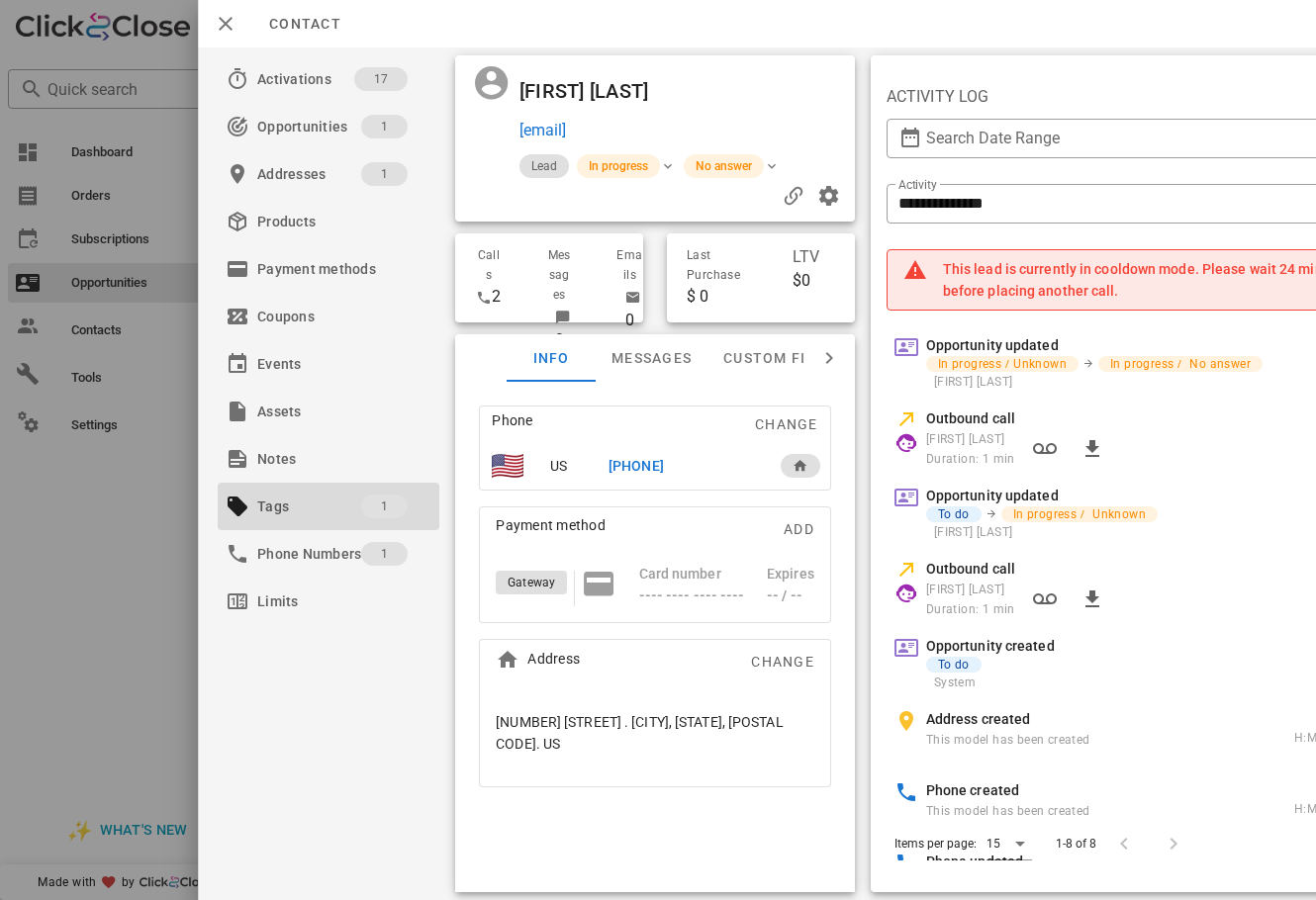 click on "[PHONE]" at bounding box center (684, 466) 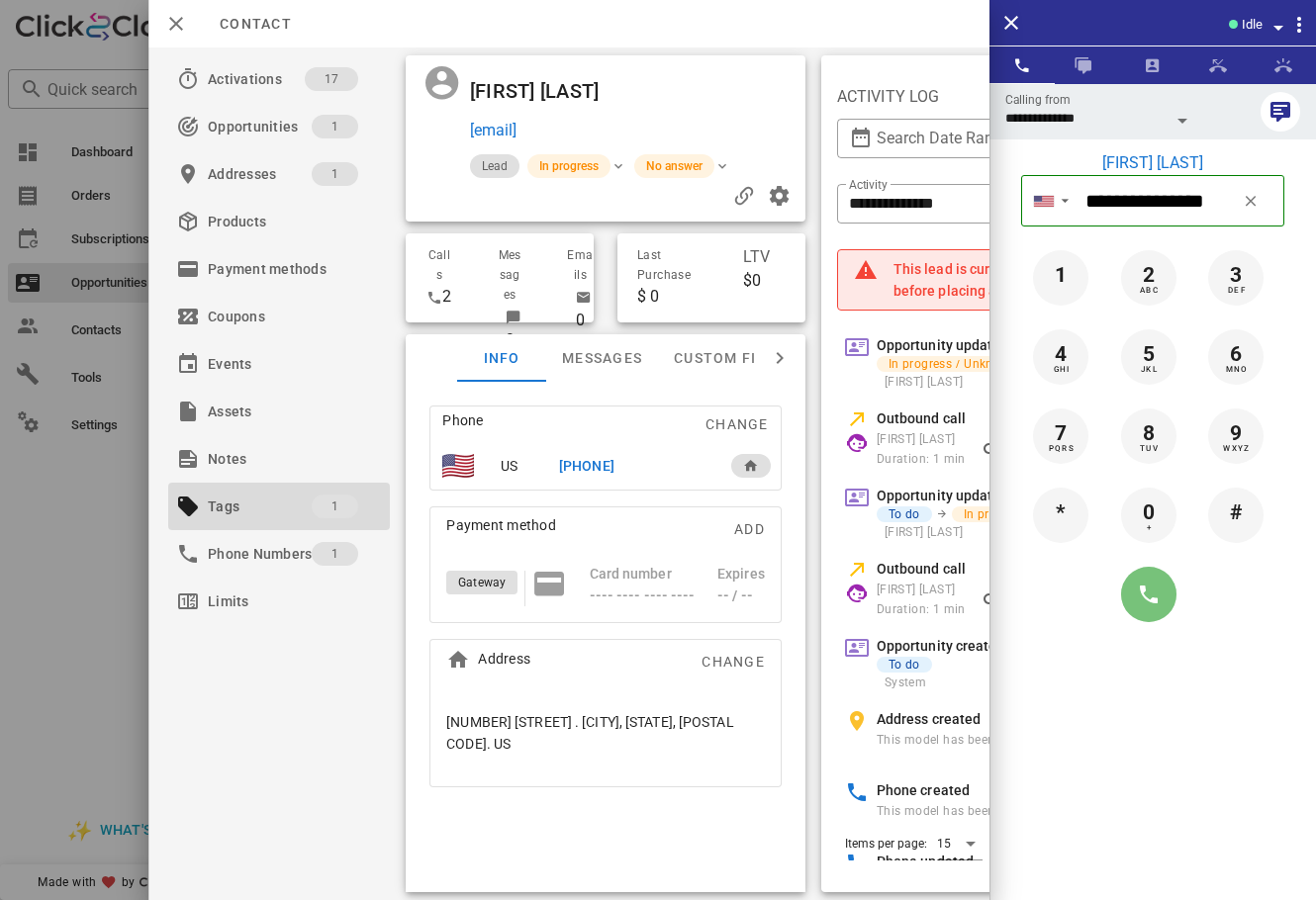 click at bounding box center (1149, 594) 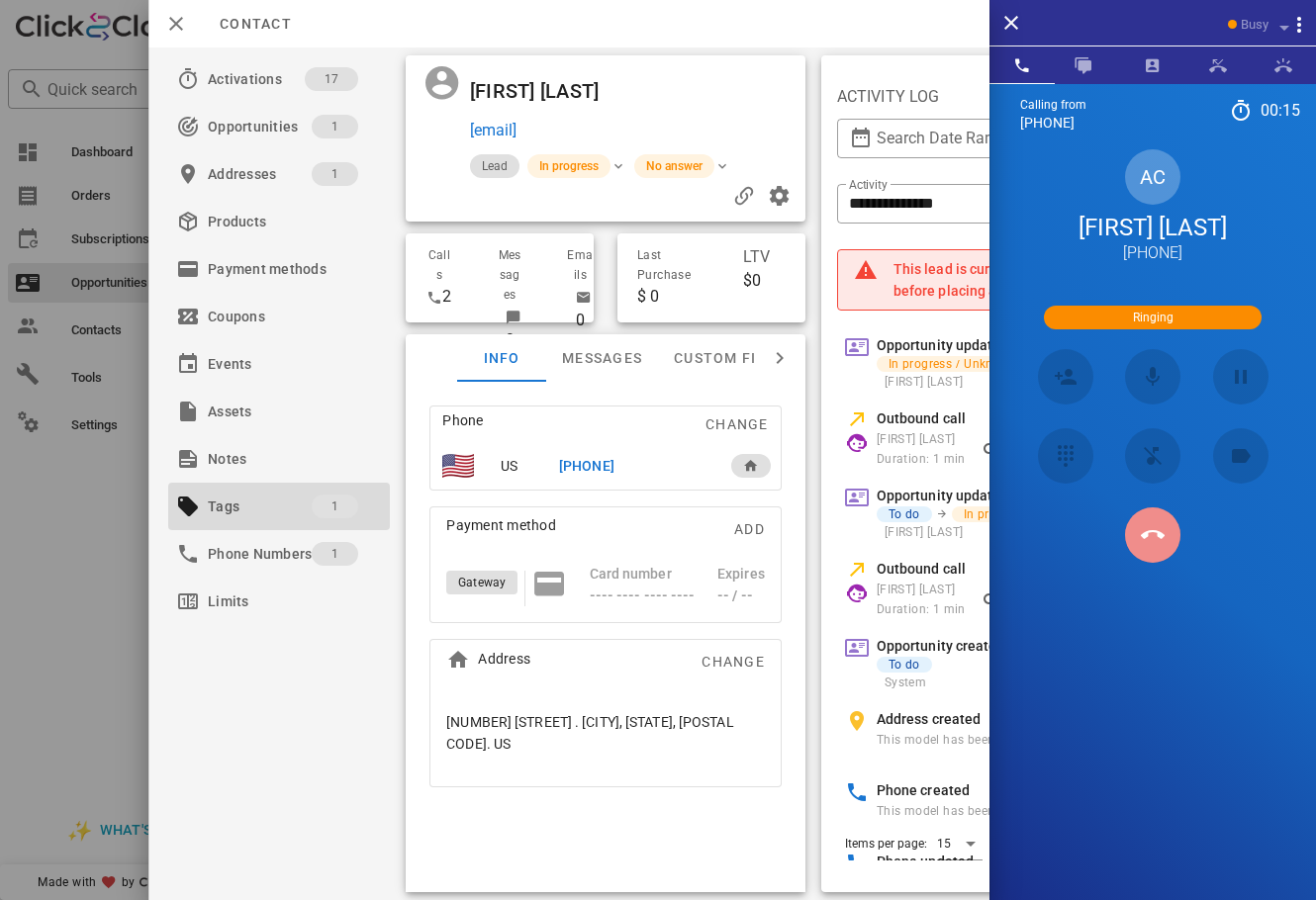 click at bounding box center [1153, 535] 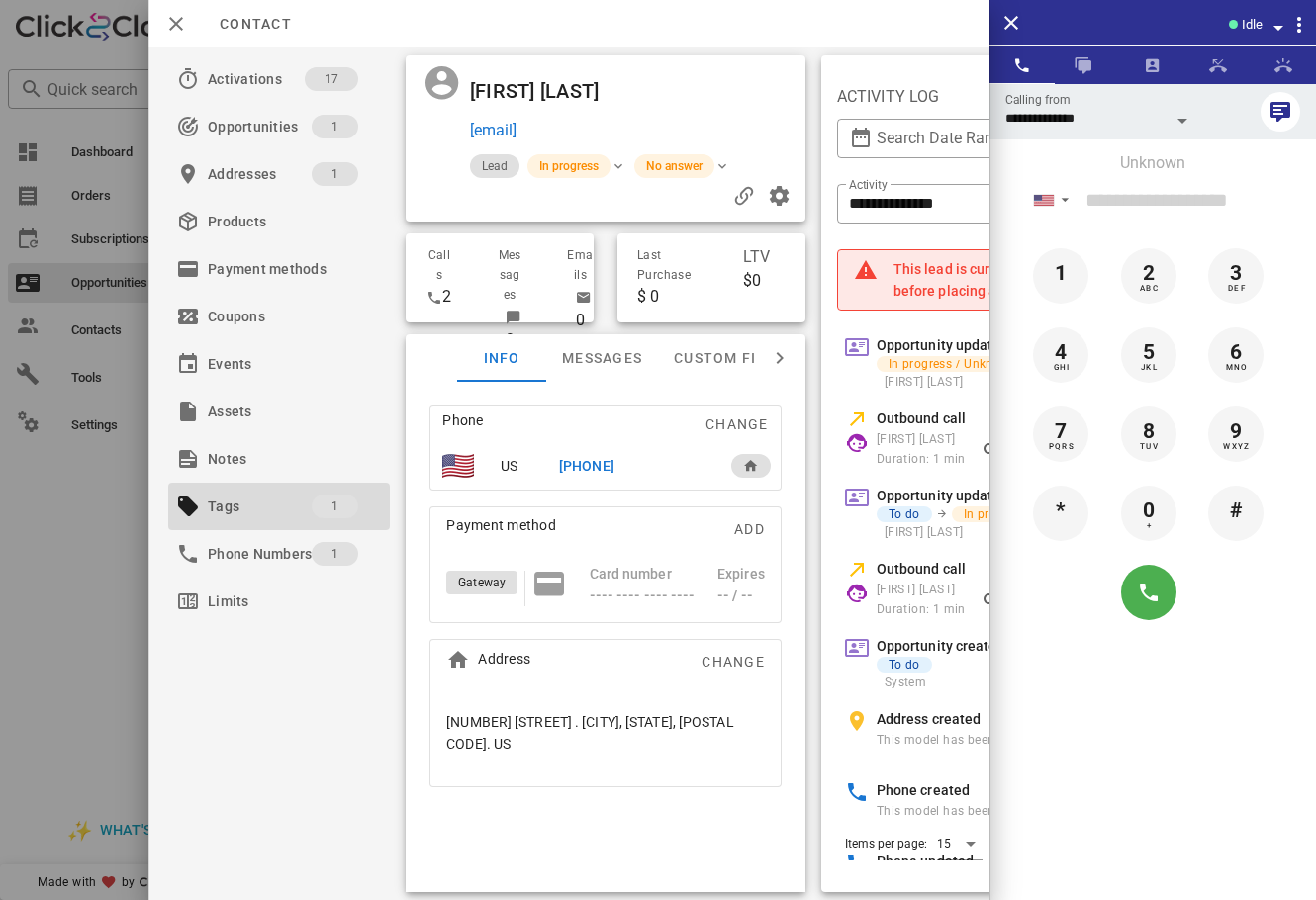 click at bounding box center [658, 450] 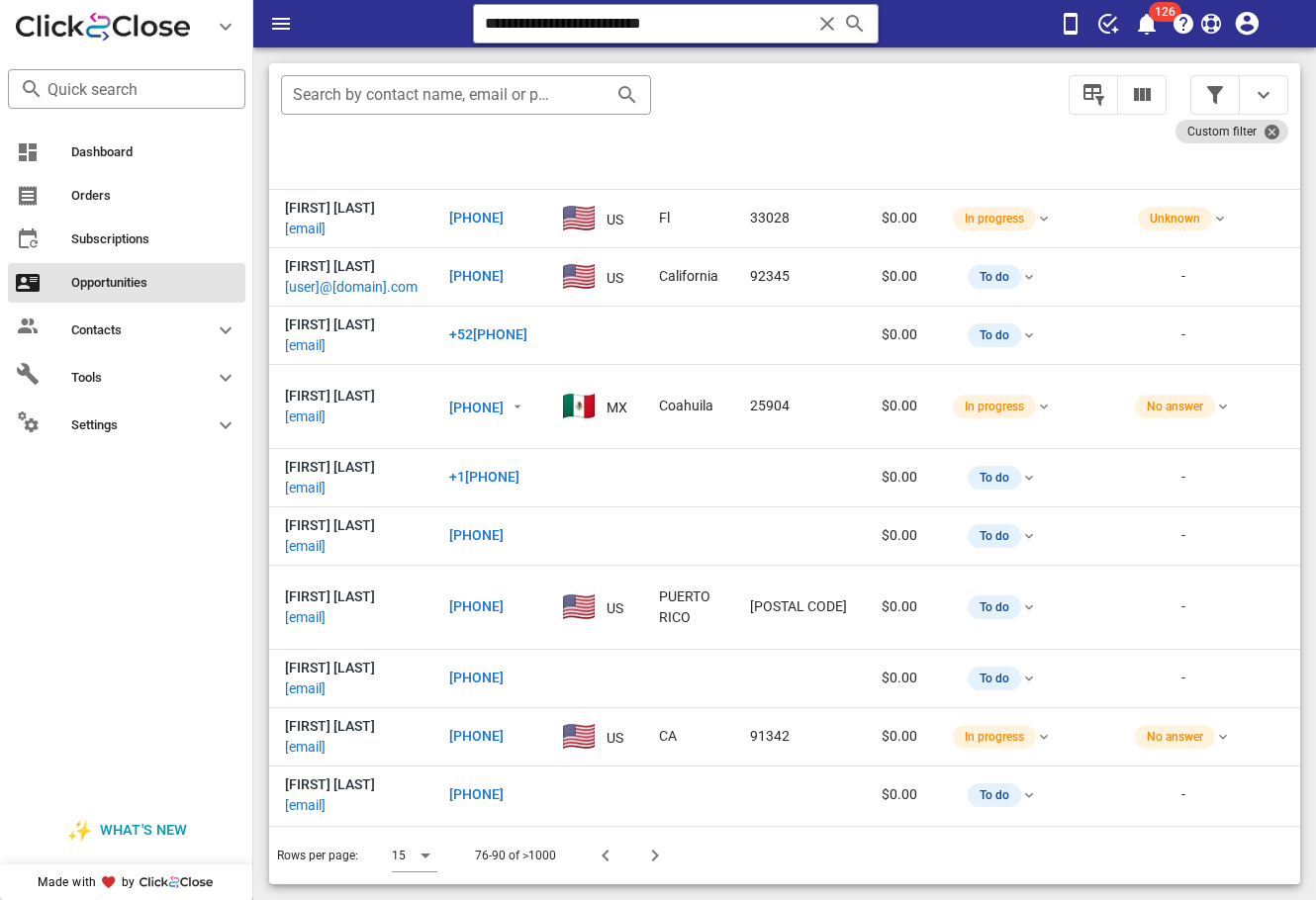 scroll, scrollTop: 384, scrollLeft: 653, axis: both 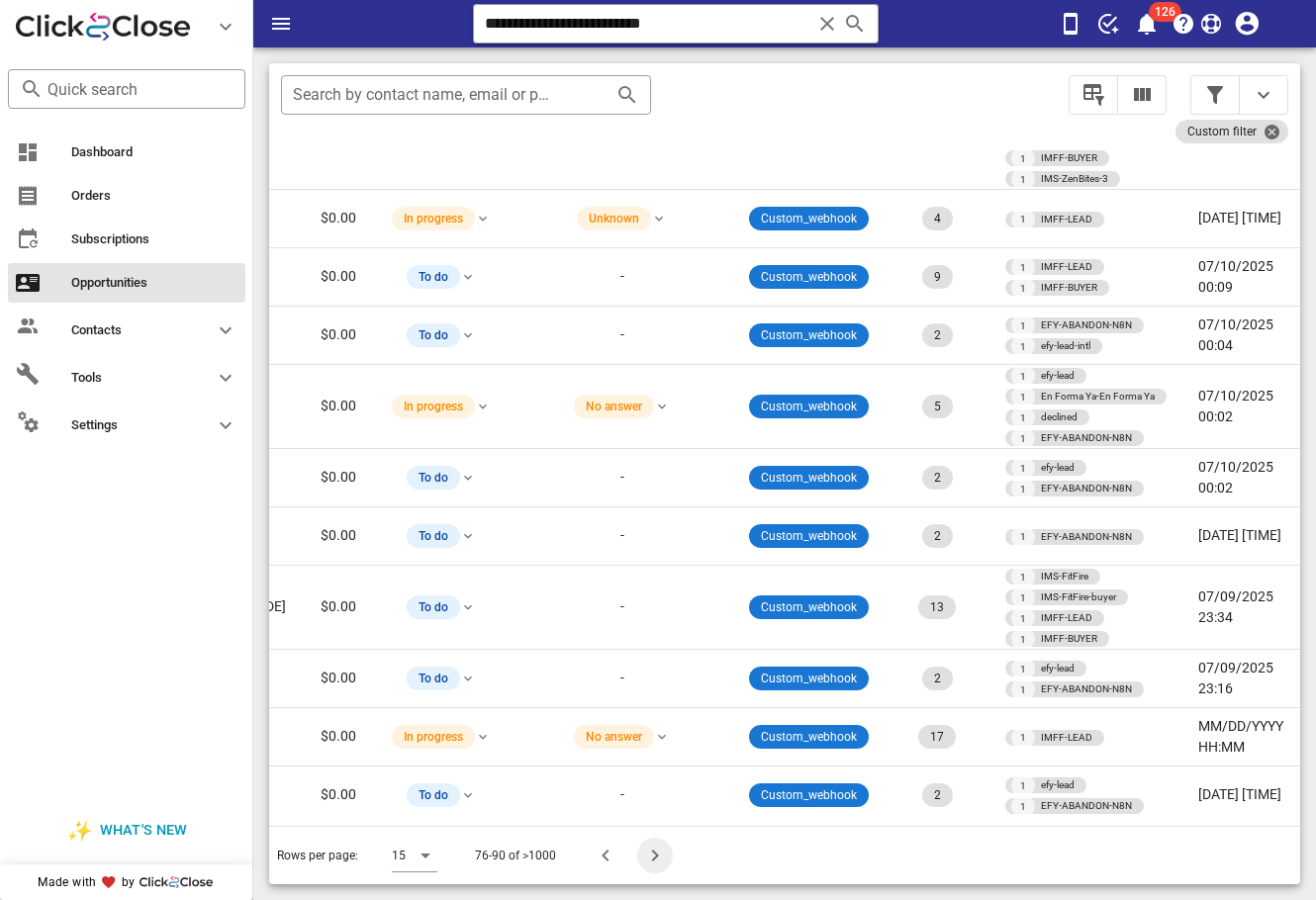 click at bounding box center [655, 855] 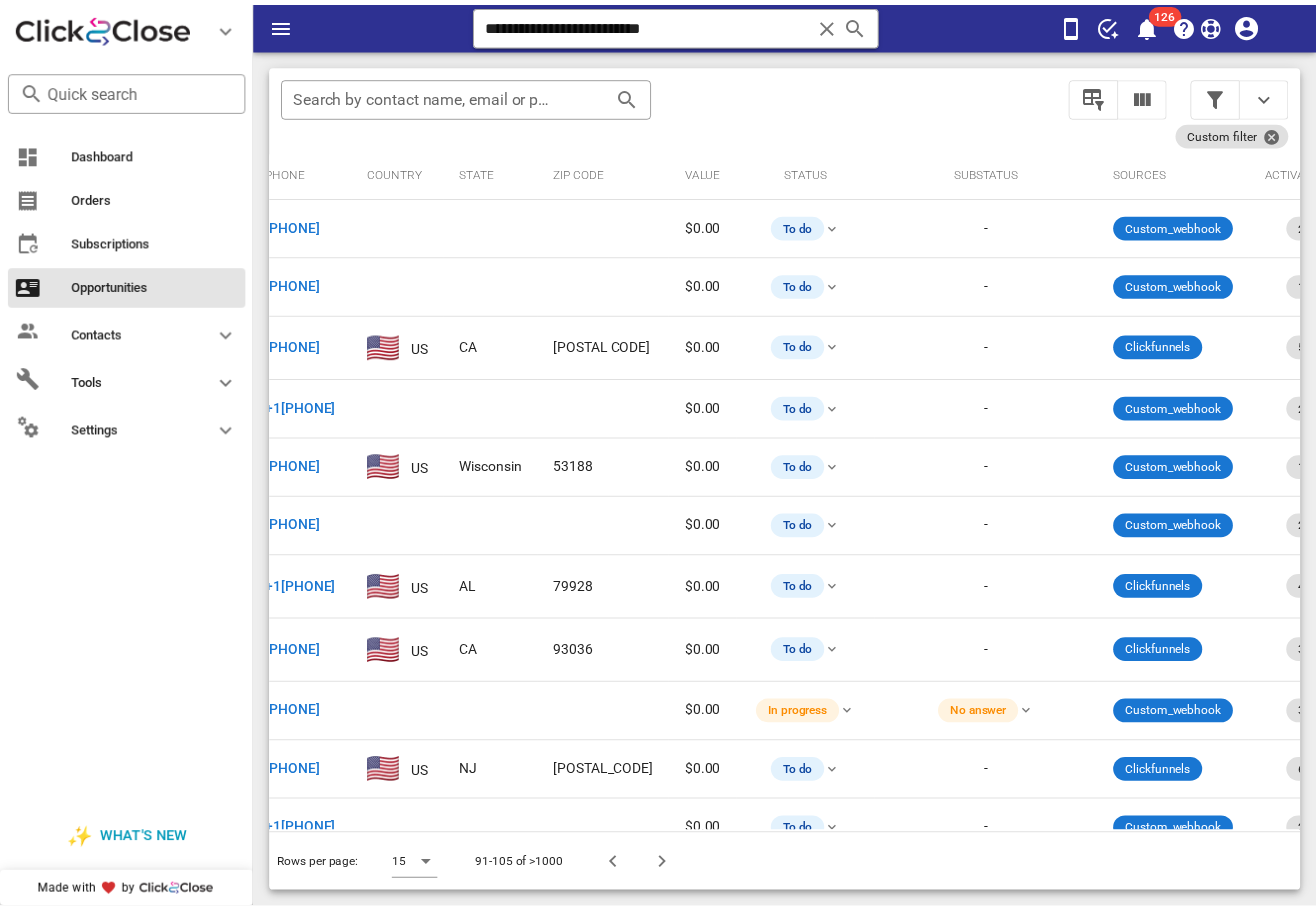 scroll, scrollTop: 0, scrollLeft: 0, axis: both 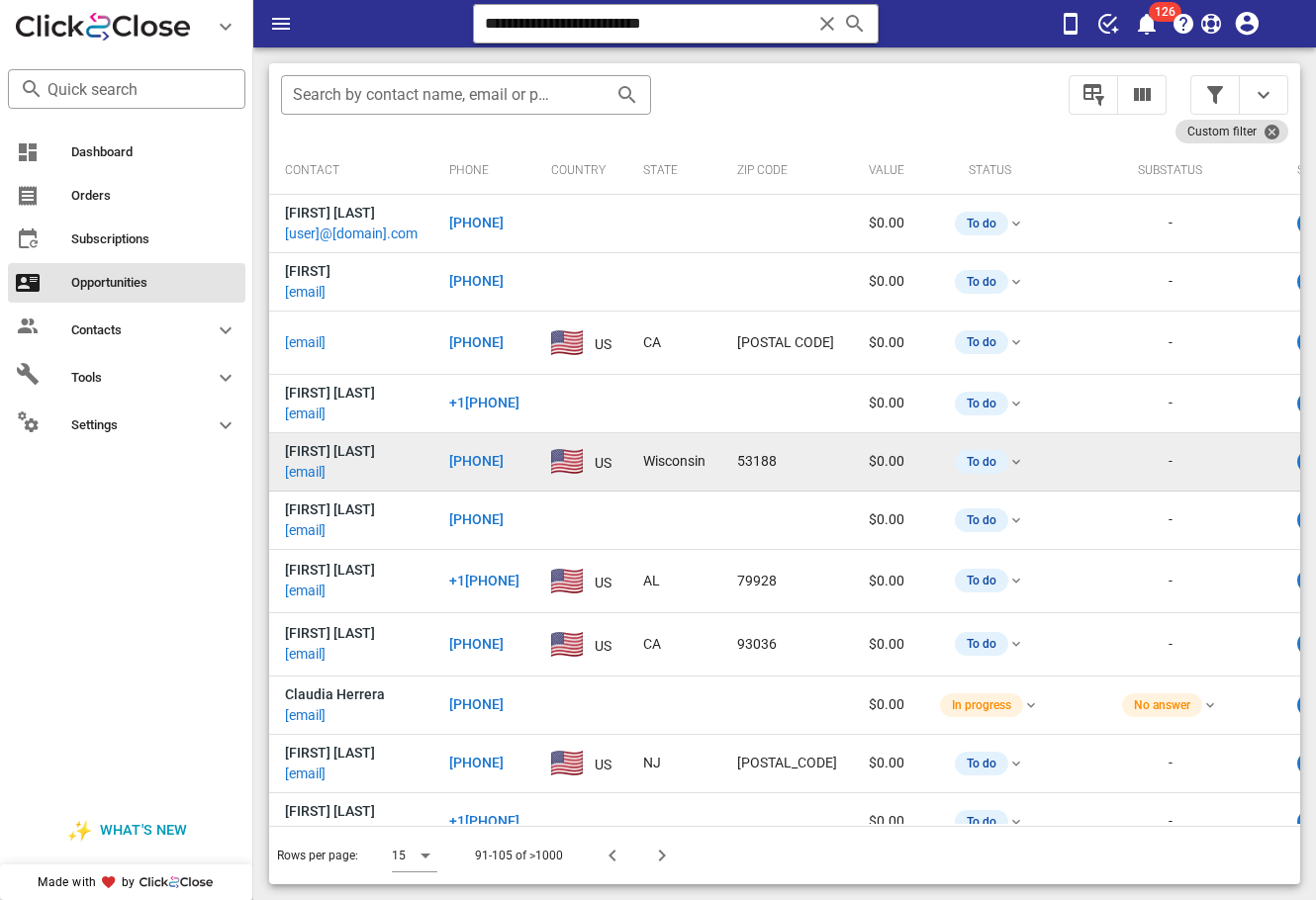 click on "[EMAIL]" at bounding box center [305, 472] 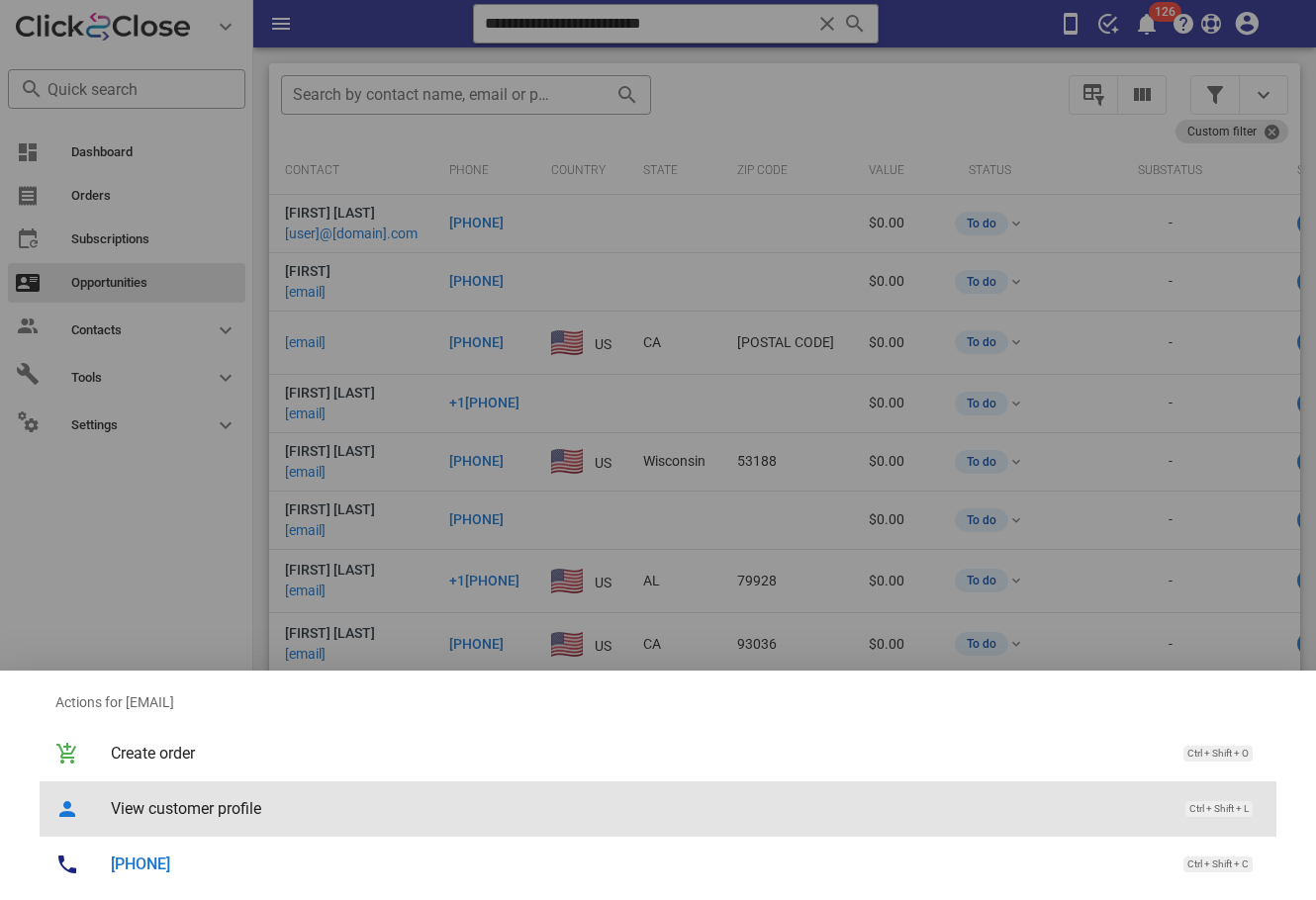 click on "View customer profile" at bounding box center [638, 808] 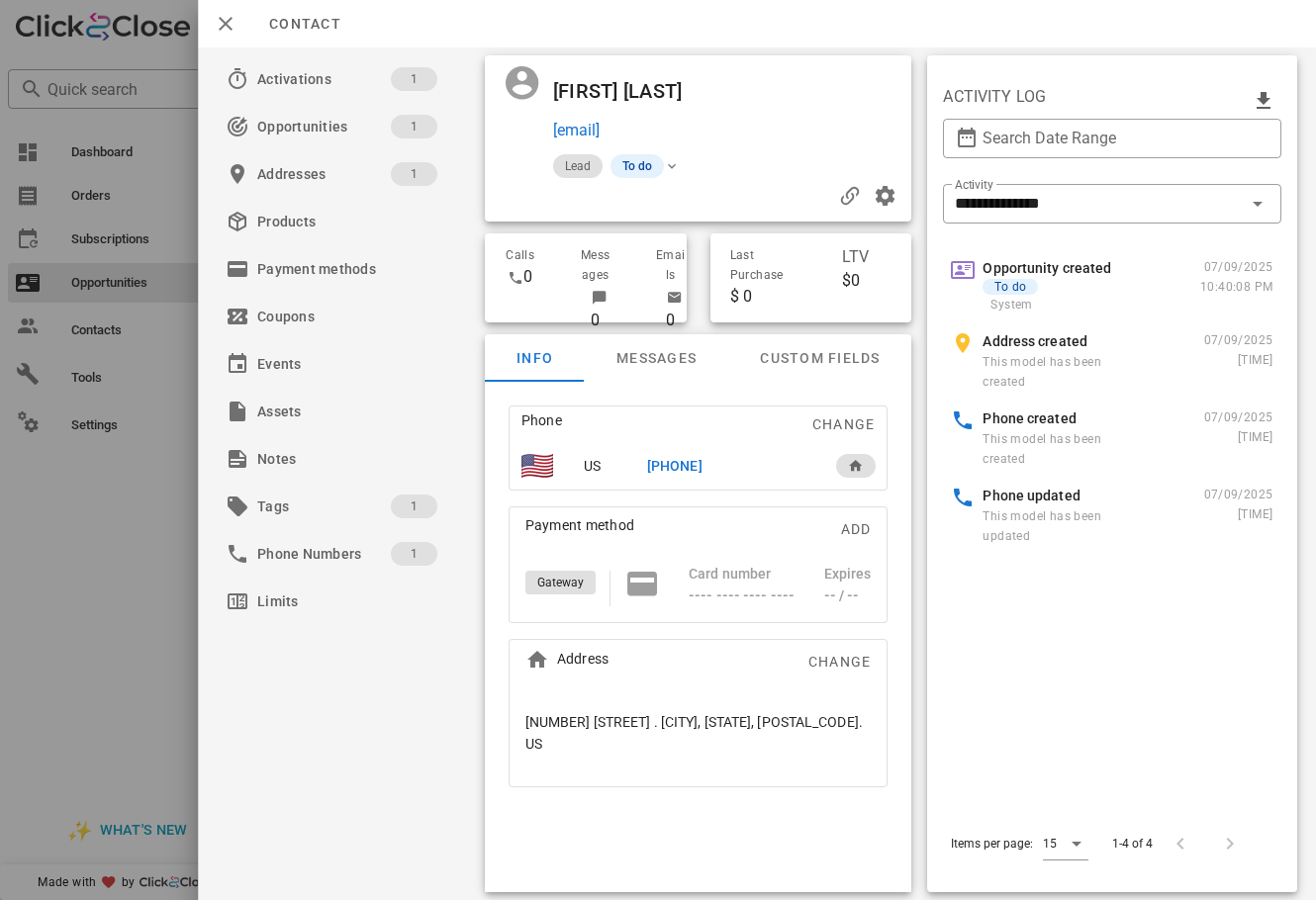 click on "Opportunity created To do System MM/DD/YYYY HH:MM:SS Address created This model has been created MM/DD/YYYY HH:MM:SS Phone created This model has been created MM/DD/YYYY HH:MM:SS Phone updated This model has been updated MM/DD/YYYY HH:MM:SS" at bounding box center (1111, 516) 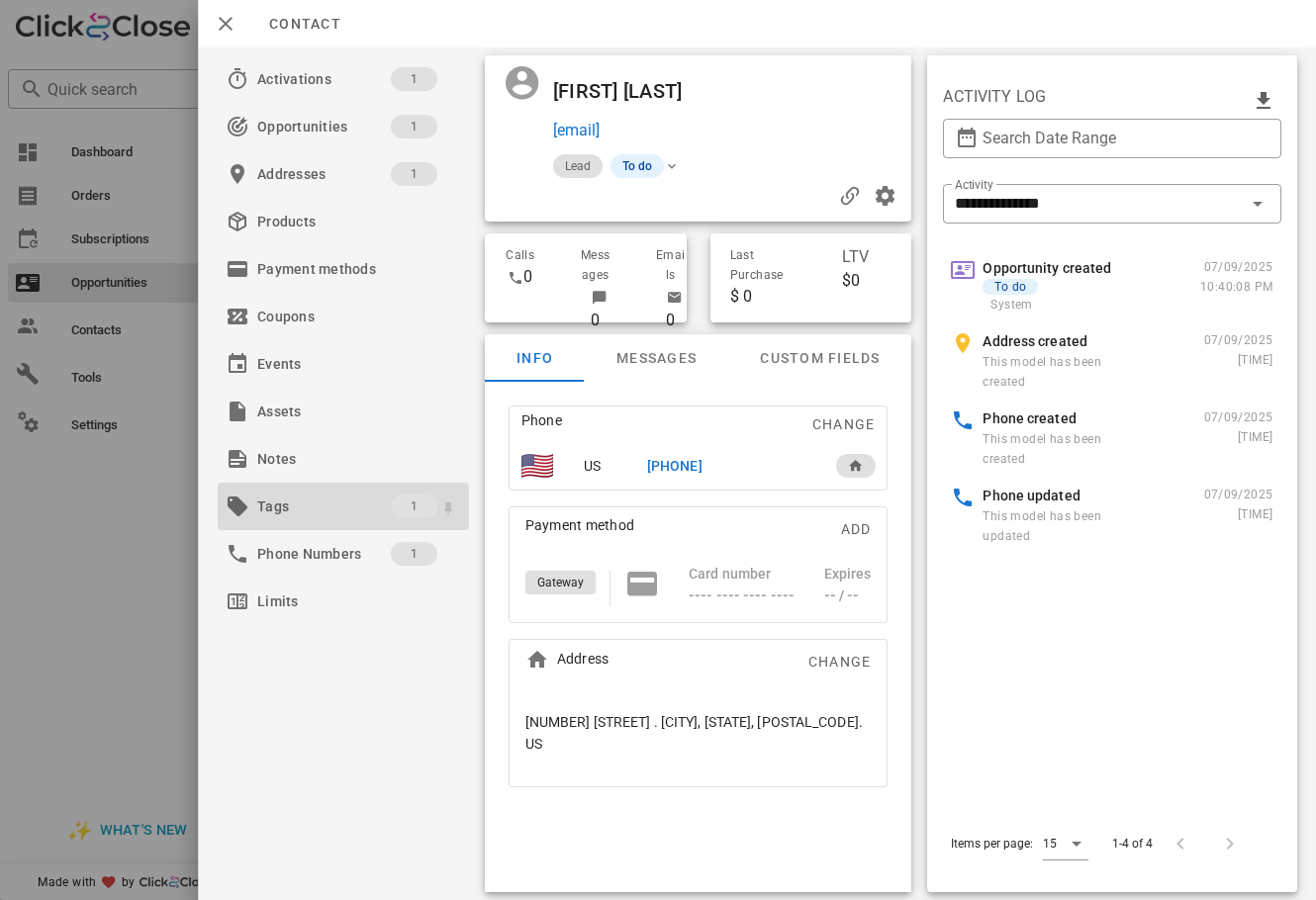 click on "Tags" at bounding box center [324, 506] 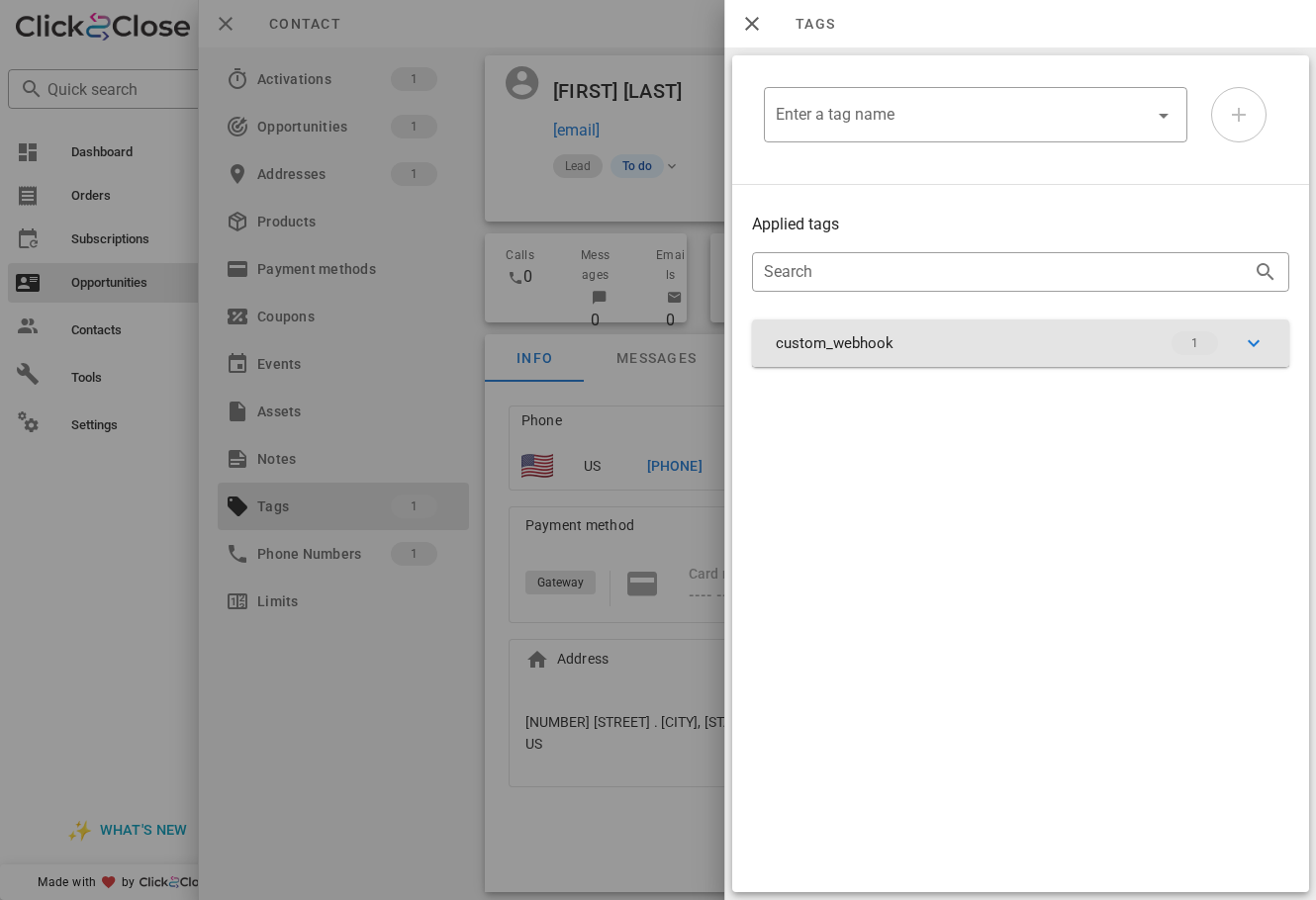 drag, startPoint x: 852, startPoint y: 354, endPoint x: 850, endPoint y: 371, distance: 17.117243 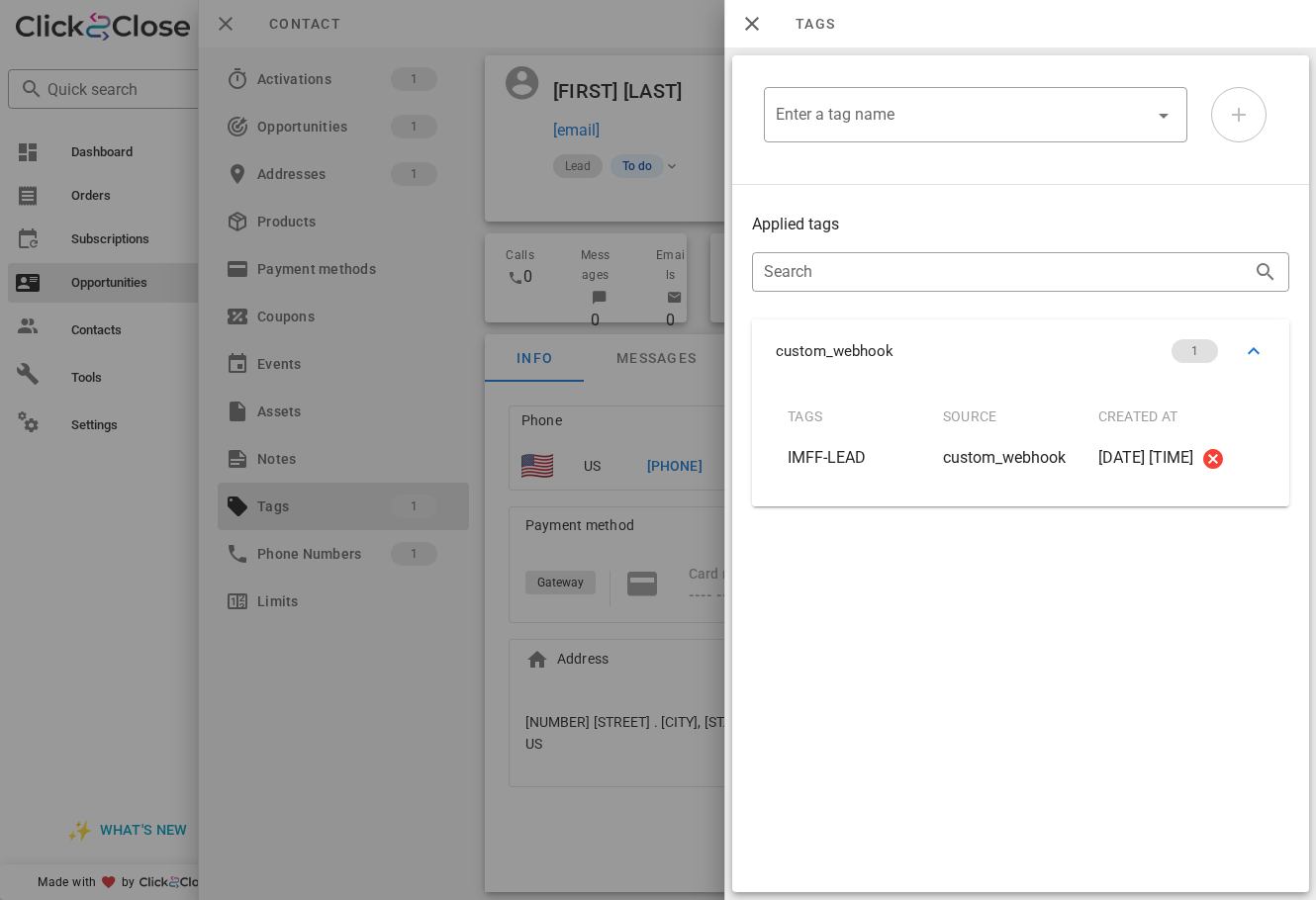 click at bounding box center [658, 450] 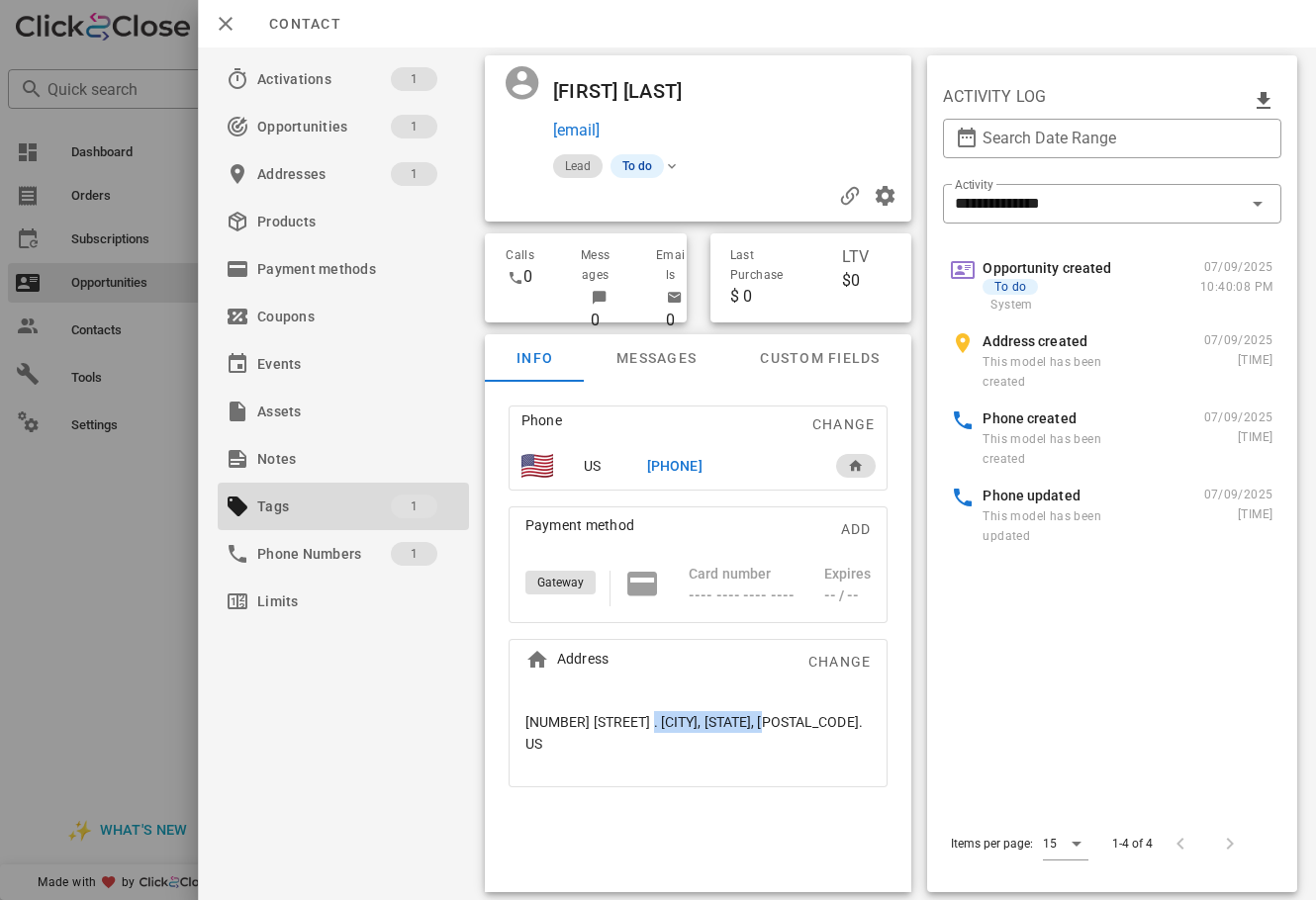 drag, startPoint x: 776, startPoint y: 718, endPoint x: 638, endPoint y: 723, distance: 138.0906 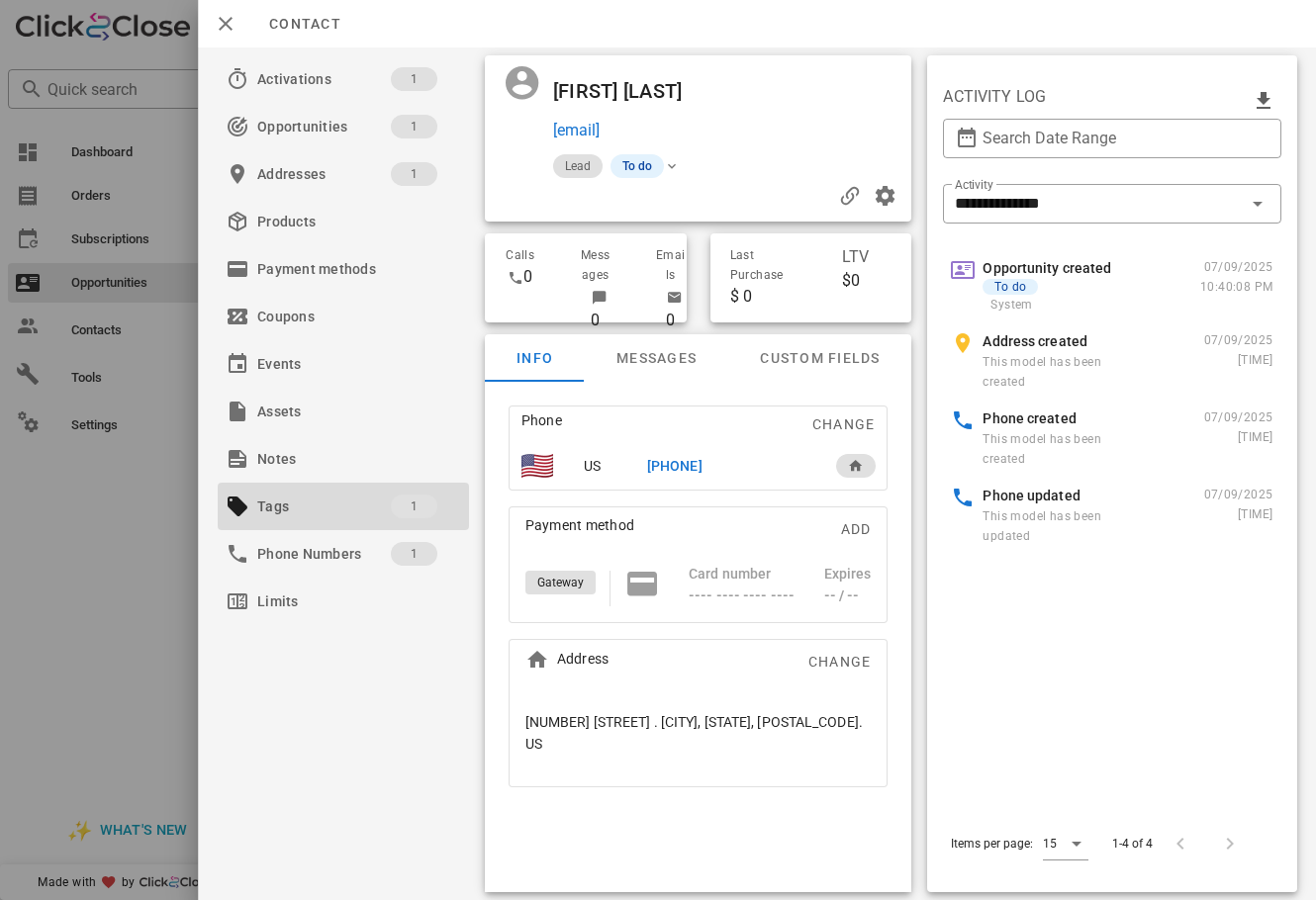 click at bounding box center (658, 450) 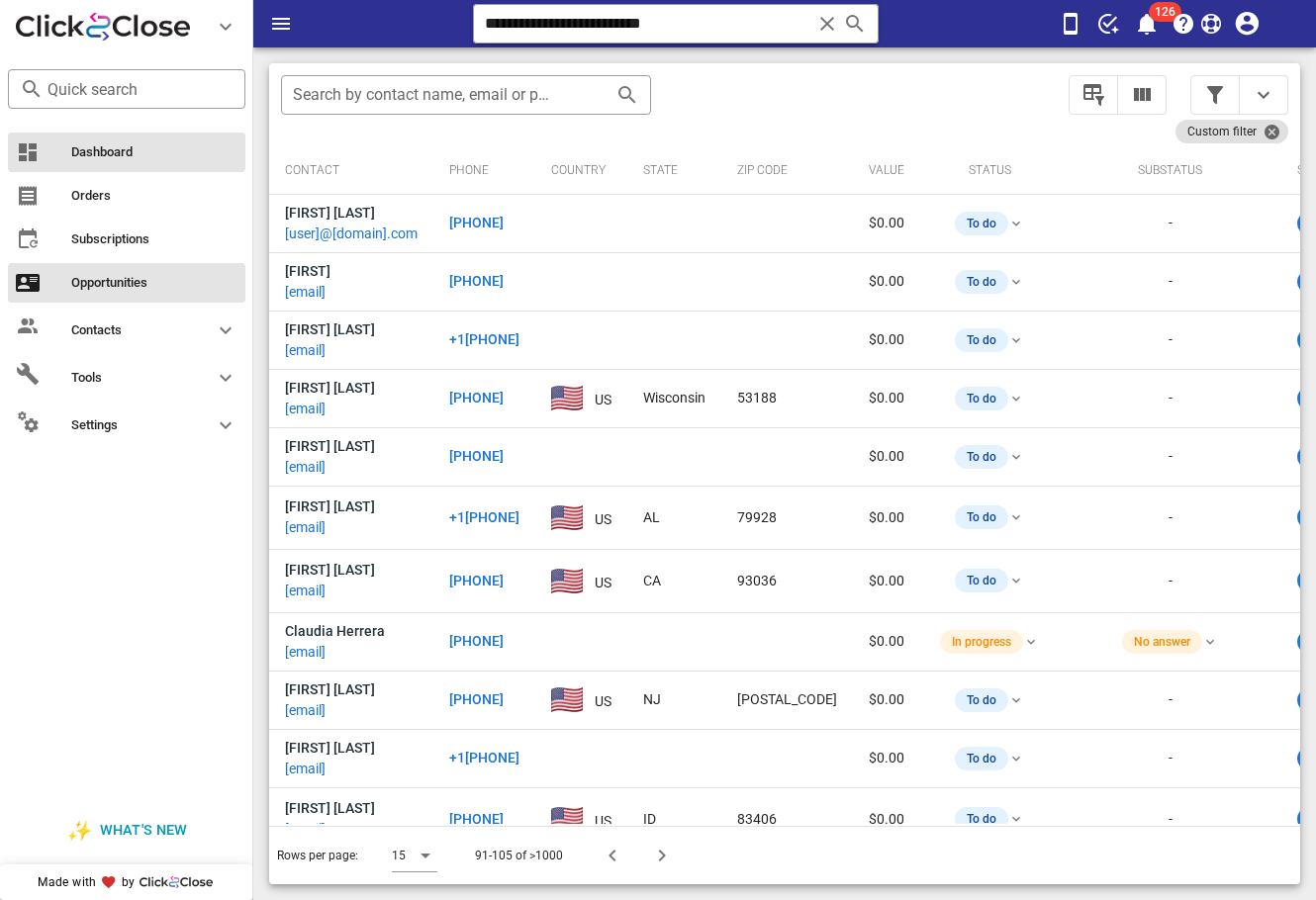 click on "Dashboard" at bounding box center [154, 152] 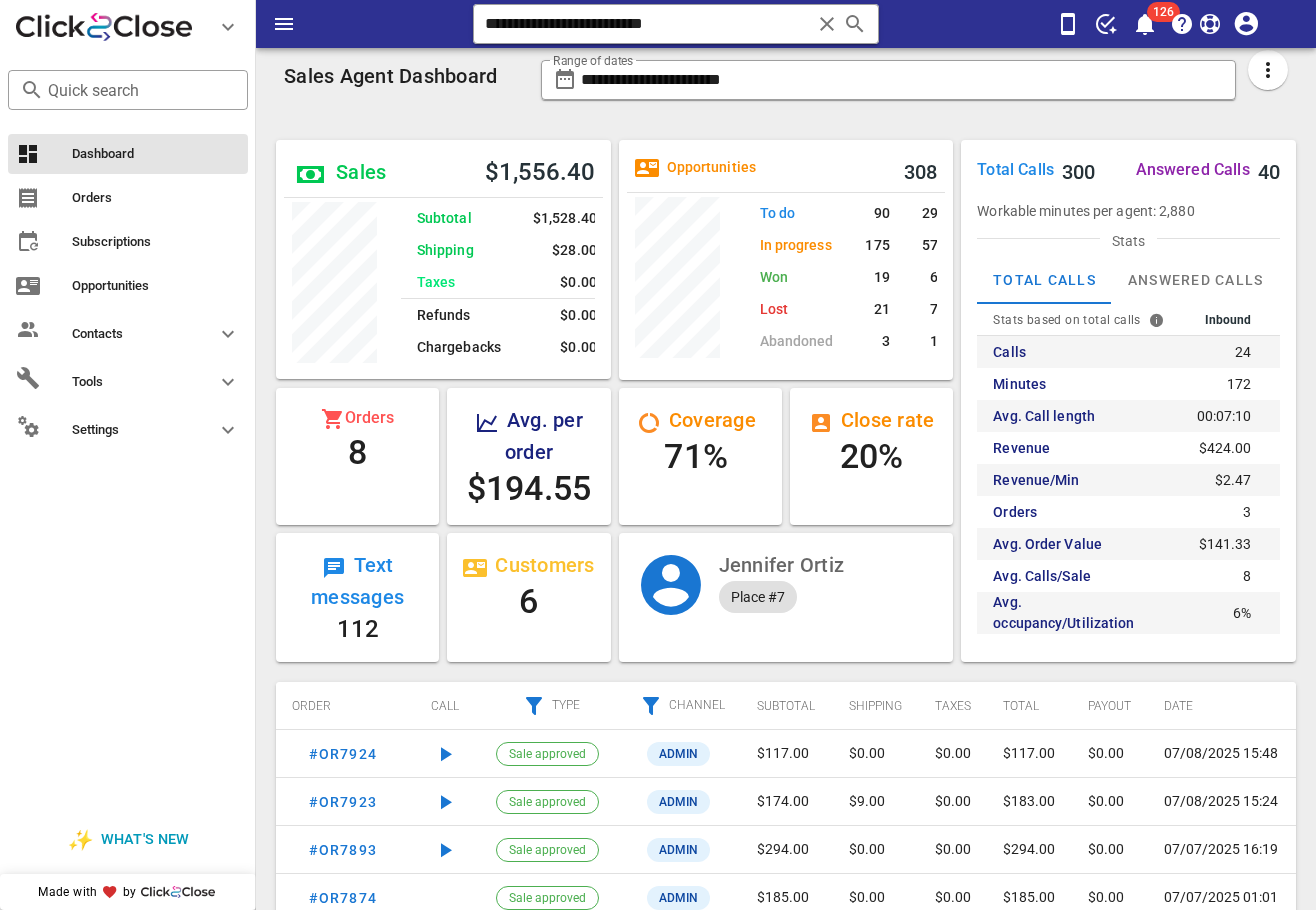 scroll, scrollTop: 999746, scrollLeft: 999665, axis: both 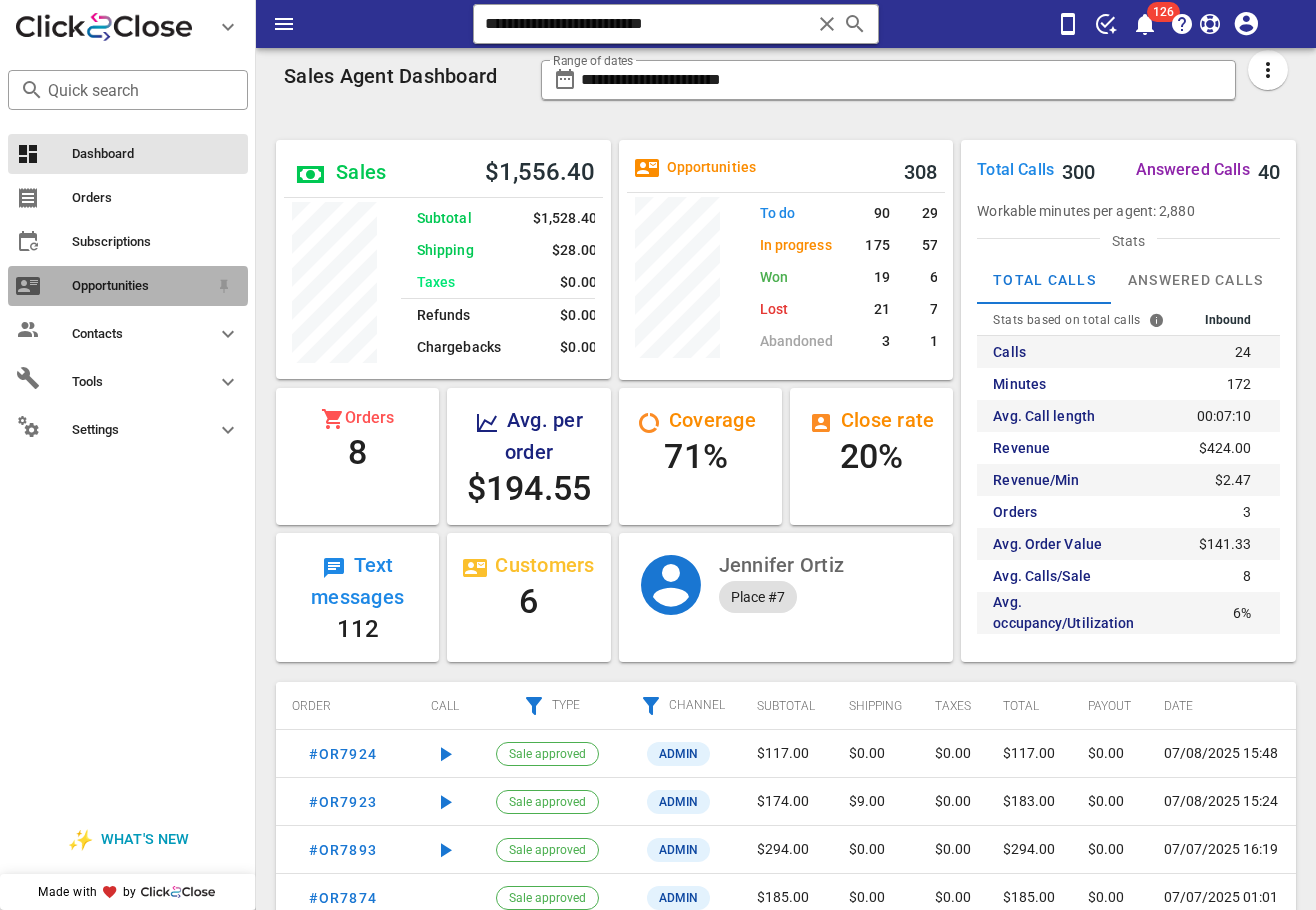 click on "Opportunities" at bounding box center [140, 286] 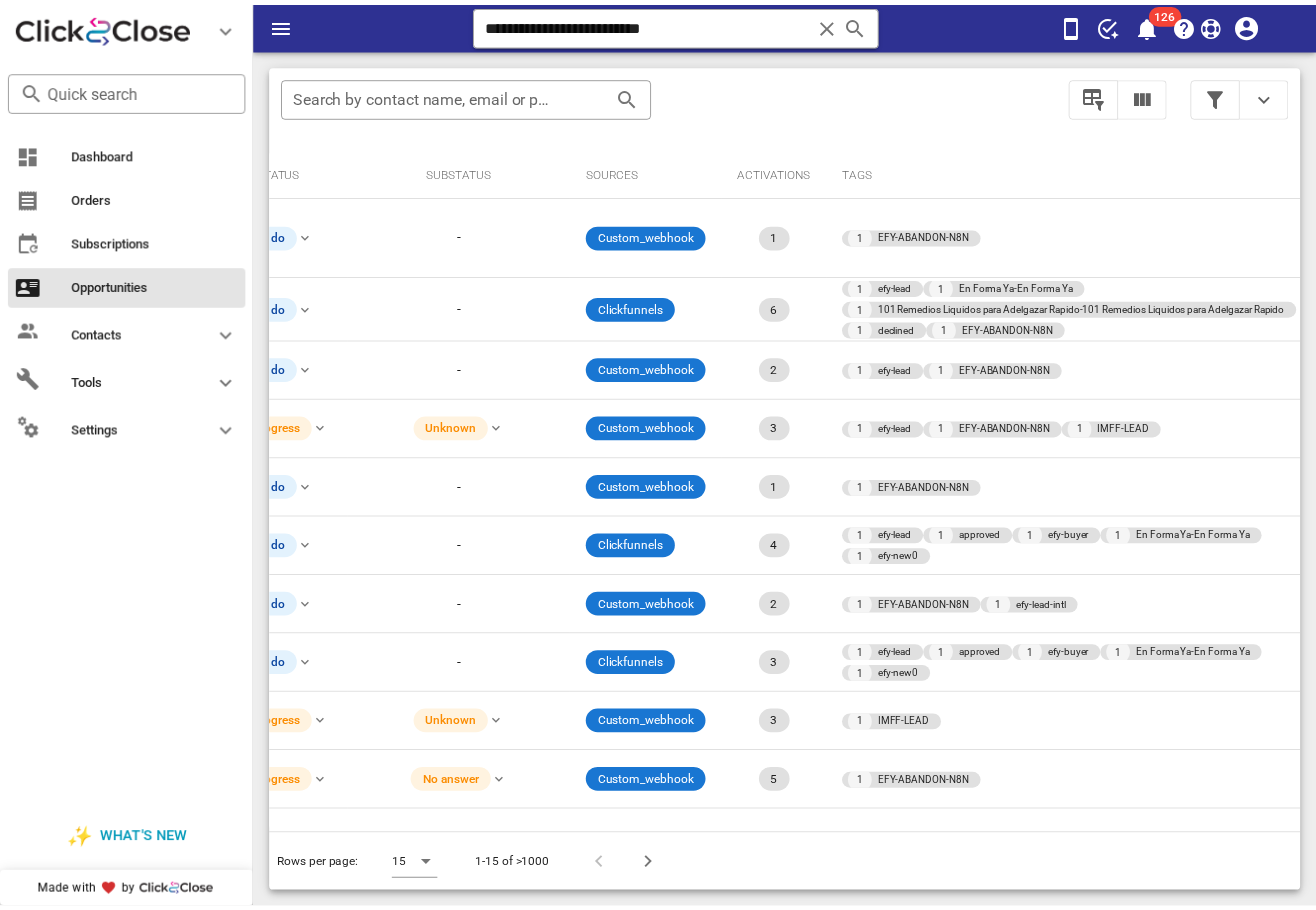 scroll, scrollTop: 0, scrollLeft: 0, axis: both 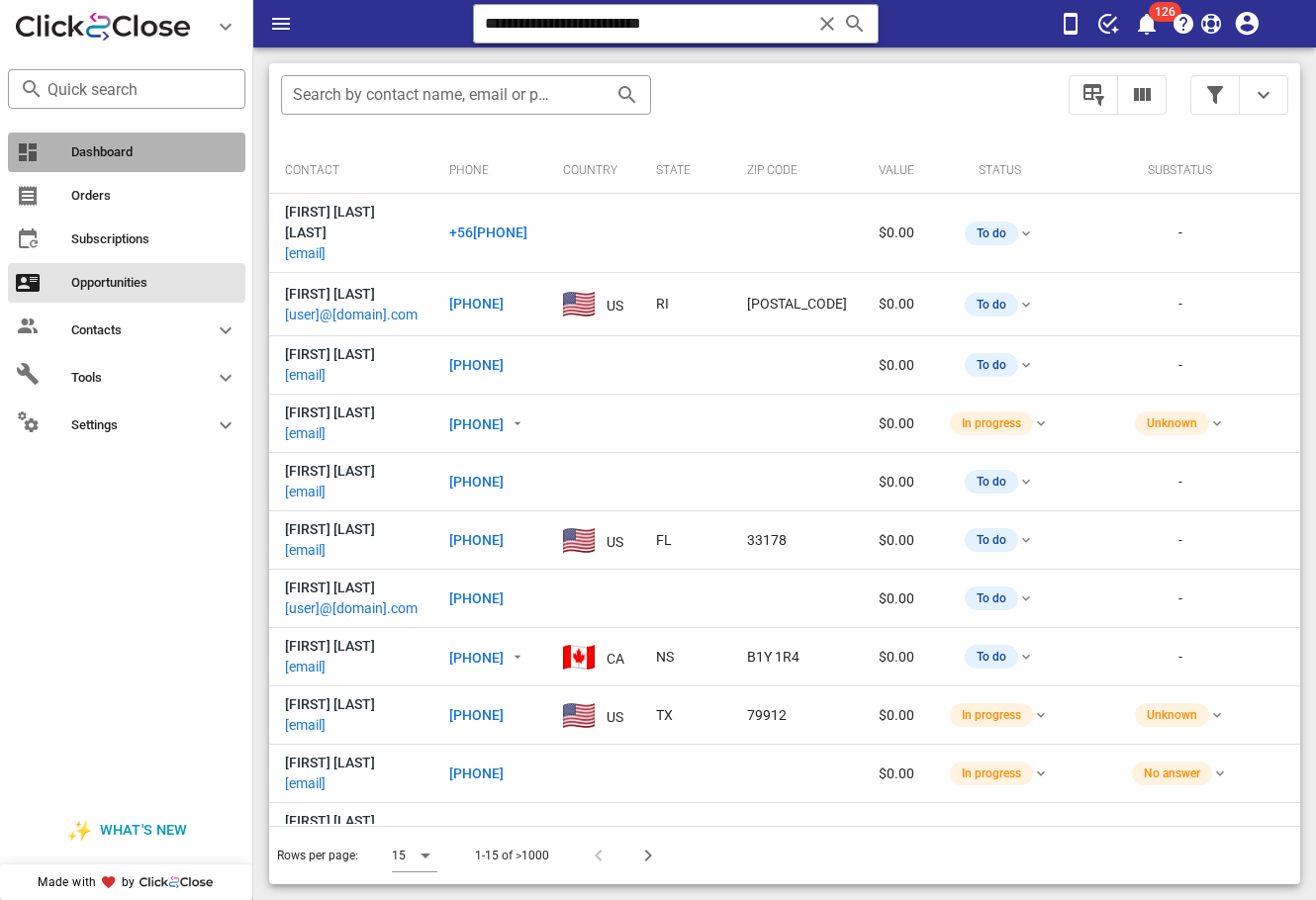 click on "Dashboard" at bounding box center [127, 152] 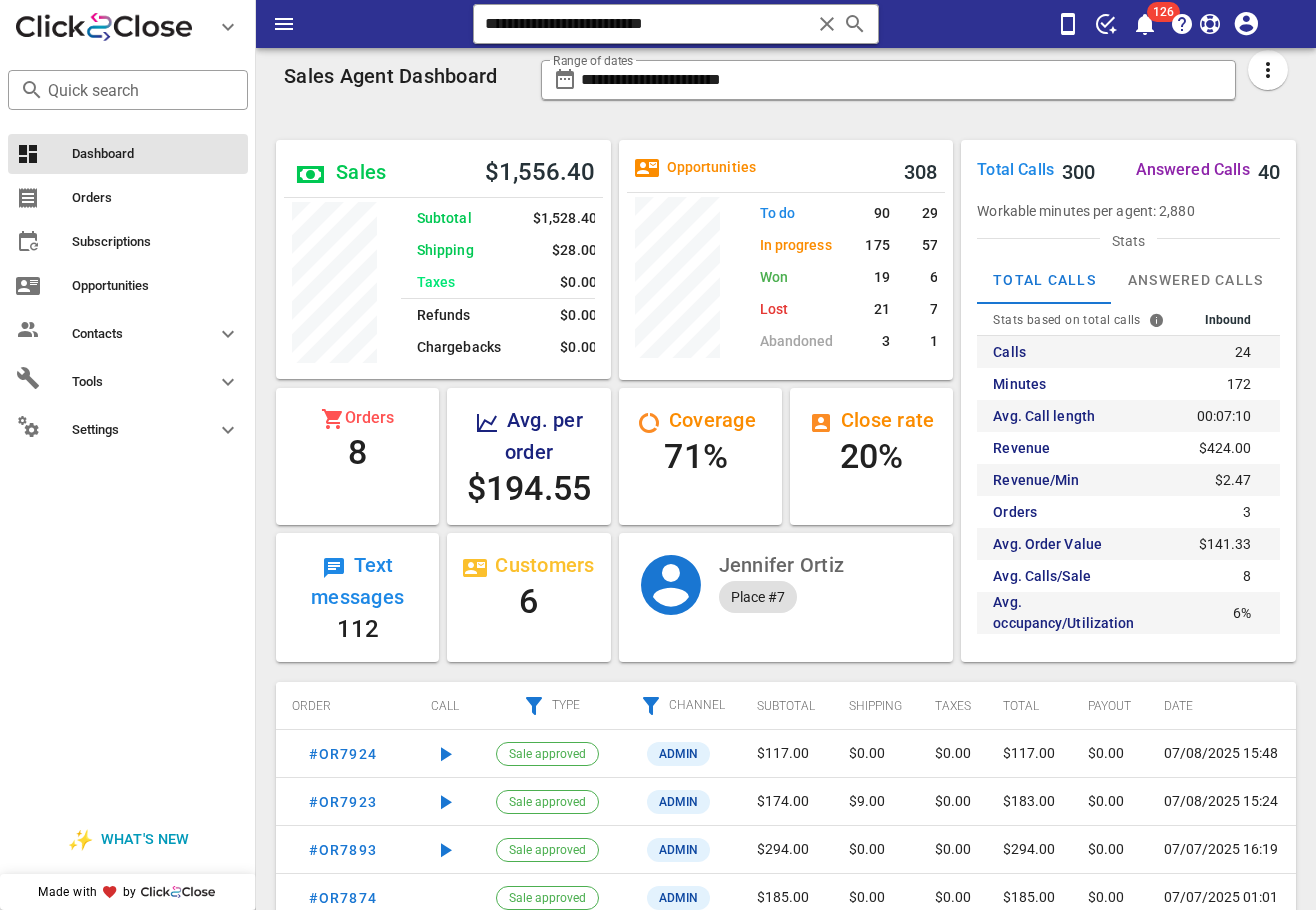 scroll, scrollTop: 999746, scrollLeft: 999665, axis: both 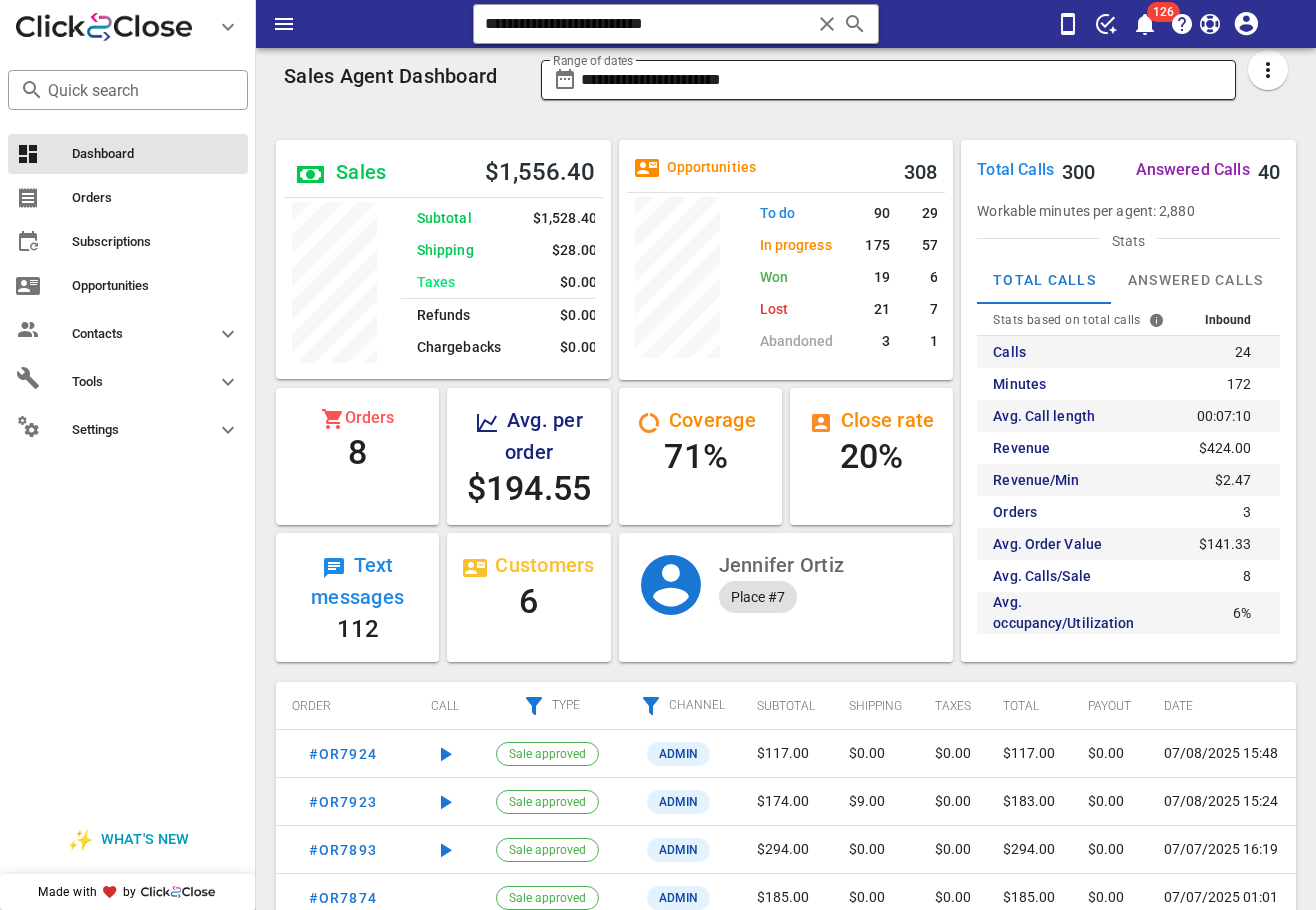 click on "**********" at bounding box center [902, 80] 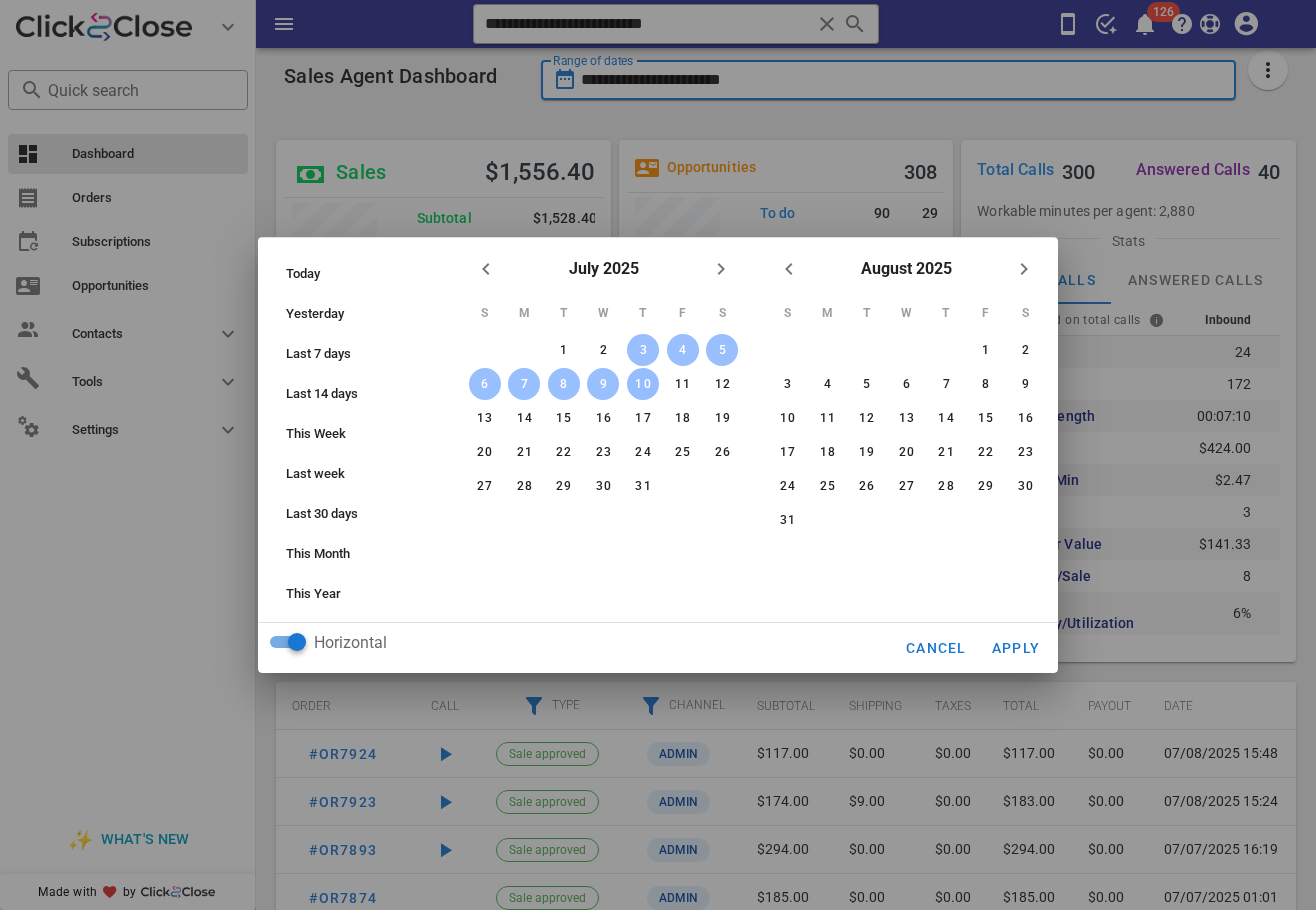 click on "10" at bounding box center (643, 384) 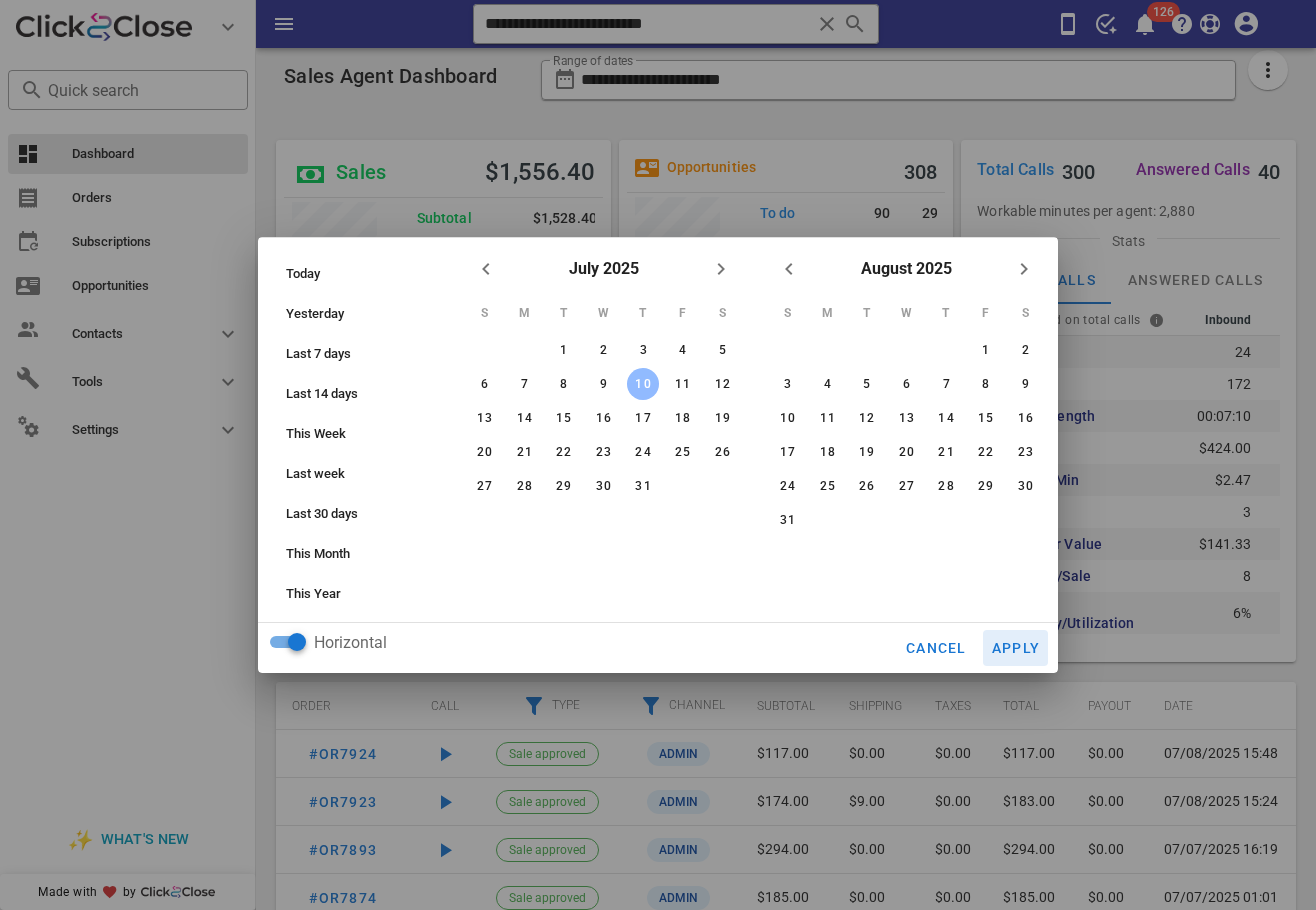 click on "Apply" at bounding box center [1016, 648] 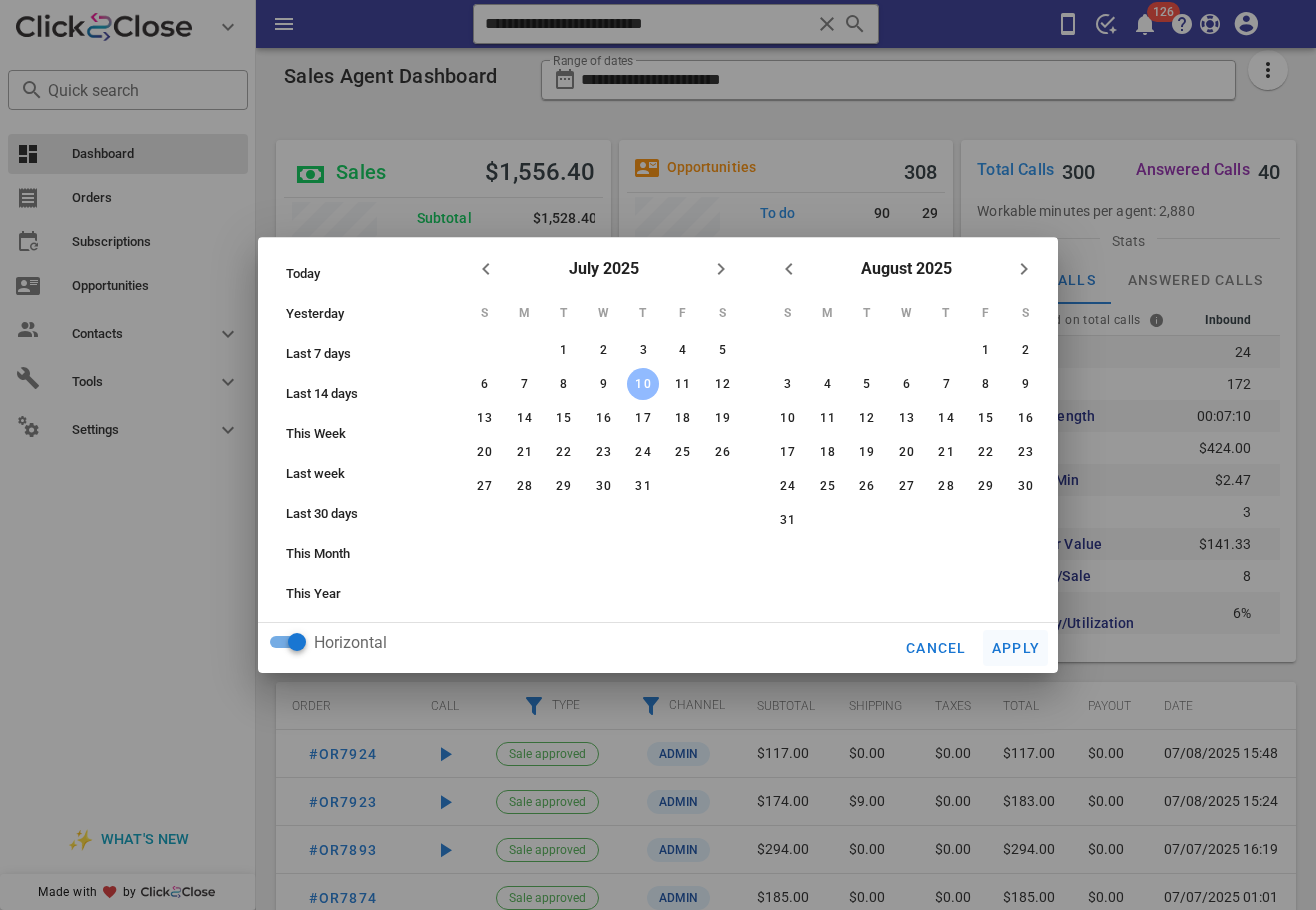type on "**********" 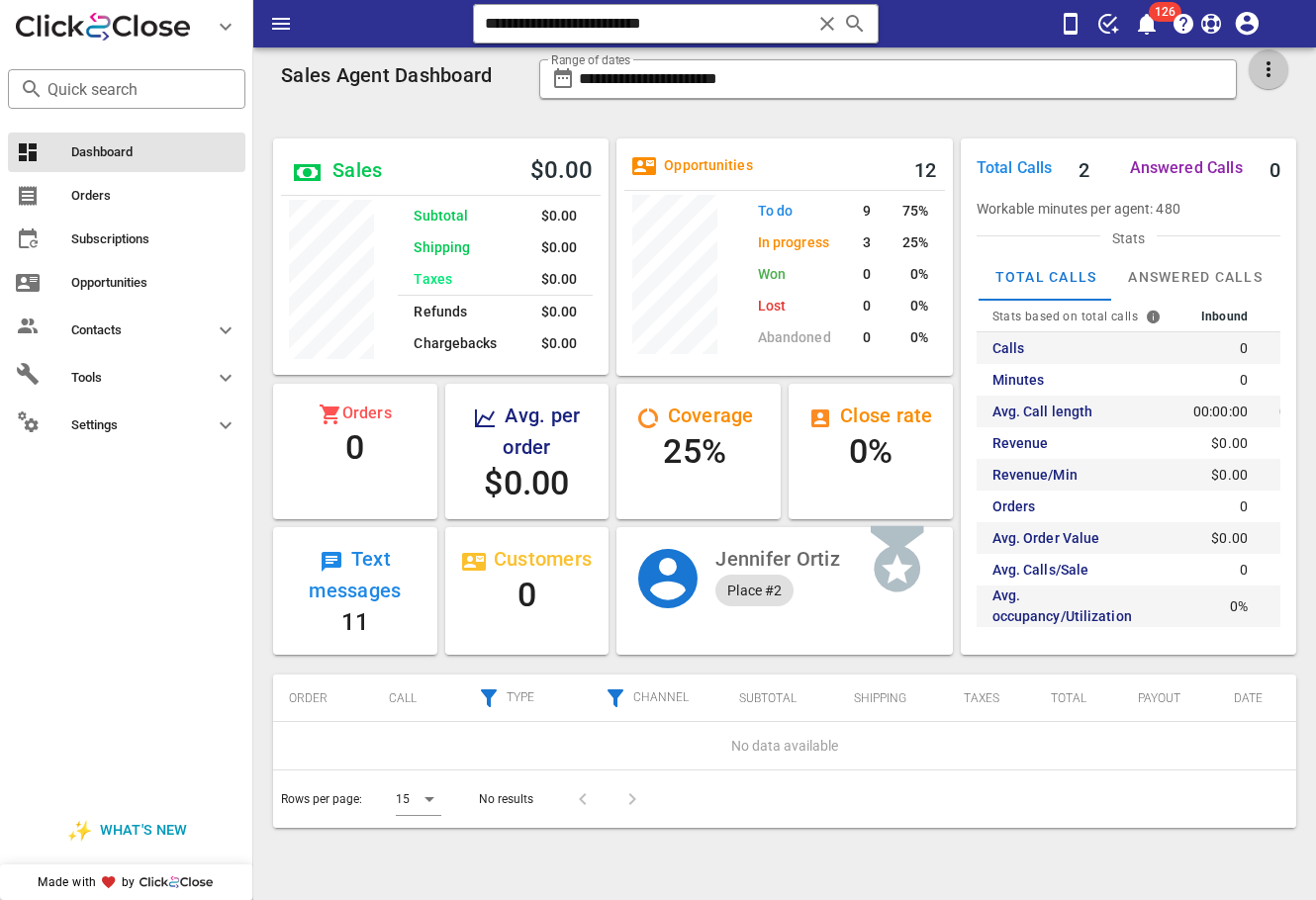 click at bounding box center [1269, 69] 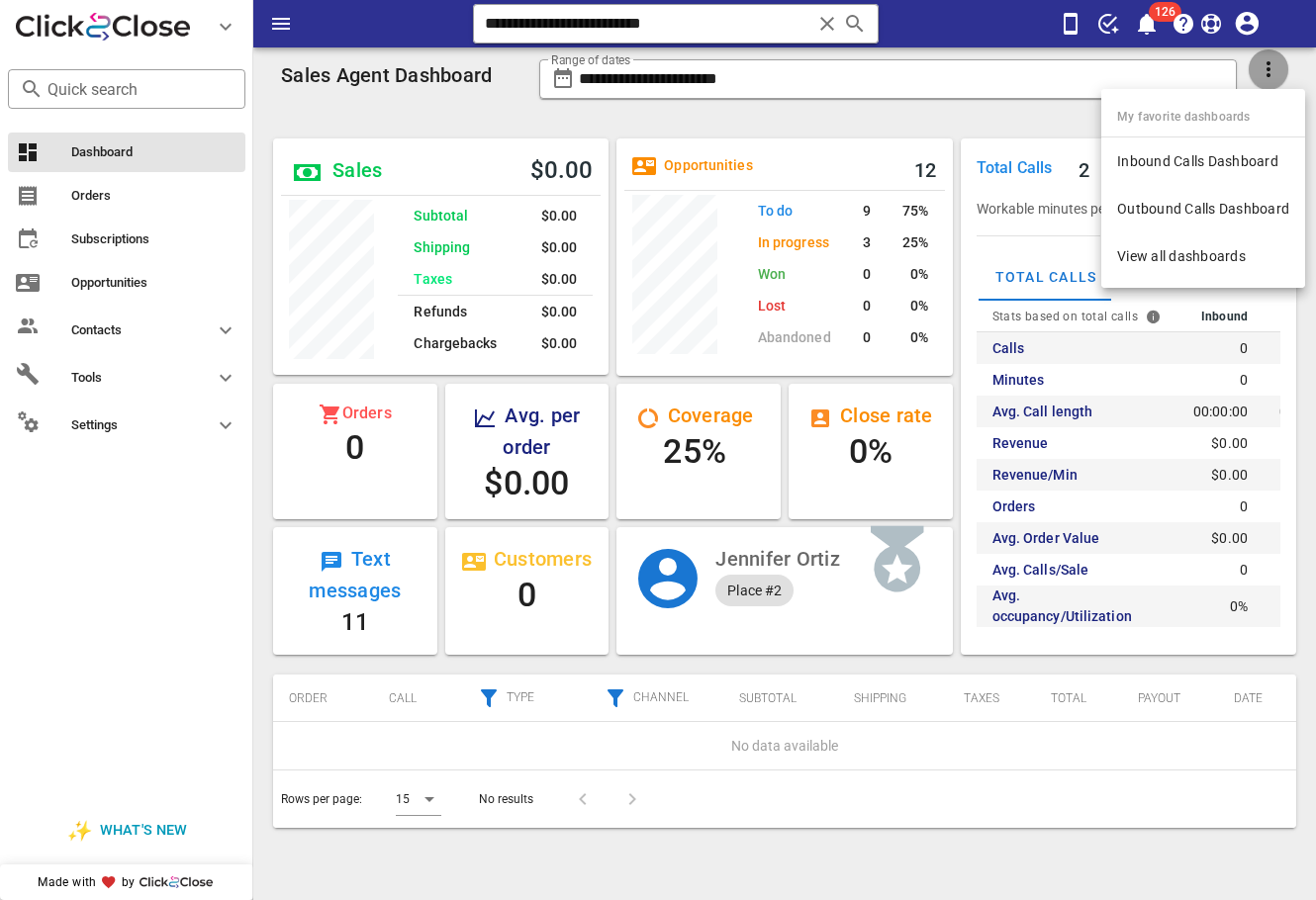 scroll, scrollTop: 988775, scrollLeft: 989138, axis: both 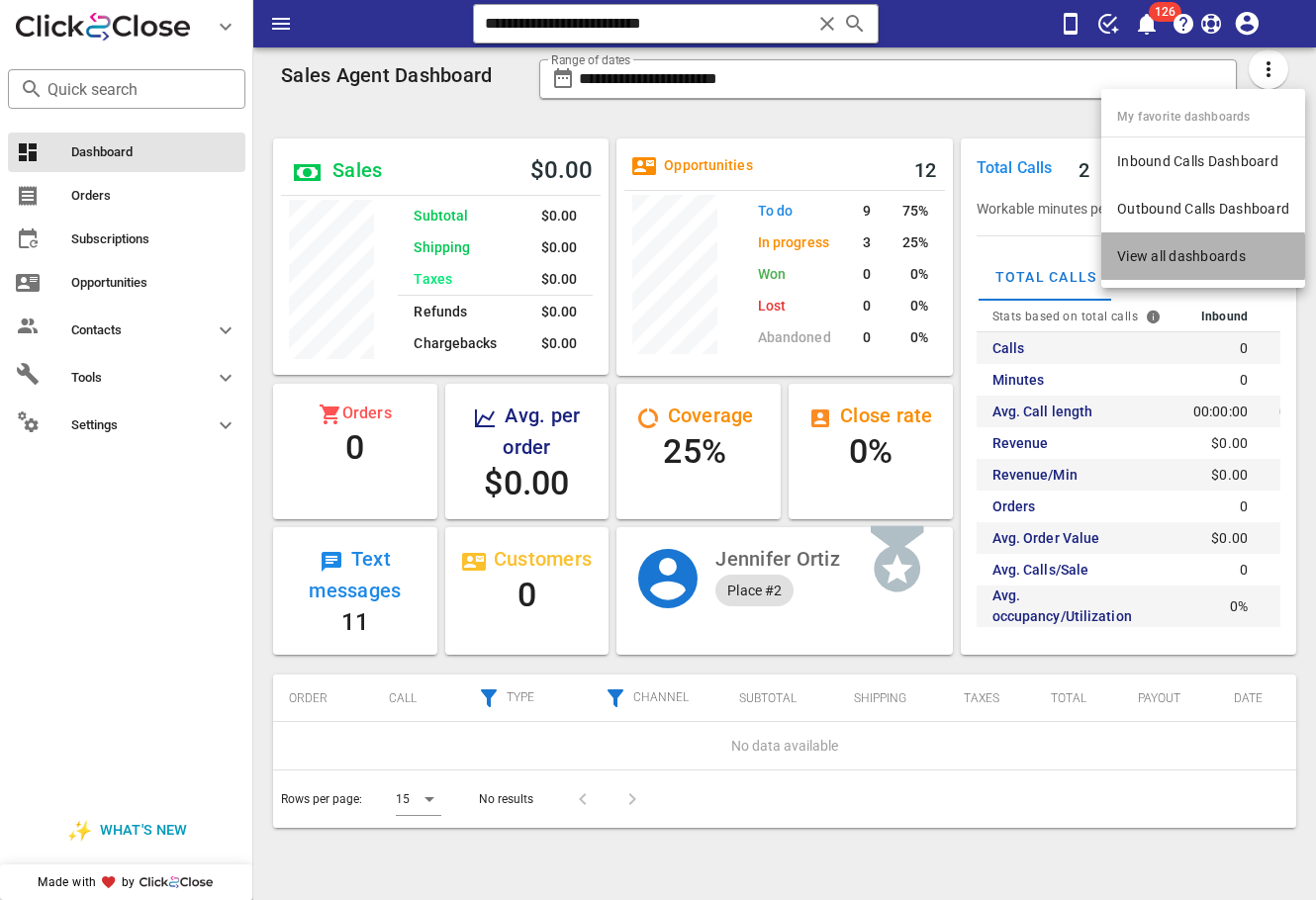 click on "View all dashboards" at bounding box center (1203, 256) 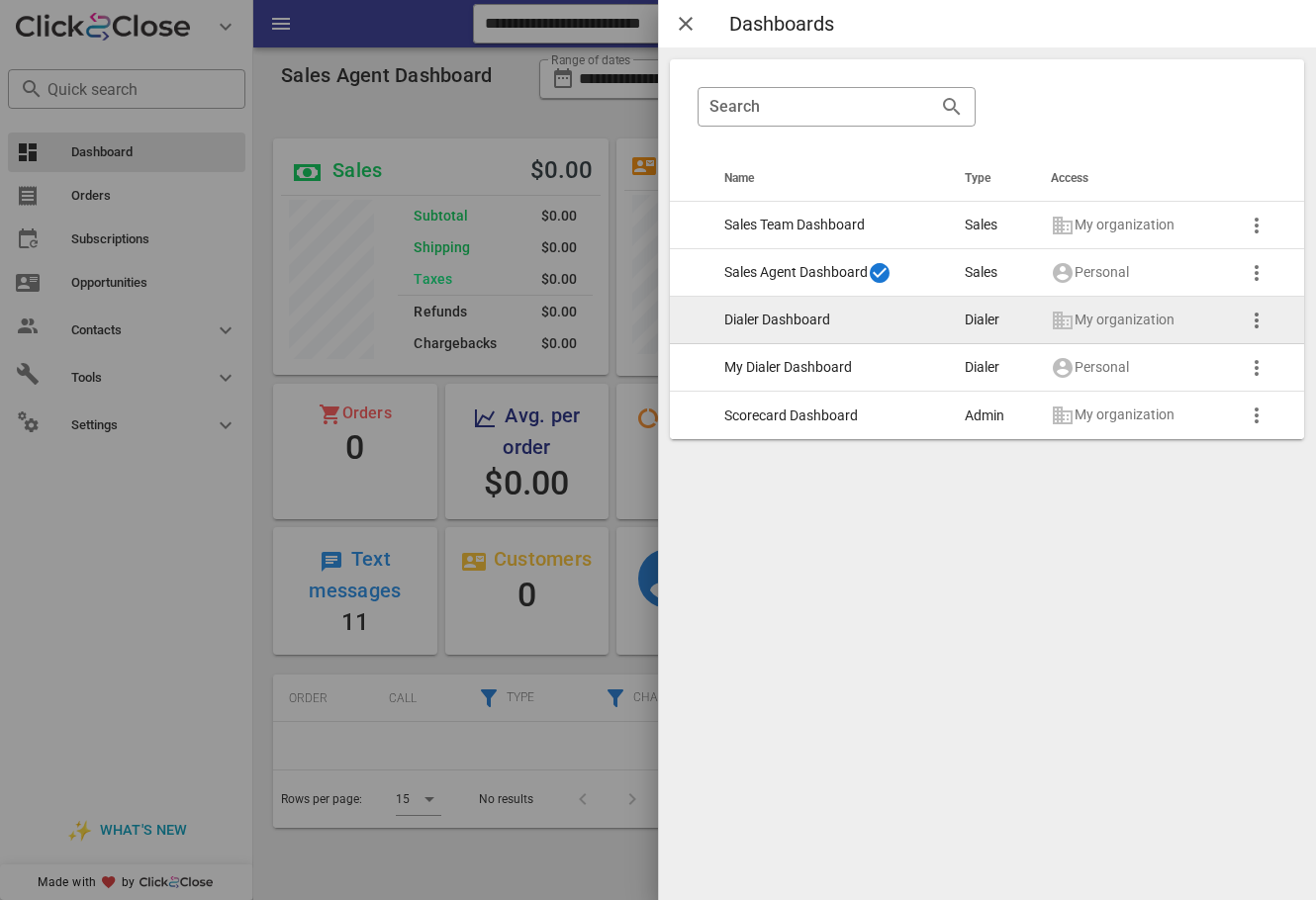 click on "Dialer Dashboard" at bounding box center [828, 320] 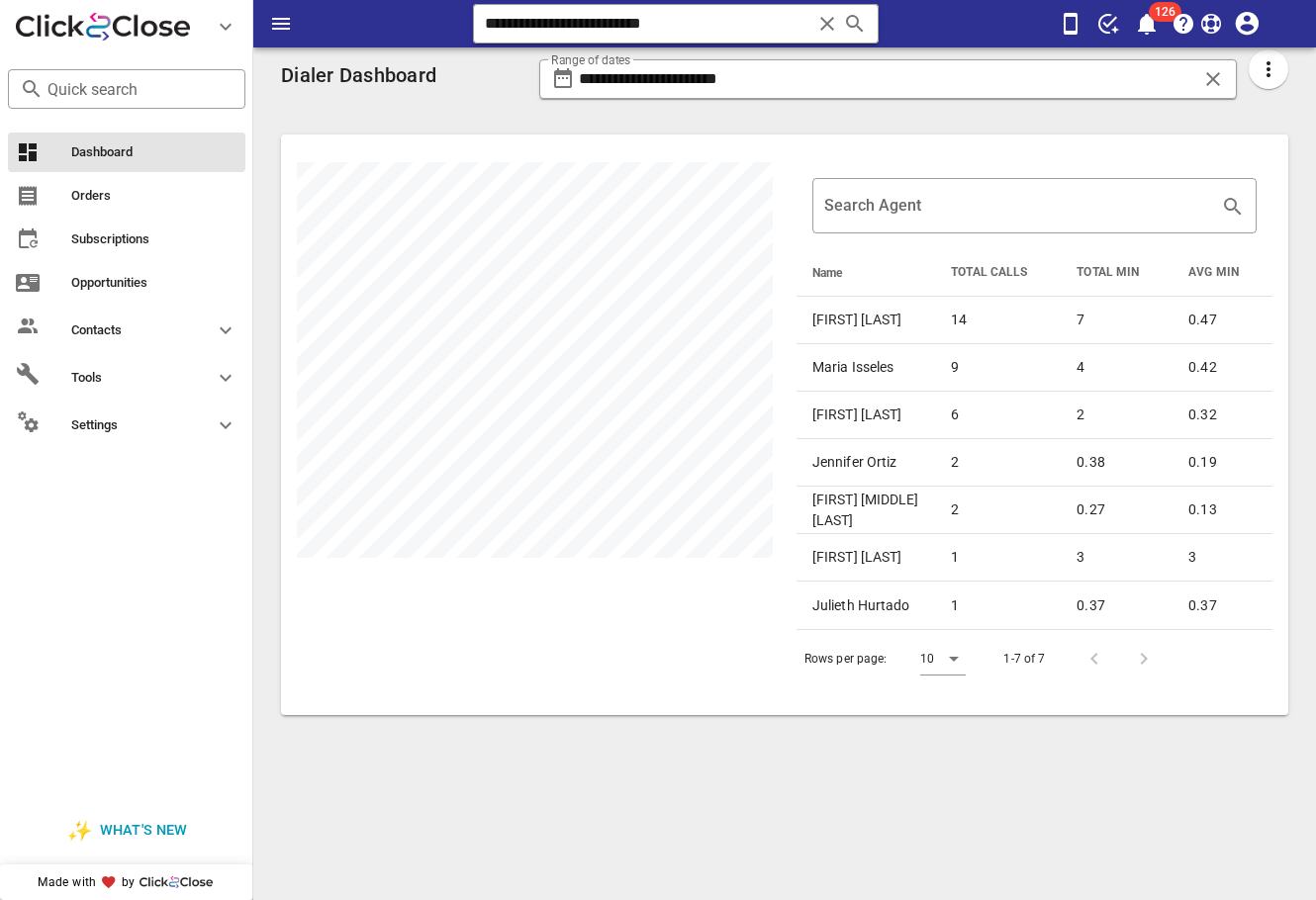scroll, scrollTop: 988430, scrollLeft: 988466, axis: both 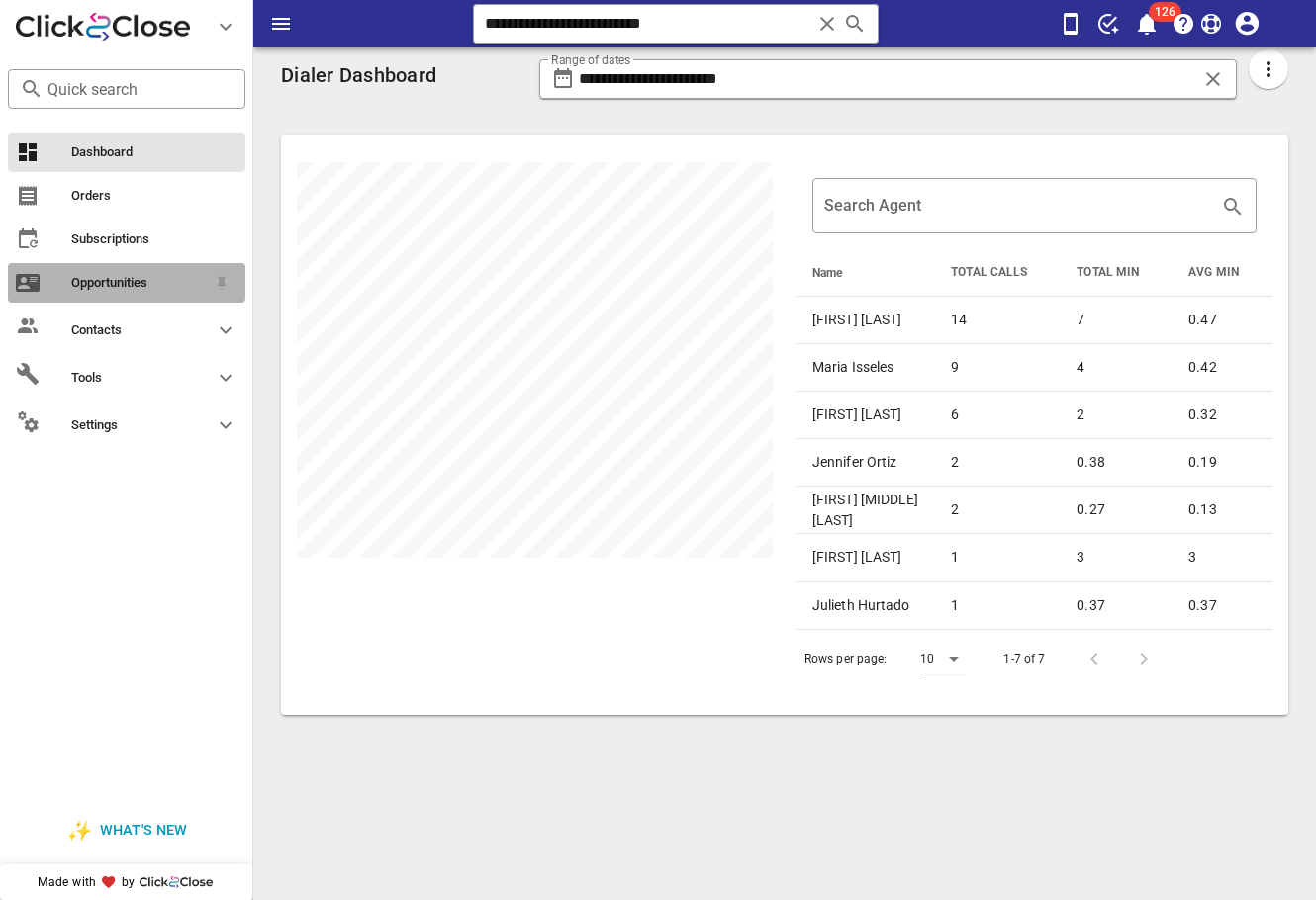 click on "Opportunities" at bounding box center [139, 283] 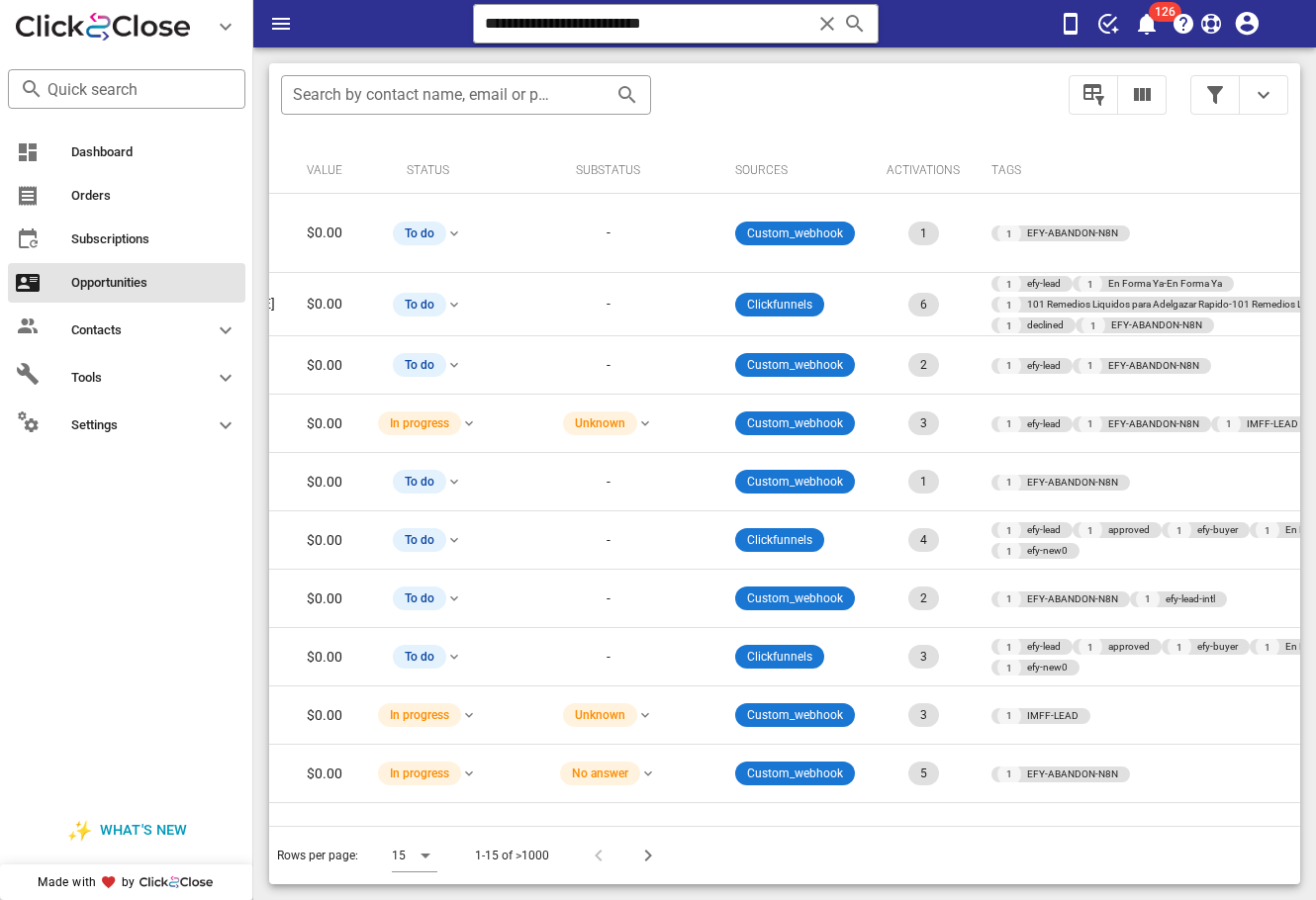 scroll, scrollTop: 0, scrollLeft: 0, axis: both 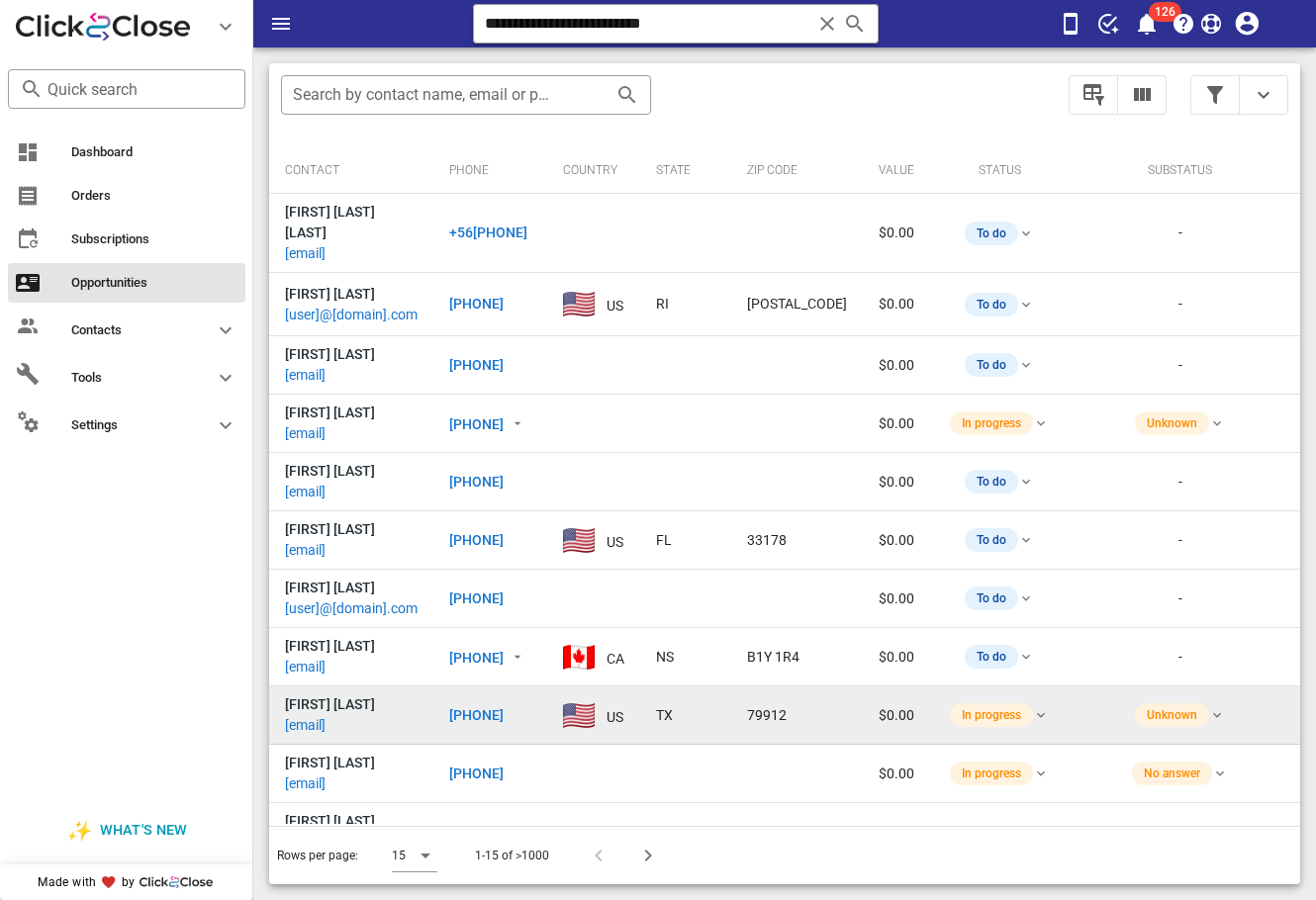 click on "[EMAIL]" at bounding box center [305, 725] 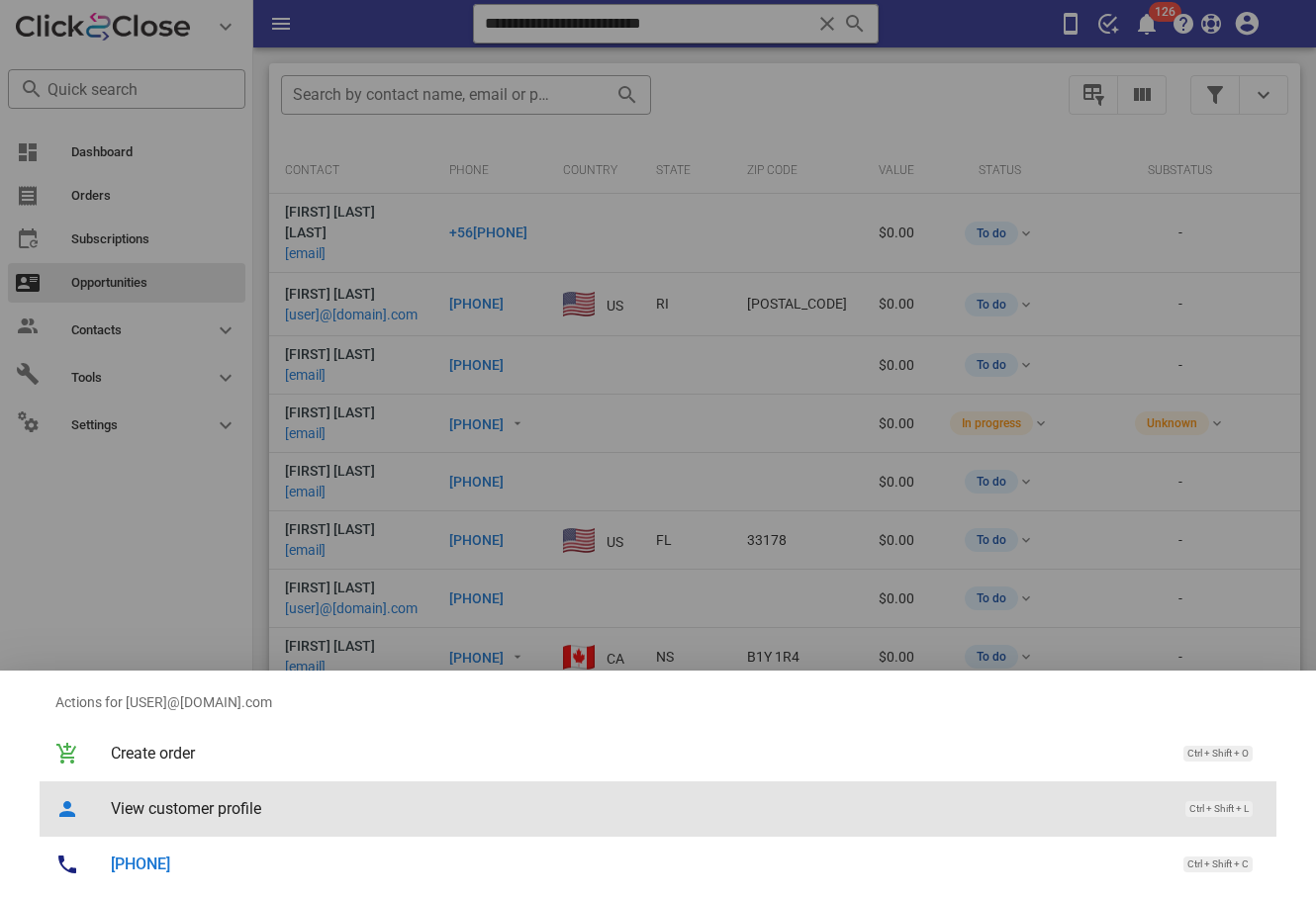 click on "View customer profile" at bounding box center [638, 808] 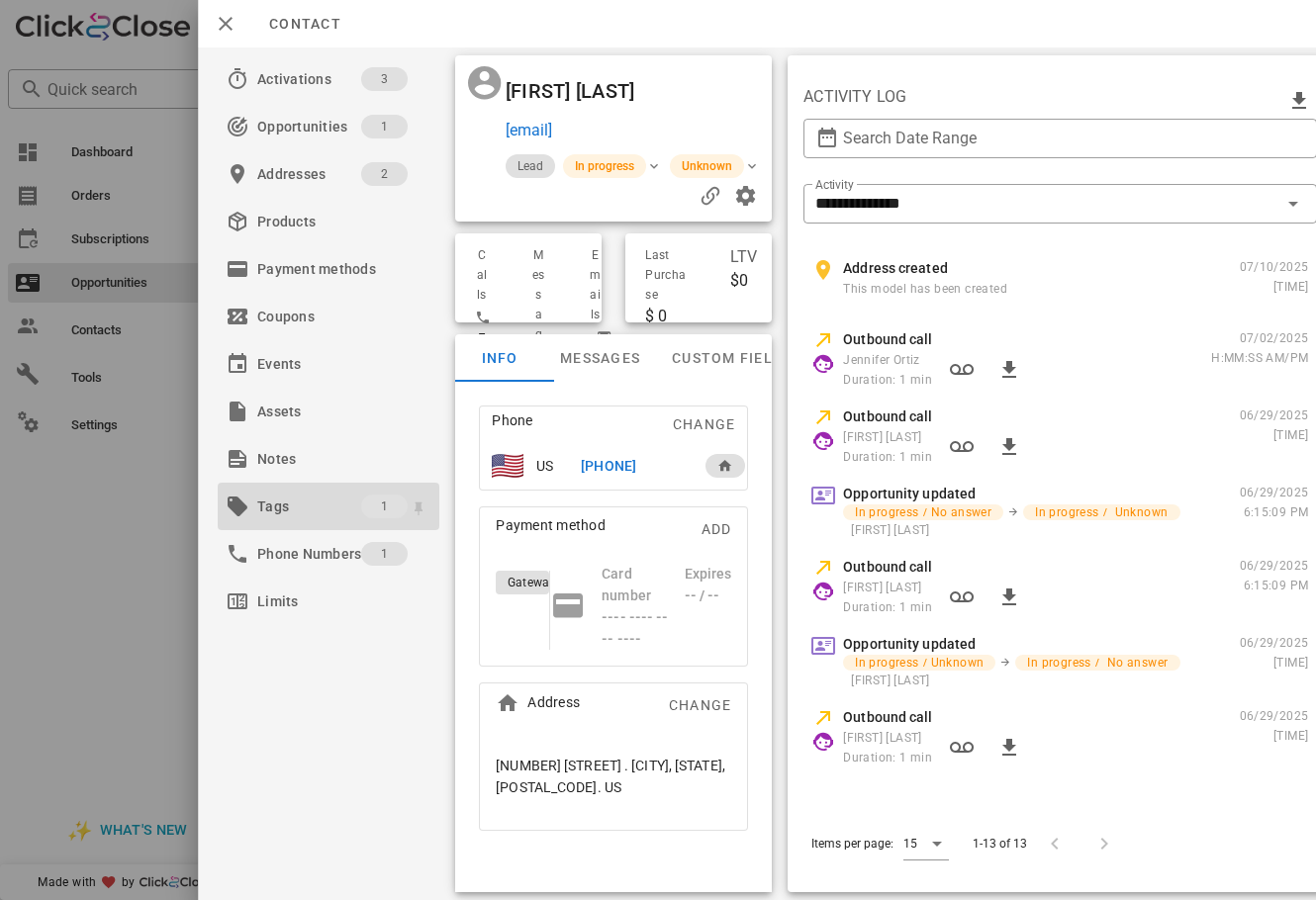 click on "Tags" at bounding box center [309, 506] 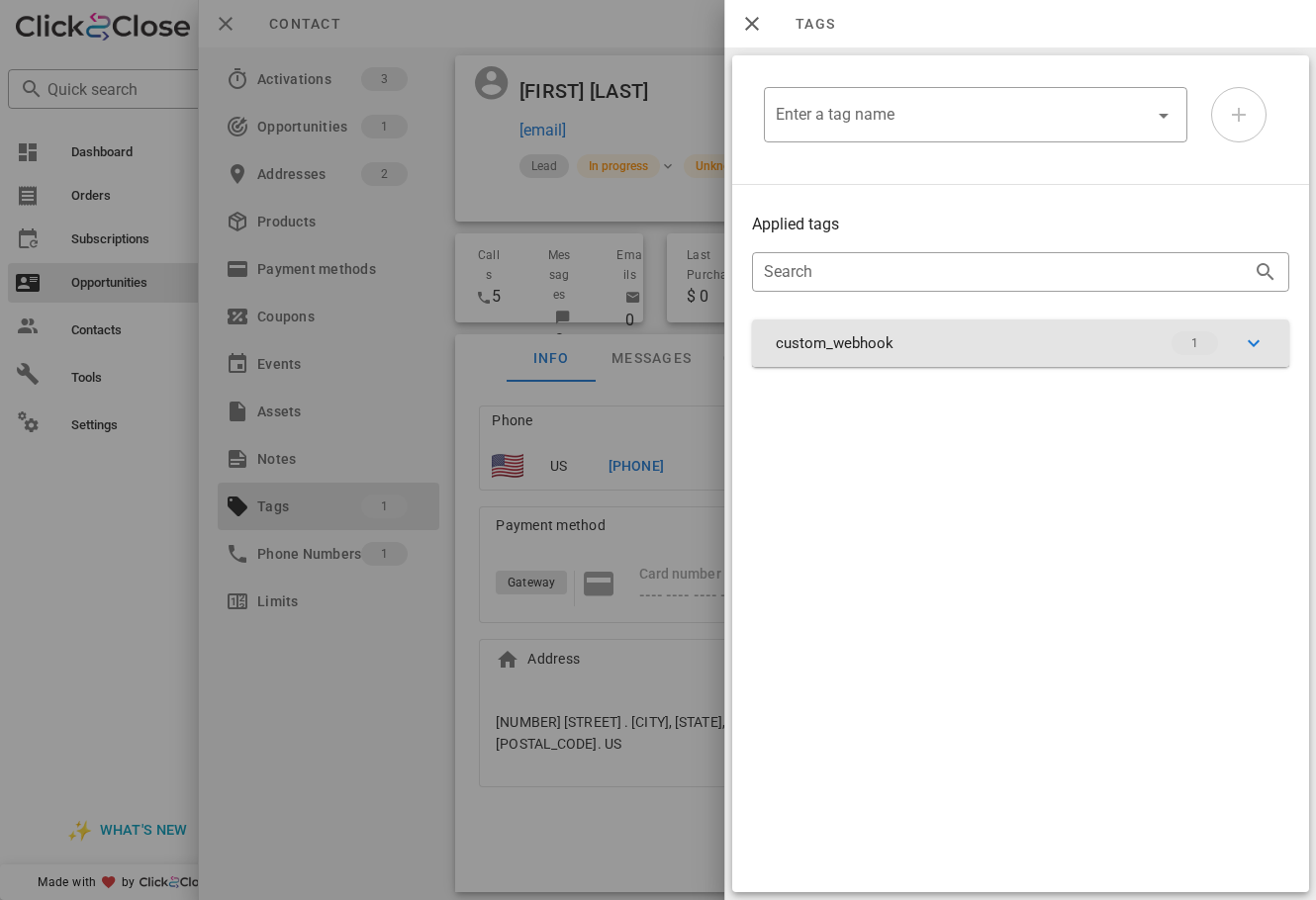 click on "custom_webhook  1" at bounding box center (1020, 343) 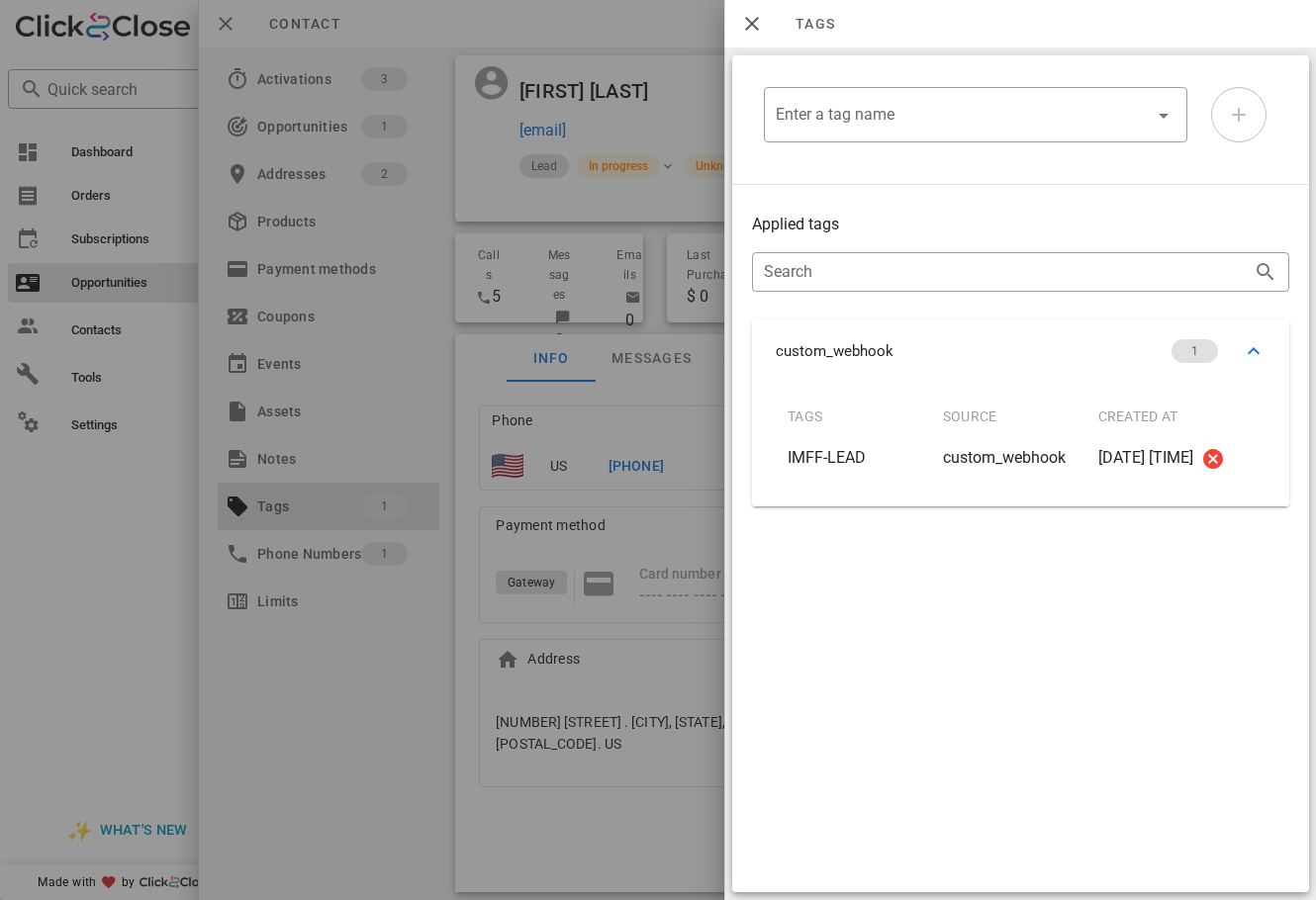 click at bounding box center (658, 450) 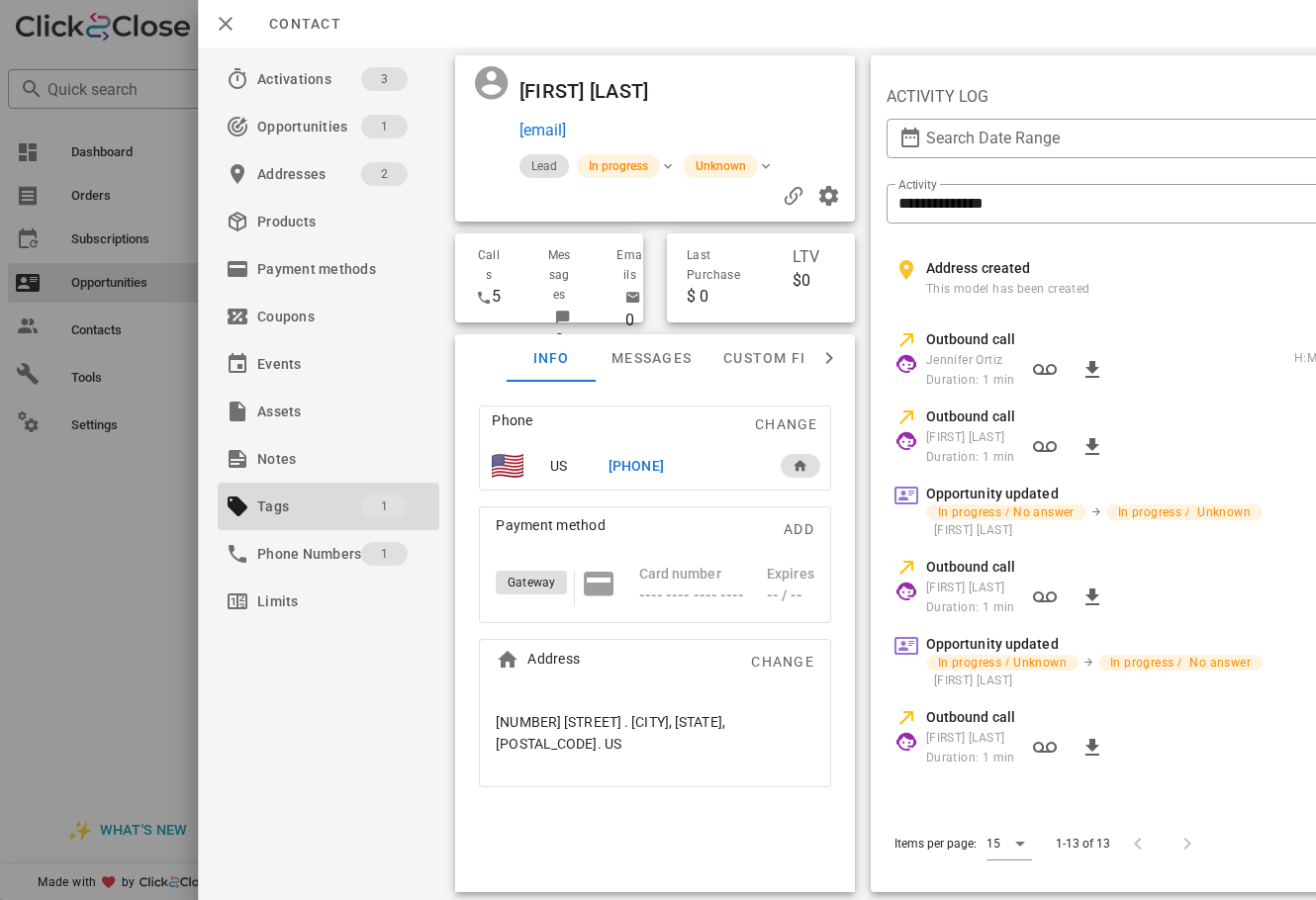 click at bounding box center (658, 450) 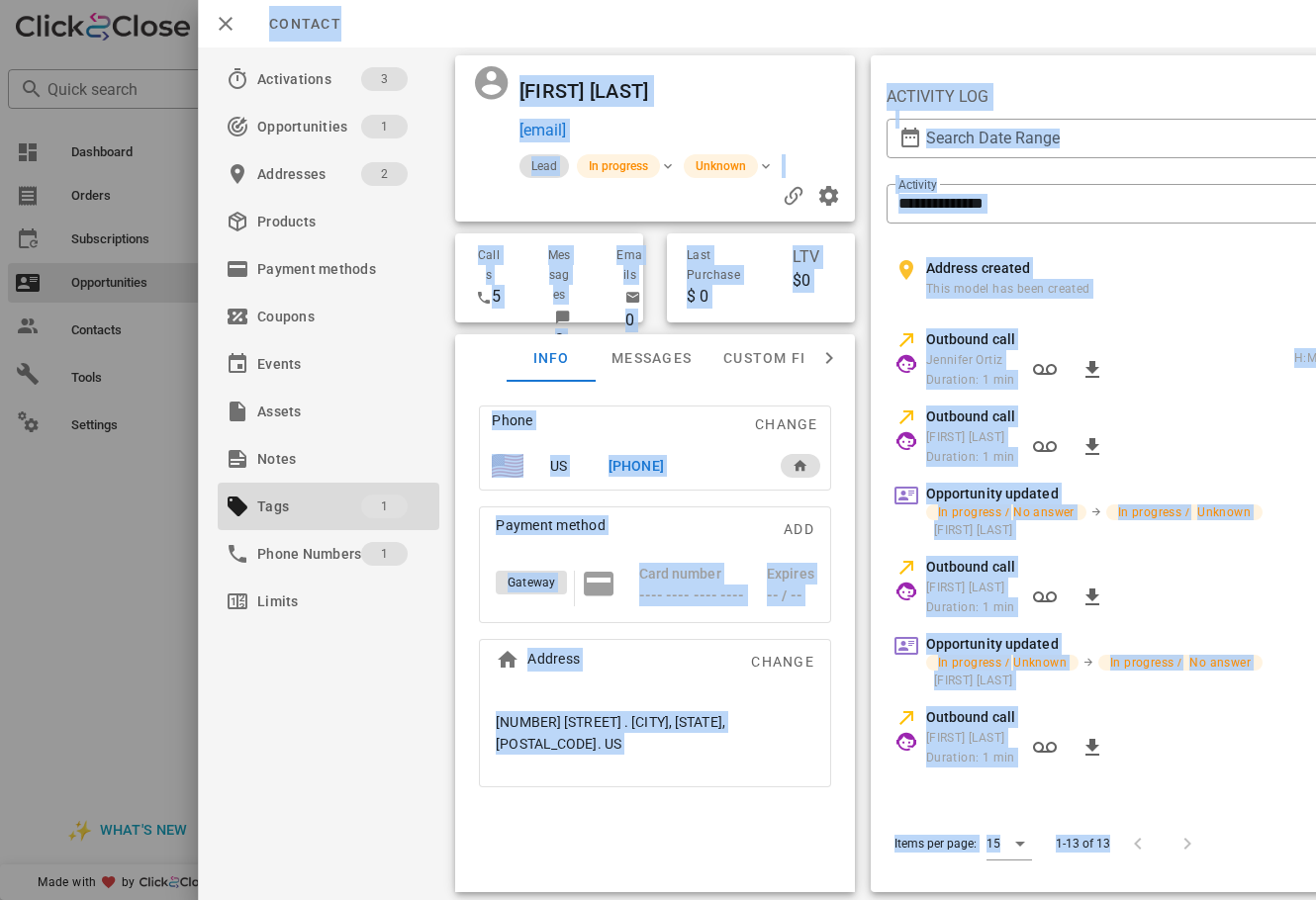 click on "**********" at bounding box center [785, 474] 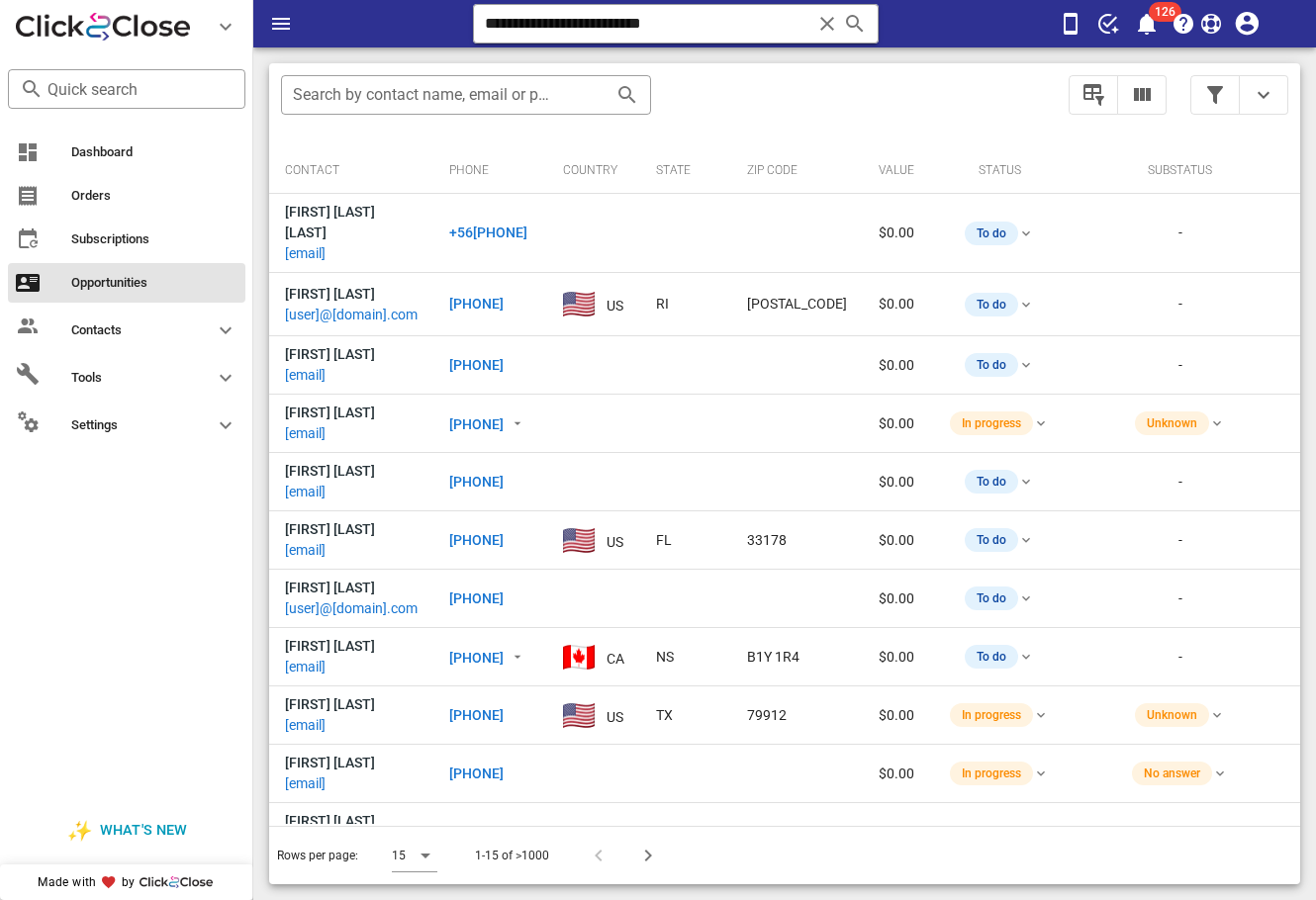 click at bounding box center [594, 843] 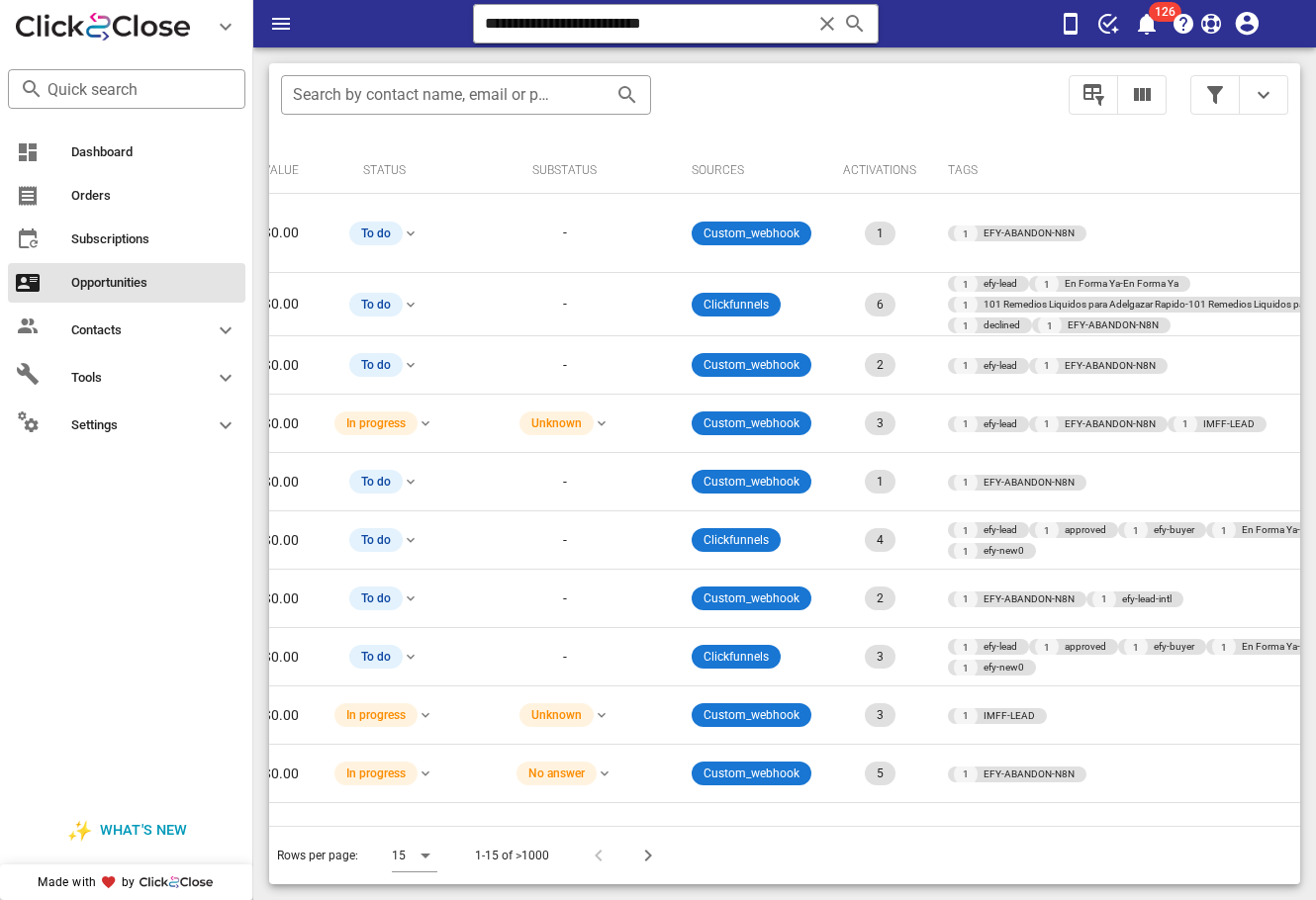 scroll, scrollTop: 0, scrollLeft: 629, axis: horizontal 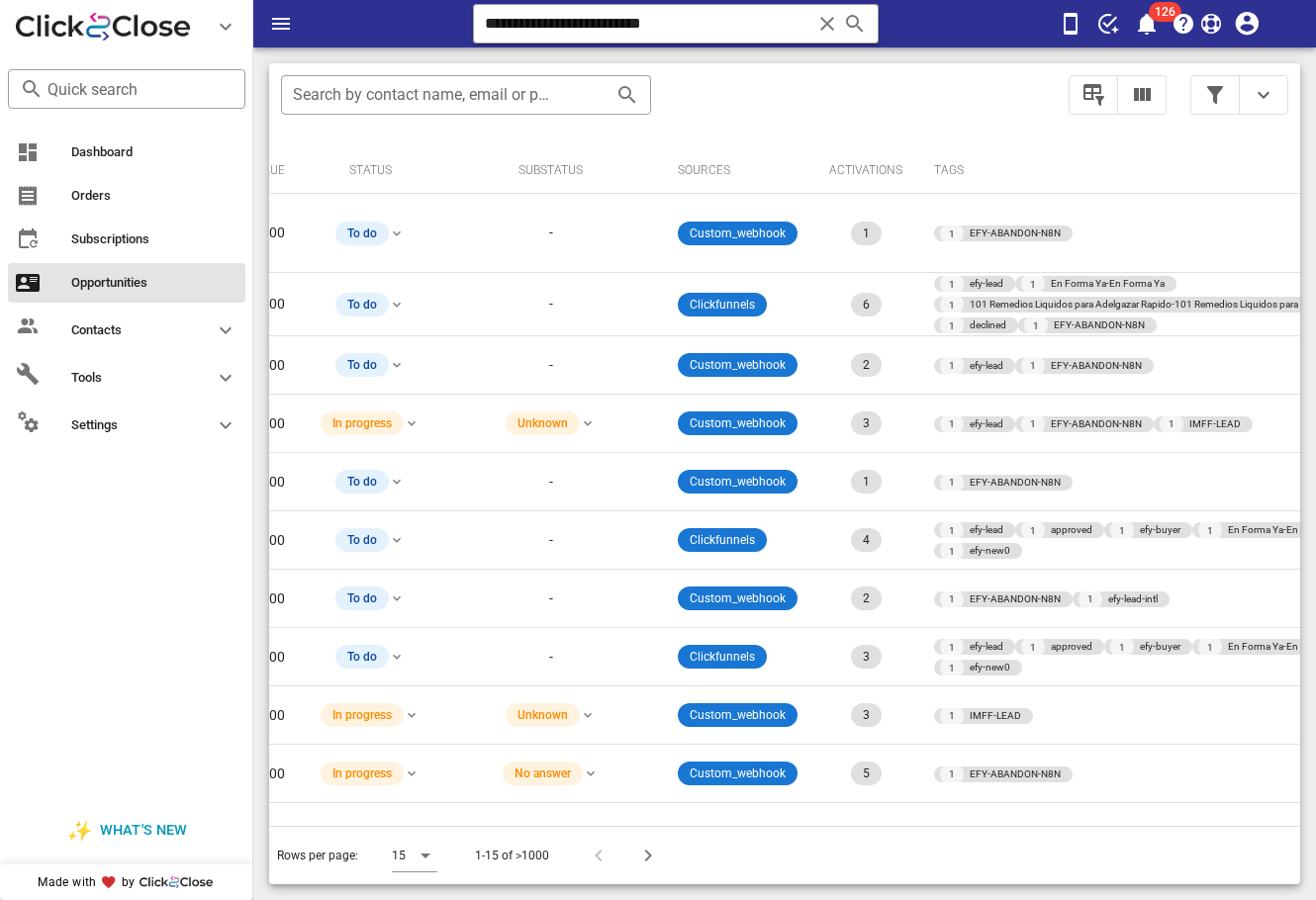 click on "​ Search by contact name, email or phone" at bounding box center [663, 105] 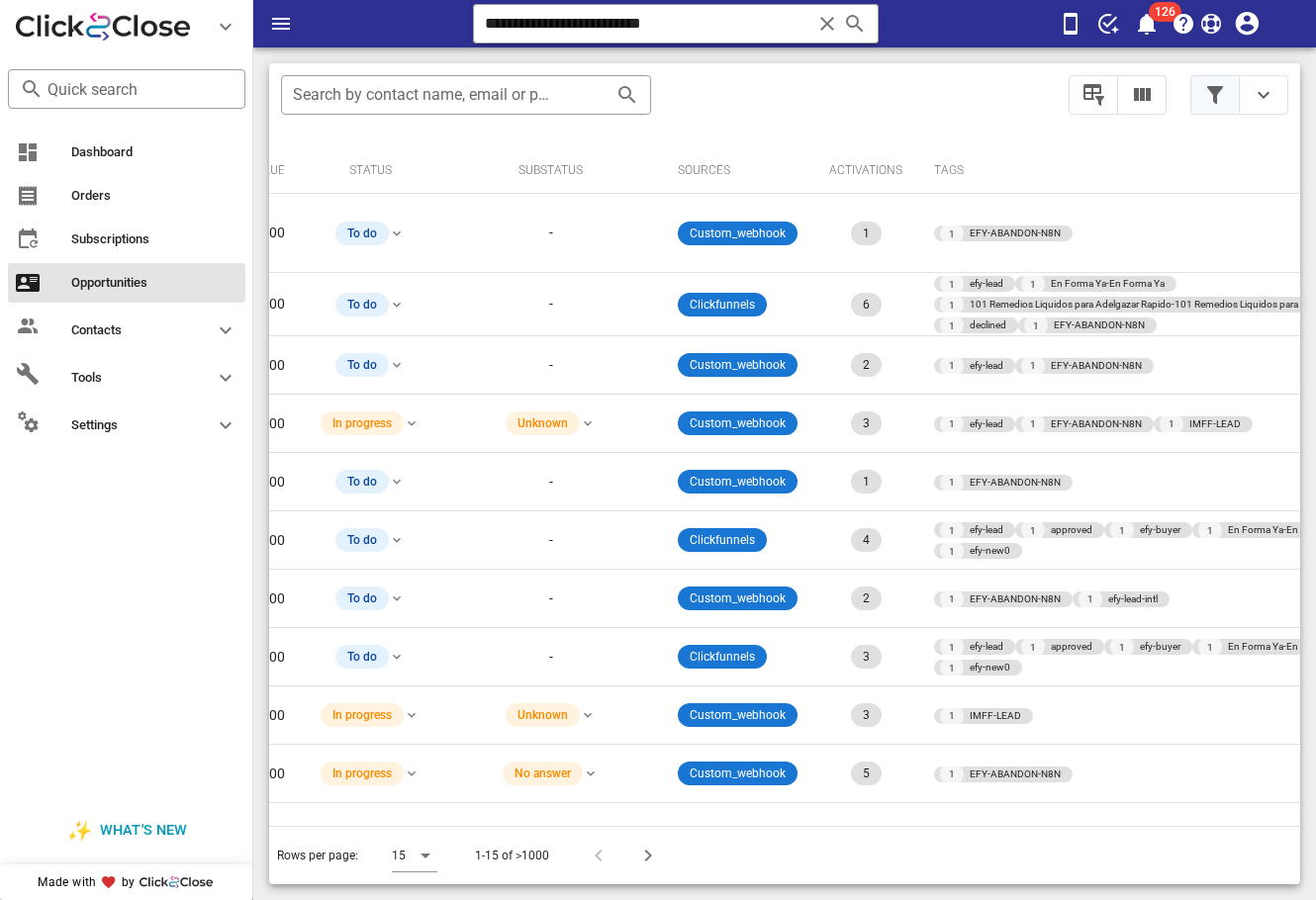 click at bounding box center (1215, 95) 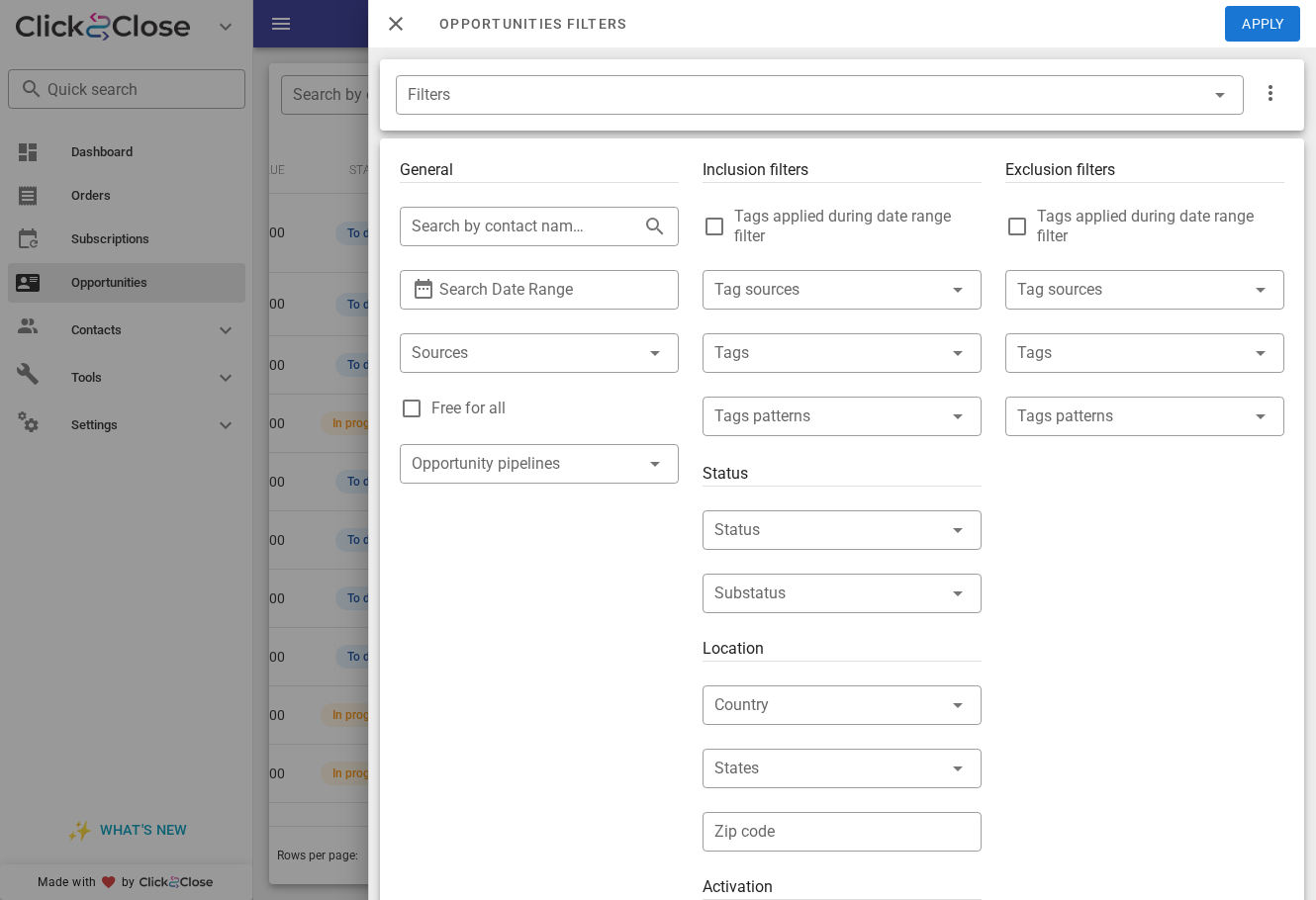 click on "Free for all" at bounding box center [555, 408] 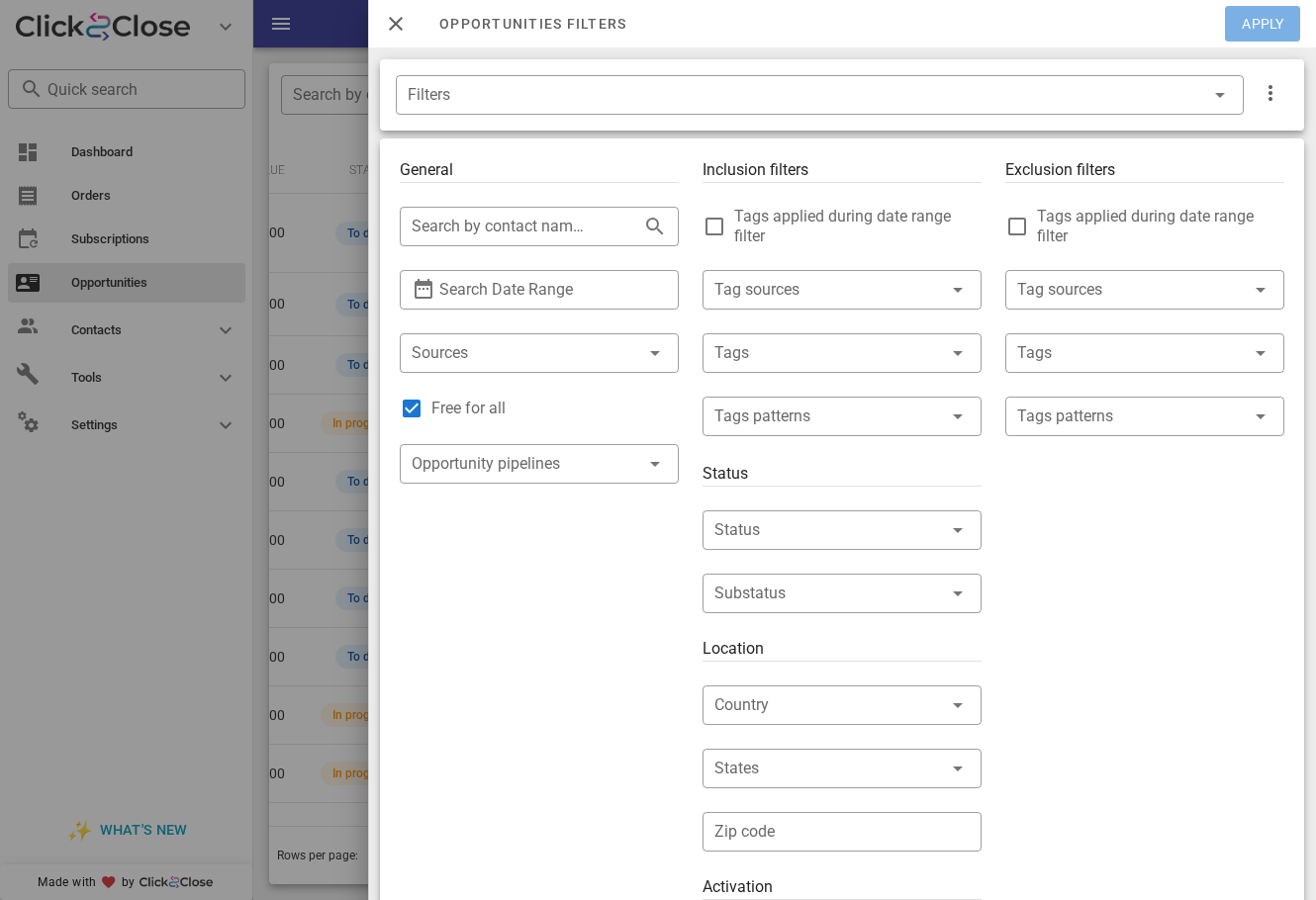 click on "Apply" at bounding box center [1264, 24] 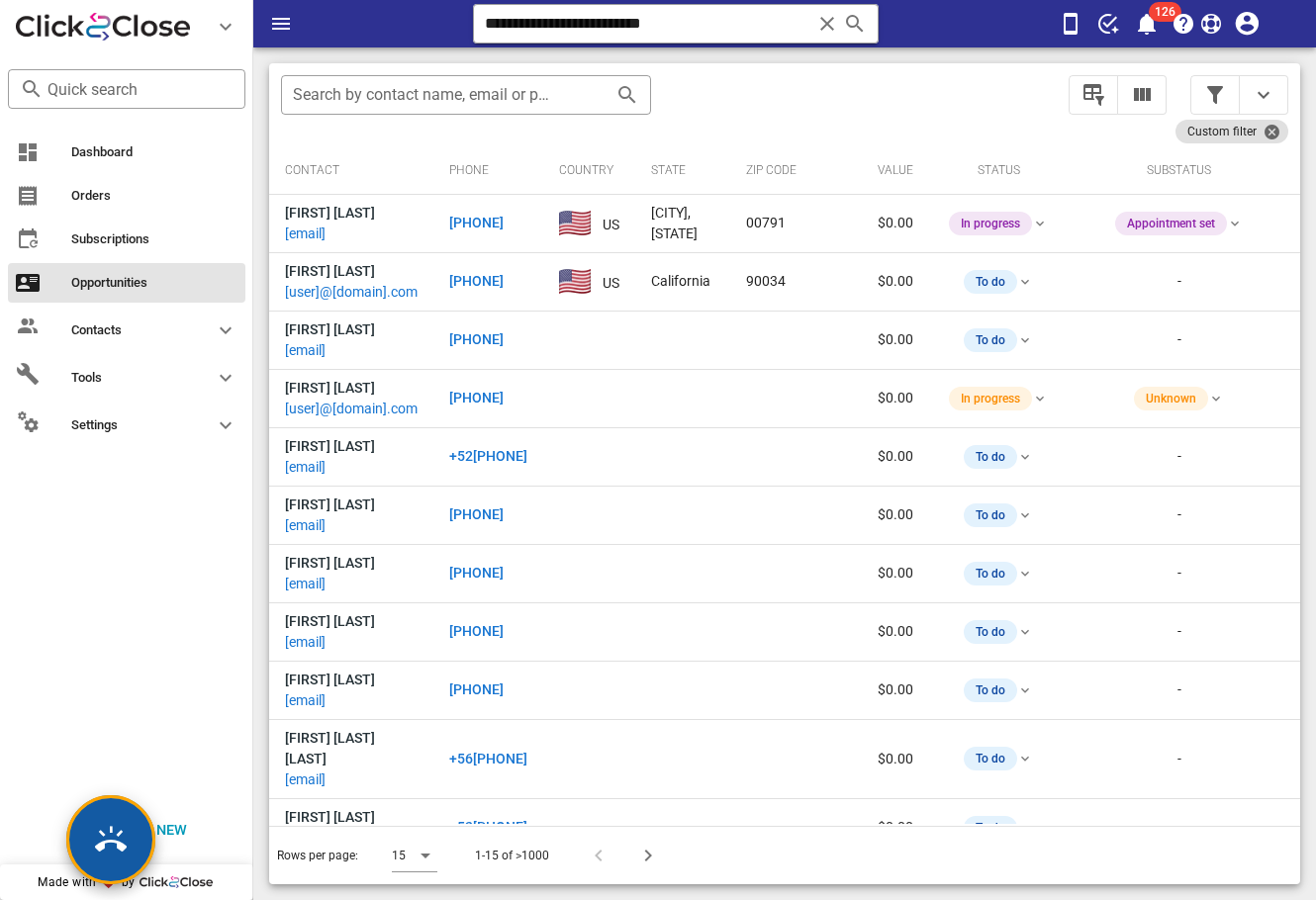 click at bounding box center [111, 840] 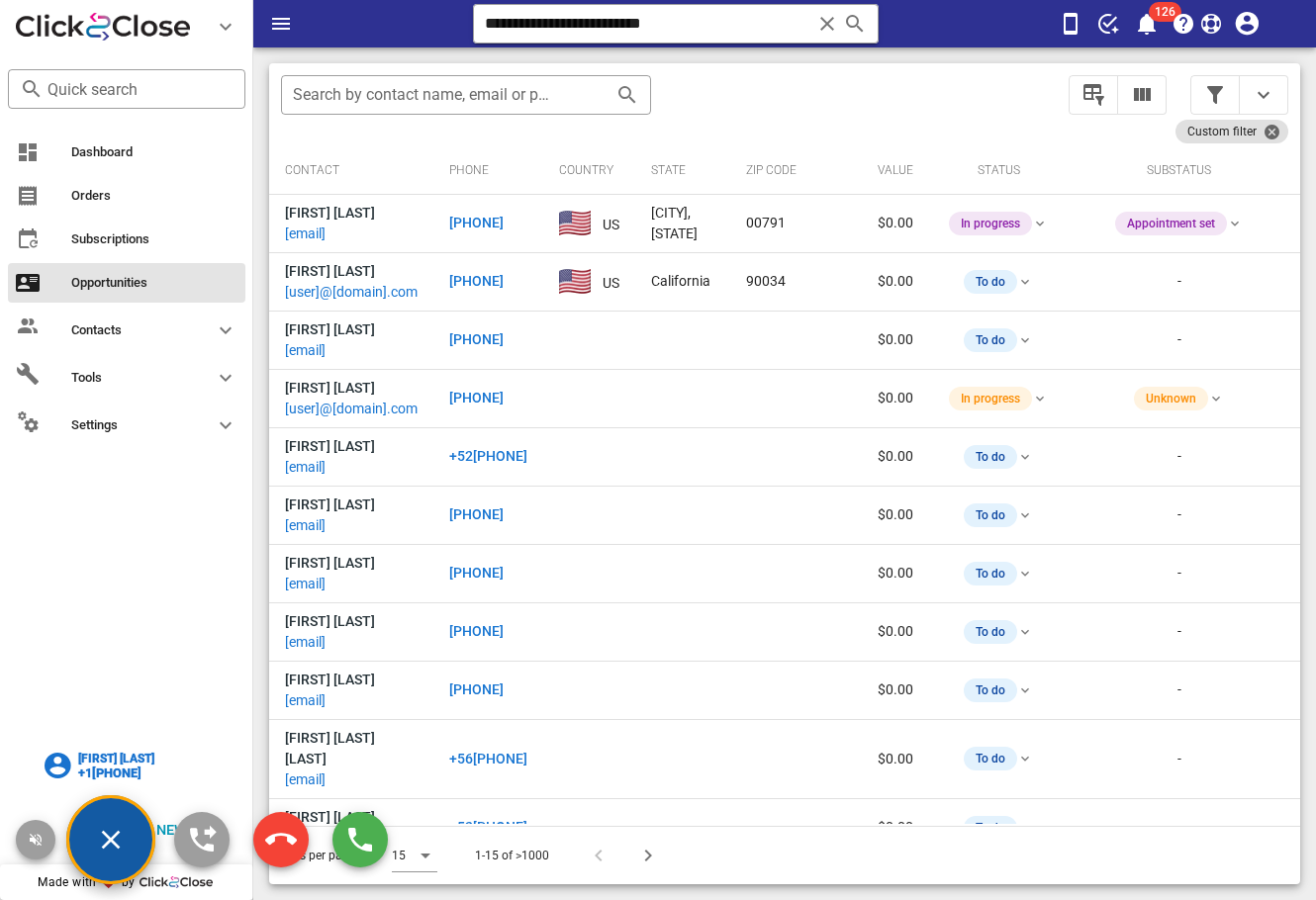 click on "[FIRST] [LAST] [PHONE]" at bounding box center [100, 765] 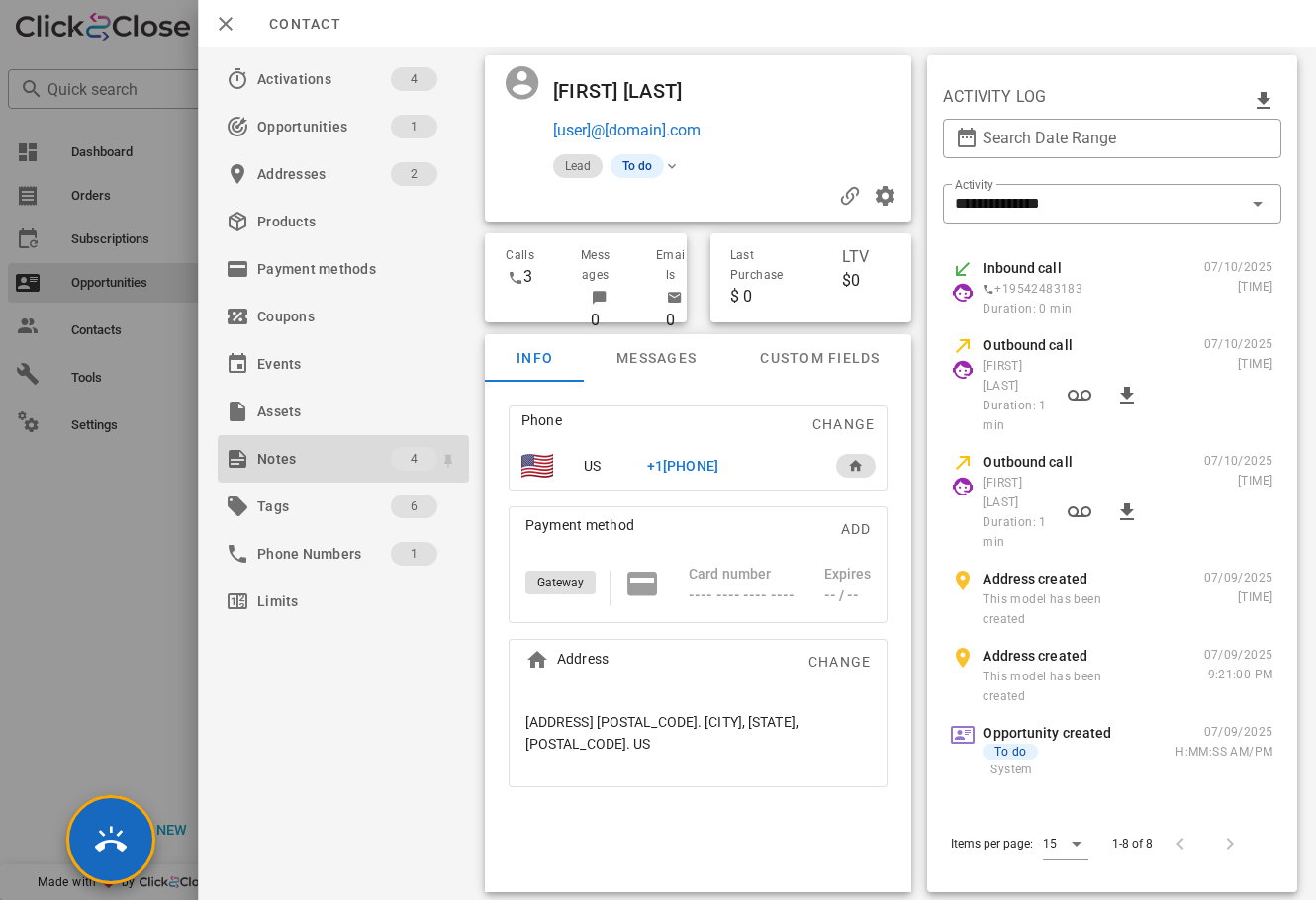 click on "Notes" at bounding box center [324, 459] 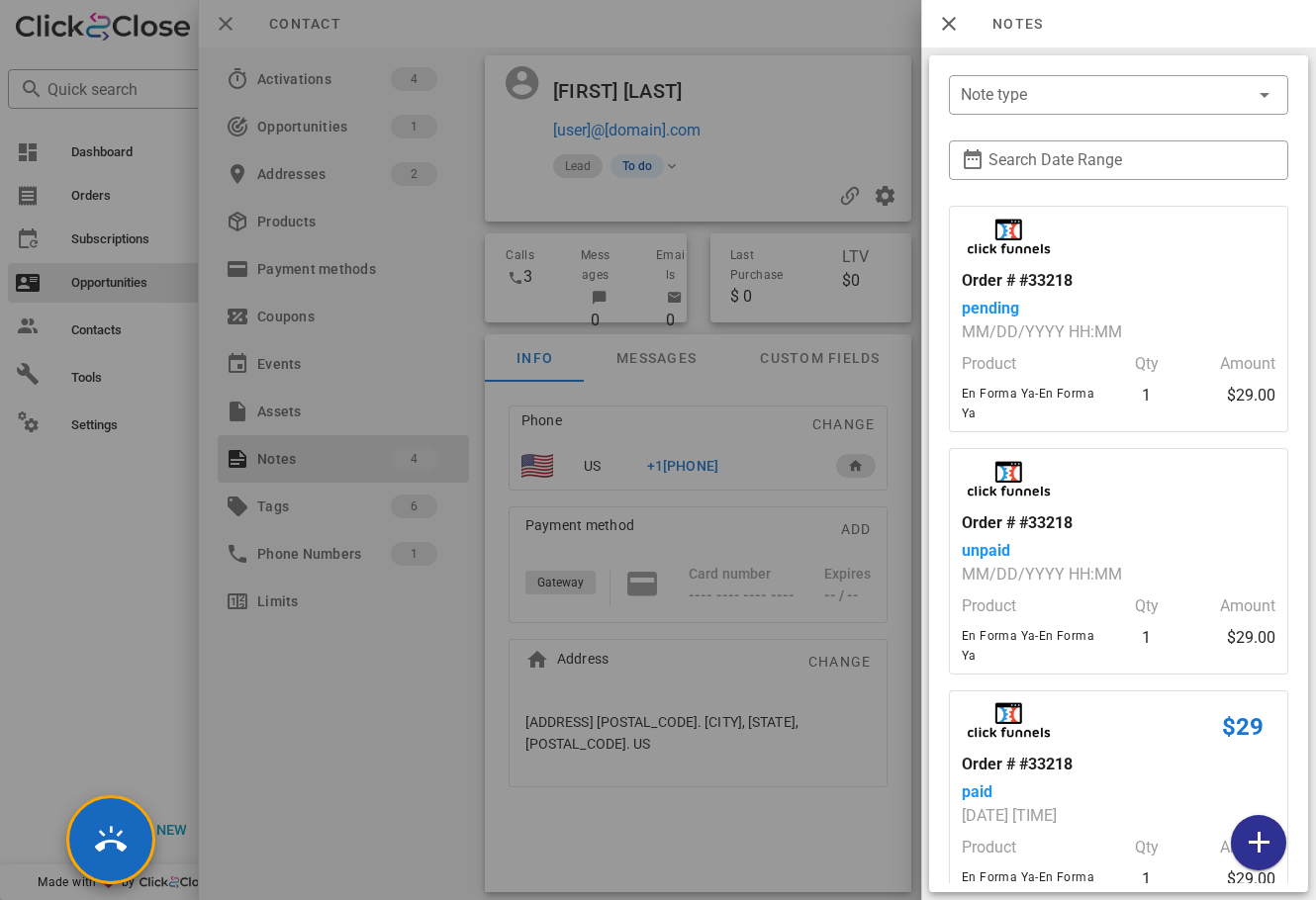 scroll, scrollTop: 200, scrollLeft: 0, axis: vertical 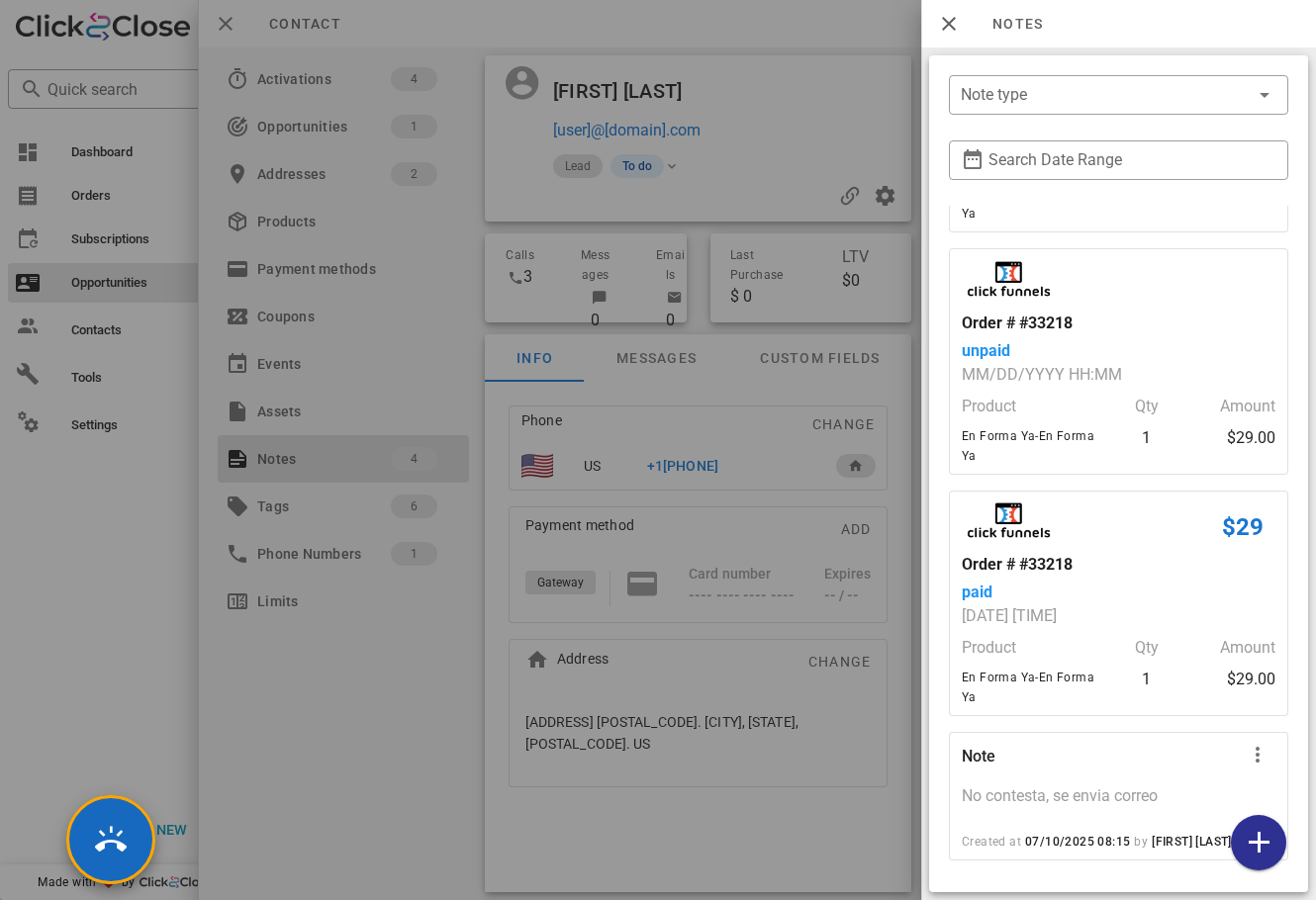 click at bounding box center (658, 450) 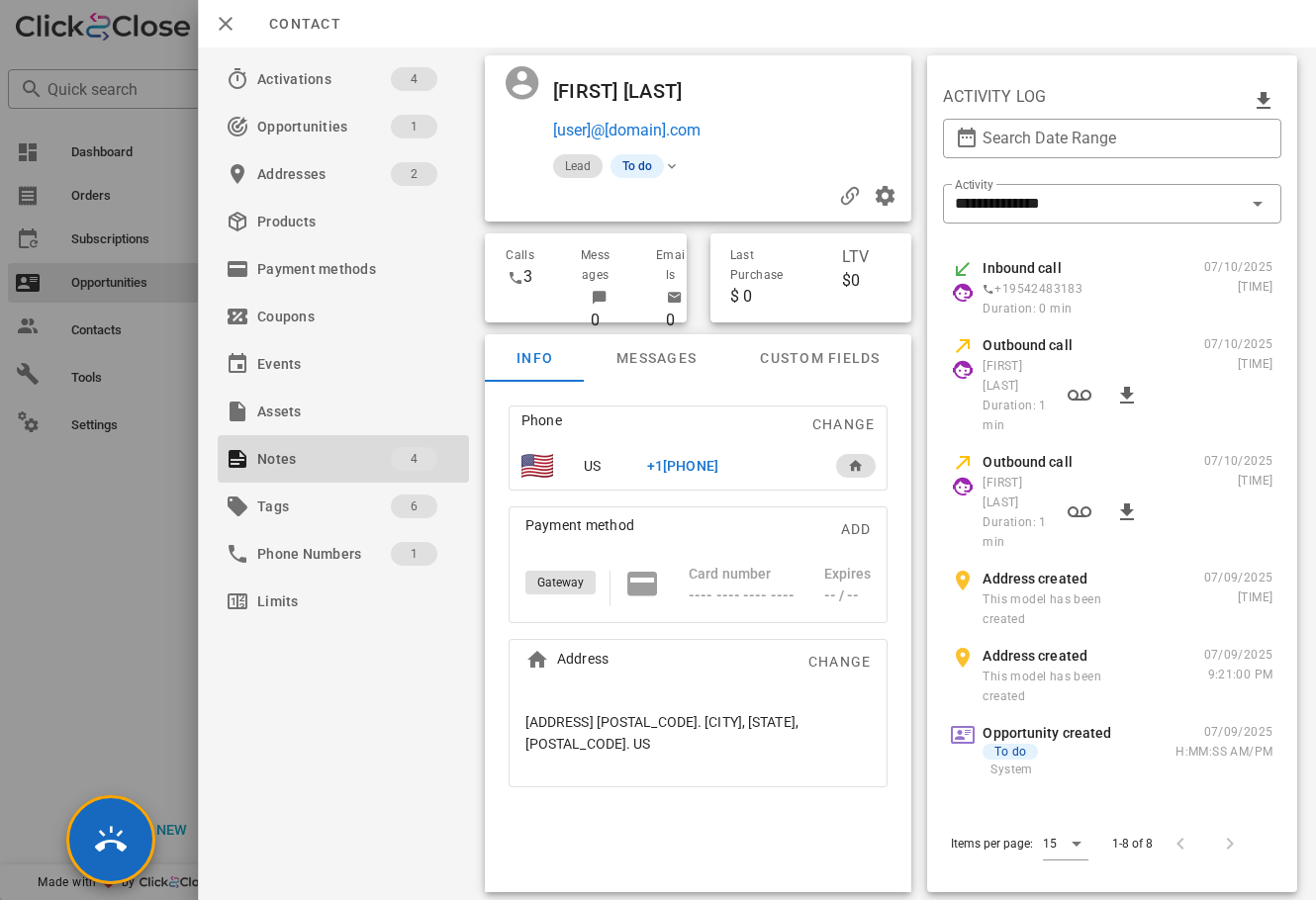 click at bounding box center (658, 450) 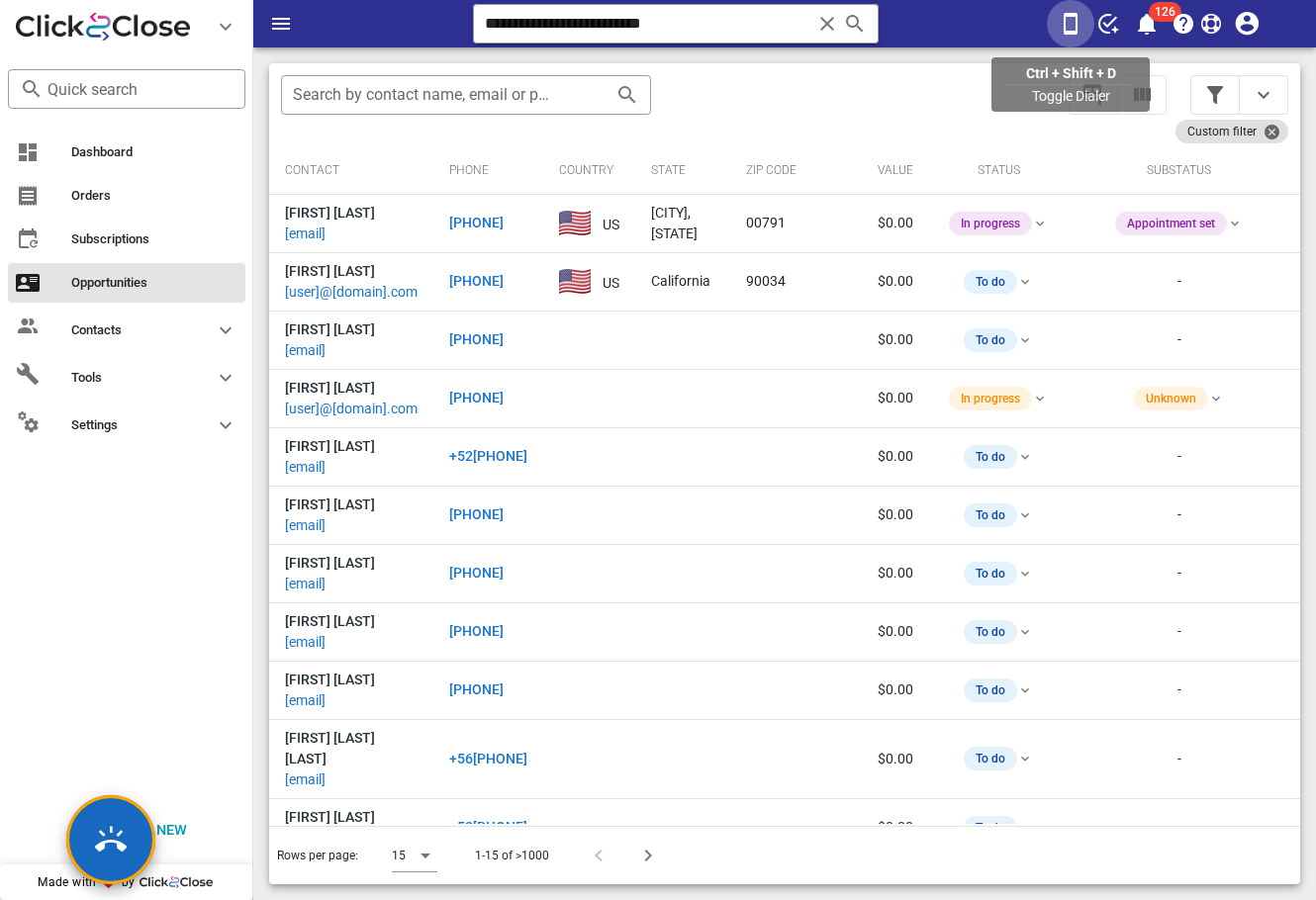 click at bounding box center [1071, 24] 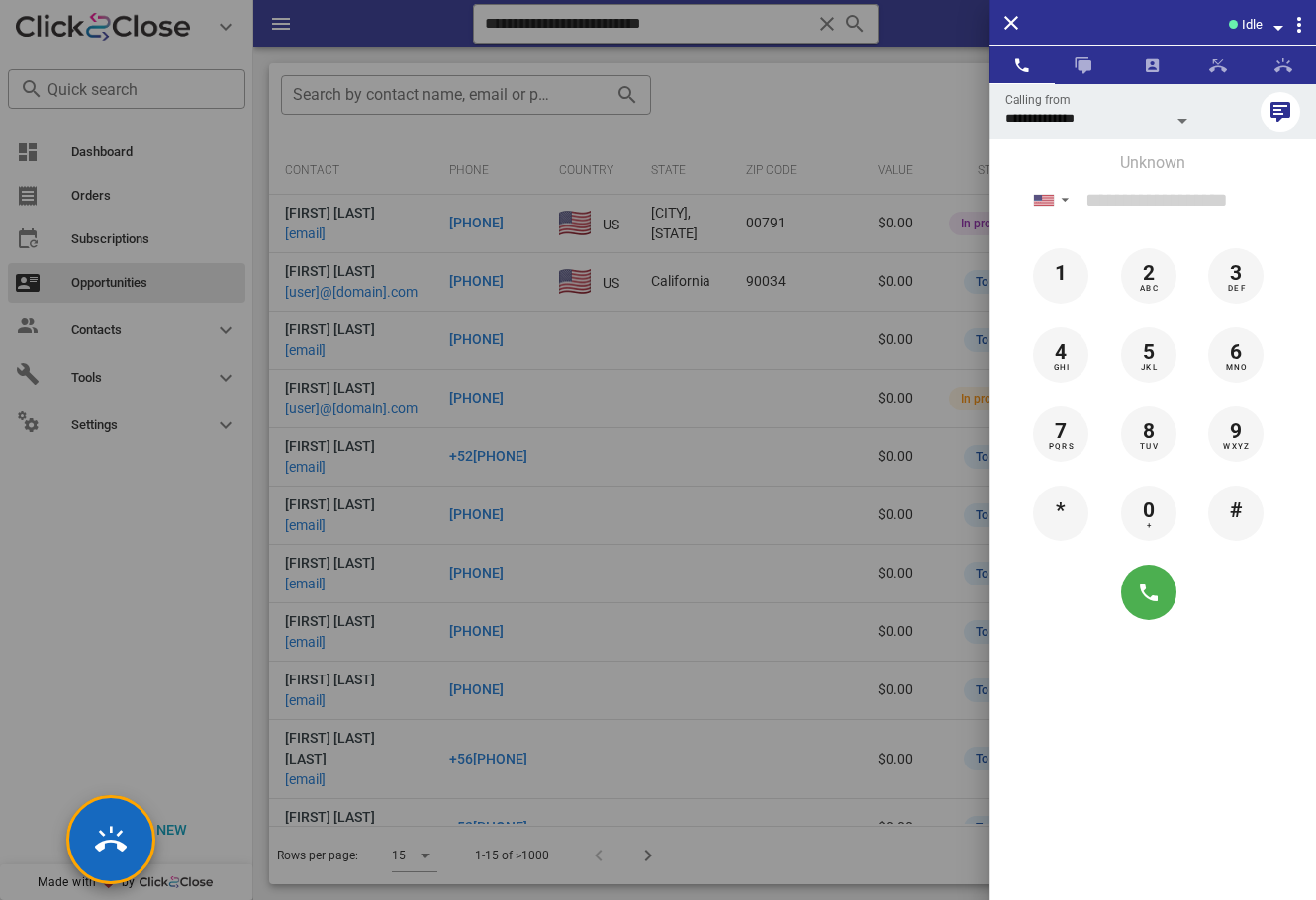 click on "Idle" at bounding box center [1252, 25] 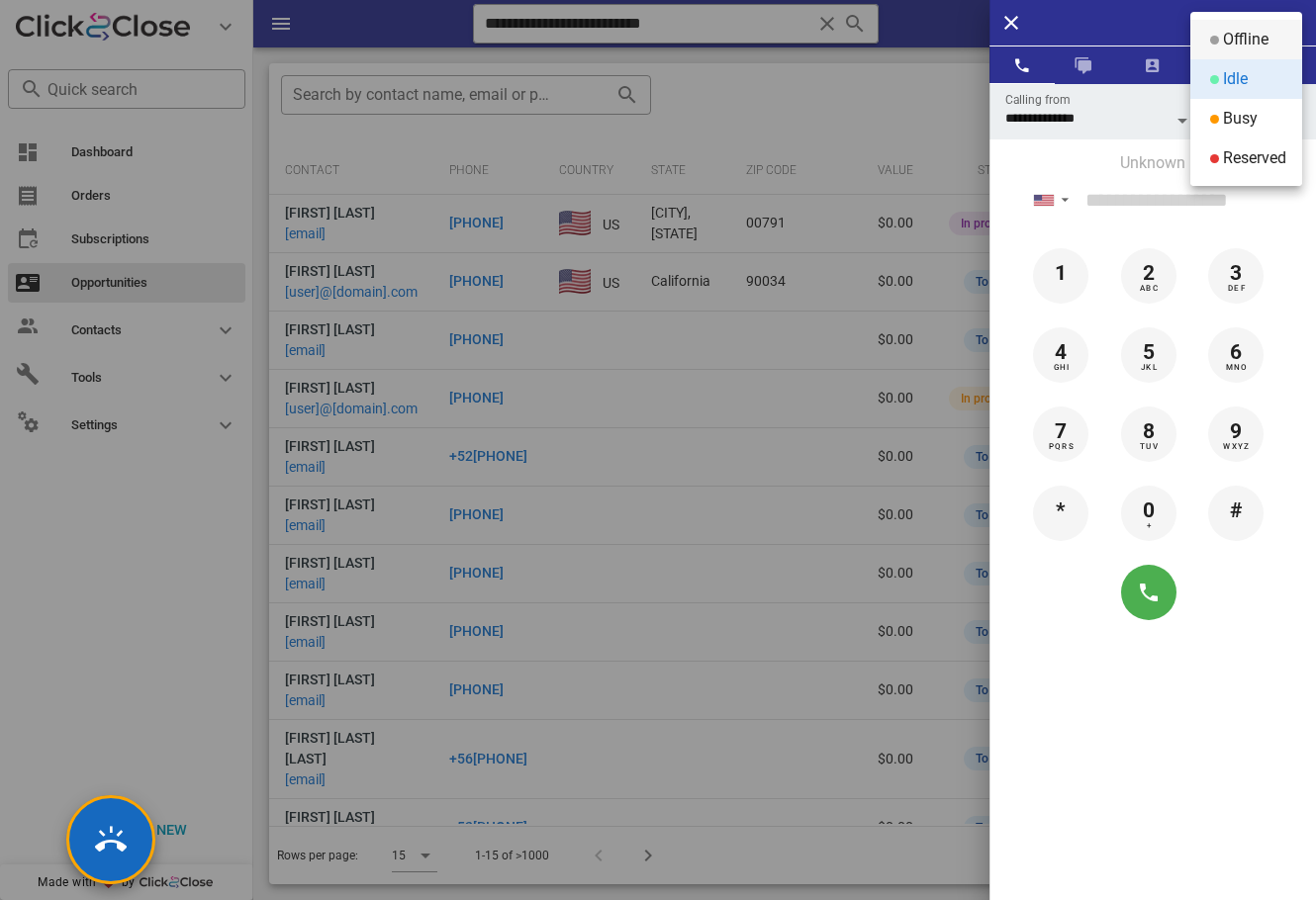 drag, startPoint x: 1254, startPoint y: 16, endPoint x: 1253, endPoint y: 26, distance: 10.049876 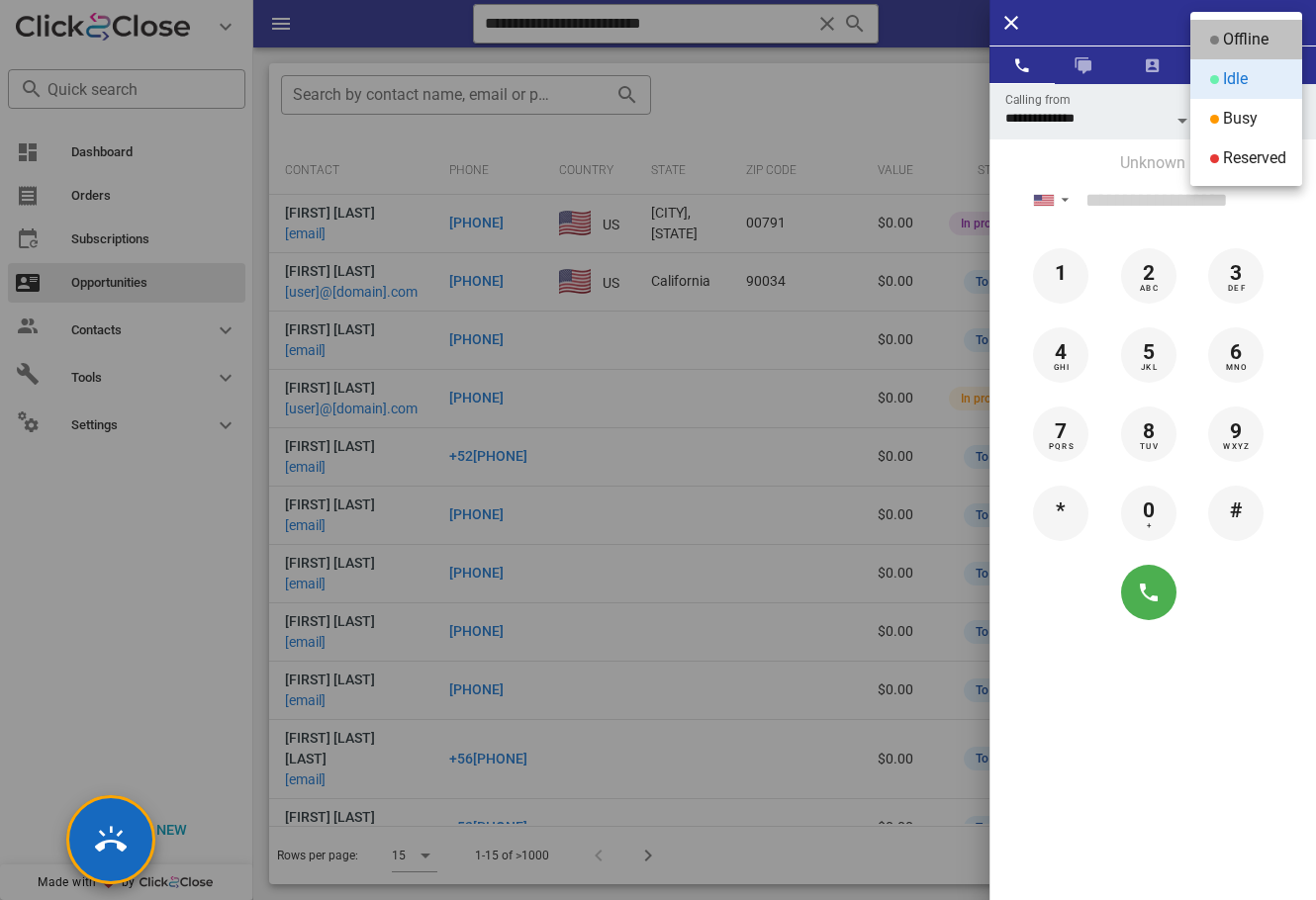 click on "Offline" at bounding box center (1246, 40) 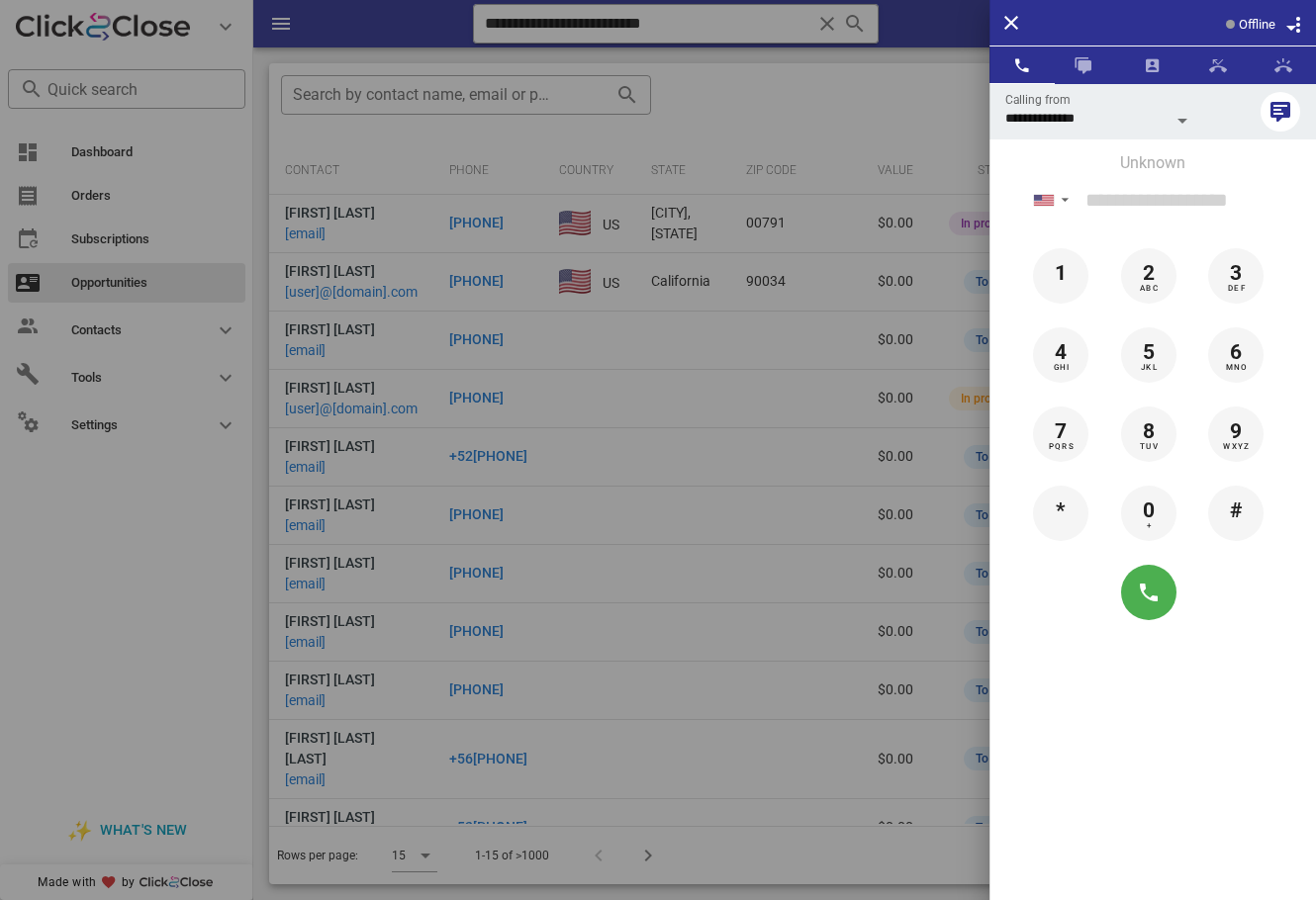 click at bounding box center (658, 450) 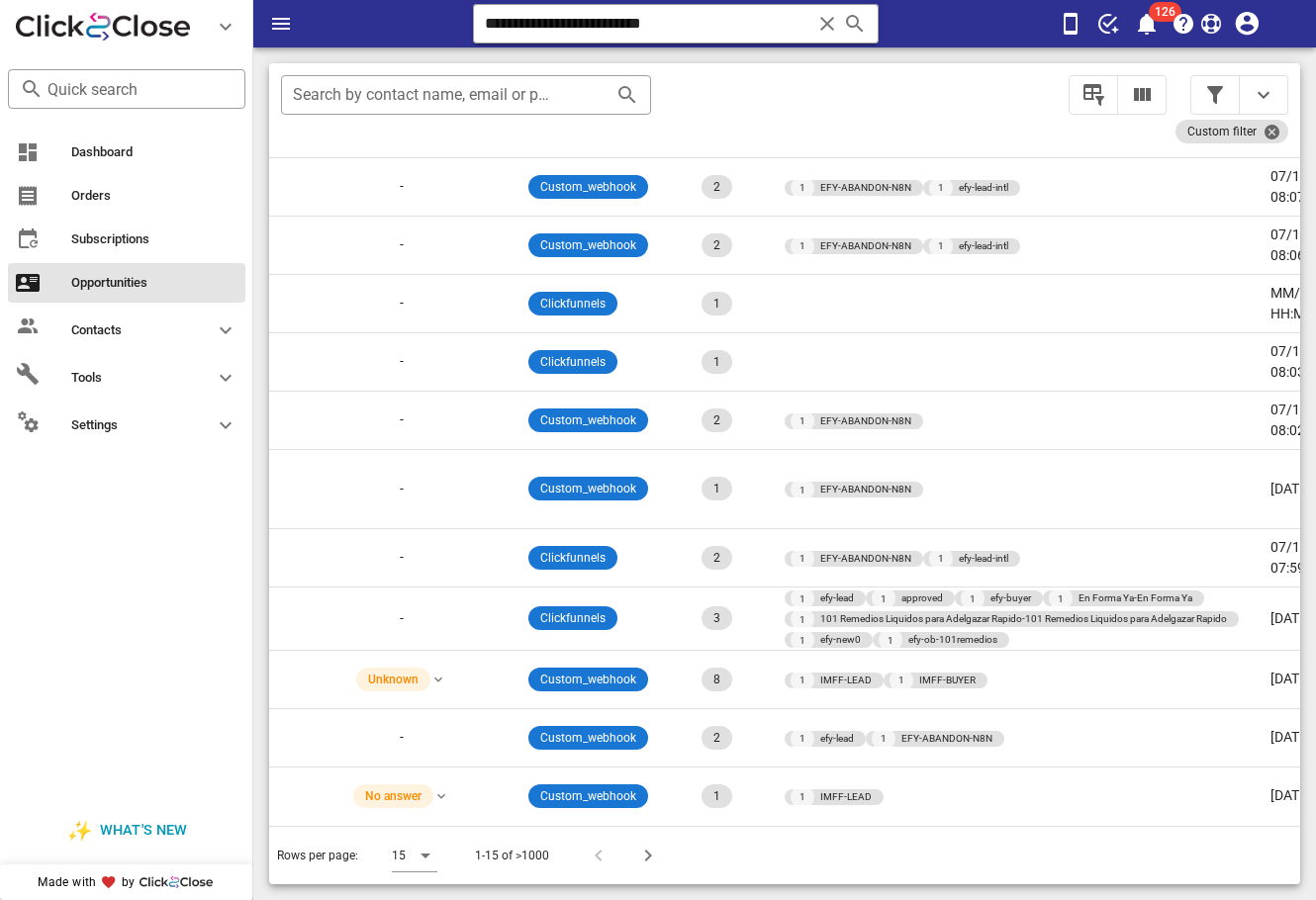 scroll, scrollTop: 270, scrollLeft: 0, axis: vertical 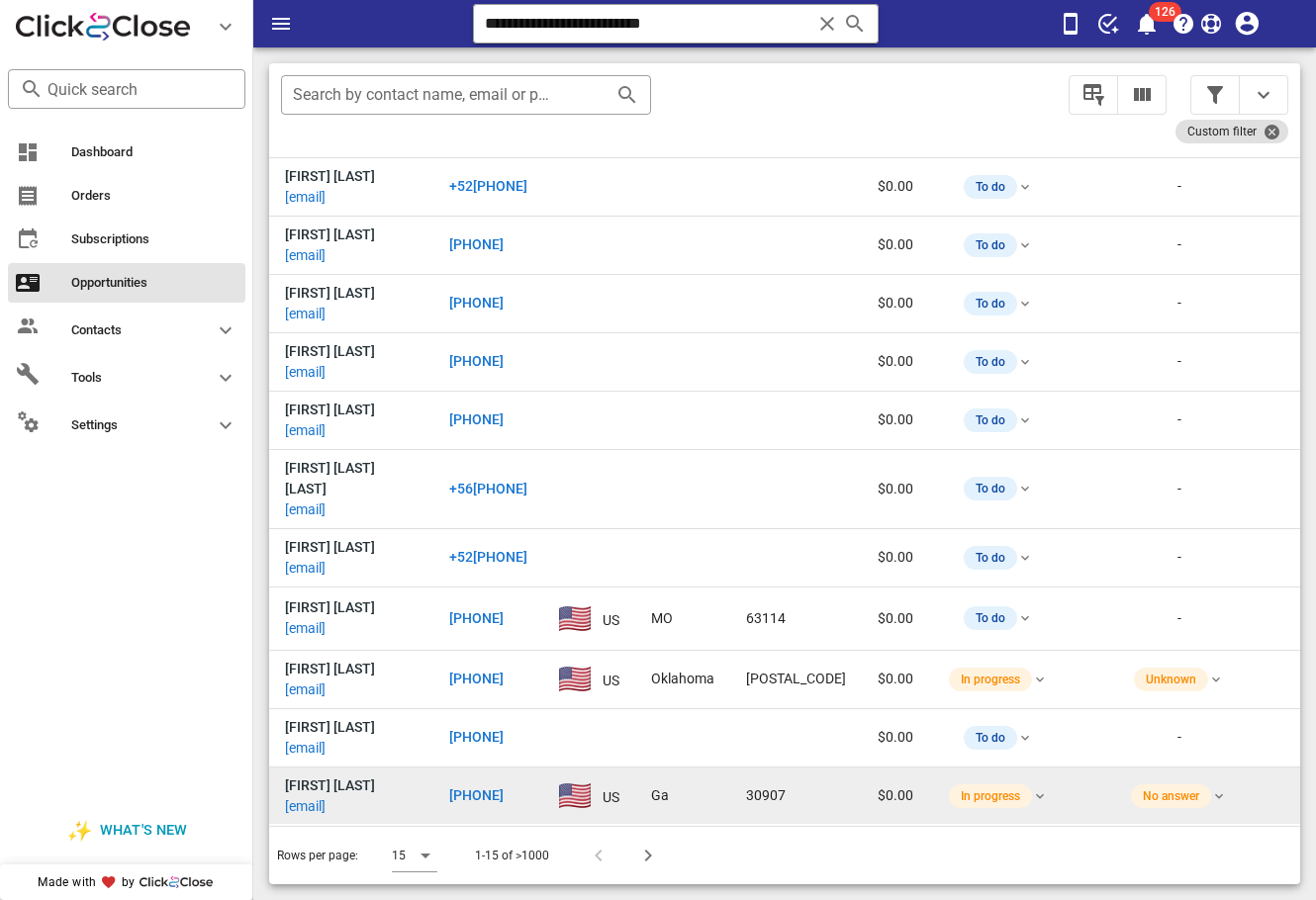 click on "[EMAIL]" at bounding box center [305, 806] 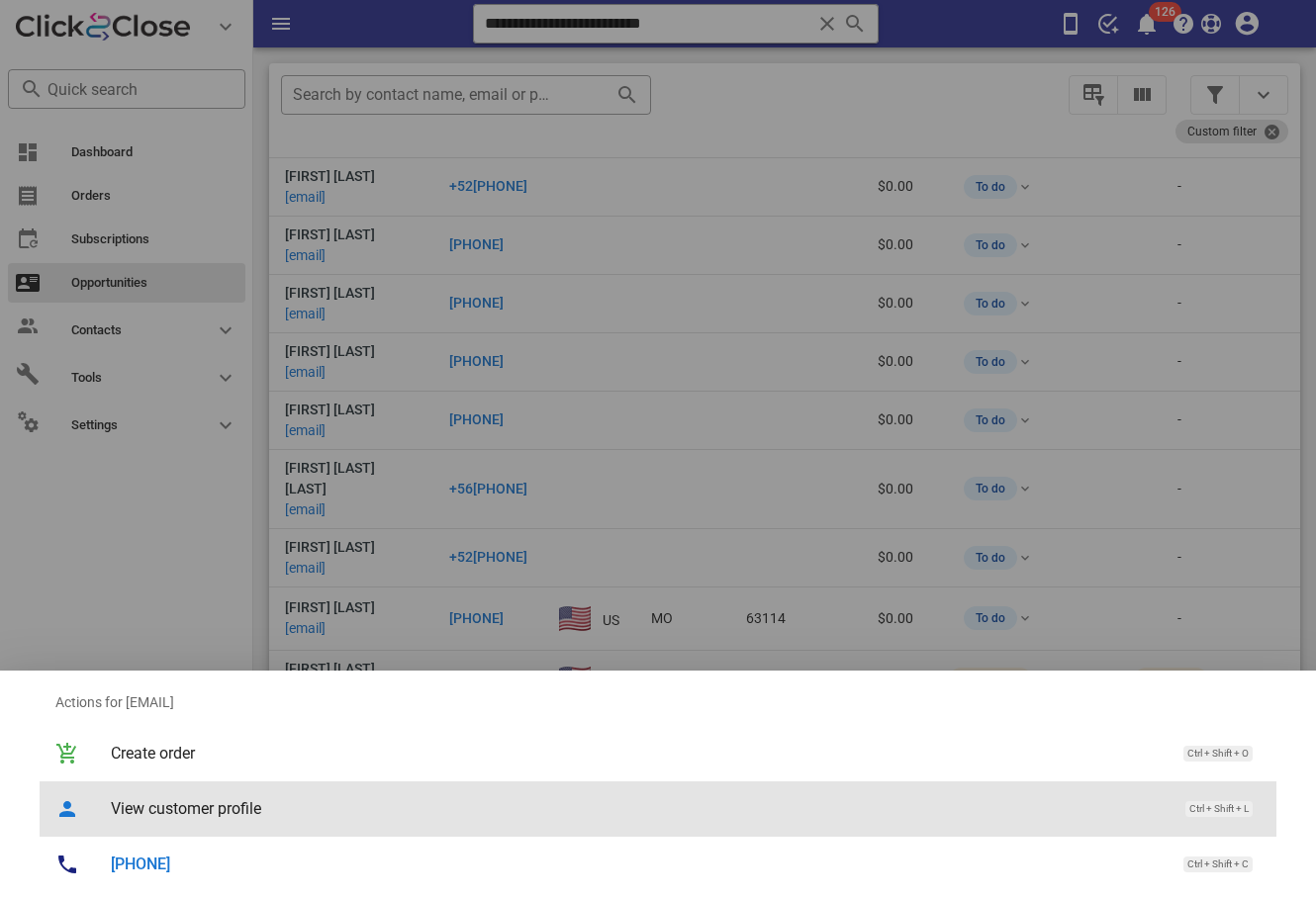click on "View customer profile Ctrl + Shift + L" at bounding box center [686, 808] 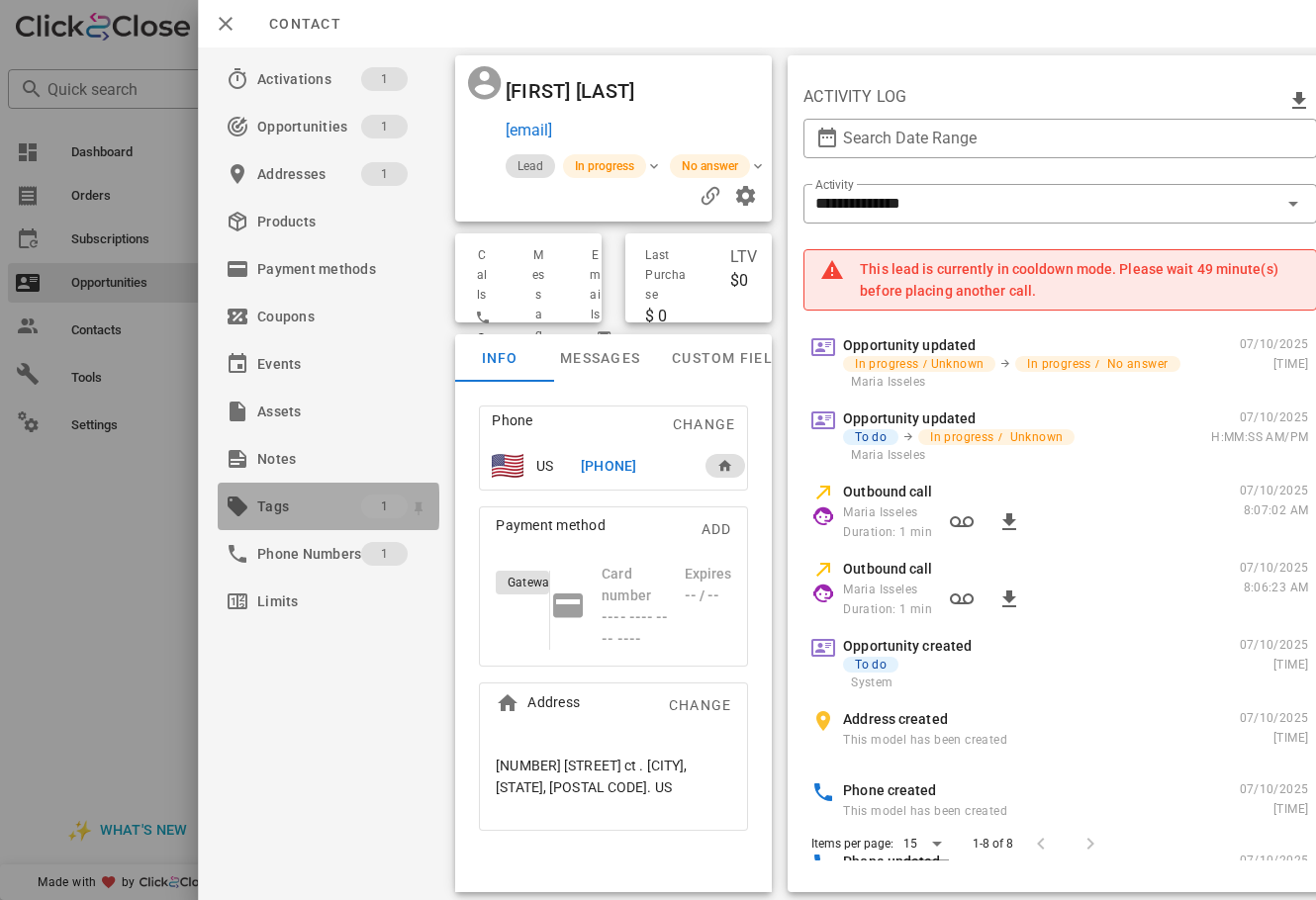 click on "Tags" at bounding box center [309, 506] 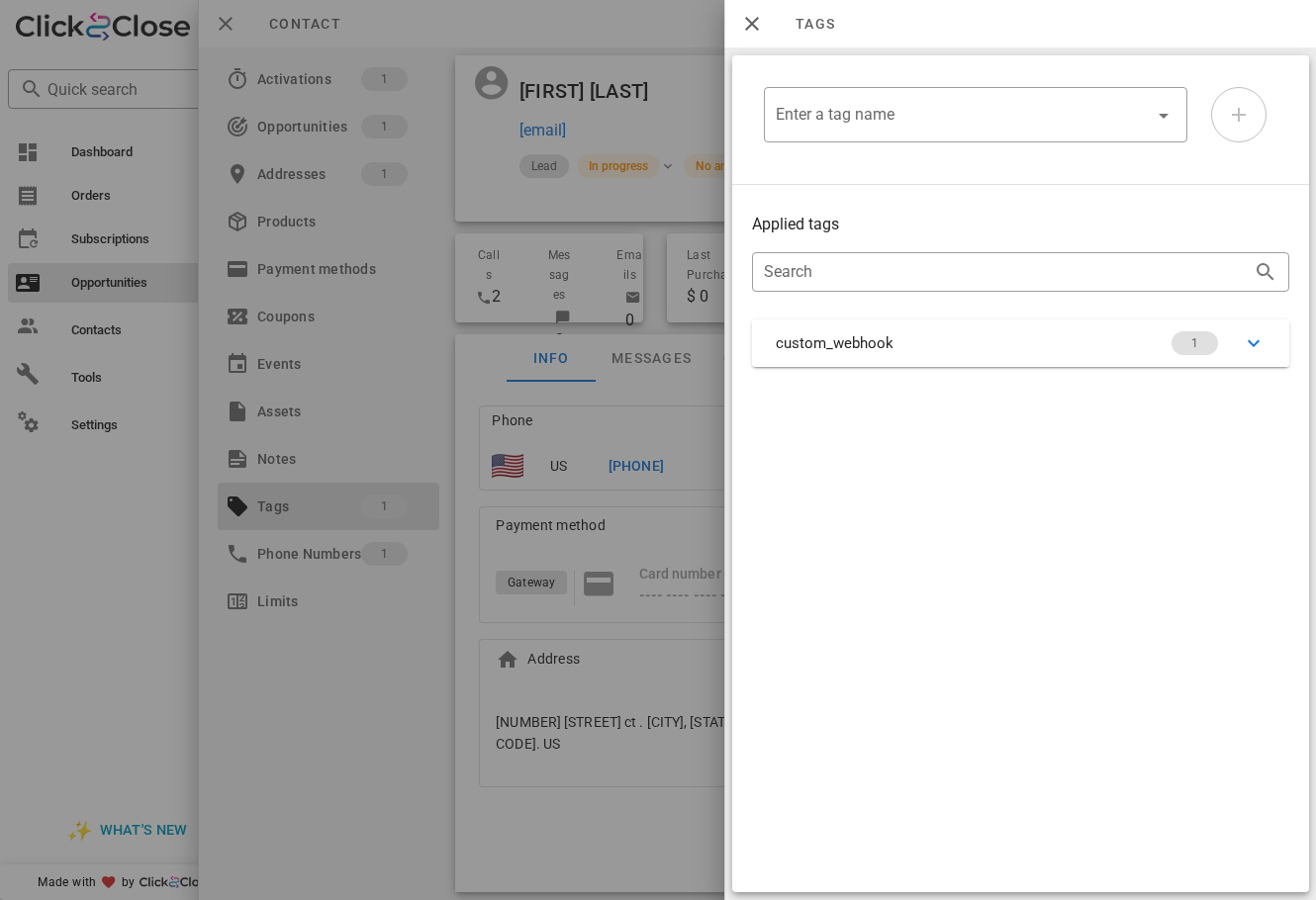 click on "Applied tags ​ Search  custom_webhook  1" at bounding box center [1020, 290] 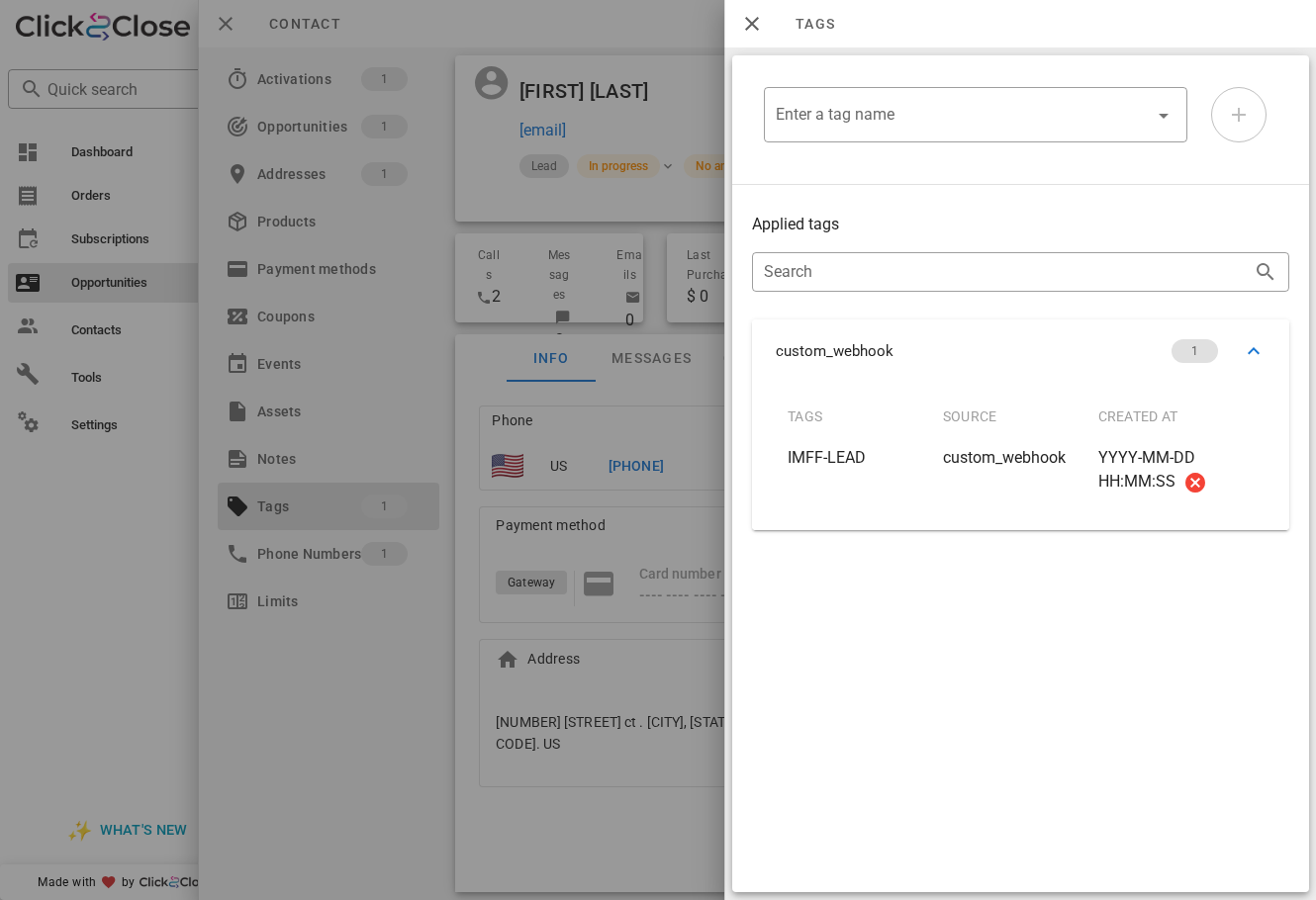 click at bounding box center (658, 450) 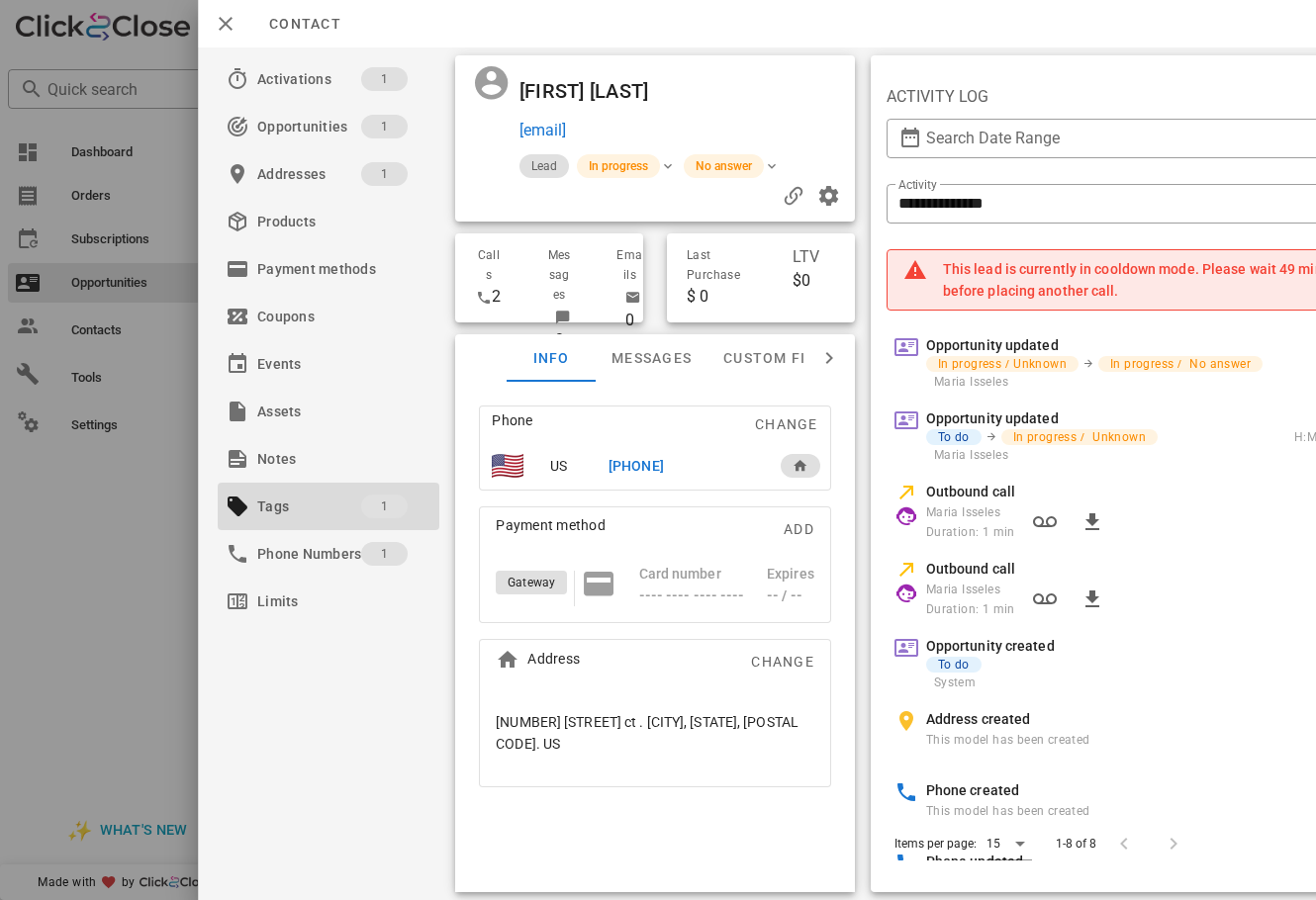 click on "[PHONE]" at bounding box center (636, 466) 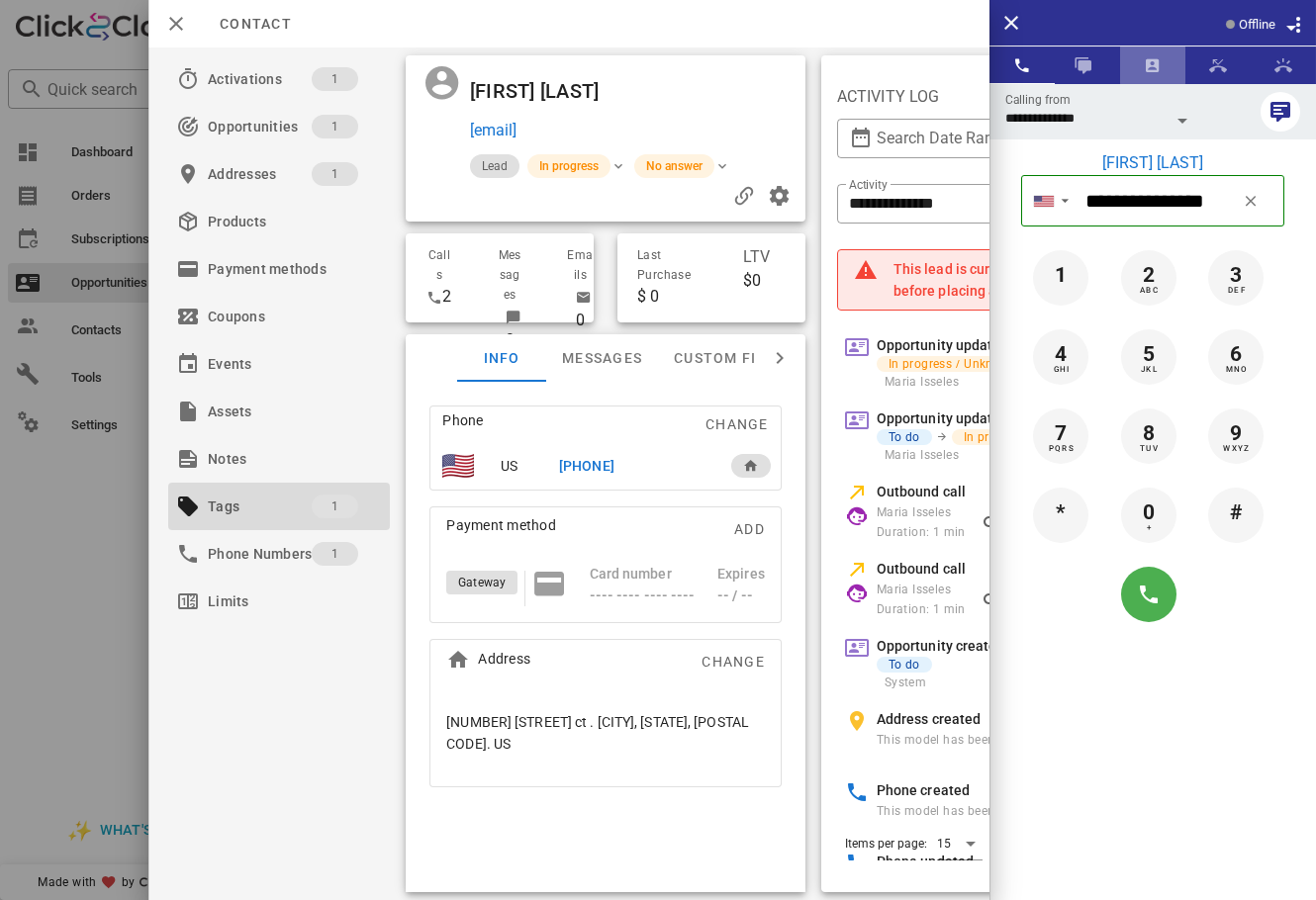 click at bounding box center [1153, 65] 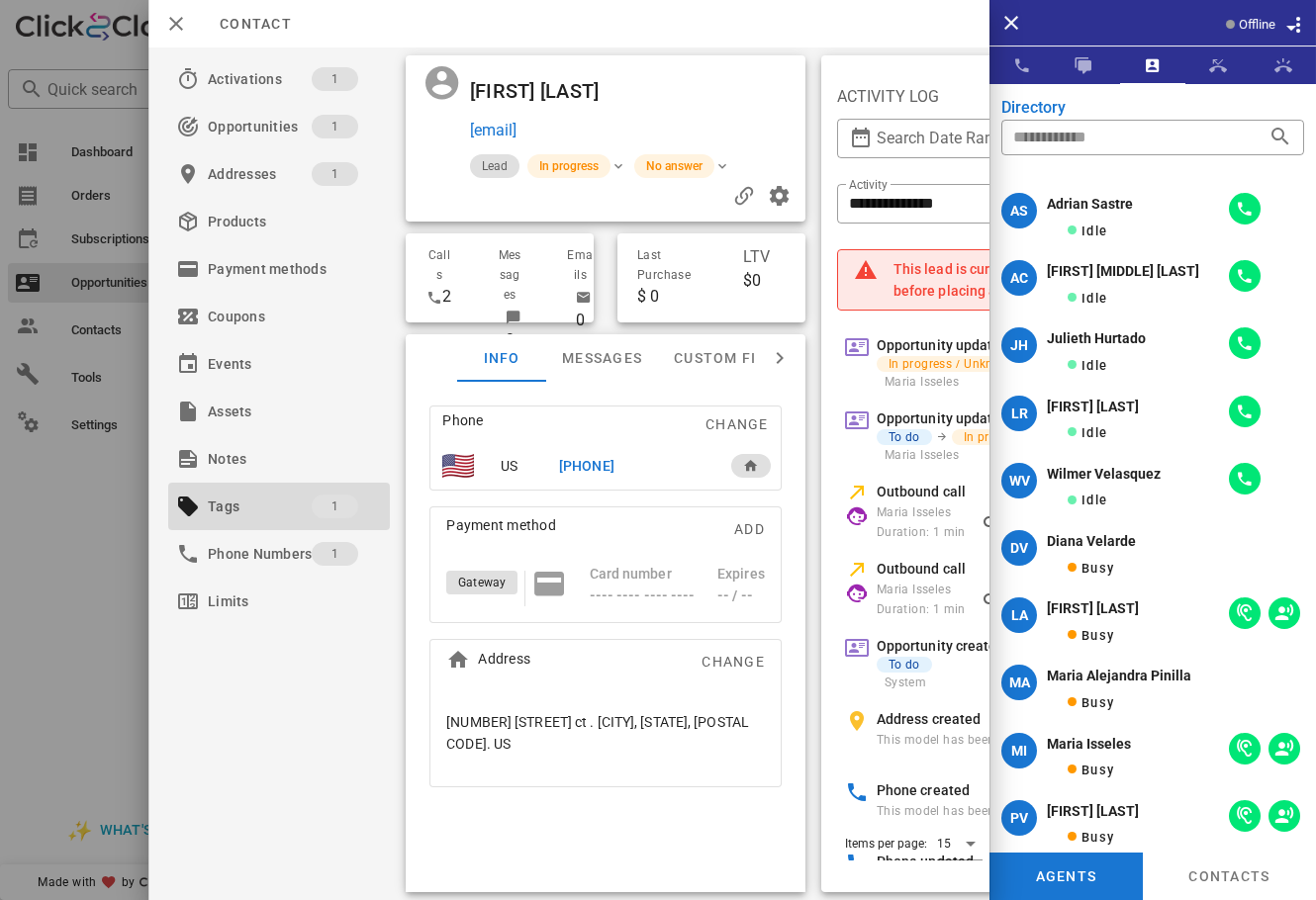 drag, startPoint x: 671, startPoint y: 757, endPoint x: 682, endPoint y: 755, distance: 11.18034 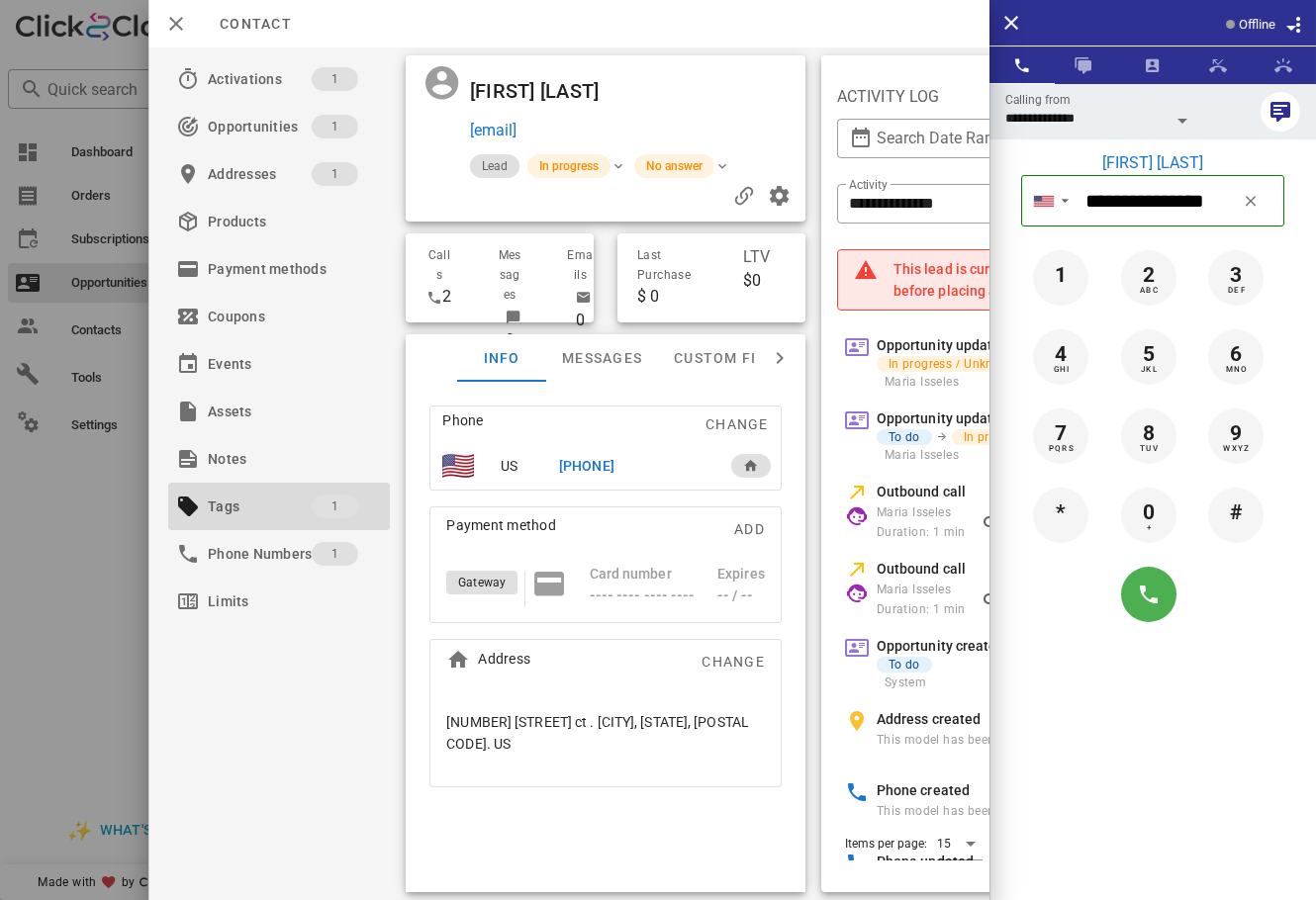 scroll, scrollTop: 0, scrollLeft: 385, axis: horizontal 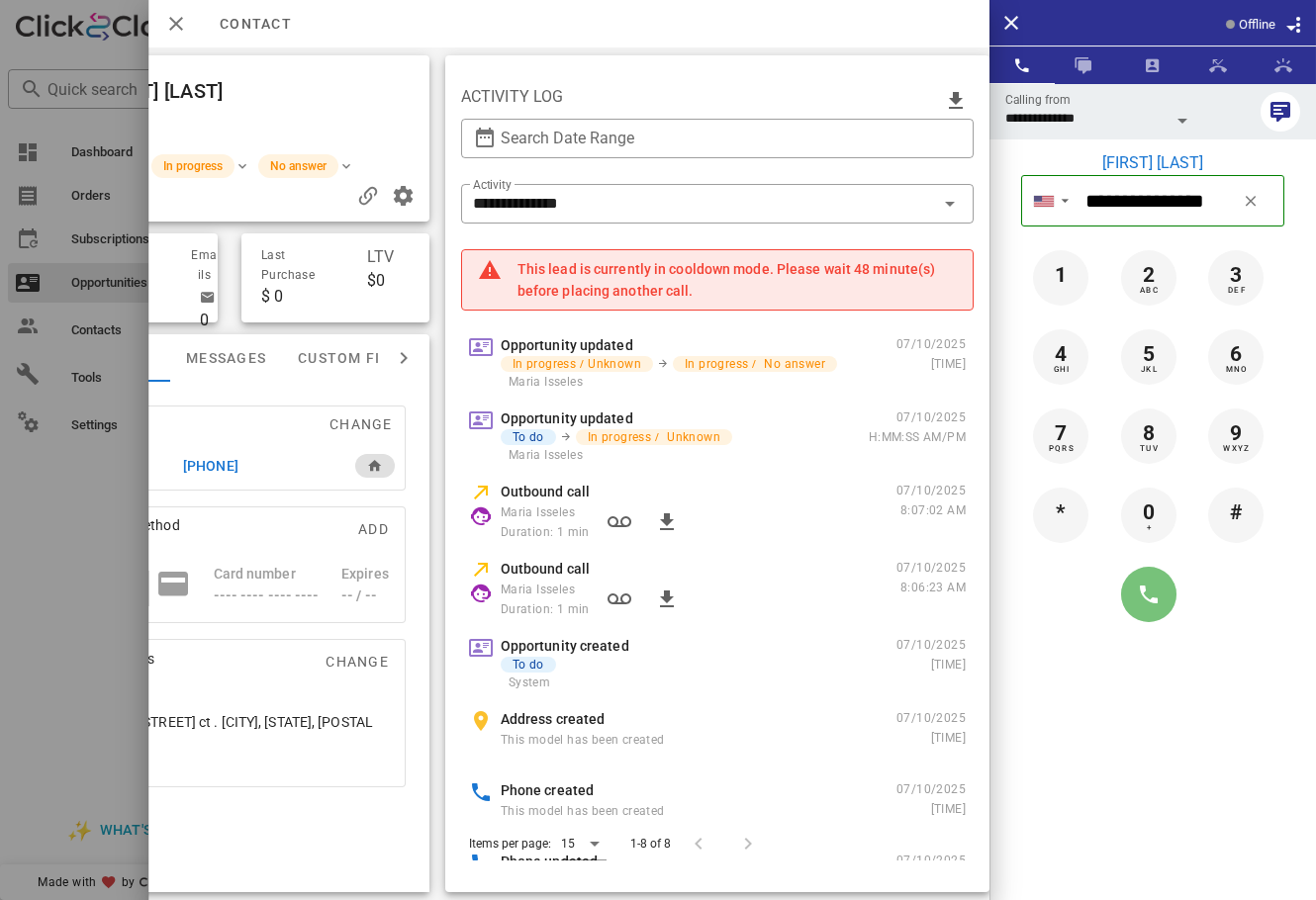 click at bounding box center (1149, 594) 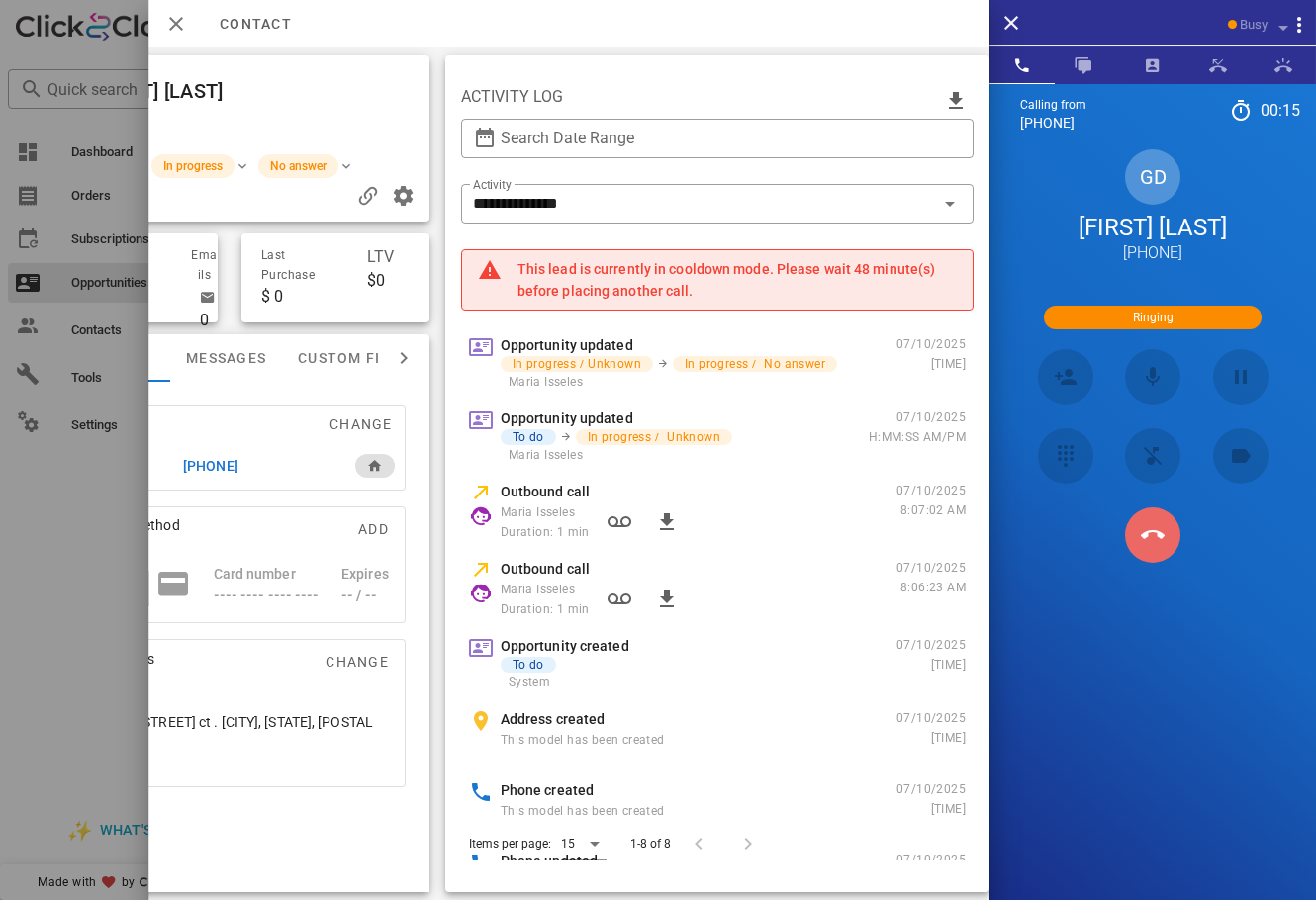 click at bounding box center [1153, 535] 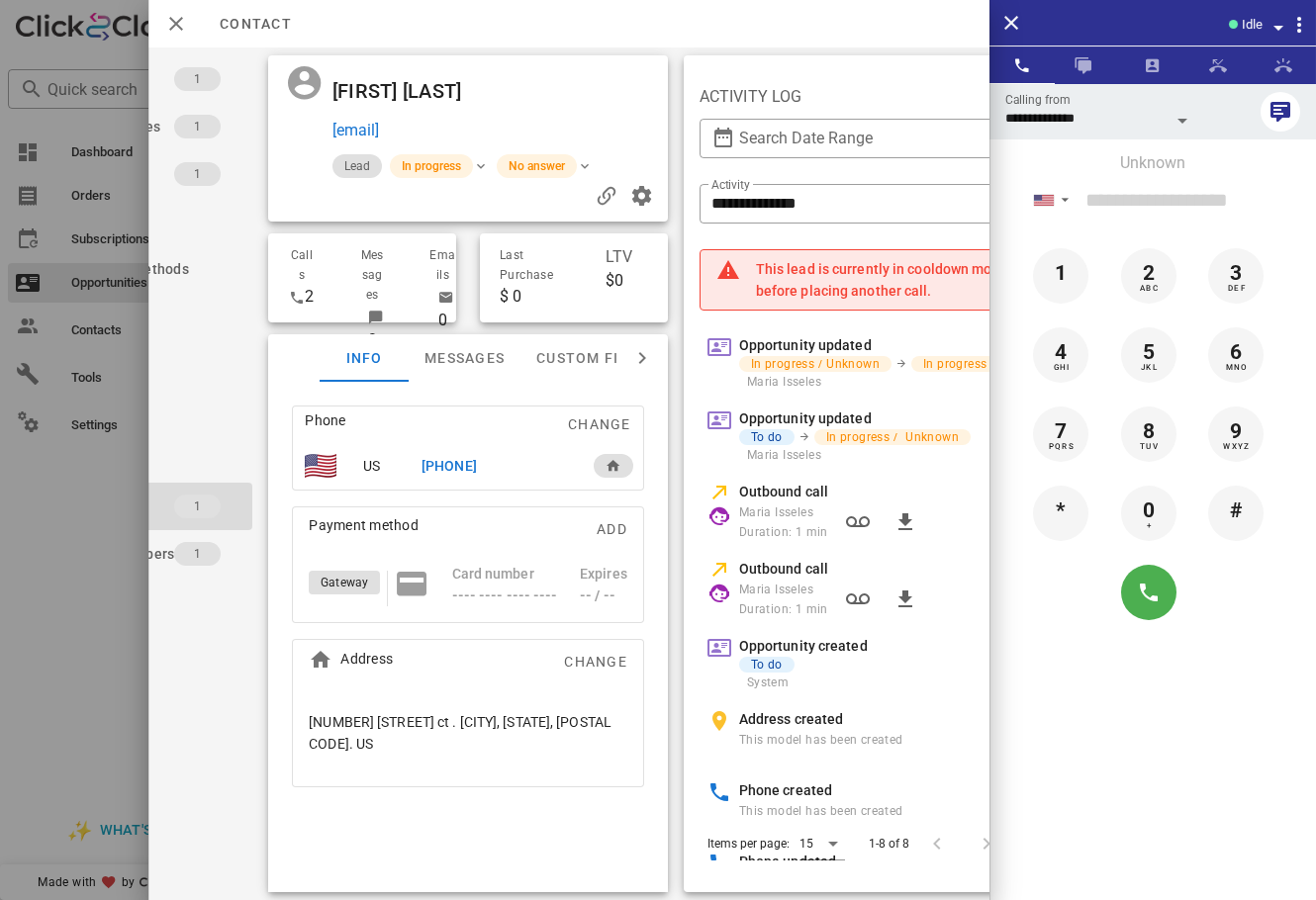 scroll, scrollTop: 0, scrollLeft: 134, axis: horizontal 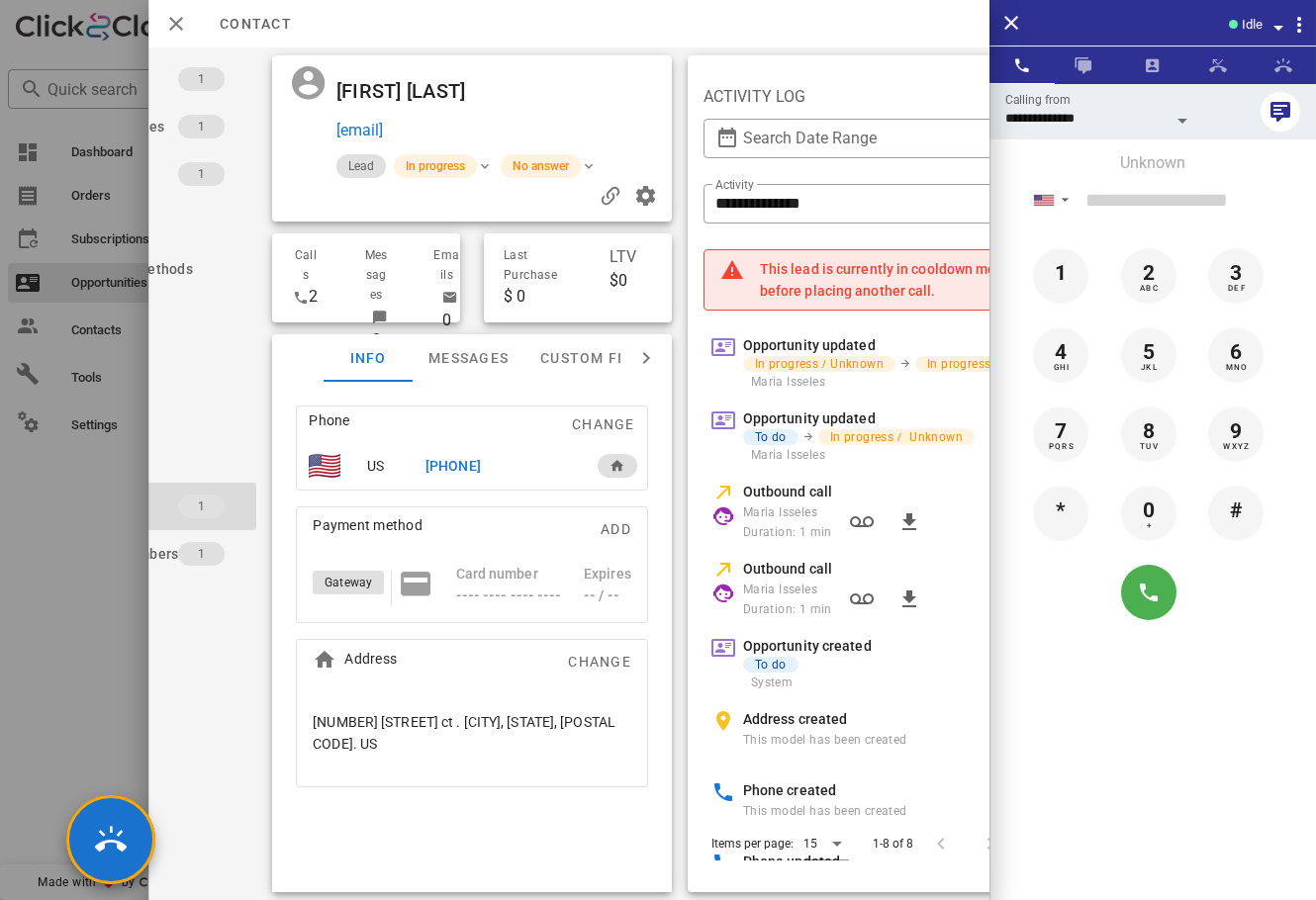 click on "[PHONE]" at bounding box center (453, 466) 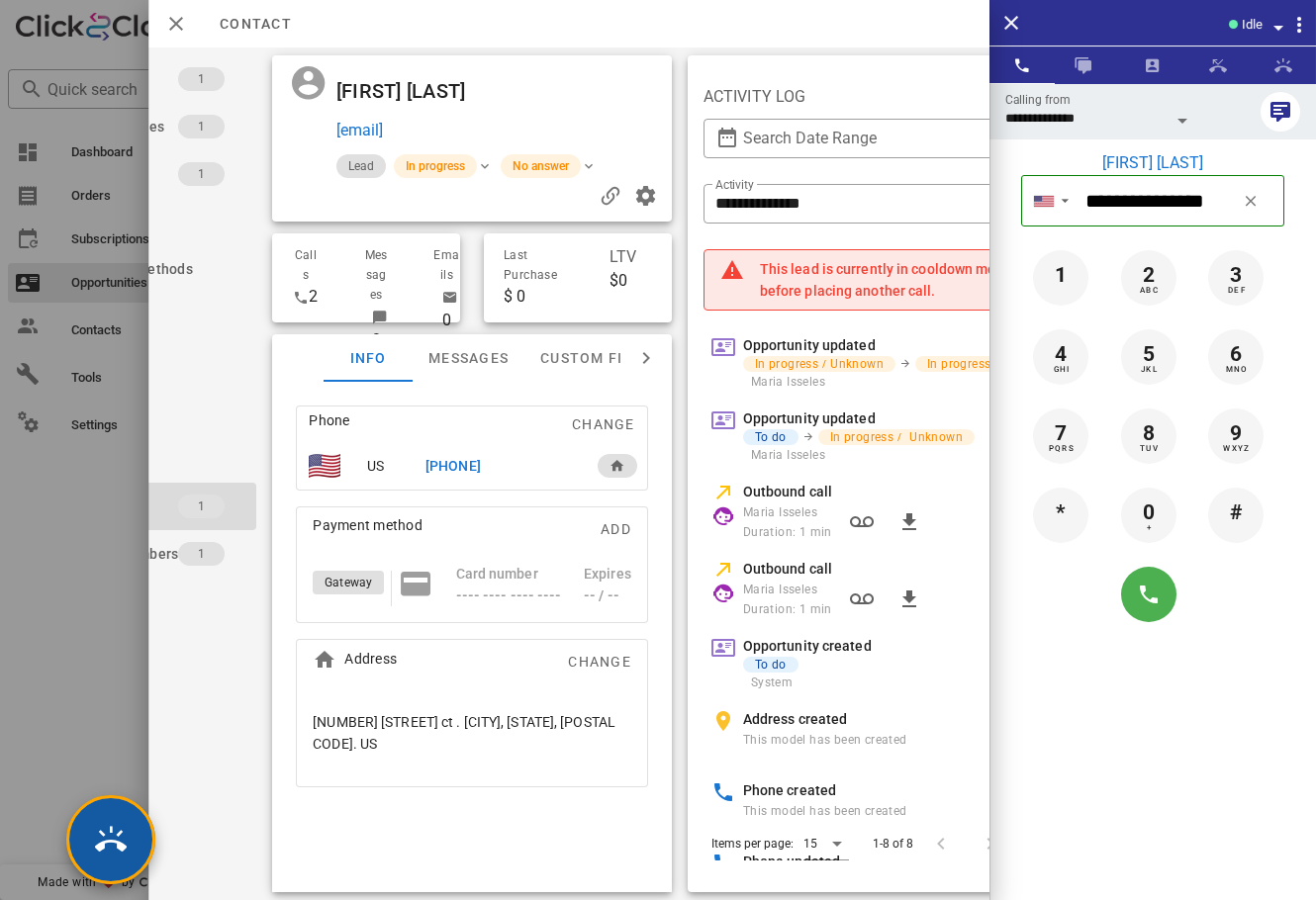 click at bounding box center [111, 840] 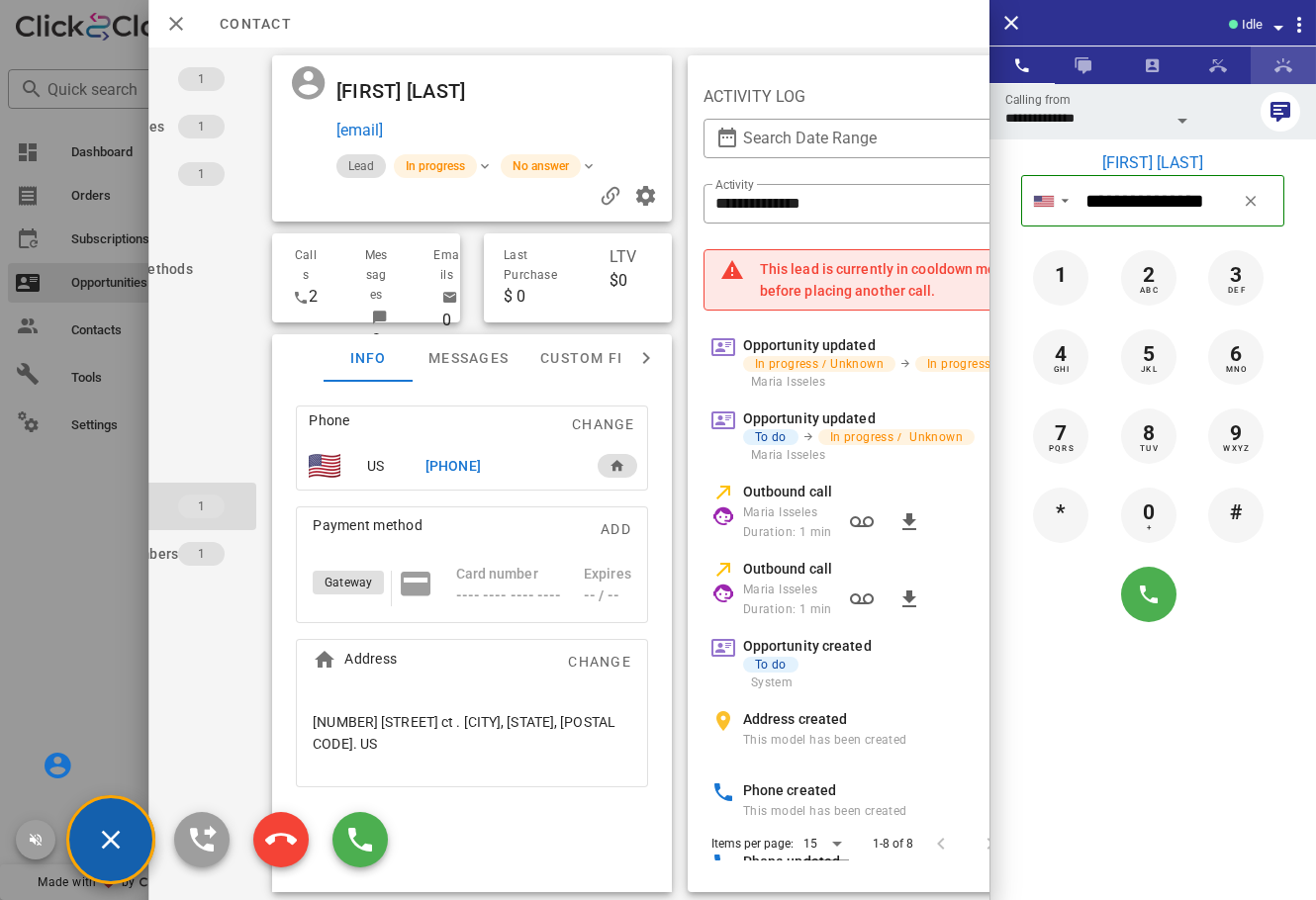 click at bounding box center [1283, 65] 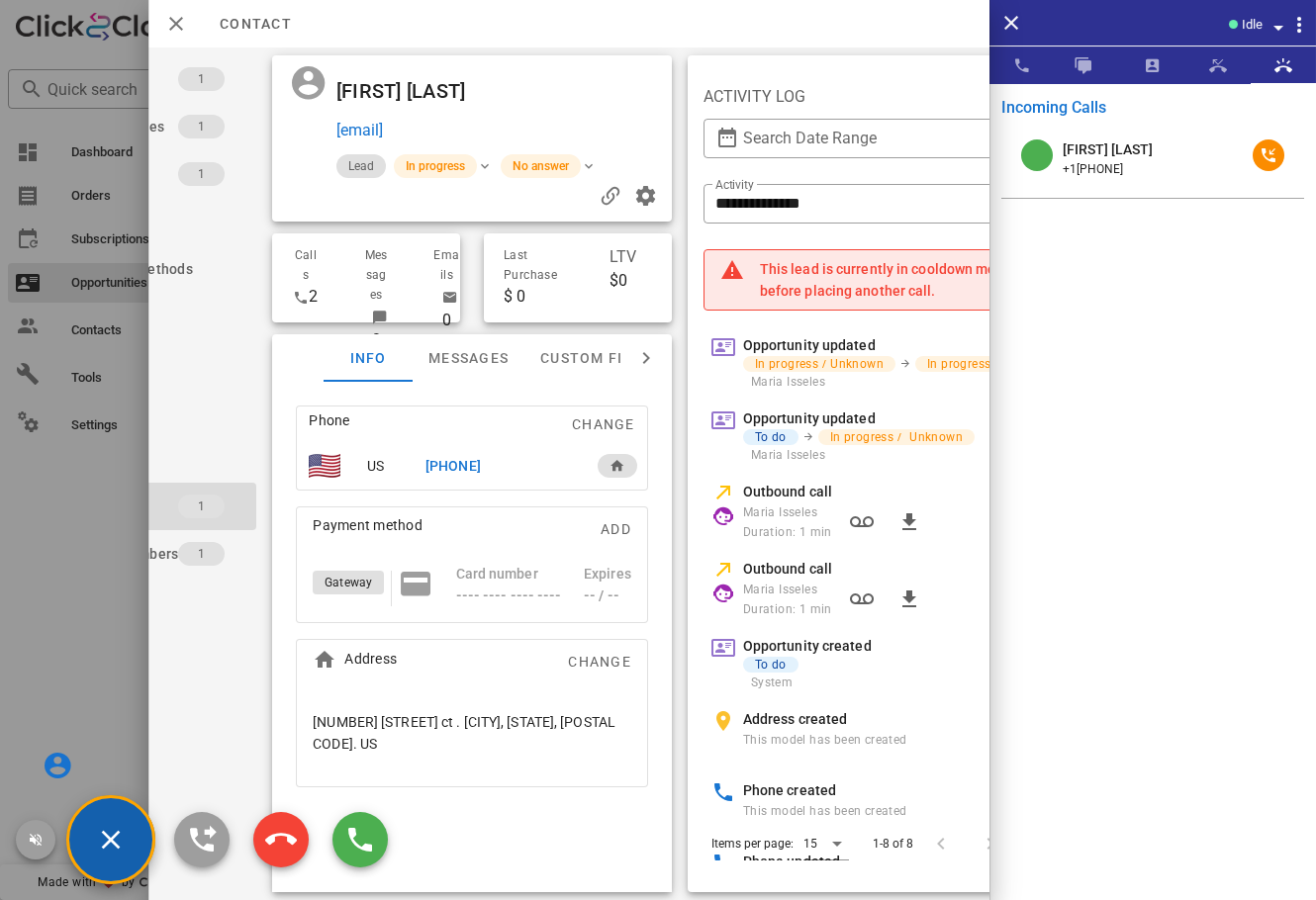 click at bounding box center (1233, 24) 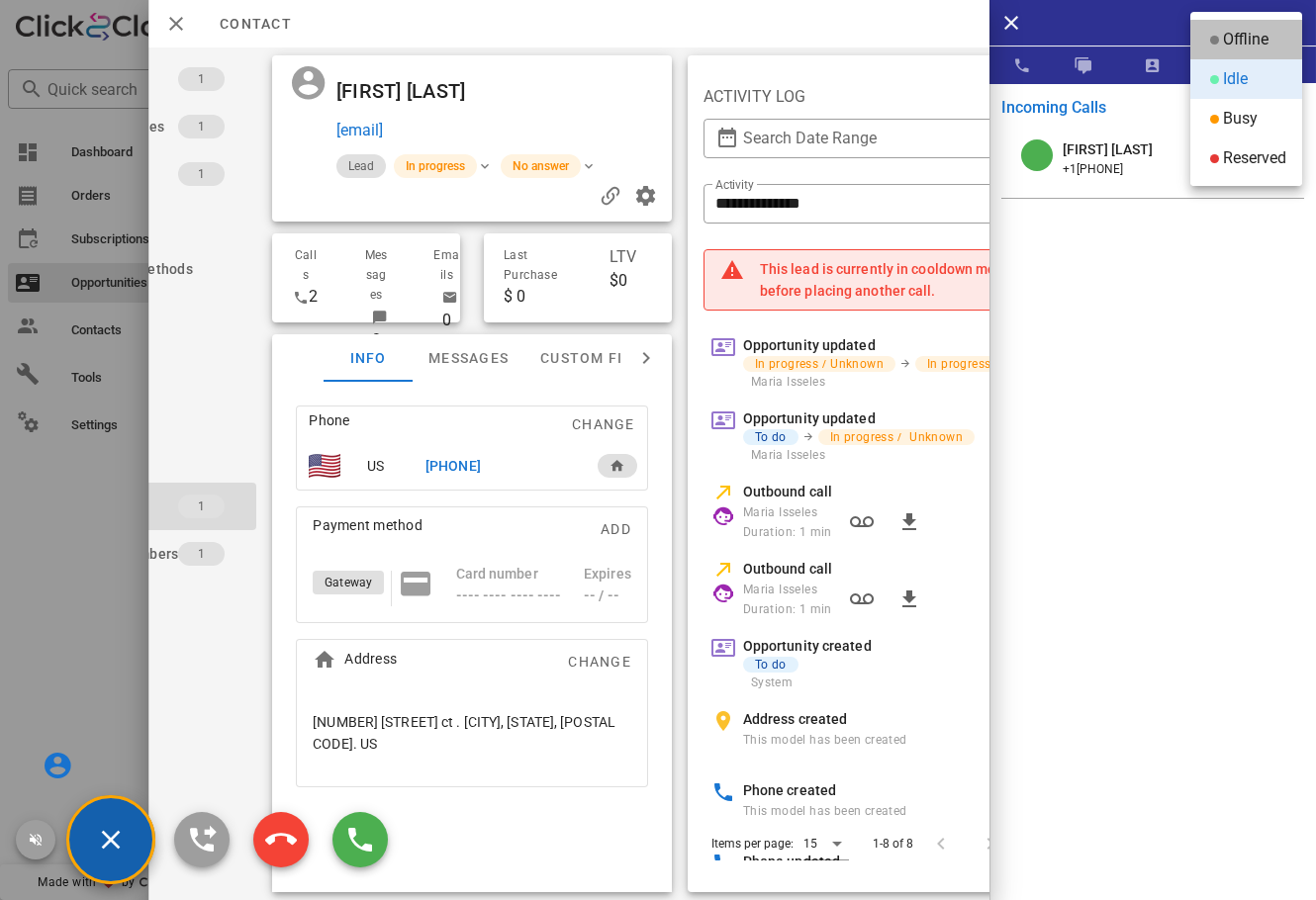 click on "Offline" at bounding box center [1246, 40] 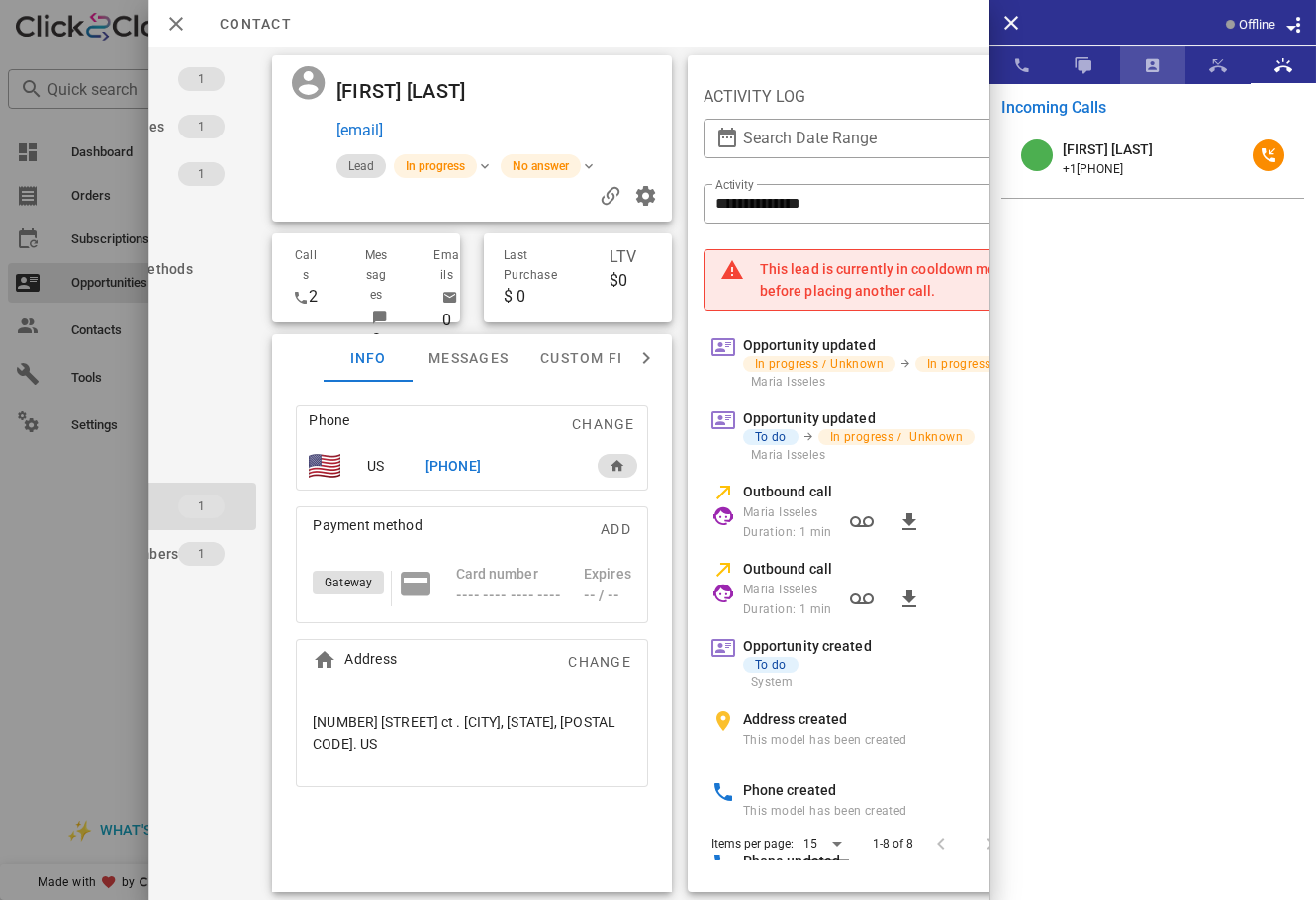 click at bounding box center [1153, 65] 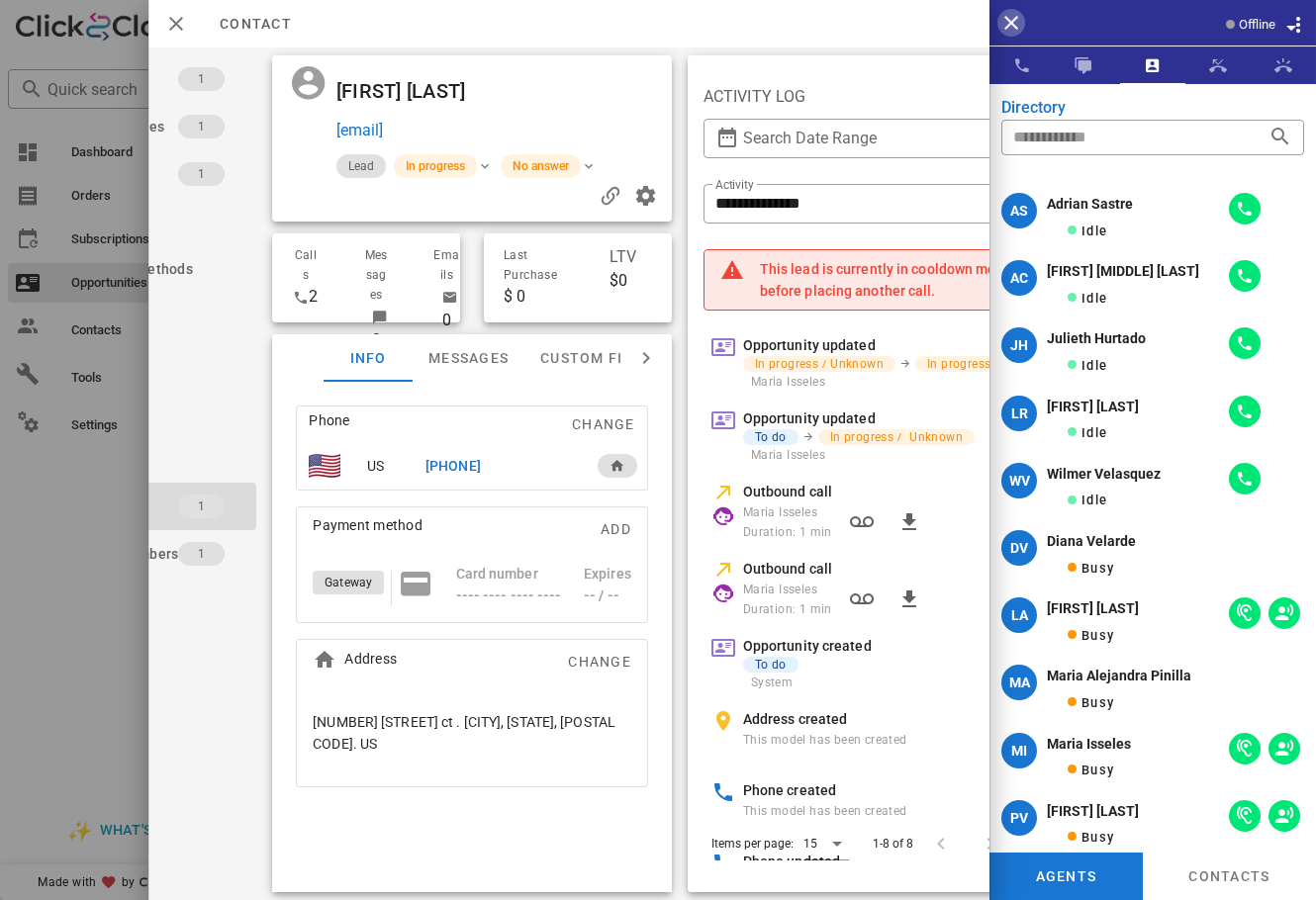 click at bounding box center (1011, 23) 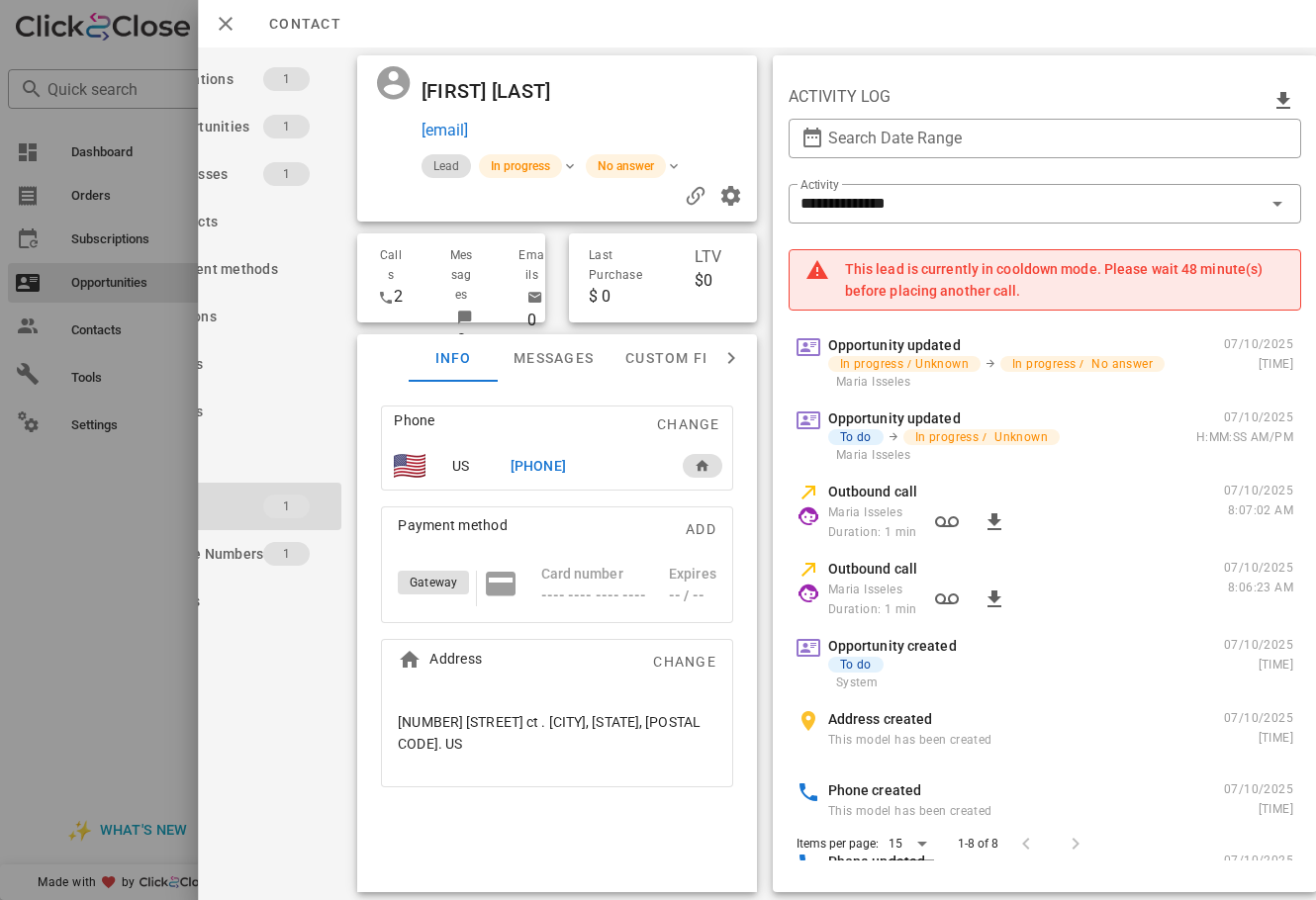 scroll, scrollTop: 0, scrollLeft: 107, axis: horizontal 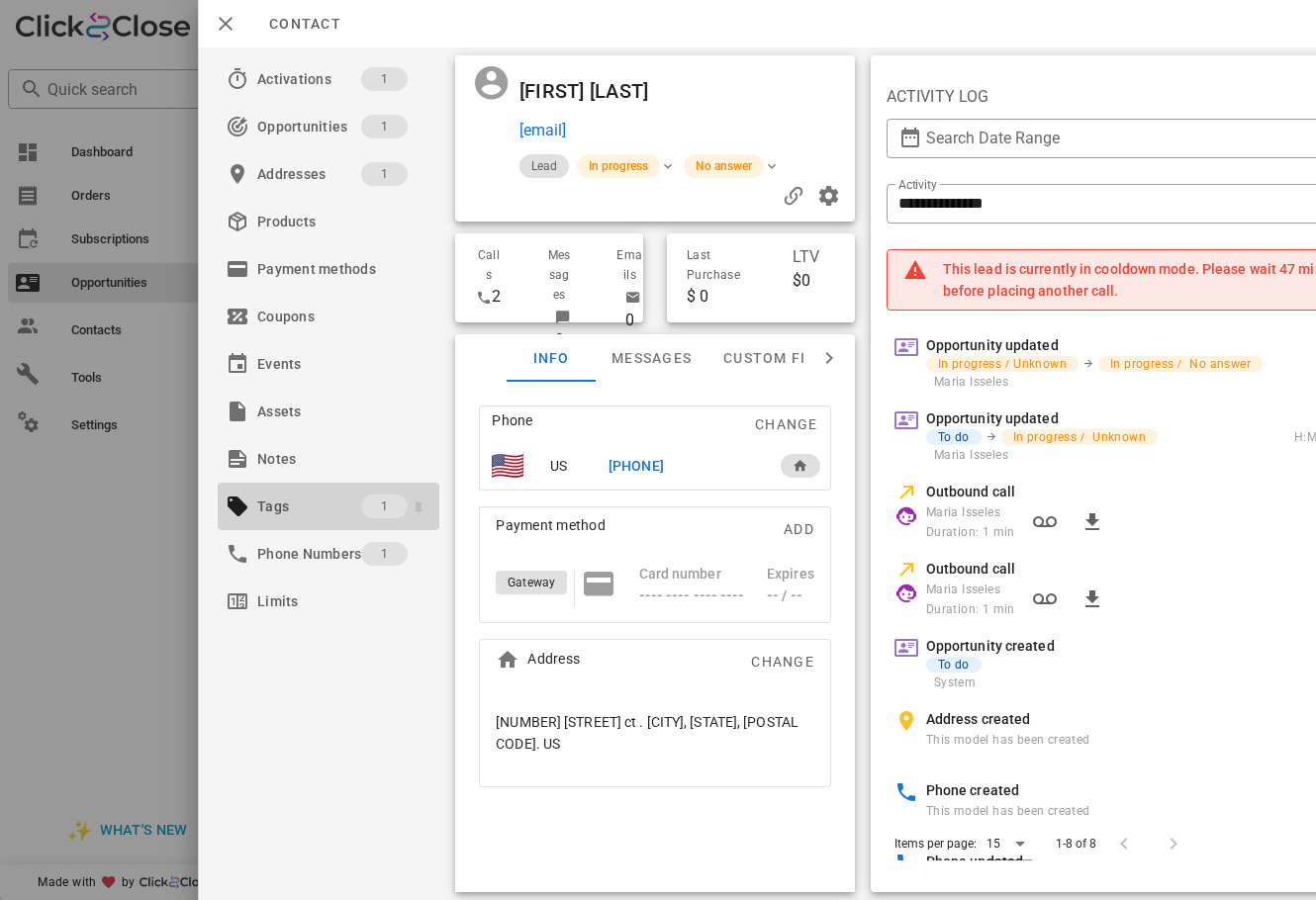 click on "Tags" at bounding box center (309, 506) 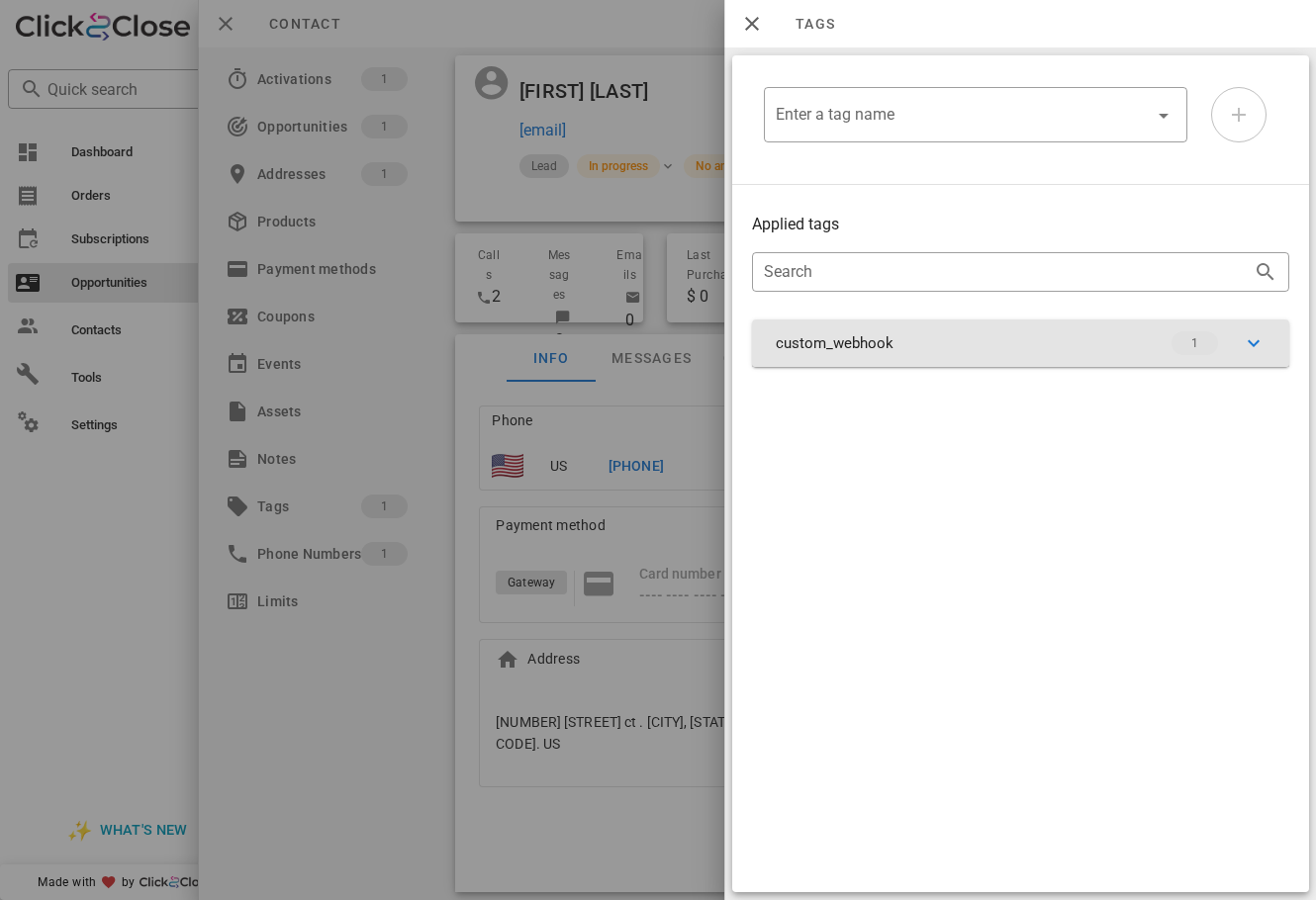 click on "custom_webhook  1" at bounding box center (1020, 343) 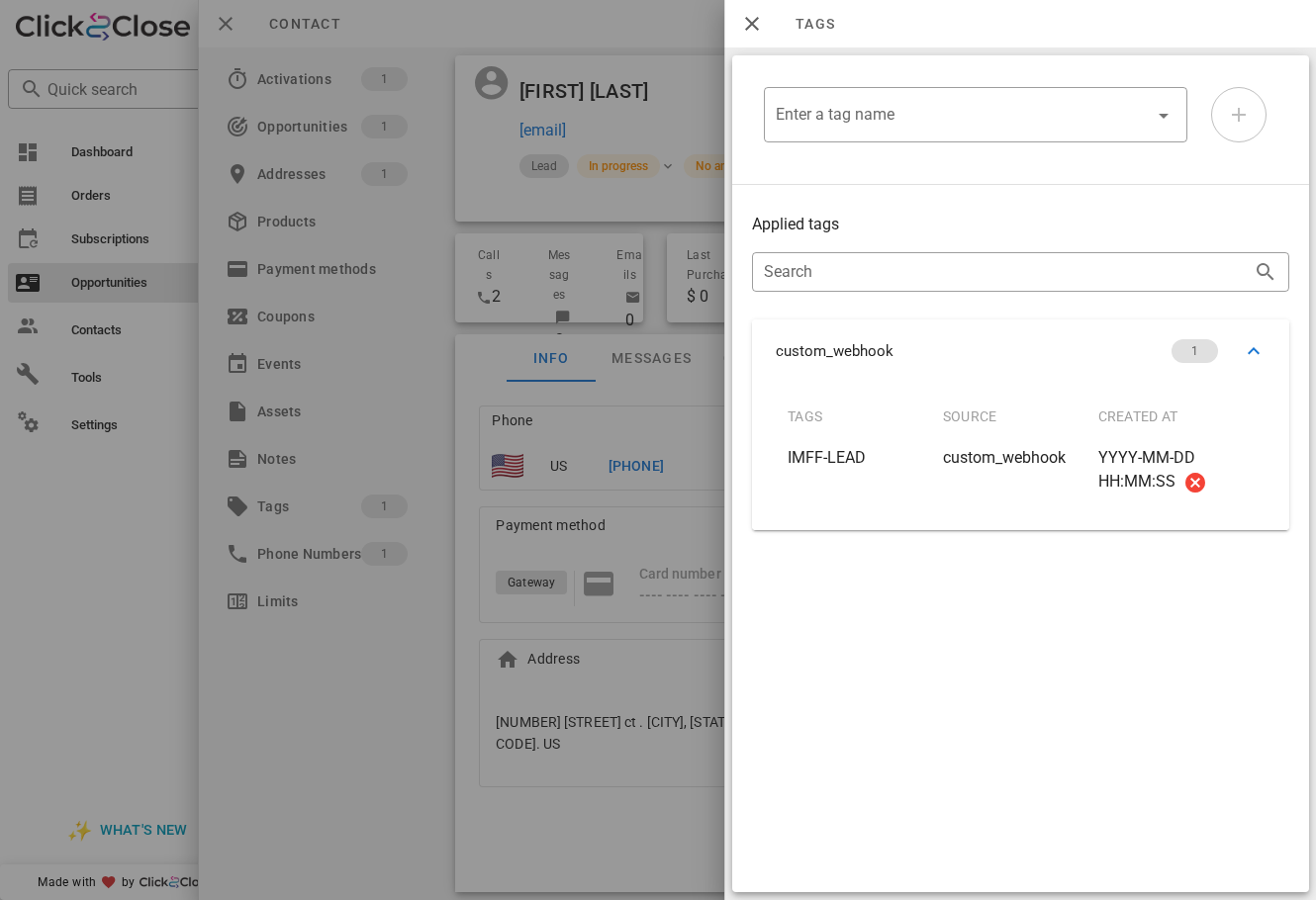click at bounding box center (658, 450) 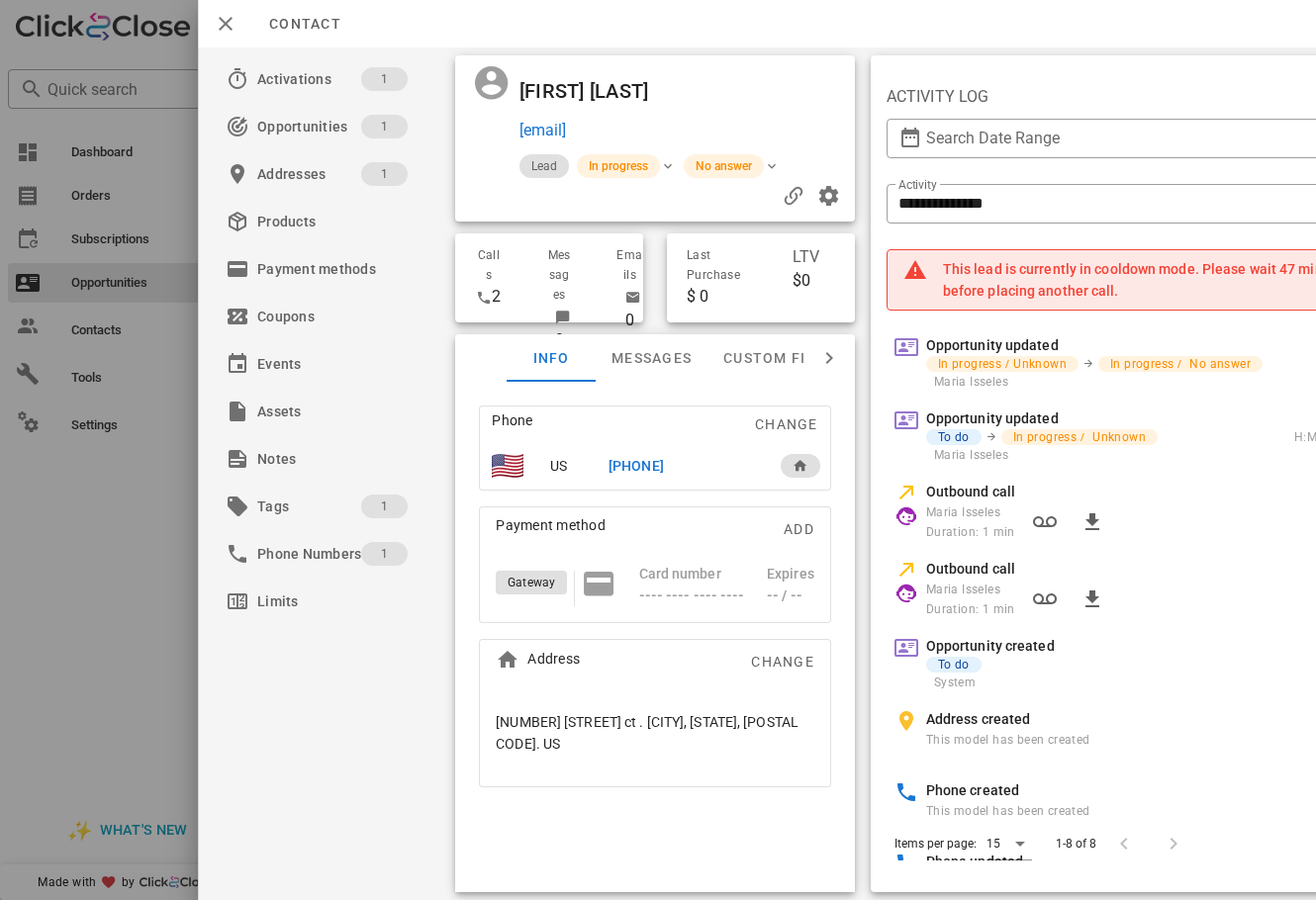 click on "[PHONE]" at bounding box center (636, 466) 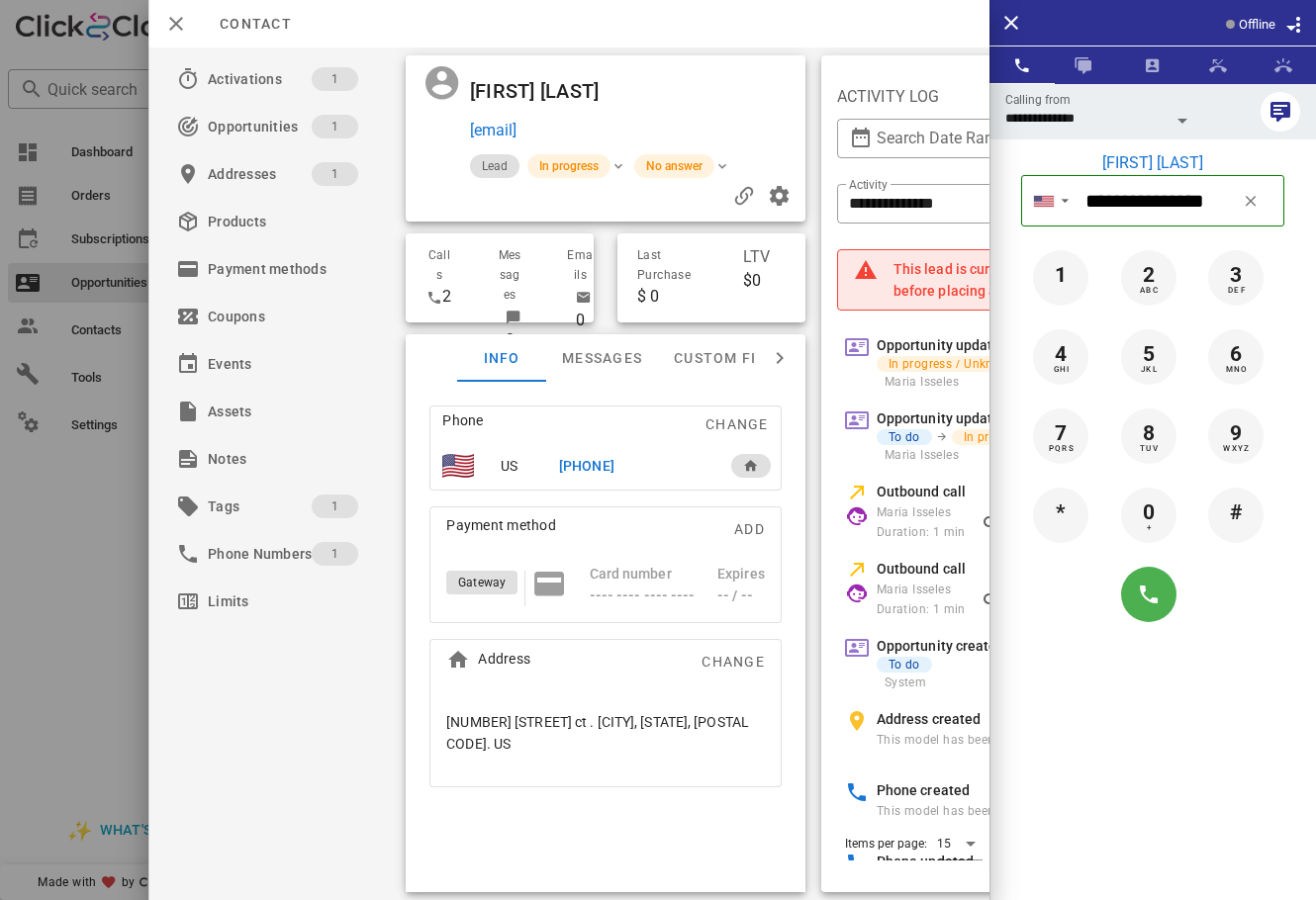 click on "**********" at bounding box center [1153, 495] 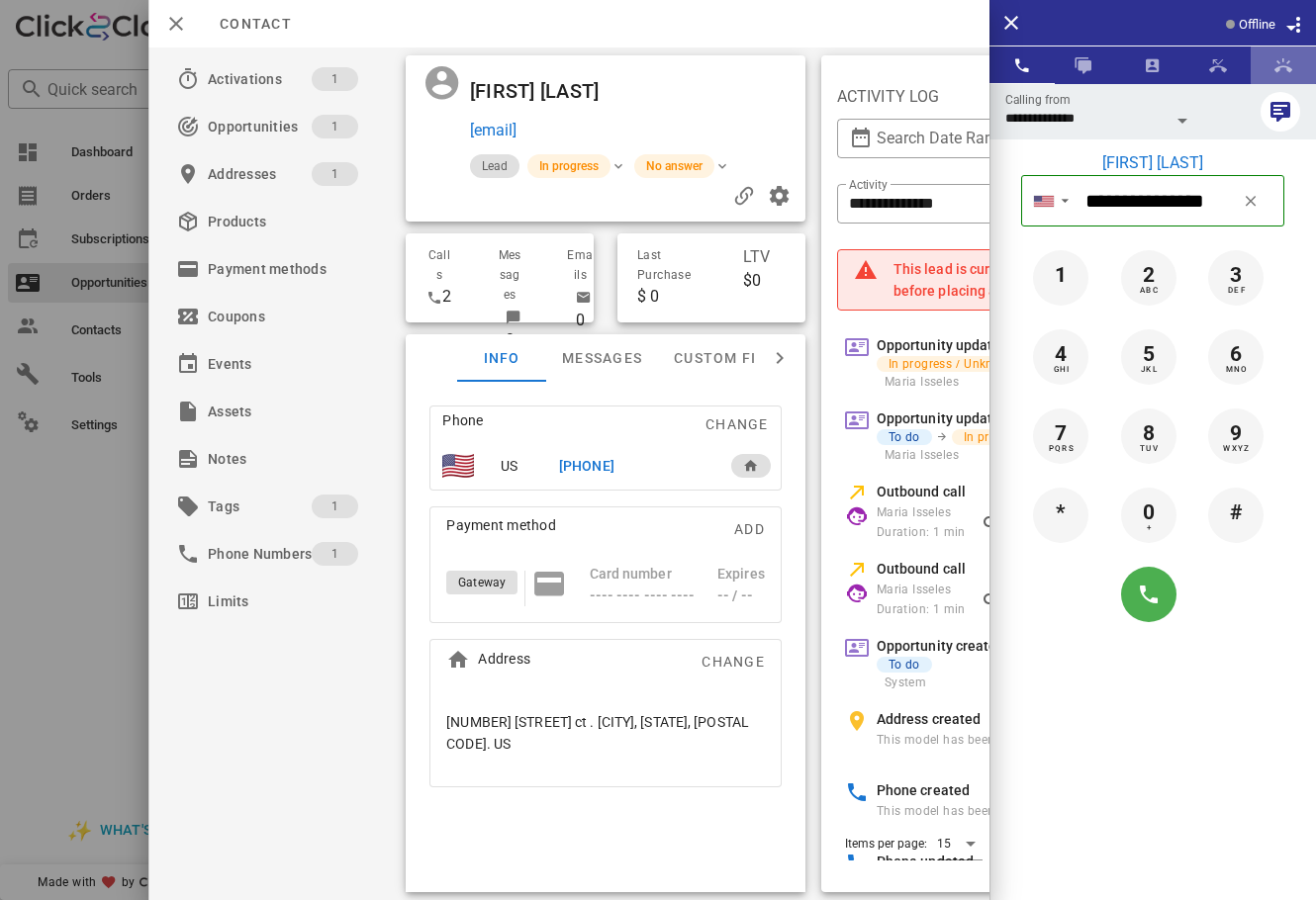 click at bounding box center (1283, 65) 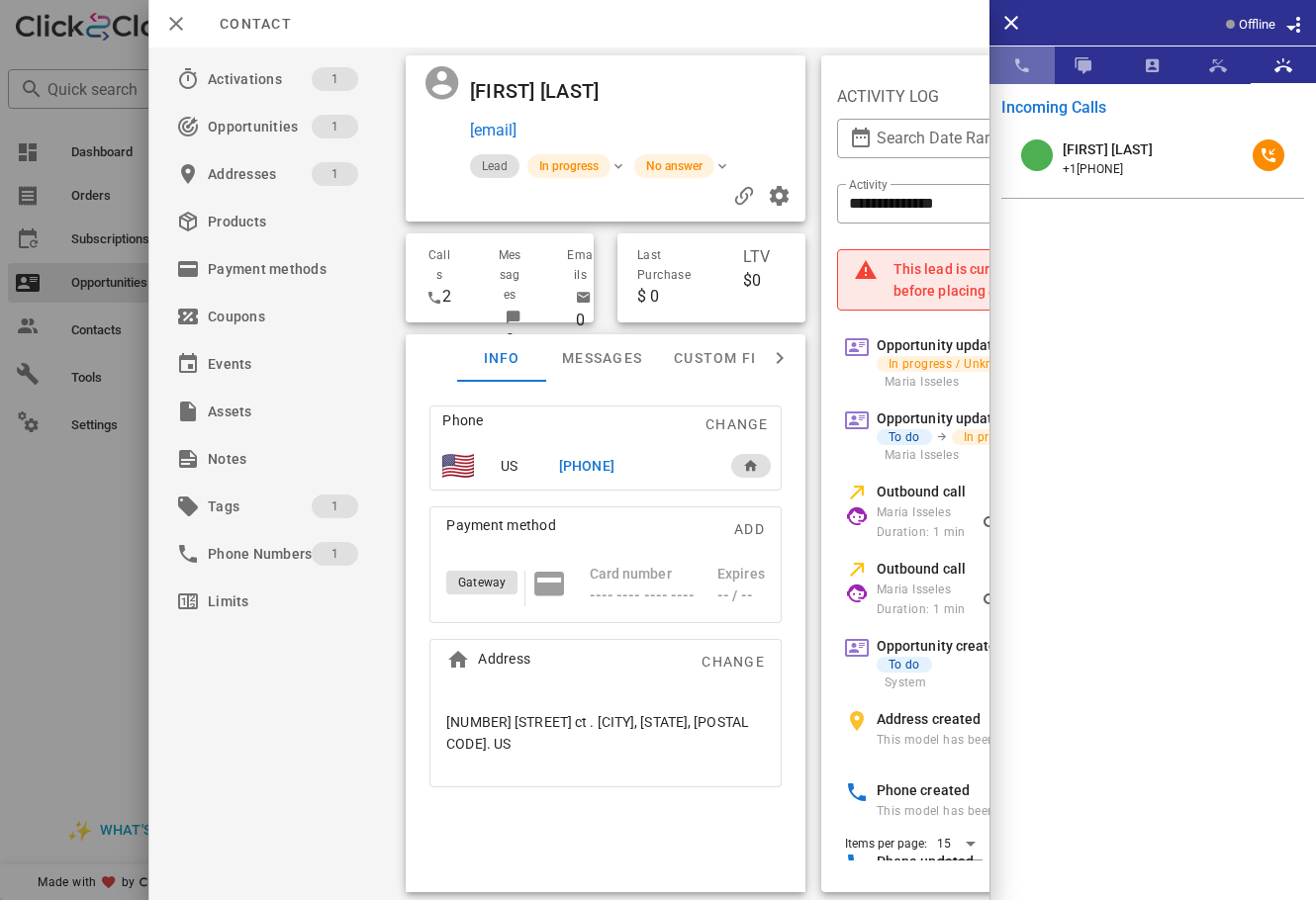 click at bounding box center (1022, 65) 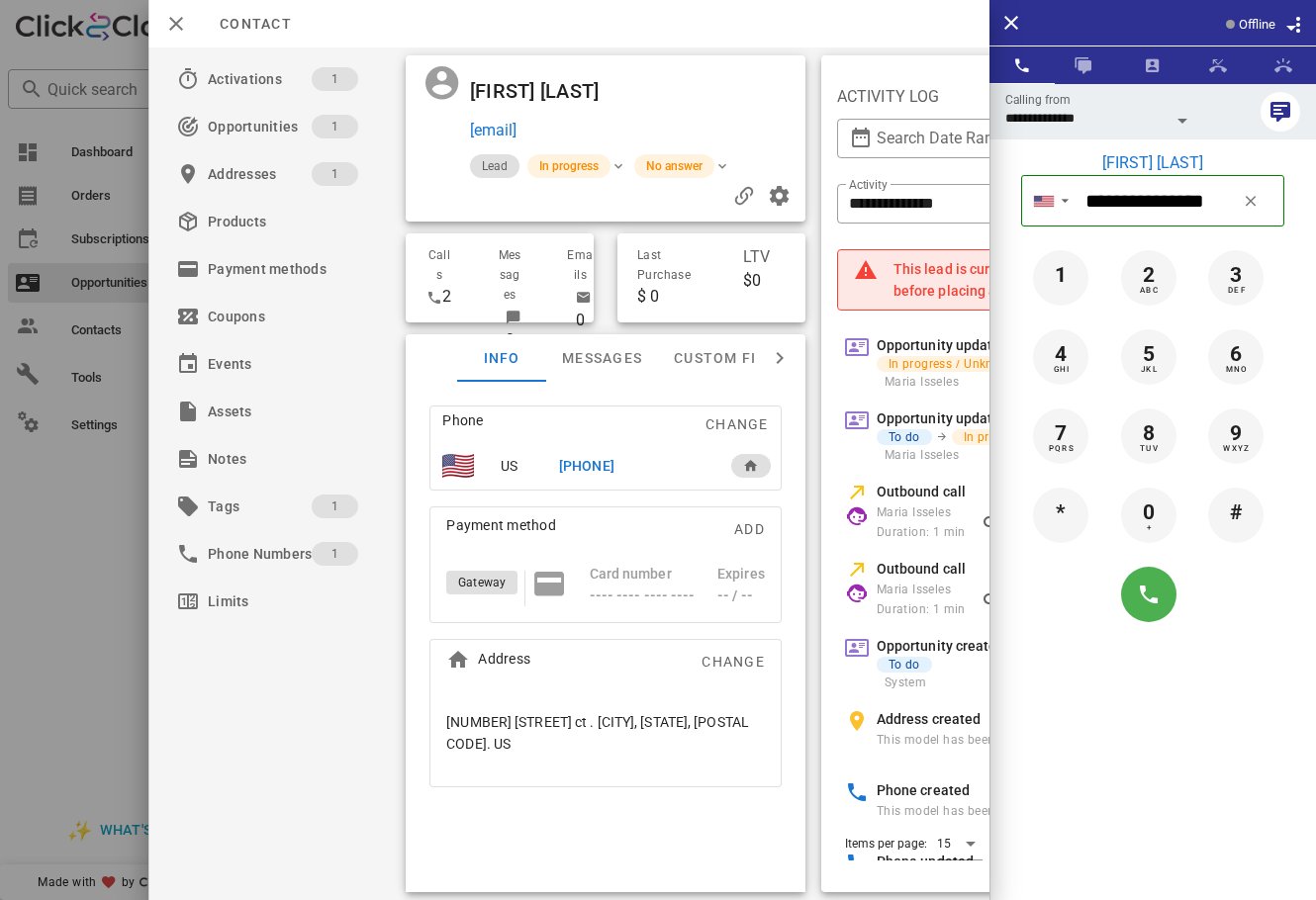 click on "[FIRST] [LAST]" at bounding box center (1153, 163) 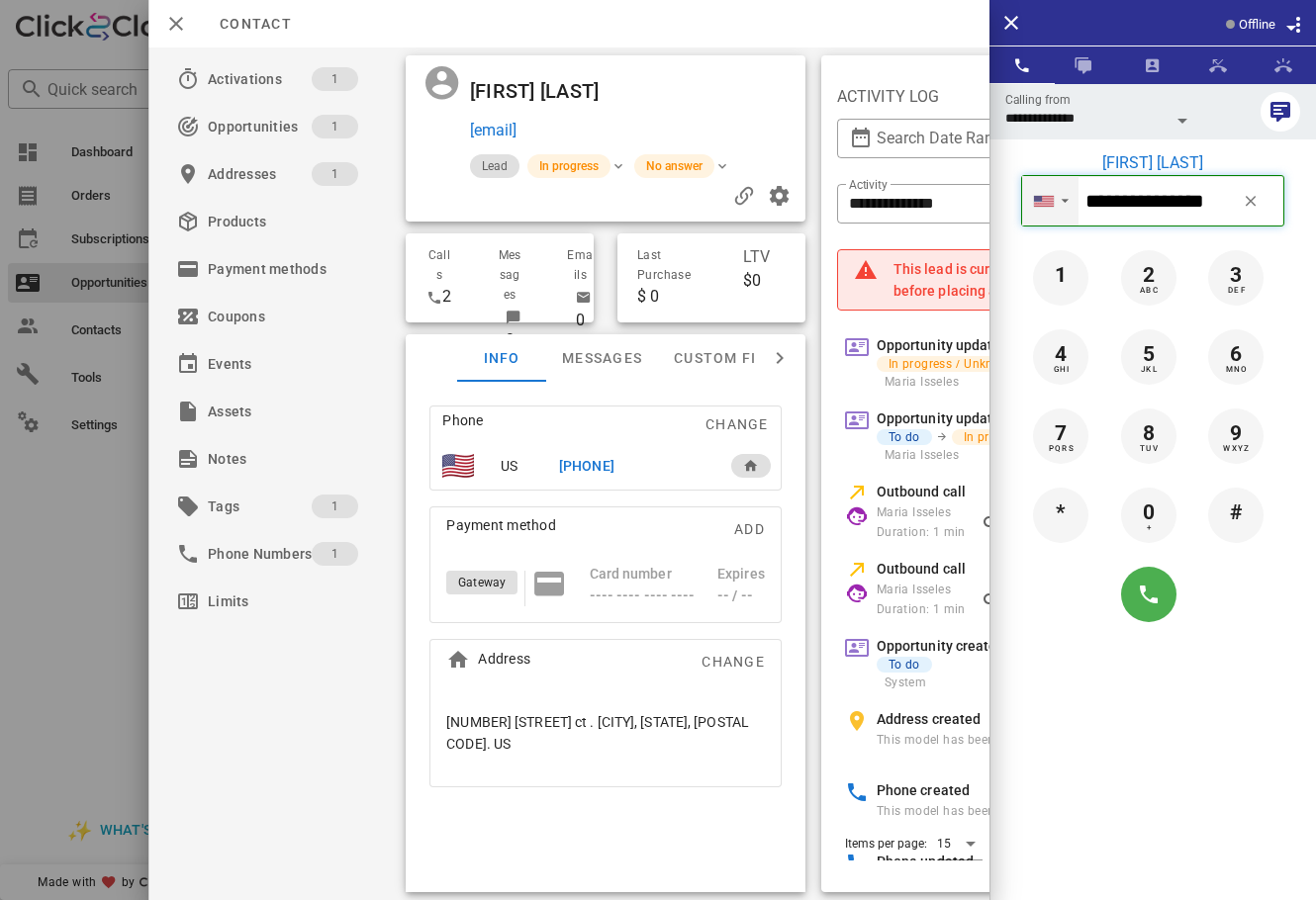 drag, startPoint x: 1226, startPoint y: 201, endPoint x: 1032, endPoint y: 201, distance: 194 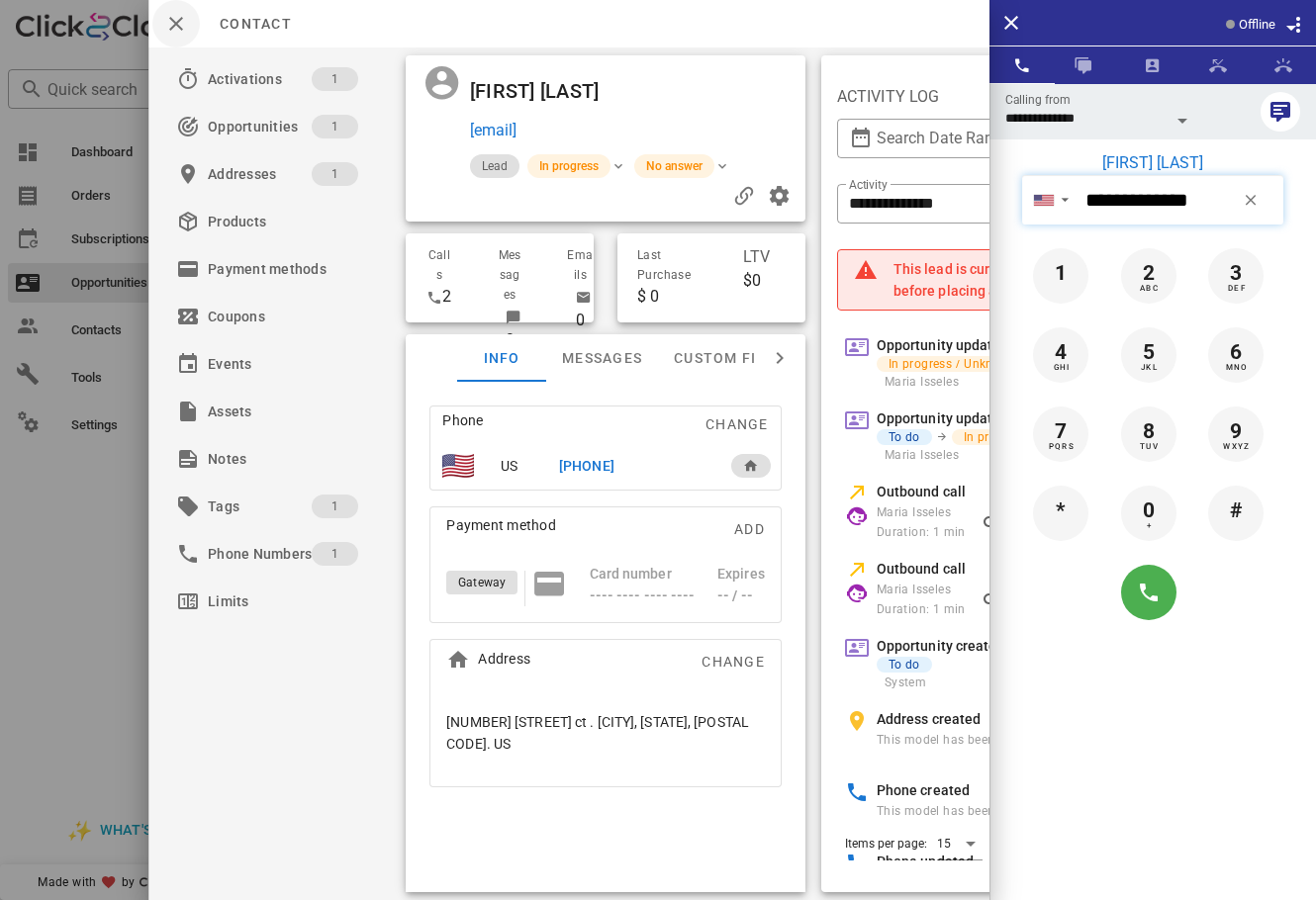 type on "**********" 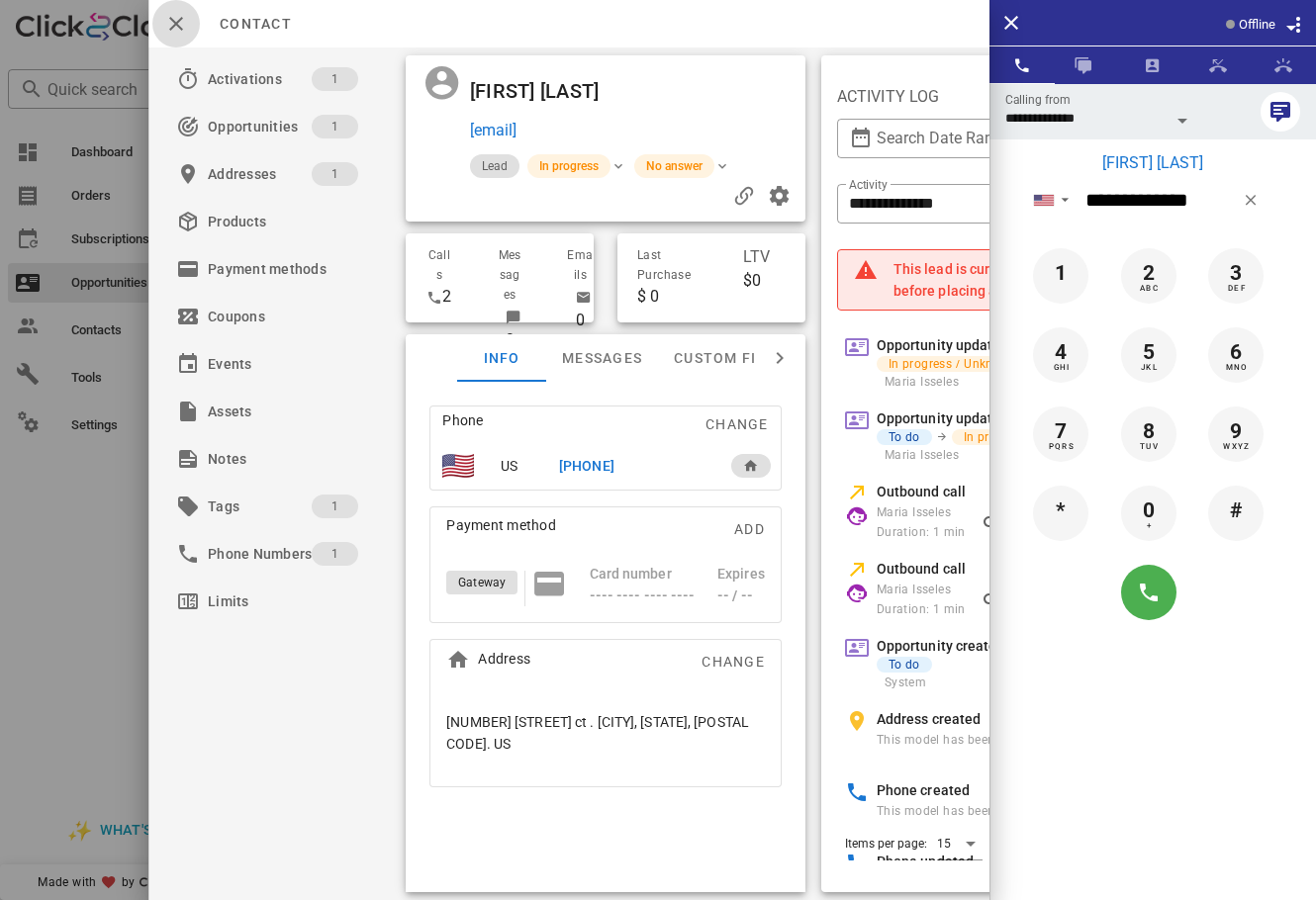 click at bounding box center [176, 24] 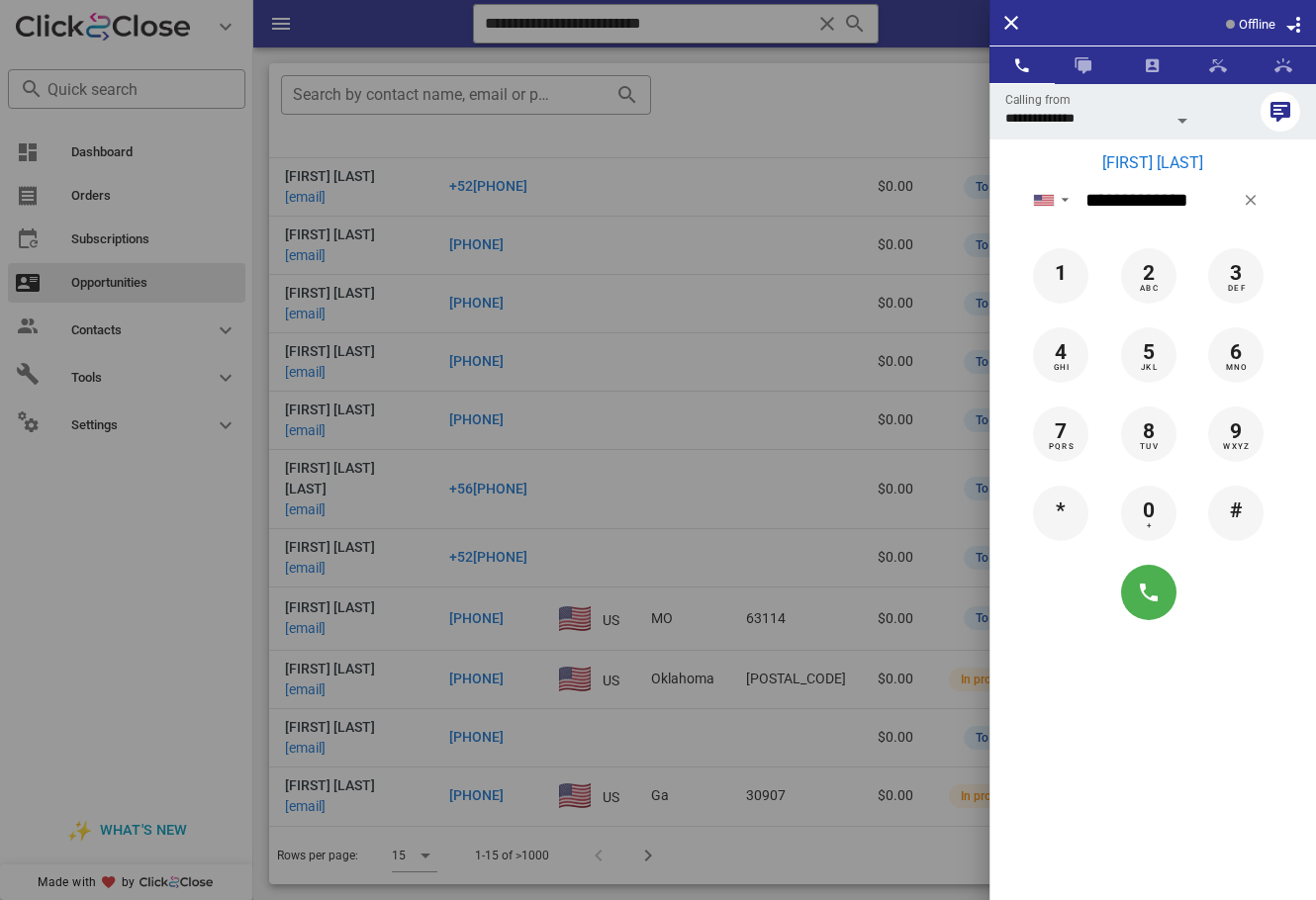 click on "[FIRST] [LAST]" at bounding box center [1153, 163] 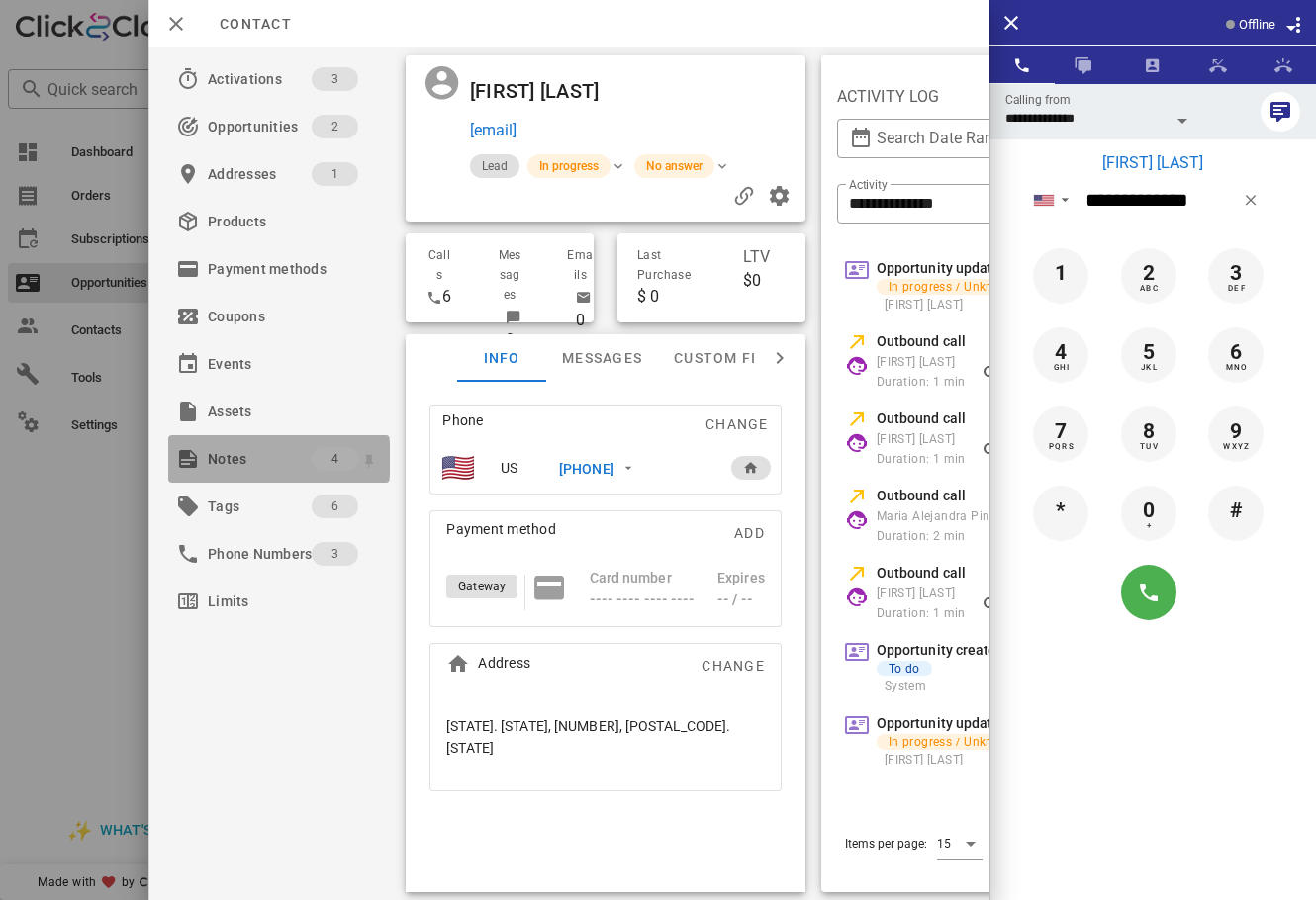 click on "Notes" at bounding box center [259, 459] 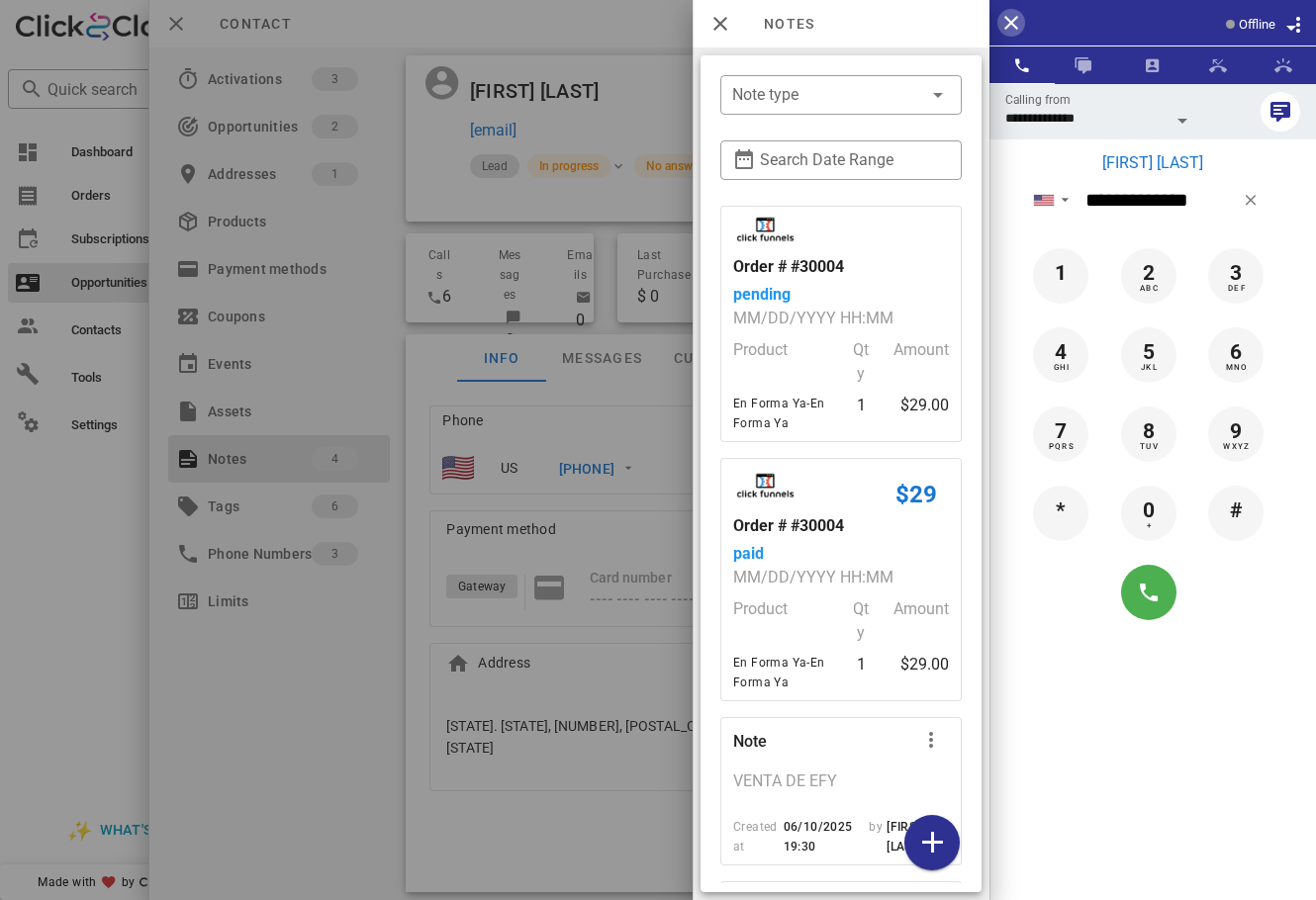 drag, startPoint x: 1011, startPoint y: 29, endPoint x: 988, endPoint y: 162, distance: 134.97407 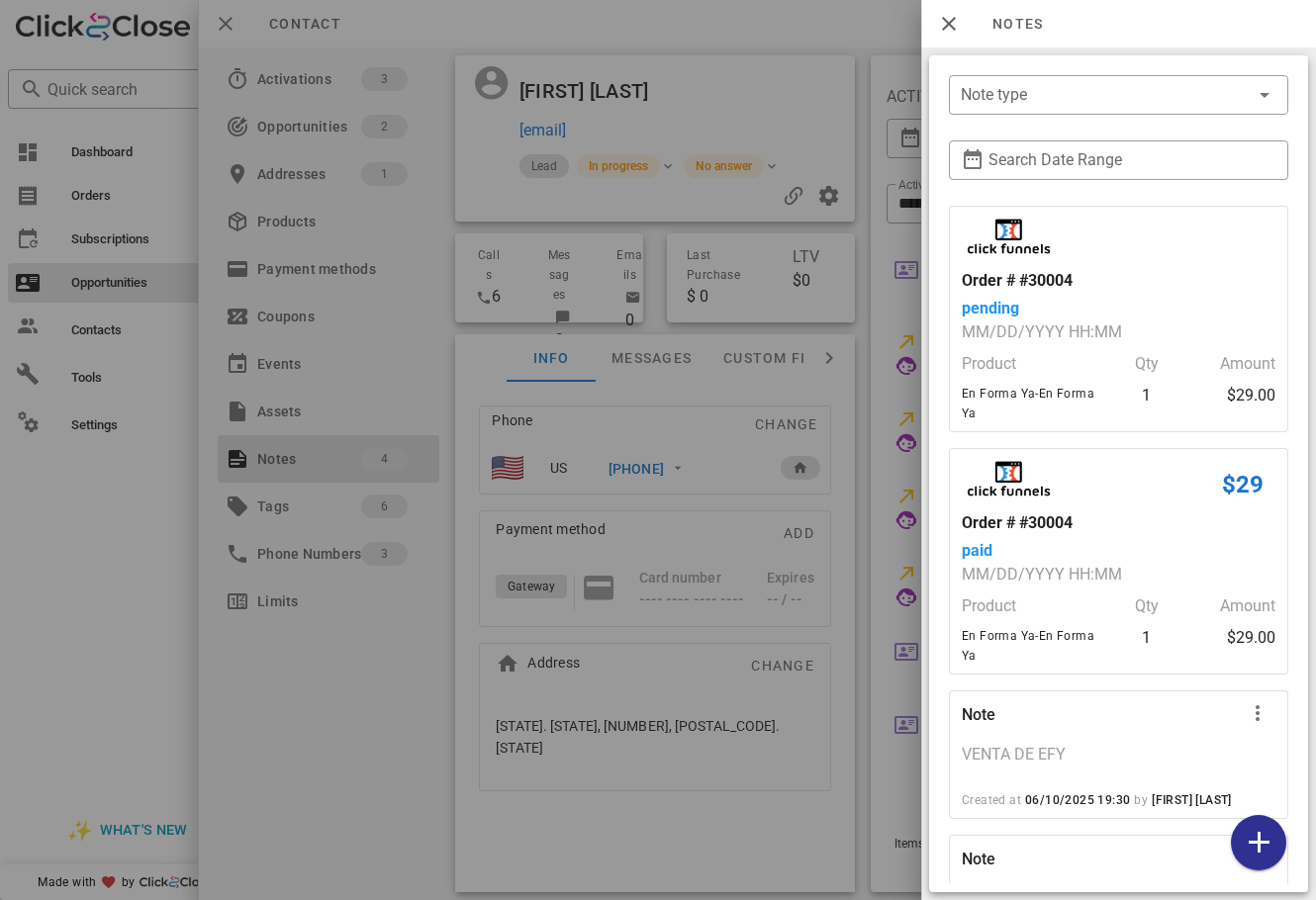 drag, startPoint x: 1285, startPoint y: 344, endPoint x: 1274, endPoint y: 554, distance: 210.2879 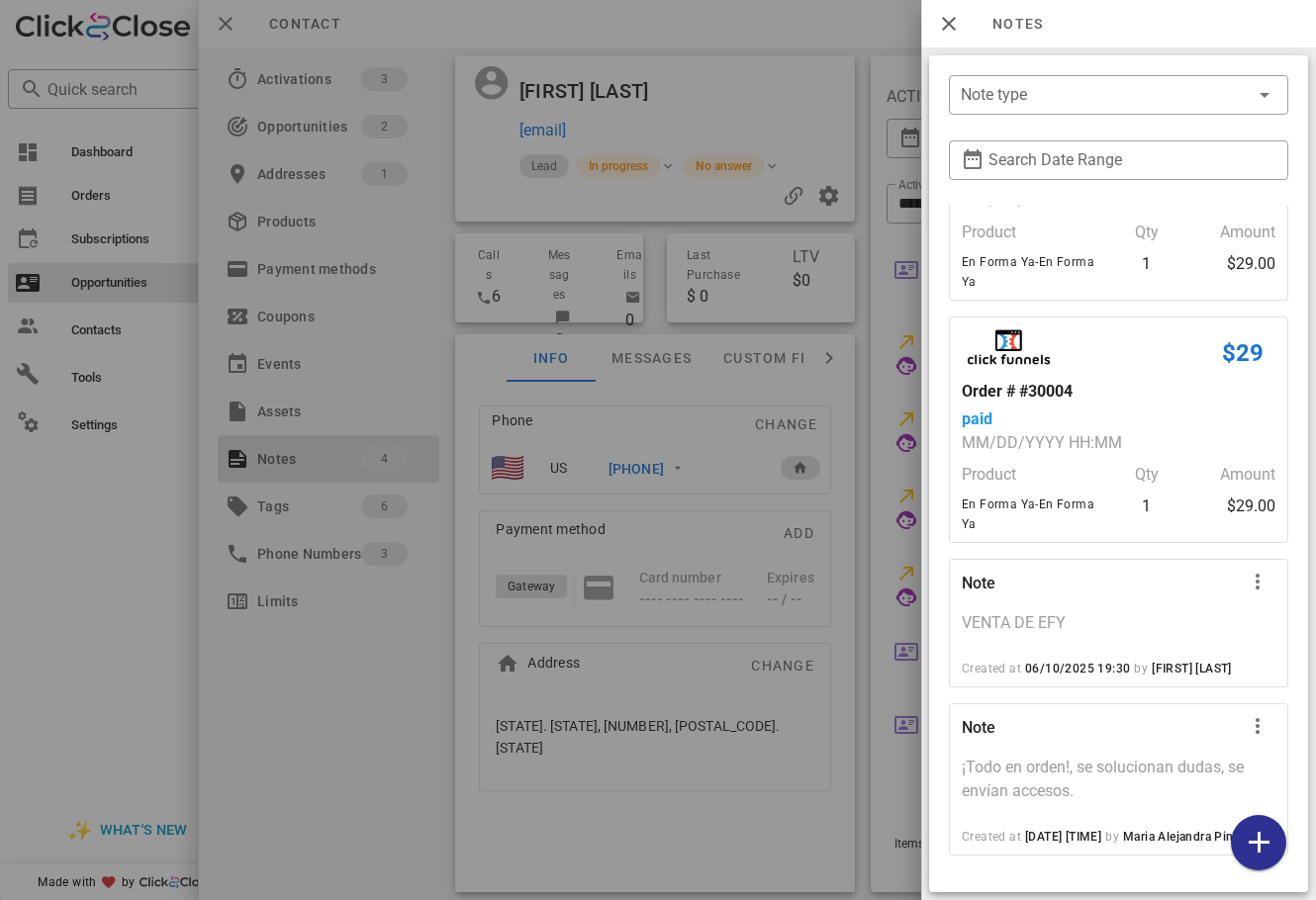 scroll, scrollTop: 167, scrollLeft: 0, axis: vertical 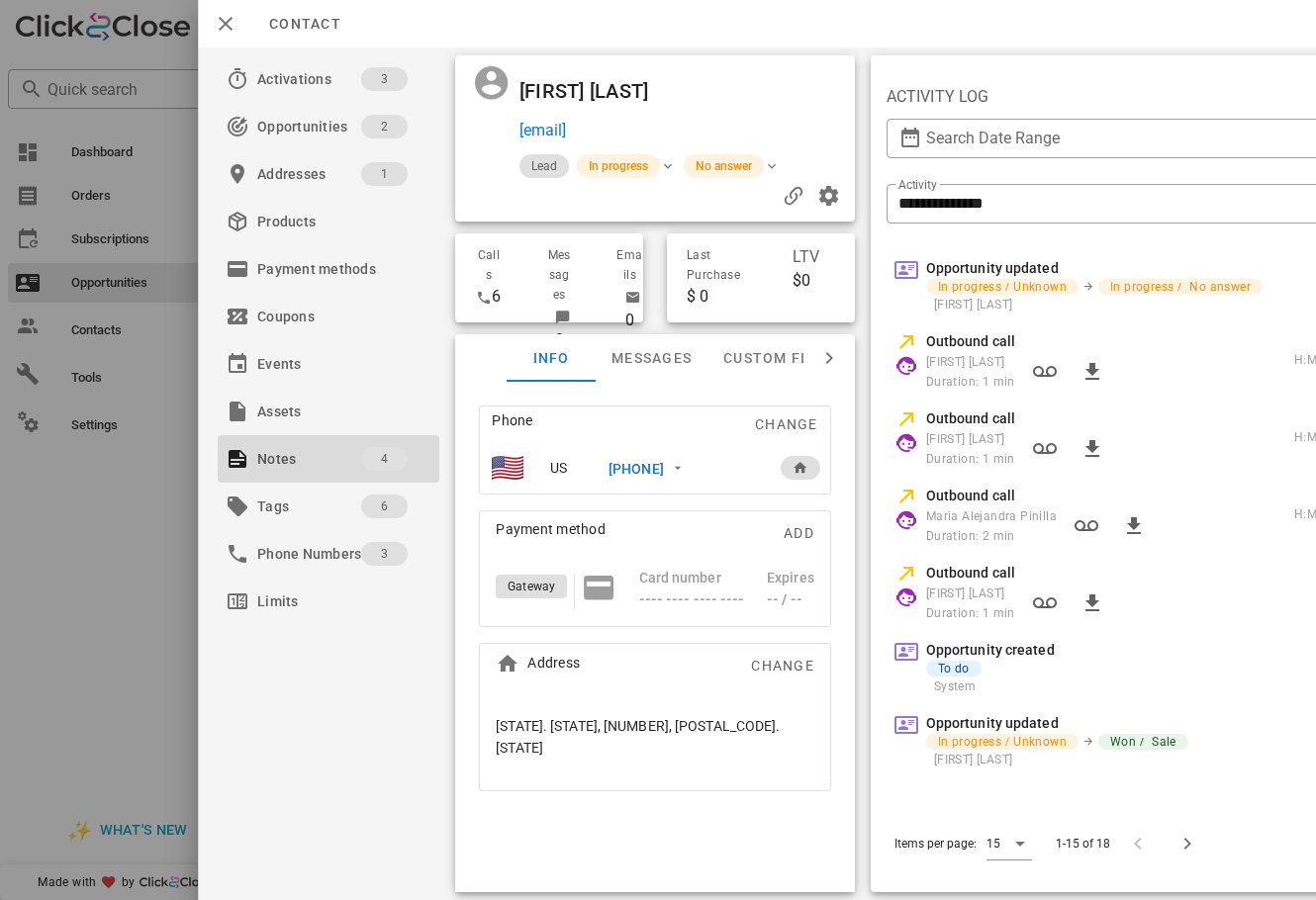 click at bounding box center (658, 450) 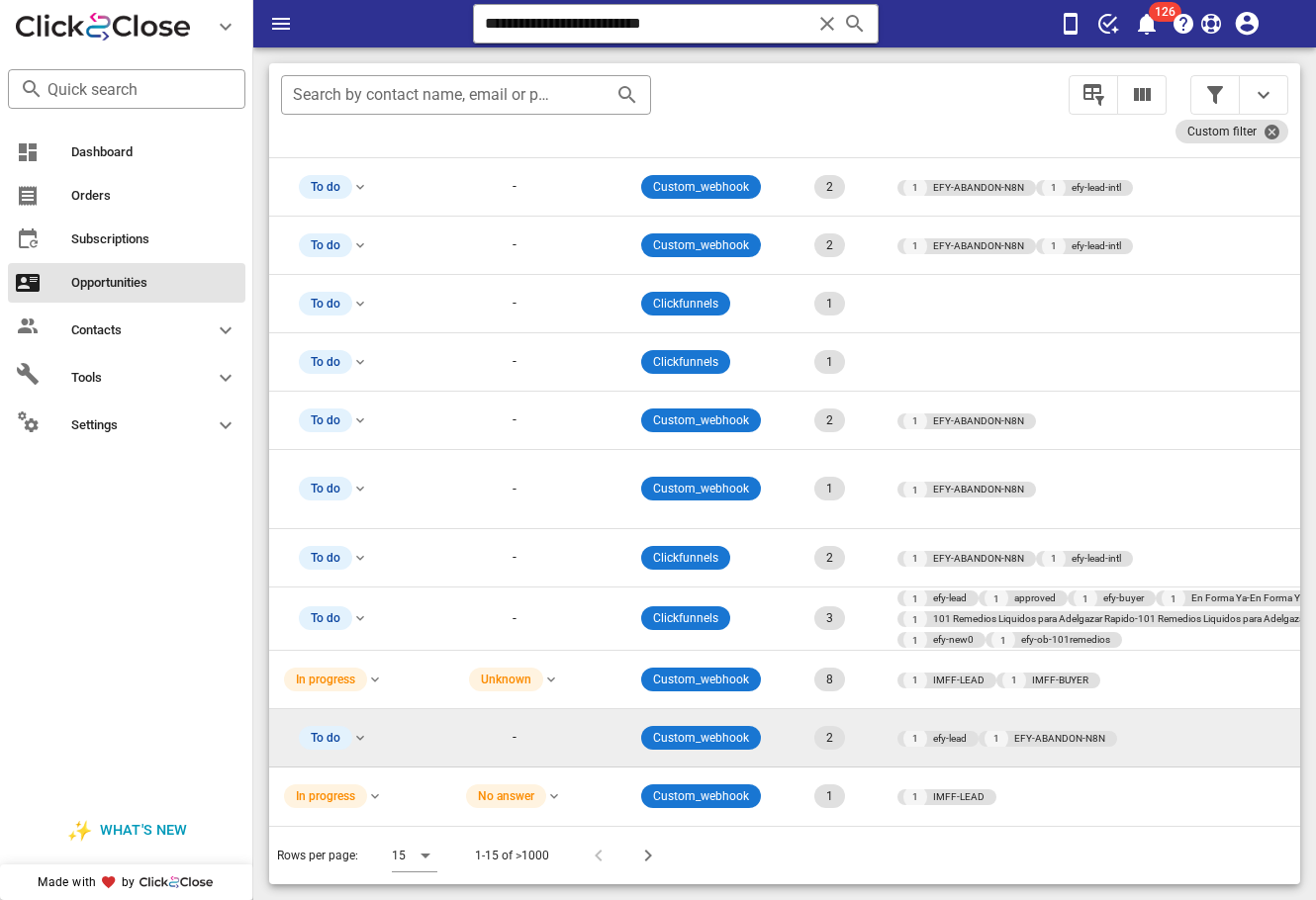 scroll, scrollTop: 270, scrollLeft: 668, axis: both 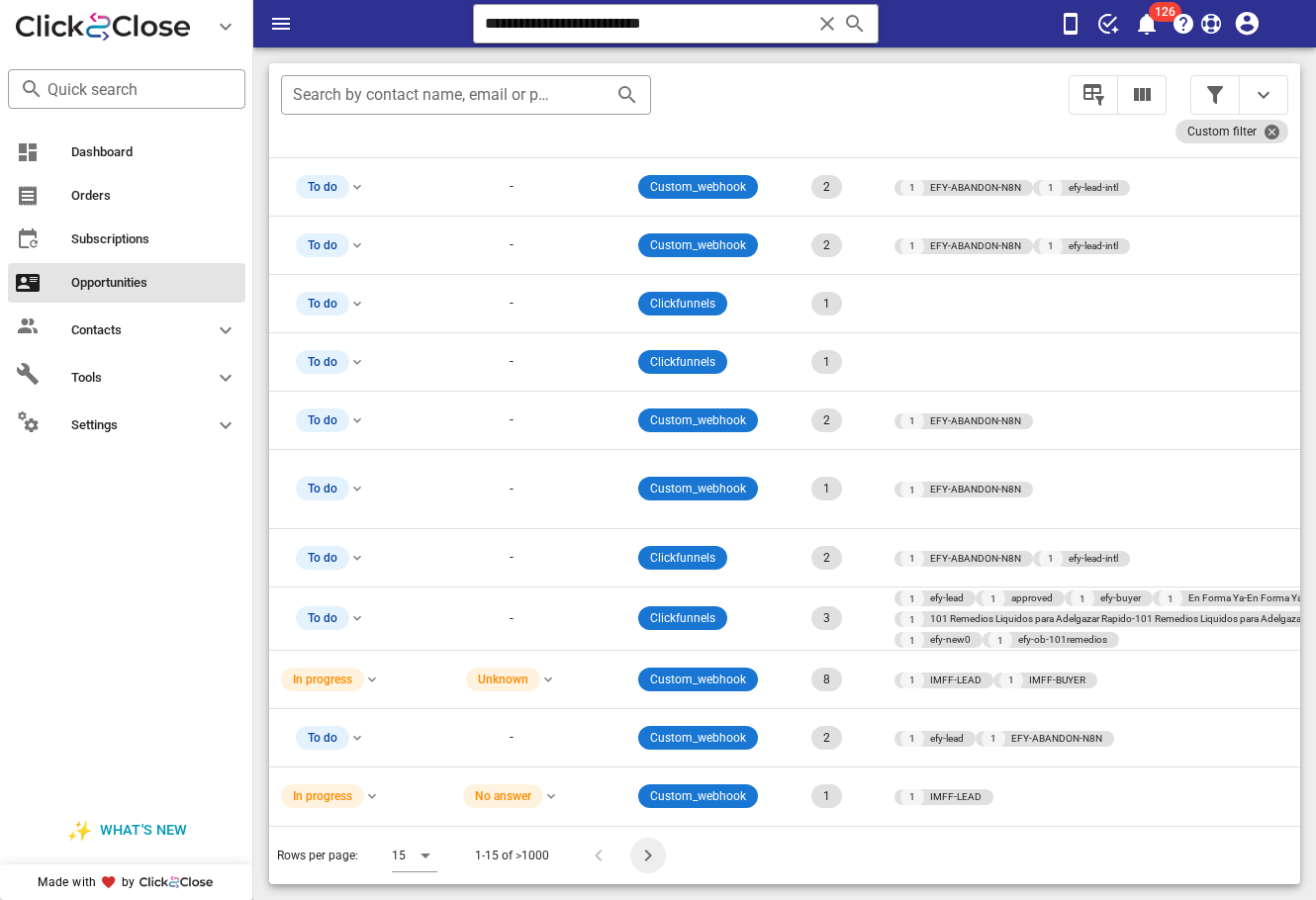 click at bounding box center (648, 855) 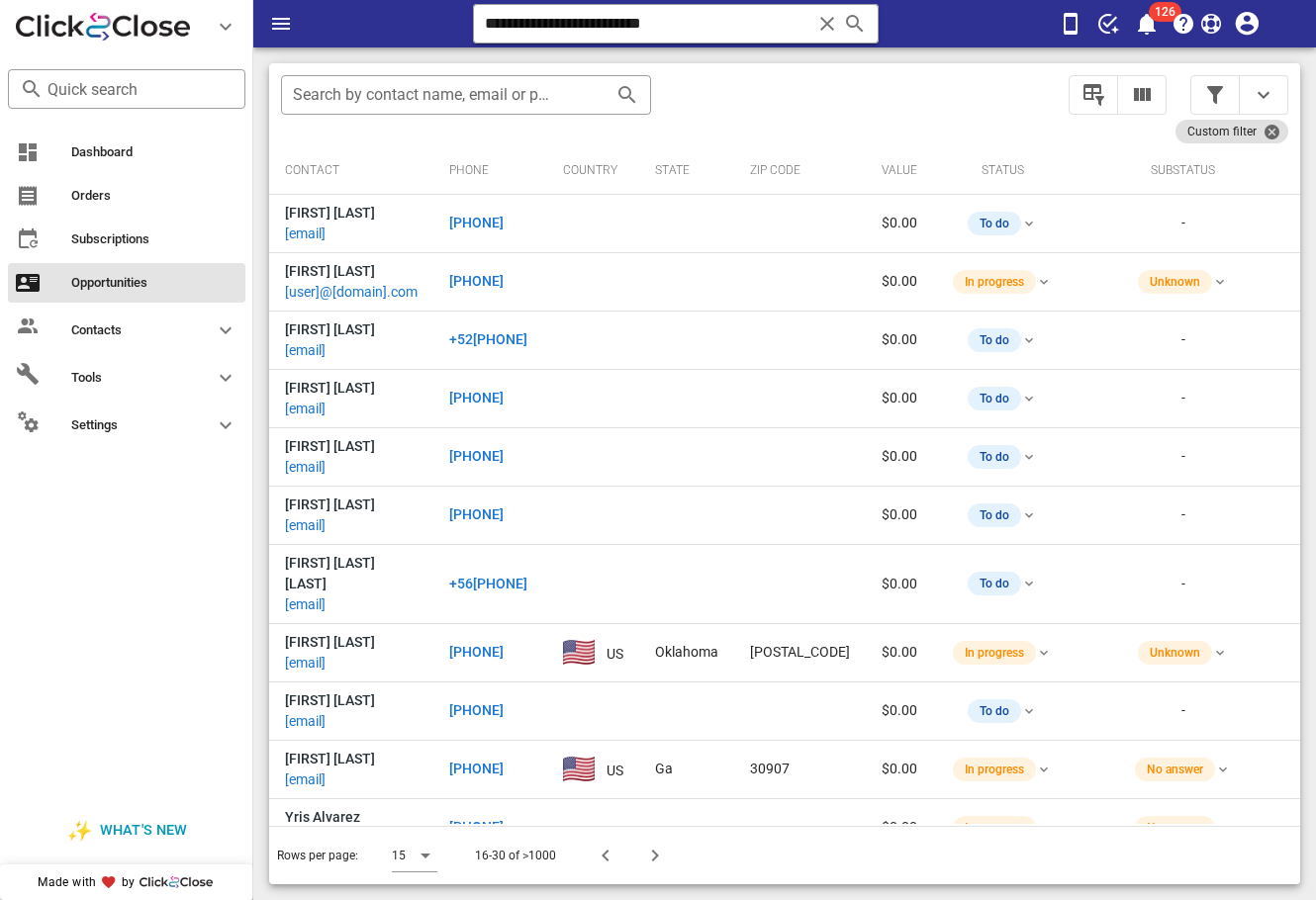 scroll, scrollTop: 0, scrollLeft: 583, axis: horizontal 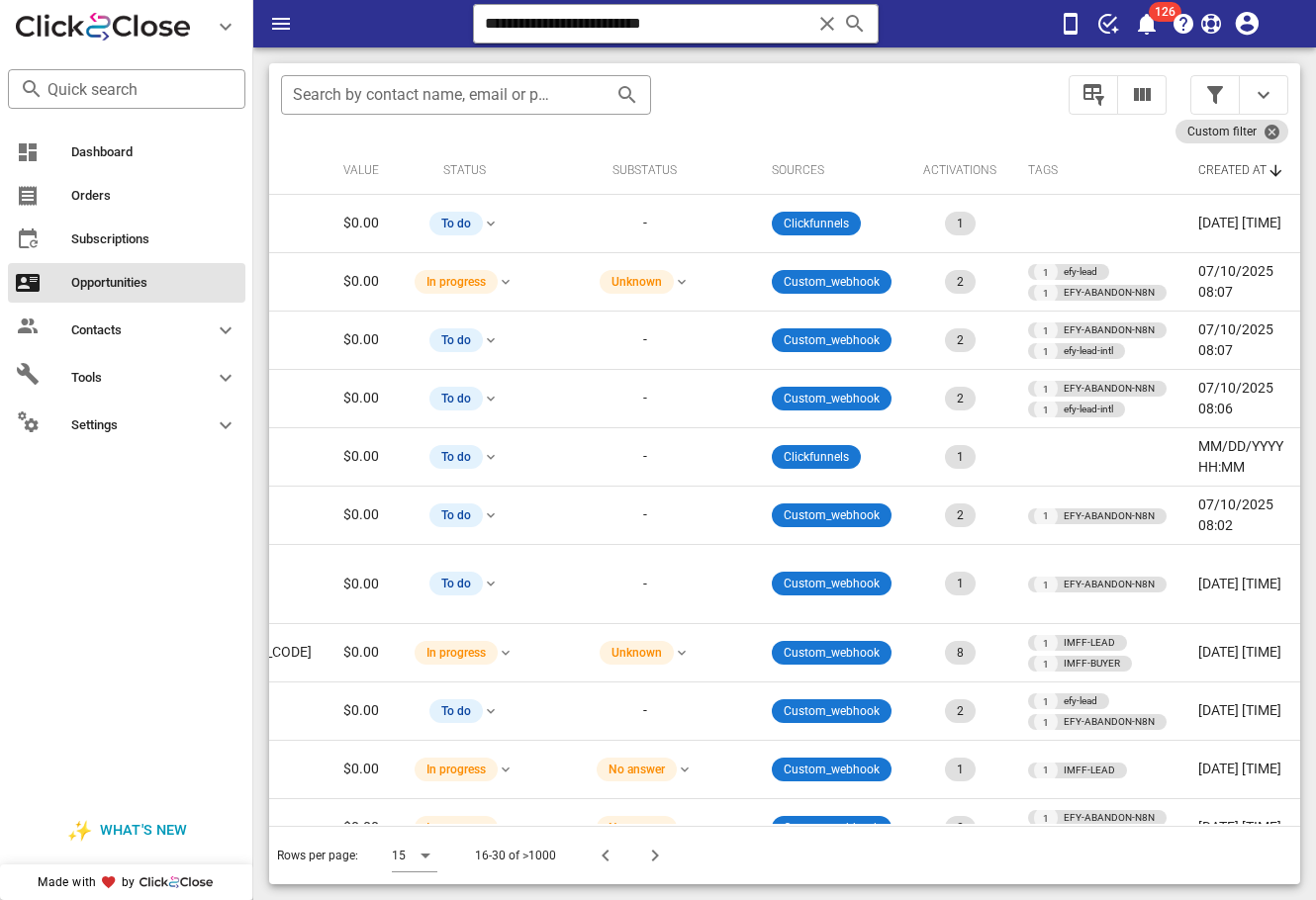 drag, startPoint x: 1300, startPoint y: 406, endPoint x: 1299, endPoint y: 624, distance: 218.00229 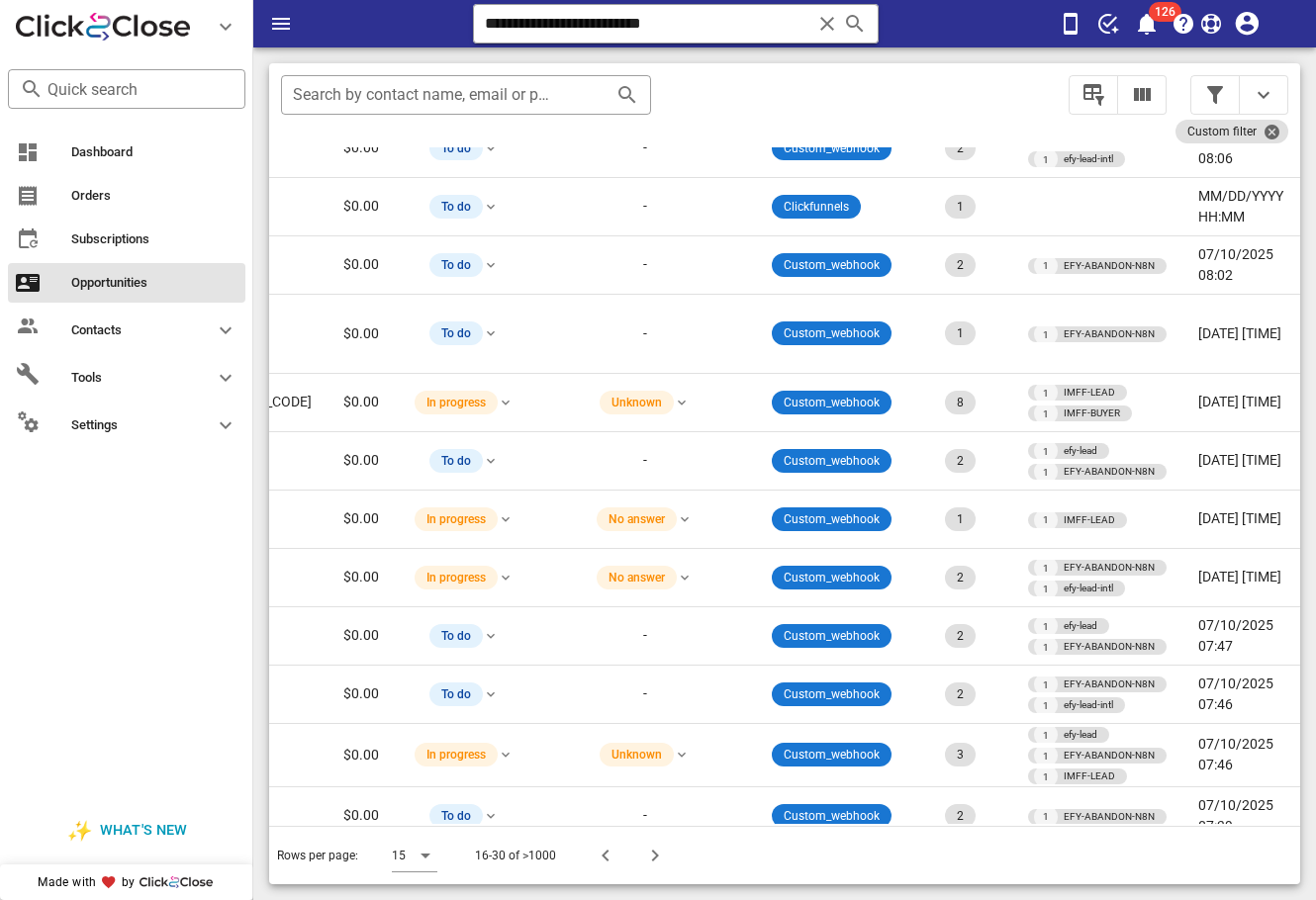 scroll, scrollTop: 265, scrollLeft: 583, axis: both 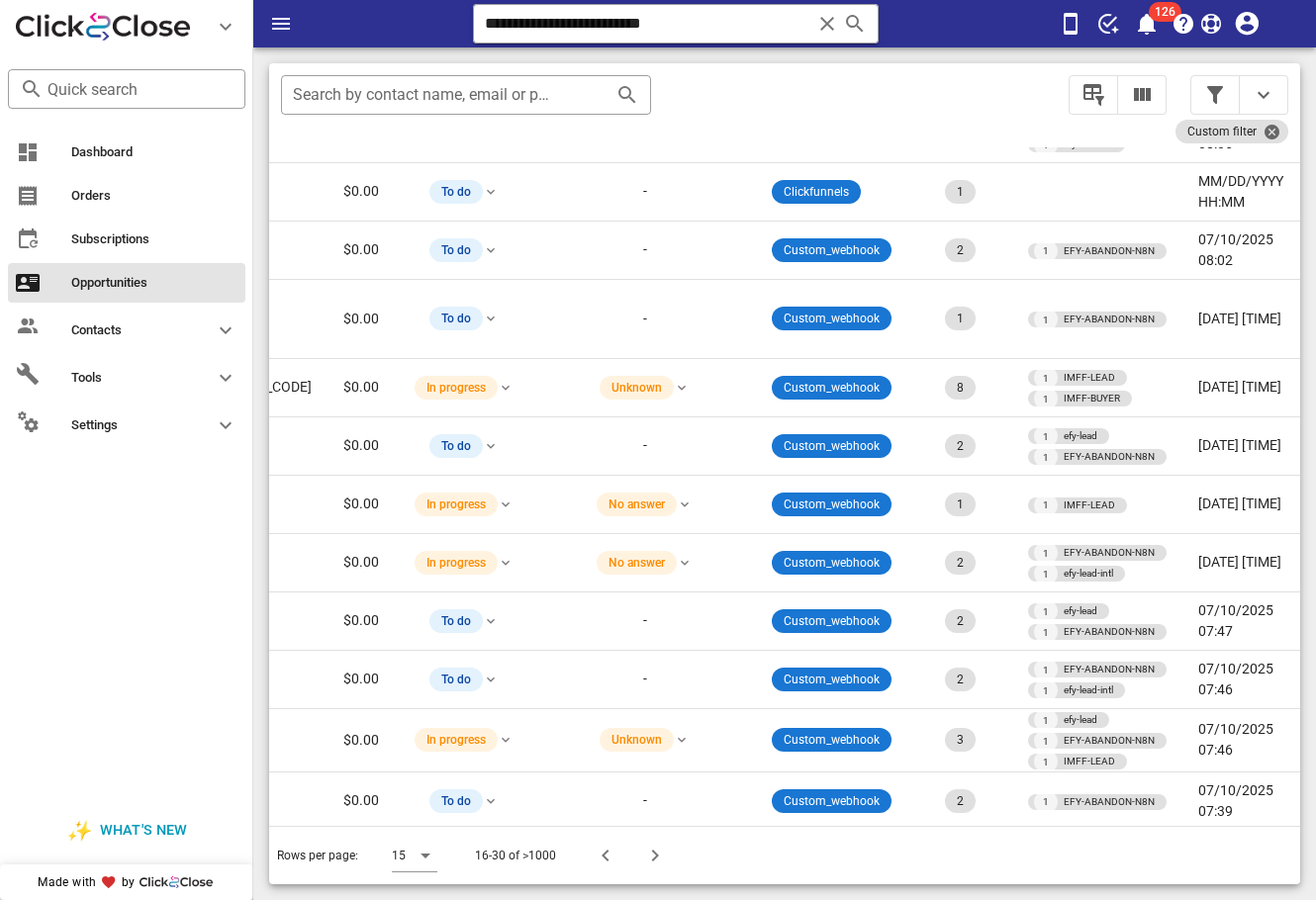 drag, startPoint x: 978, startPoint y: 825, endPoint x: 314, endPoint y: 822, distance: 664.0068 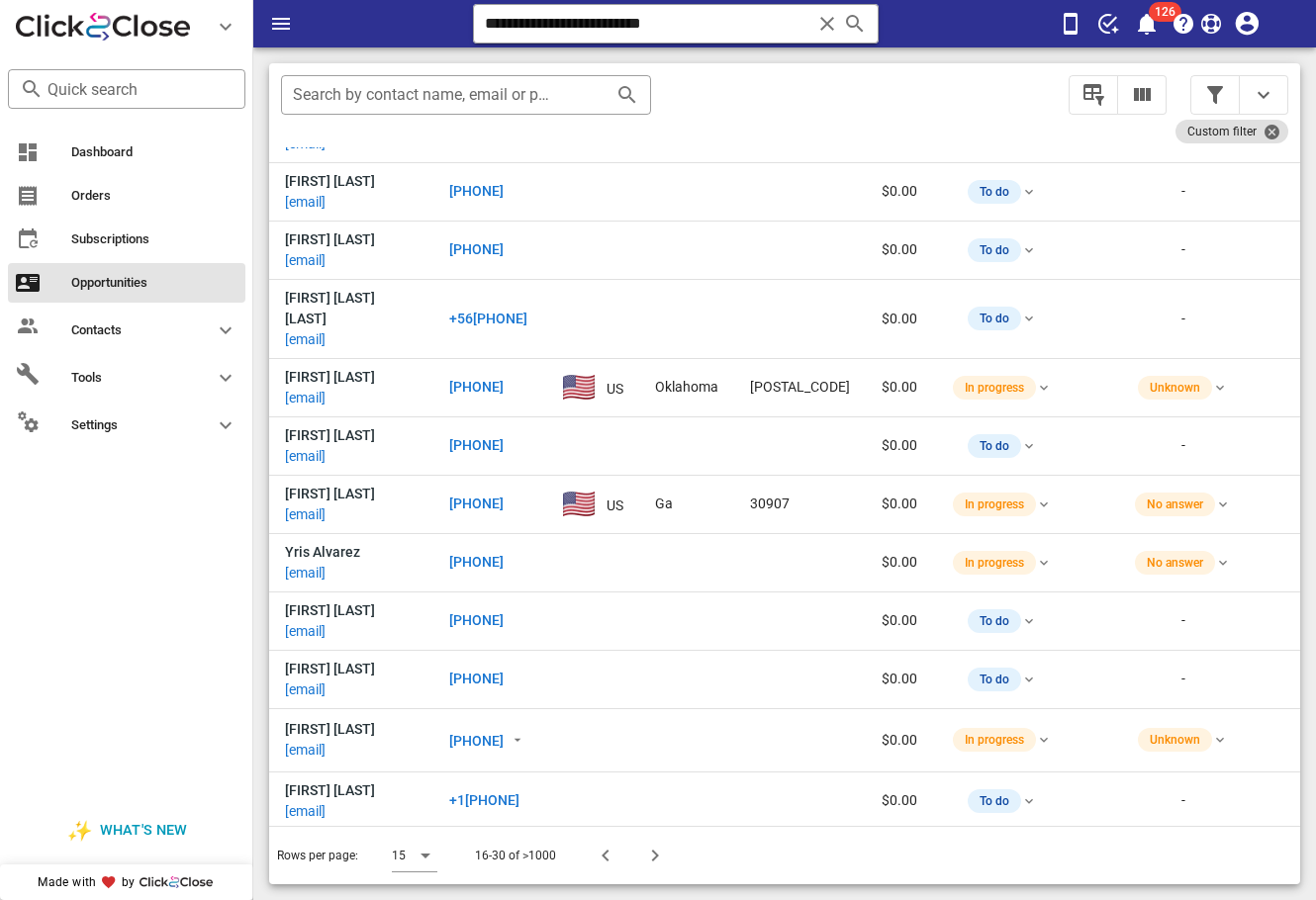 click on "Dashboard Orders Subscriptions Opportunities Contacts Tools Settings" at bounding box center [127, 461] 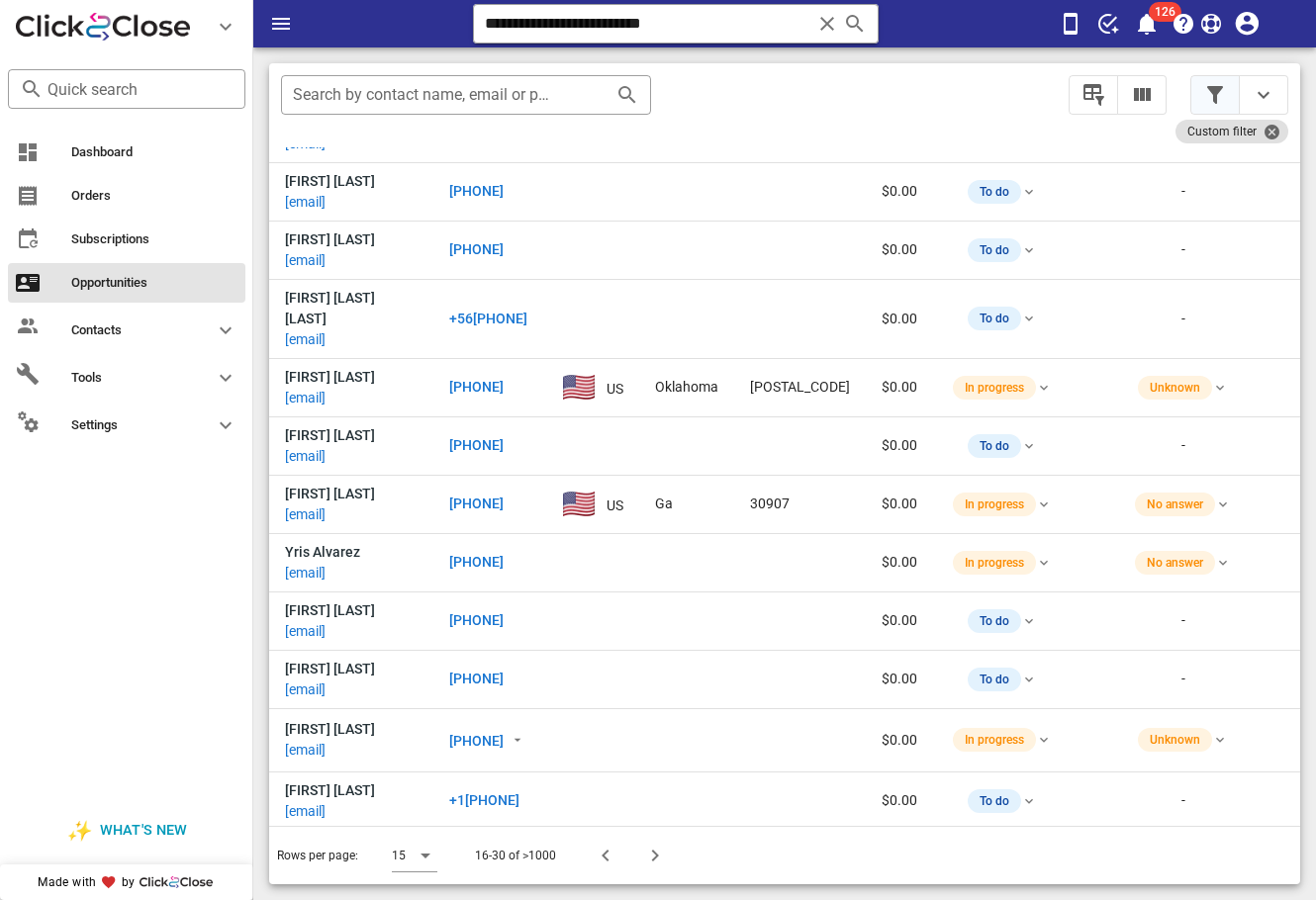 click at bounding box center (1215, 95) 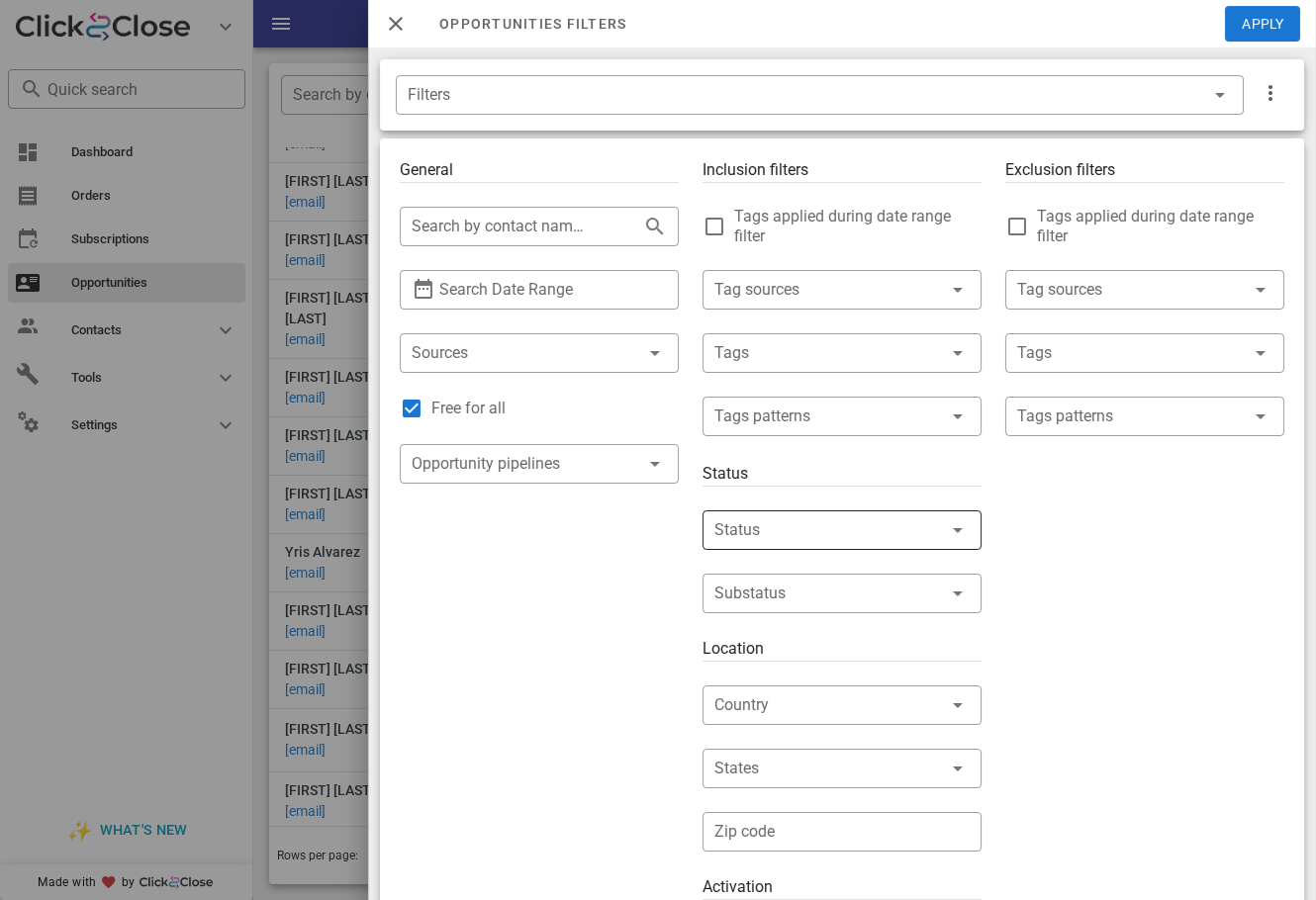 drag, startPoint x: 720, startPoint y: 515, endPoint x: 736, endPoint y: 523, distance: 17.888544 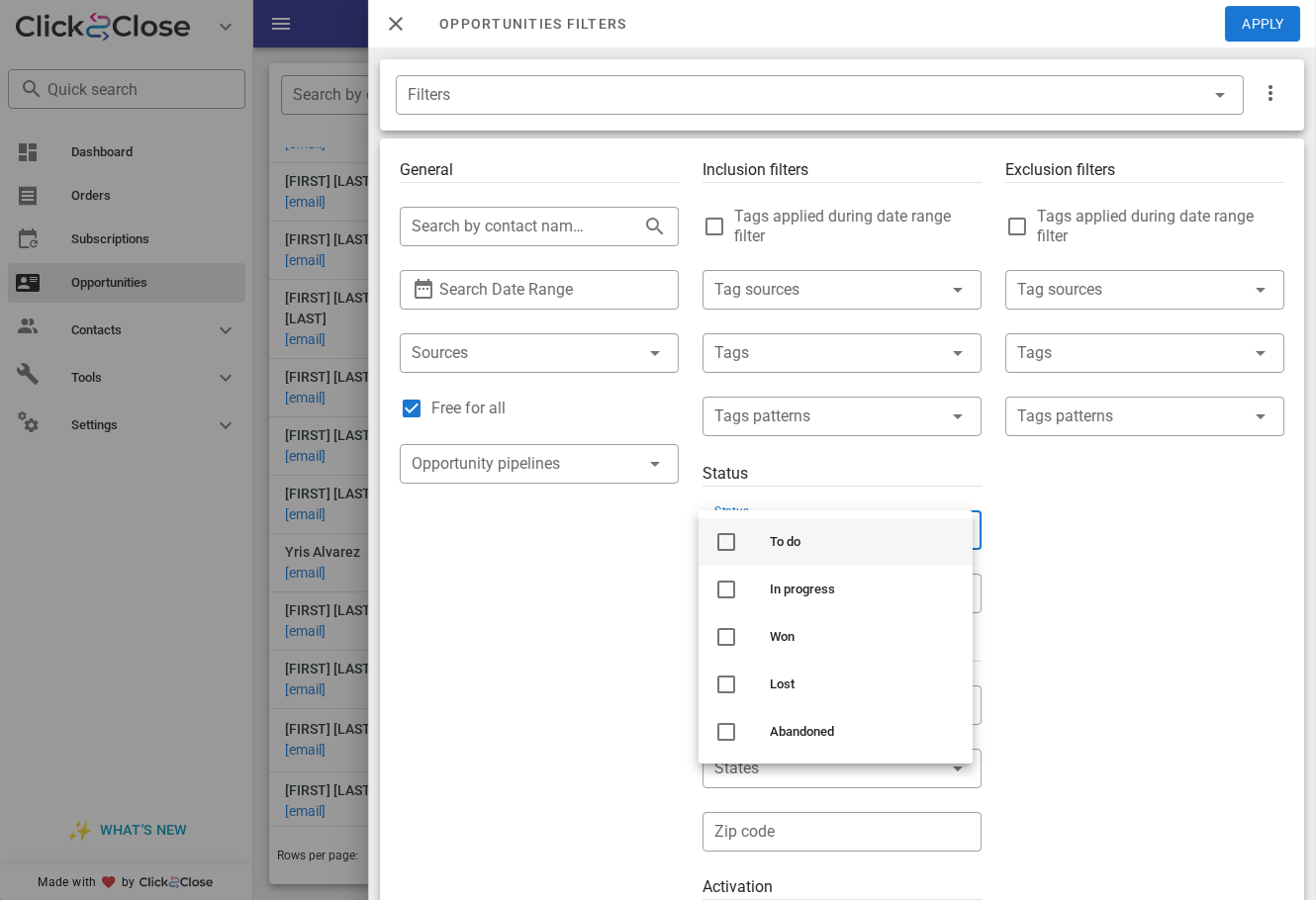 click on "To do" at bounding box center [835, 542] 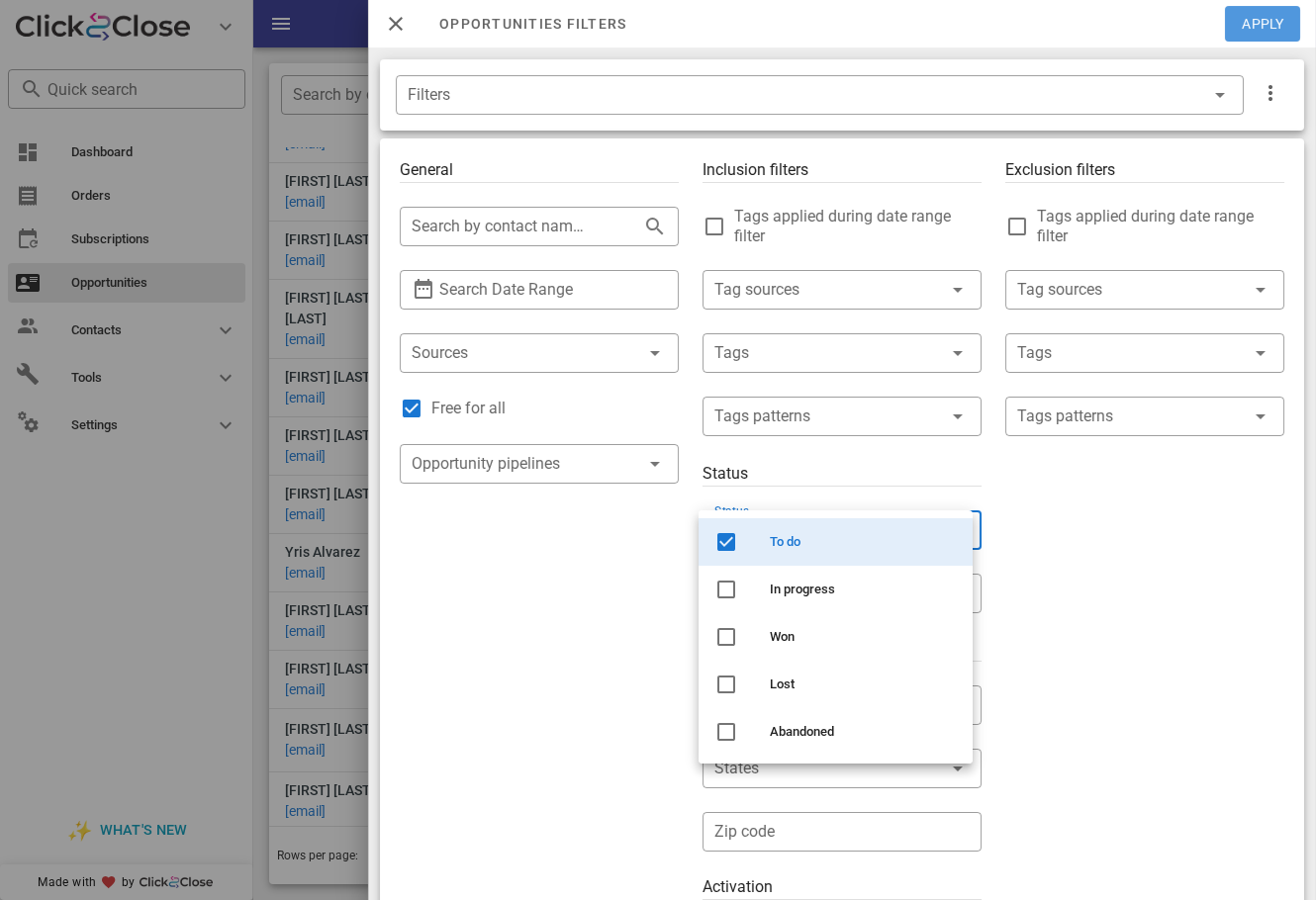 click on "Apply" at bounding box center (1264, 24) 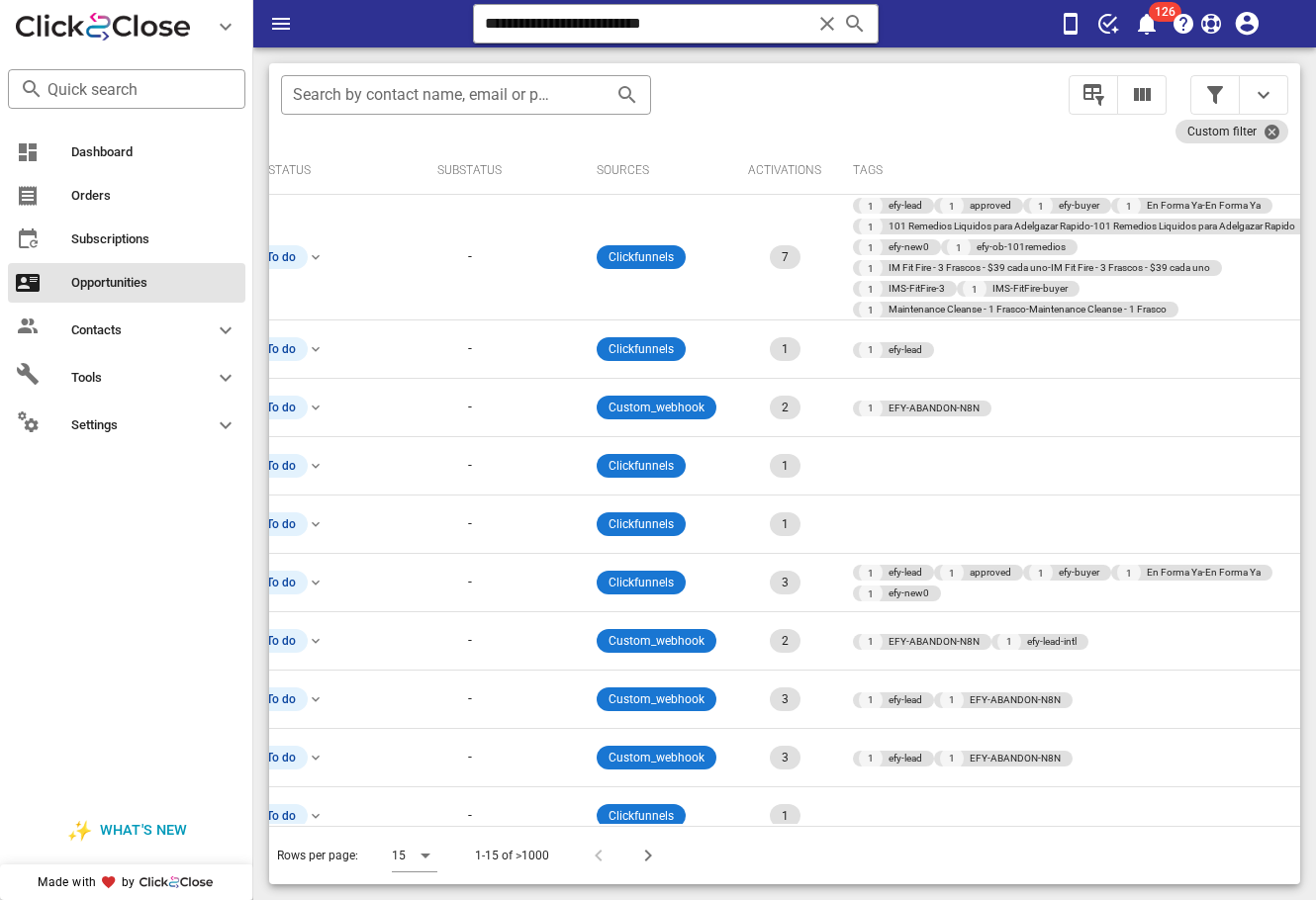 scroll, scrollTop: 0, scrollLeft: 812, axis: horizontal 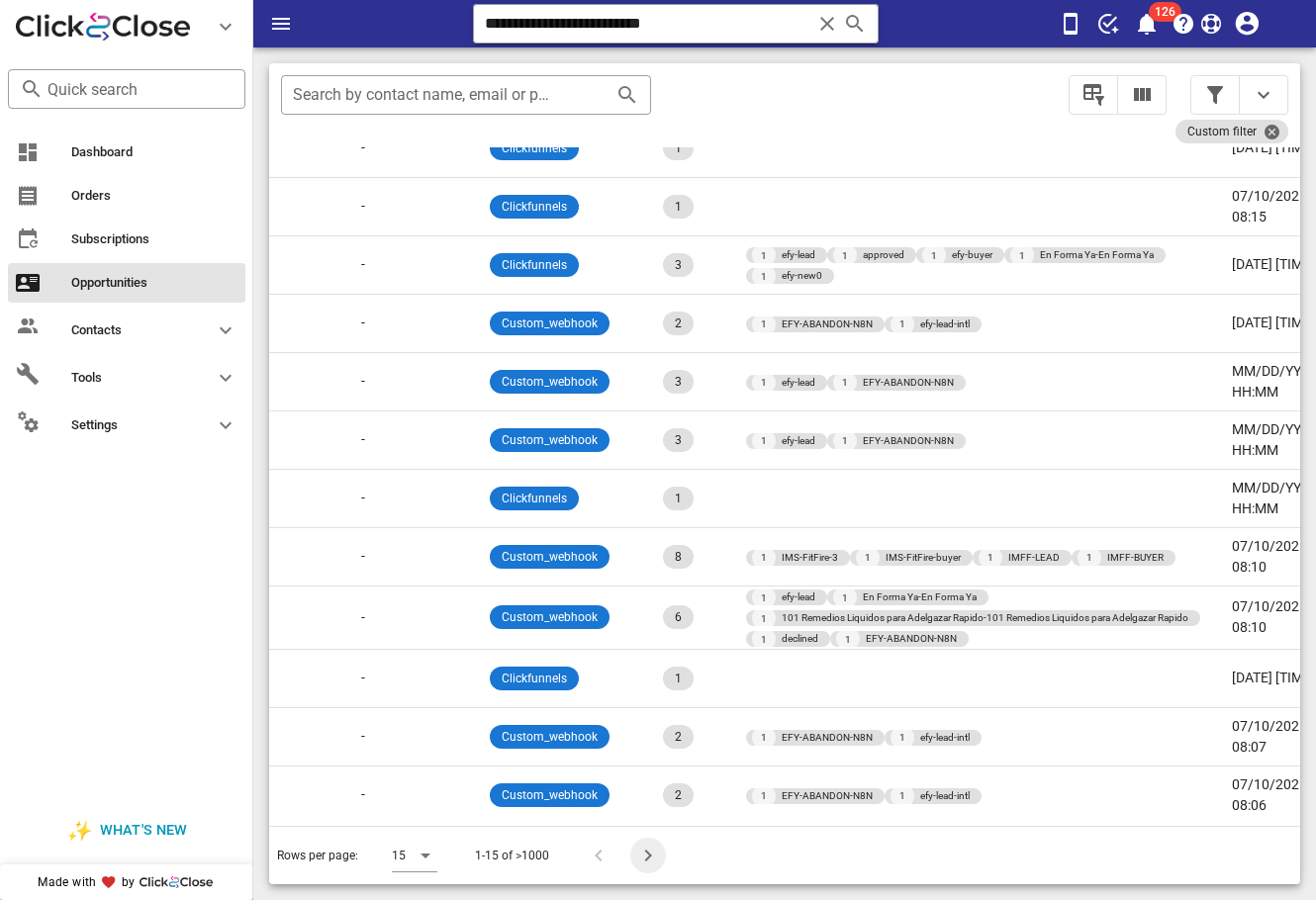 click at bounding box center (648, 855) 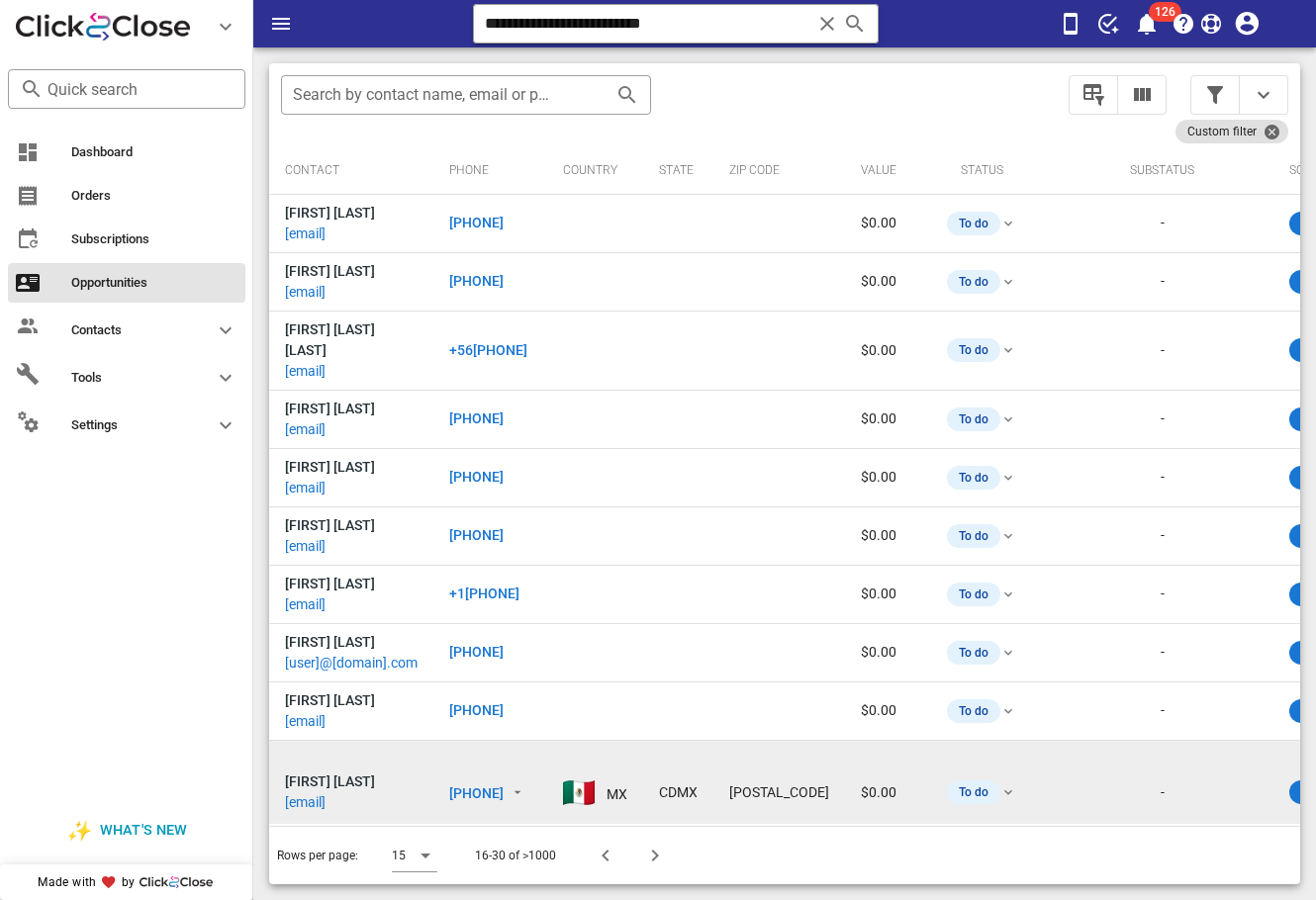 click on "MX" at bounding box center [595, 793] 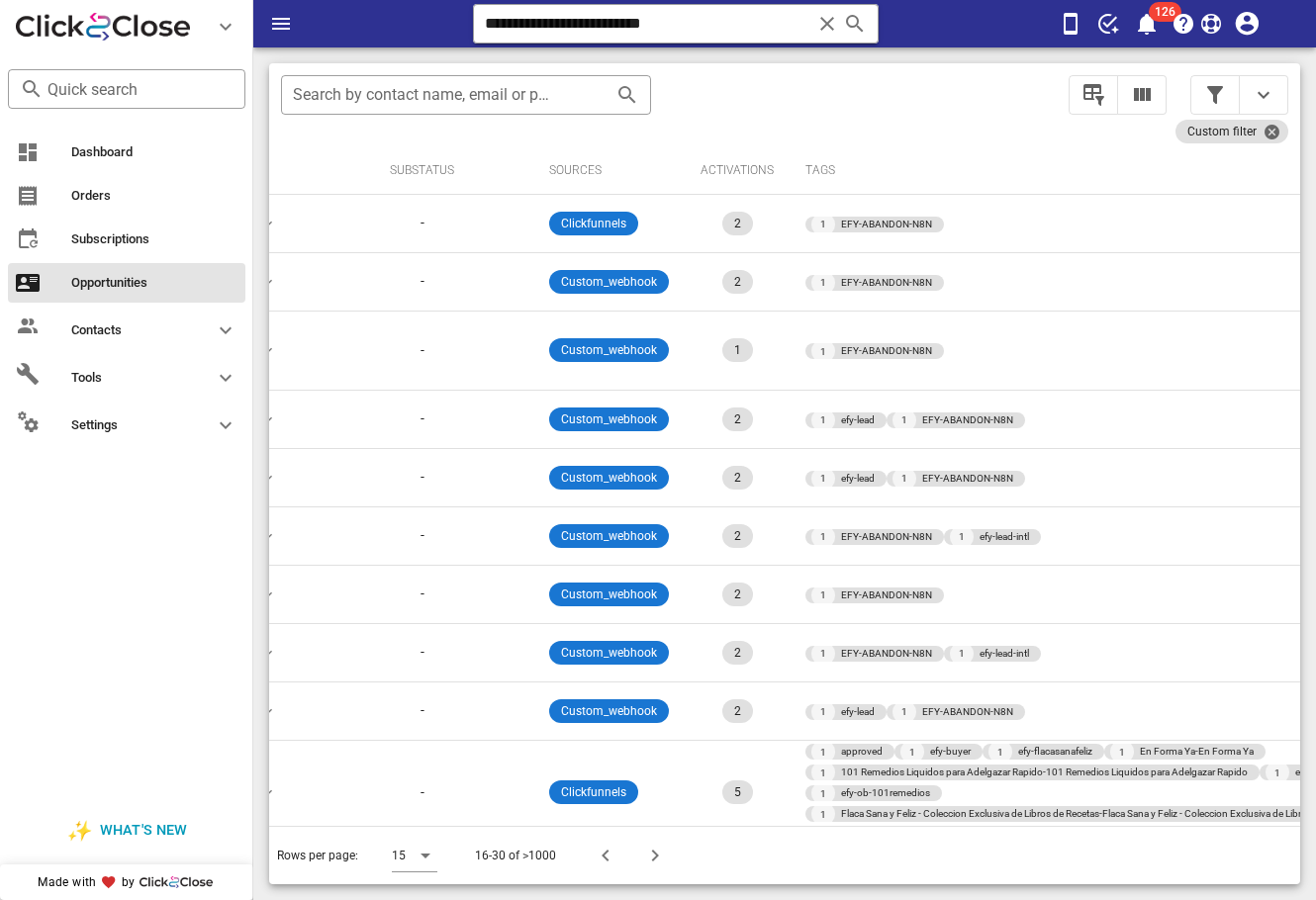 scroll, scrollTop: 312, scrollLeft: 740, axis: both 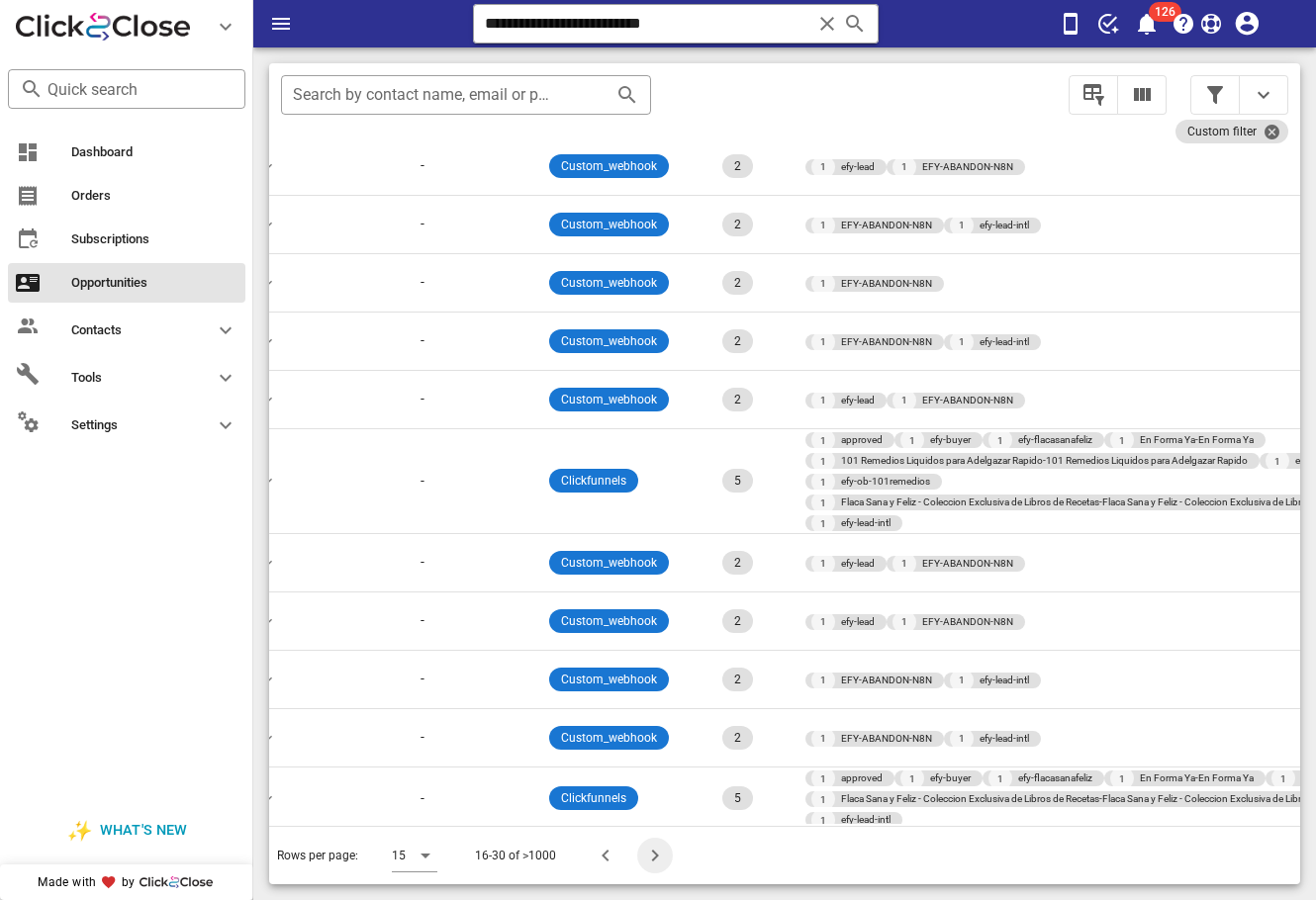 click at bounding box center [655, 855] 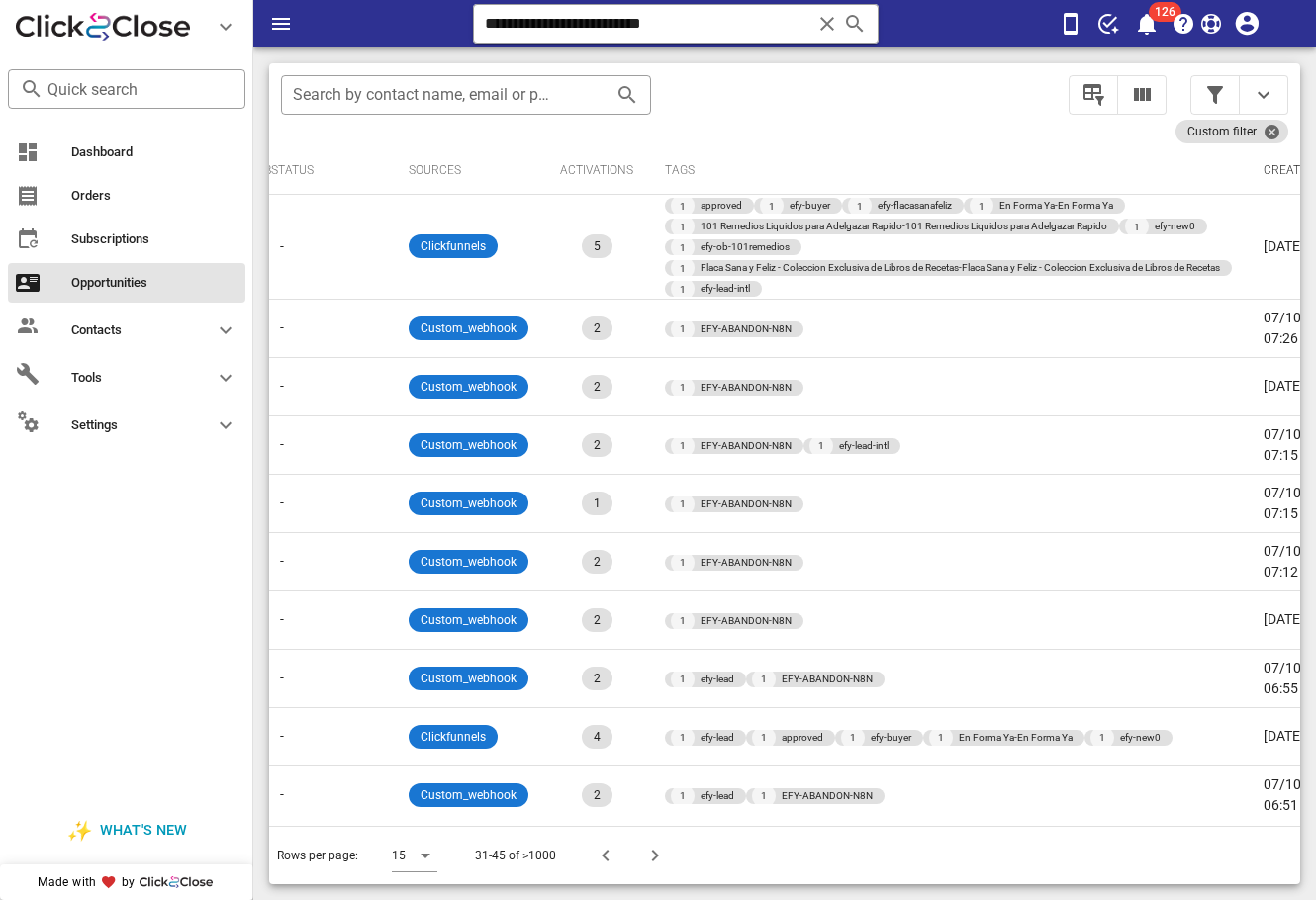 scroll, scrollTop: 0, scrollLeft: 864, axis: horizontal 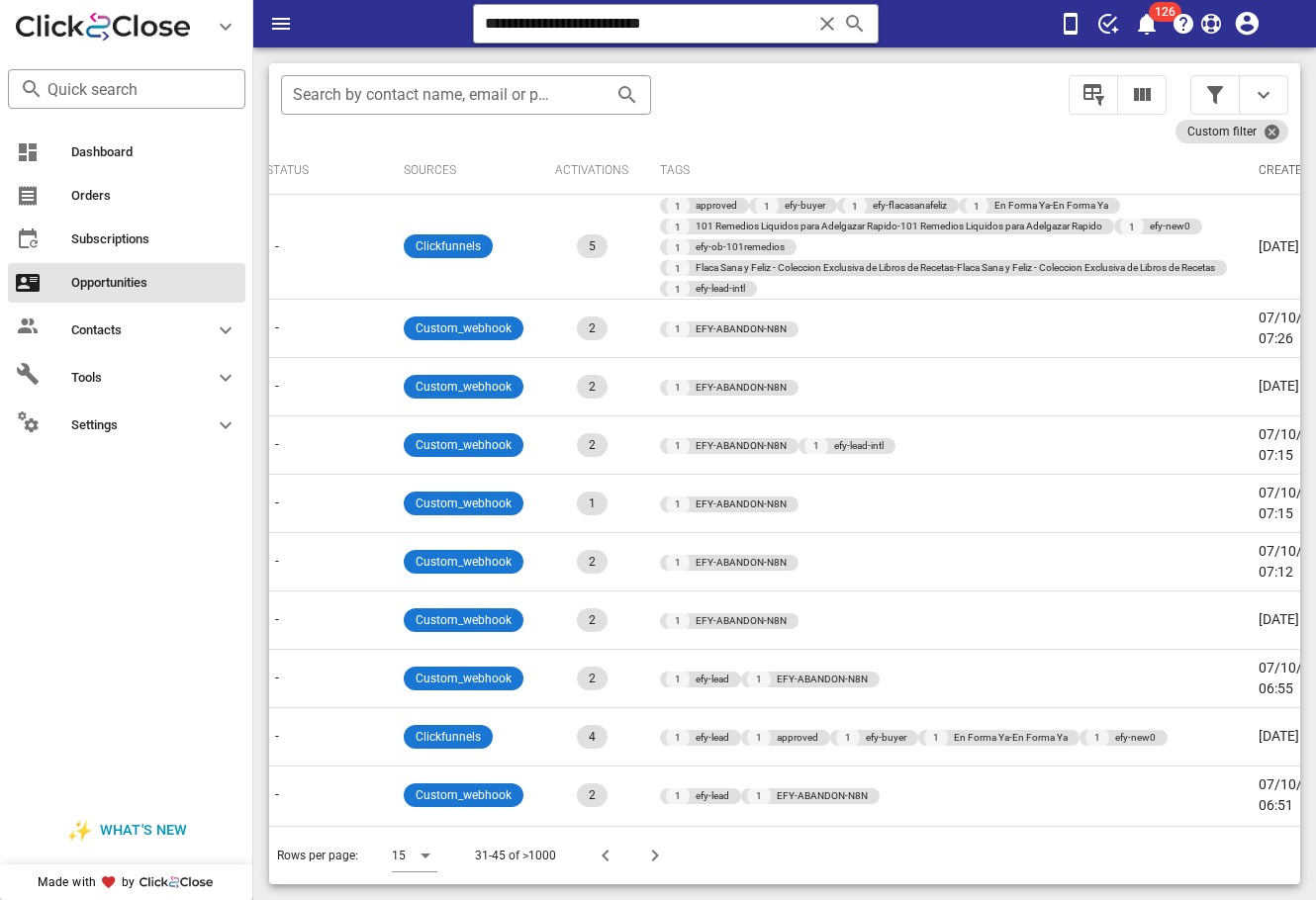 click on "​ Search by contact name, email or phone" at bounding box center (663, 105) 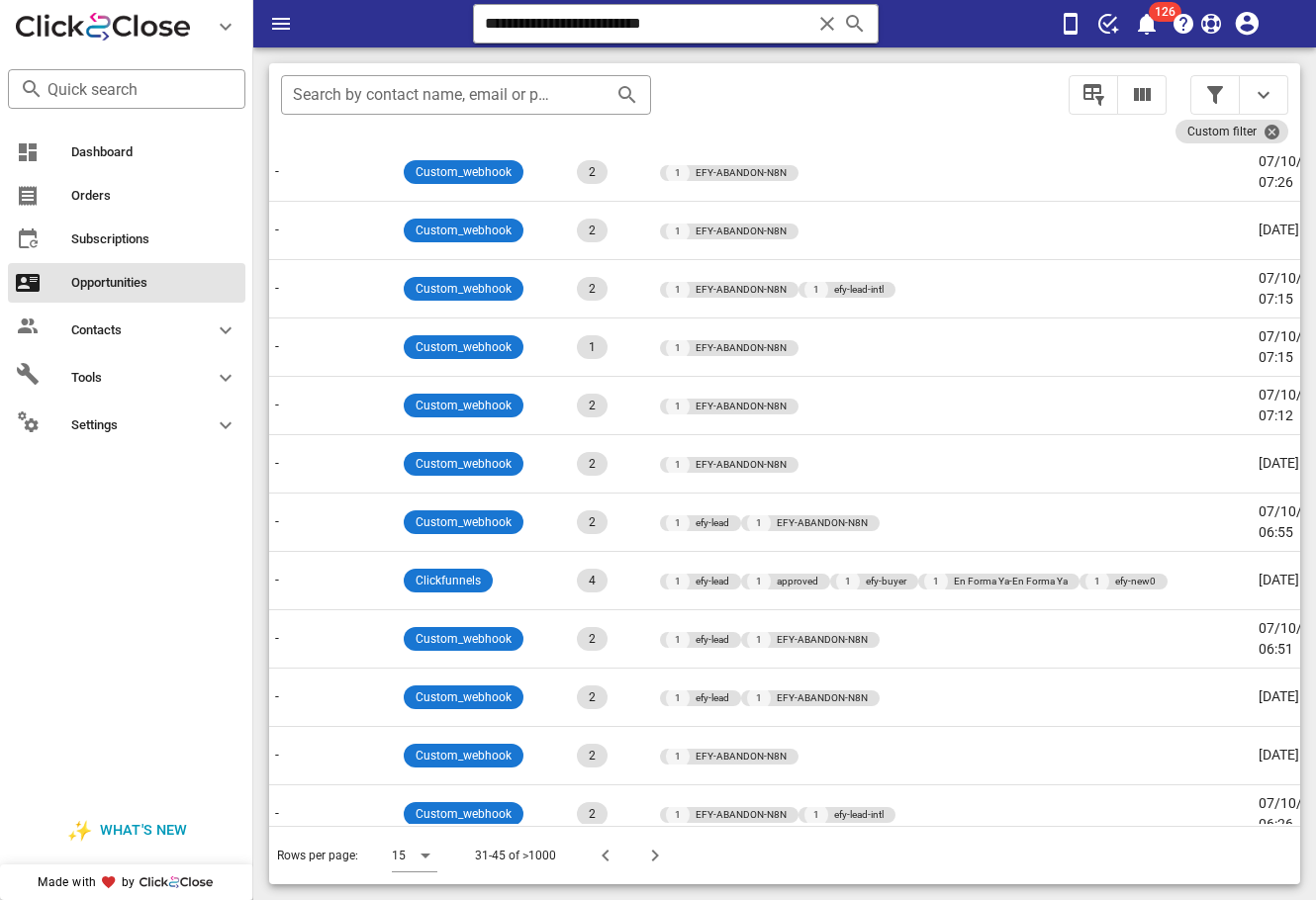 scroll, scrollTop: 0, scrollLeft: 864, axis: horizontal 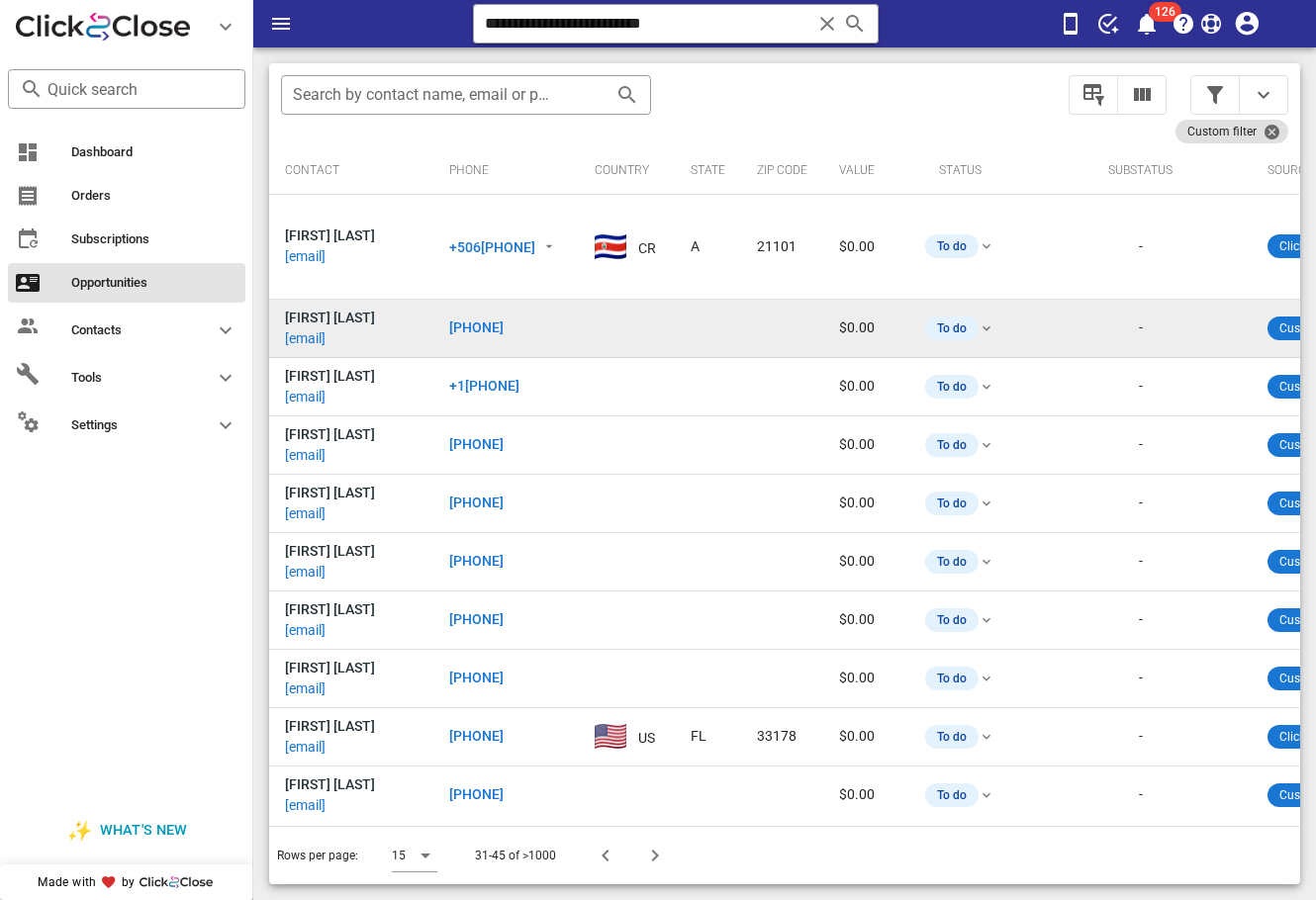 click on "[EMAIL]" at bounding box center [305, 338] 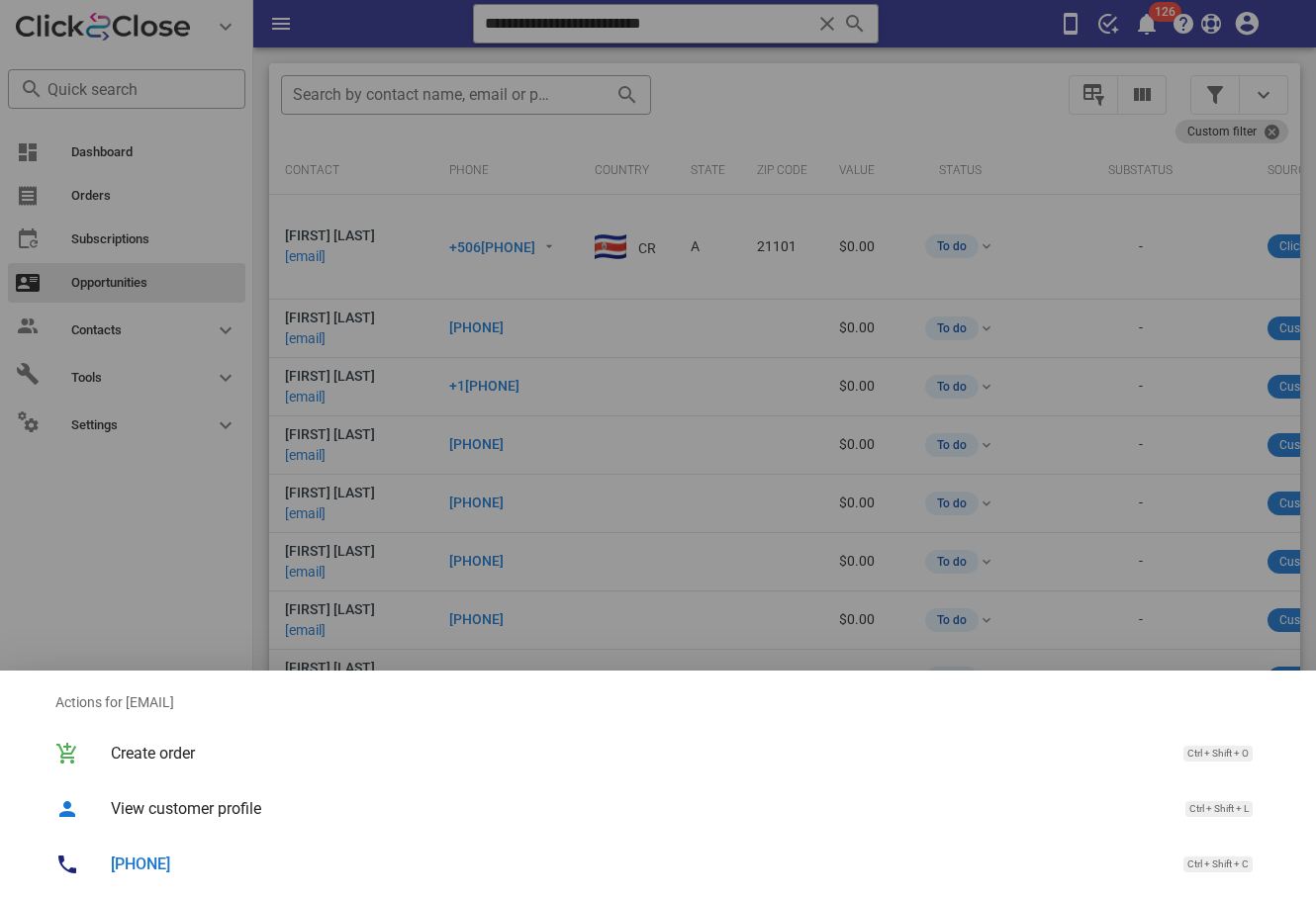 click at bounding box center (658, 450) 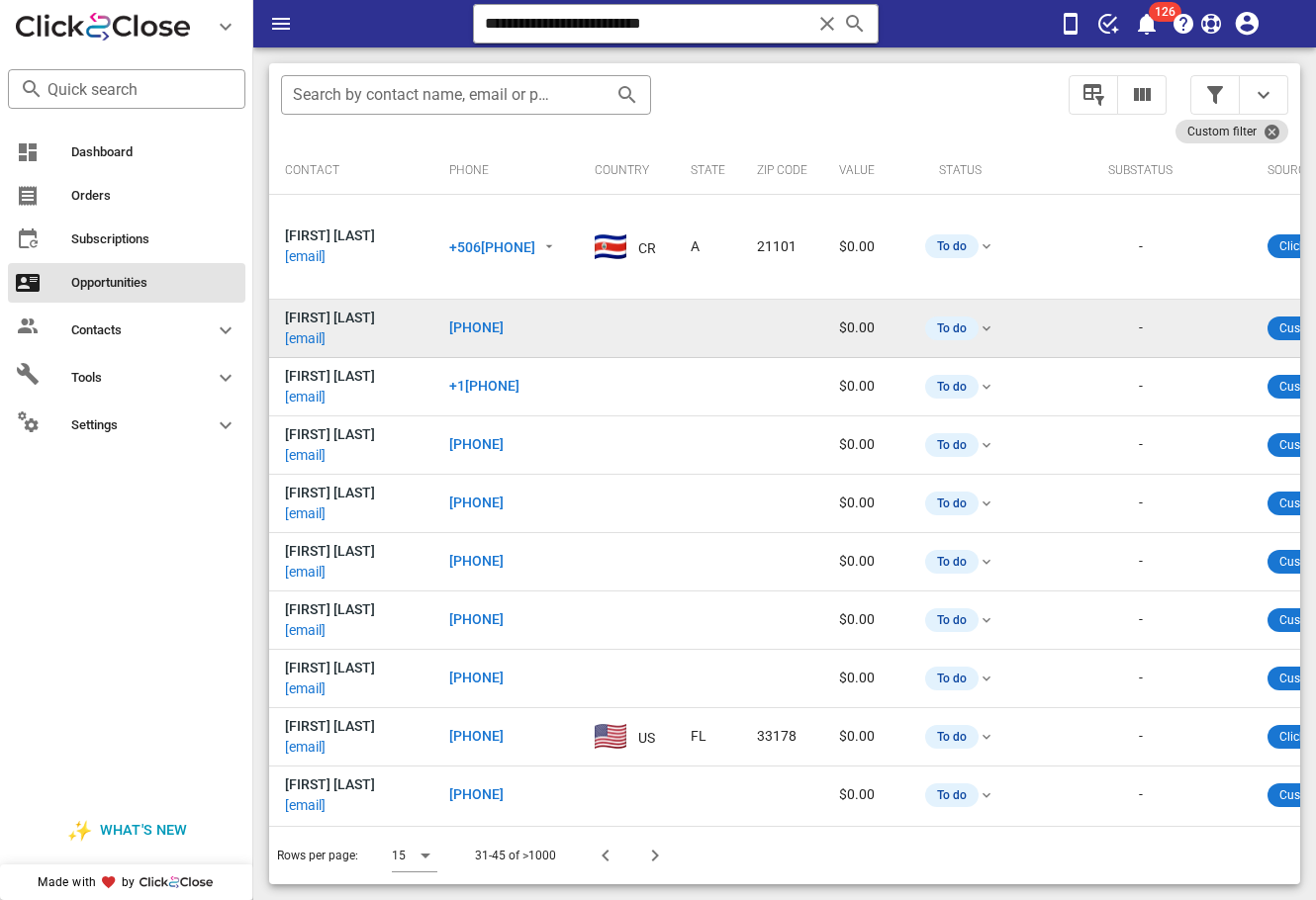 click on "[FIRST] [LAST]  [EMAIL]" at bounding box center (351, 328) 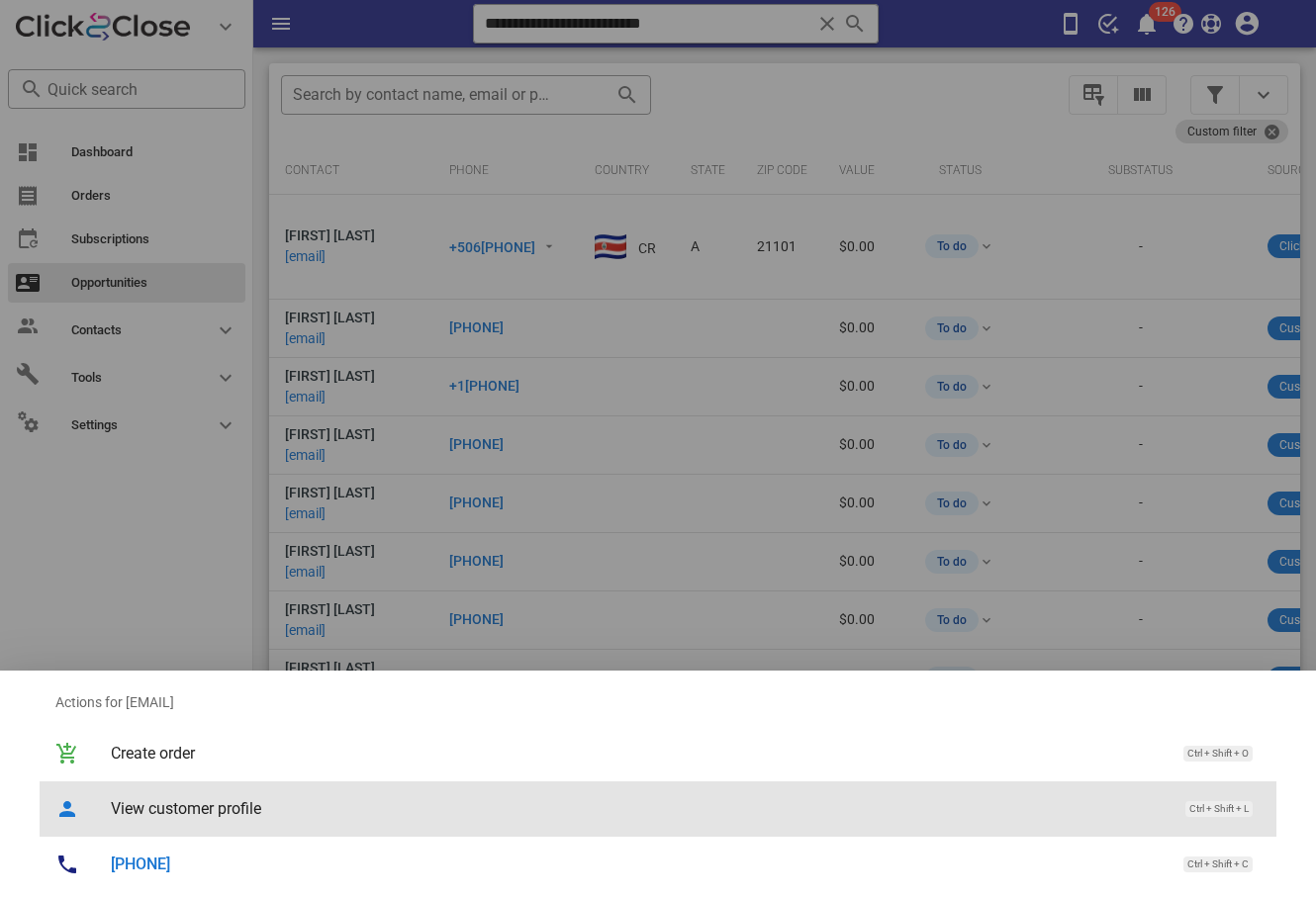 click on "View customer profile Ctrl + Shift + L" at bounding box center [686, 808] 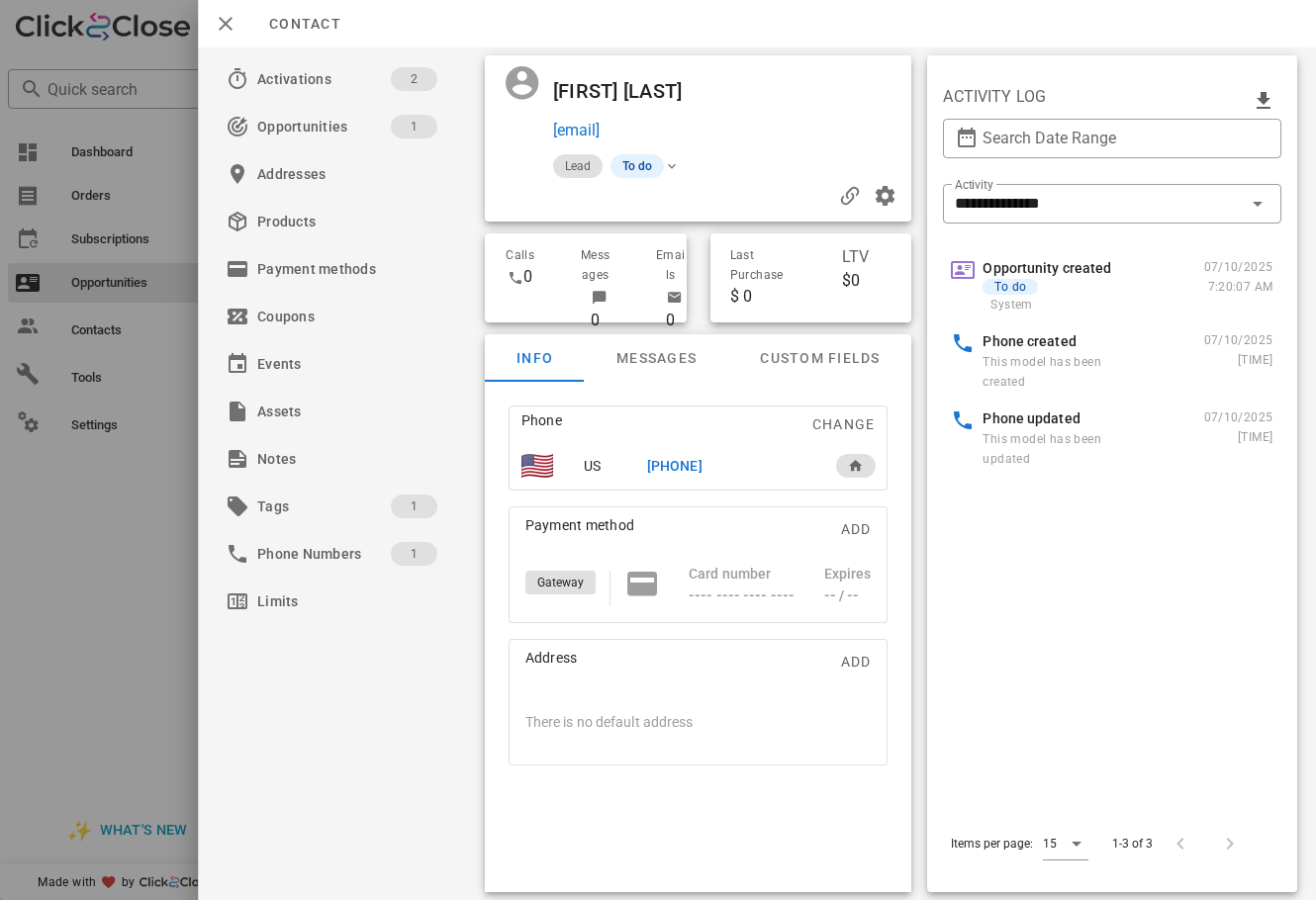 click on "[PHONE]" at bounding box center (674, 466) 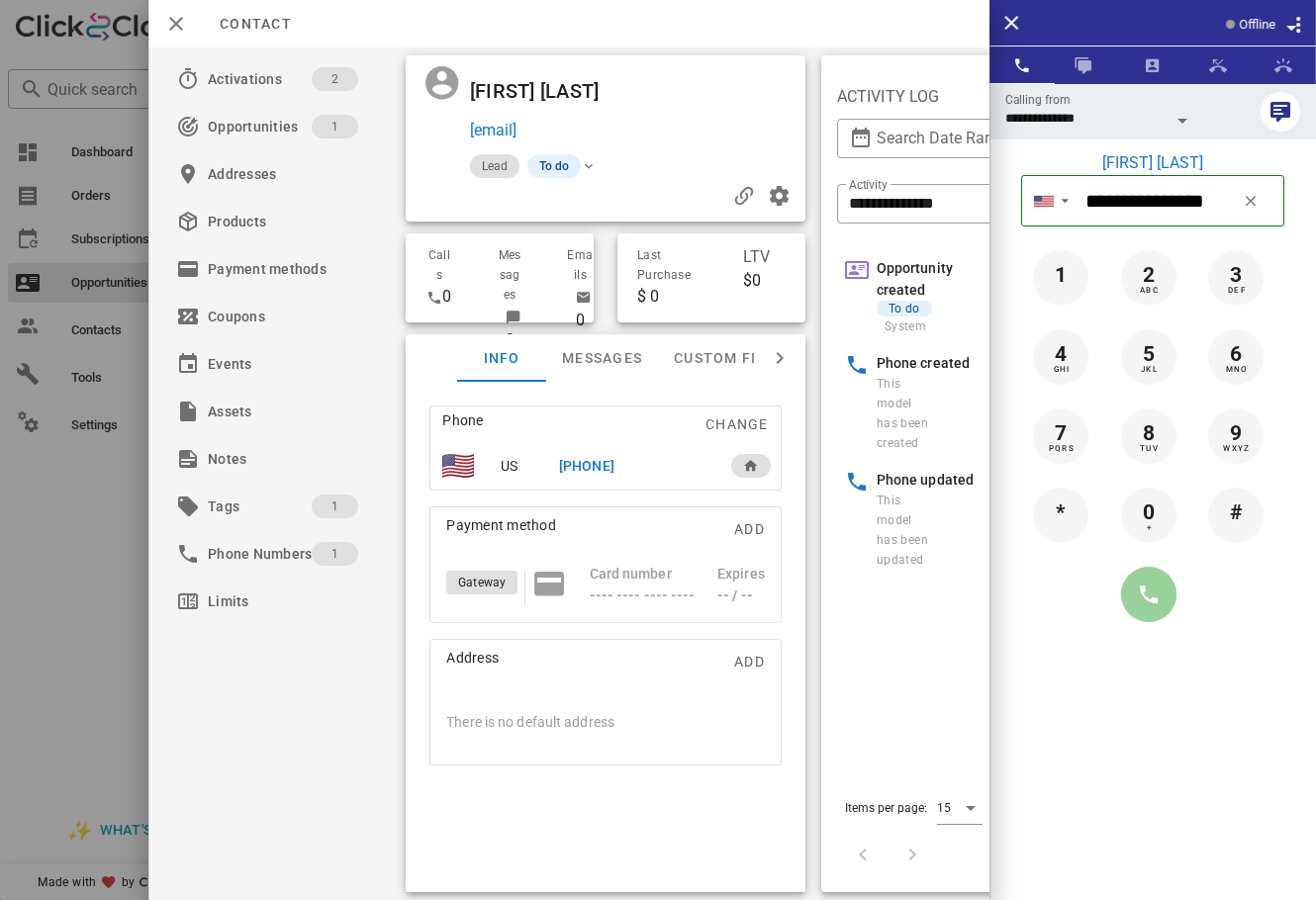click at bounding box center (1149, 594) 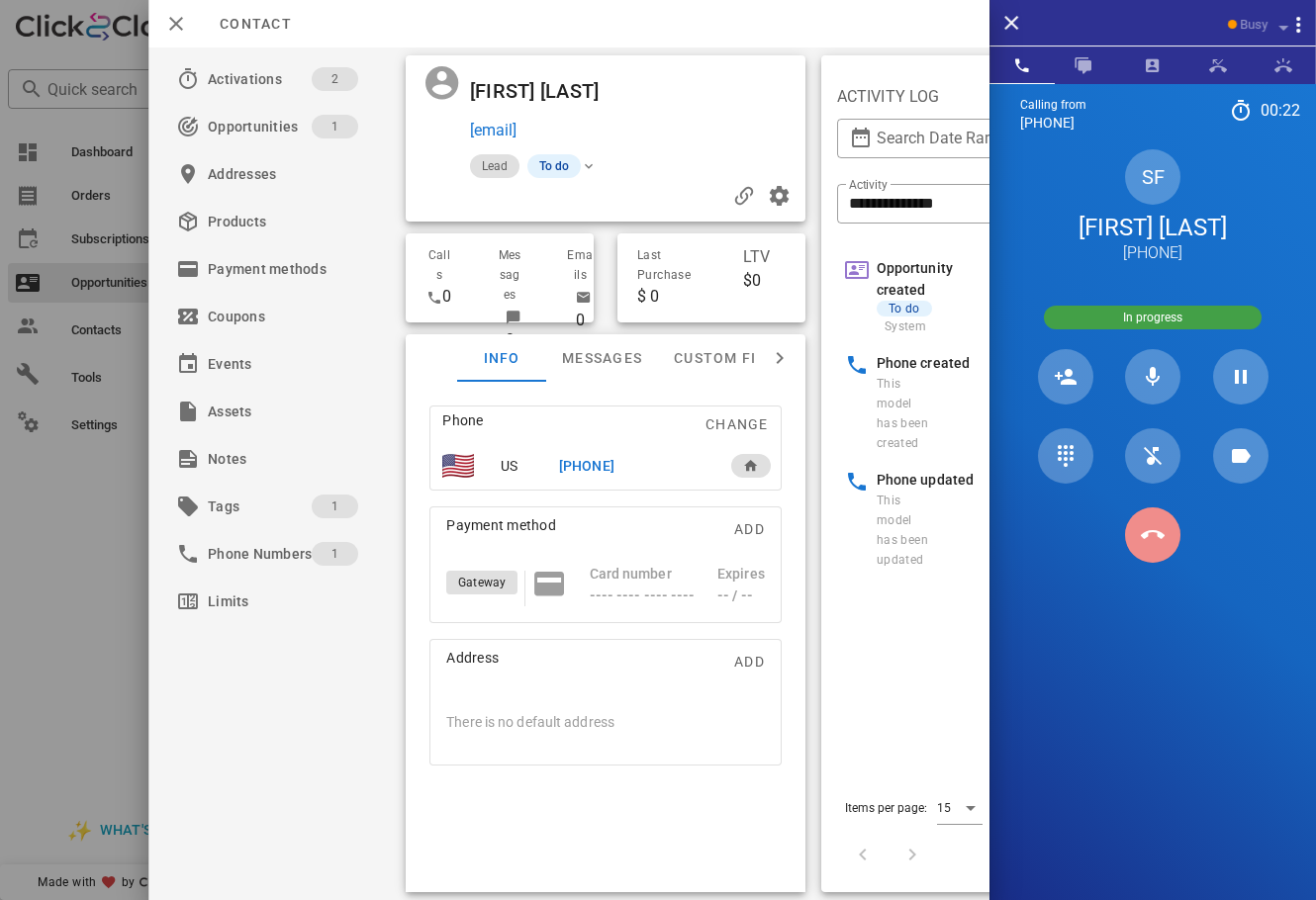 click at bounding box center [1153, 535] 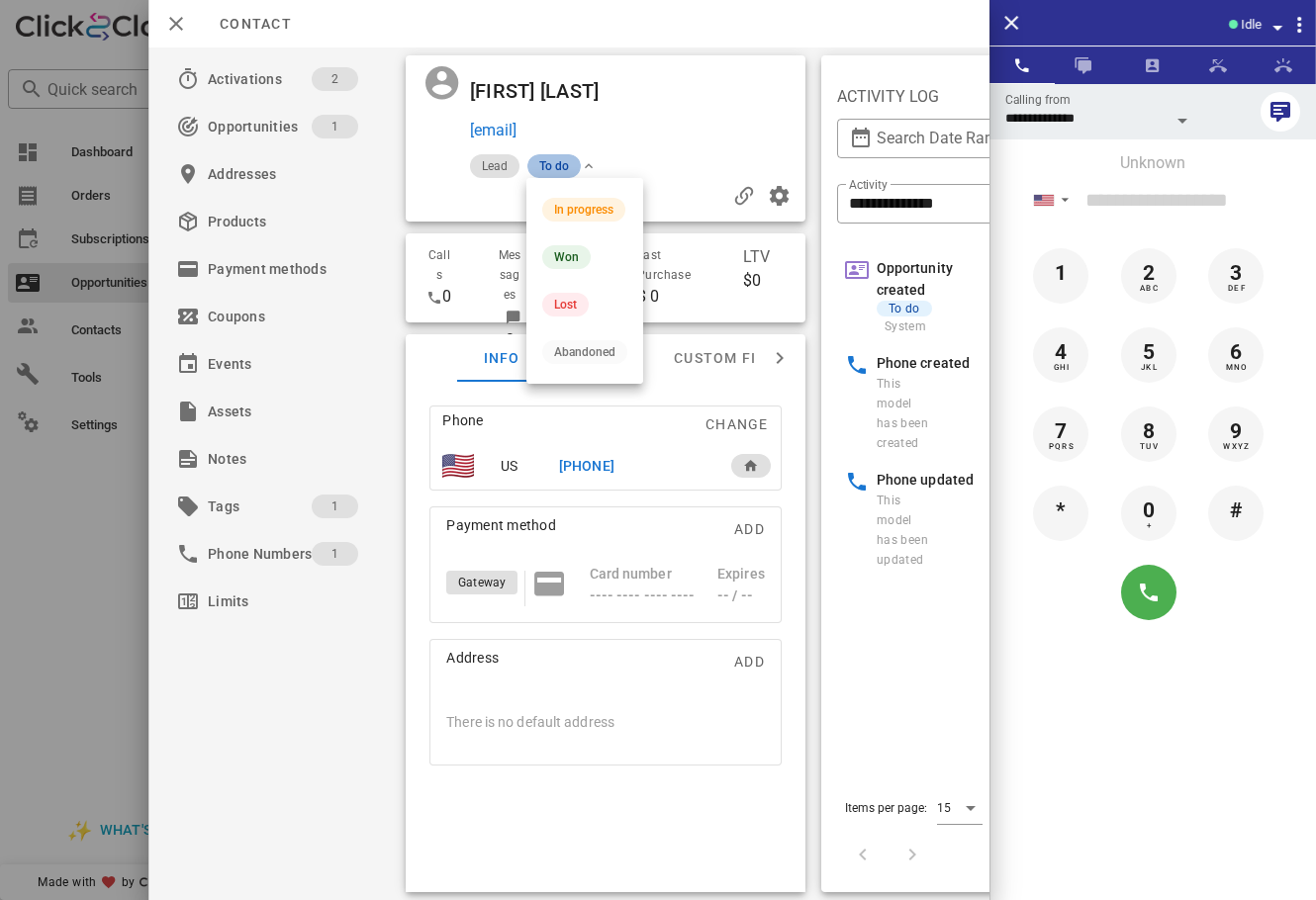 click on "To do" at bounding box center [554, 166] 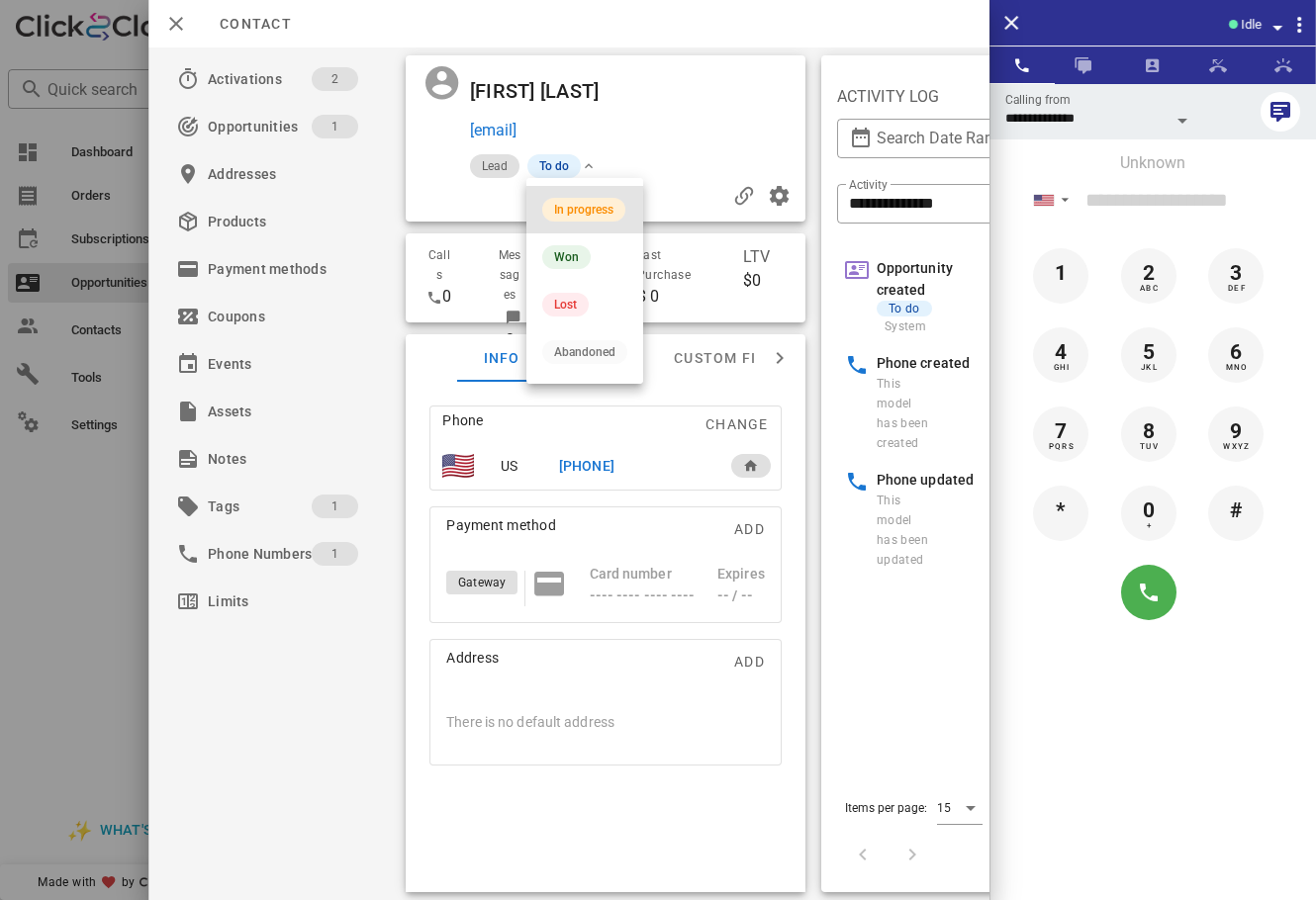 click on "In progress" at bounding box center (584, 210) 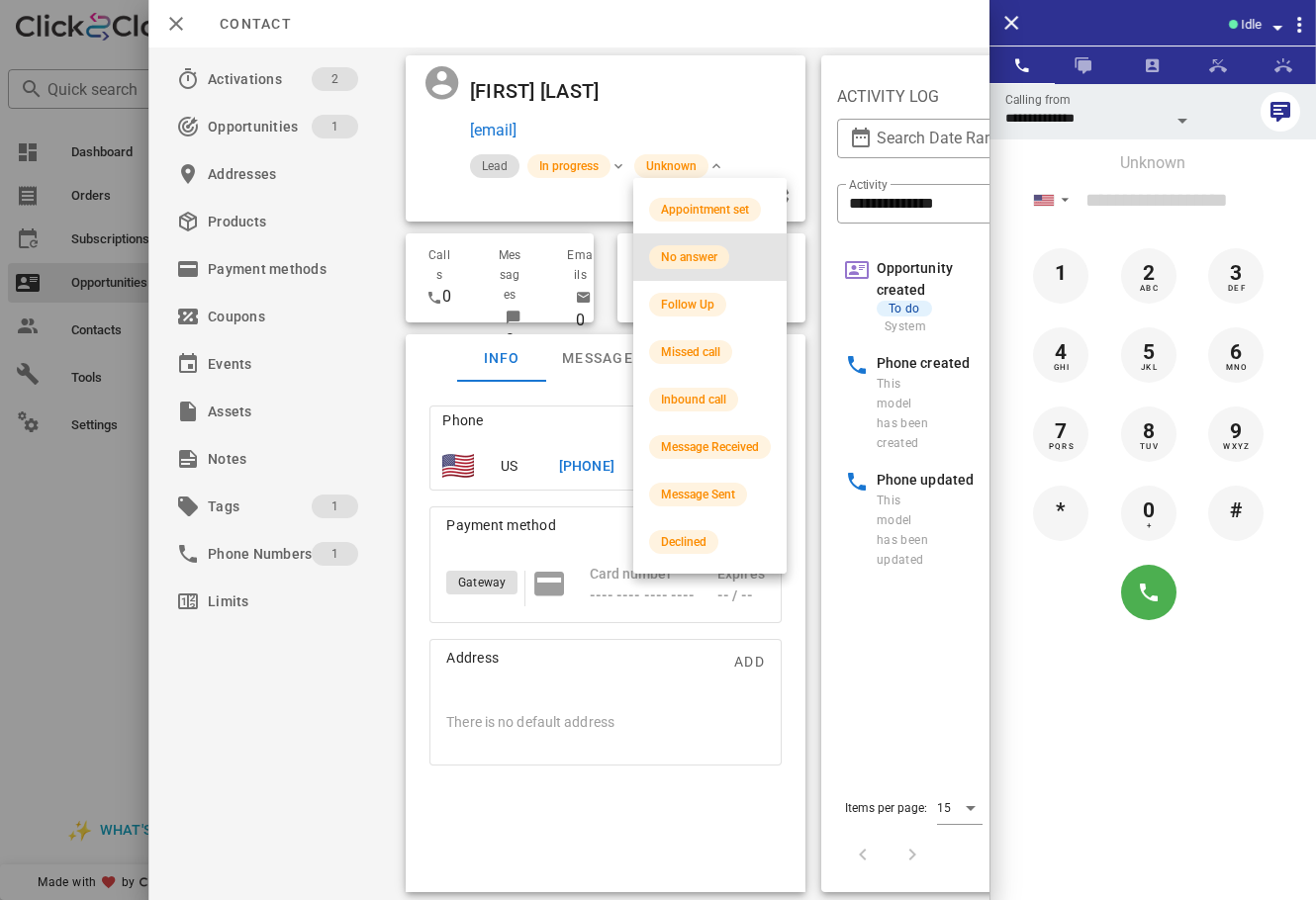 click on "No answer" at bounding box center [689, 257] 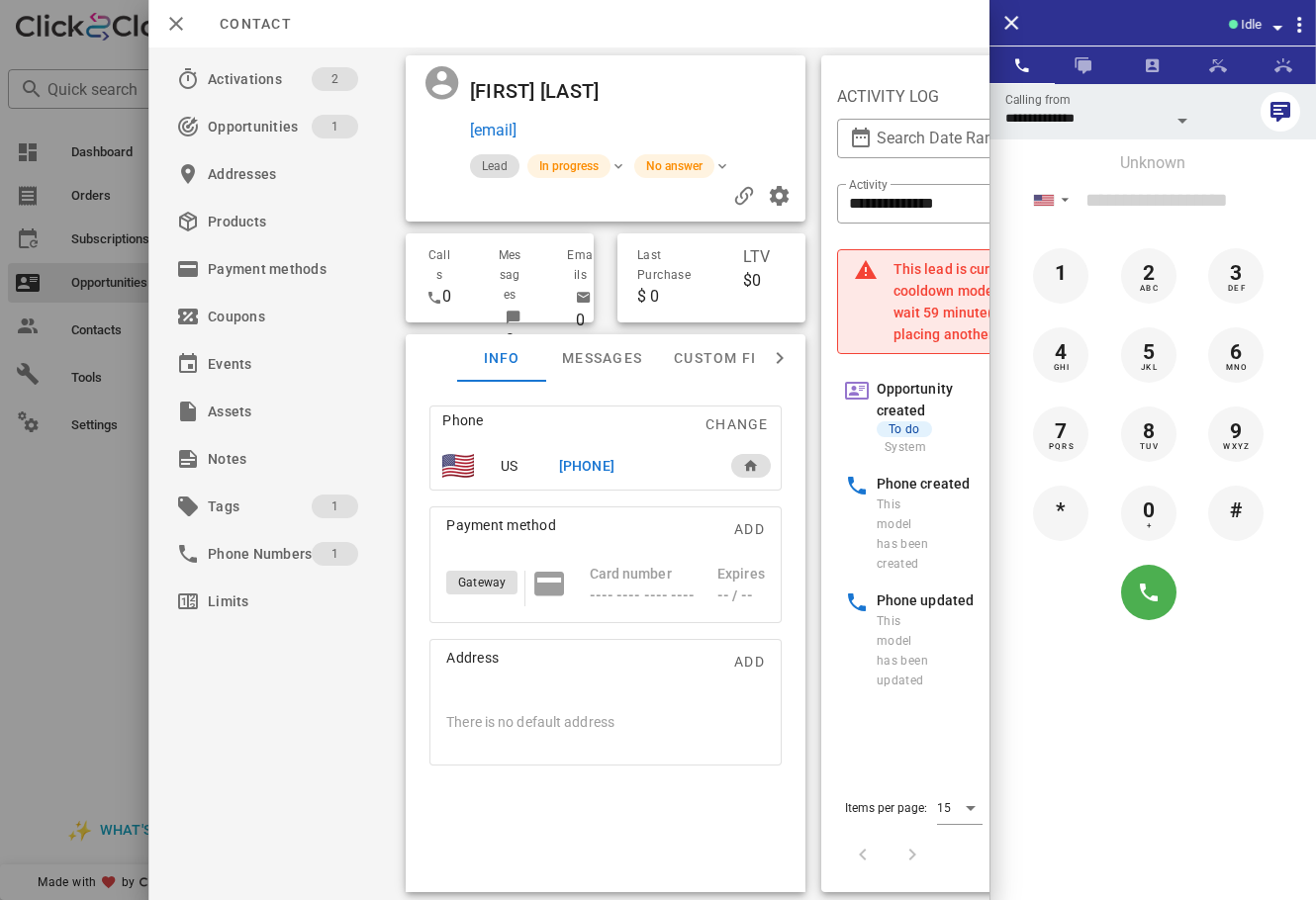click at bounding box center (658, 450) 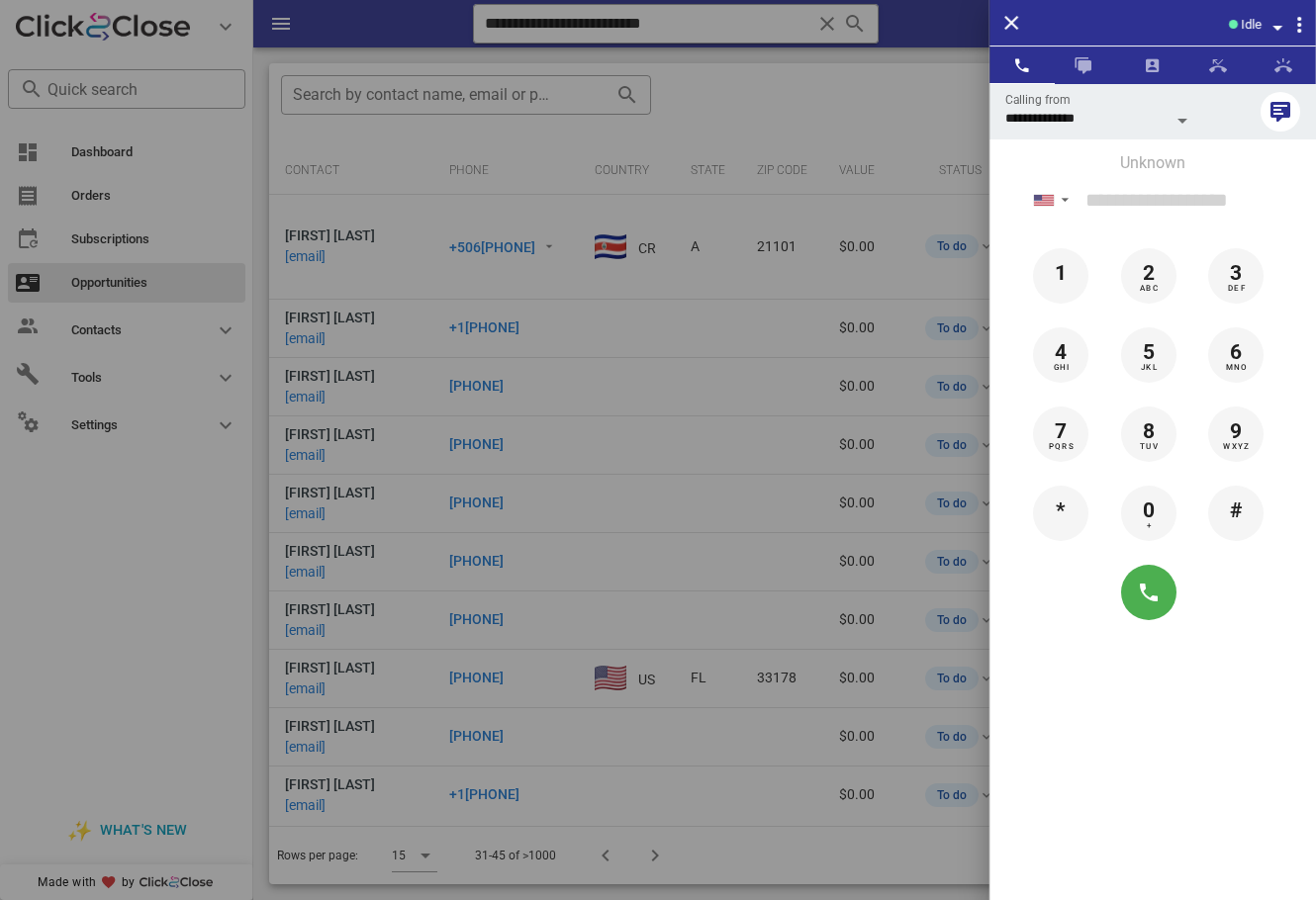 click at bounding box center (658, 450) 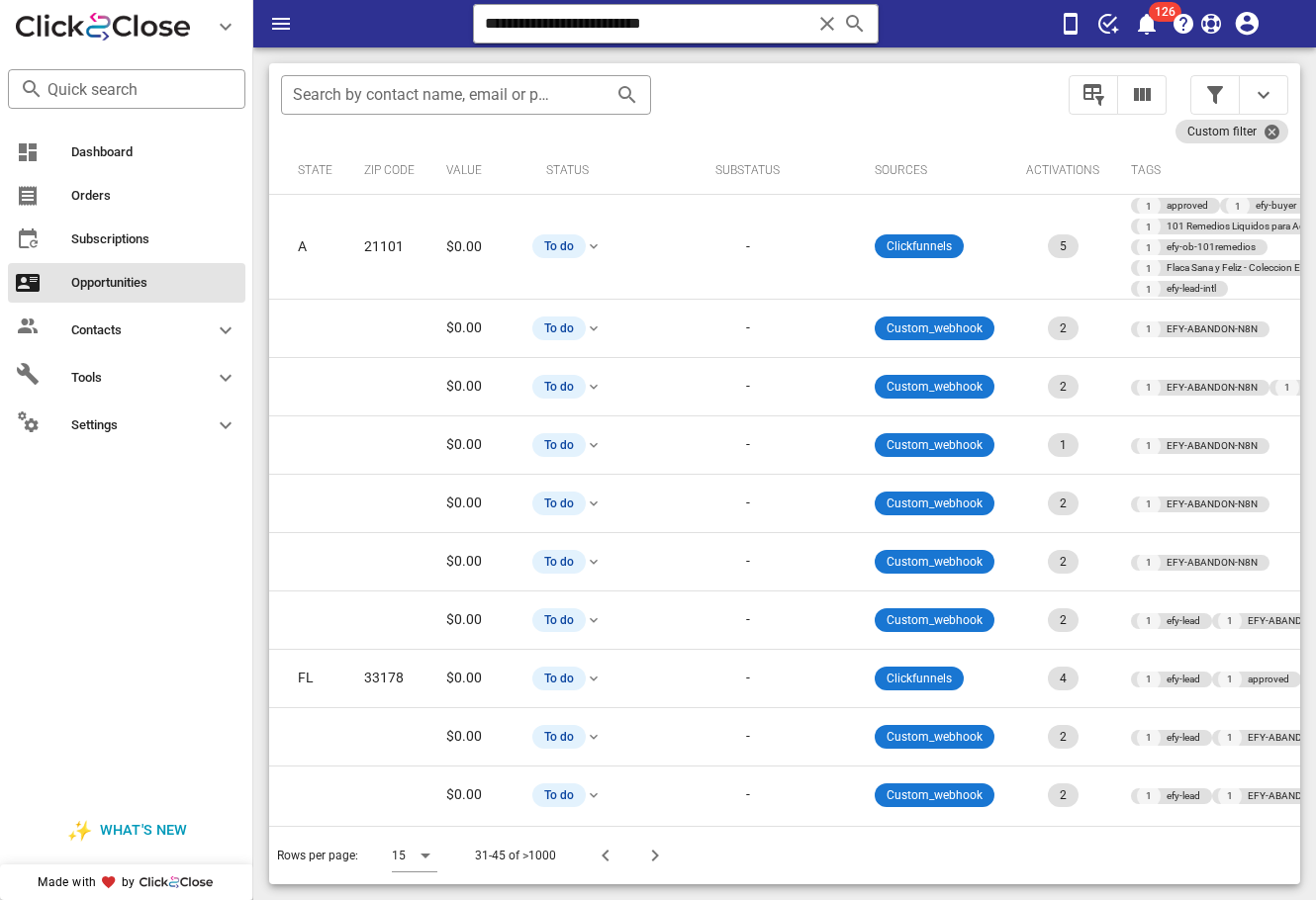 scroll, scrollTop: 0, scrollLeft: 0, axis: both 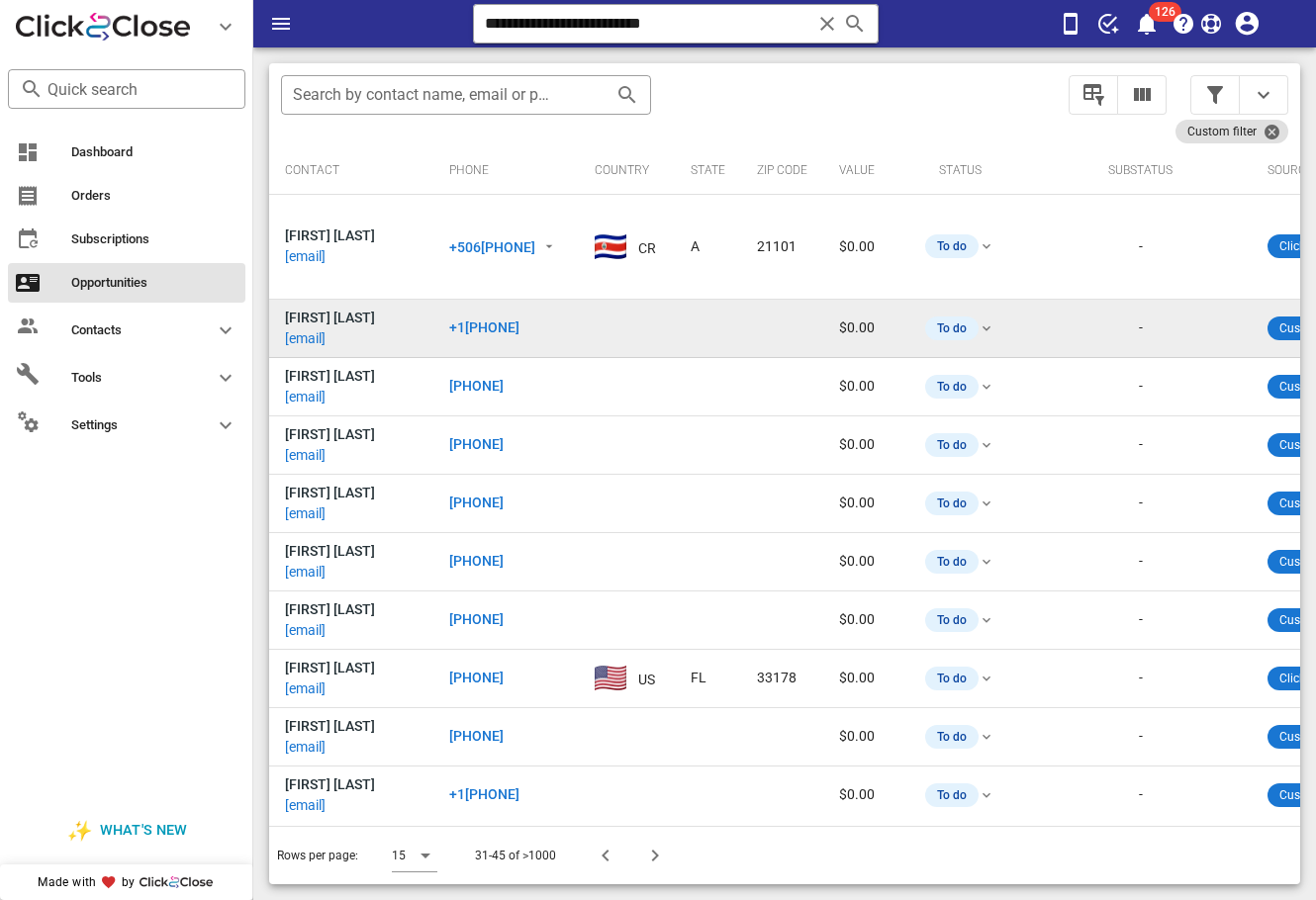 click on "[EMAIL]" at bounding box center [305, 338] 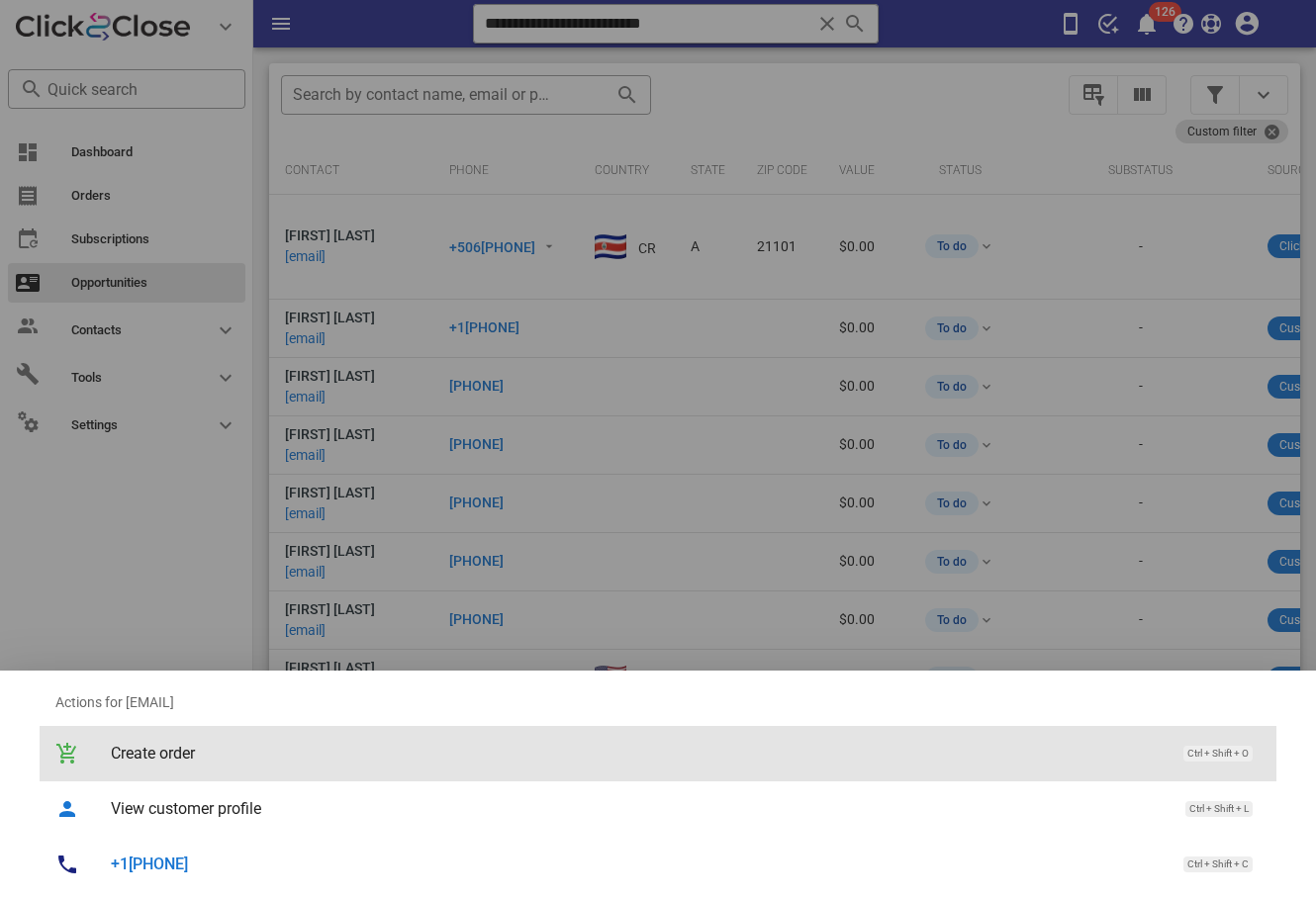 click on "Create order Ctrl + Shift + O" at bounding box center [658, 754] 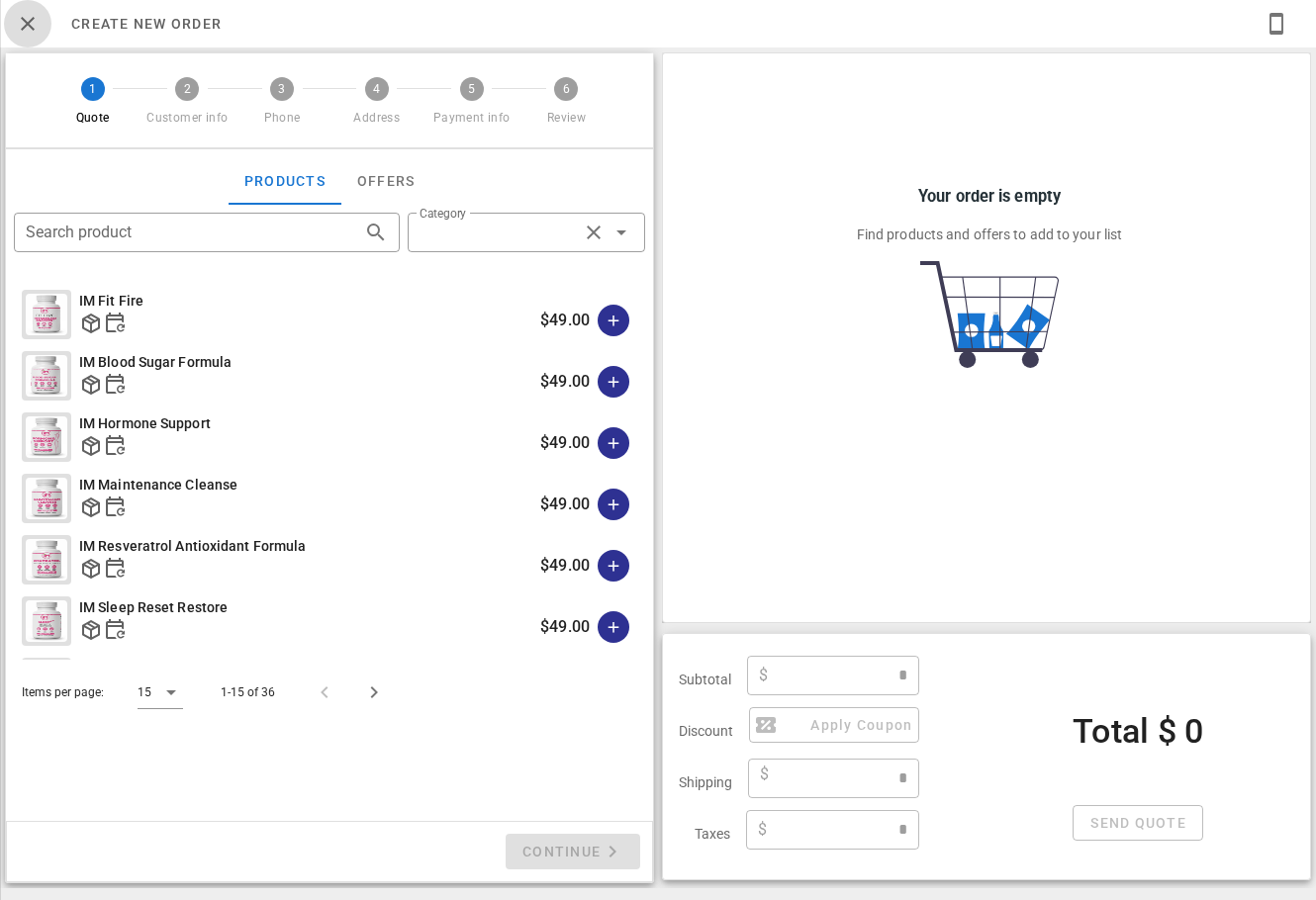 click at bounding box center (28, 24) 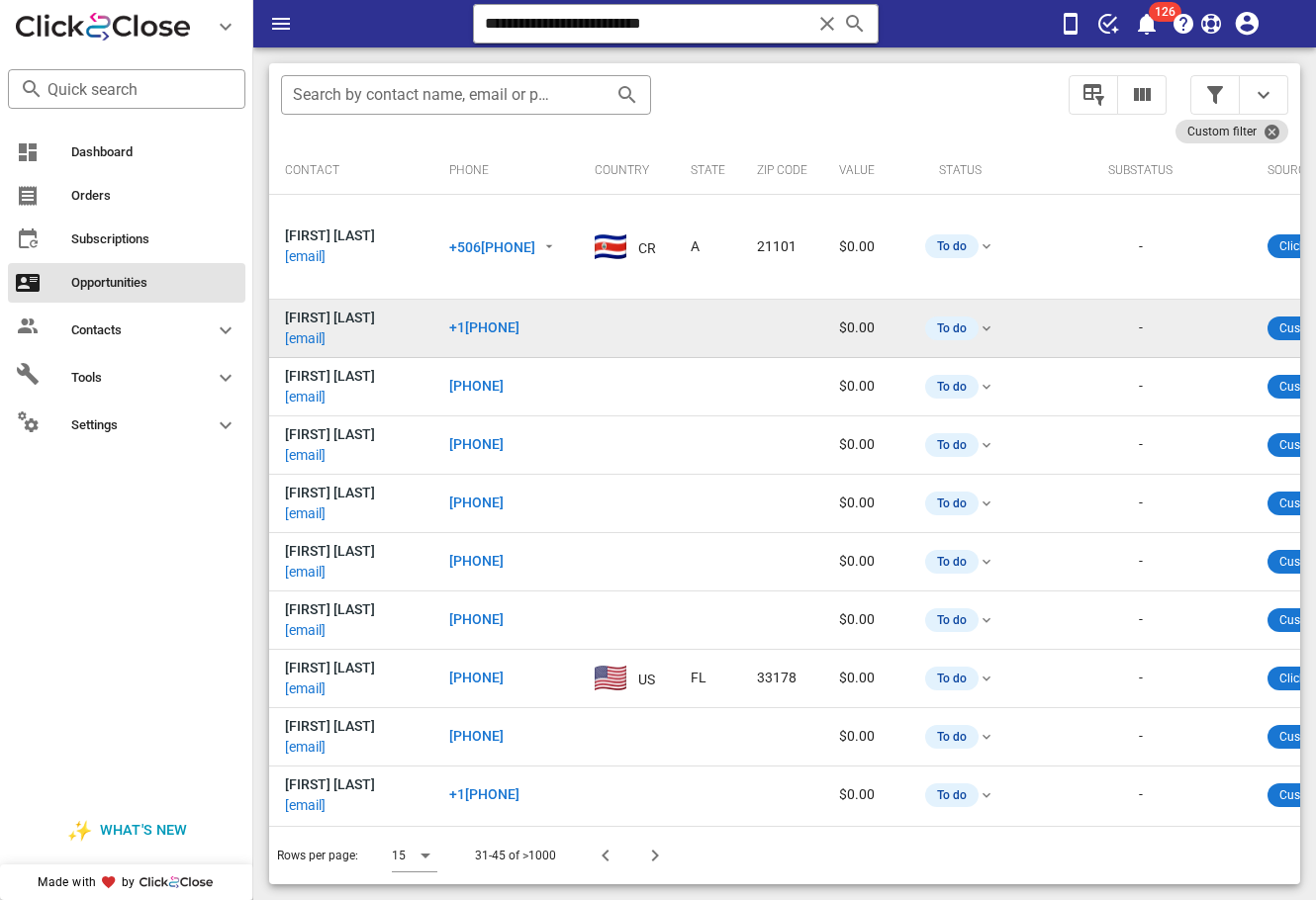 click on "[EMAIL]" at bounding box center (305, 338) 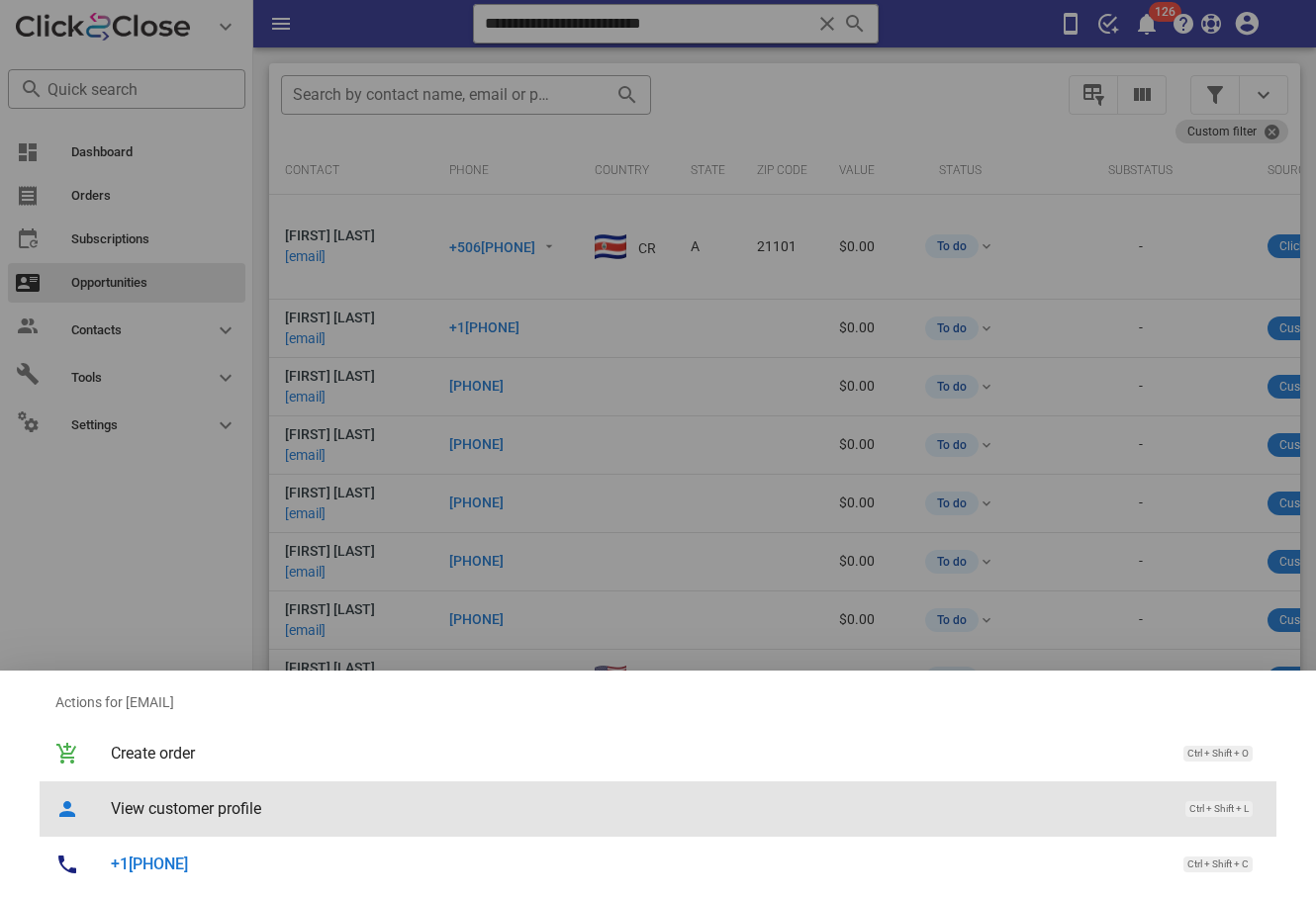 click on "View customer profile Ctrl + Shift + L" at bounding box center (686, 808) 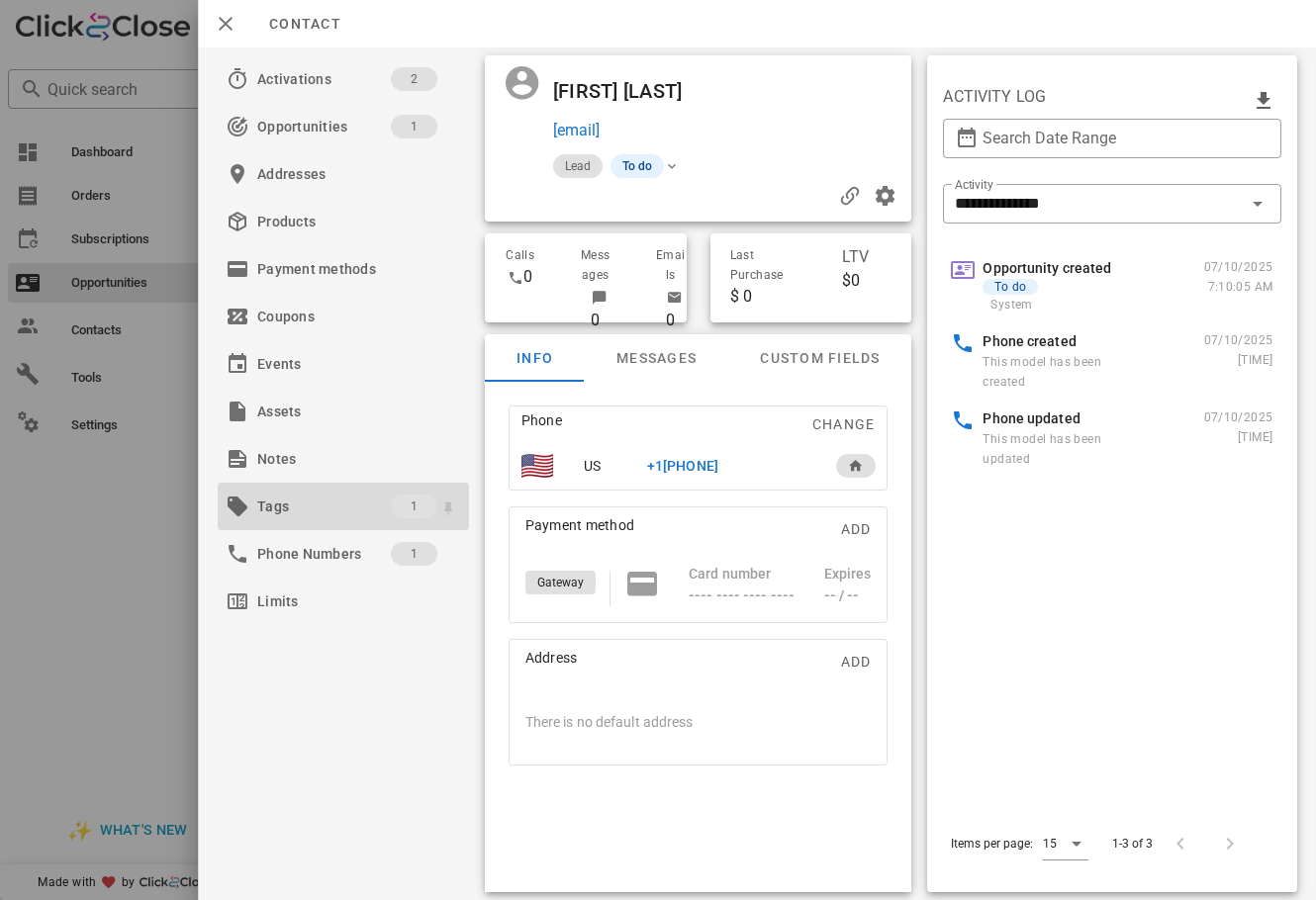 click on "Tags" at bounding box center (324, 506) 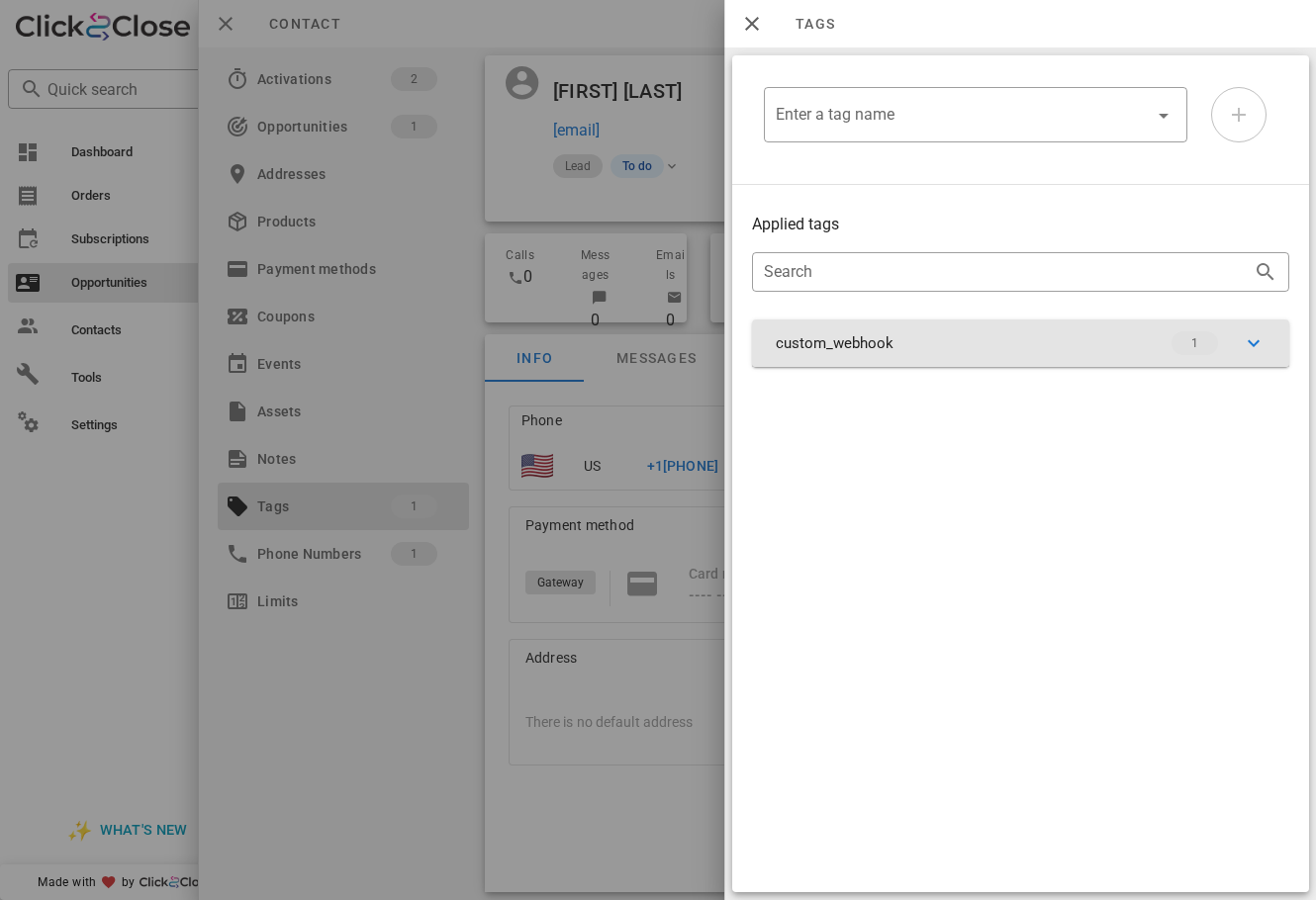 click on "custom_webhook  1" at bounding box center (1020, 343) 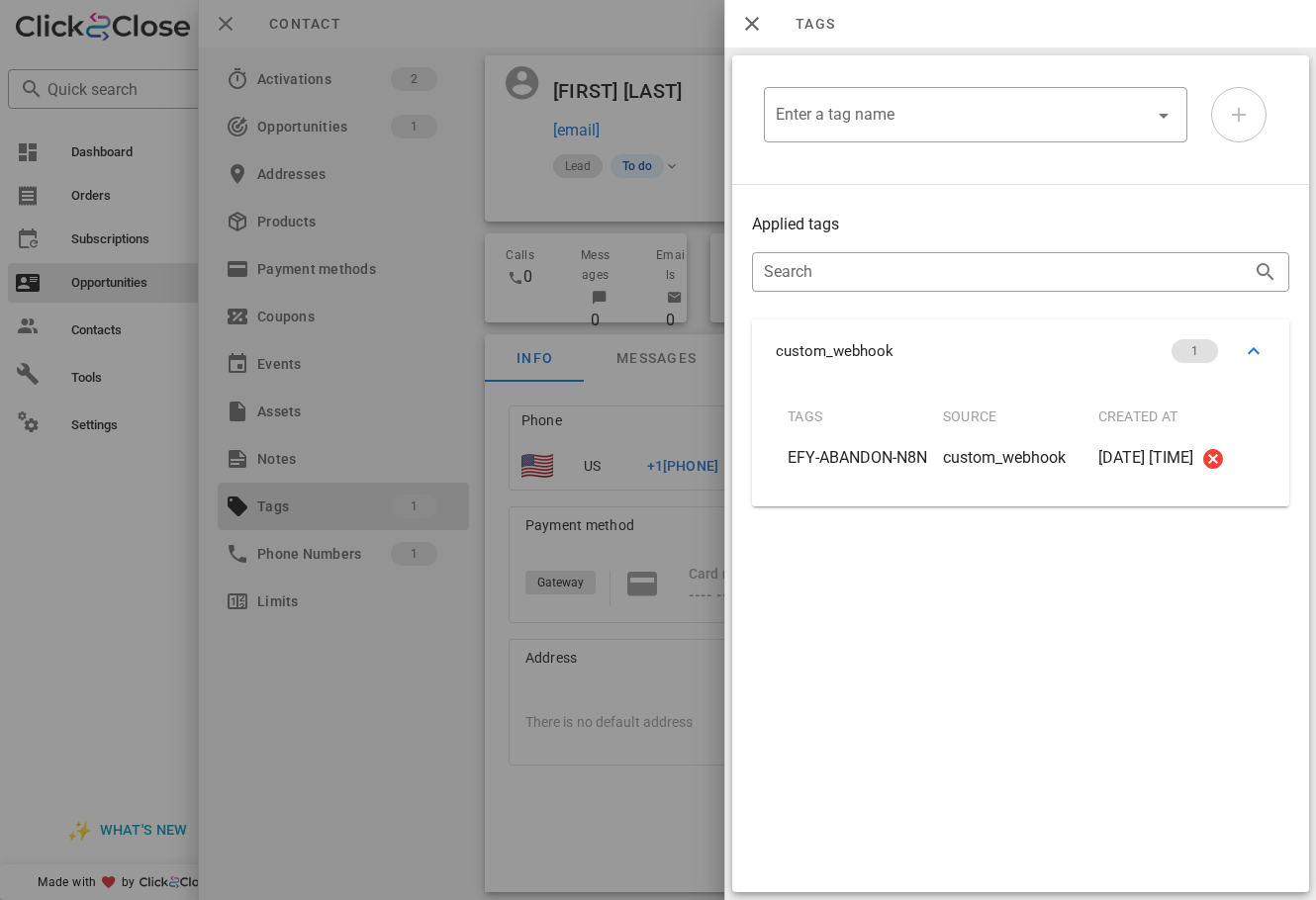 click at bounding box center [658, 450] 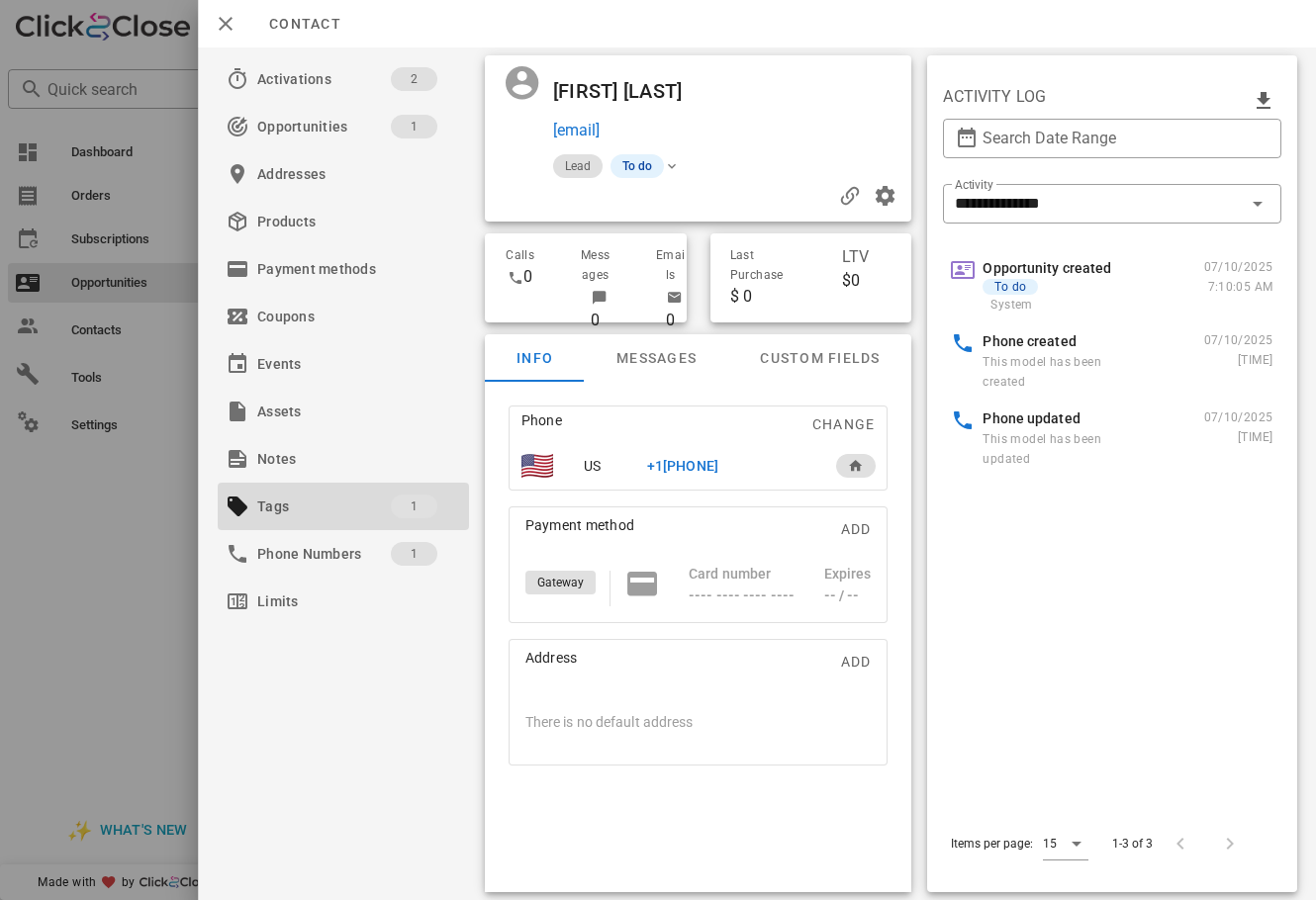 click on "+1[PHONE]" at bounding box center (682, 466) 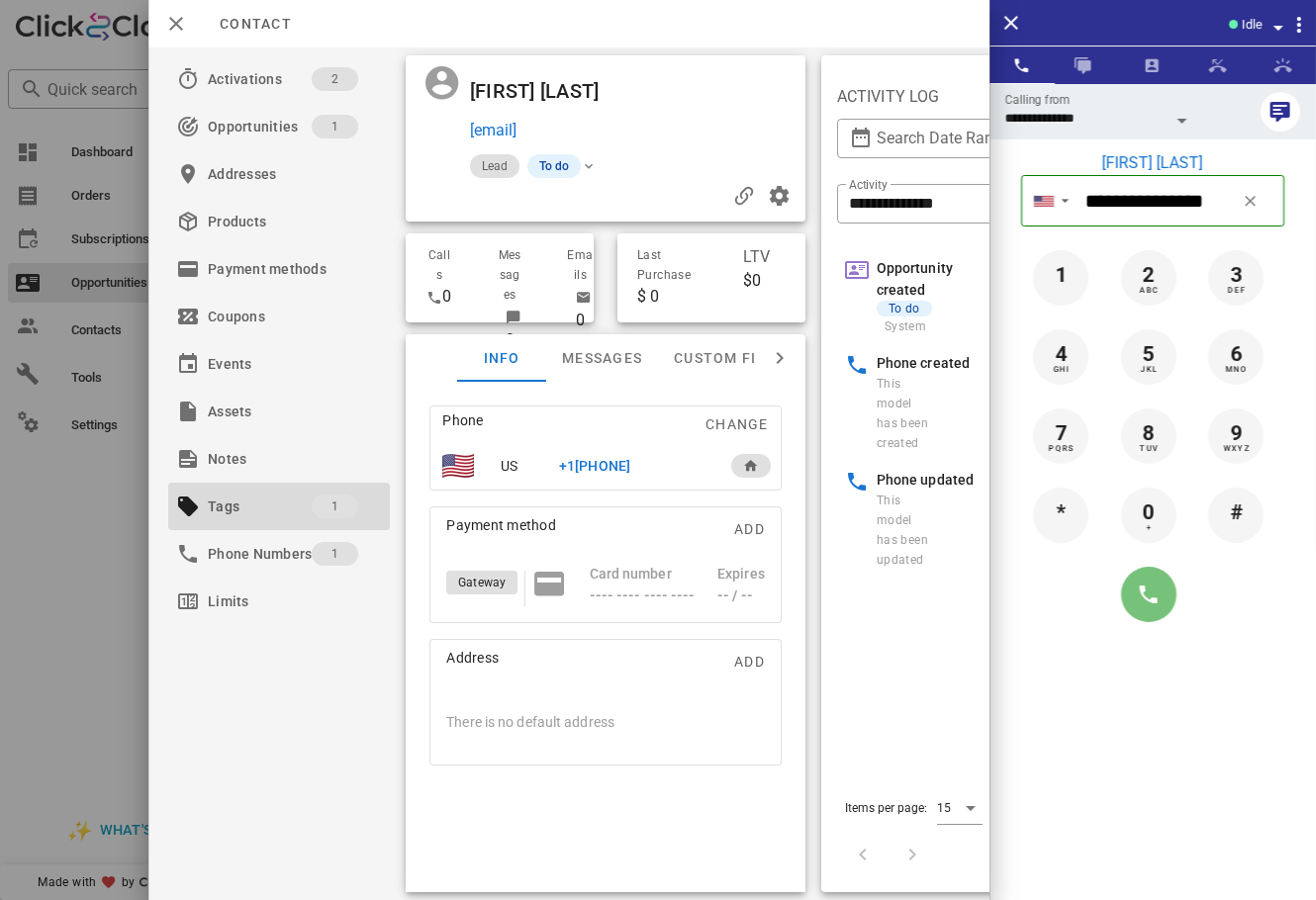click at bounding box center (1149, 594) 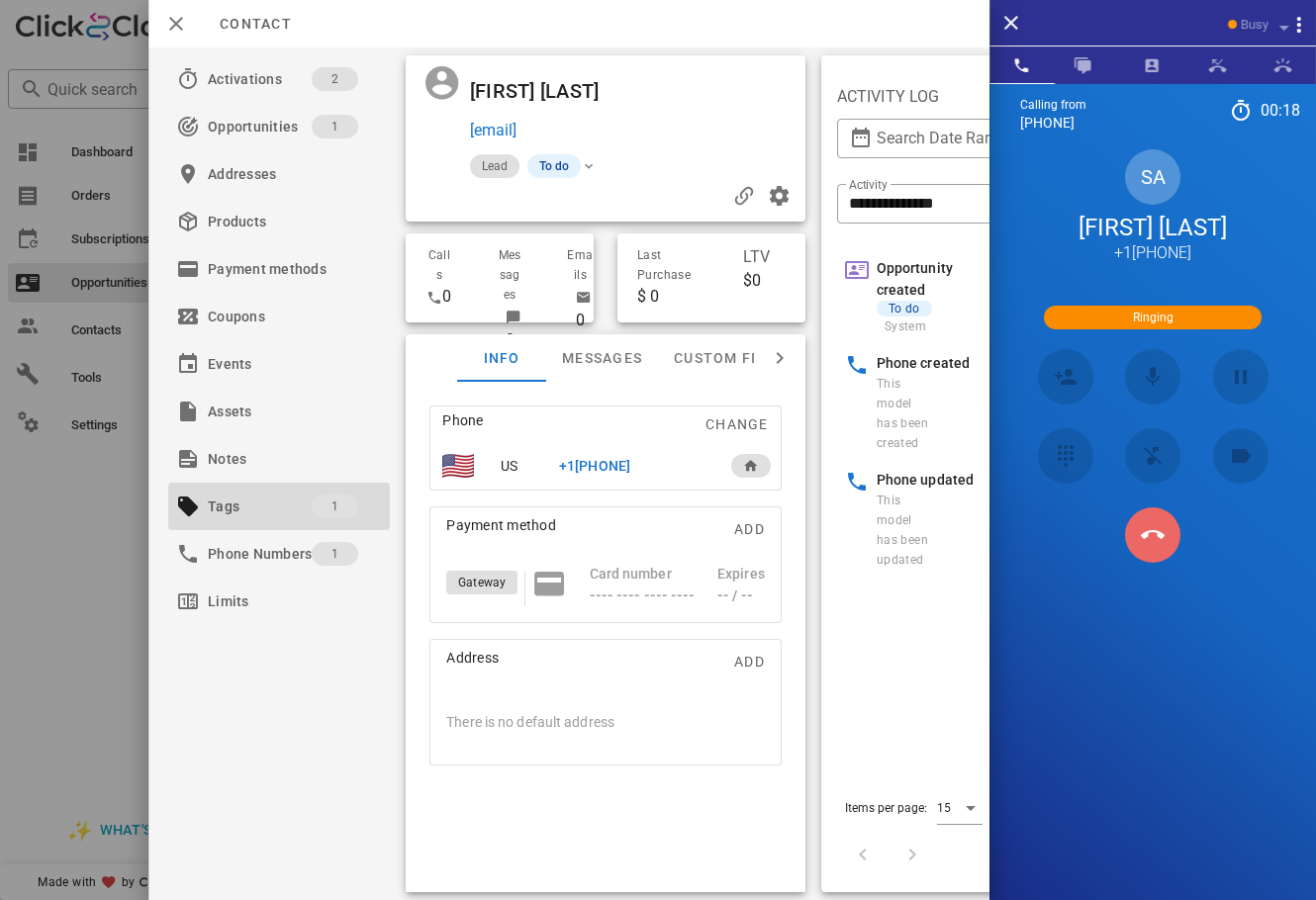 click at bounding box center [1153, 535] 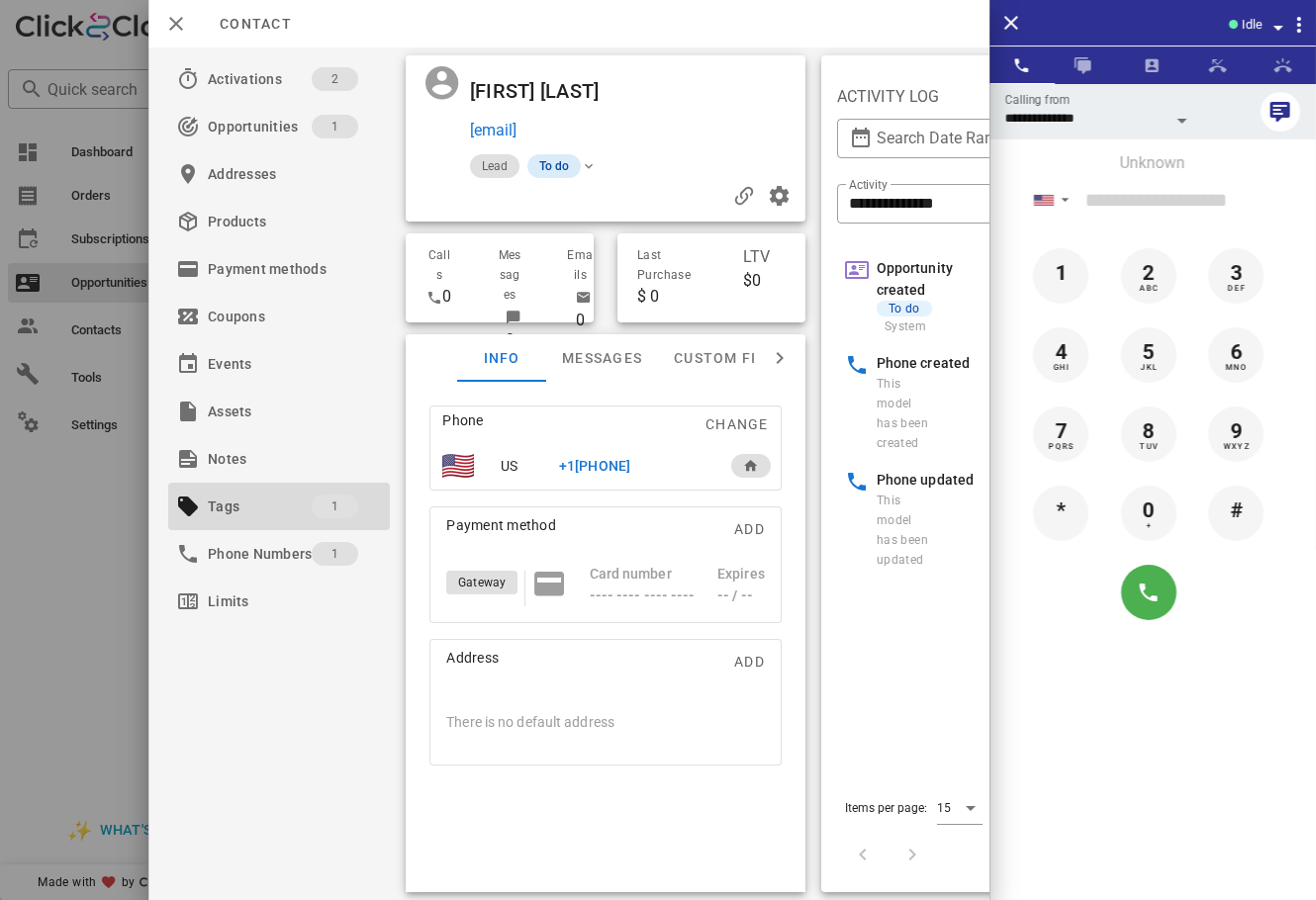 click on "To do" at bounding box center (554, 166) 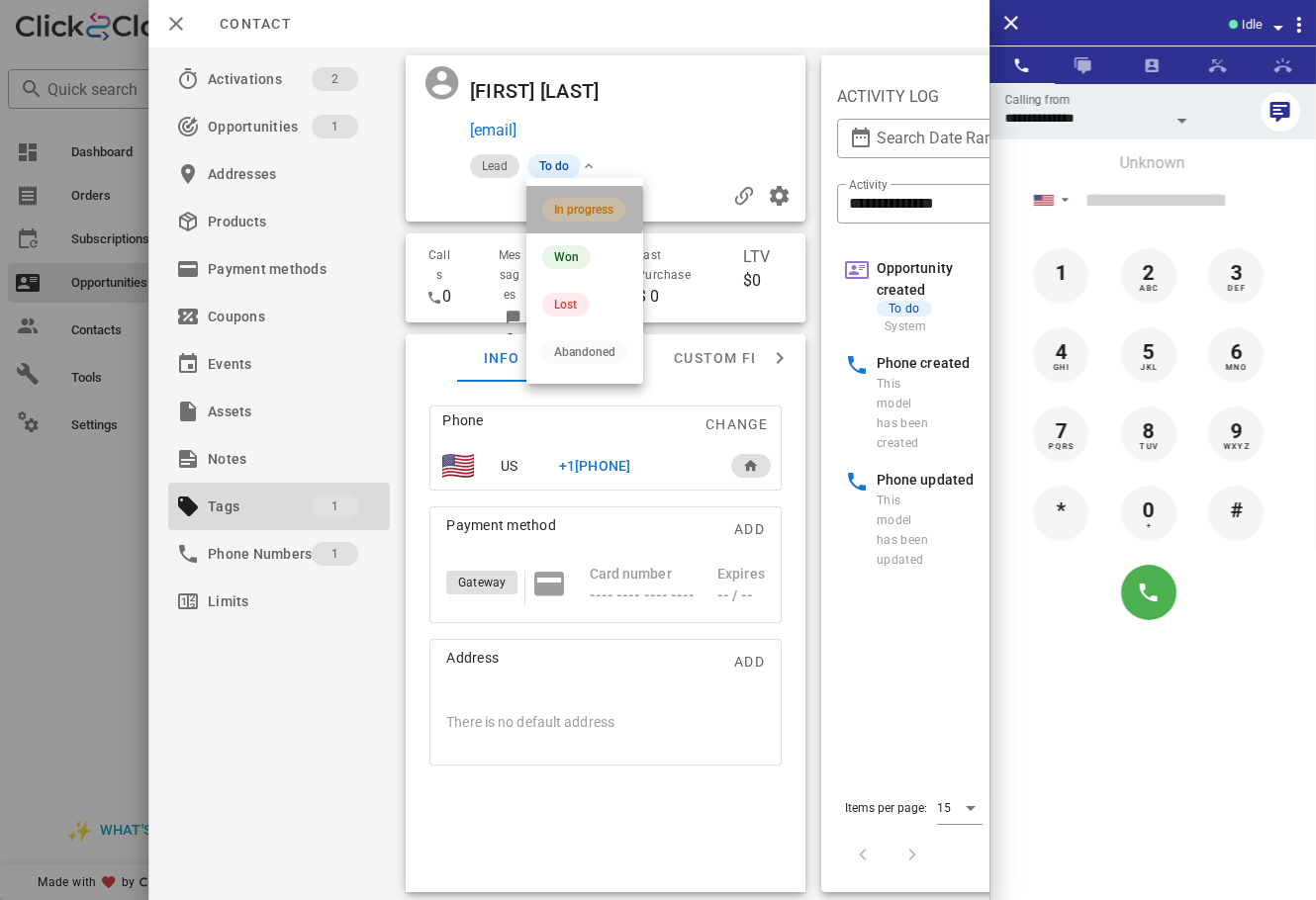 click on "In progress" at bounding box center (584, 210) 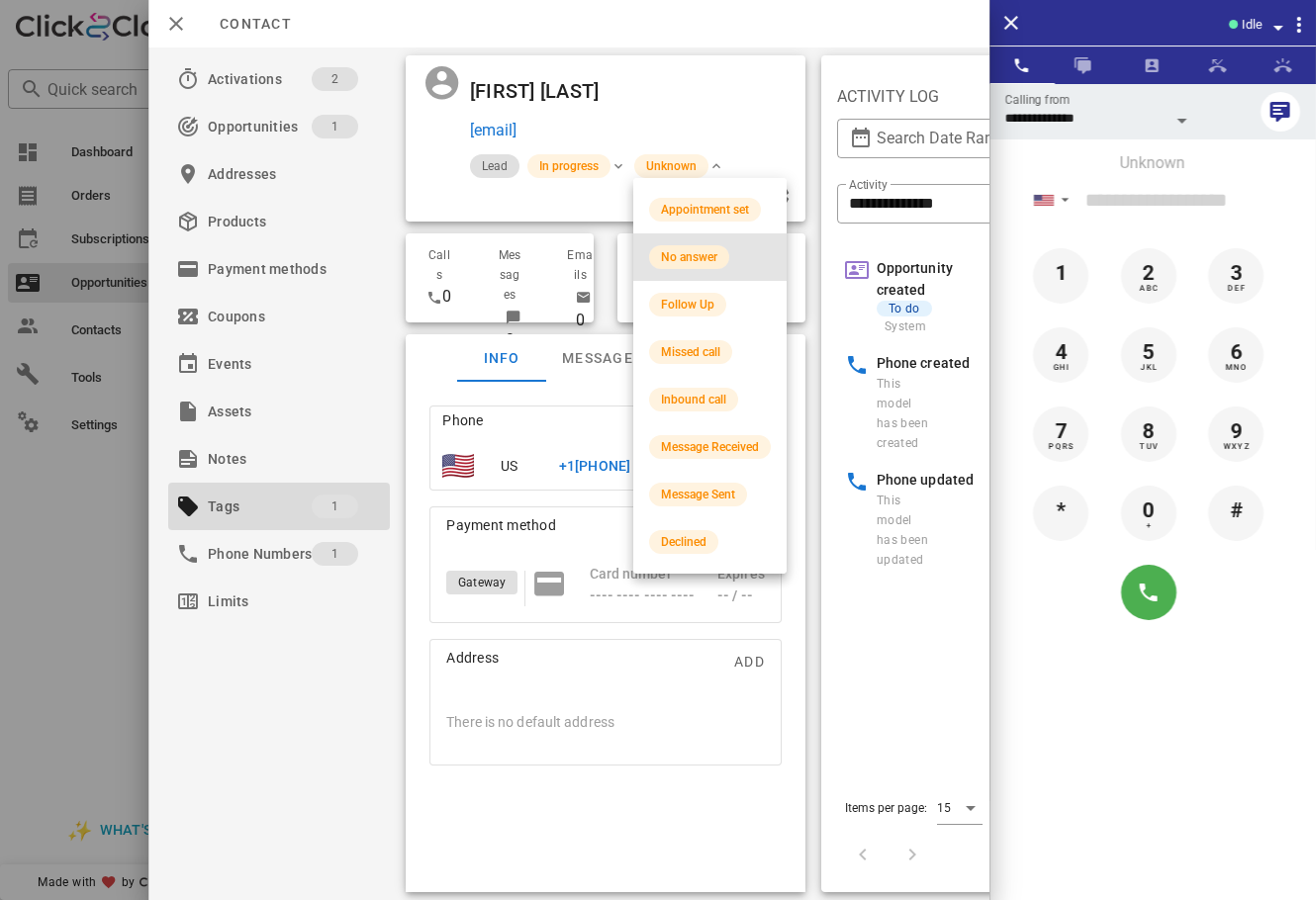 click on "No answer" at bounding box center [689, 257] 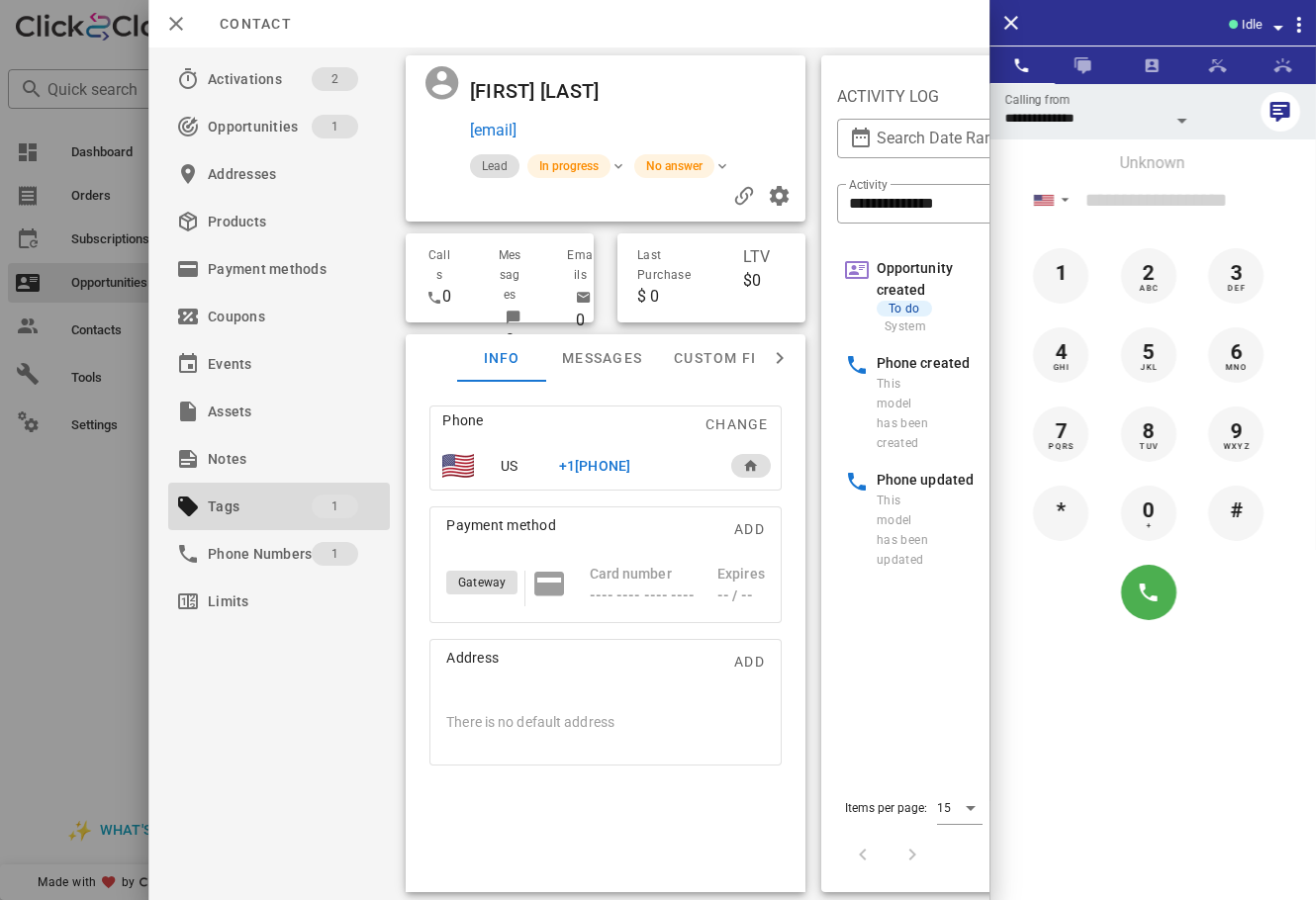click at bounding box center [658, 450] 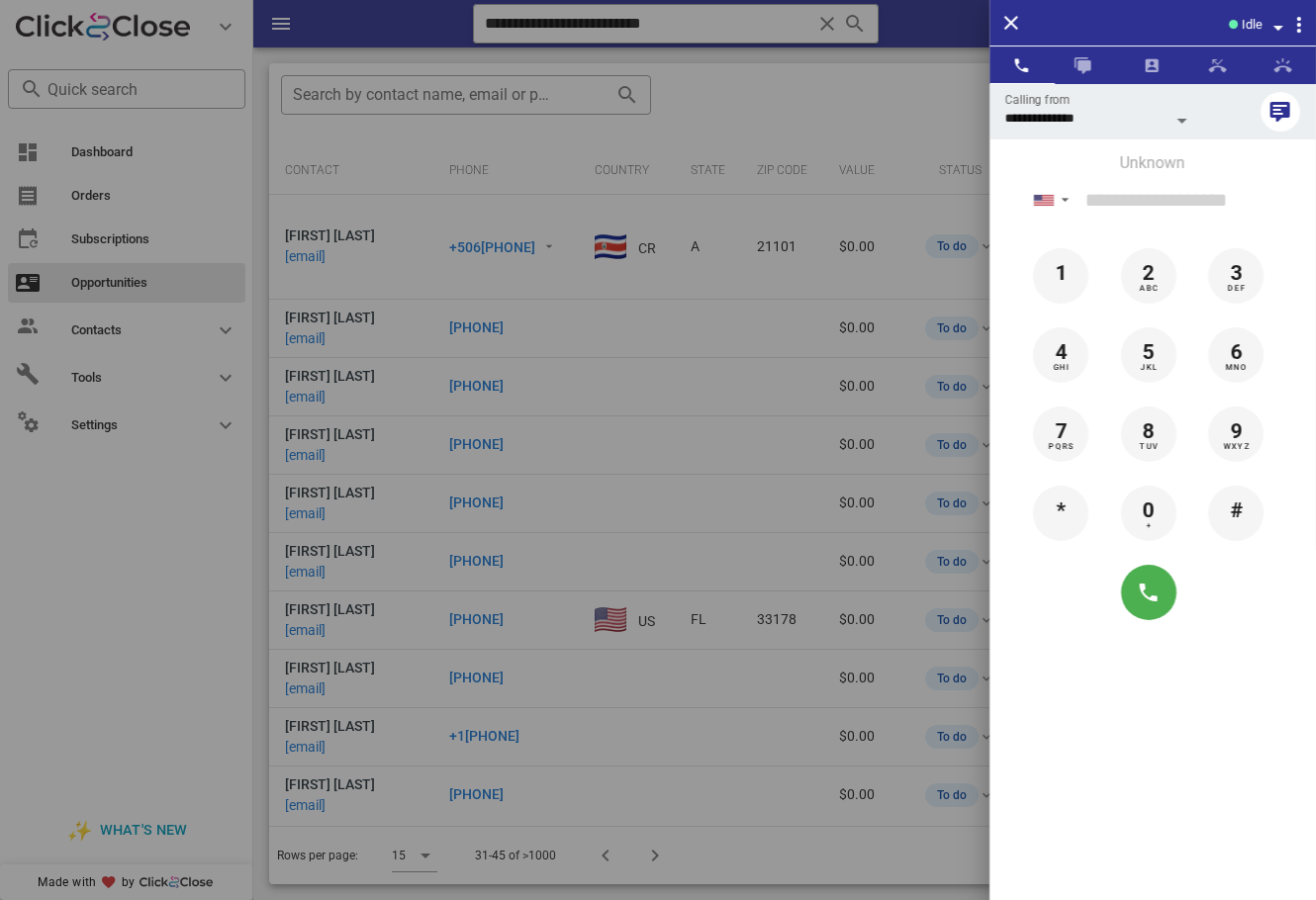 click at bounding box center (658, 450) 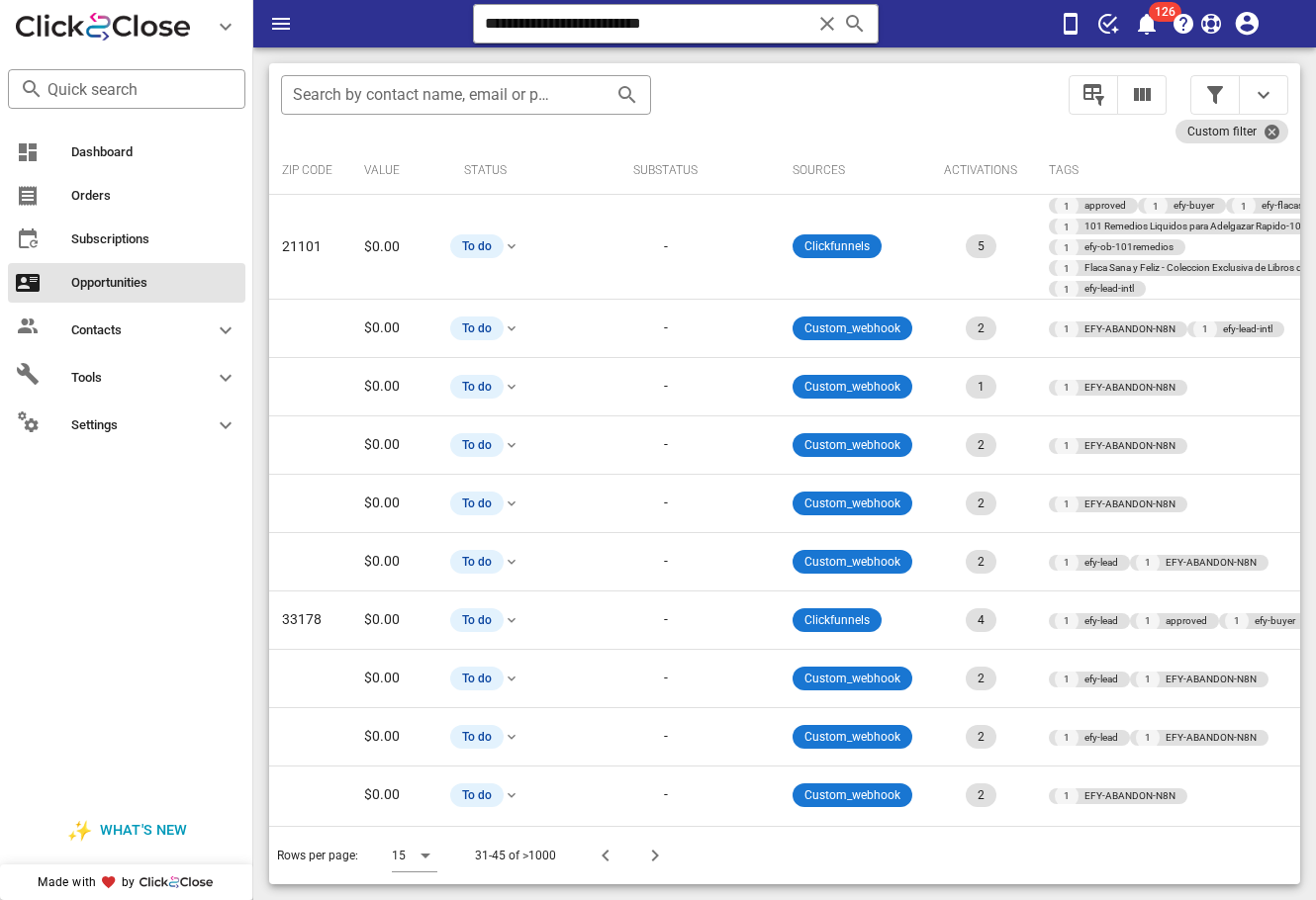 scroll, scrollTop: 0, scrollLeft: 0, axis: both 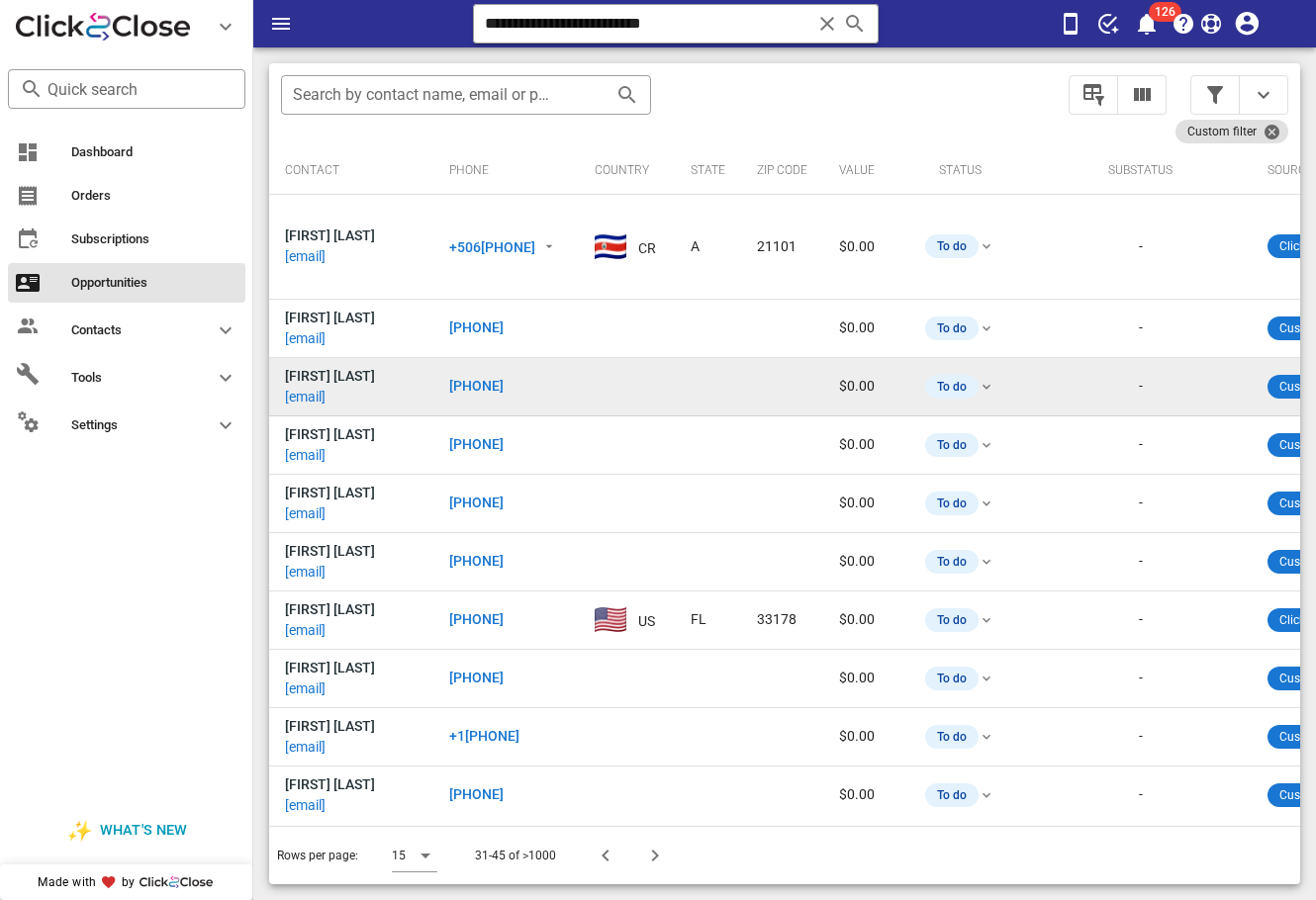 click on "[EMAIL]" at bounding box center (305, 397) 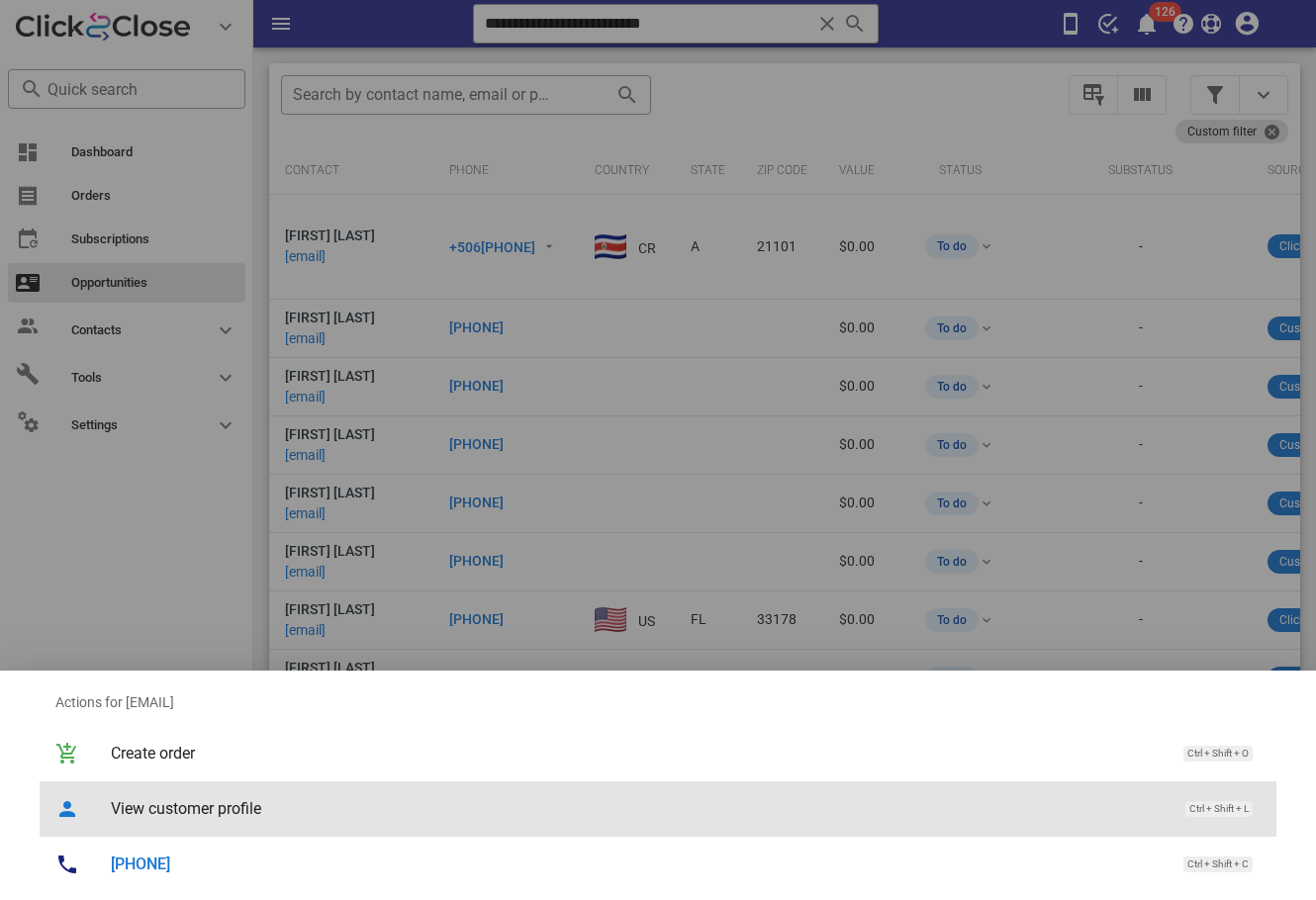click on "View customer profile" at bounding box center [638, 808] 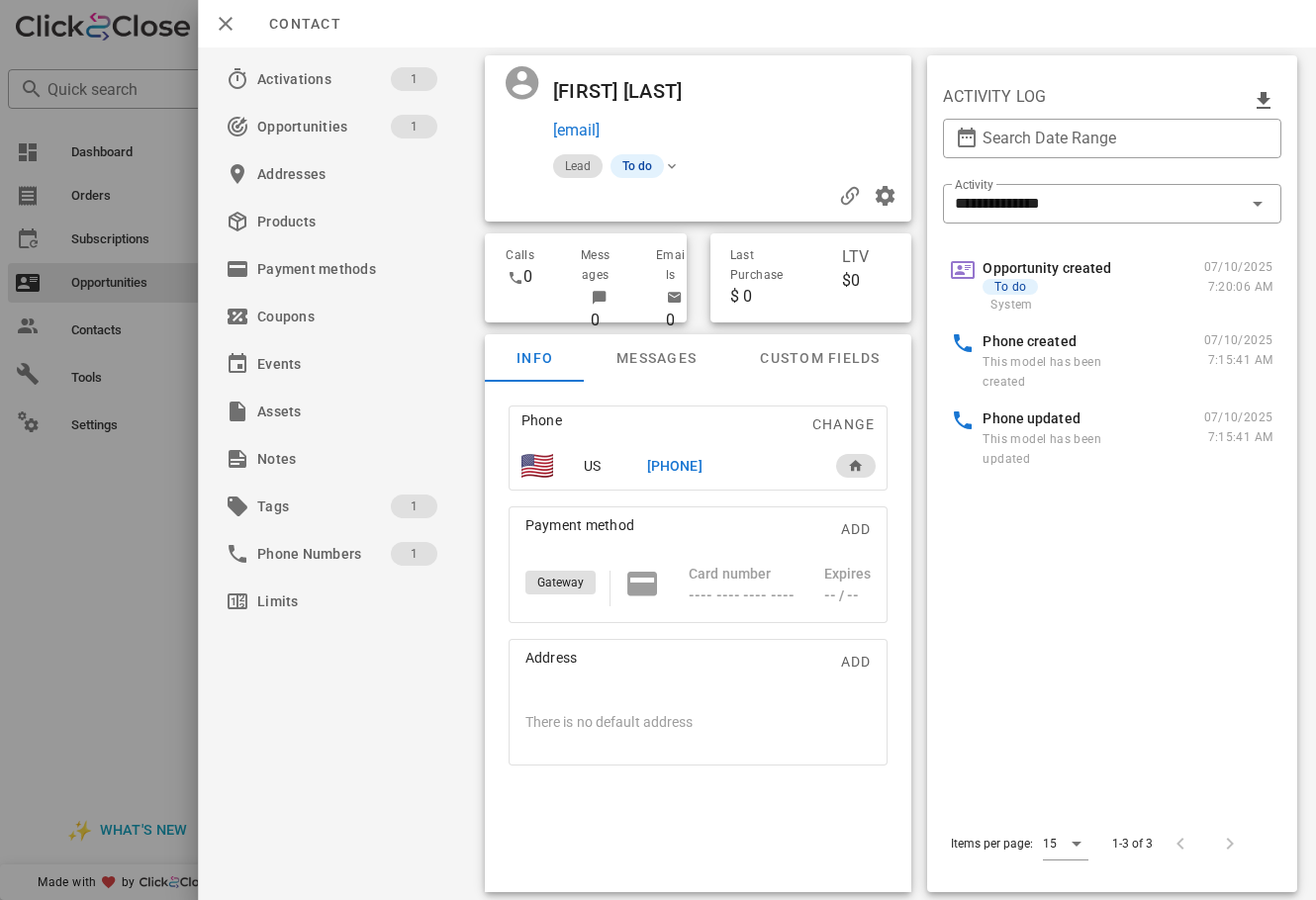 click on "[PHONE]" at bounding box center [674, 466] 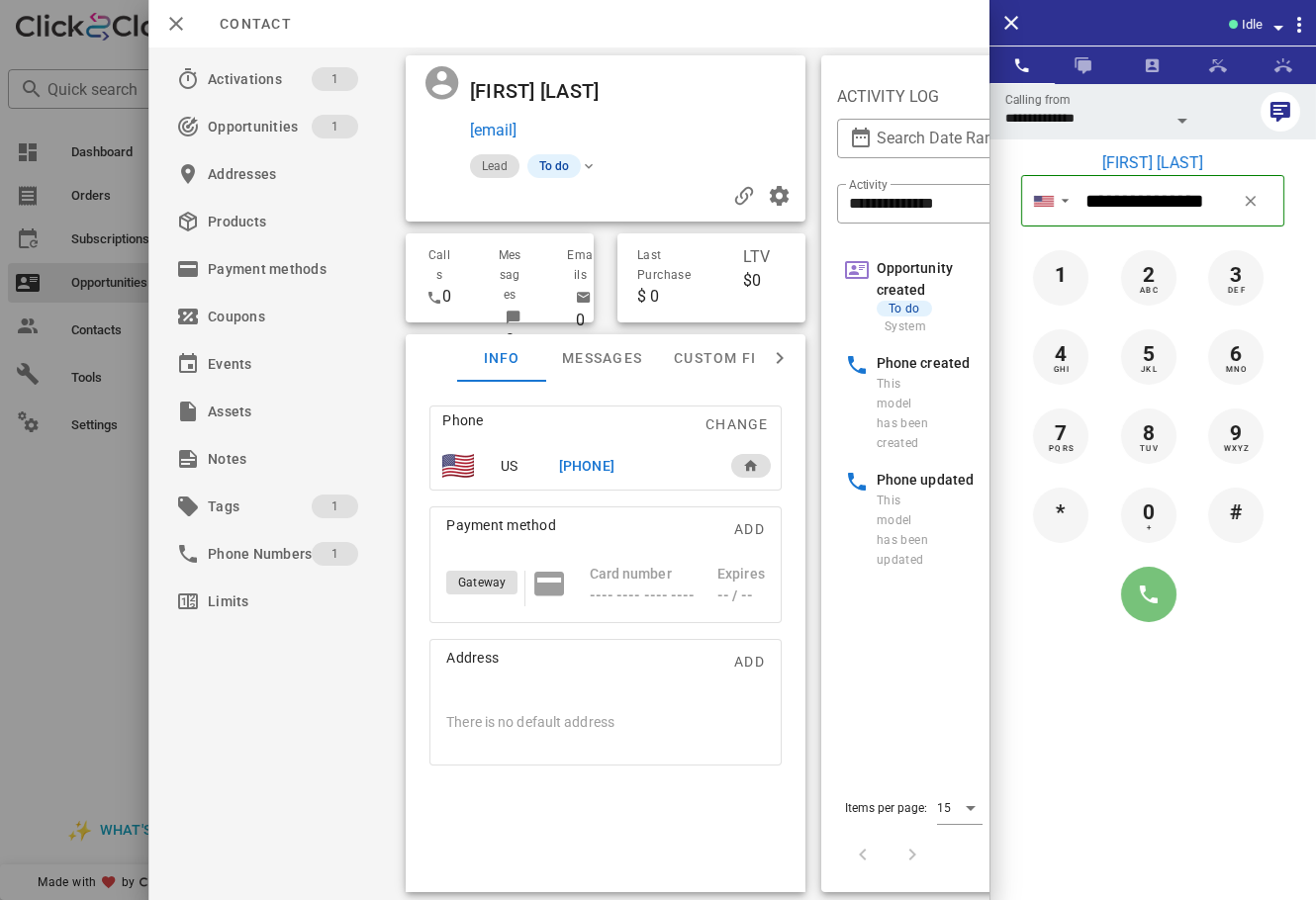 click at bounding box center (1149, 594) 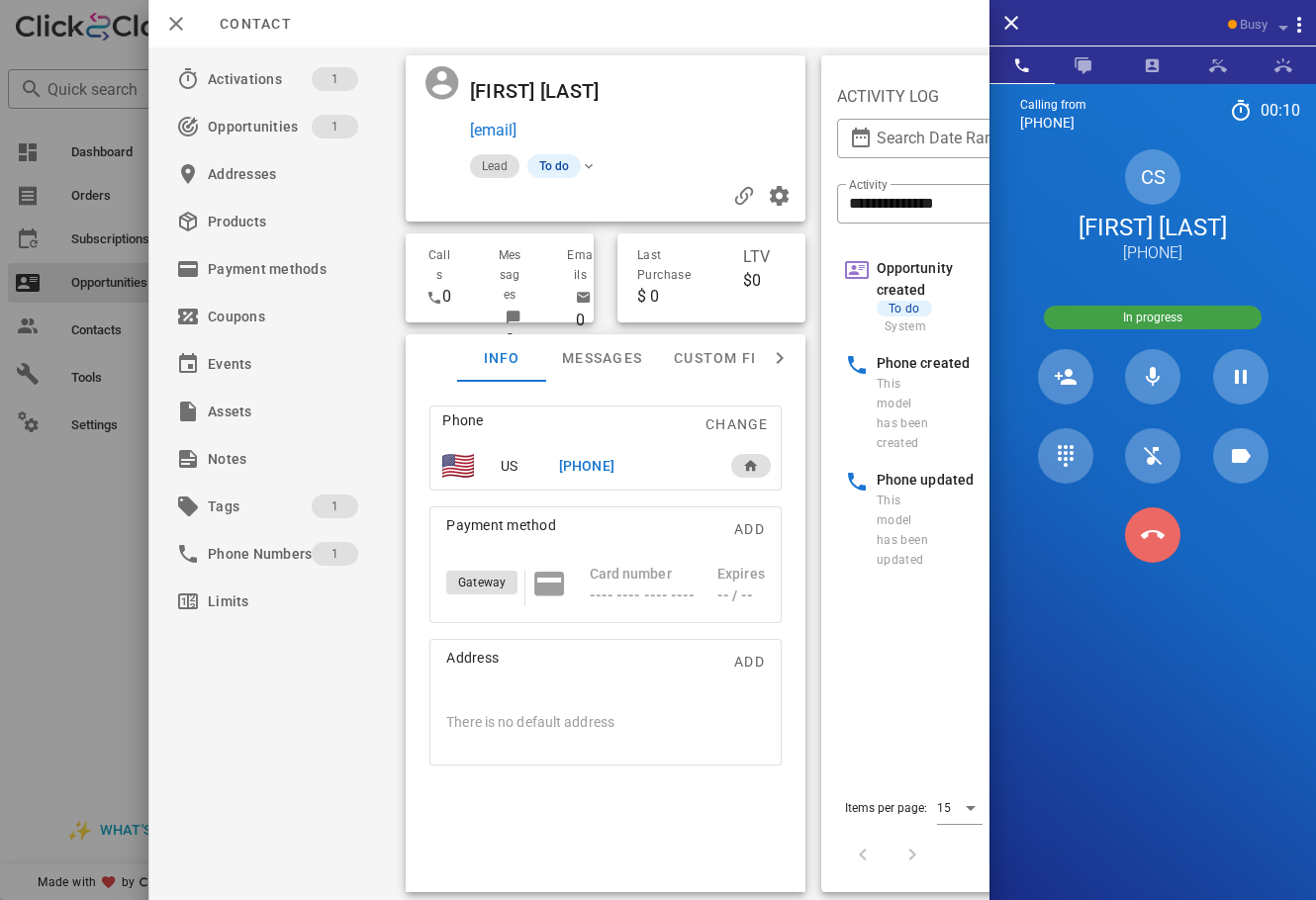 click at bounding box center (1153, 535) 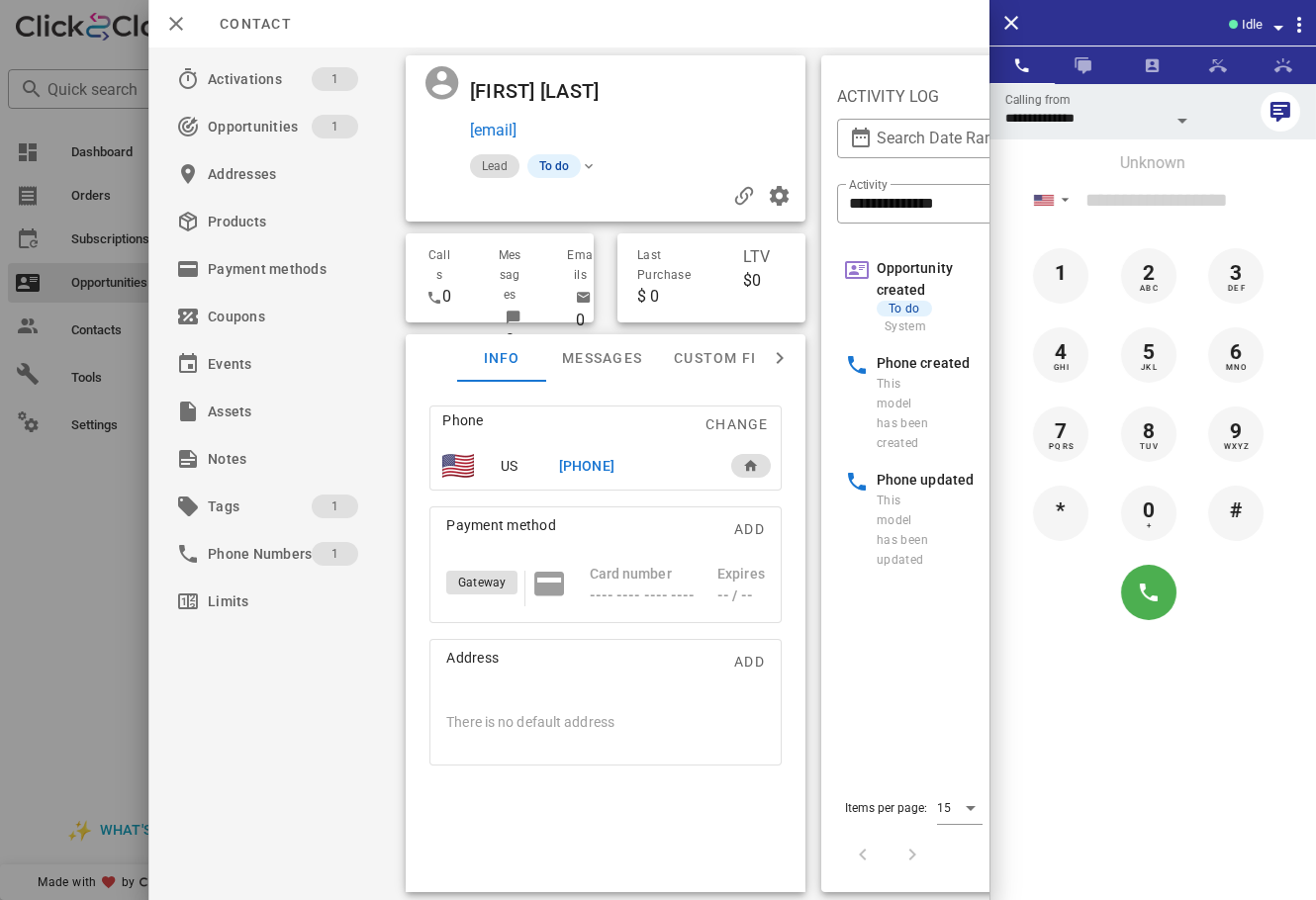 click on "[PHONE]" at bounding box center [634, 466] 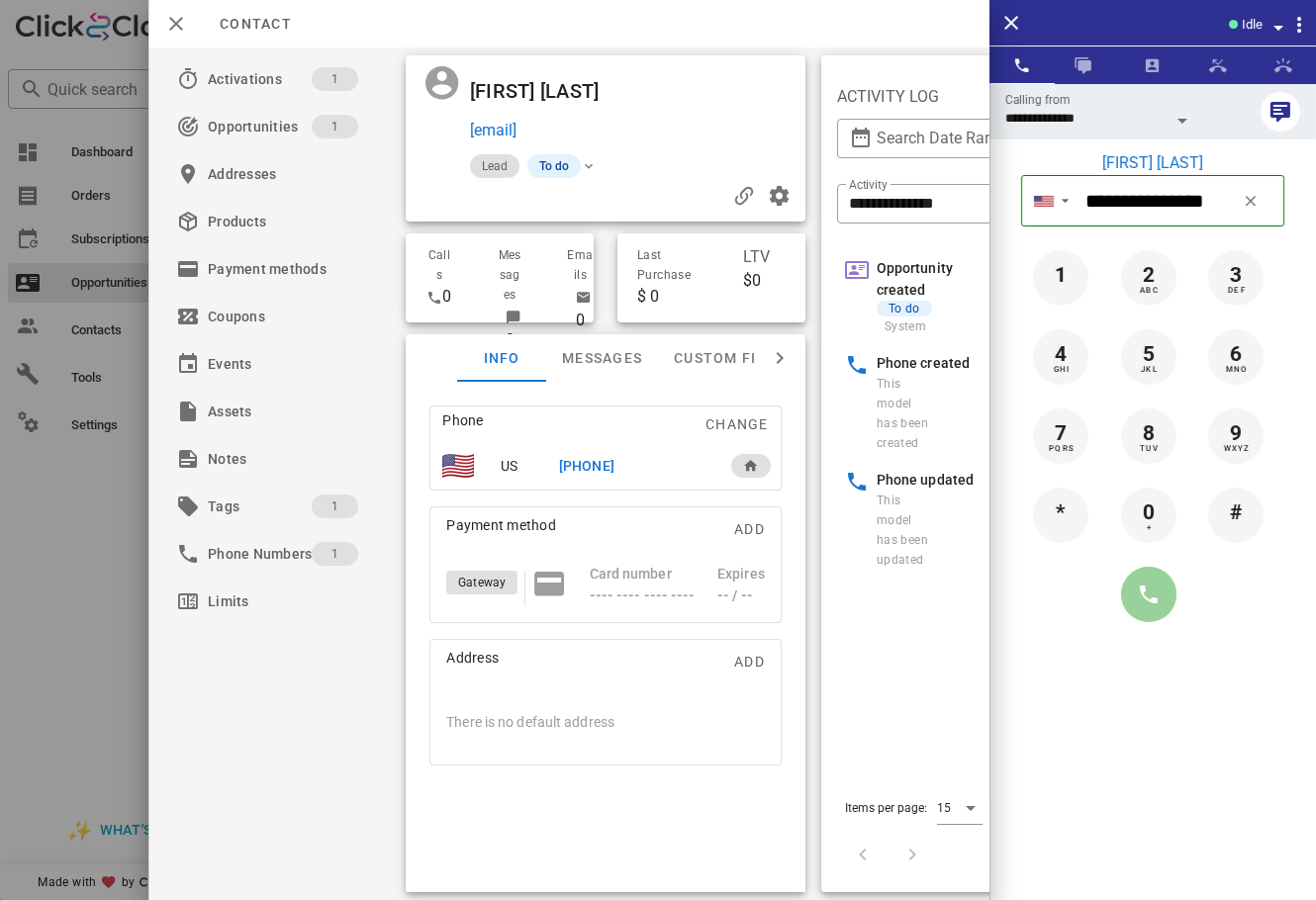 click at bounding box center (1149, 594) 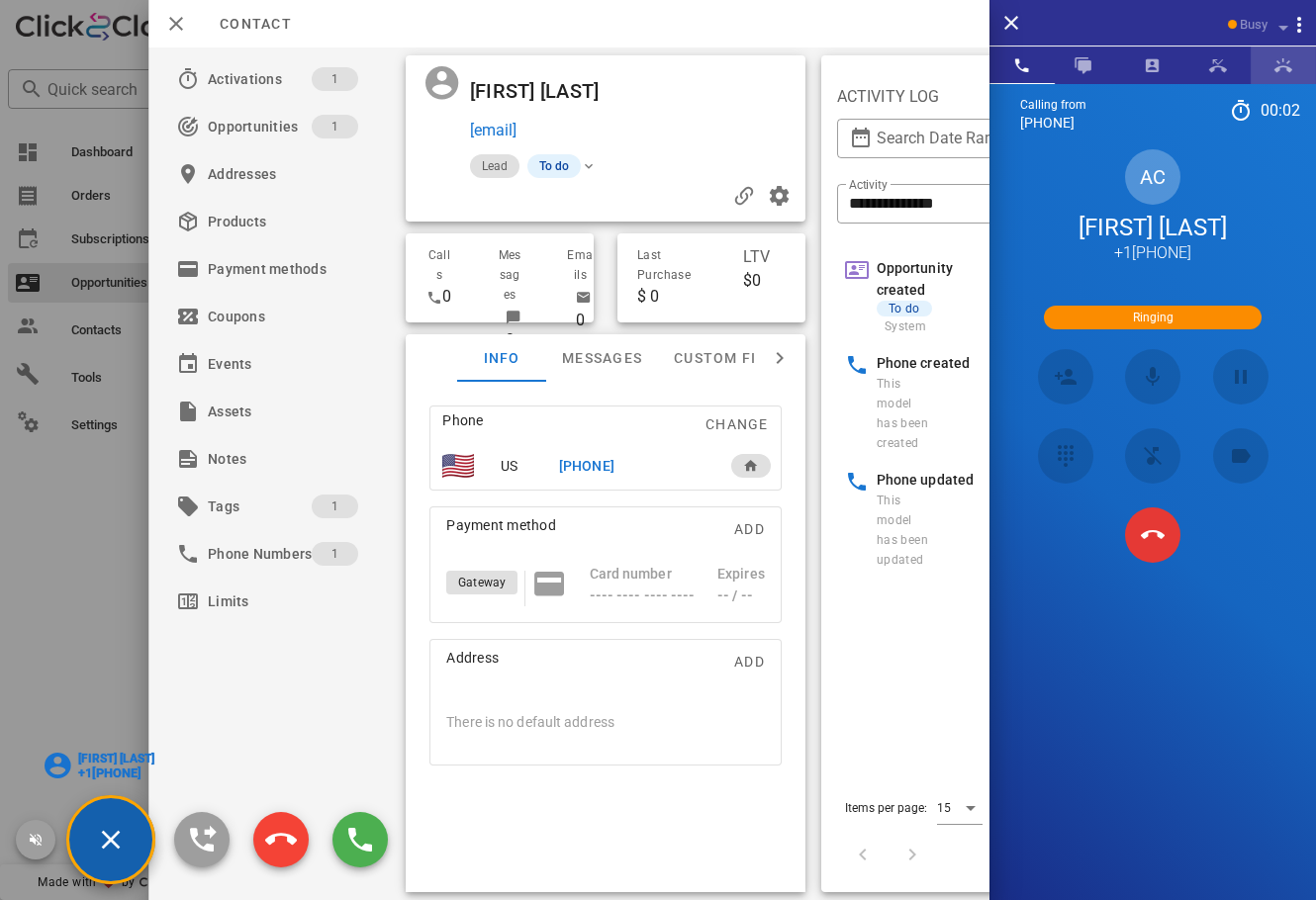 click at bounding box center (1283, 65) 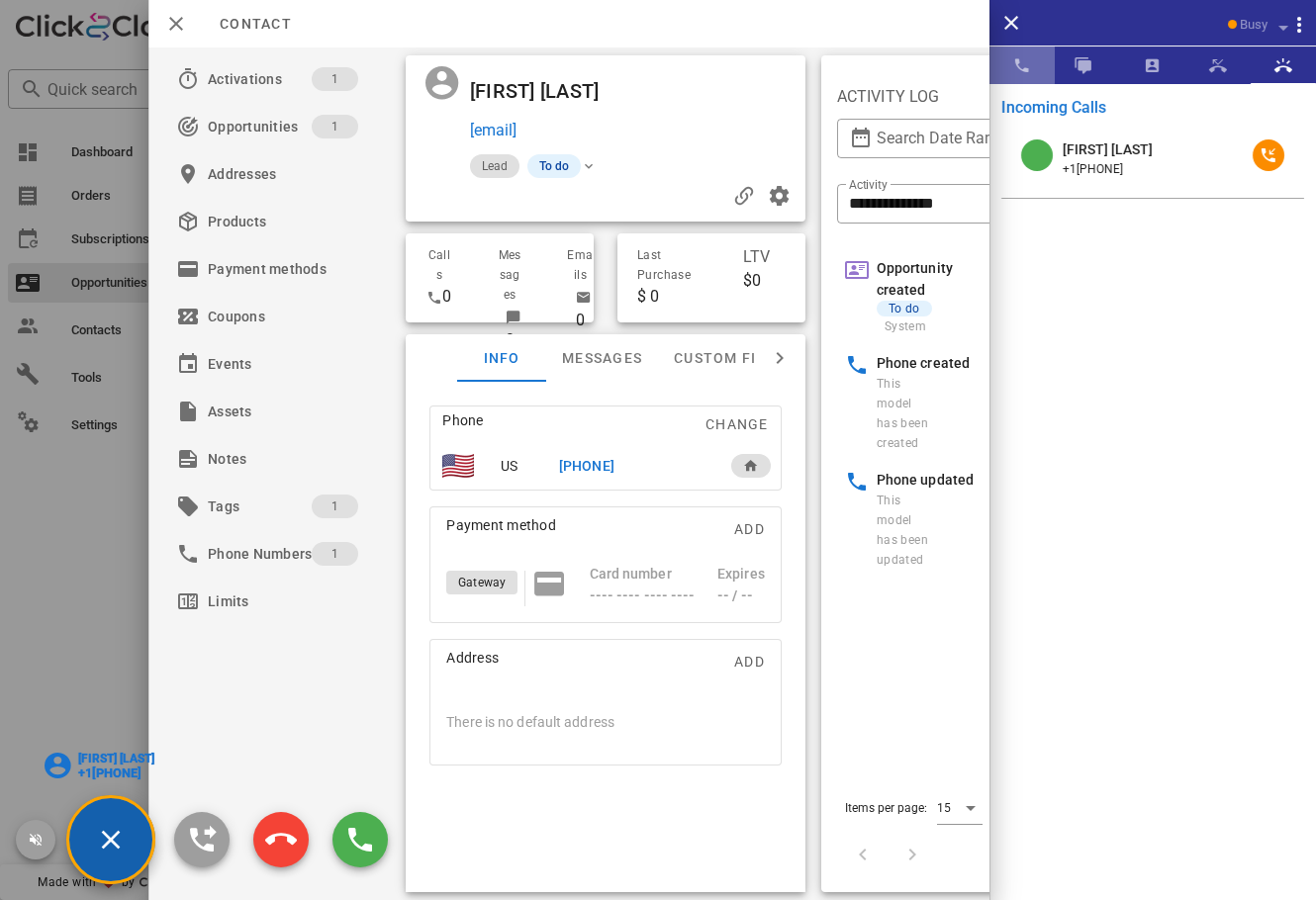 click at bounding box center (1022, 65) 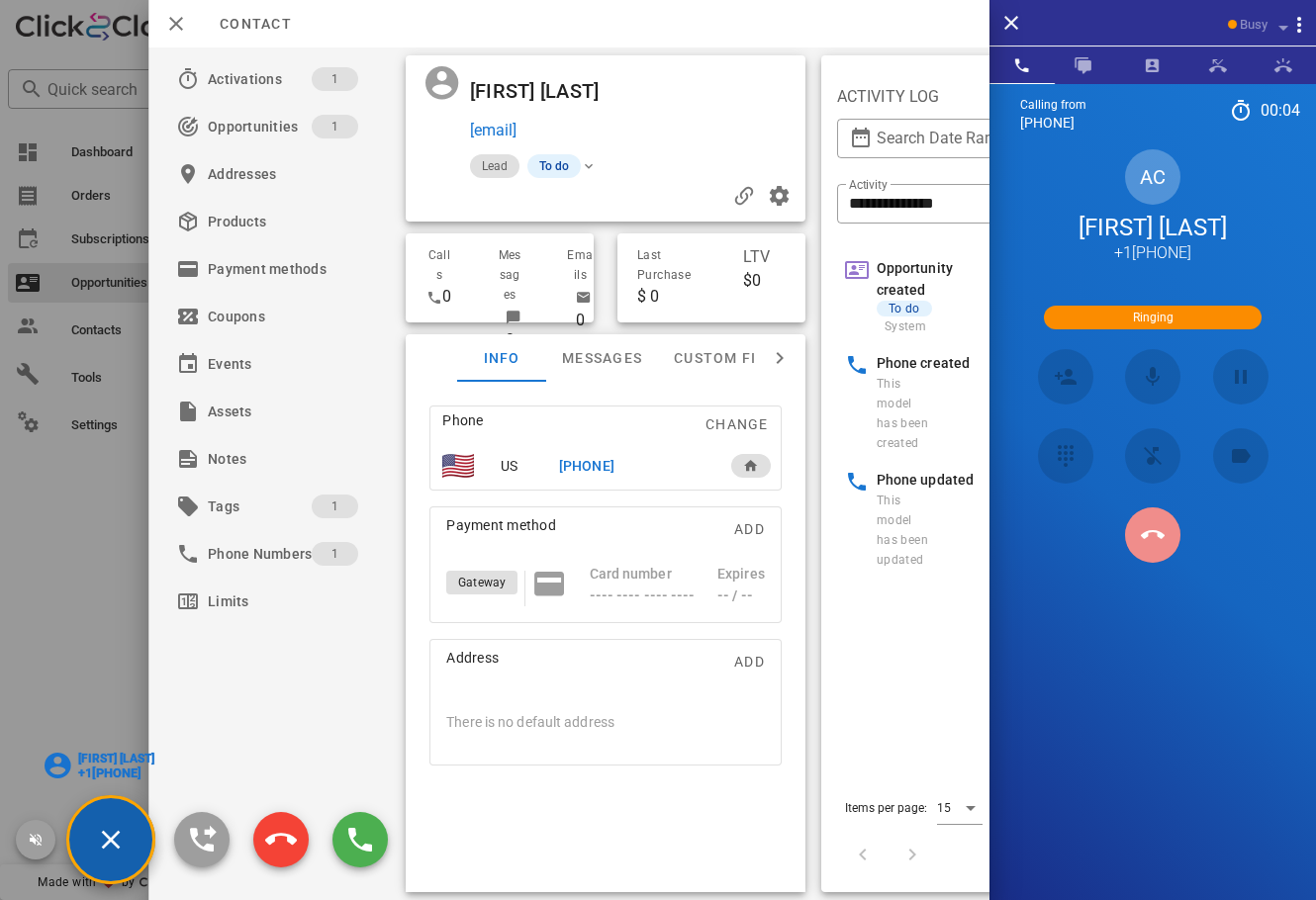 click at bounding box center [1153, 535] 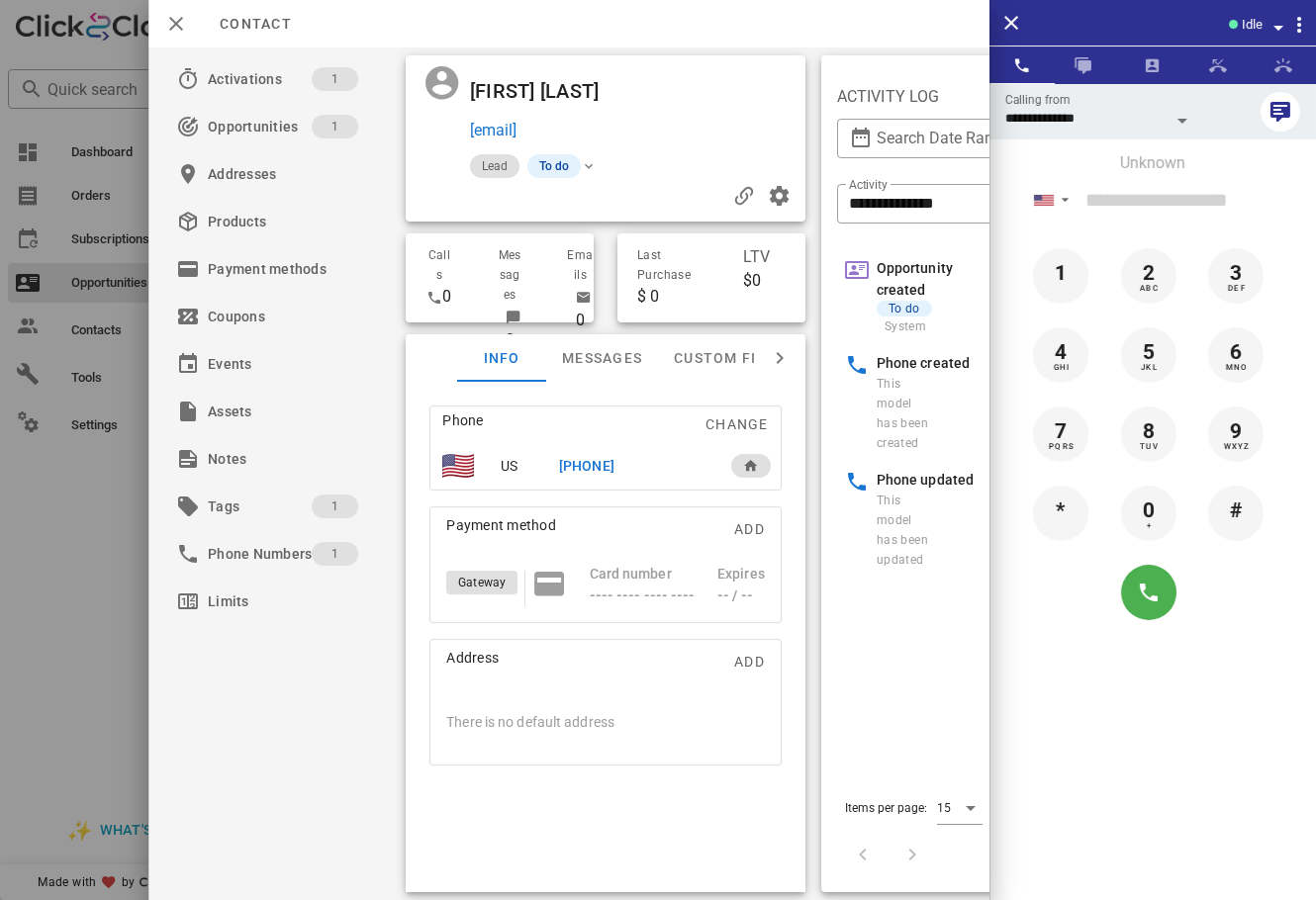 click on "Idle" at bounding box center (1252, 25) 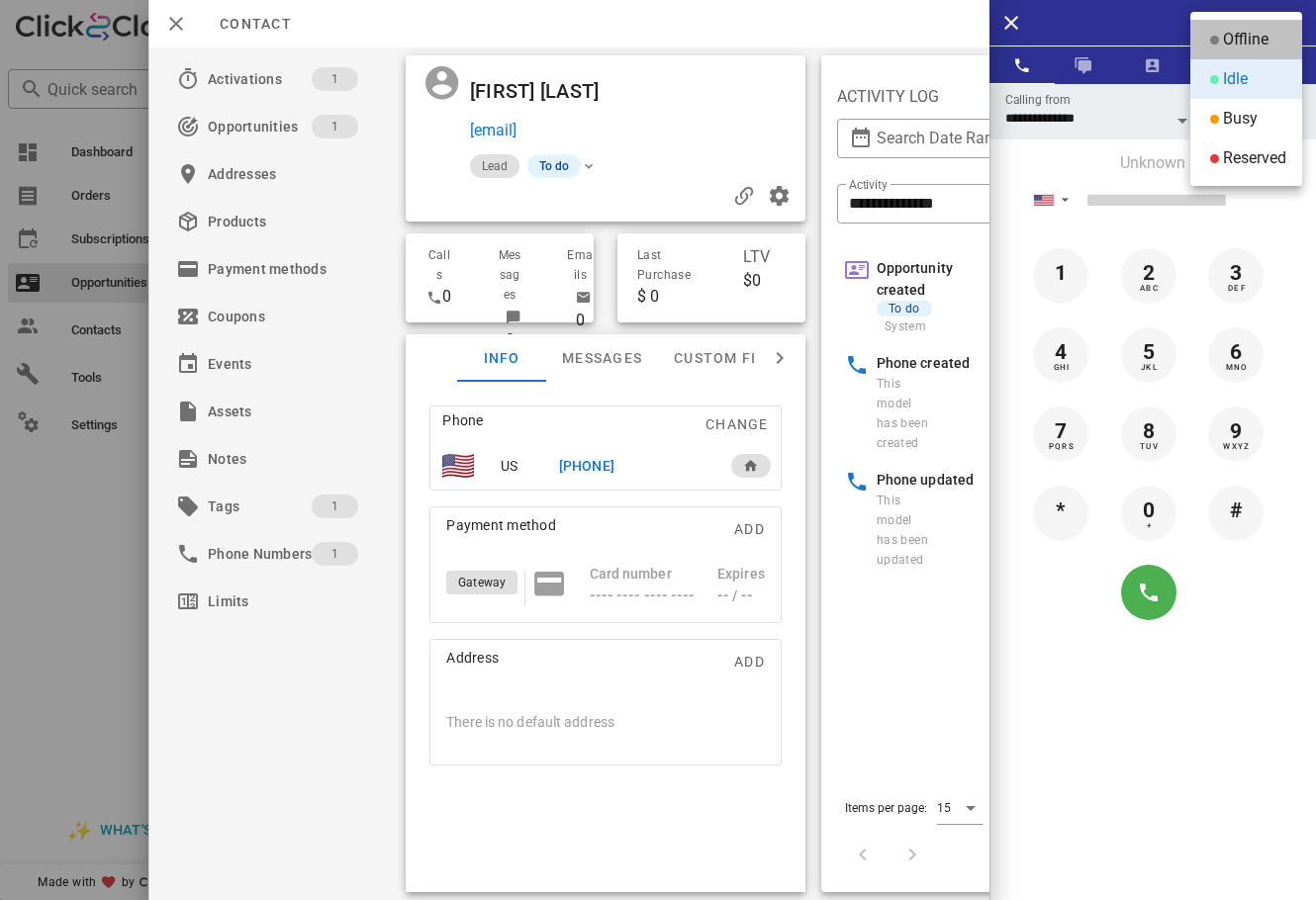 click on "Offline" at bounding box center [1246, 40] 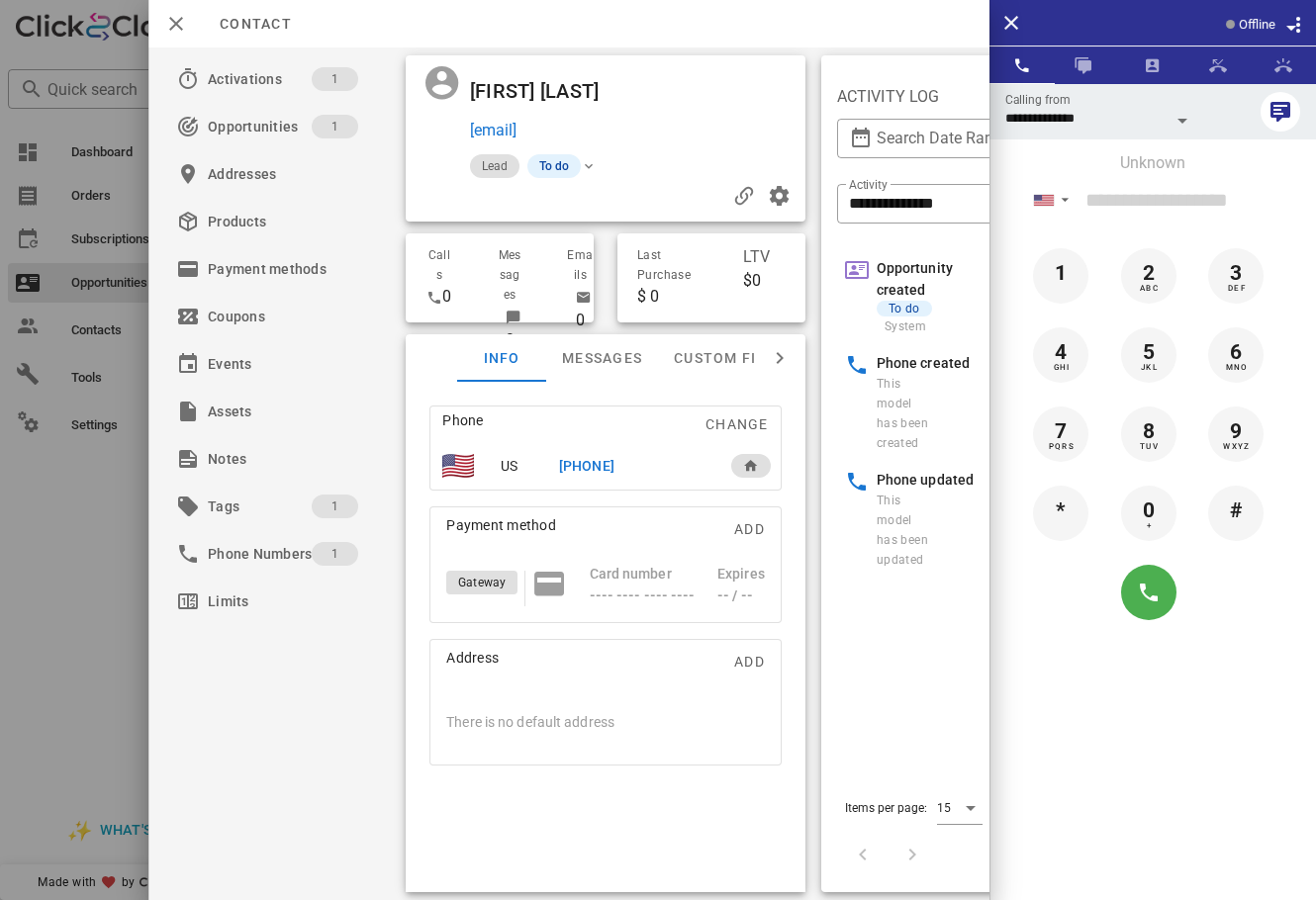 click on "[PHONE]" at bounding box center (634, 466) 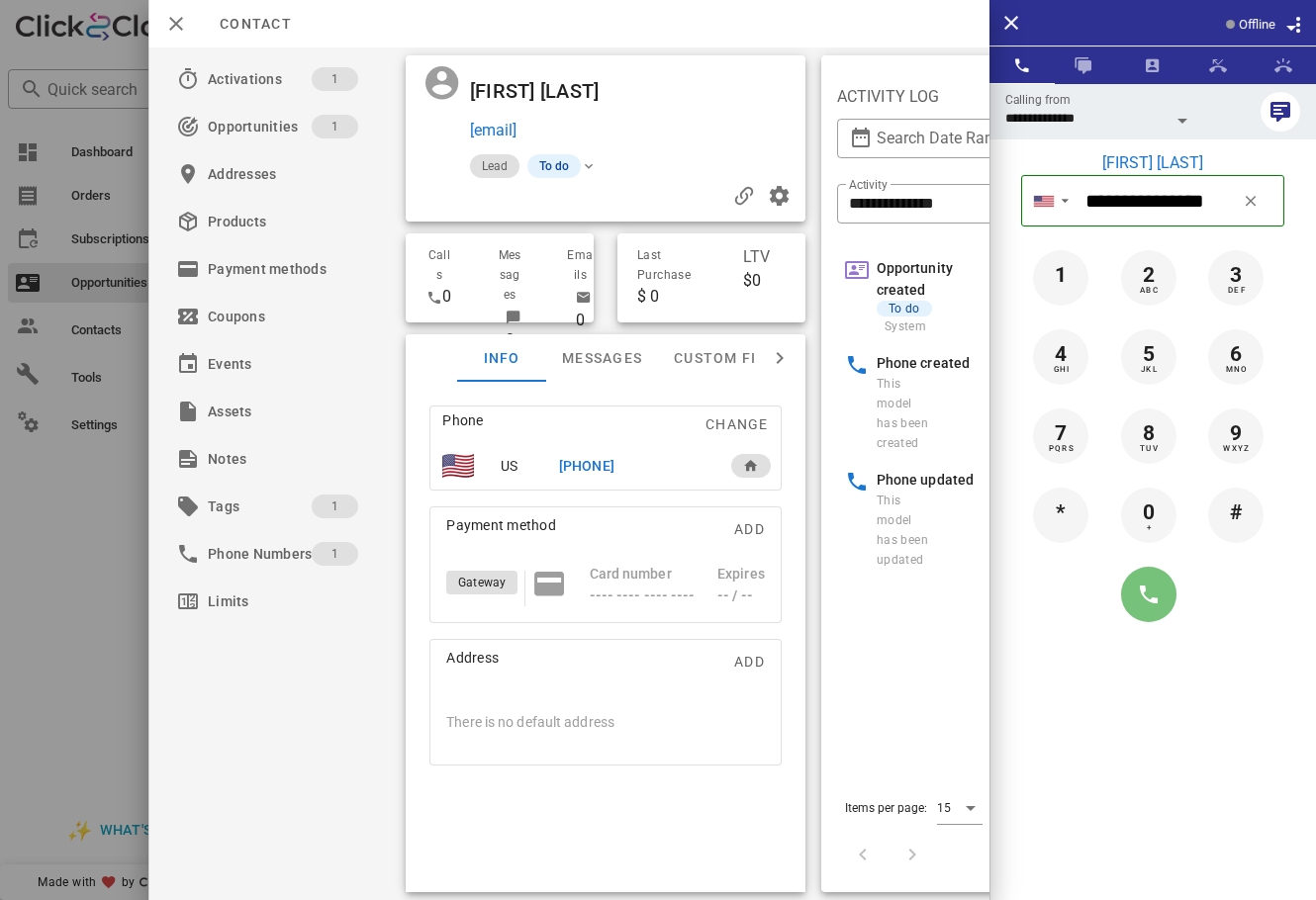 click at bounding box center [1149, 594] 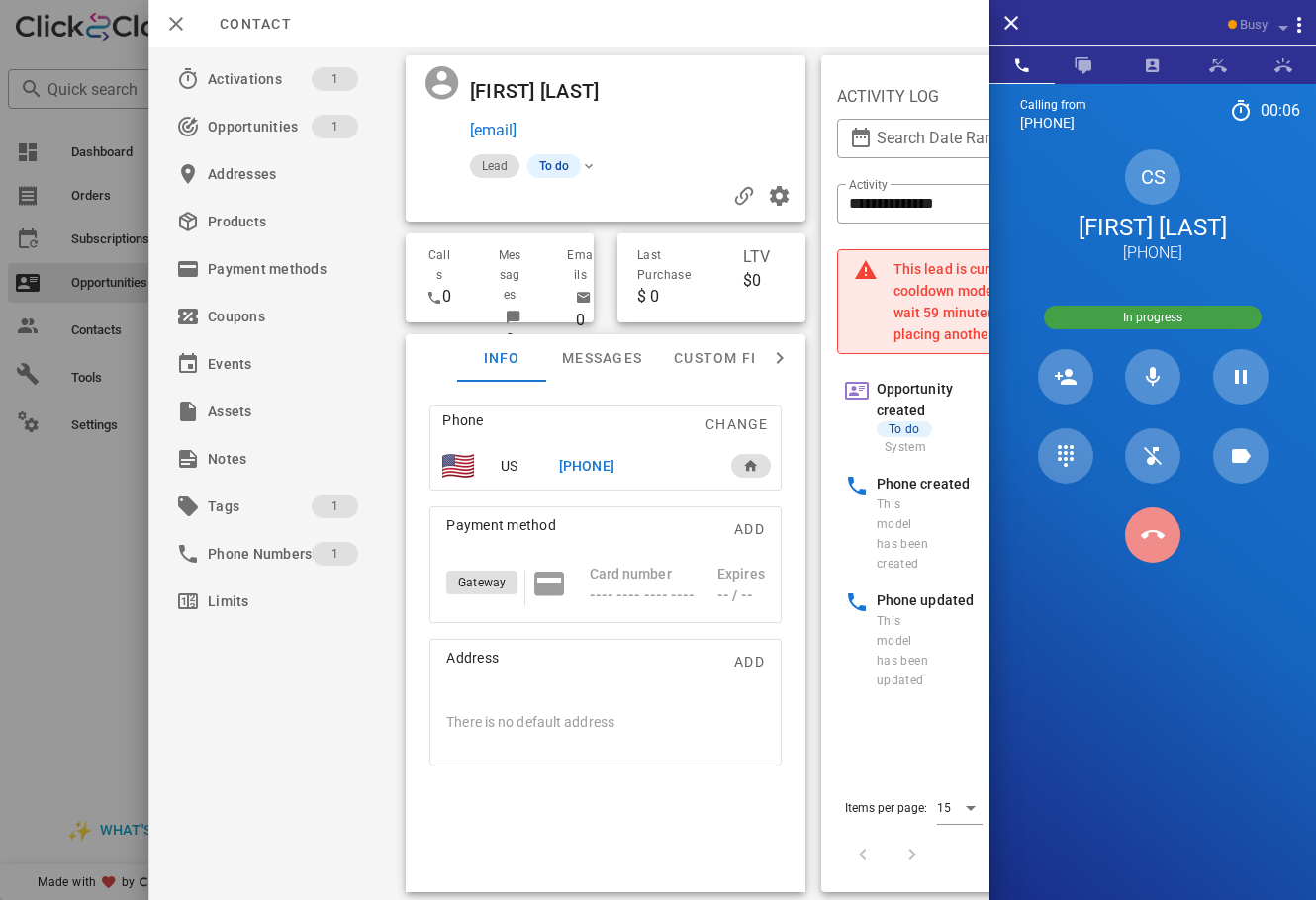 click at bounding box center [1153, 535] 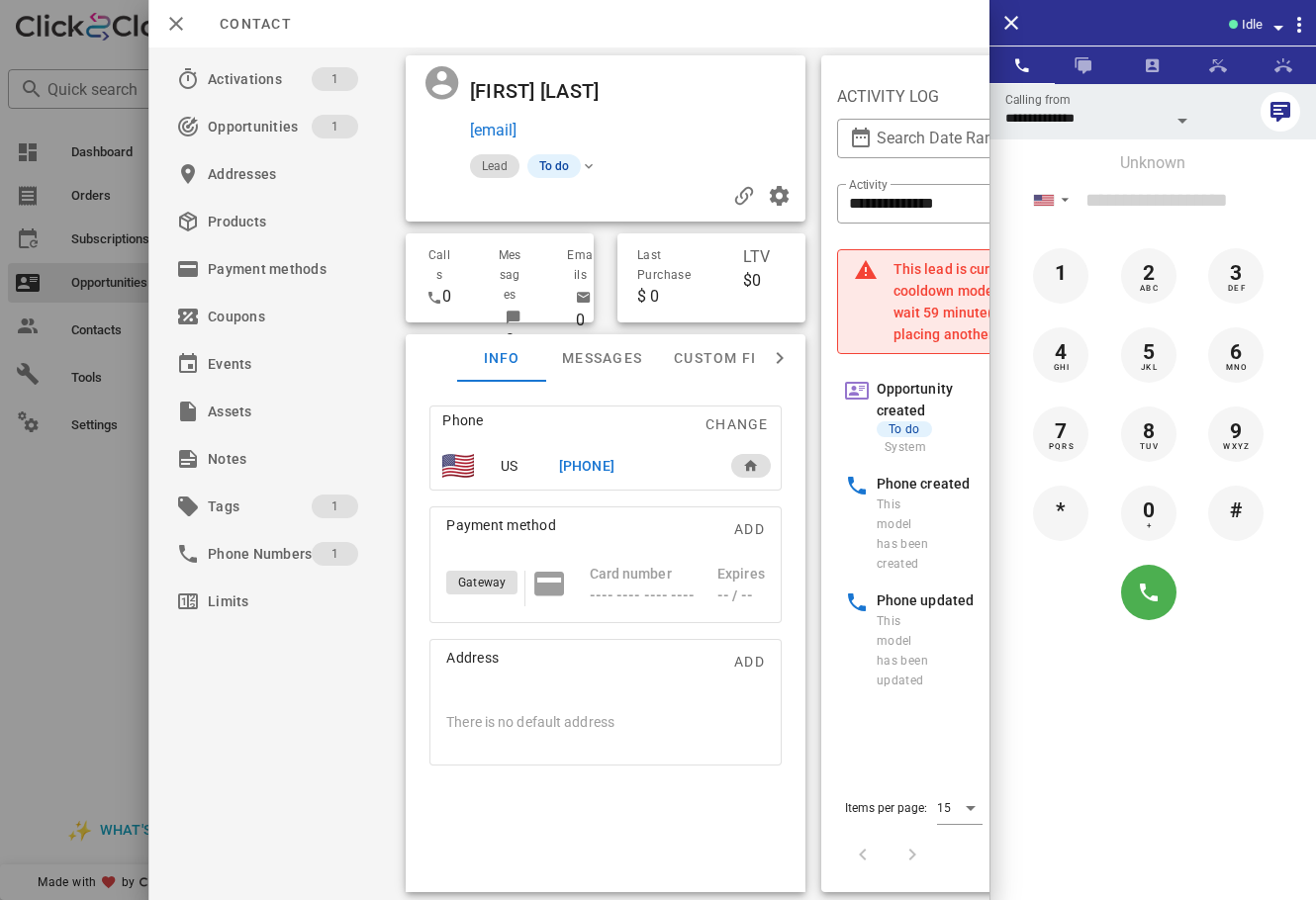click at bounding box center (1278, 28) 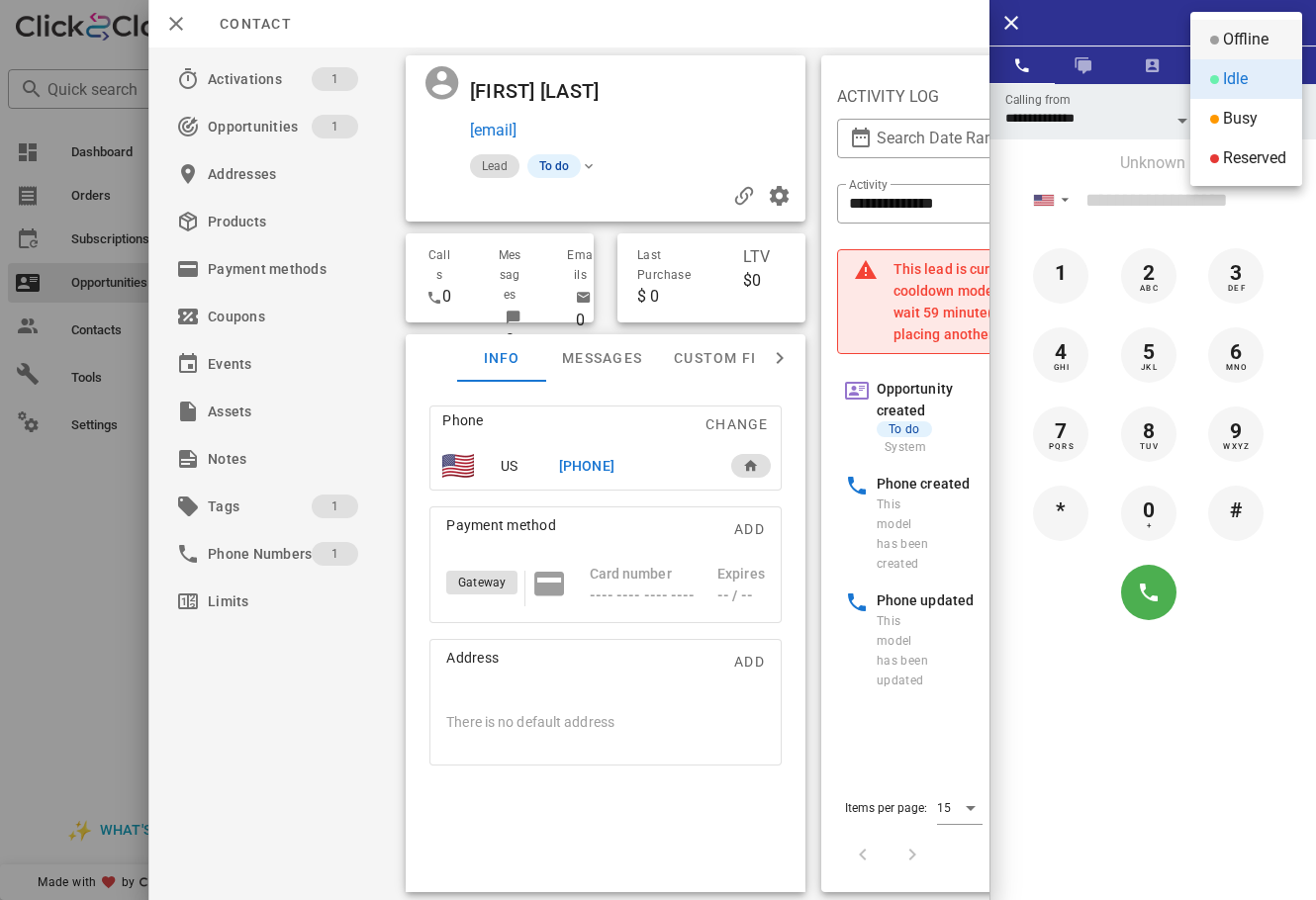 click on "Offline" at bounding box center (1246, 40) 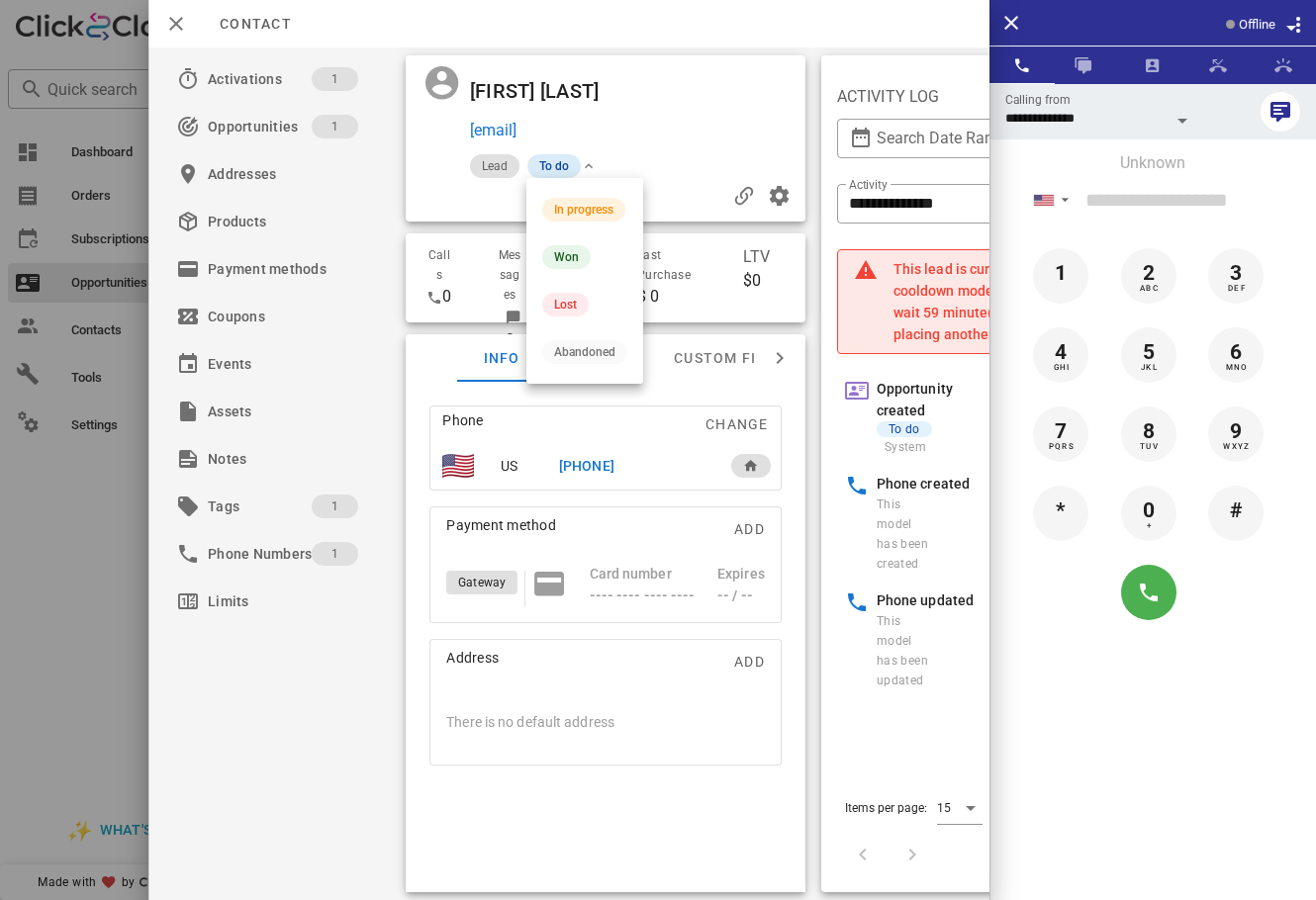 click on "To do" at bounding box center (554, 166) 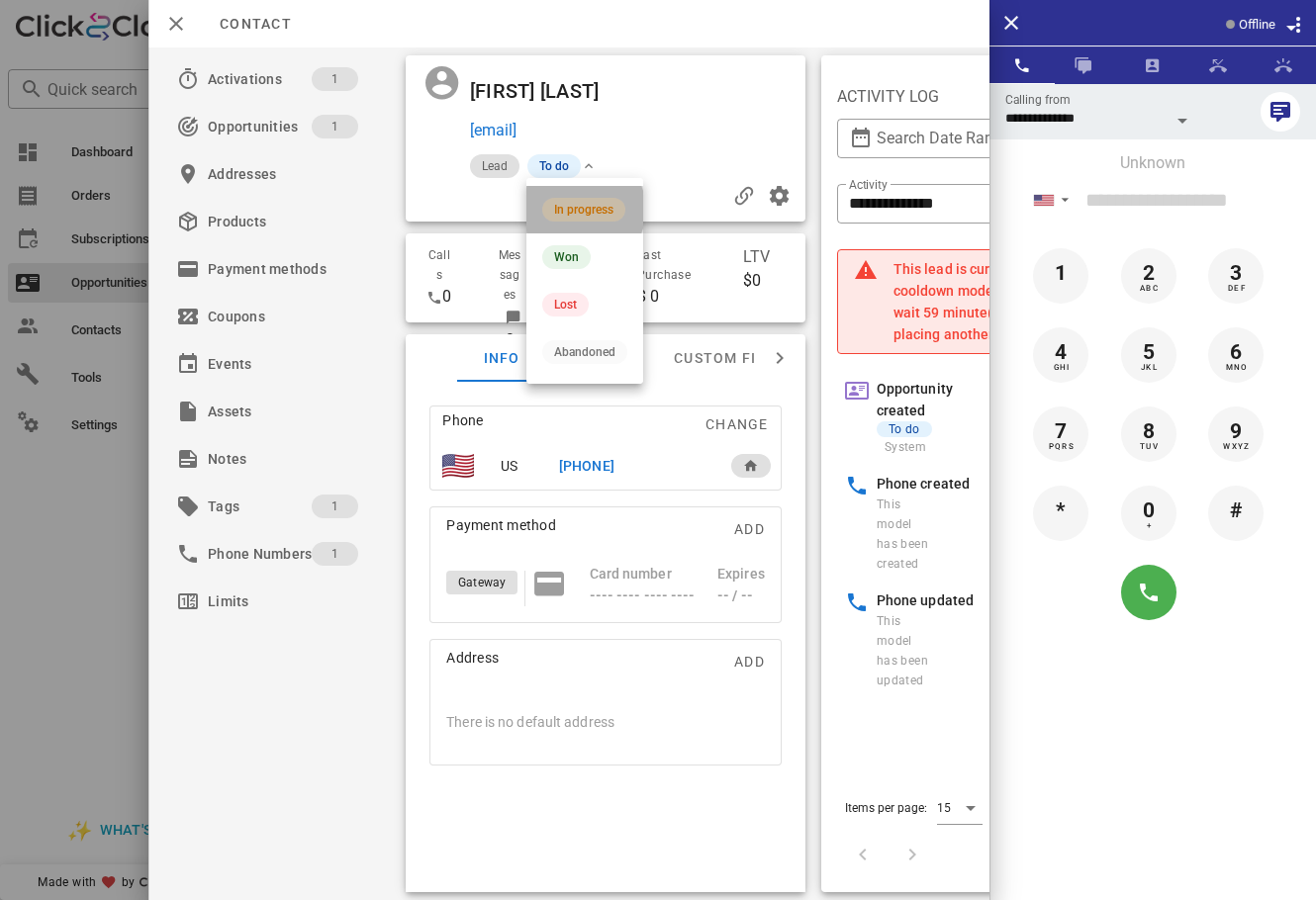 click on "In progress" at bounding box center [584, 210] 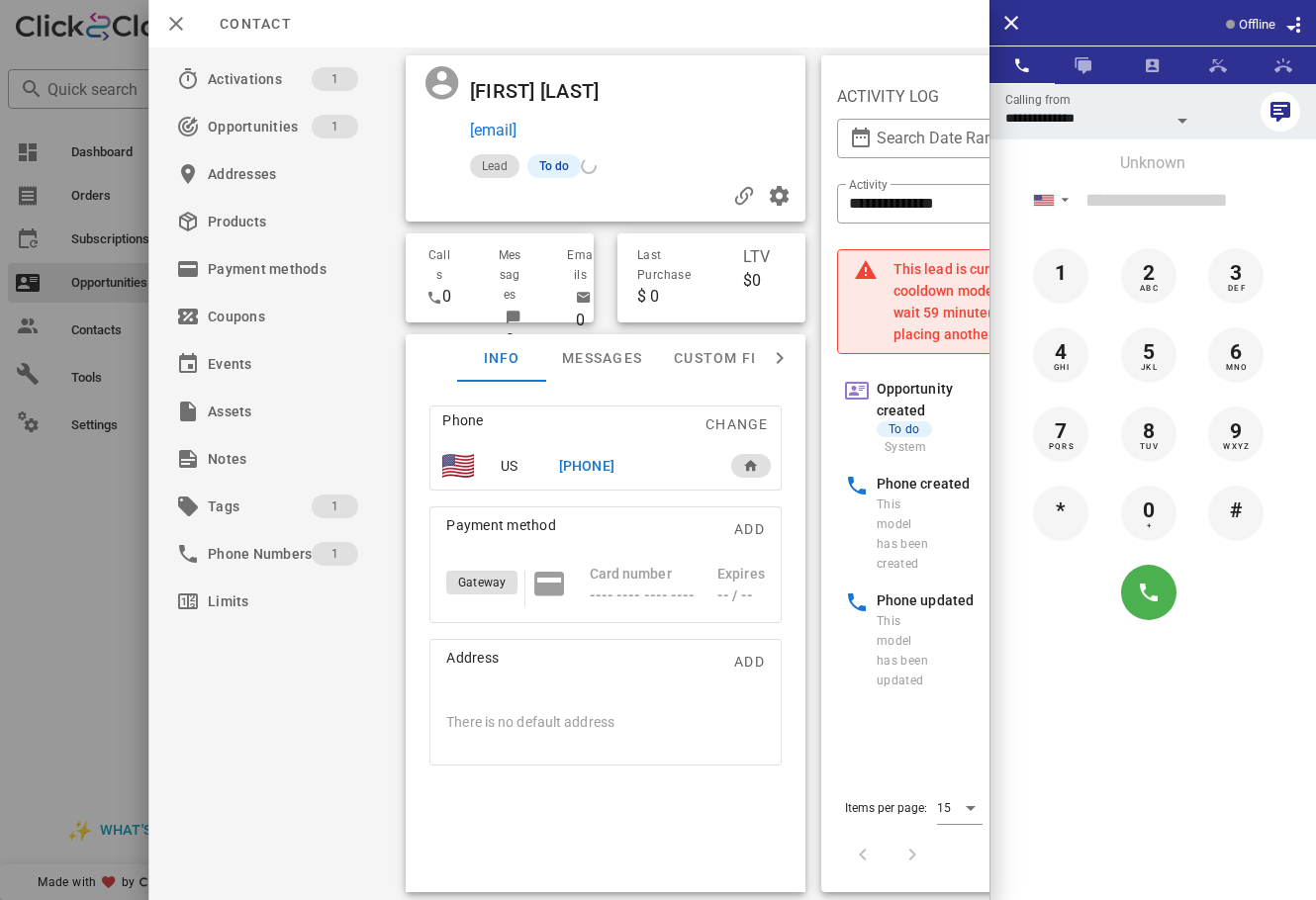click at bounding box center (658, 450) 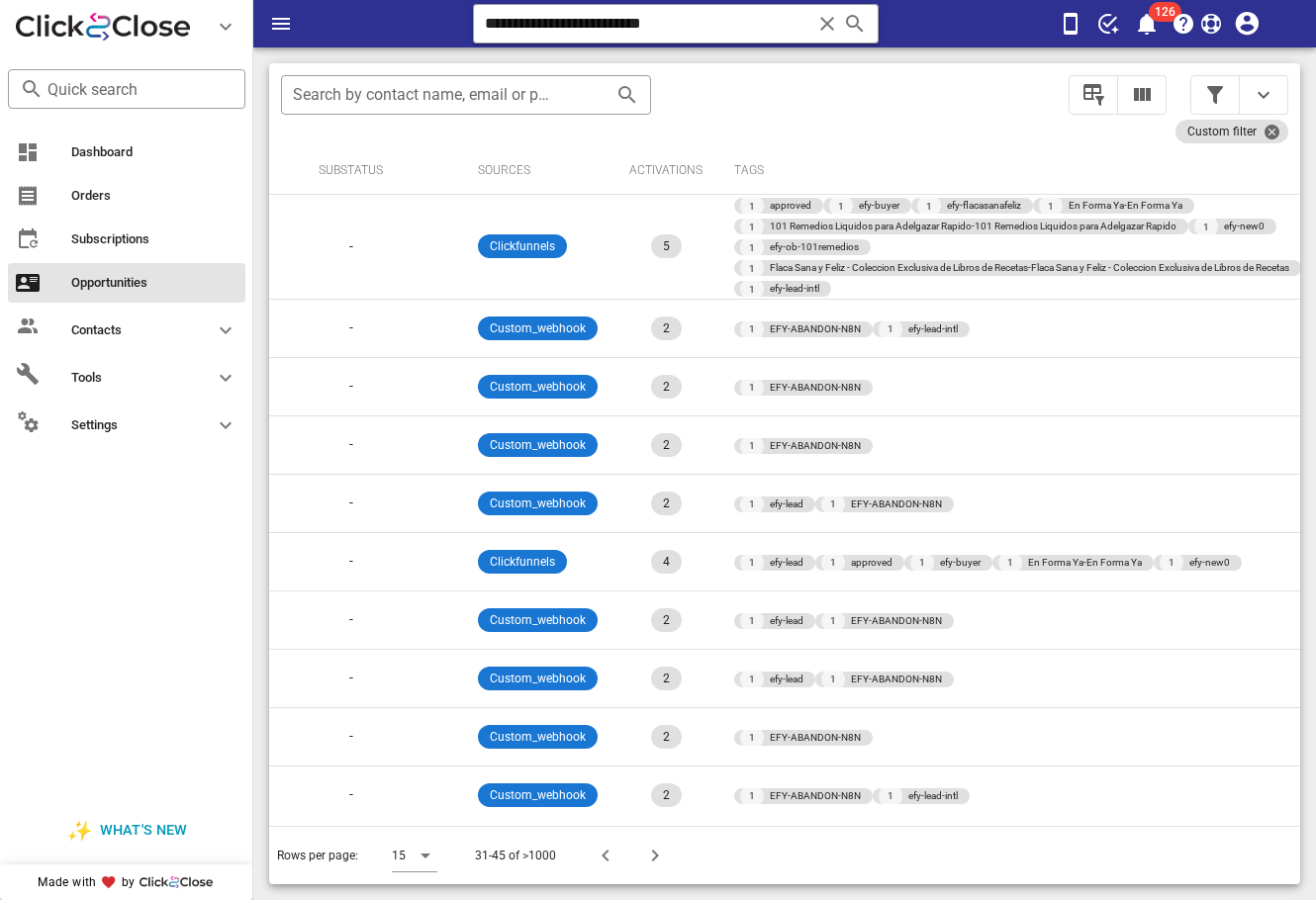 scroll, scrollTop: 0, scrollLeft: 0, axis: both 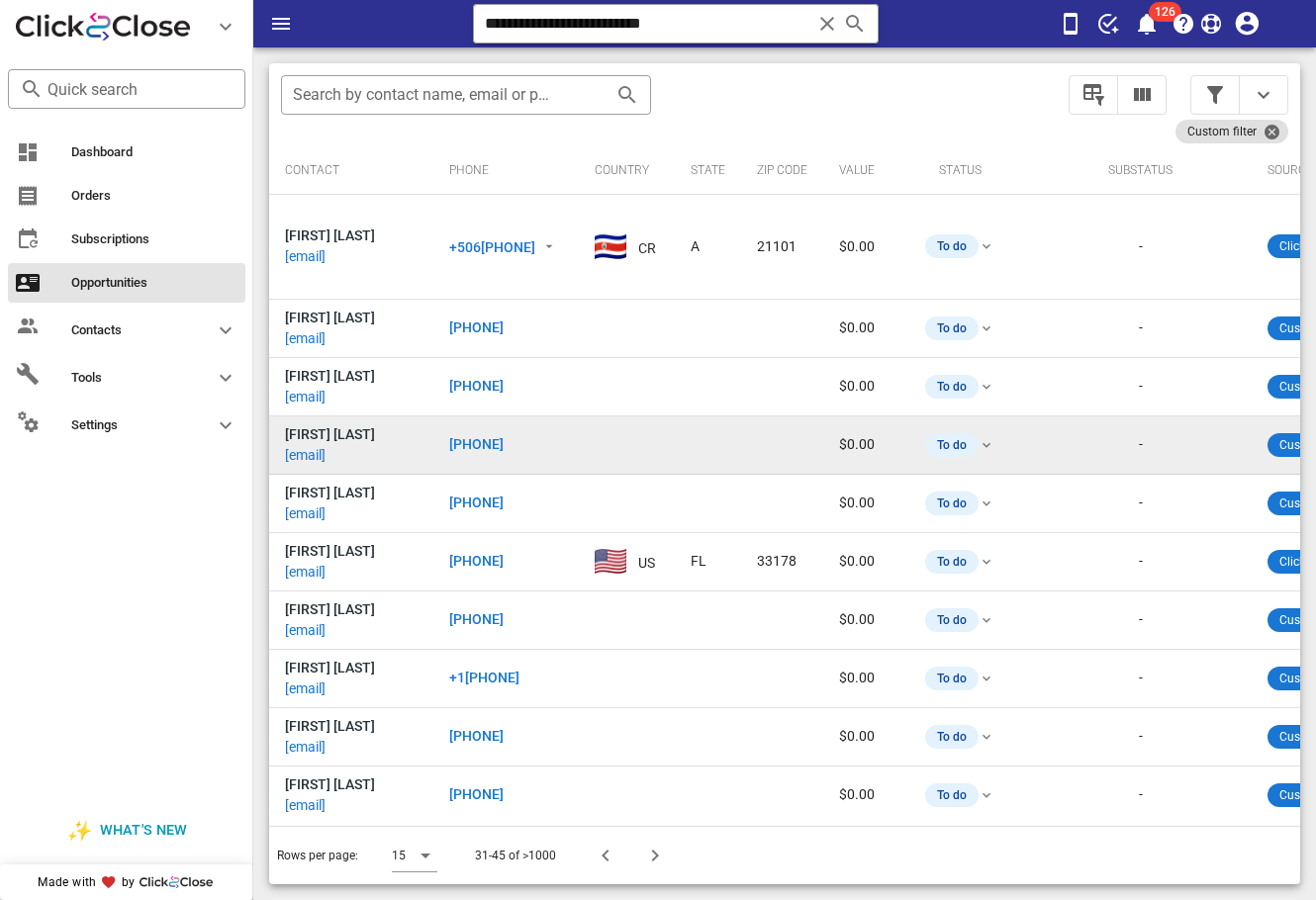 click on "[EMAIL]" at bounding box center (305, 455) 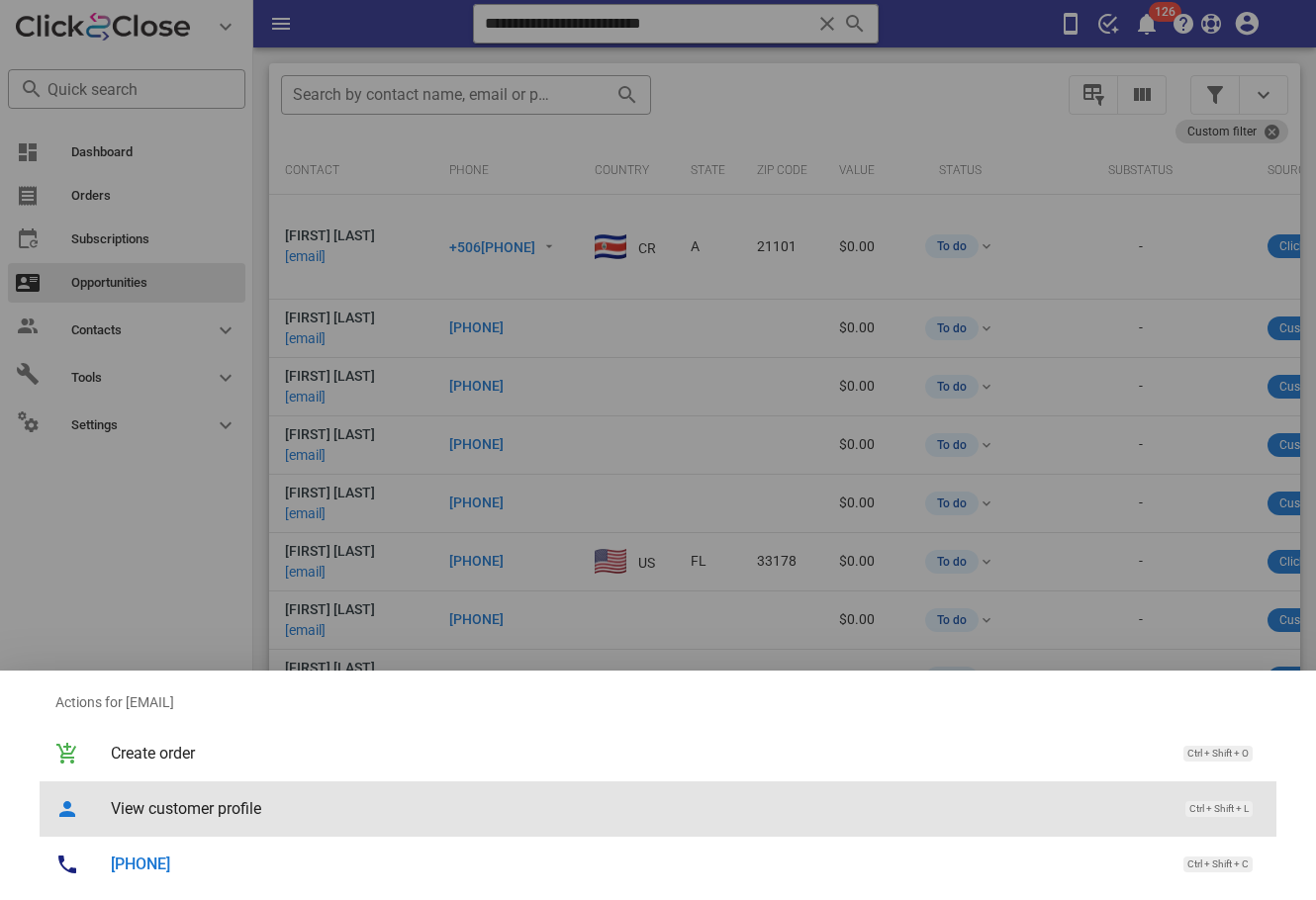 click on "View customer profile Ctrl + Shift + L" at bounding box center [686, 808] 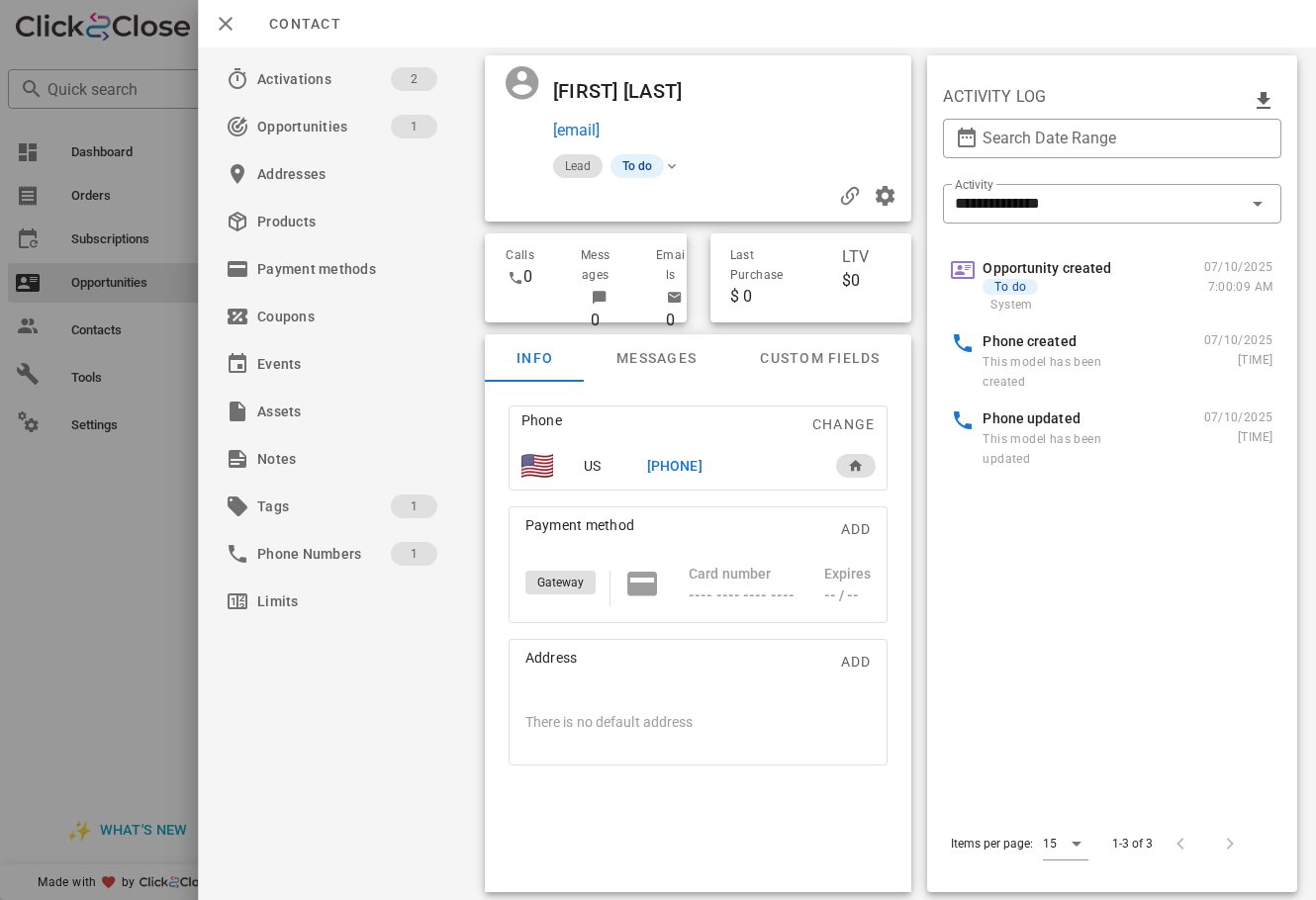 click on "[PHONE]" at bounding box center [674, 466] 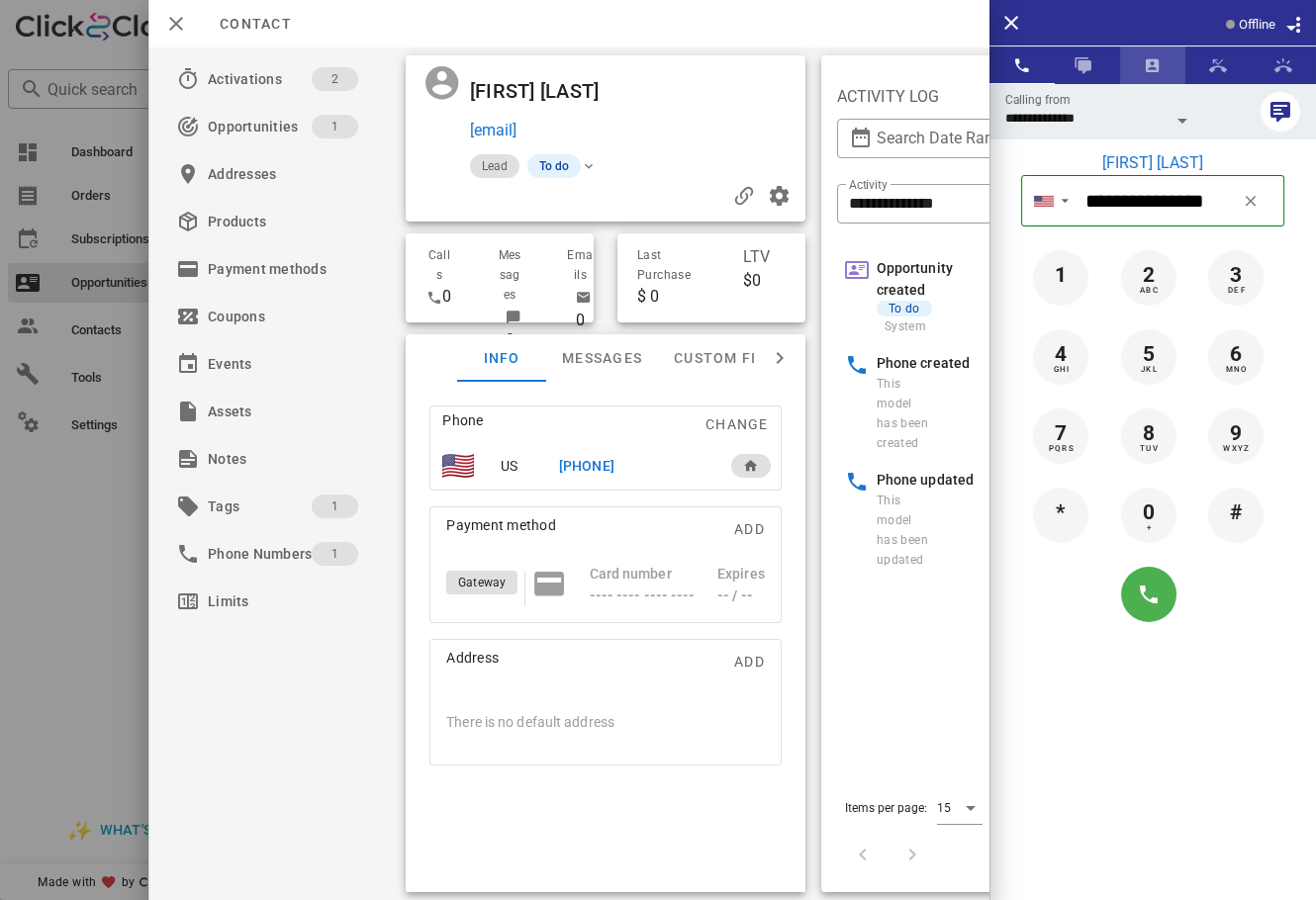 click at bounding box center [1153, 65] 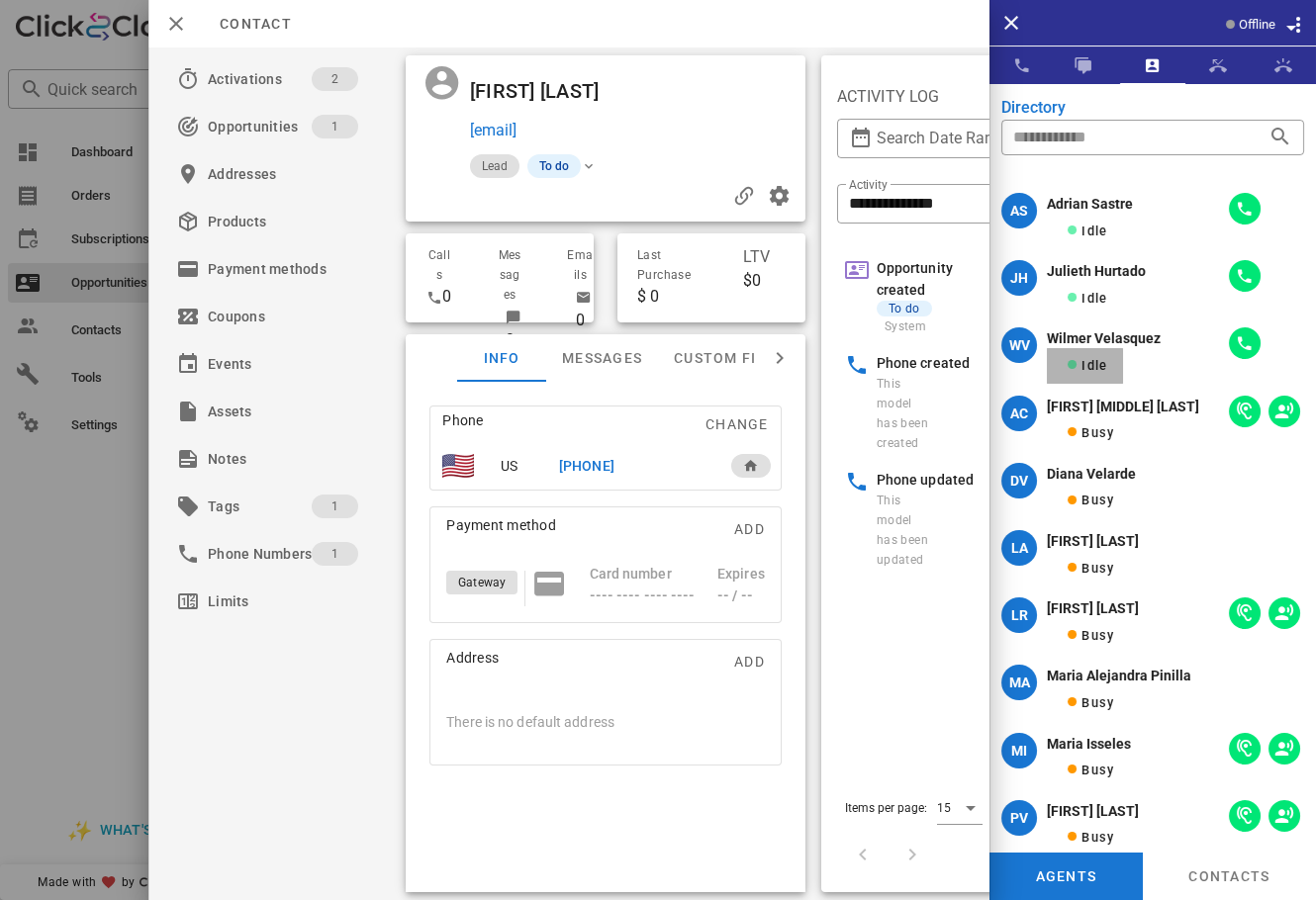 click on "Idle" at bounding box center [1084, 366] 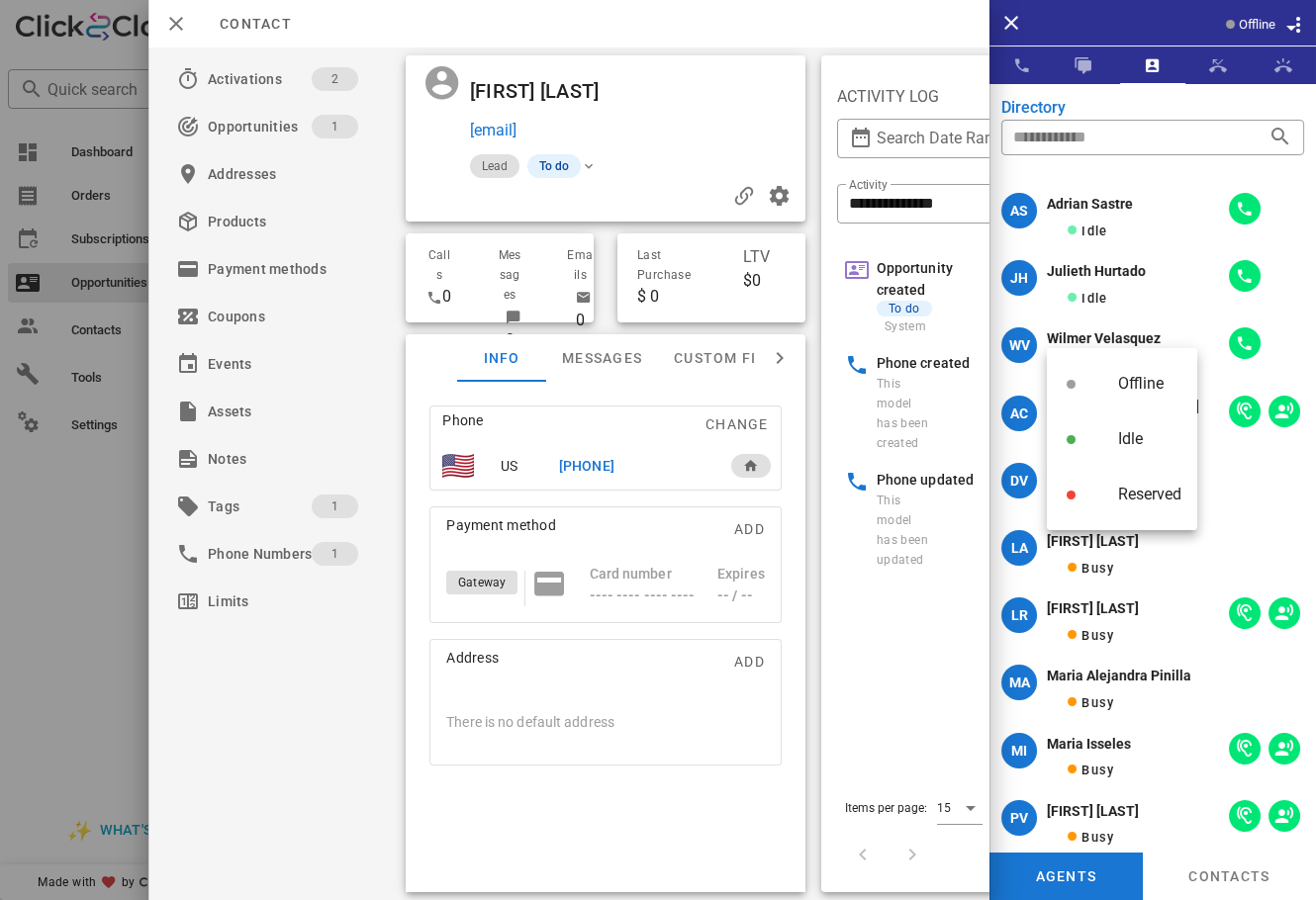 click on "​" at bounding box center (1153, 152) 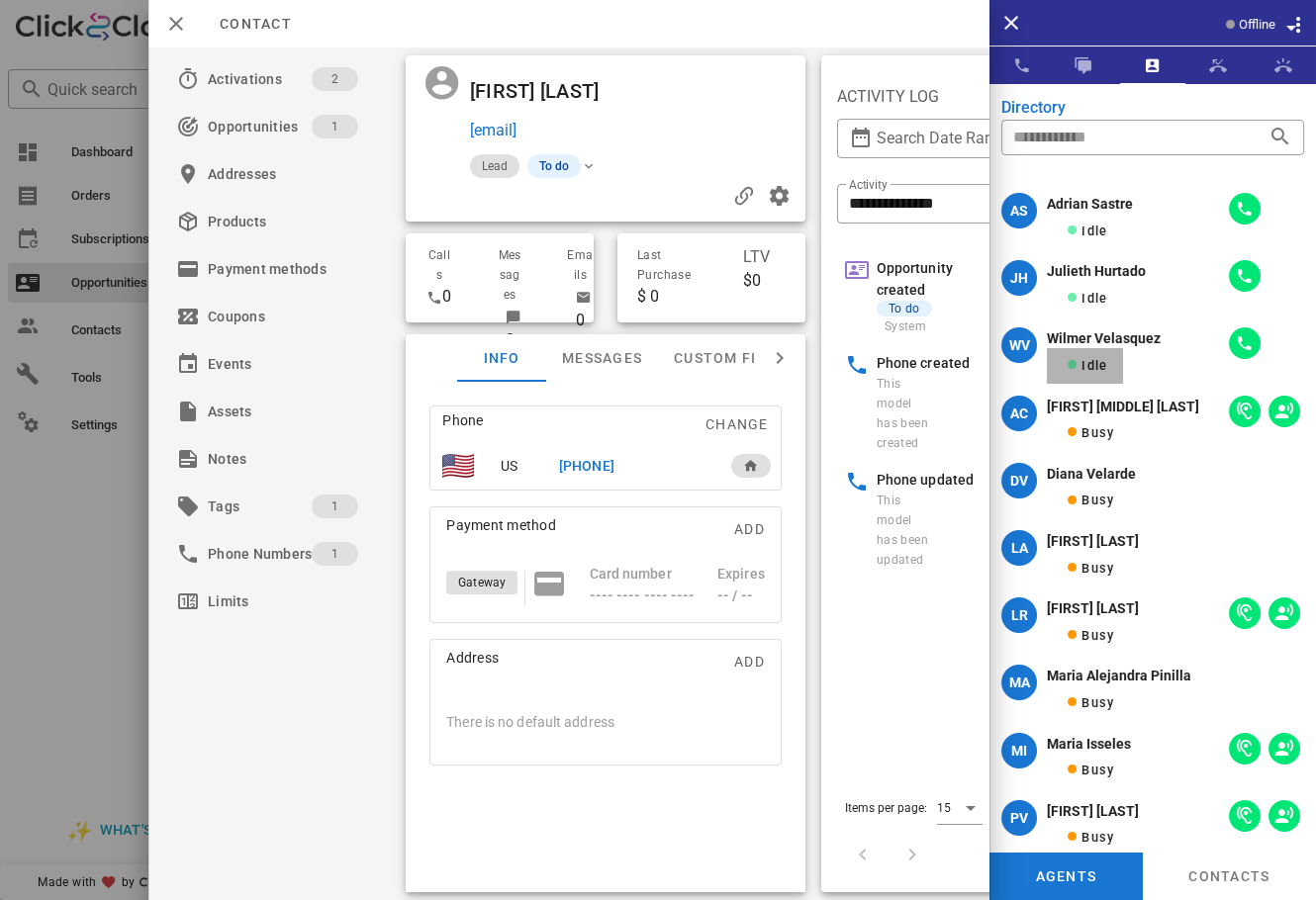 click on "Idle" at bounding box center [1084, 365] 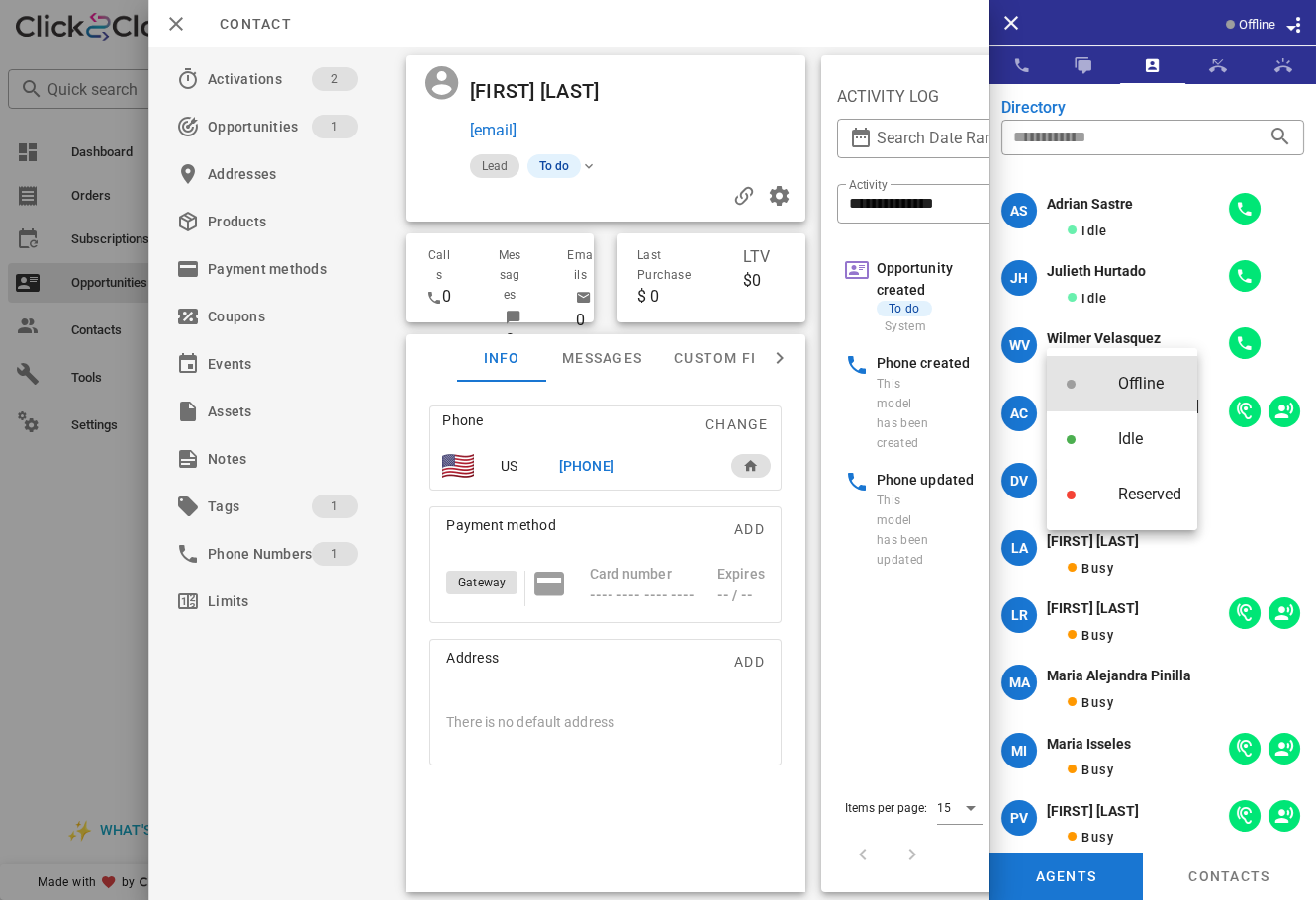 click at bounding box center [1082, 384] 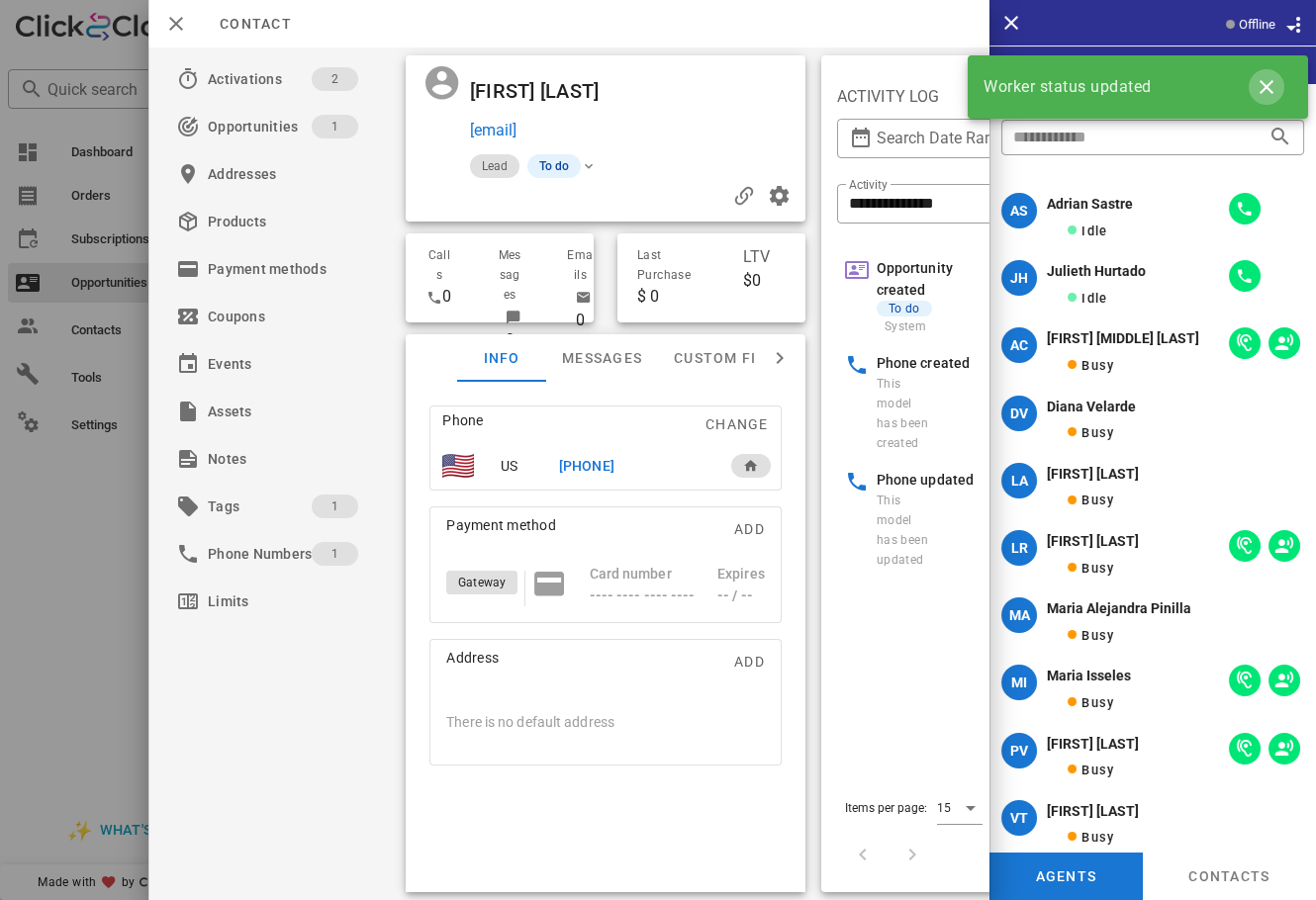 click at bounding box center [1267, 87] 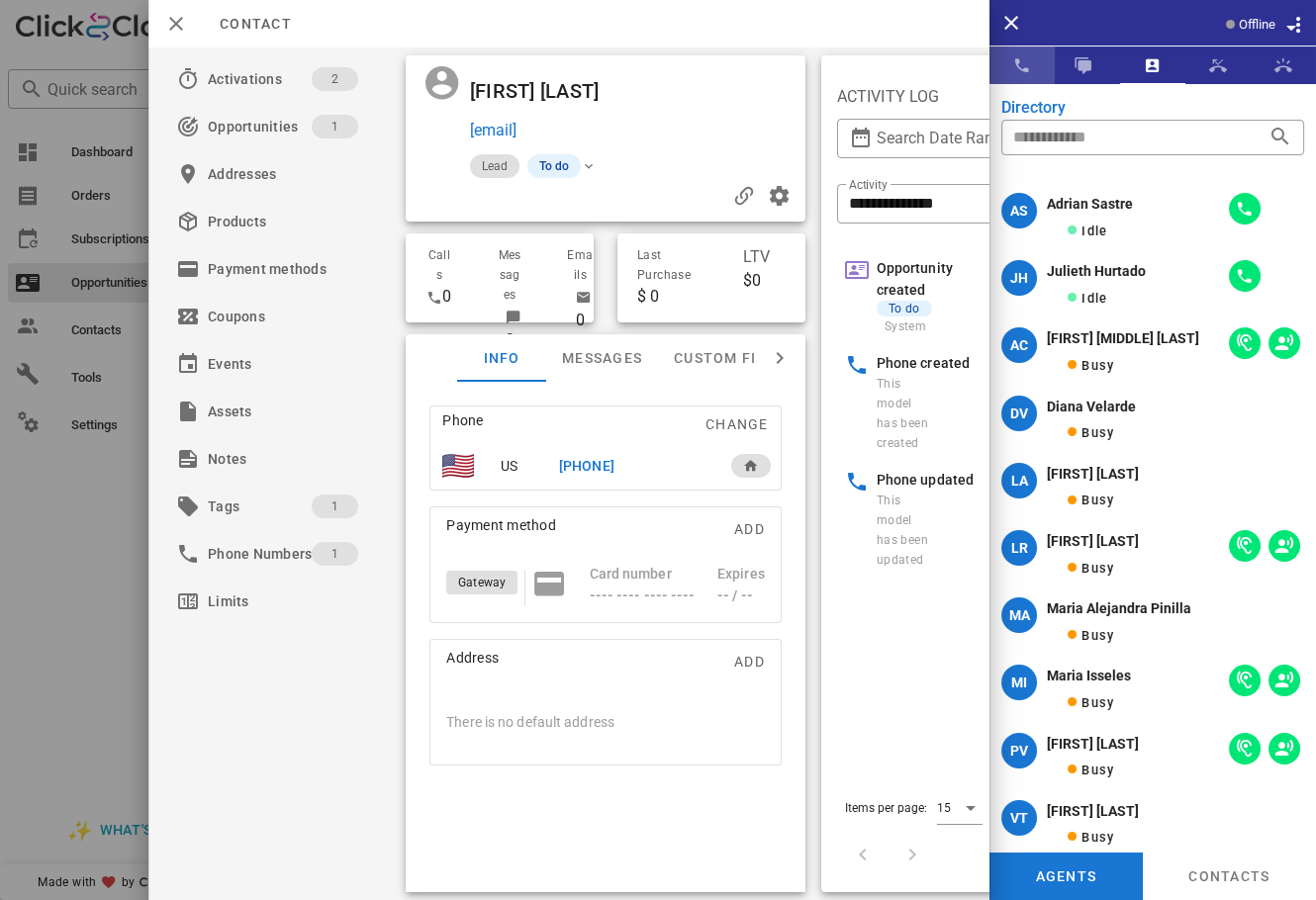 click at bounding box center (1022, 65) 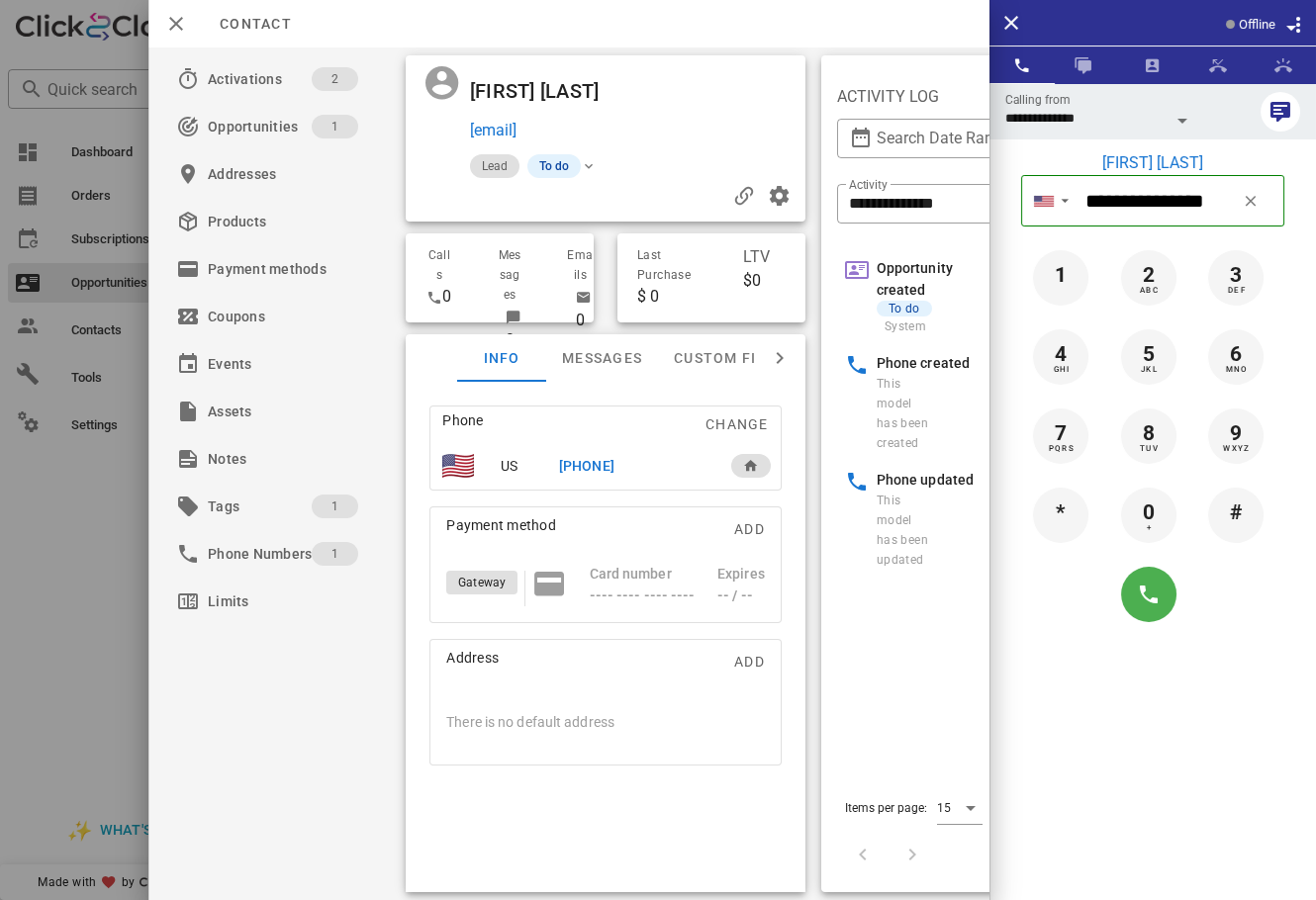 drag, startPoint x: 705, startPoint y: 672, endPoint x: 695, endPoint y: 661, distance: 14.866069 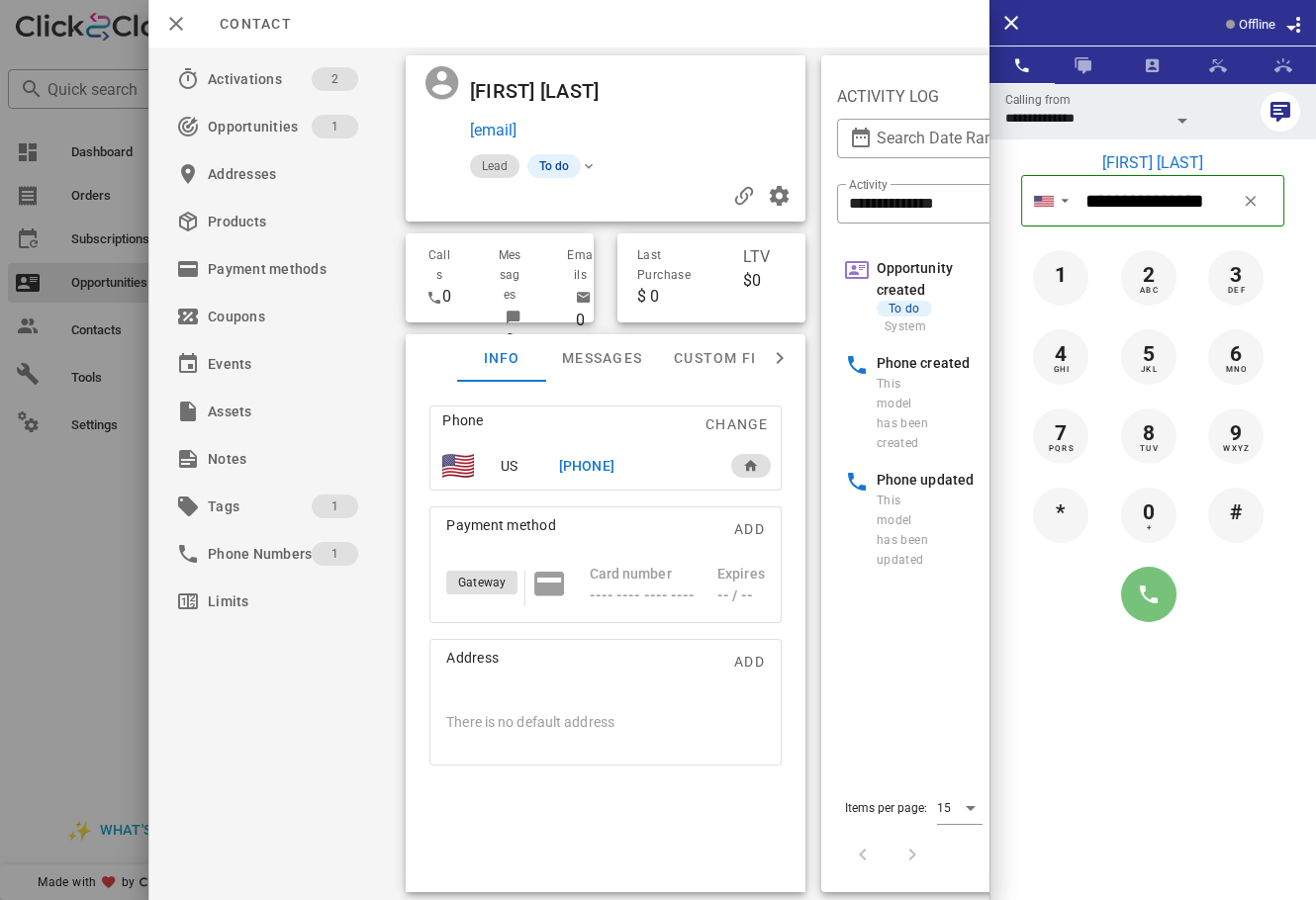 click at bounding box center (1149, 594) 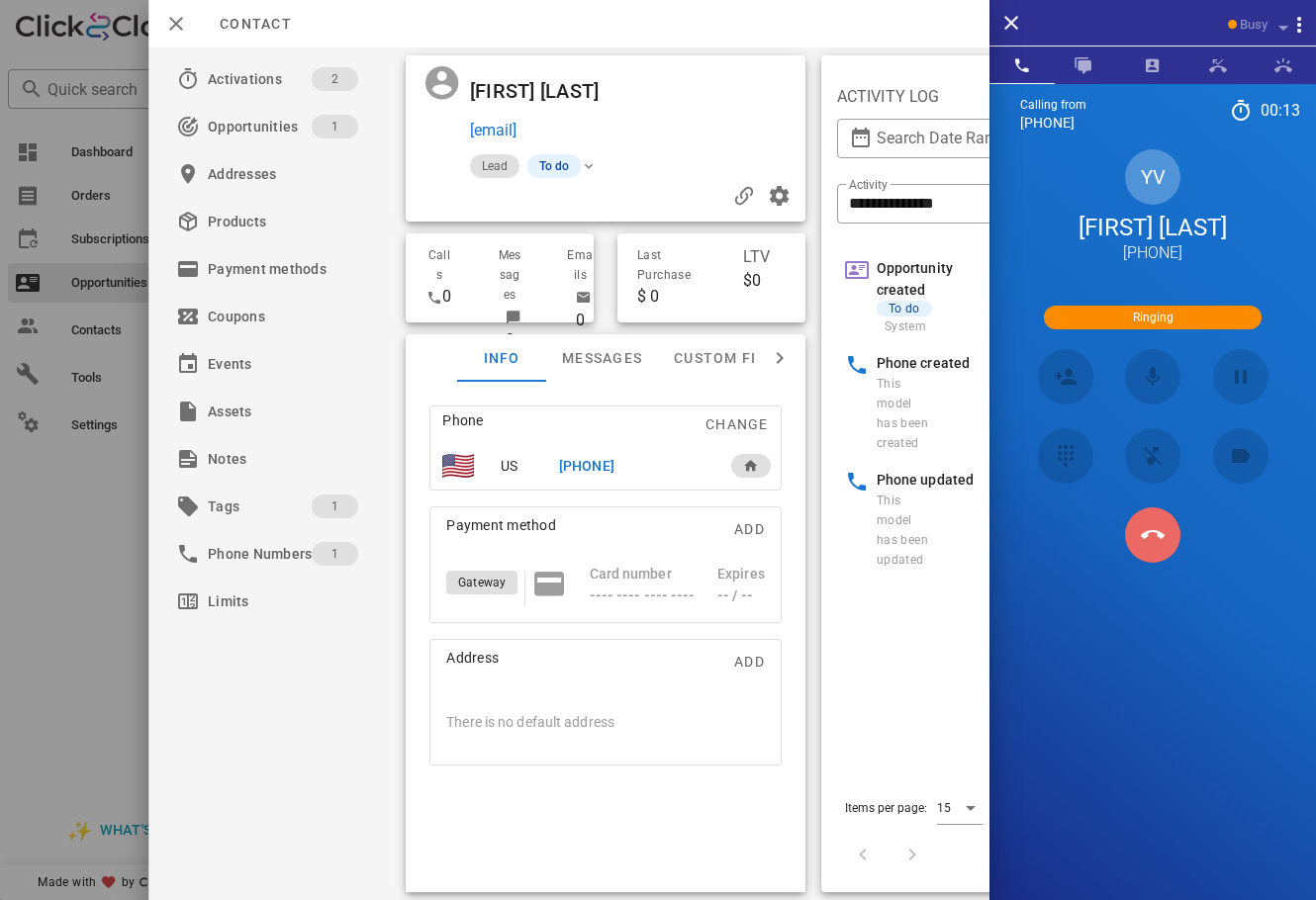 click at bounding box center [1153, 535] 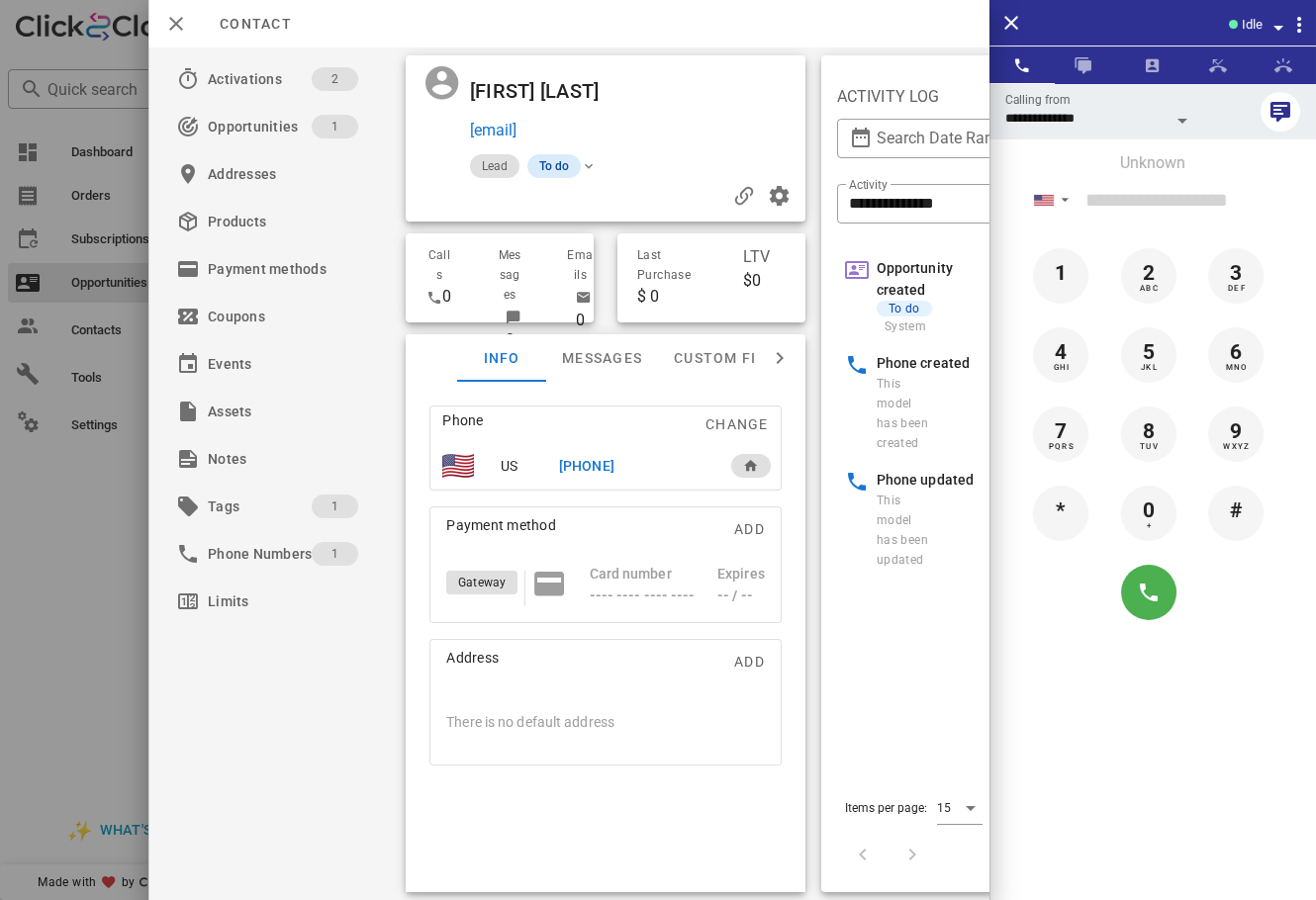 click on "To do" at bounding box center (554, 166) 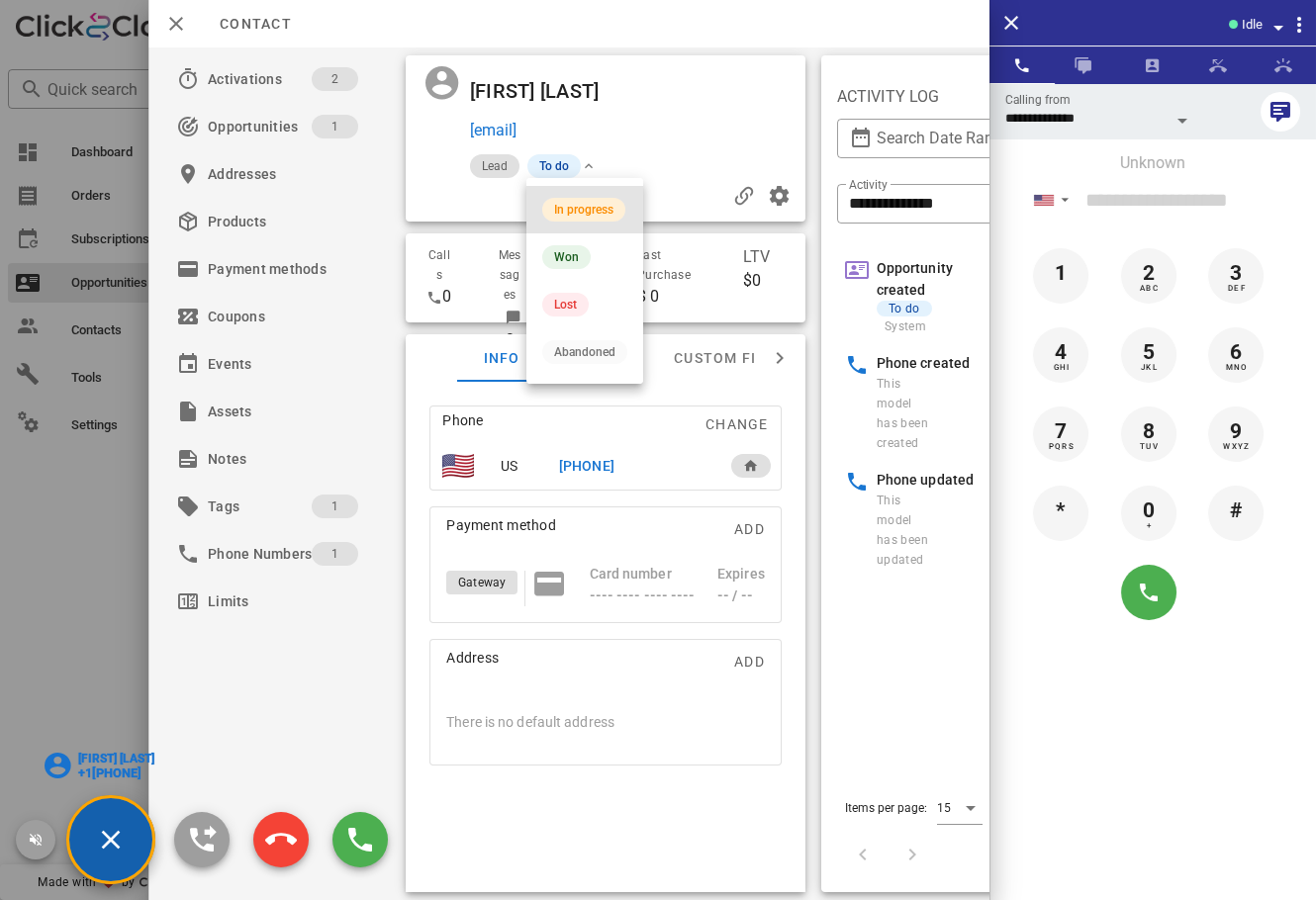 click on "In progress" at bounding box center [584, 210] 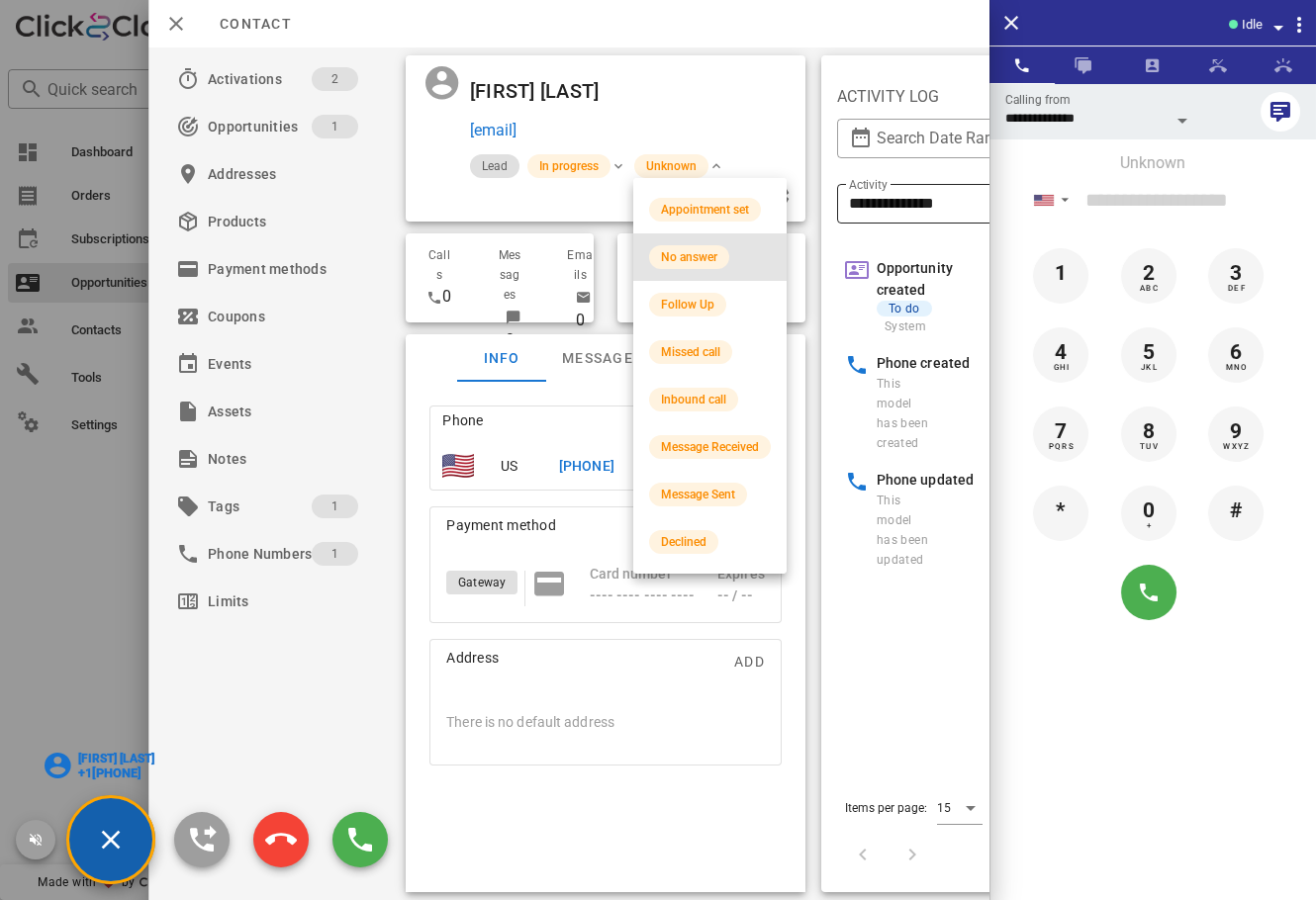 click on "No answer" at bounding box center (709, 257) 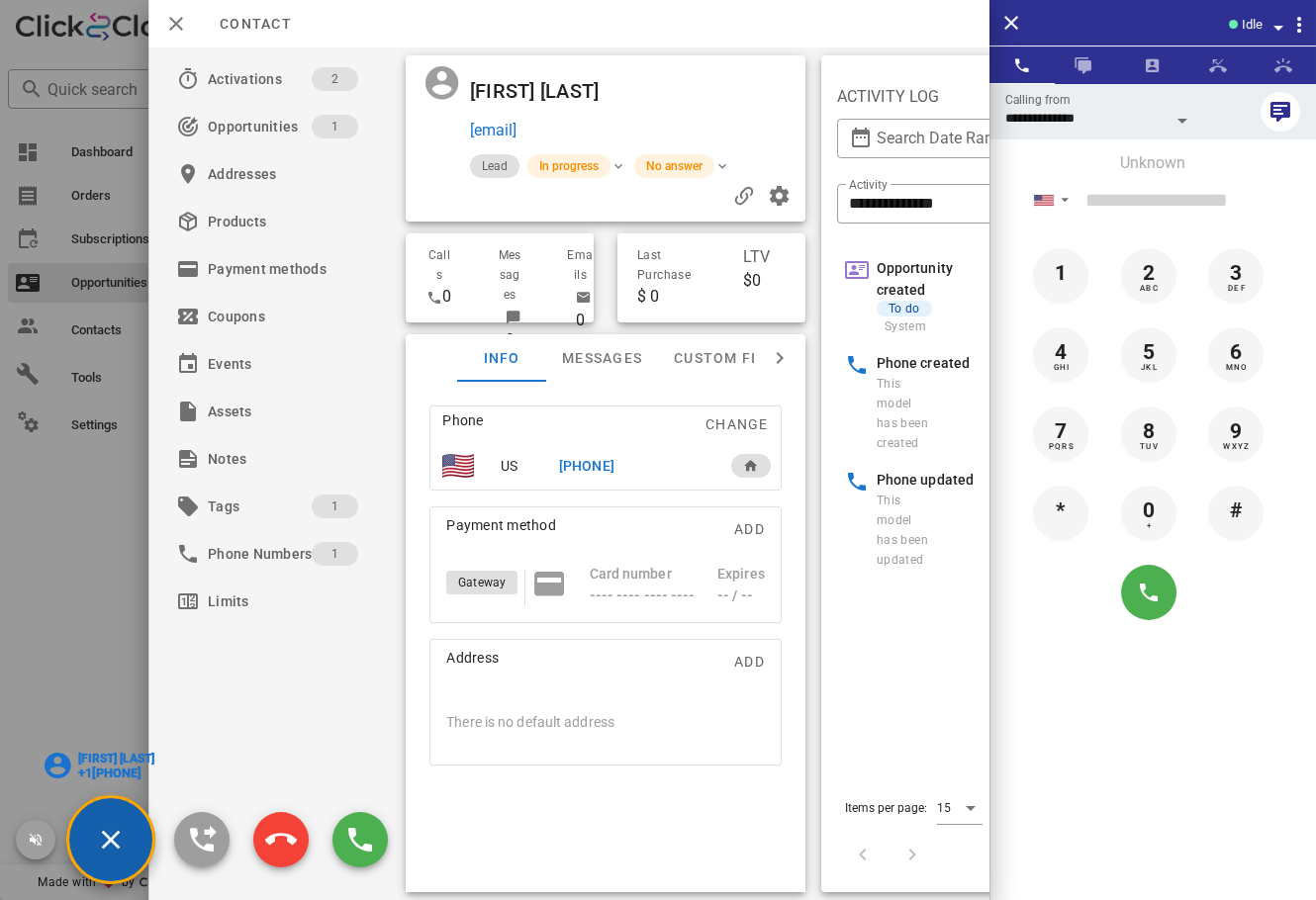 click on "Idle" at bounding box center [1252, 25] 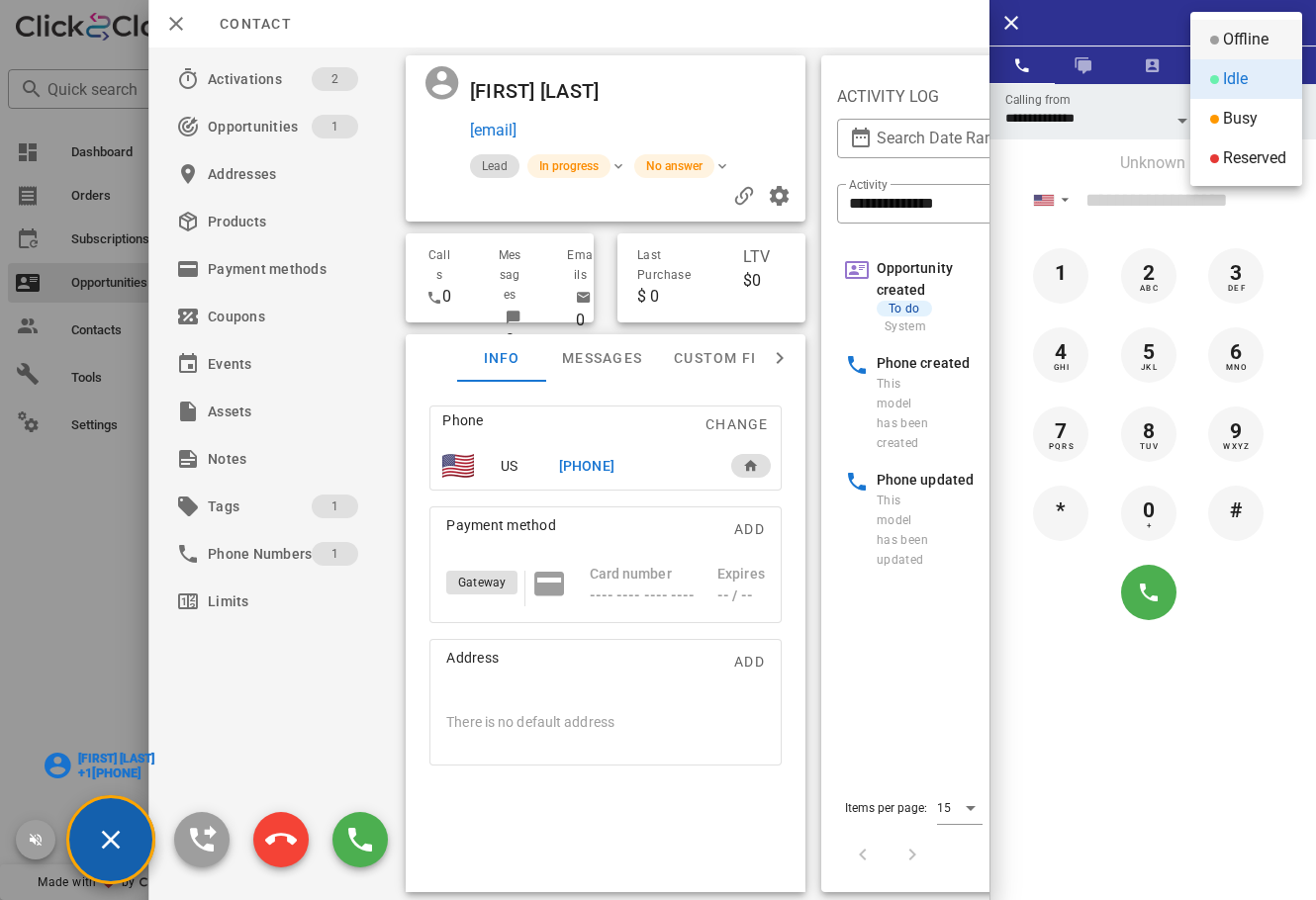 click on "Offline" at bounding box center (1246, 40) 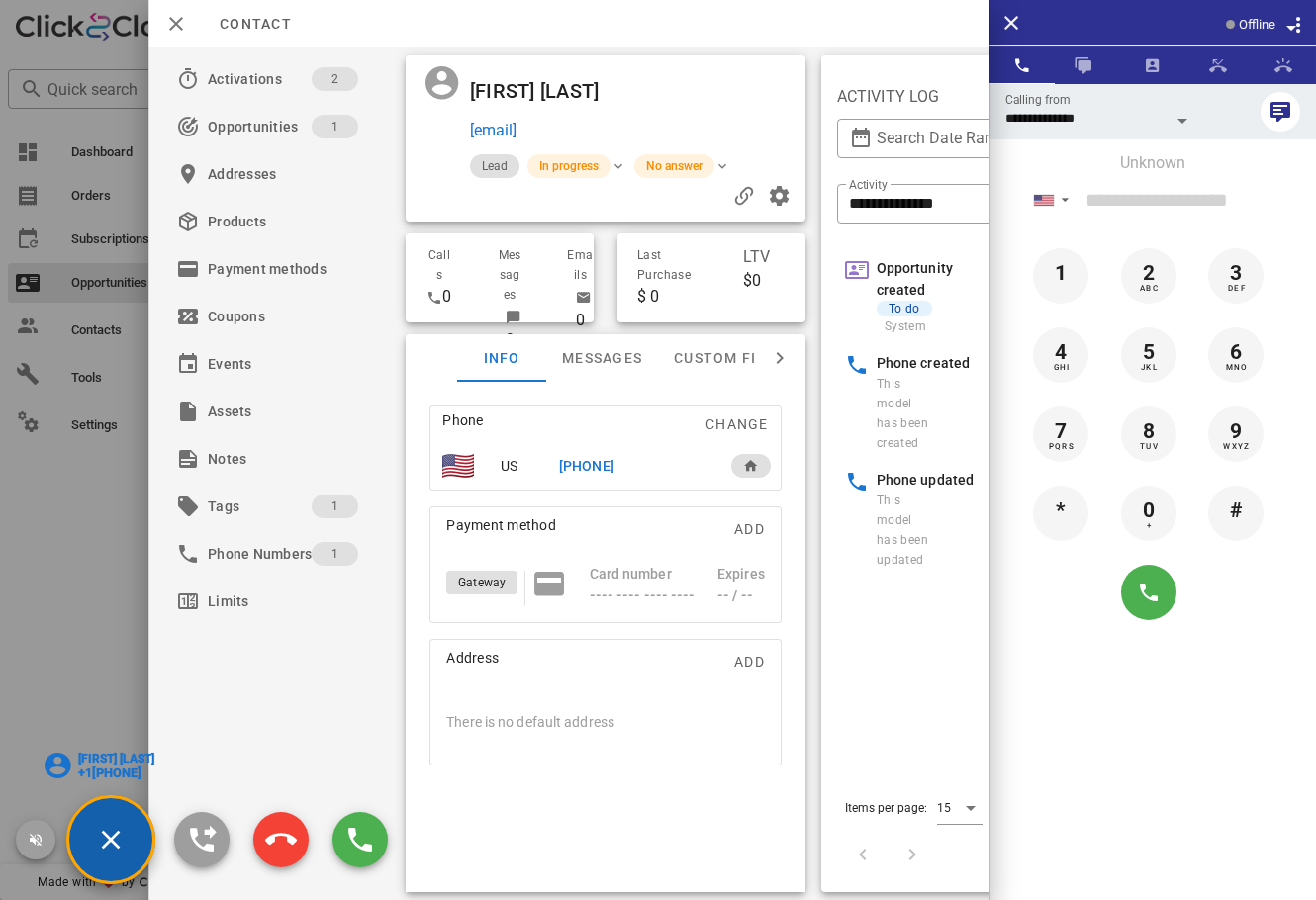 click at bounding box center [658, 450] 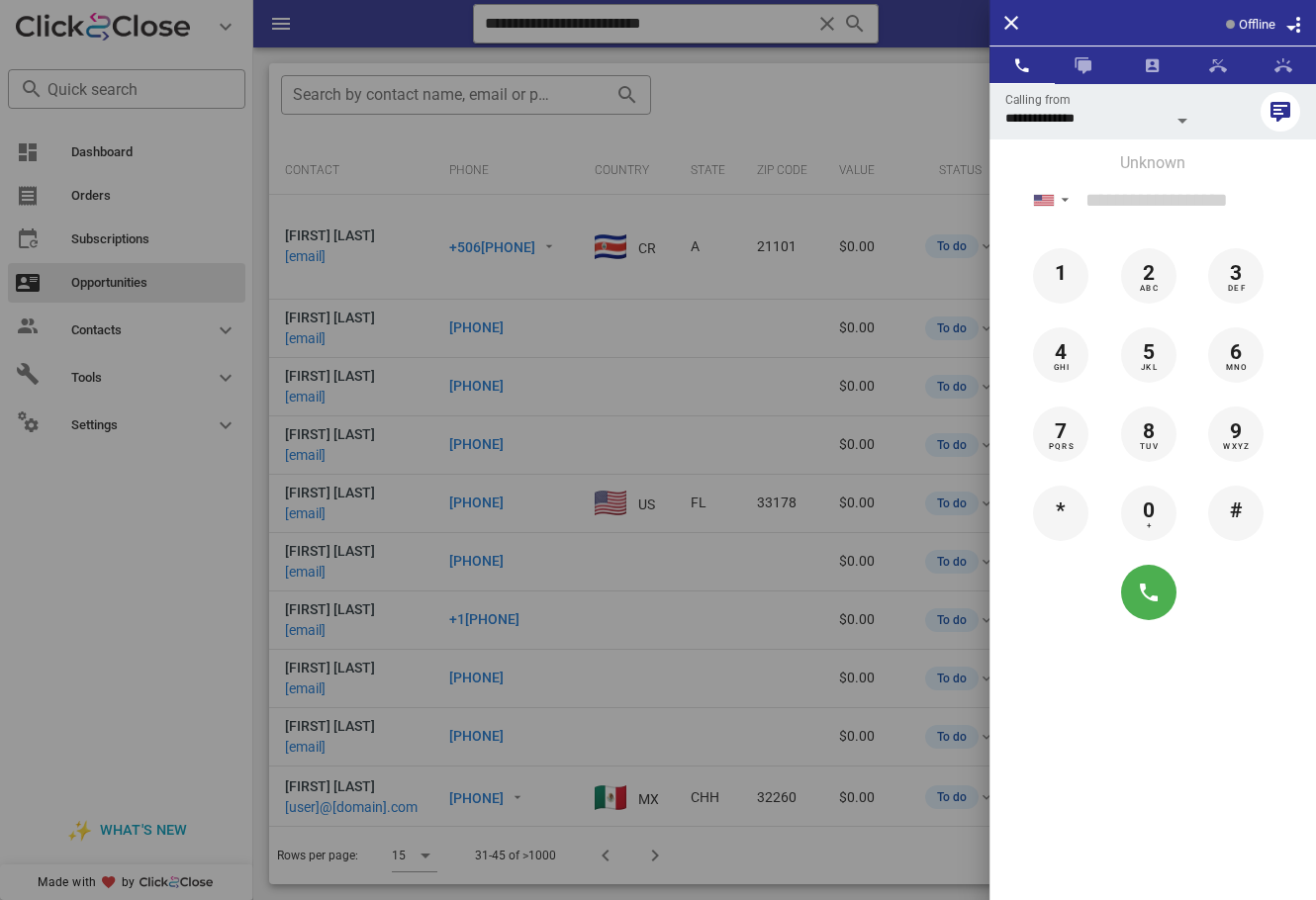 click at bounding box center [658, 450] 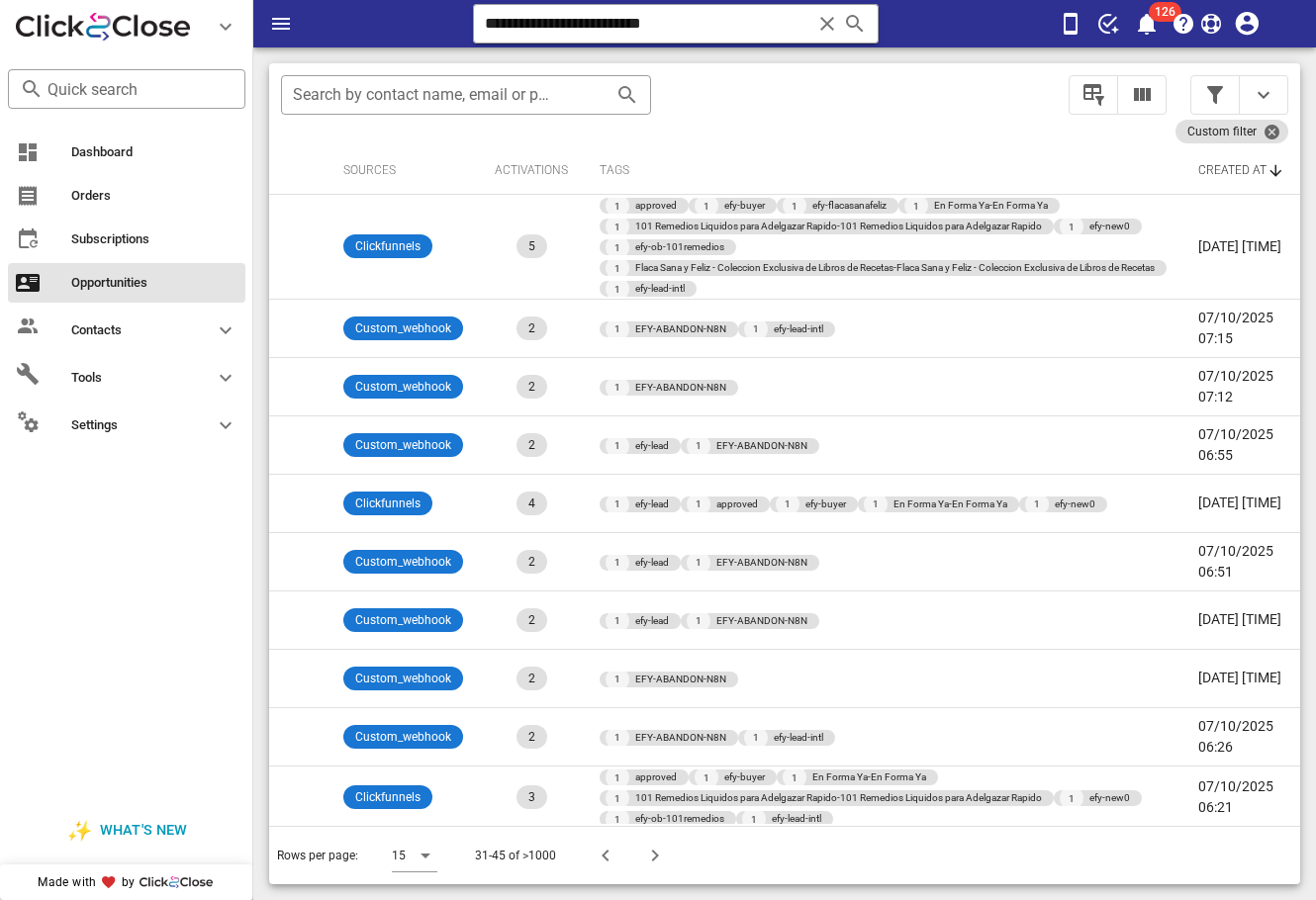 scroll, scrollTop: 0, scrollLeft: 0, axis: both 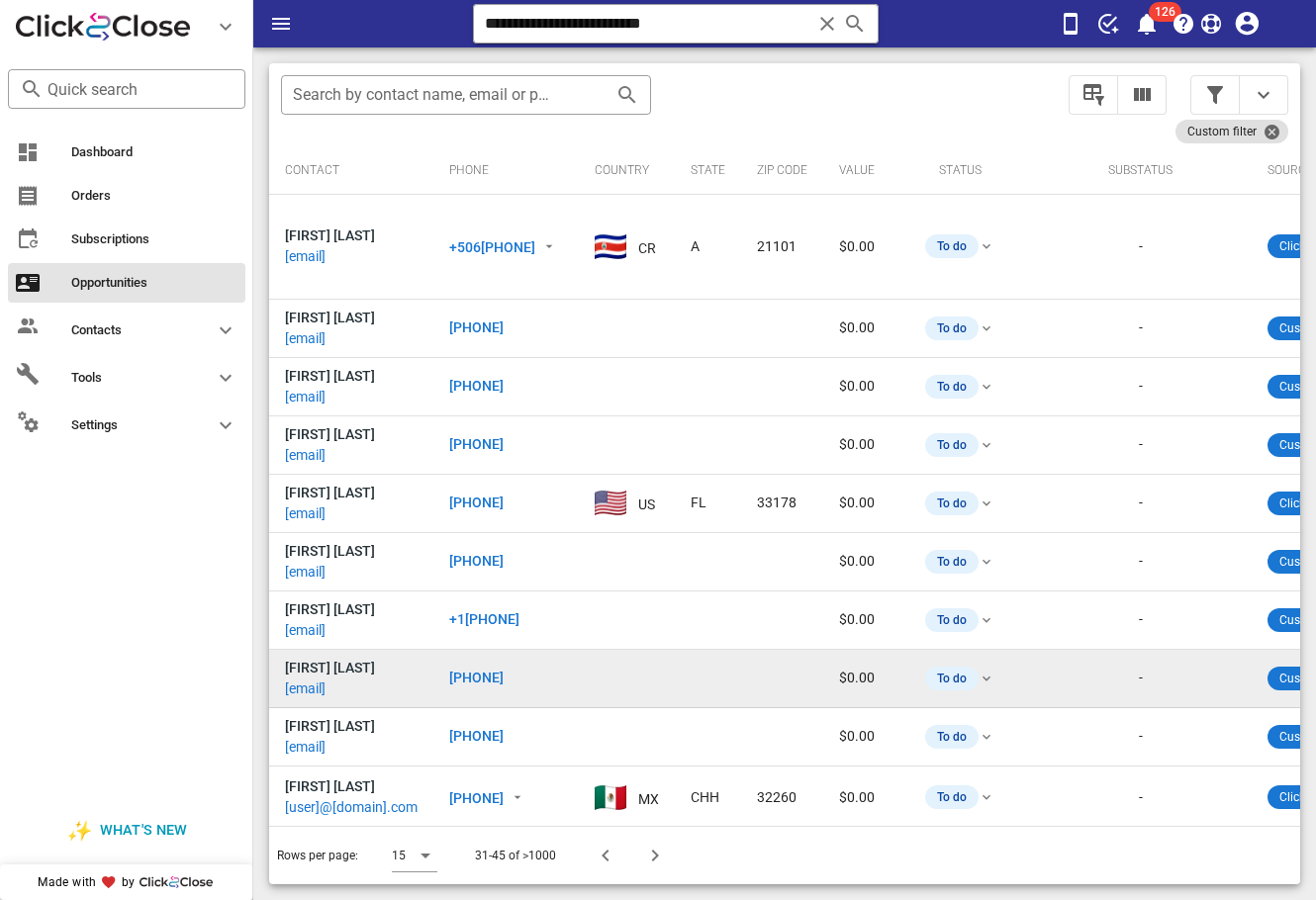 click on "[EMAIL]" at bounding box center (305, 688) 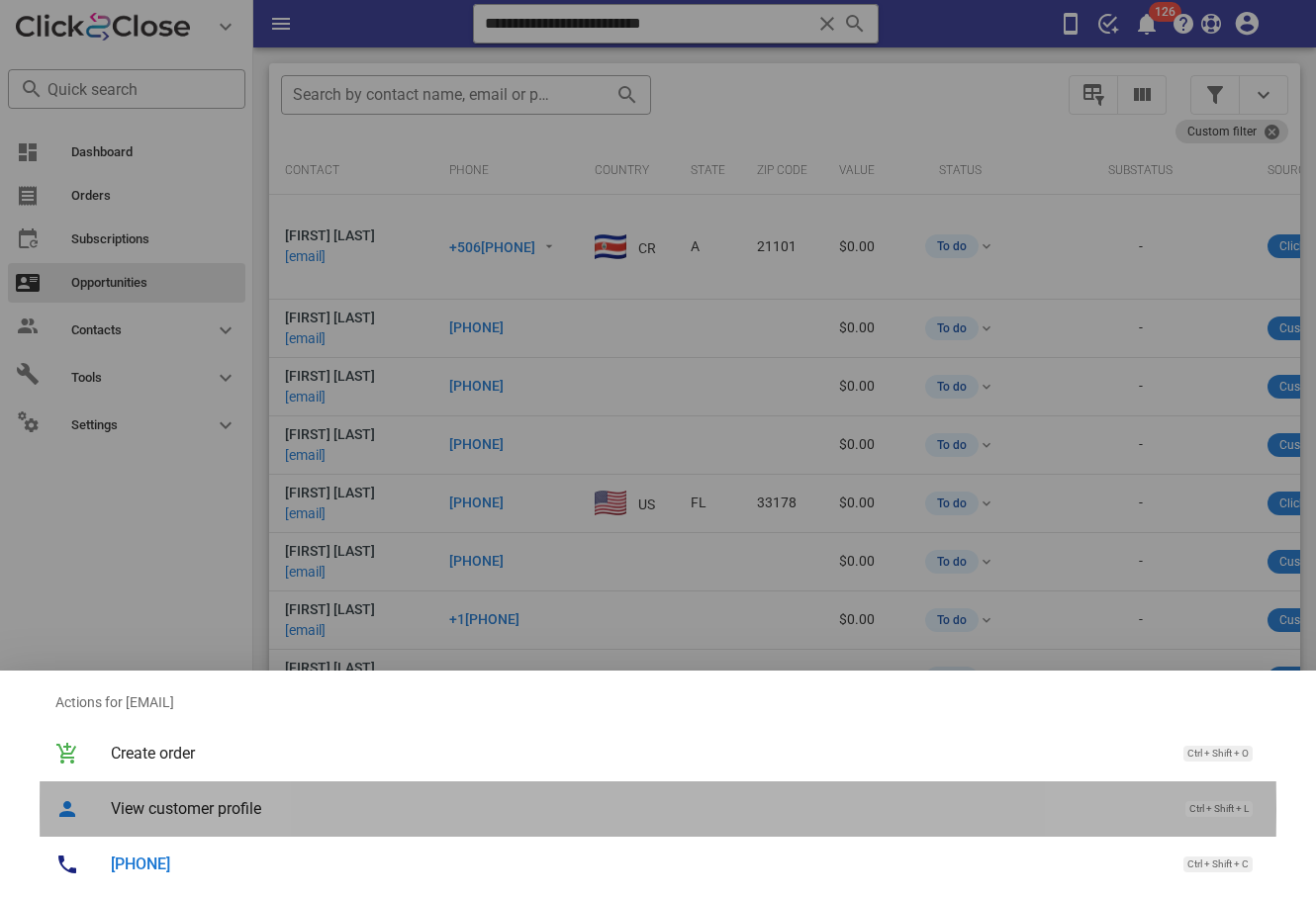 click on "View customer profile Ctrl + Shift + L" at bounding box center [686, 808] 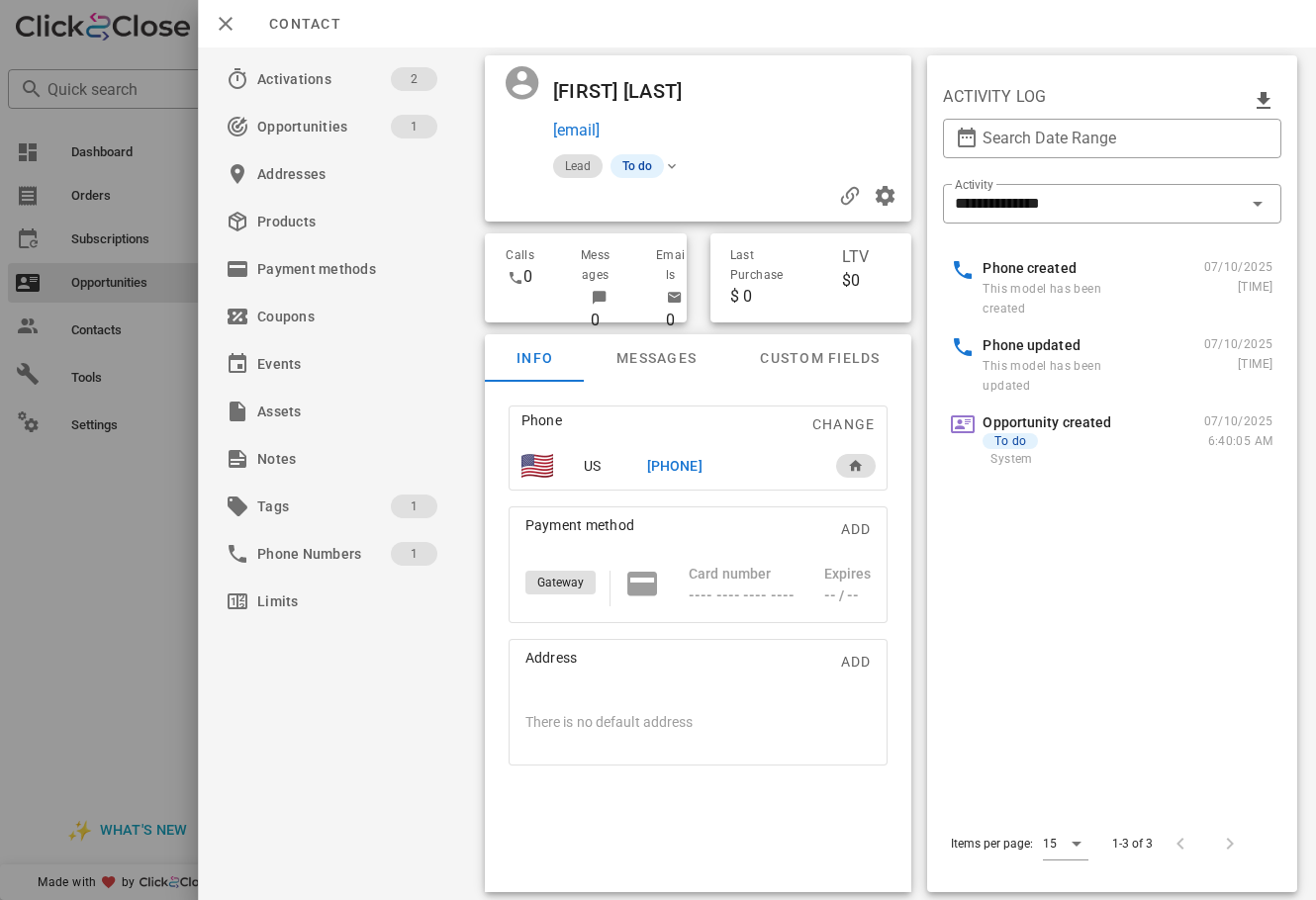 click on "[PHONE]" at bounding box center (674, 466) 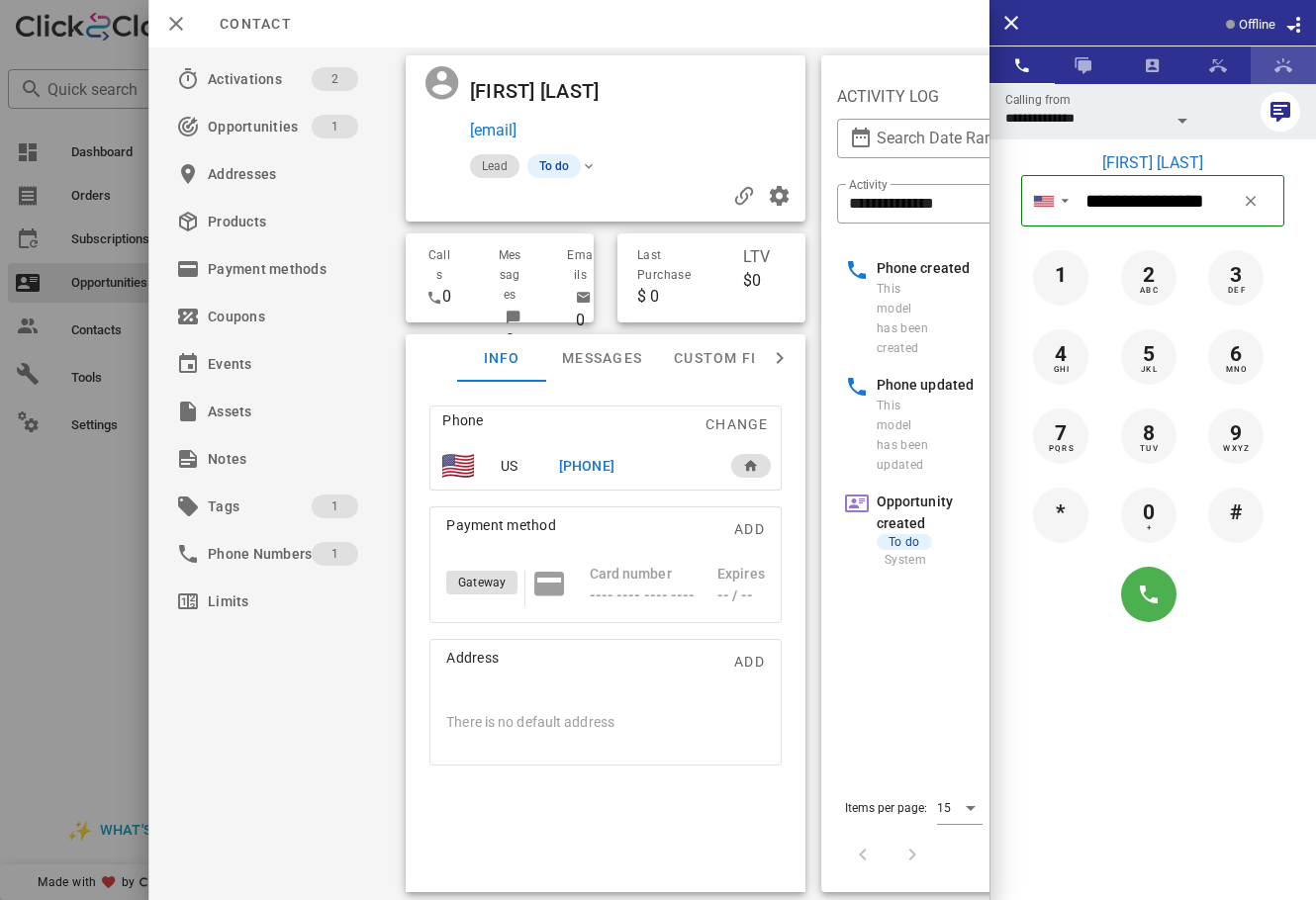 click at bounding box center (1283, 65) 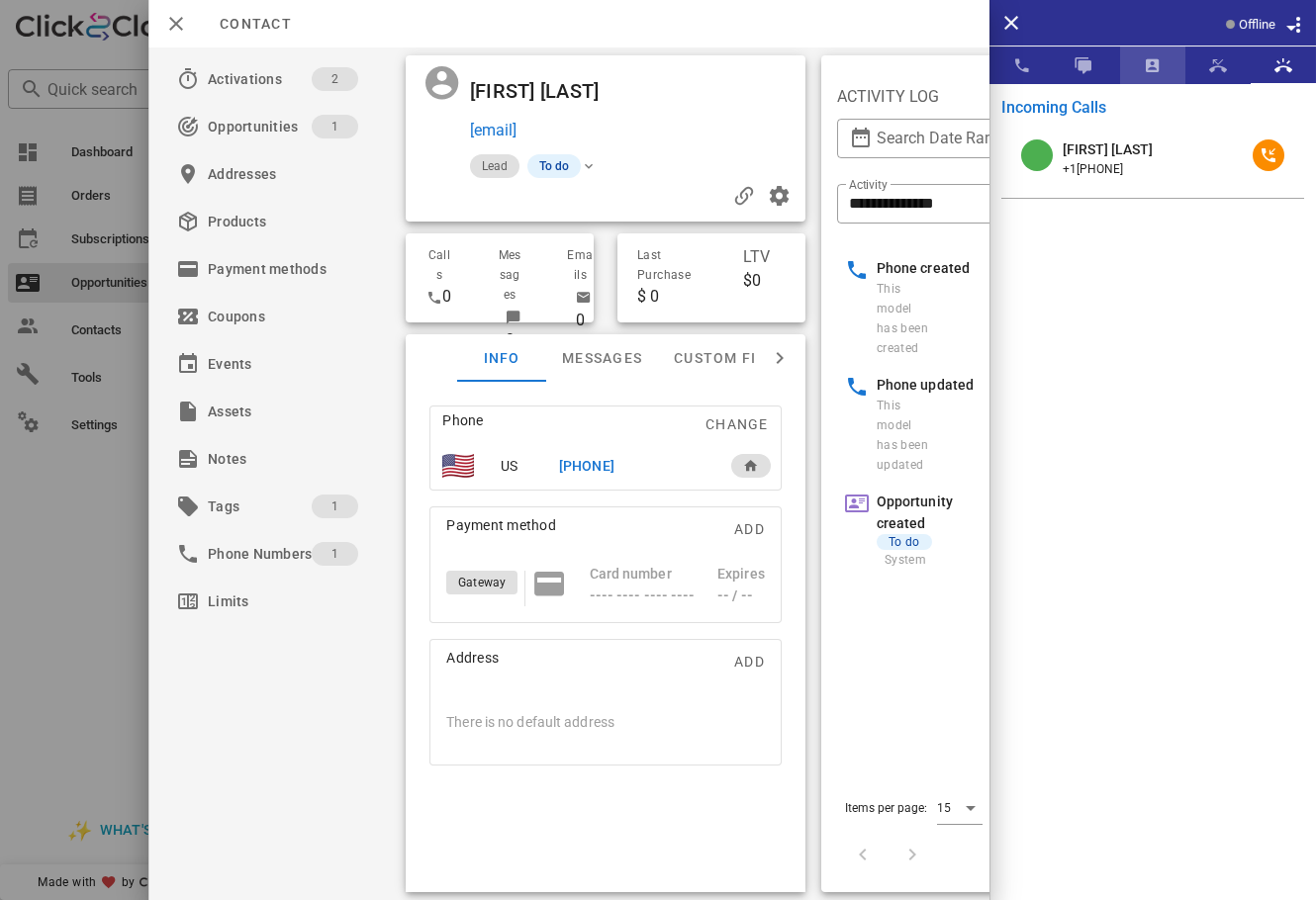 click at bounding box center (1153, 65) 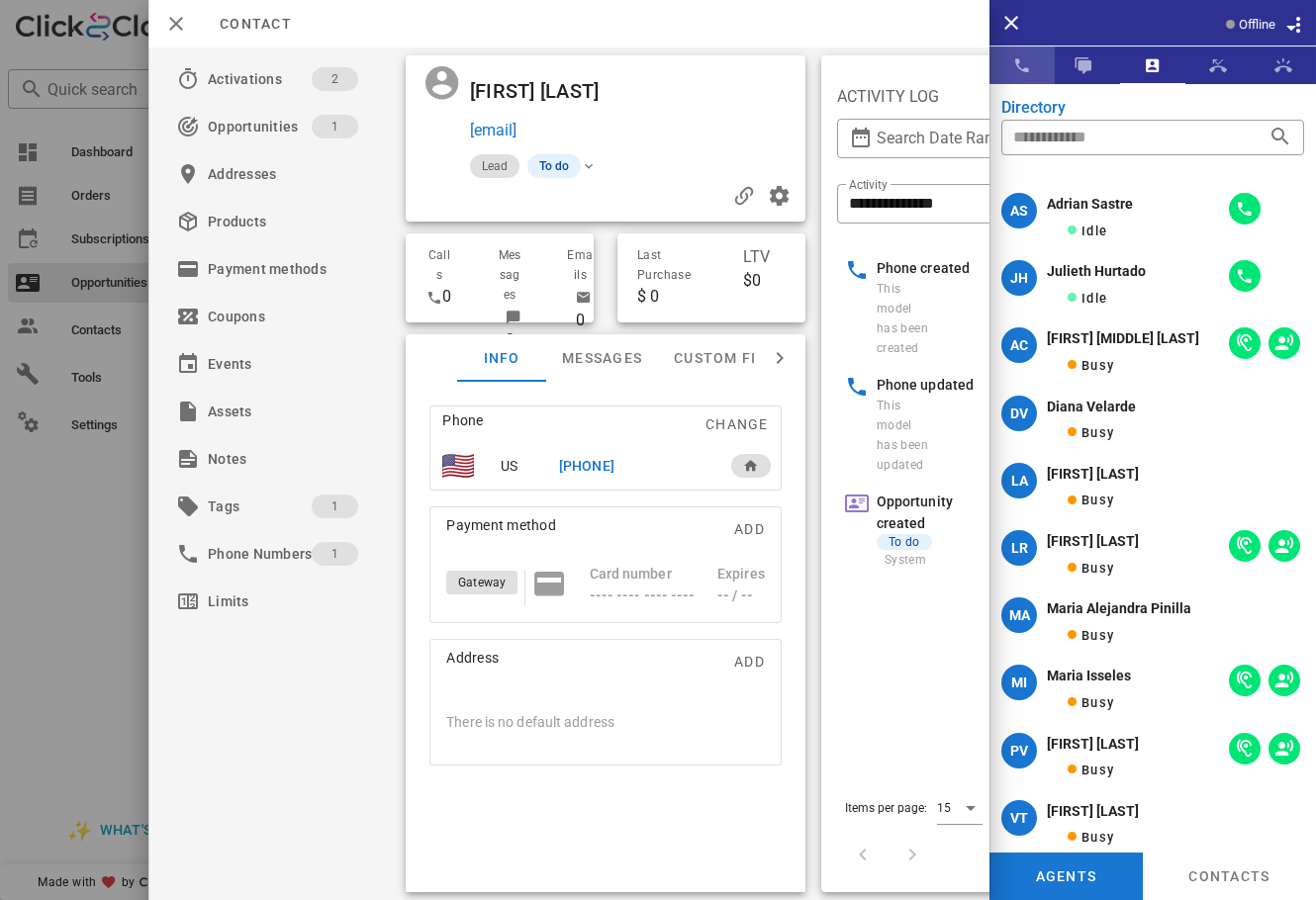 click at bounding box center (1022, 65) 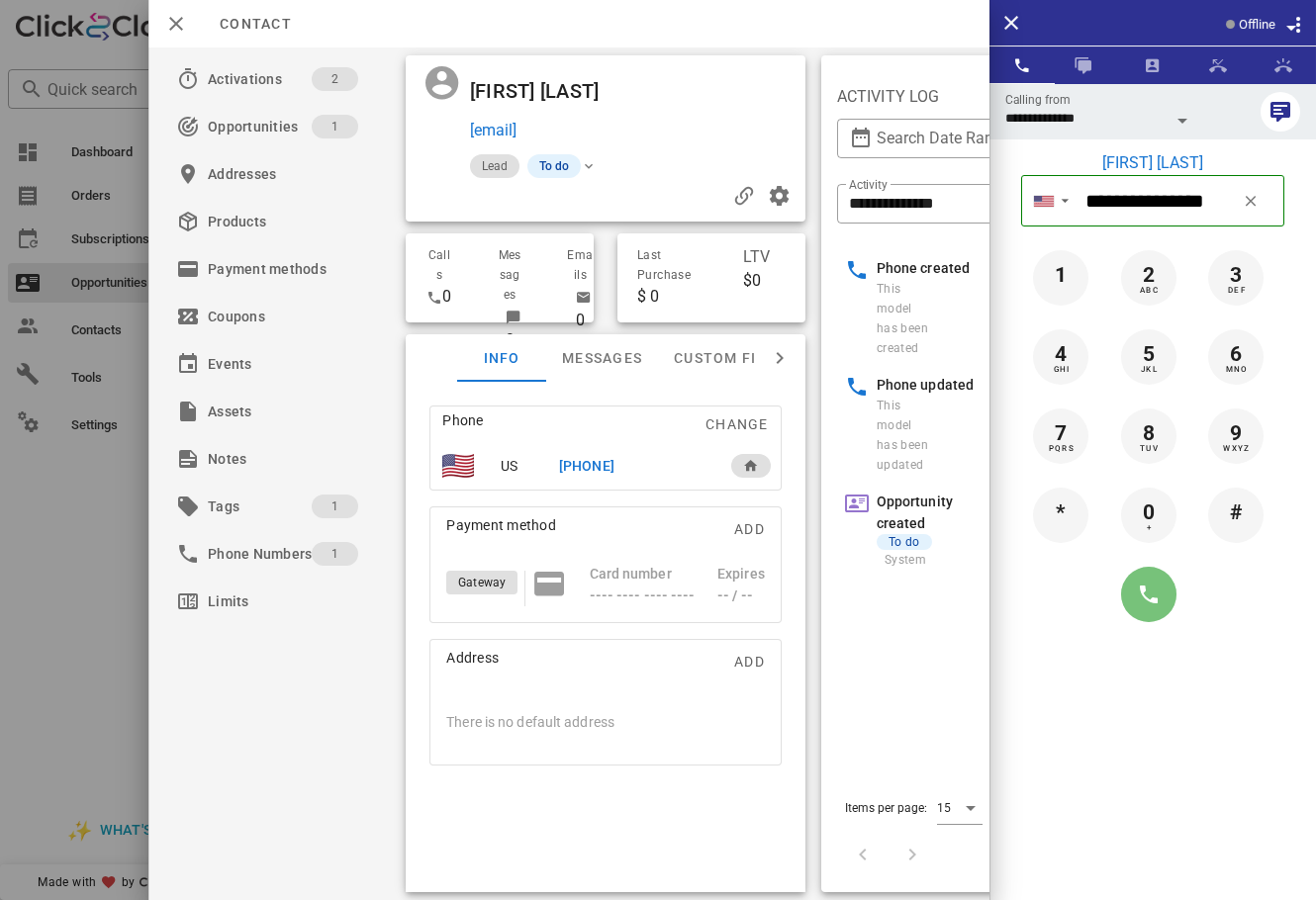 click at bounding box center [1149, 594] 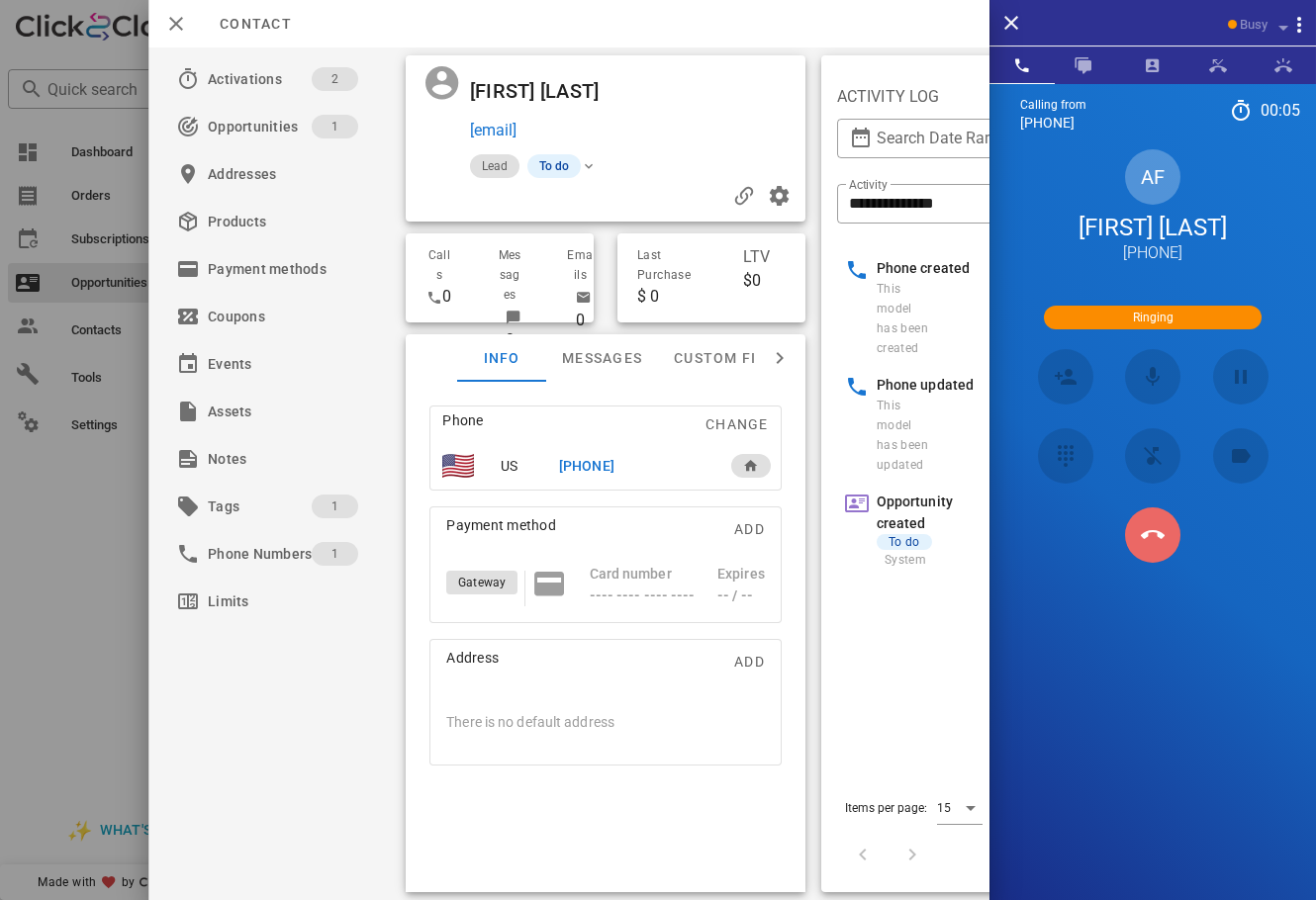 click at bounding box center [1153, 535] 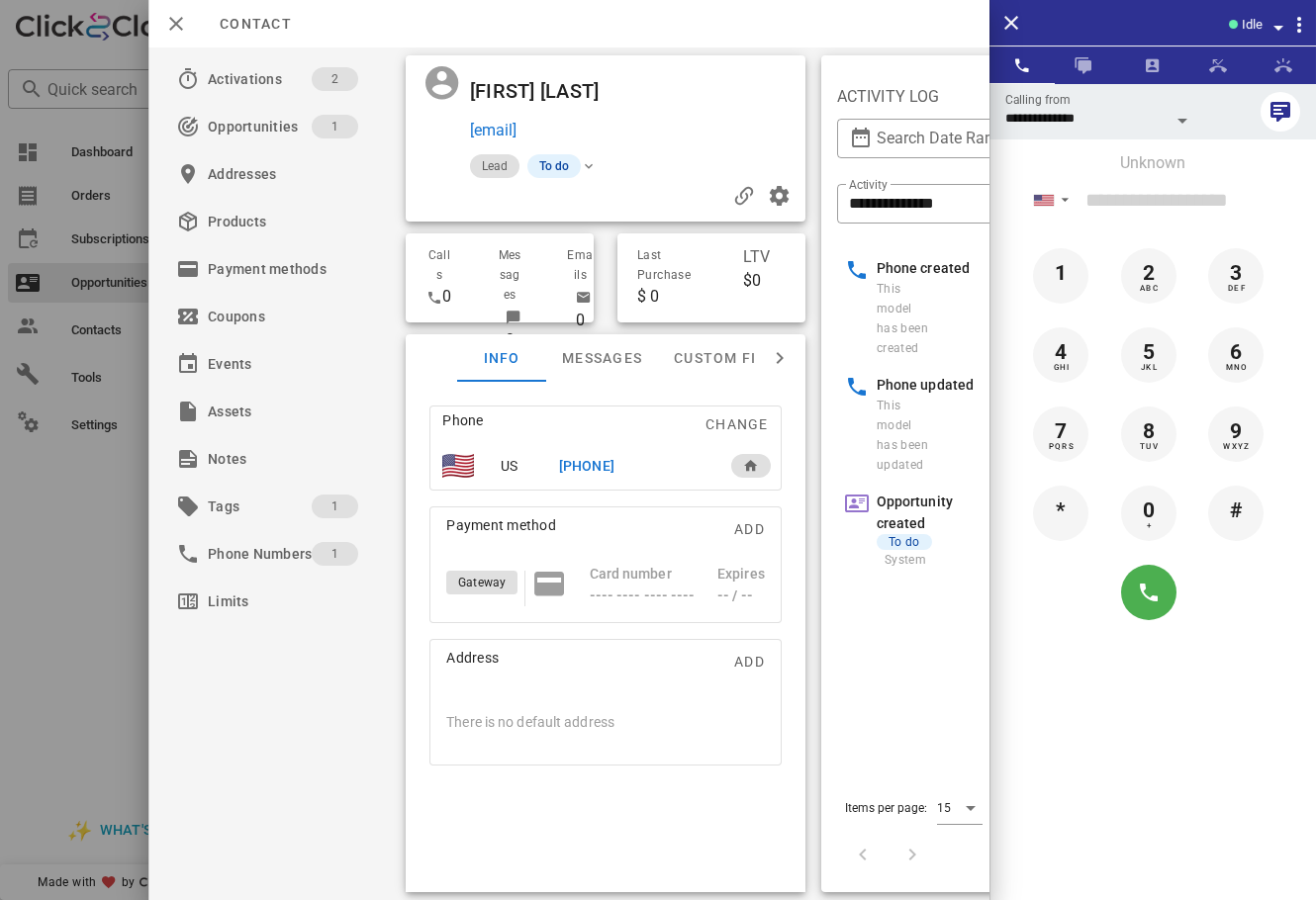click on "[PHONE]" at bounding box center [587, 466] 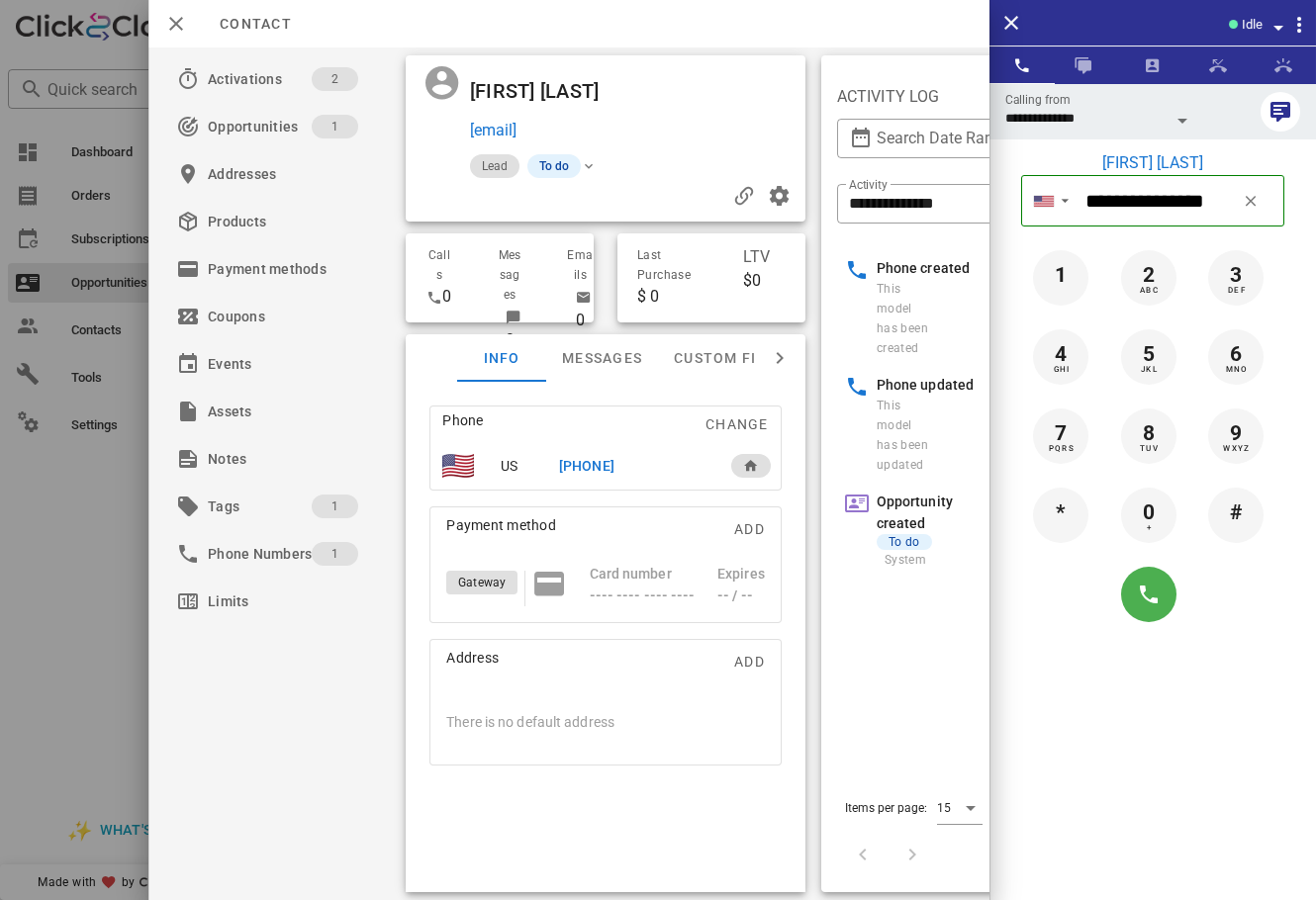 click at bounding box center (606, 196) 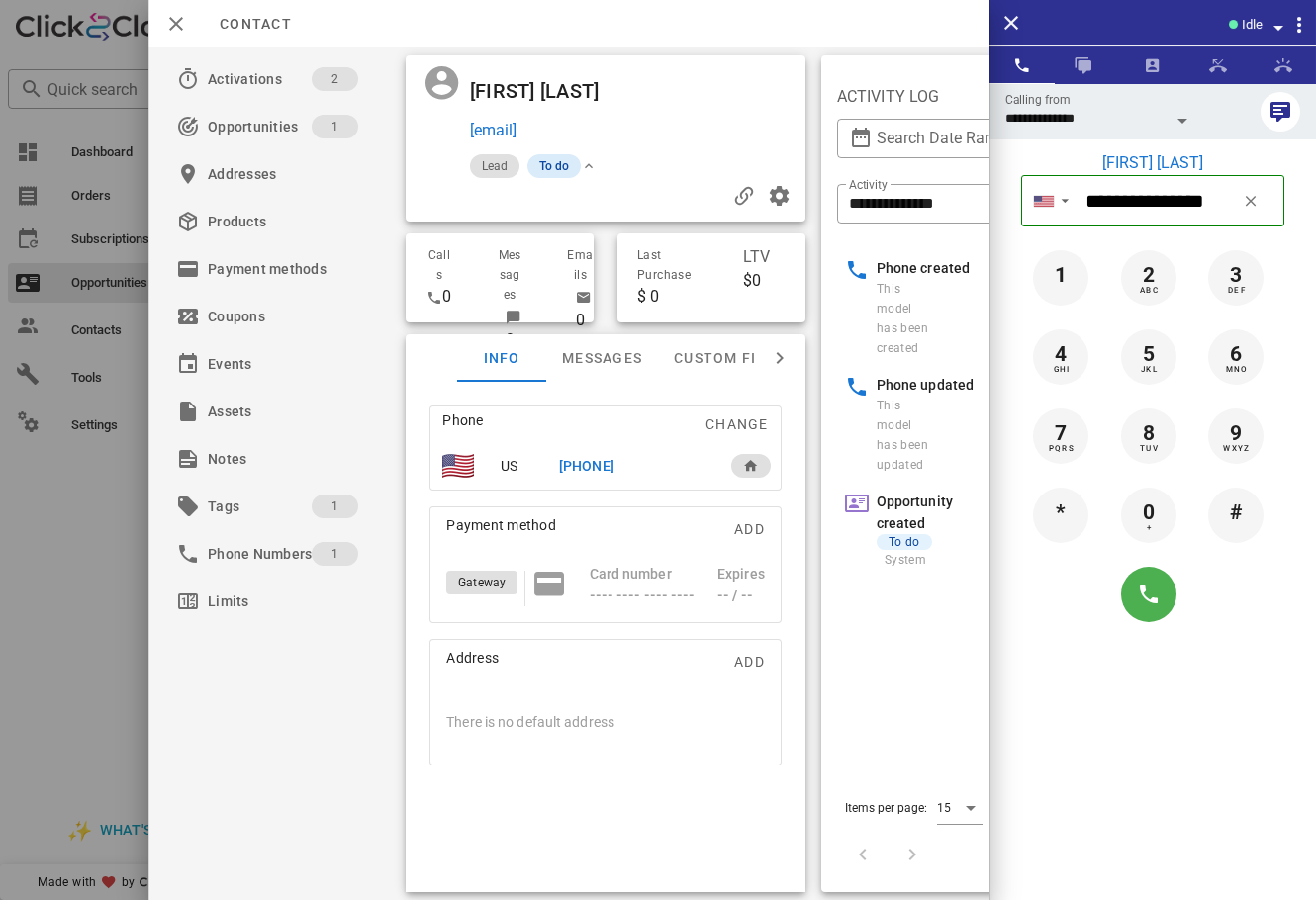 click on "To do" at bounding box center [554, 166] 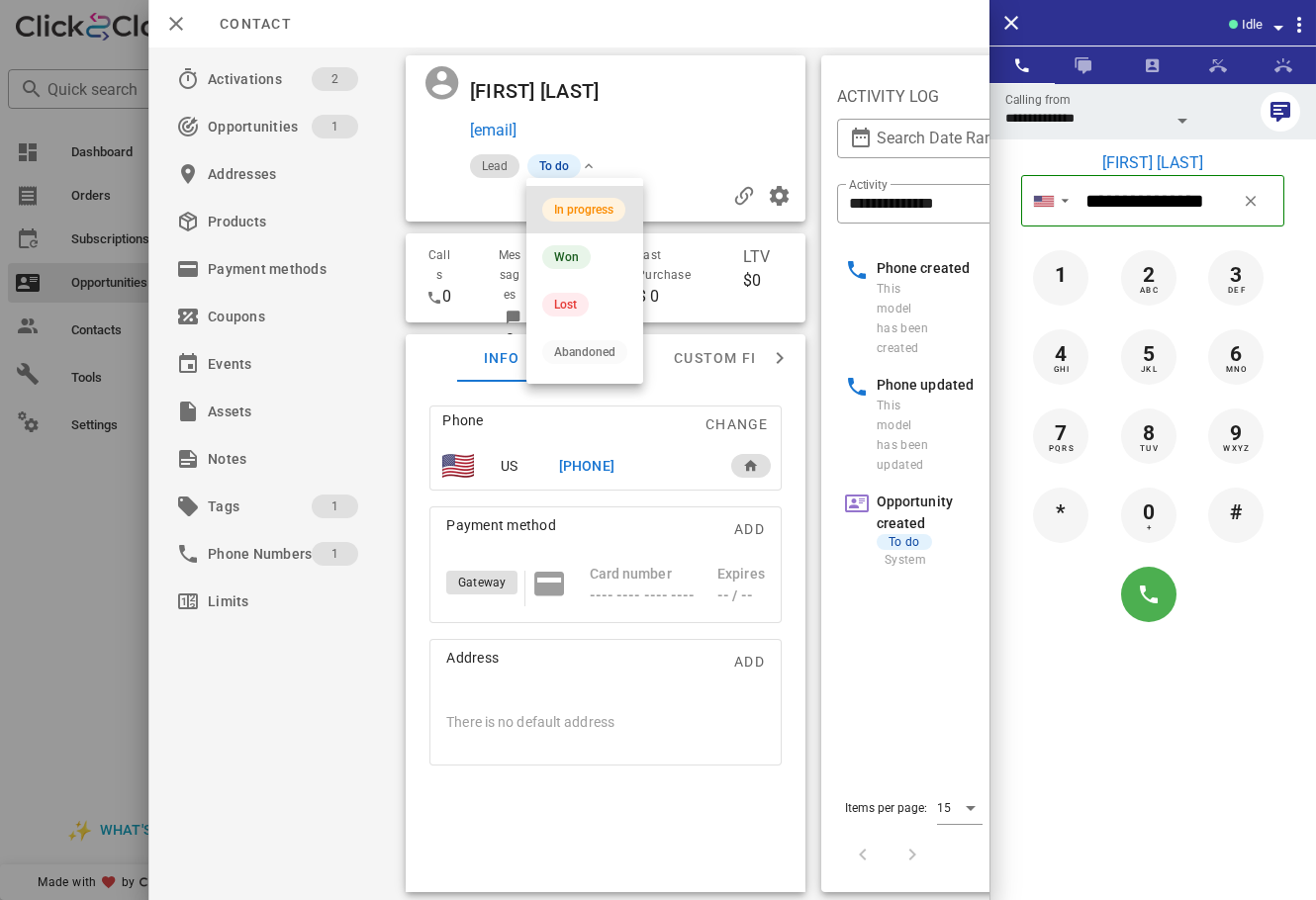 click on "In progress" at bounding box center [585, 210] 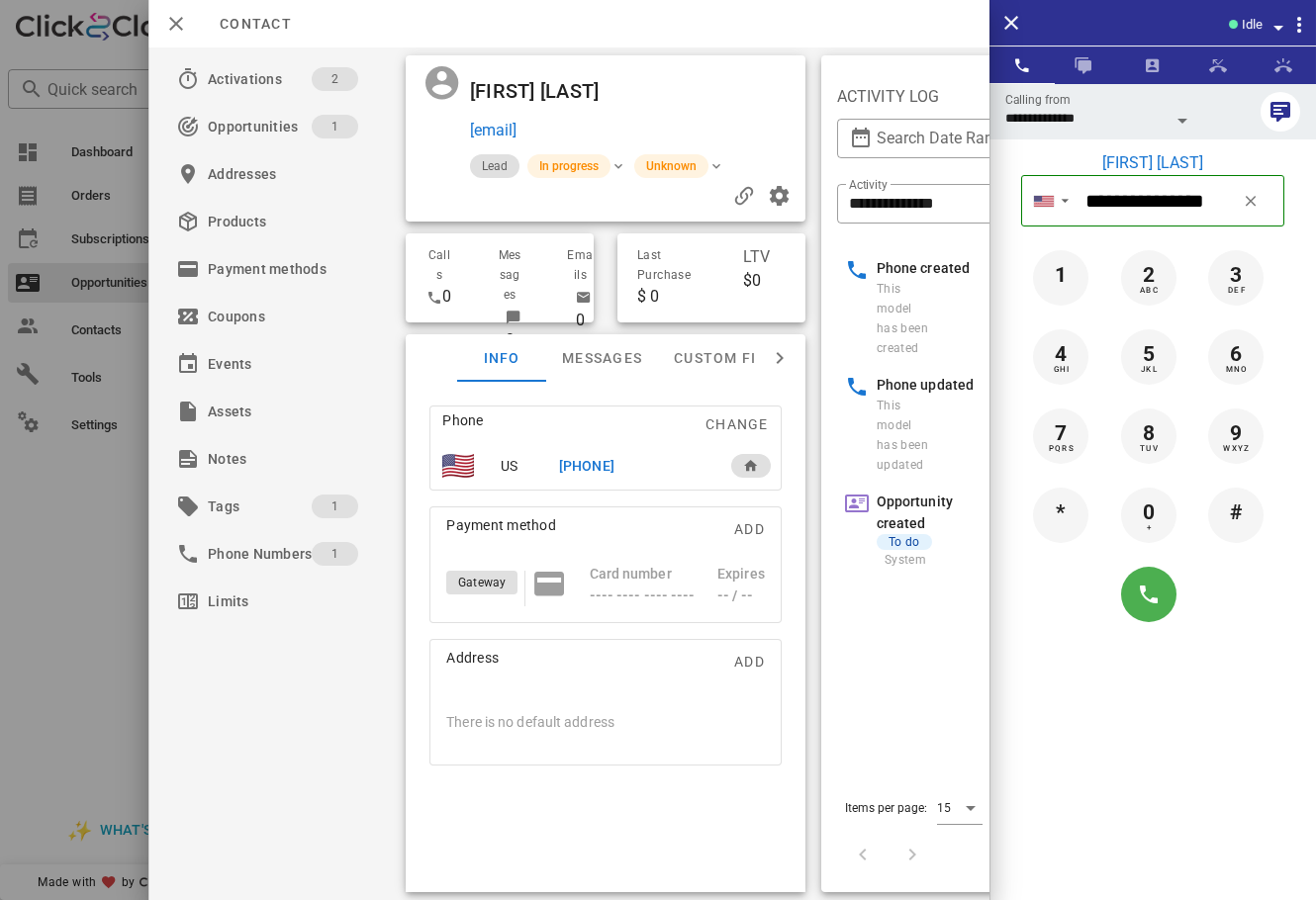 click on "Idle" at bounding box center (1252, 25) 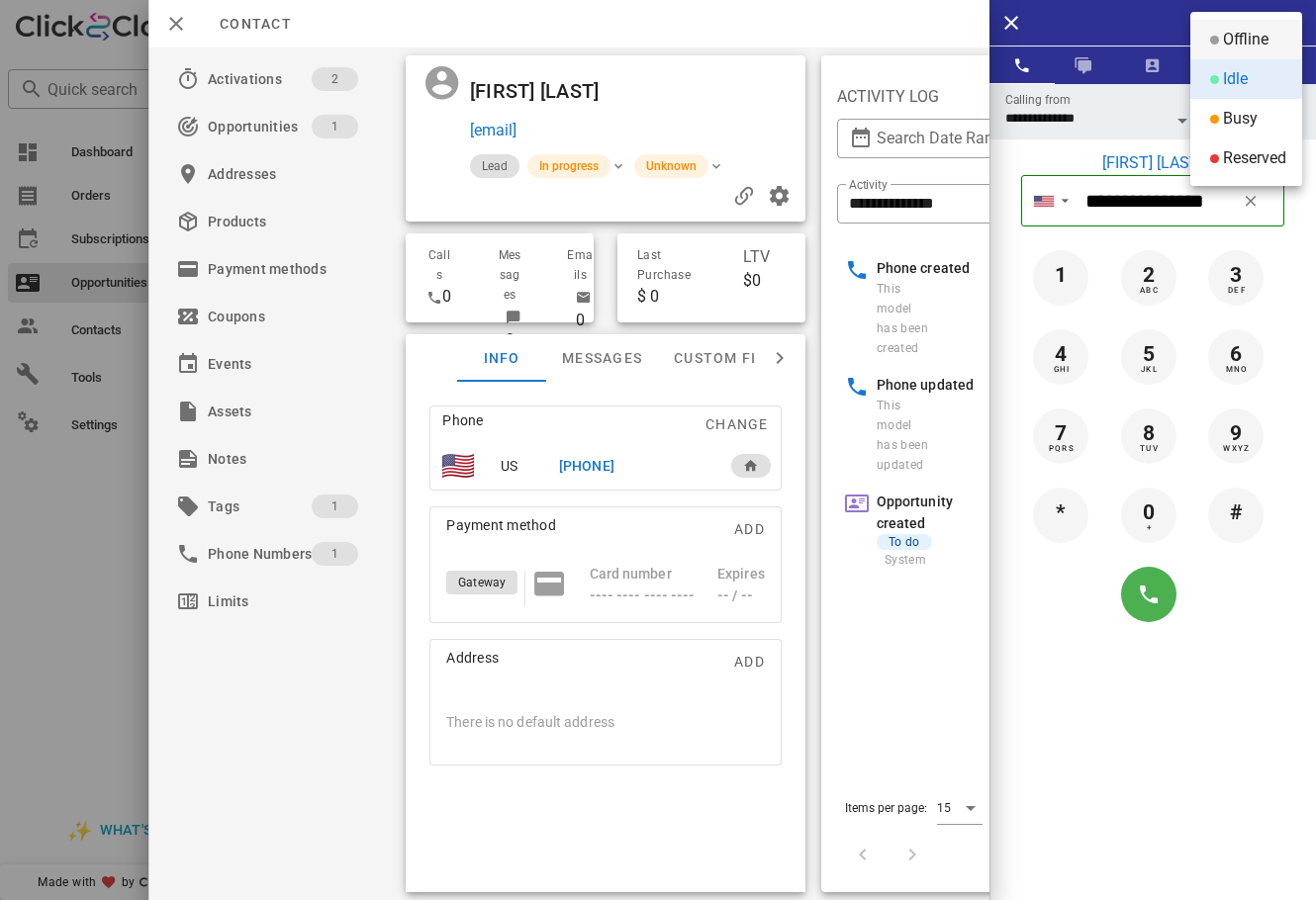 click on "Offline" at bounding box center [1246, 40] 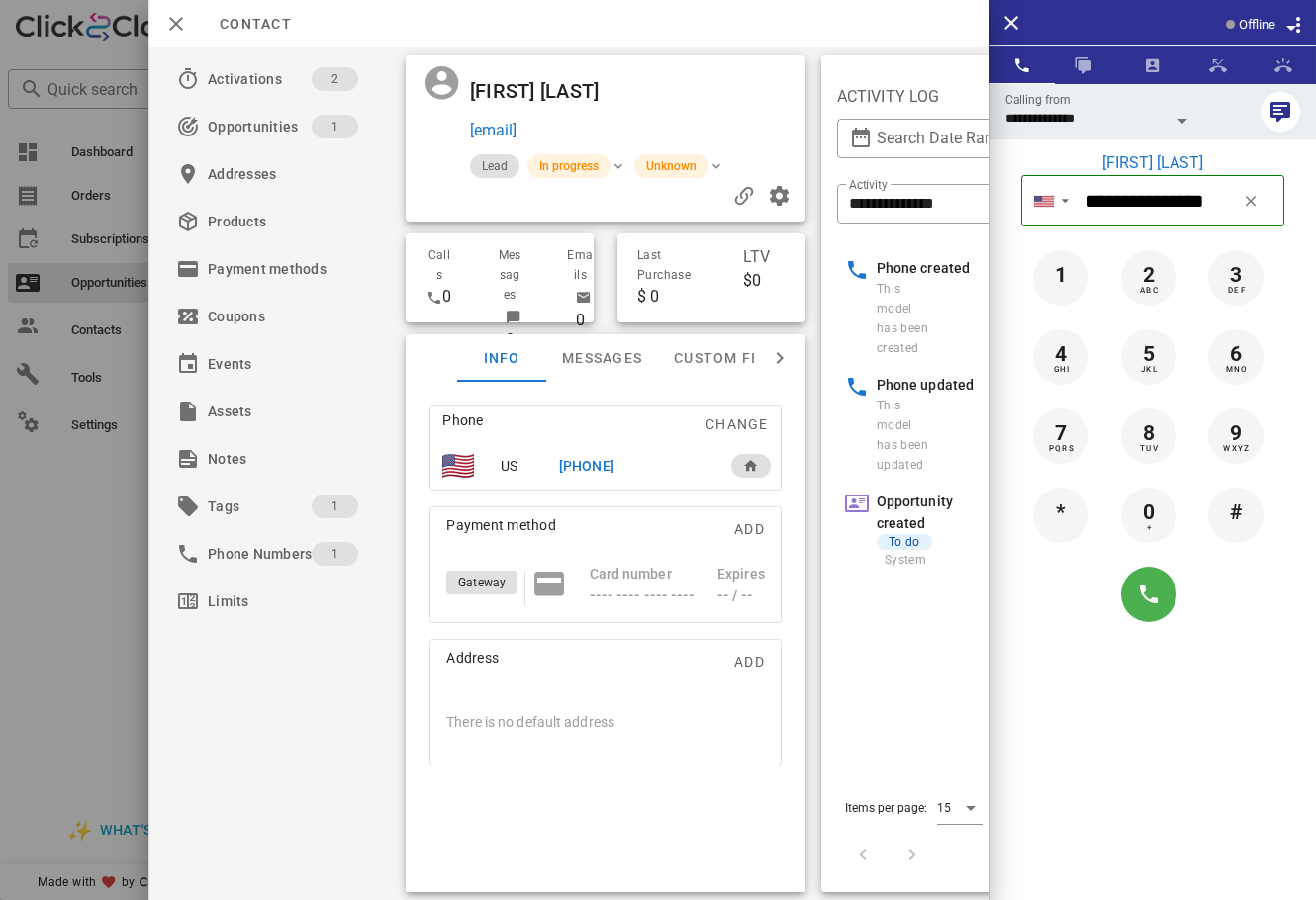 click at bounding box center [658, 450] 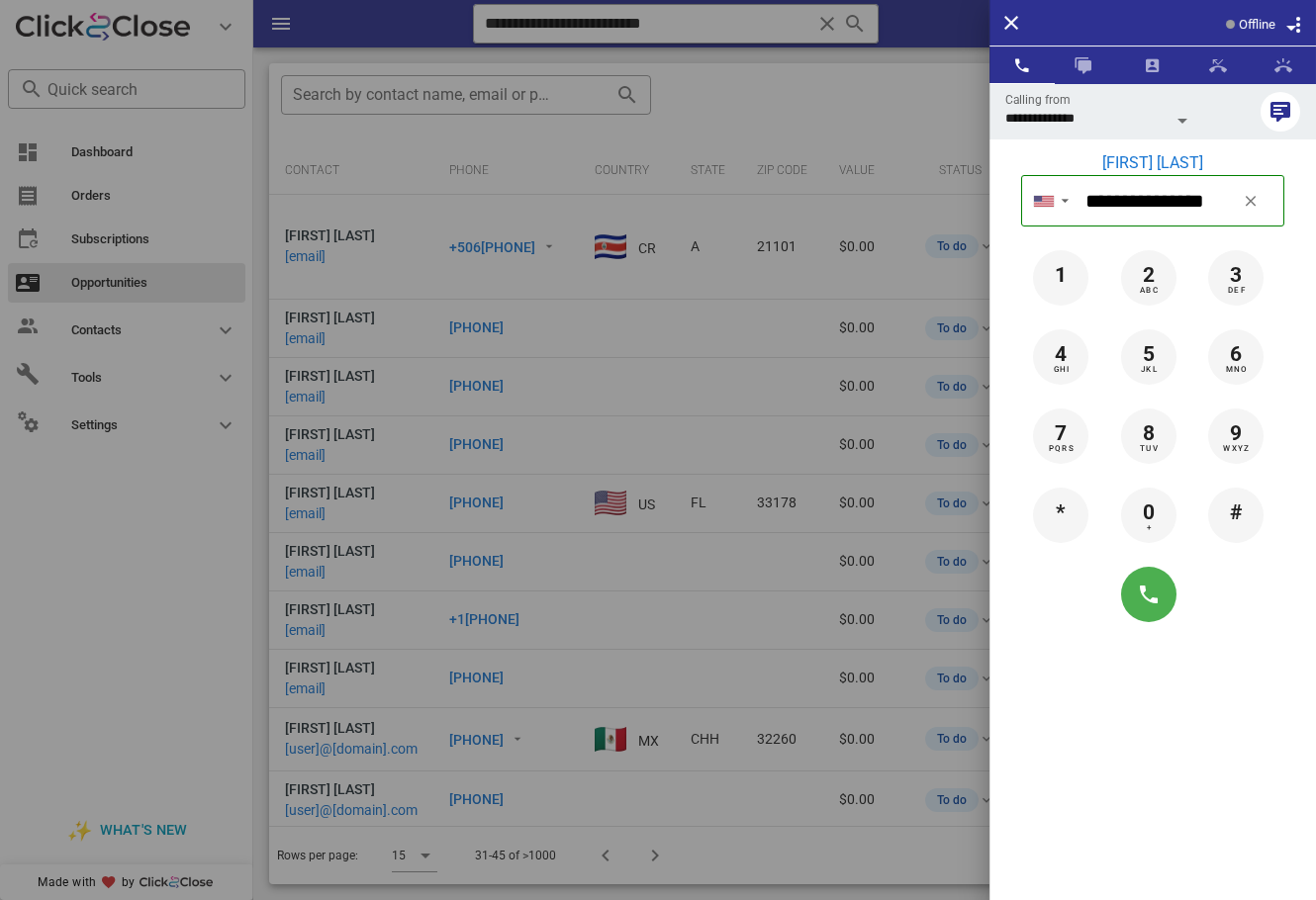 click at bounding box center (658, 450) 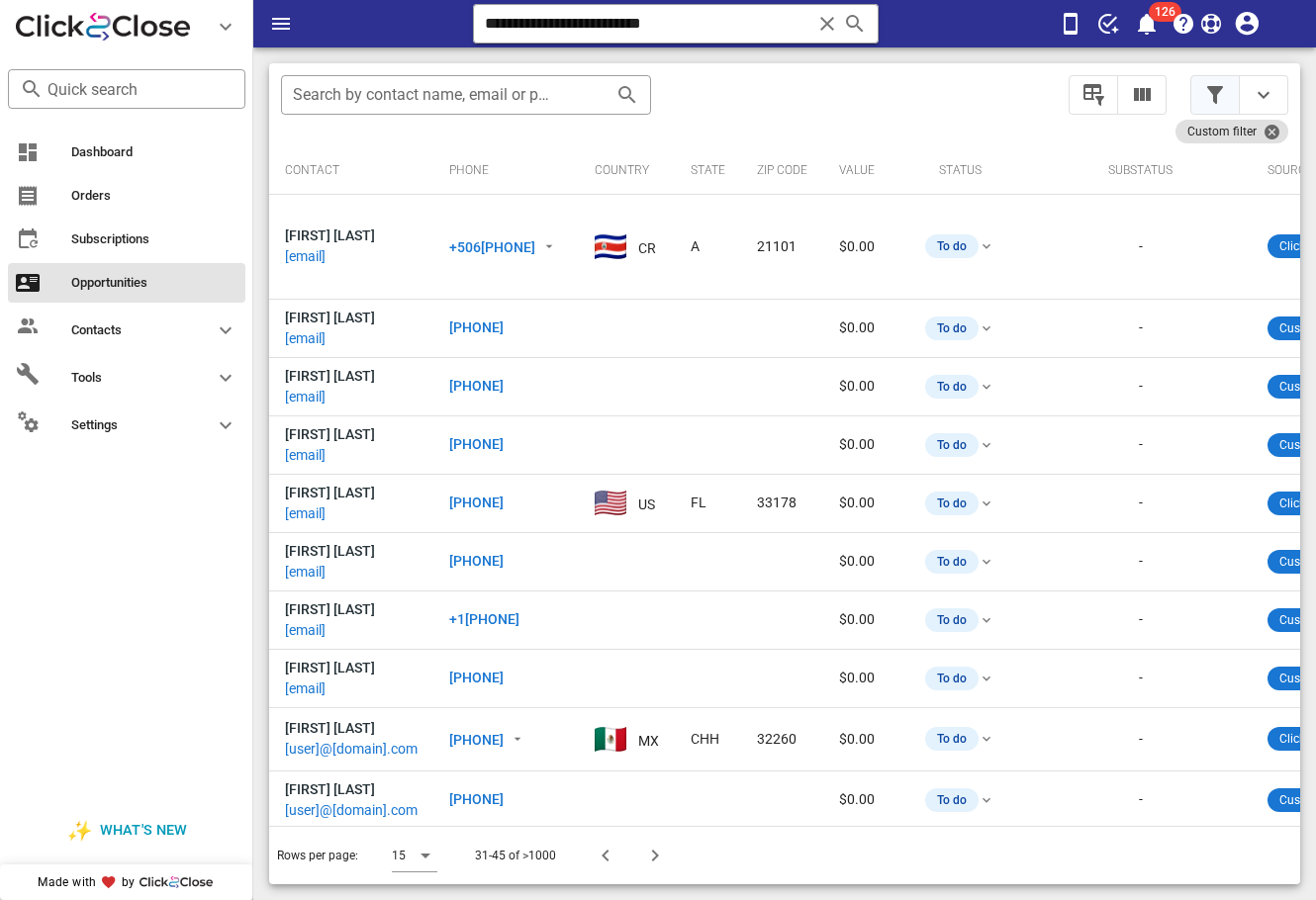 click at bounding box center (1215, 95) 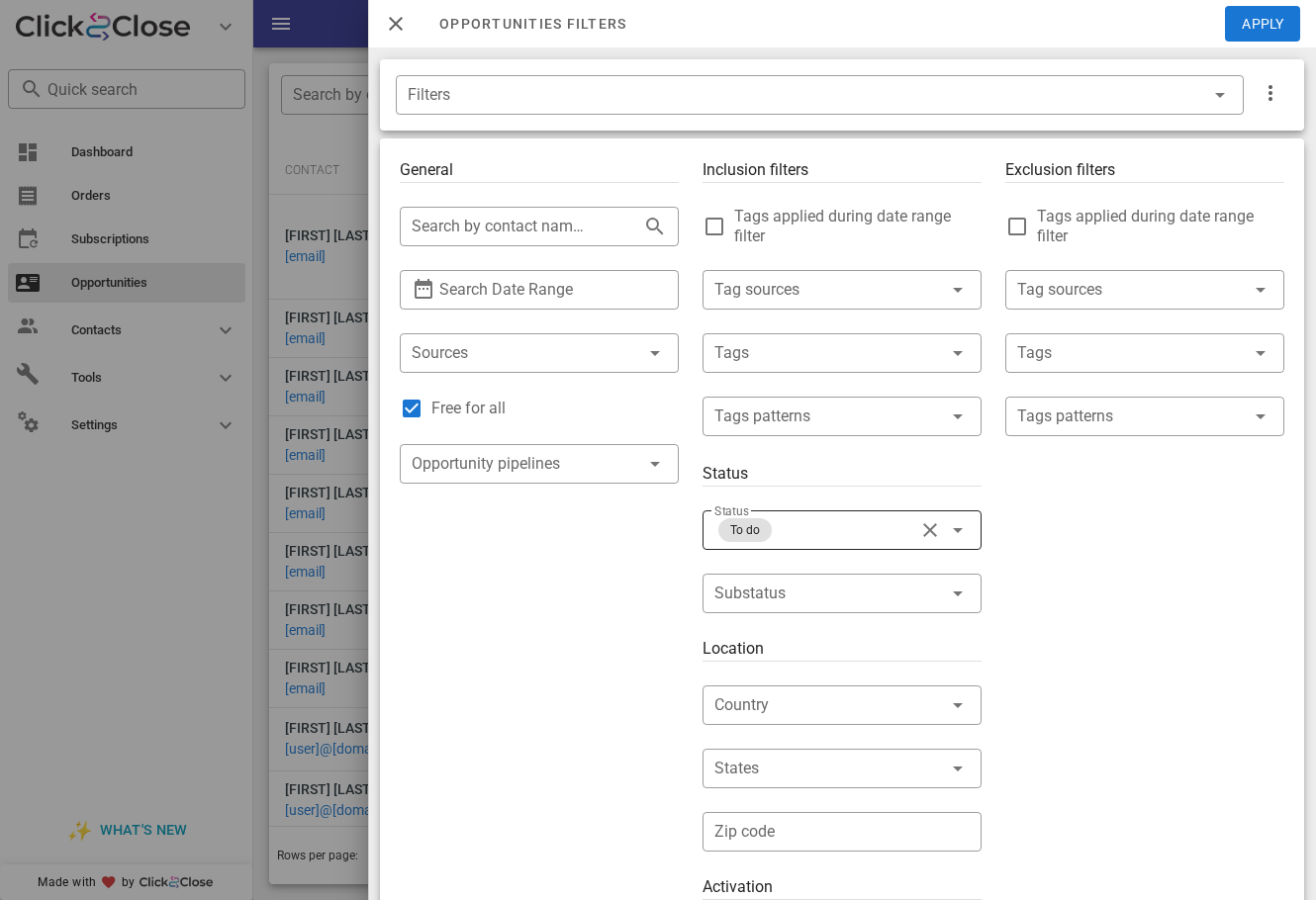 click at bounding box center [930, 530] 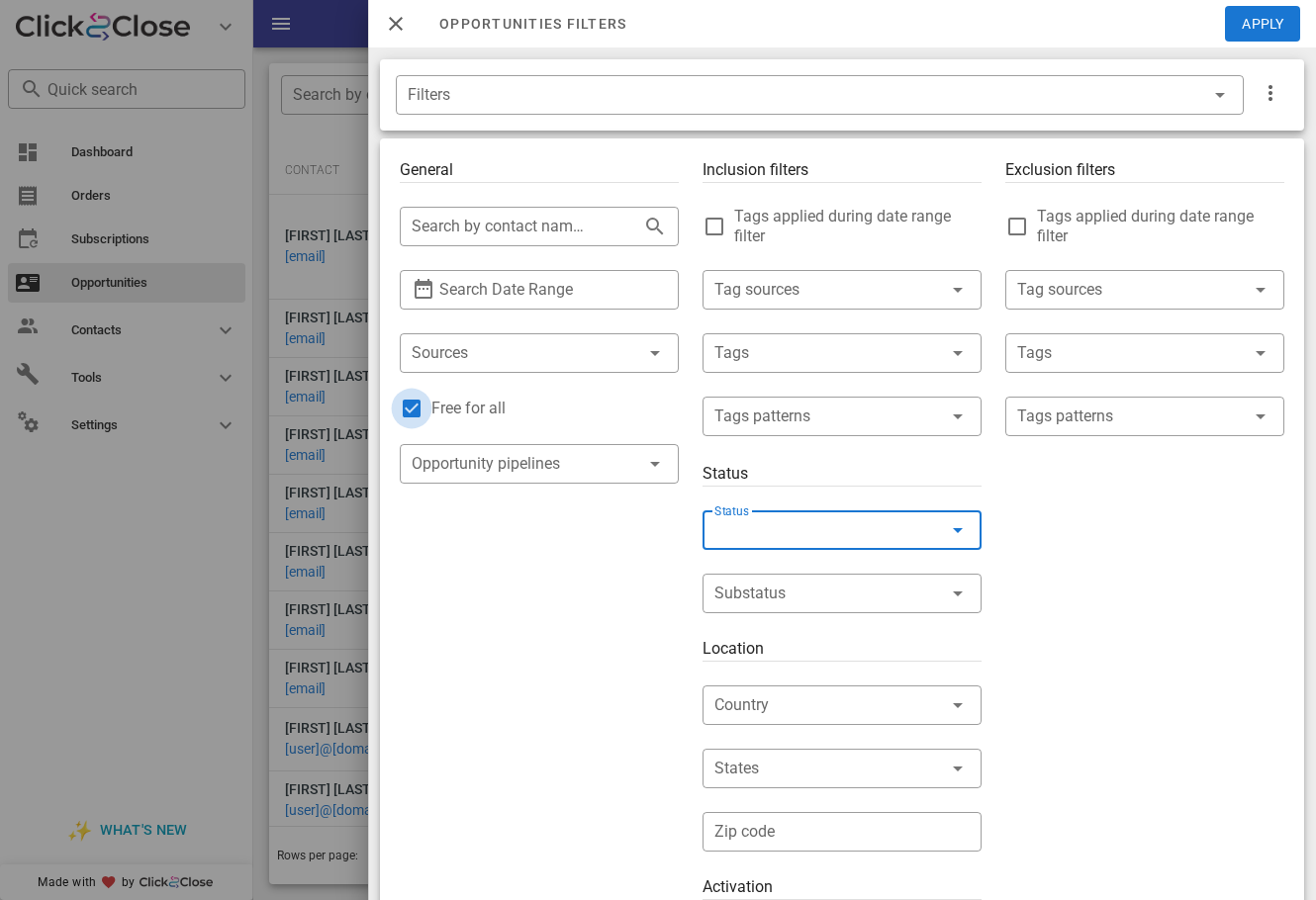 click at bounding box center (412, 408) 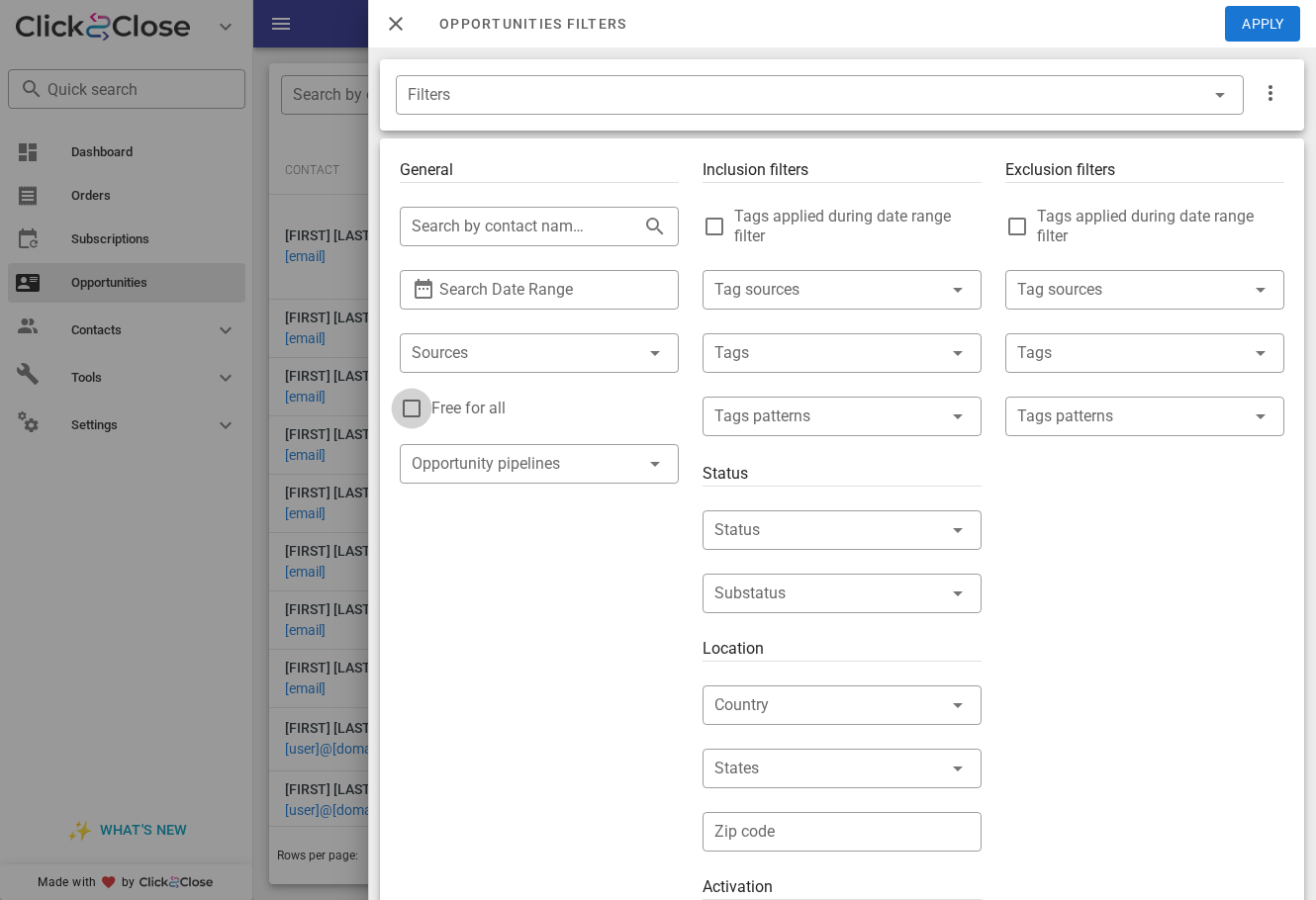 click at bounding box center [412, 408] 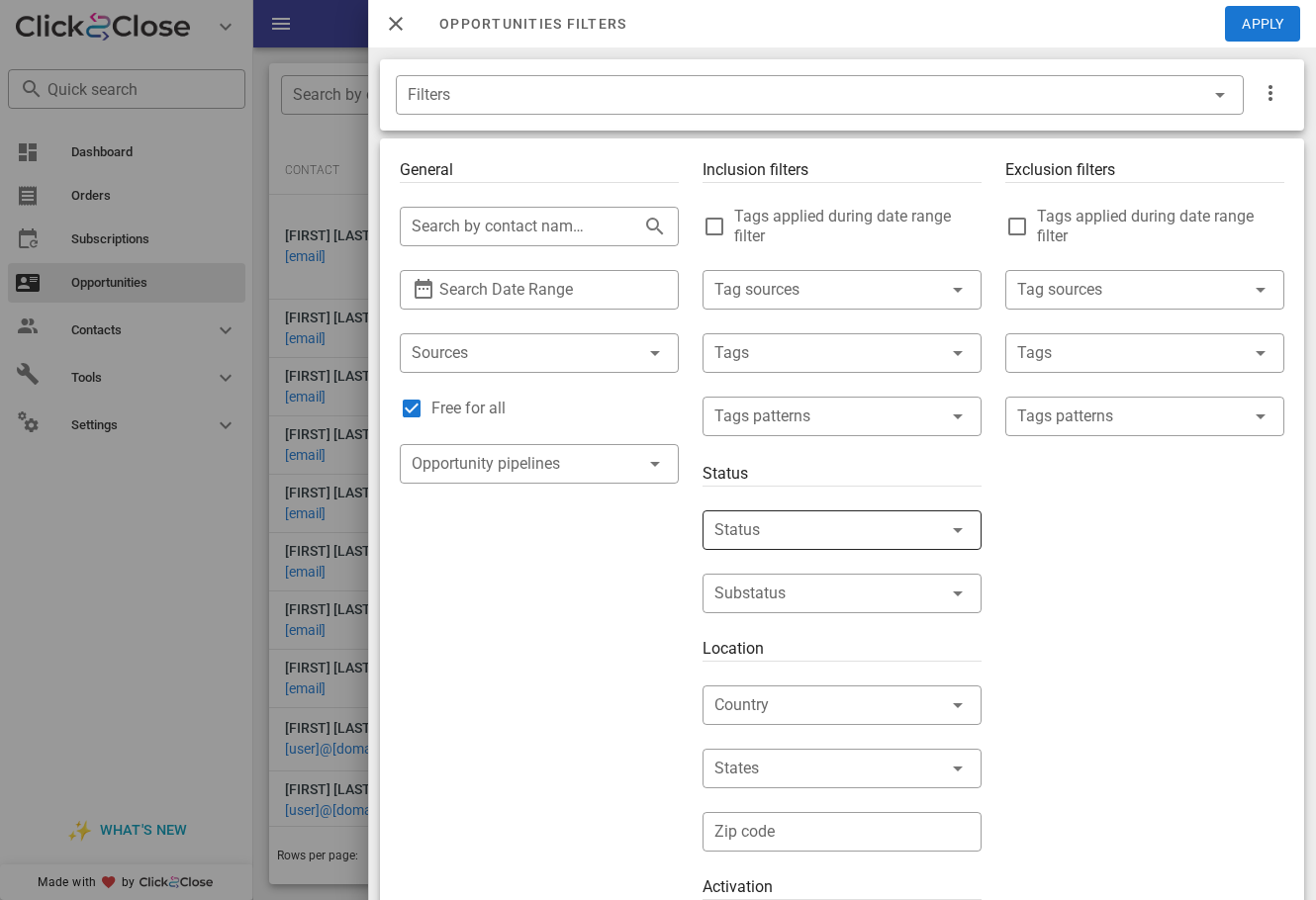 click at bounding box center (814, 530) 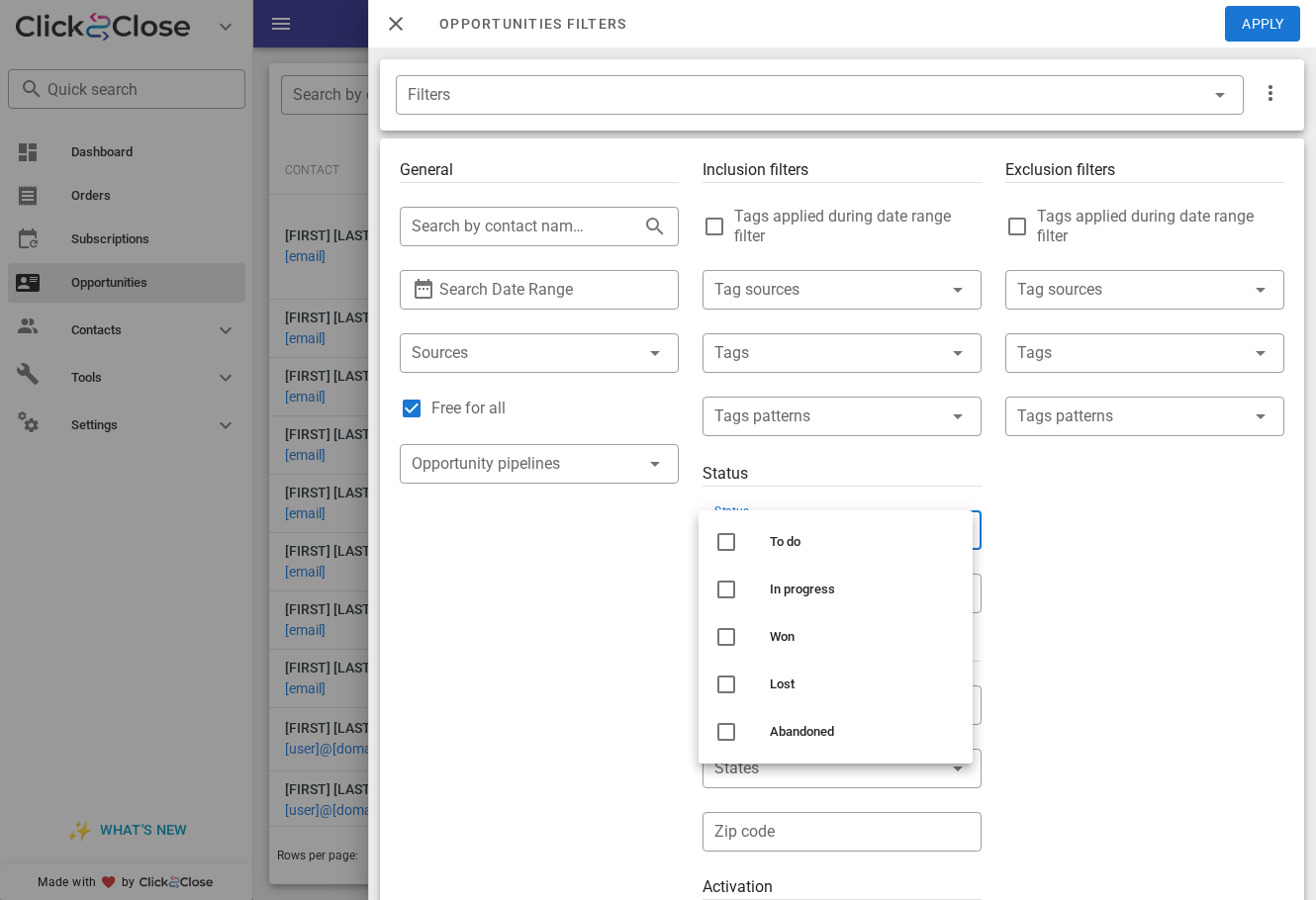 click on "To do" at bounding box center [863, 542] 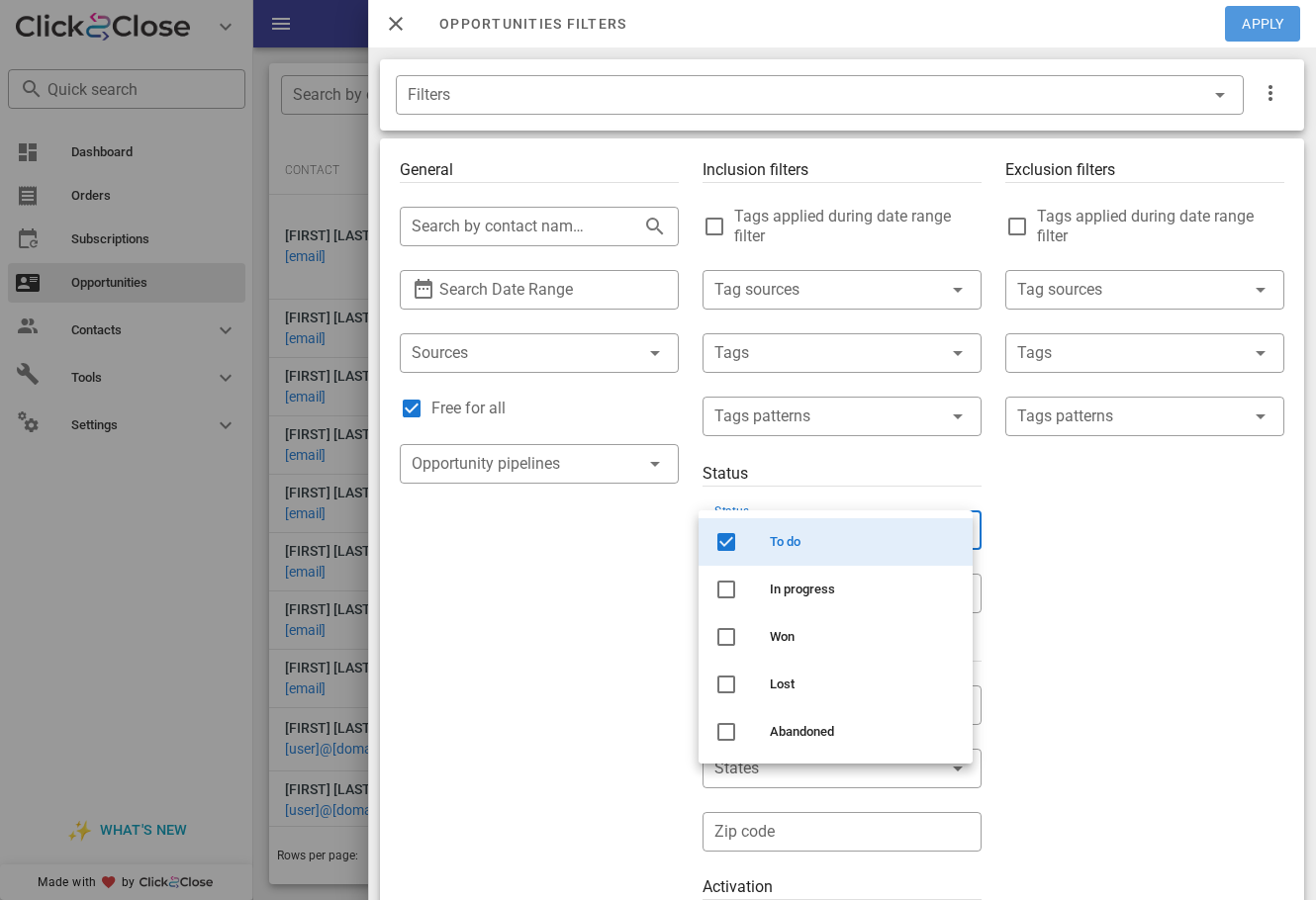 click on "Apply" at bounding box center [1264, 24] 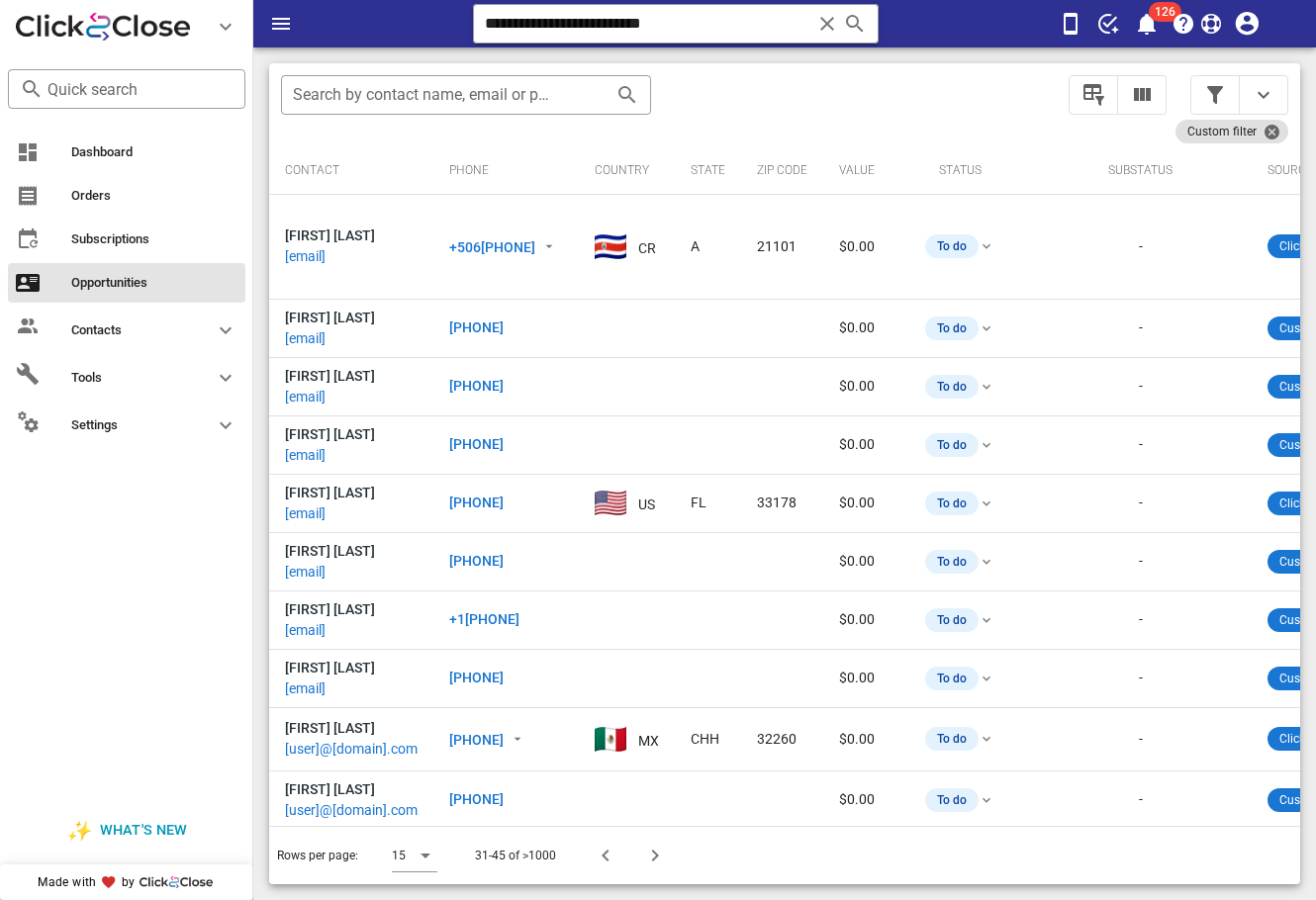 scroll, scrollTop: 0, scrollLeft: 870, axis: horizontal 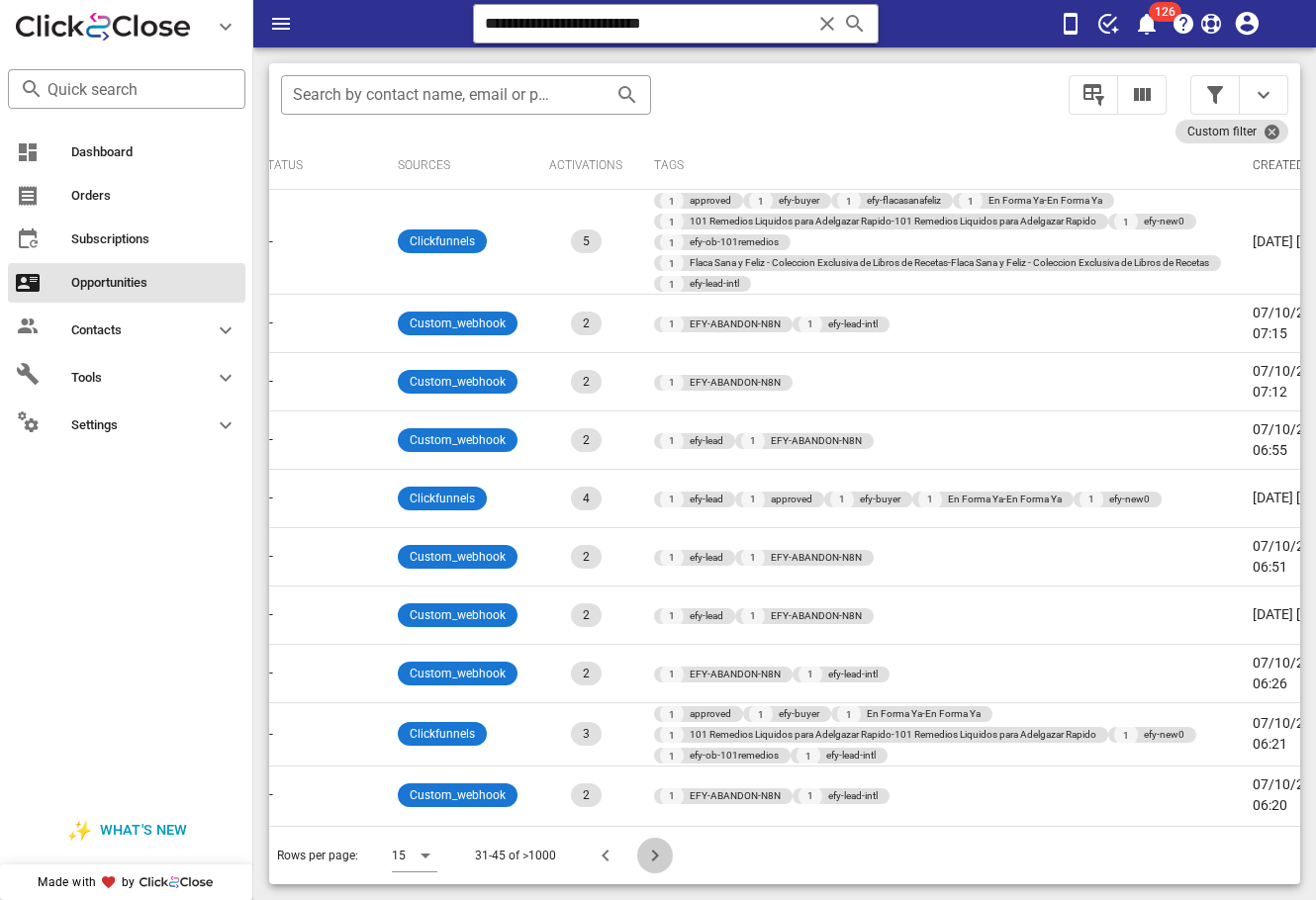 click at bounding box center (655, 855) 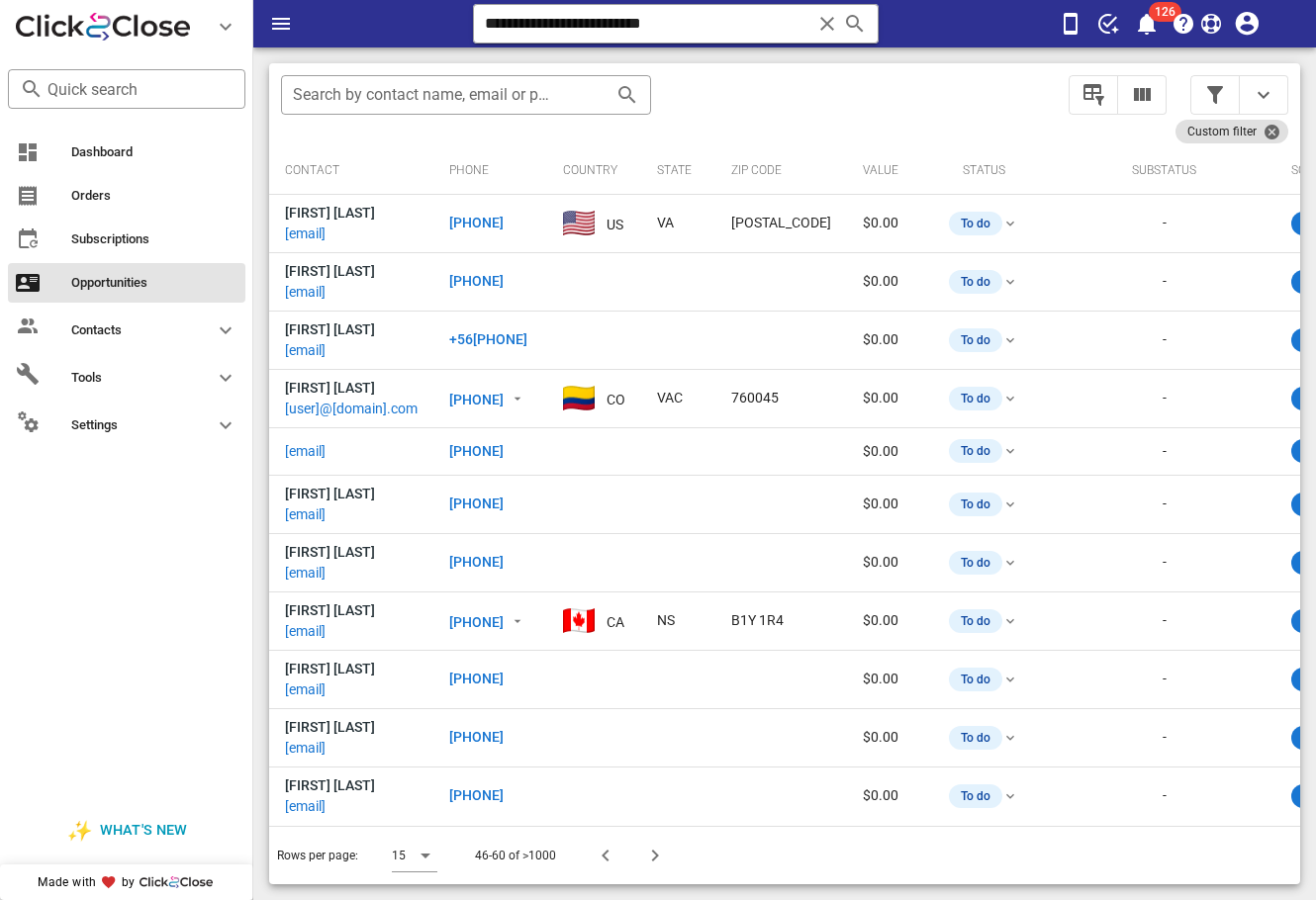 click on "​ Search by contact name, email or phone Custom filter Contact Phone Country State Zip code Value Status Substatus Sources Activations Tags Created at [FIRST] [LAST]  [USER]@[DOMAIN].com   +1[PHONE]   US [STATE] [POSTAL_CODE]  $0.00   To do  -  Clickfunnels  3 1  efy-lead  1  approved  1  efy-buyer  1  En Forma Ya-En Forma Ya  1  efy-new0   [DATE] [TIME]  [FIRST] [LAST]  [USER]@[DOMAIN].com   $0.00   To do  -  Custom_webhook  2 1  efy-lead  1  EFY-ABANDON-N8N   [DATE] [TIME]  [FIRST] [LAST]  [USER]@[DOMAIN].com   +56[PHONE]   $0.00   To do  -  Custom_webhook  3 1  efy-lead  1  EFY-ABANDON-N8N   [DATE] [TIME]  [FIRST] [LAST]  [USER]@[DOMAIN].com   +57[PHONE]   CO [STATE] [POSTAL_CODE]  $0.00   To do  -  Clickfunnels  4 1  approved  1  efy-buyer  1  En Forma Ya-En Forma Ya  1  efy-new0  1  EFY-ABANDON-N8N  1  efy-lead-intl   [DATE] [TIME]   [USER]@[DOMAIN].com   +591[PHONE]   $0.00   To do  -  Clickfunnels  1 1  efy-lead-intl   [DATE] [TIME]   $0.00" at bounding box center [785, 474] 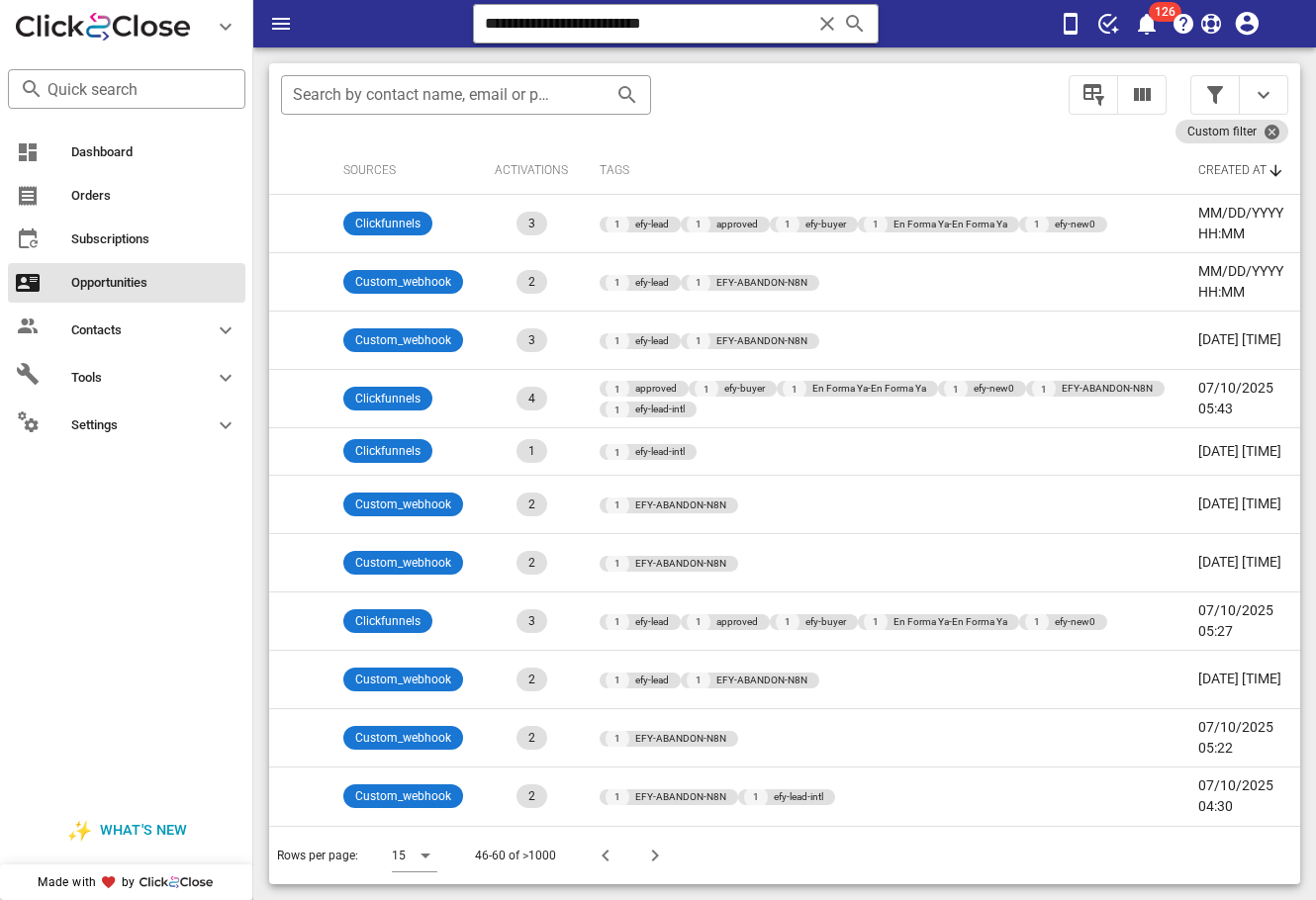 scroll, scrollTop: 0, scrollLeft: 953, axis: horizontal 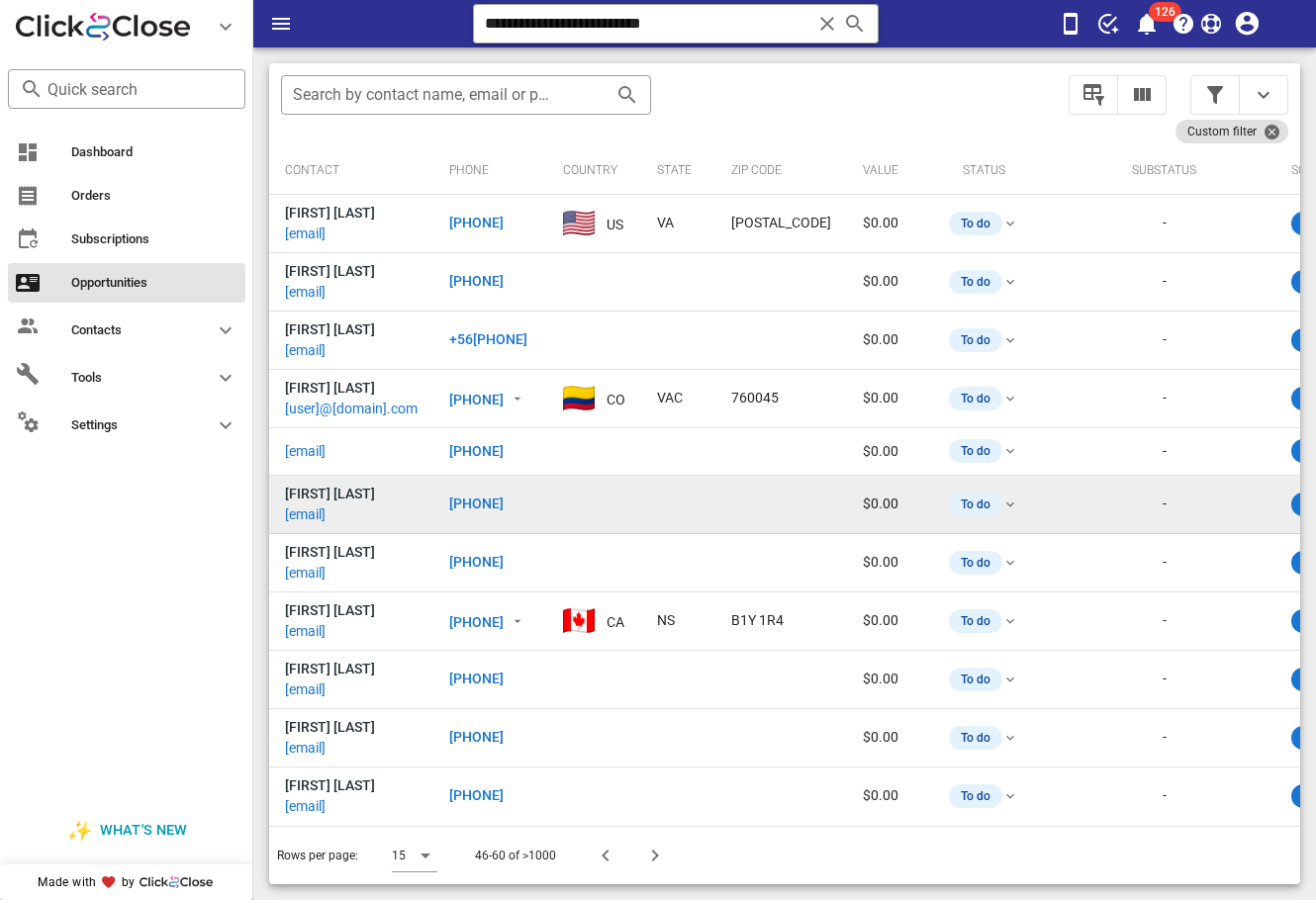 click on "[EMAIL]" at bounding box center (305, 514) 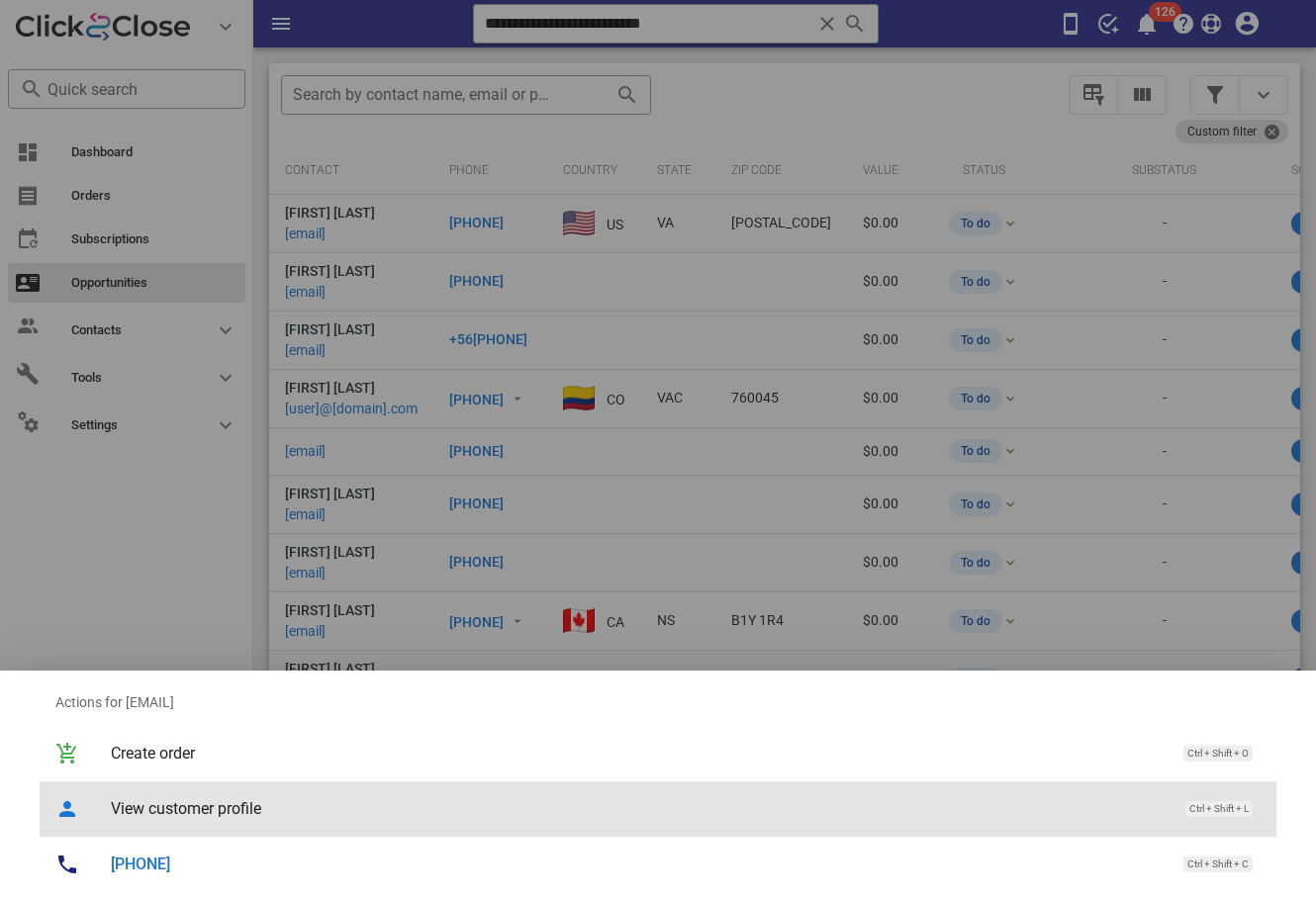click on "View customer profile Ctrl + Shift + L" at bounding box center (686, 808) 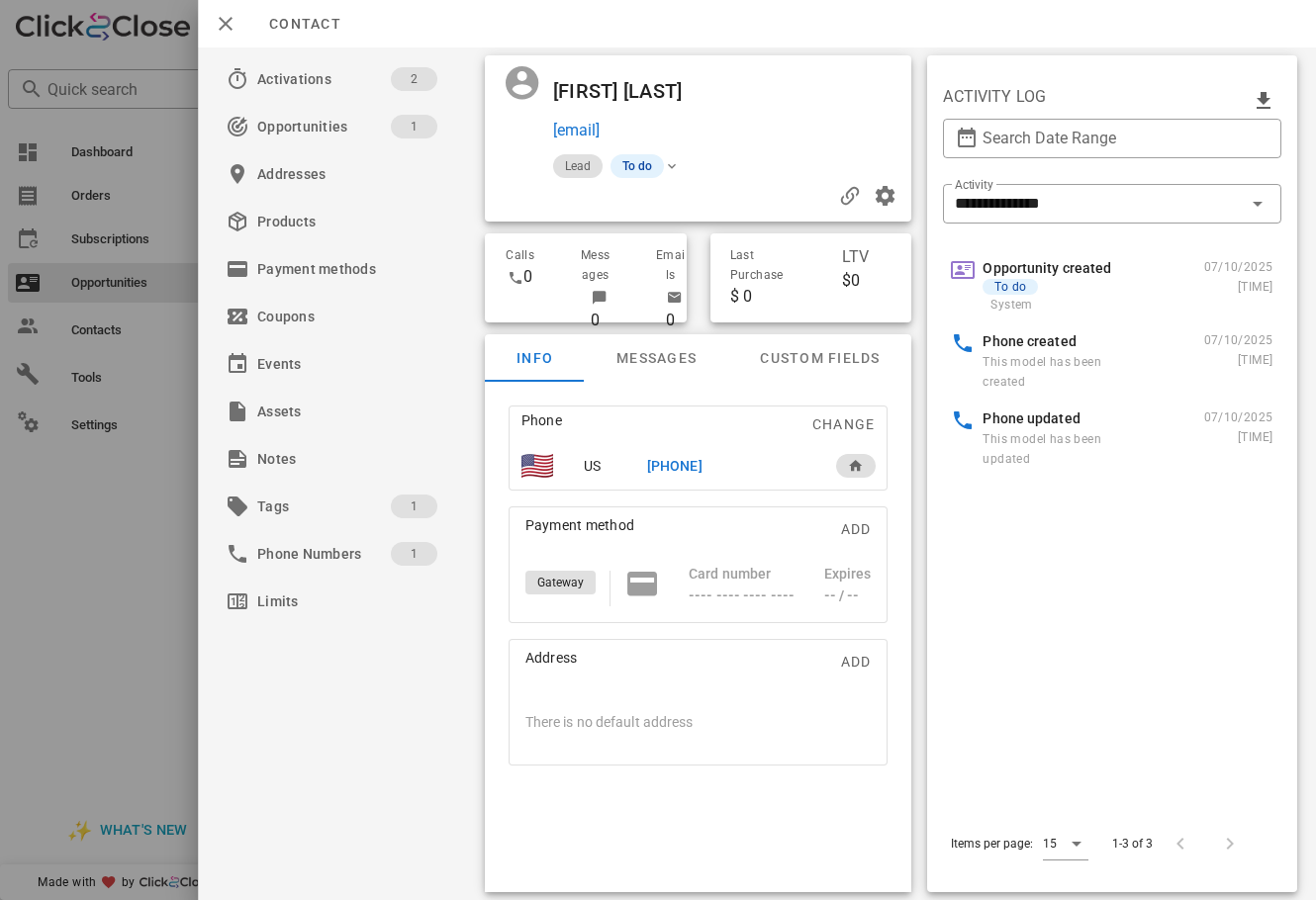 click on "[PHONE]" at bounding box center (674, 466) 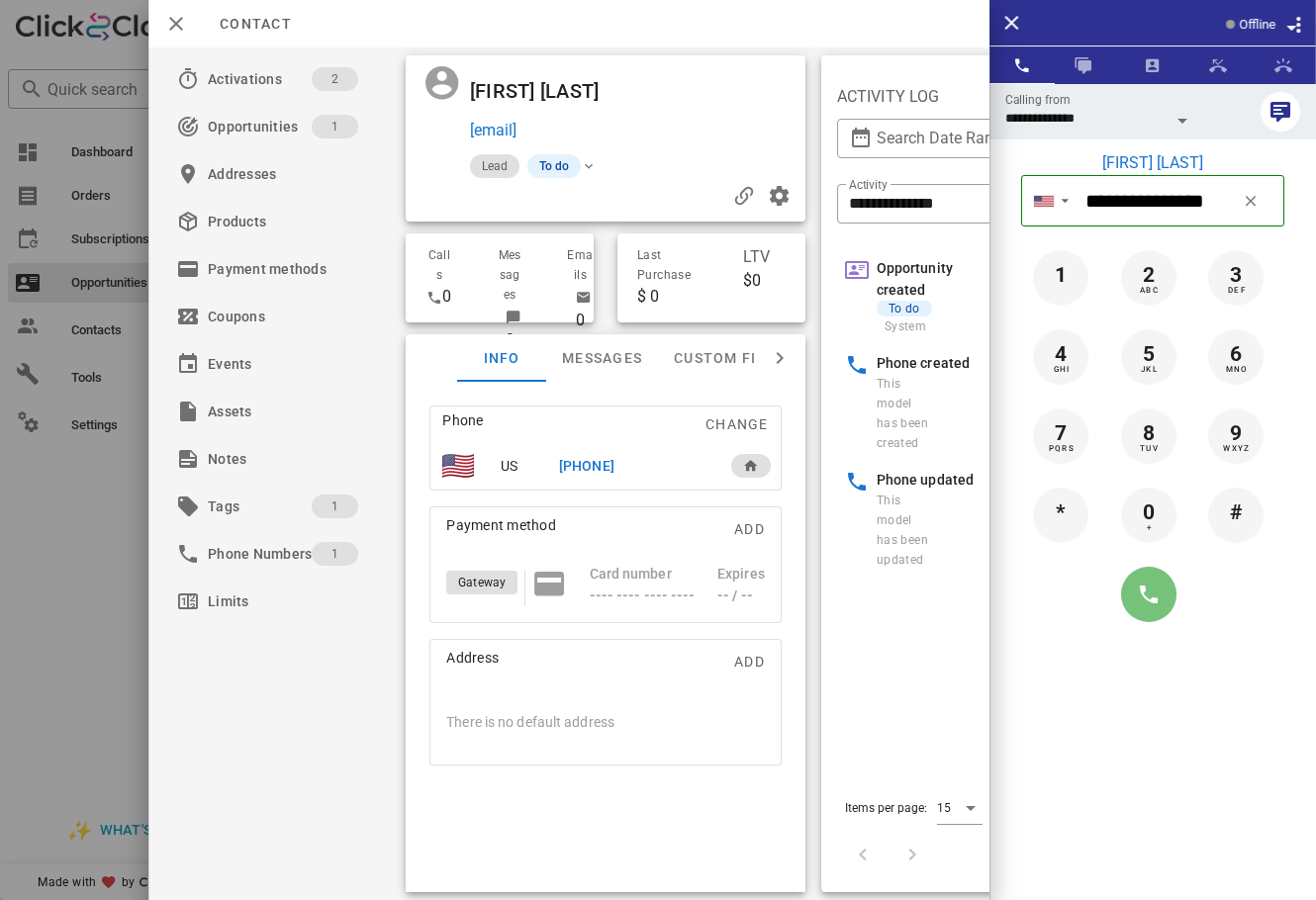 click at bounding box center [1149, 594] 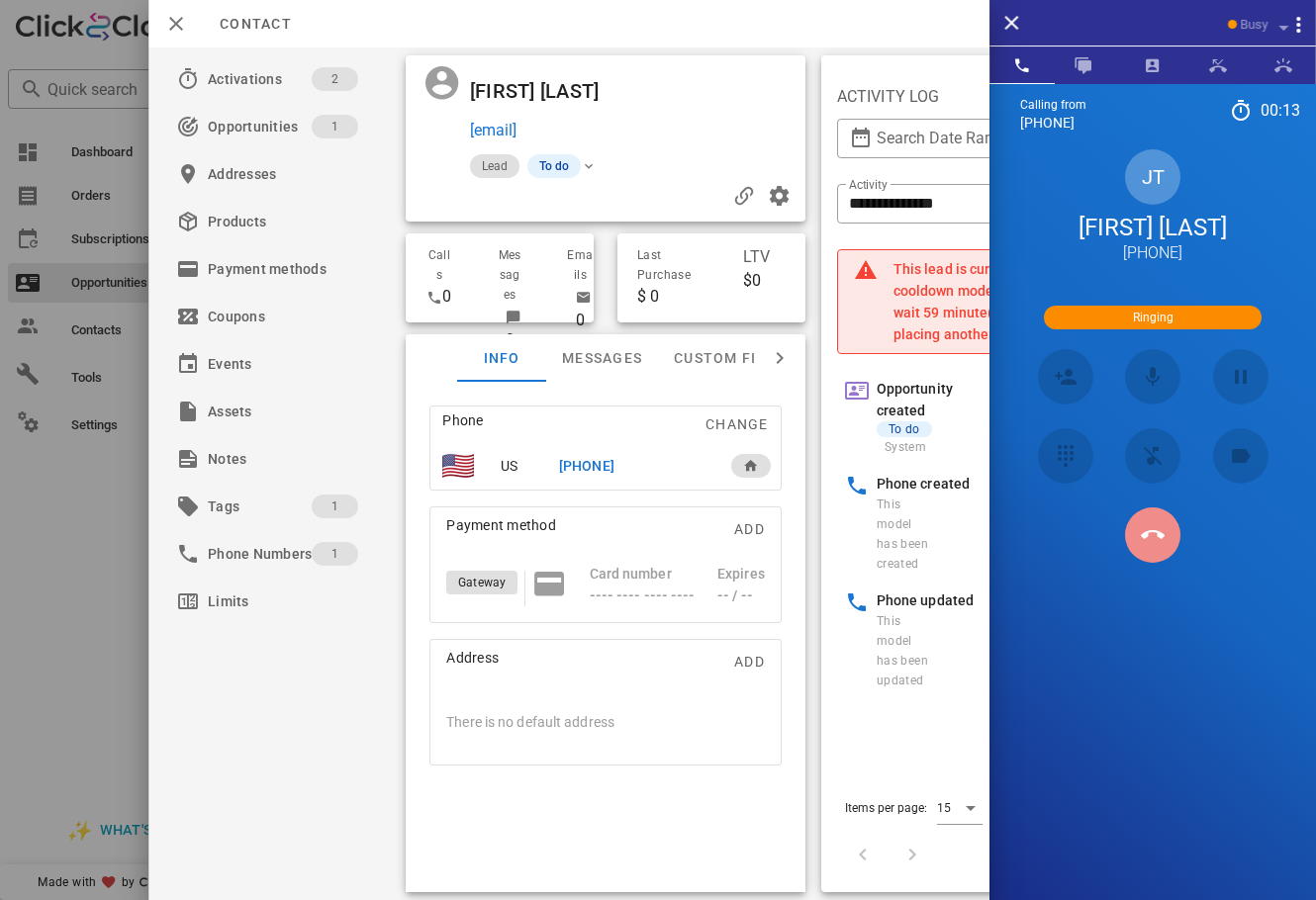 click at bounding box center (1153, 535) 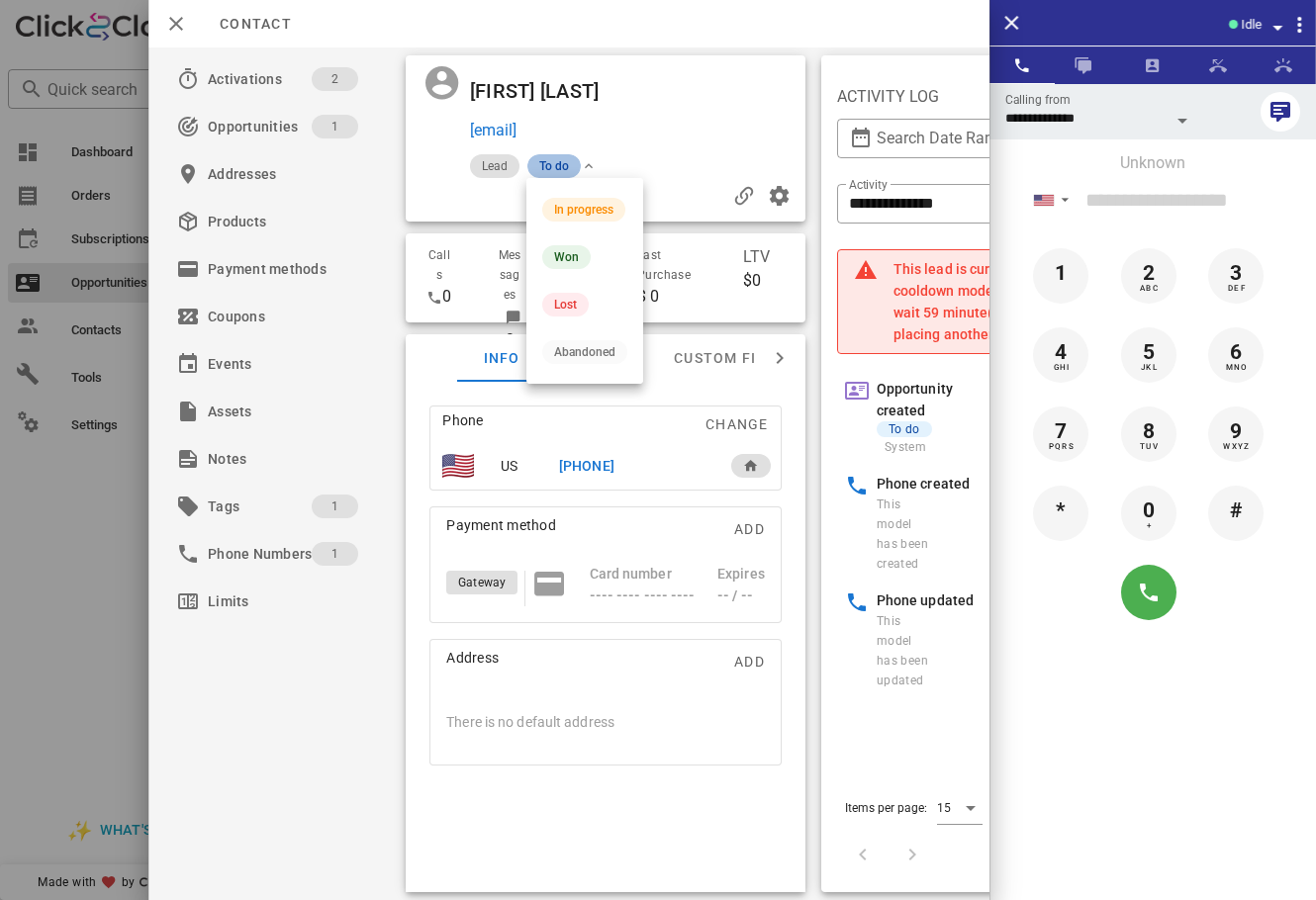 click on "To do" at bounding box center [554, 166] 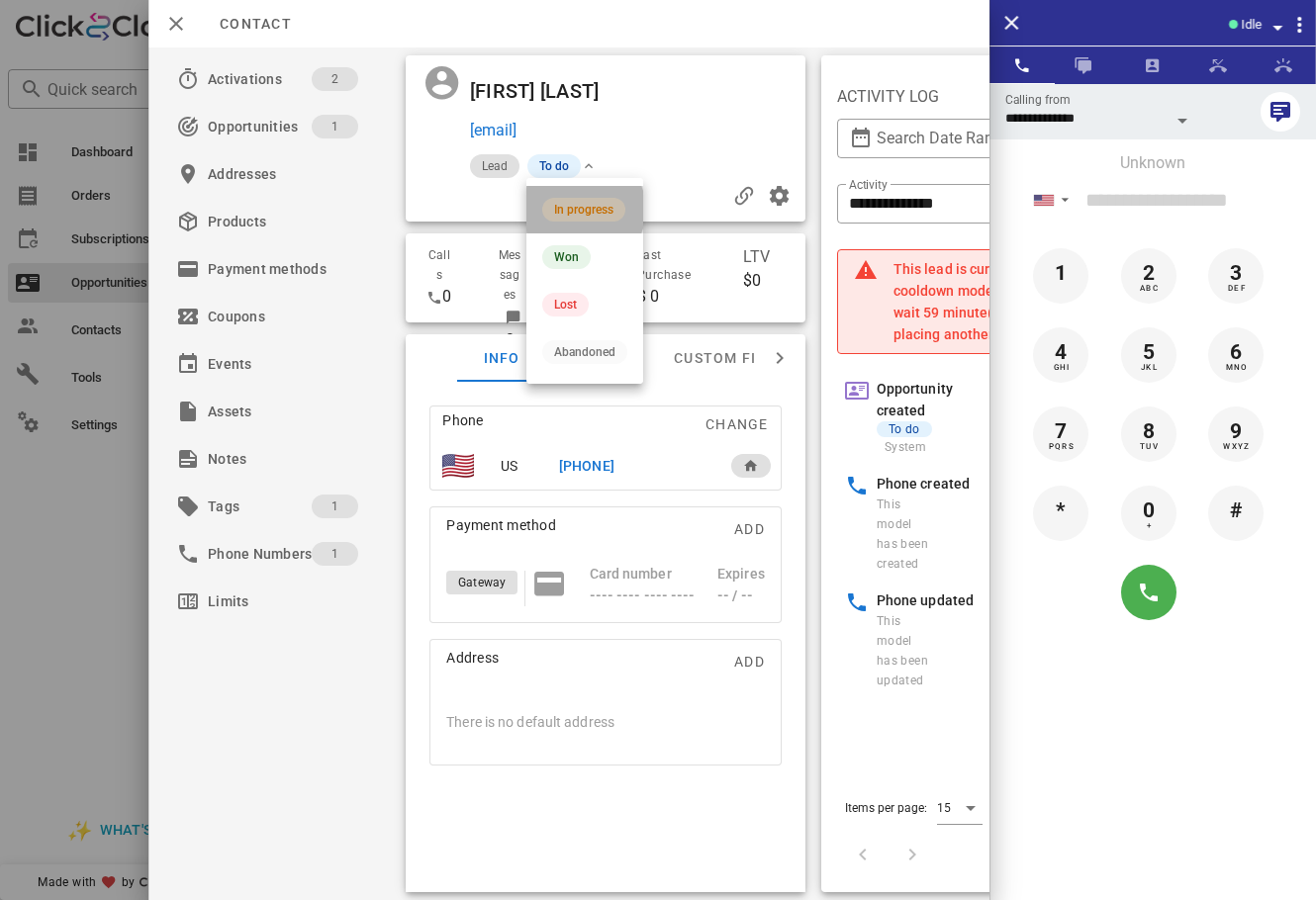 click on "In progress" at bounding box center (585, 210) 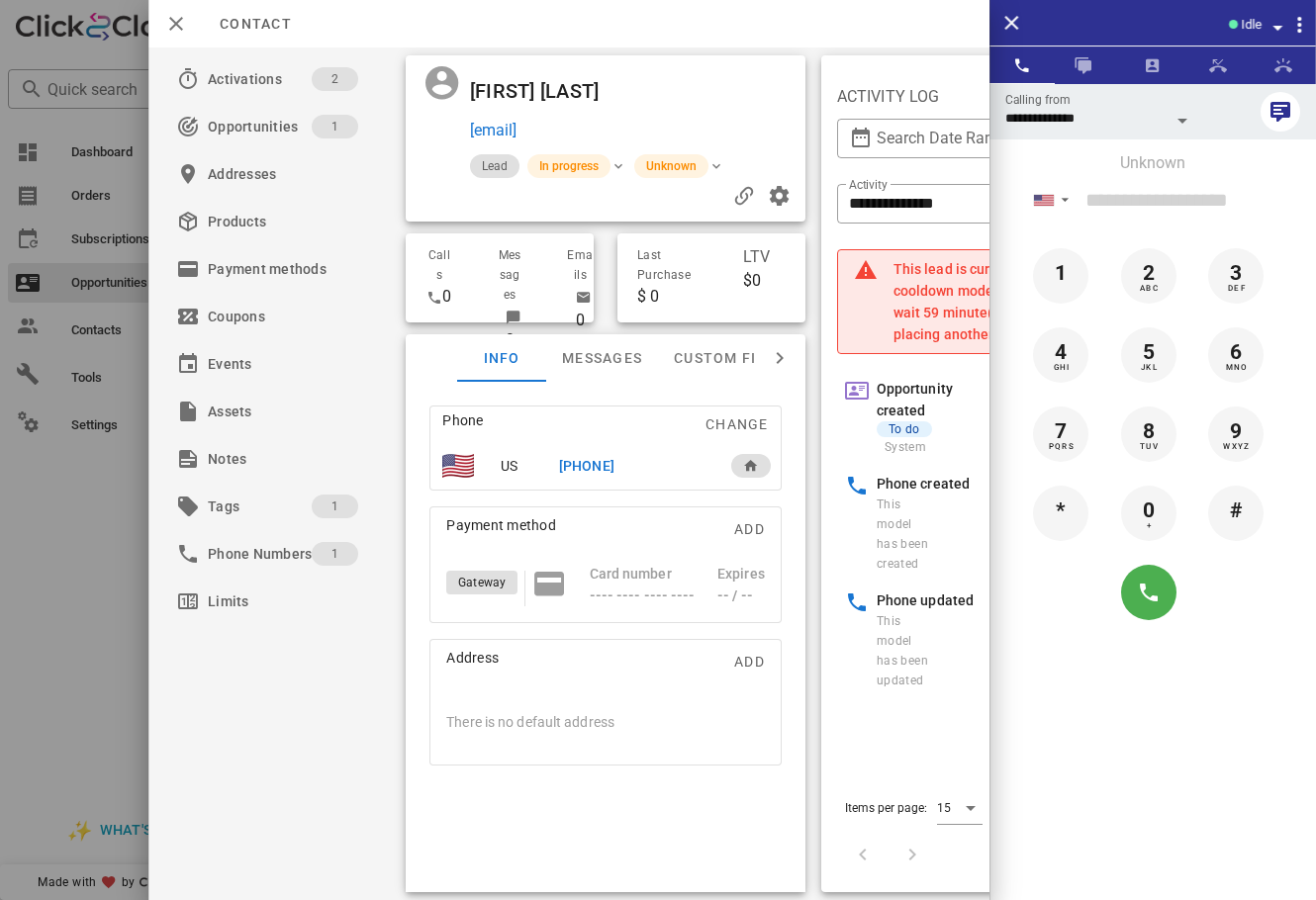click at bounding box center (658, 450) 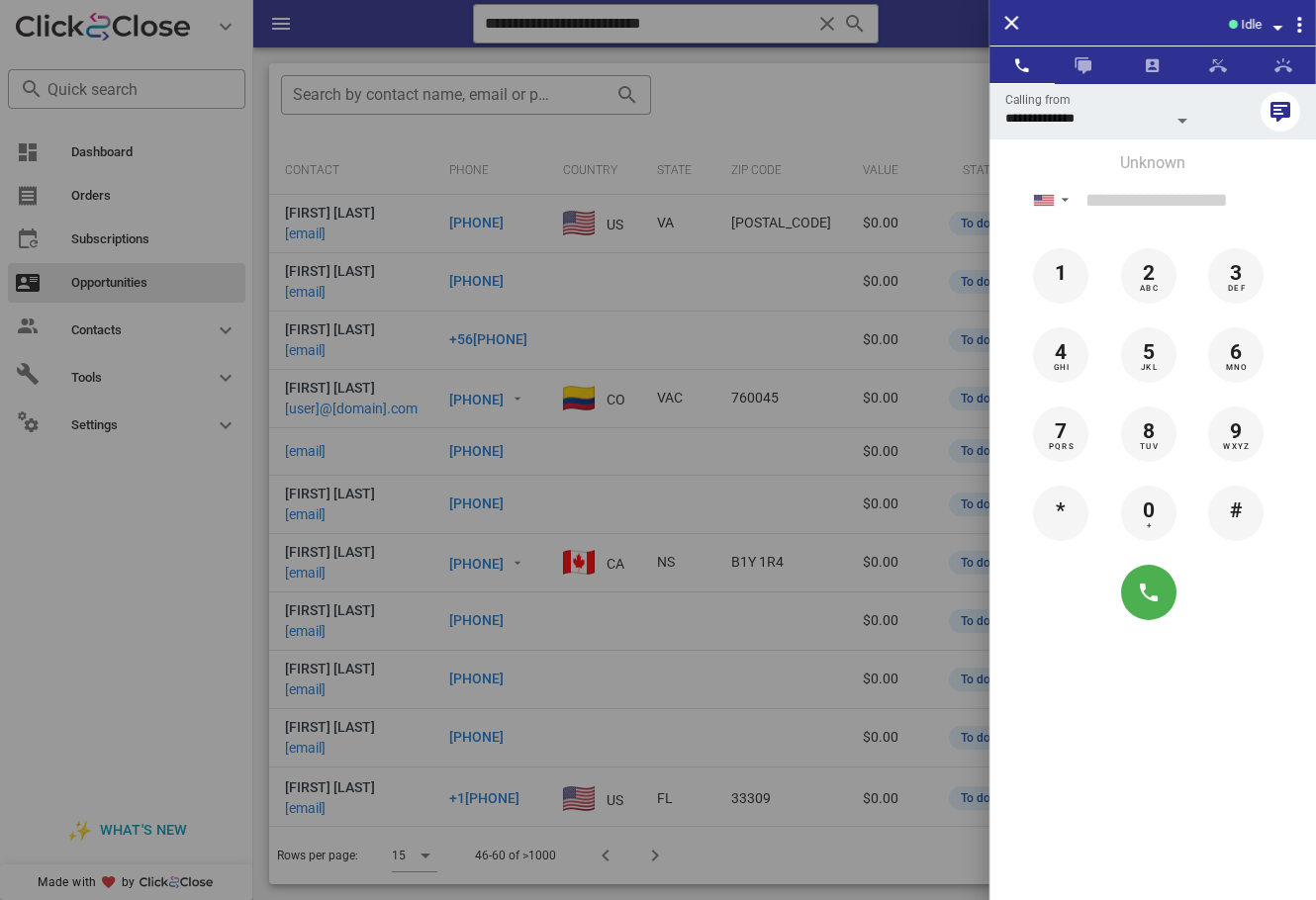 click at bounding box center (658, 450) 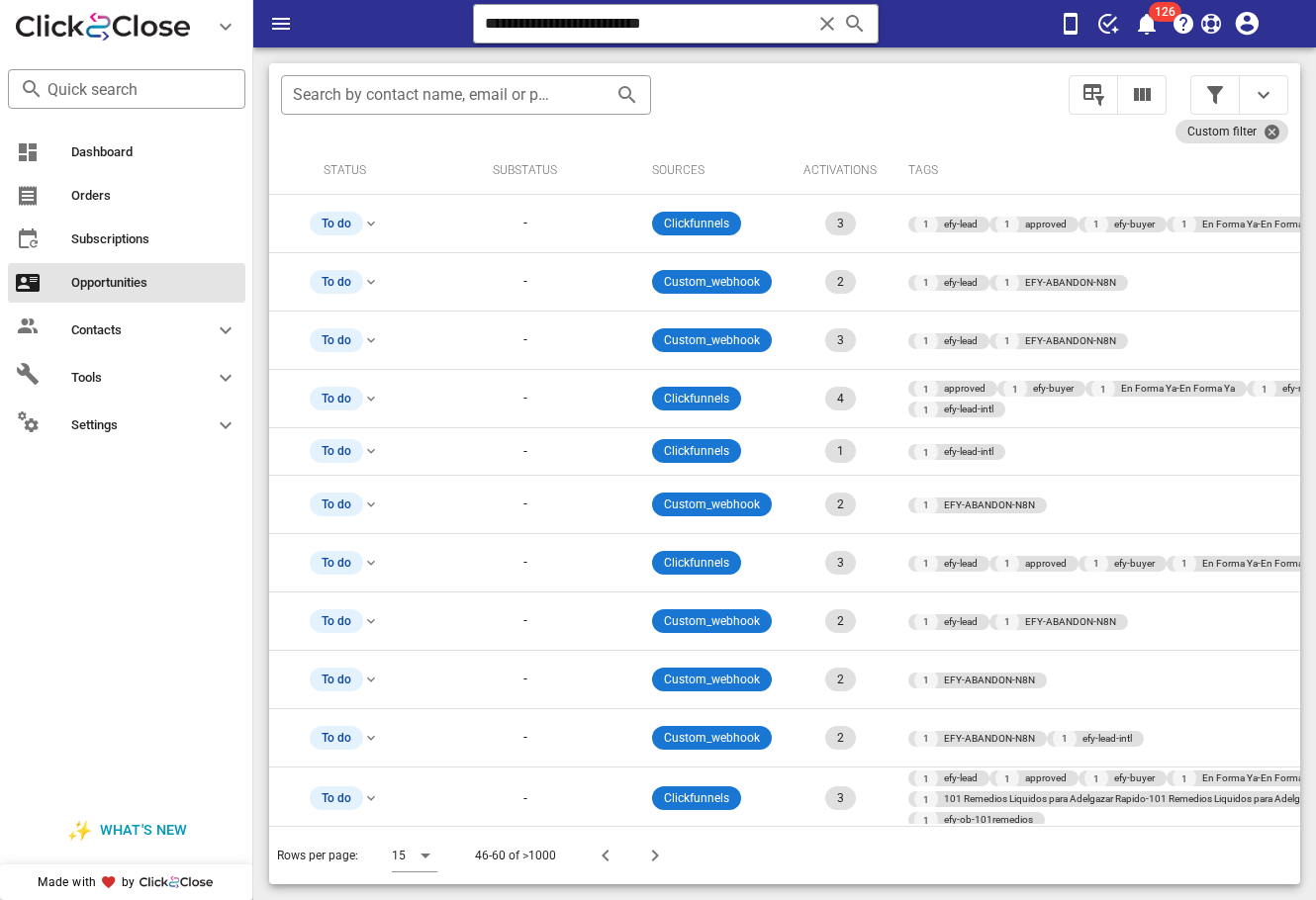 scroll, scrollTop: 0, scrollLeft: 0, axis: both 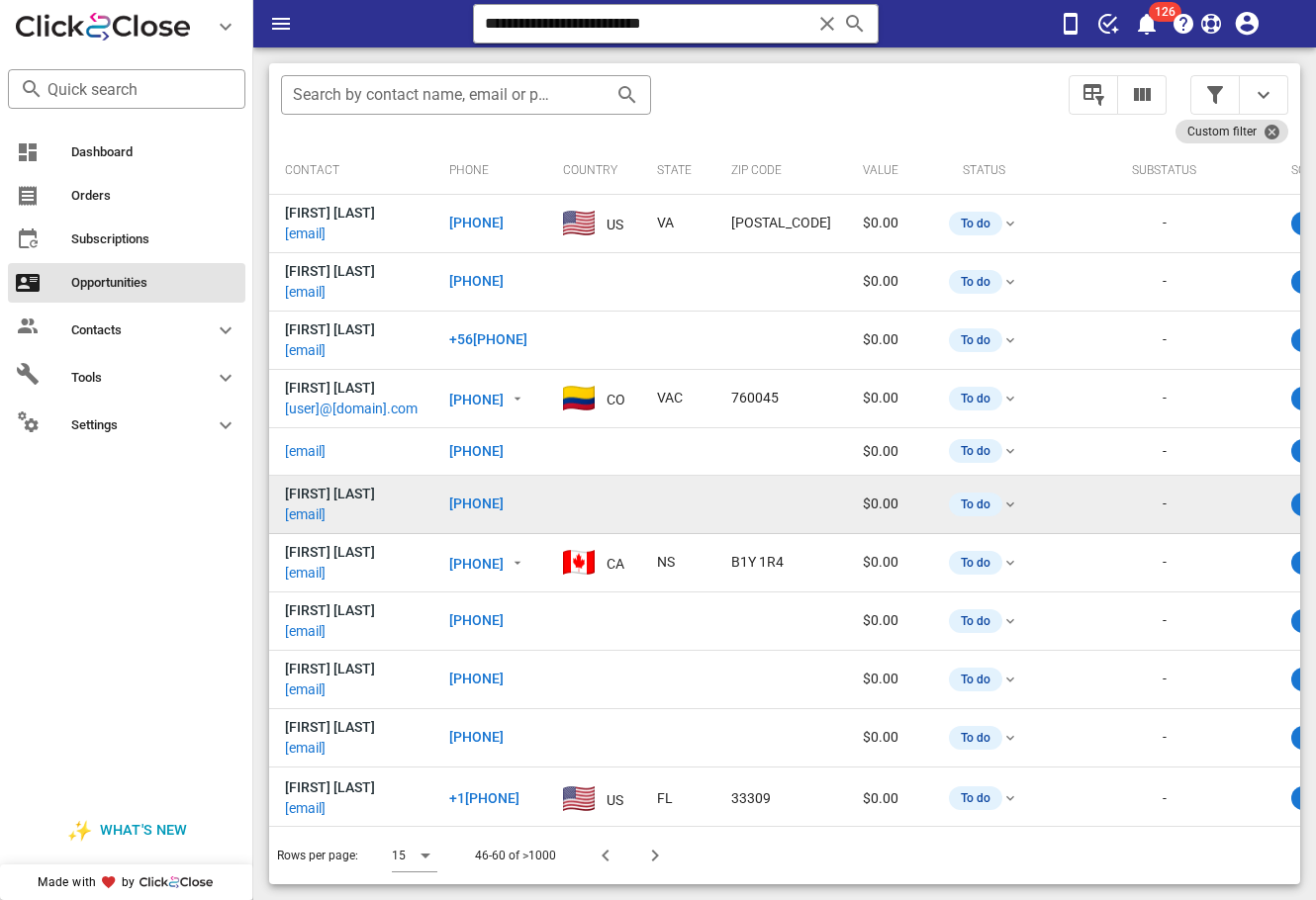 click on "[EMAIL]" at bounding box center [305, 514] 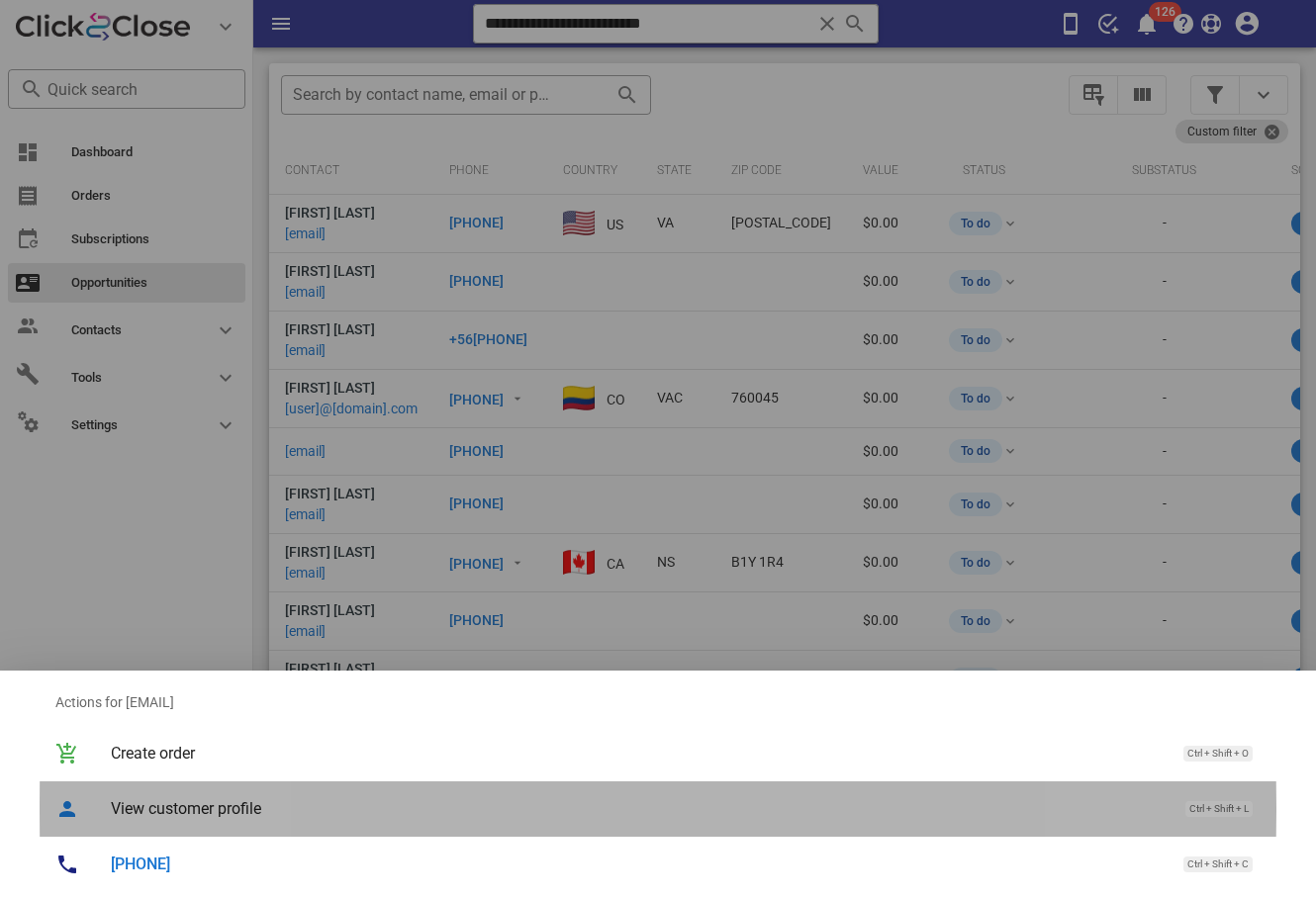 click on "View customer profile" at bounding box center [638, 808] 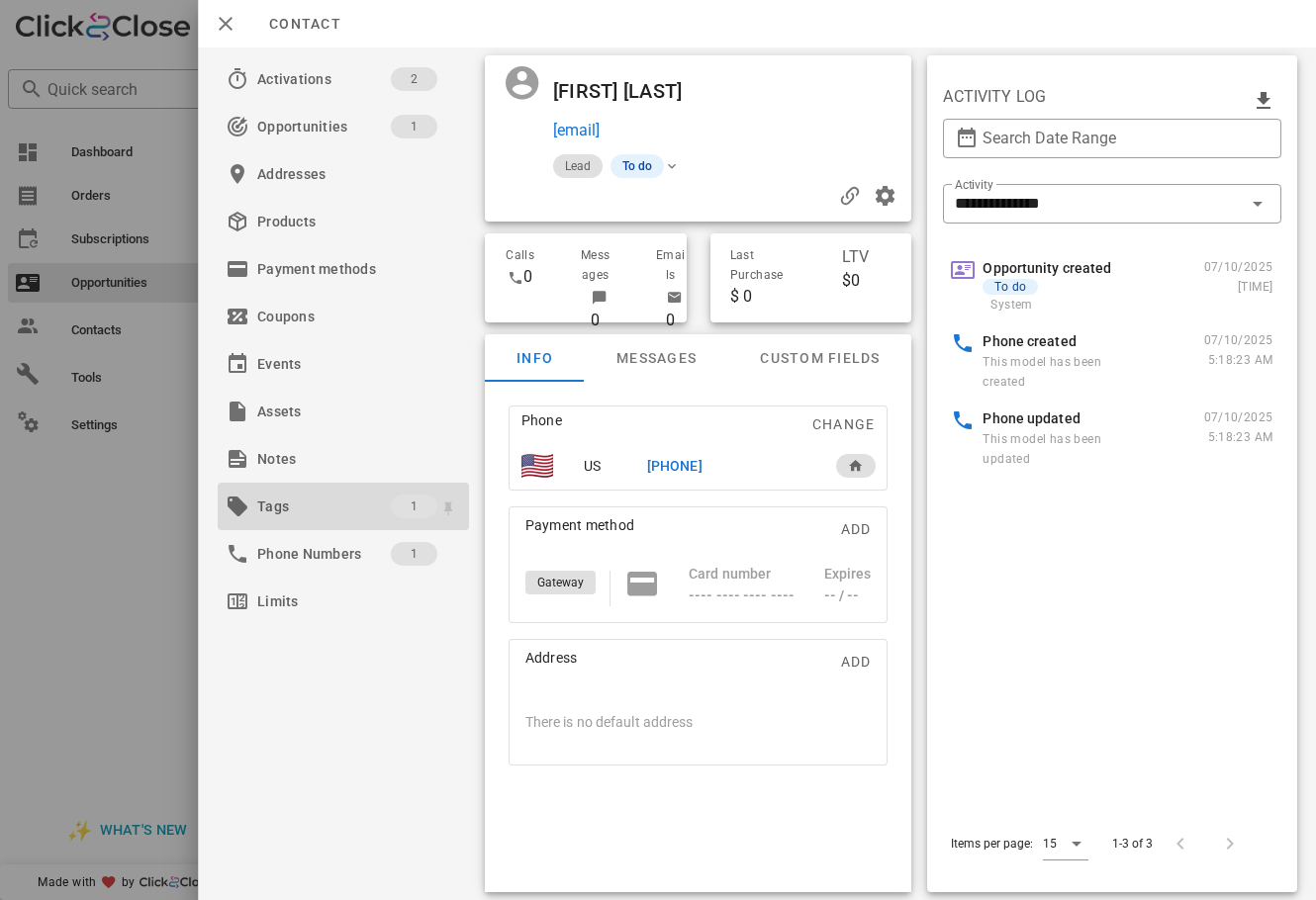 click on "Tags" at bounding box center [324, 506] 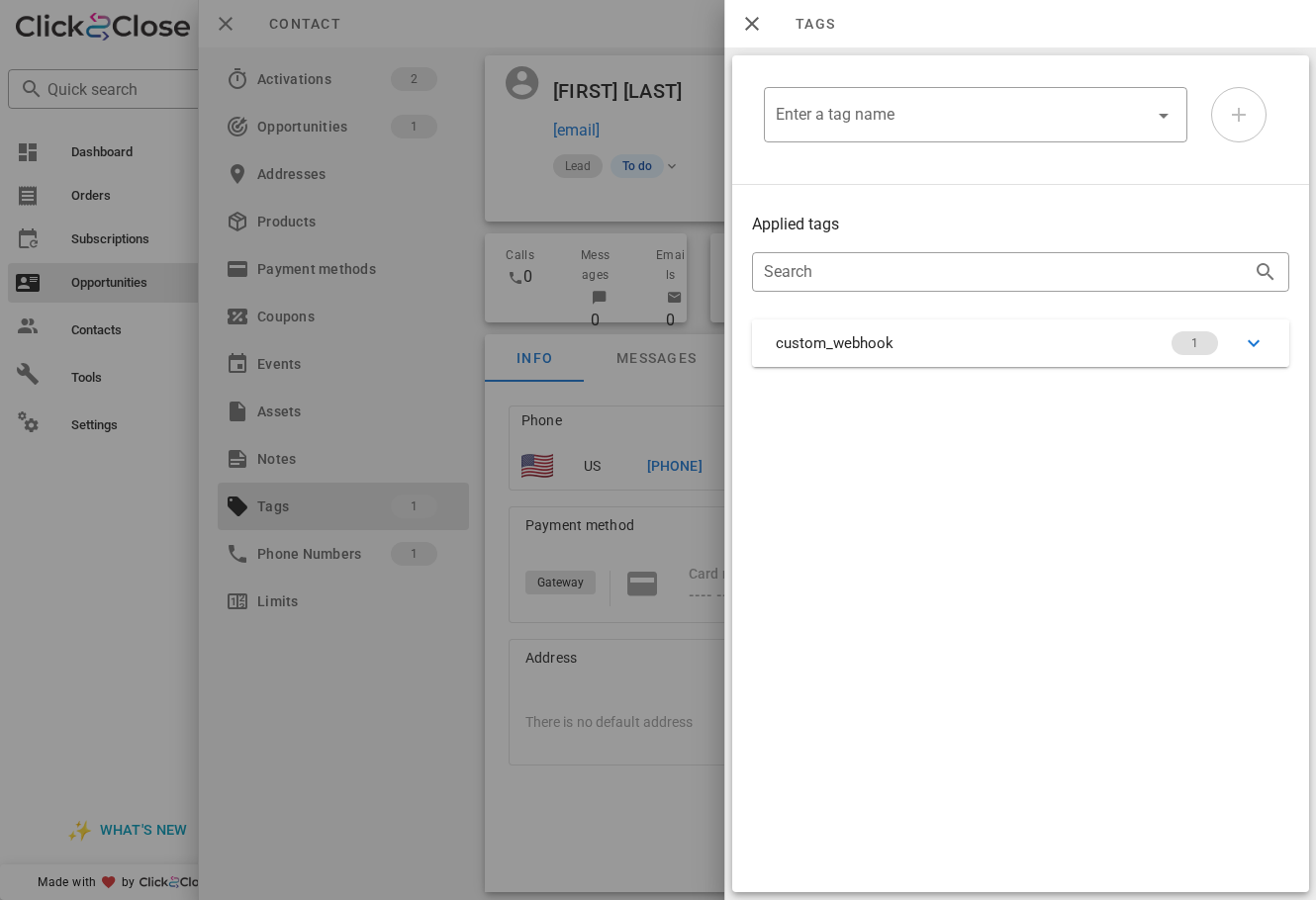 click on "custom_webhook  1" at bounding box center [1020, 343] 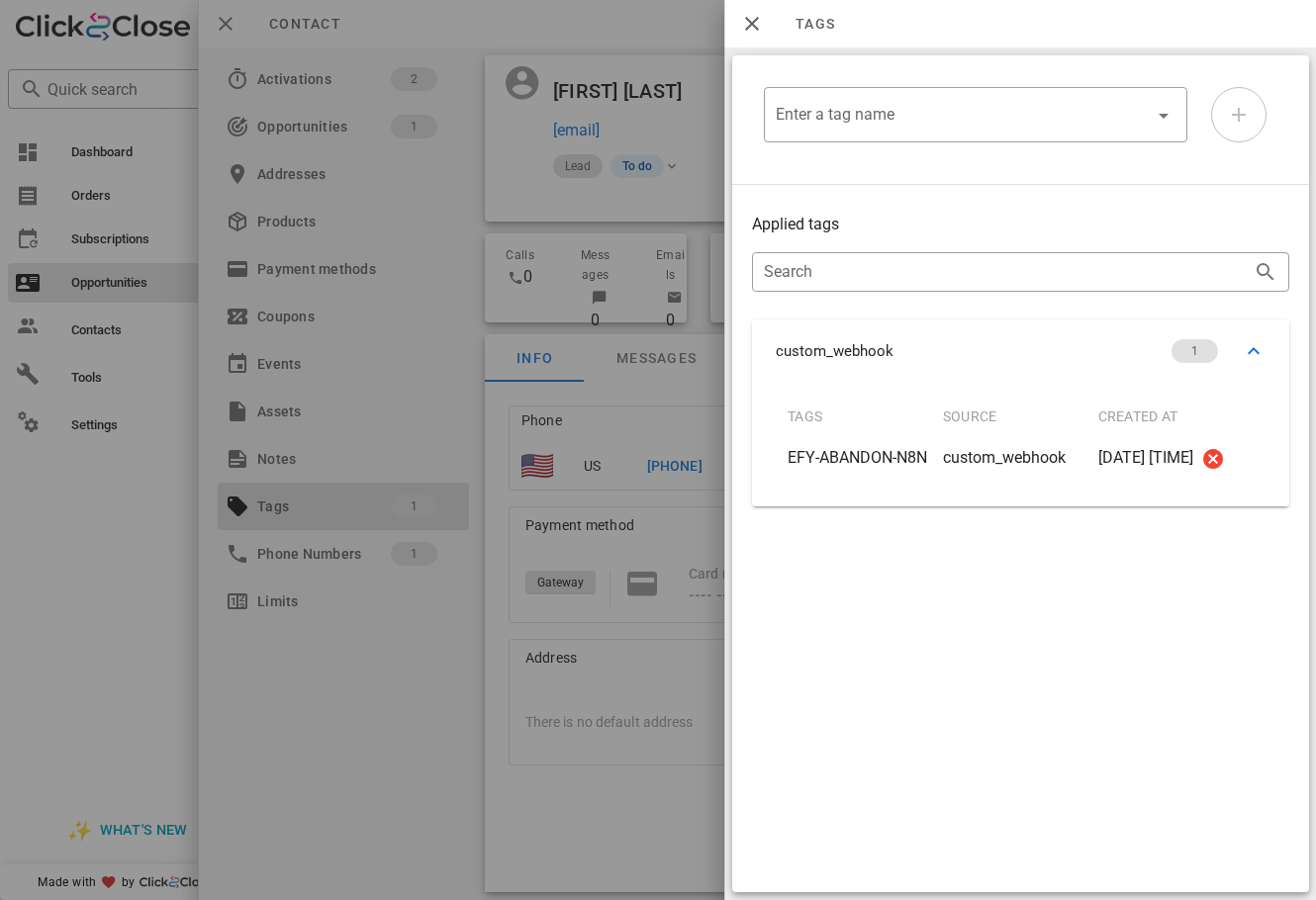 drag, startPoint x: 640, startPoint y: 727, endPoint x: 654, endPoint y: 516, distance: 211.4639 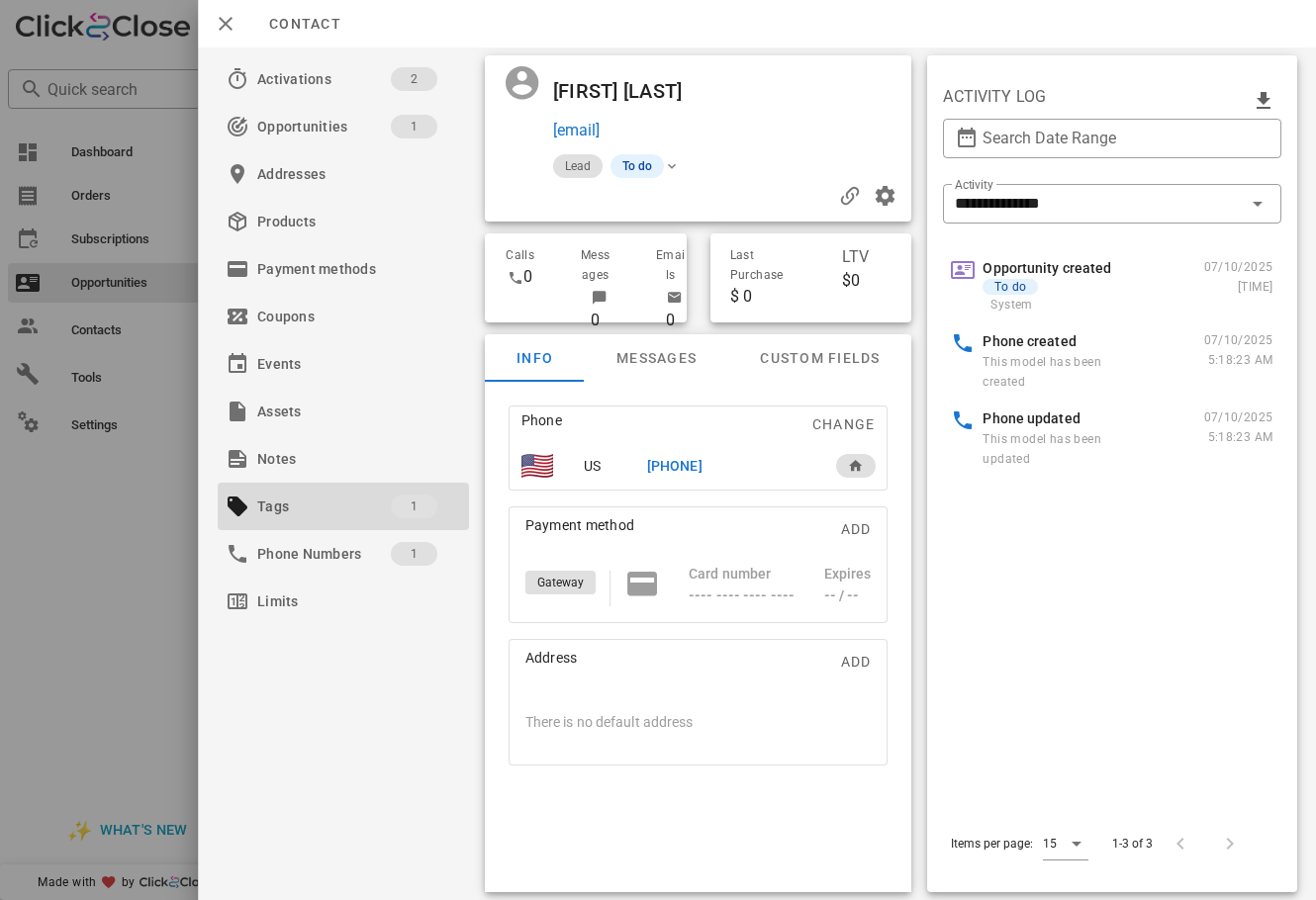click on "[PHONE]" at bounding box center (674, 466) 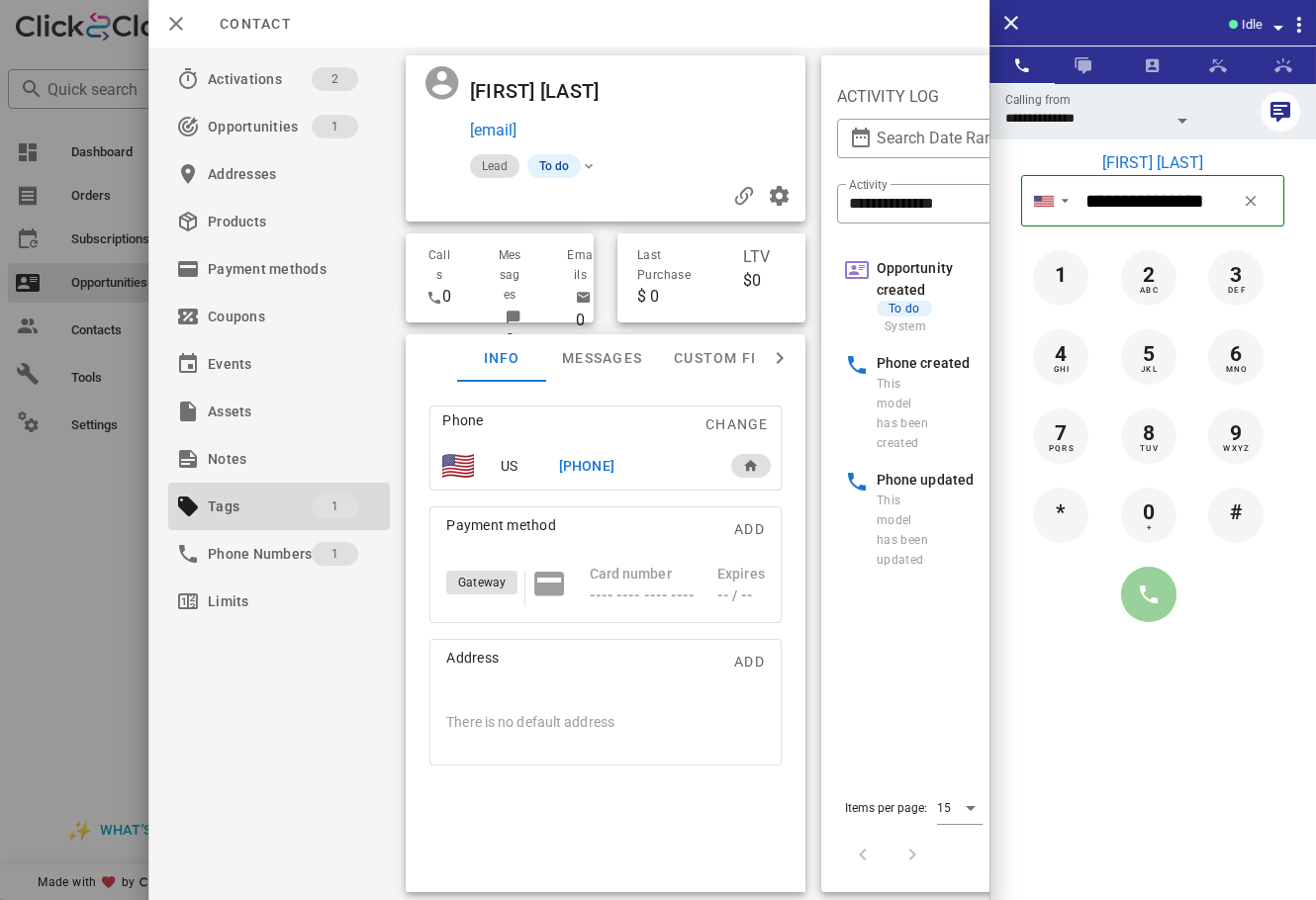 click at bounding box center (1149, 594) 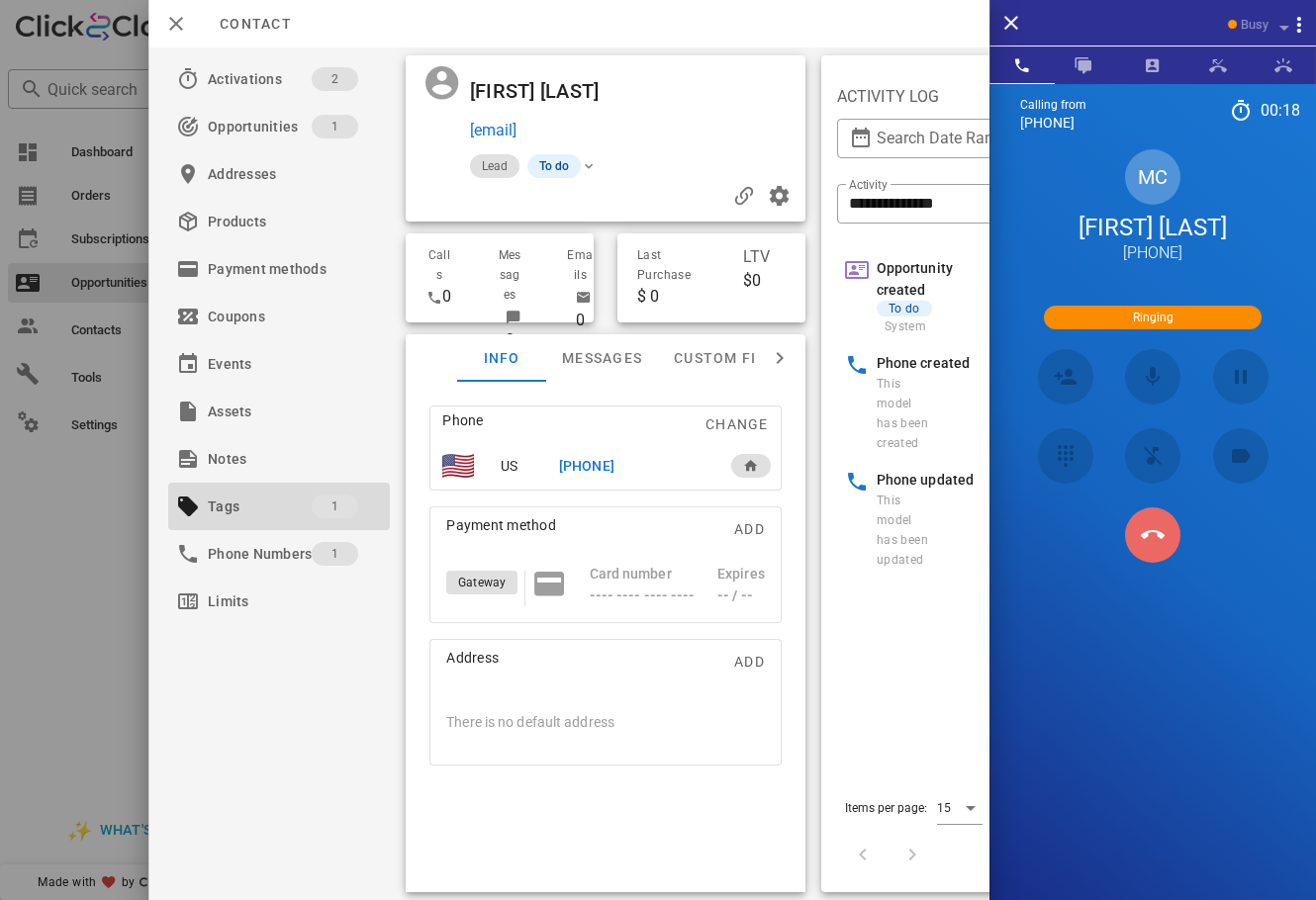 click at bounding box center (1153, 535) 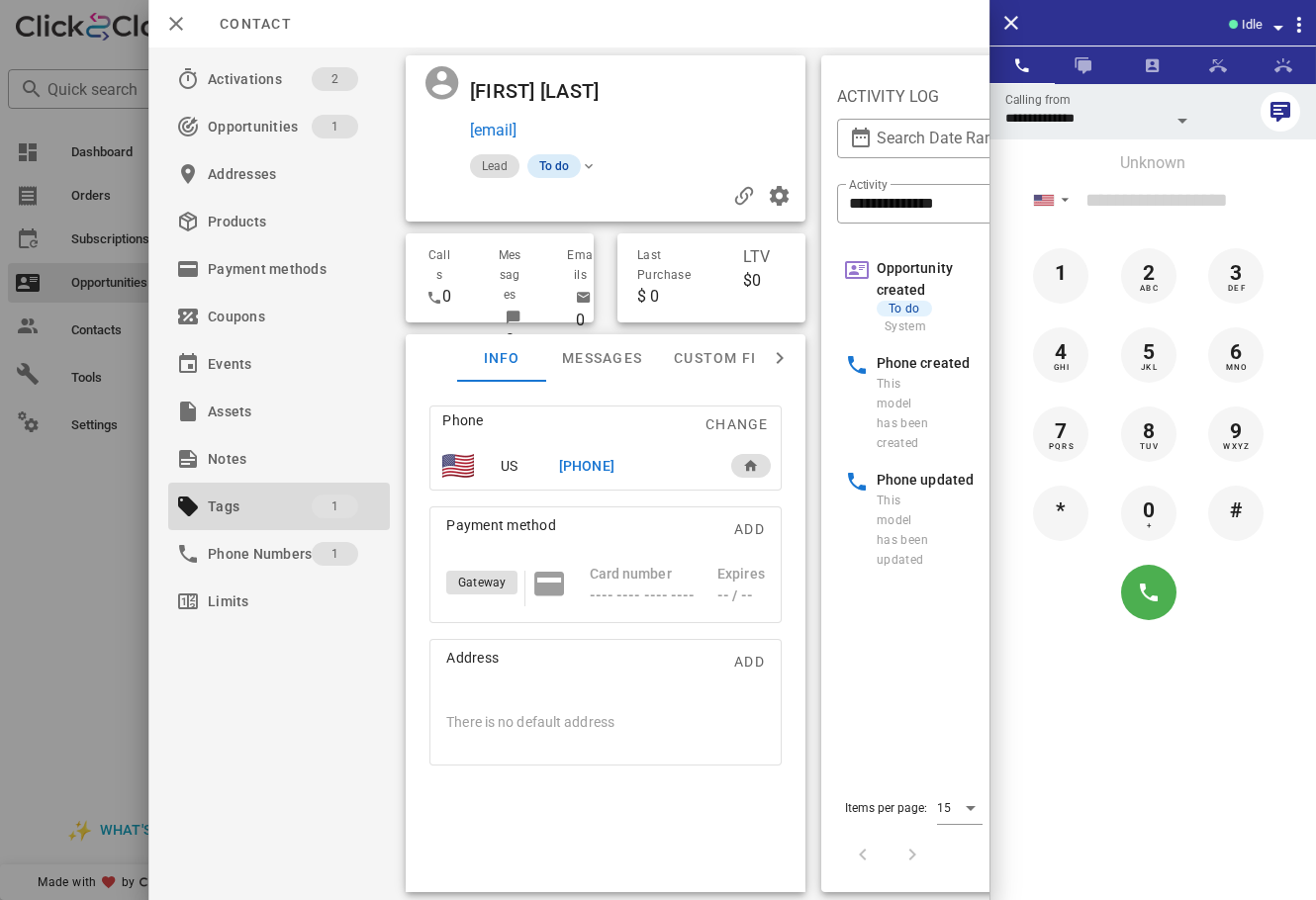 click on "To do" at bounding box center (554, 166) 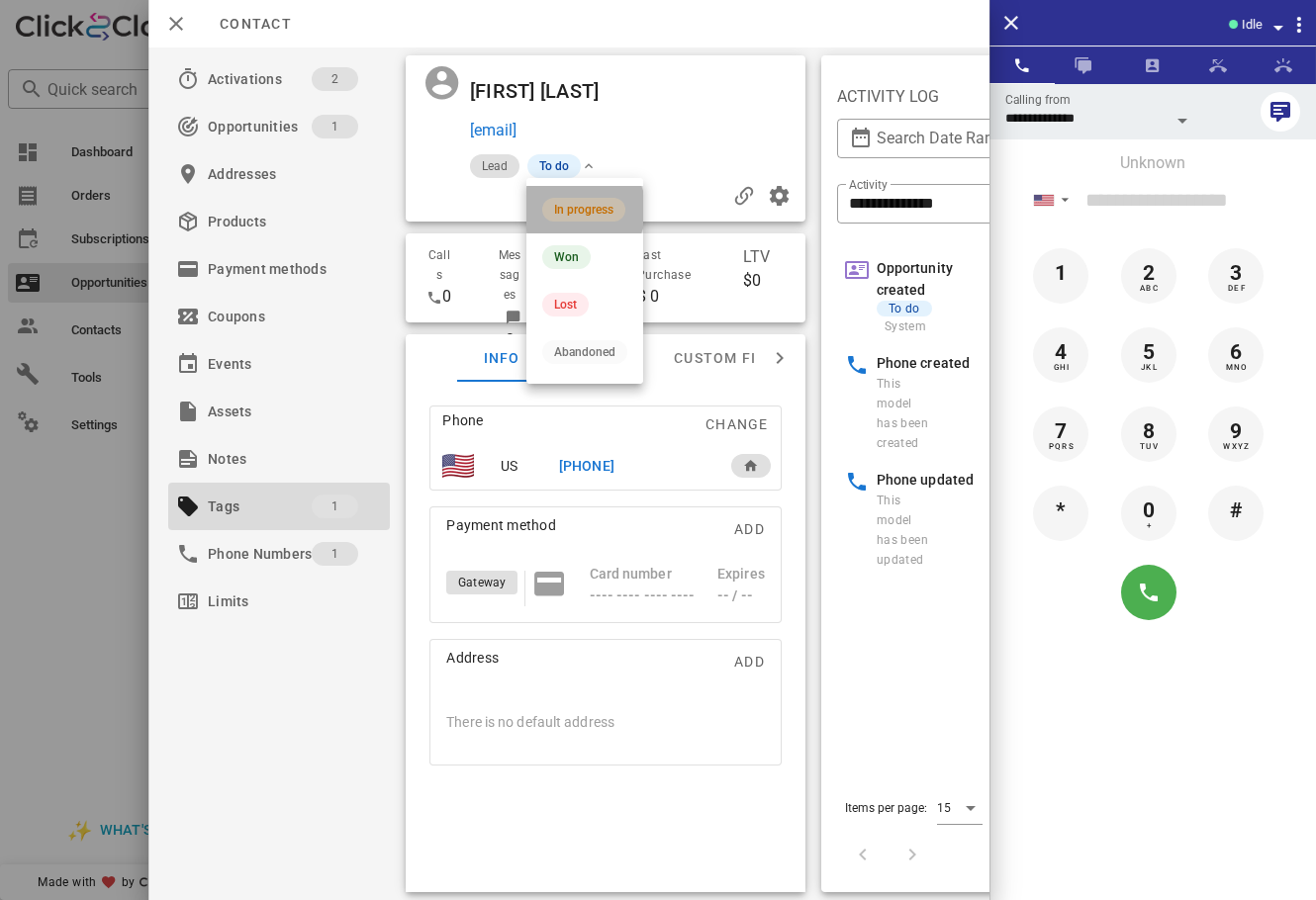 click on "In progress" at bounding box center [585, 210] 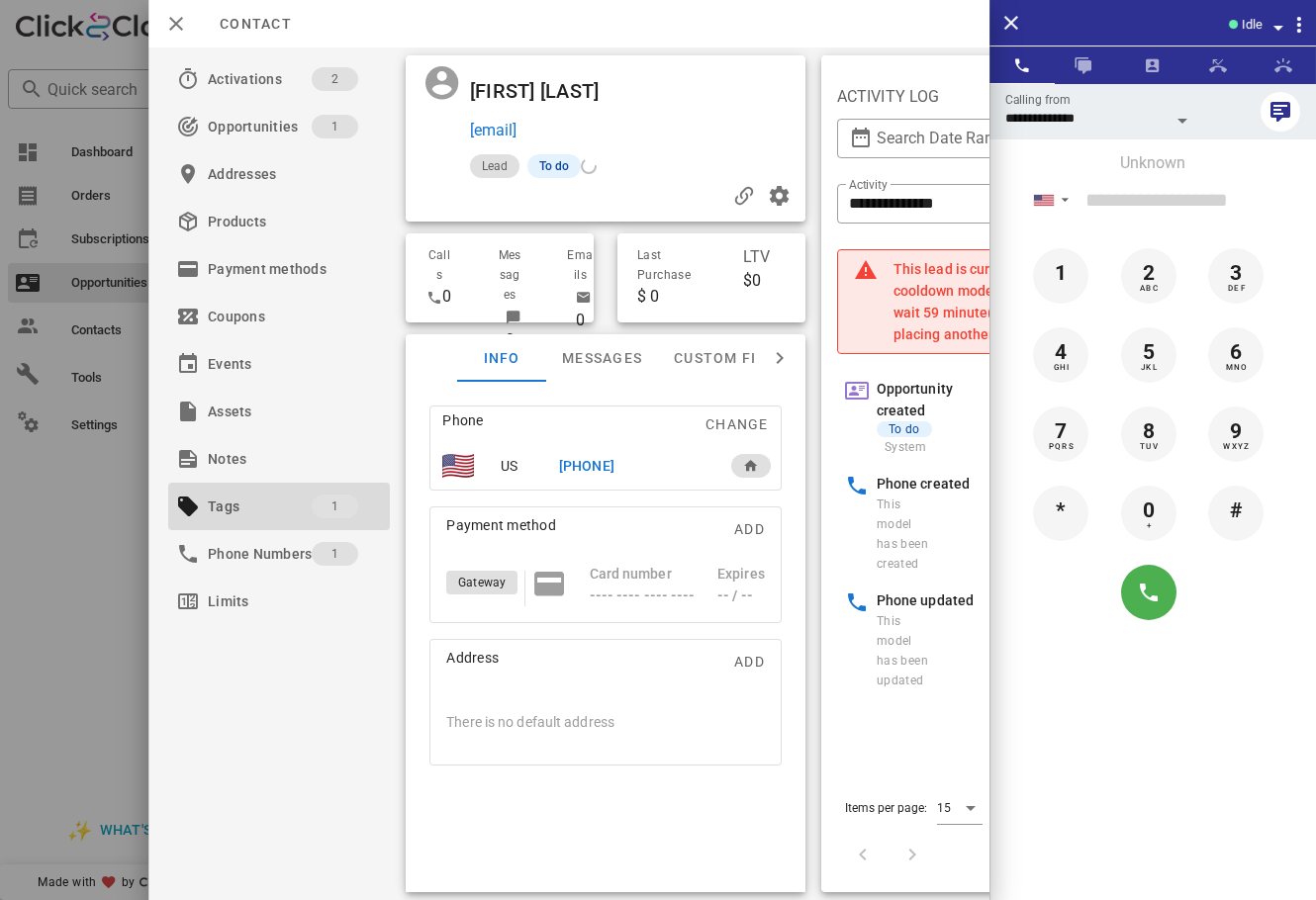 click at bounding box center [658, 450] 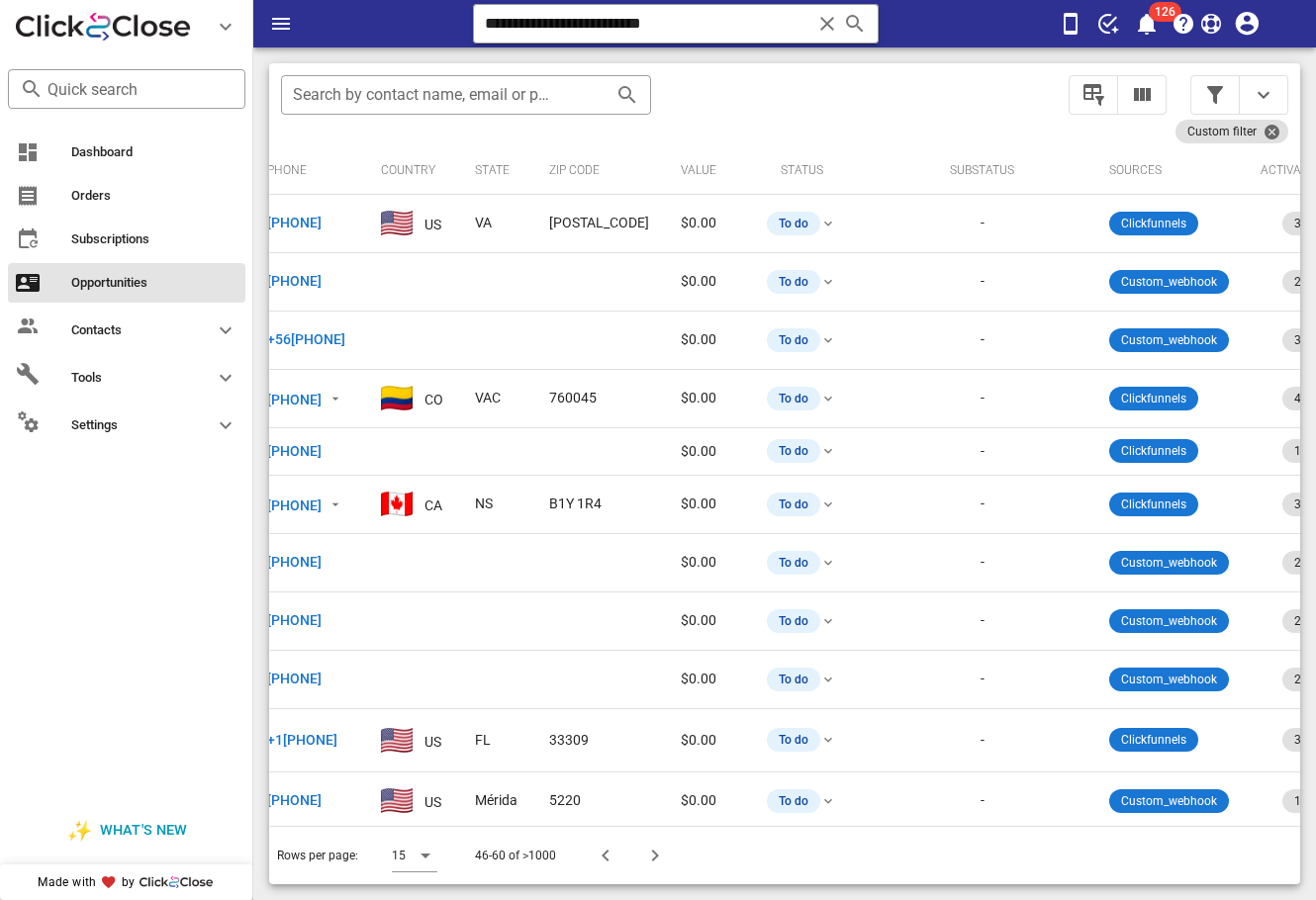 scroll, scrollTop: 0, scrollLeft: 0, axis: both 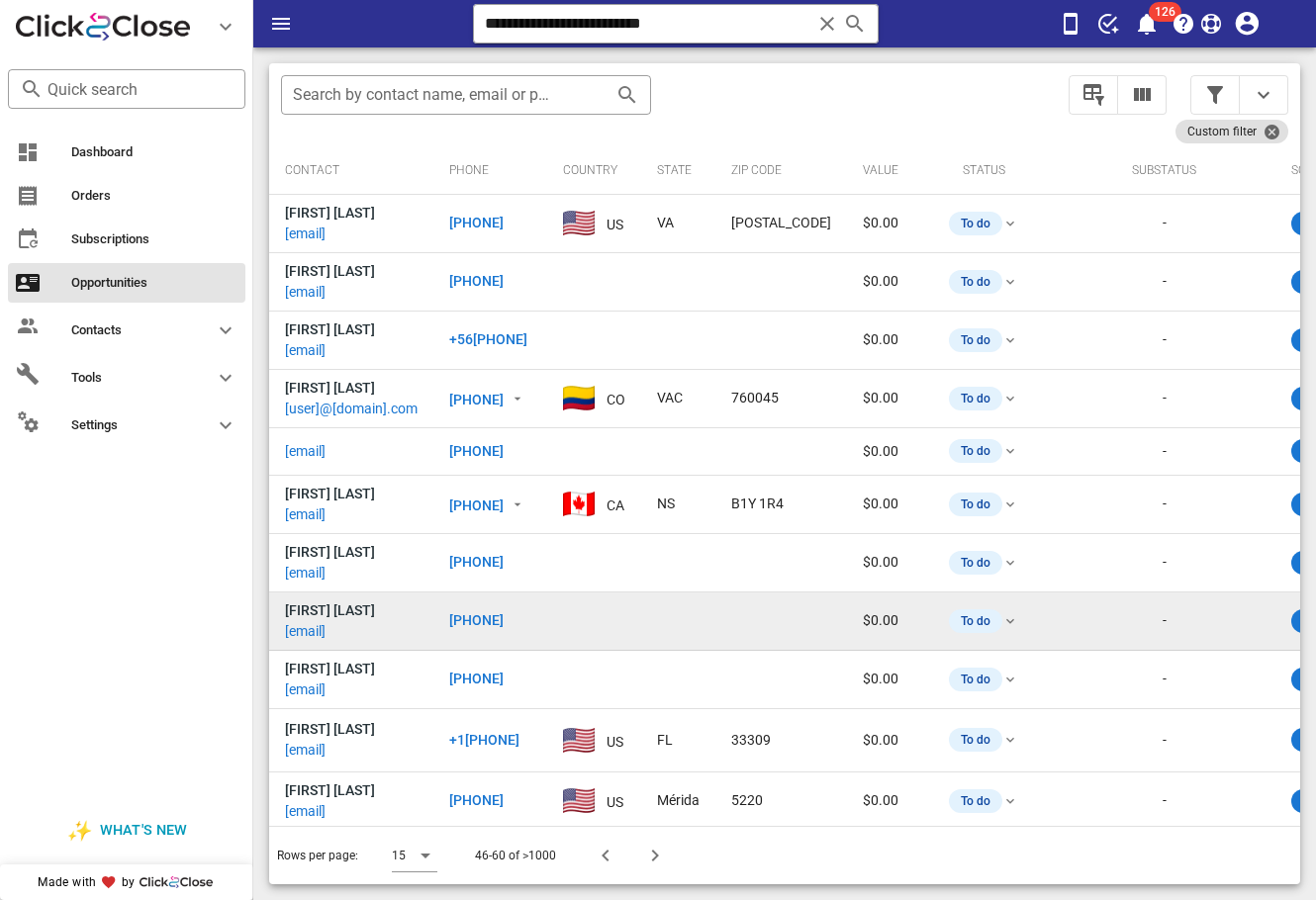 click on "[EMAIL]" at bounding box center (305, 631) 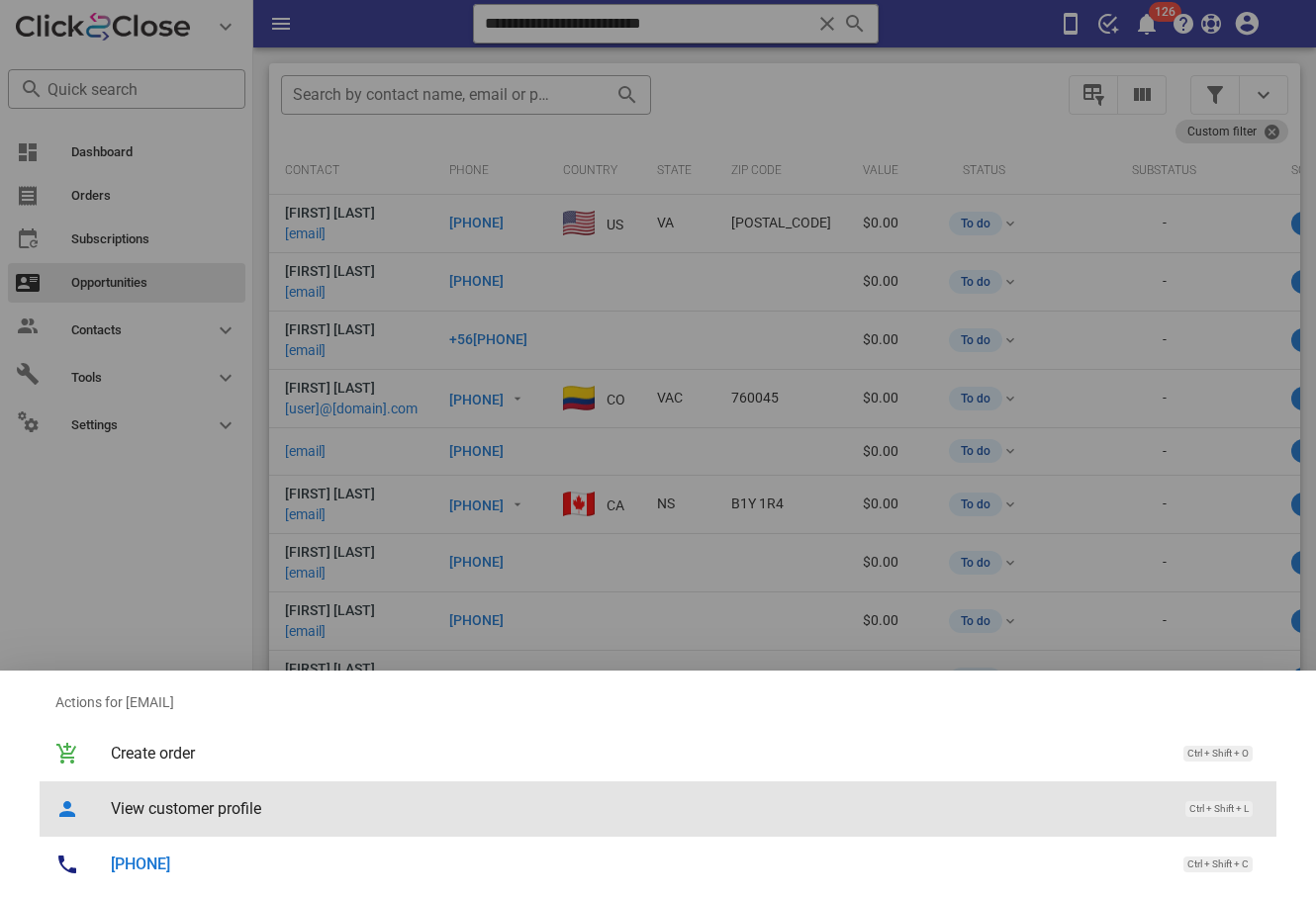 click on "View customer profile" at bounding box center (638, 808) 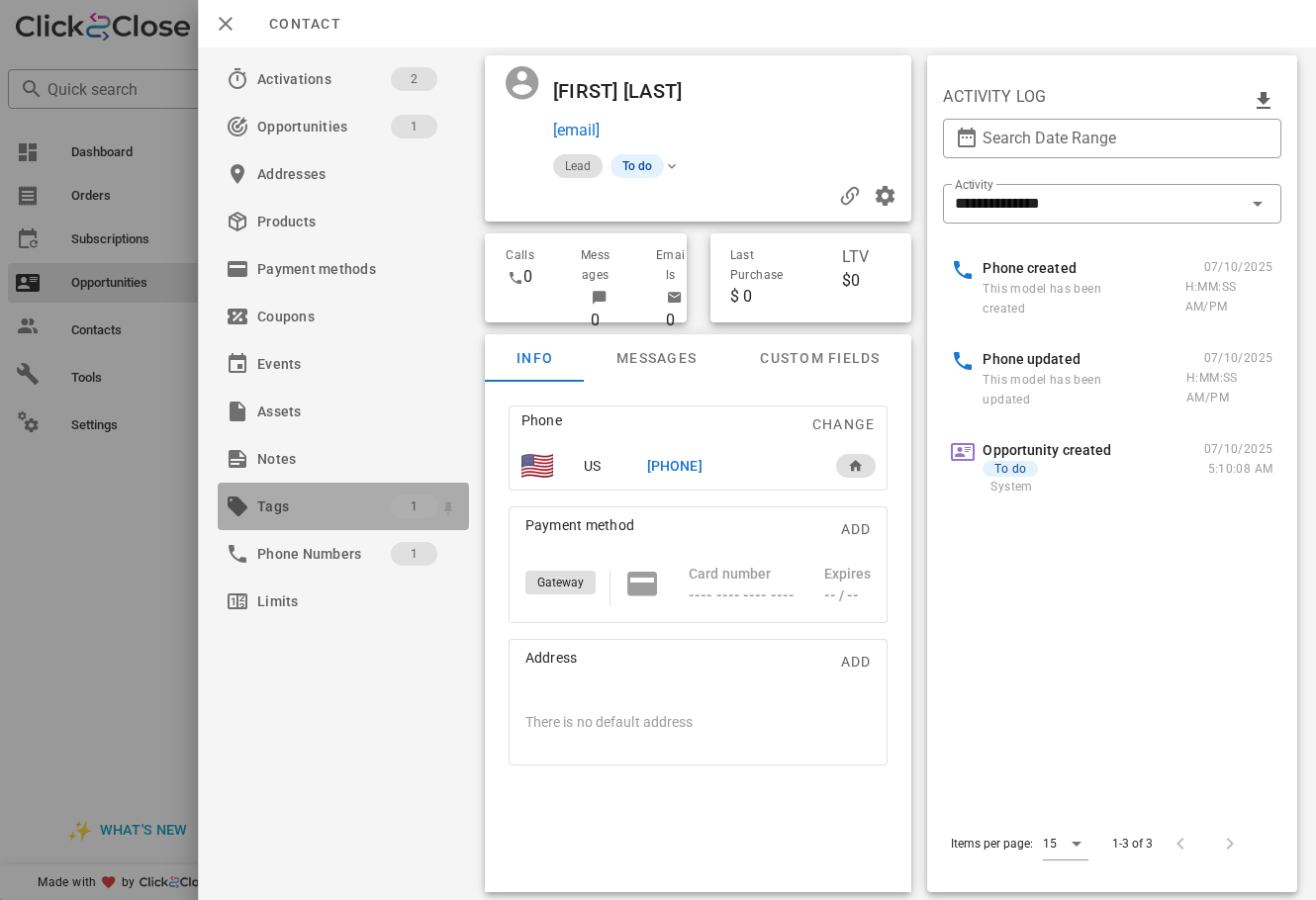 click on "Tags" at bounding box center (324, 506) 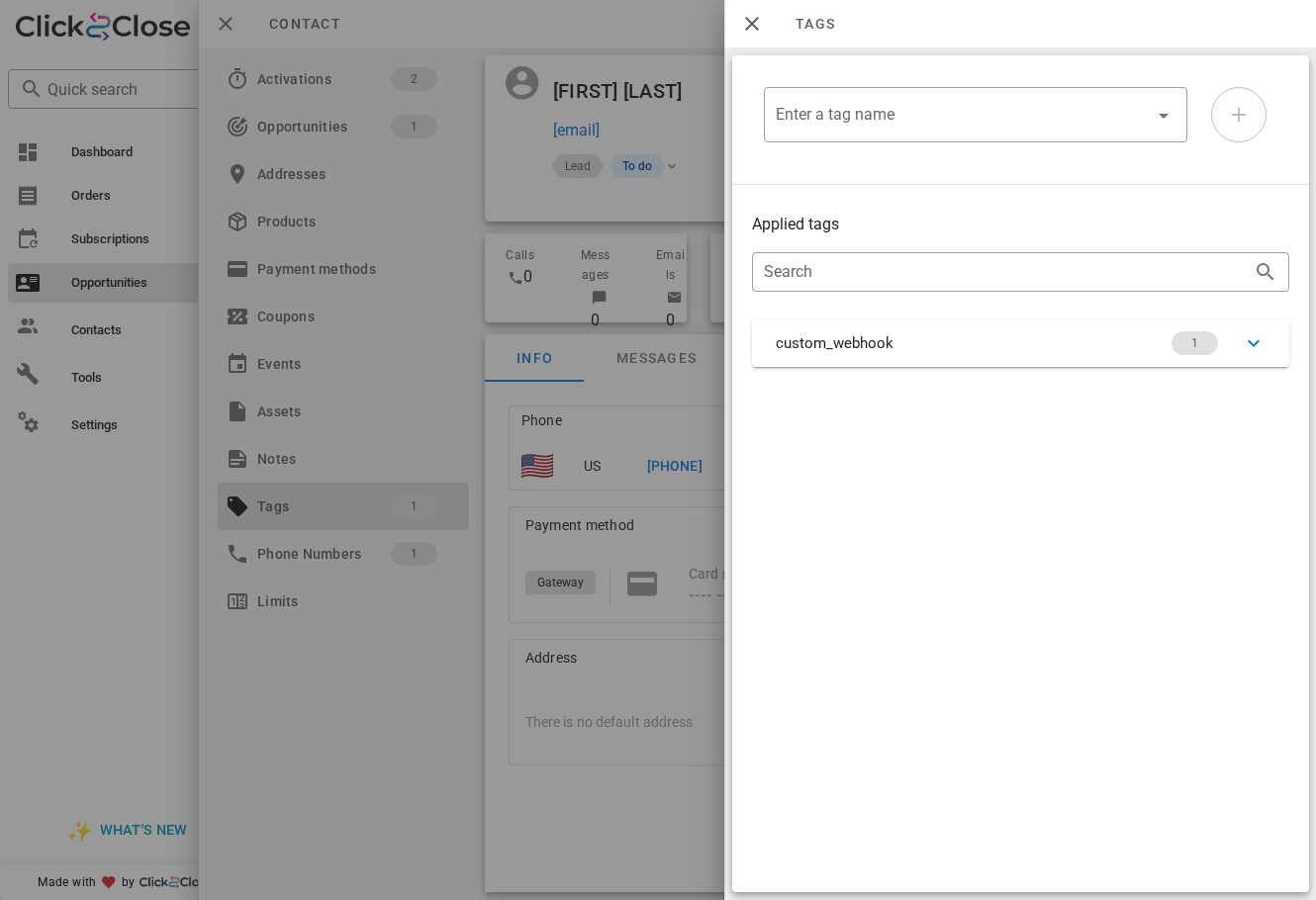 drag, startPoint x: 905, startPoint y: 339, endPoint x: 894, endPoint y: 340, distance: 11.045361 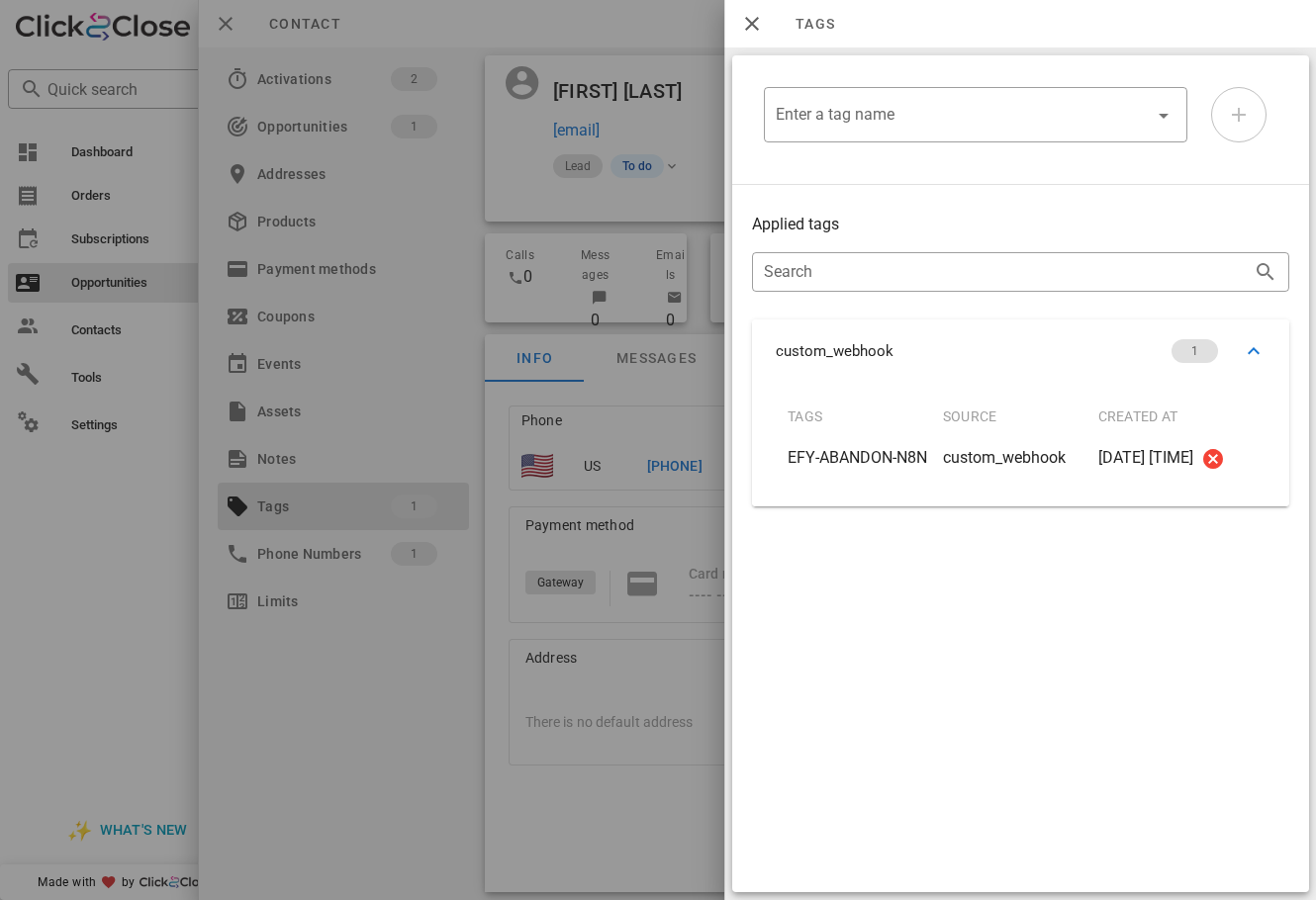 click at bounding box center [658, 450] 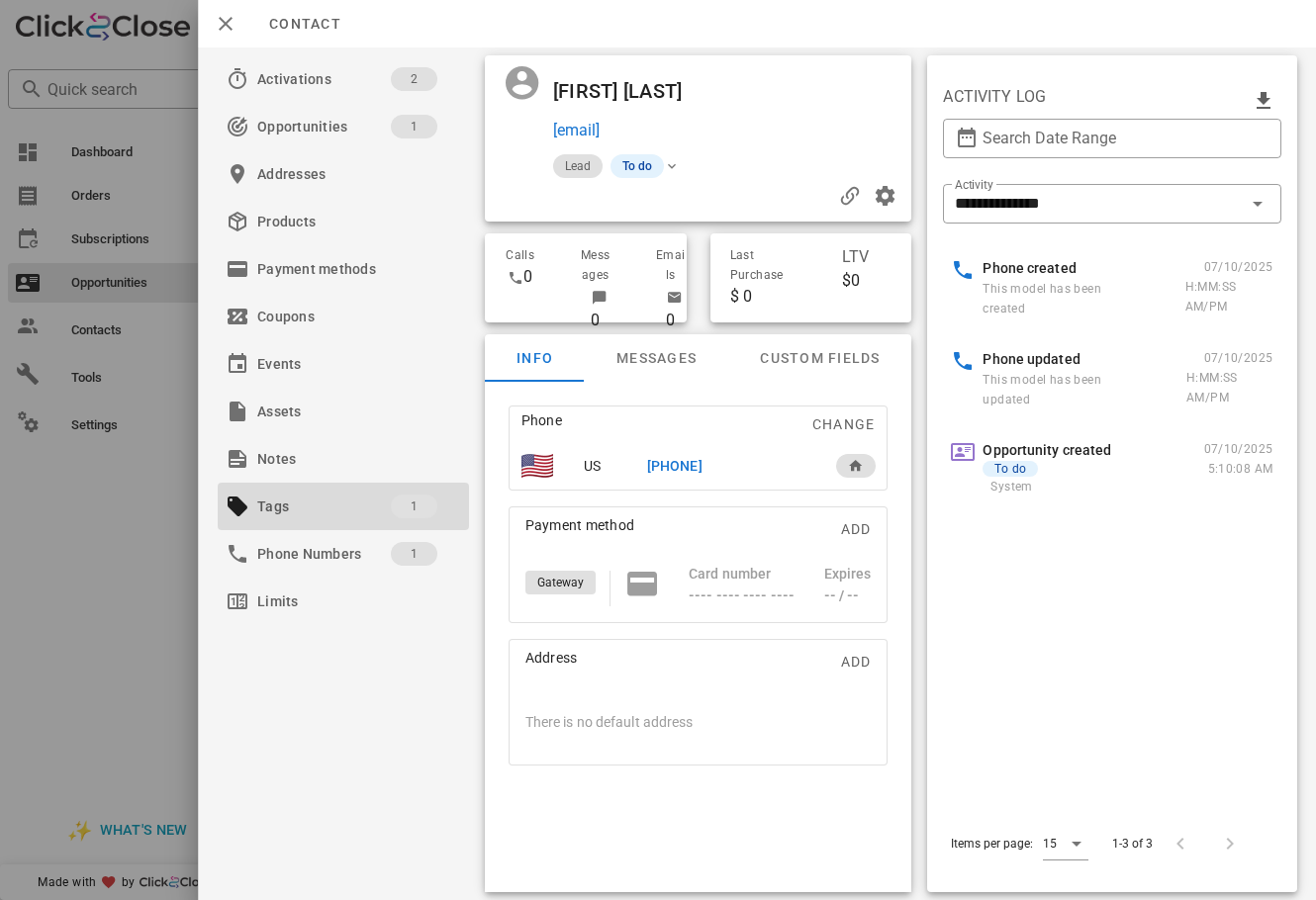 click on "[PHONE]" at bounding box center (674, 466) 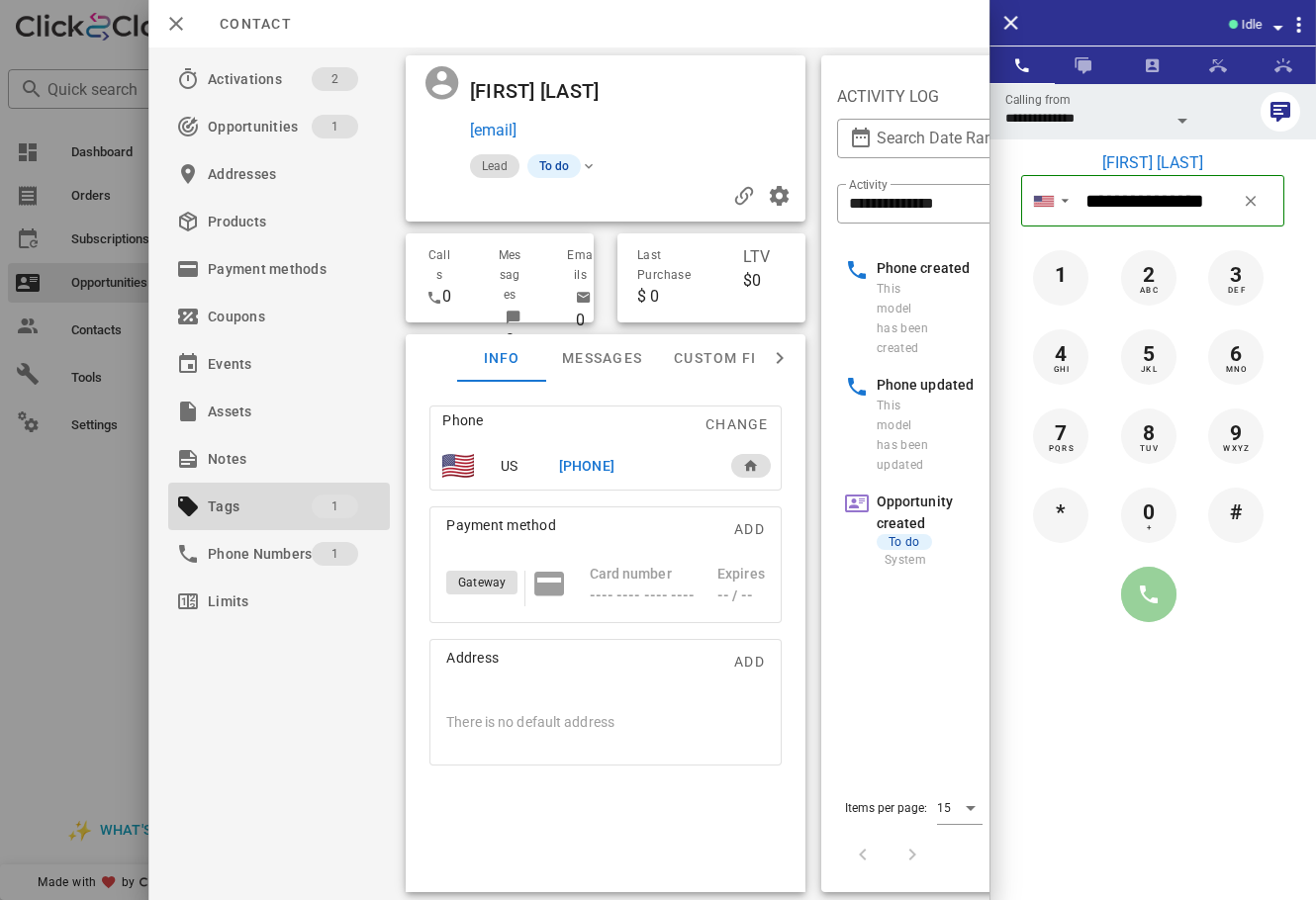 click at bounding box center [1149, 594] 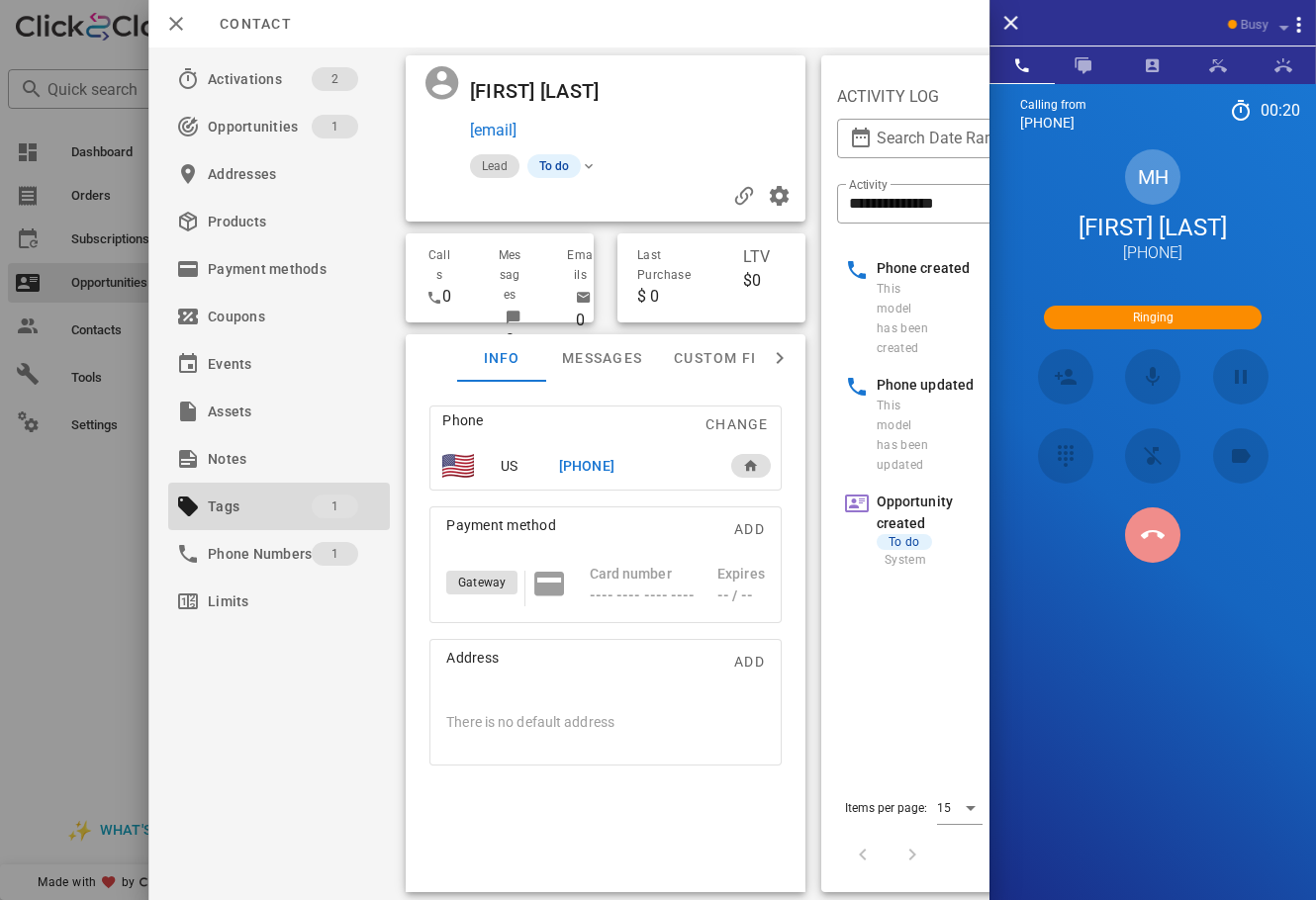 click at bounding box center [1153, 535] 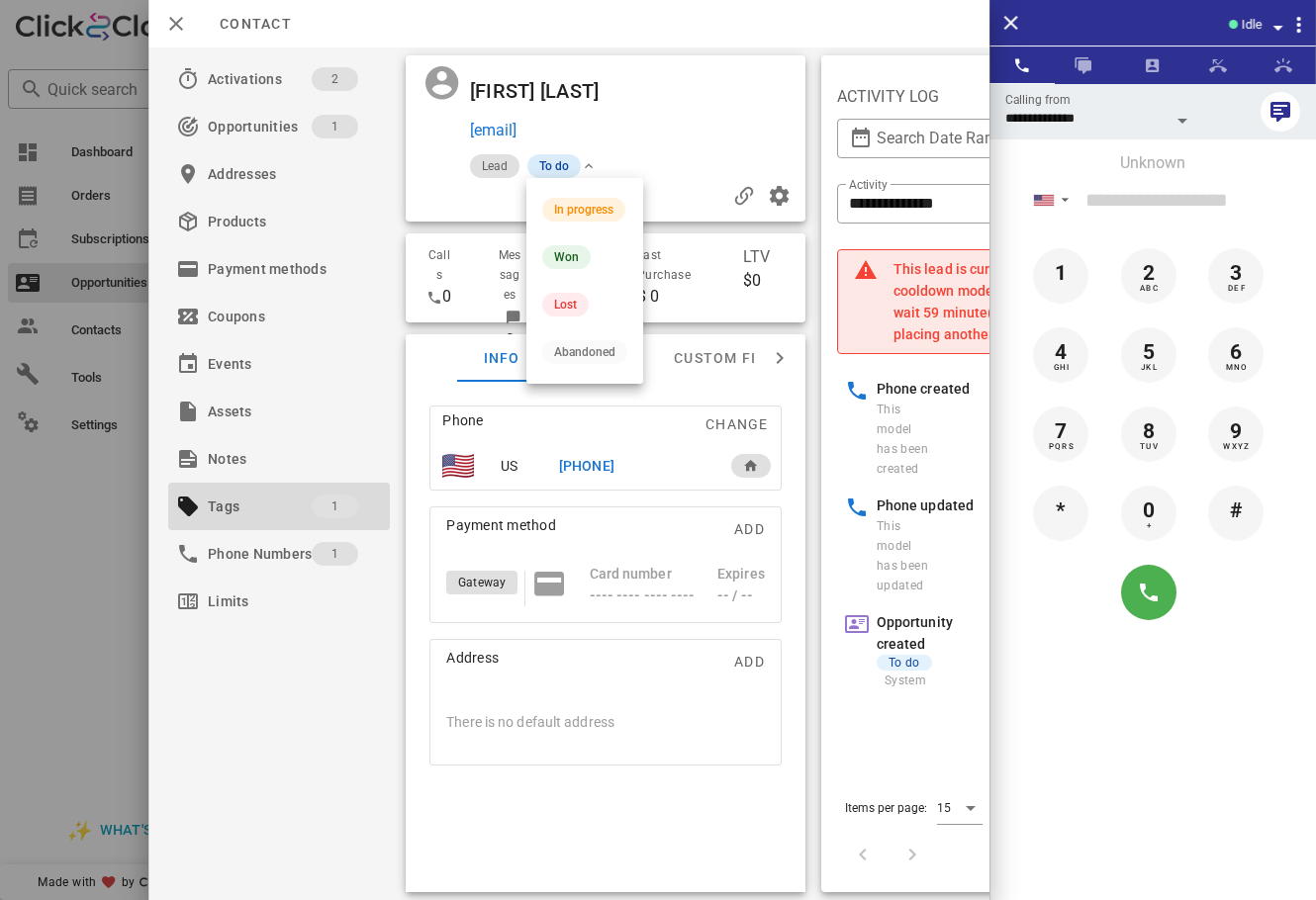 click on "To do" at bounding box center [554, 166] 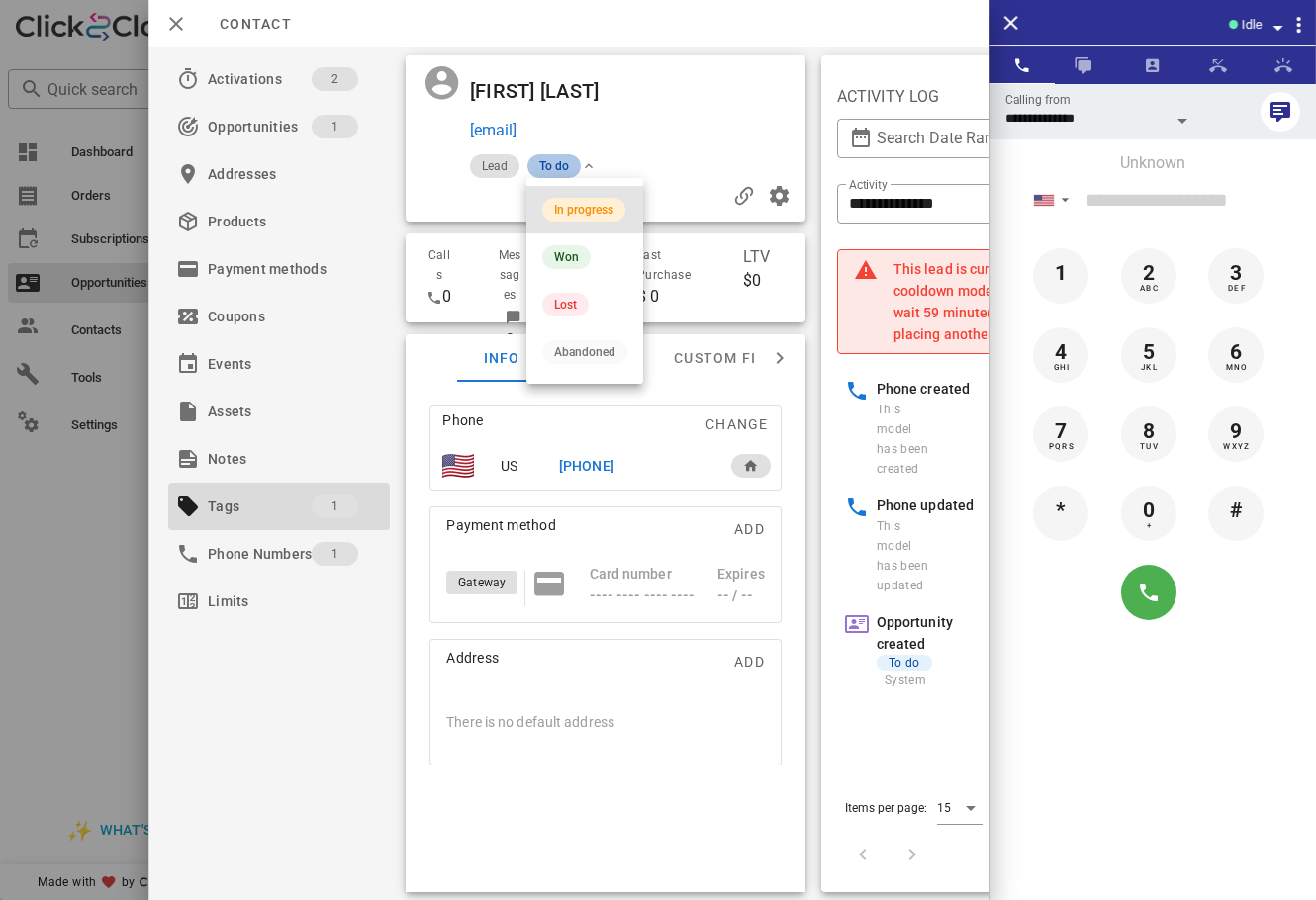 click on "In progress" at bounding box center [584, 210] 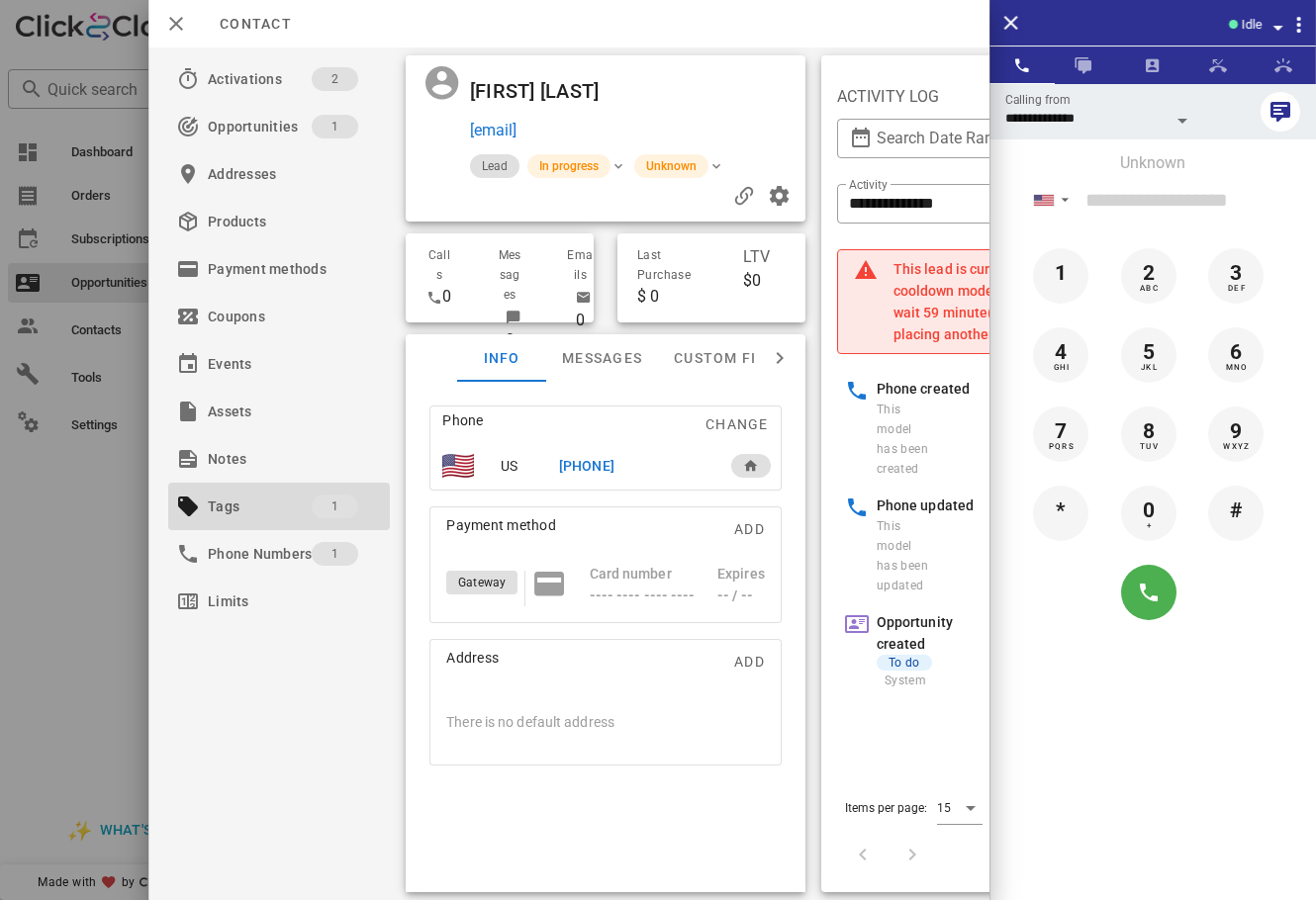 click at bounding box center (658, 450) 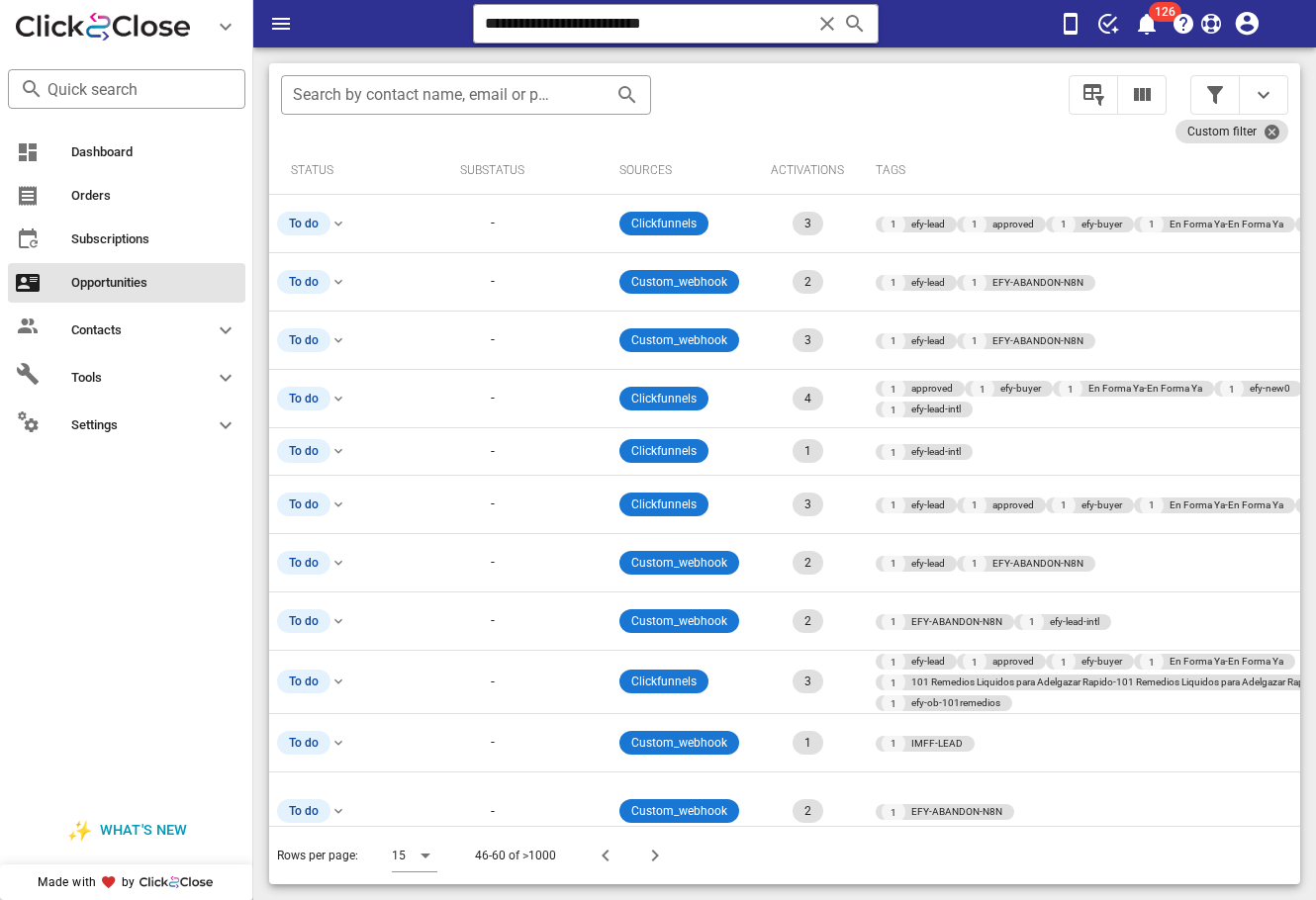 scroll, scrollTop: 0, scrollLeft: 0, axis: both 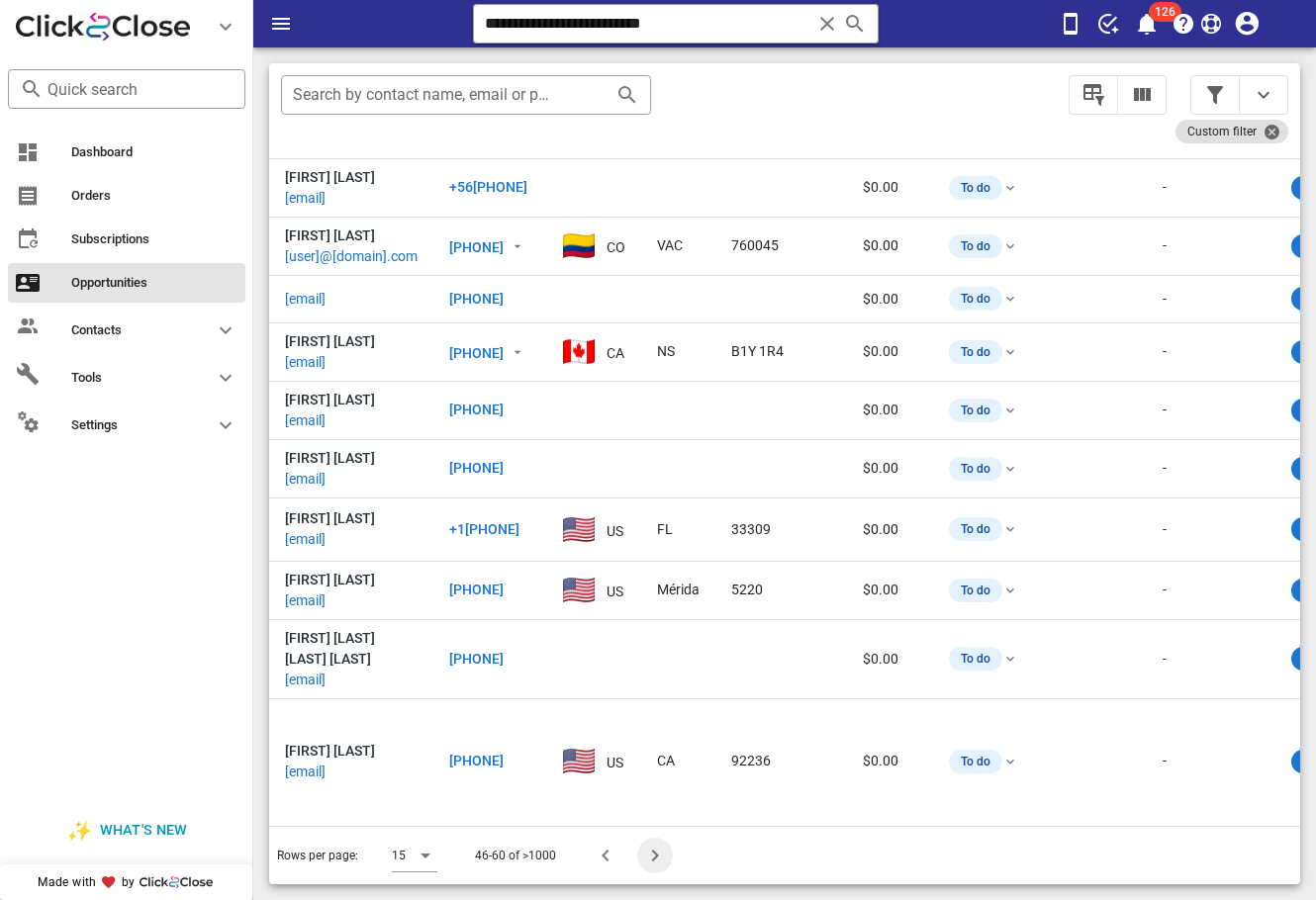 click at bounding box center [655, 855] 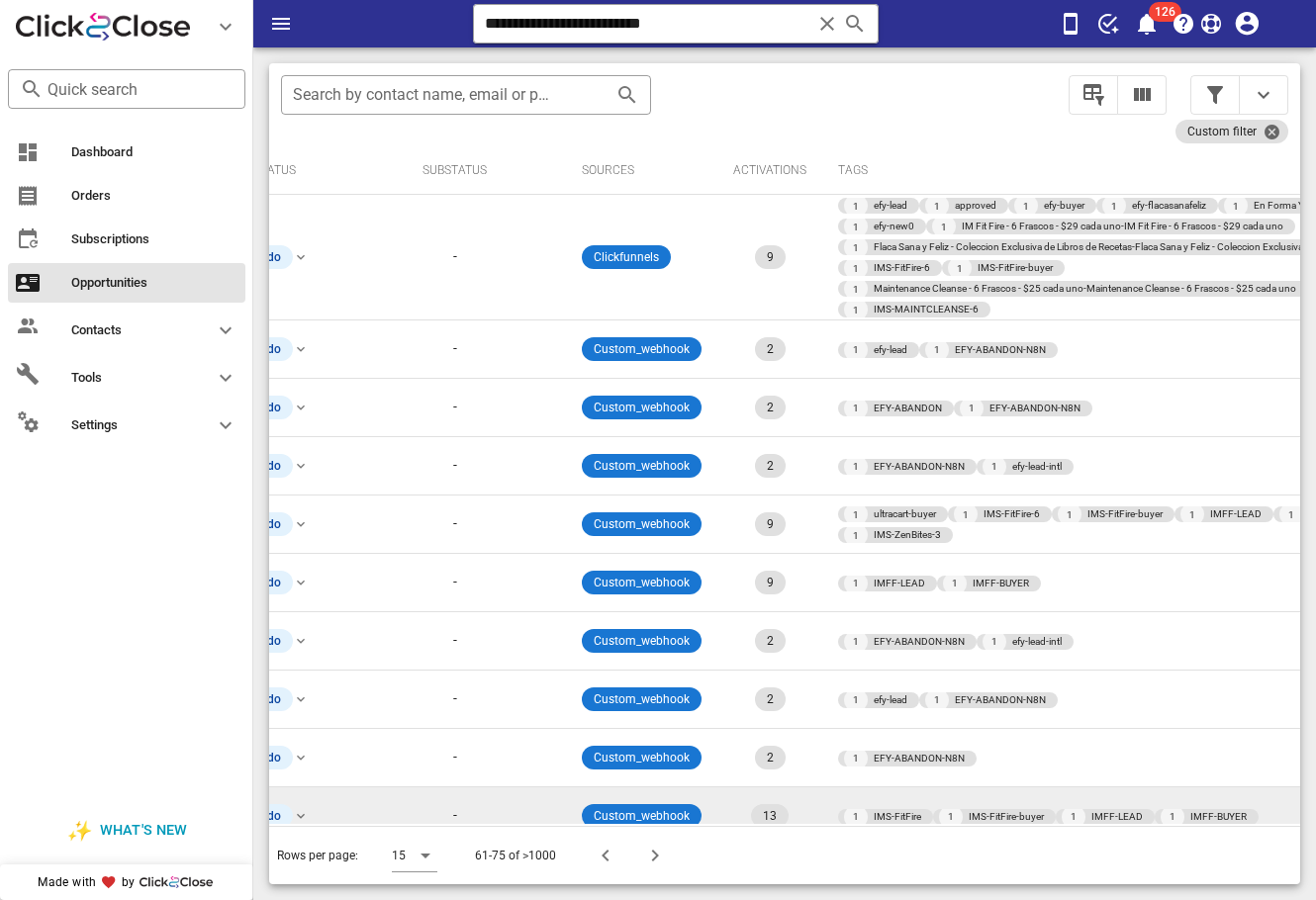 scroll, scrollTop: 0, scrollLeft: 993, axis: horizontal 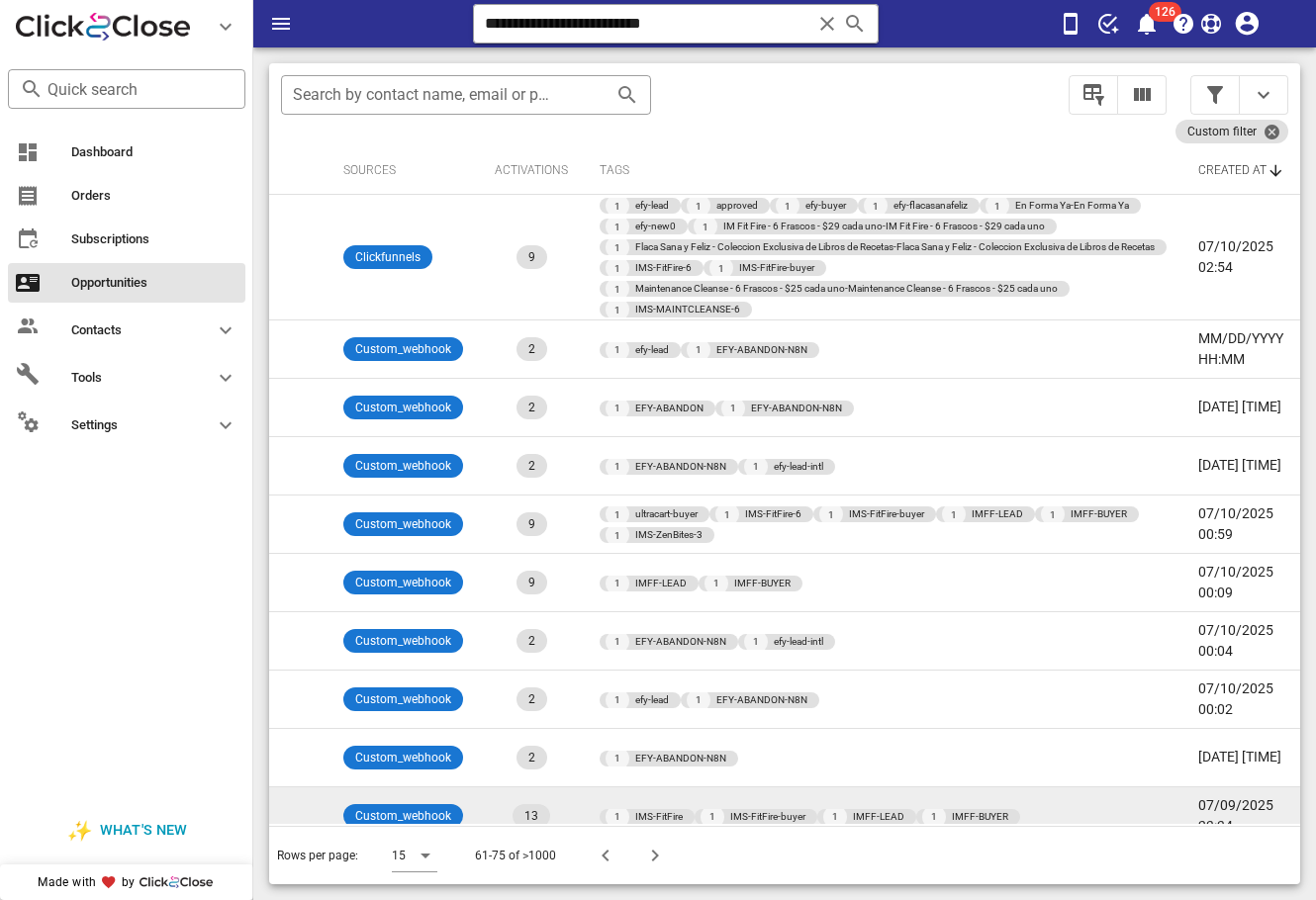 click on "1 IMS-FitFire 1 IMS-FitFire-buyer 1 IMFF-LEAD 1 IMFF-BUYER" at bounding box center (883, 816) 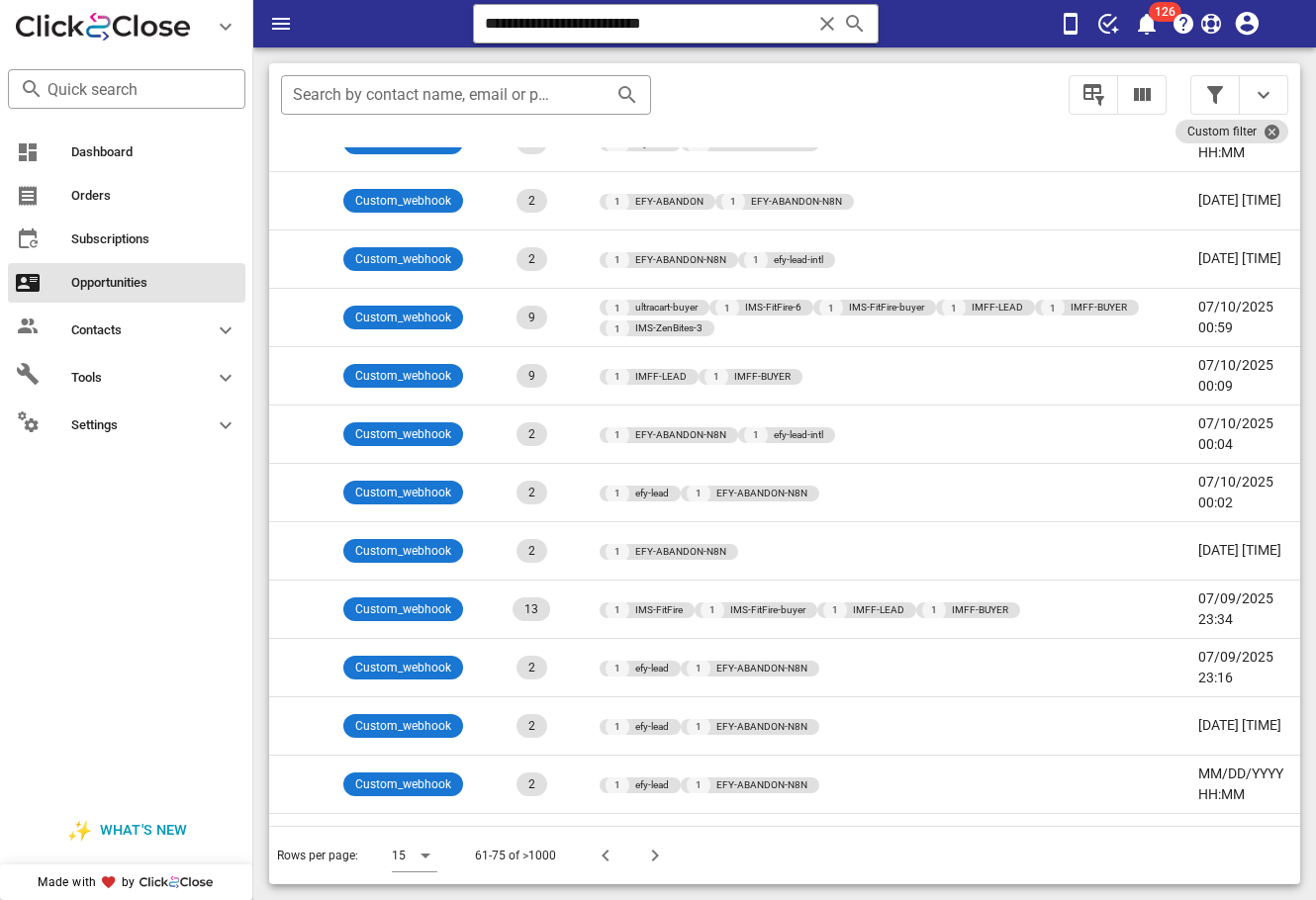 scroll, scrollTop: 327, scrollLeft: 993, axis: both 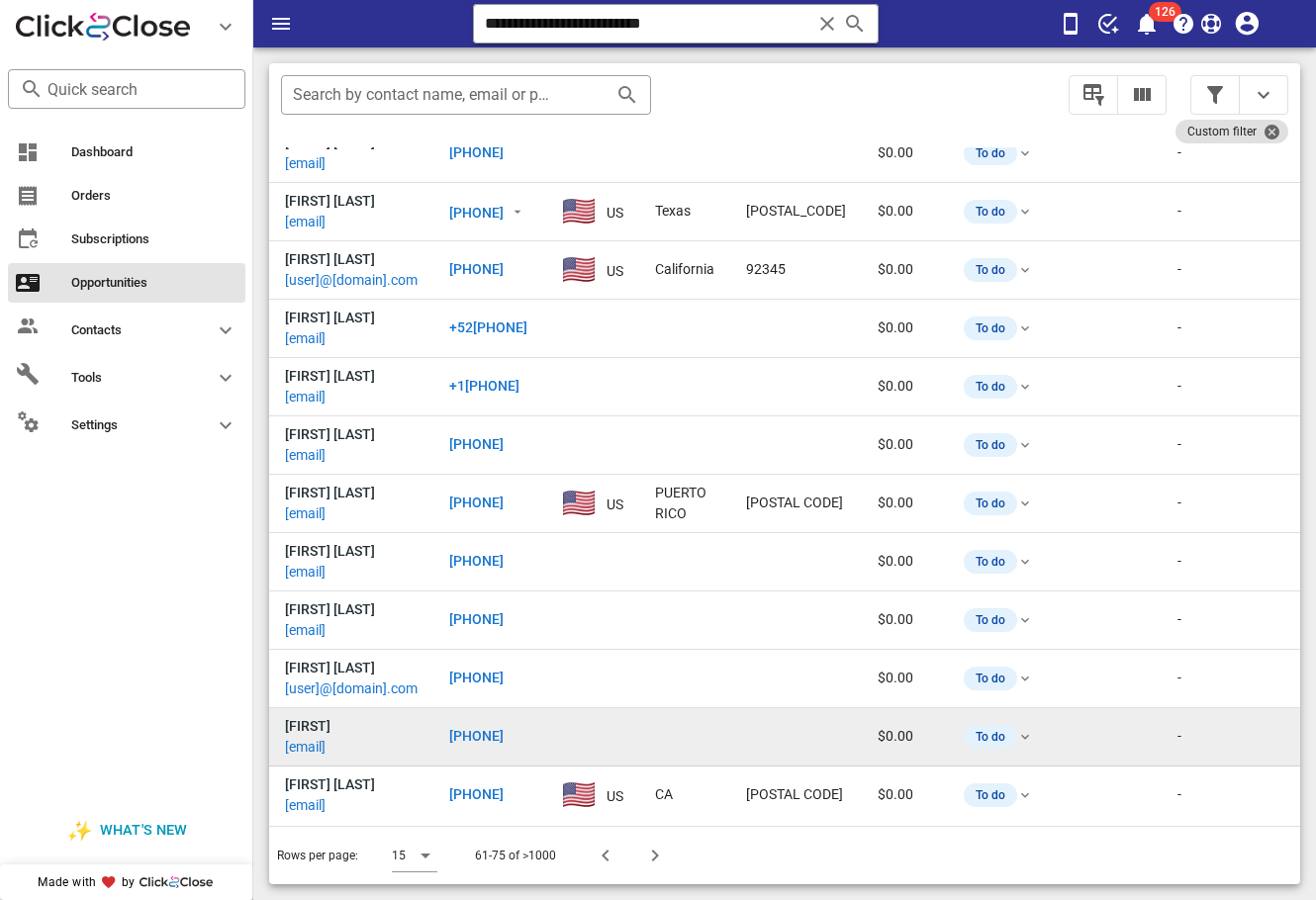 click on "[EMAIL]" at bounding box center (305, 747) 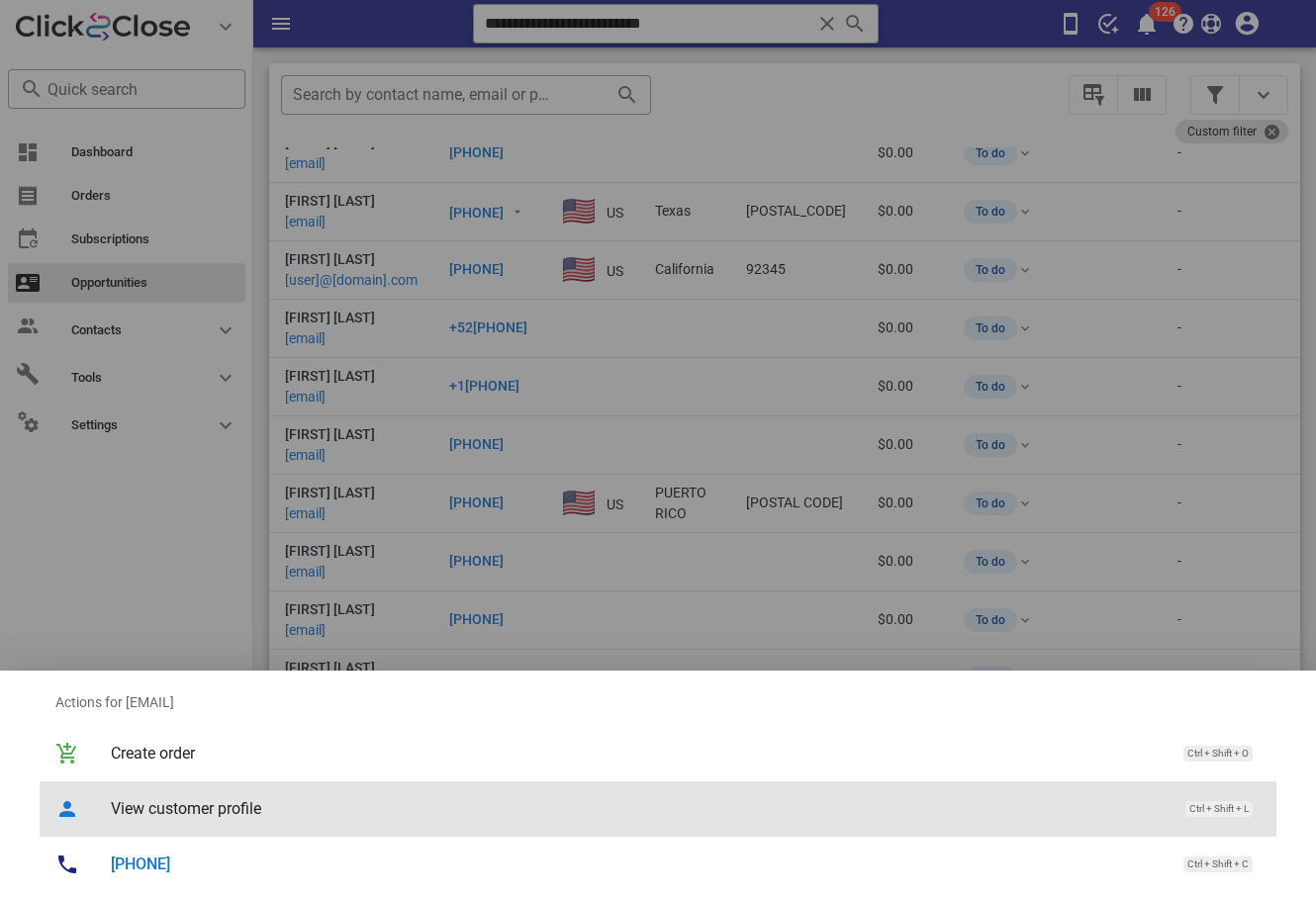 click on "View customer profile Ctrl + Shift + L" at bounding box center [686, 808] 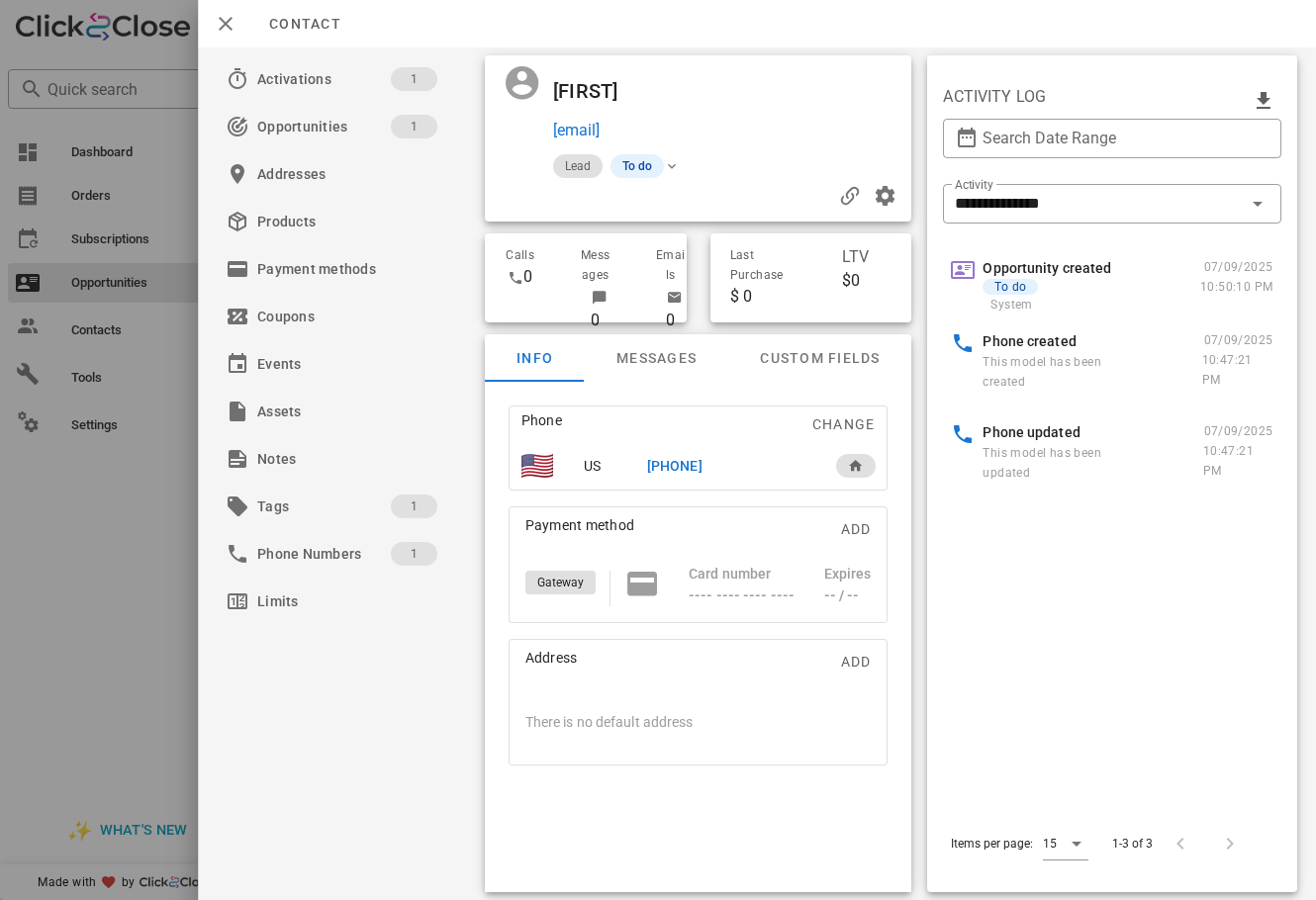 click on "[PHONE]" at bounding box center [728, 466] 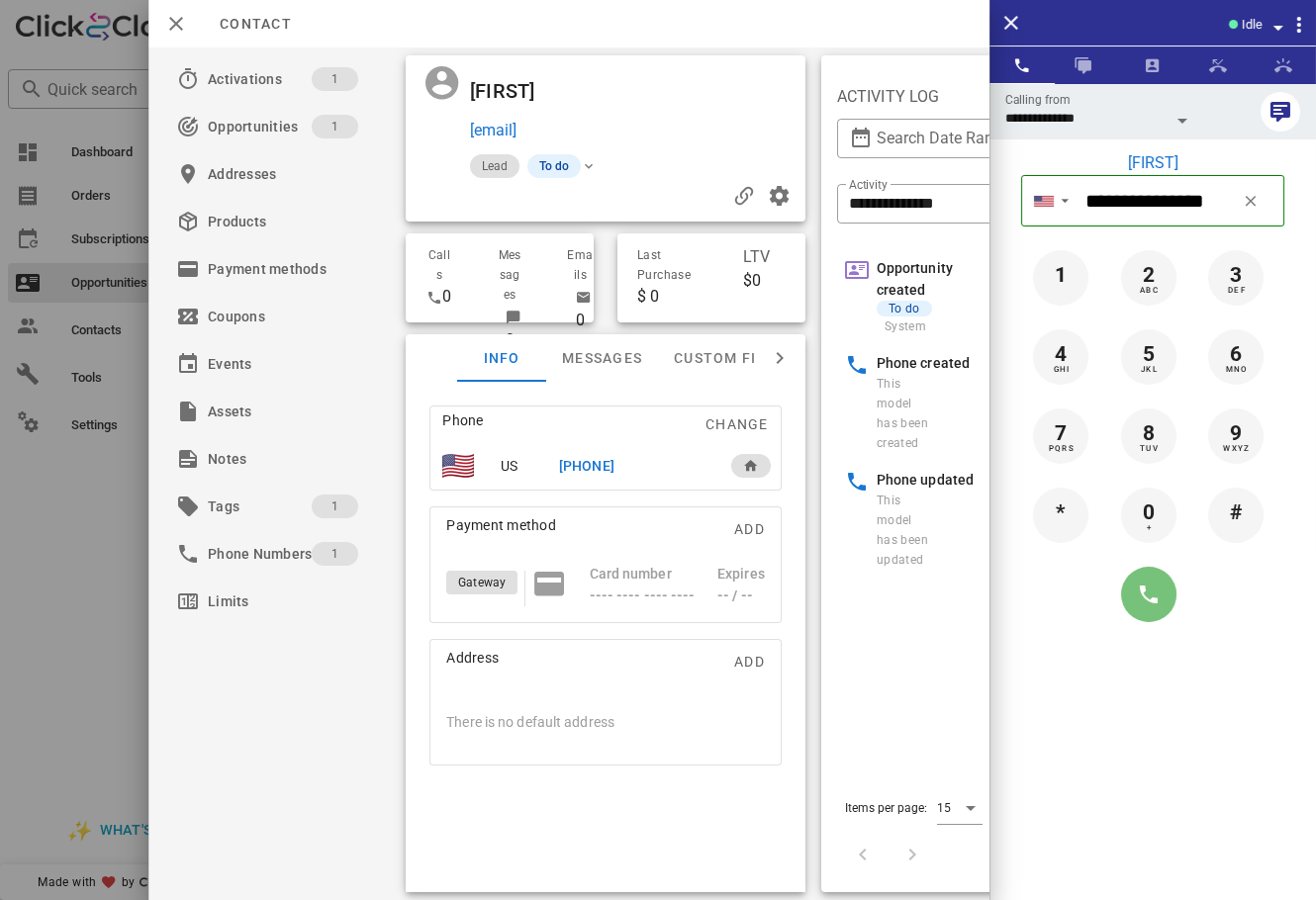 click at bounding box center [1149, 594] 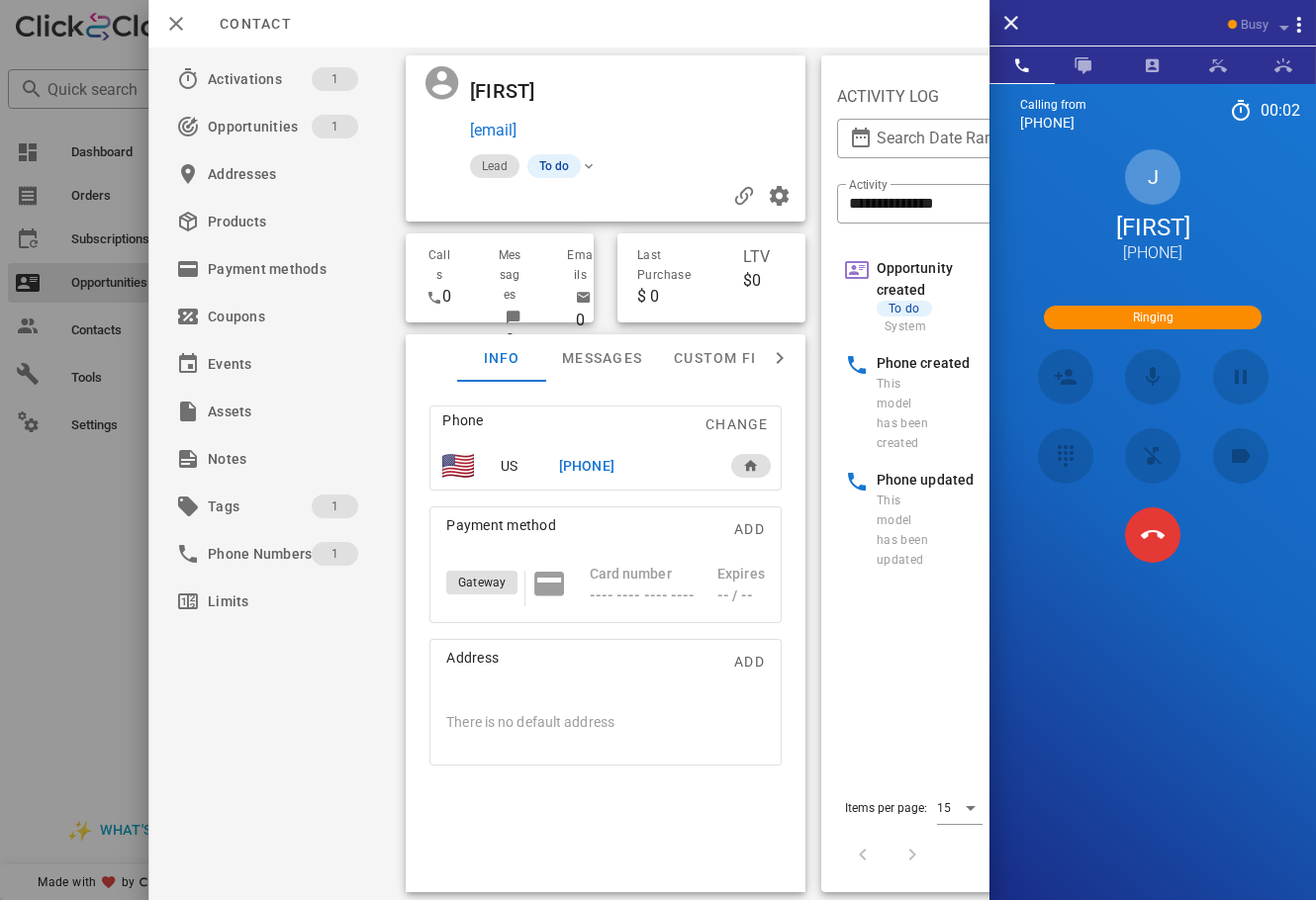 scroll, scrollTop: 269, scrollLeft: 0, axis: vertical 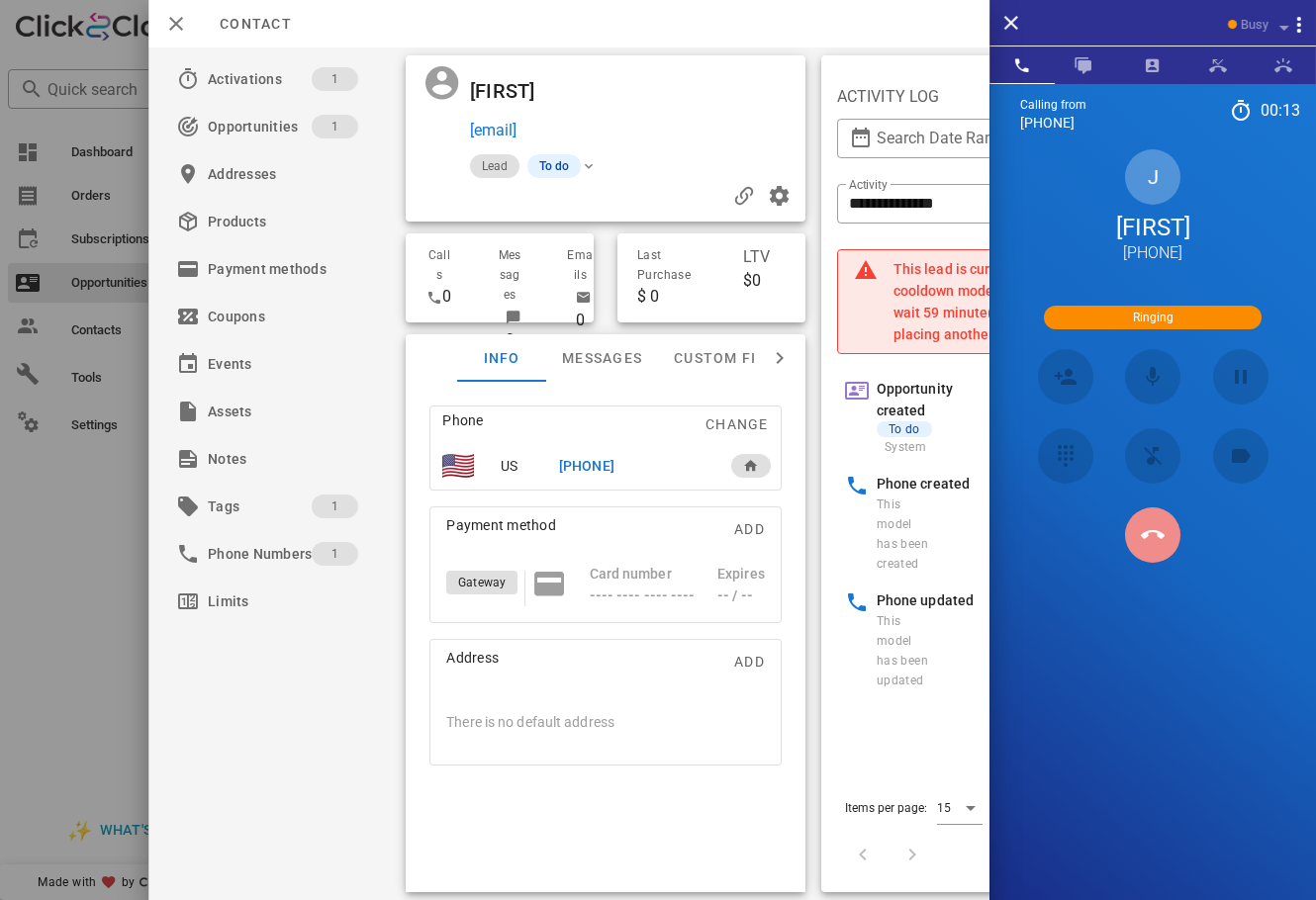 click at bounding box center [1153, 535] 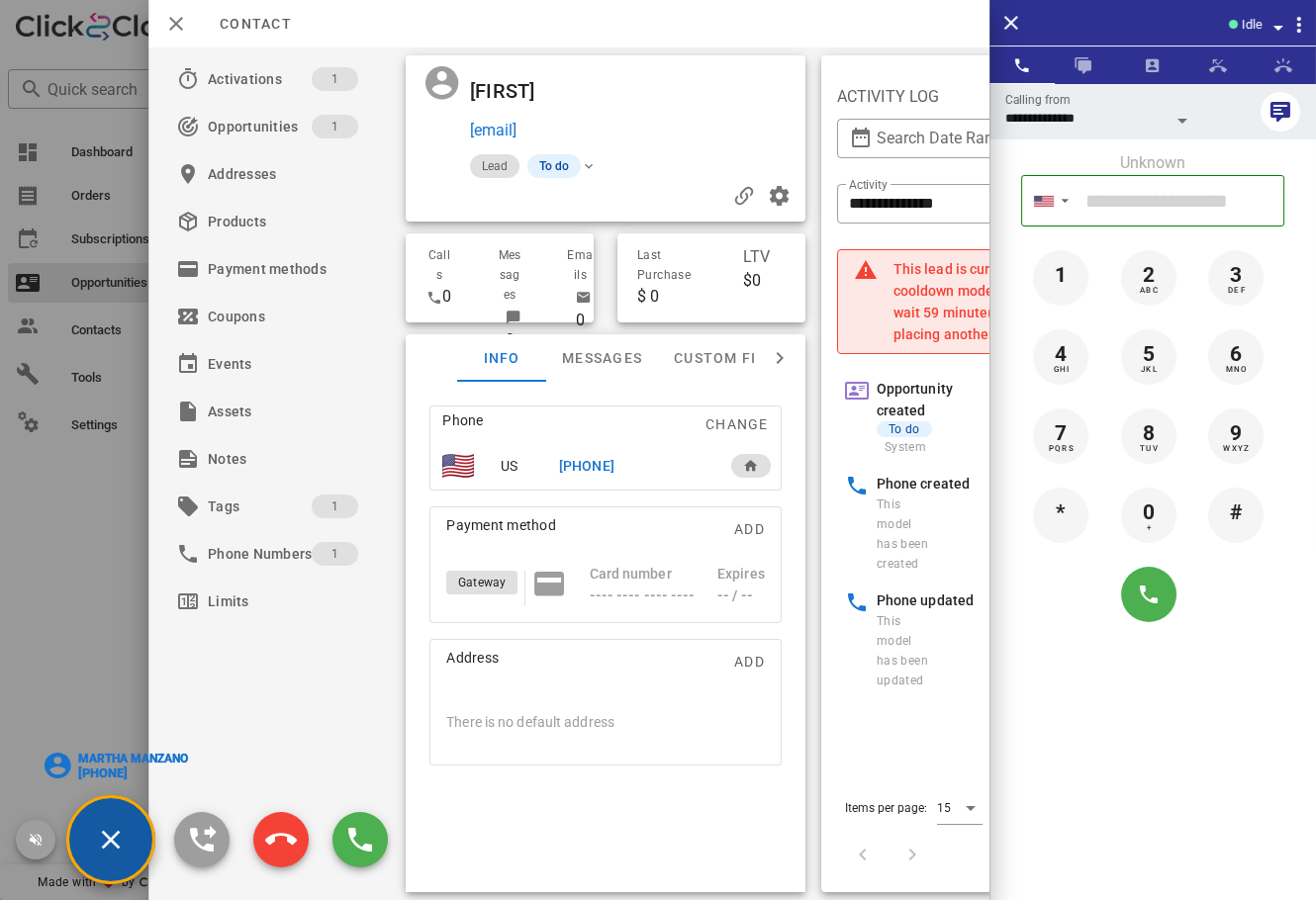 click on "Martha Manzano" at bounding box center (133, 759) 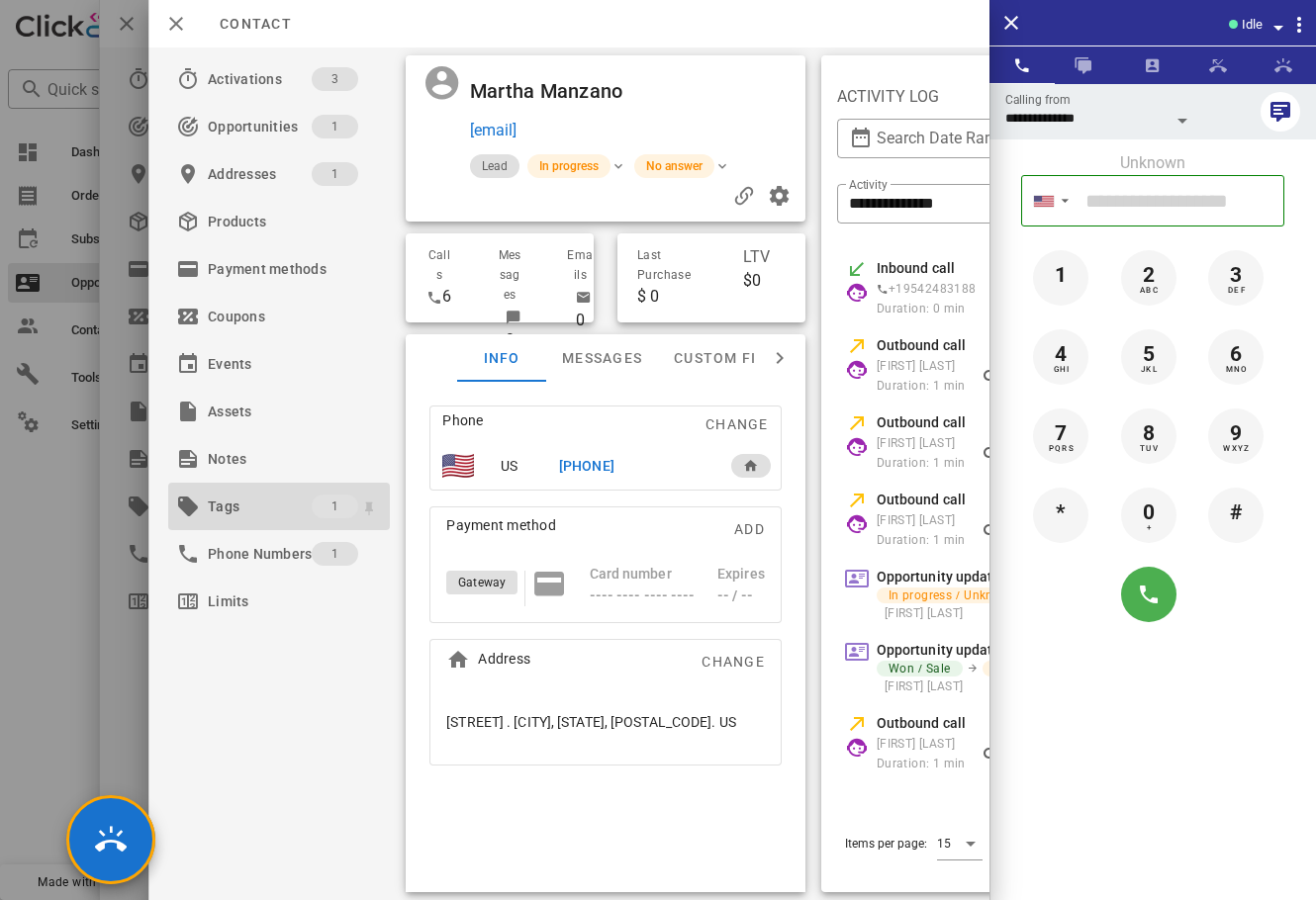 click on "Tags" at bounding box center (259, 506) 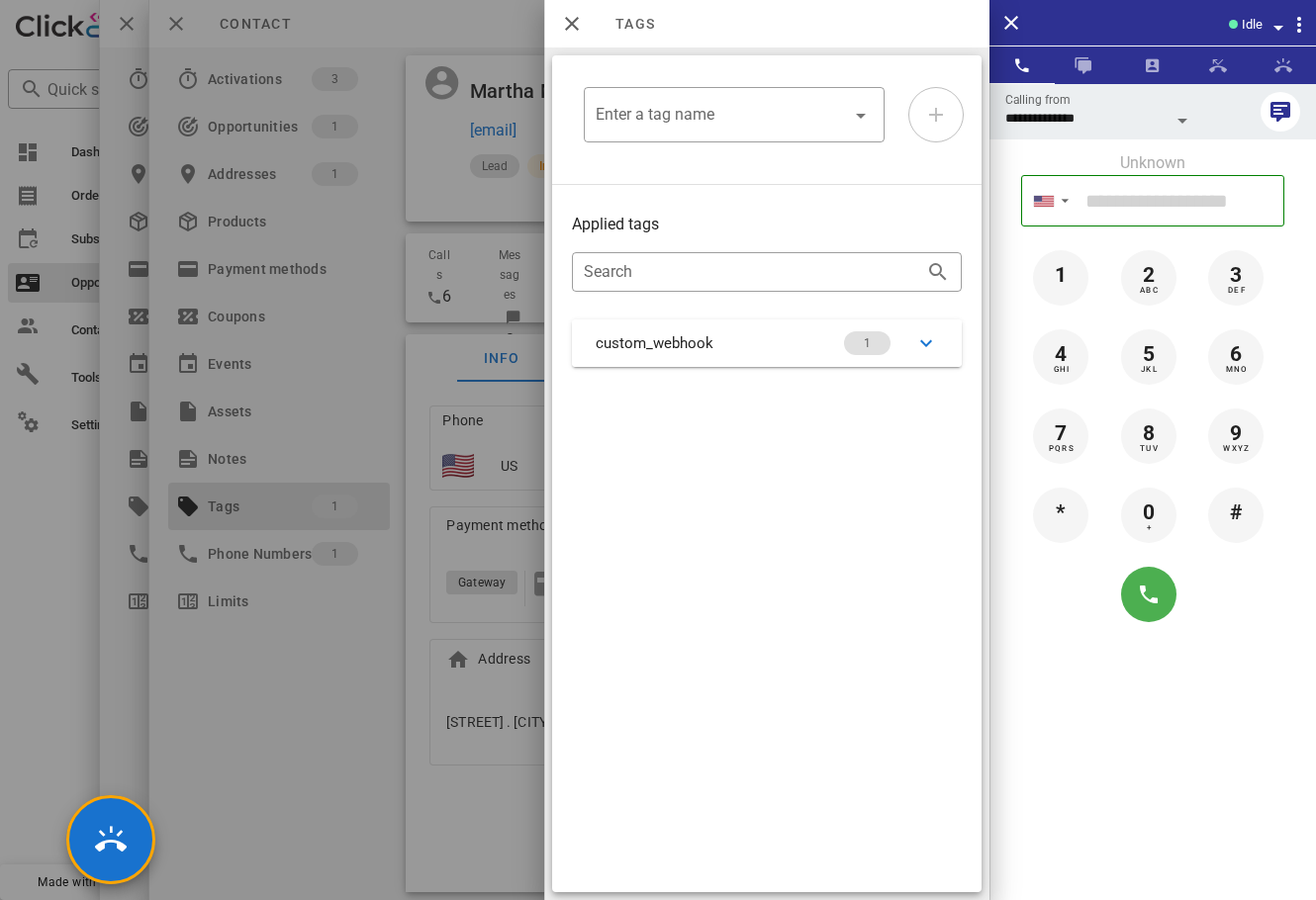 click on "custom_webhook  1" at bounding box center [767, 343] 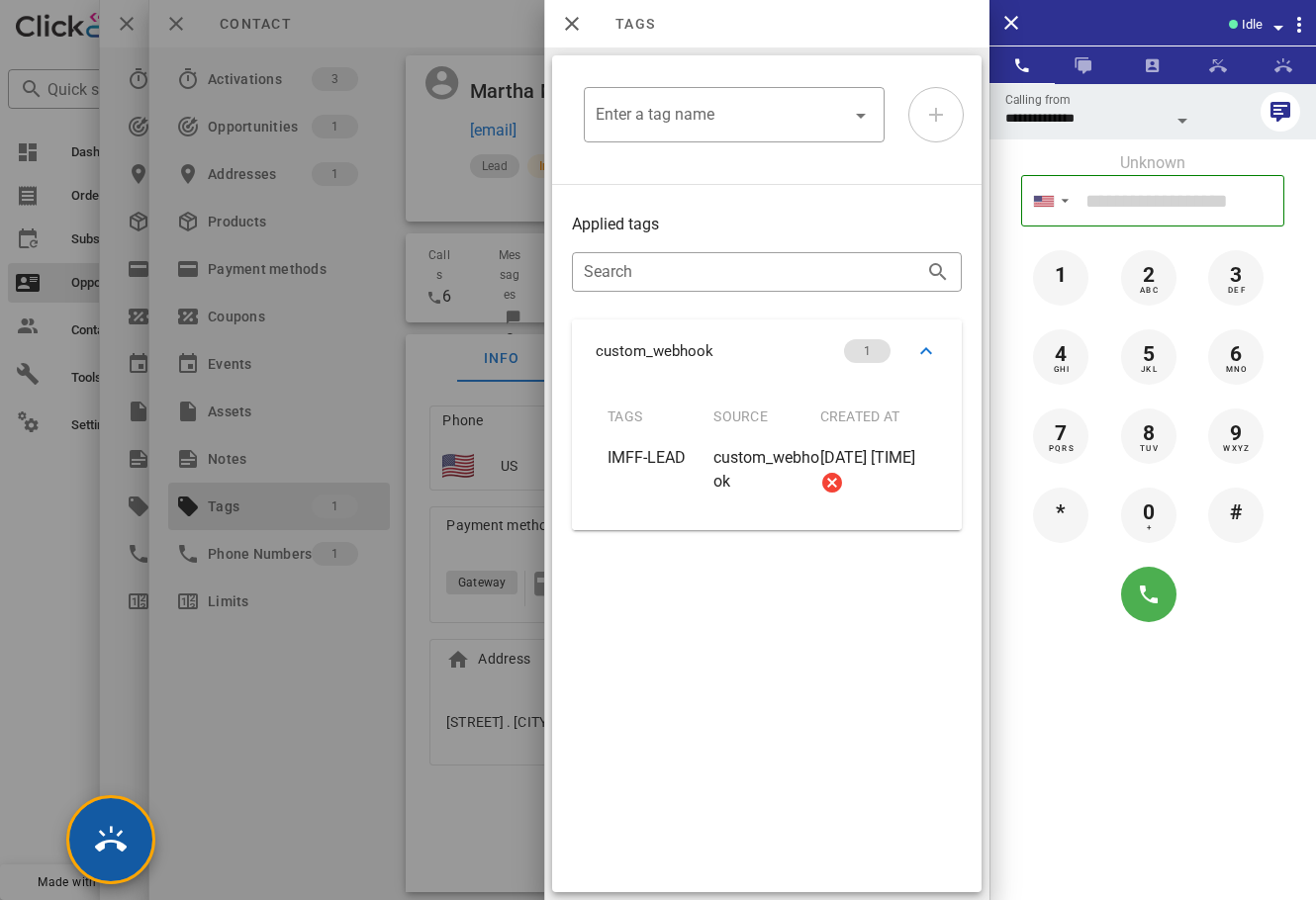 click at bounding box center (111, 840) 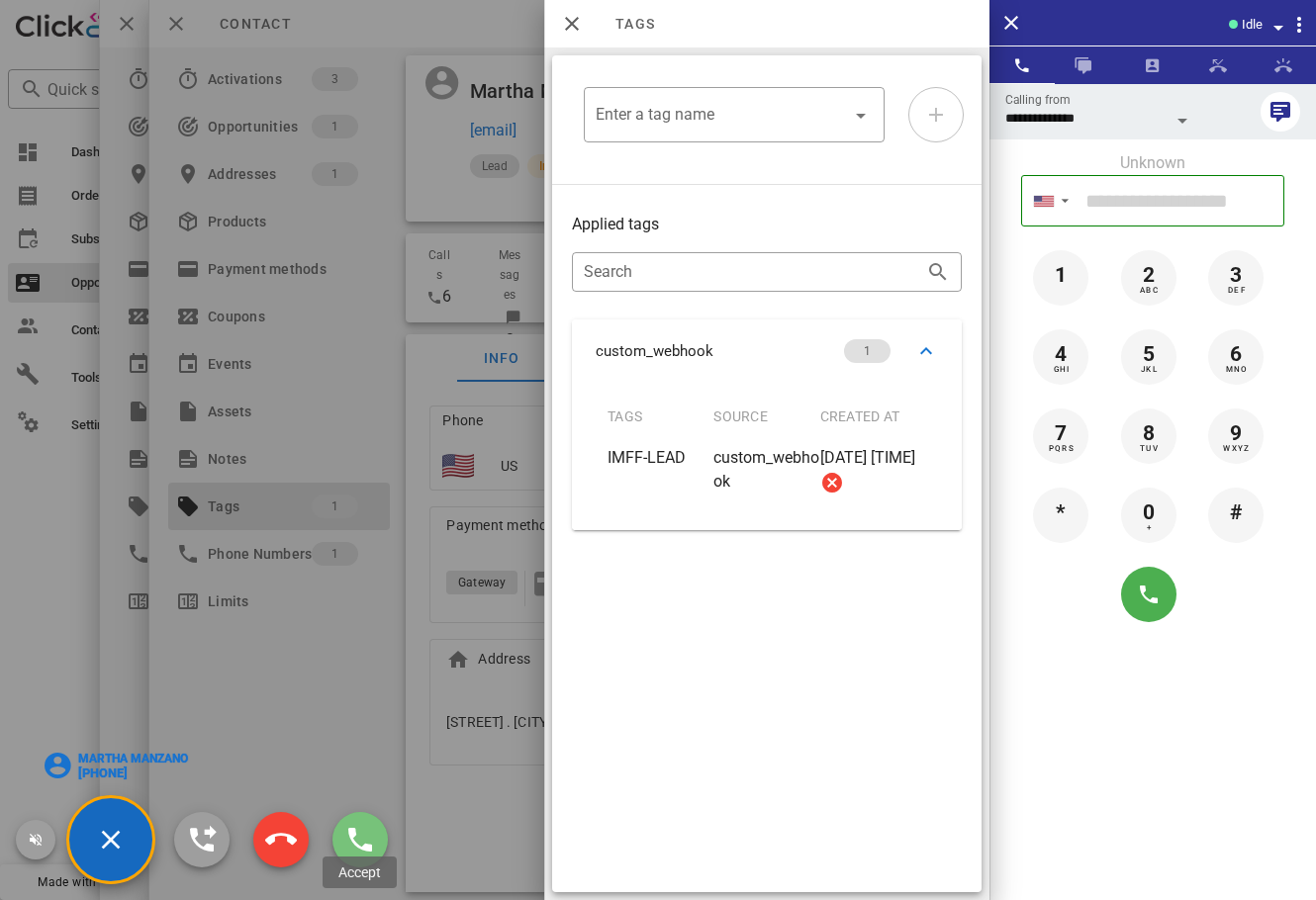 click at bounding box center (360, 840) 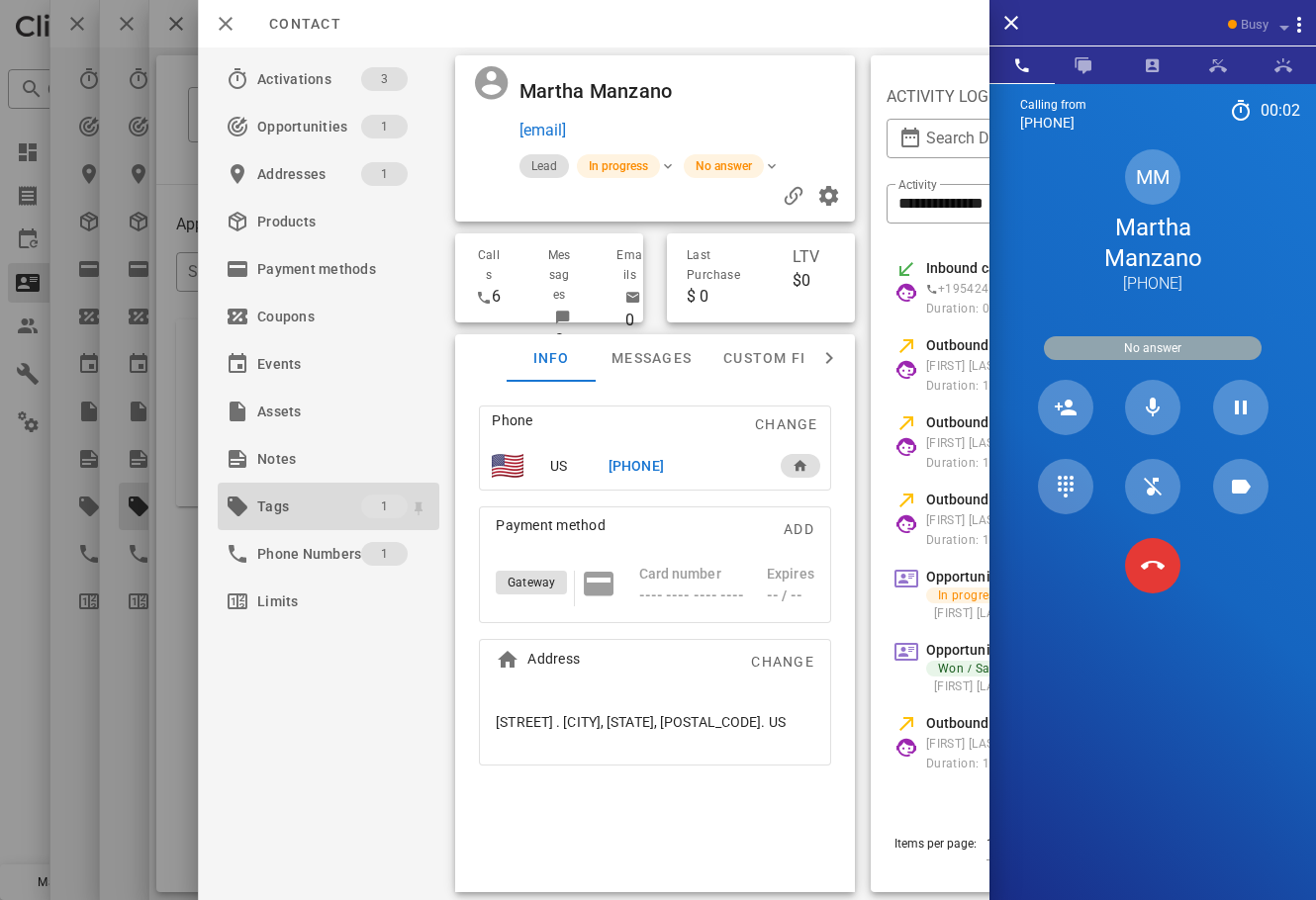 click on "Tags" at bounding box center (309, 506) 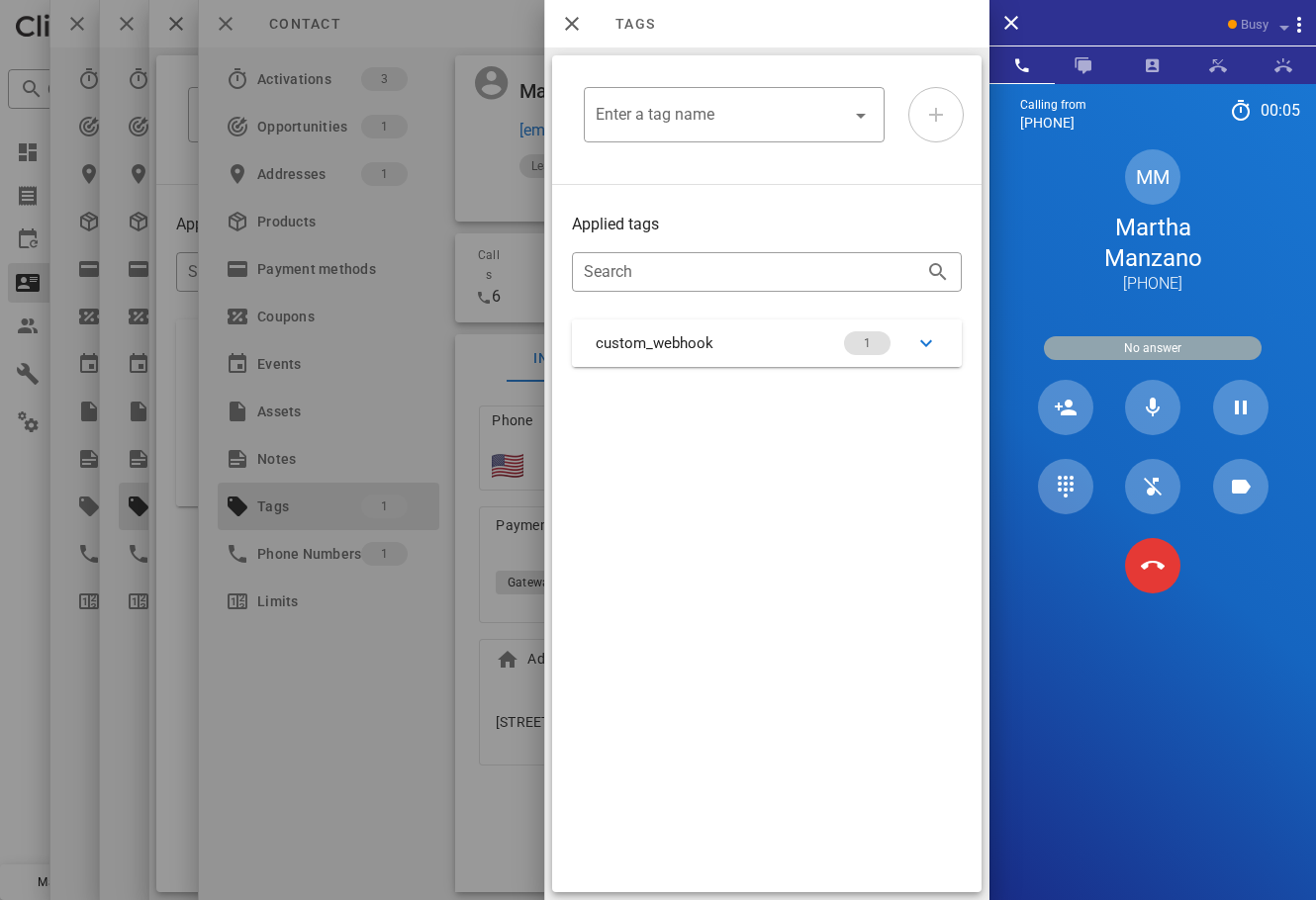 click on "custom_webhook  1" at bounding box center (767, 343) 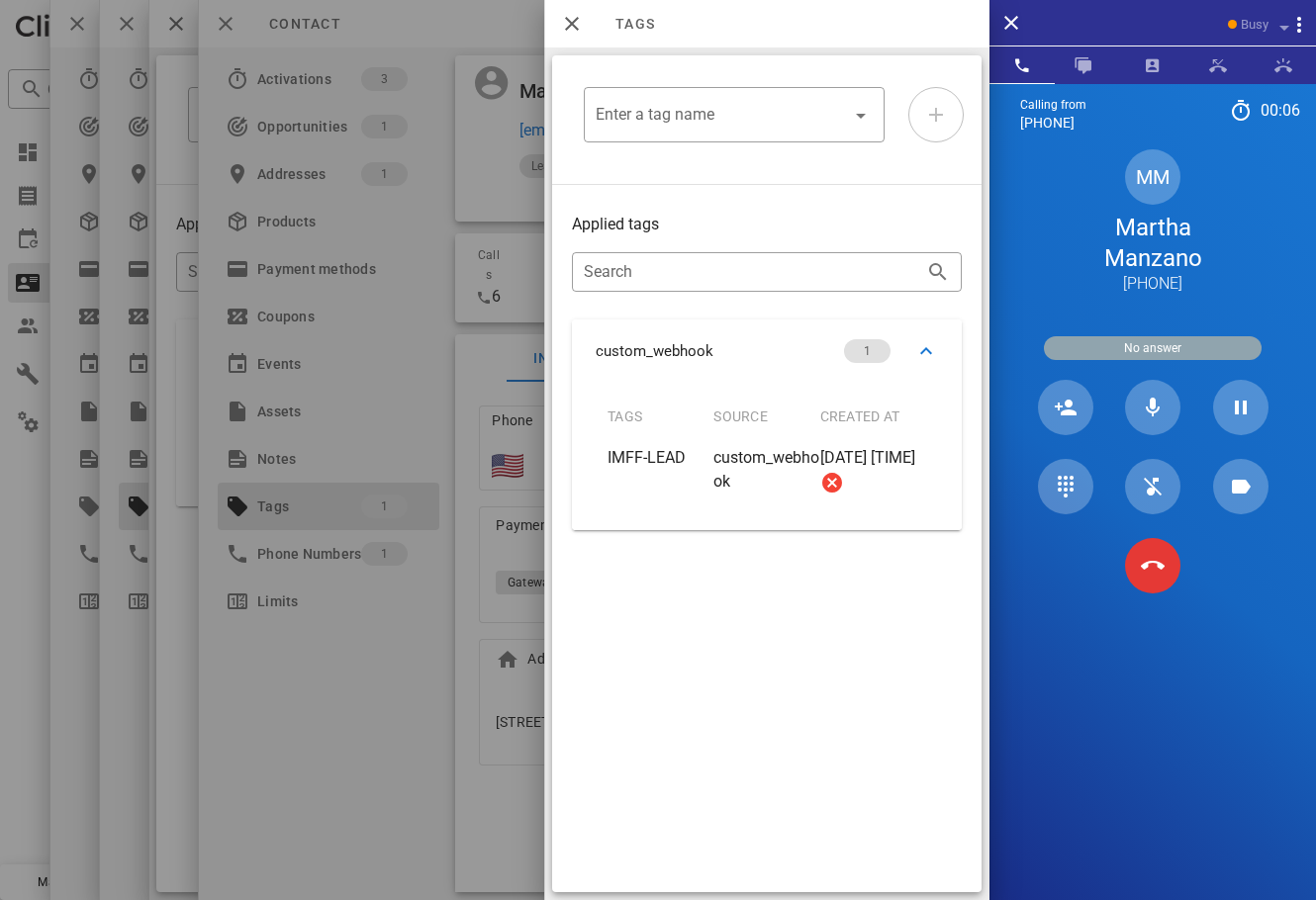 click at bounding box center (658, 450) 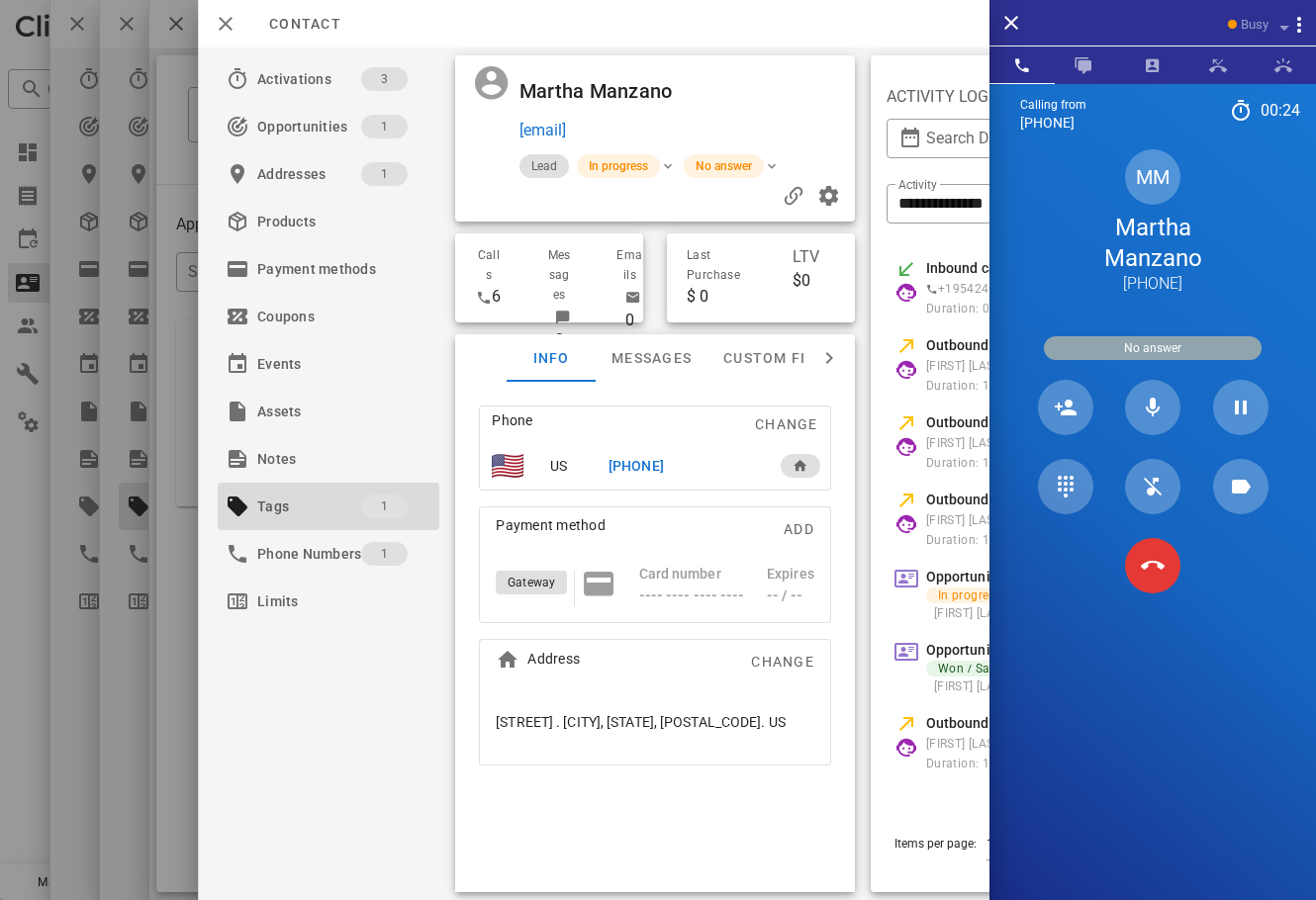 drag, startPoint x: 671, startPoint y: 742, endPoint x: 480, endPoint y: 718, distance: 192.5019 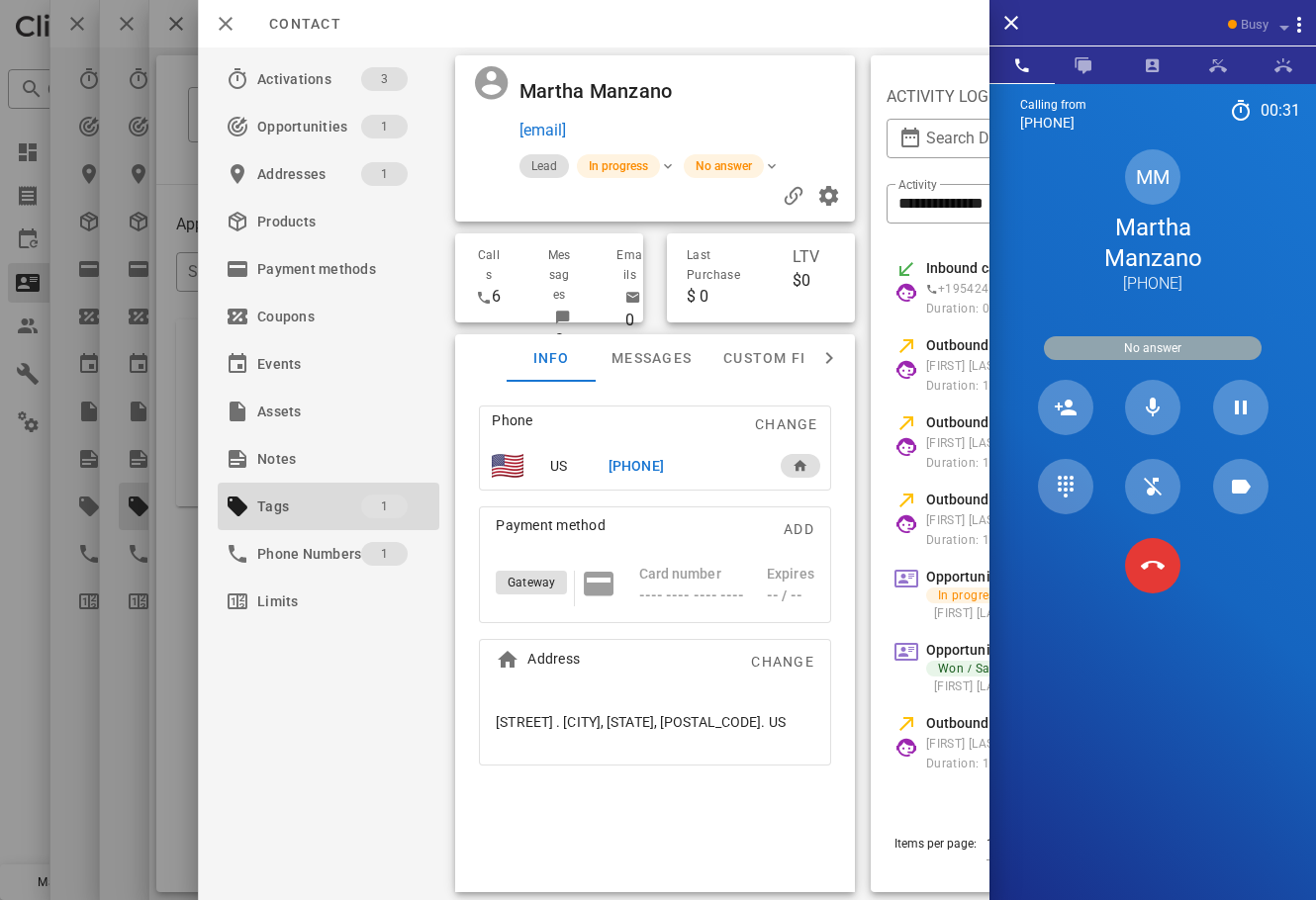 click on "[STREET] .
[CITY], [STATE], [POSTAL_CODE].
US" at bounding box center [640, 722] 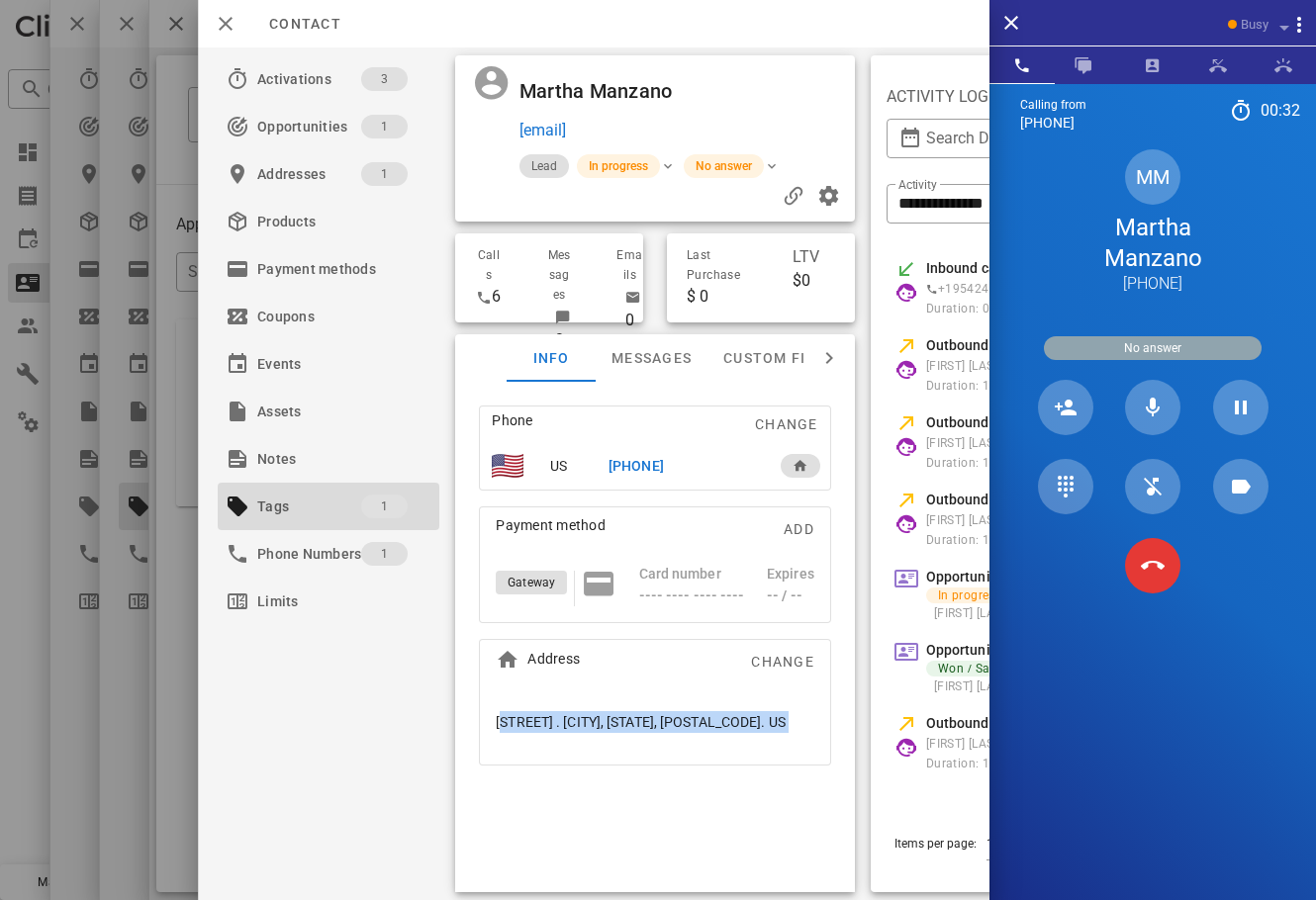 drag, startPoint x: 659, startPoint y: 737, endPoint x: 667, endPoint y: 730, distance: 10.630146 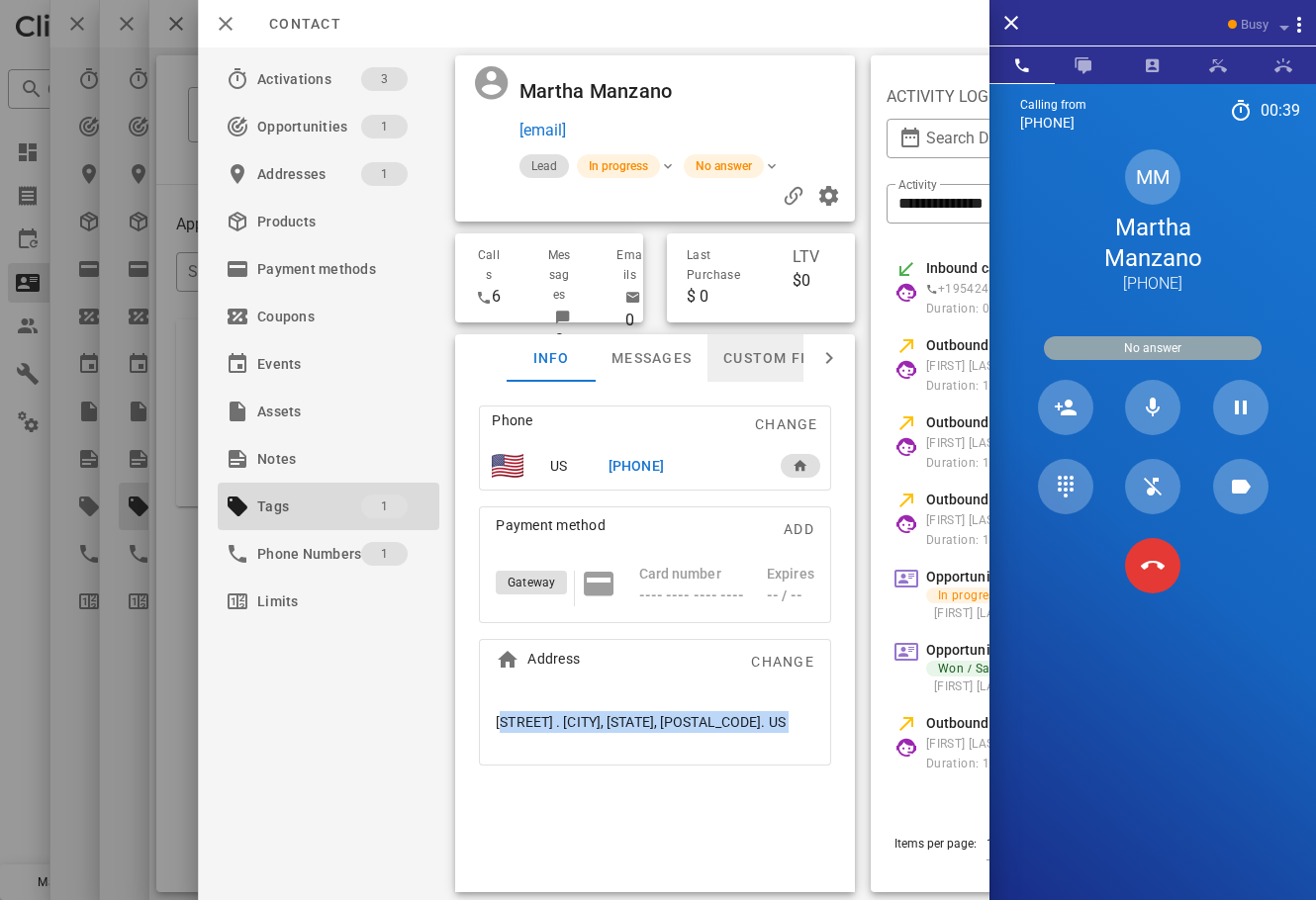 click on "Custom fields" at bounding box center (783, 358) 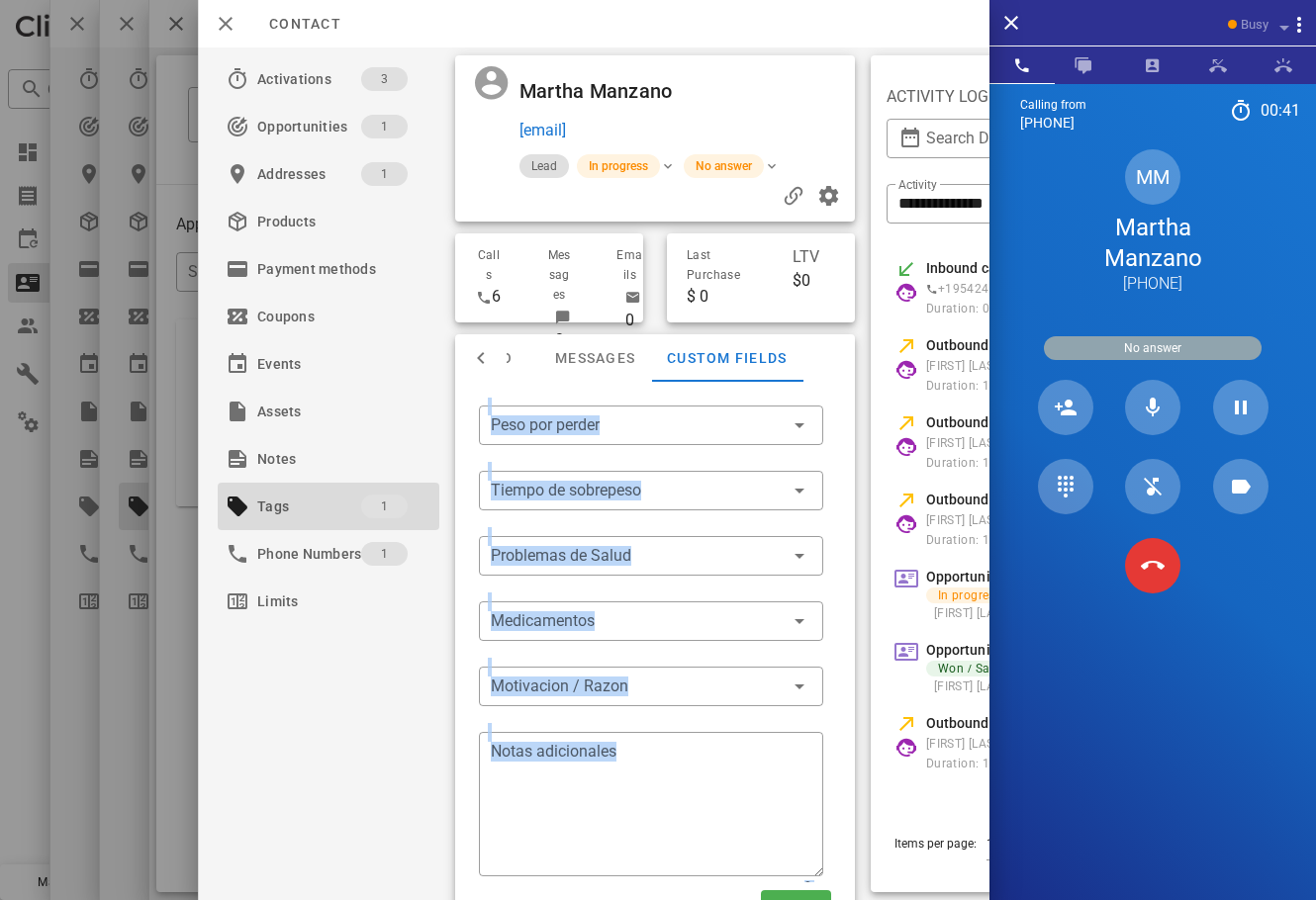 click on "​ Peso por perder ​ Tiempo de sobrepeso ​ Problemas de Salud ​ Medicamentos ​ Motivacion / Razon ​ Notas adicionales 0  Save" at bounding box center (655, 666) 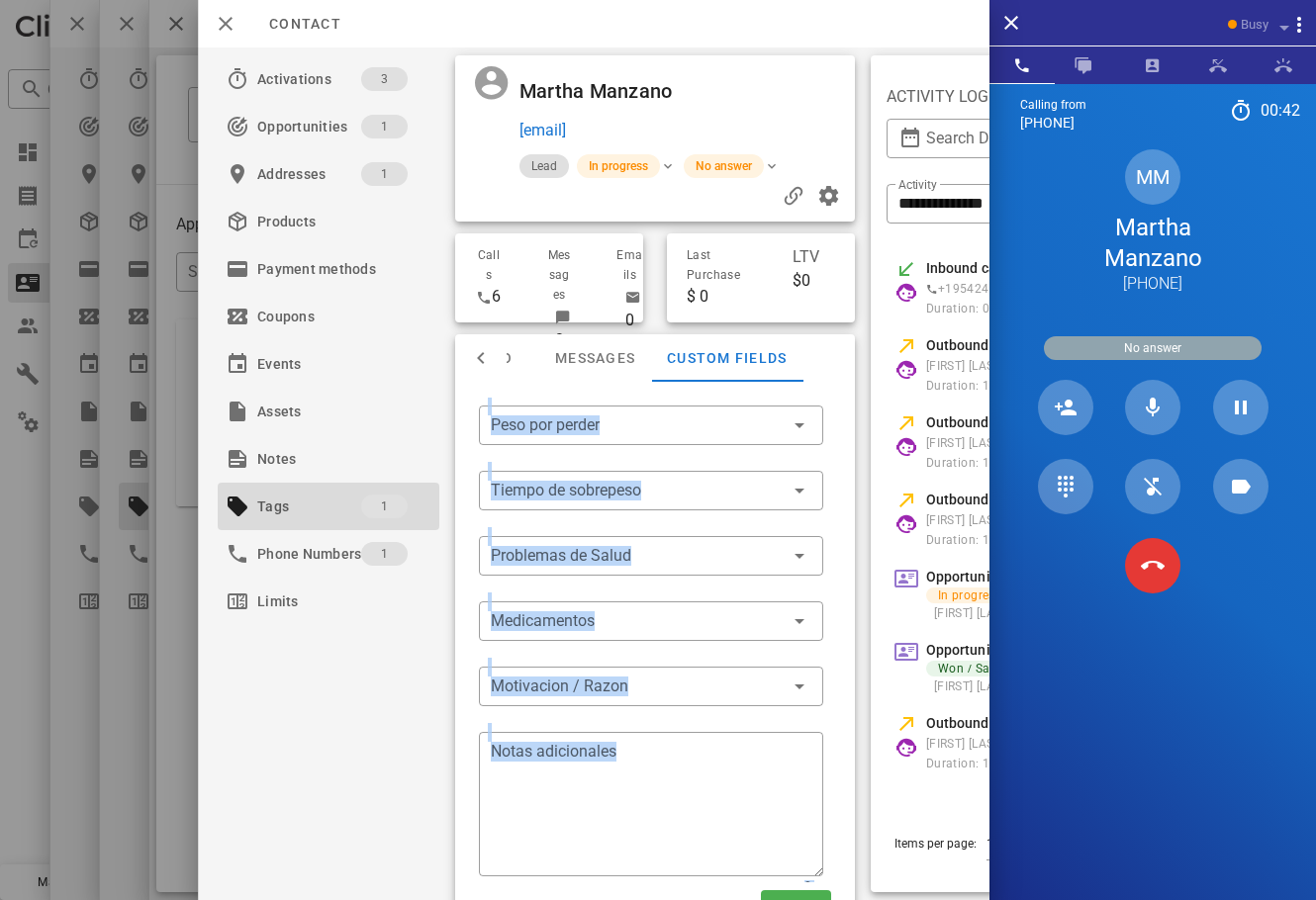 click on "​ Peso por perder ​ Tiempo de sobrepeso ​ Problemas de Salud ​ Medicamentos ​ Motivacion / Razon ​ Notas adicionales 0  Save" at bounding box center [655, 666] 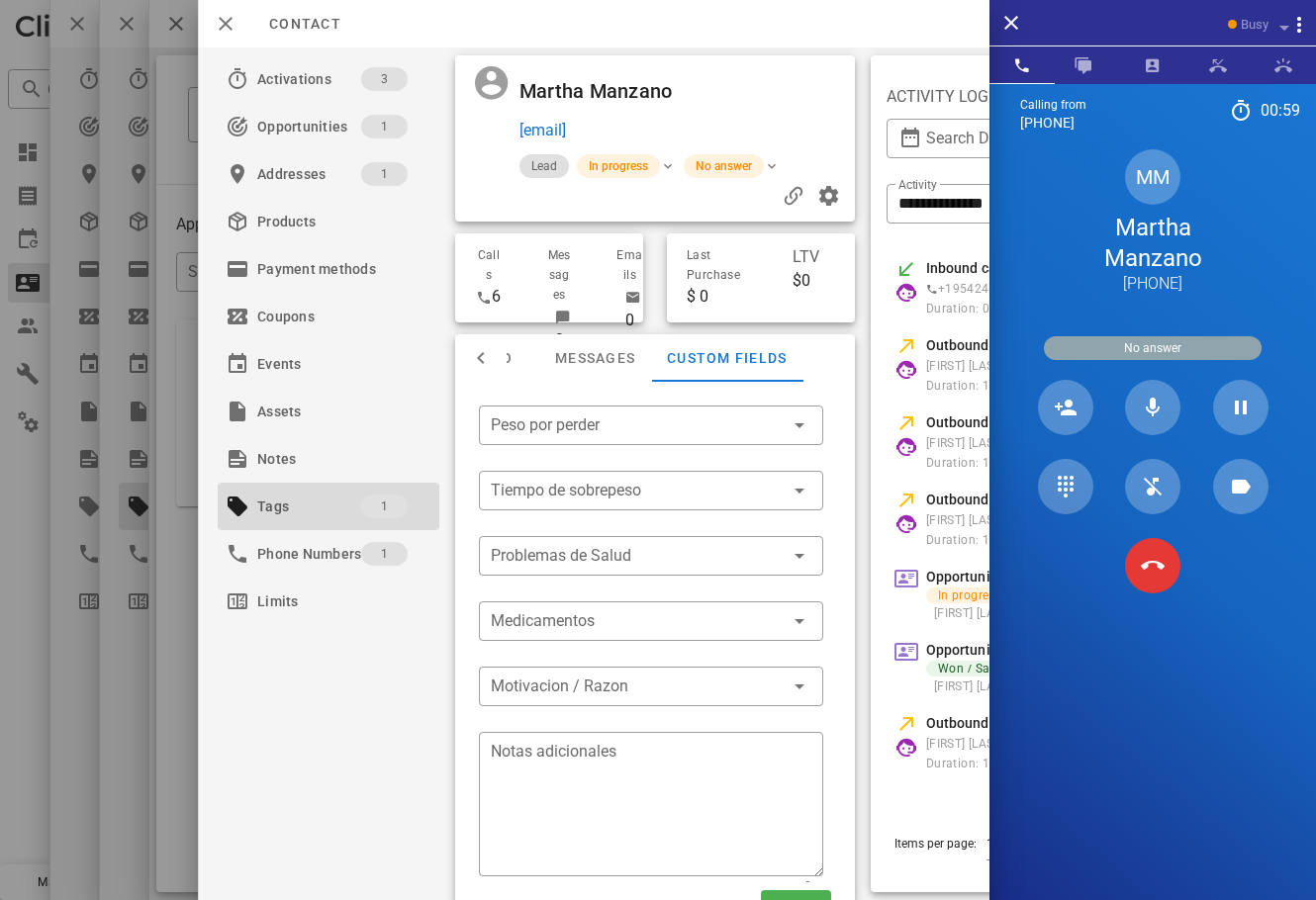 click at bounding box center [481, 358] 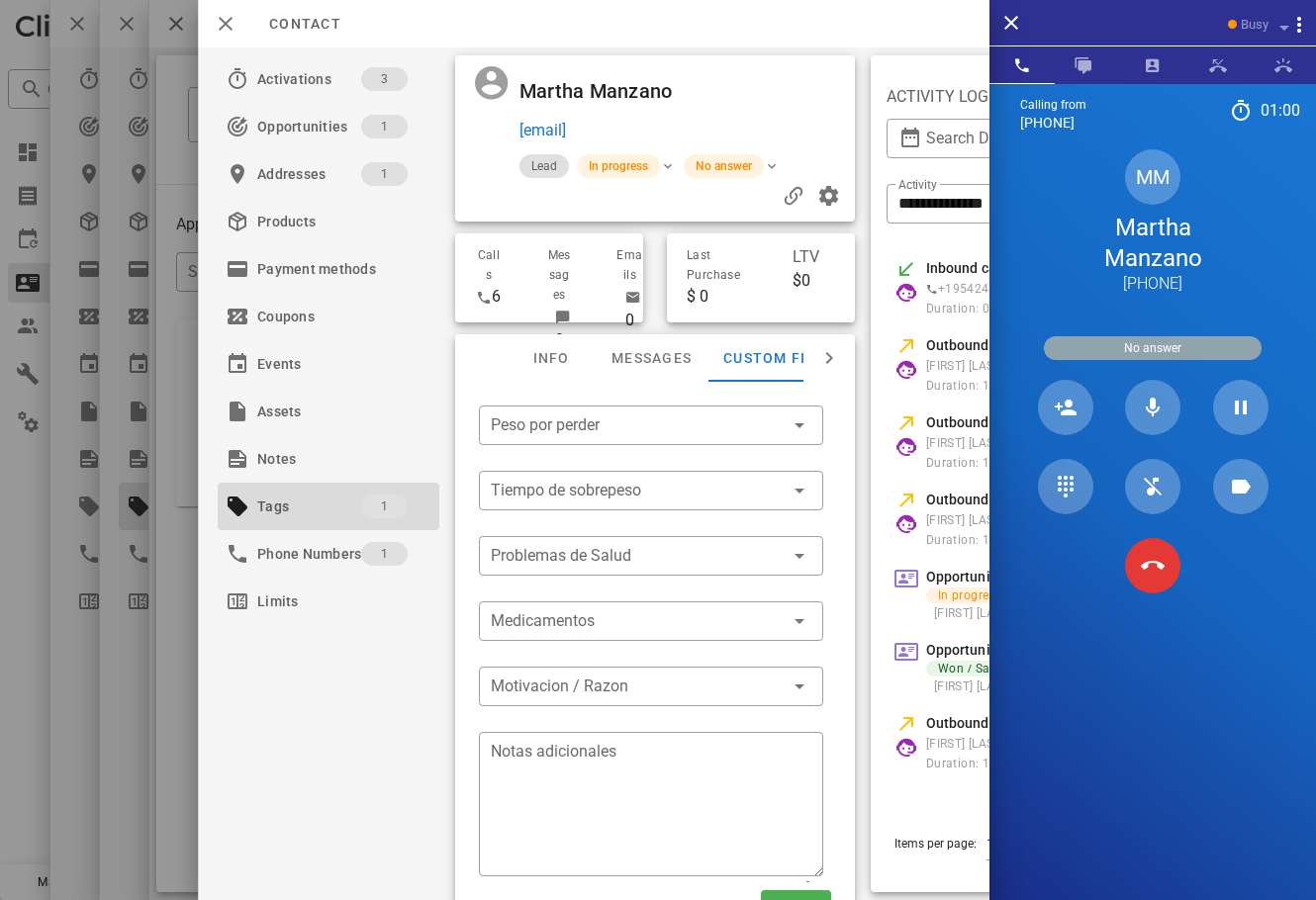 click on "Info   Messages   Custom fields" at bounding box center [655, 358] 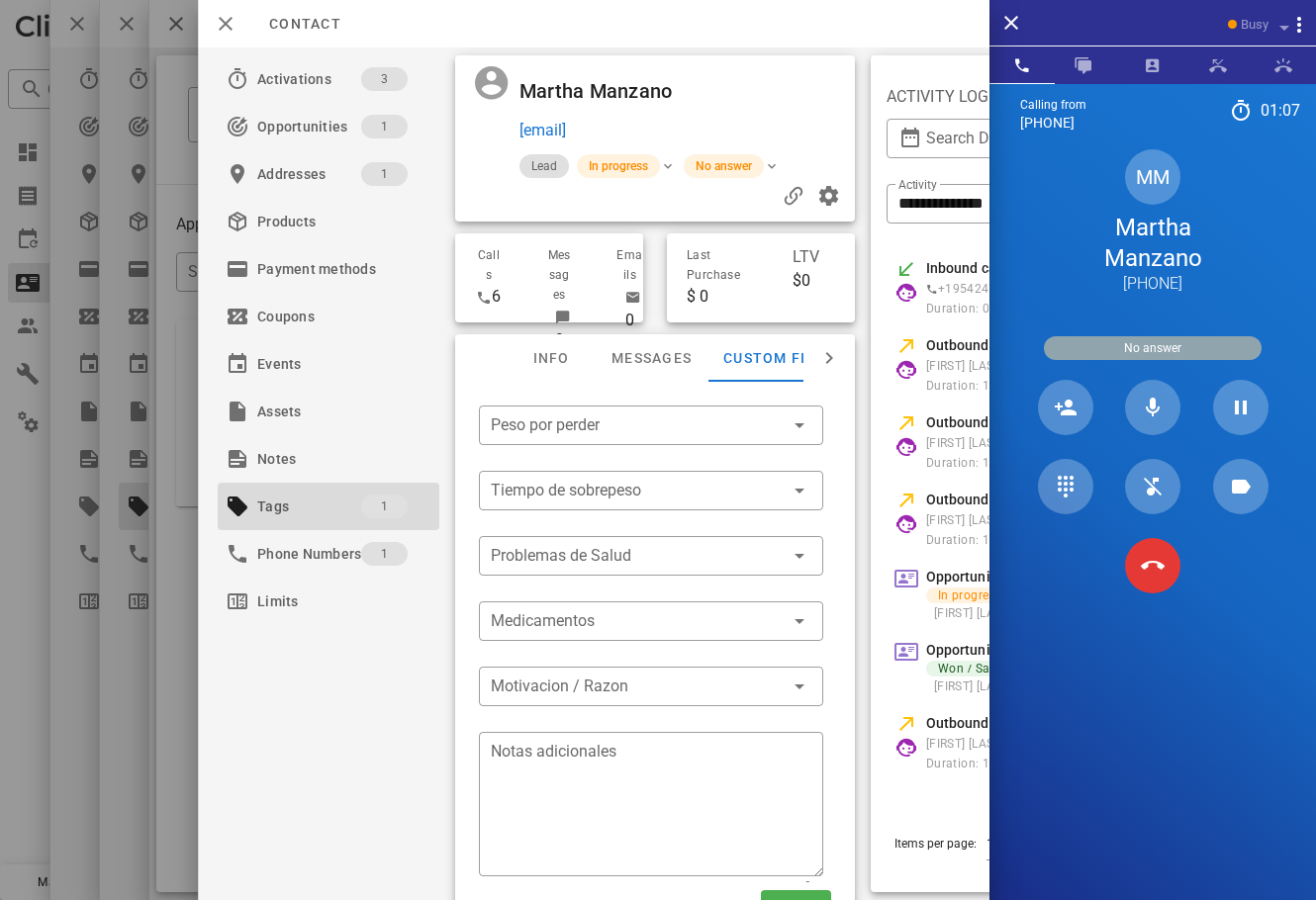 click at bounding box center (776, 91) 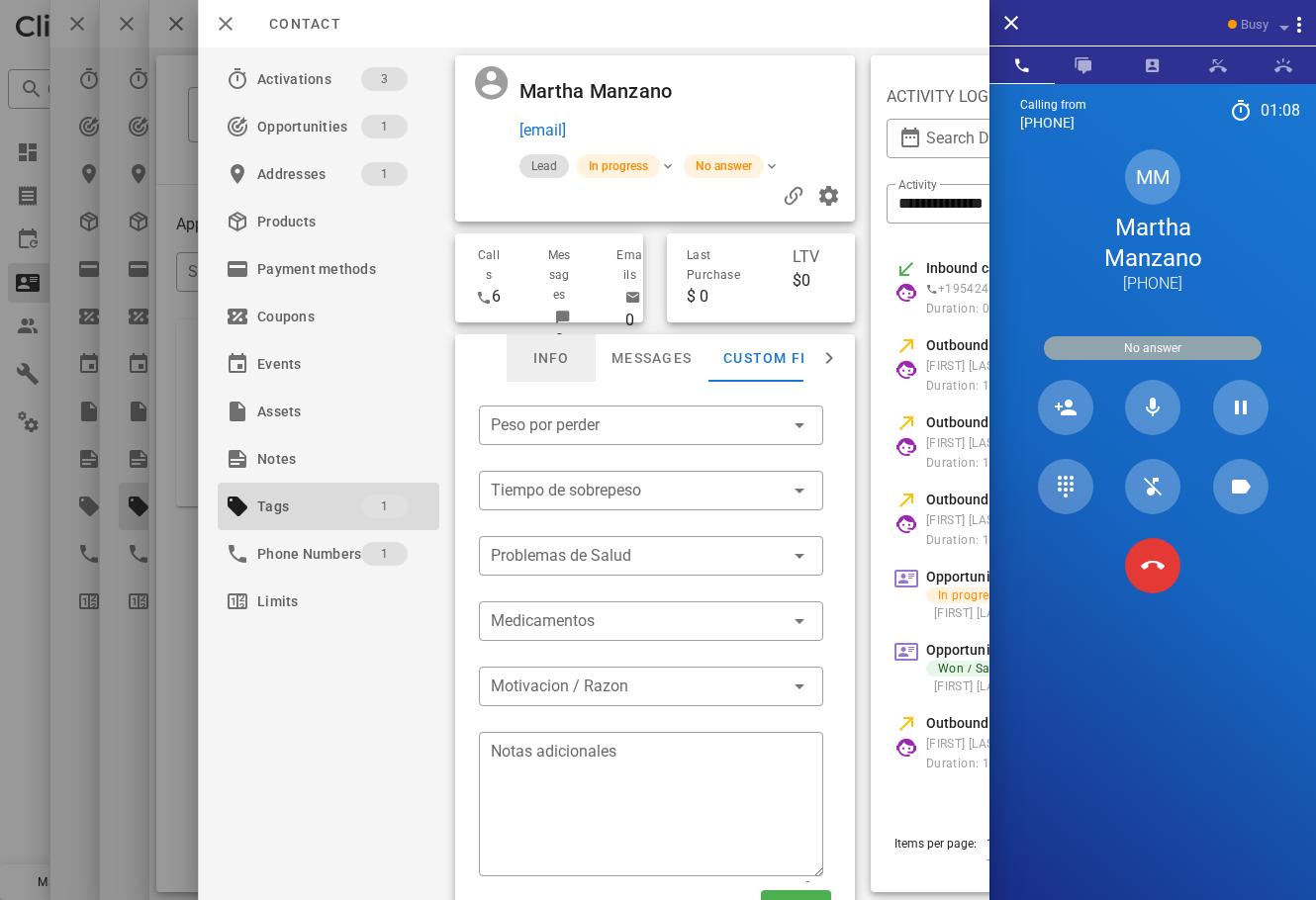 click on "Info" at bounding box center [551, 358] 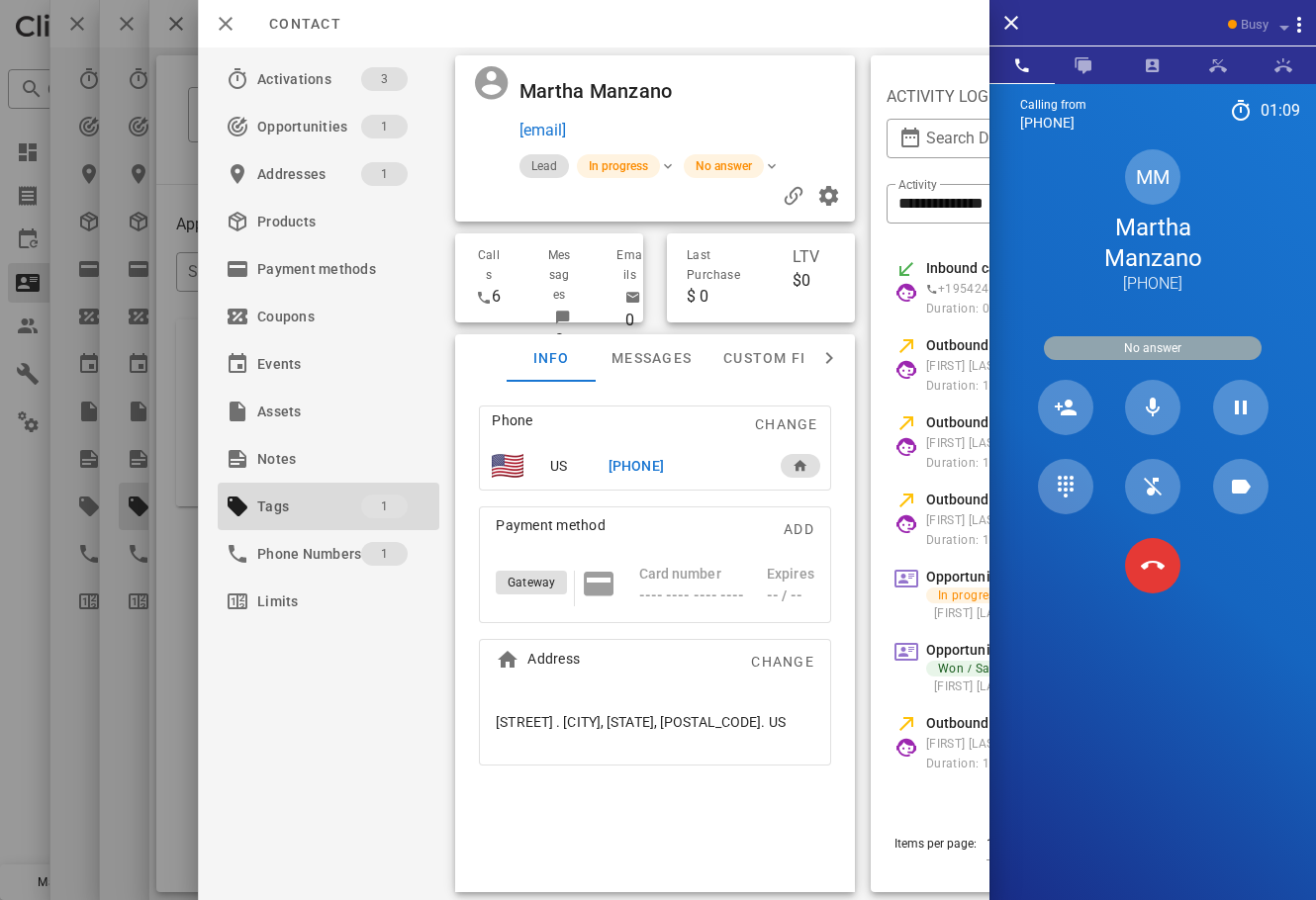 click at bounding box center (776, 91) 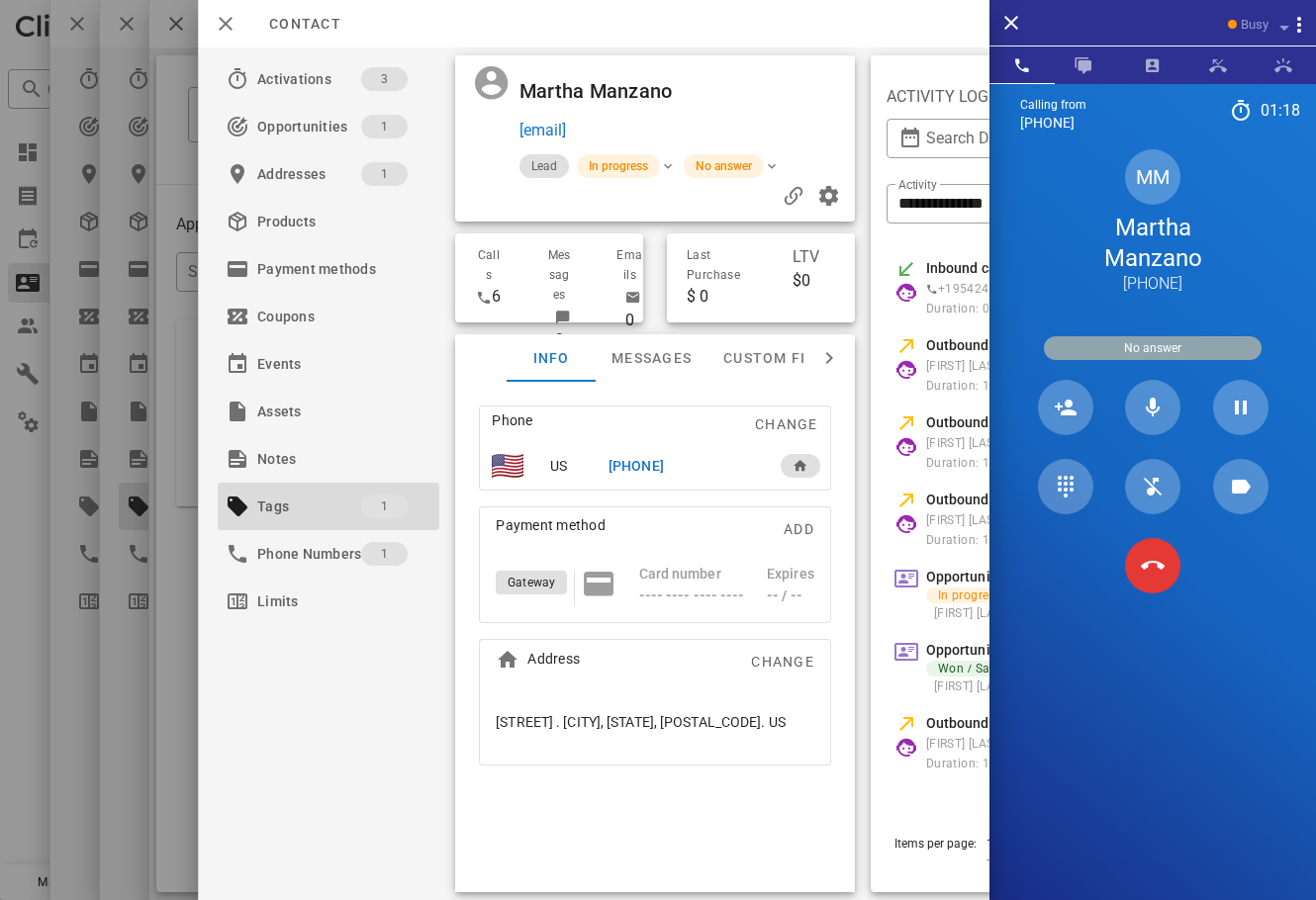 drag, startPoint x: 778, startPoint y: 134, endPoint x: 487, endPoint y: 107, distance: 292.24989 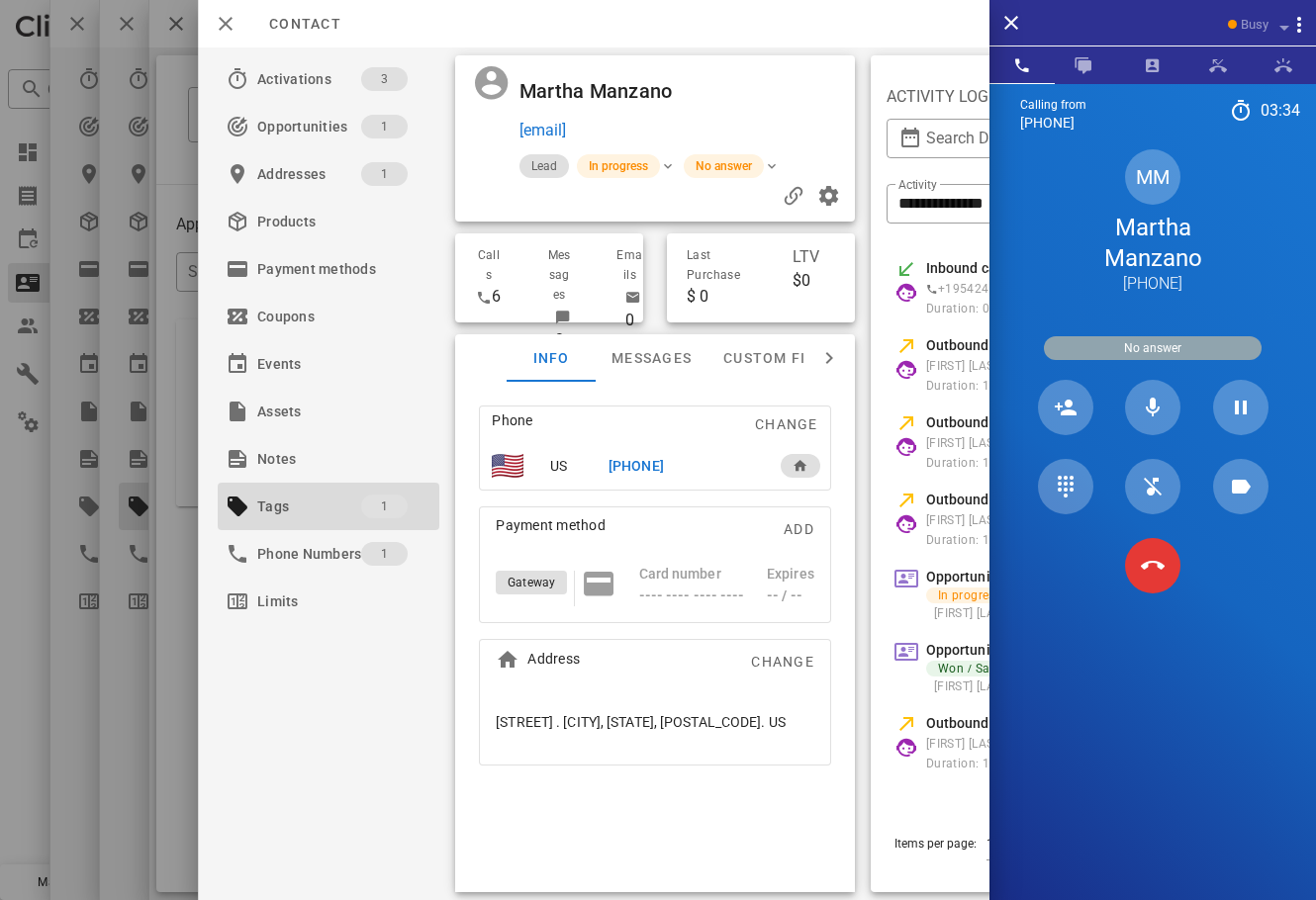 click on "MM [FIRST] [LAST] [PHONE]" at bounding box center (1153, 222) 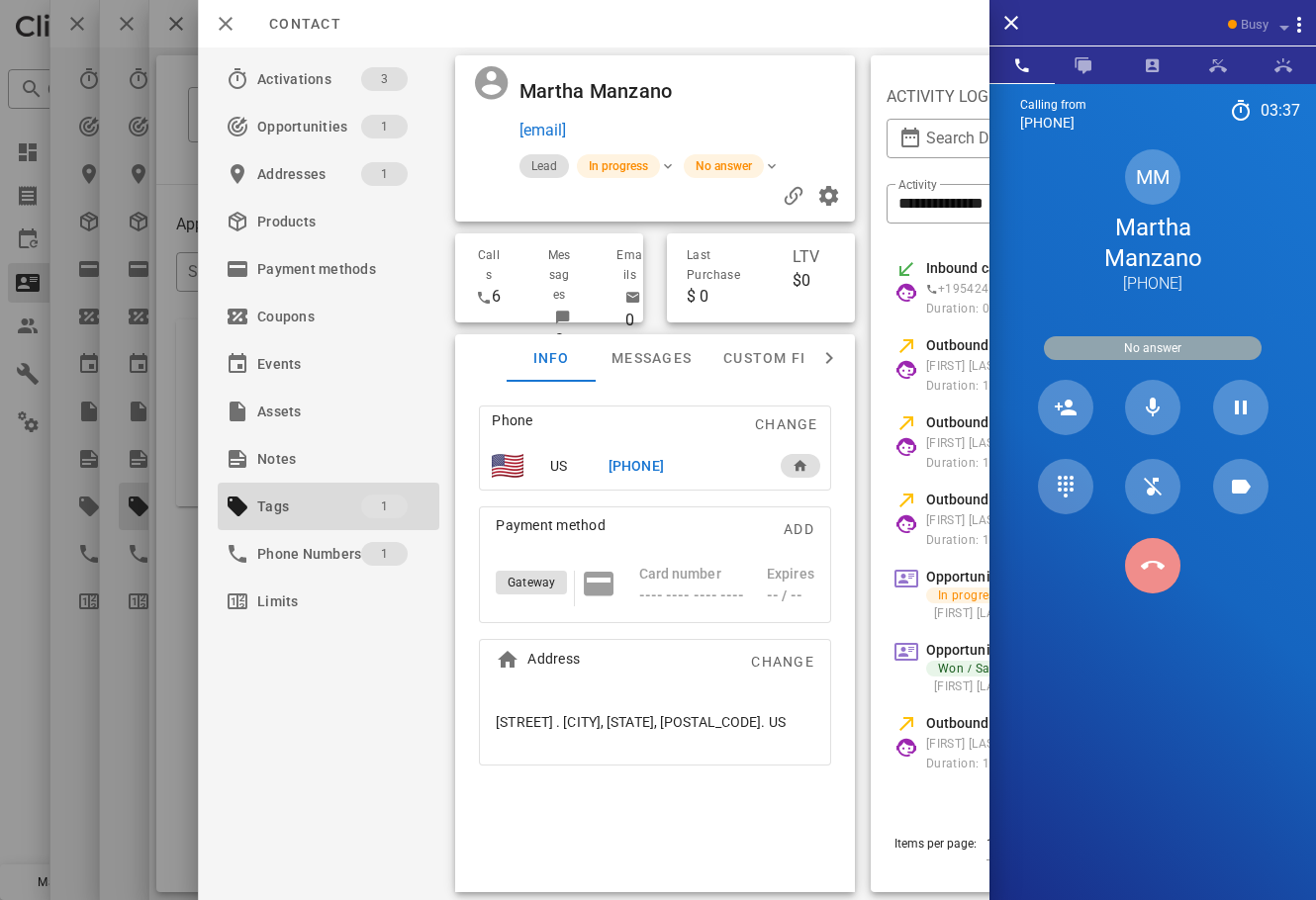 click at bounding box center (1153, 566) 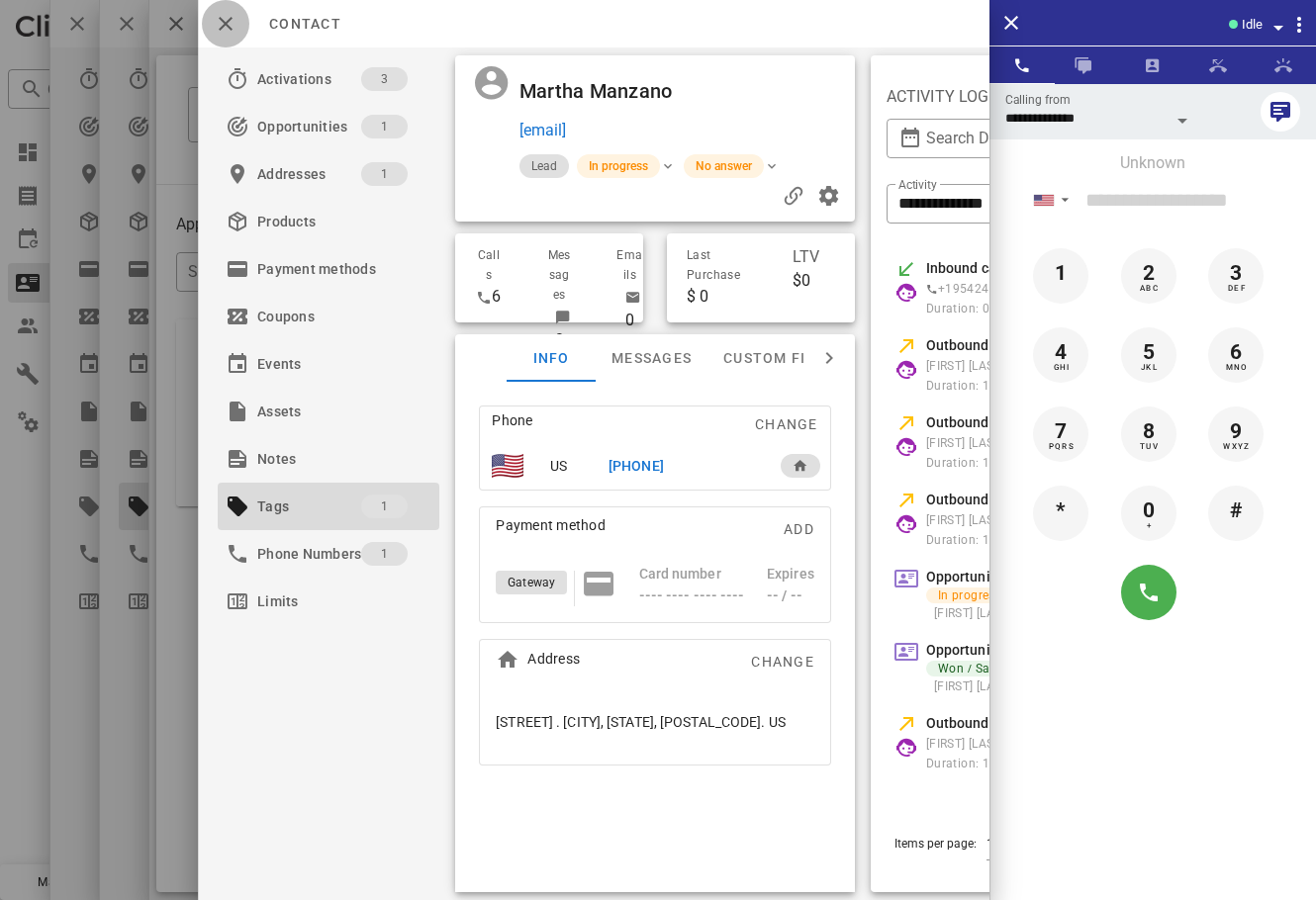 click at bounding box center (226, 24) 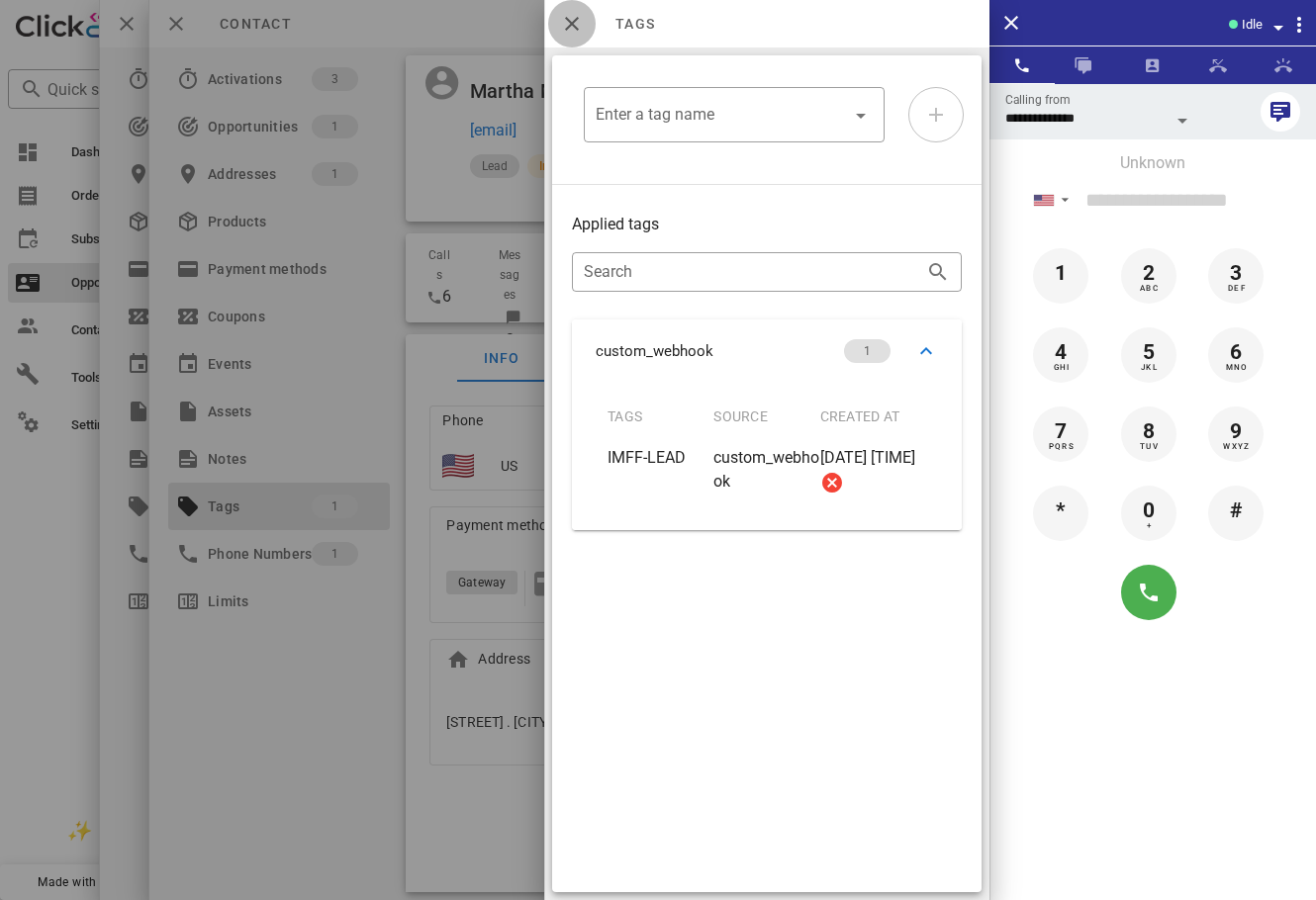 click at bounding box center [572, 24] 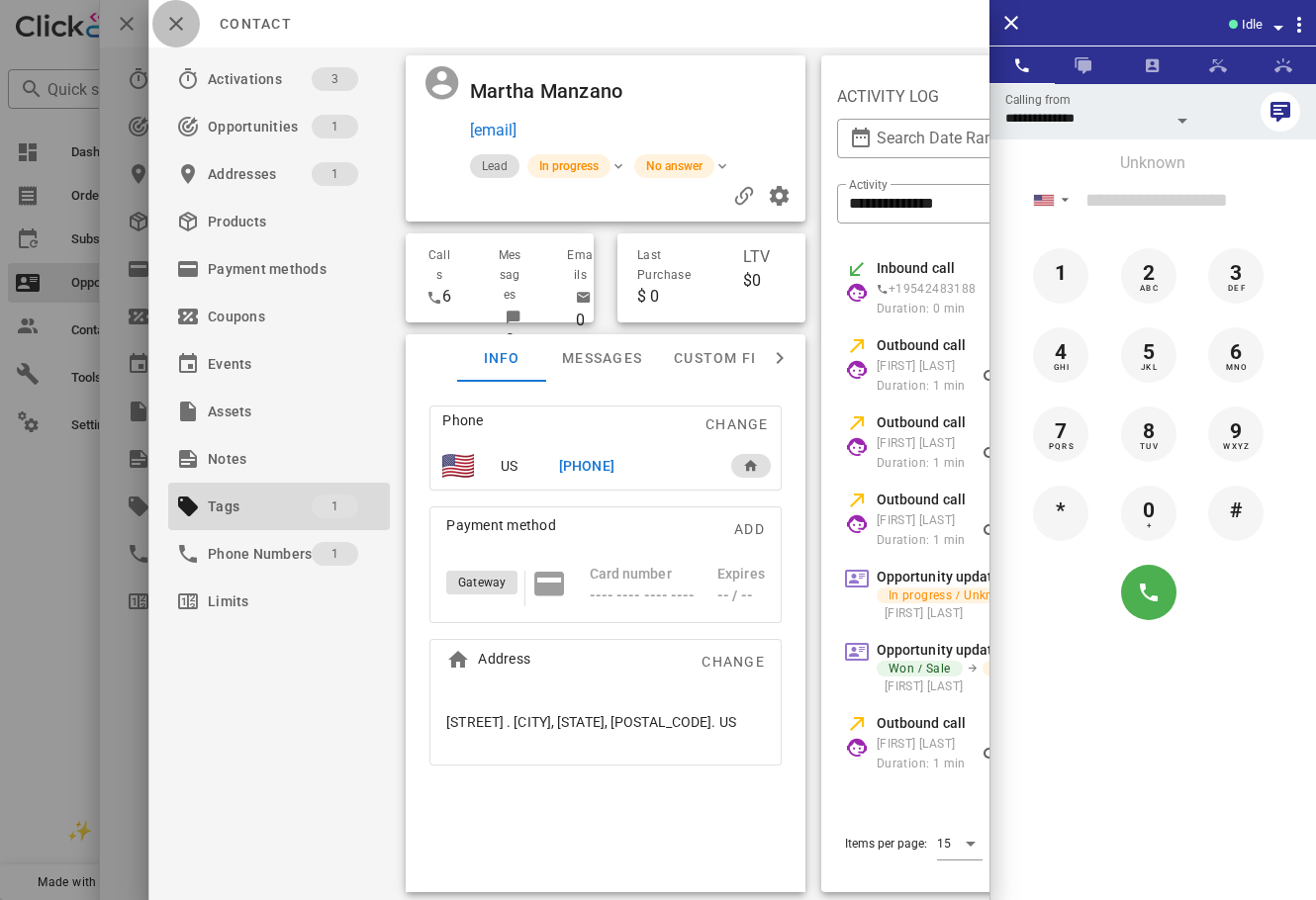 click at bounding box center [176, 24] 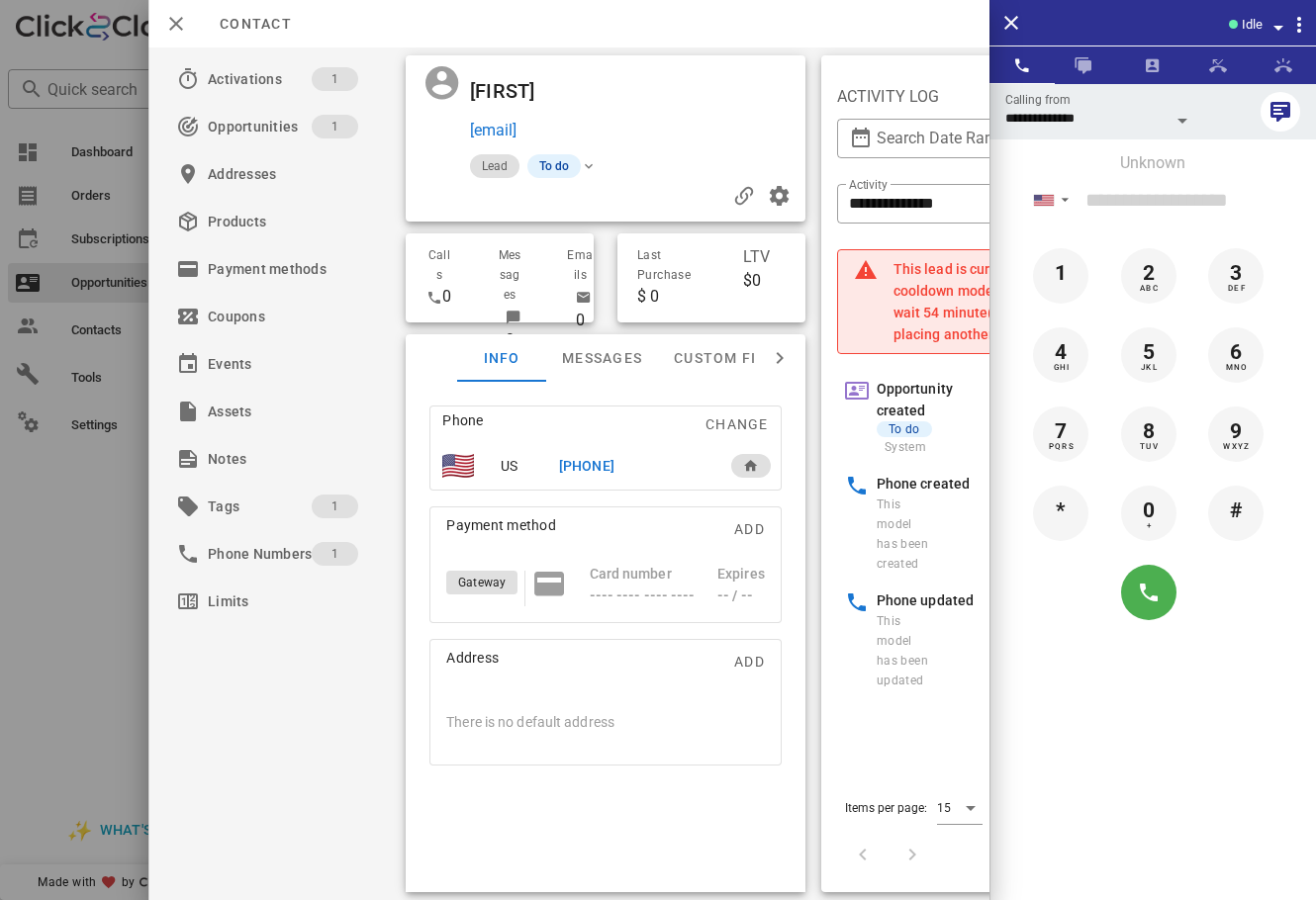 click at bounding box center (726, 91) 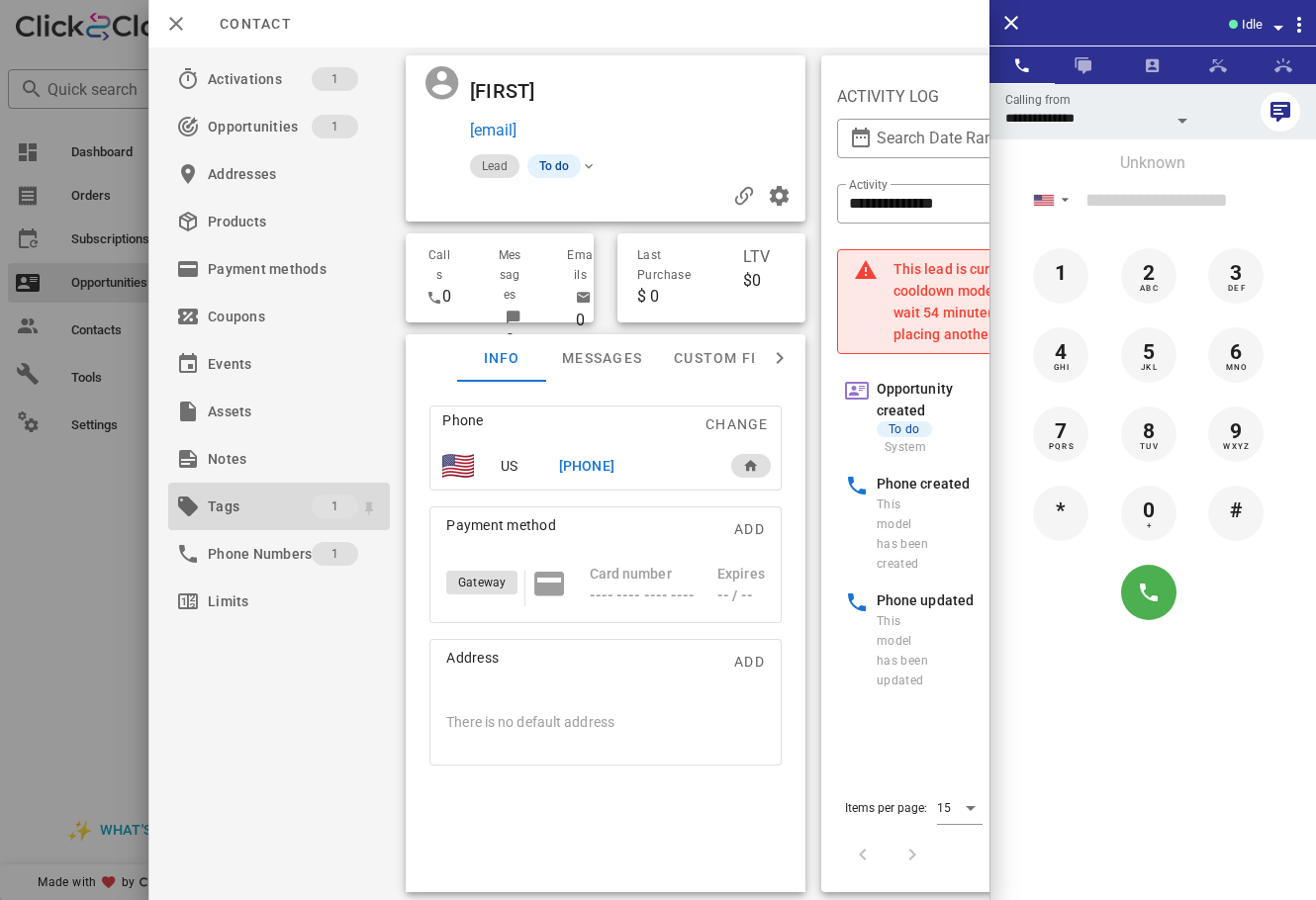 click on "Tags" at bounding box center [259, 506] 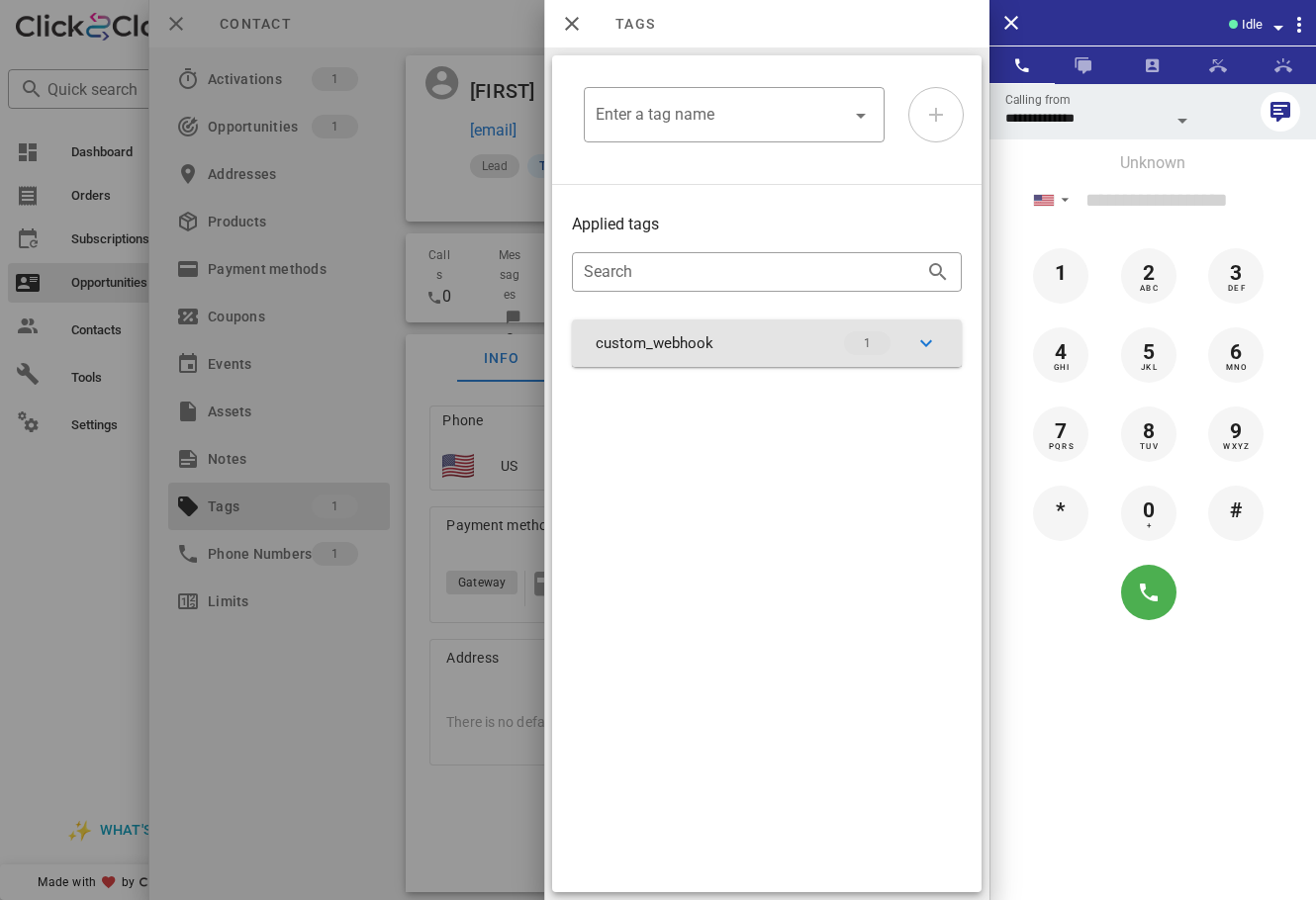 click on "custom_webhook  1" at bounding box center (767, 343) 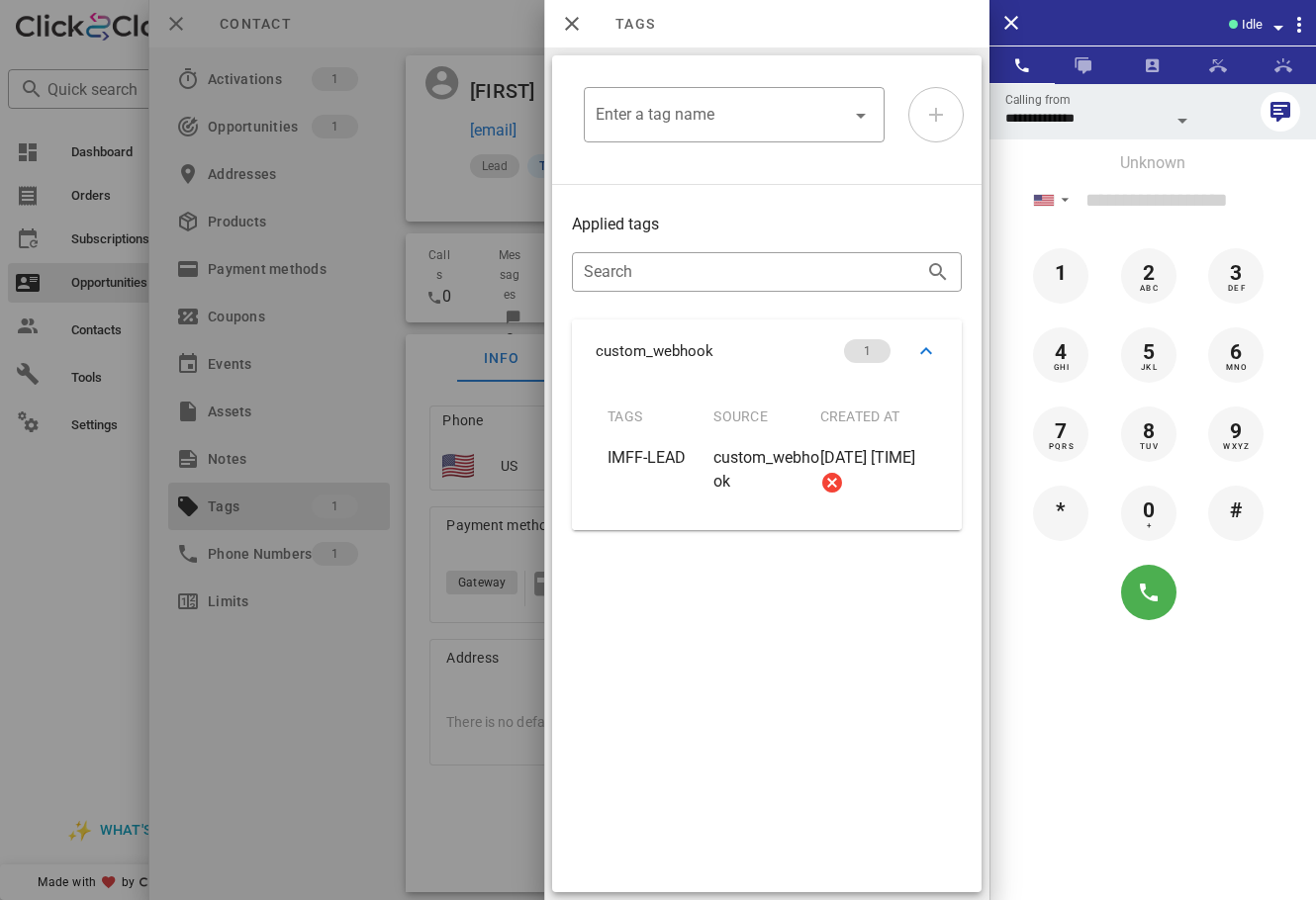 click at bounding box center [658, 450] 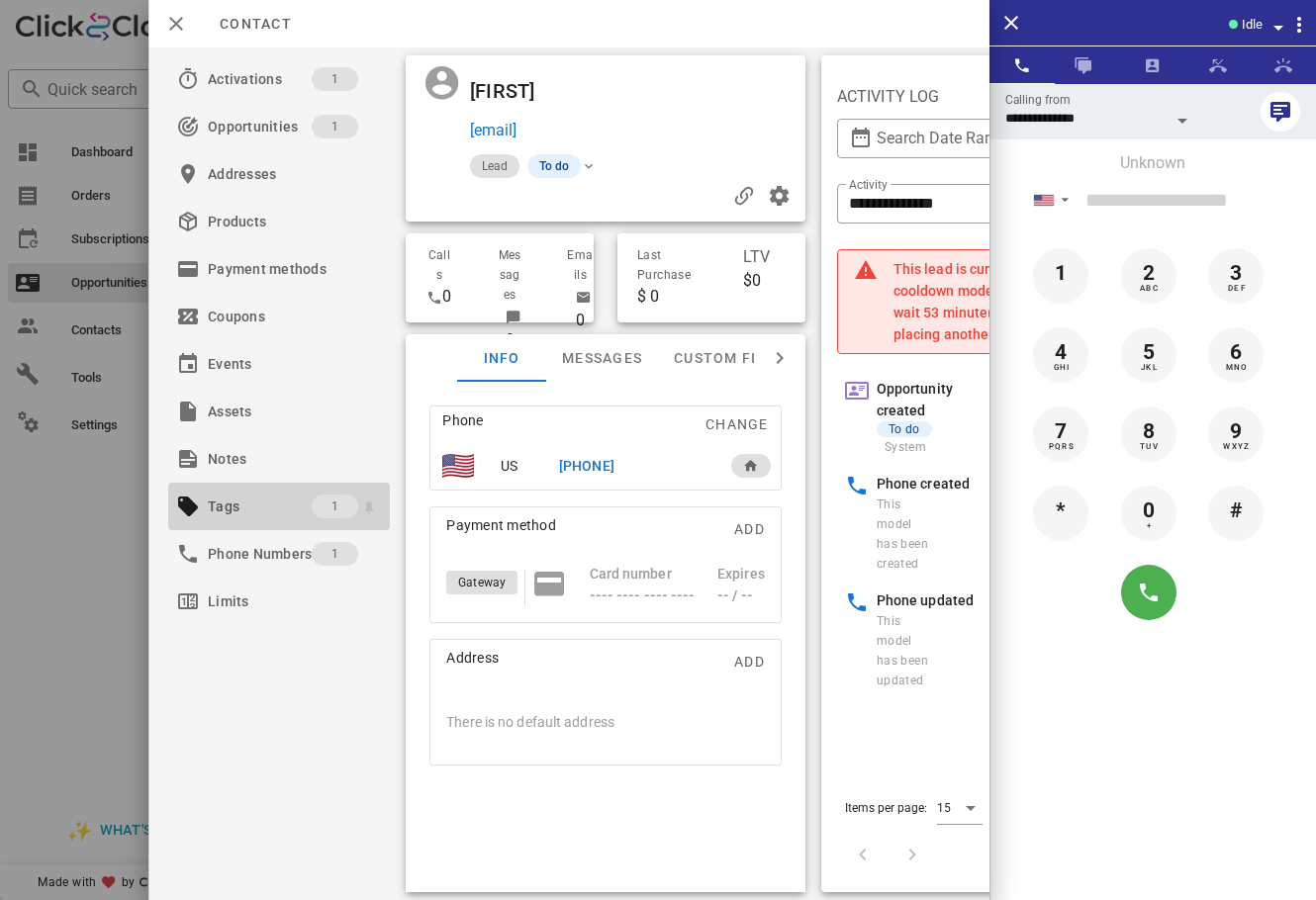 click on "Tags  1" at bounding box center (279, 506) 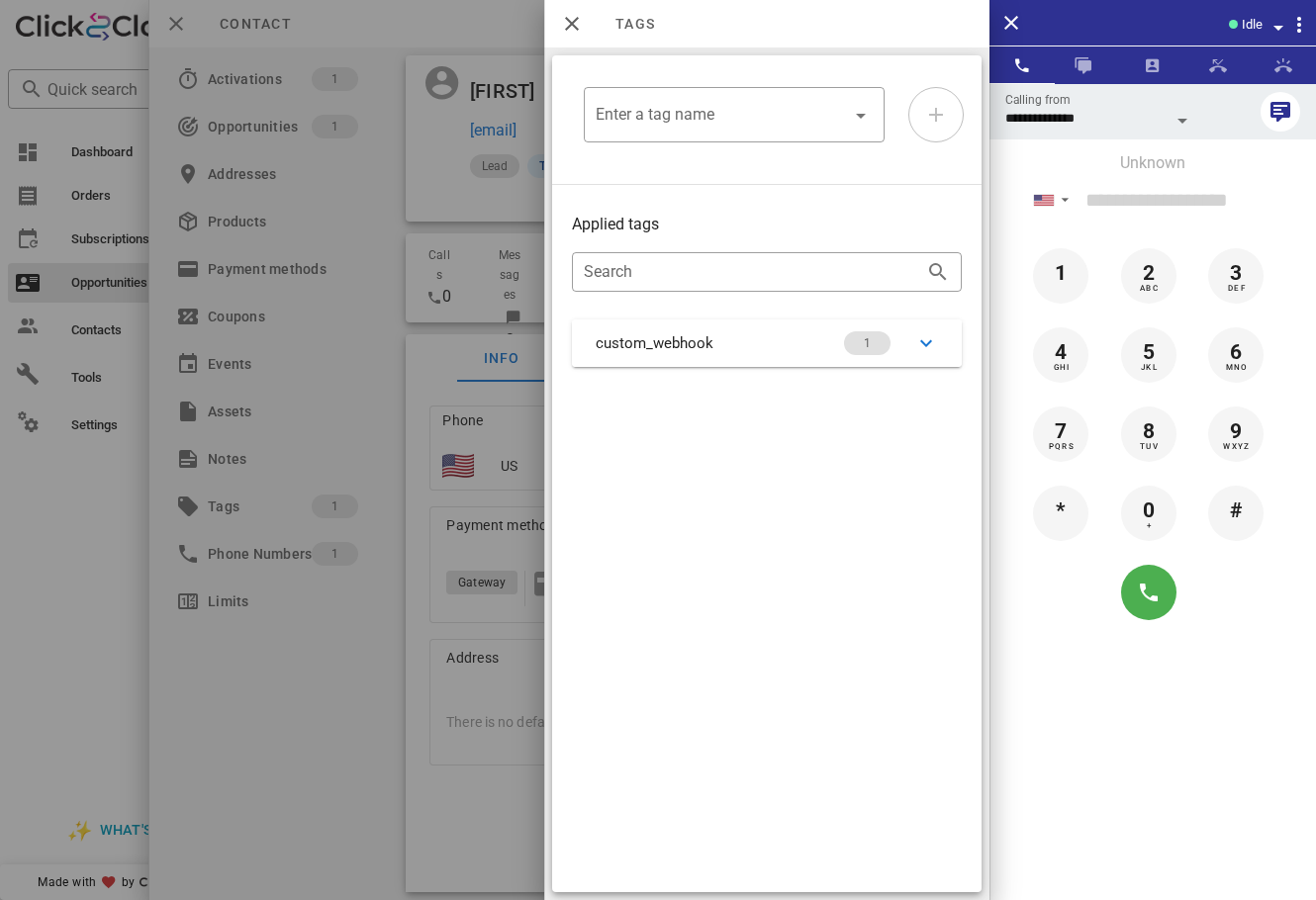 click on "custom_webhook  1" at bounding box center (767, 343) 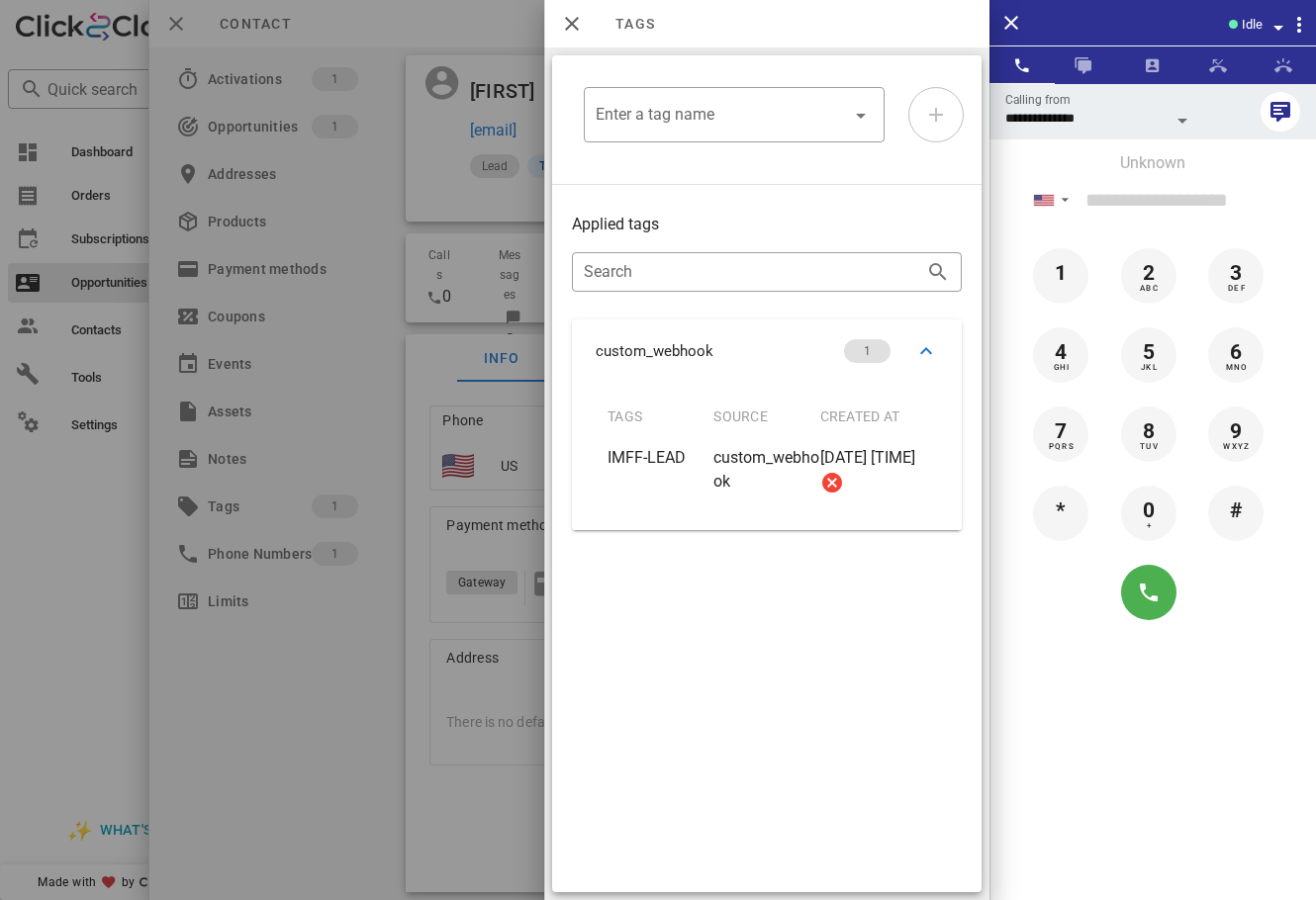 click at bounding box center (658, 450) 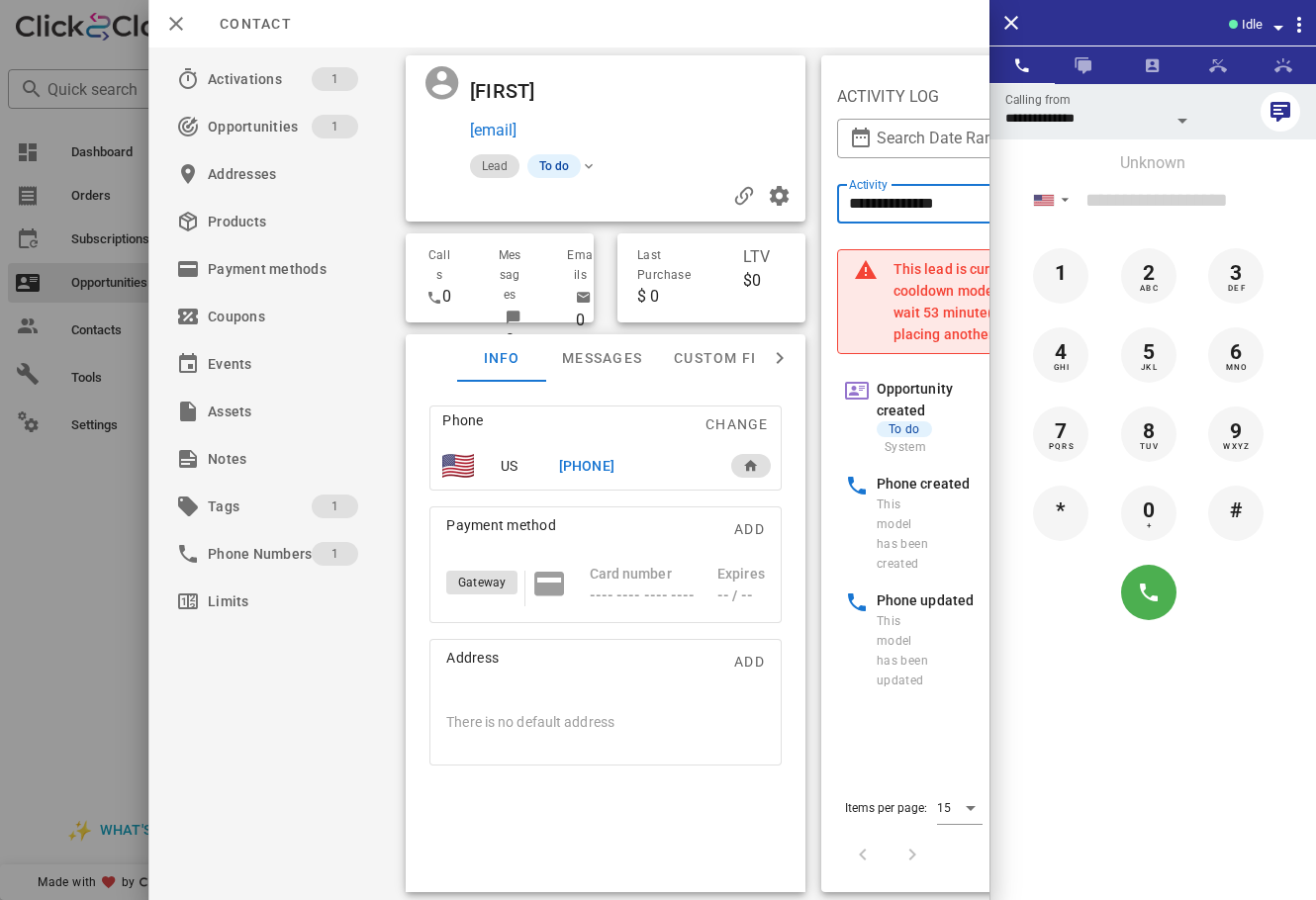 click on "**********" at bounding box center (939, 204) 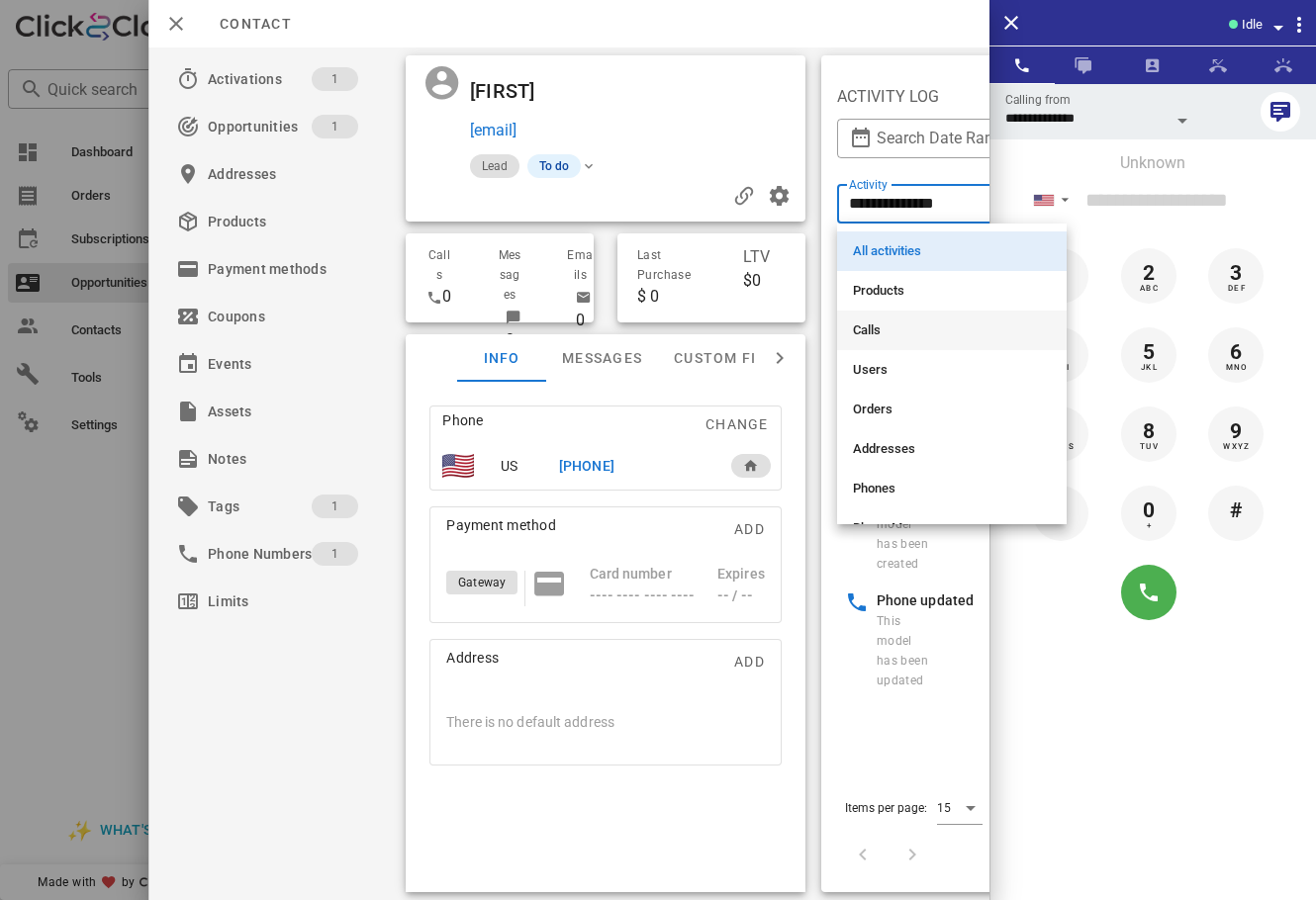 click on "Calls" at bounding box center (952, 330) 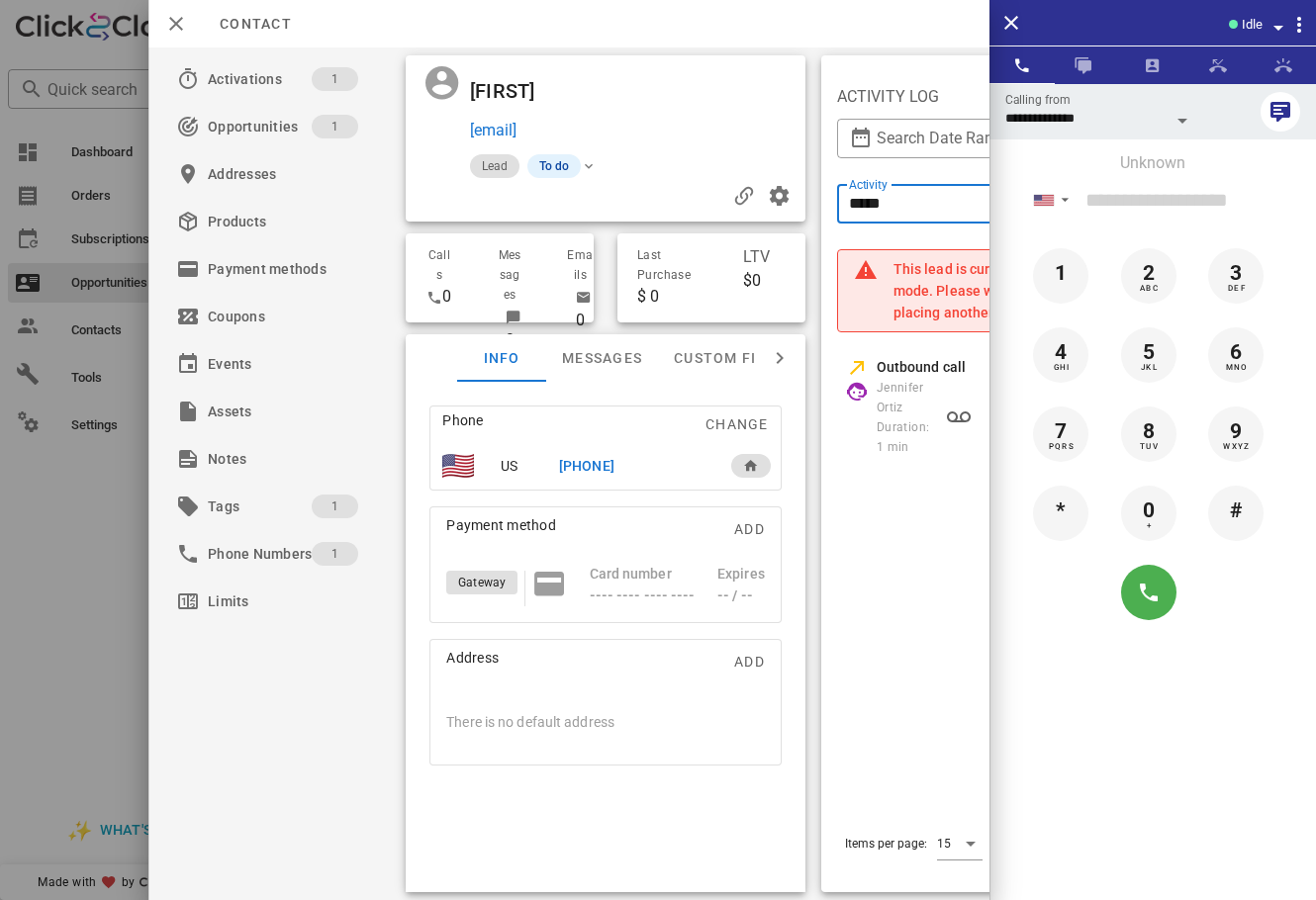 click on "[PHONE]" at bounding box center (587, 466) 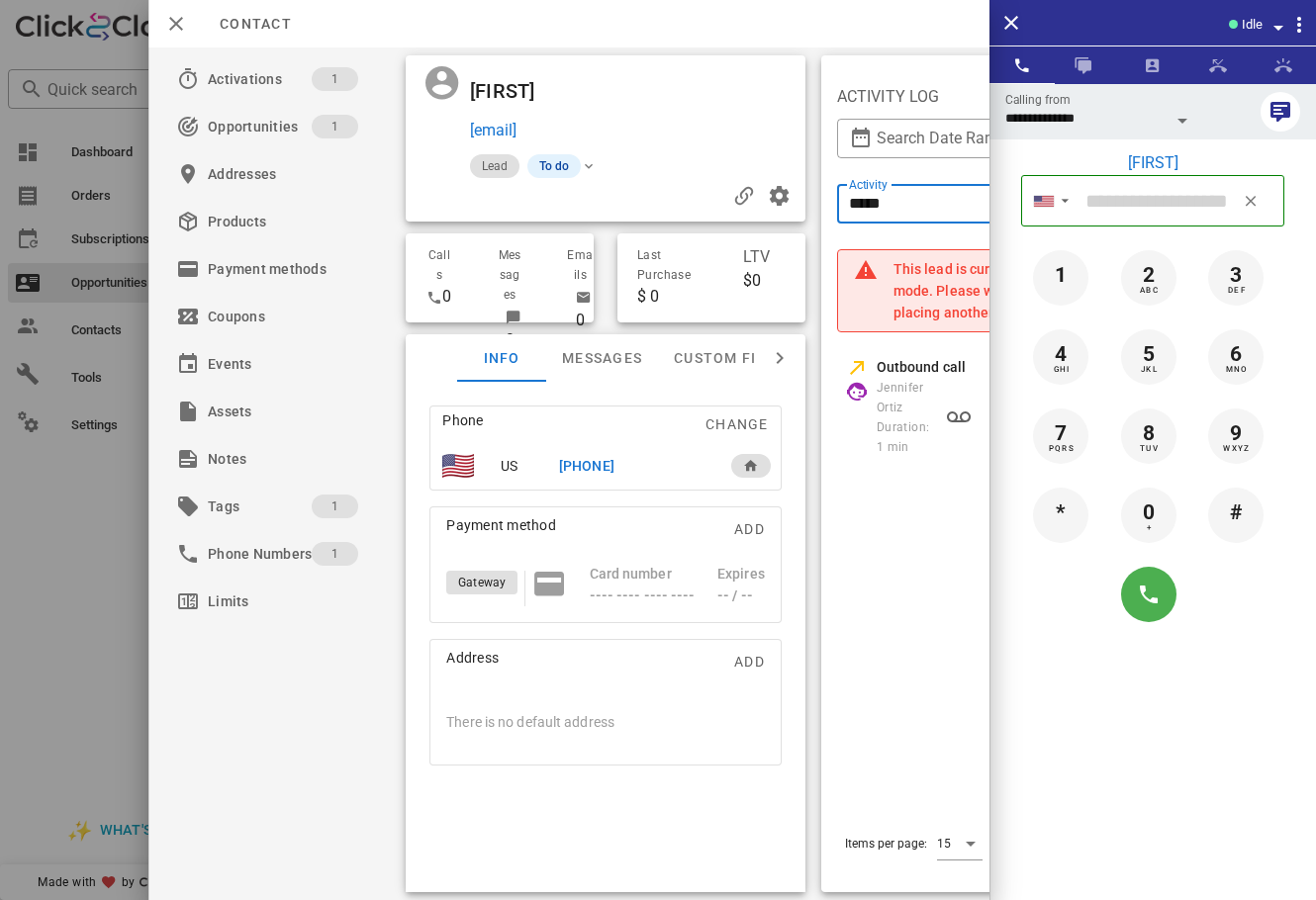 type on "**********" 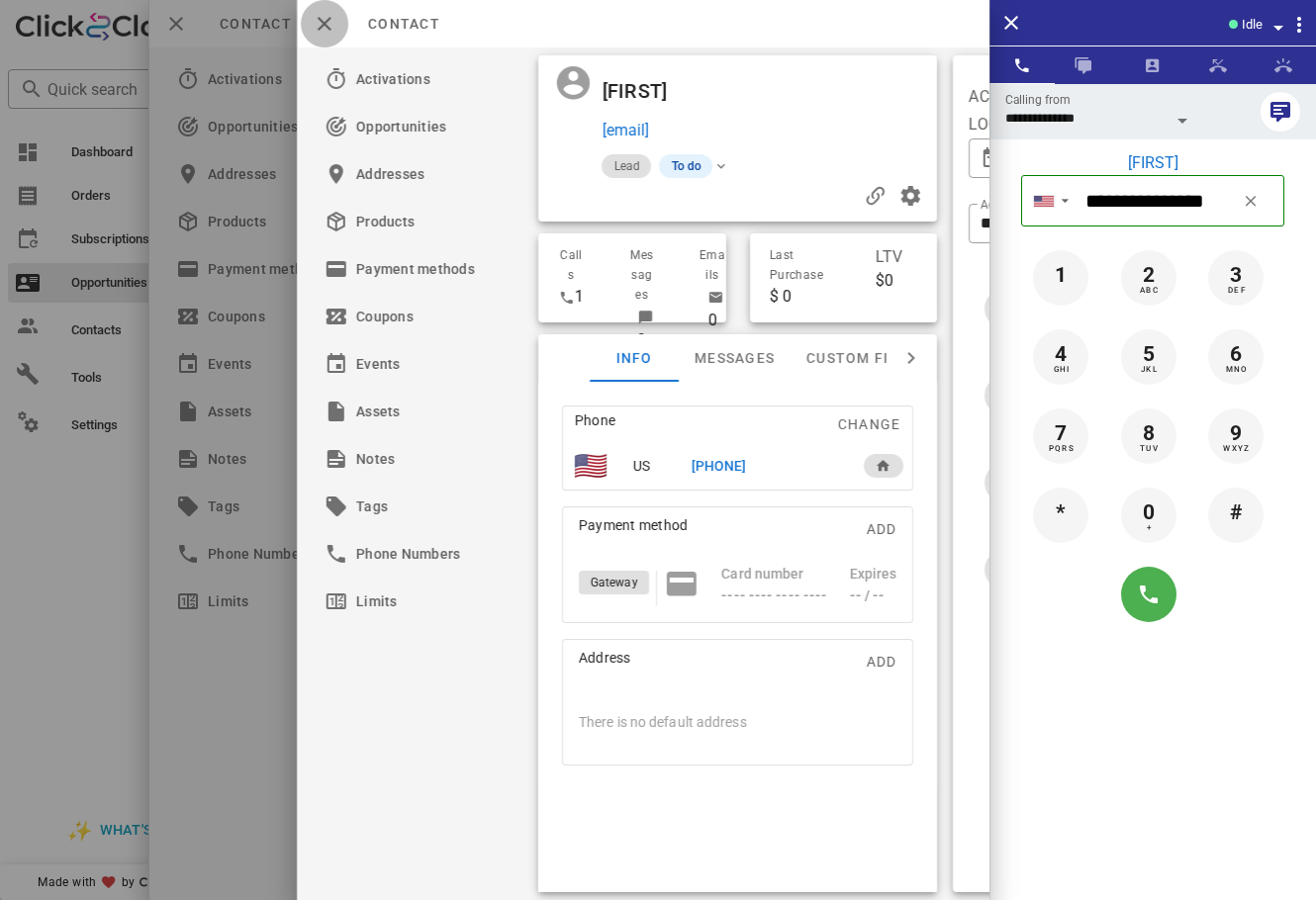 click at bounding box center [325, 24] 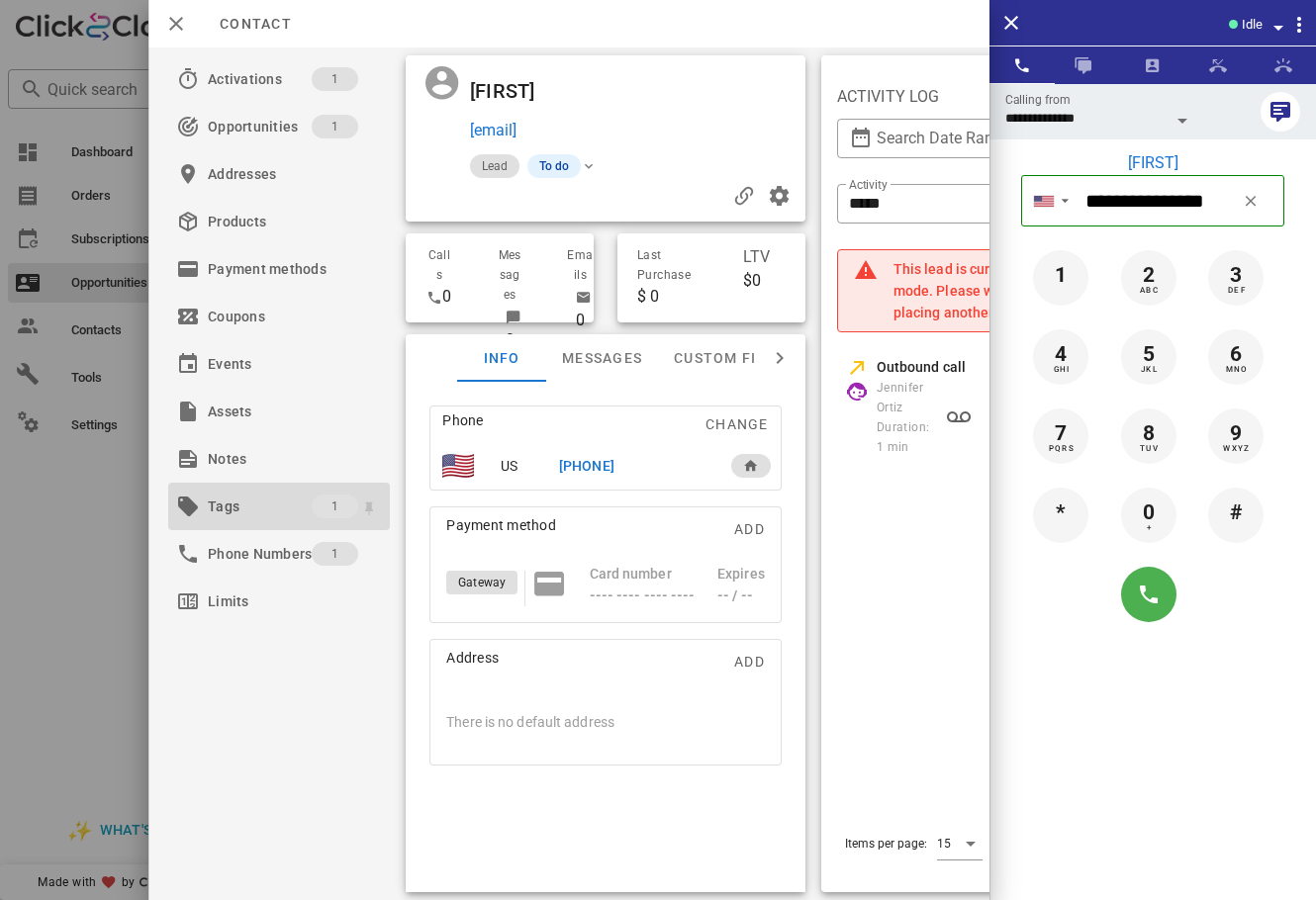 click on "Tags" at bounding box center (259, 506) 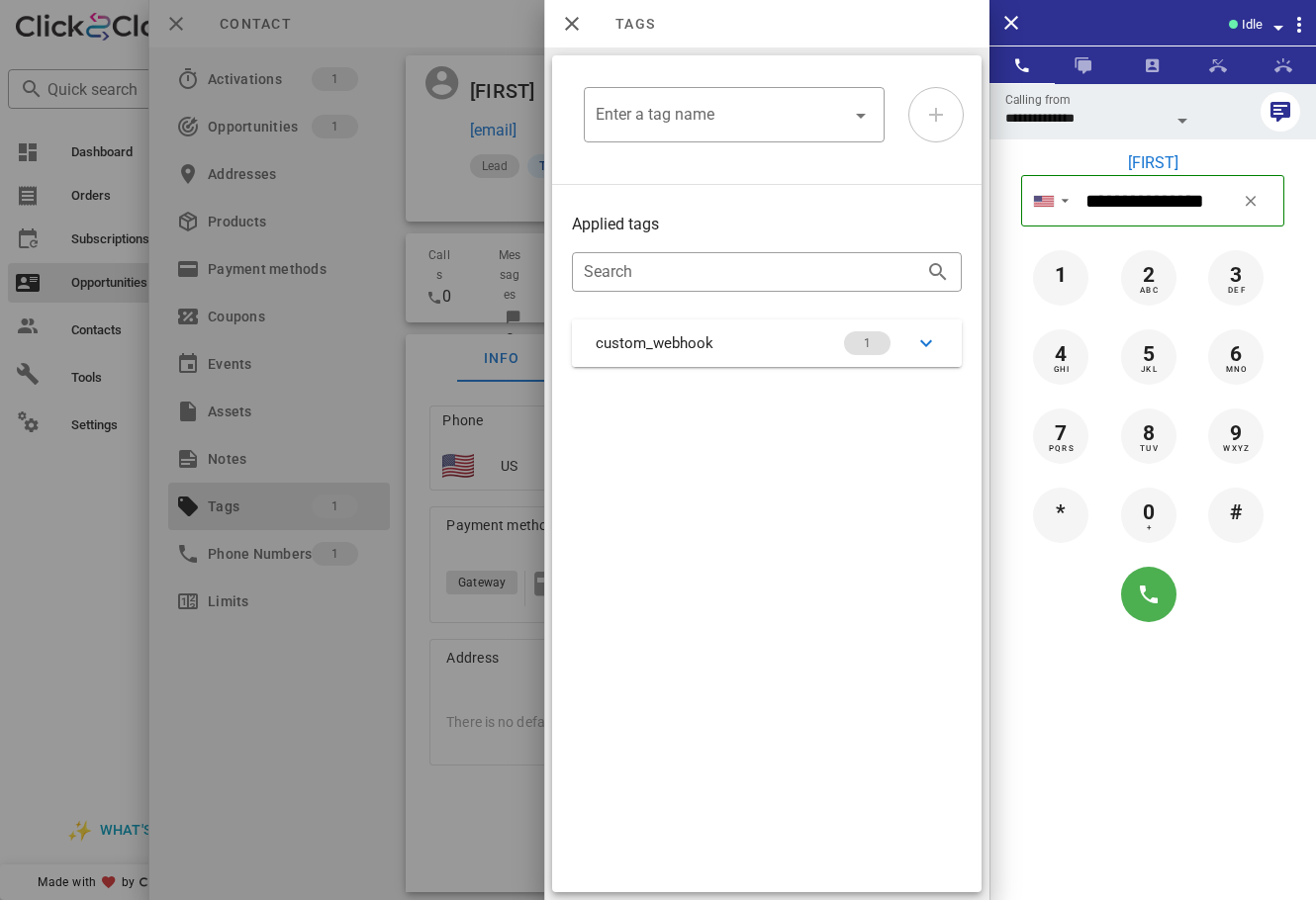 click on "custom_webhook  1" at bounding box center (767, 343) 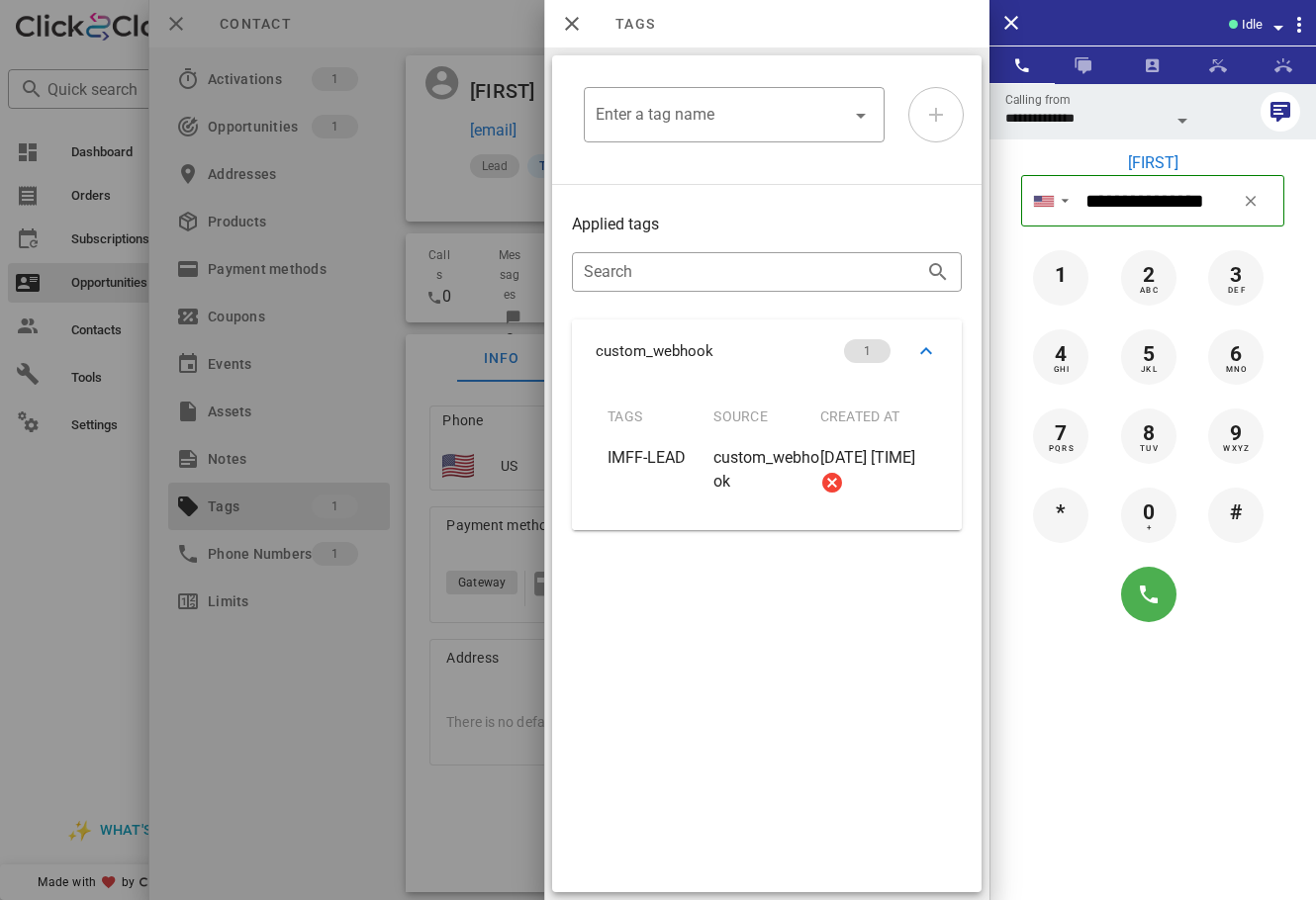 click at bounding box center (658, 450) 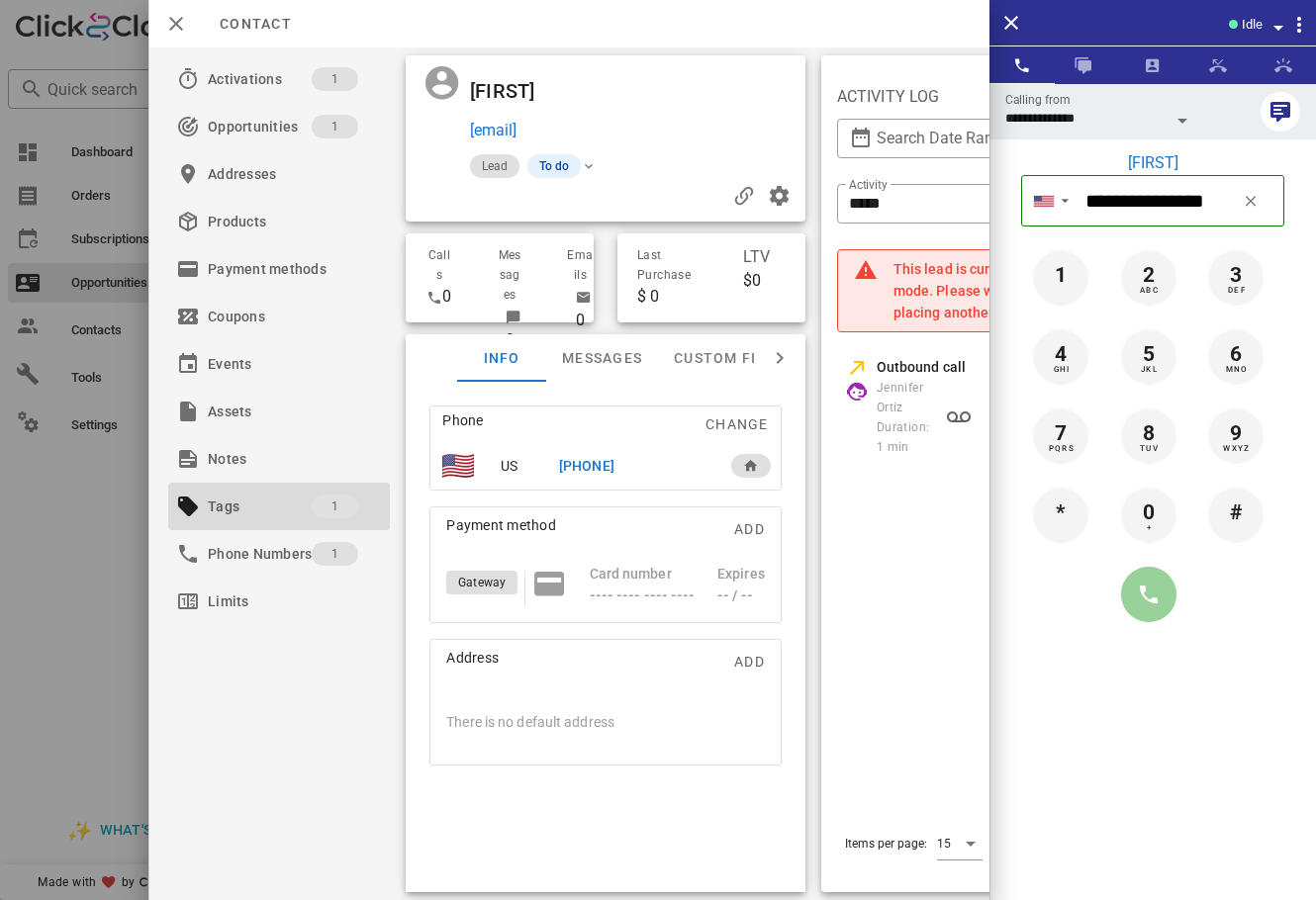 click at bounding box center (1149, 594) 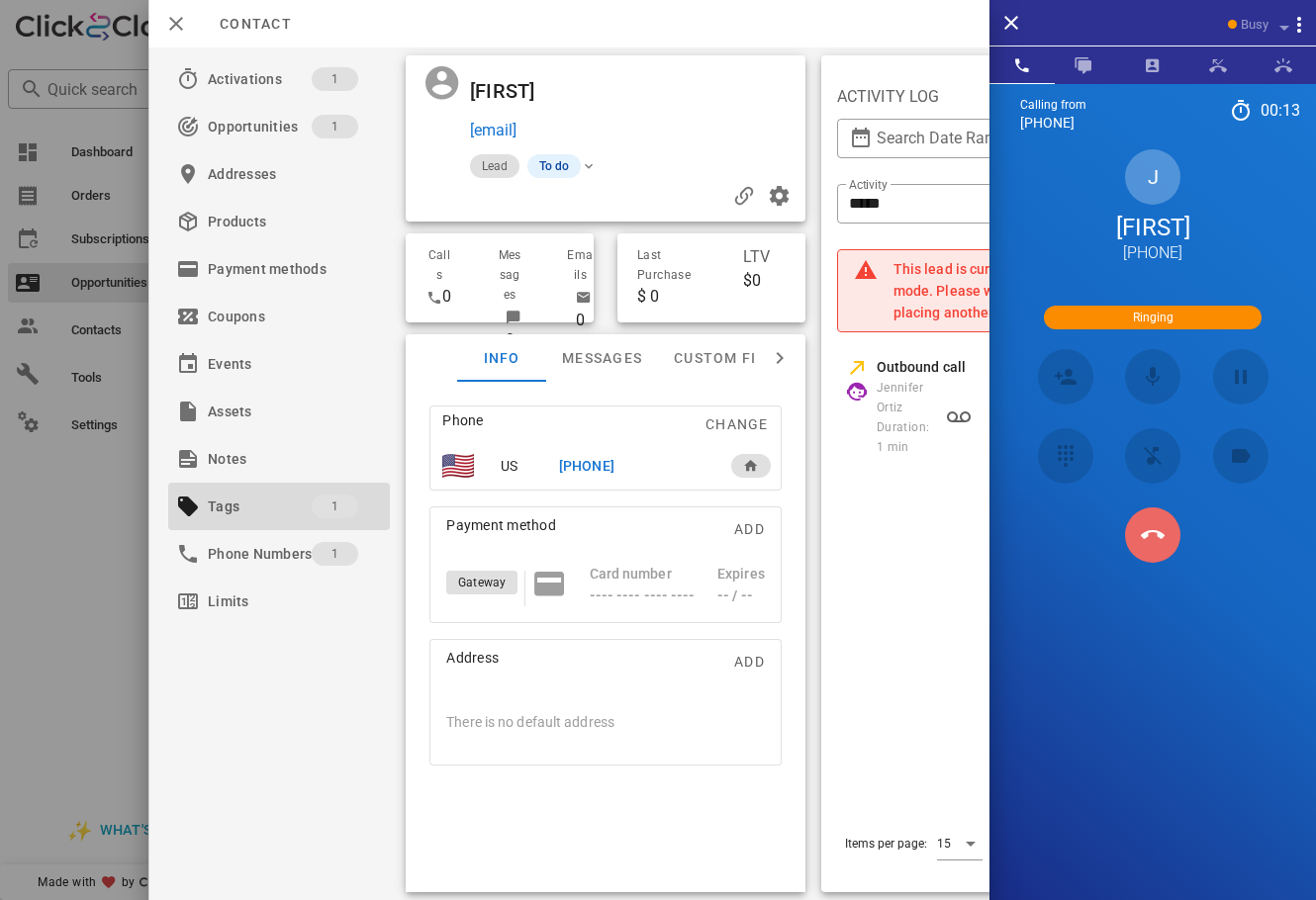 click at bounding box center [1153, 535] 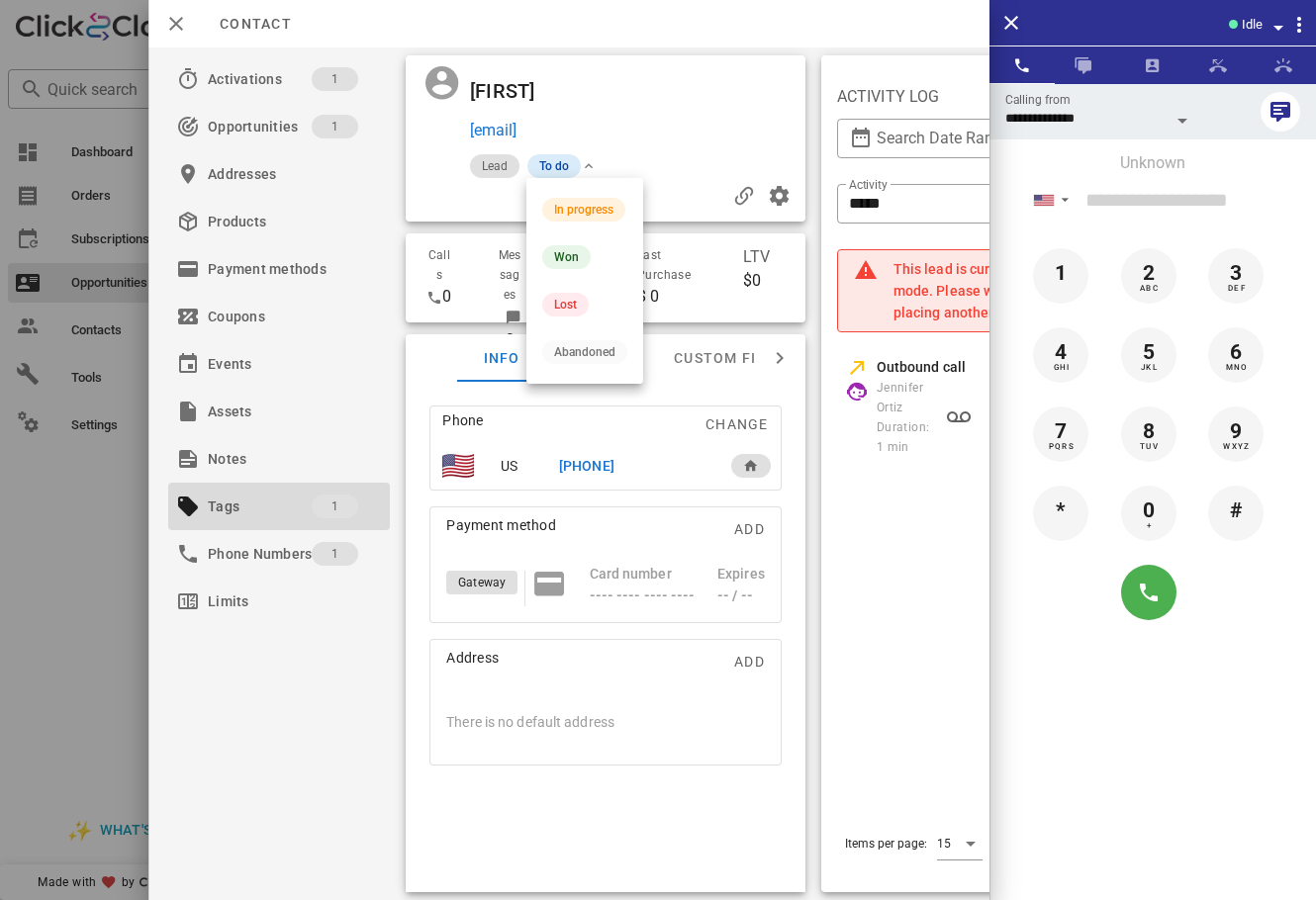 click on "To do" at bounding box center (554, 166) 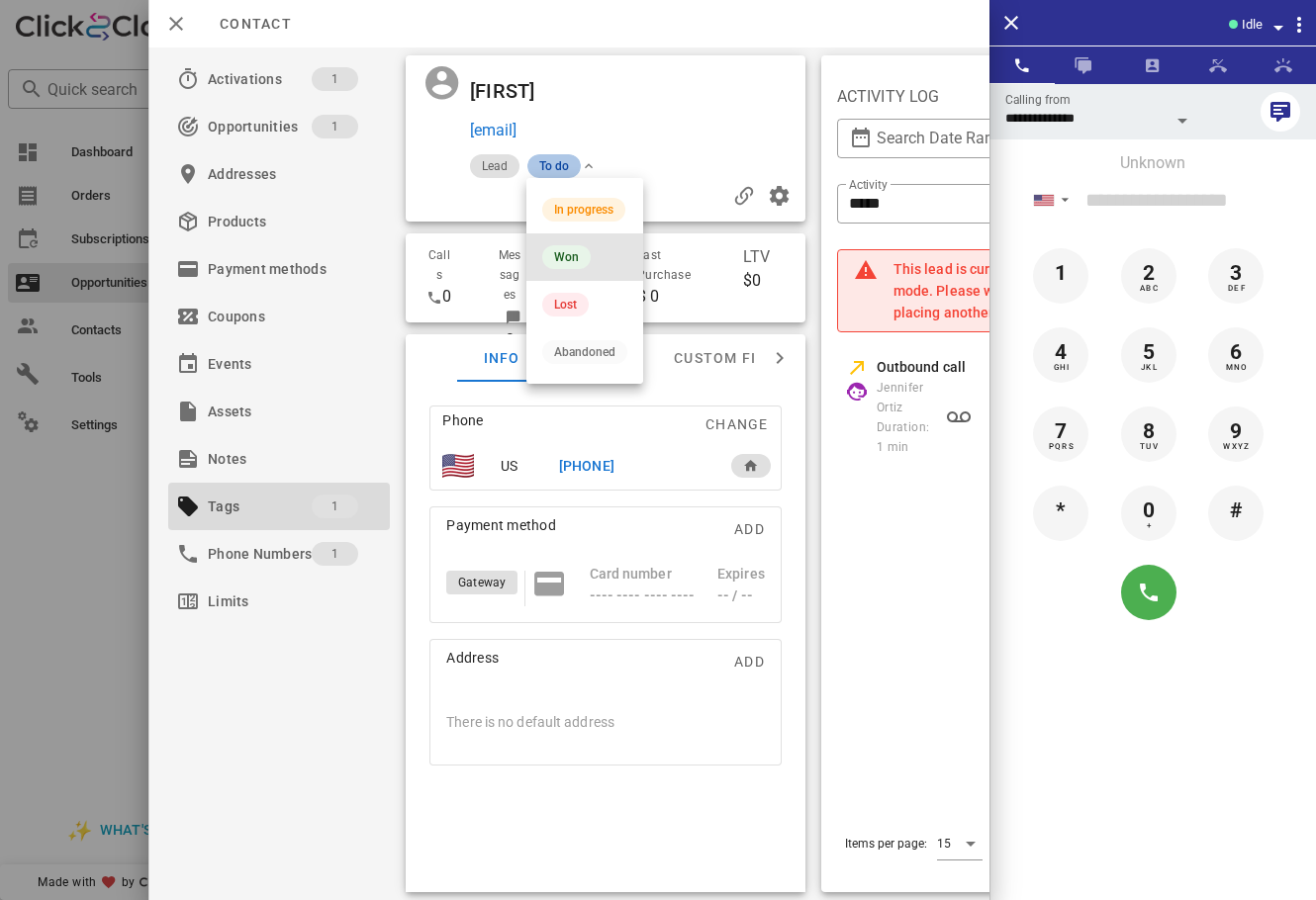 click on "Won" at bounding box center (585, 257) 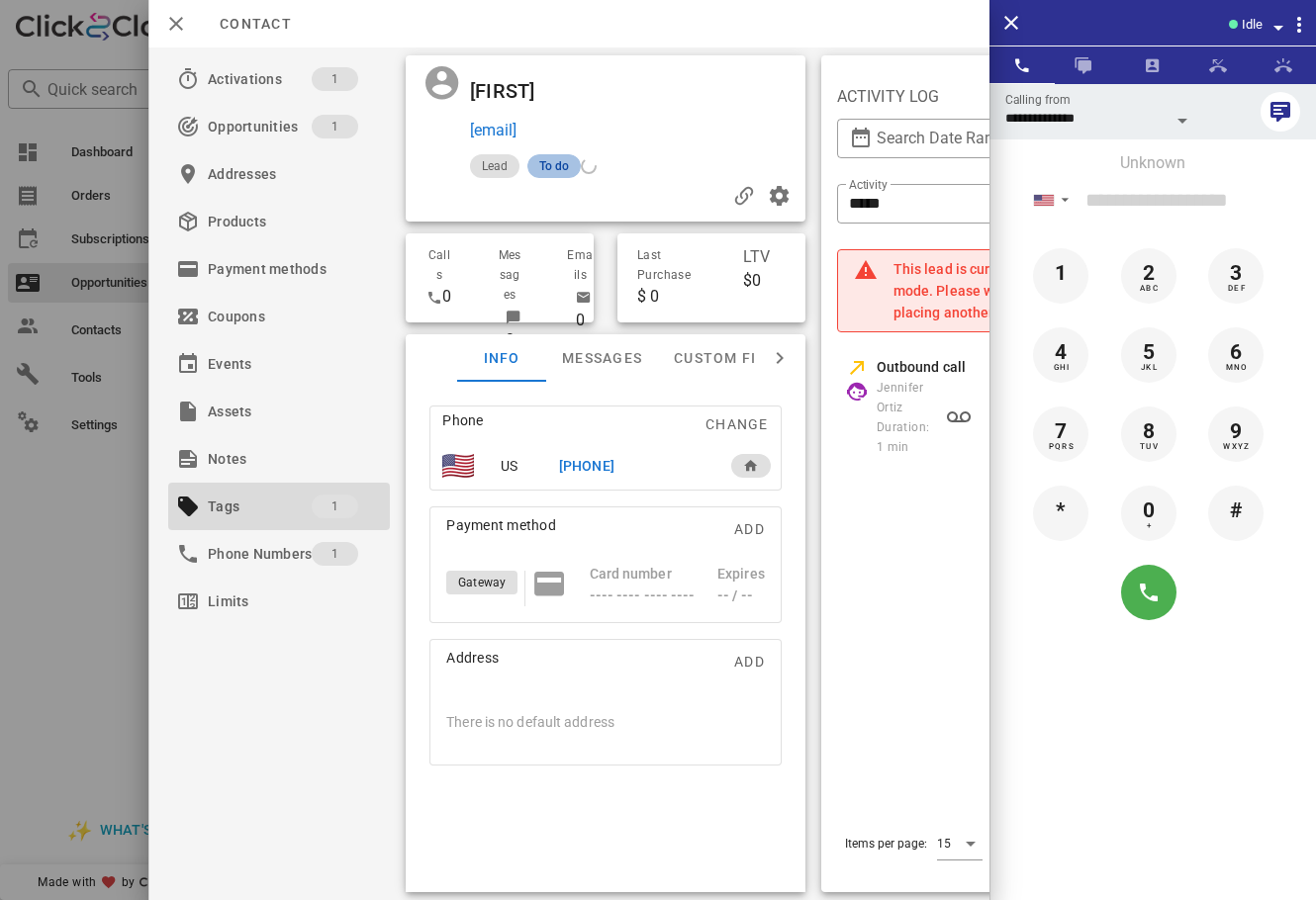click on "To do" at bounding box center (554, 166) 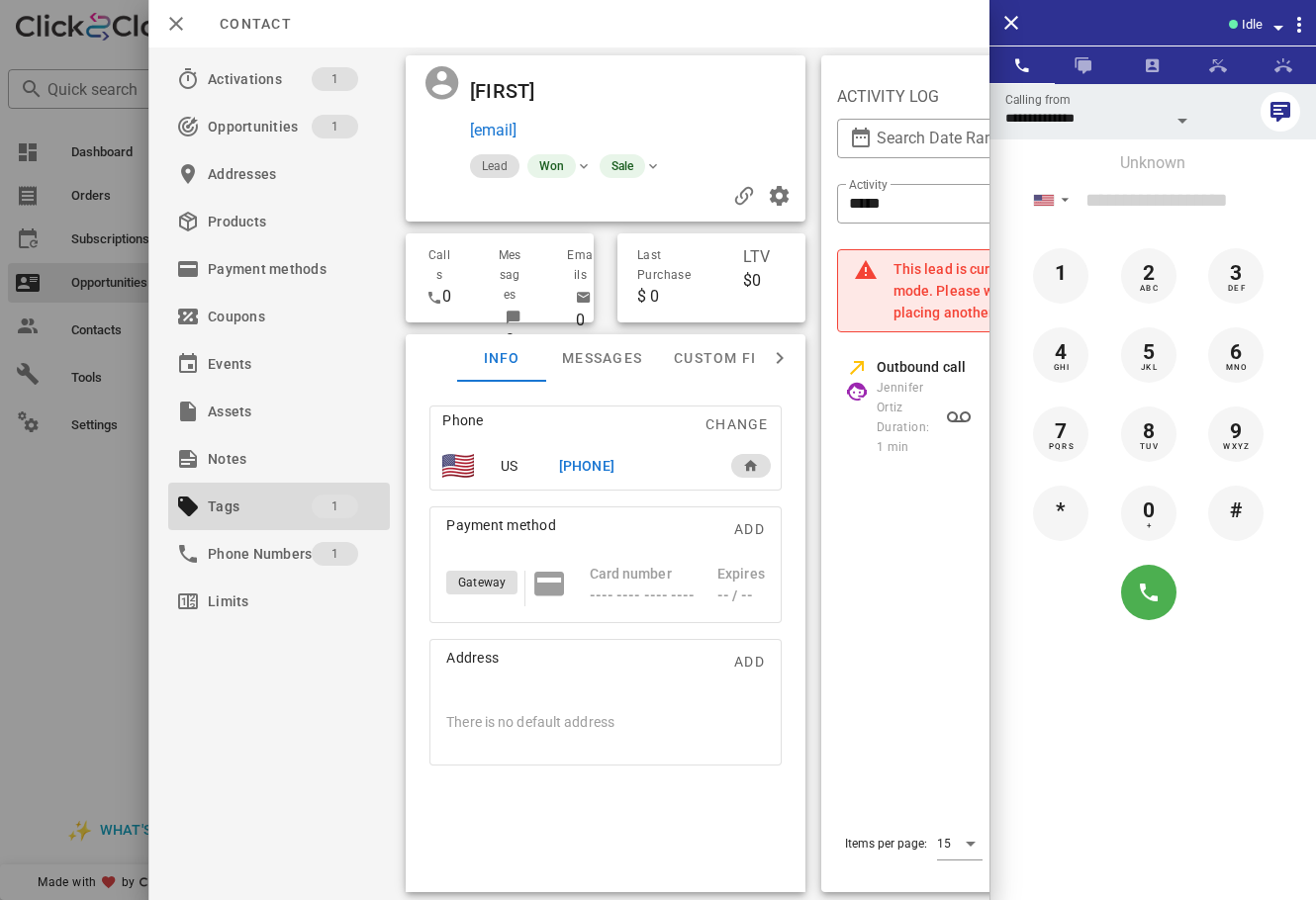 click at bounding box center (584, 166) 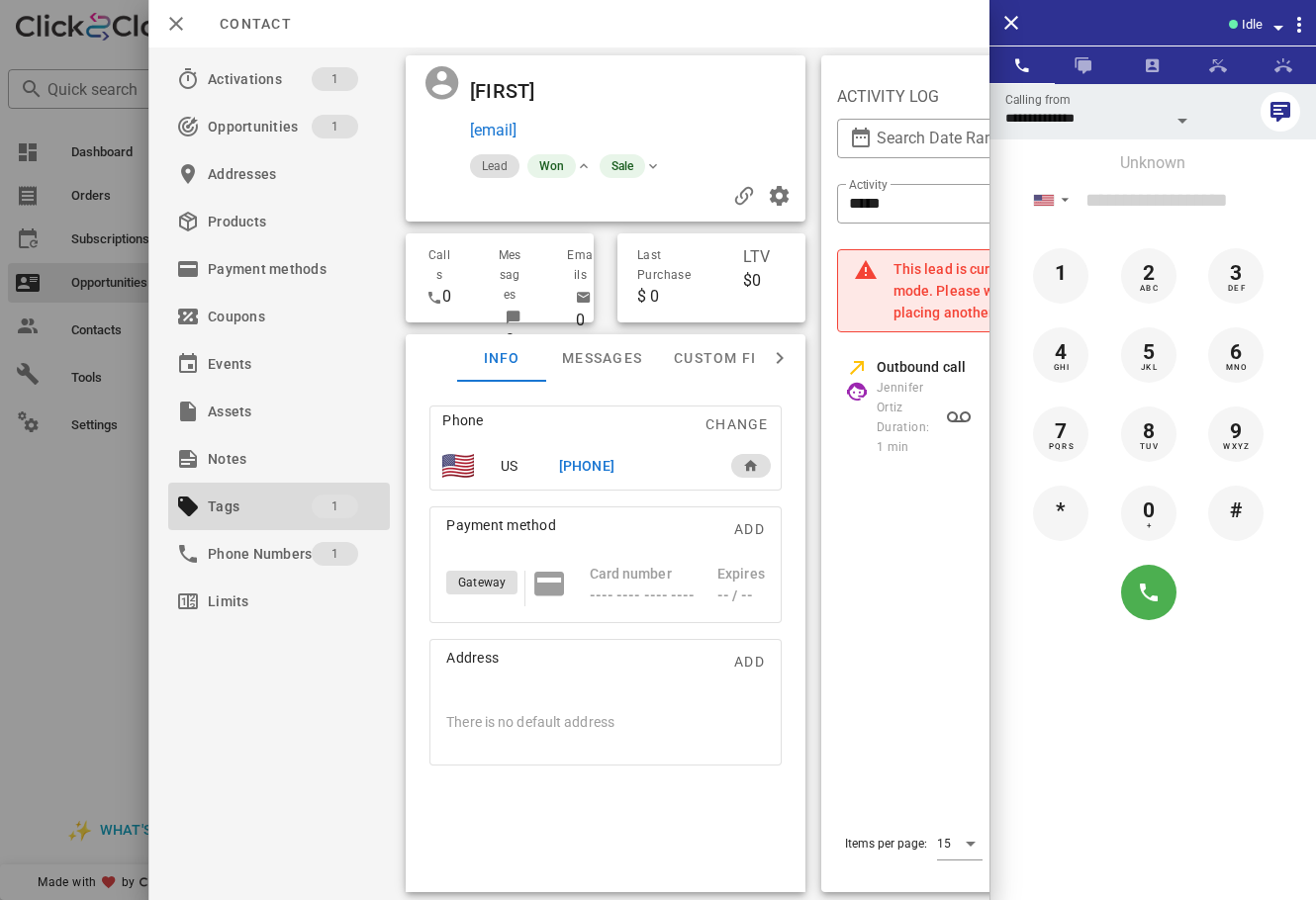 click at bounding box center [584, 166] 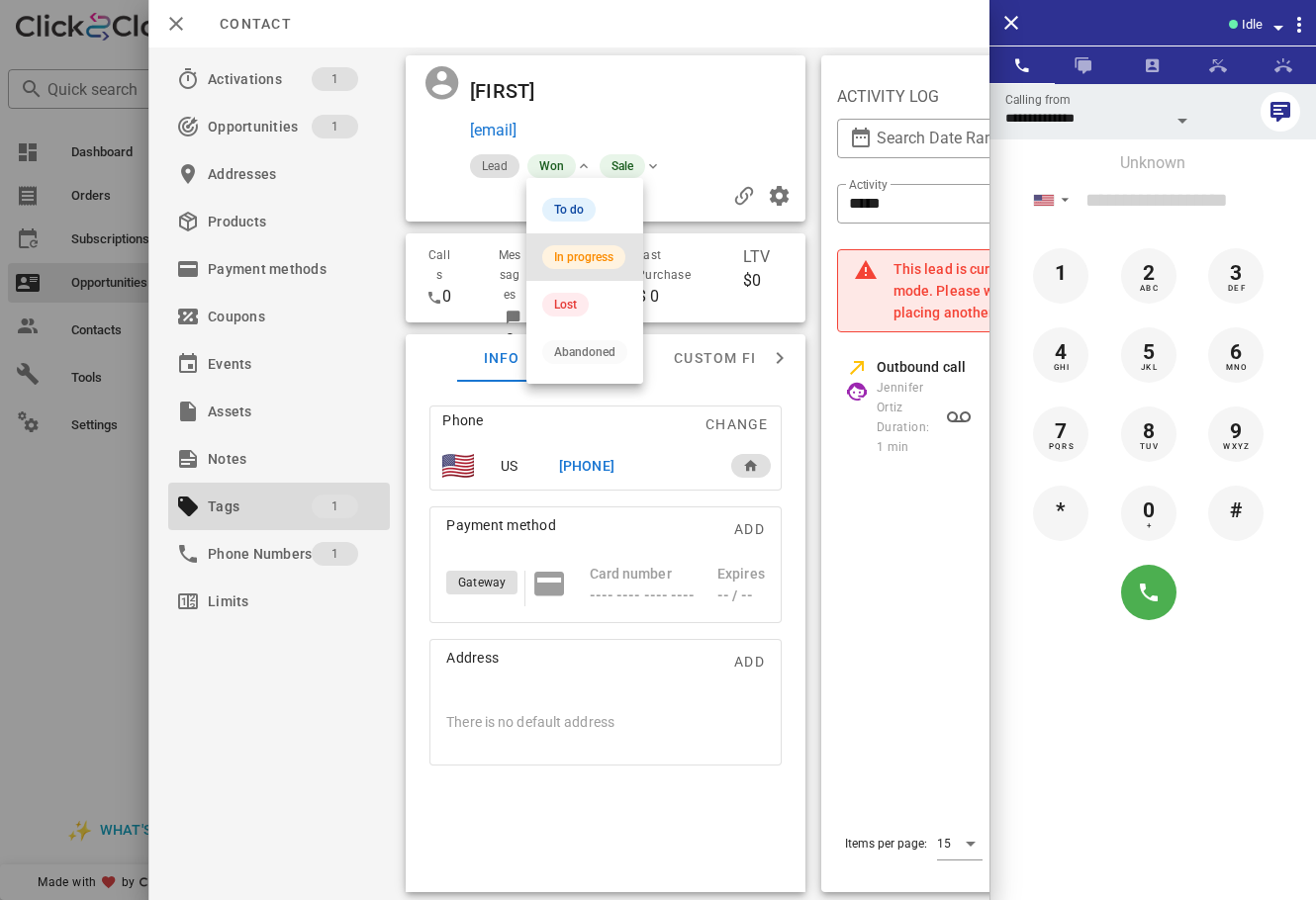 click on "In progress" at bounding box center [585, 257] 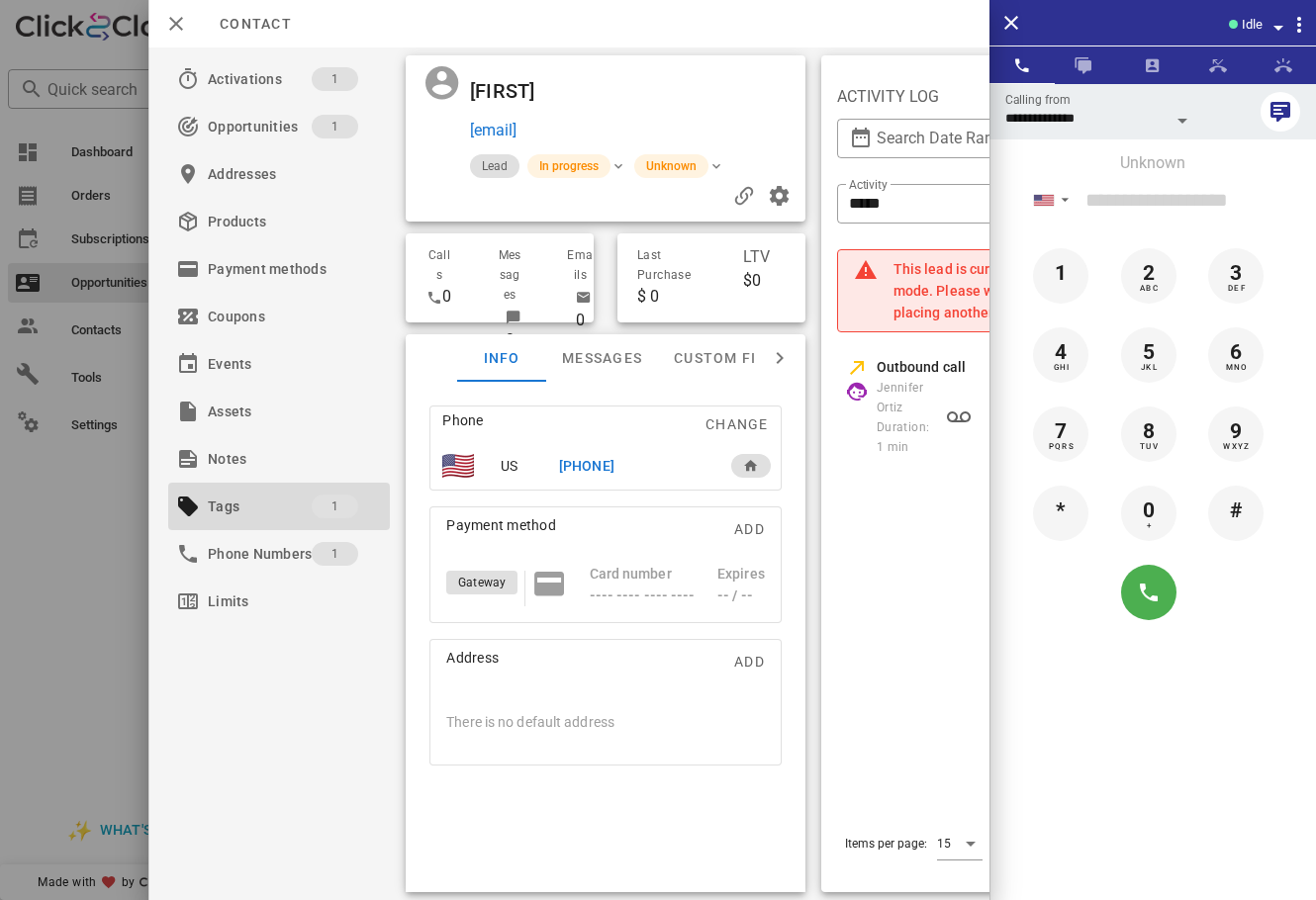 click at bounding box center (658, 450) 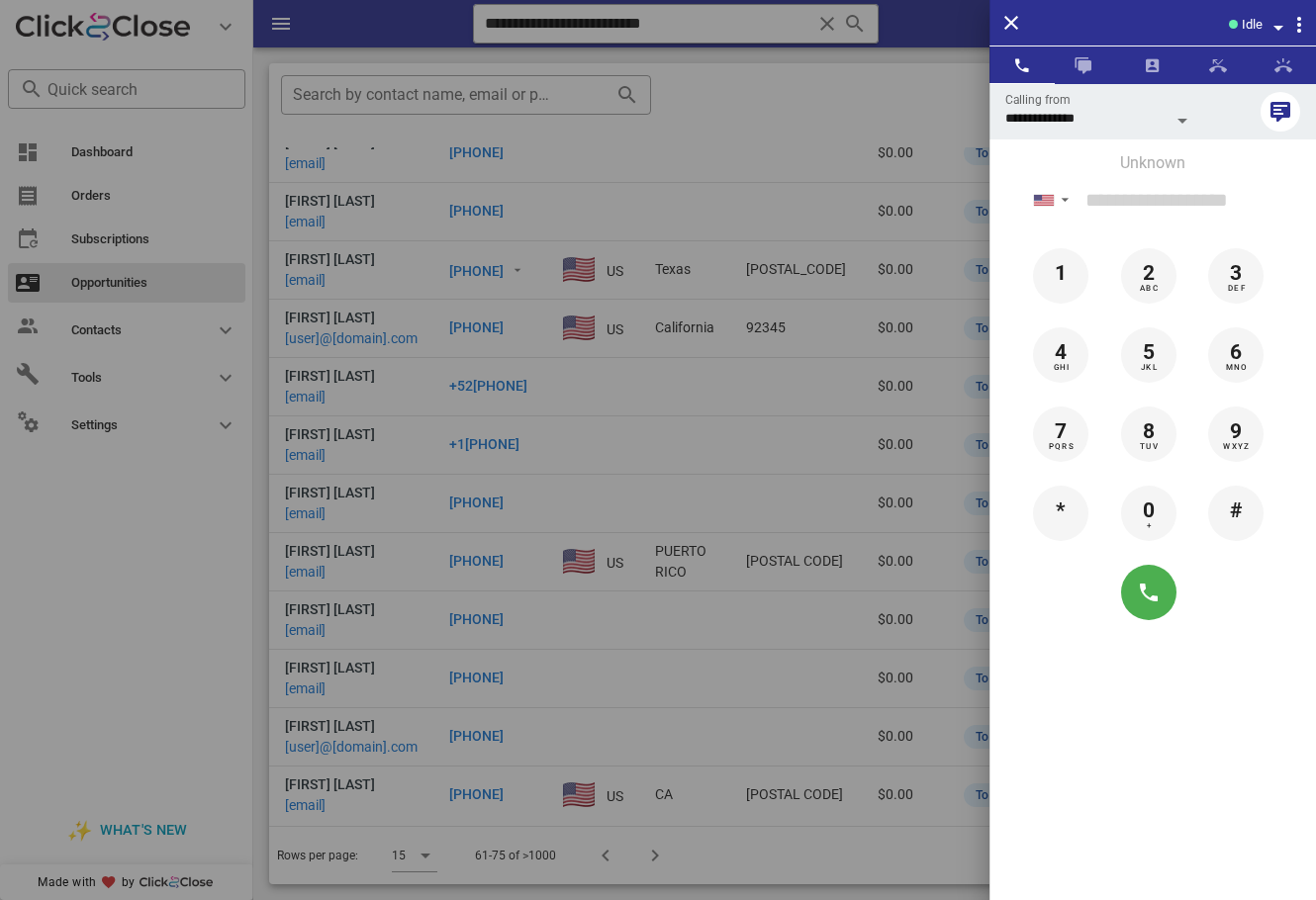 click at bounding box center (658, 450) 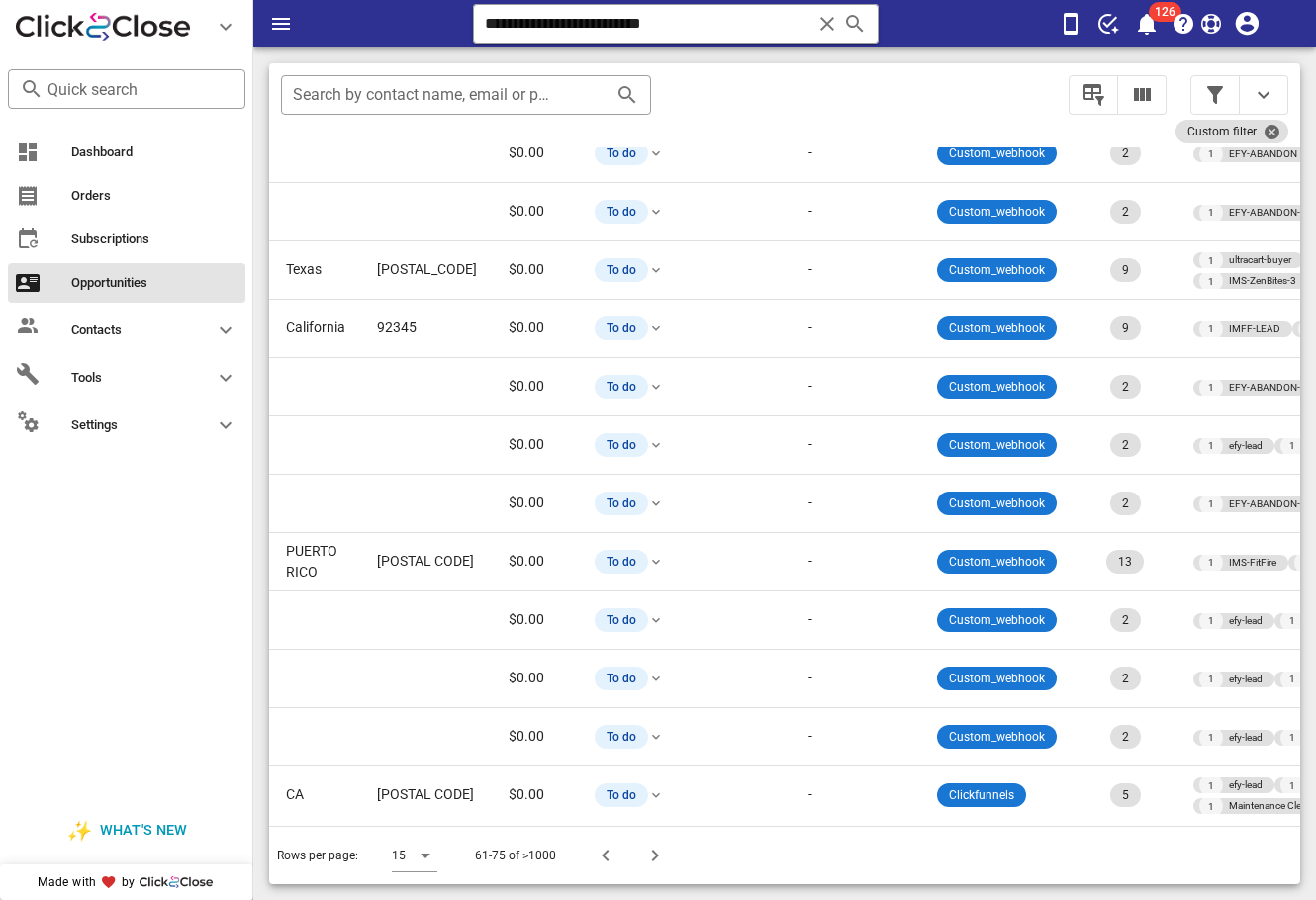 scroll, scrollTop: 269, scrollLeft: 0, axis: vertical 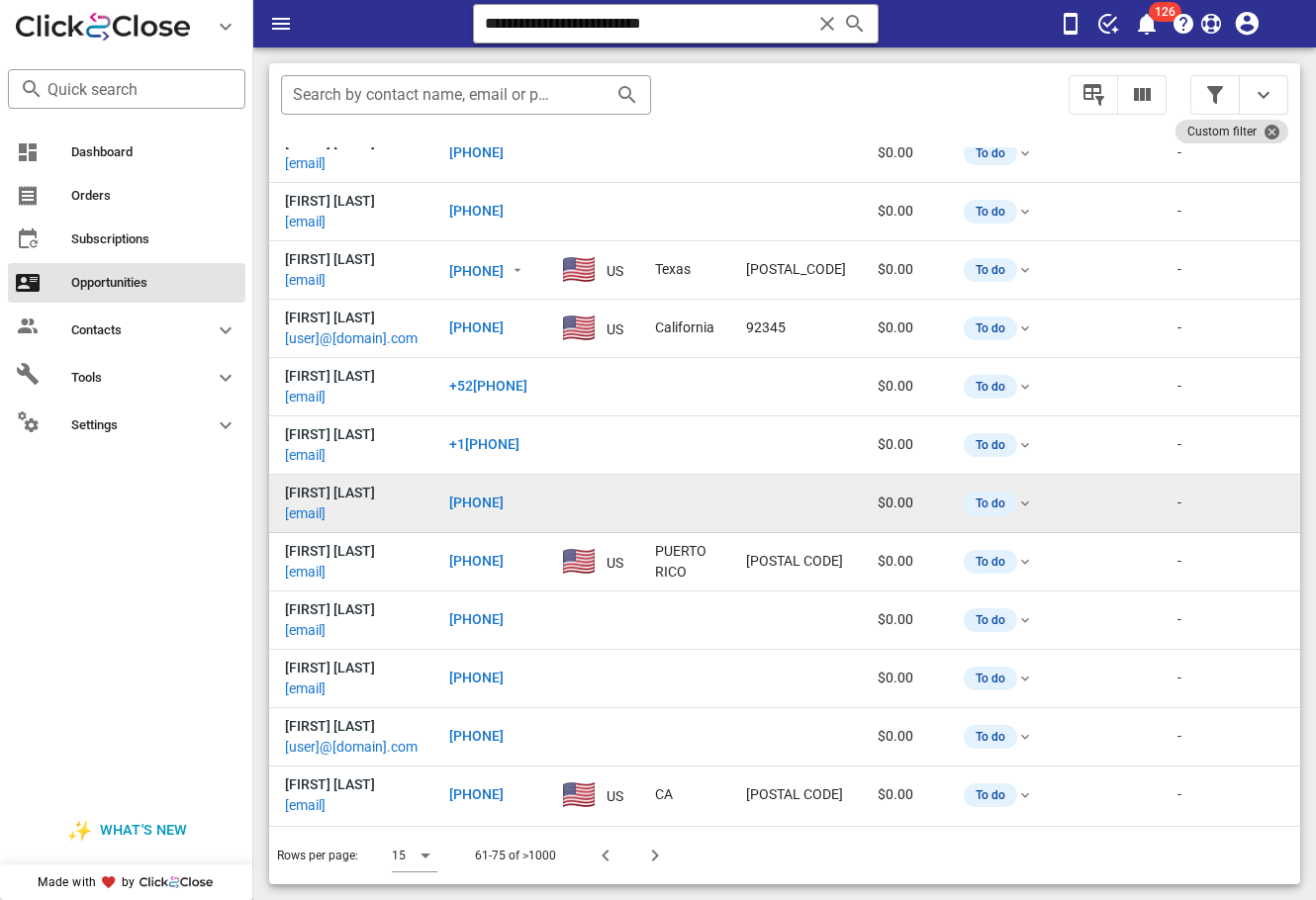click on "[EMAIL]" at bounding box center [305, 513] 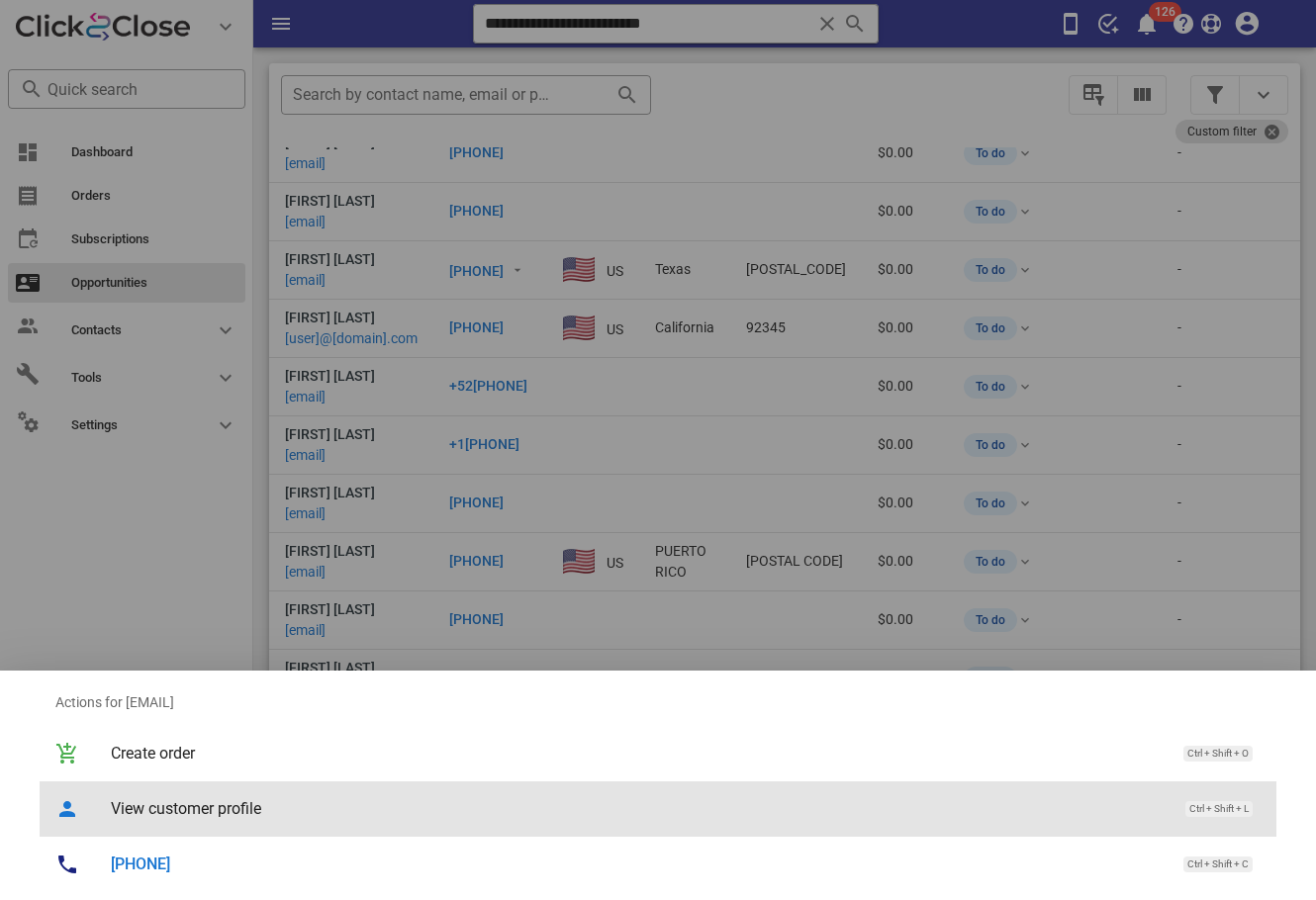 click on "View customer profile" at bounding box center (638, 808) 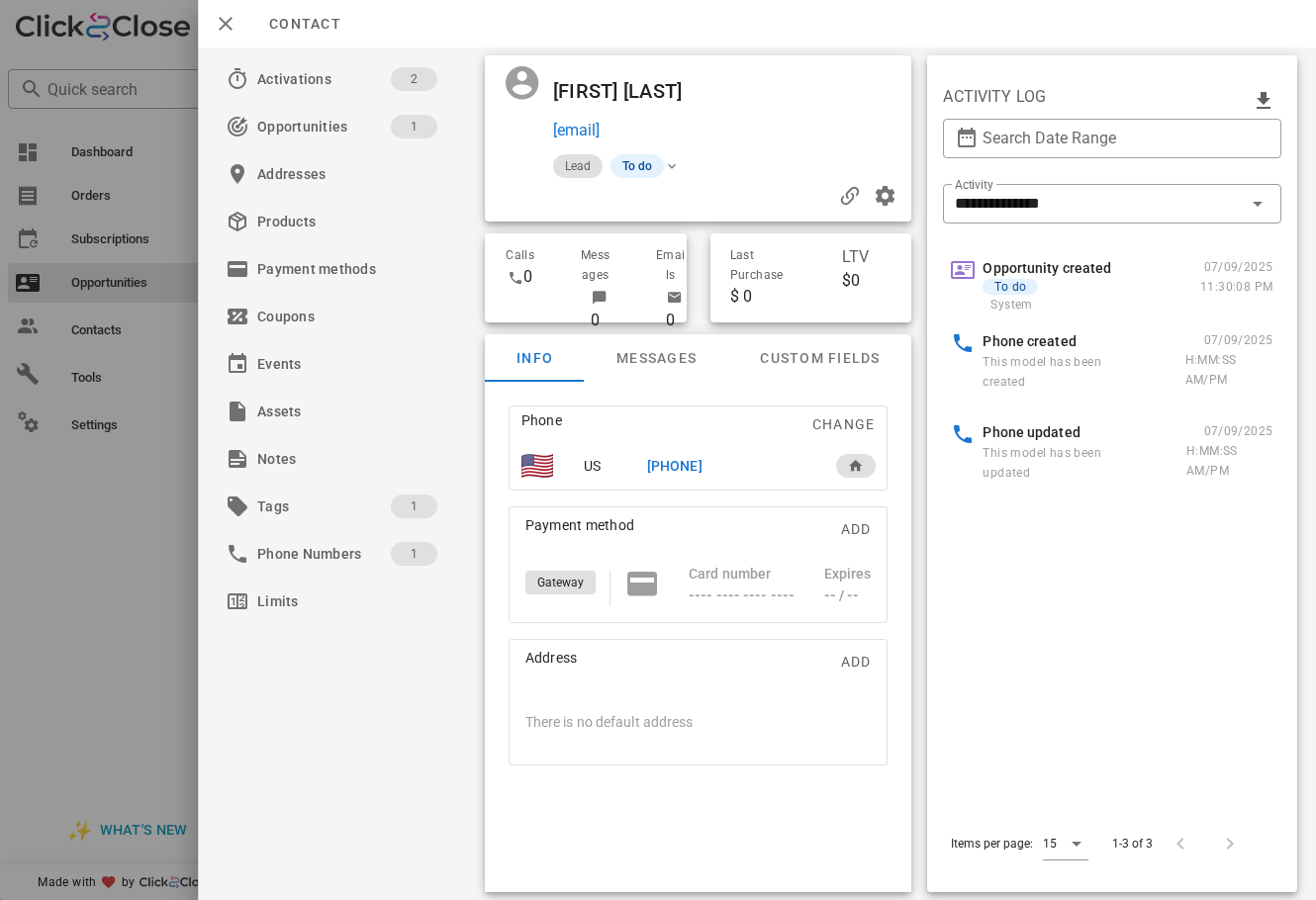 click on "[PHONE]" at bounding box center (674, 466) 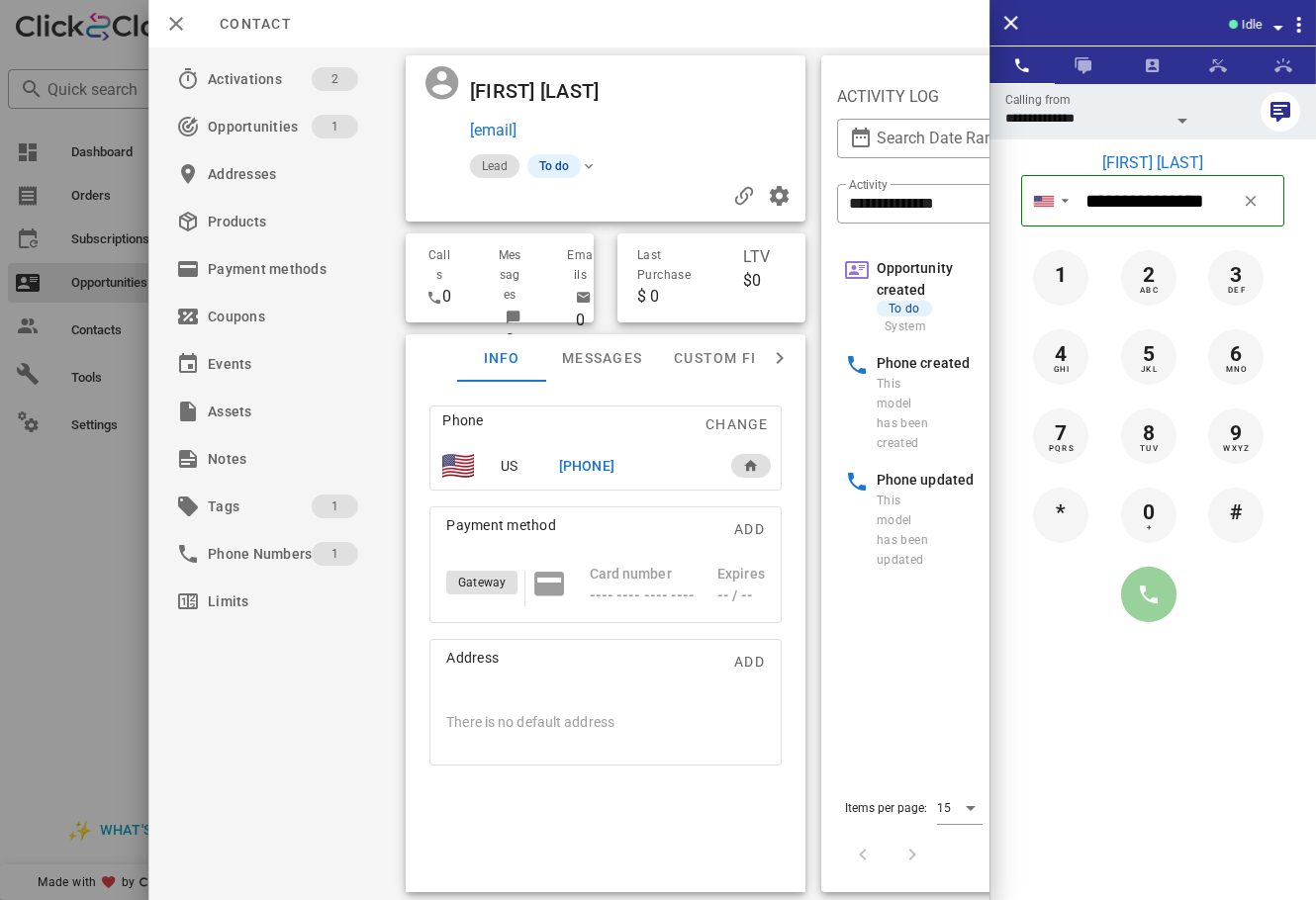 click at bounding box center [1149, 594] 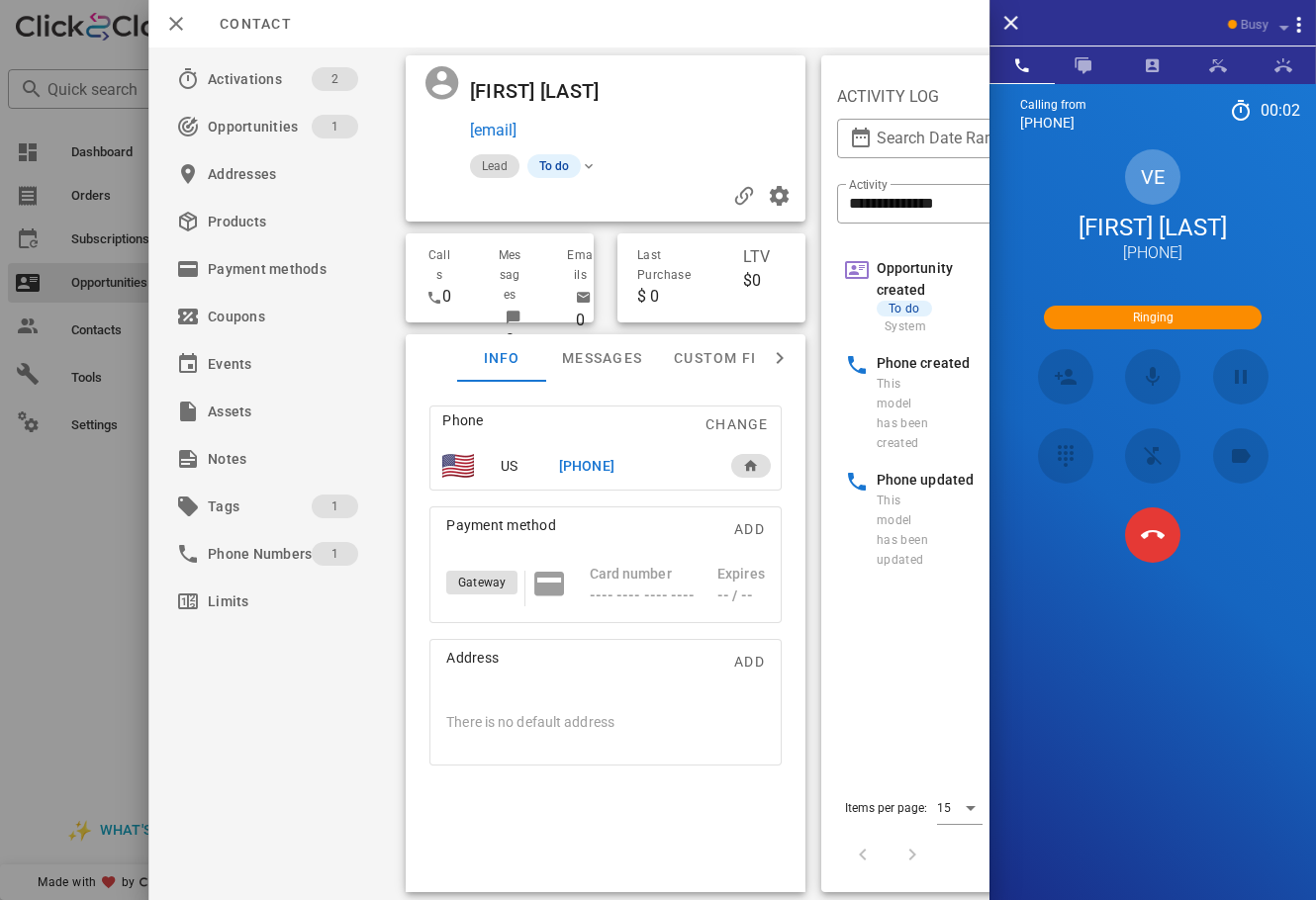 scroll, scrollTop: 211, scrollLeft: 0, axis: vertical 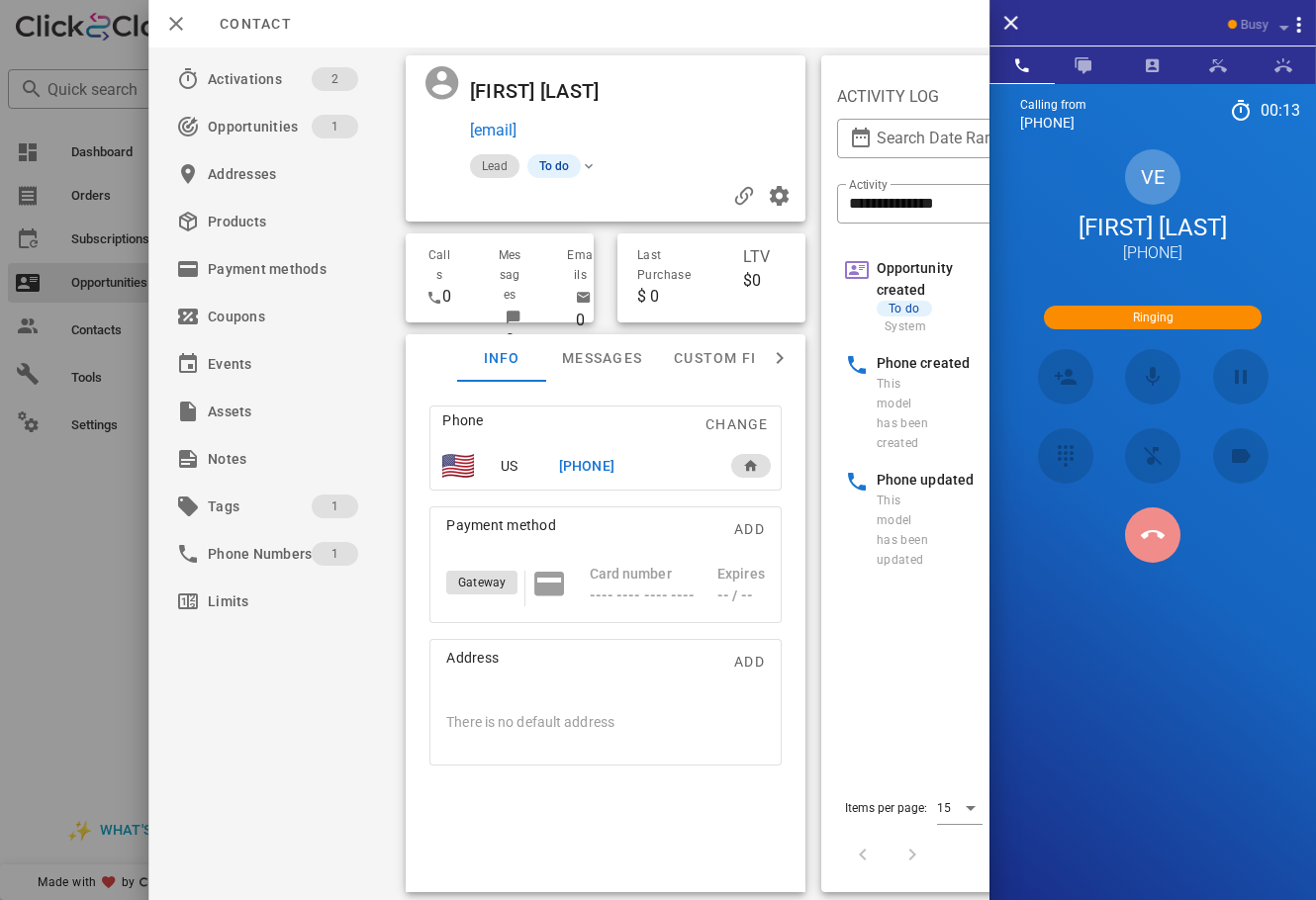 click at bounding box center [1153, 535] 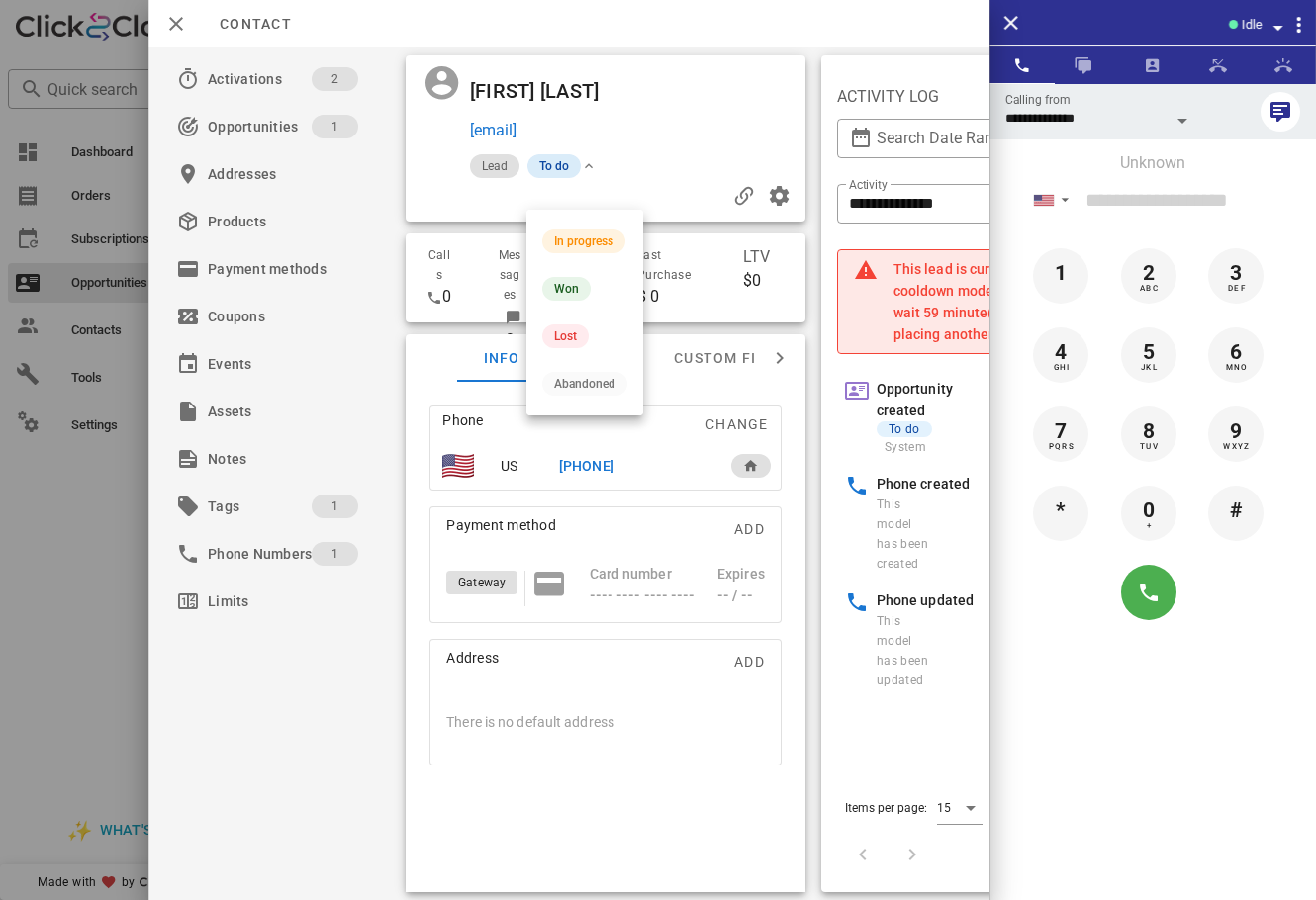 click on "To do" at bounding box center (554, 166) 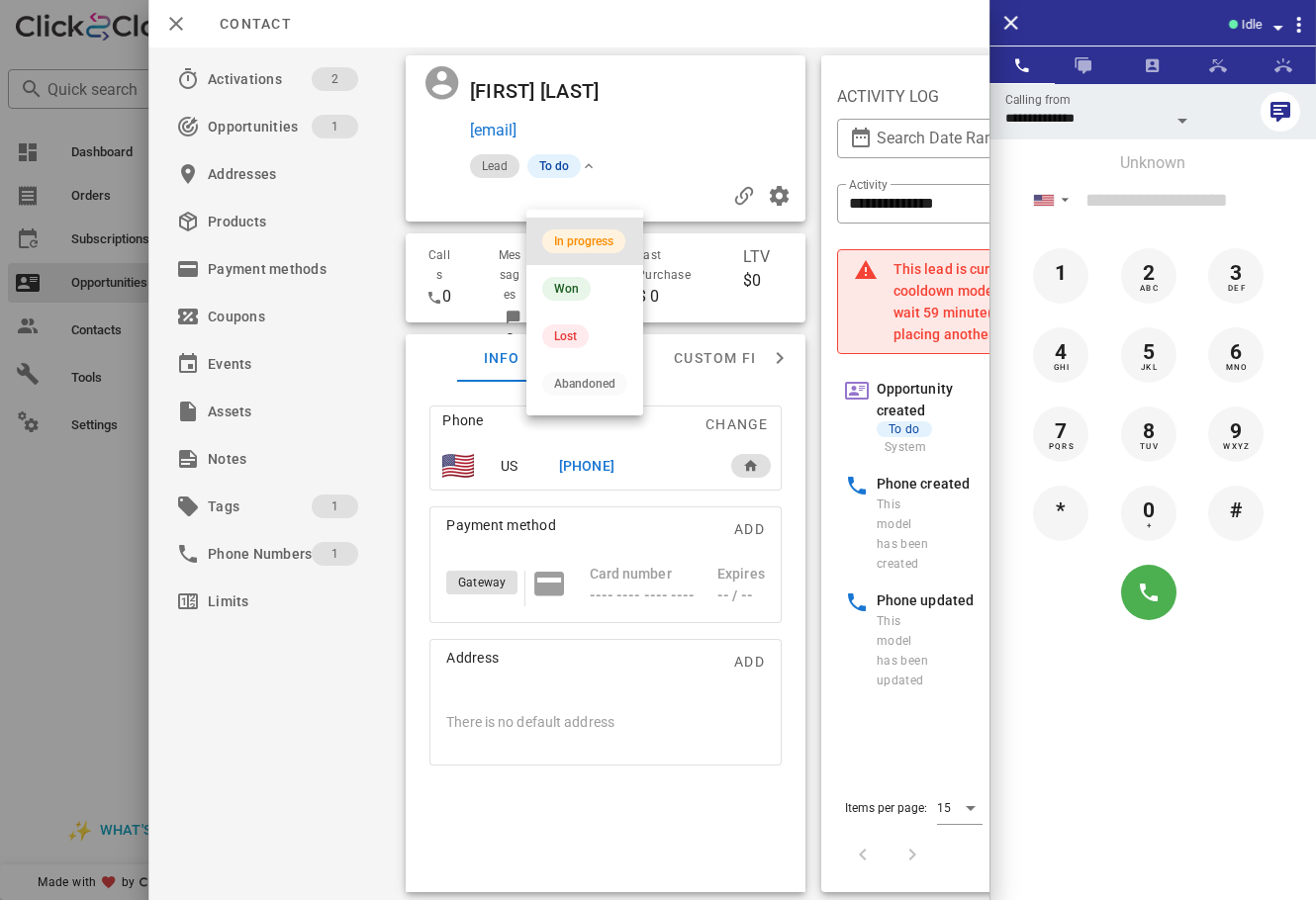 click on "In progress" at bounding box center [585, 241] 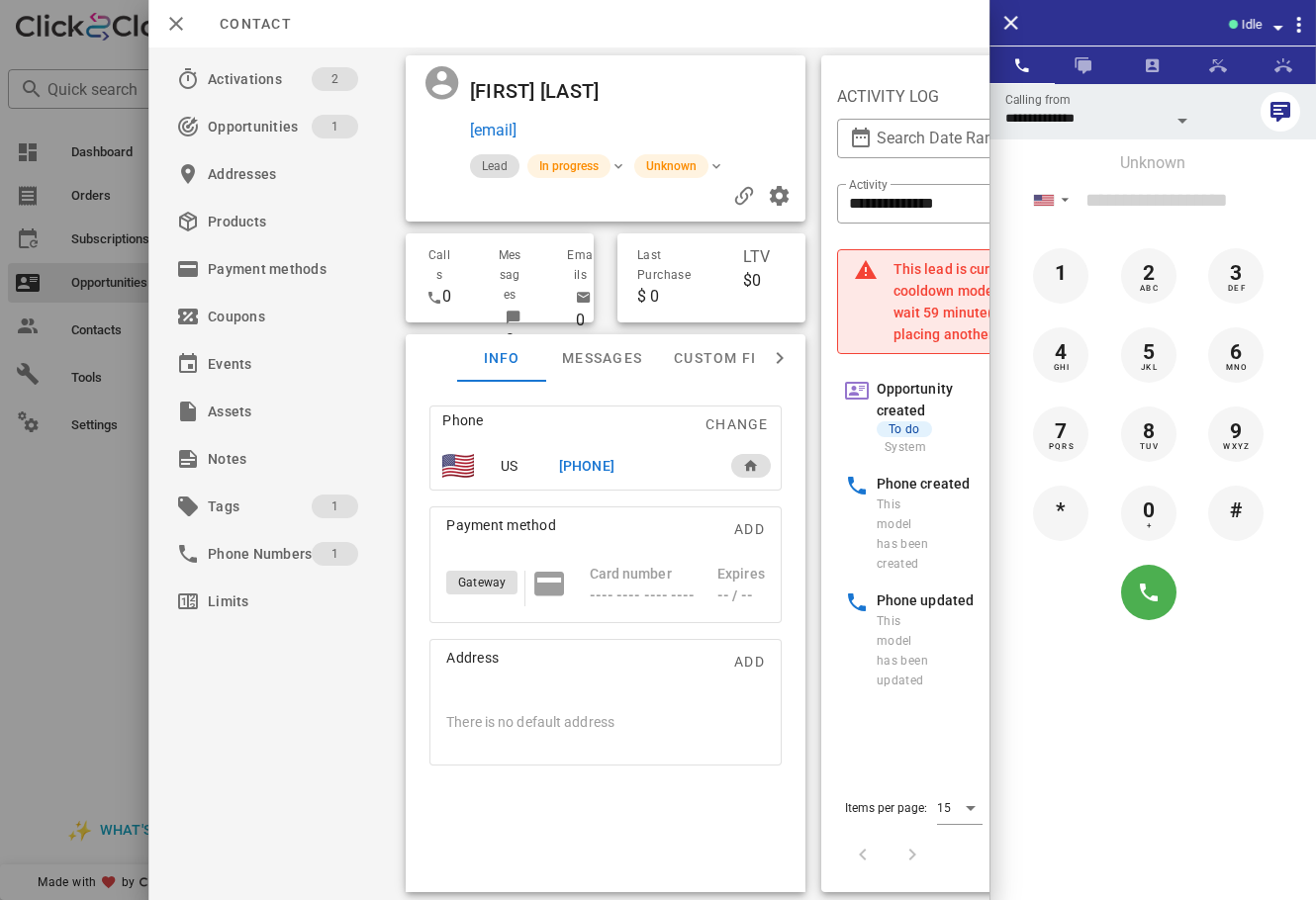 click at bounding box center [658, 450] 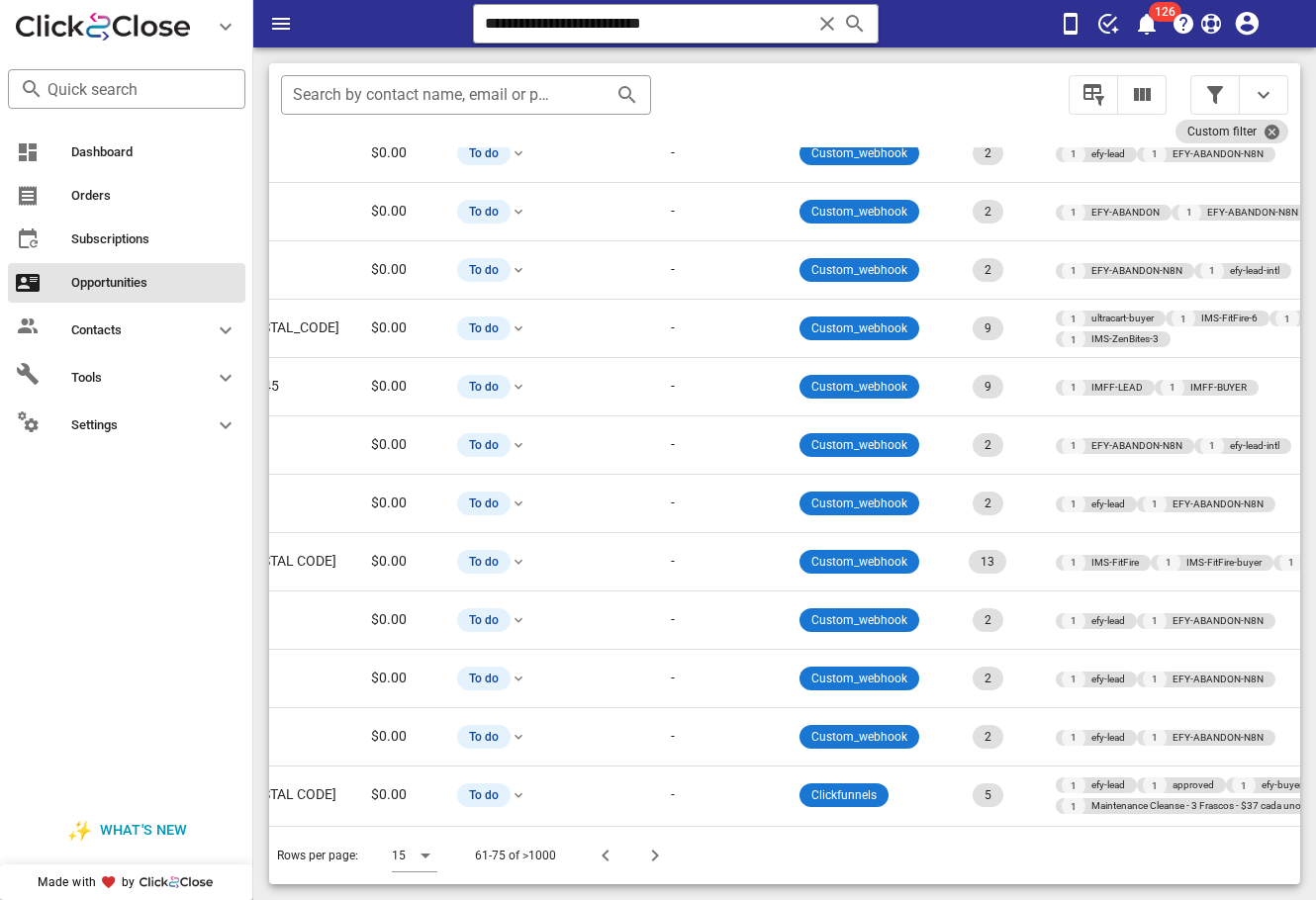 scroll, scrollTop: 211, scrollLeft: 697, axis: both 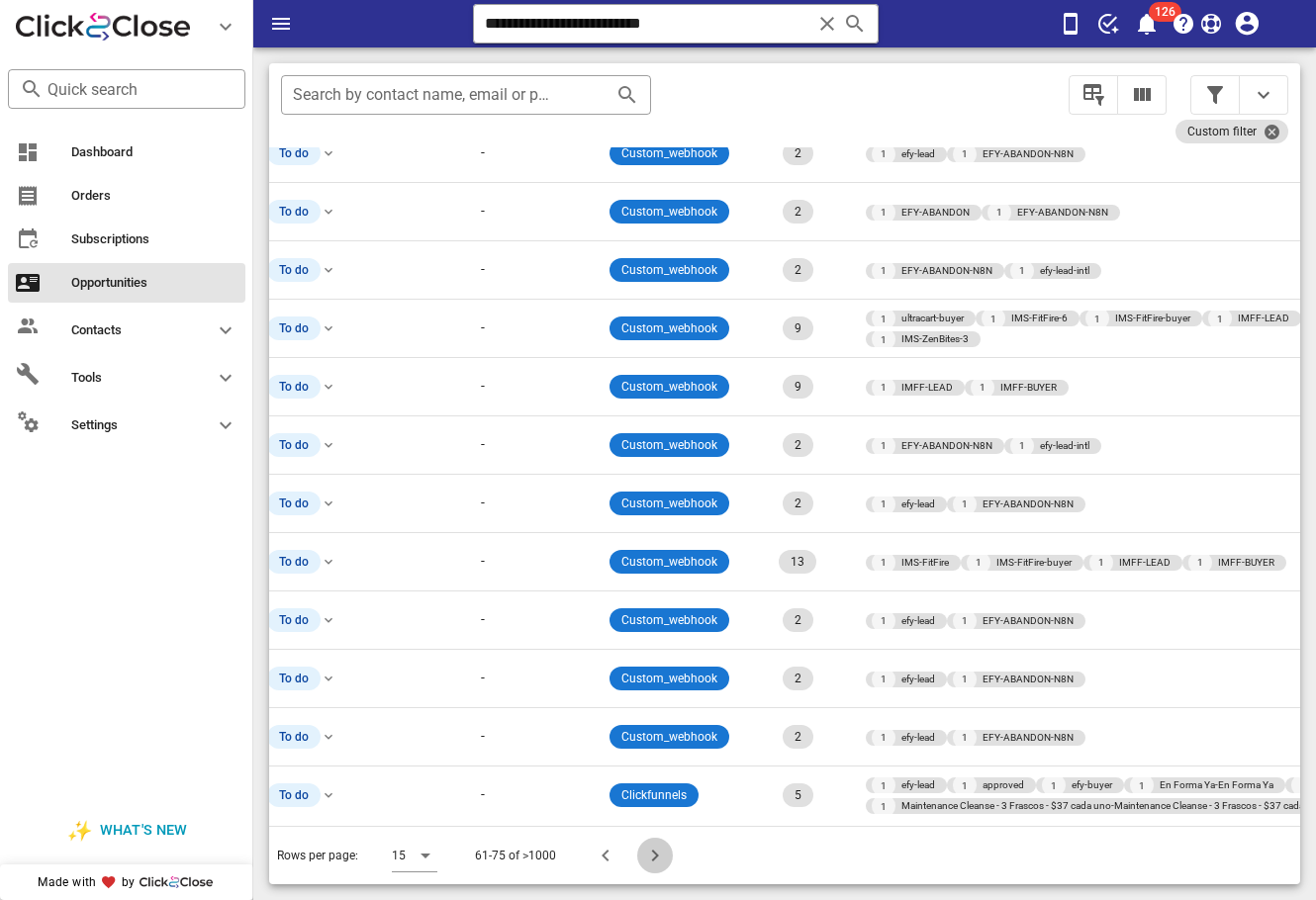 click at bounding box center [655, 855] 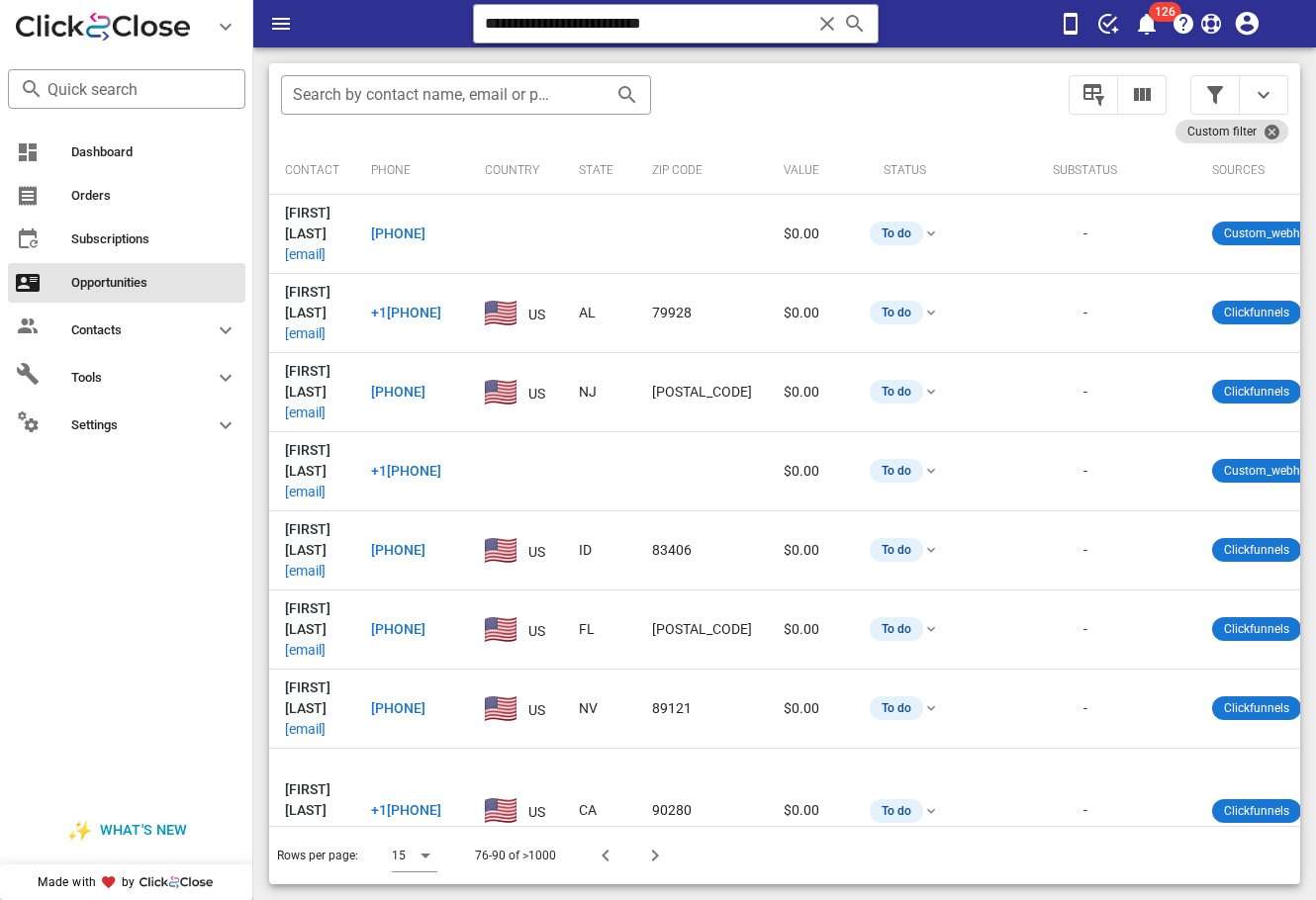scroll, scrollTop: 0, scrollLeft: 959, axis: horizontal 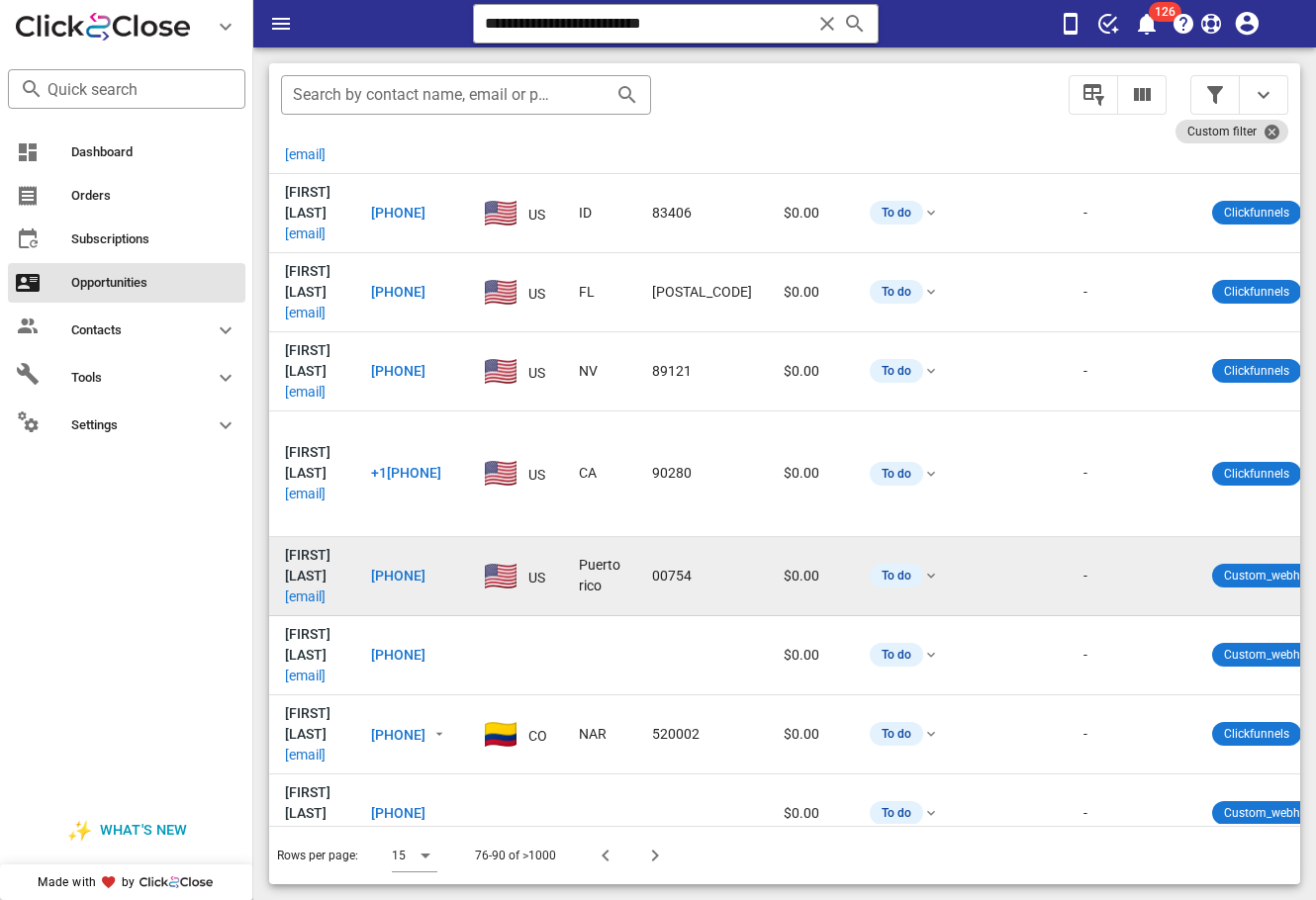 click on "[EMAIL]" at bounding box center [305, 596] 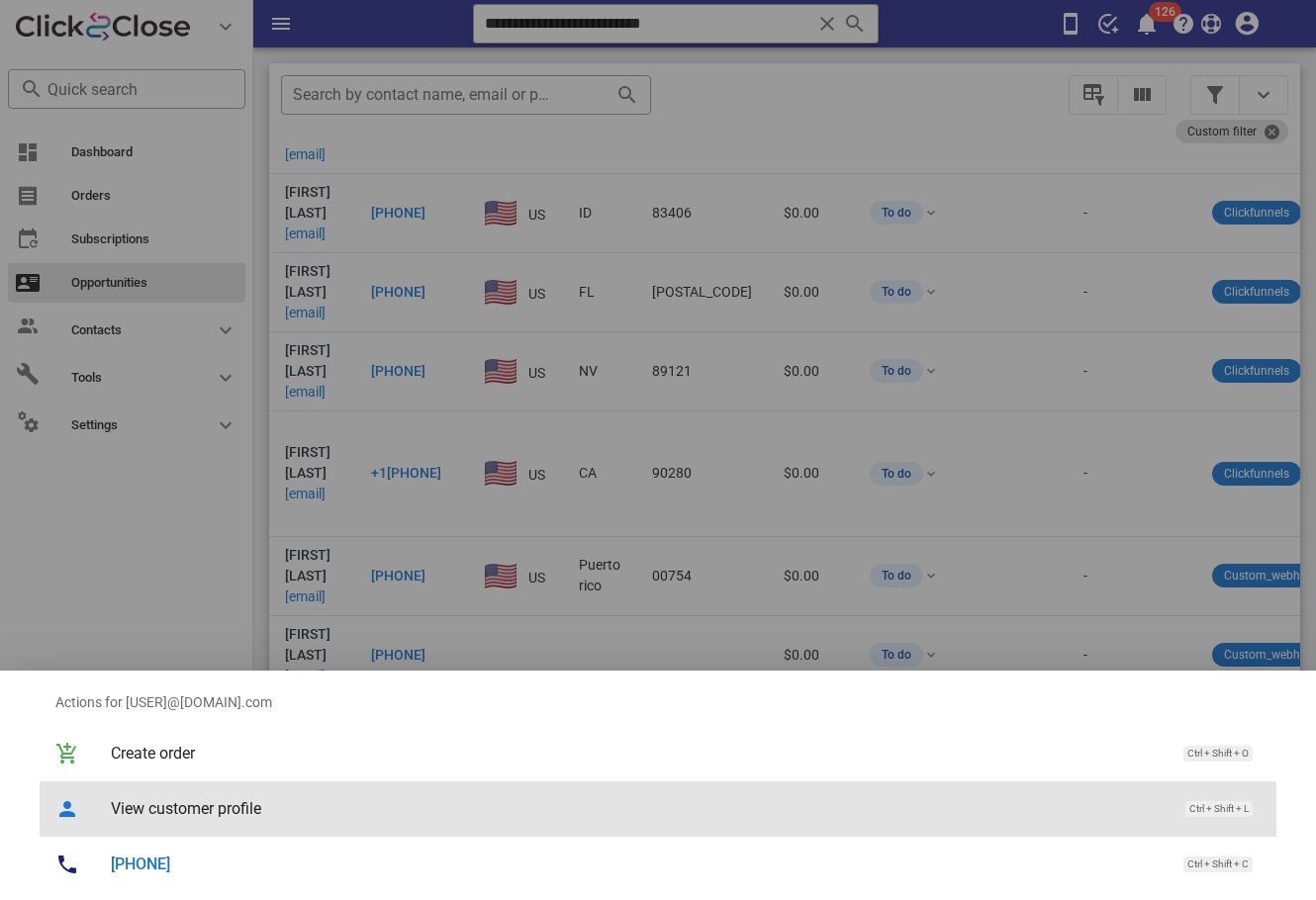 click on "View customer profile Ctrl + Shift + L" at bounding box center (686, 808) 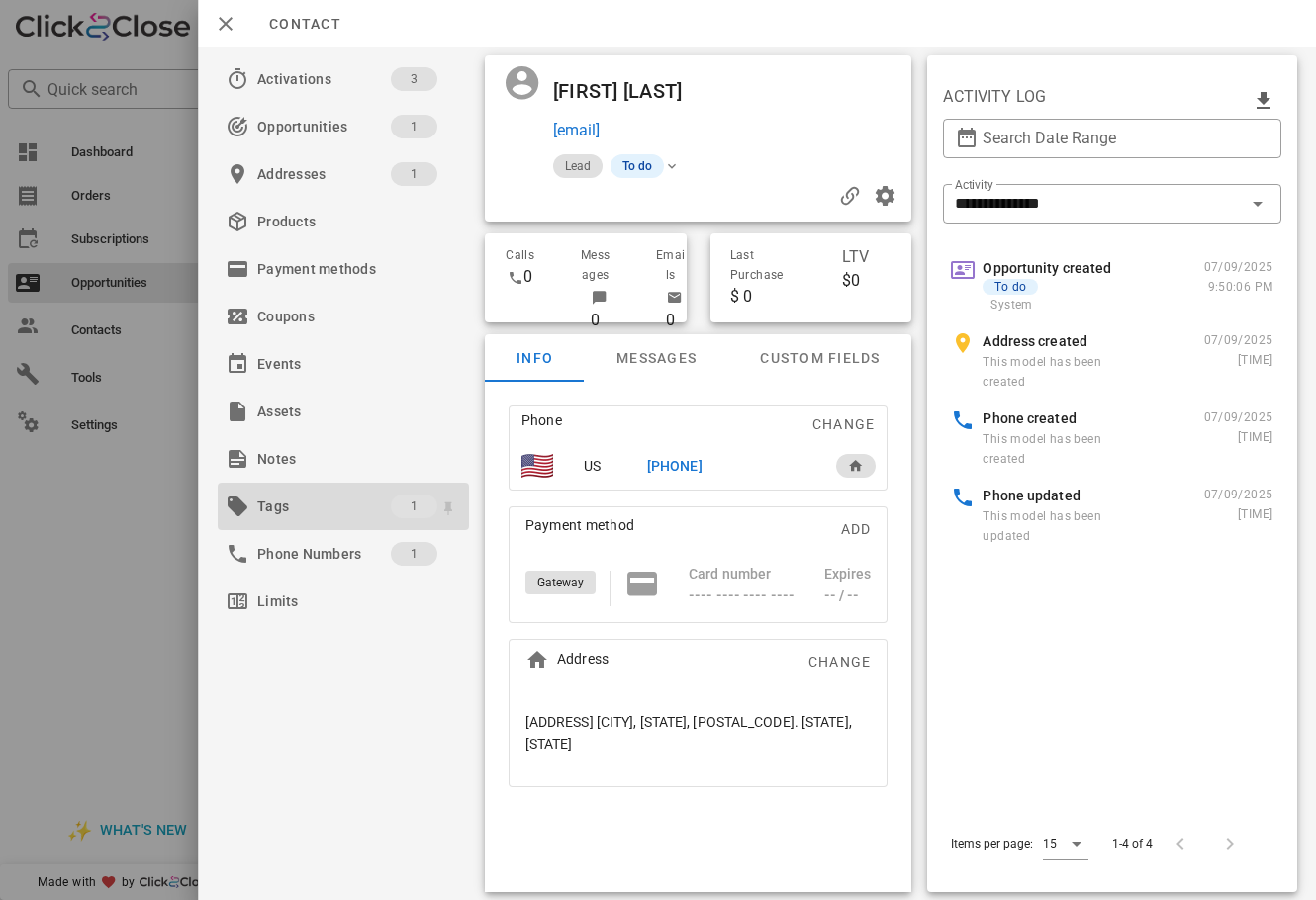 click on "Tags" at bounding box center (324, 506) 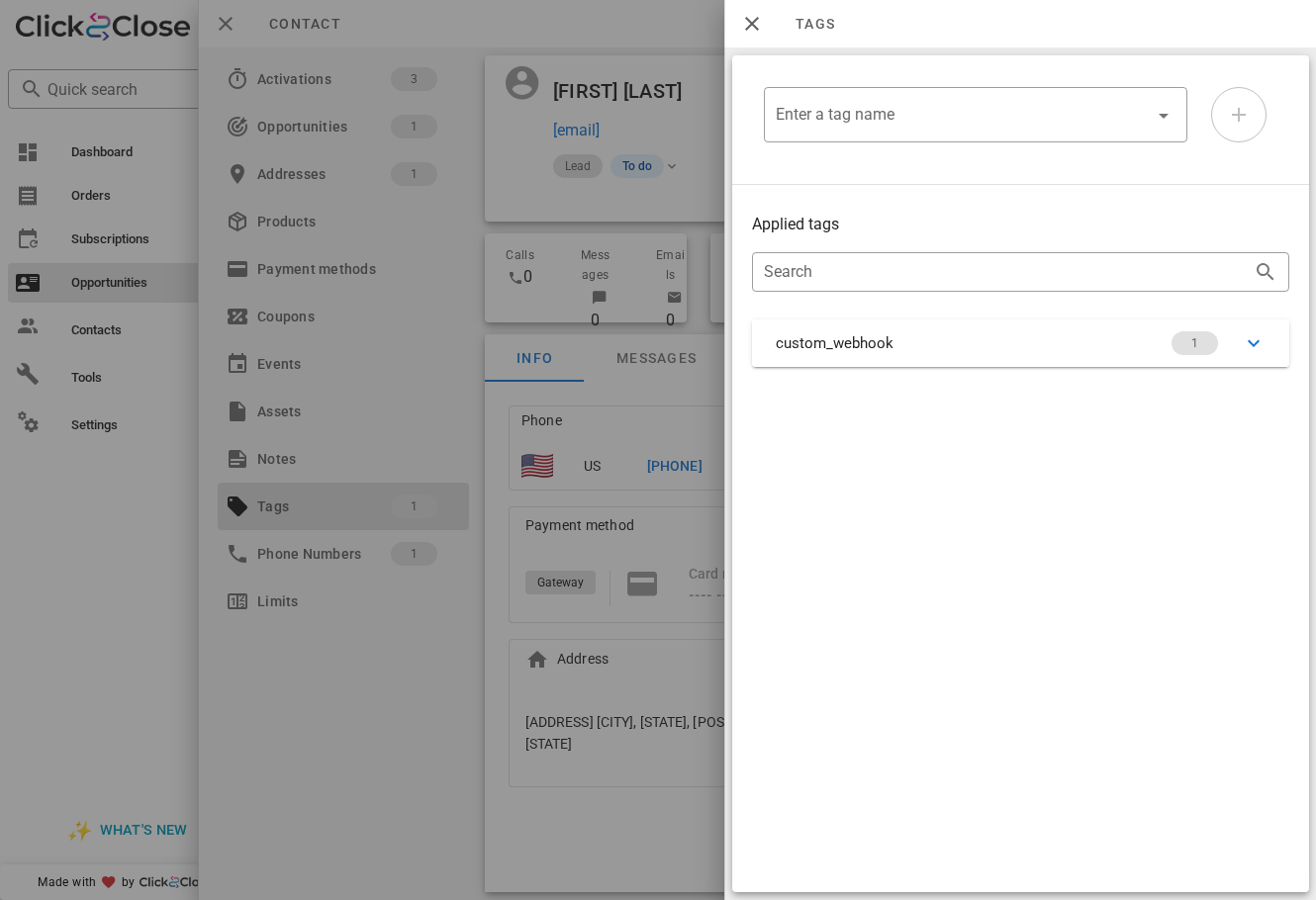 click on "custom_webhook  1" at bounding box center (1020, 343) 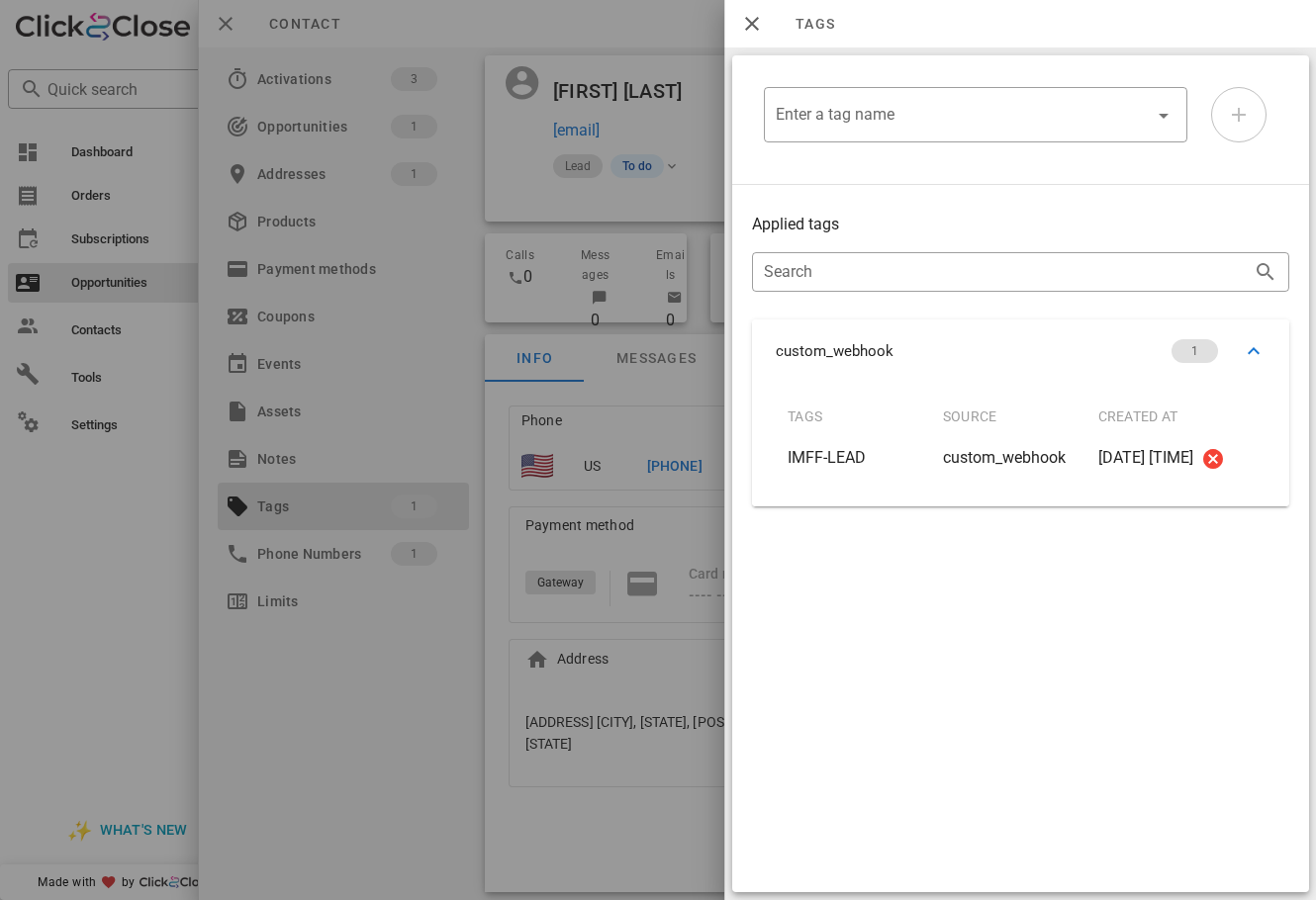 click at bounding box center [658, 450] 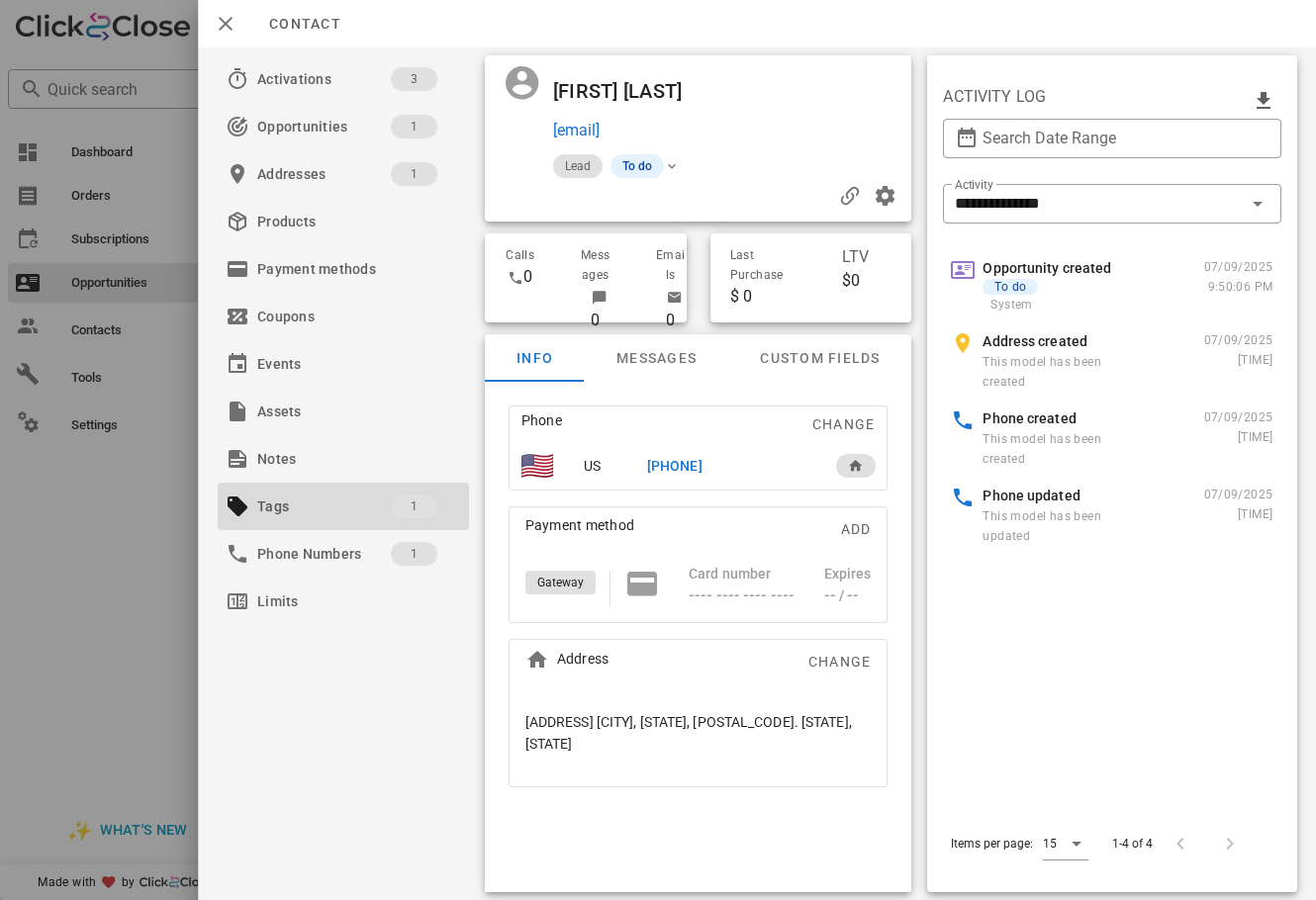 click on "[PHONE]" at bounding box center (728, 466) 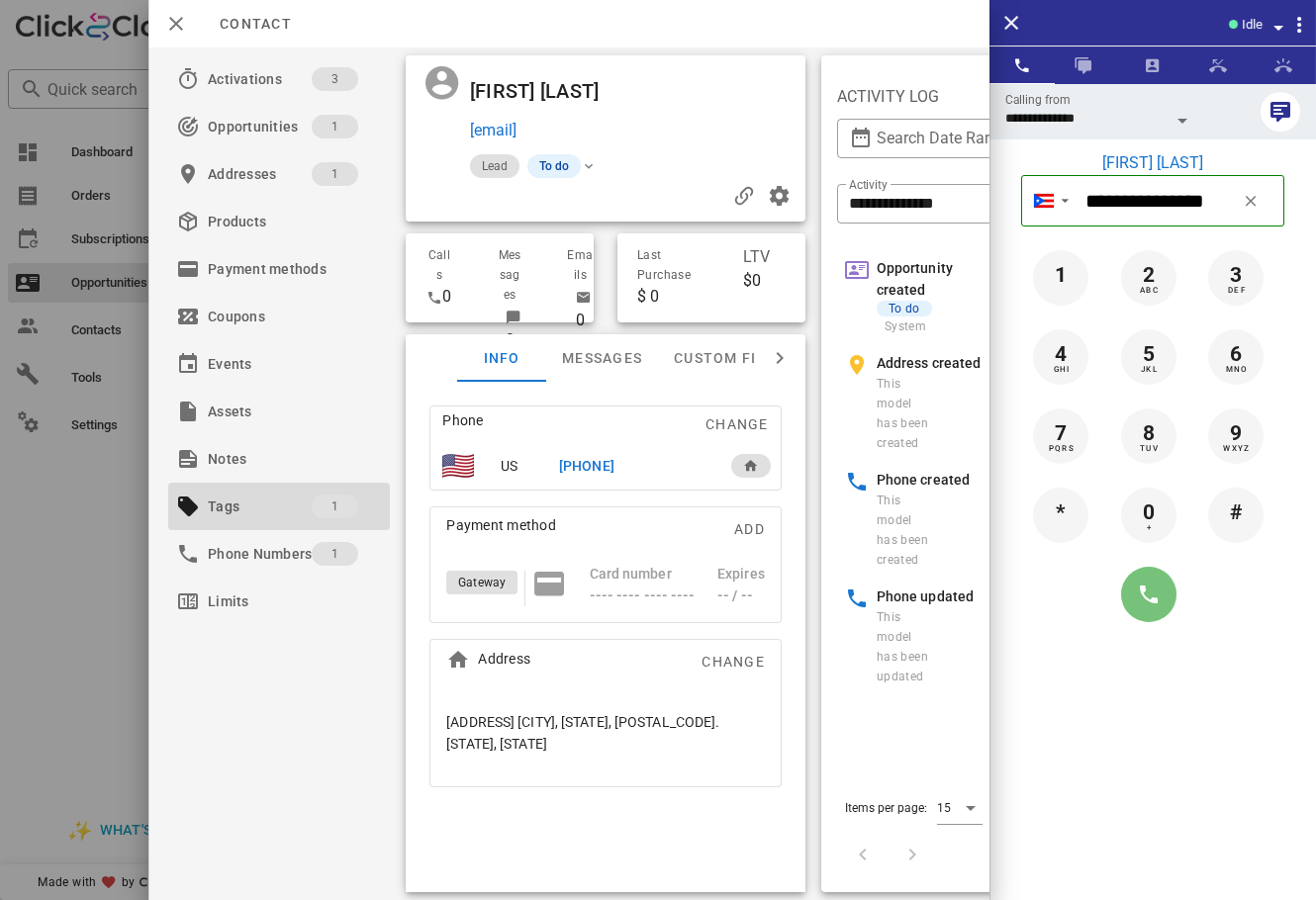 click at bounding box center (1149, 594) 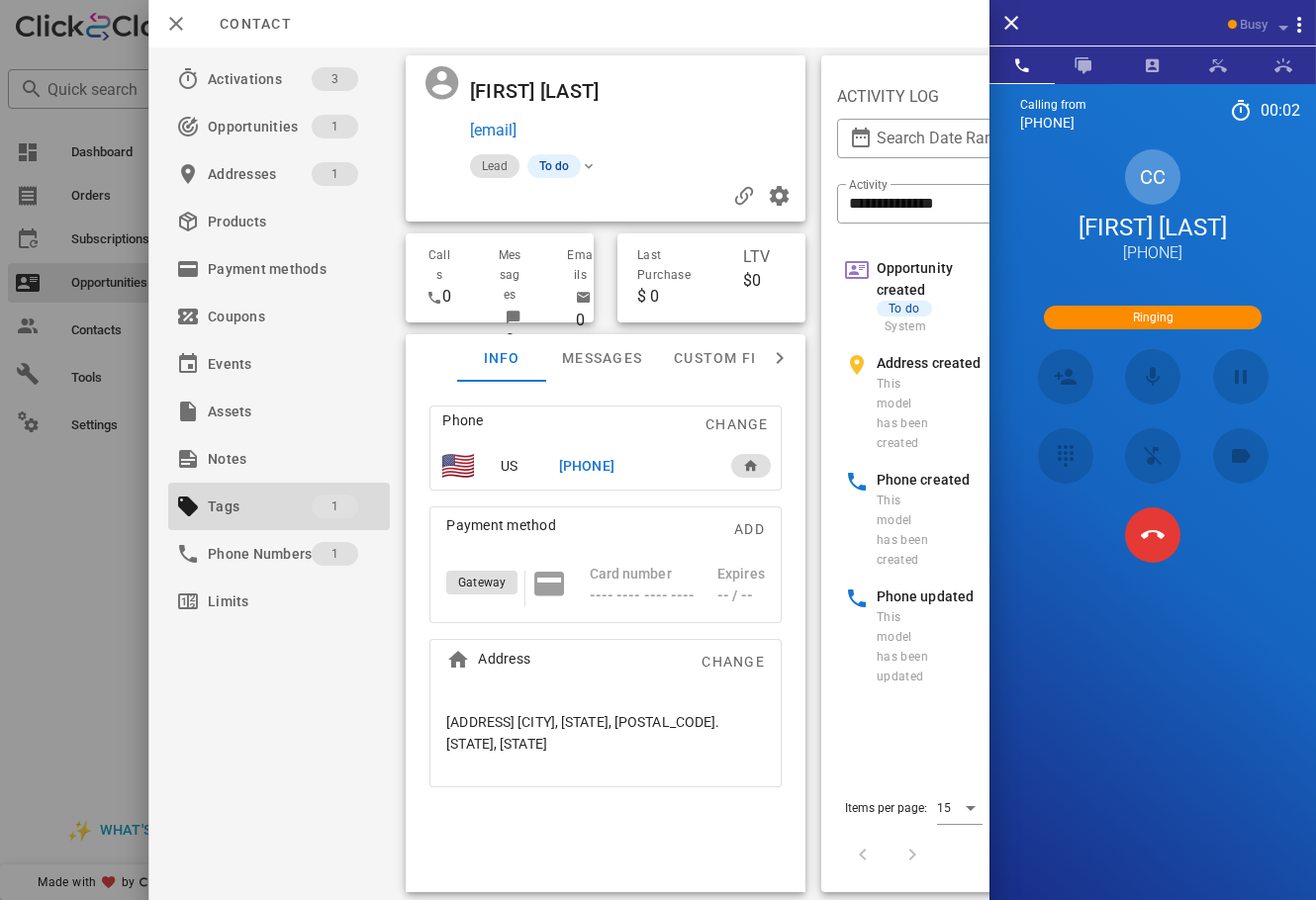scroll, scrollTop: 279, scrollLeft: 0, axis: vertical 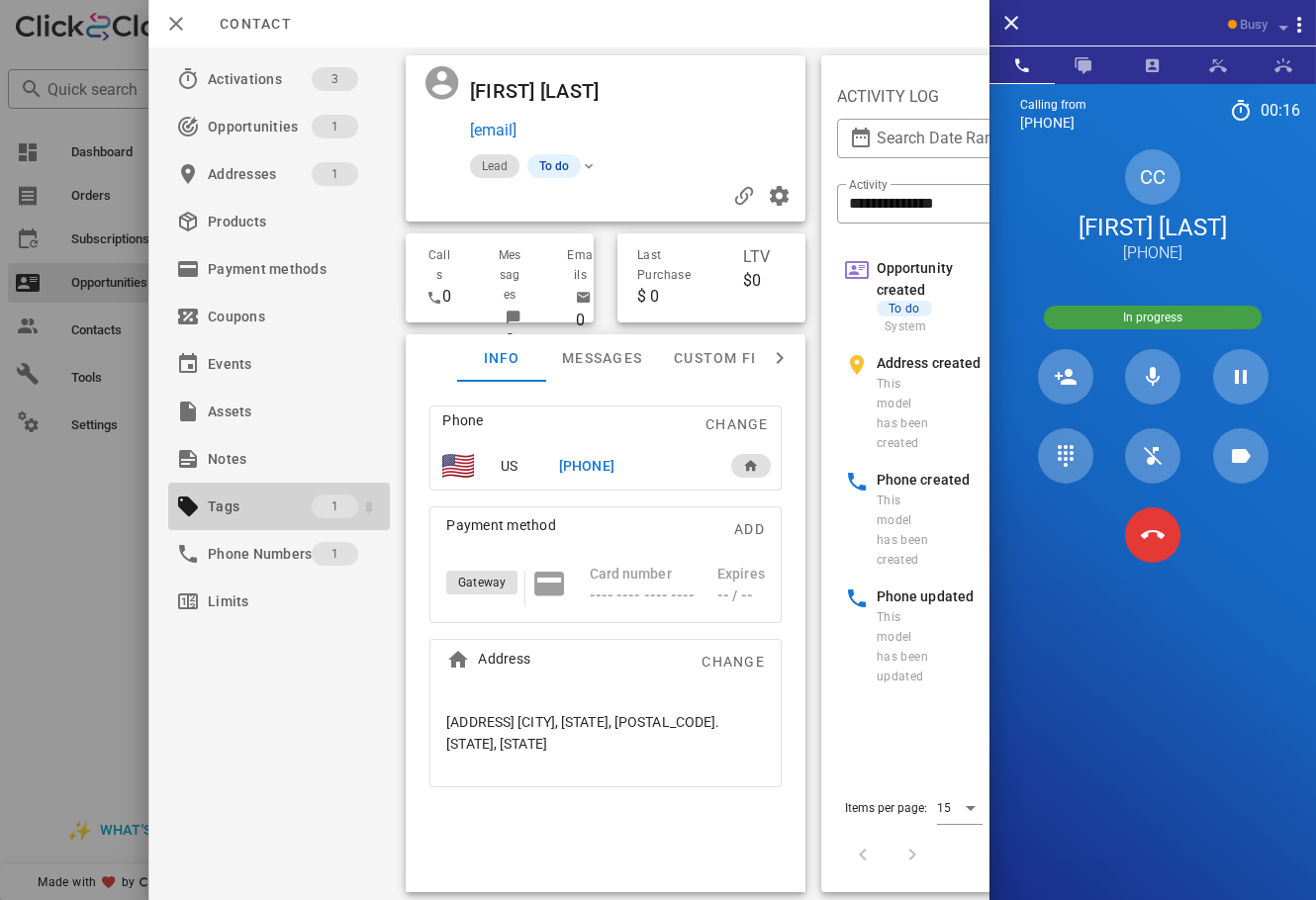 click on "Tags" at bounding box center (259, 506) 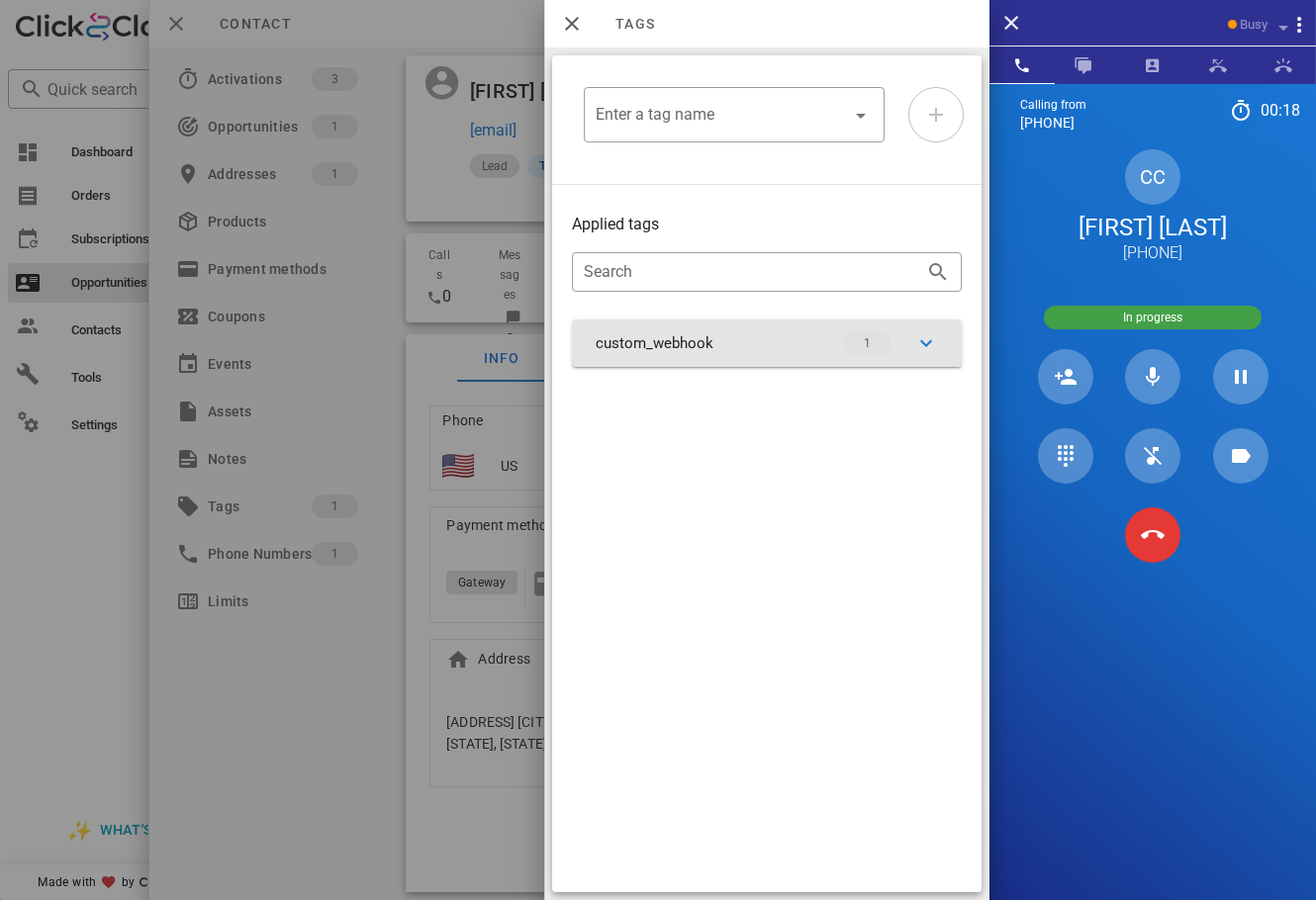 click on "custom_webhook  1" at bounding box center (767, 343) 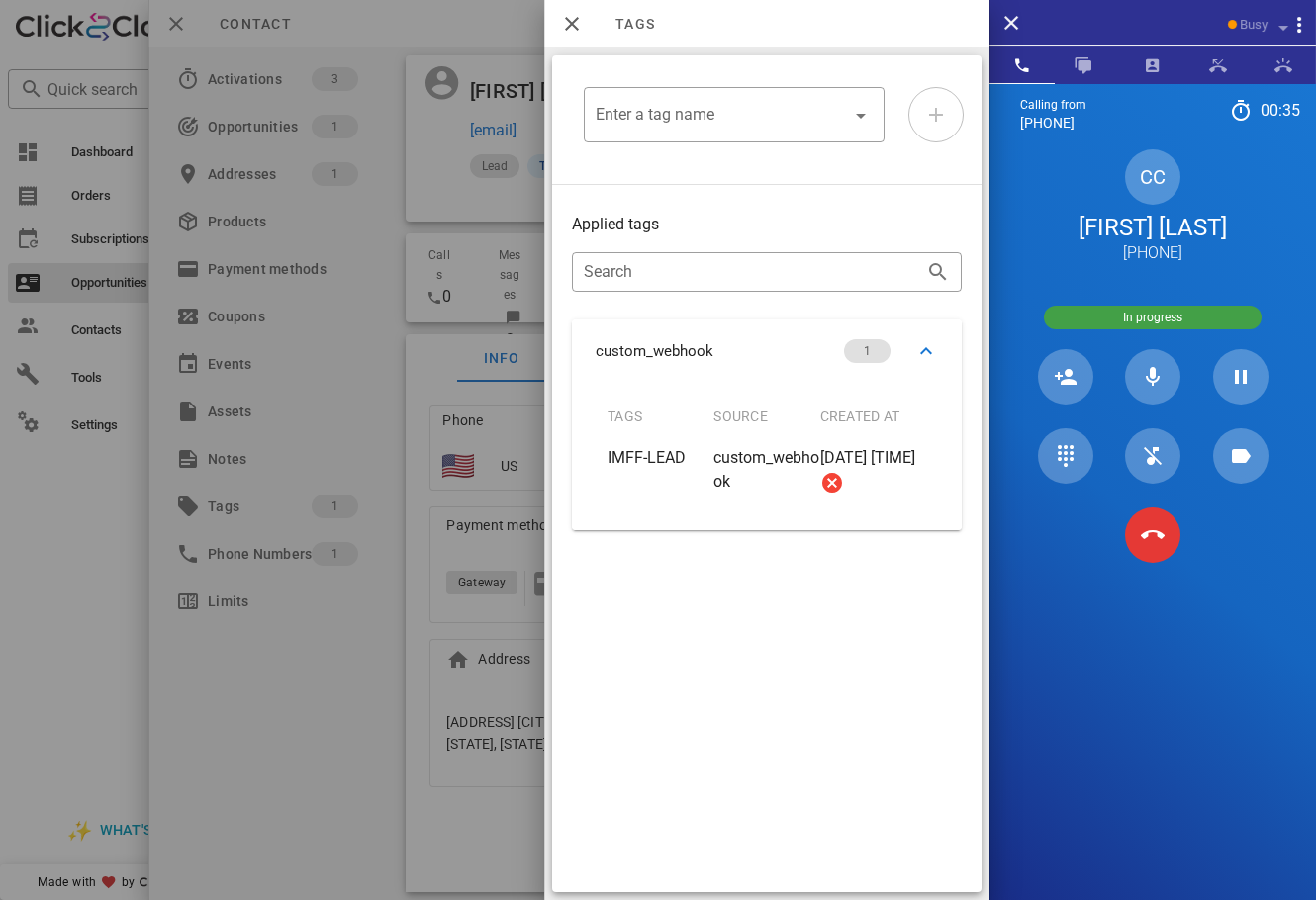 drag, startPoint x: 613, startPoint y: 458, endPoint x: 890, endPoint y: 500, distance: 280.16602 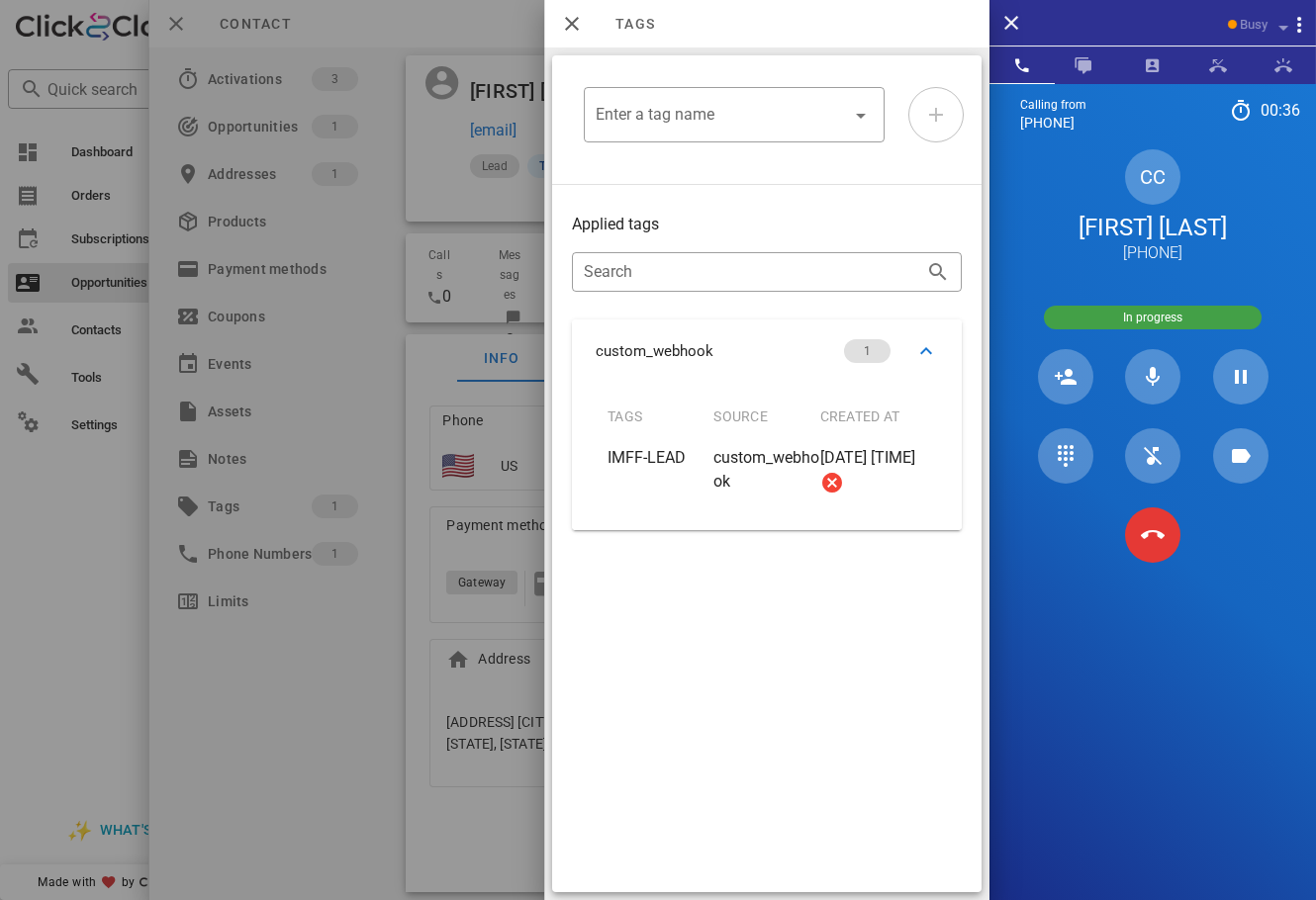click at bounding box center (926, 351) 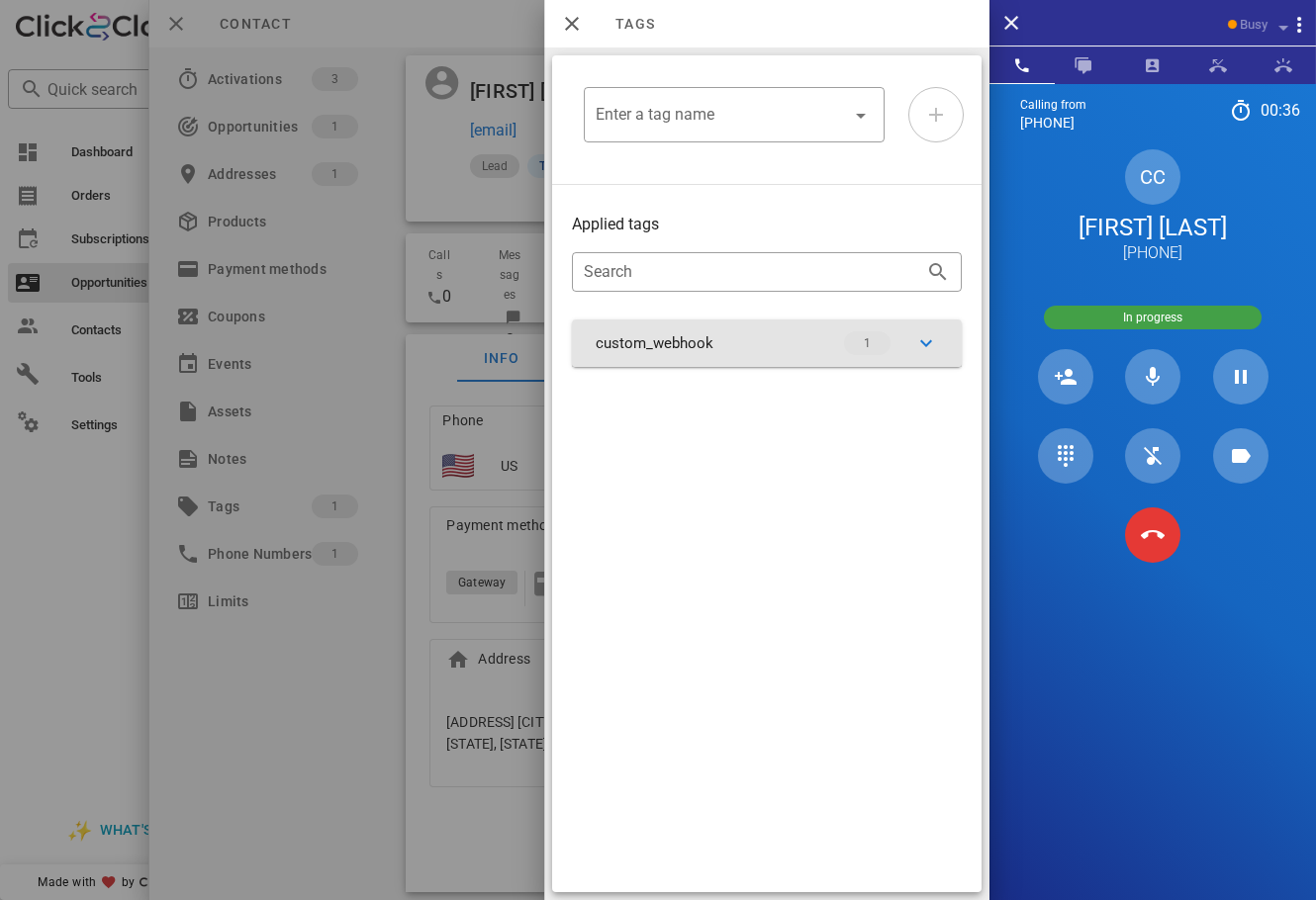 click at bounding box center (926, 343) 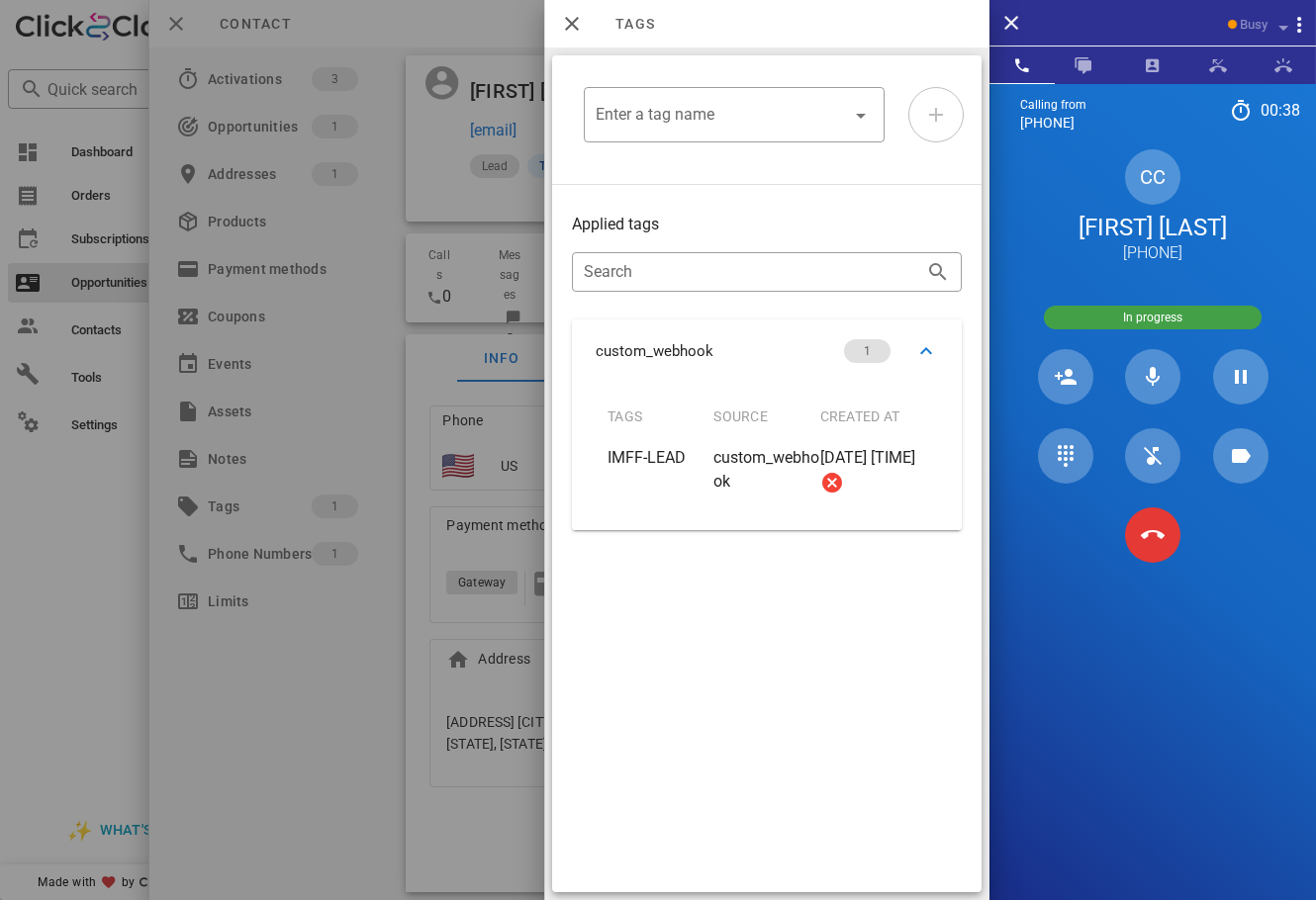 click at bounding box center (658, 450) 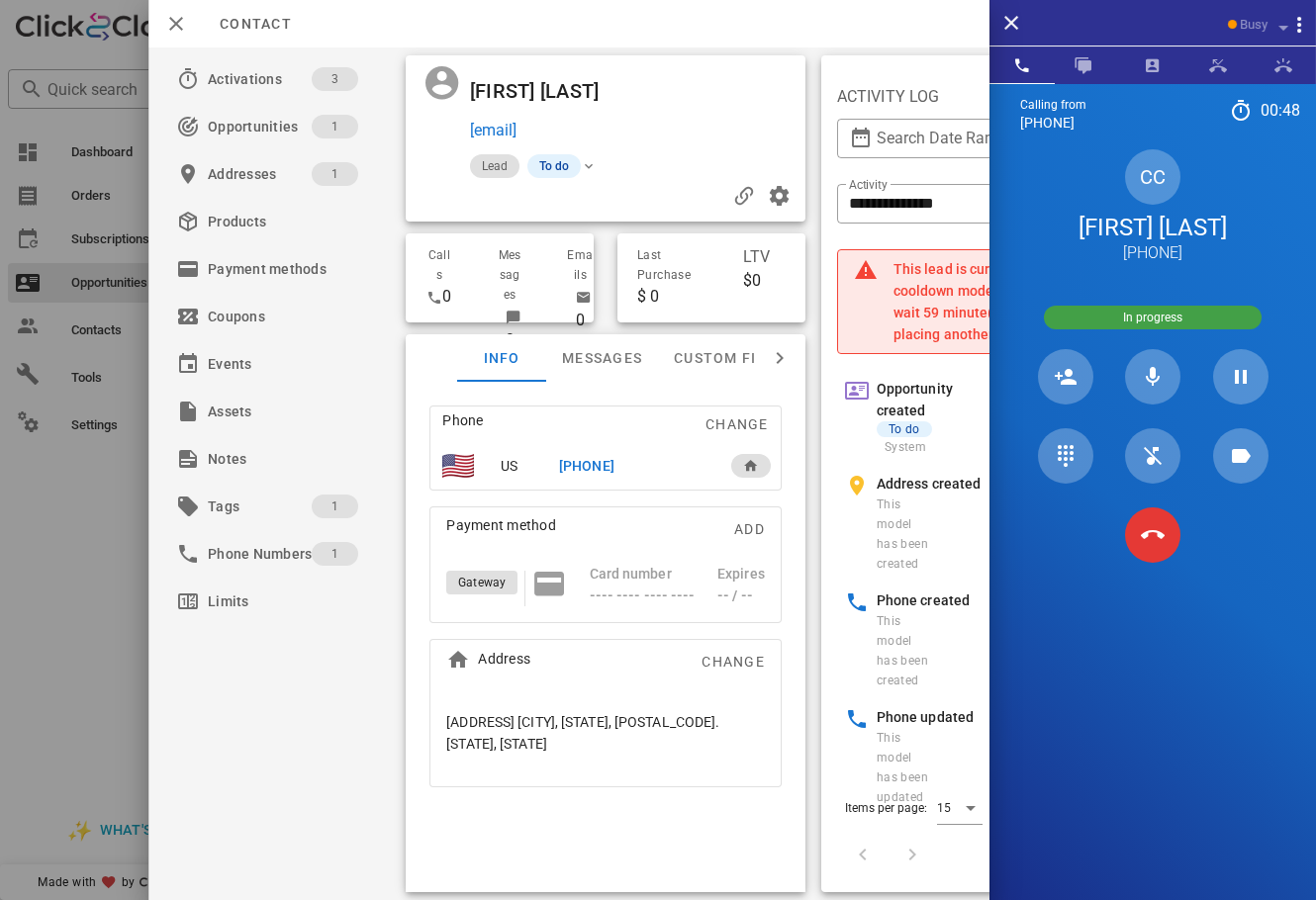 drag, startPoint x: 598, startPoint y: 715, endPoint x: 736, endPoint y: 736, distance: 139.58868 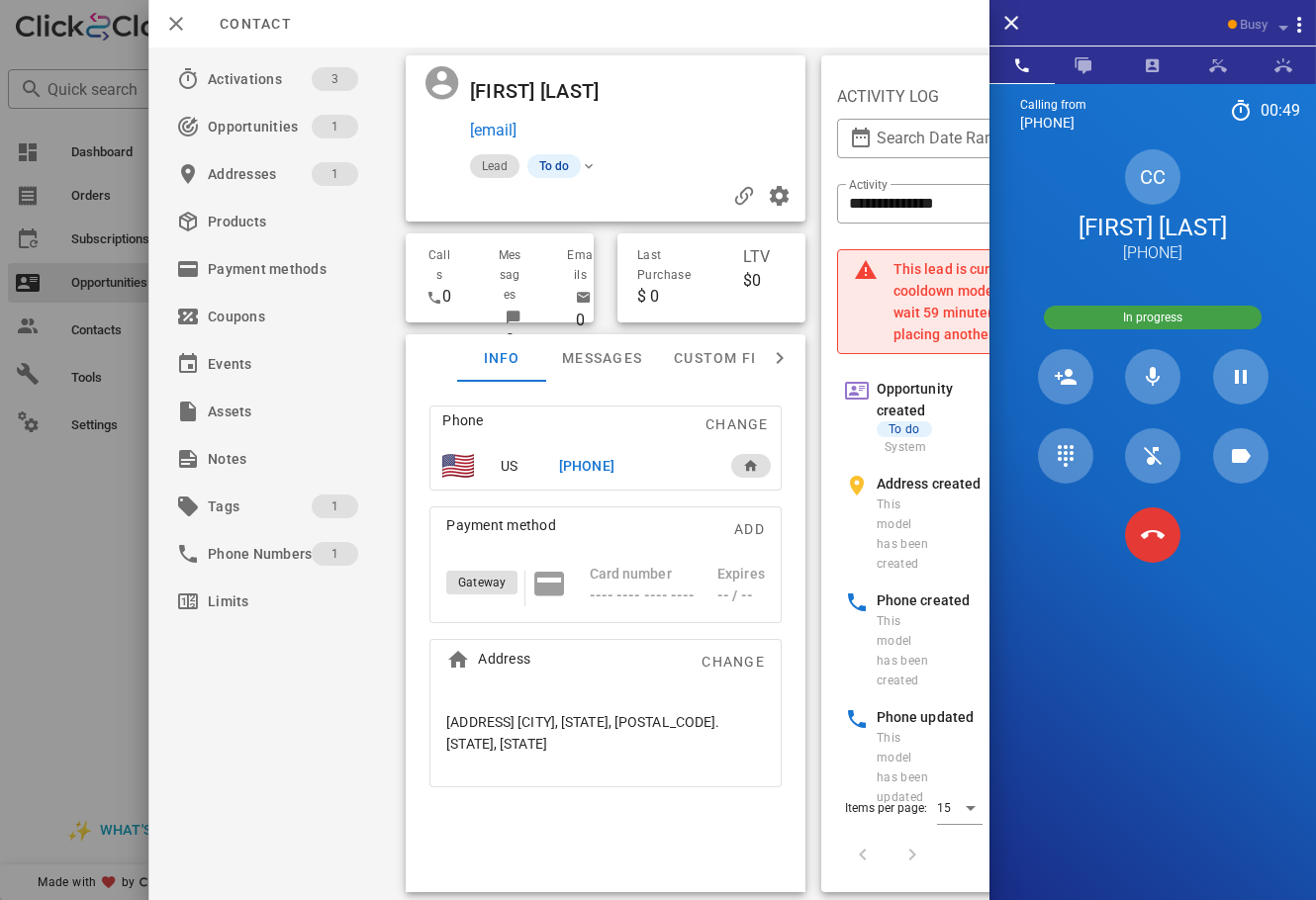 click at bounding box center [726, 91] 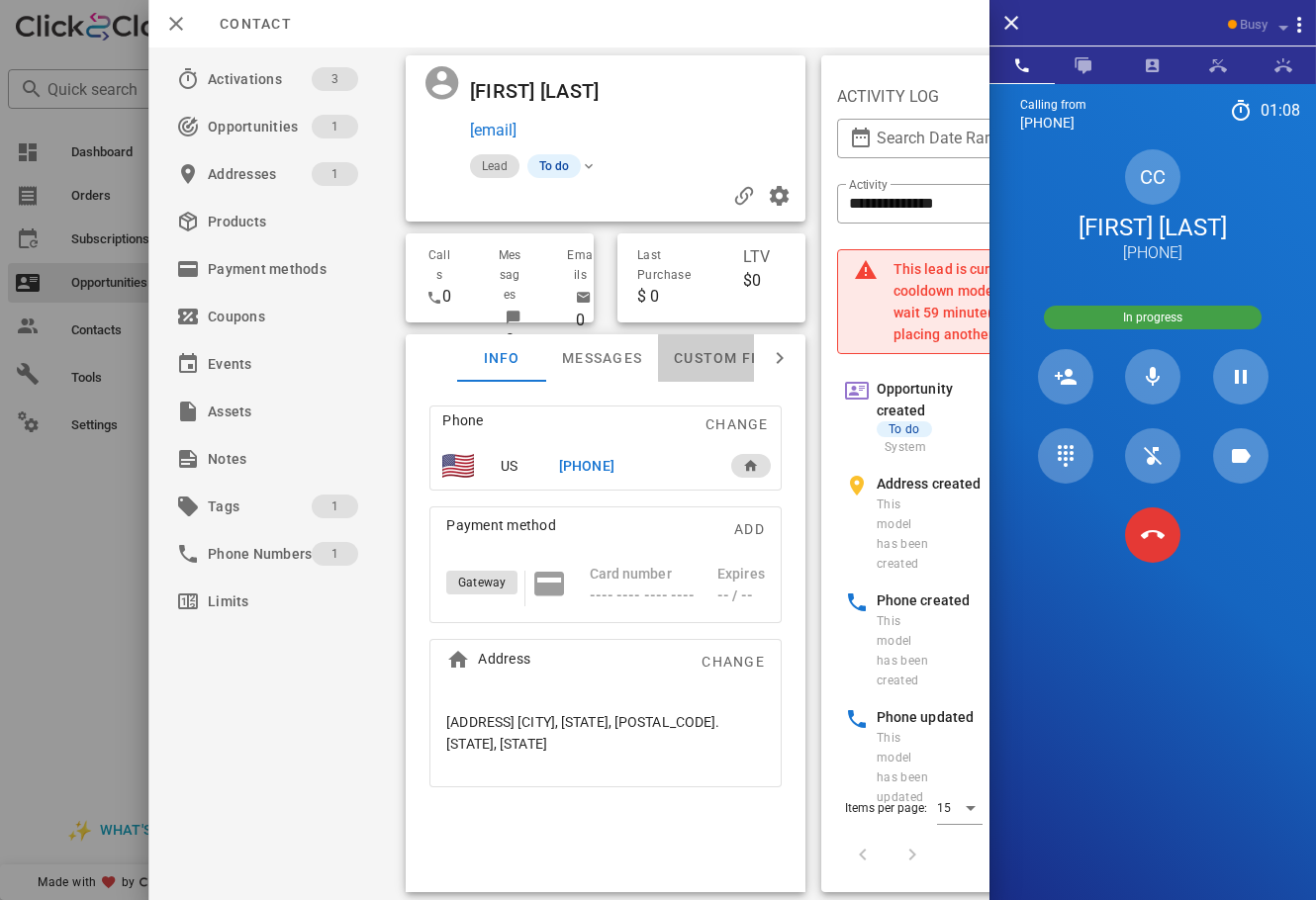 click on "Custom fields" at bounding box center [733, 358] 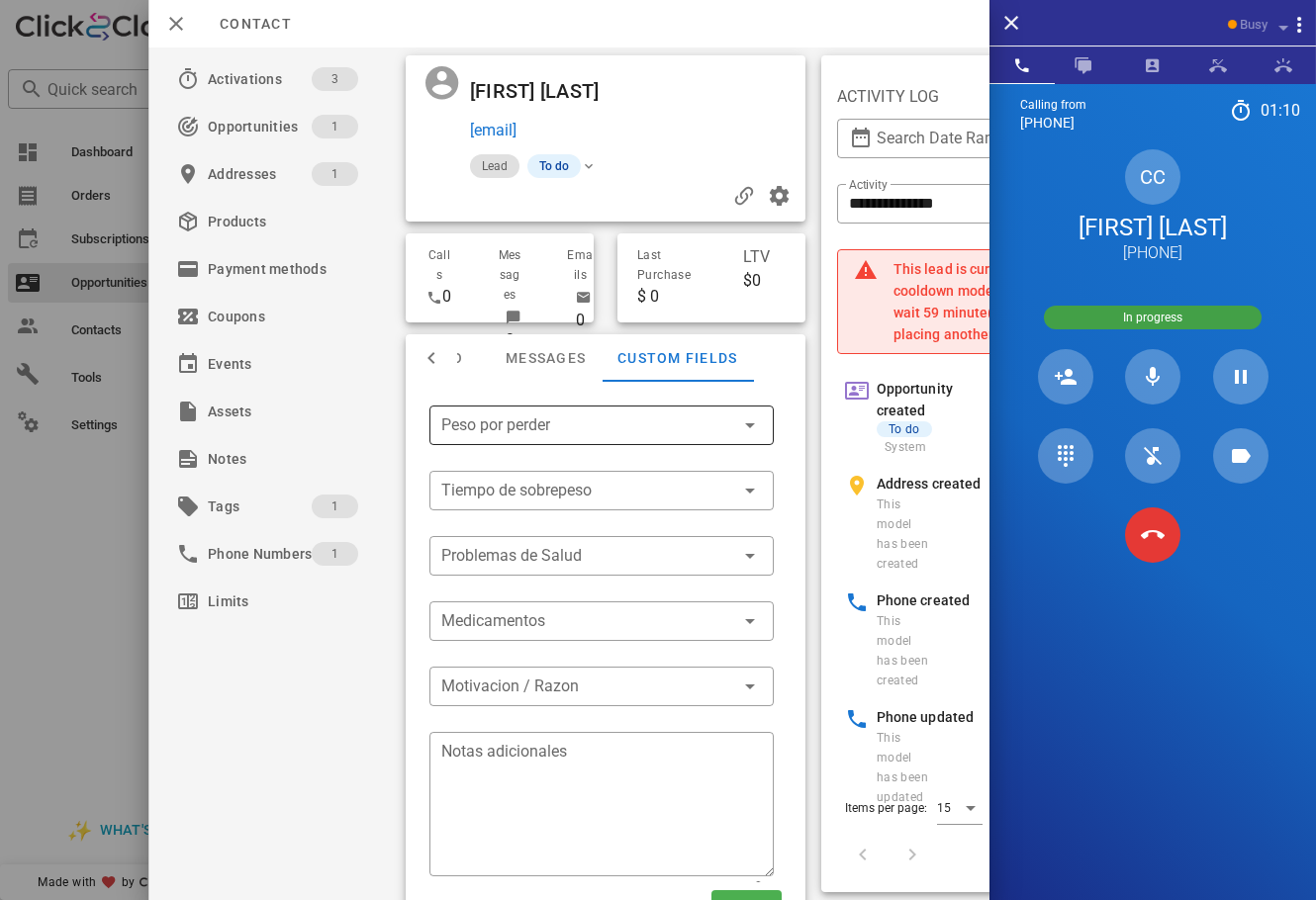 click at bounding box center [588, 425] 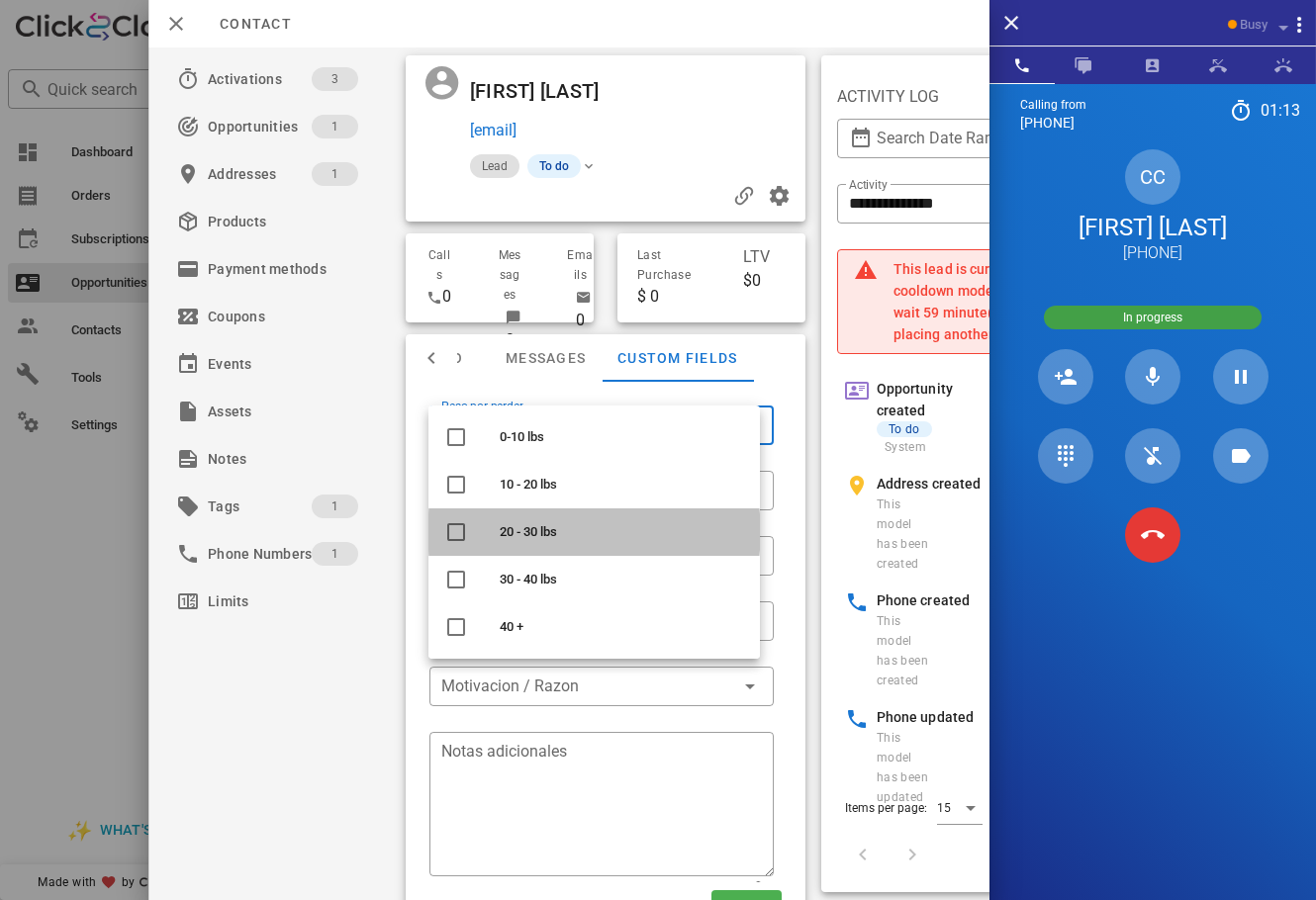 click on "20 - 30 lbs" at bounding box center [621, 532] 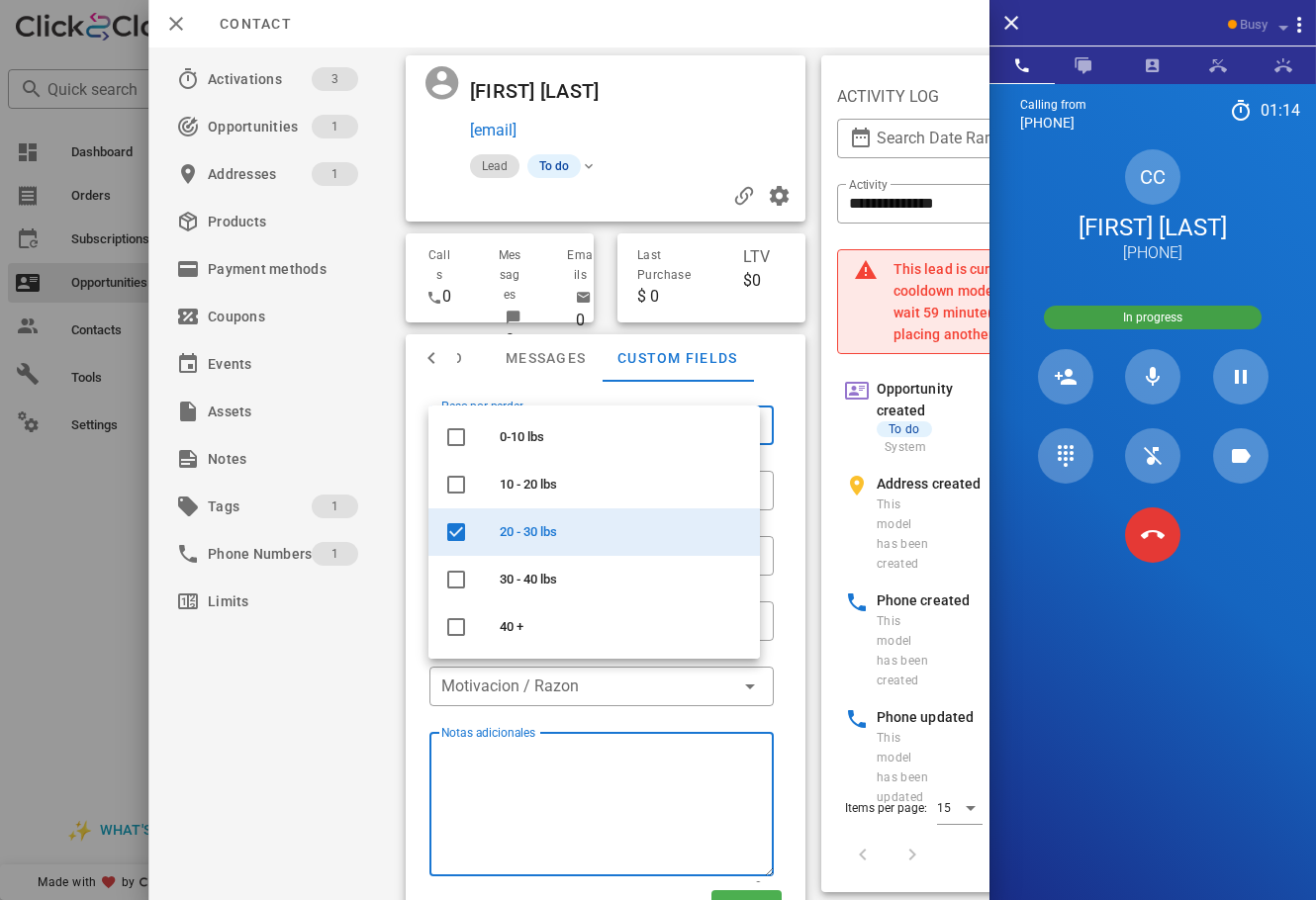 click on "Notas adicionales" at bounding box center [608, 807] 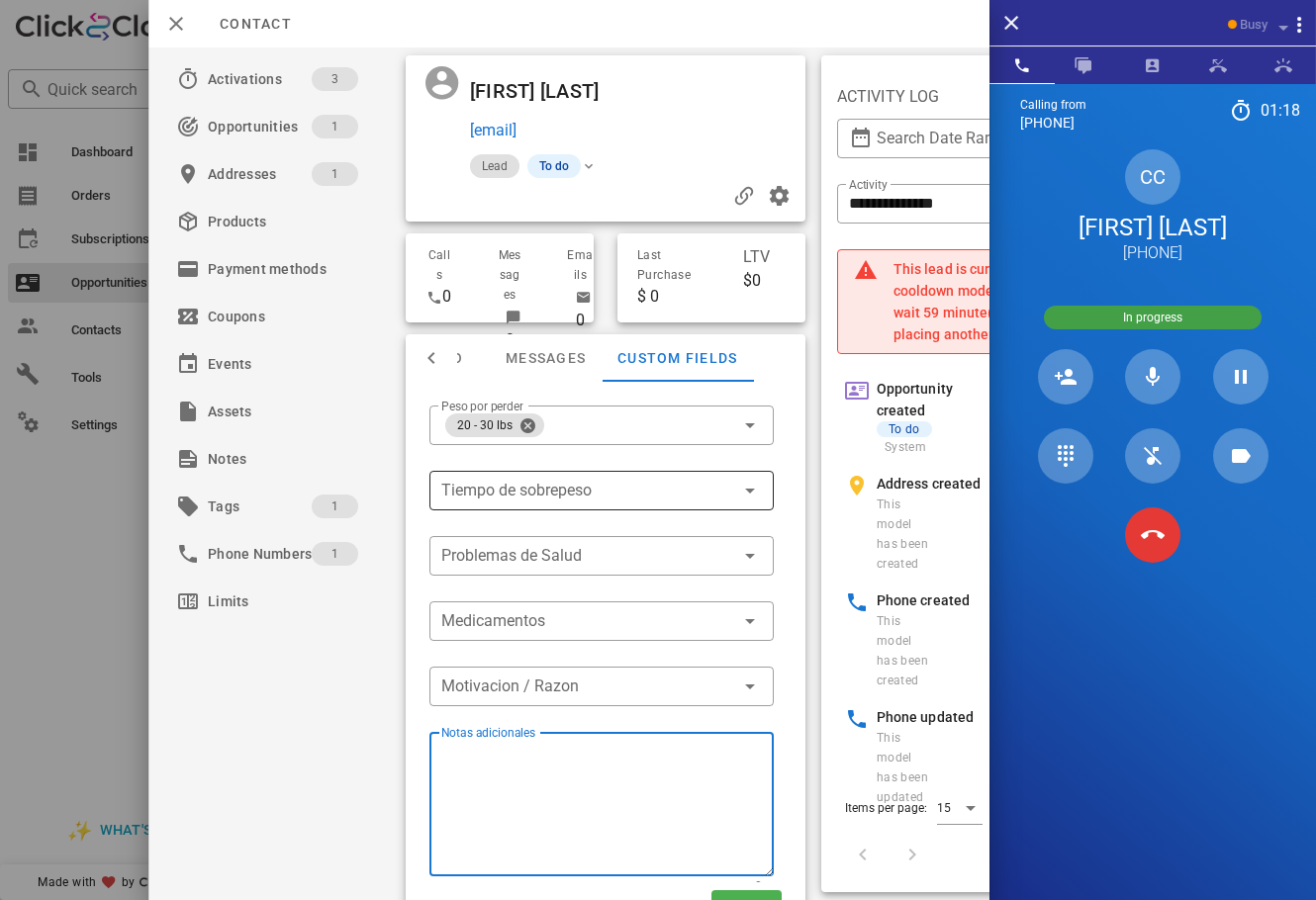 click at bounding box center [574, 491] 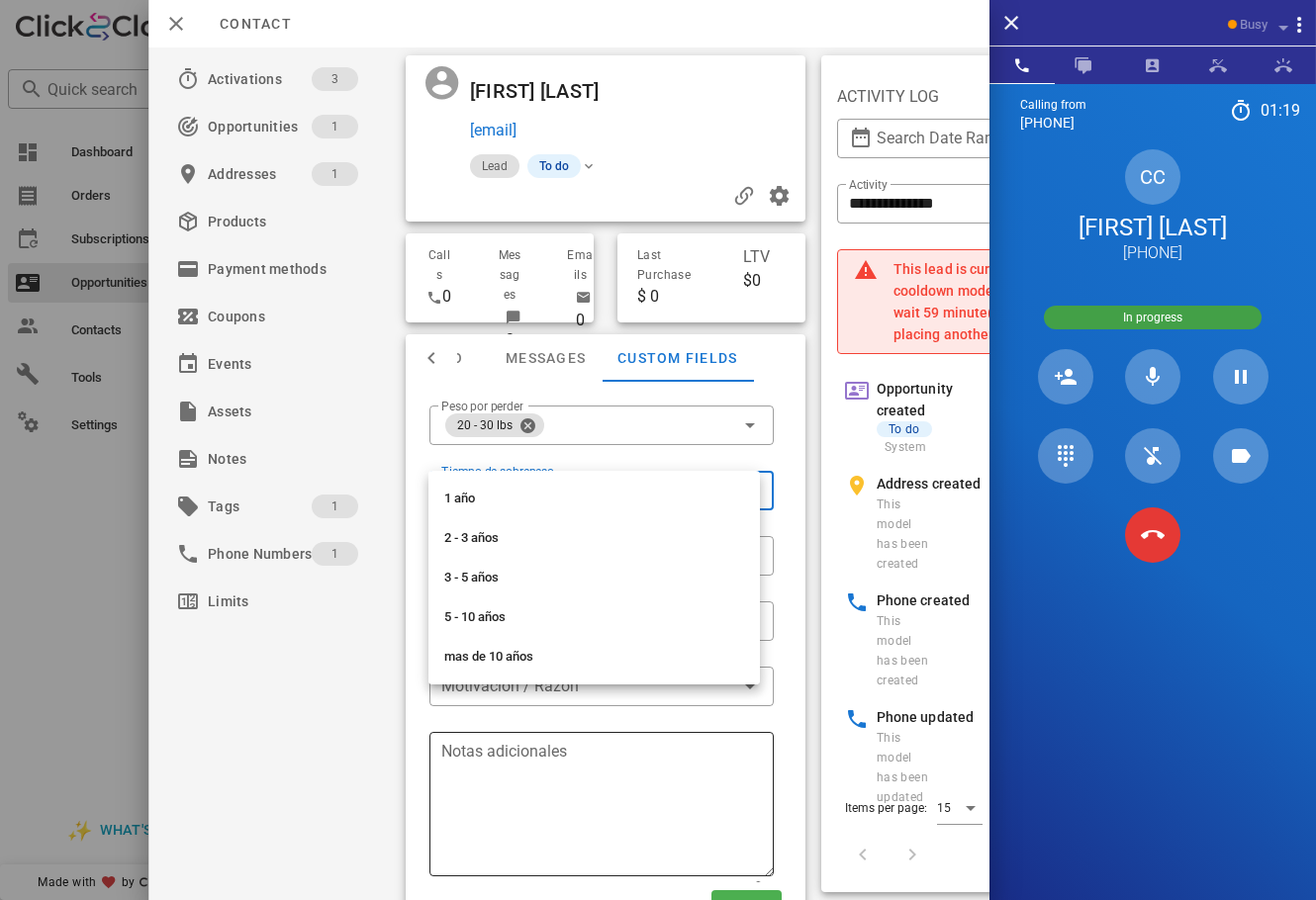 click on "Notas adicionales" at bounding box center [608, 807] 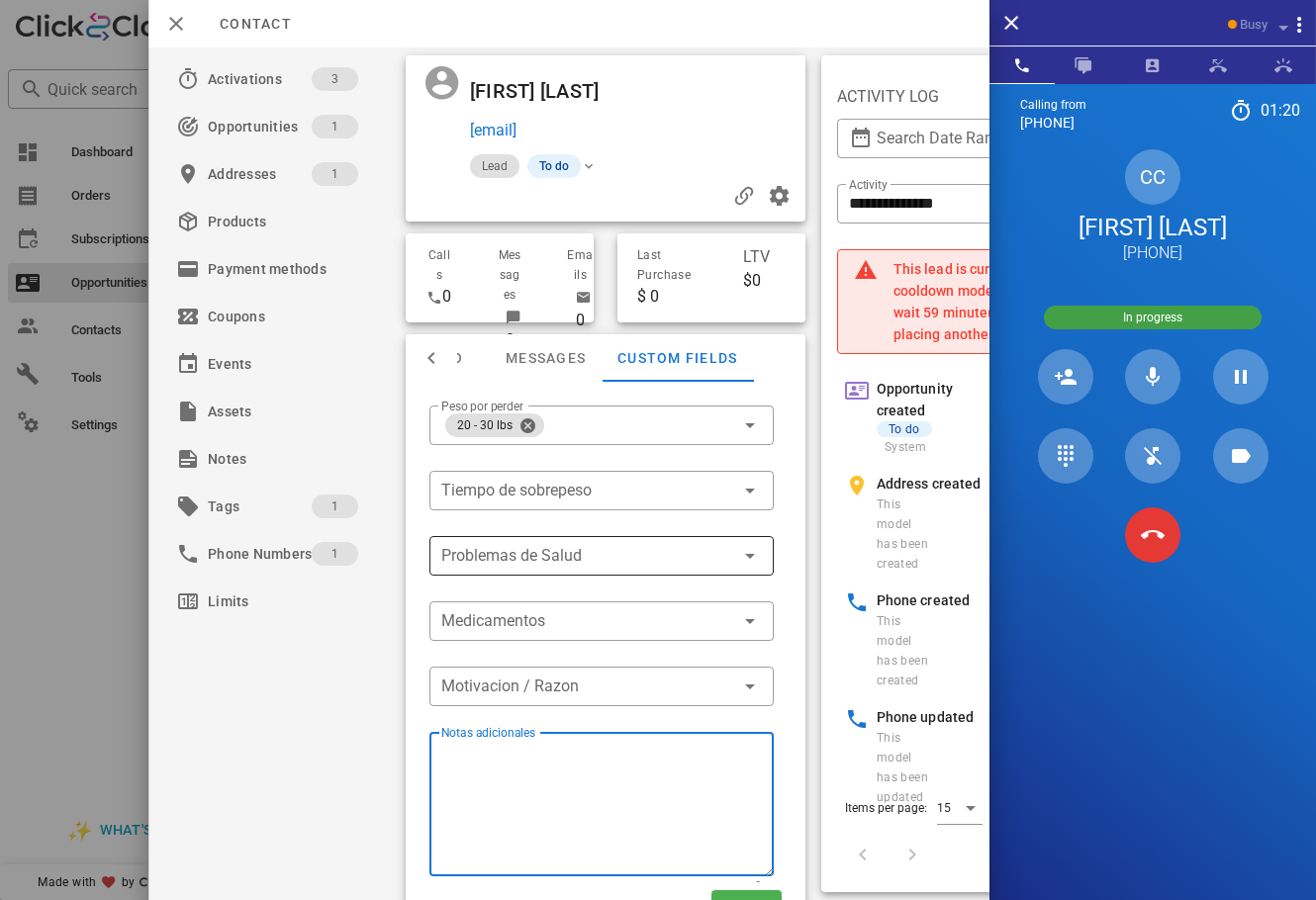 click at bounding box center (588, 556) 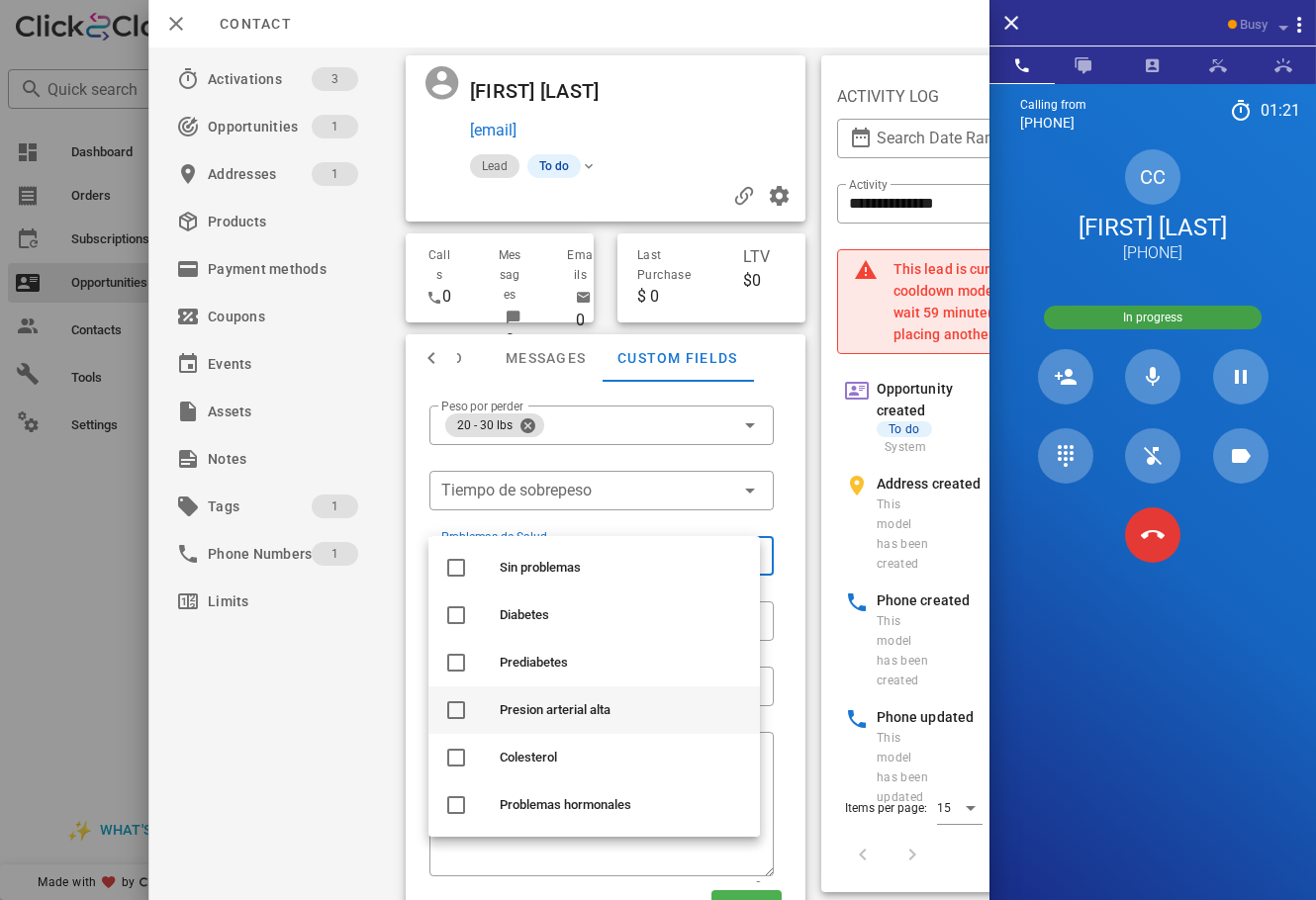 click on "Presion arterial alta" at bounding box center (594, 710) 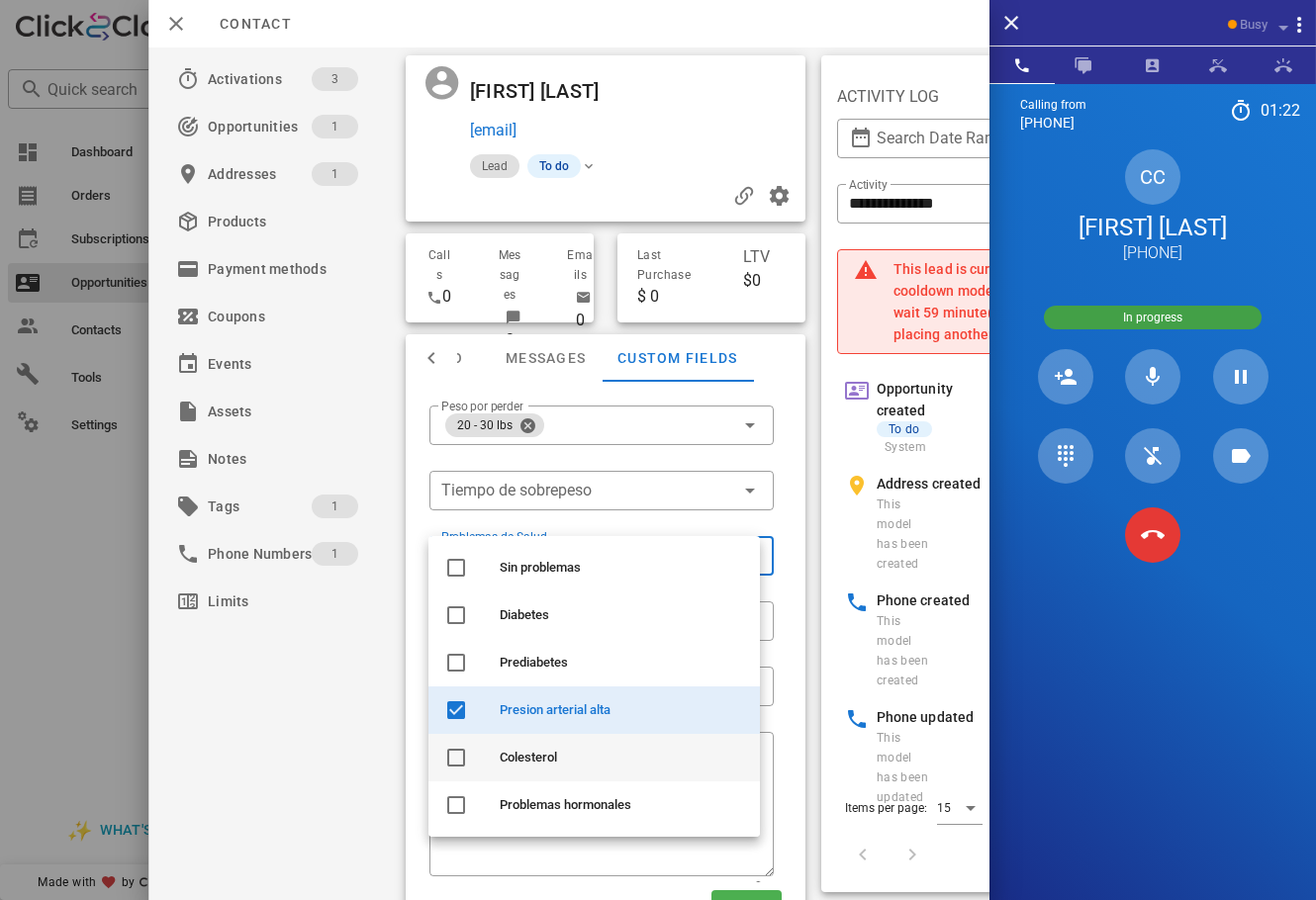 click on "Colesterol" at bounding box center (594, 758) 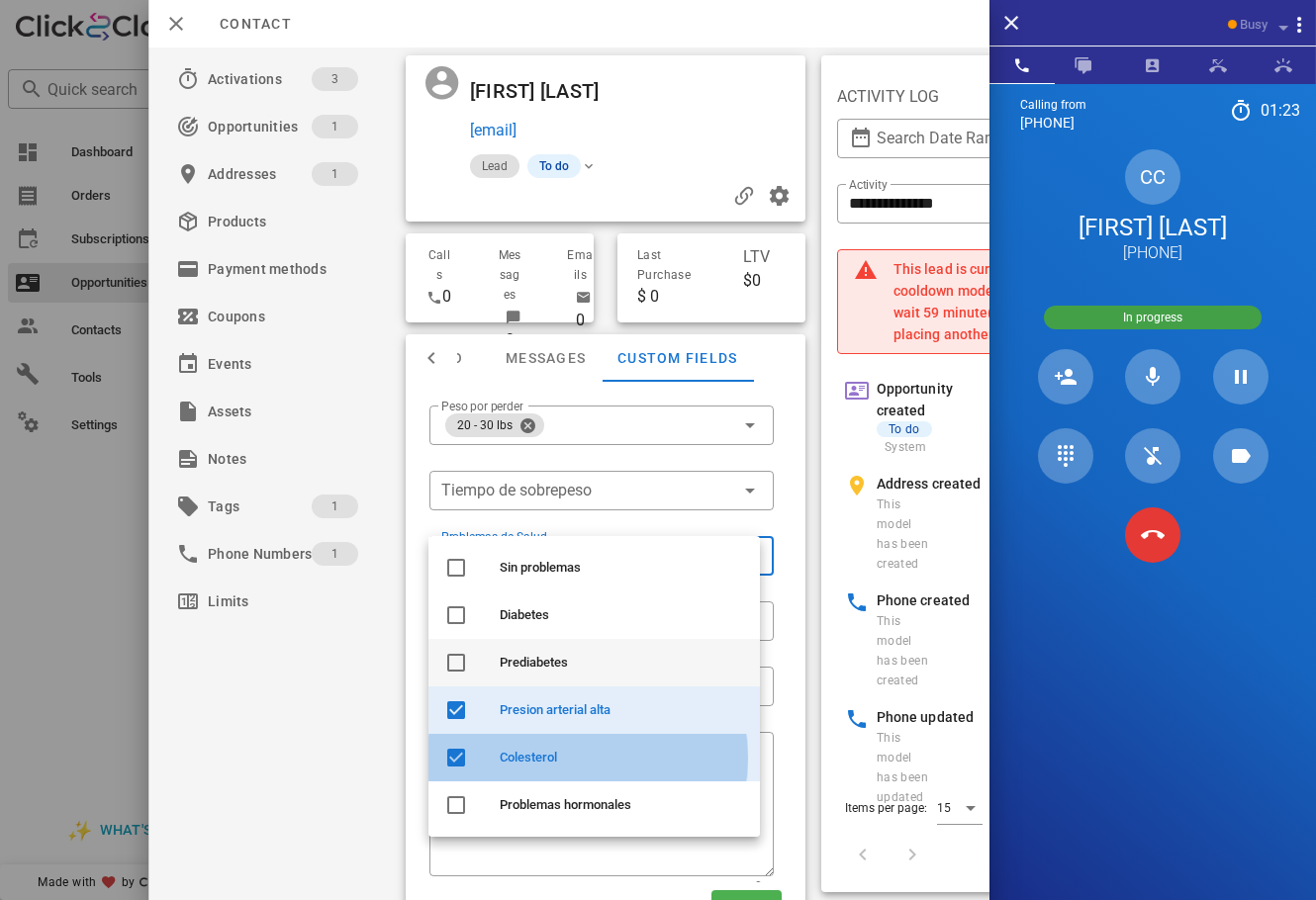 click on "Prediabetes" at bounding box center [621, 663] 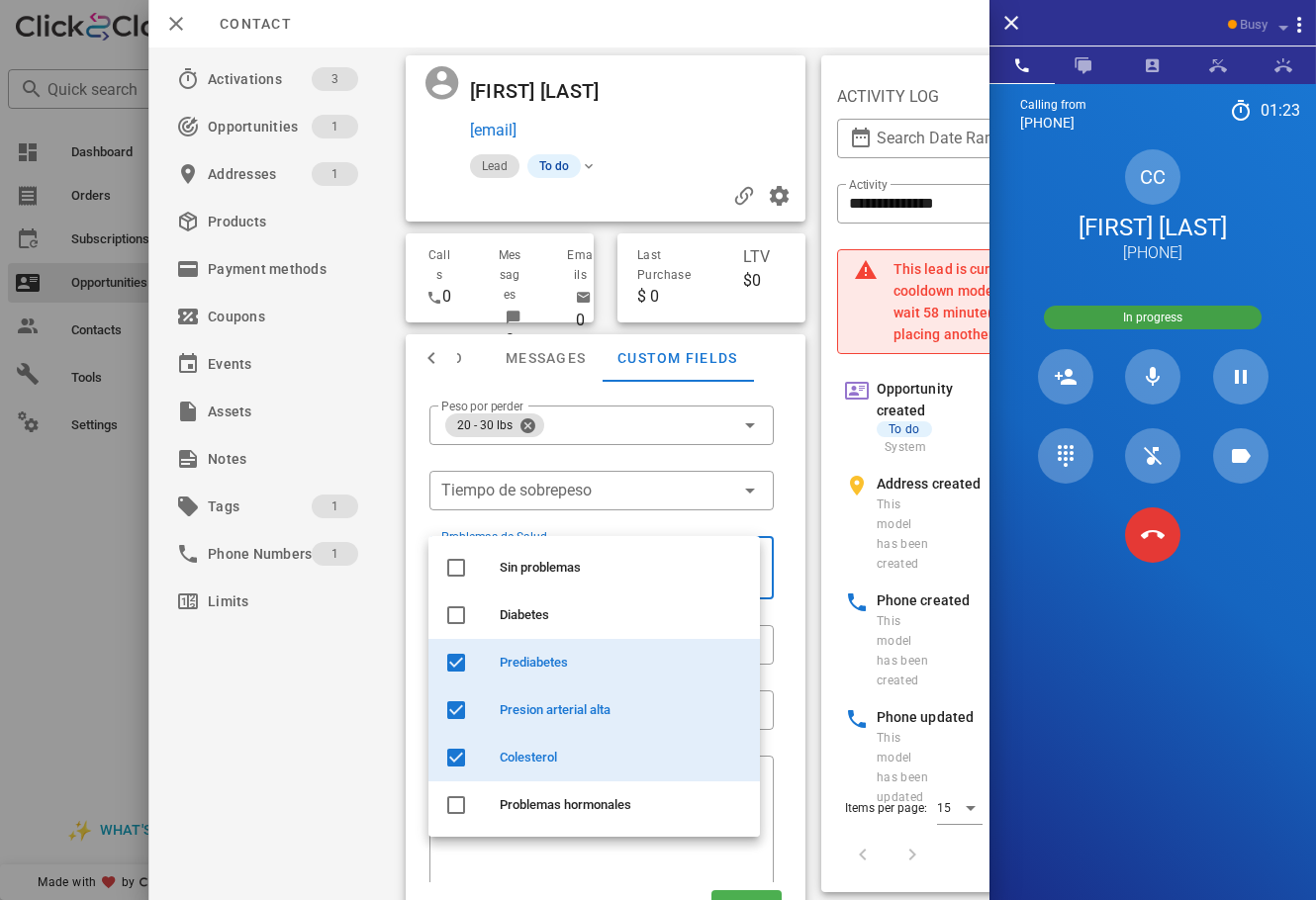 click on "Activations  3  Opportunities  1  Addresses  1  Products Payment methodsCoupons Events Assets Notes Tags  1  Phone Numbers  1  Limits" at bounding box center [279, 474] 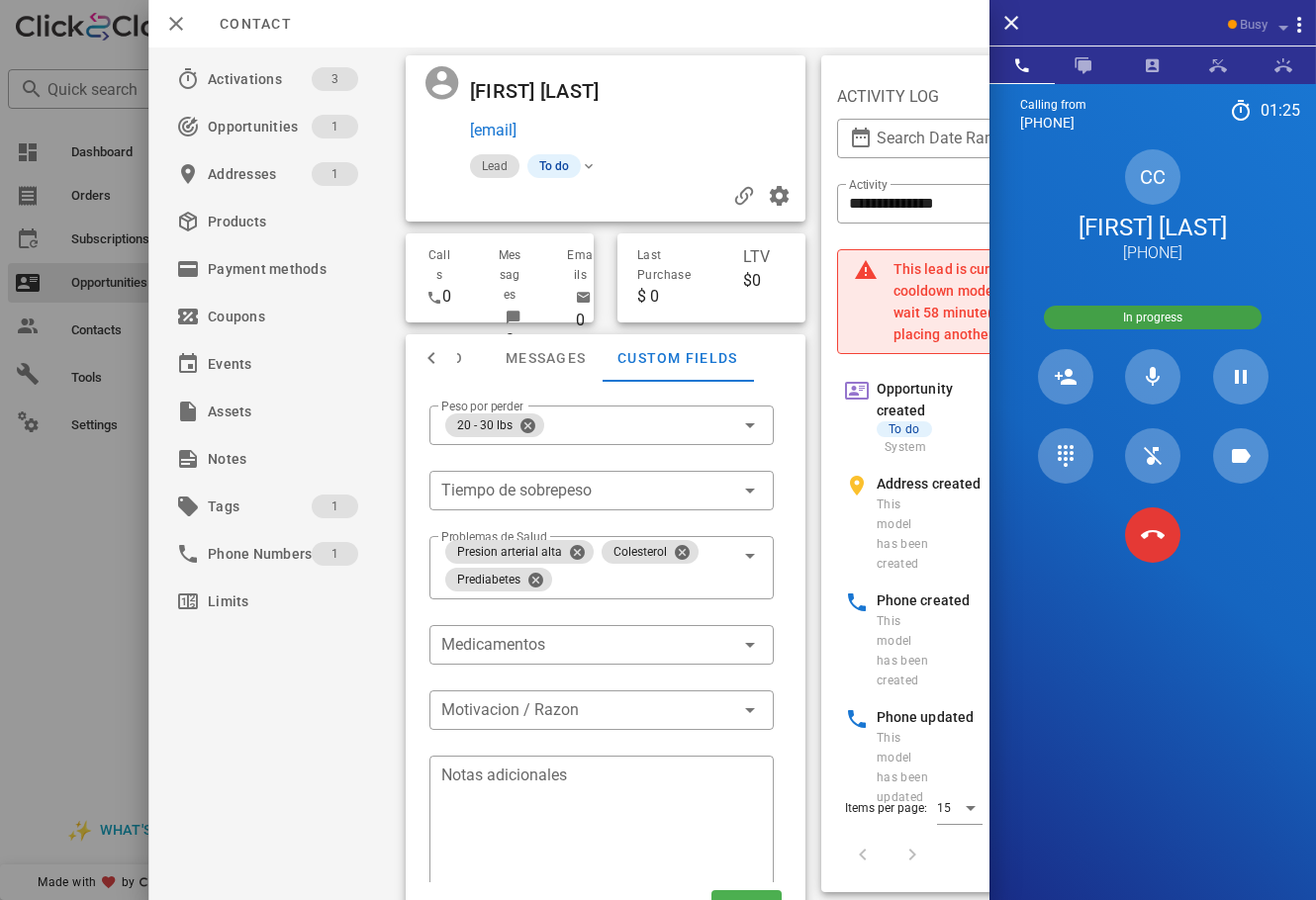 scroll, scrollTop: 64, scrollLeft: 0, axis: vertical 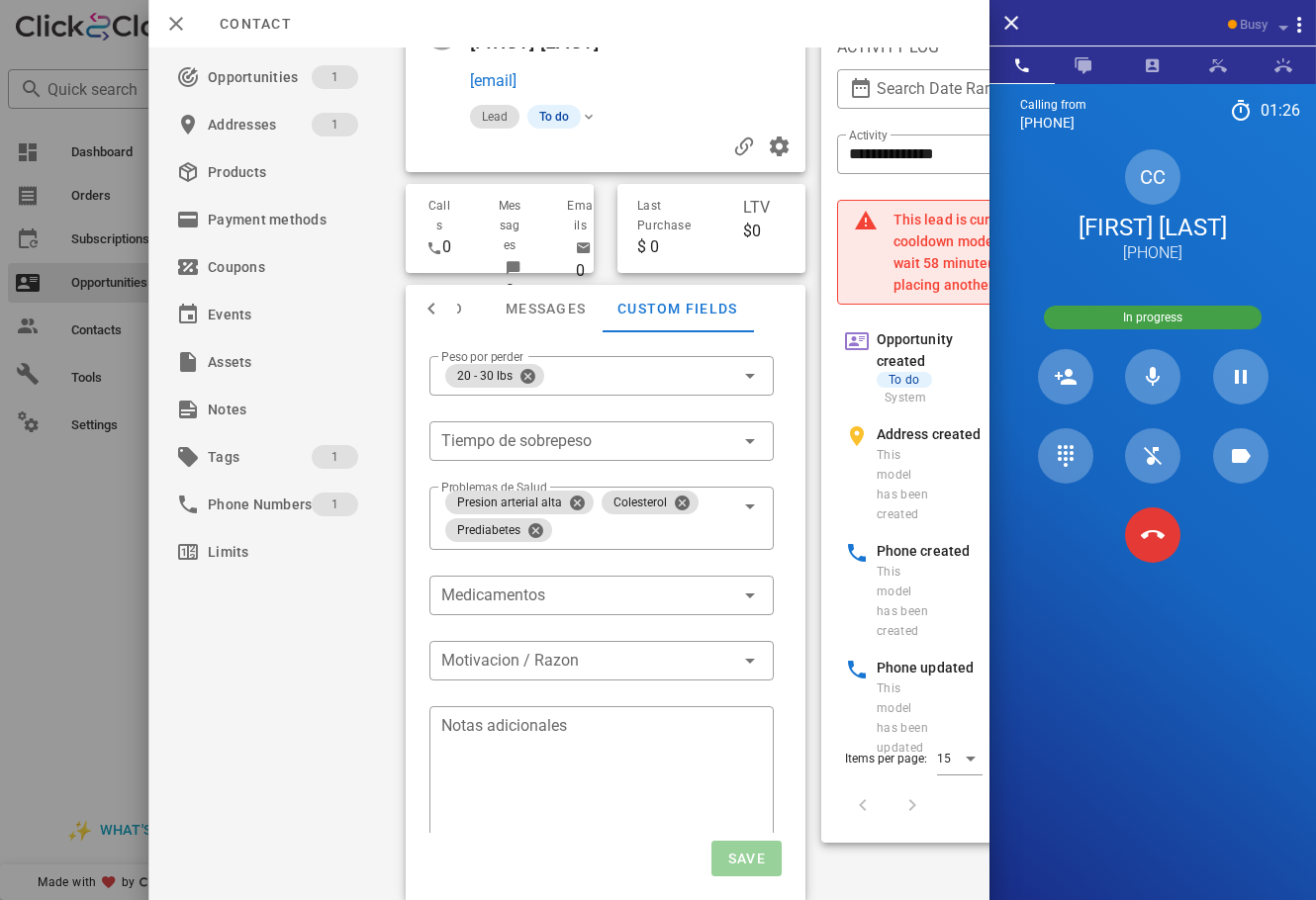 click on "Save" at bounding box center (746, 858) 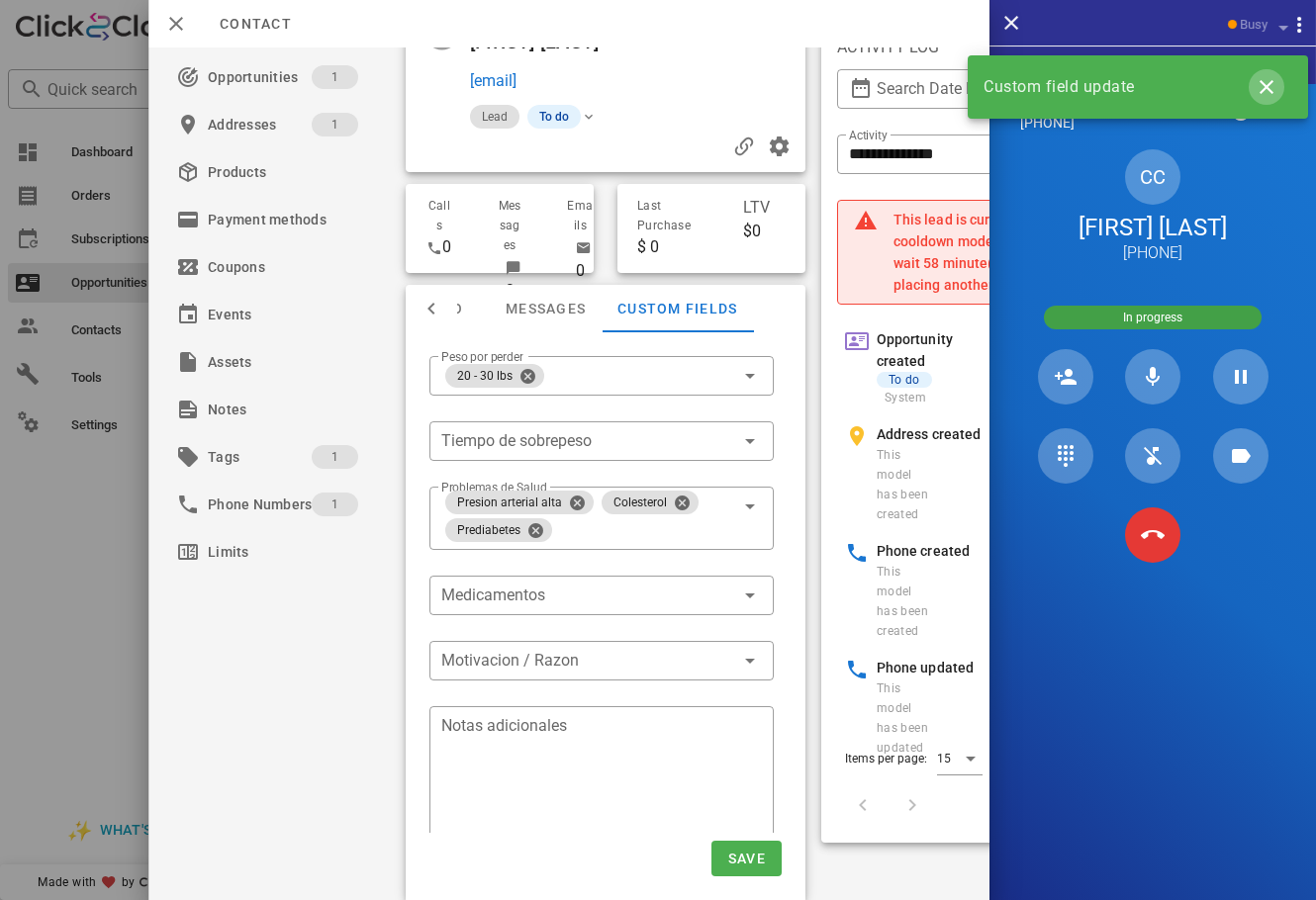 click at bounding box center (1267, 87) 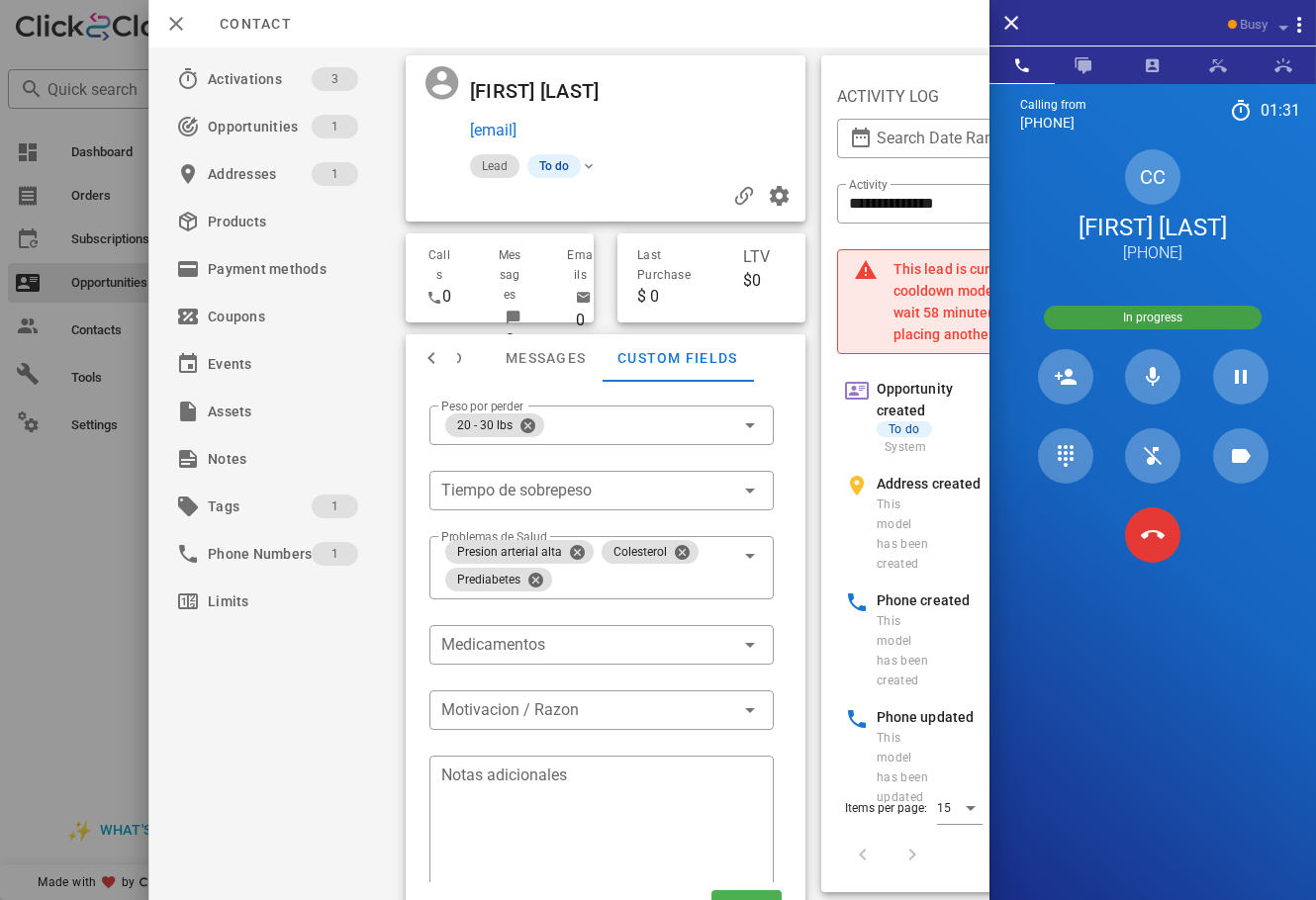 scroll, scrollTop: 64, scrollLeft: 0, axis: vertical 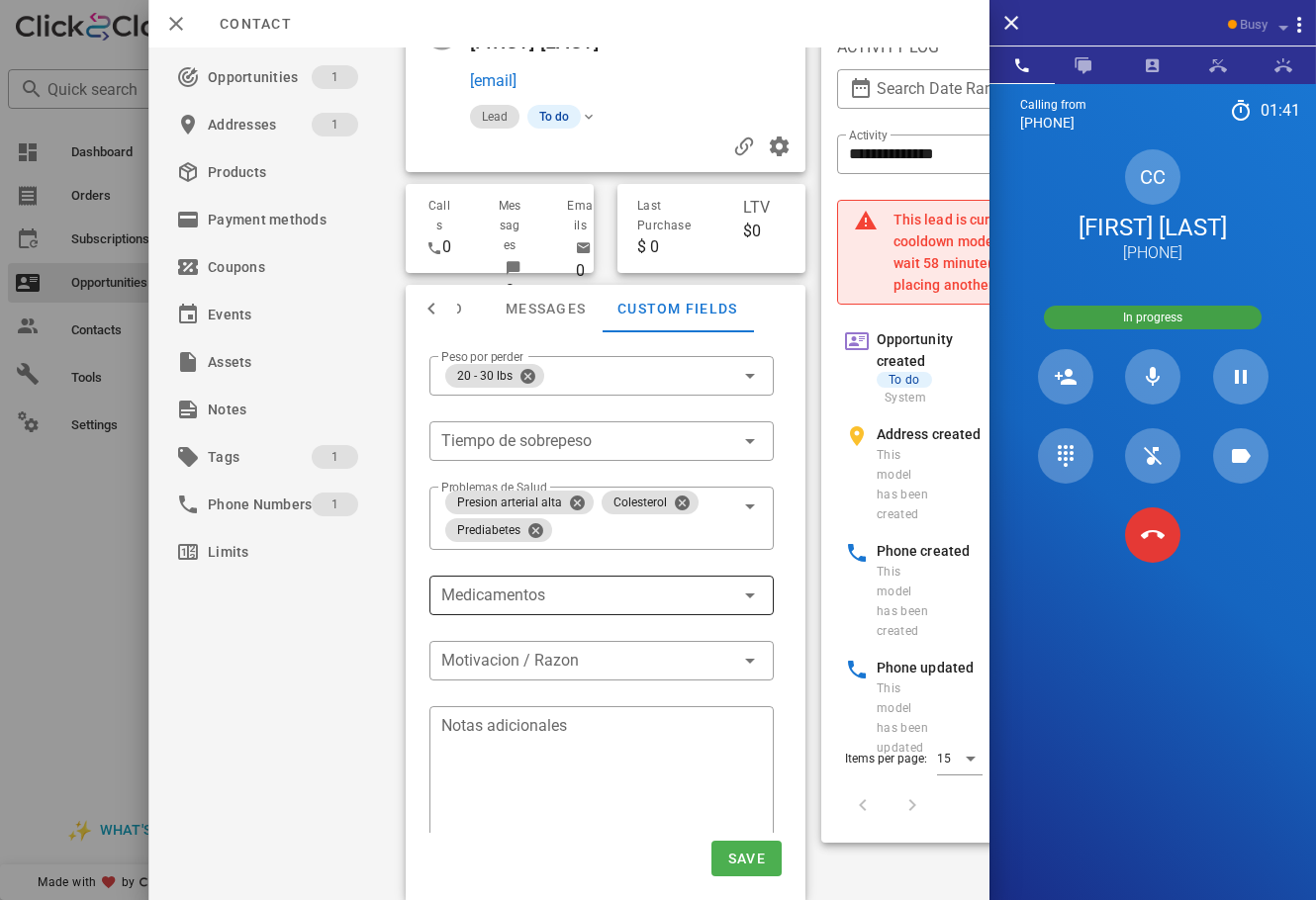 click at bounding box center [588, 595] 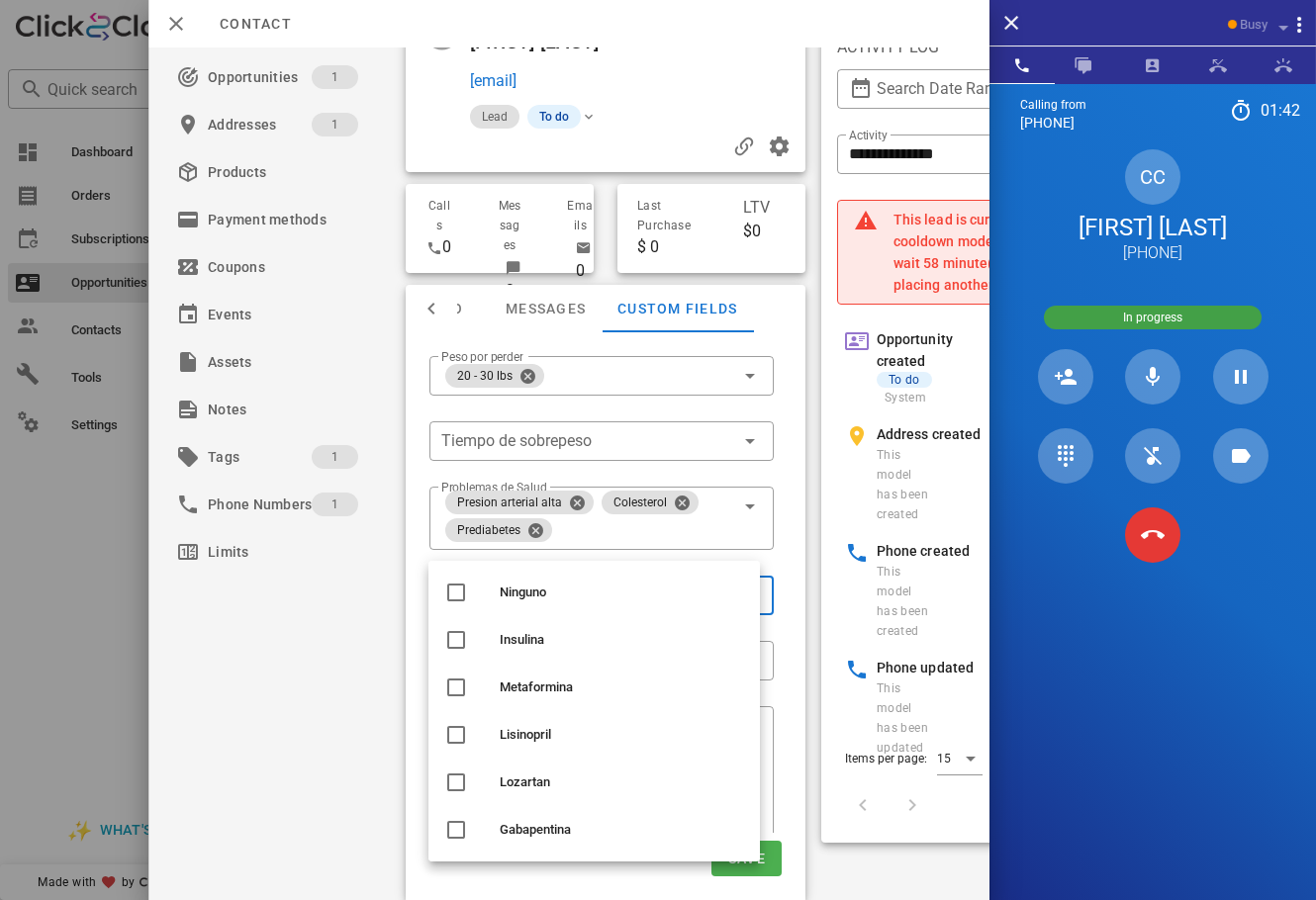 scroll, scrollTop: 47, scrollLeft: 0, axis: vertical 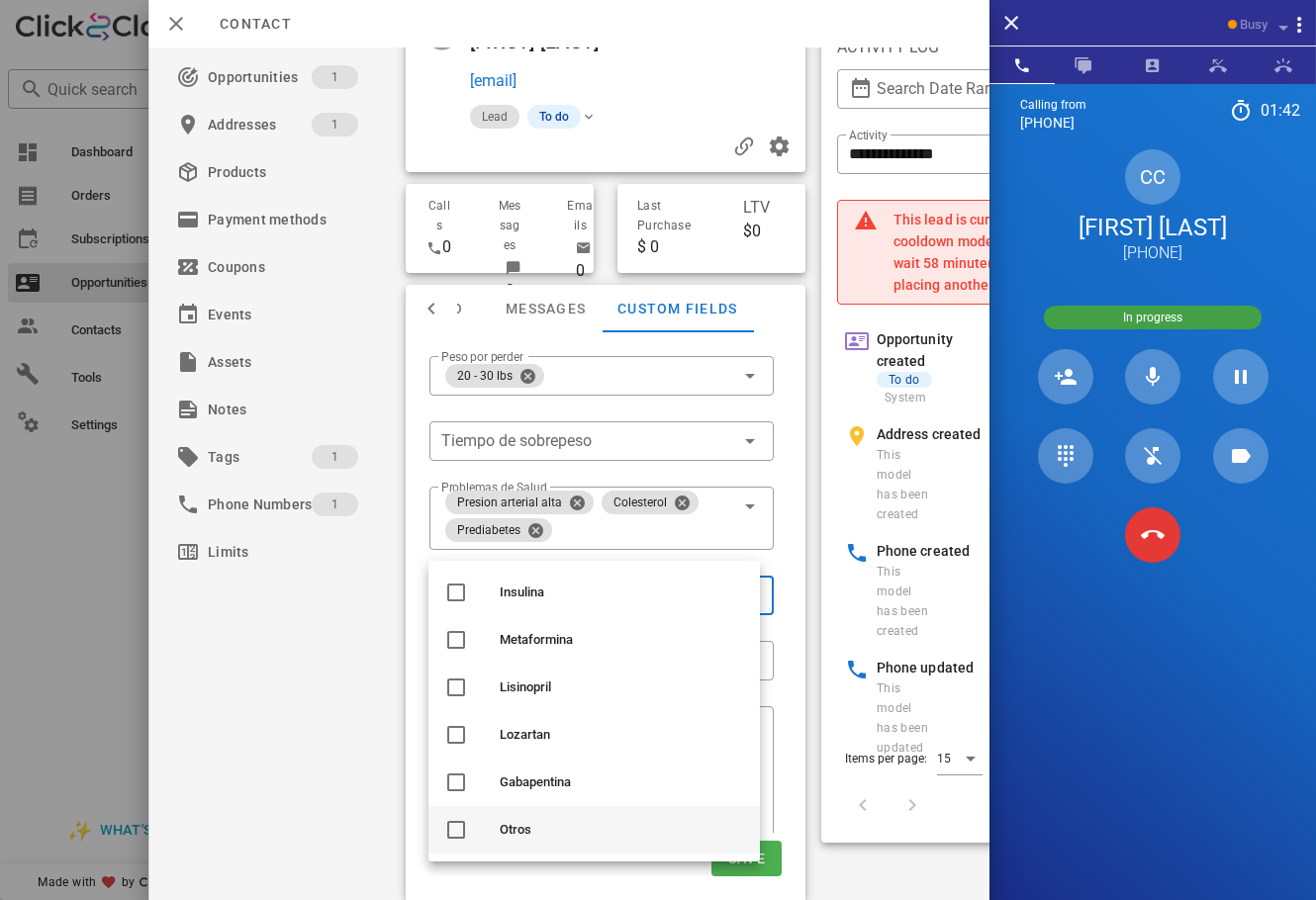 click on "Otros" at bounding box center (621, 830) 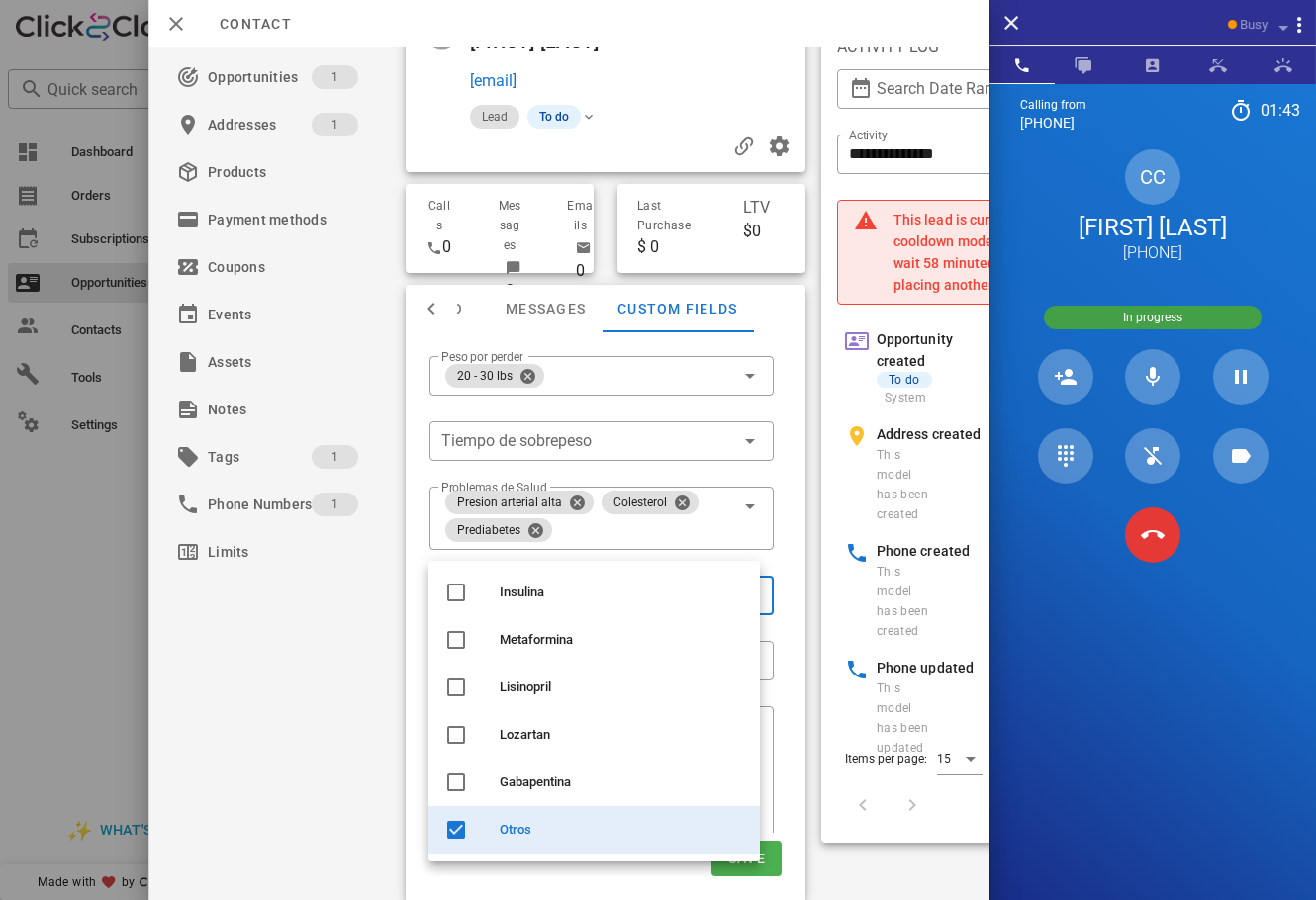 click on "Activations  3  Opportunities  1  Addresses  1  Products Payment methodsCoupons Events Assets Notes Tags  1  Phone Numbers  1  Limits" at bounding box center (279, 424) 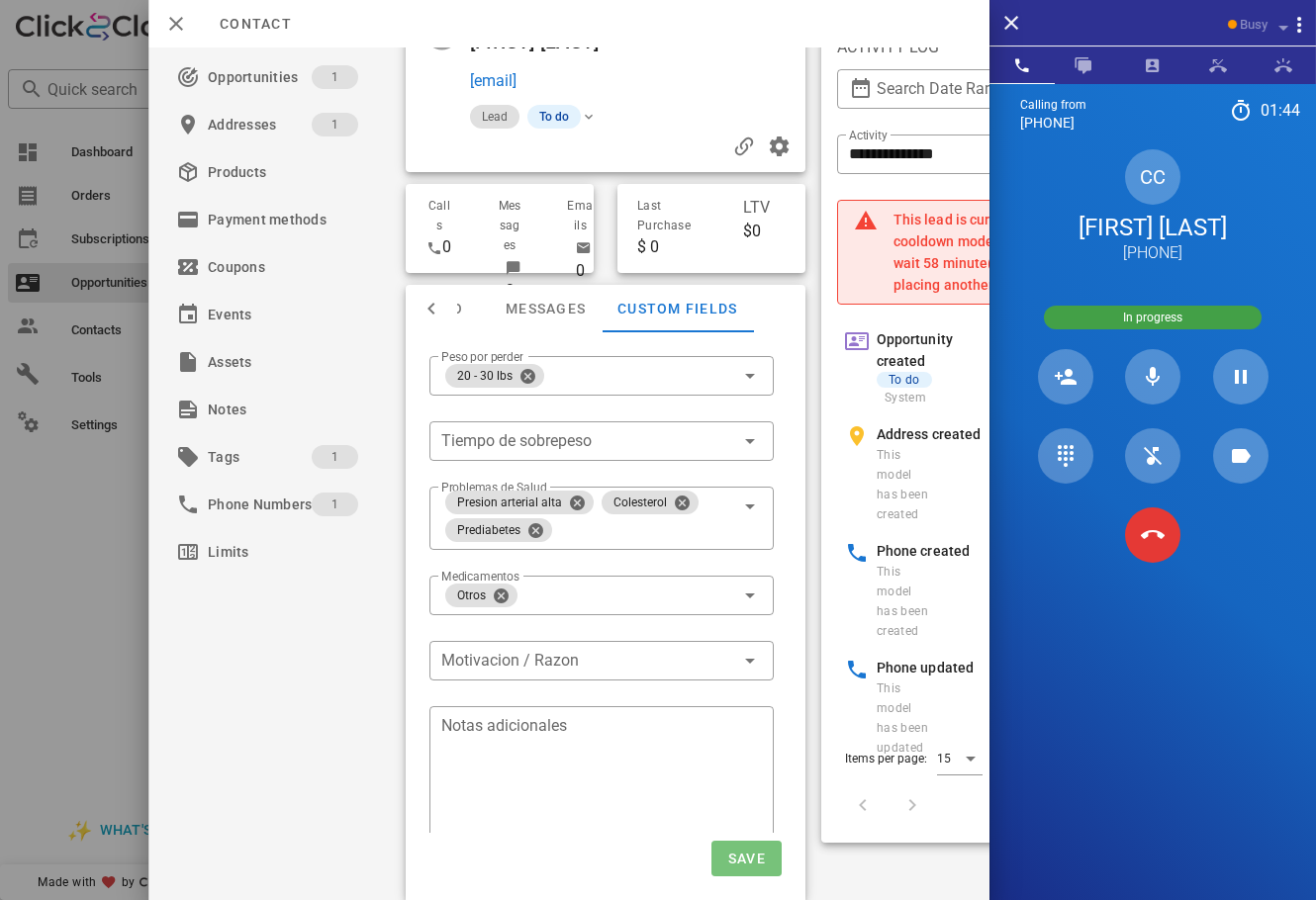 click on "Save" at bounding box center (746, 858) 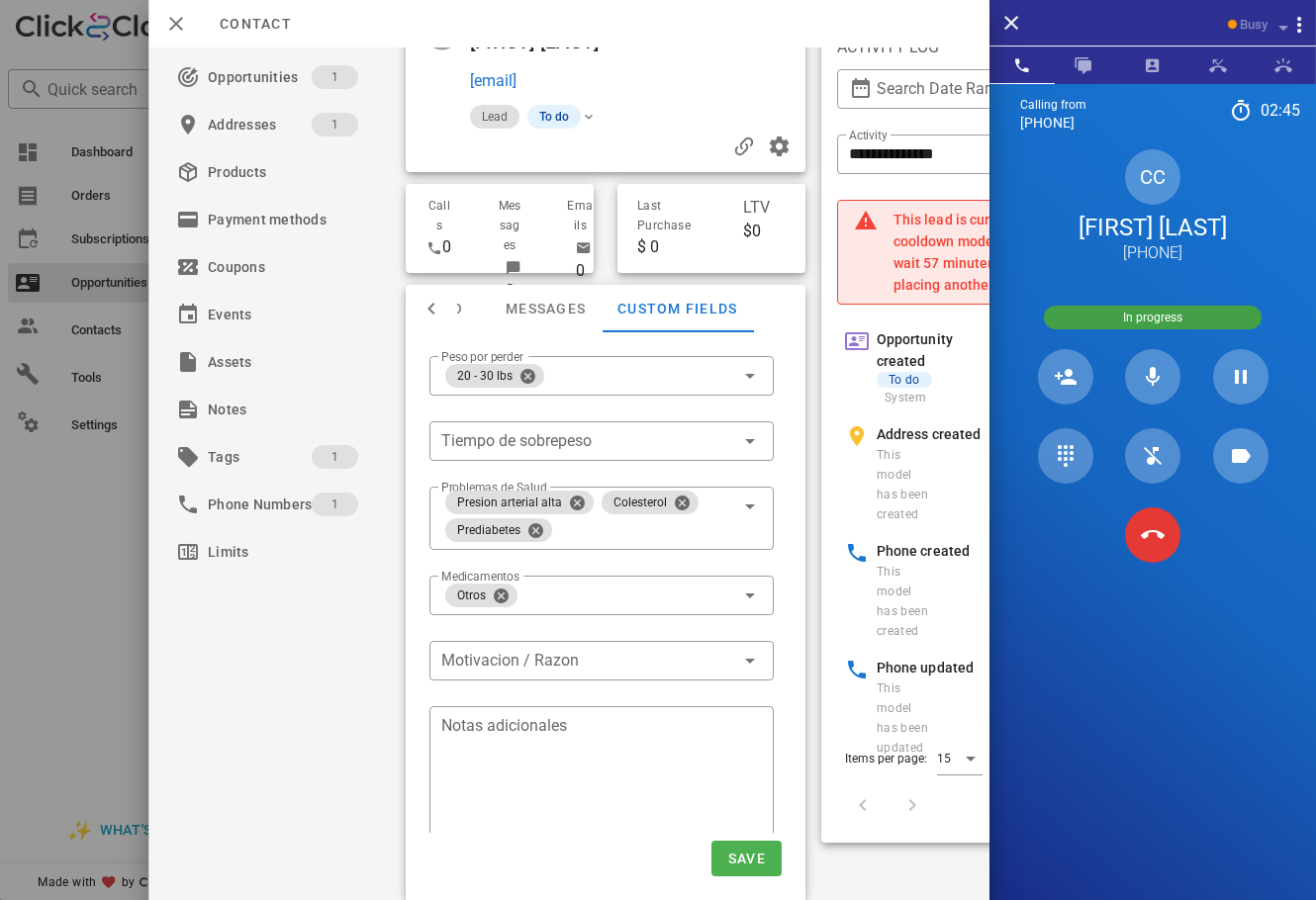 scroll, scrollTop: 0, scrollLeft: 0, axis: both 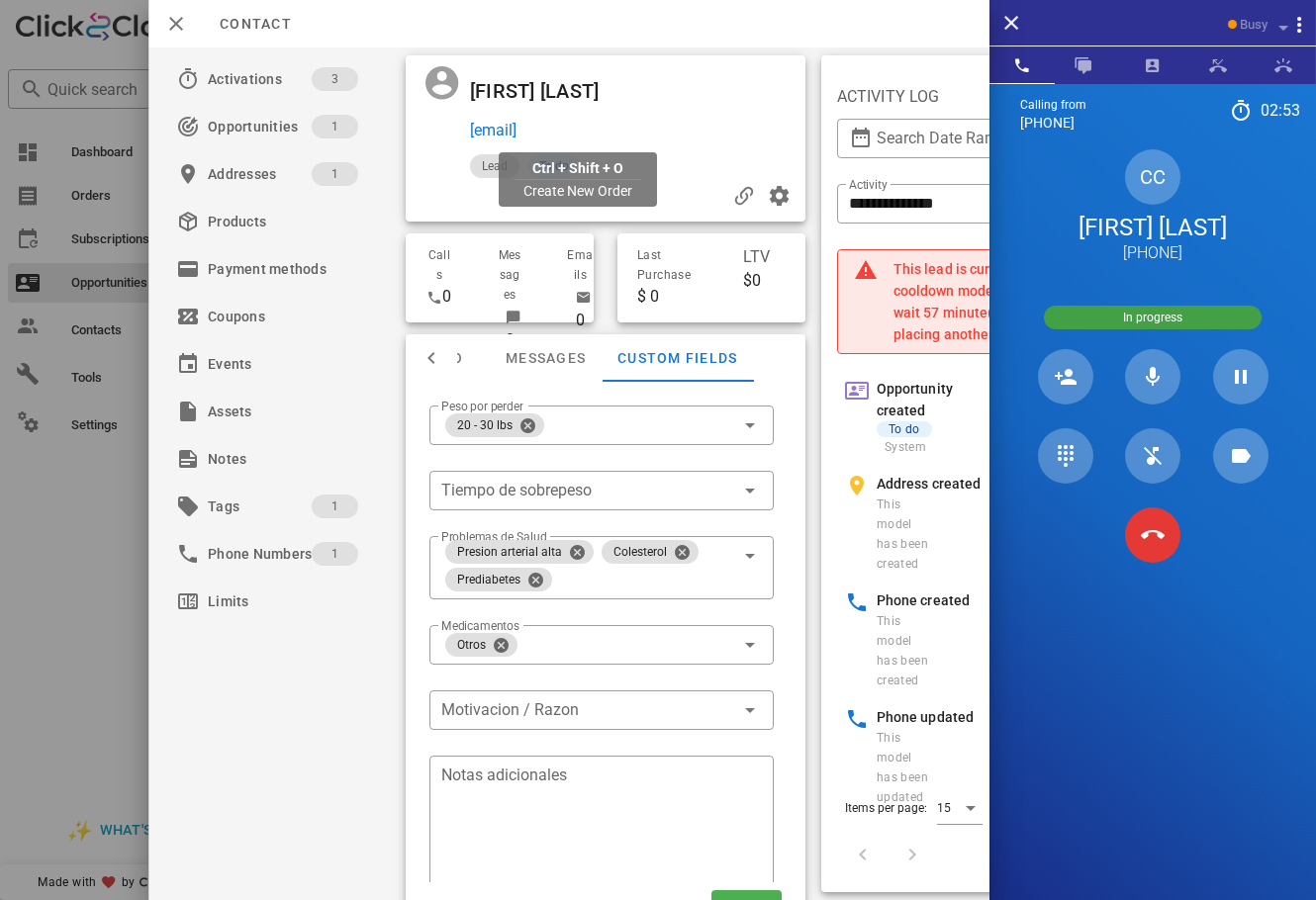 click on "[EMAIL]" at bounding box center [493, 131] 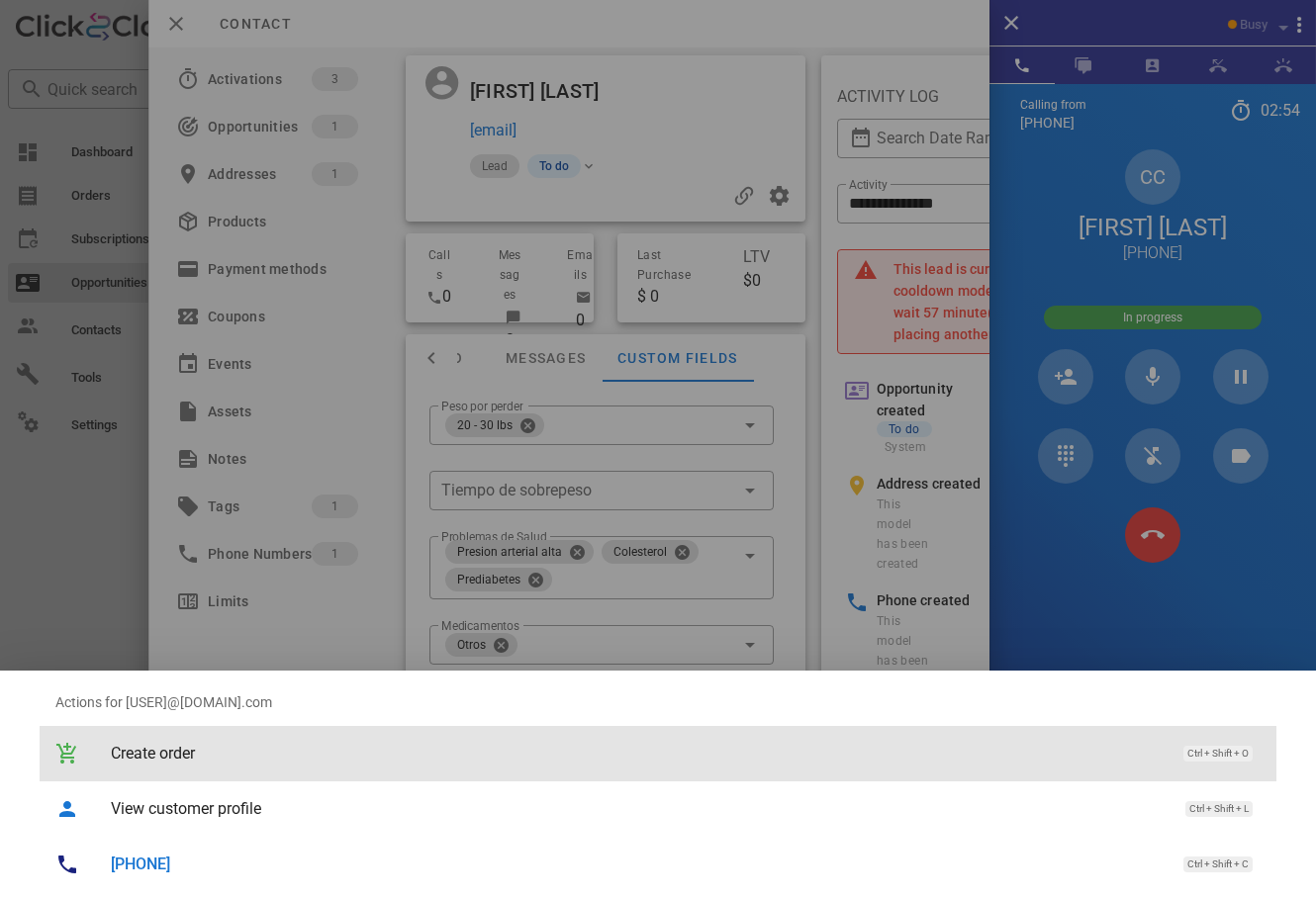 click on "Create order" at bounding box center (637, 753) 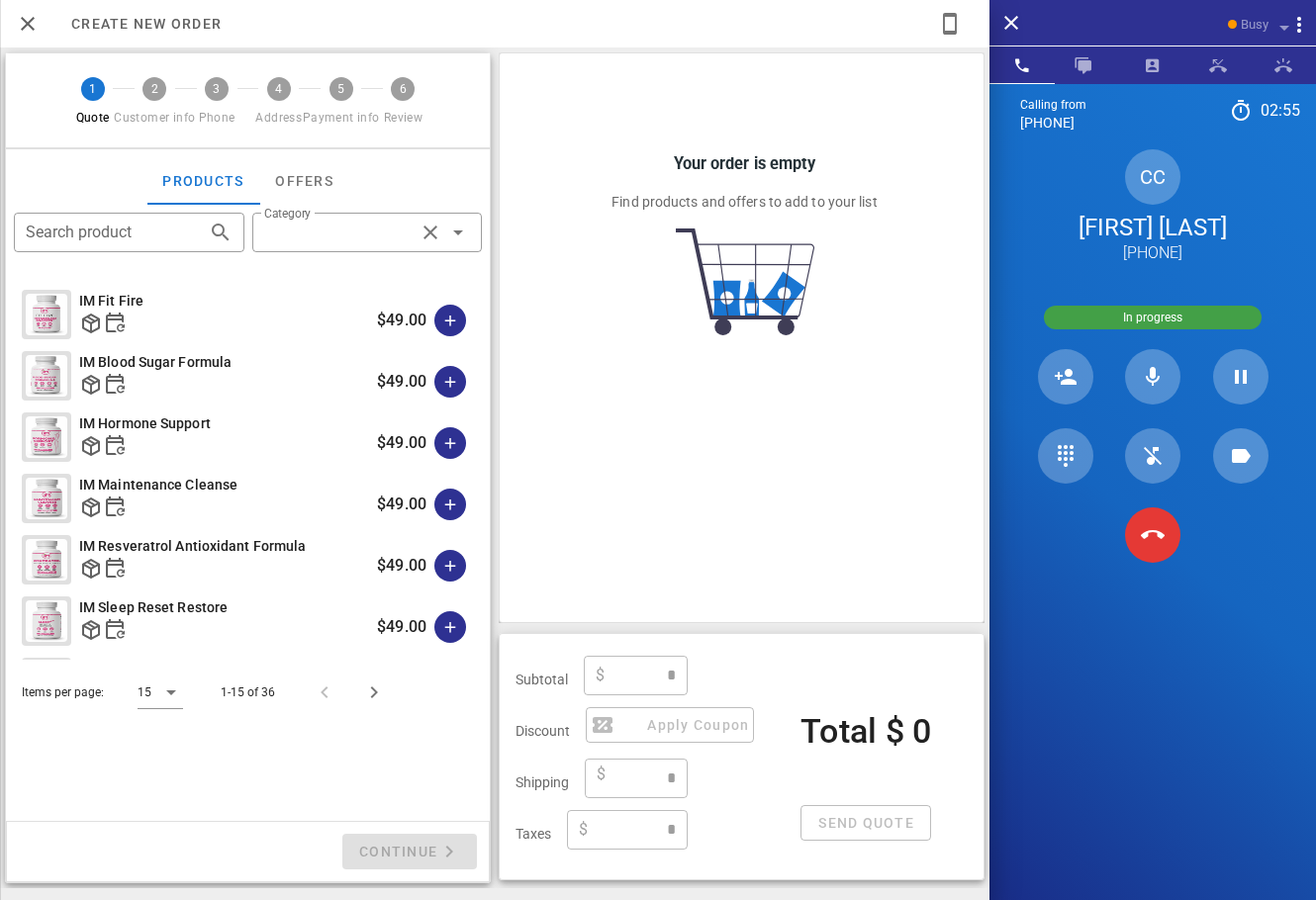 type on "**********" 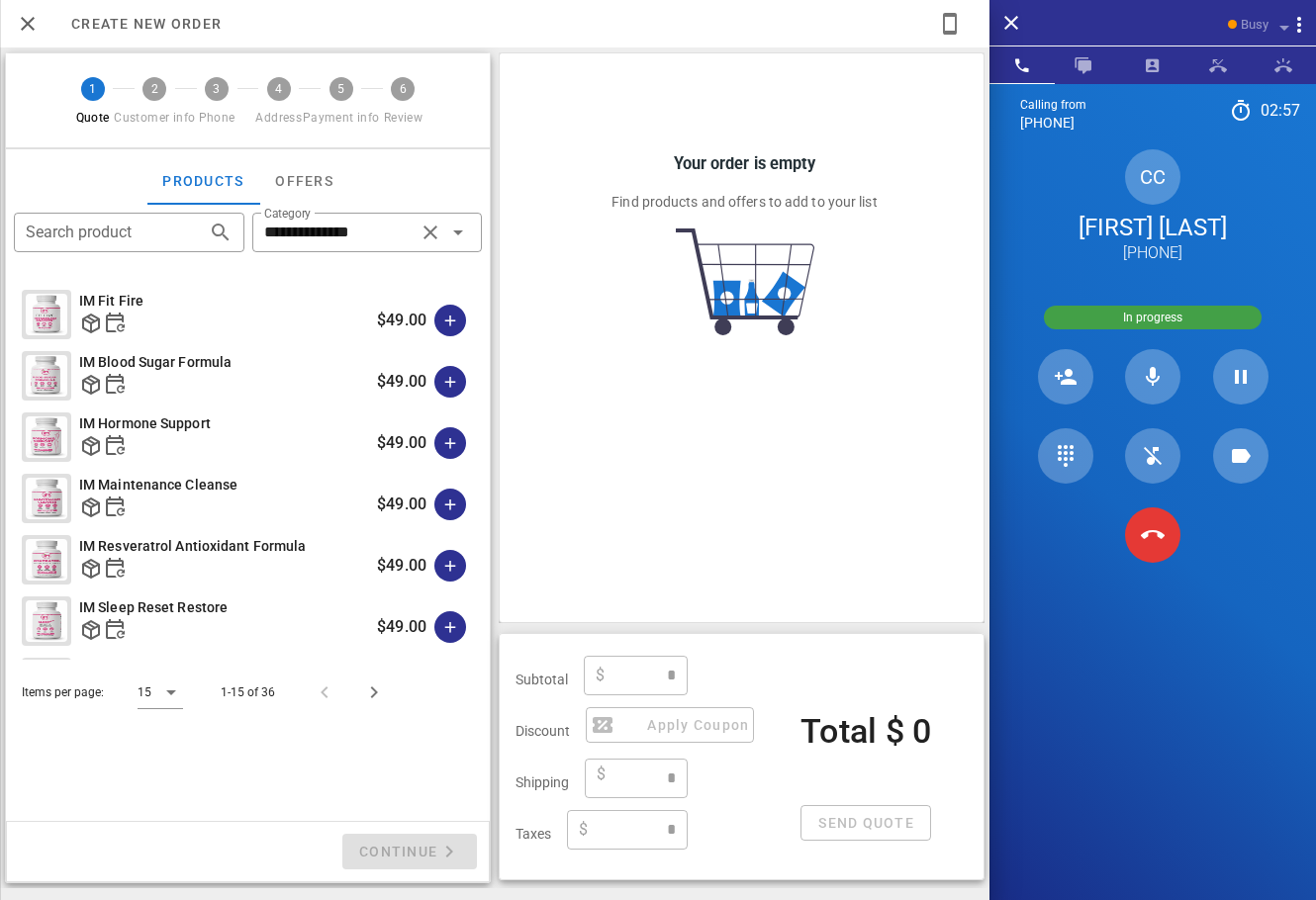 type on "****" 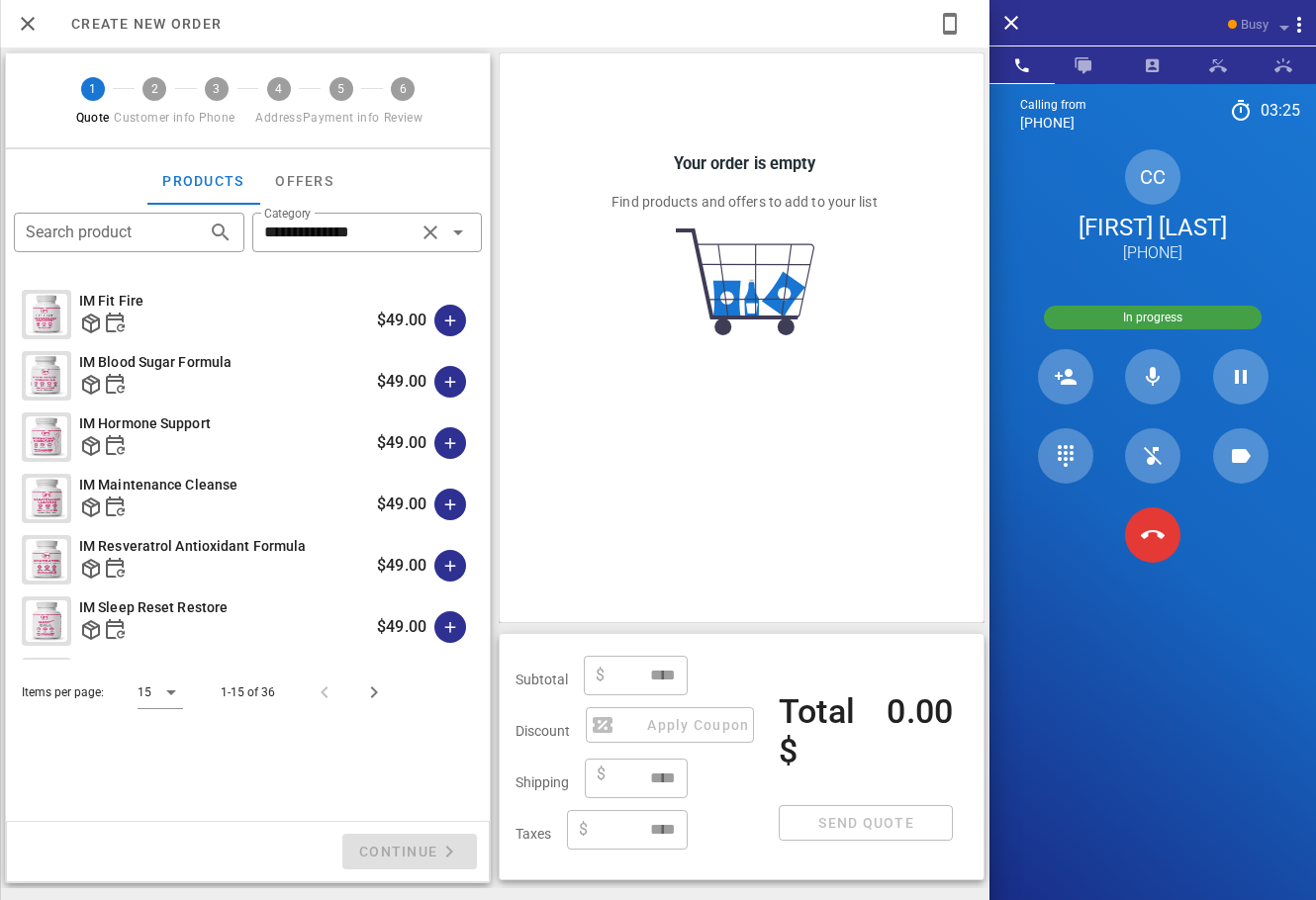 click on "Your order is empty   Find products and offers to add to your list" at bounding box center (744, 196) 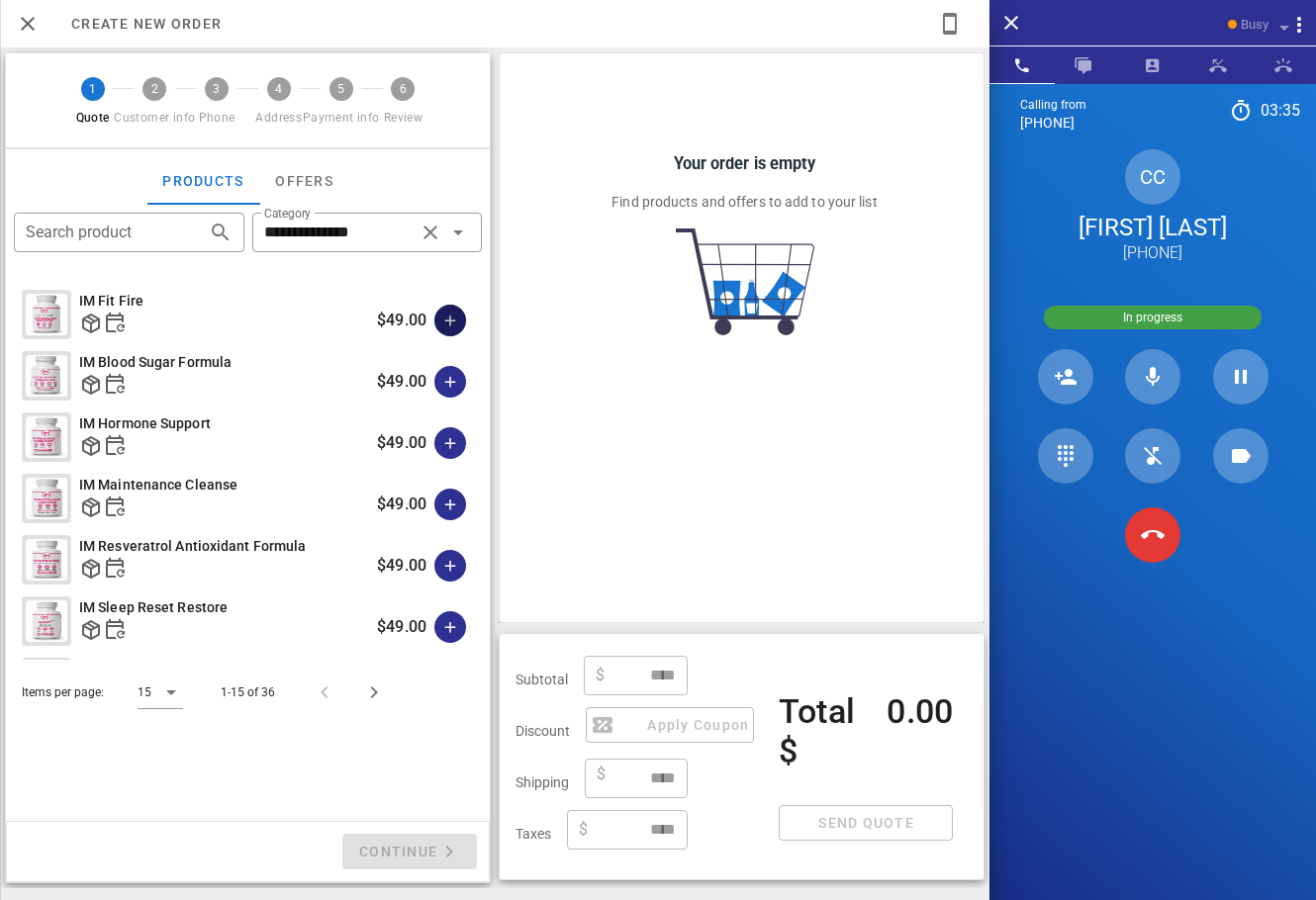 click at bounding box center (450, 320) 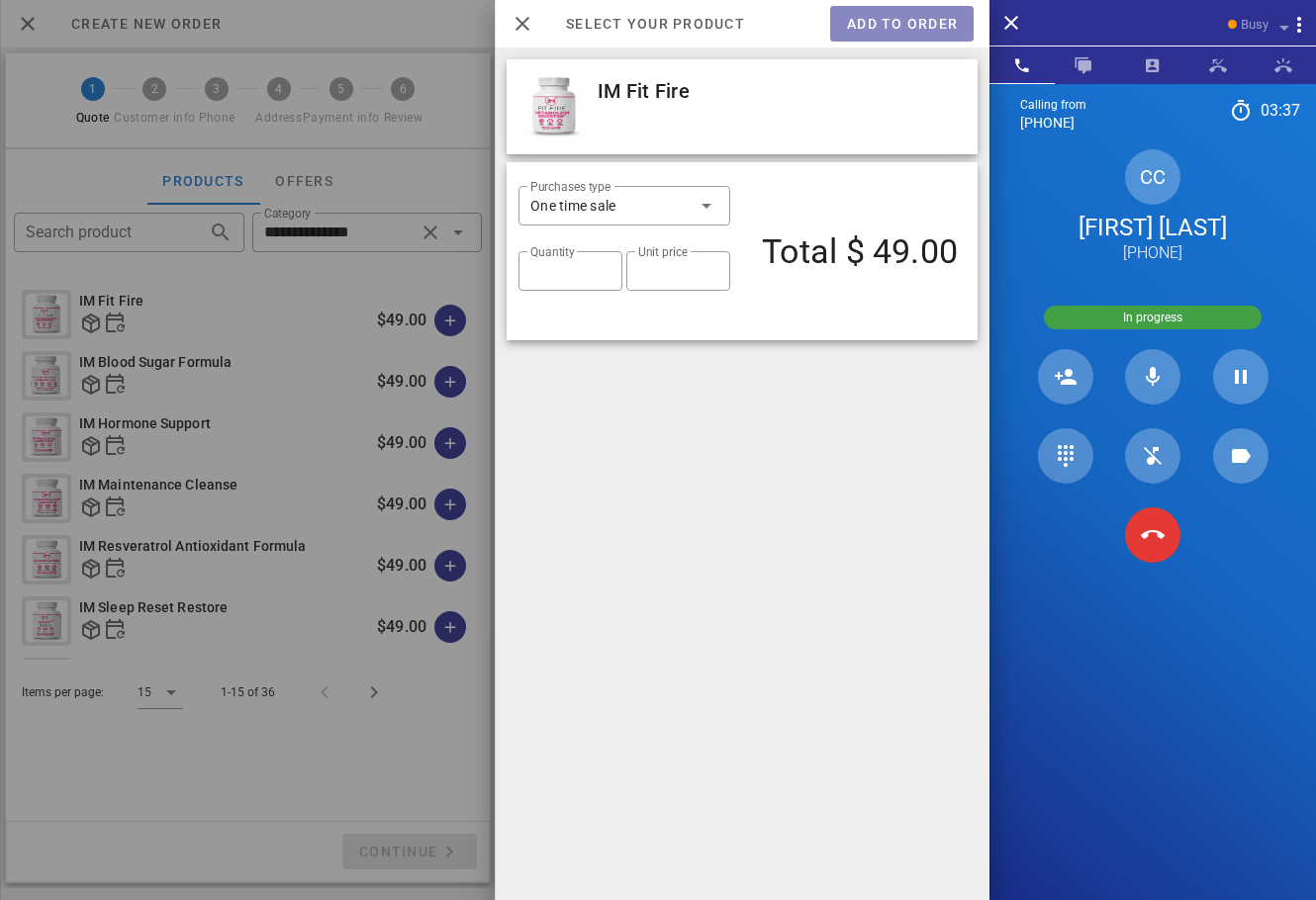 click on "Add to order" at bounding box center [901, 24] 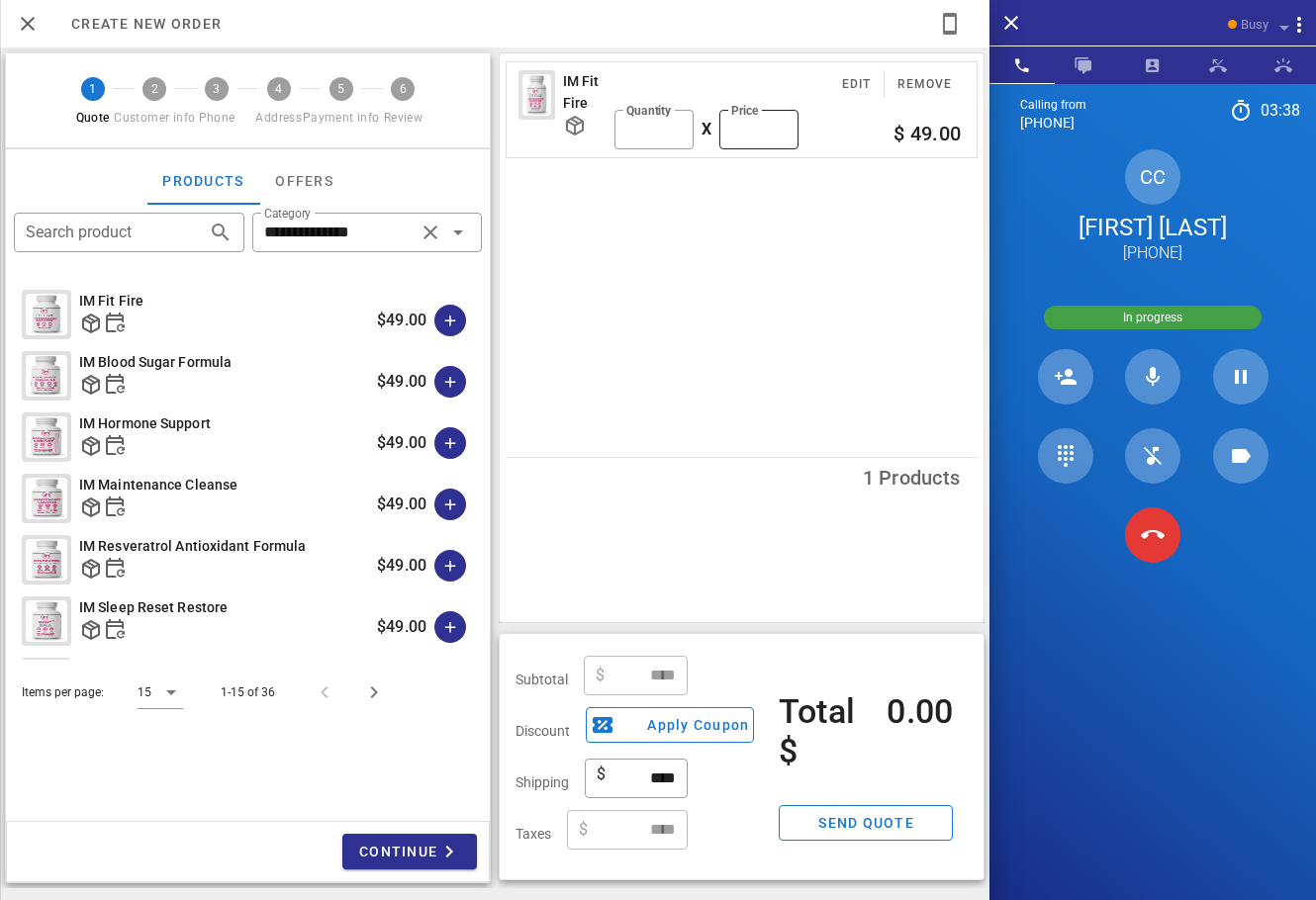 type on "*****" 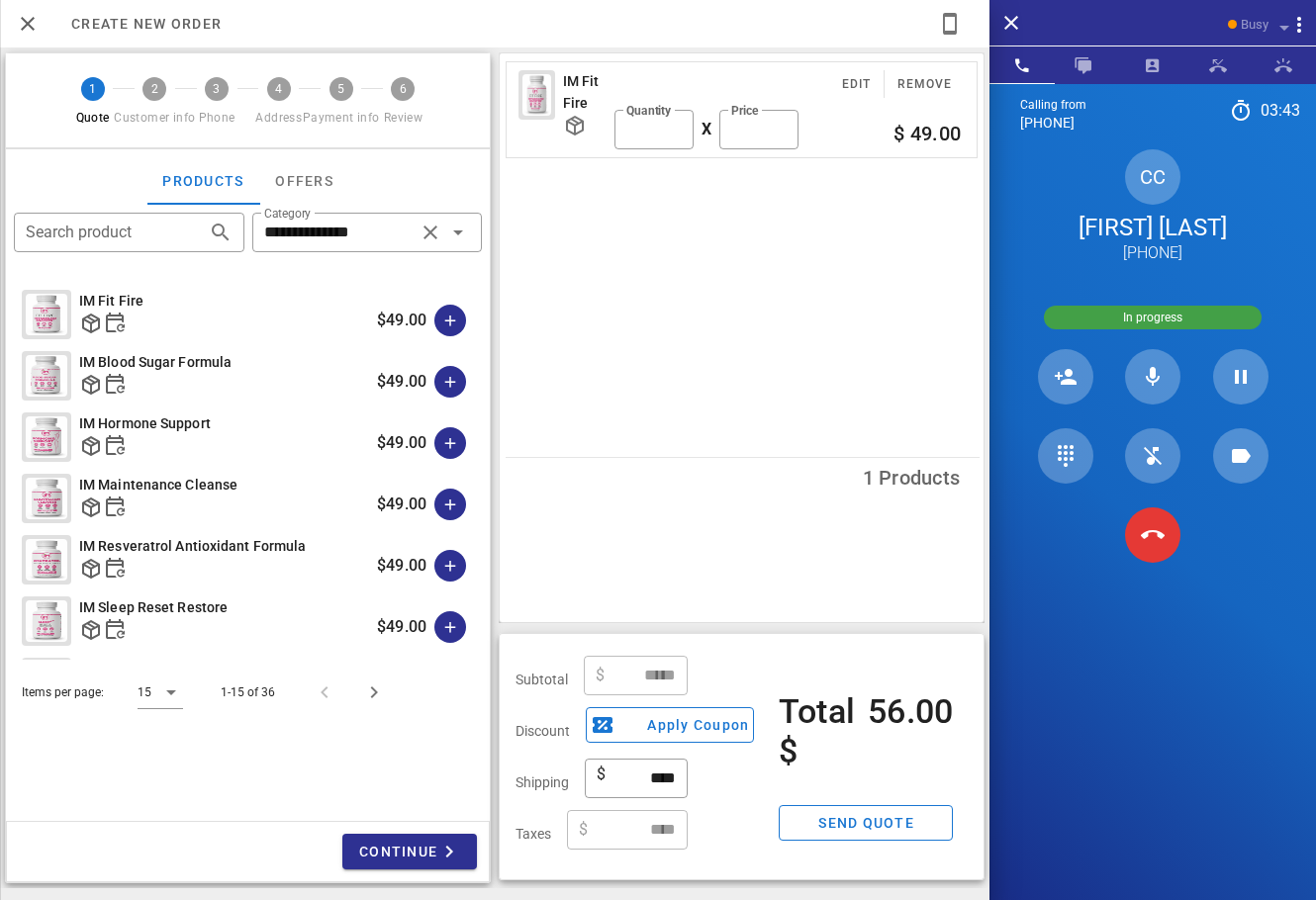 click on "IM Fit Fire  Edit   Remove  ​ Quantity * X ​ Price *****  $ 49.00" at bounding box center (744, 255) 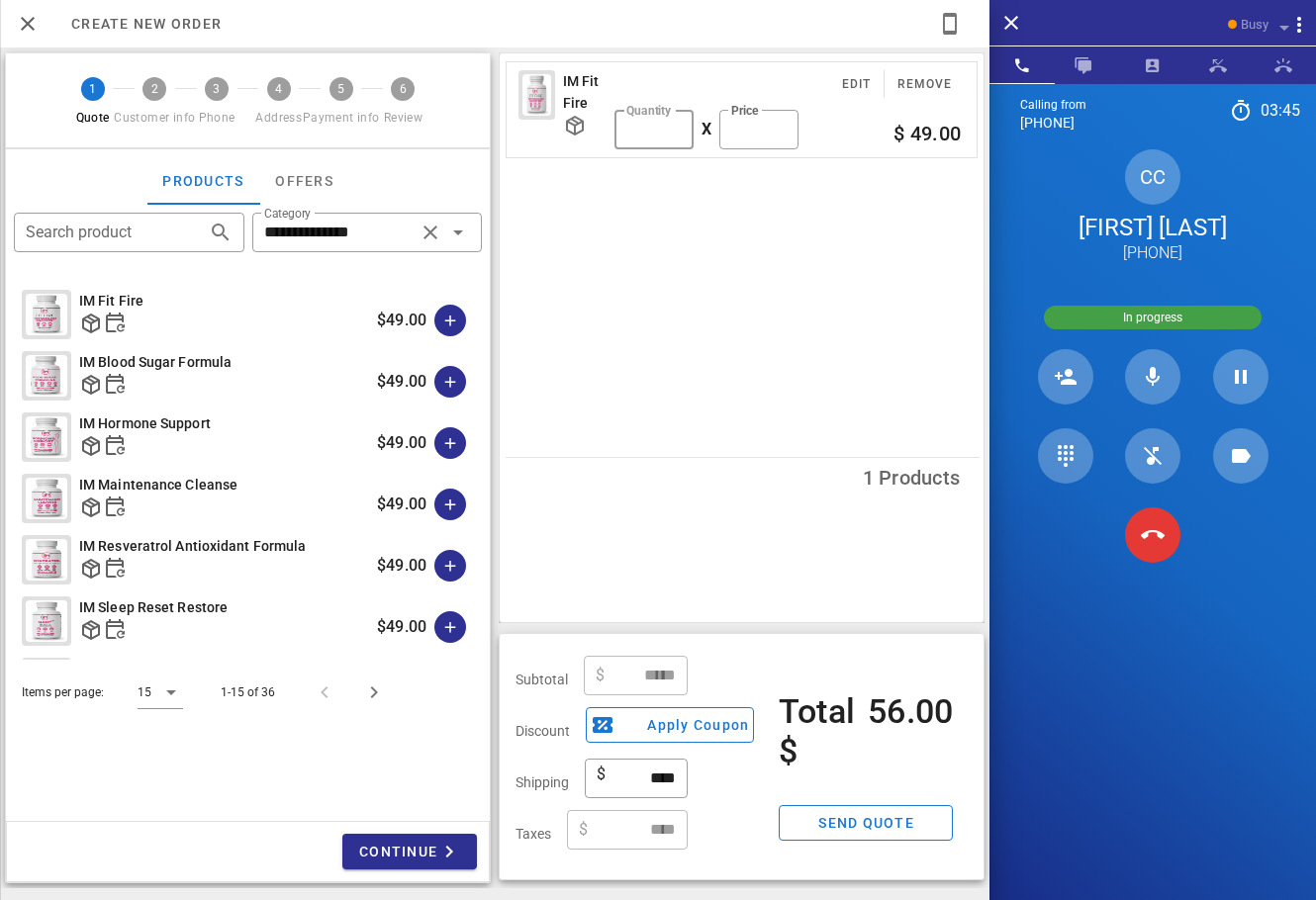 click on "*" at bounding box center [654, 130] 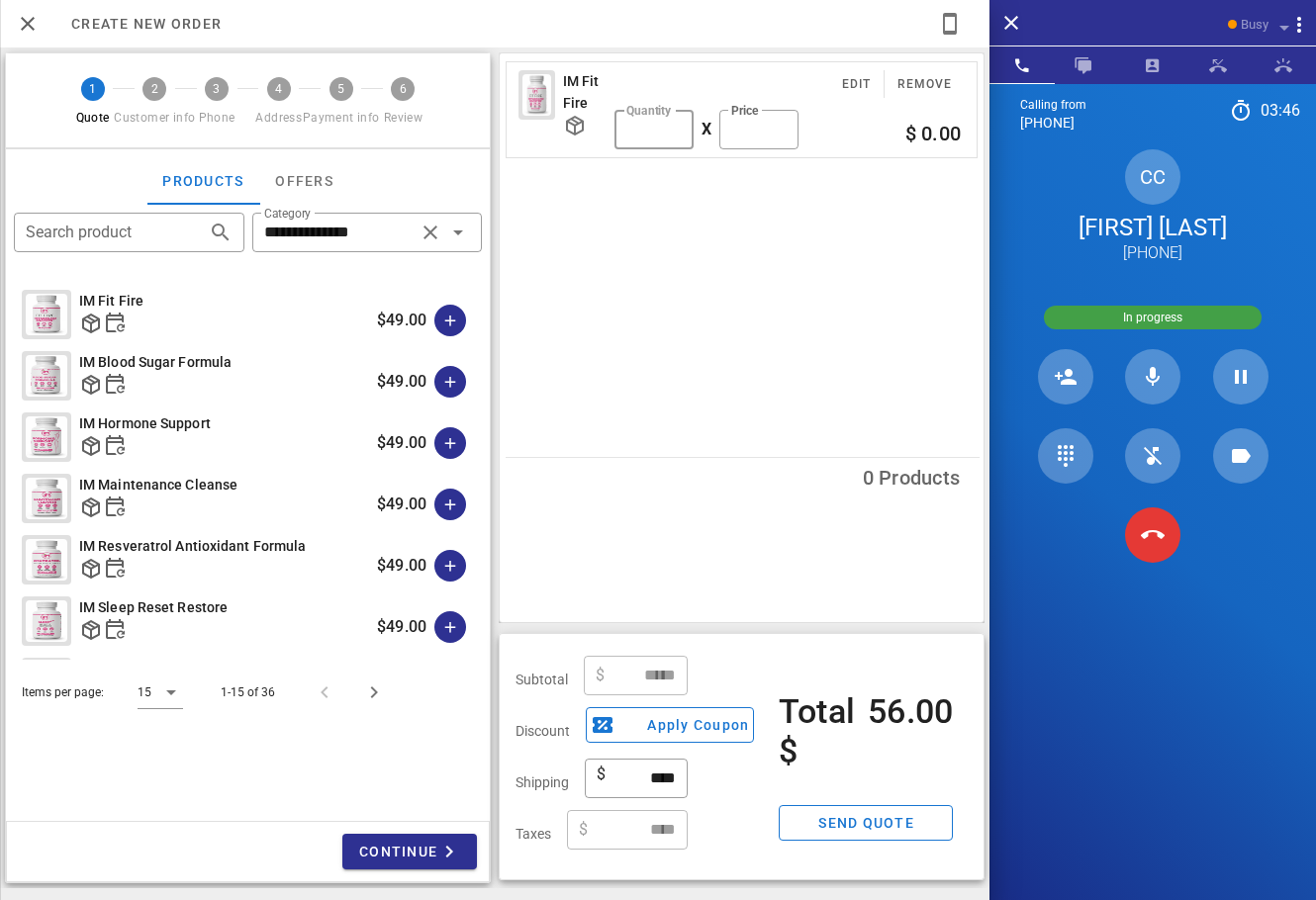 type on "*" 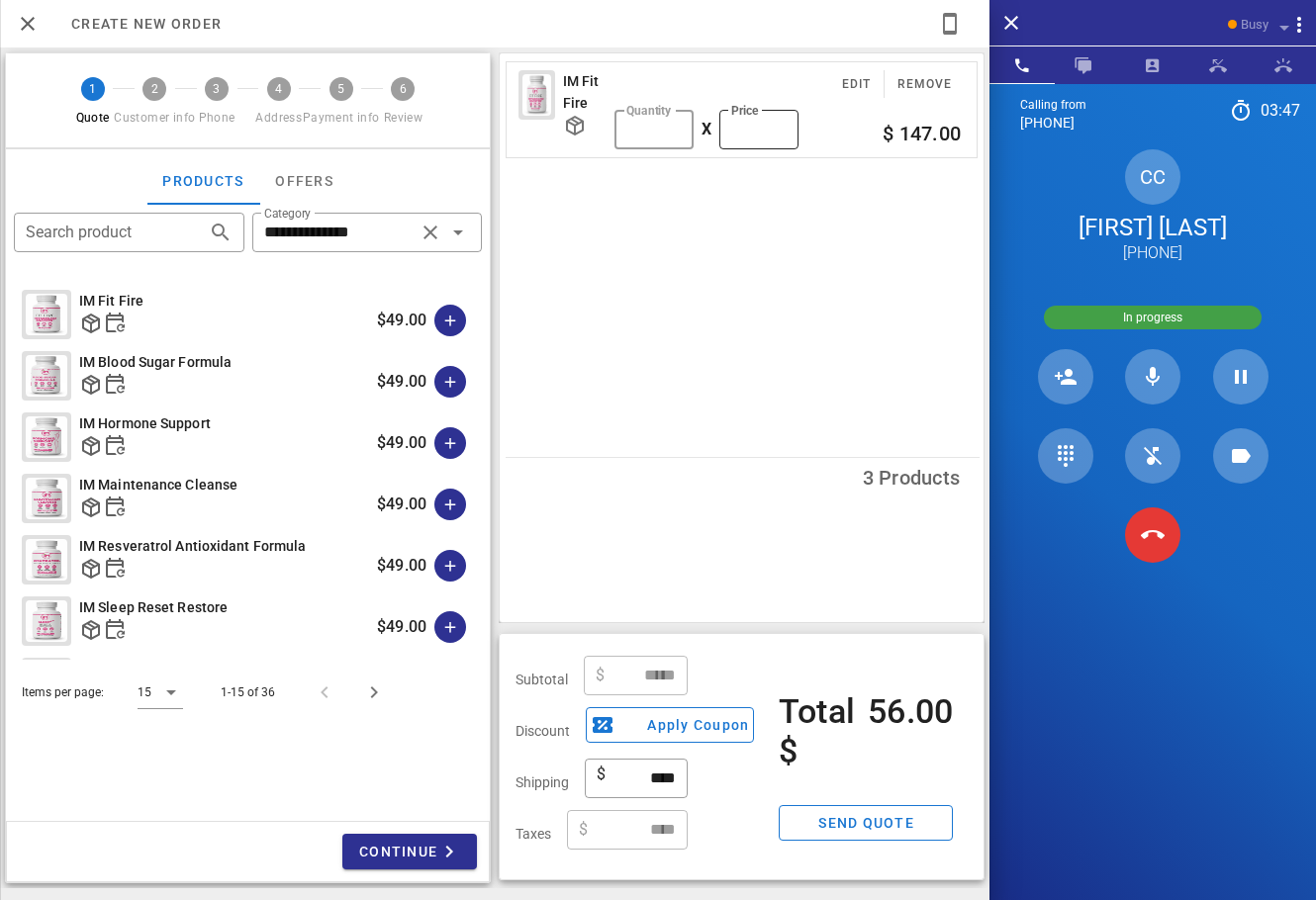 type on "******" 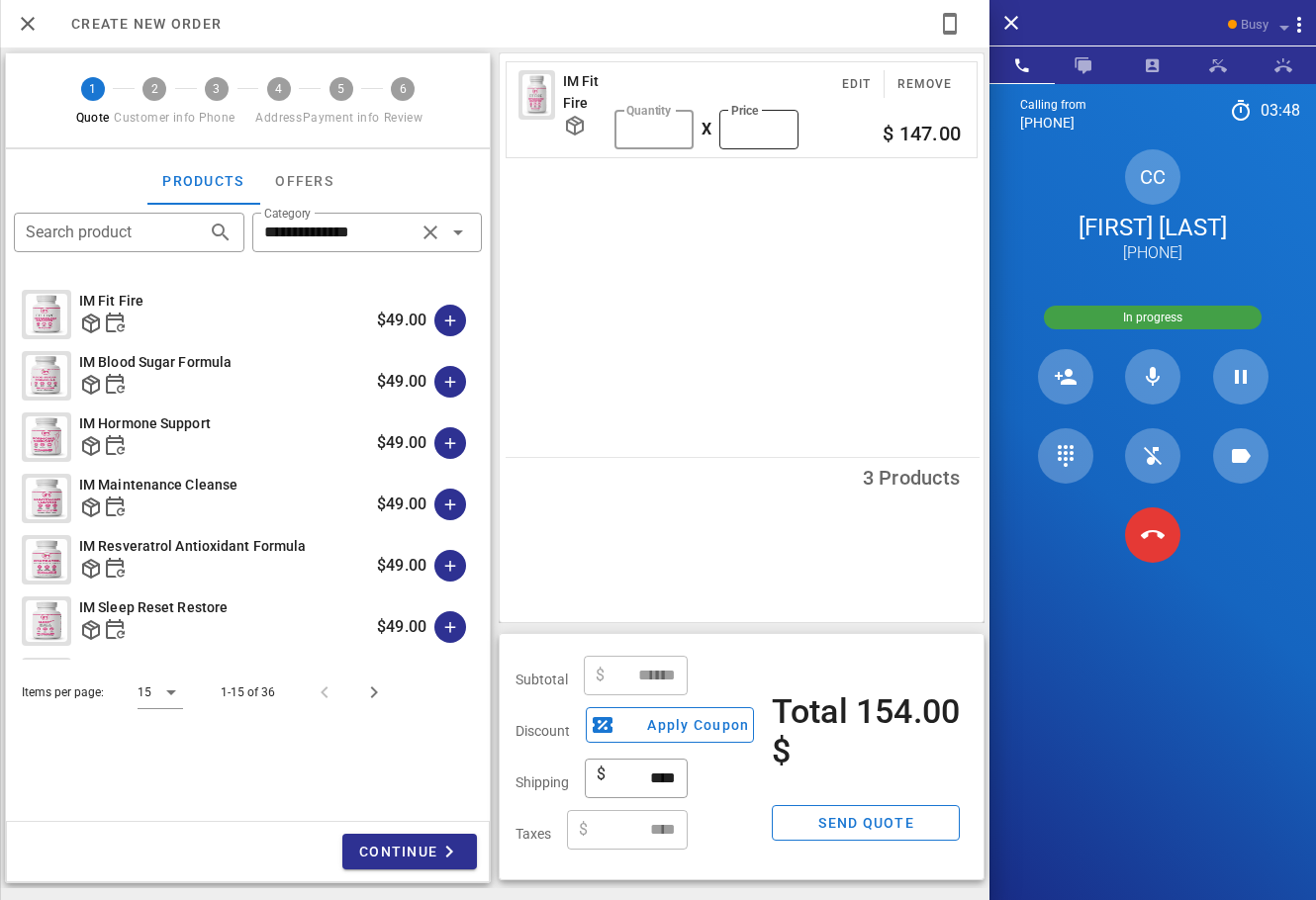 type on "*" 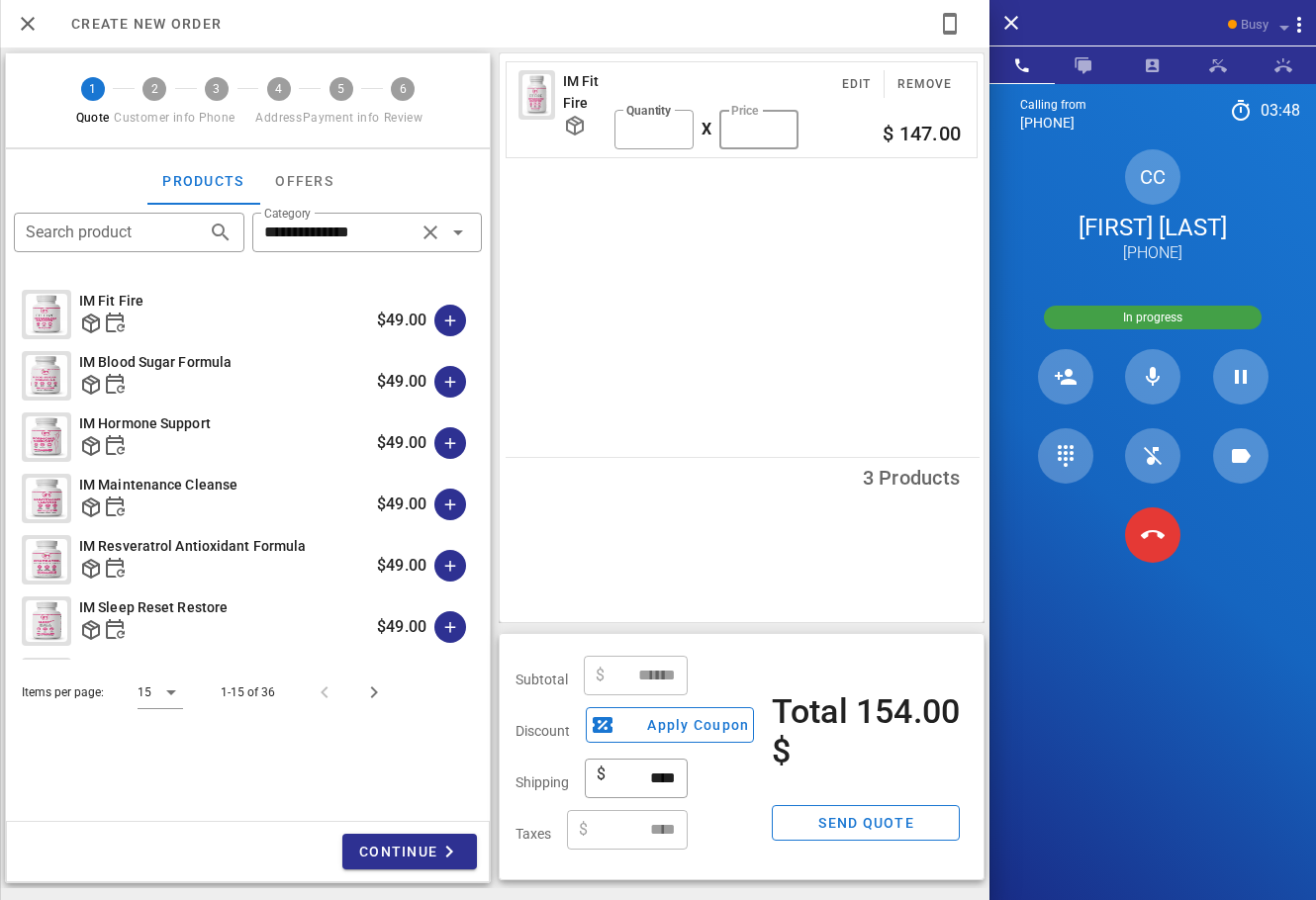 click on "*****" at bounding box center (759, 130) 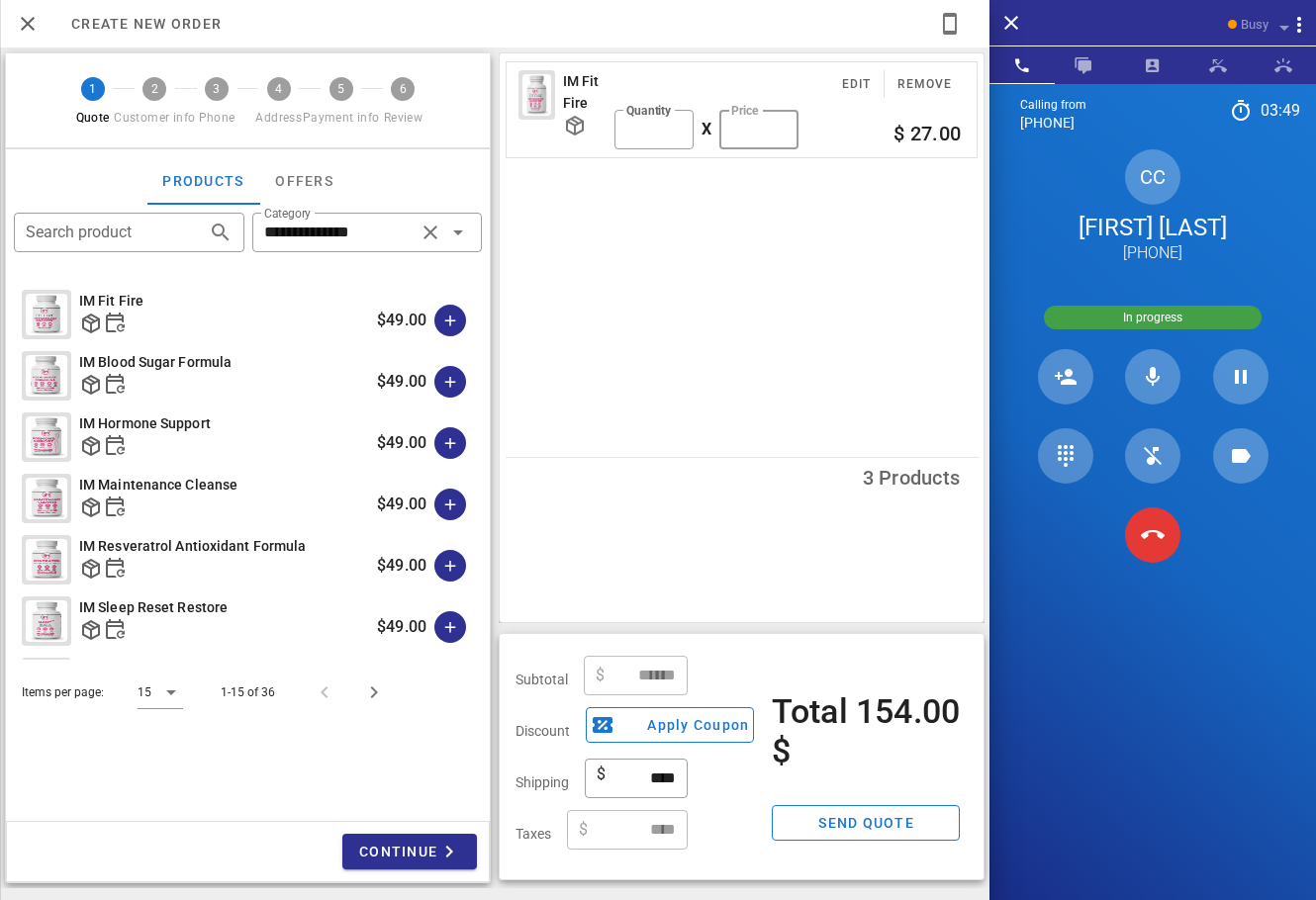 type on "*****" 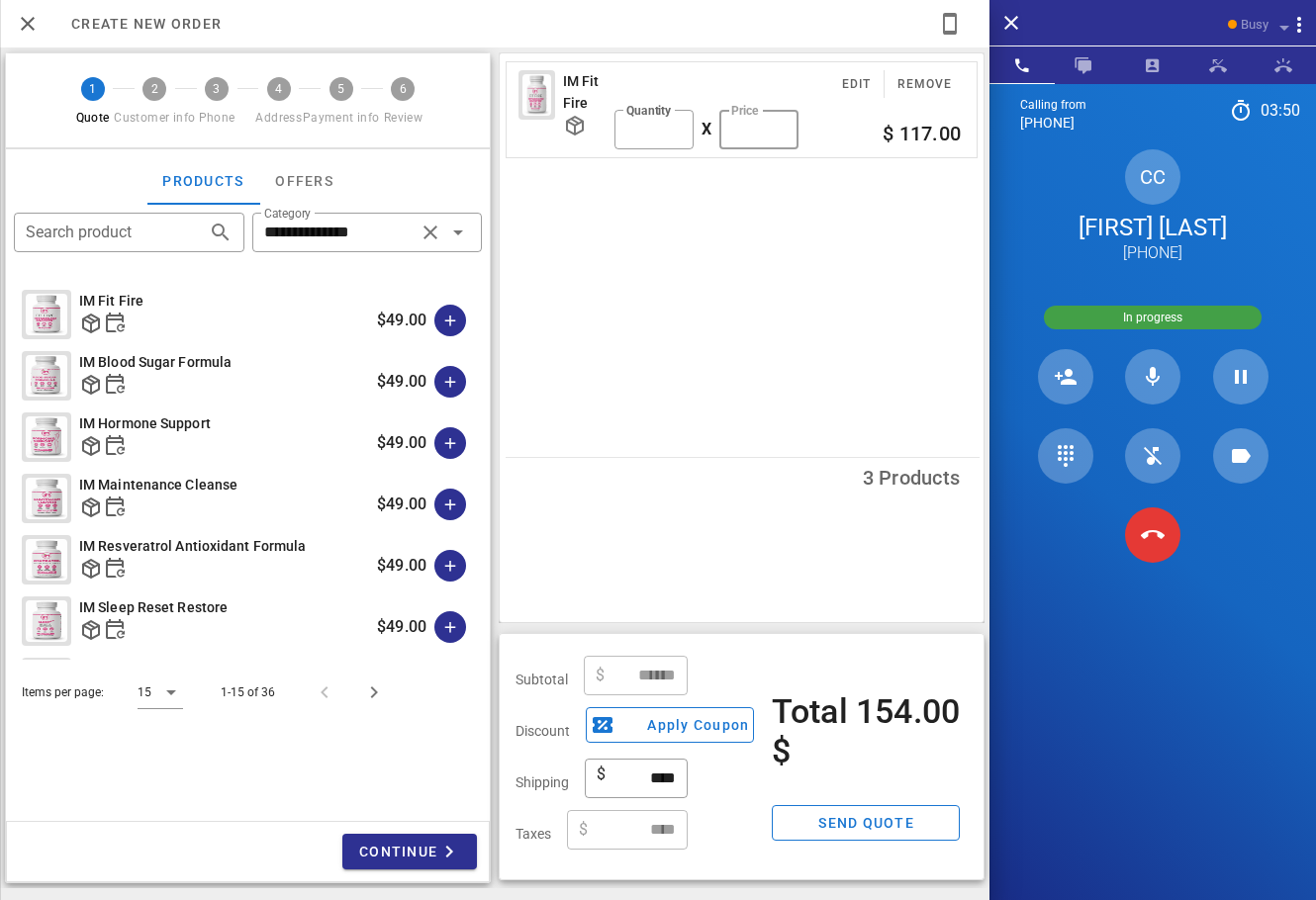 type on "******" 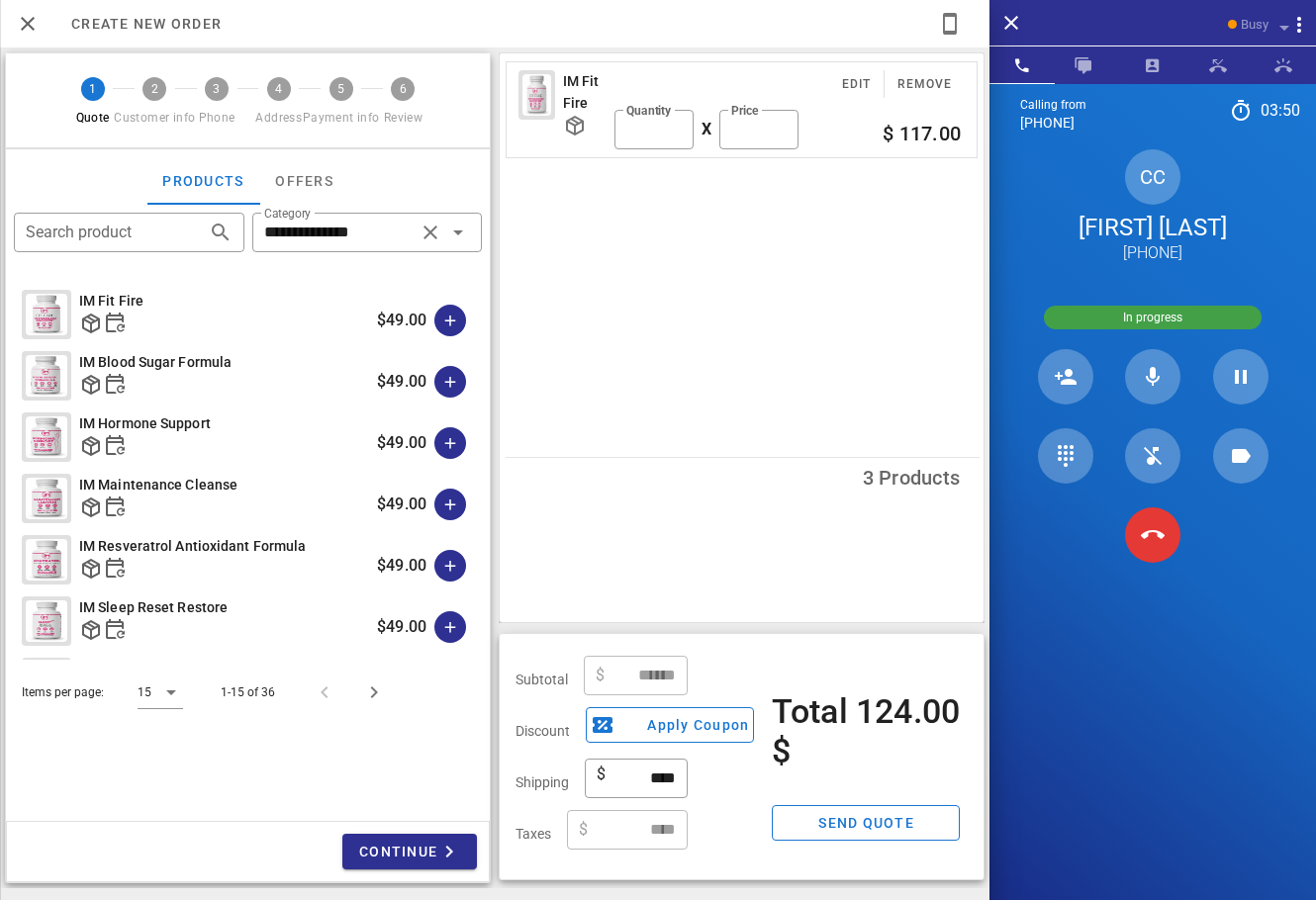 click on "3 Products" at bounding box center [742, 477] 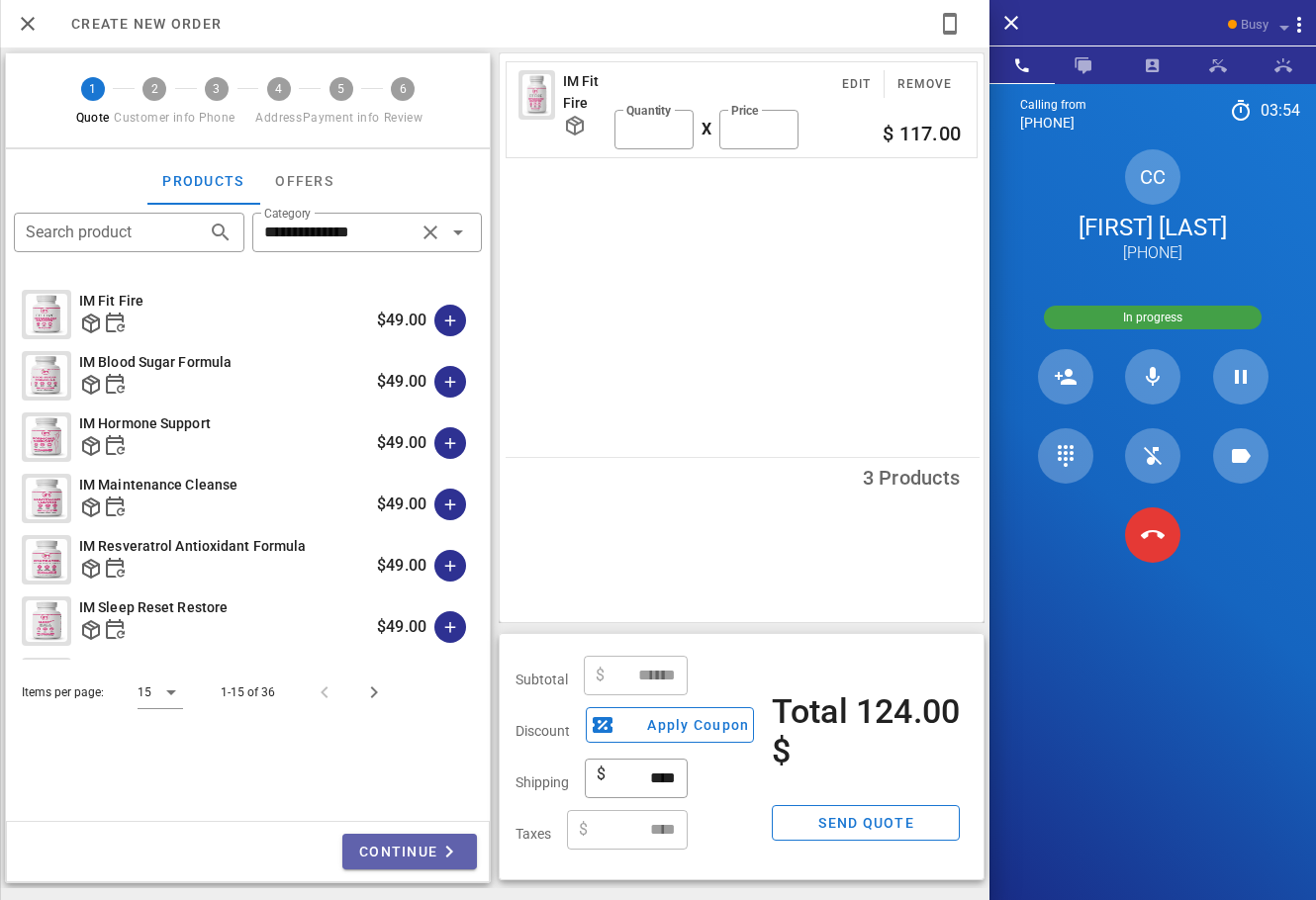click on "Continue" at bounding box center (410, 852) 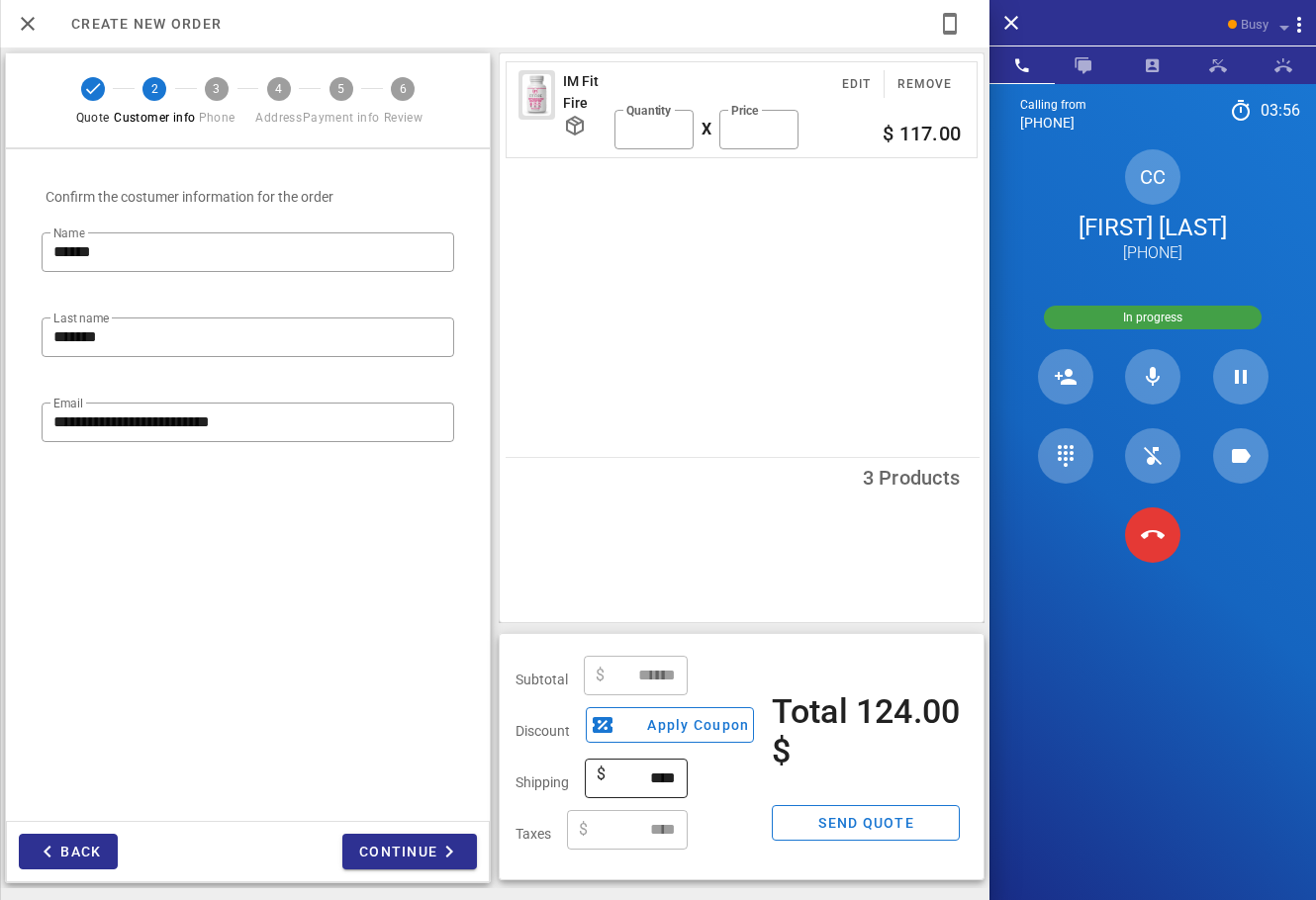 click on "****" at bounding box center (642, 778) 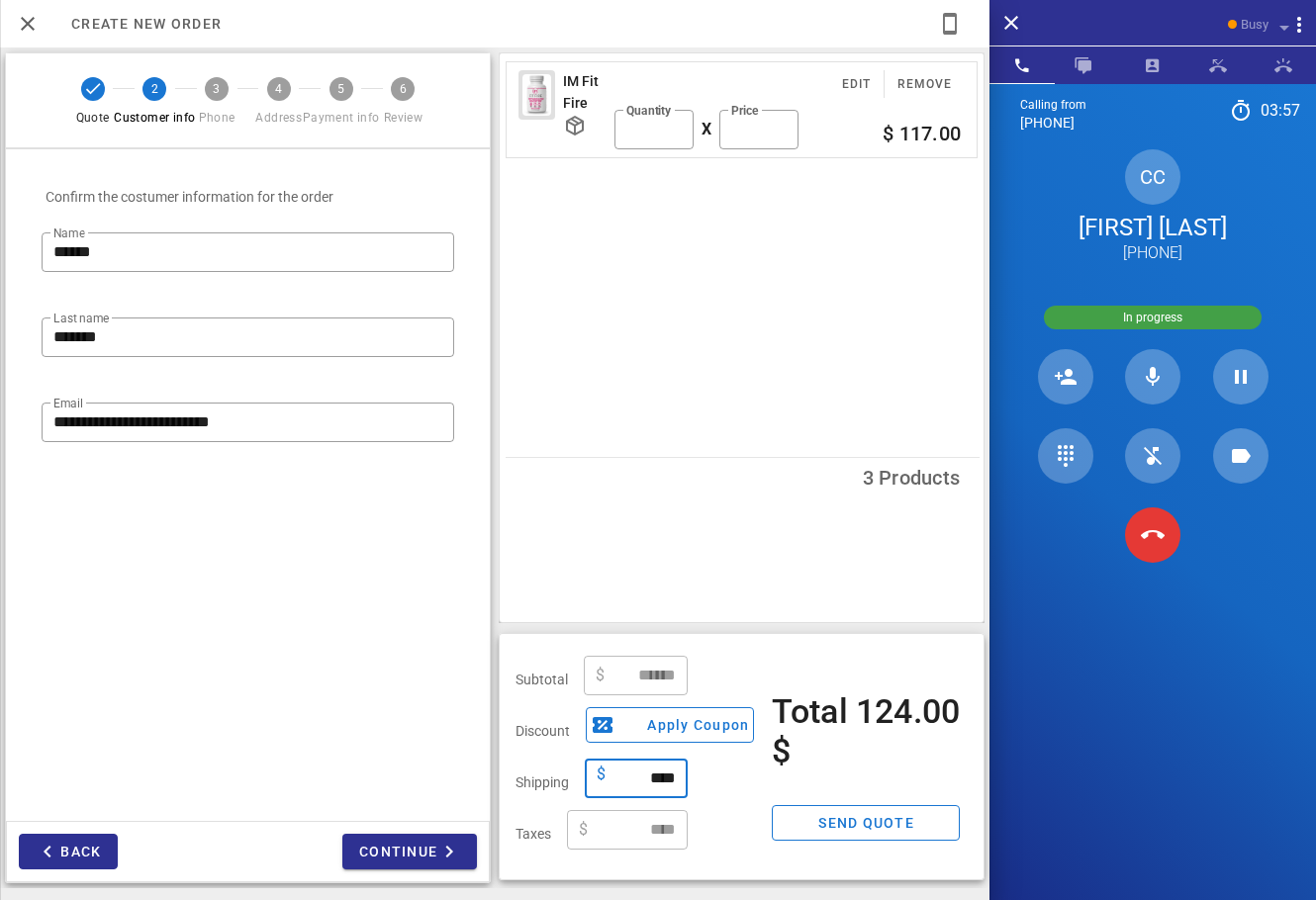 type on "****" 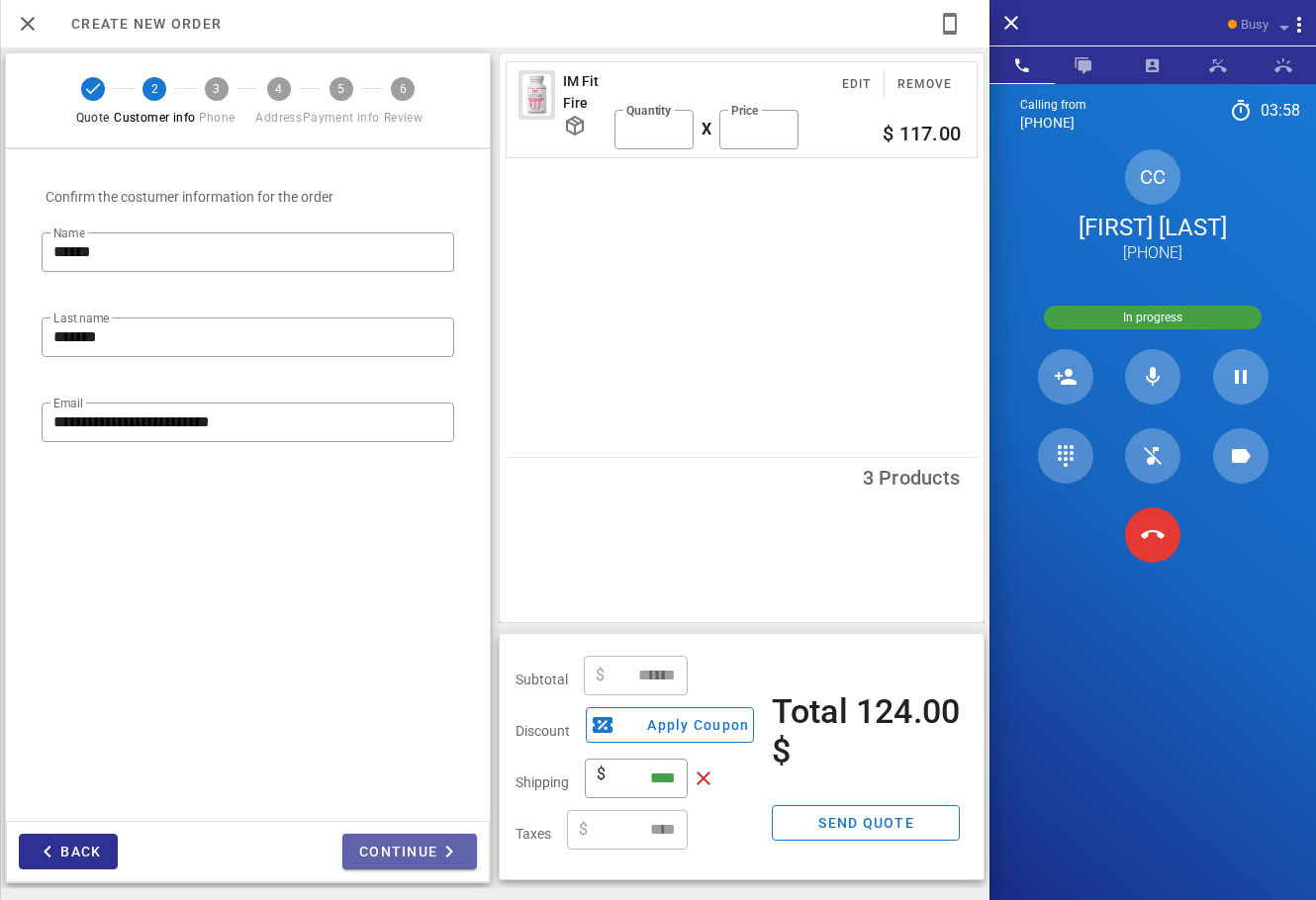 click on "Continue" at bounding box center (410, 852) 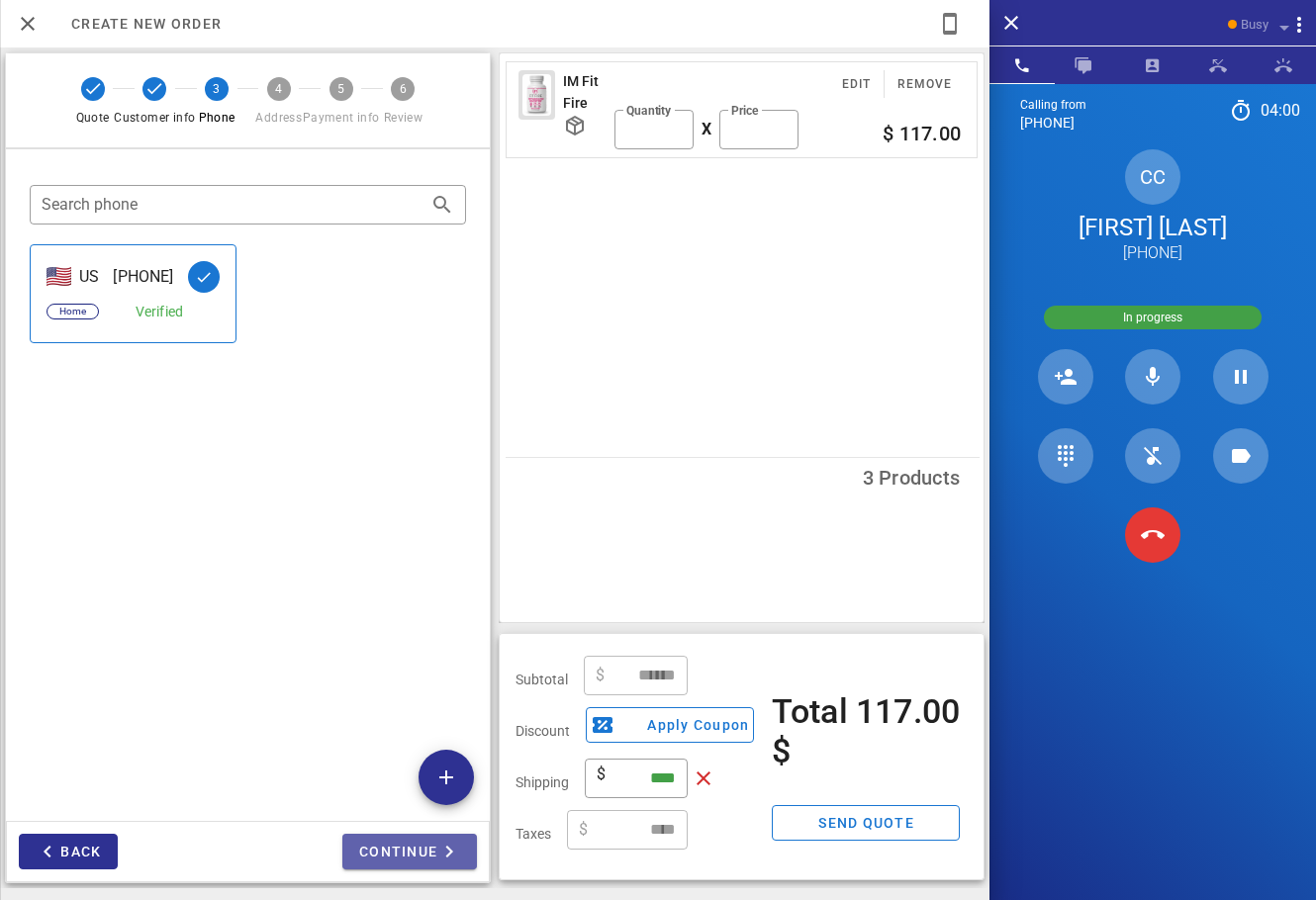 click on "Continue" at bounding box center [410, 852] 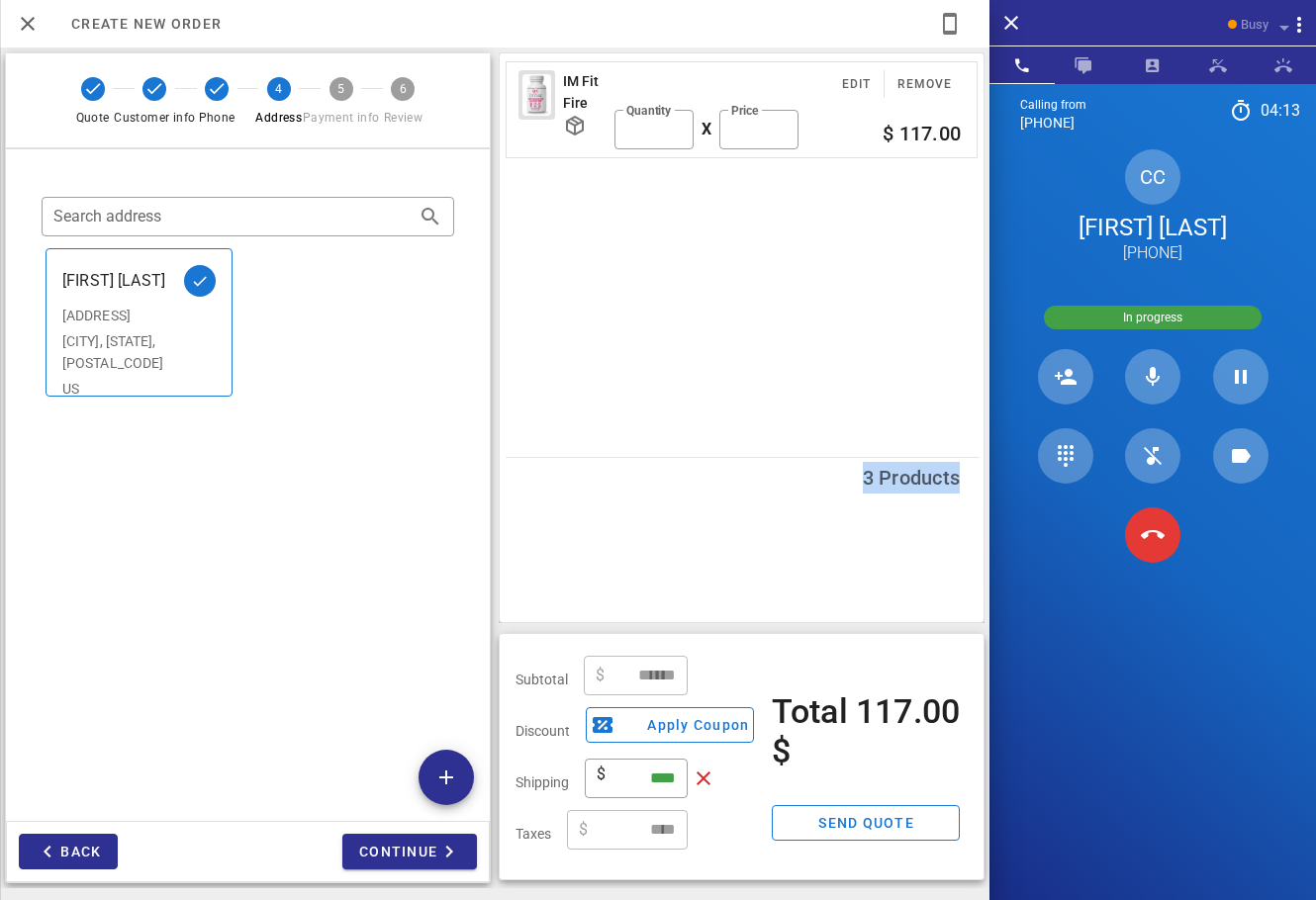 drag, startPoint x: 956, startPoint y: 474, endPoint x: 865, endPoint y: 475, distance: 91.00549 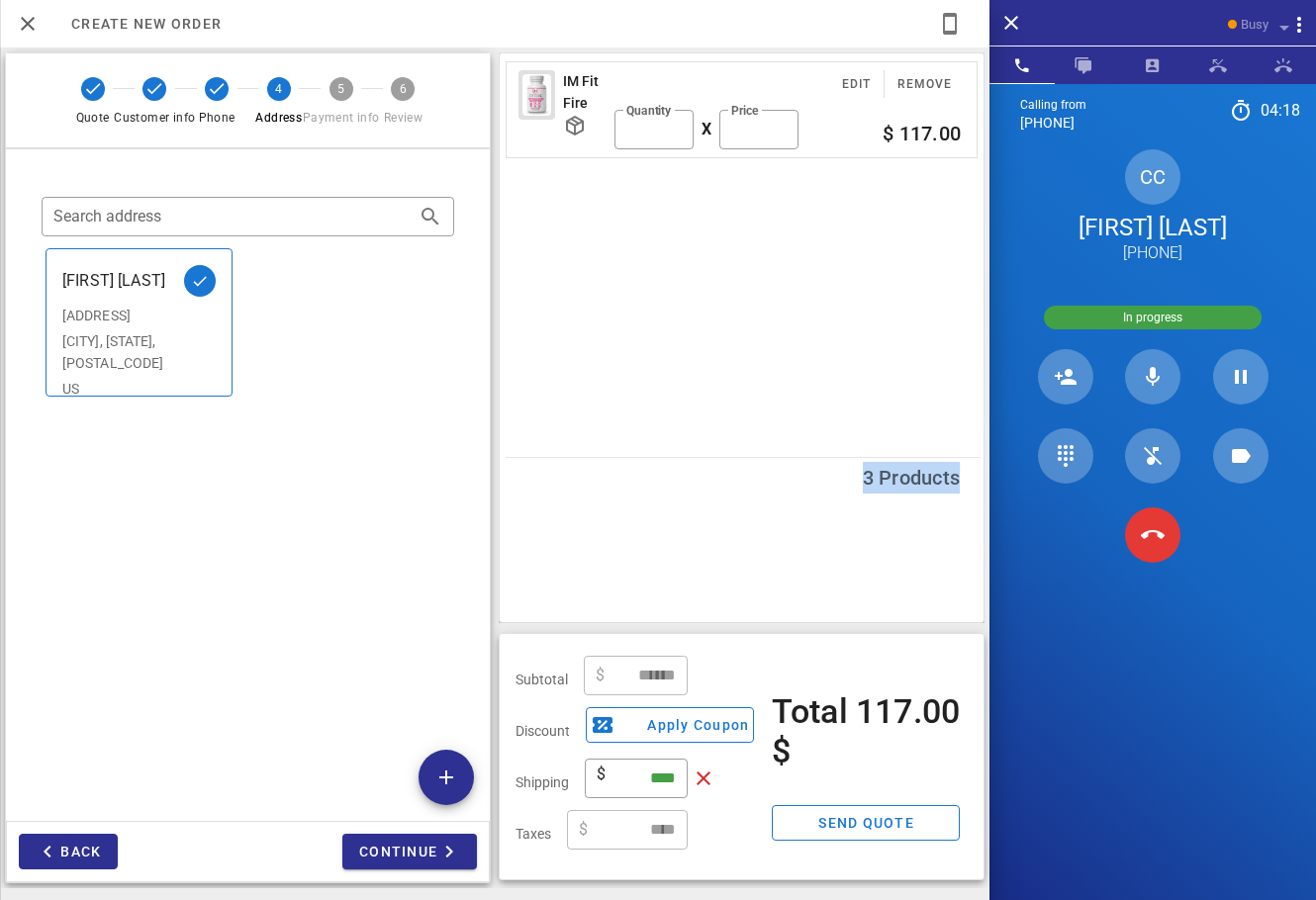 click on "IM Fit Fire  Edit   Remove  ​ Quantity * X ​ Price *****  $ 117.00  3 Products" at bounding box center (741, 337) 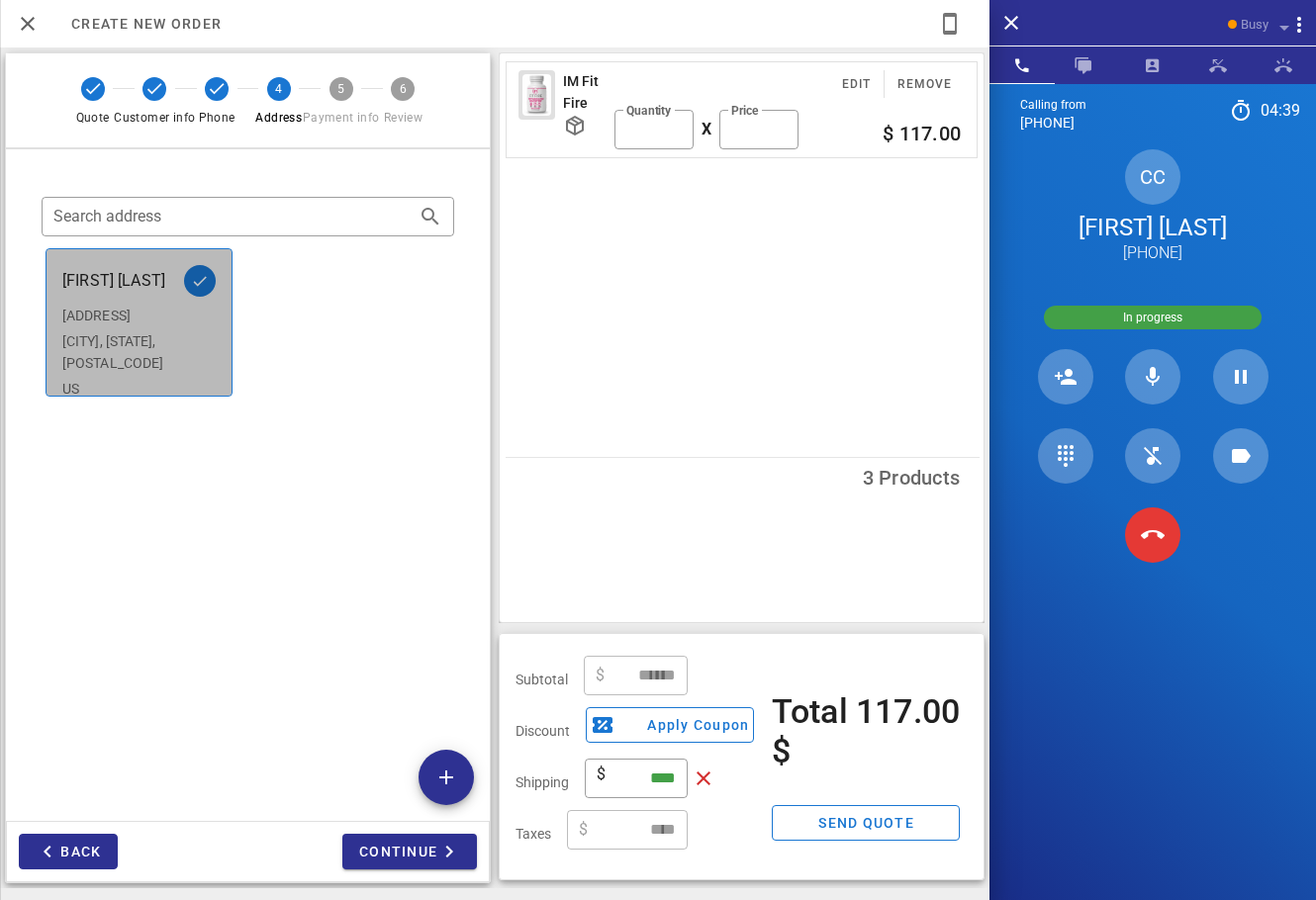 drag, startPoint x: 66, startPoint y: 315, endPoint x: 172, endPoint y: 365, distance: 117.20068 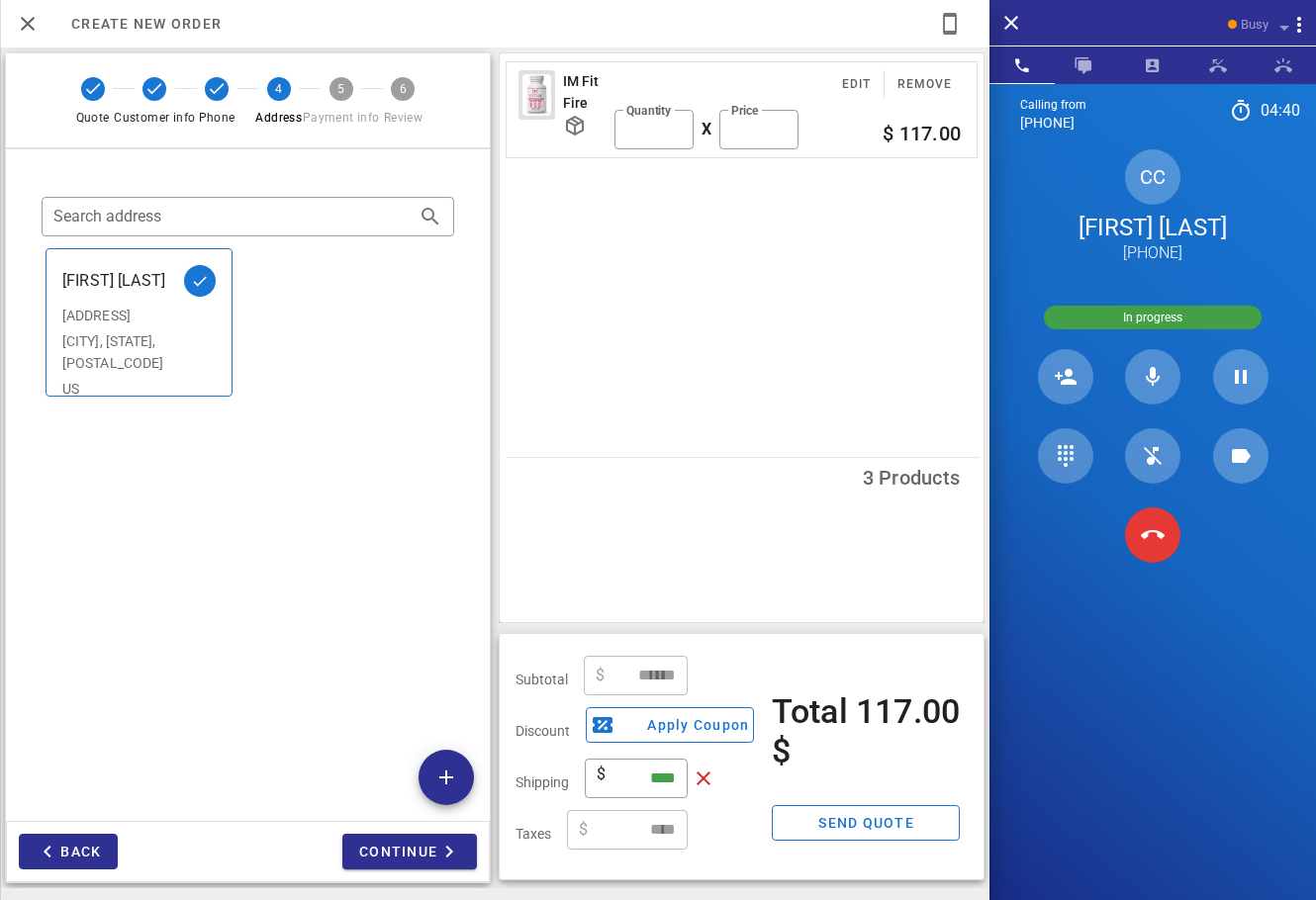 click on "[ADDRESS] [POSTAL_CODE] [CITY], [STATE], [COUNTRY] [COUNTRY_CODE]" at bounding box center [247, 322] 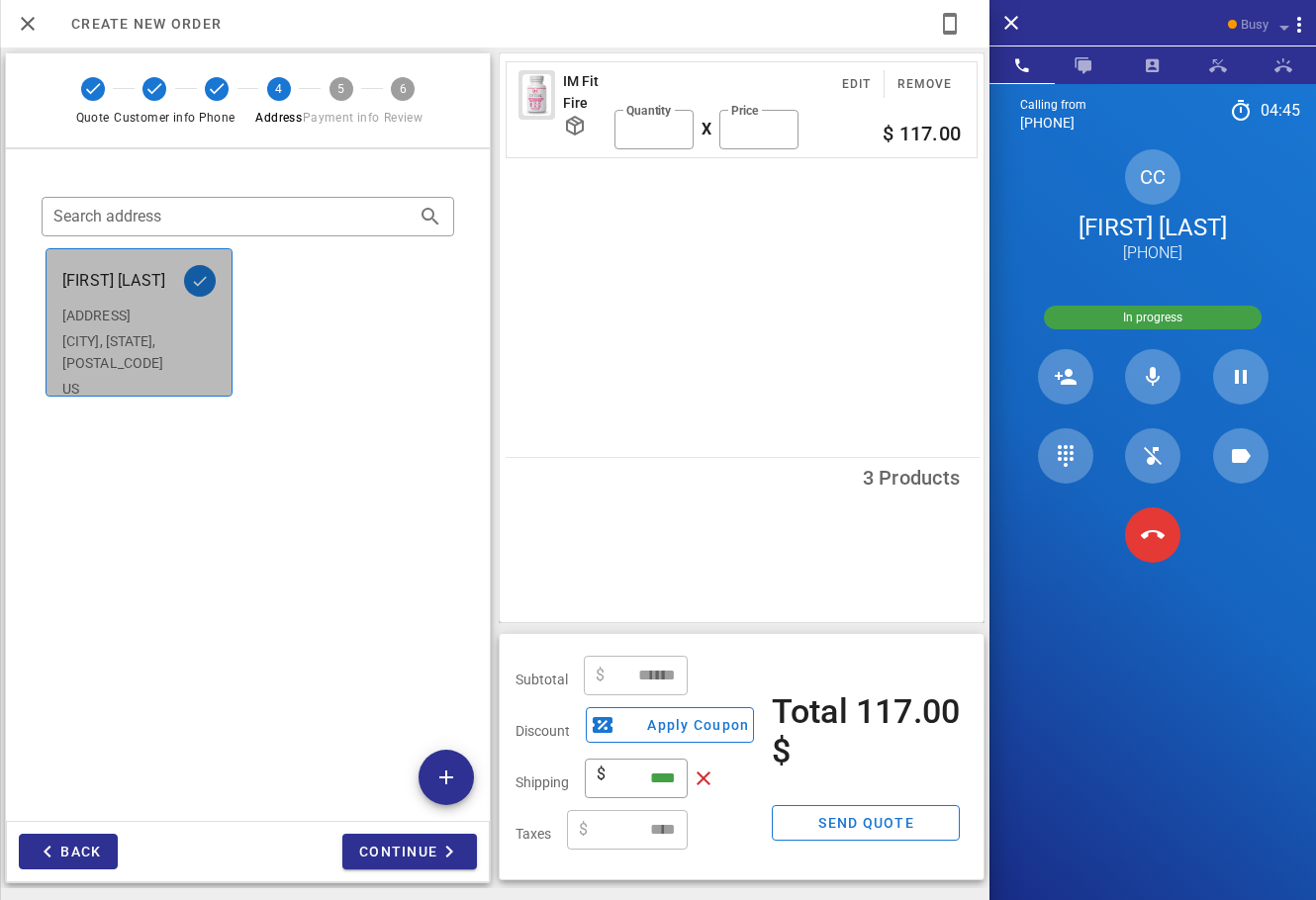 drag, startPoint x: 67, startPoint y: 319, endPoint x: 172, endPoint y: 358, distance: 112.00893 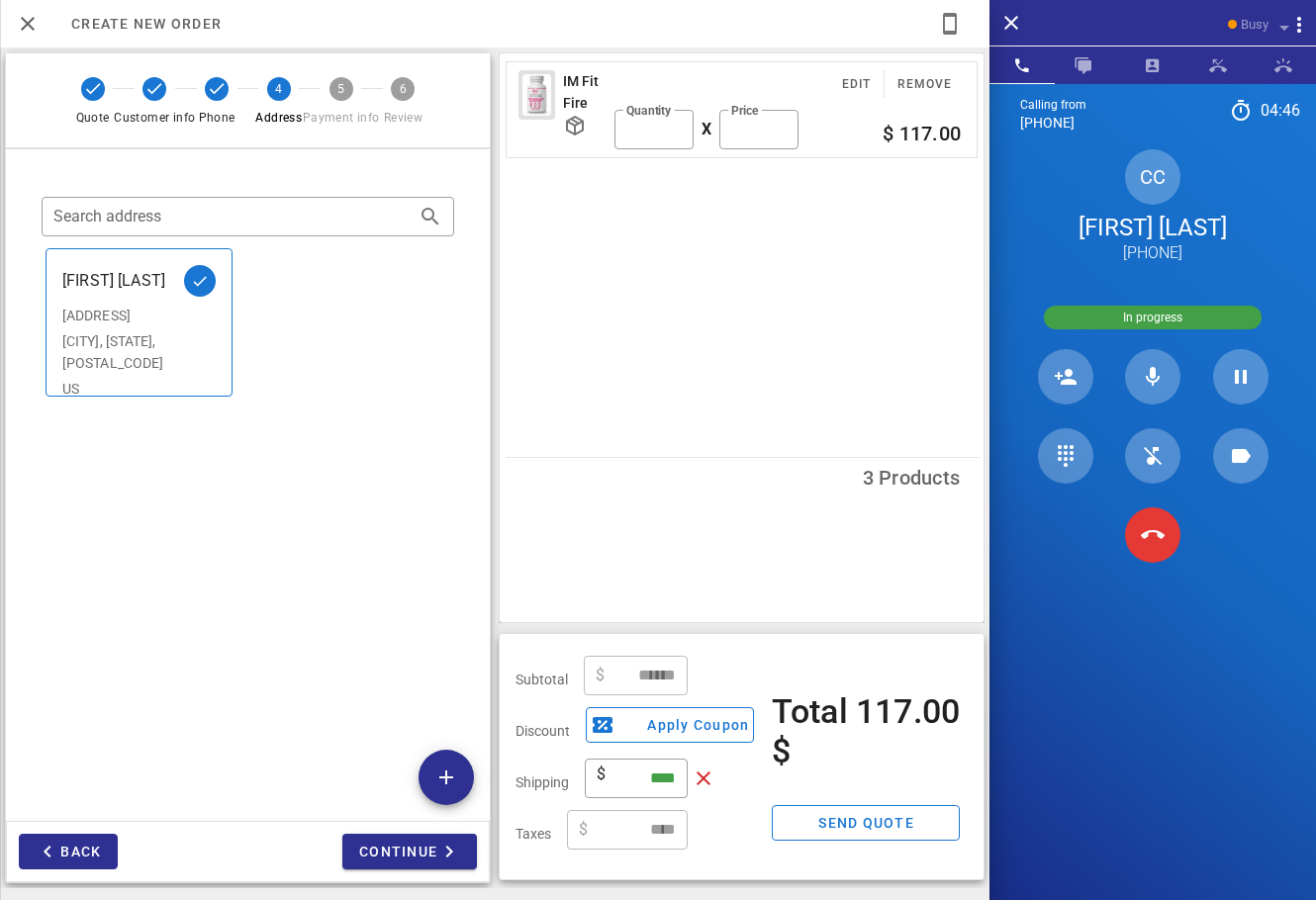 click on "[ADDRESS] [POSTAL_CODE] [CITY], [STATE], [COUNTRY] [COUNTRY_CODE]" at bounding box center [247, 322] 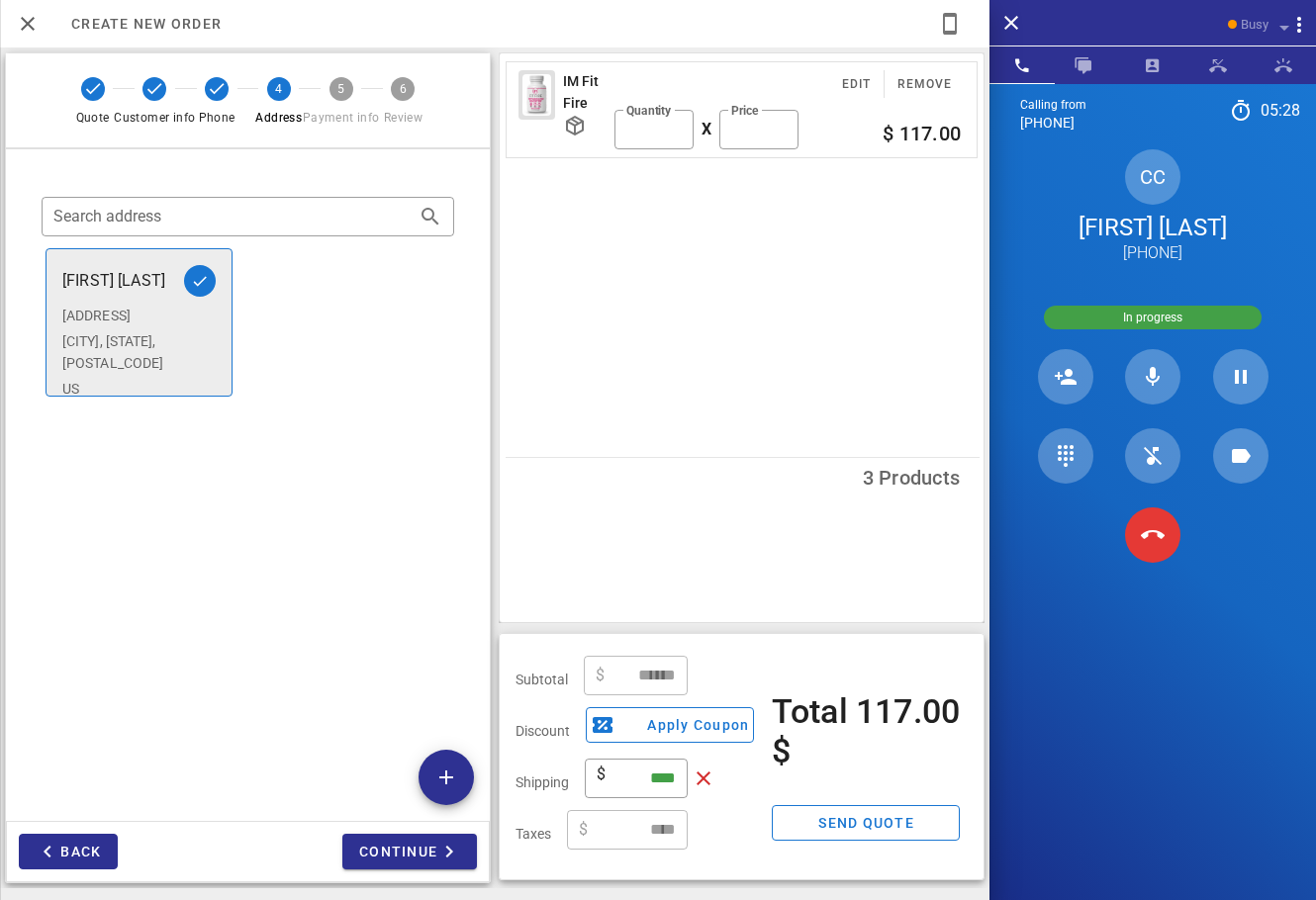 click on "[CITY], [STATE], [POSTAL_CODE]" at bounding box center (139, 352) 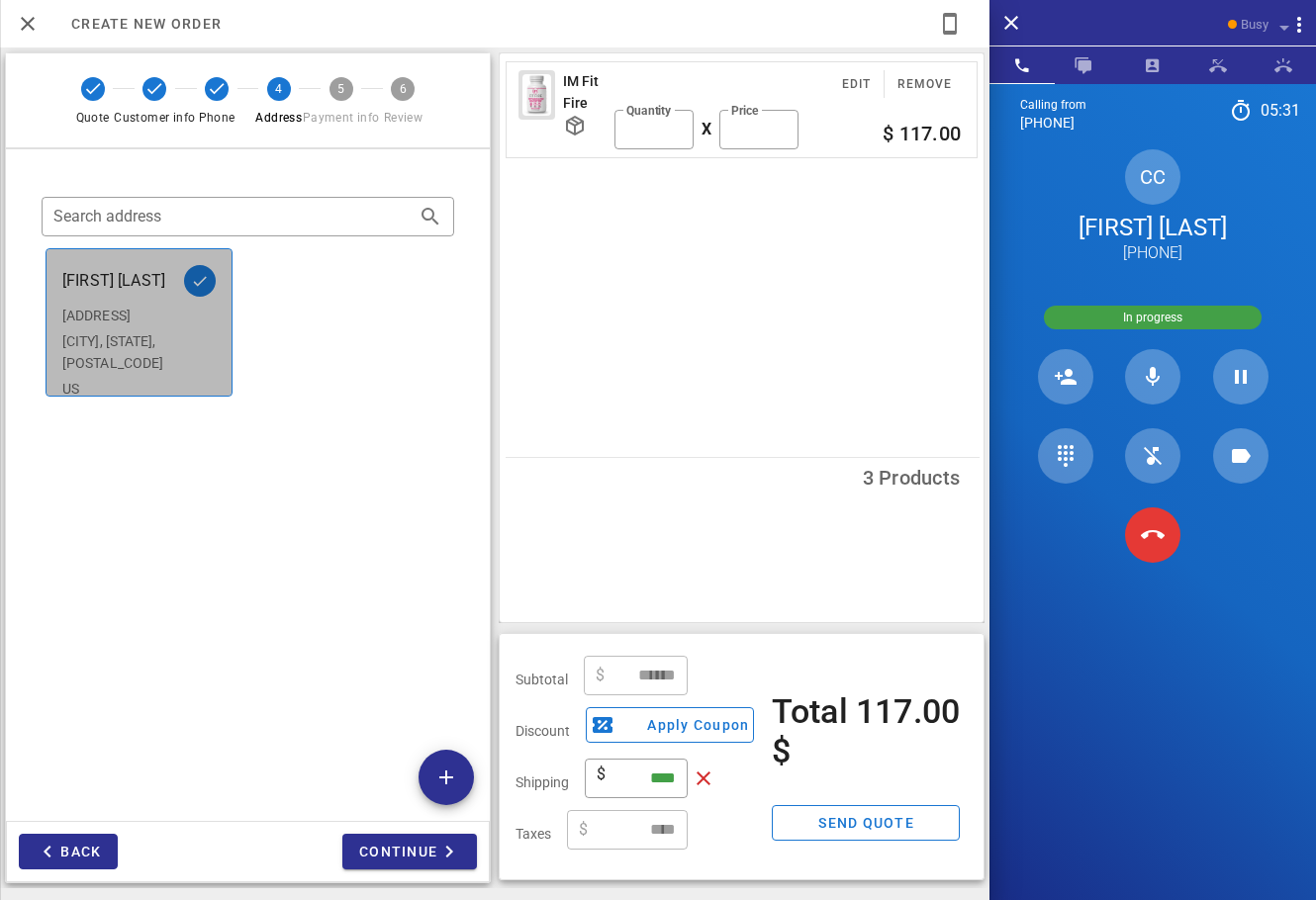 drag, startPoint x: 59, startPoint y: 312, endPoint x: 163, endPoint y: 368, distance: 118.11858 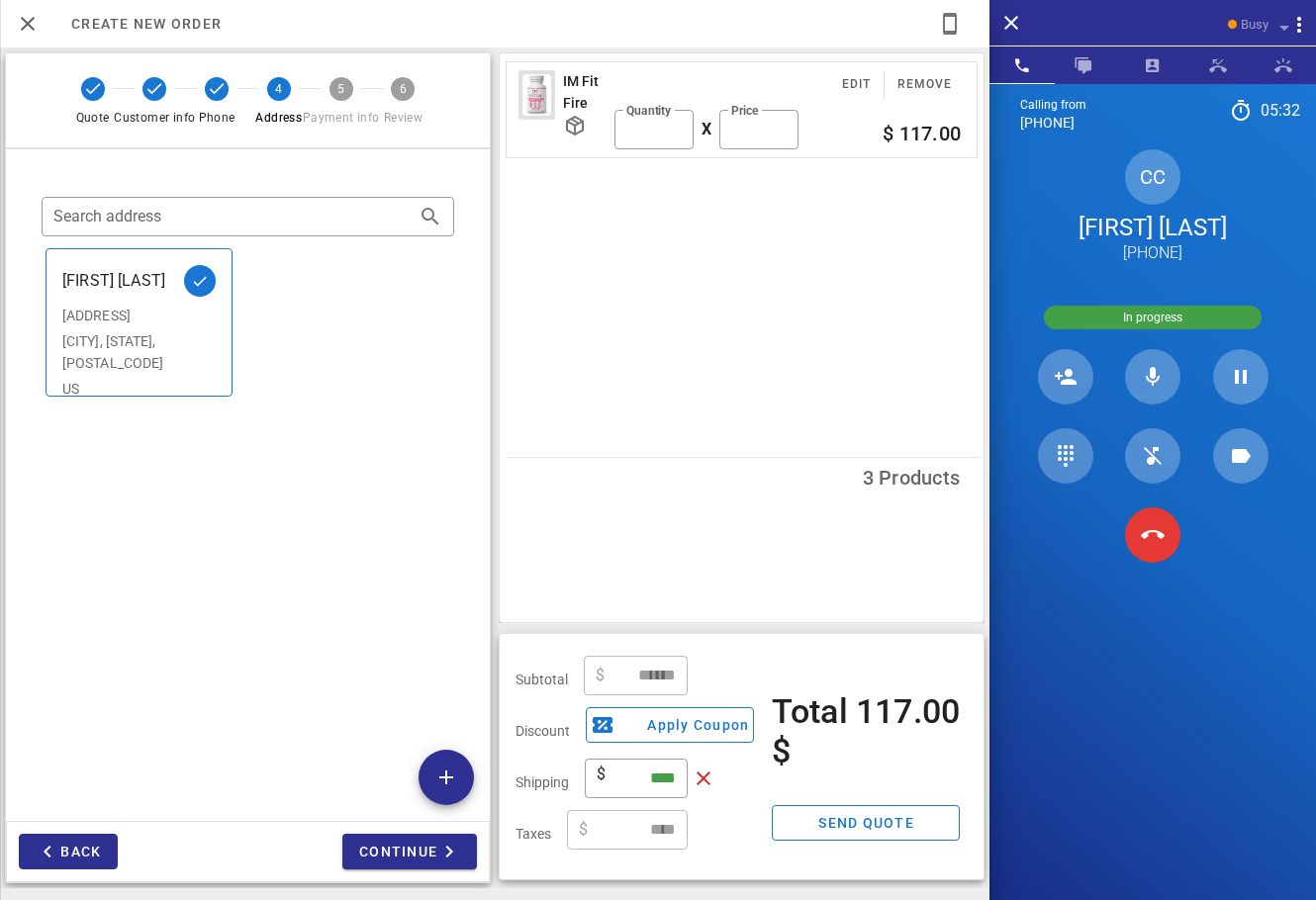 click on "[ADDRESS] [POSTAL_CODE] [CITY], [STATE], [COUNTRY] [COUNTRY_CODE]" at bounding box center [247, 322] 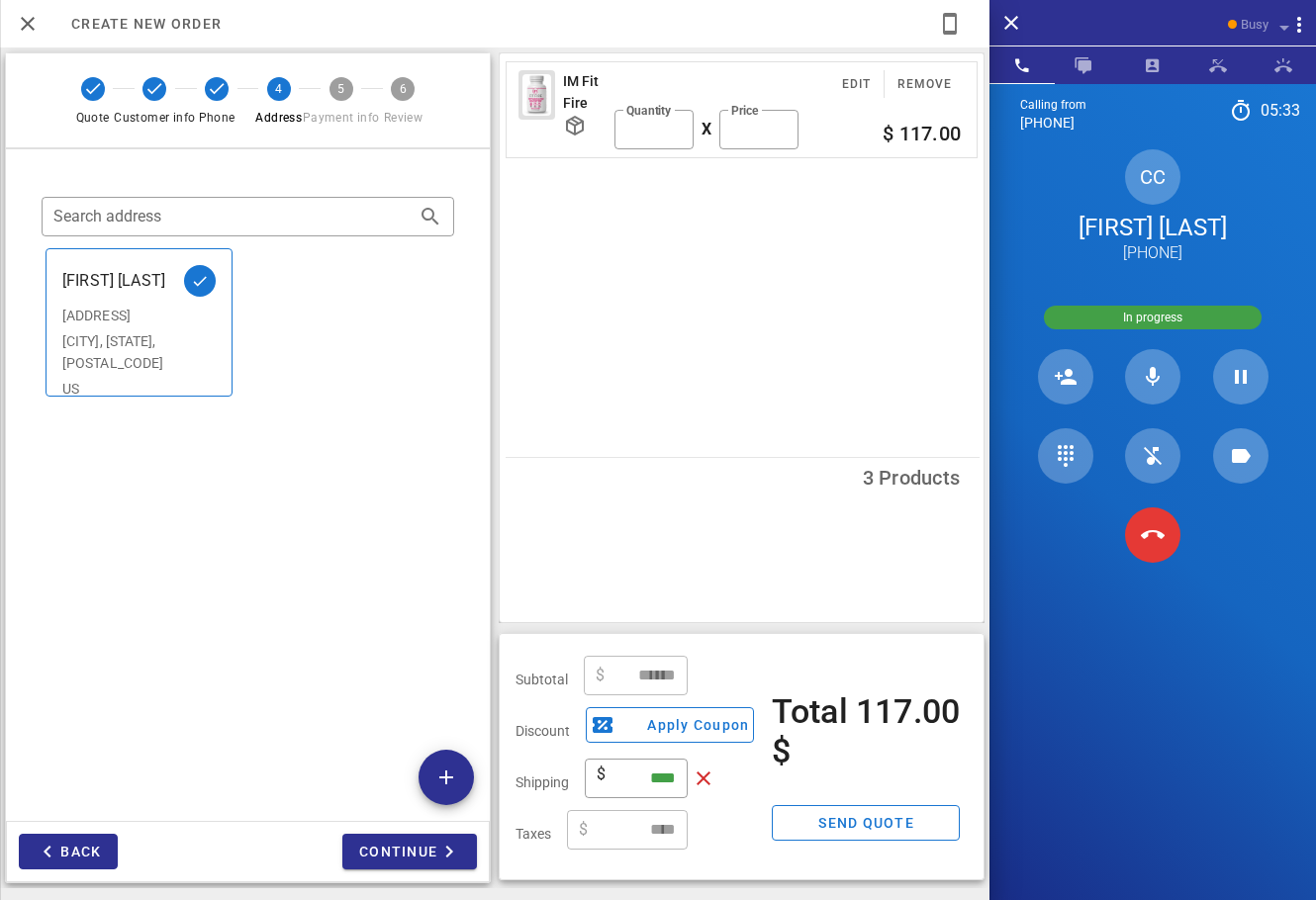 click on "Continue" at bounding box center [369, 852] 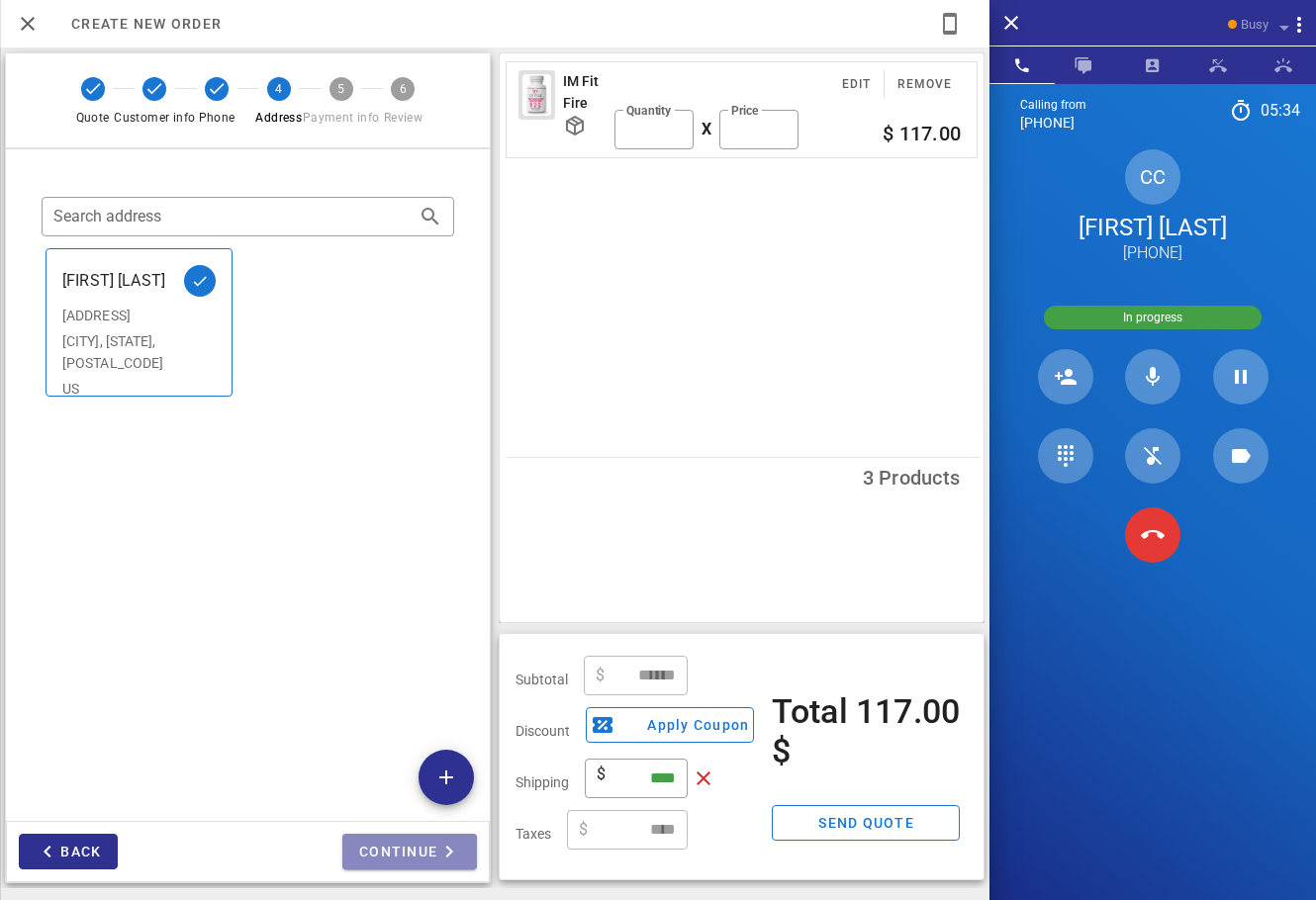 click on "Continue" at bounding box center [410, 852] 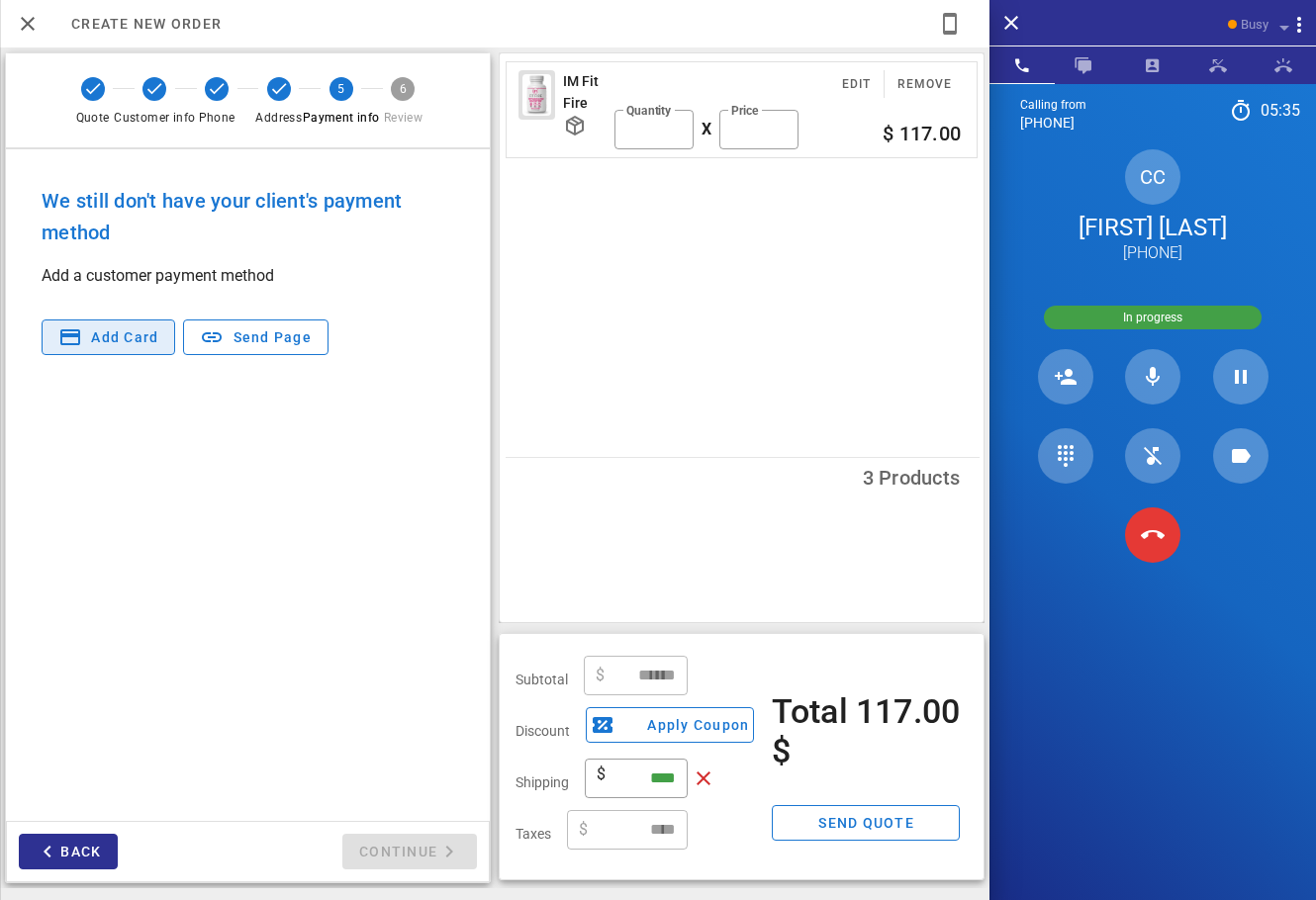 click on "Add card" at bounding box center (124, 337) 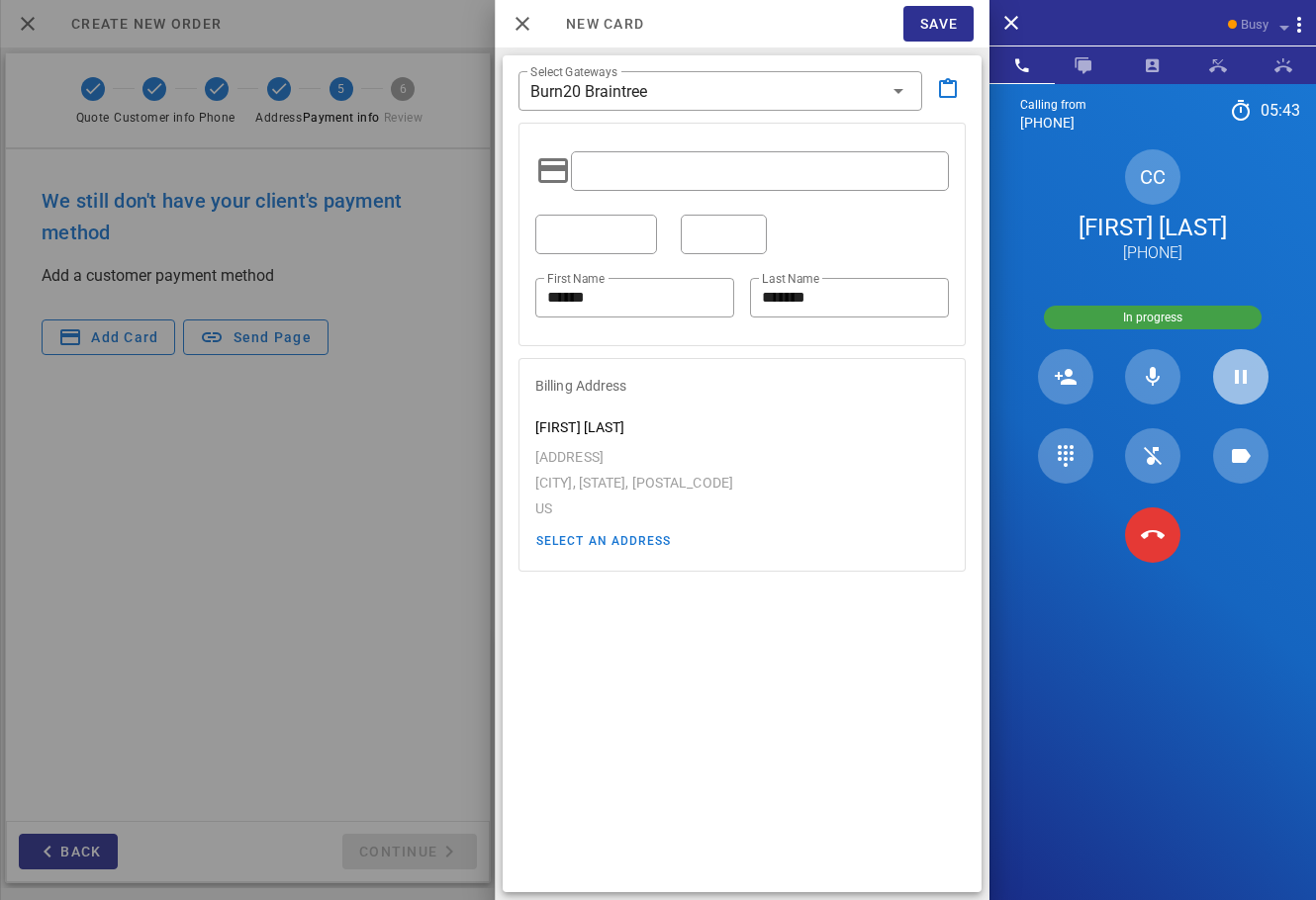 click at bounding box center (1241, 377) 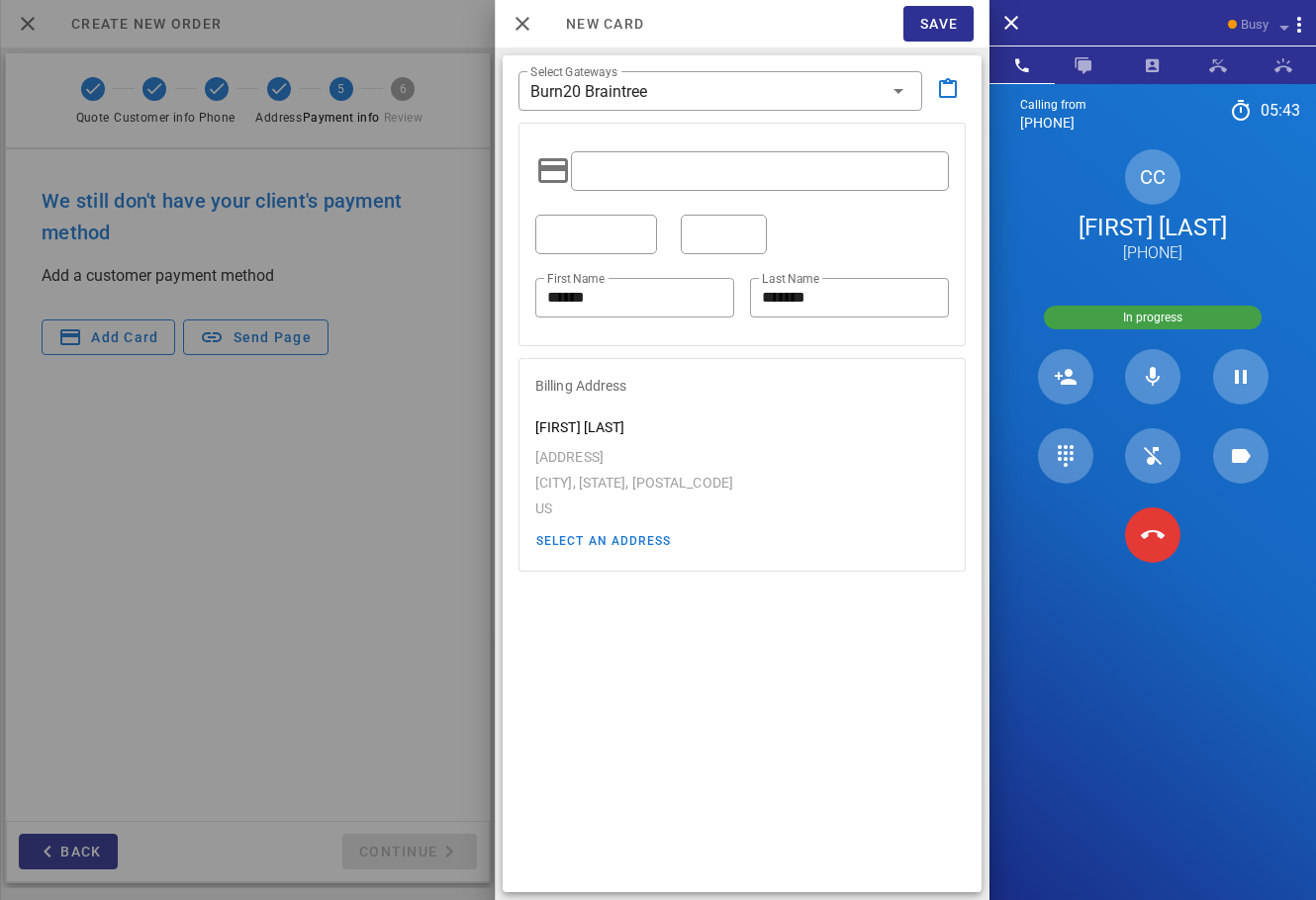 click at bounding box center [760, 171] 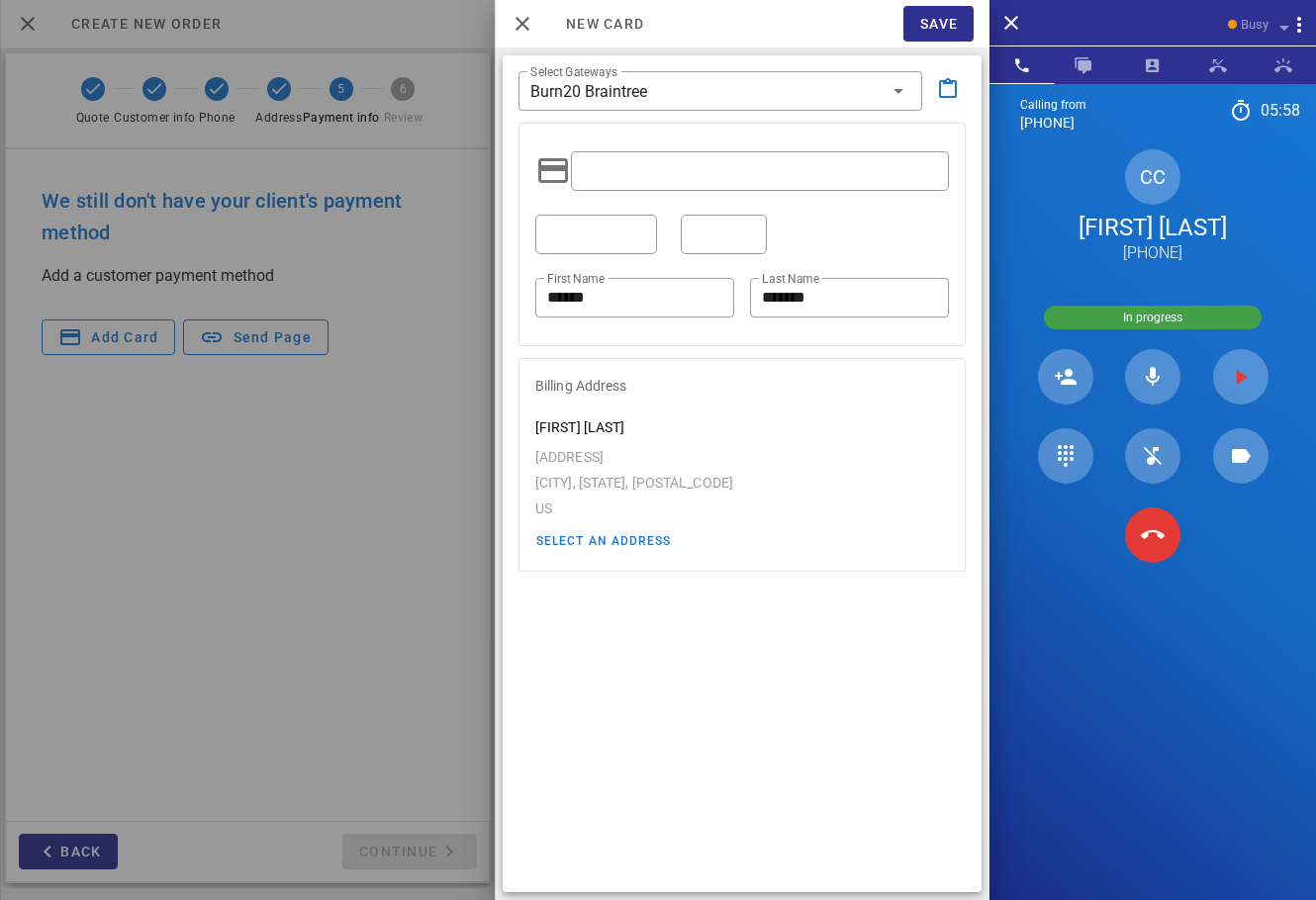 click at bounding box center (723, 234) 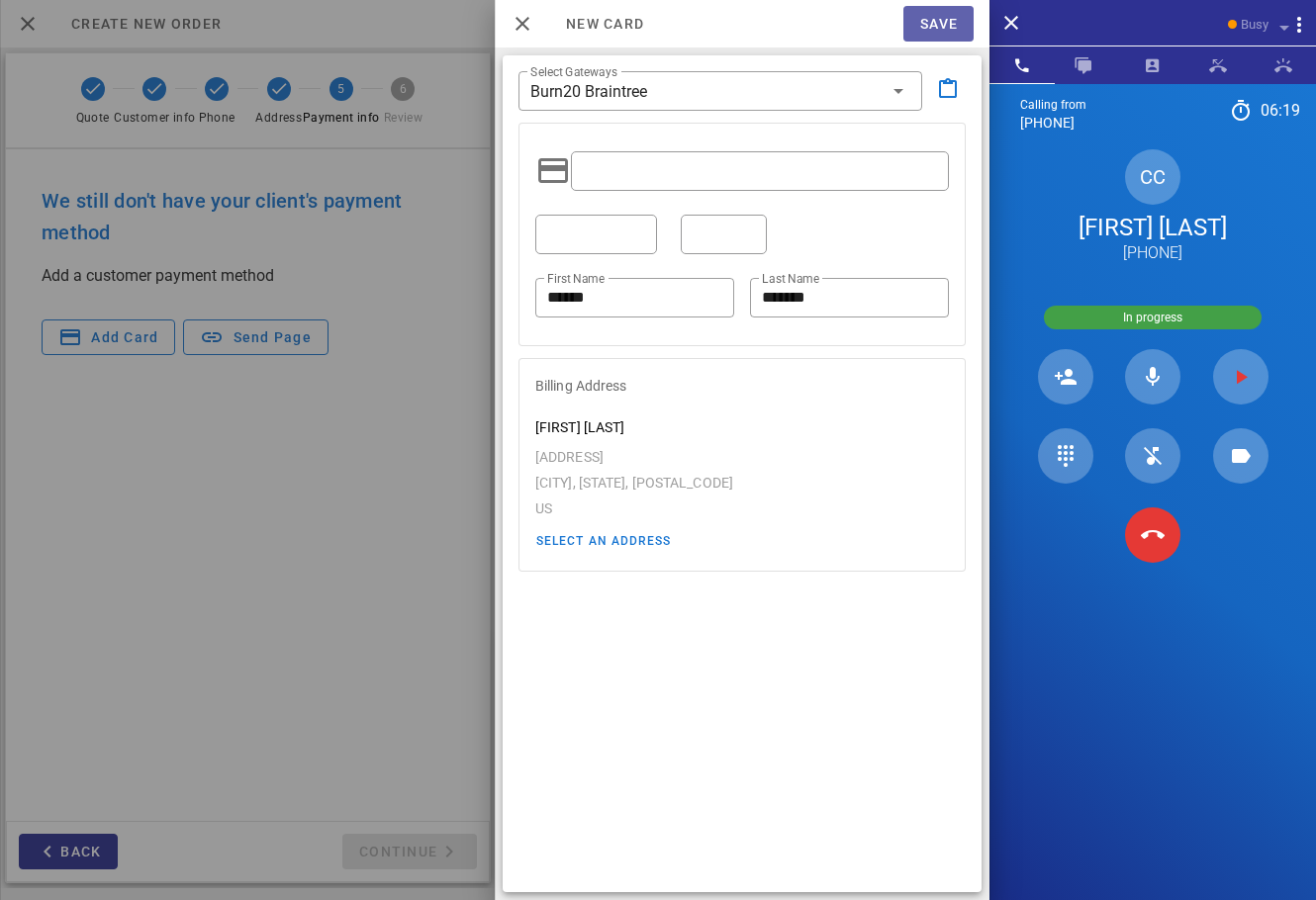 click on "Save" at bounding box center [938, 24] 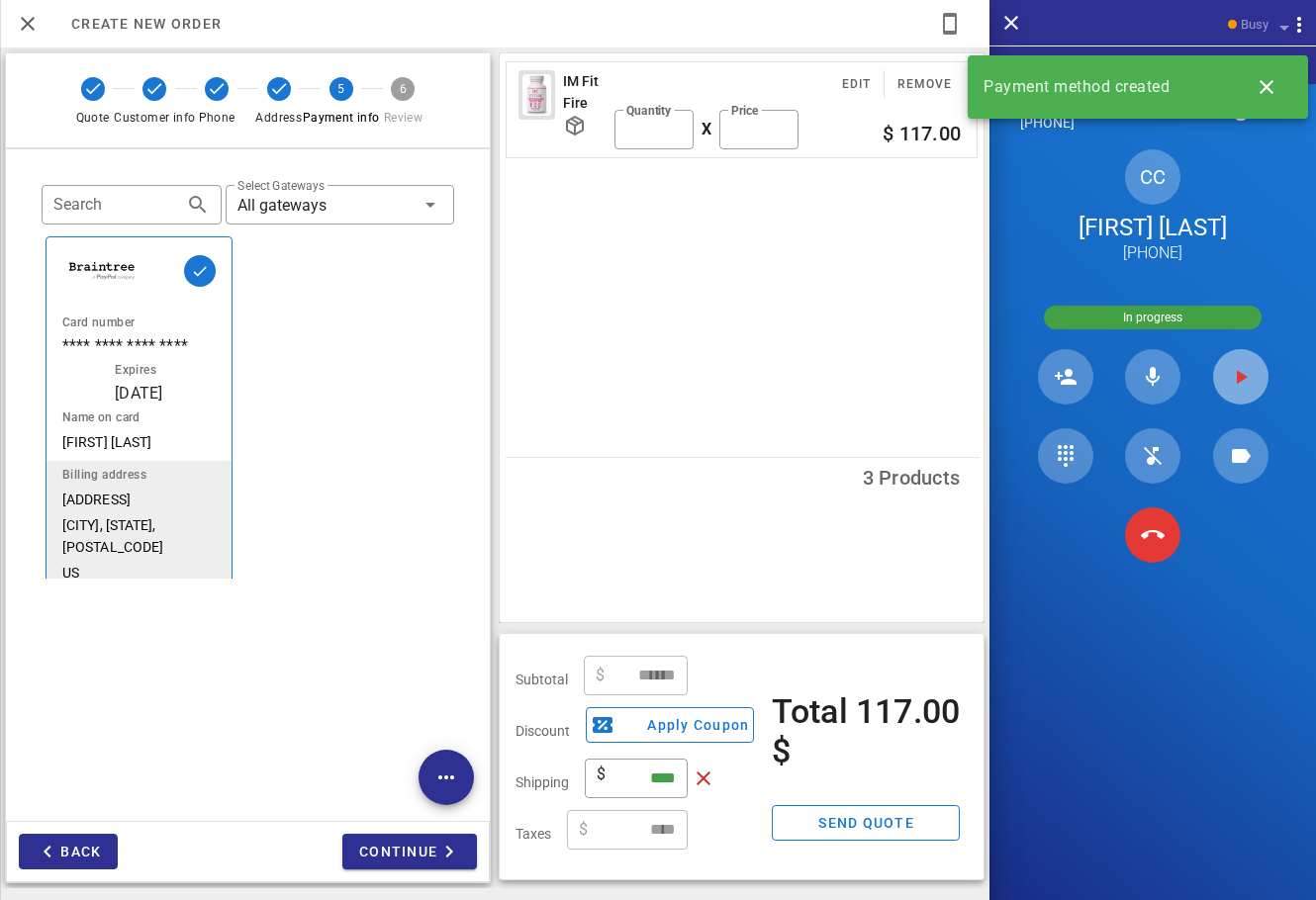 click at bounding box center [1241, 377] 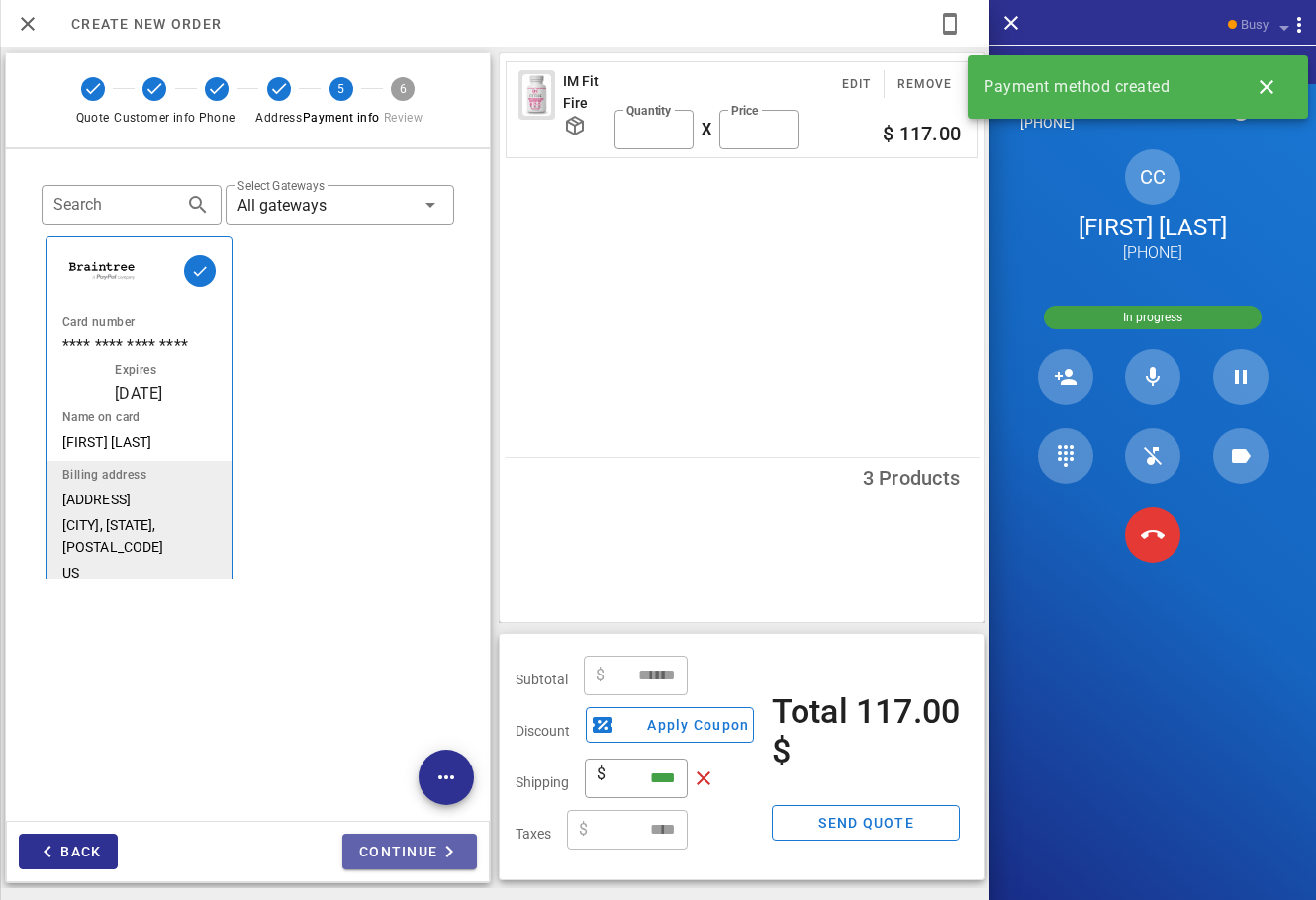 click on "Continue" at bounding box center [410, 852] 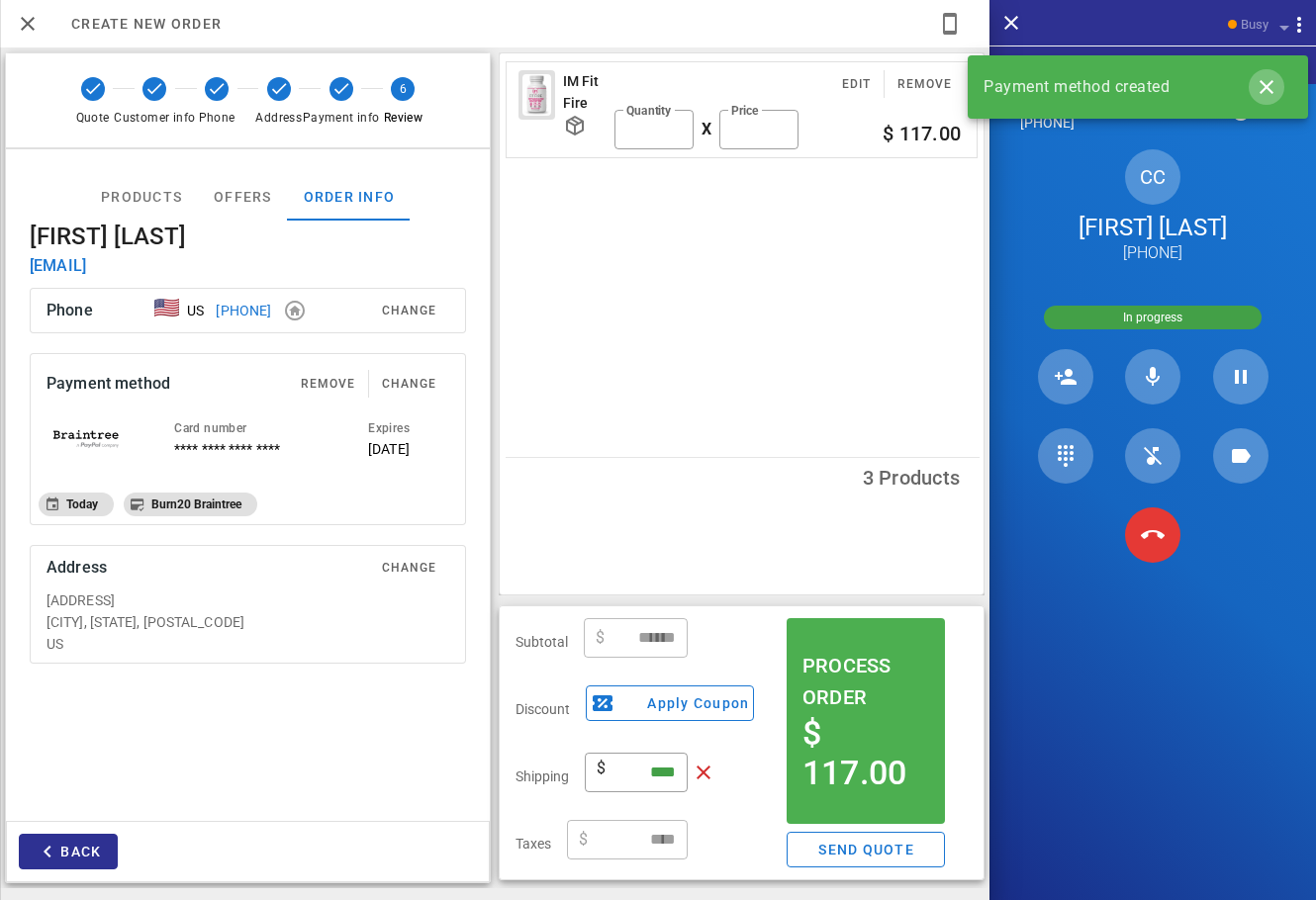 click at bounding box center [1267, 87] 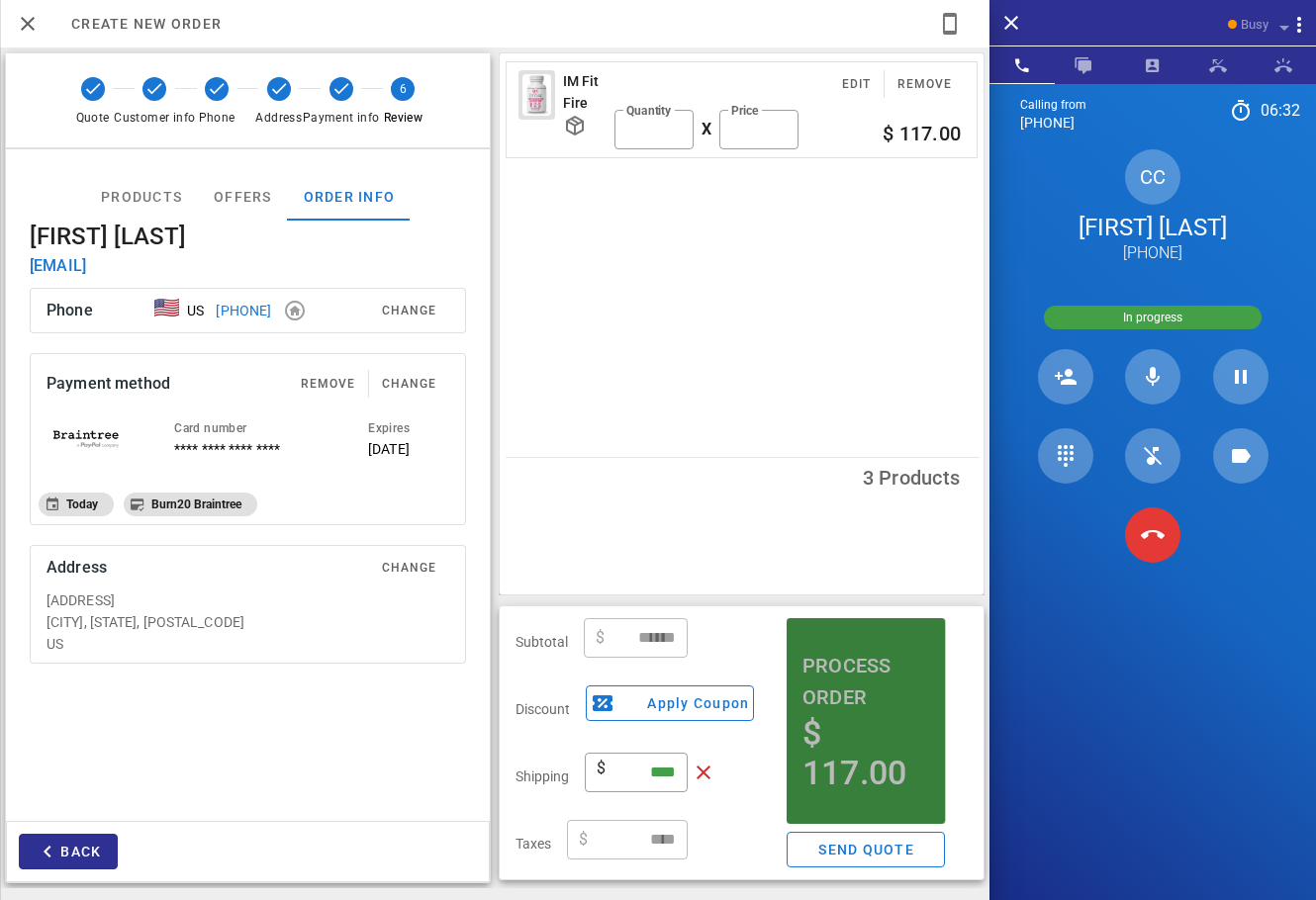 click on "$ 117.00" at bounding box center (866, 753) 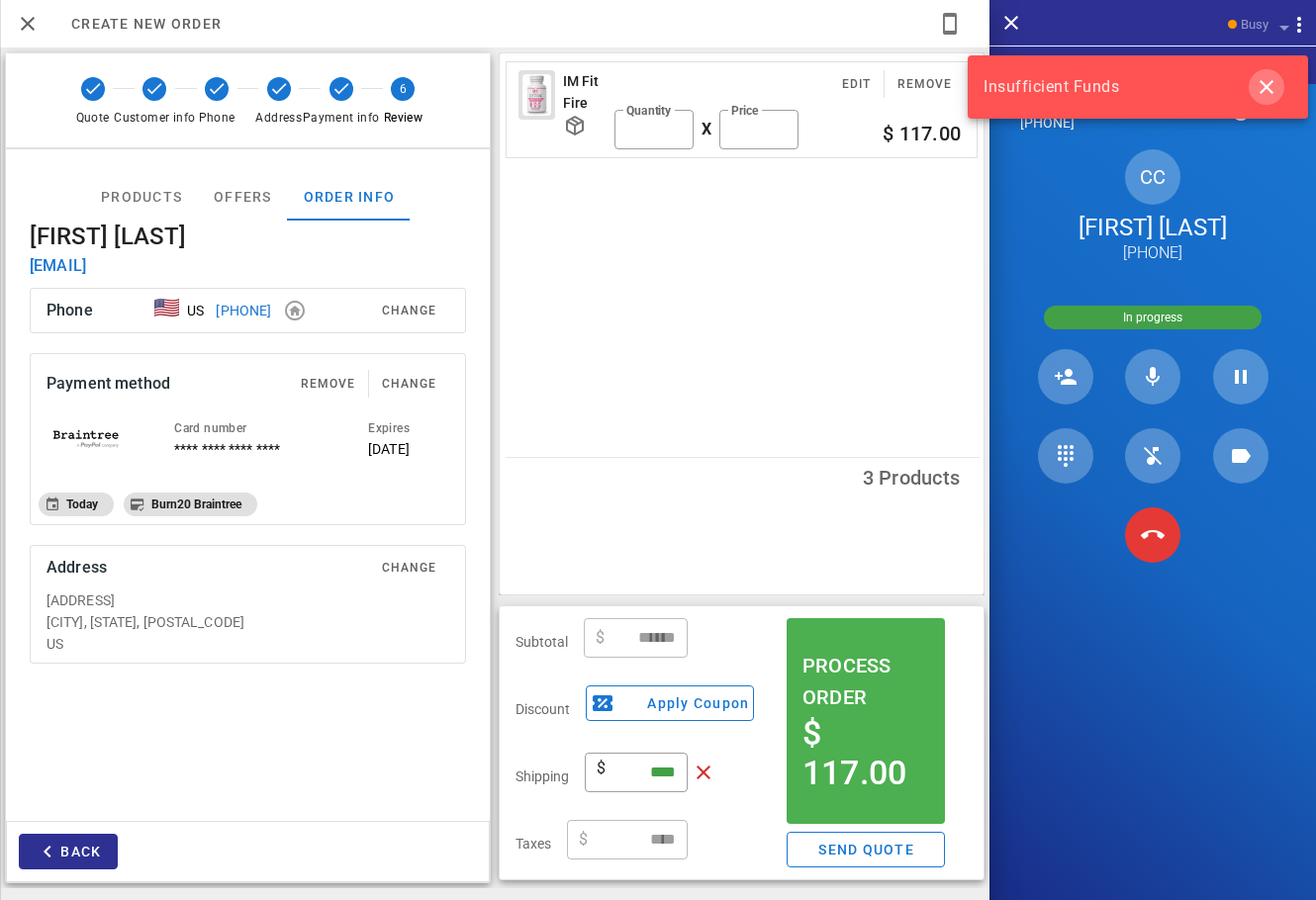 click at bounding box center (1267, 87) 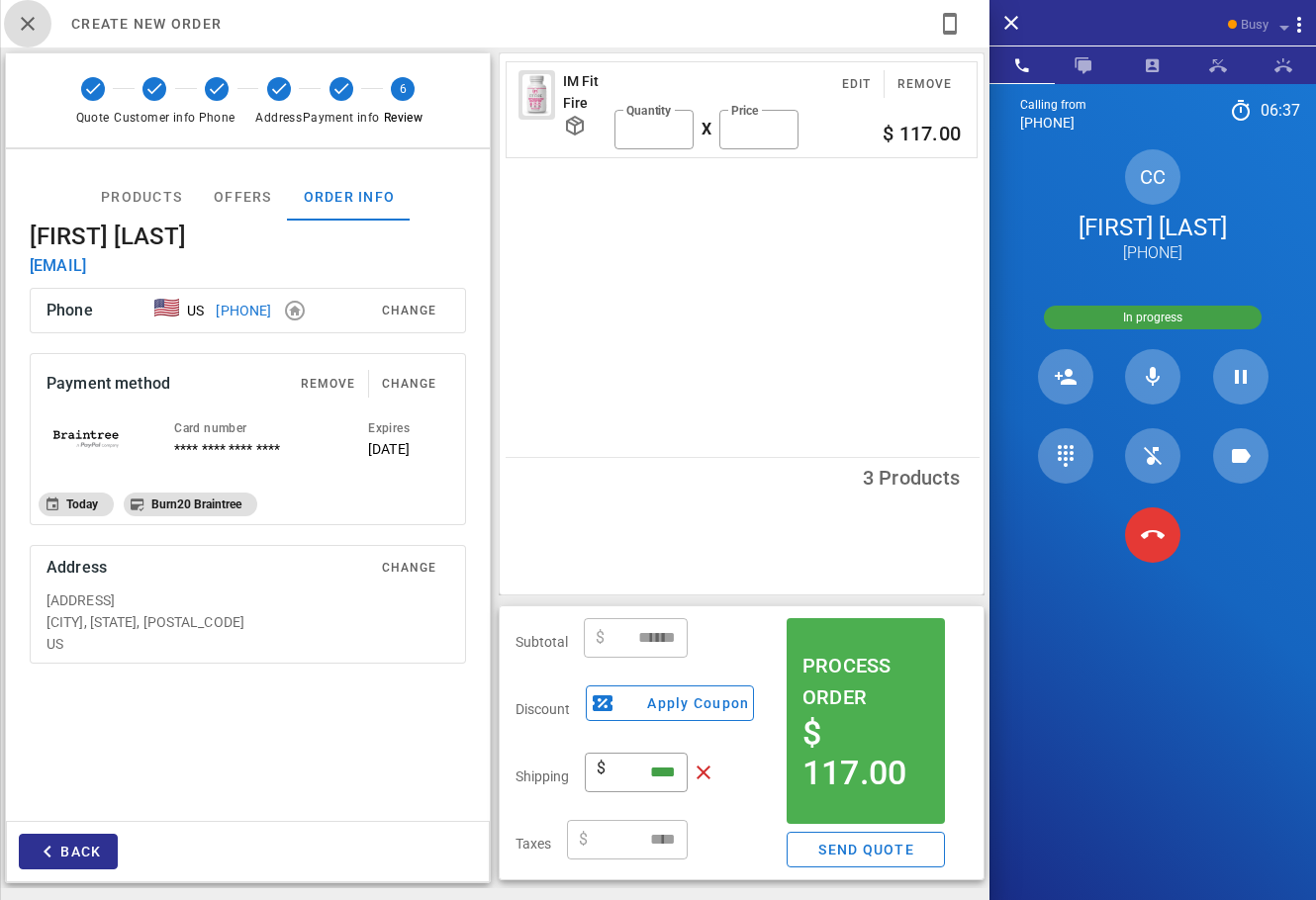 click at bounding box center [28, 24] 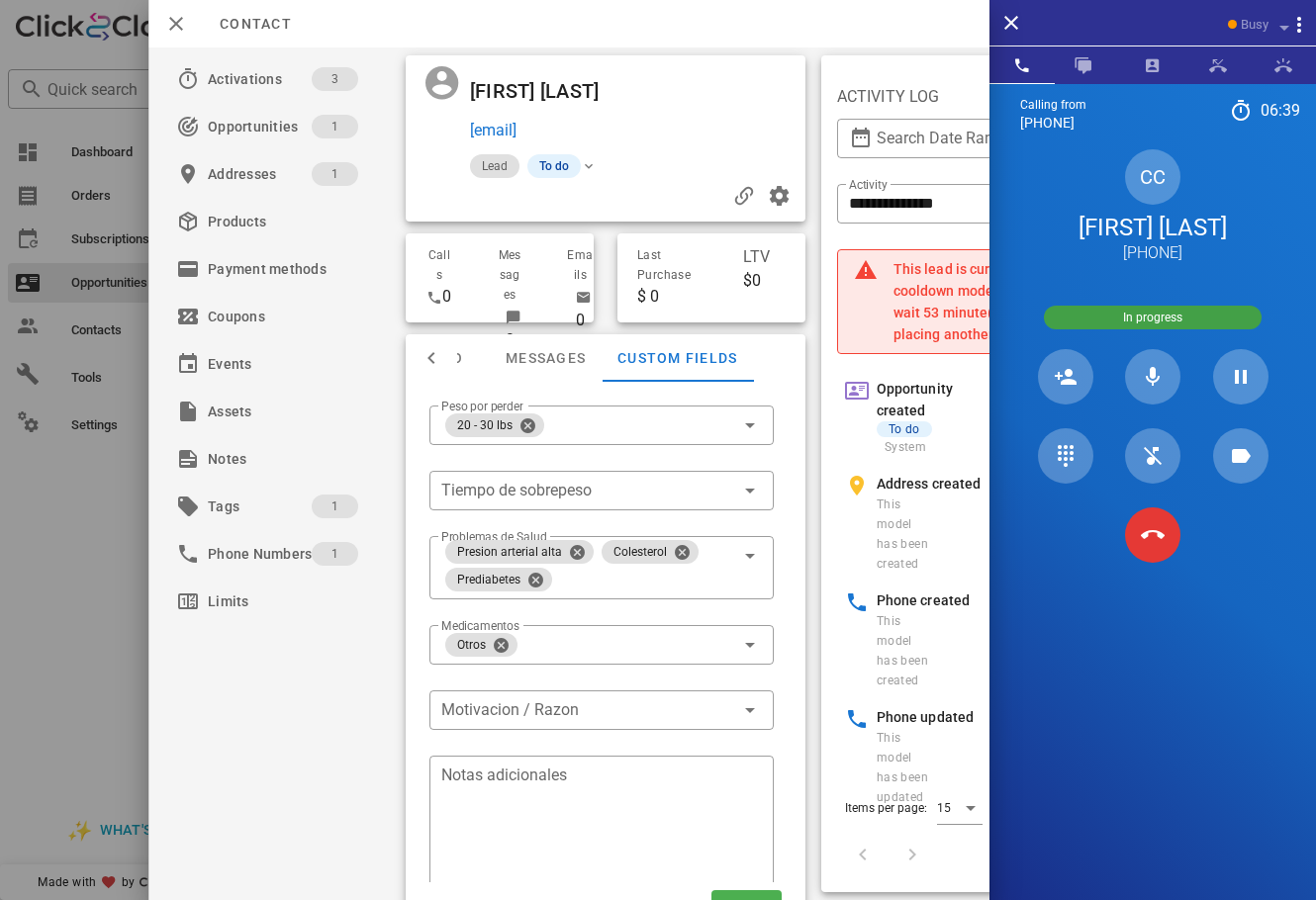 click at bounding box center [431, 358] 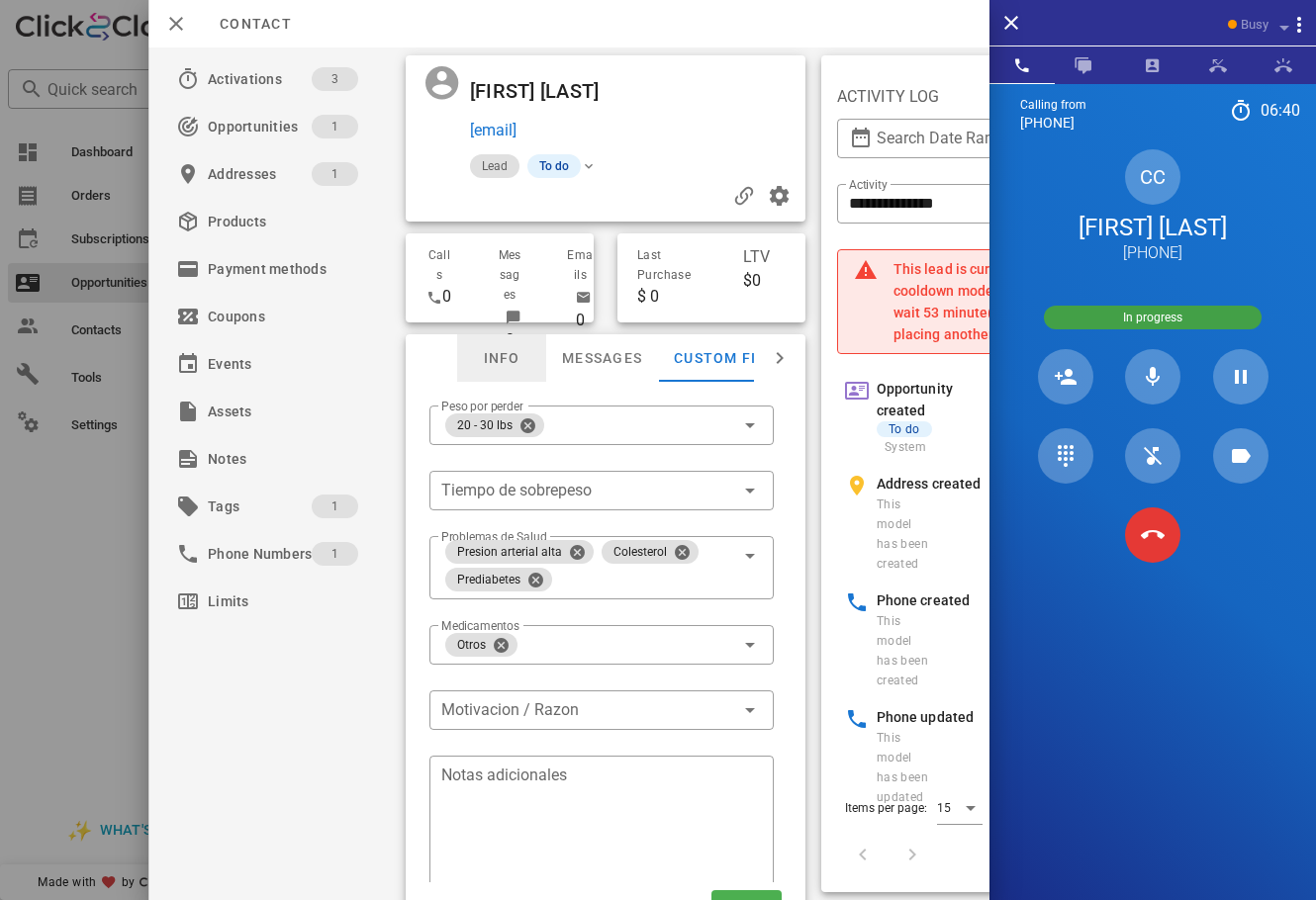click on "Info" at bounding box center (502, 358) 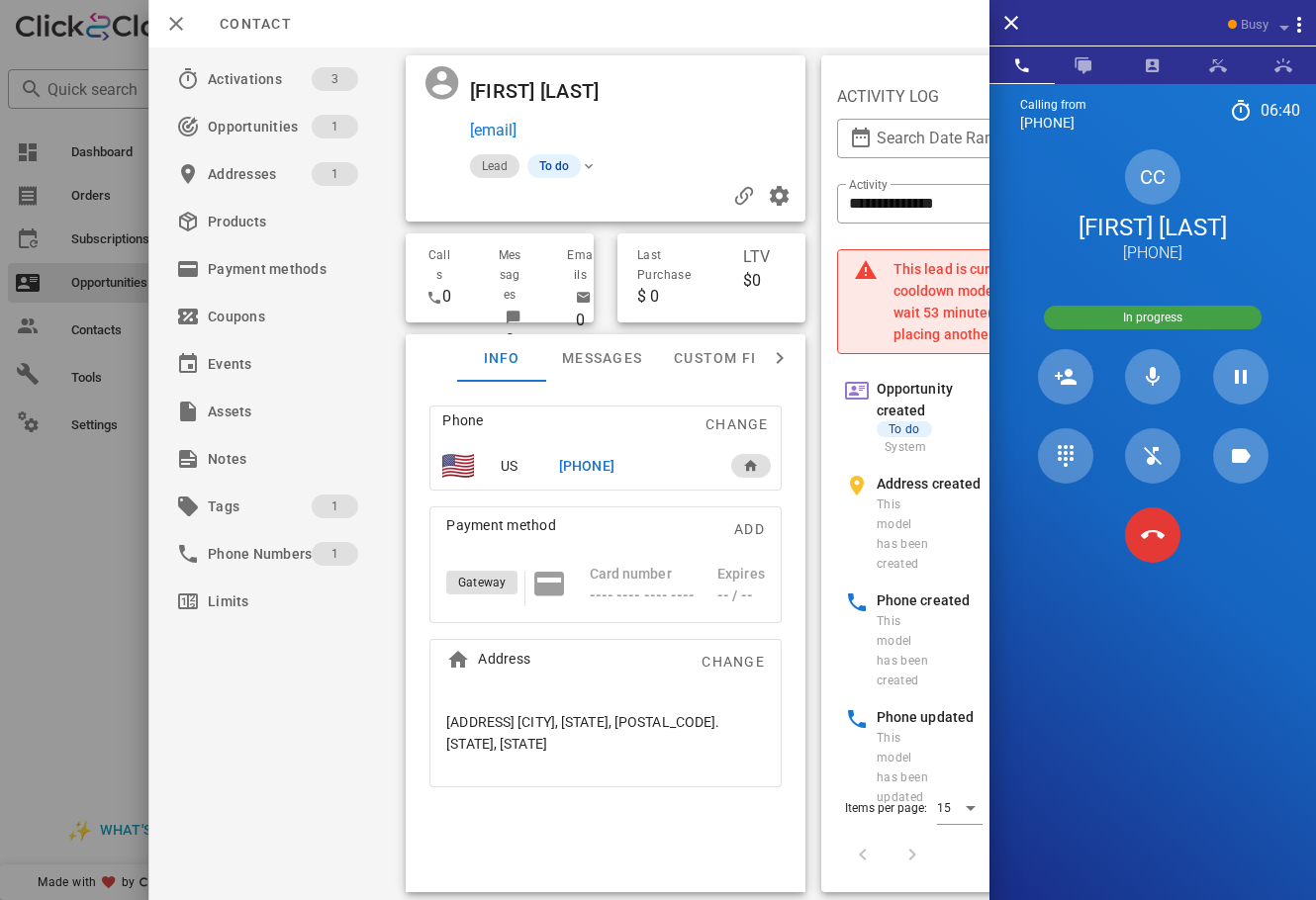 click at bounding box center (726, 91) 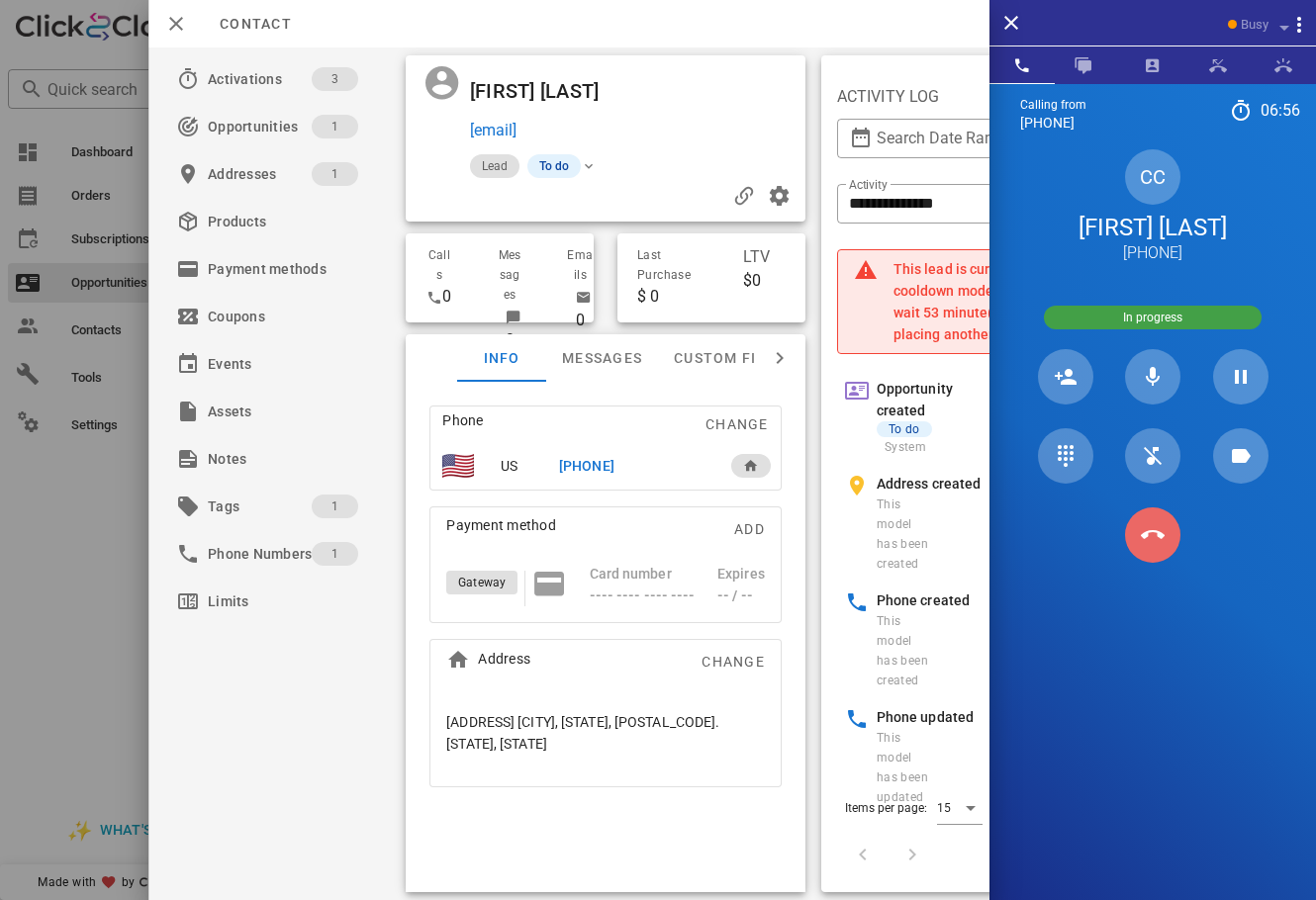 click at bounding box center [1153, 535] 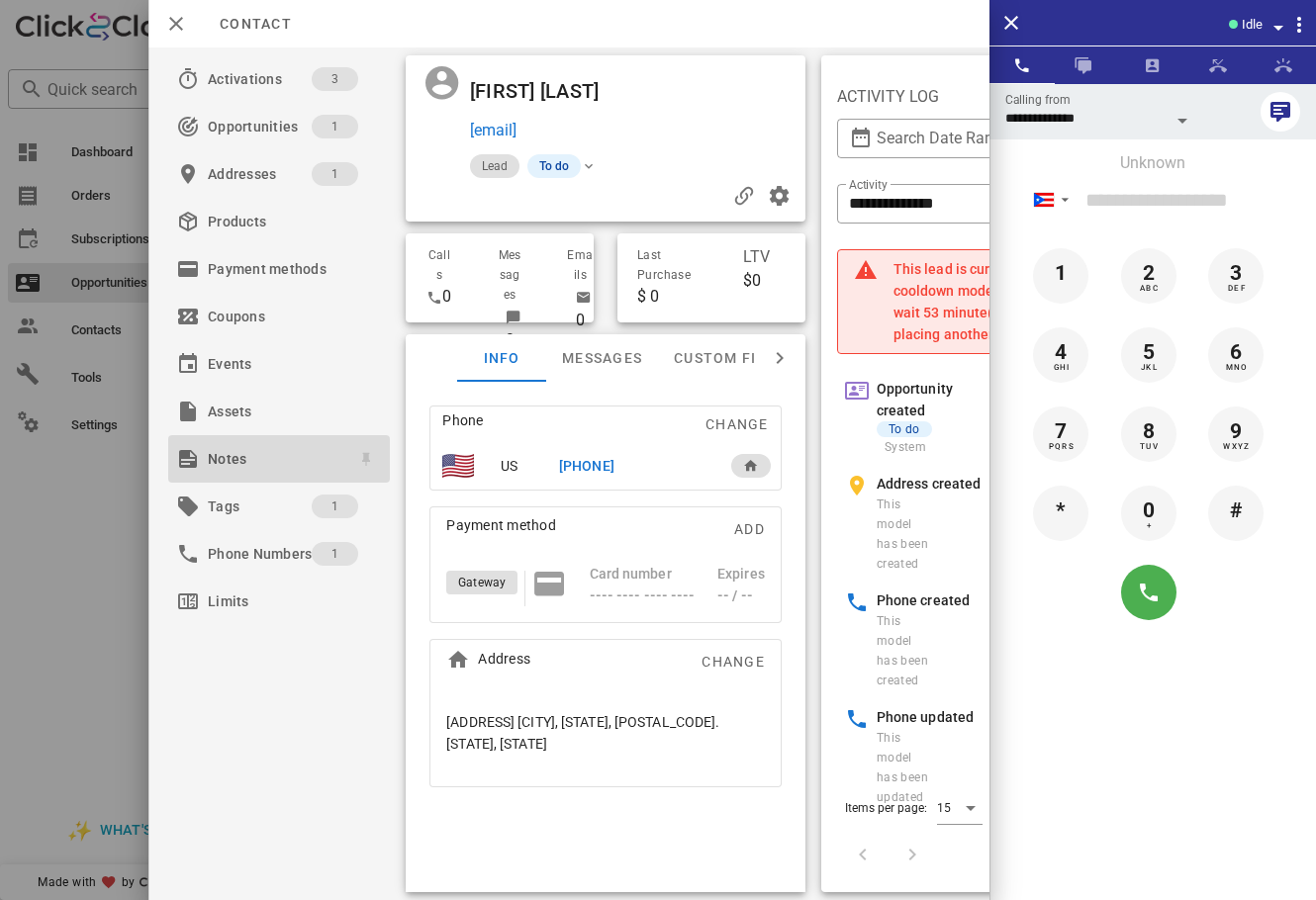 click on "Notes" at bounding box center (275, 459) 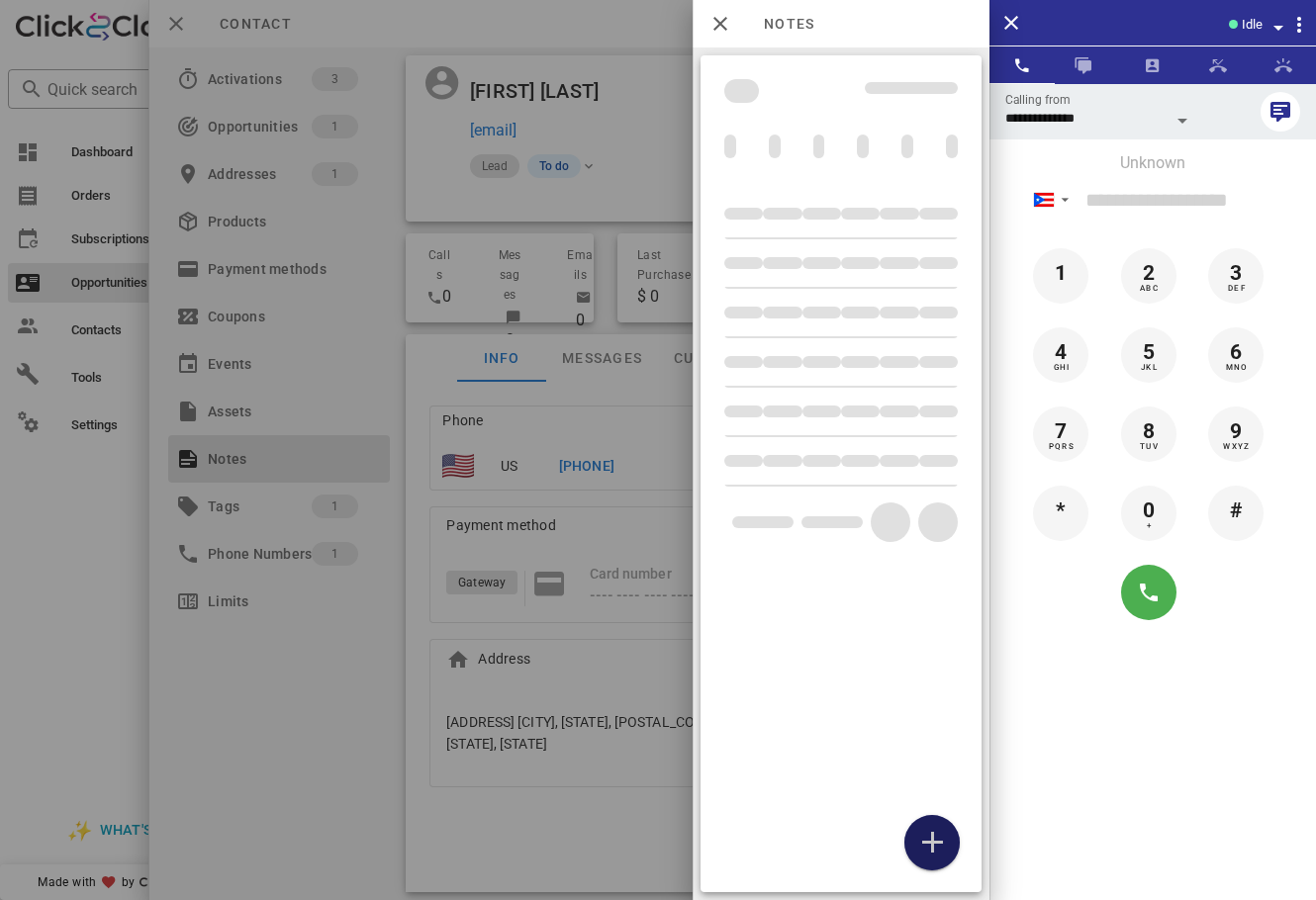 click at bounding box center [932, 843] 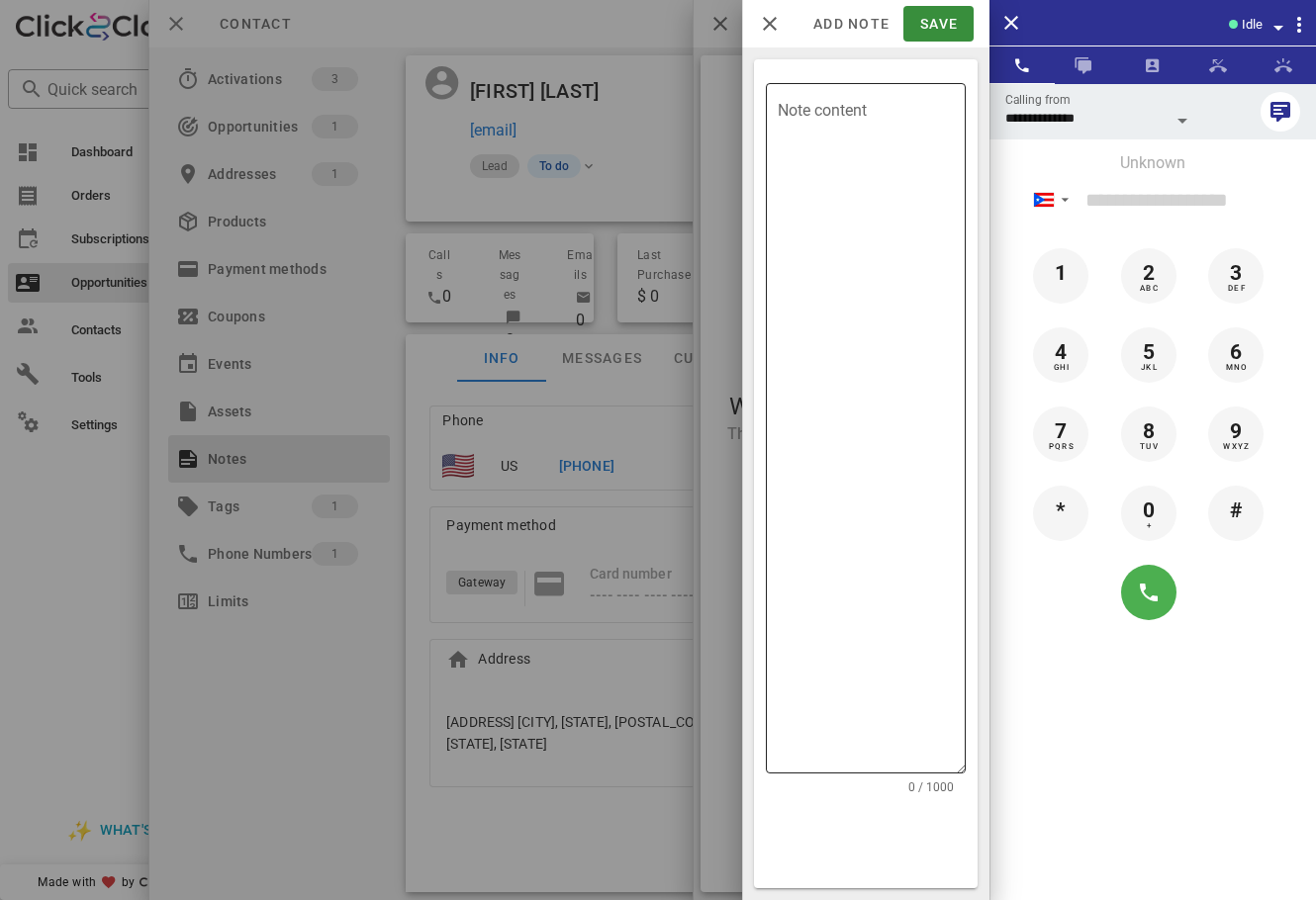 click on "Note content" at bounding box center [872, 433] 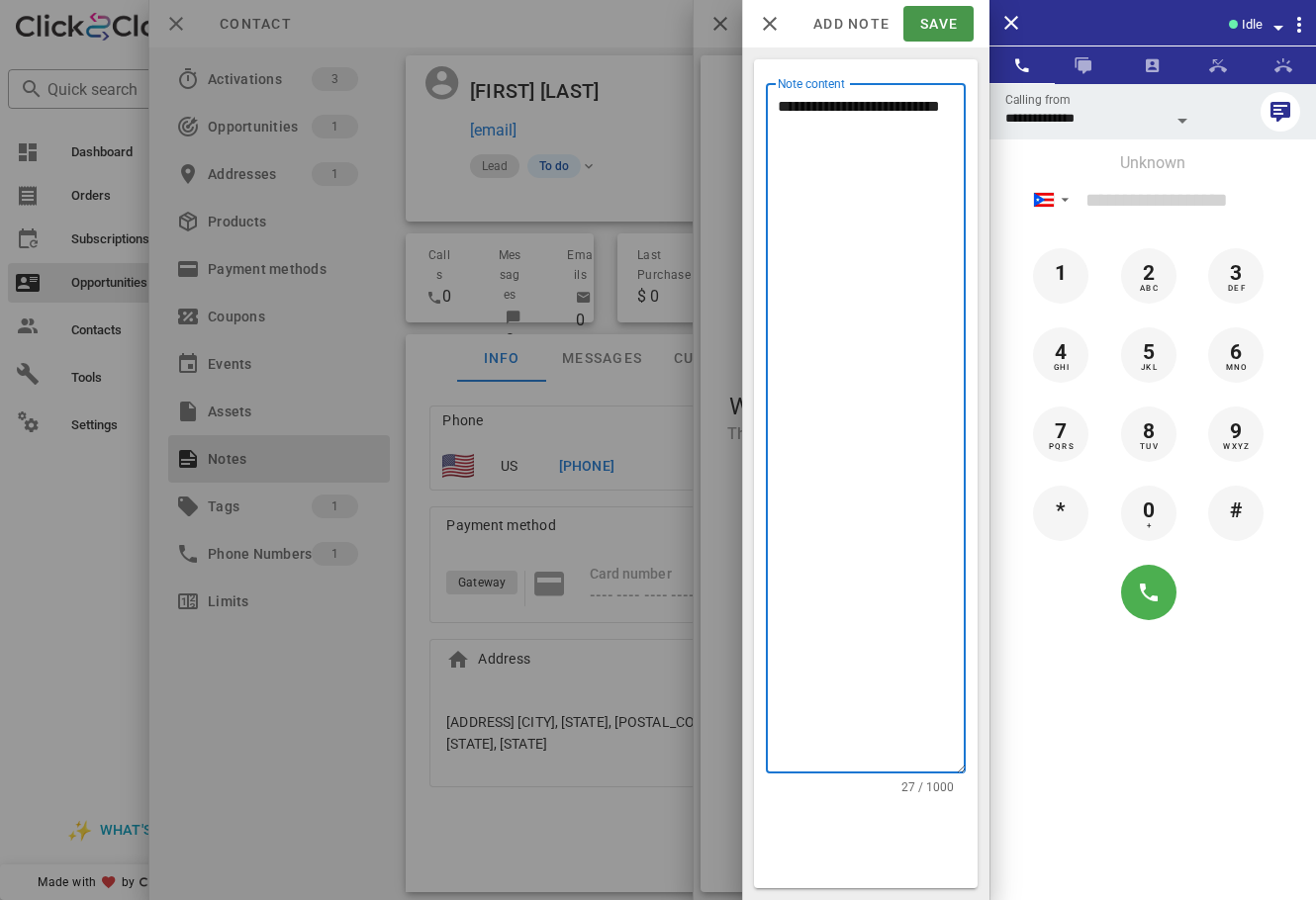 type on "**********" 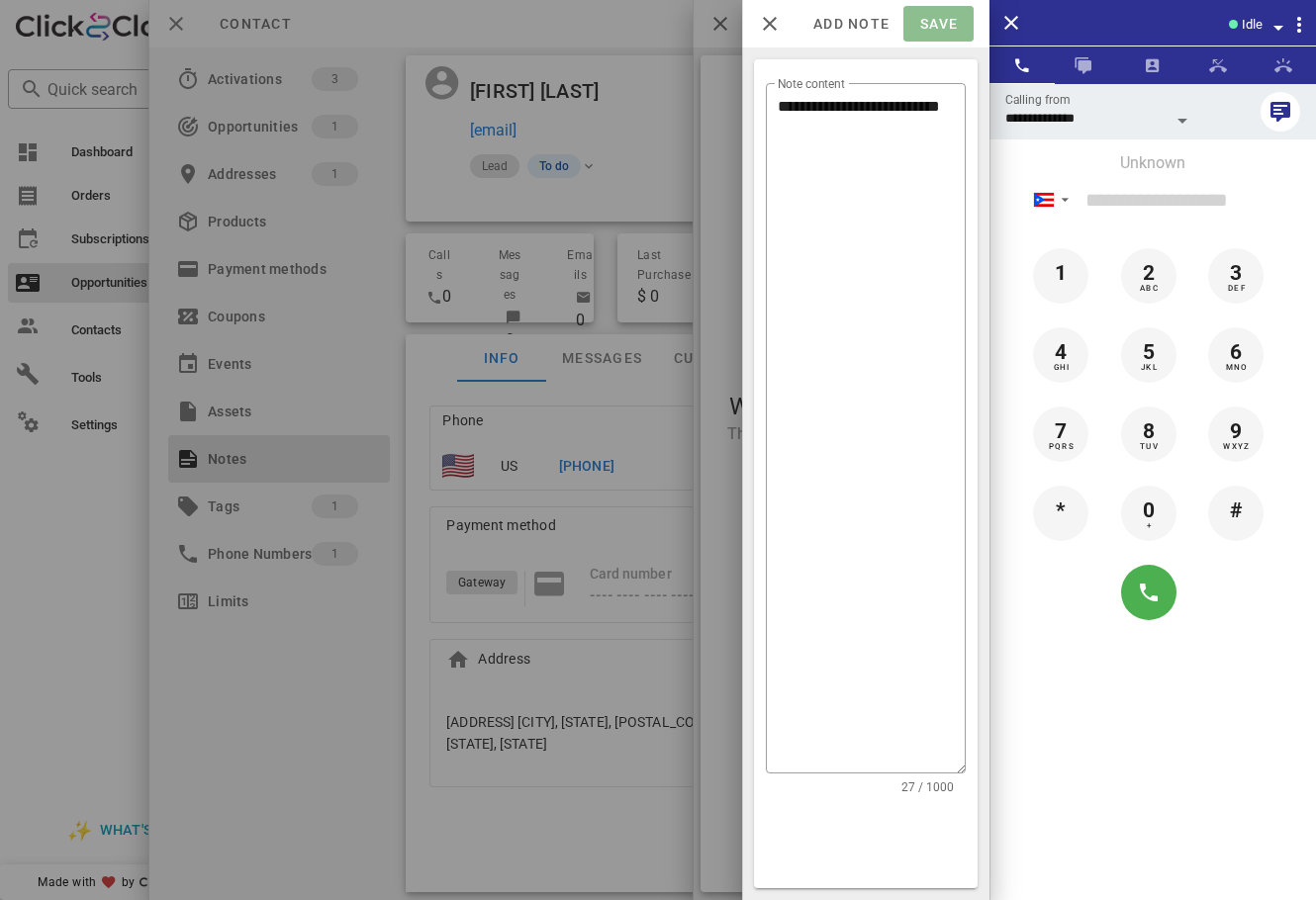 click on "Save" at bounding box center (938, 24) 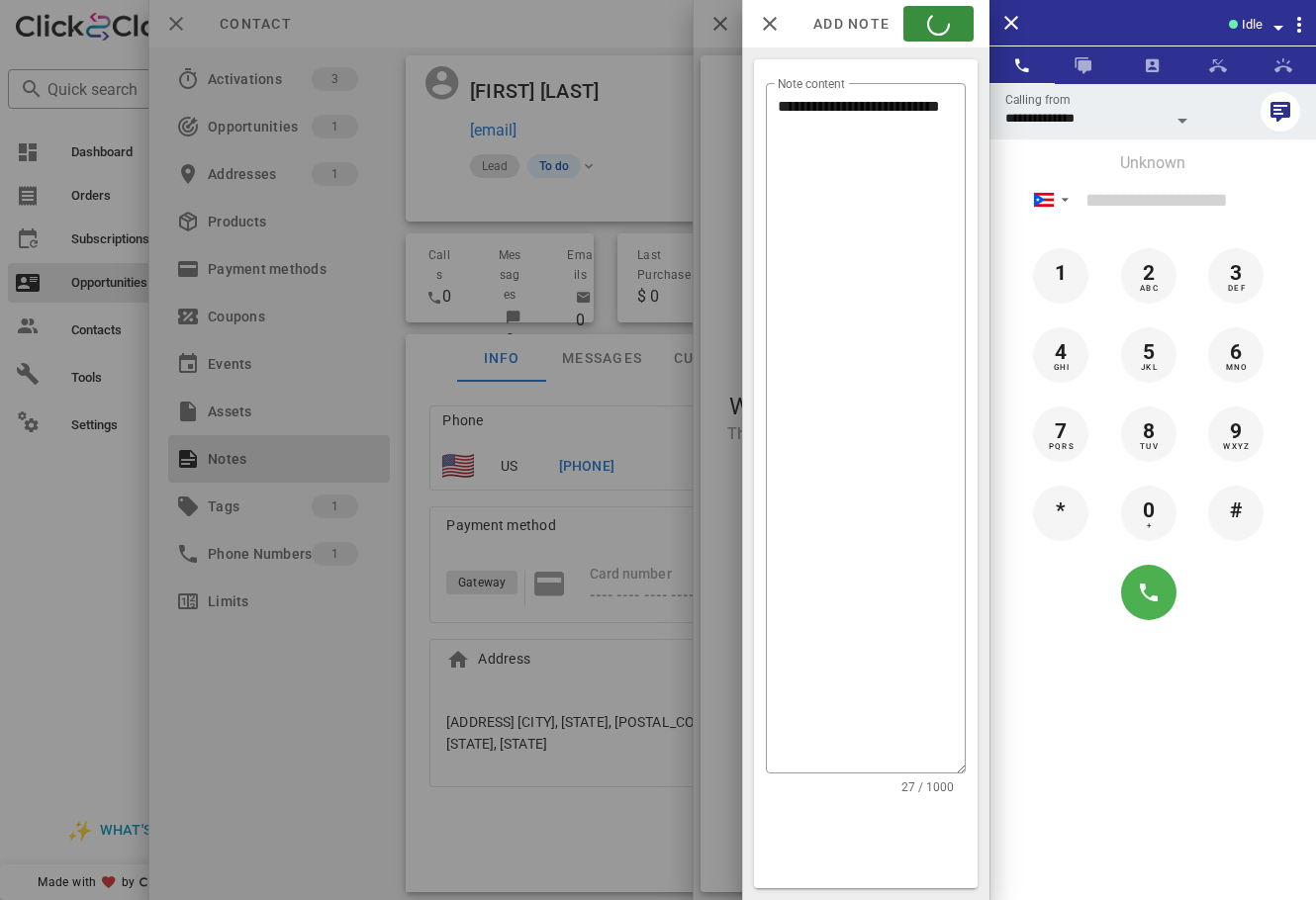 click at bounding box center [658, 450] 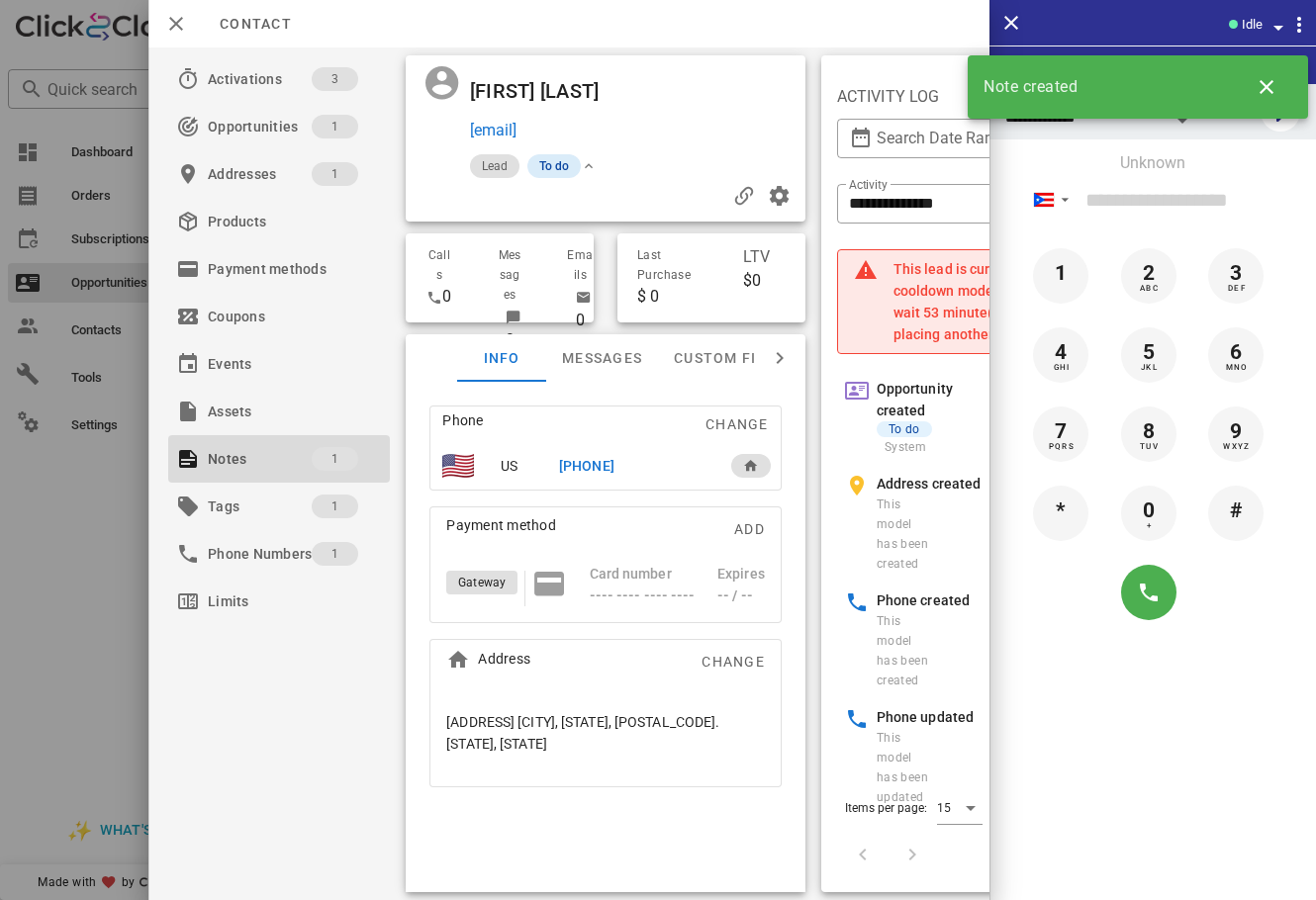 click on "To do" at bounding box center [554, 166] 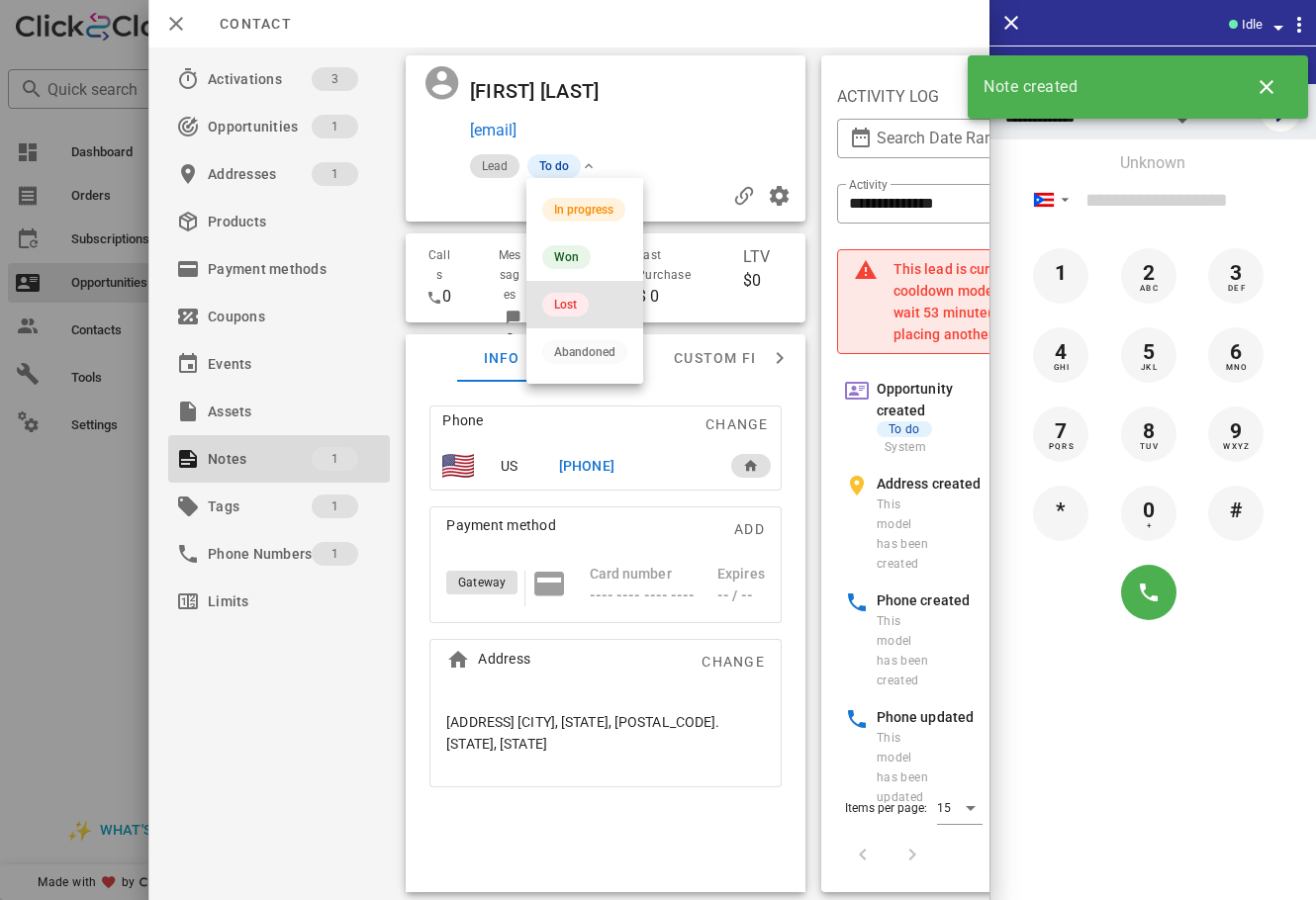 click on "Lost" at bounding box center [585, 305] 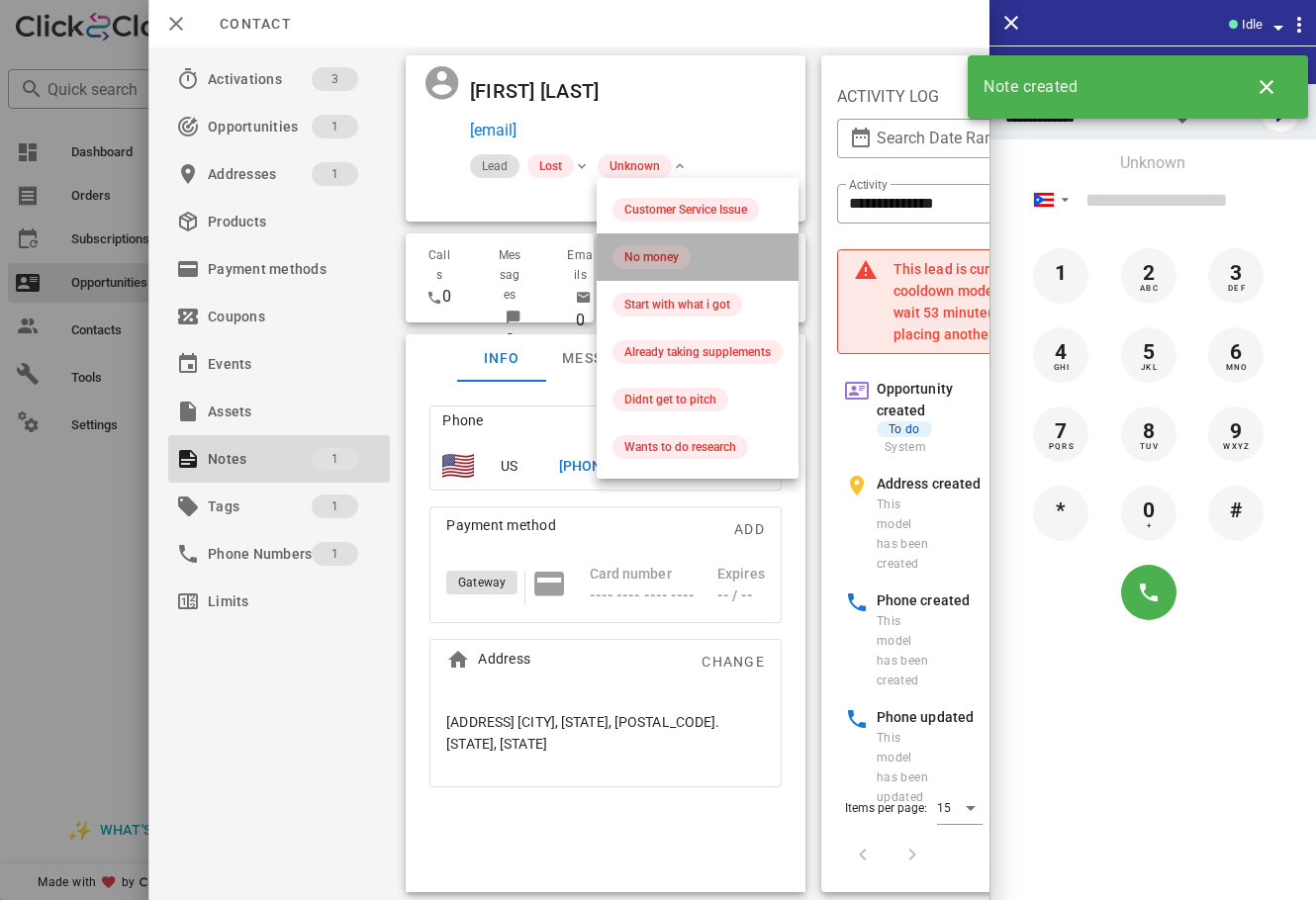 click on "No money" at bounding box center [651, 257] 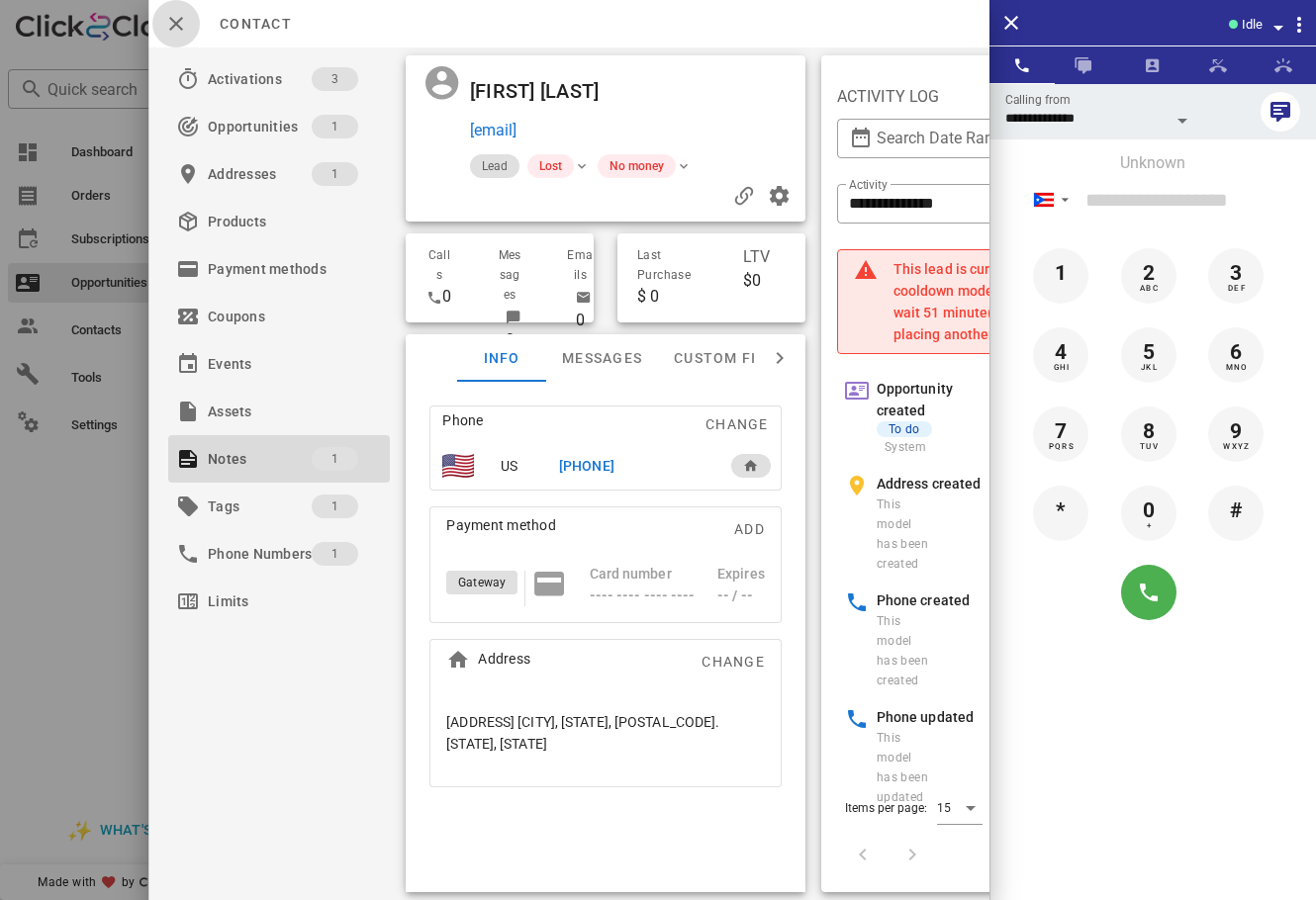 click at bounding box center (176, 24) 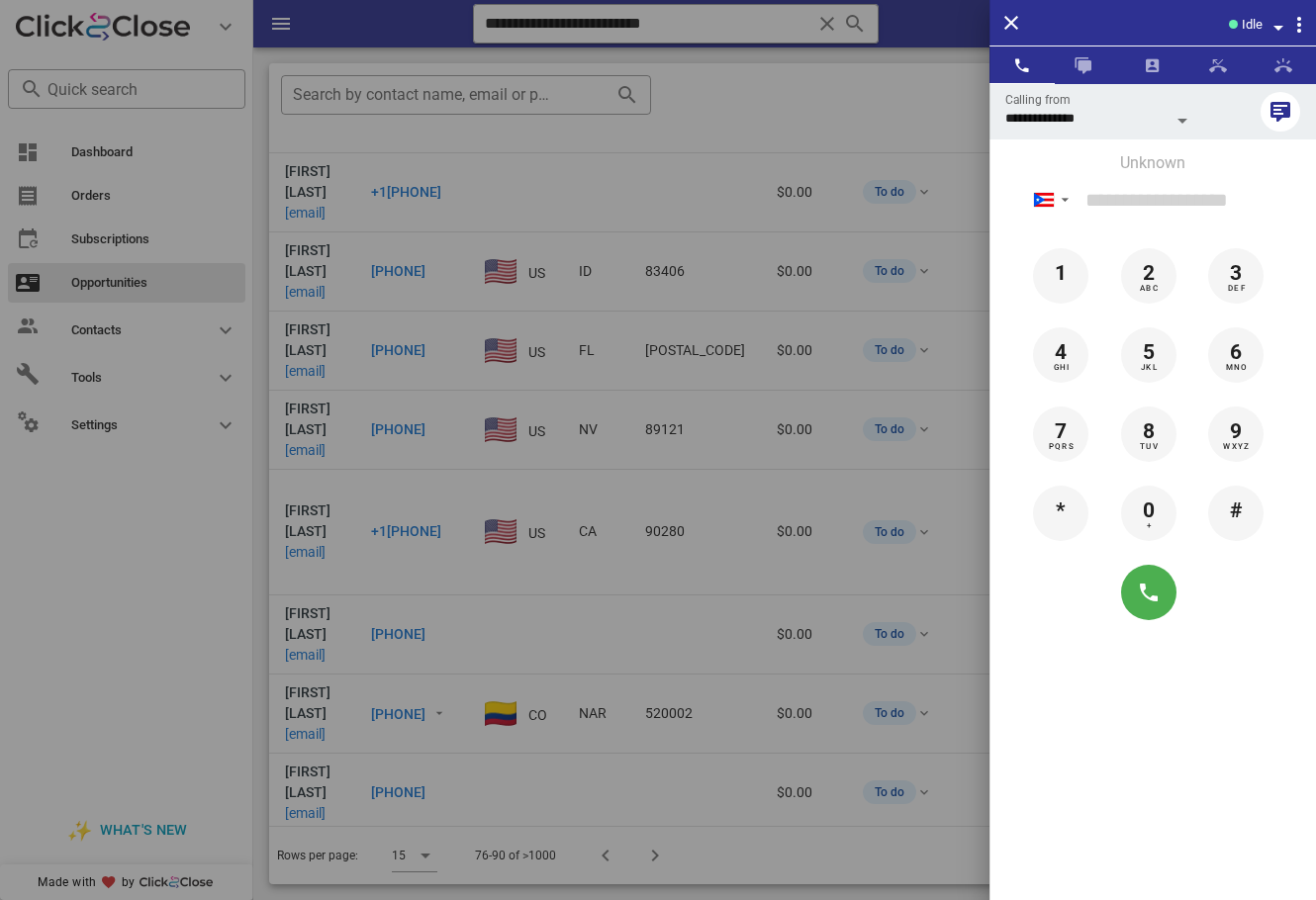click at bounding box center (658, 450) 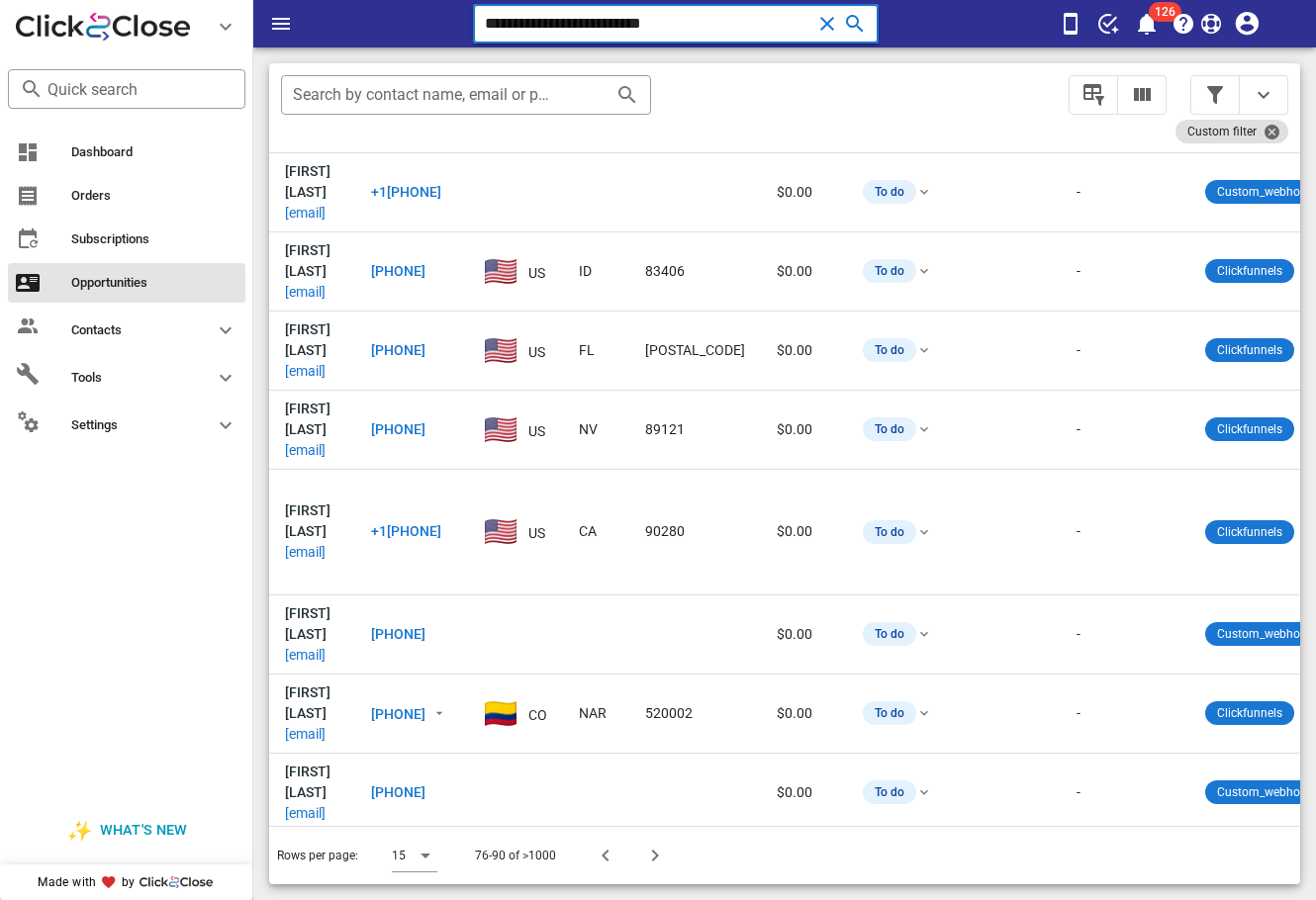 drag, startPoint x: 705, startPoint y: 16, endPoint x: 335, endPoint y: -4, distance: 370.5401 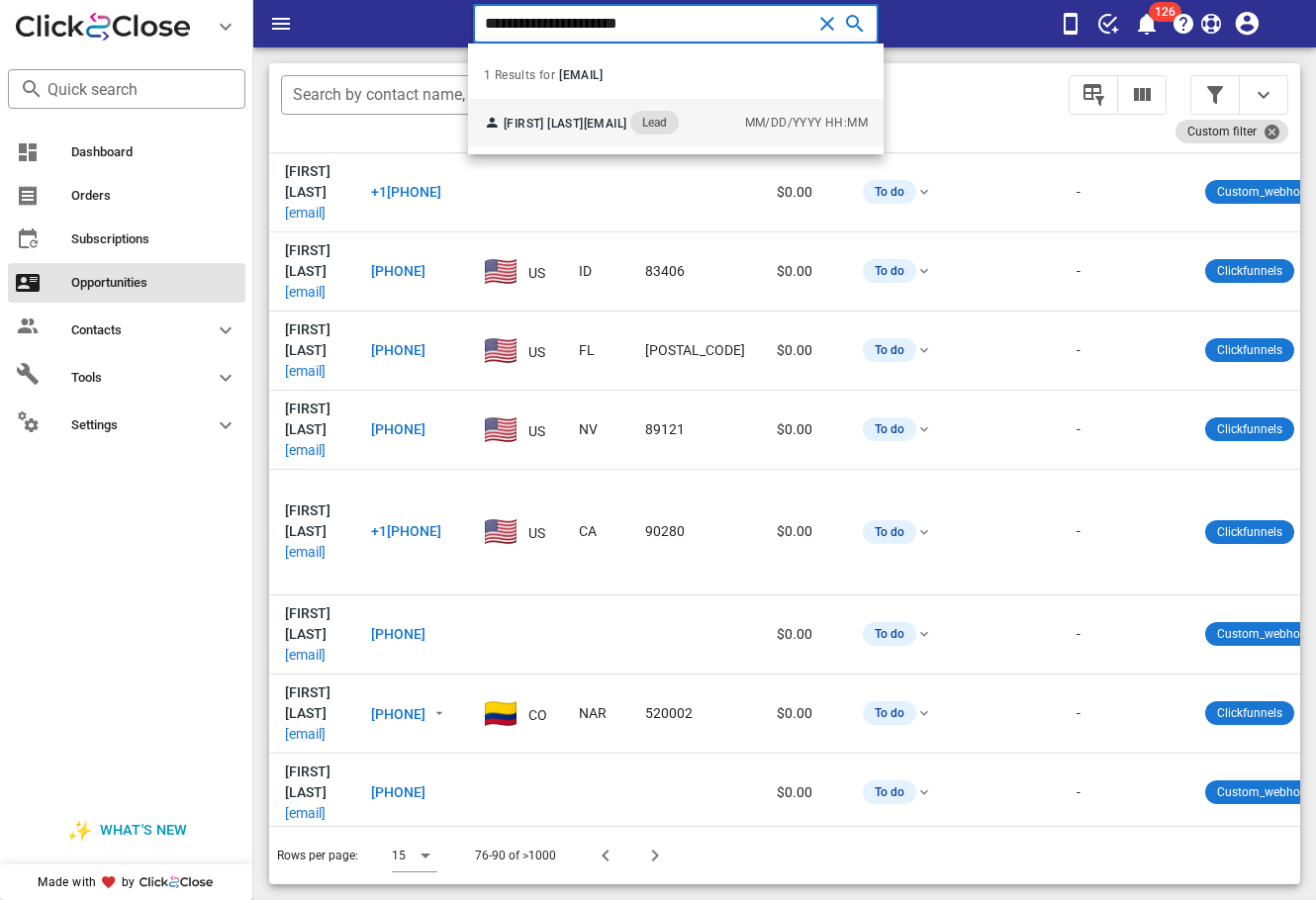 type on "**********" 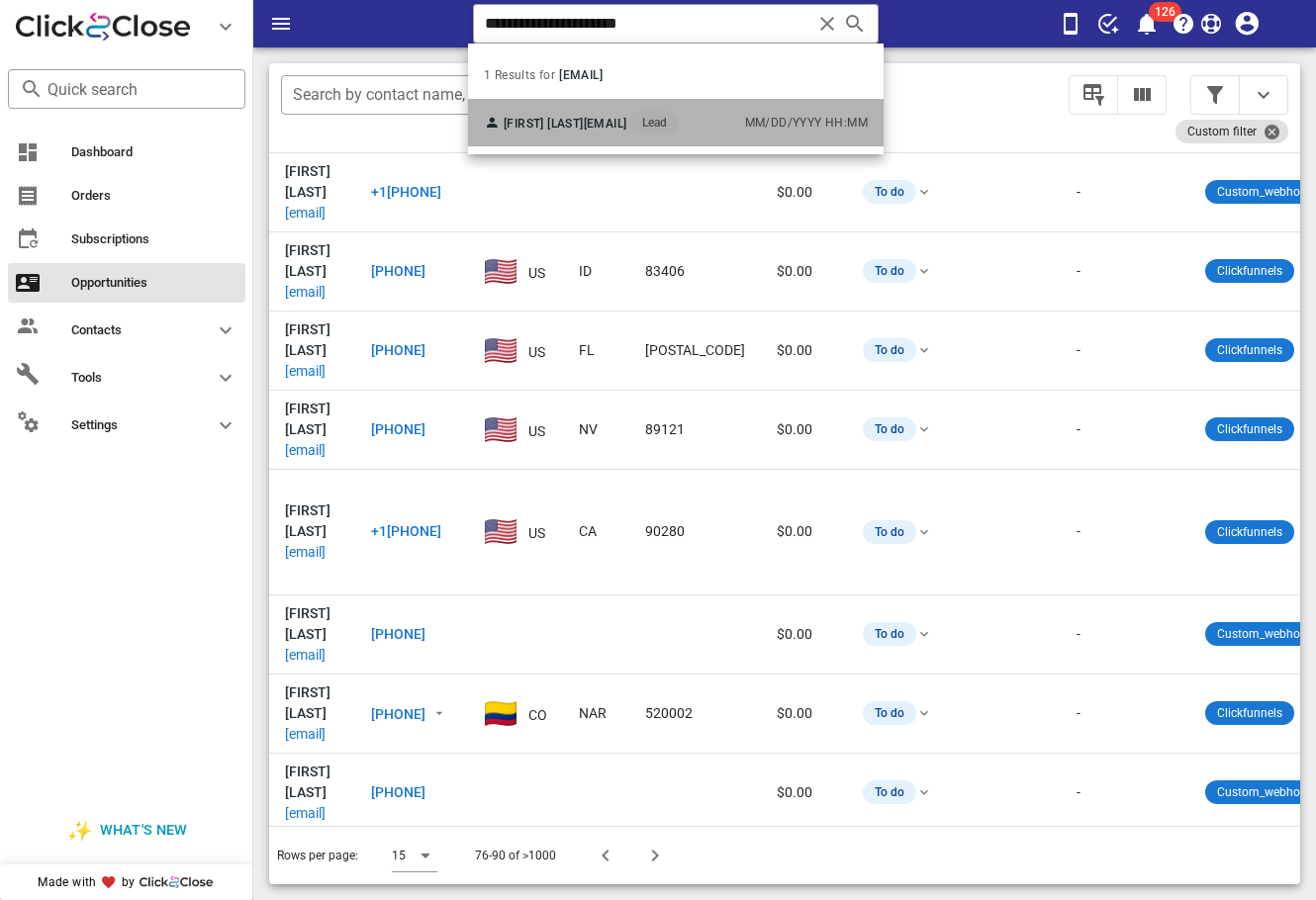 click on "[FIRST] [LAST]   [EMAIL]   Lead" at bounding box center (581, 123) 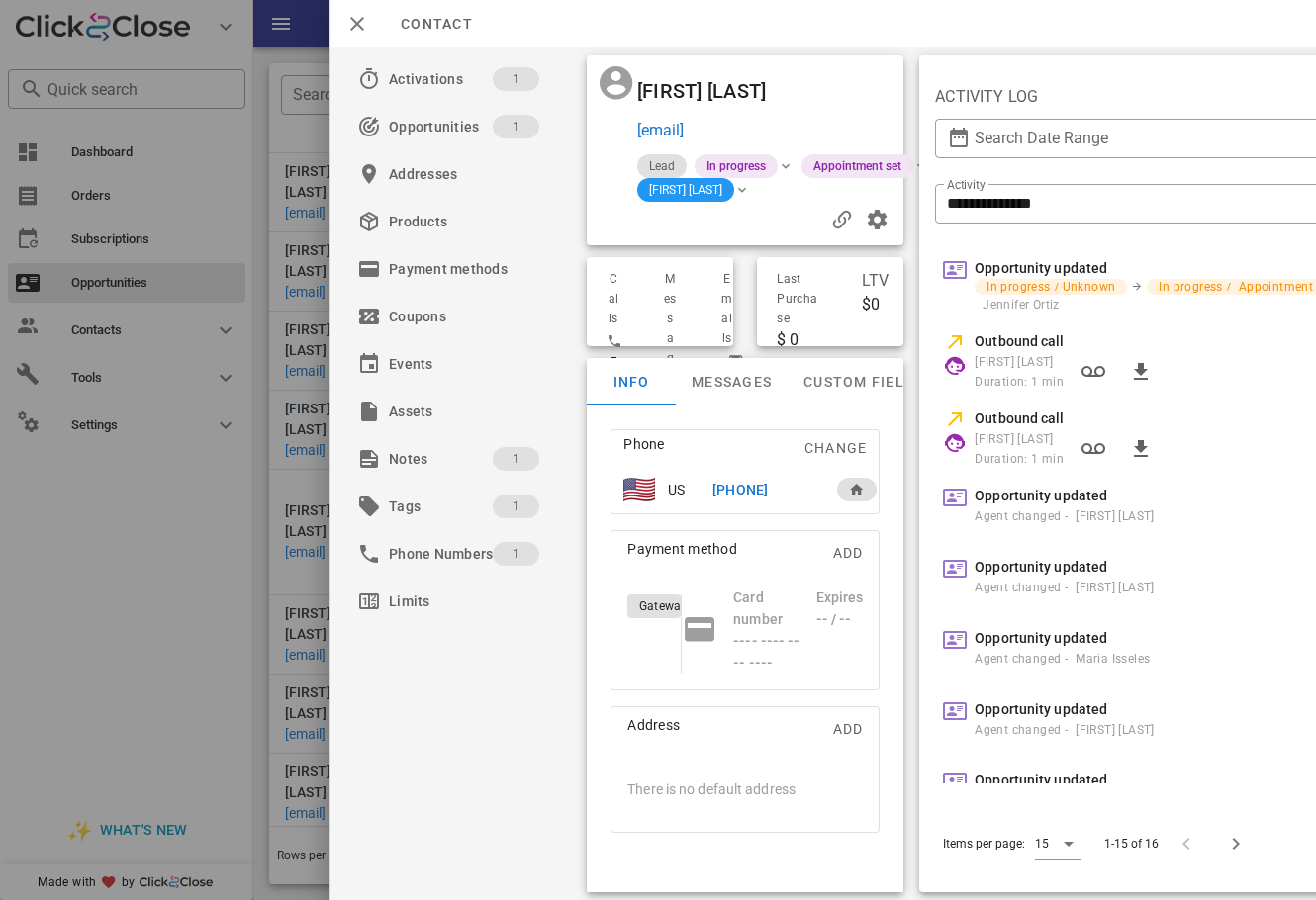 click on "[PHONE]" at bounding box center [740, 490] 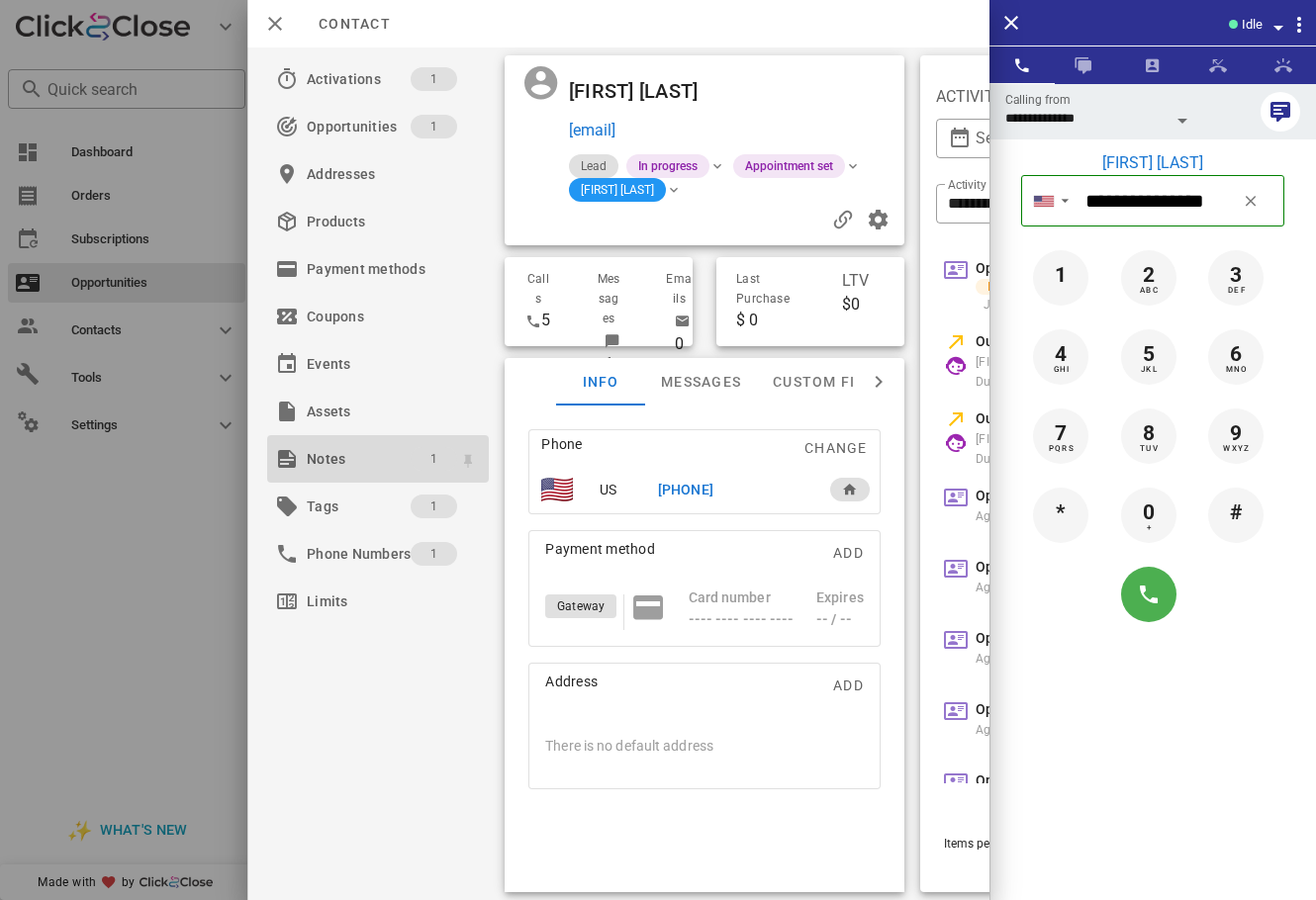 click on "1" at bounding box center [433, 459] 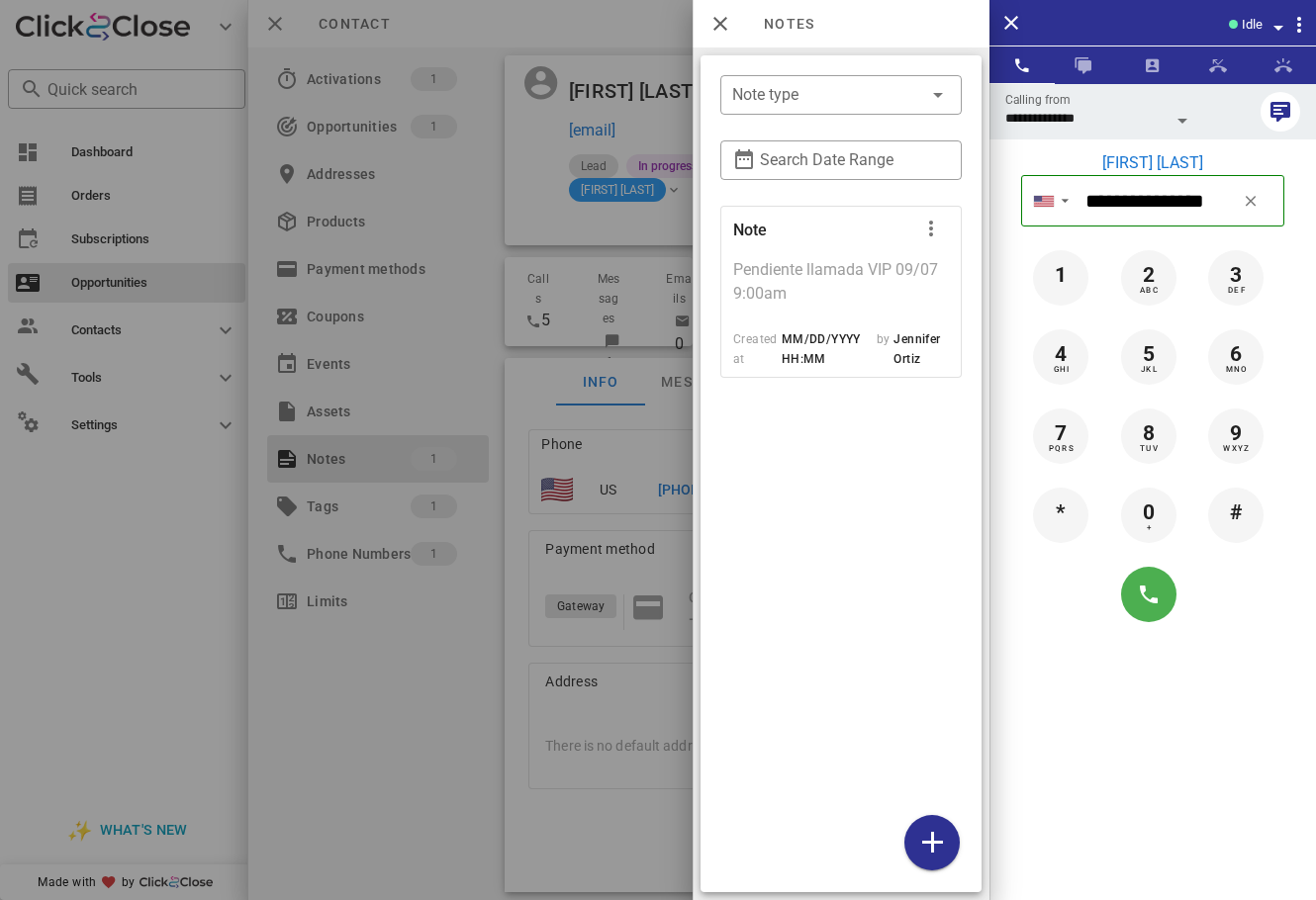 click at bounding box center (658, 450) 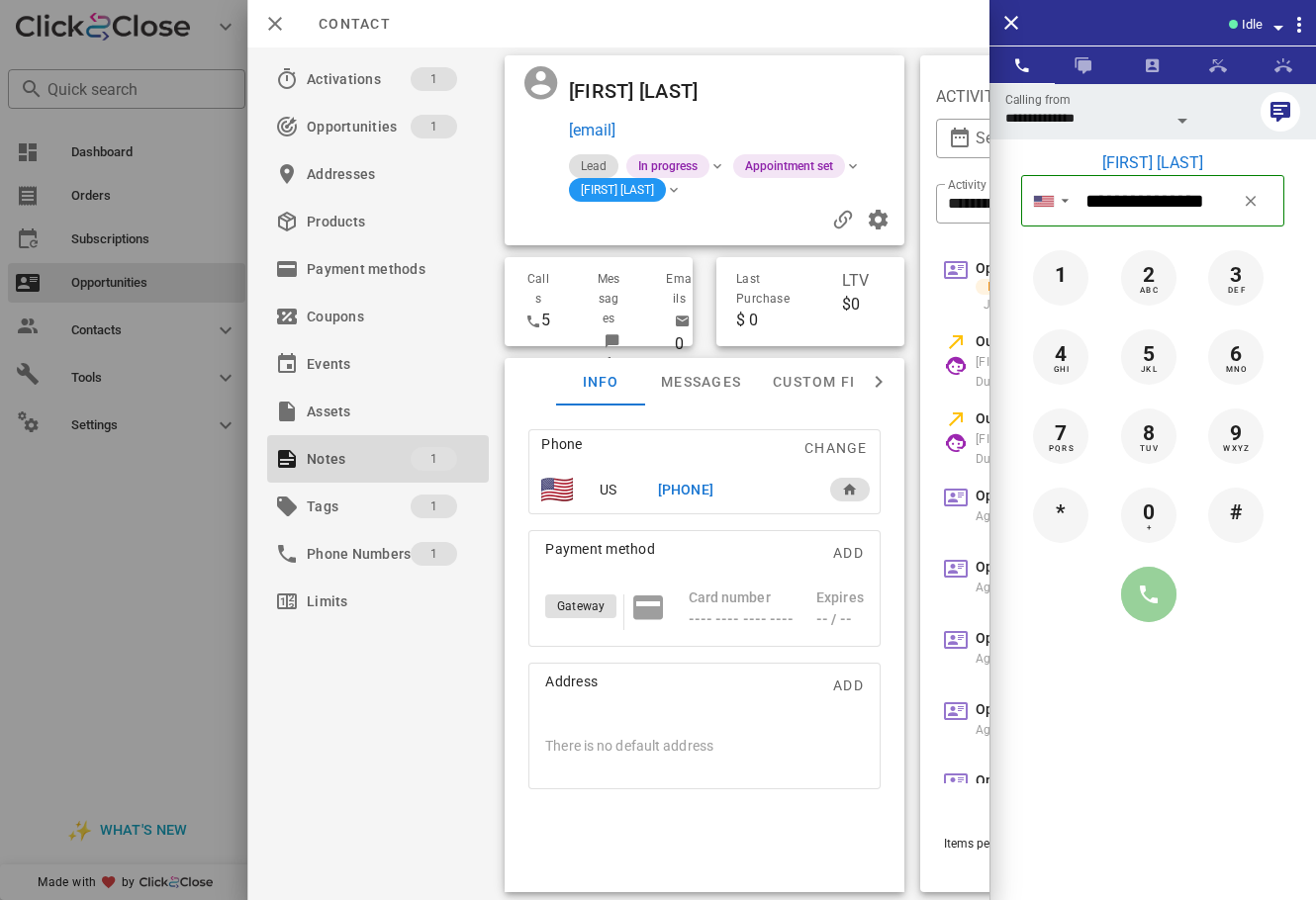 click at bounding box center [1149, 594] 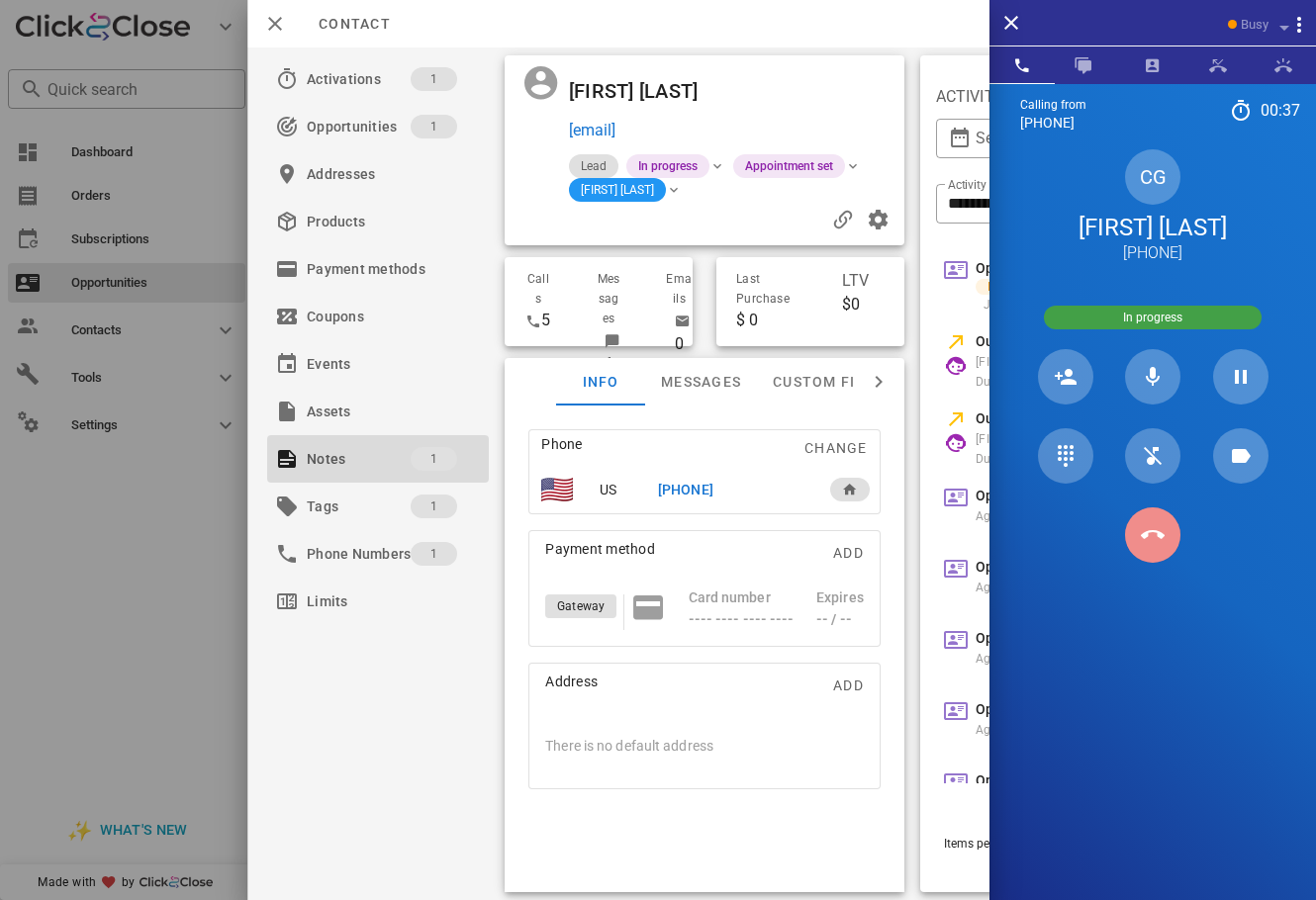 click at bounding box center (1153, 535) 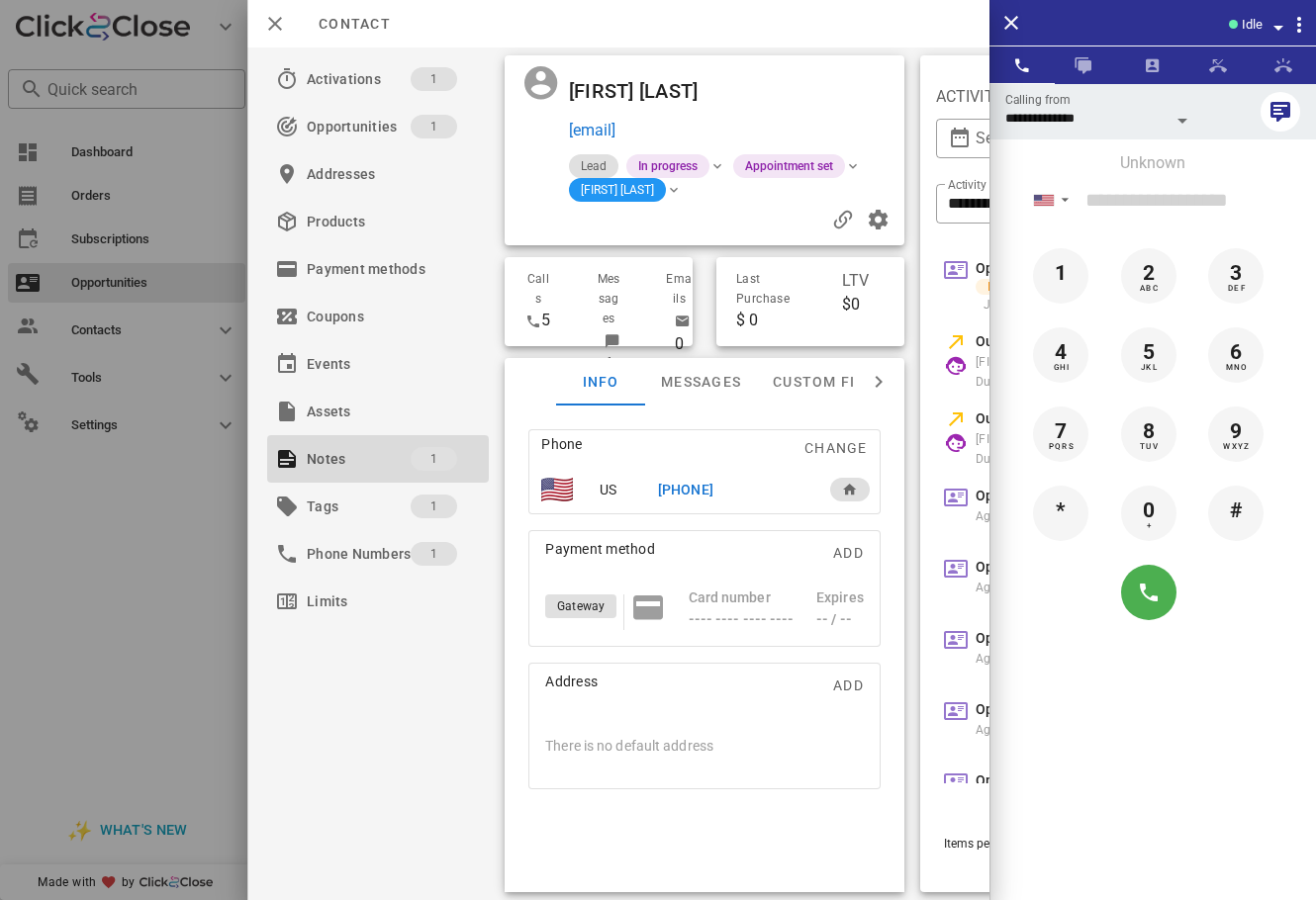 click on "[PHONE]" at bounding box center (686, 490) 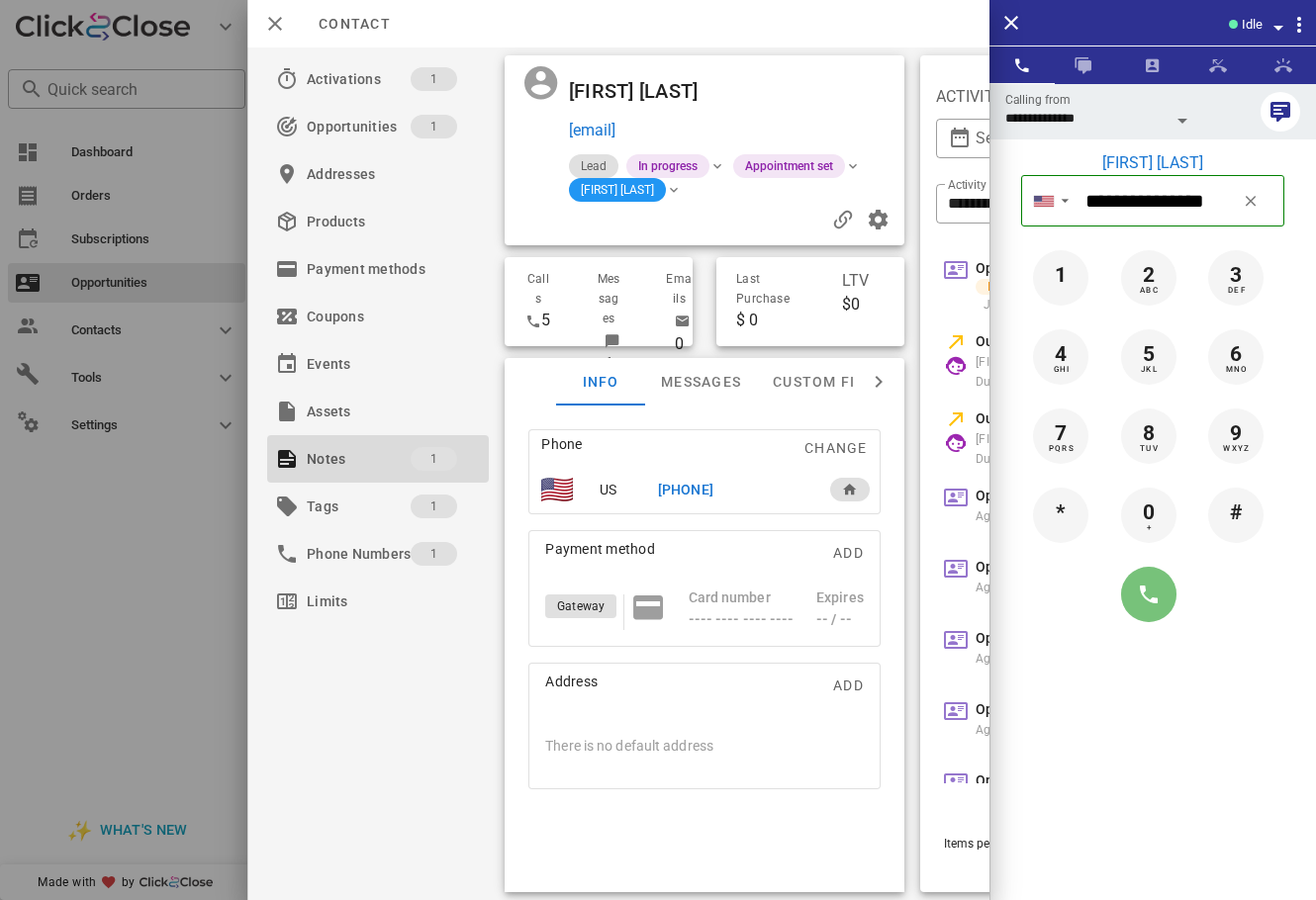click at bounding box center [1149, 594] 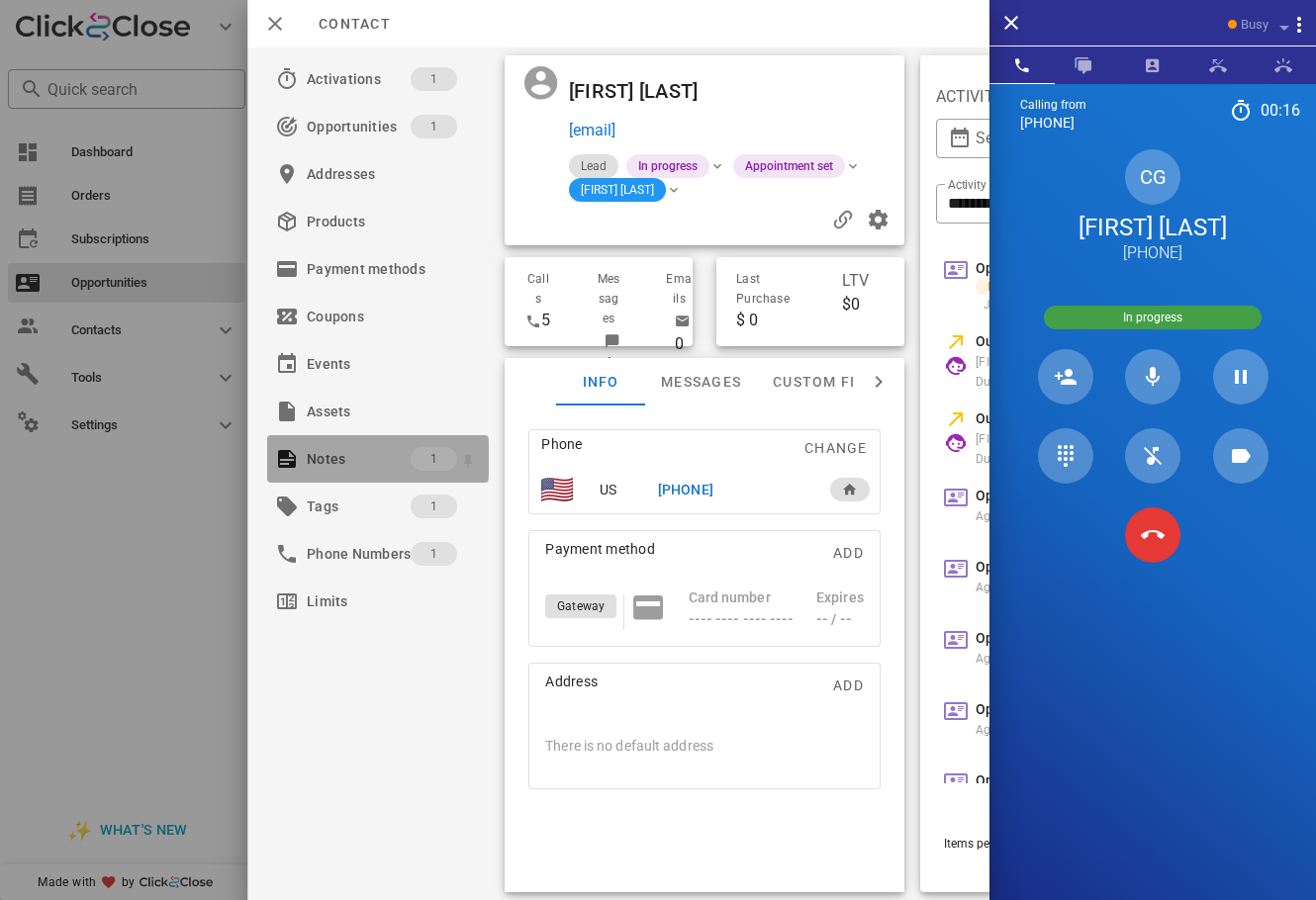 click on "Notes" at bounding box center [358, 459] 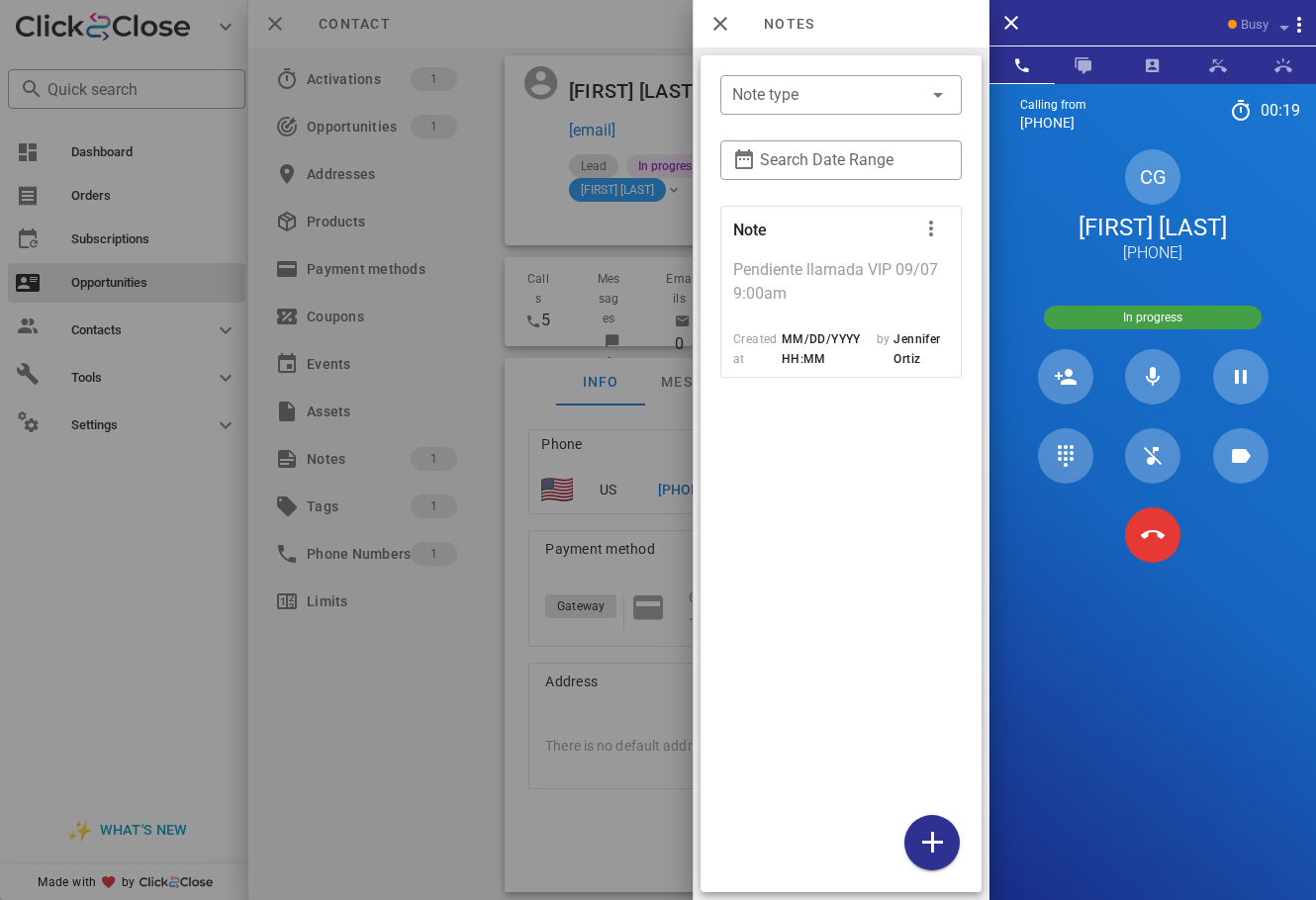 click at bounding box center (658, 450) 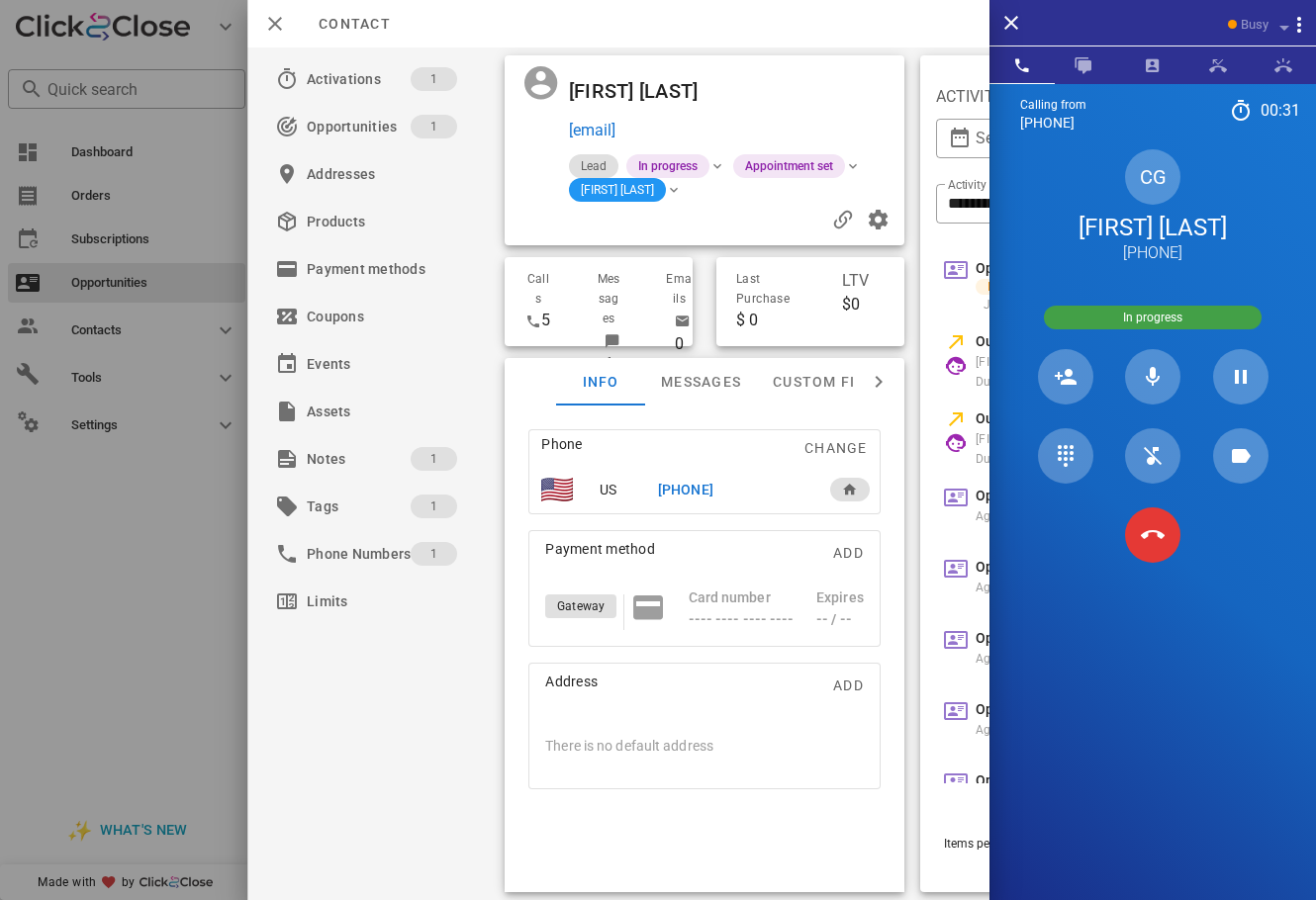 click on "[FIRST] [LAST] [EMAIL] Lead In progress Appointment set [FIRST] [LAST]" at bounding box center (705, 150) 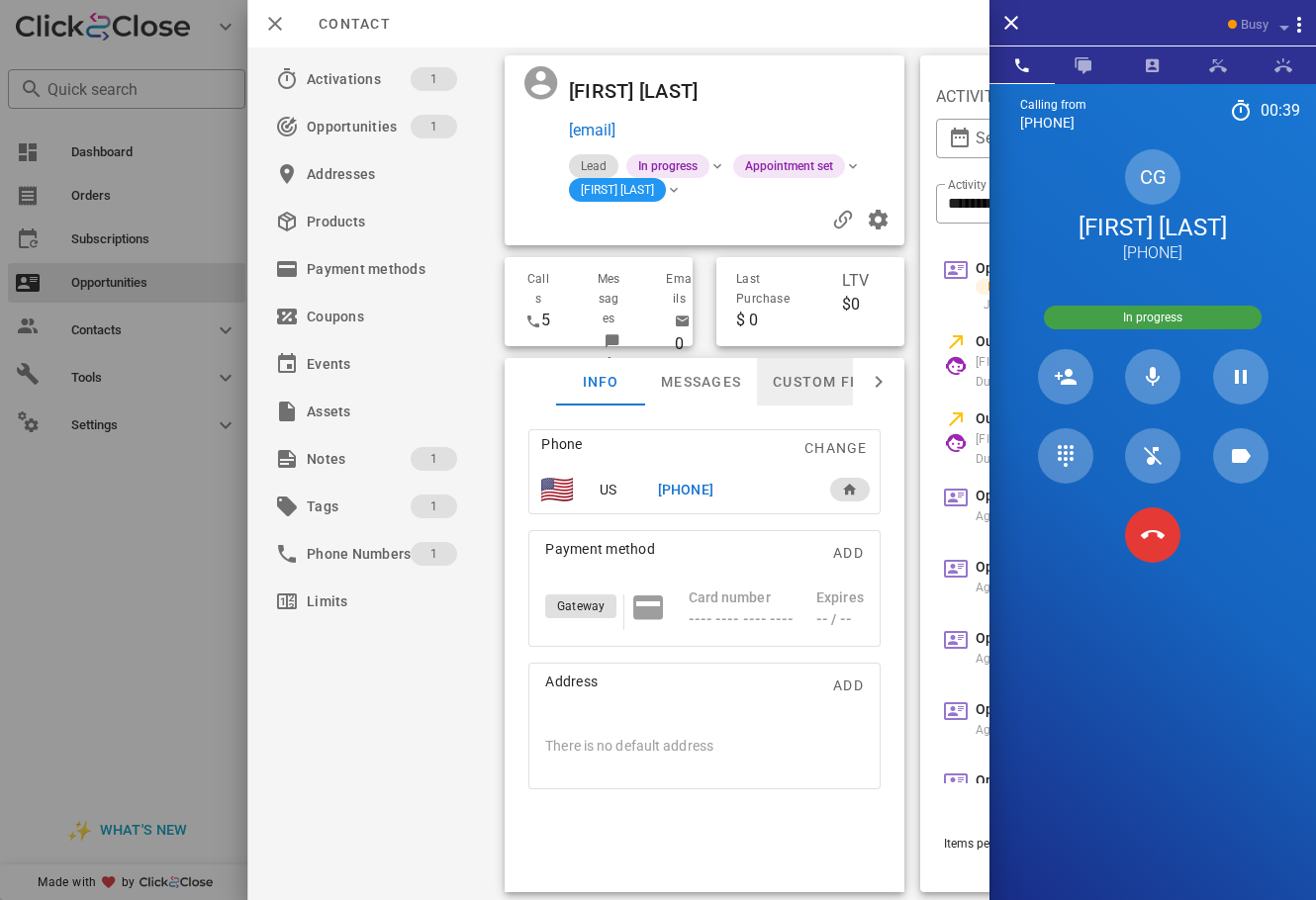 click on "Custom fields" at bounding box center (832, 382) 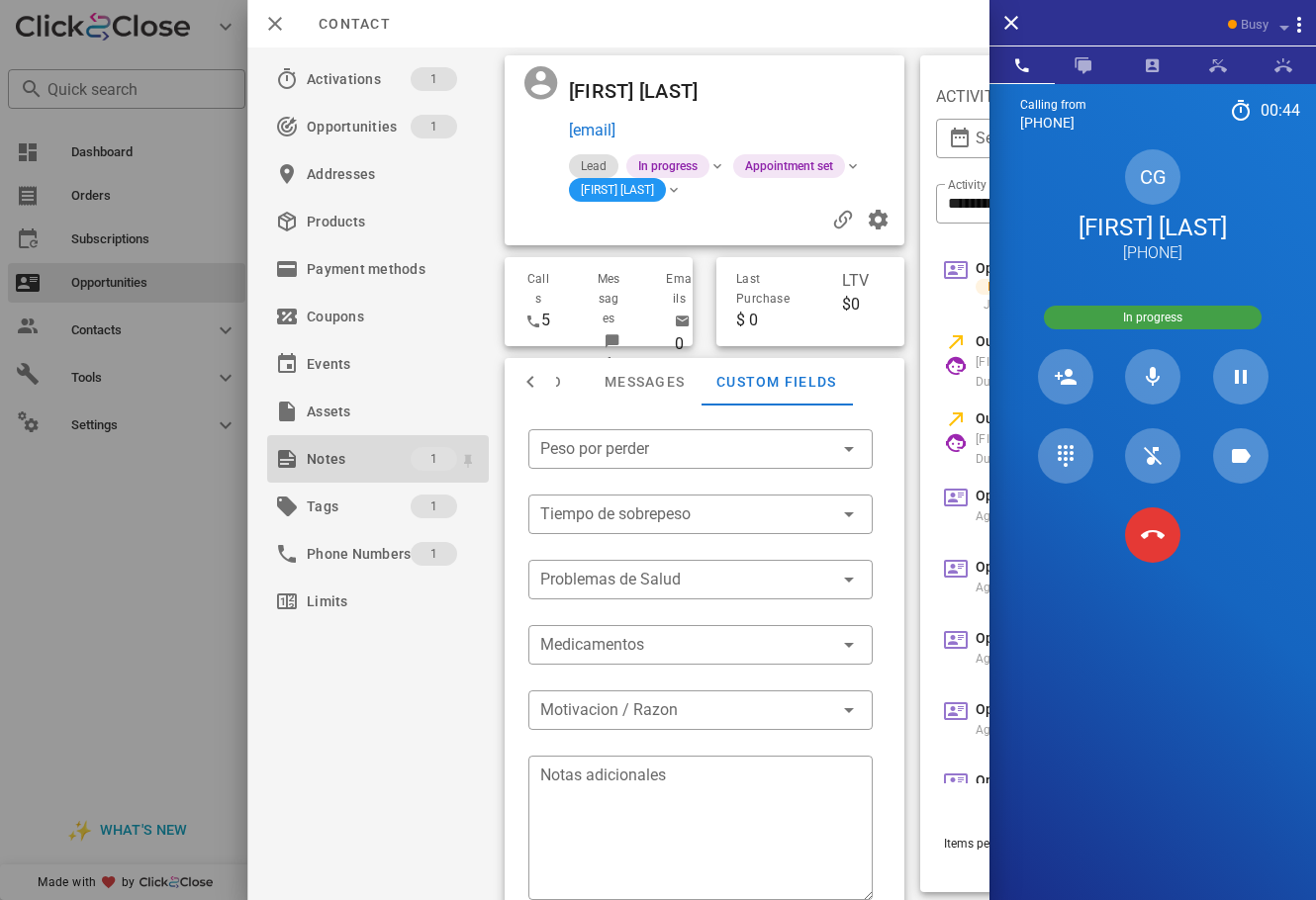 click on "Notes" at bounding box center (358, 459) 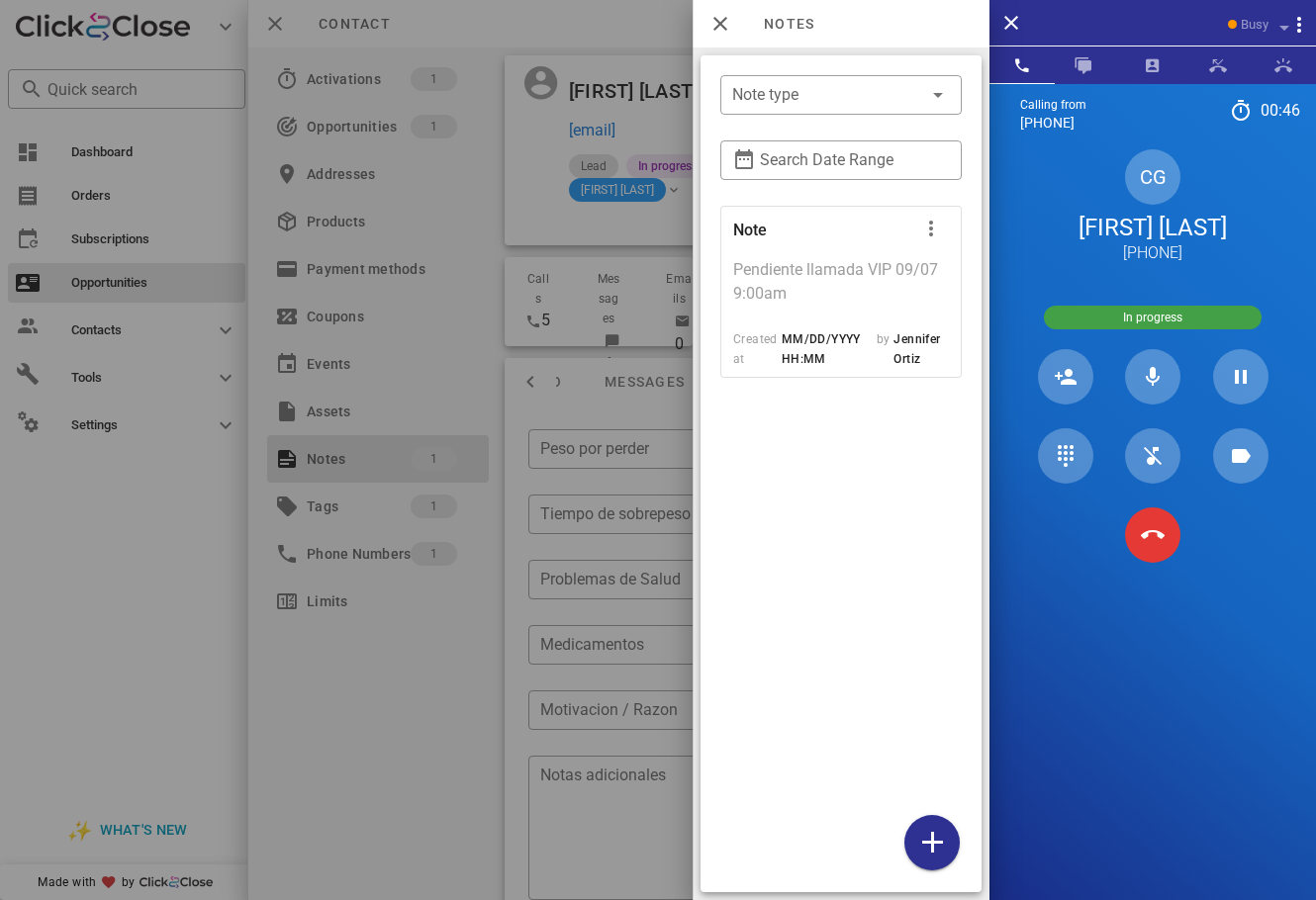 click at bounding box center (658, 450) 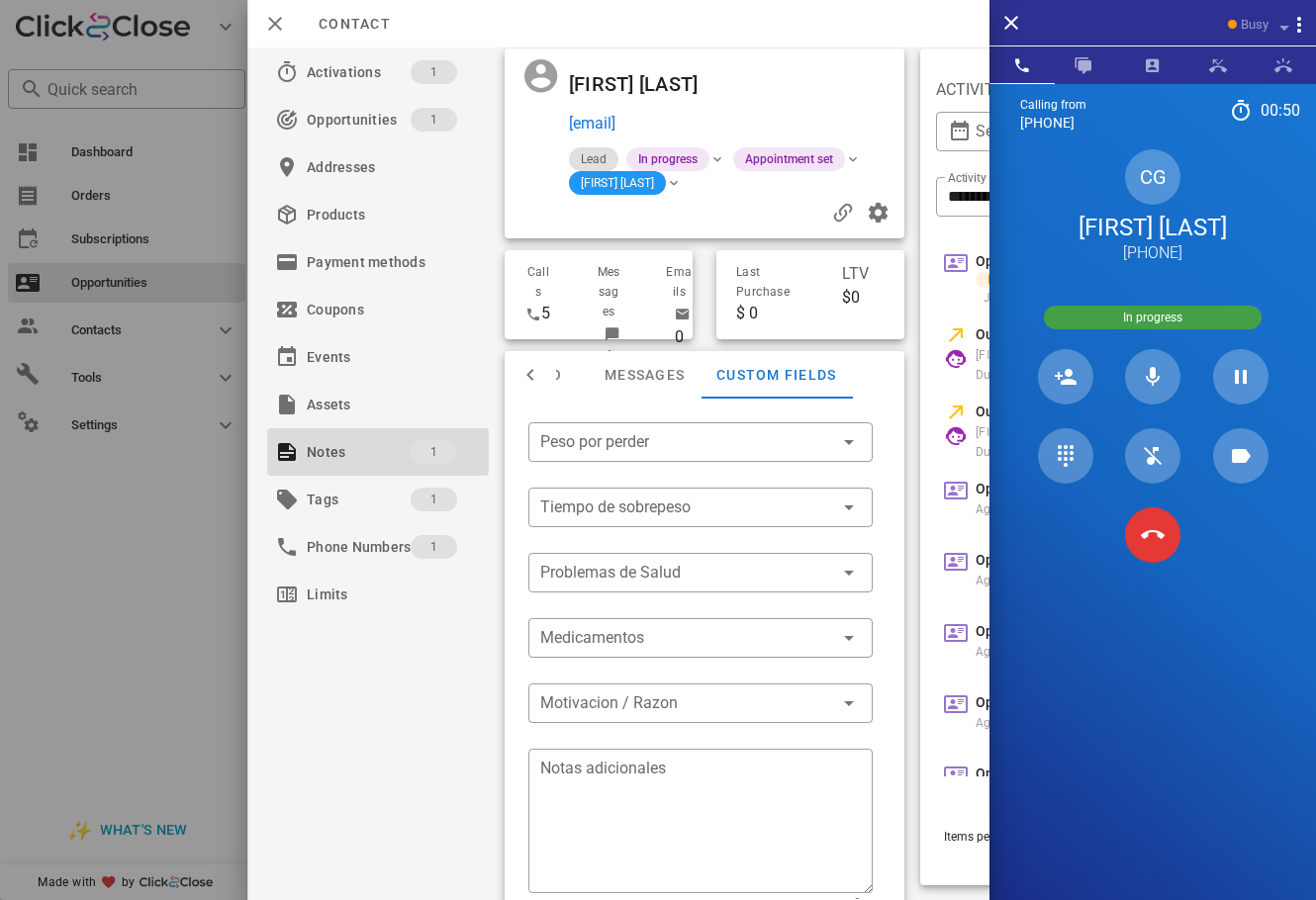 scroll, scrollTop: 0, scrollLeft: 0, axis: both 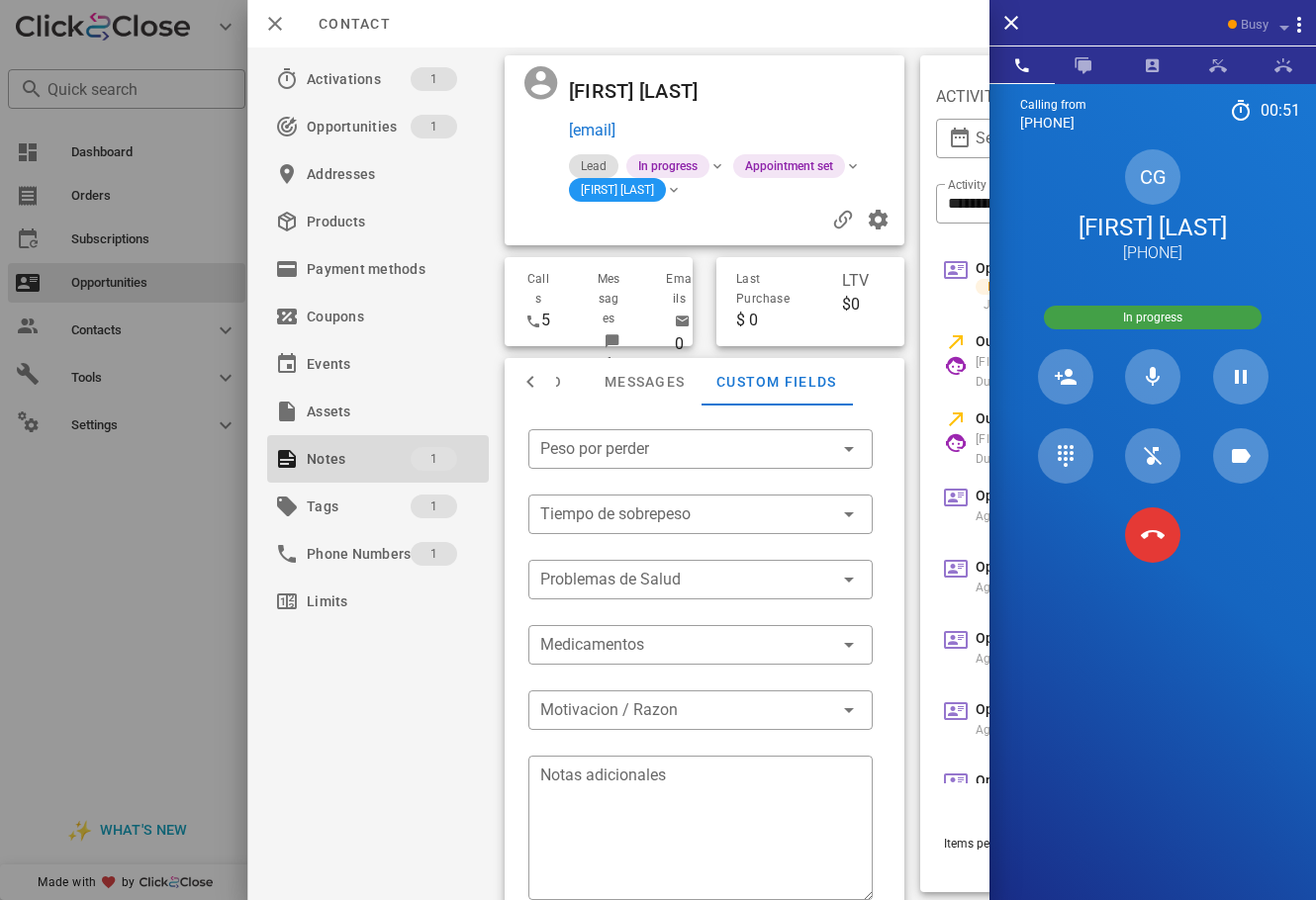 drag, startPoint x: 1140, startPoint y: 116, endPoint x: 1010, endPoint y: 109, distance: 130.18833 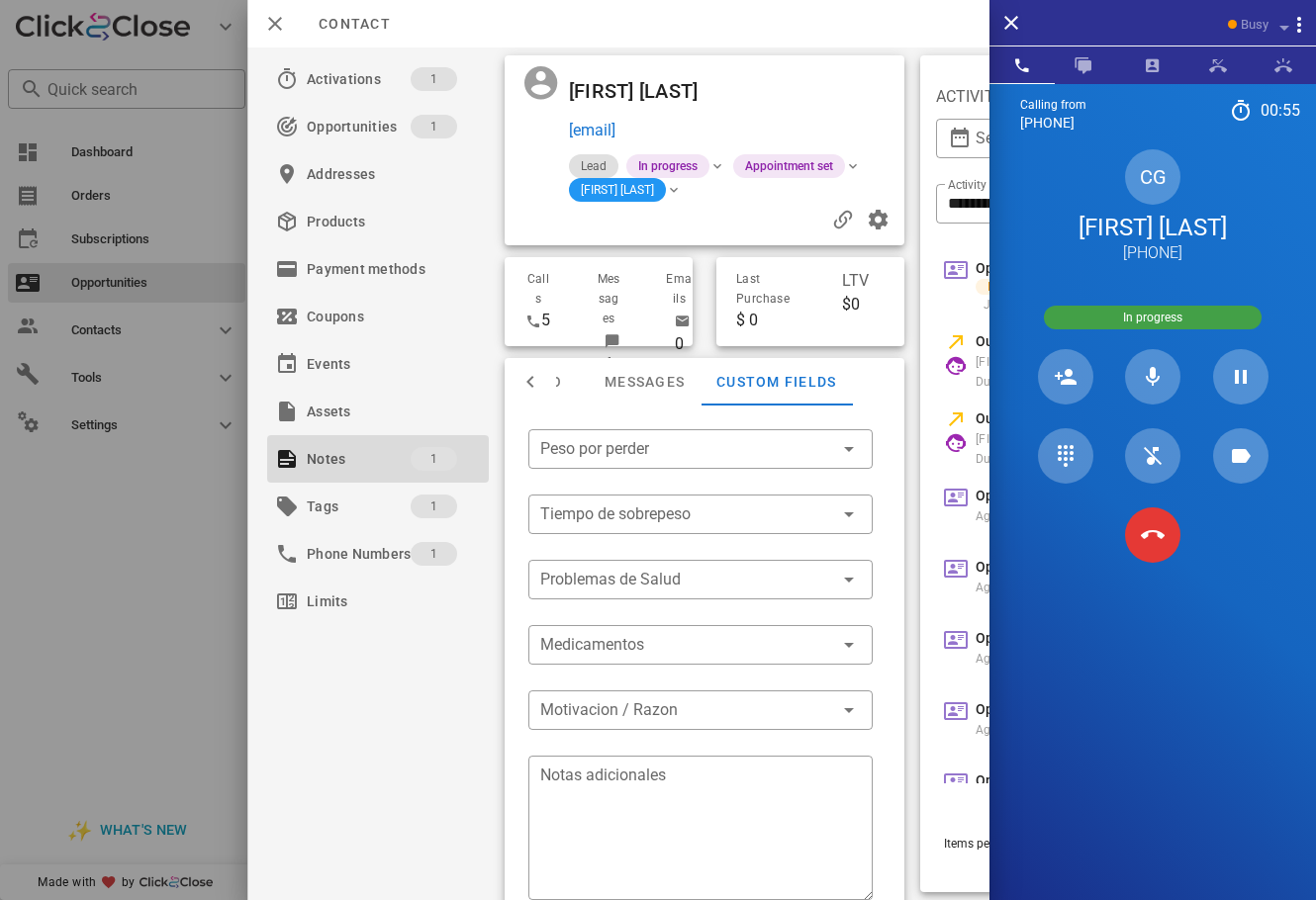 drag, startPoint x: 1227, startPoint y: 248, endPoint x: 1076, endPoint y: 226, distance: 152.59423 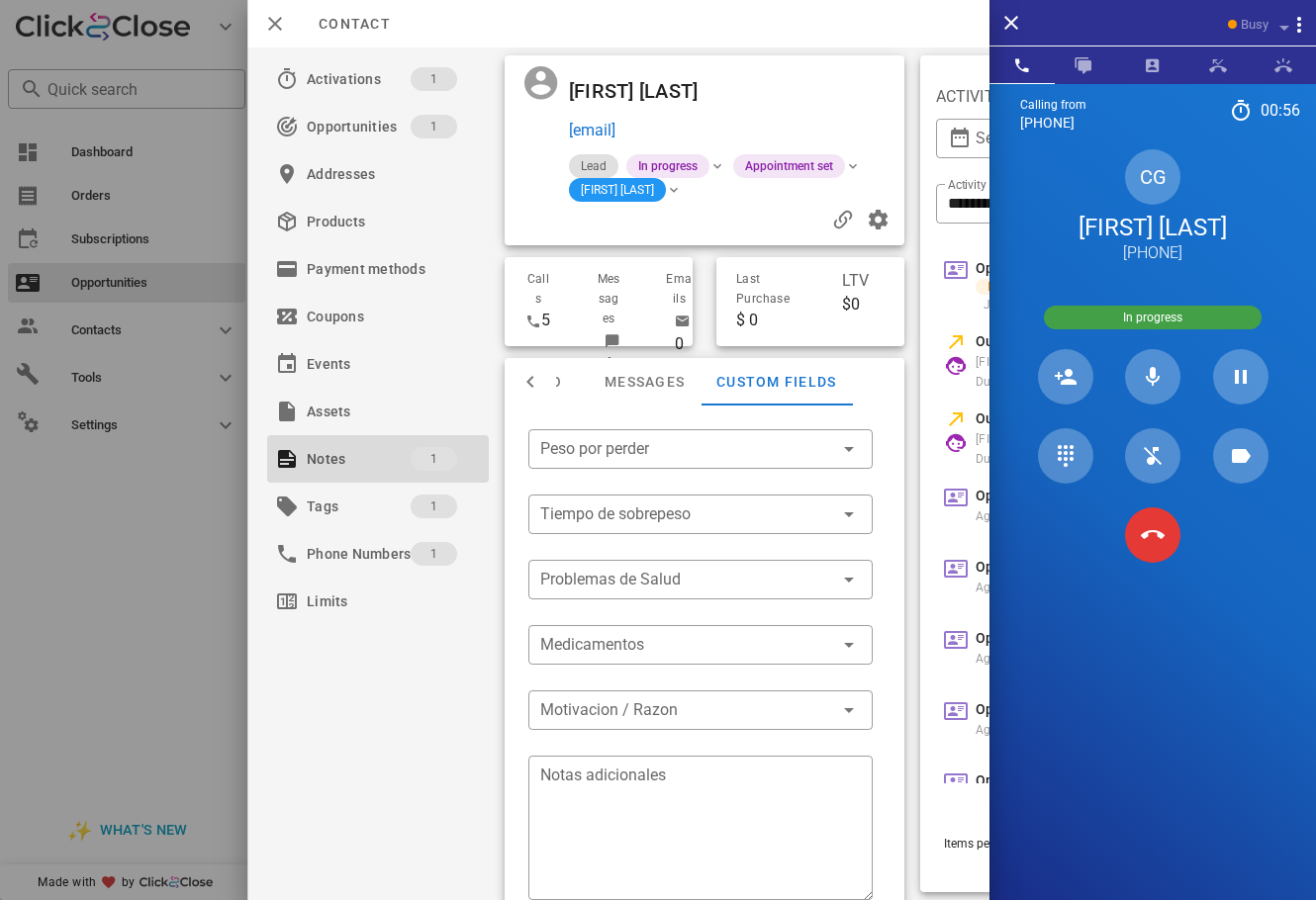 click at bounding box center [825, 91] 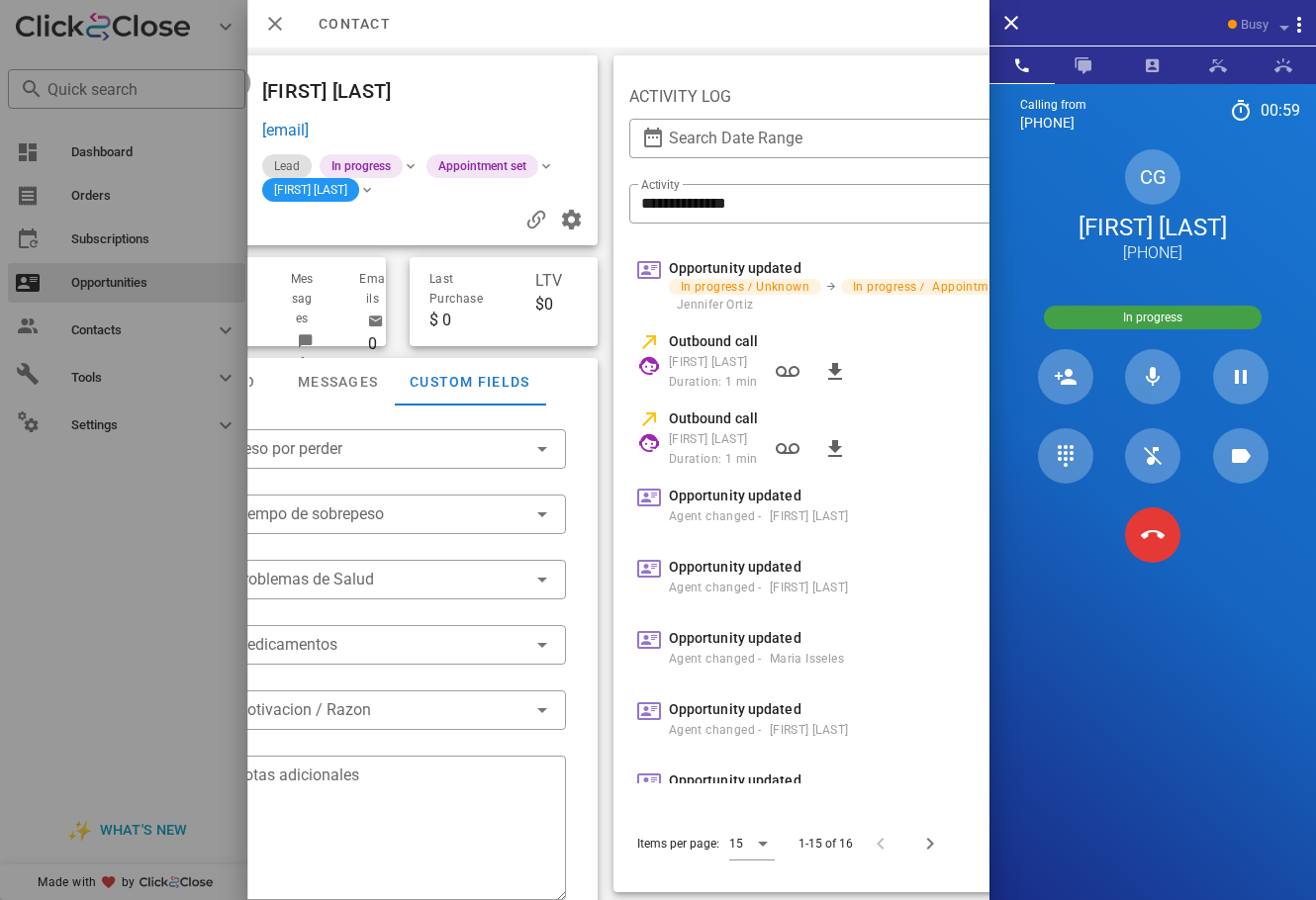 scroll, scrollTop: 0, scrollLeft: 0, axis: both 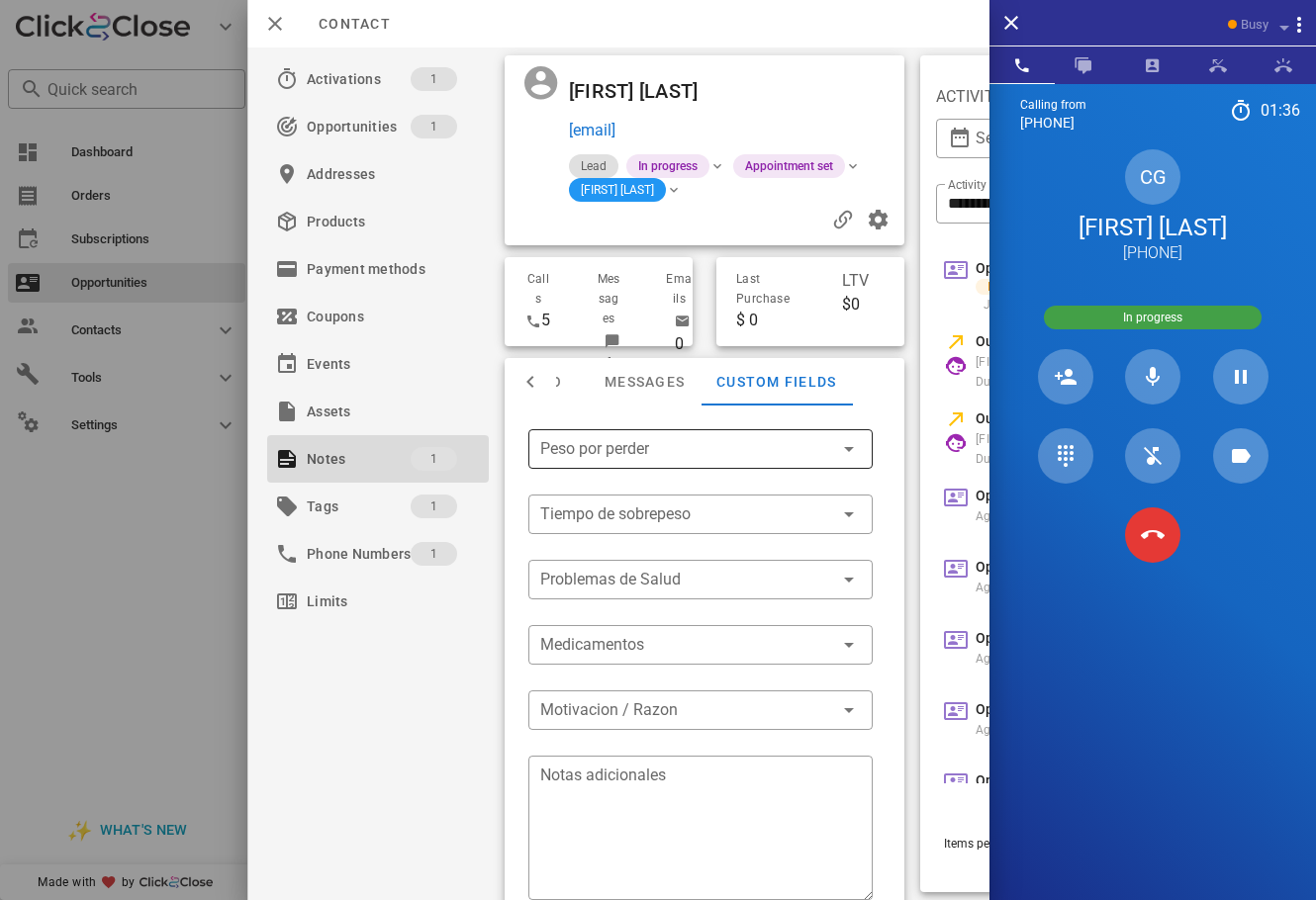 click at bounding box center (687, 449) 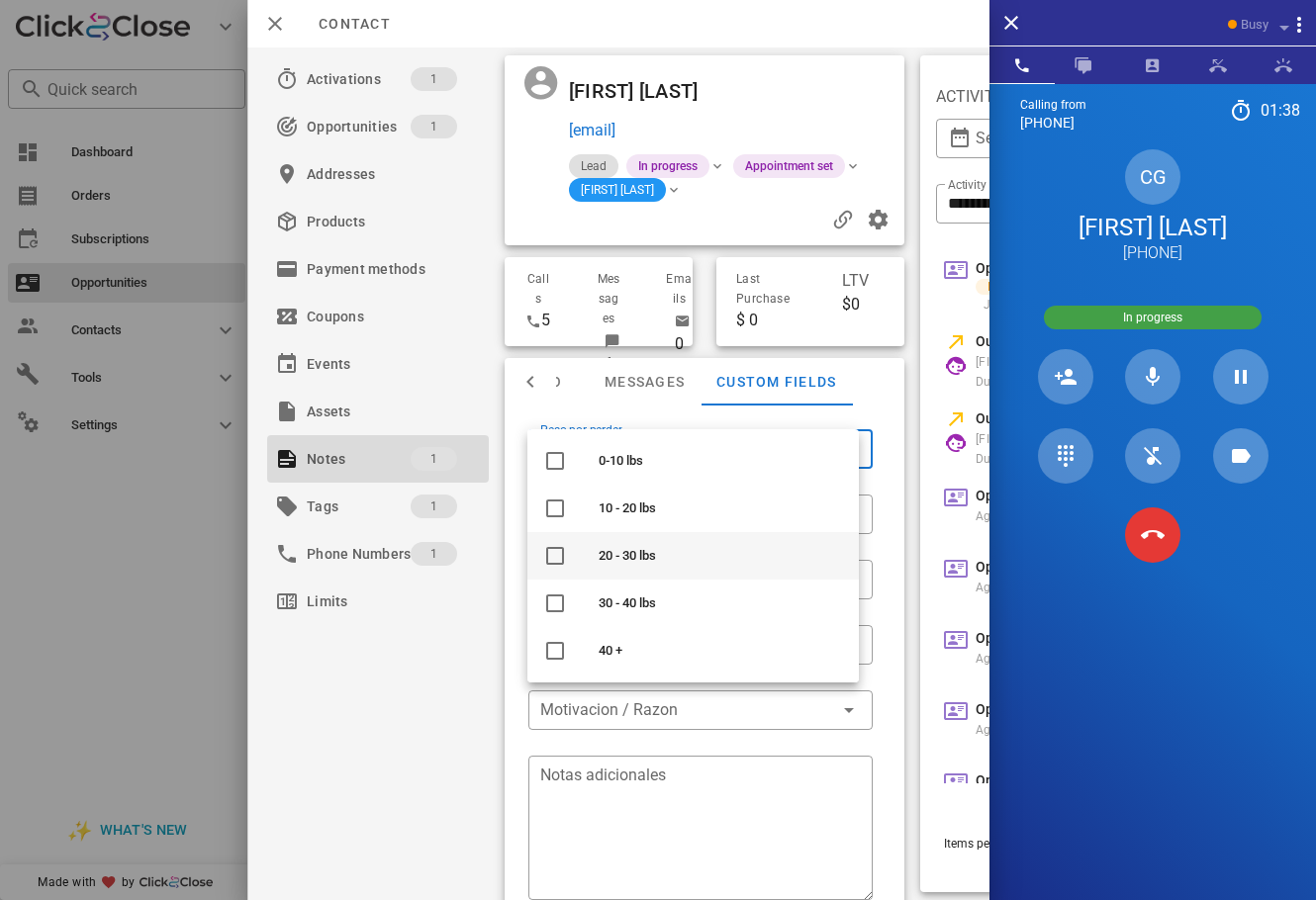 click on "20 - 30 lbs" at bounding box center (693, 556) 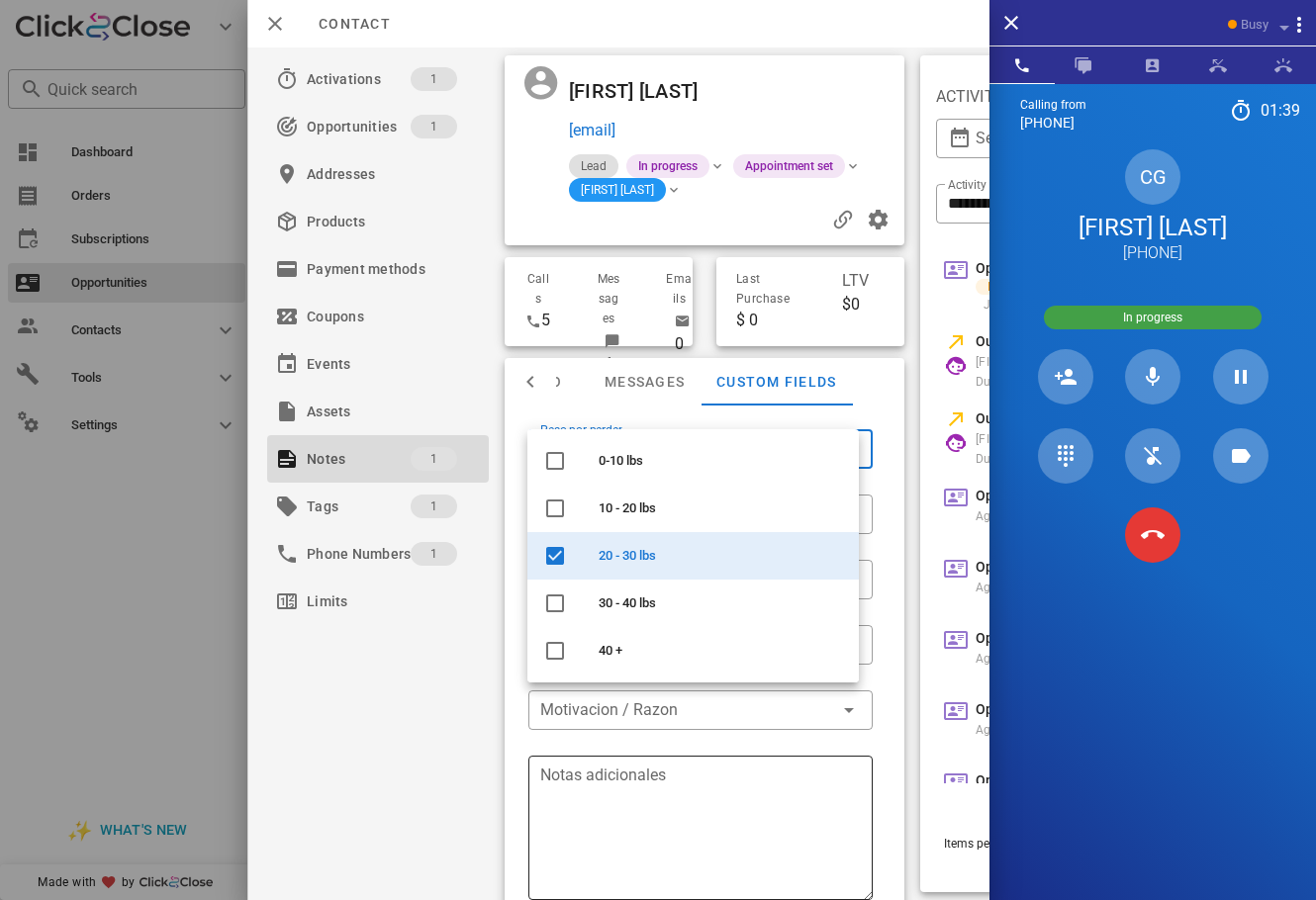 click on "Notas adicionales" at bounding box center [706, 831] 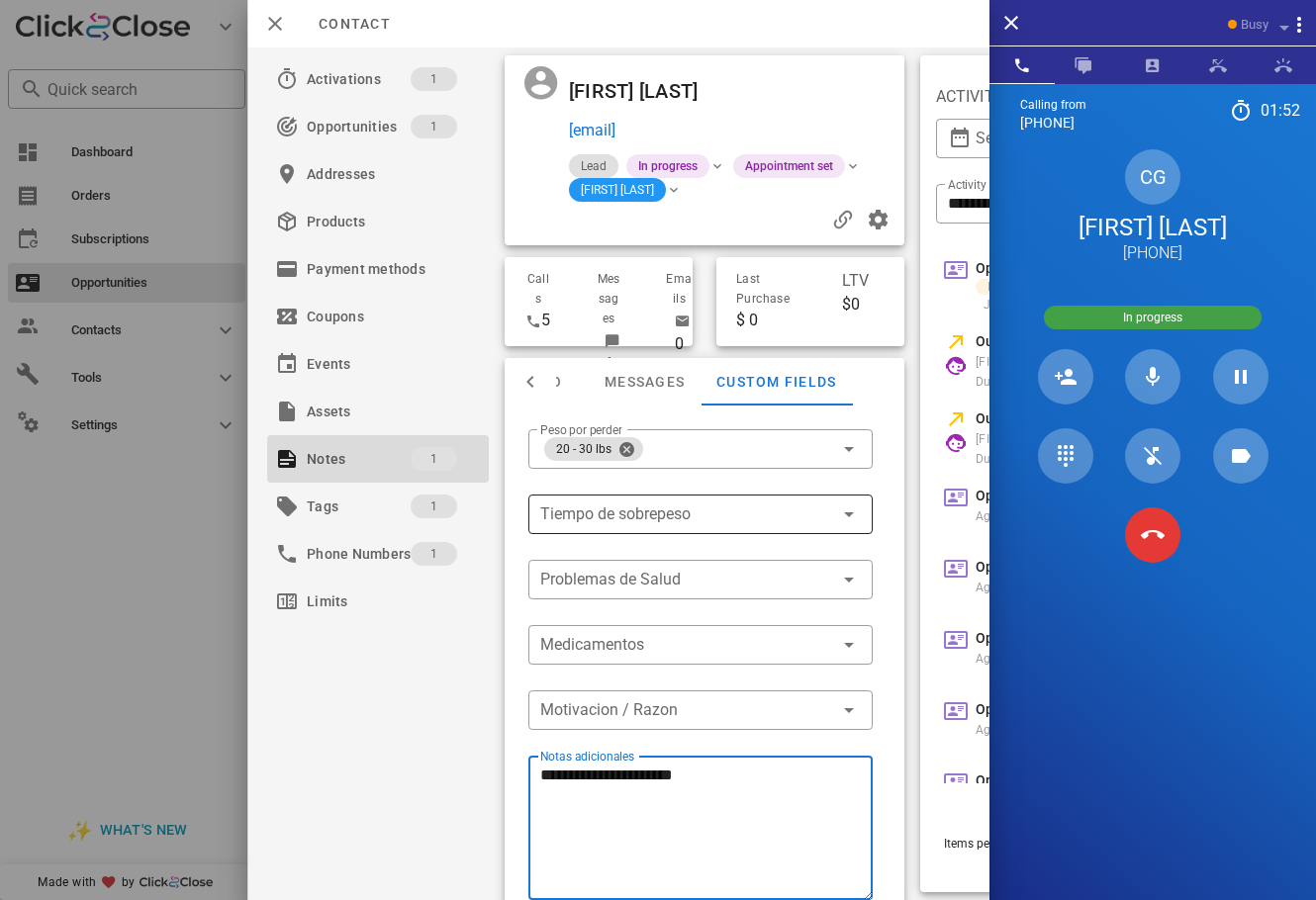 click at bounding box center [673, 514] 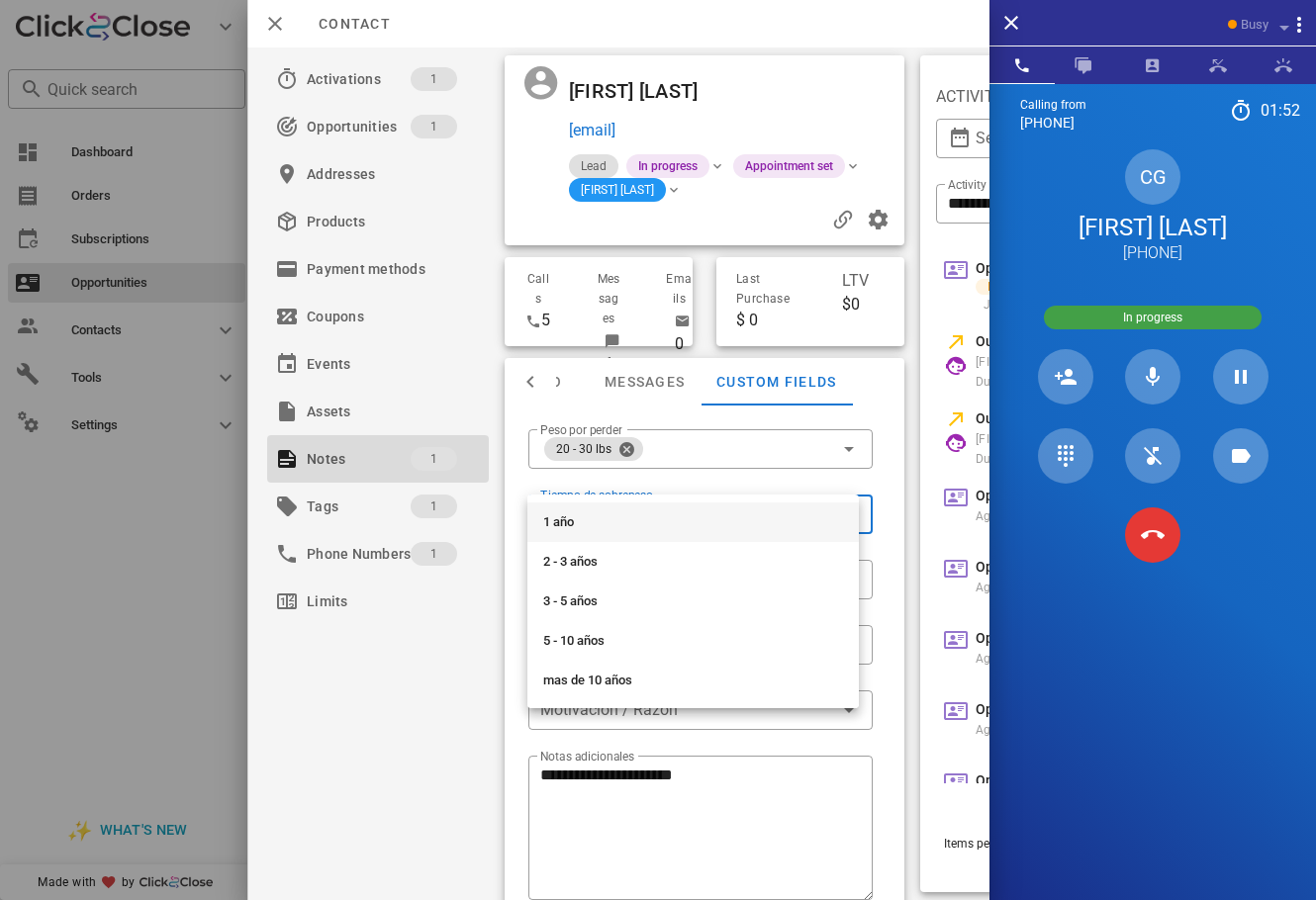 click on "1 año" at bounding box center (693, 522) 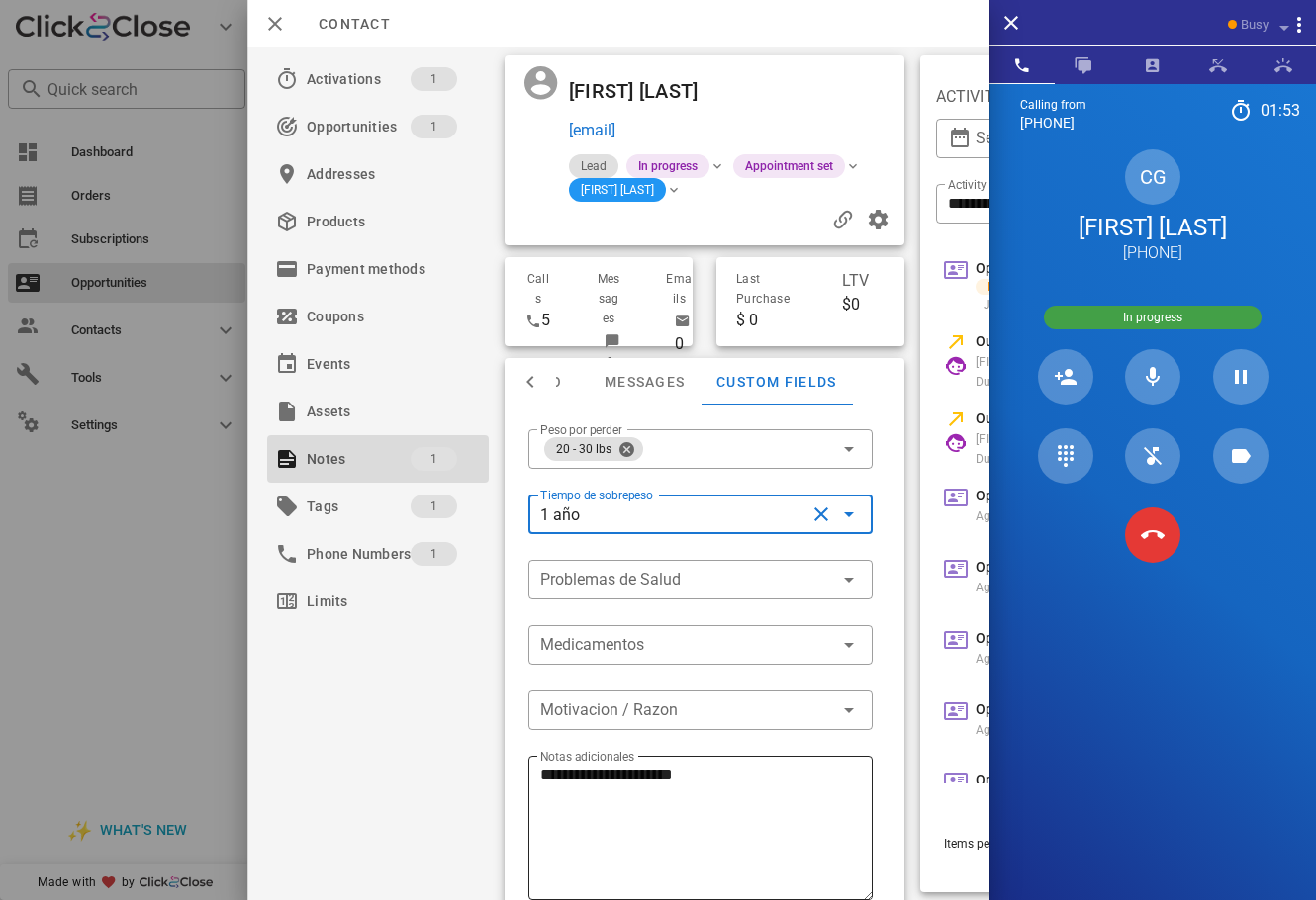 click on "**********" at bounding box center [706, 831] 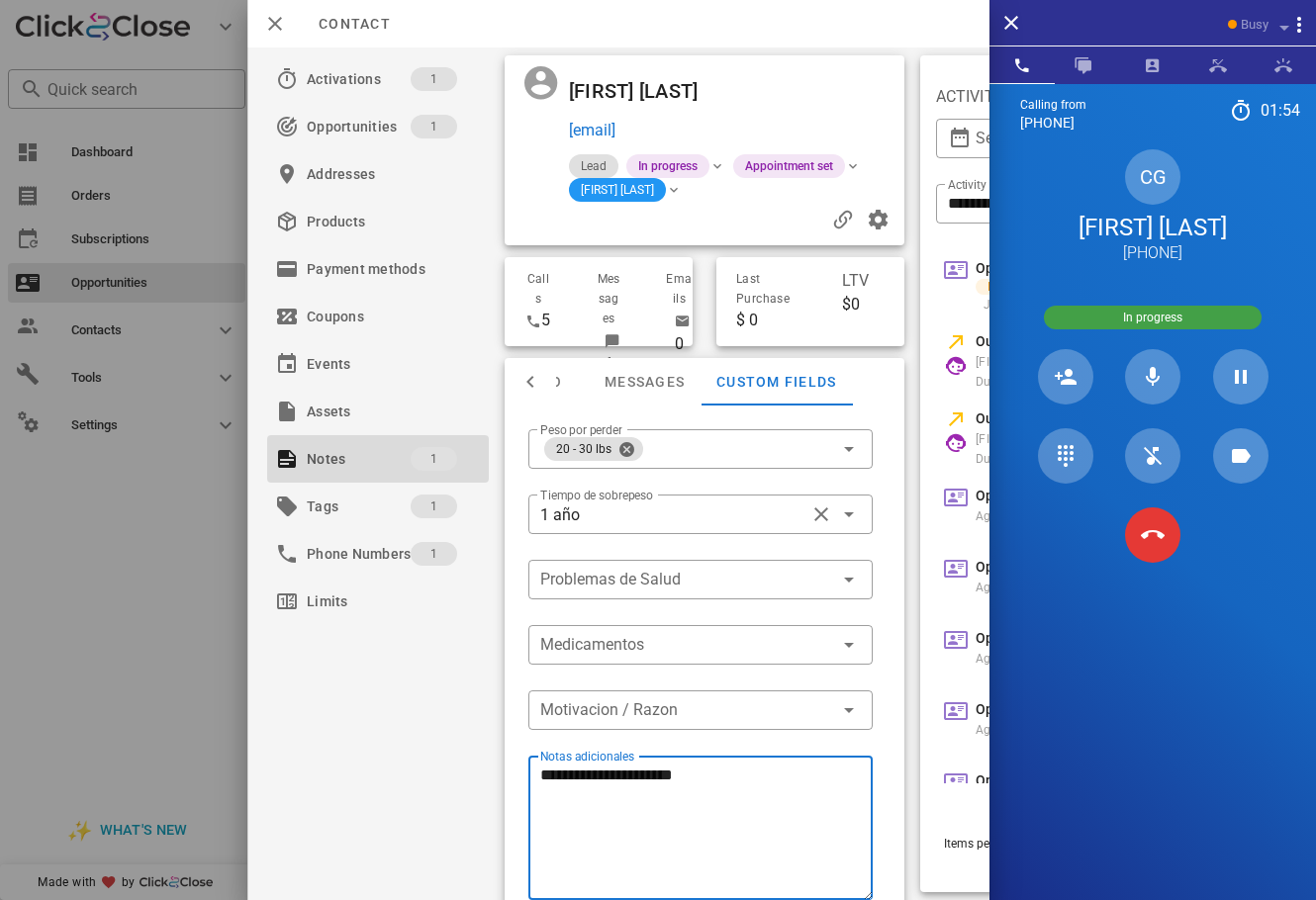 scroll, scrollTop: 88, scrollLeft: 0, axis: vertical 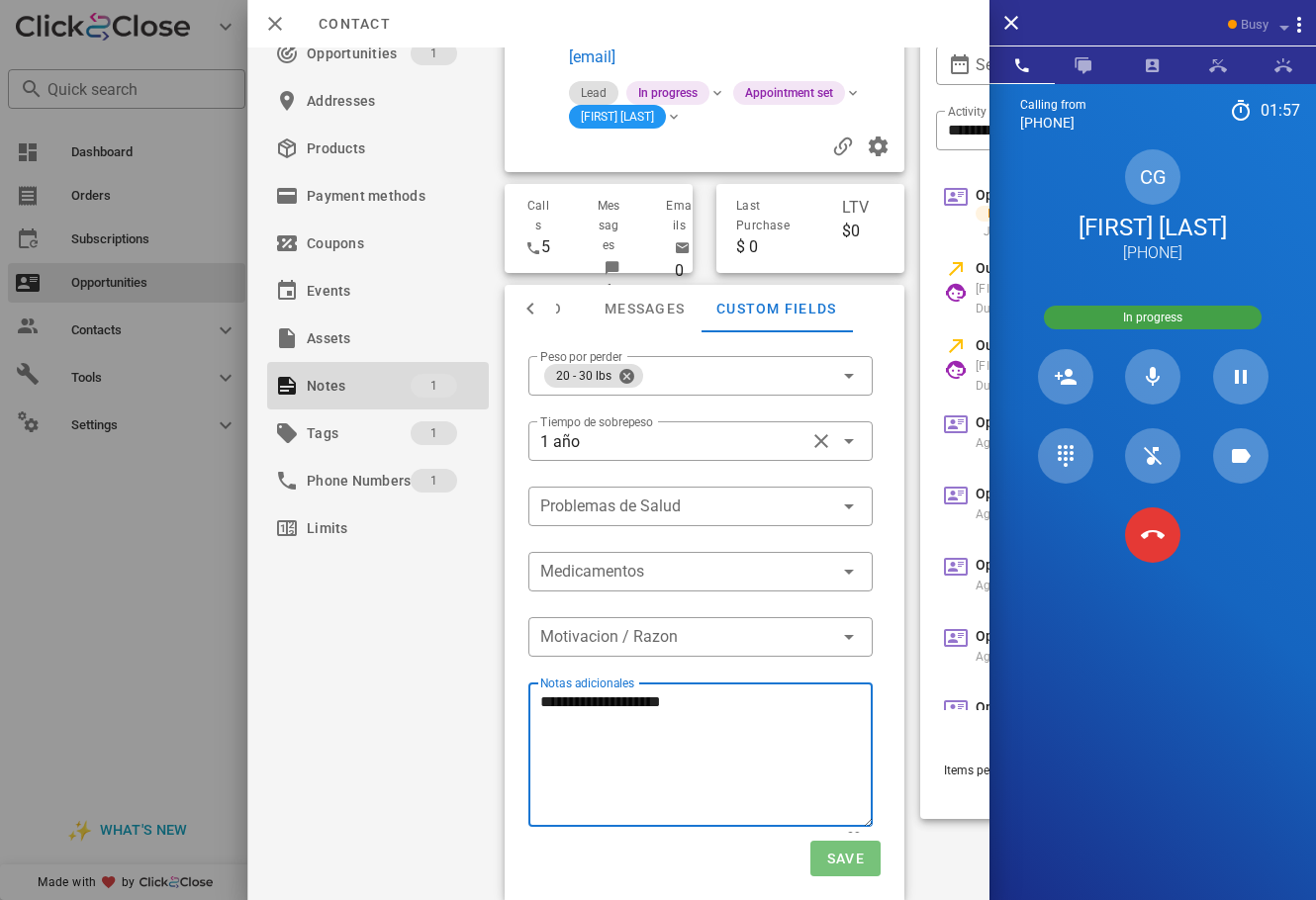 click on "Save" at bounding box center [845, 858] 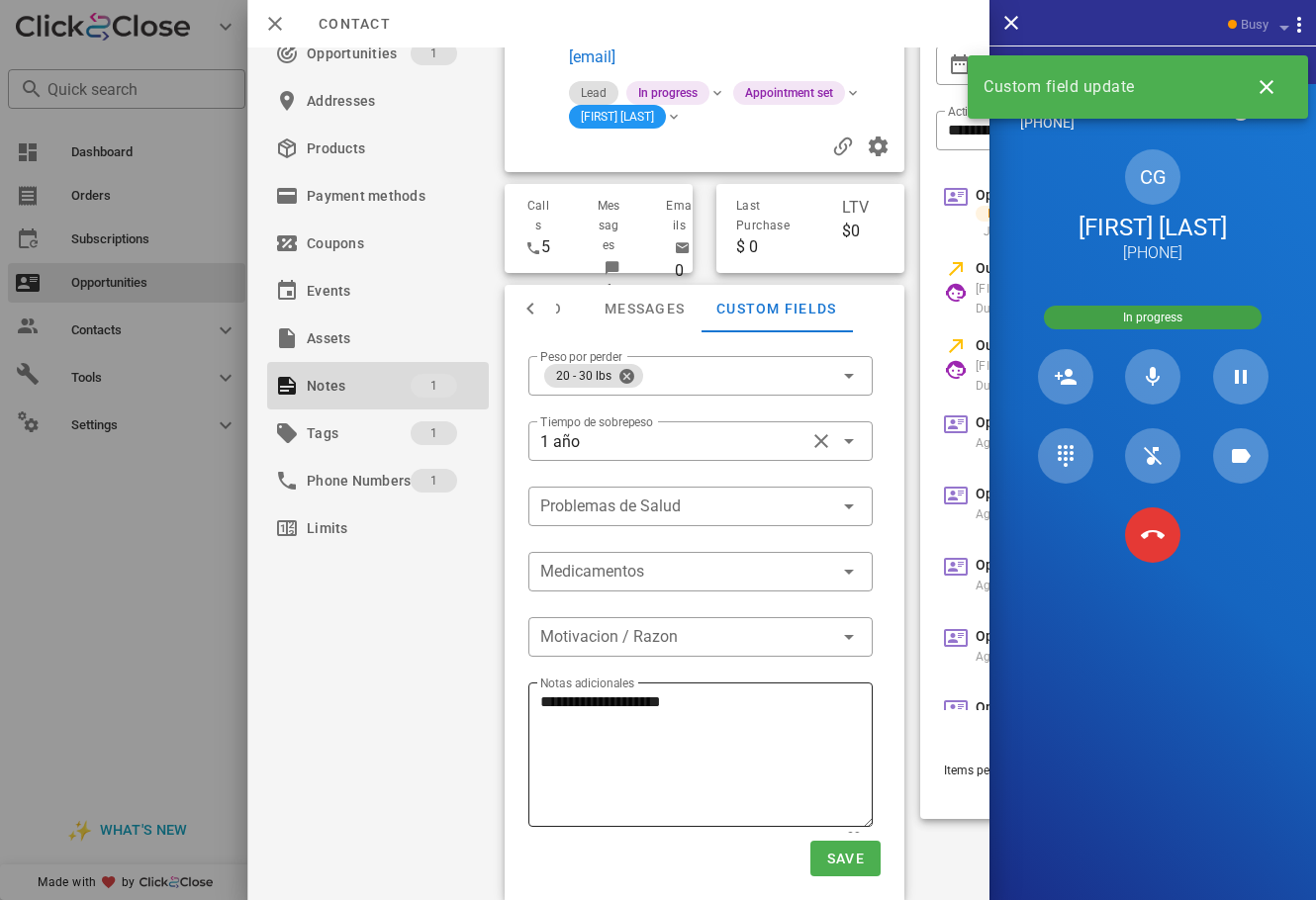 click on "**********" at bounding box center [706, 758] 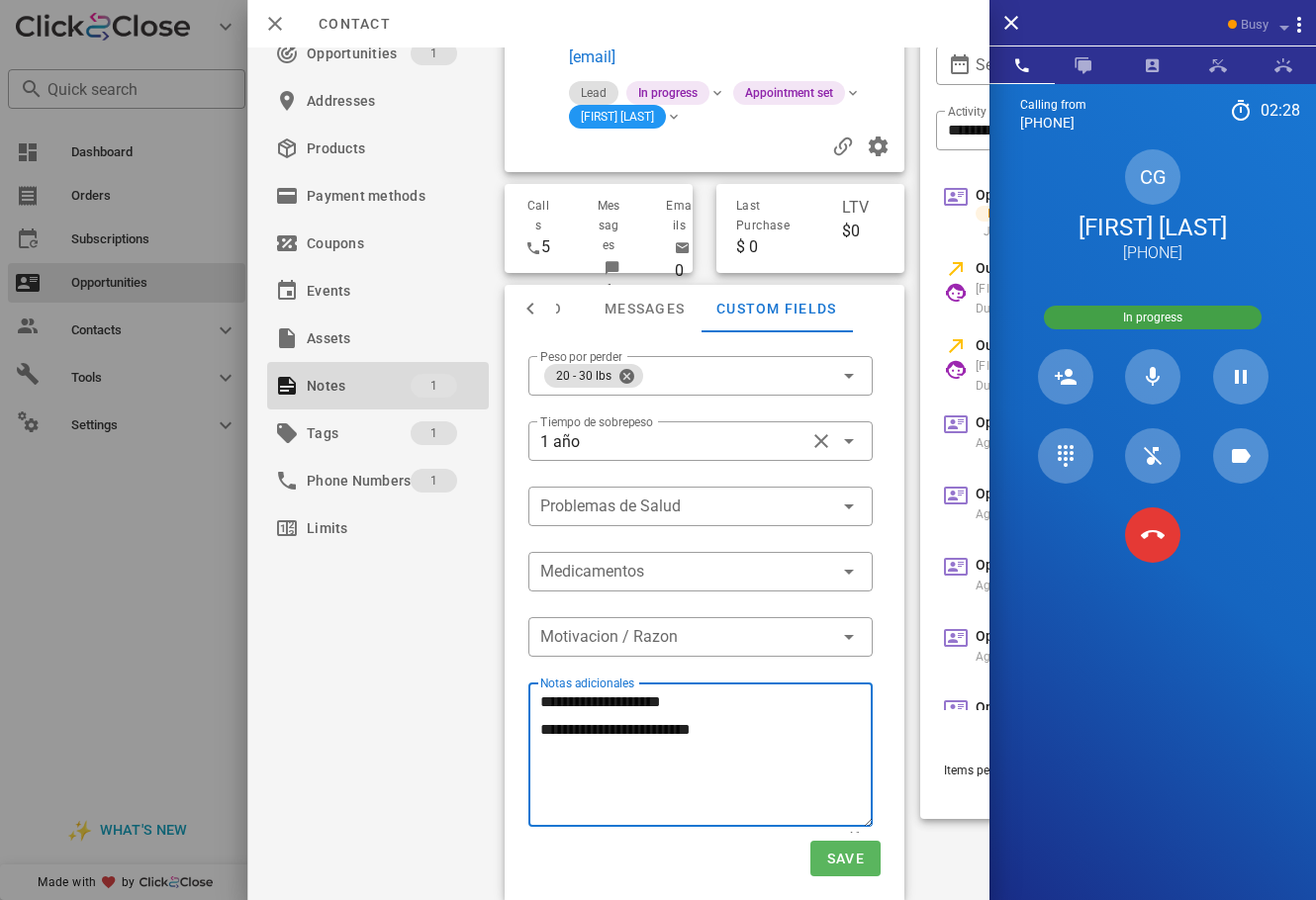 type on "**********" 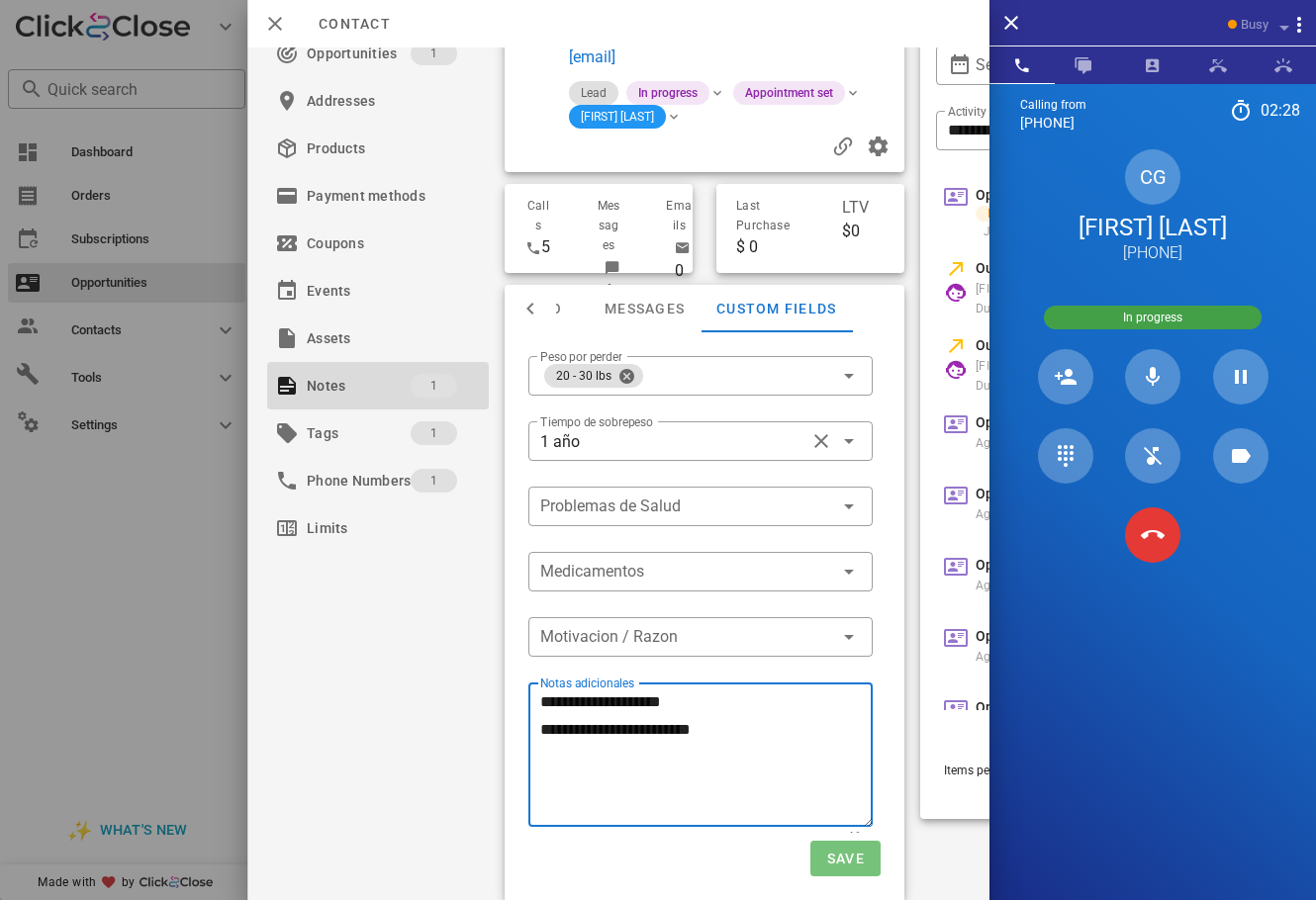 click on "Save" at bounding box center (845, 858) 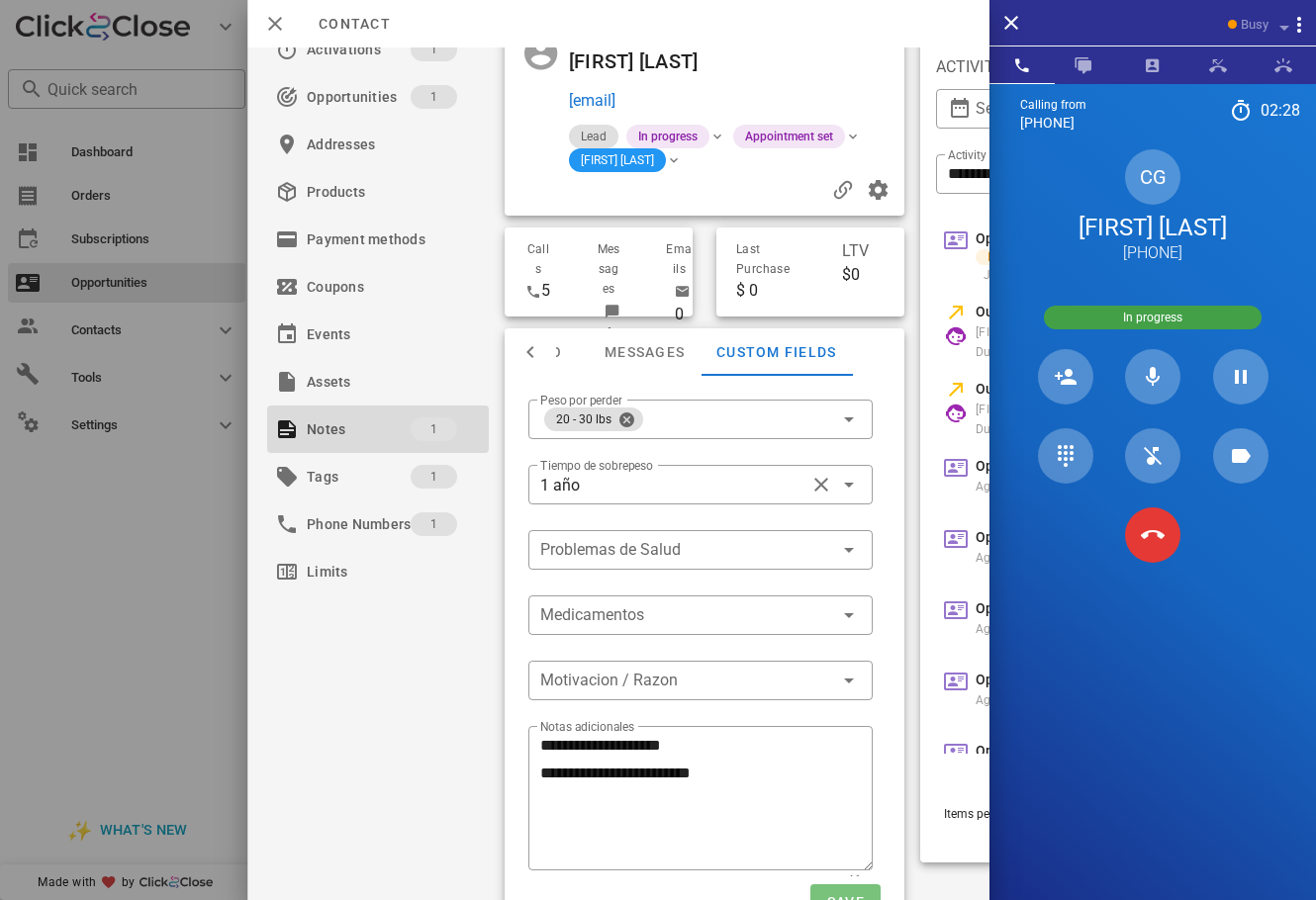 scroll, scrollTop: 0, scrollLeft: 0, axis: both 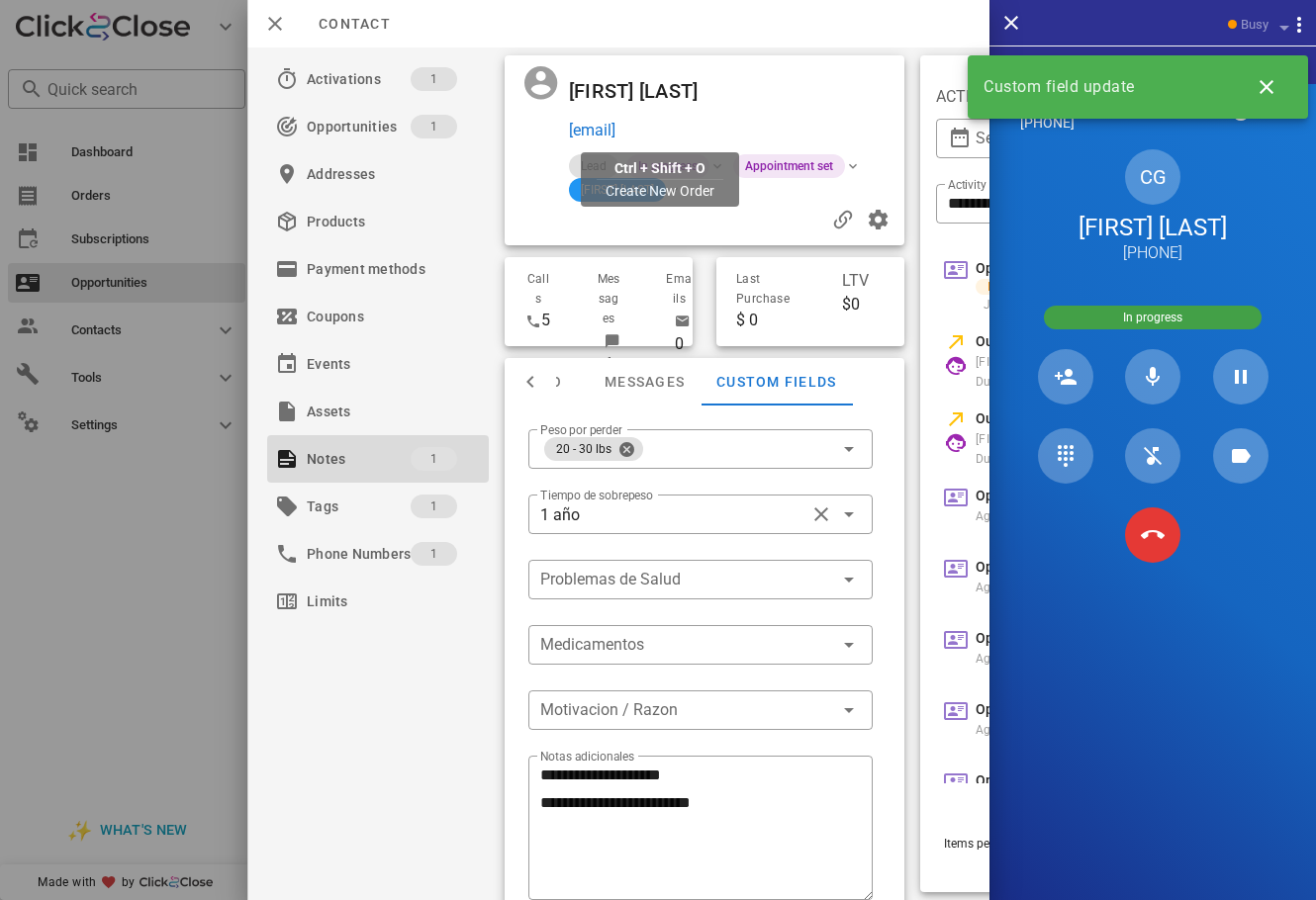 drag, startPoint x: 809, startPoint y: 144, endPoint x: 570, endPoint y: 141, distance: 239.0188 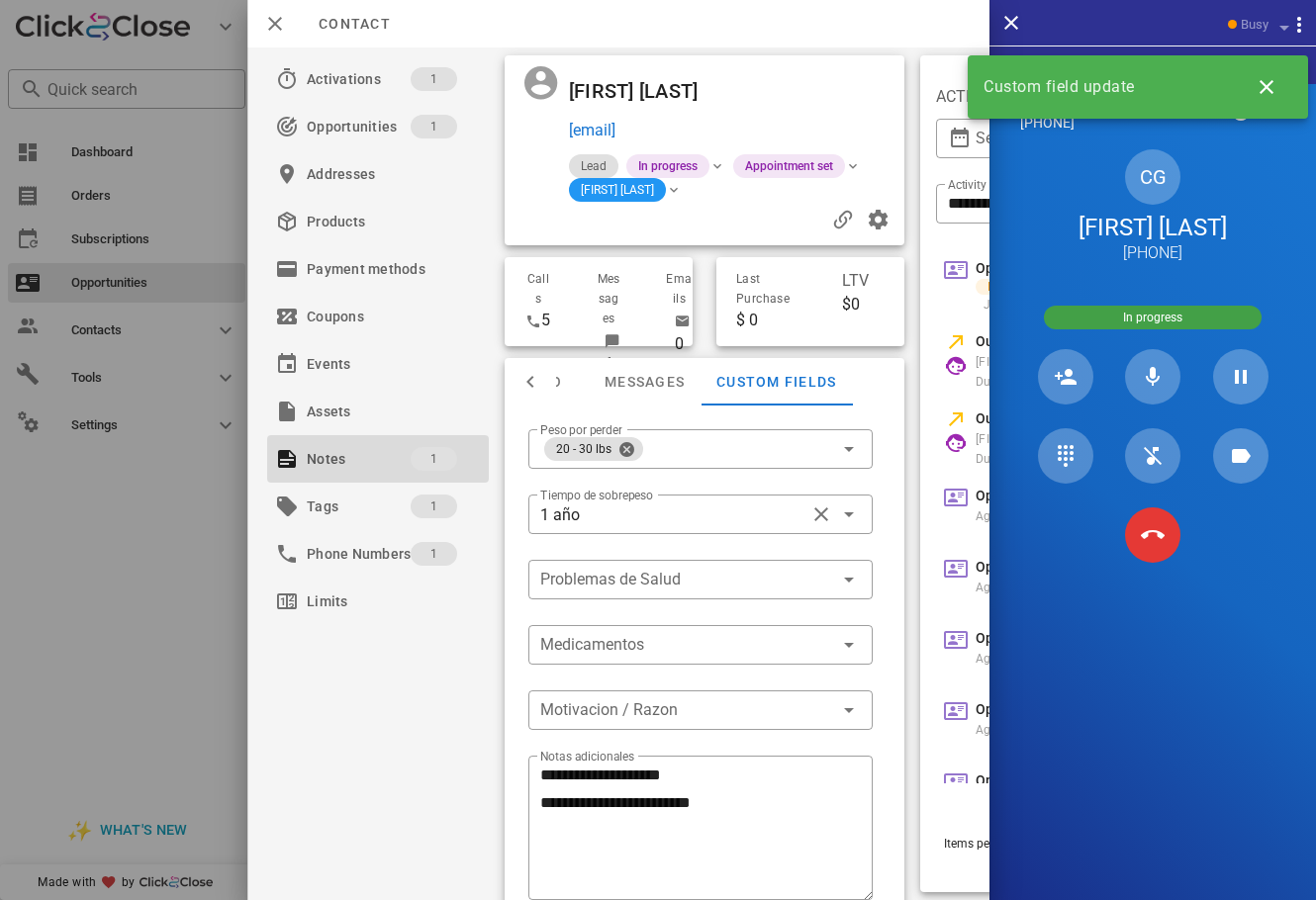 copy on "[EMAIL]" 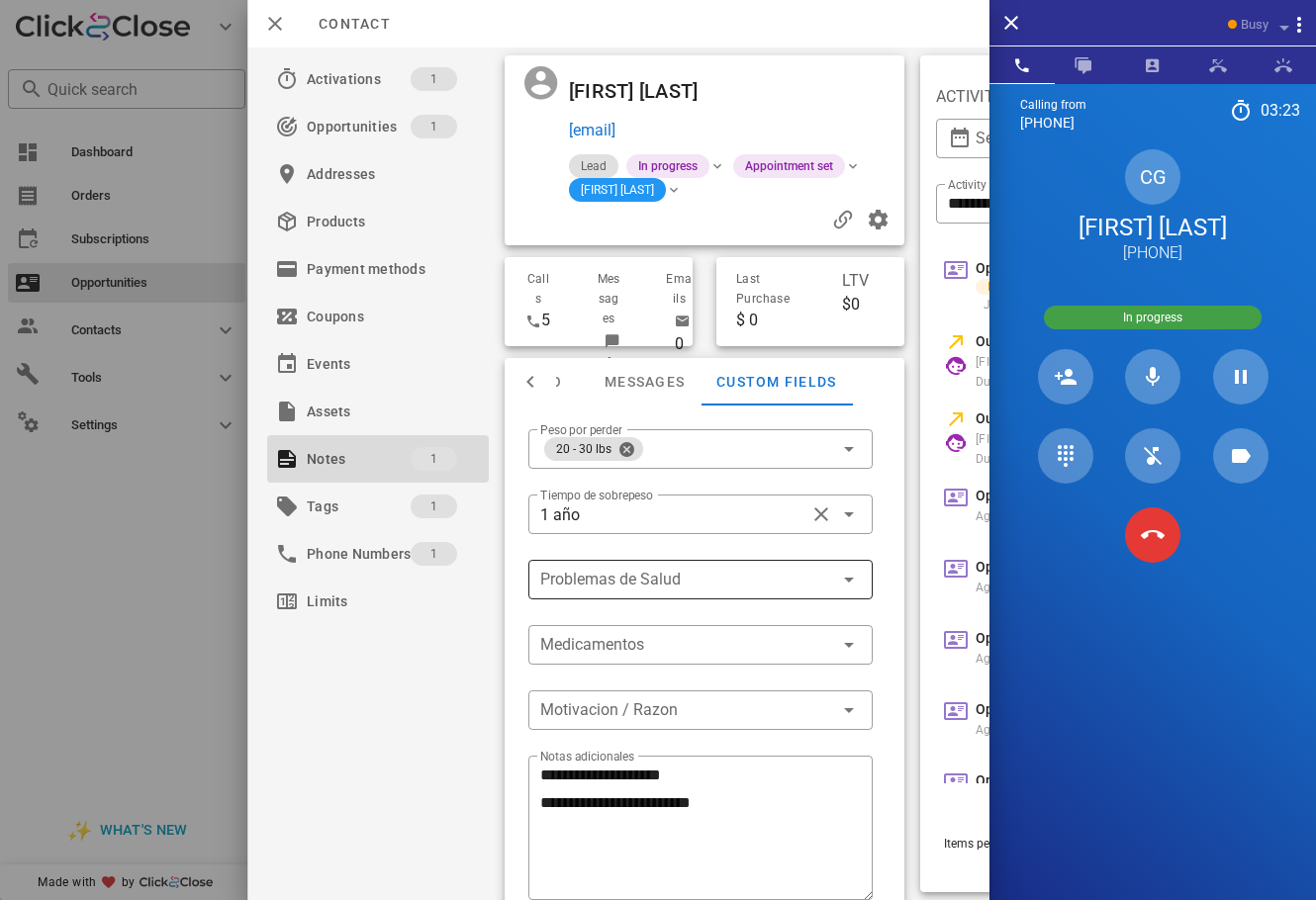 click at bounding box center [687, 580] 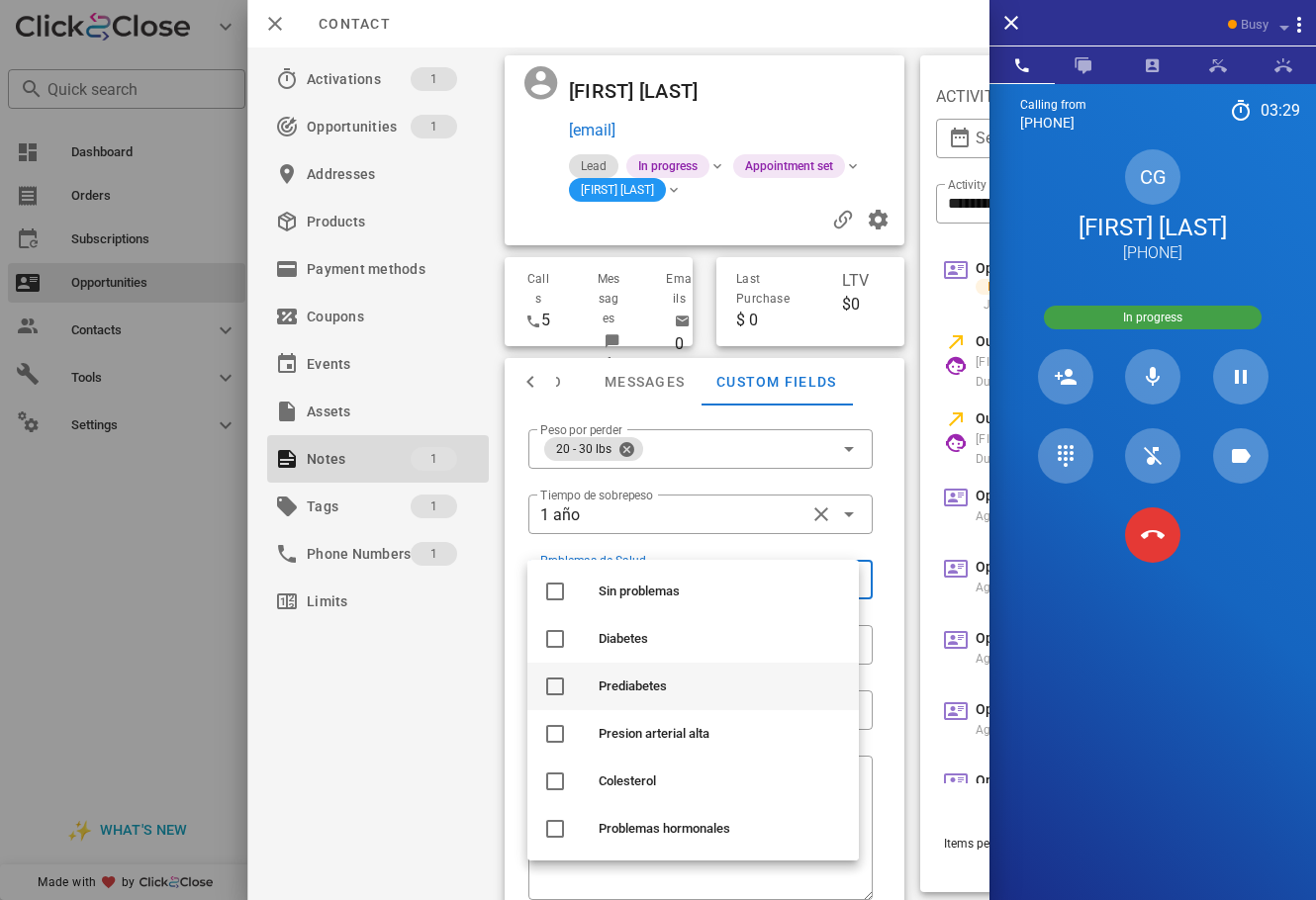 click on "Prediabetes" at bounding box center (720, 686) 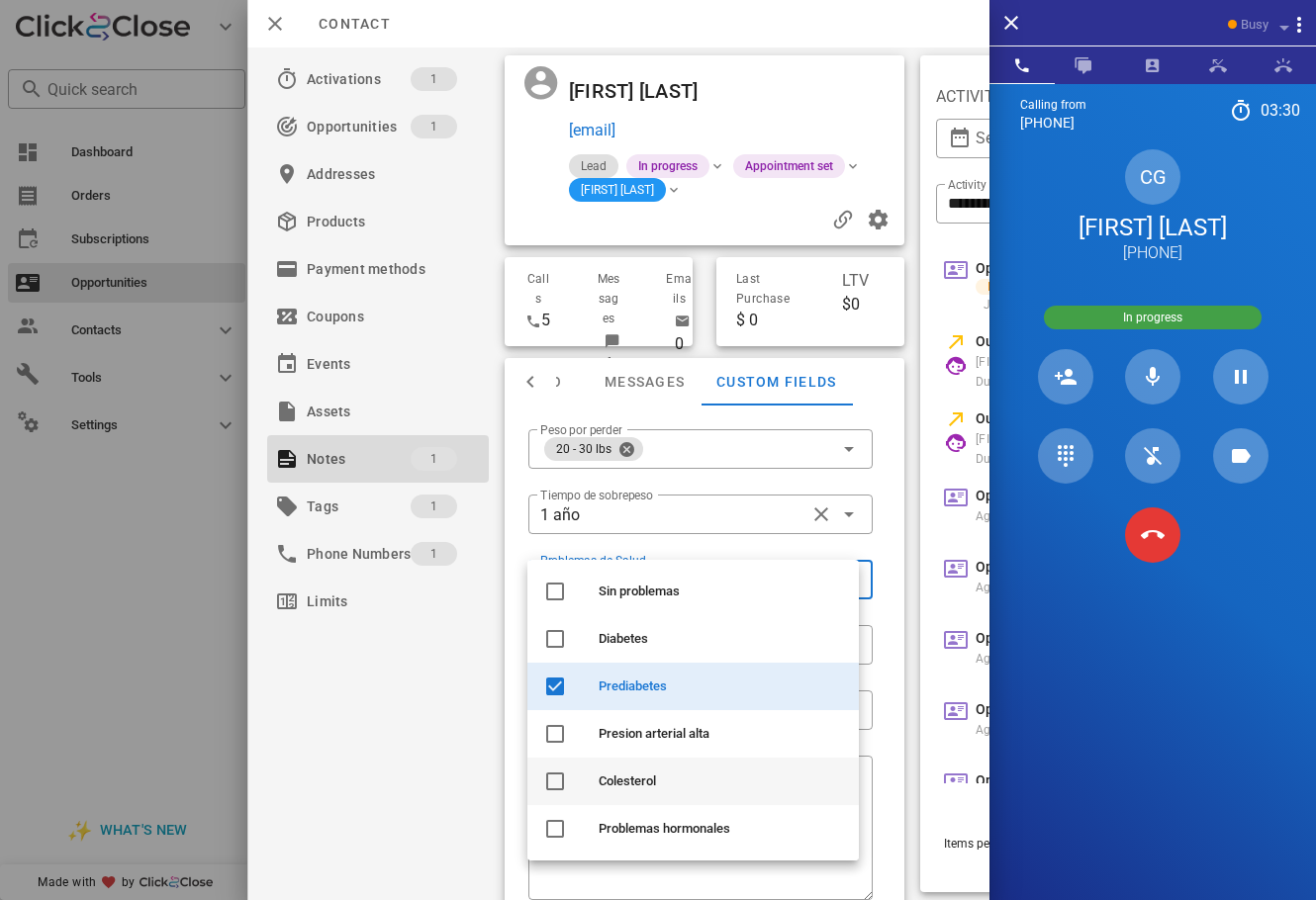 click on "Colesterol" at bounding box center (720, 781) 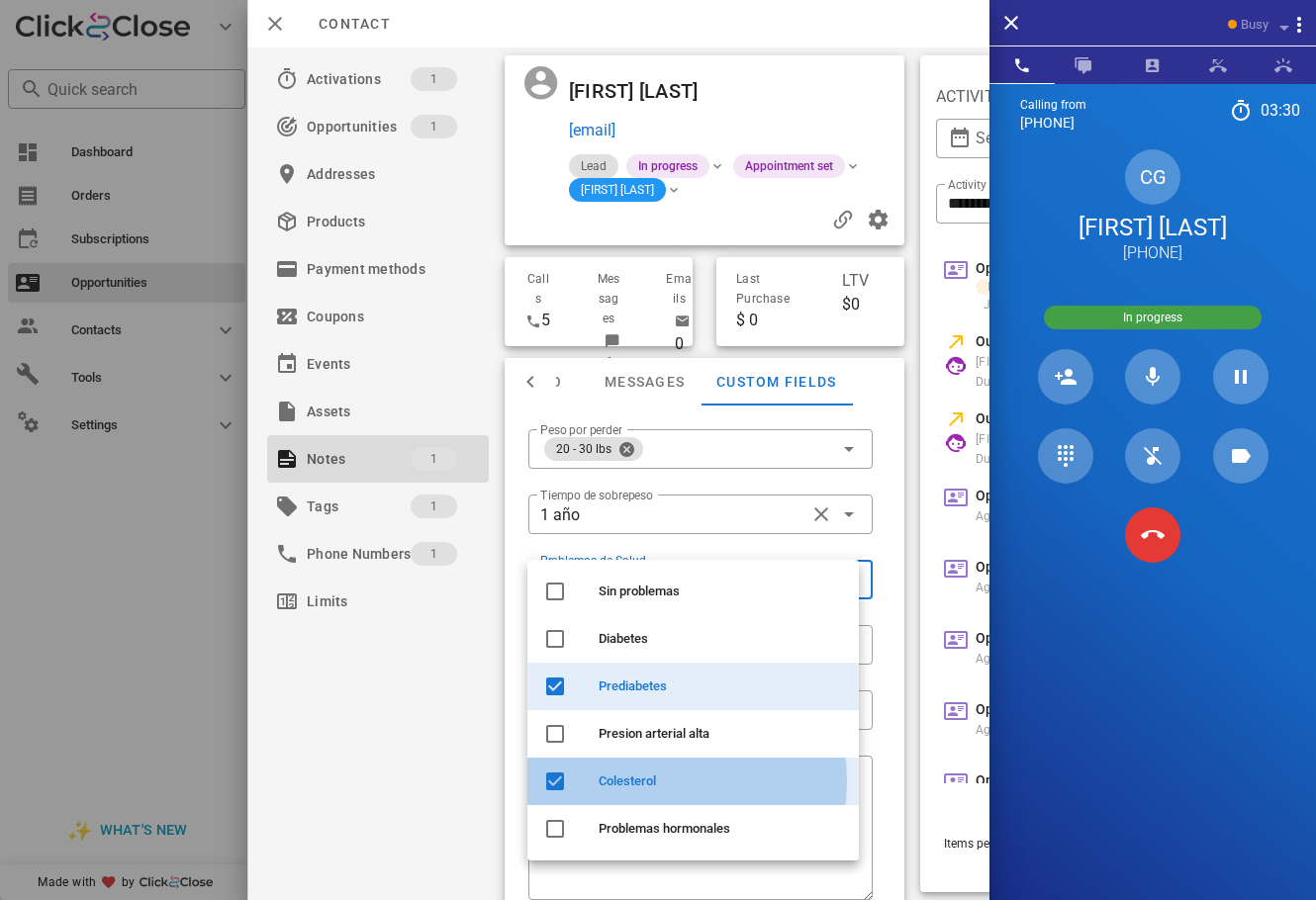 click on "Activations  1  Opportunities  1  Addresses Products Payment methods Coupons Events Assets Notes  1  Tags  1  Phone Numbers  1  Limits" at bounding box center (378, 474) 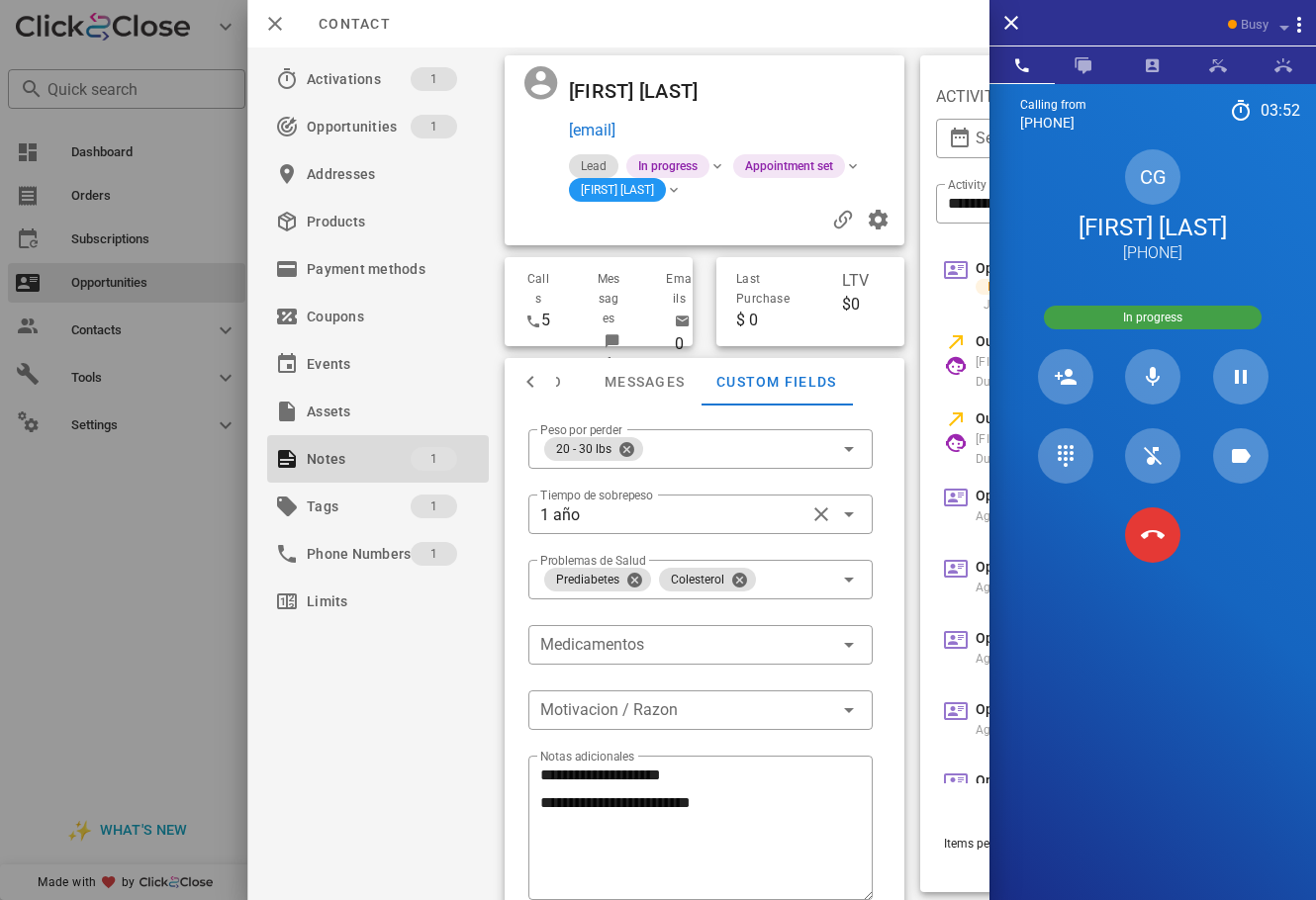 click at bounding box center (825, 91) 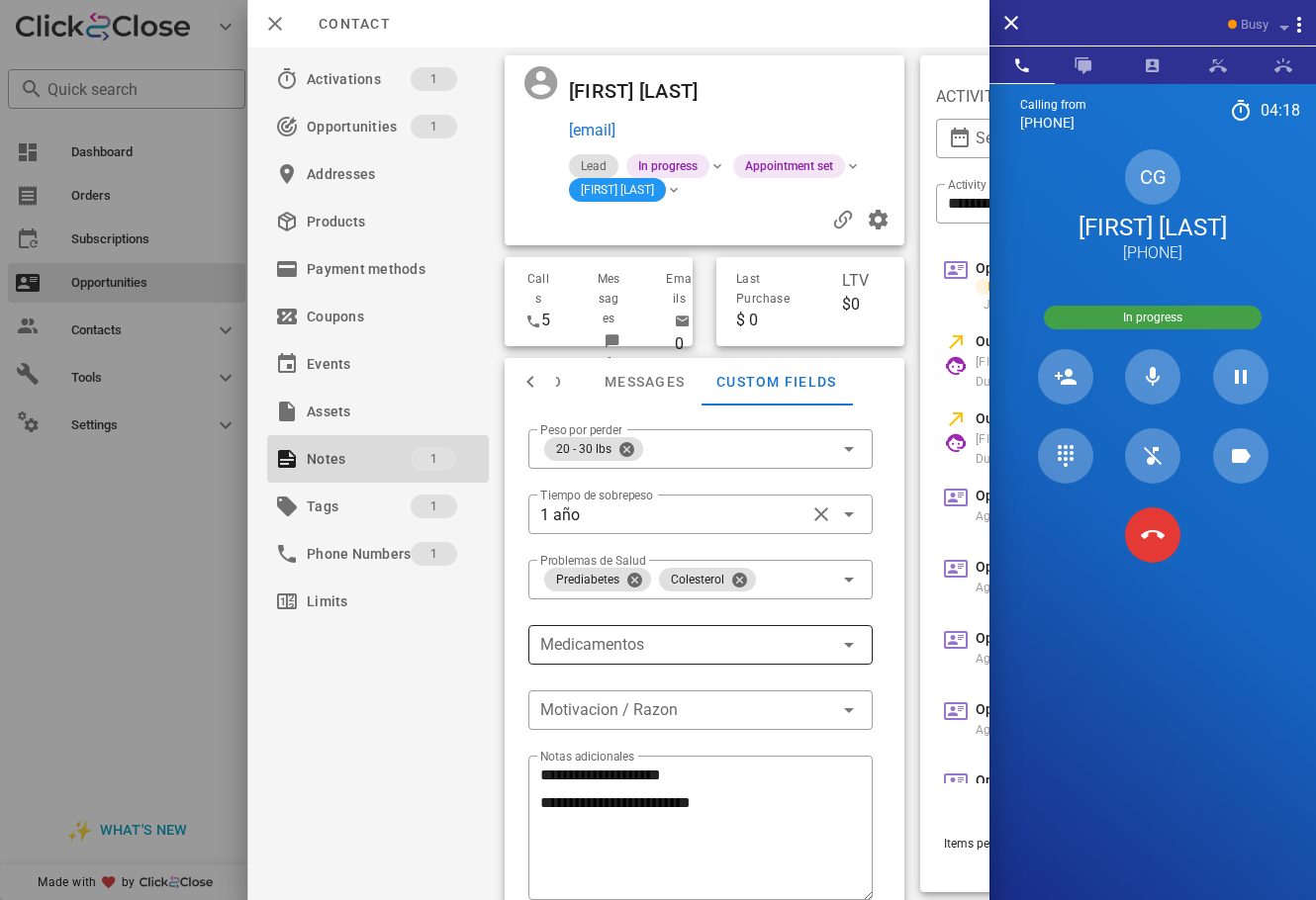 click at bounding box center (687, 645) 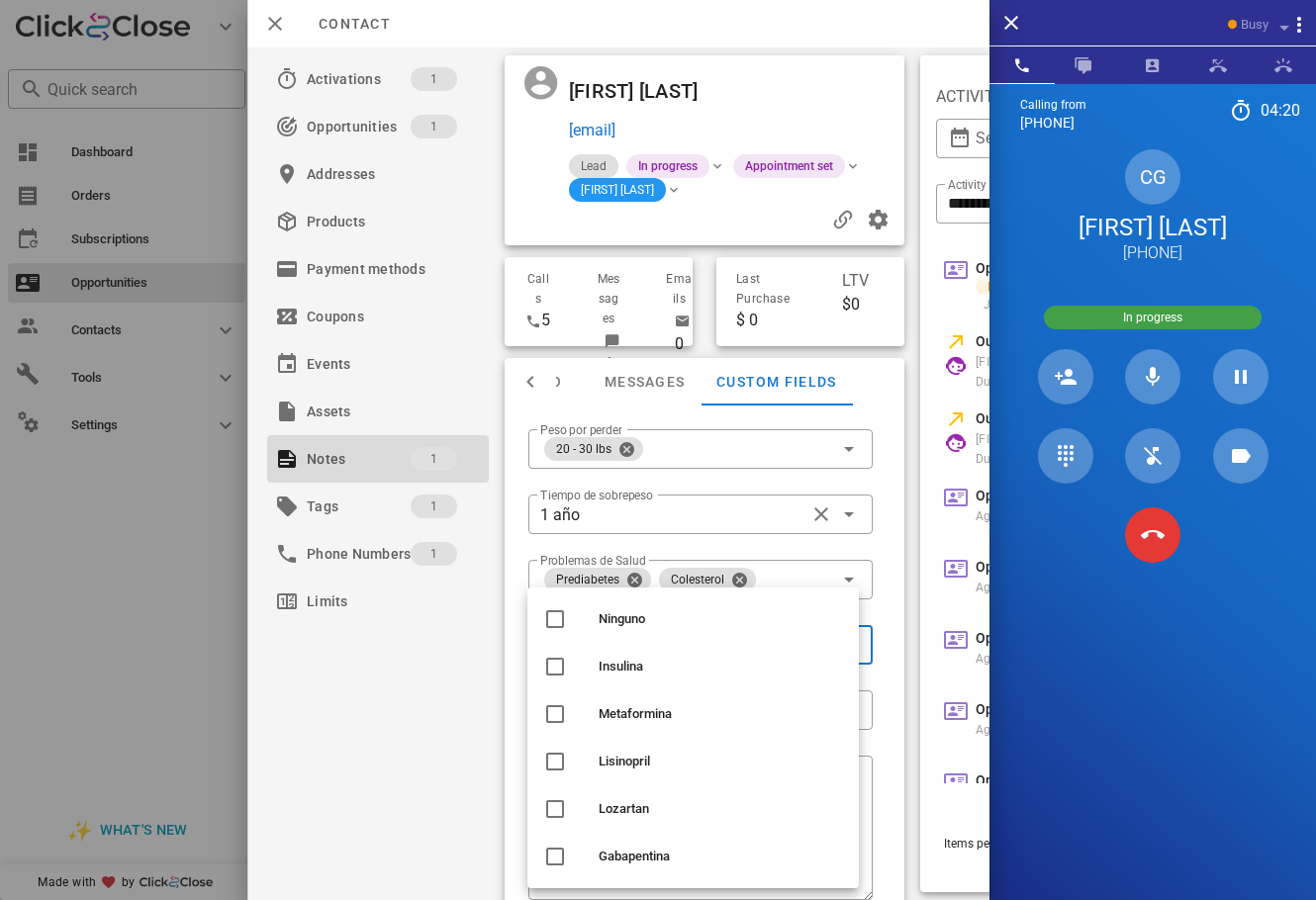 scroll, scrollTop: 47, scrollLeft: 0, axis: vertical 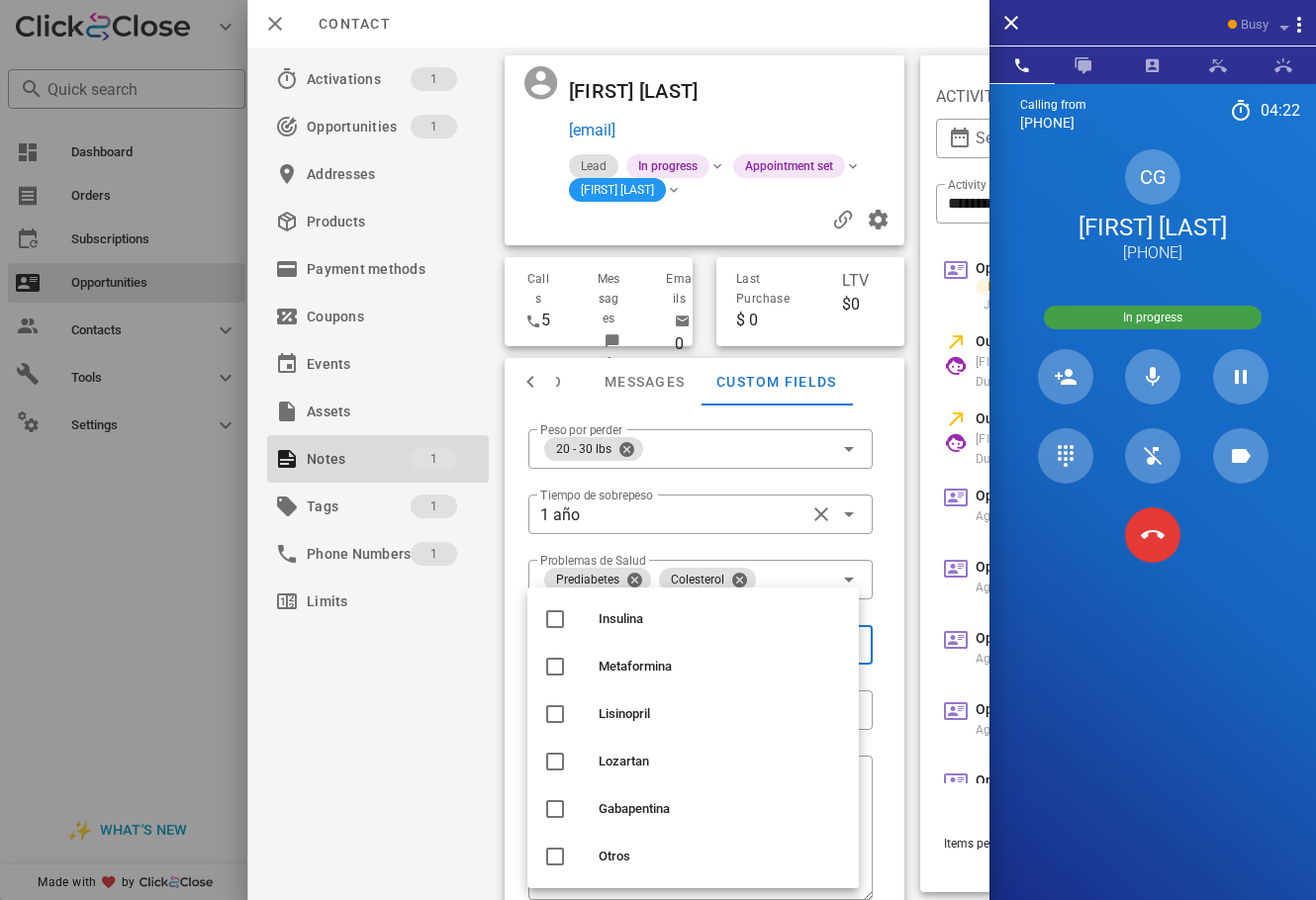 click on "**********" at bounding box center [705, 474] 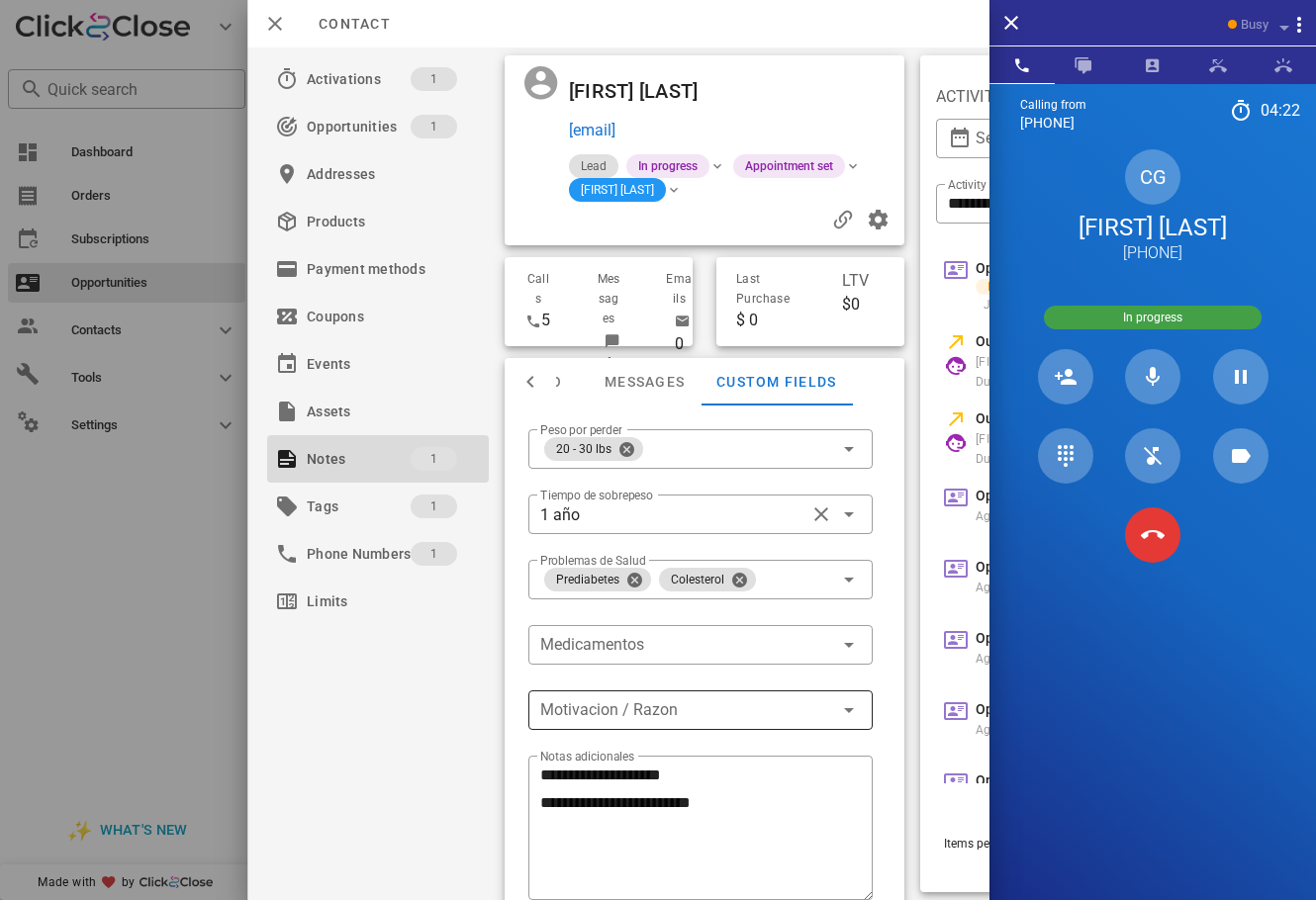 click at bounding box center (849, 710) 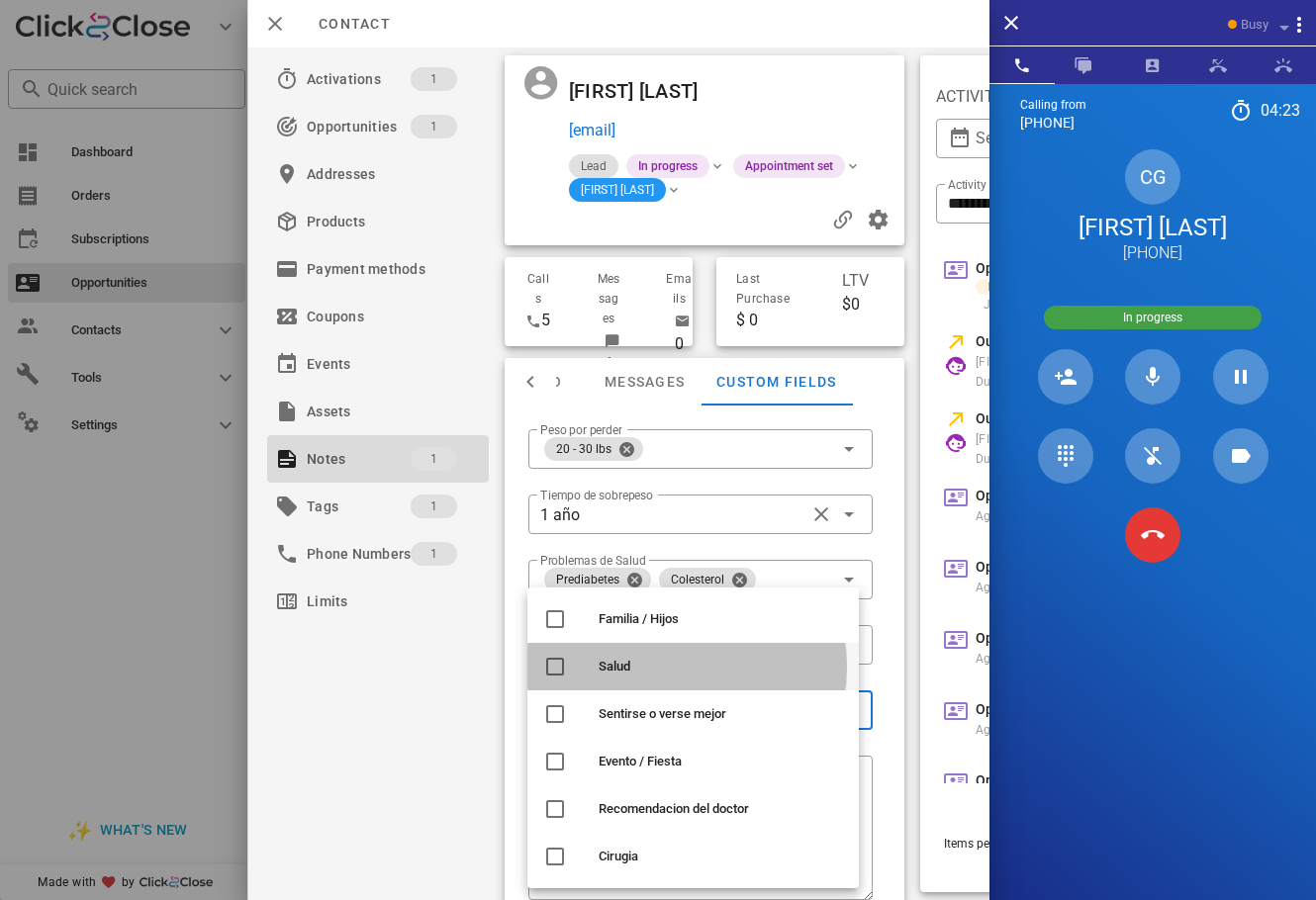 click on "Salud" at bounding box center (693, 667) 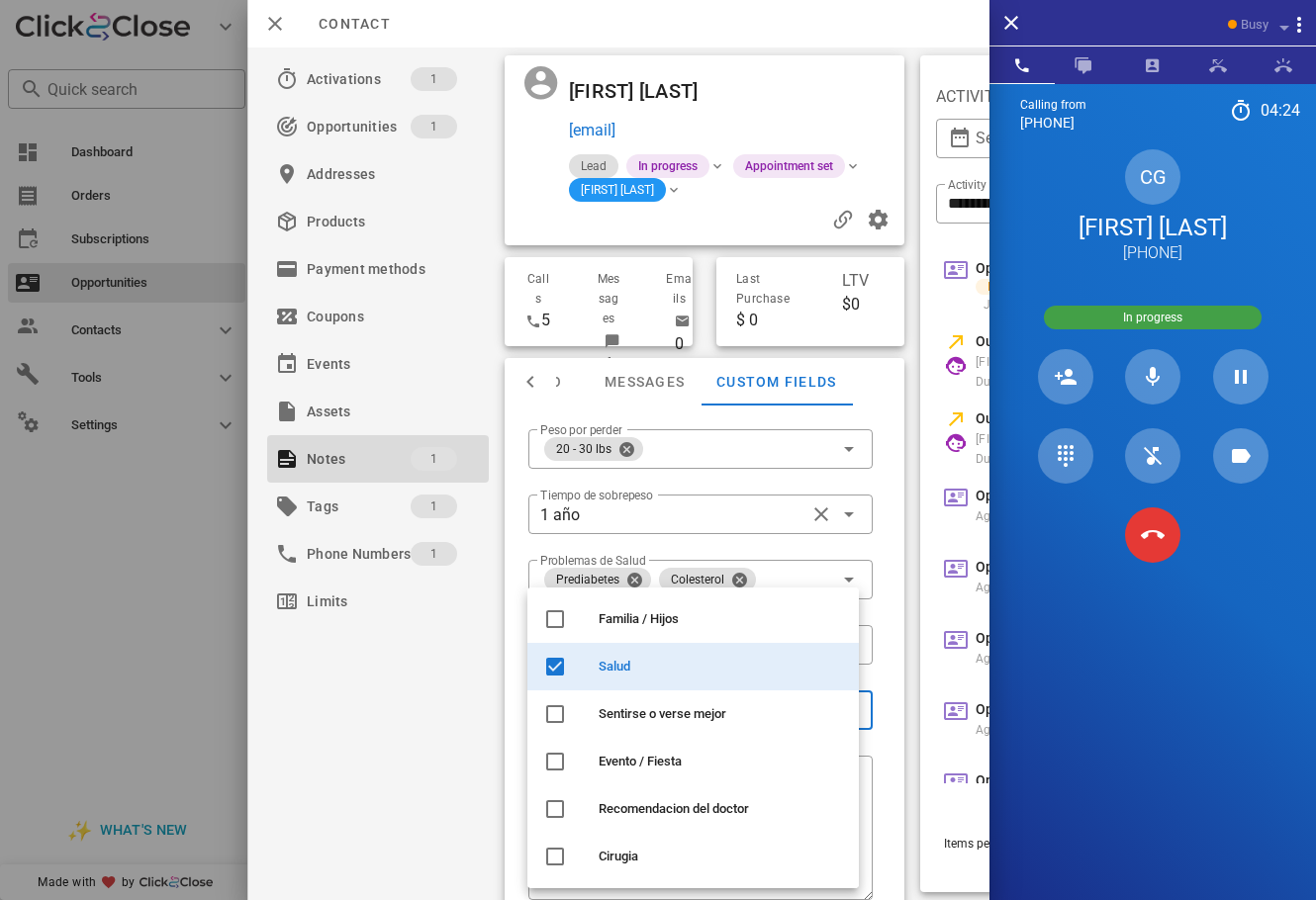 click on "Activations  1  Opportunities  1  Addresses Products Payment methods Coupons Events Assets Notes  1  Tags  1  Phone Numbers  1  Limits" at bounding box center [378, 474] 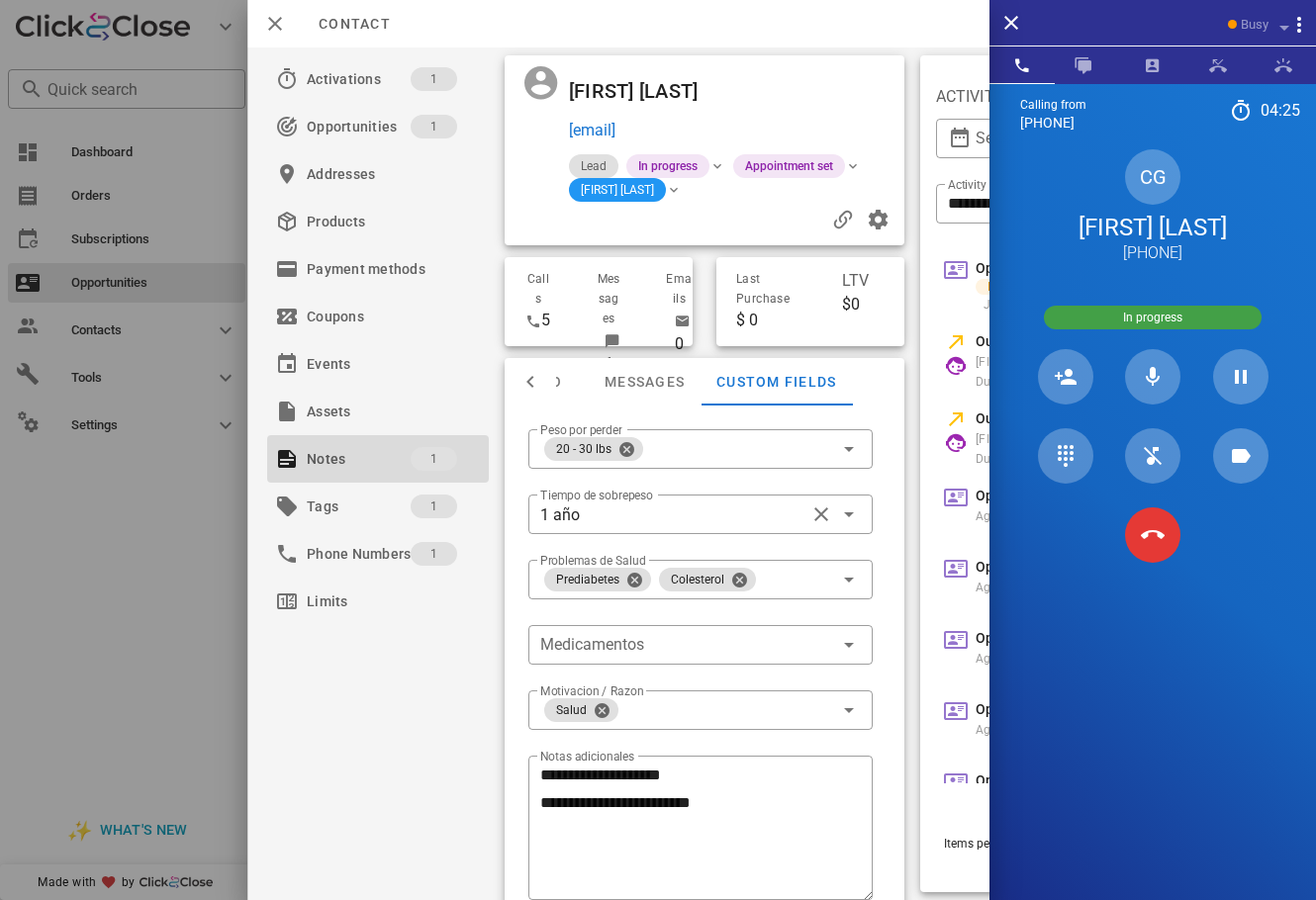 scroll, scrollTop: 88, scrollLeft: 0, axis: vertical 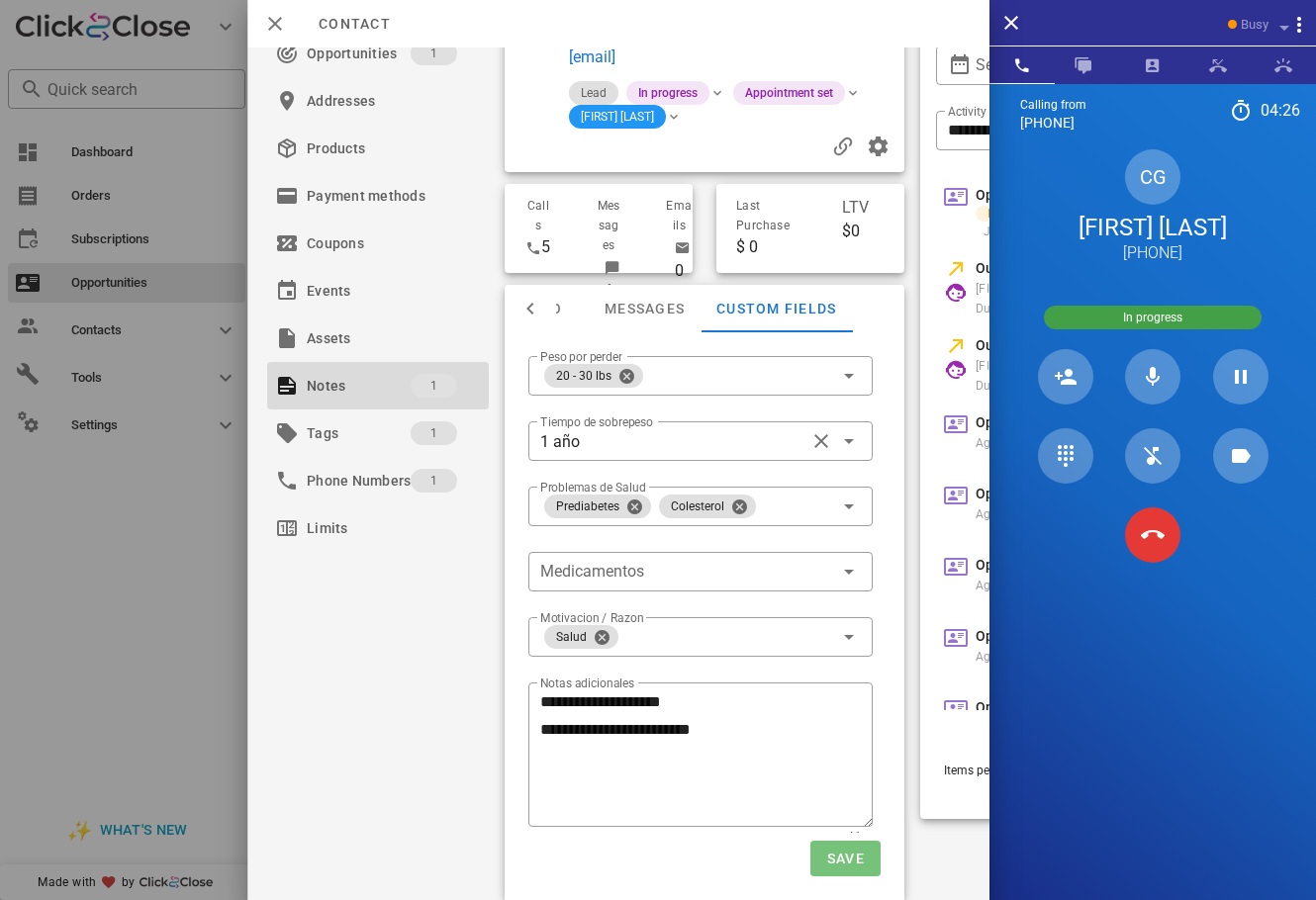 click on "Save" at bounding box center [845, 858] 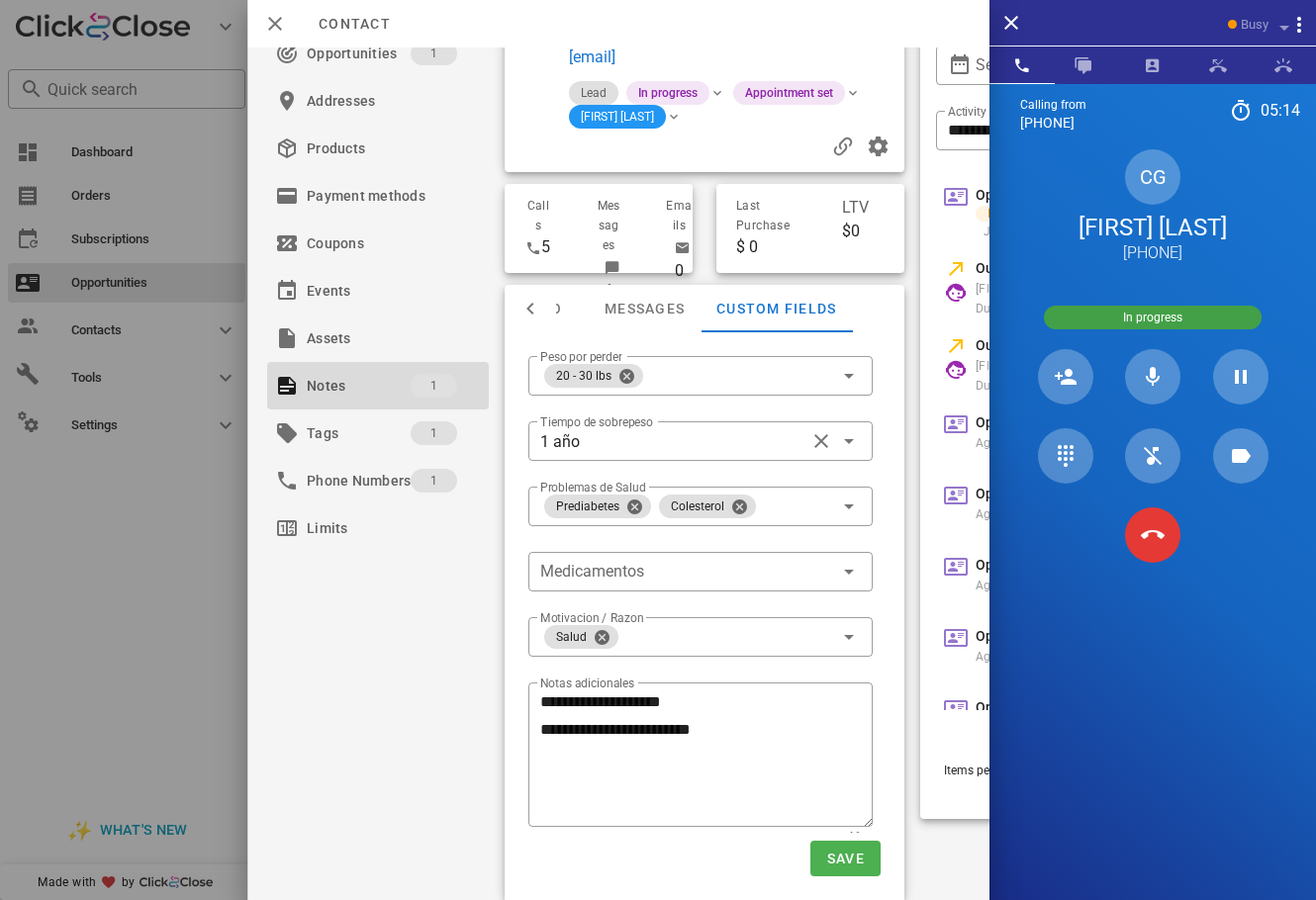 scroll, scrollTop: 216, scrollLeft: 0, axis: vertical 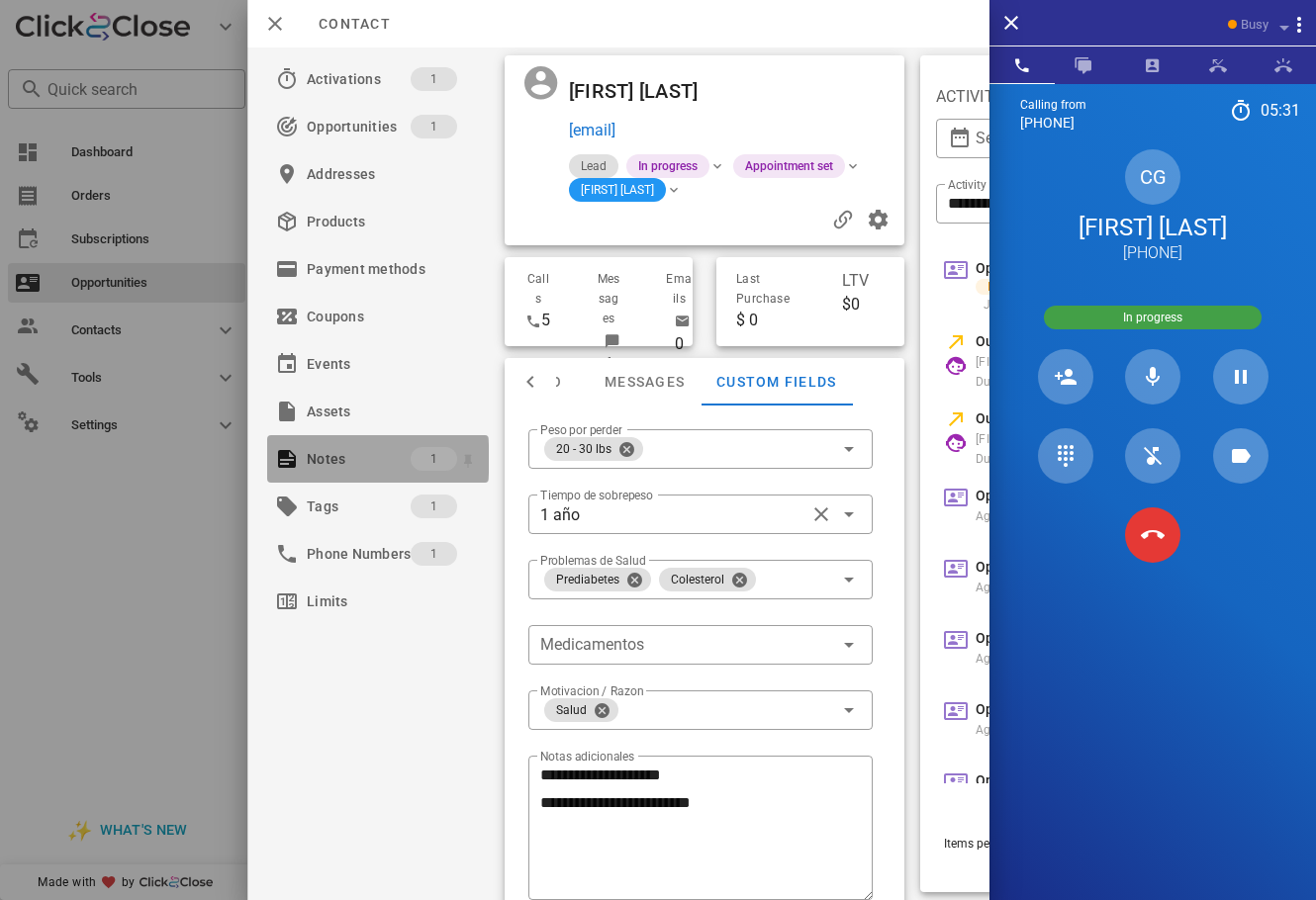 click on "Notes" at bounding box center [358, 459] 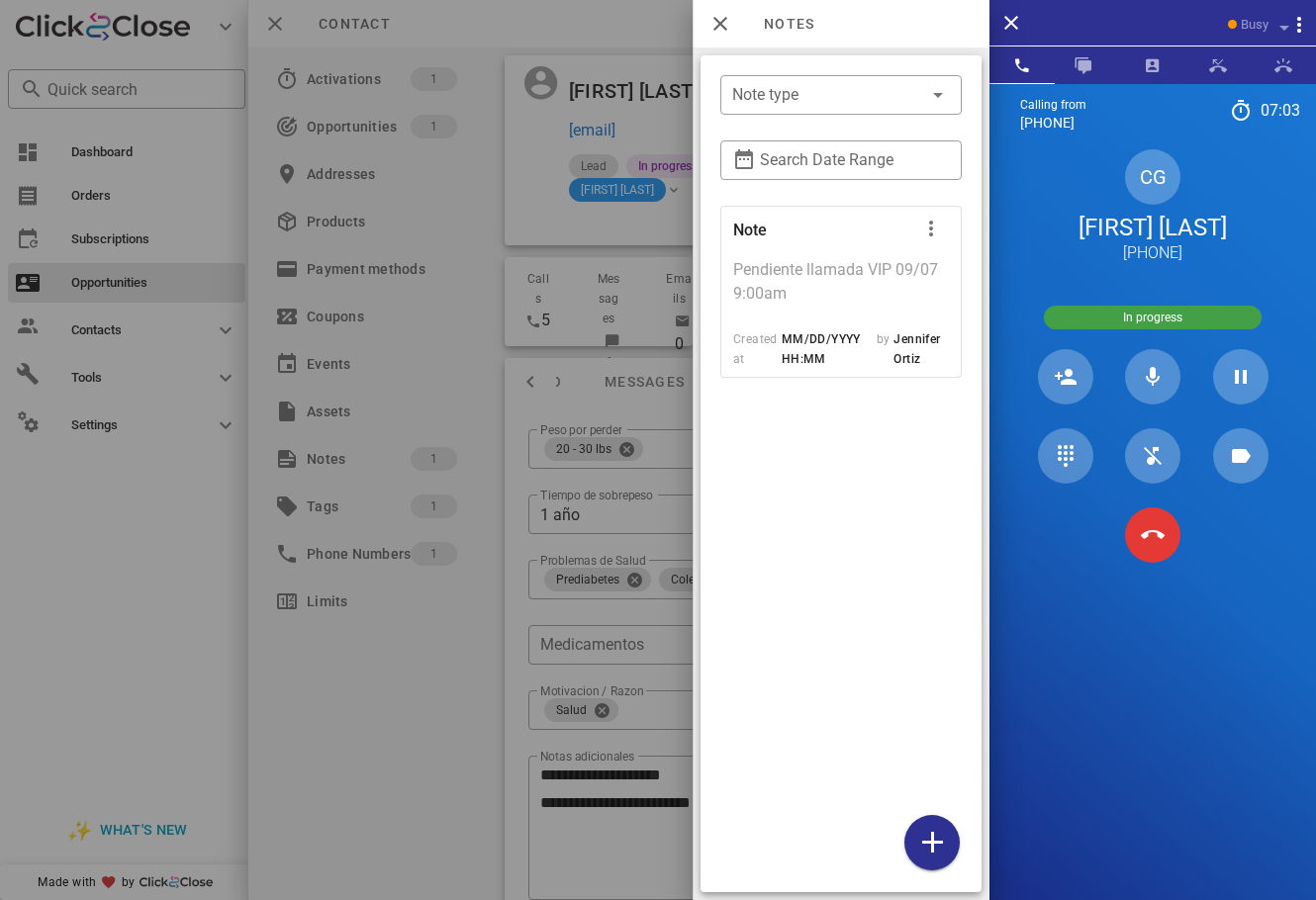 click at bounding box center [658, 450] 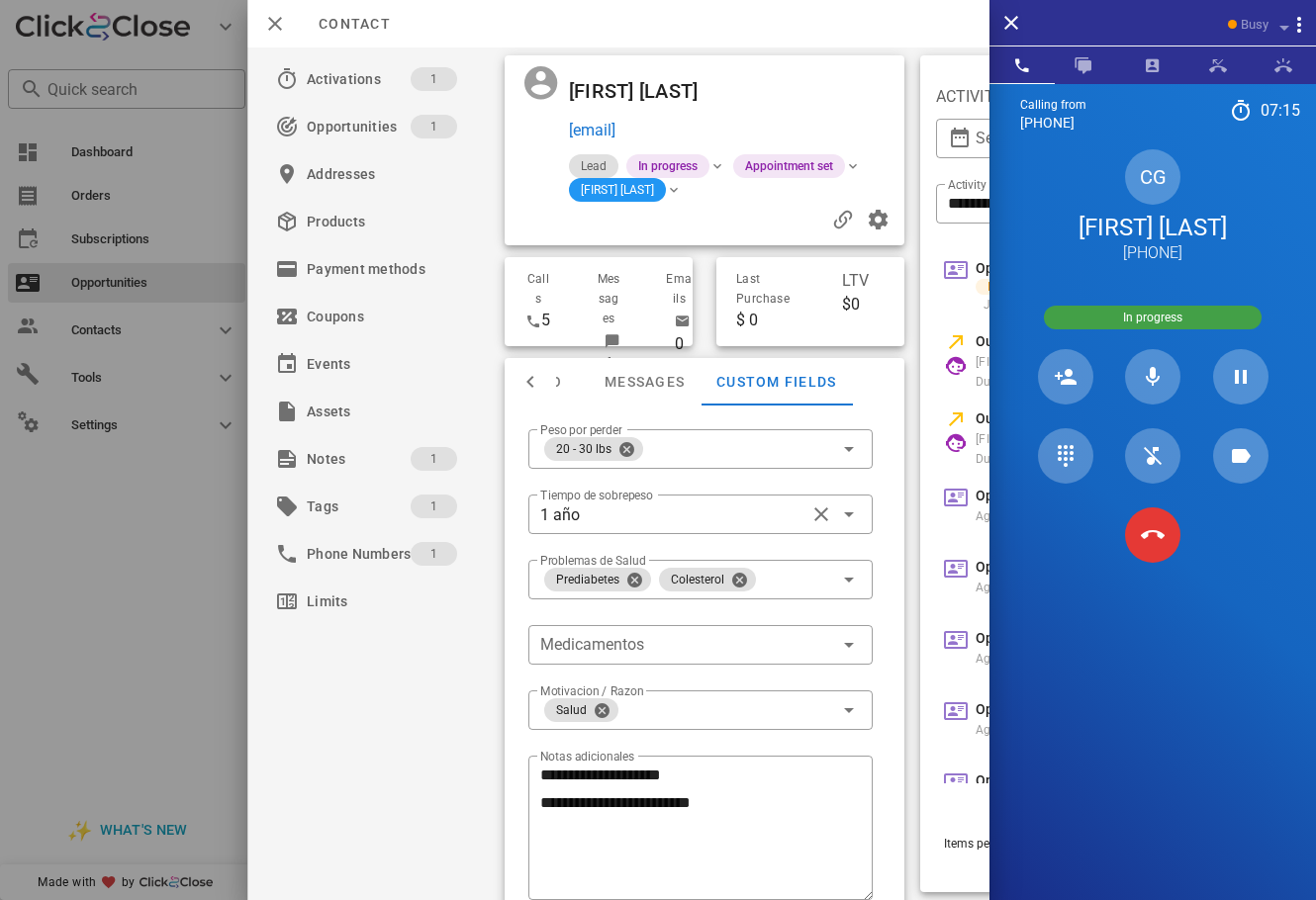 click at bounding box center [825, 91] 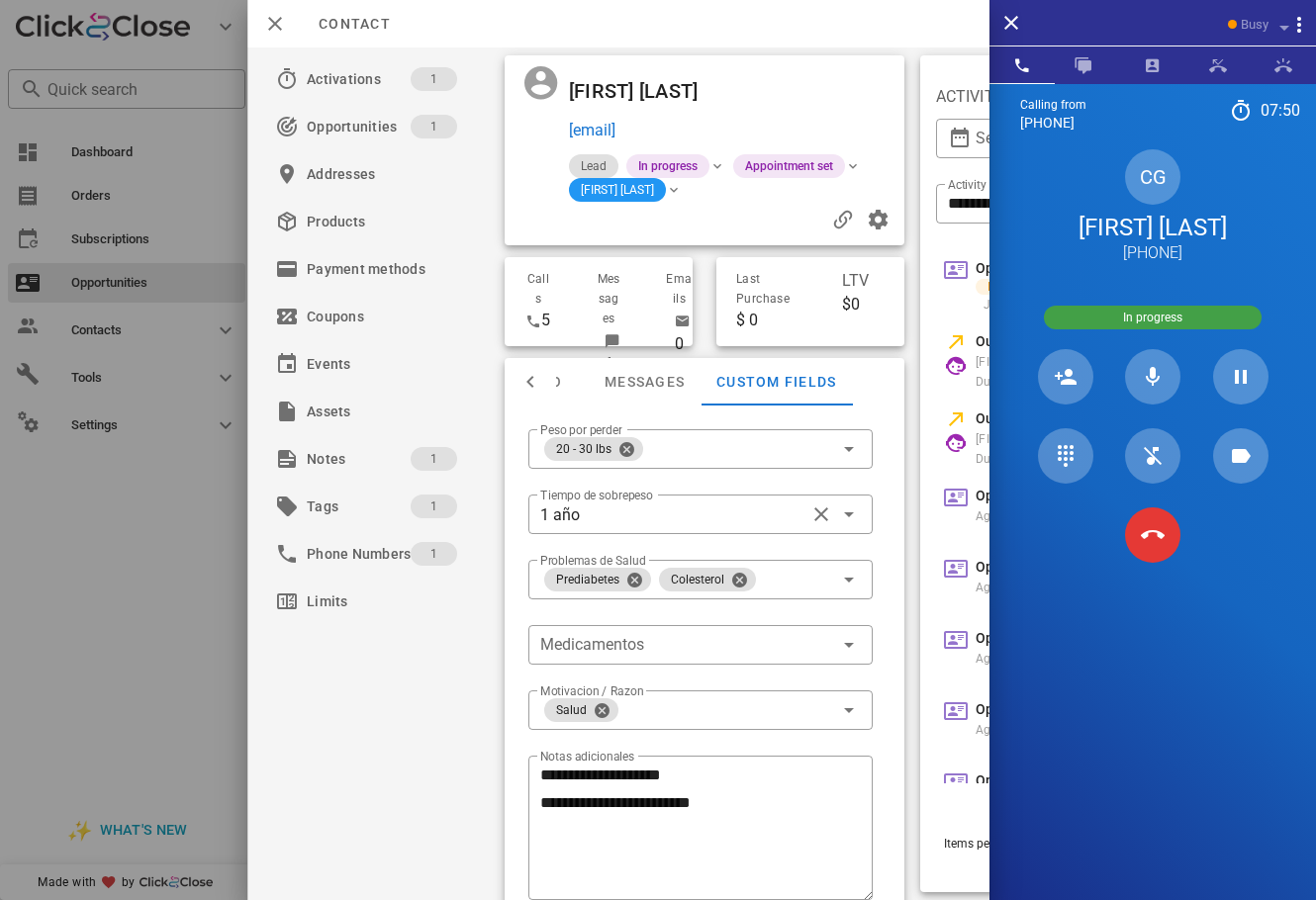 click at bounding box center (825, 91) 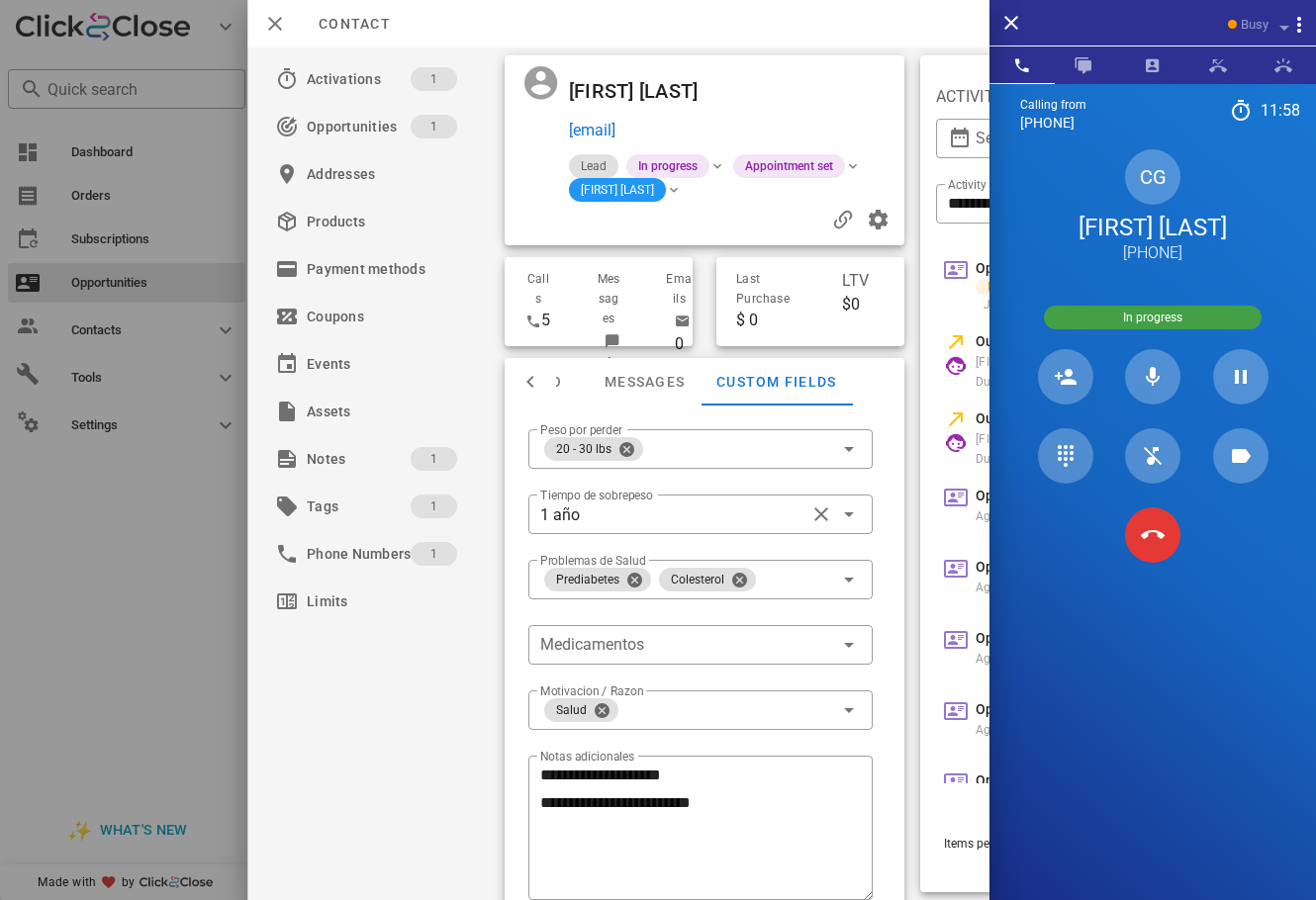 click on "Calling from [PHONE] [TIME]  [UNKNOWN]      ▼     Andorra
+376
Argentina
+54
Aruba
+297
Australia
+61
Belgium (België)
+32
Bolivia
+591
Brazil (Brasil)
+55
Canada
+1
Chile
+56
Colombia
+57
Costa Rica
+506
Dominican Republic (República Dominicana)
+1
Ecuador
+593
El Salvador
+503
France
+33
Germany (Deutschland)
+49
Guadeloupe
+590
Guatemala
+502
Honduras
+504
Iceland (Ísland)
+354
India (भारत)
+91
Israel (‫ישראל‬‎)
+972
Italy (Italia)
+39" at bounding box center (1153, 533) 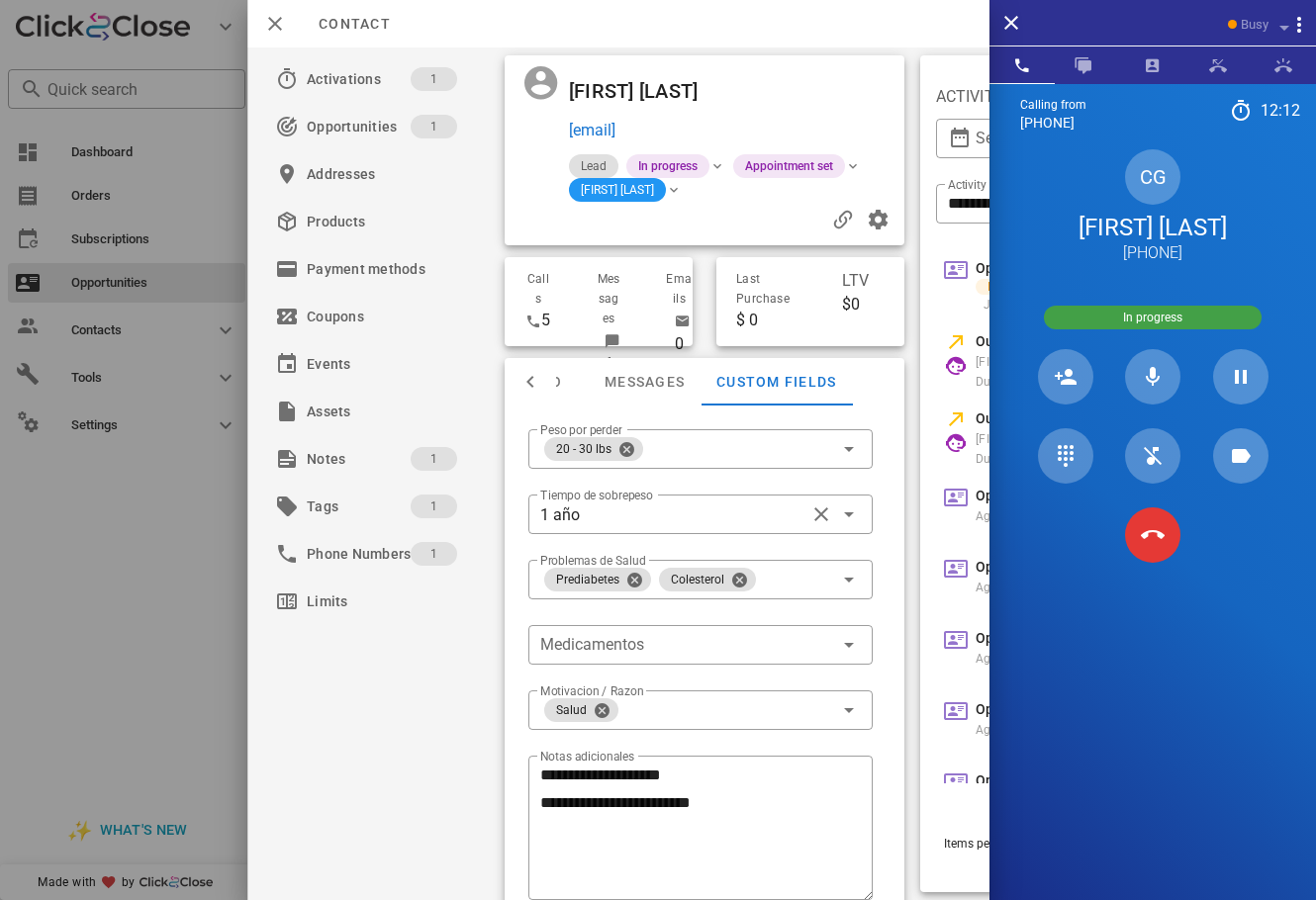 click on "Calling from [PHONE] 12: 12  Unknown      ▼     [COUNTRY]
+376
[COUNTRY]
+54
[COUNTRY]
+297
[COUNTRY]
+61
[COUNTRY] (België)
+32
[COUNTRY]
+591
[COUNTRY] (Brasil)
+55
[COUNTRY]
+1
[COUNTRY]
+56
[COUNTRY]
+57
[COUNTRY]
+506
[COUNTRY] (República Dominicana)
+1
[COUNTRY]
+593
[COUNTRY]
+503
[COUNTRY]
+33
[COUNTRY] (Deutschland)
+49
[COUNTRY]
+590
[COUNTRY]
+502
[COUNTRY]
+504
[COUNTRY] (Ísland)
+354
[COUNTRY] (भारत)
+91
[COUNTRY] (‫ישראל‬‎)
+972
[COUNTRY] (Italia)
+39" at bounding box center [1153, 533] 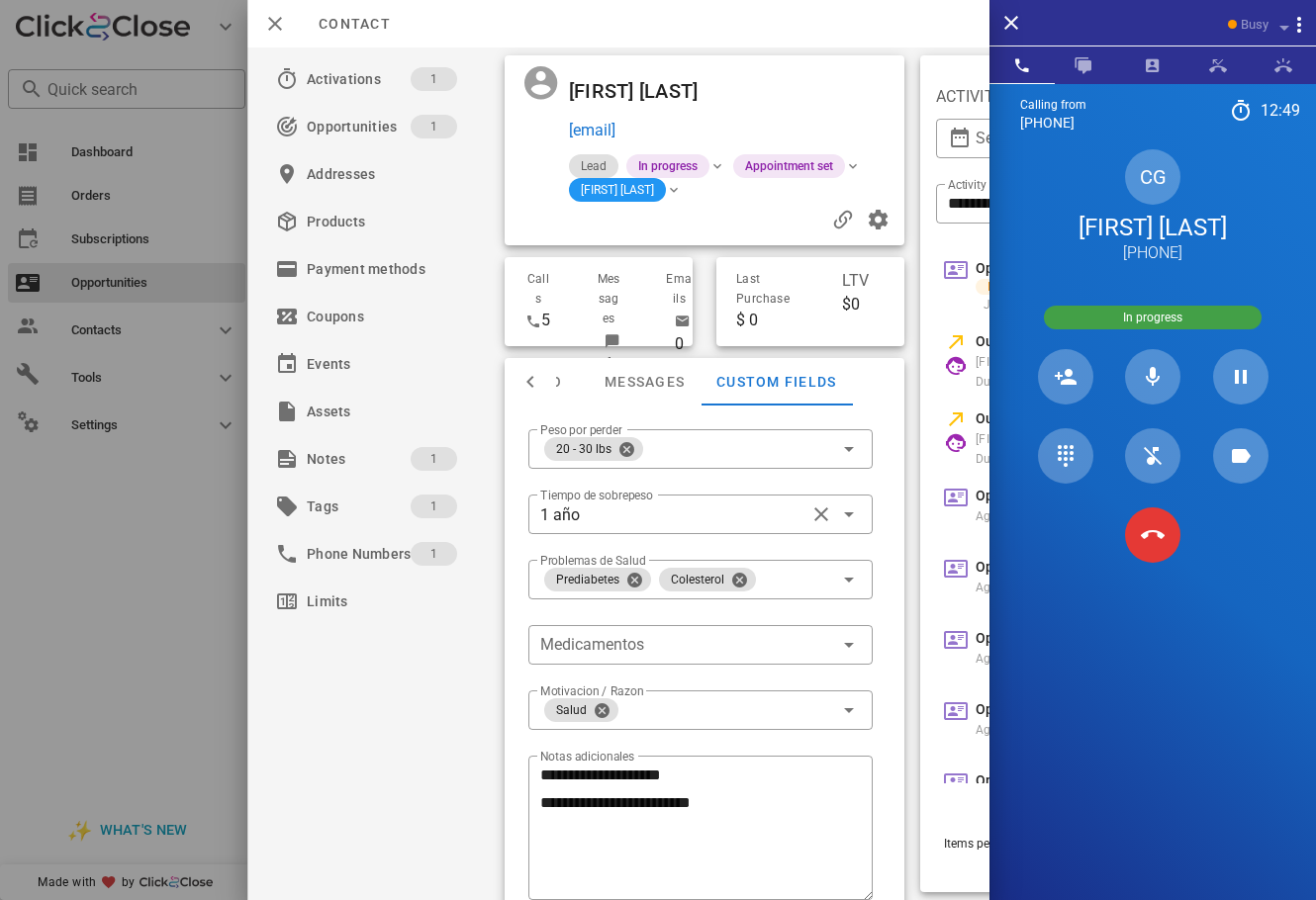 click on "[FIRST] [LAST] [EMAIL] Lead In progress Appointment set [FIRST] [LAST]" at bounding box center [705, 150] 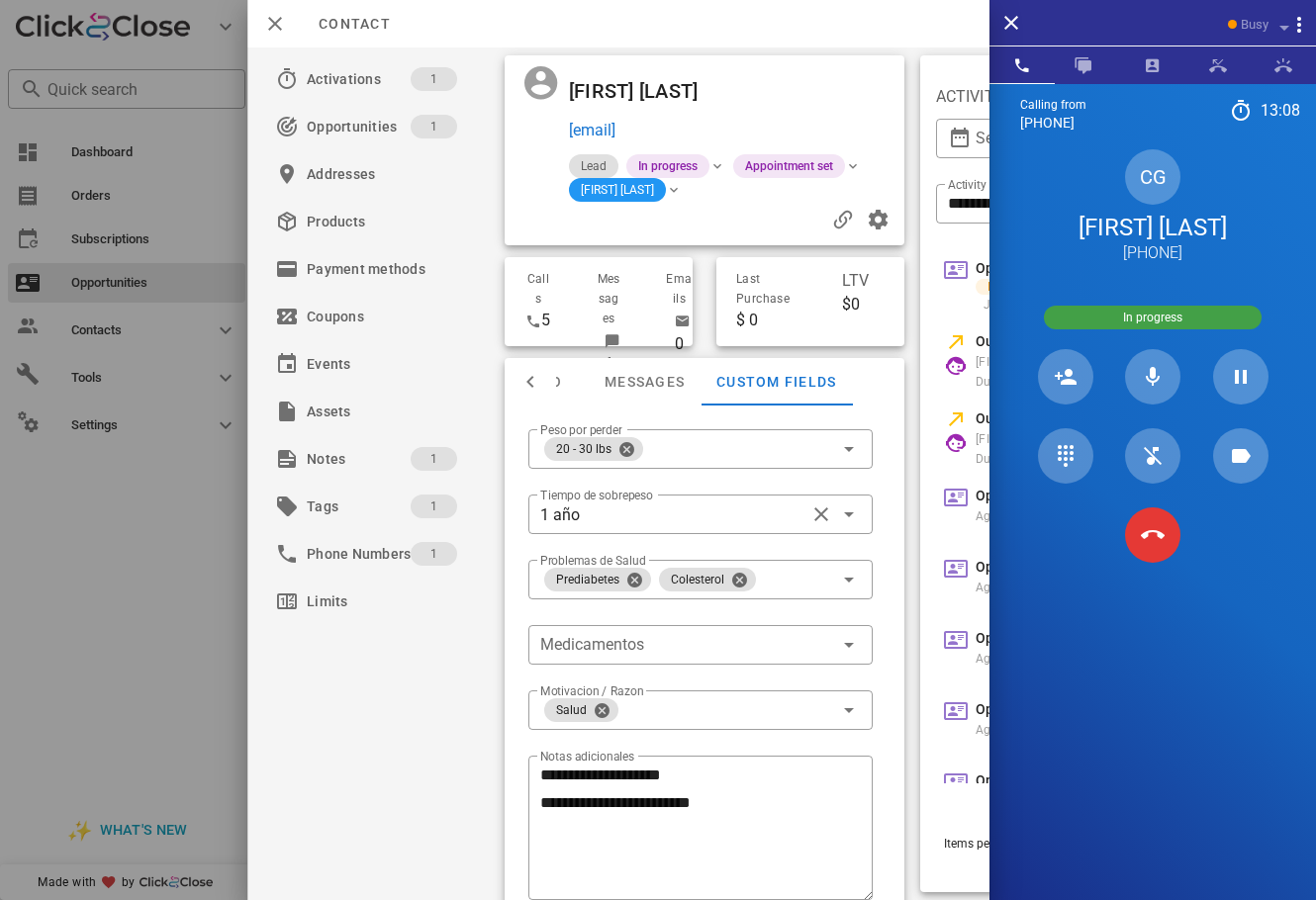 click at bounding box center [825, 91] 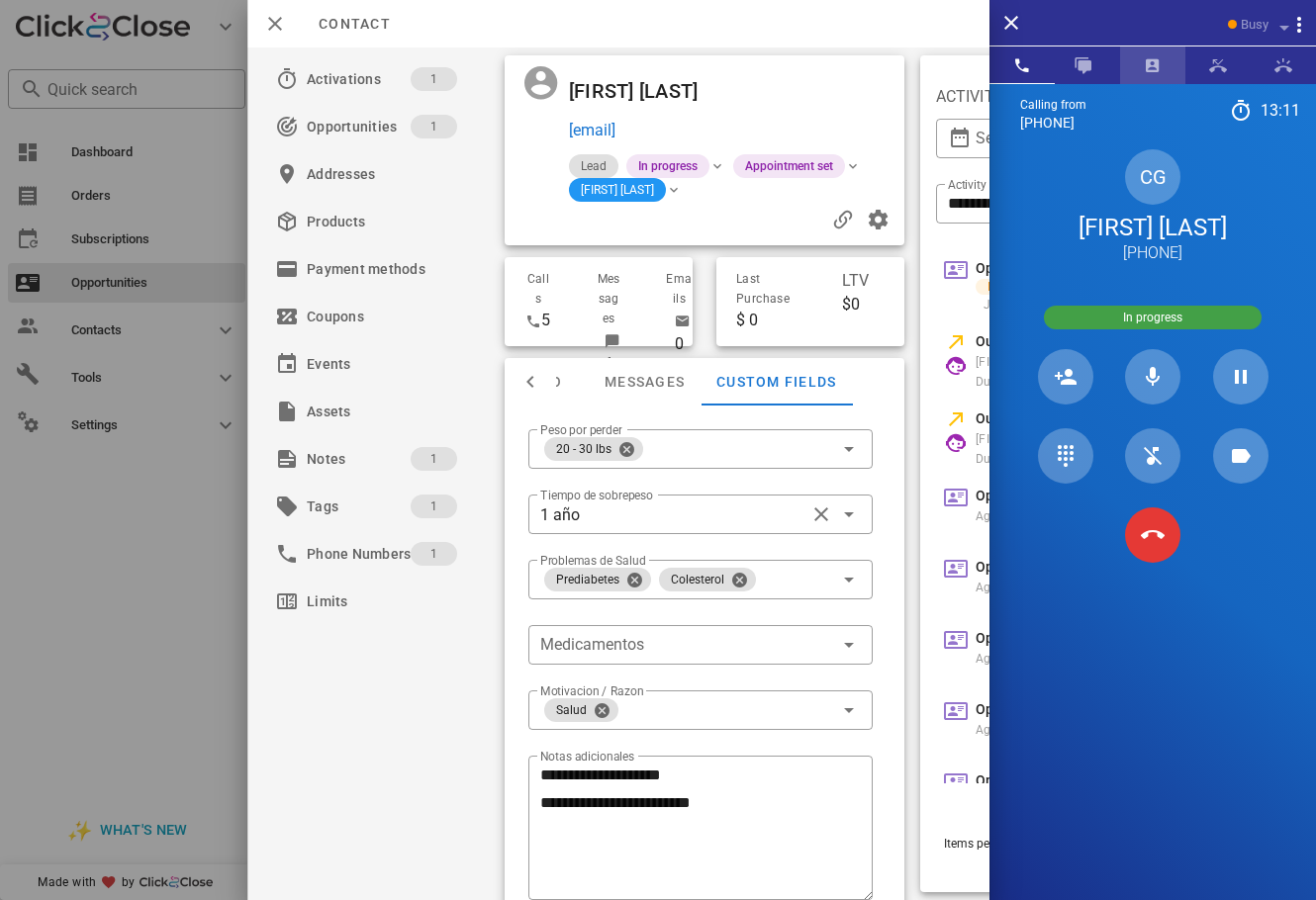 click at bounding box center (1153, 65) 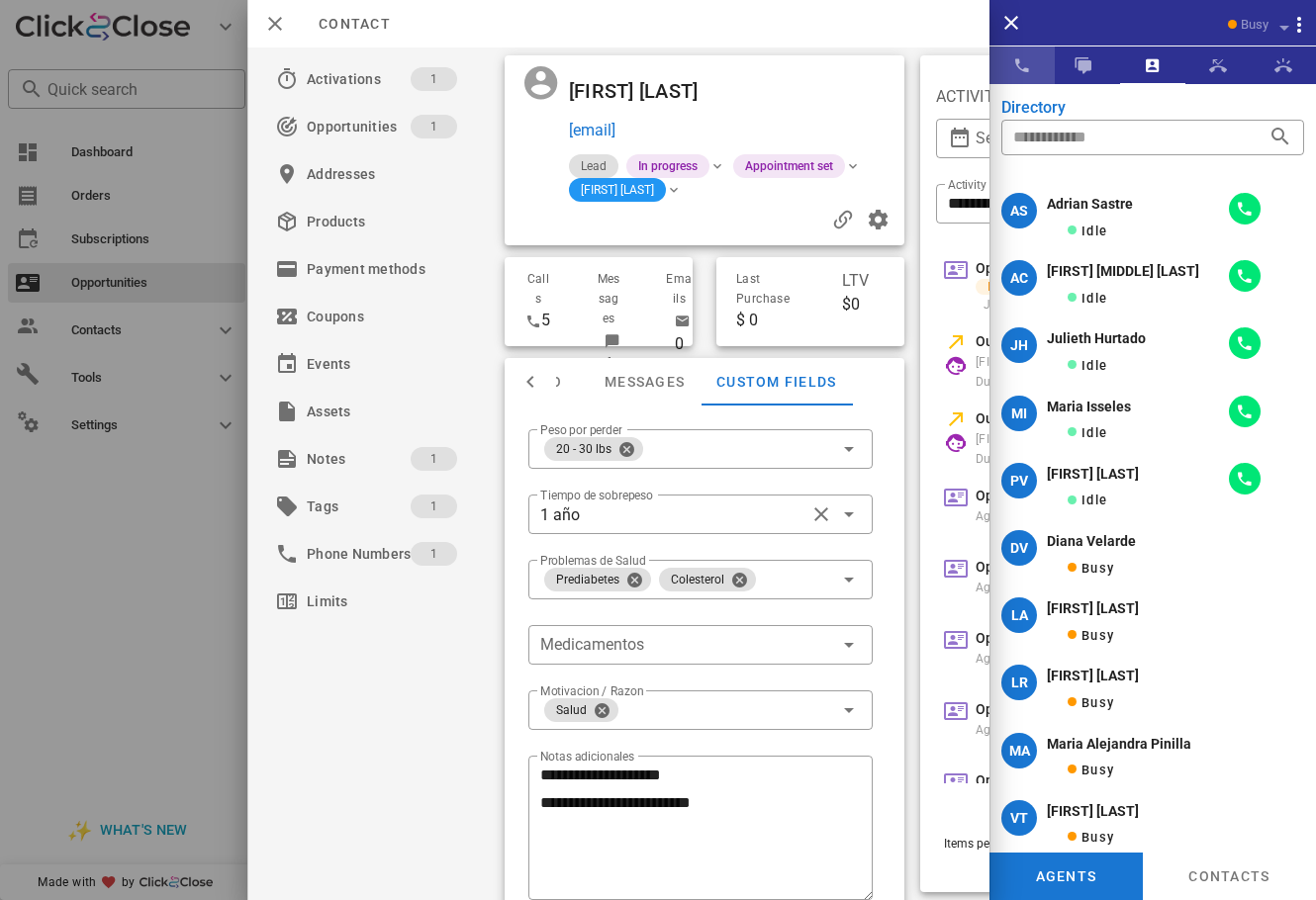 click at bounding box center [1022, 65] 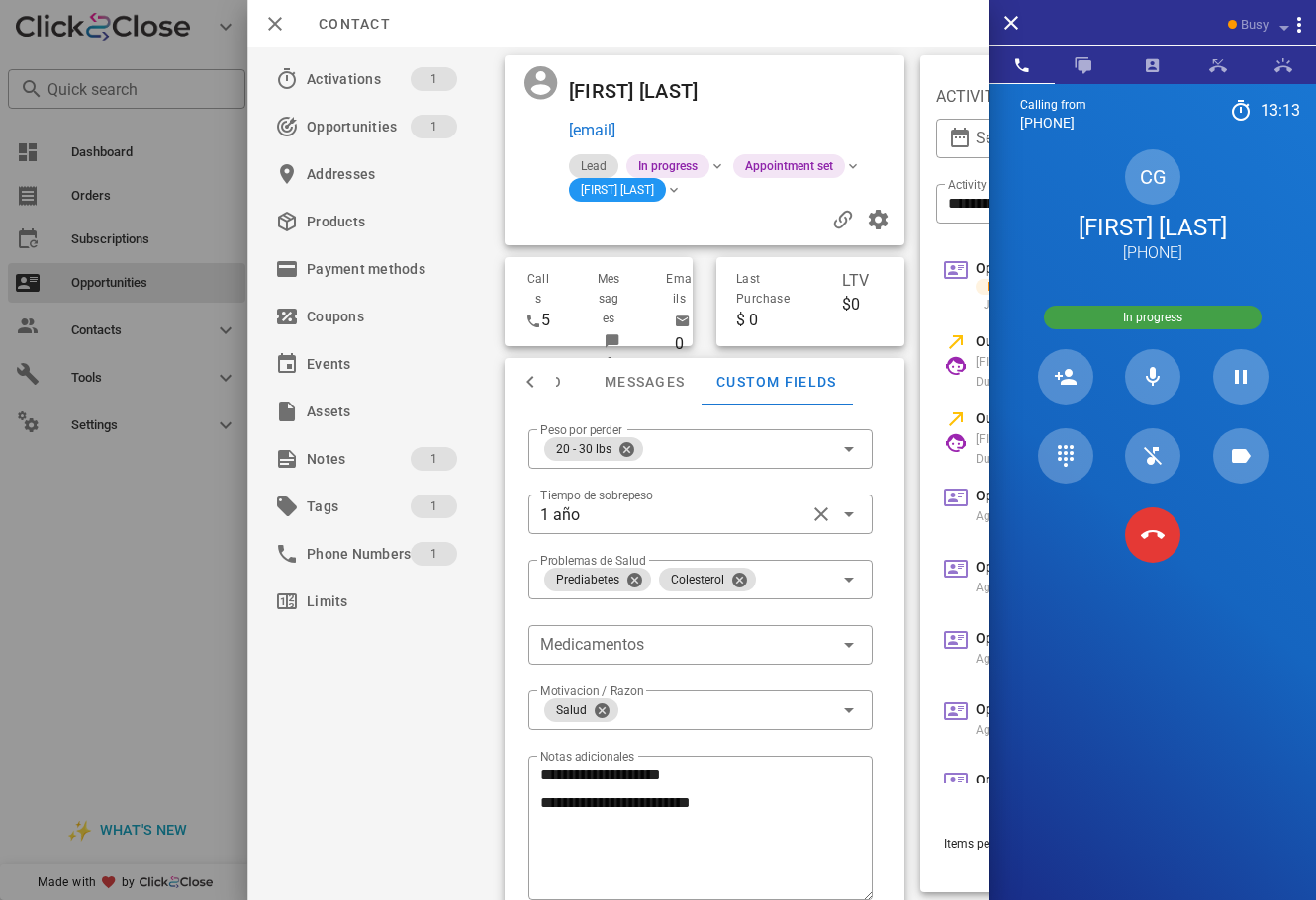 click on "[FIRST] [LAST]" at bounding box center (650, 91) 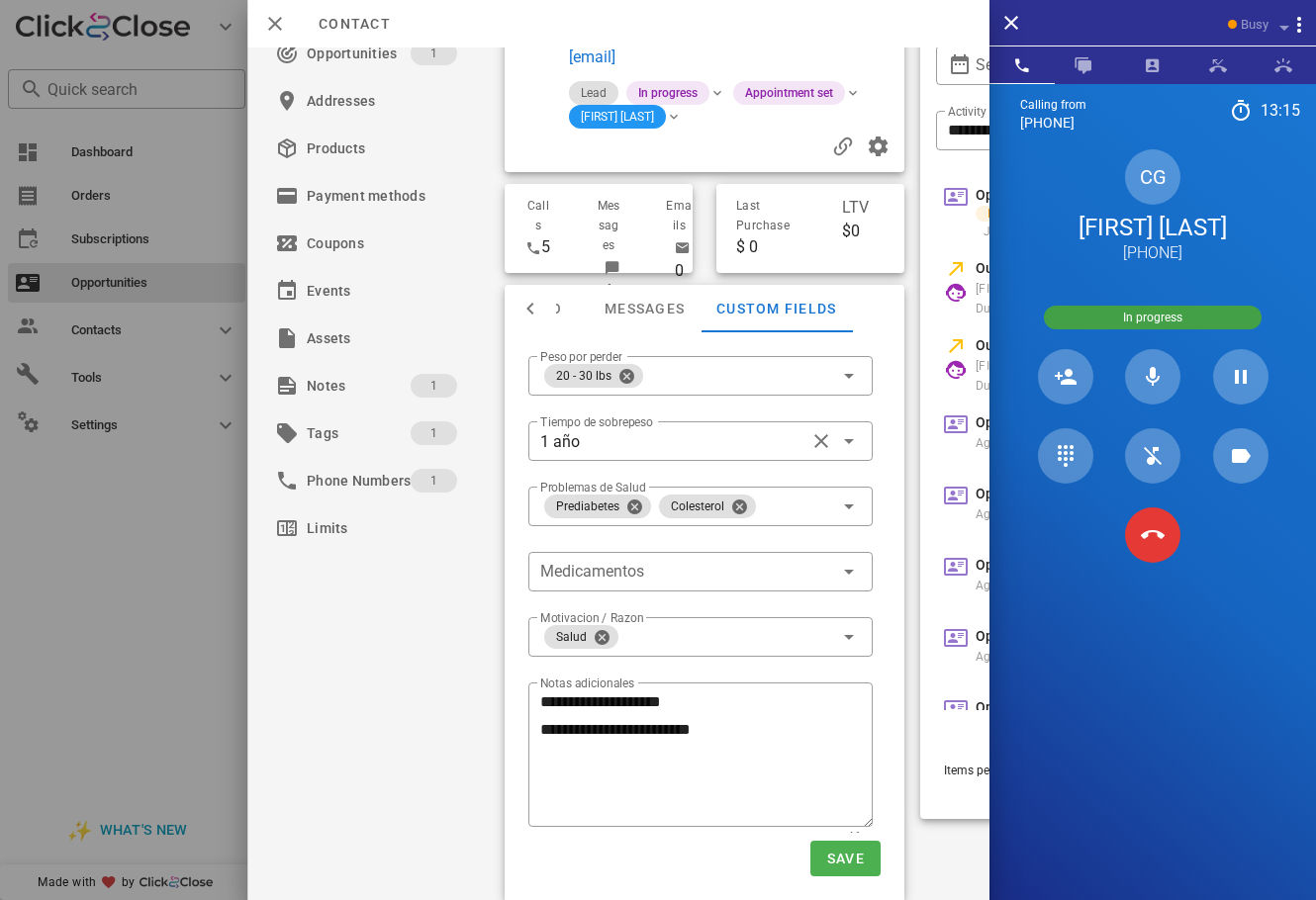 scroll, scrollTop: 0, scrollLeft: 0, axis: both 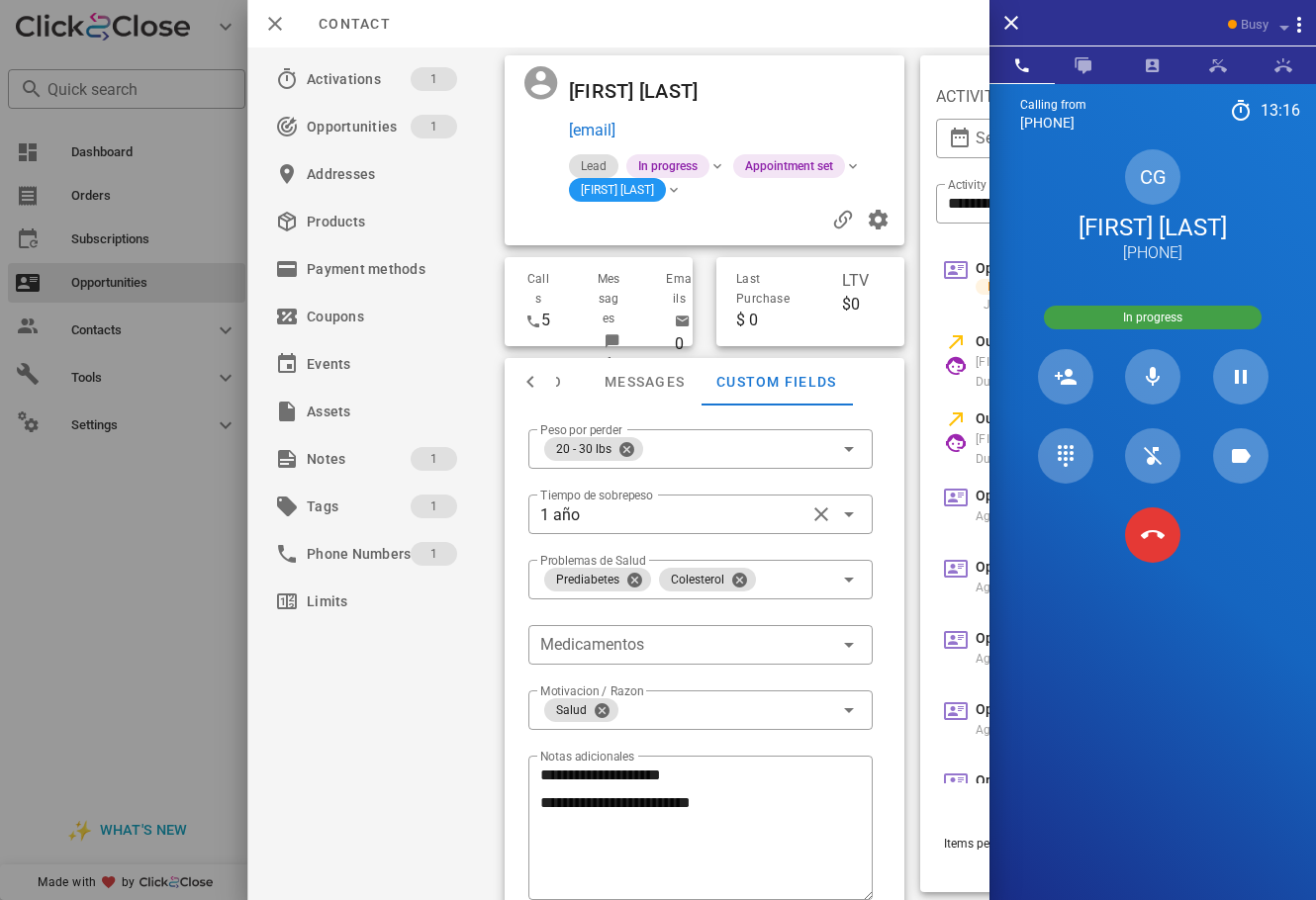 click at bounding box center [825, 91] 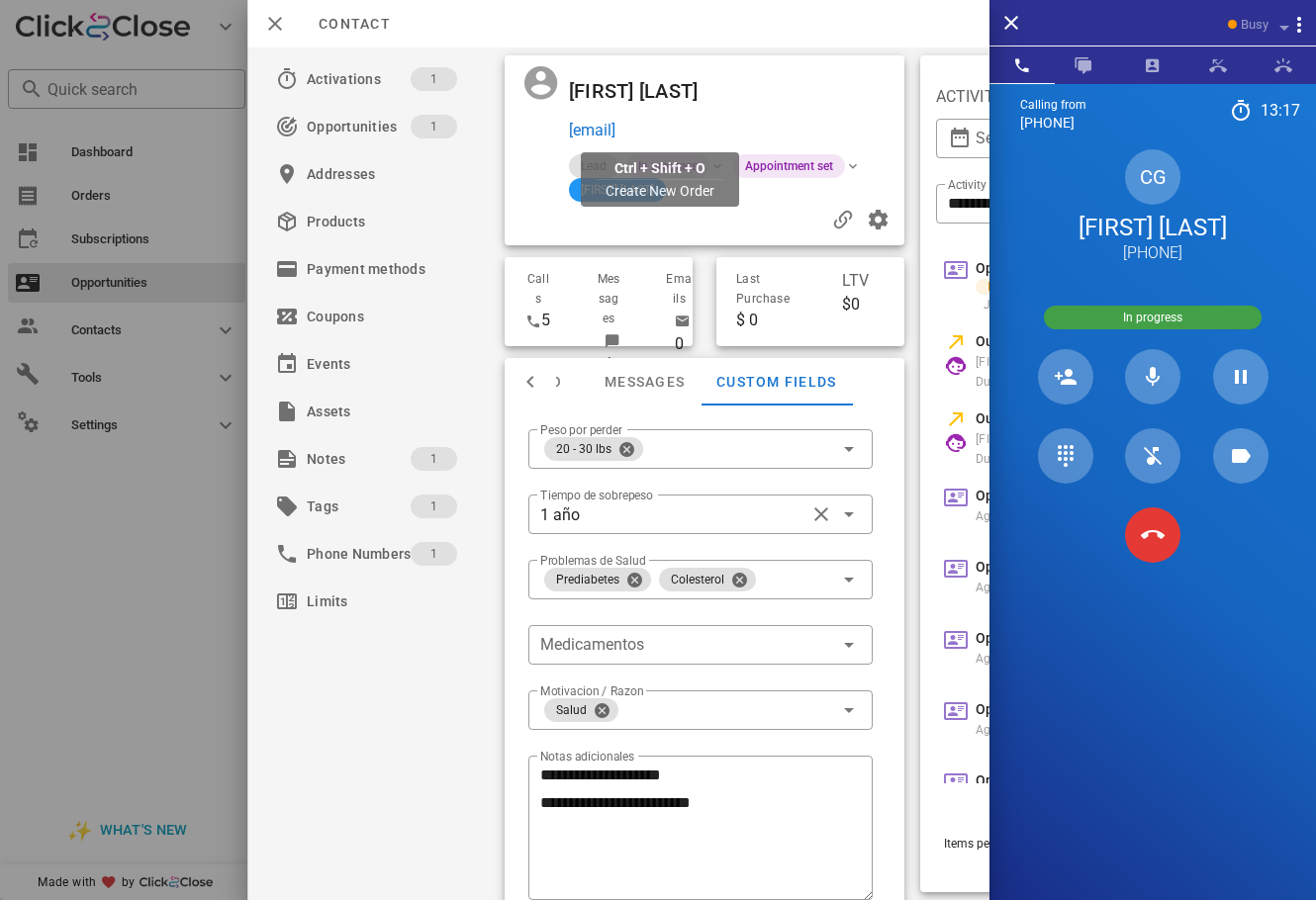click on "[EMAIL]" at bounding box center (592, 131) 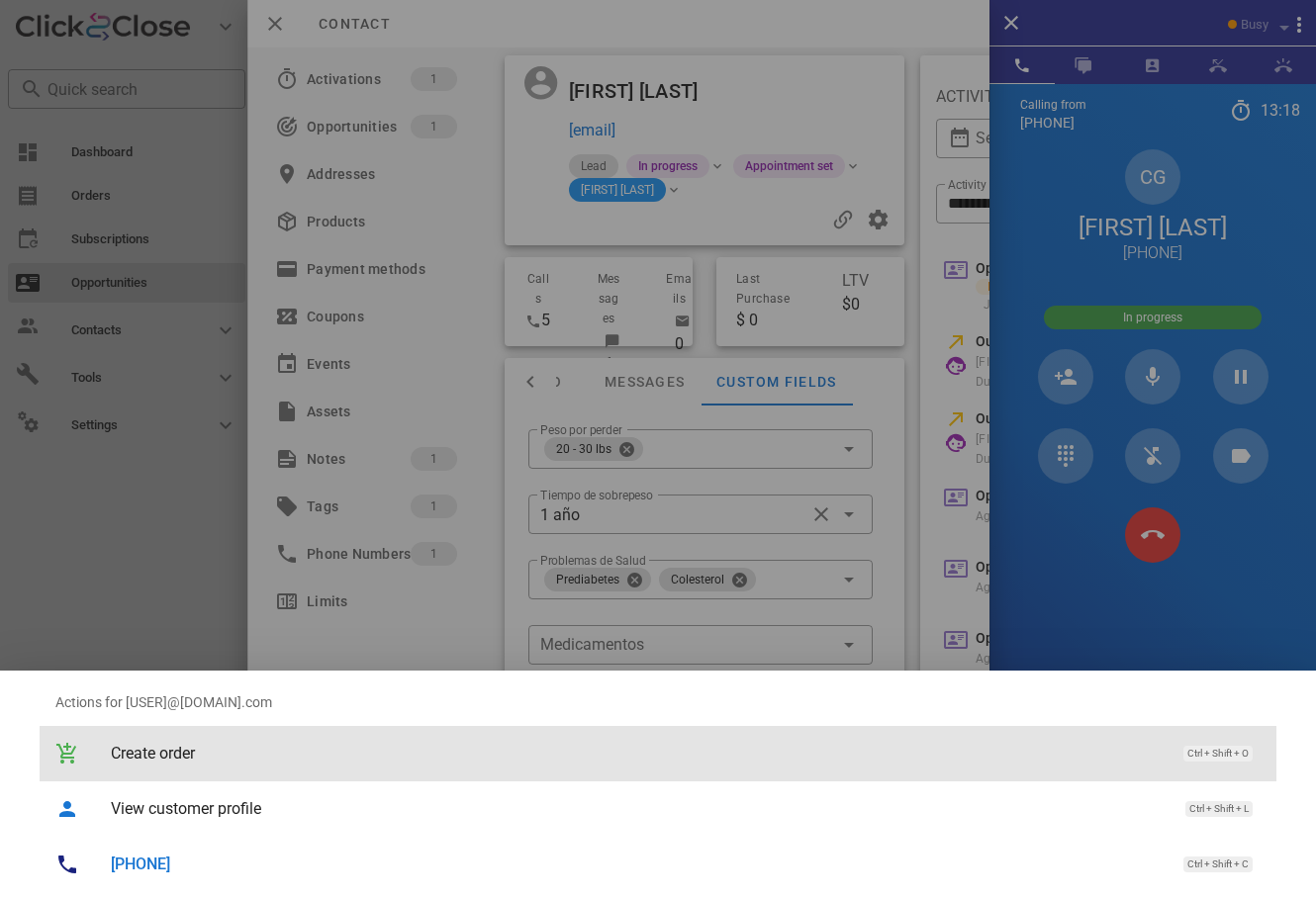 click on "Create order" at bounding box center (637, 753) 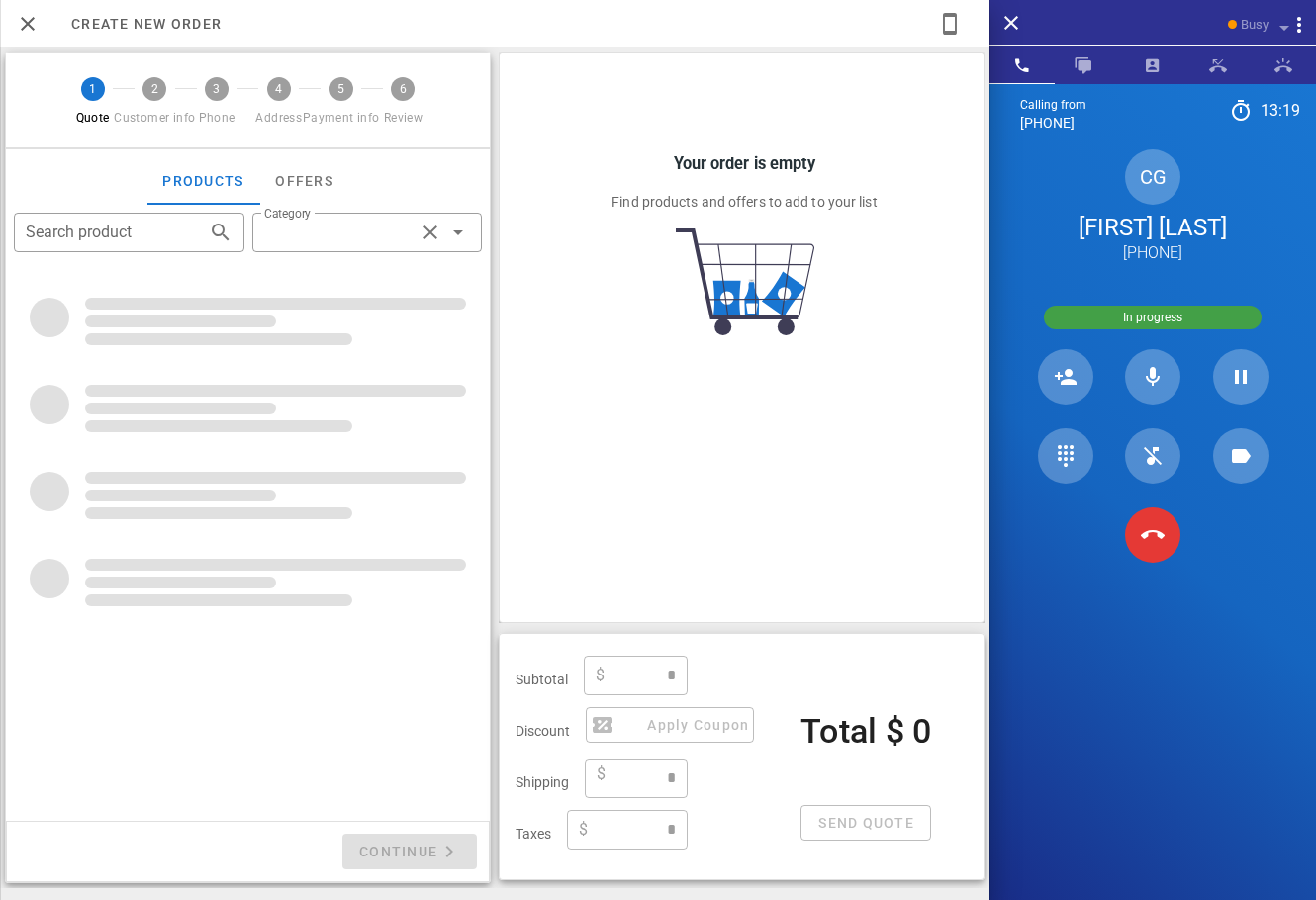 type on "**********" 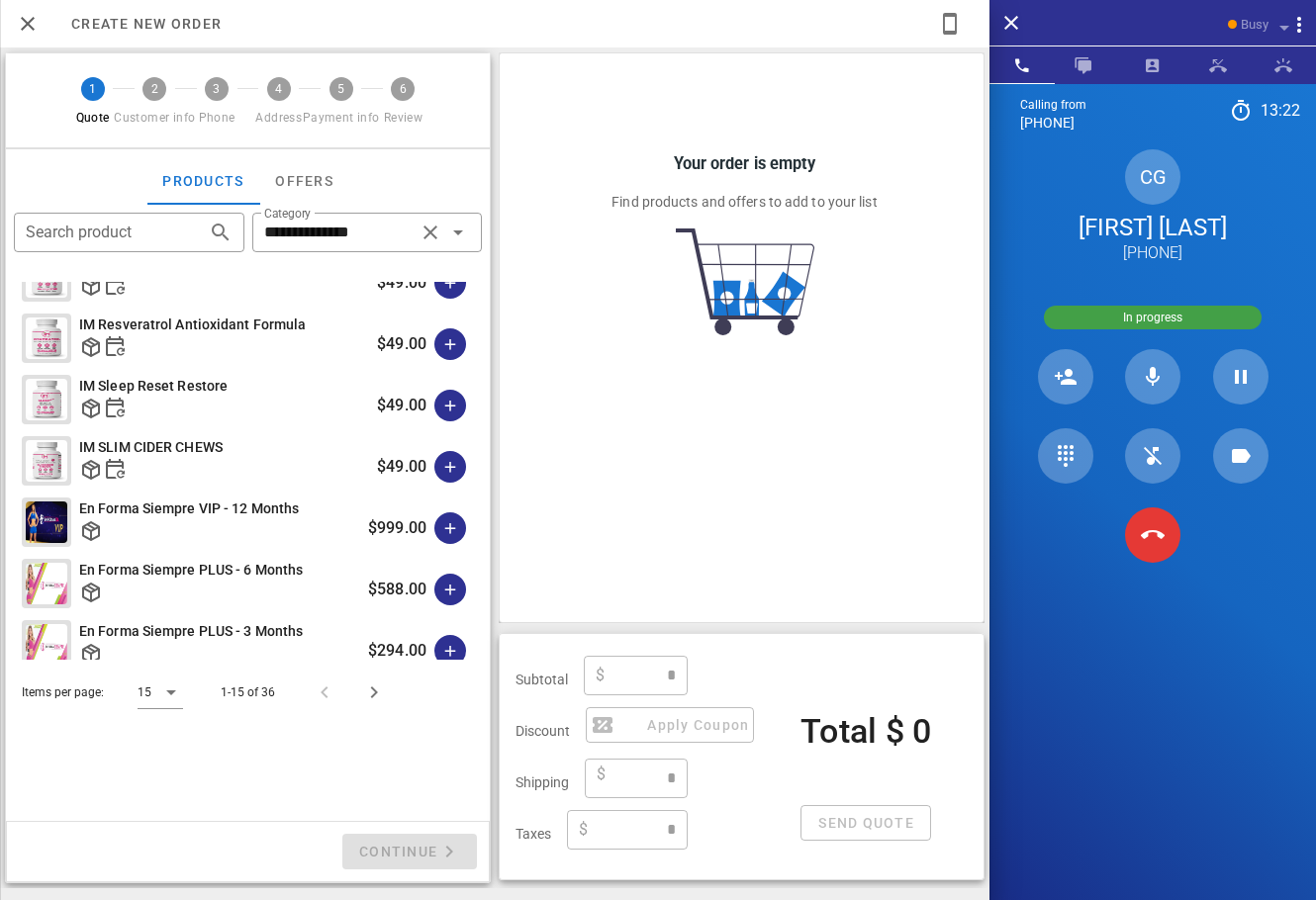 scroll, scrollTop: 254, scrollLeft: 0, axis: vertical 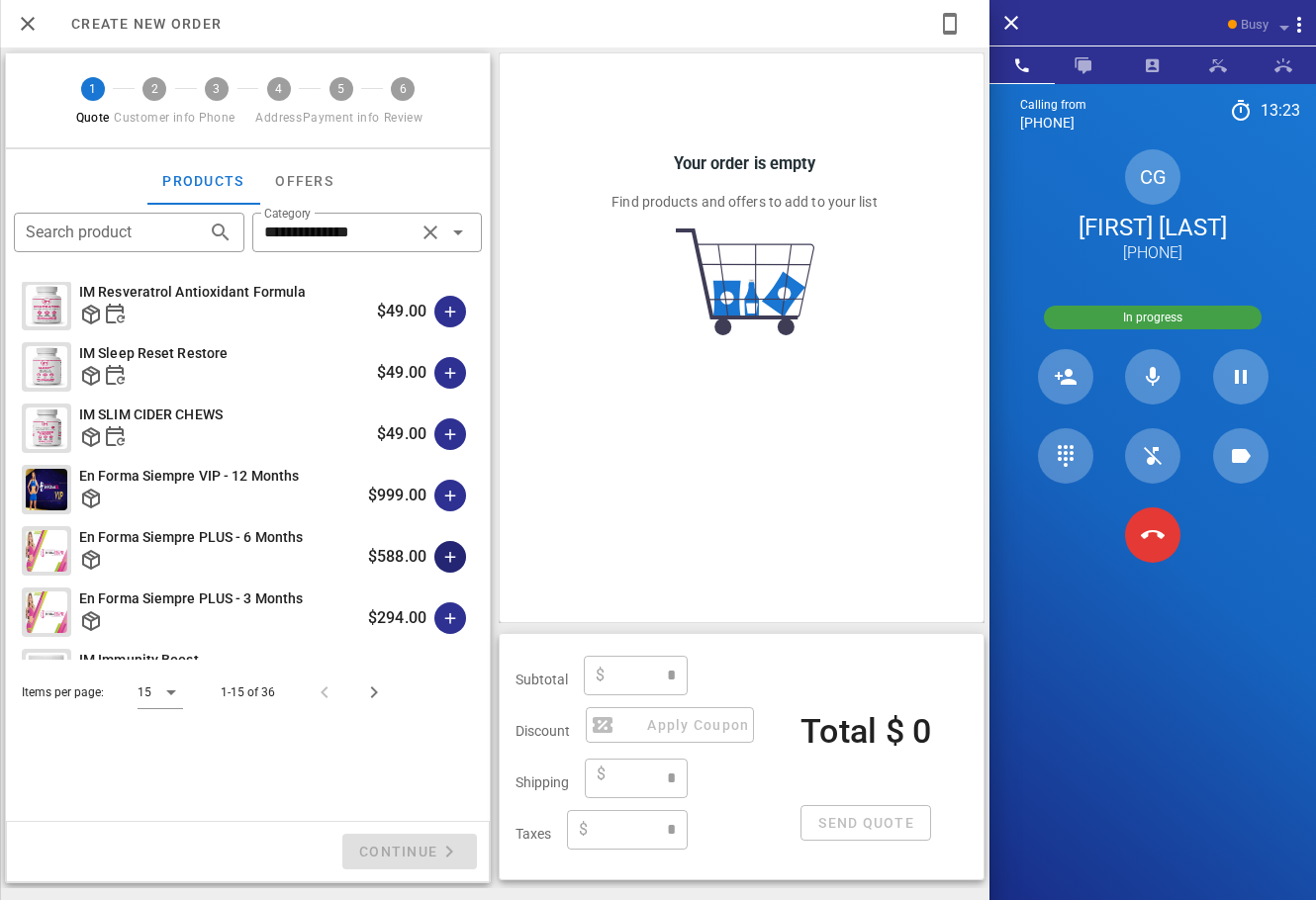click at bounding box center [450, 557] 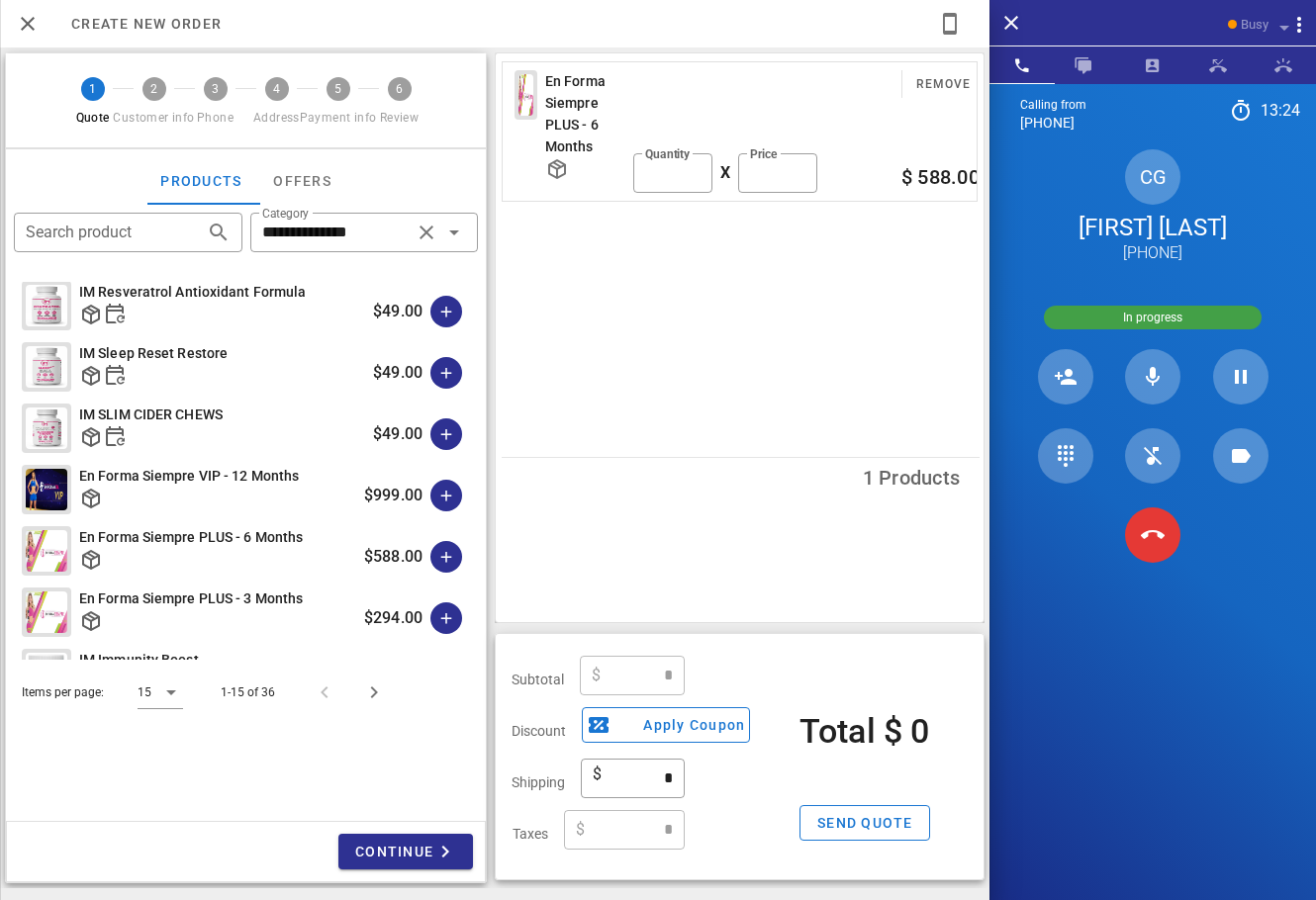 click on "En Forma Siempre PLUS - 6 Months  Remove  ​ Quantity * X ​ Price ***  $ 588.00  1 Products" at bounding box center (739, 337) 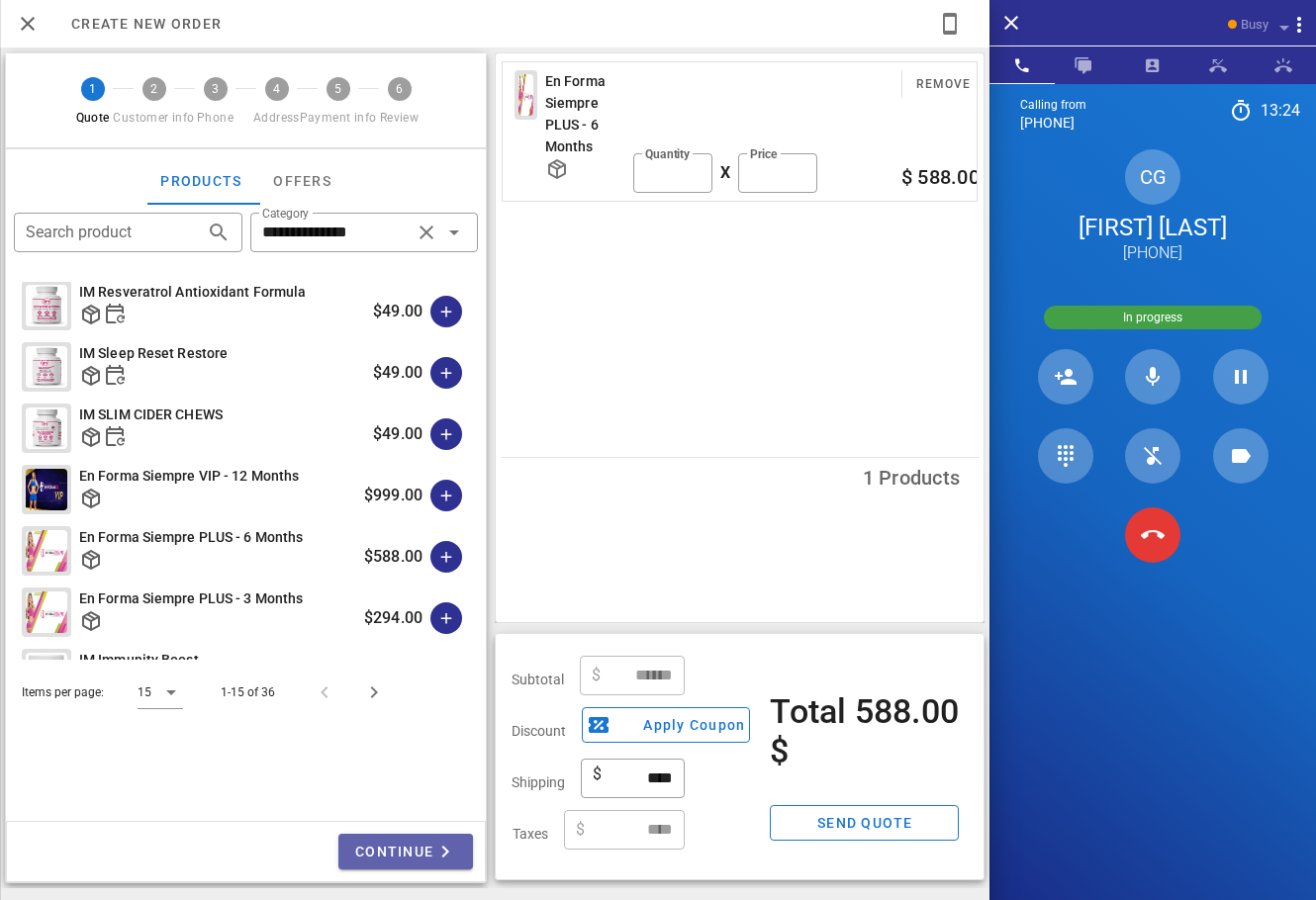click on "Continue" at bounding box center [406, 852] 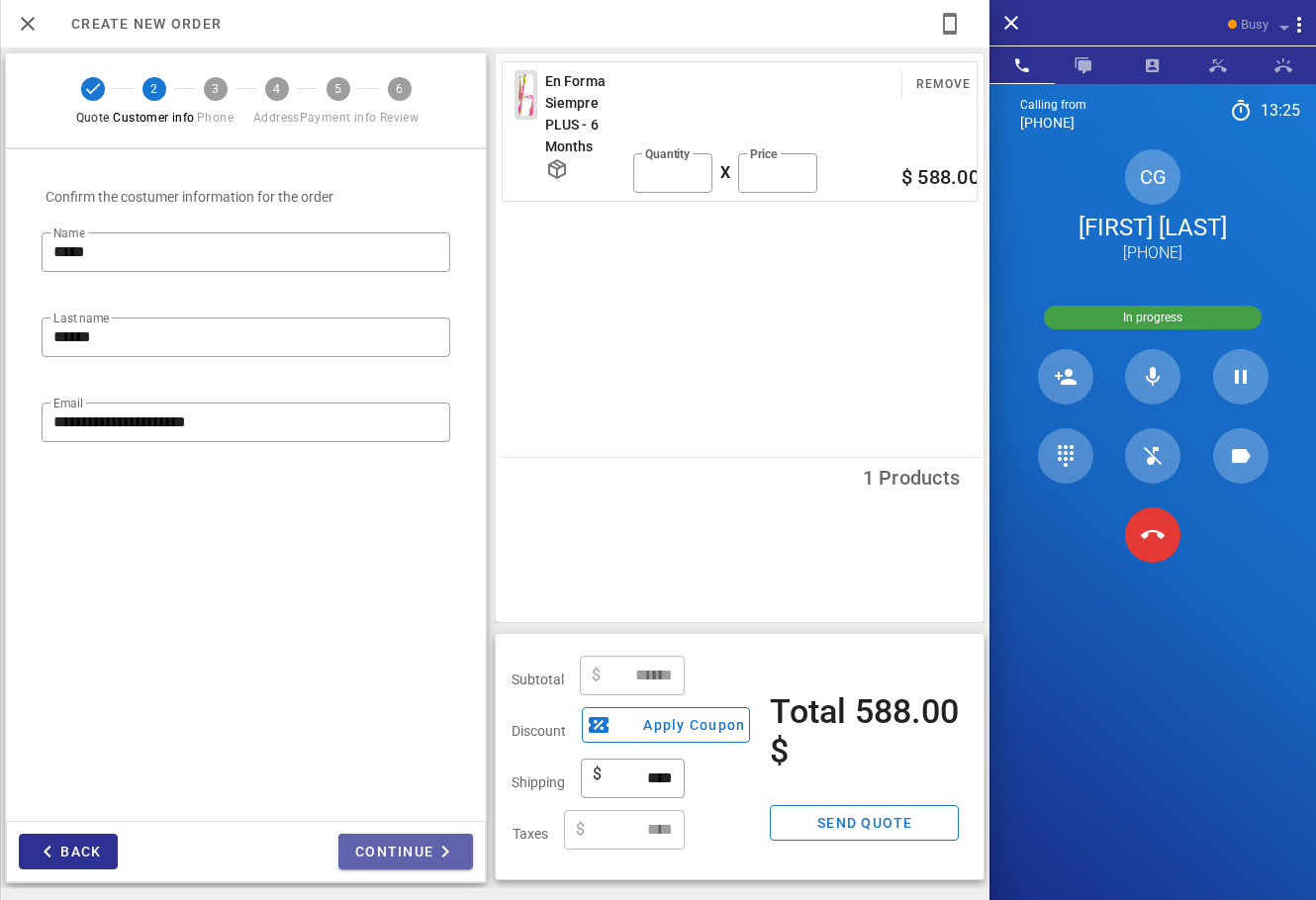 click on "Continue" at bounding box center [406, 852] 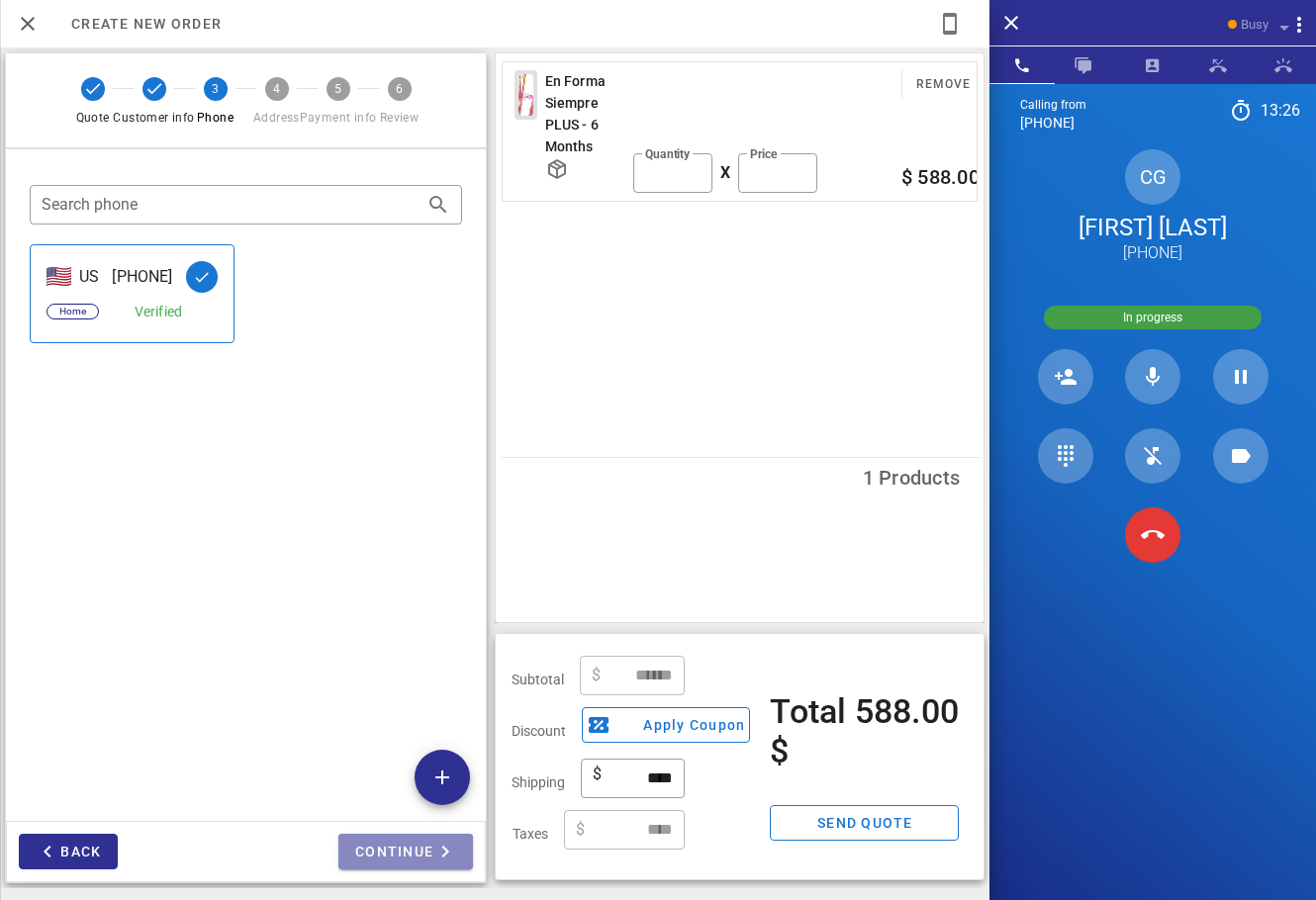 click on "Continue" at bounding box center [406, 852] 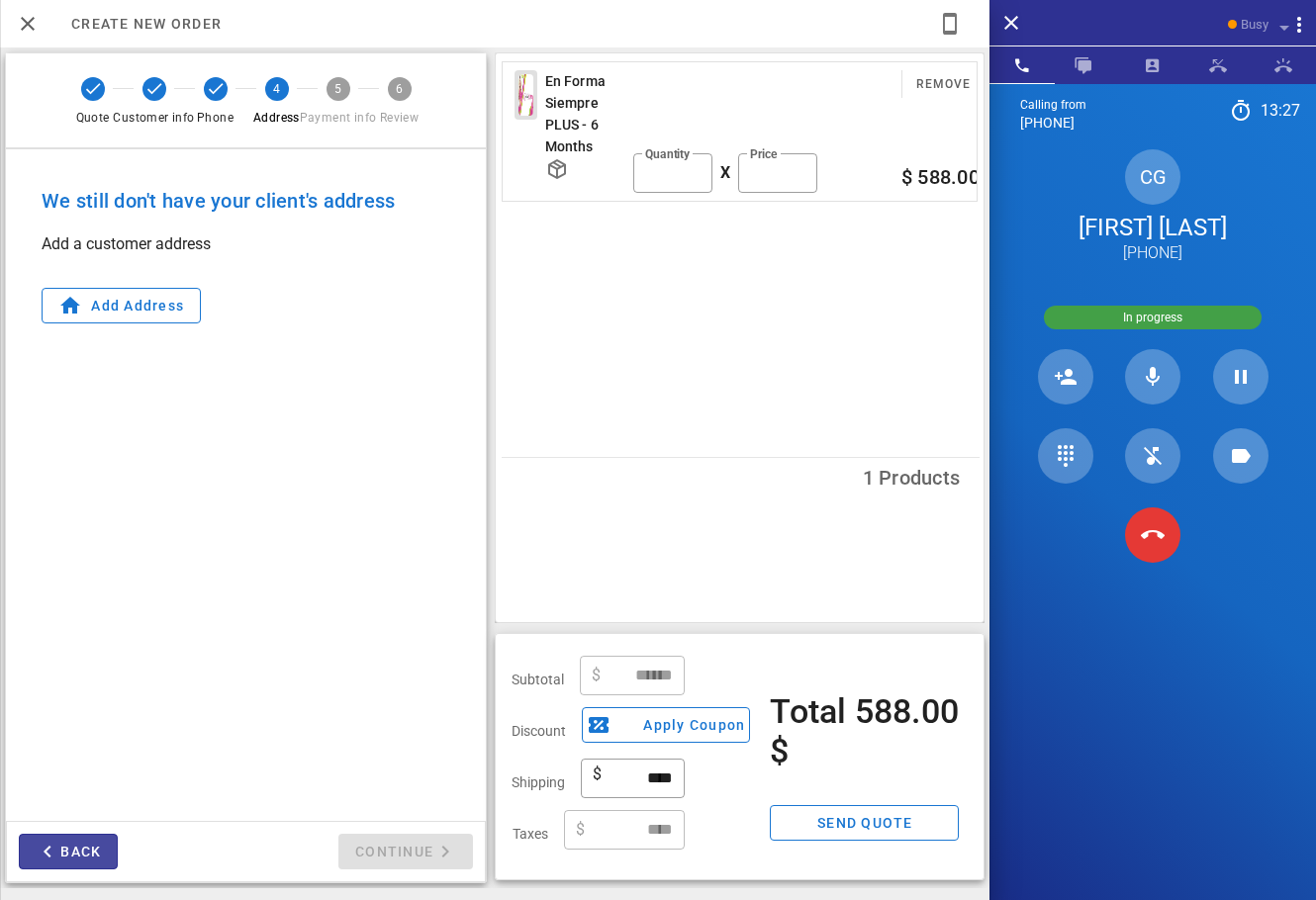 click at bounding box center [47, 852] 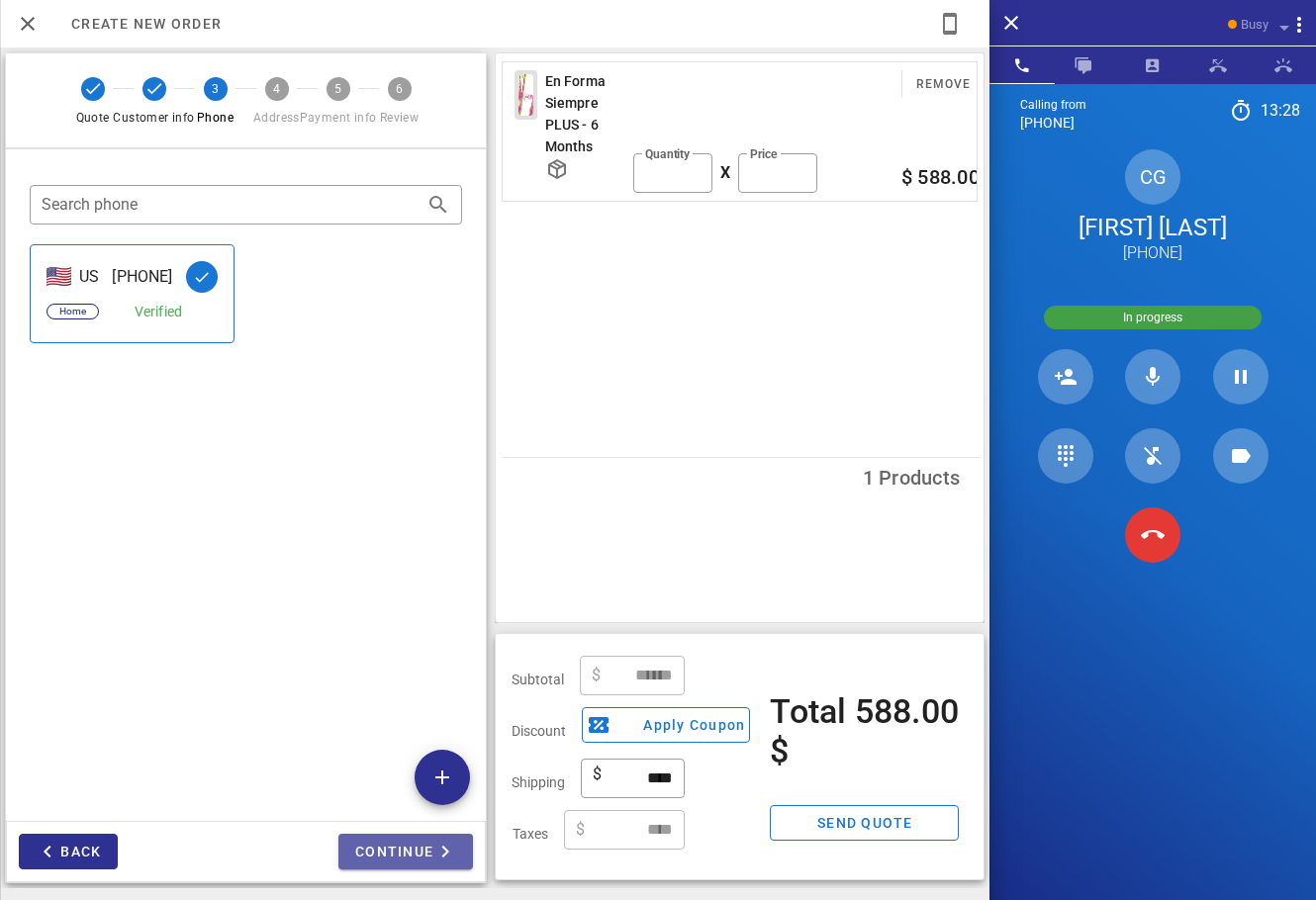 click on "Continue" at bounding box center [406, 852] 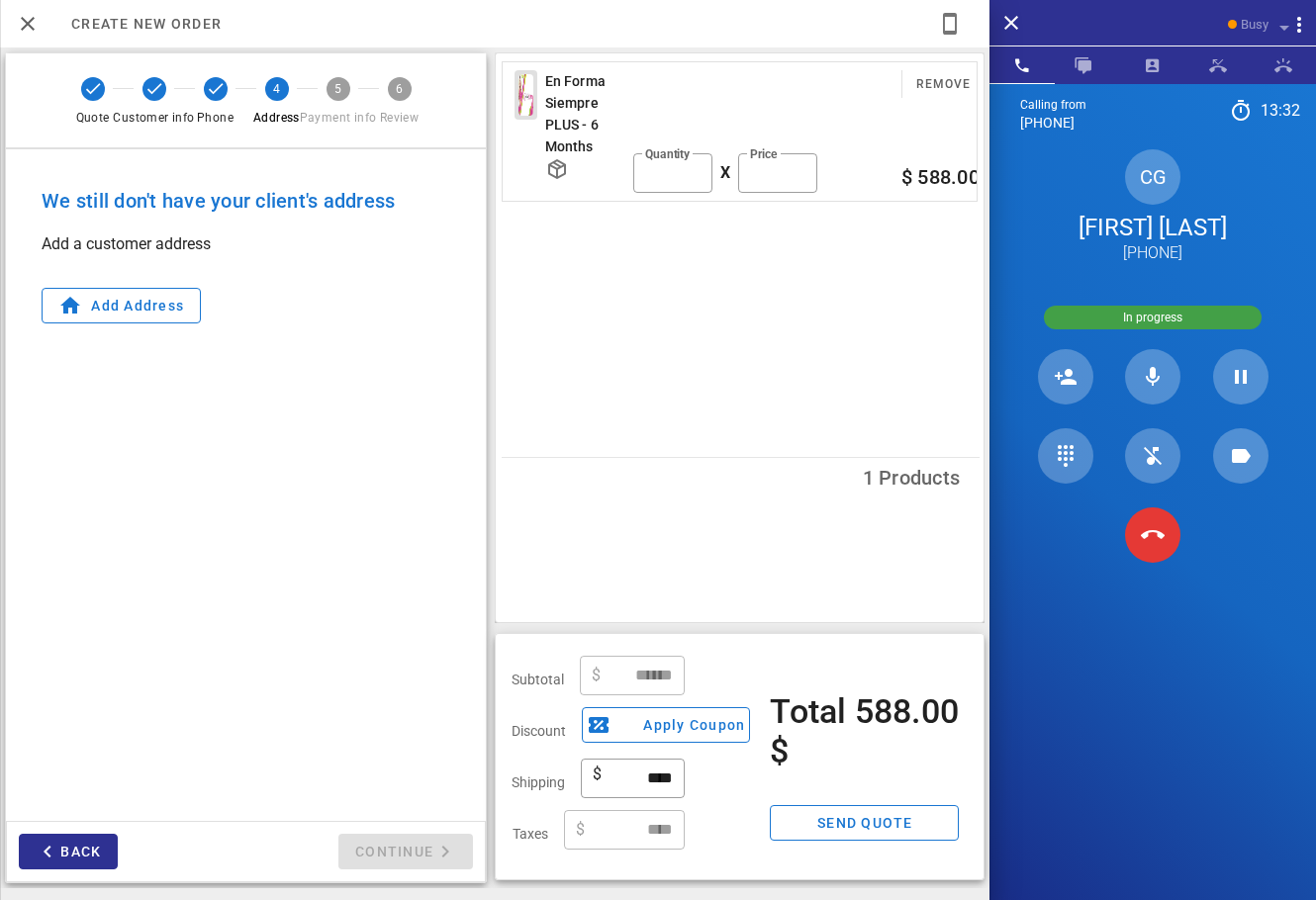 click on "Calling from ([PHONE]) [TIME]  Unknown      ▼     Andorra
+376
Argentina
+54
Aruba
+297
Australia
+61
Belgium (België)
+32
Bolivia
+591
Brazil (Brasil)
+55
Canada
+1
Chile
+56
Colombia
+57
Costa Rica
+506
Dominican Republic (República Dominicana)
+1
Ecuador
+593
El Salvador
+503
France
+33
Germany (Deutschland)
+49
Guadeloupe
+590
Guatemala
+502
Honduras
+504
Iceland (Ísland)
+354
India (भारत)
+91
Israel (‫ישראל‬‎)
+972
Italy (Italia)
+39" at bounding box center (1153, 533) 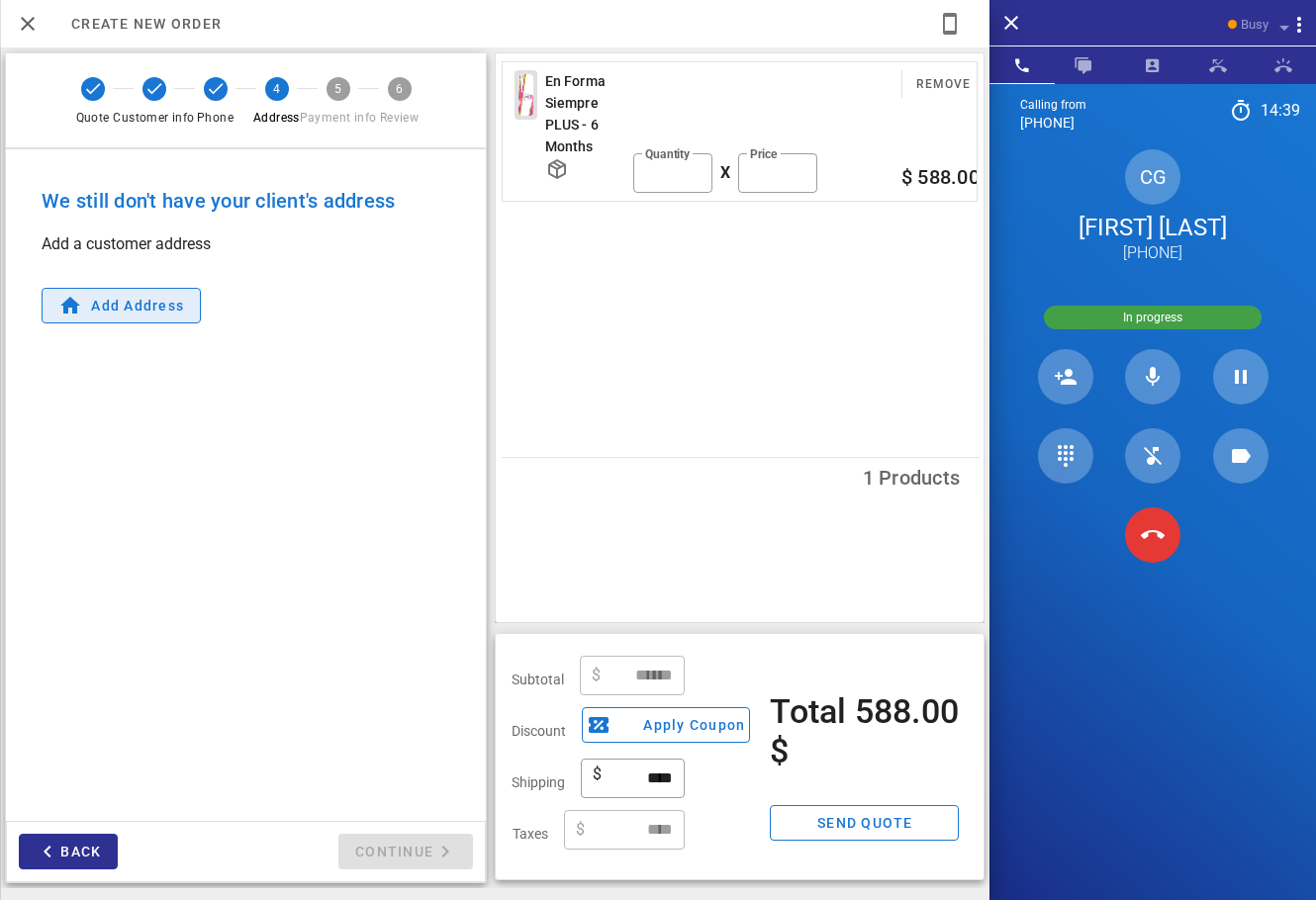 click on "Add address" at bounding box center [137, 306] 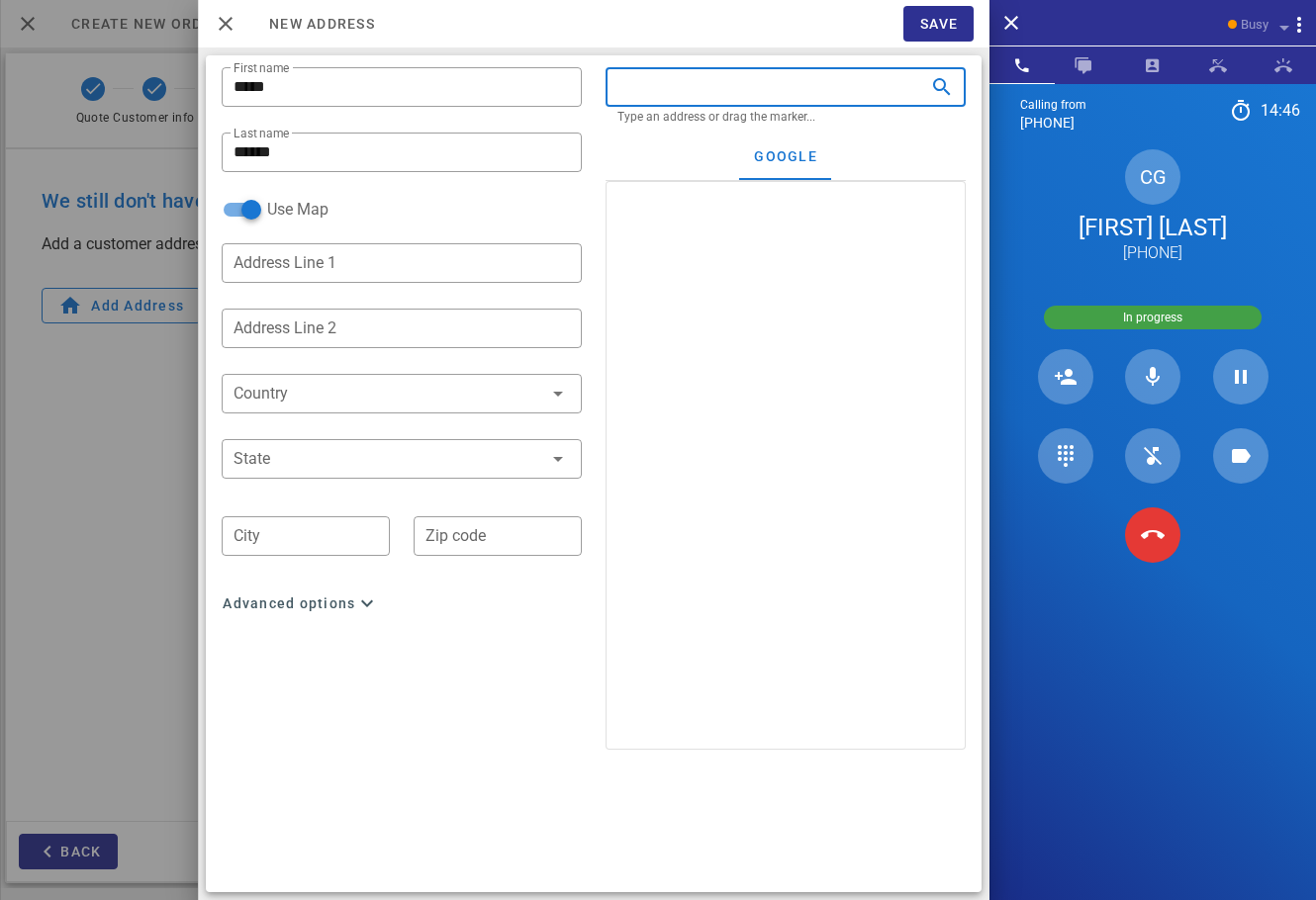click at bounding box center (758, 87) 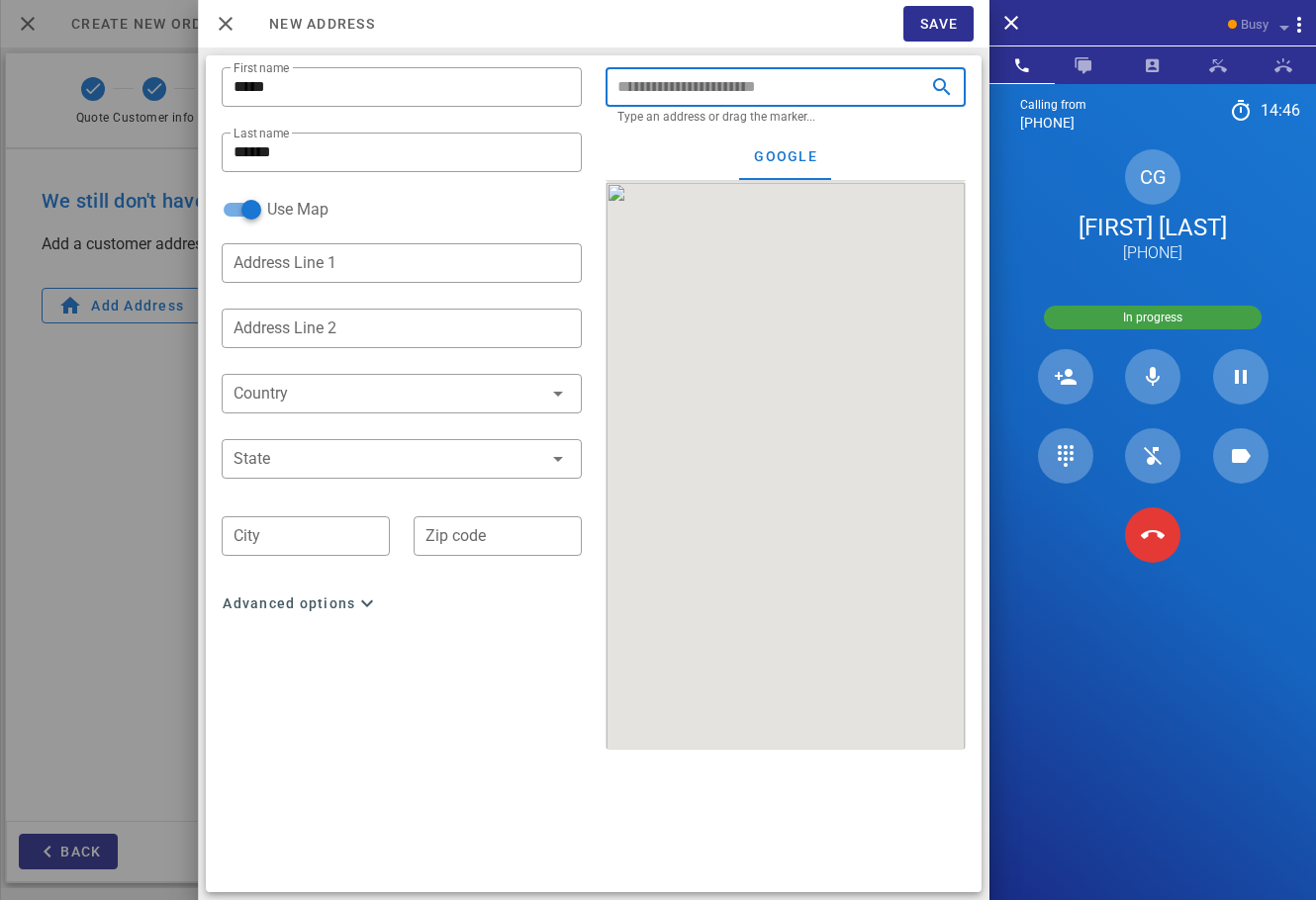 paste on "**********" 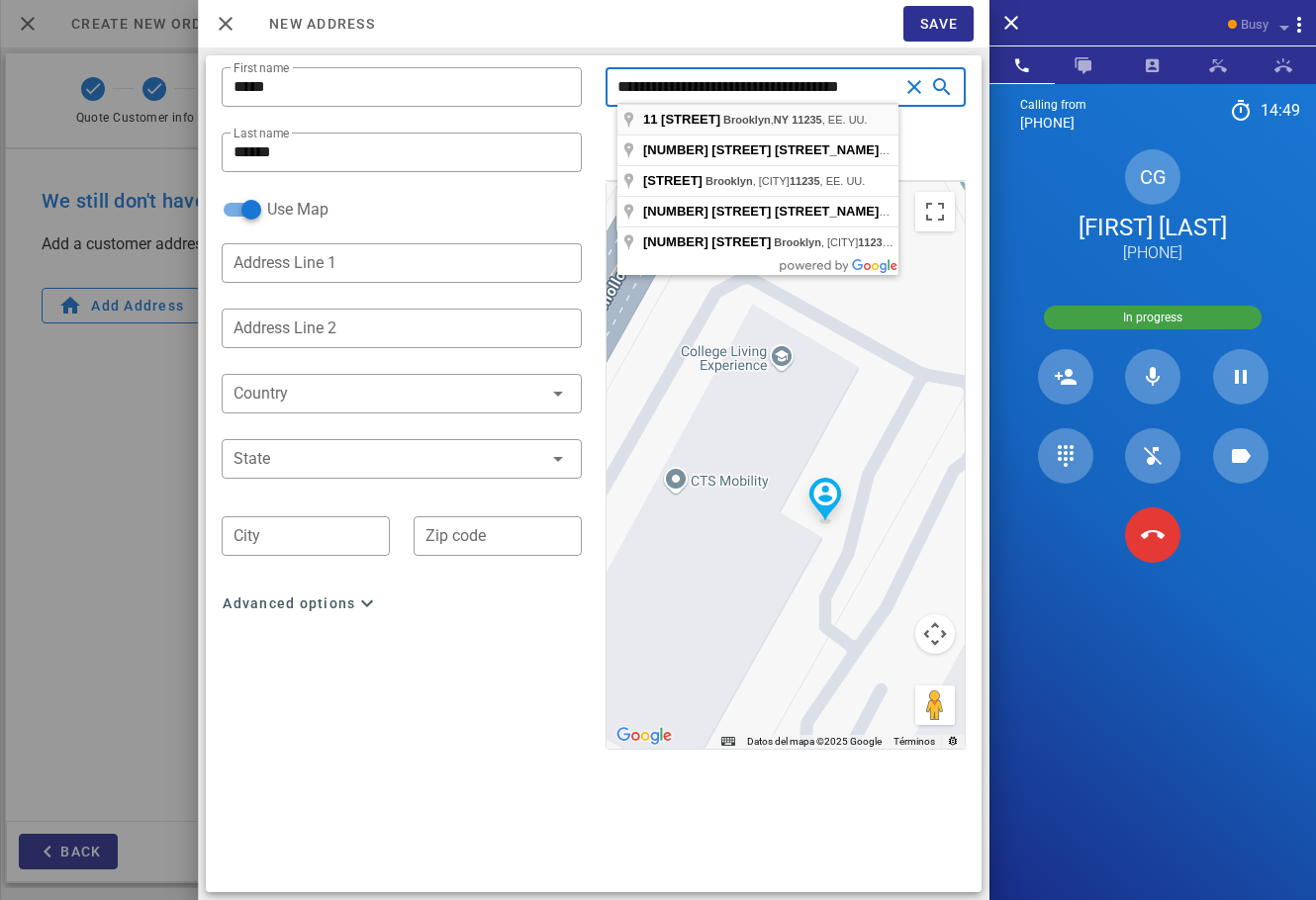 type on "**********" 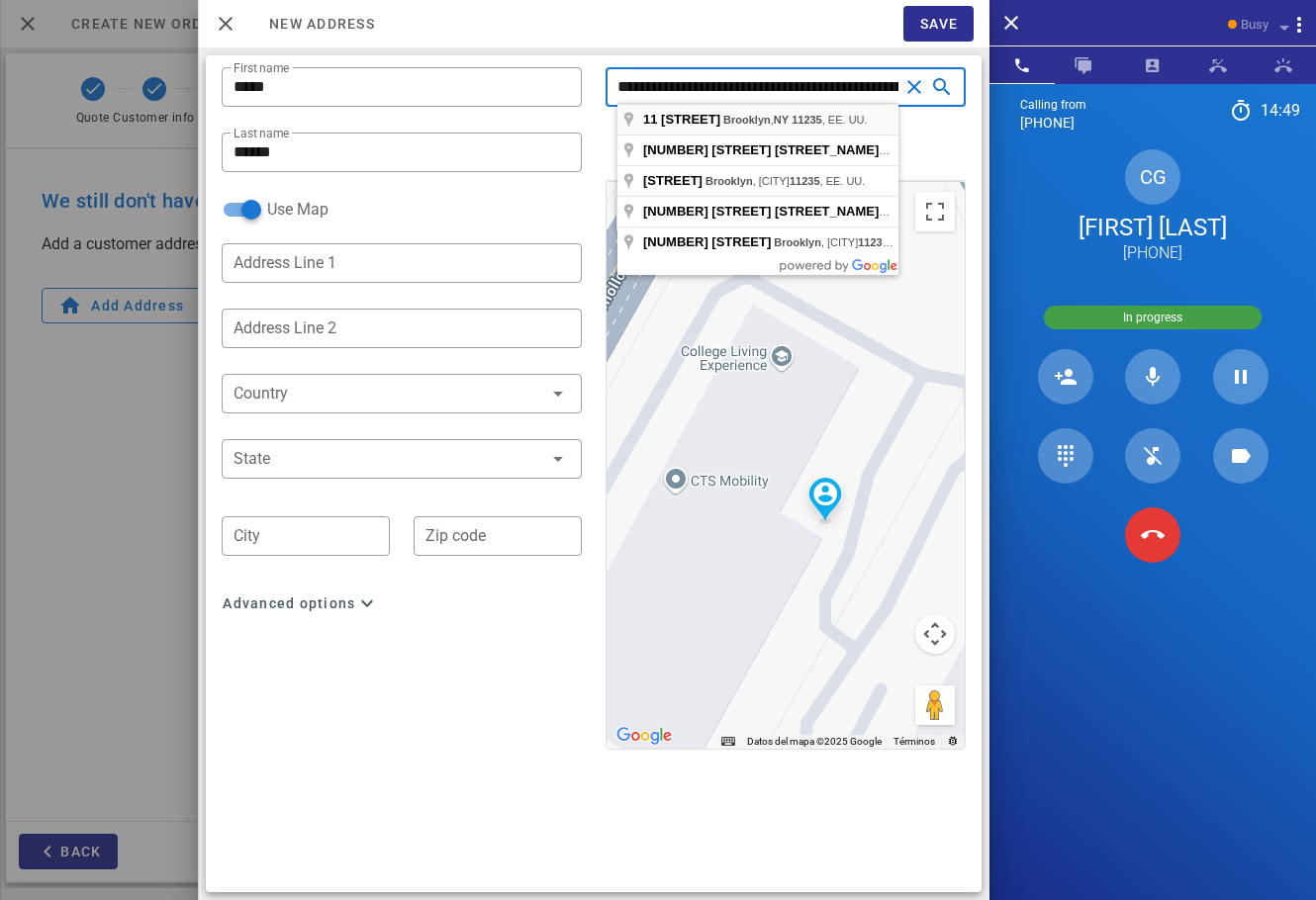 type on "**********" 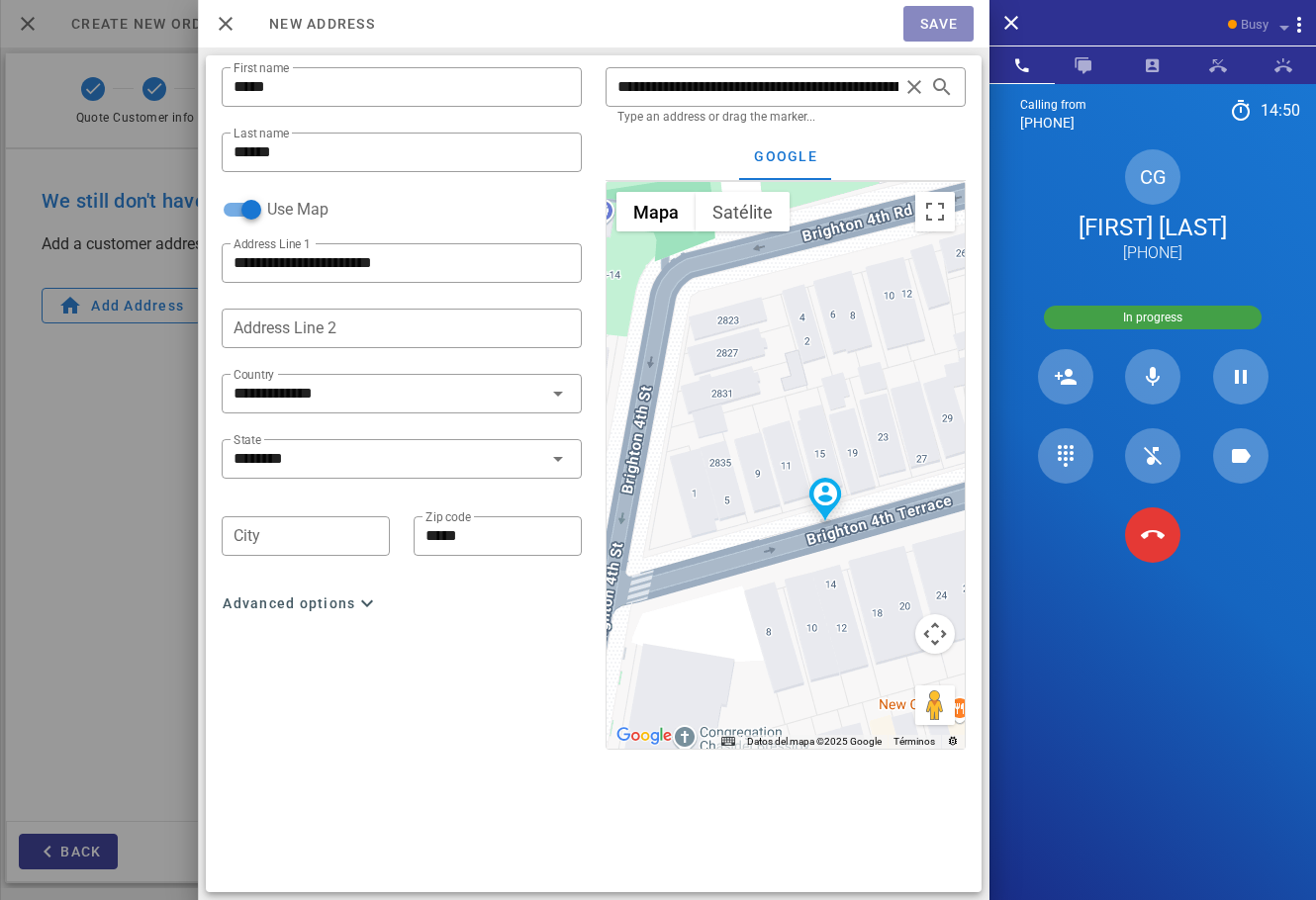click on "Save" at bounding box center [938, 24] 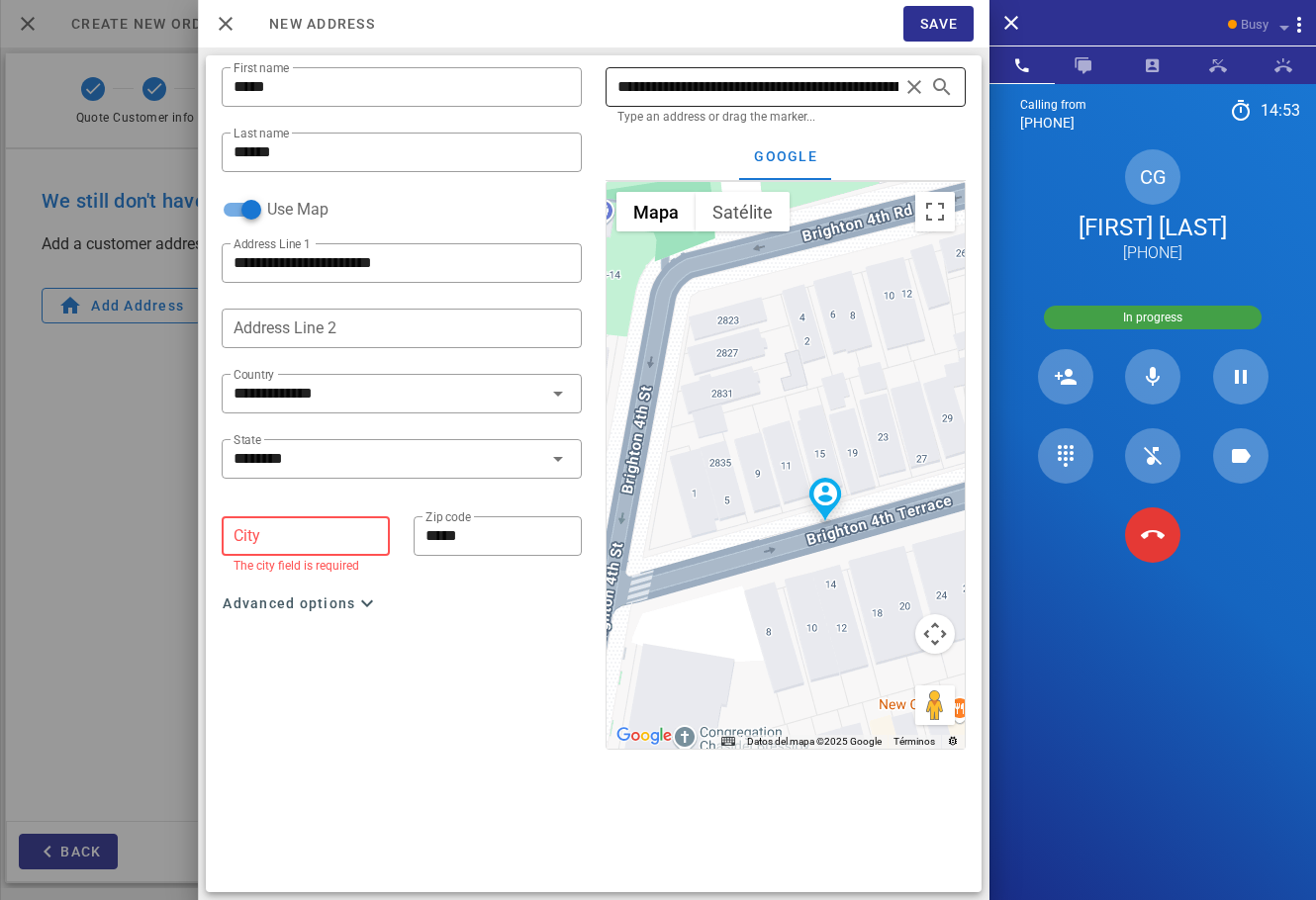 type on "**********" 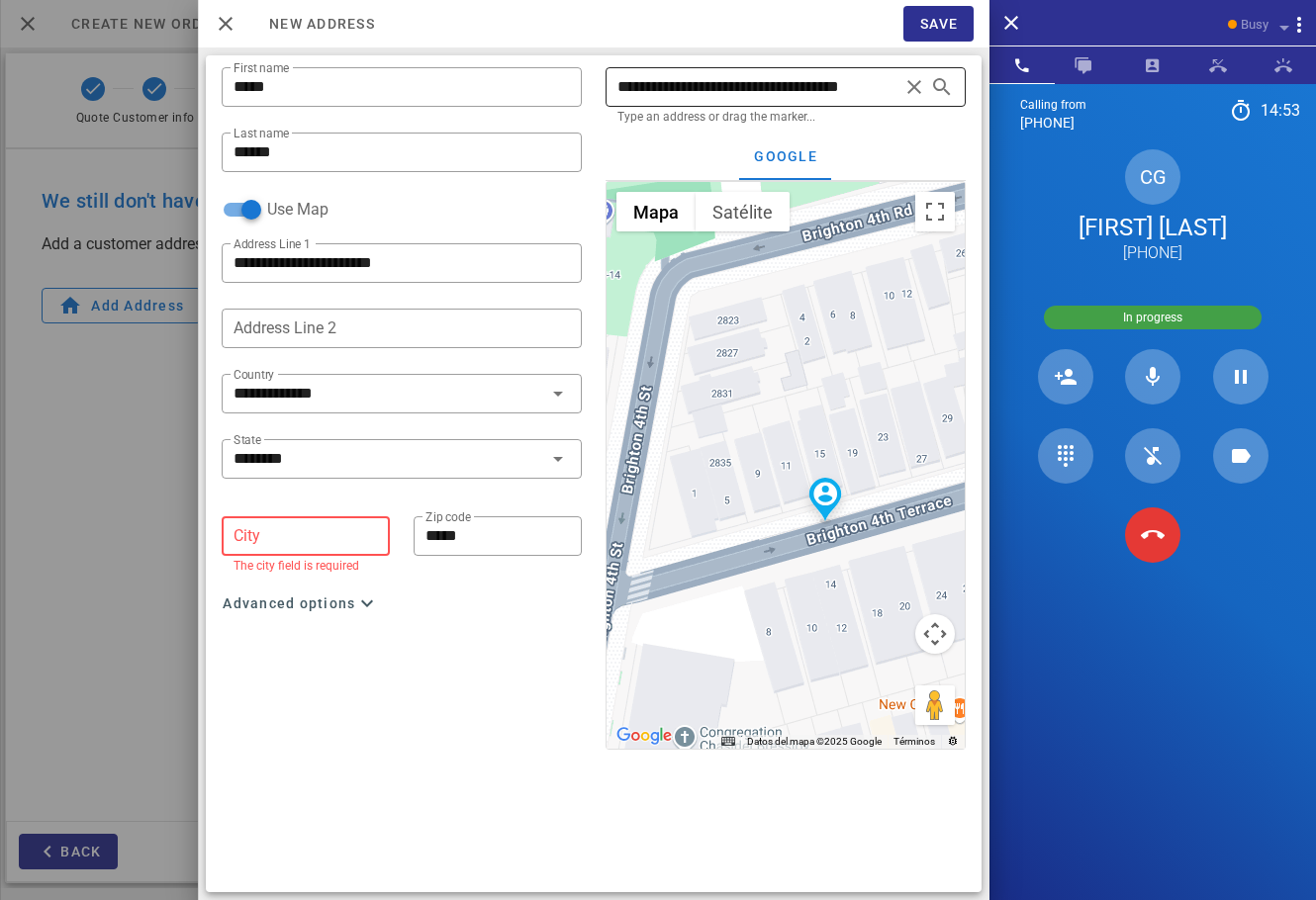 click on "**********" at bounding box center (758, 87) 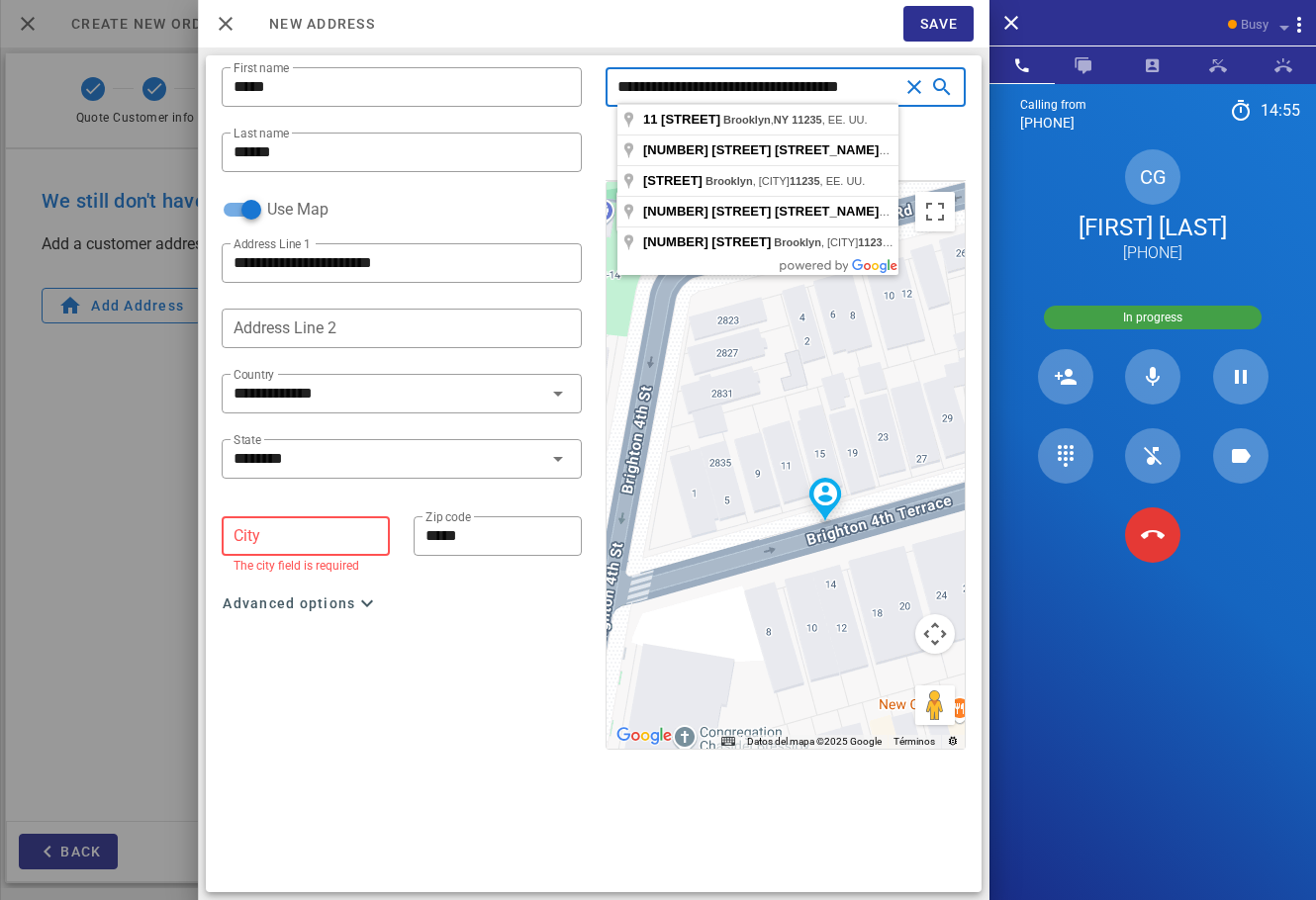 drag, startPoint x: 828, startPoint y: 94, endPoint x: 806, endPoint y: 94, distance: 22 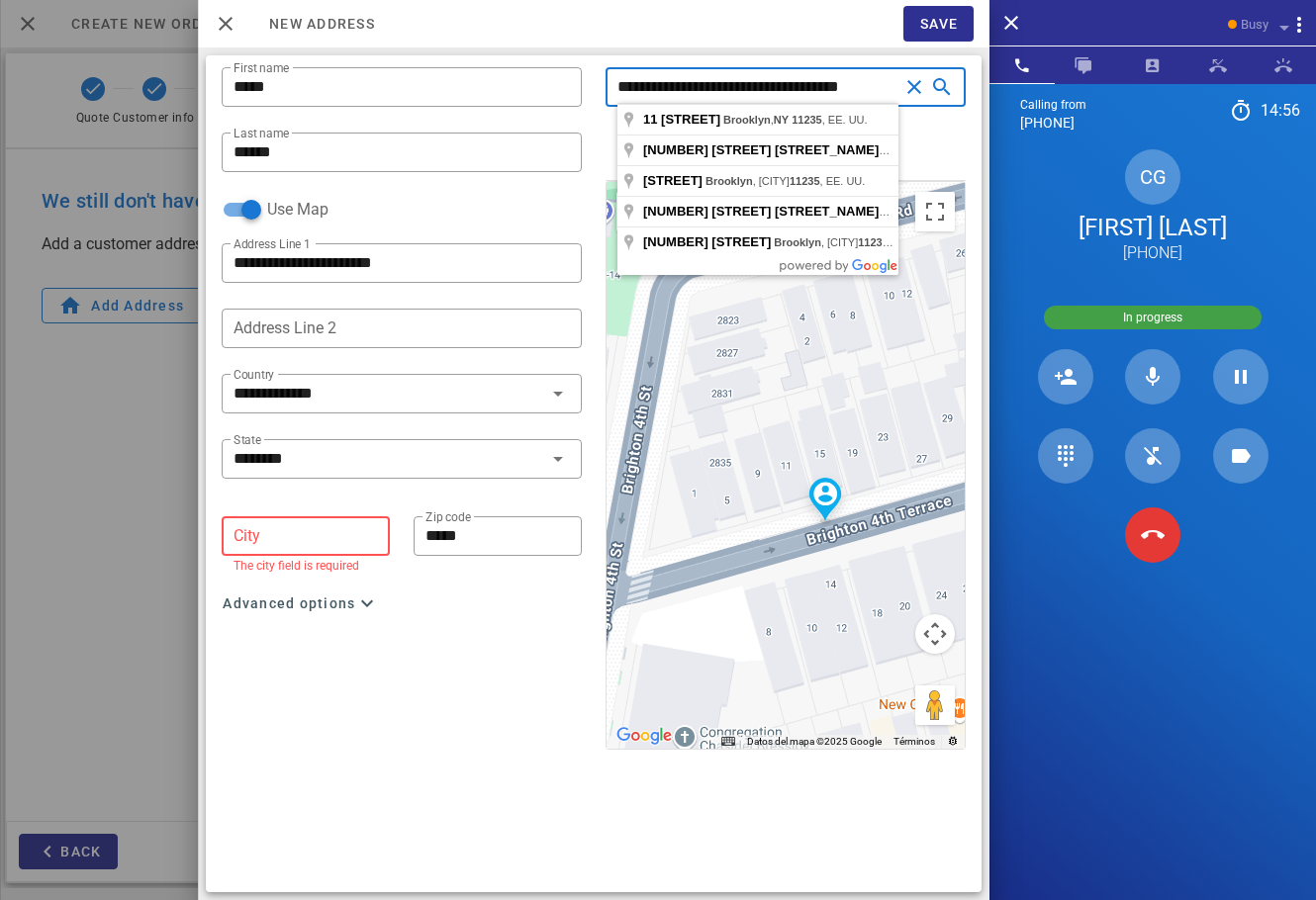 click on "**********" at bounding box center (758, 87) 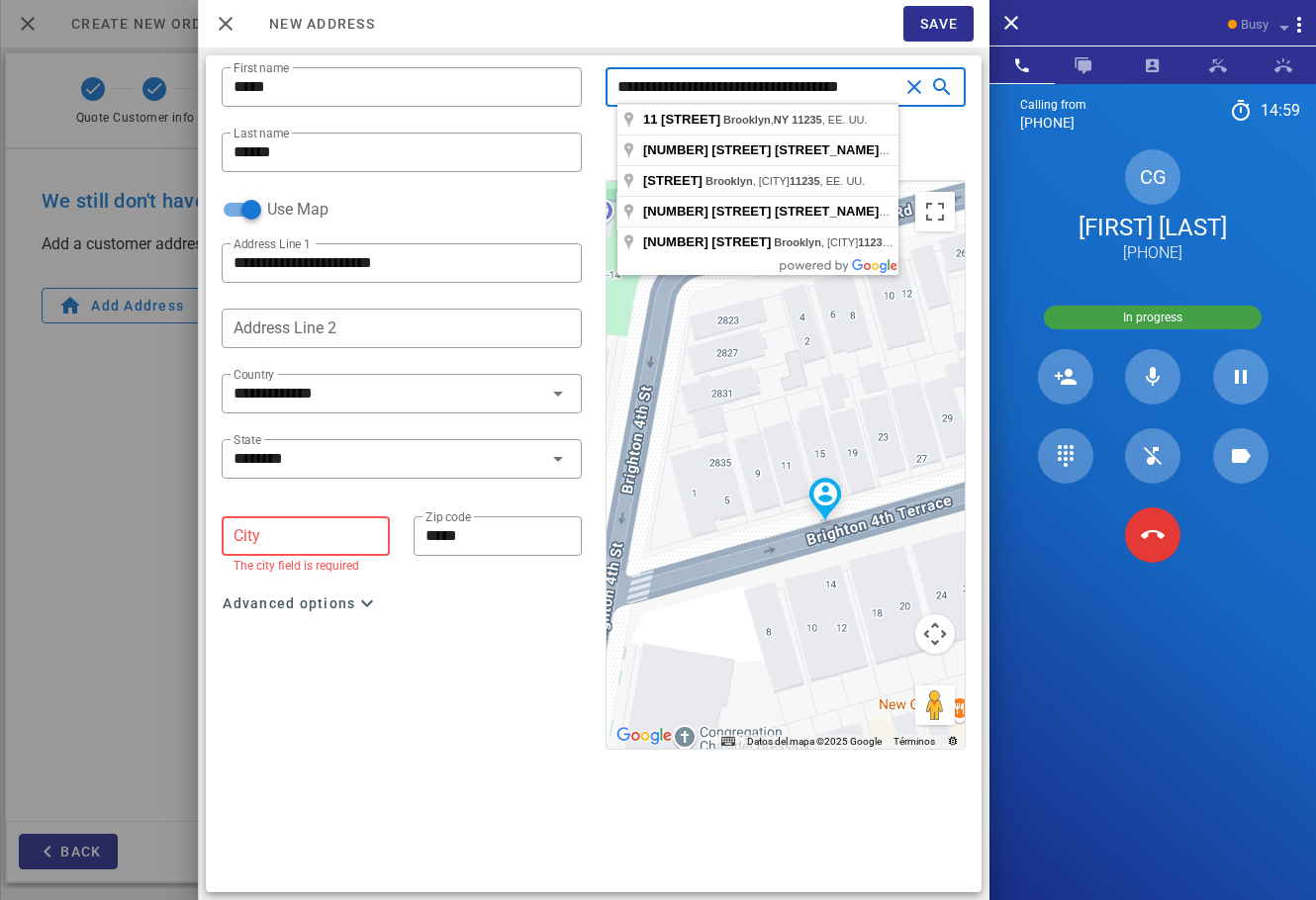 drag, startPoint x: 804, startPoint y: 89, endPoint x: 745, endPoint y: 91, distance: 59.033889 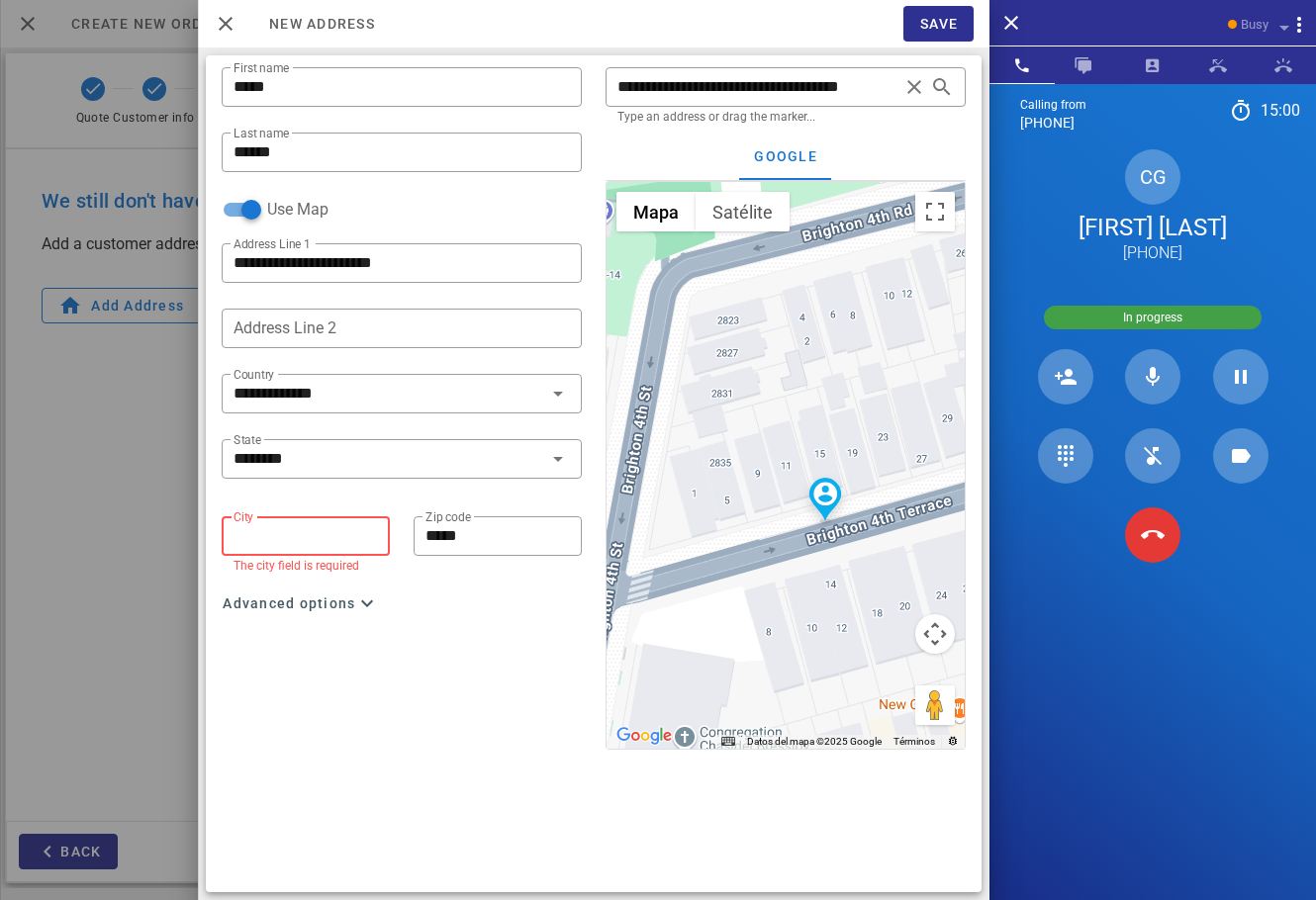 paste on "********" 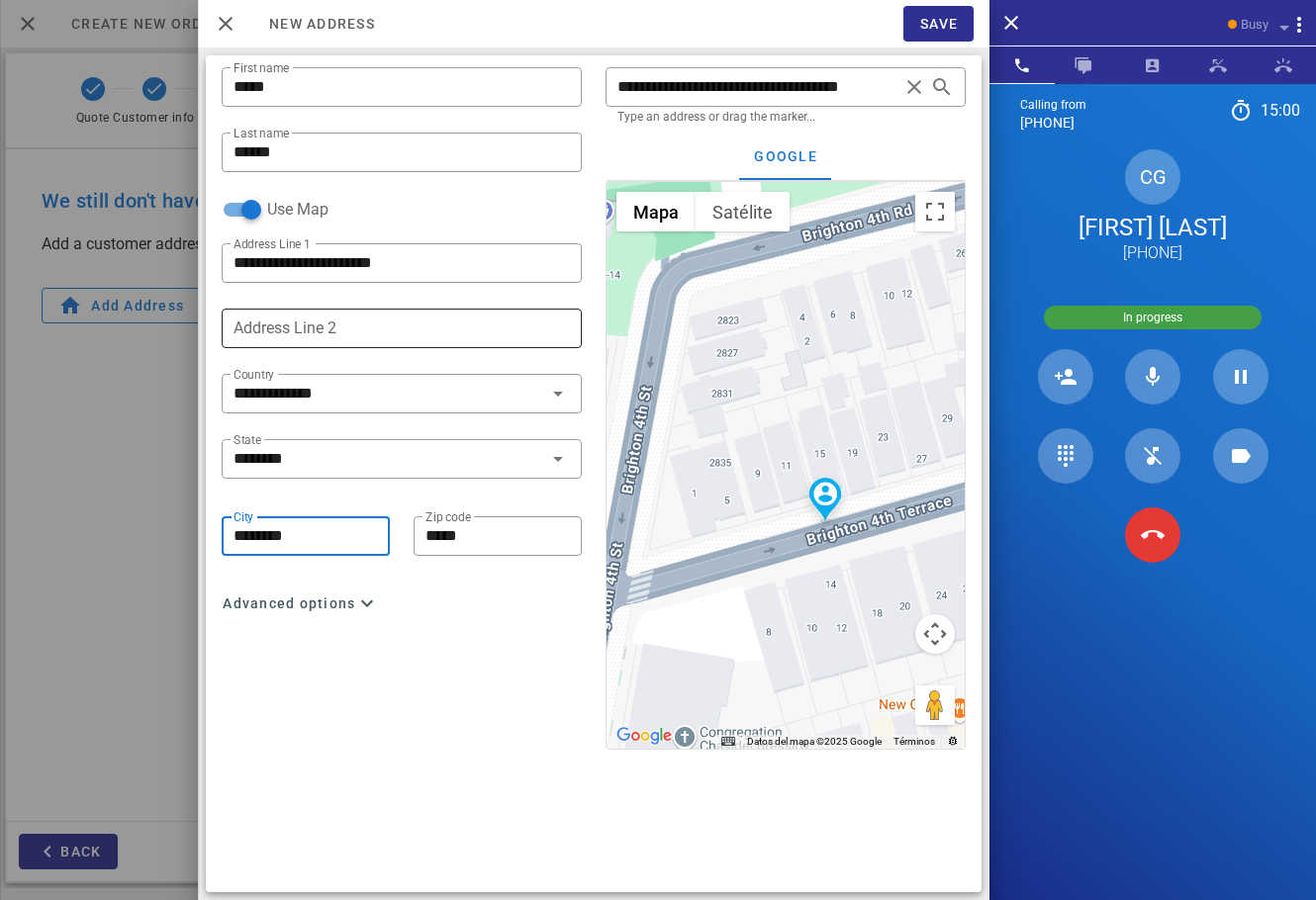 type on "********" 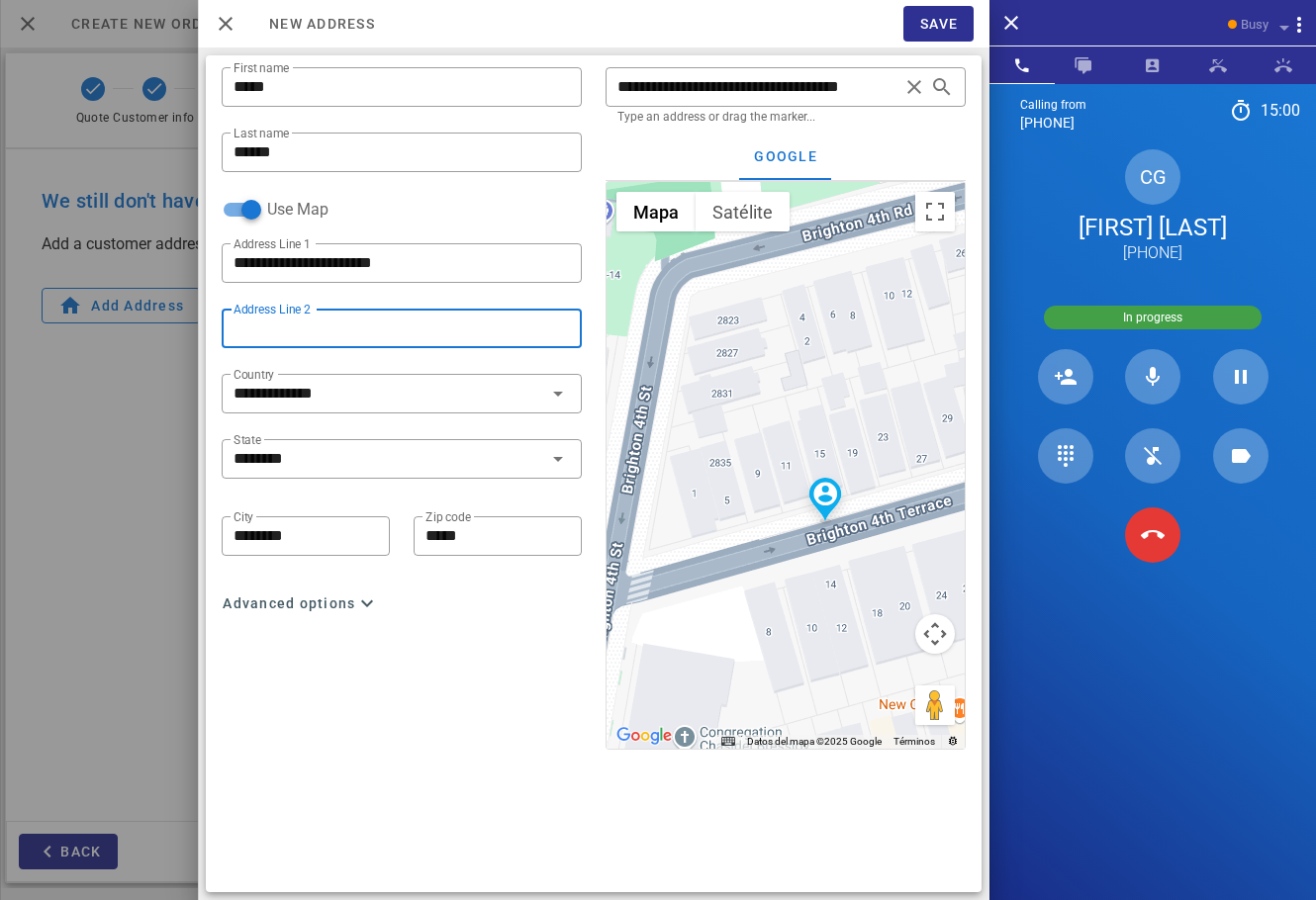 click on "Address Line 2" at bounding box center (402, 328) 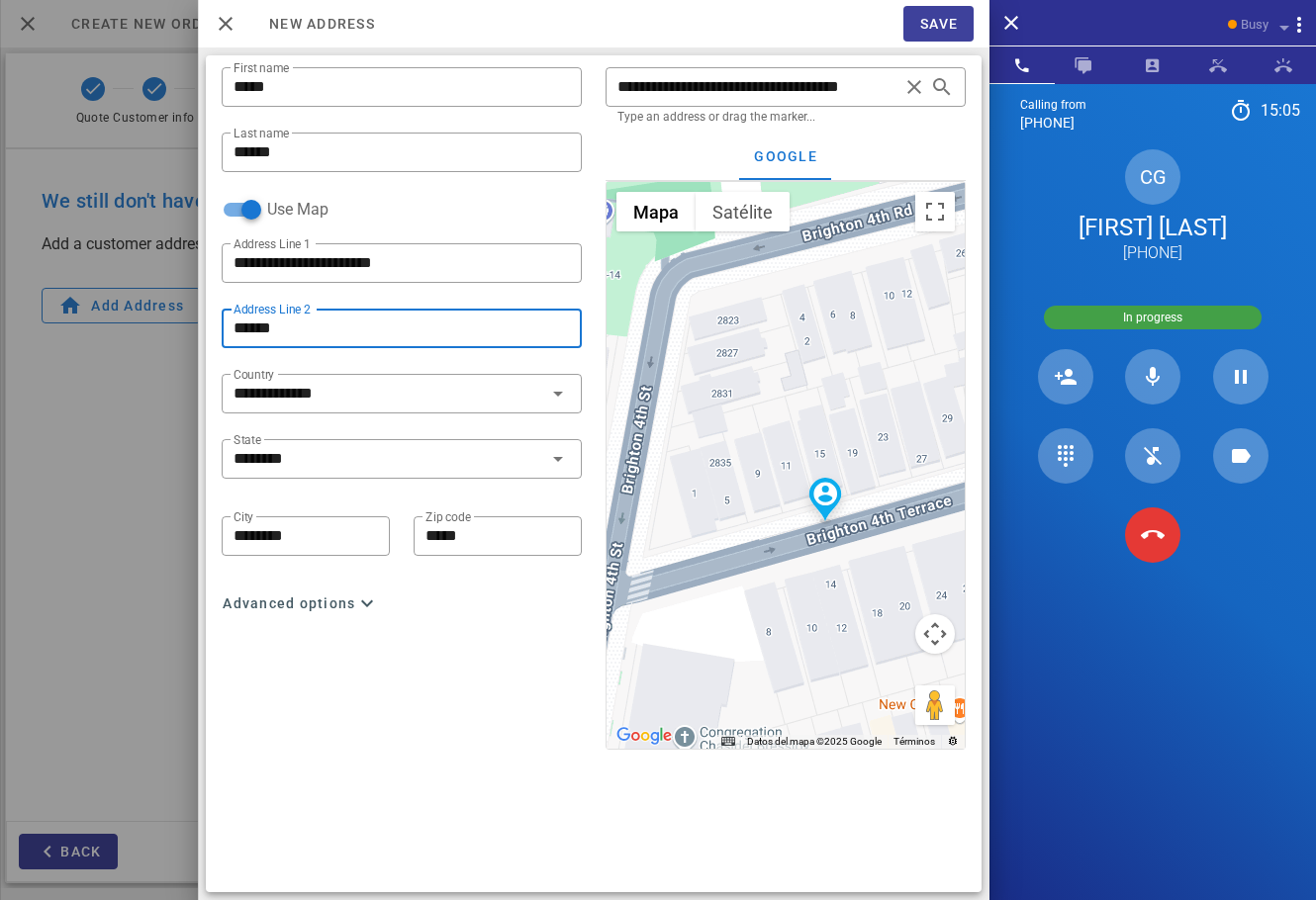 type on "******" 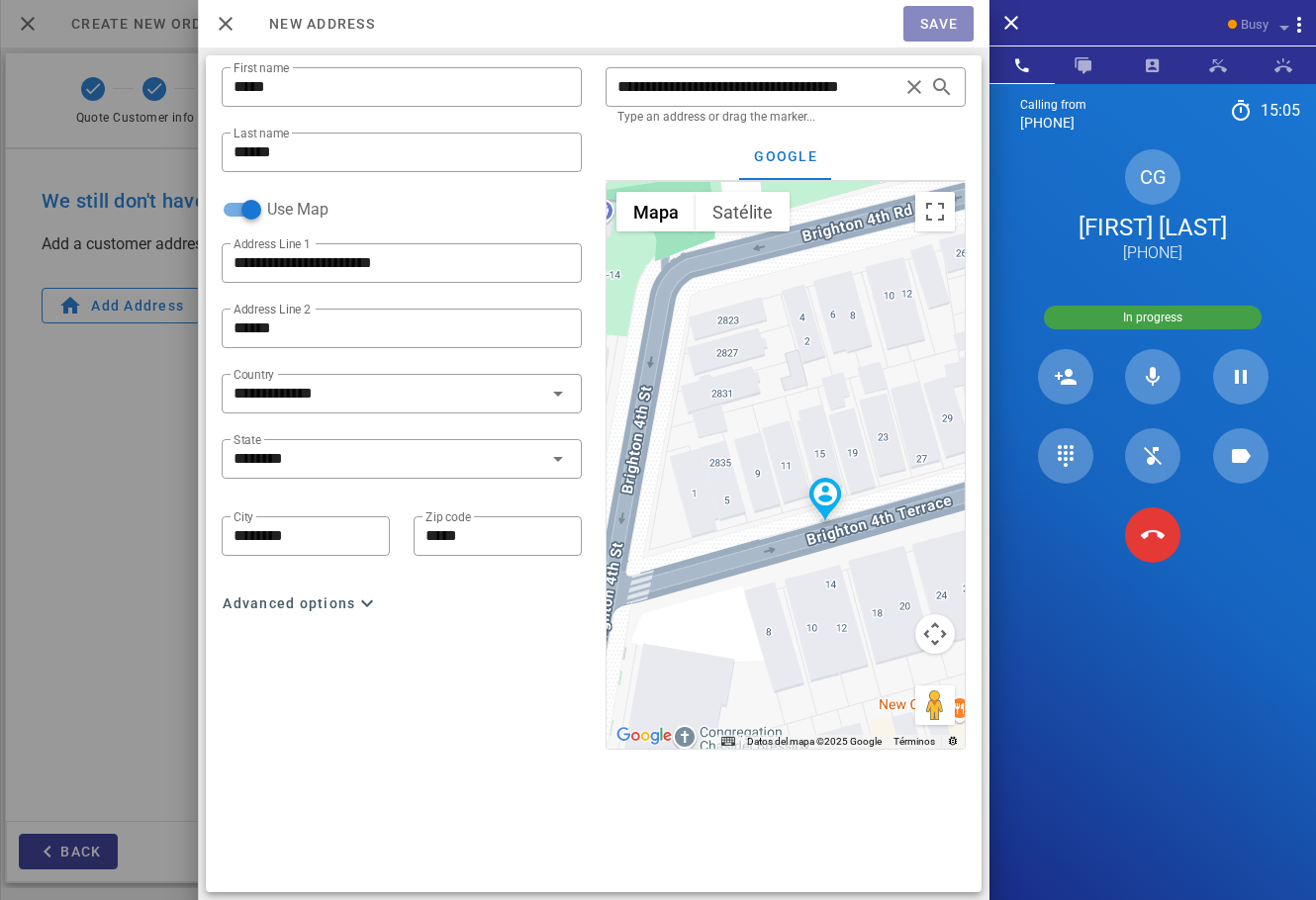 click on "Save" at bounding box center (938, 24) 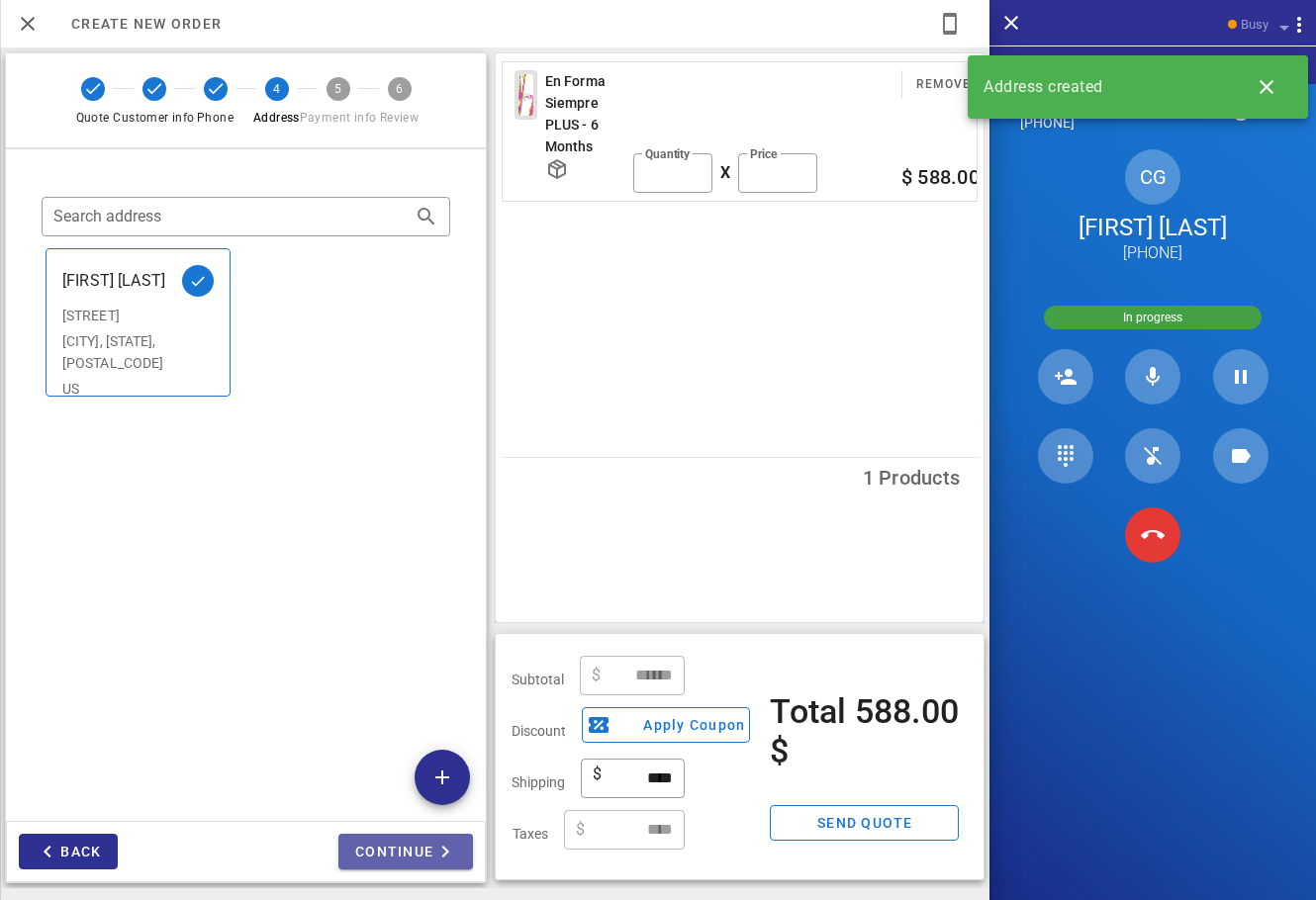 click on "Continue" at bounding box center [406, 852] 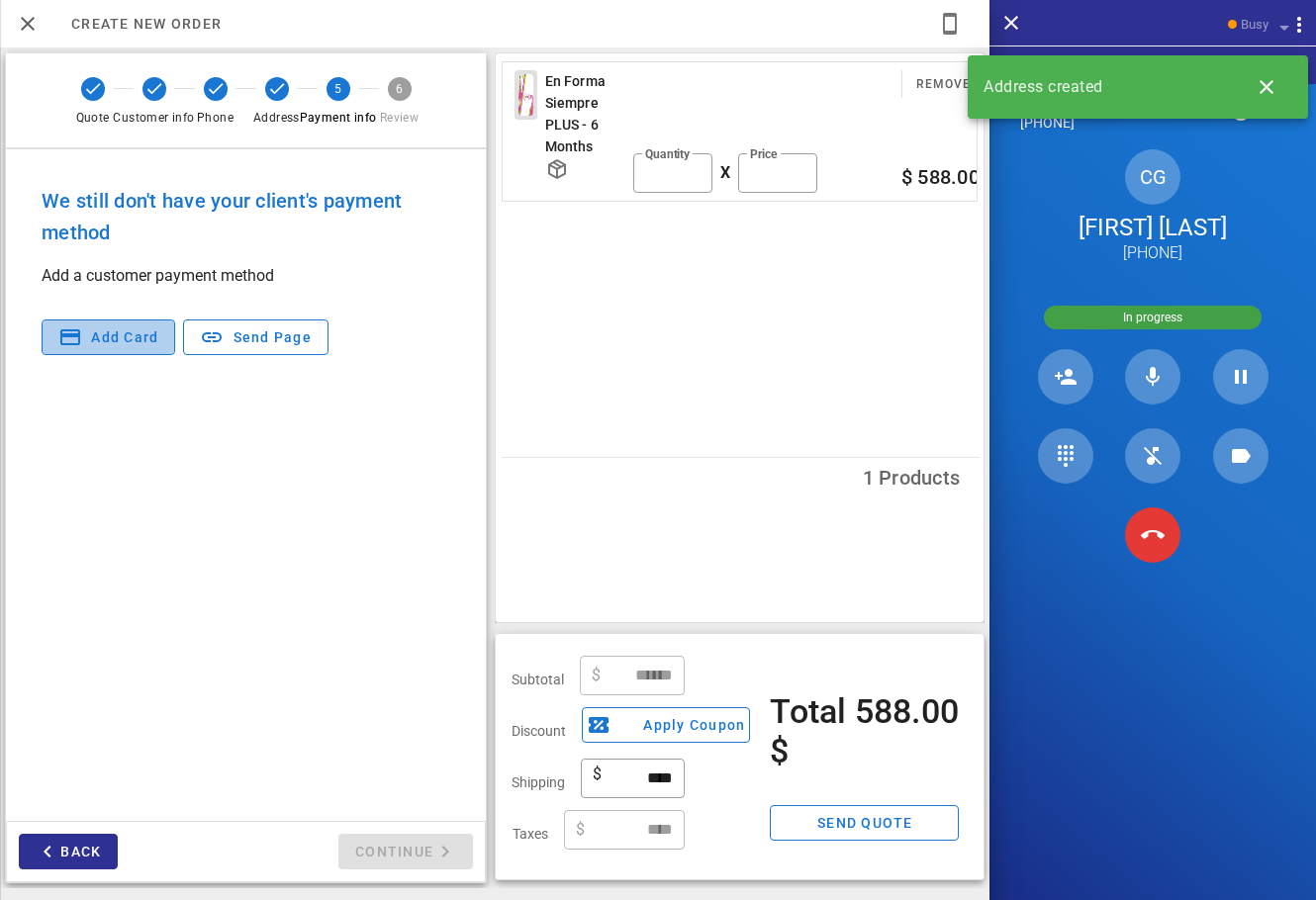 click on "Add card" at bounding box center [108, 337] 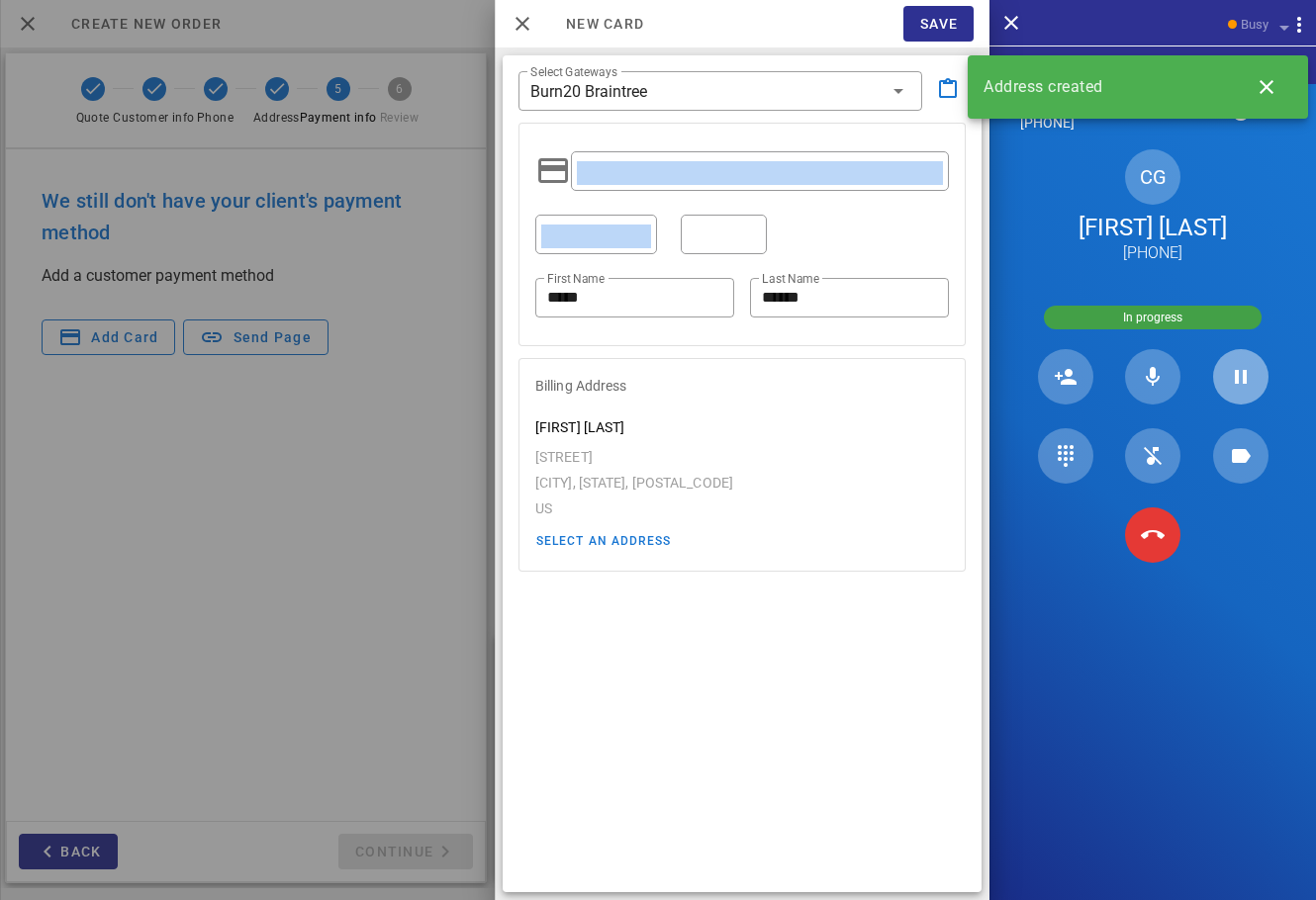 click at bounding box center (1241, 377) 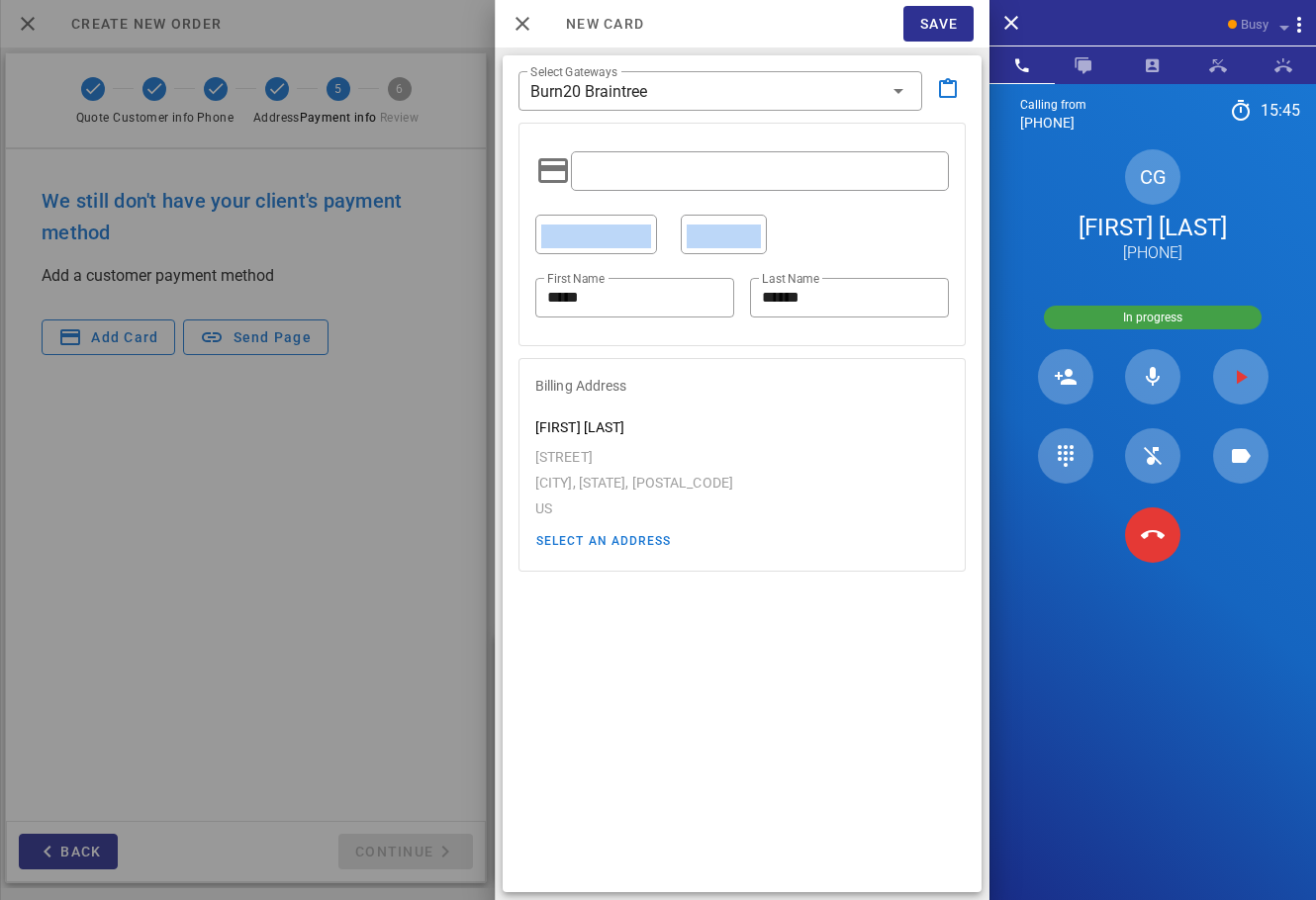 click on "​ First Name ***** ​ Last Name ******" at bounding box center (742, 234) 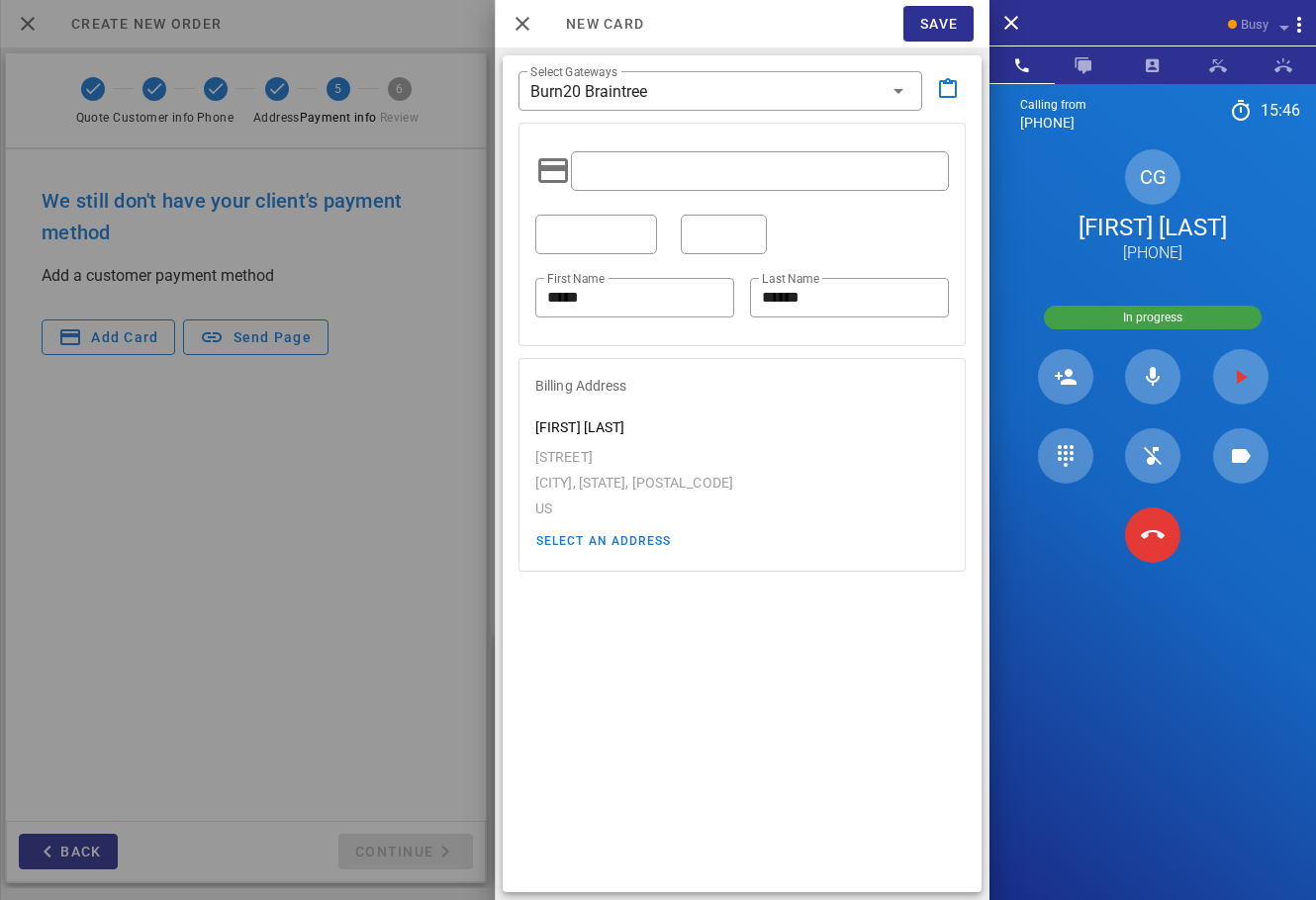 click on "​ First Name ***** ​ Last Name ******" at bounding box center [742, 234] 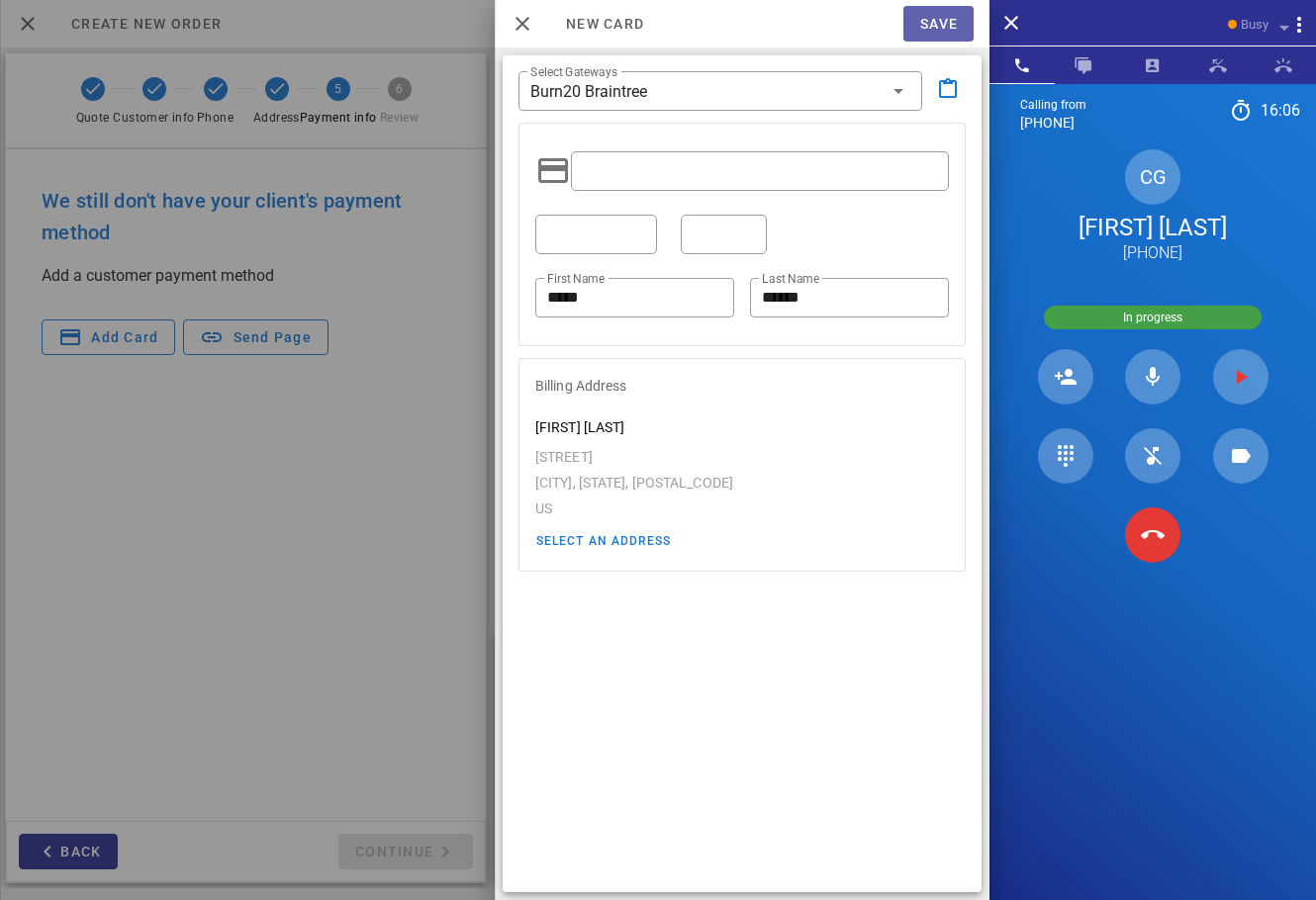 click on "Save" at bounding box center [938, 24] 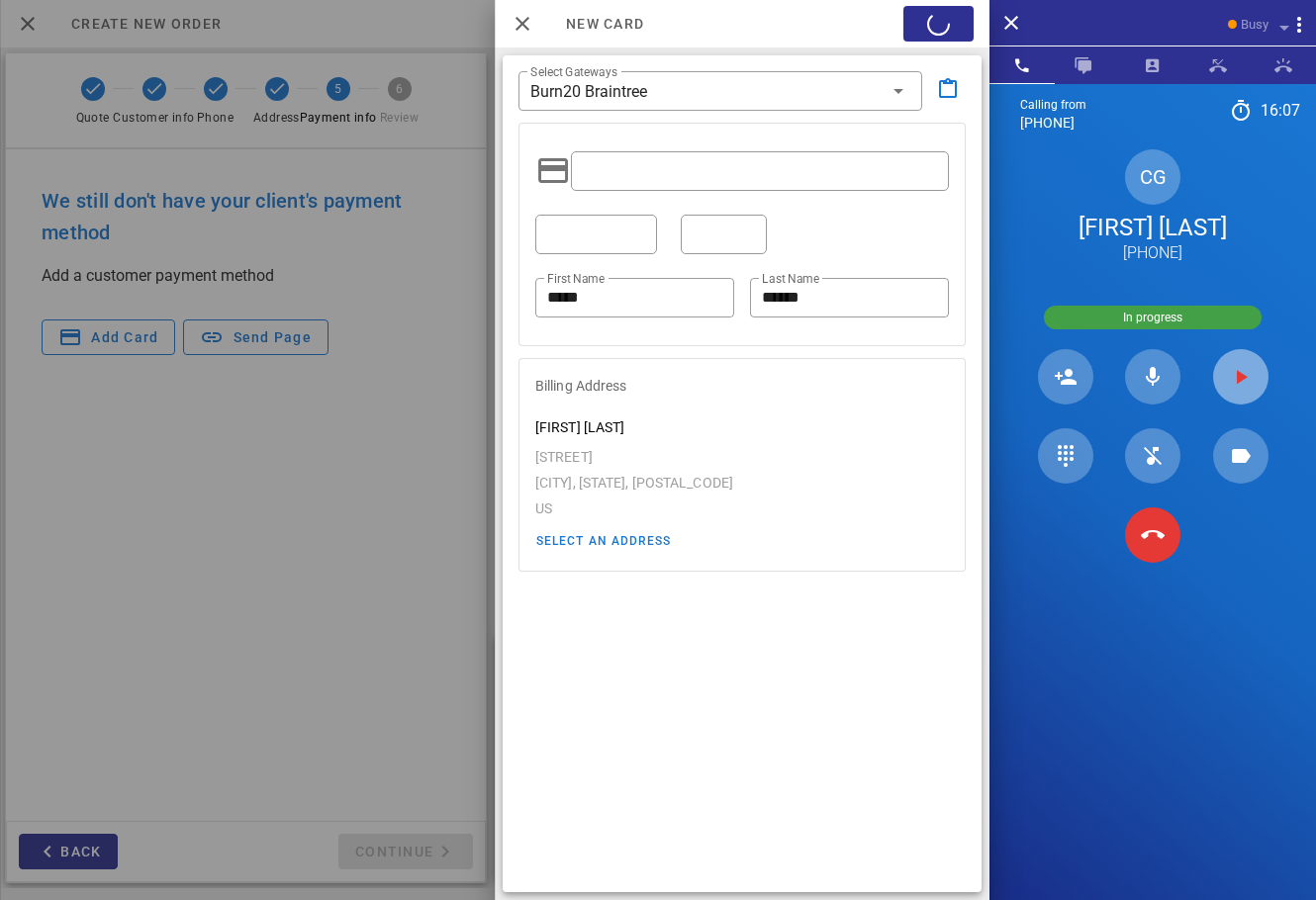 click at bounding box center (1241, 377) 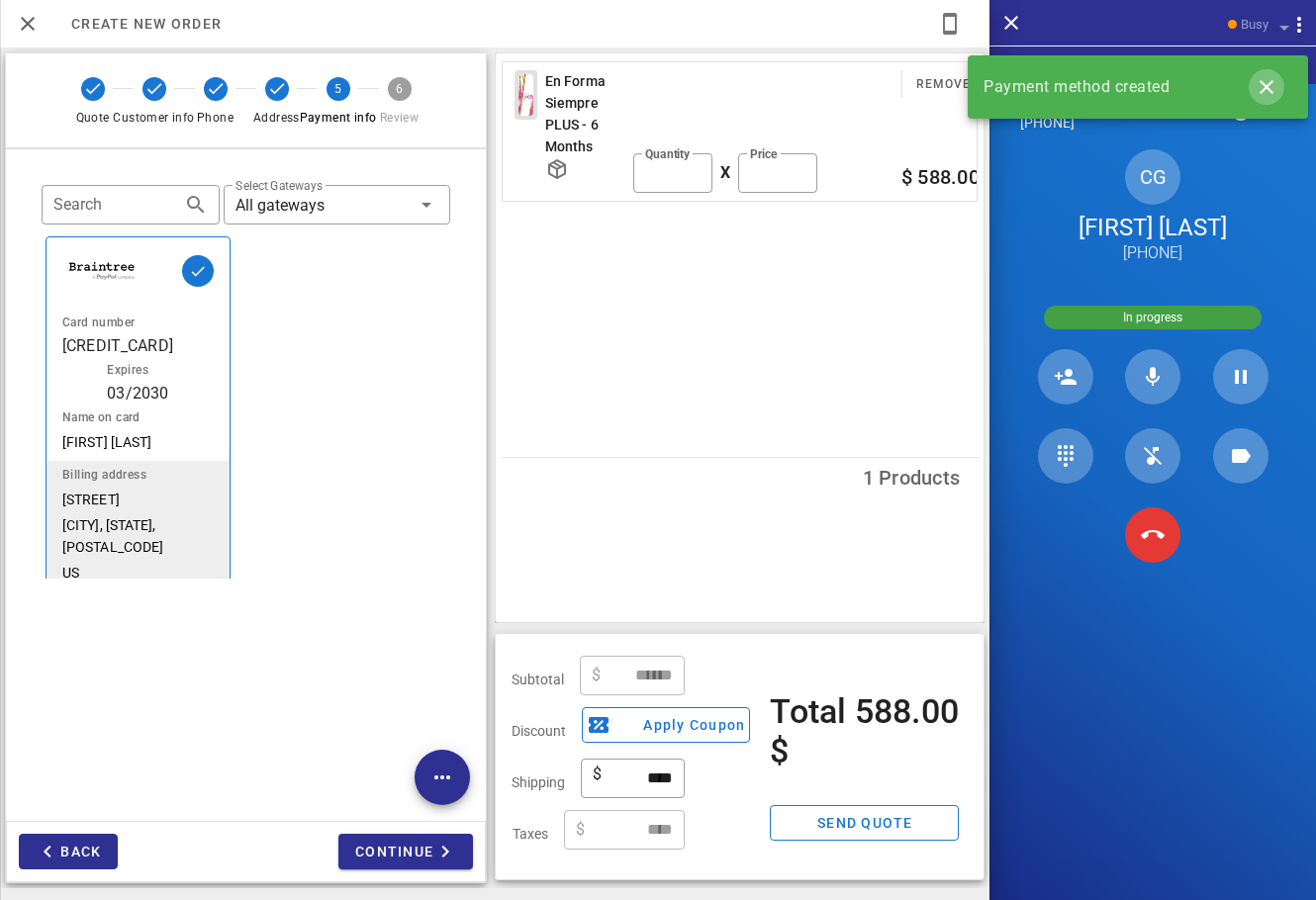 click at bounding box center (1267, 87) 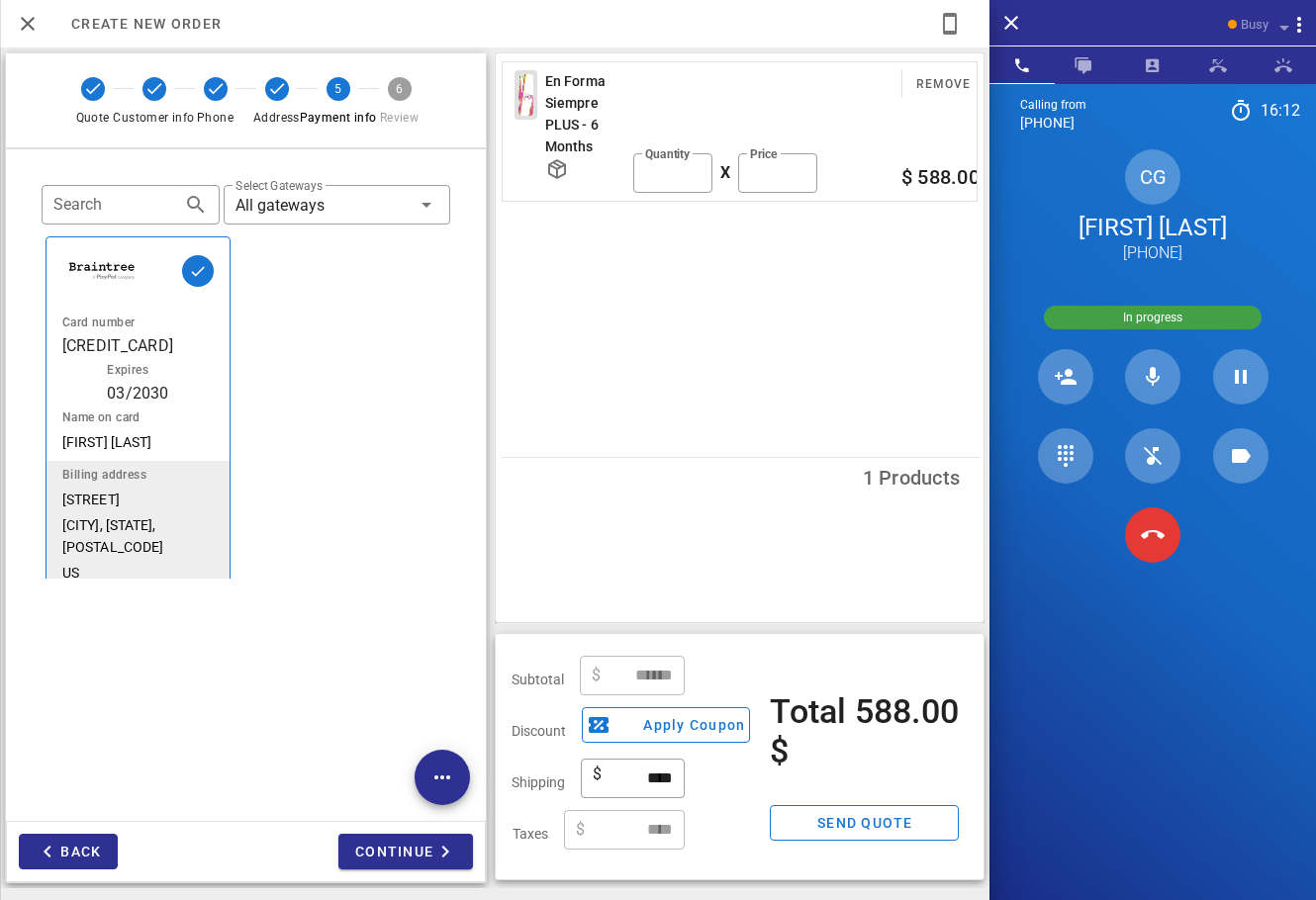 click on "En Forma Siempre PLUS - 6 Months Remove  ​ Quantity * X ​ Price ***  $ 588.00" at bounding box center [742, 255] 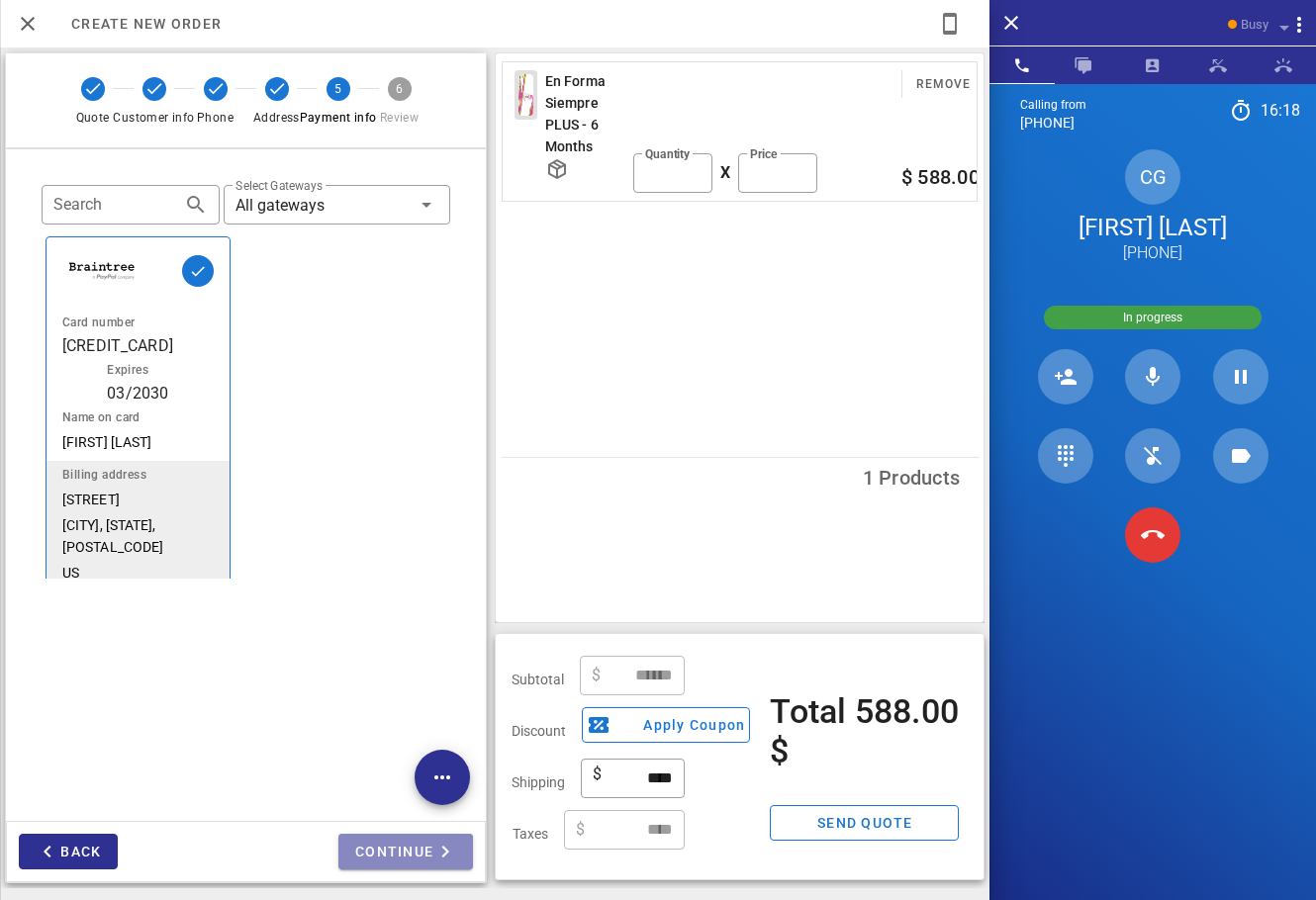 click on "Continue" at bounding box center (406, 852) 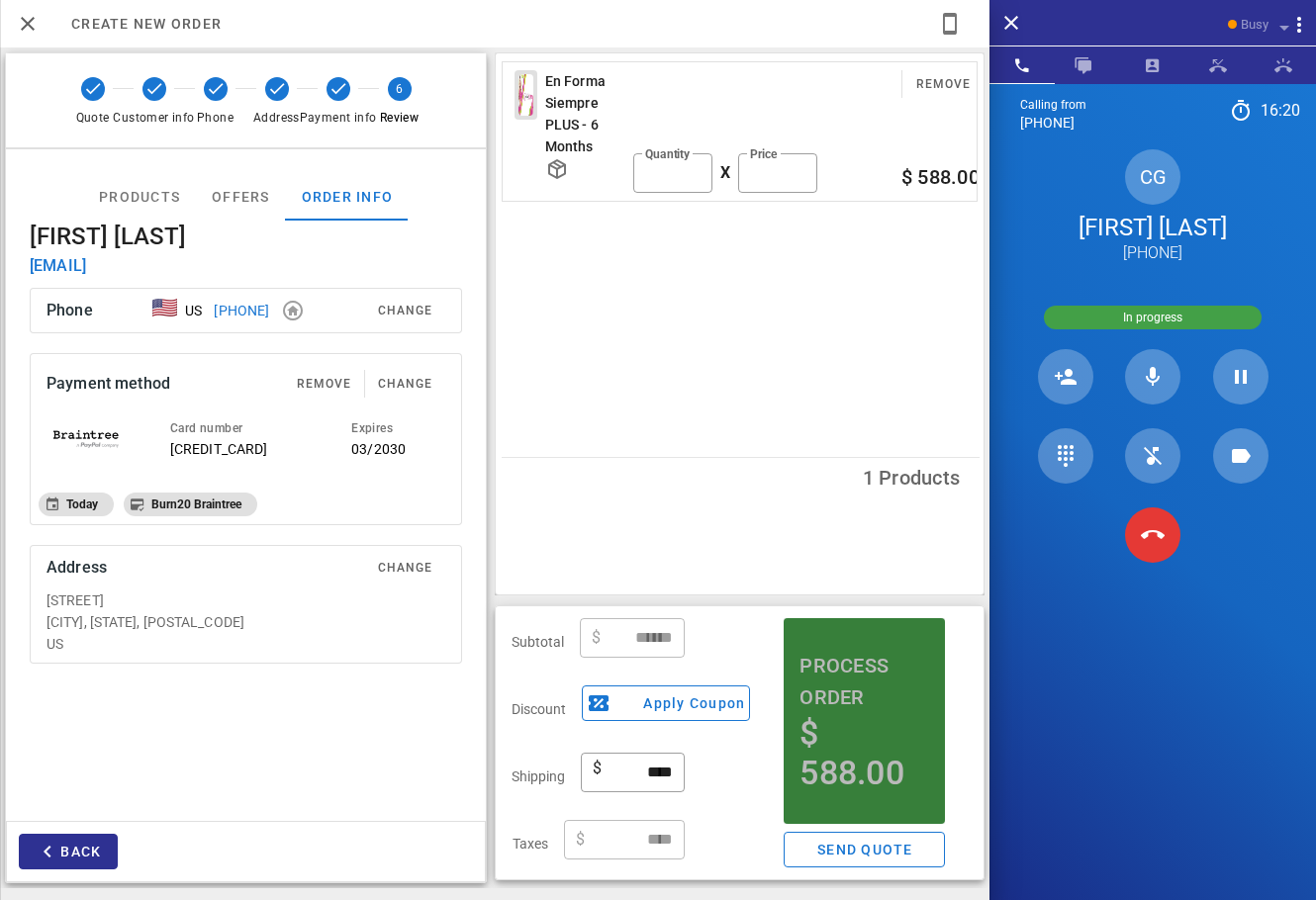 click on "Process order" at bounding box center (864, 681) 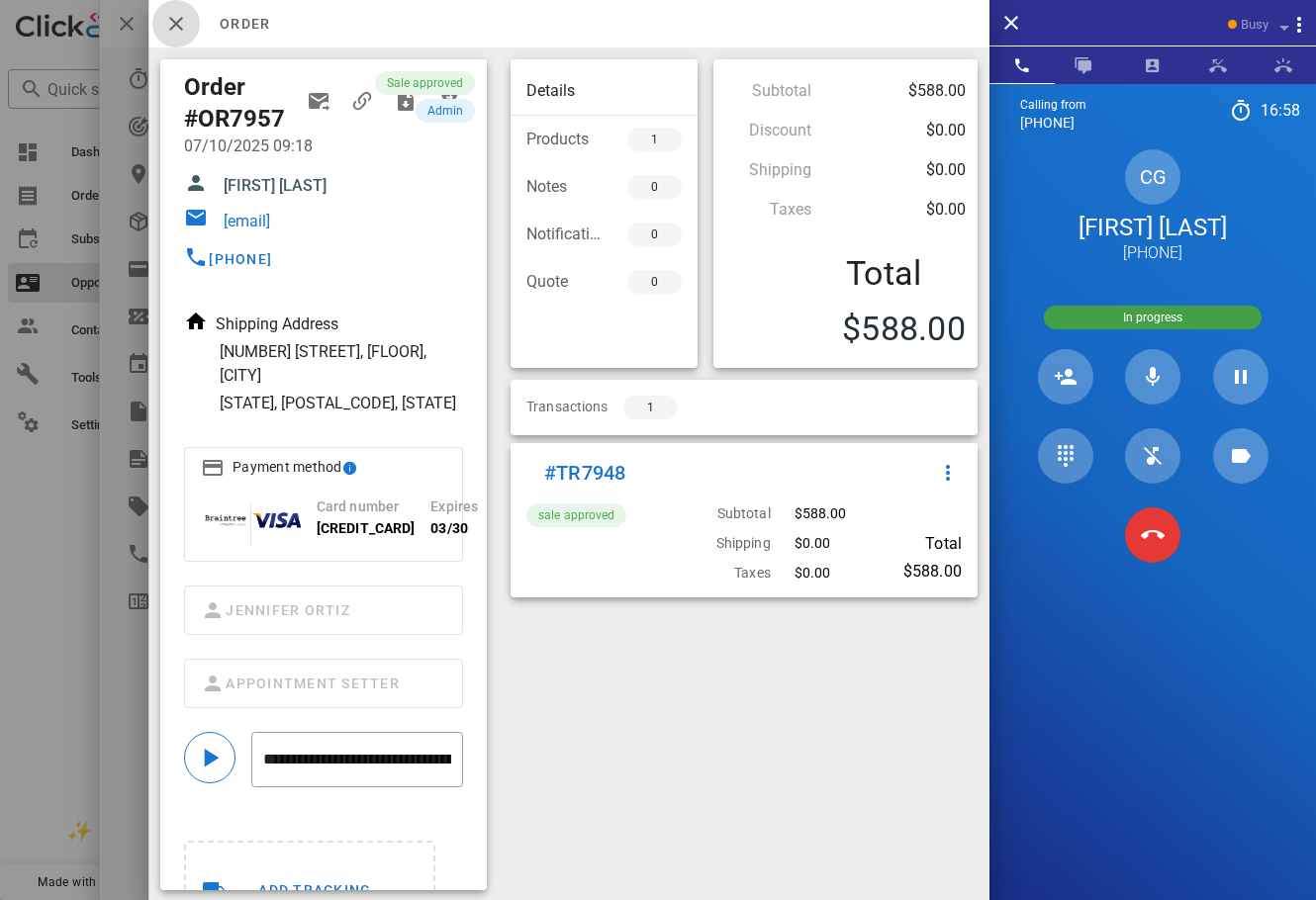 click at bounding box center (176, 24) 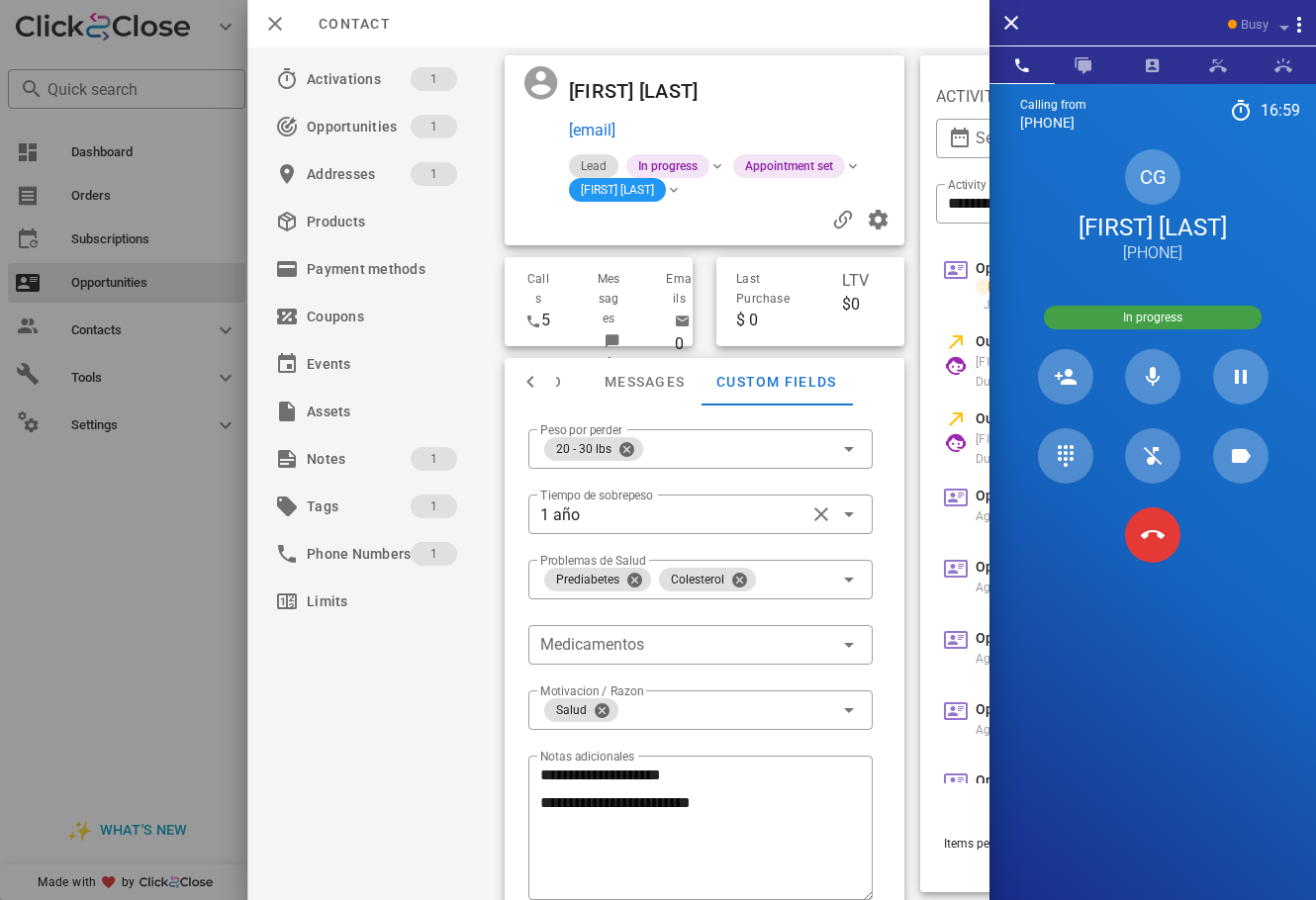 click at bounding box center (825, 91) 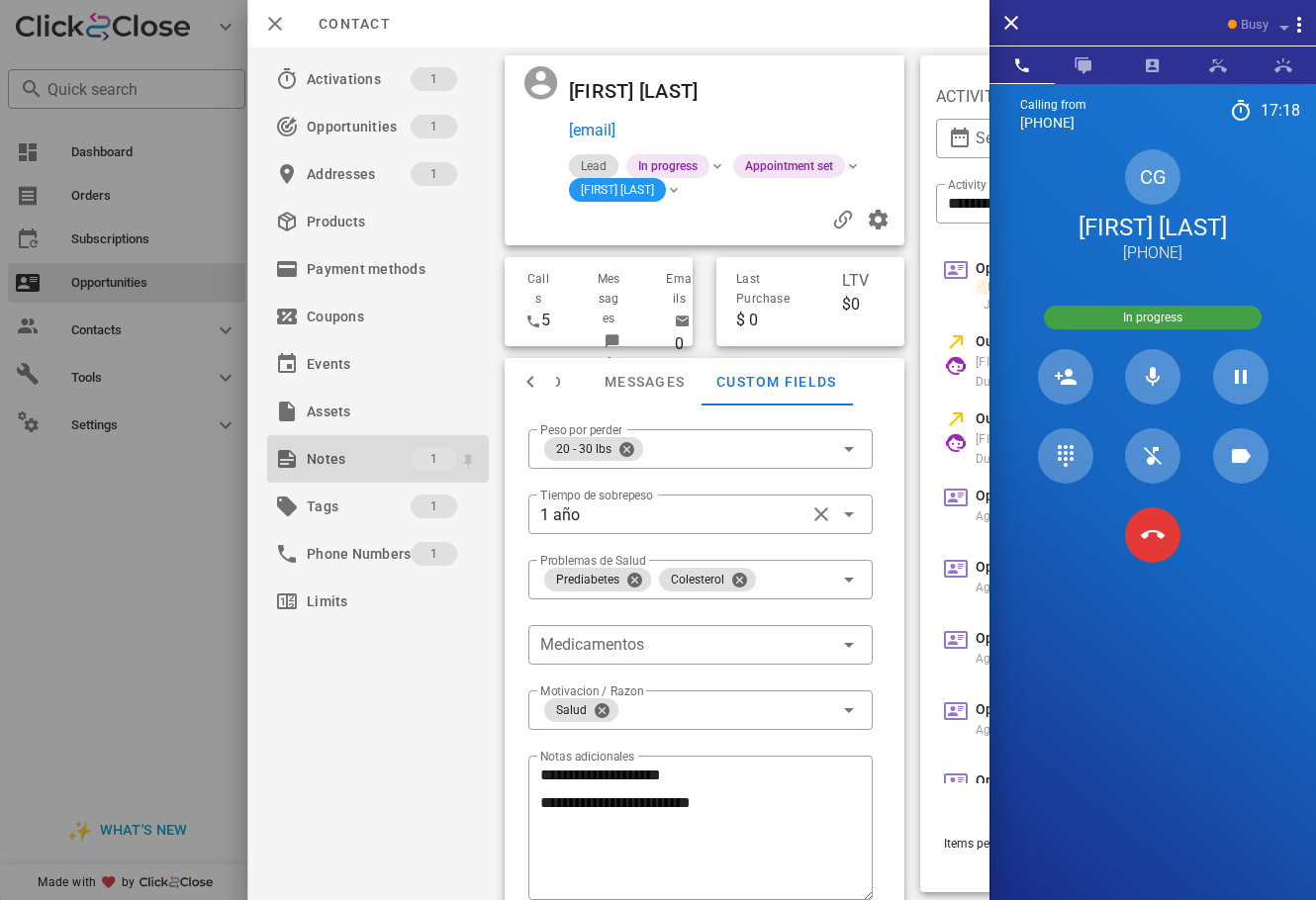 click on "Notes" at bounding box center [358, 459] 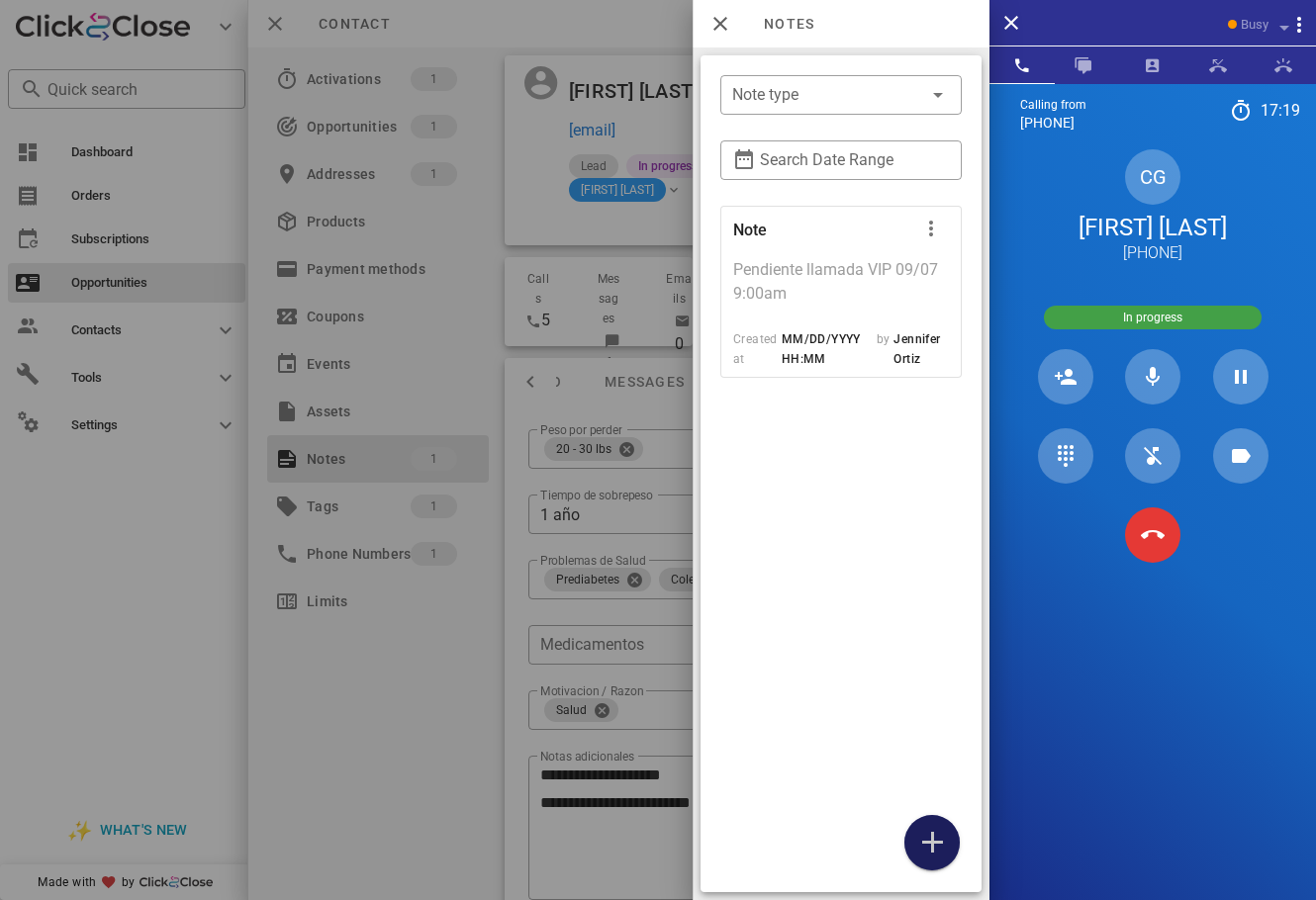 click at bounding box center (932, 843) 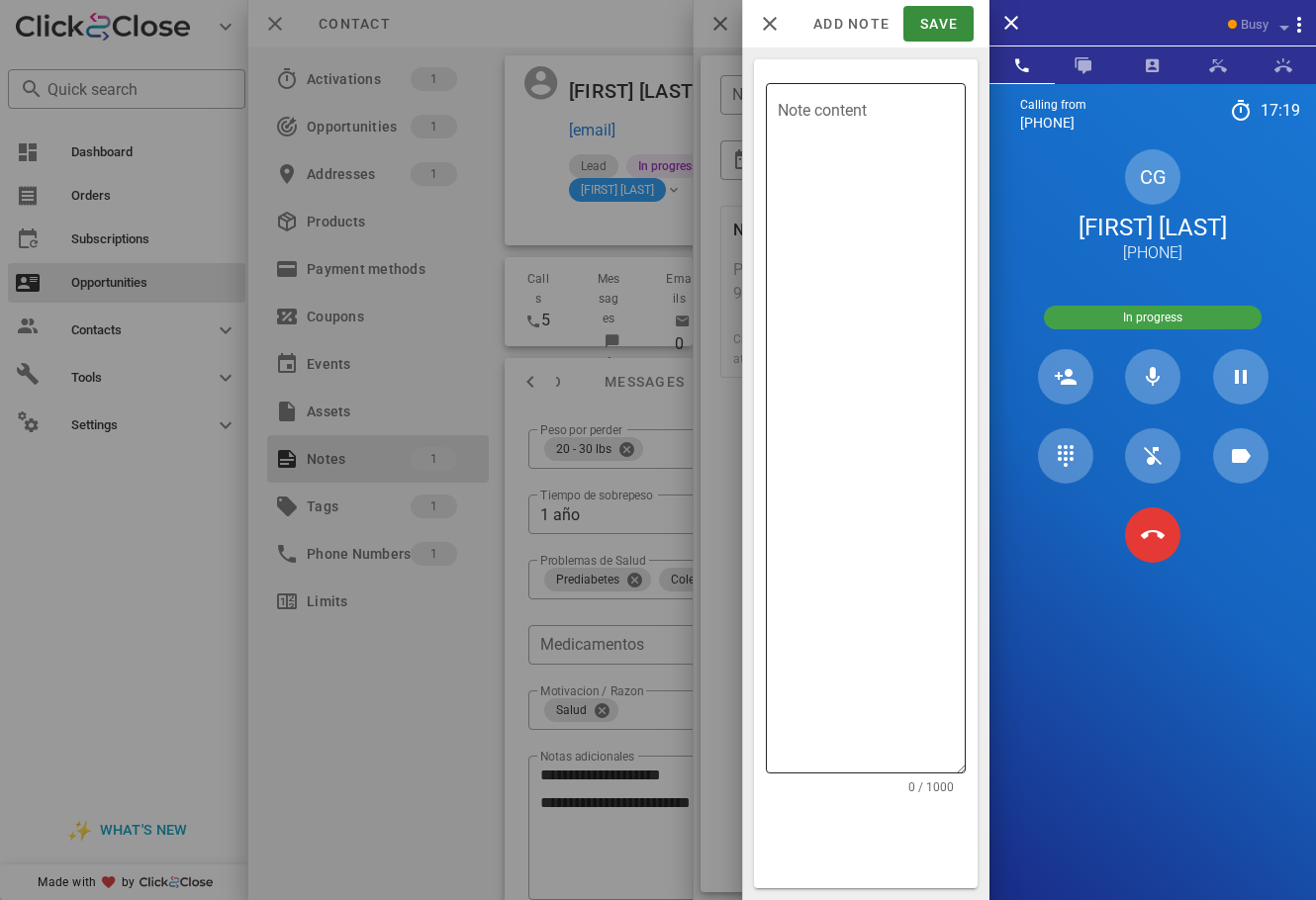 click on "Note content" at bounding box center [872, 433] 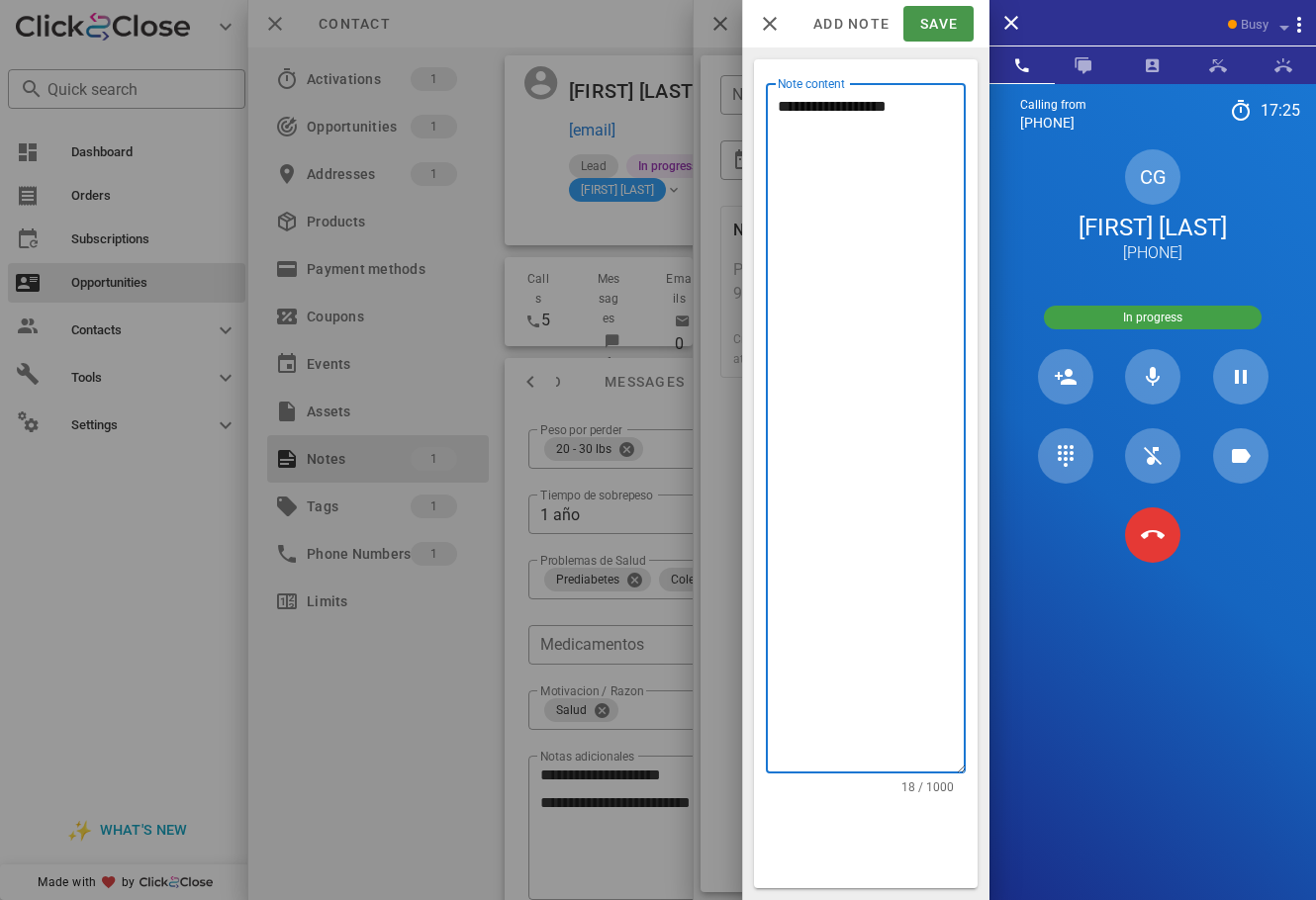 type on "**********" 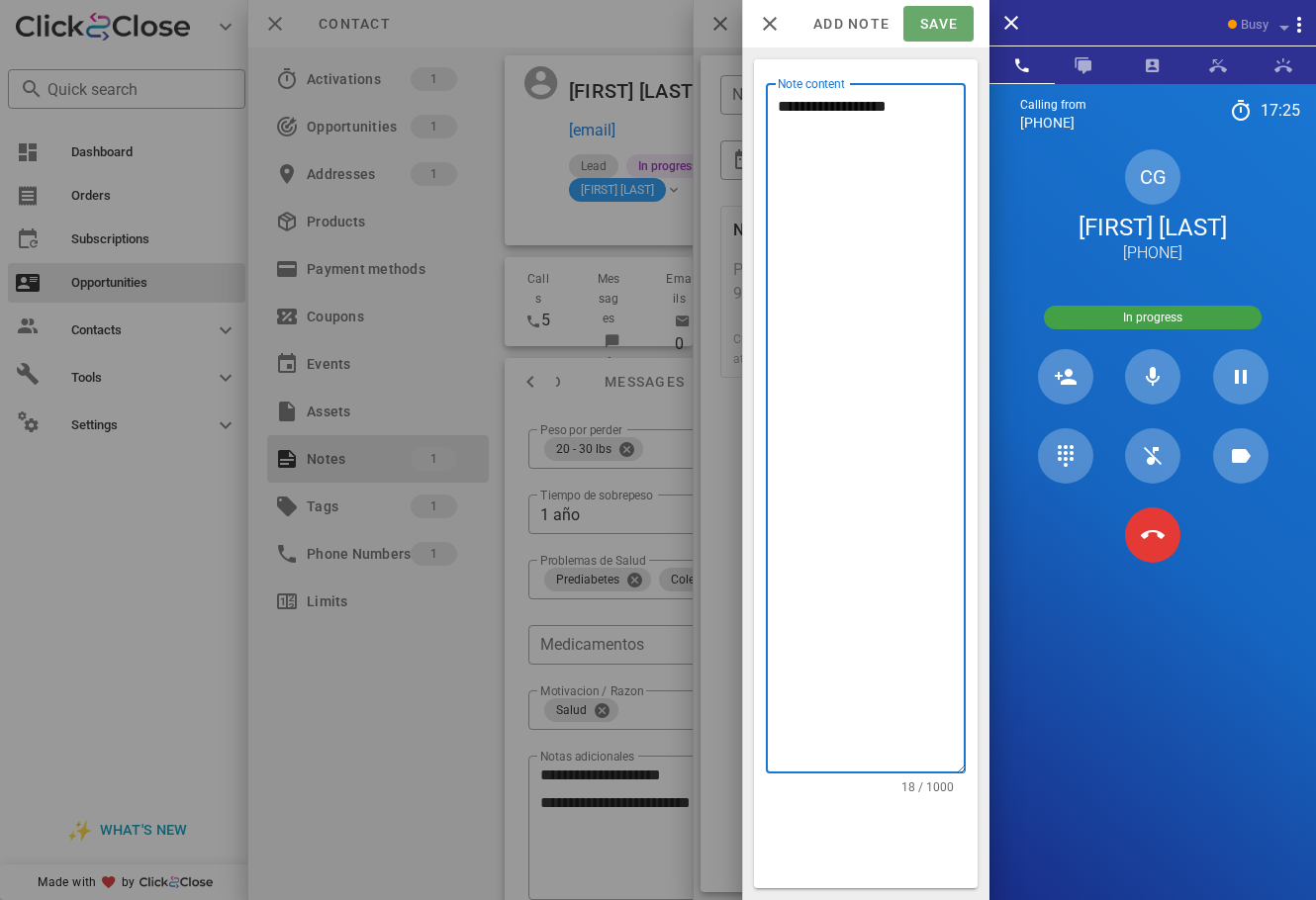 click on "Save" at bounding box center (938, 24) 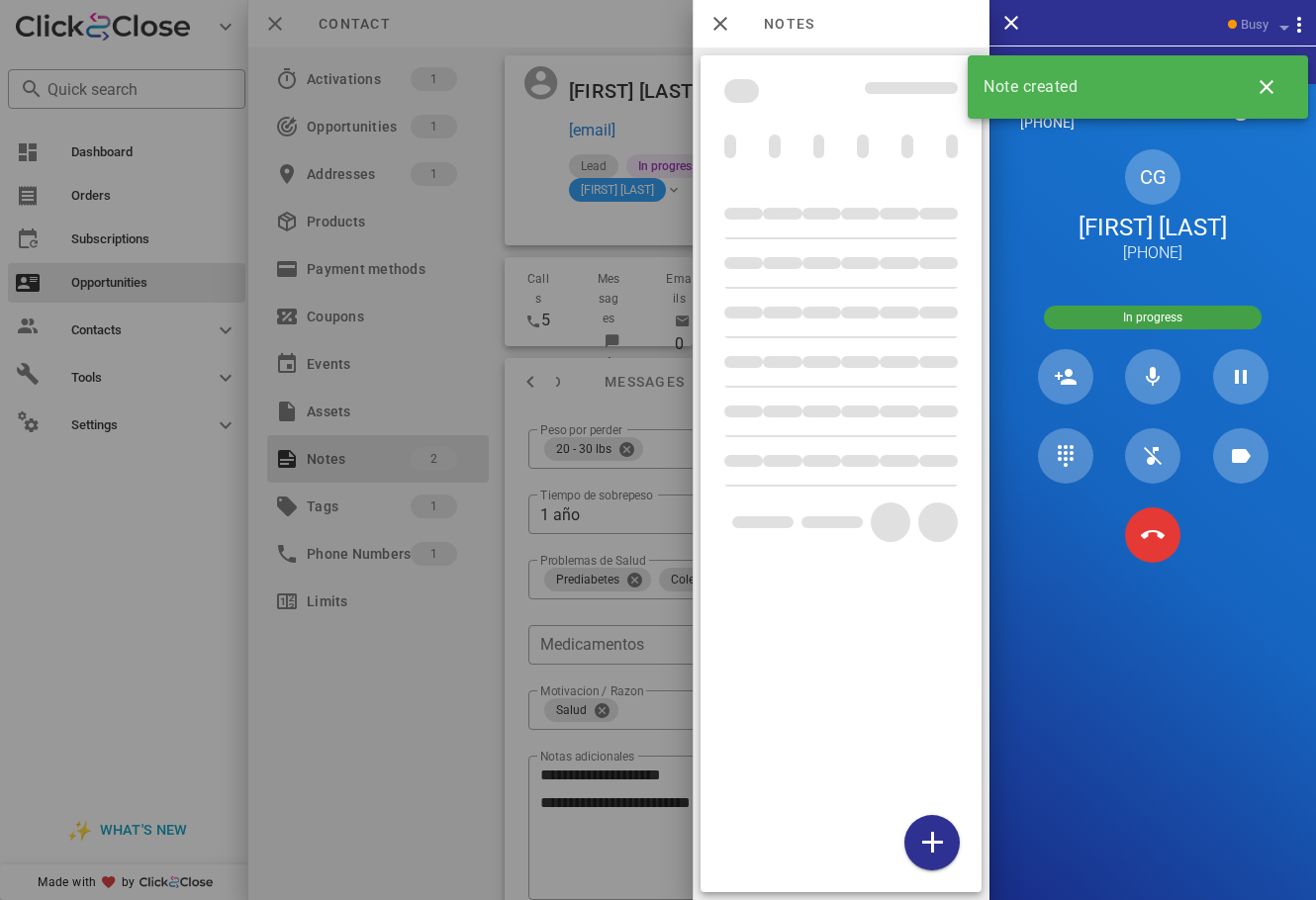 click at bounding box center (658, 450) 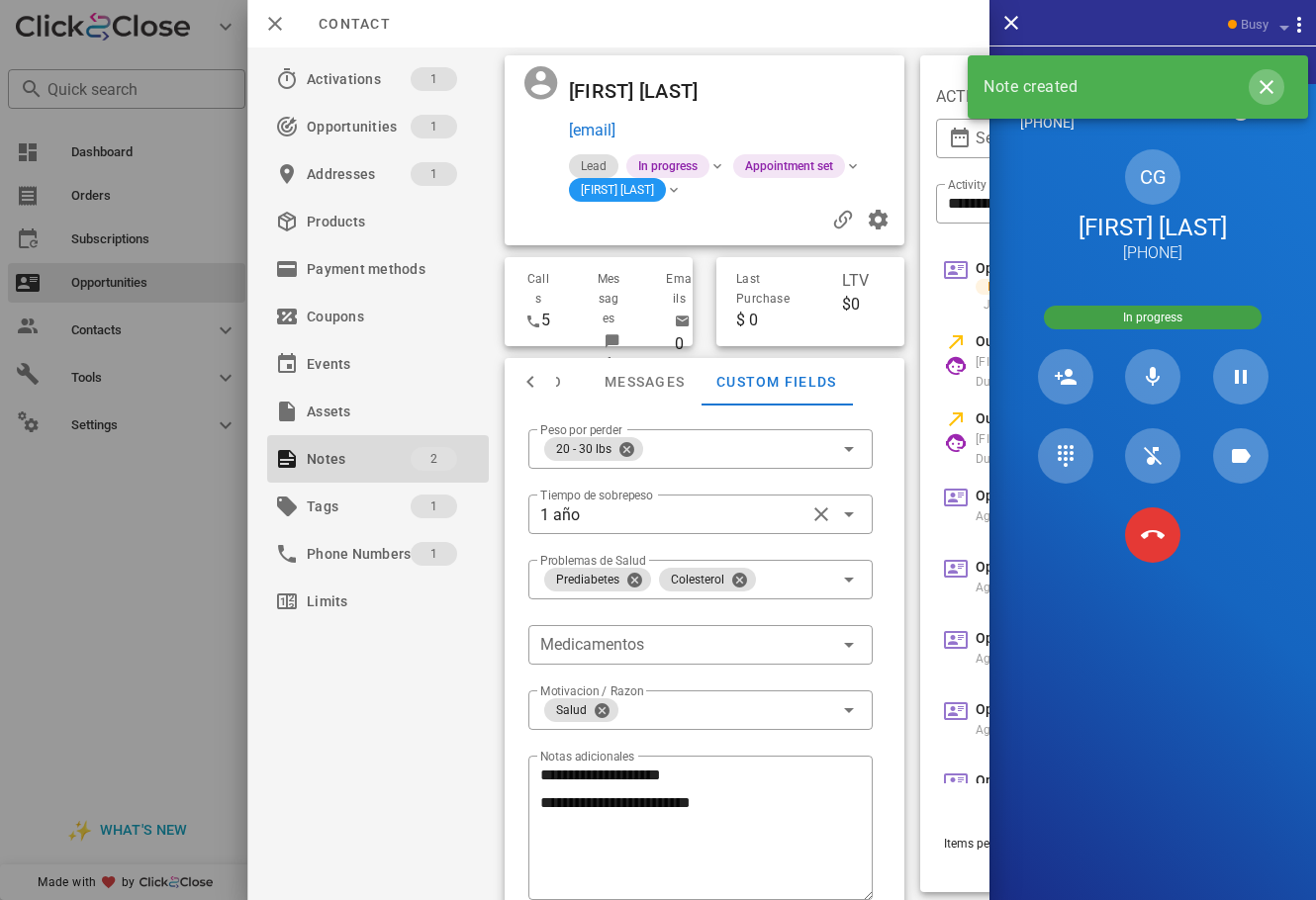 click at bounding box center [1267, 87] 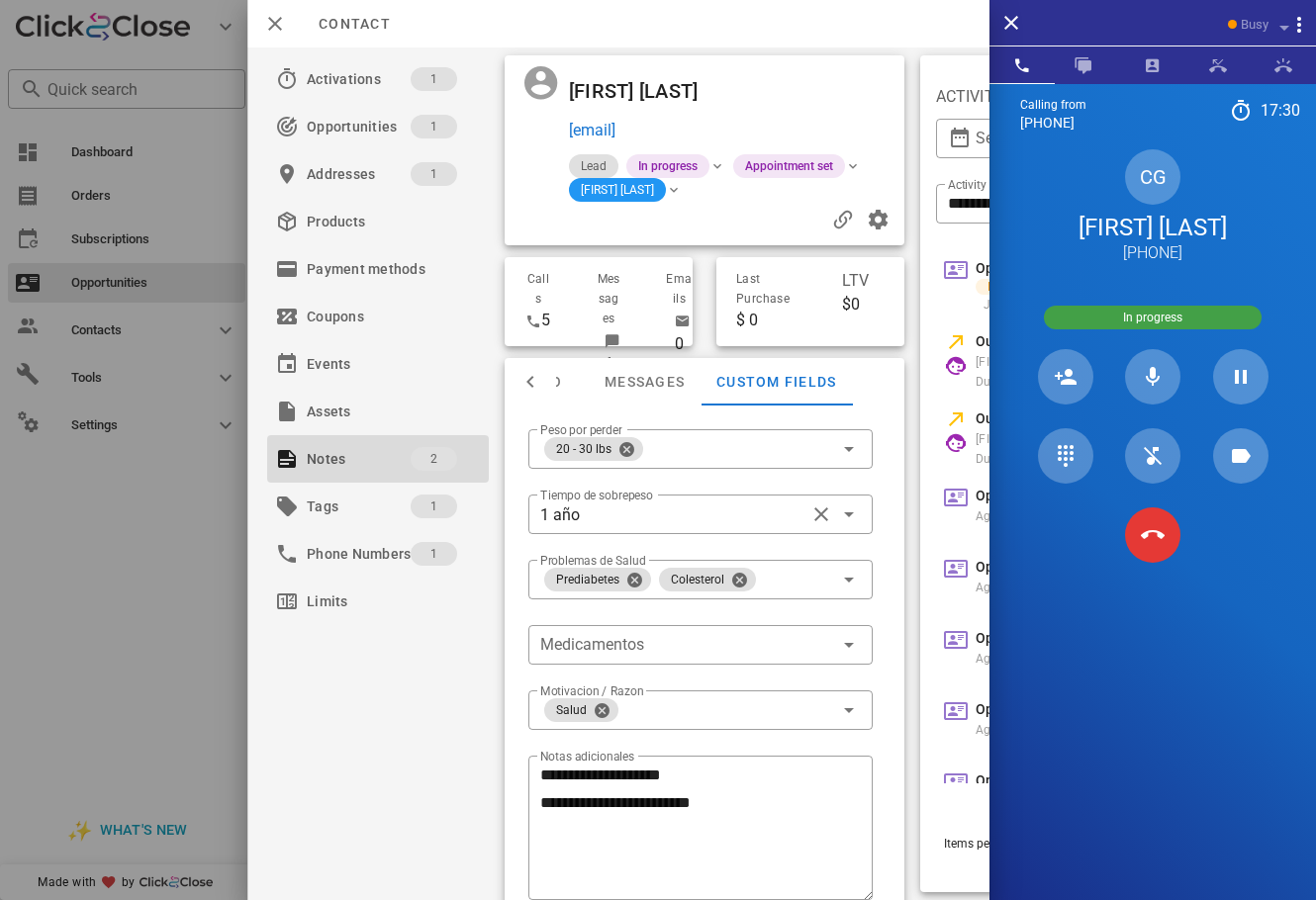 click at bounding box center [825, 91] 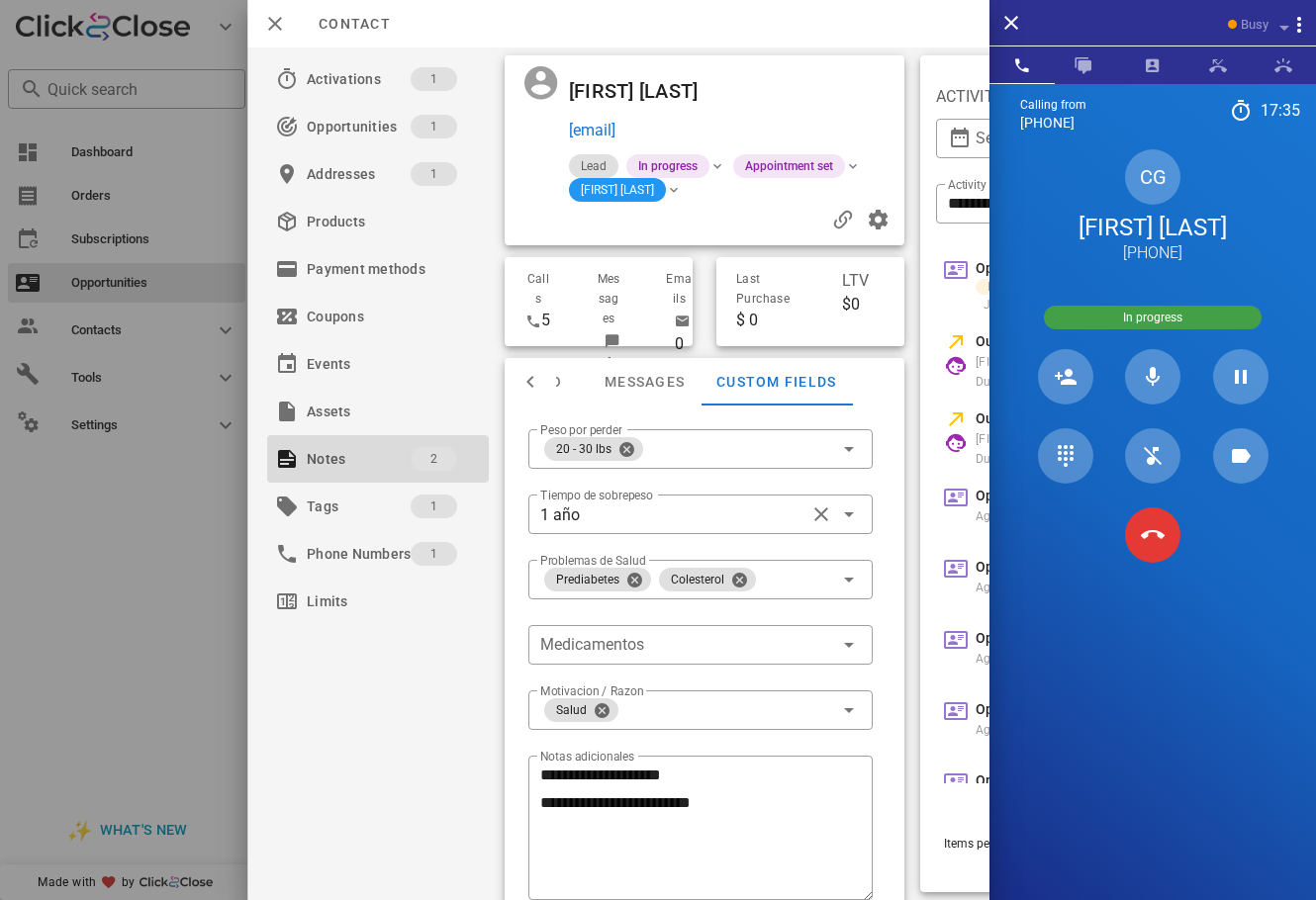 drag, startPoint x: 776, startPoint y: 137, endPoint x: 566, endPoint y: 135, distance: 210.00952 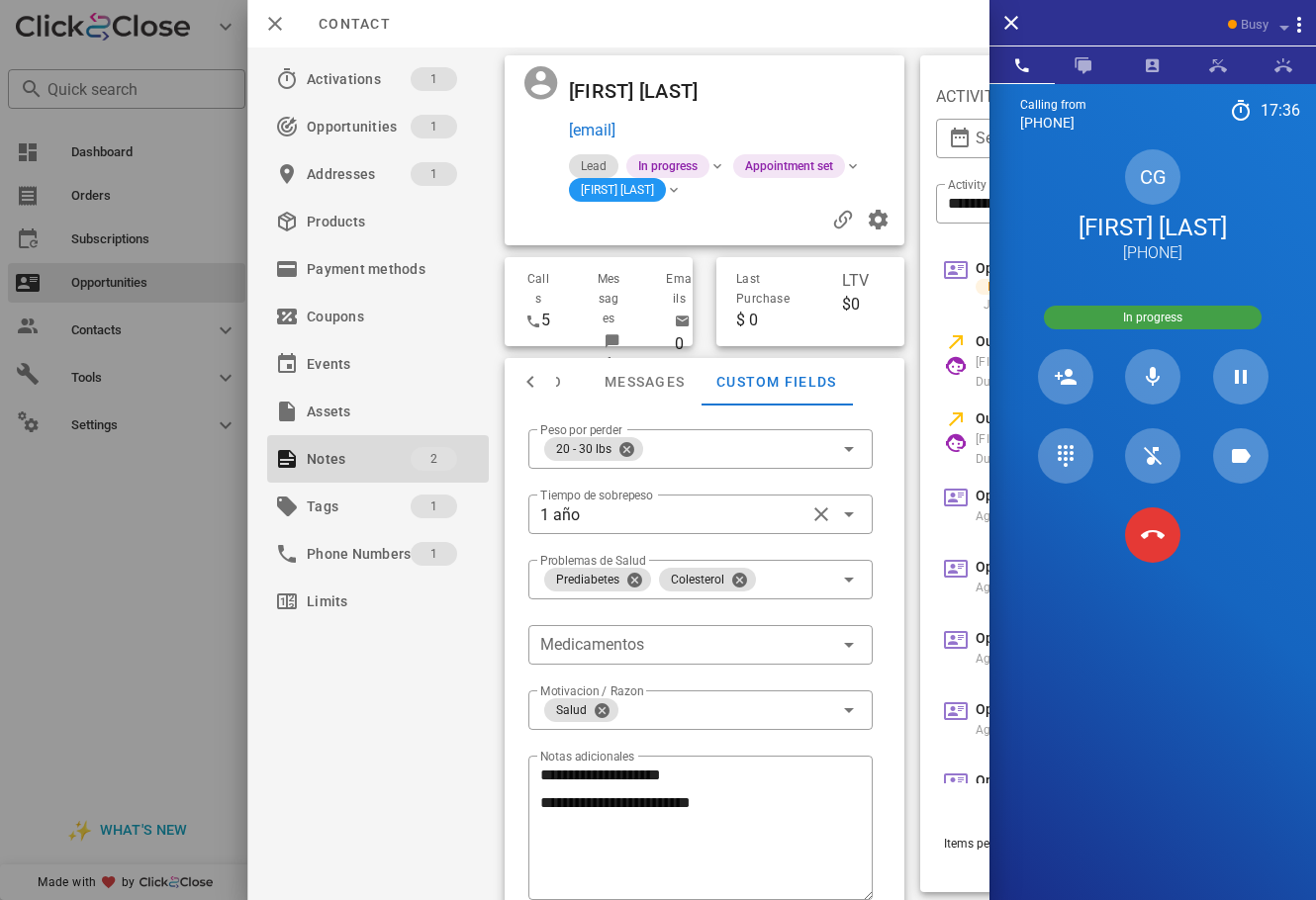 click at bounding box center [825, 91] 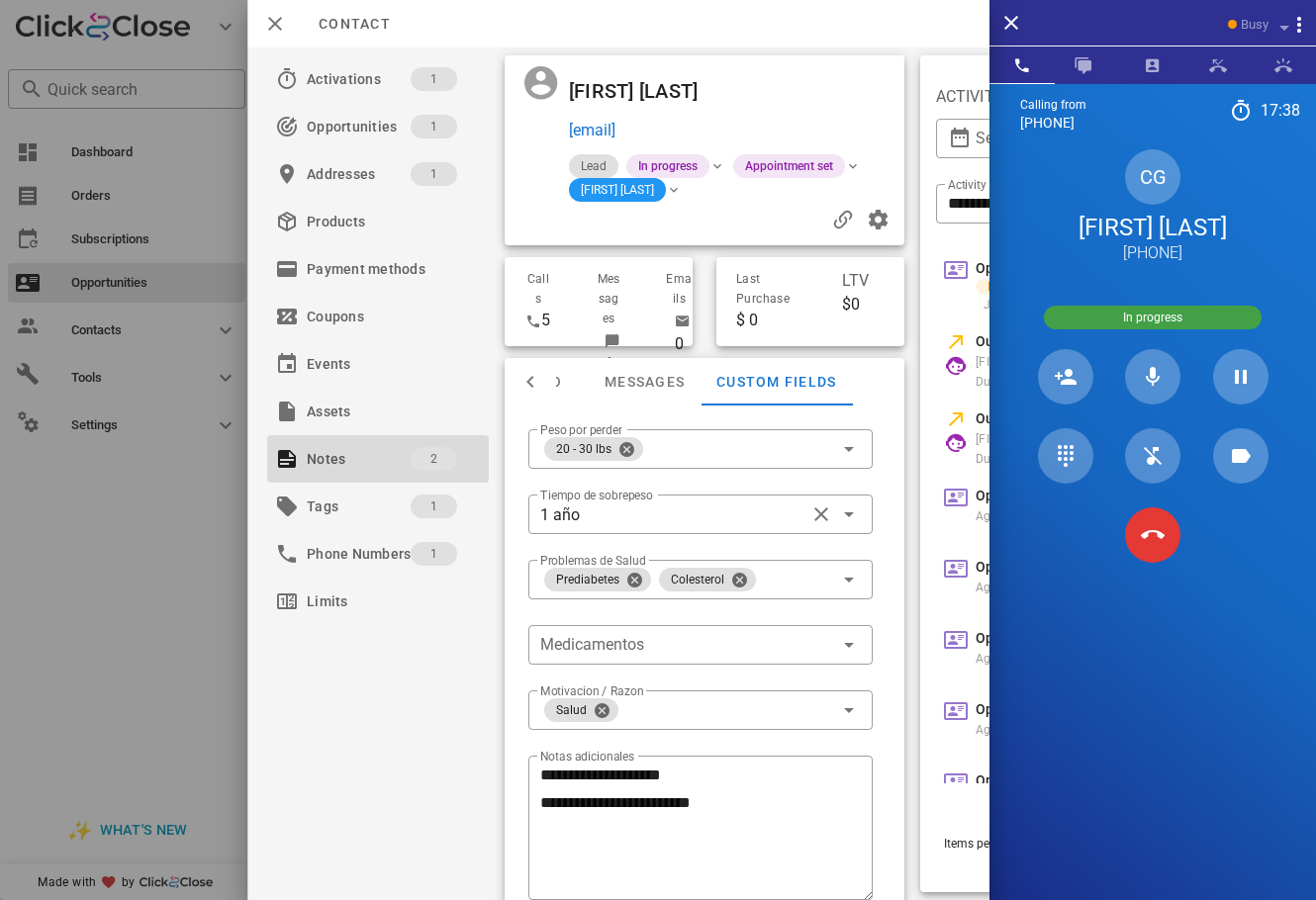 drag, startPoint x: 762, startPoint y: 126, endPoint x: 570, endPoint y: 138, distance: 192.37463 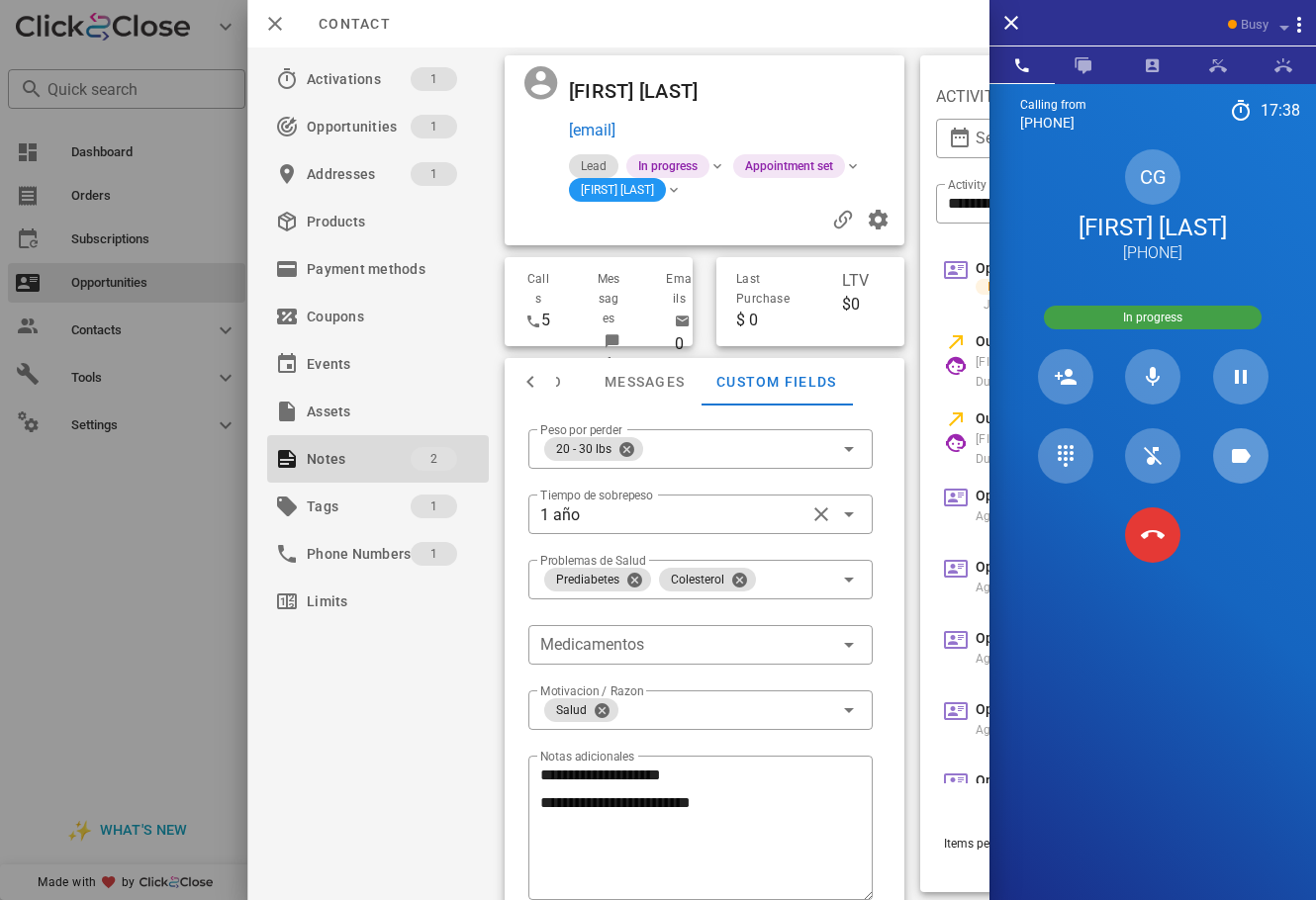 copy on "[EMAIL]" 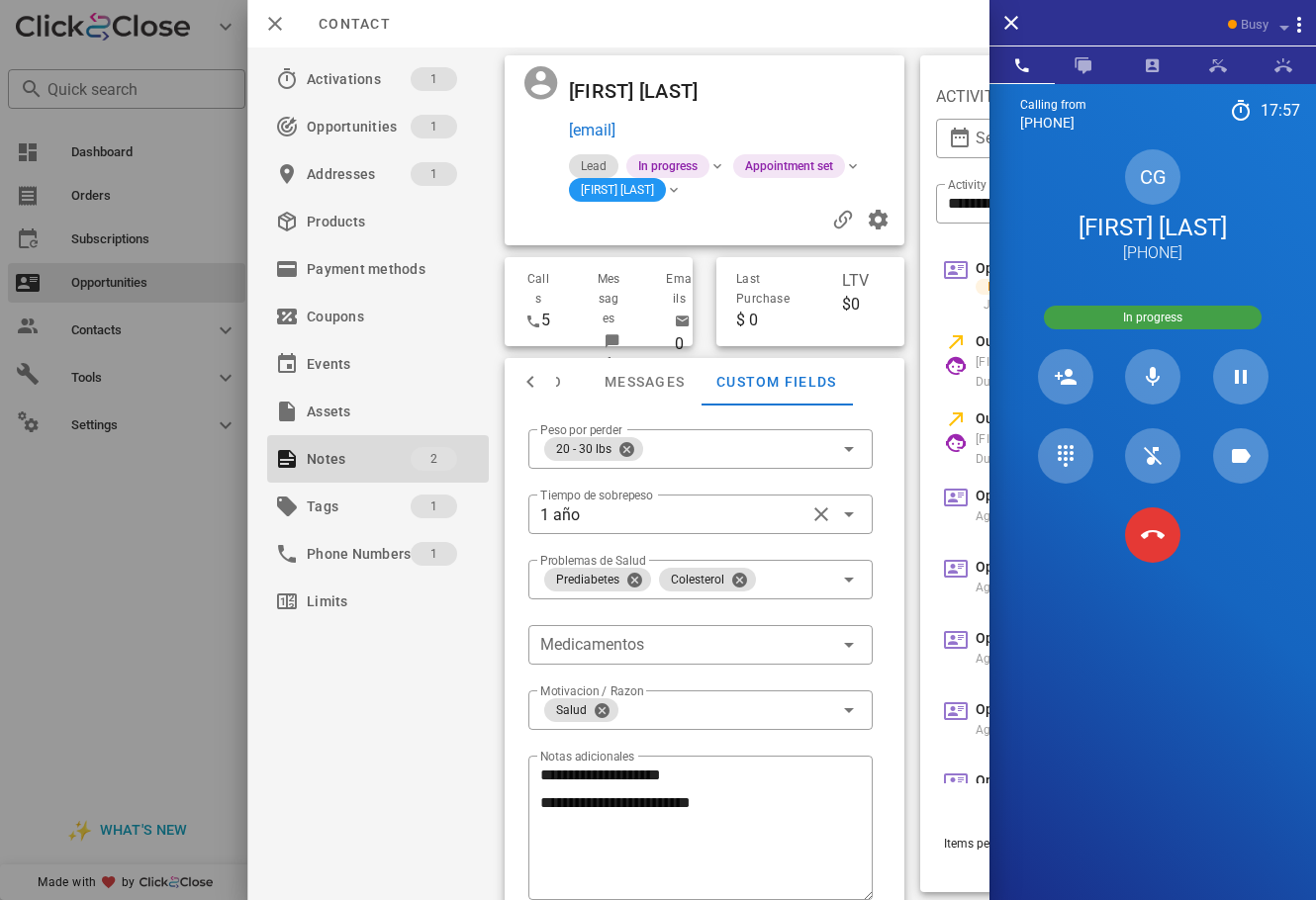 click at bounding box center [1065, 535] 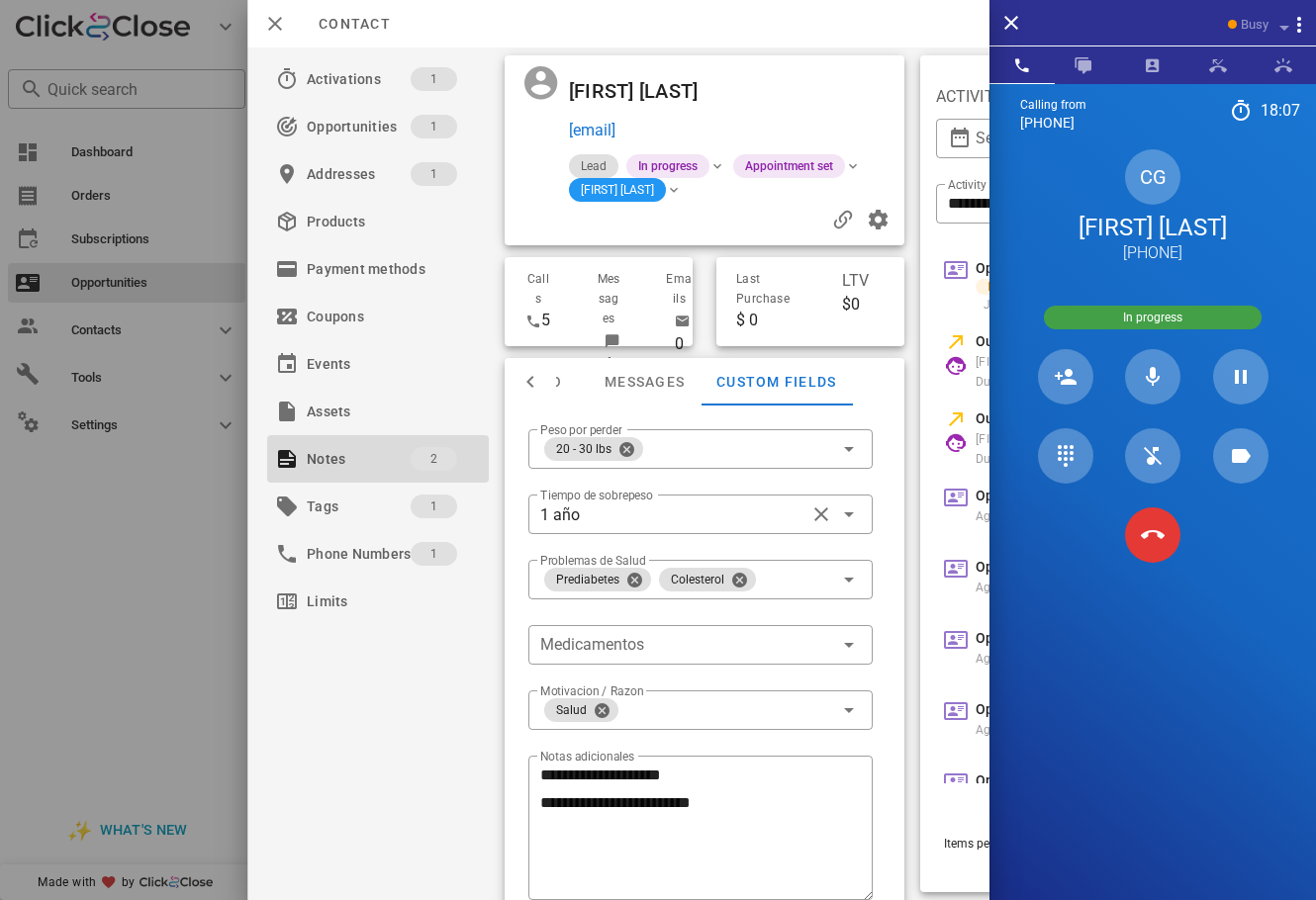 click at bounding box center (530, 382) 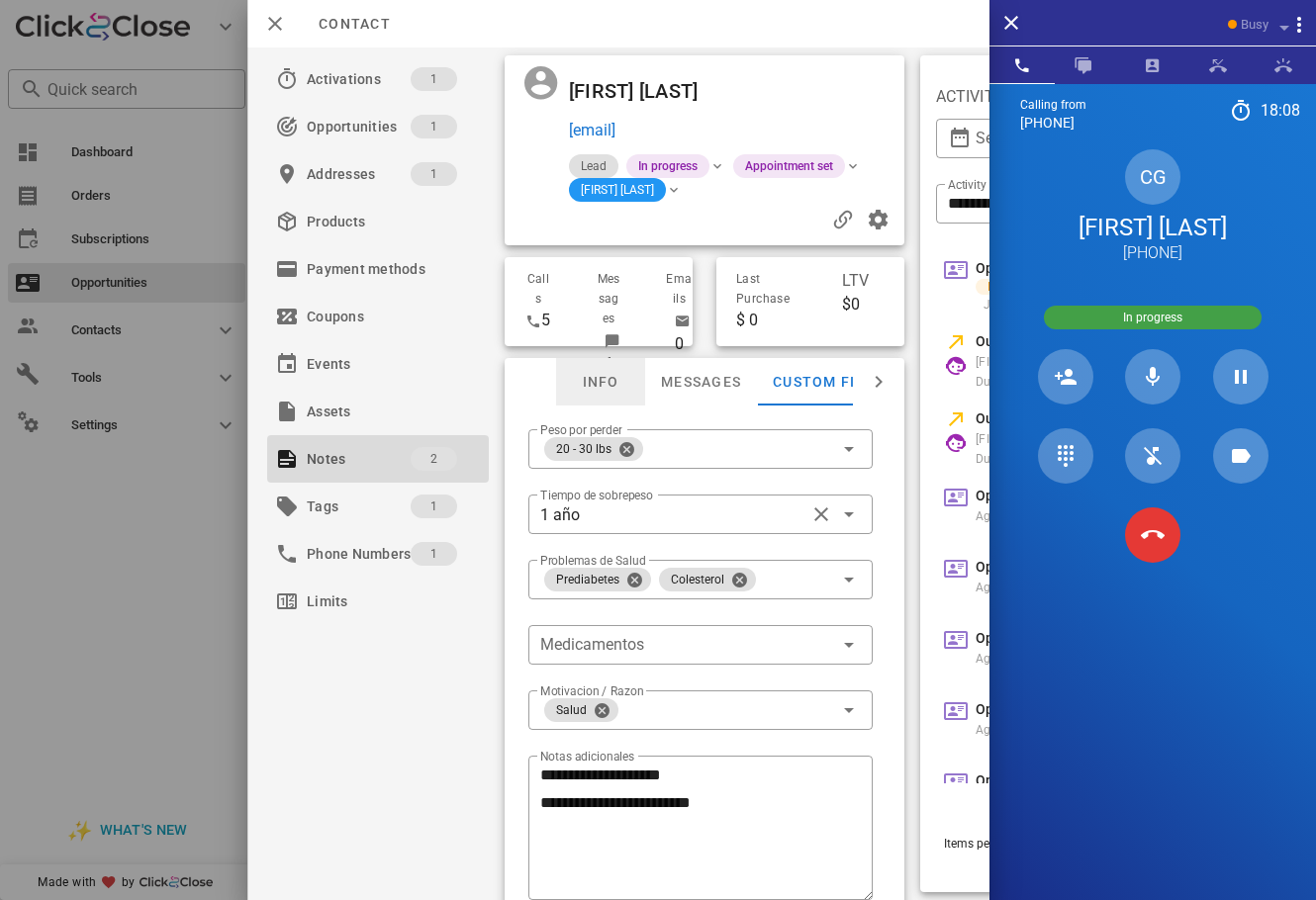 click on "Info" at bounding box center (601, 382) 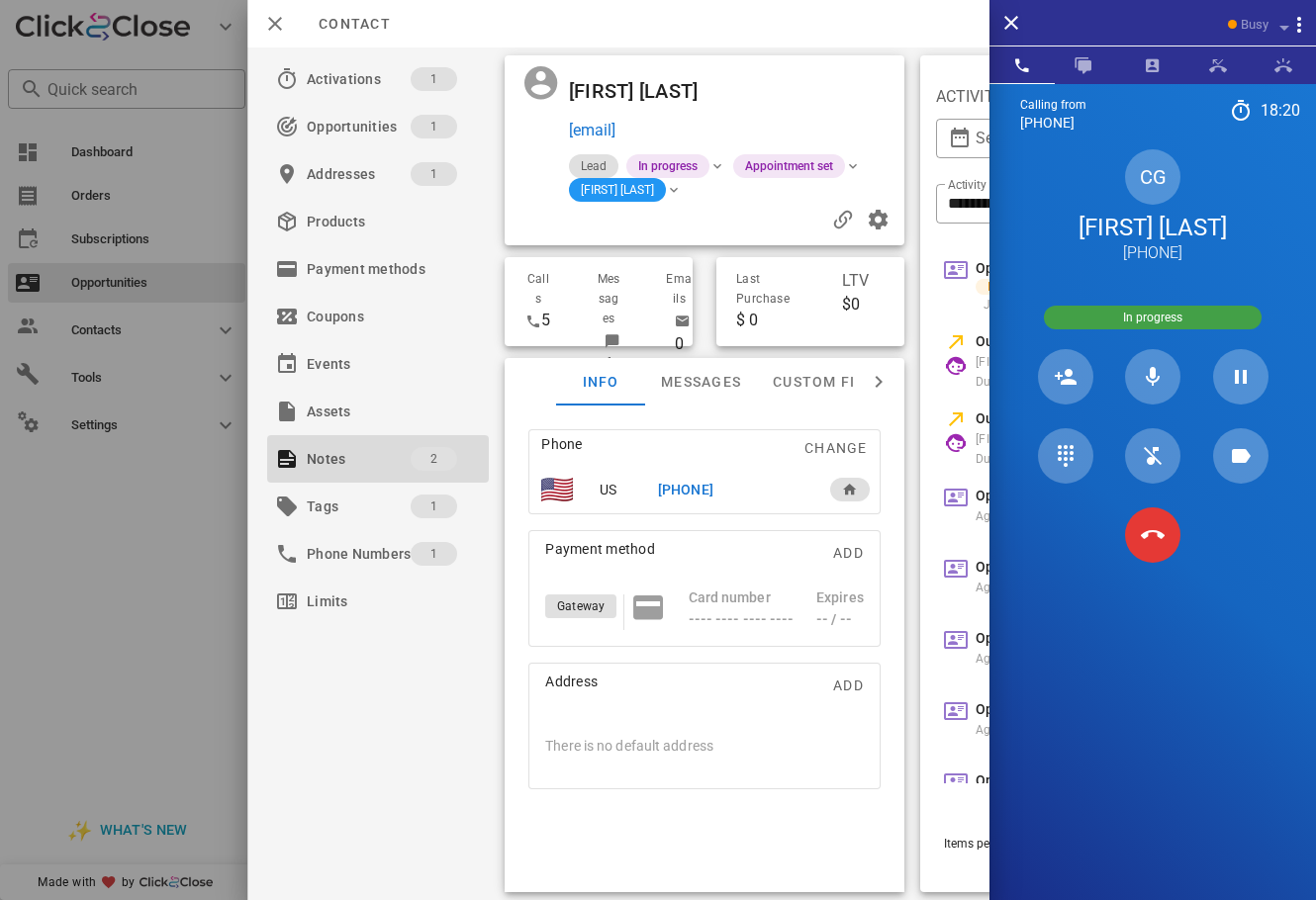 click at bounding box center [825, 91] 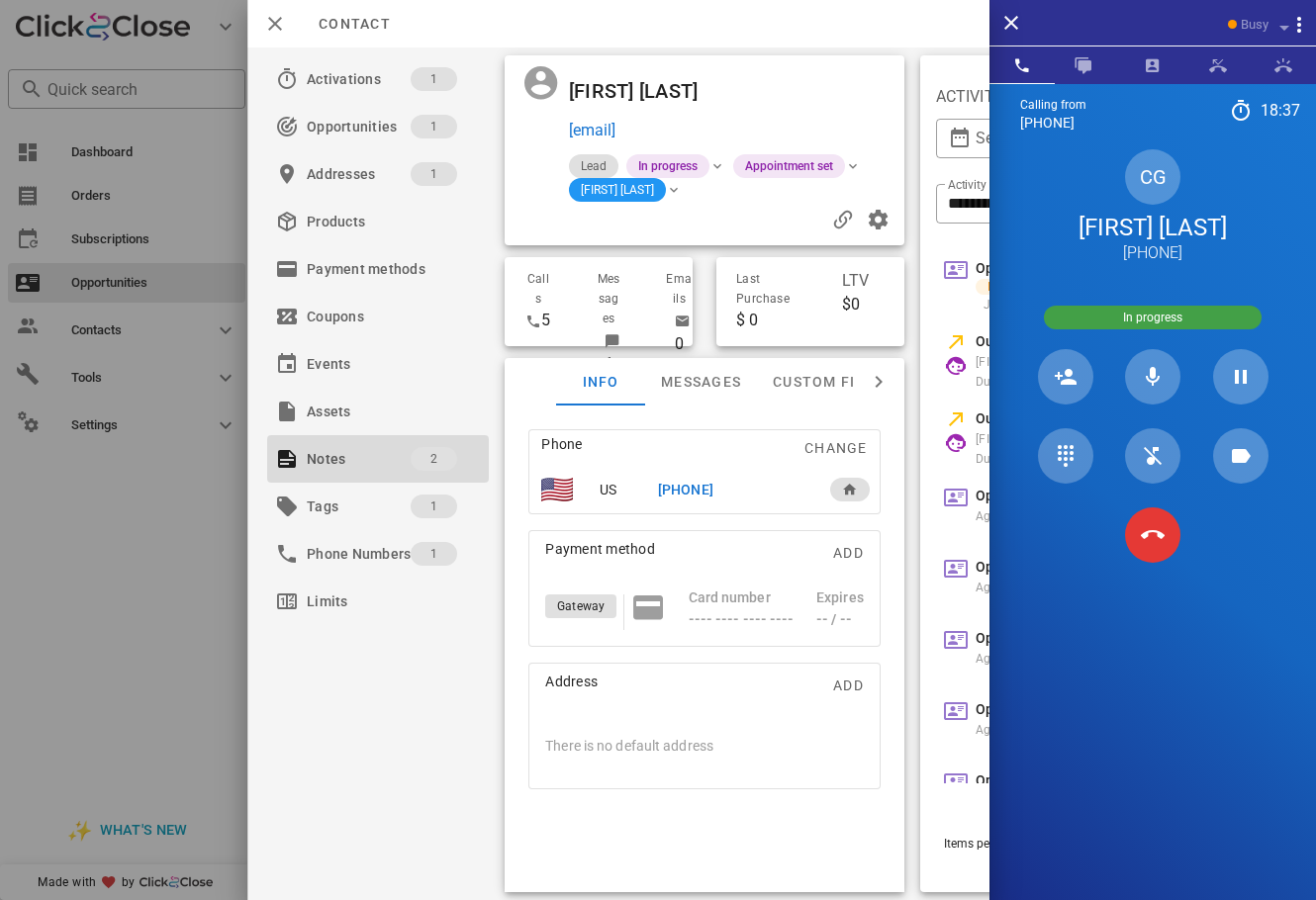 click at bounding box center [825, 91] 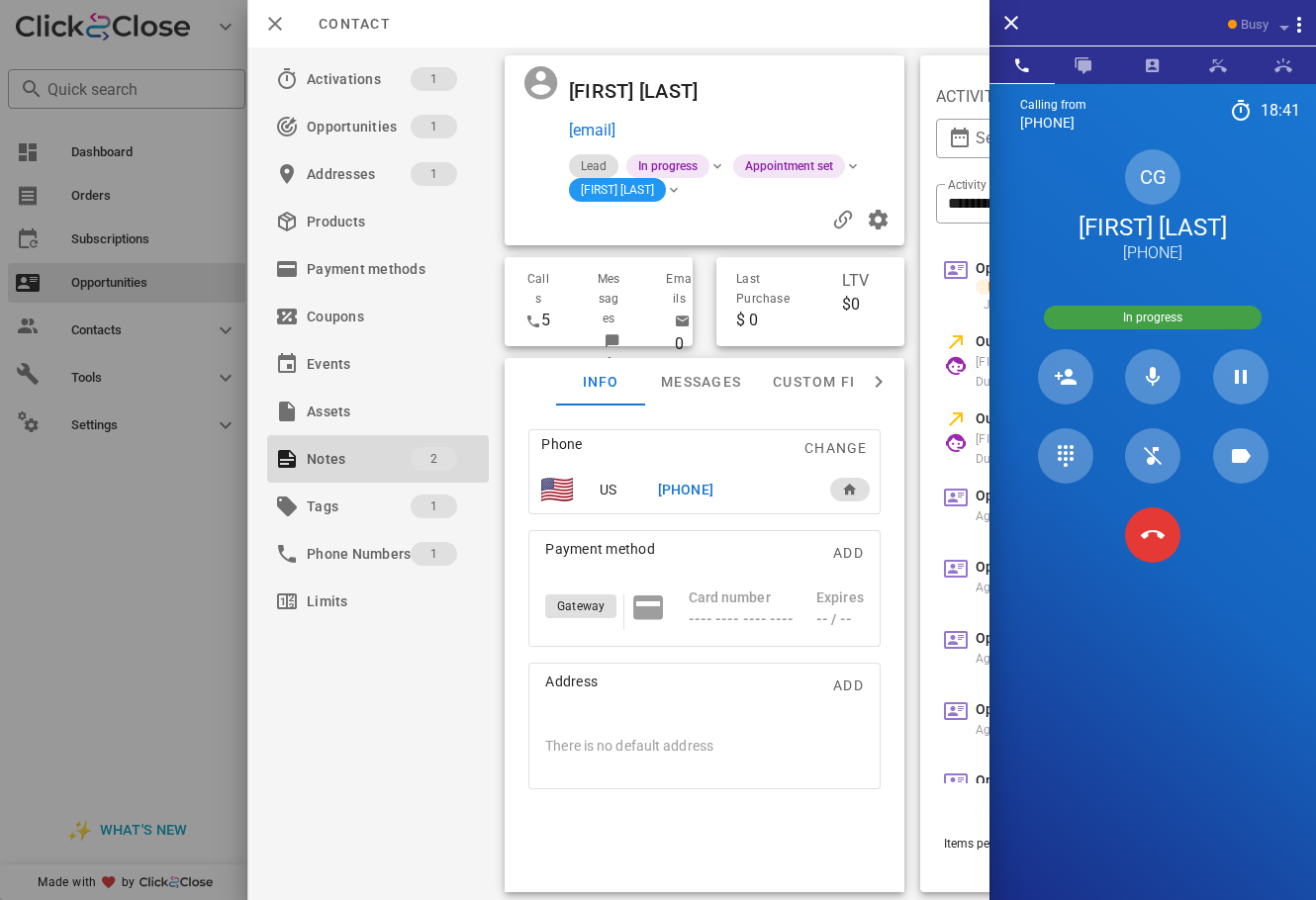 drag, startPoint x: 776, startPoint y: 134, endPoint x: 567, endPoint y: 138, distance: 209.03827 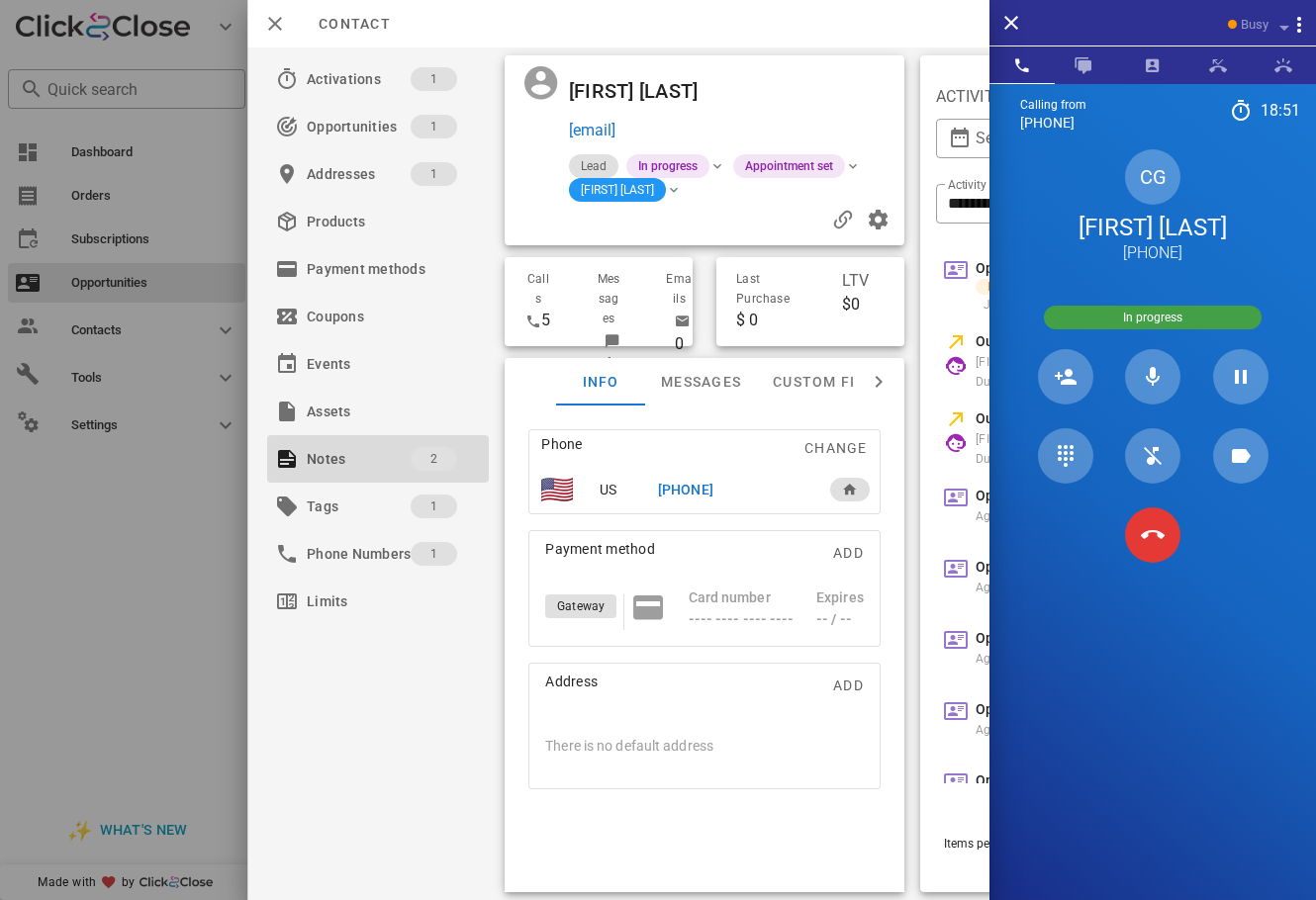 click on "Calling from [PHONE] 18: 51  Unknown      ▼     Andorra
+376
Argentina
+54
Aruba
+297
Australia
+61
Belgium (België)
+32
Bolivia
+591
Brazil (Brasil)
+55
Canada
+1
Chile
+56
Colombia
+57
Costa Rica
+506
Dominican Republic (República Dominicana)
+1
Ecuador
+593
El Salvador
+503
France
+33
Germany (Deutschland)
+49
Guadeloupe
+590
Guatemala
+502
Honduras
+504
Iceland (Ísland)
+354
India (भारत)
+91
Israel (‫ישראל‬‎)
+972
Italy (Italia)
+39" at bounding box center (1153, 533) 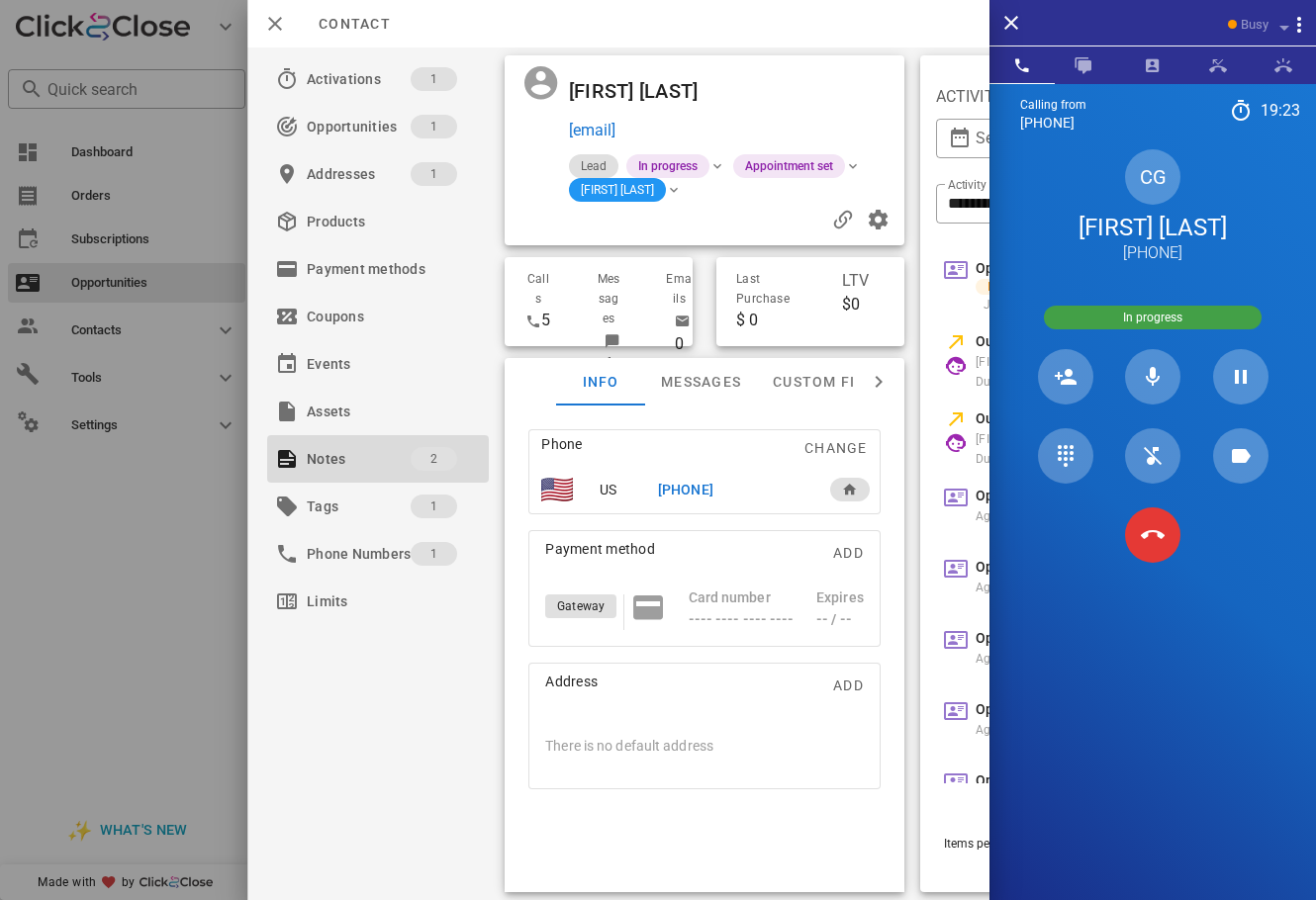 click on "Calling from [PHONE] [TIME]  [UNKNOWN]      ▼     Andorra
+376
Argentina
+54
Aruba
+297
Australia
+61
Belgium (België)
+32
Bolivia
+591
Brazil (Brasil)
+55
Canada
+1
Chile
+56
Colombia
+57
Costa Rica
+506
Dominican Republic (República Dominicana)
+1
Ecuador
+593
El Salvador
+503
France
+33
Germany (Deutschland)
+49
Guadeloupe
+590
Guatemala
+502
Honduras
+504
Iceland (Ísland)
+354
India (भारत)
+91
Israel (‫ישראל‬‎)
+972
Italy (Italia)
+39" at bounding box center [1153, 533] 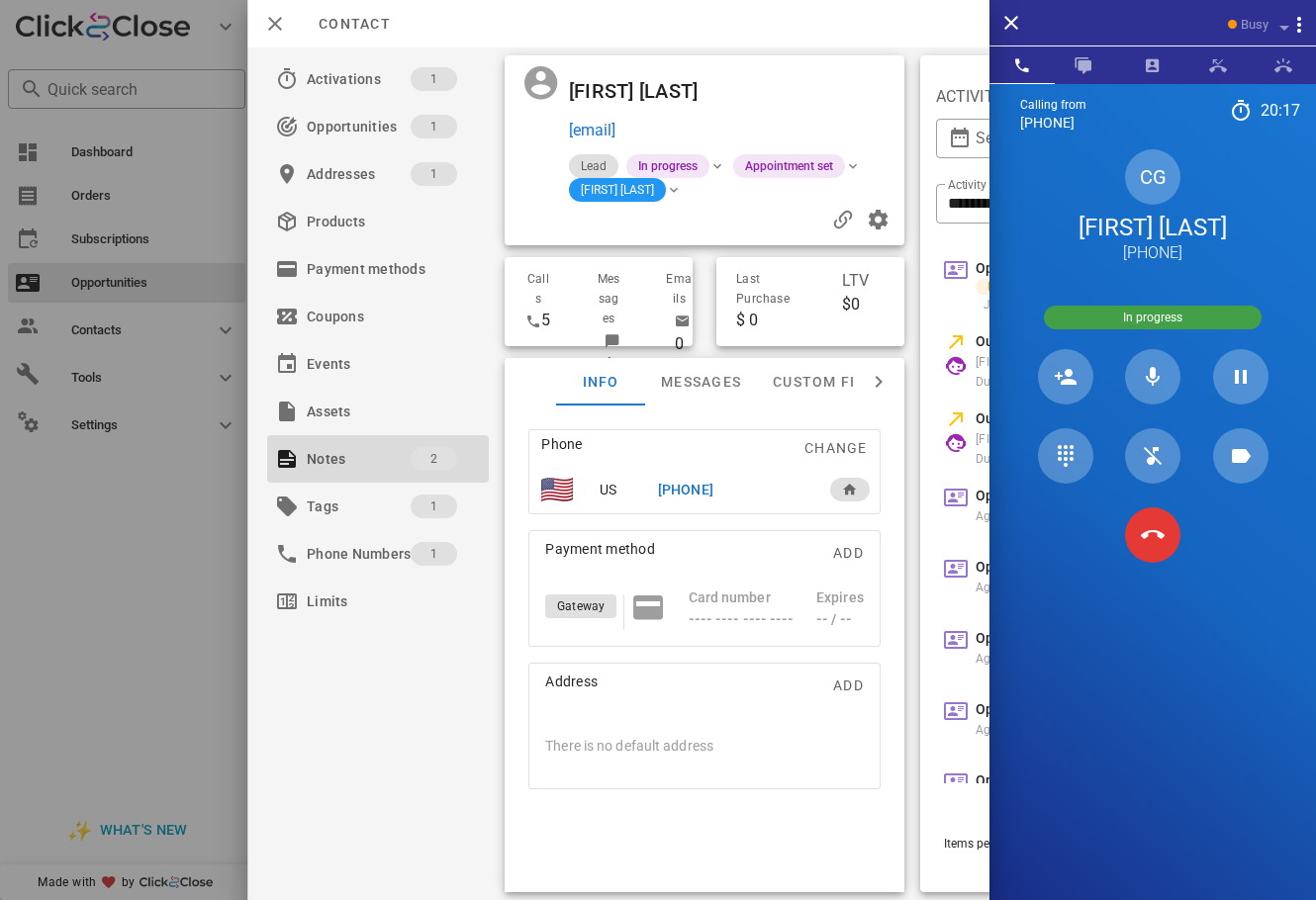 click on "Calling from ([PHONE]) [TIME]  Unknown      ▼     Andorra
+376
Argentina
+54
Aruba
+297
Australia
+61
Belgium (België)
+32
Bolivia
+591
Brazil (Brasil)
+55
Canada
+1
Chile
+56
Colombia
+57
Costa Rica
+506
Dominican Republic (República Dominicana)
+1
Ecuador
+593
El Salvador
+503
France
+33
Germany (Deutschland)
+49
Guadeloupe
+590
Guatemala
+502
Honduras
+504
Iceland (Ísland)
+354
India (भारत)
+91
Israel (‫ישראל‬‎)
+972
Italy (Italia)
+39" at bounding box center [1153, 533] 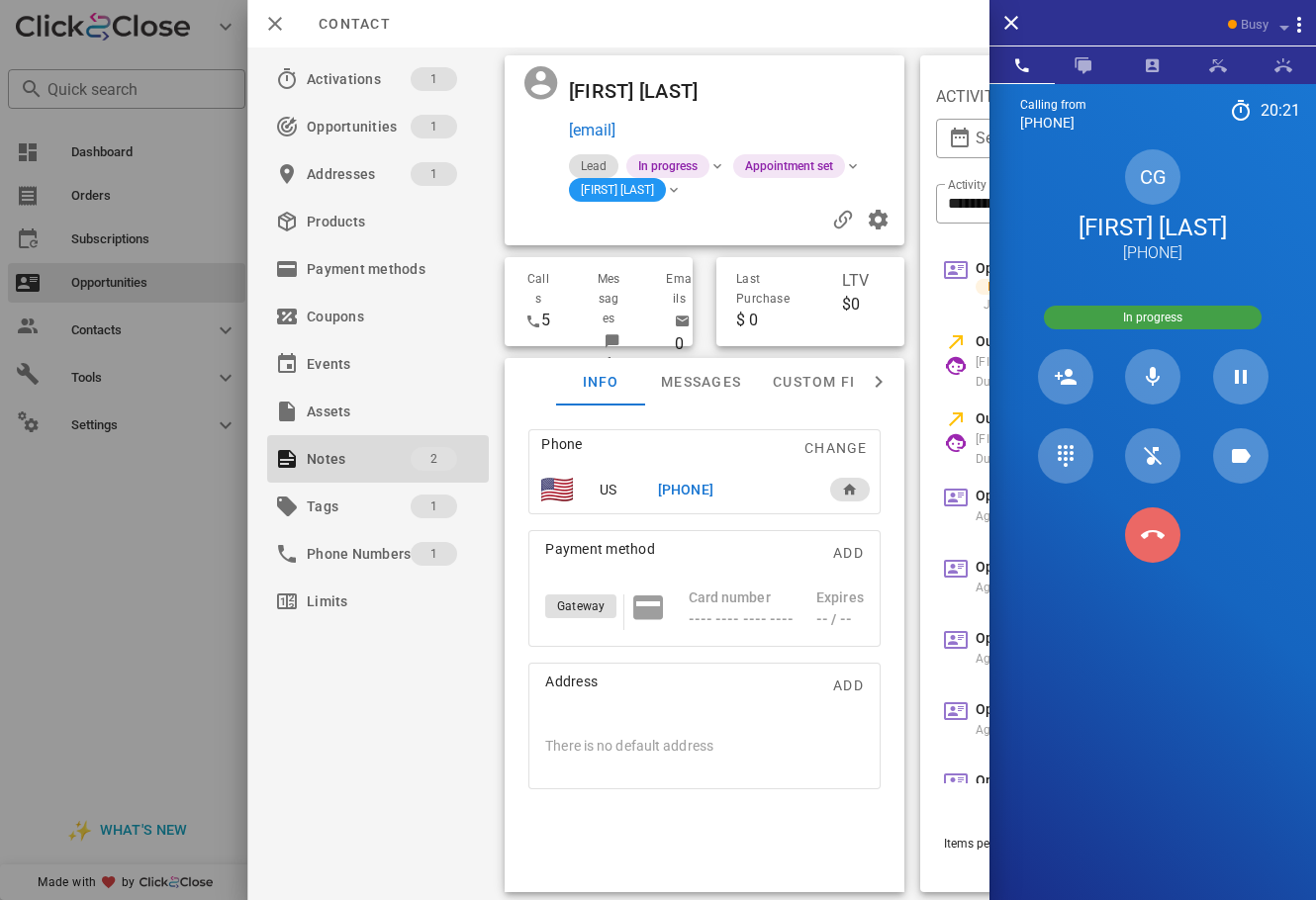 click at bounding box center [1153, 535] 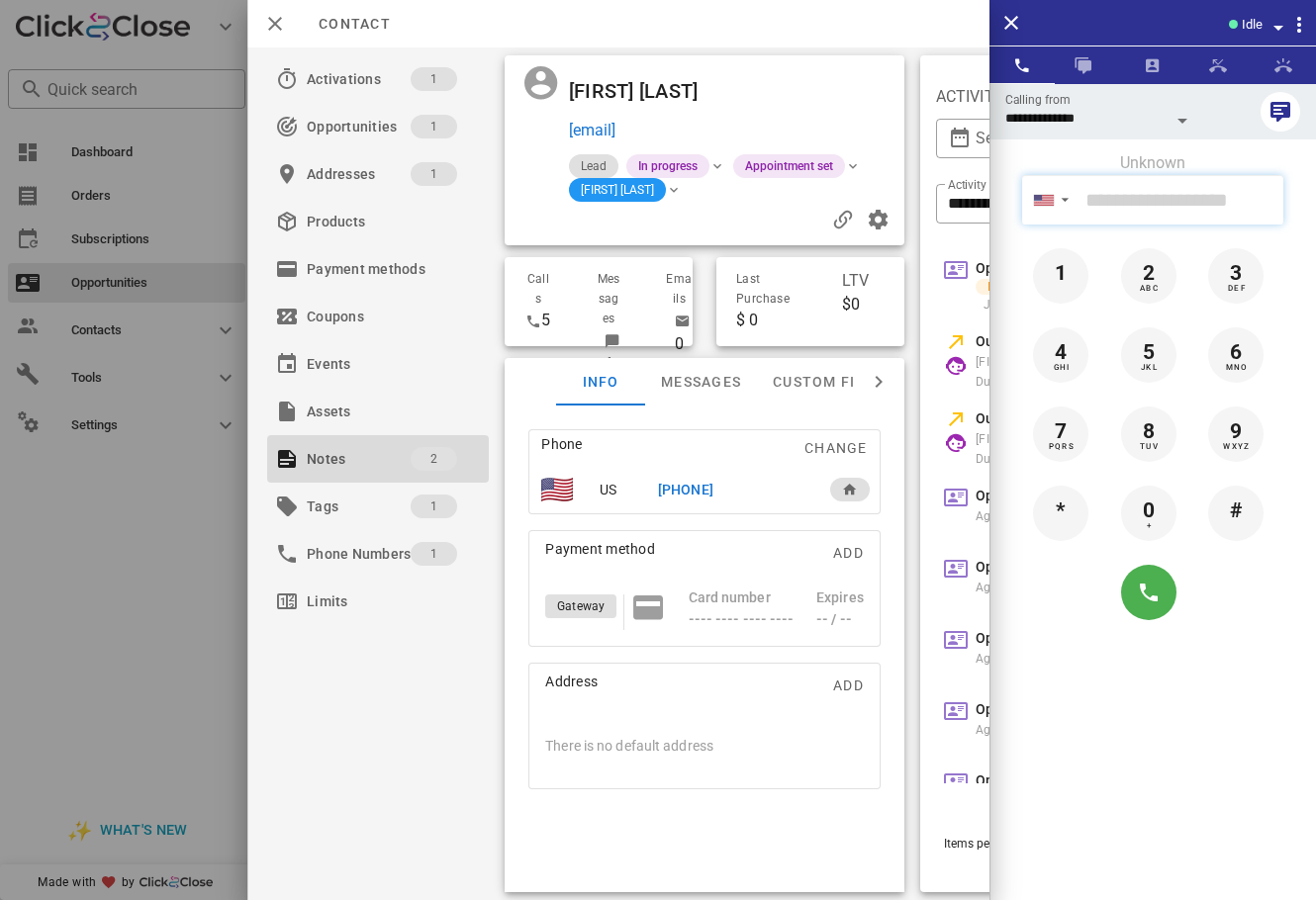 click at bounding box center [1180, 200] 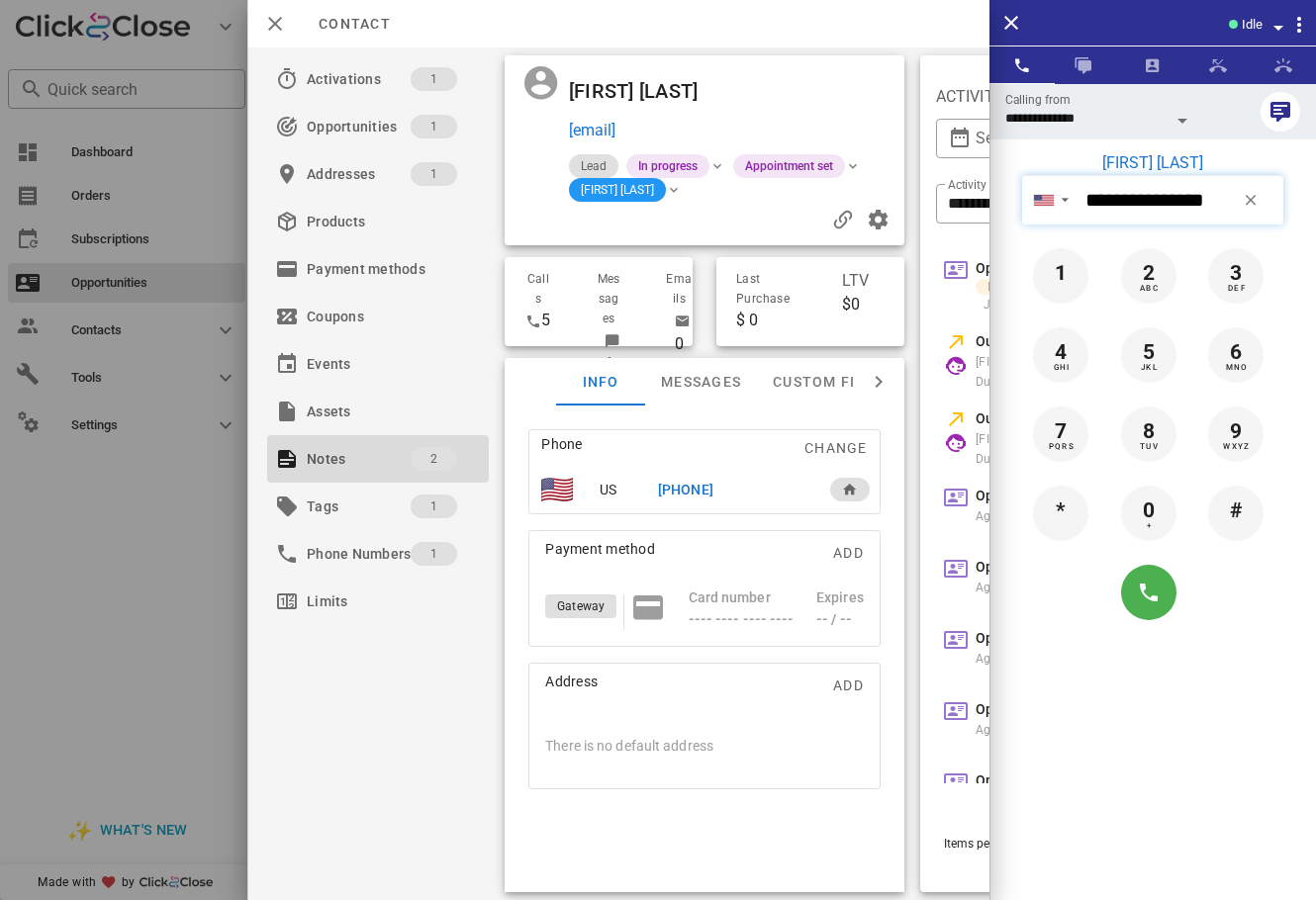 type on "**********" 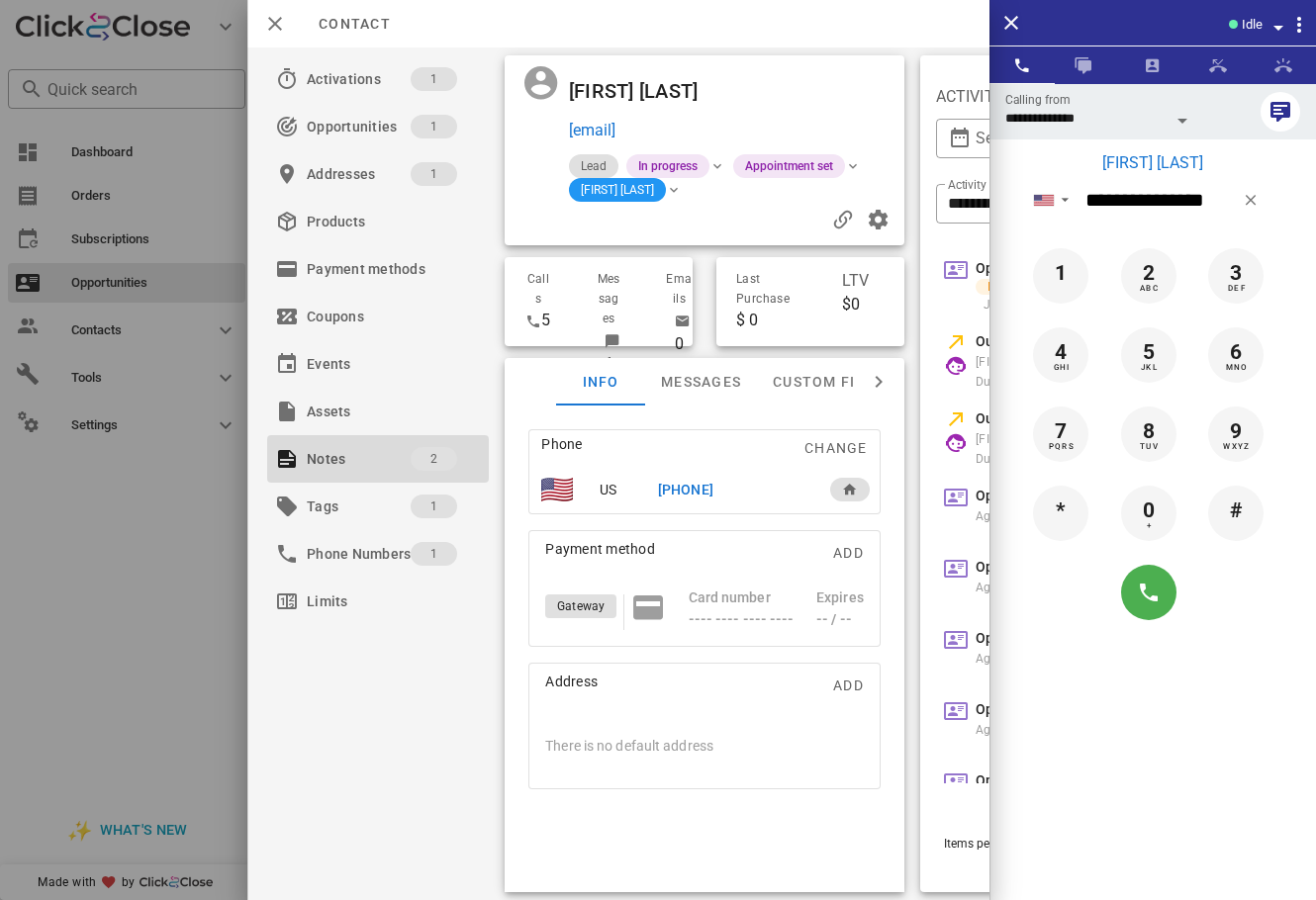 click on "[FIRST] [LAST]" at bounding box center [1153, 163] 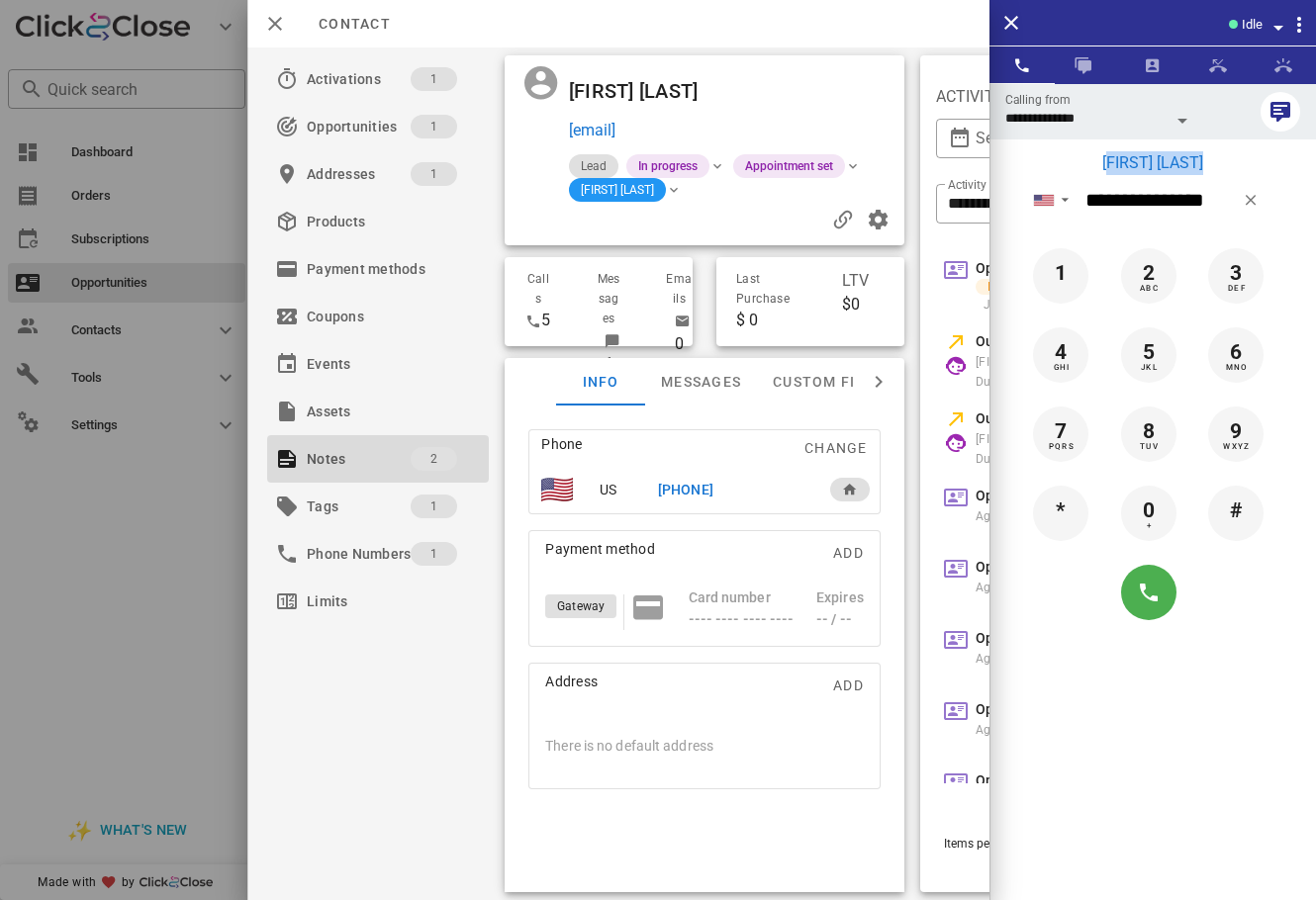 click on "[FIRST] [LAST]" at bounding box center [1153, 163] 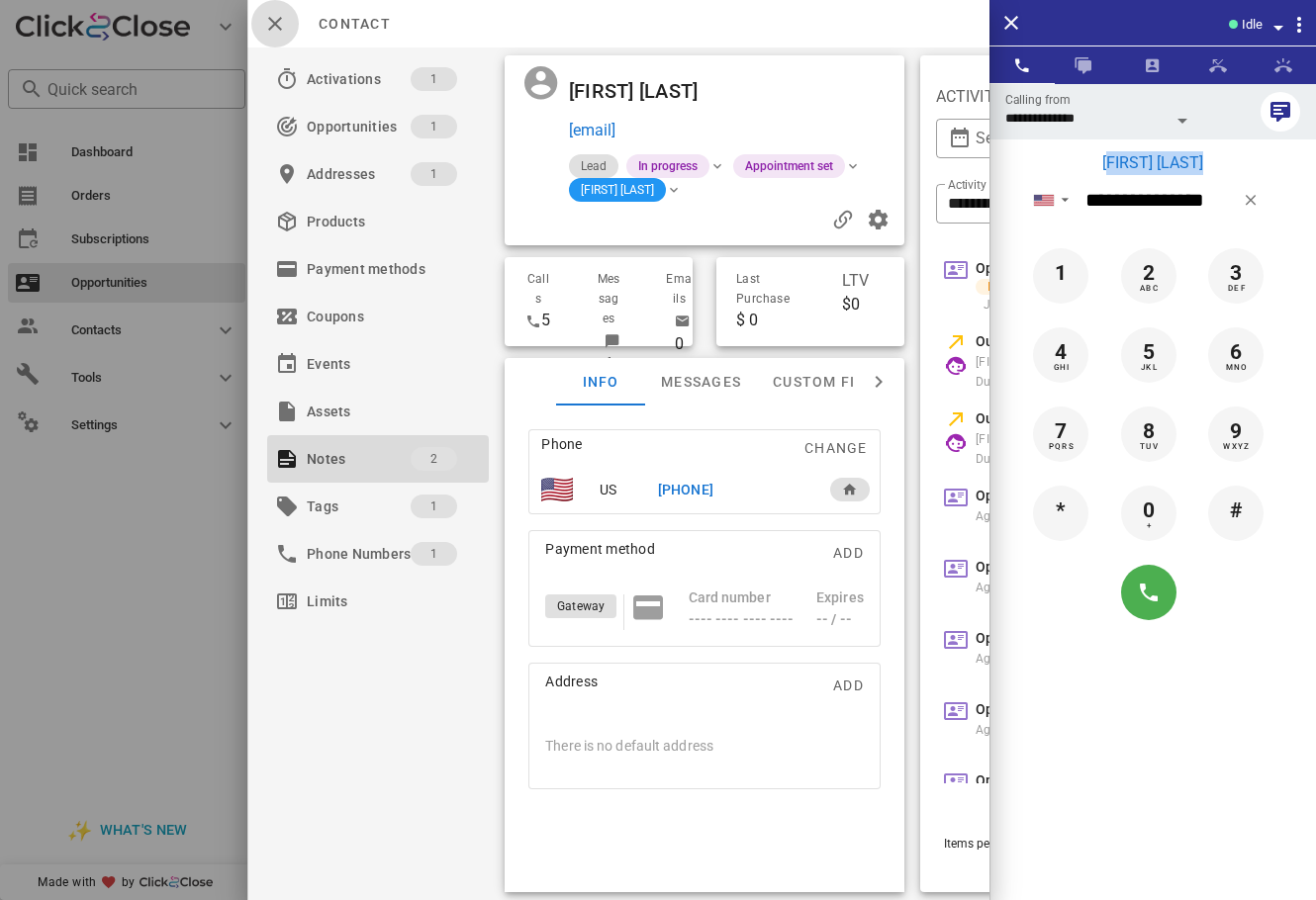 click at bounding box center [275, 24] 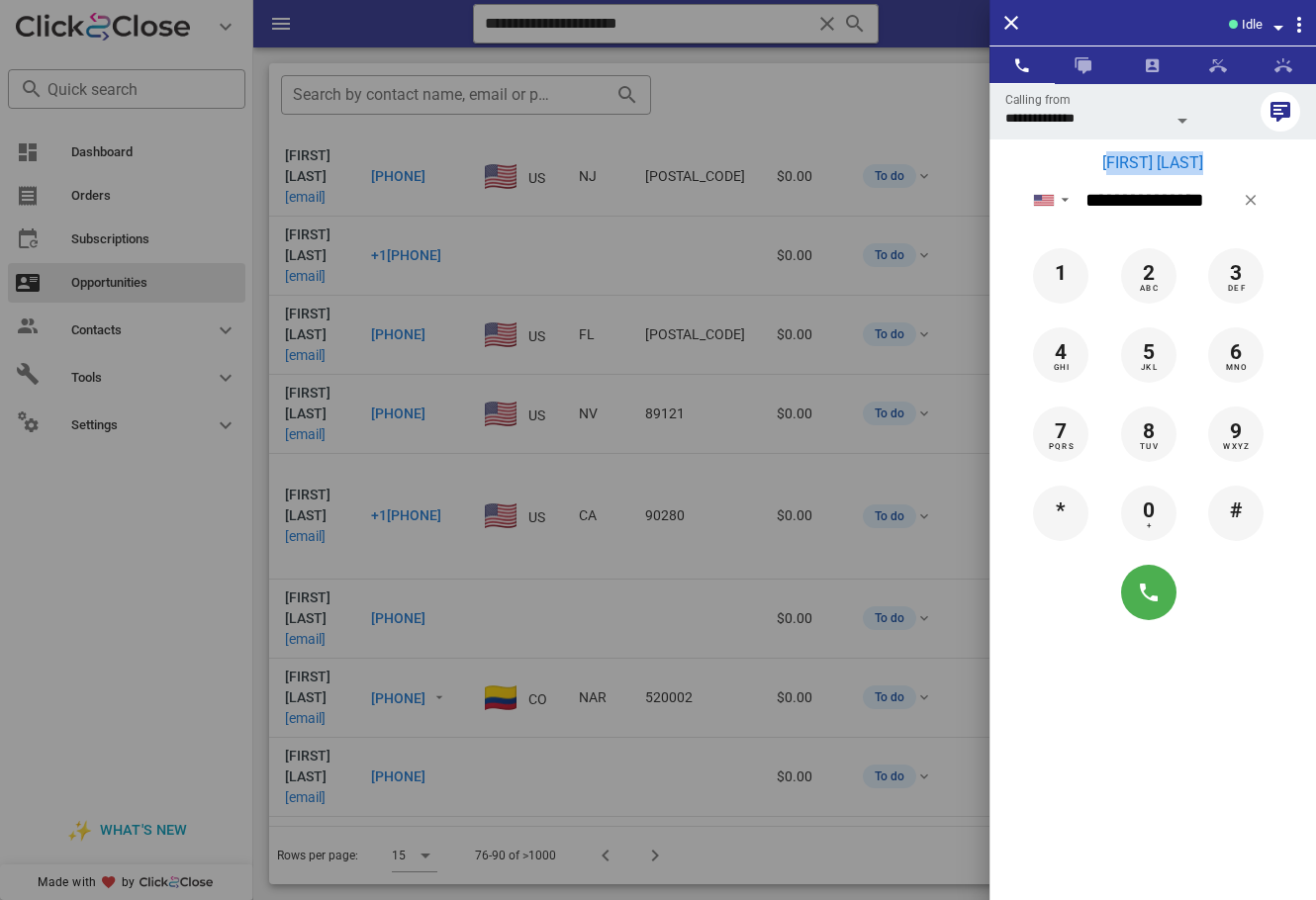 click on "[FIRST] [LAST]" at bounding box center (1153, 163) 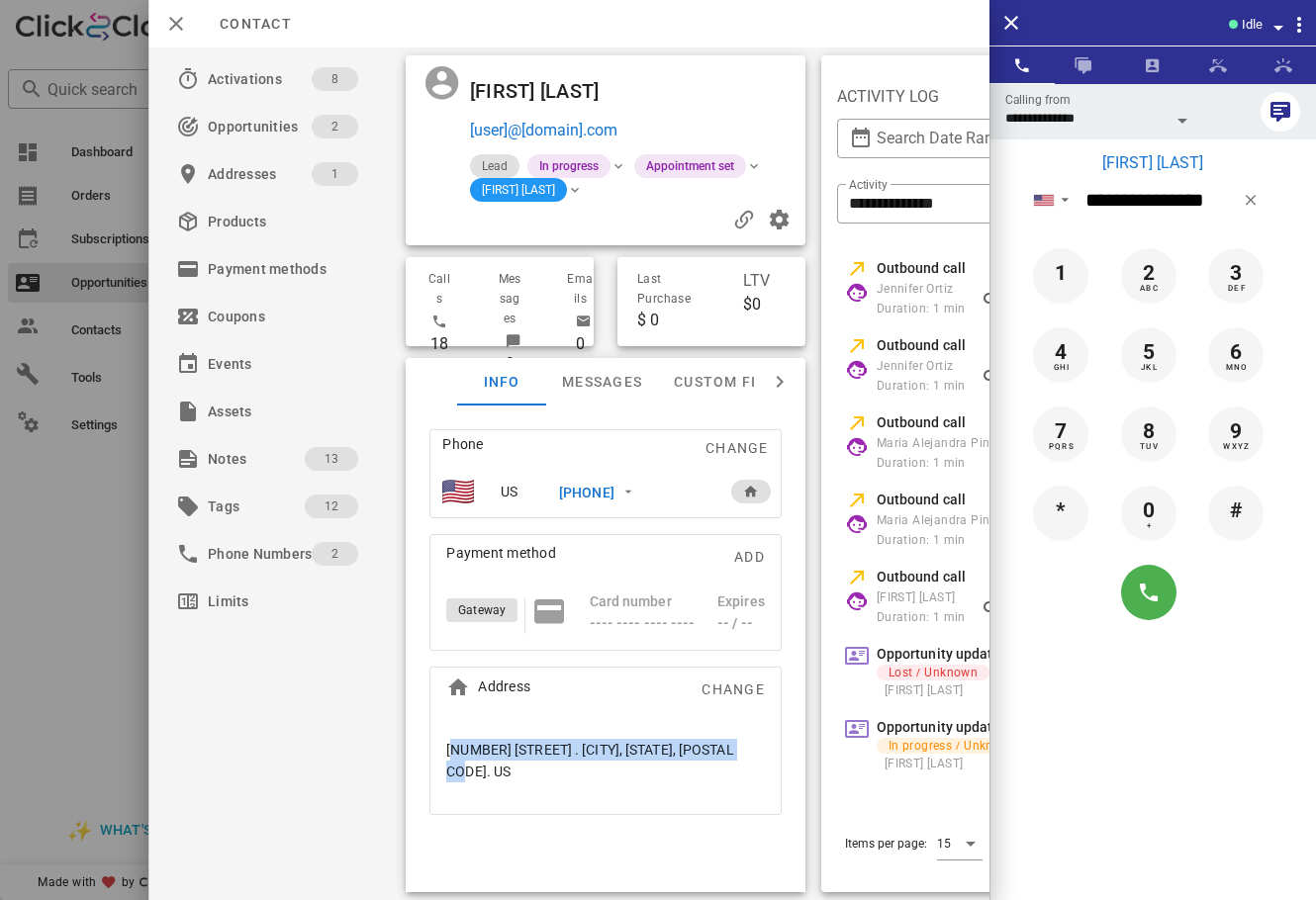 drag, startPoint x: 667, startPoint y: 755, endPoint x: 434, endPoint y: 753, distance: 233.00858 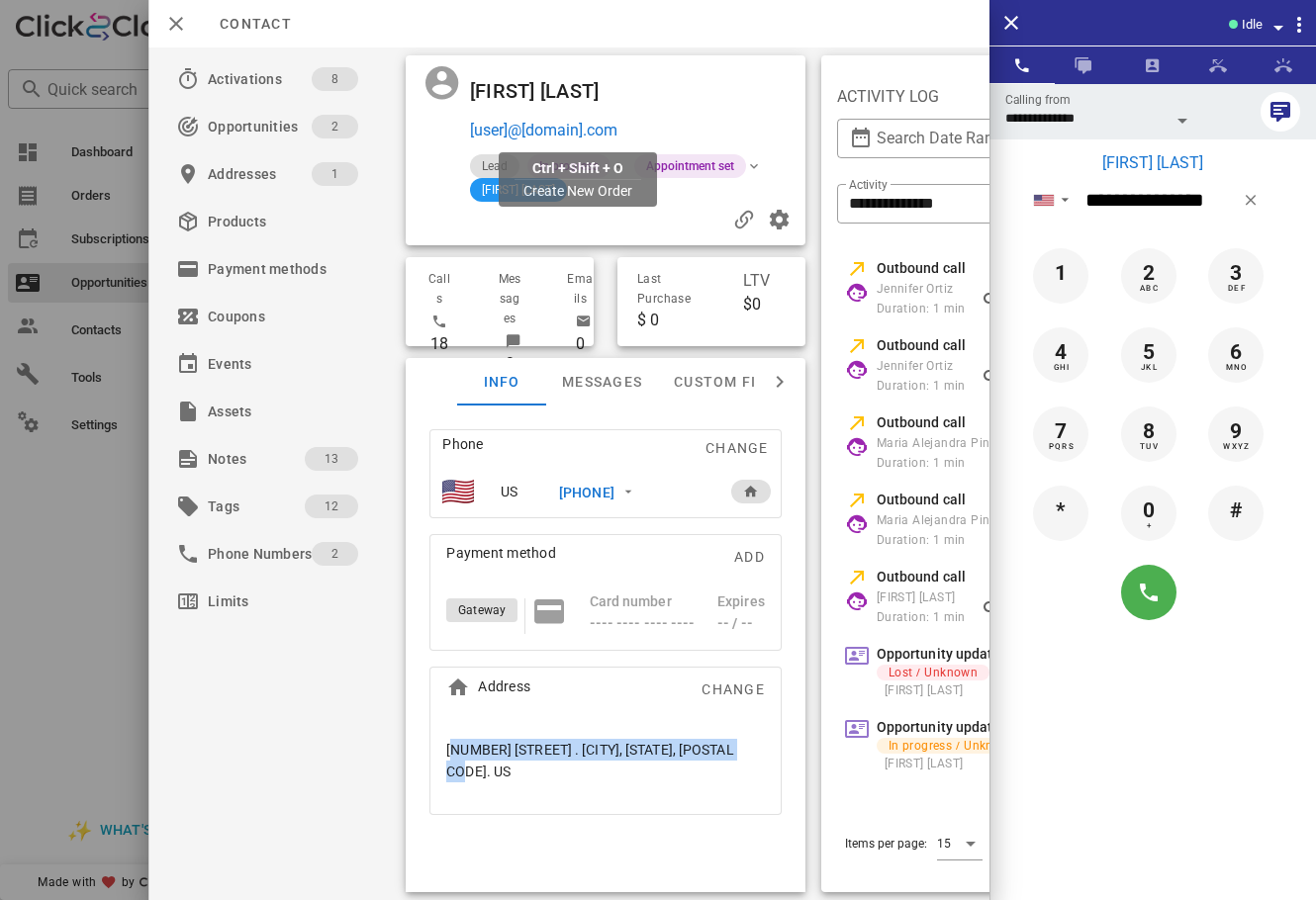 drag, startPoint x: 706, startPoint y: 124, endPoint x: 473, endPoint y: 137, distance: 233.36238 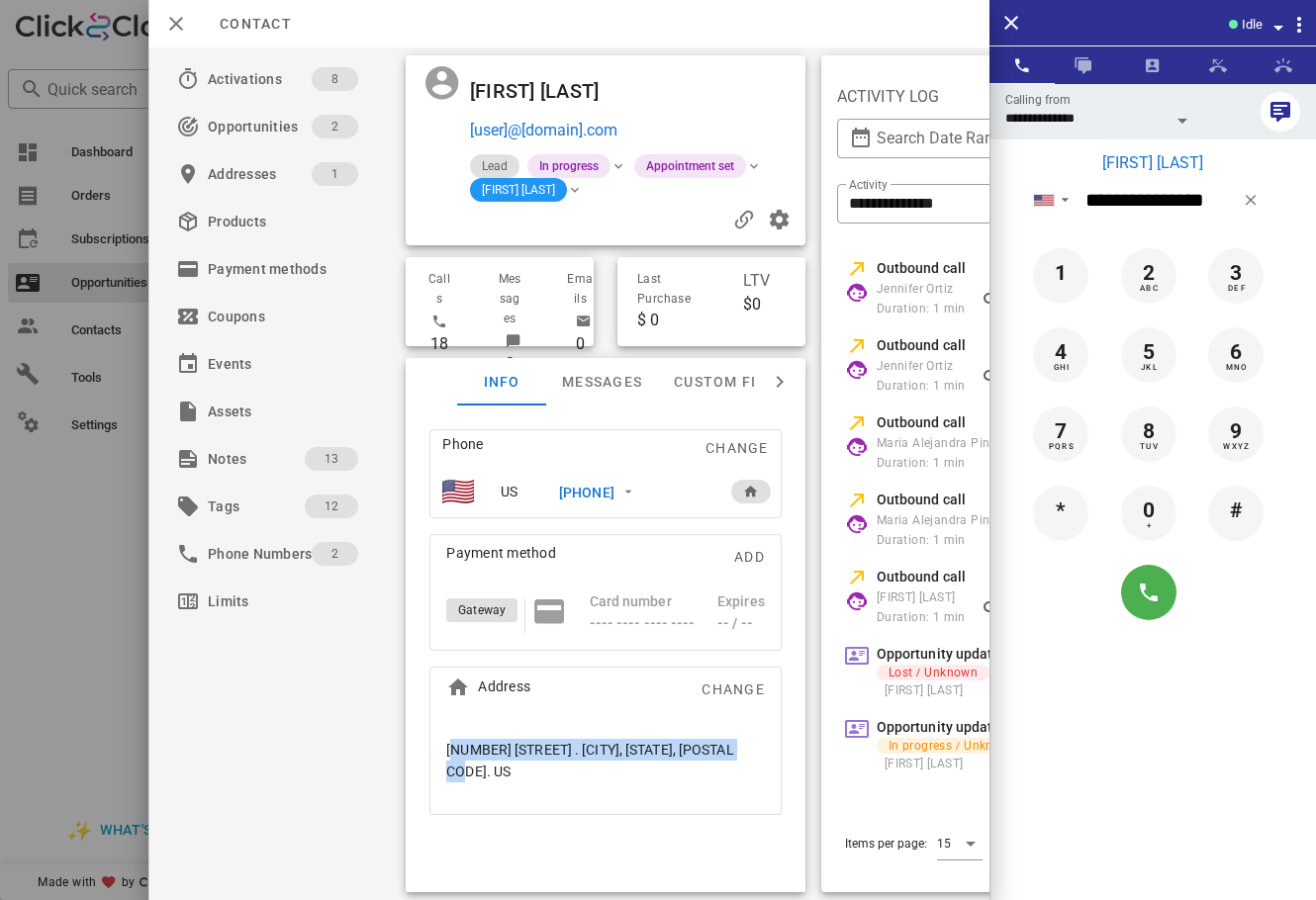 copy on "[USER]@[DOMAIN].com" 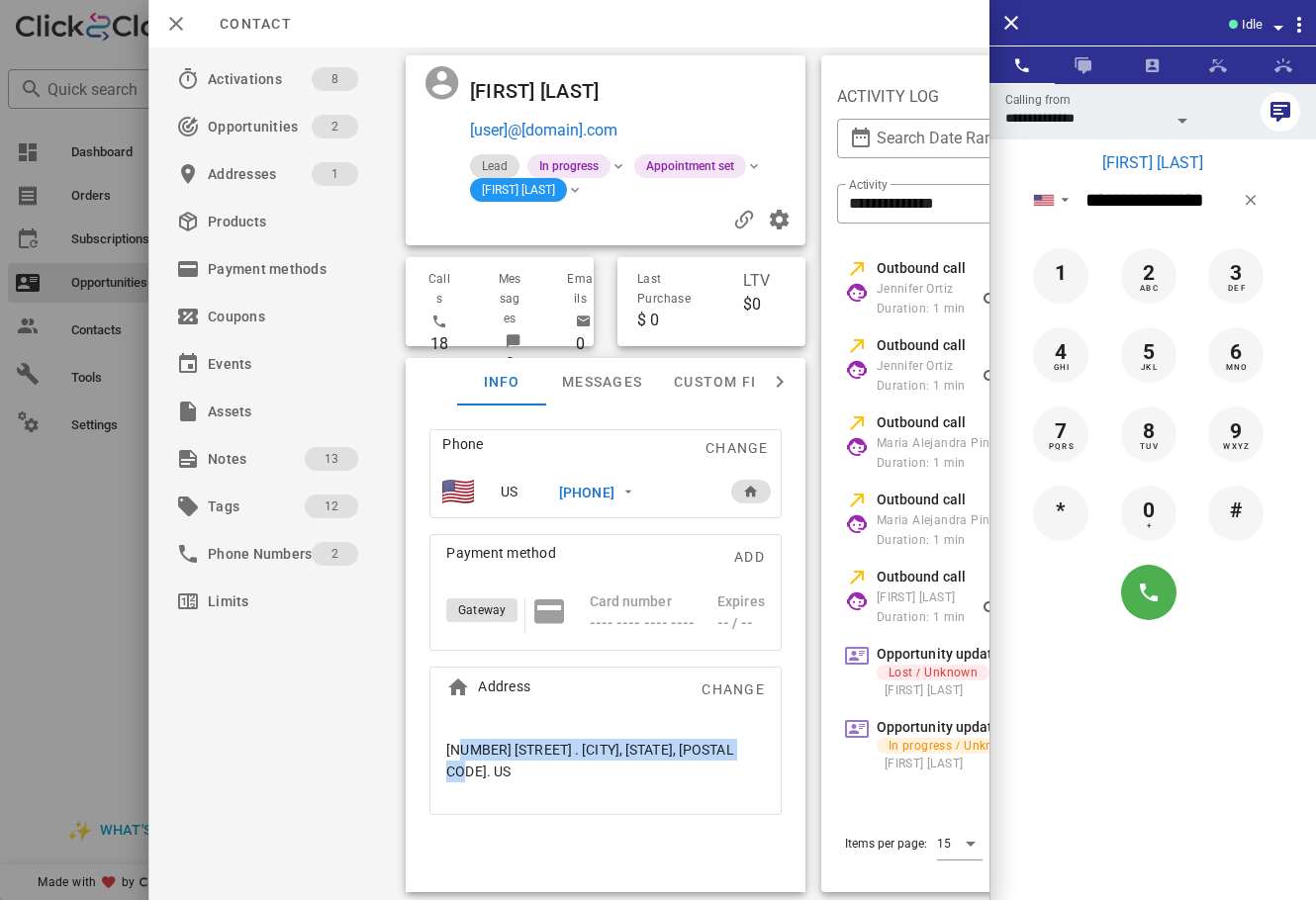 drag, startPoint x: 731, startPoint y: 749, endPoint x: 453, endPoint y: 757, distance: 278.11508 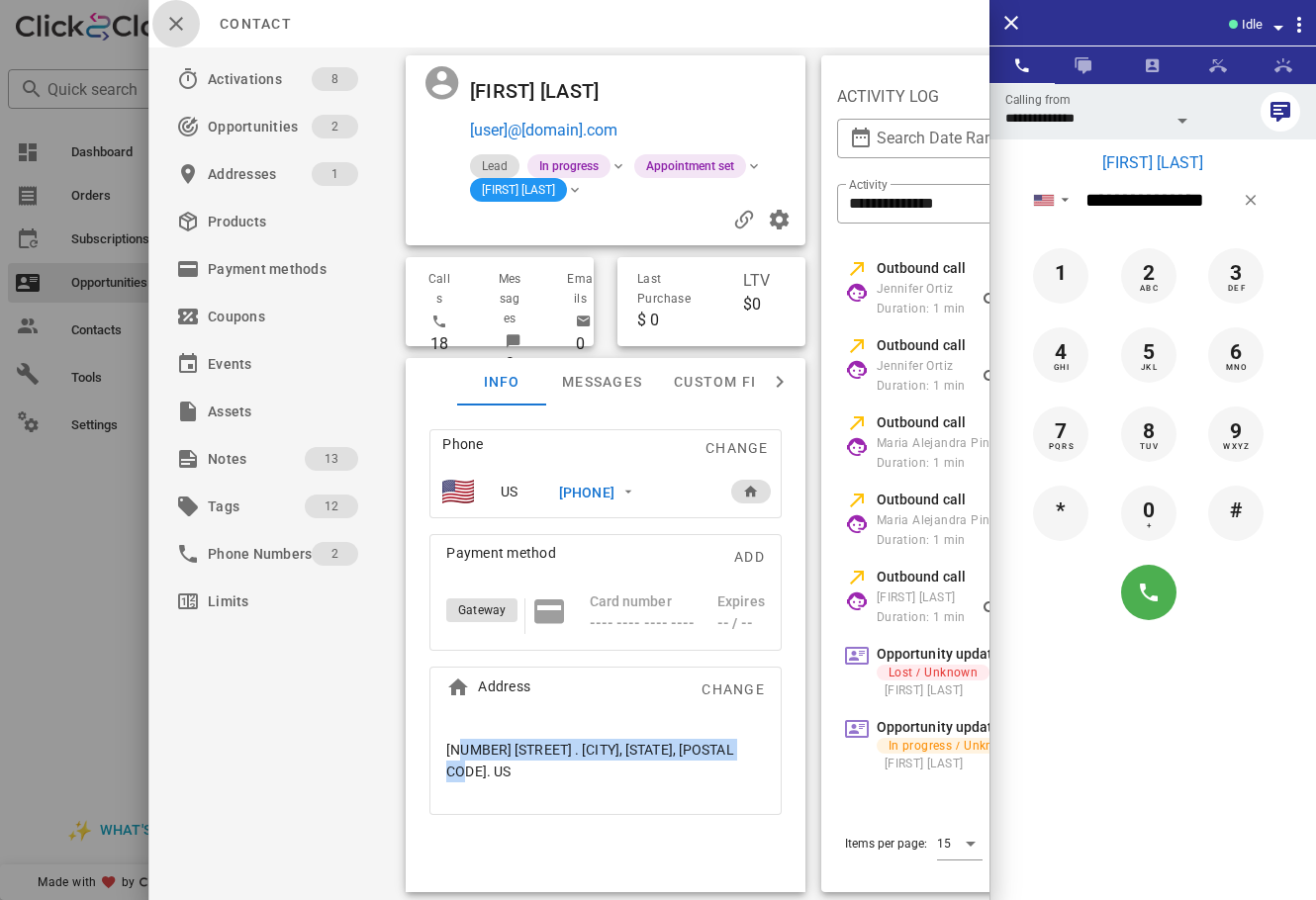 click at bounding box center (176, 24) 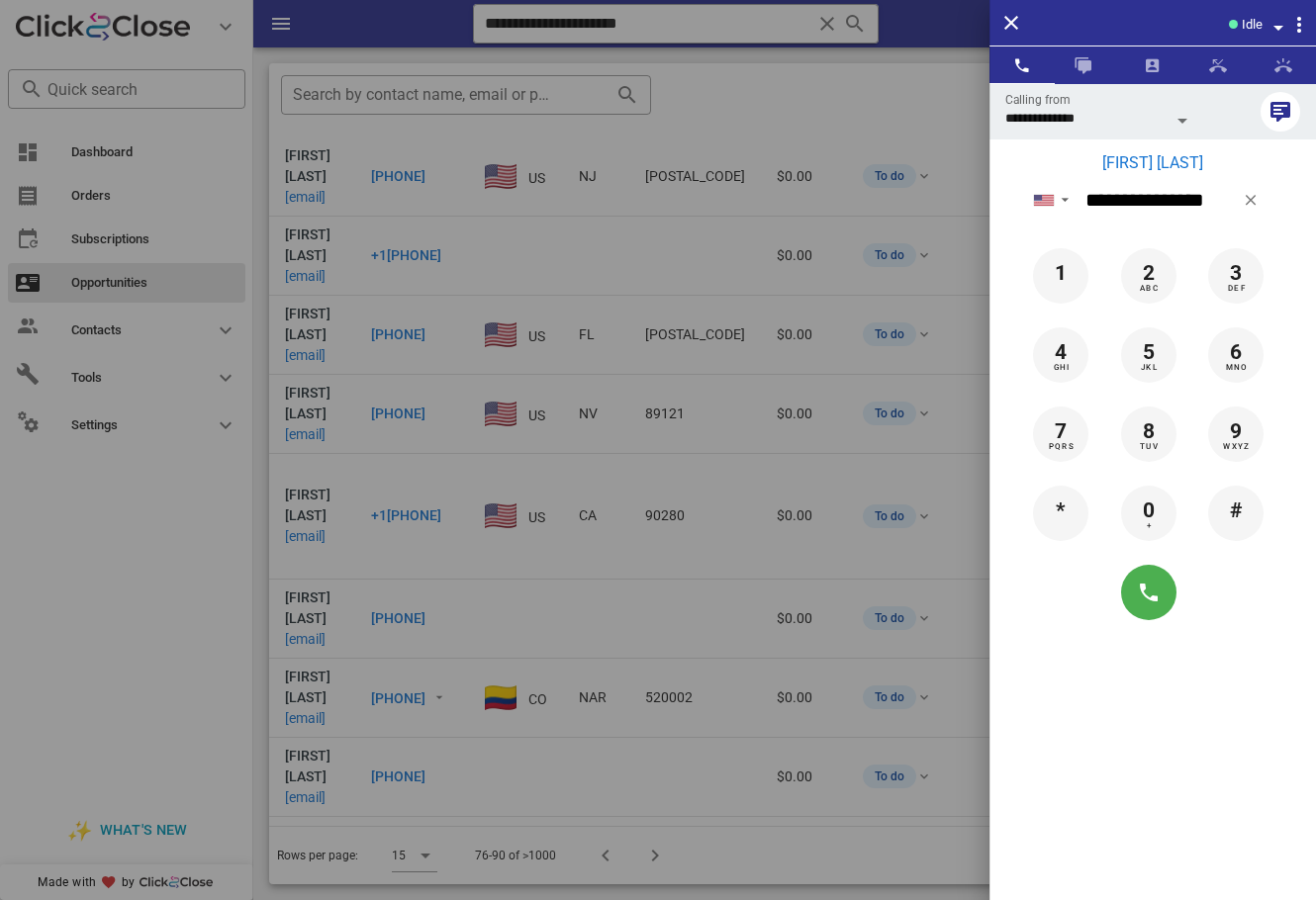 click at bounding box center [658, 450] 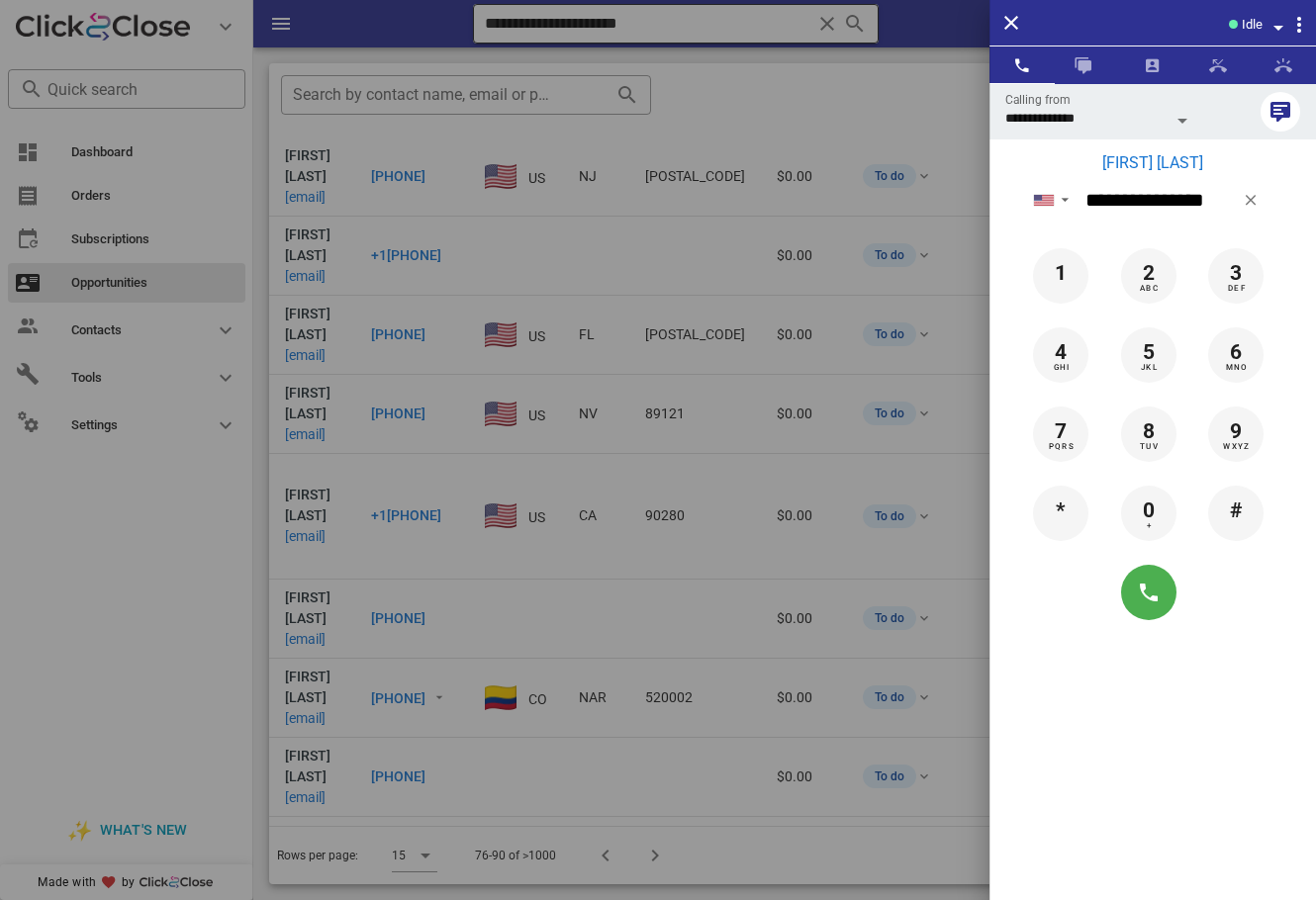 type 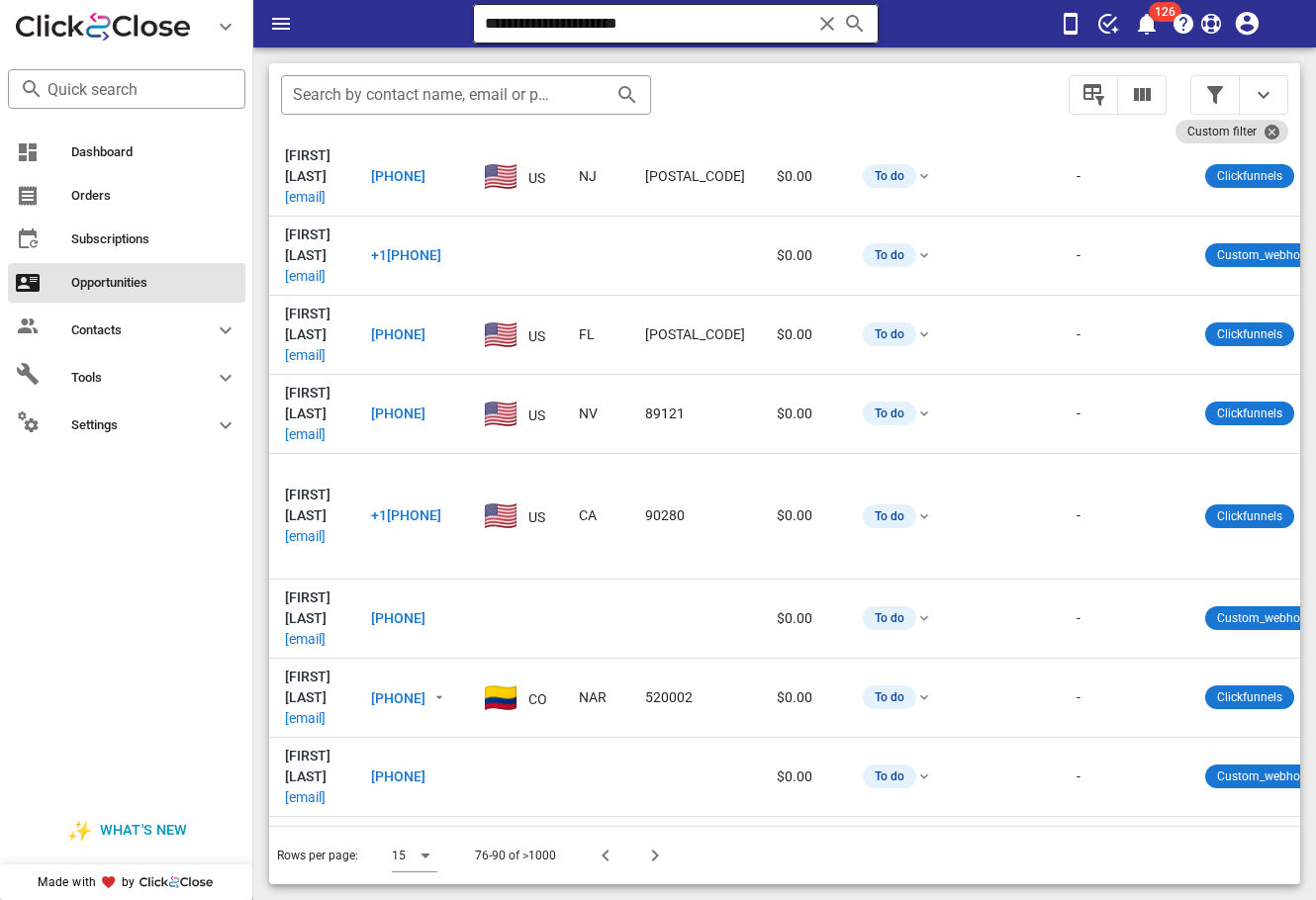 click on "**********" at bounding box center (648, 24) 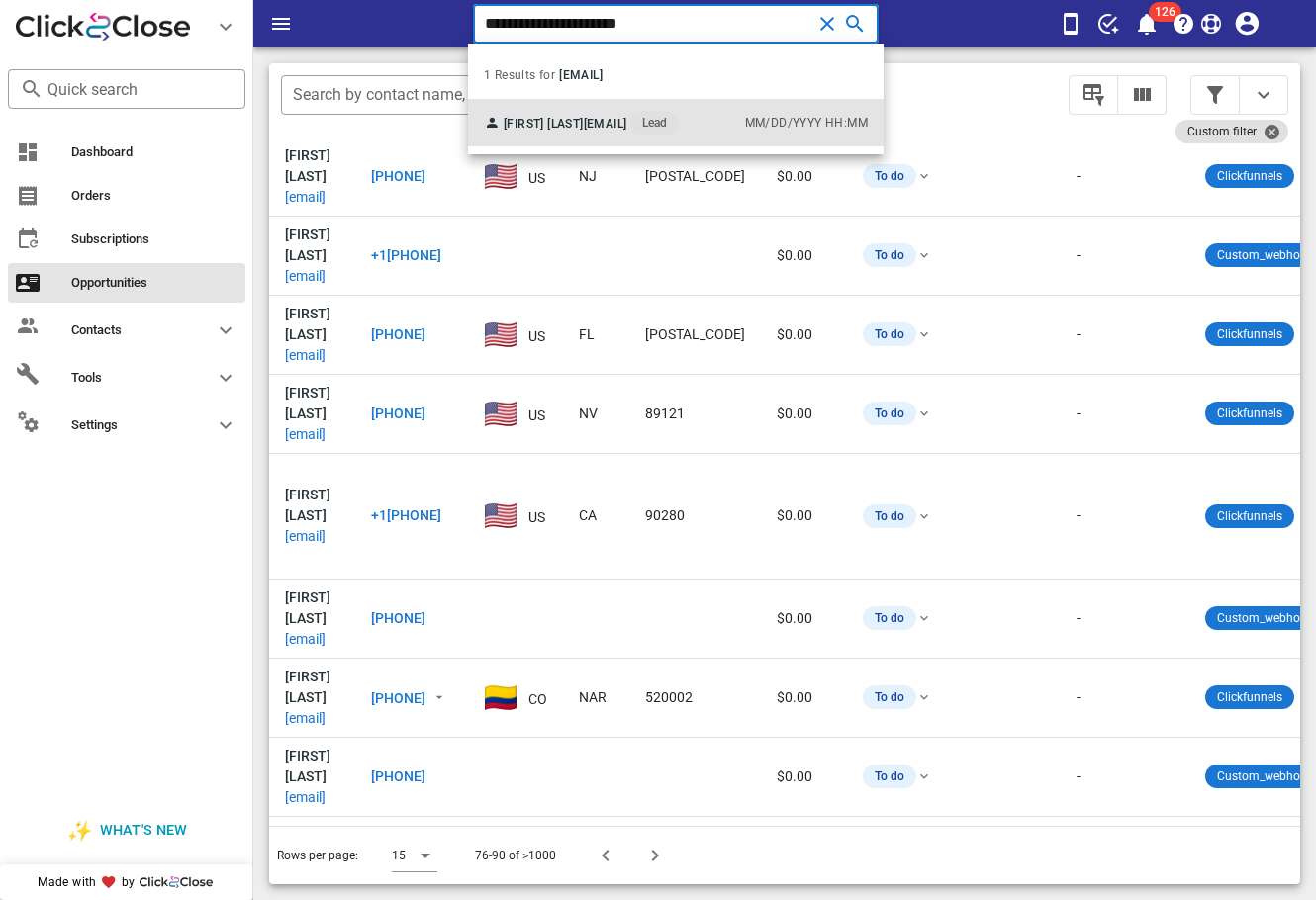 click on "[FIRST] [LAST]   [EMAIL]   Lead   [DATE] [TIME]" at bounding box center [676, 123] 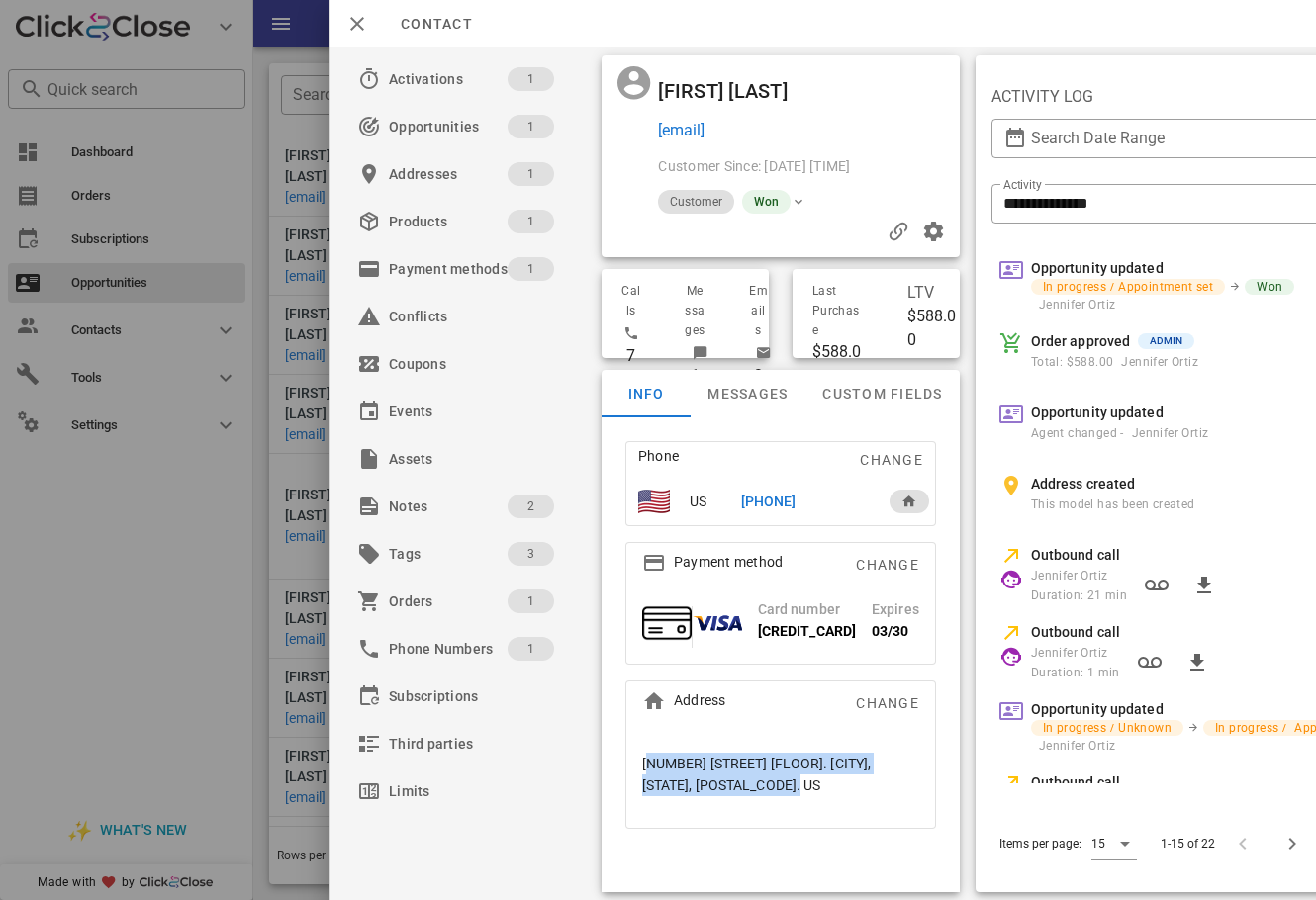 drag, startPoint x: 798, startPoint y: 860, endPoint x: 630, endPoint y: 843, distance: 168.85793 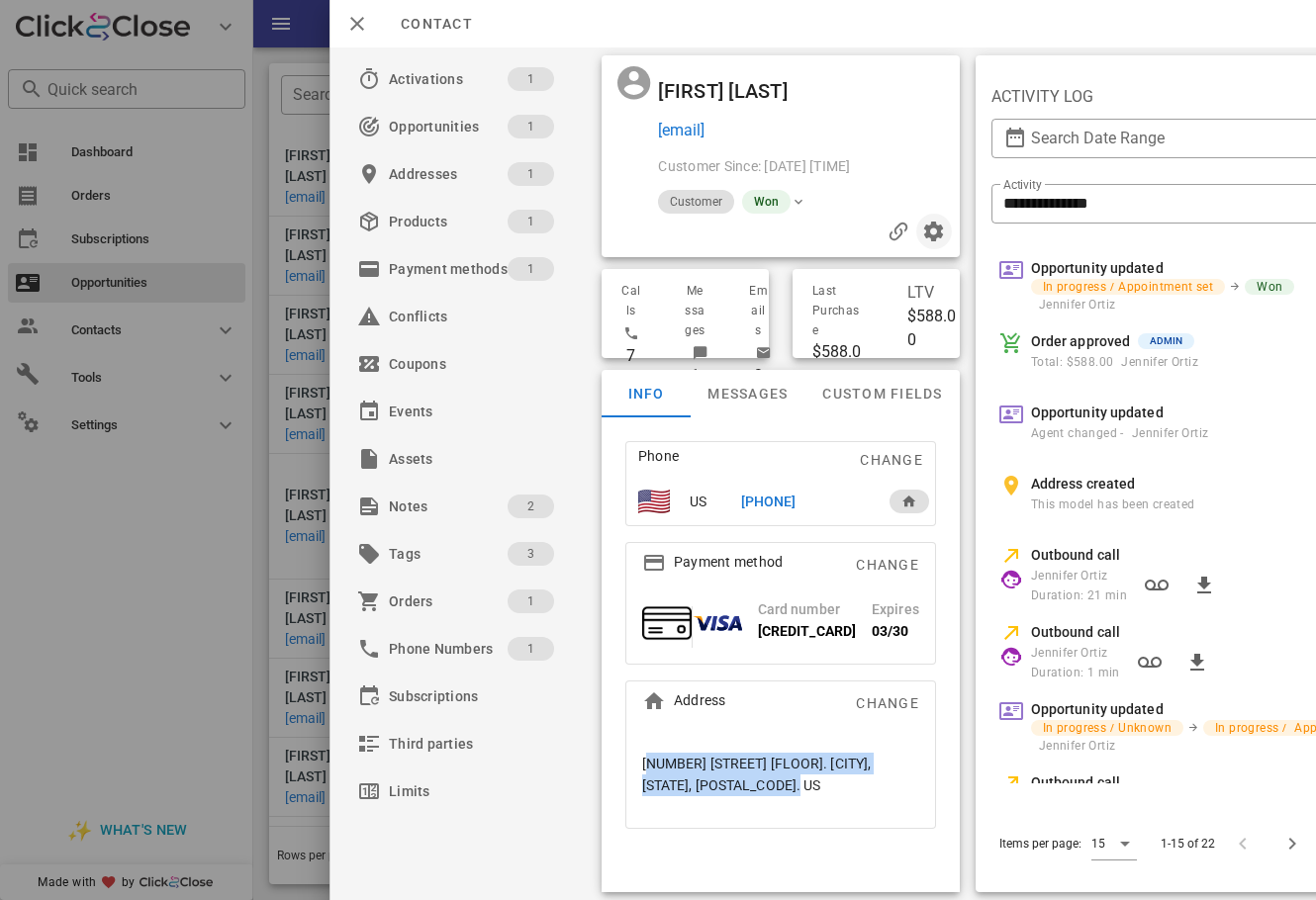 copy on "[NUMBER] [STREET] [FLOOR].
[CITY], [STATE], [POSTAL_CODE].
US" 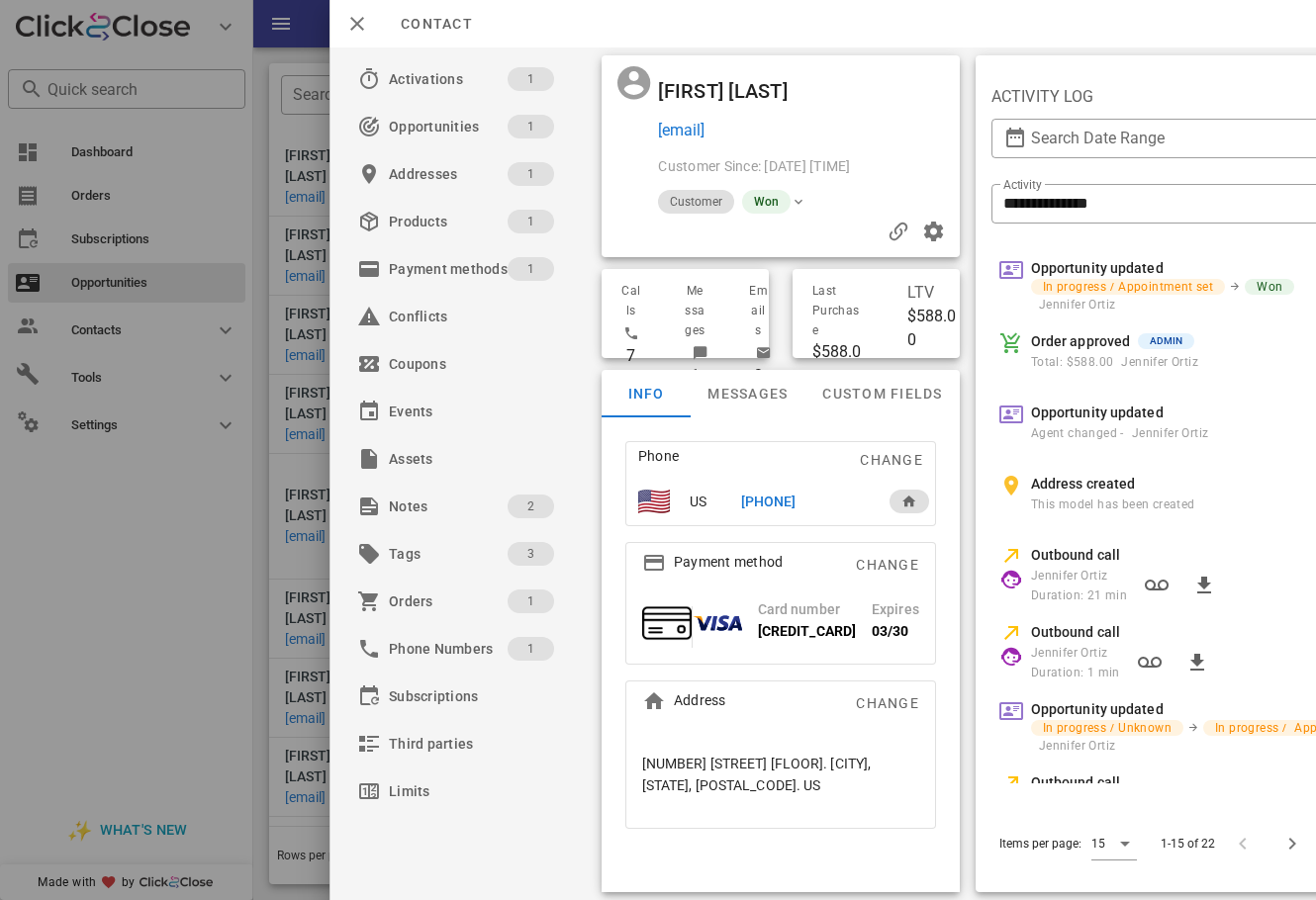 drag, startPoint x: 291, startPoint y: 141, endPoint x: 457, endPoint y: 114, distance: 168.18145 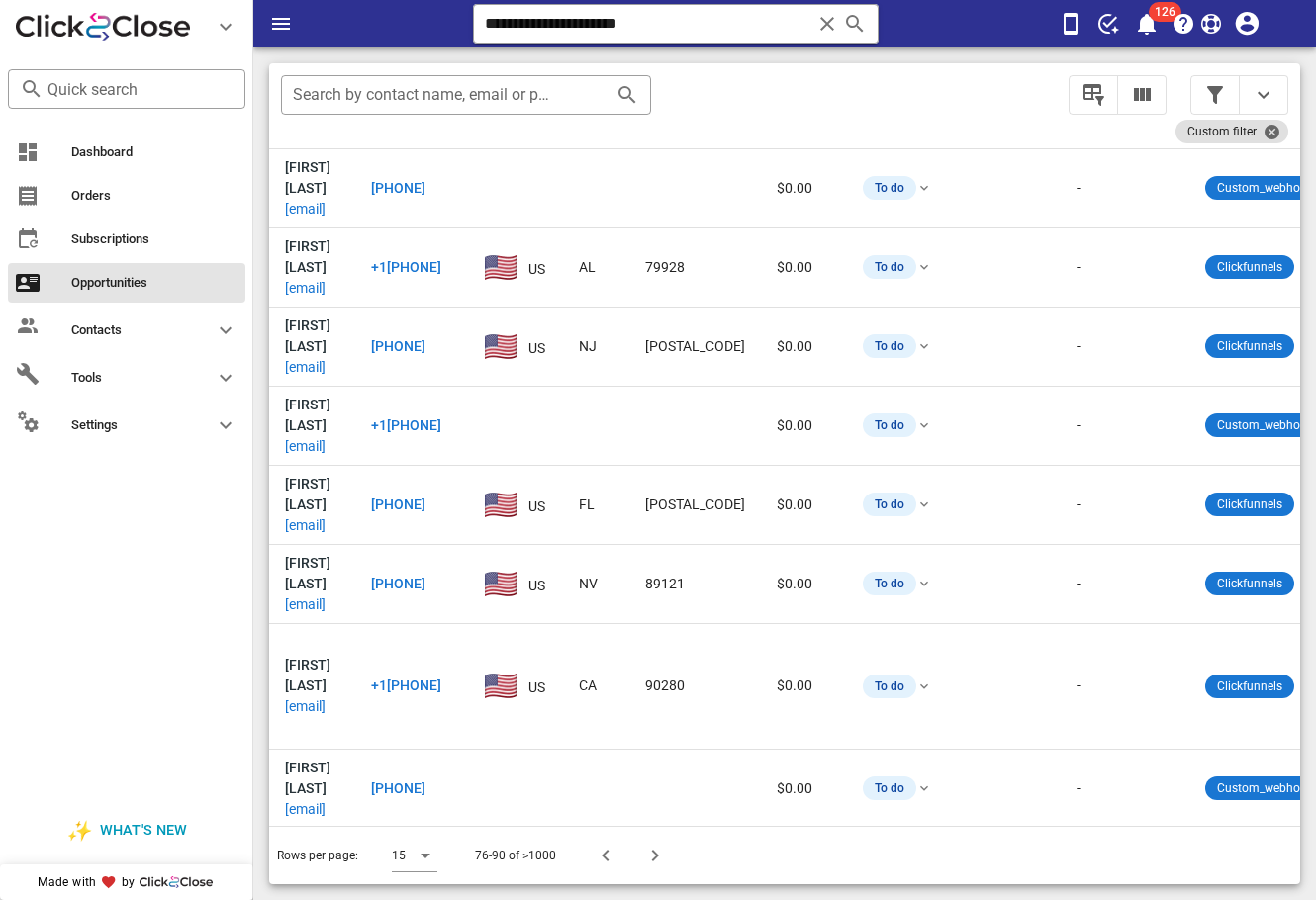 scroll, scrollTop: 0, scrollLeft: 0, axis: both 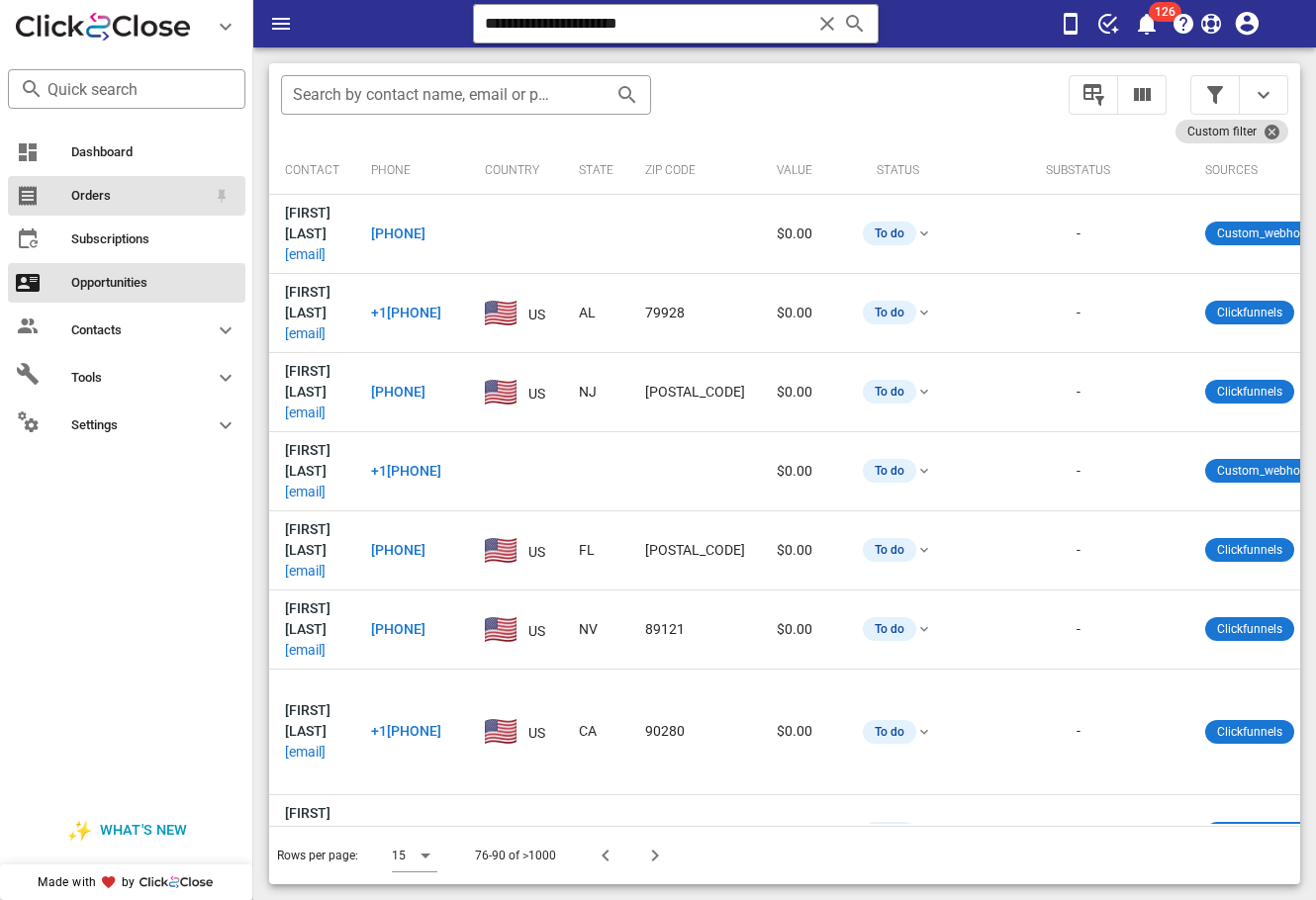 click on "Orders" at bounding box center (127, 196) 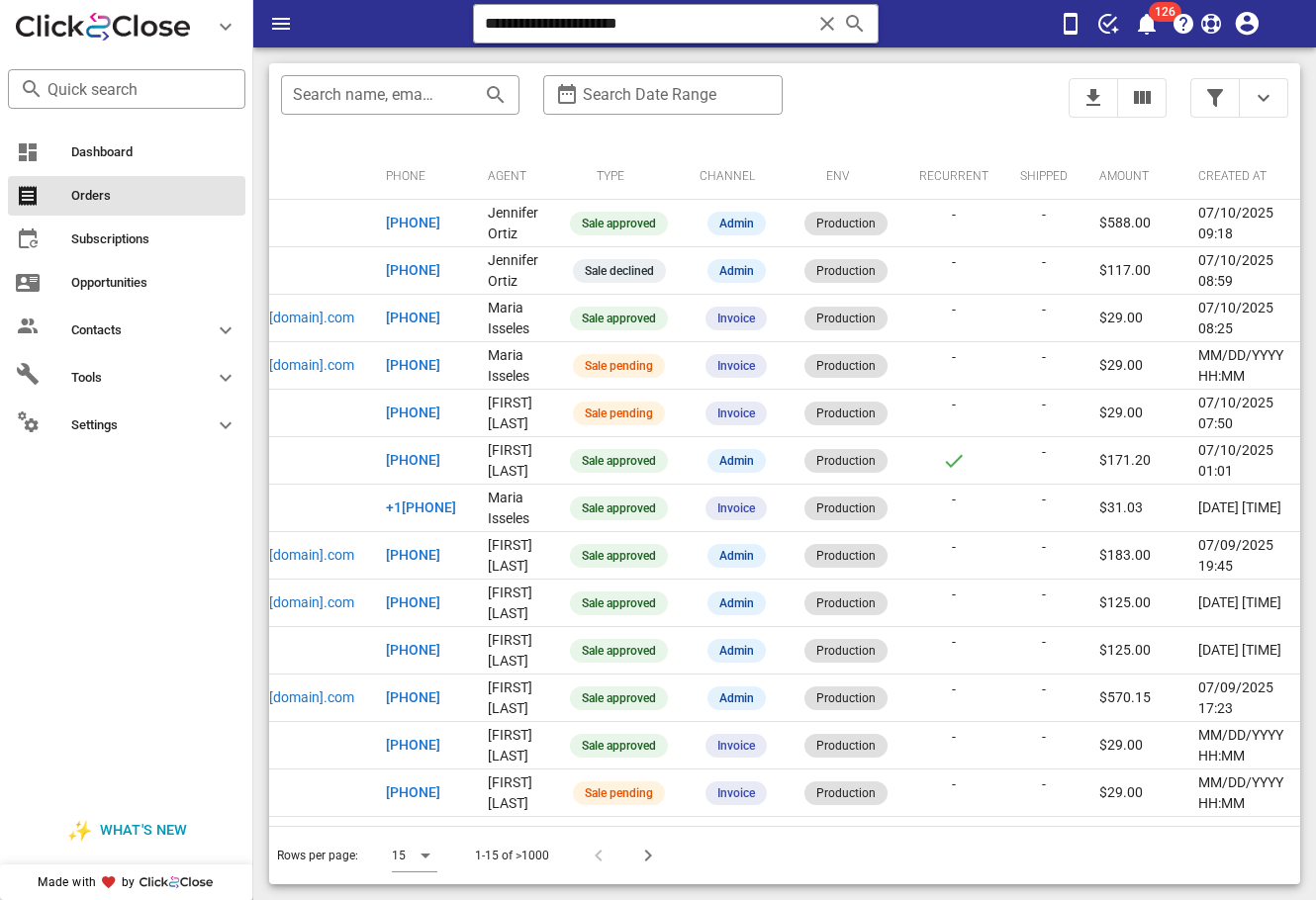scroll, scrollTop: 0, scrollLeft: 0, axis: both 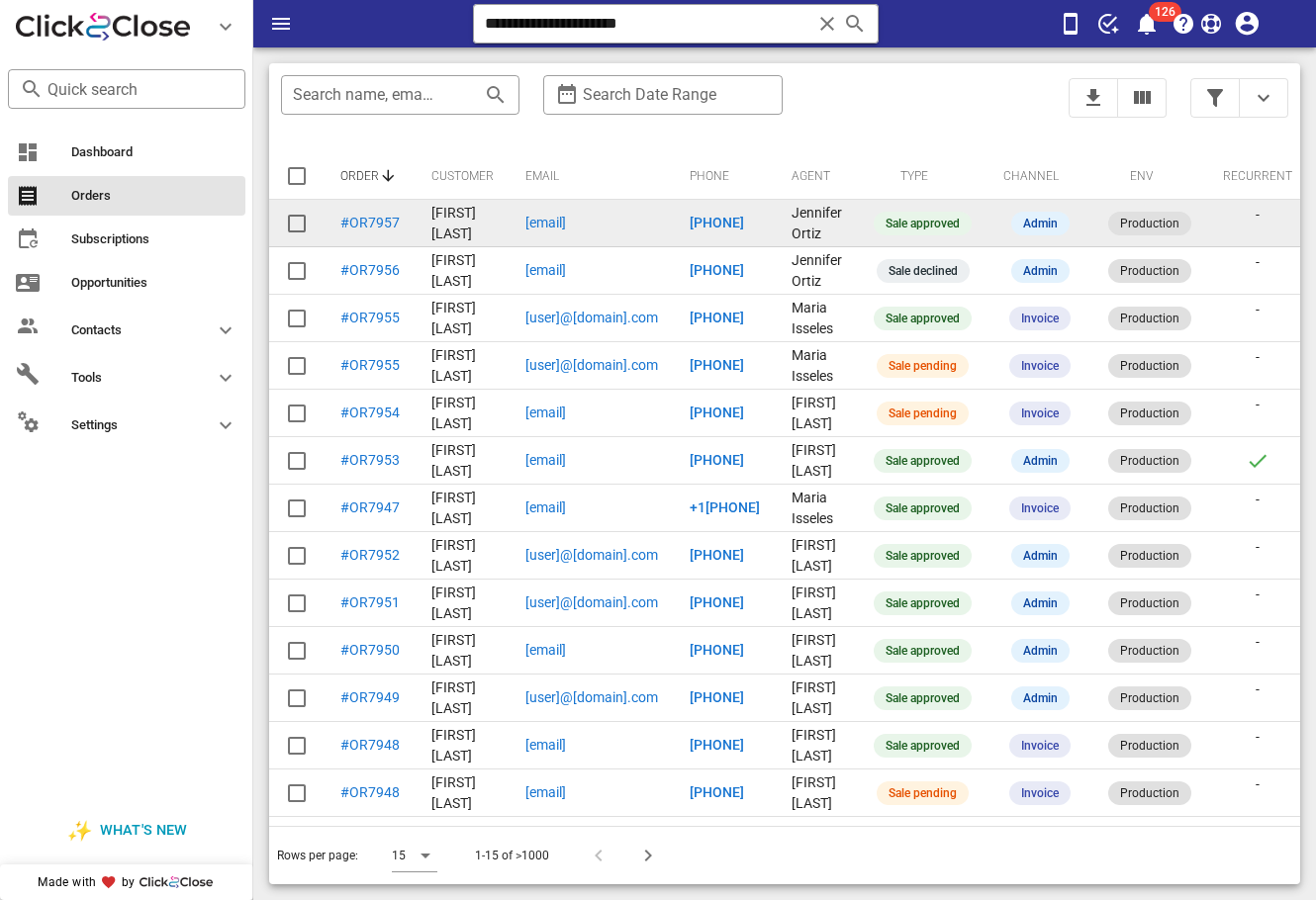 drag, startPoint x: 707, startPoint y: 221, endPoint x: 514, endPoint y: 233, distance: 193.3727 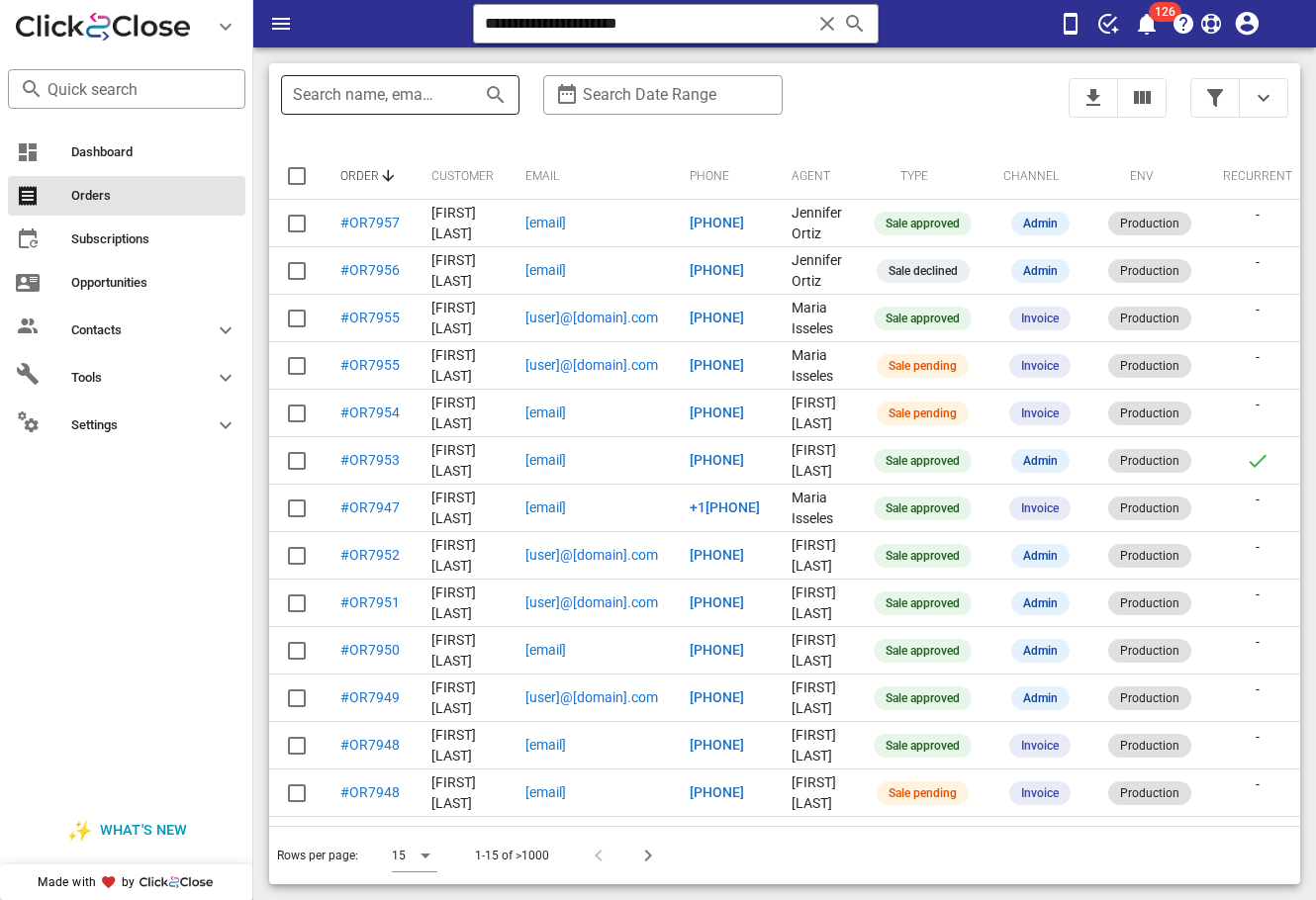 copy on "[EMAIL]" 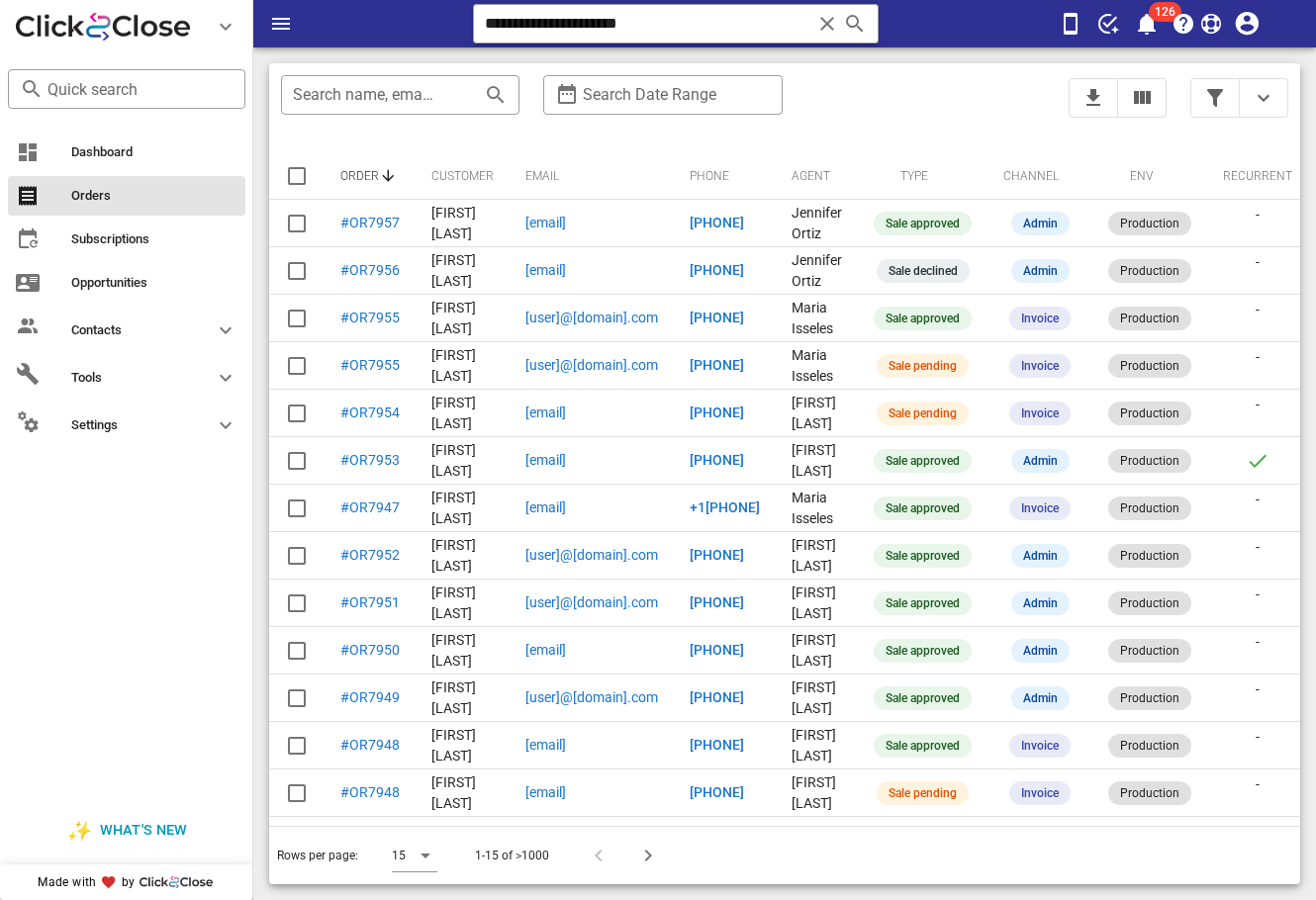 click on "Rows per page: 15  1-15 of >1000" at bounding box center [785, 855] 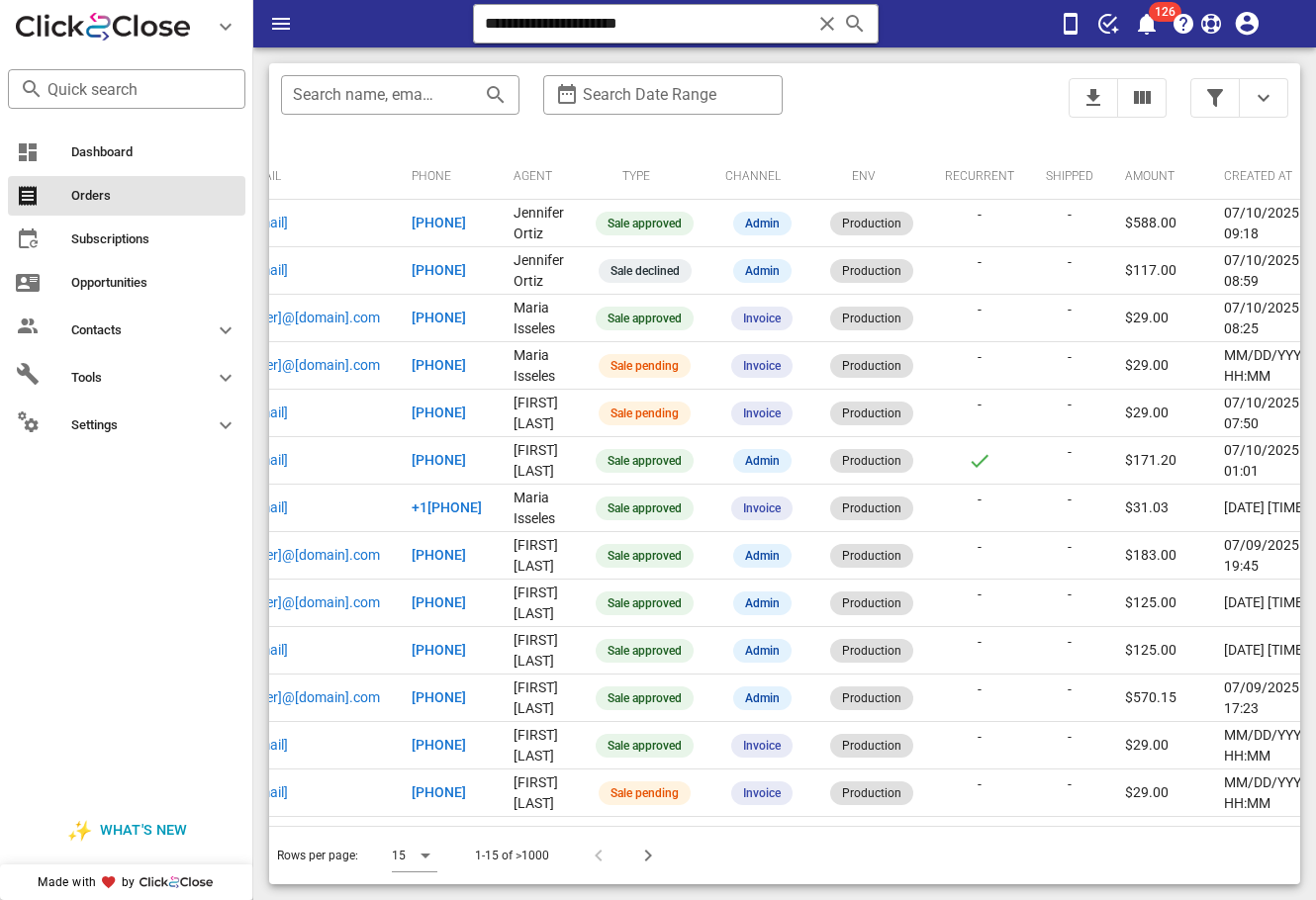scroll, scrollTop: 0, scrollLeft: 400, axis: horizontal 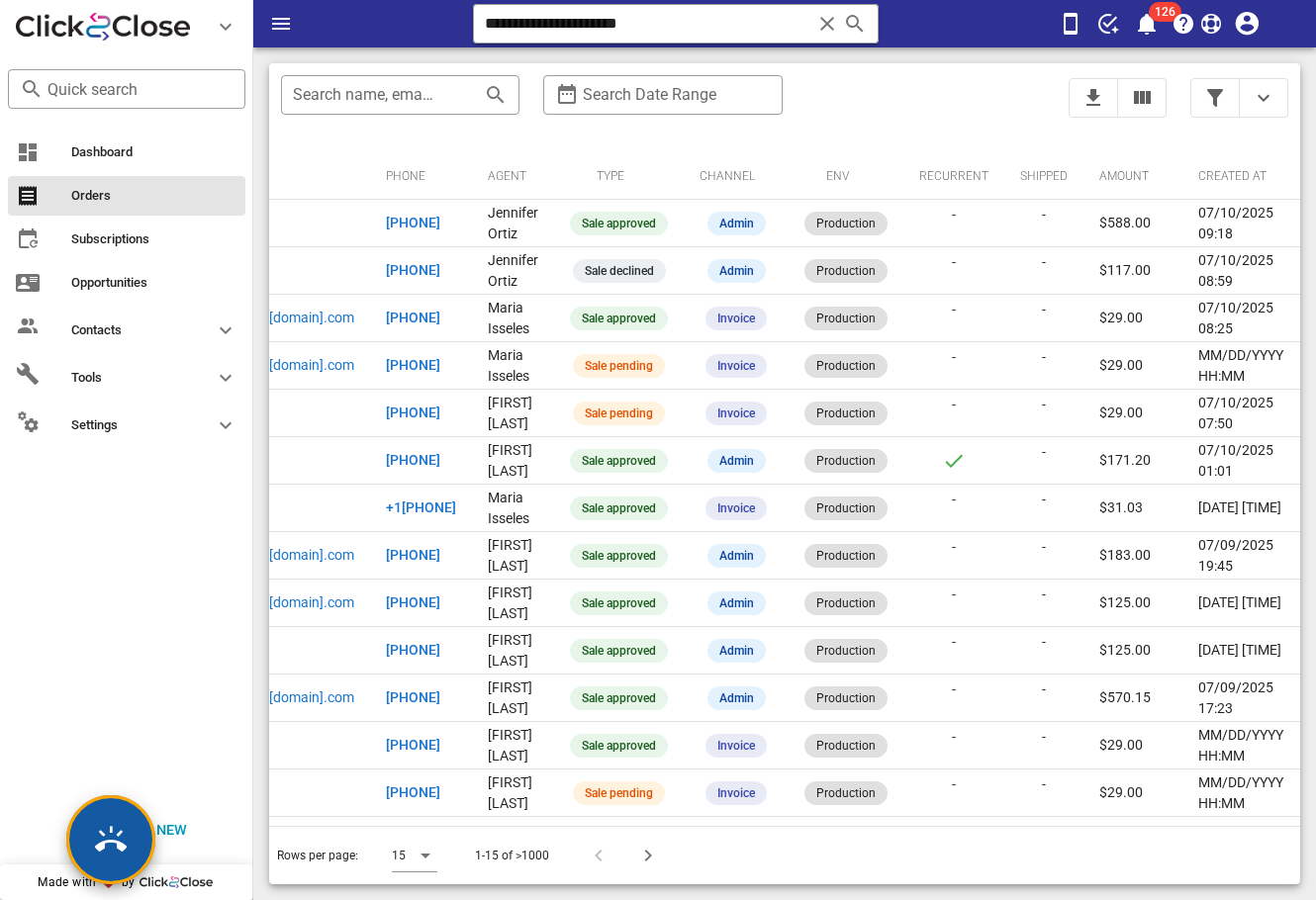 click at bounding box center [111, 840] 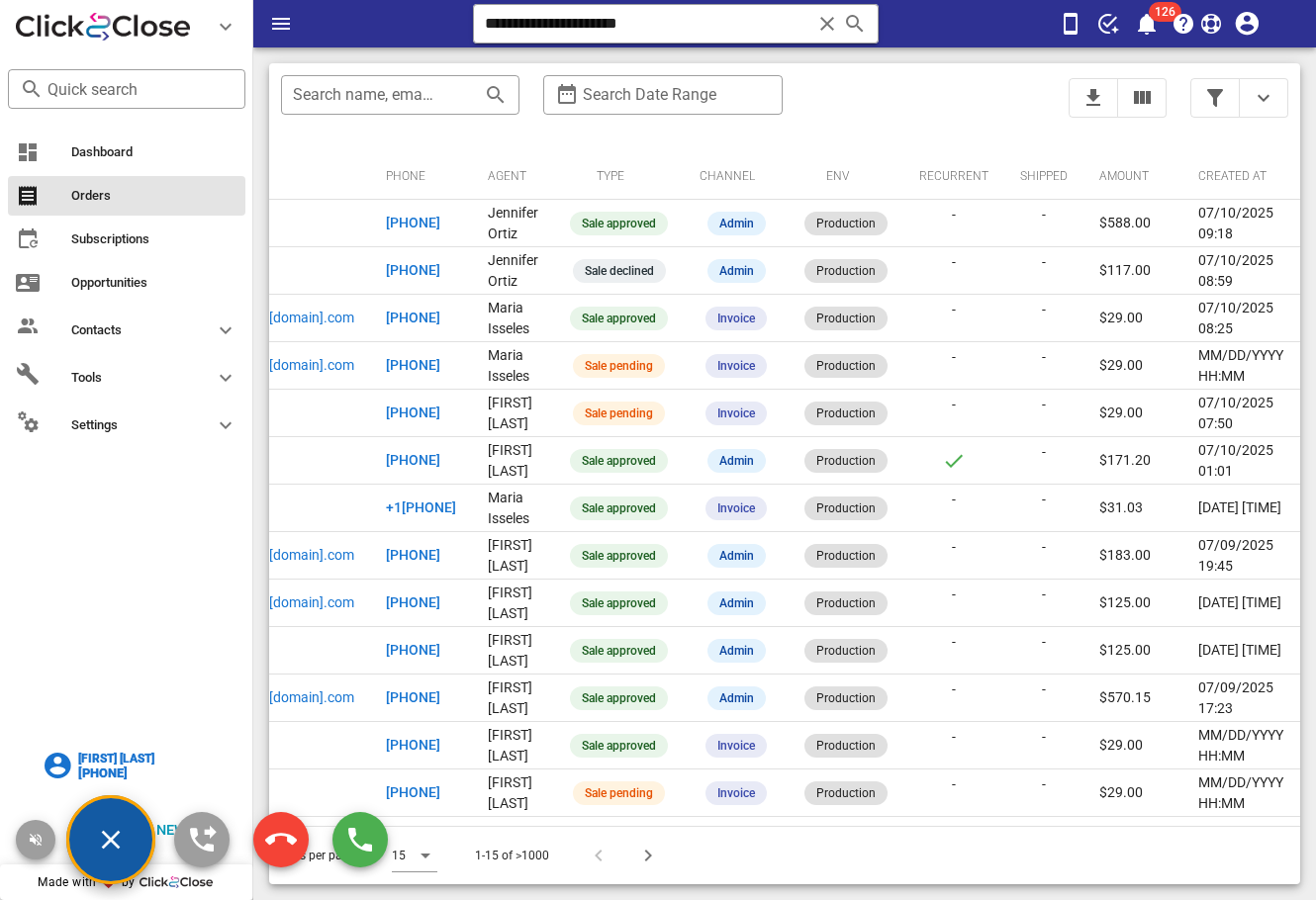 click on "[FIRST] [LAST]" at bounding box center (116, 759) 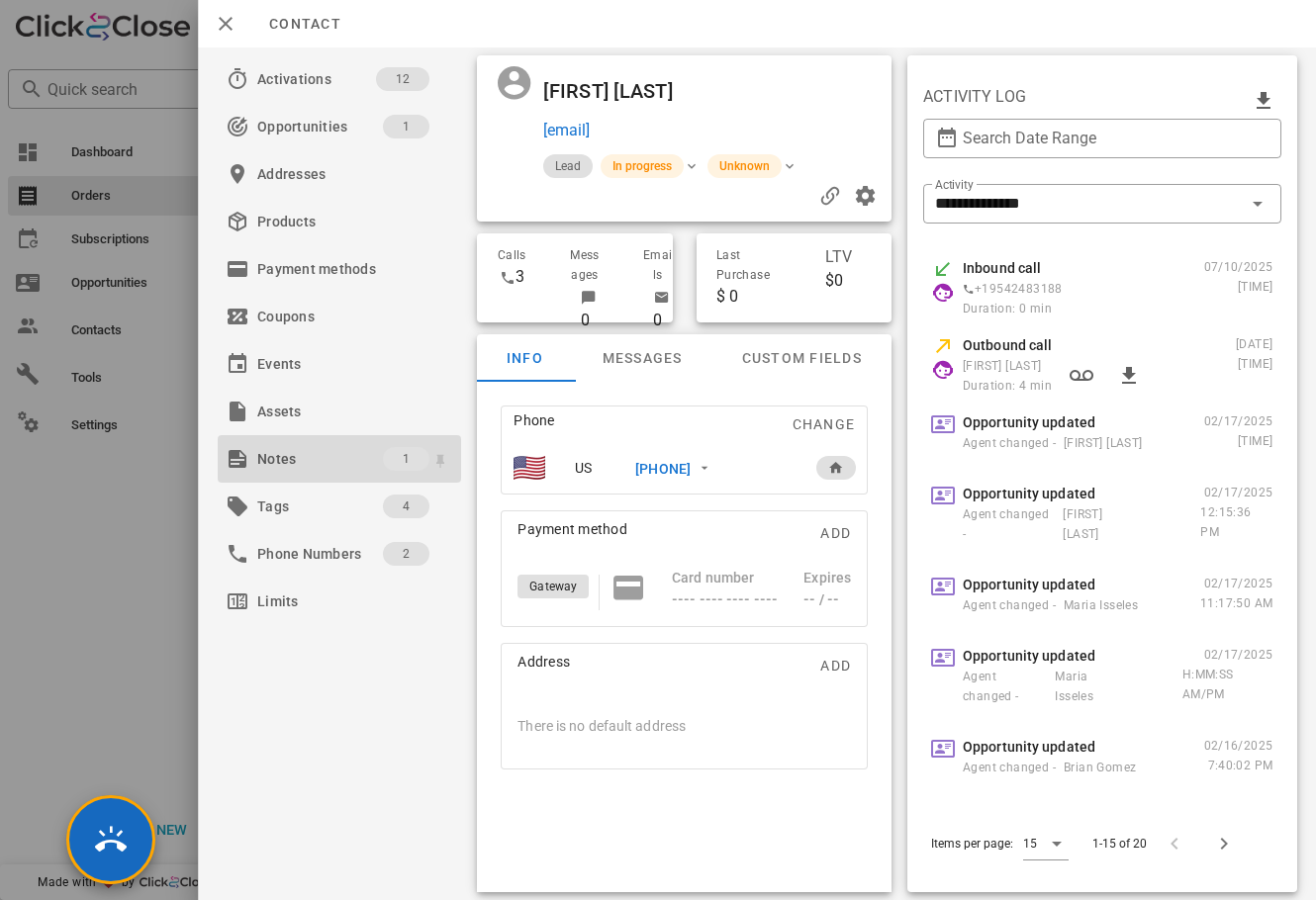click on "Notes" at bounding box center [320, 459] 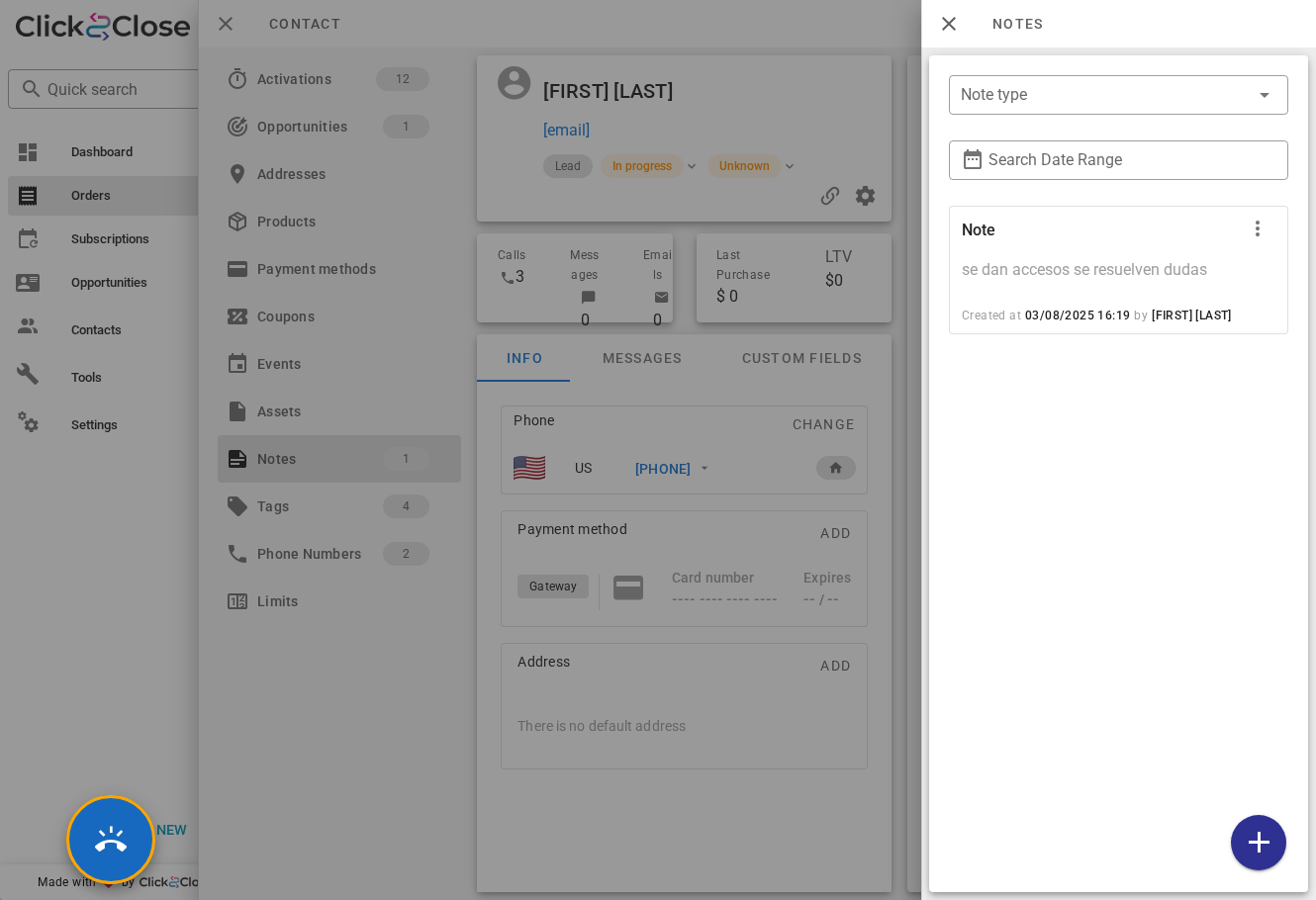 click at bounding box center (658, 450) 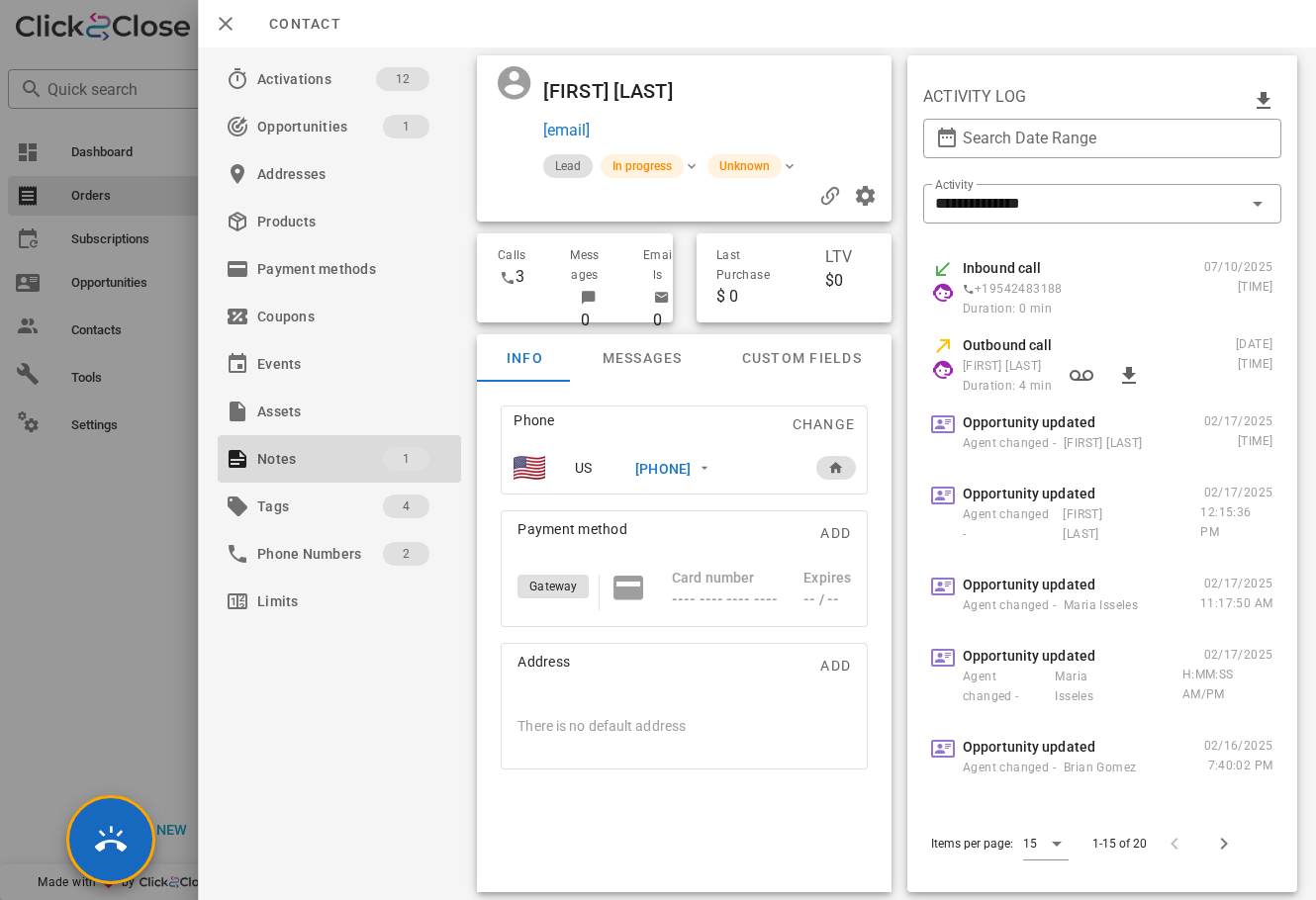 click at bounding box center [658, 450] 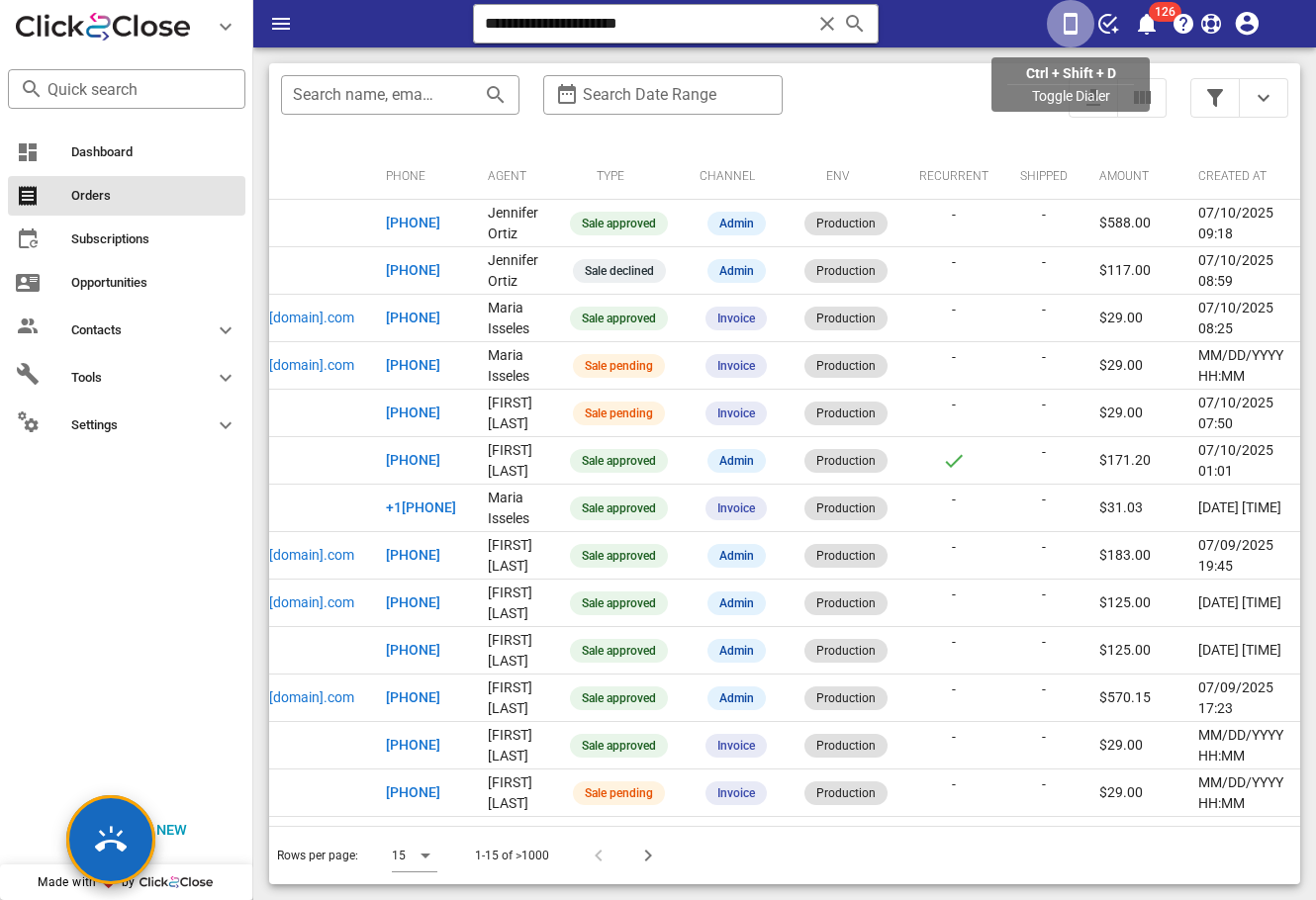 click at bounding box center (1071, 24) 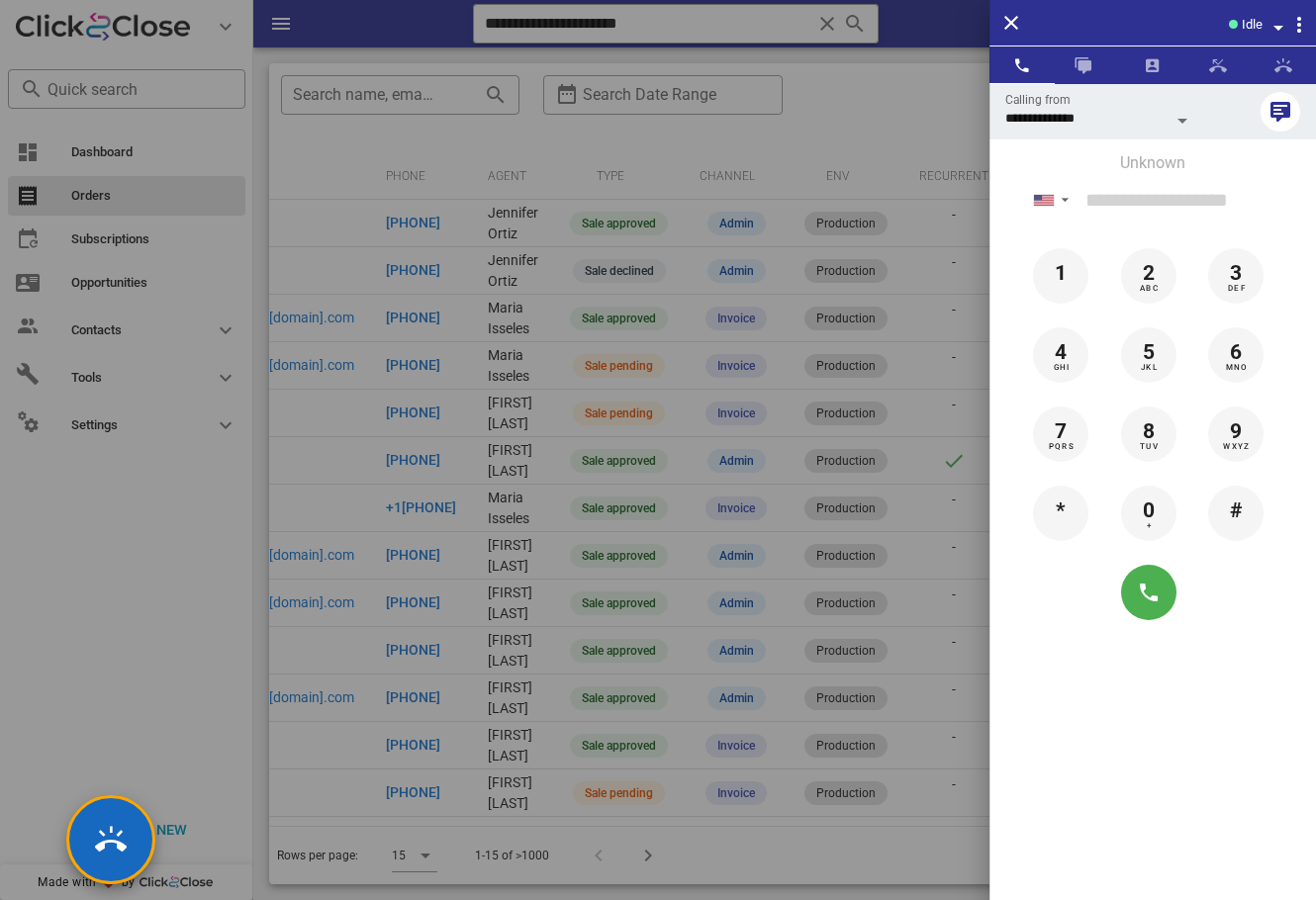 click at bounding box center (1233, 24) 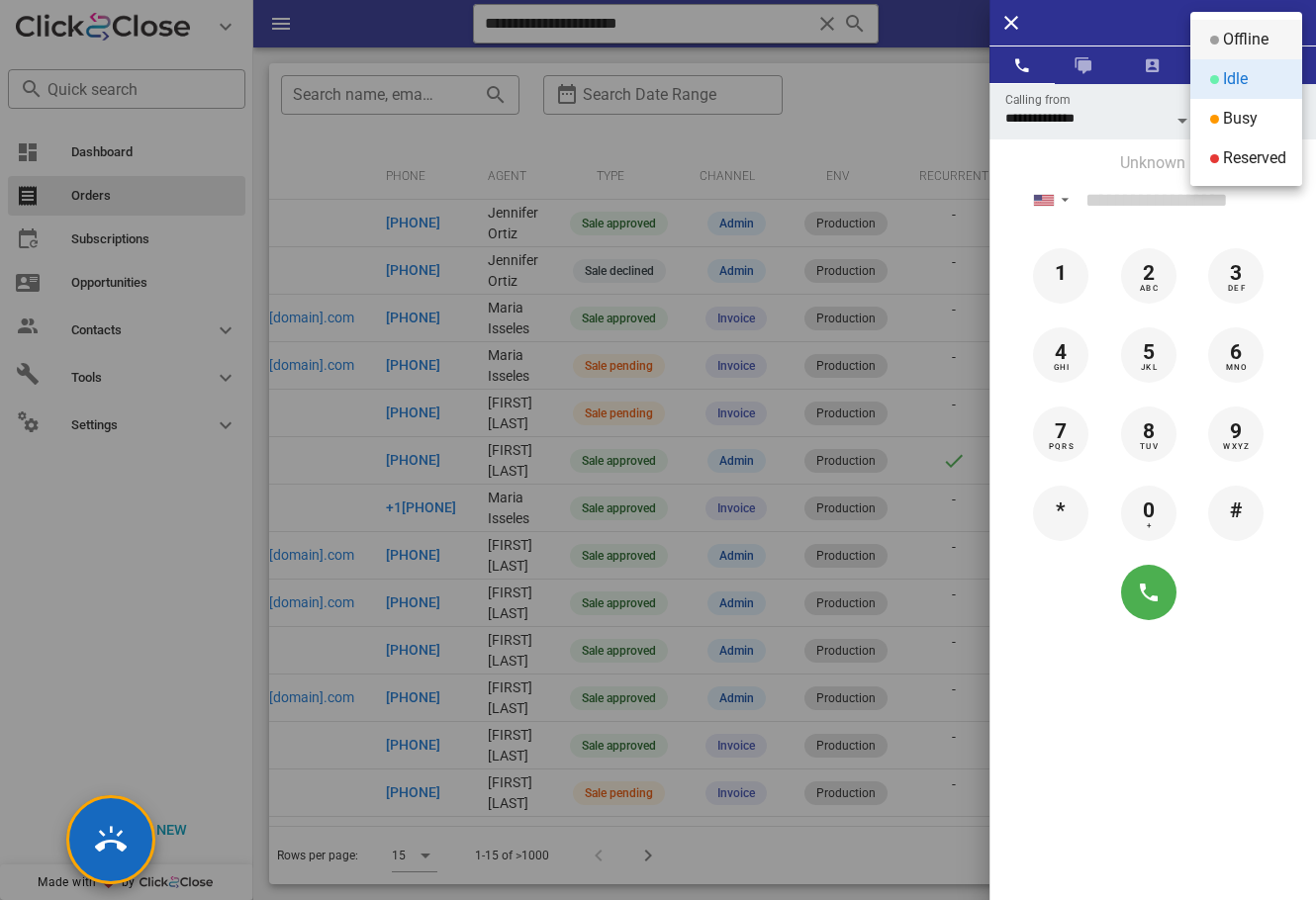 click on "Offline" at bounding box center [1246, 40] 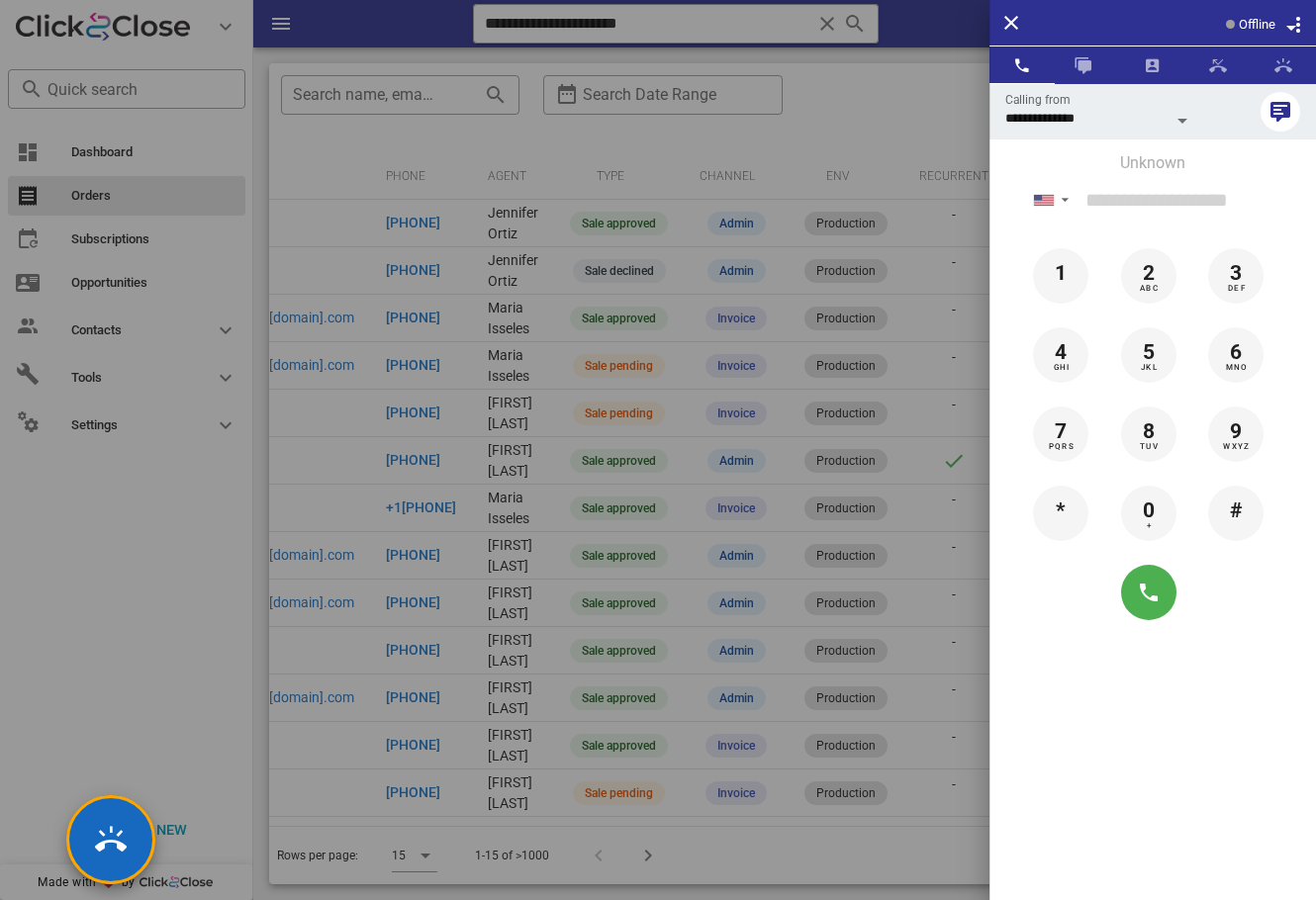 click at bounding box center (658, 450) 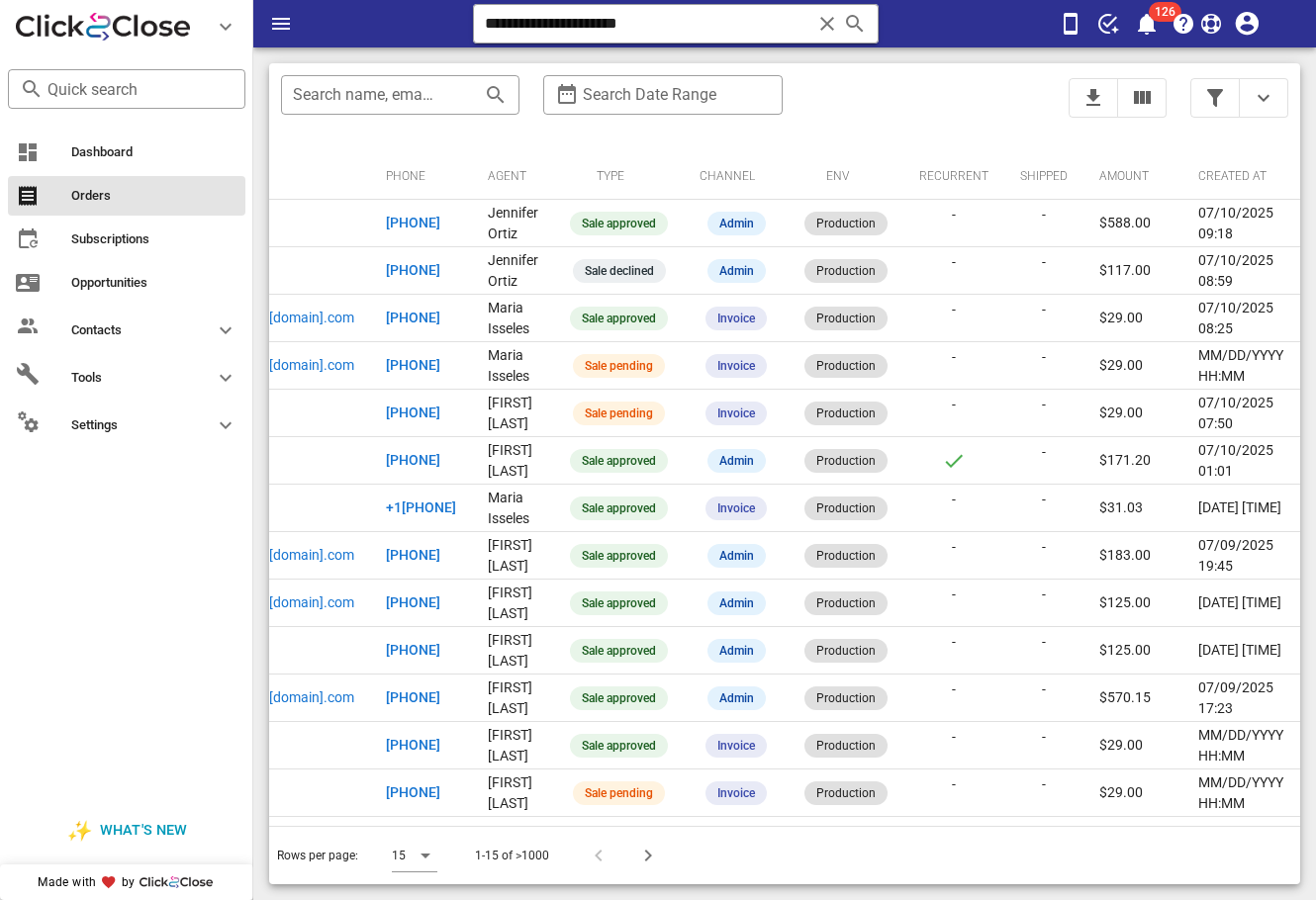 click on "Rows per page: 15  1-15 of >1000" at bounding box center (785, 855) 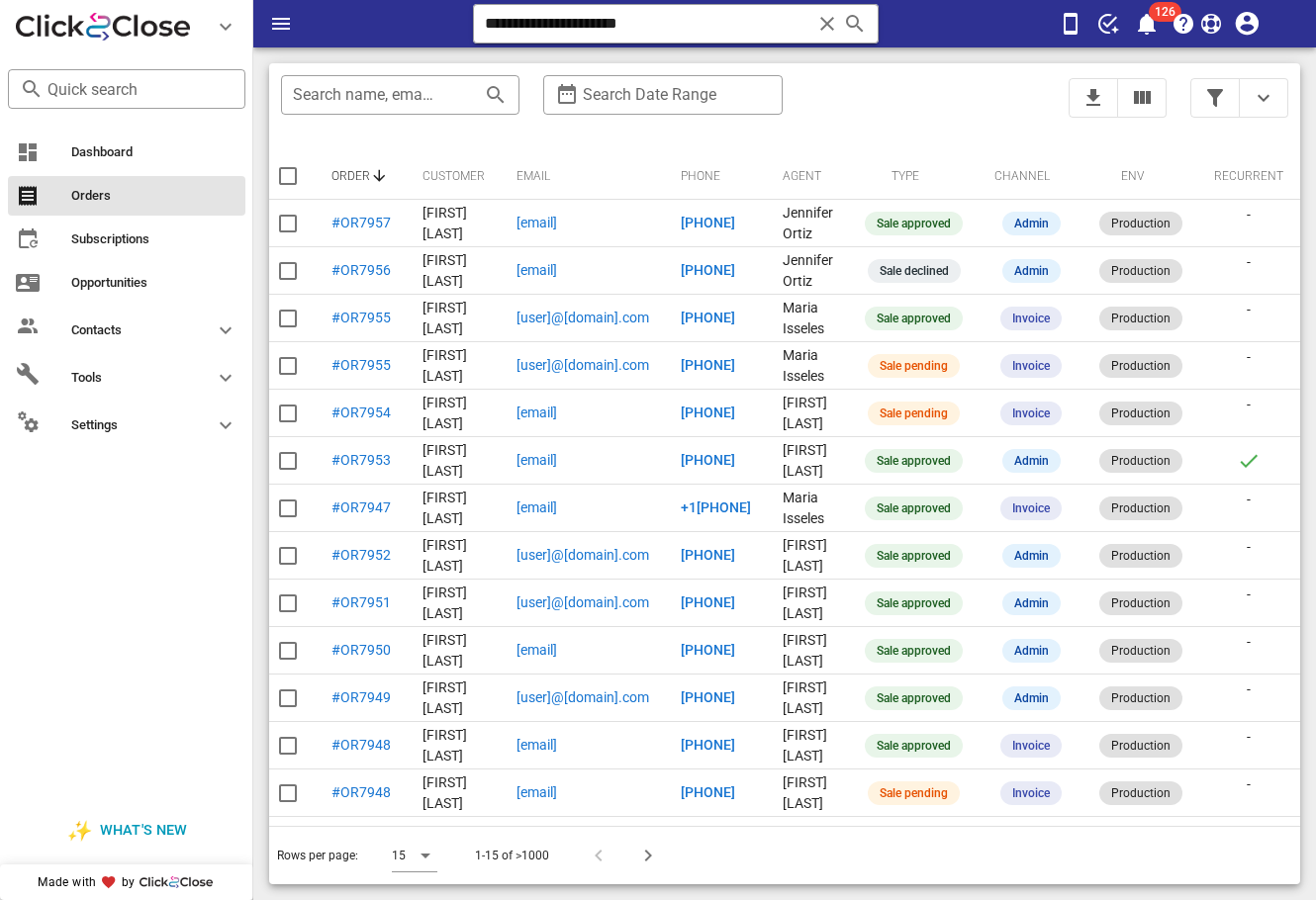 scroll, scrollTop: 0, scrollLeft: 0, axis: both 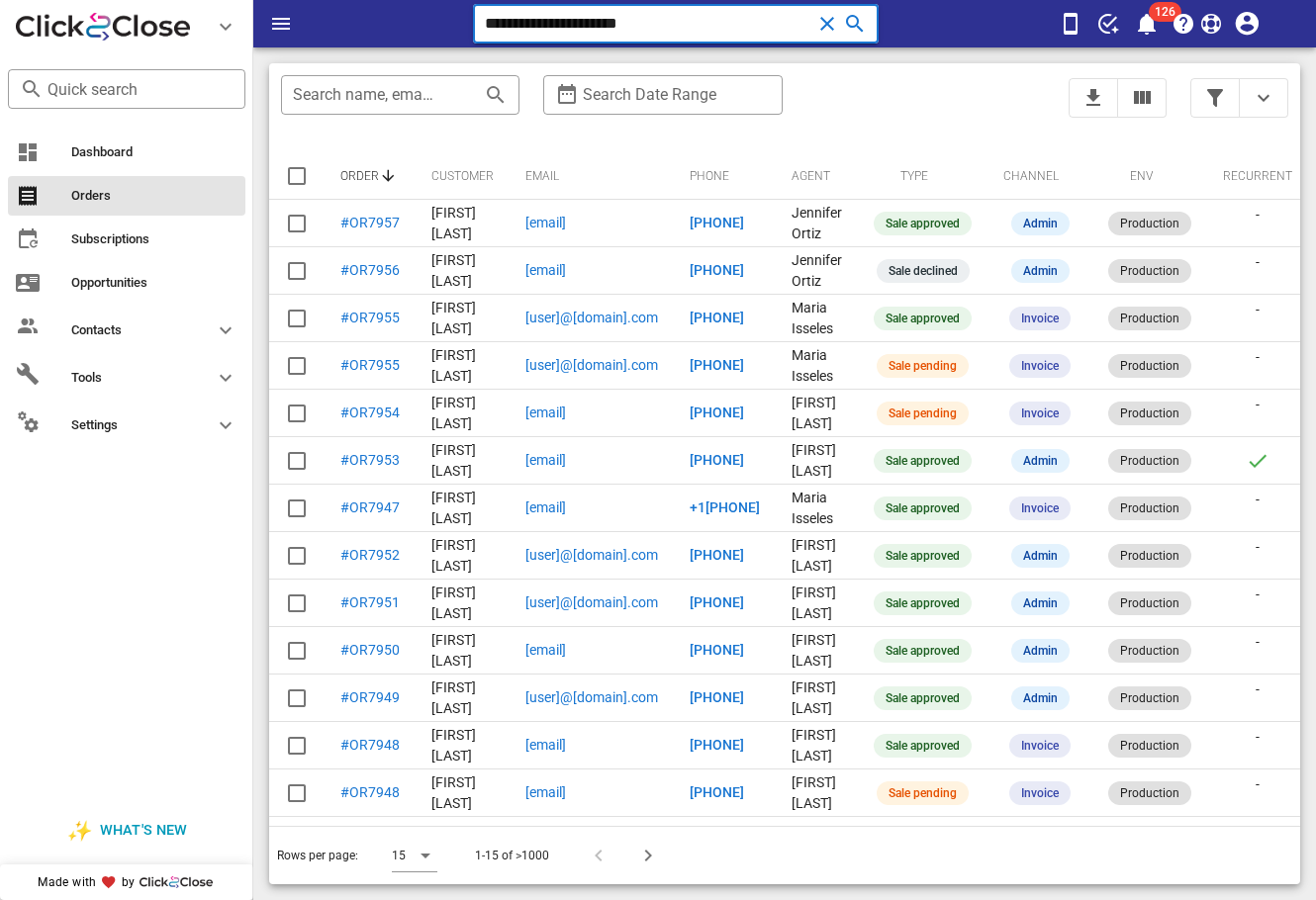 drag, startPoint x: 693, startPoint y: 31, endPoint x: 429, endPoint y: 34, distance: 264.017 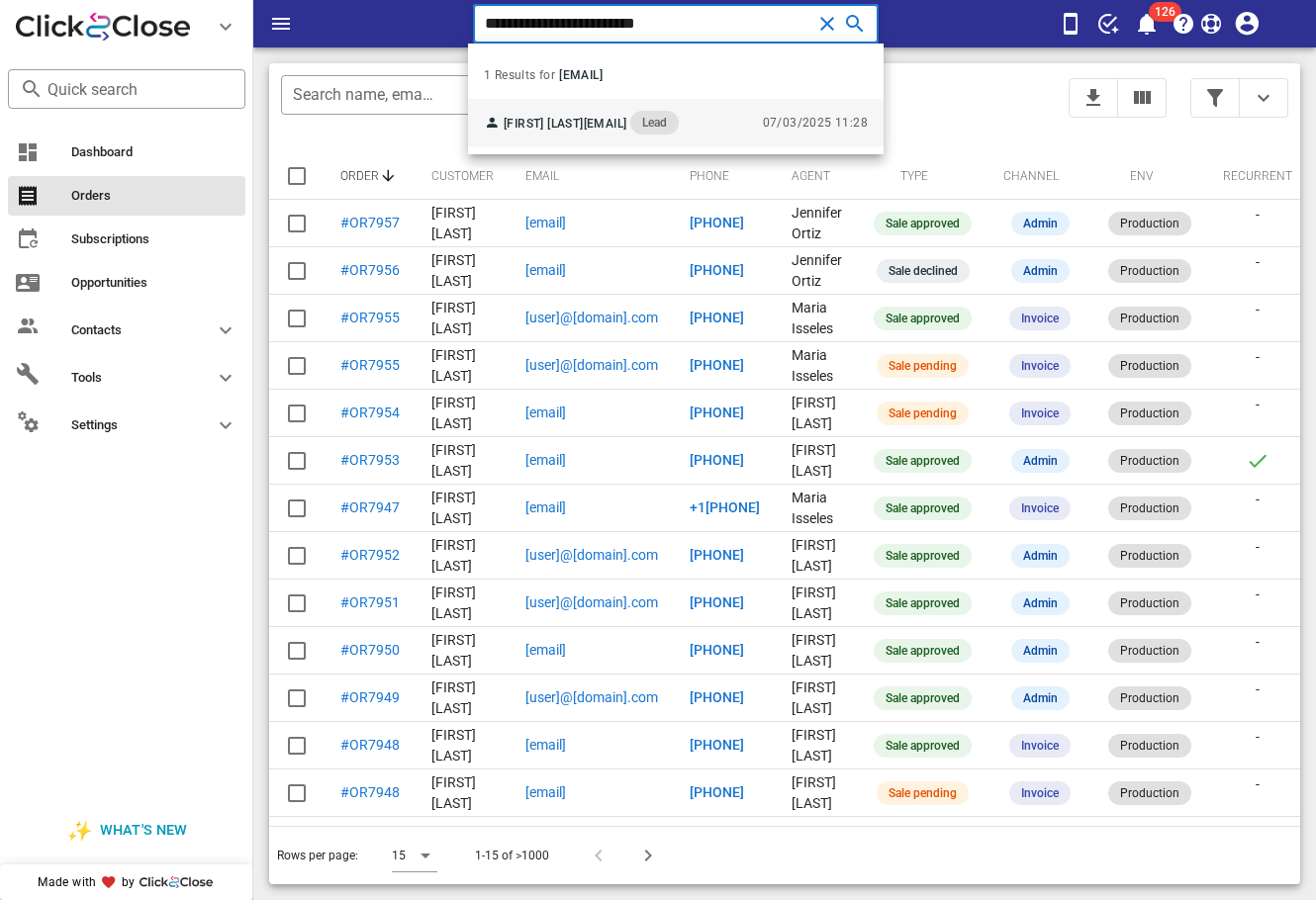 type on "**********" 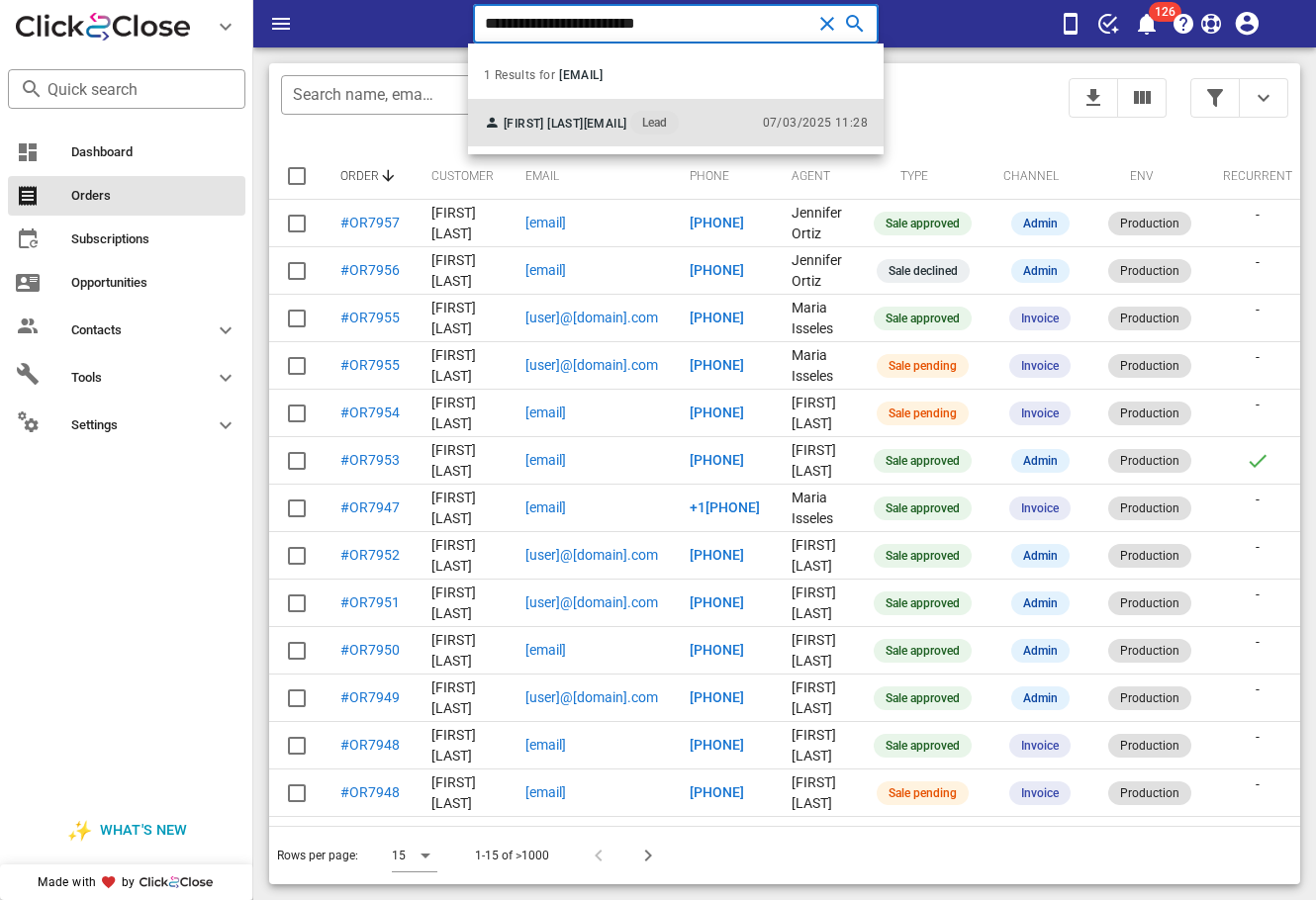 click on "[FIRST] [LAST]   [EMAIL]   Lead" at bounding box center (581, 123) 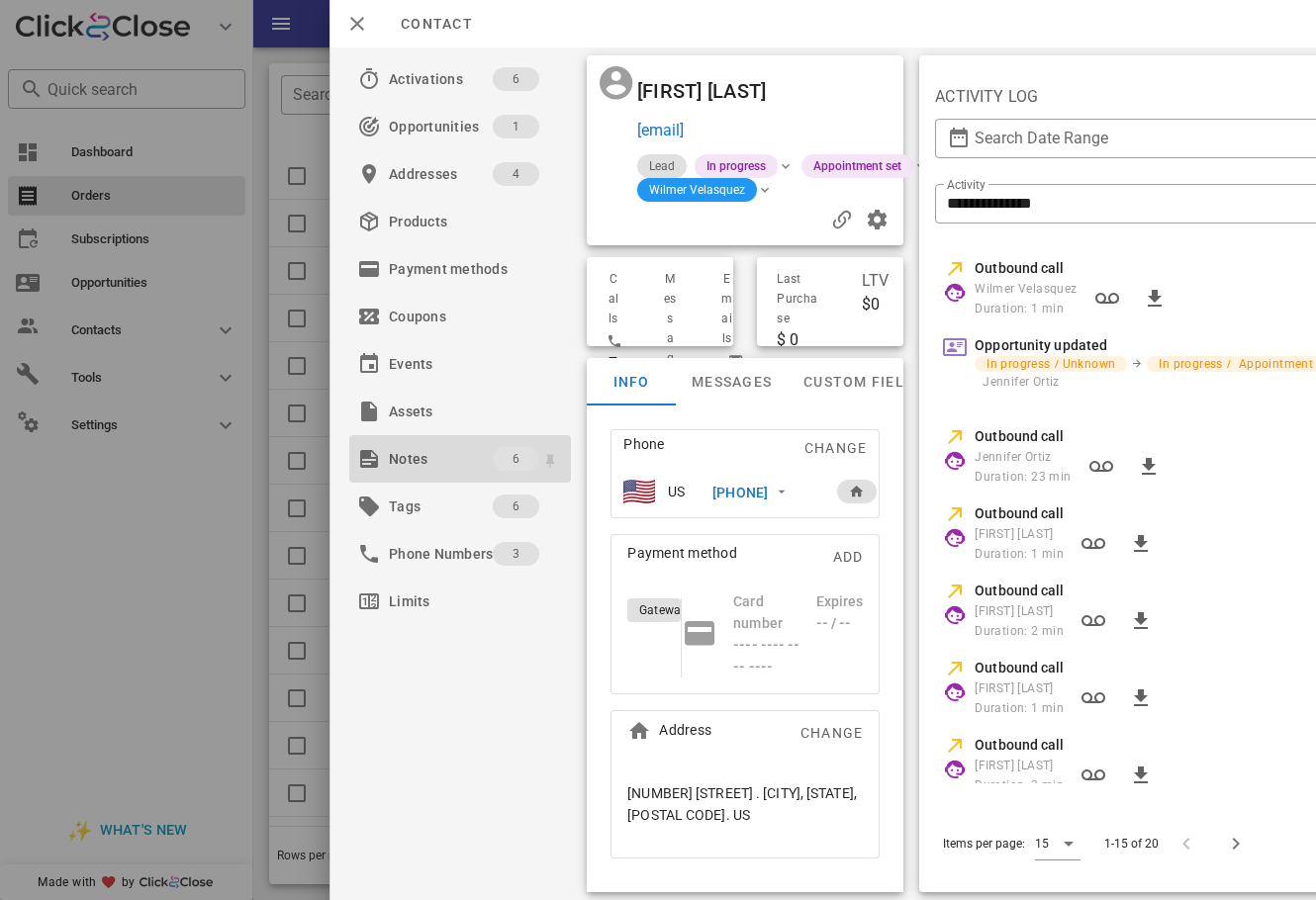 click on "Notes" at bounding box center (440, 459) 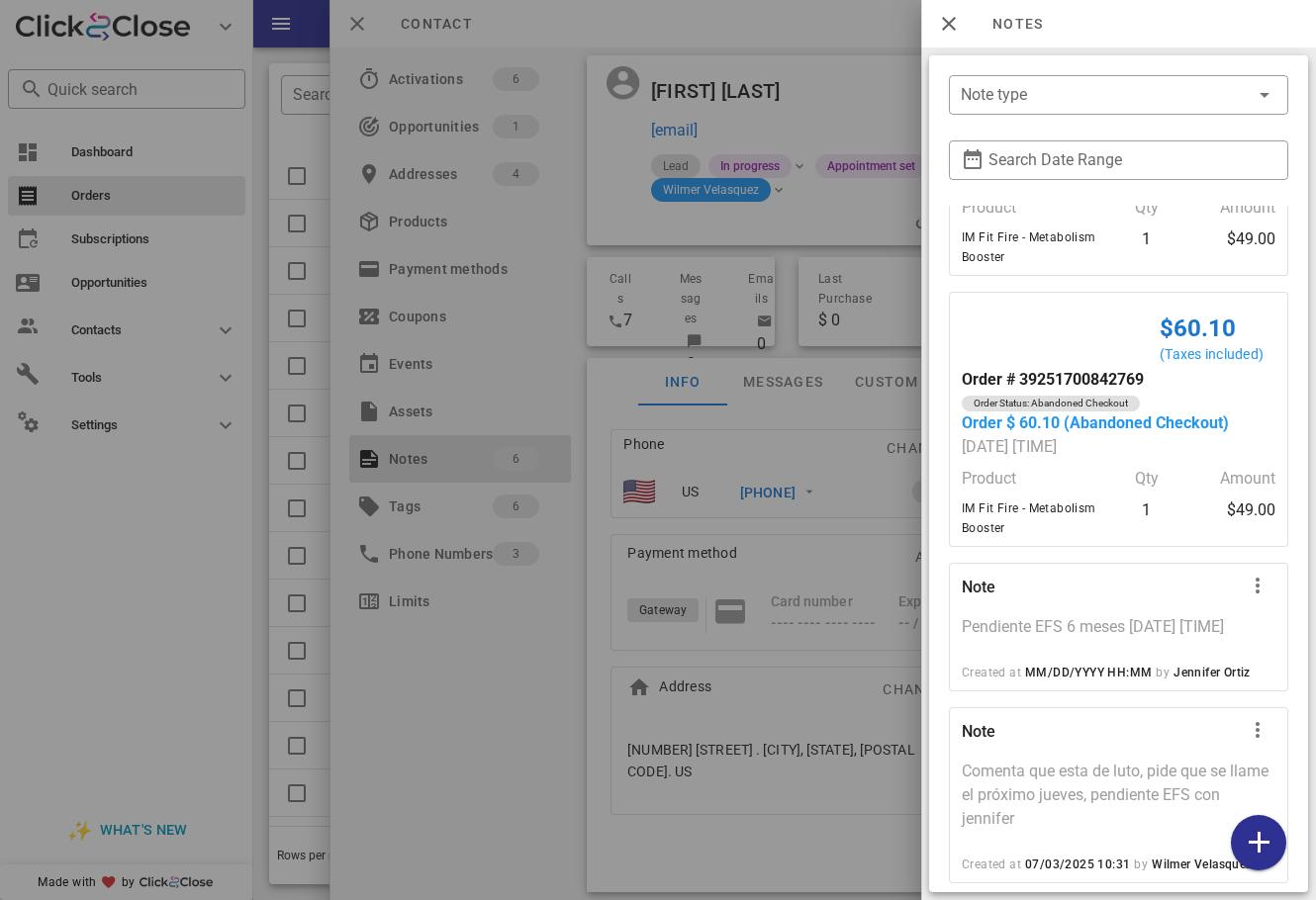 scroll, scrollTop: 717, scrollLeft: 0, axis: vertical 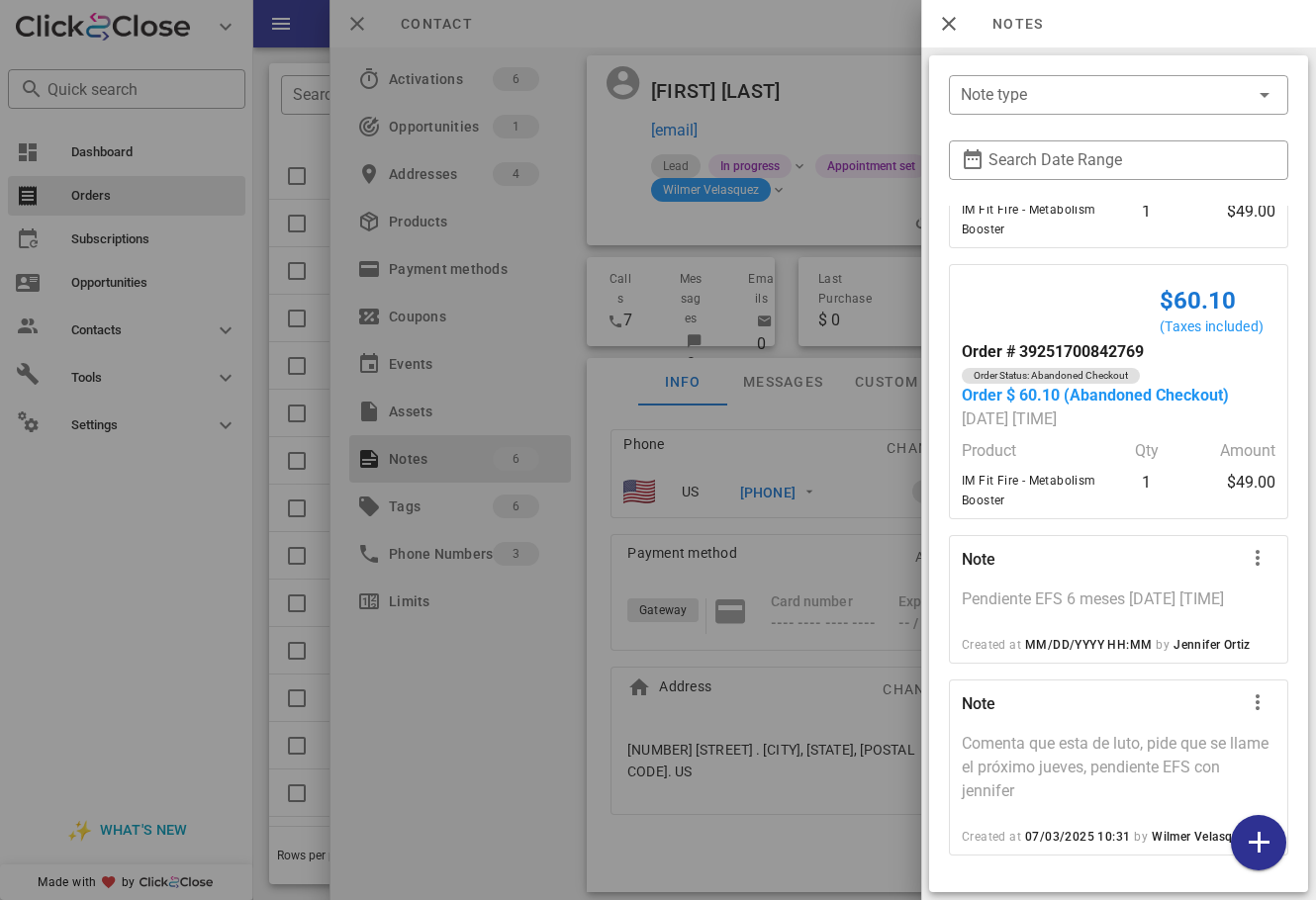 click at bounding box center (658, 450) 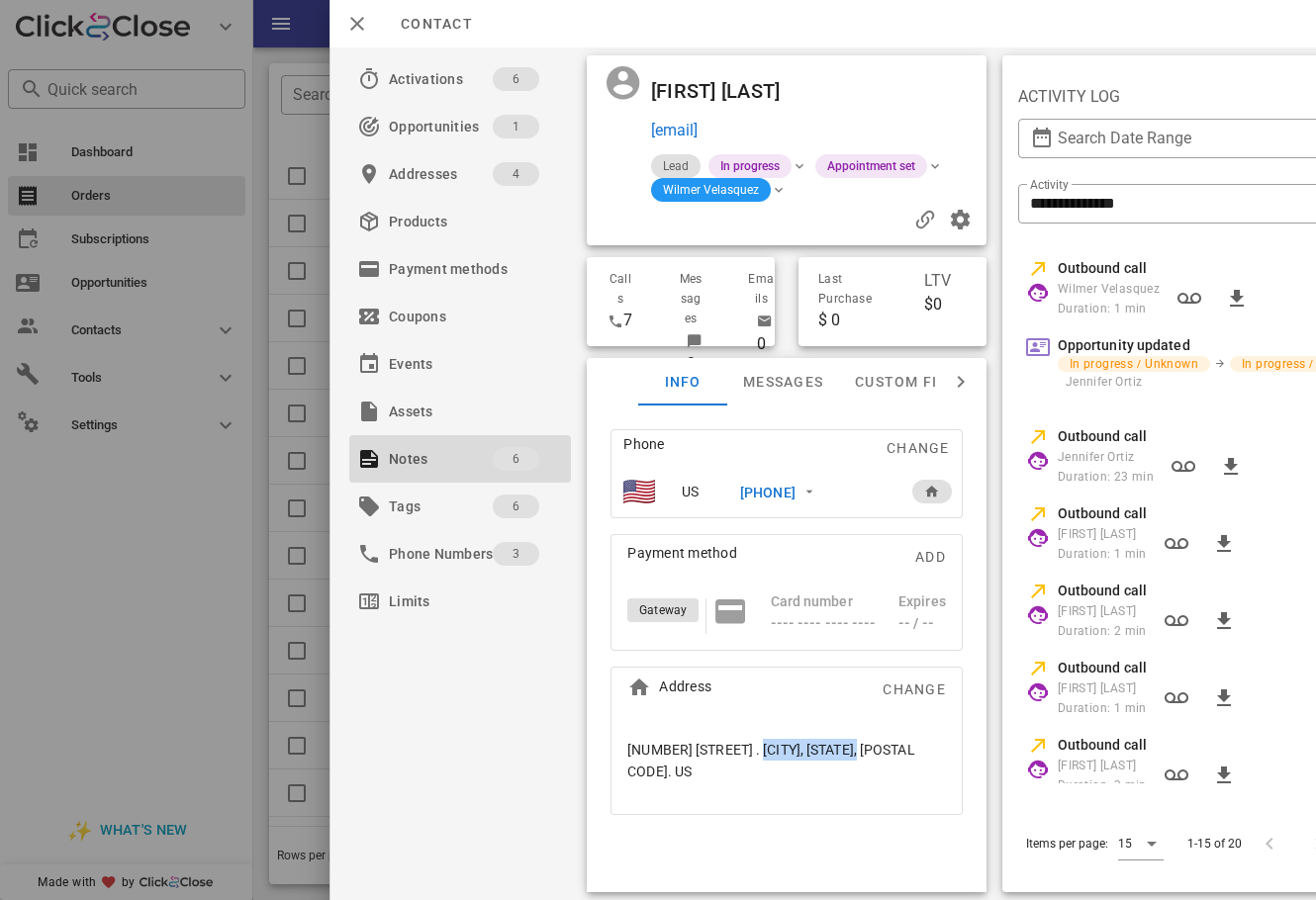 drag, startPoint x: 850, startPoint y: 755, endPoint x: 760, endPoint y: 745, distance: 90.5539 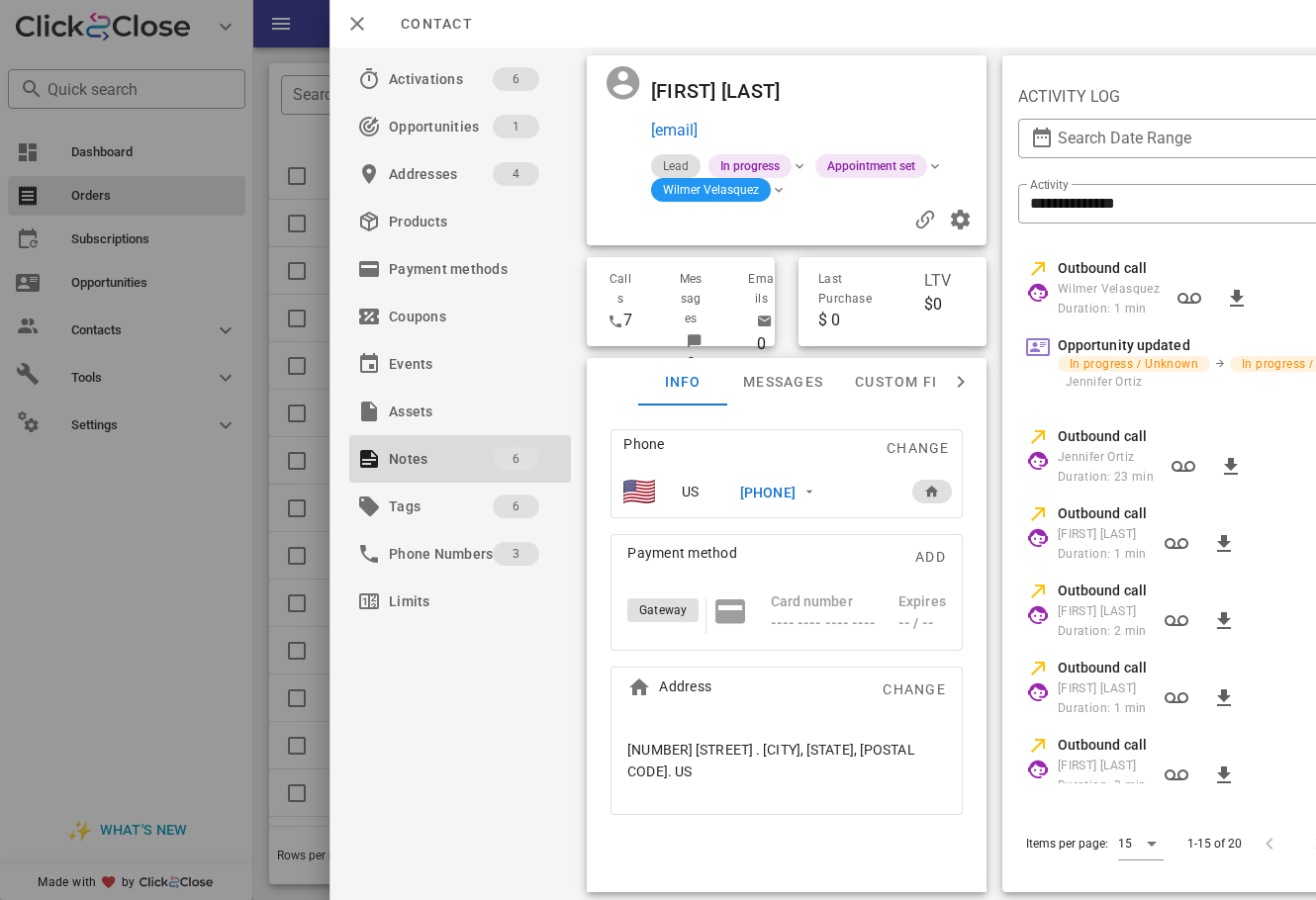 click on "[PHONE]" at bounding box center [815, 492] 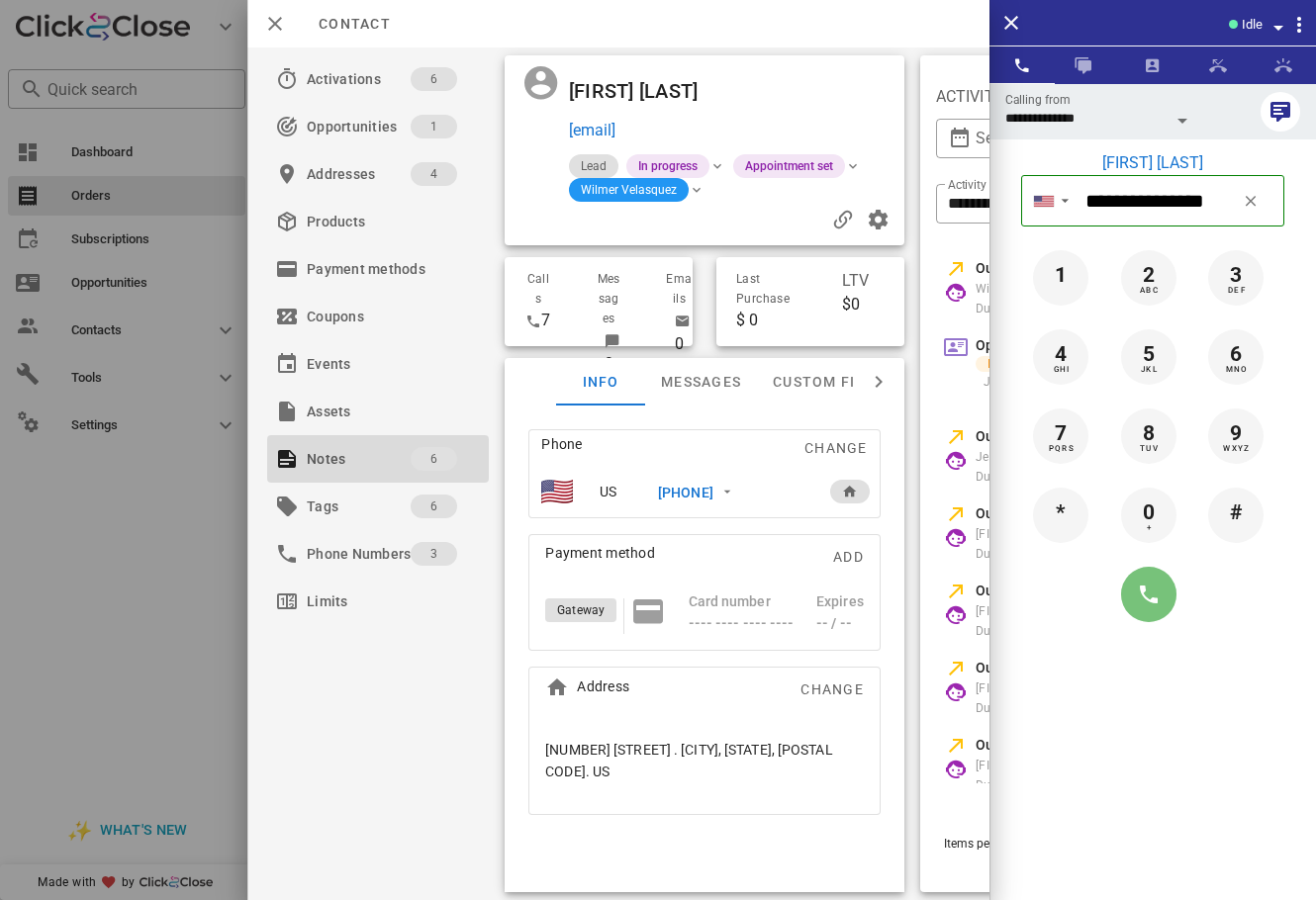 click at bounding box center [1149, 594] 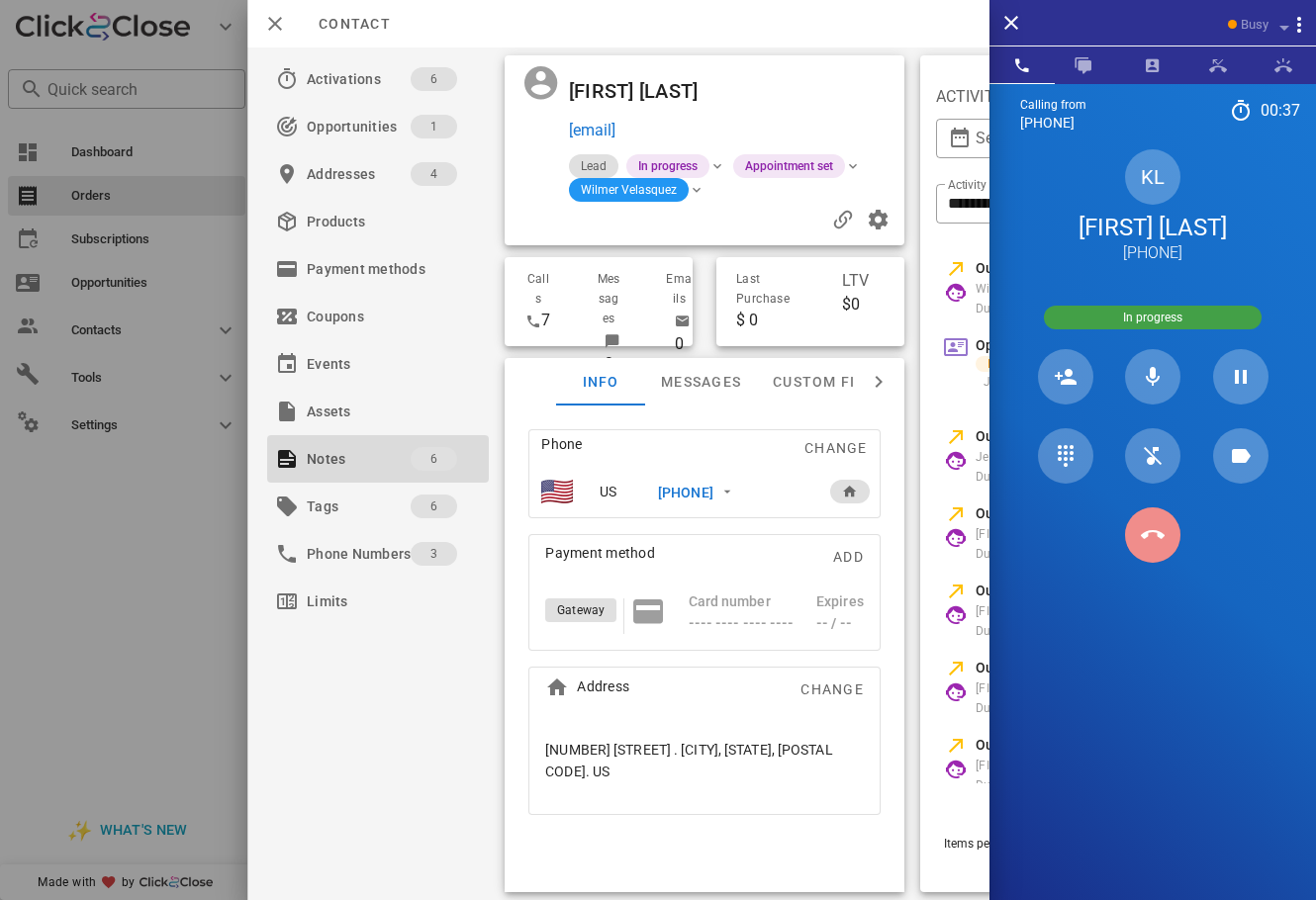 click at bounding box center (1153, 535) 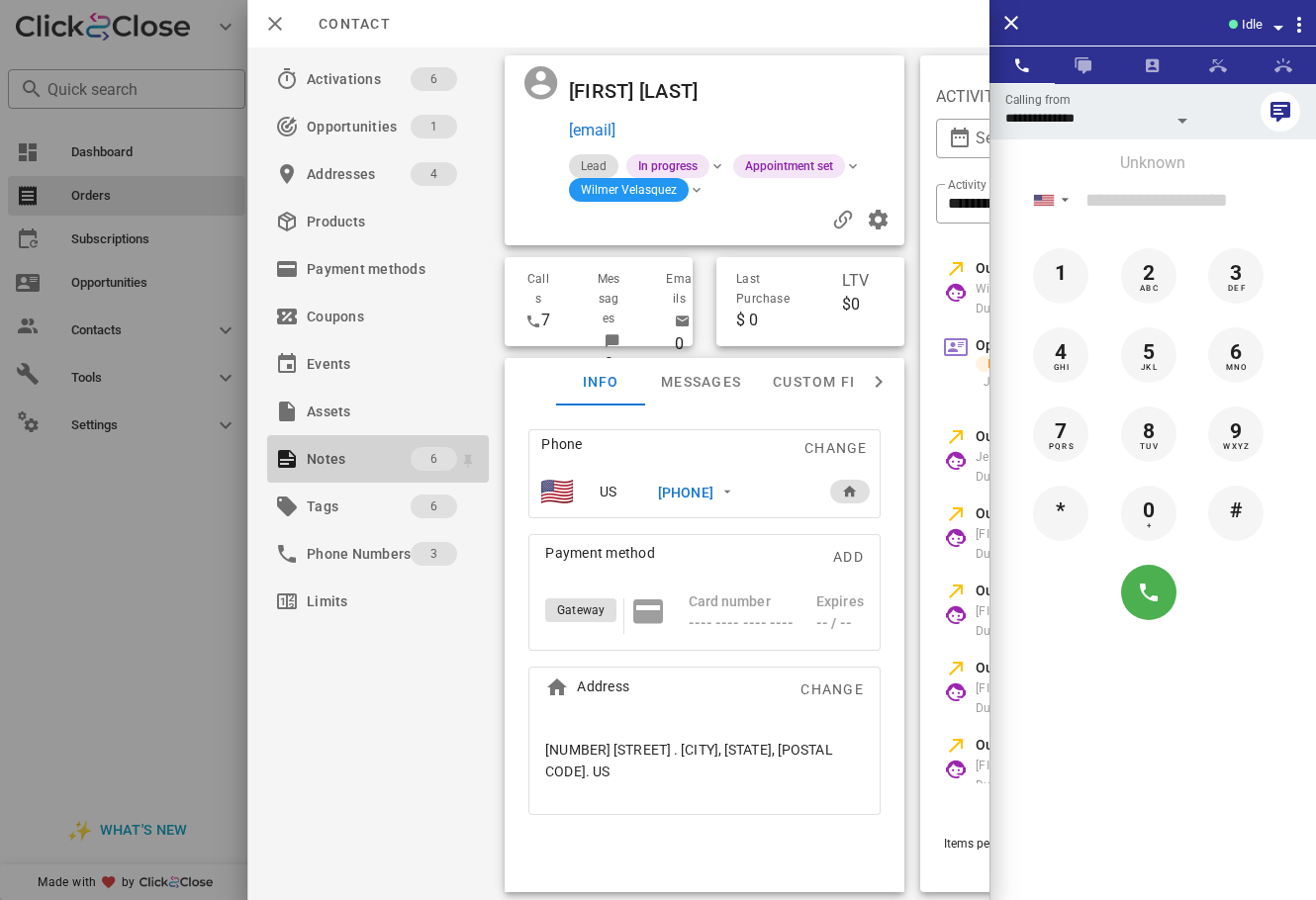 click on "Notes" at bounding box center (358, 459) 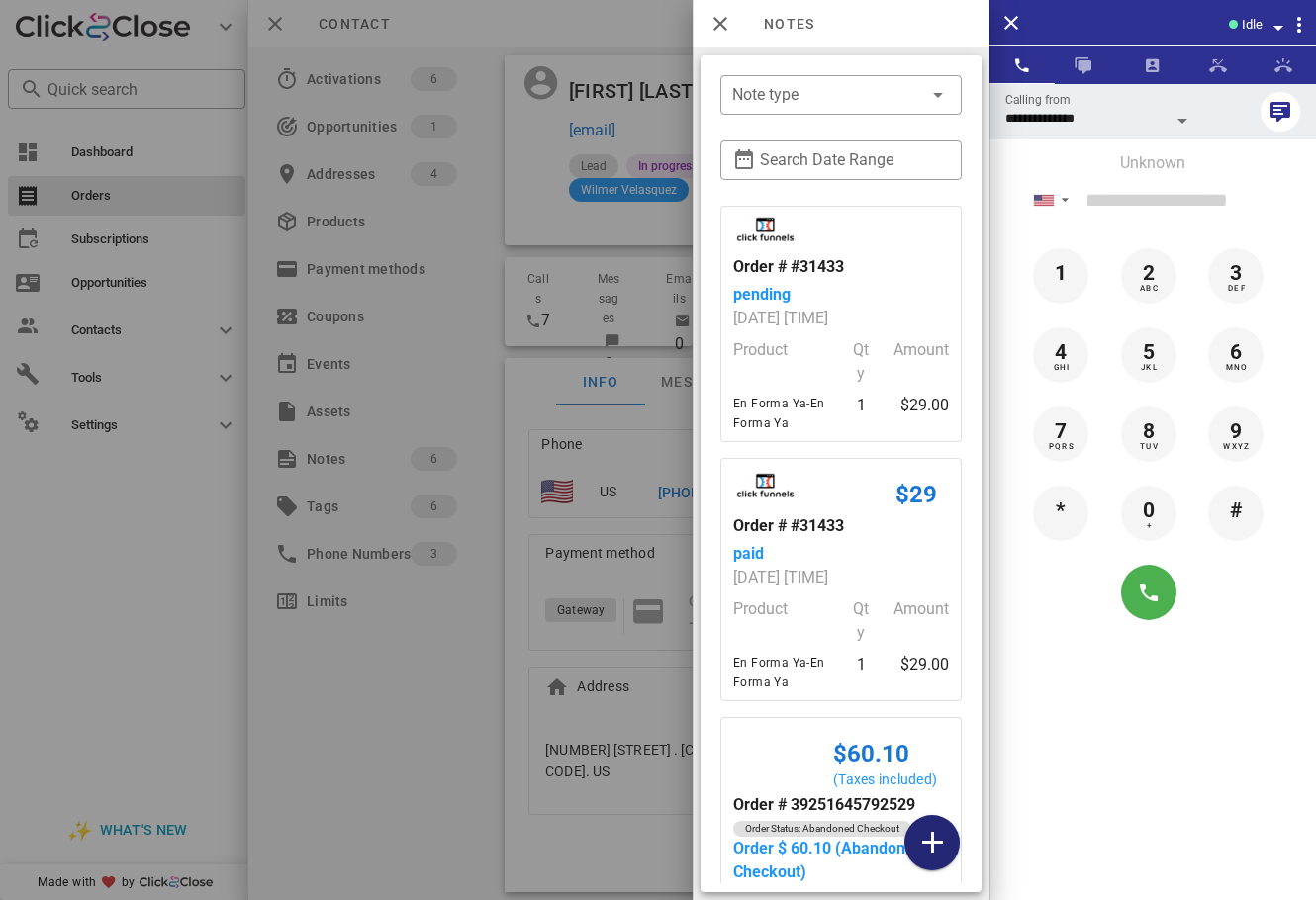click at bounding box center [932, 843] 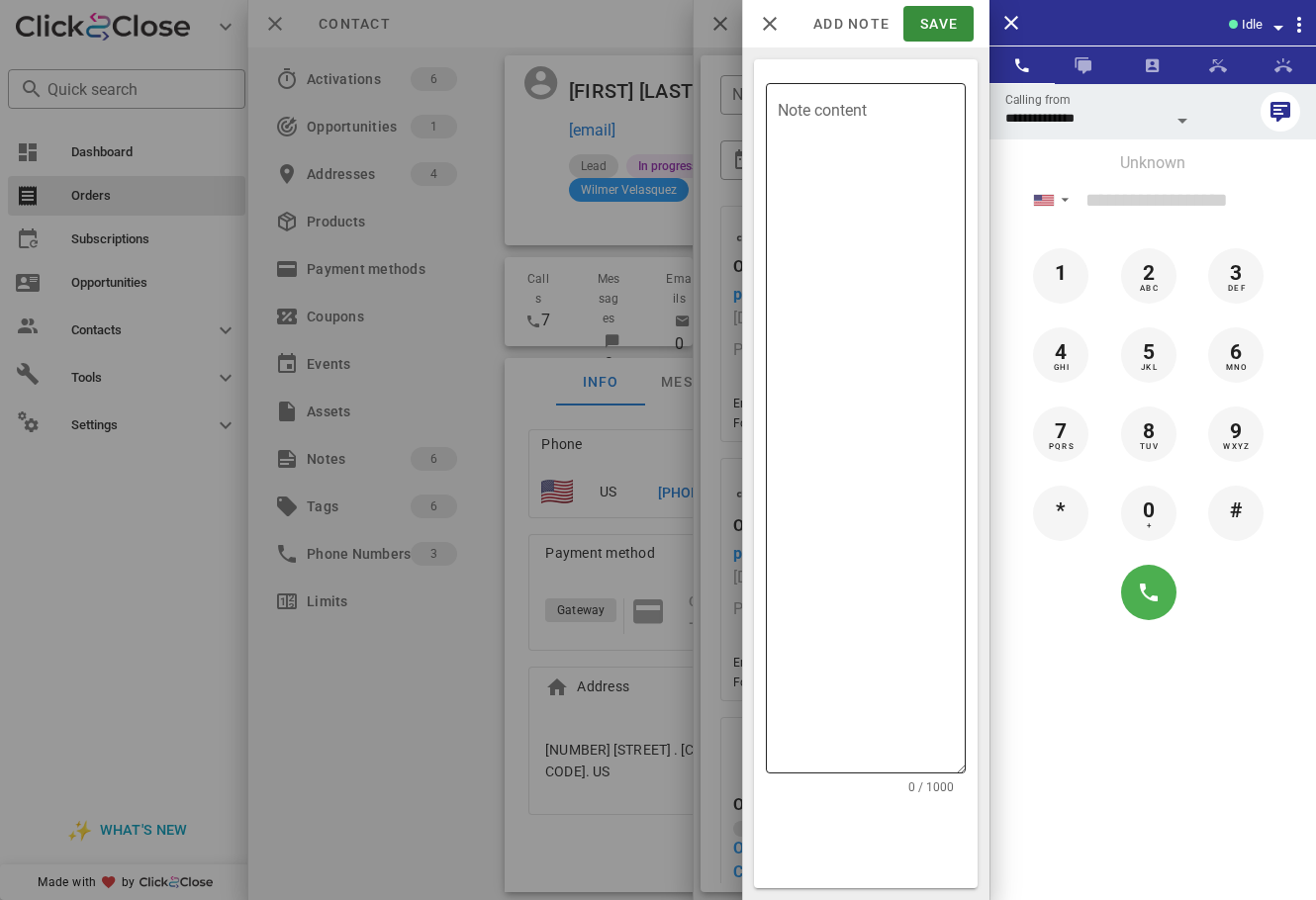 click on "Note content" at bounding box center (872, 433) 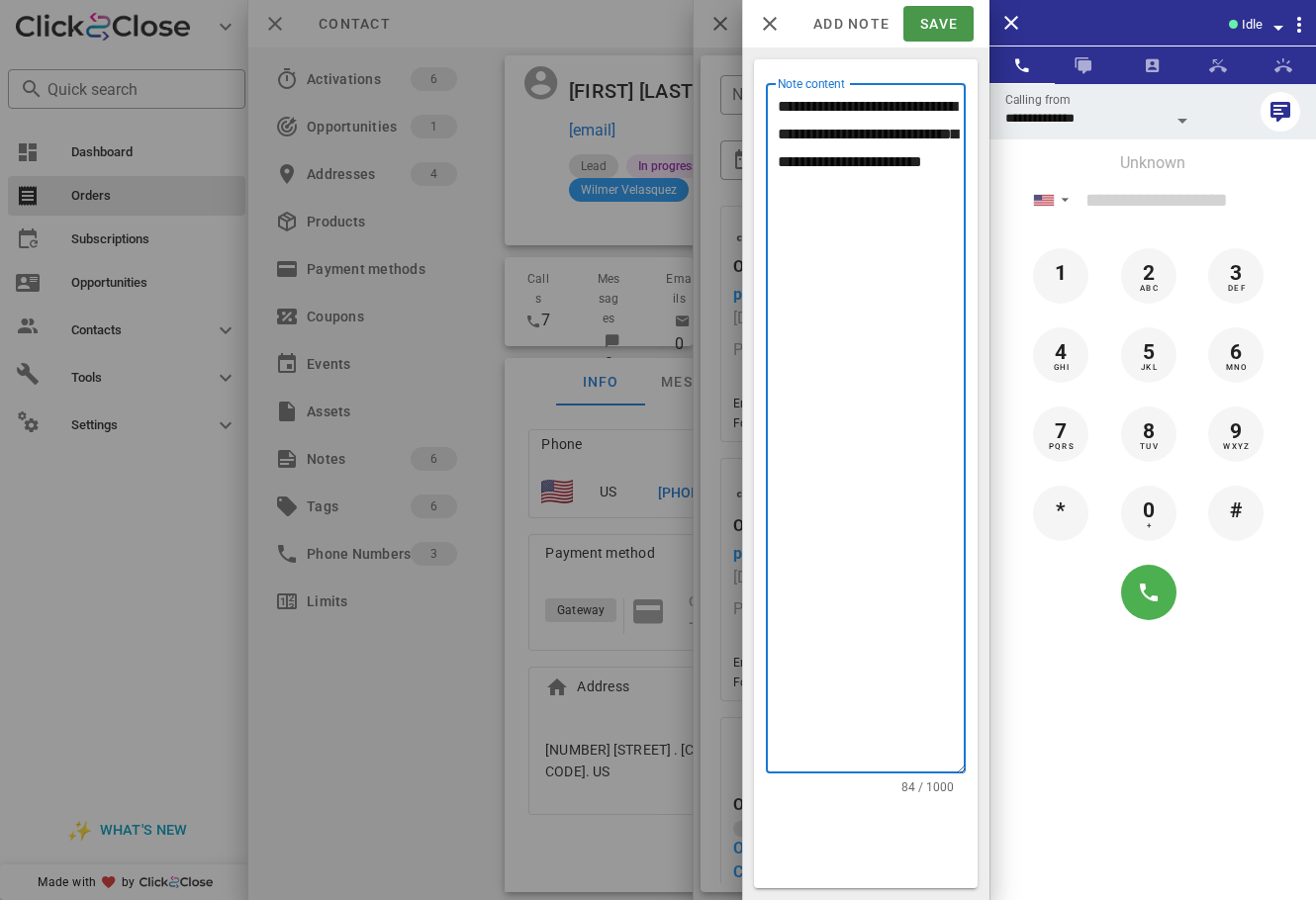 type on "**********" 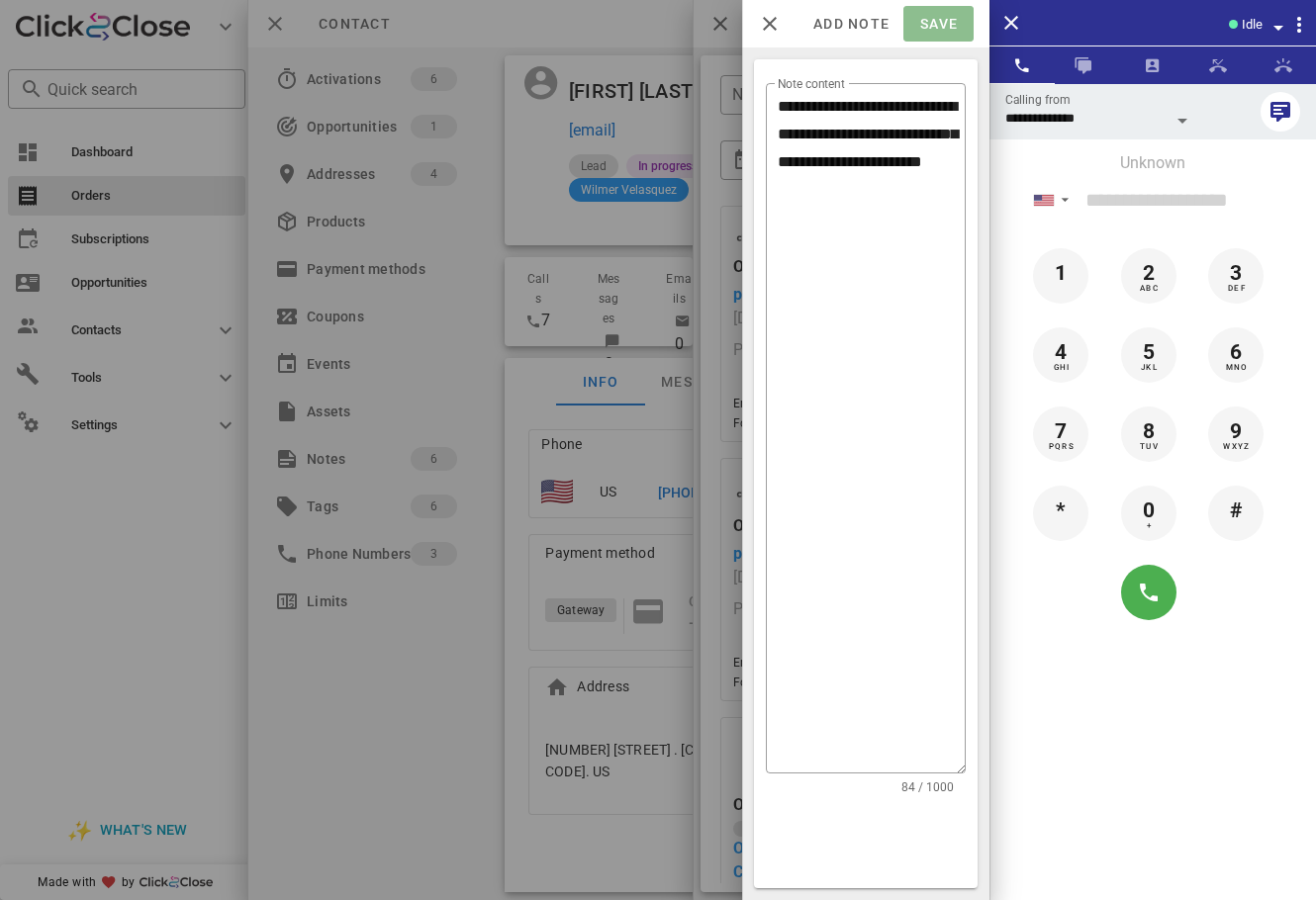 click on "Save" at bounding box center [938, 24] 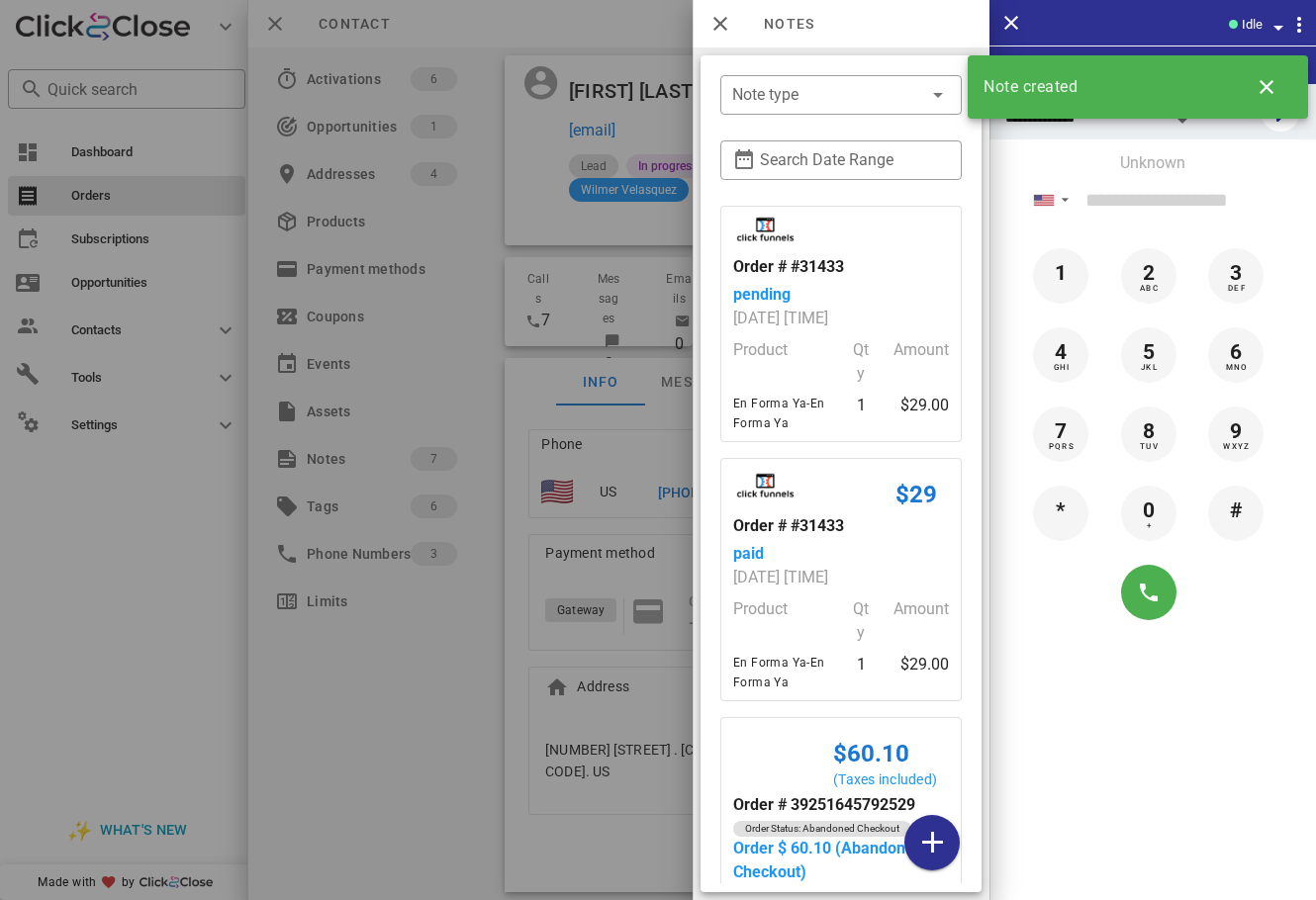 click at bounding box center [658, 450] 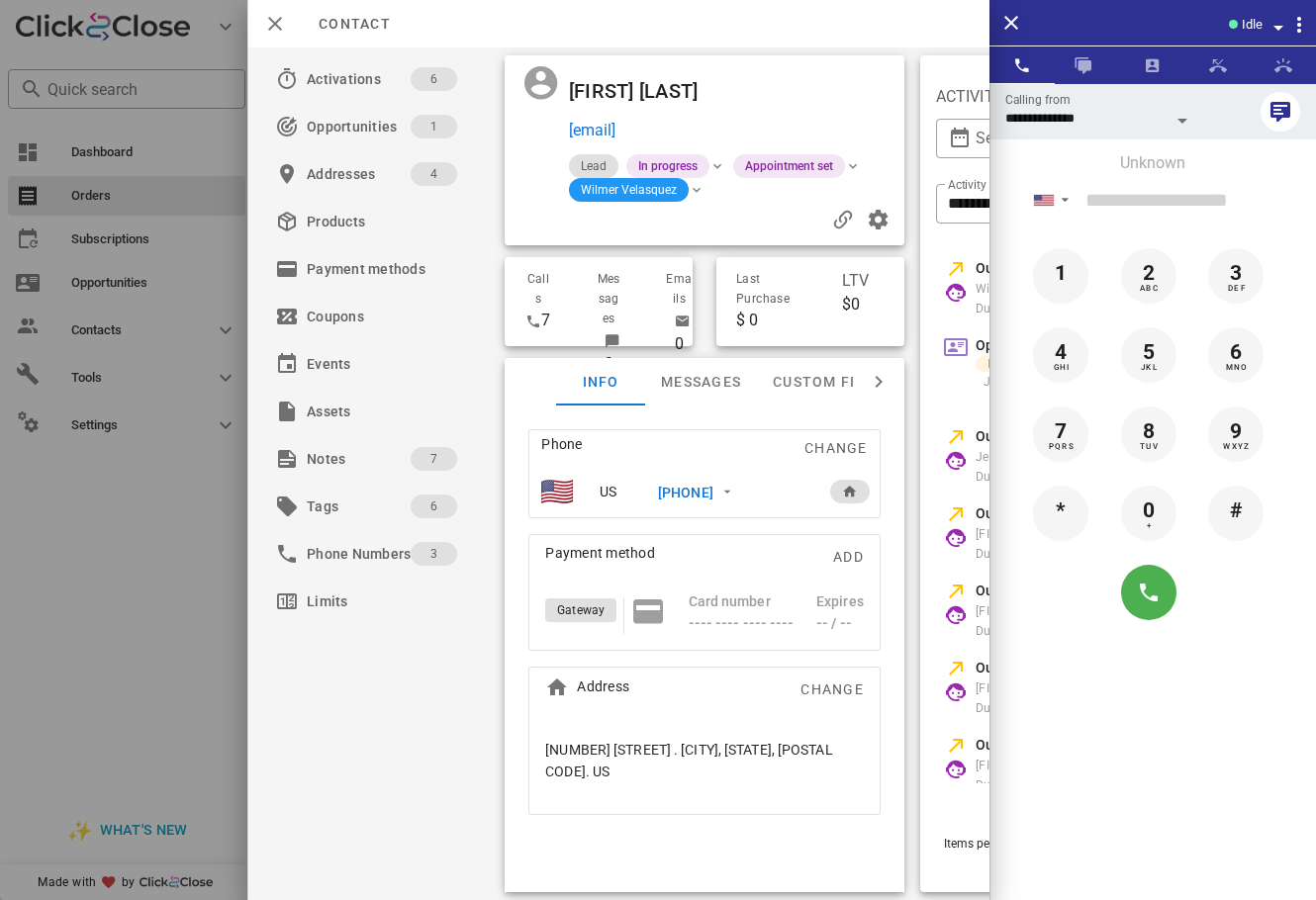 click at bounding box center (658, 450) 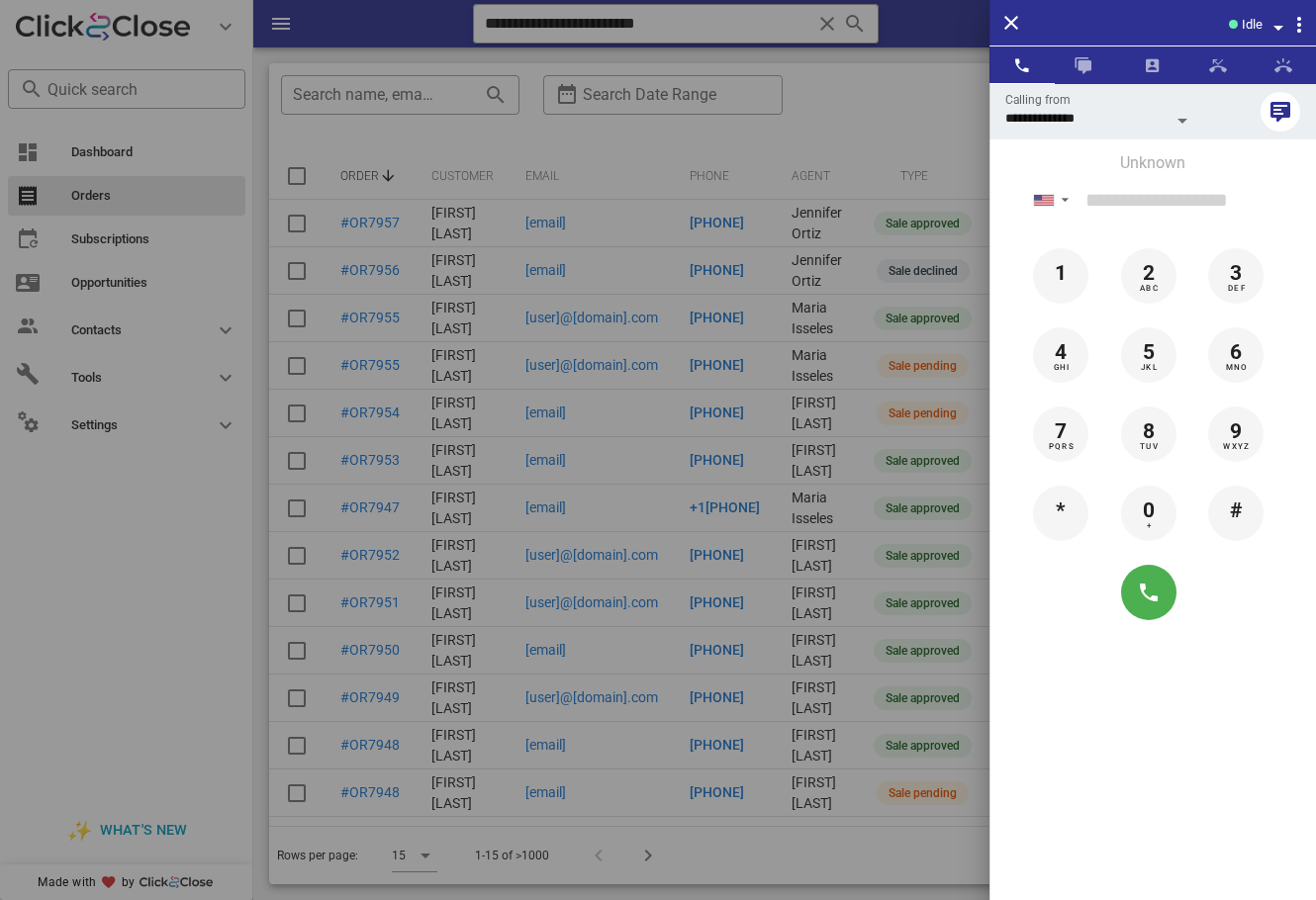 click at bounding box center (658, 450) 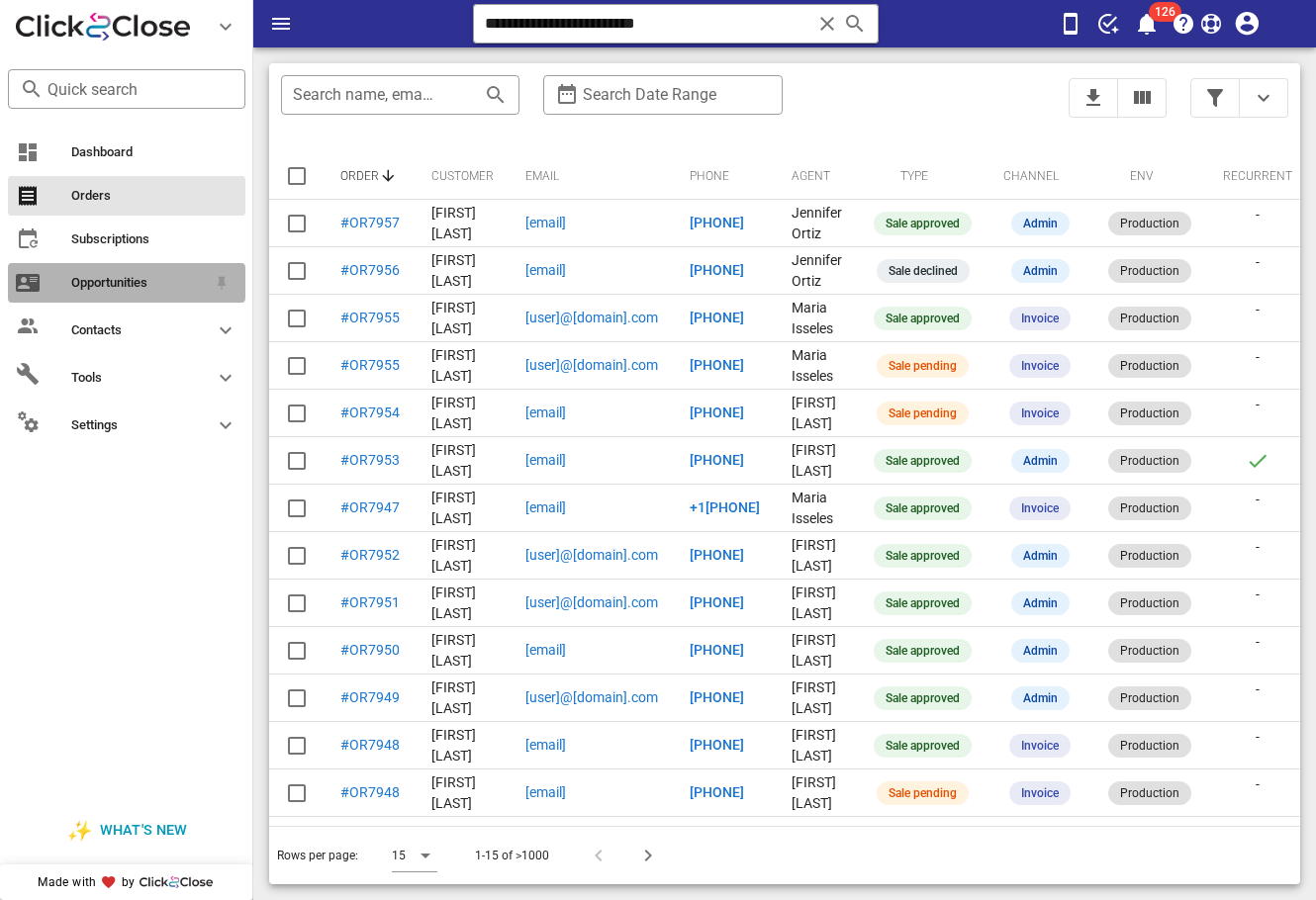 click on "Opportunities" at bounding box center [127, 283] 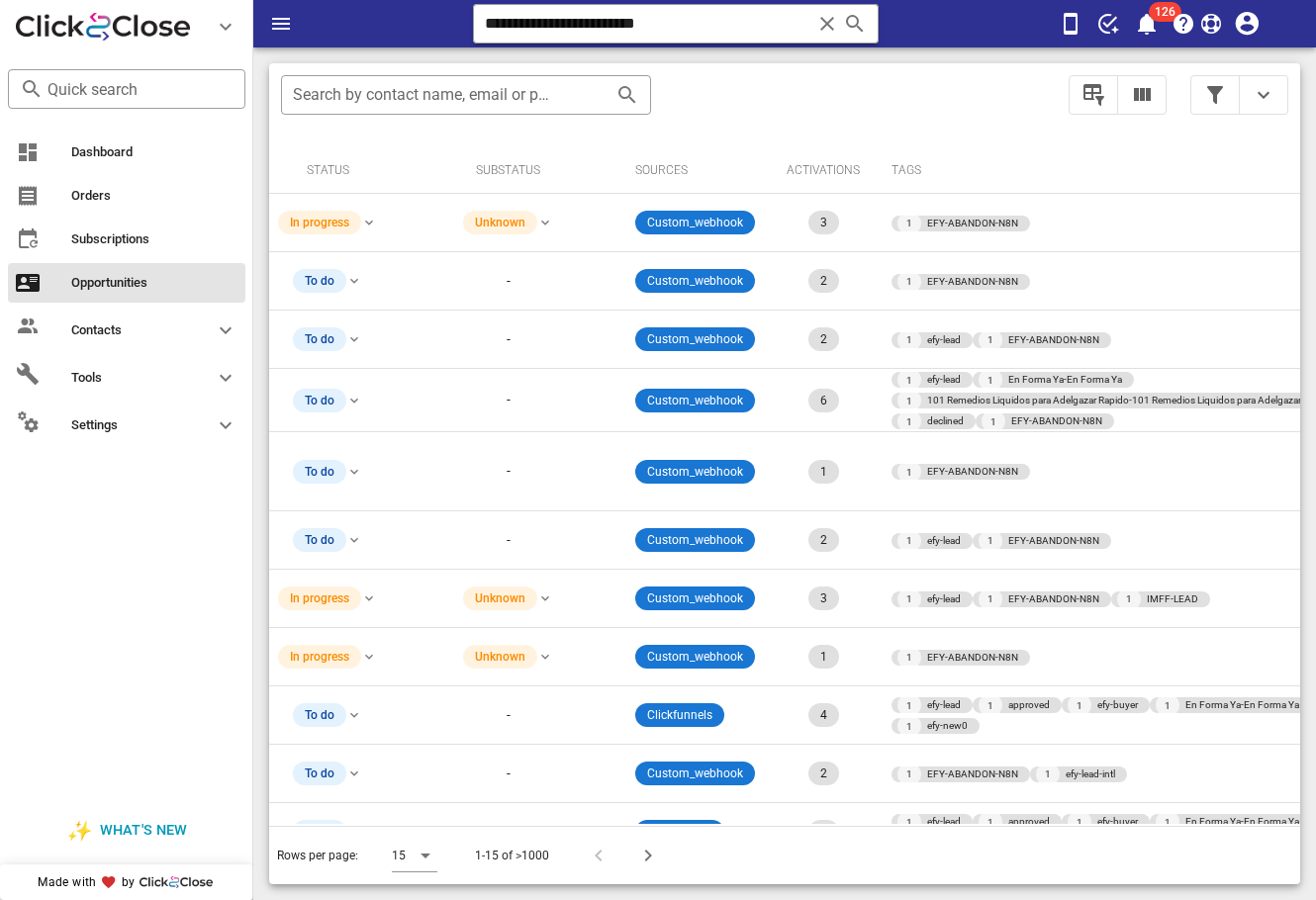 scroll, scrollTop: 0, scrollLeft: 662, axis: horizontal 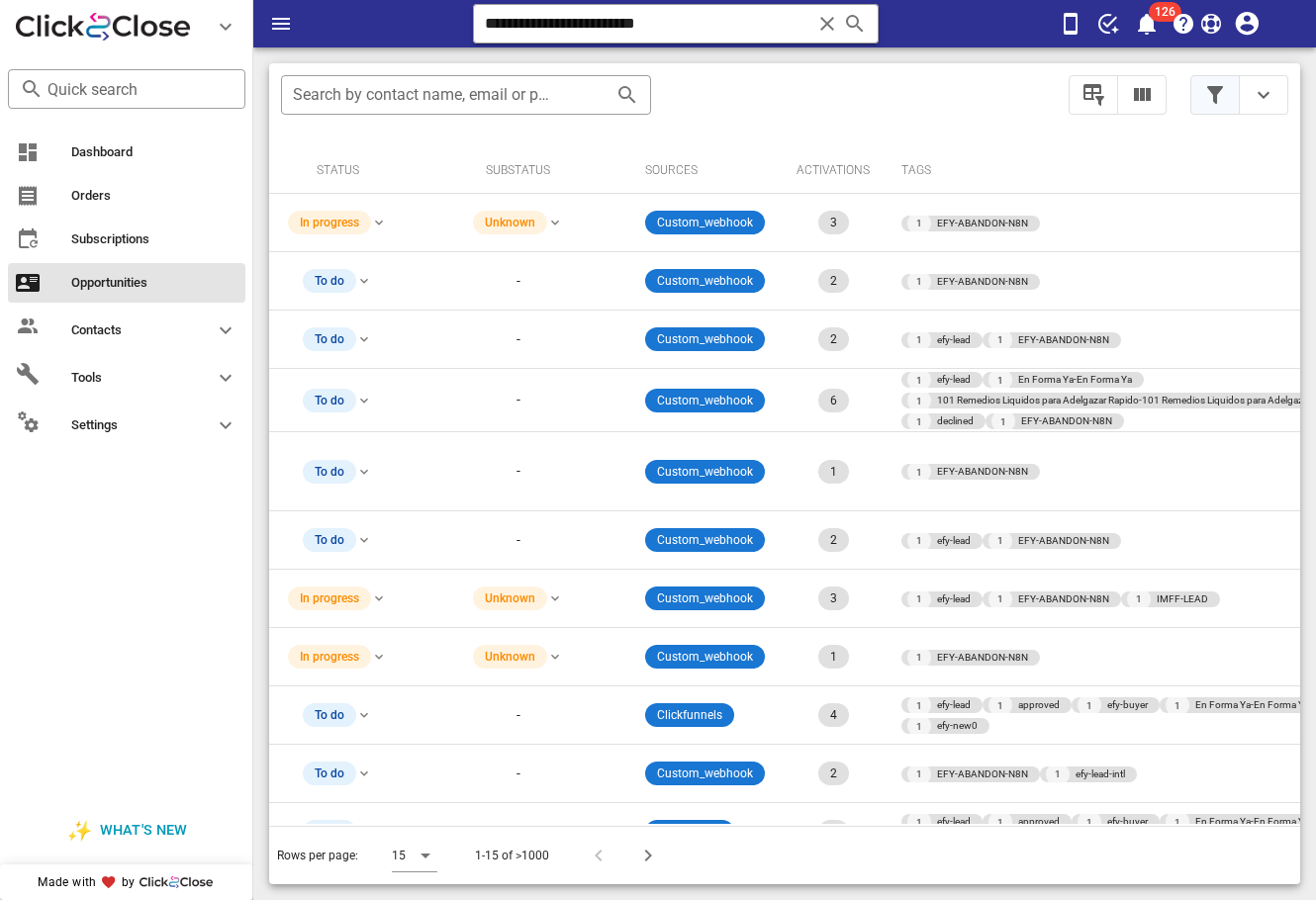 click at bounding box center [1215, 95] 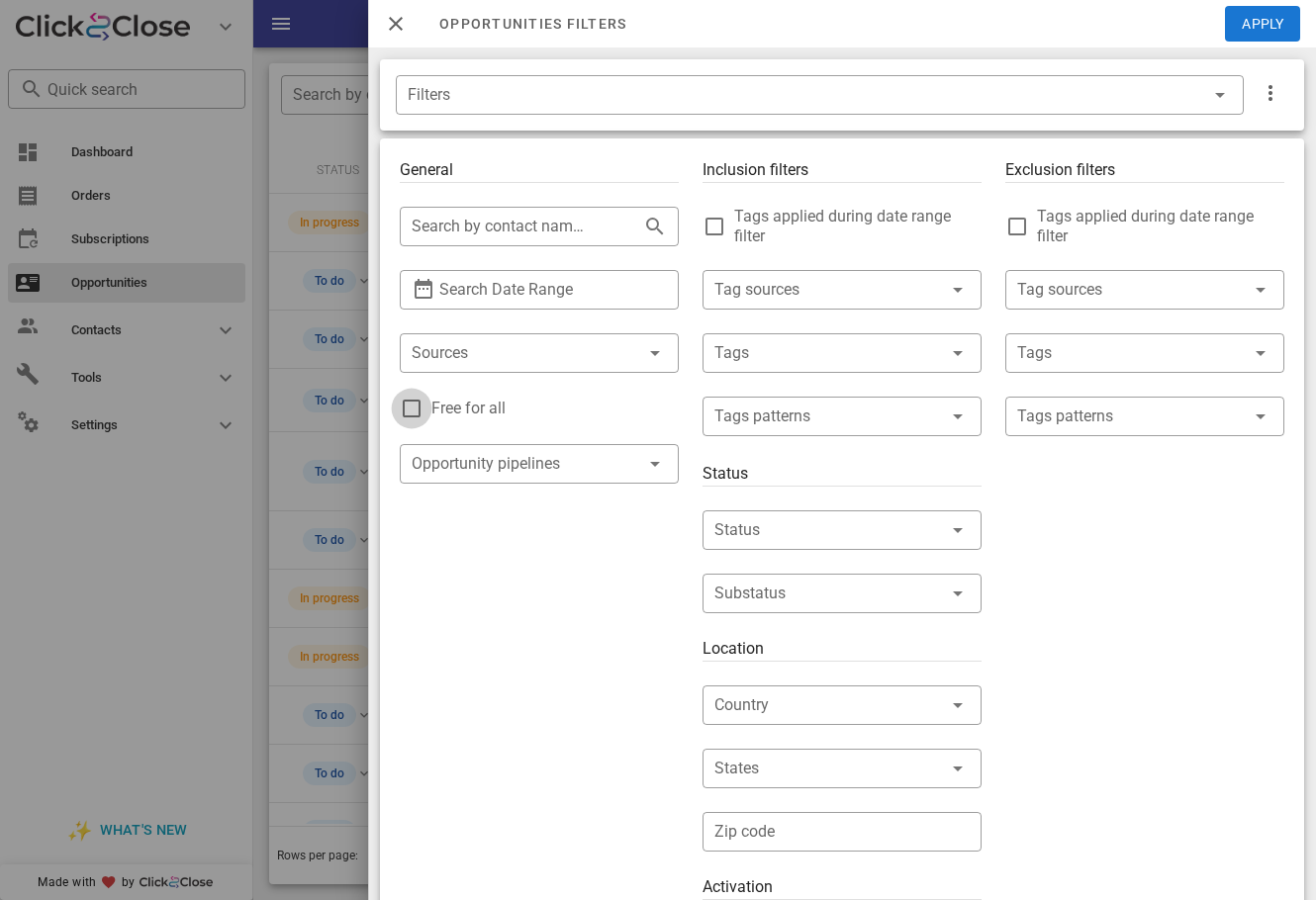 click at bounding box center (412, 408) 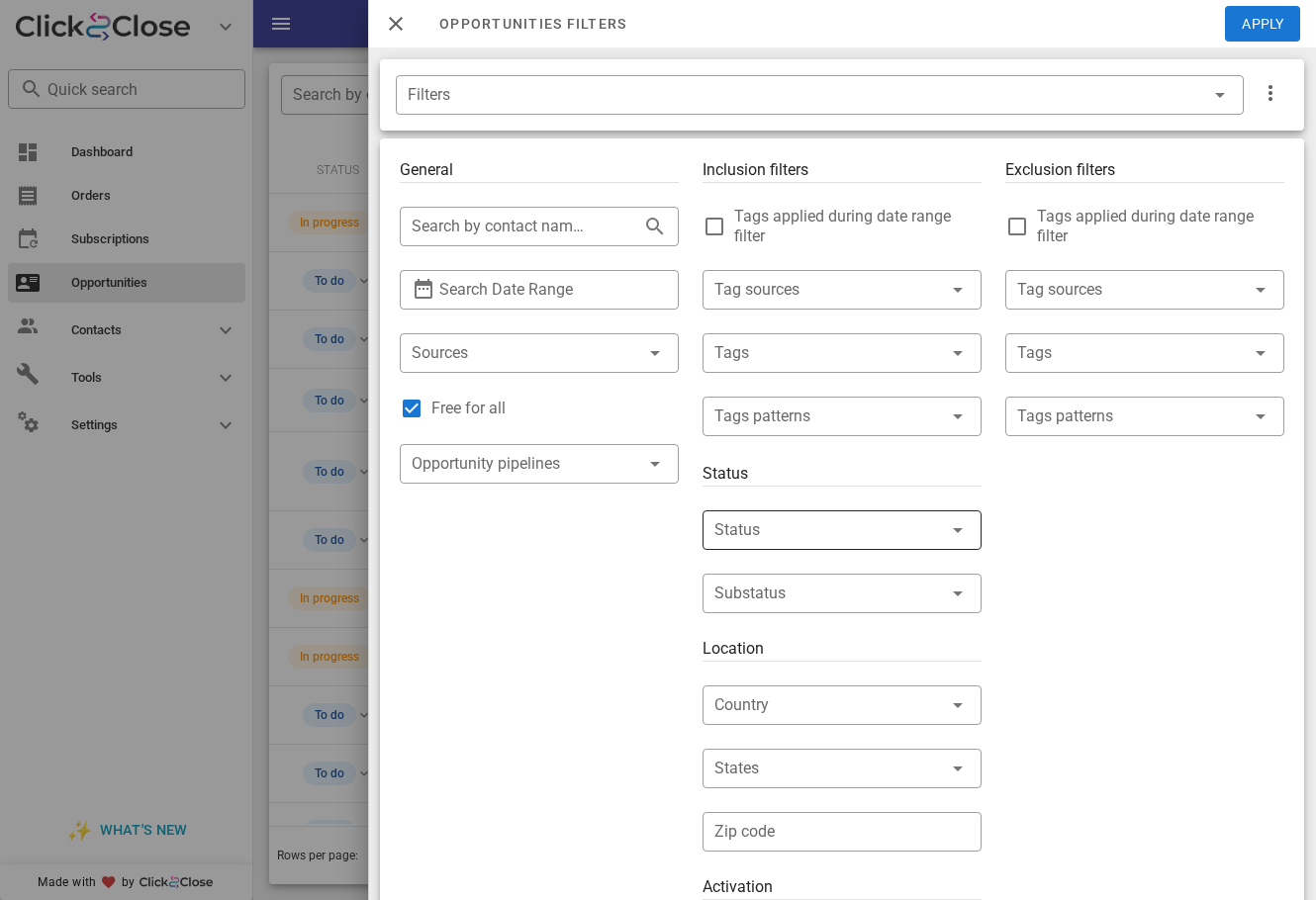 click at bounding box center (814, 530) 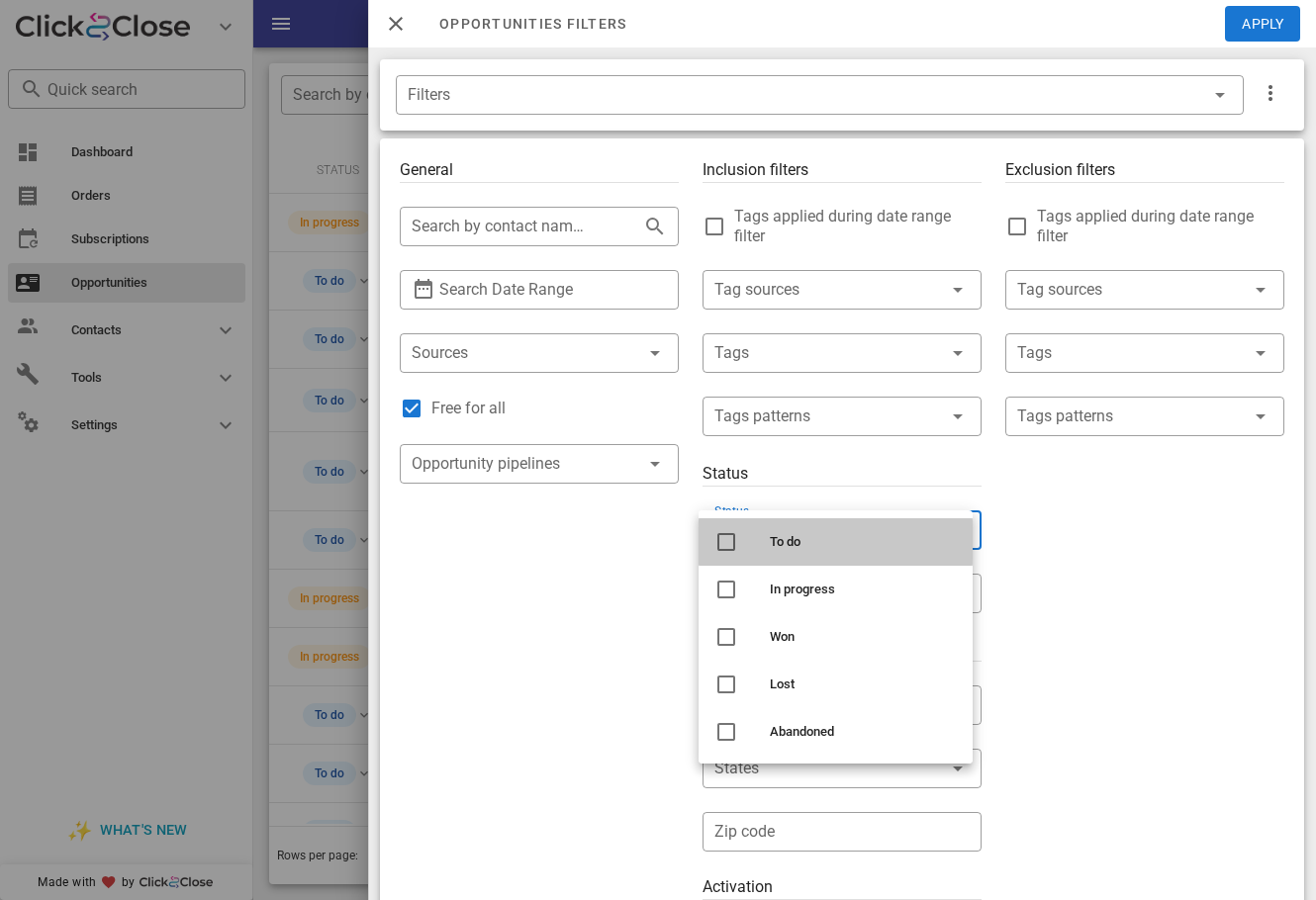 click on "To do" at bounding box center [863, 542] 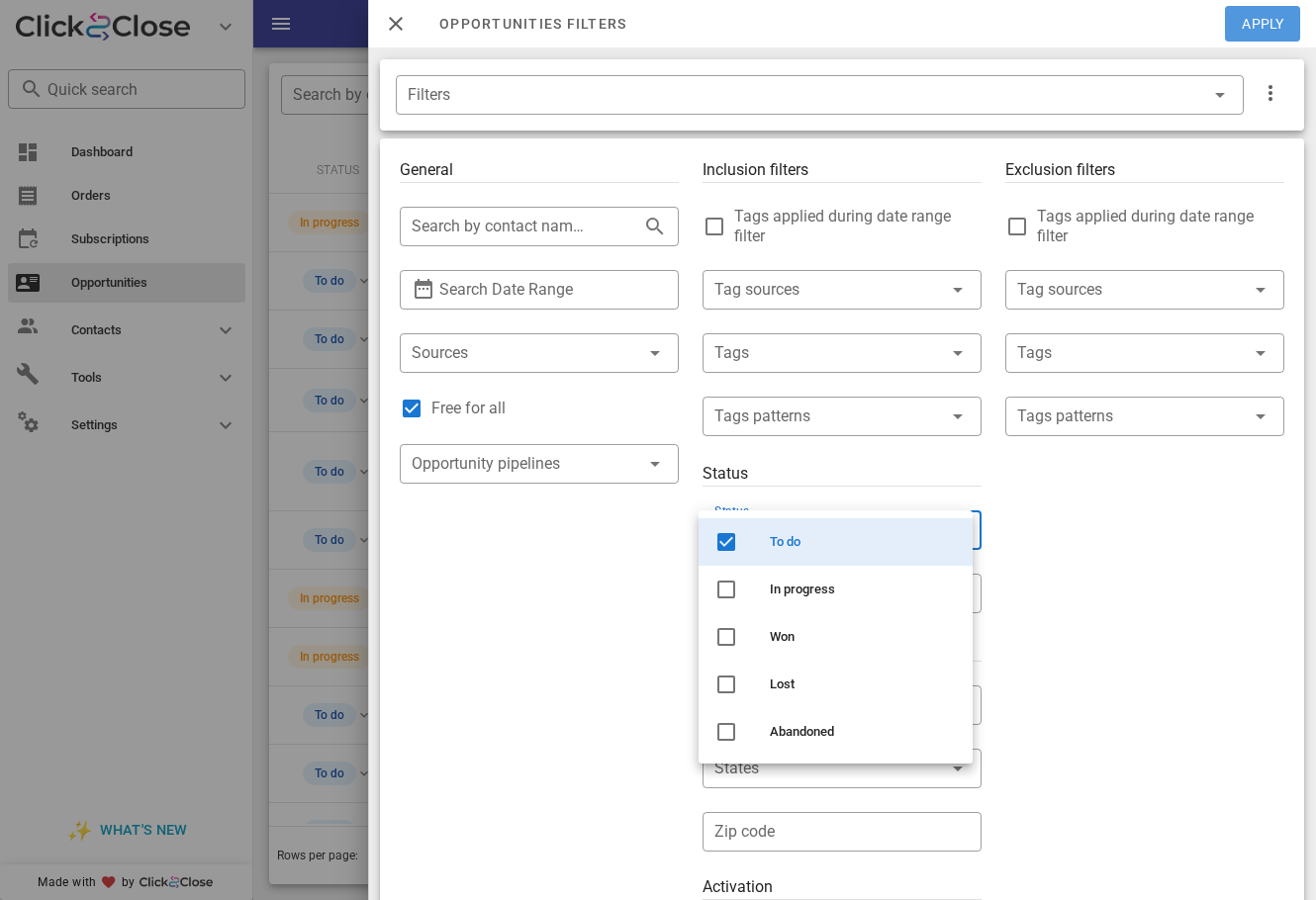 click on "Apply" at bounding box center (1264, 24) 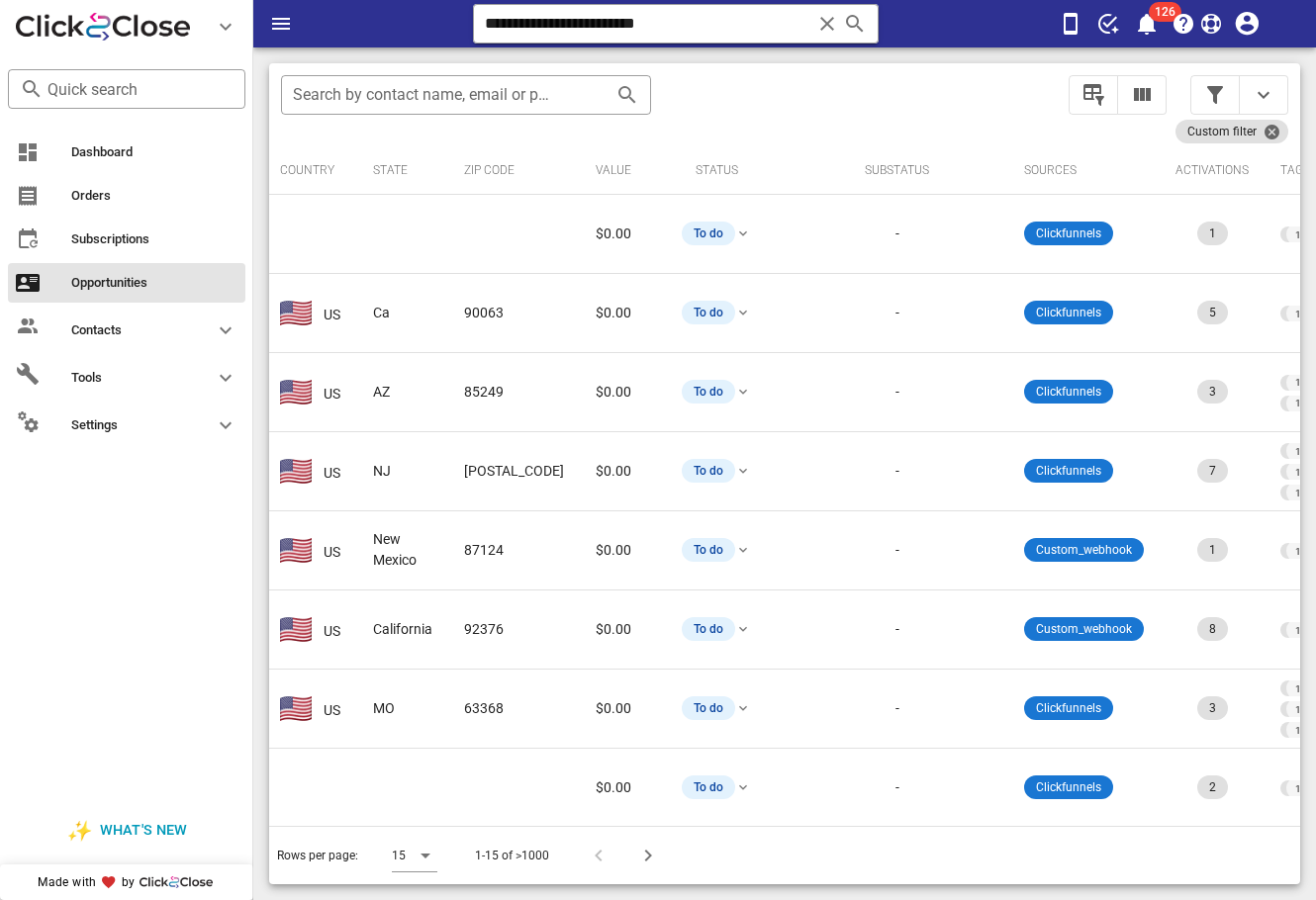 scroll, scrollTop: 0, scrollLeft: 0, axis: both 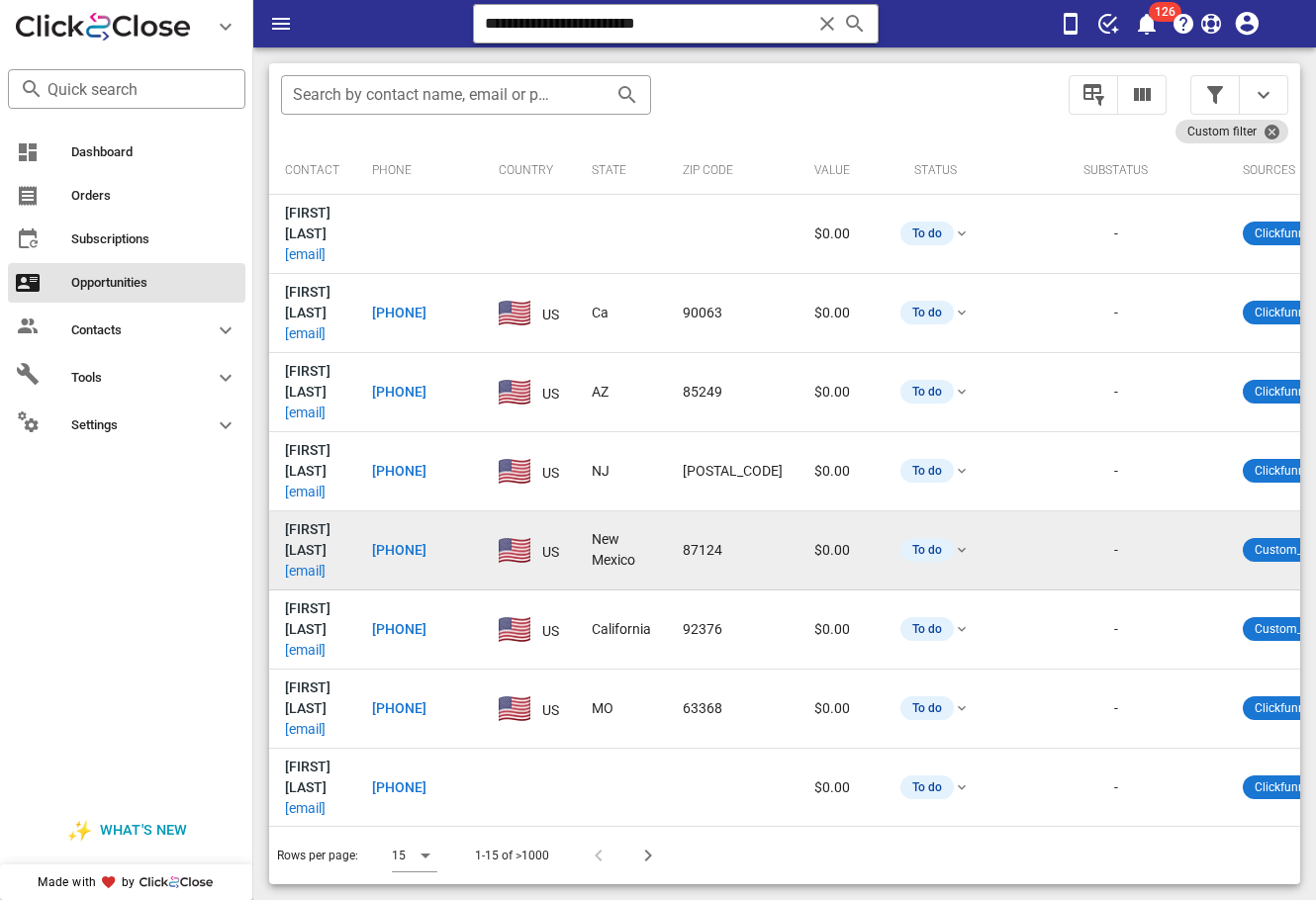 click on "[EMAIL]" at bounding box center (305, 571) 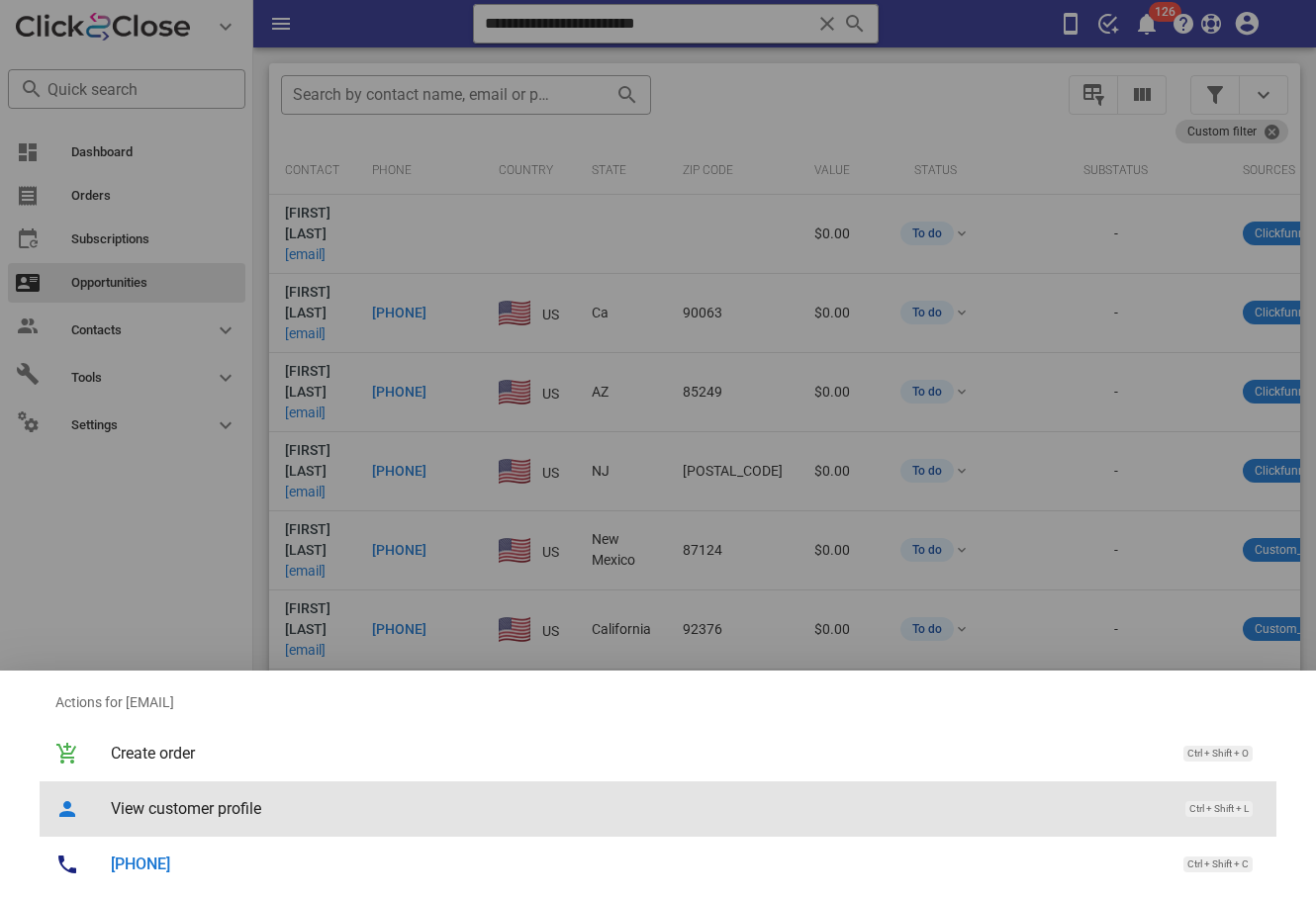 click on "View customer profile Ctrl + Shift + L" at bounding box center (686, 808) 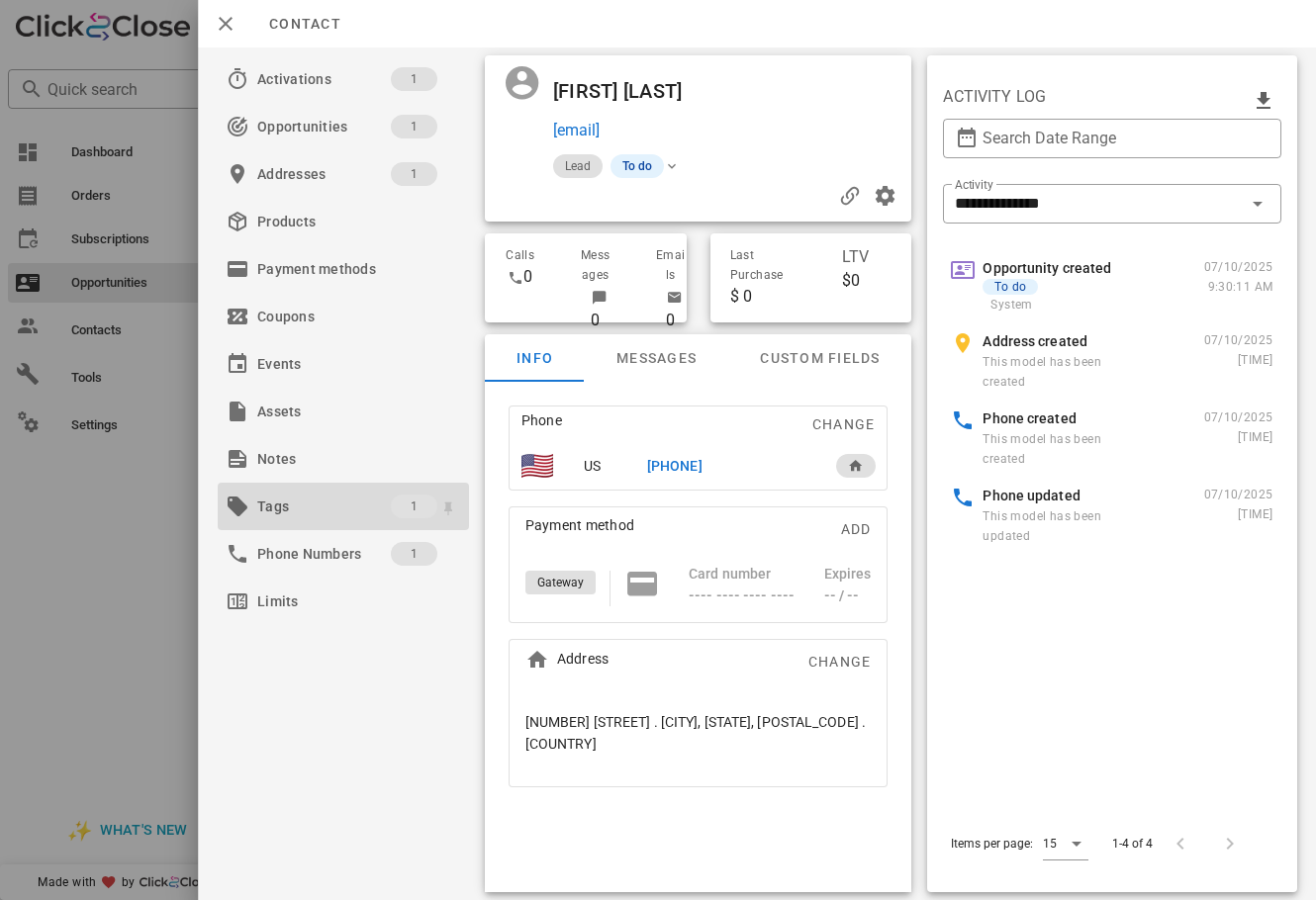 click on "Tags" at bounding box center (324, 506) 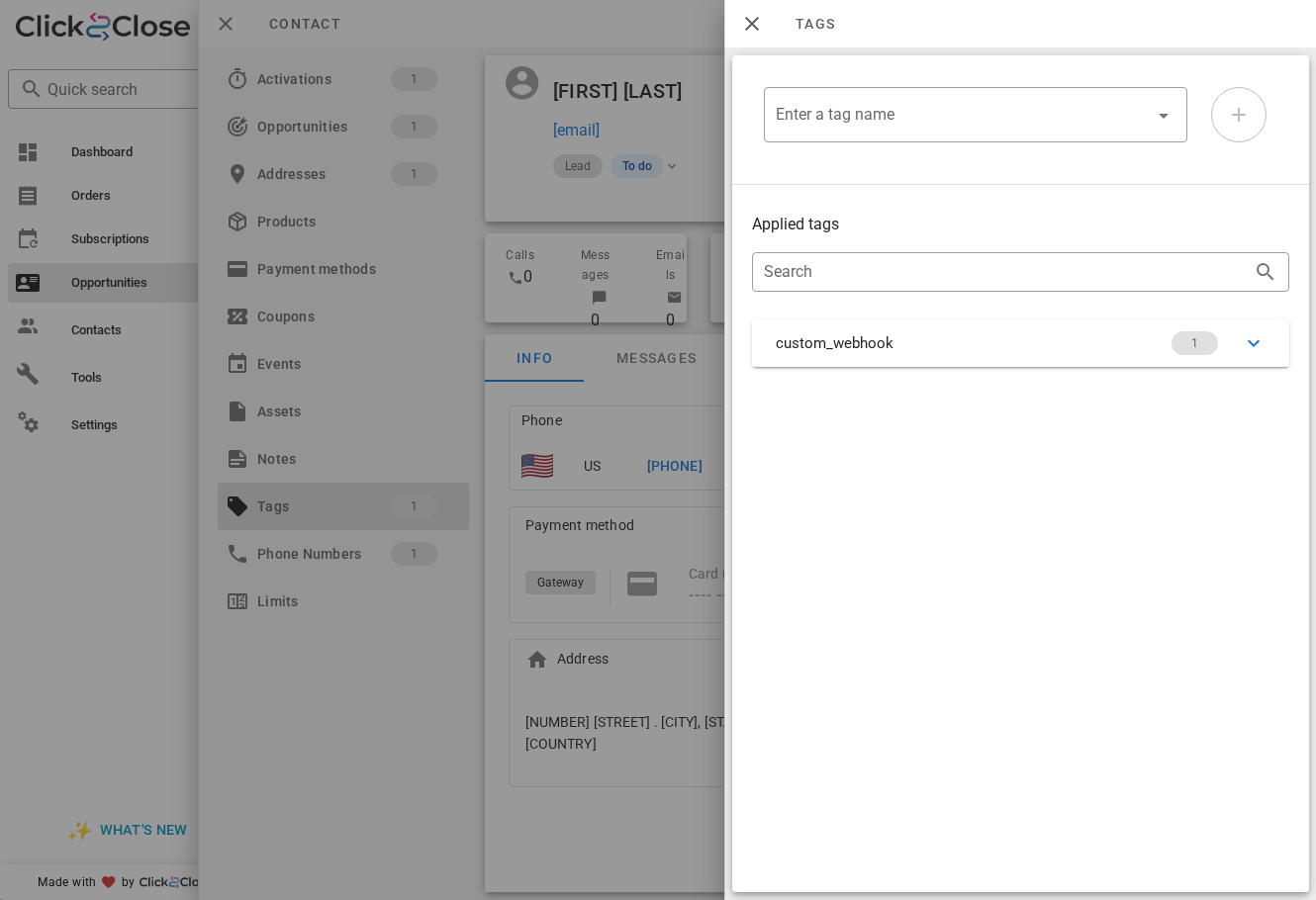 click at bounding box center [658, 450] 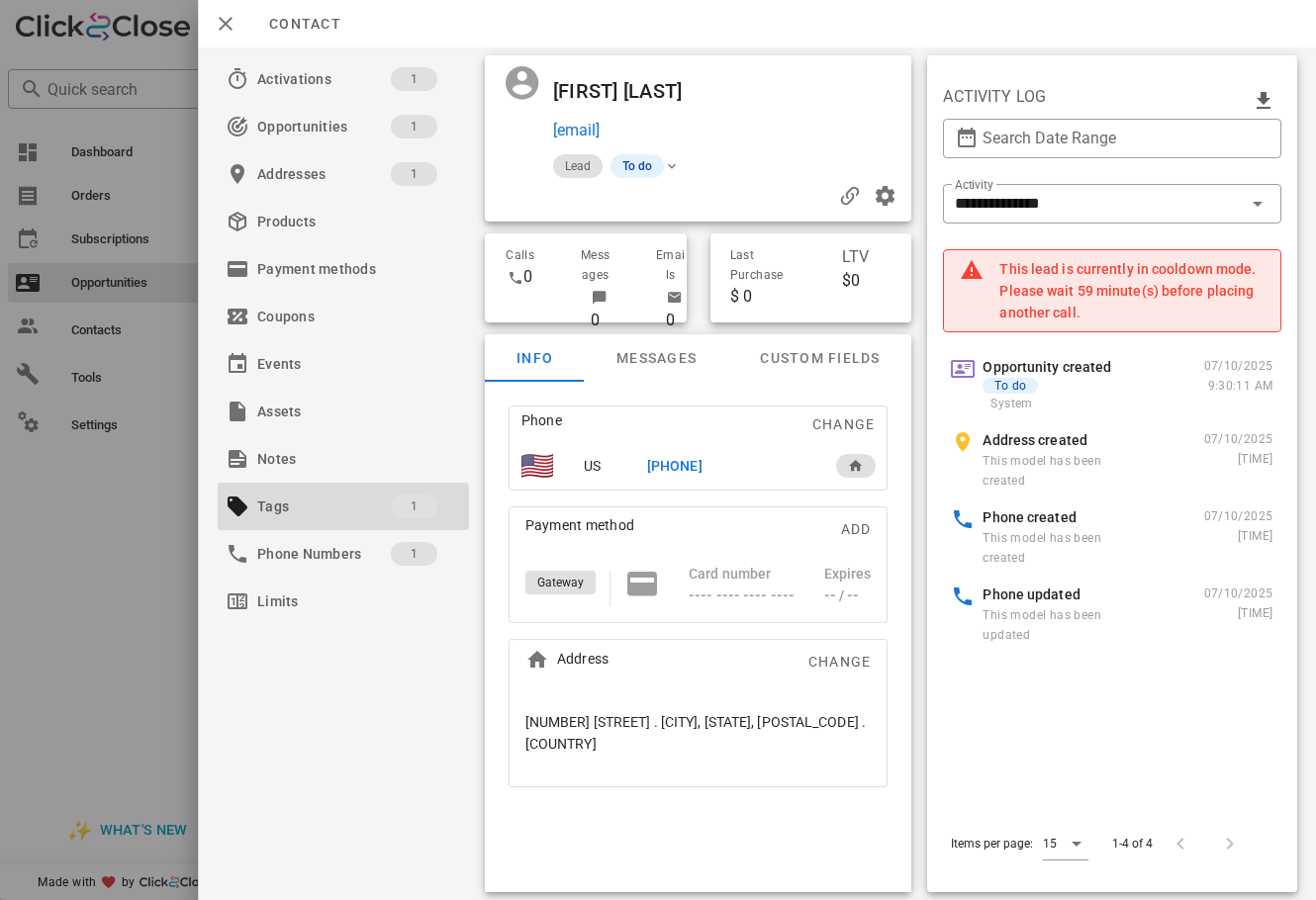 drag, startPoint x: 680, startPoint y: 467, endPoint x: 705, endPoint y: 475, distance: 26.24881 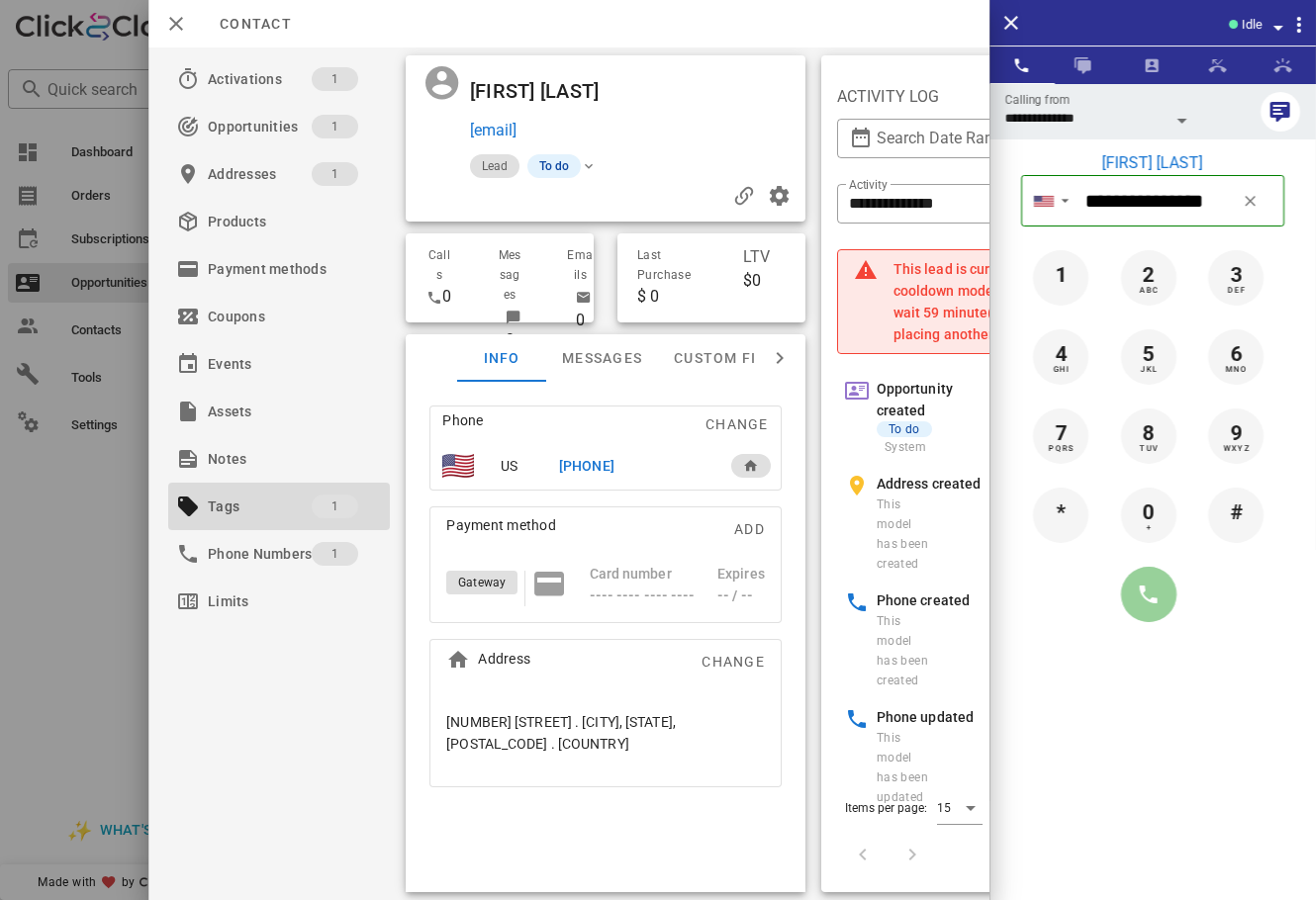 click at bounding box center [1149, 594] 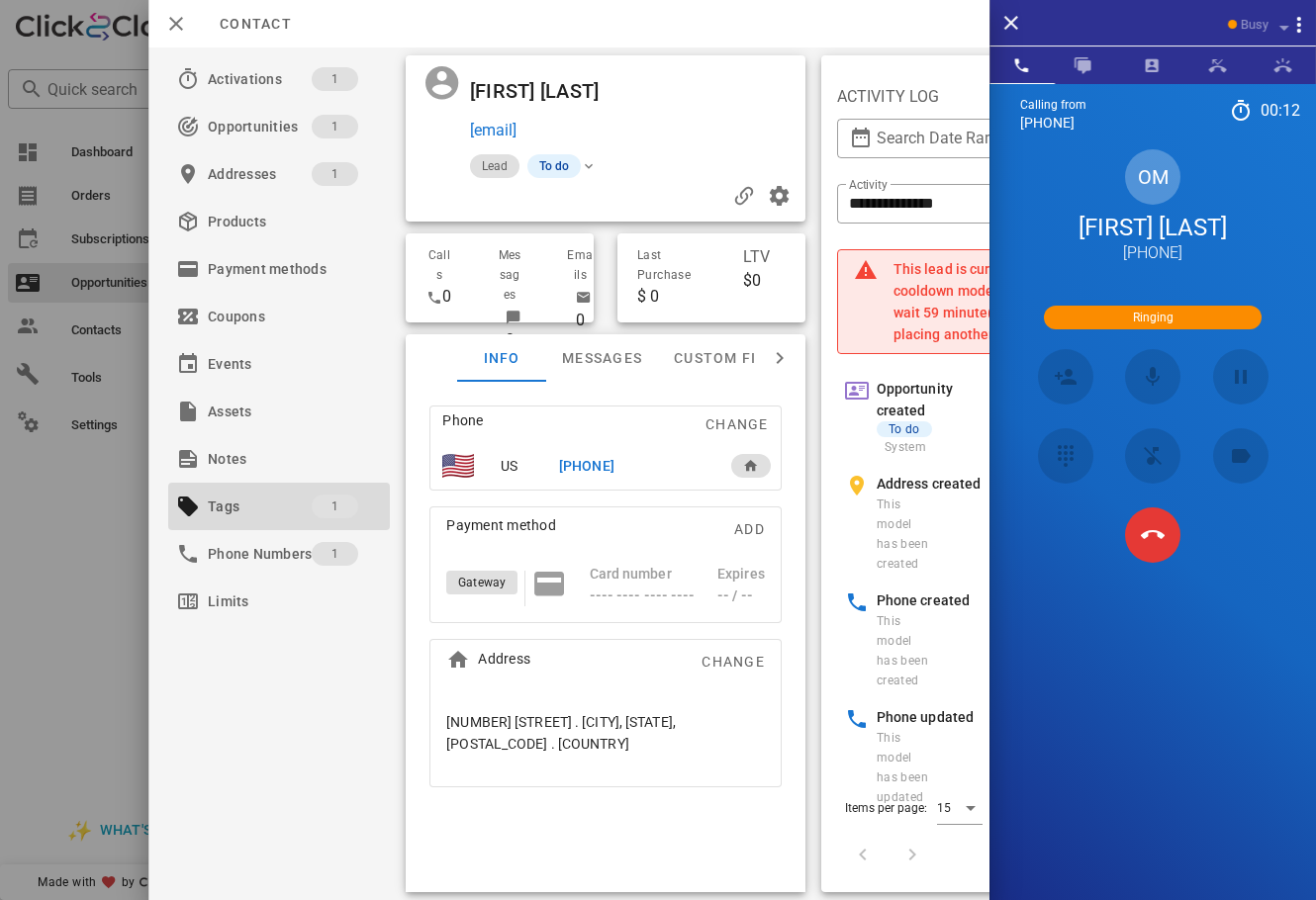click at bounding box center [1065, 535] 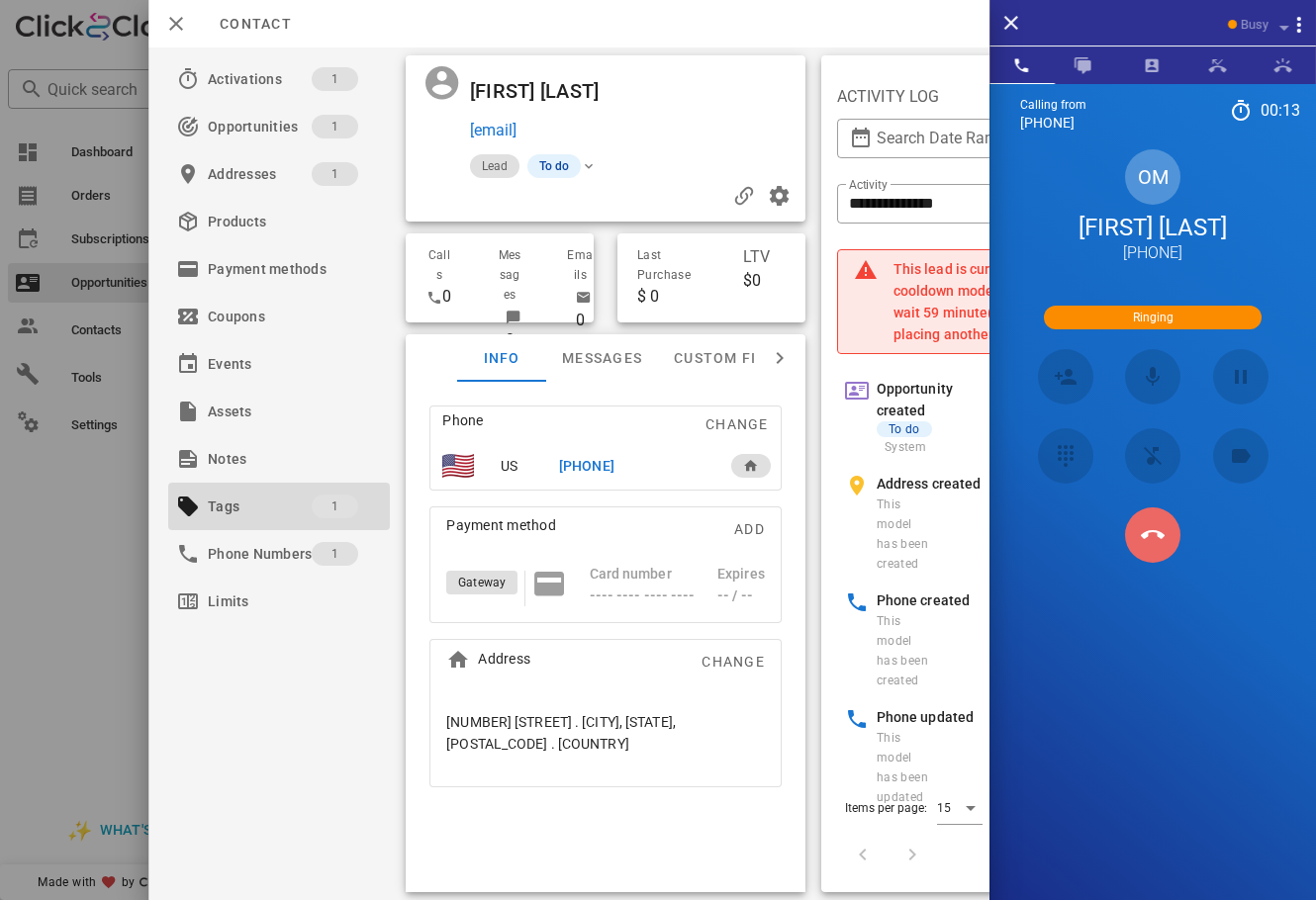 click at bounding box center [1153, 535] 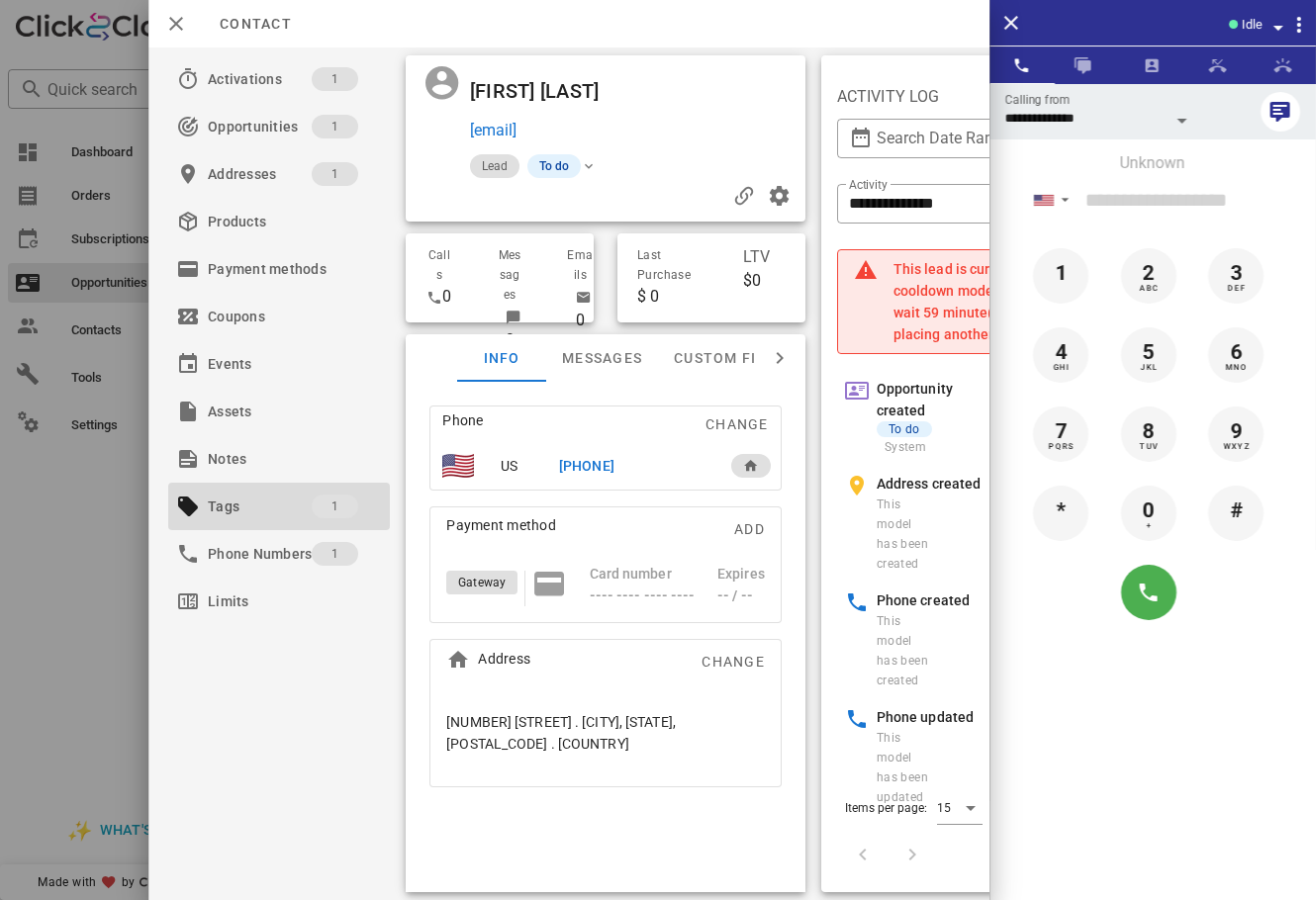 click on "​ Search Date Range" at bounding box center (953, 151) 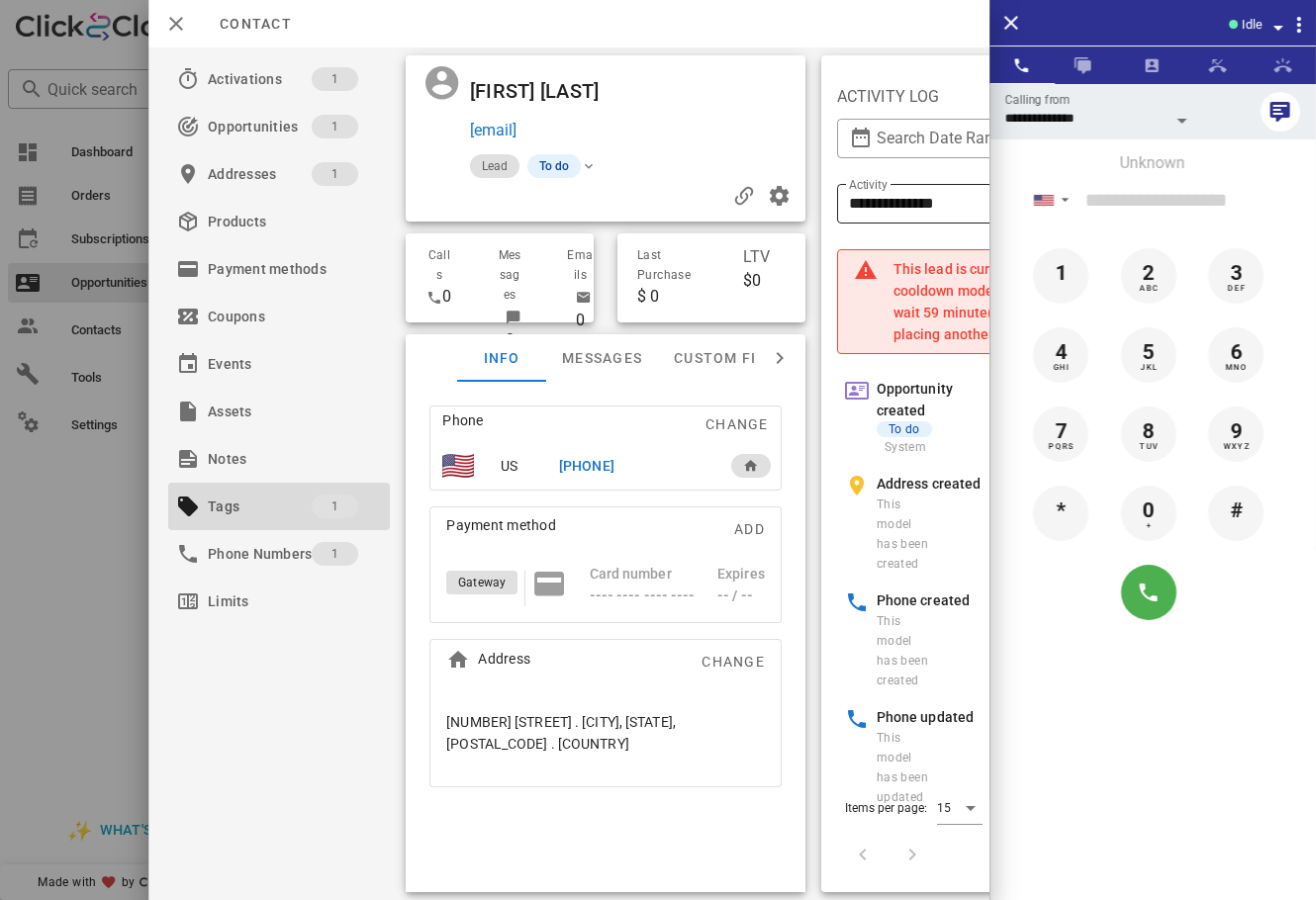 click on "**********" at bounding box center (939, 204) 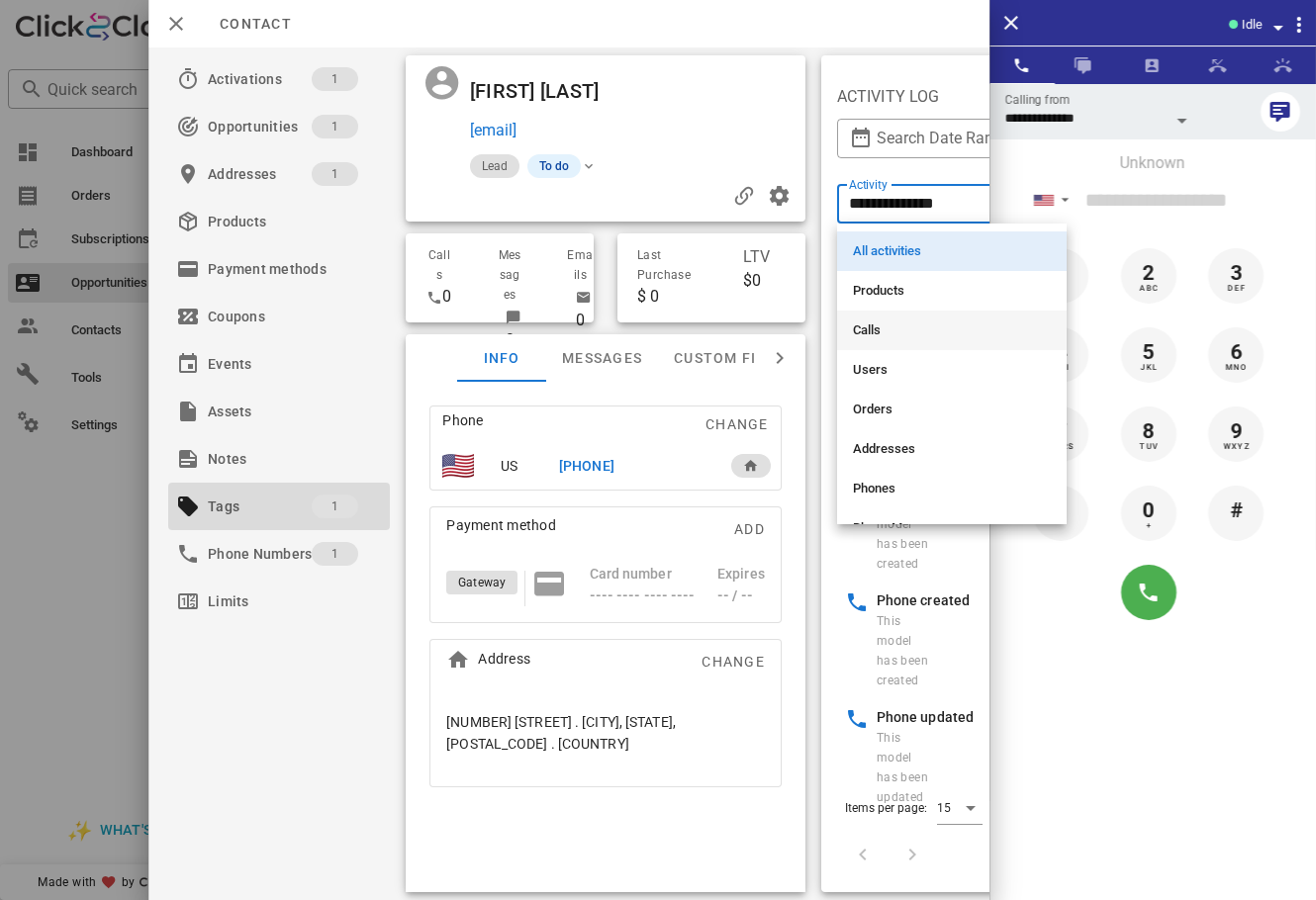click on "Calls" at bounding box center [952, 330] 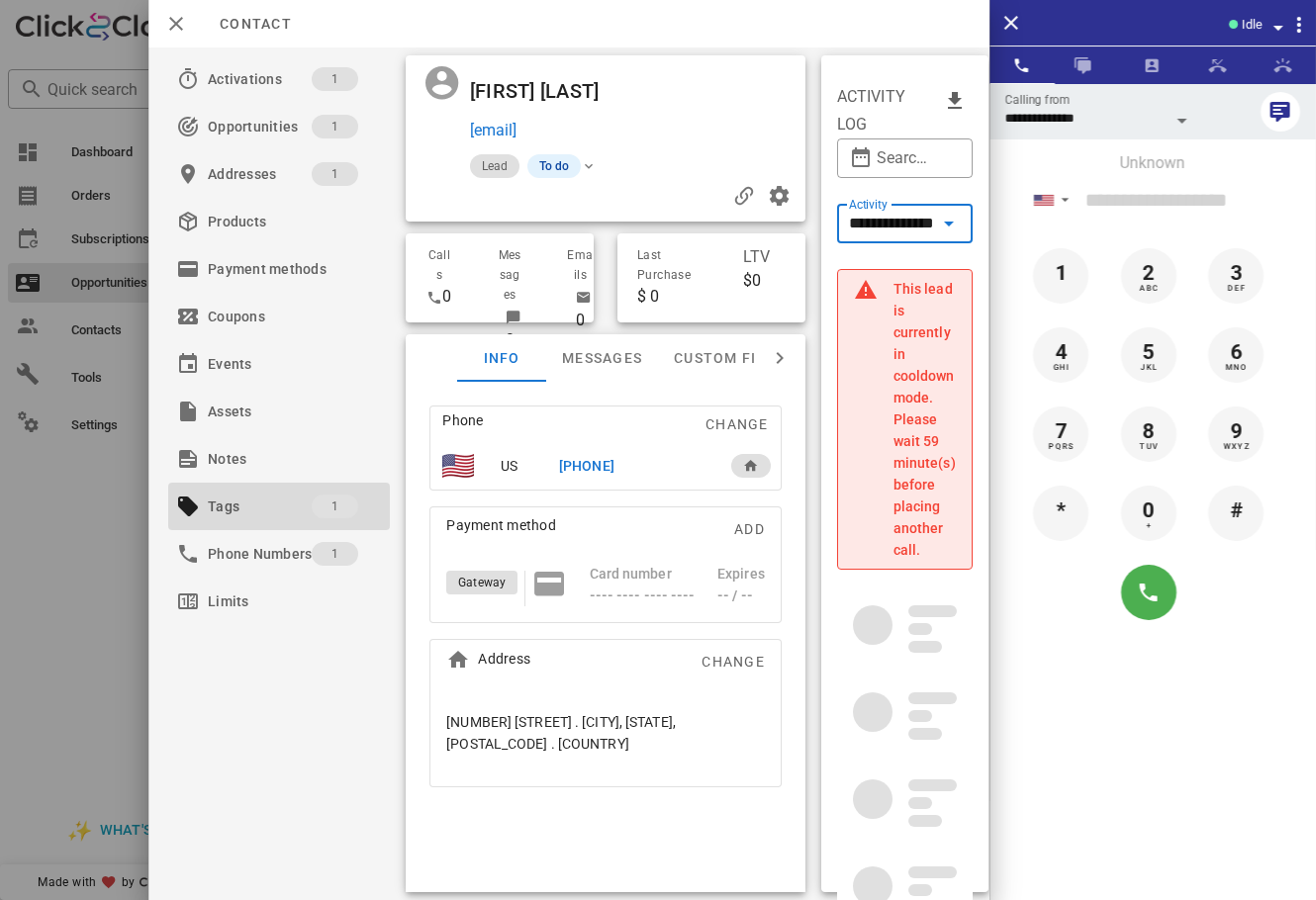 type on "*****" 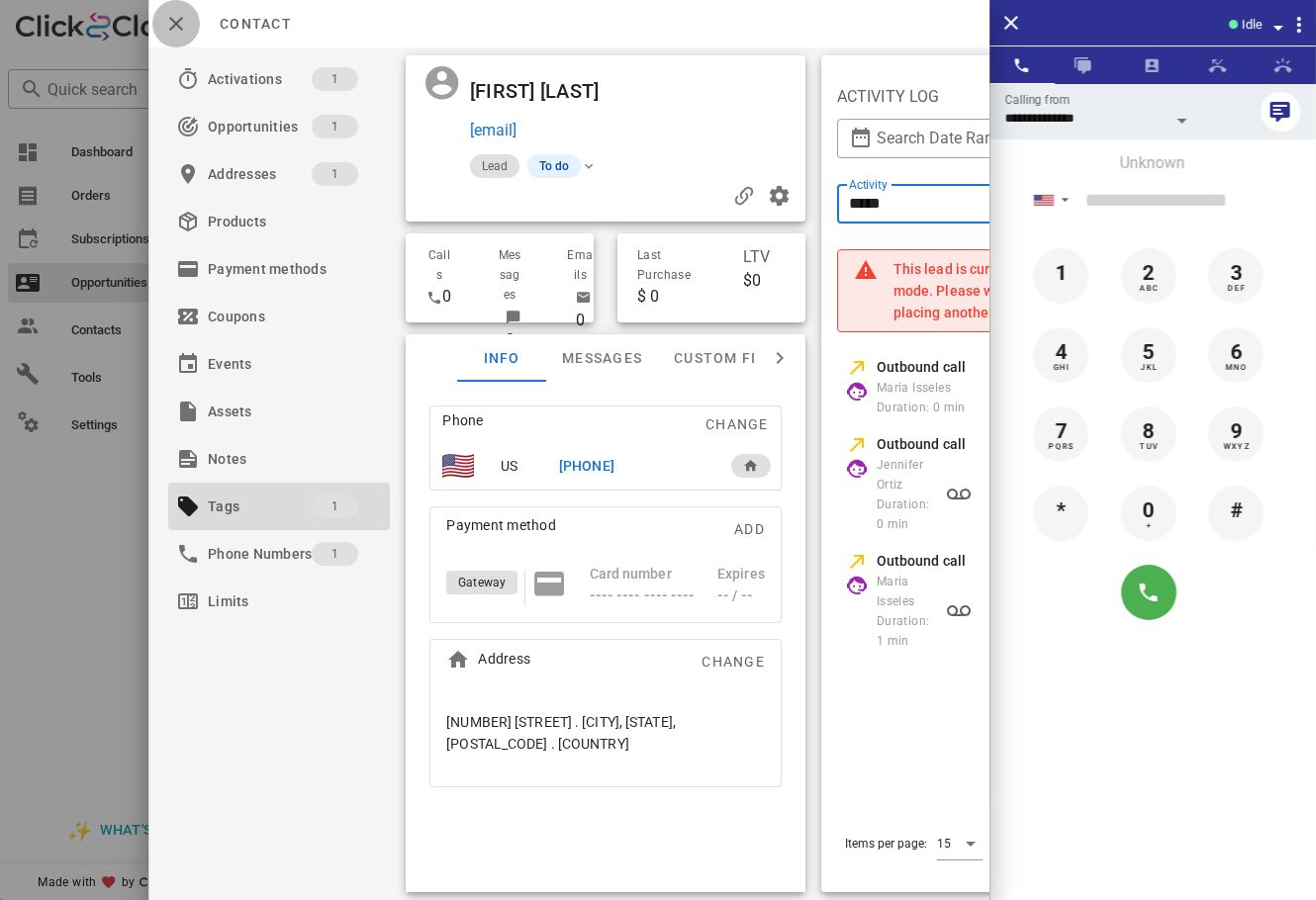 click at bounding box center (176, 24) 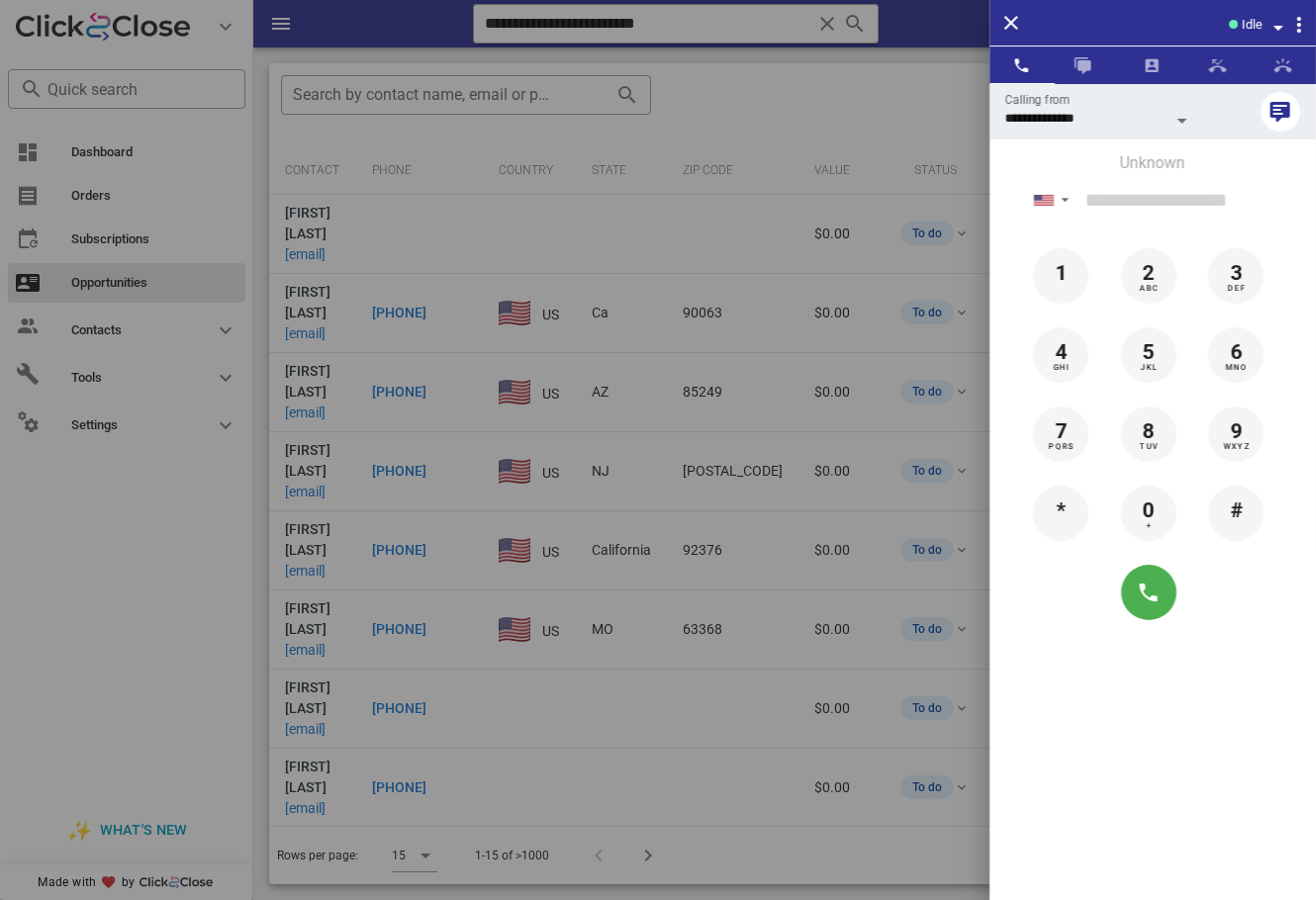 click at bounding box center (658, 450) 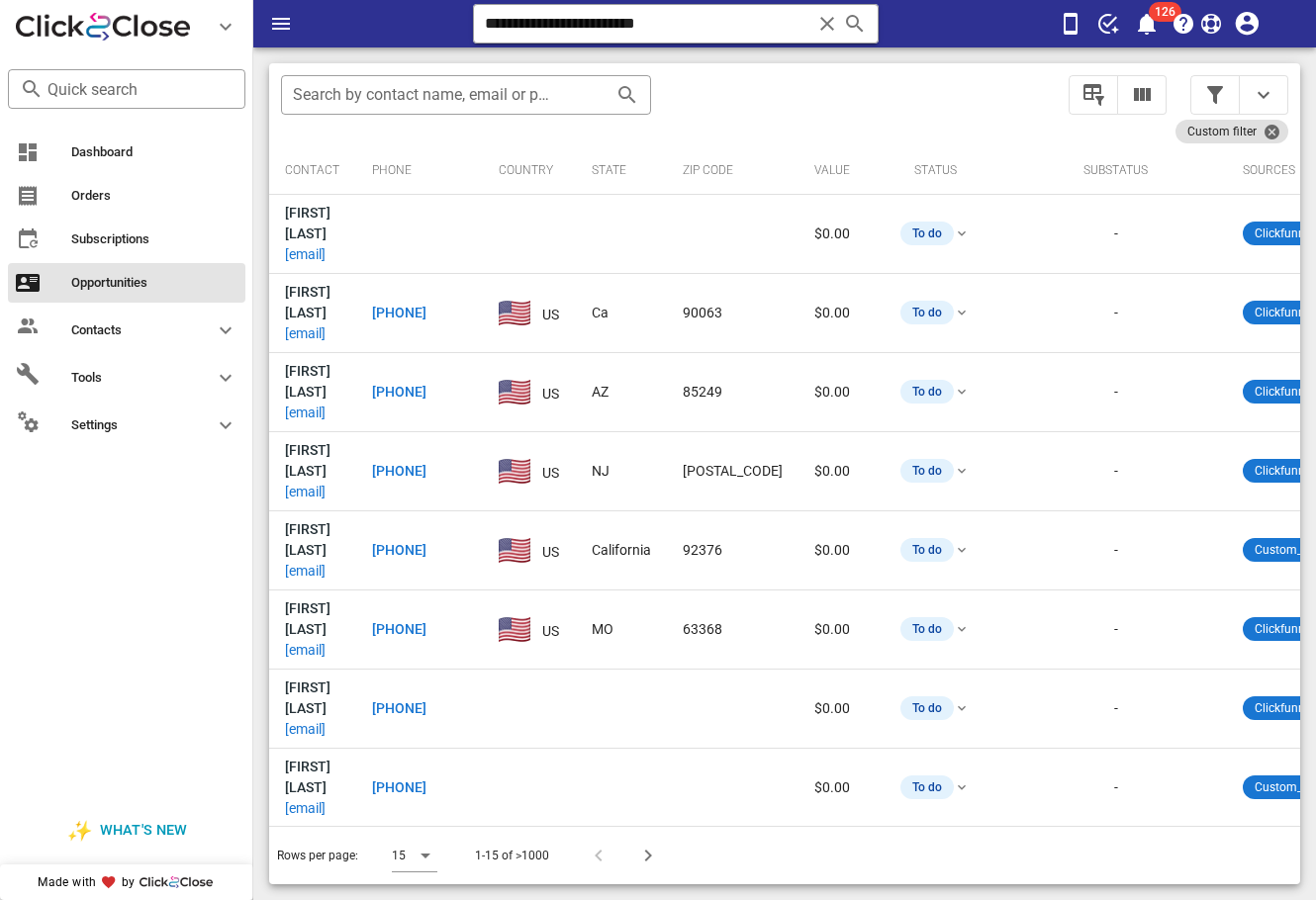 scroll, scrollTop: 0, scrollLeft: 695, axis: horizontal 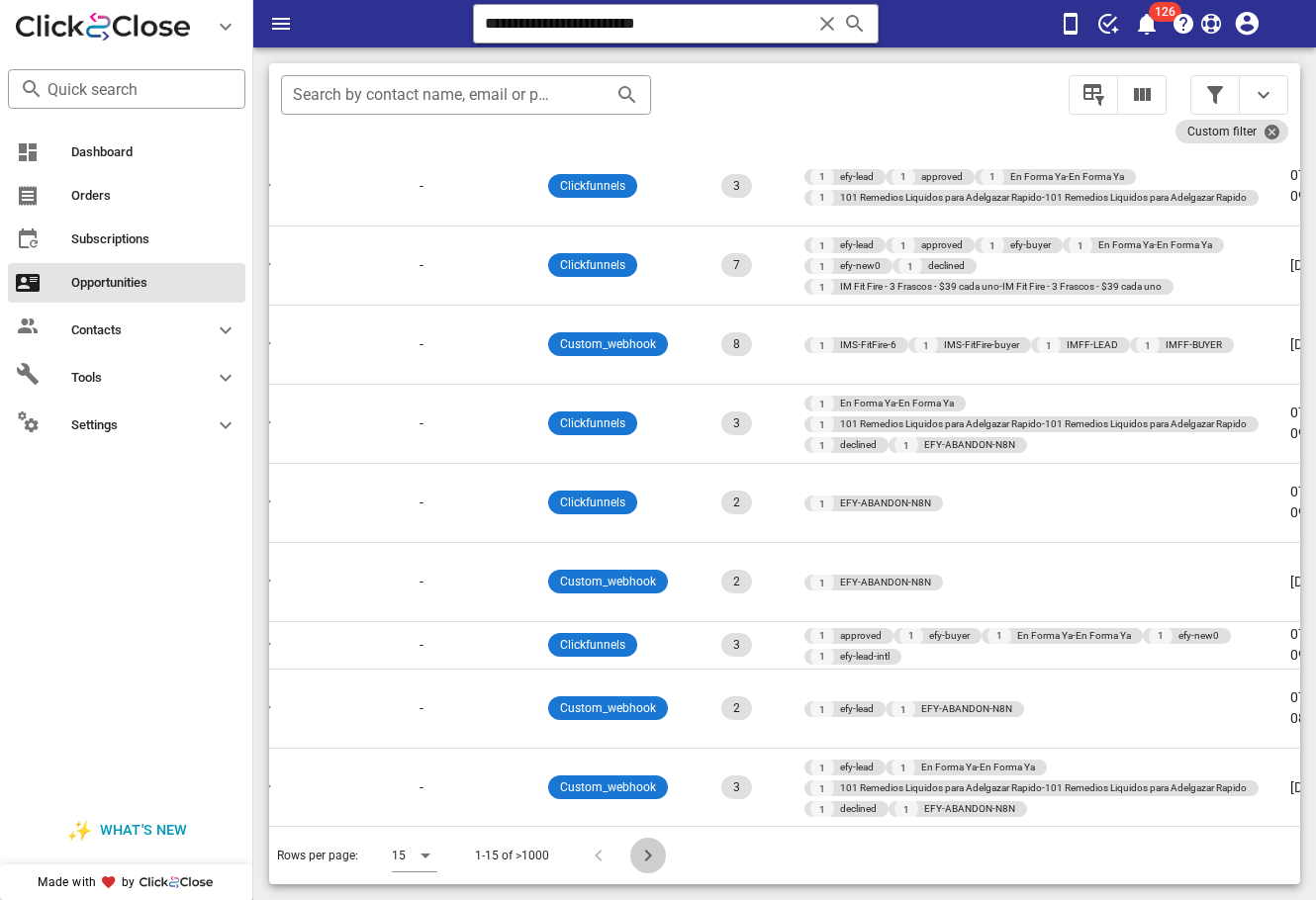click at bounding box center [648, 855] 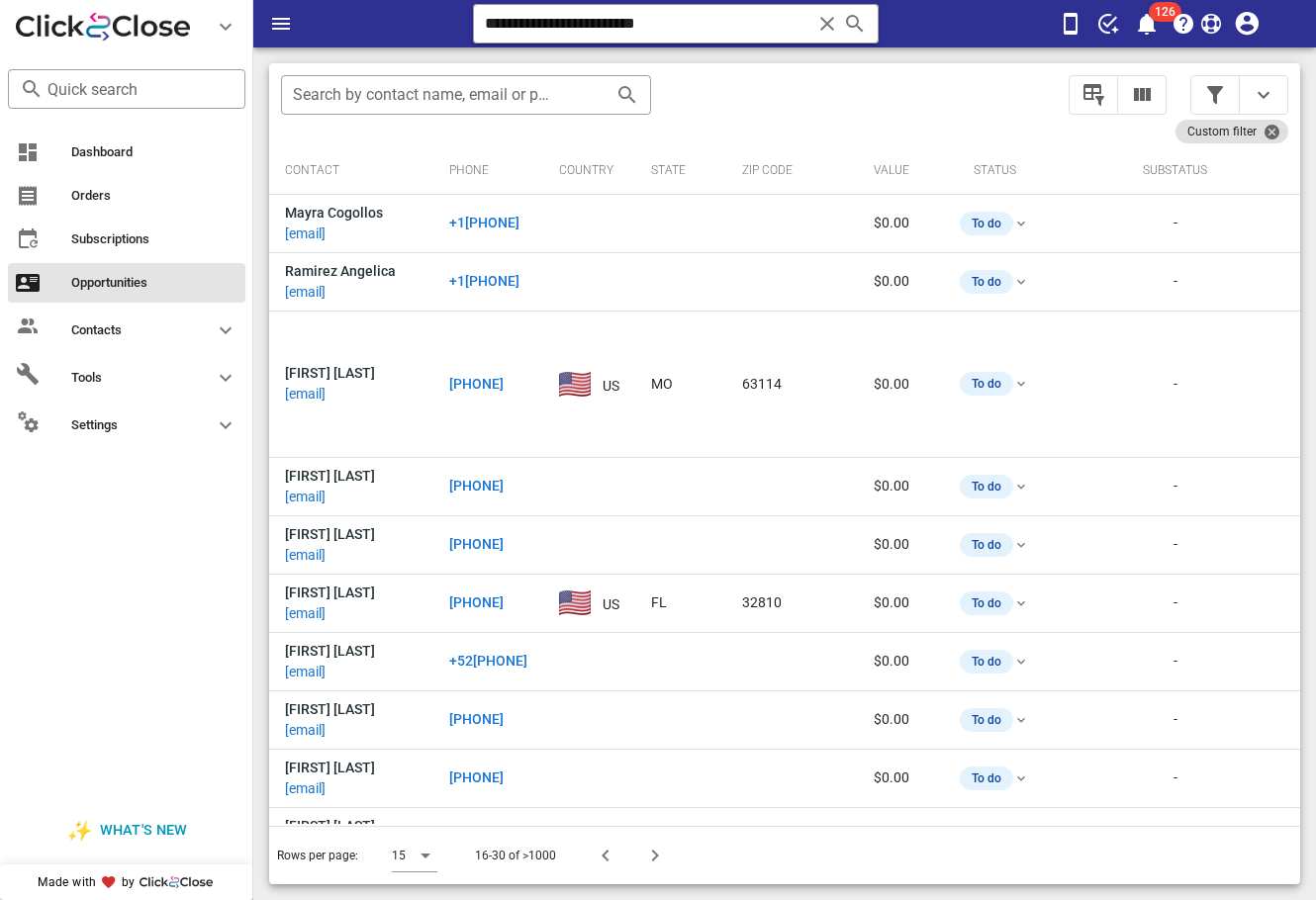 click on "​ Search by contact name, email or phone" at bounding box center [663, 105] 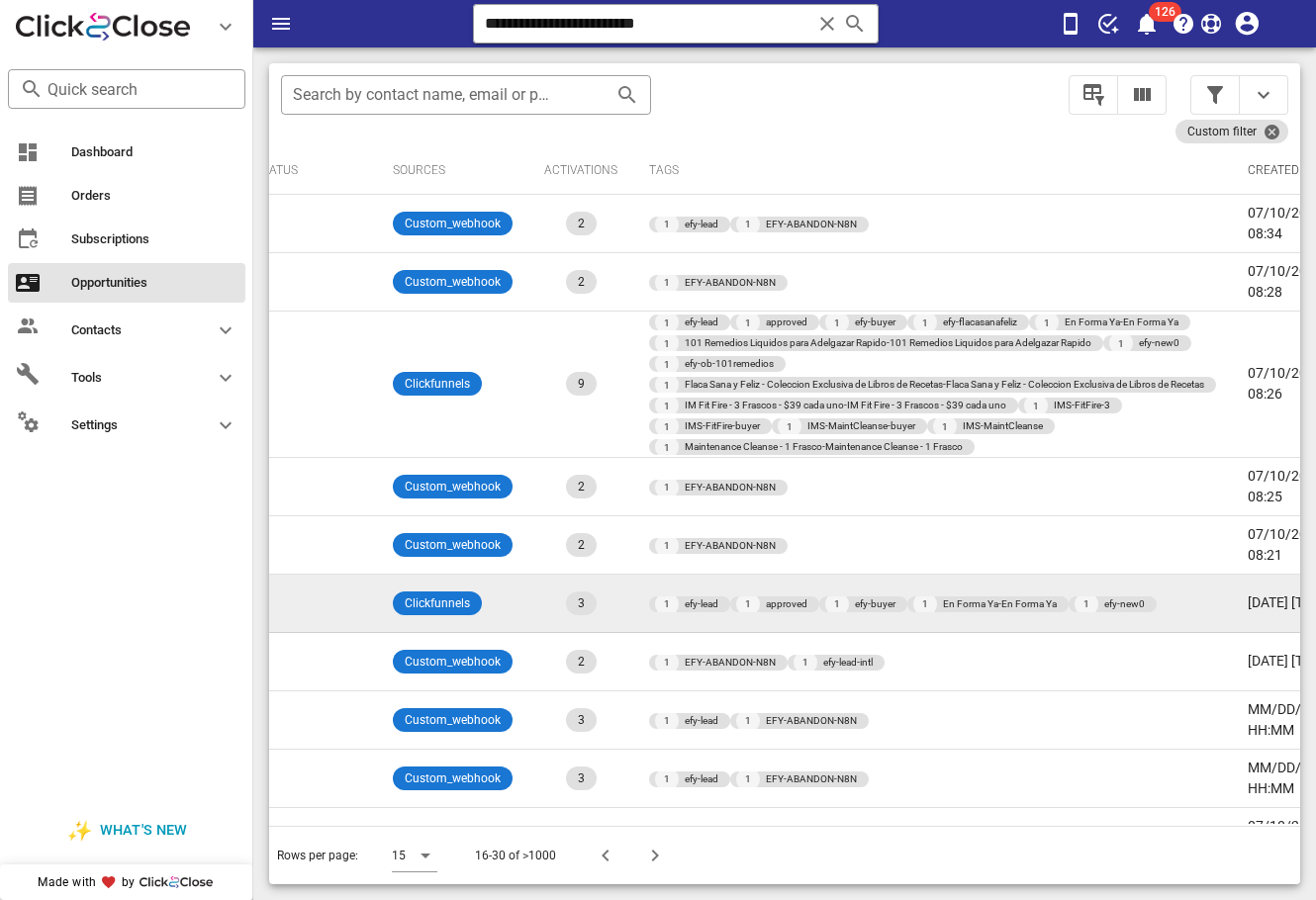 scroll, scrollTop: 0, scrollLeft: 901, axis: horizontal 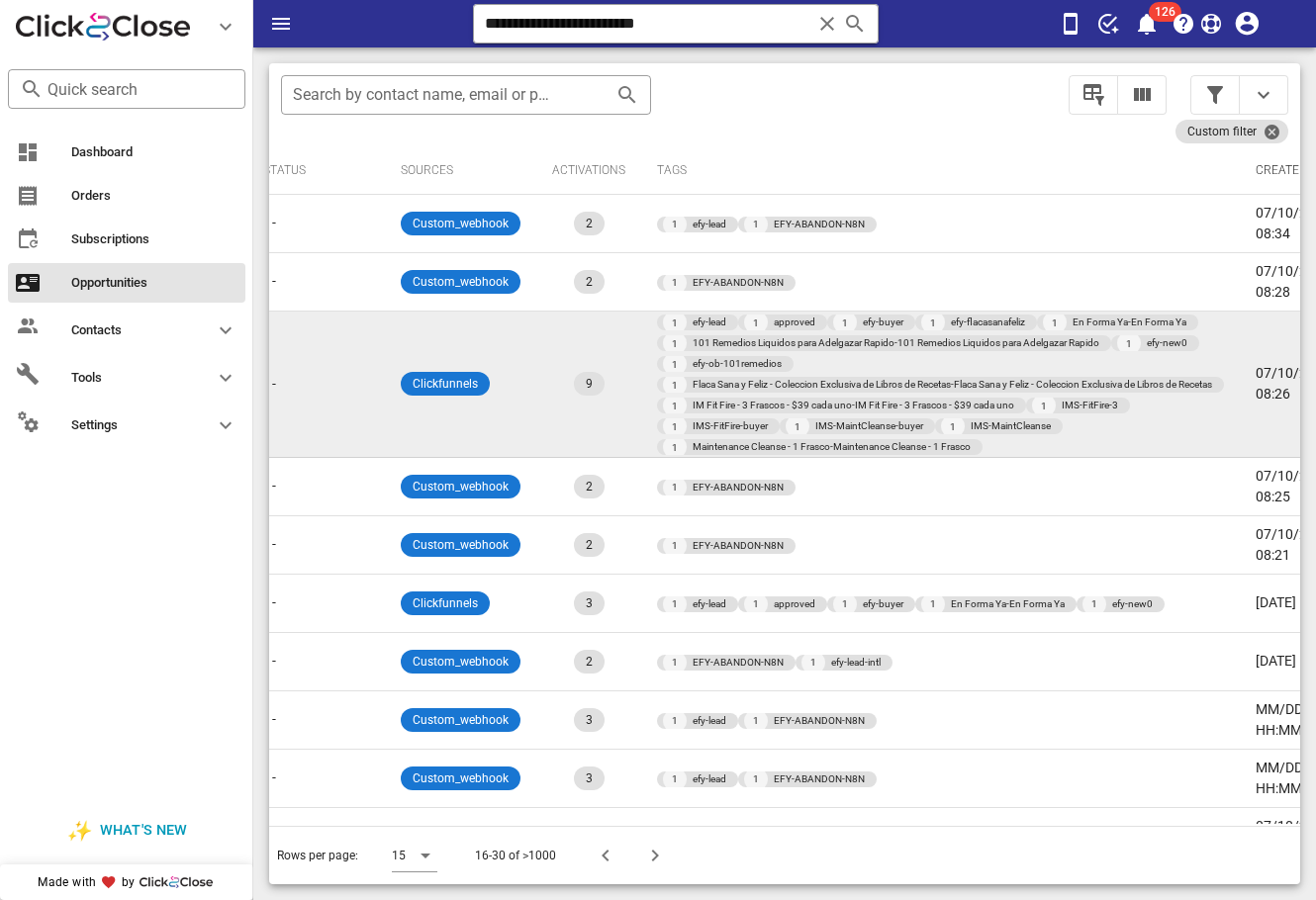 click on "1  efy-lead  1  approved  1  efy-buyer  1  efy-flacasanafeliz  1  En Forma Ya-En Forma Ya  1  101 Remedios Liquidos para Adelgazar Rapido-101 Remedios Liquidos para Adelgazar Rapido  1  efy-new0  1  efy-ob-101remedios  1  Flaca Sana y Feliz - Coleccion Exclusiva de Libros de Recetas-Flaca Sana y Feliz - Coleccion Exclusiva de Libros de Recetas  1  IM Fit Fire - 3 Frascos - $39 cada uno-IM Fit Fire - 3 Frascos - $39 cada uno  1  IMS-FitFire-3  1  IMS-FitFire-buyer  1  IMS-MaintCleanse-buyer  1  IMS-MaintCleanse  1  Maintenance Cleanse - 1 Frasco-Maintenance Cleanse - 1 Frasco" at bounding box center (940, 385) 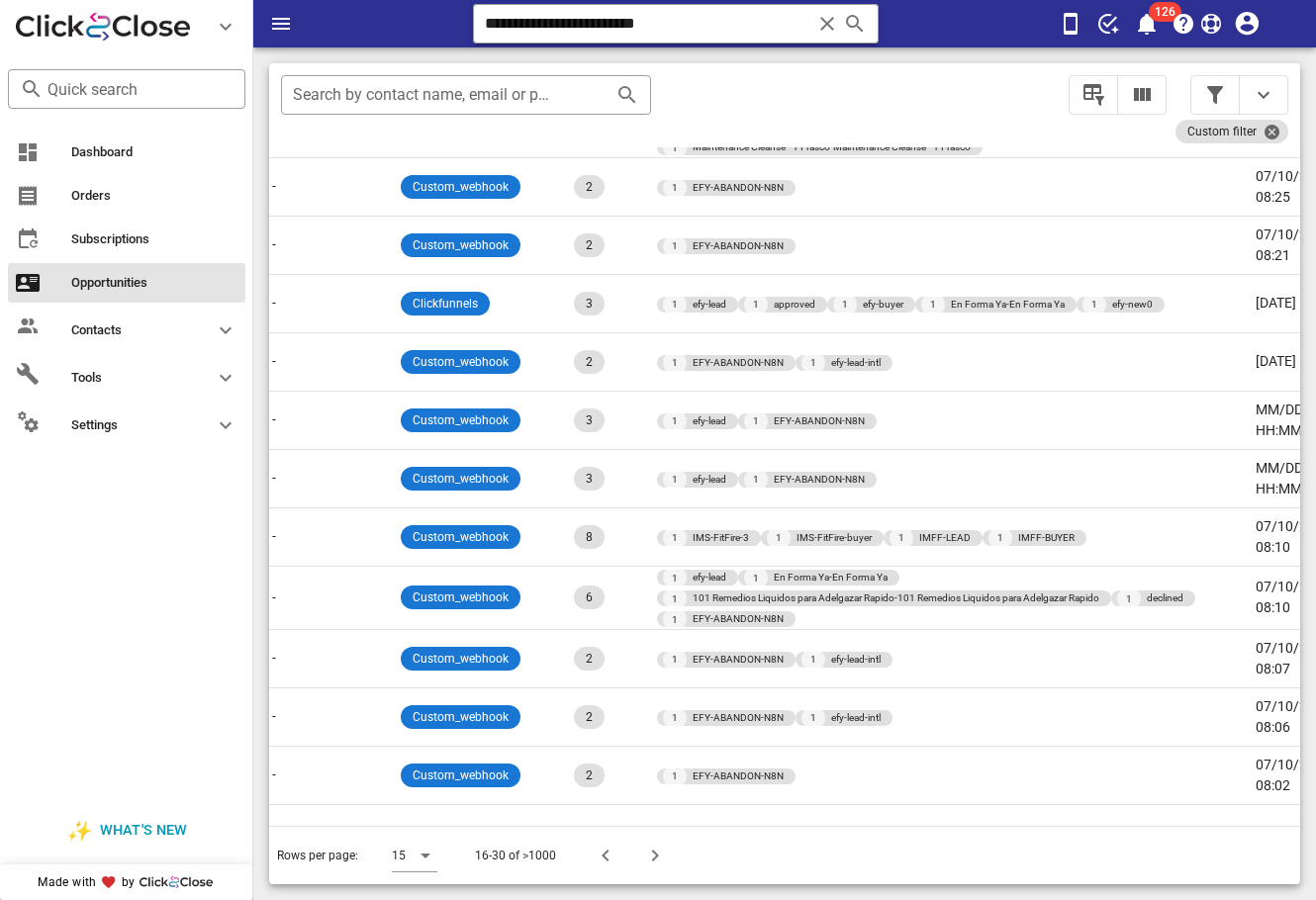 scroll, scrollTop: 353, scrollLeft: 901, axis: both 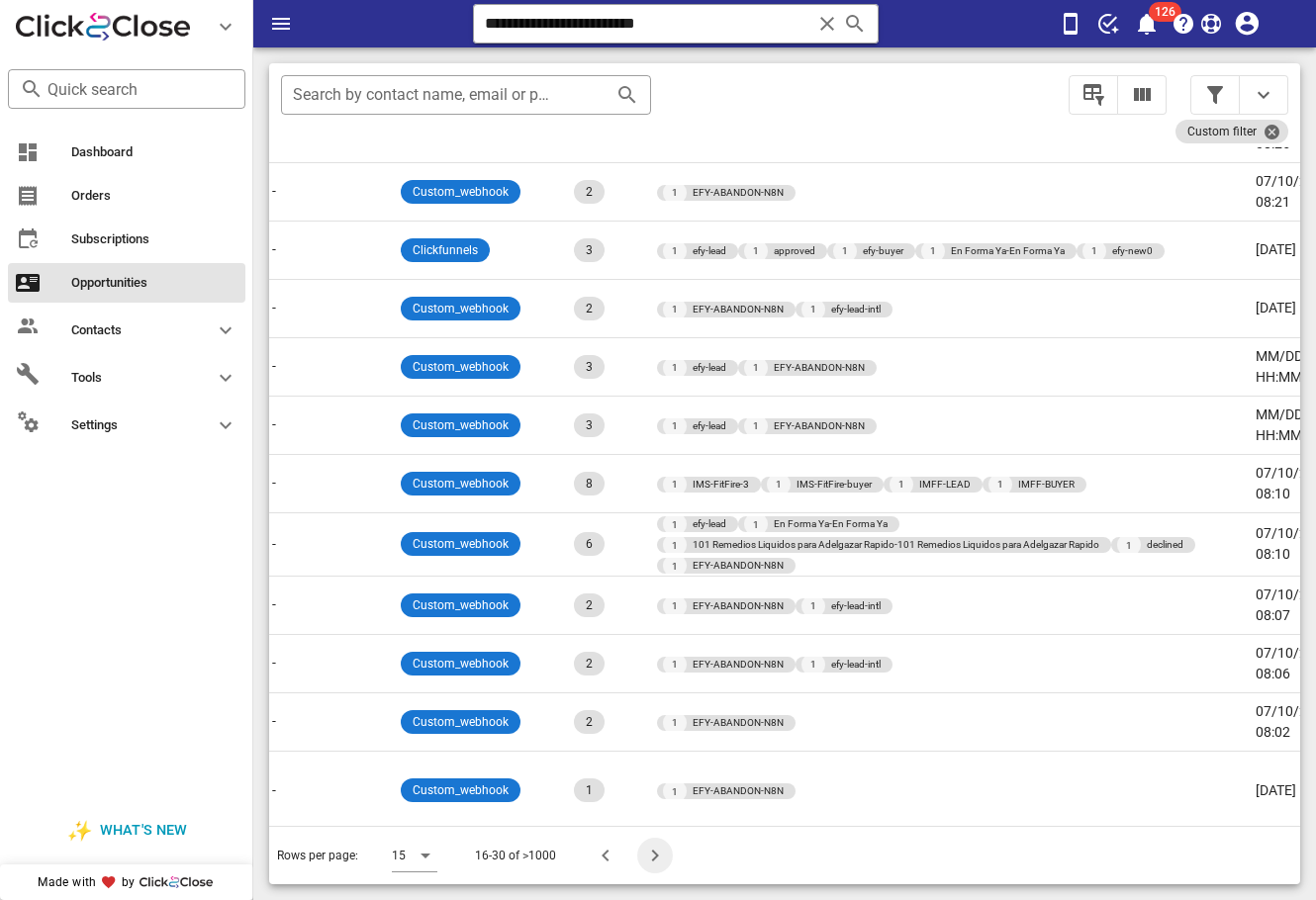 click at bounding box center [655, 855] 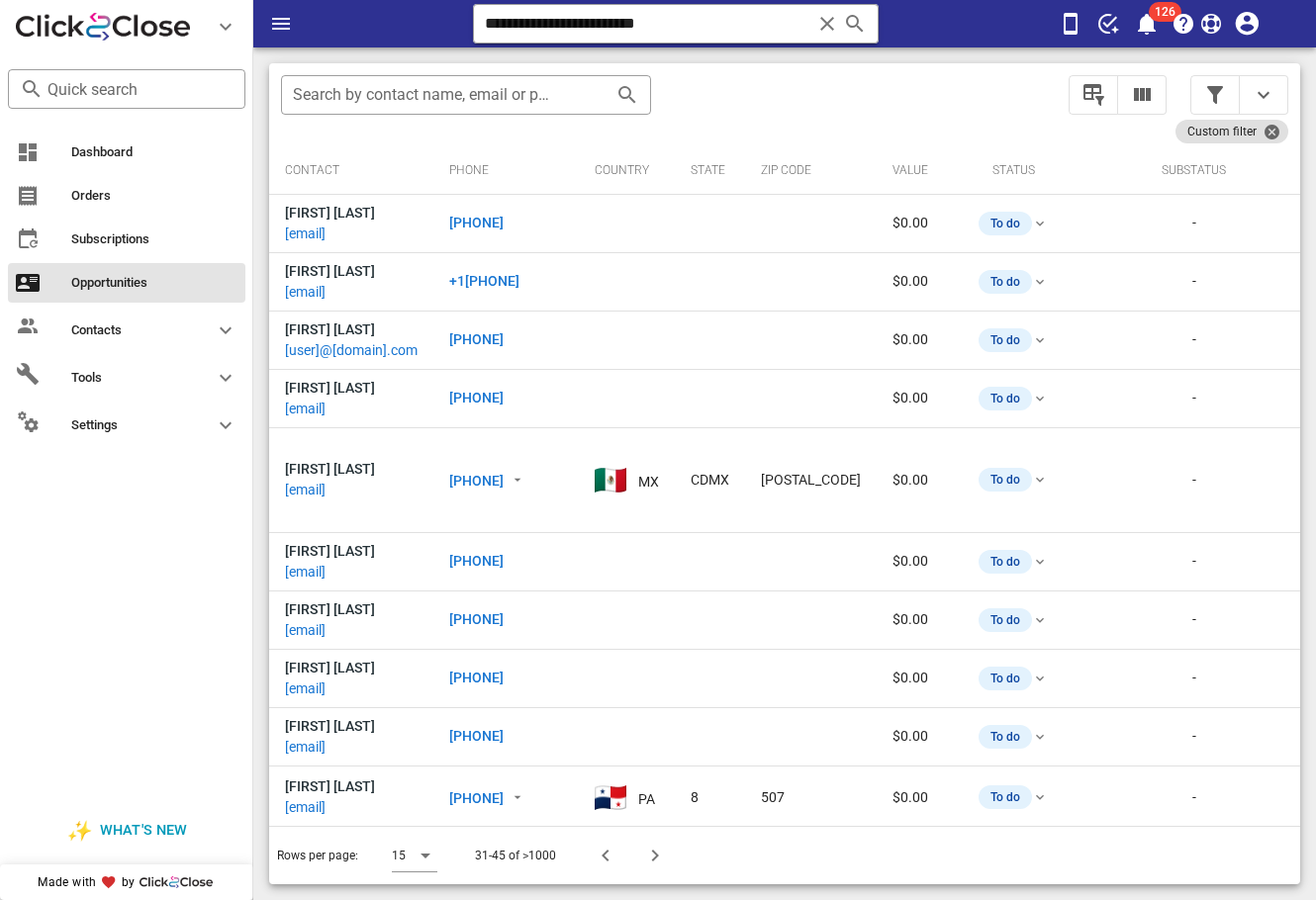 scroll, scrollTop: 0, scrollLeft: 662, axis: horizontal 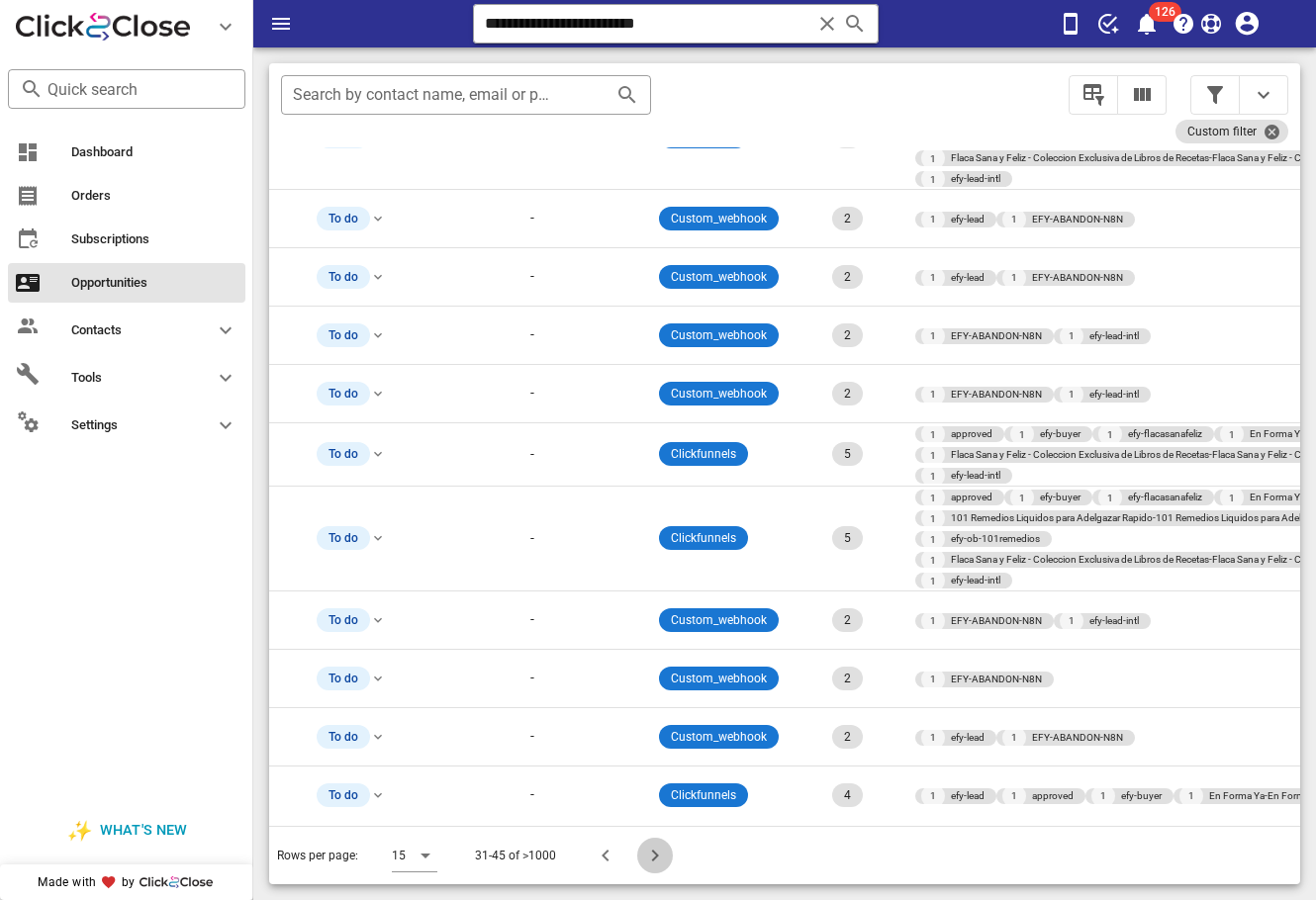 click at bounding box center (655, 855) 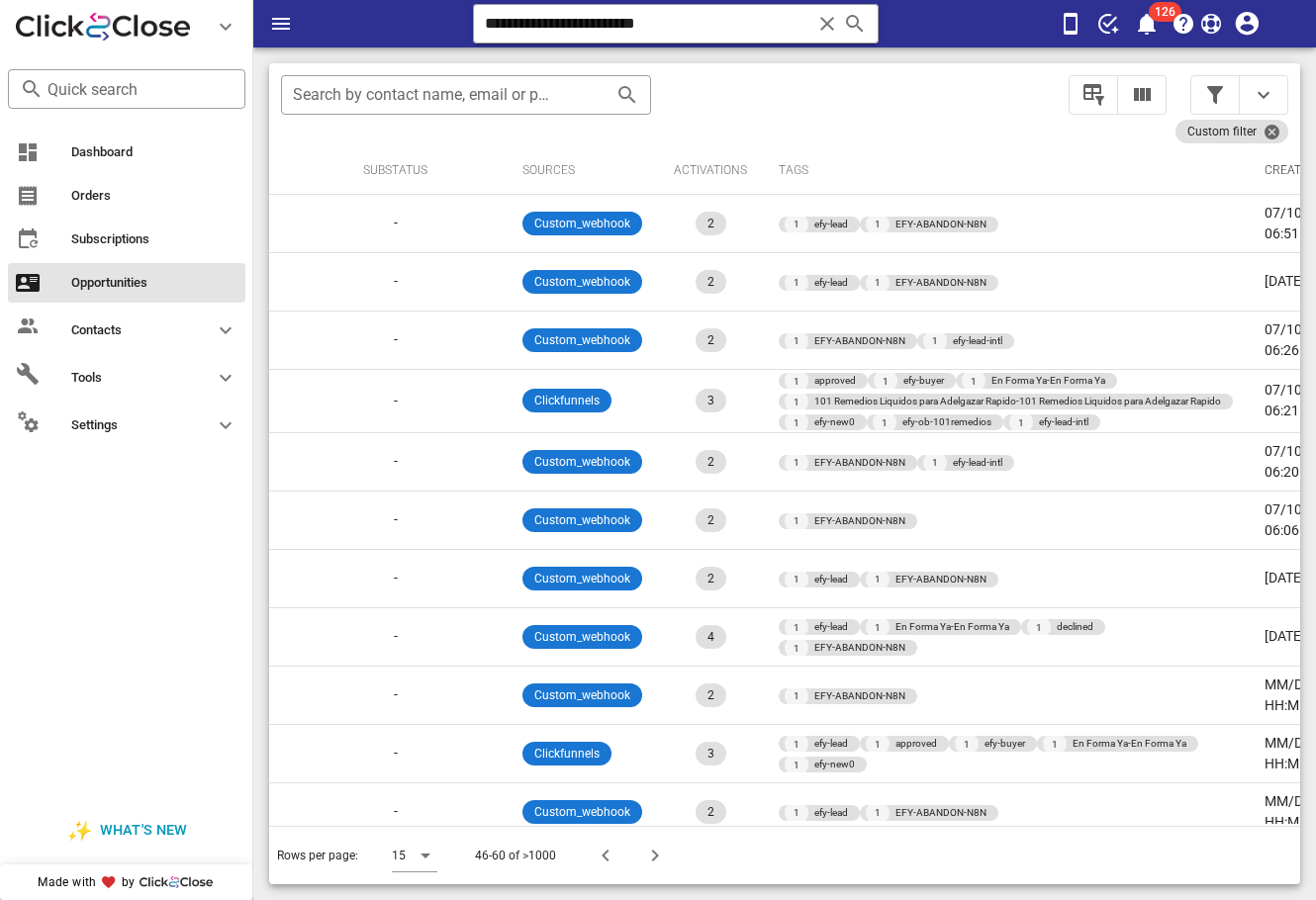 scroll, scrollTop: 0, scrollLeft: 769, axis: horizontal 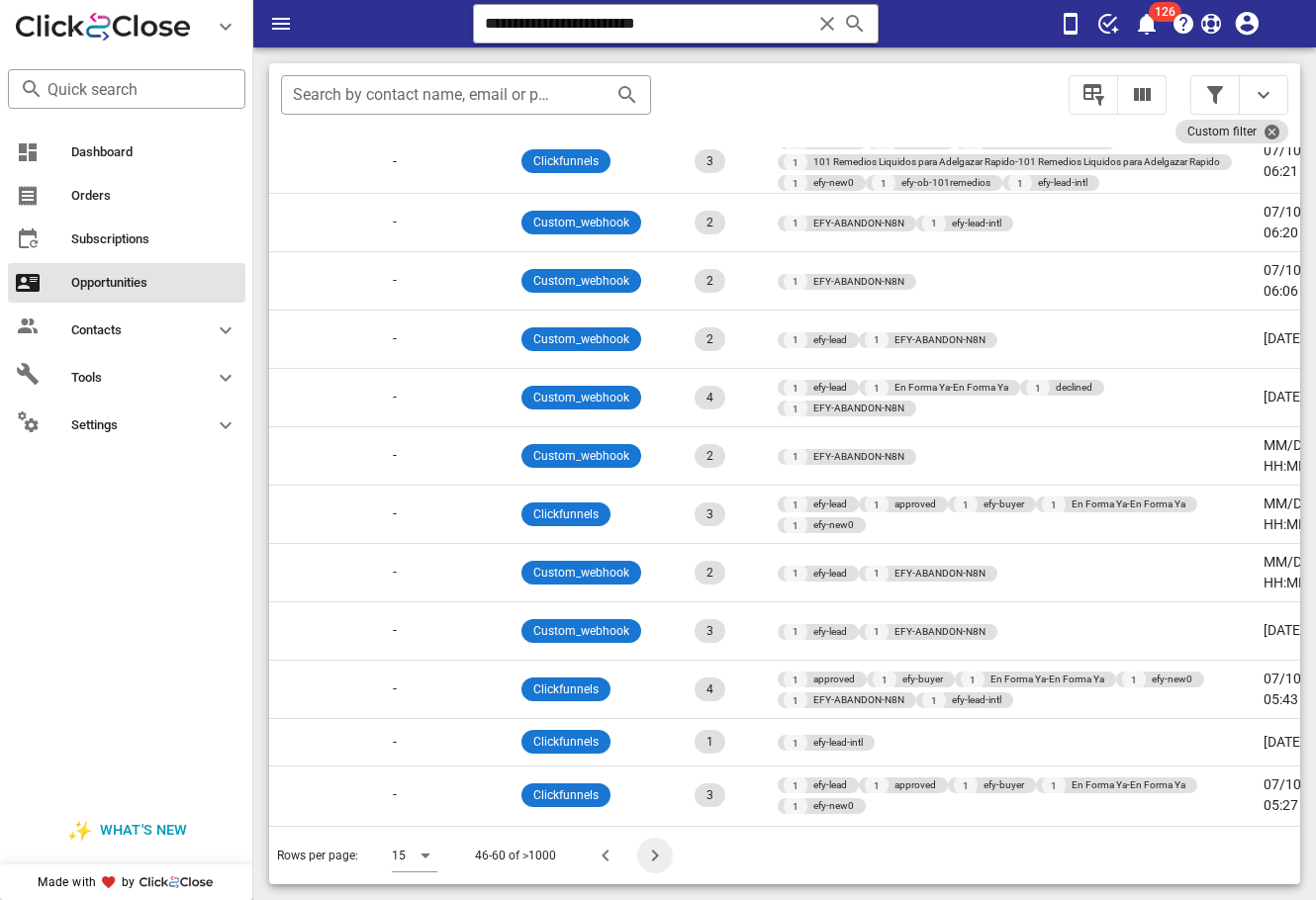 click at bounding box center [655, 855] 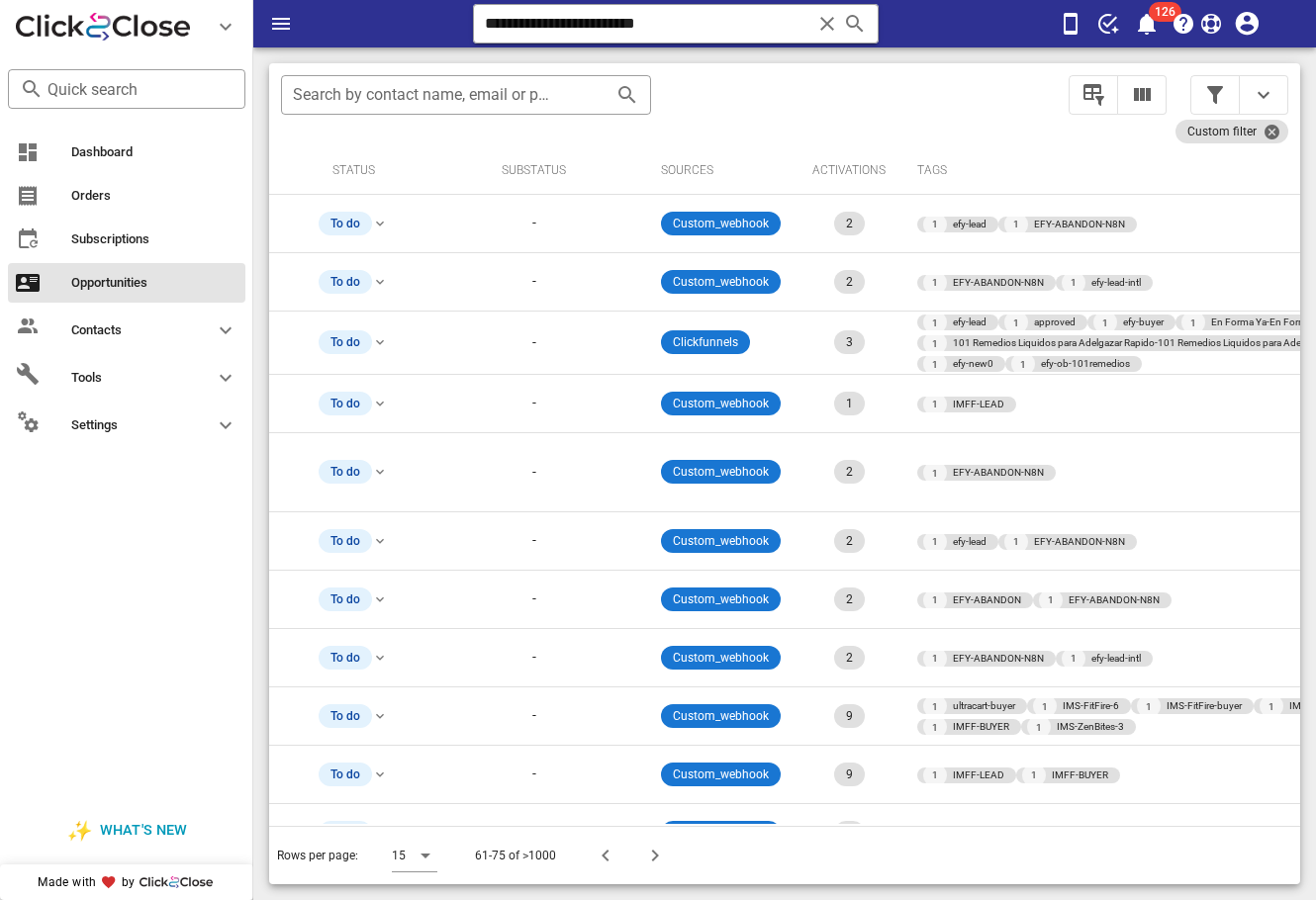 scroll, scrollTop: 0, scrollLeft: 0, axis: both 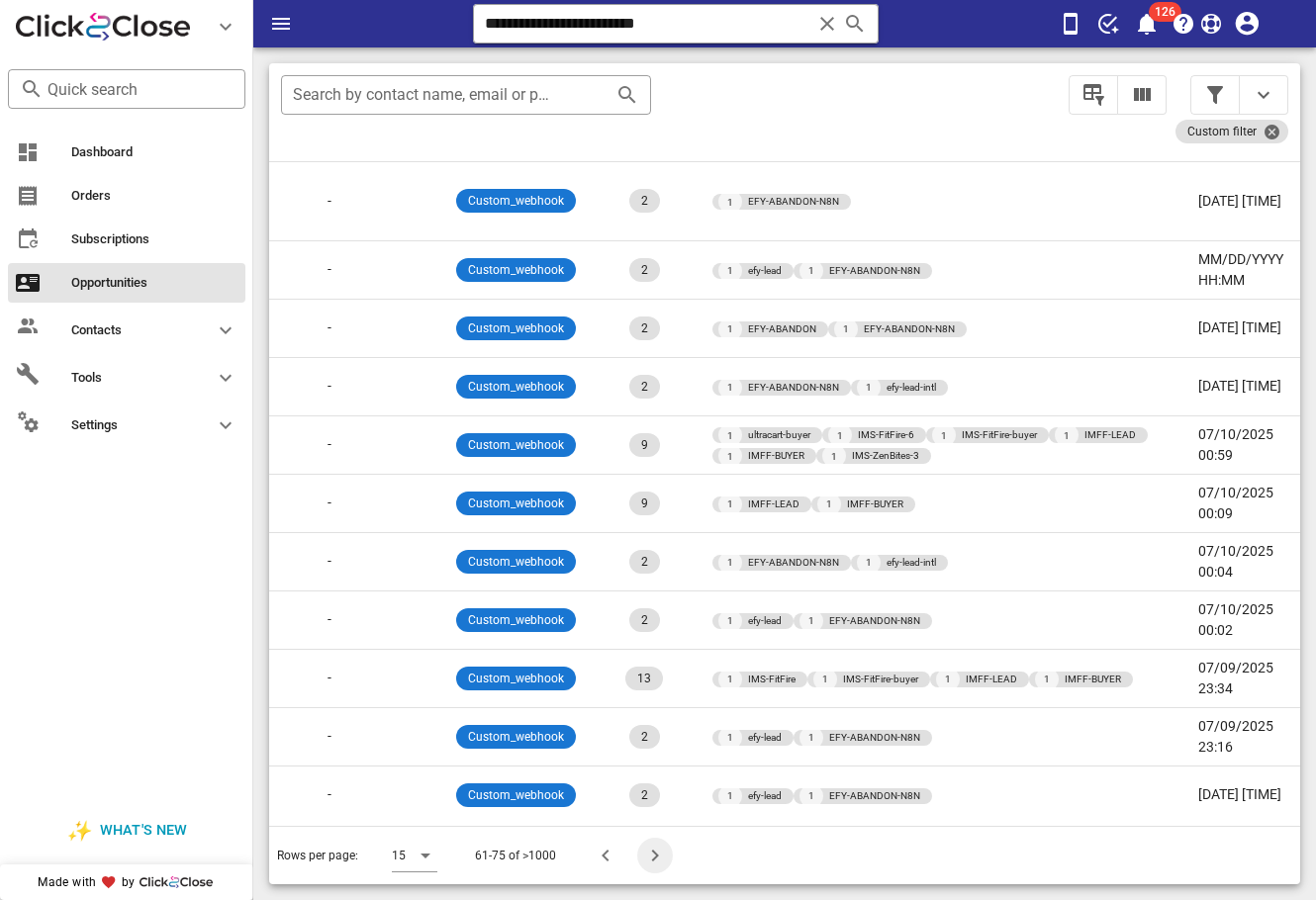 click at bounding box center [655, 855] 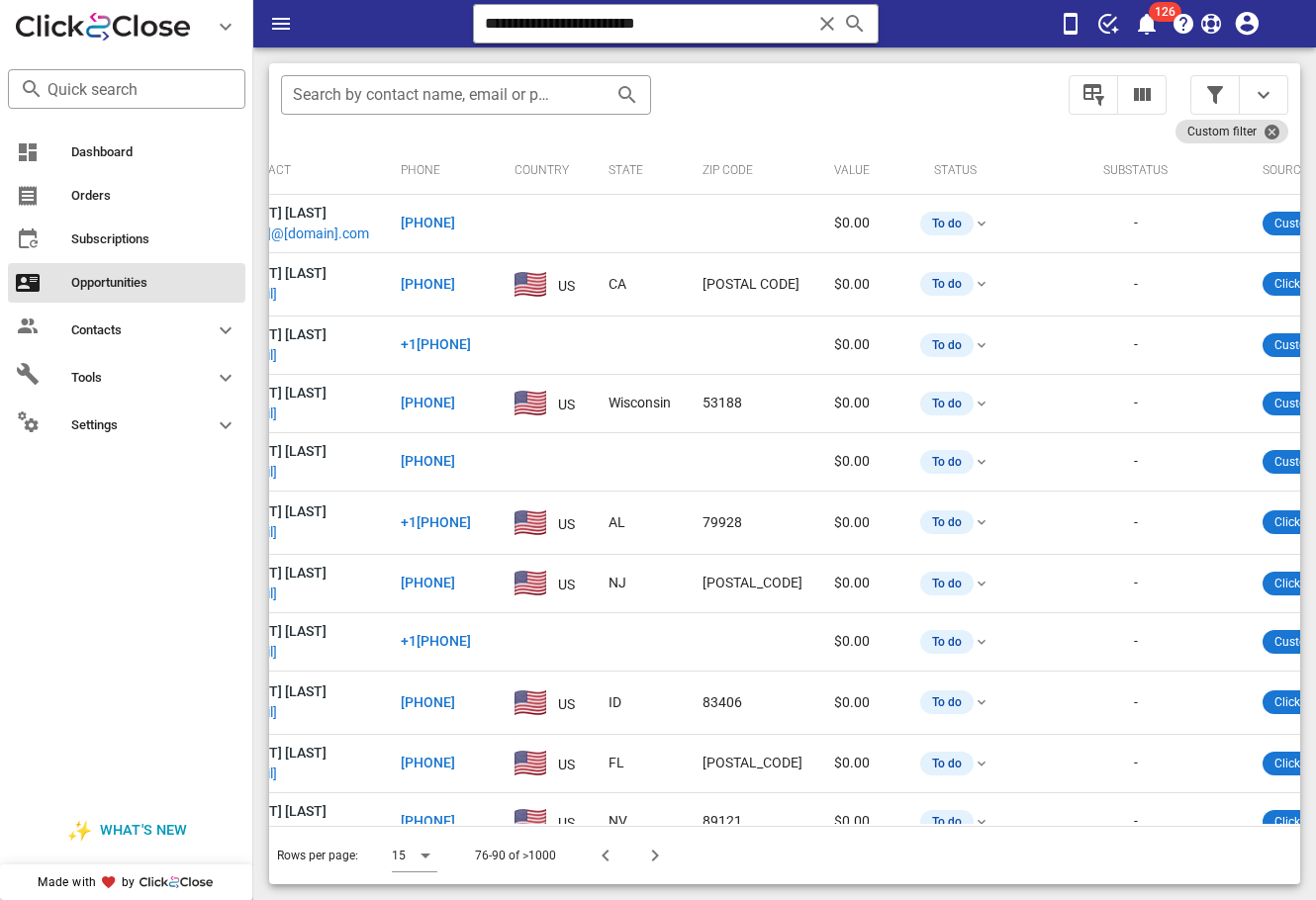 scroll, scrollTop: 0, scrollLeft: 0, axis: both 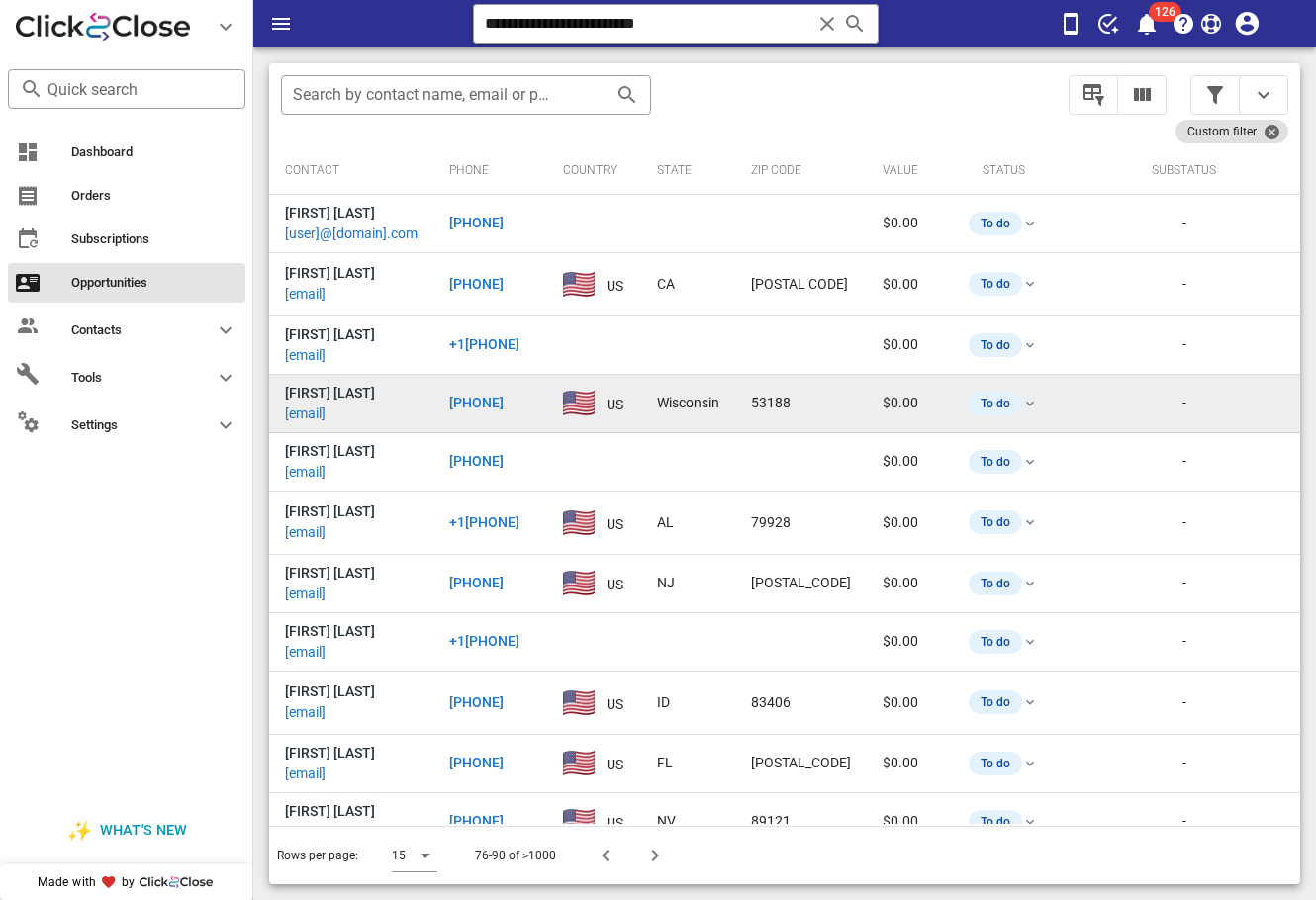 click on "[EMAIL]" at bounding box center [305, 413] 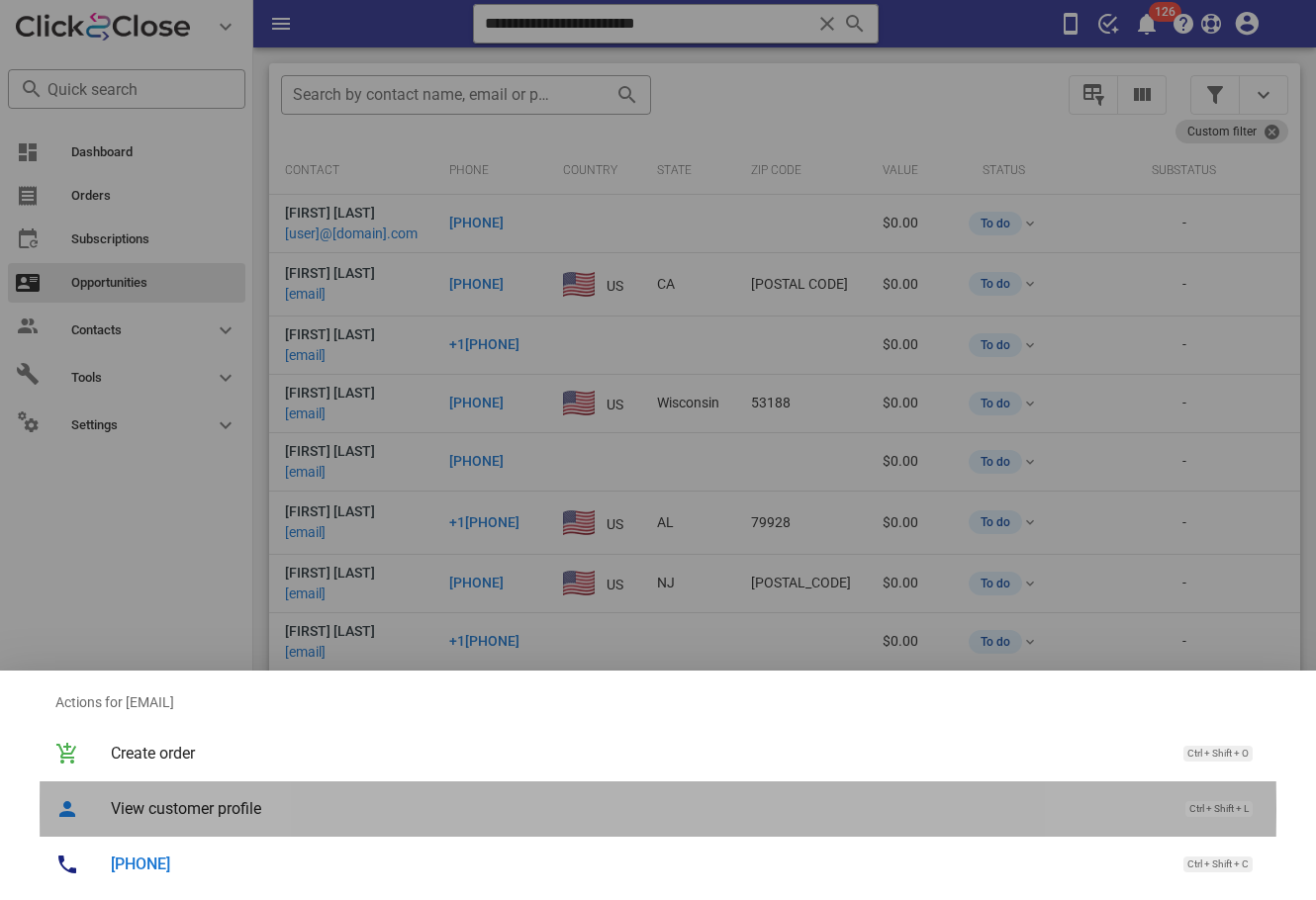 click on "View customer profile" at bounding box center [638, 808] 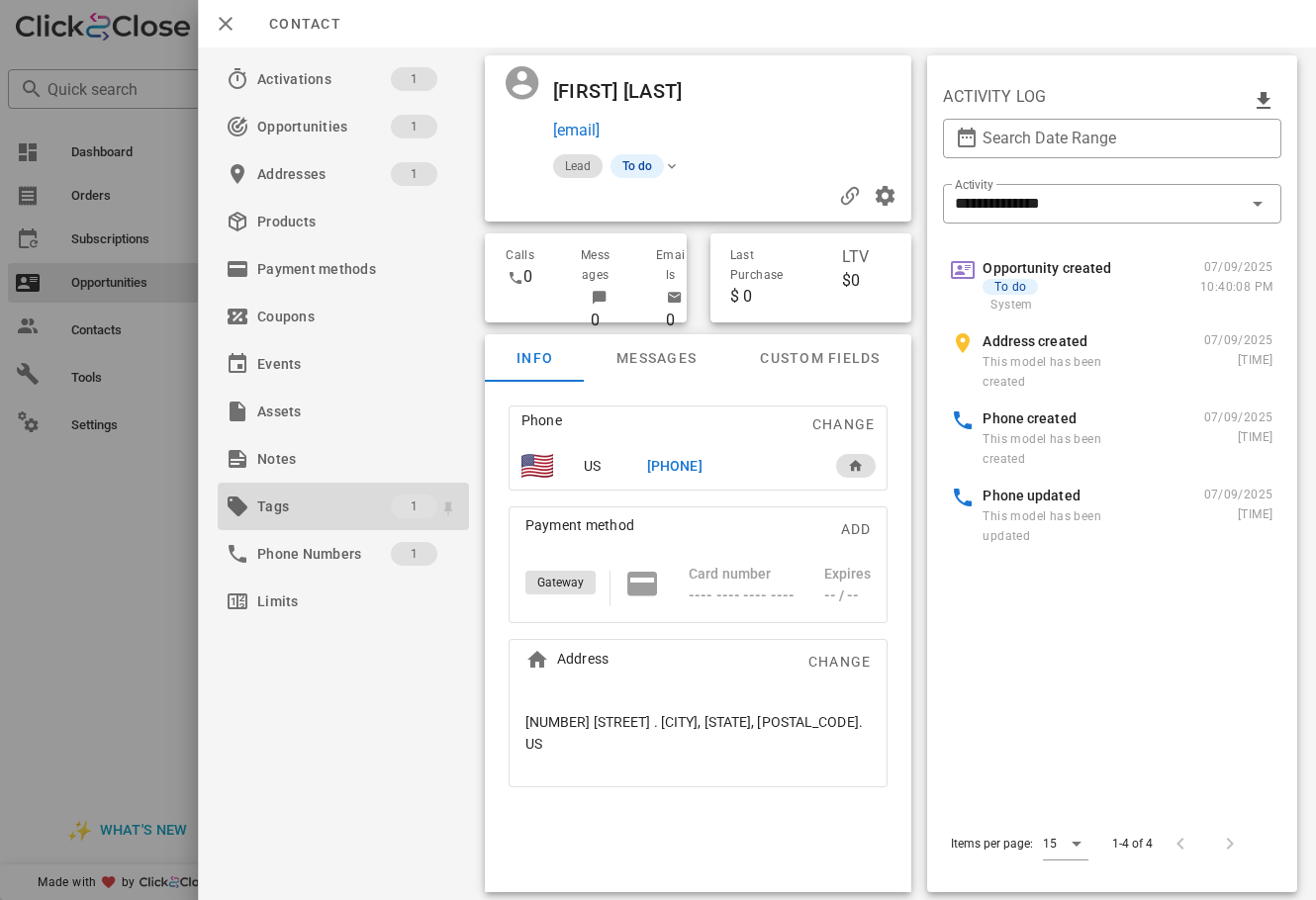 click on "Tags  1" at bounding box center (343, 506) 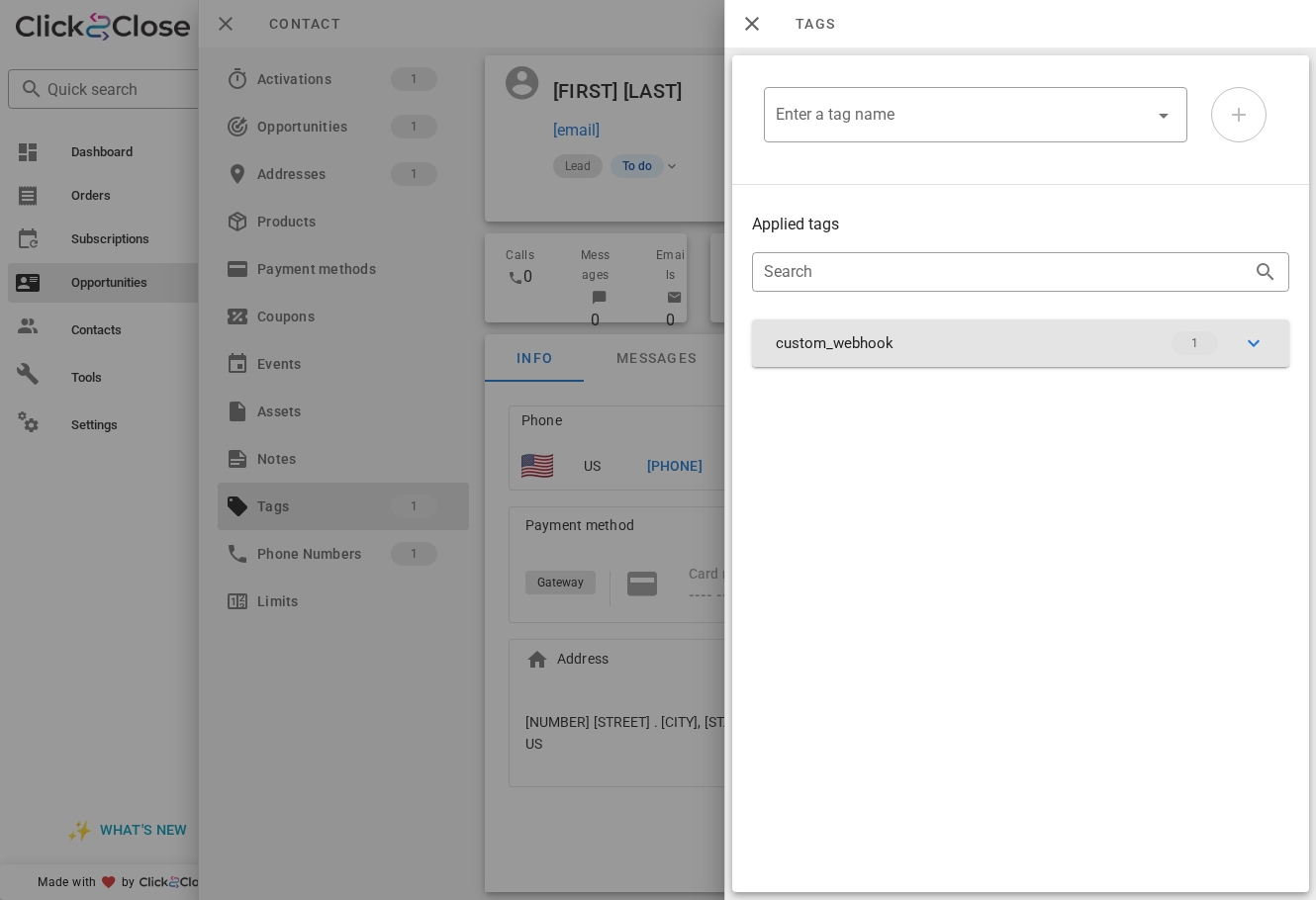 click on "custom_webhook  1" at bounding box center (1020, 343) 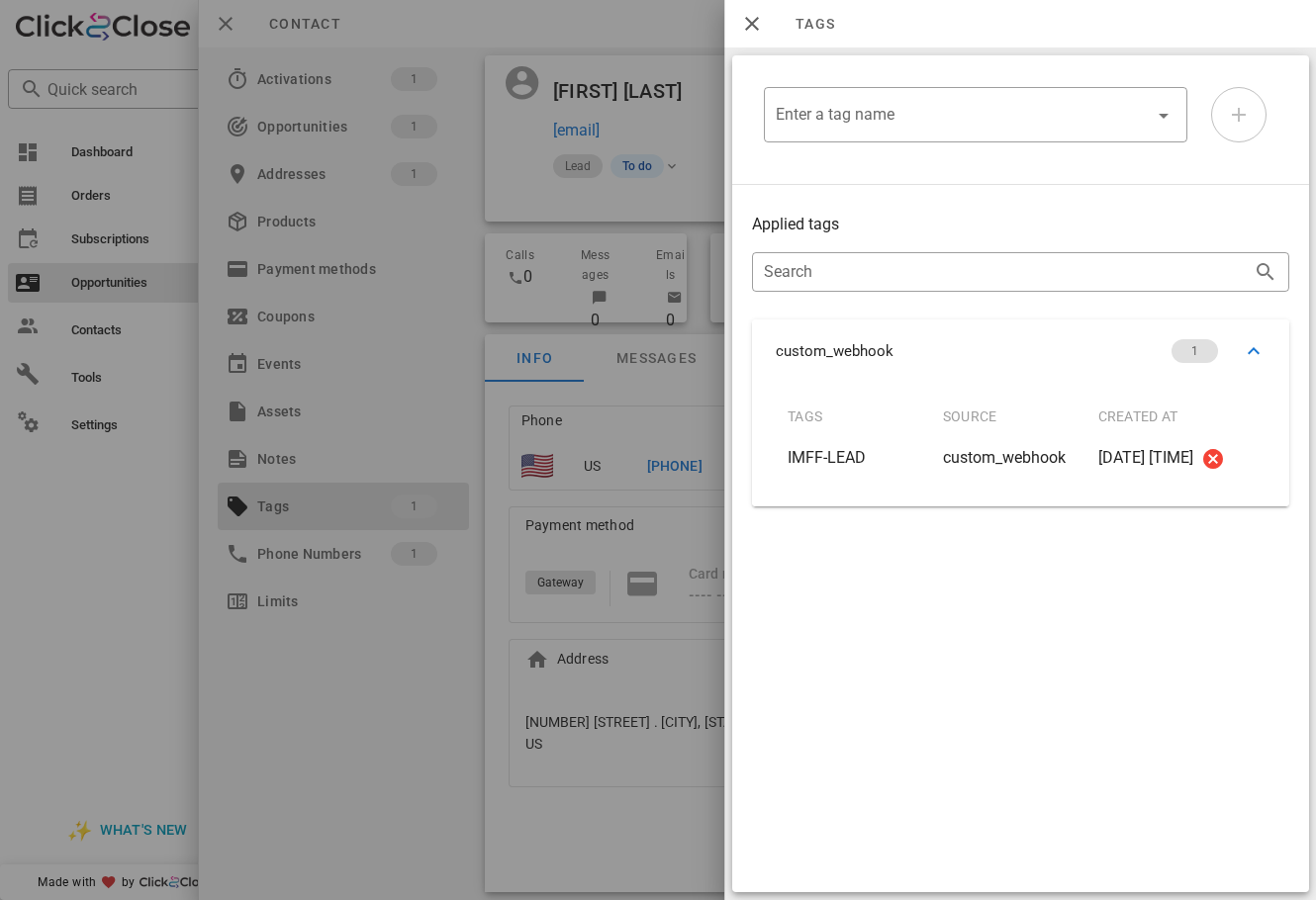 click at bounding box center [658, 450] 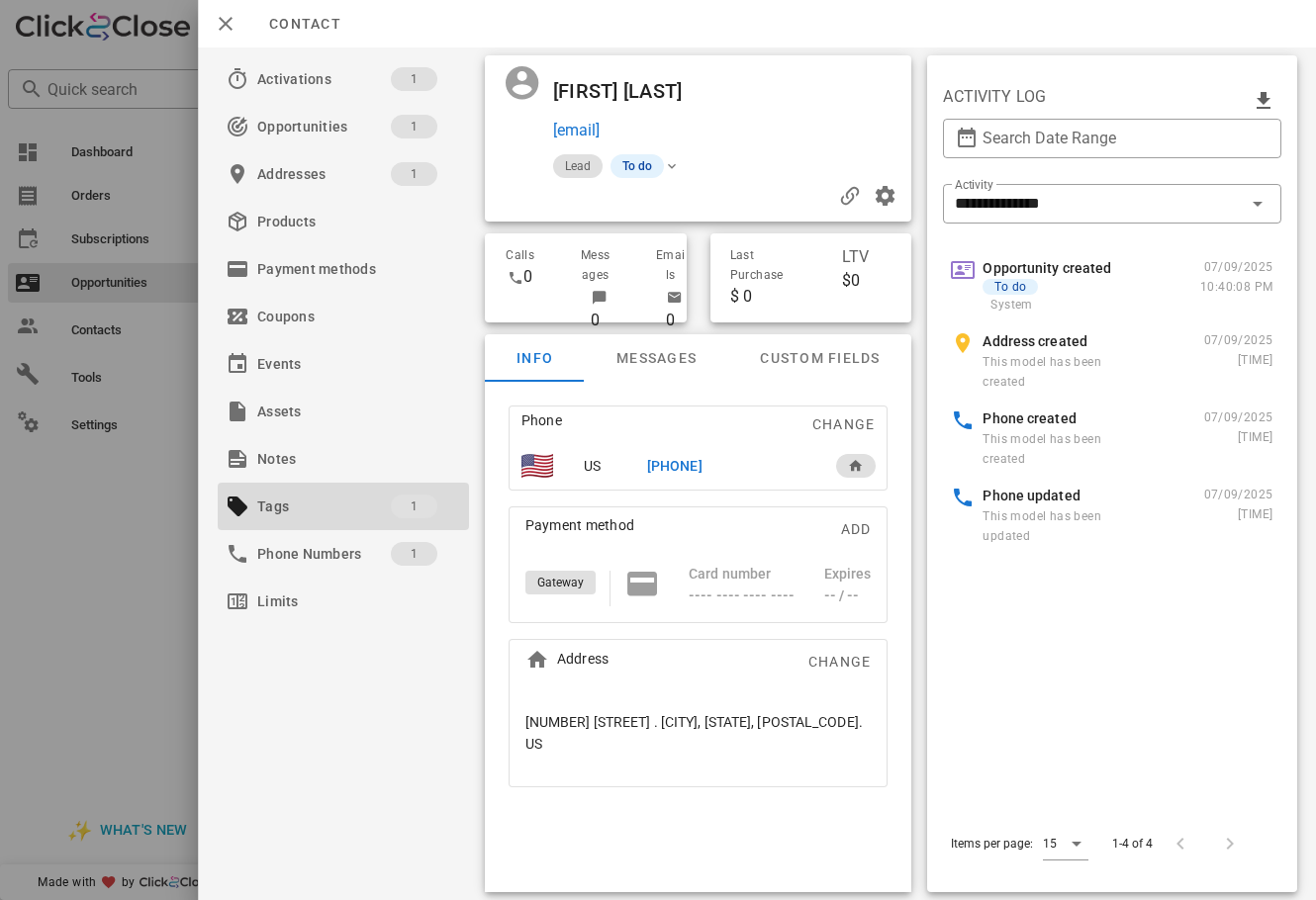 click on "[PHONE]" at bounding box center (674, 466) 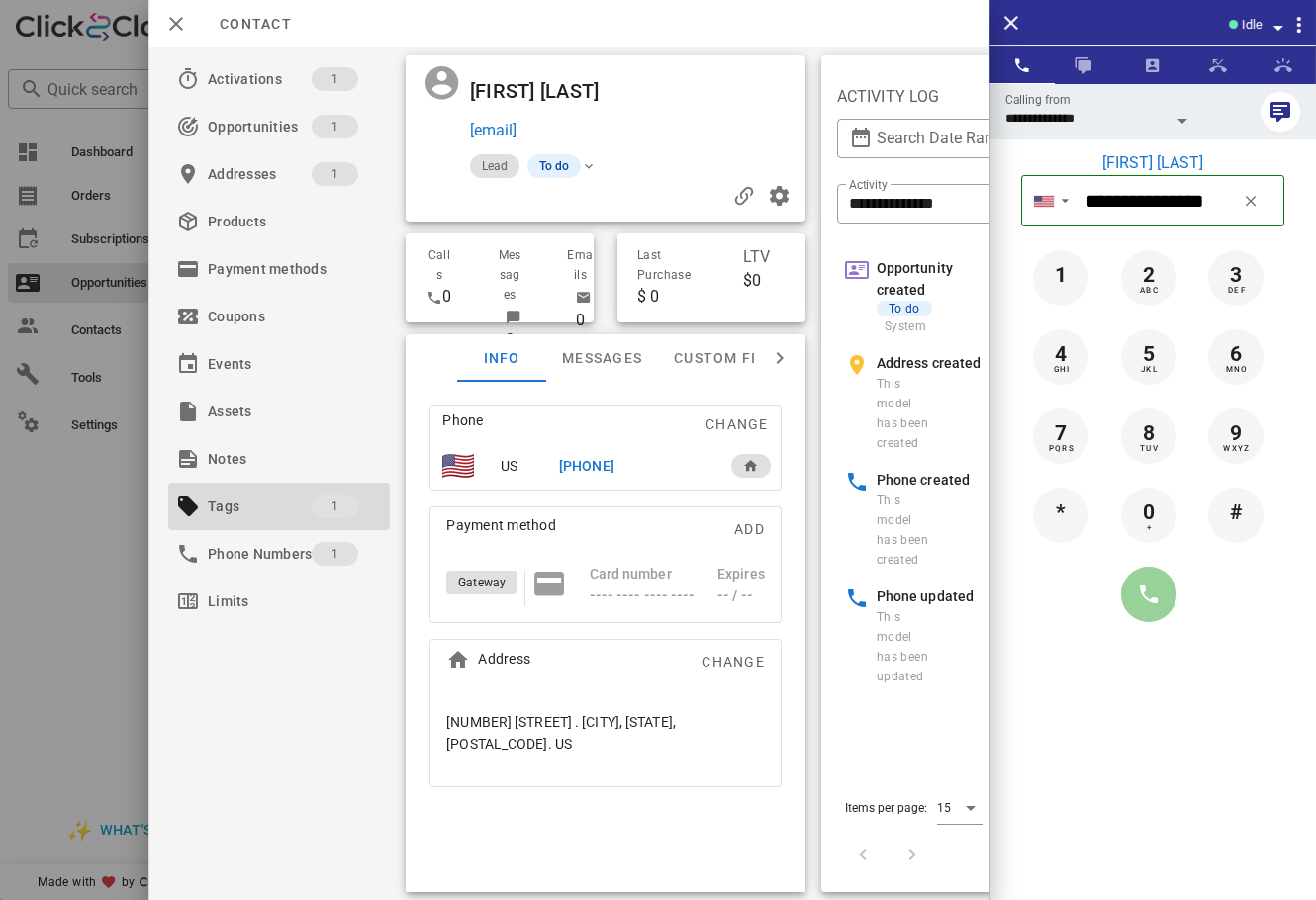click at bounding box center (1149, 594) 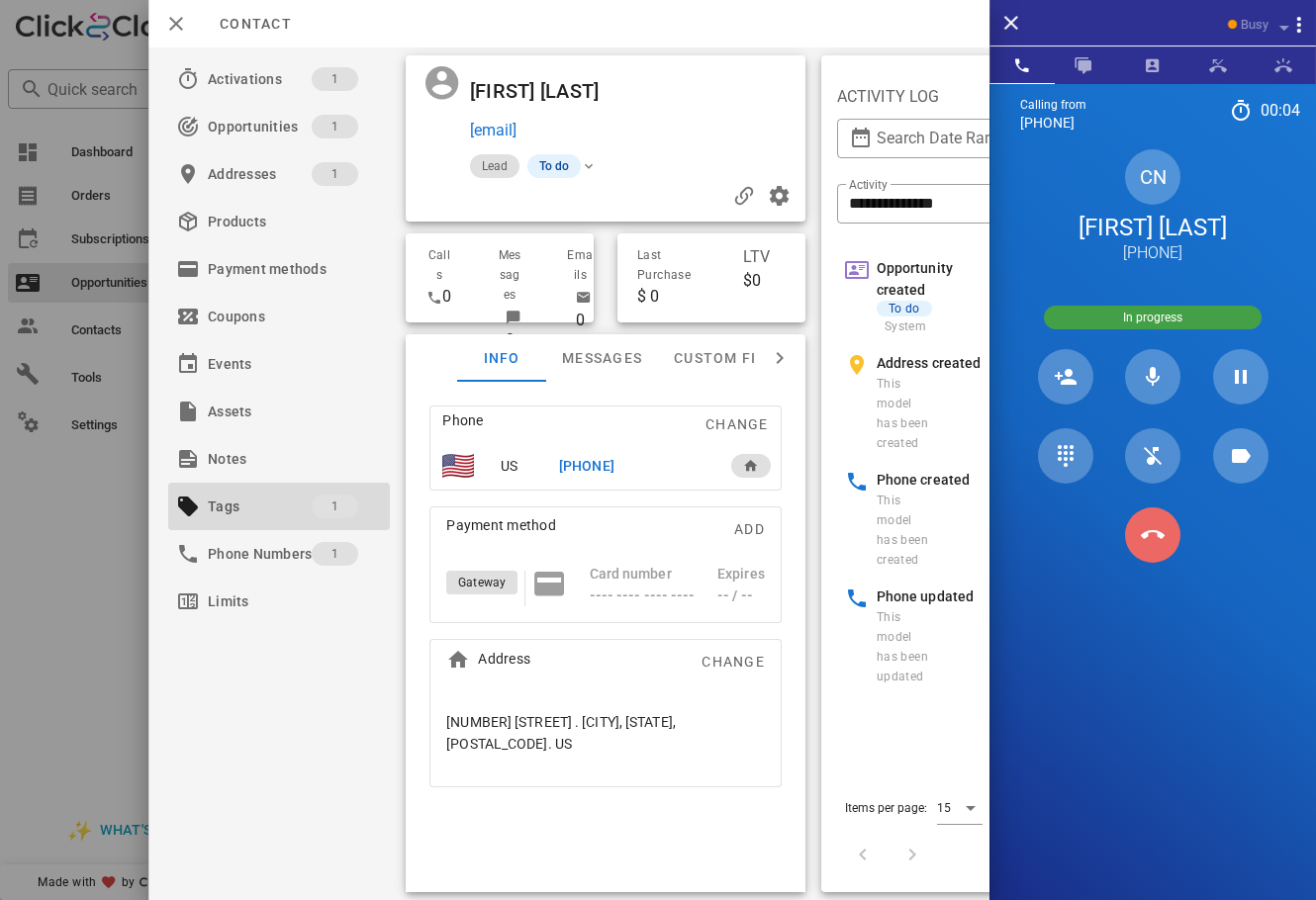 click at bounding box center (1153, 535) 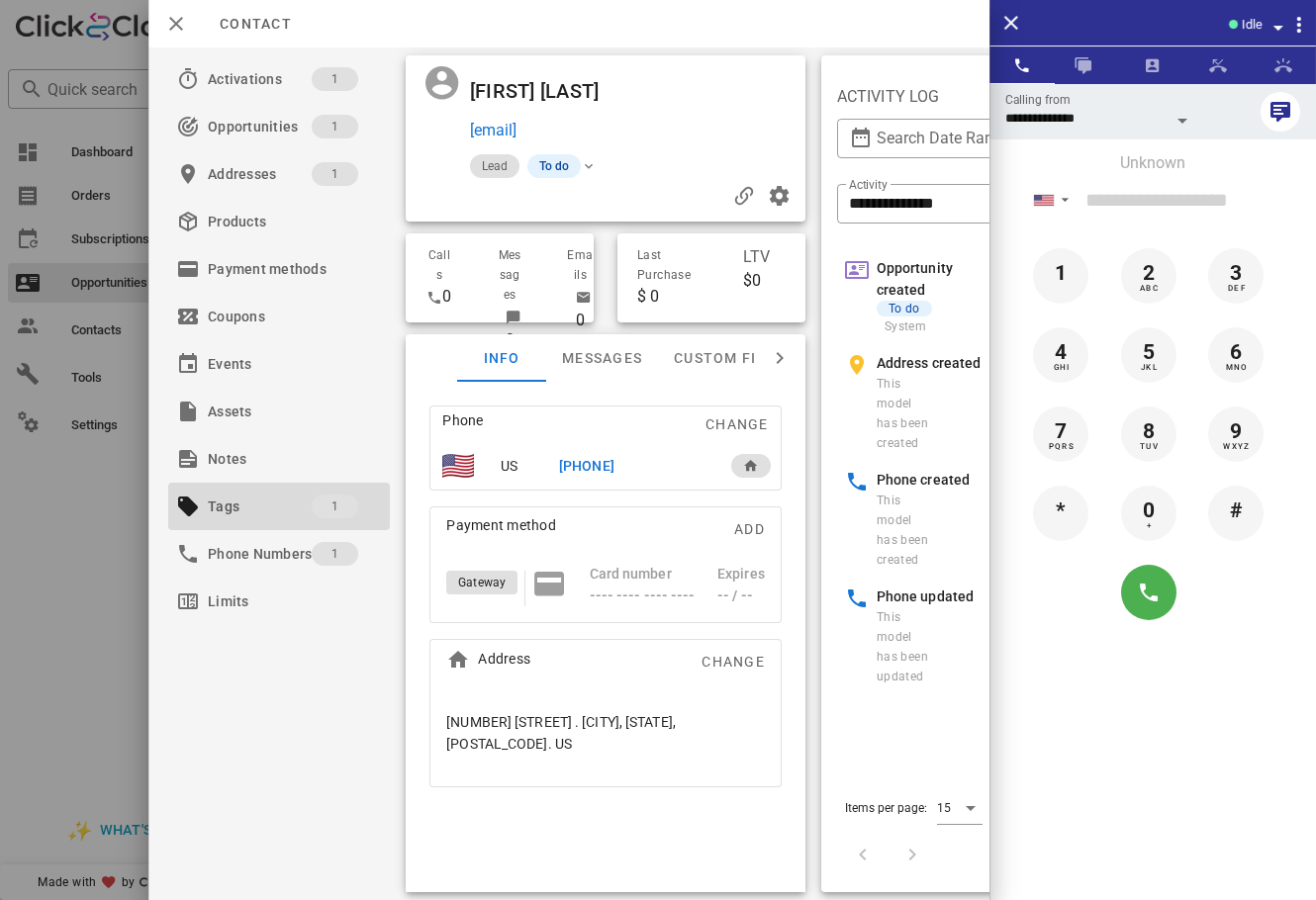 click on "[PHONE]" at bounding box center [587, 466] 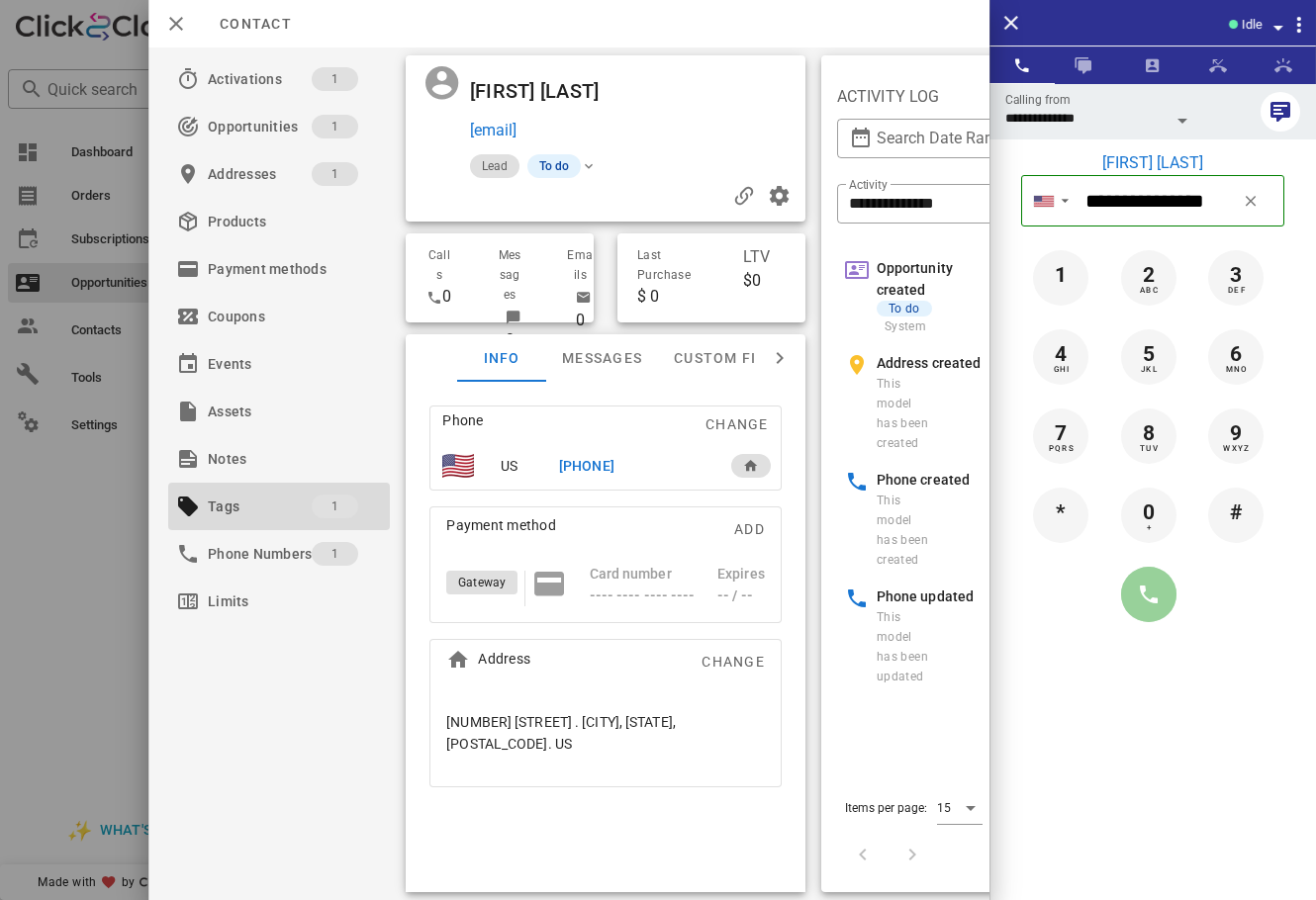 click at bounding box center [1149, 594] 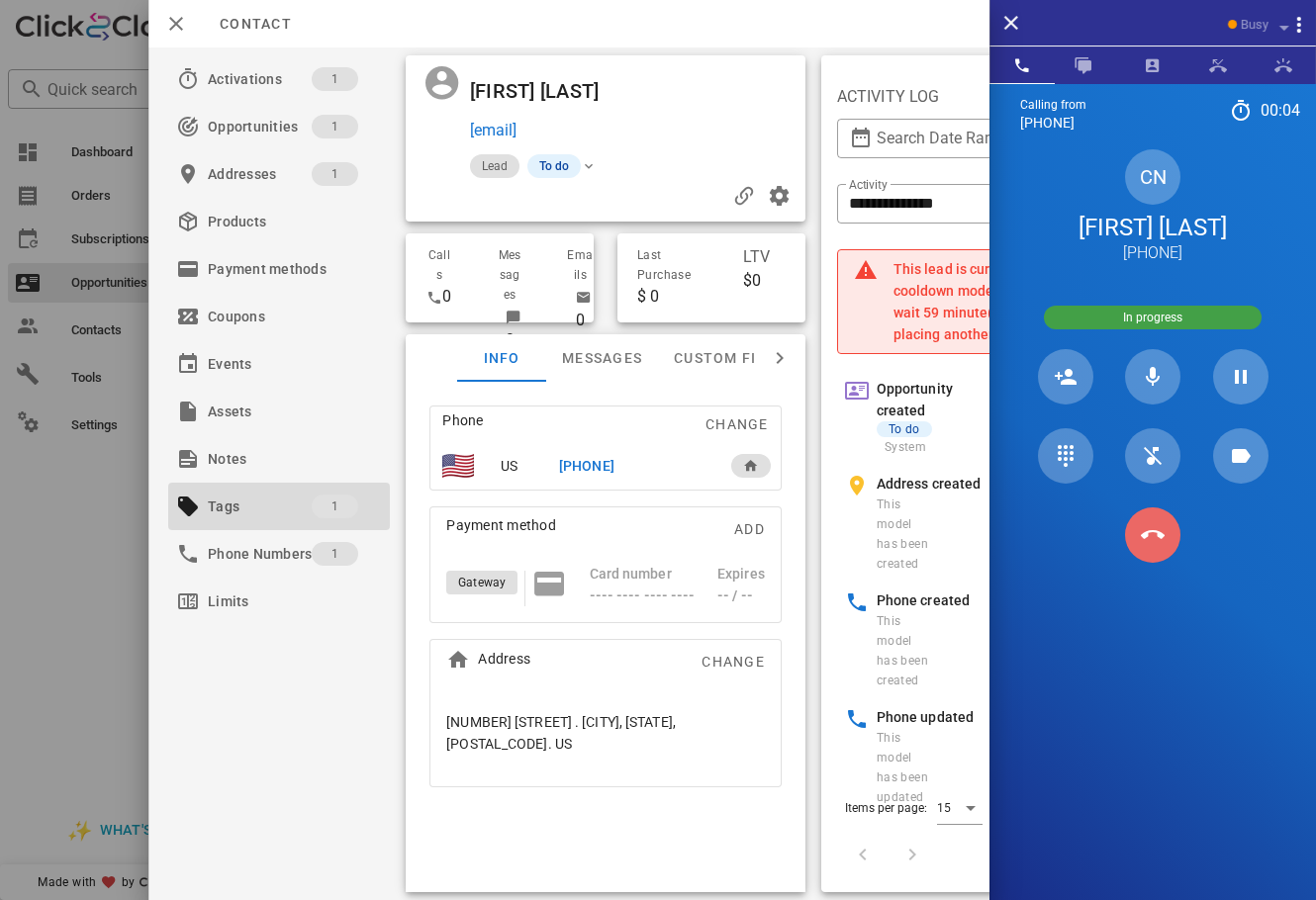 click at bounding box center (1153, 535) 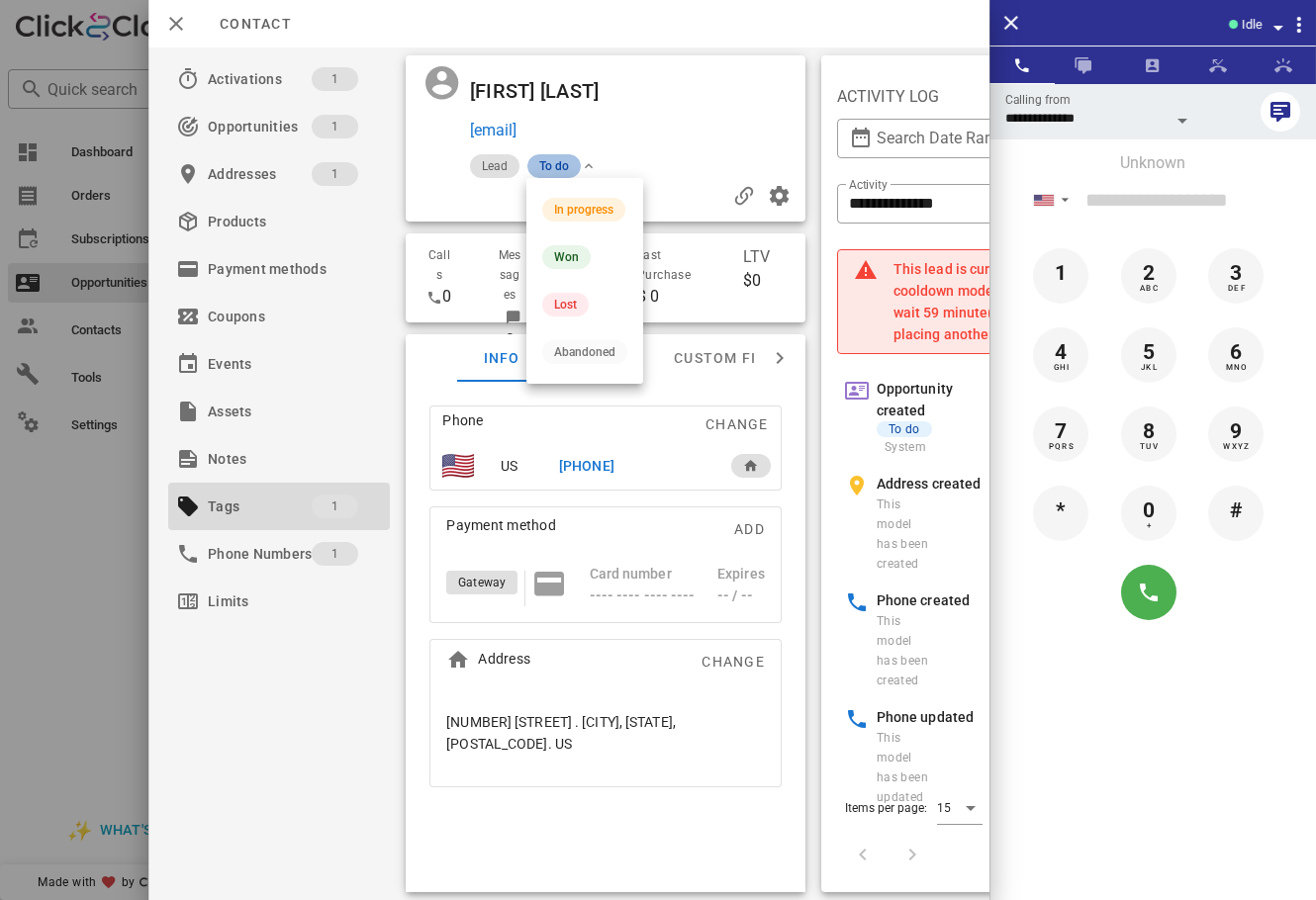 click on "To do" at bounding box center (554, 166) 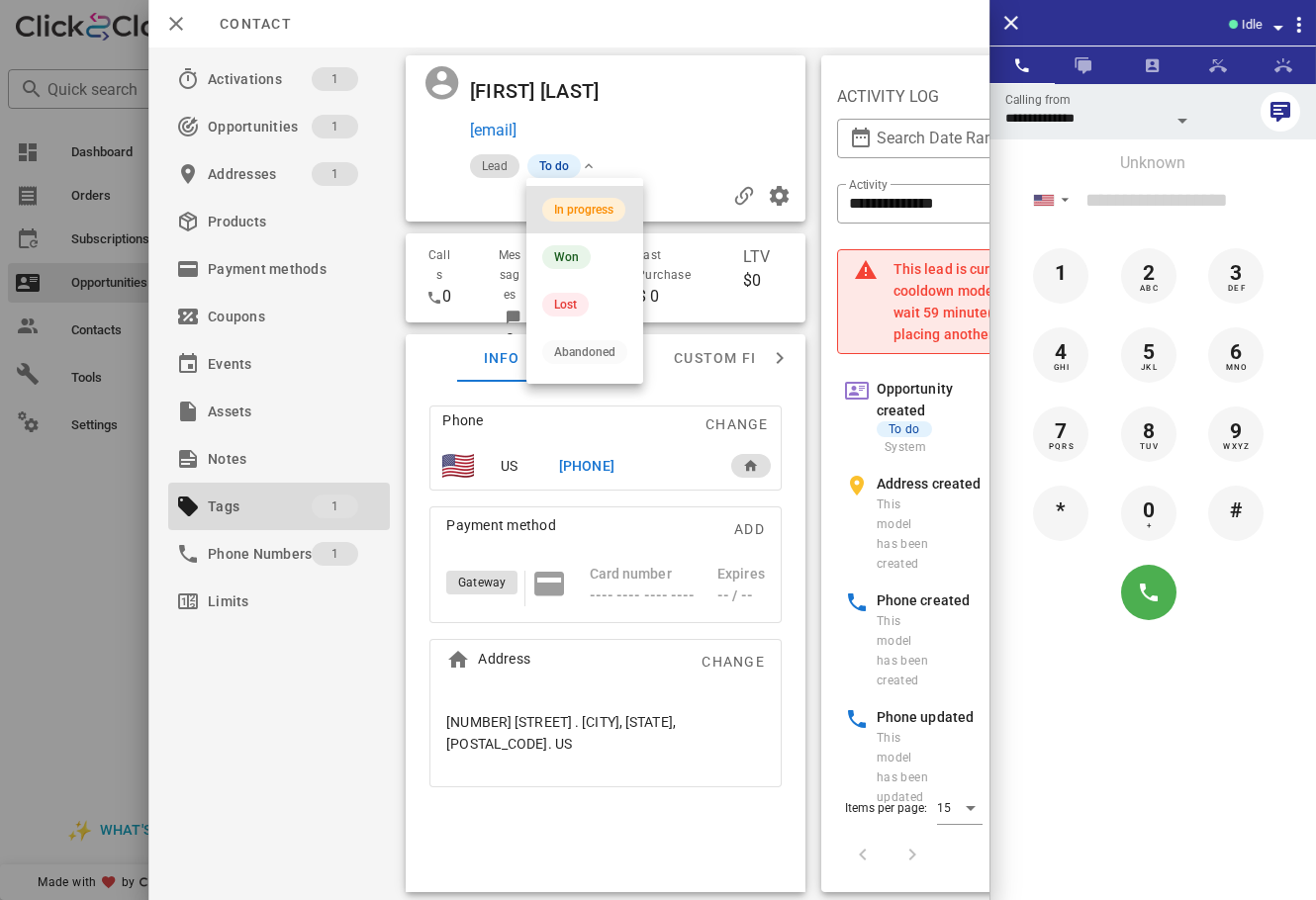 click on "In progress" at bounding box center (584, 210) 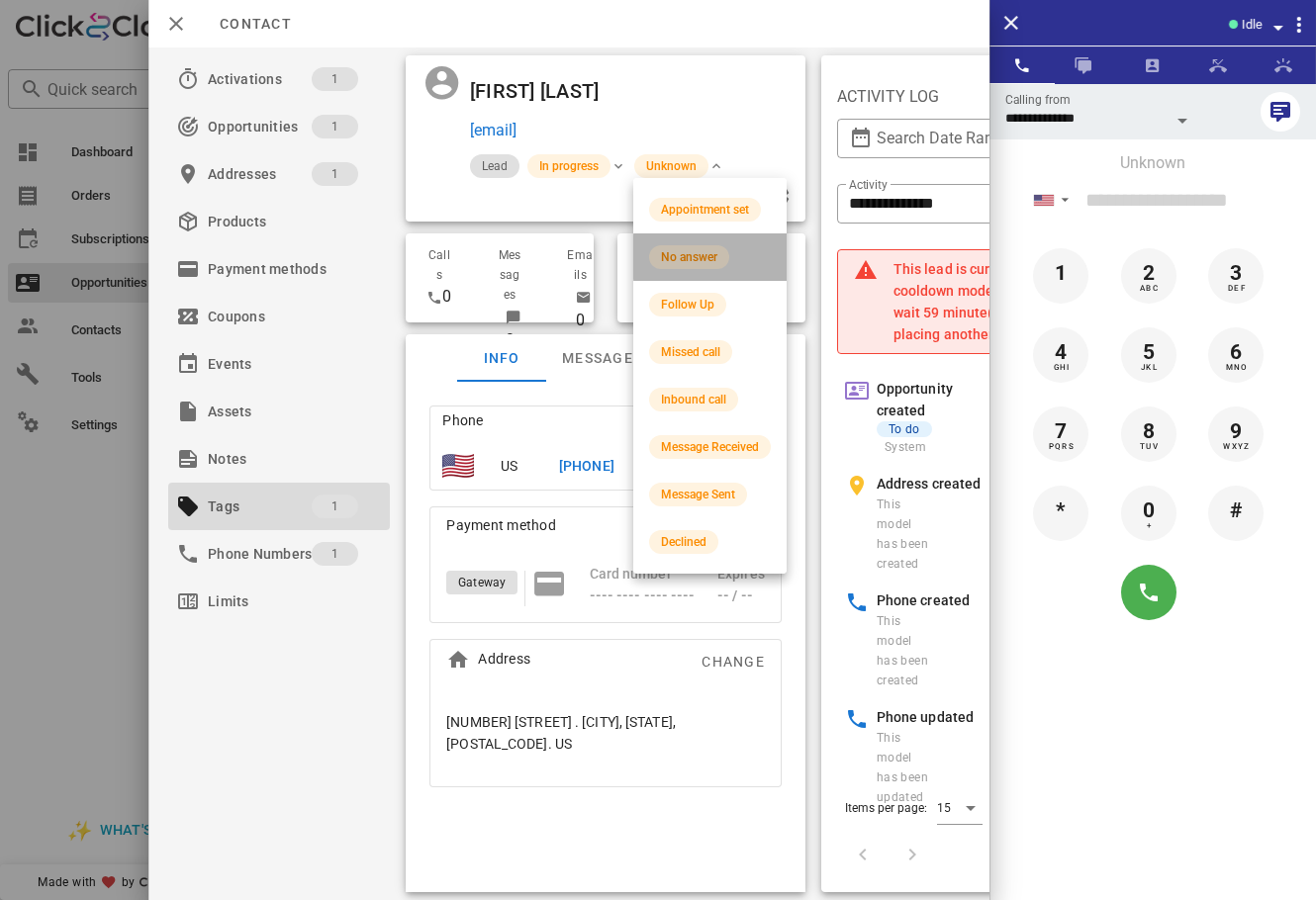 click on "No answer" at bounding box center (709, 257) 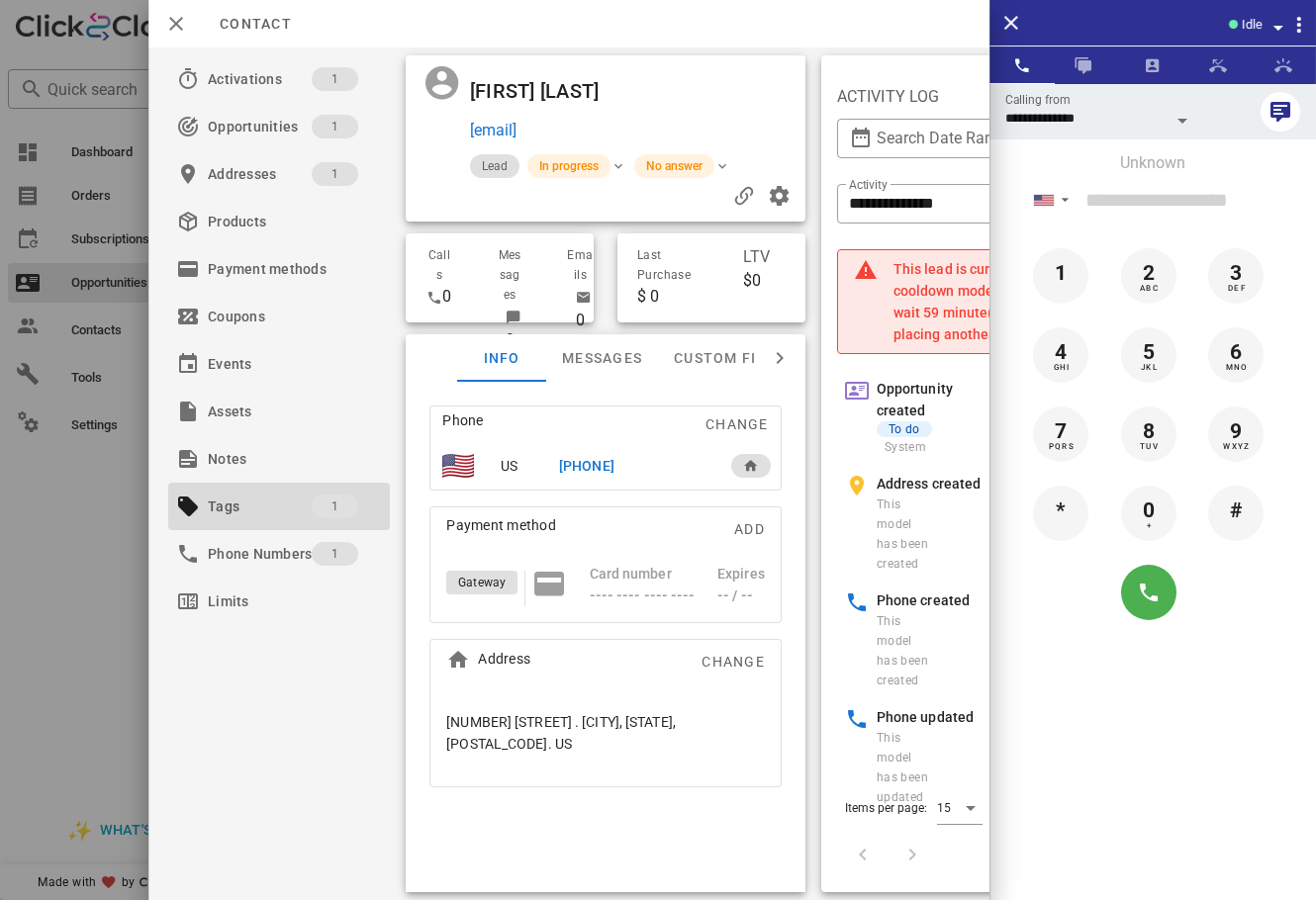 click at bounding box center [658, 450] 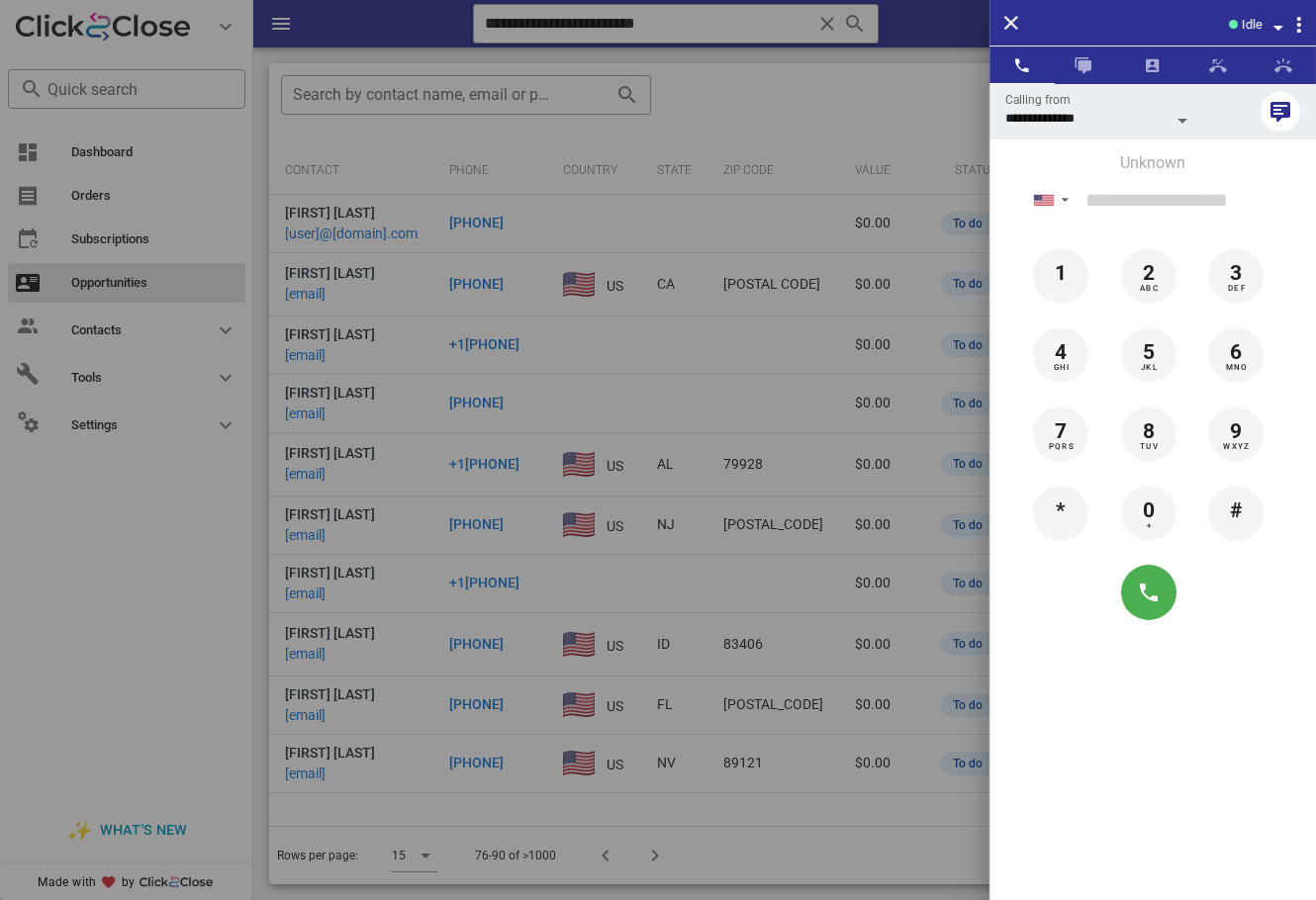 click at bounding box center [658, 450] 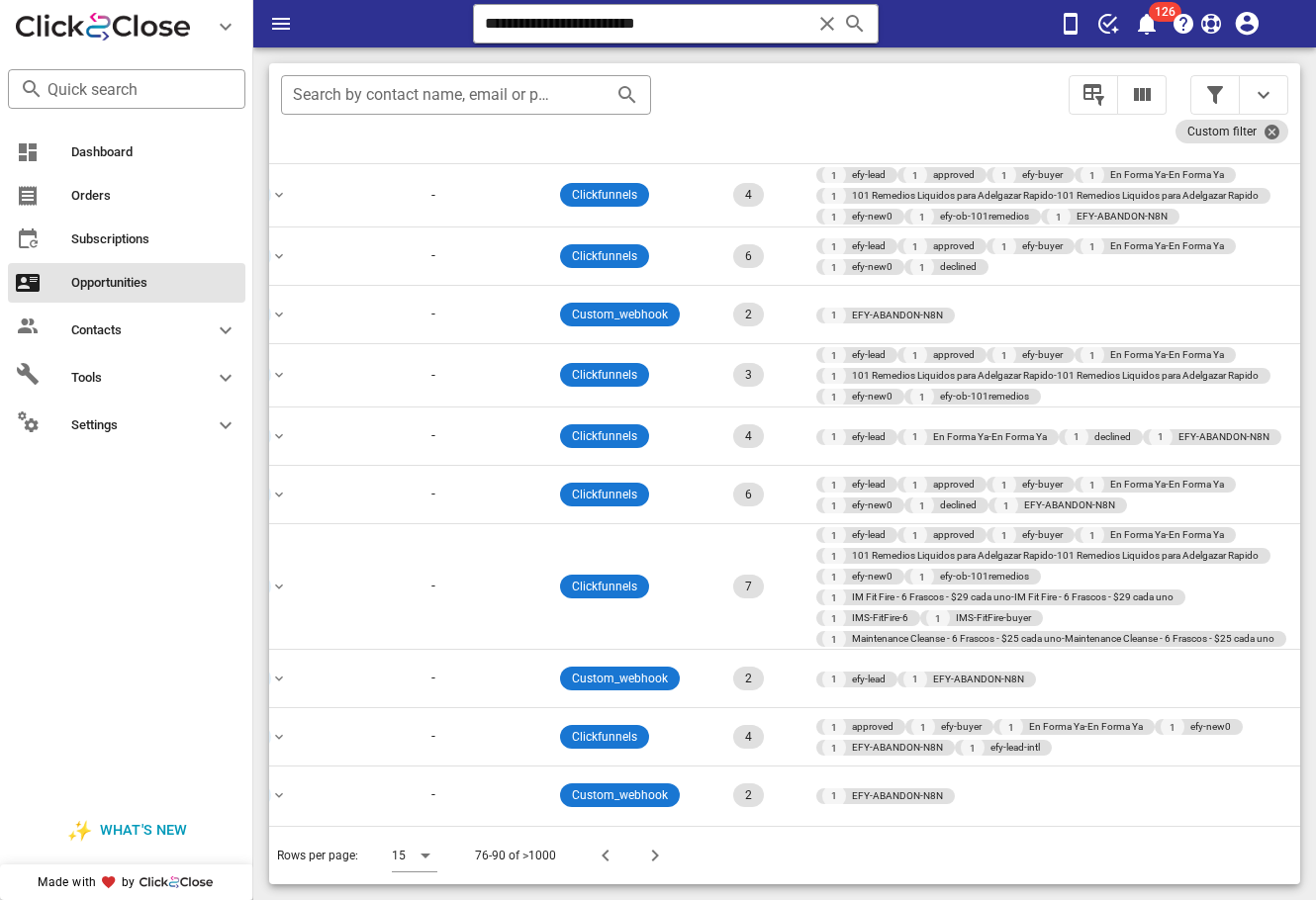 scroll, scrollTop: 284, scrollLeft: 639, axis: both 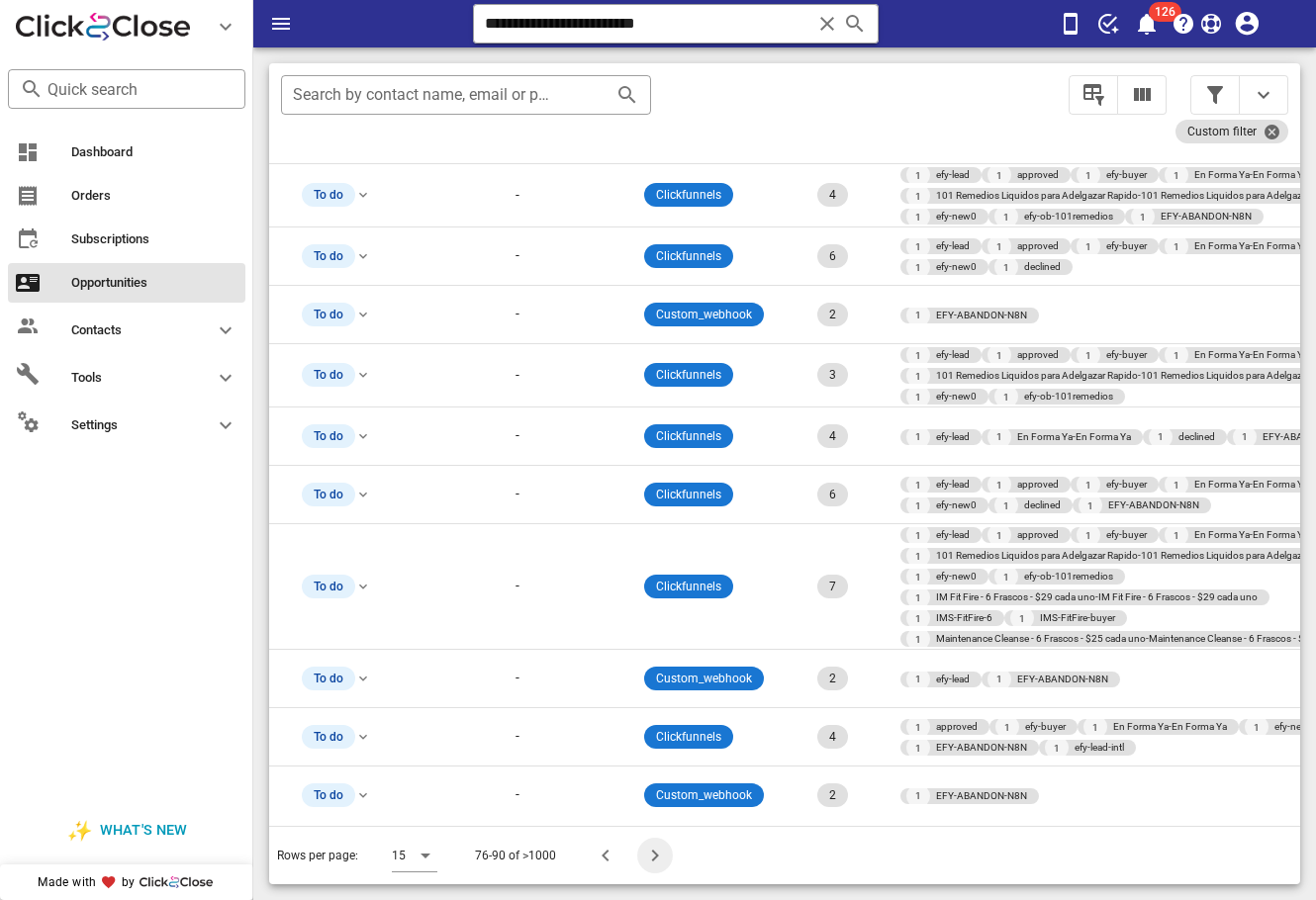 click at bounding box center [655, 855] 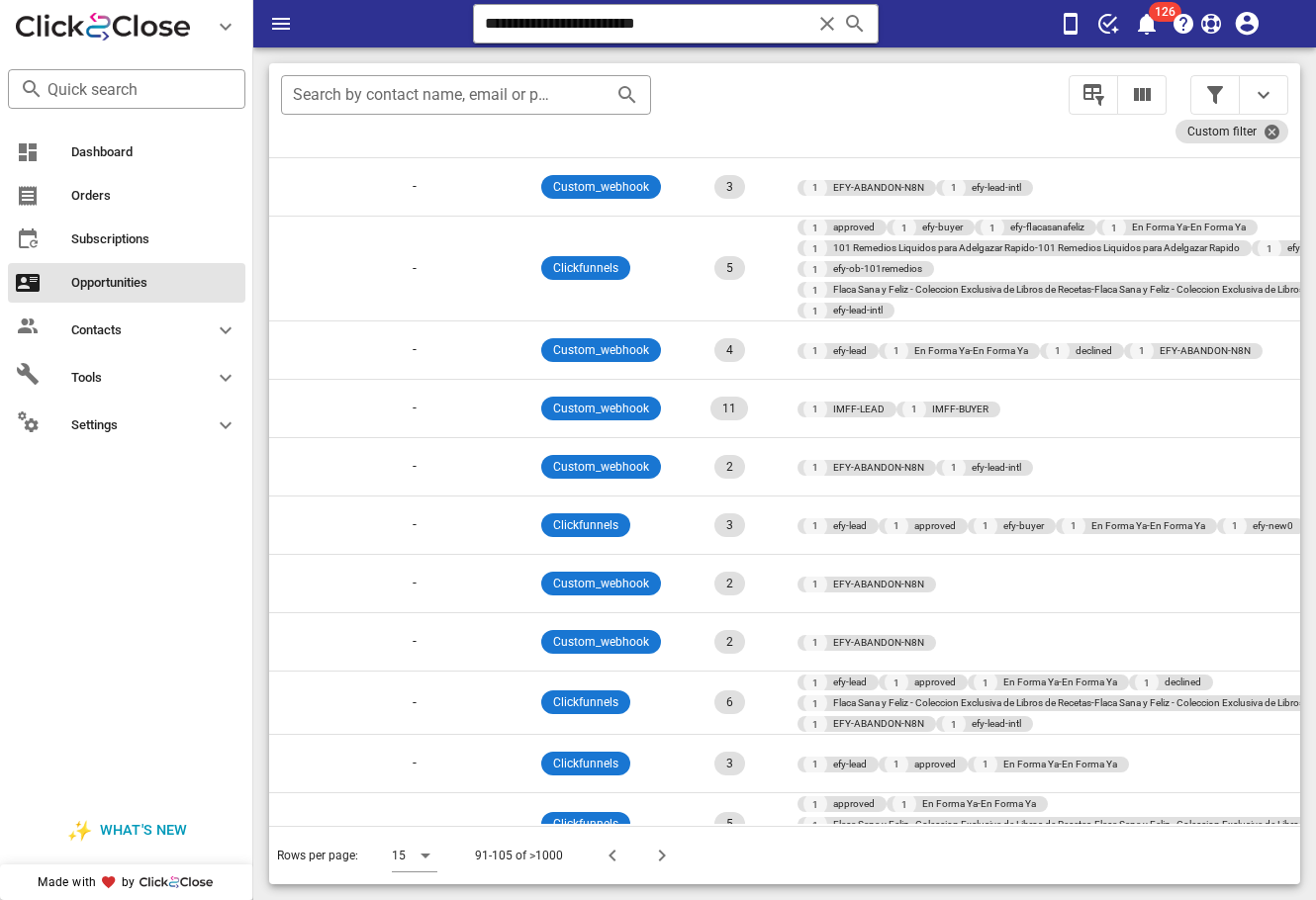 scroll, scrollTop: 316, scrollLeft: 755, axis: both 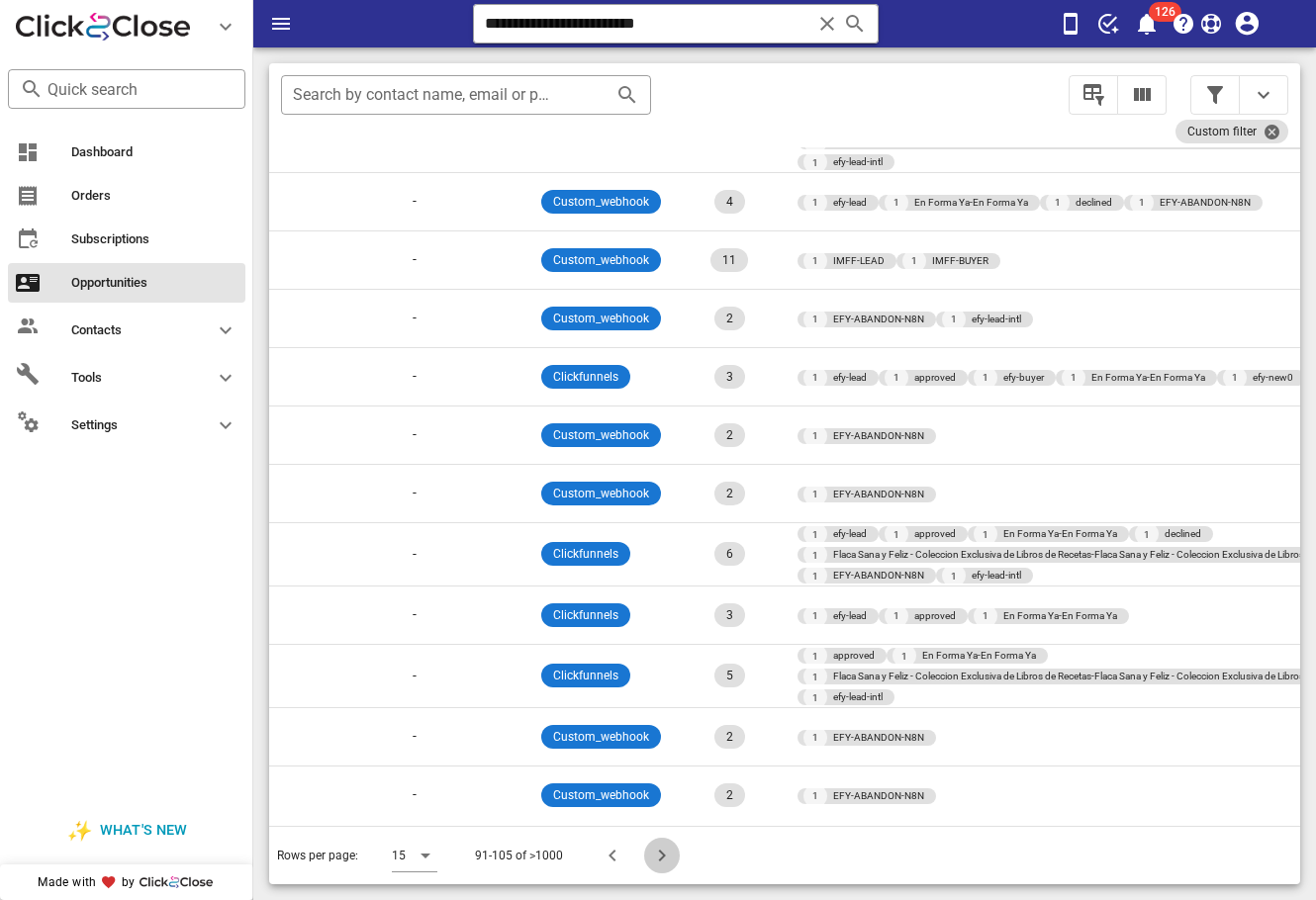 click at bounding box center (662, 855) 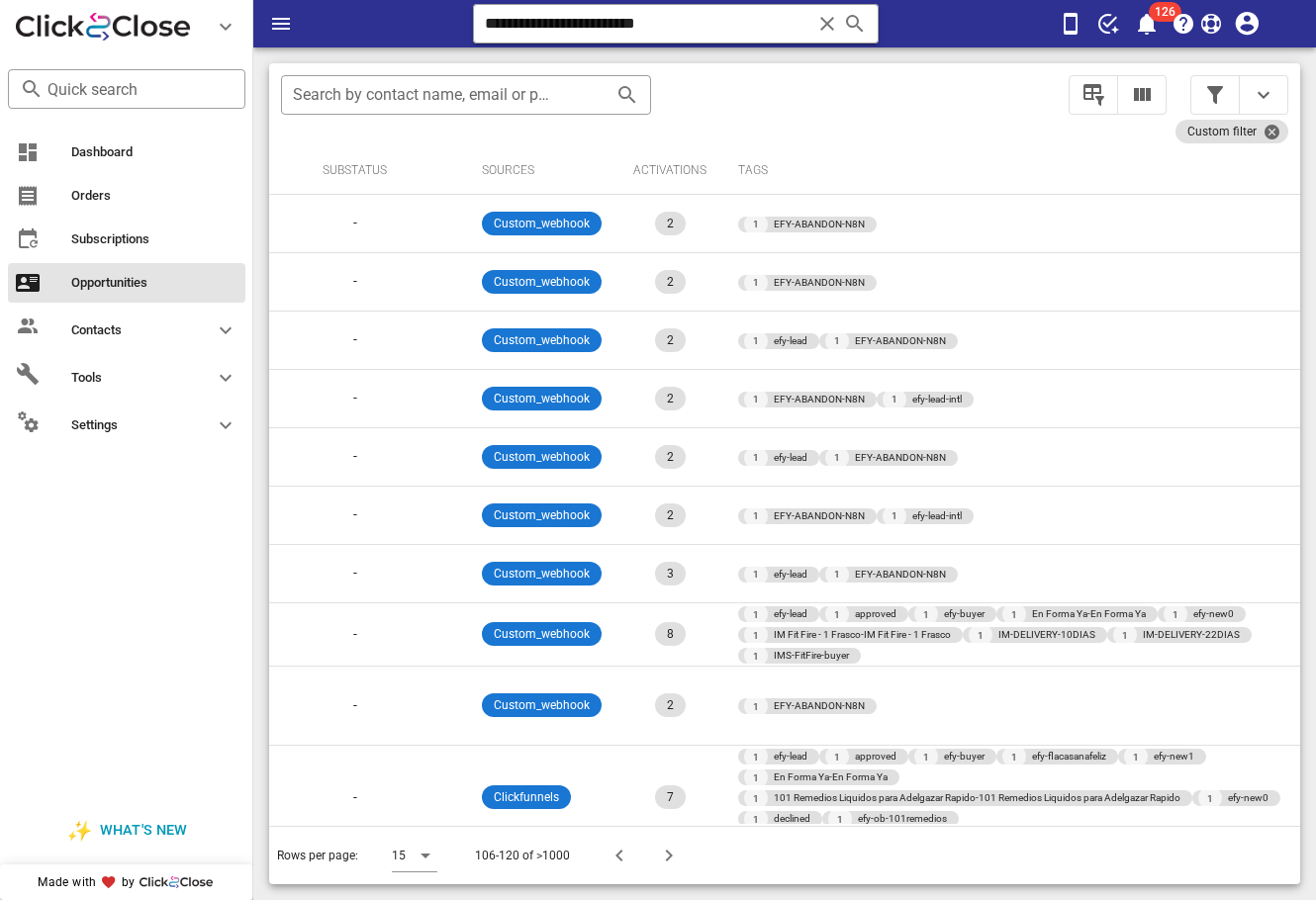 scroll, scrollTop: 0, scrollLeft: 759, axis: horizontal 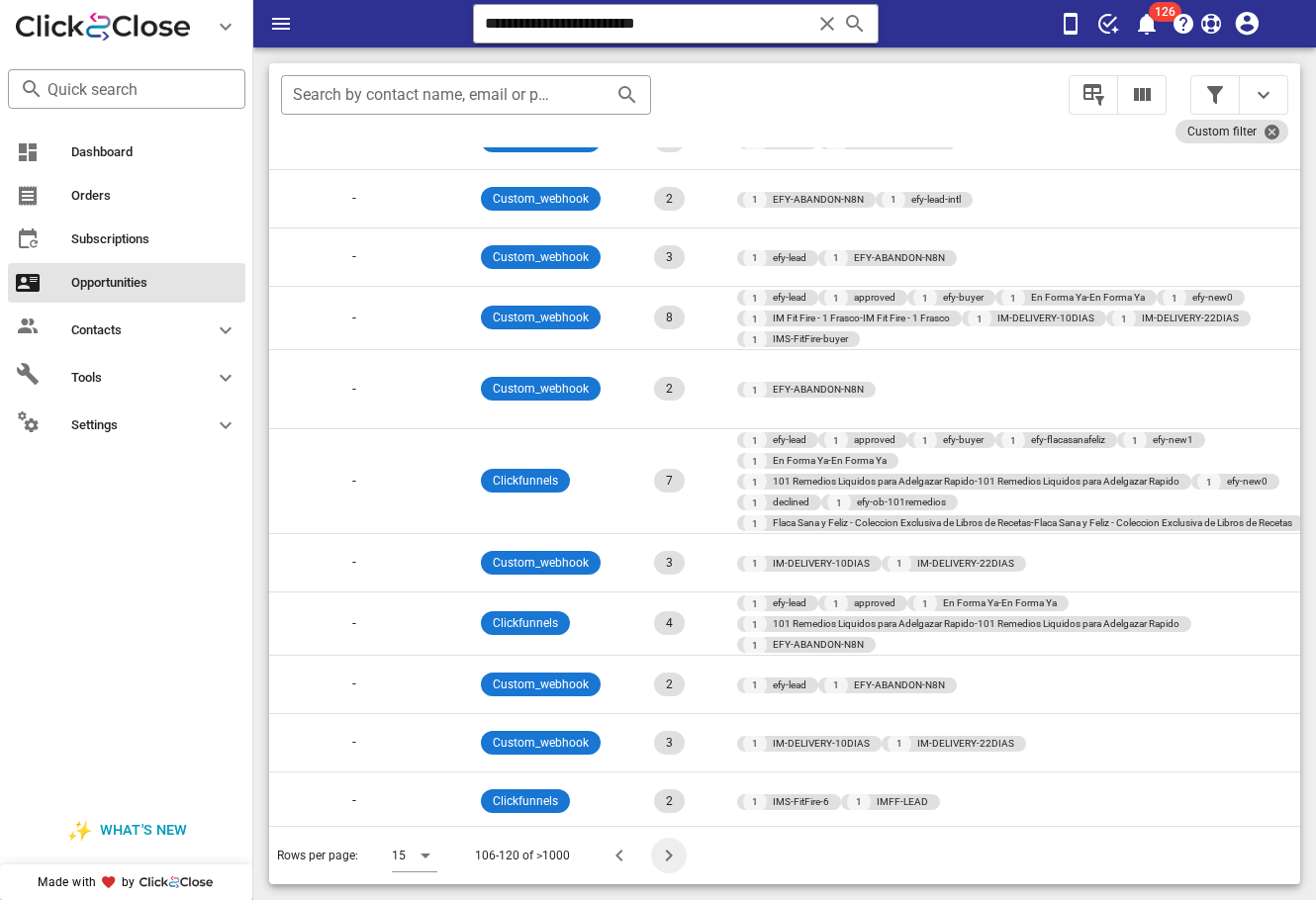 click at bounding box center [669, 855] 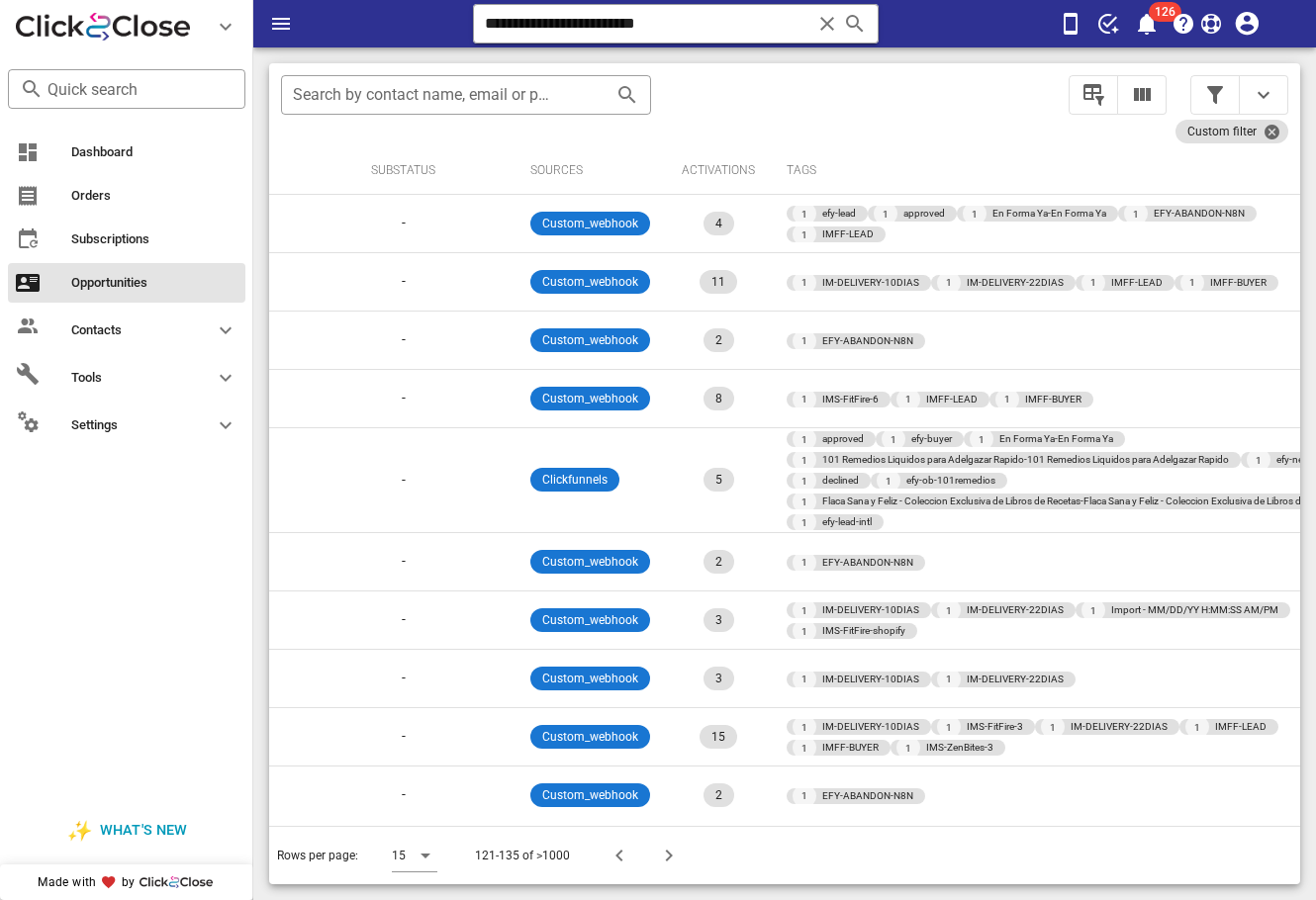 scroll, scrollTop: 0, scrollLeft: 891, axis: horizontal 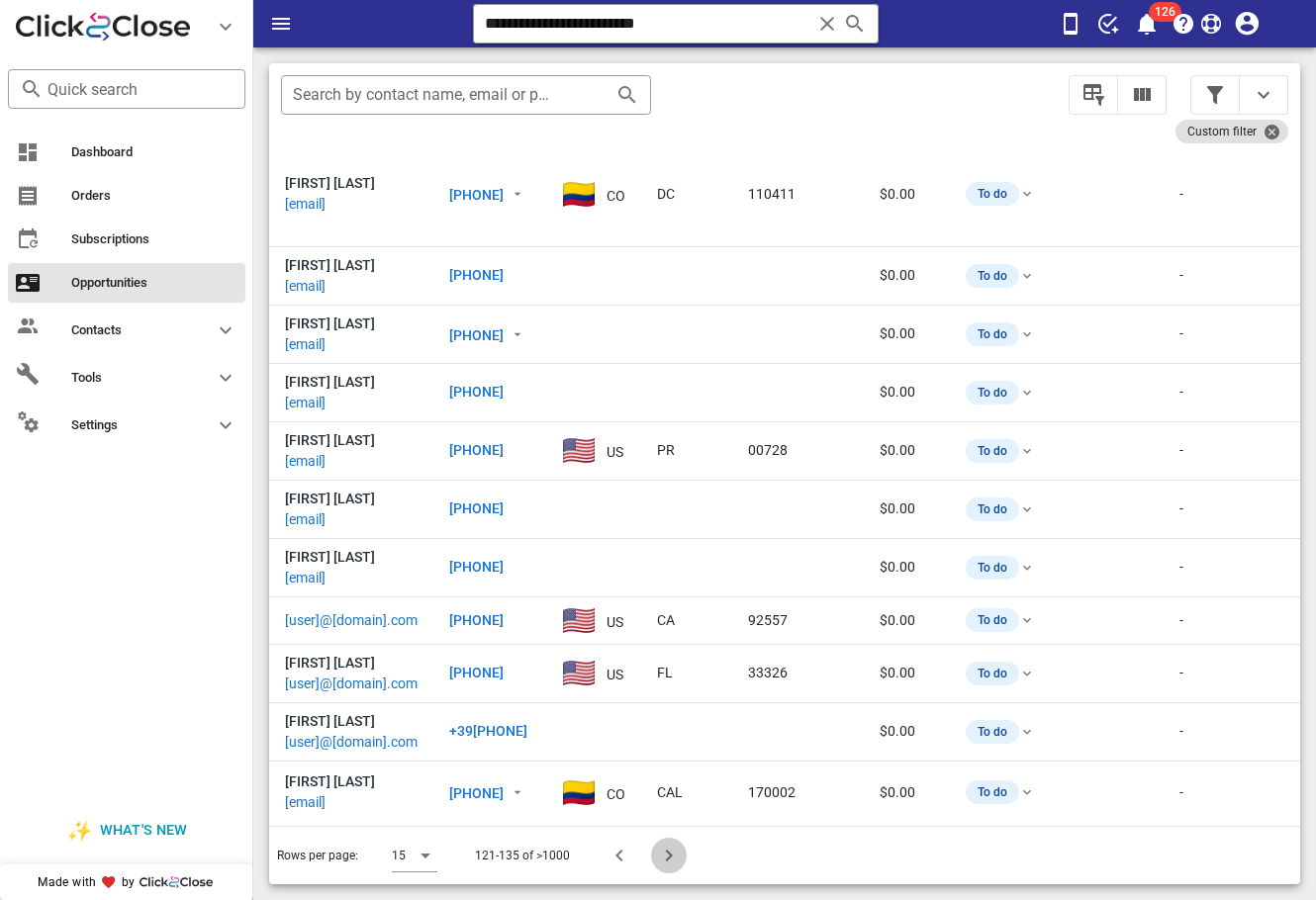 click at bounding box center [669, 855] 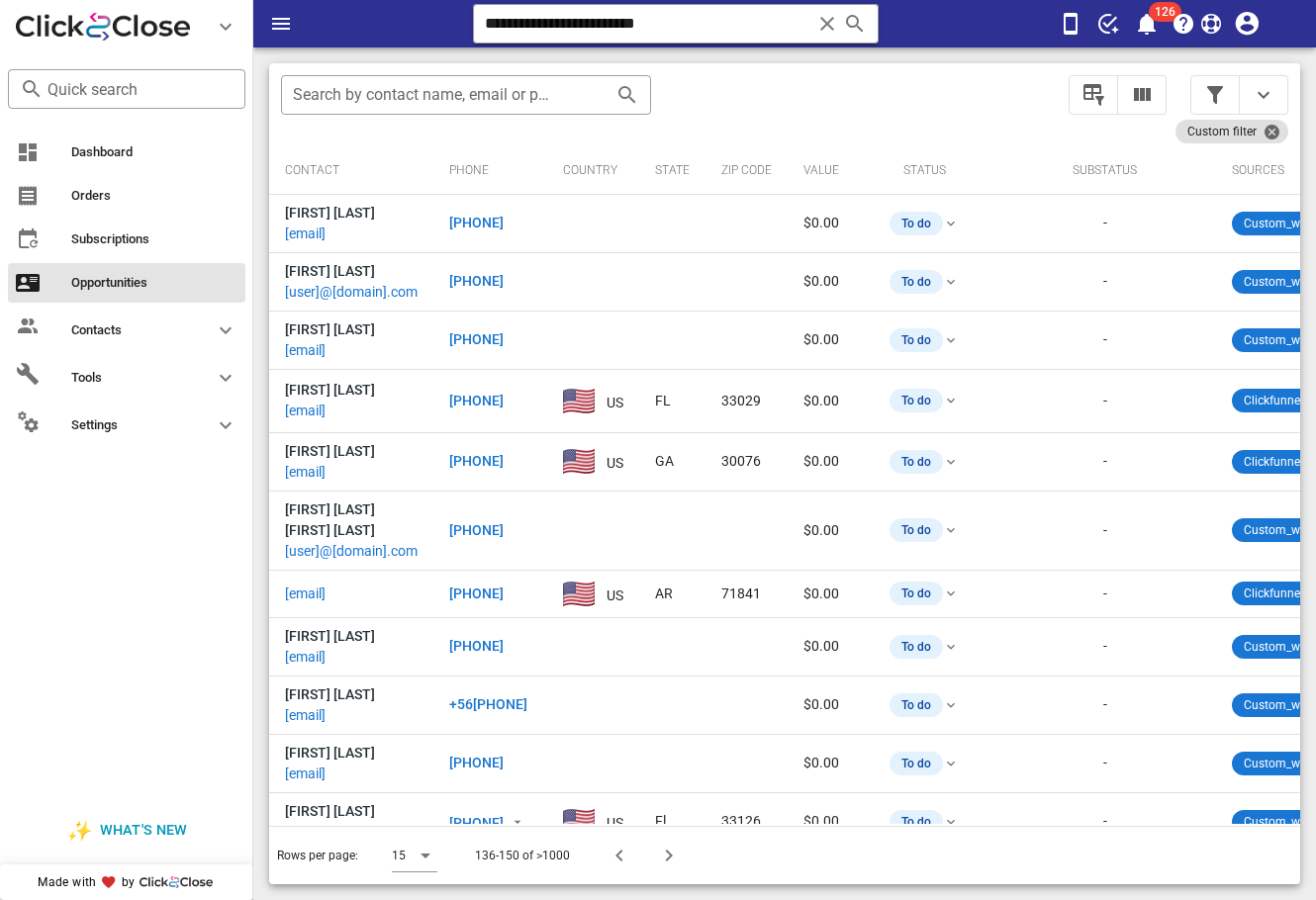 click on "​ Search by contact name, email or phone" at bounding box center (663, 105) 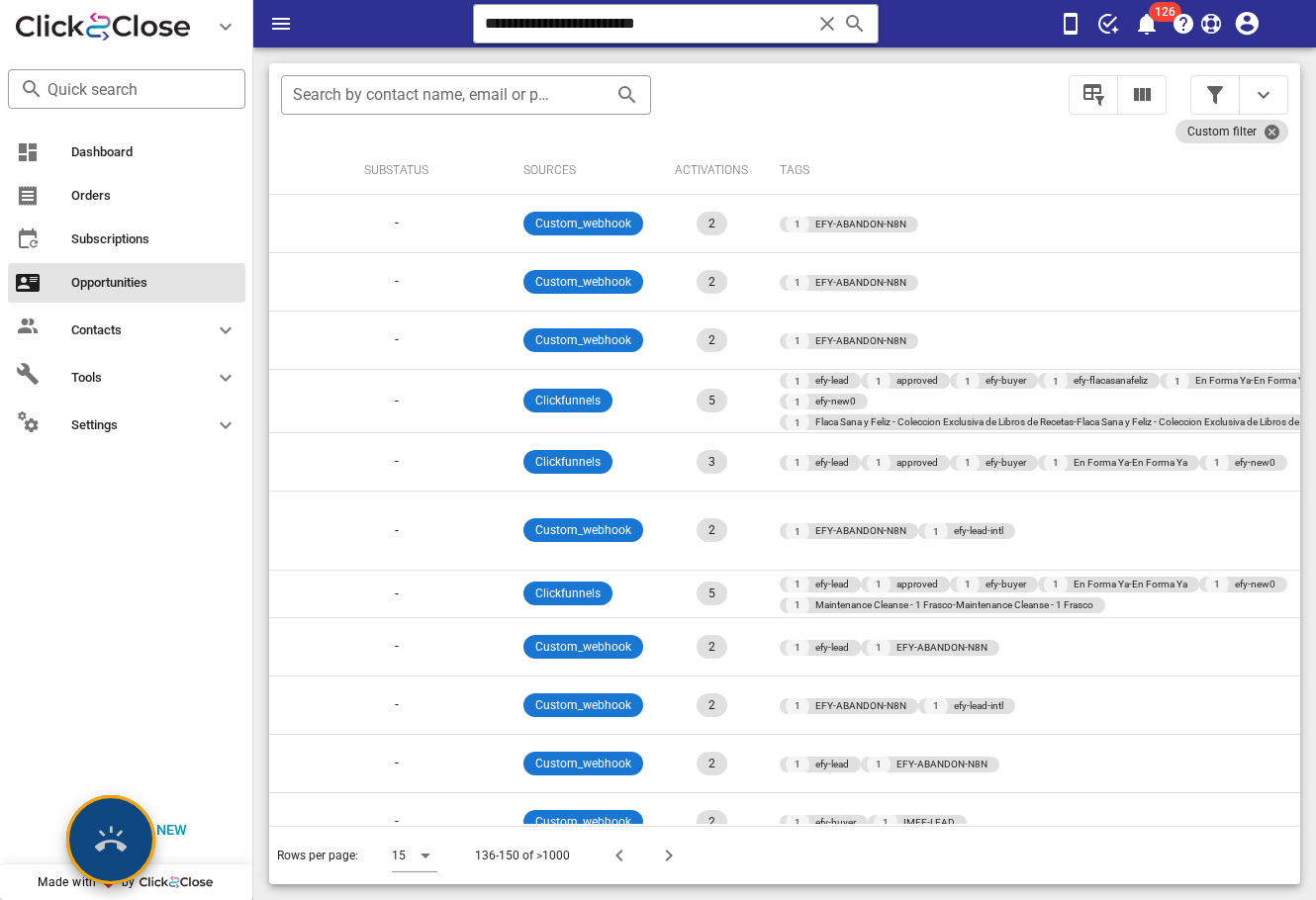 click at bounding box center (111, 840) 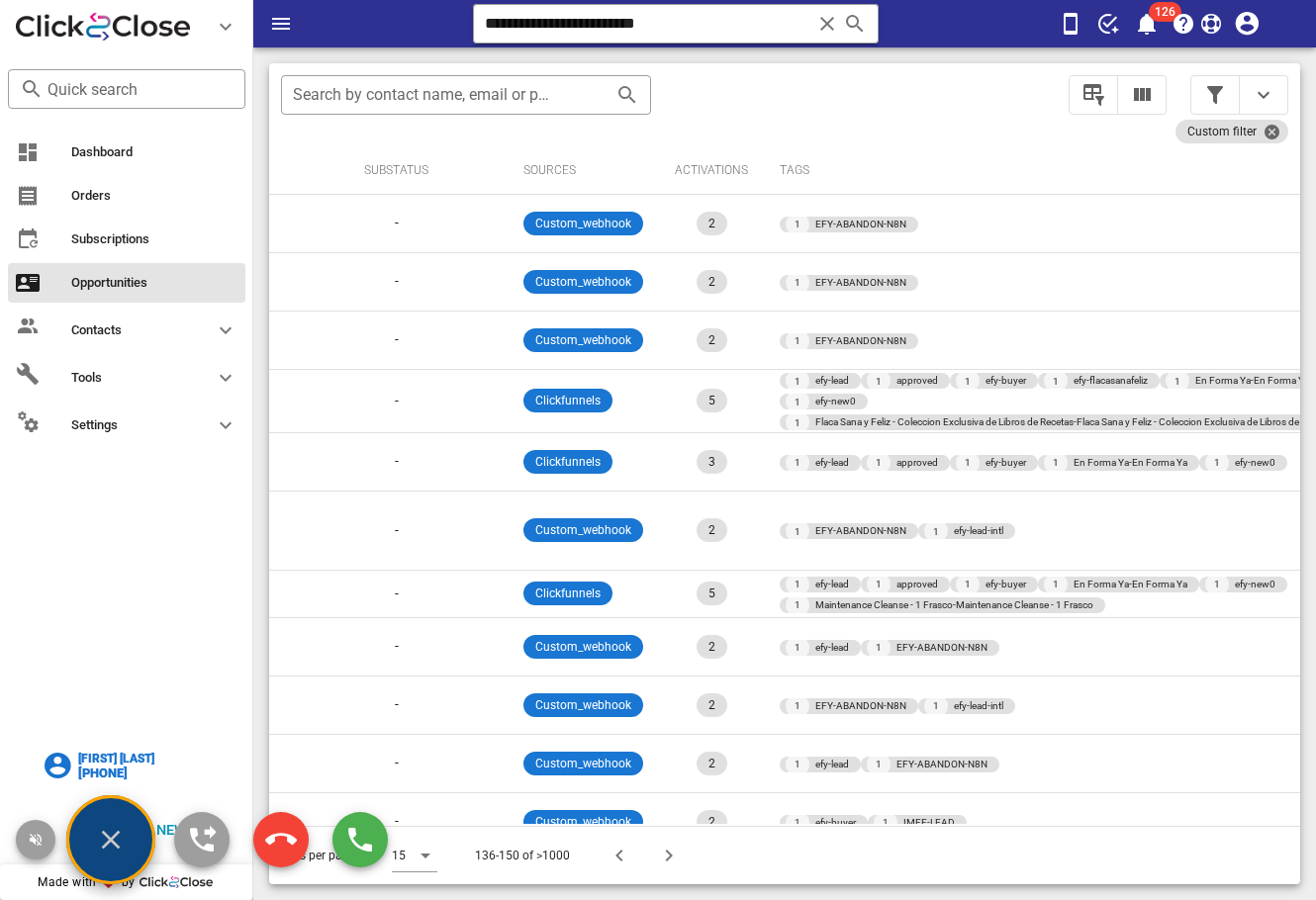 click on "[FIRST] [LAST]" at bounding box center [116, 759] 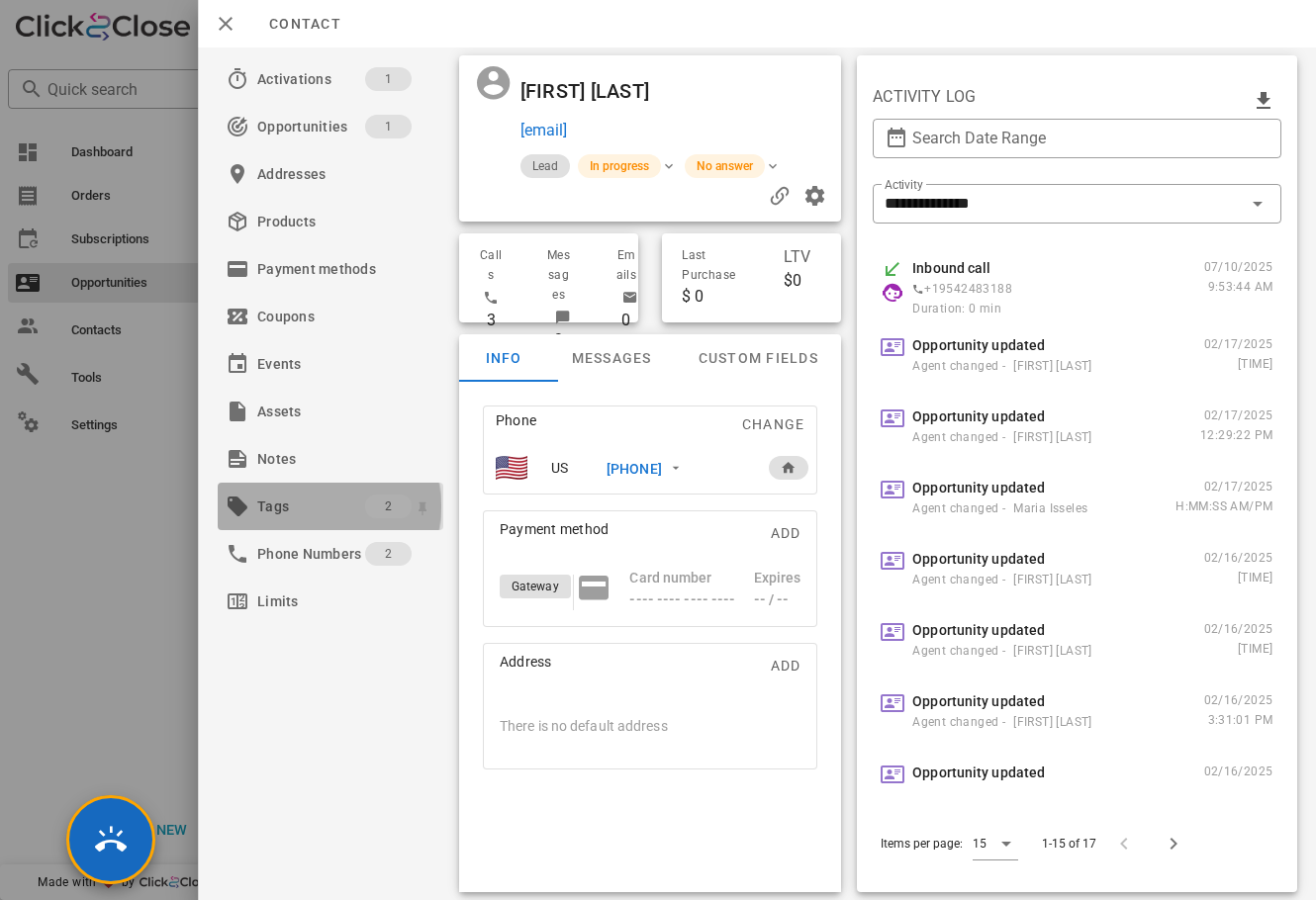 click on "Tags" at bounding box center [311, 506] 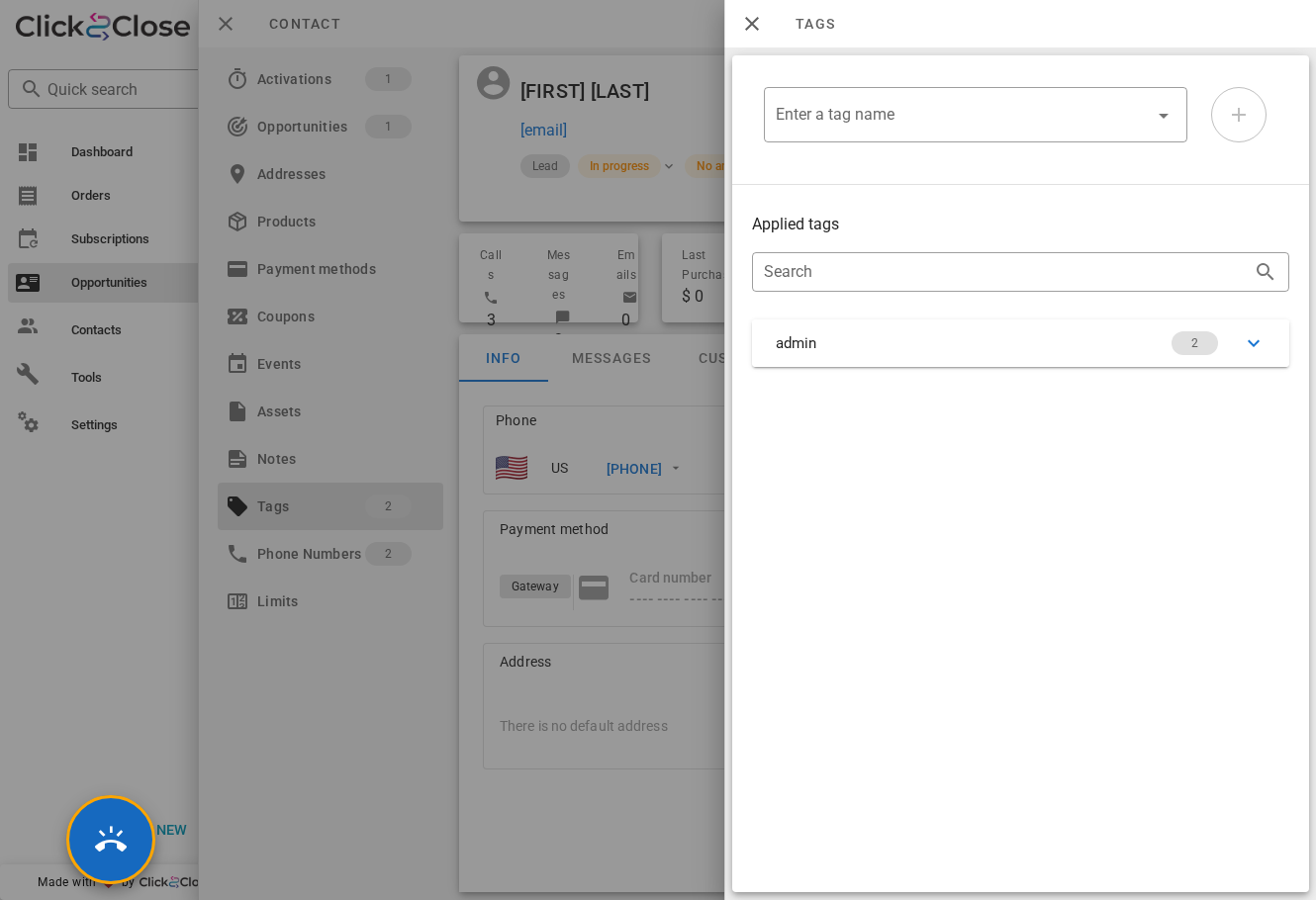 click on "Applied tags ​ Search  admin  2" at bounding box center (1020, 290) 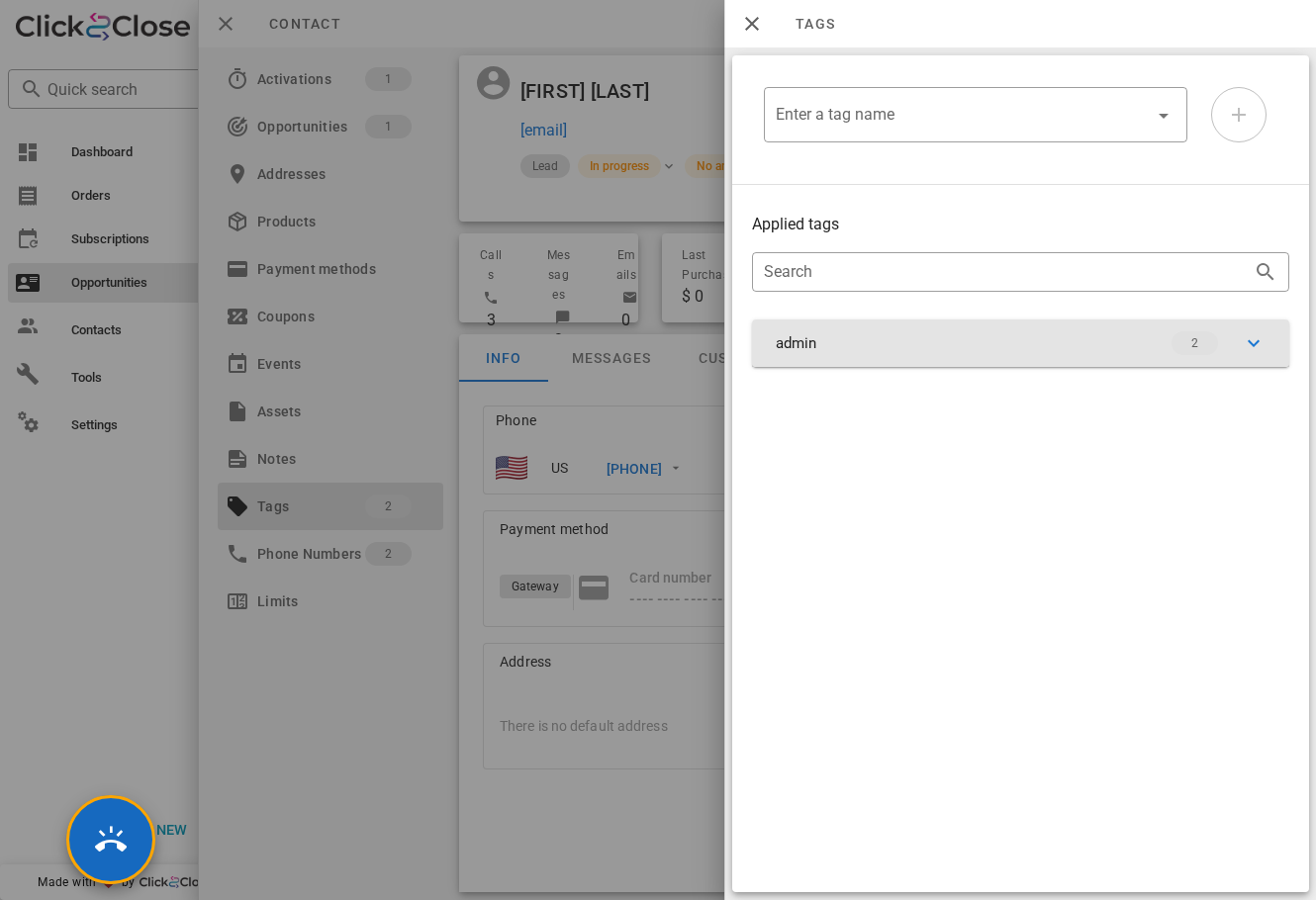 click on "admin  2" at bounding box center (1020, 343) 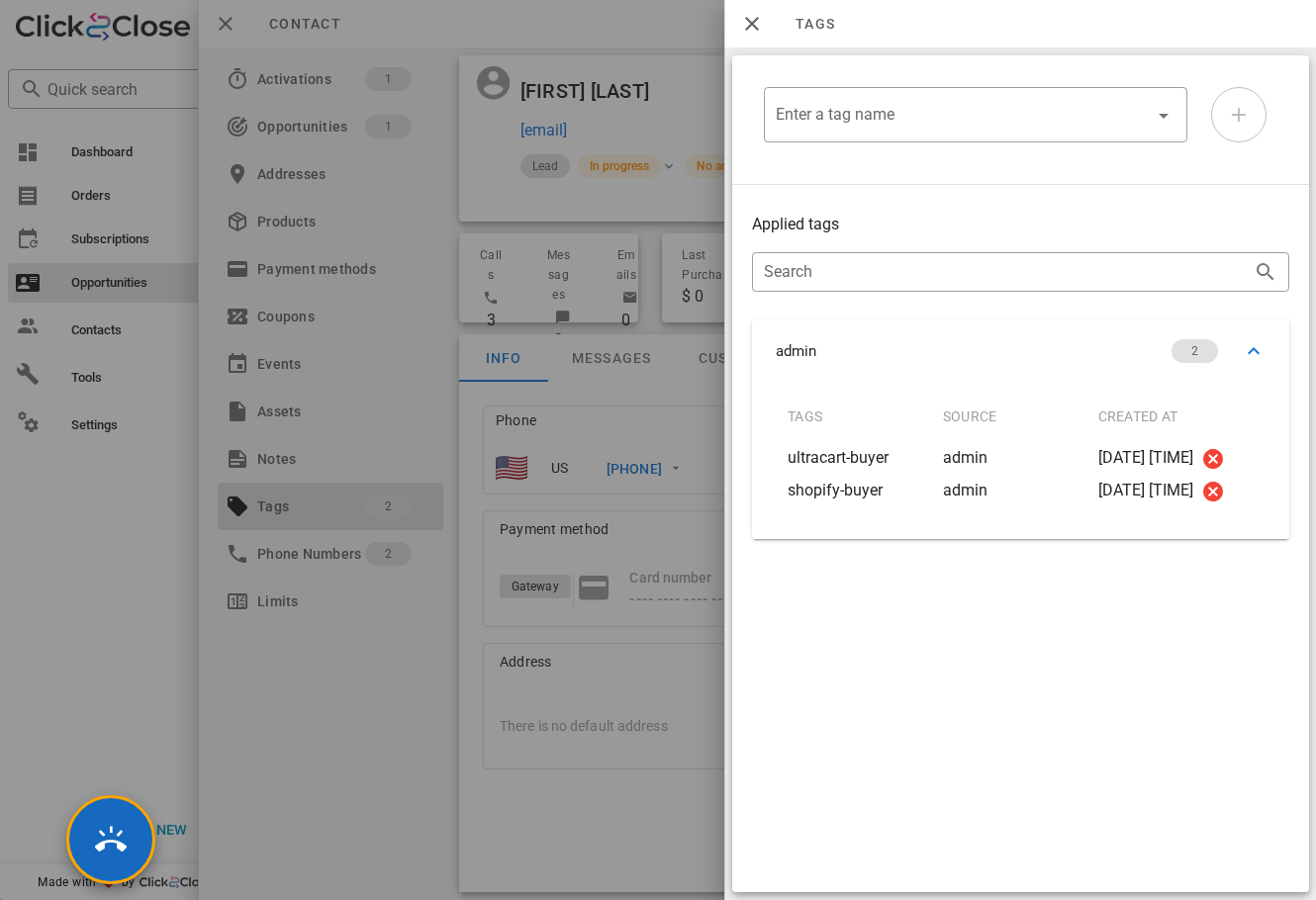 click at bounding box center [658, 450] 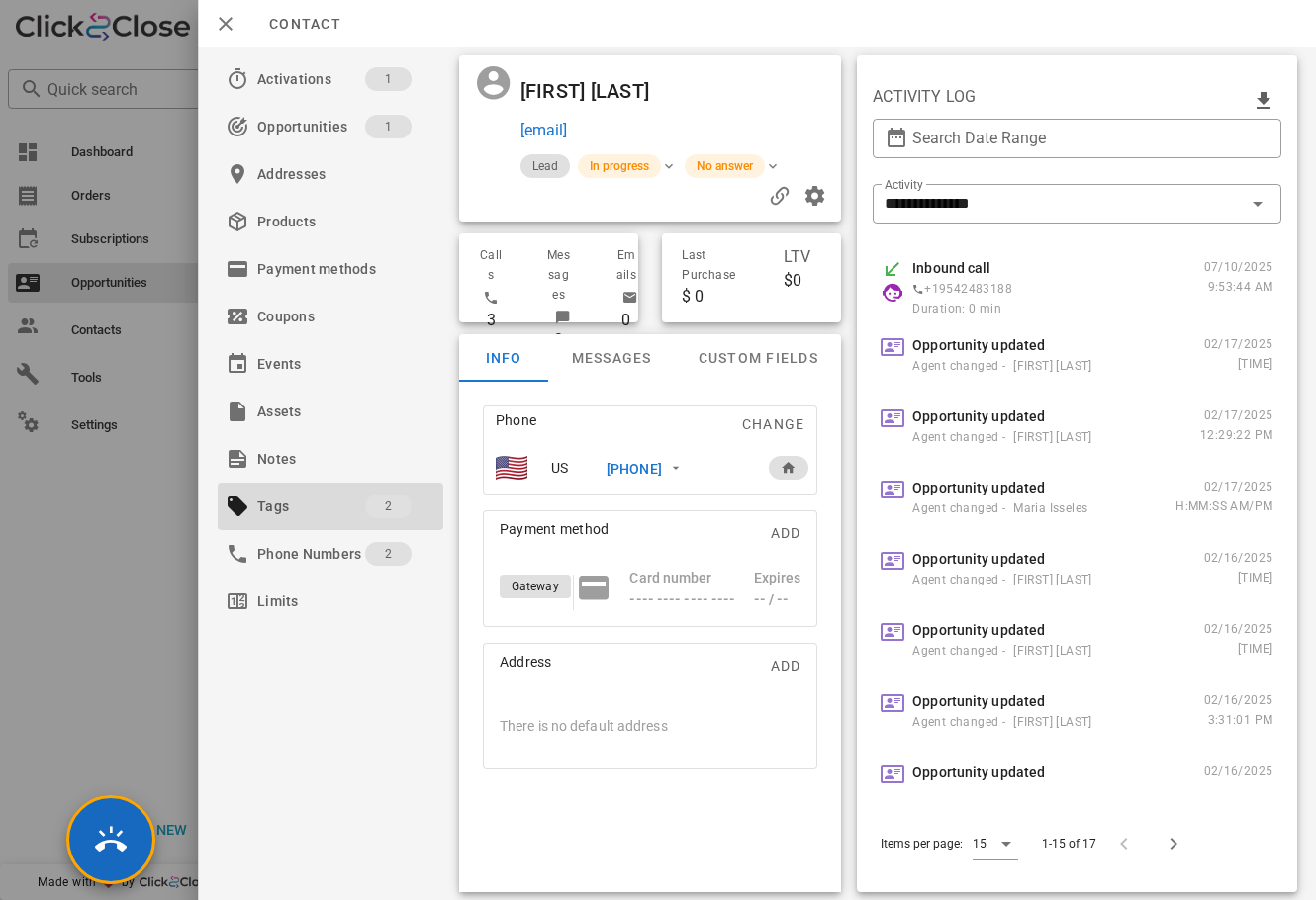 click at bounding box center [658, 450] 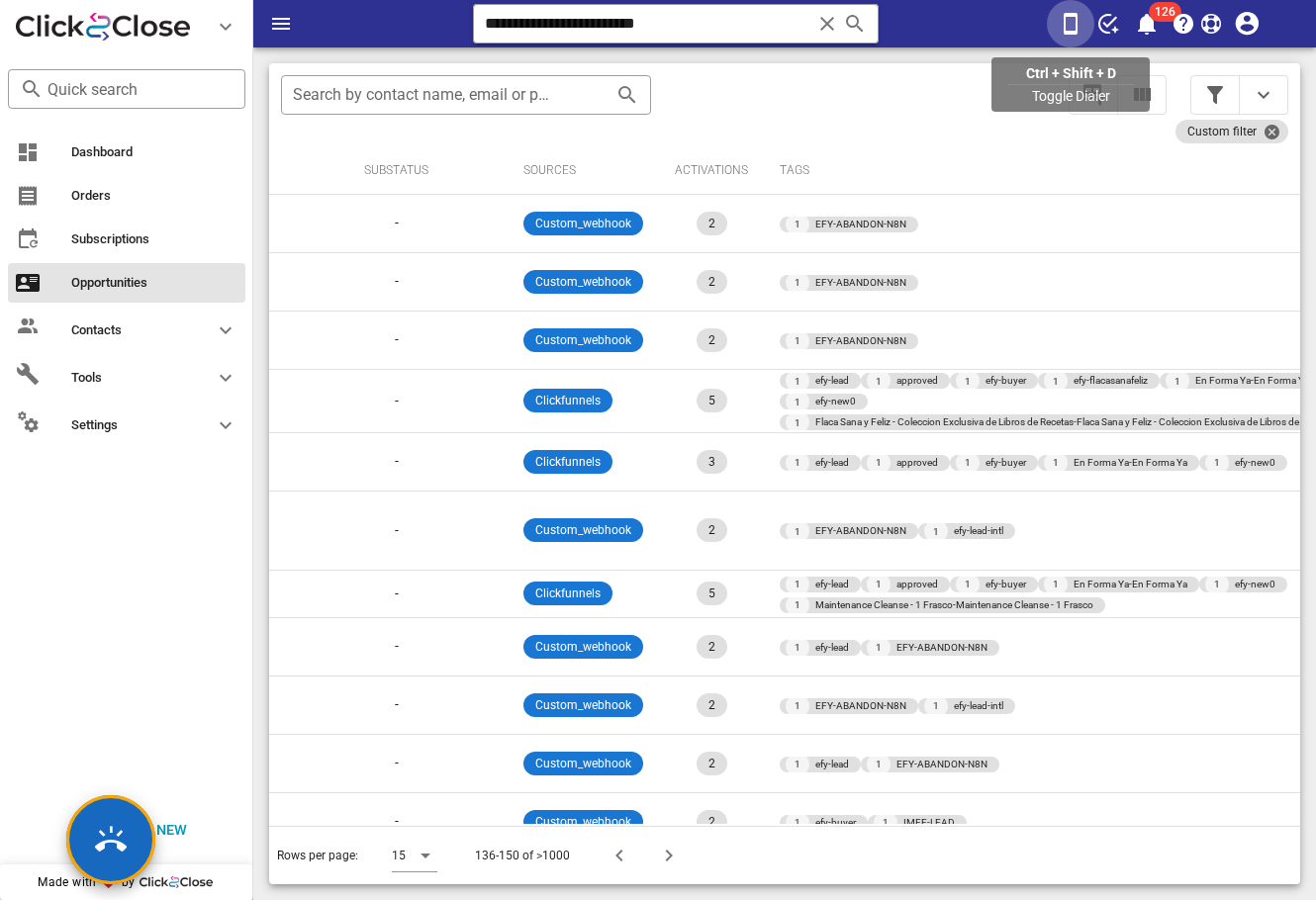 click at bounding box center [1071, 24] 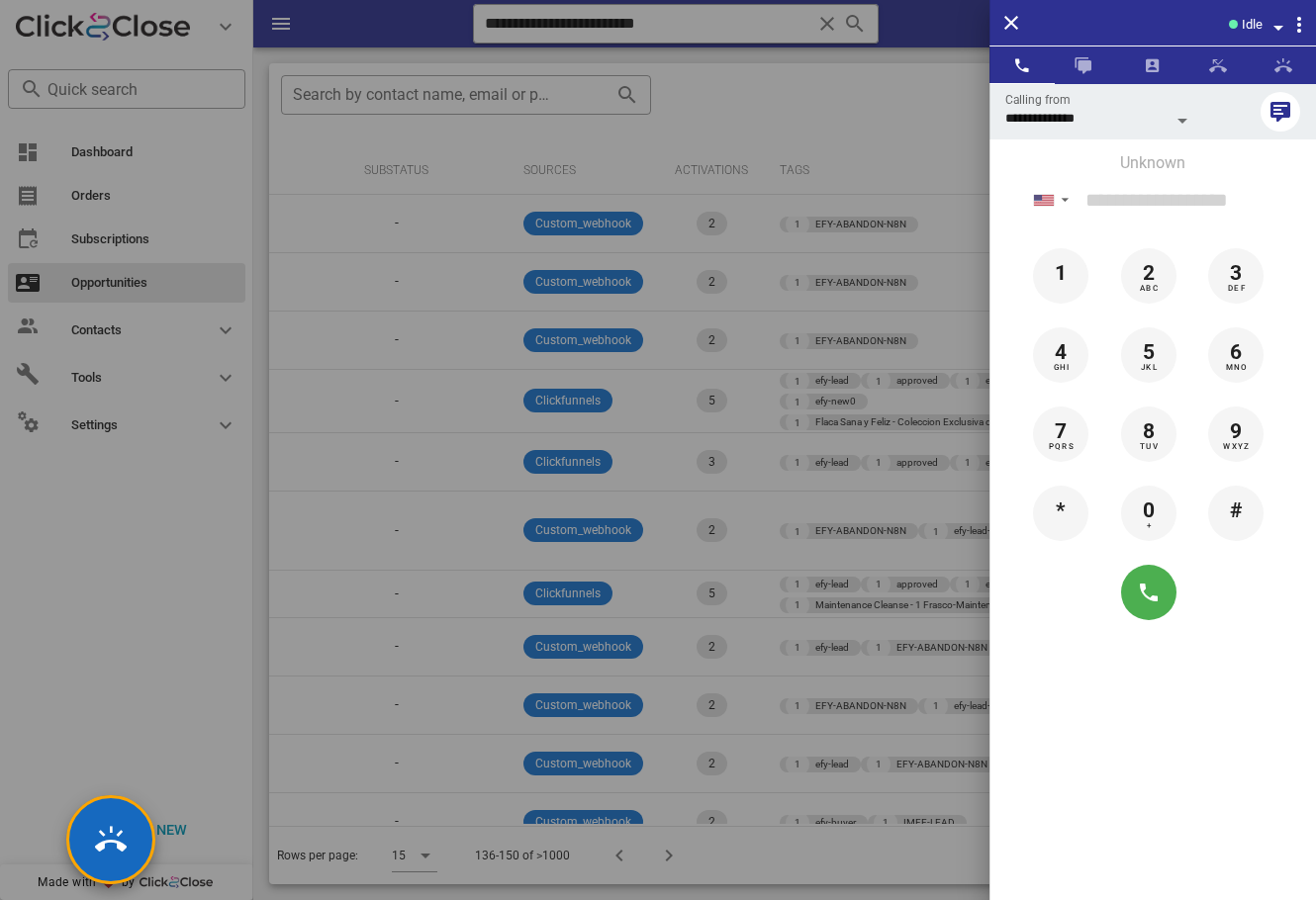 click on "Idle" at bounding box center [1252, 25] 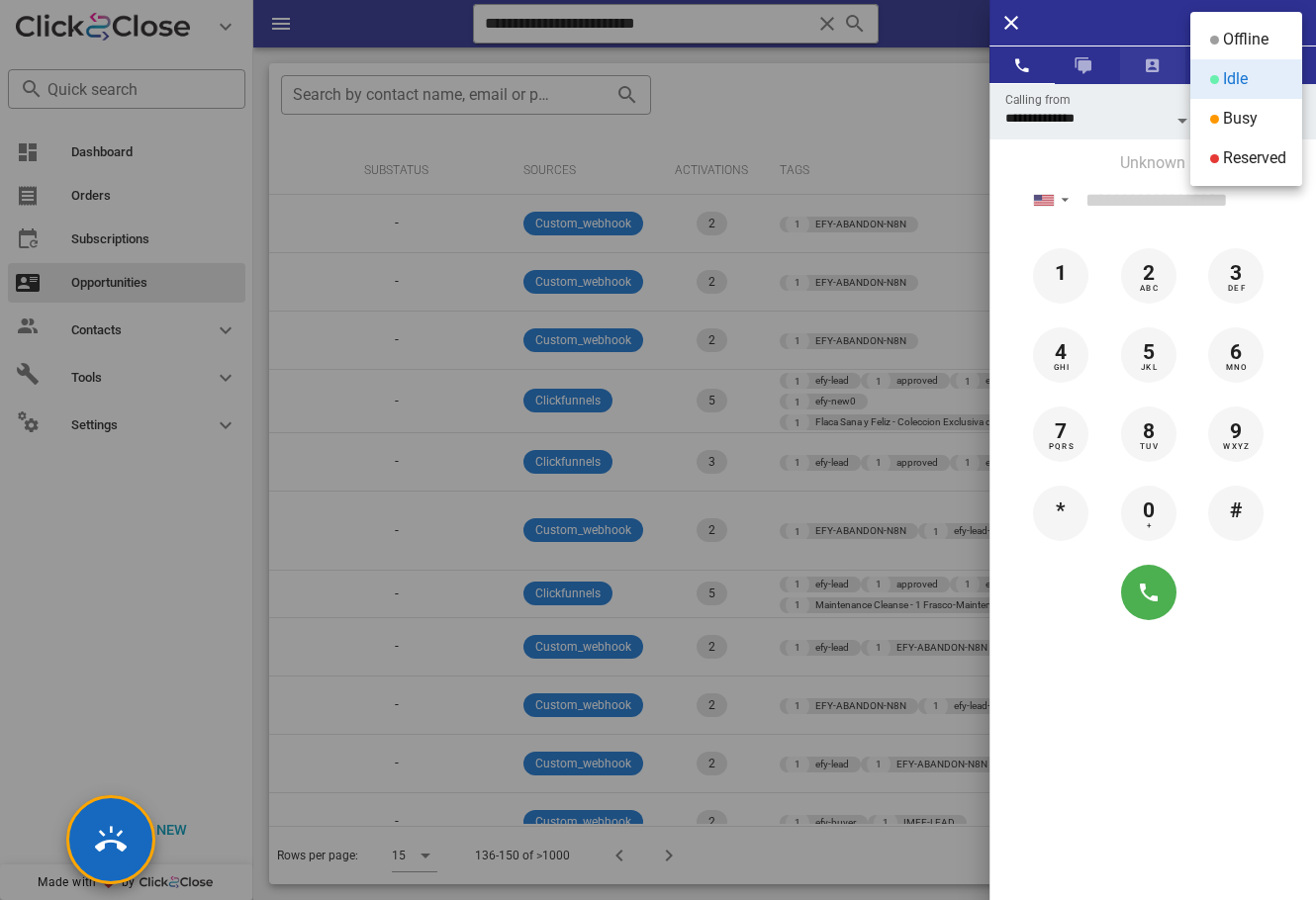 click on "Offline" at bounding box center (1246, 40) 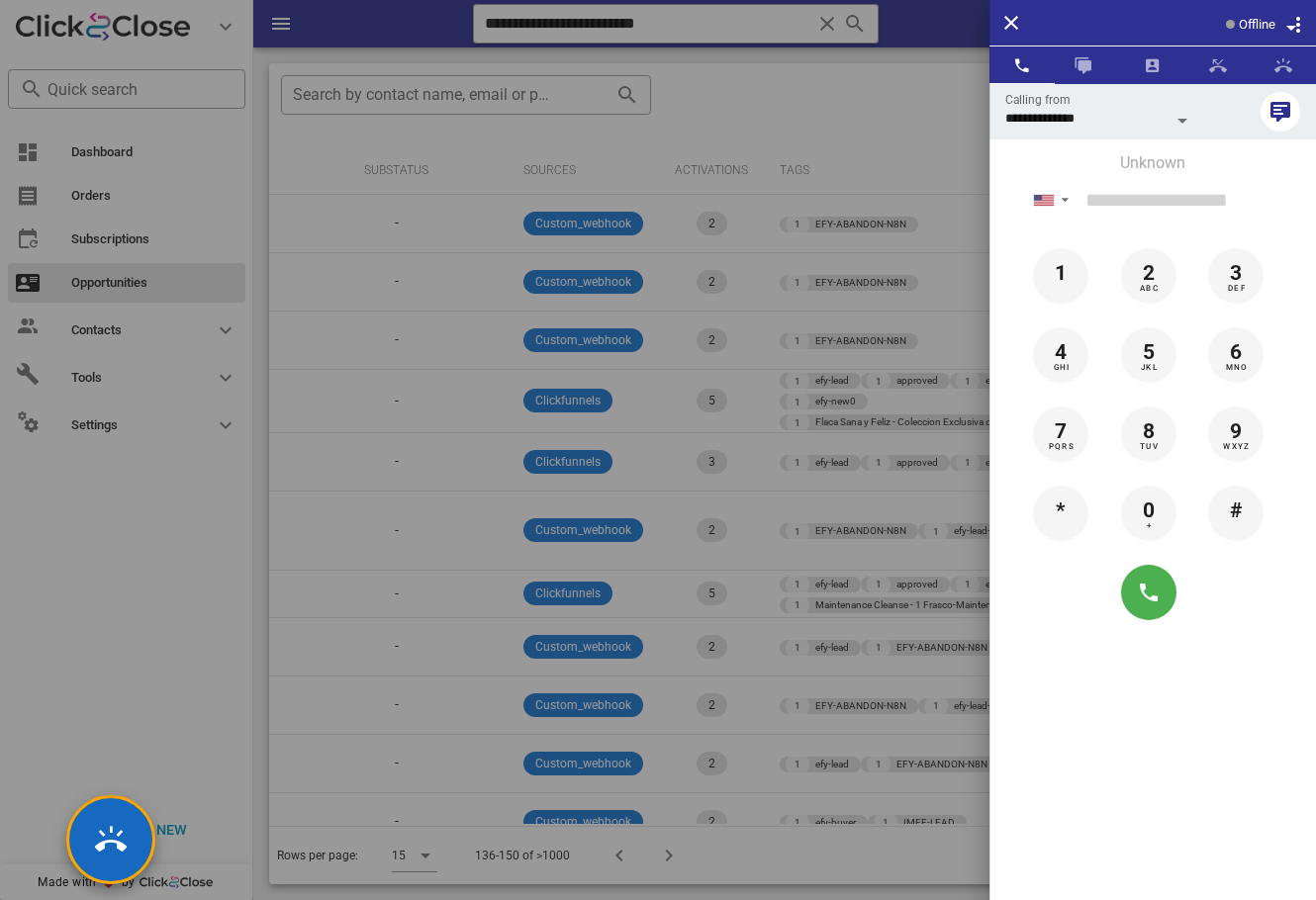 click at bounding box center (658, 450) 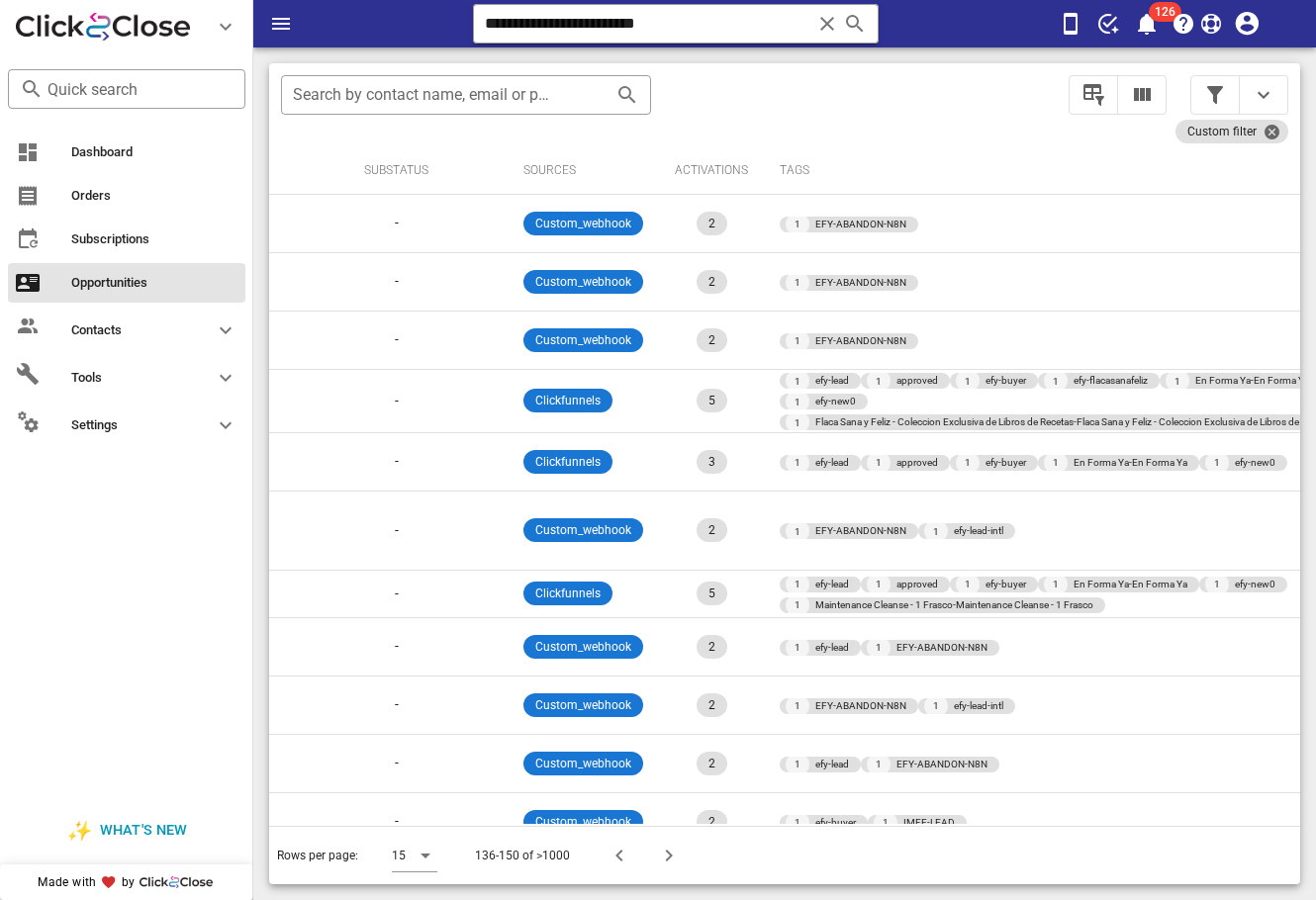 scroll, scrollTop: 254, scrollLeft: 708, axis: both 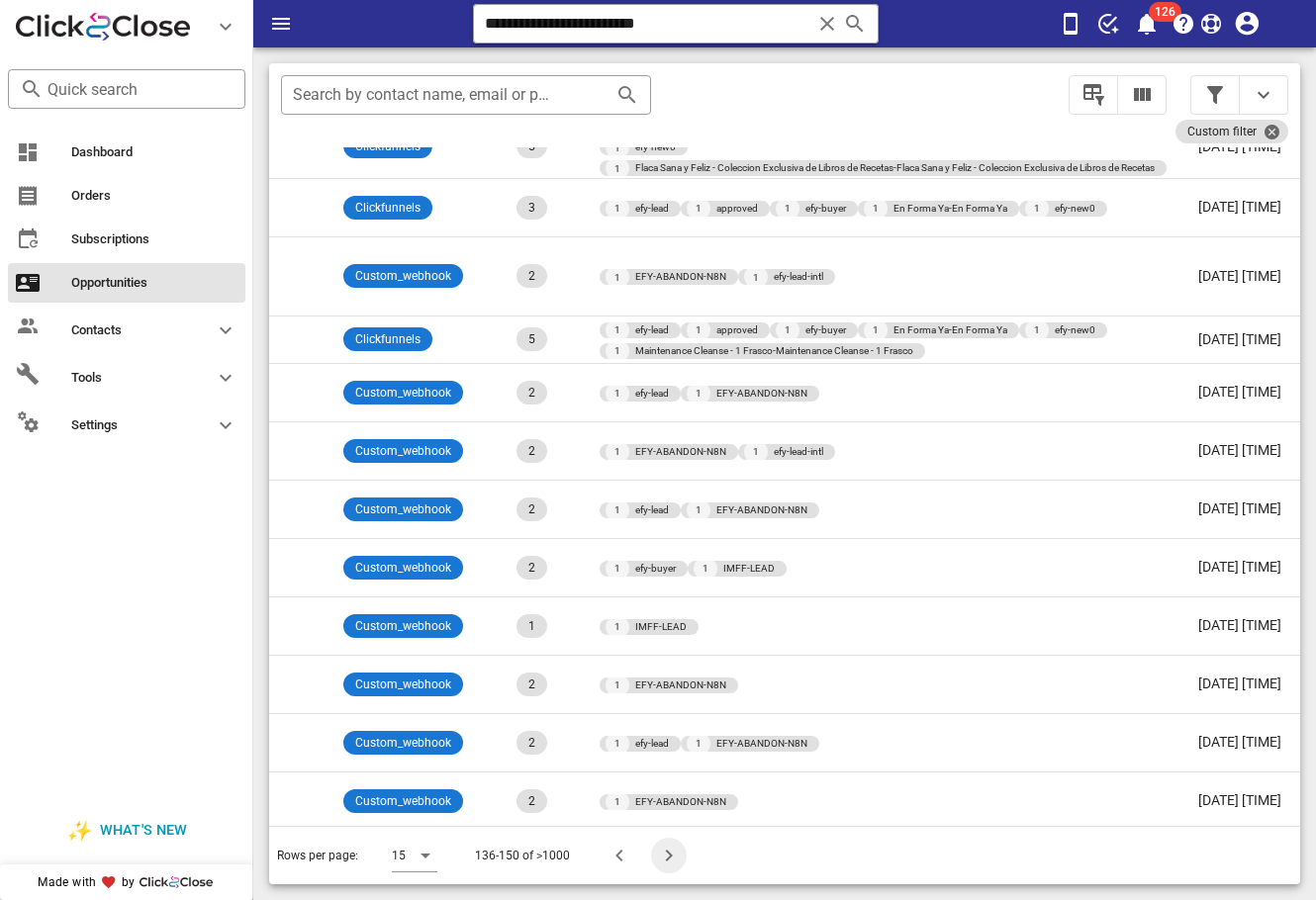 click at bounding box center (669, 855) 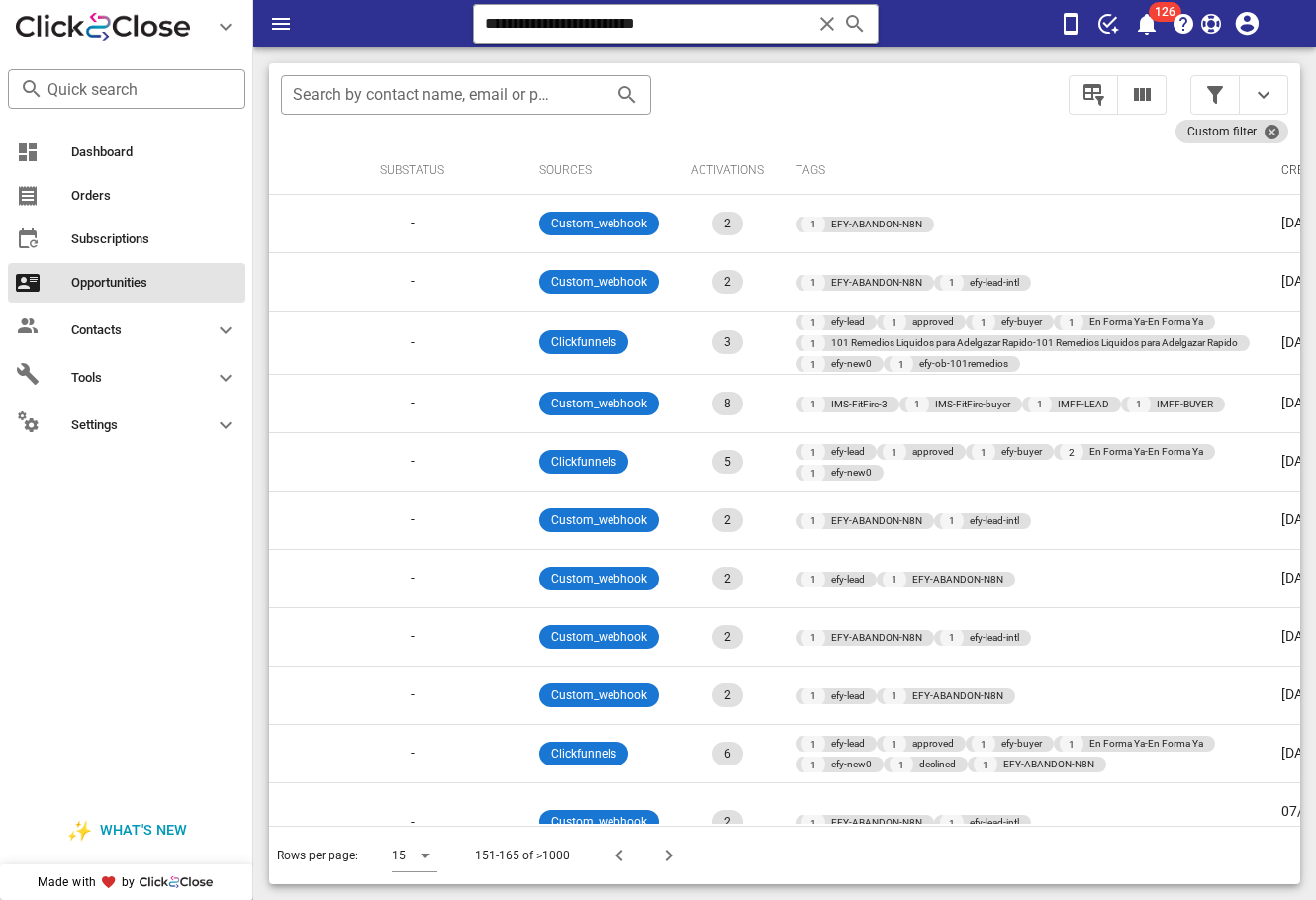 scroll, scrollTop: 0, scrollLeft: 732, axis: horizontal 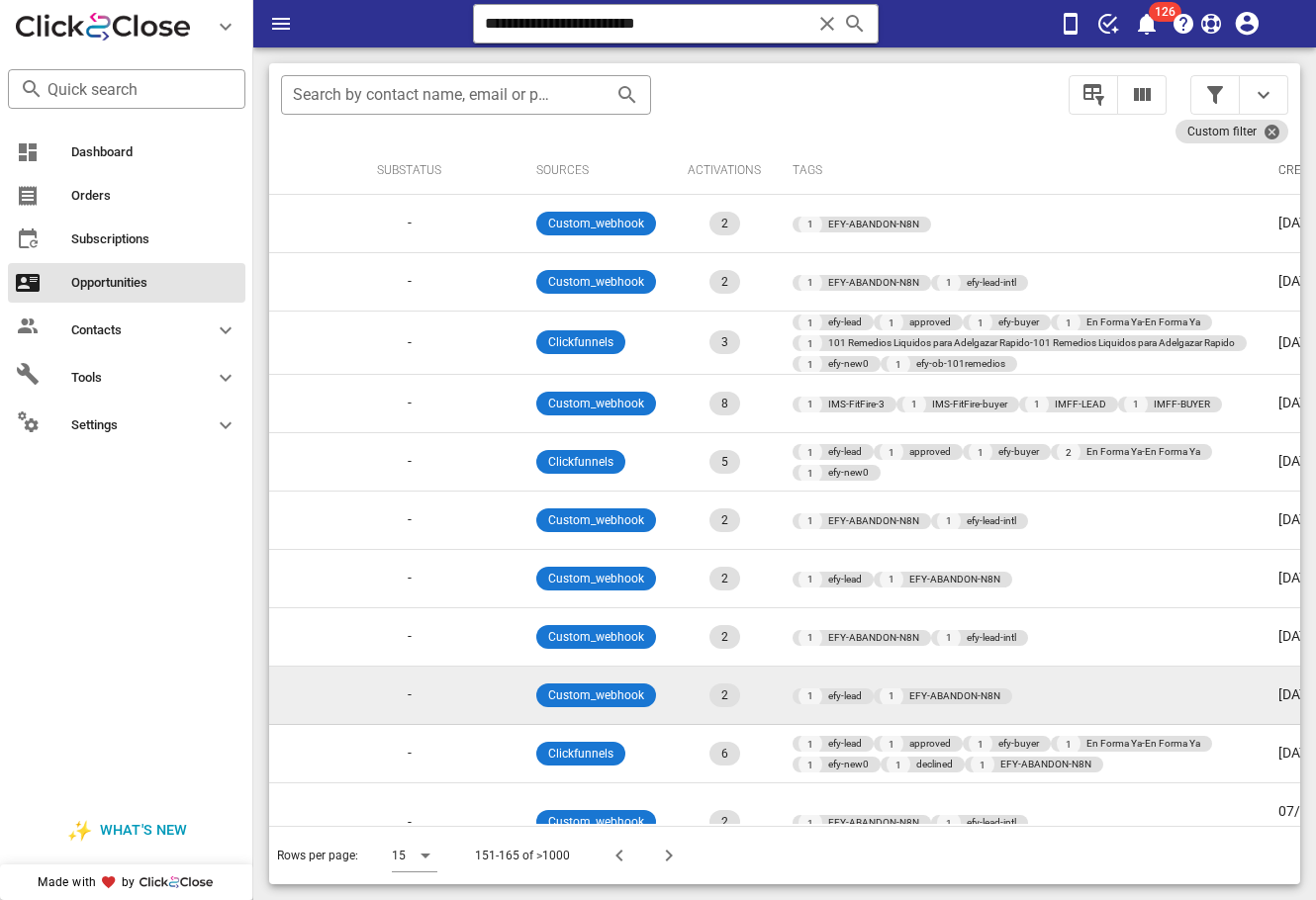drag, startPoint x: 1185, startPoint y: 841, endPoint x: 1187, endPoint y: 698, distance: 143.01399 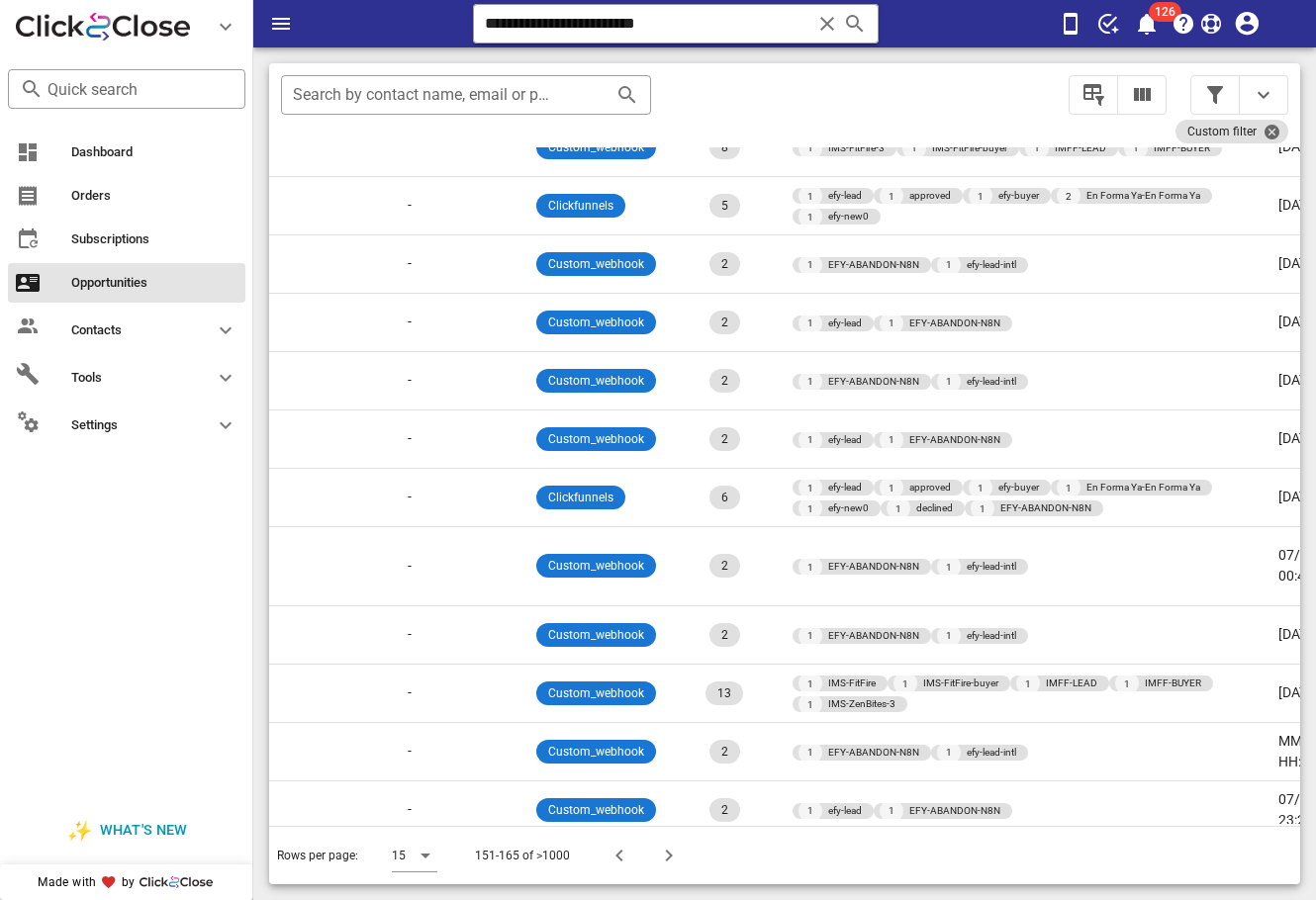 scroll, scrollTop: 265, scrollLeft: 732, axis: both 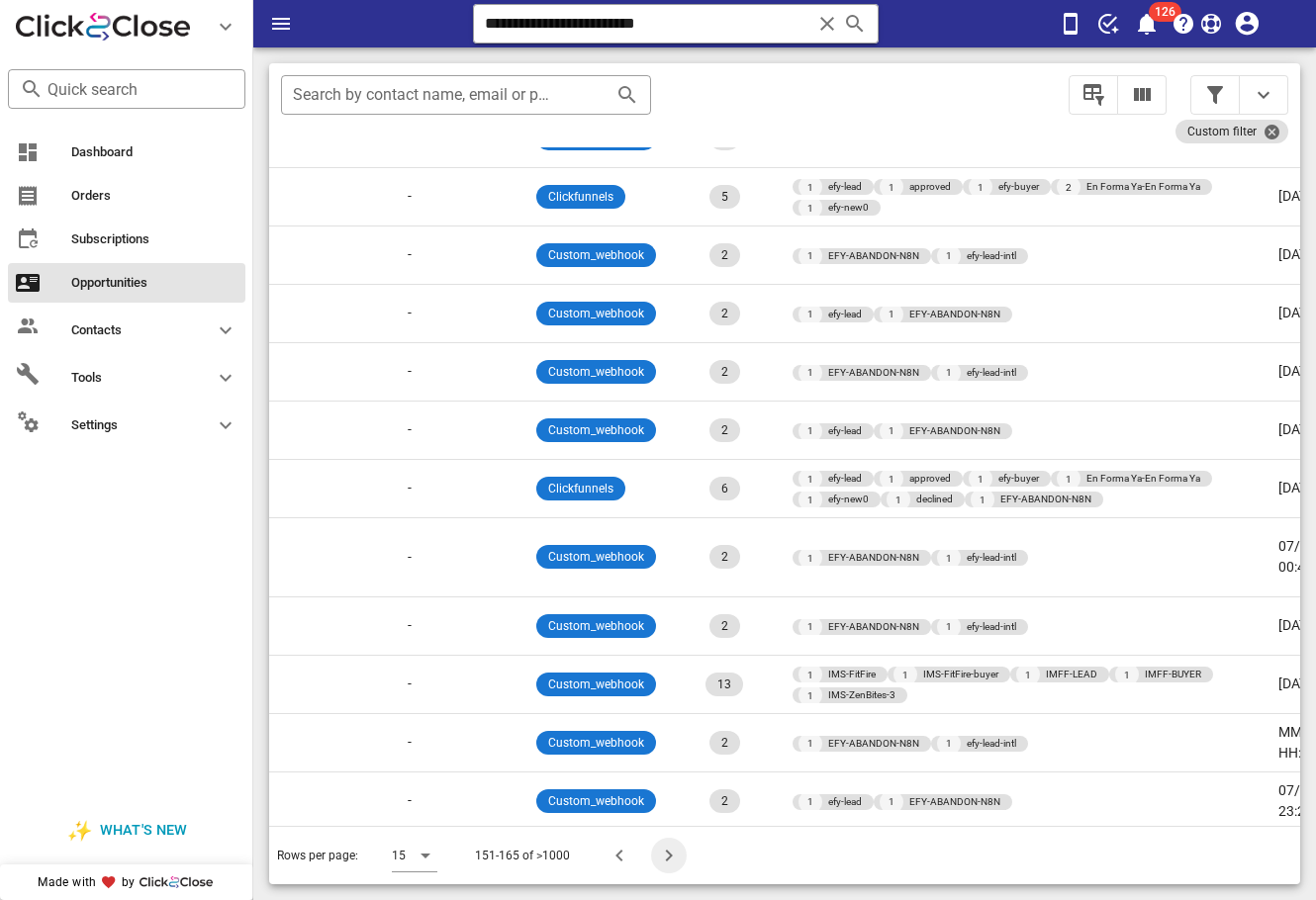 click at bounding box center (669, 855) 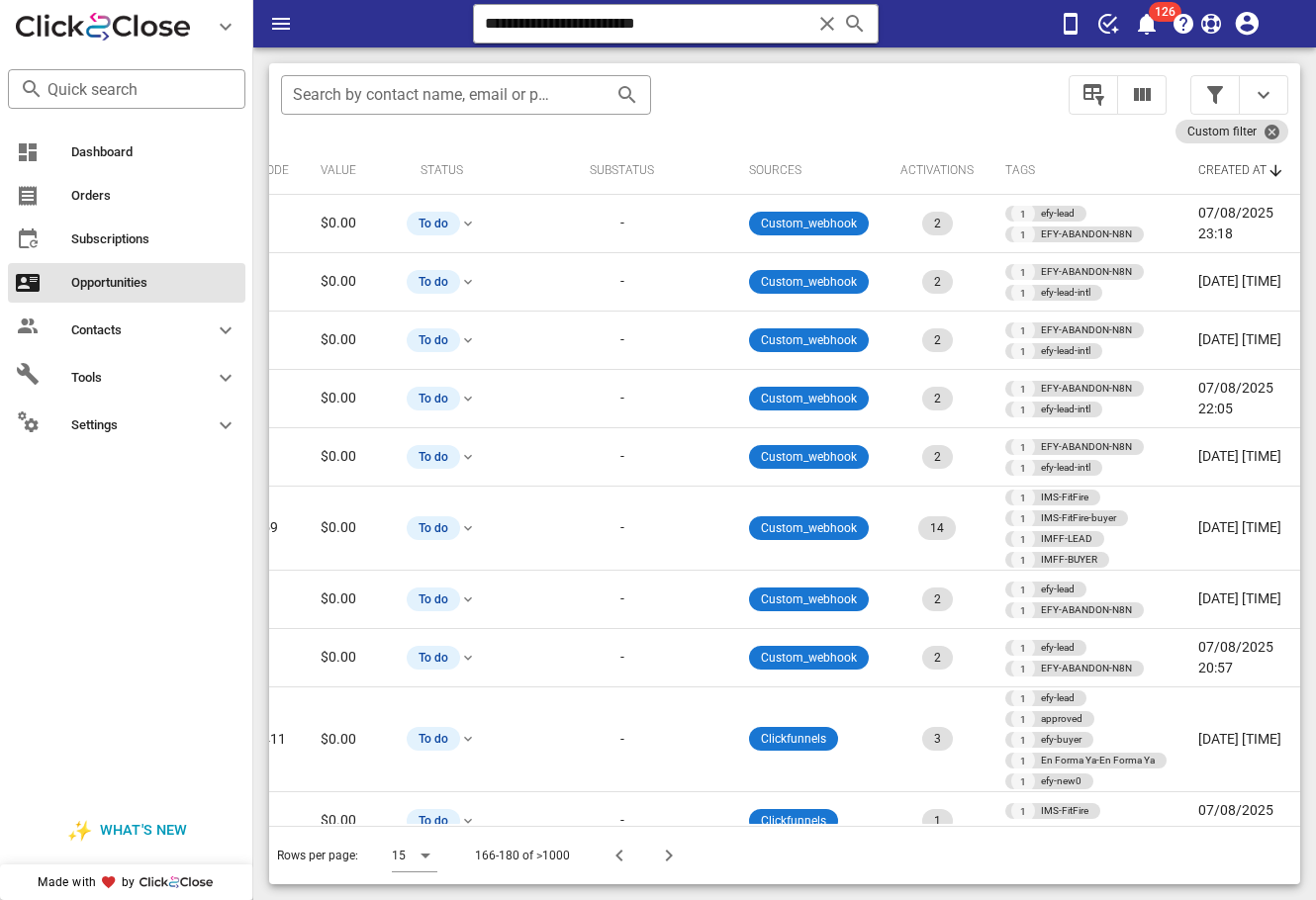 scroll, scrollTop: 384, scrollLeft: 582, axis: both 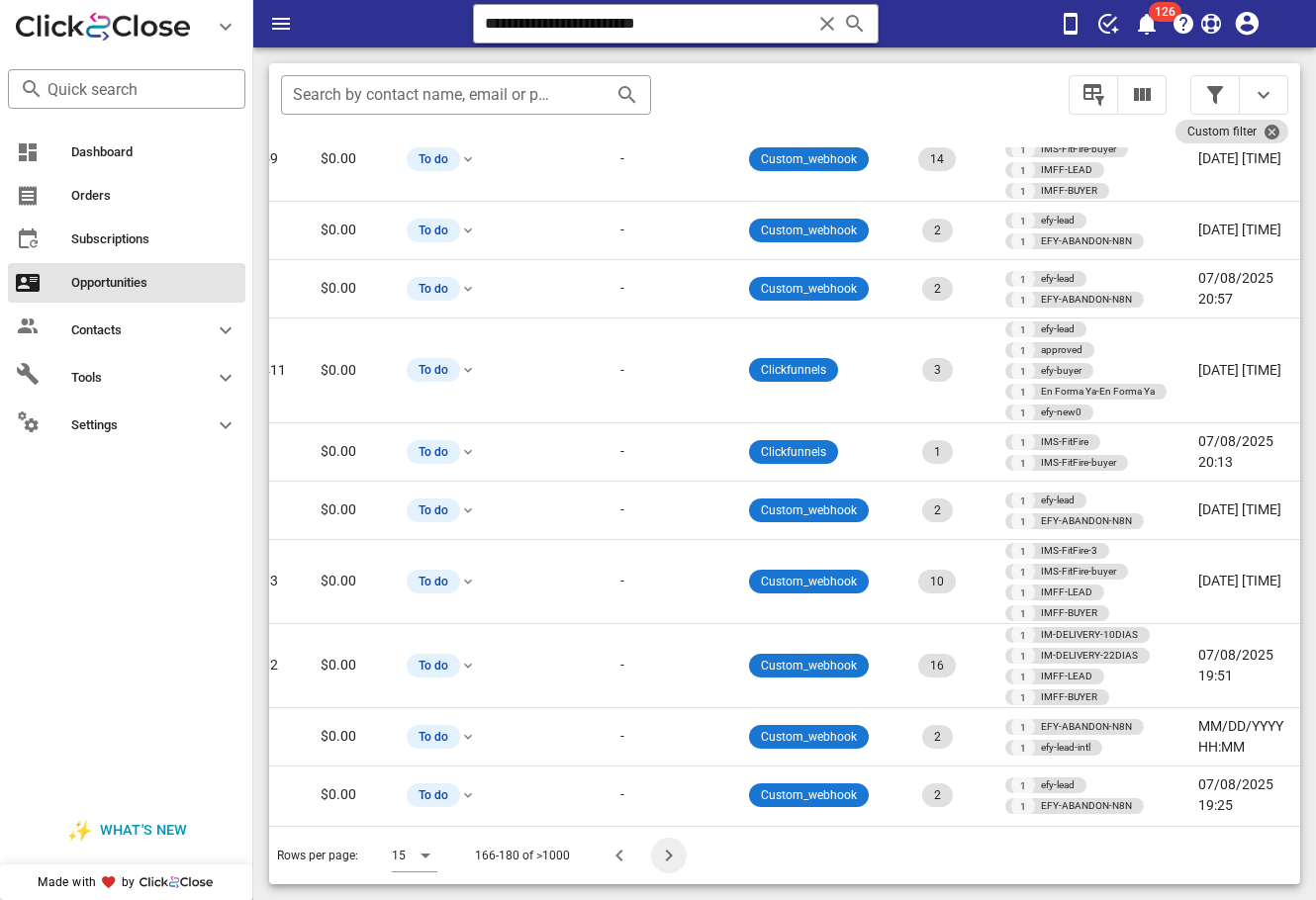 click at bounding box center (669, 855) 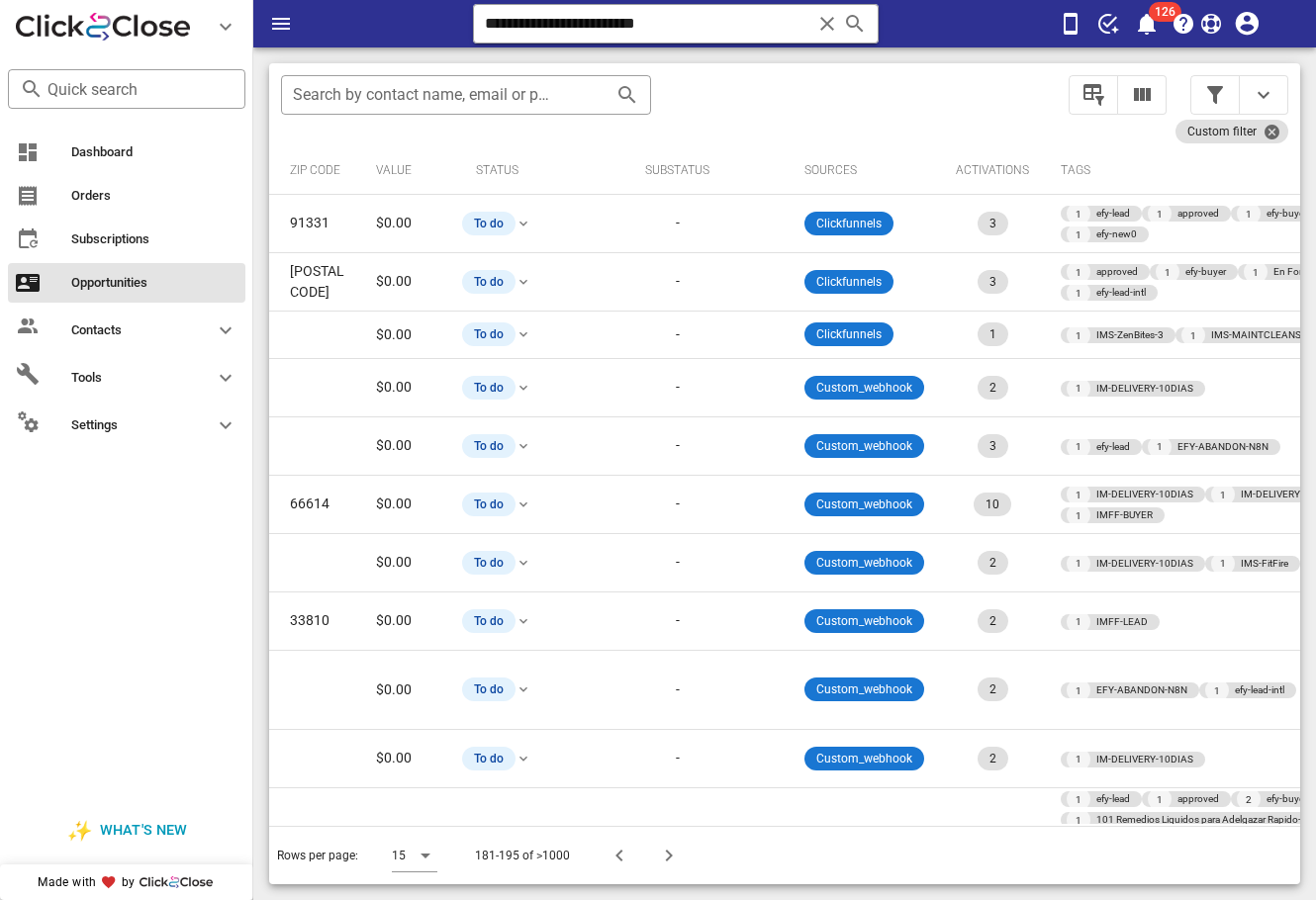 scroll, scrollTop: 0, scrollLeft: 0, axis: both 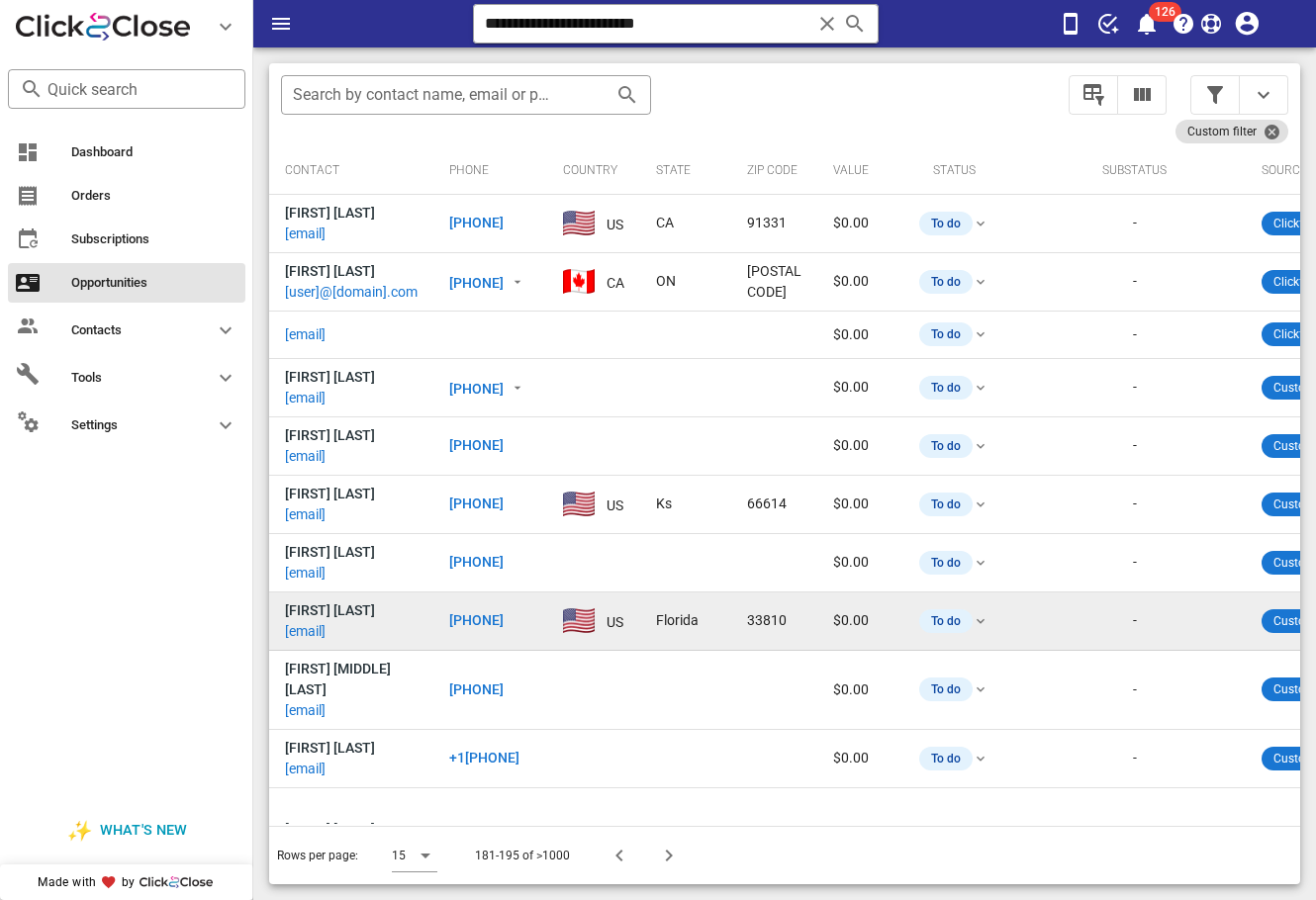 click on "[EMAIL]" at bounding box center [305, 631] 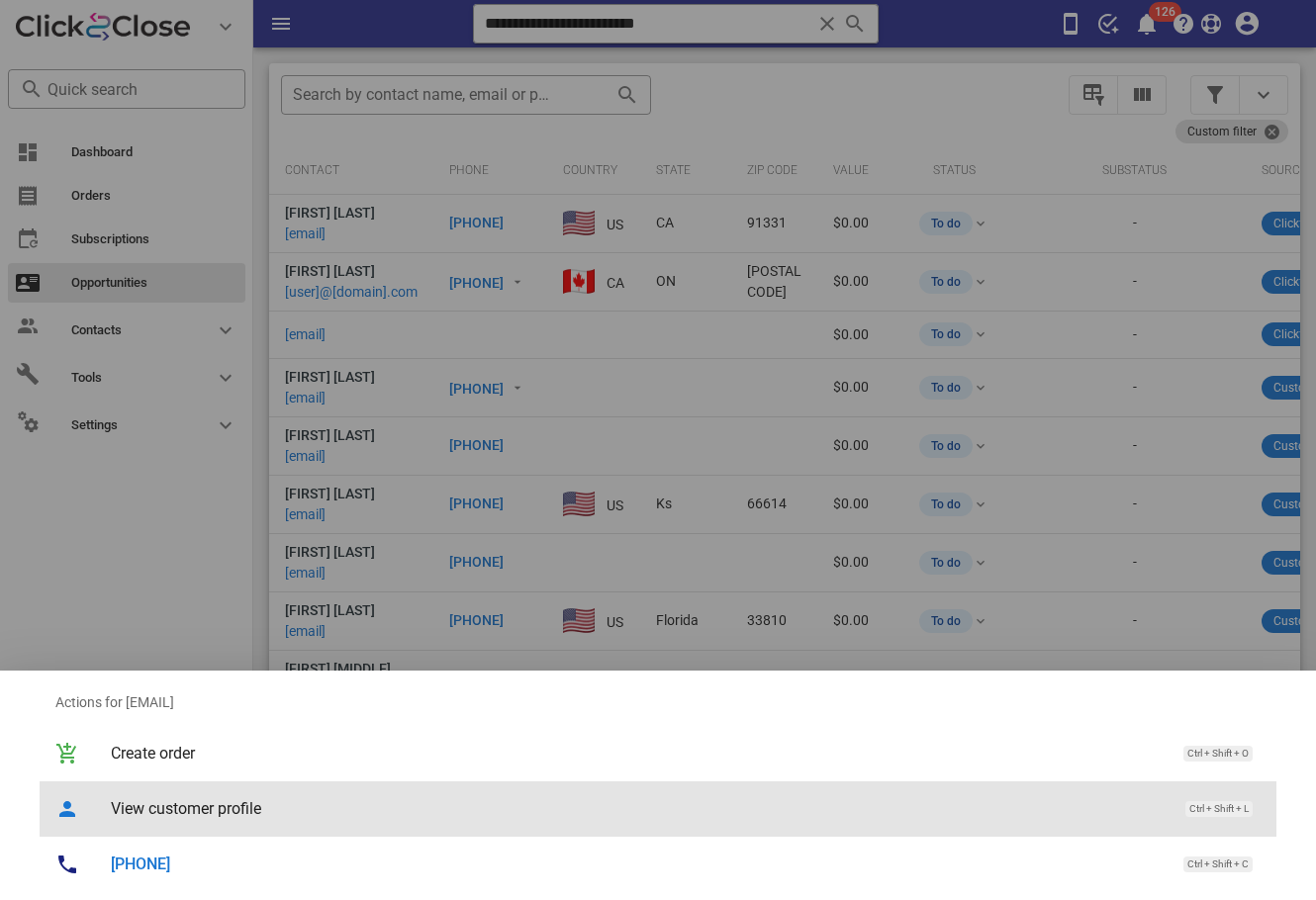 click on "View customer profile" at bounding box center (638, 808) 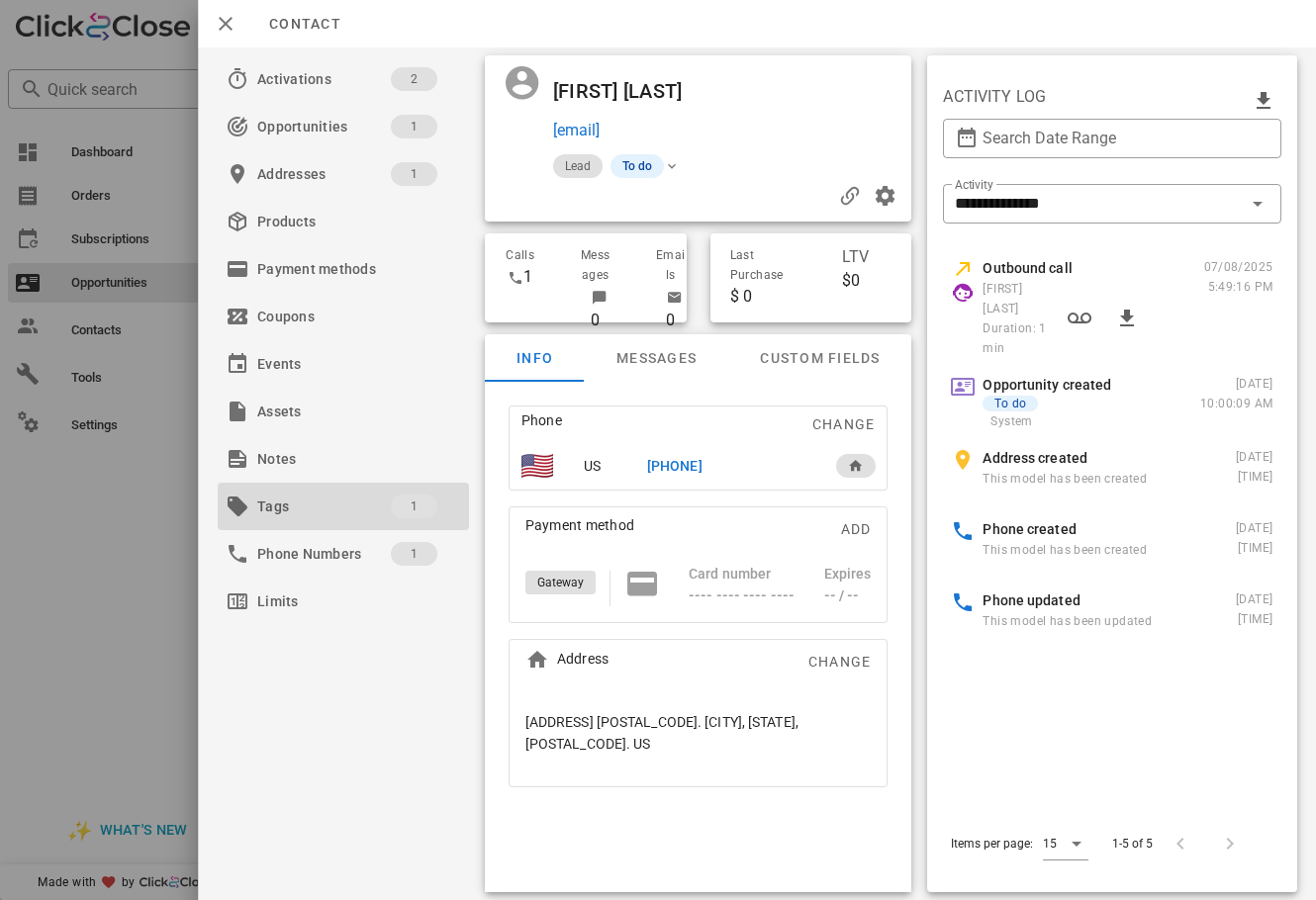 drag, startPoint x: 292, startPoint y: 523, endPoint x: 346, endPoint y: 528, distance: 54.230987 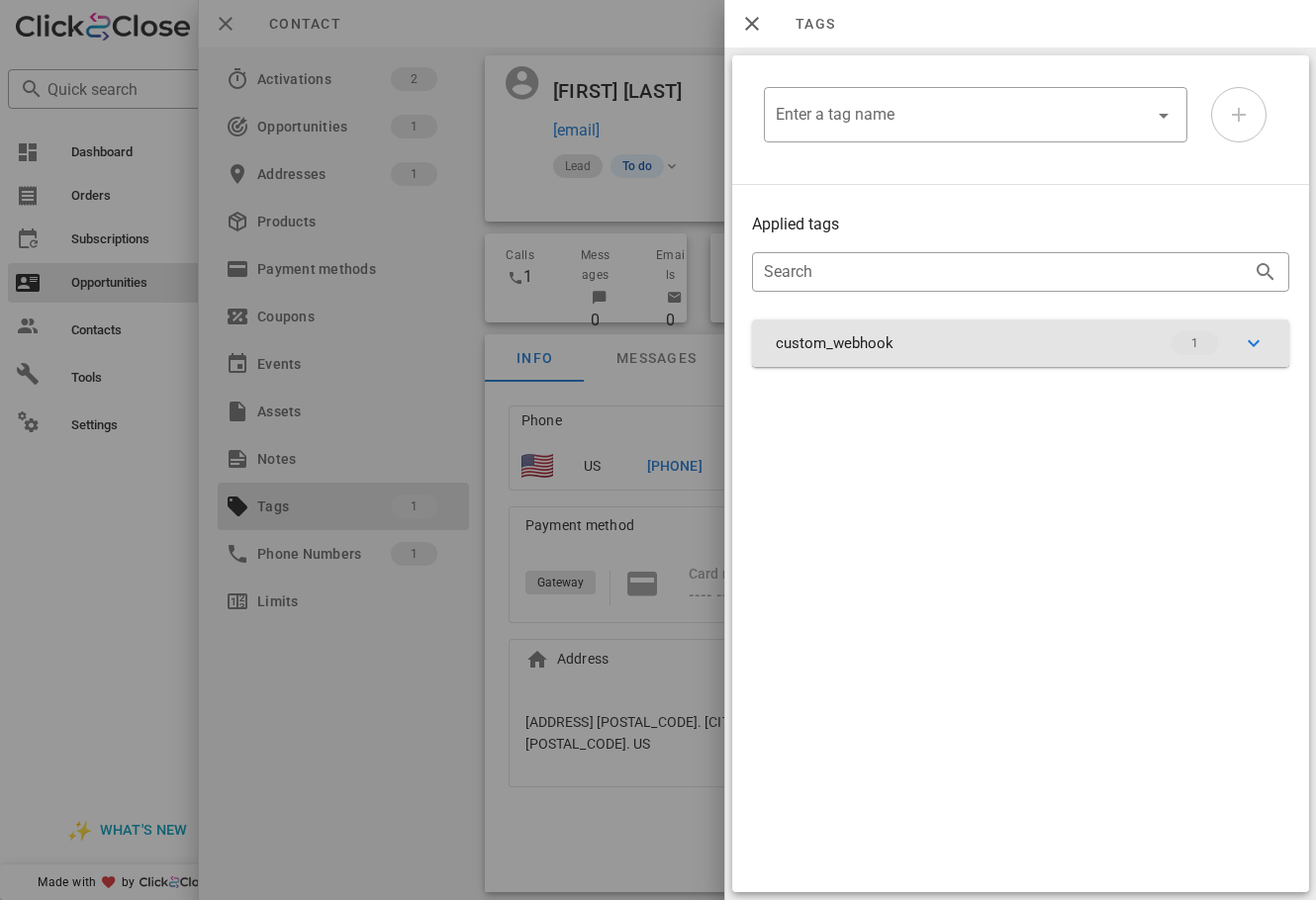 click on "custom_webhook  1" at bounding box center [1020, 343] 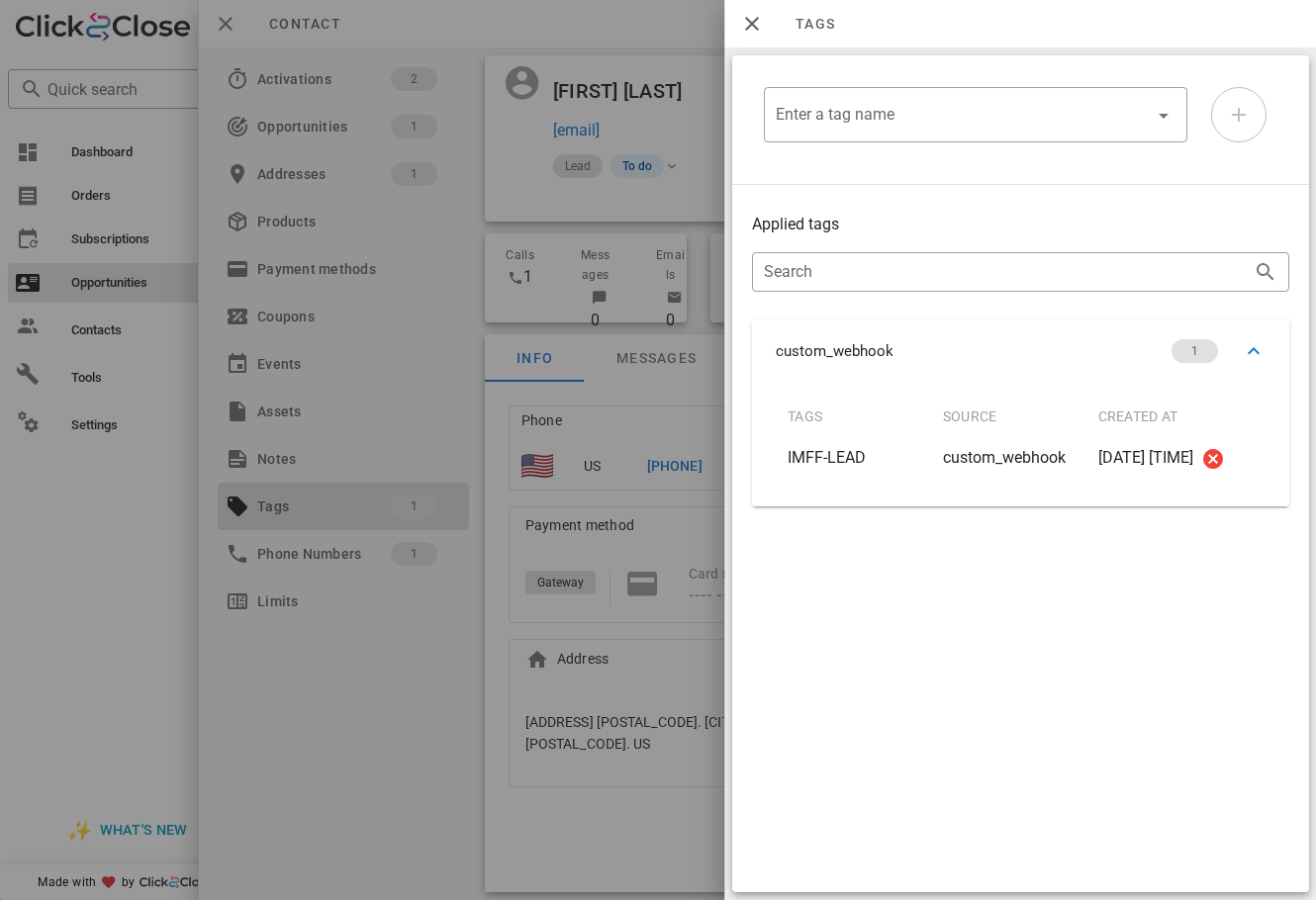 click at bounding box center (658, 450) 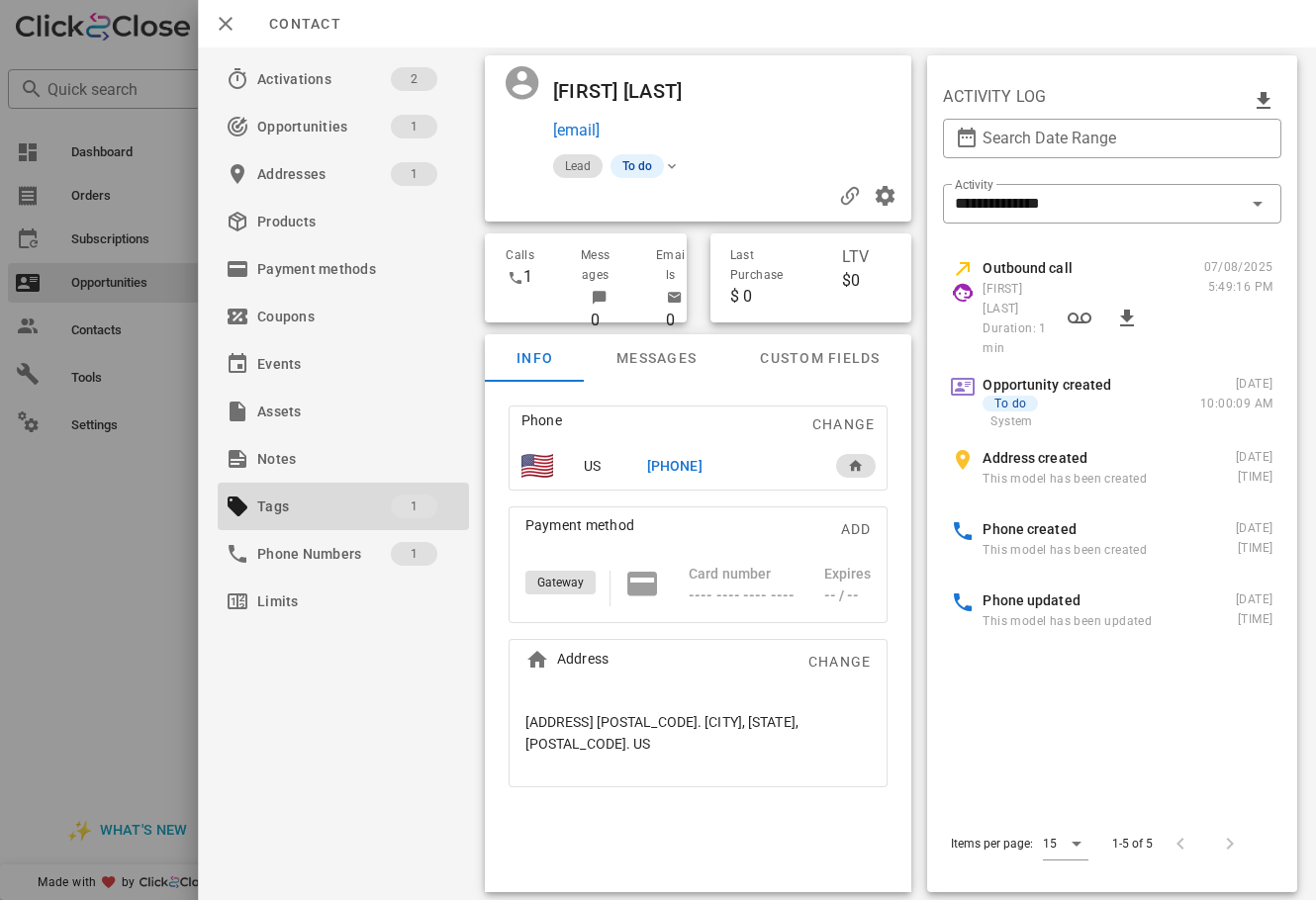 click on "[PHONE]" at bounding box center [674, 466] 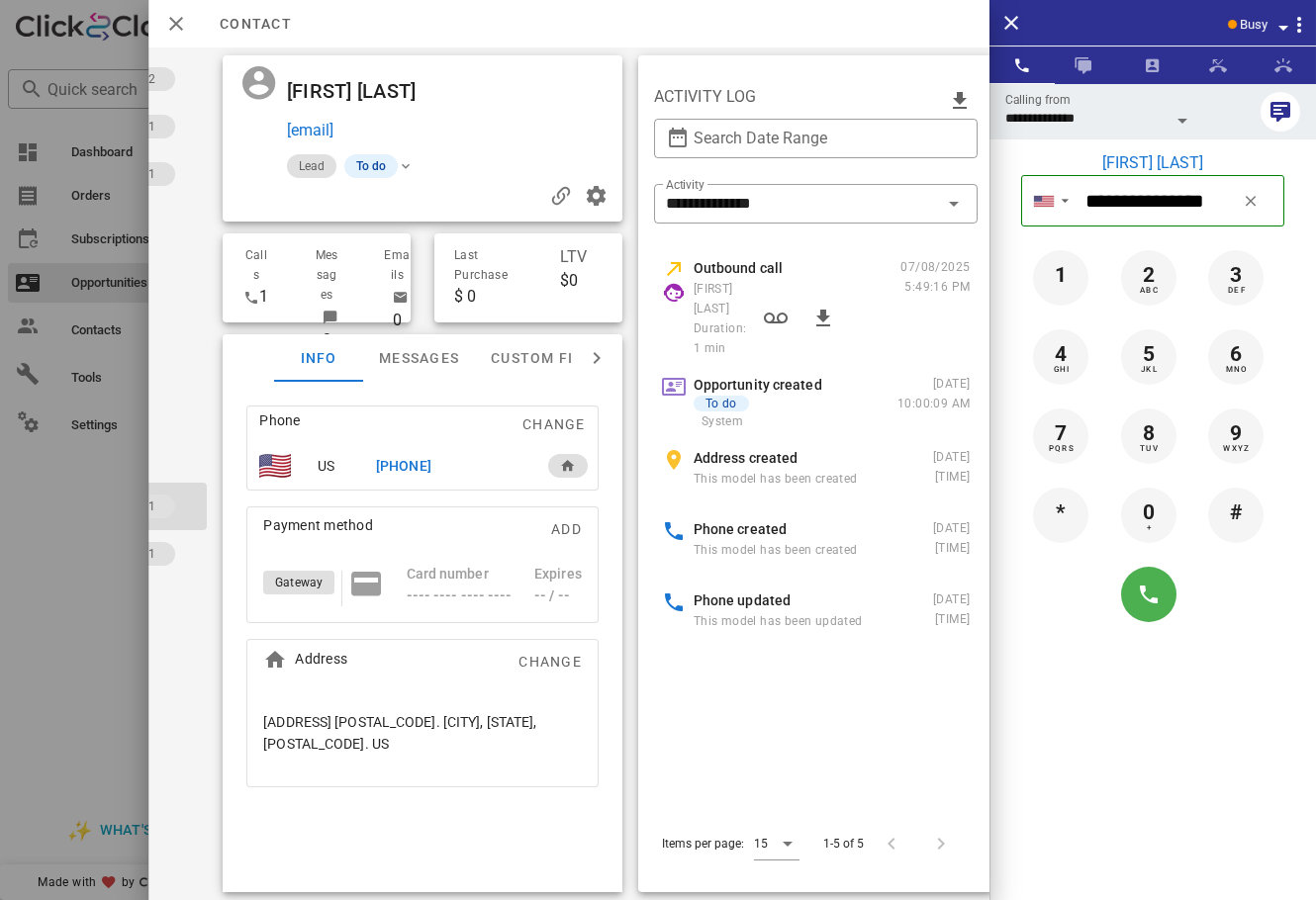 scroll, scrollTop: 0, scrollLeft: 0, axis: both 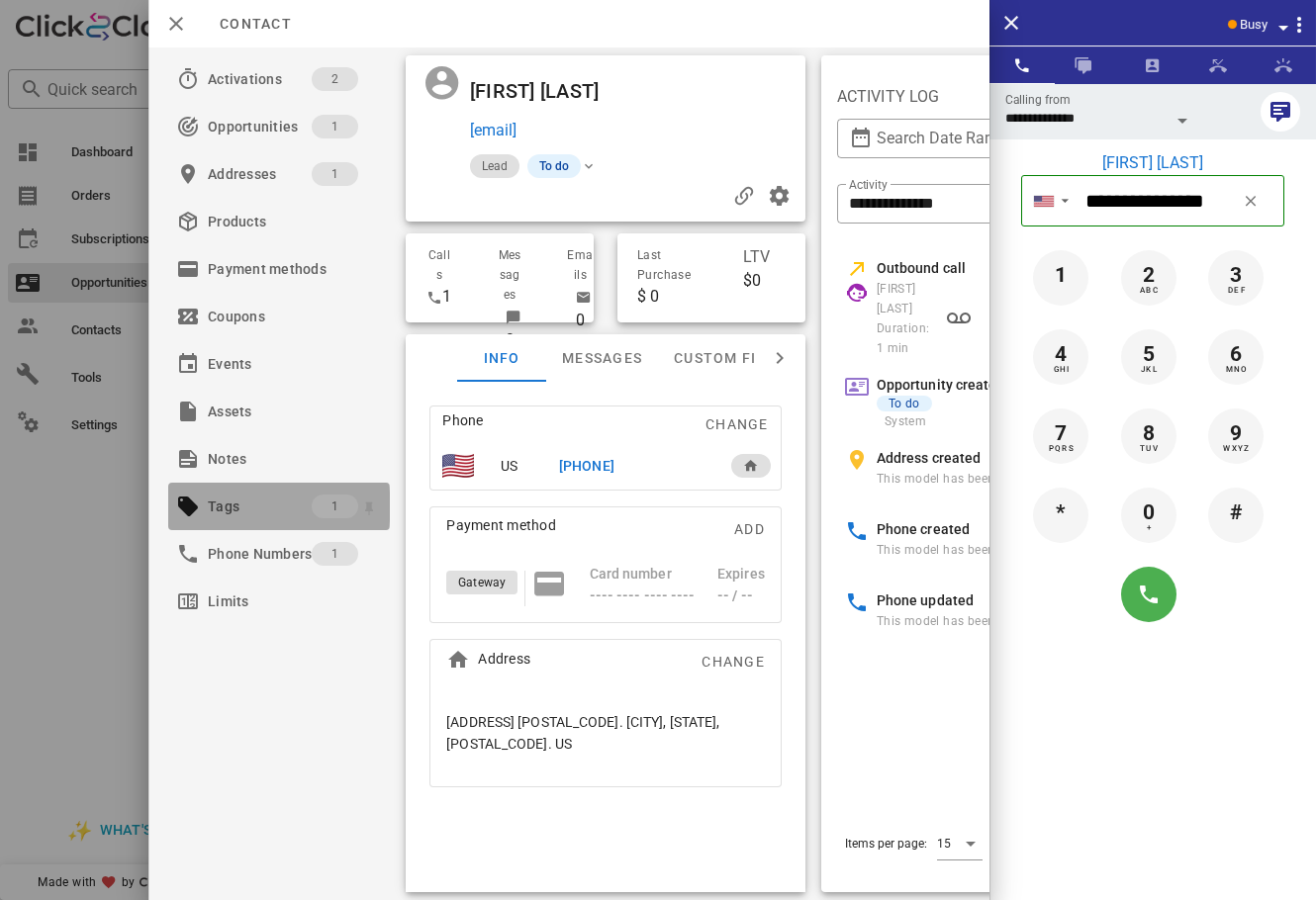 click on "Tags" at bounding box center [259, 506] 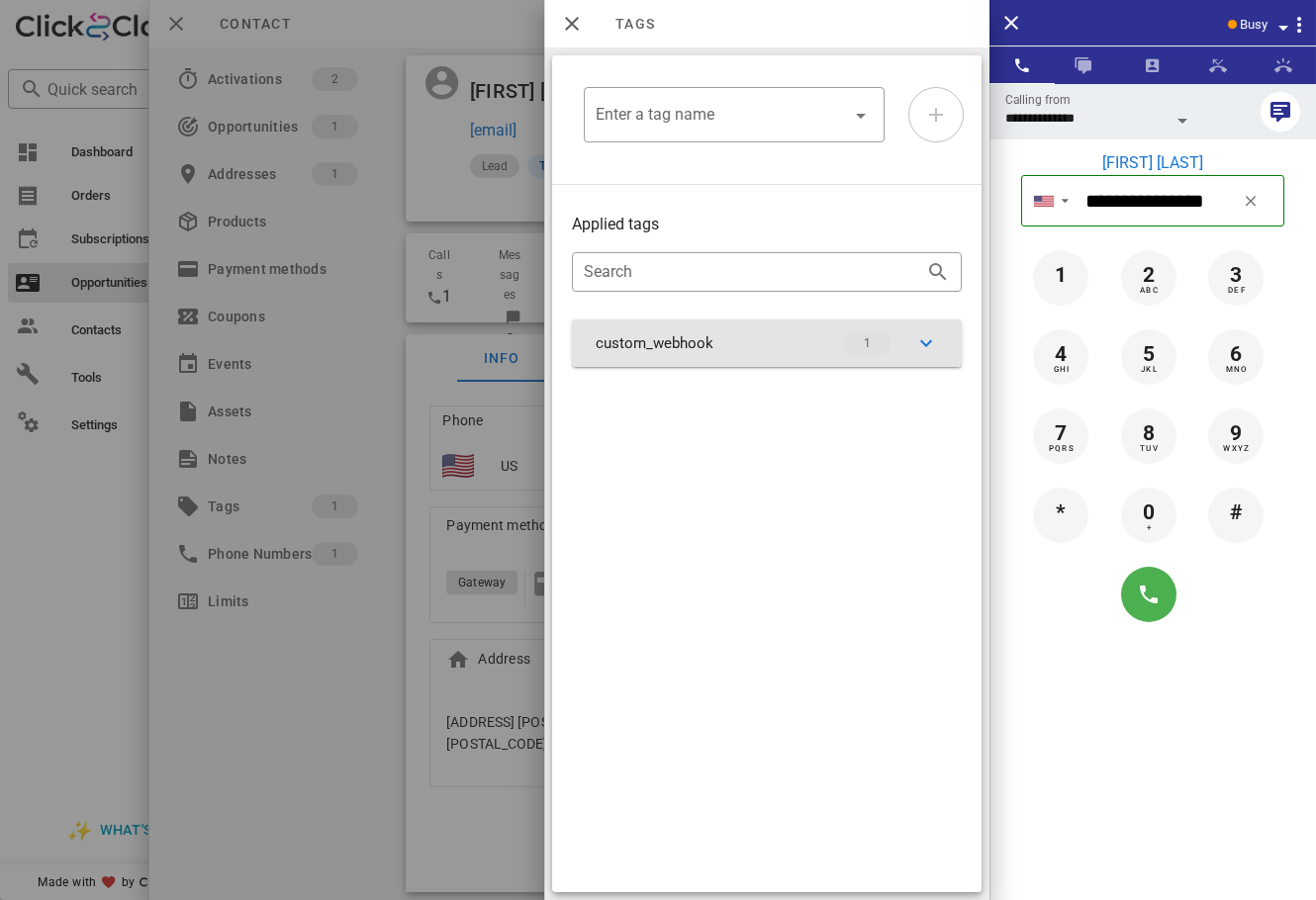 click on "custom_webhook  1" at bounding box center [767, 343] 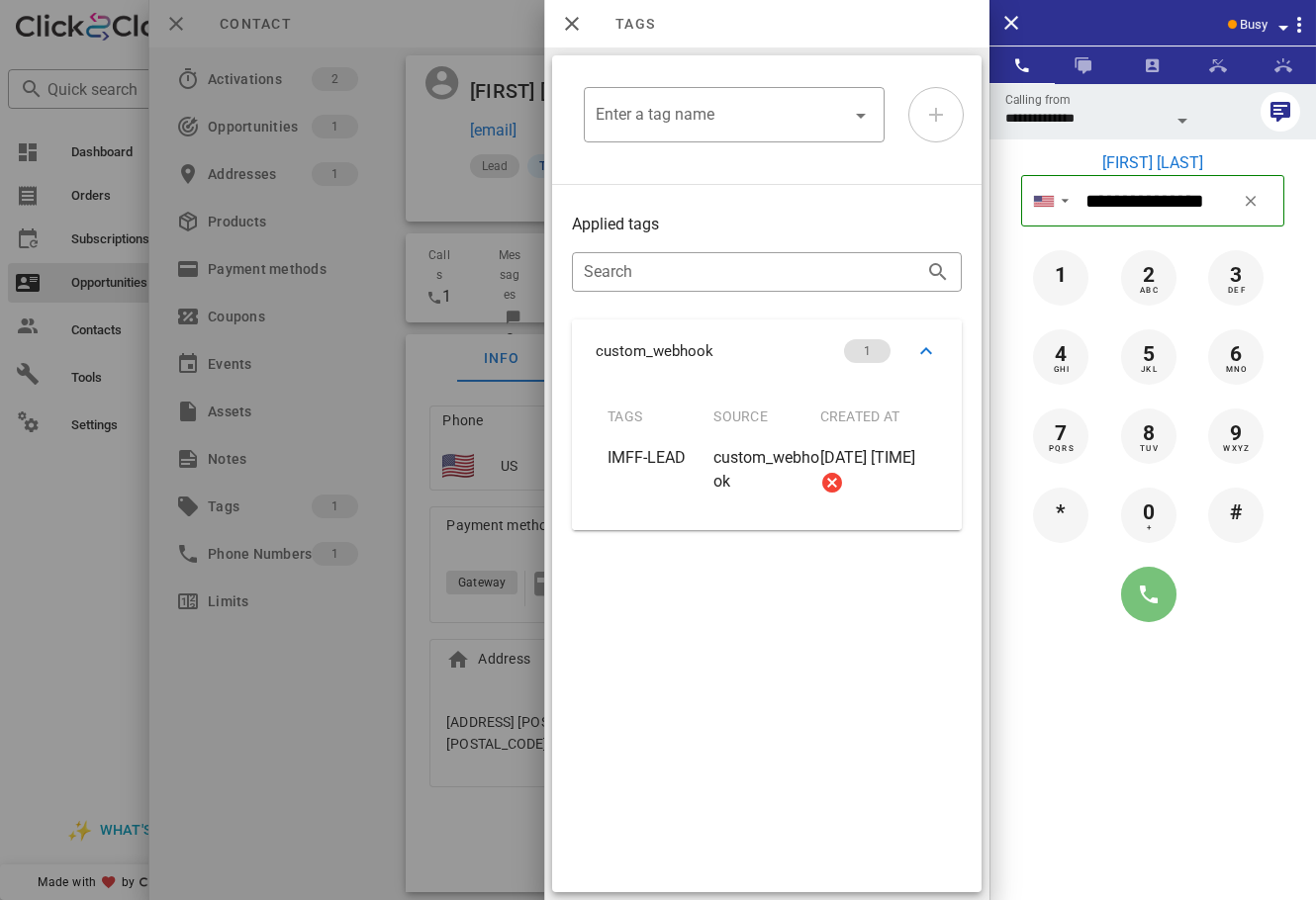 click at bounding box center [1149, 594] 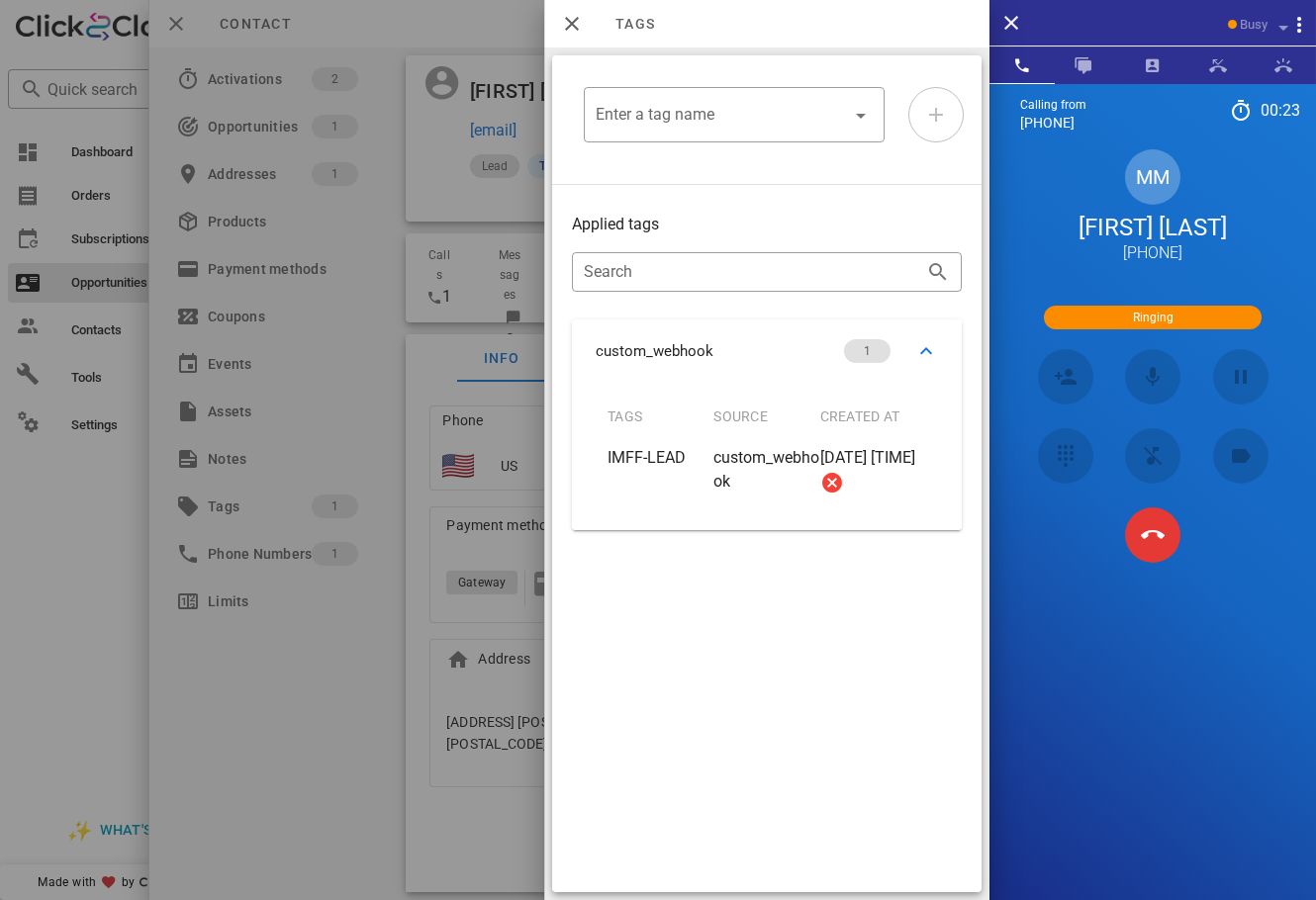 click at bounding box center [1153, 535] 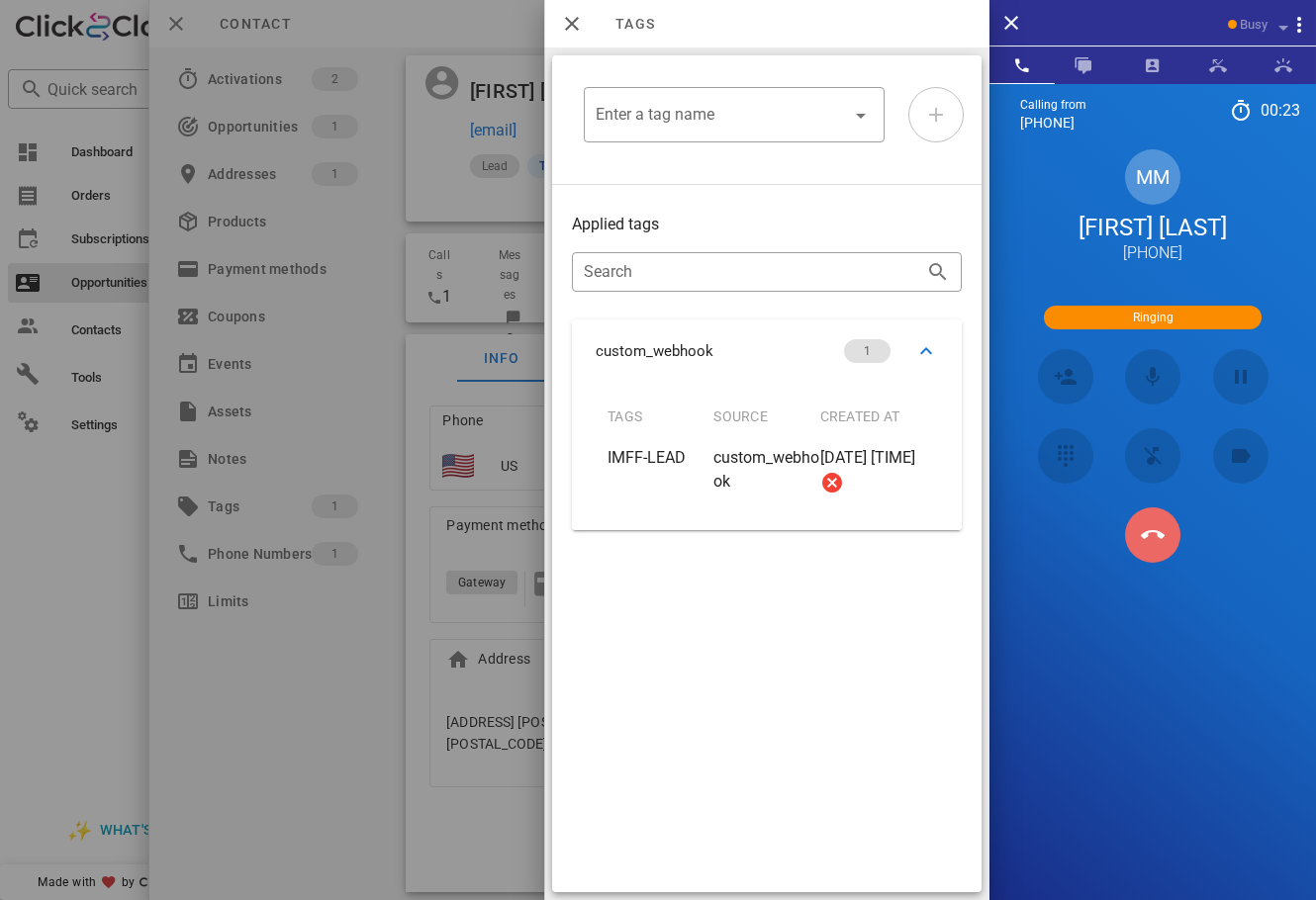 click at bounding box center [1153, 535] 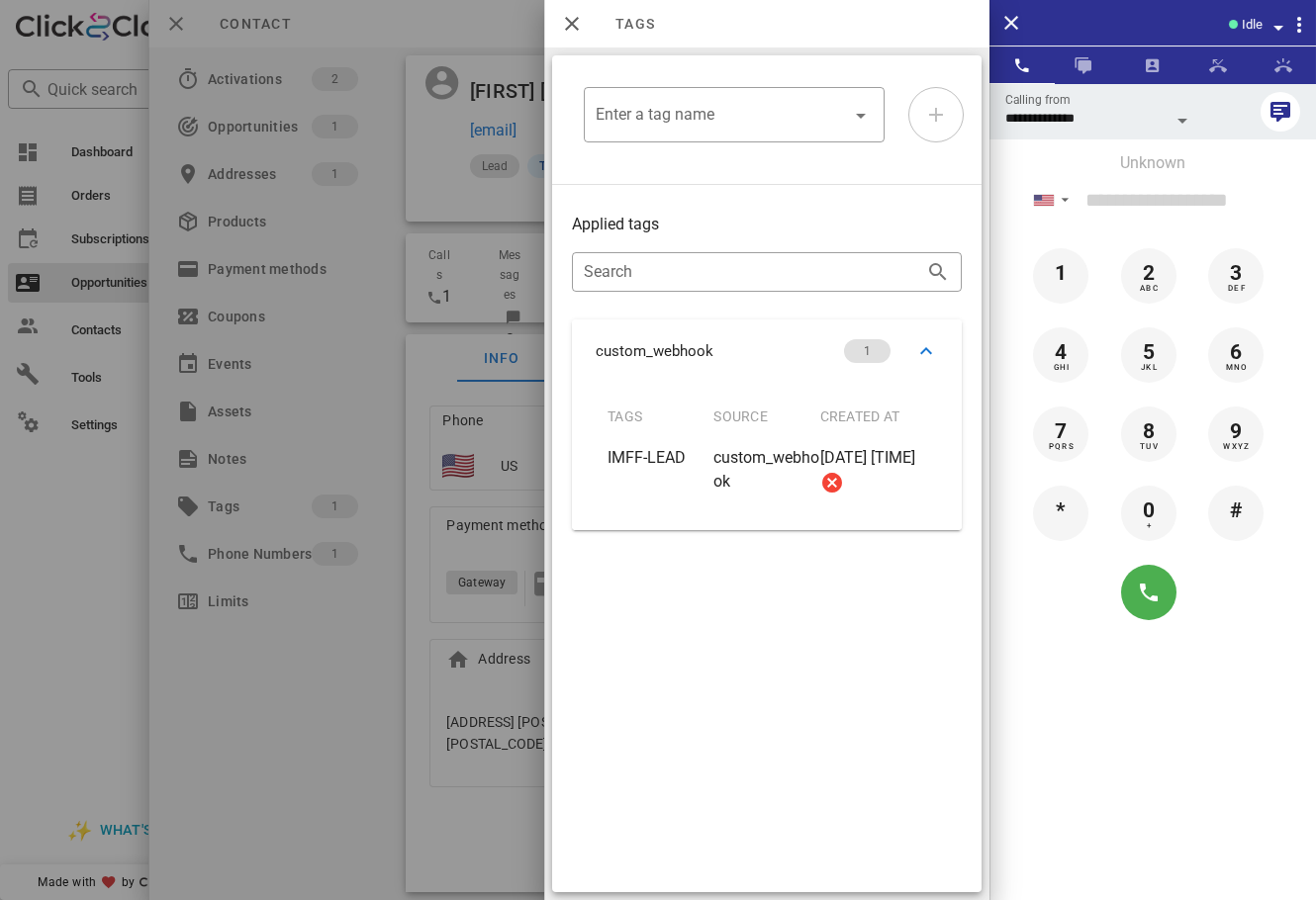 click at bounding box center [658, 450] 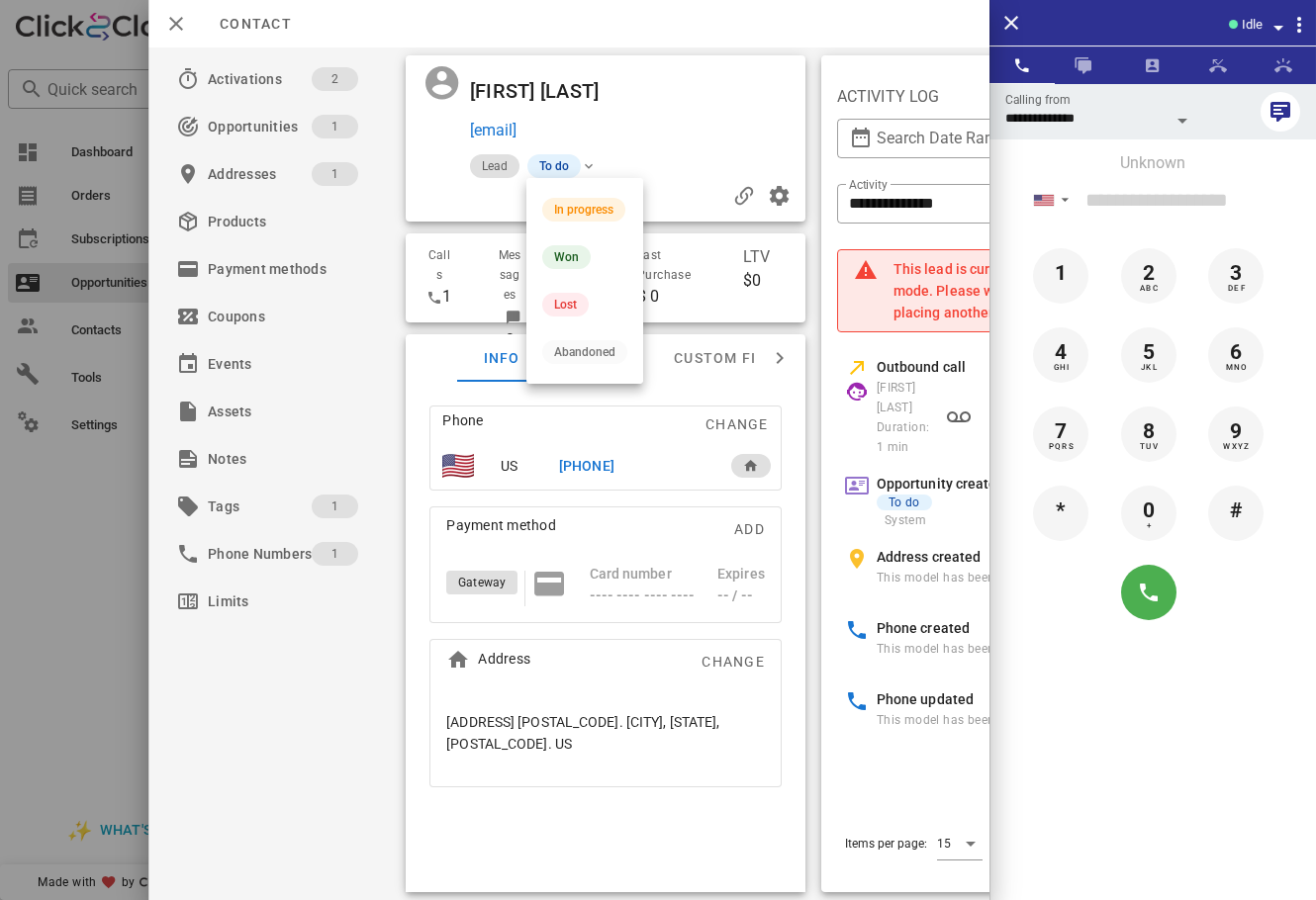 click on "[FIRST] [LAST]  [EMAIL]" at bounding box center (639, 109) 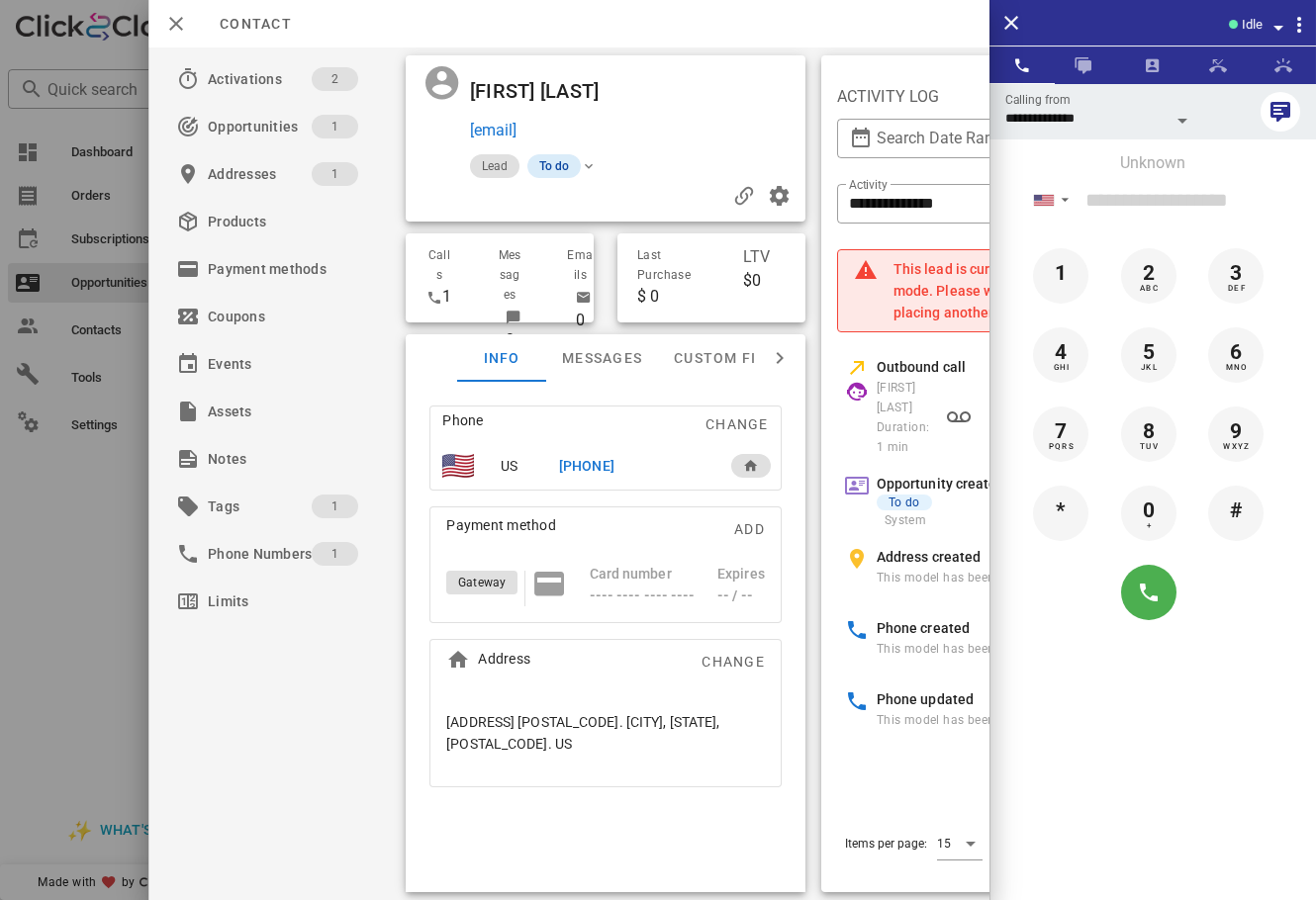 click on "To do" at bounding box center (554, 166) 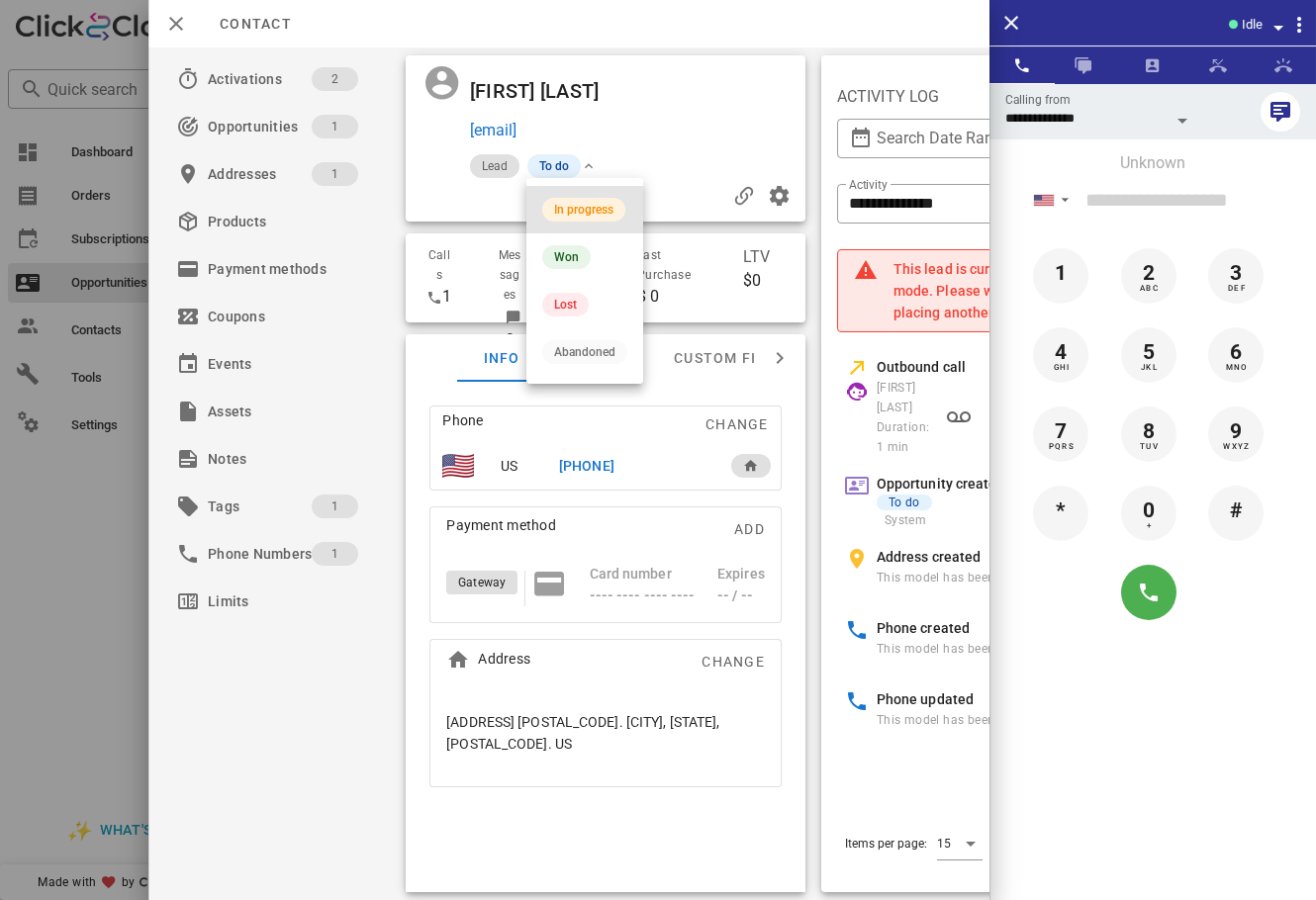click on "In progress" at bounding box center (585, 210) 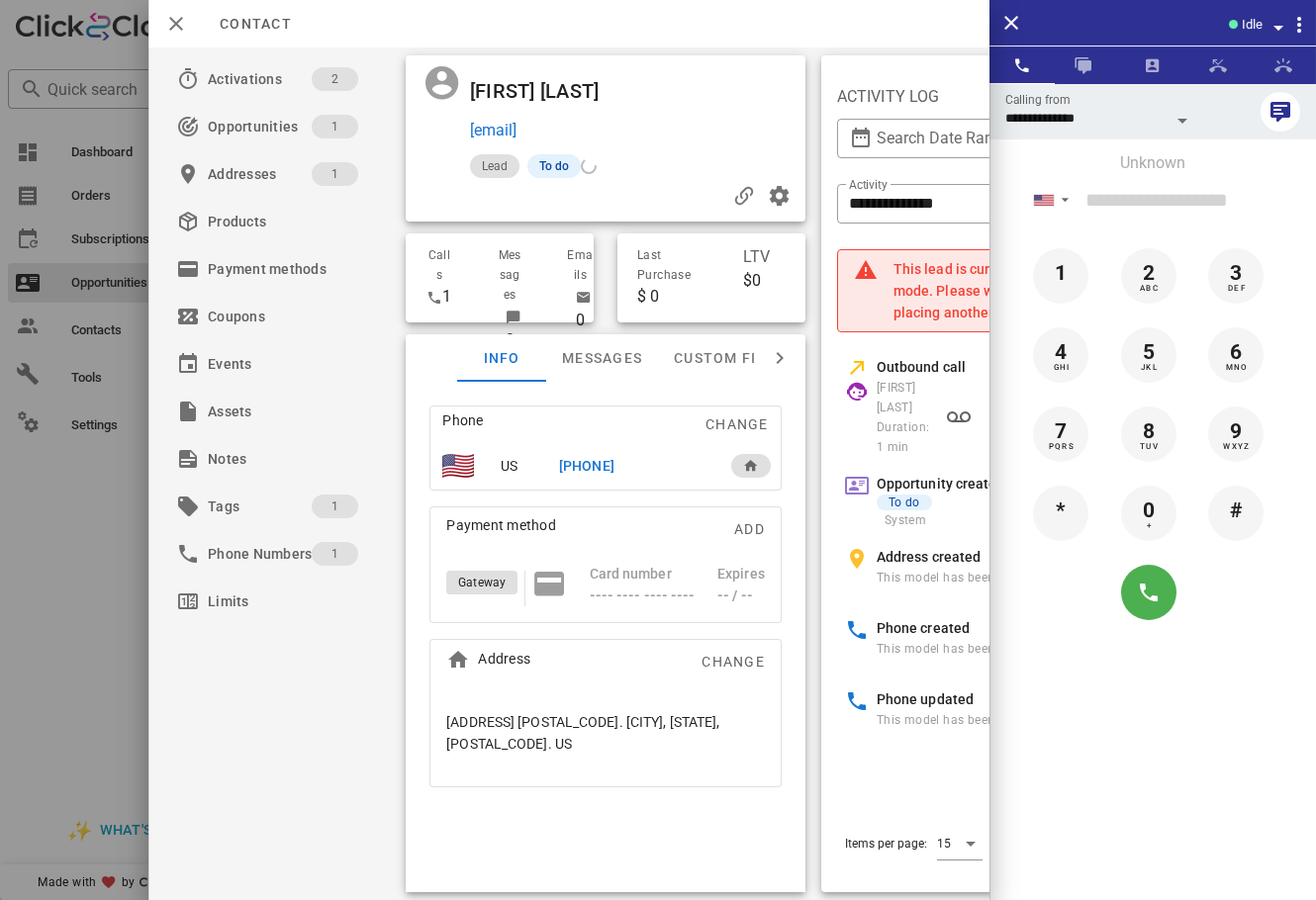click at bounding box center (658, 450) 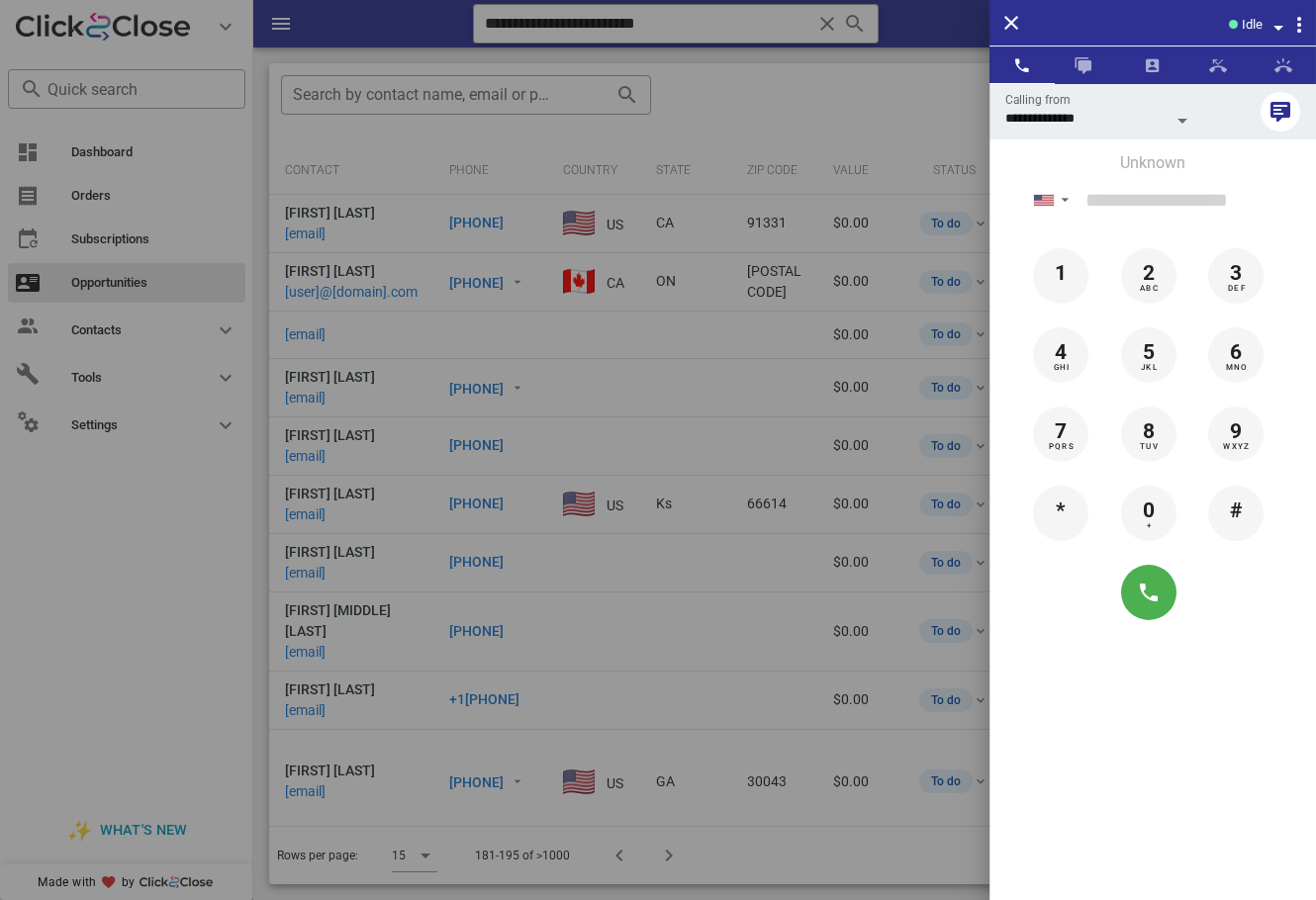 click at bounding box center (658, 450) 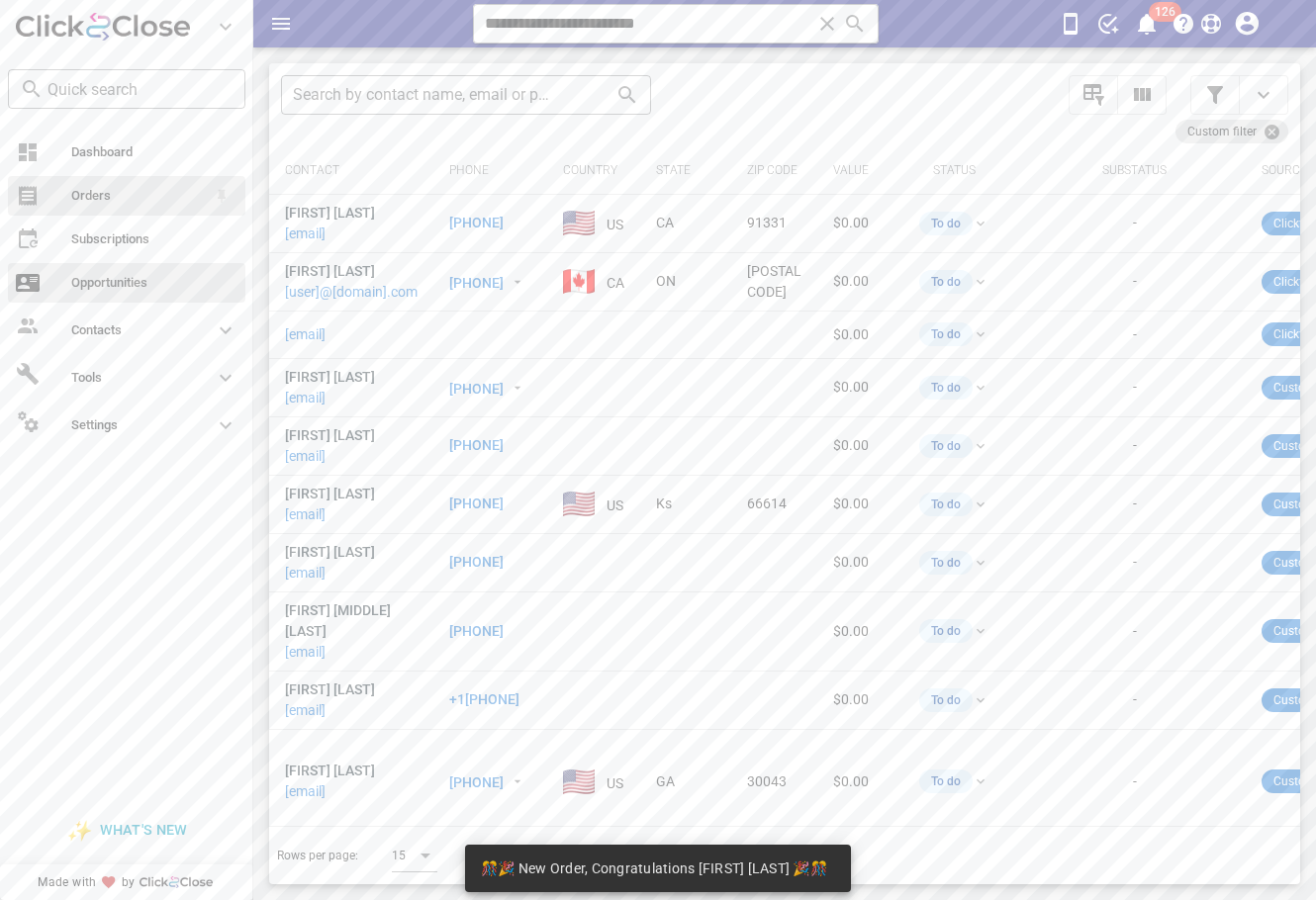 click on "Orders" at bounding box center (139, 196) 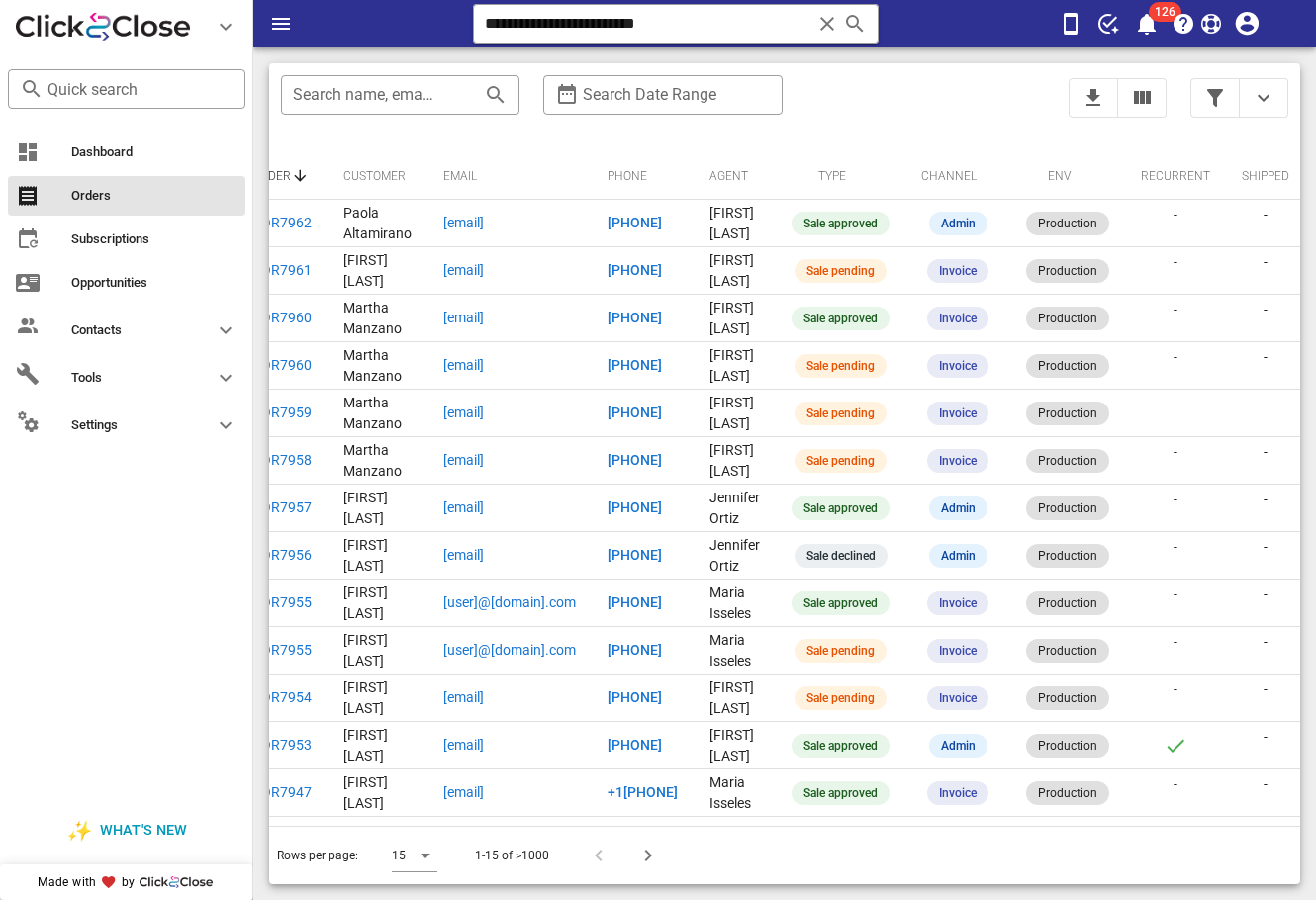 scroll, scrollTop: 0, scrollLeft: 0, axis: both 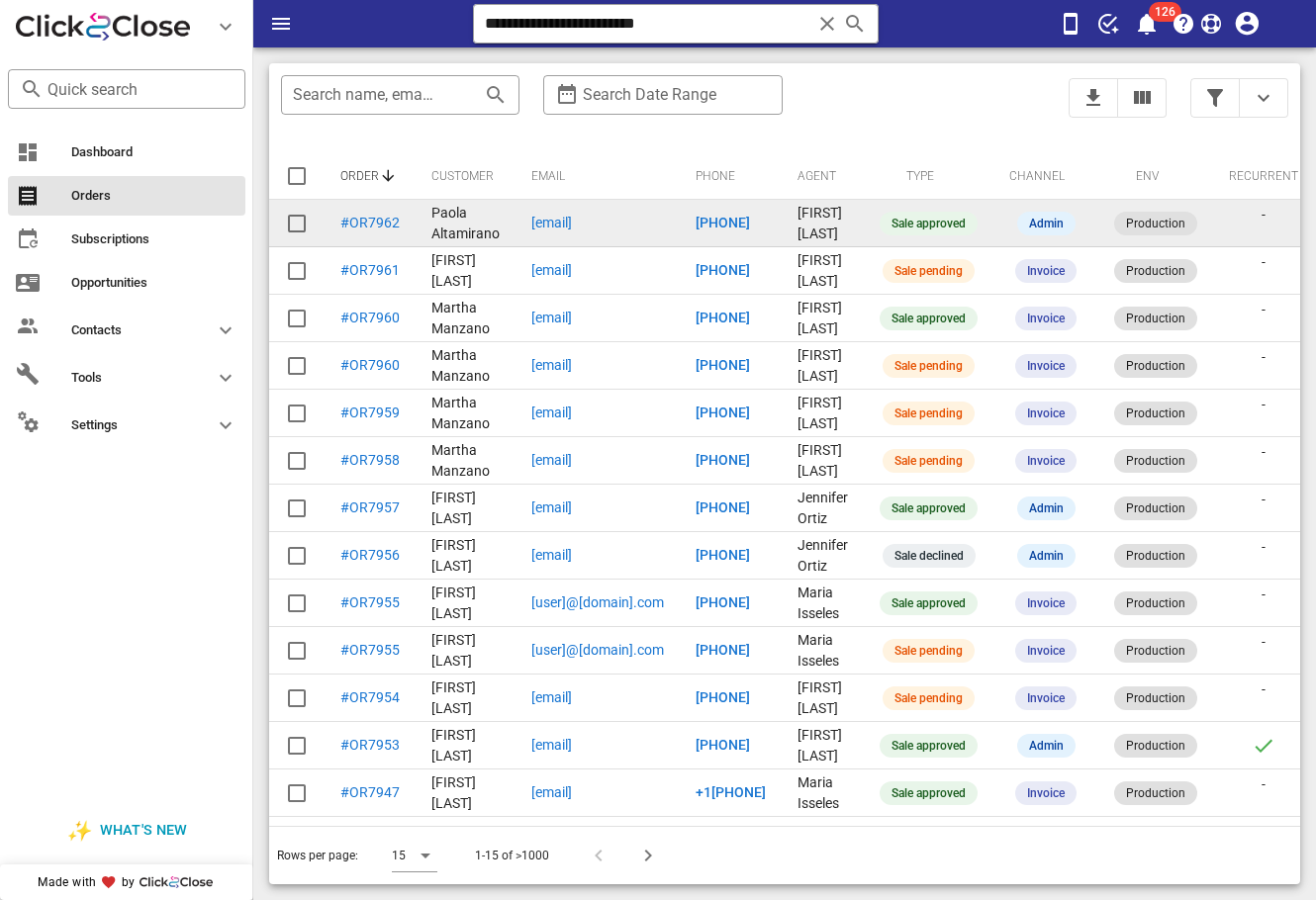 click on "[EMAIL]" at bounding box center (551, 223) 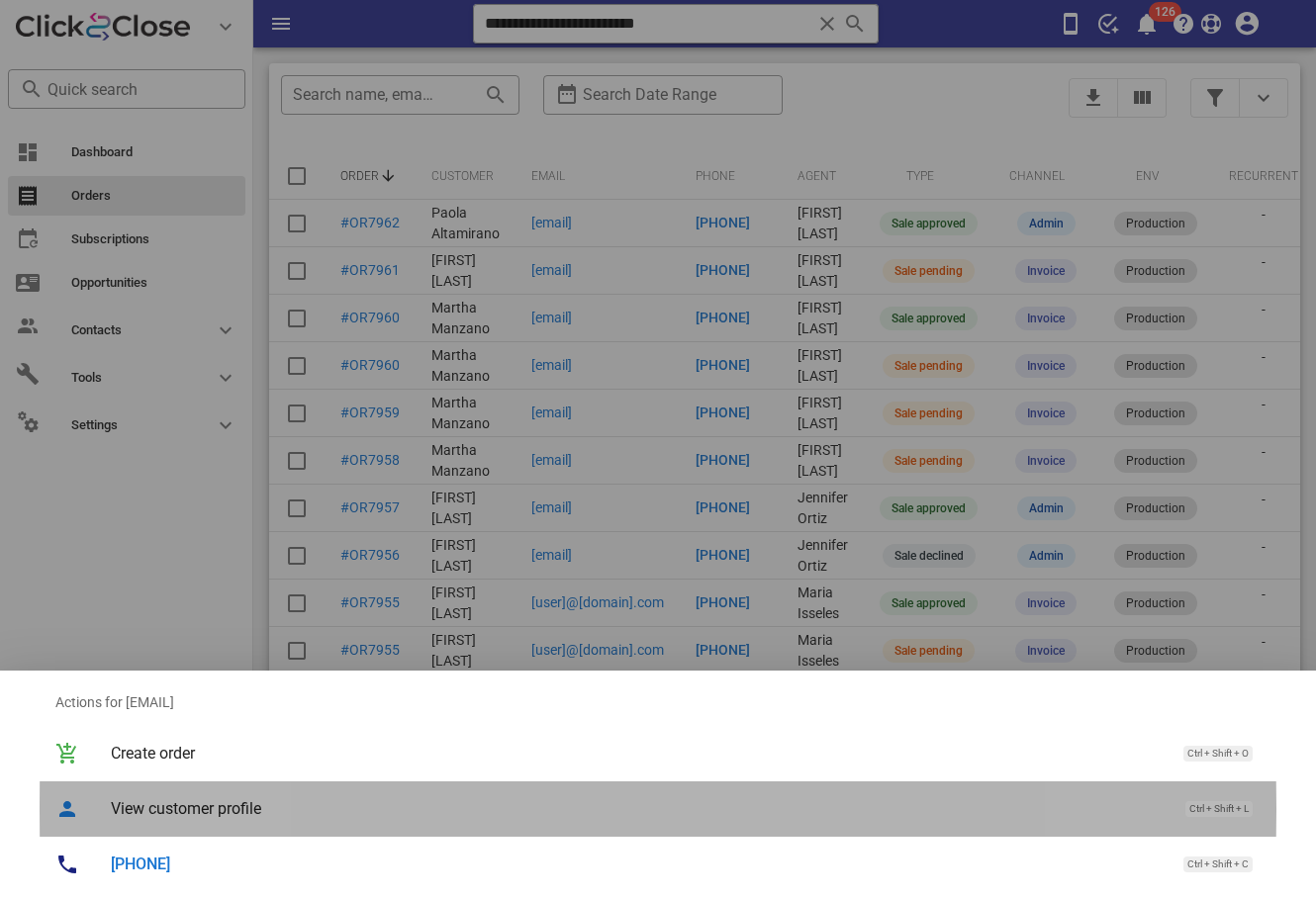 click on "View customer profile" at bounding box center (638, 808) 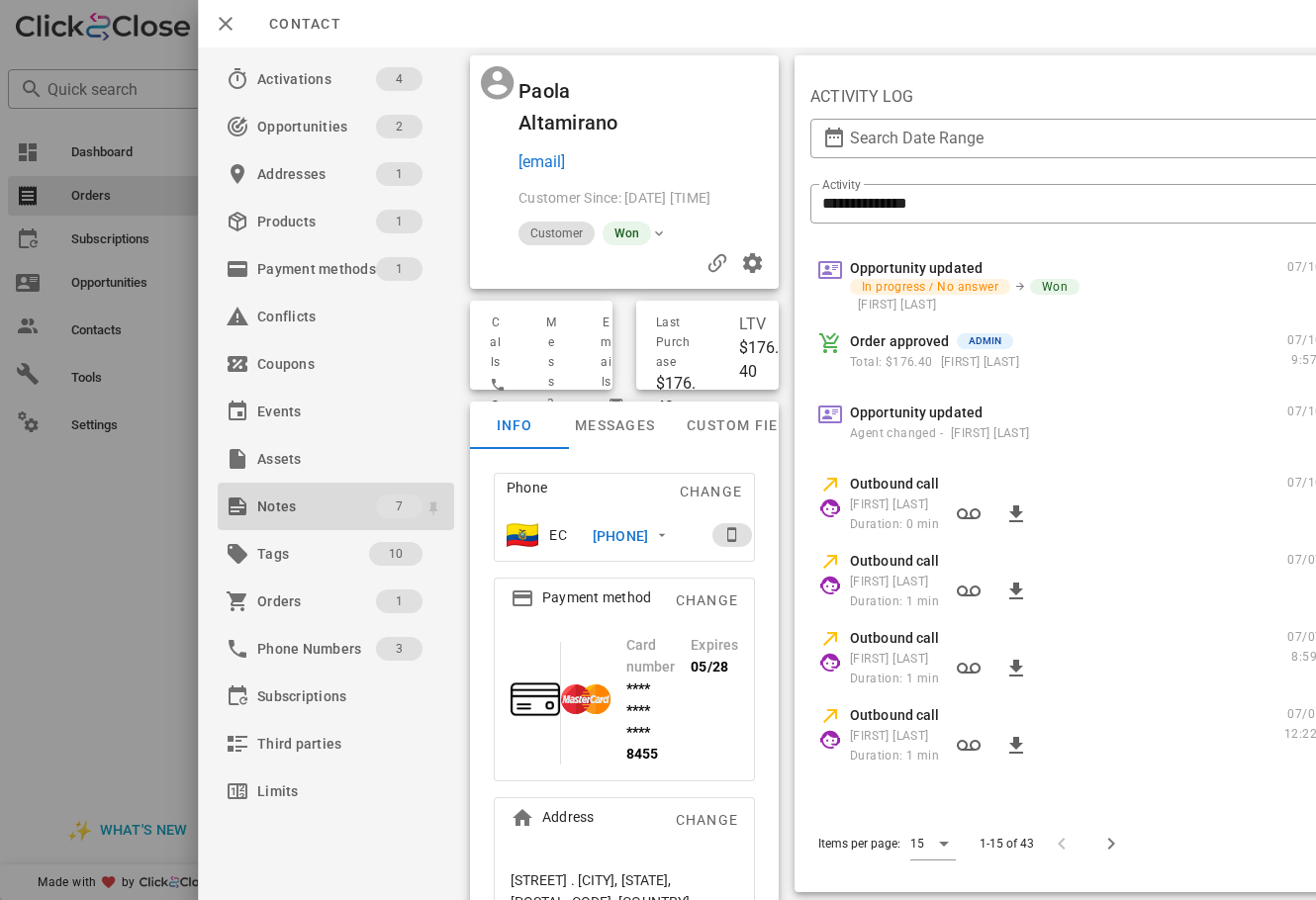 click on "Notes" at bounding box center (317, 506) 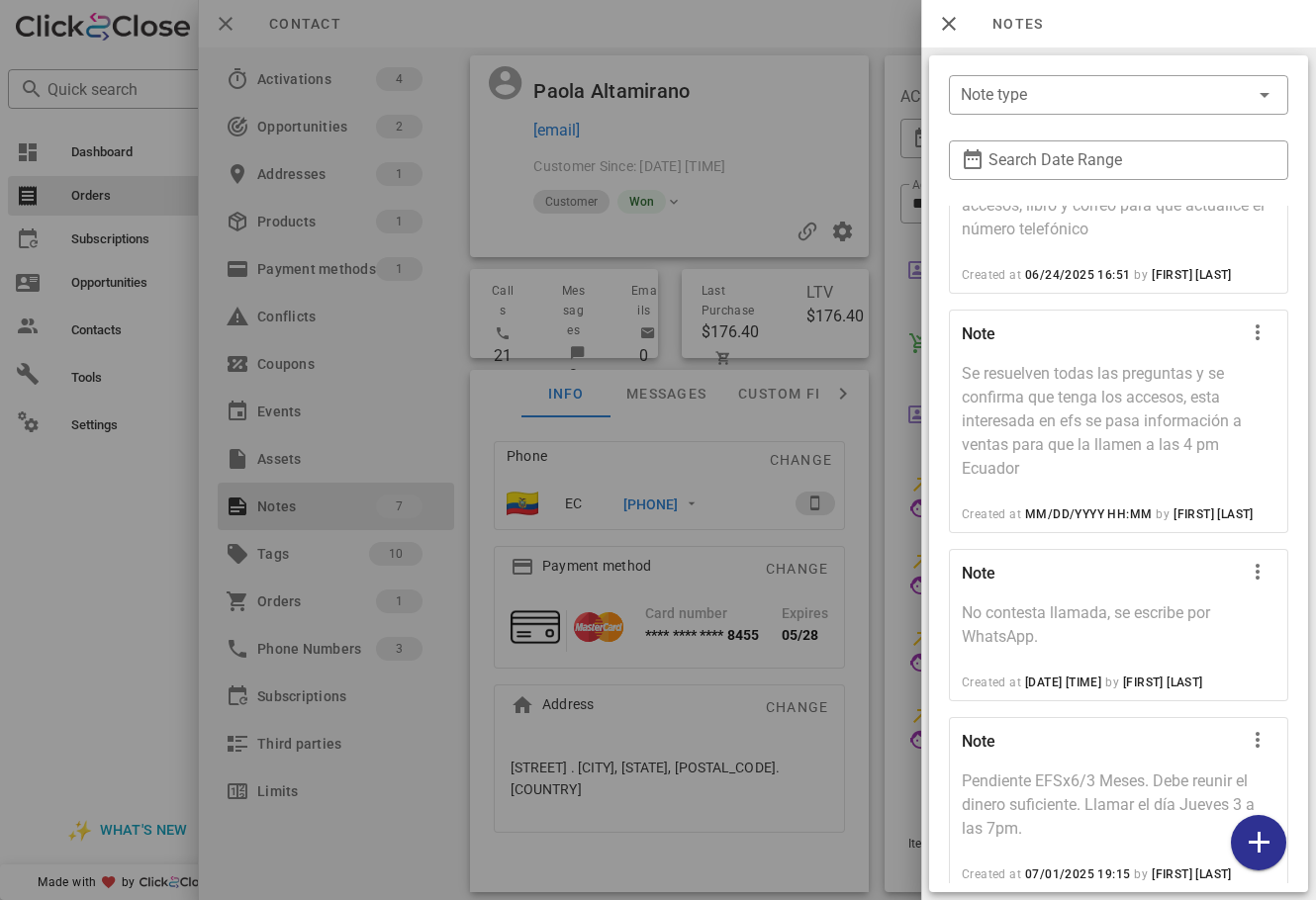 scroll, scrollTop: 980, scrollLeft: 0, axis: vertical 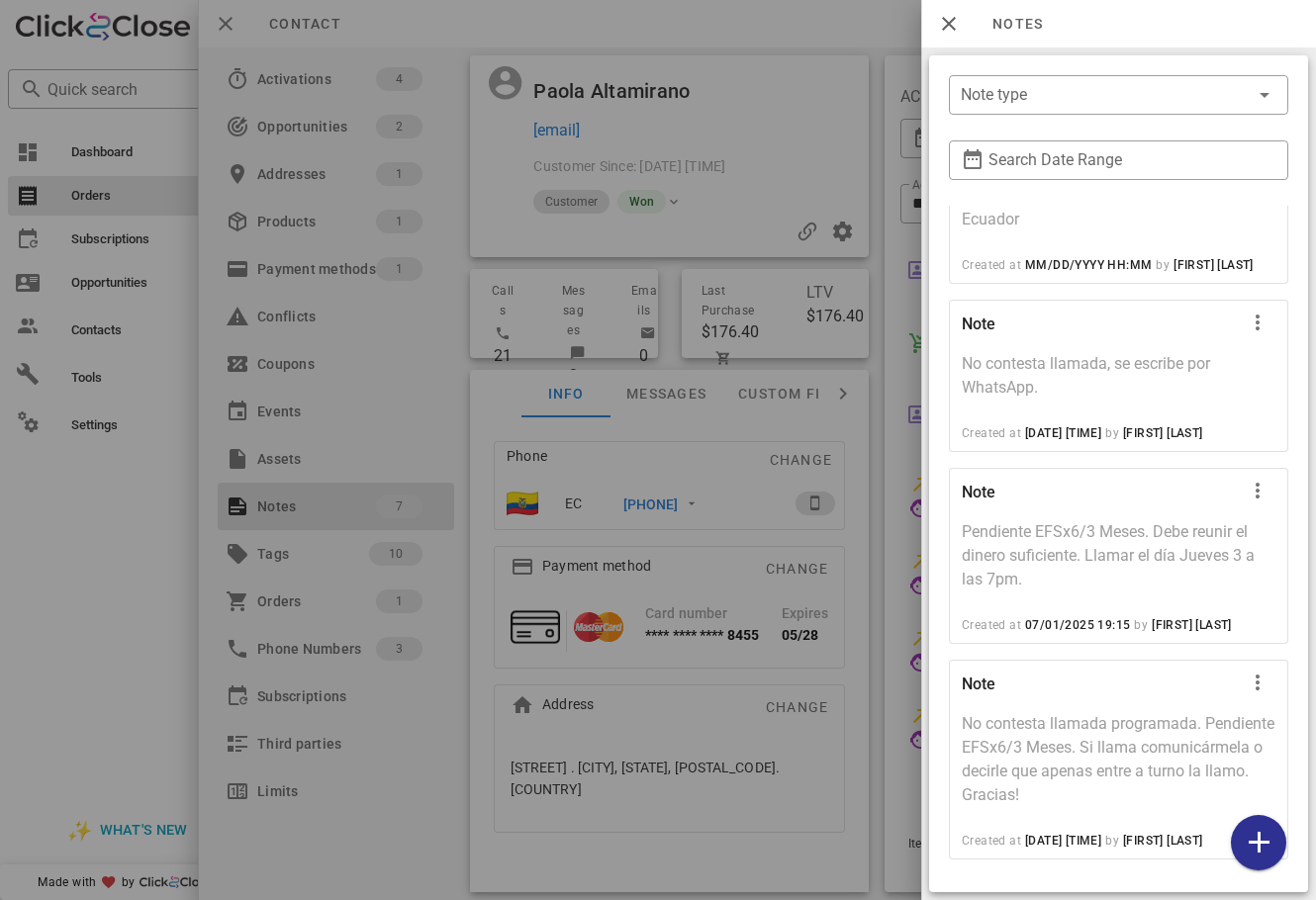 click at bounding box center [658, 450] 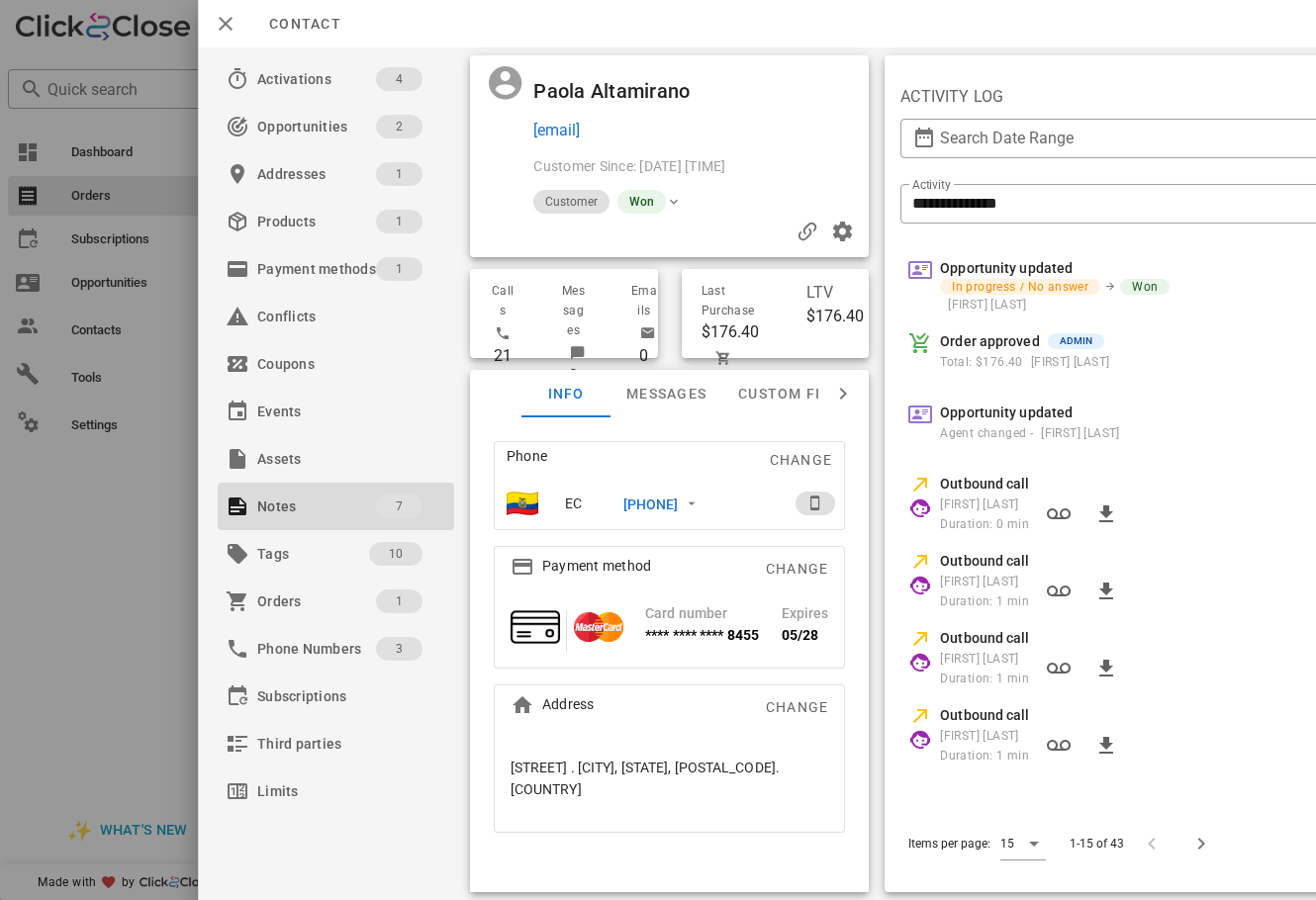 click at bounding box center [658, 450] 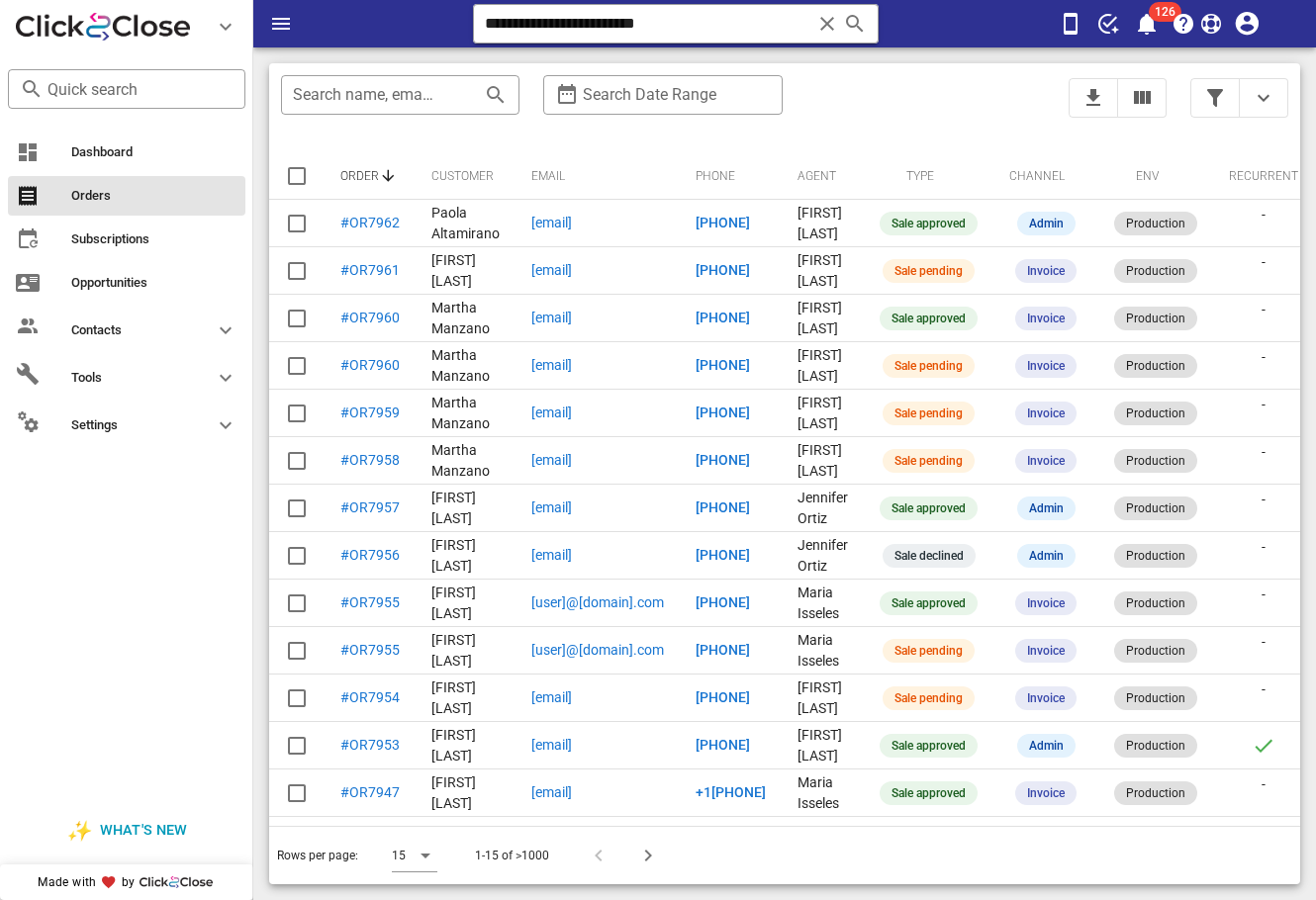 scroll, scrollTop: 0, scrollLeft: 424, axis: horizontal 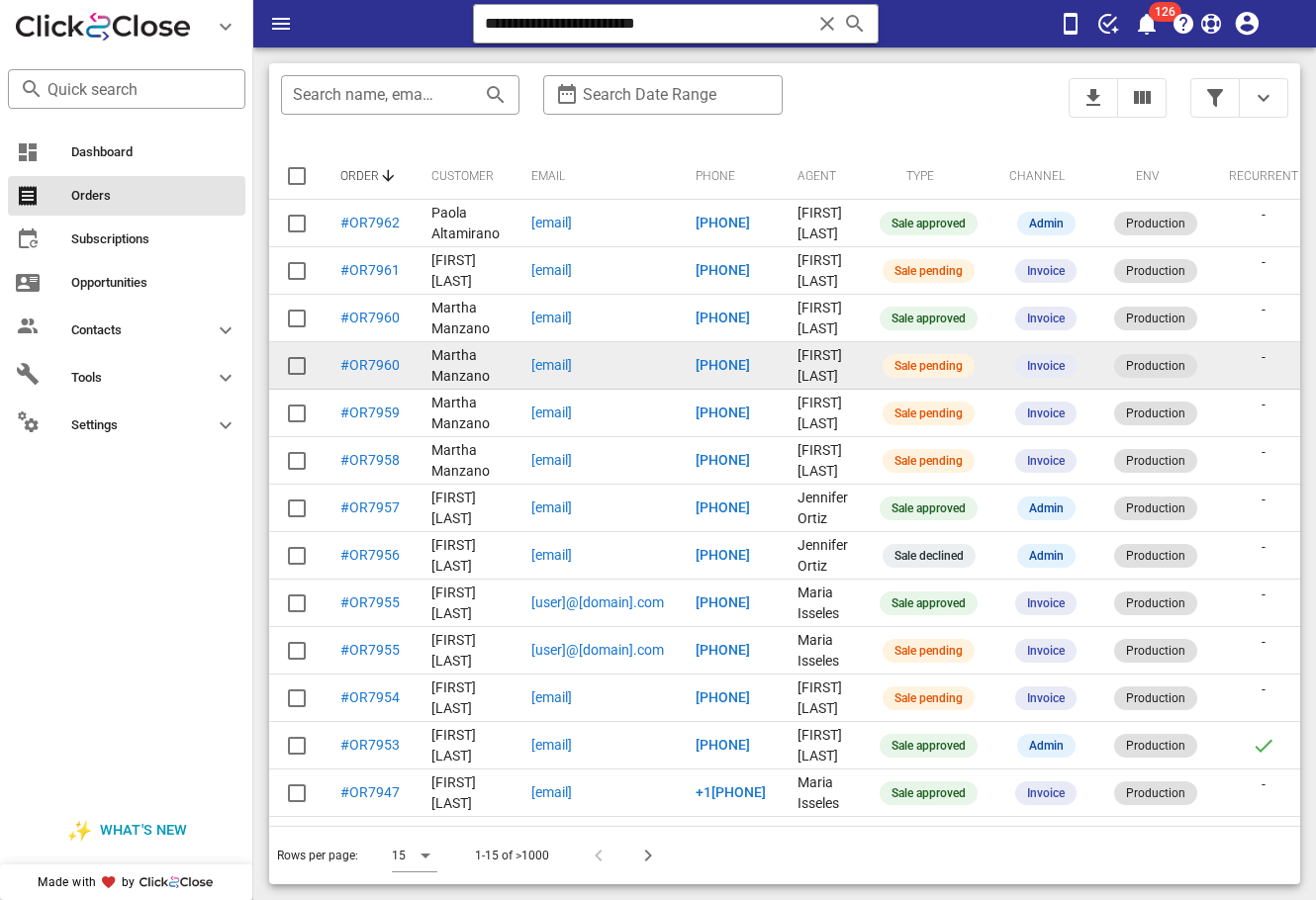 click on "[EMAIL]" at bounding box center (551, 365) 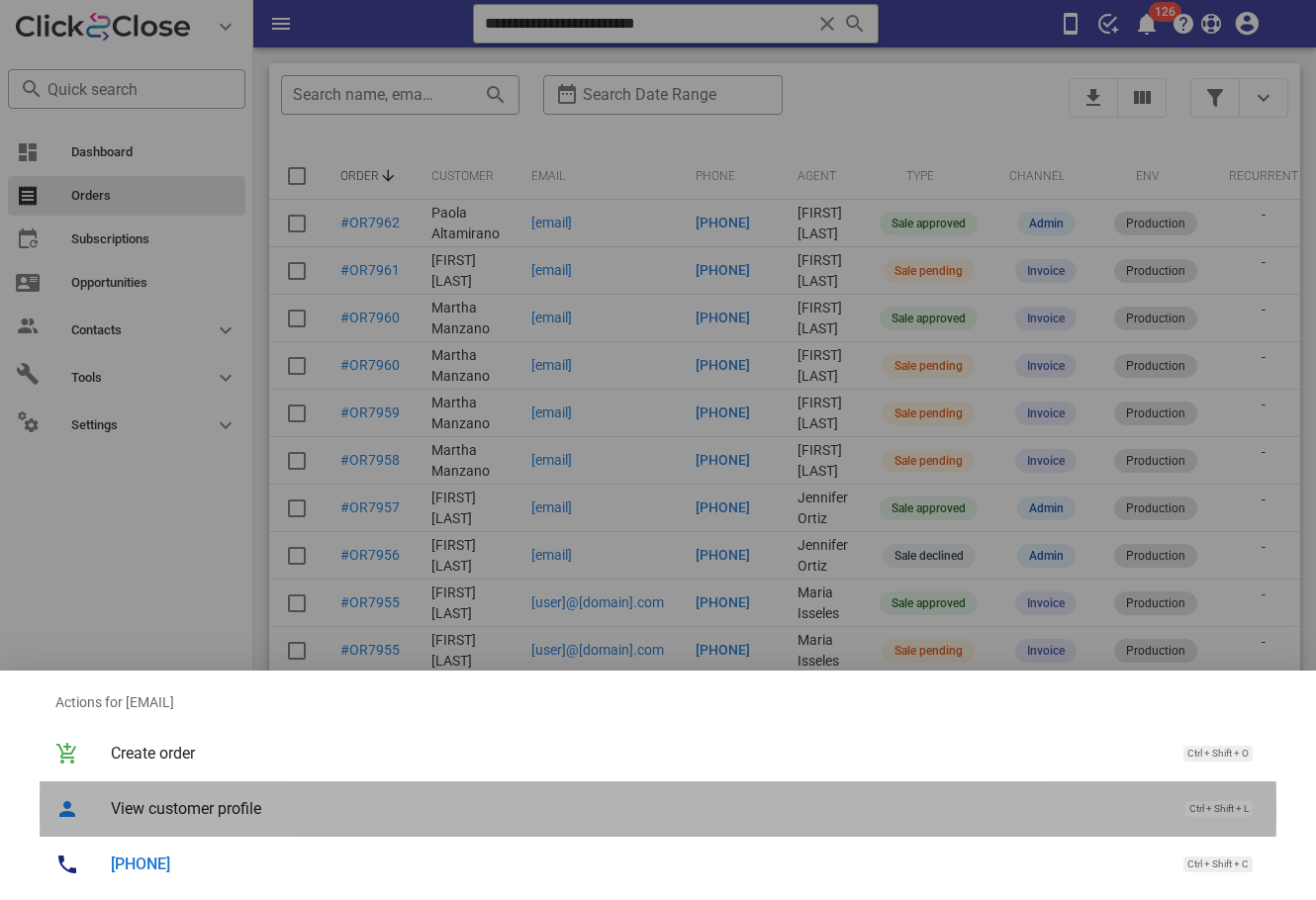 click on "View customer profile" at bounding box center [638, 808] 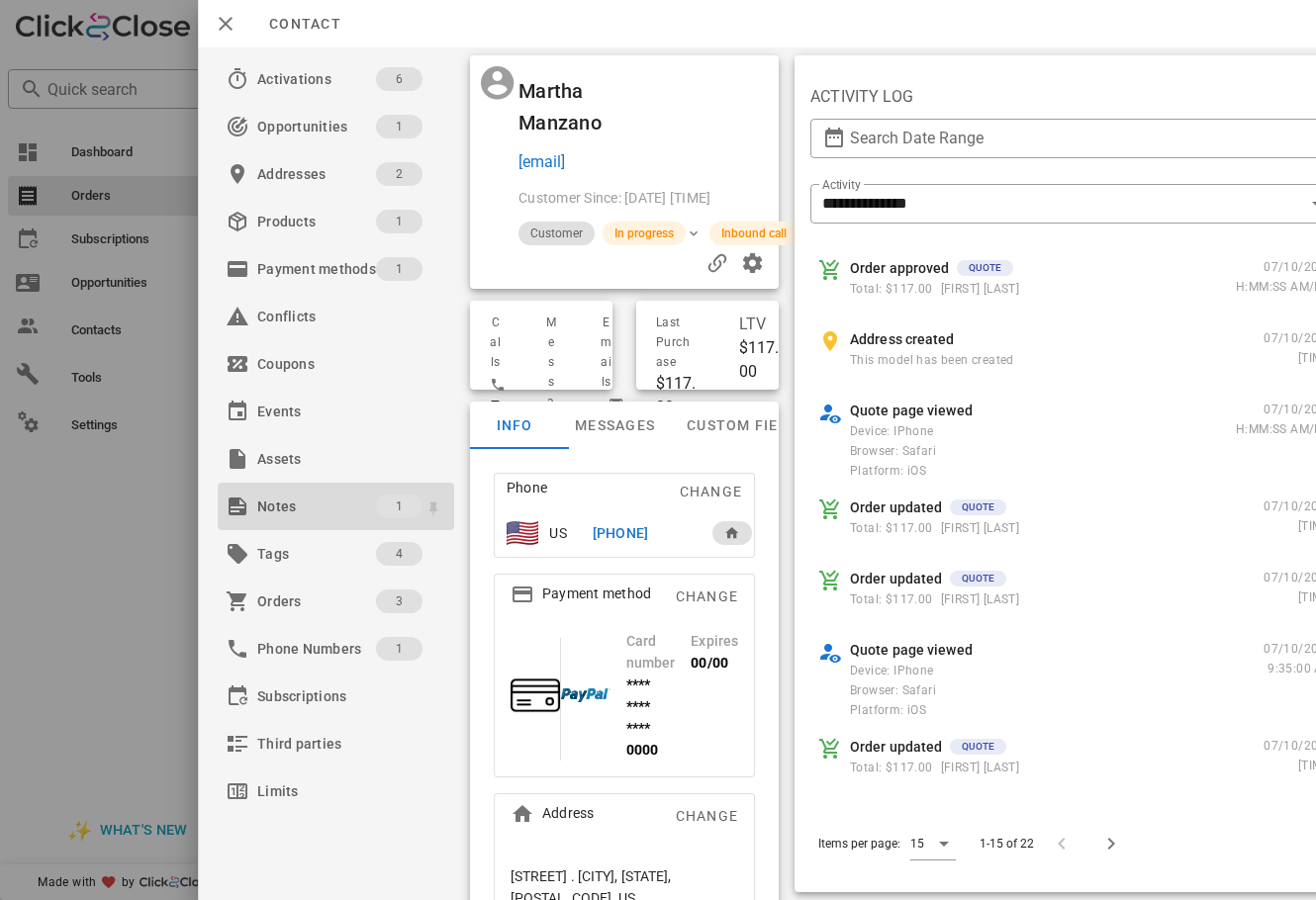 click on "Notes  1" at bounding box center (335, 506) 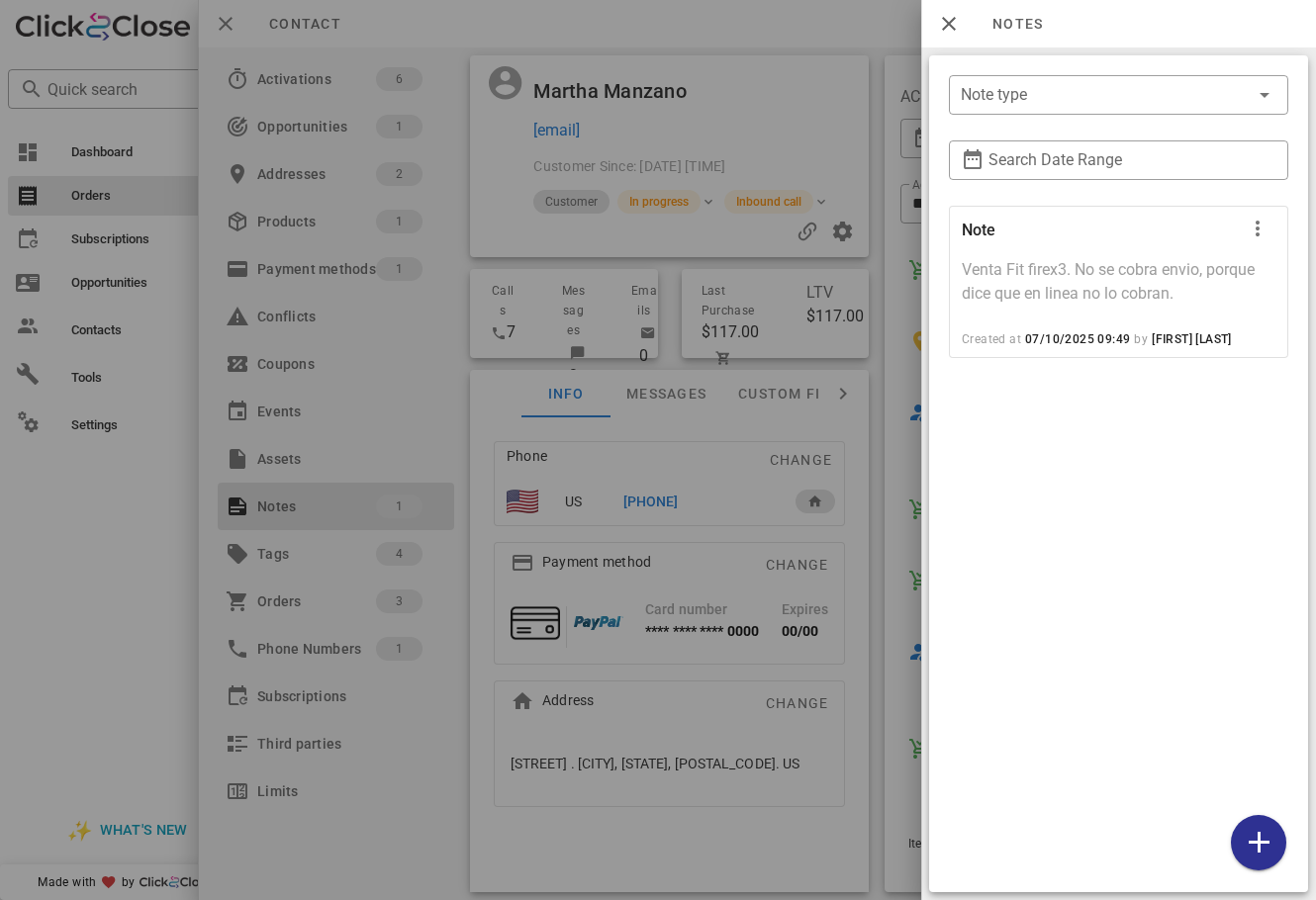 click at bounding box center [658, 450] 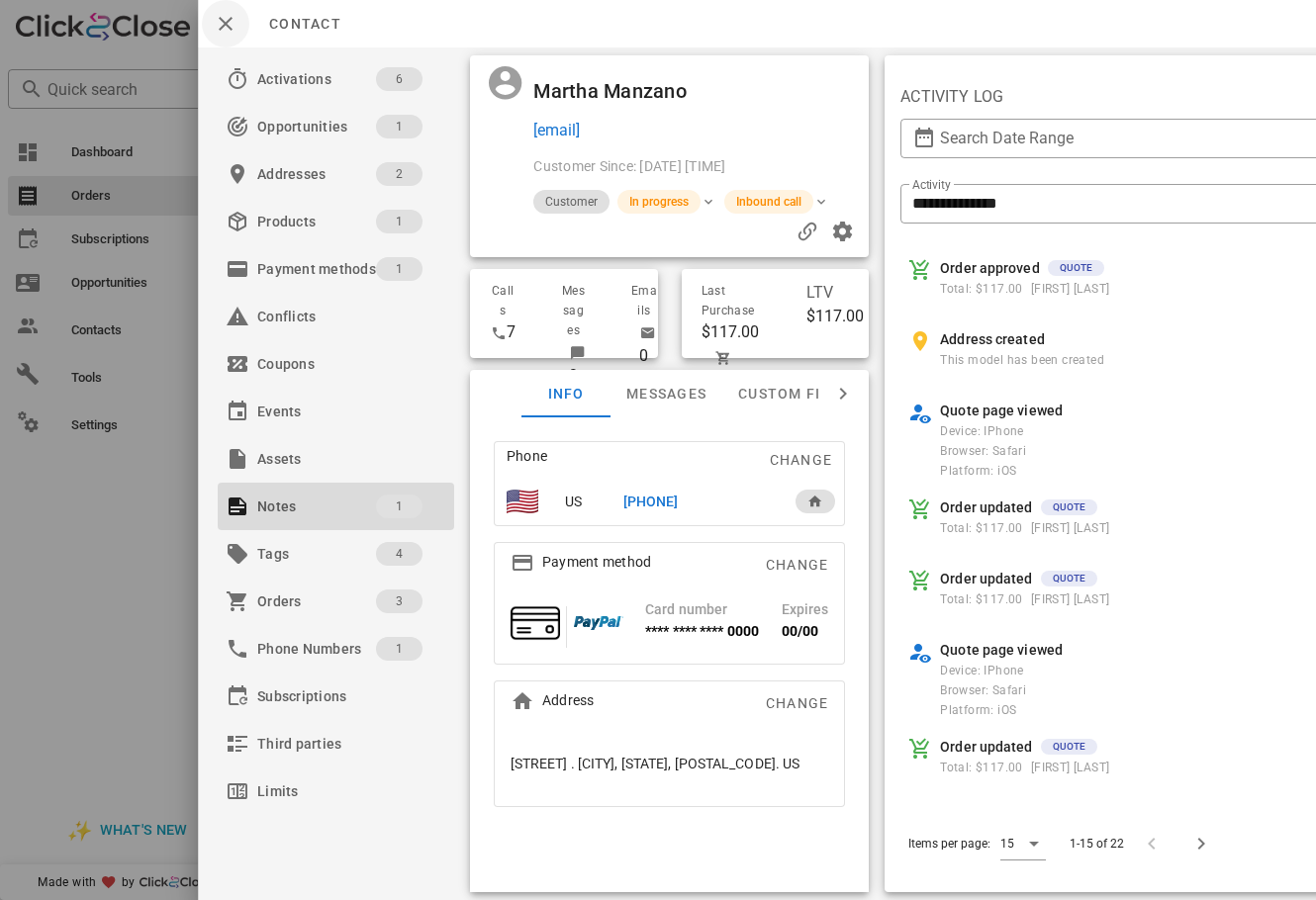 click on "Contact" at bounding box center (757, 24) 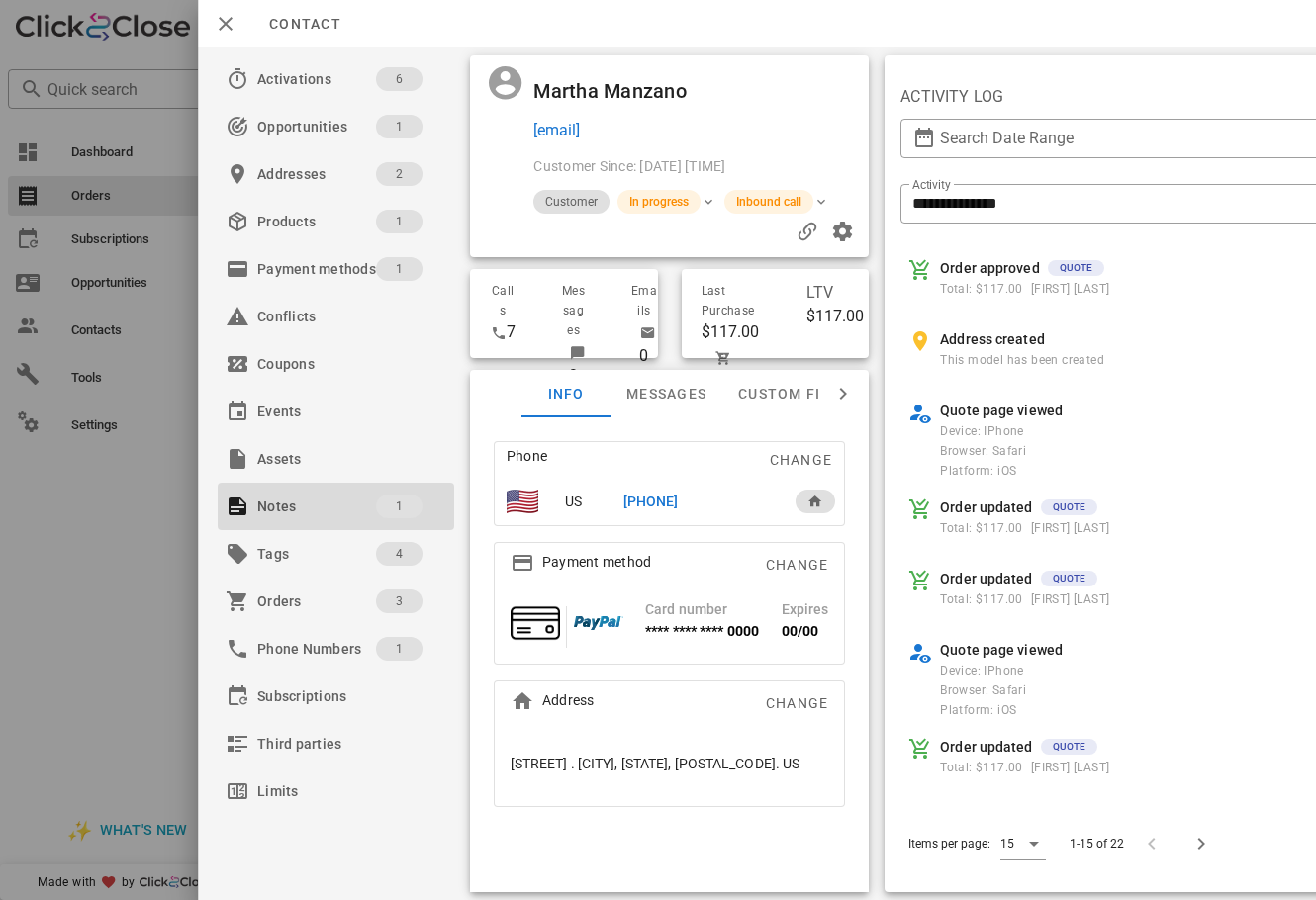 click on "Contact" at bounding box center (757, 24) 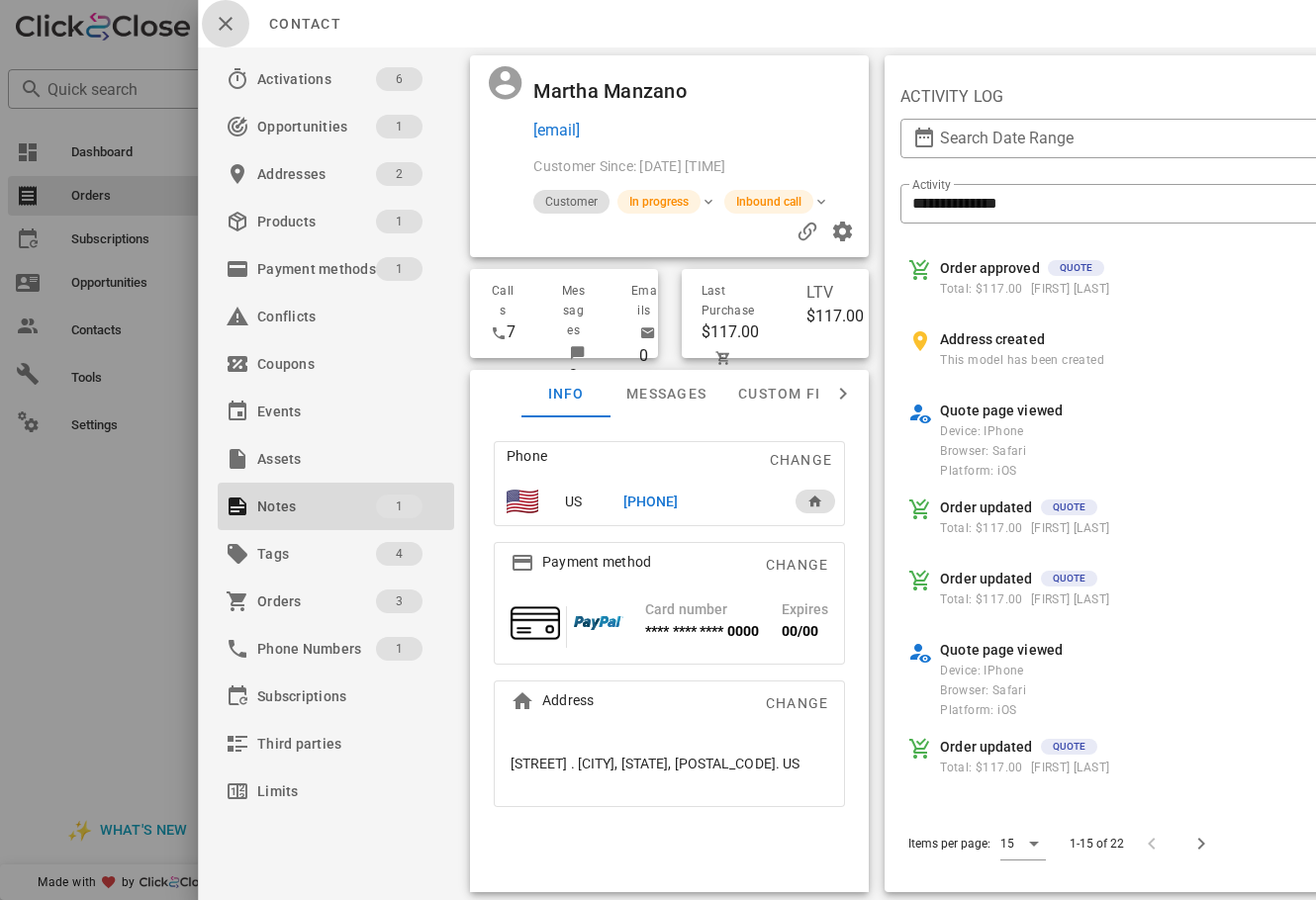 click at bounding box center (226, 24) 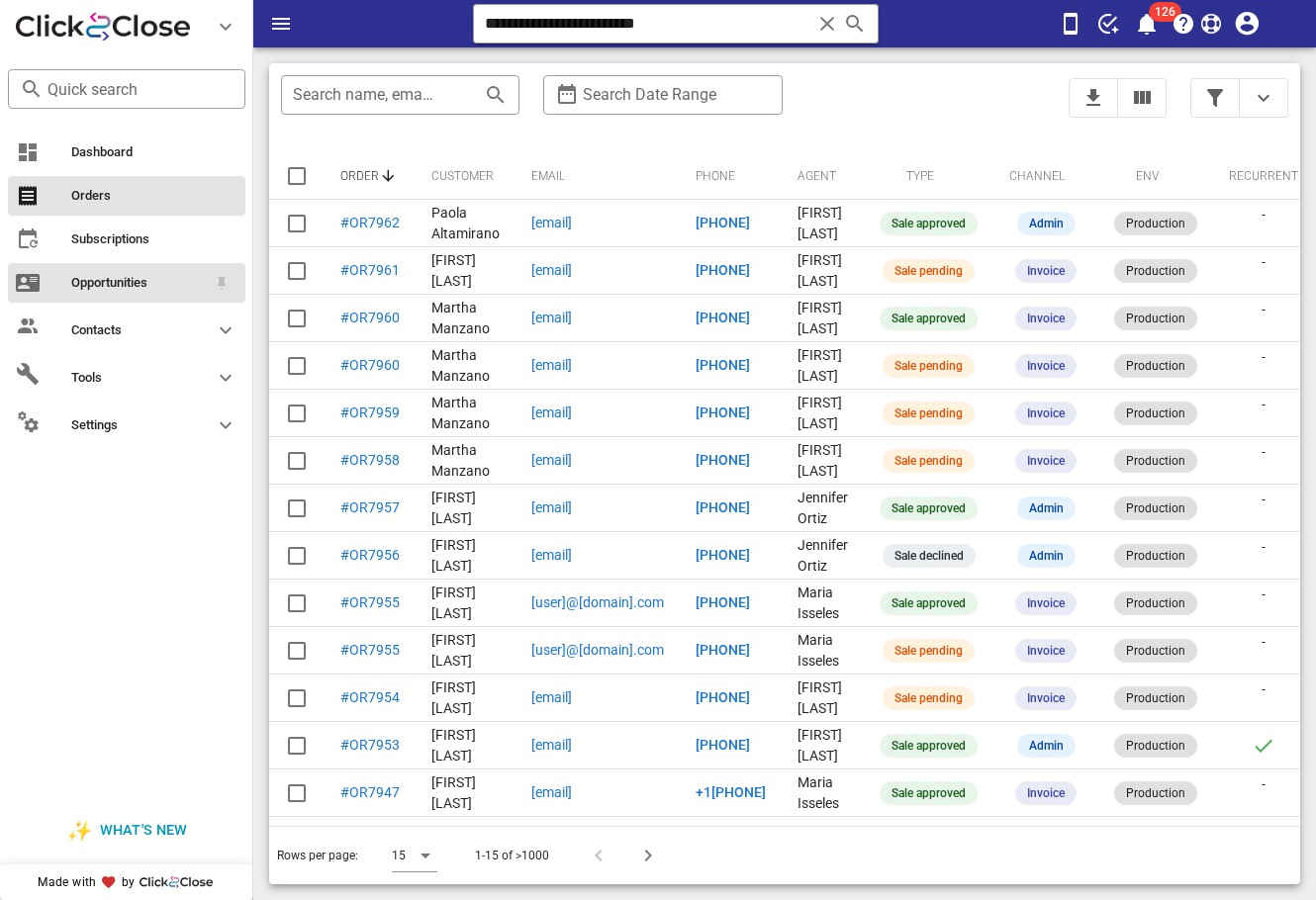 click on "Opportunities" at bounding box center (139, 283) 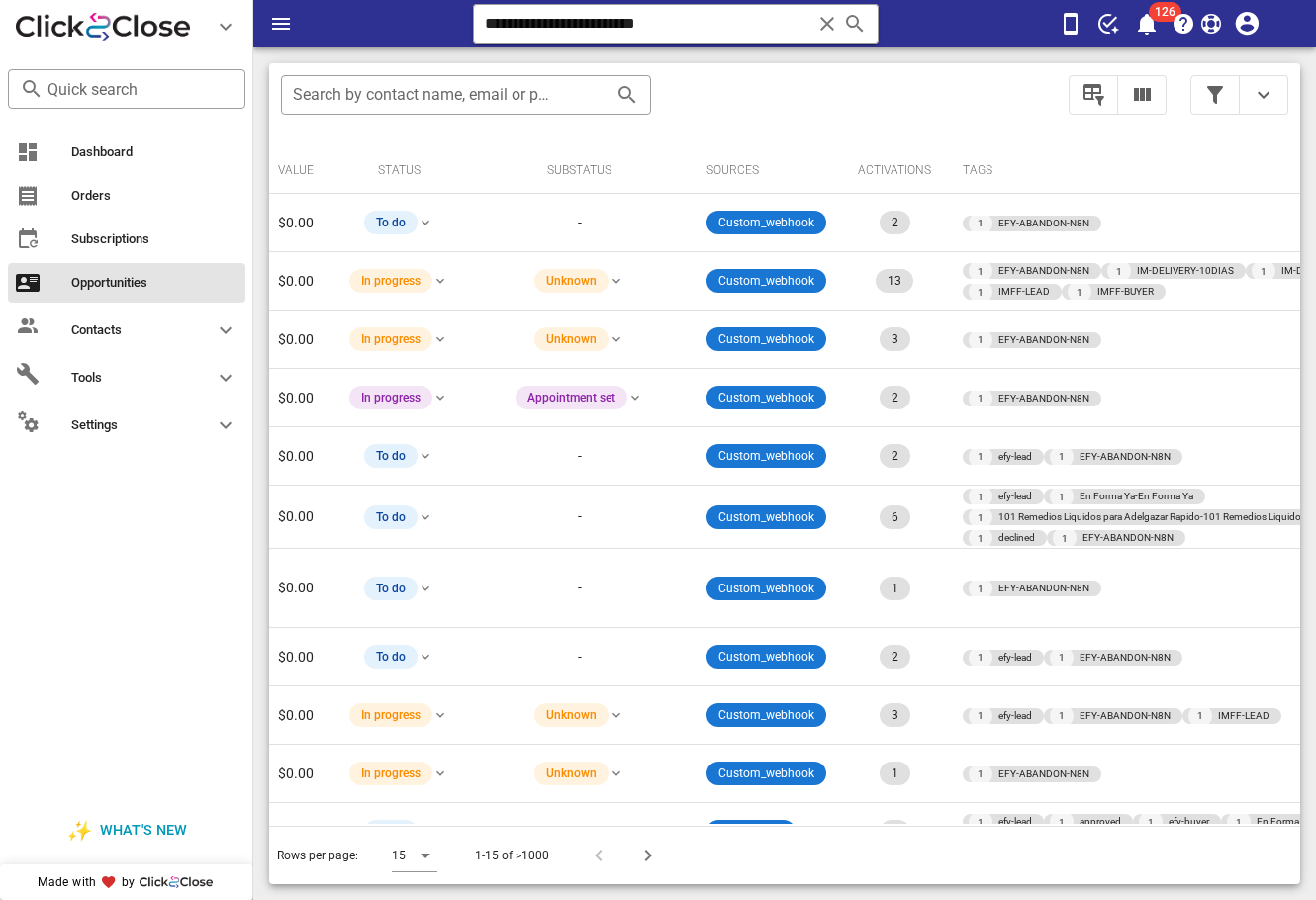 scroll, scrollTop: 0, scrollLeft: 892, axis: horizontal 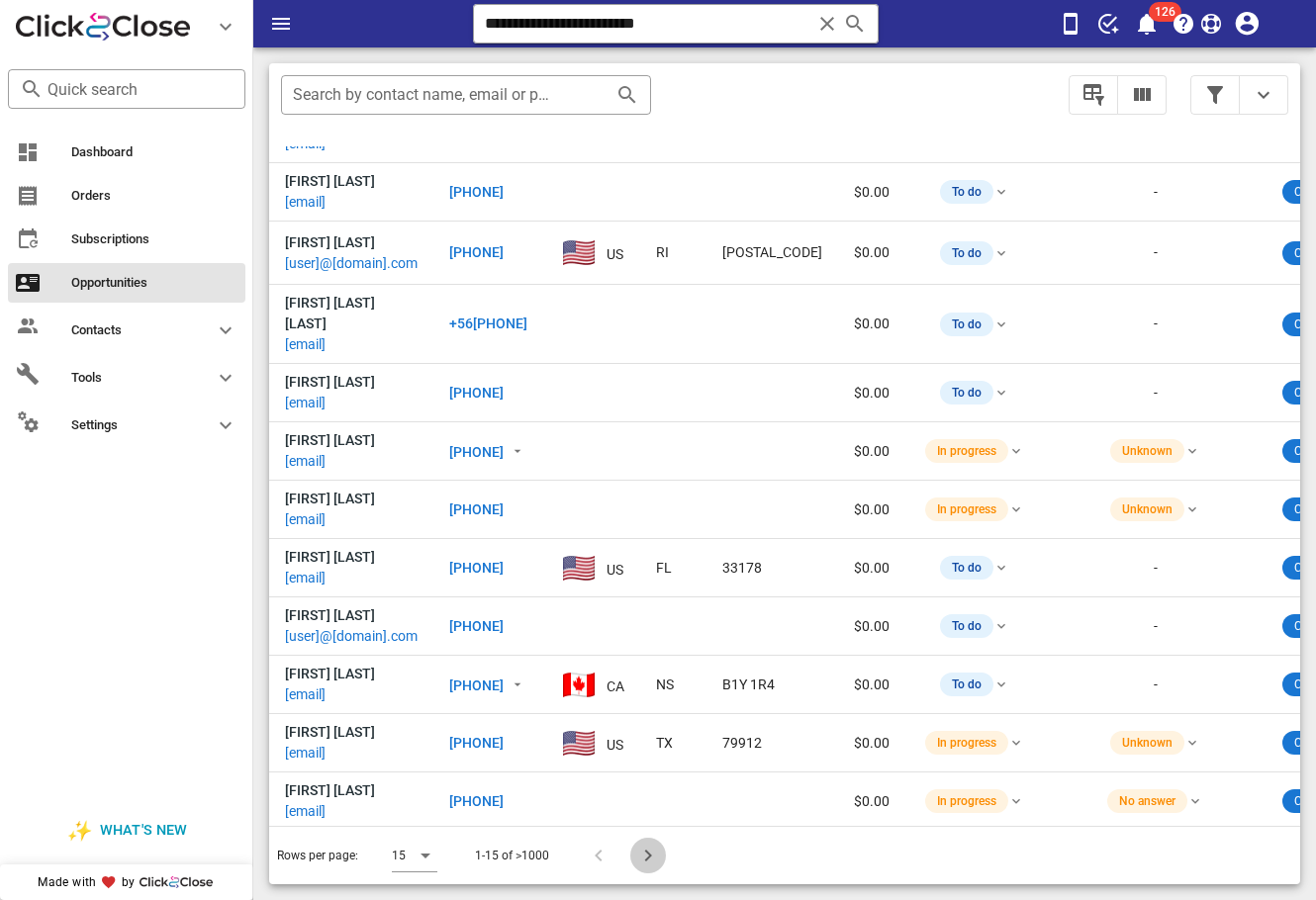 click at bounding box center [648, 855] 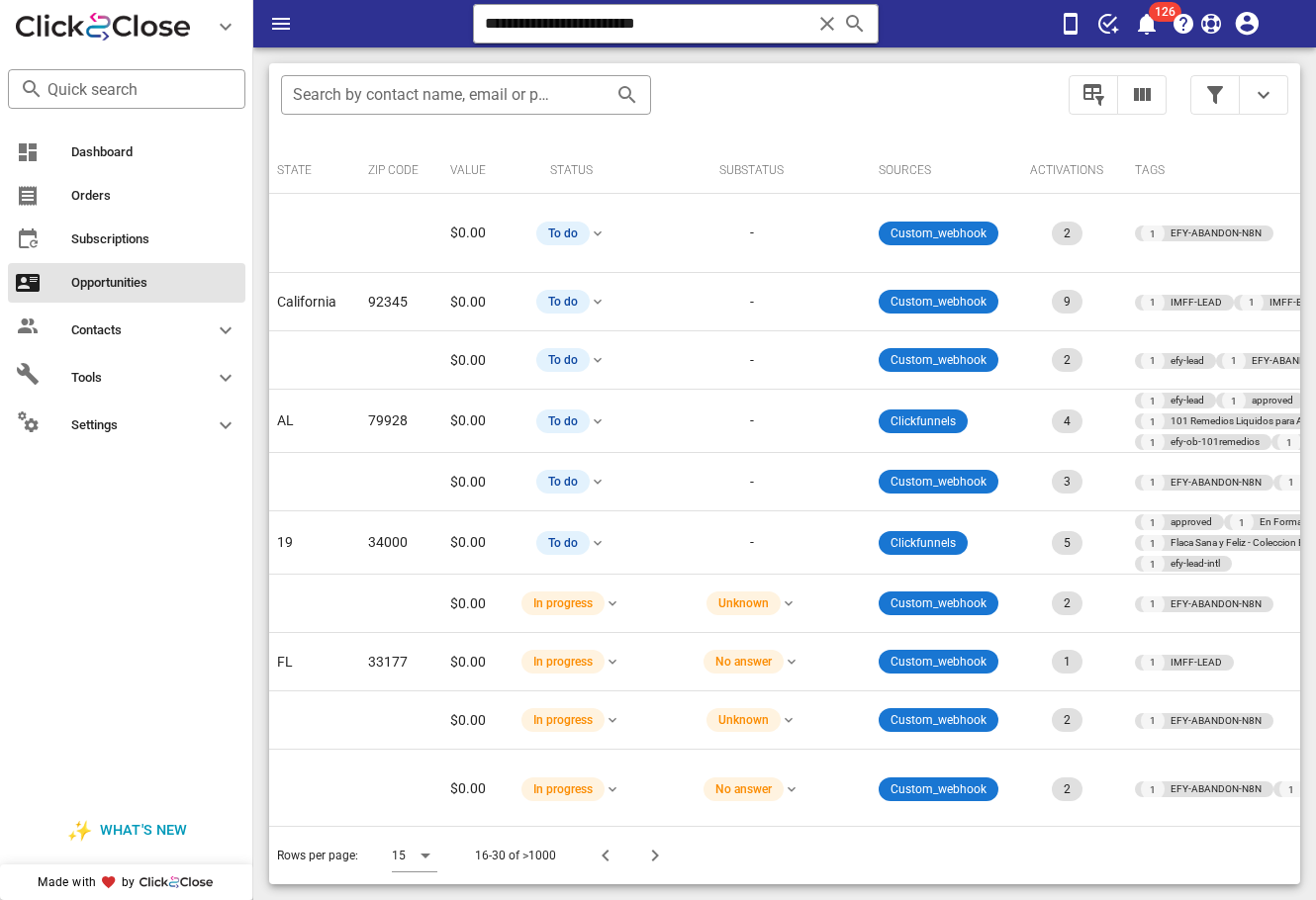 scroll, scrollTop: 0, scrollLeft: 392, axis: horizontal 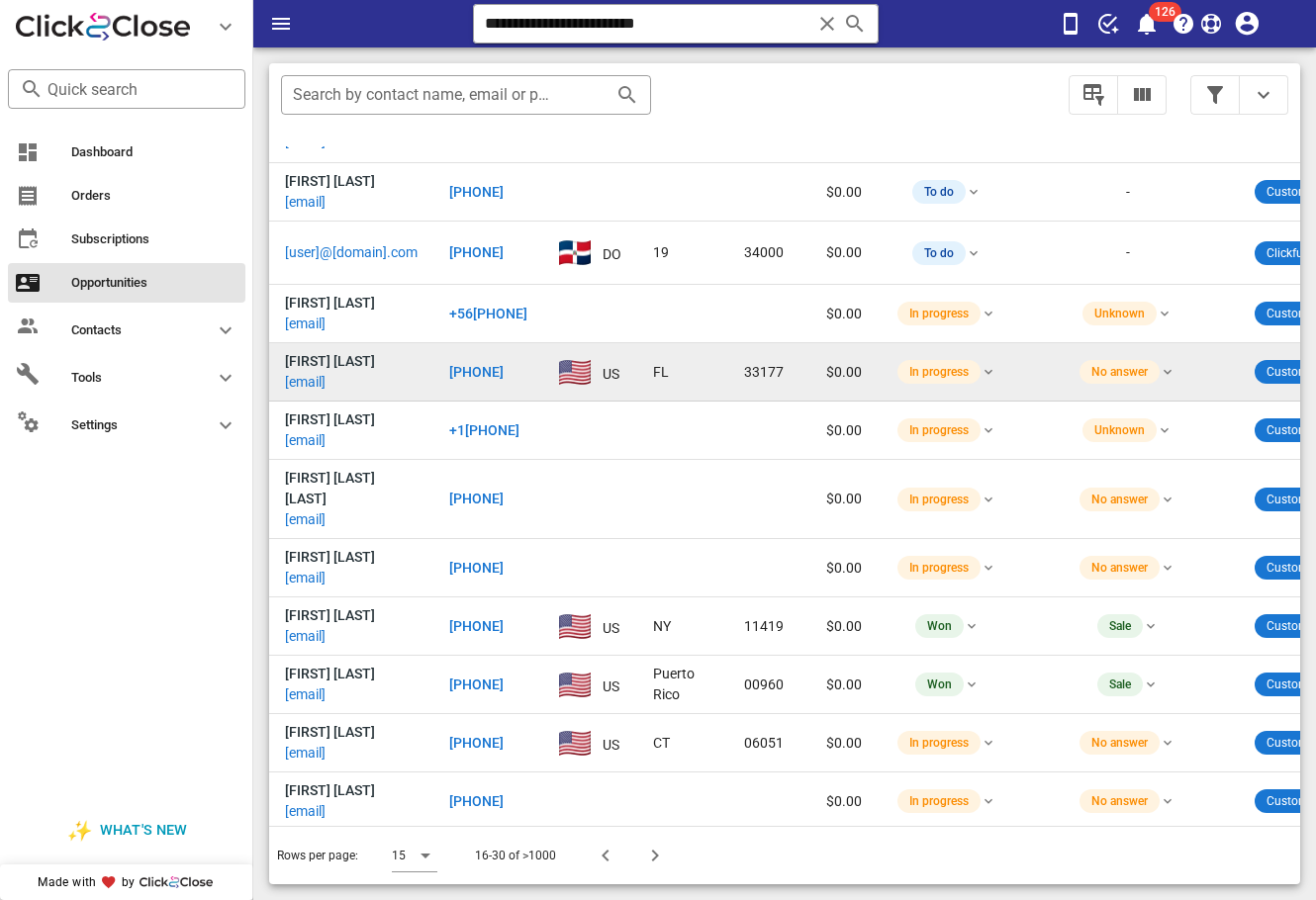 click on "[EMAIL]" at bounding box center [305, 382] 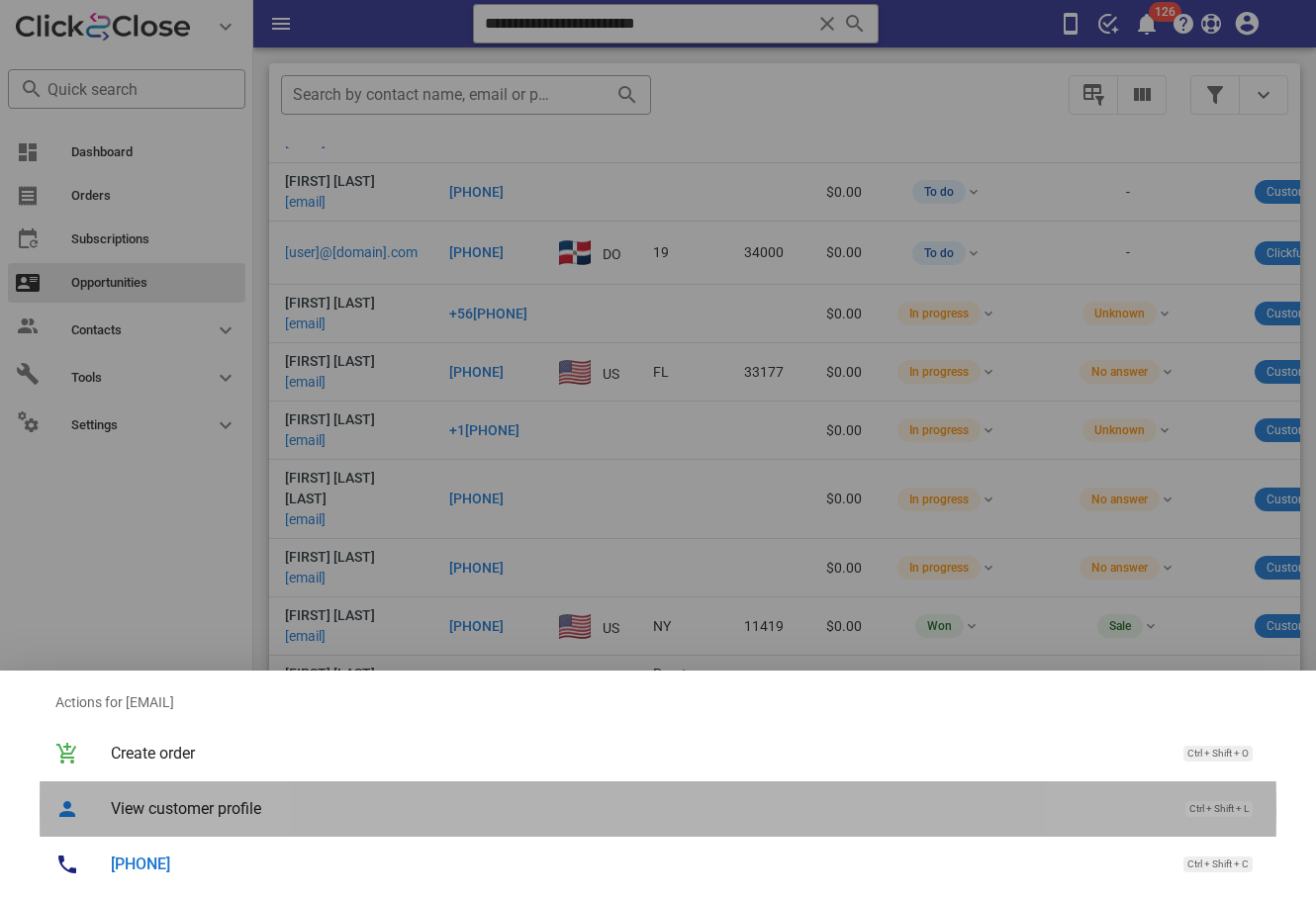 click on "View customer profile" at bounding box center (638, 808) 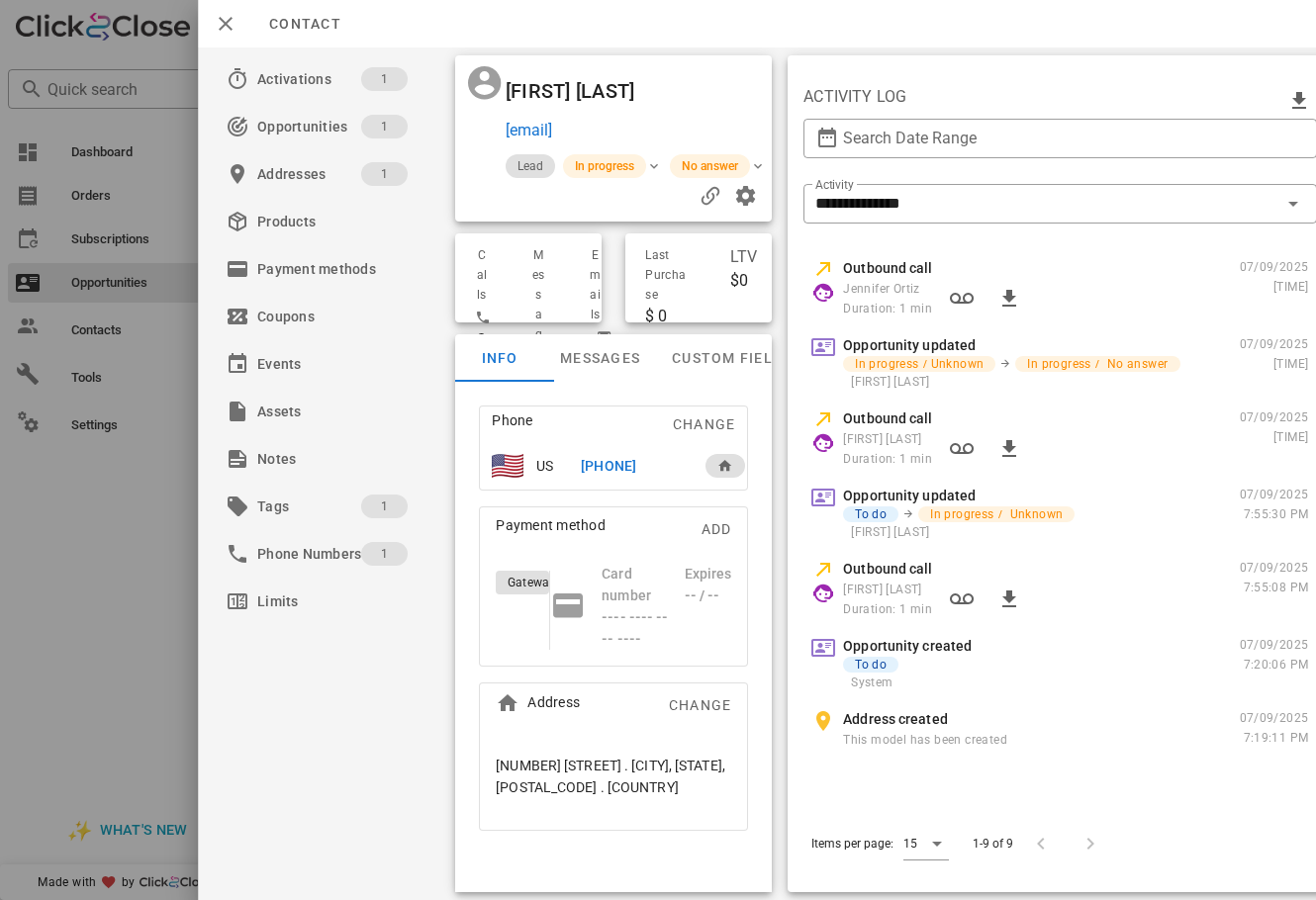 click at bounding box center (658, 450) 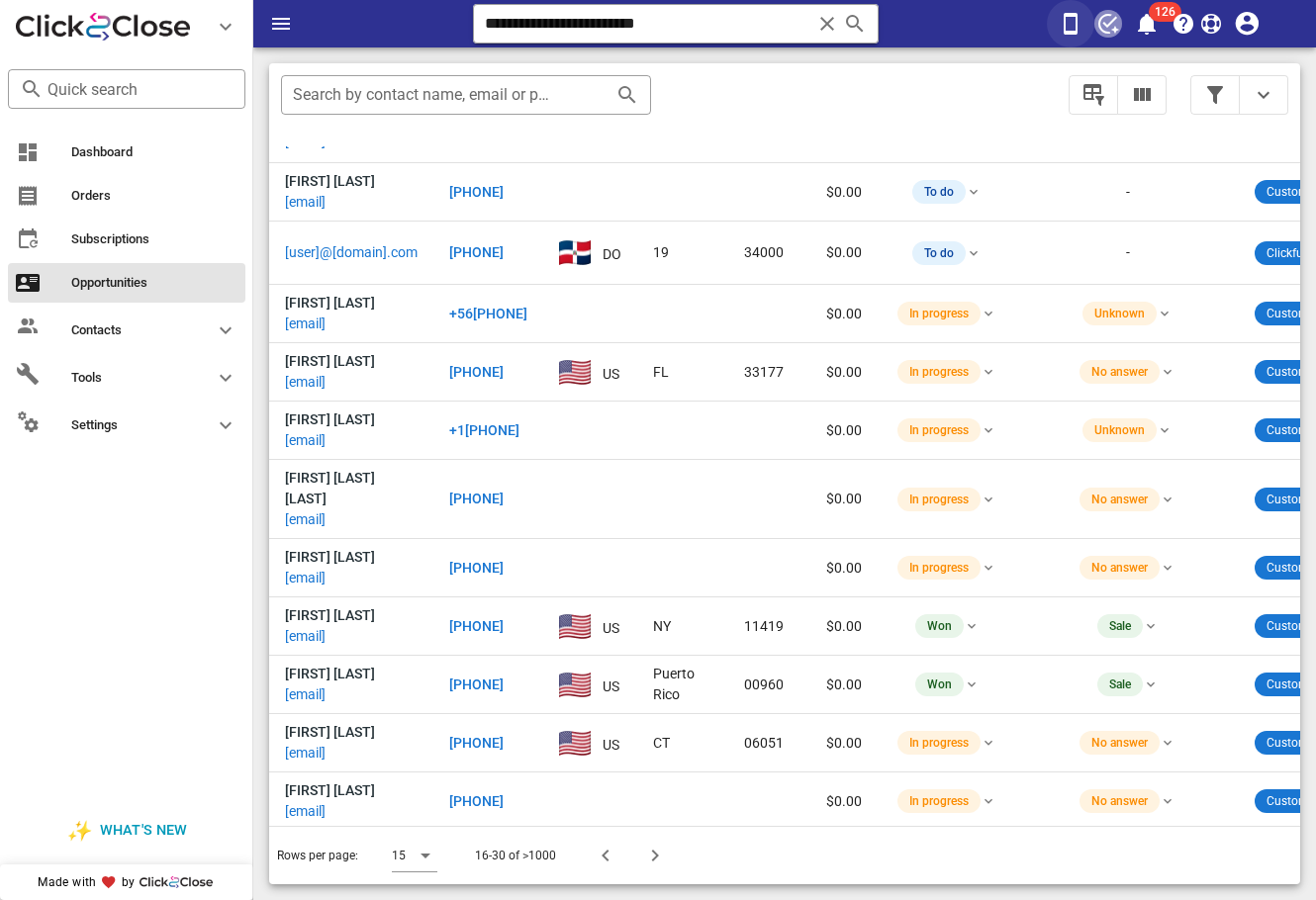 click on "126" at bounding box center [1166, 24] 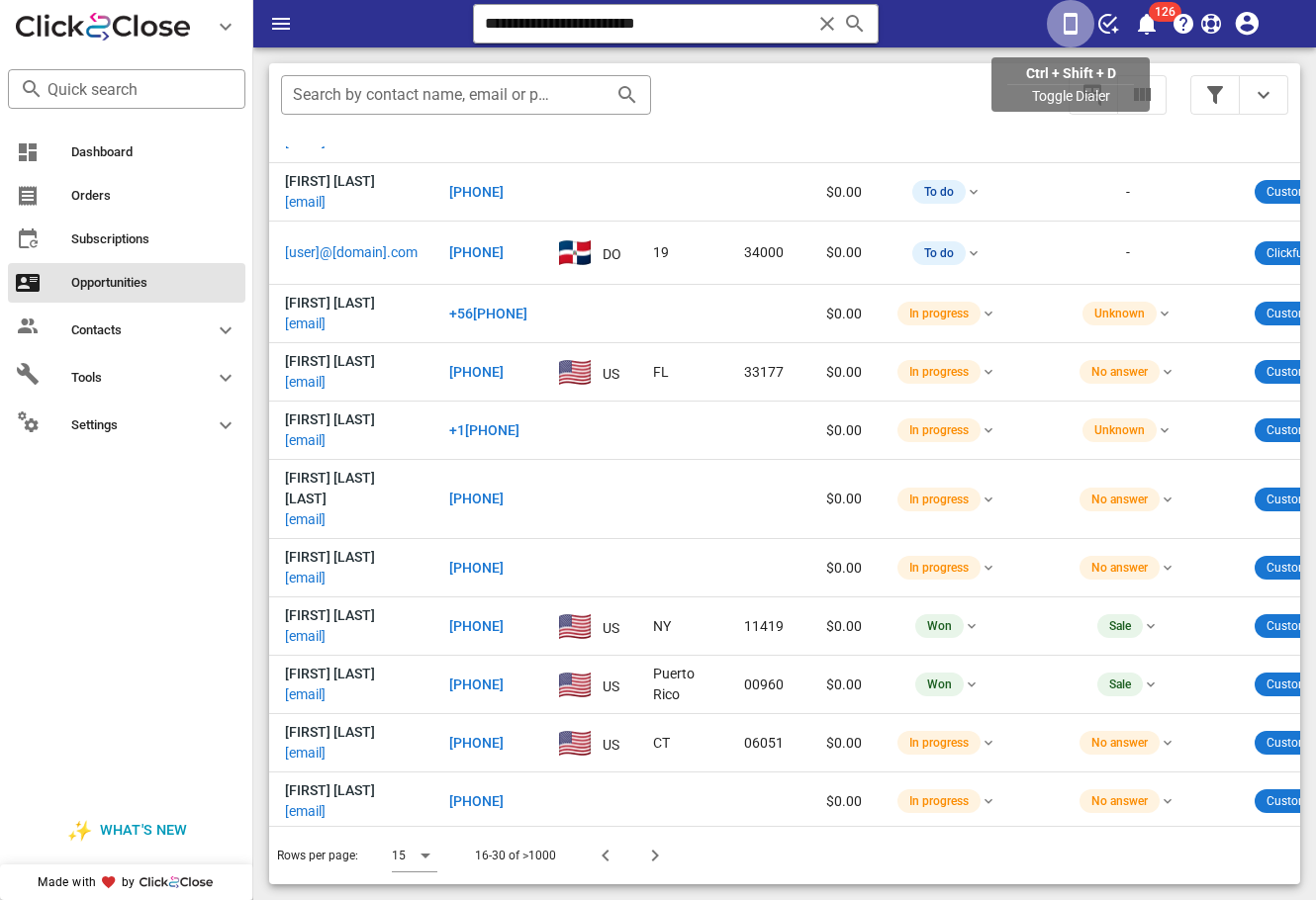 click at bounding box center [1071, 24] 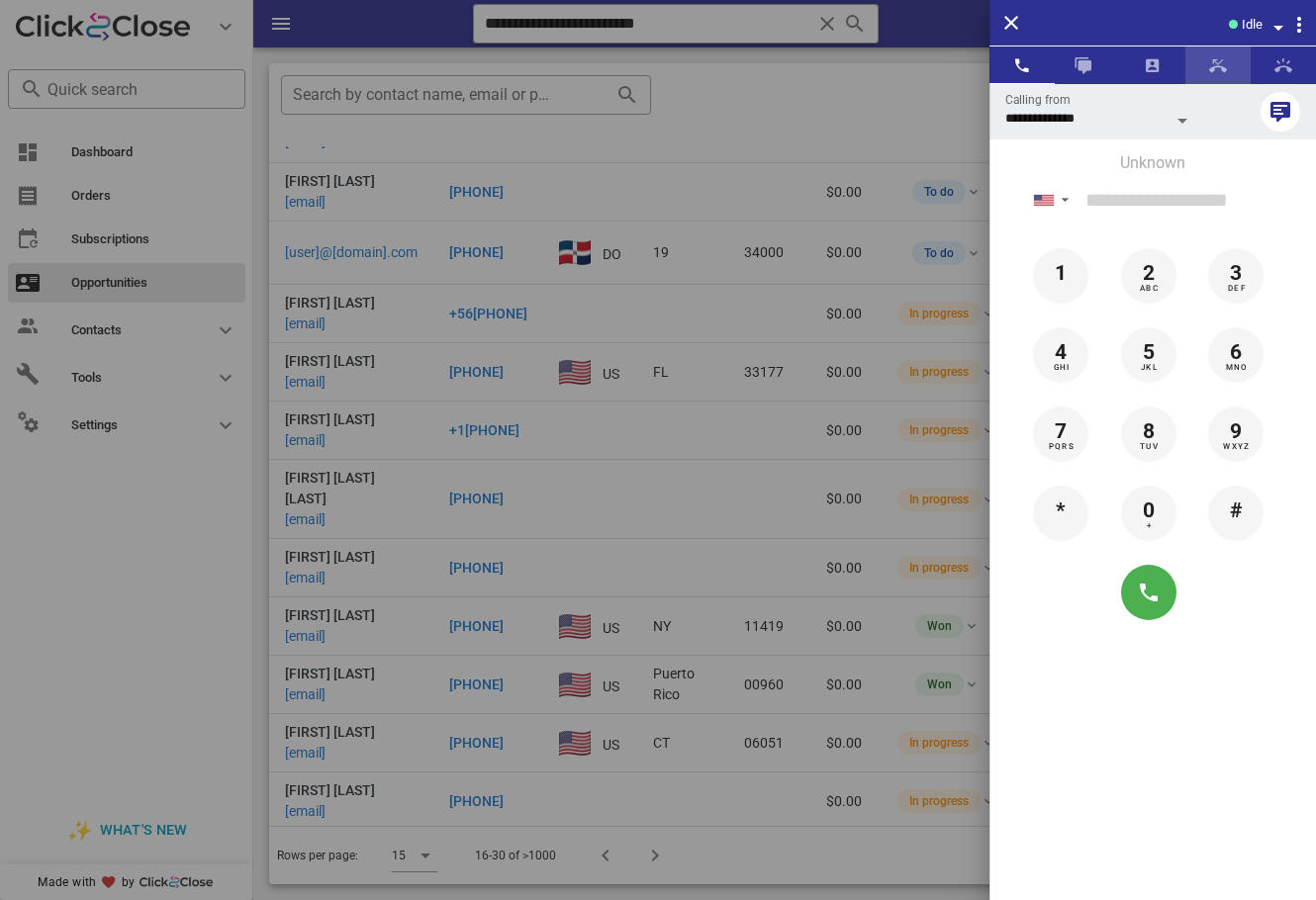 click at bounding box center (1218, 65) 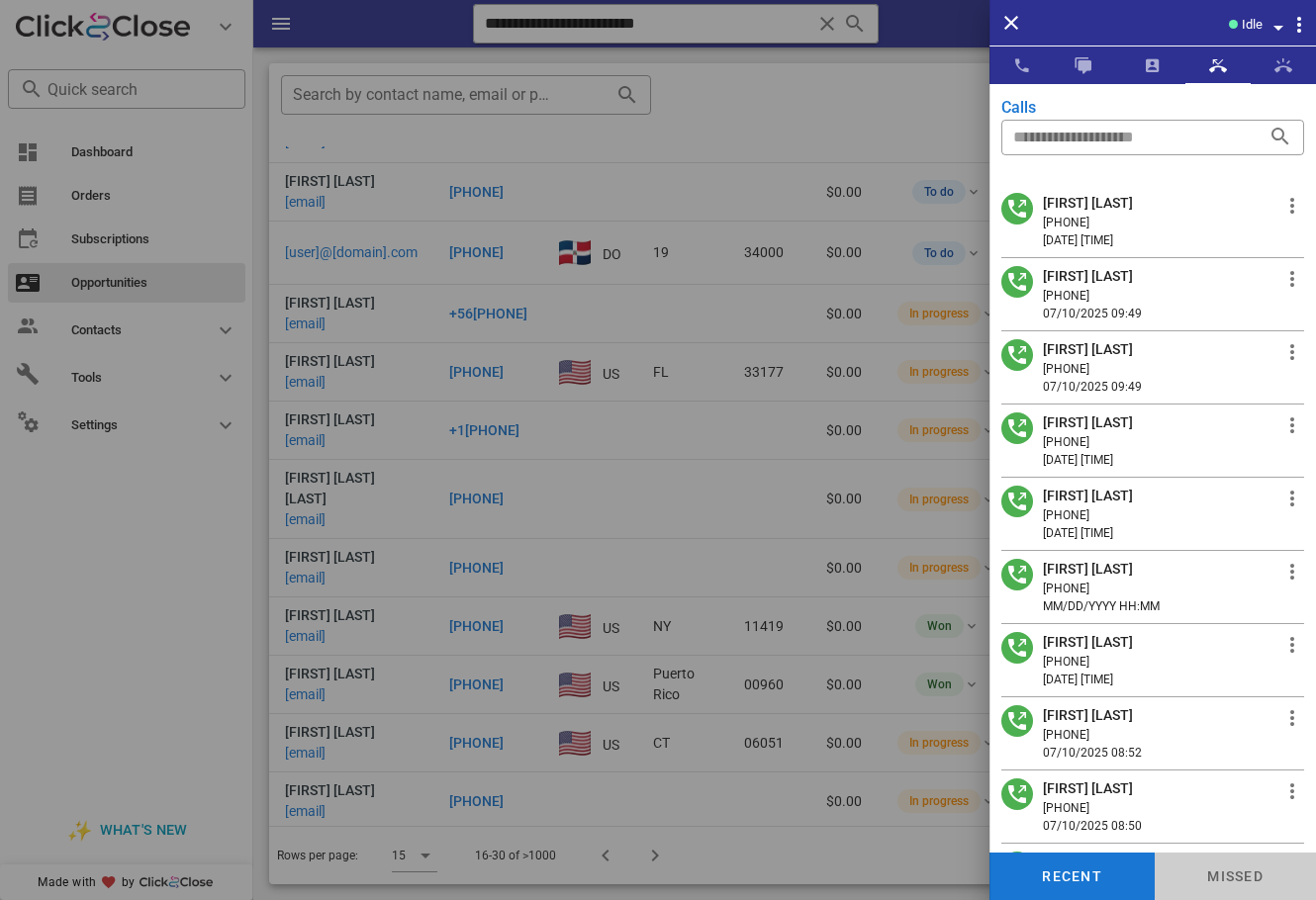 click on "Missed" at bounding box center (1235, 876) 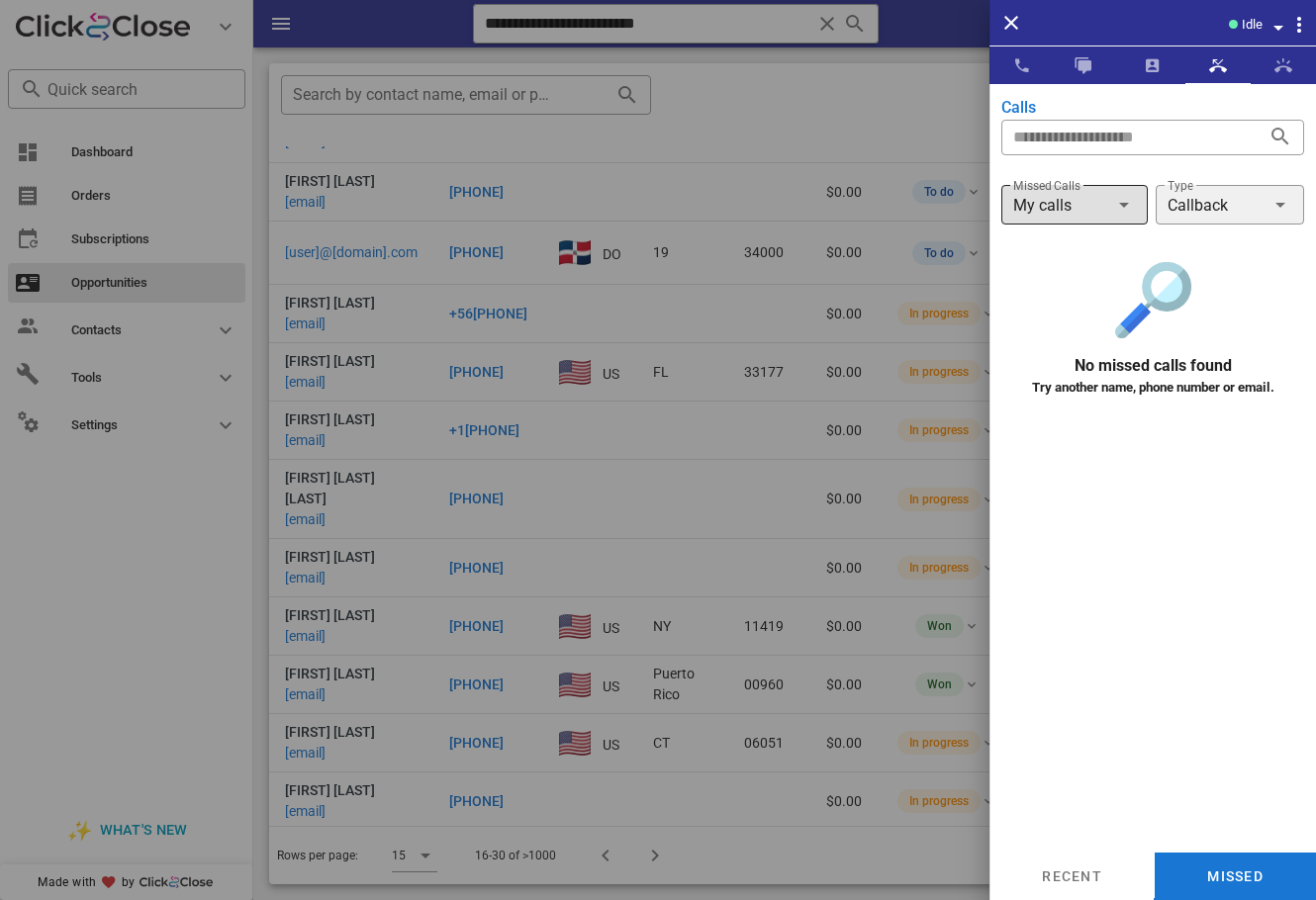 click at bounding box center [1124, 205] 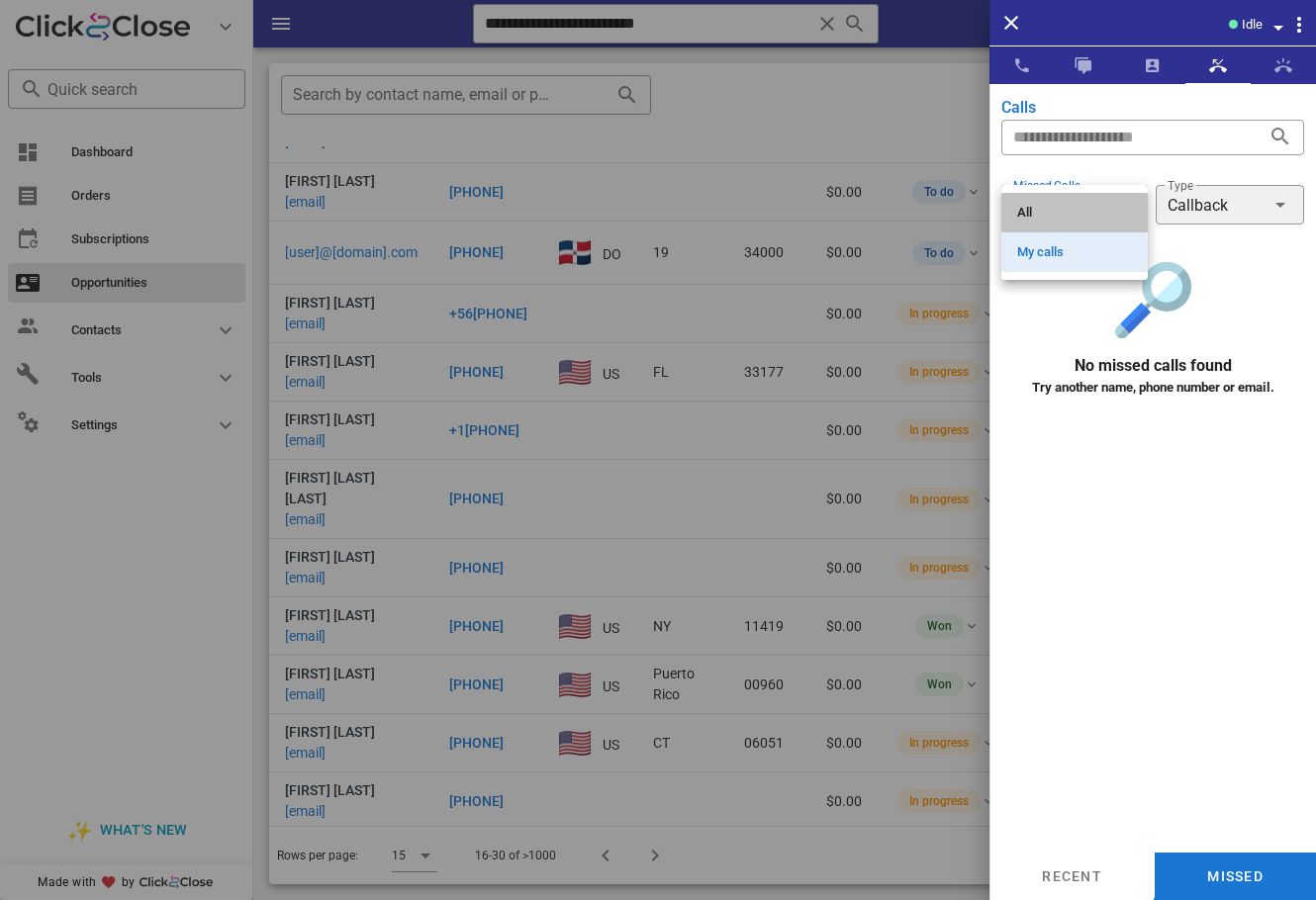 click on "All" at bounding box center [1075, 213] 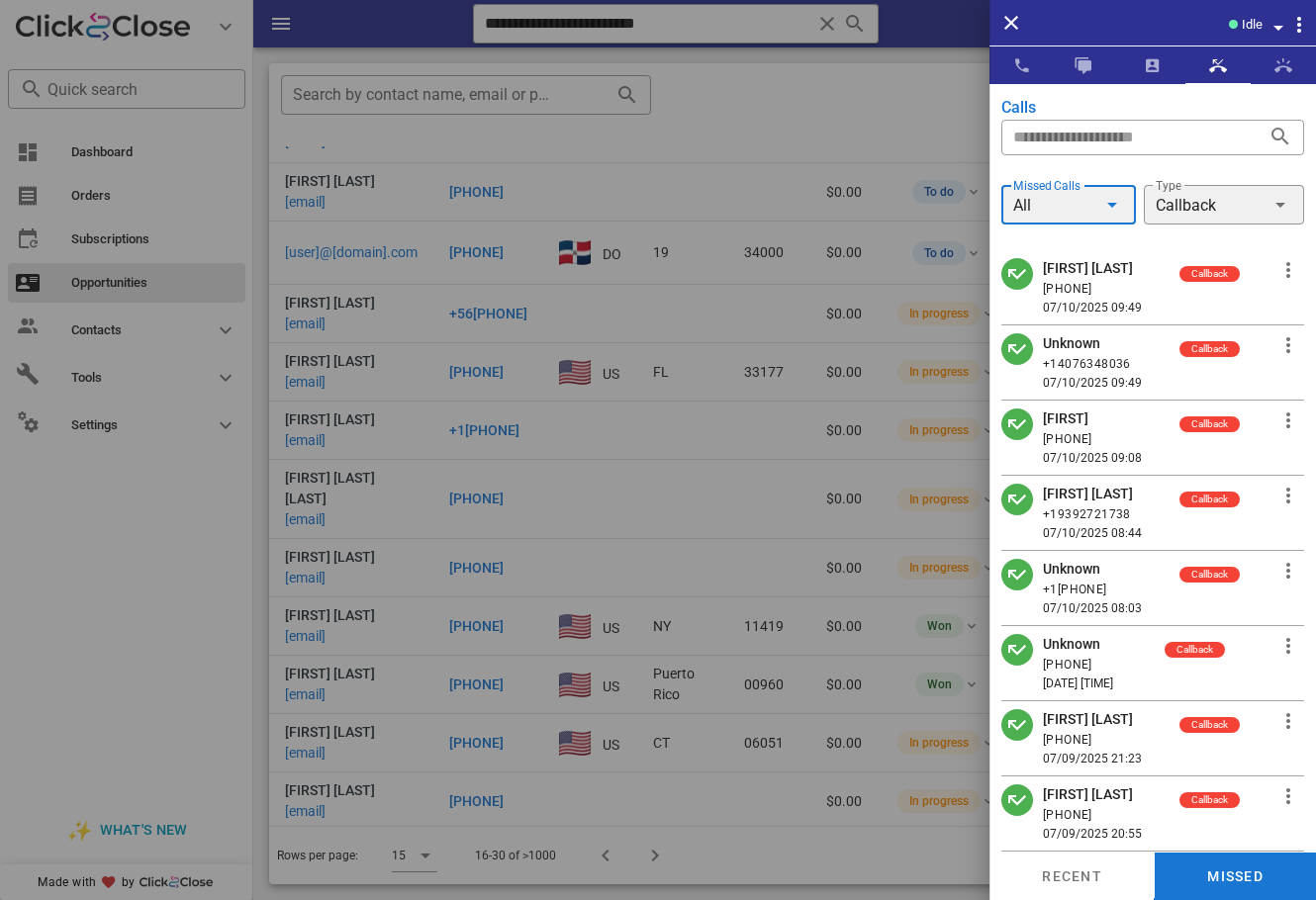 click on "[FIRST] [LAST]" at bounding box center [1092, 268] 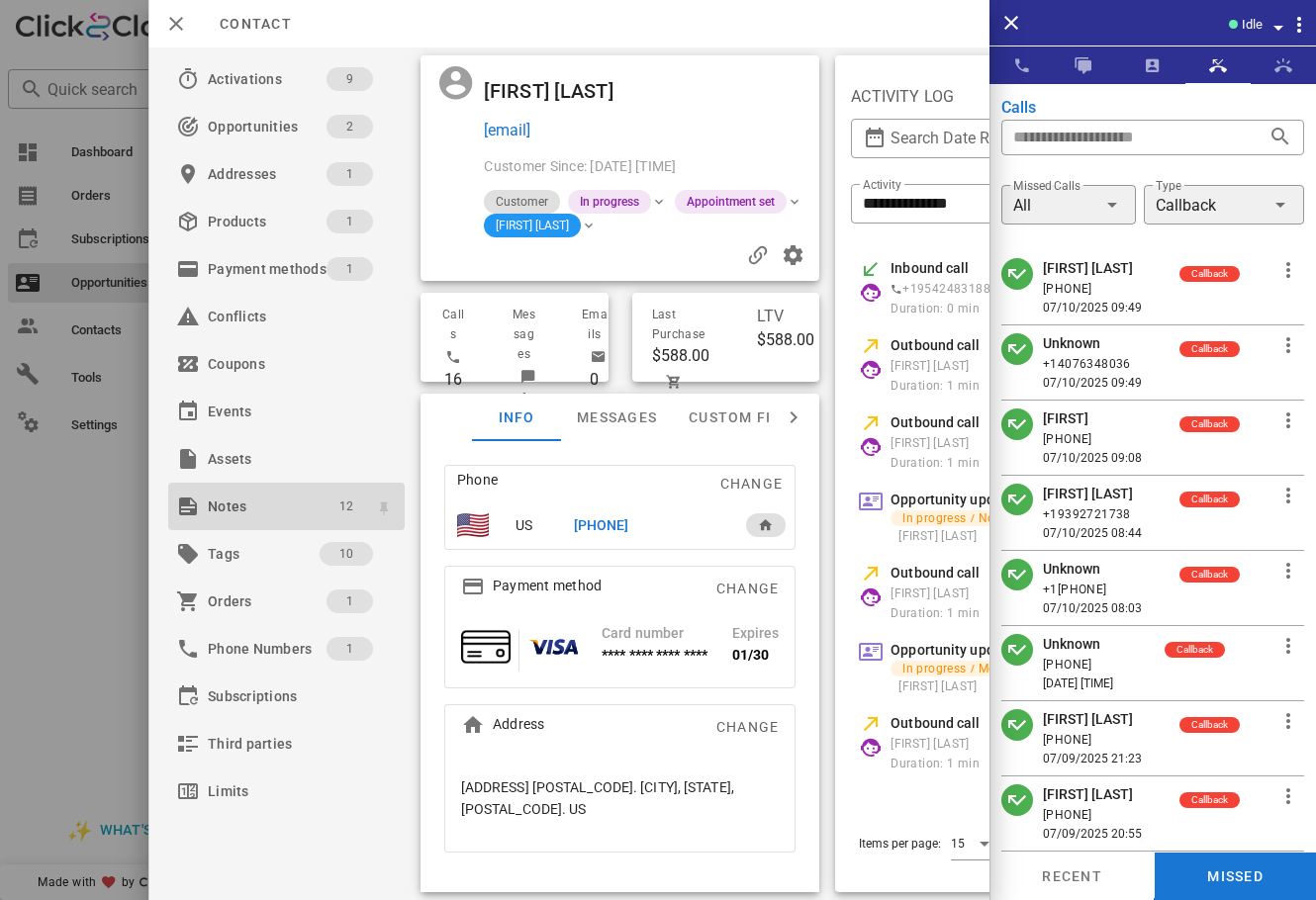 click on "12" at bounding box center (346, 506) 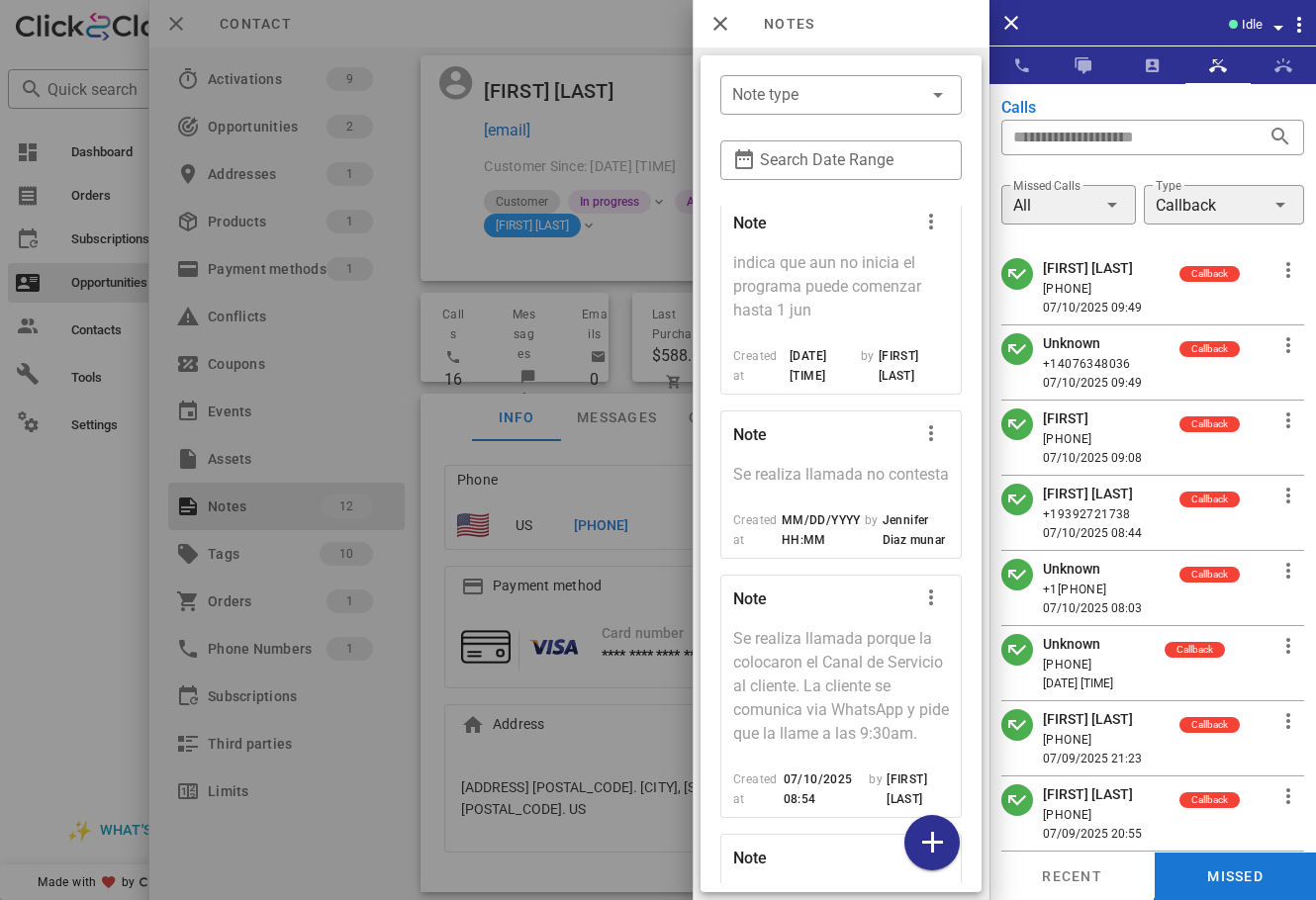 scroll, scrollTop: 2190, scrollLeft: 0, axis: vertical 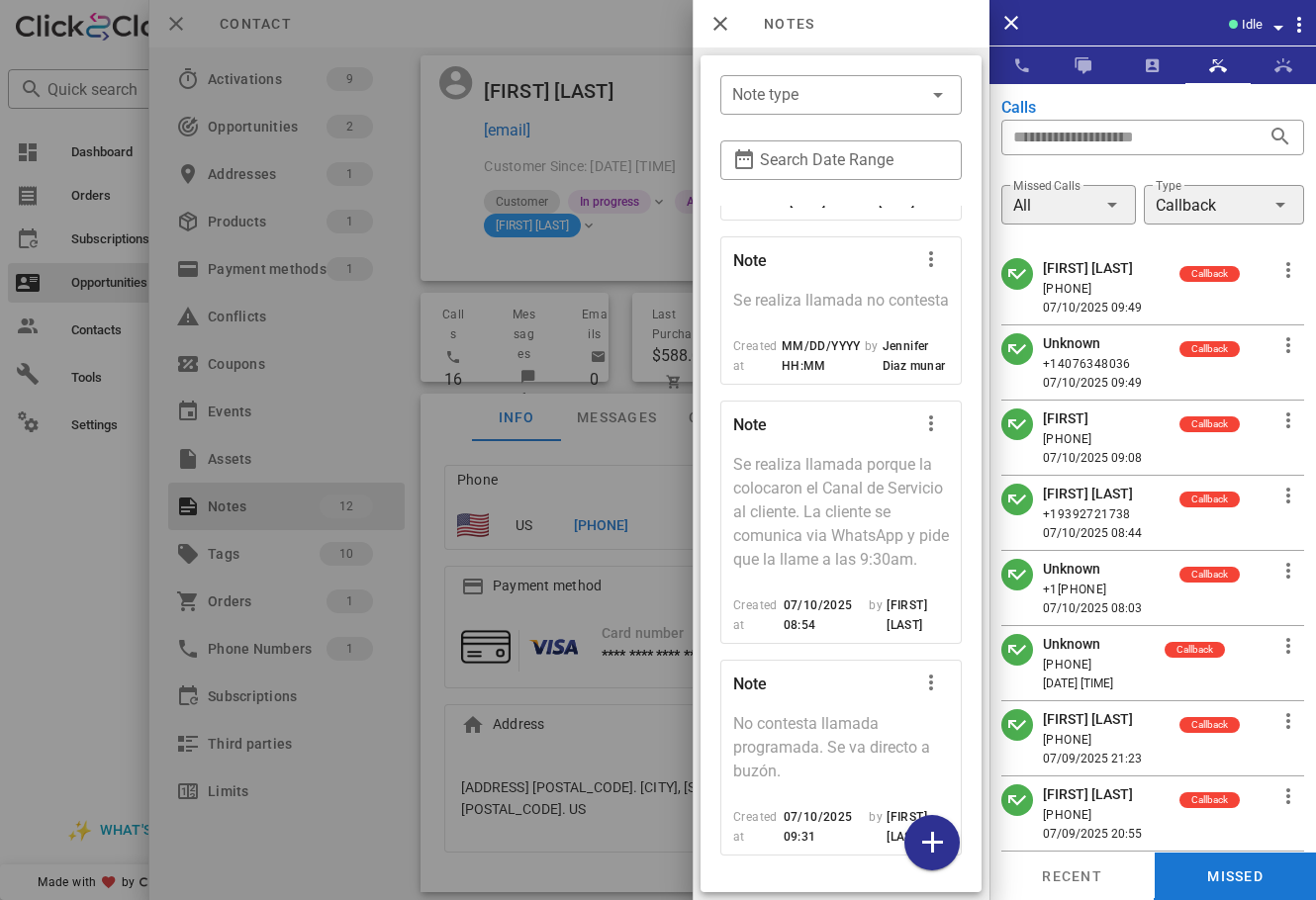 click at bounding box center (658, 450) 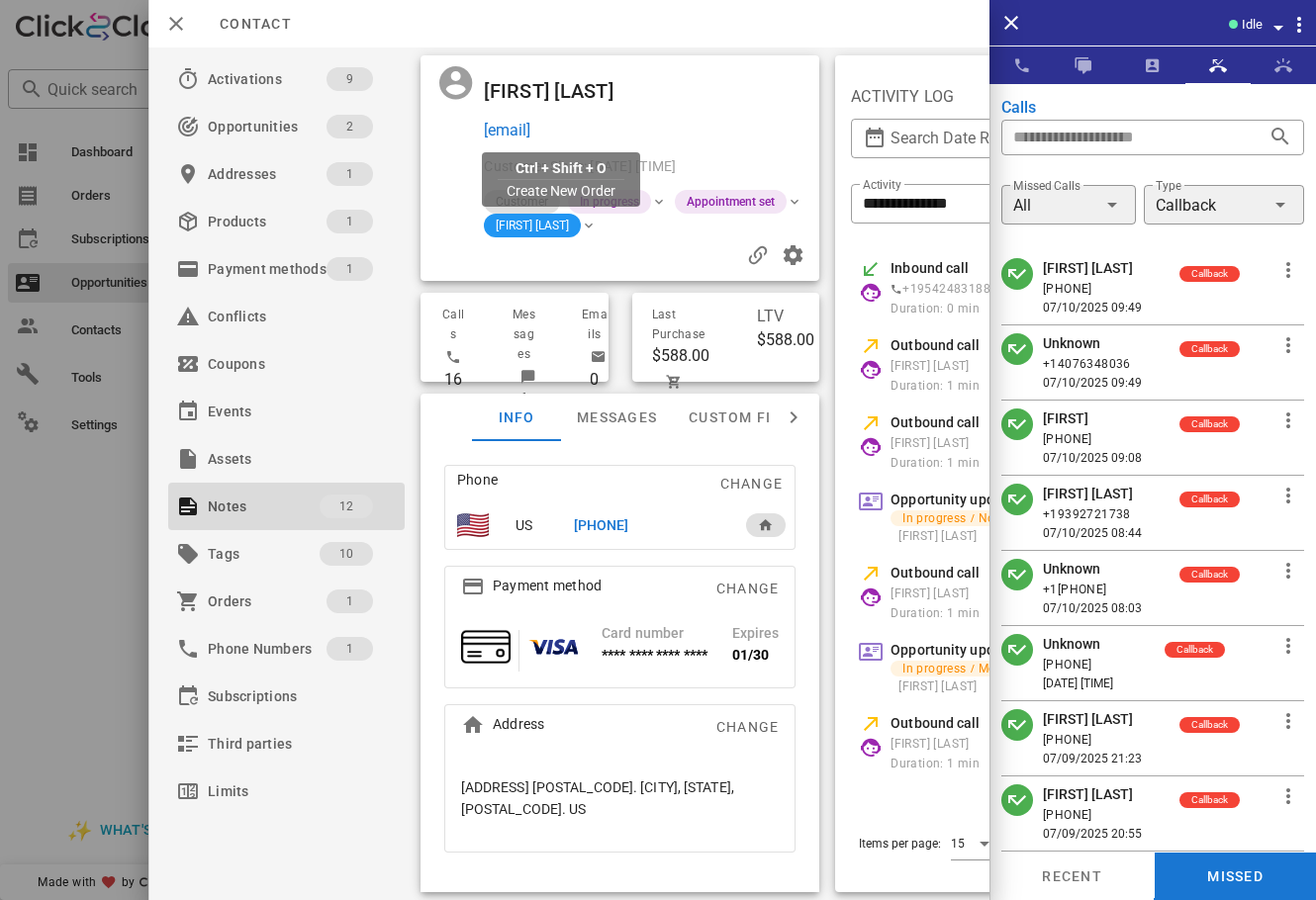 drag, startPoint x: 525, startPoint y: 139, endPoint x: 482, endPoint y: 134, distance: 43.289722 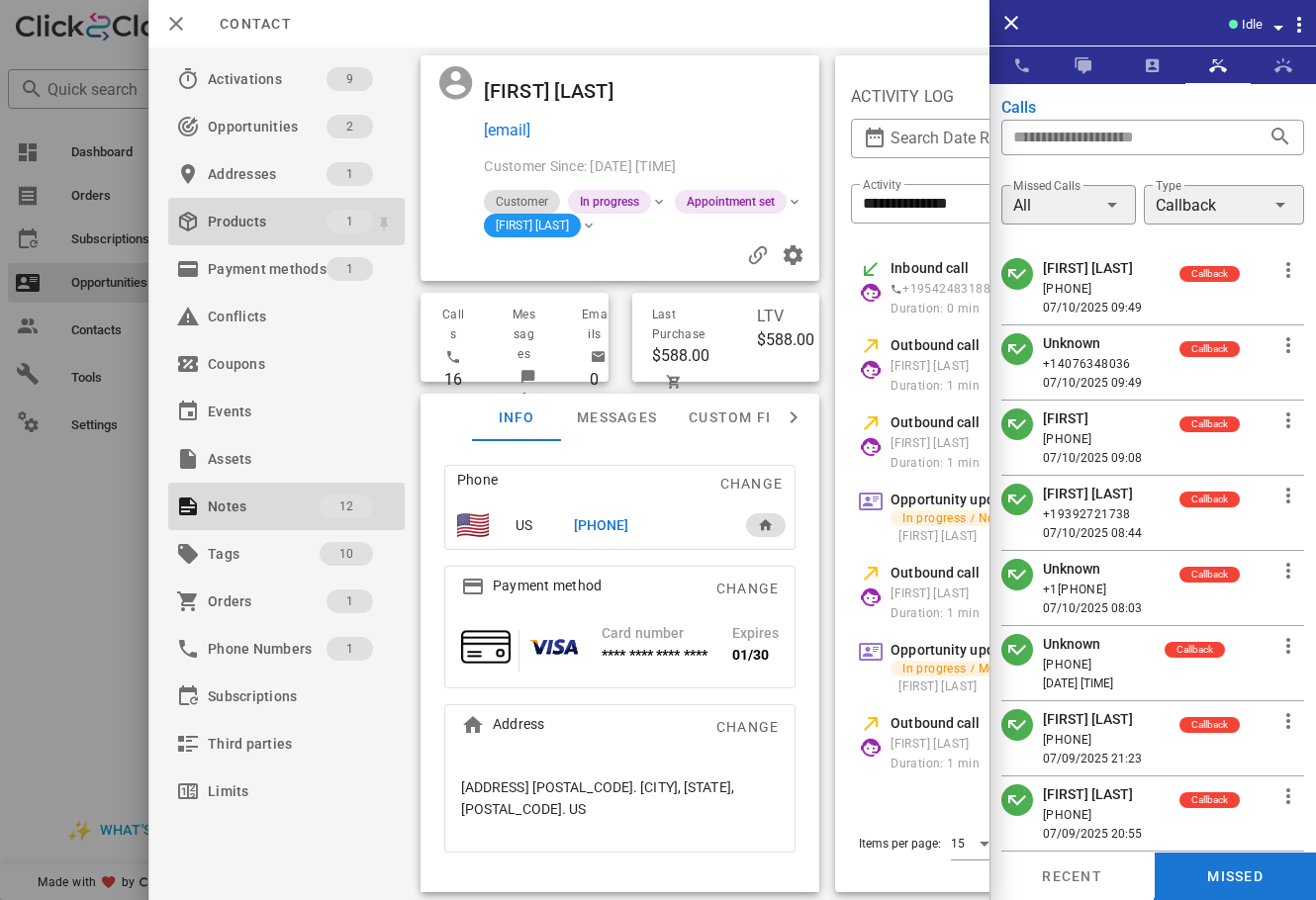 click on "Products" at bounding box center [267, 222] 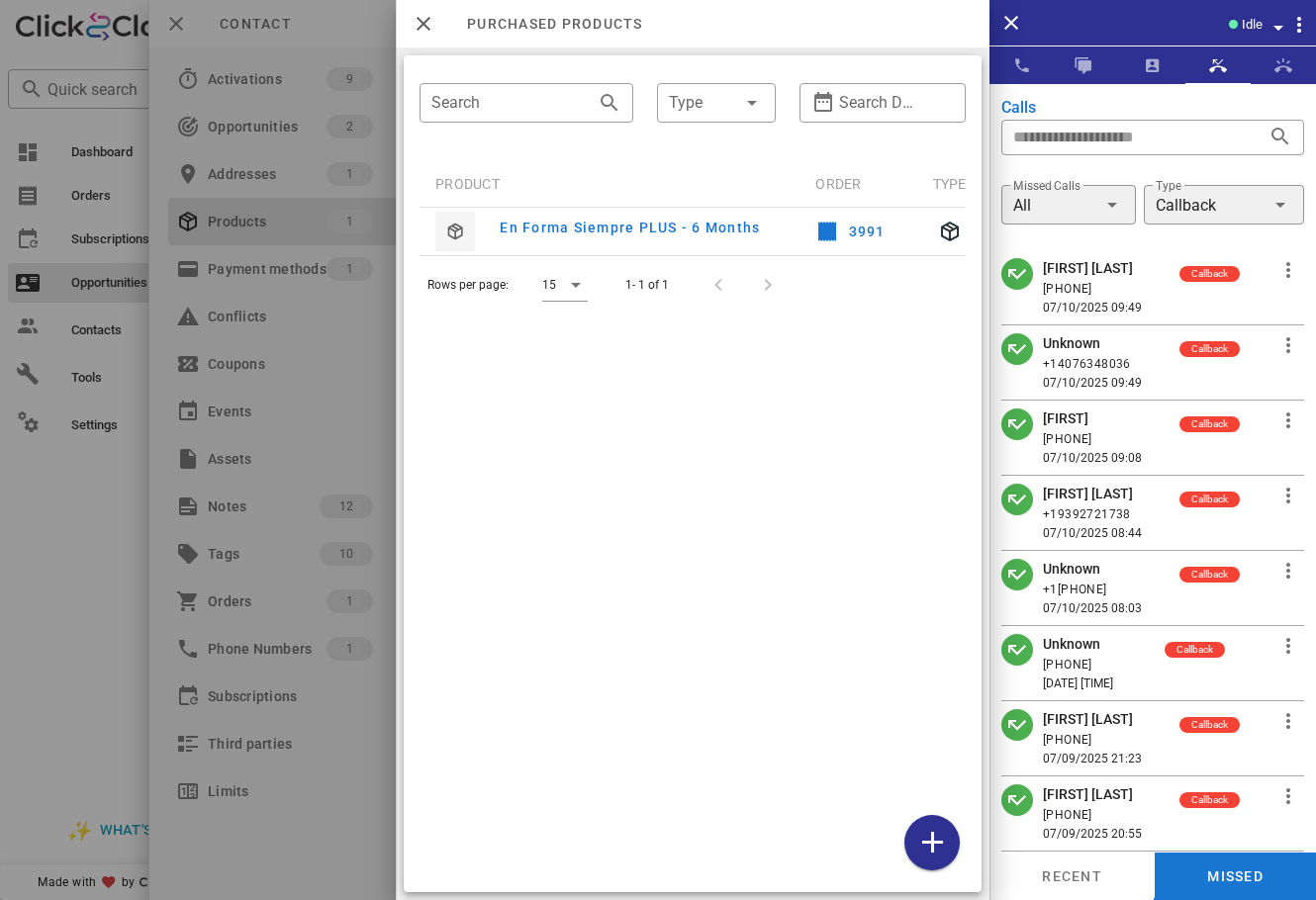 scroll, scrollTop: 0, scrollLeft: 161, axis: horizontal 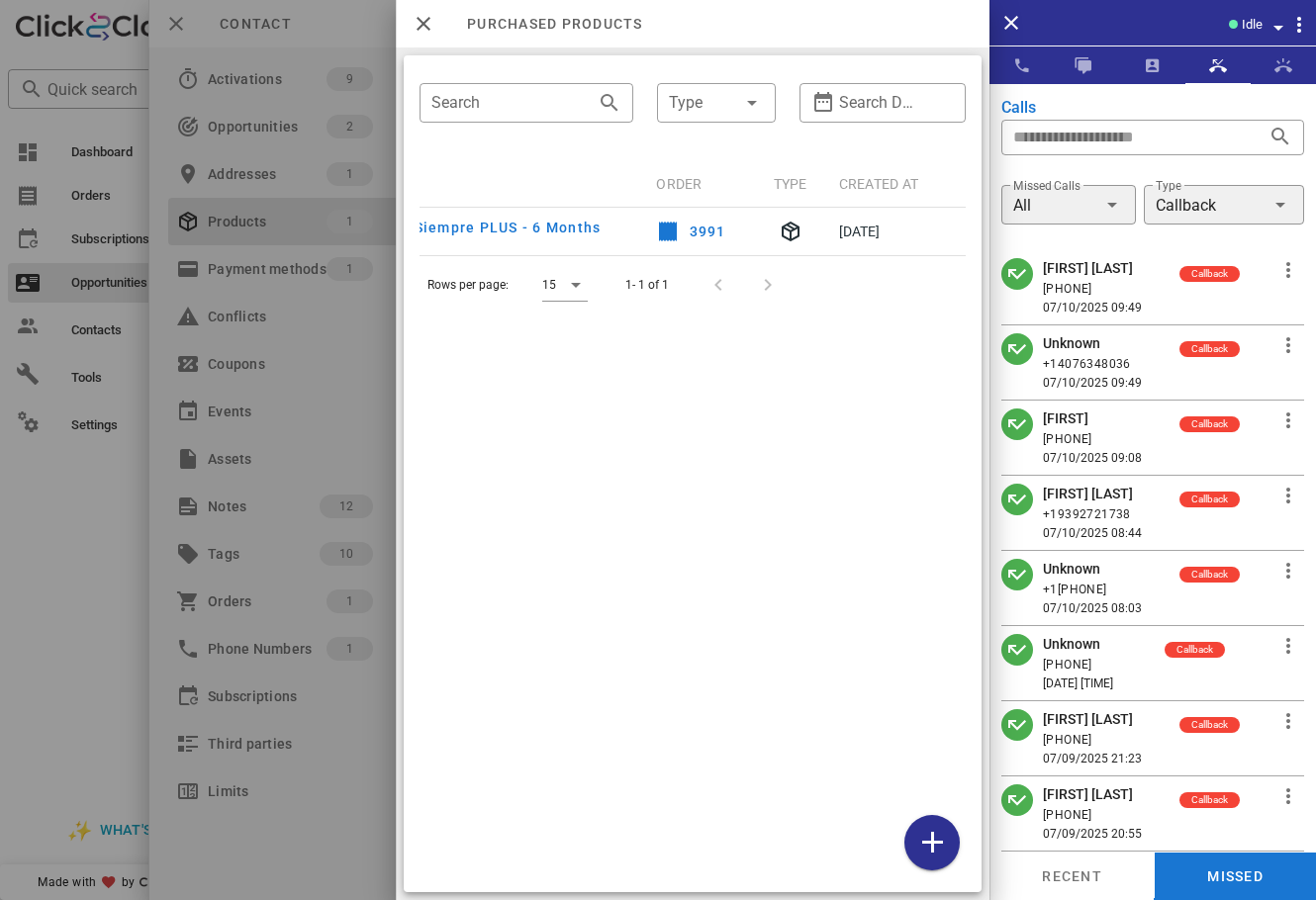 click at bounding box center [658, 450] 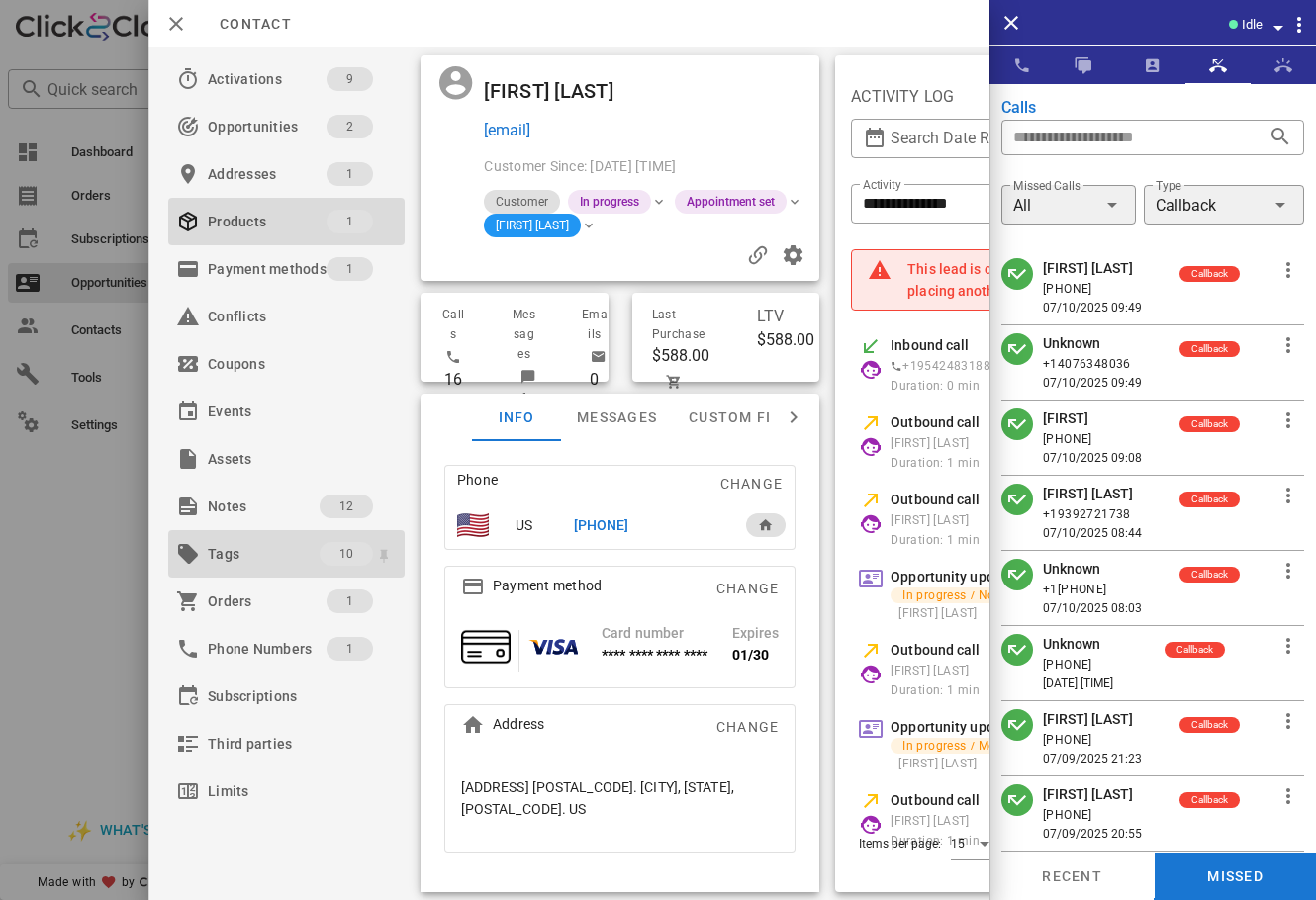 click on "Tags  10" at bounding box center [286, 554] 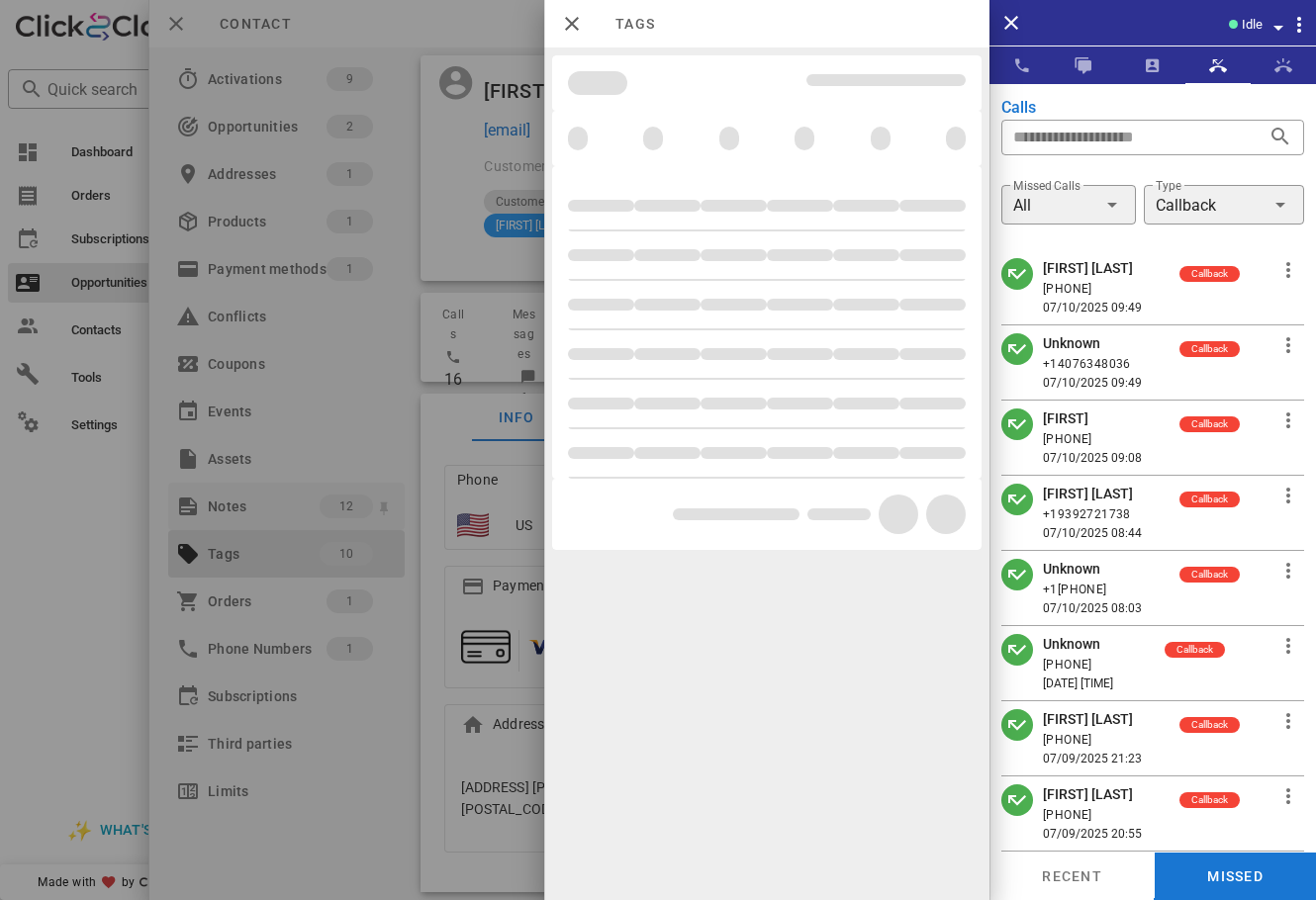 click at bounding box center [658, 450] 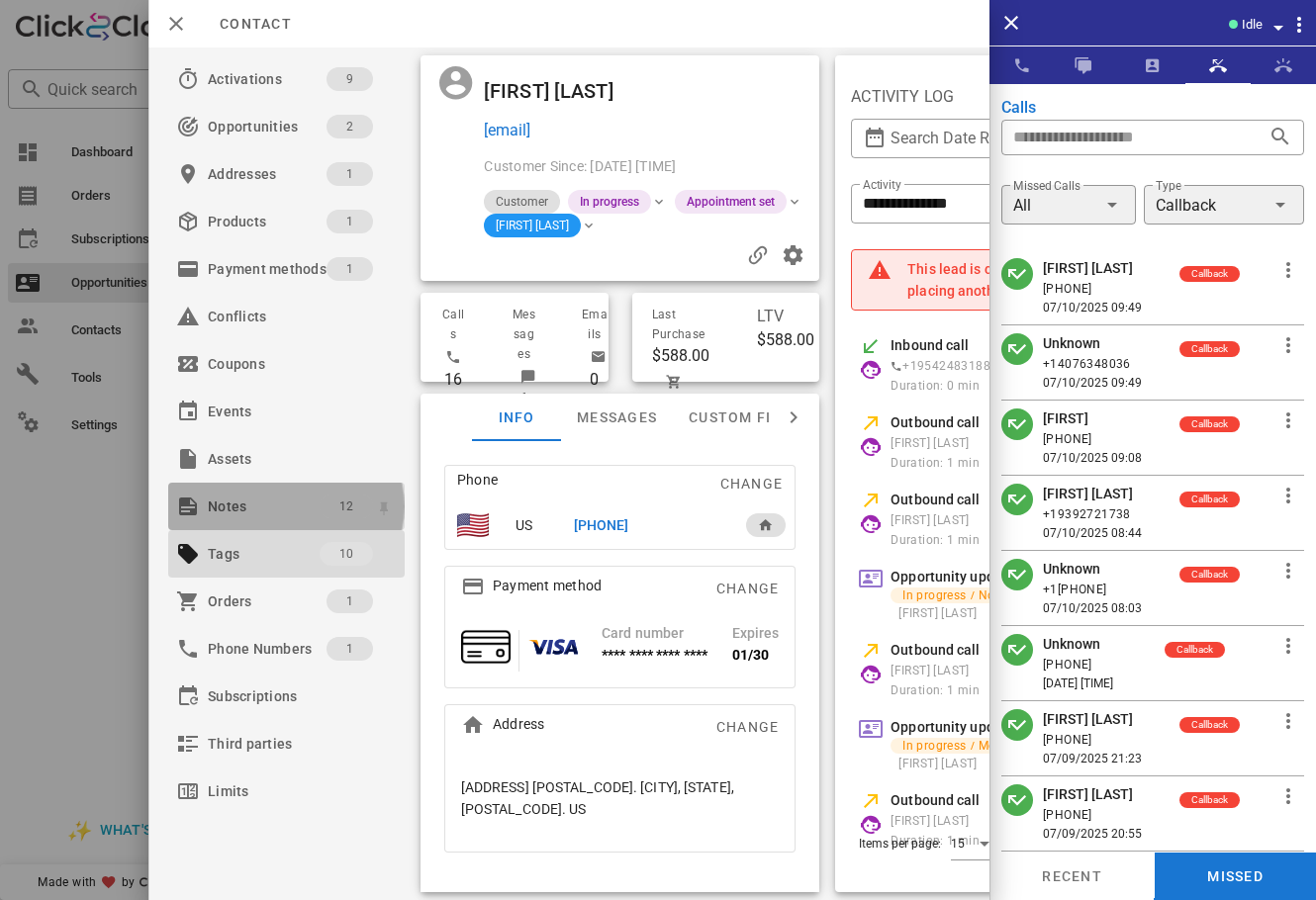 click on "12" at bounding box center [346, 506] 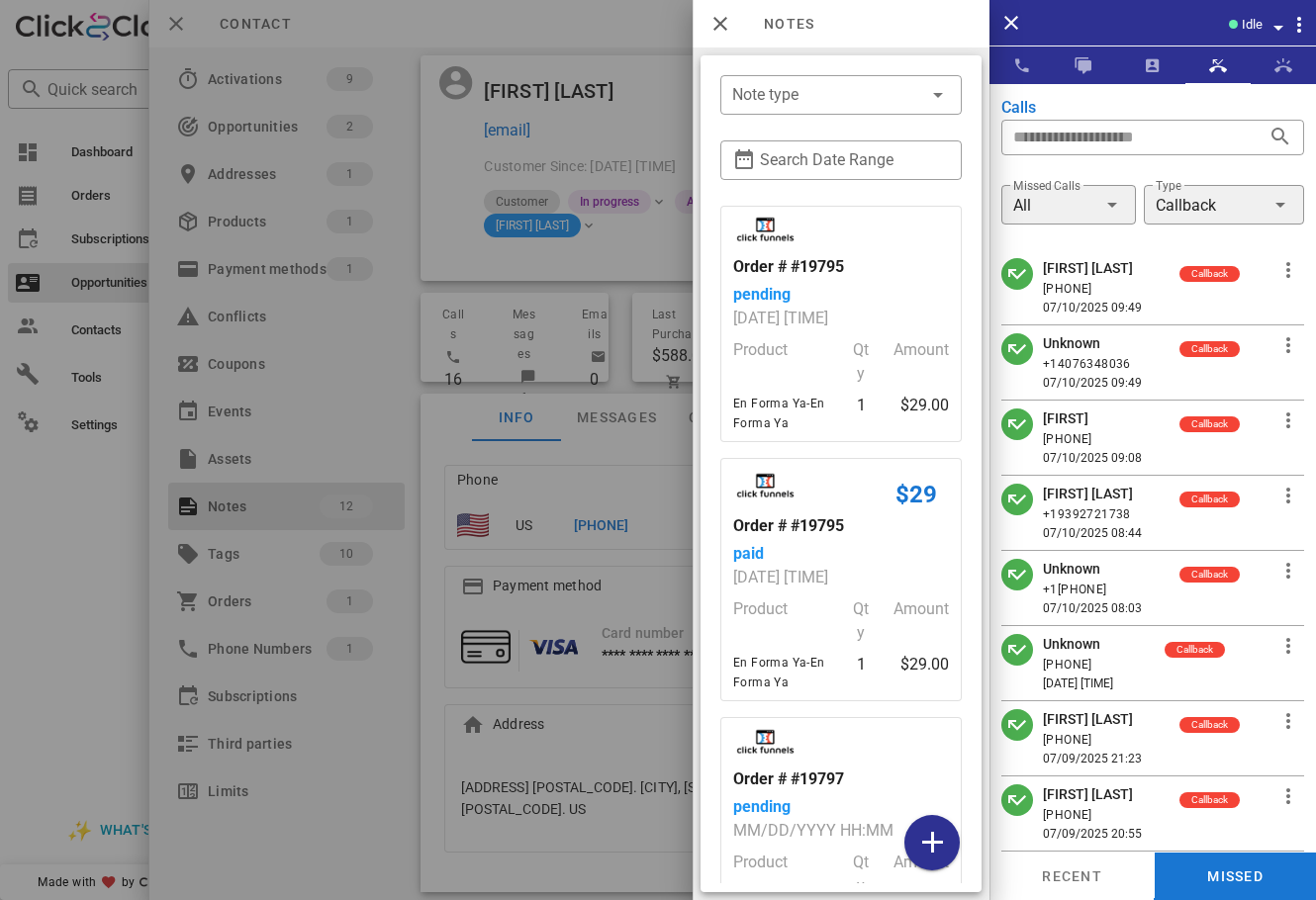 scroll, scrollTop: 2190, scrollLeft: 0, axis: vertical 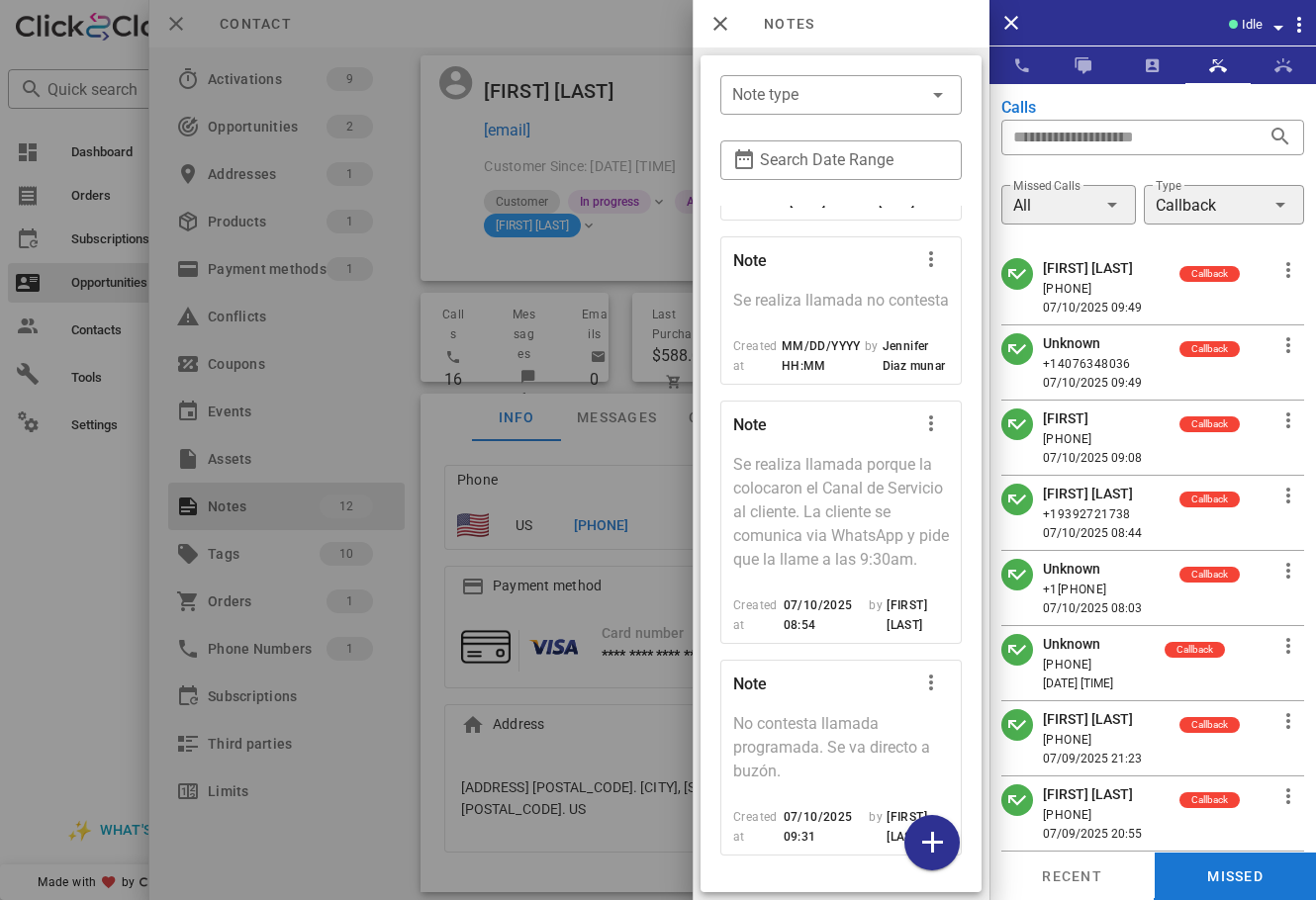 click at bounding box center (658, 450) 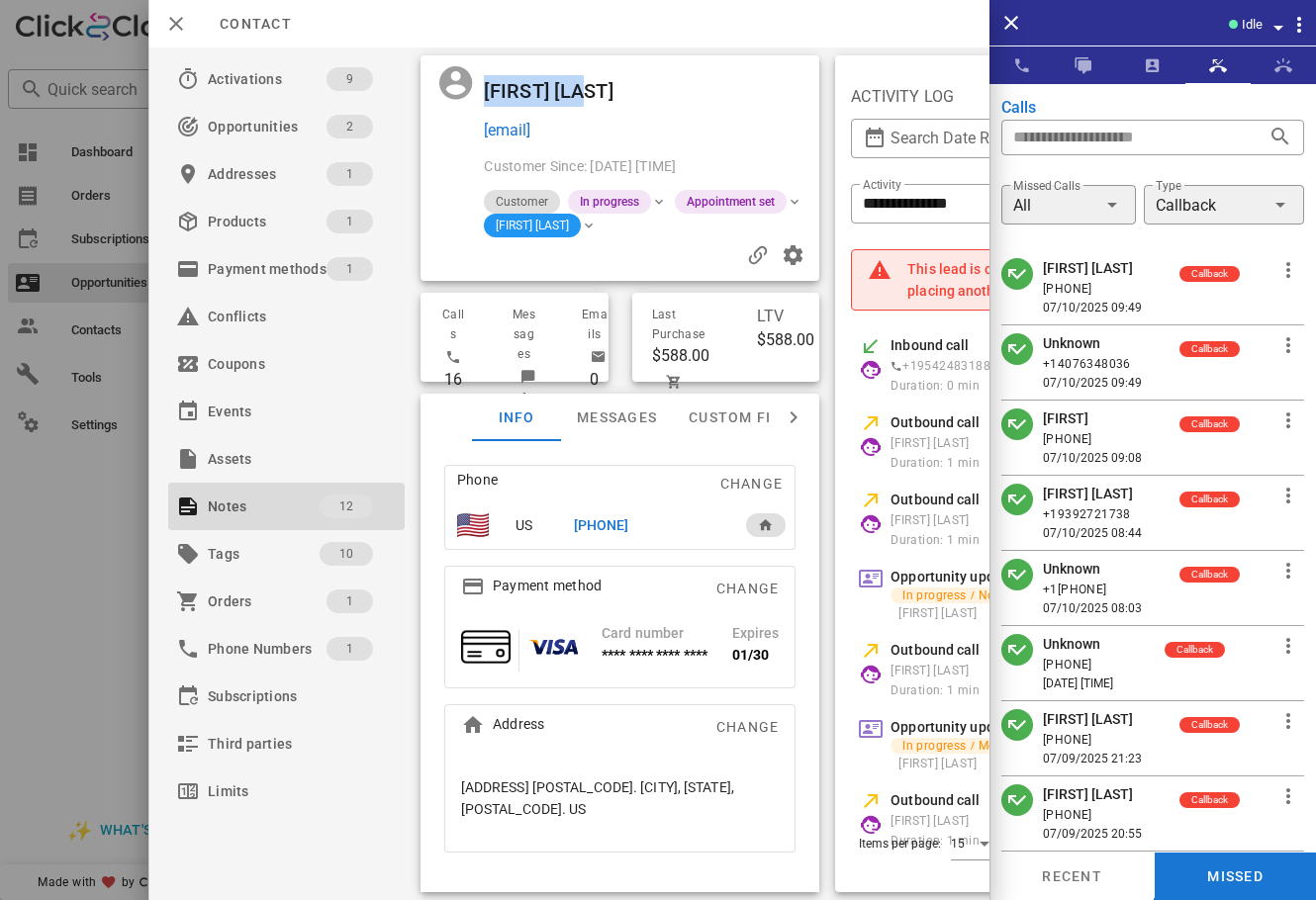 drag, startPoint x: 604, startPoint y: 95, endPoint x: 479, endPoint y: 91, distance: 125.06398 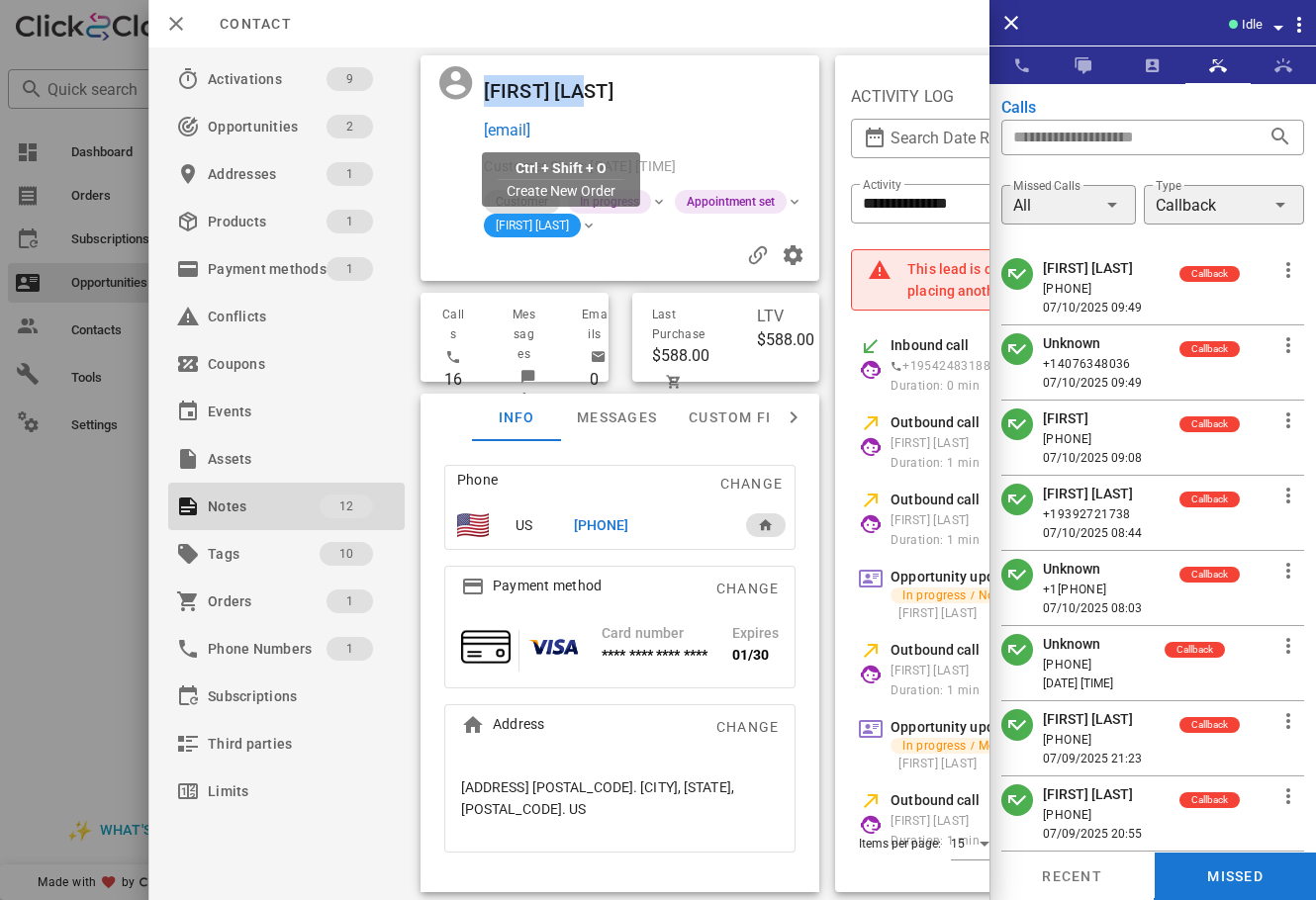 drag, startPoint x: 639, startPoint y: 141, endPoint x: 485, endPoint y: 135, distance: 154.11684 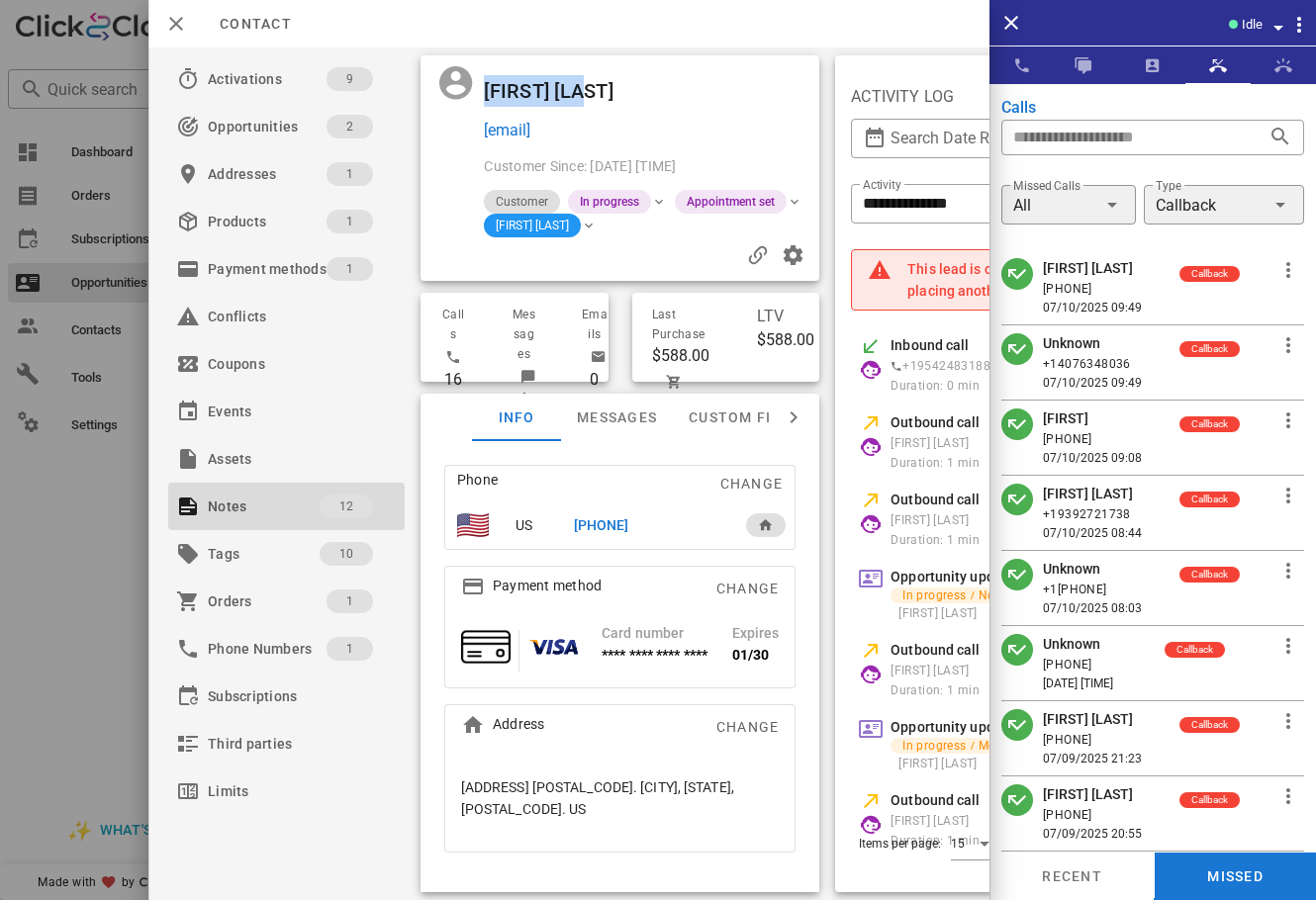 click on "[EMAIL]" at bounding box center (647, 131) 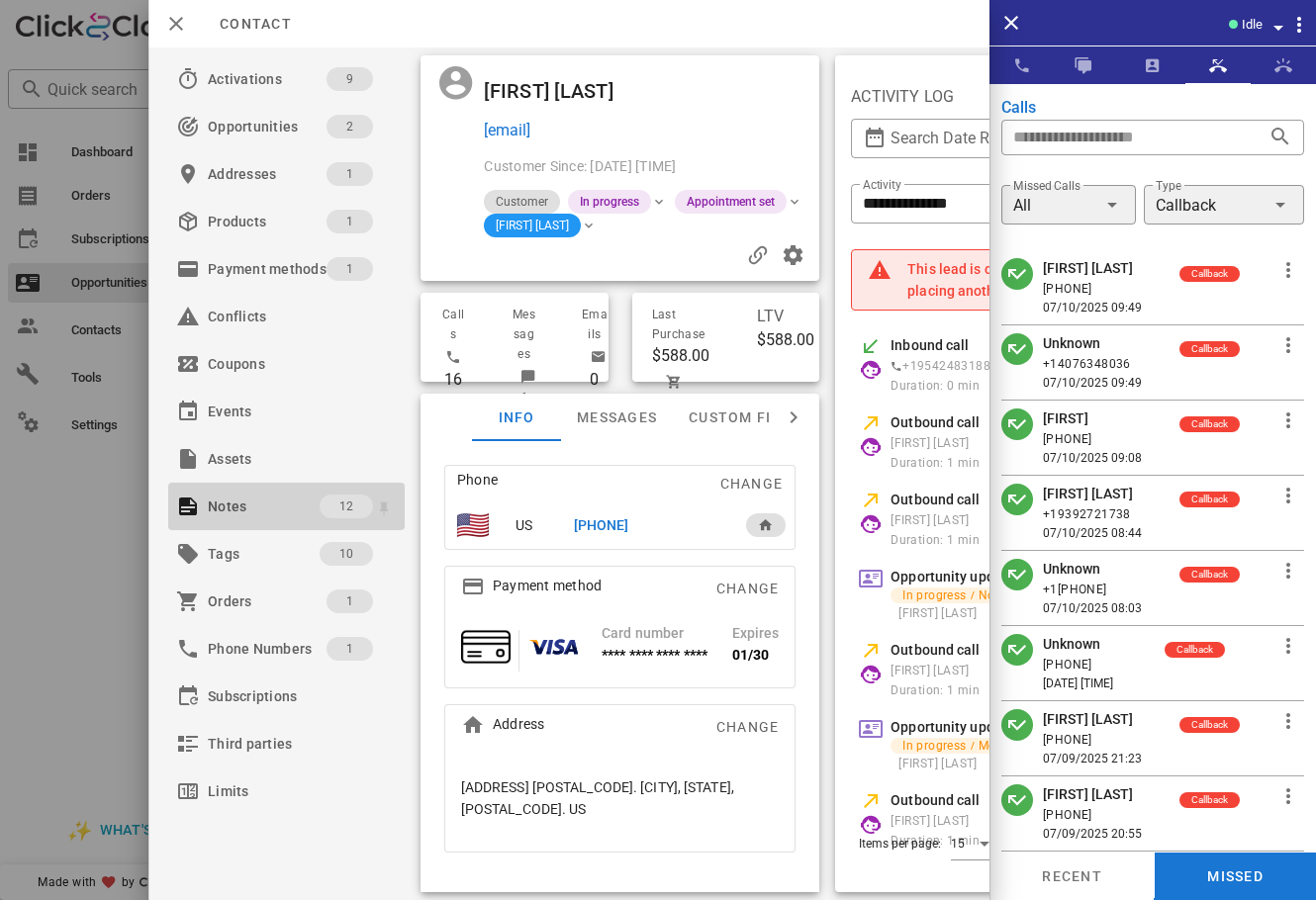 click on "Notes" at bounding box center [263, 506] 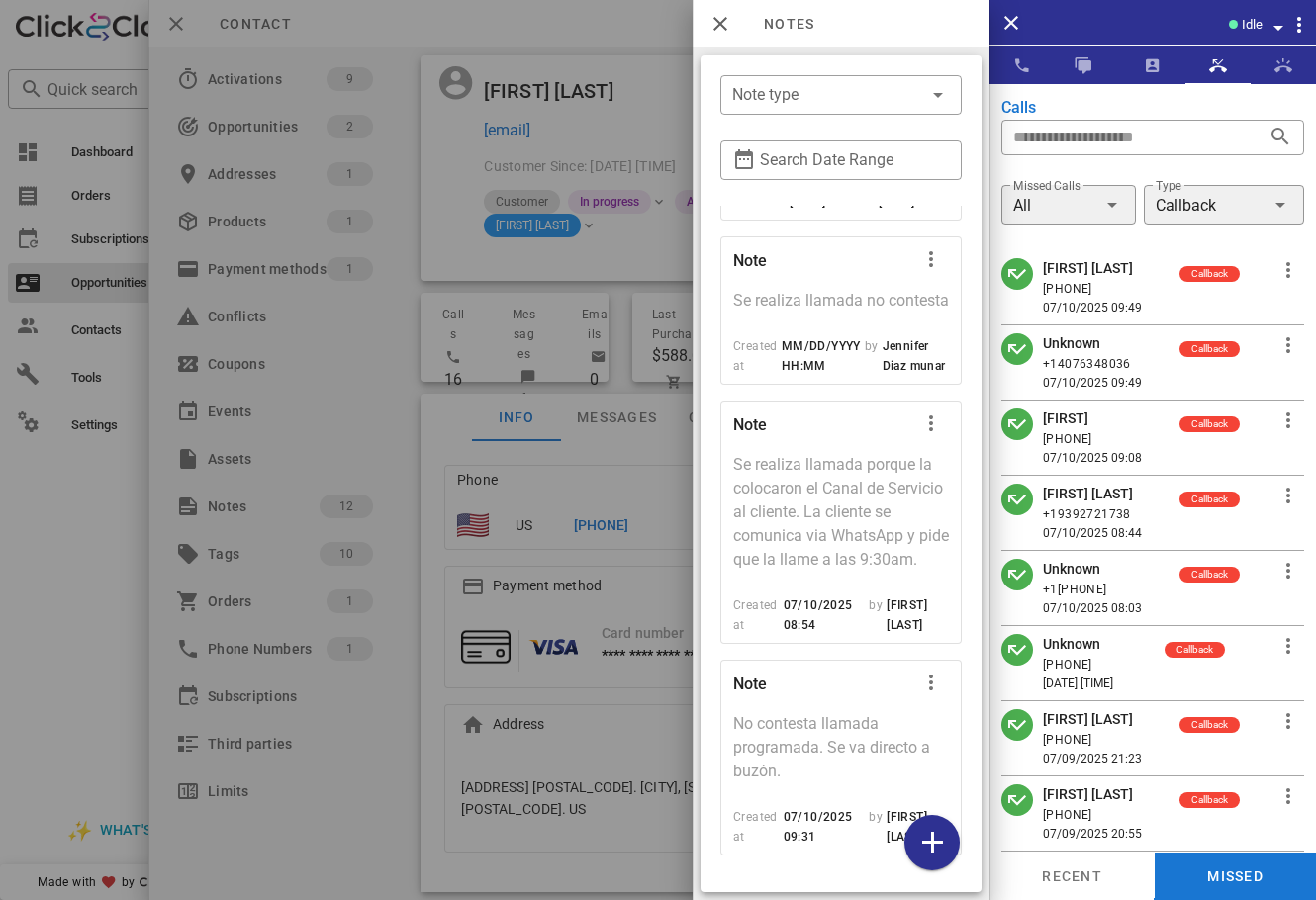 scroll, scrollTop: 2190, scrollLeft: 0, axis: vertical 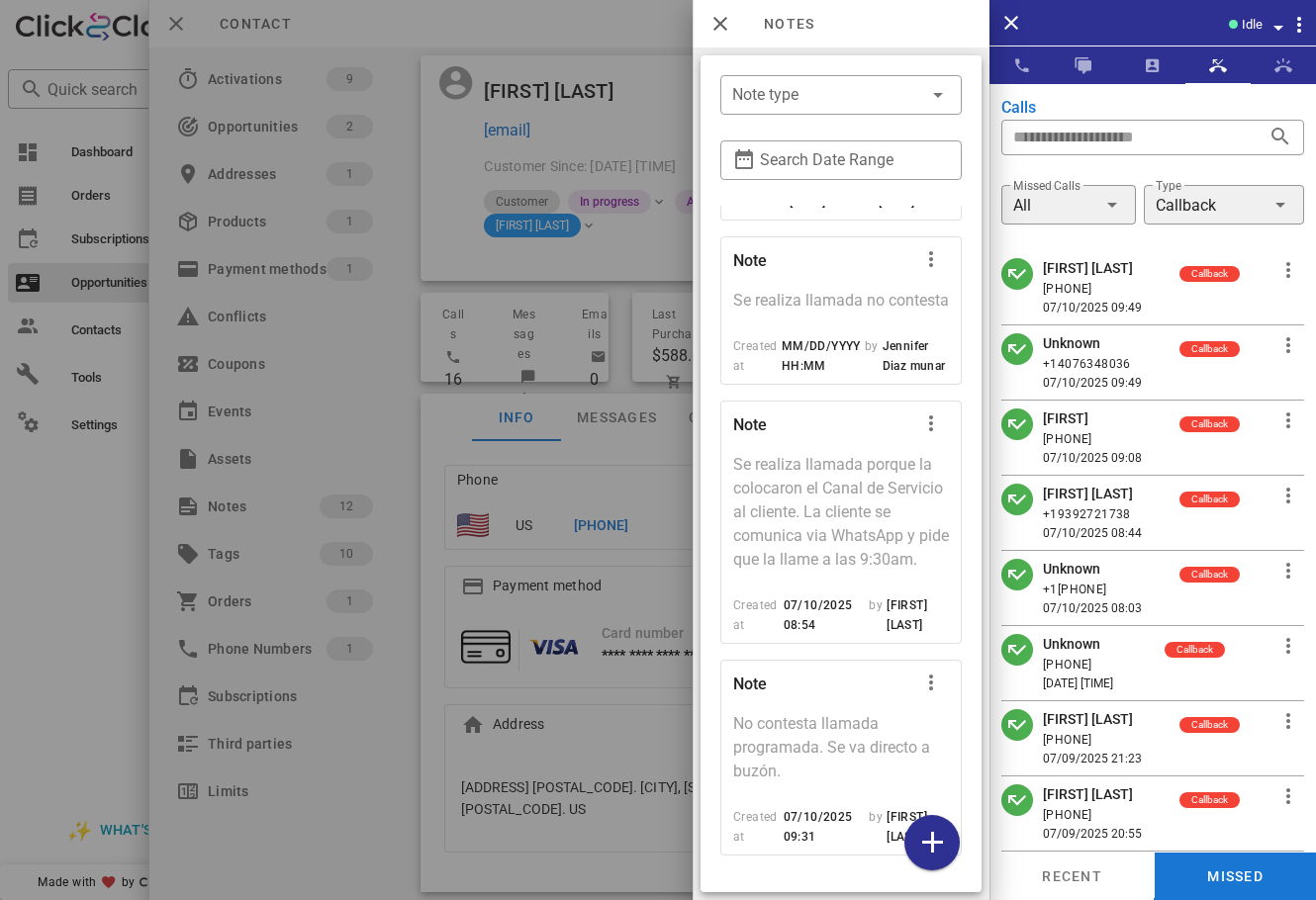 click at bounding box center [658, 450] 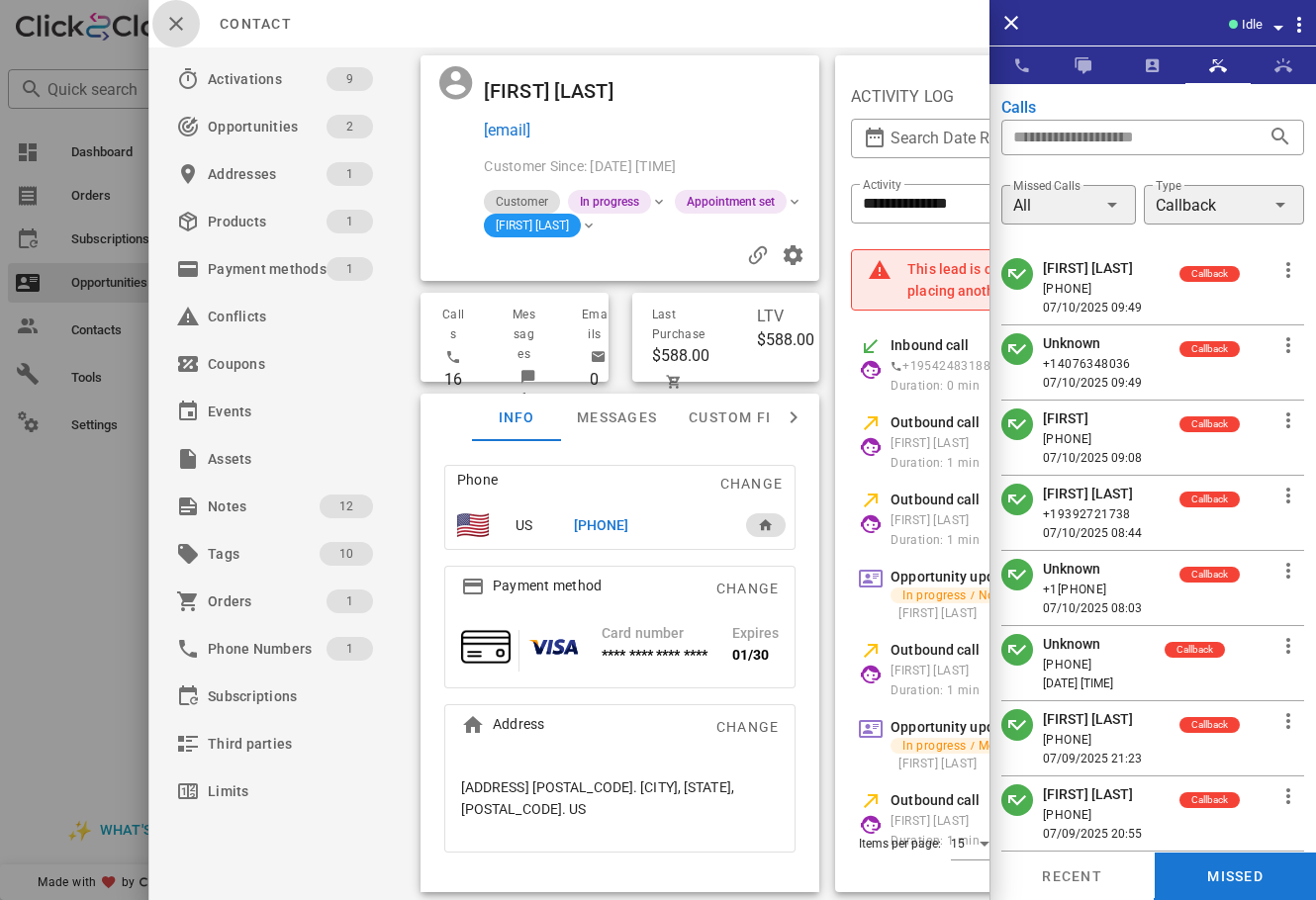 click at bounding box center (176, 24) 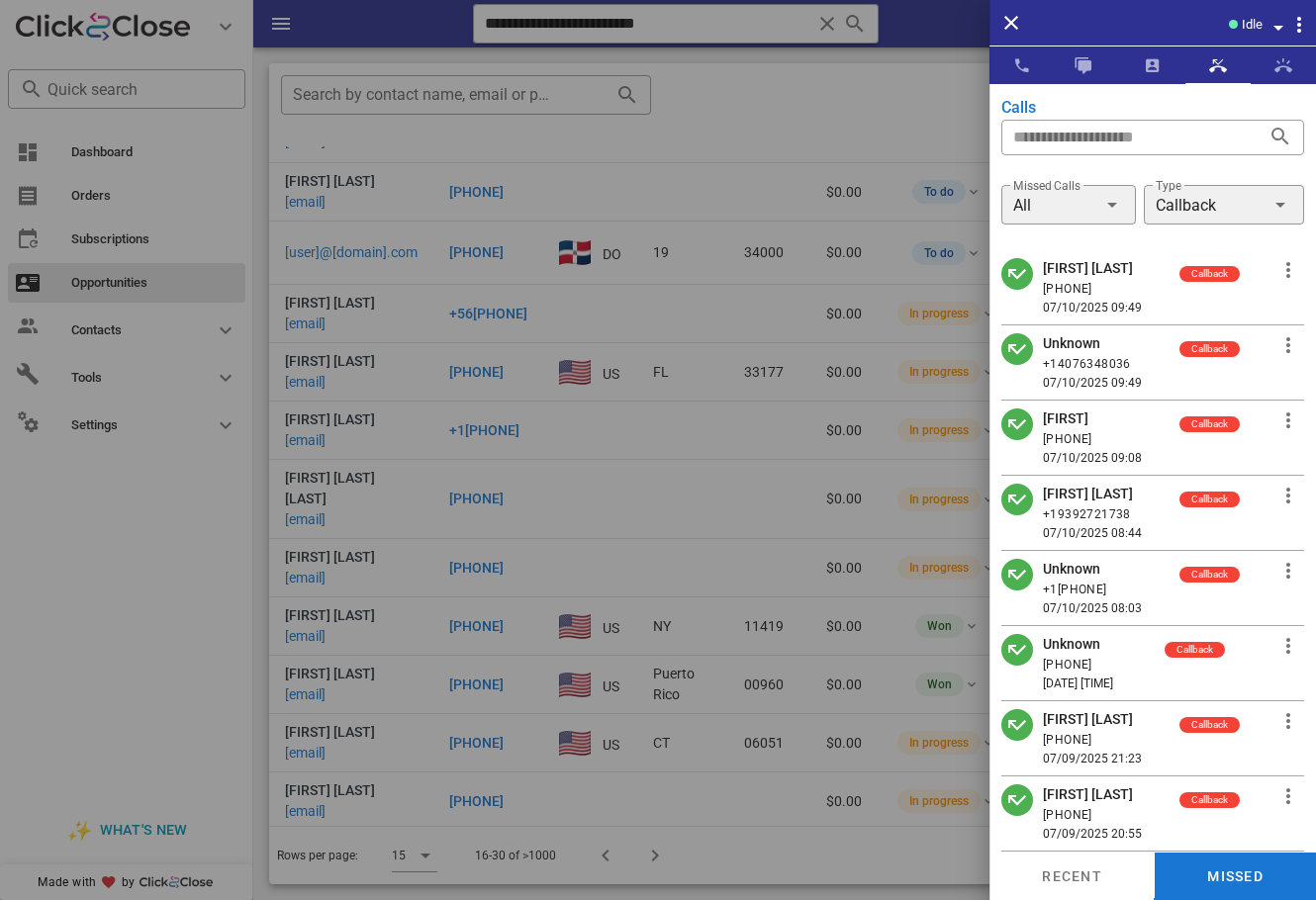 click at bounding box center [658, 450] 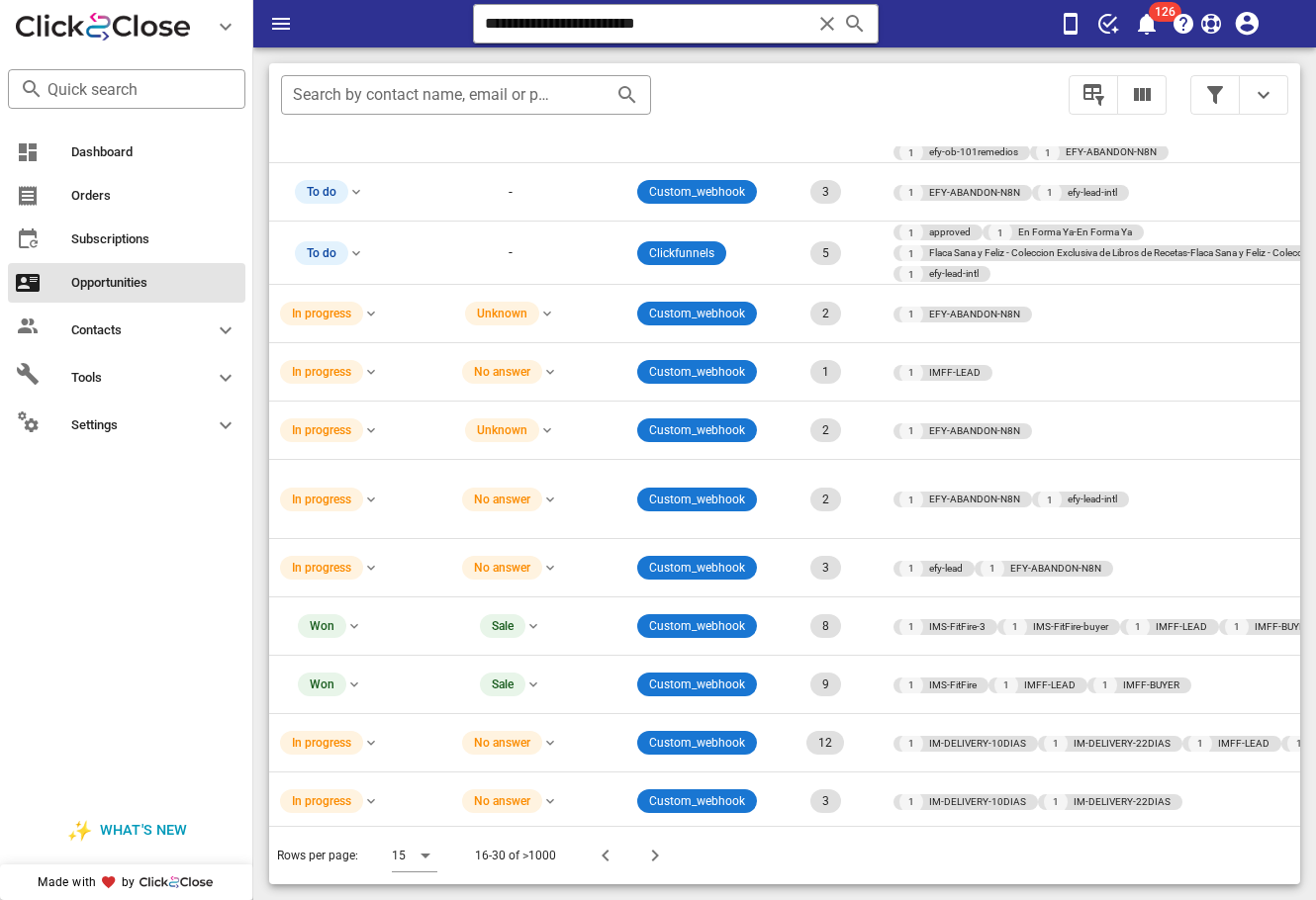 scroll, scrollTop: 290, scrollLeft: 585, axis: both 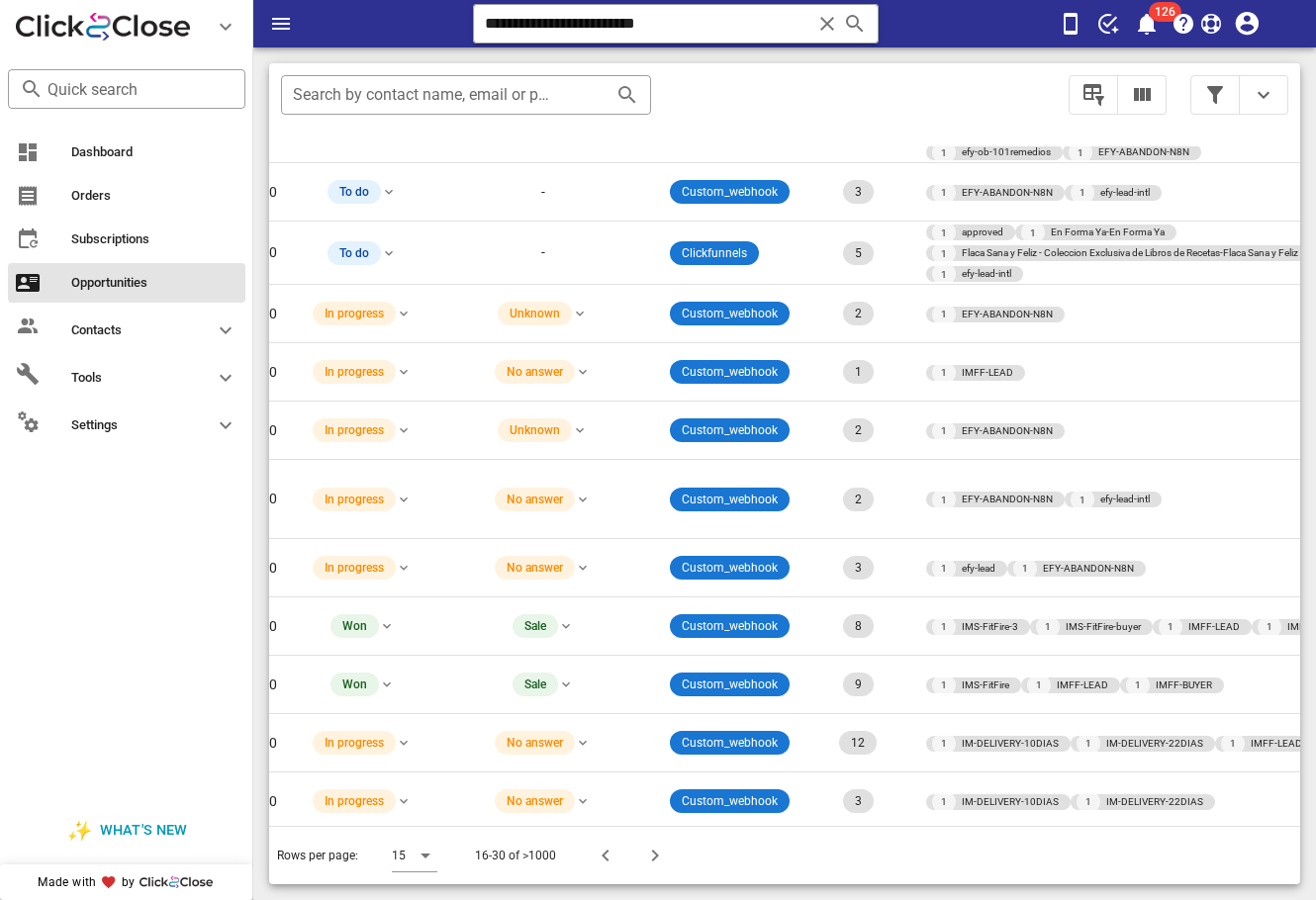 click on "​ Search by contact name, email or phone" at bounding box center [663, 105] 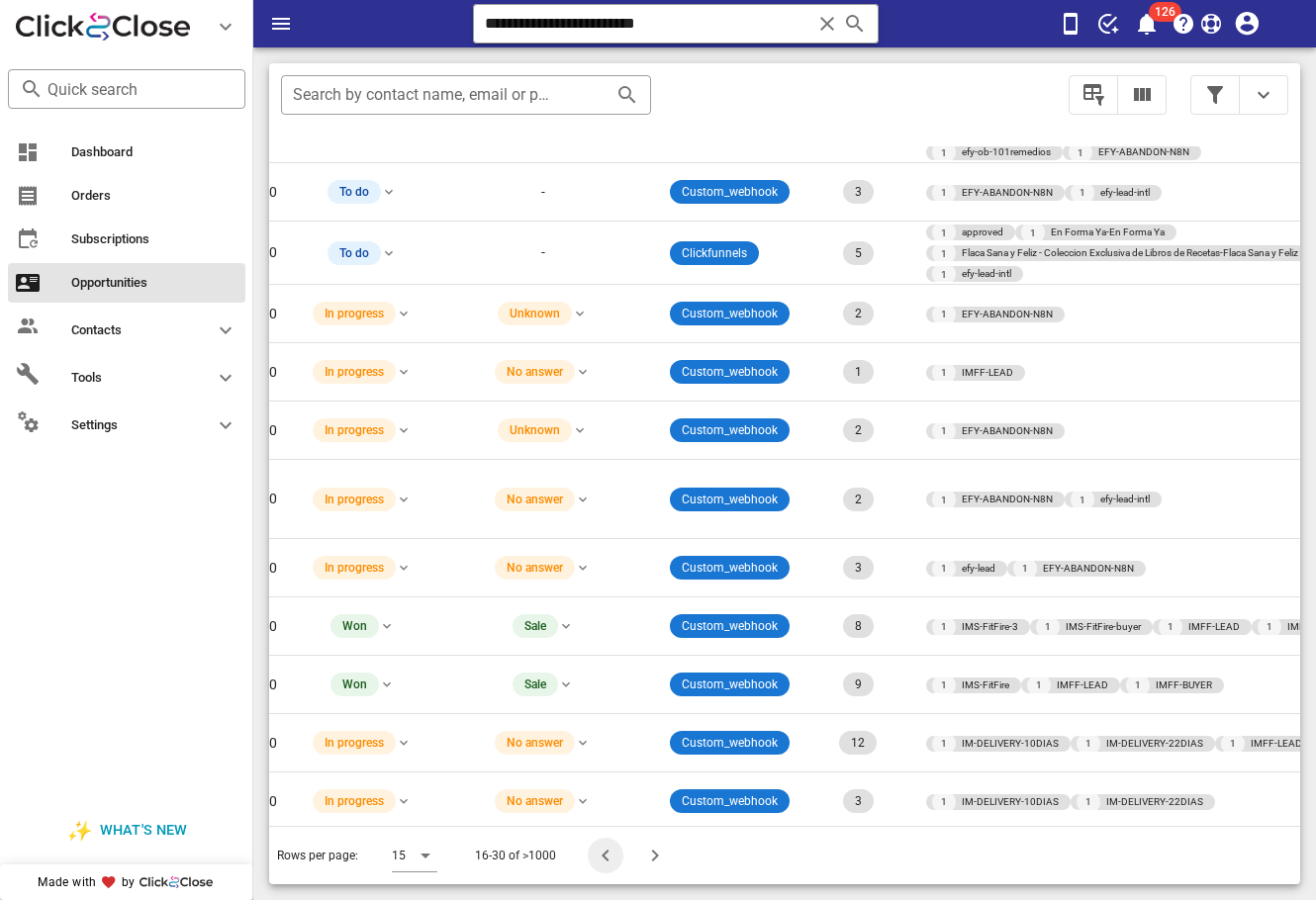 click at bounding box center [606, 855] 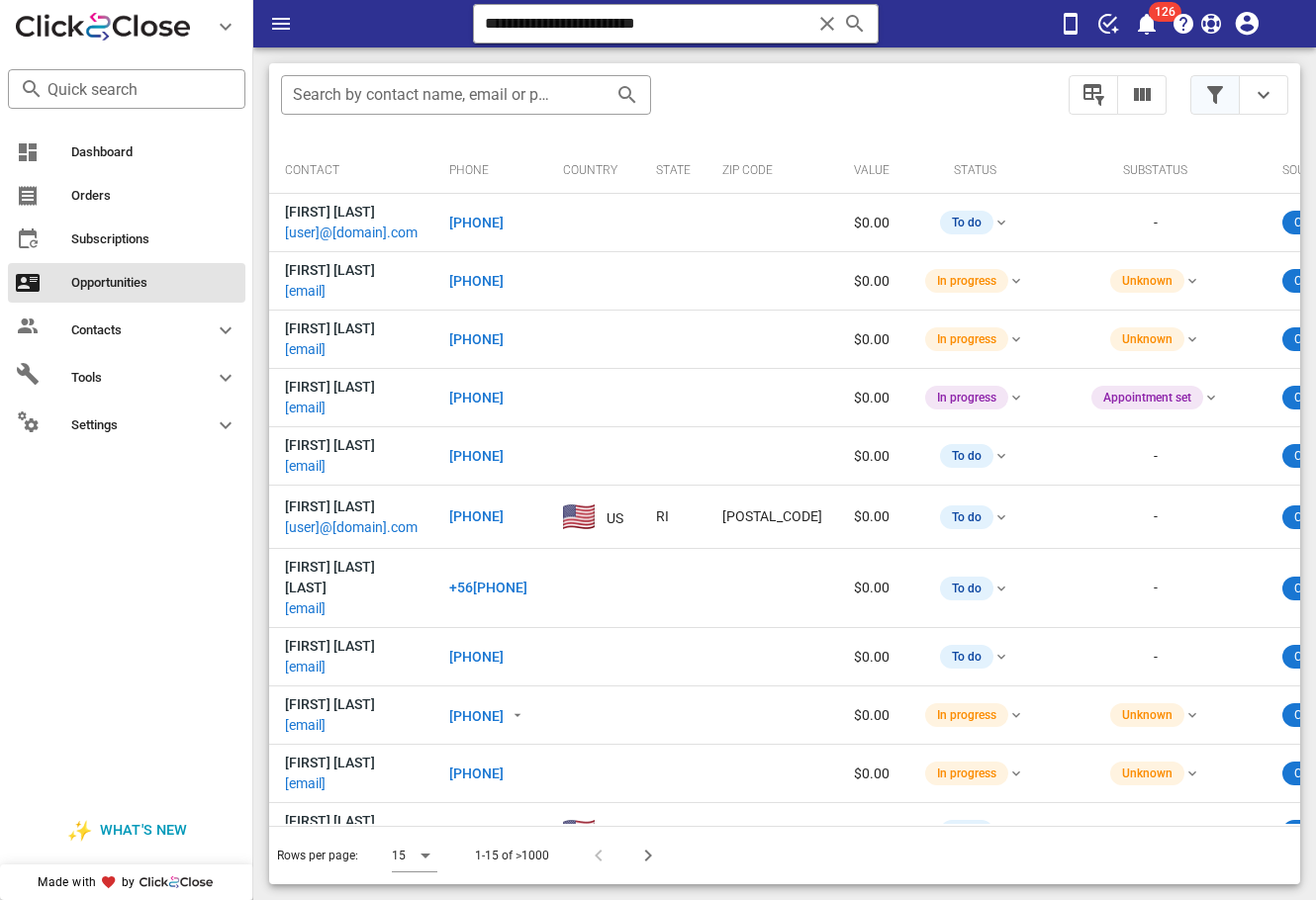 click at bounding box center [1215, 95] 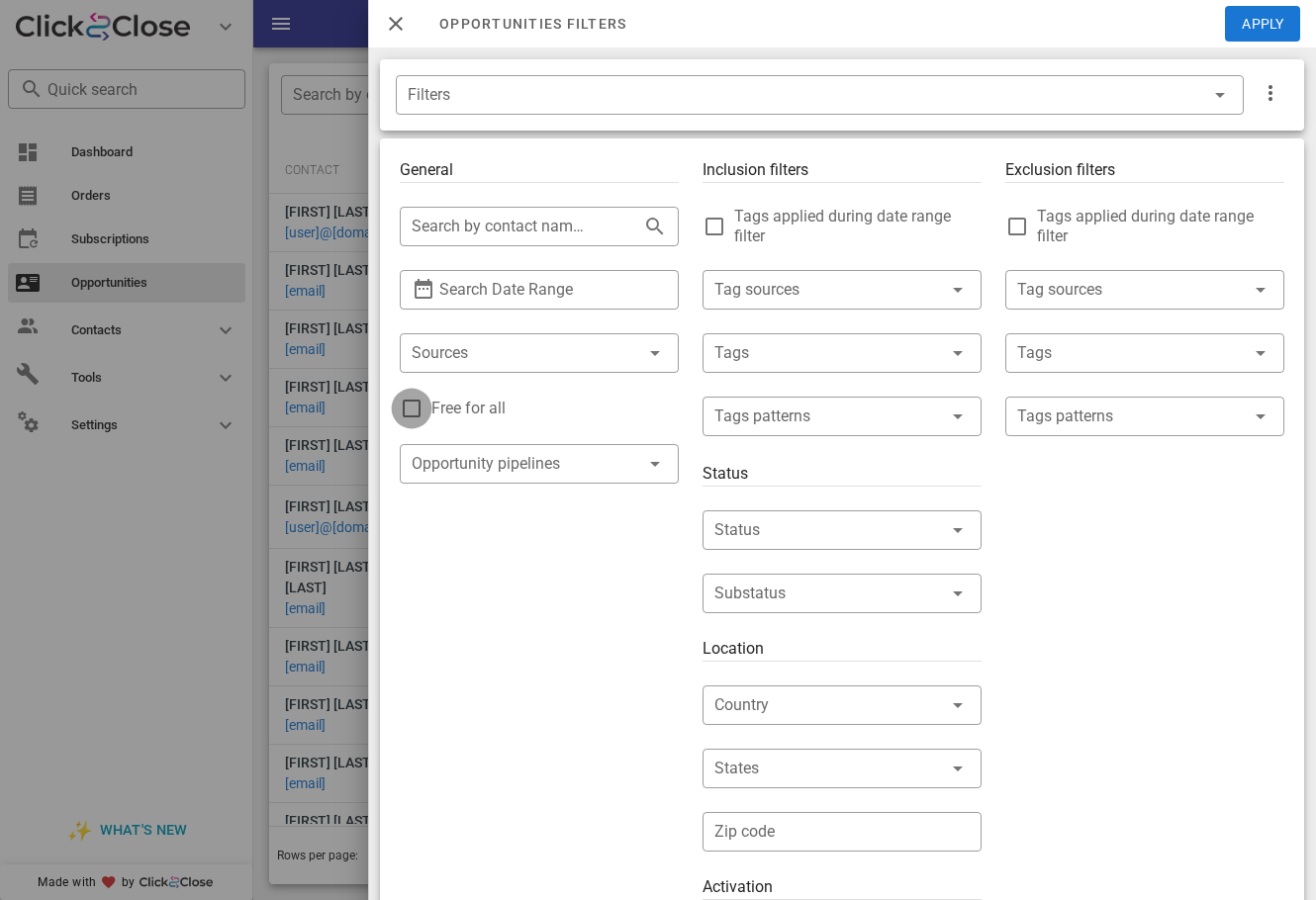 click at bounding box center [412, 408] 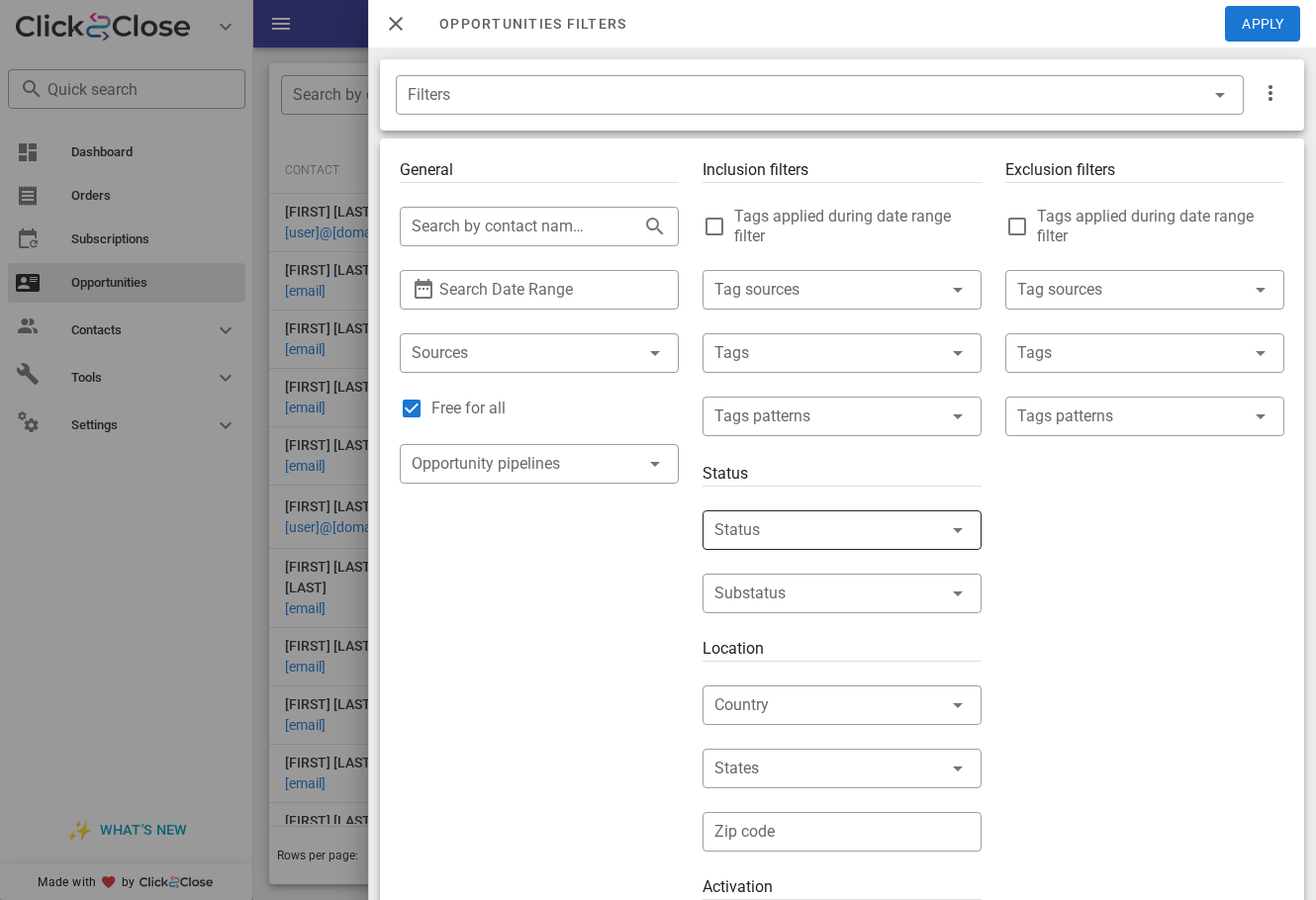 click at bounding box center (958, 530) 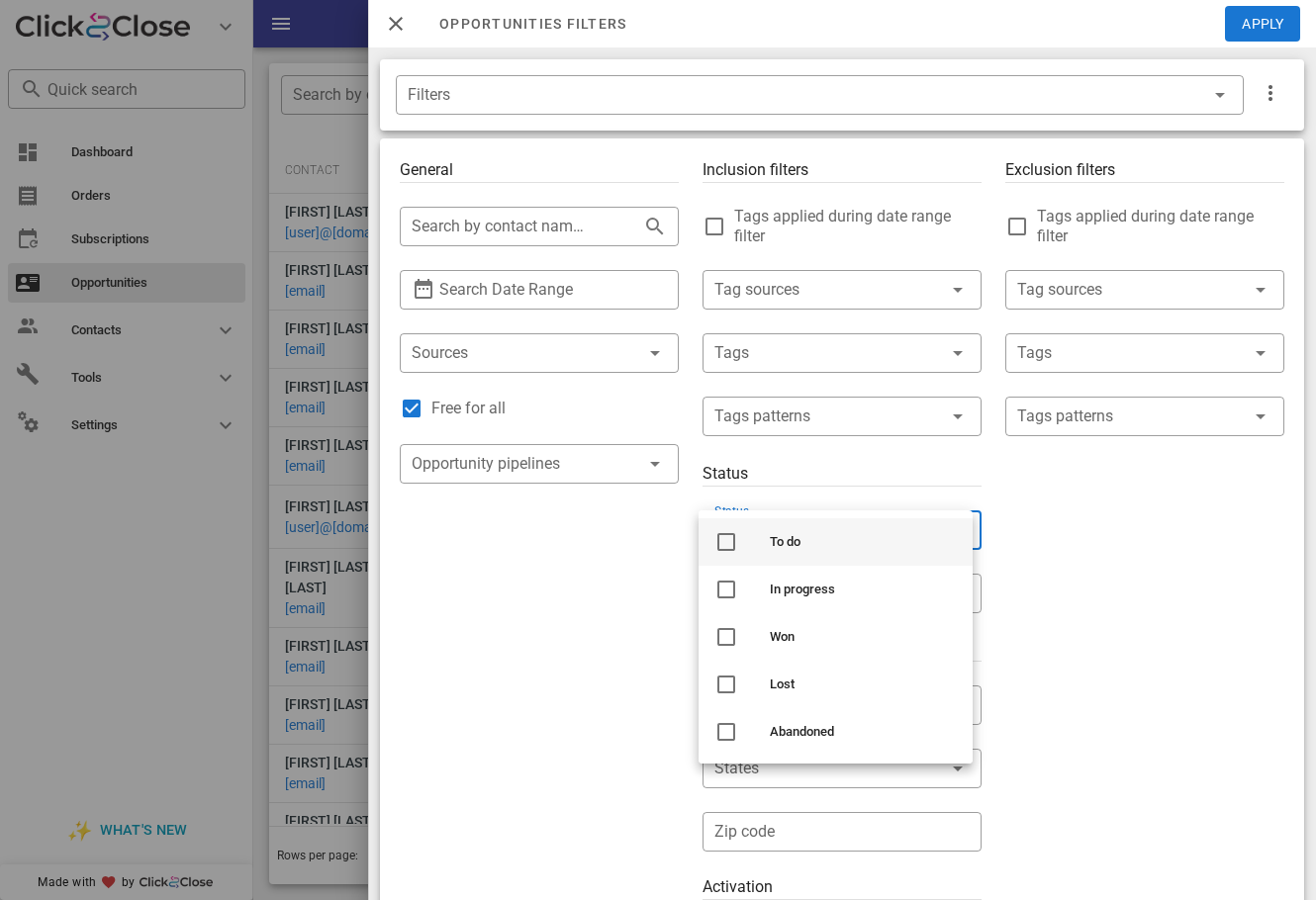 click on "To do" at bounding box center [863, 542] 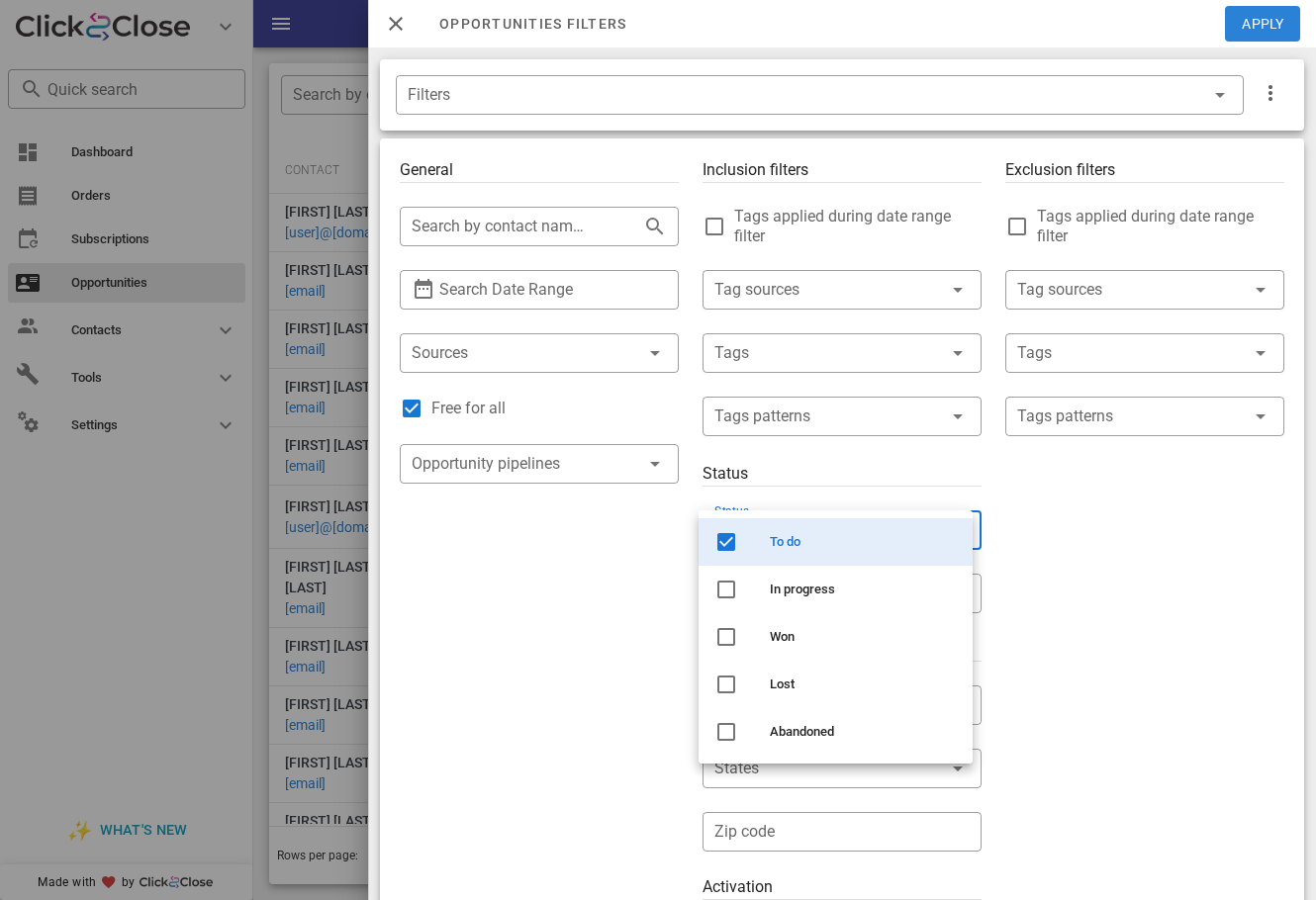 click on "Opportunities filters Apply" at bounding box center (842, 24) 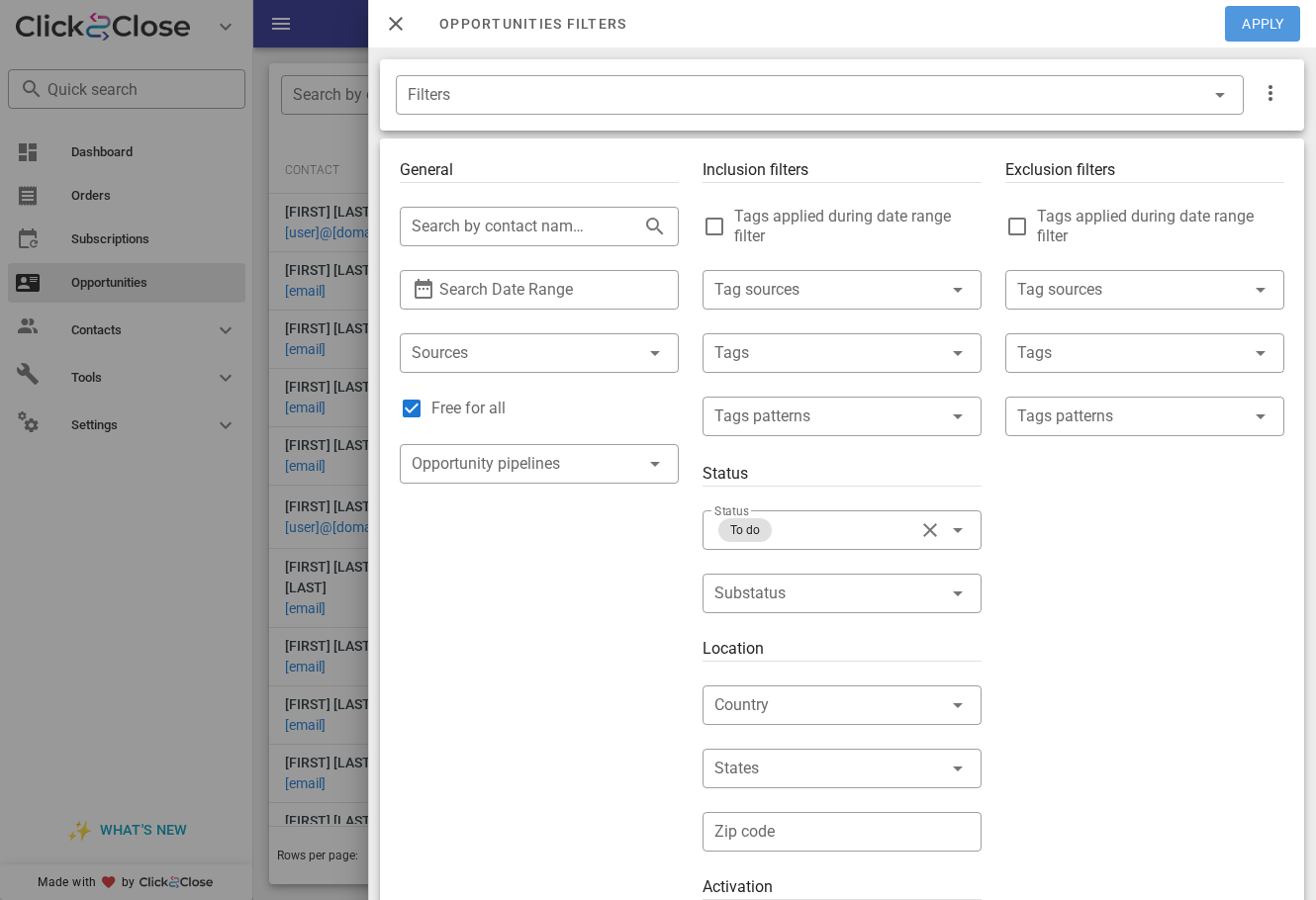 click on "Apply" at bounding box center (1264, 24) 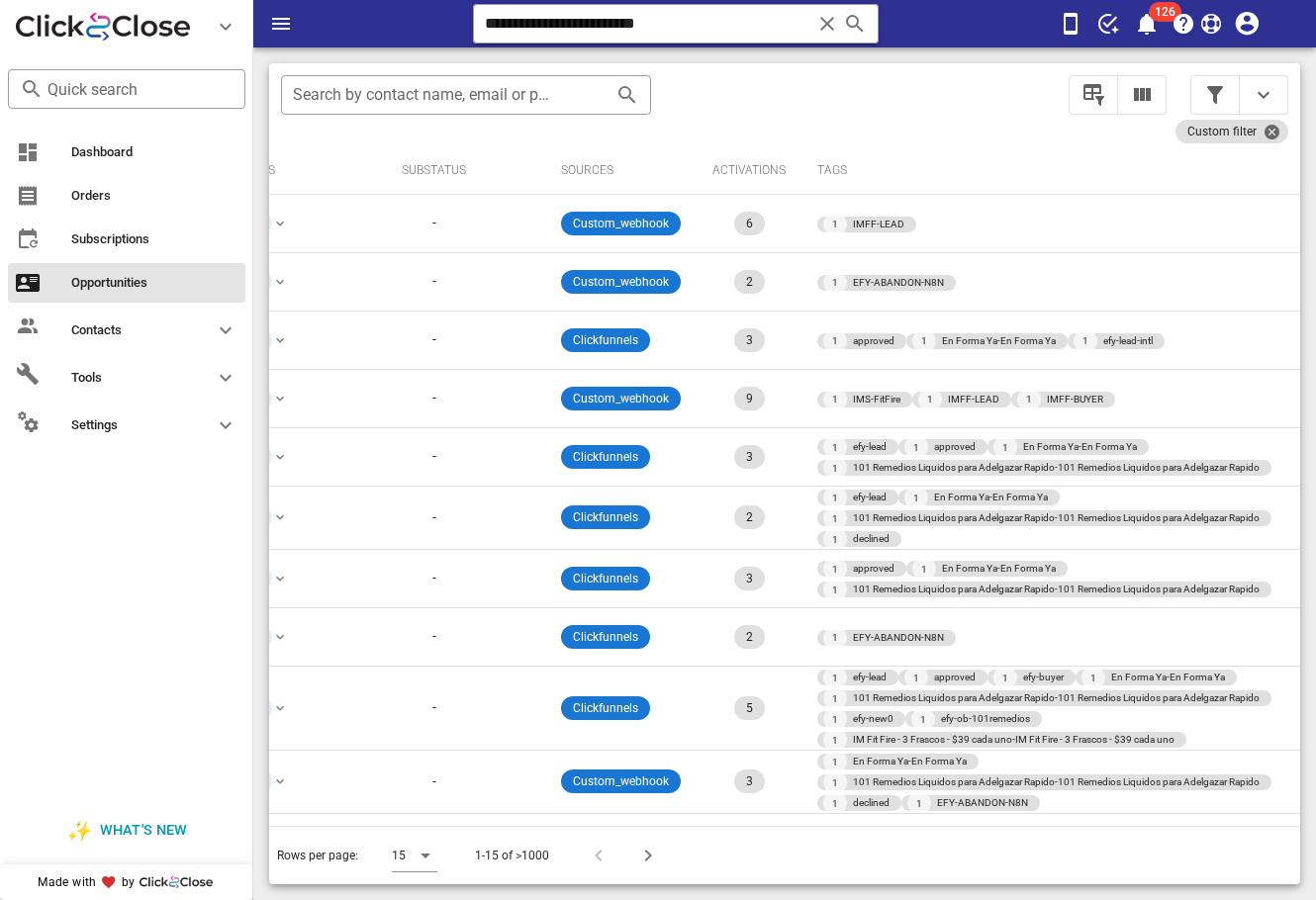scroll, scrollTop: 0, scrollLeft: 0, axis: both 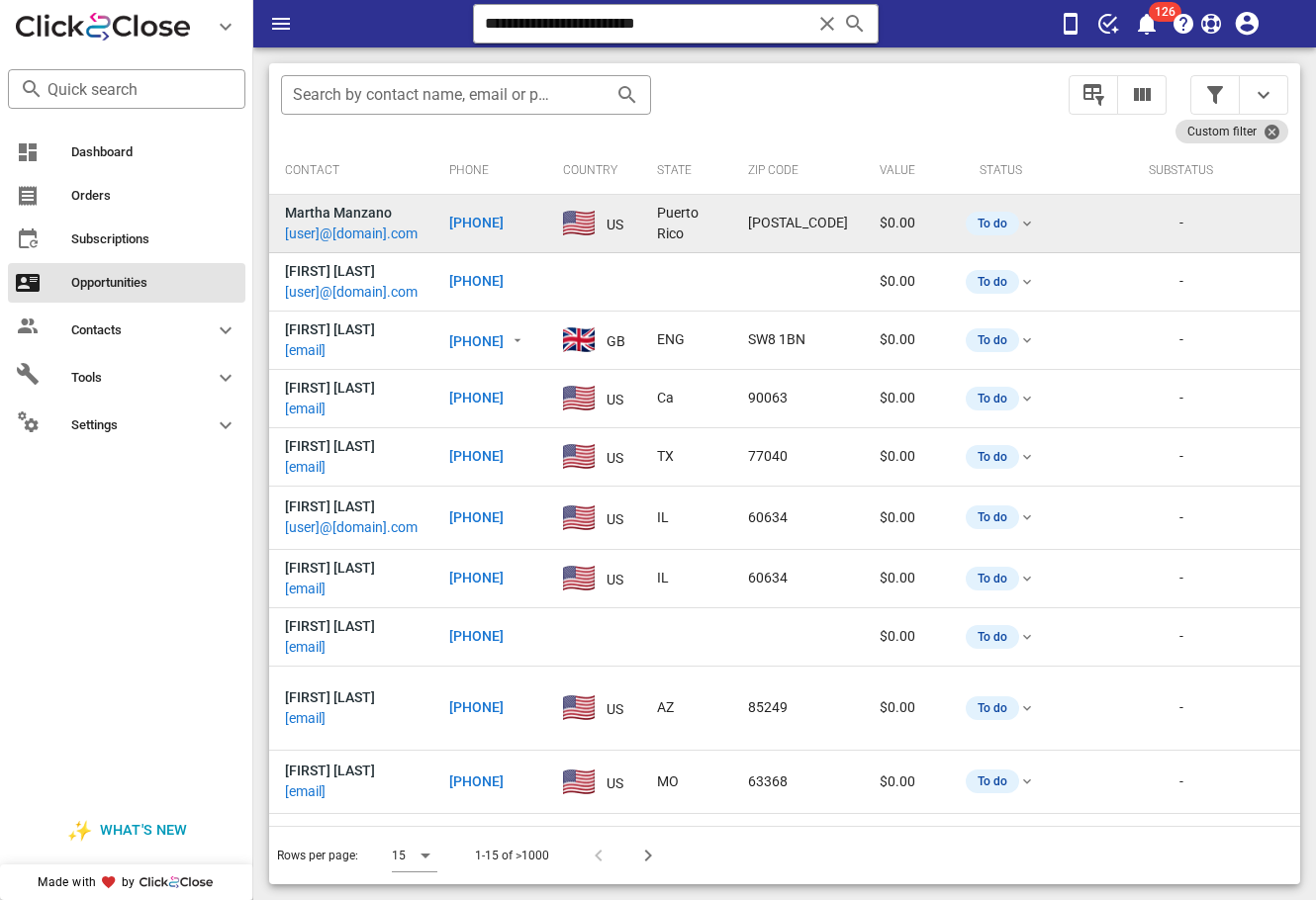 click on "[USER]@[DOMAIN].com" at bounding box center (351, 233) 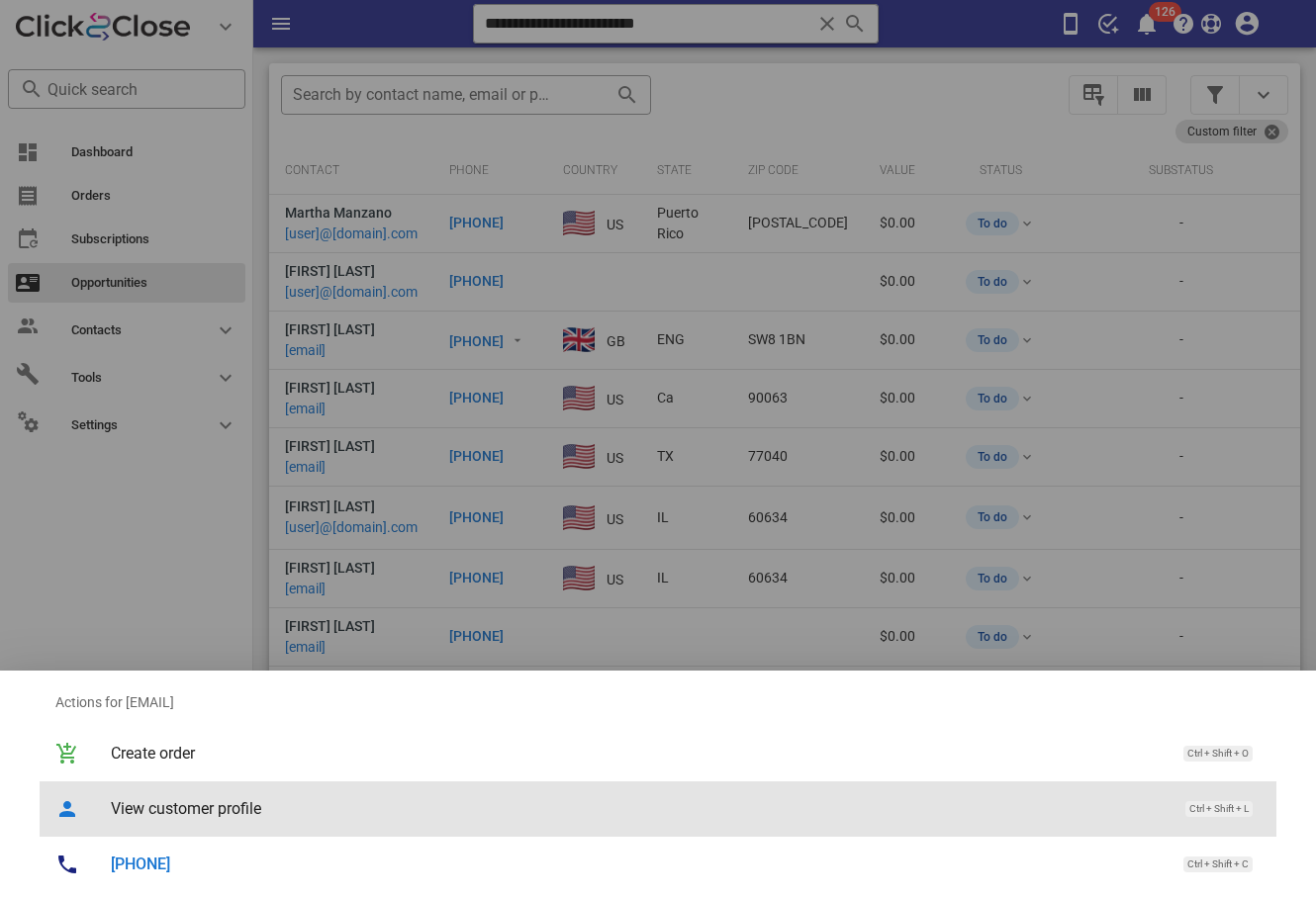 click on "View customer profile Ctrl + Shift + L" at bounding box center (686, 808) 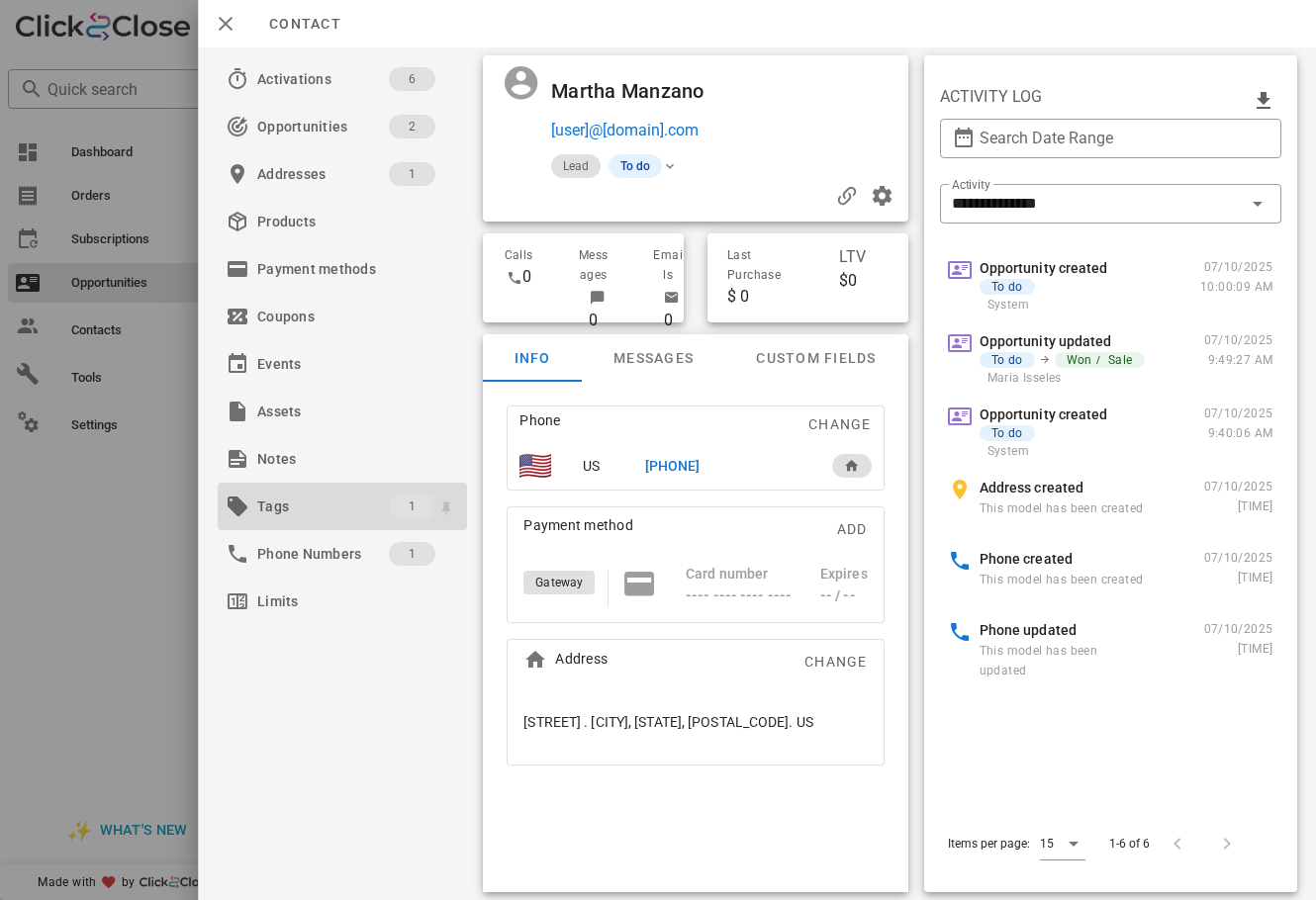 click on "Tags" at bounding box center (323, 506) 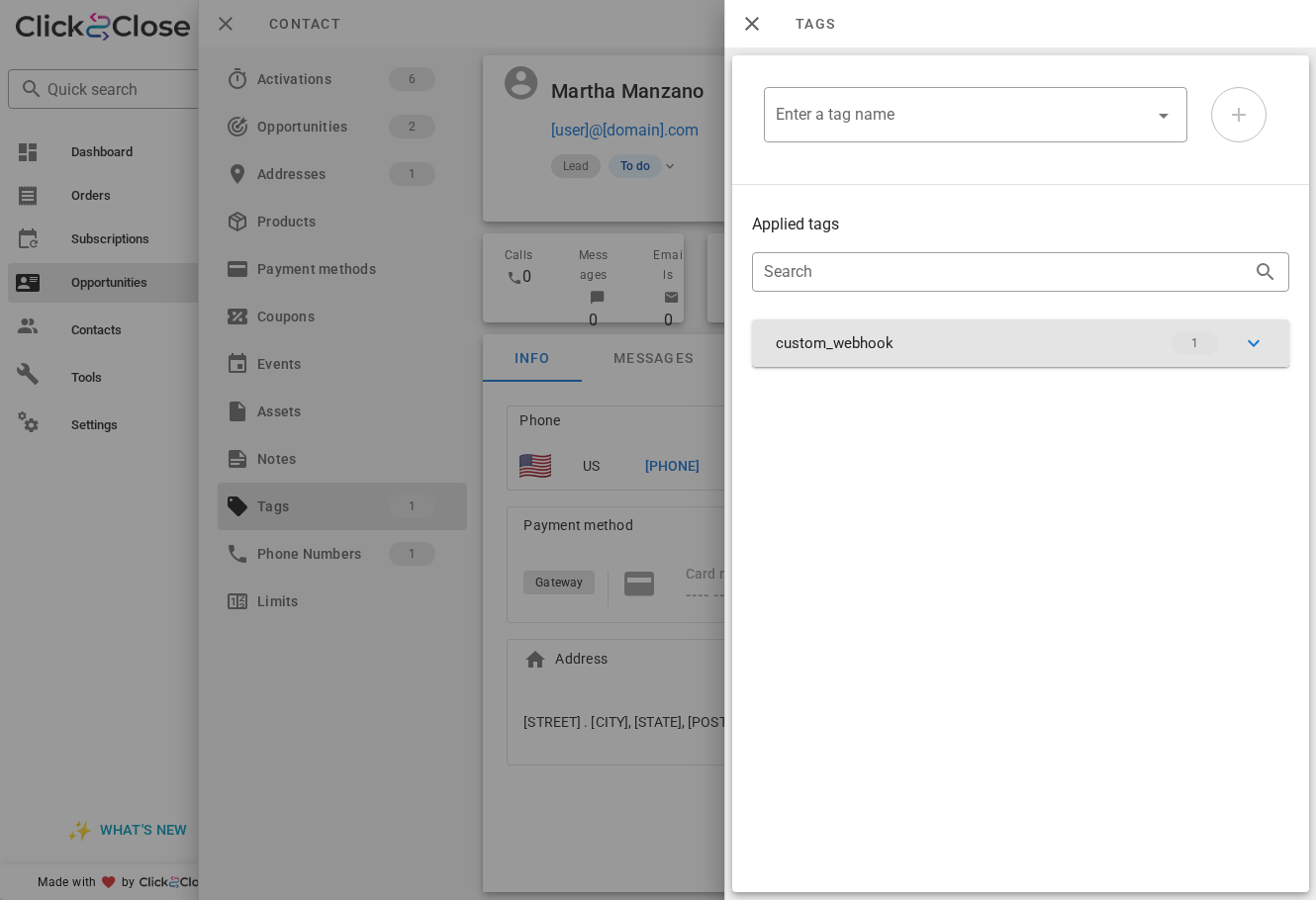 click on "custom_webhook  1" at bounding box center [1020, 343] 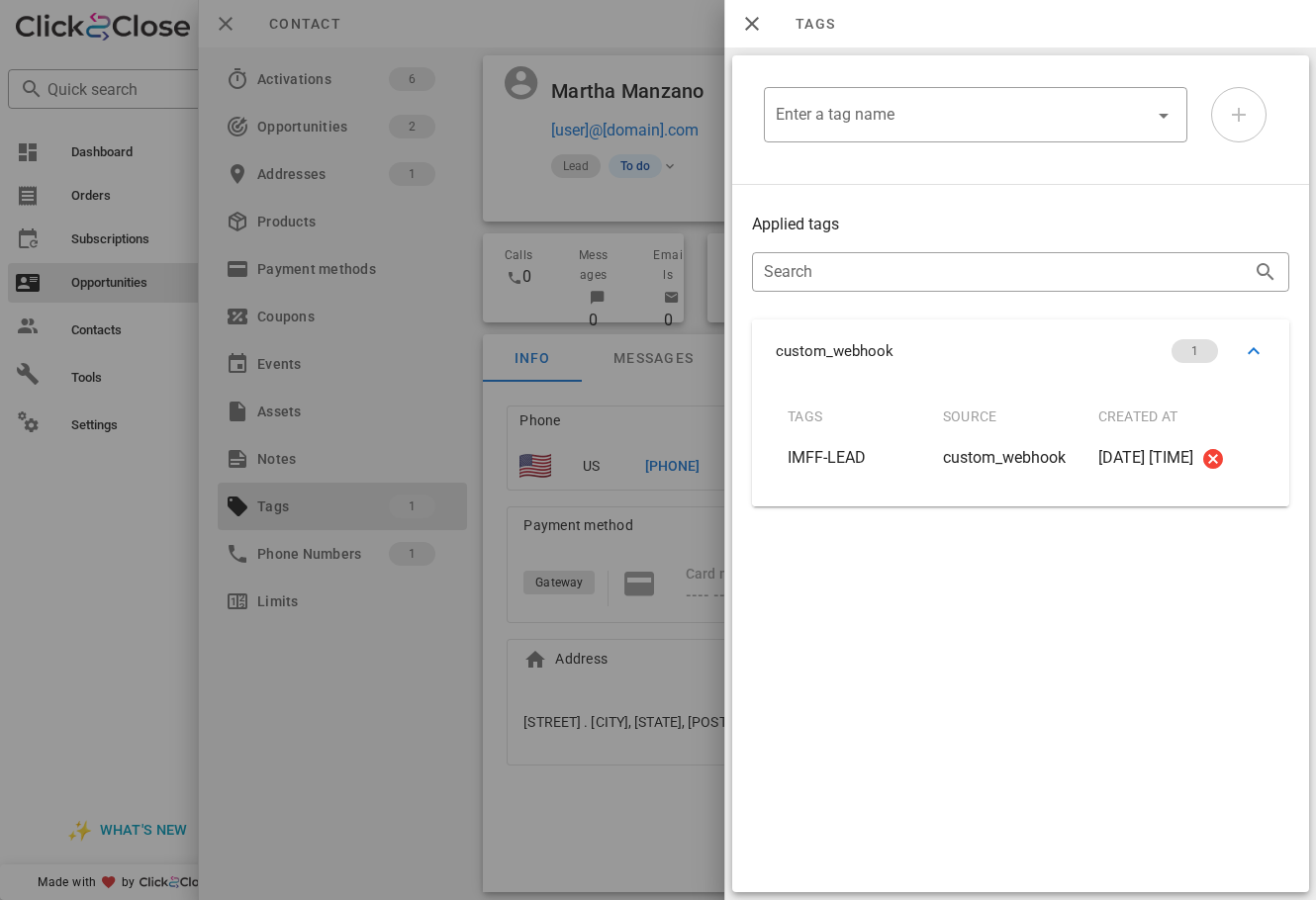 click at bounding box center [658, 450] 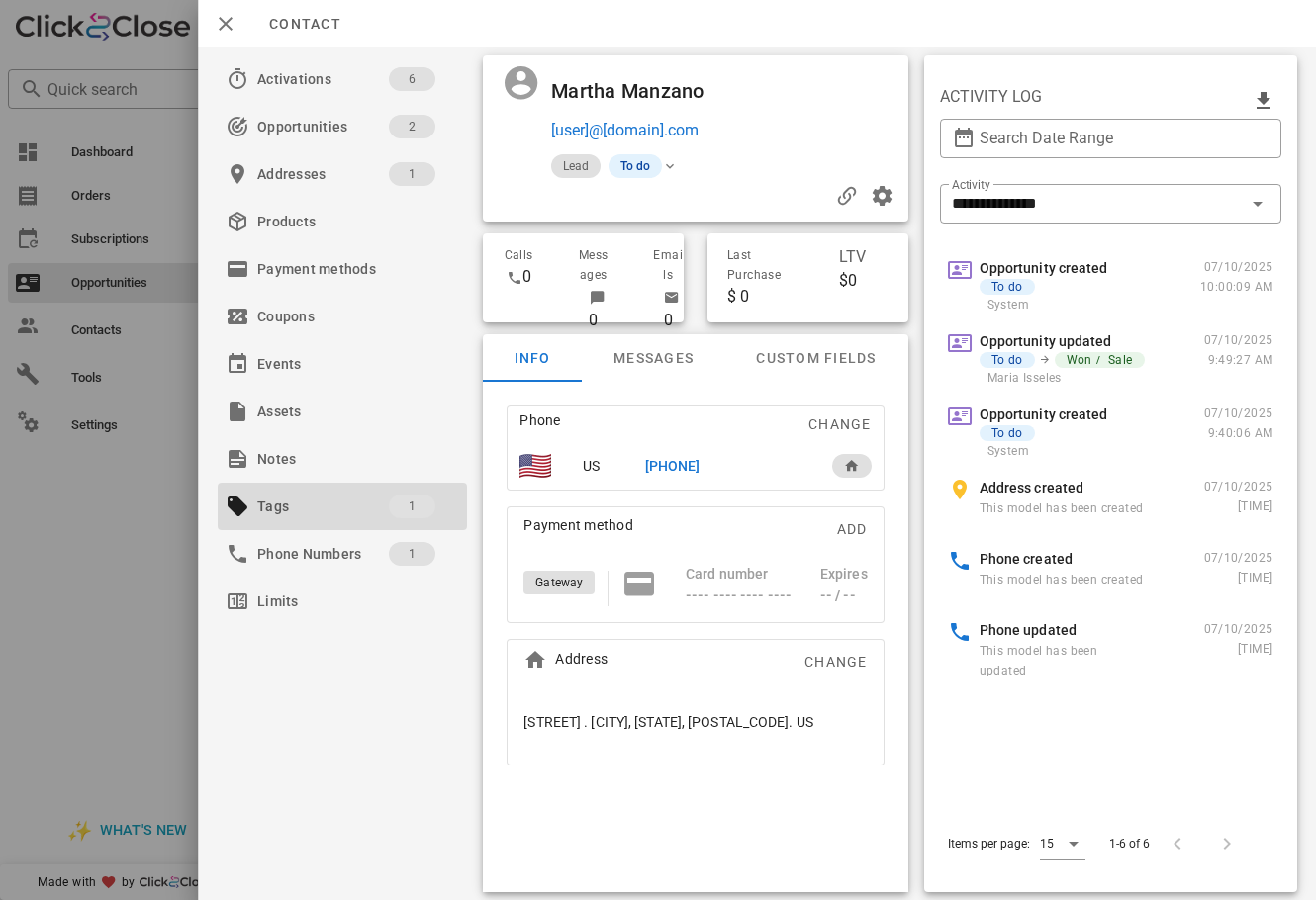 click on "[PHONE]" at bounding box center [672, 466] 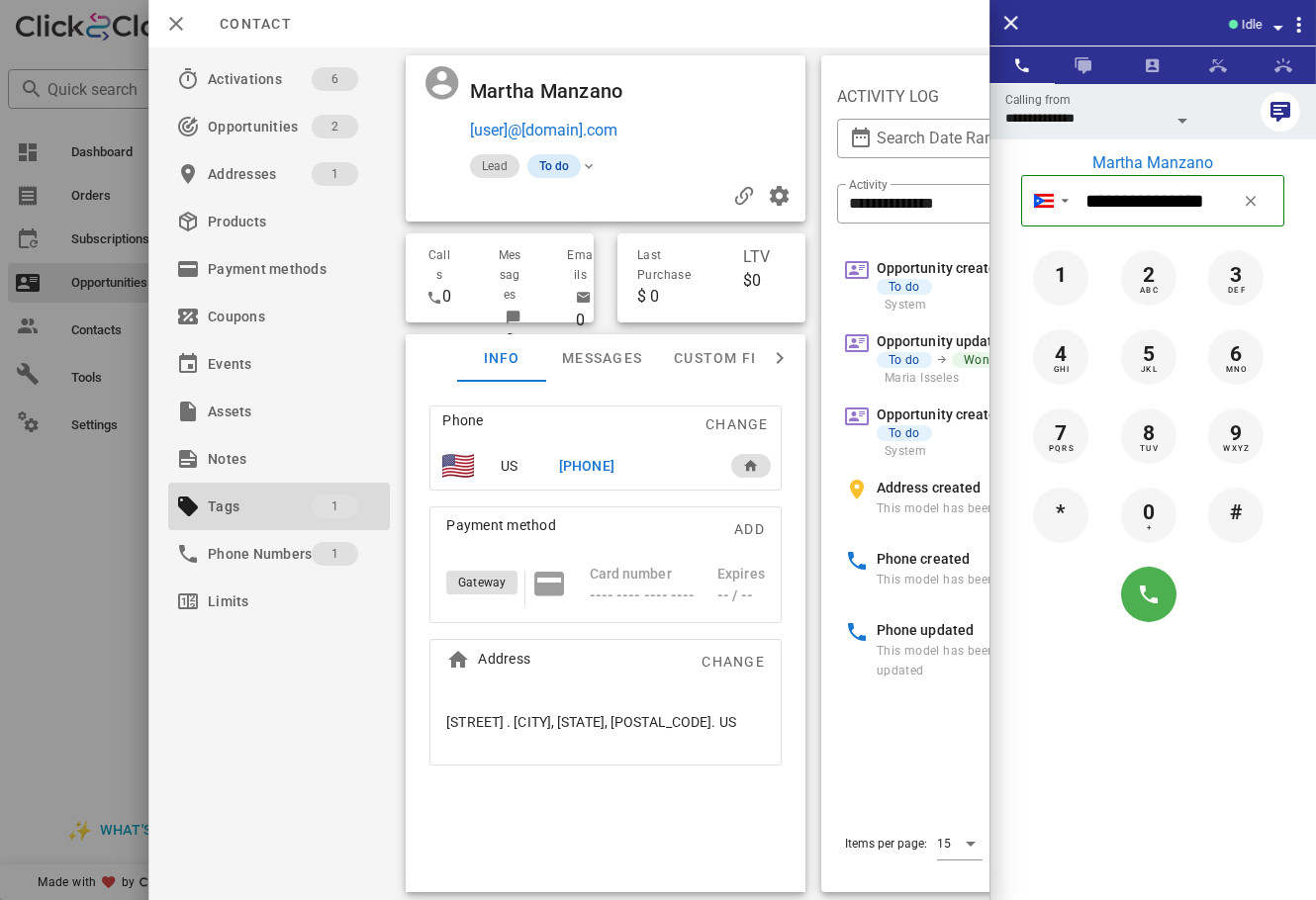click on "To do" at bounding box center [554, 166] 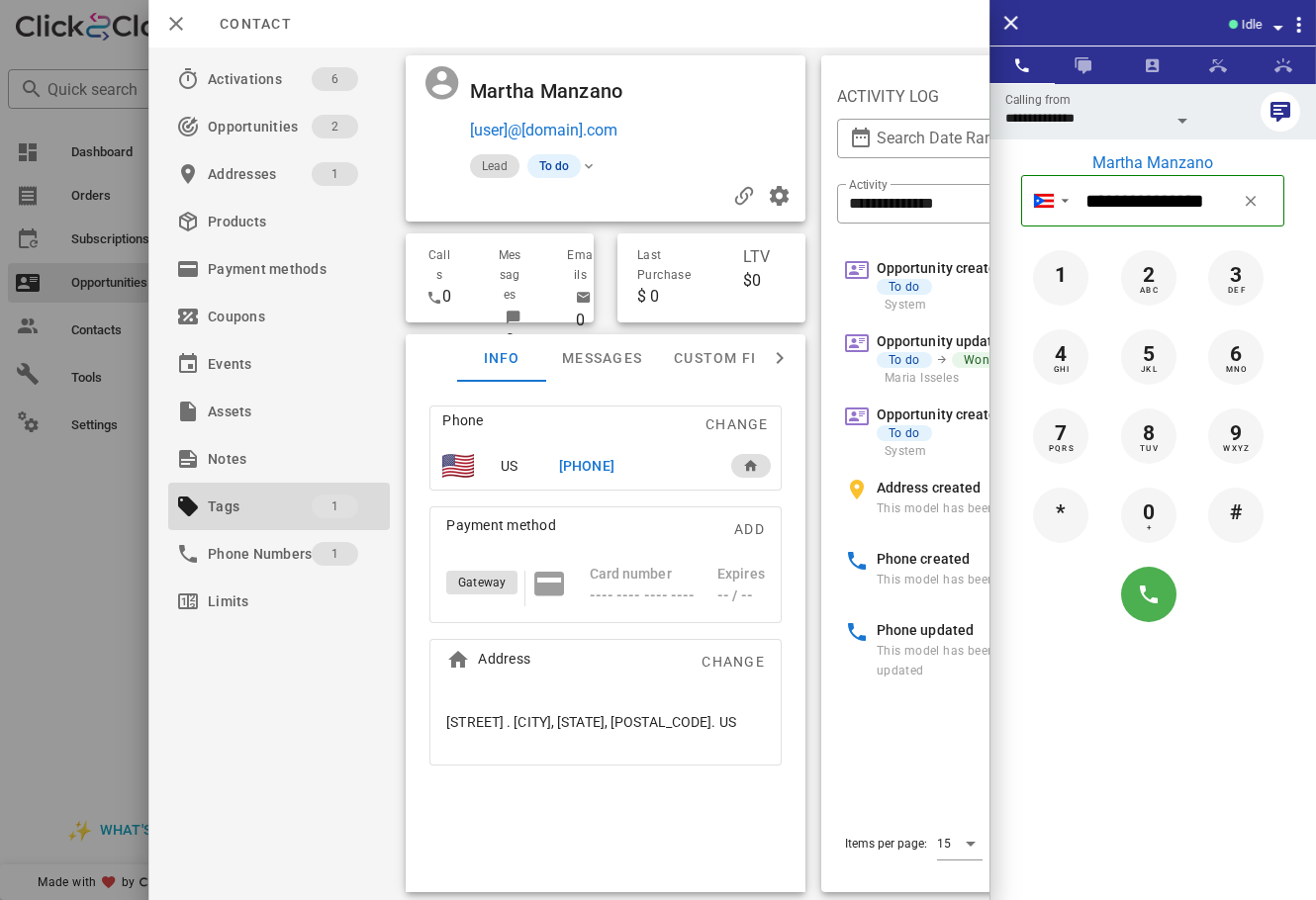 click on "Emails" at bounding box center (570, 265) 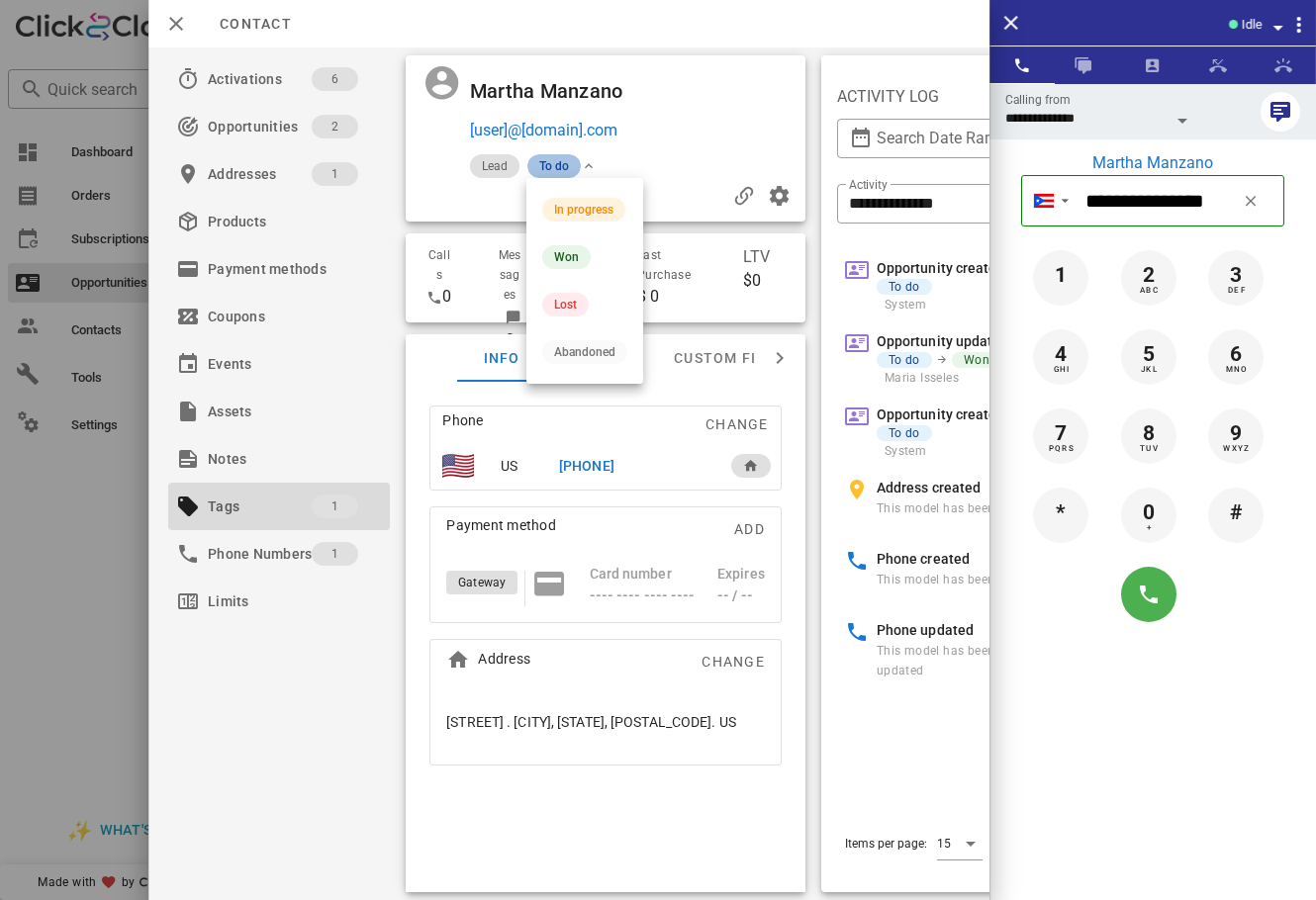 click on "To do" at bounding box center (554, 166) 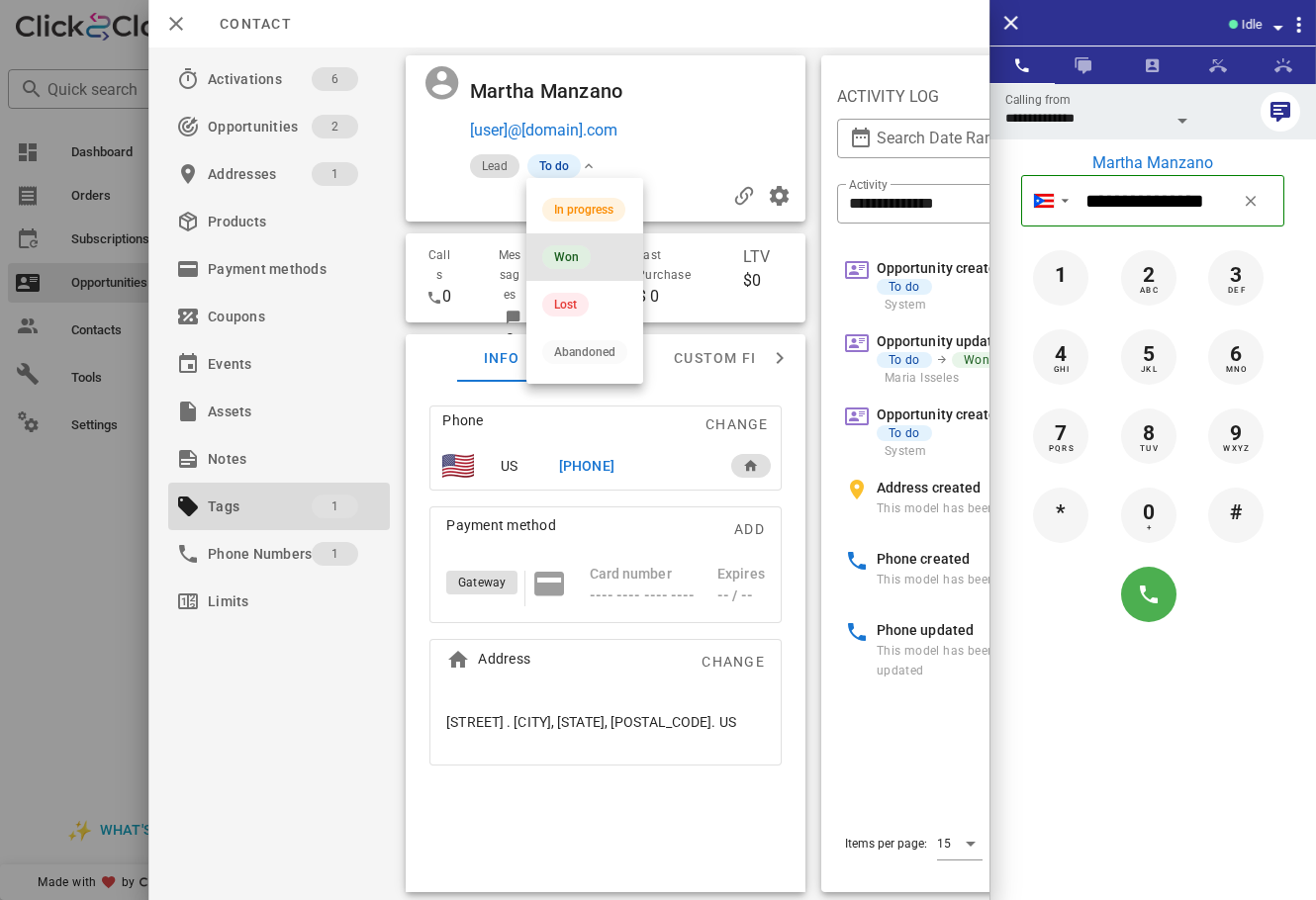click on "Won" at bounding box center (566, 257) 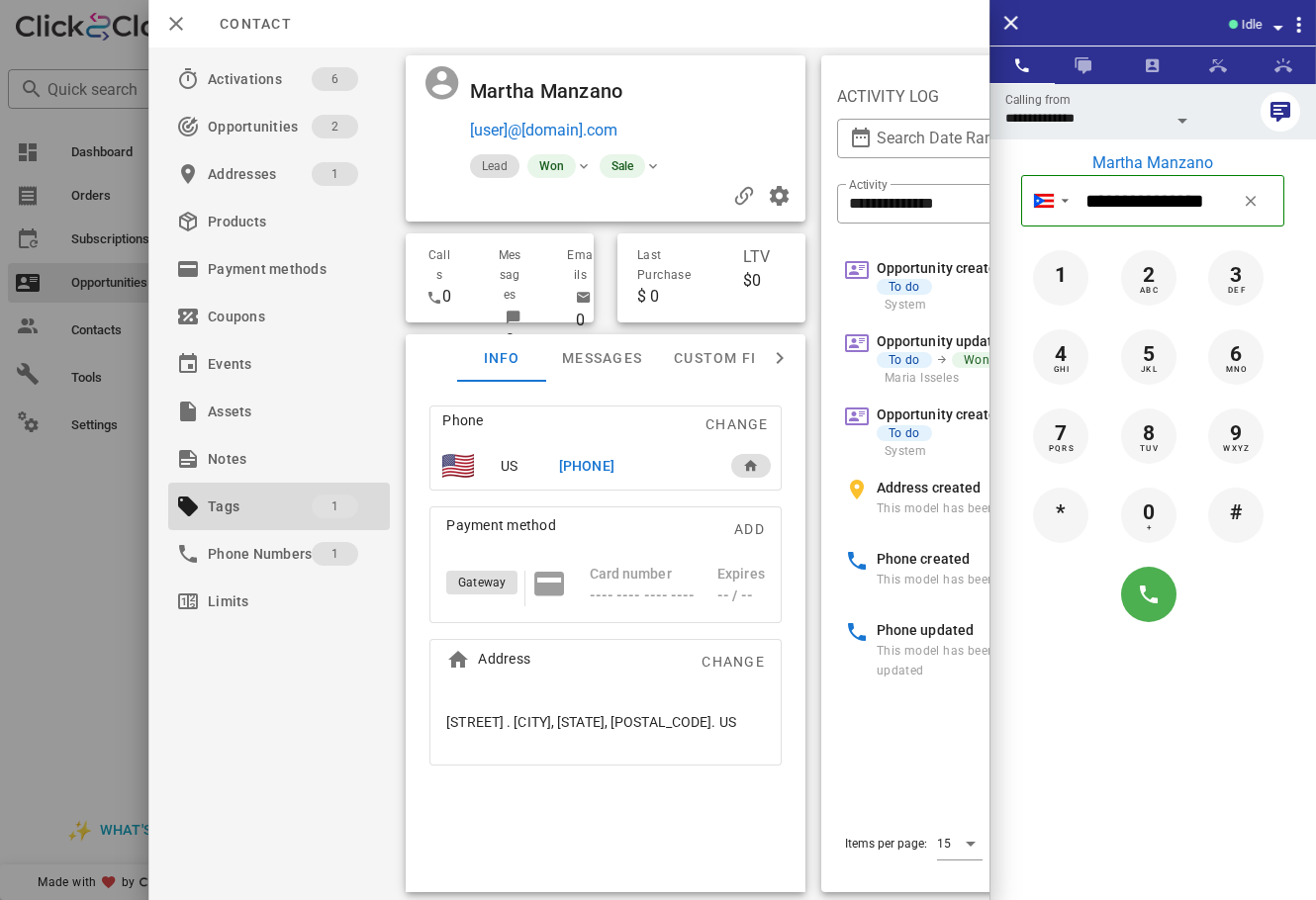 click at bounding box center [658, 450] 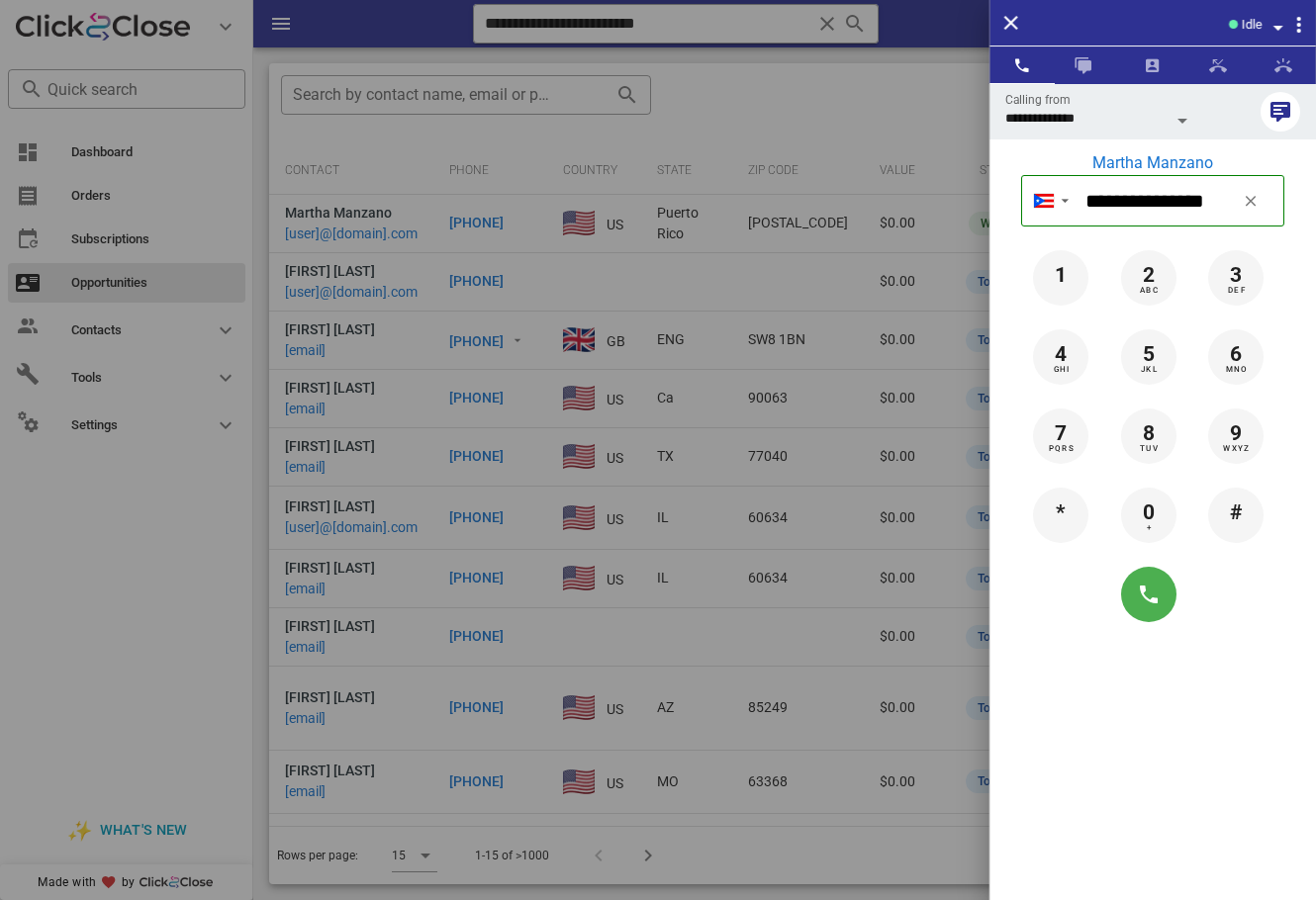 click at bounding box center [658, 450] 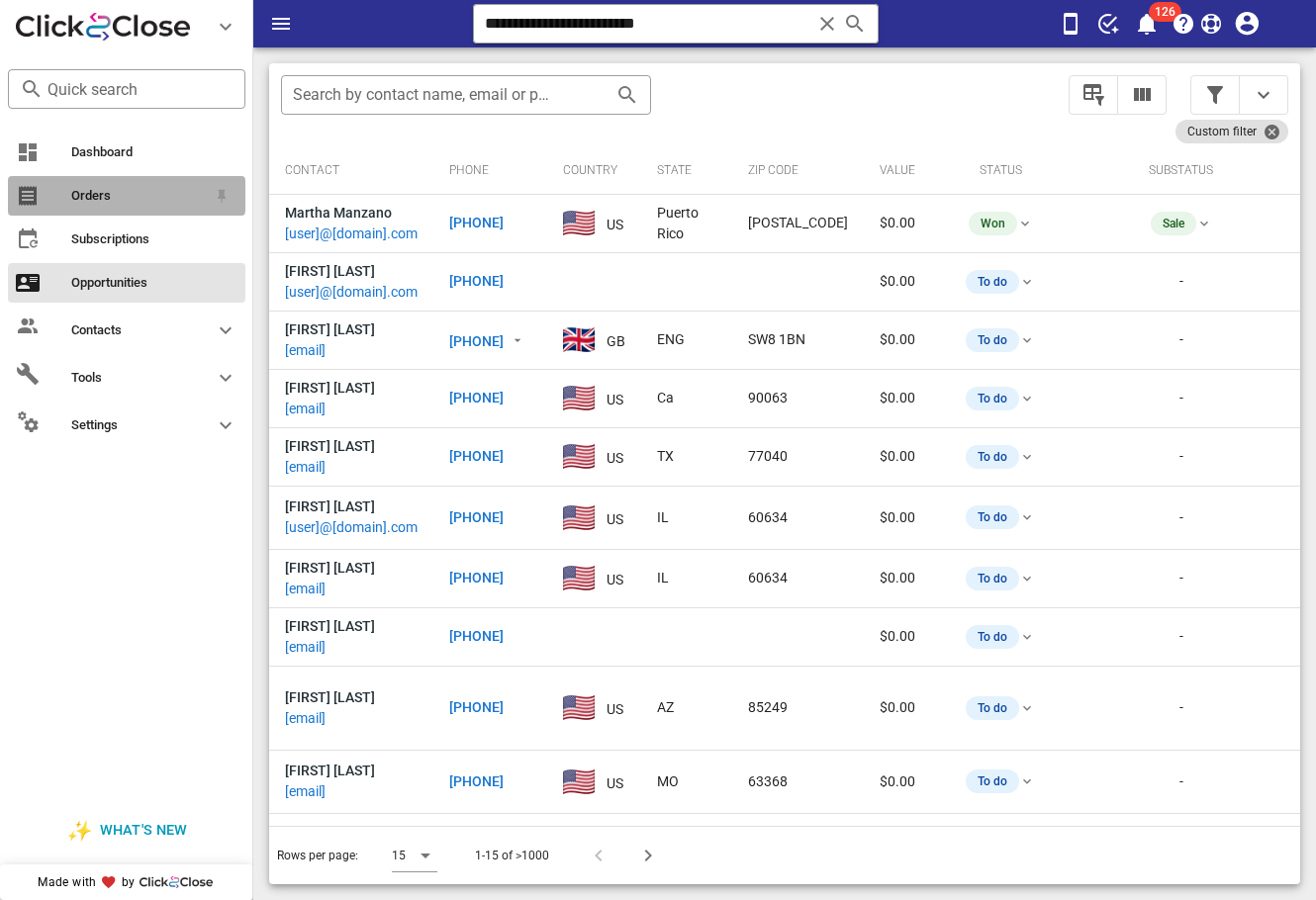 click on "Orders" at bounding box center [139, 196] 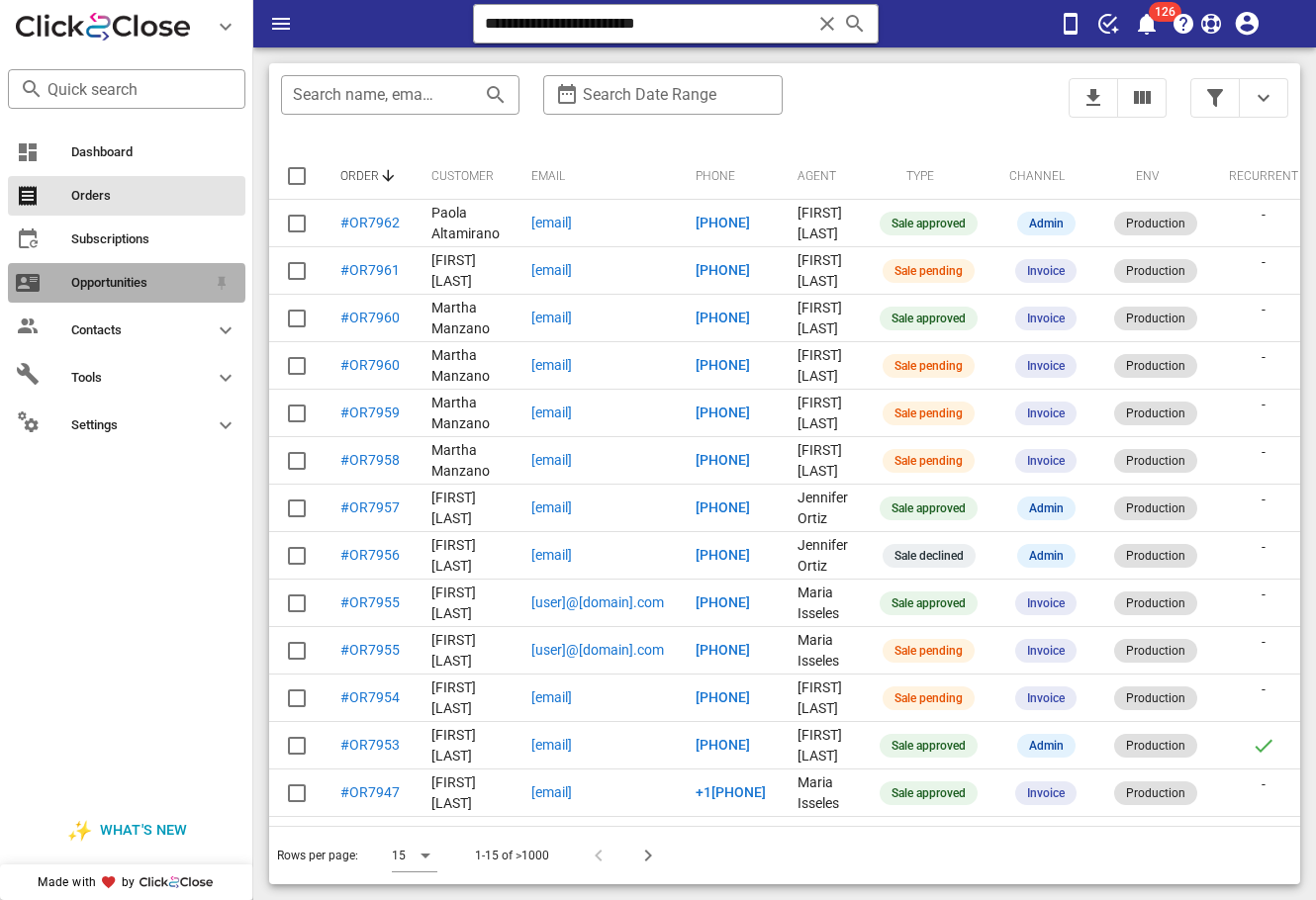 click on "Opportunities" at bounding box center (139, 283) 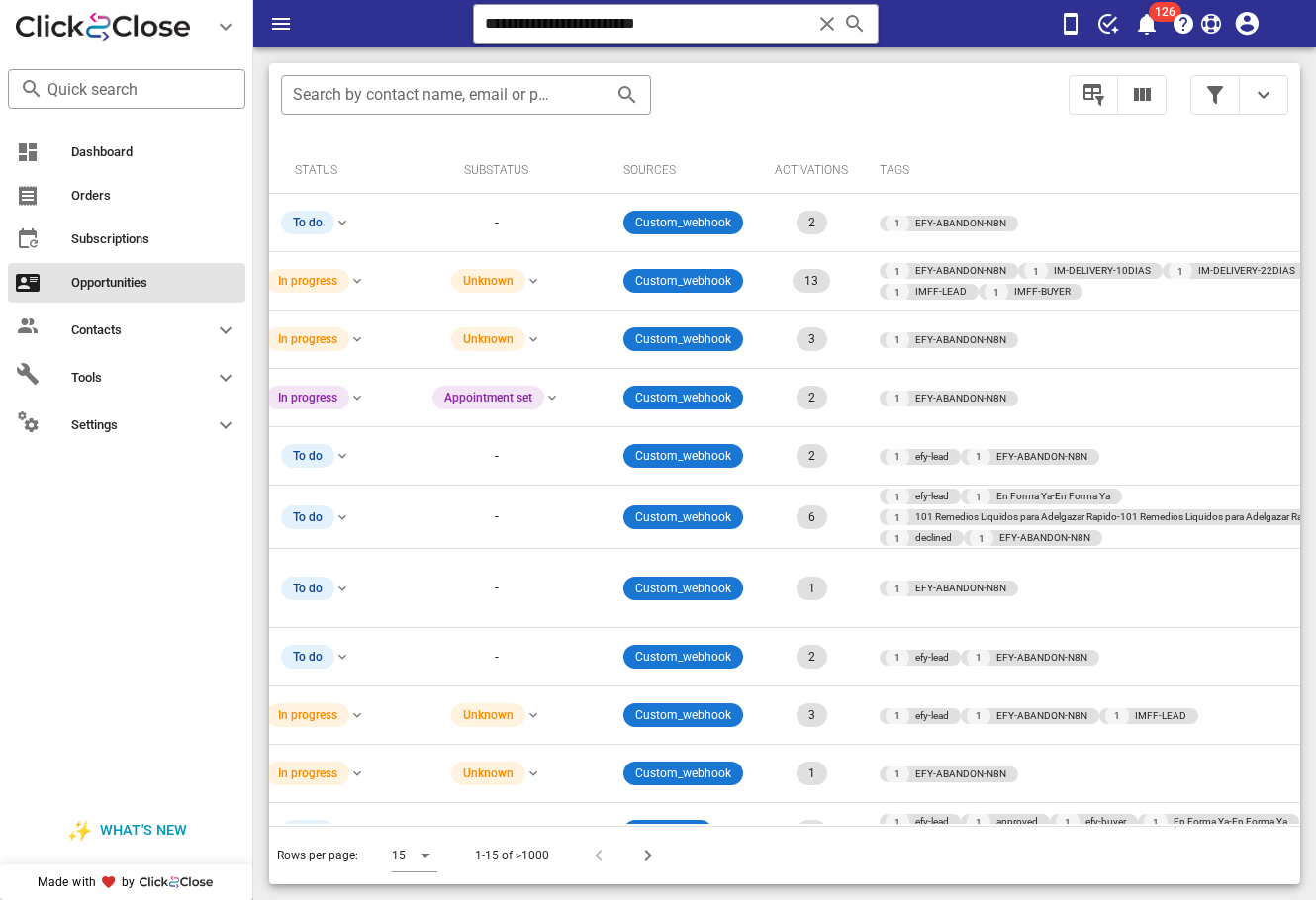 scroll, scrollTop: 0, scrollLeft: 795, axis: horizontal 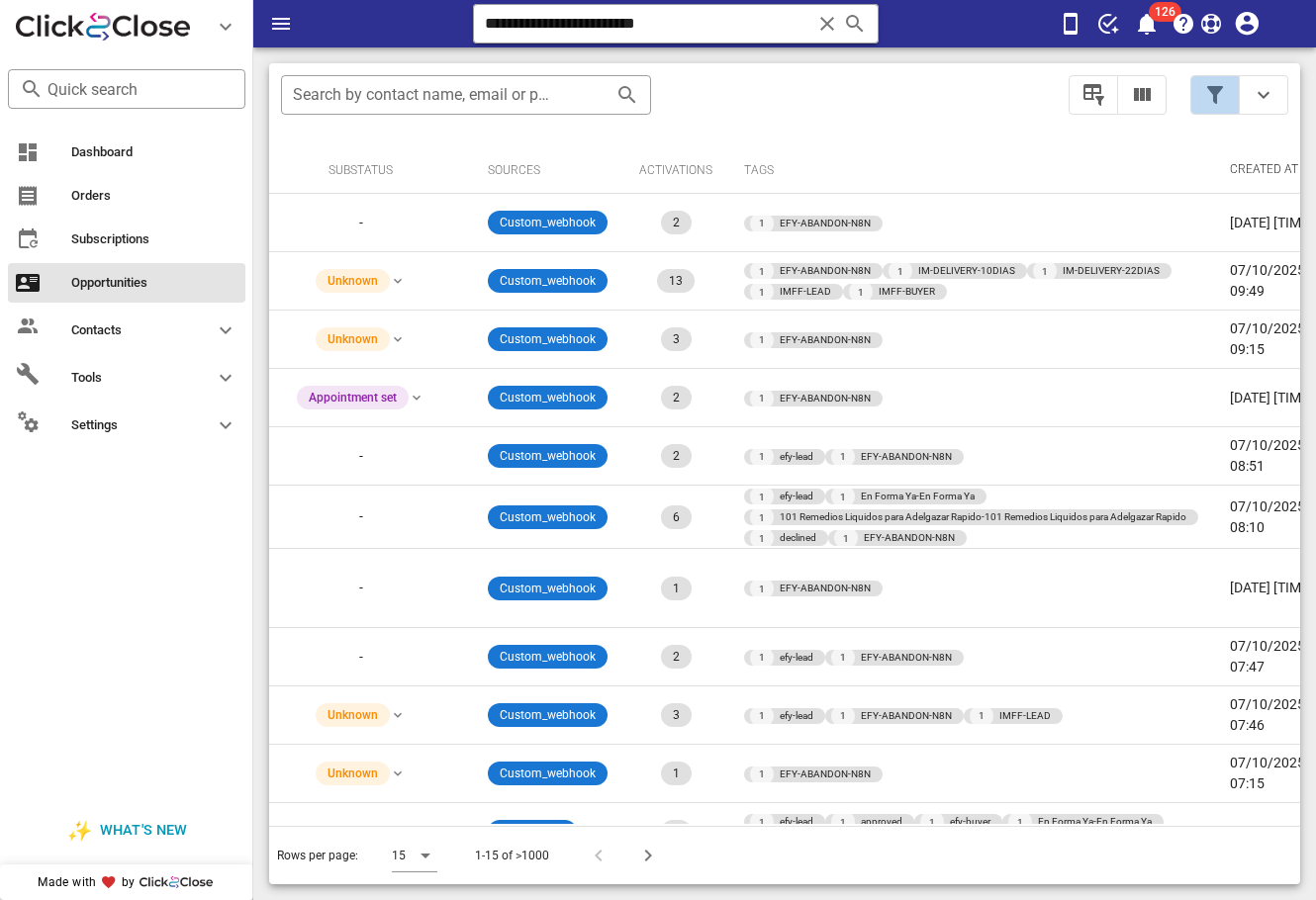 click at bounding box center [1215, 95] 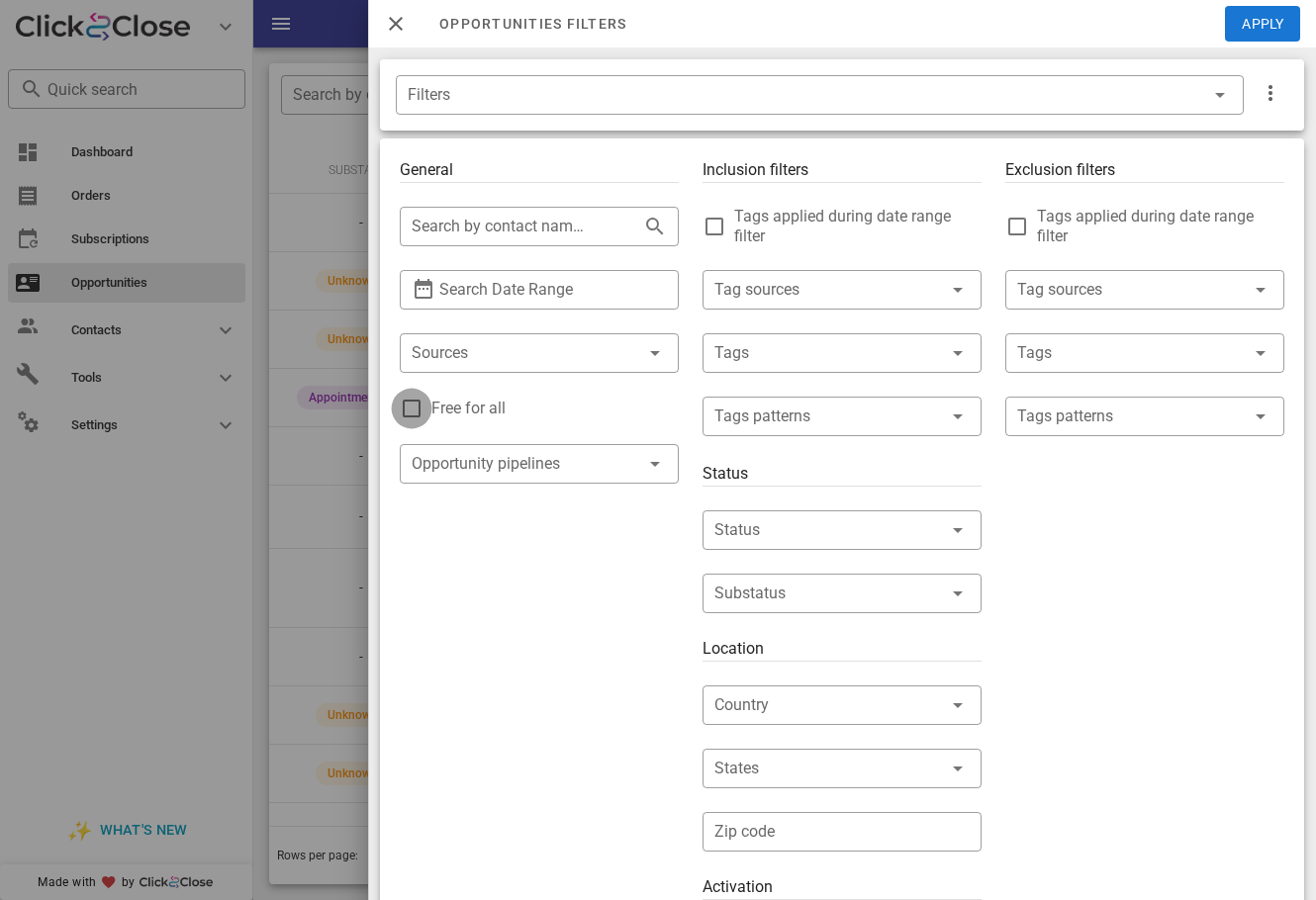click at bounding box center (412, 408) 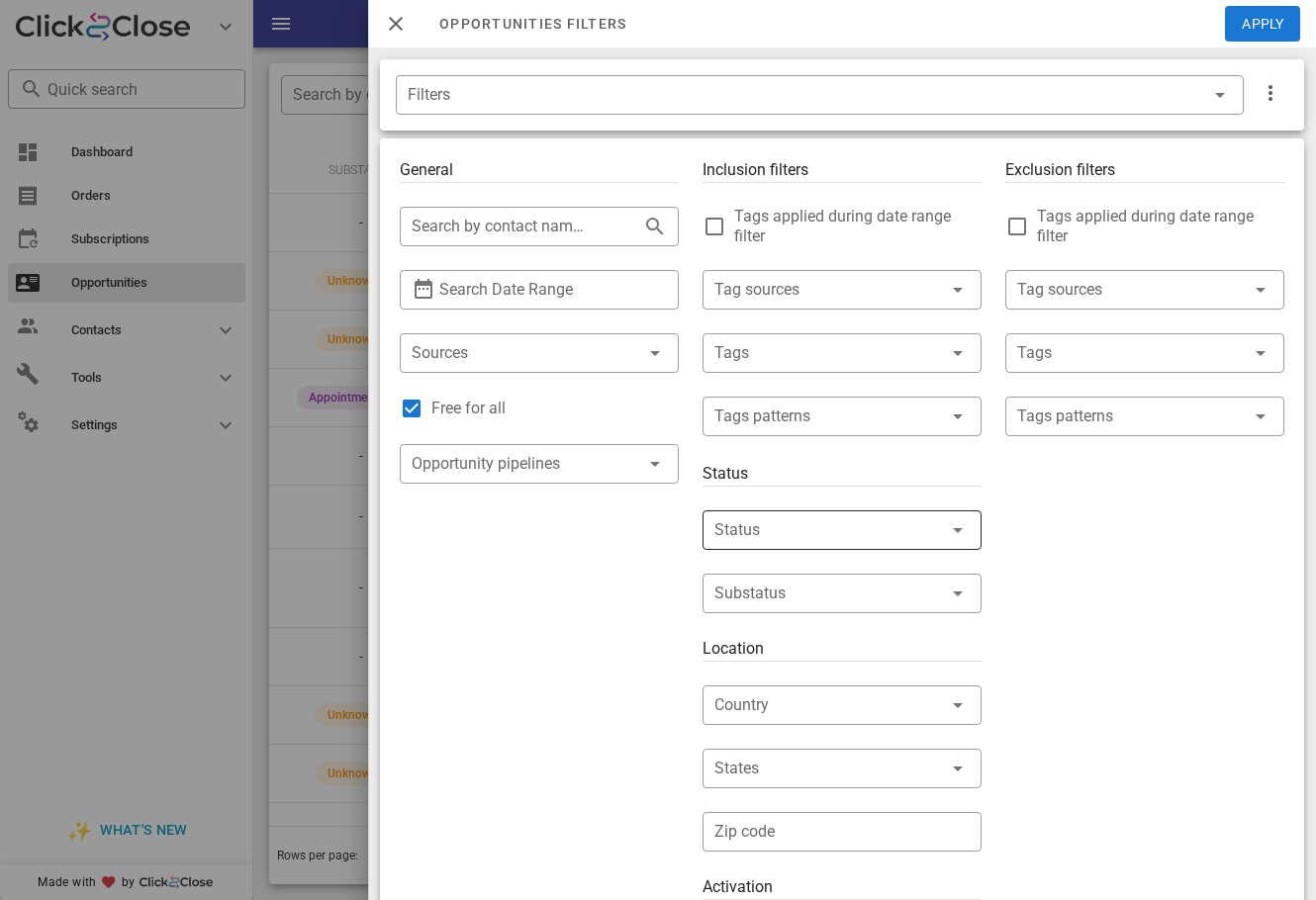 click at bounding box center (814, 530) 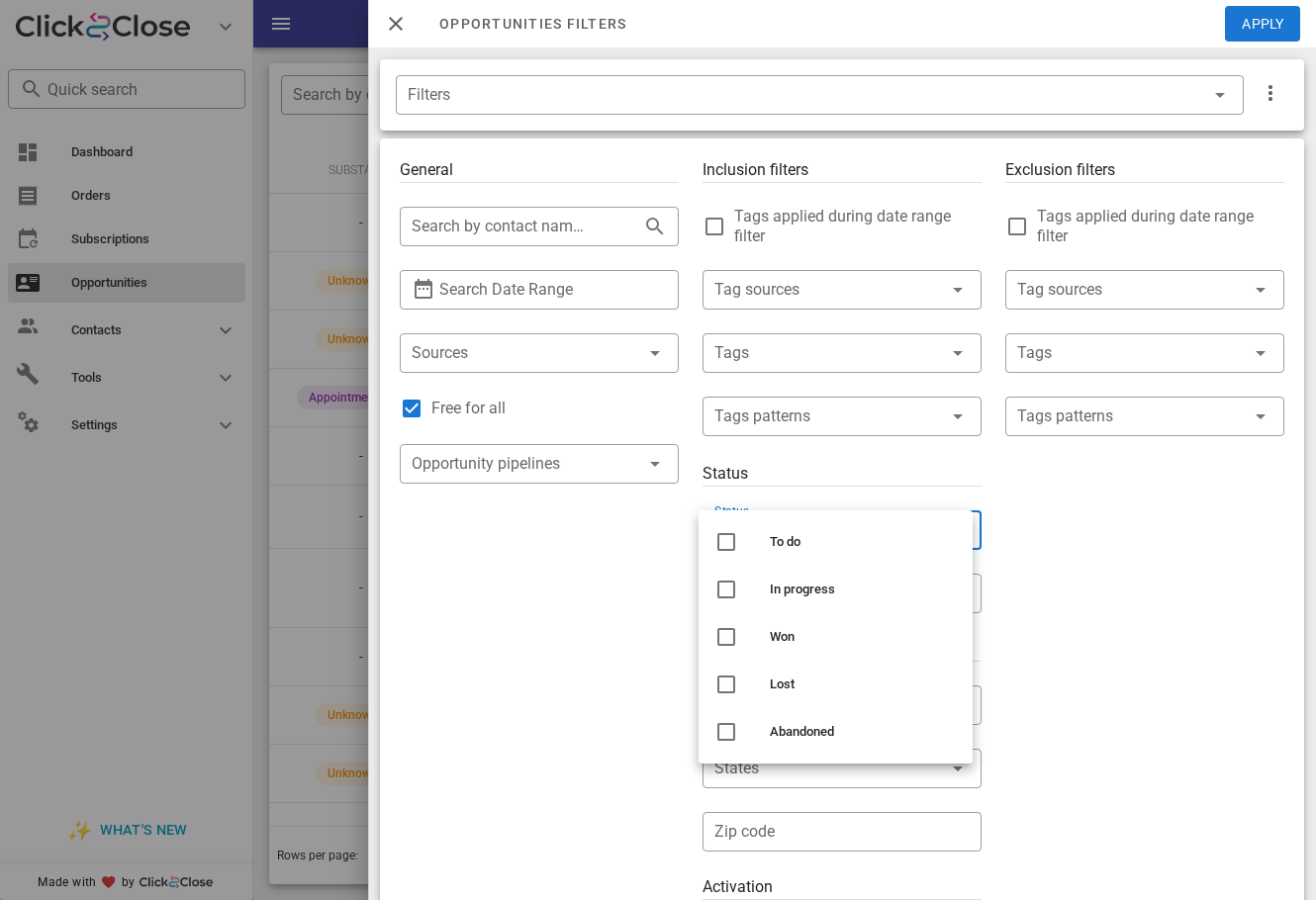 click on "To do" at bounding box center [863, 542] 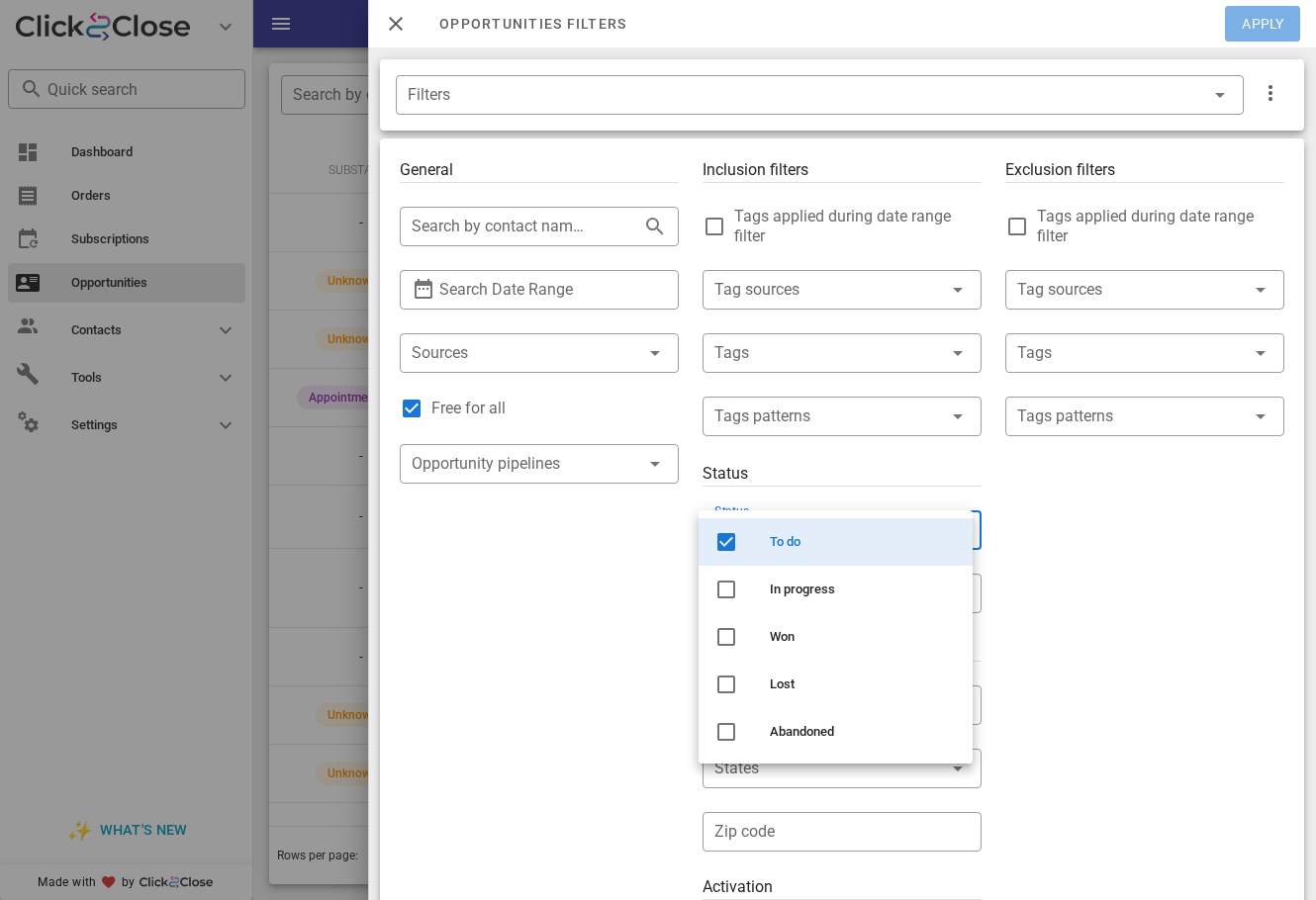 click on "Apply" at bounding box center [1264, 24] 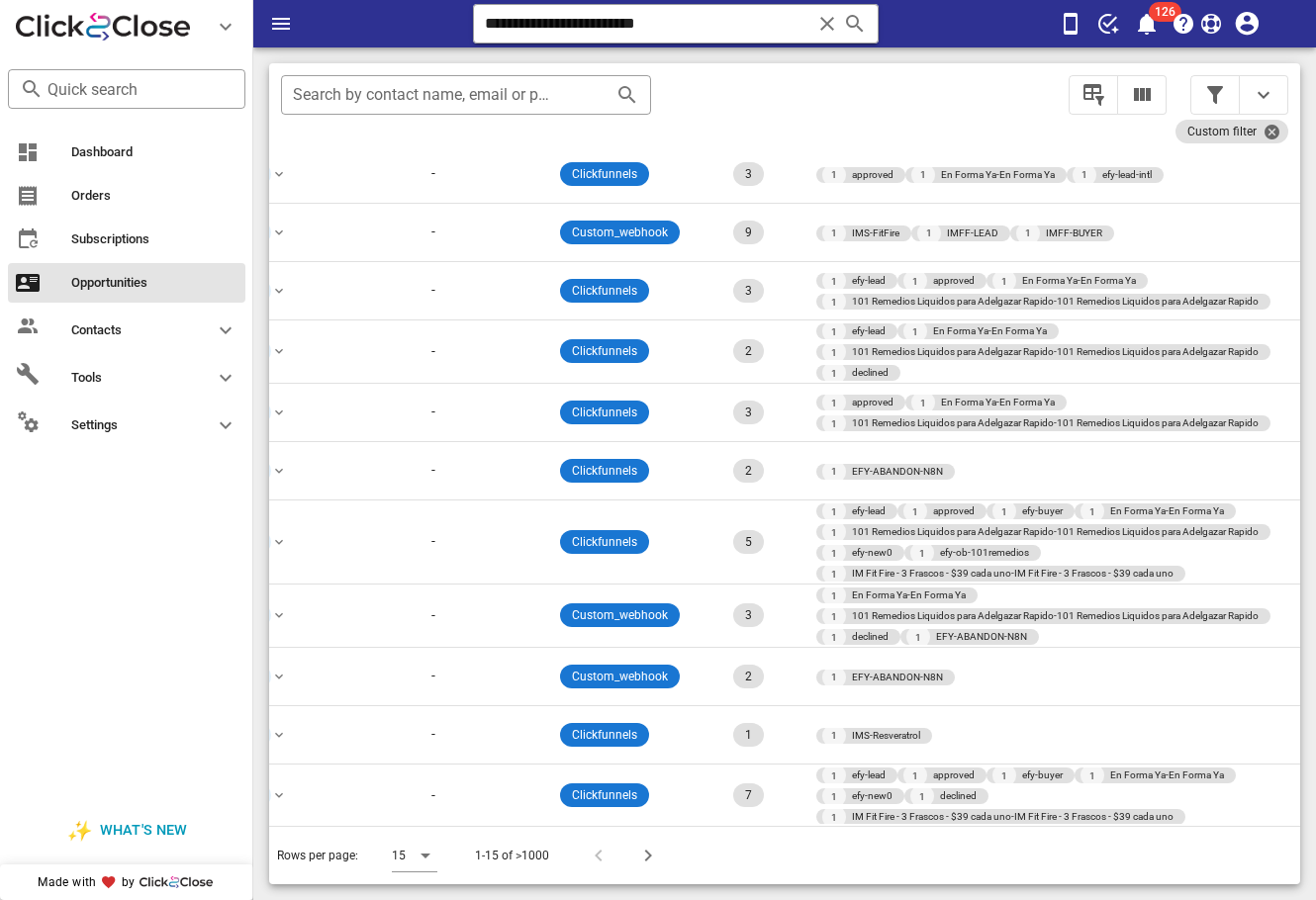 scroll, scrollTop: 290, scrollLeft: 748, axis: both 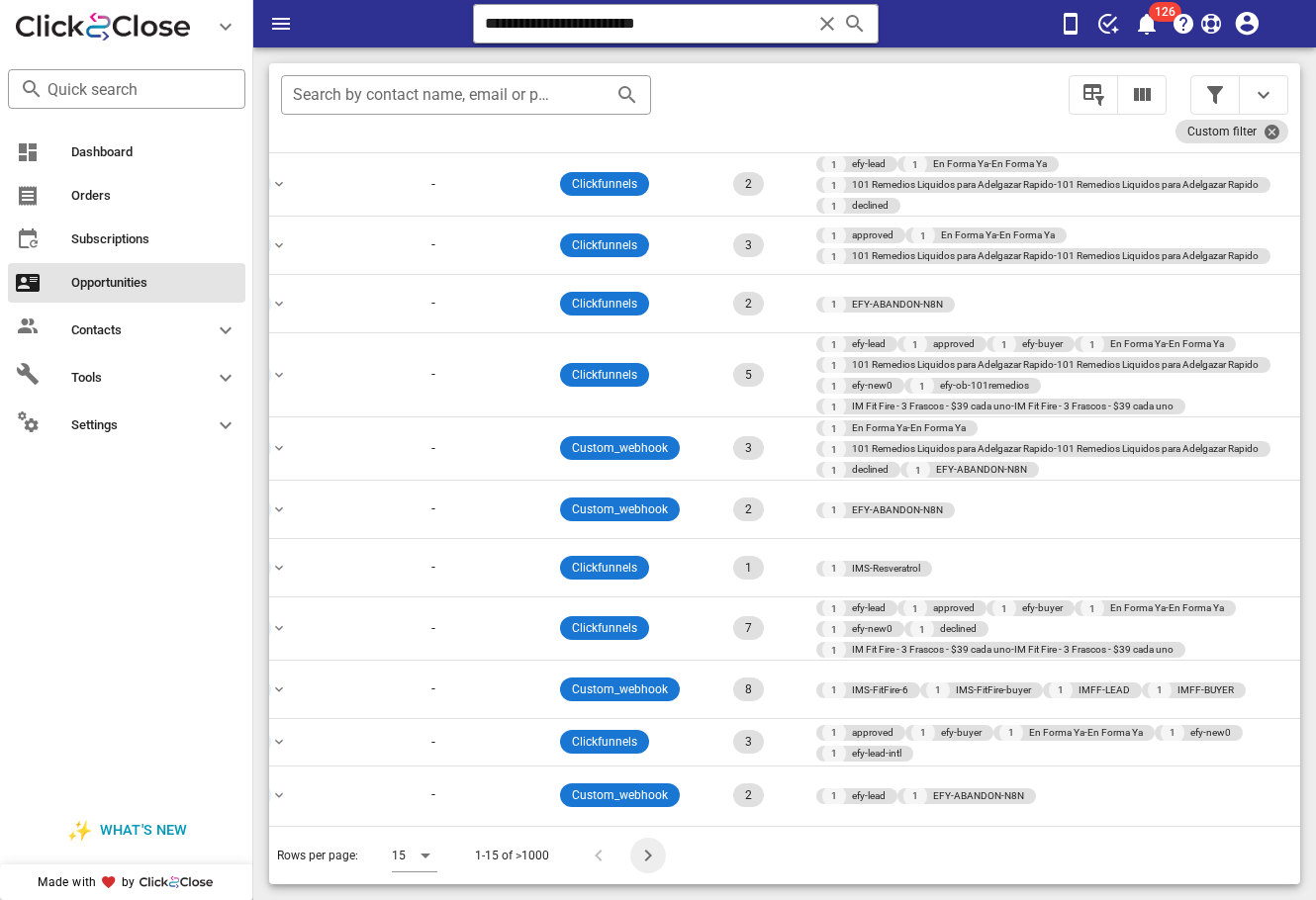click at bounding box center [648, 855] 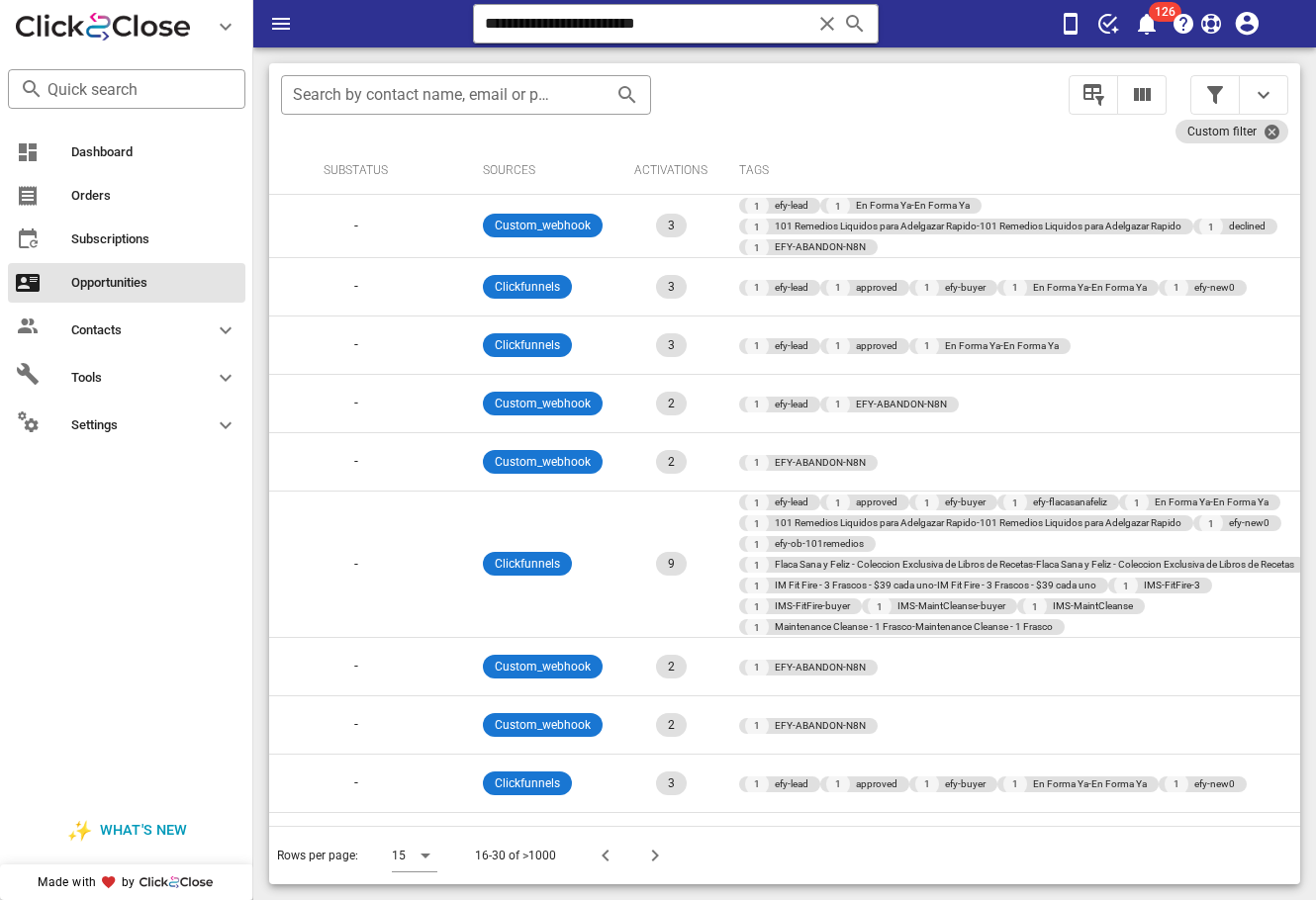 scroll, scrollTop: 358, scrollLeft: 836, axis: both 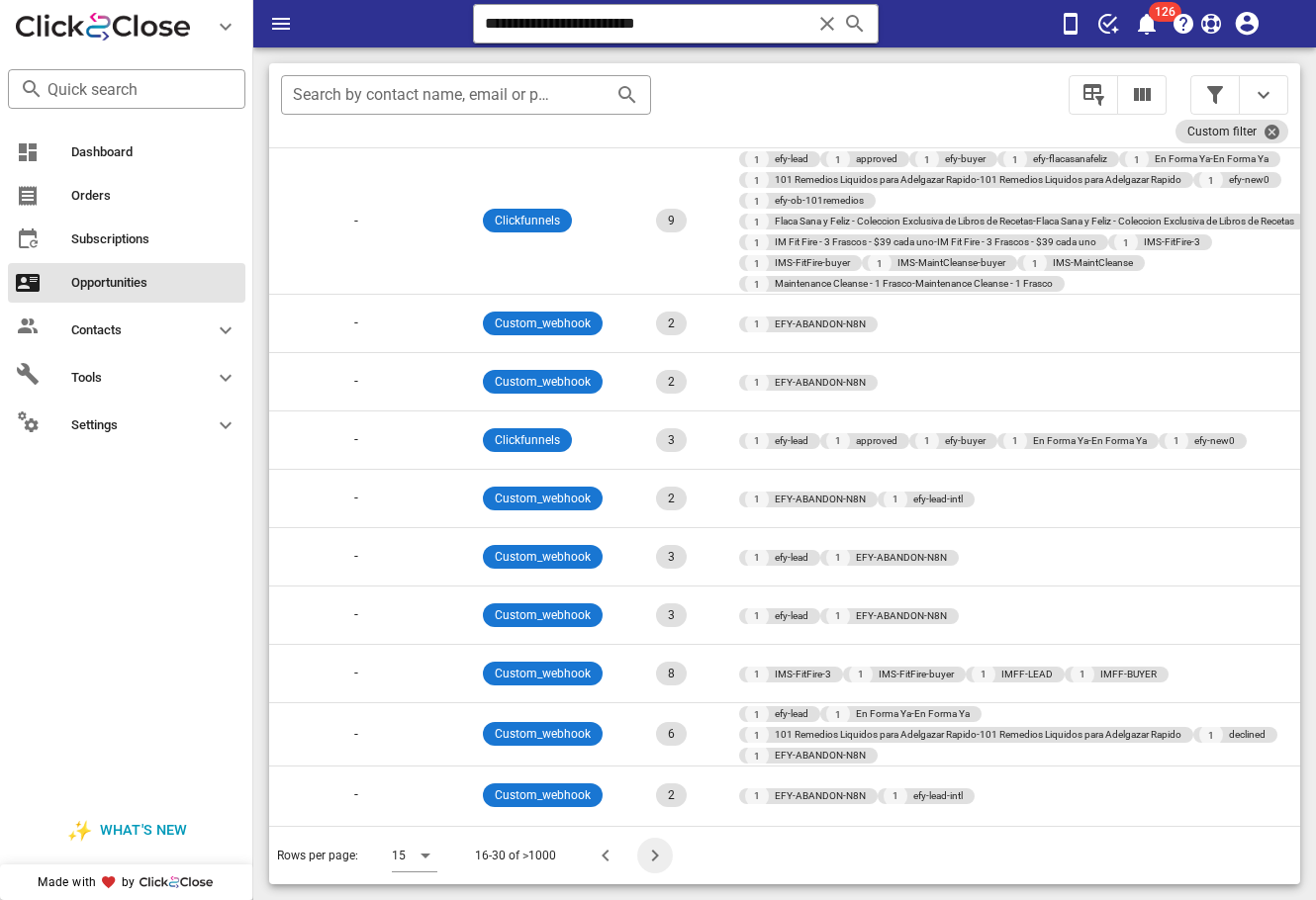 click at bounding box center [655, 855] 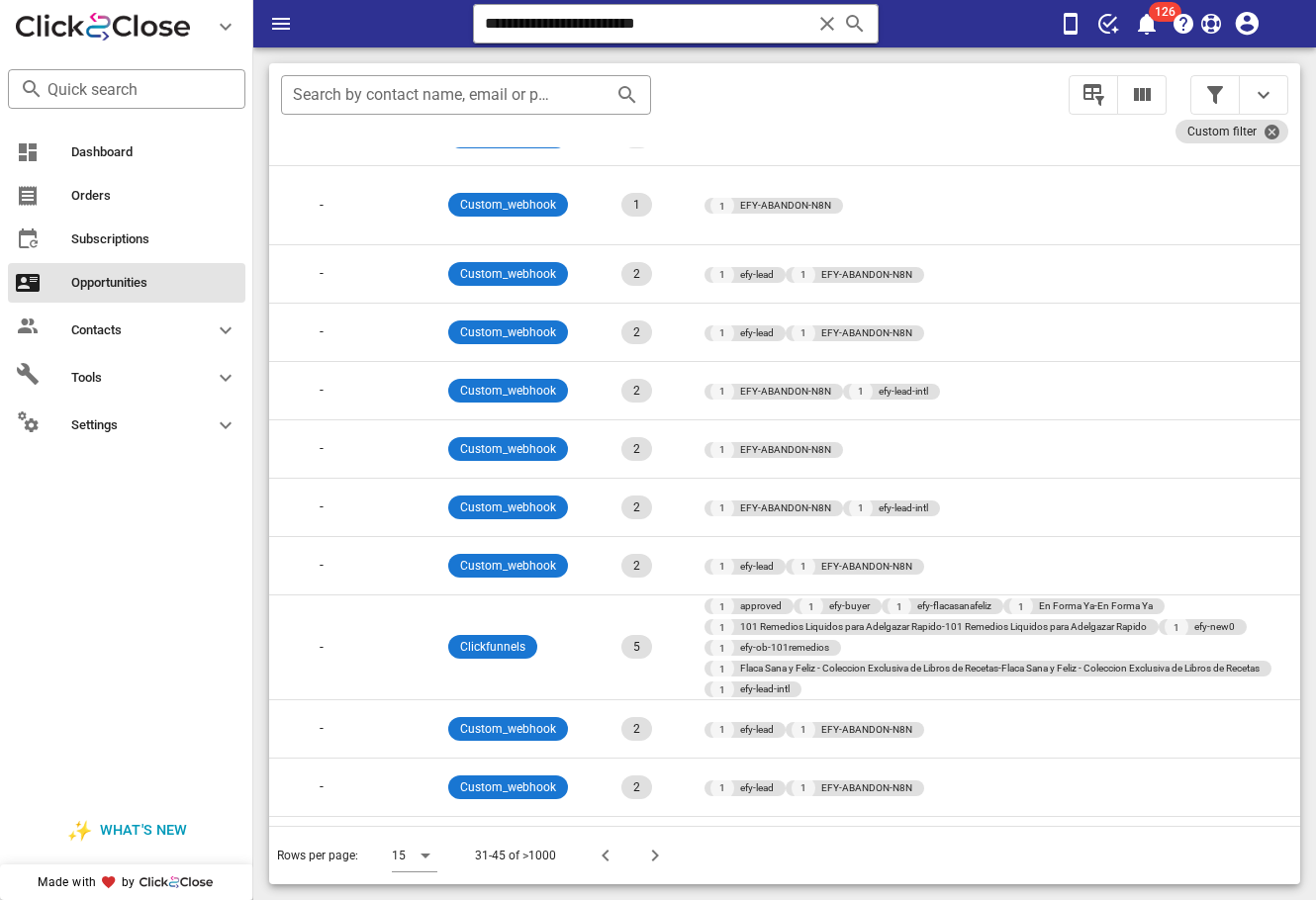 scroll, scrollTop: 312, scrollLeft: 841, axis: both 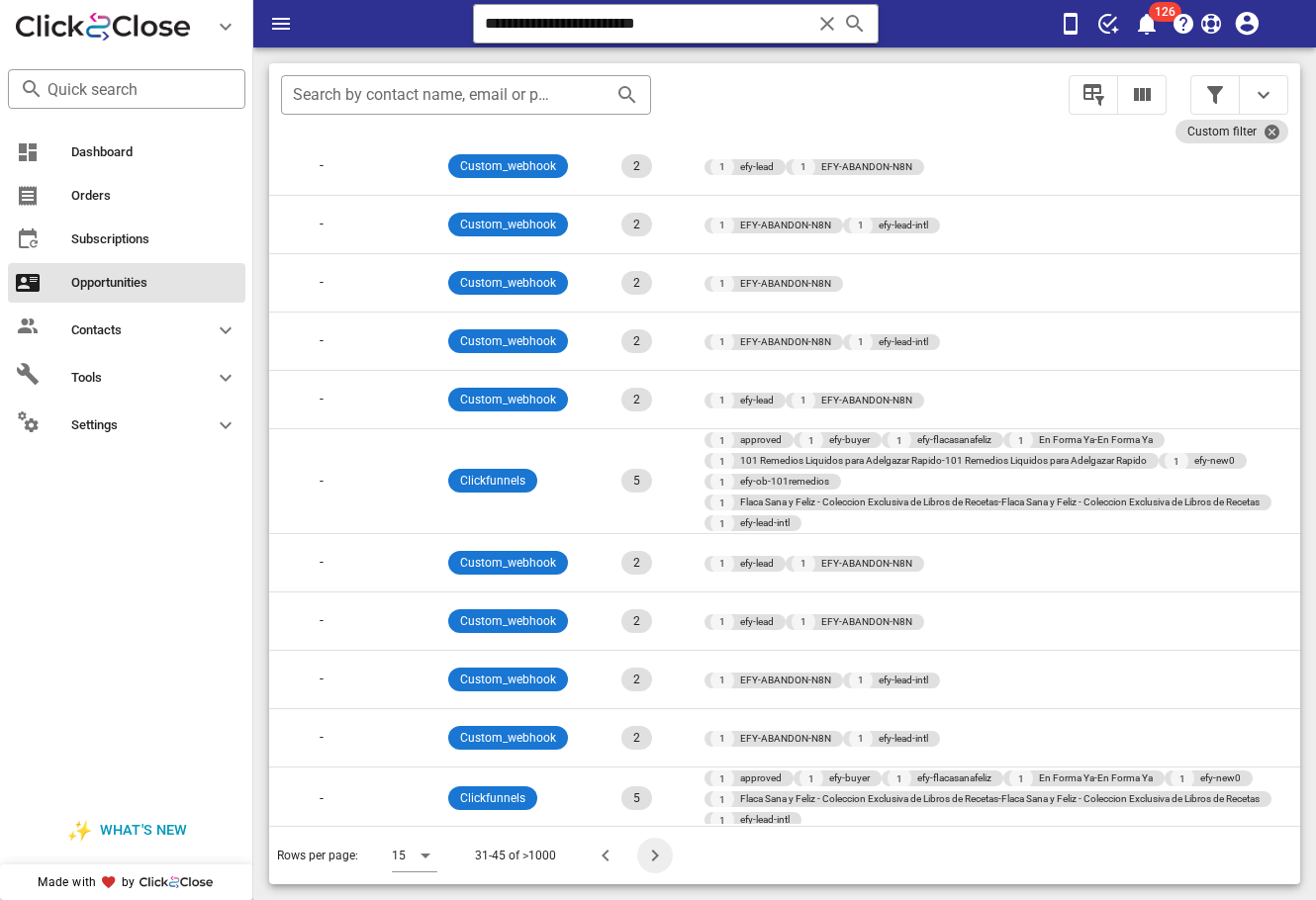 click at bounding box center [655, 855] 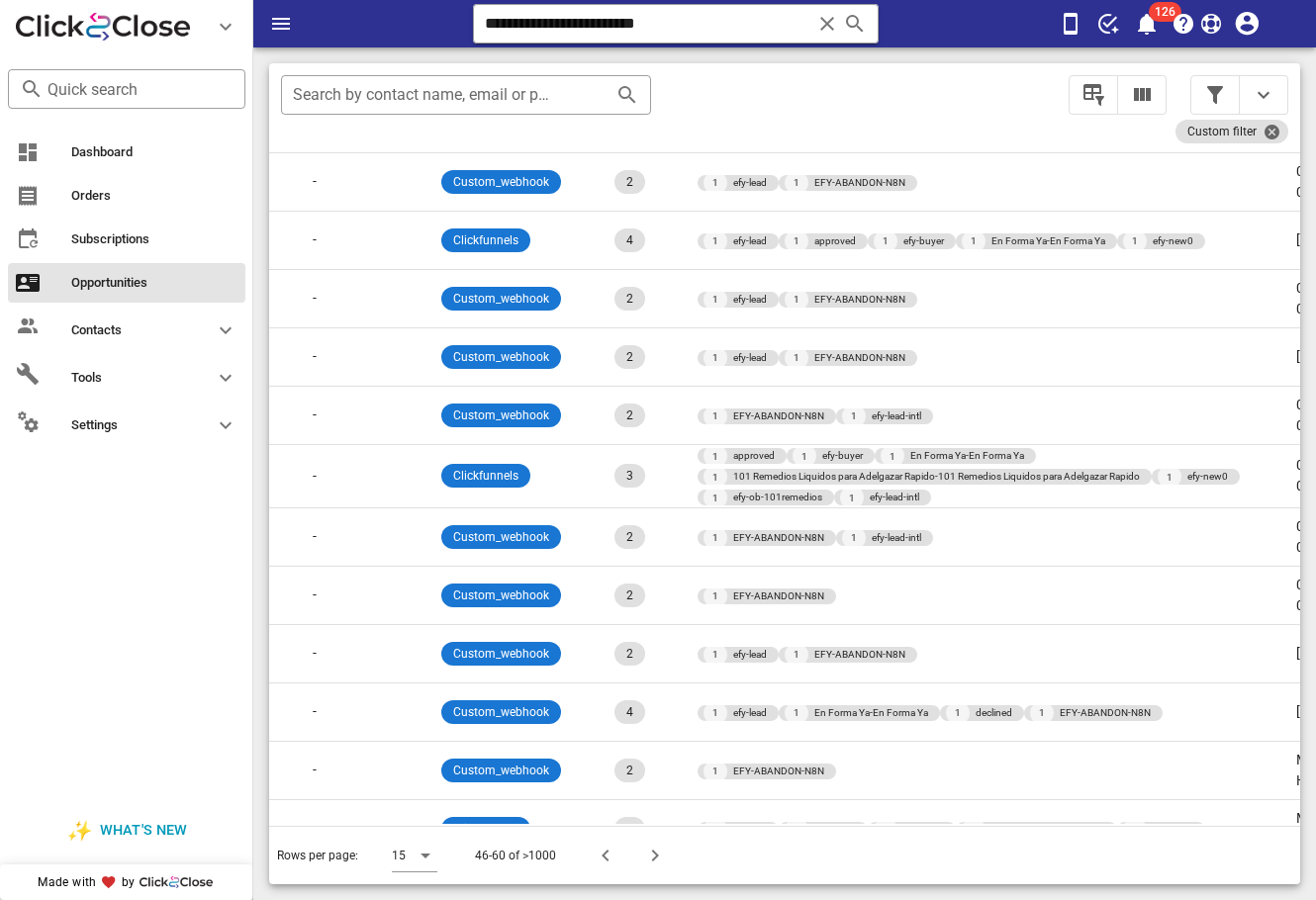 scroll, scrollTop: 312, scrollLeft: 876, axis: both 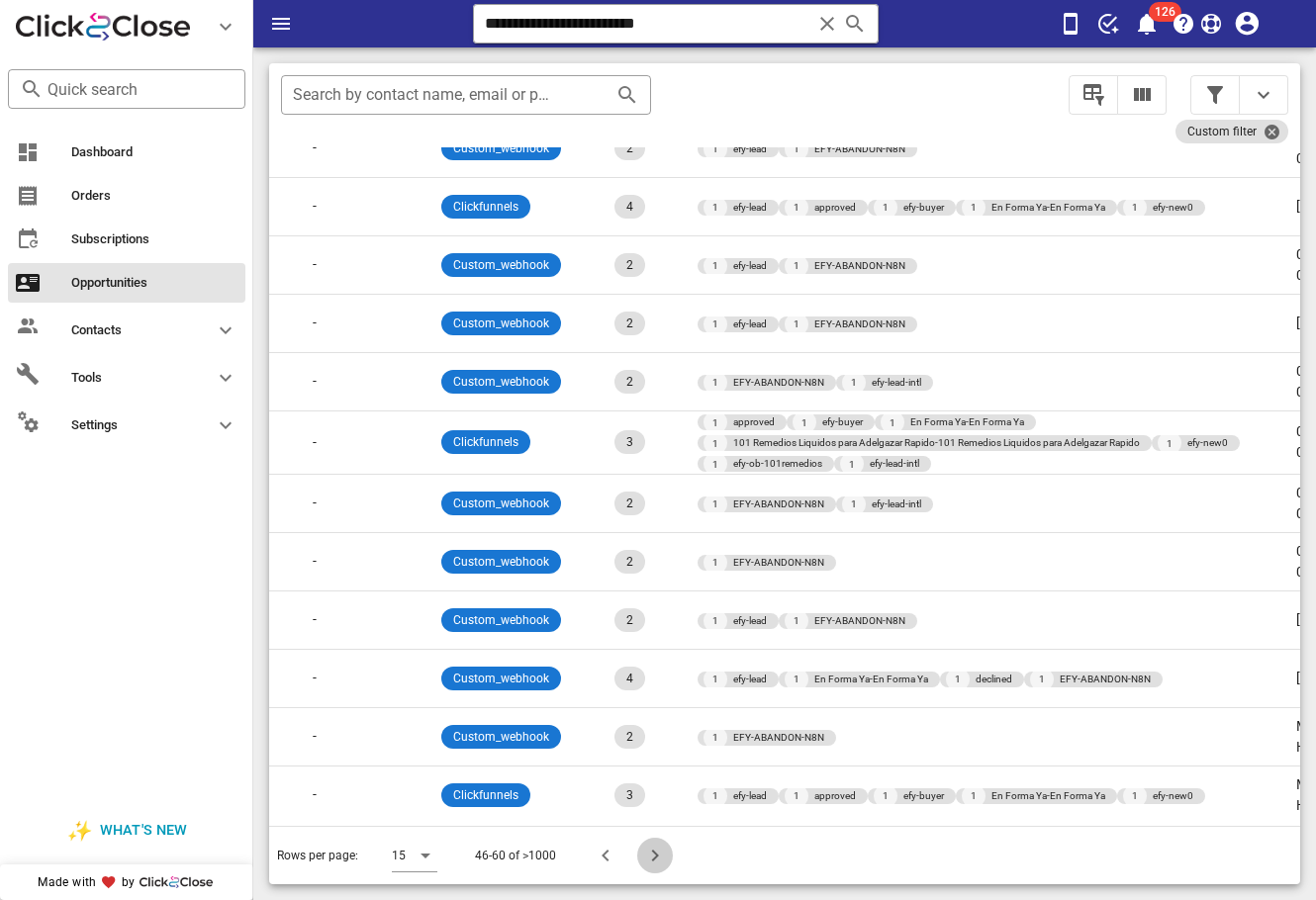 click at bounding box center (655, 855) 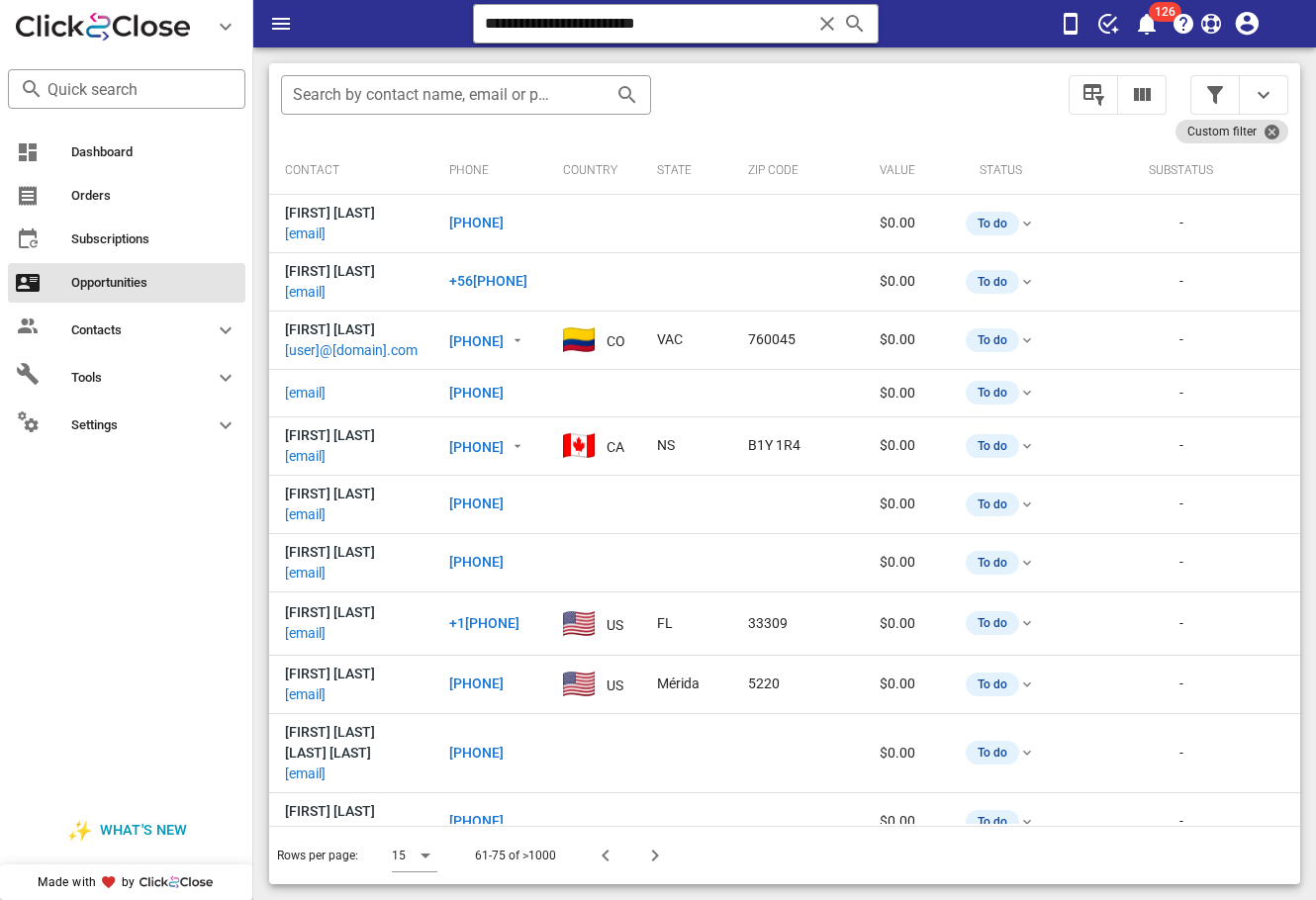 scroll, scrollTop: 0, scrollLeft: 951, axis: horizontal 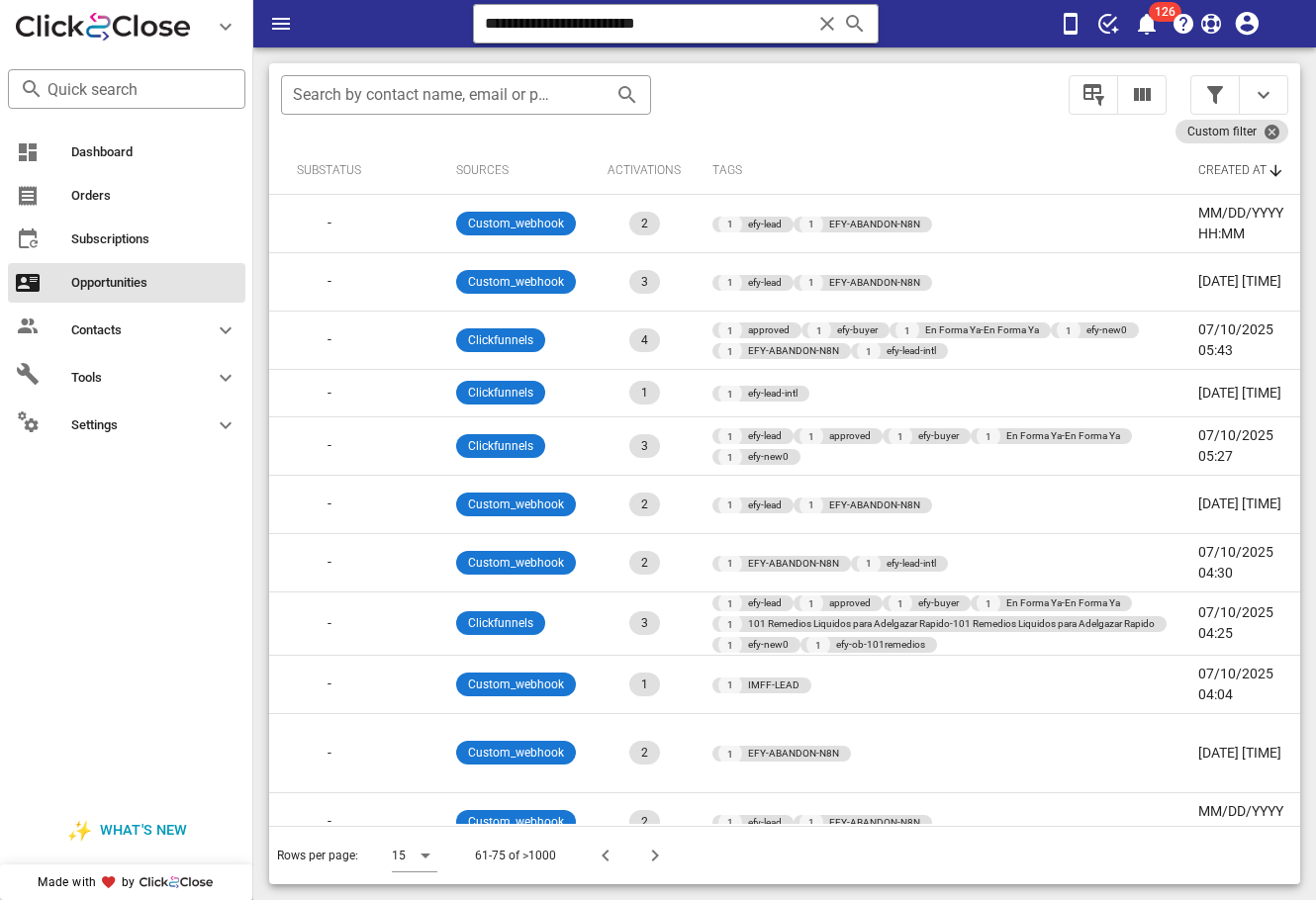 drag, startPoint x: 1302, startPoint y: 509, endPoint x: 1291, endPoint y: 740, distance: 231.2618 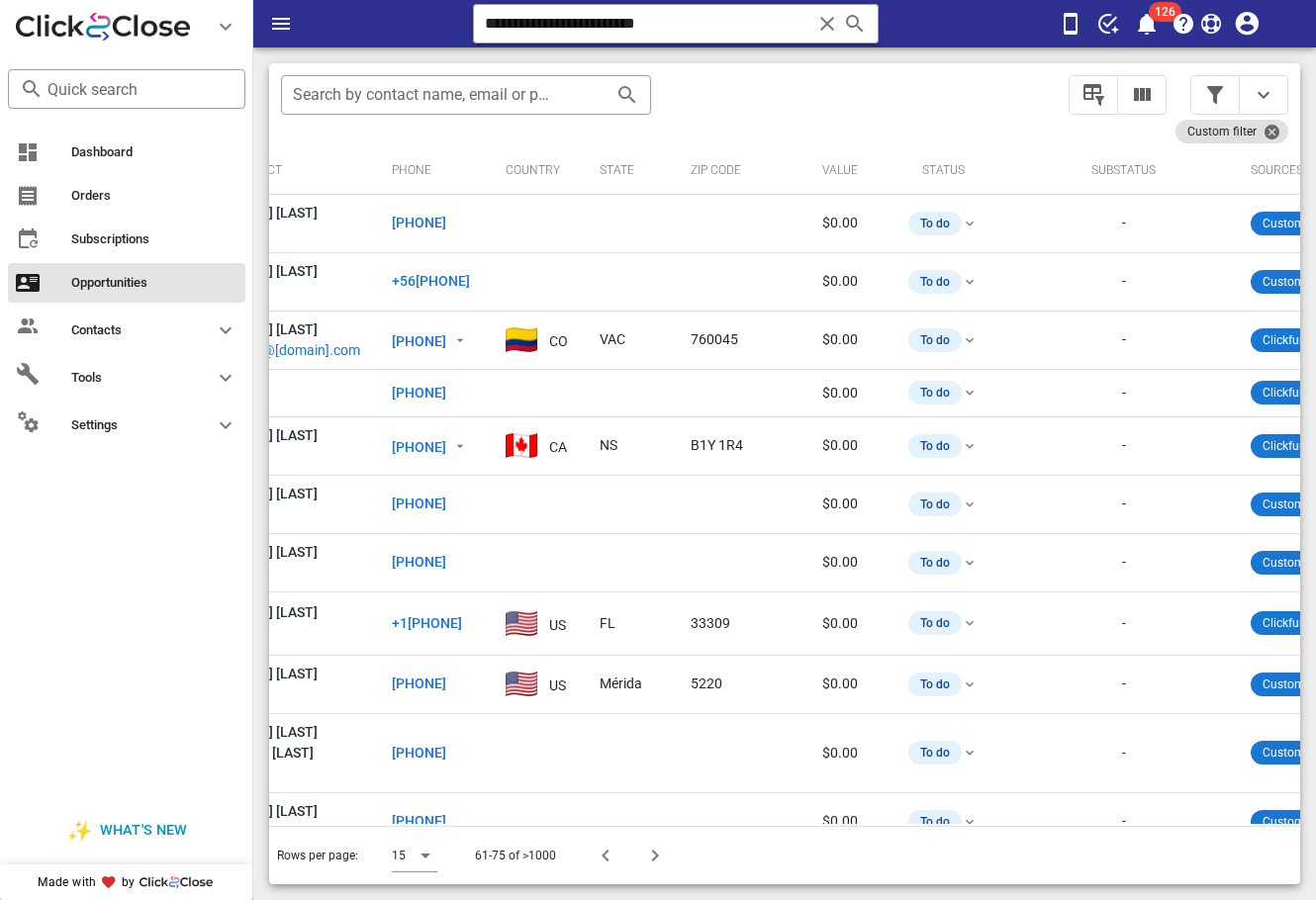 scroll, scrollTop: 0, scrollLeft: 0, axis: both 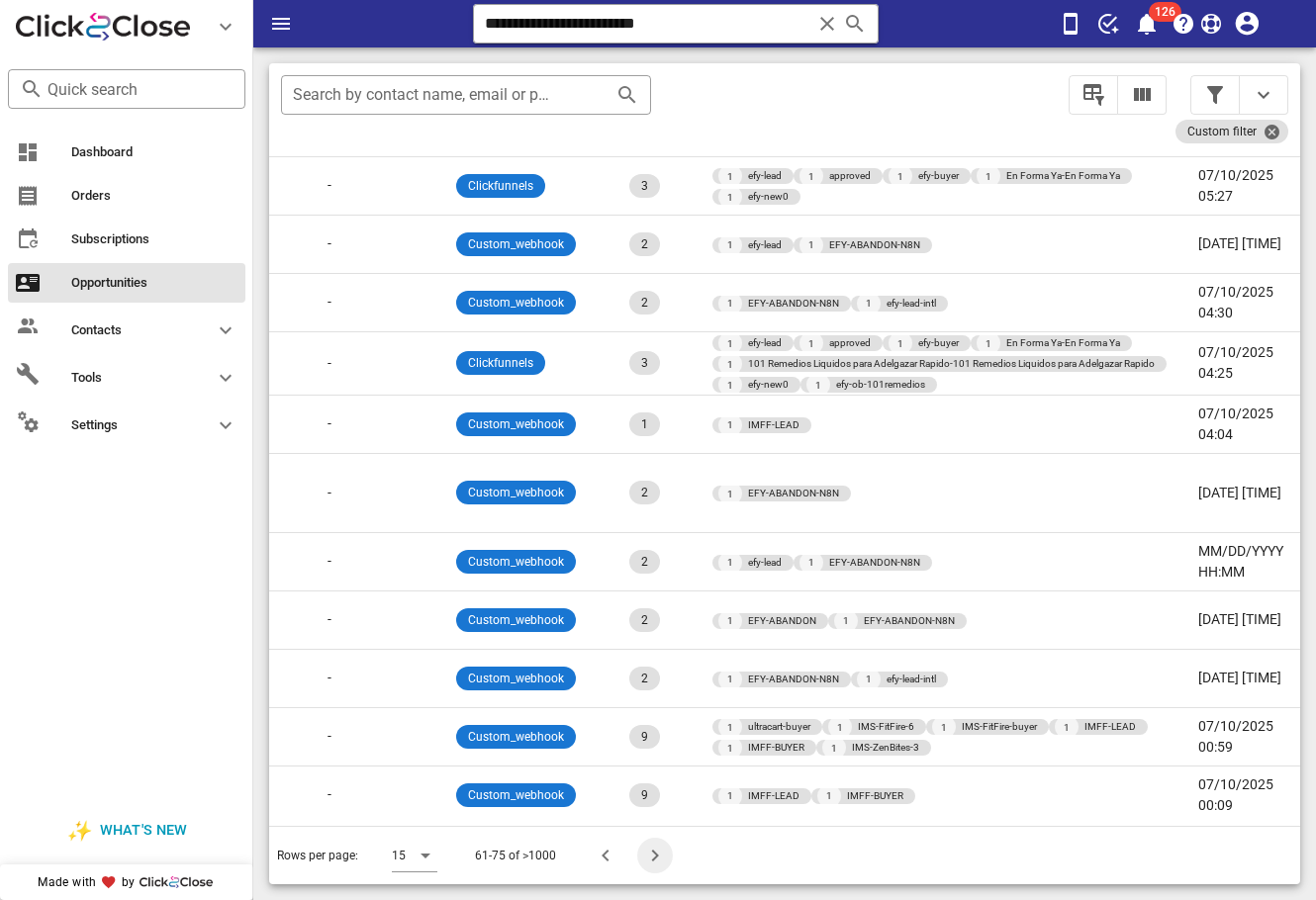 click at bounding box center (655, 855) 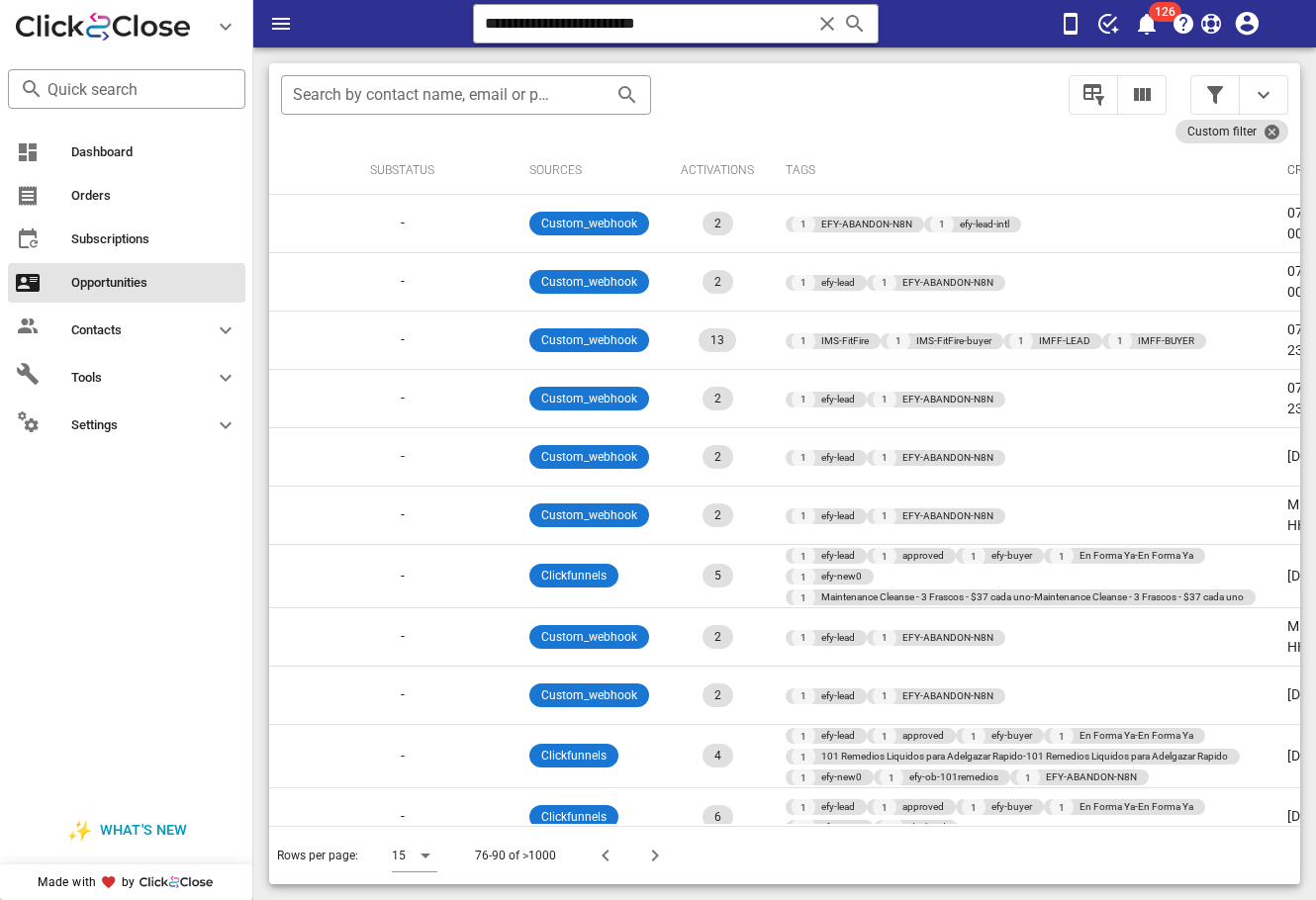 scroll, scrollTop: 0, scrollLeft: 773, axis: horizontal 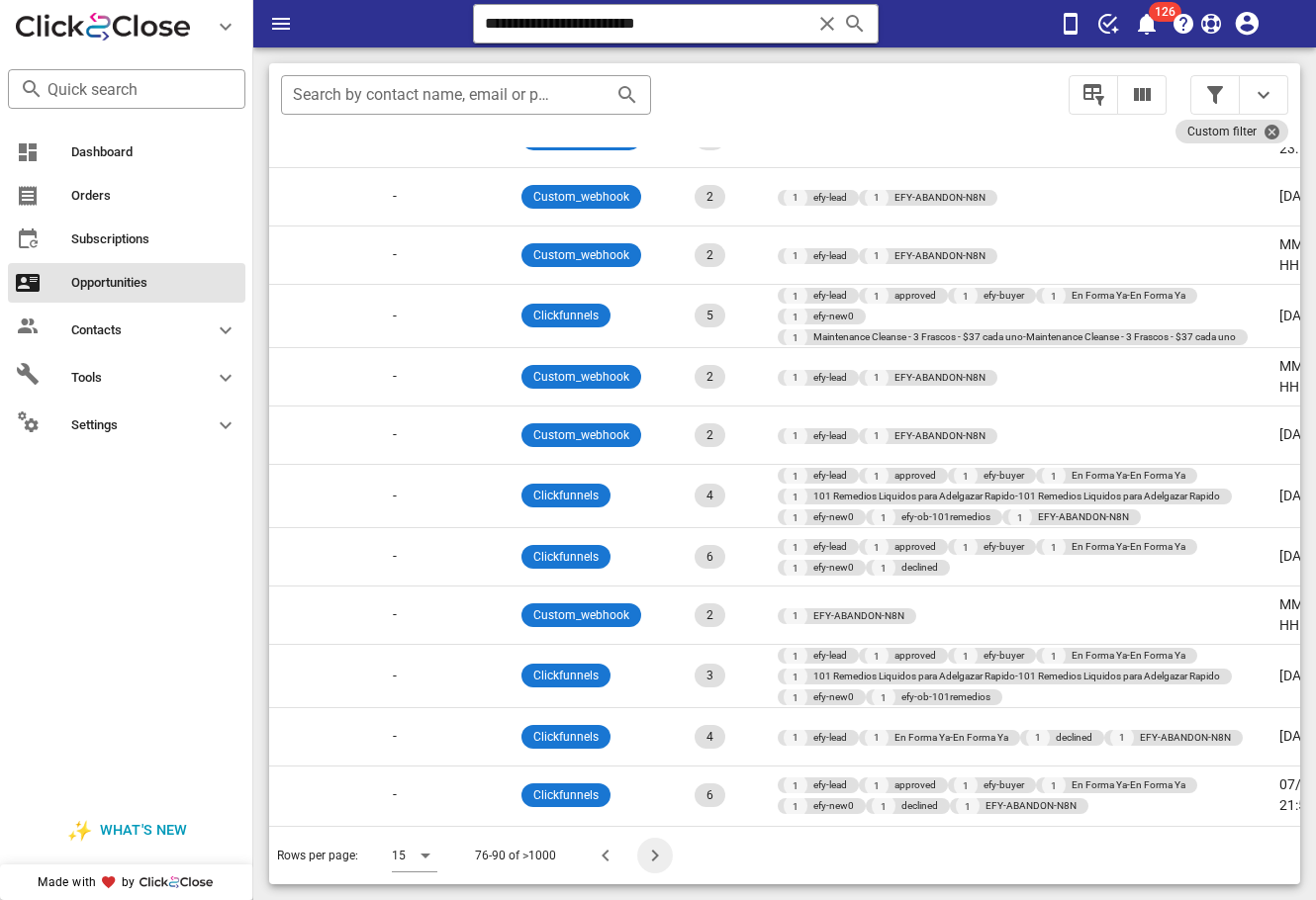 click at bounding box center [655, 855] 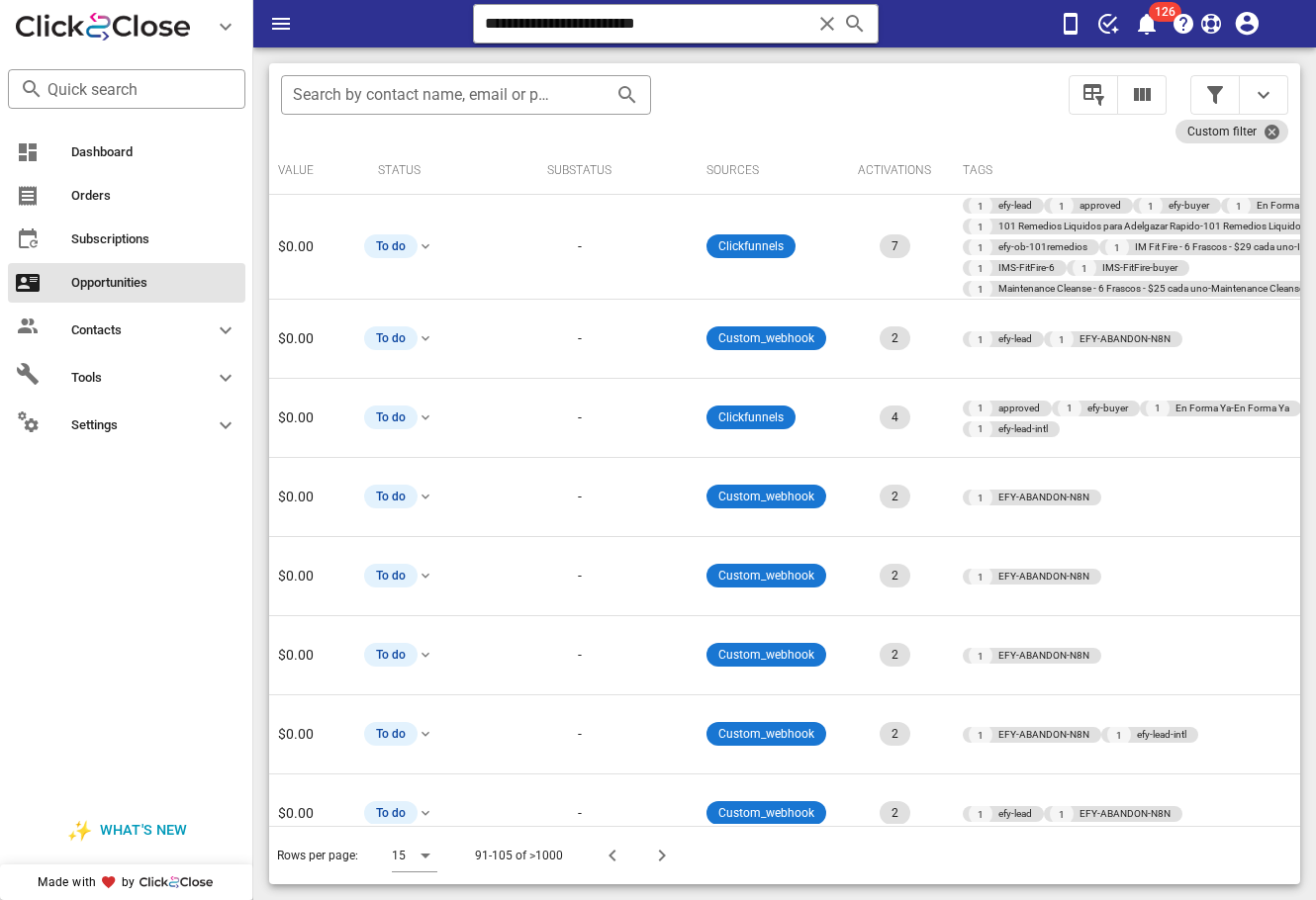 scroll, scrollTop: 0, scrollLeft: 704, axis: horizontal 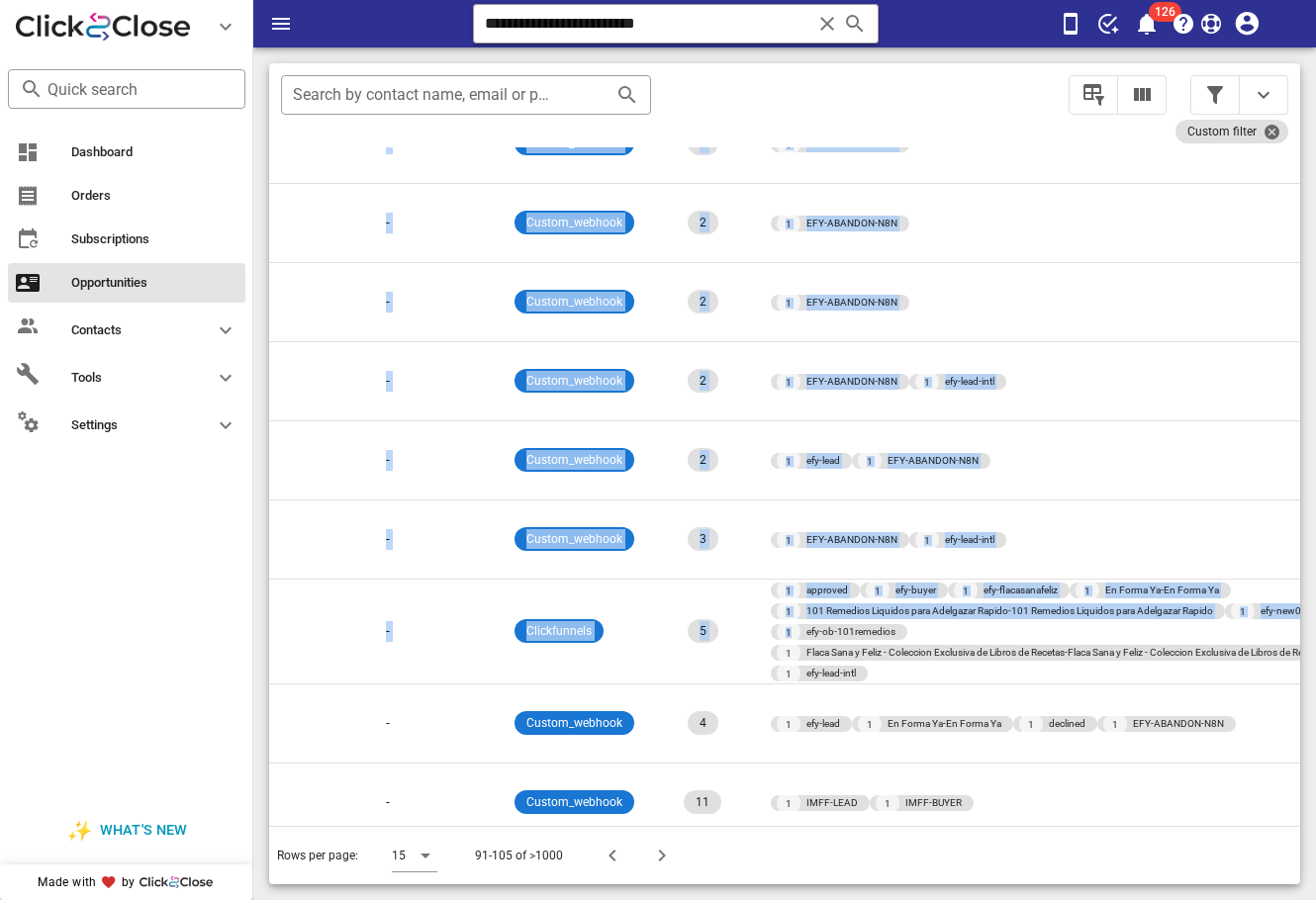 drag, startPoint x: 1005, startPoint y: 825, endPoint x: 637, endPoint y: 814, distance: 368.1644 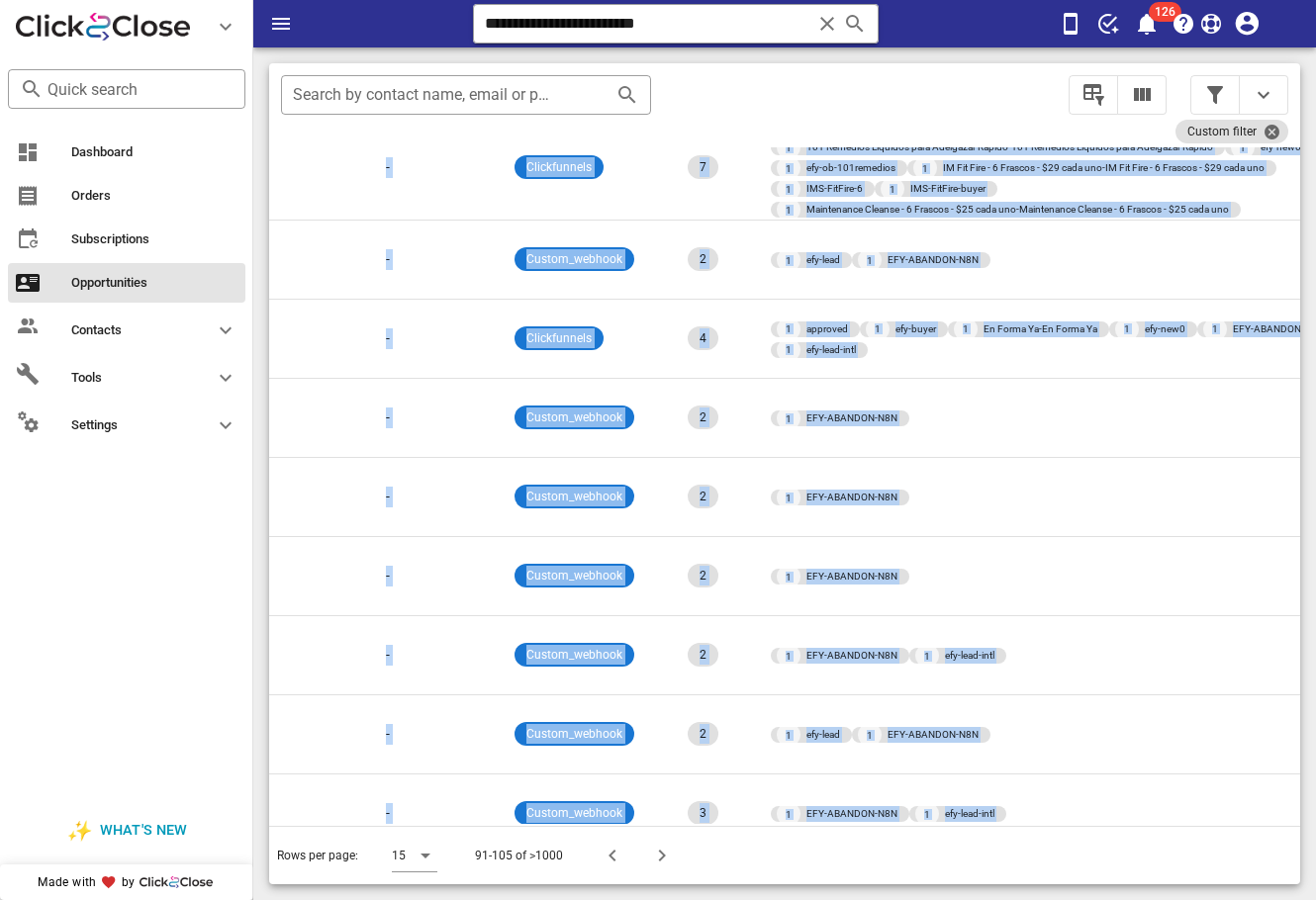 scroll, scrollTop: 8, scrollLeft: 704, axis: both 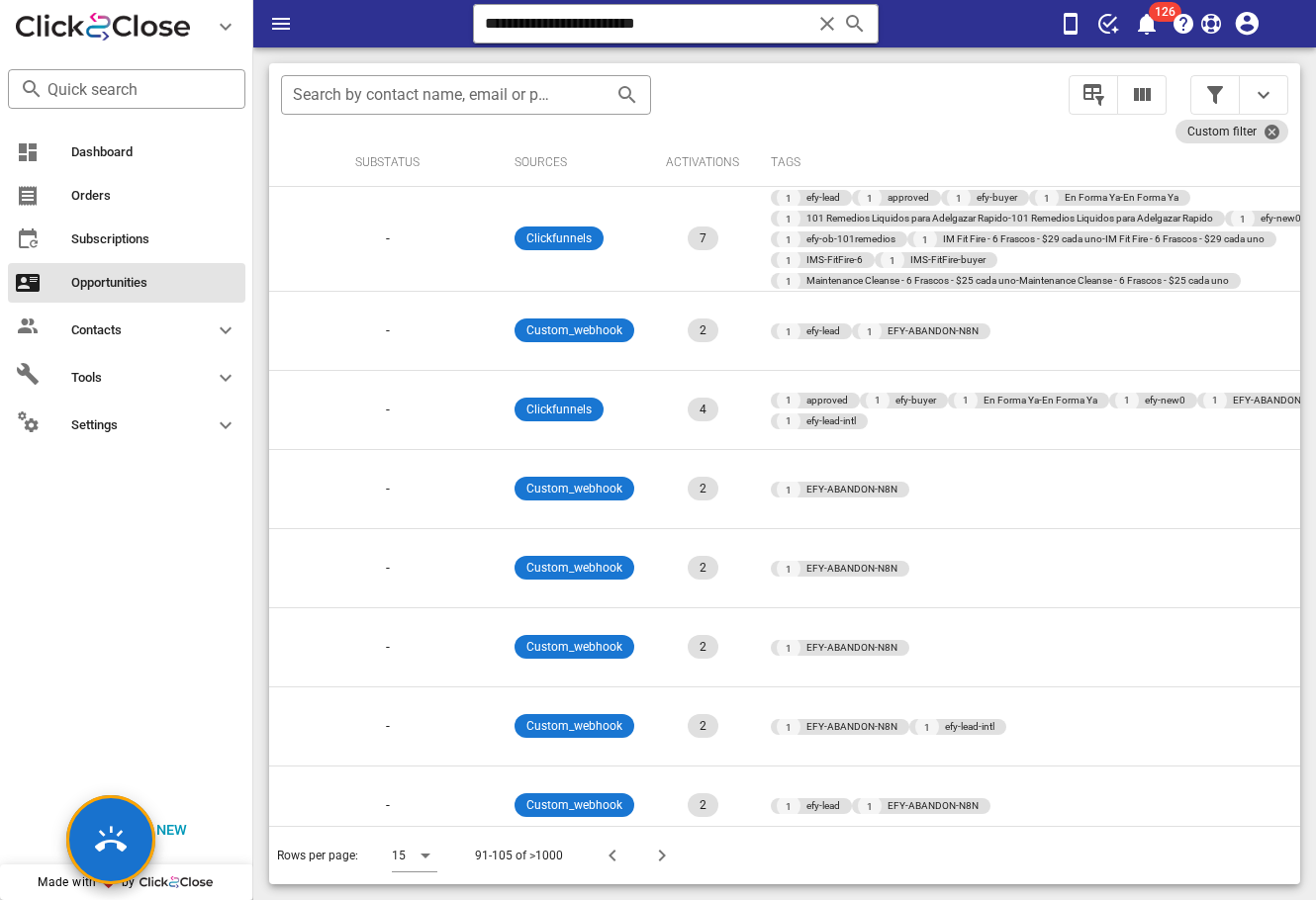 click on "Rows per page: 15  91-105 of >1000" at bounding box center [785, 855] 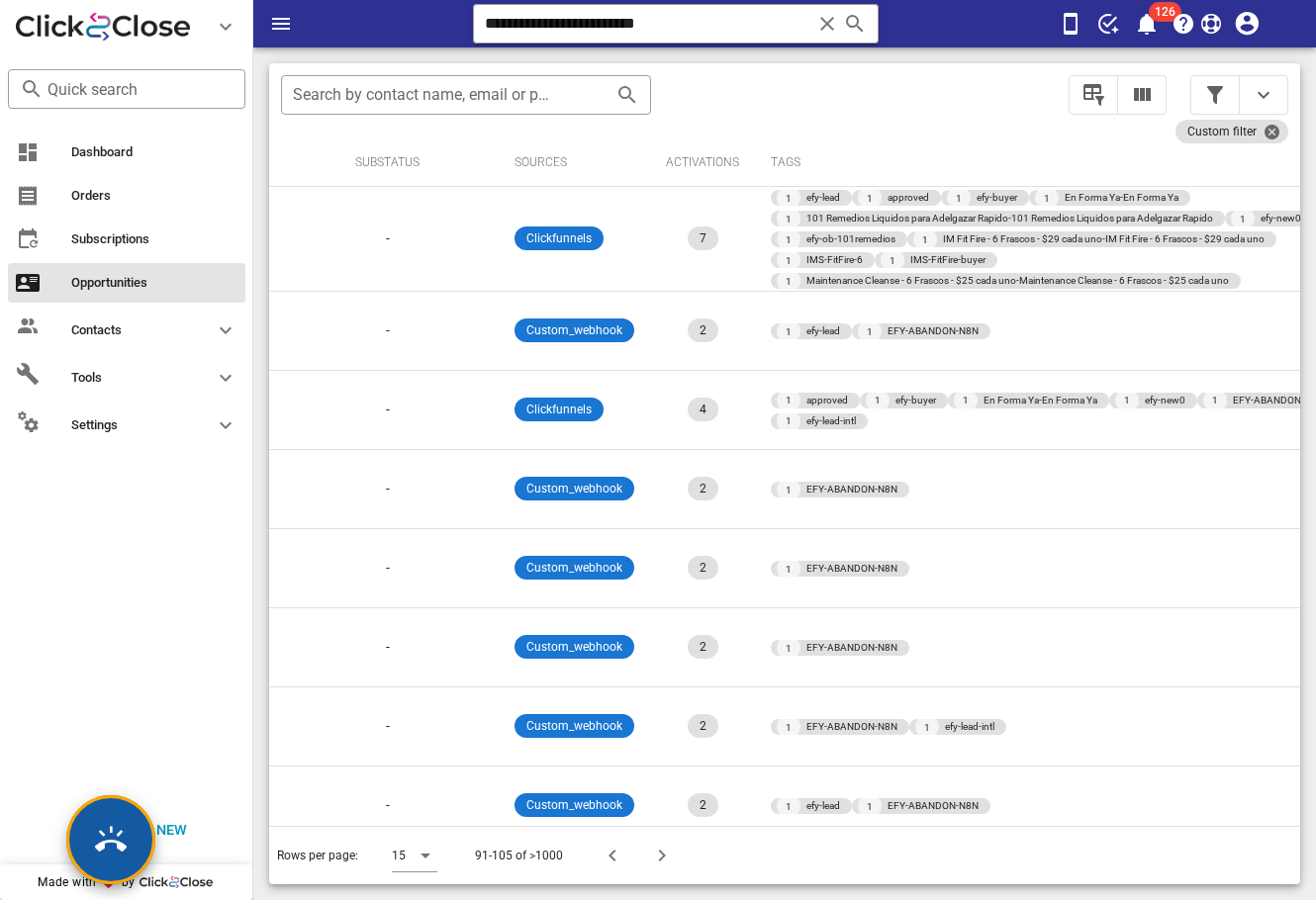 click at bounding box center [111, 840] 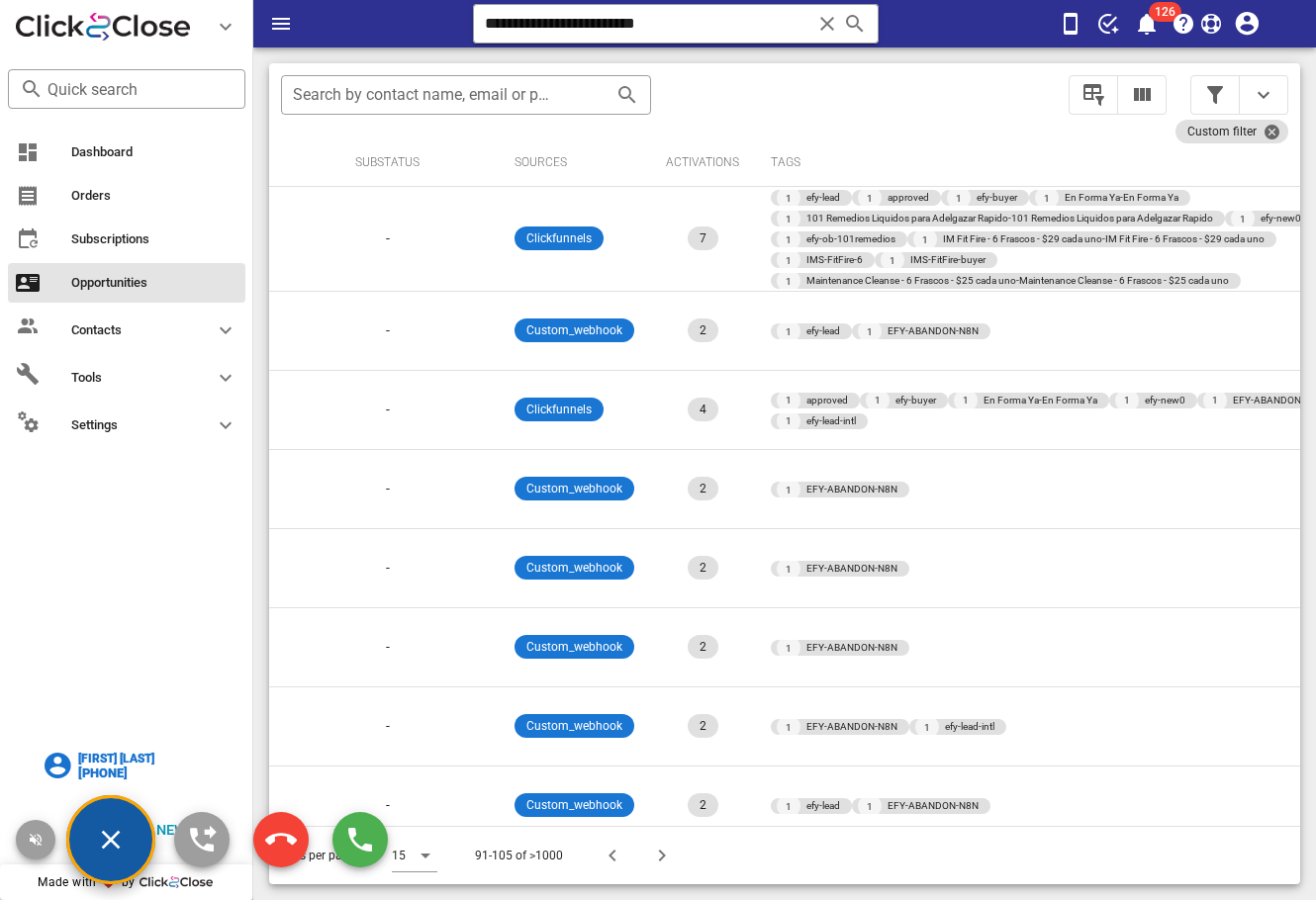 click on "[FIRST] [LAST]" at bounding box center [116, 759] 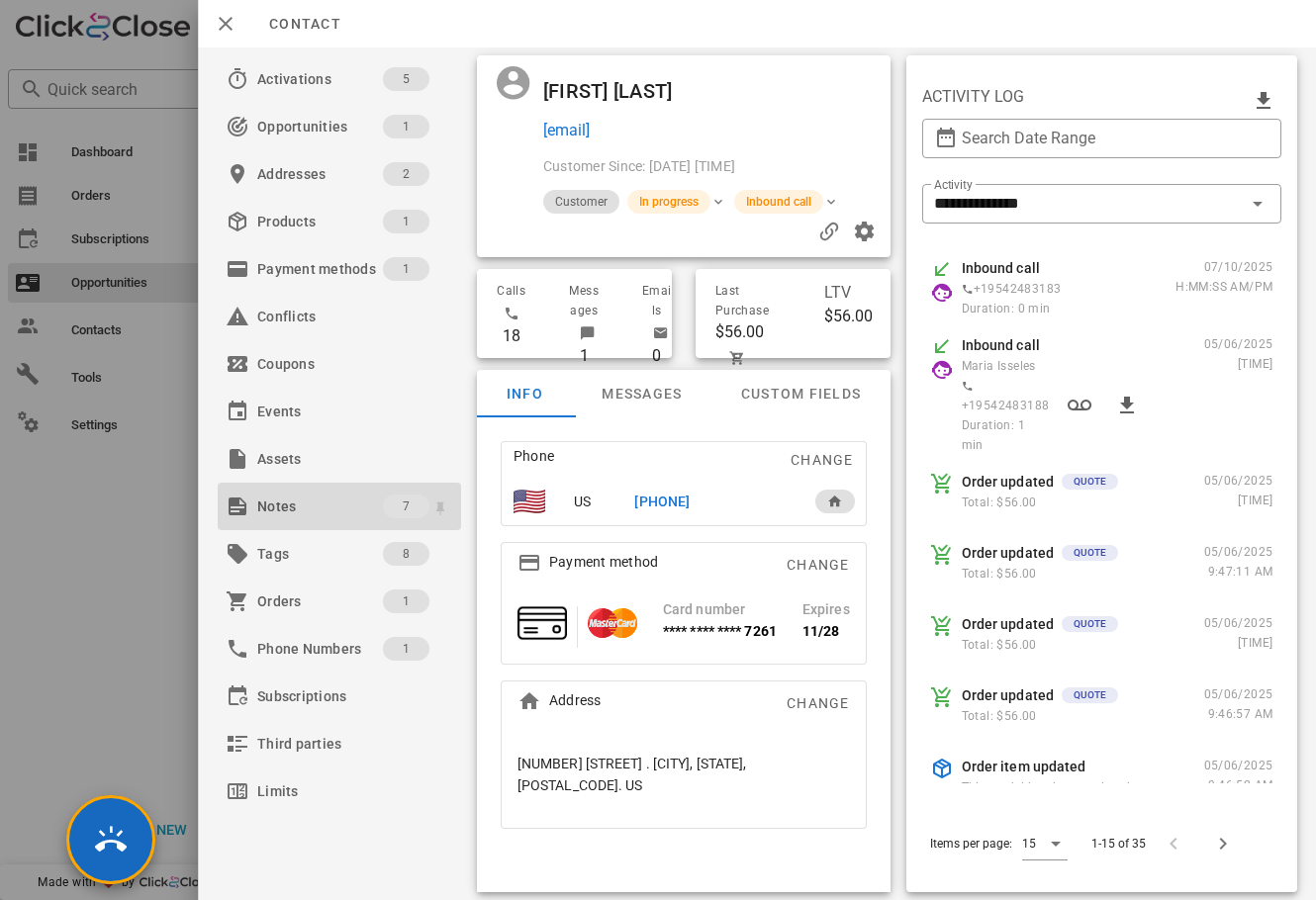 click on "Notes" at bounding box center (320, 506) 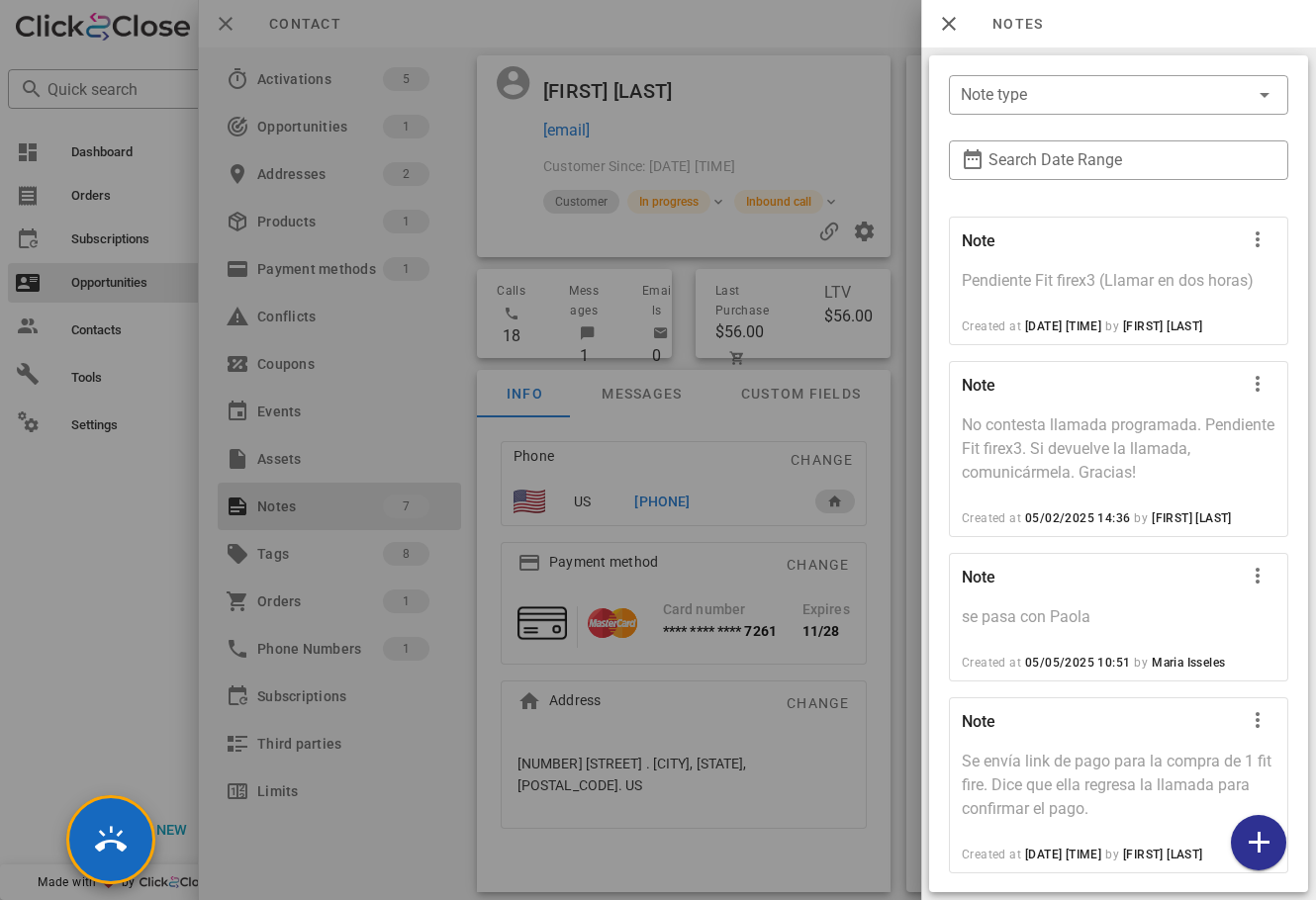 scroll, scrollTop: 632, scrollLeft: 0, axis: vertical 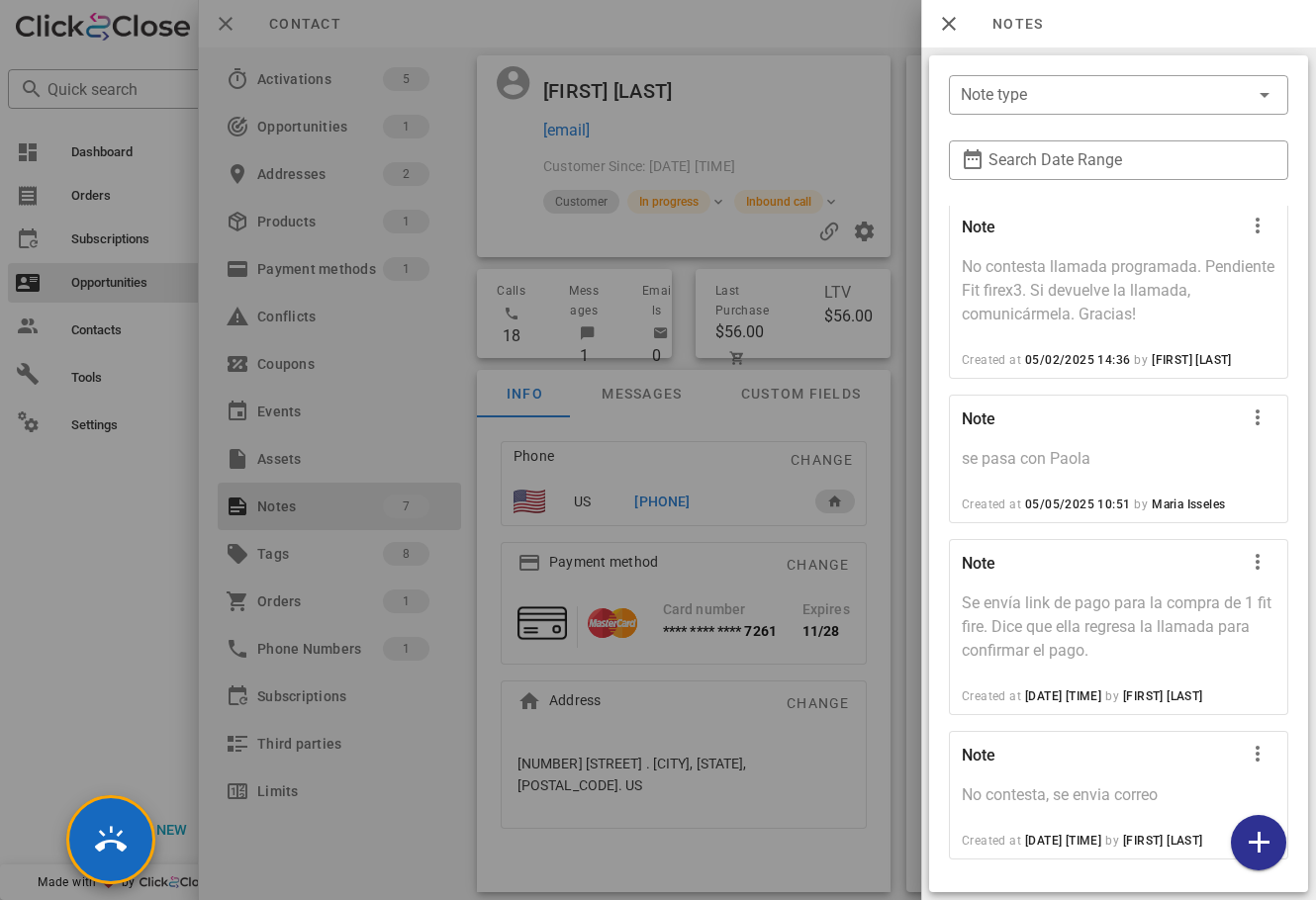 click at bounding box center (658, 450) 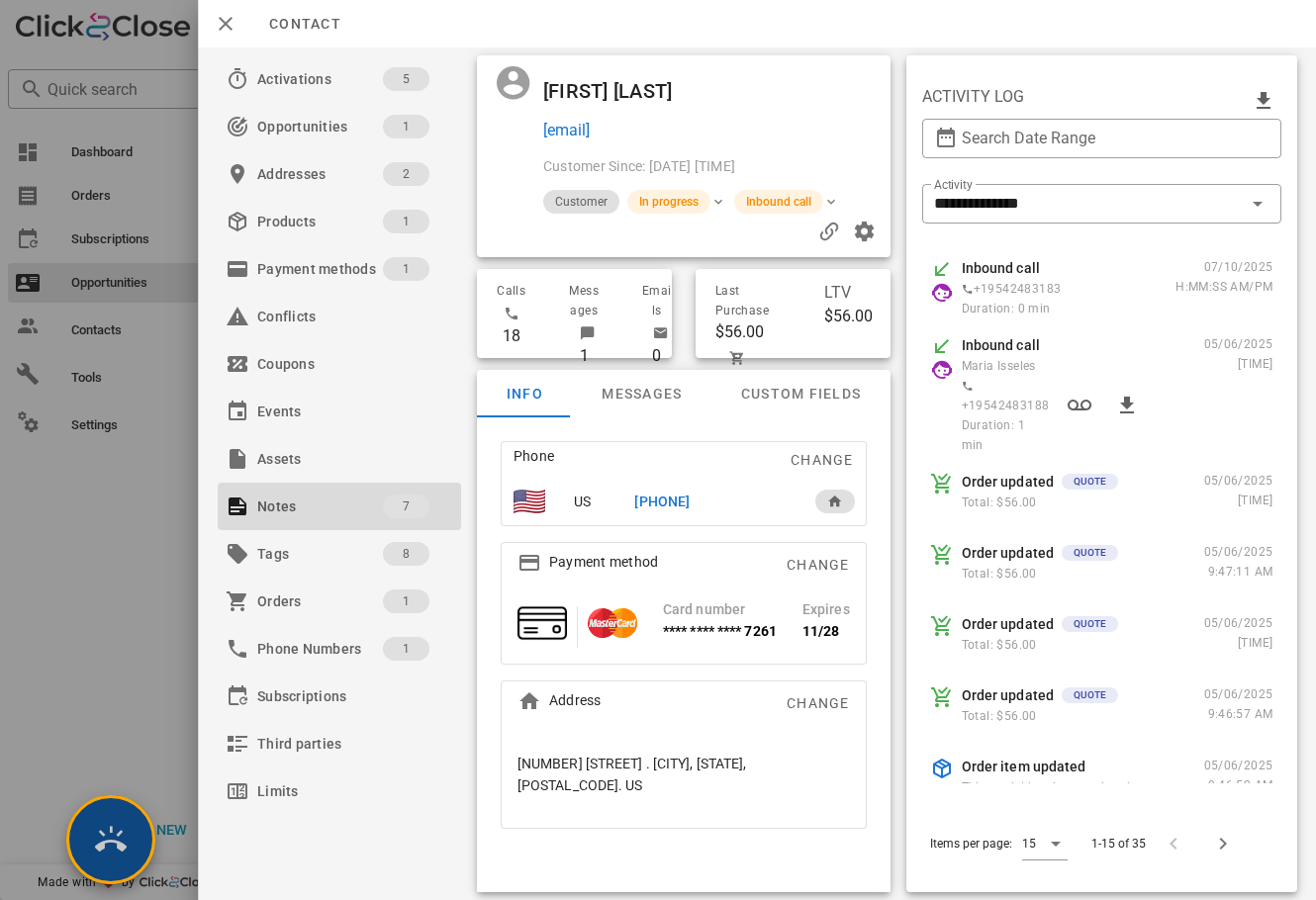 click at bounding box center (111, 840) 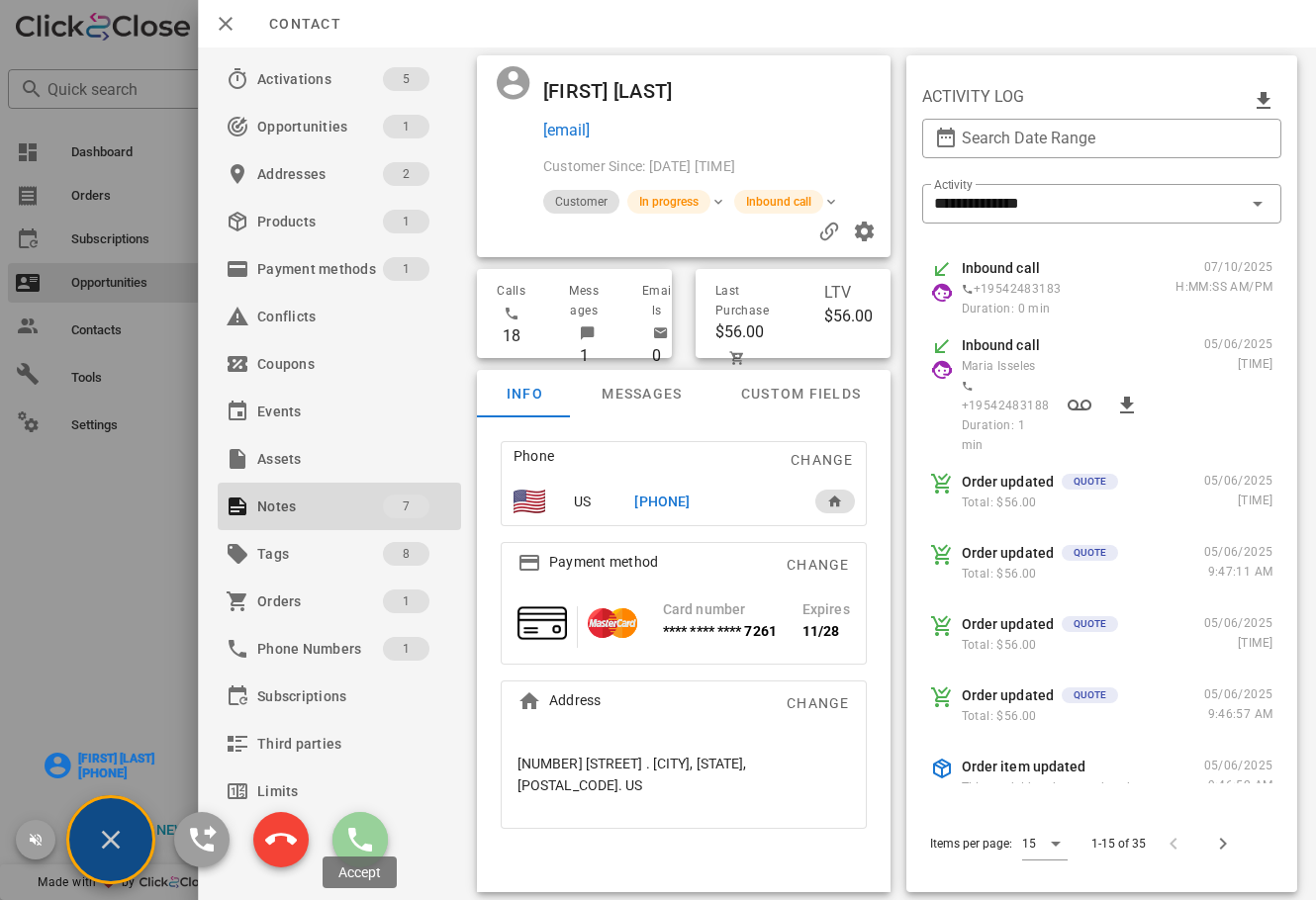 click at bounding box center (360, 840) 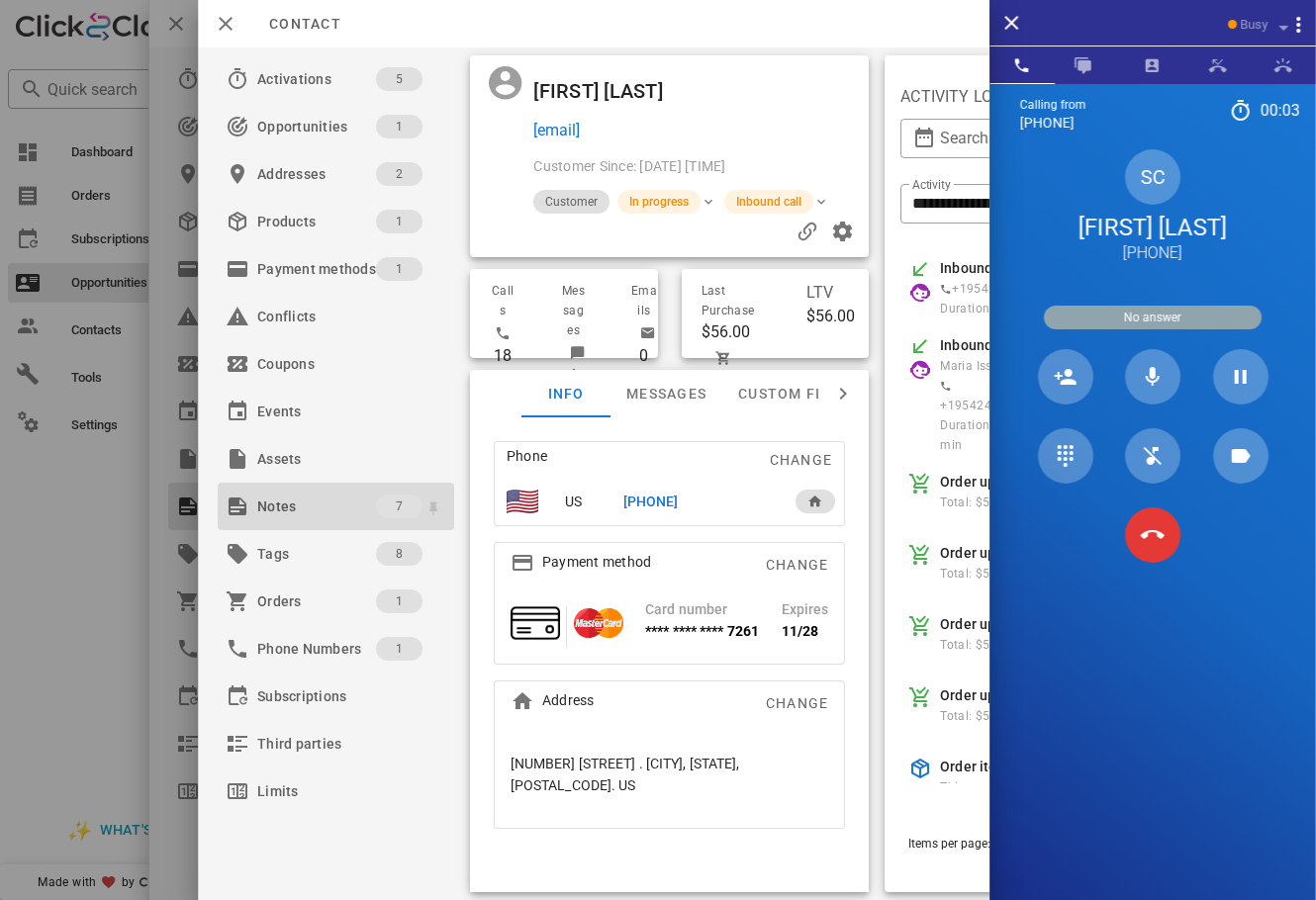 click on "Notes" at bounding box center [317, 506] 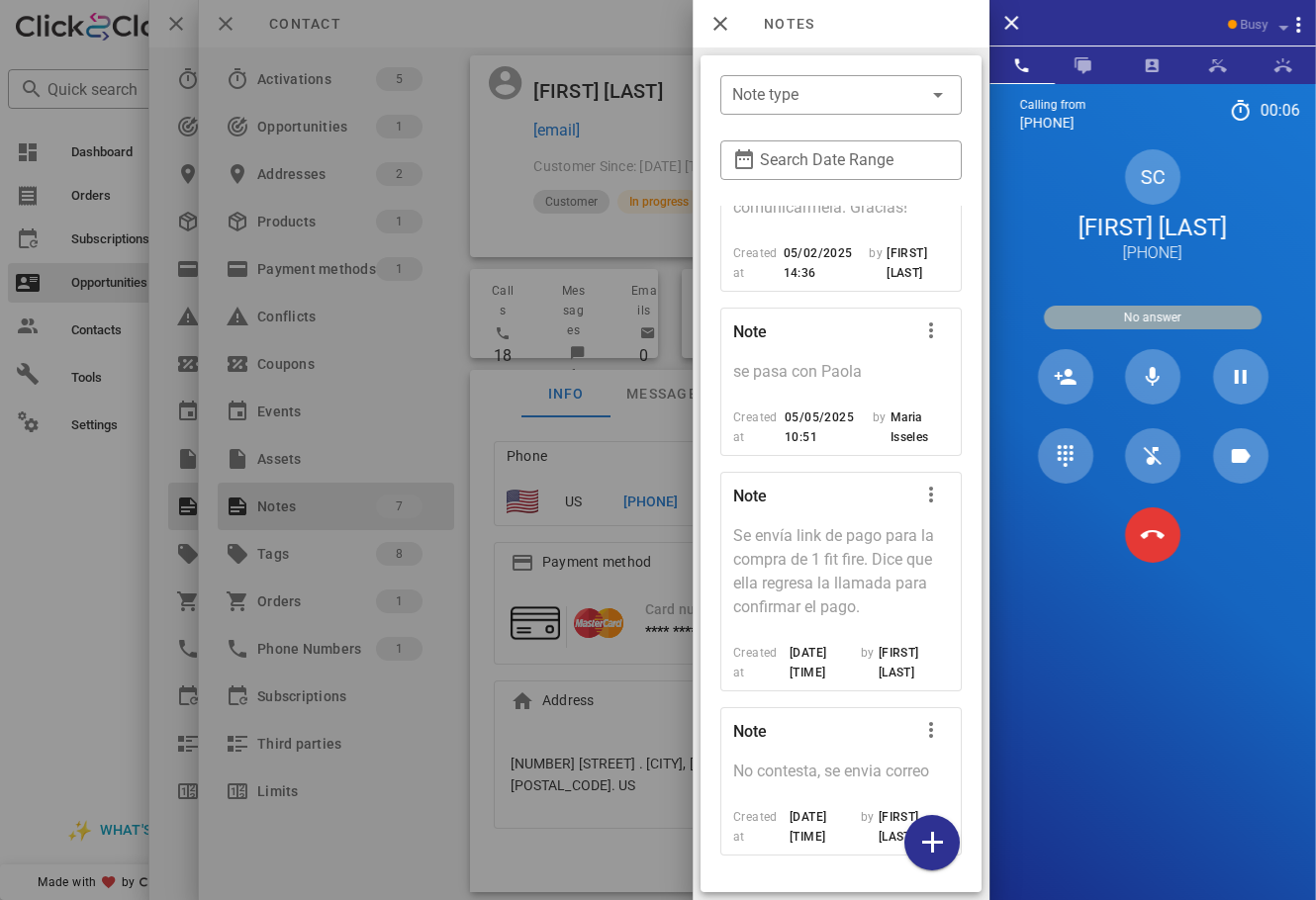 scroll, scrollTop: 855, scrollLeft: 0, axis: vertical 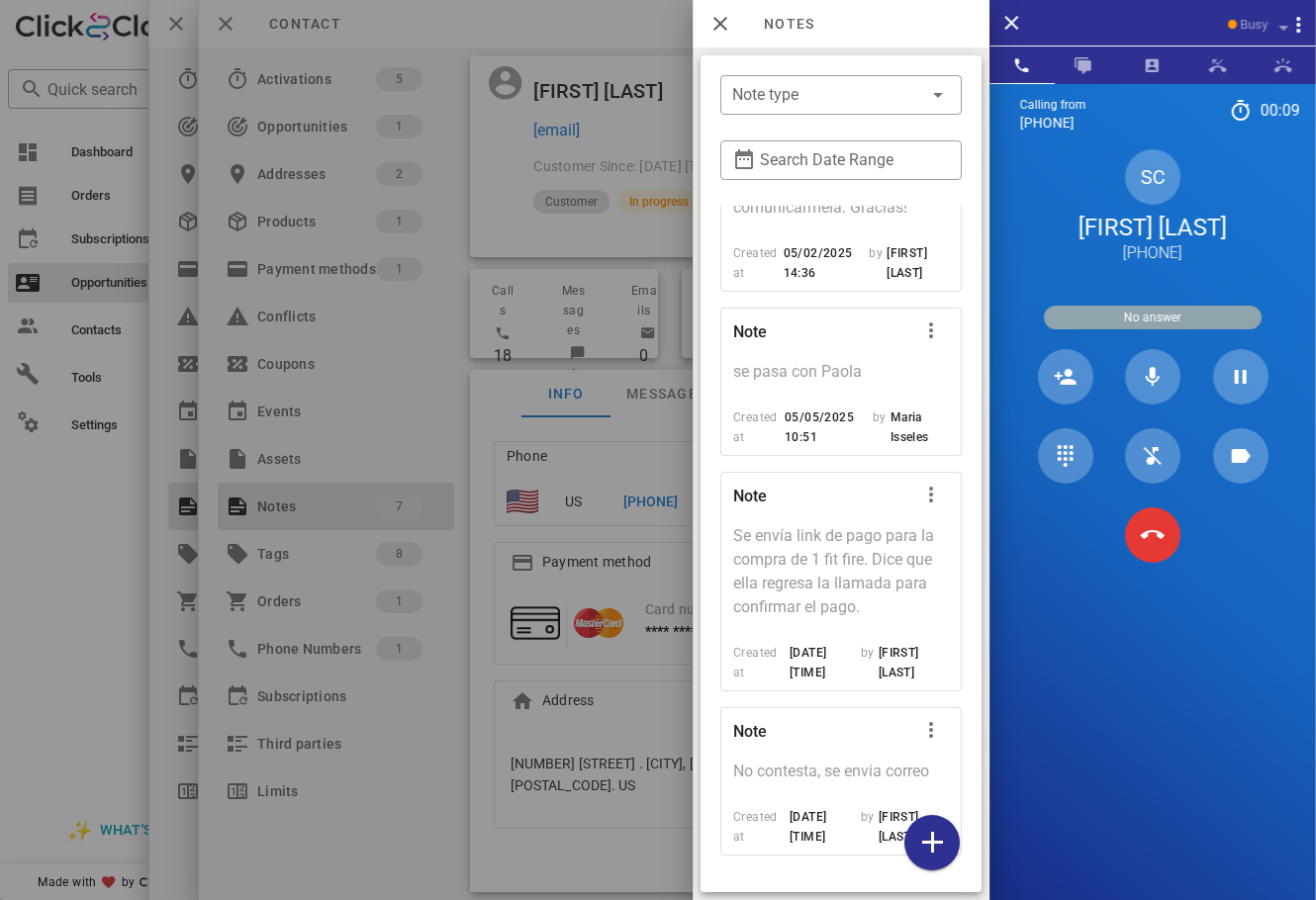 click at bounding box center [658, 450] 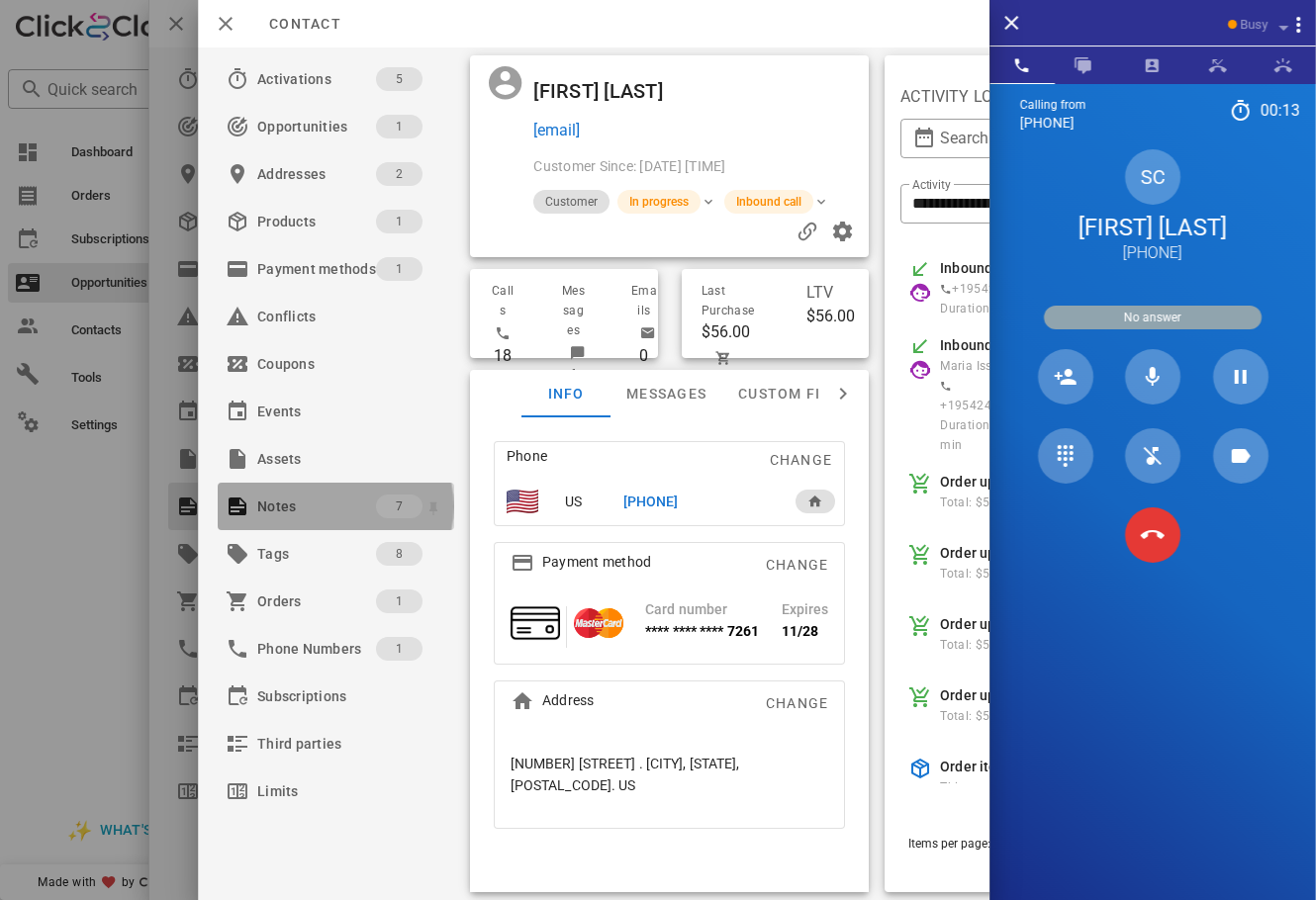 click on "Notes" at bounding box center [317, 506] 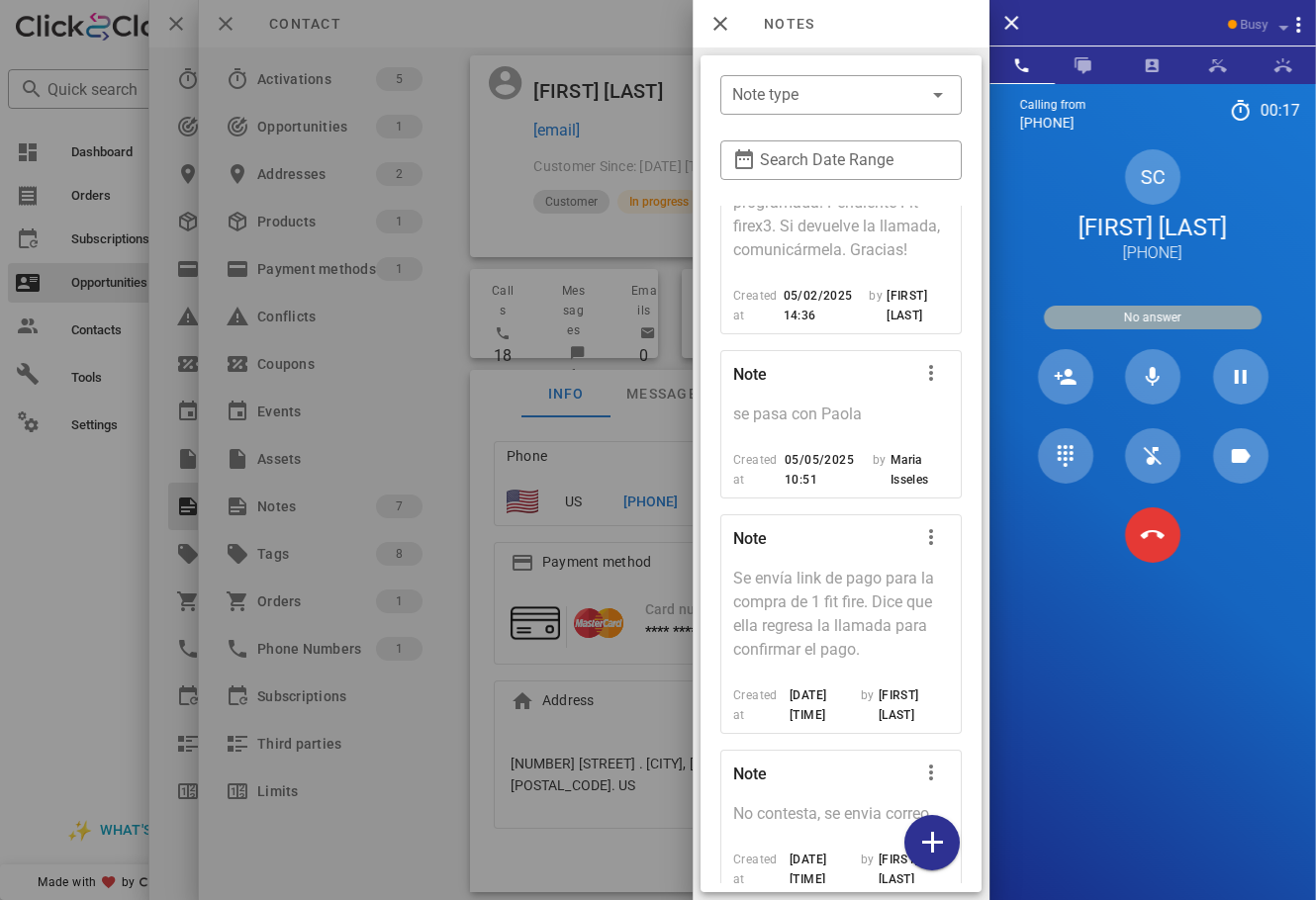 scroll, scrollTop: 855, scrollLeft: 0, axis: vertical 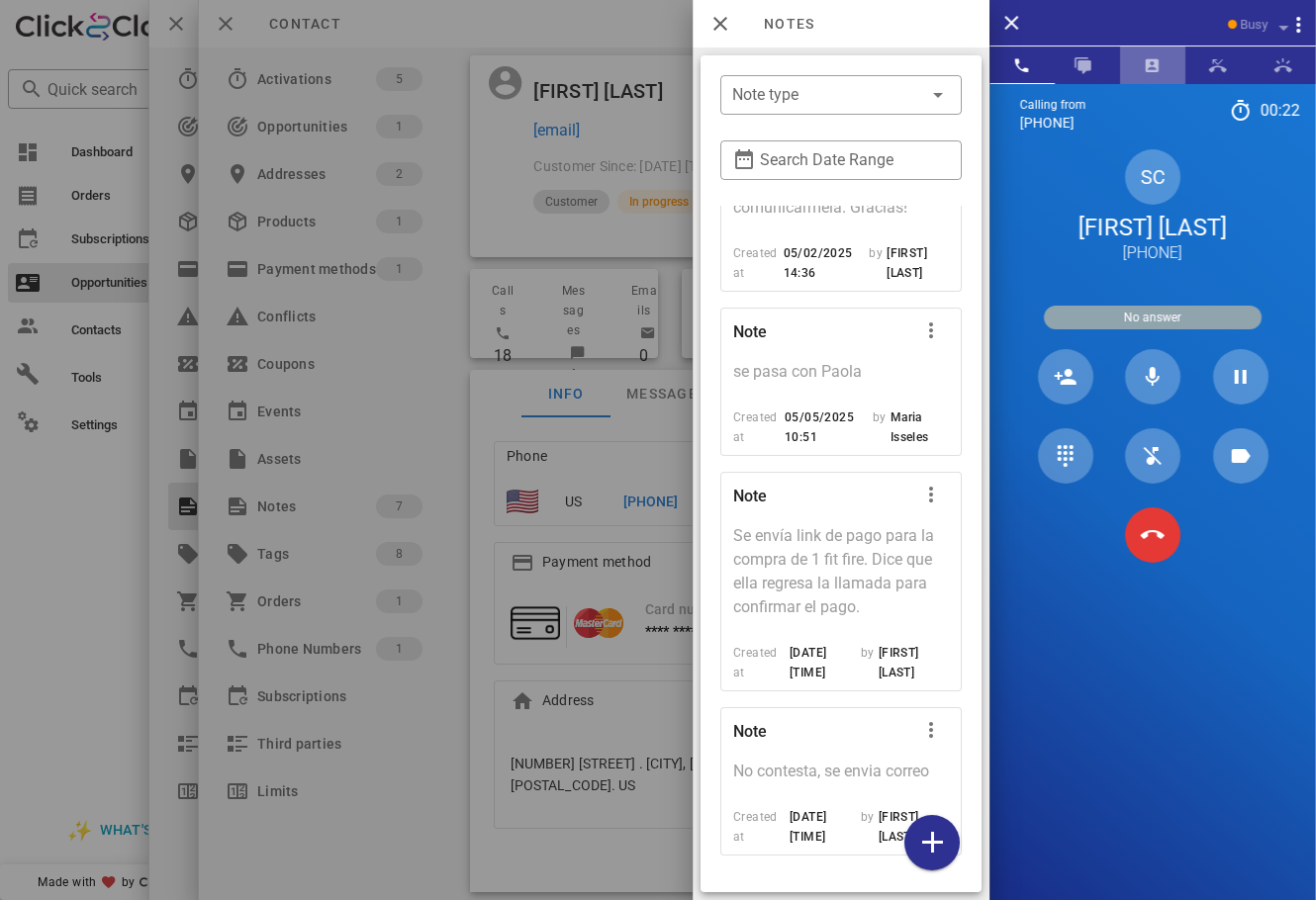 click at bounding box center (1153, 65) 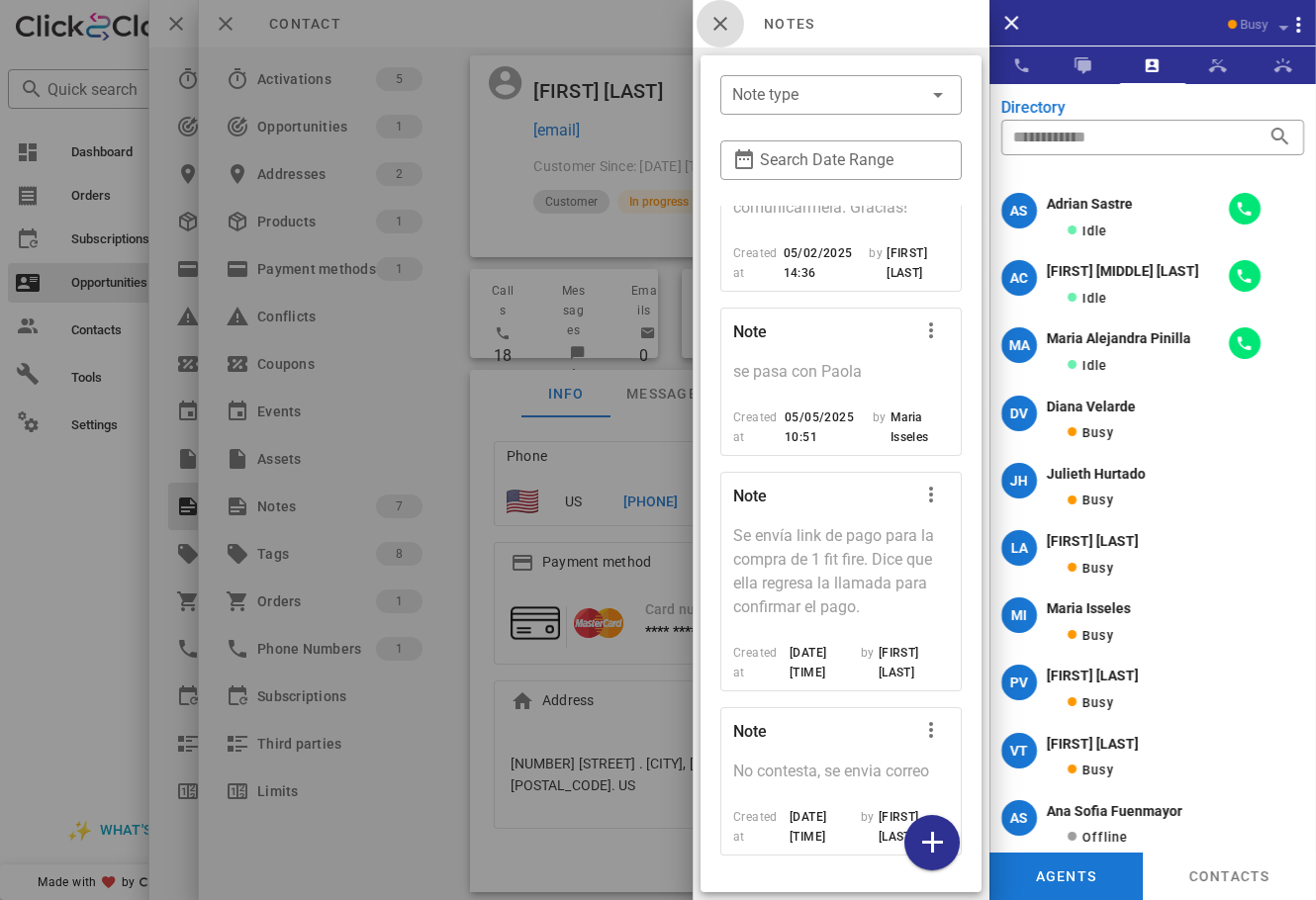 click at bounding box center (720, 24) 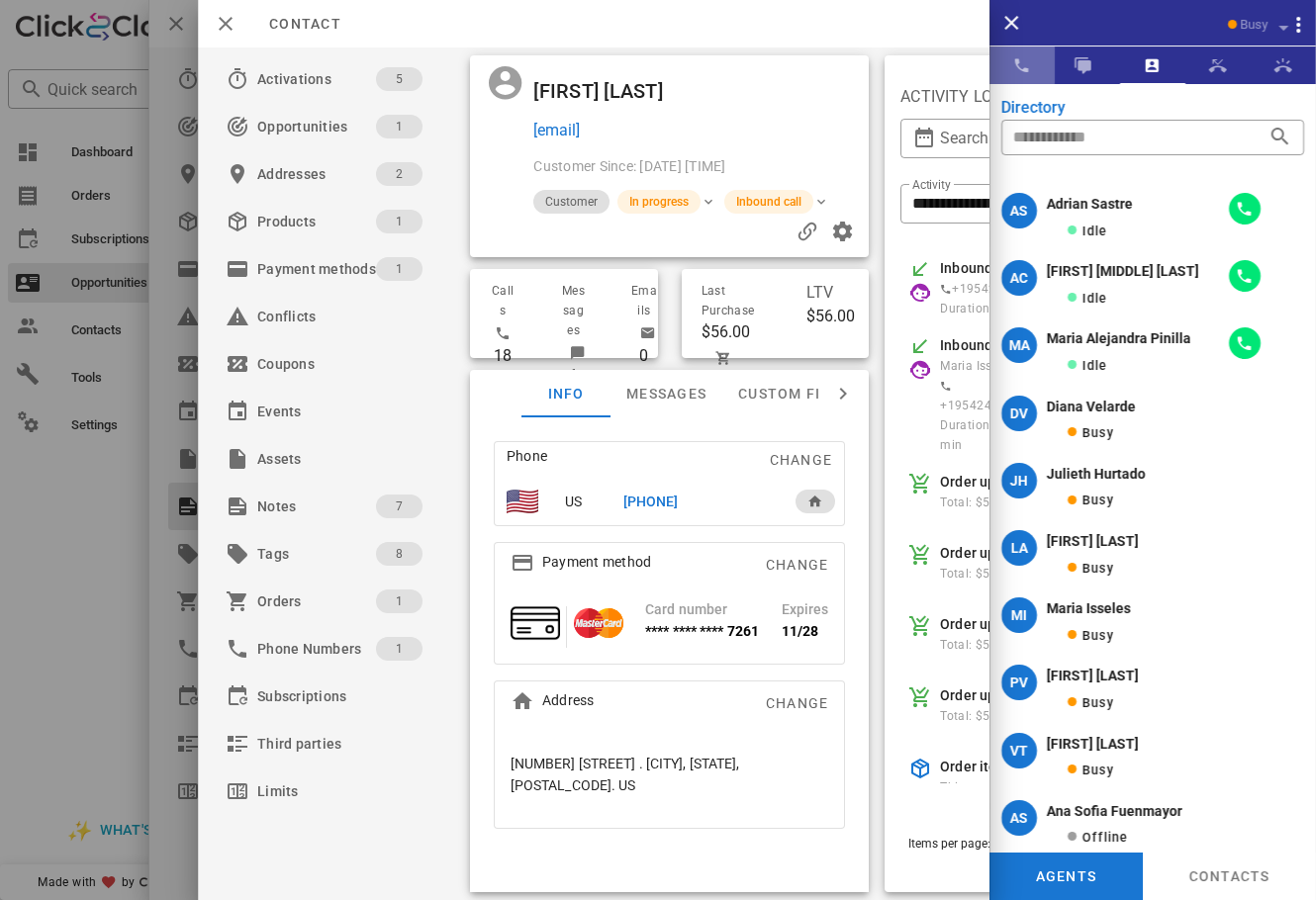 click at bounding box center (1022, 65) 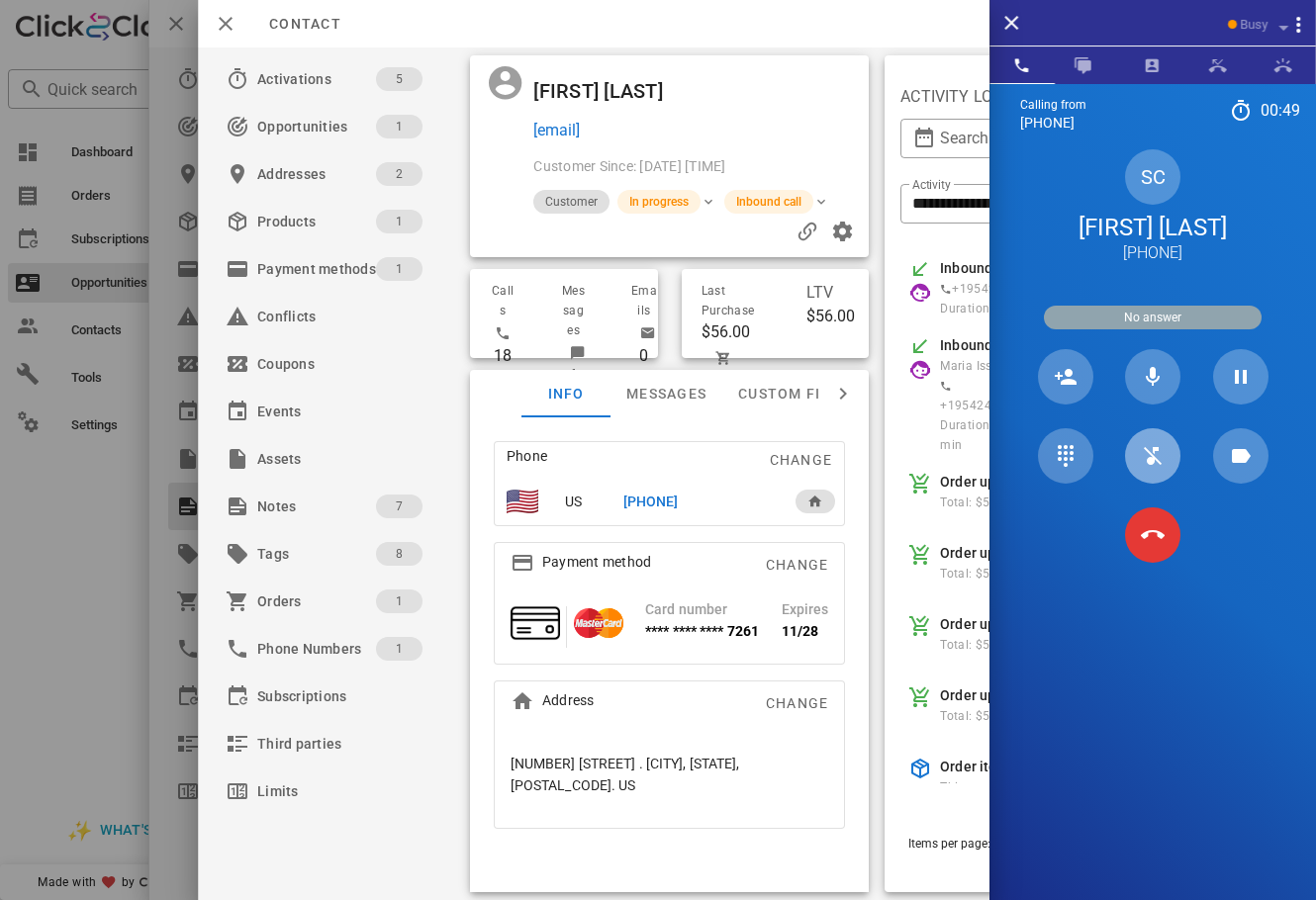 click at bounding box center [1153, 456] 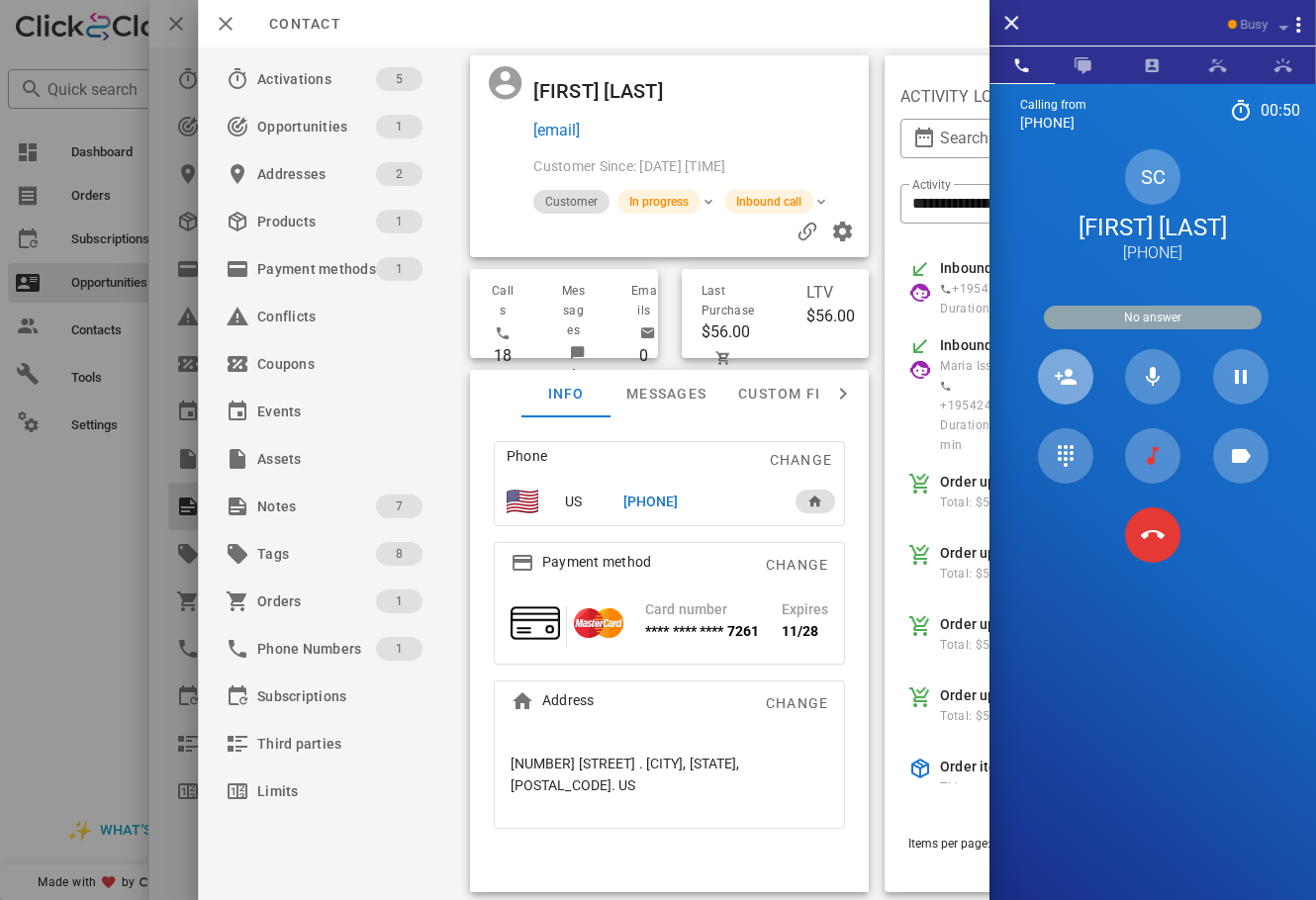 click at bounding box center [1066, 377] 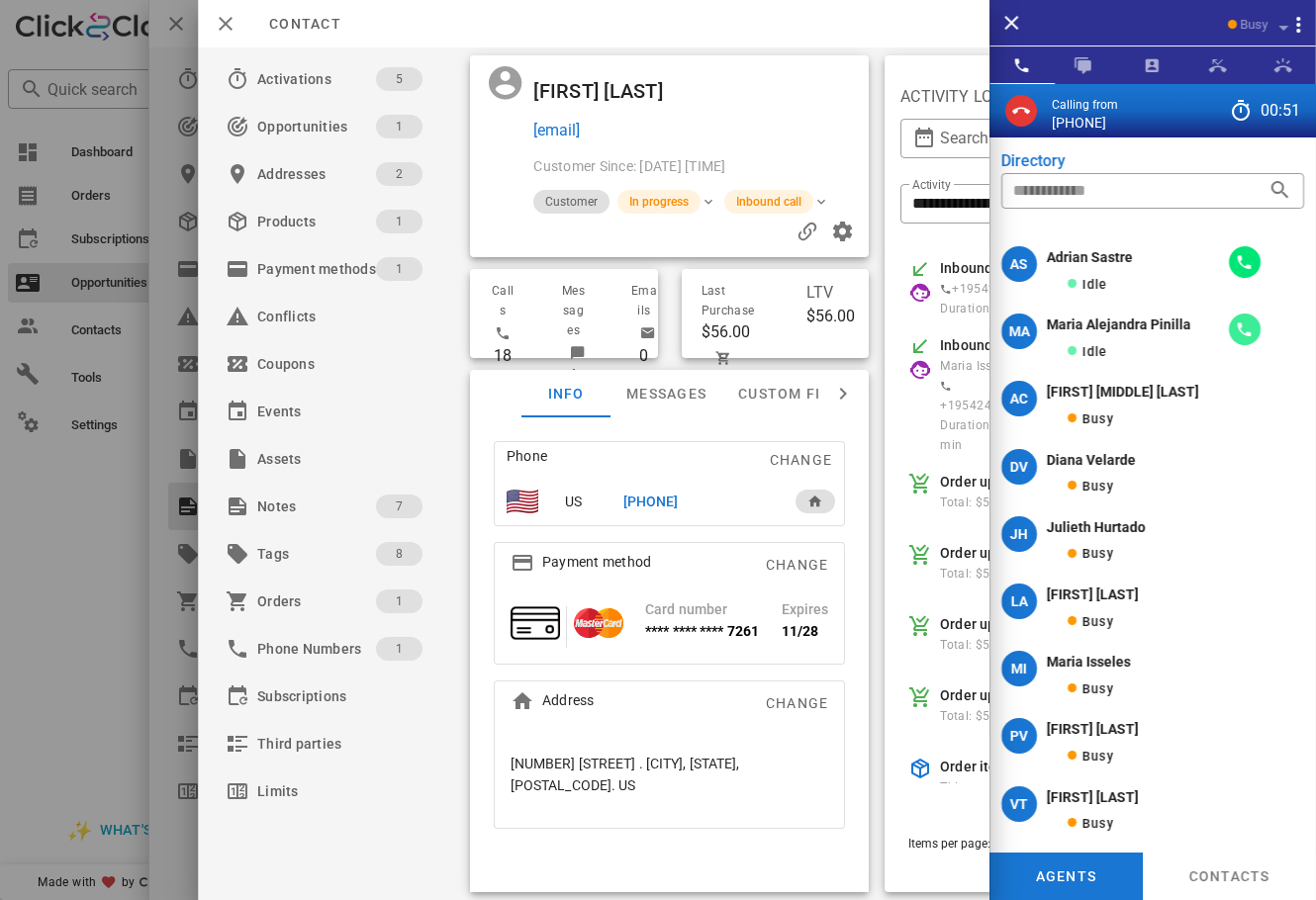 click at bounding box center (1245, 329) 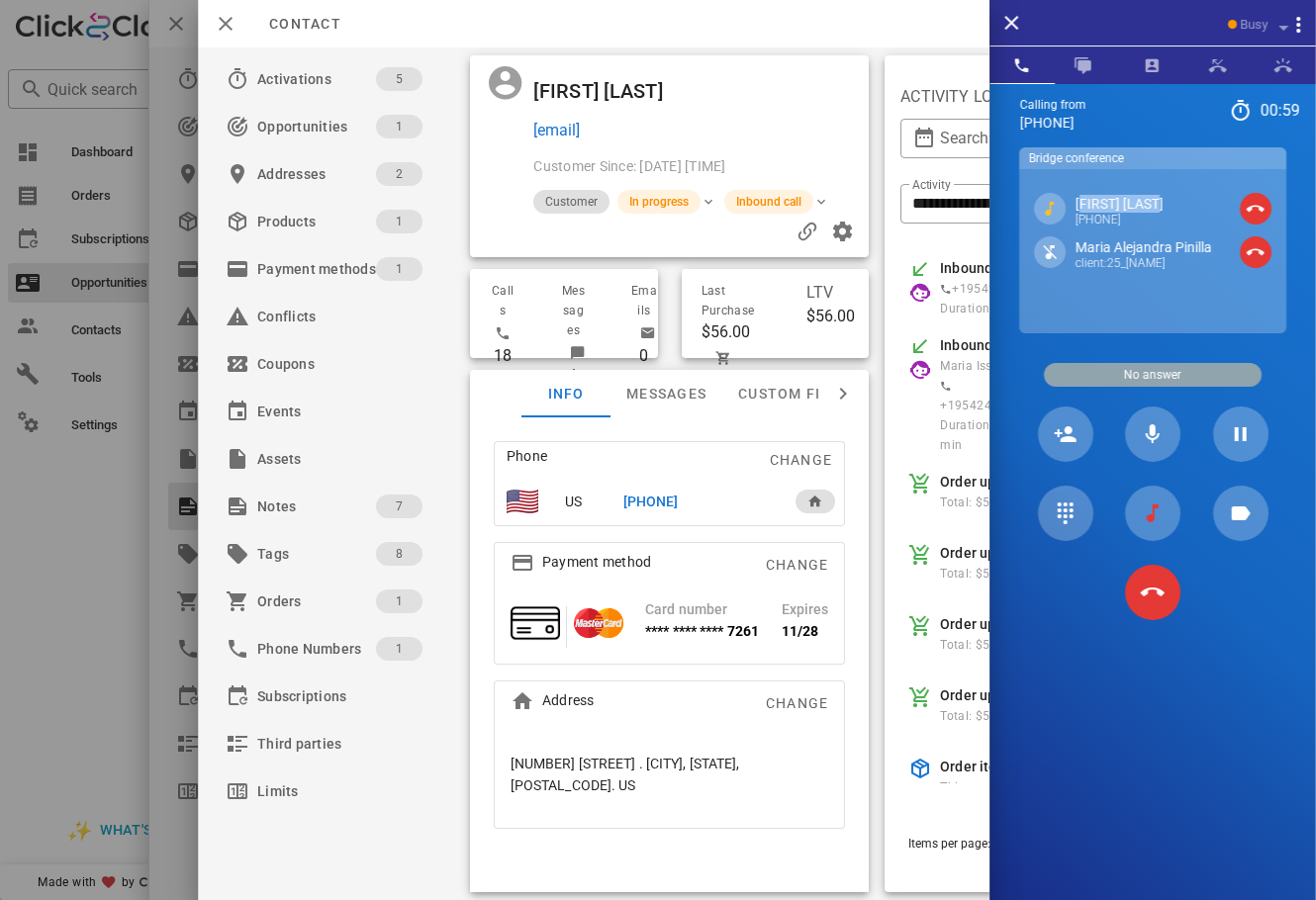 drag, startPoint x: 1073, startPoint y: 200, endPoint x: 1168, endPoint y: 198, distance: 95.02105 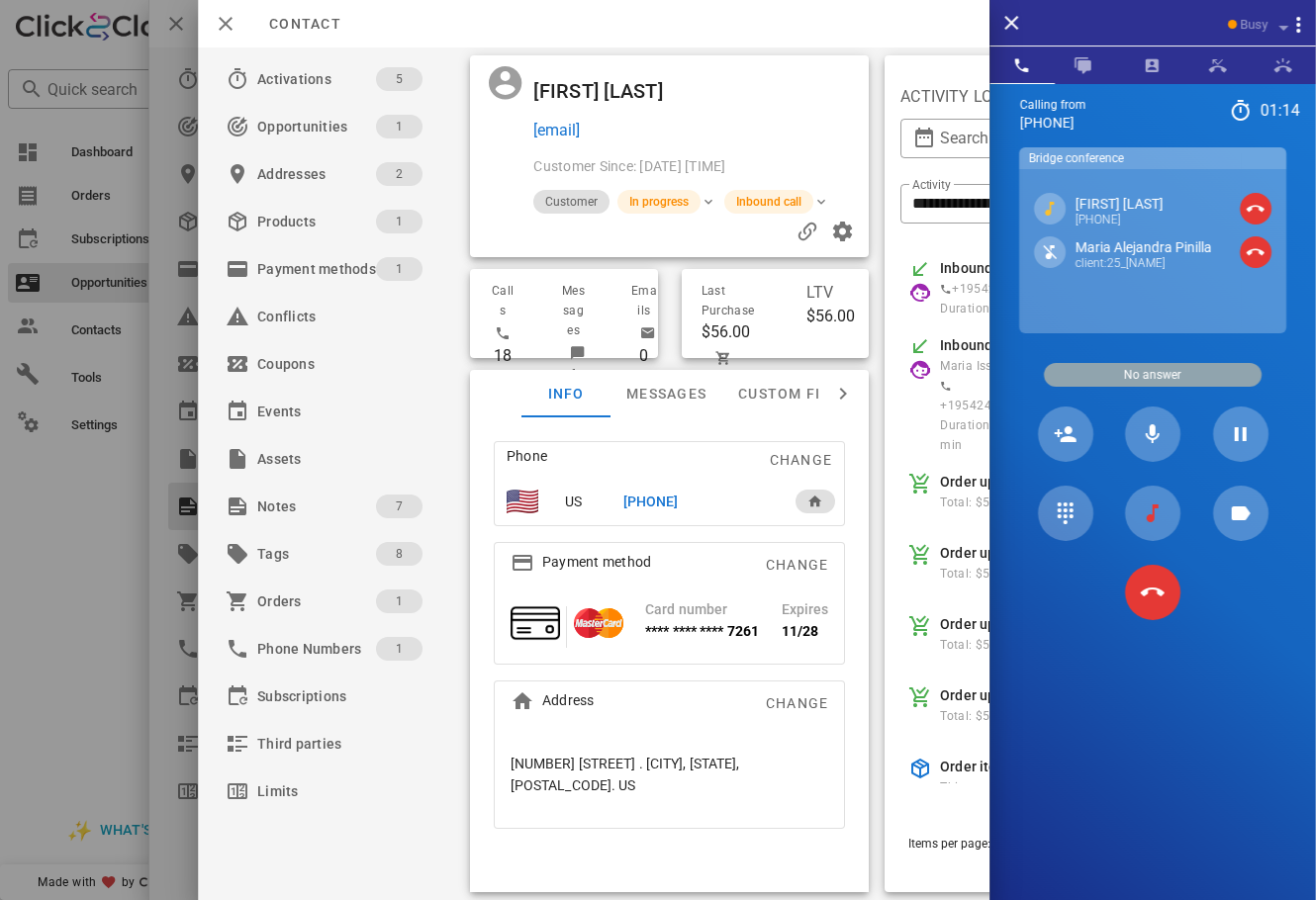 click on "[FIRST] [LAST] [PHONE] [FIRST] [LAST] client:25_[NAME]" at bounding box center [1153, 251] 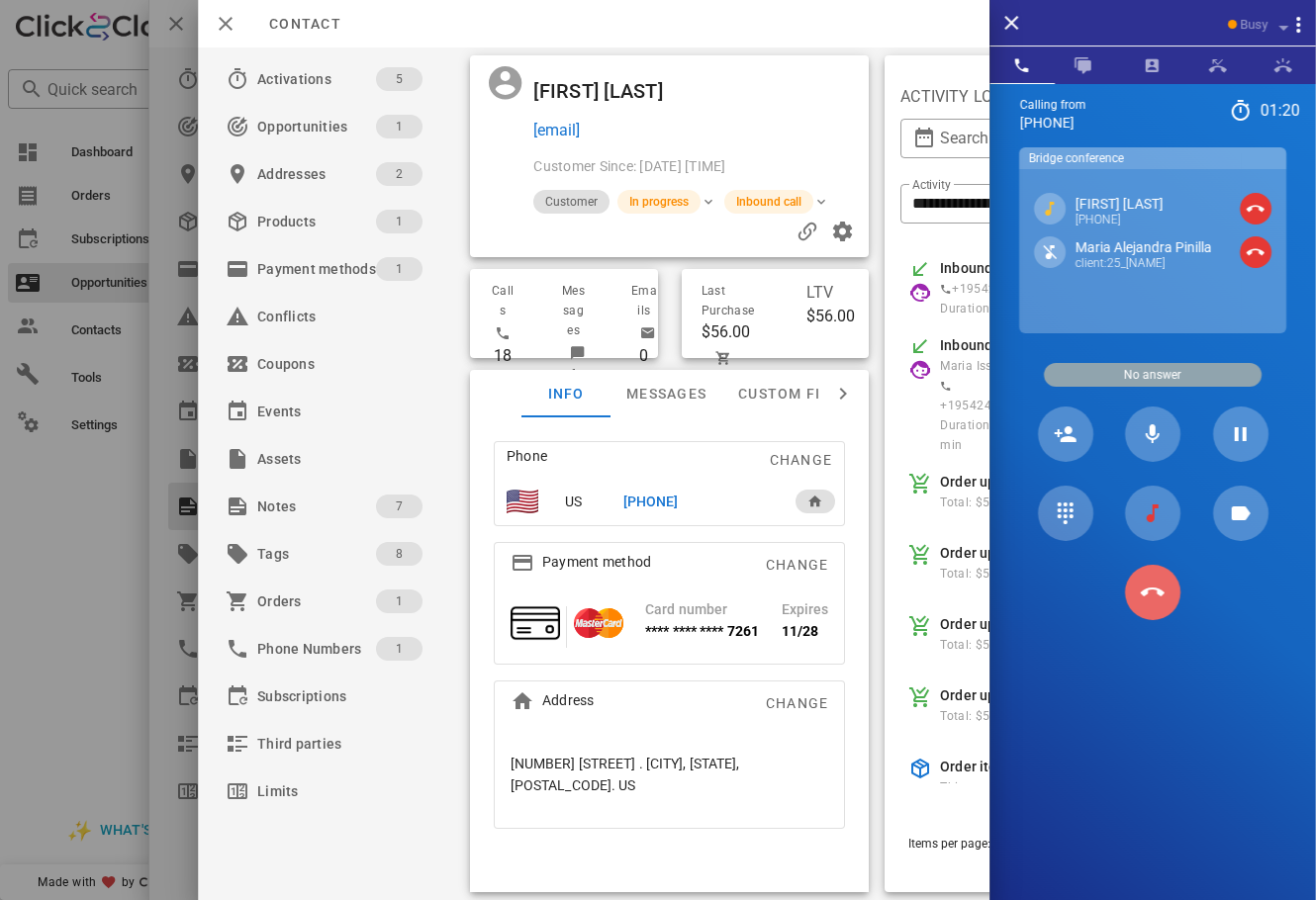 click at bounding box center (1153, 592) 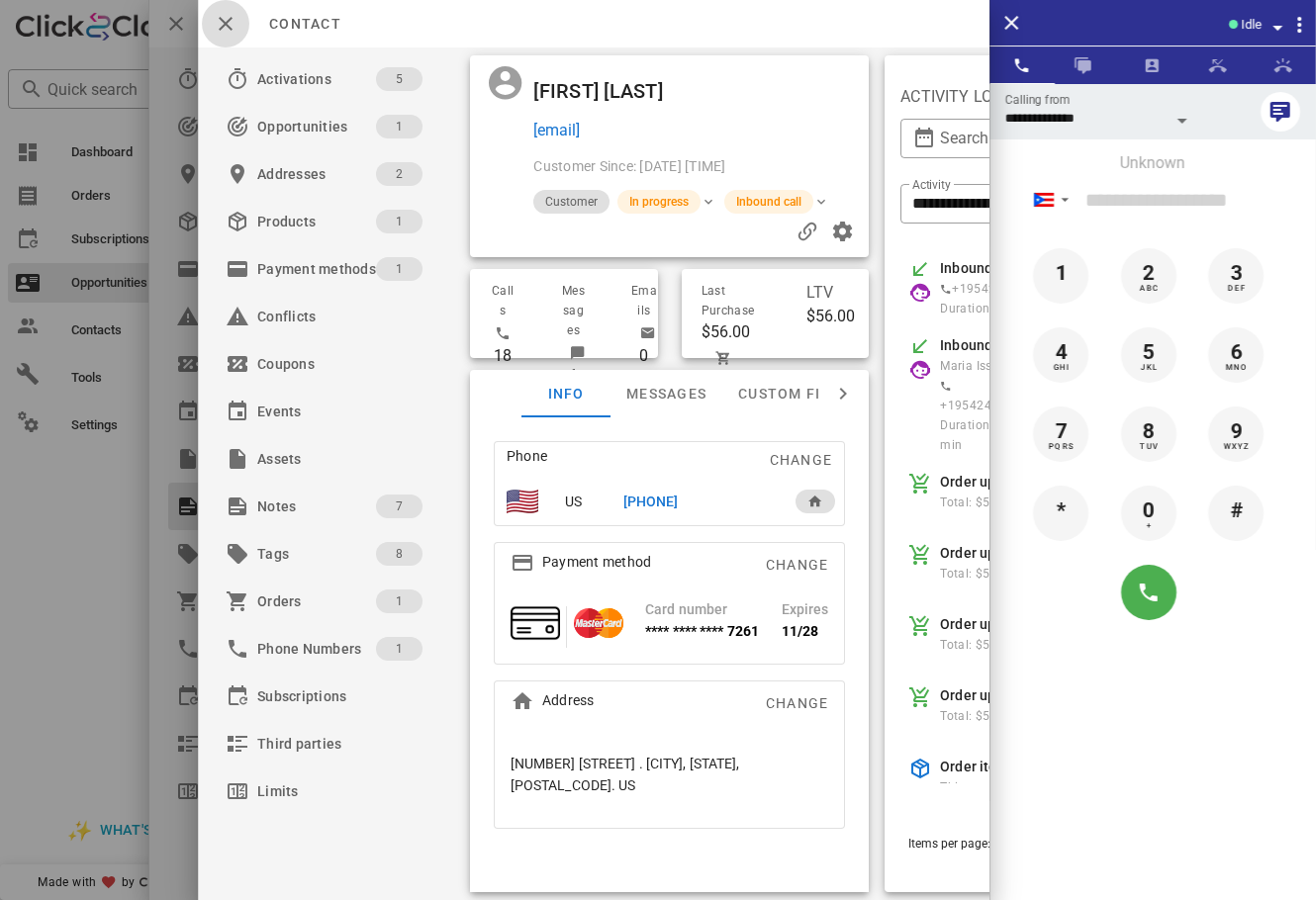 click at bounding box center [226, 24] 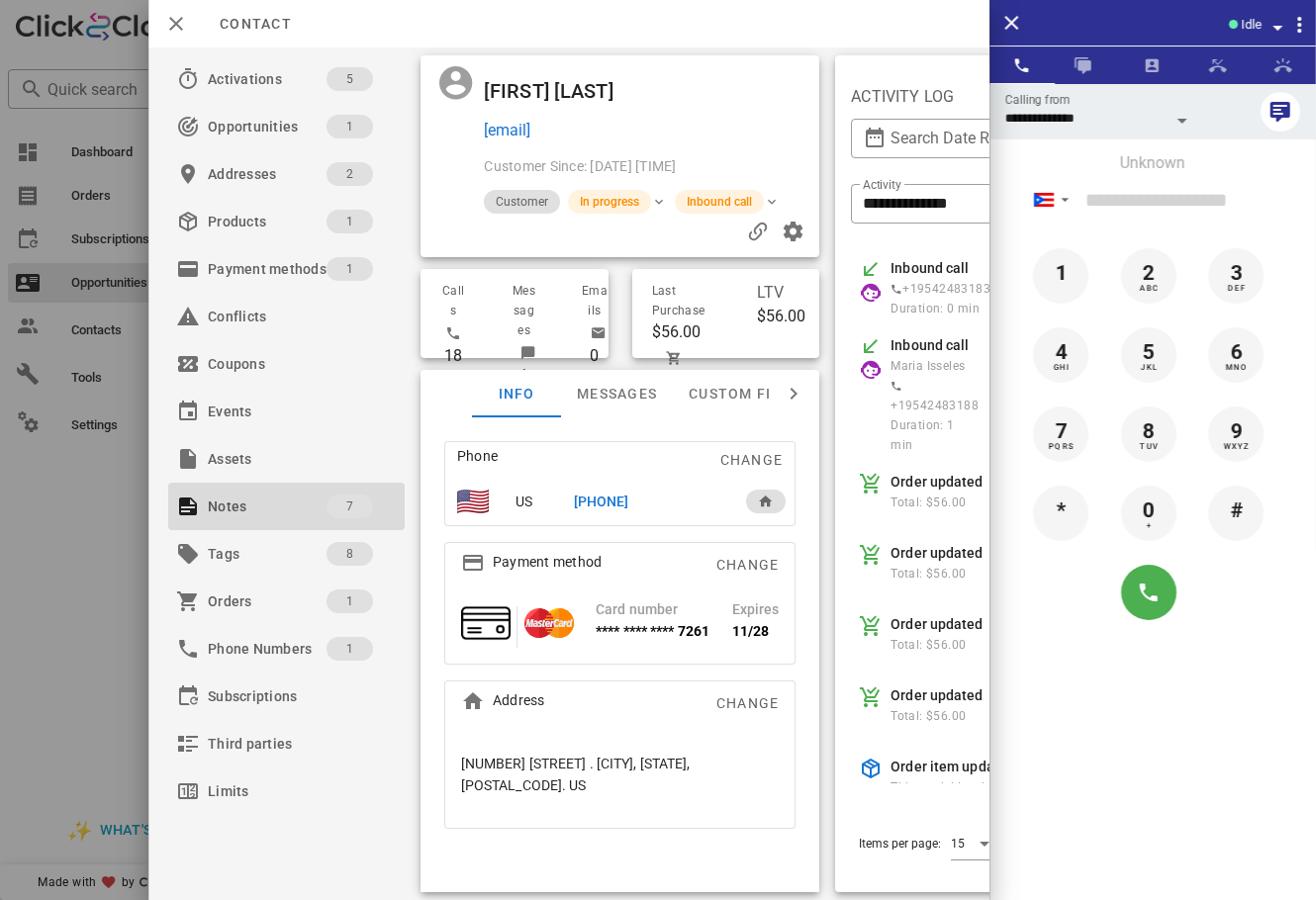 click on "[FIRST] [LAST]" at bounding box center [565, 91] 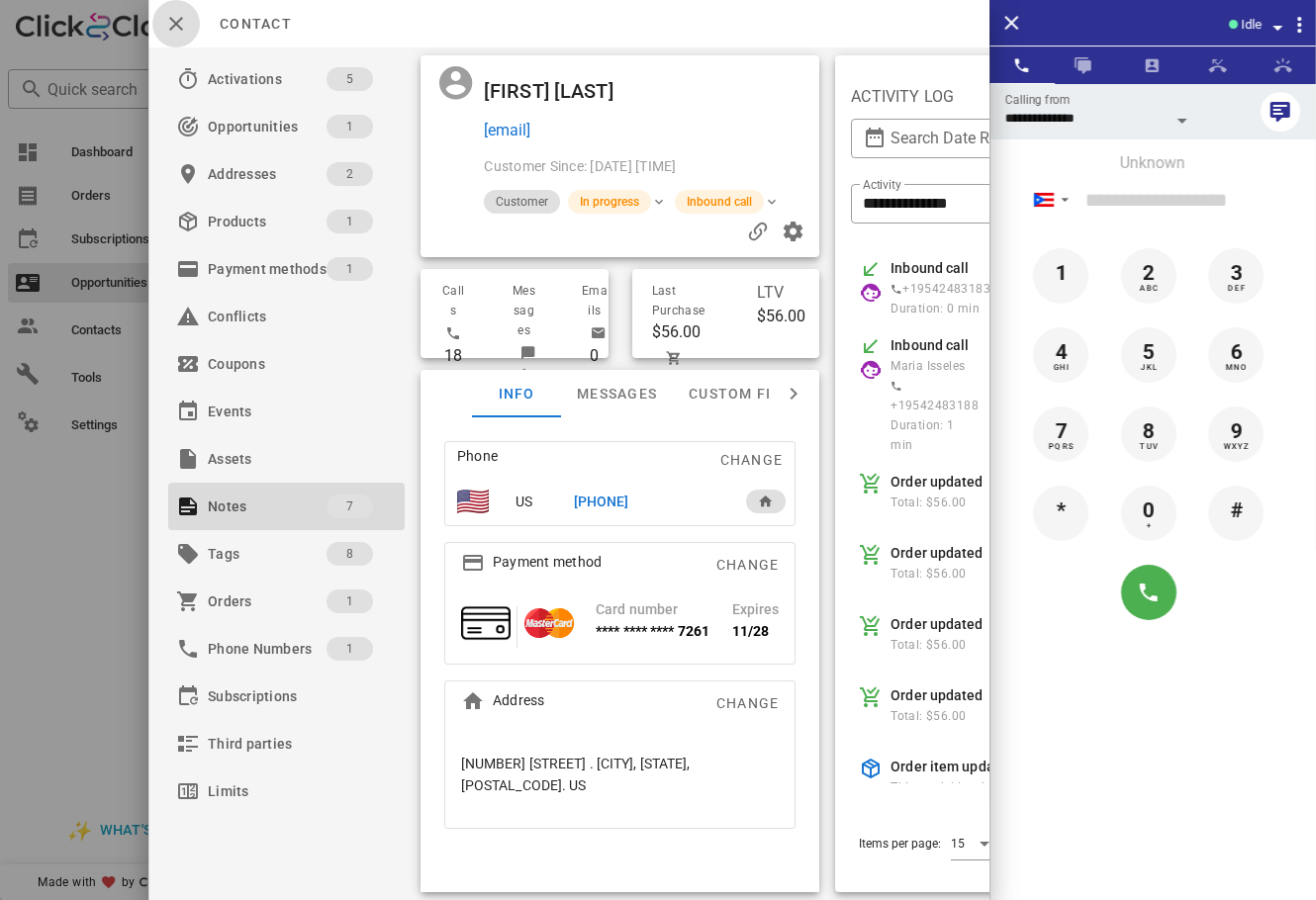 click at bounding box center (176, 24) 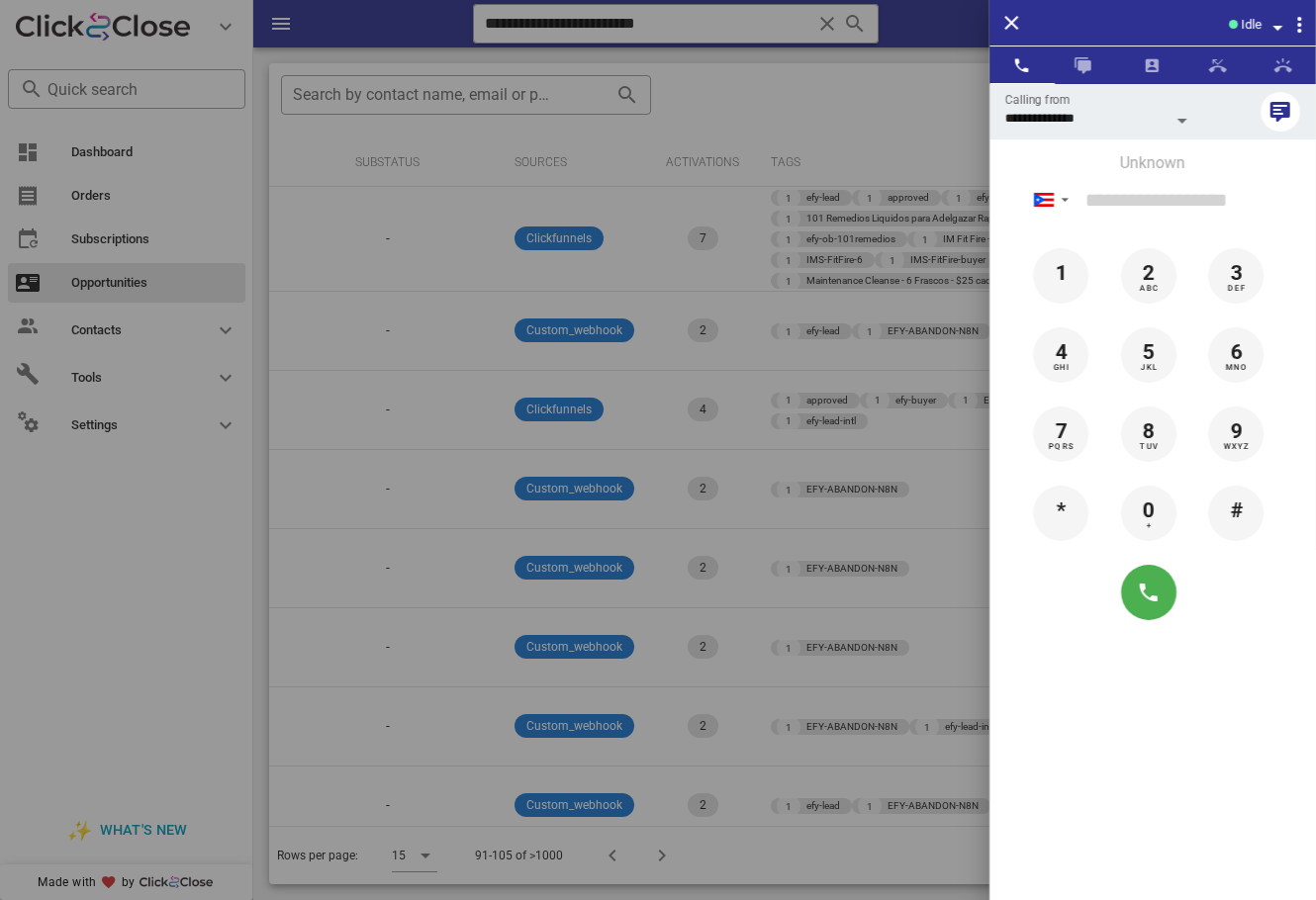 click at bounding box center [658, 450] 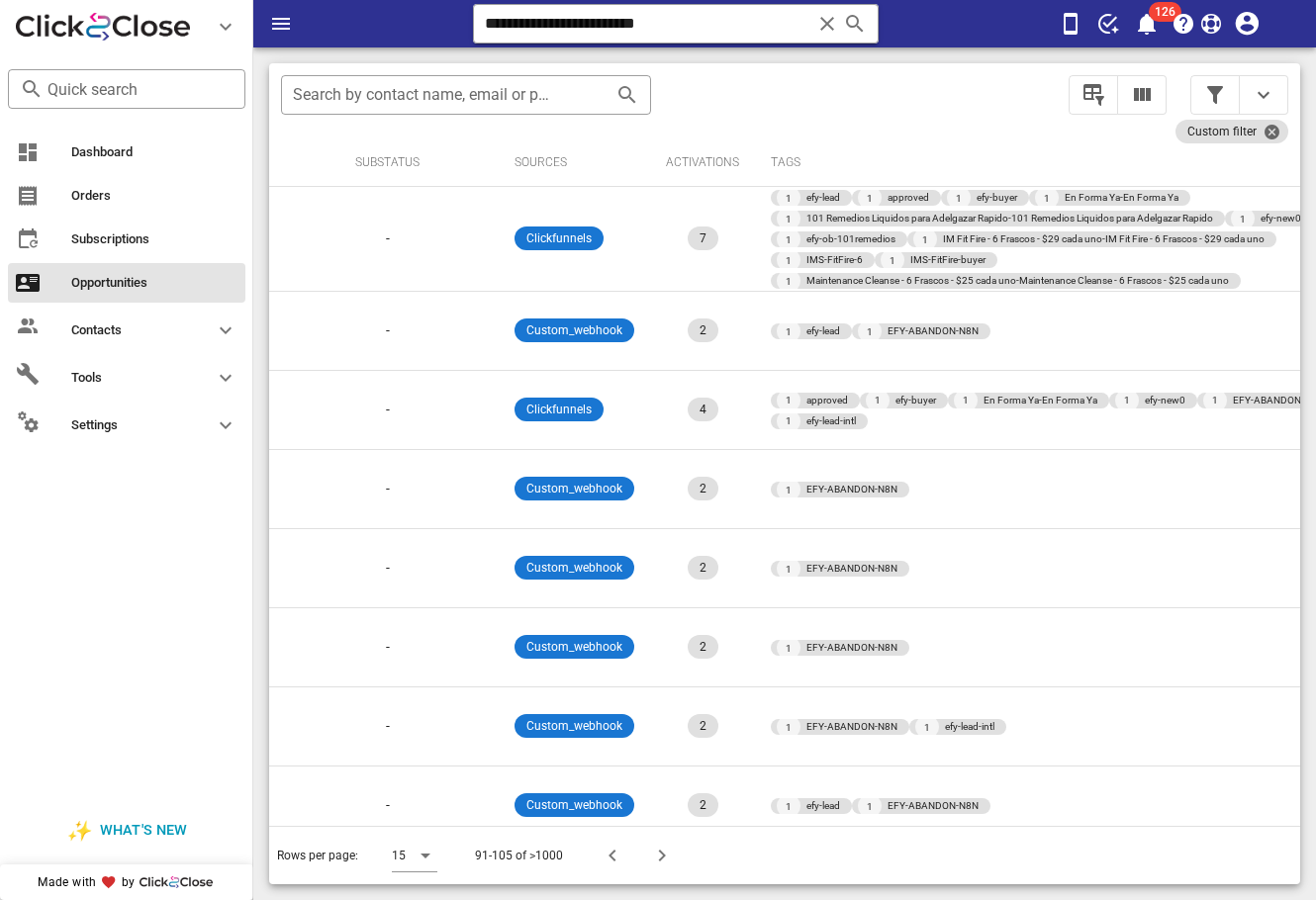 click on "Dashboard Orders Subscriptions Opportunities Contacts Tools Settings" at bounding box center [127, 461] 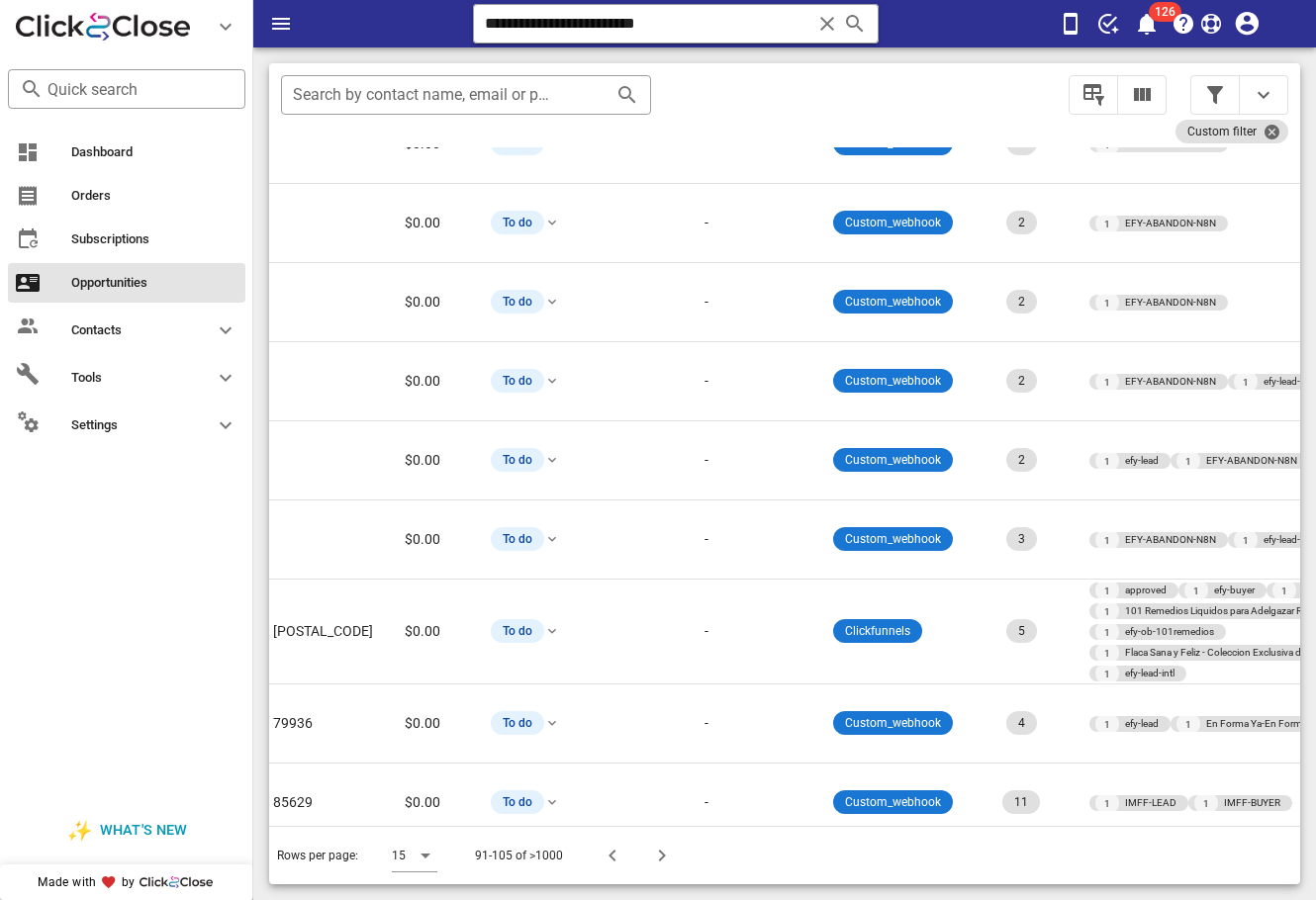 scroll, scrollTop: 353, scrollLeft: 0, axis: vertical 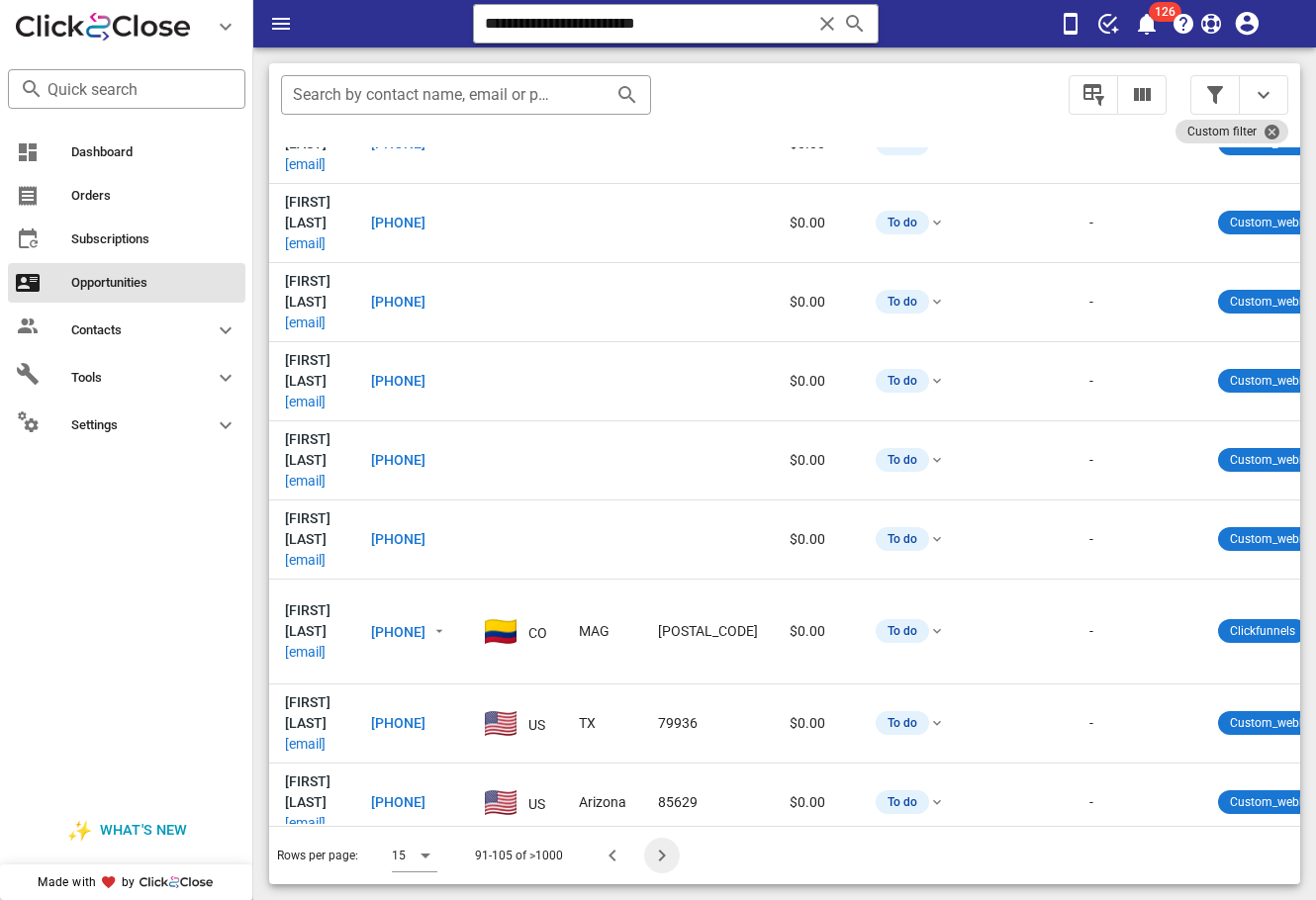 click at bounding box center [662, 855] 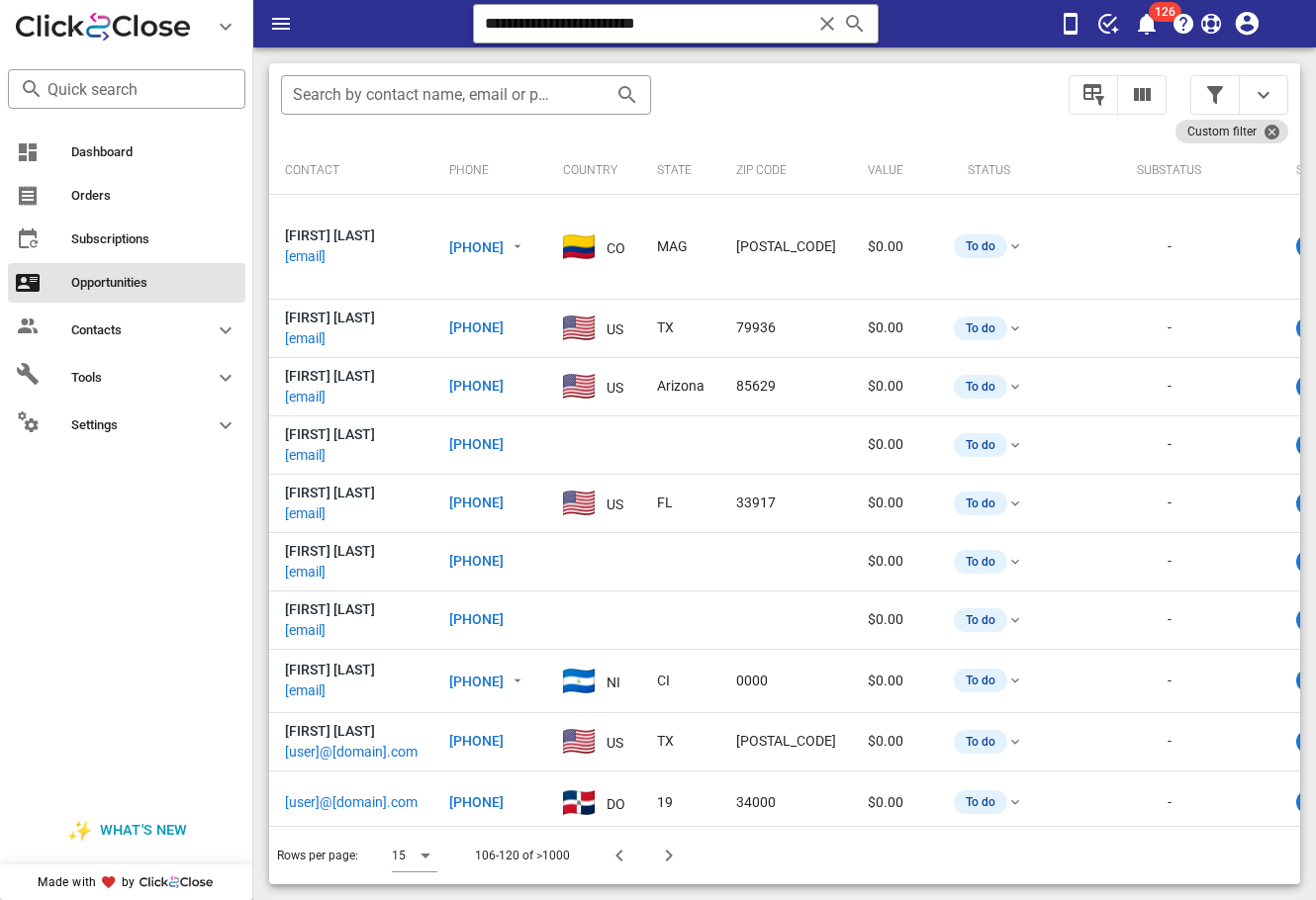 scroll, scrollTop: 0, scrollLeft: 895, axis: horizontal 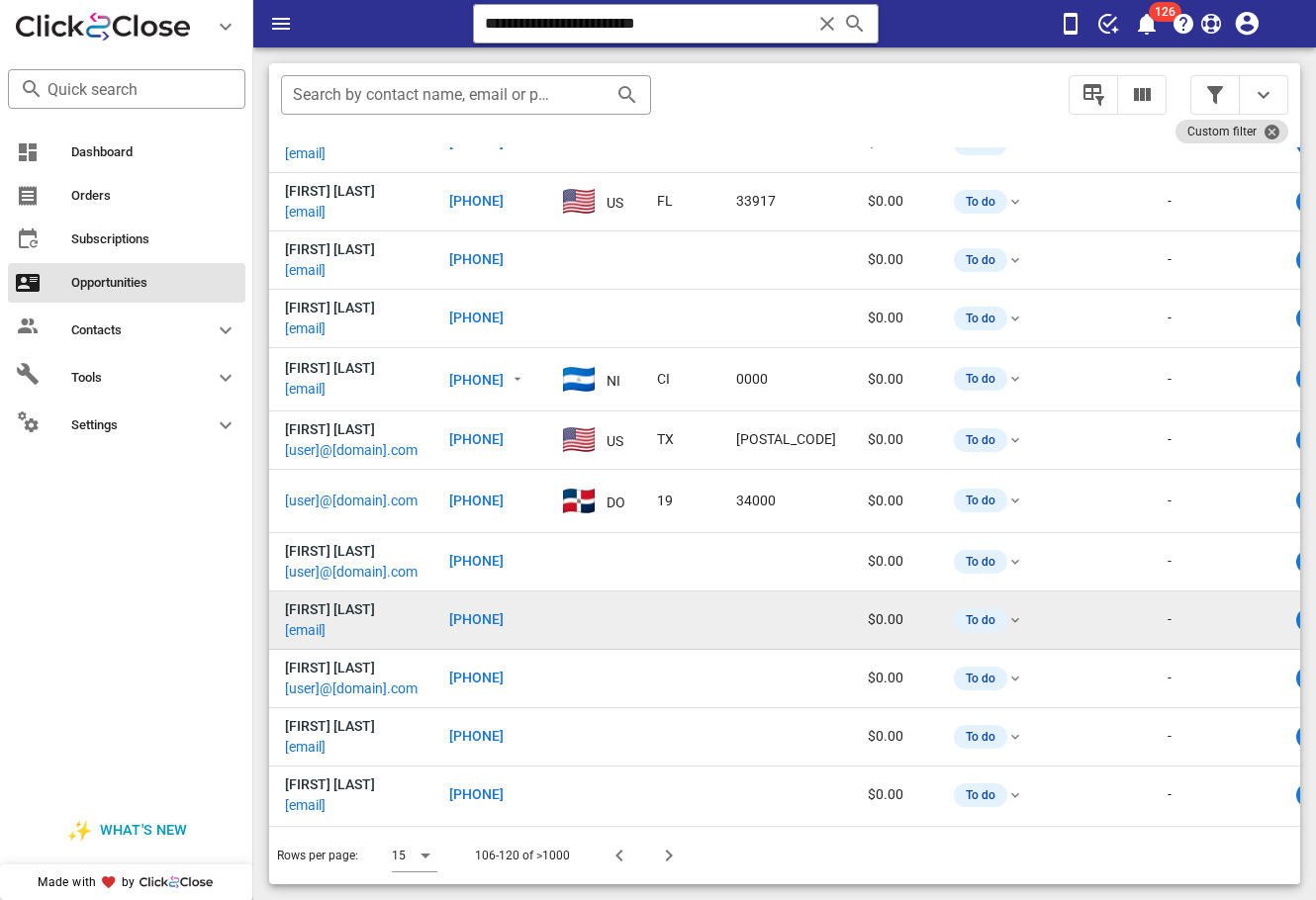 click on "[EMAIL]" at bounding box center (305, 630) 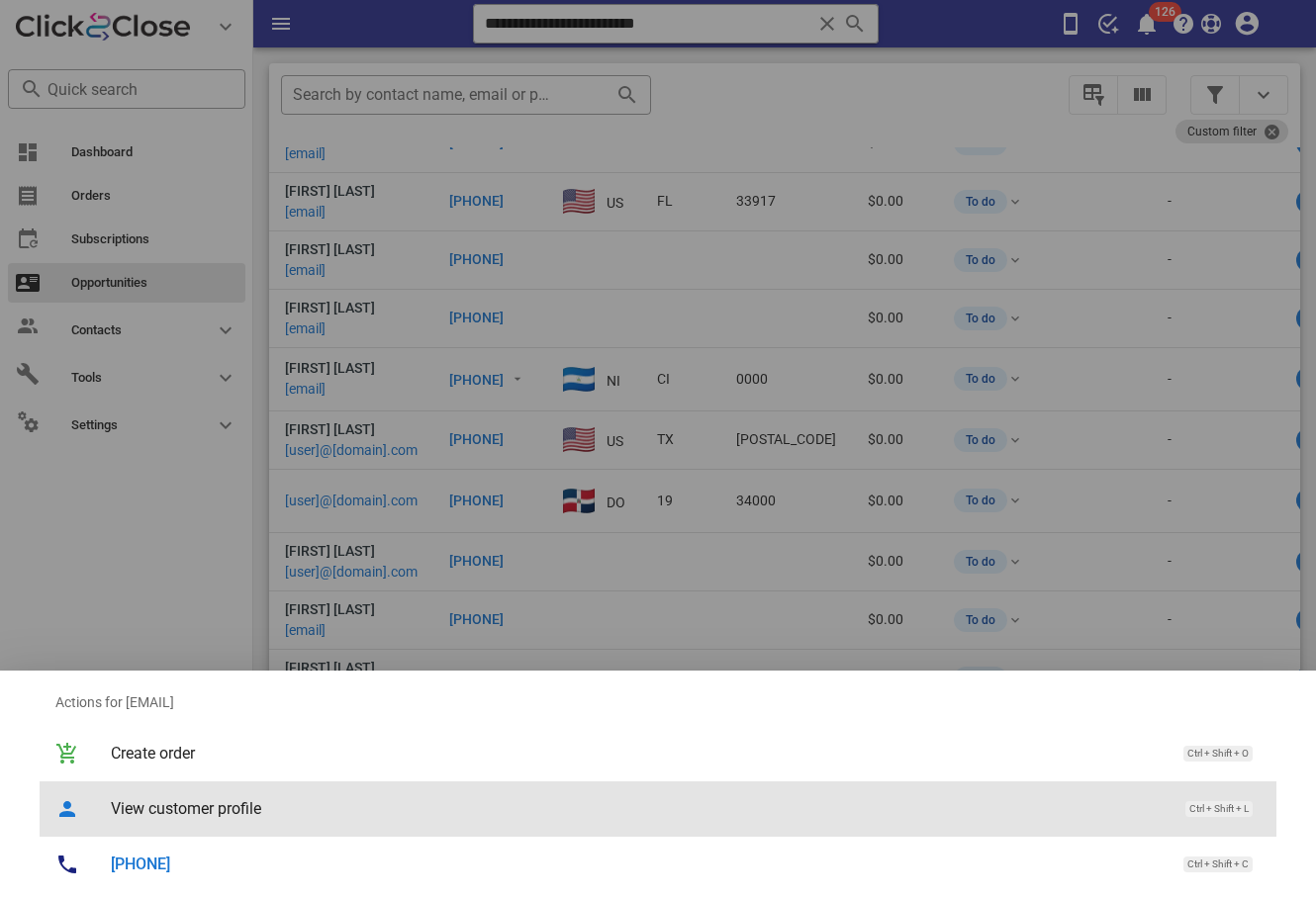 click on "View customer profile Ctrl + Shift + L" at bounding box center [686, 808] 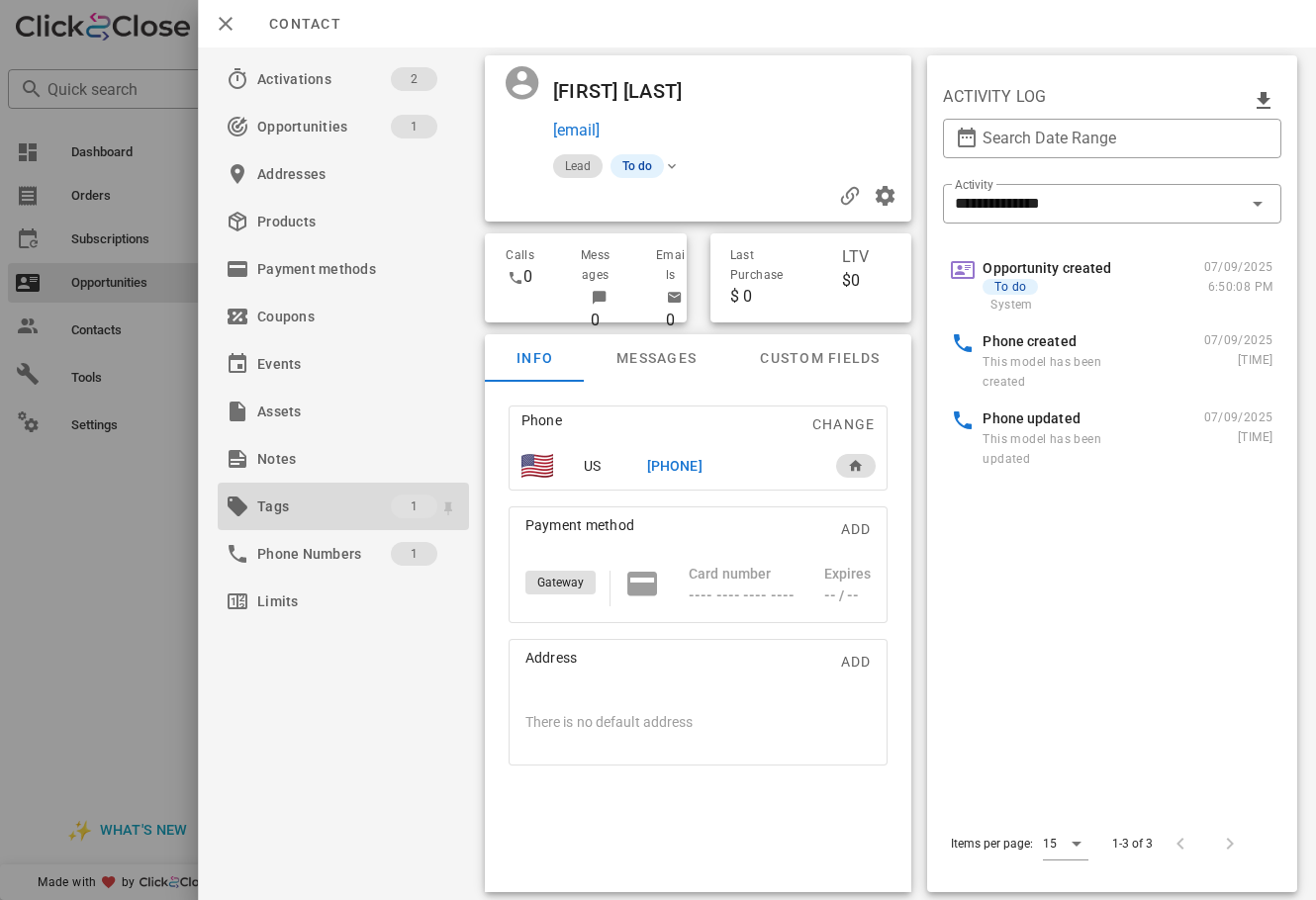 click on "Tags" at bounding box center [324, 506] 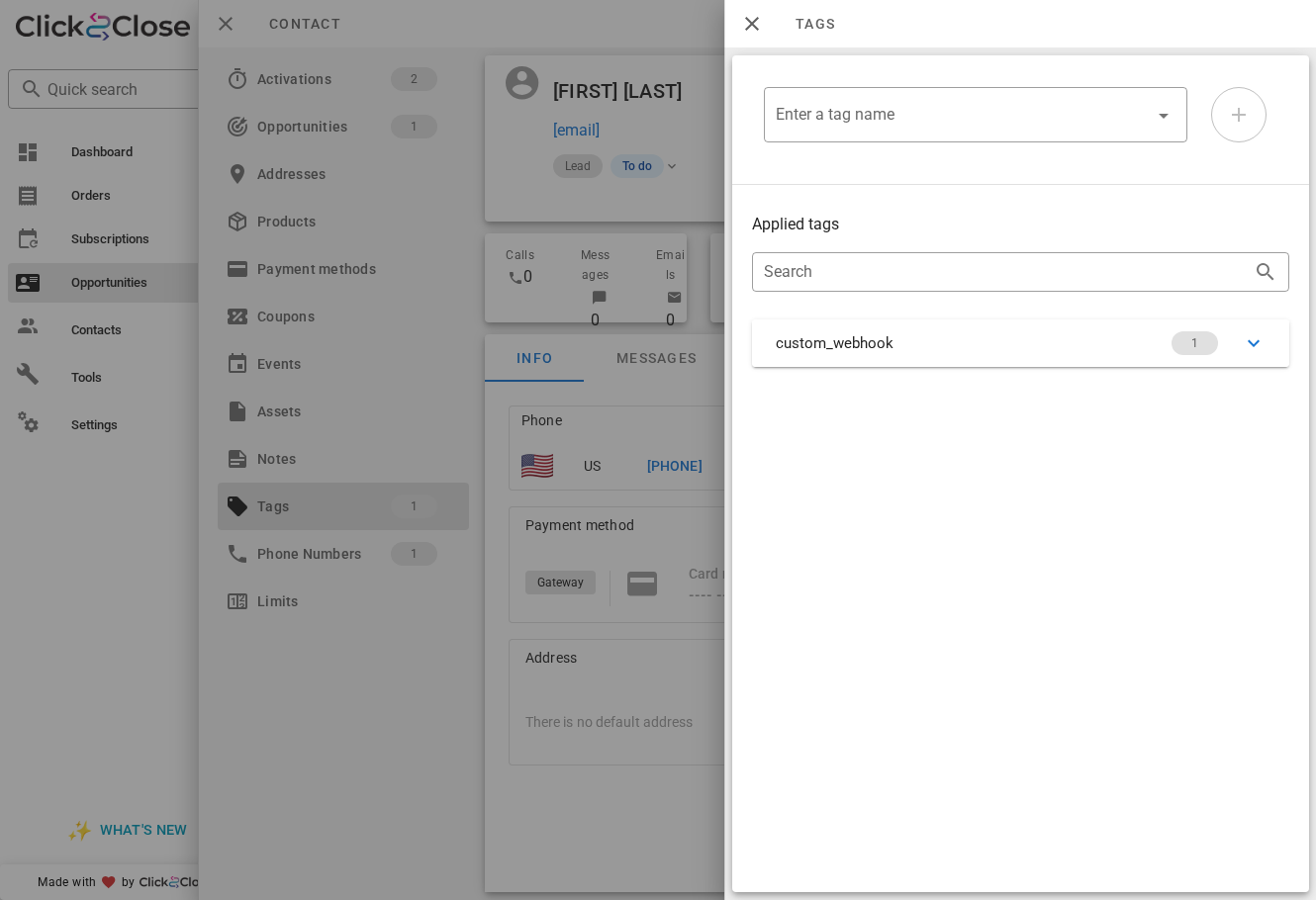 click on "custom_webhook  1" at bounding box center (1020, 343) 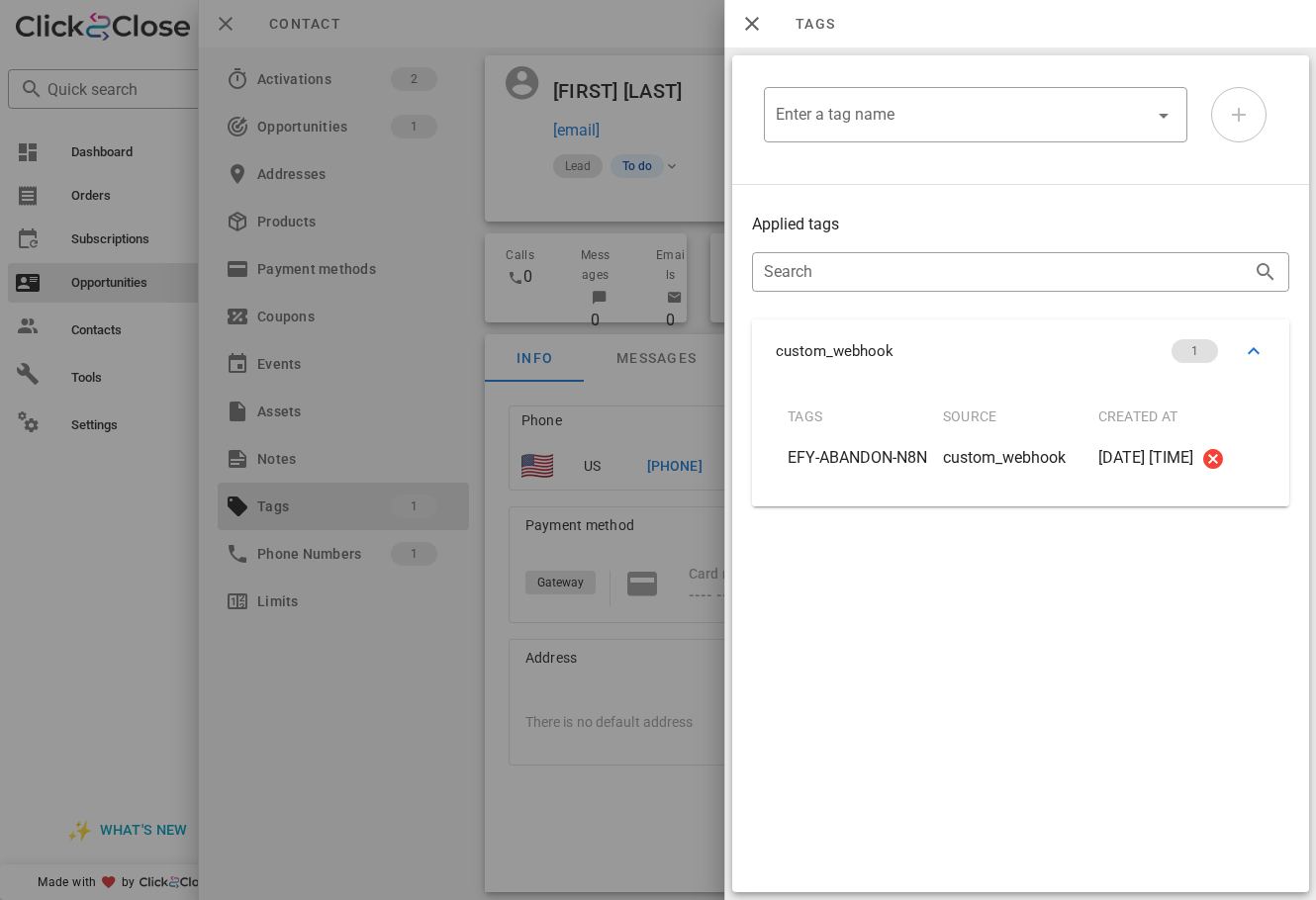 drag, startPoint x: 671, startPoint y: 668, endPoint x: 663, endPoint y: 505, distance: 163.196 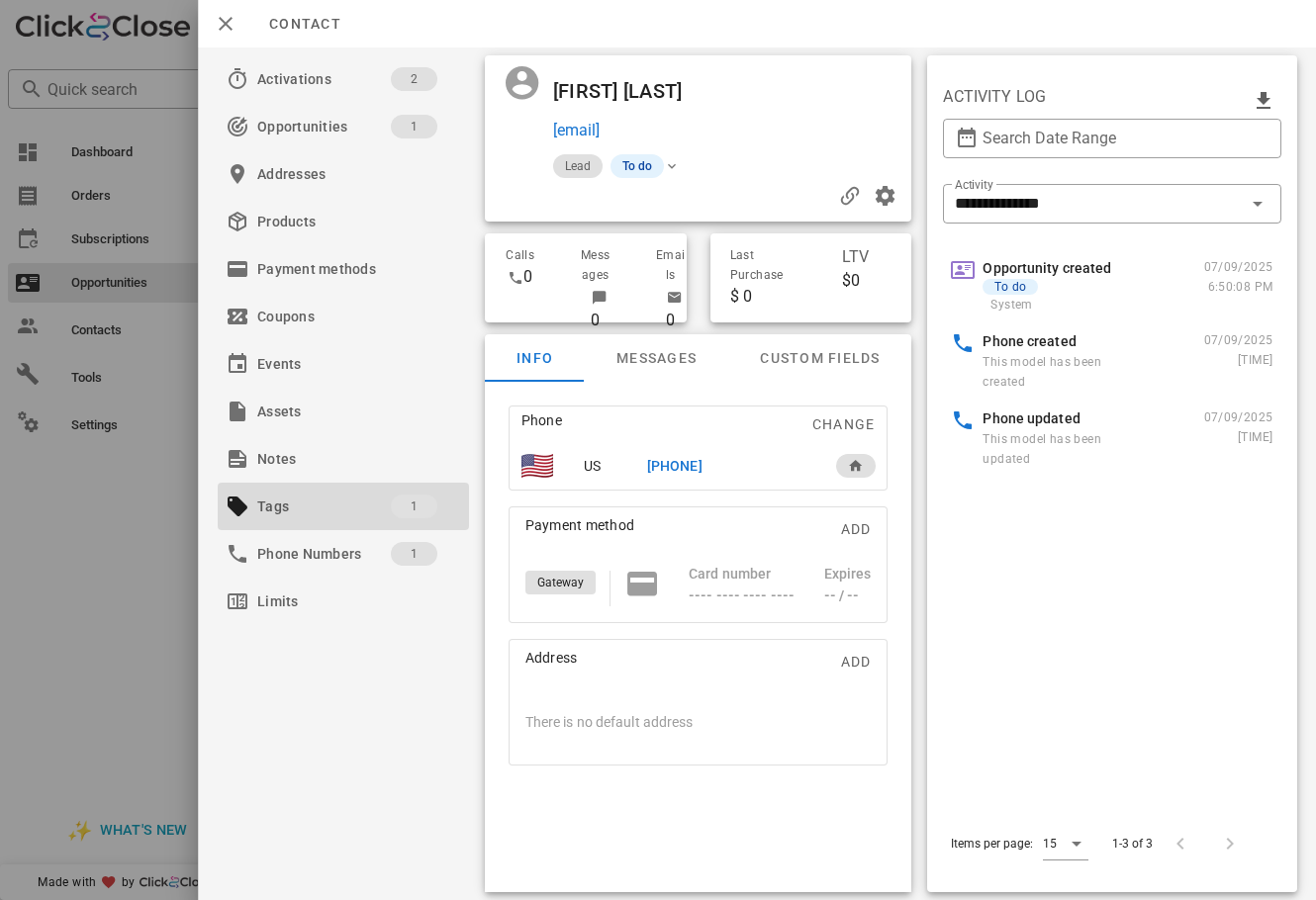 click on "[PHONE]" at bounding box center (728, 466) 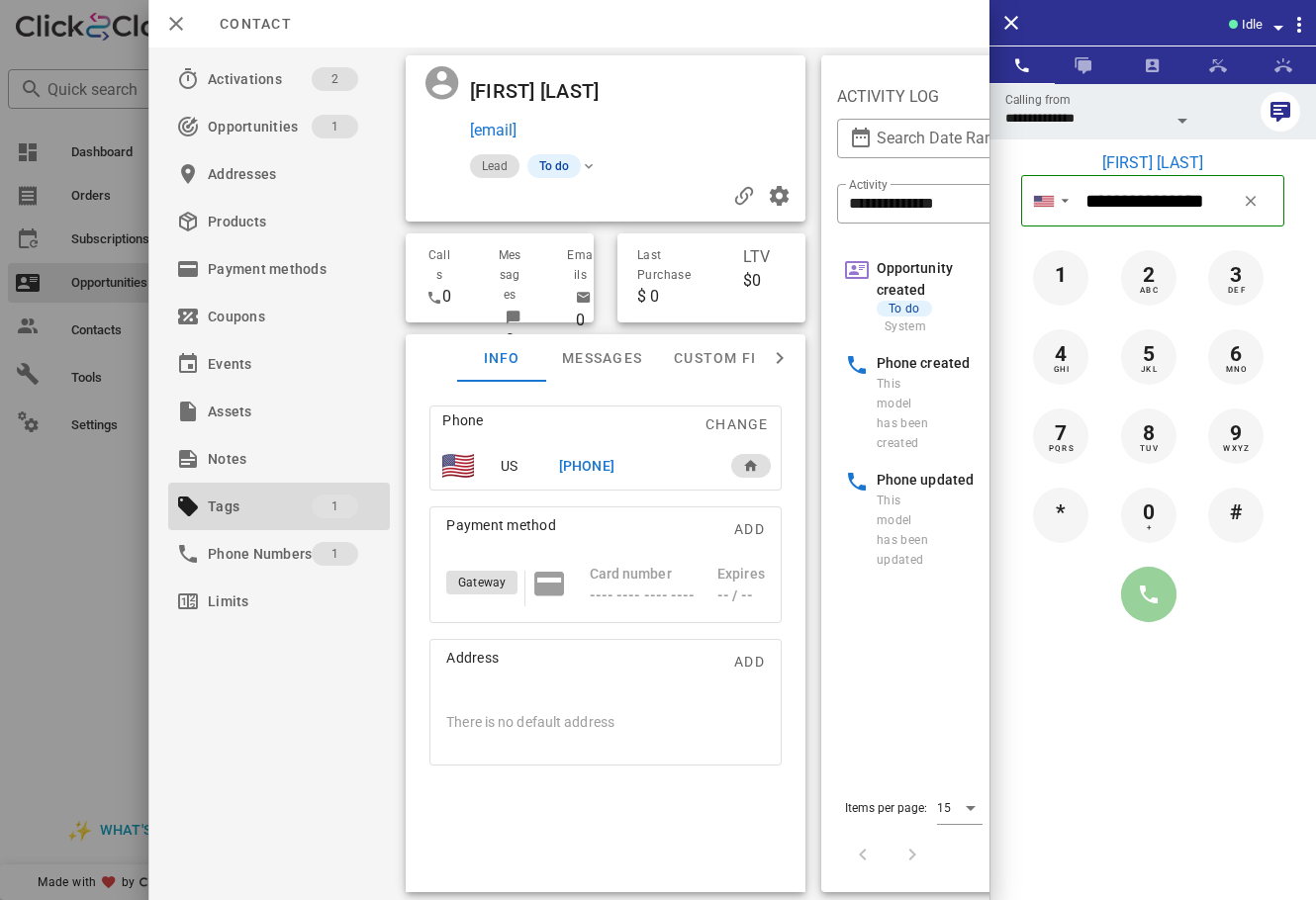 click at bounding box center [1149, 594] 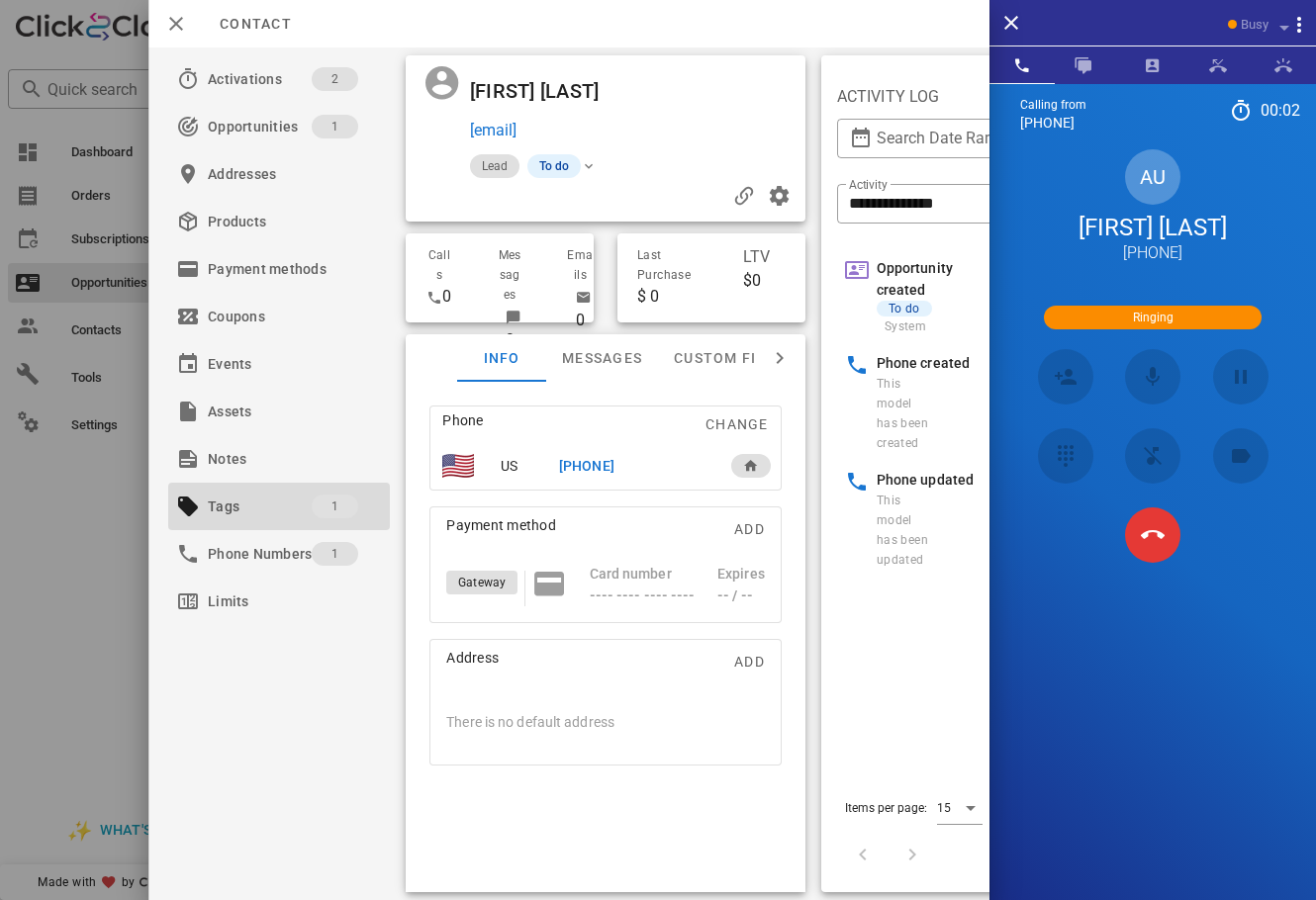scroll, scrollTop: 258, scrollLeft: 0, axis: vertical 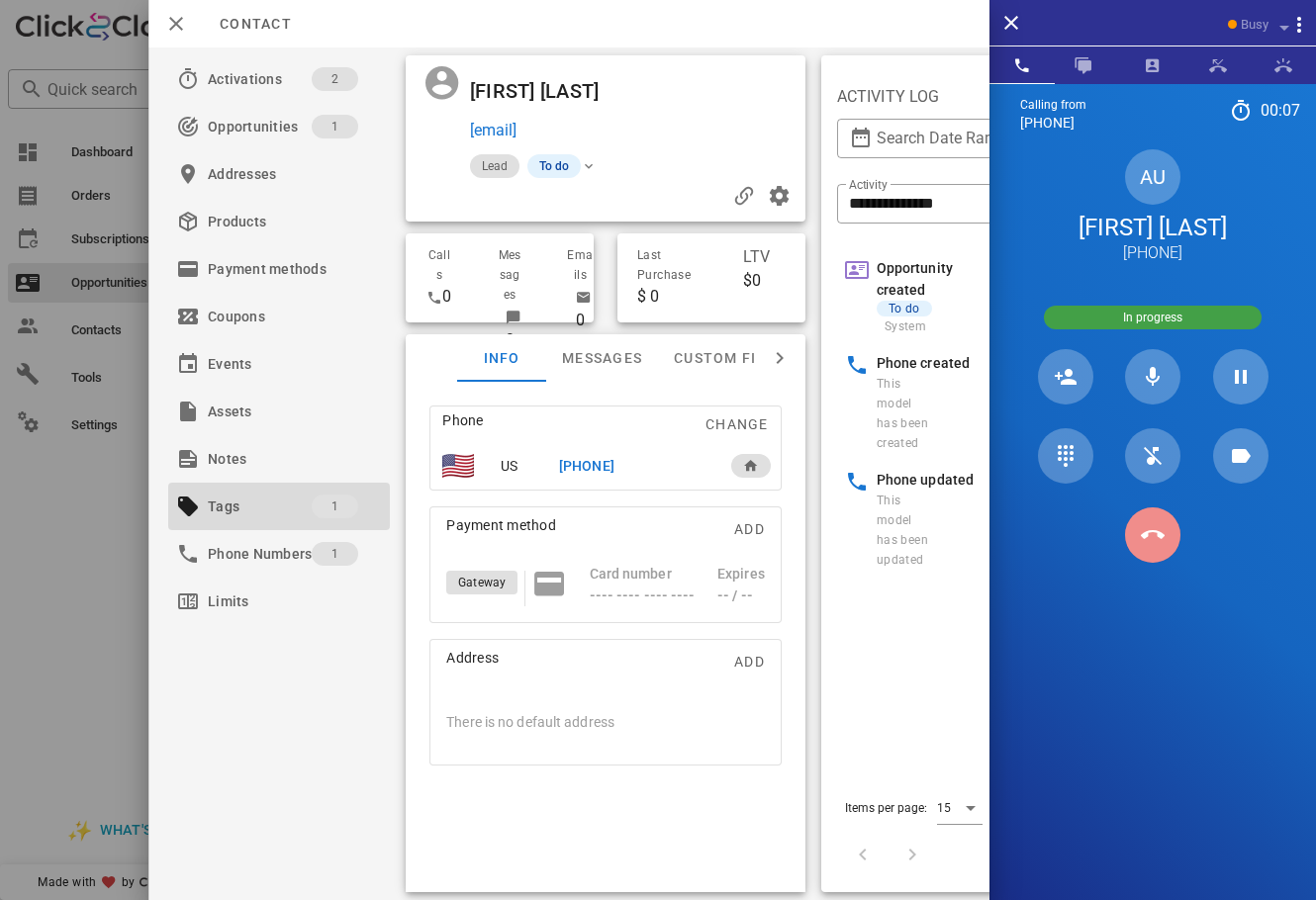 click at bounding box center [1153, 535] 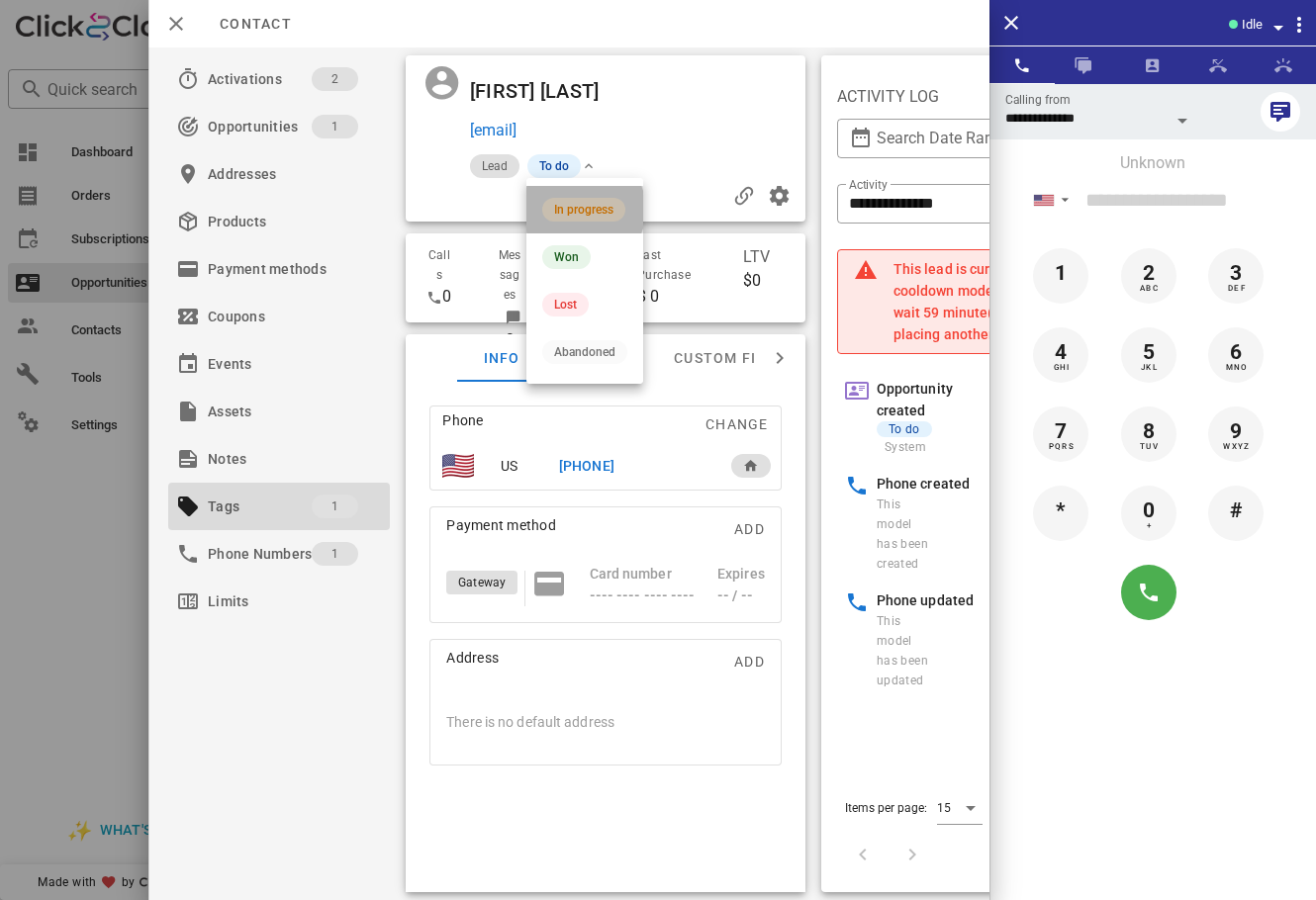 click on "In progress" at bounding box center (585, 210) 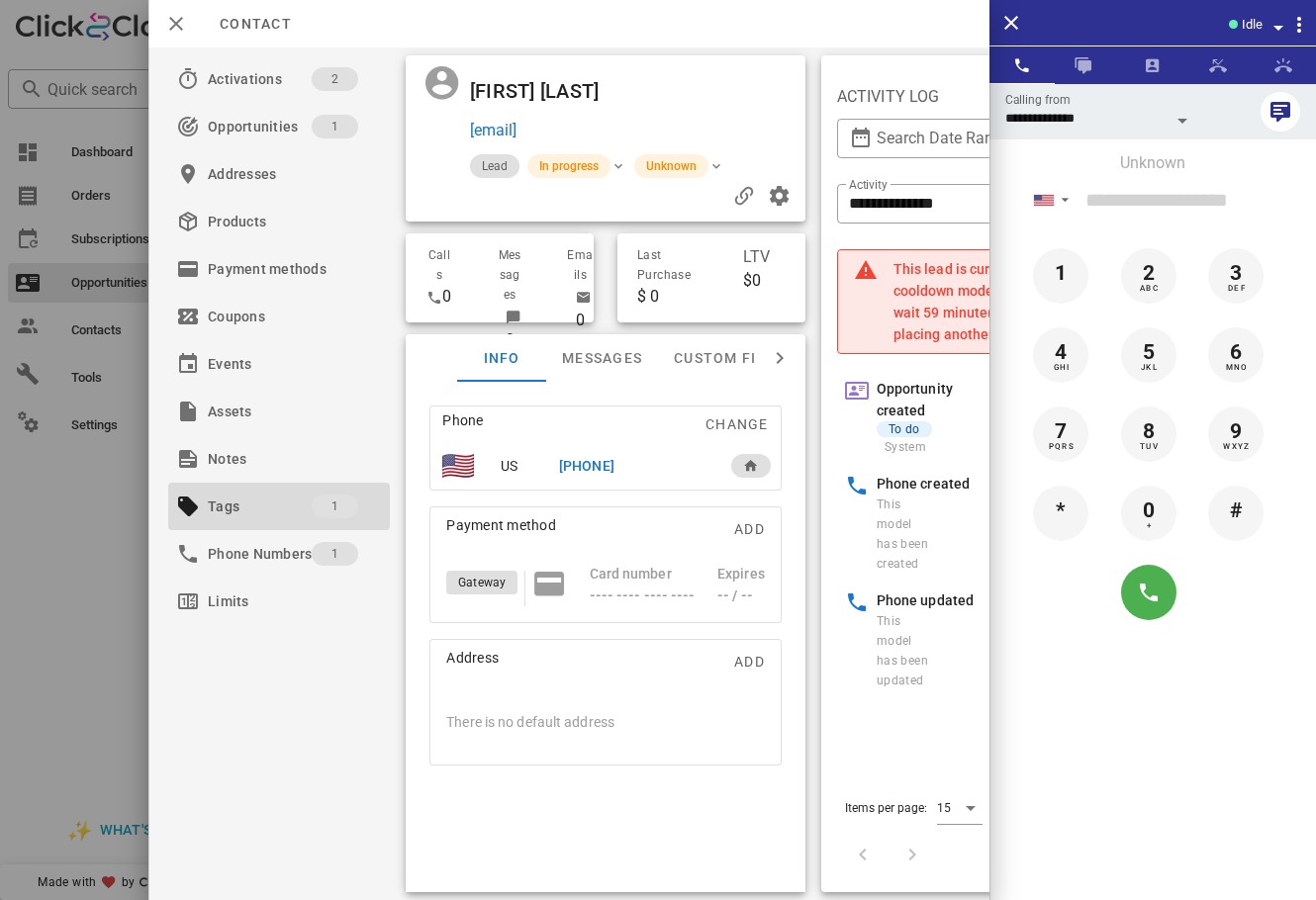 click at bounding box center (658, 450) 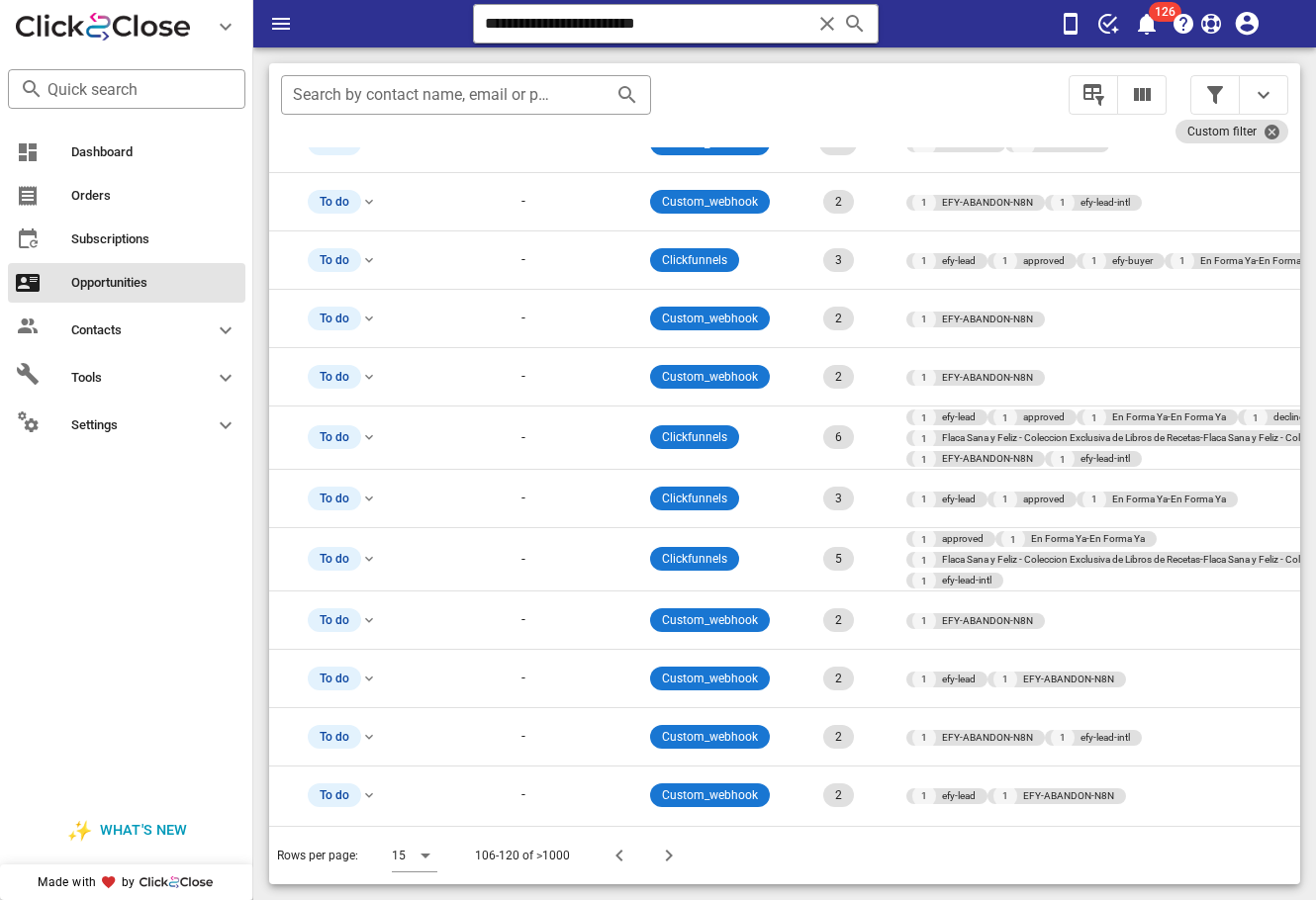 scroll, scrollTop: 258, scrollLeft: 661, axis: both 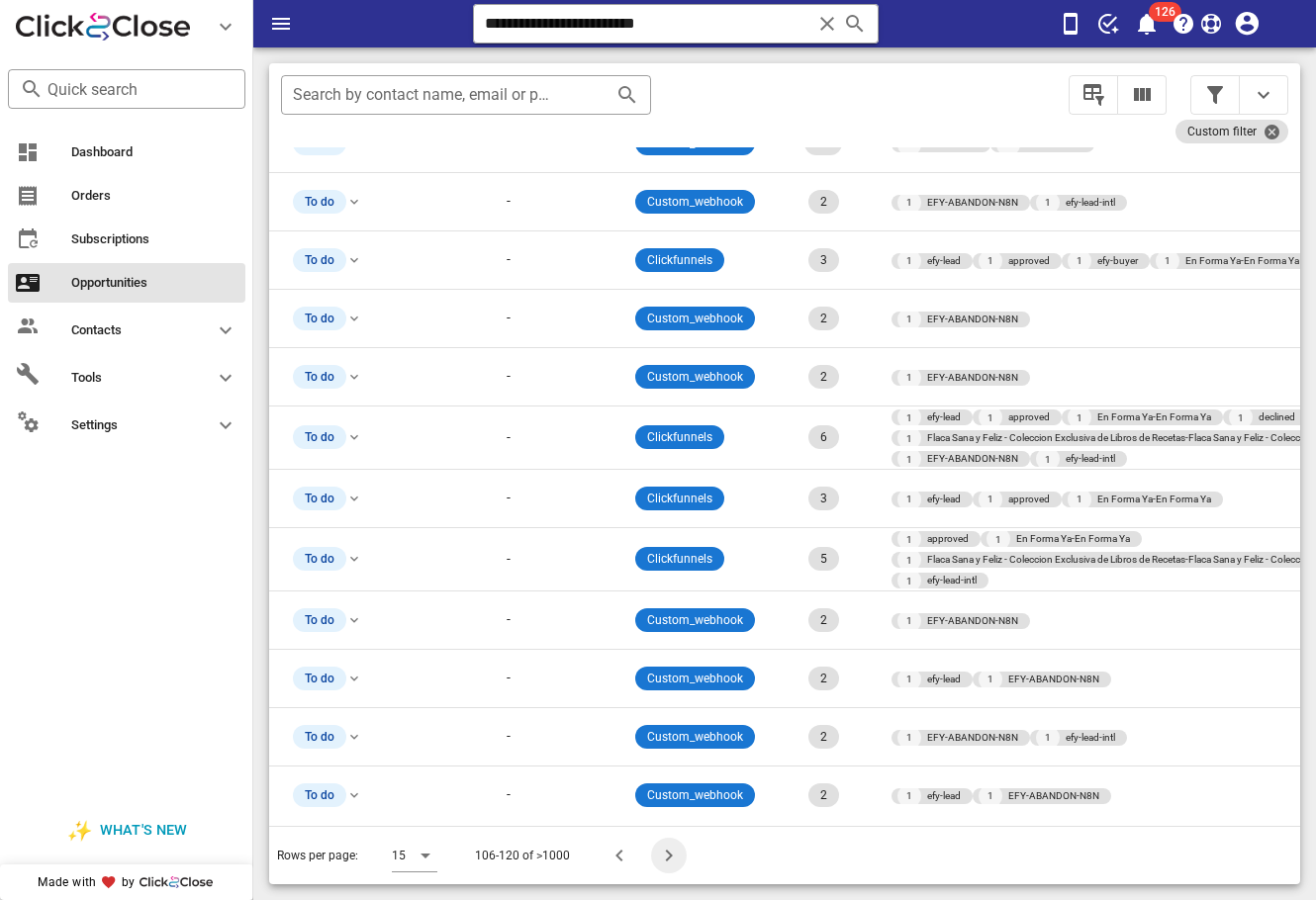 click at bounding box center (669, 855) 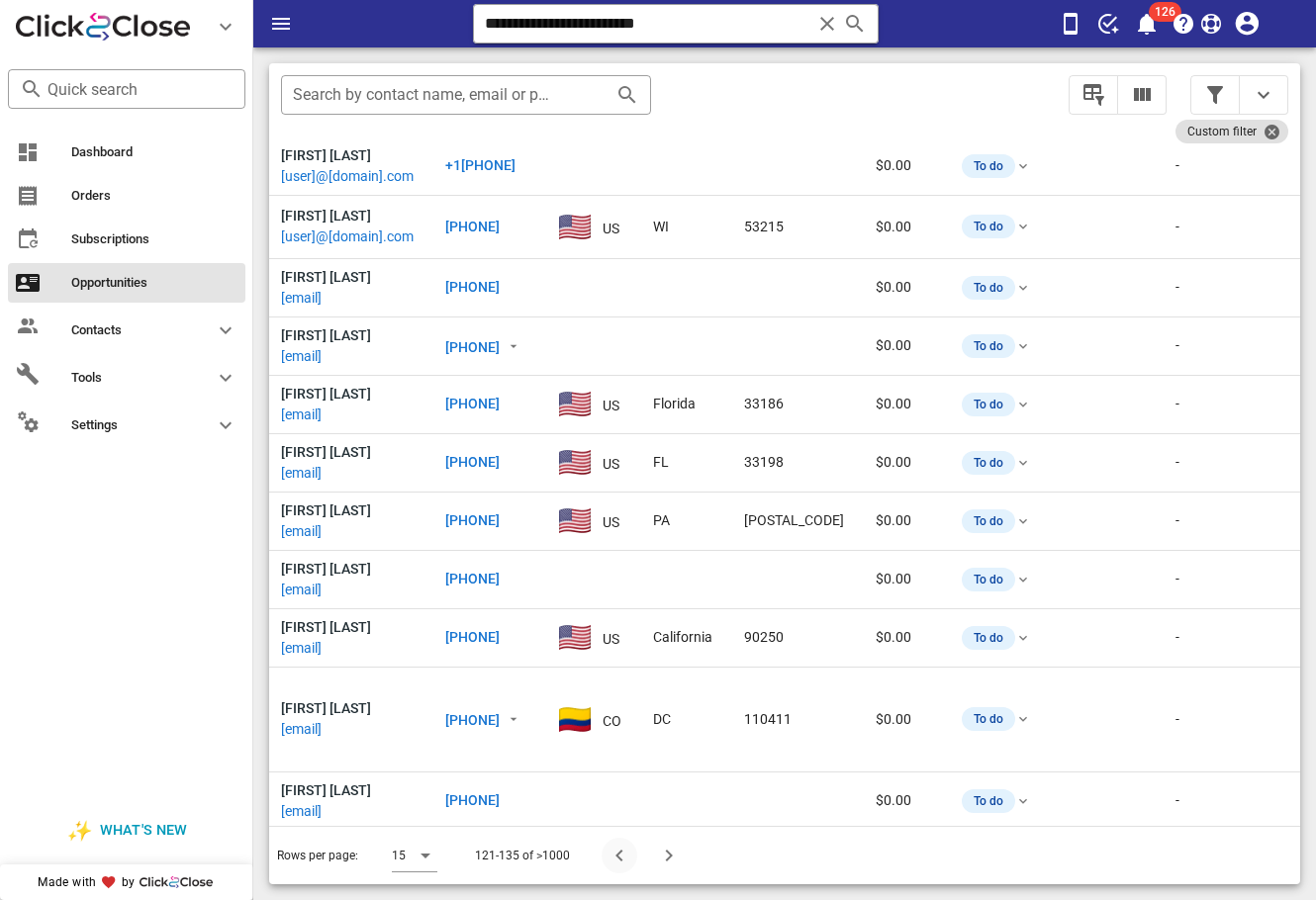 scroll, scrollTop: 363, scrollLeft: 45, axis: both 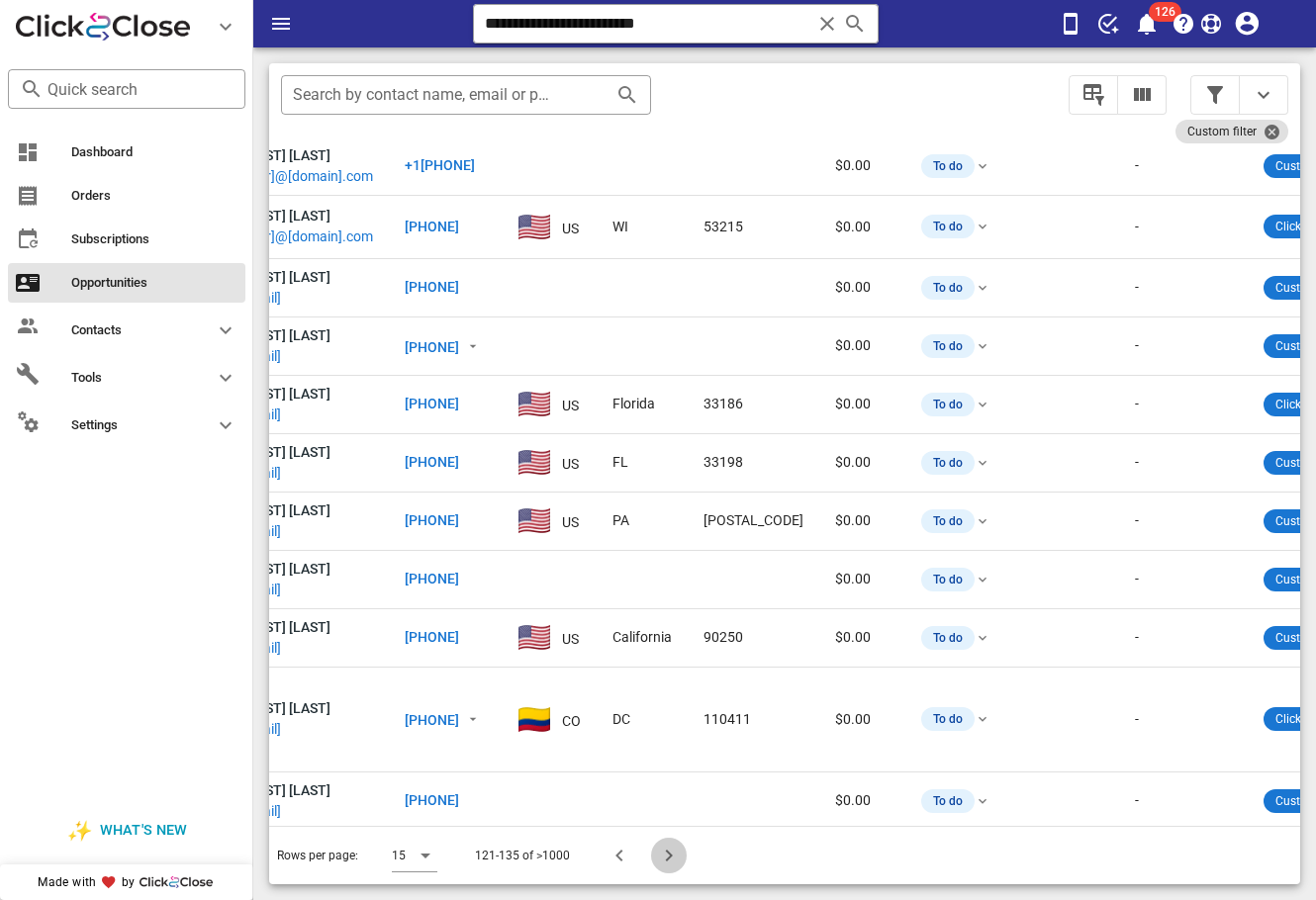click at bounding box center [669, 855] 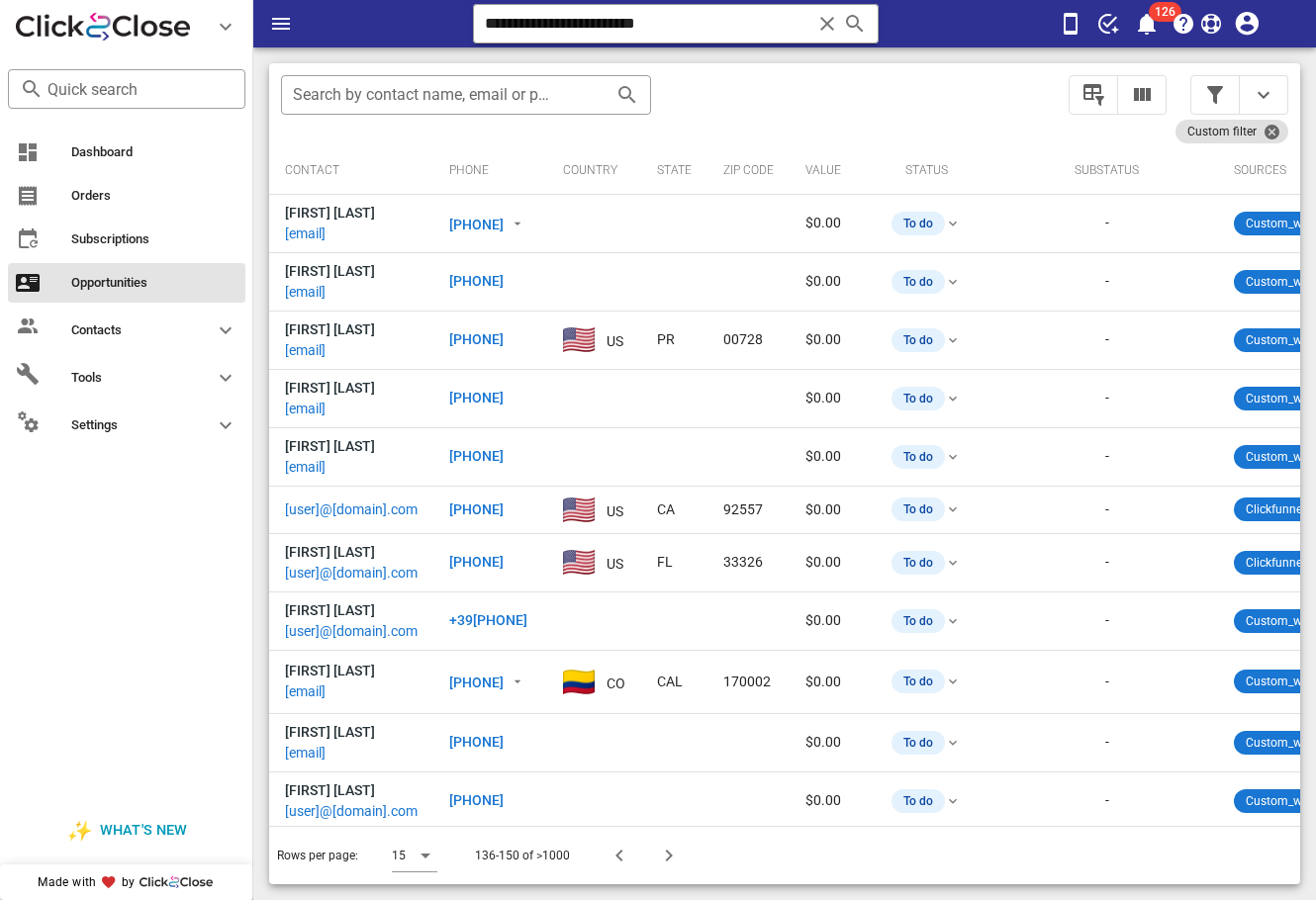 scroll, scrollTop: 0, scrollLeft: 1049, axis: horizontal 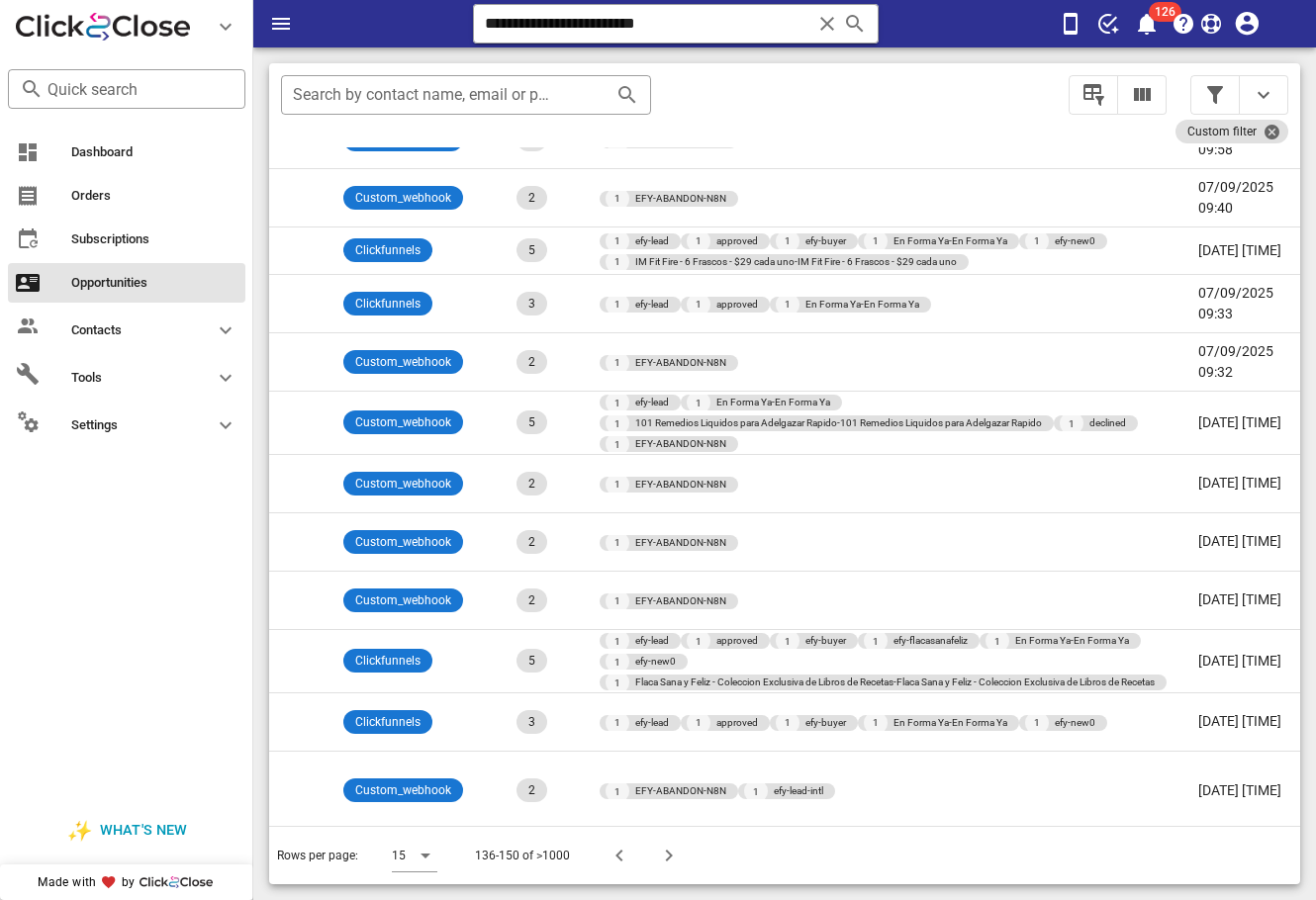 drag, startPoint x: 1291, startPoint y: 380, endPoint x: 26, endPoint y: 9, distance: 1318.2815 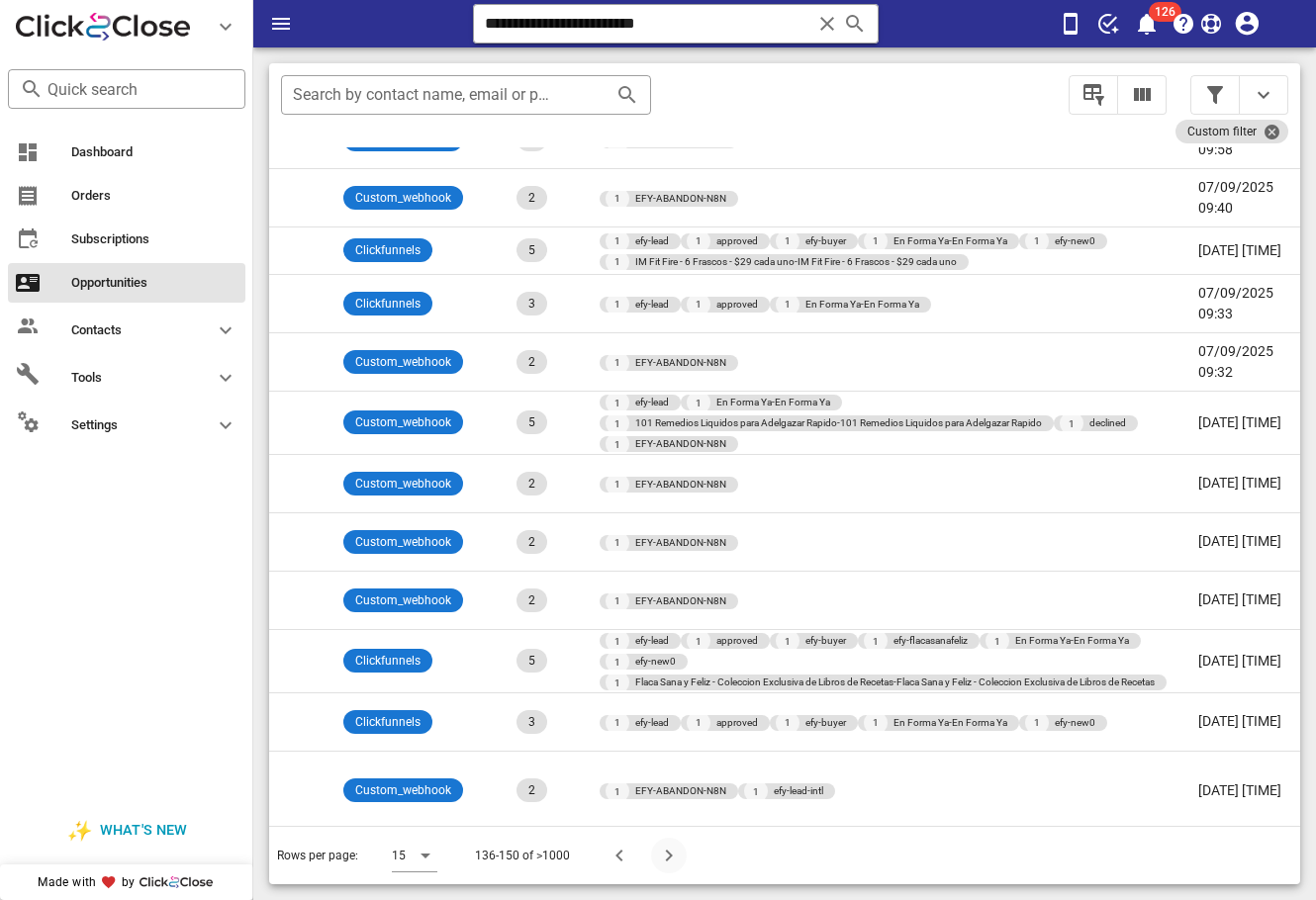 drag, startPoint x: 685, startPoint y: 850, endPoint x: 671, endPoint y: 854, distance: 14.56022 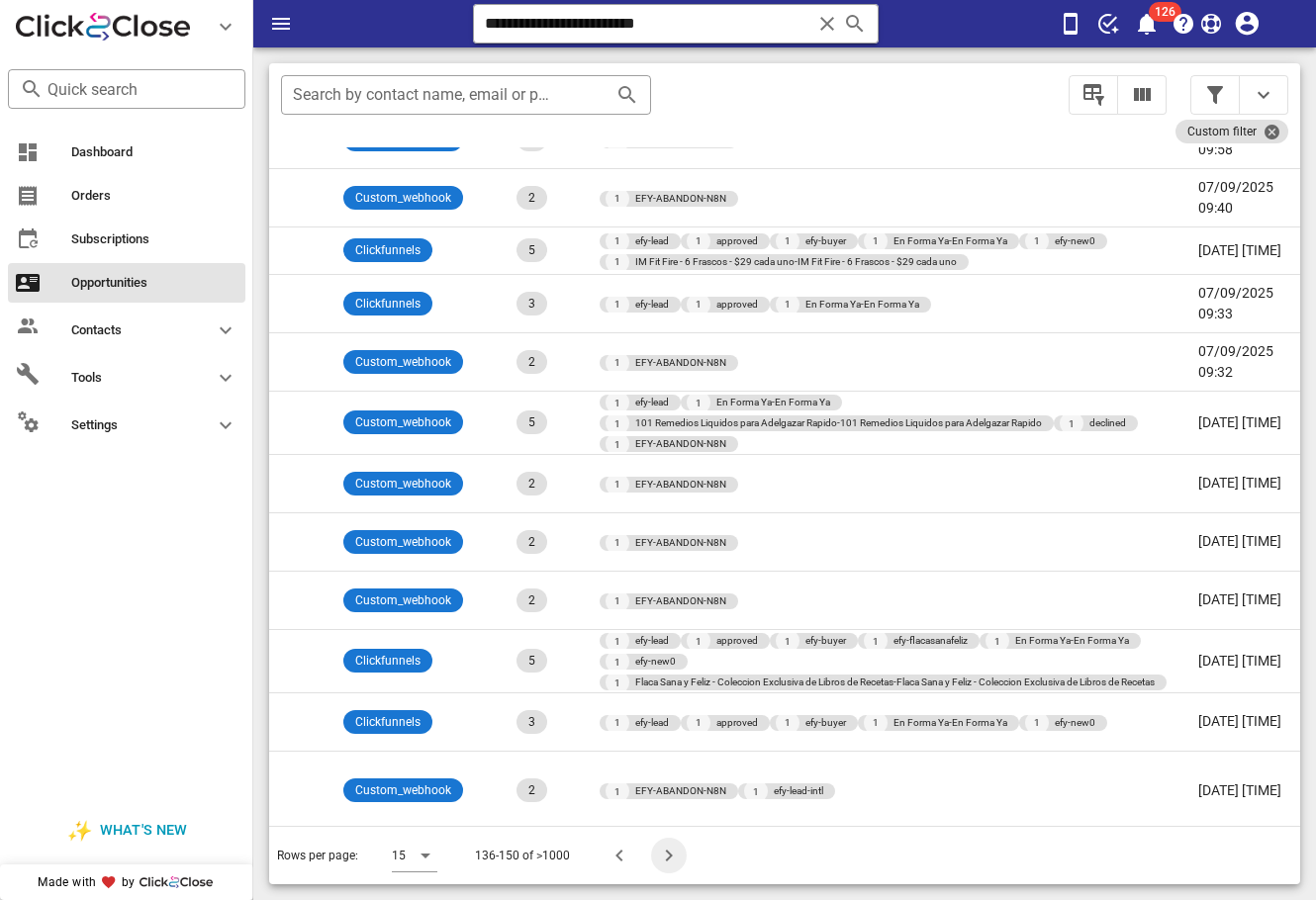 click at bounding box center (669, 855) 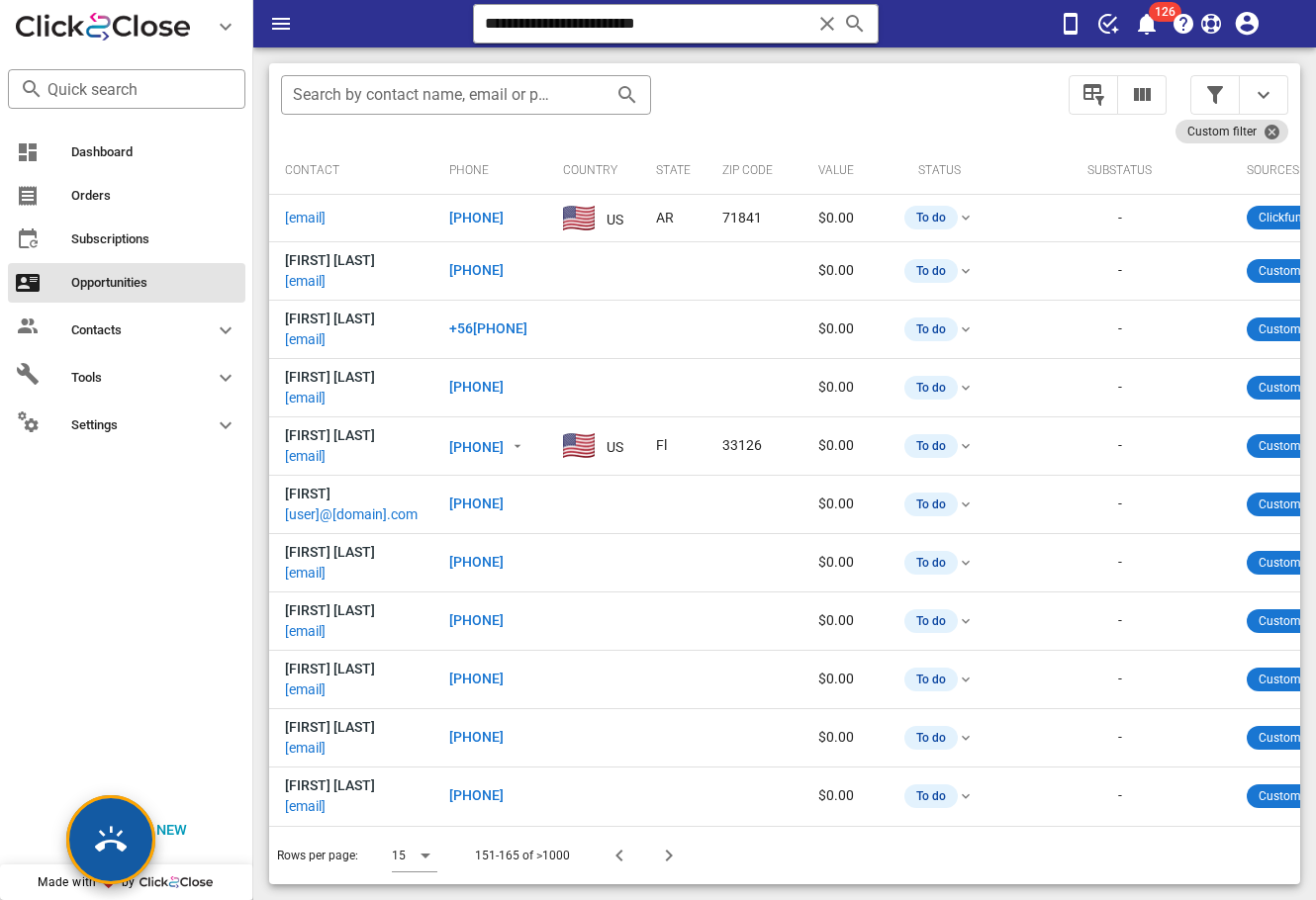 click at bounding box center [111, 840] 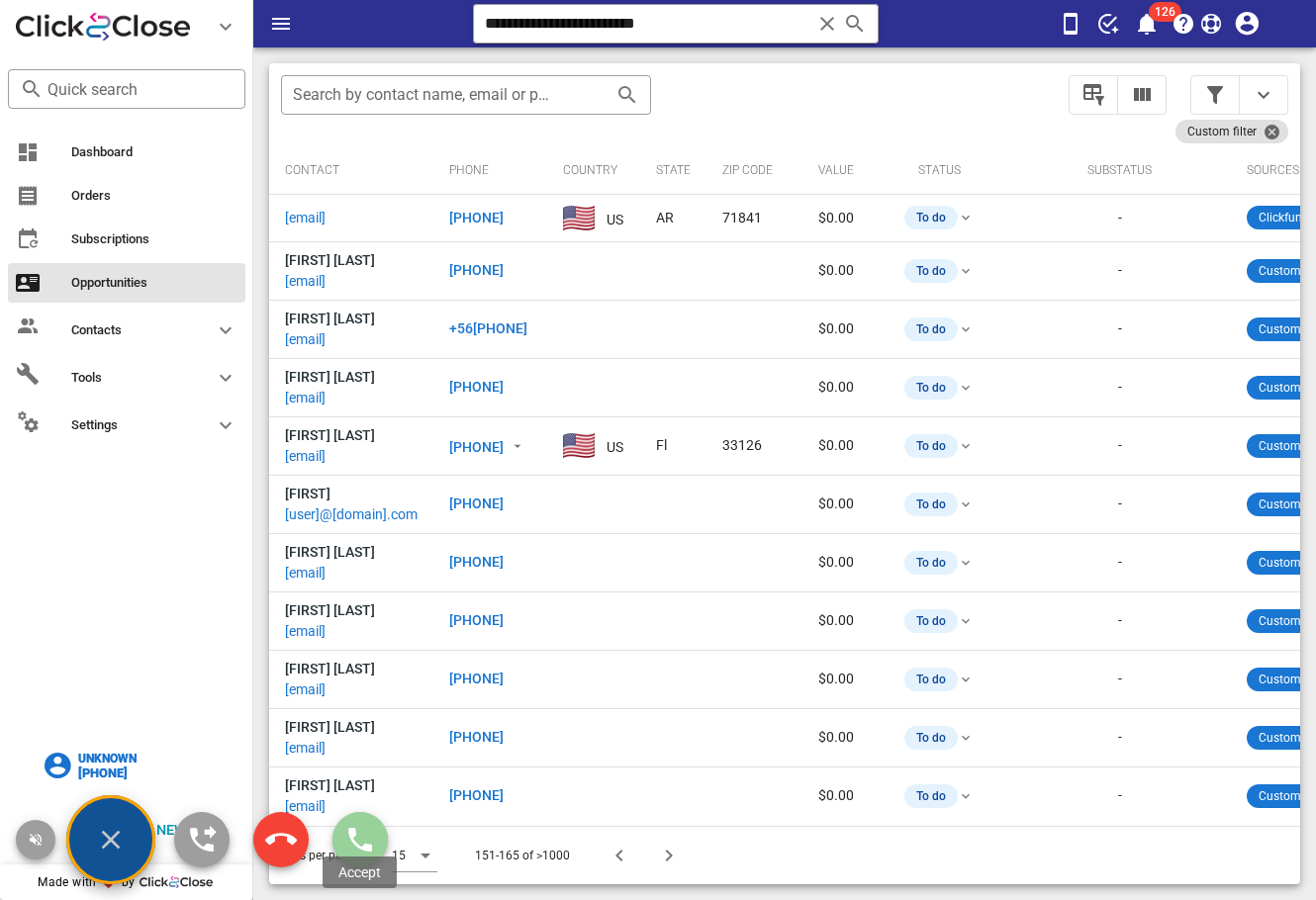 click at bounding box center [360, 840] 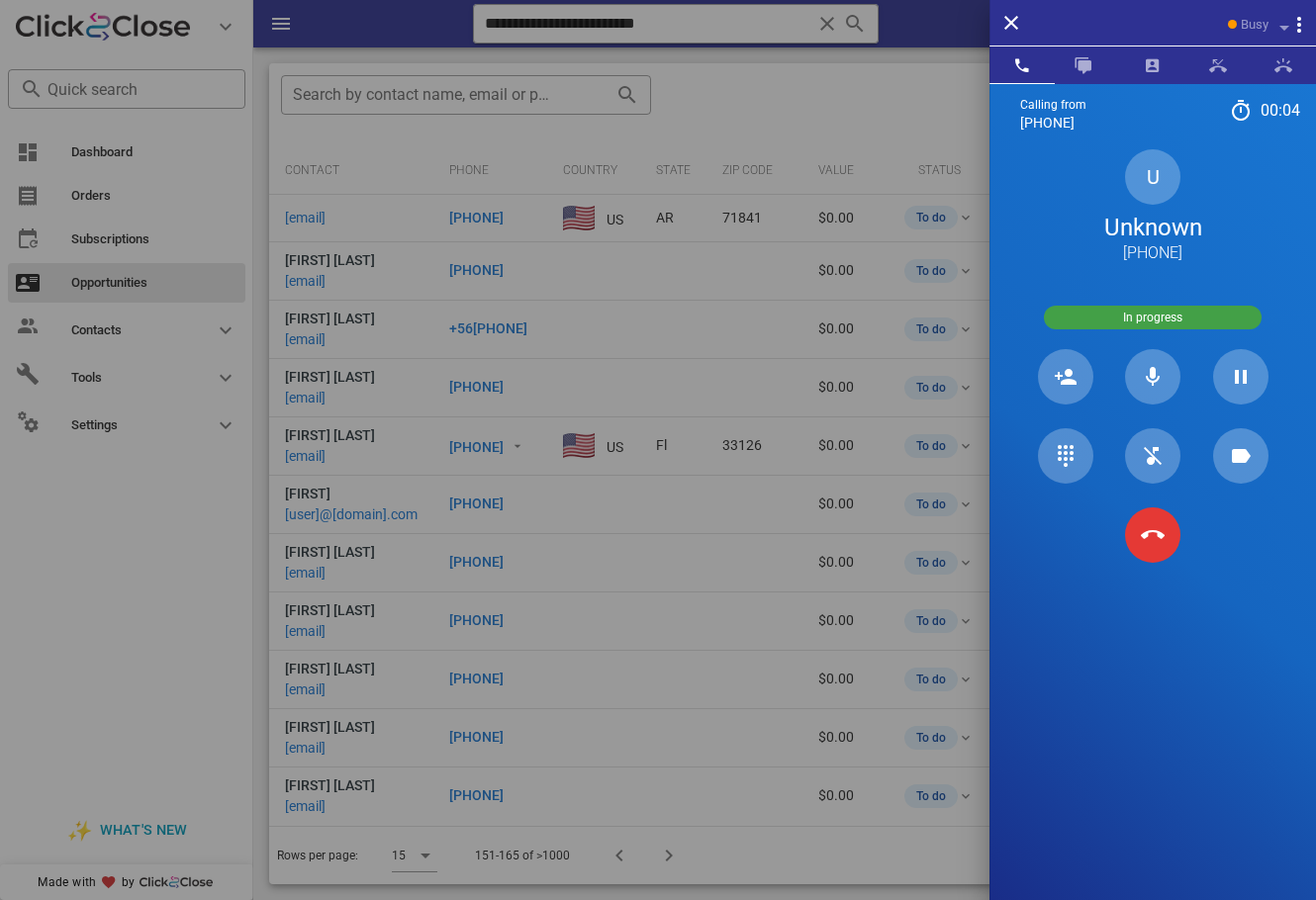 drag, startPoint x: 1223, startPoint y: 240, endPoint x: 1192, endPoint y: 242, distance: 31.06445 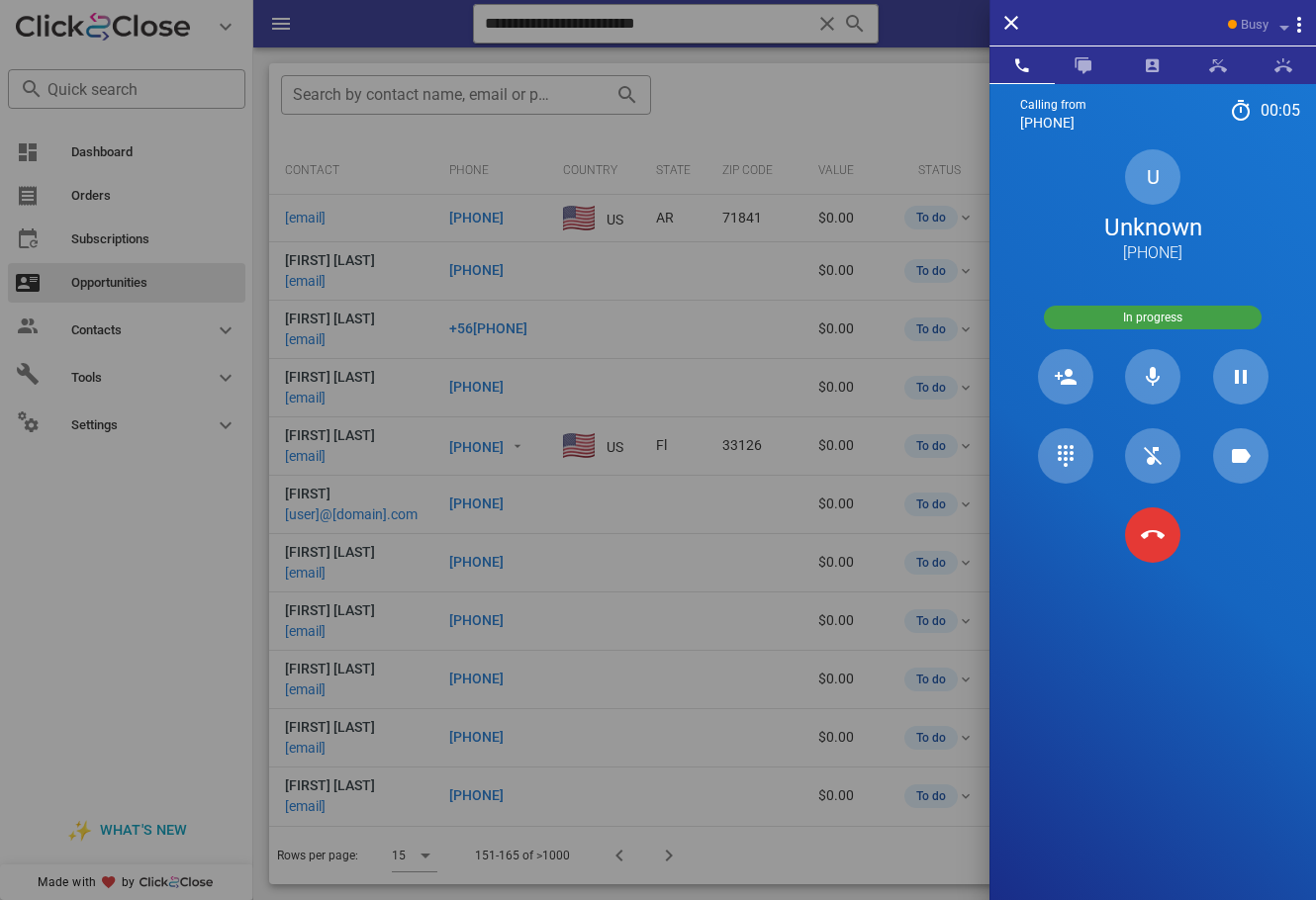 drag, startPoint x: 1204, startPoint y: 250, endPoint x: 1077, endPoint y: 256, distance: 127.14165 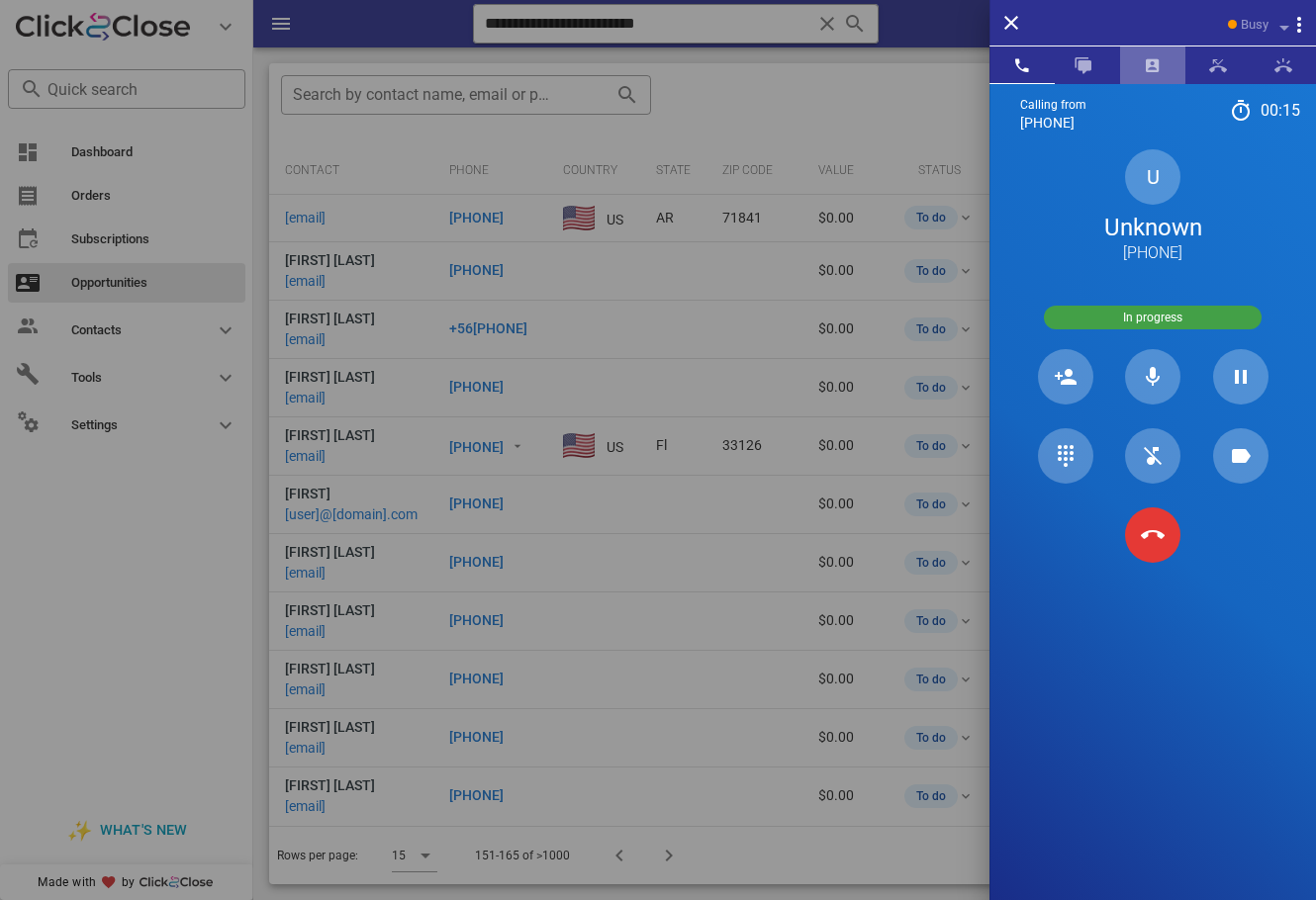 click at bounding box center (1153, 65) 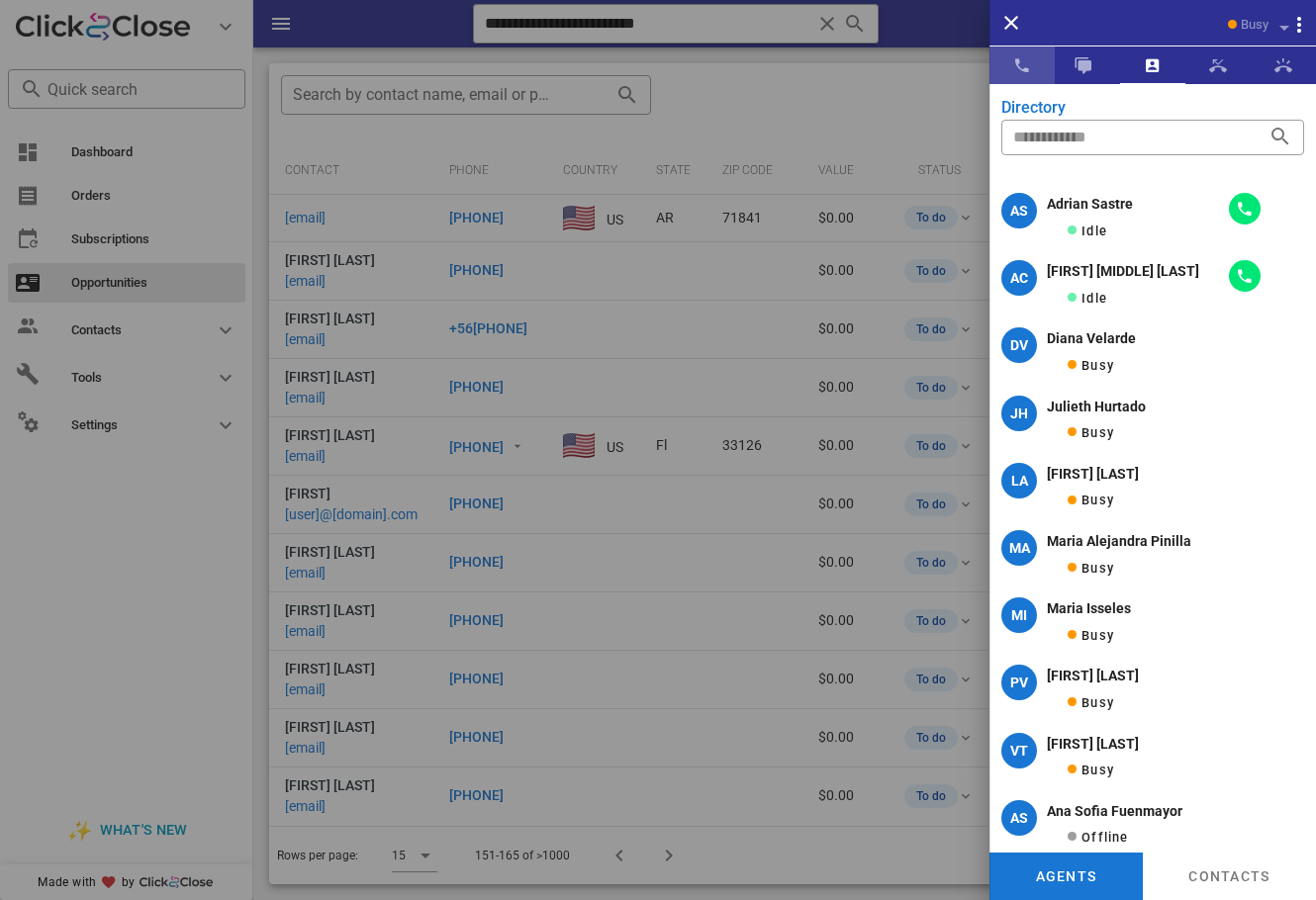 click at bounding box center (1022, 65) 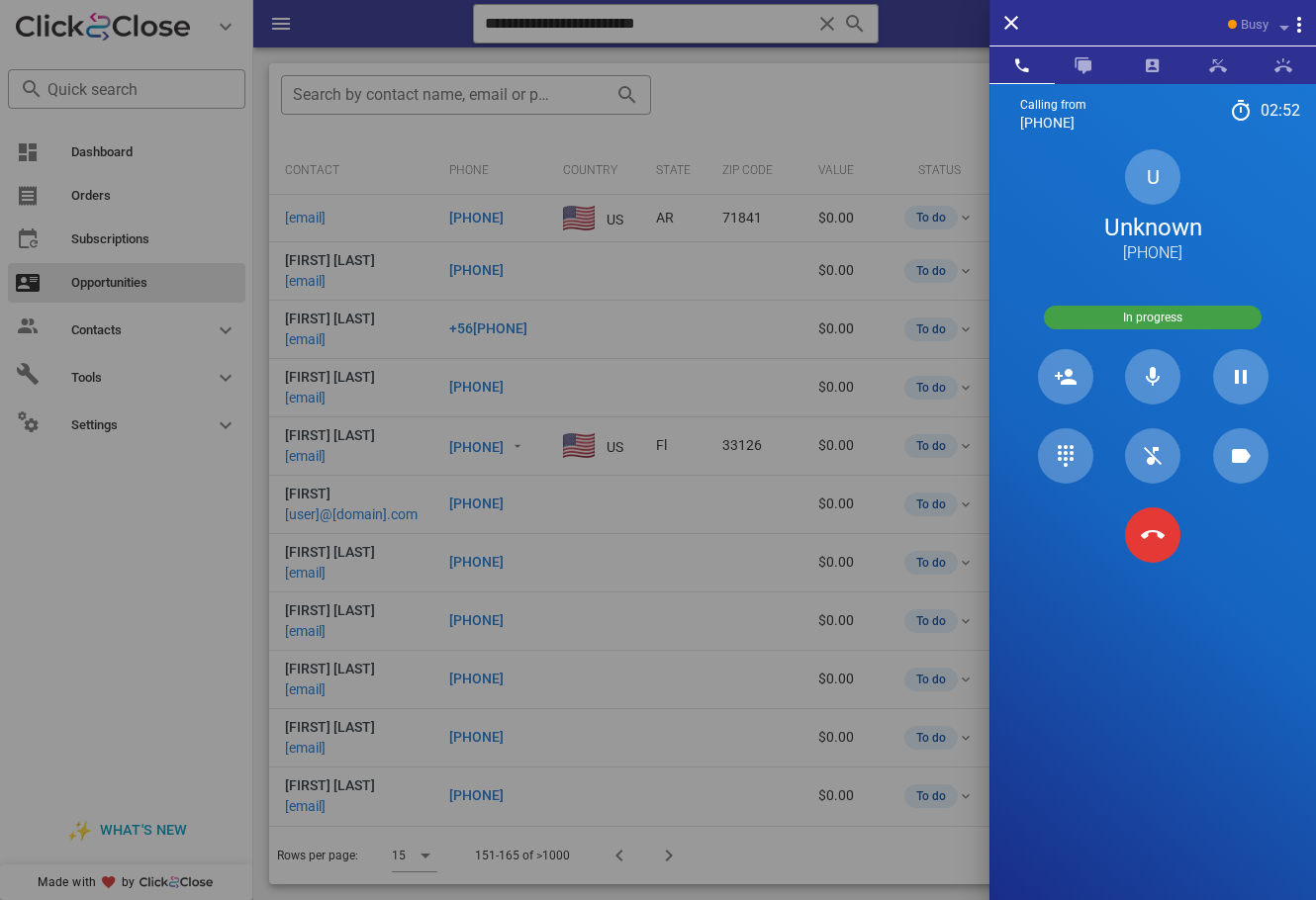 click on "U   Unknown  [PHONE]" at bounding box center (1153, 207) 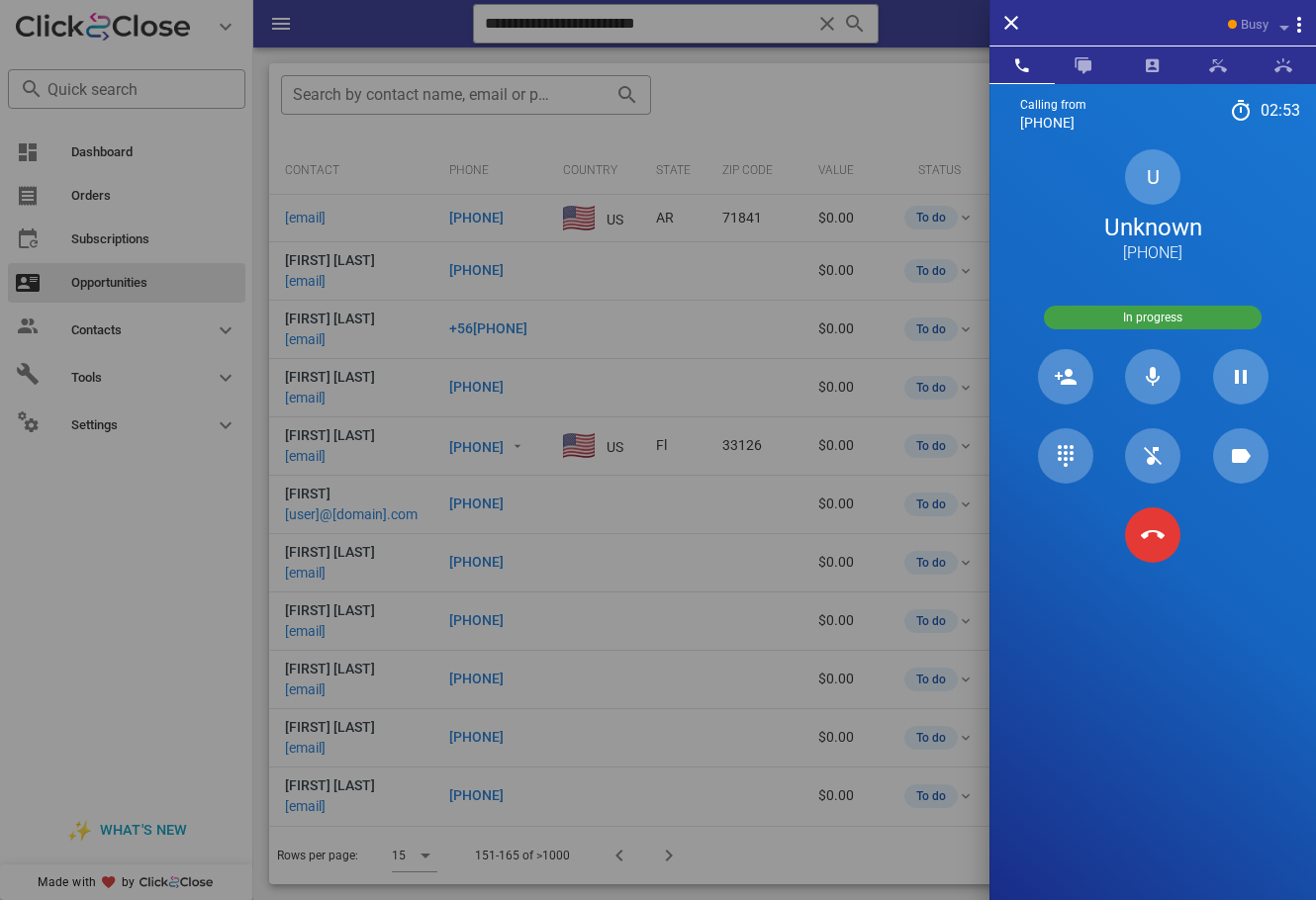 drag, startPoint x: 1225, startPoint y: 255, endPoint x: 1090, endPoint y: 258, distance: 135.03333 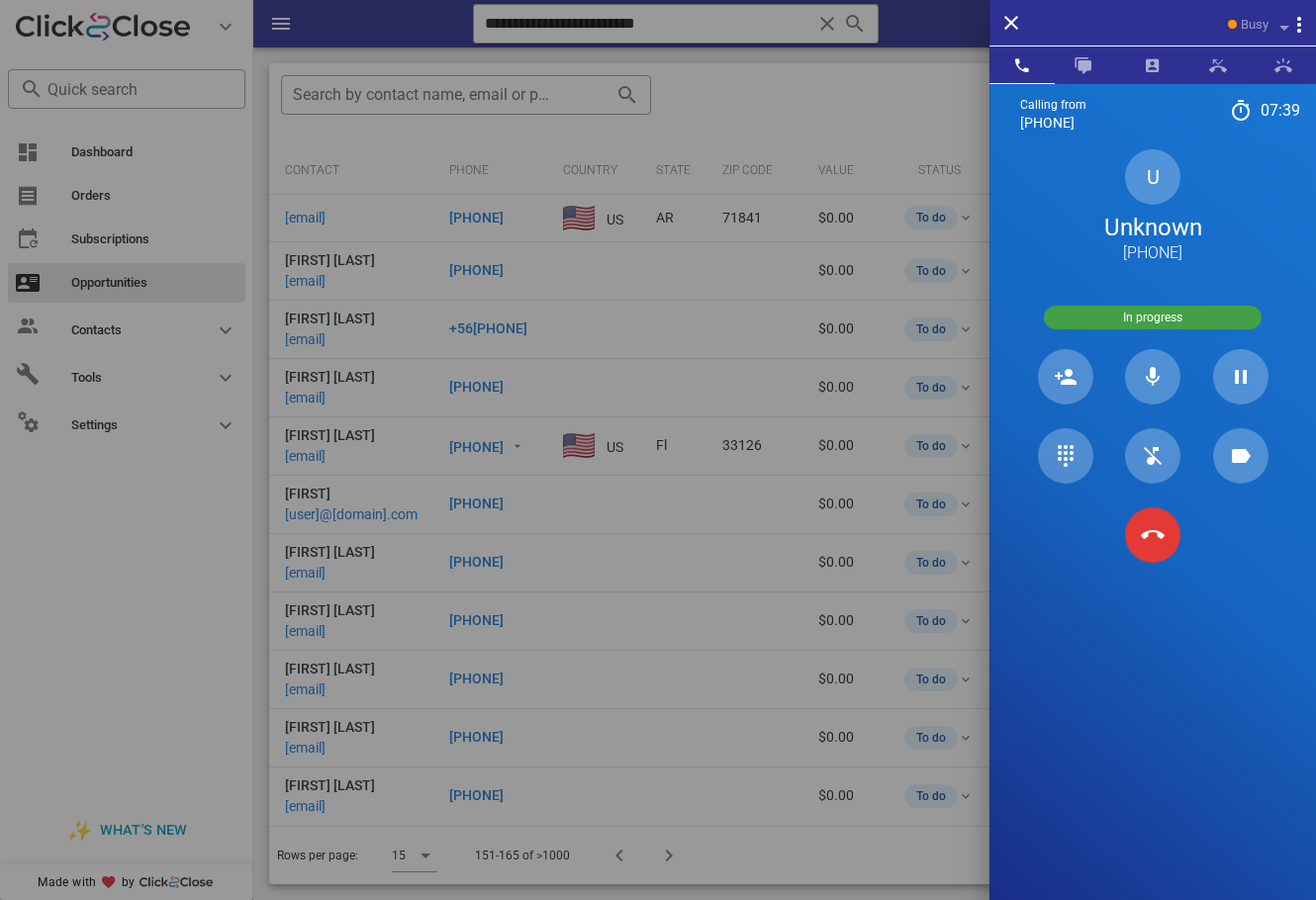 click on "U   Unknown  [PHONE]" at bounding box center [1153, 207] 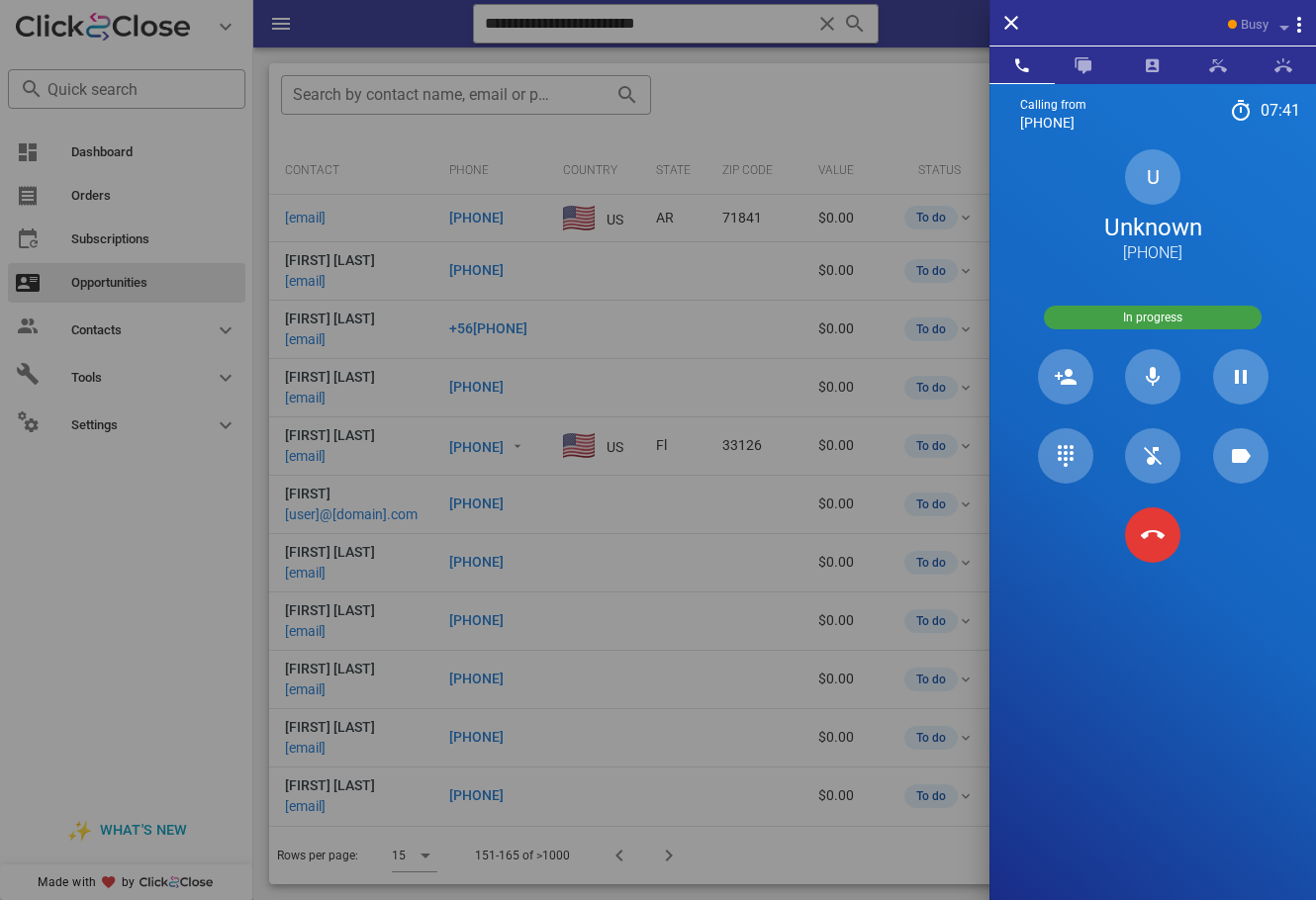 drag, startPoint x: 1198, startPoint y: 264, endPoint x: 1102, endPoint y: 258, distance: 96.18732 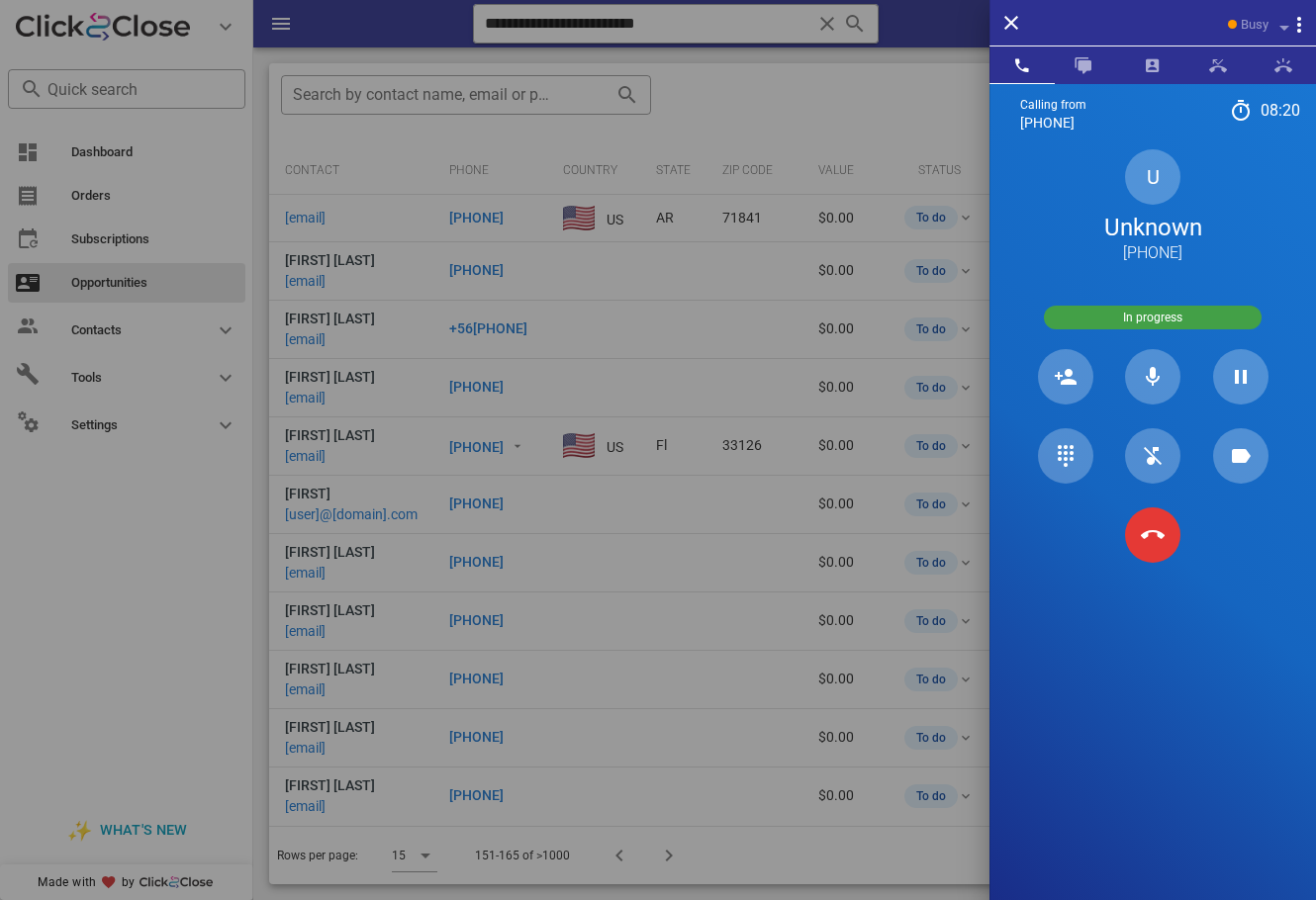 click on "Calling from [PHONE] 08: 20  Unknown      ▼     [COUNTRY]
+376
[COUNTRY]
+54
[COUNTRY]
+297
[COUNTRY]
+61
[COUNTRY] (België)
+32
[COUNTRY]
+591
[COUNTRY] (Brasil)
+55
[COUNTRY]
+1
[COUNTRY]
+56
[COUNTRY]
+57
[COUNTRY]
+506
[COUNTRY] (República Dominicana)
+1
[COUNTRY]
+593
[COUNTRY]
+503
[COUNTRY]
+33
[COUNTRY] (Deutschland)
+49
[COUNTRY]
+590
[COUNTRY]
+502
[COUNTRY]
+504
[COUNTRY] (Ísland)
+354
[COUNTRY] (भारत)
+91
[COUNTRY] (‫ישראל‬‎)
+972
[COUNTRY] (Italia)
+39" at bounding box center (1153, 533) 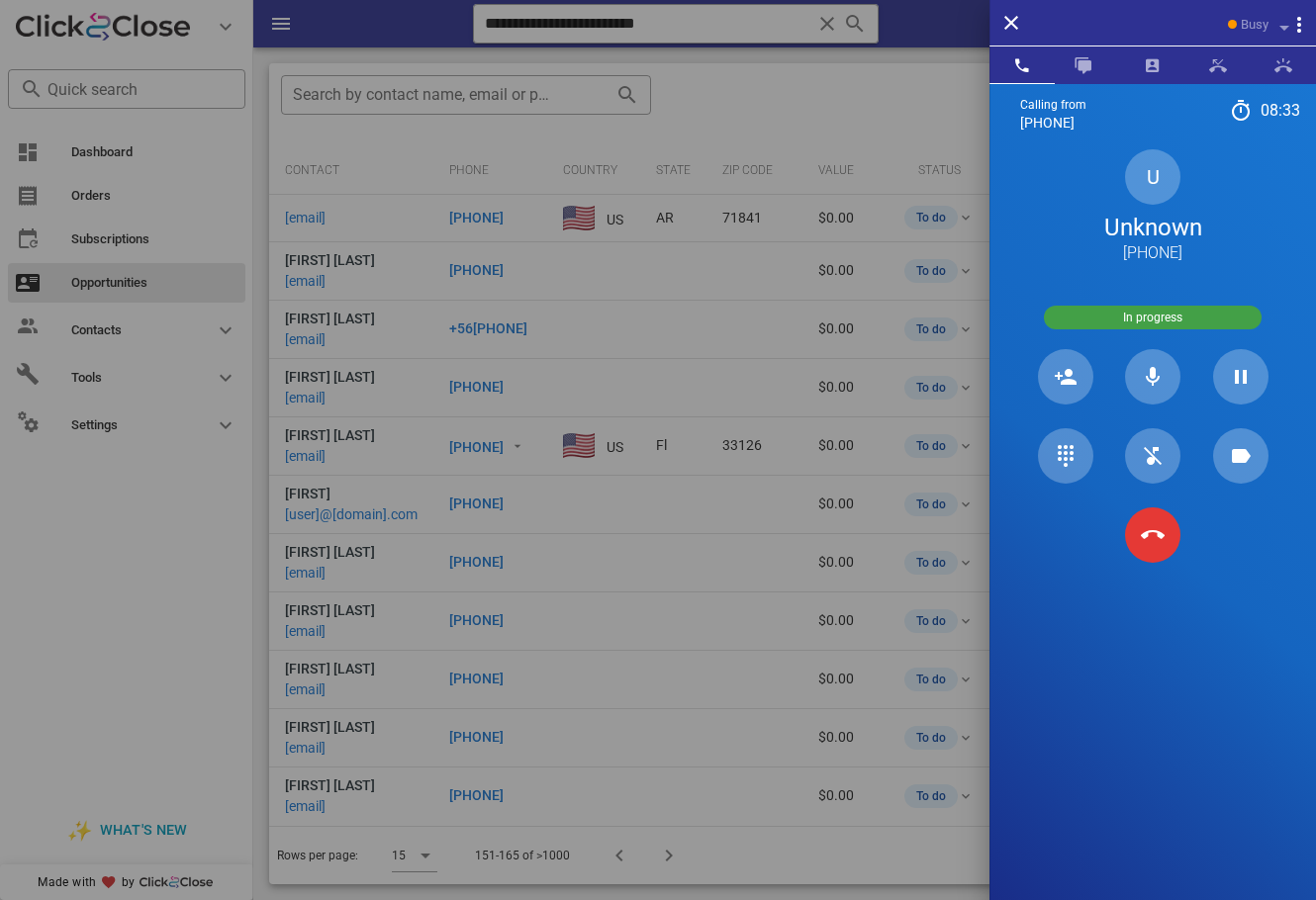 drag, startPoint x: 1187, startPoint y: 258, endPoint x: 1087, endPoint y: 234, distance: 102.83968 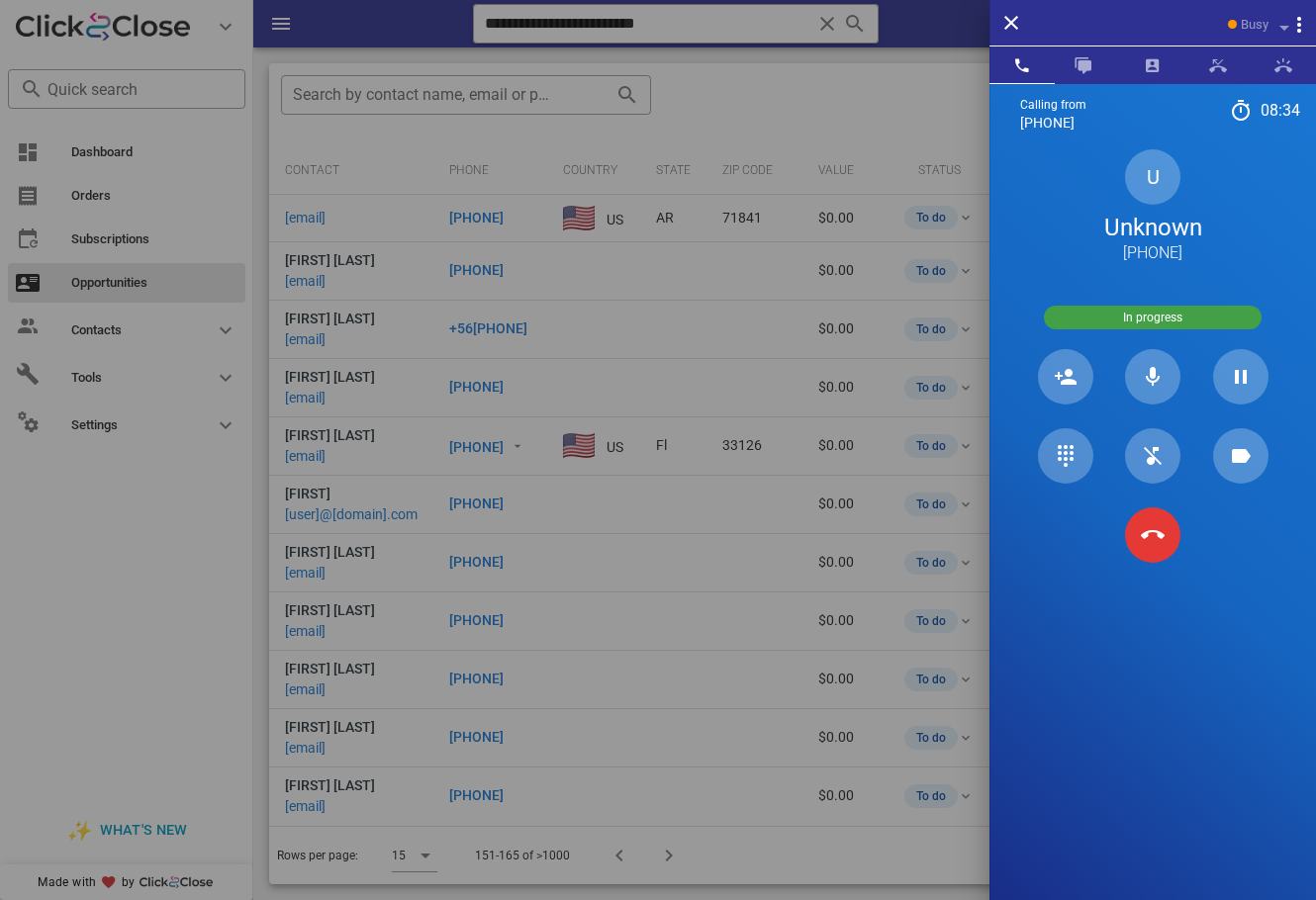 click on "U   Unknown  [PHONE]" at bounding box center (1153, 207) 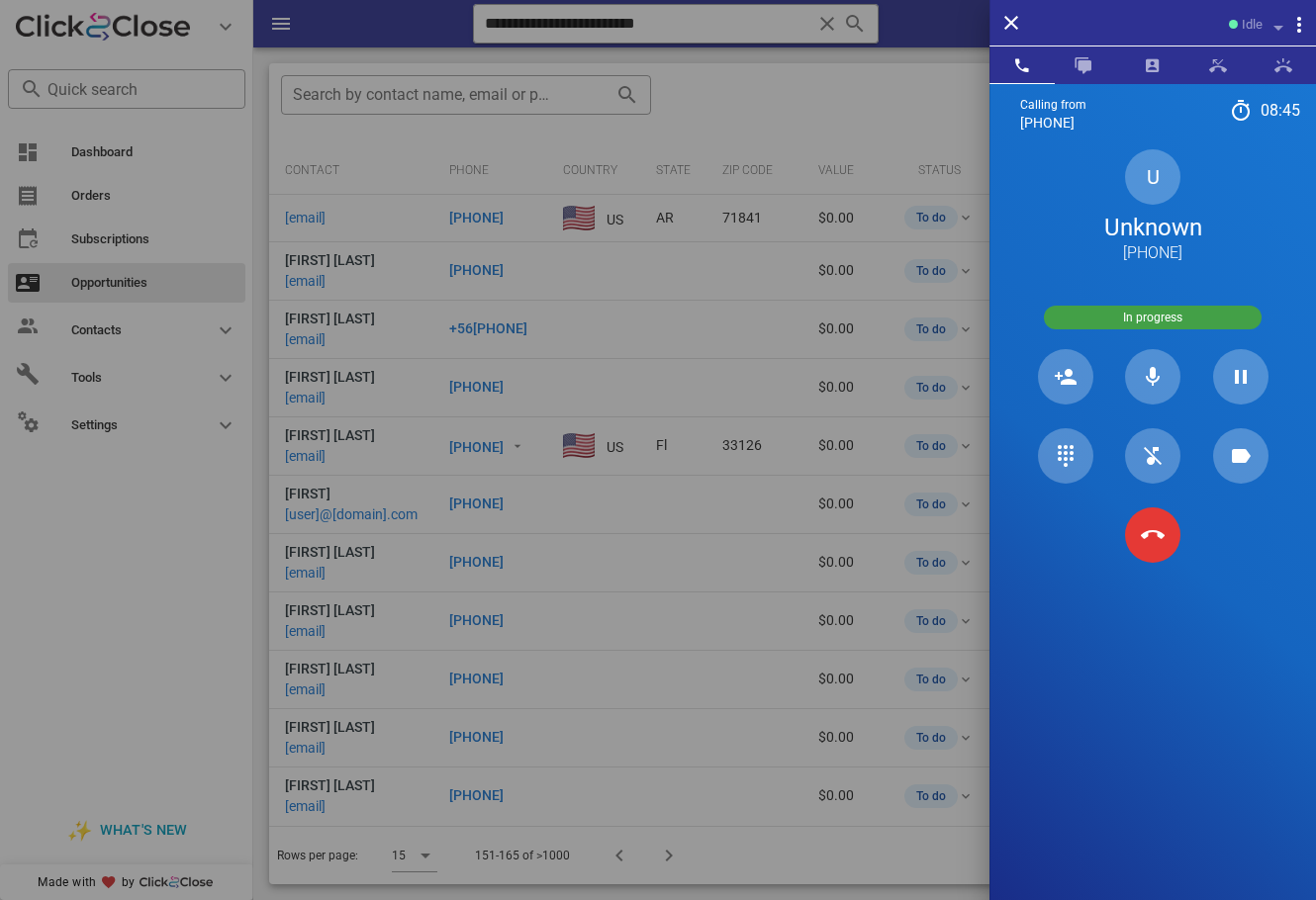 click on "U   Unknown  [PHONE]" at bounding box center [1153, 207] 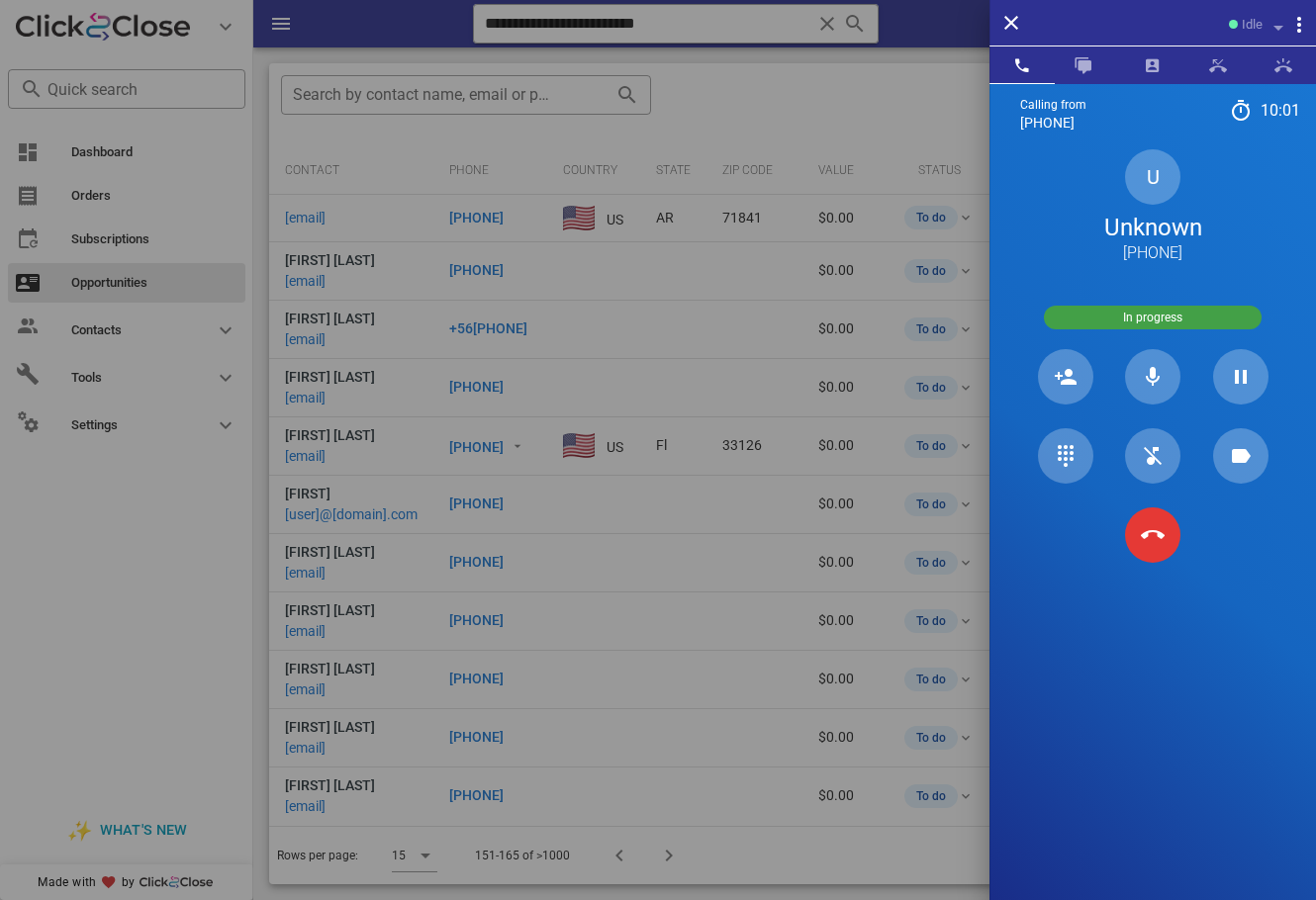 click at bounding box center (658, 450) 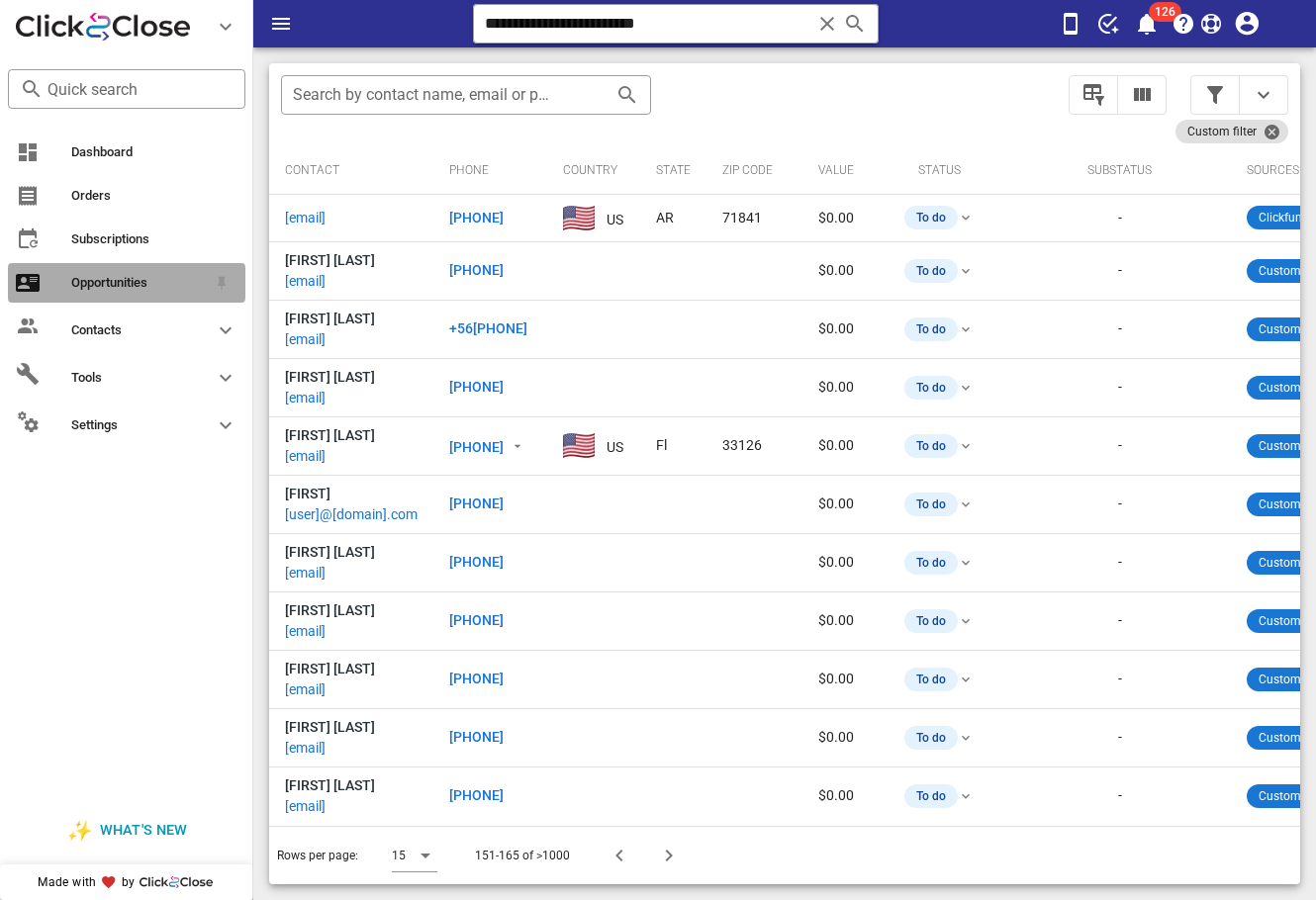 click on "Opportunities" at bounding box center [139, 283] 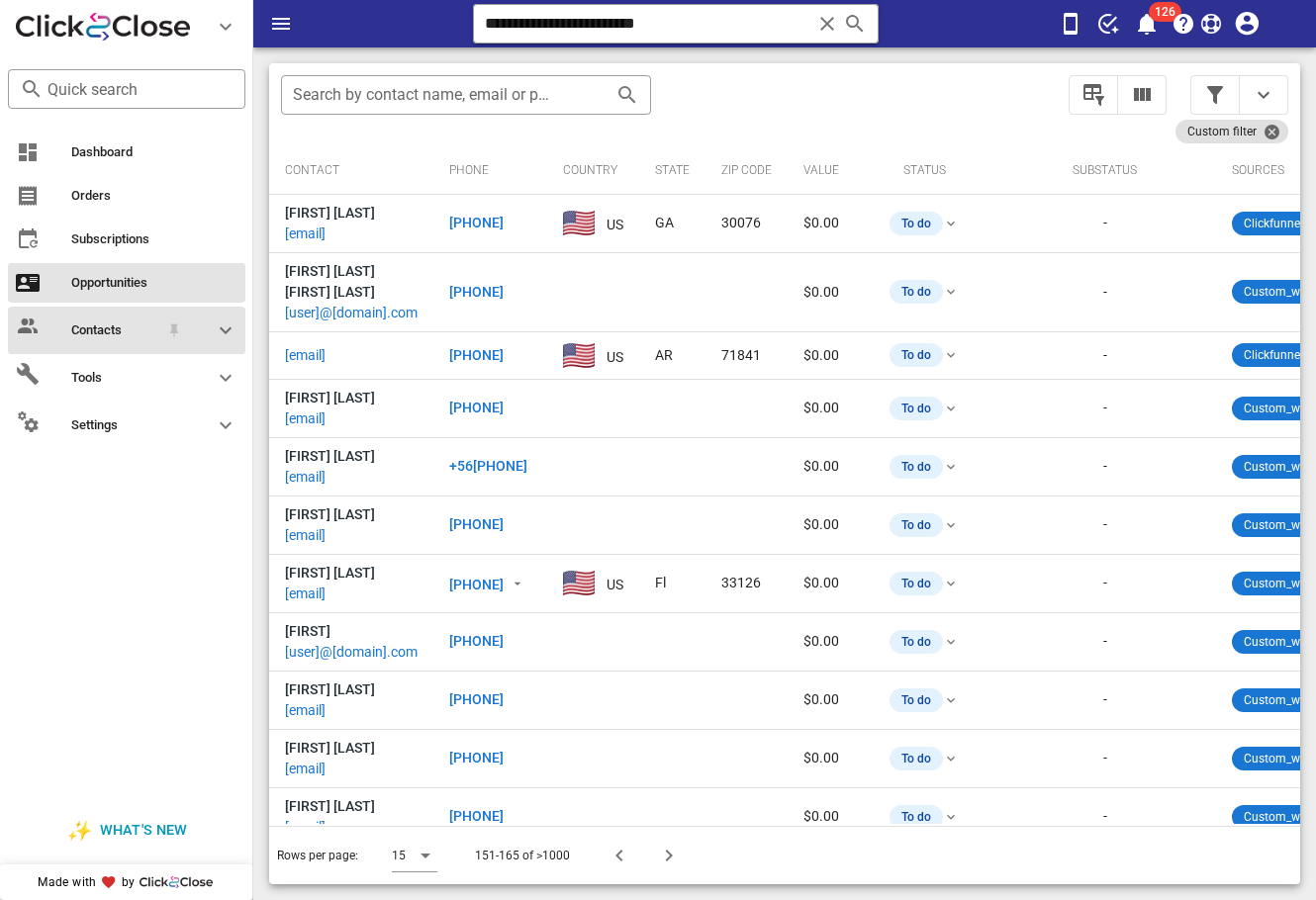 click on "Contacts" at bounding box center [115, 330] 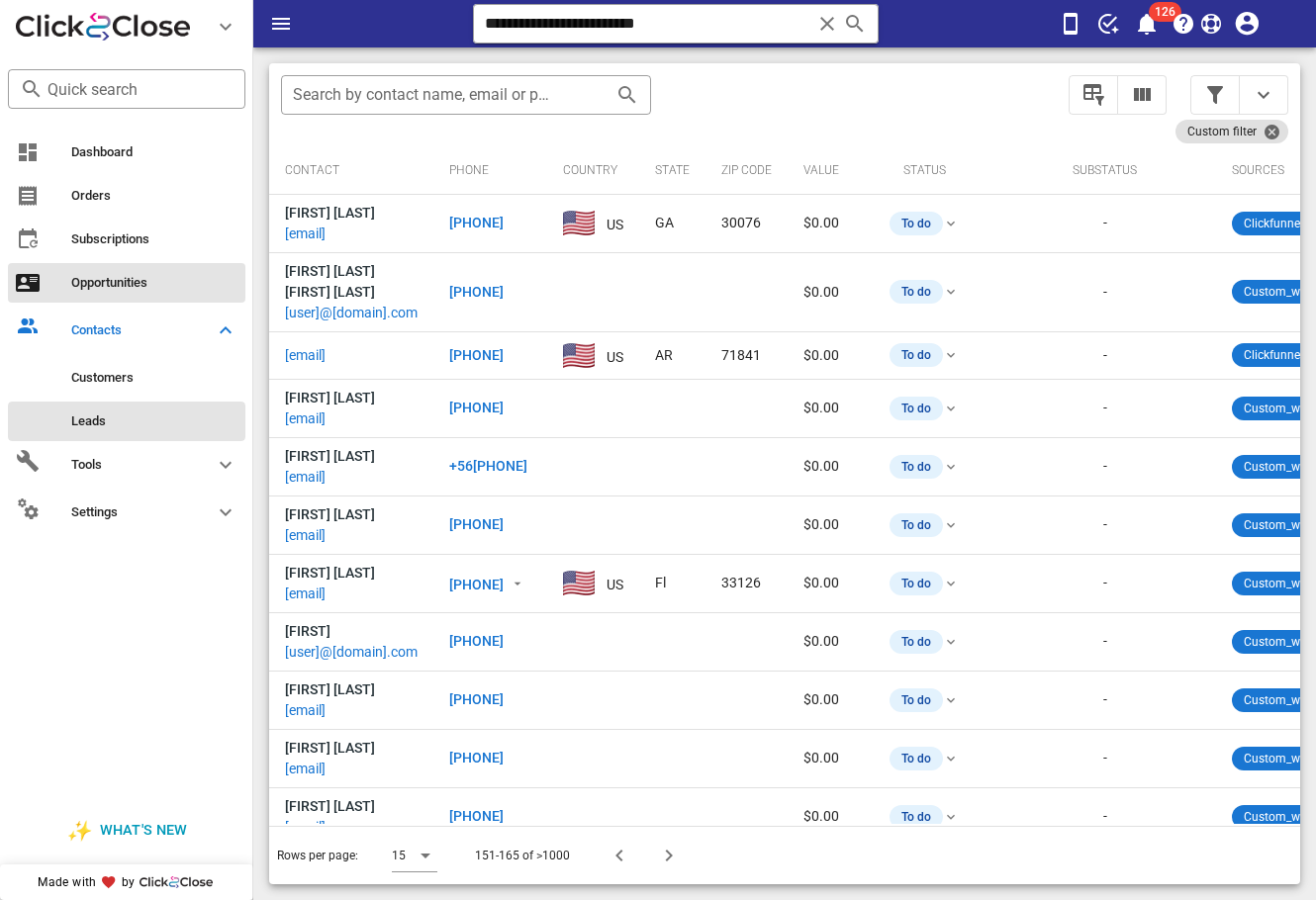 click on "Leads" at bounding box center [154, 421] 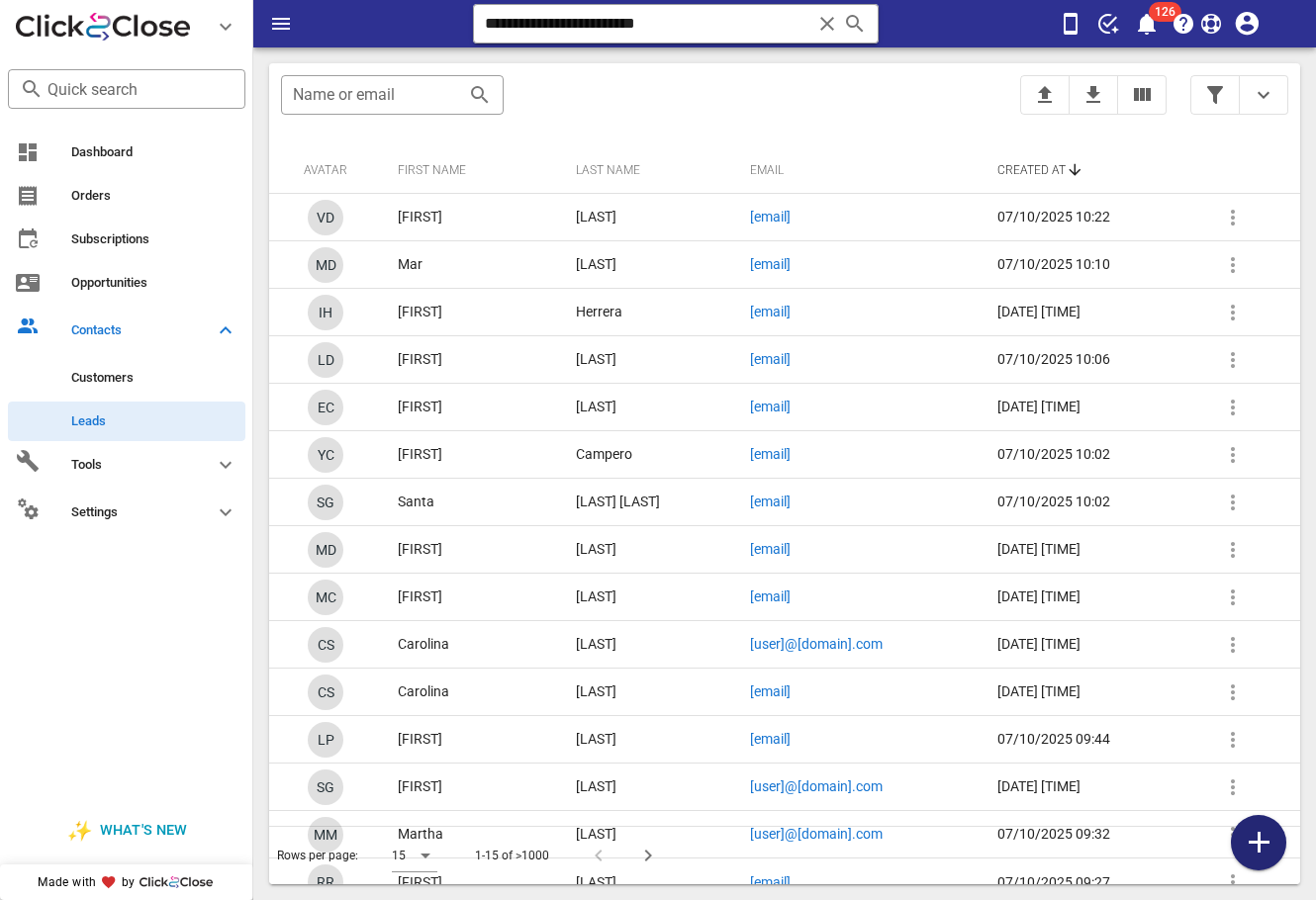 click at bounding box center [1259, 843] 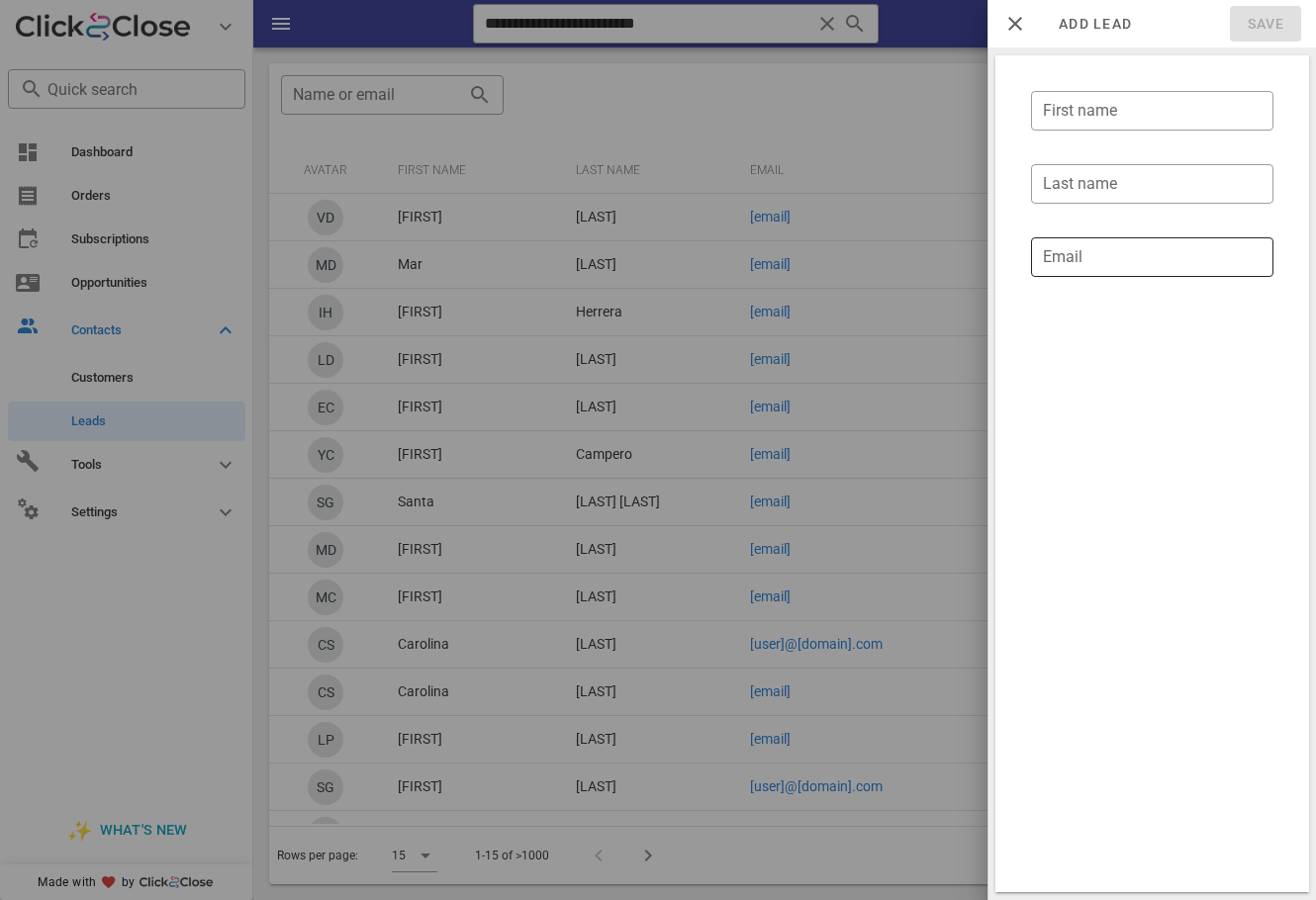 click on "Email" at bounding box center (1152, 257) 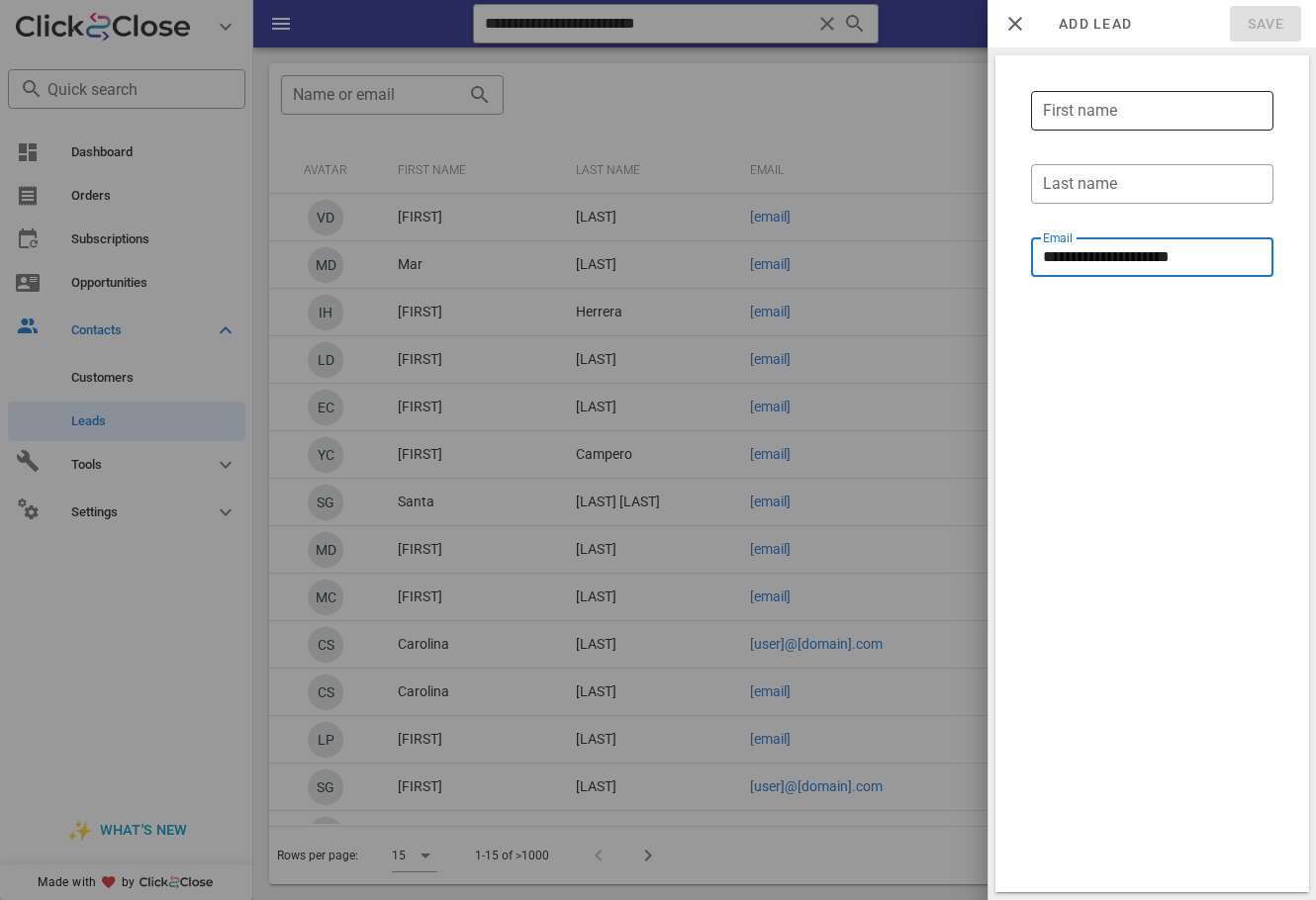 type on "**********" 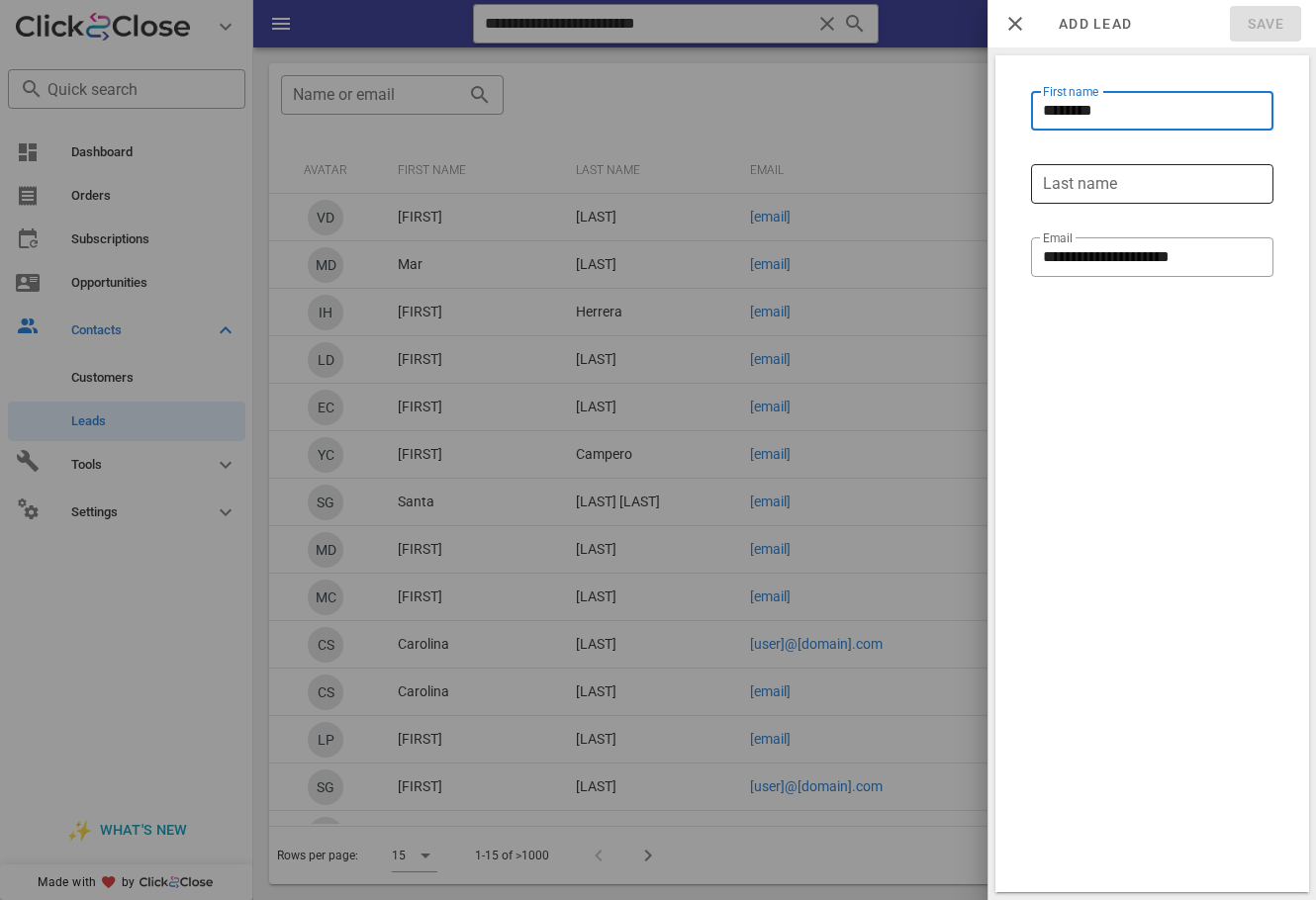 type on "*******" 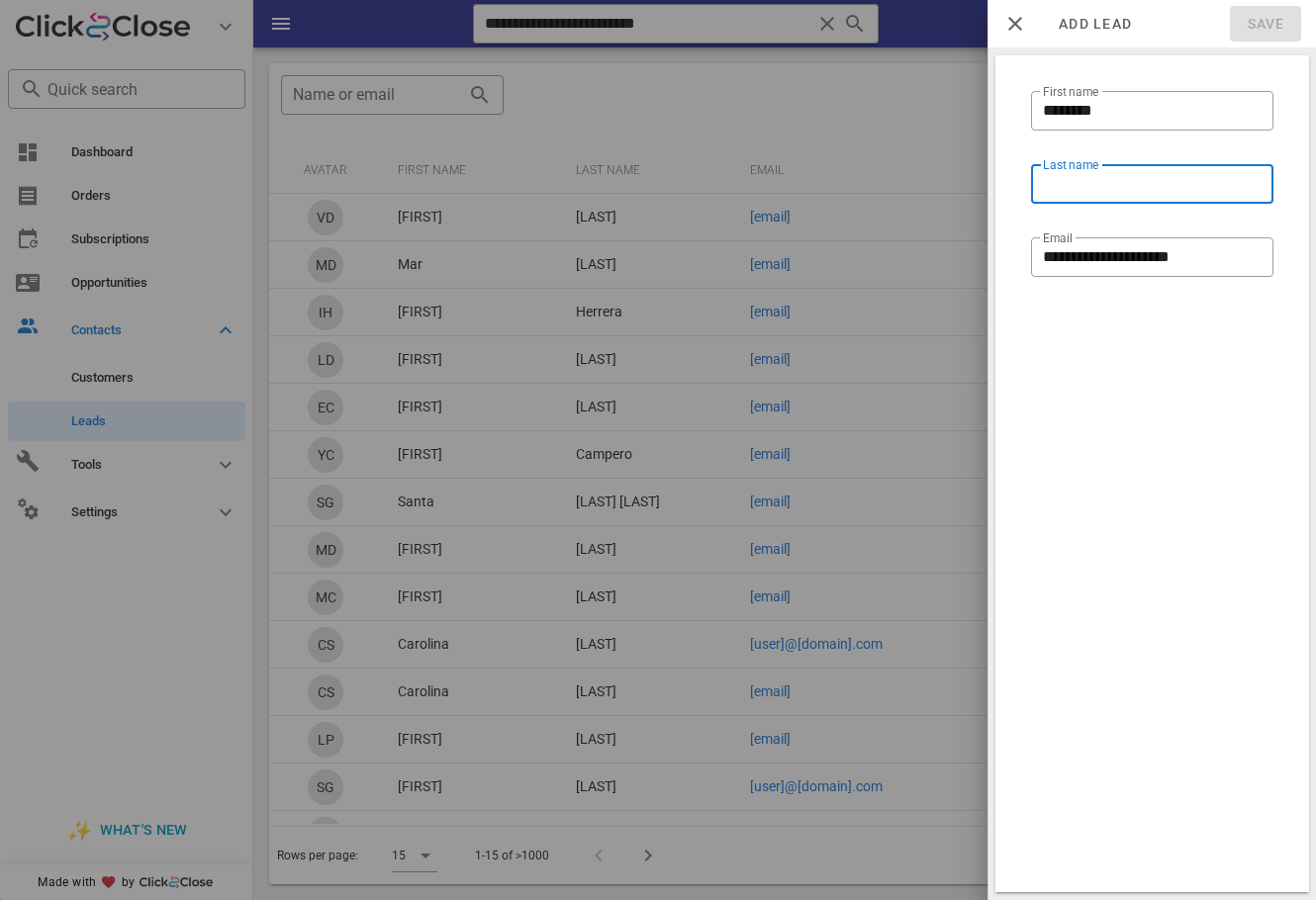 click on "Last name" at bounding box center (1152, 184) 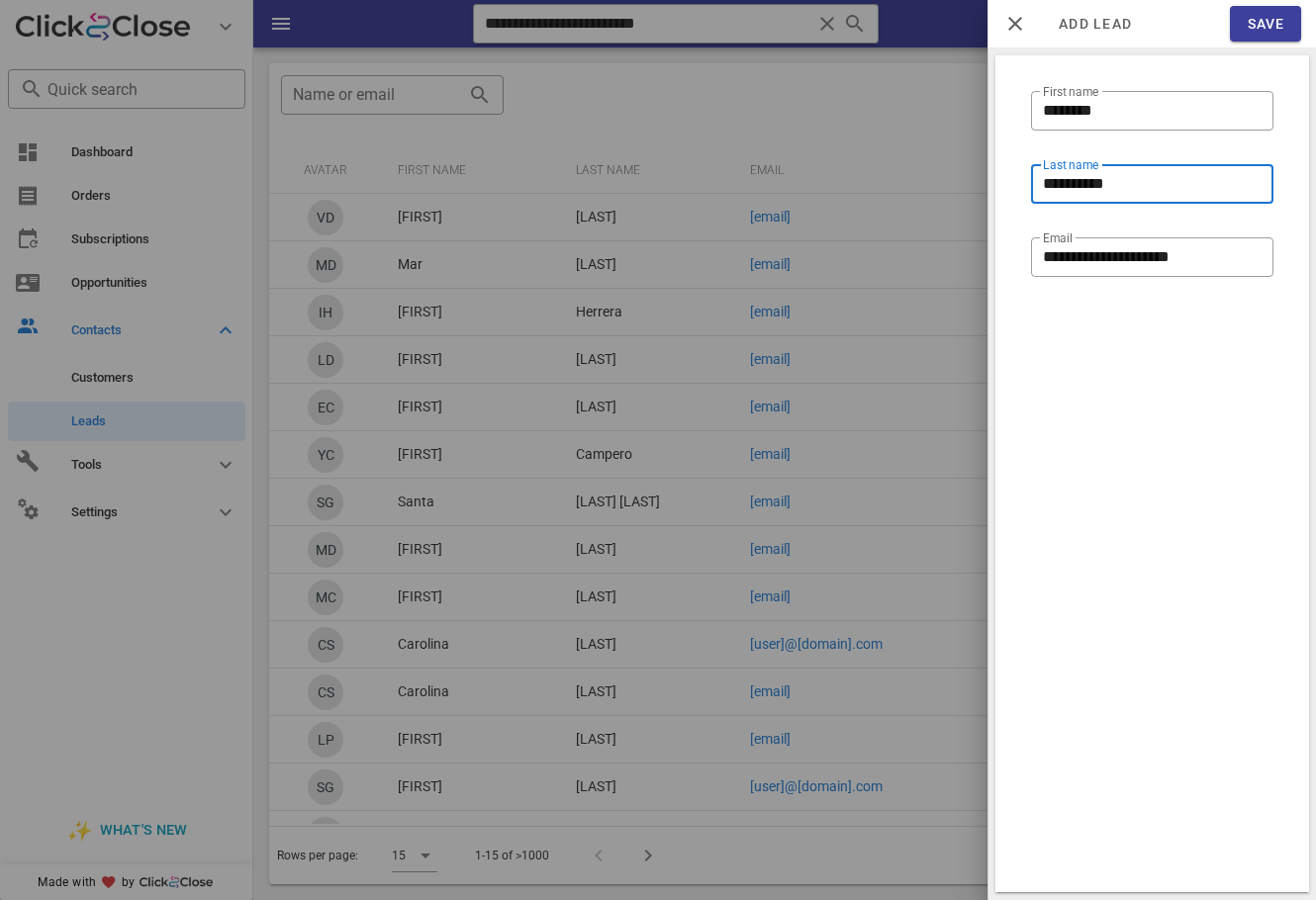 type on "*********" 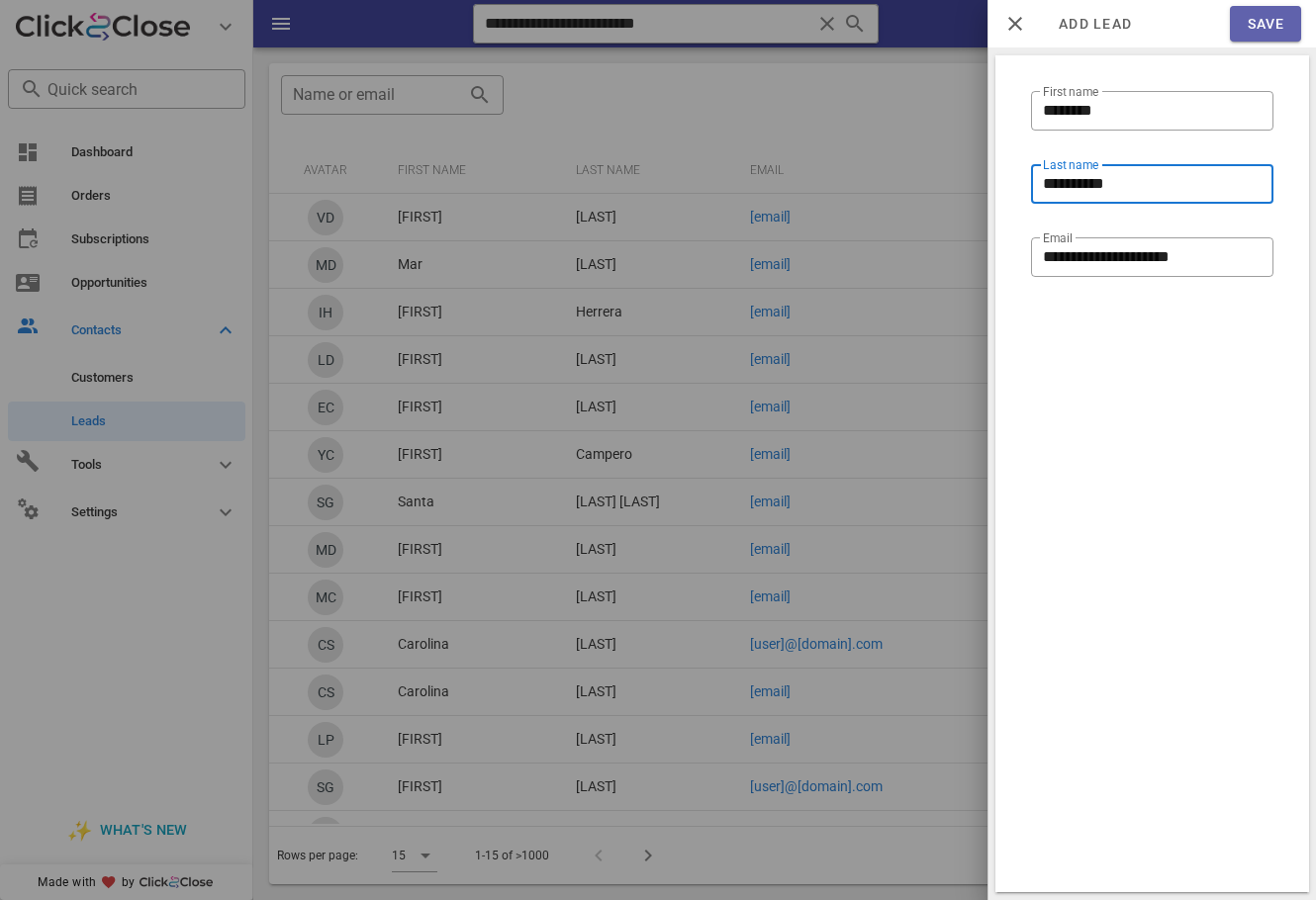 click on "Save" at bounding box center (1265, 24) 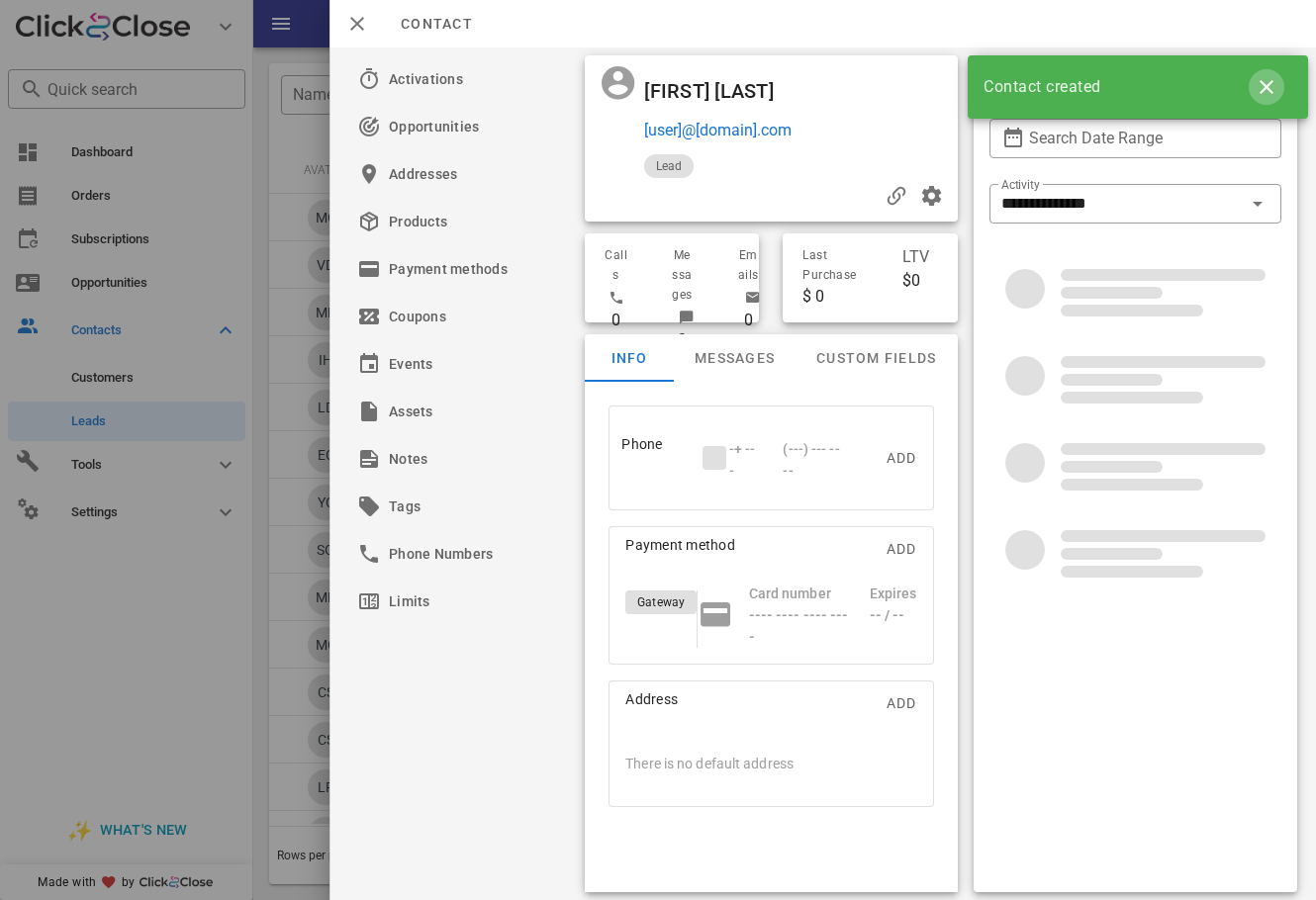 click at bounding box center (1267, 87) 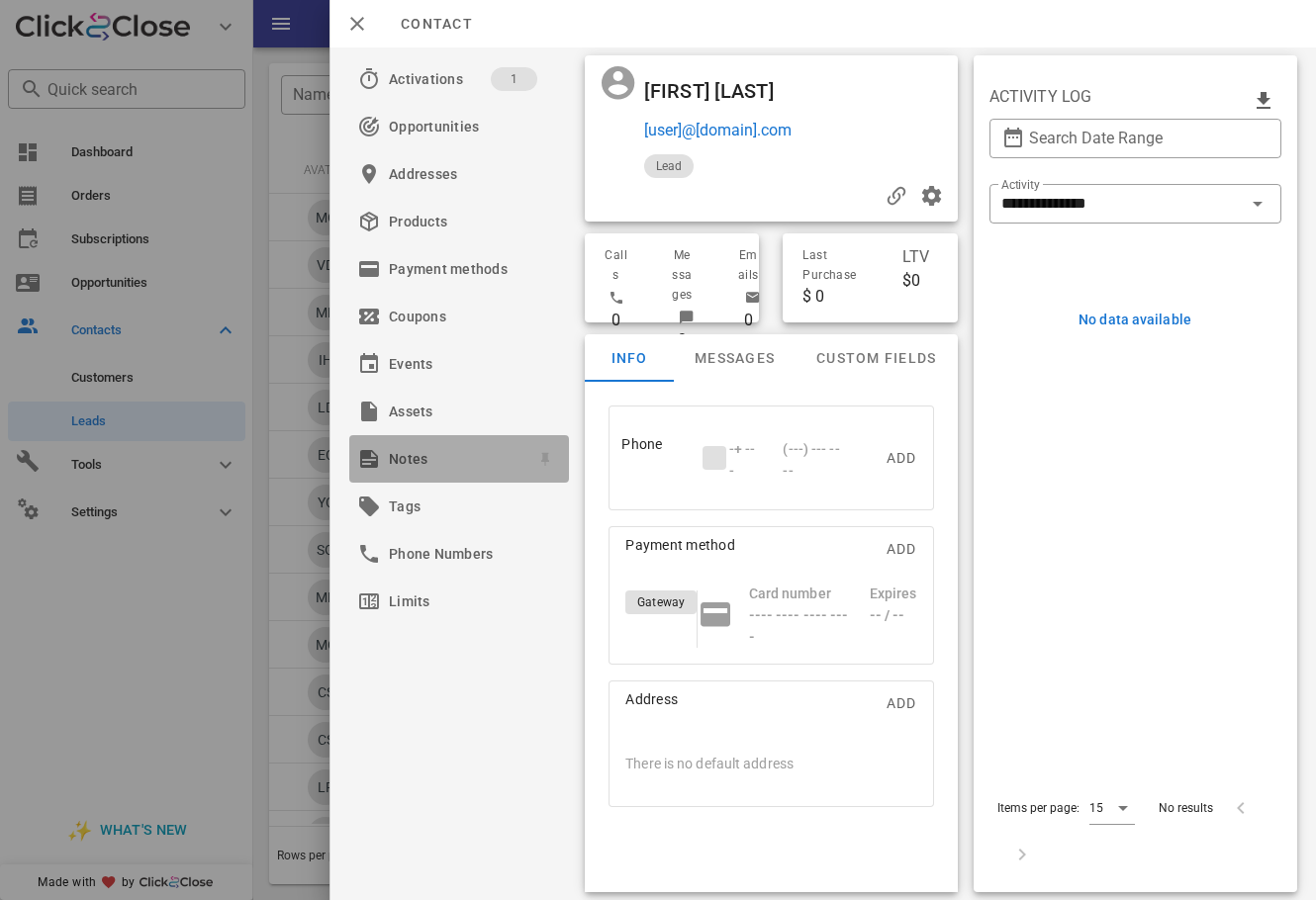 click on "Notes" at bounding box center [455, 459] 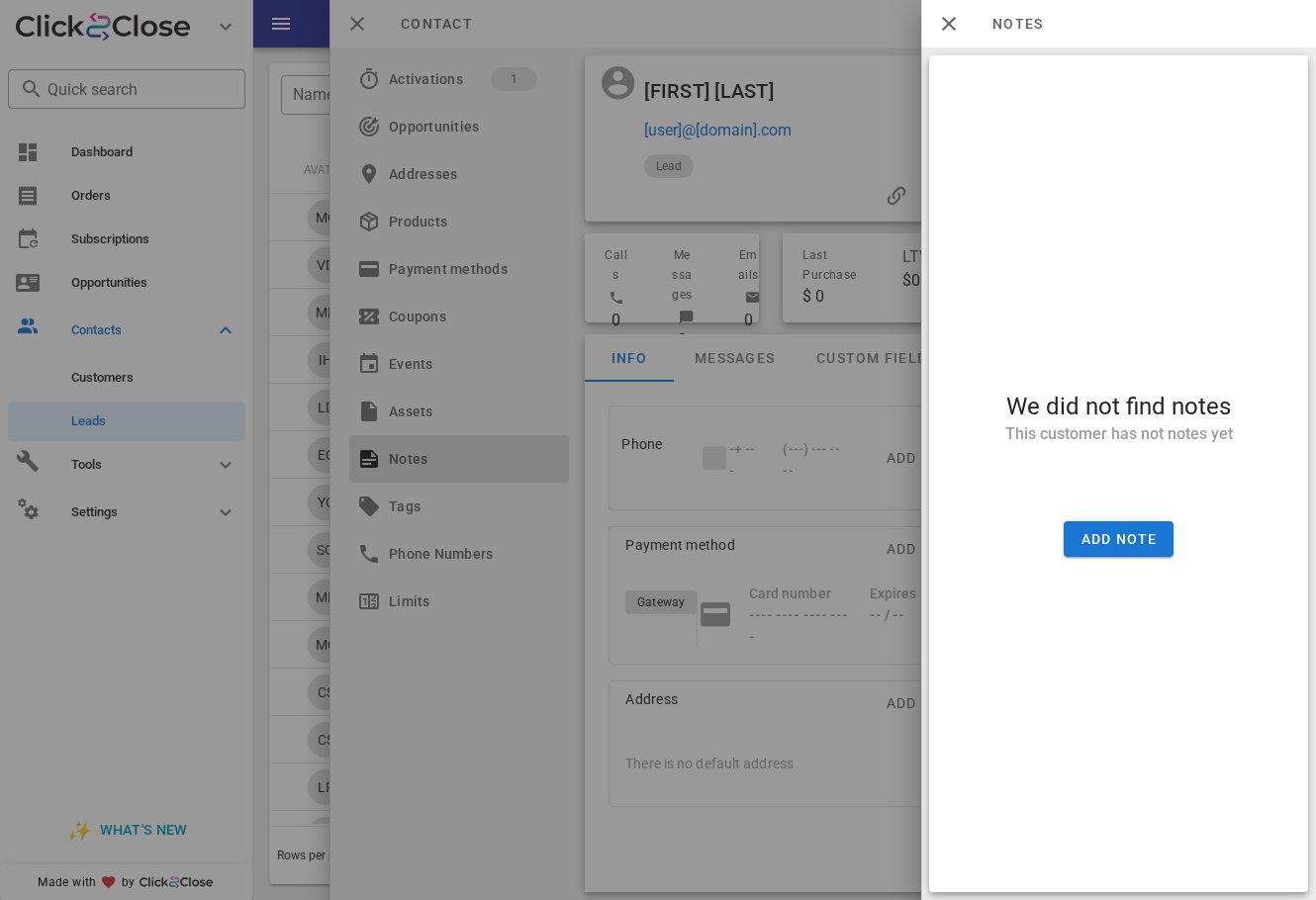 click on "We did not find notes This customer has not notes yet Add note" at bounding box center (1118, 474) 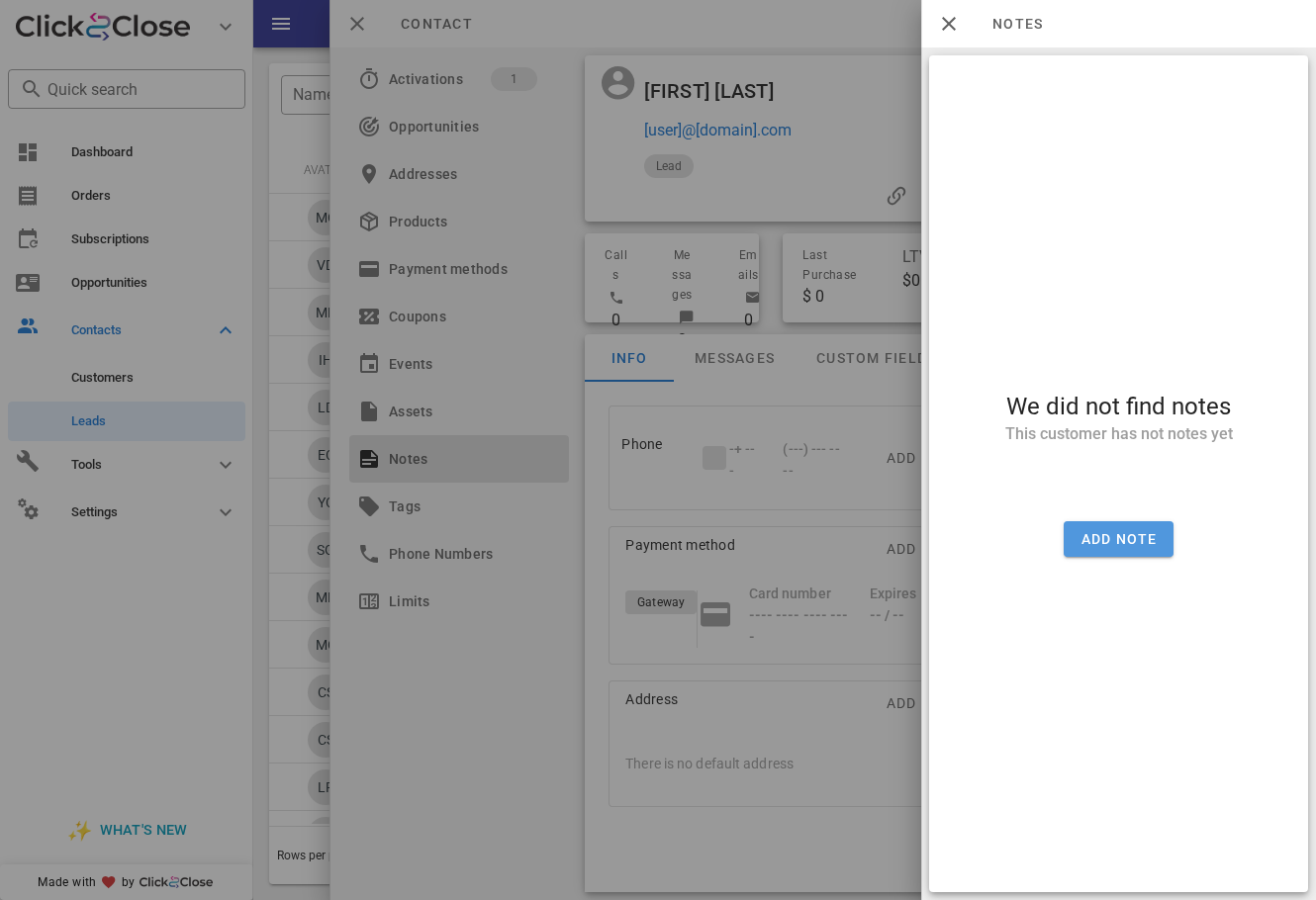 click on "Add note" at bounding box center [1118, 539] 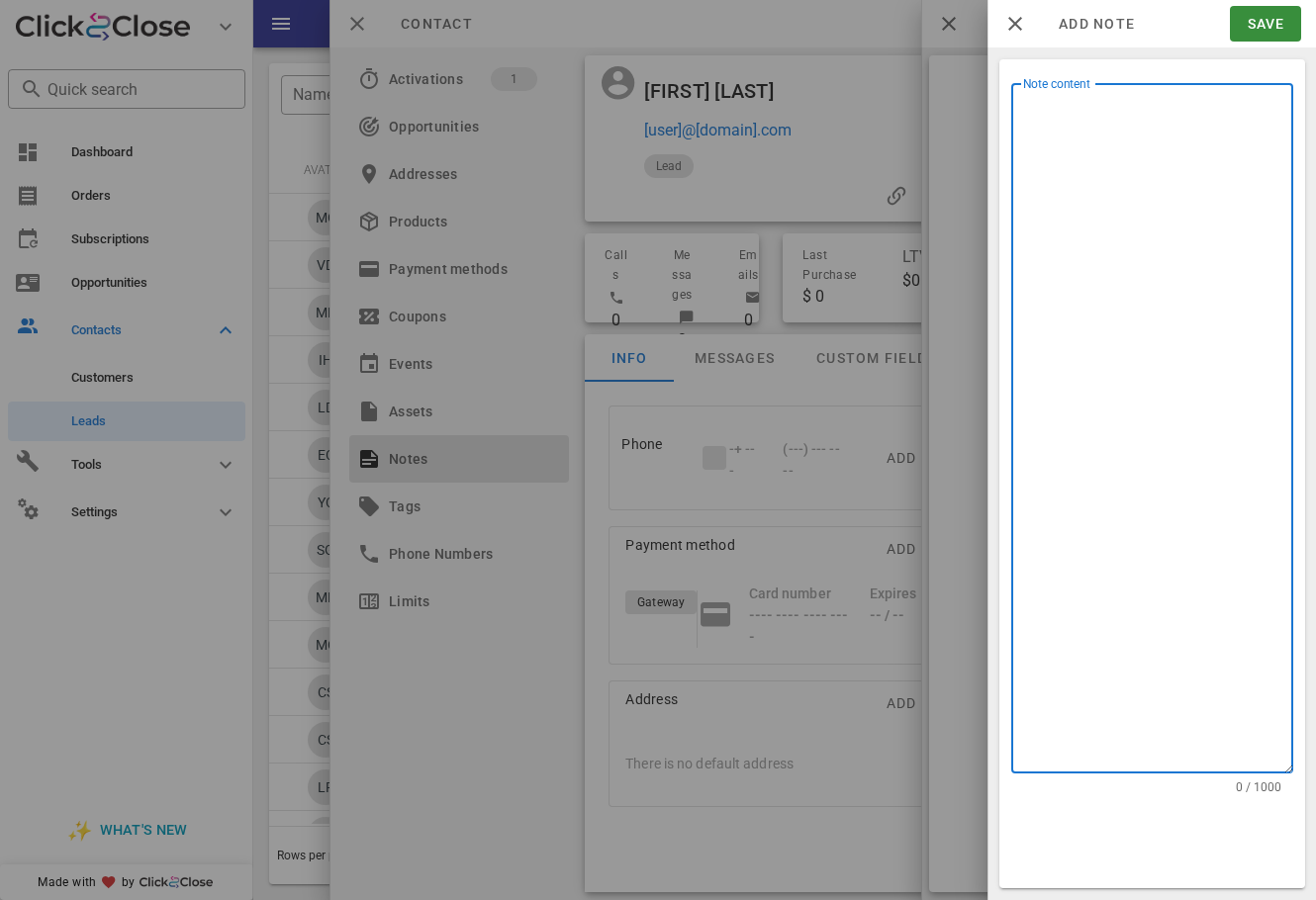click on "Note content" at bounding box center [1158, 433] 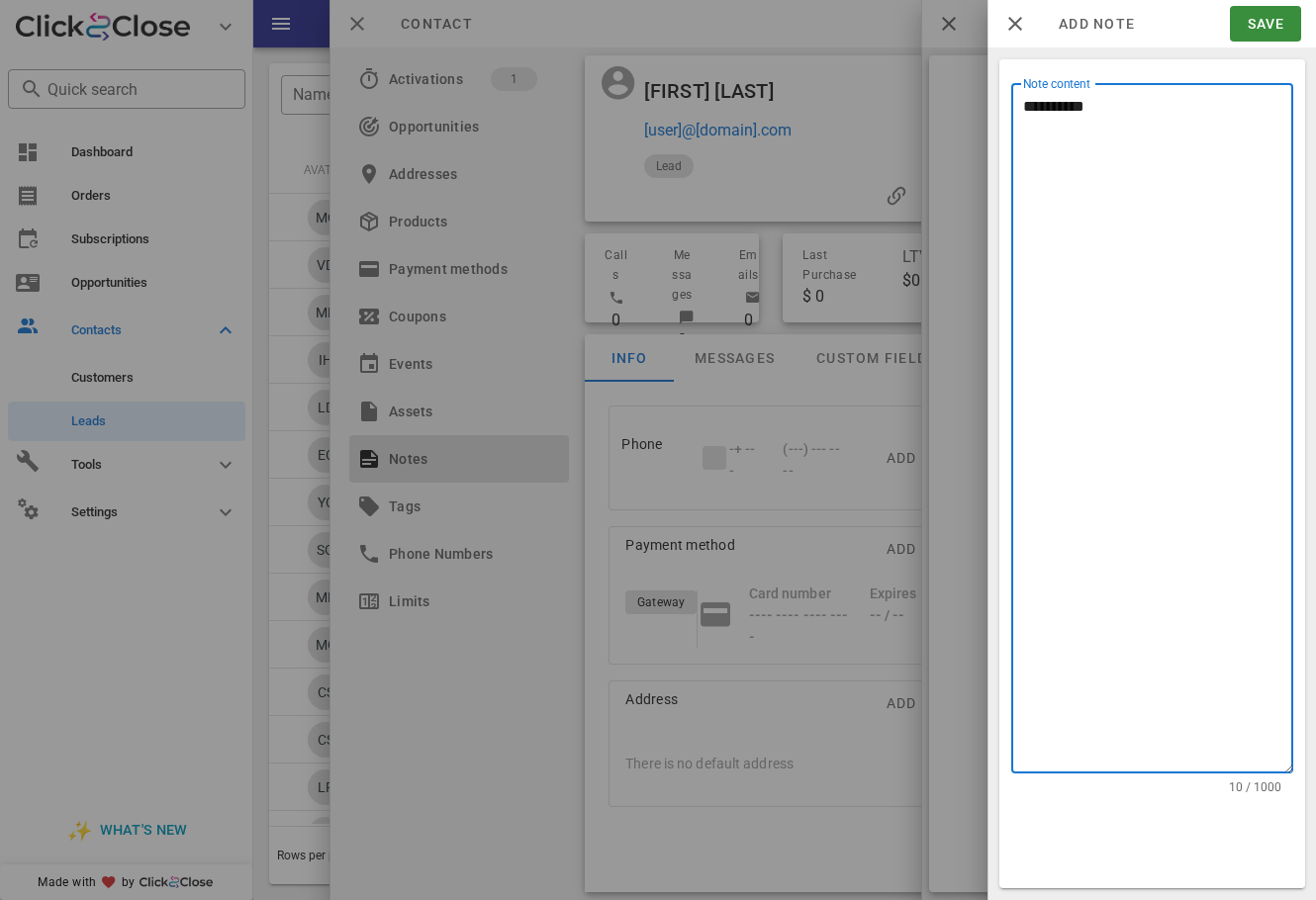 click on "*********" at bounding box center [1158, 433] 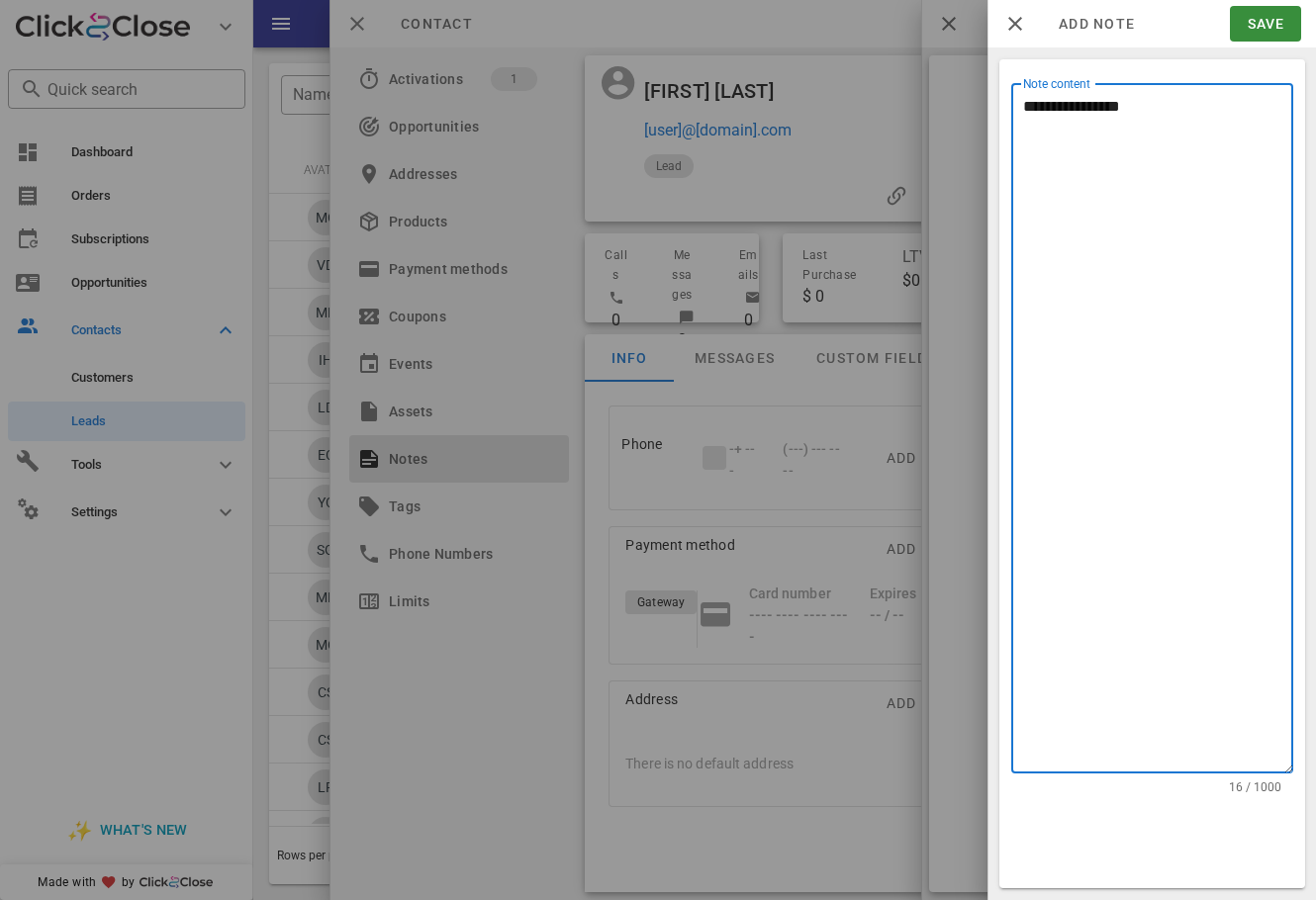 click on "**********" at bounding box center (1158, 433) 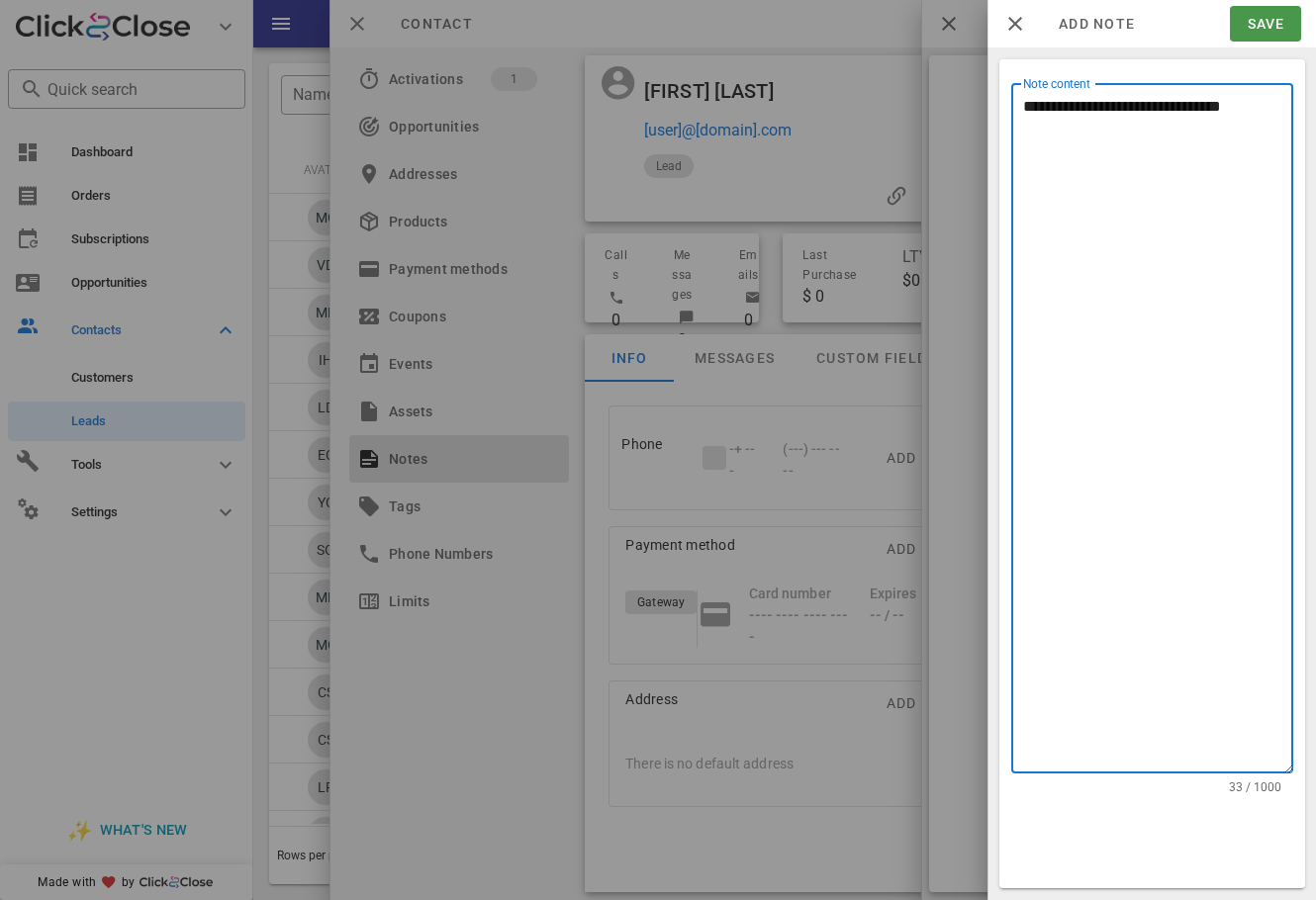 type on "**********" 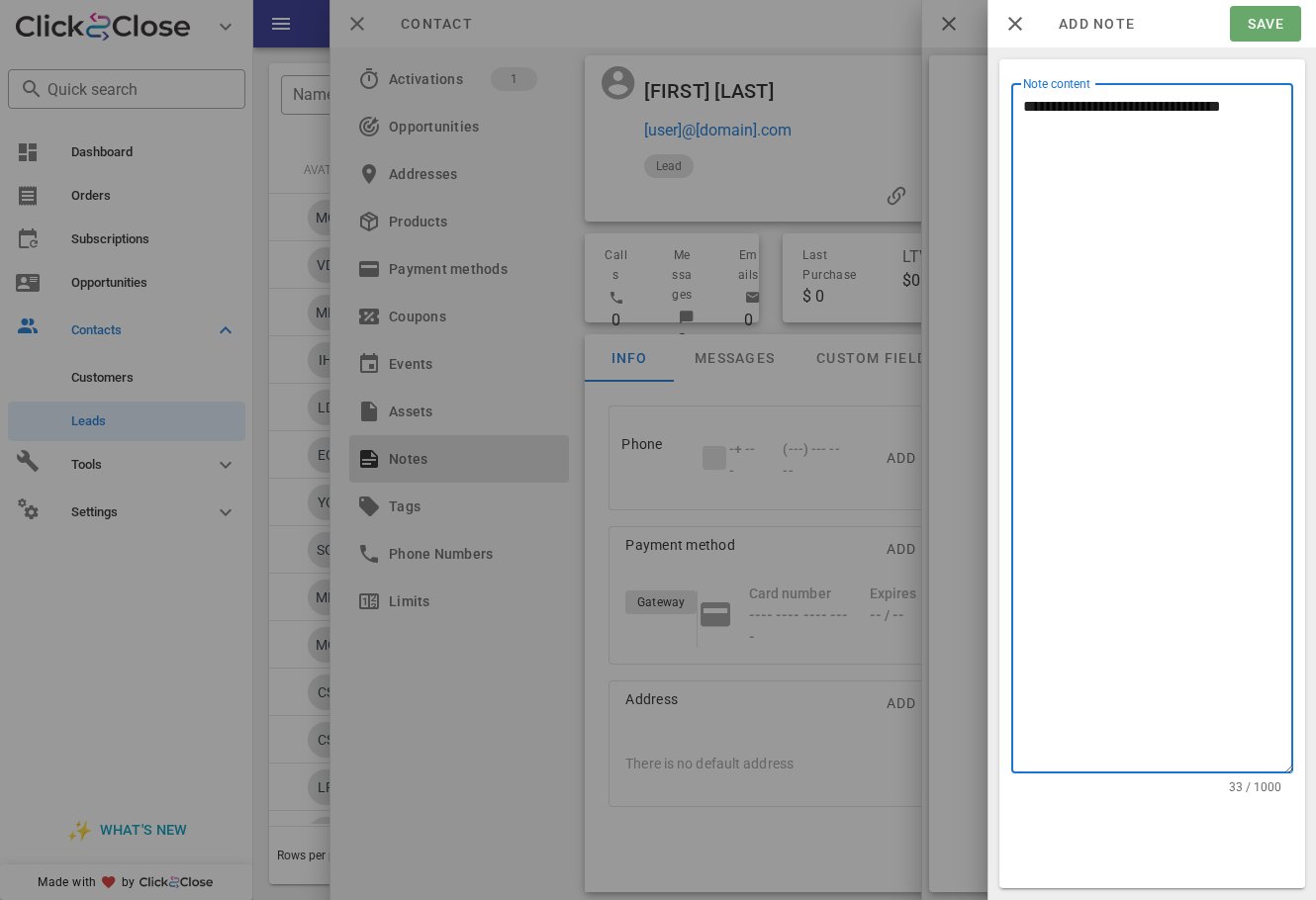 click on "Save" at bounding box center (1265, 24) 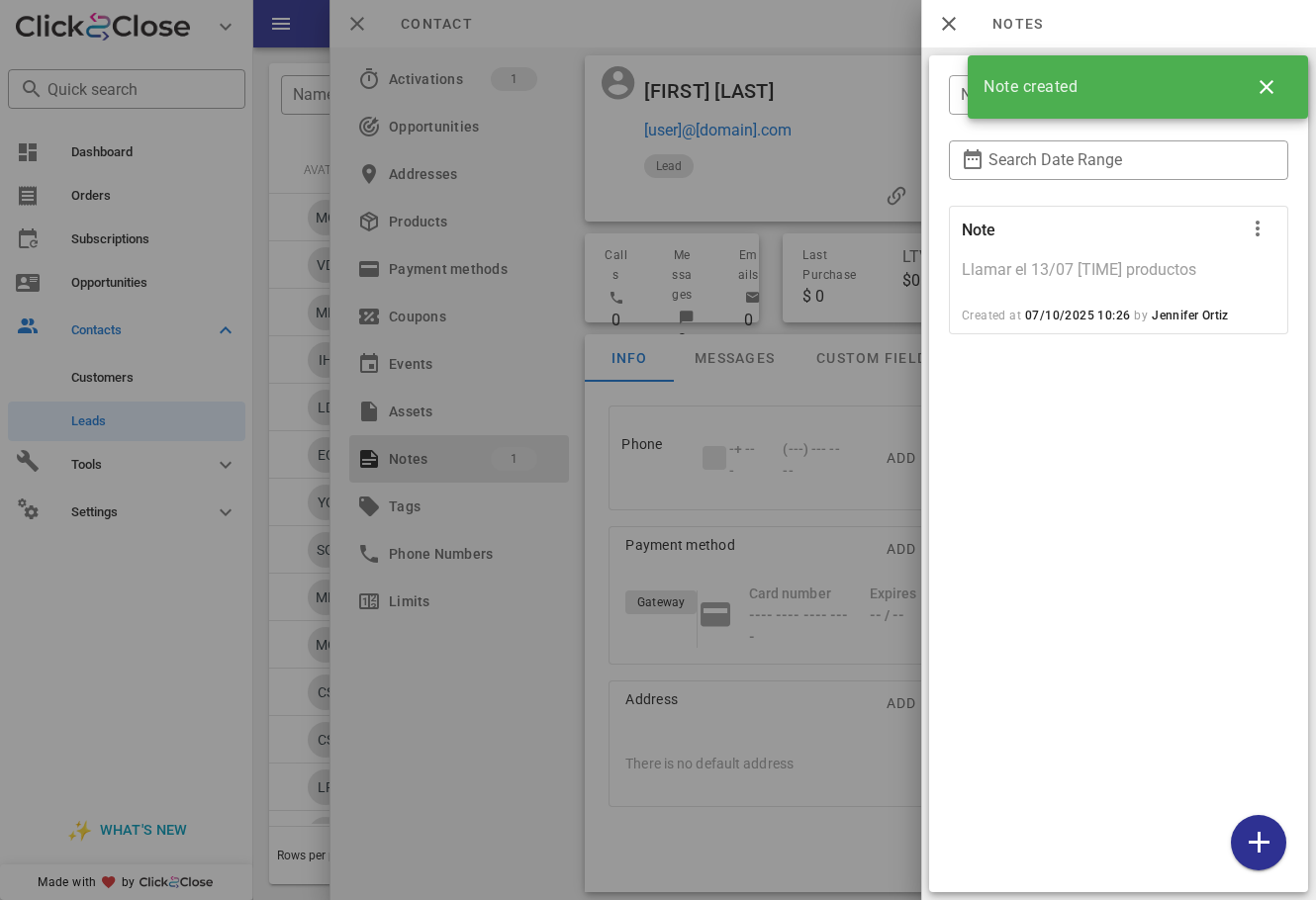click at bounding box center (658, 450) 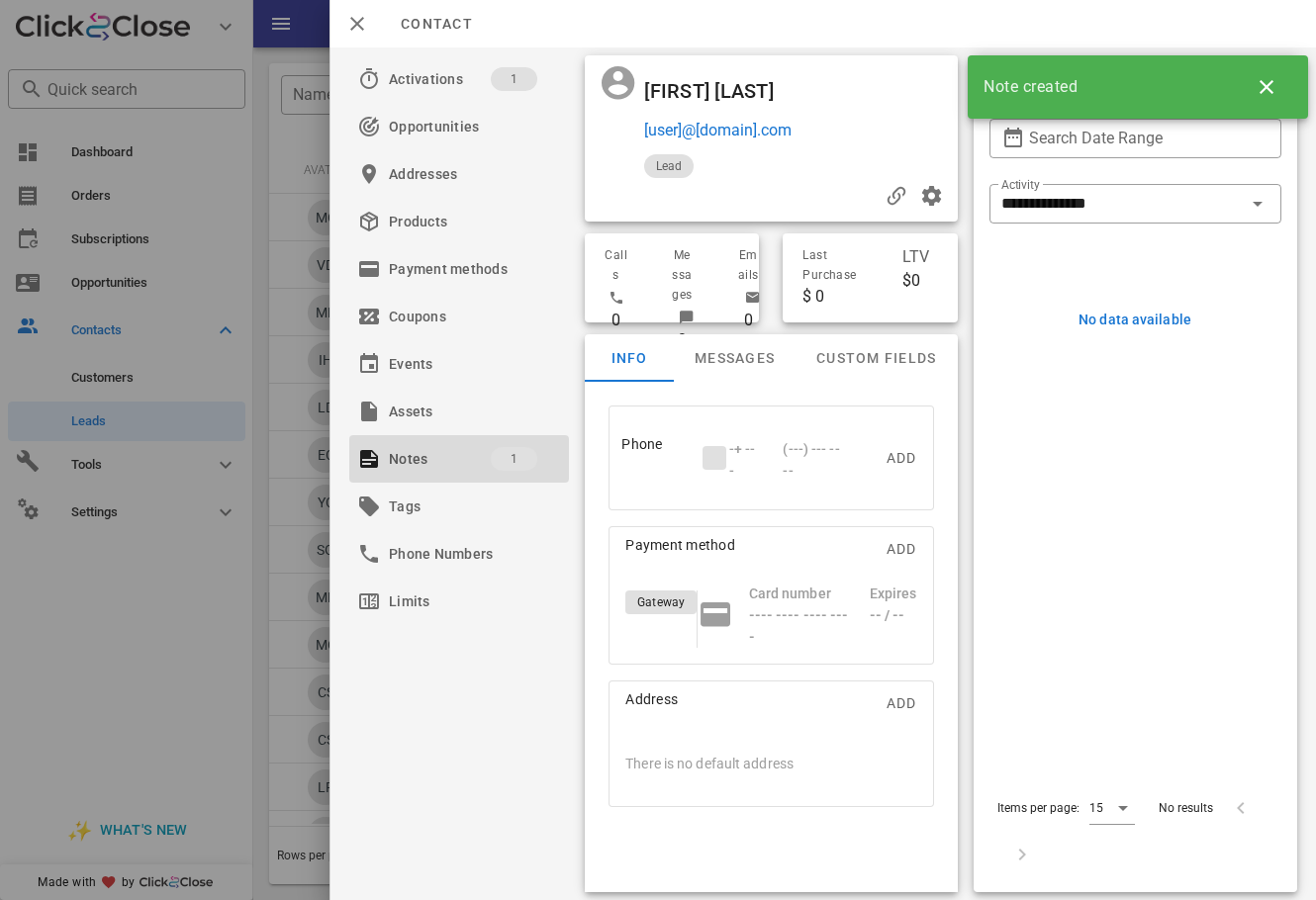 click at bounding box center (658, 450) 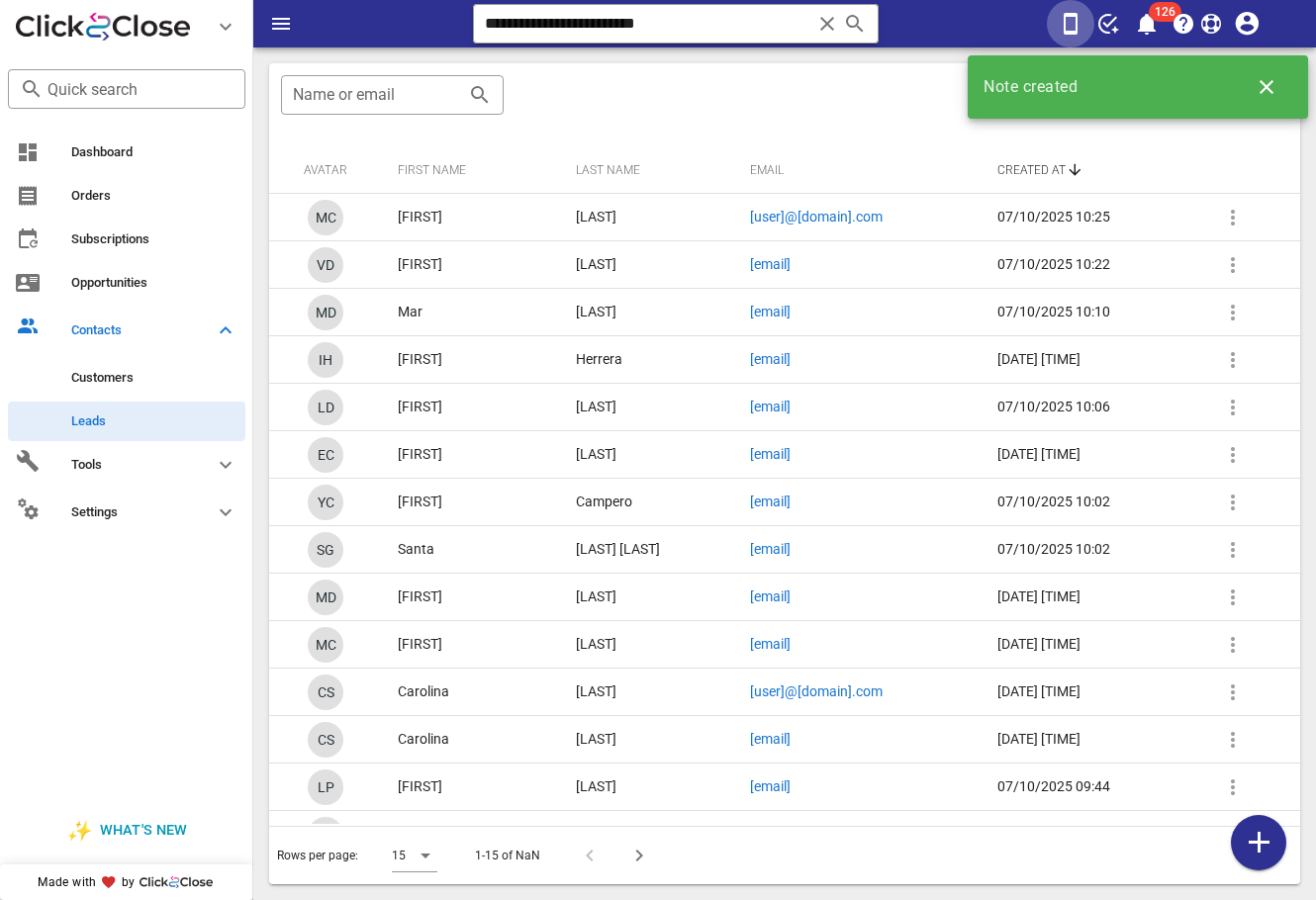 click at bounding box center (1071, 24) 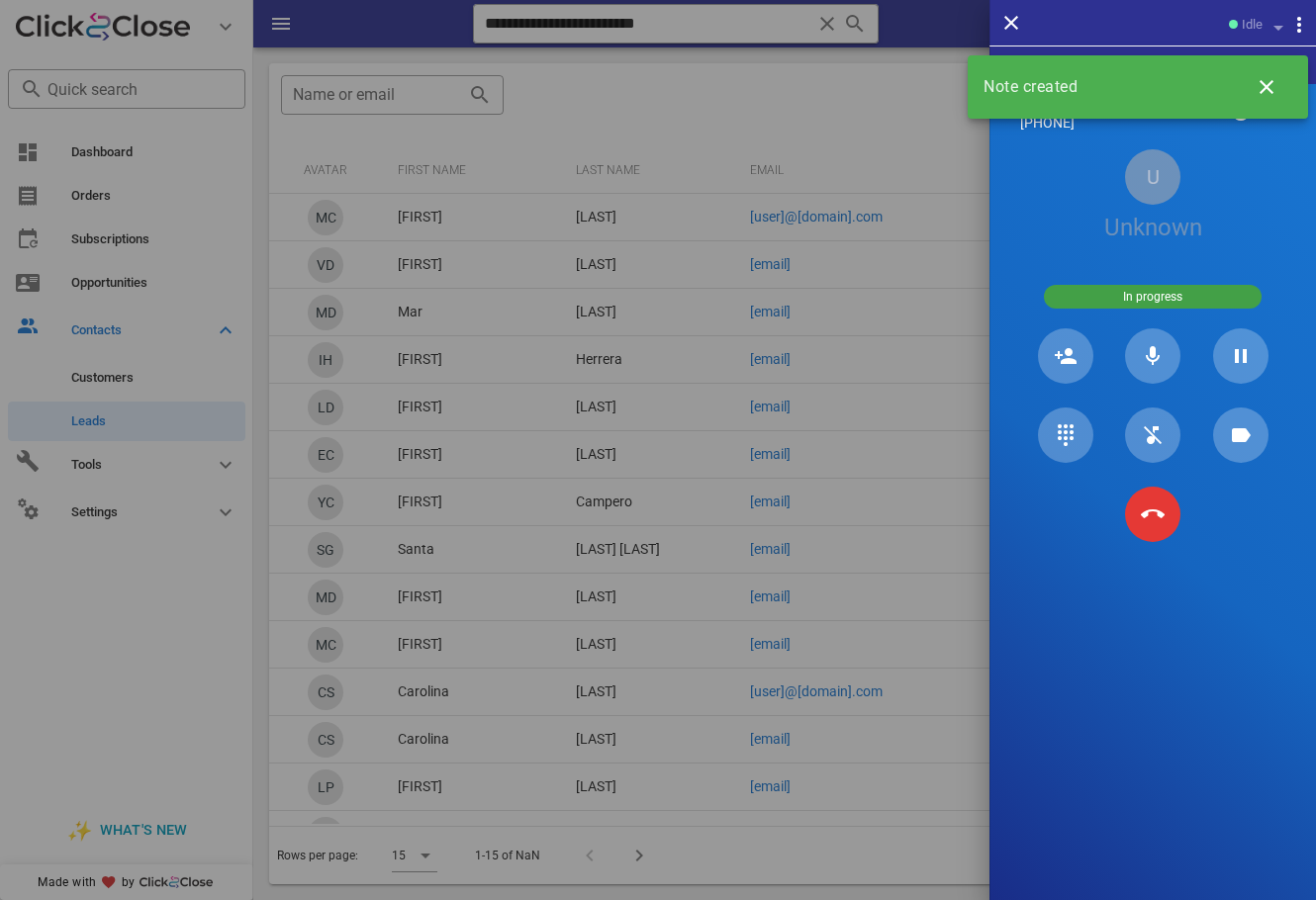 click on "Unknown" at bounding box center [1153, 227] 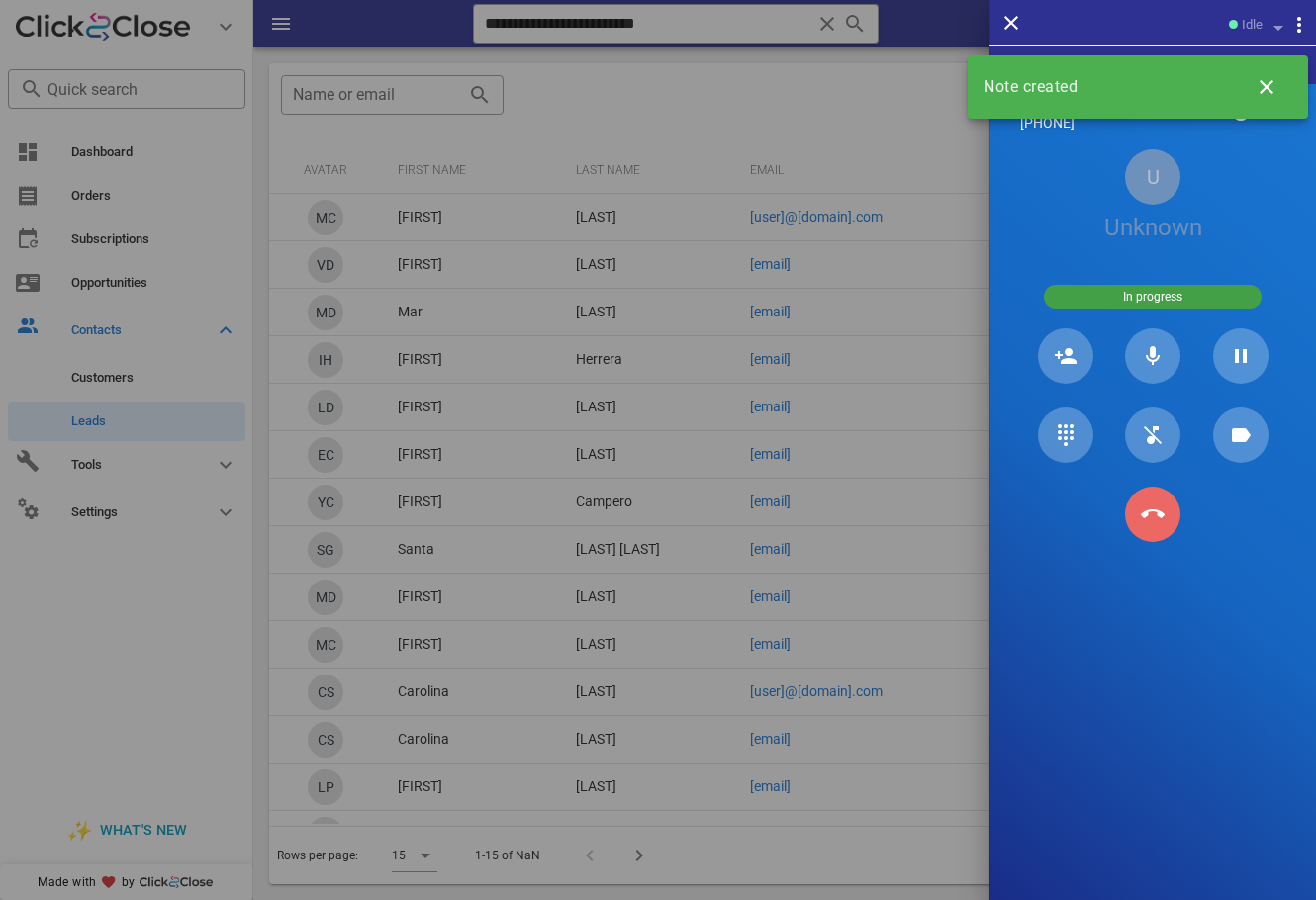 click at bounding box center (1153, 514) 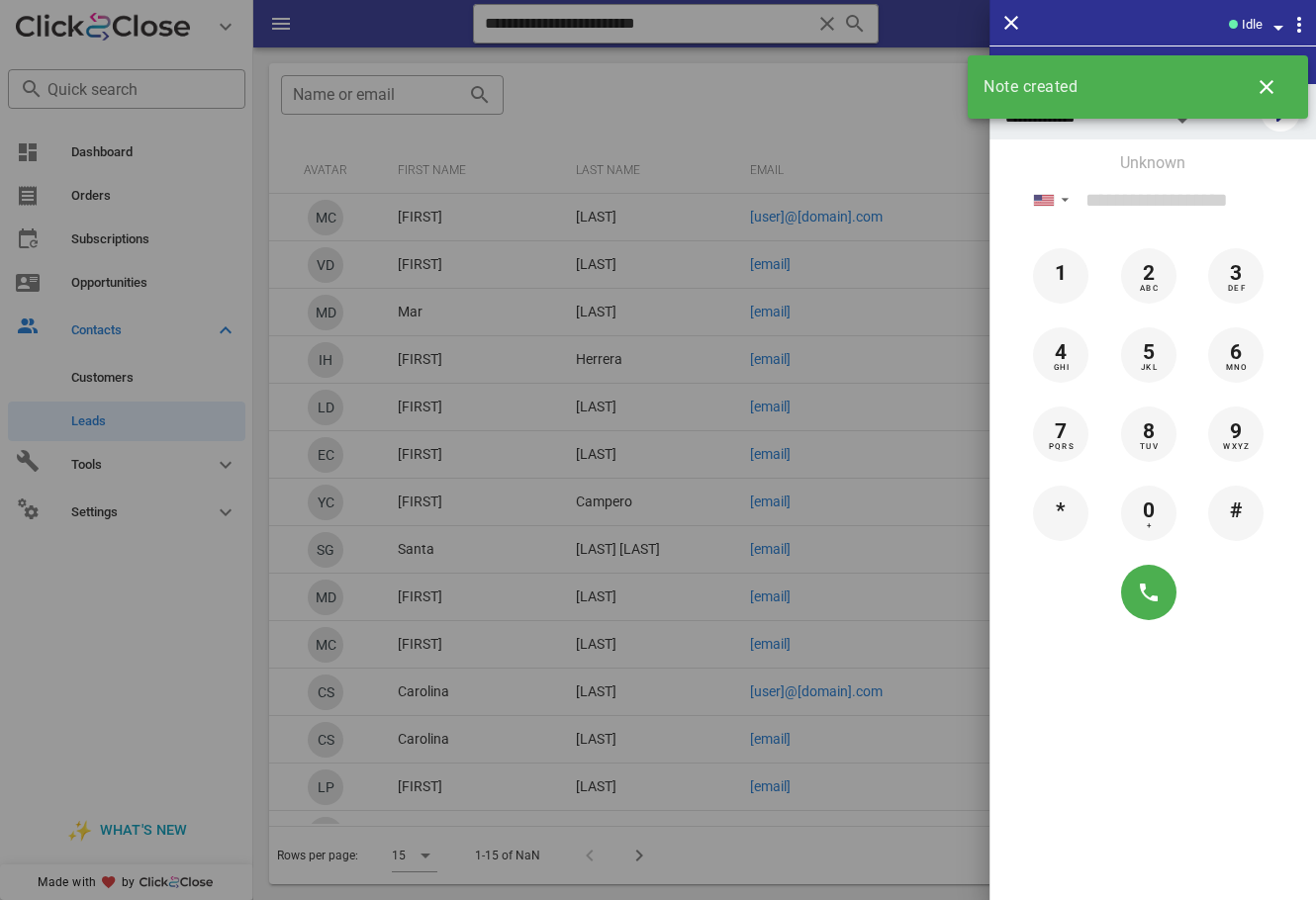 click at bounding box center [658, 450] 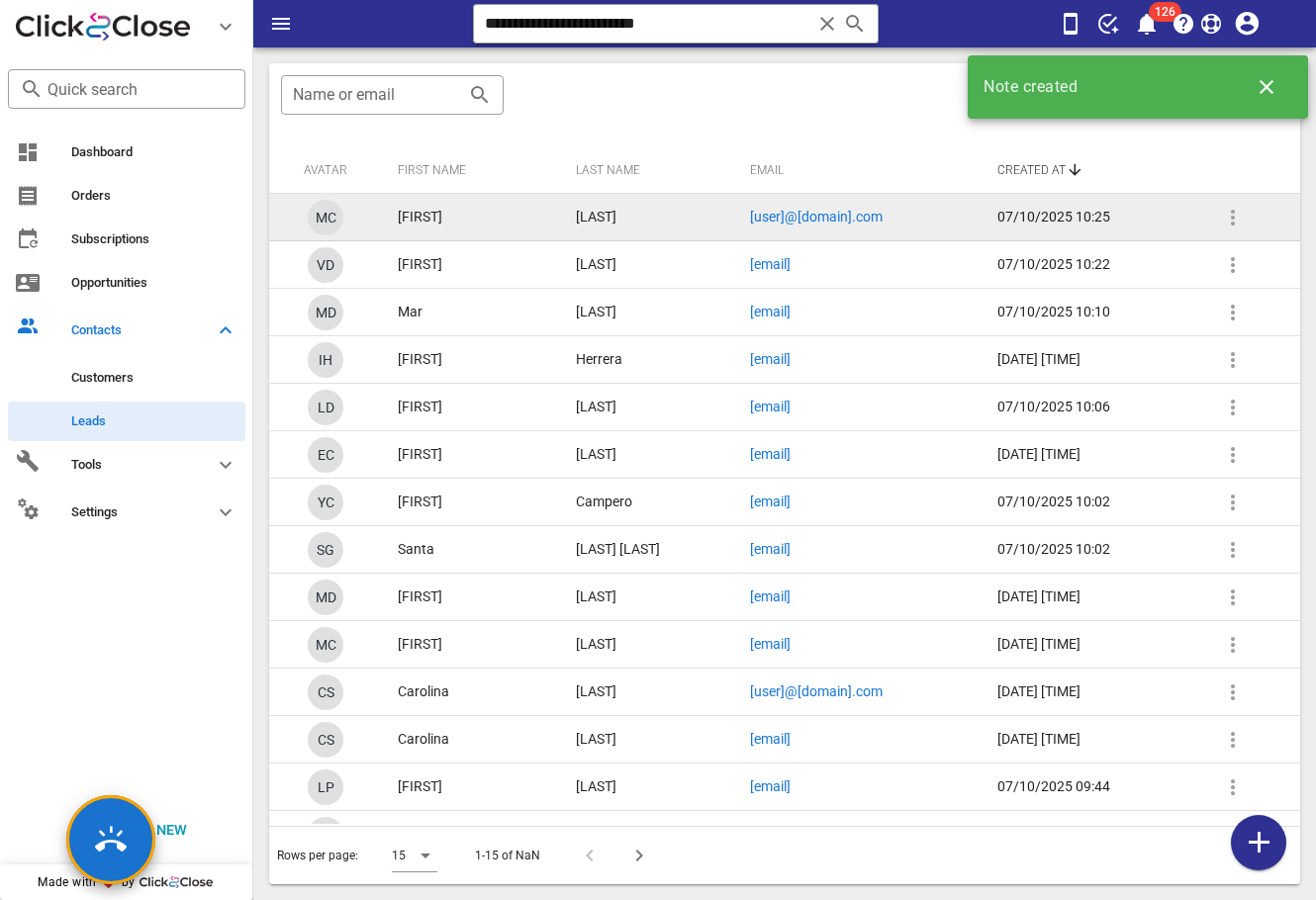 click on "[USER]@[DOMAIN].com" at bounding box center (816, 217) 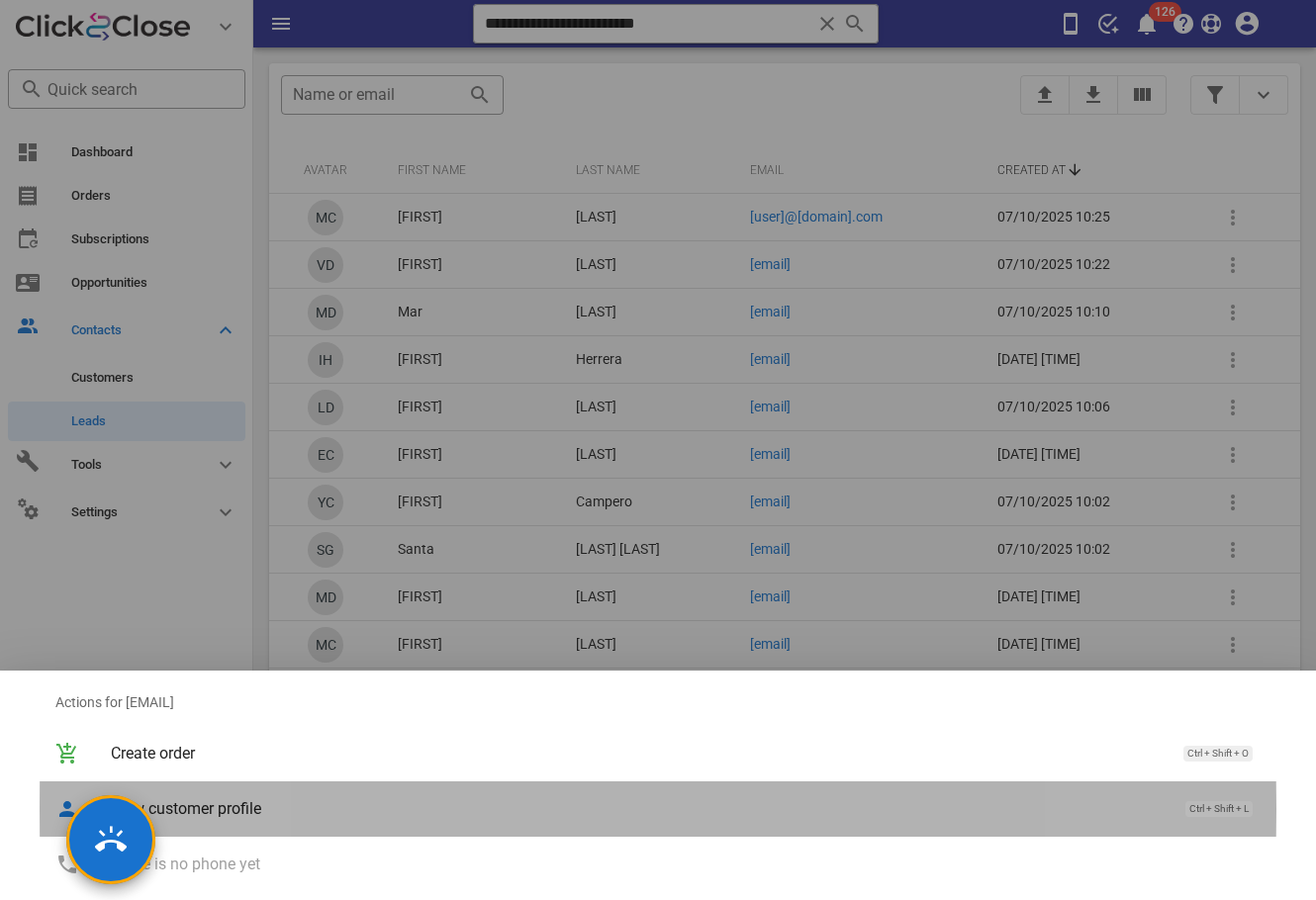 click on "View customer profile" at bounding box center (638, 808) 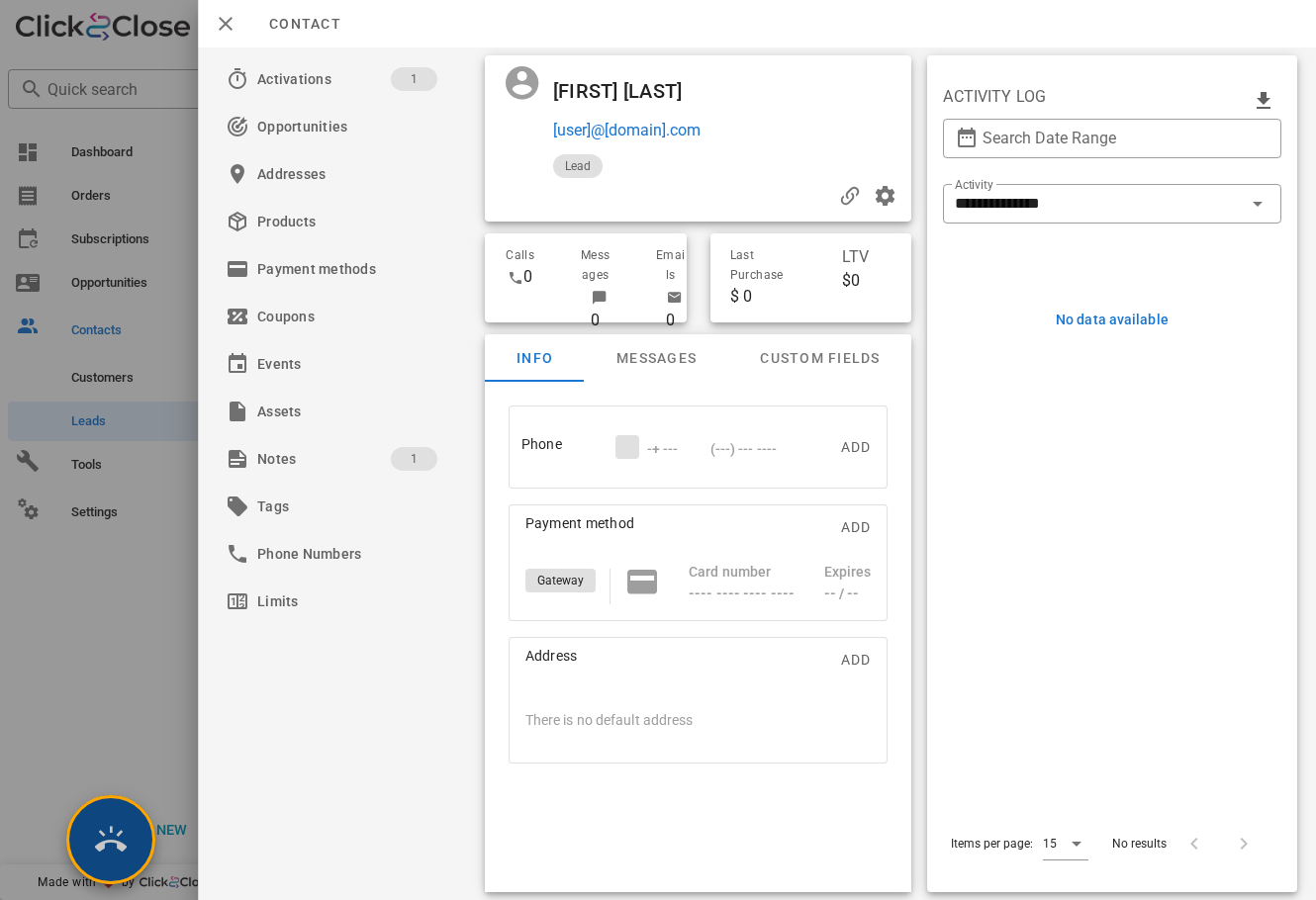 click at bounding box center (111, 840) 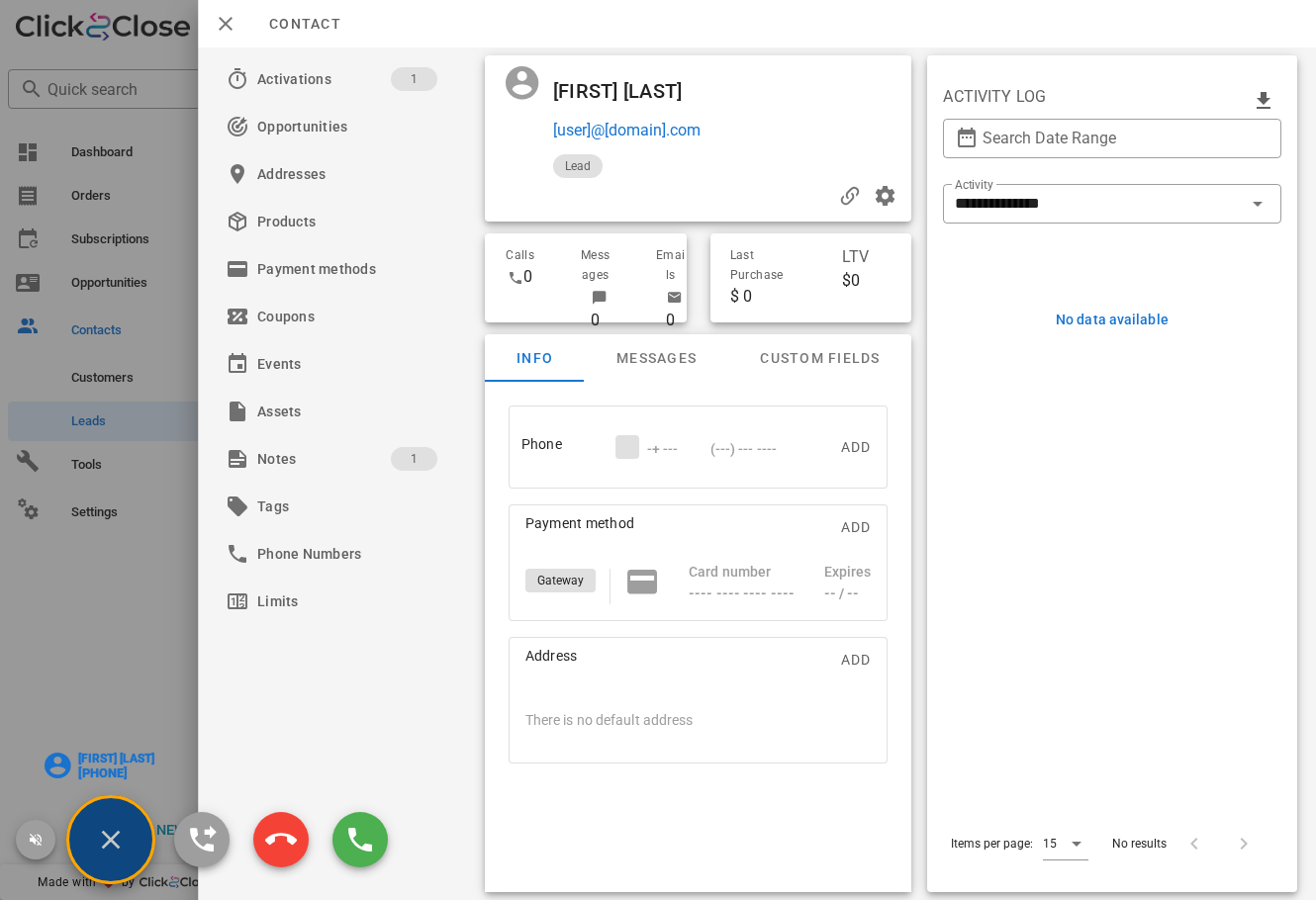 click on "[FIRST] [LAST]" at bounding box center [116, 759] 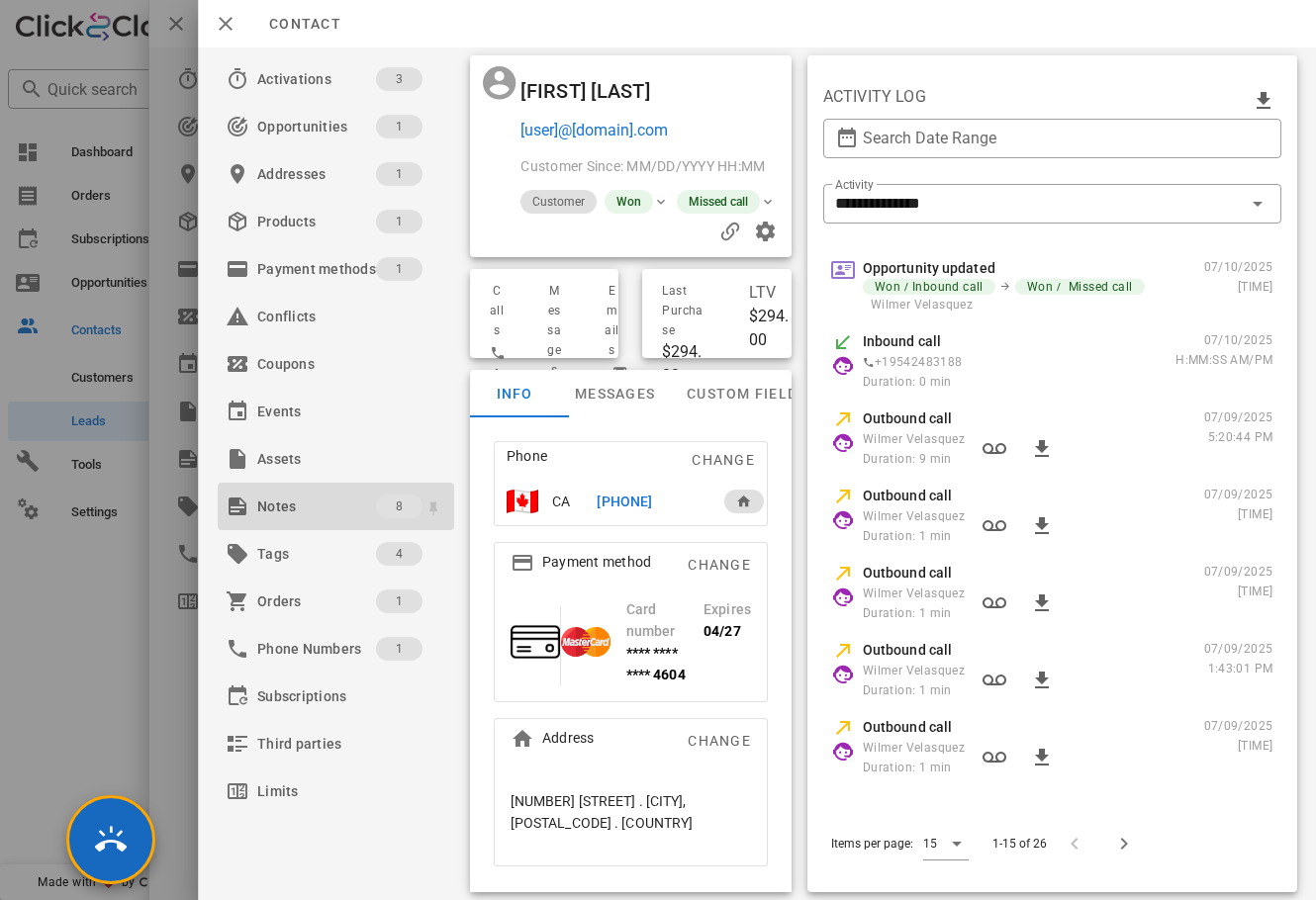 click on "Notes" at bounding box center [317, 506] 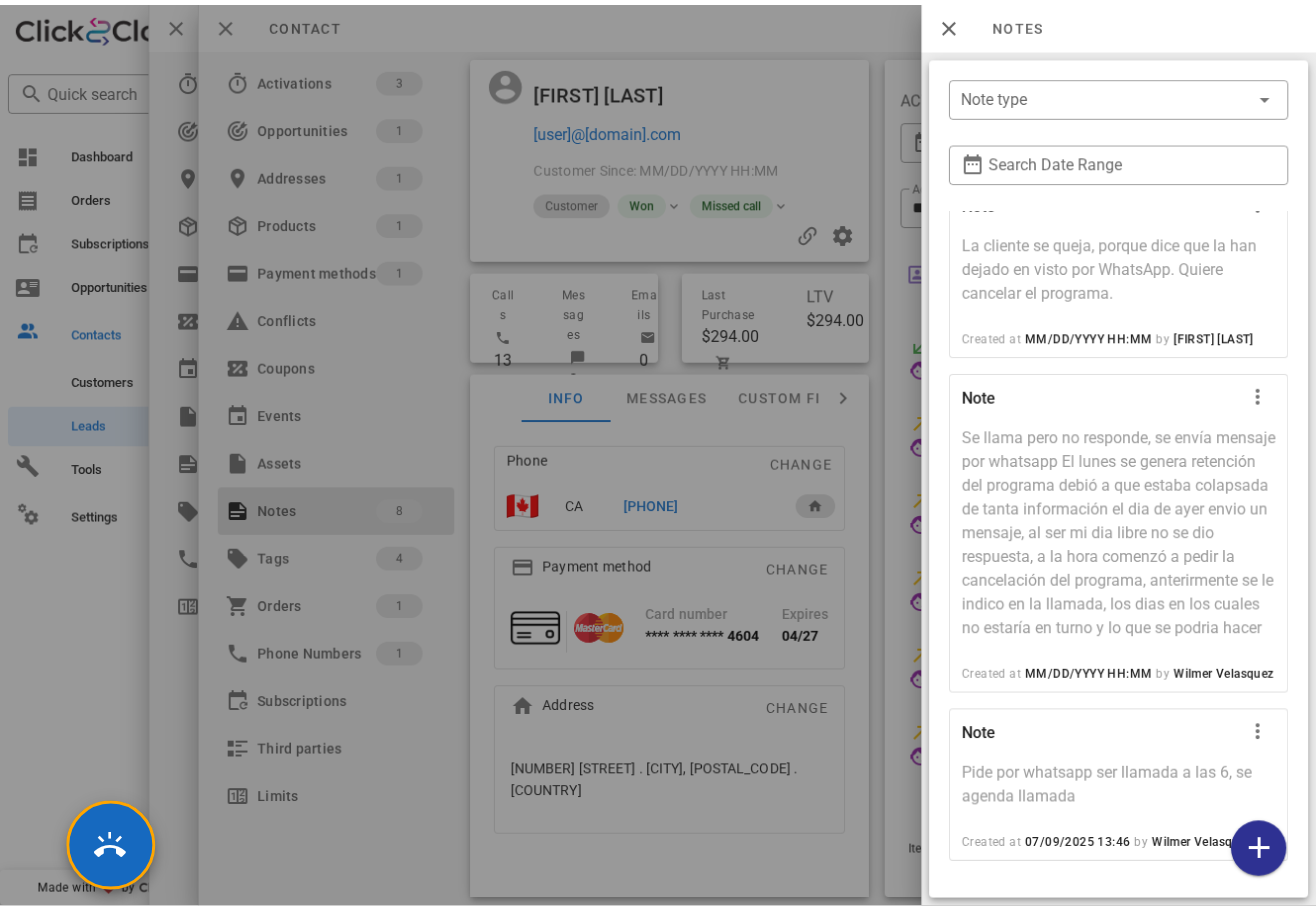 scroll, scrollTop: 1117, scrollLeft: 0, axis: vertical 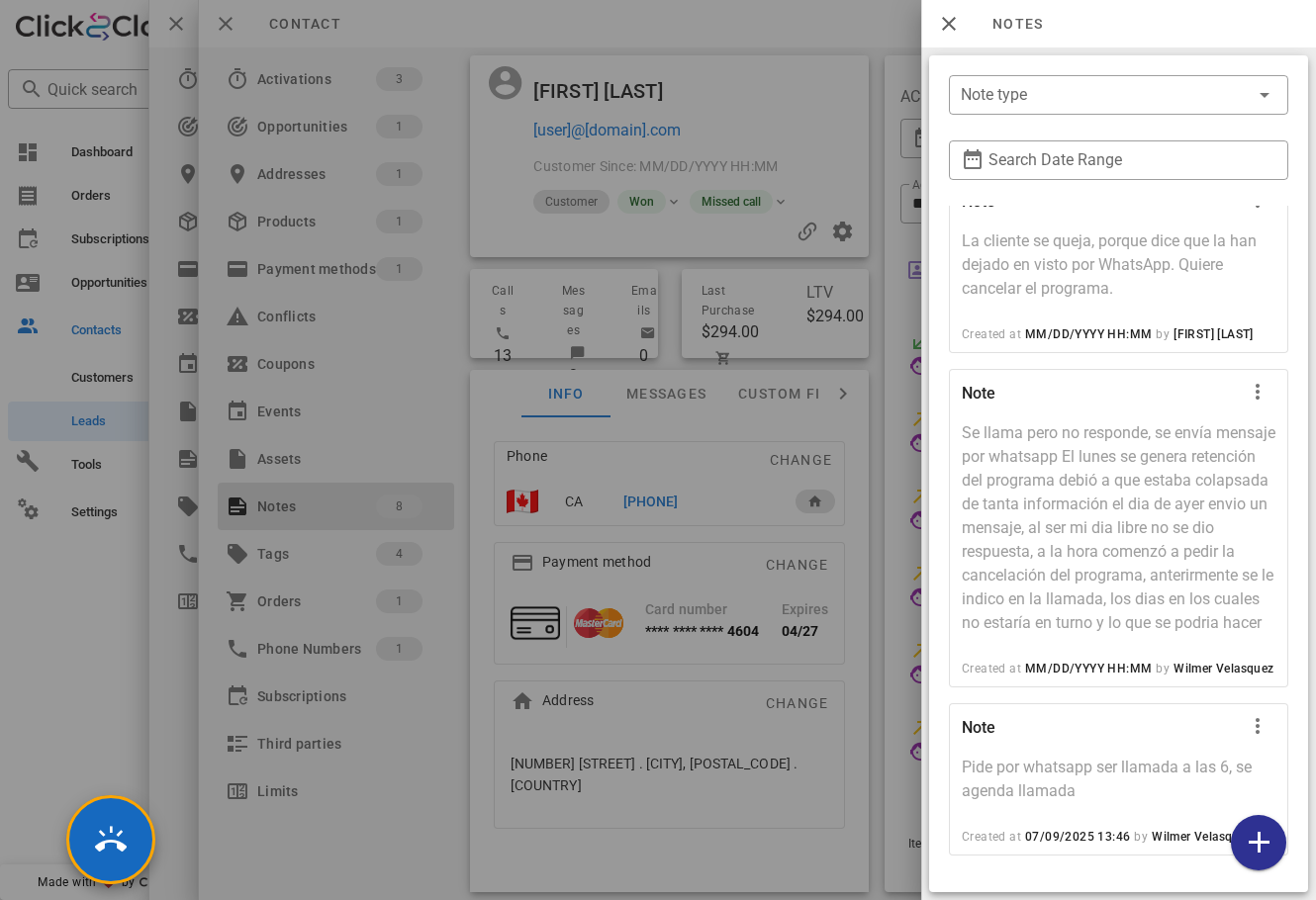 click at bounding box center (658, 450) 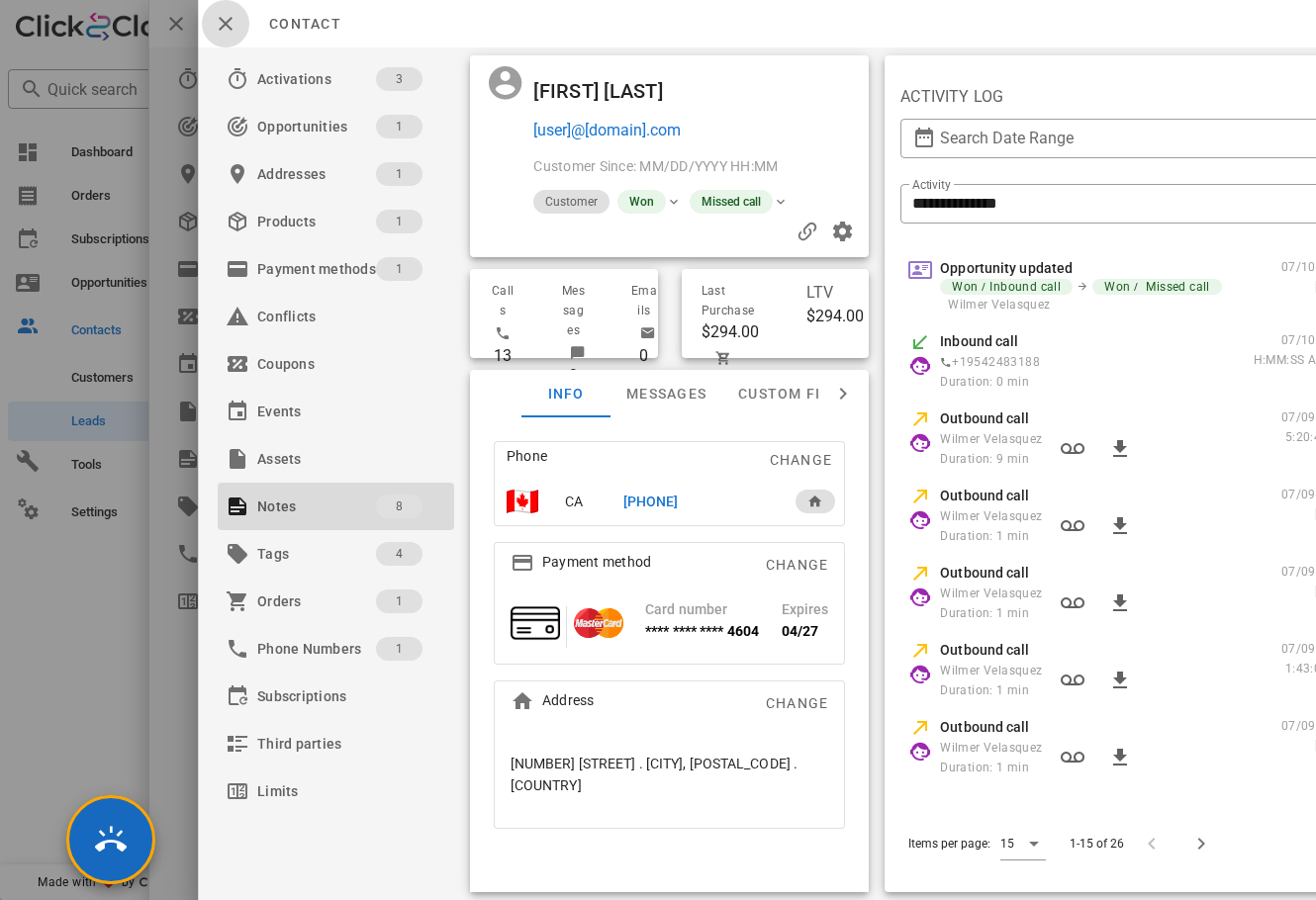 click at bounding box center (226, 24) 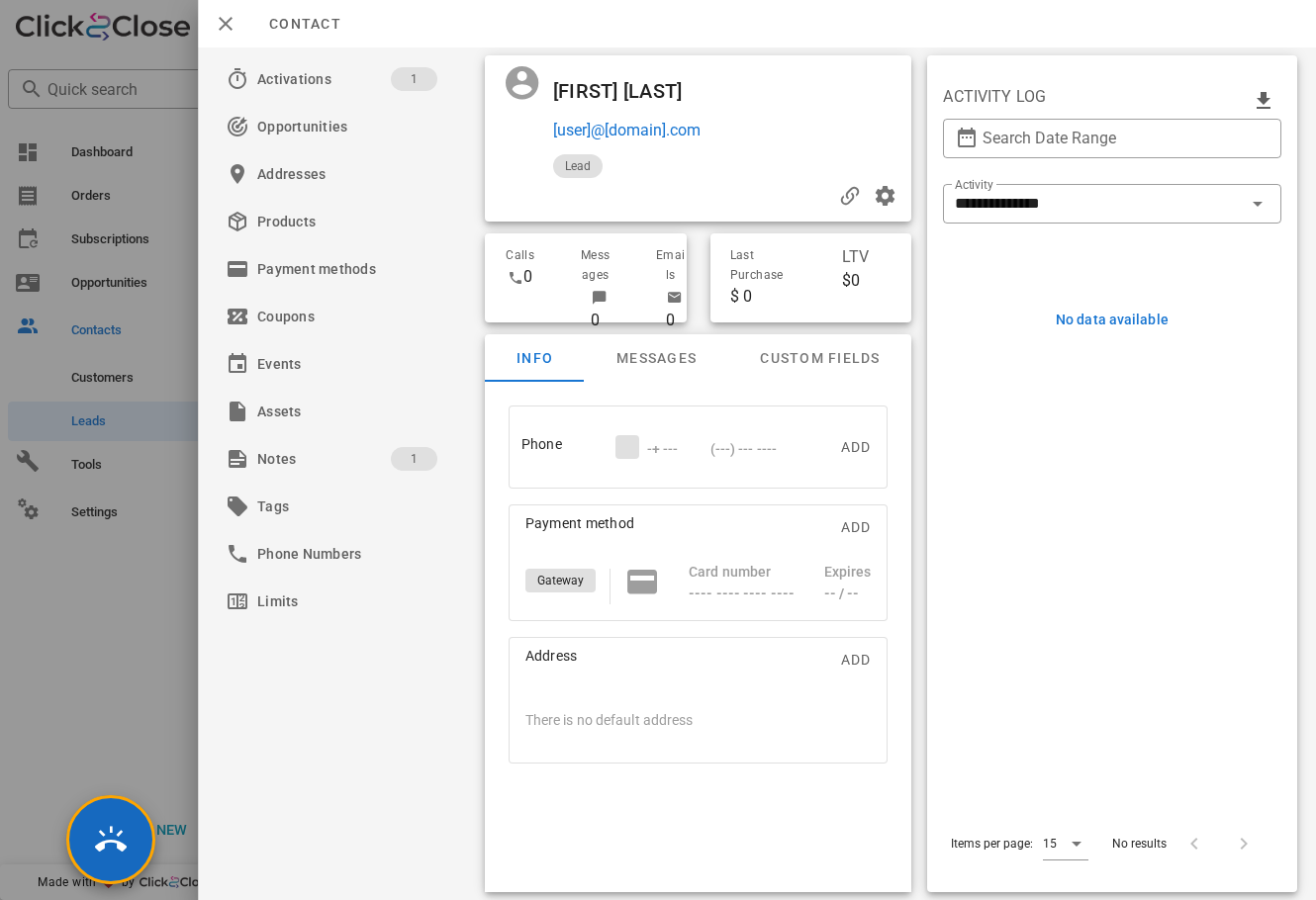click at bounding box center (658, 450) 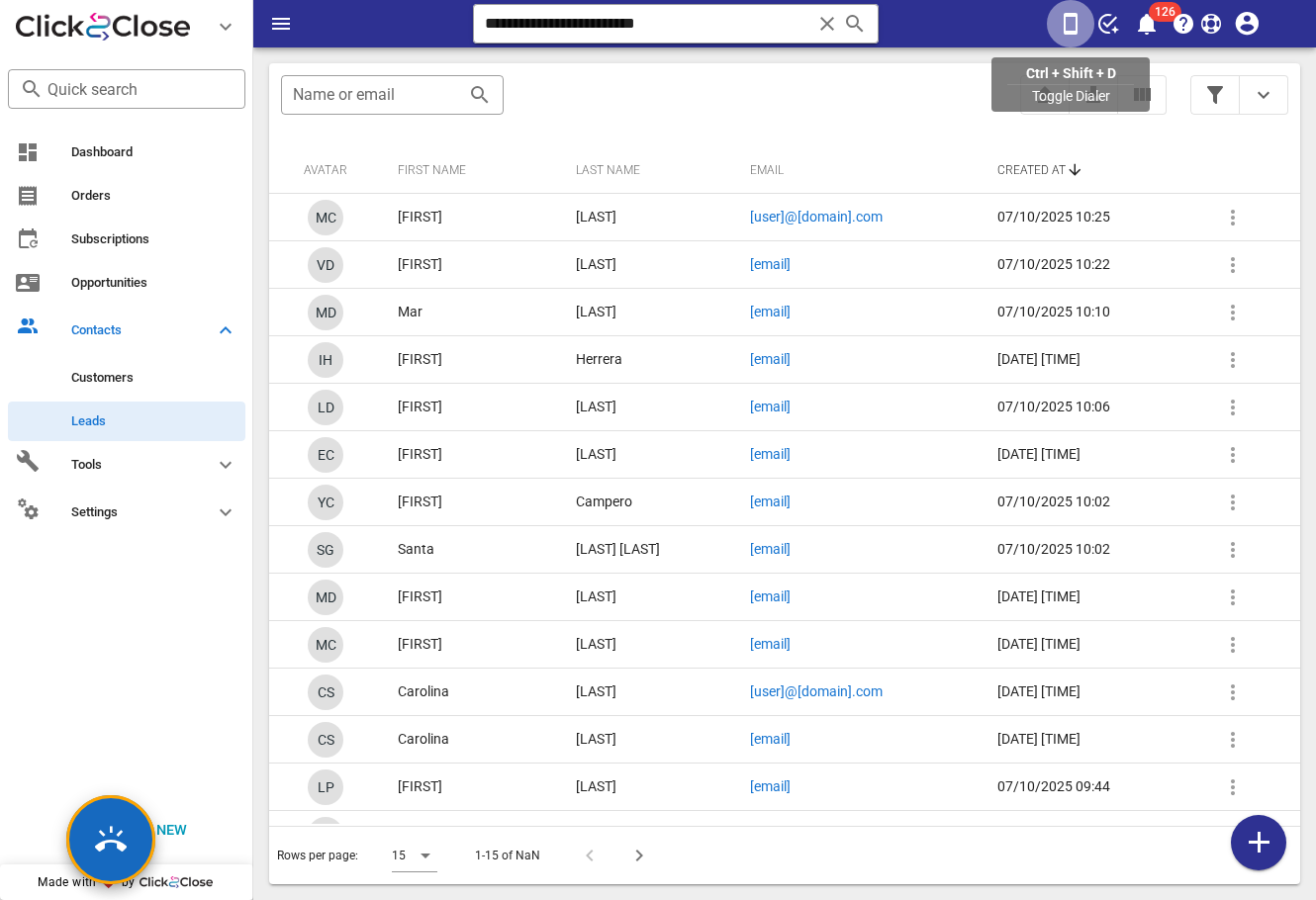 click at bounding box center [1071, 24] 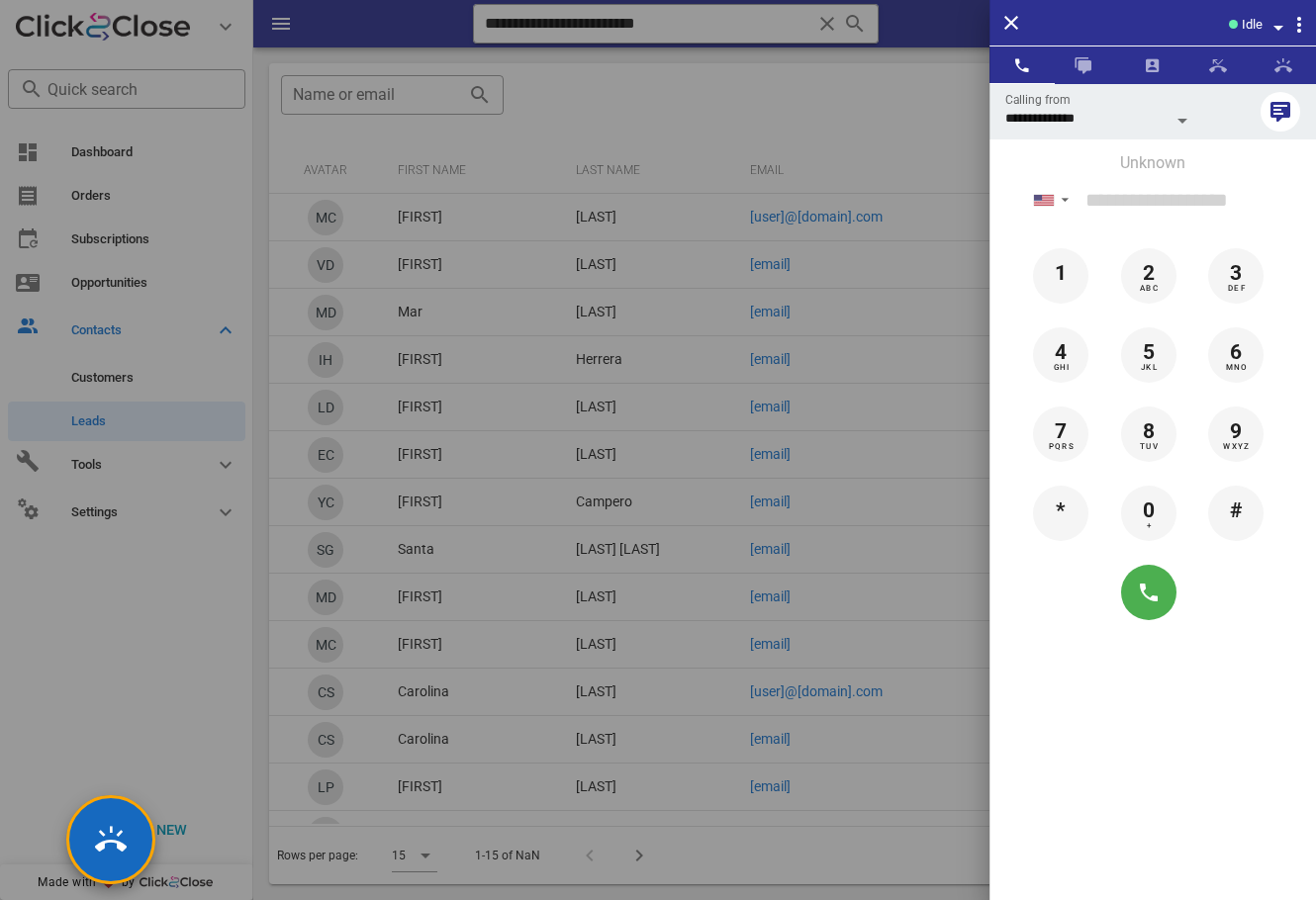 click at bounding box center [1278, 28] 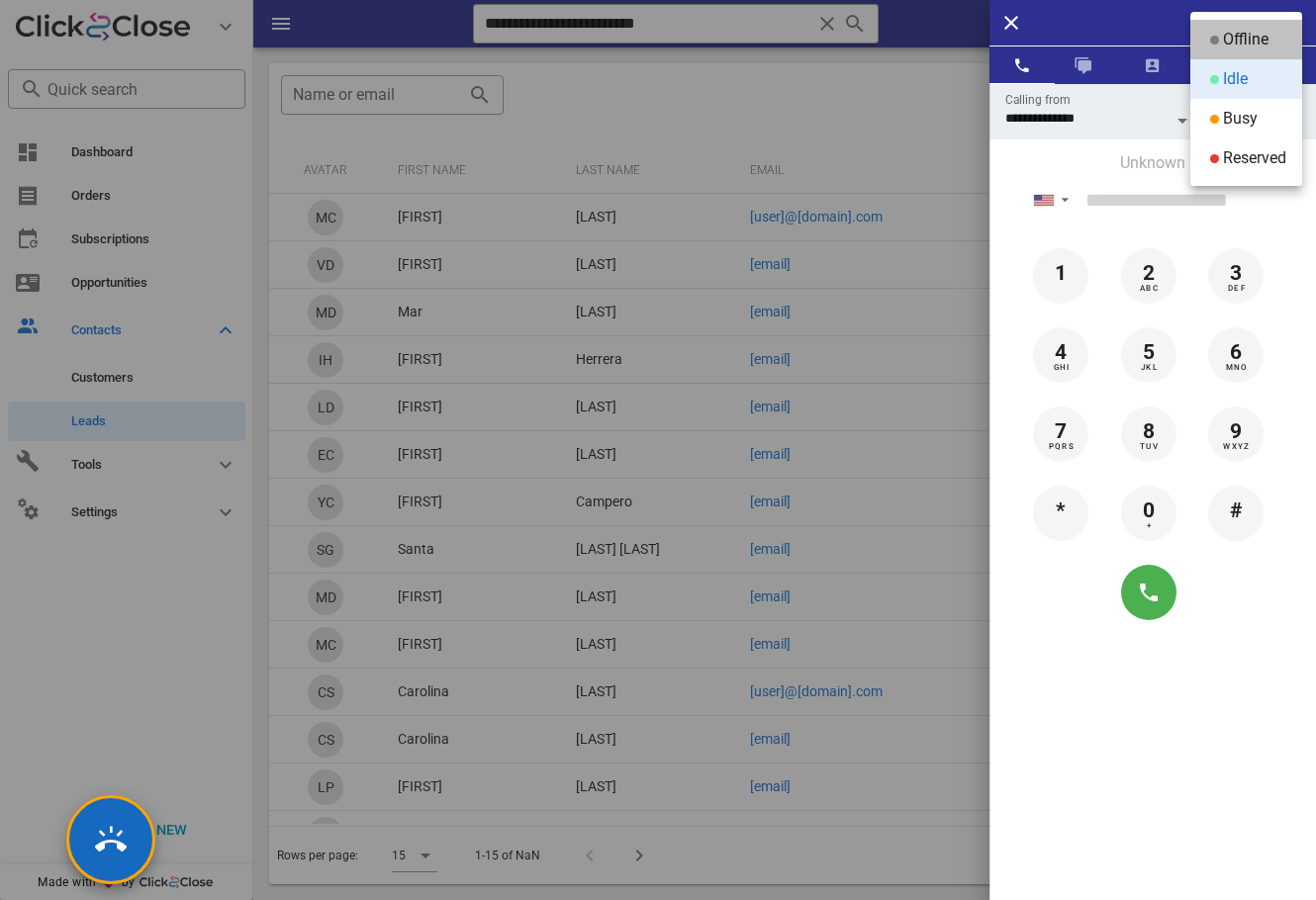 click on "Offline" at bounding box center [1246, 40] 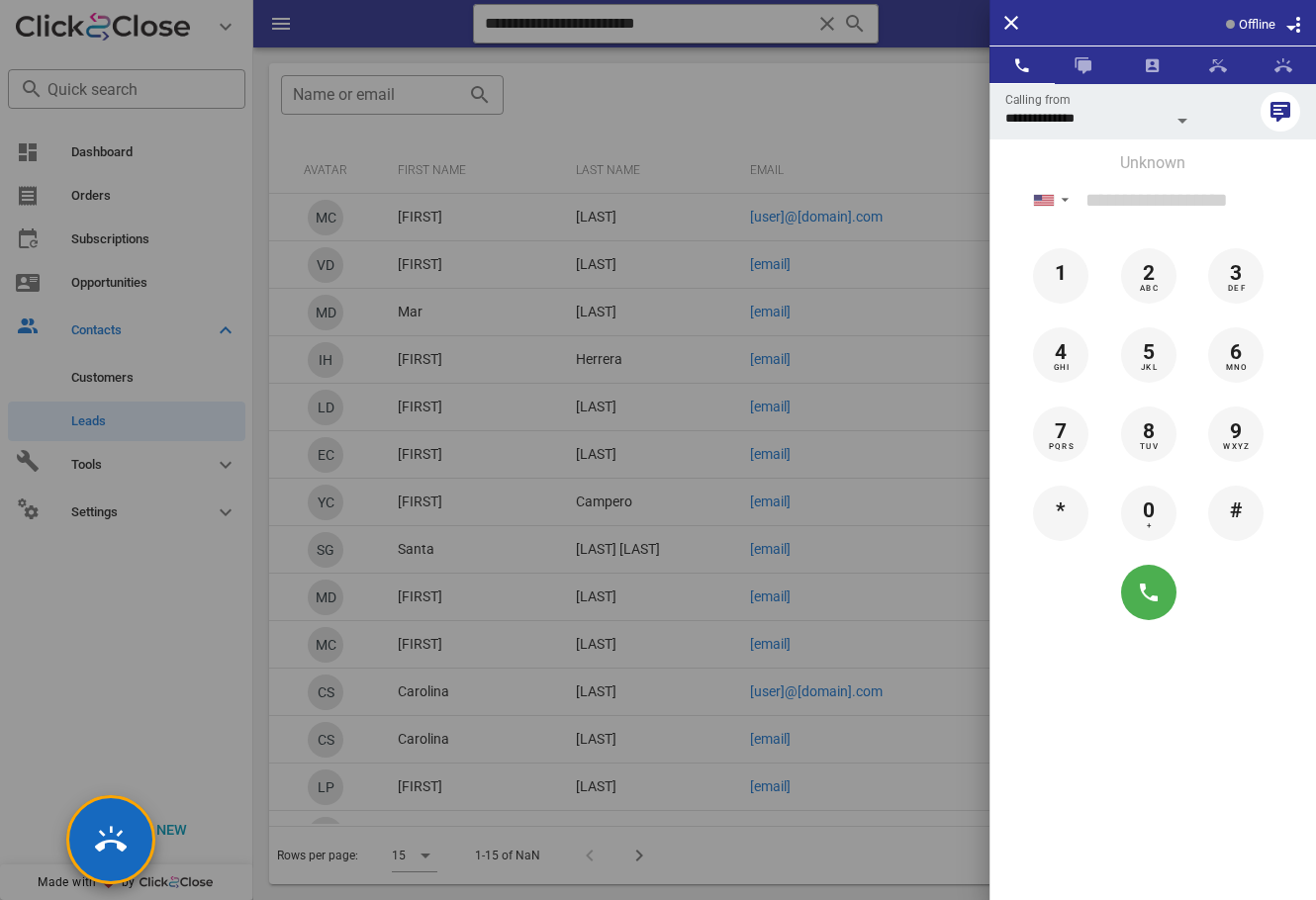 click at bounding box center (658, 450) 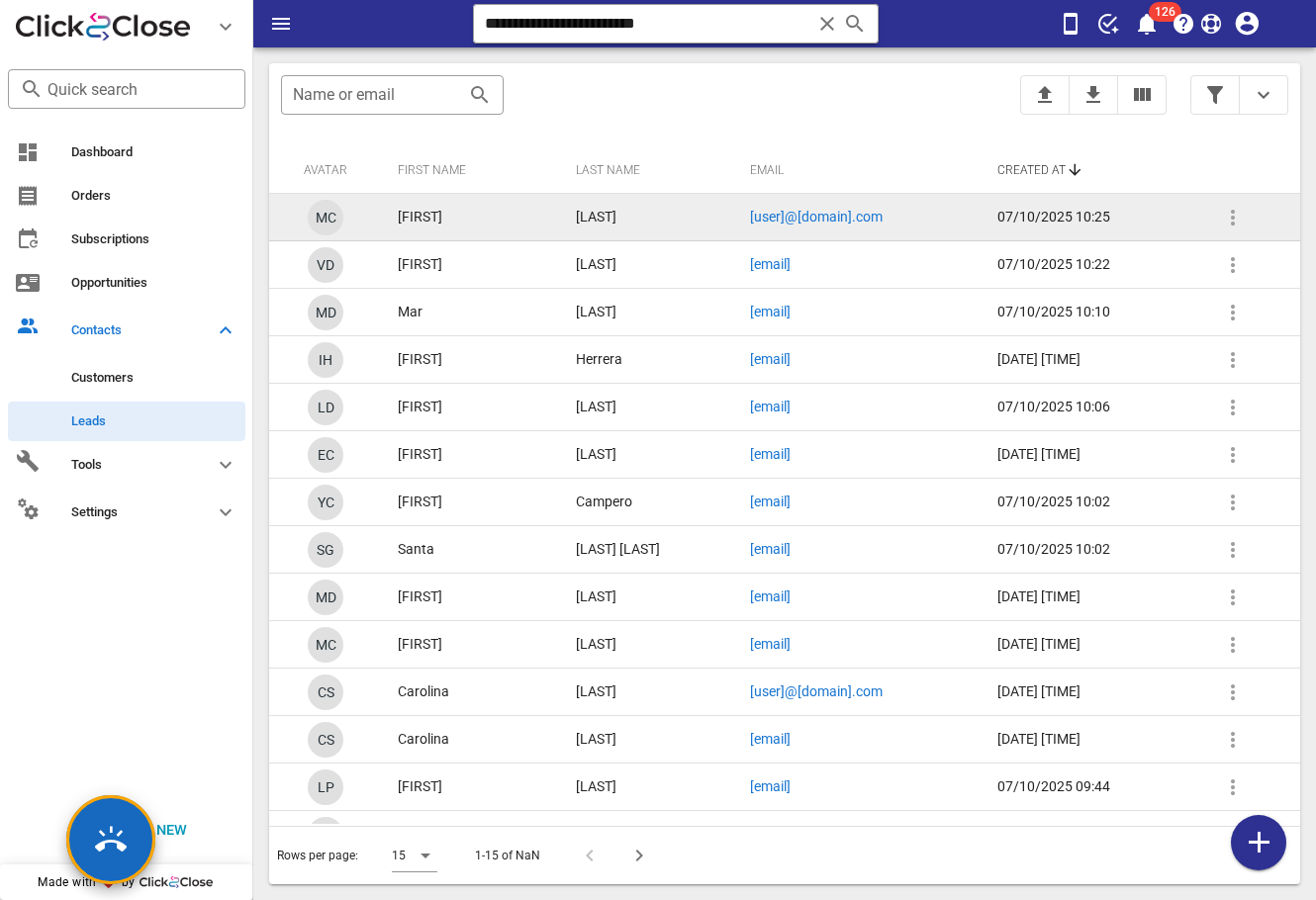 click on "[USER]@[DOMAIN].com" at bounding box center (816, 217) 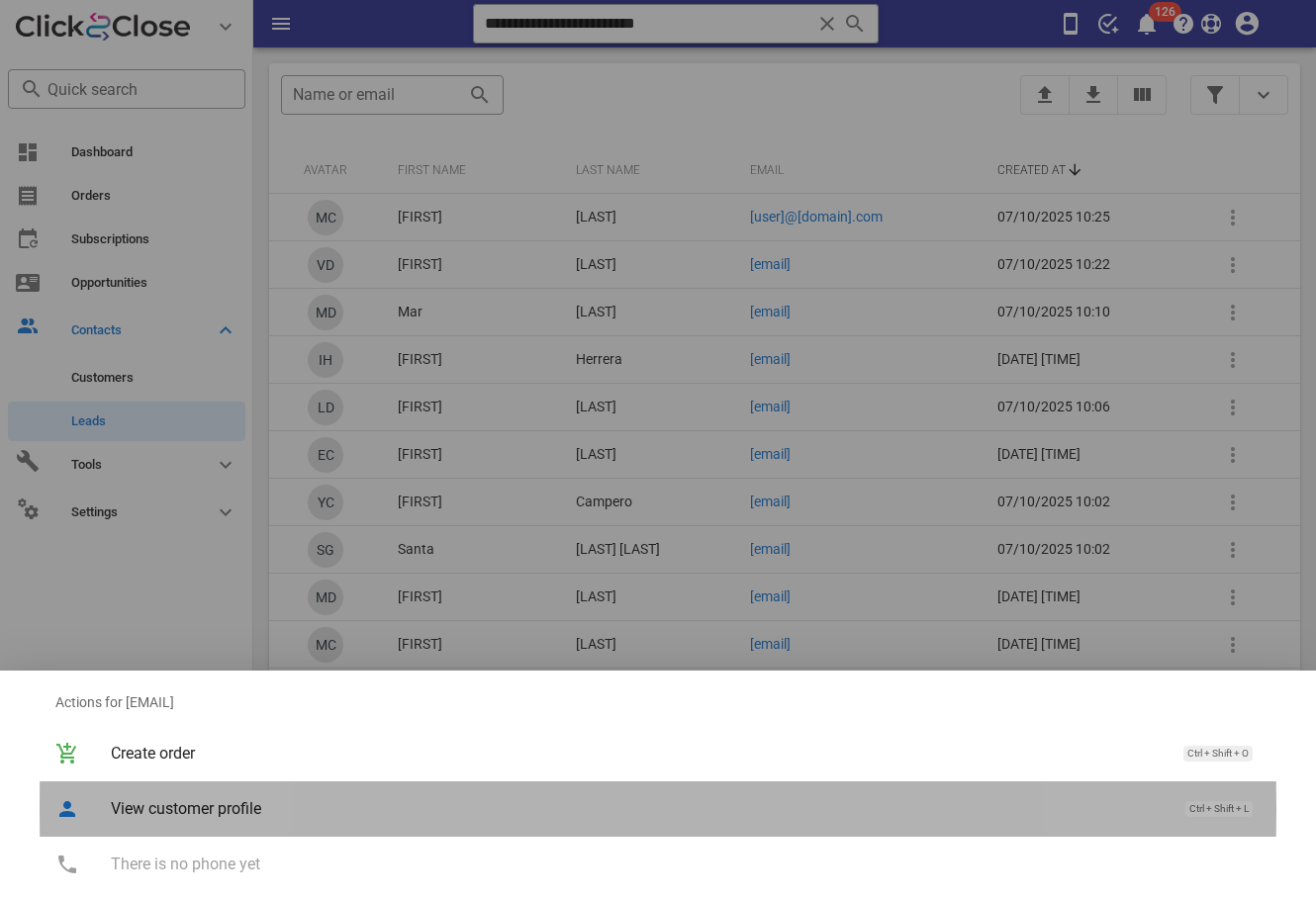 click on "View customer profile" at bounding box center (638, 808) 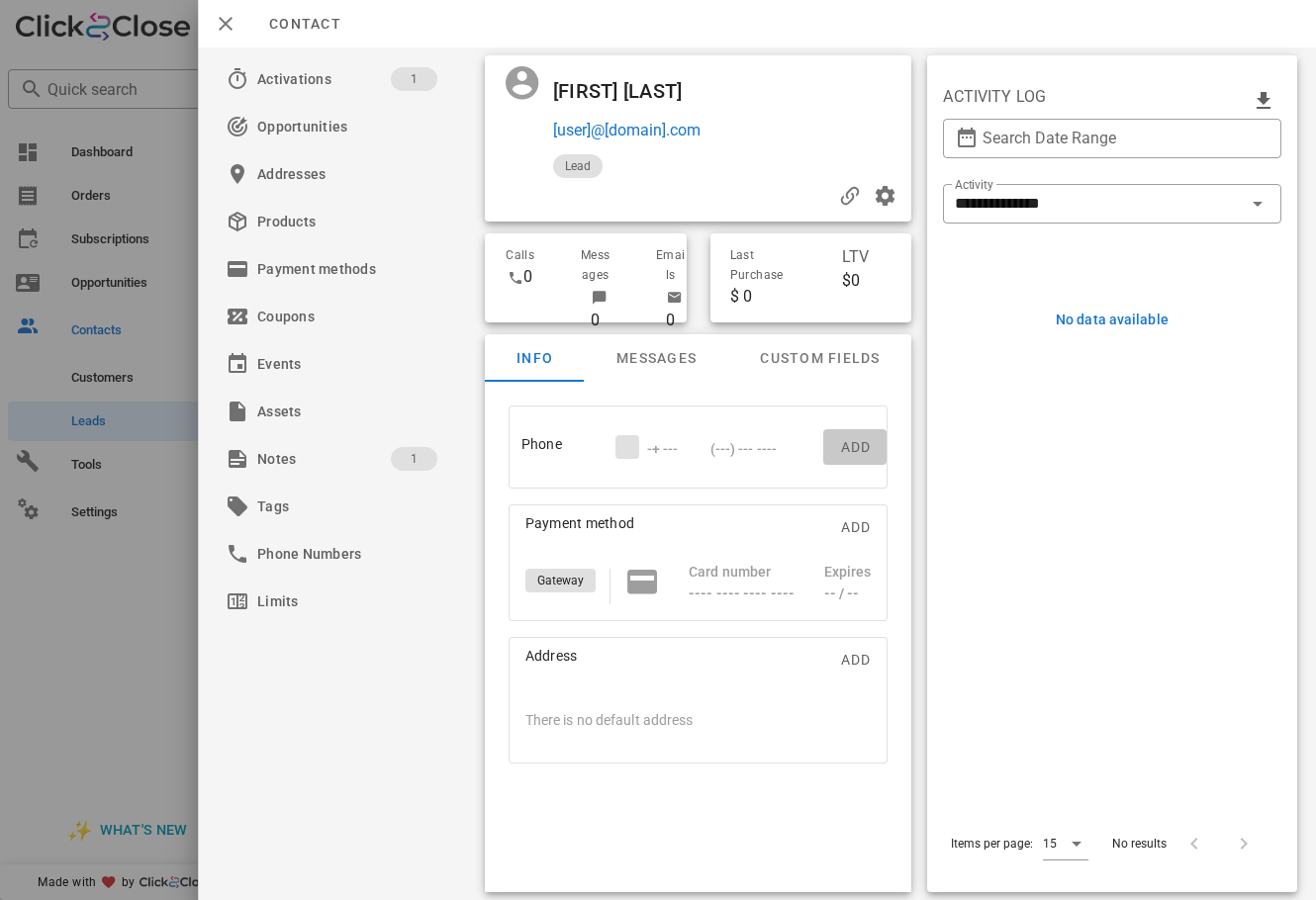 click on "Add" at bounding box center [855, 447] 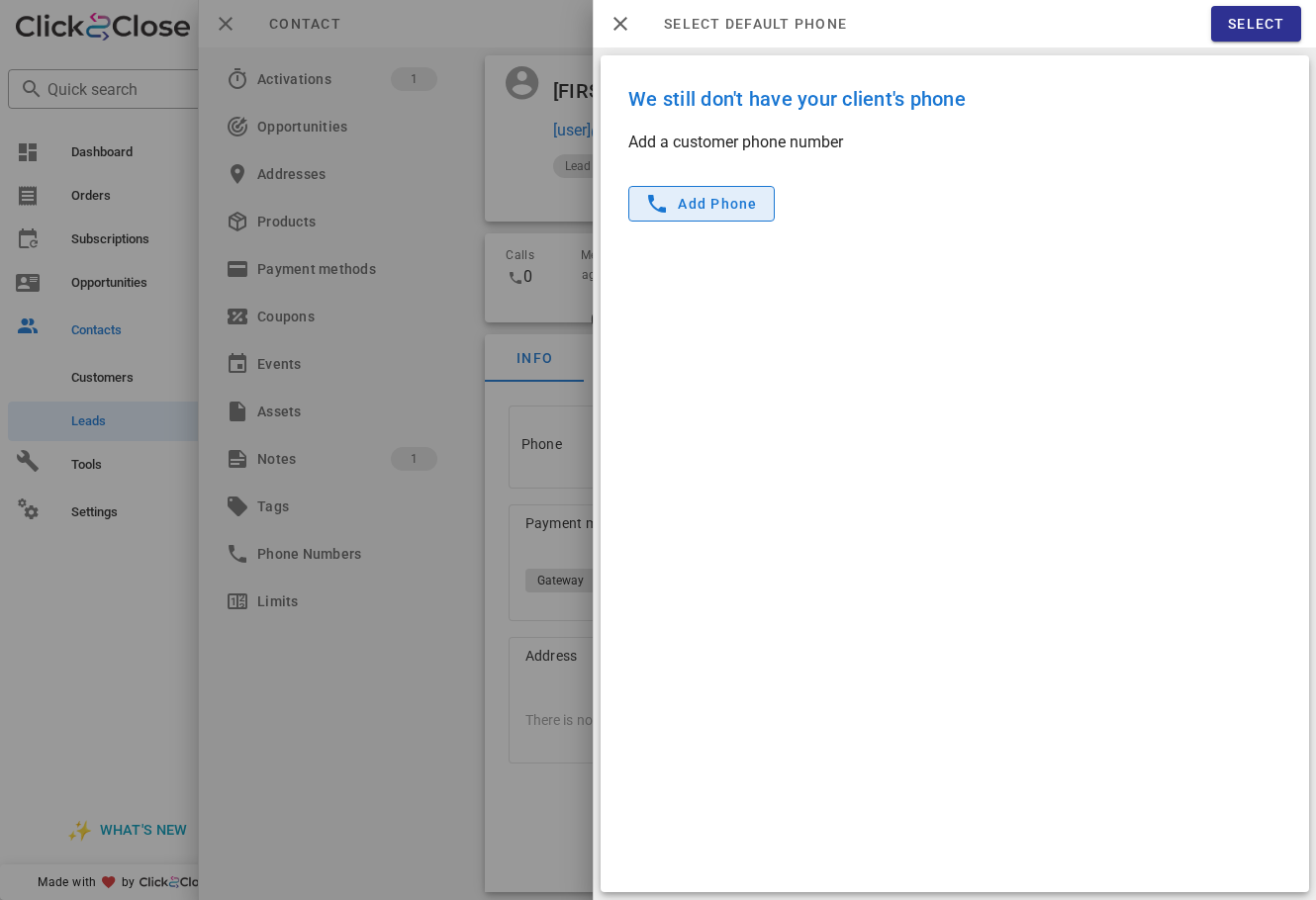 click on "Add phone" at bounding box center [702, 204] 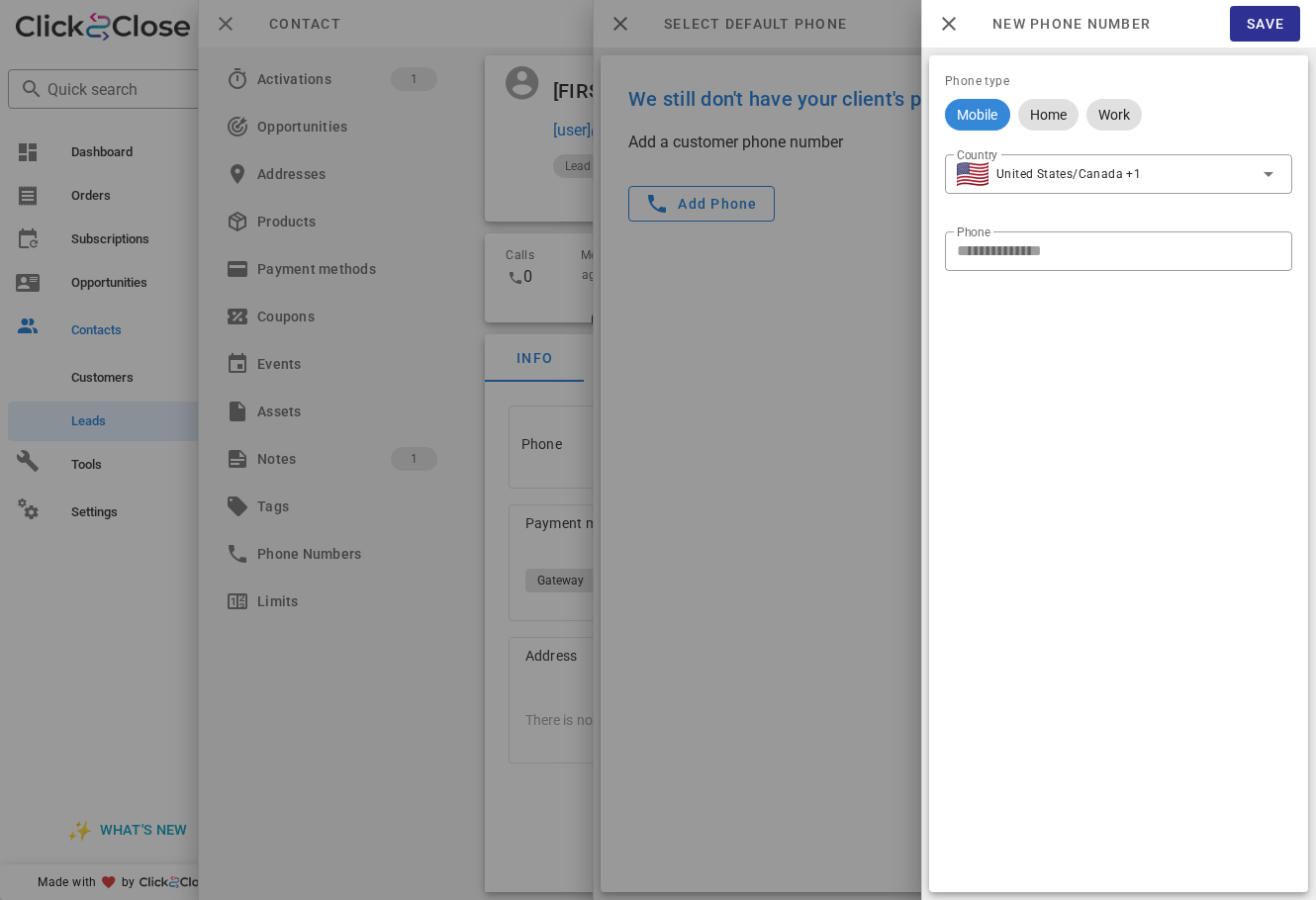 click at bounding box center [1118, 282] 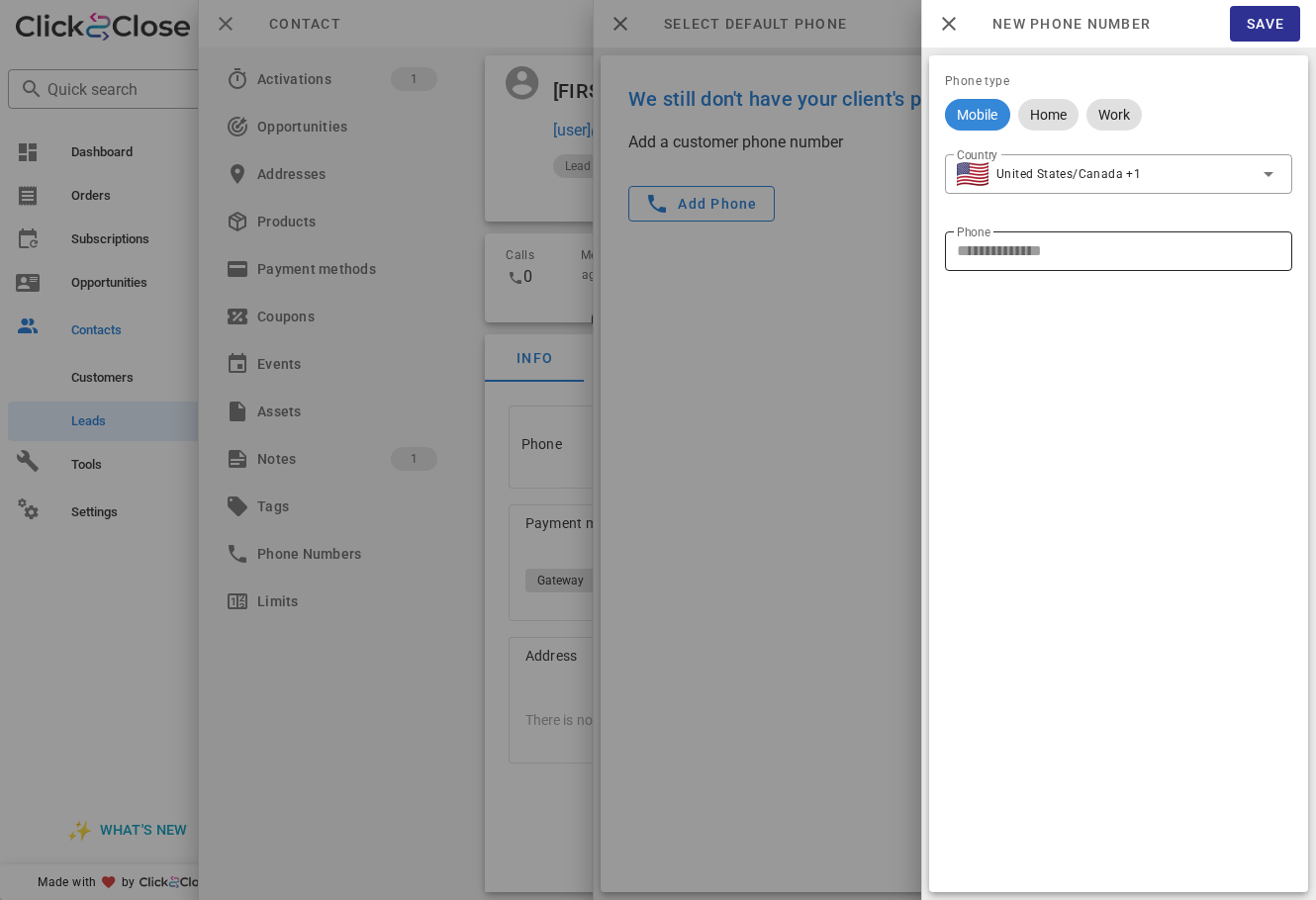 click on "Phone" at bounding box center [1118, 251] 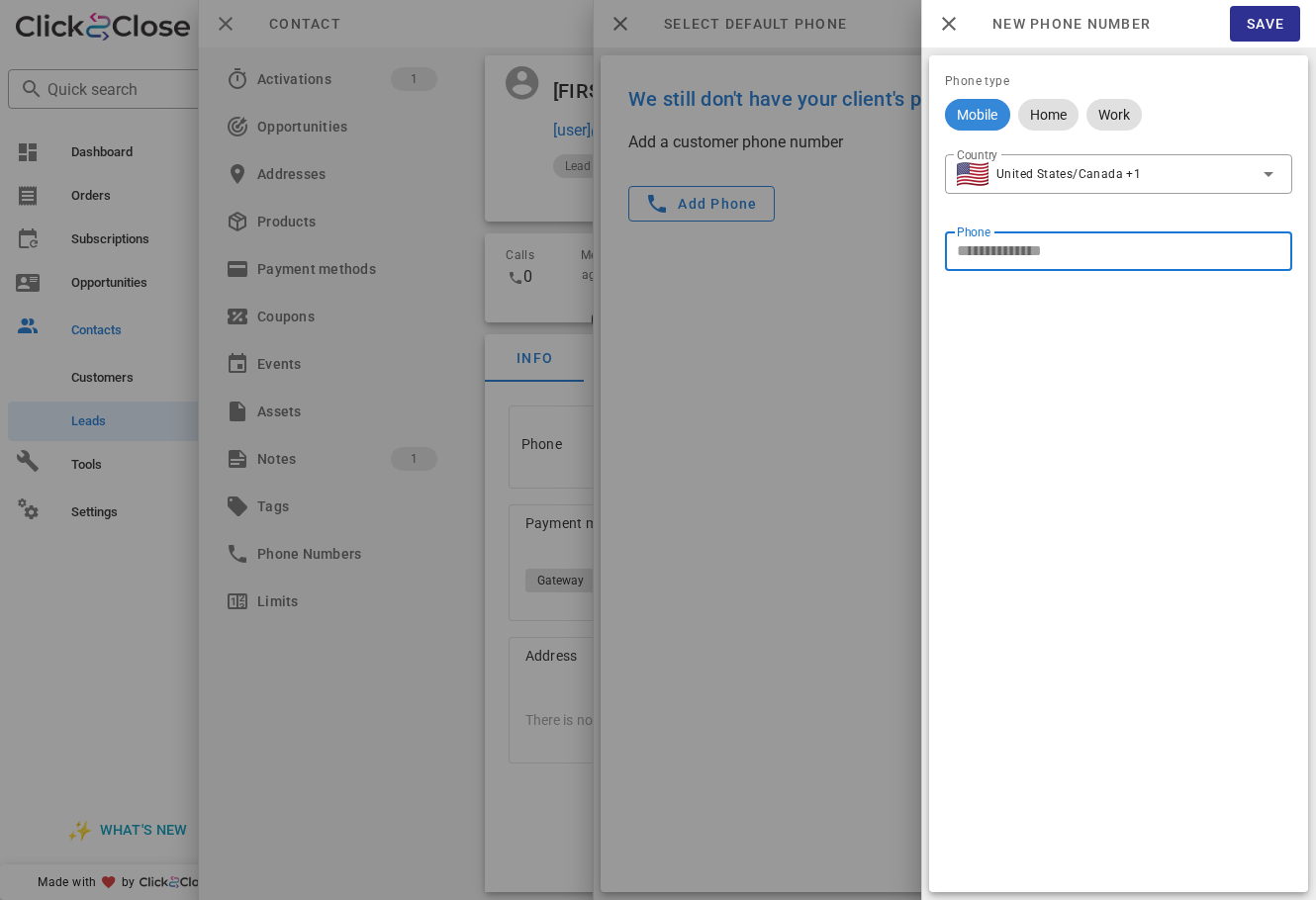 paste on "**********" 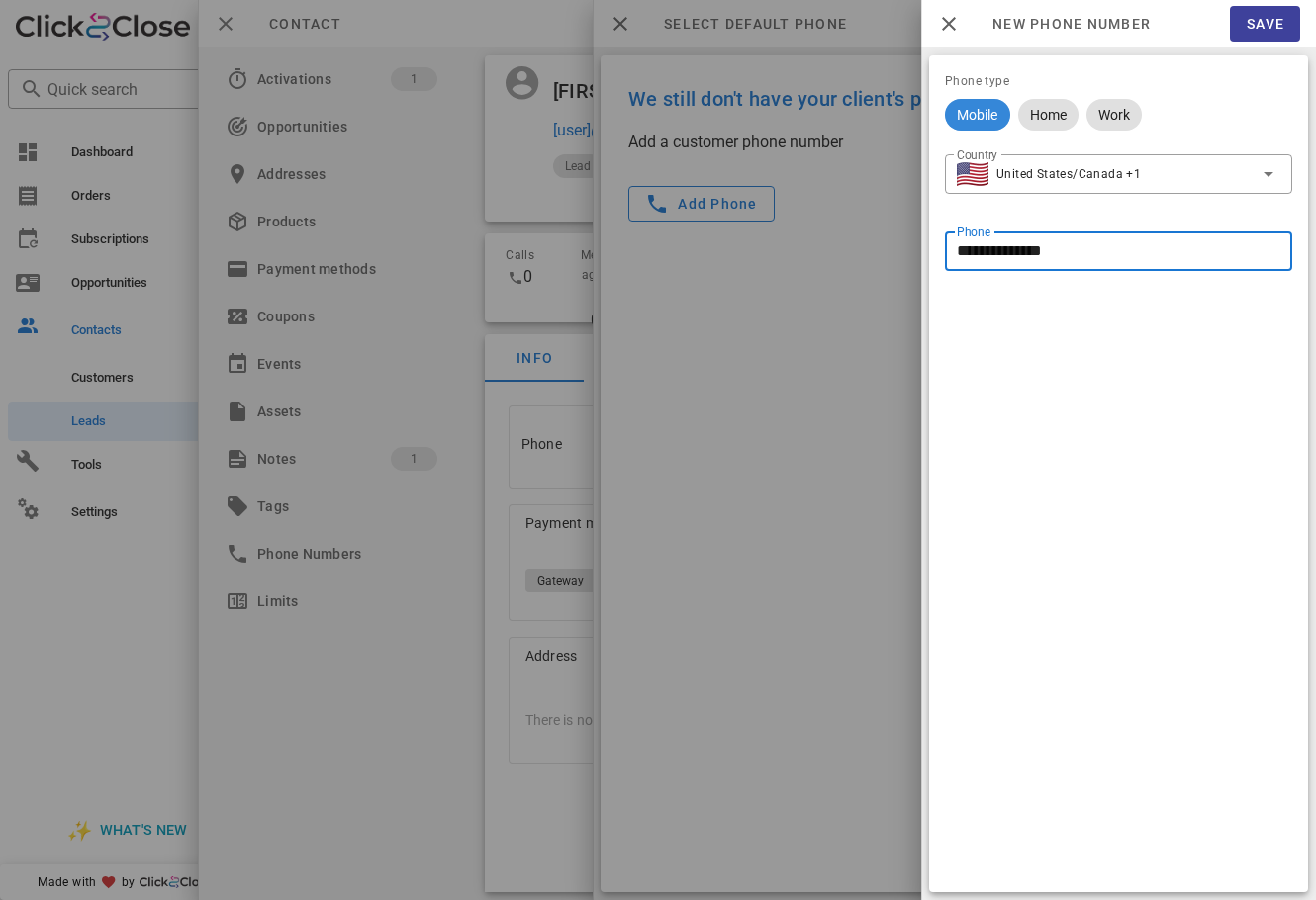 type on "**********" 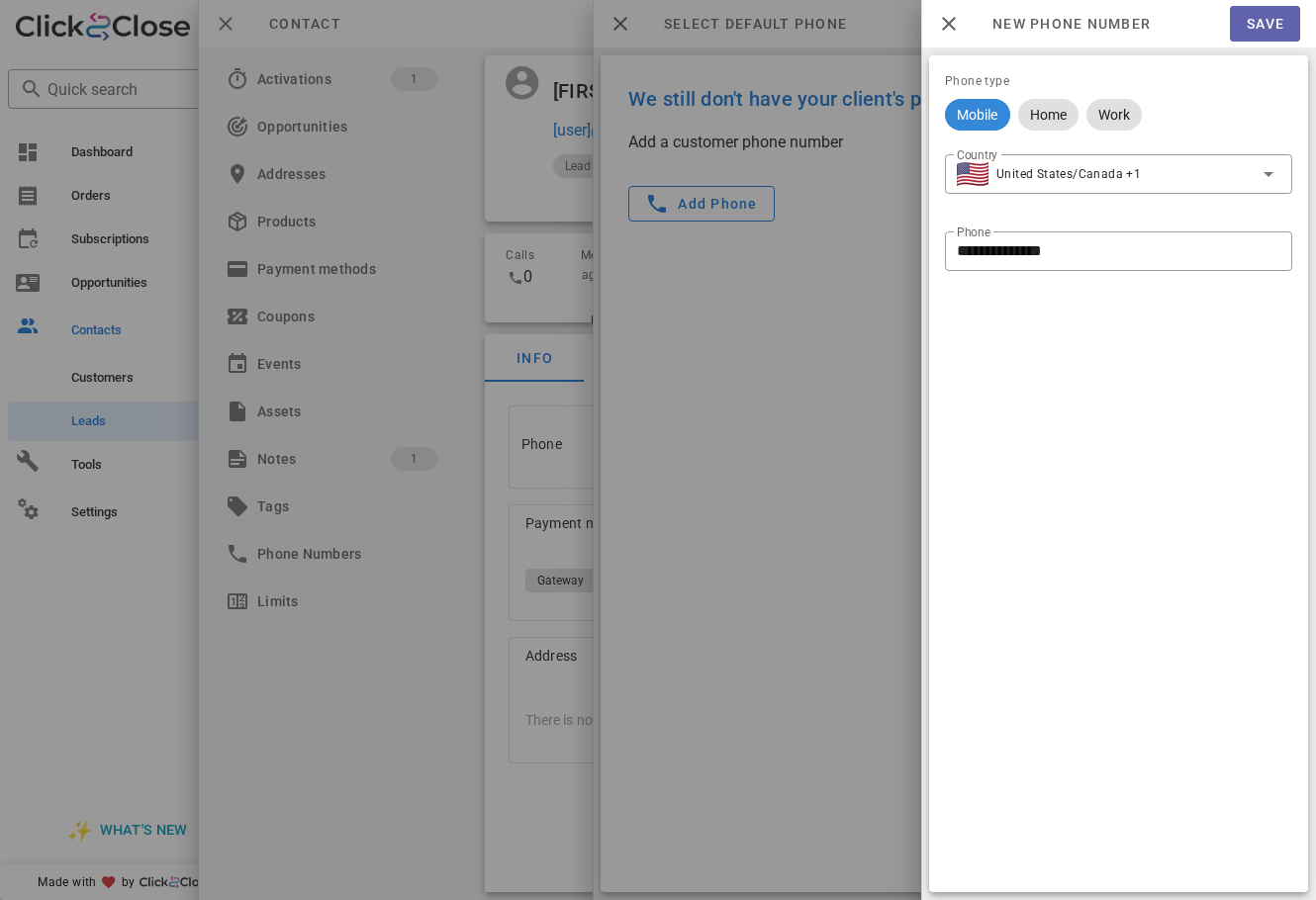 click on "Save" at bounding box center [1265, 24] 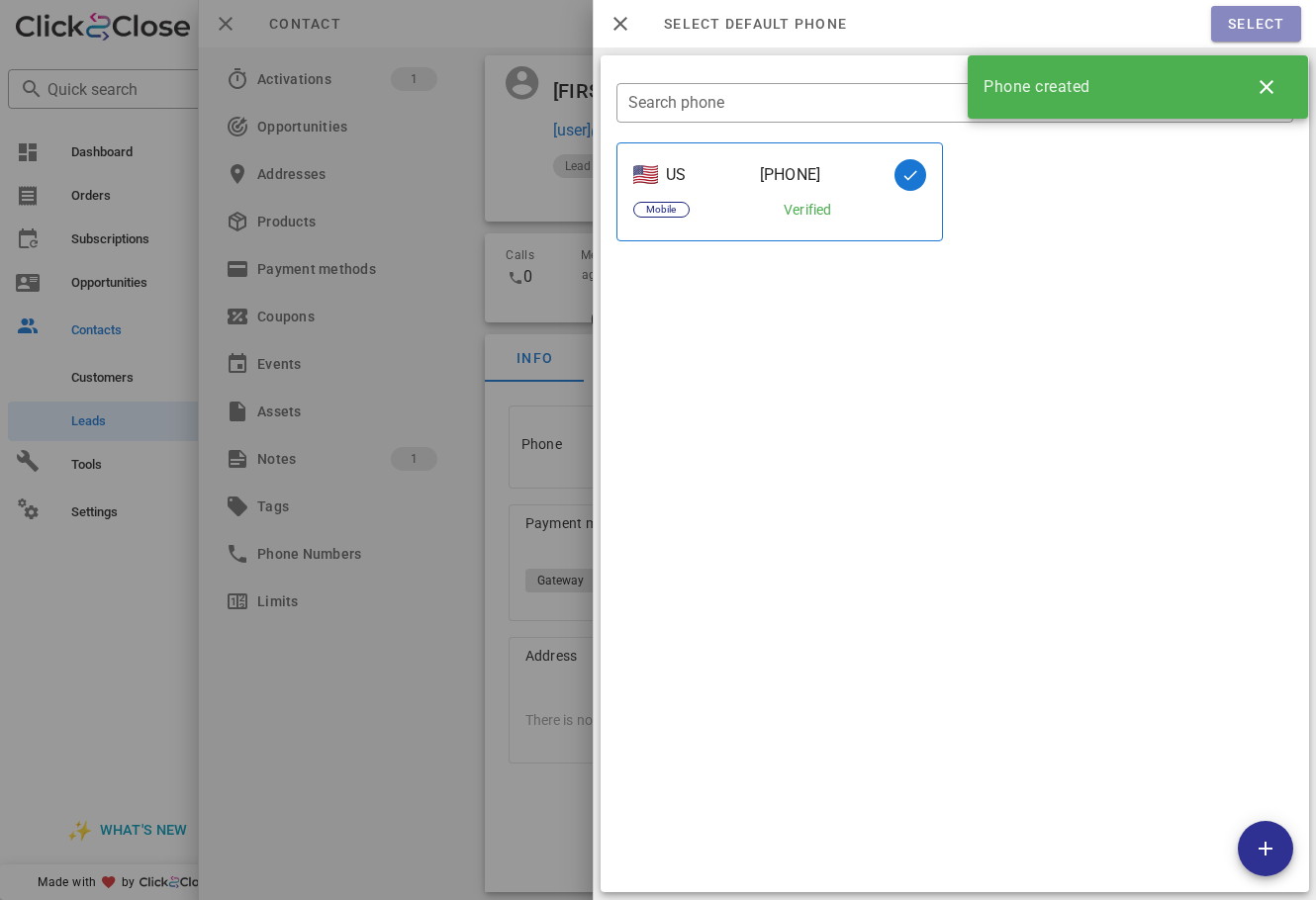 click on "Select" at bounding box center (1255, 24) 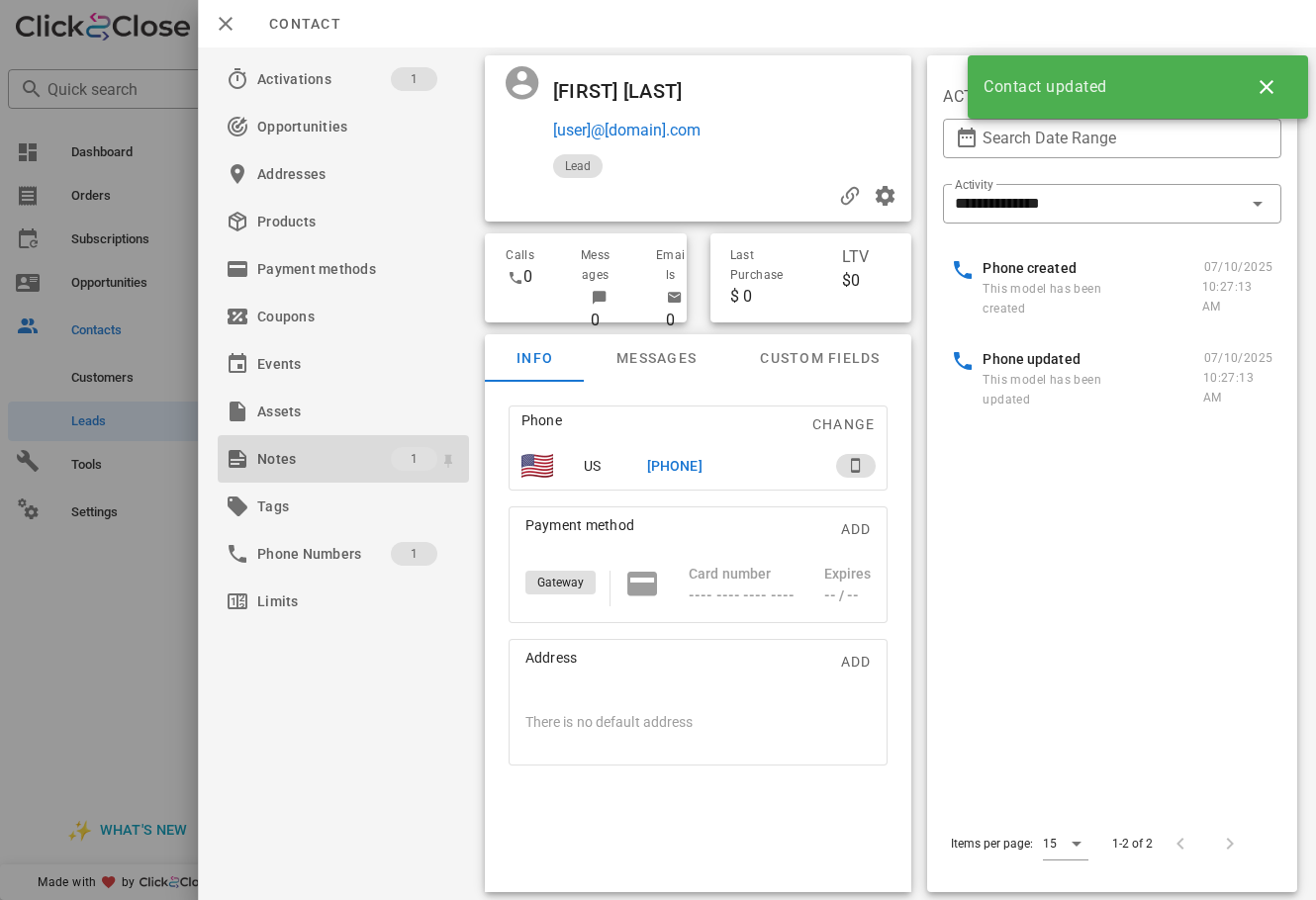 click on "Notes" at bounding box center [324, 459] 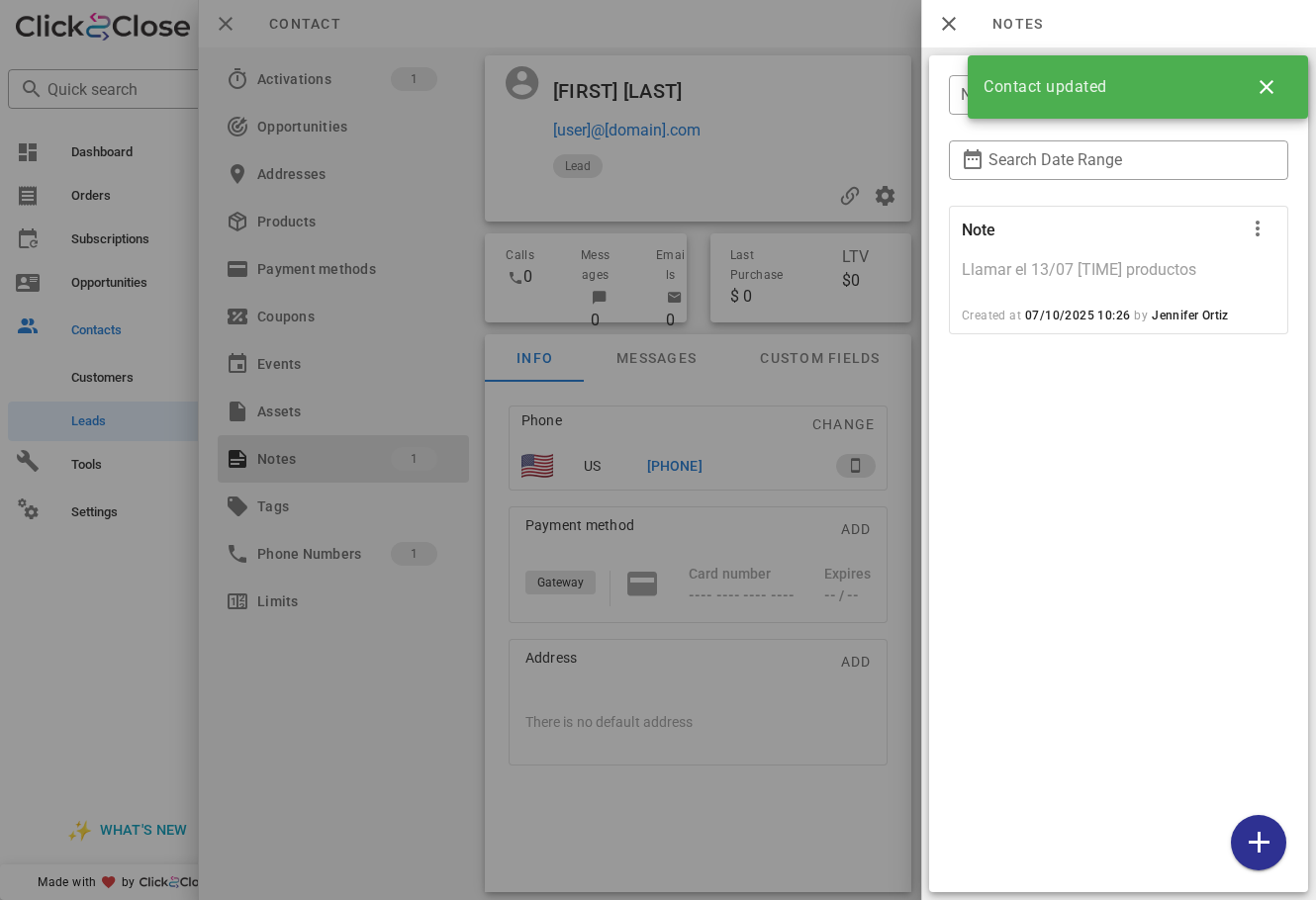 click at bounding box center [658, 450] 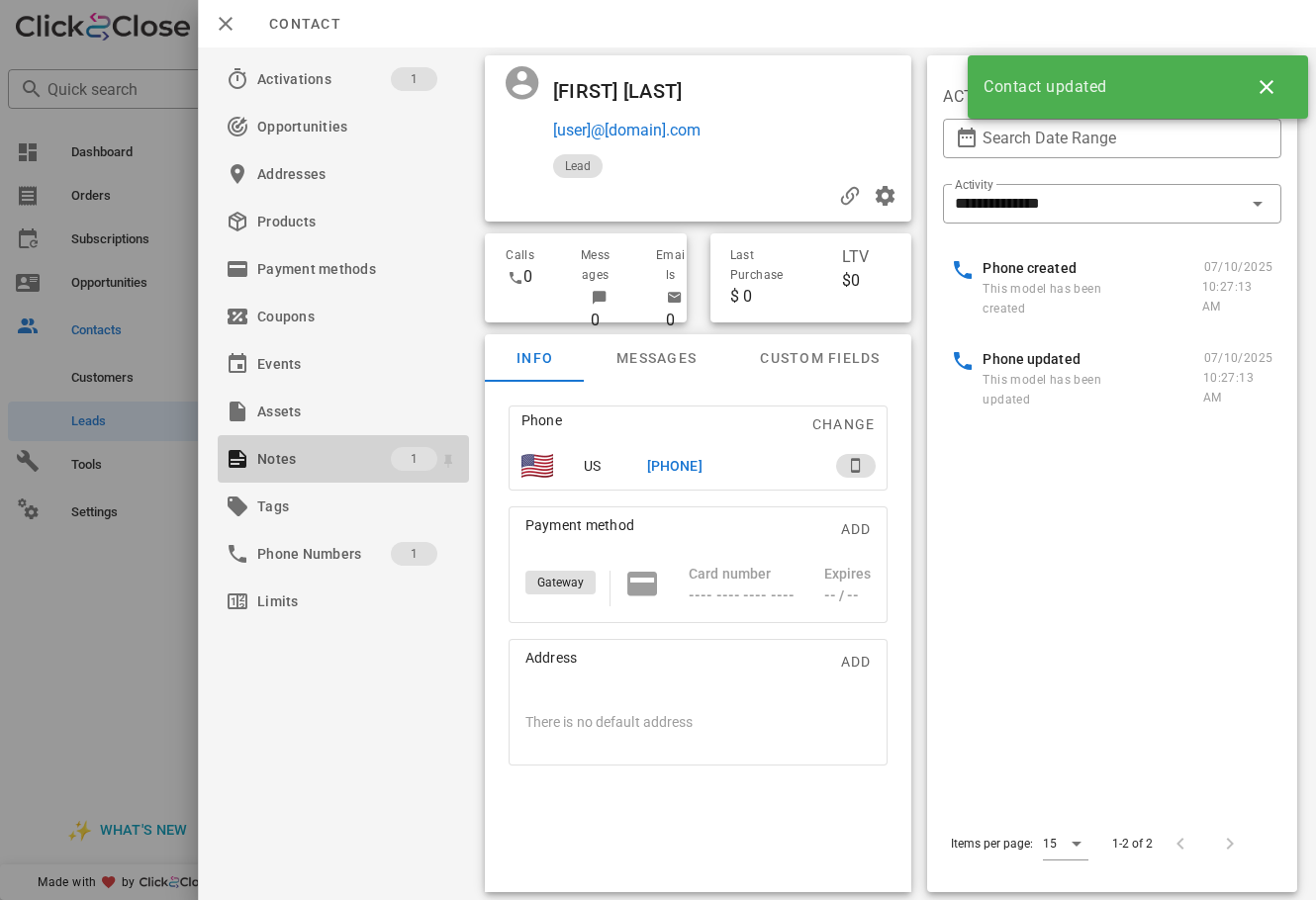 click on "Notes" at bounding box center [324, 459] 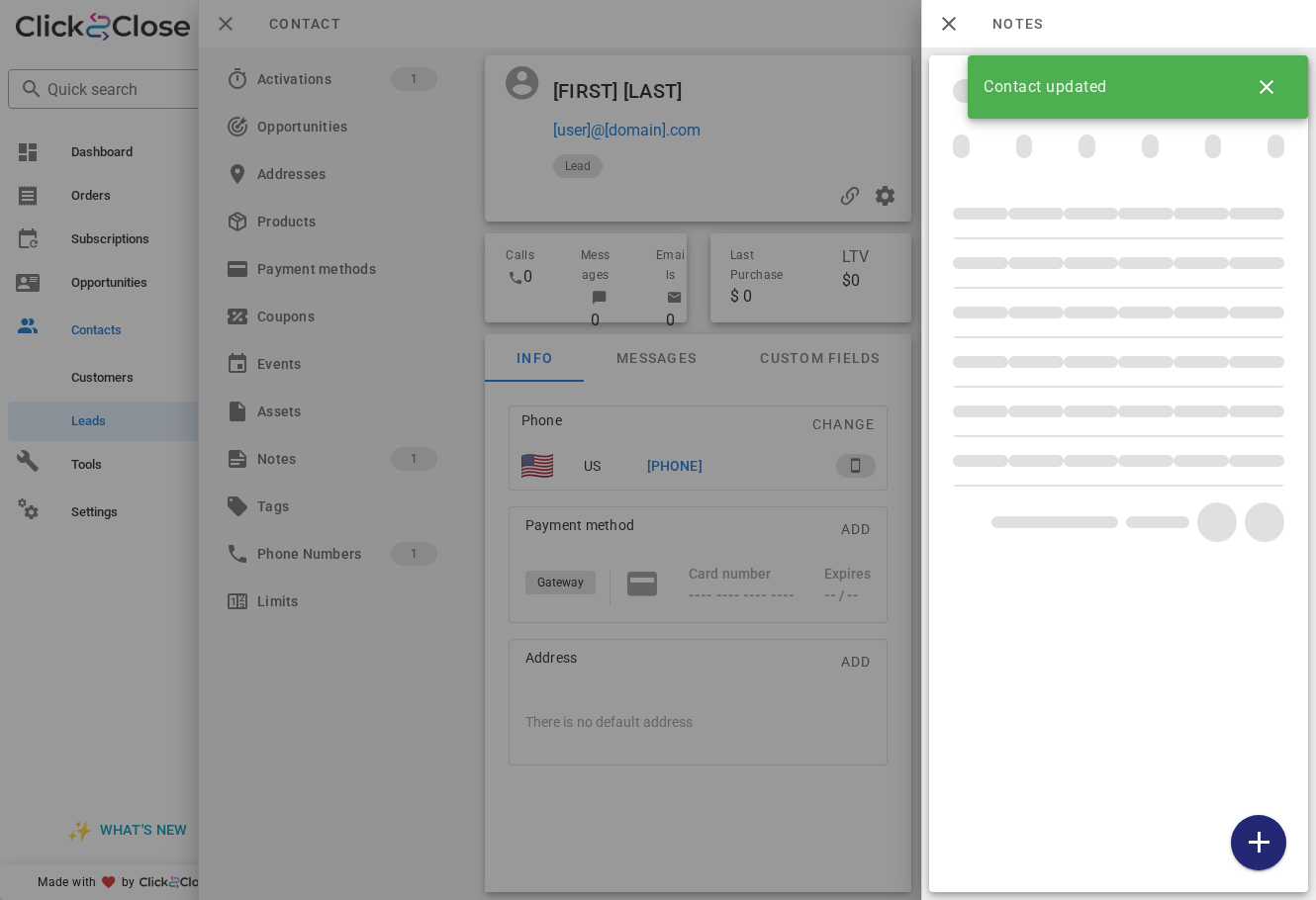 click at bounding box center (1259, 843) 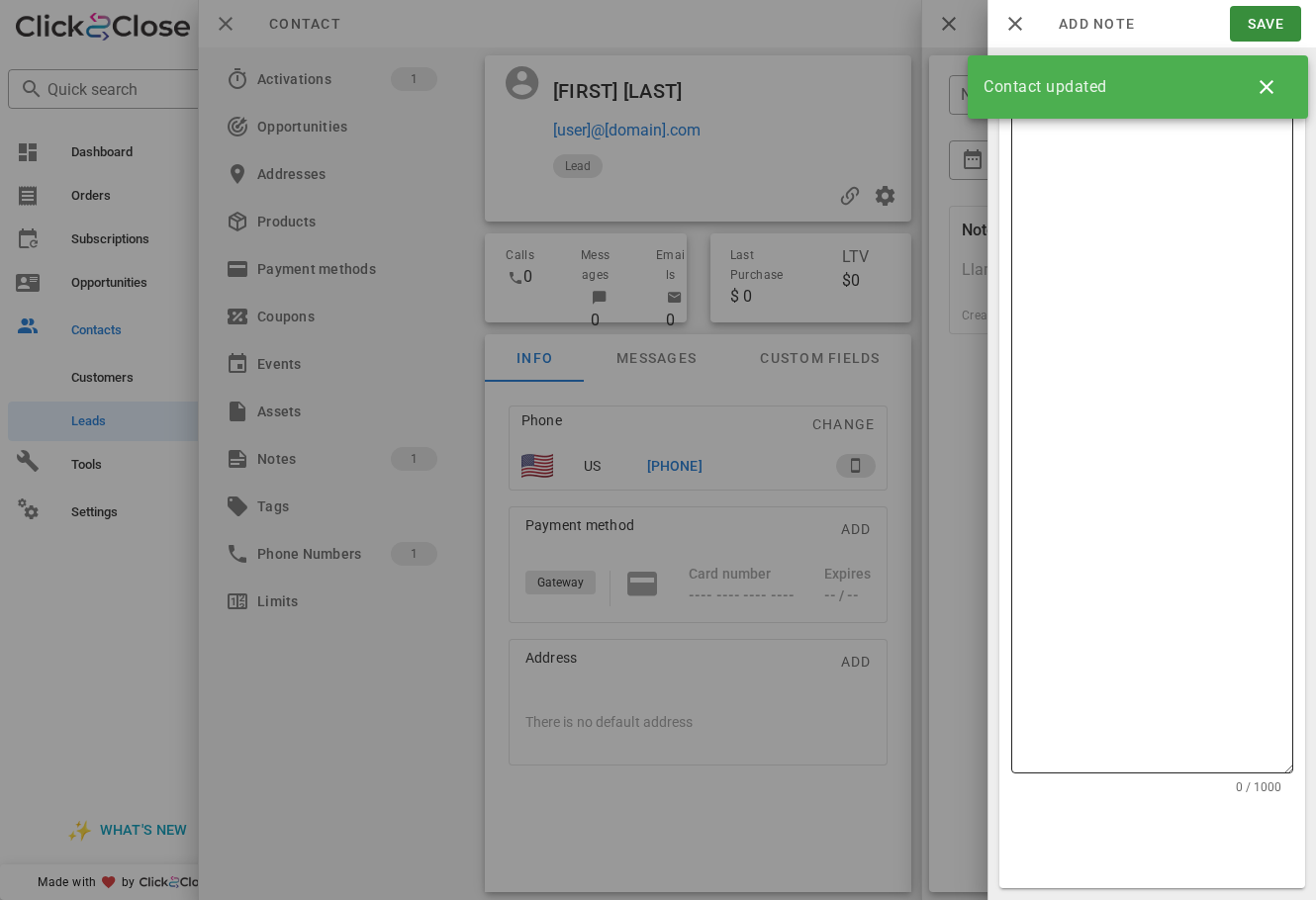 click on "Note content" at bounding box center [1158, 433] 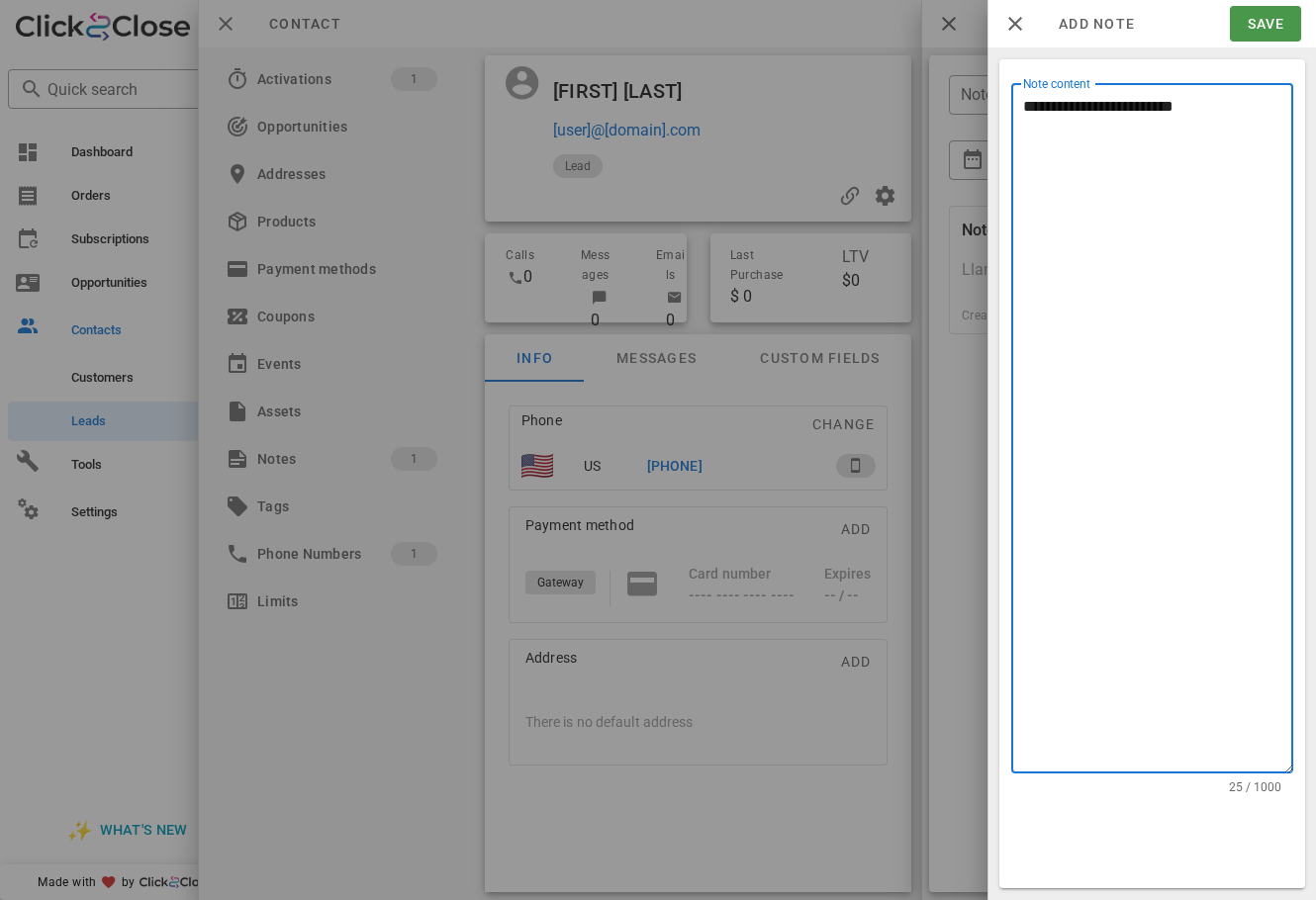 type on "**********" 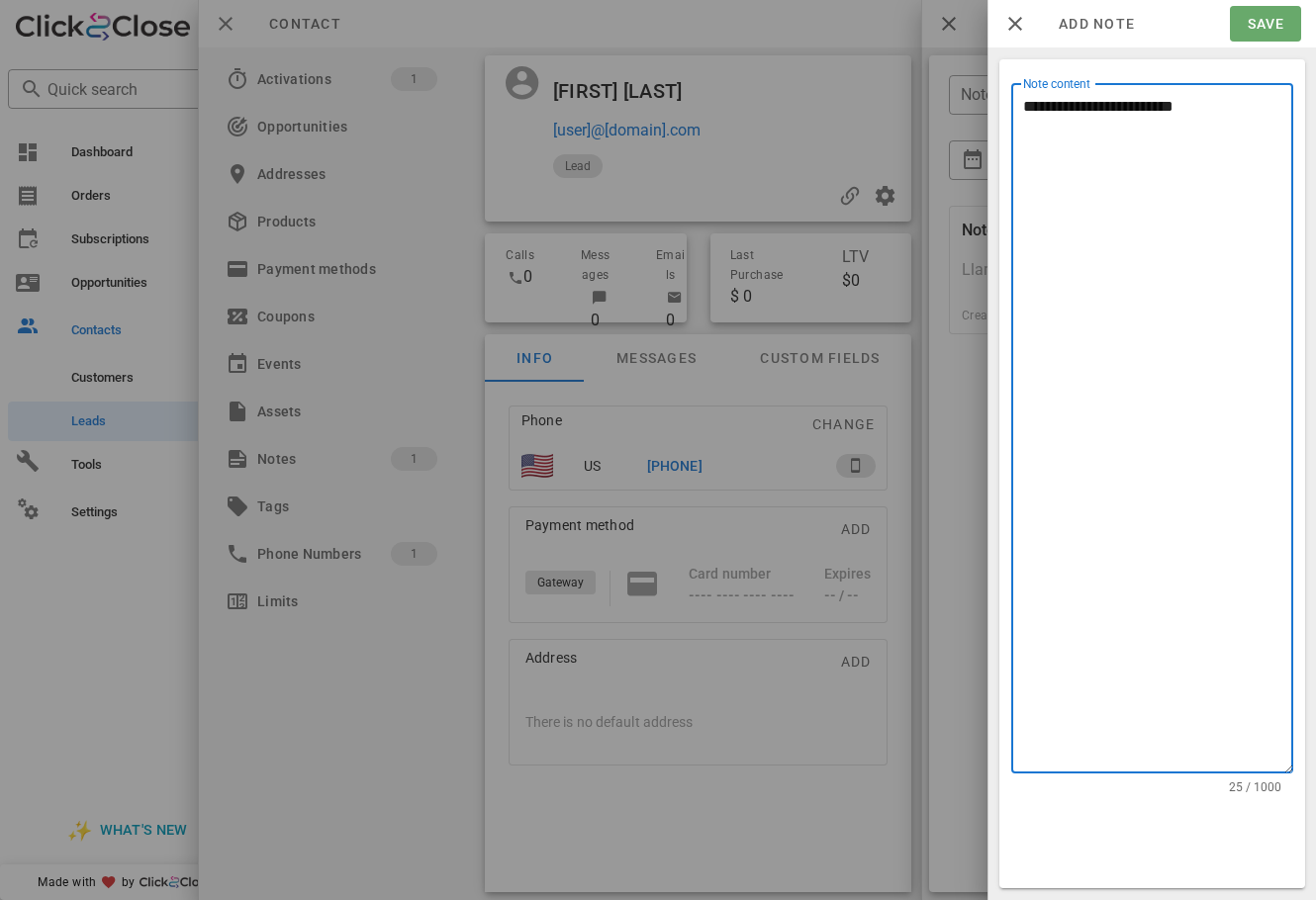 click on "Save" at bounding box center [1265, 24] 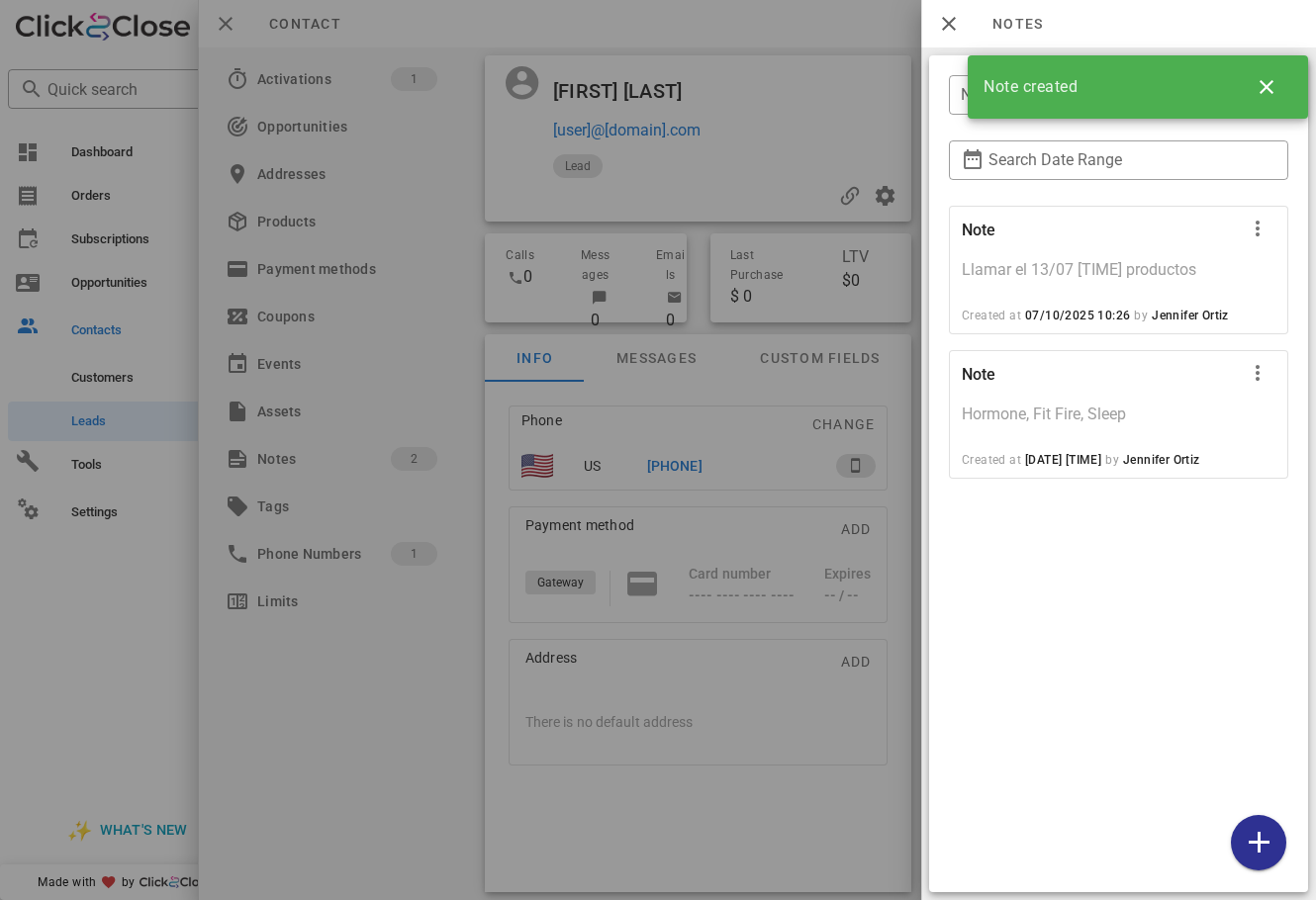 click at bounding box center (658, 450) 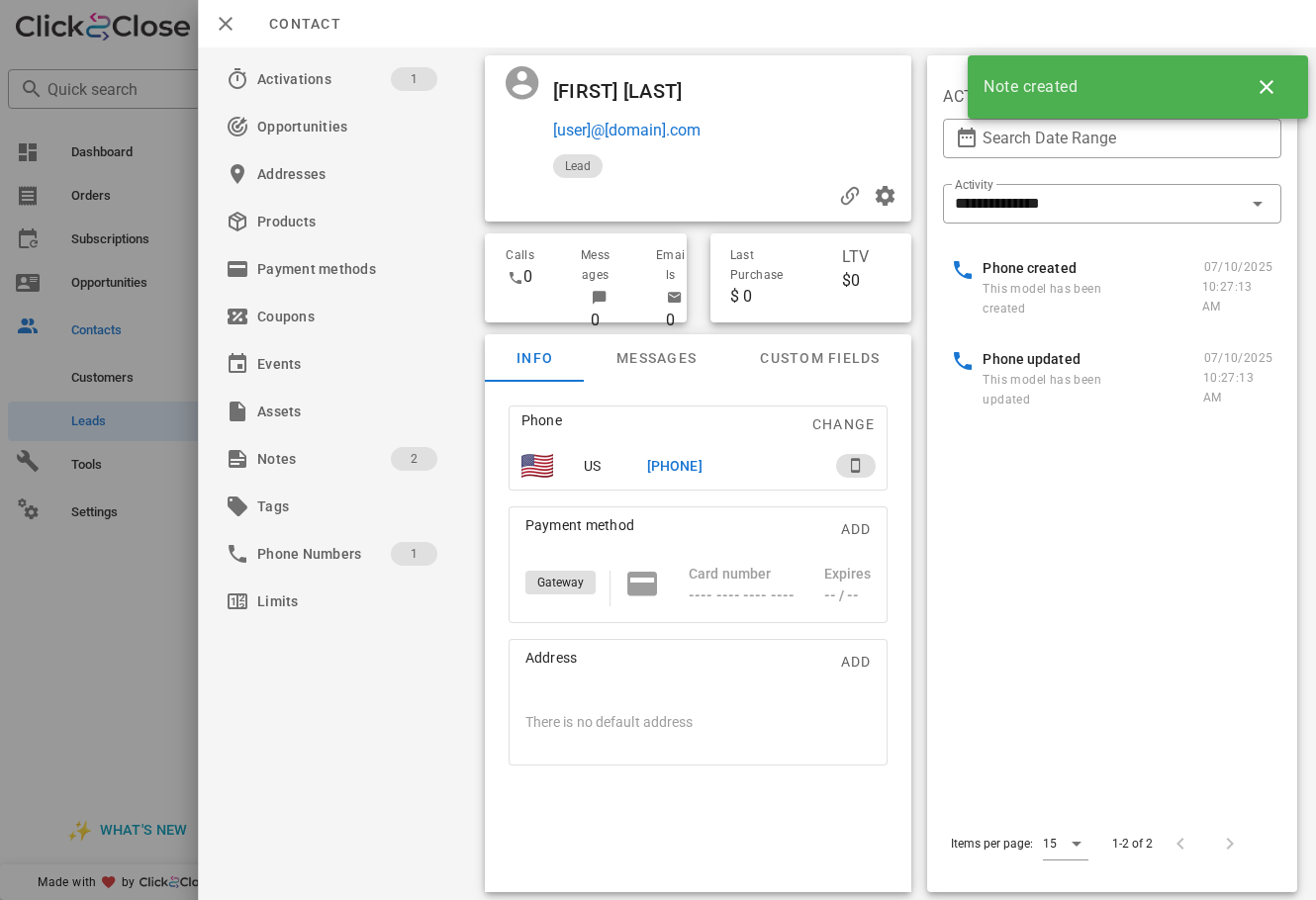 click at bounding box center [658, 450] 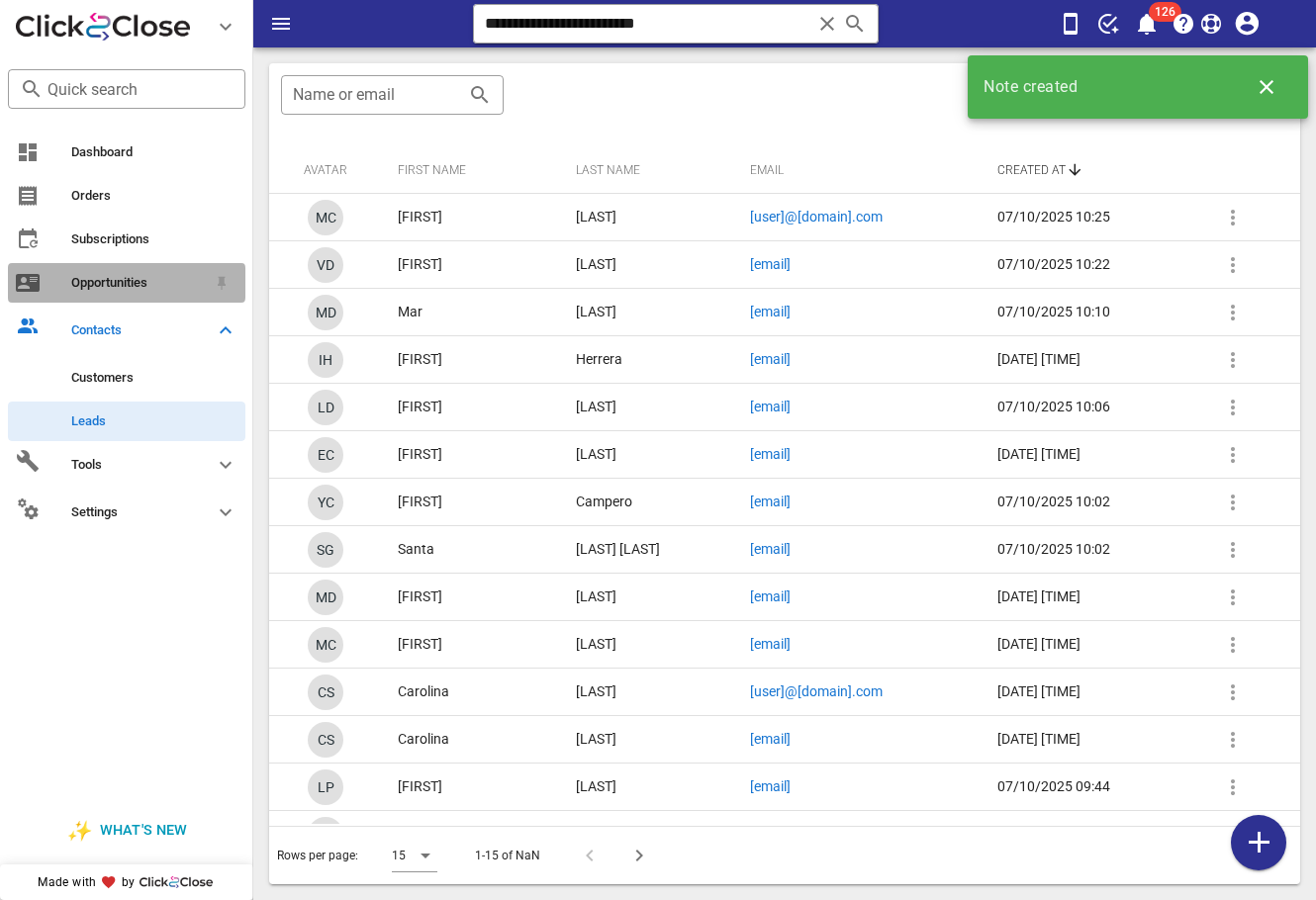 click on "Opportunities" at bounding box center [139, 283] 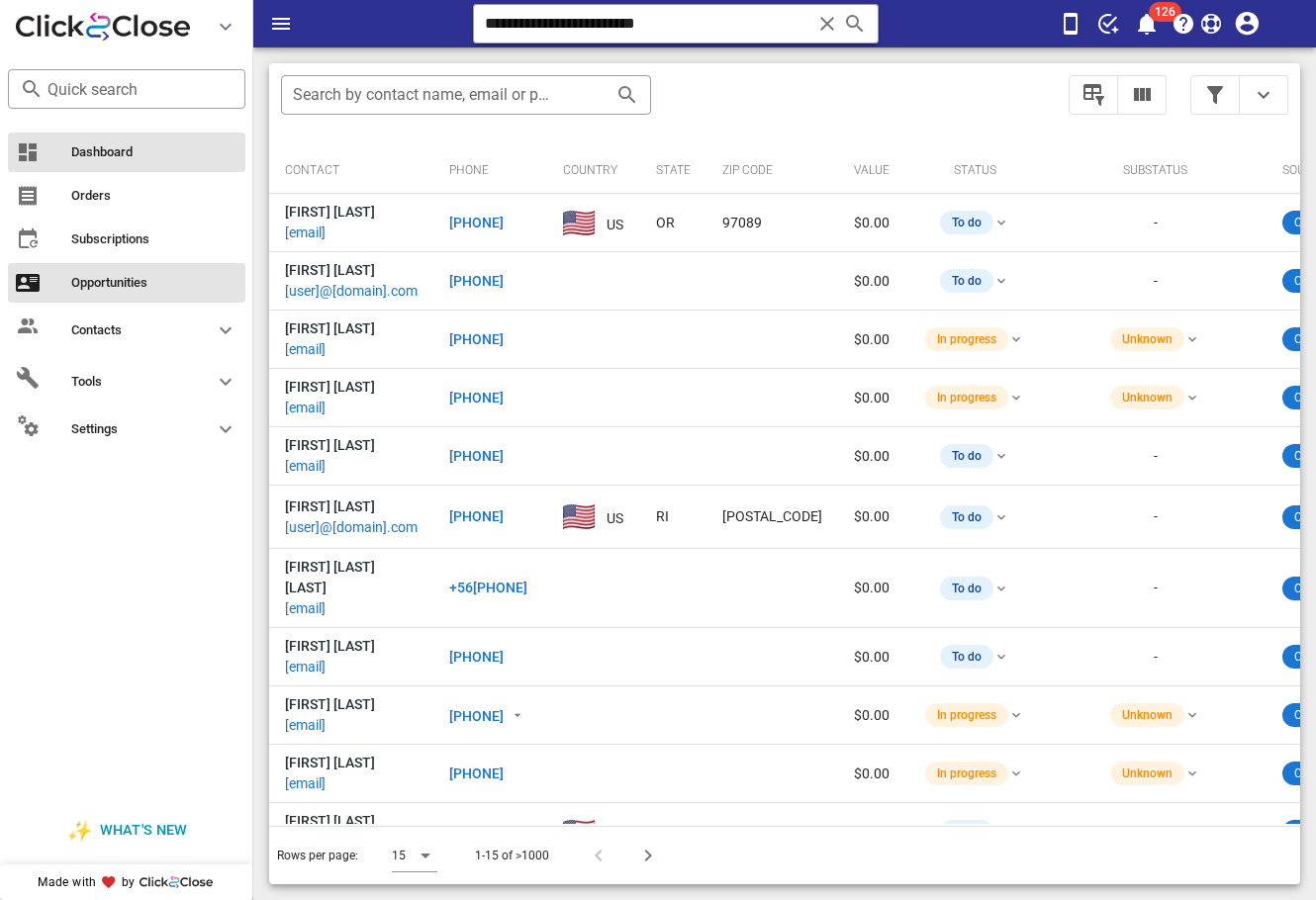 click on "Dashboard" at bounding box center [154, 152] 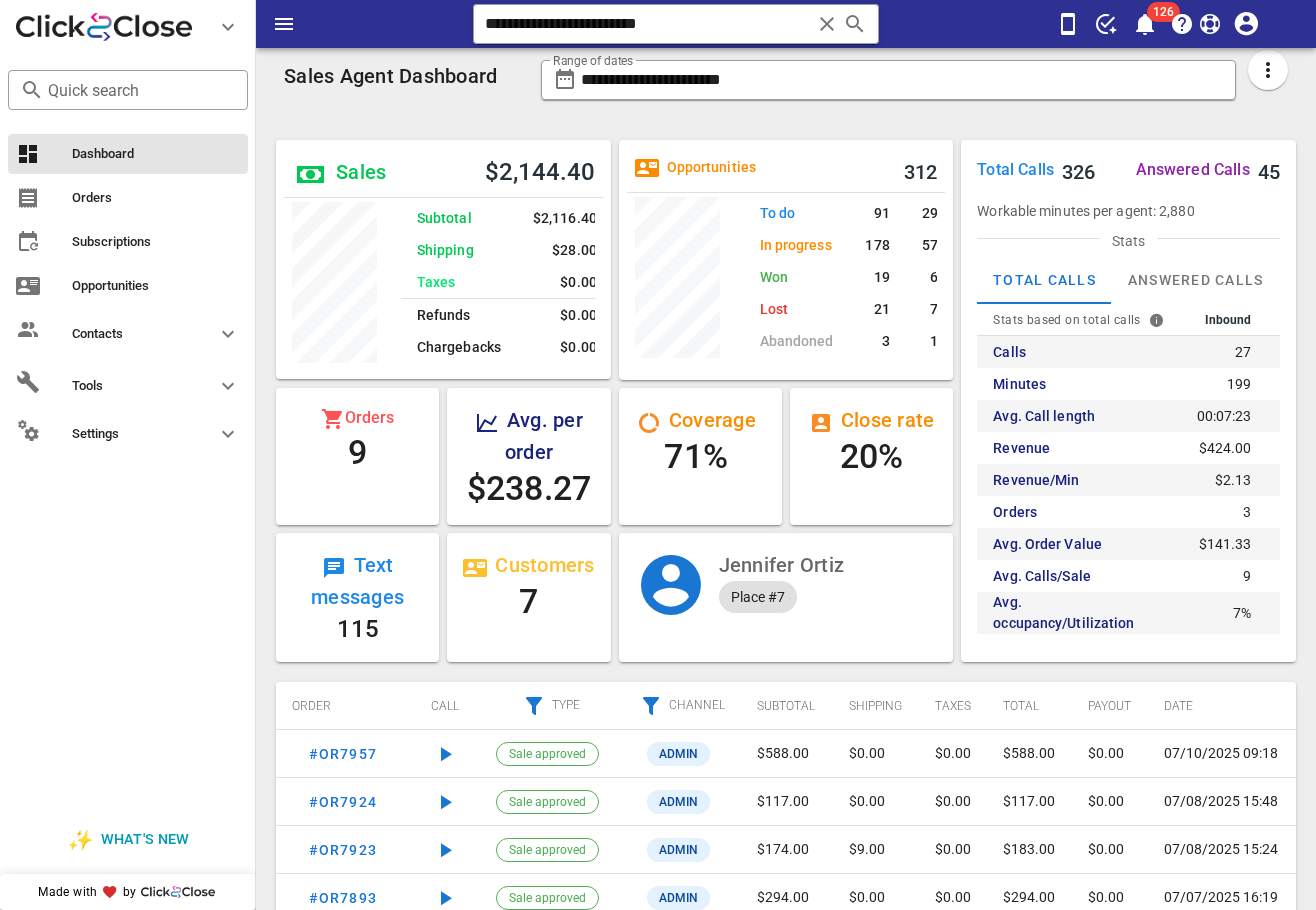 scroll, scrollTop: 999746, scrollLeft: 999665, axis: both 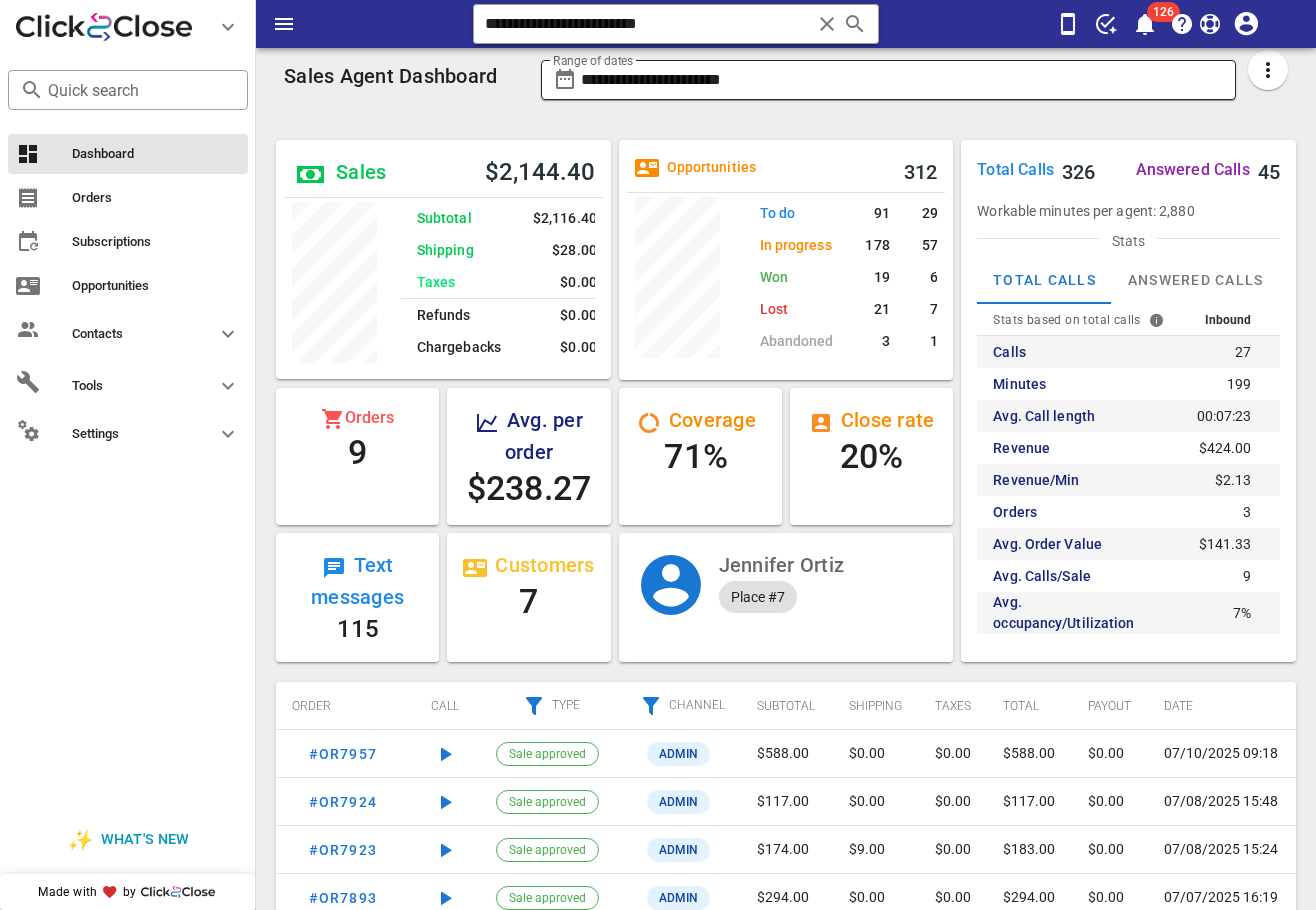 click on "**********" at bounding box center (902, 80) 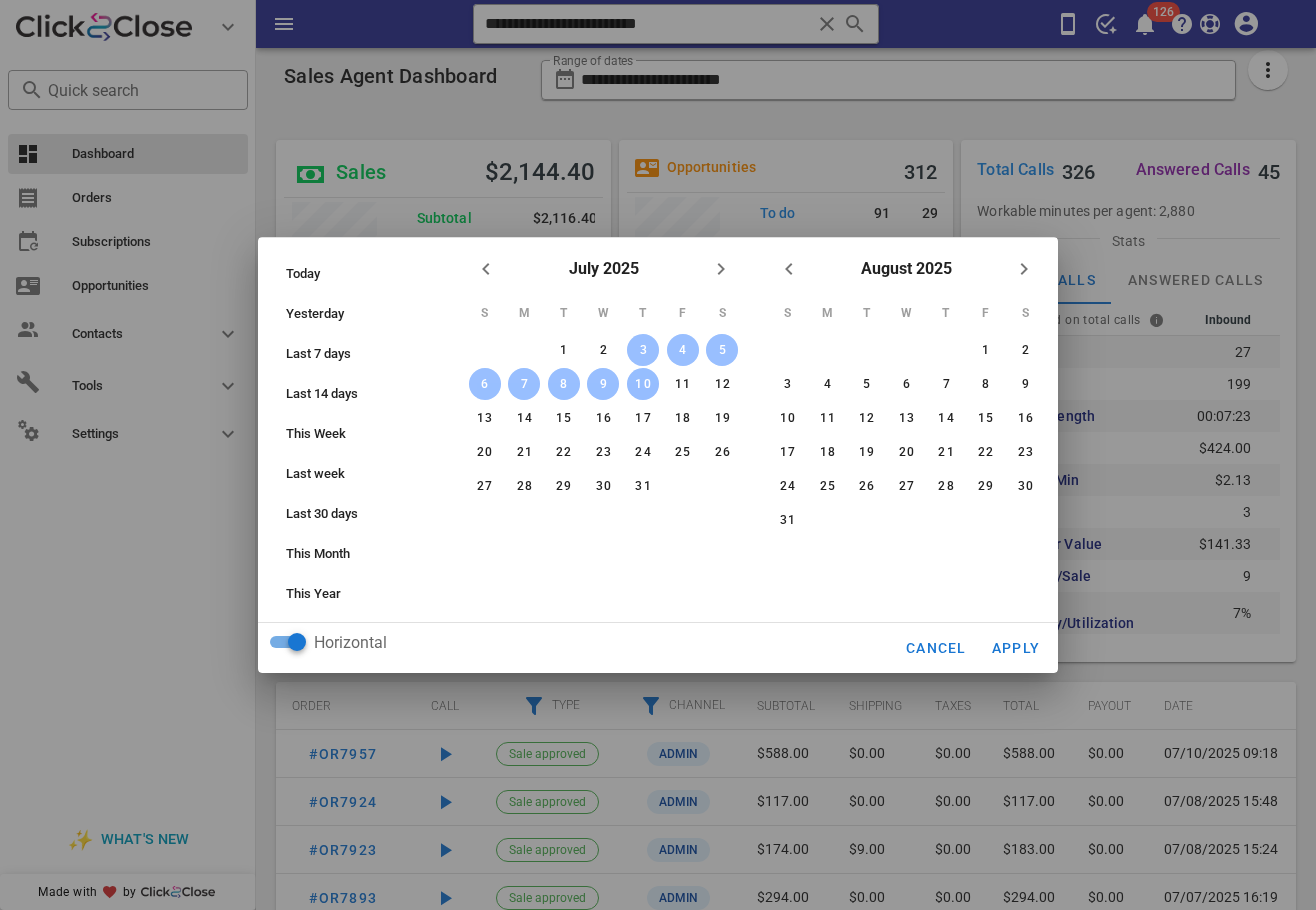 click on "10" at bounding box center (643, 384) 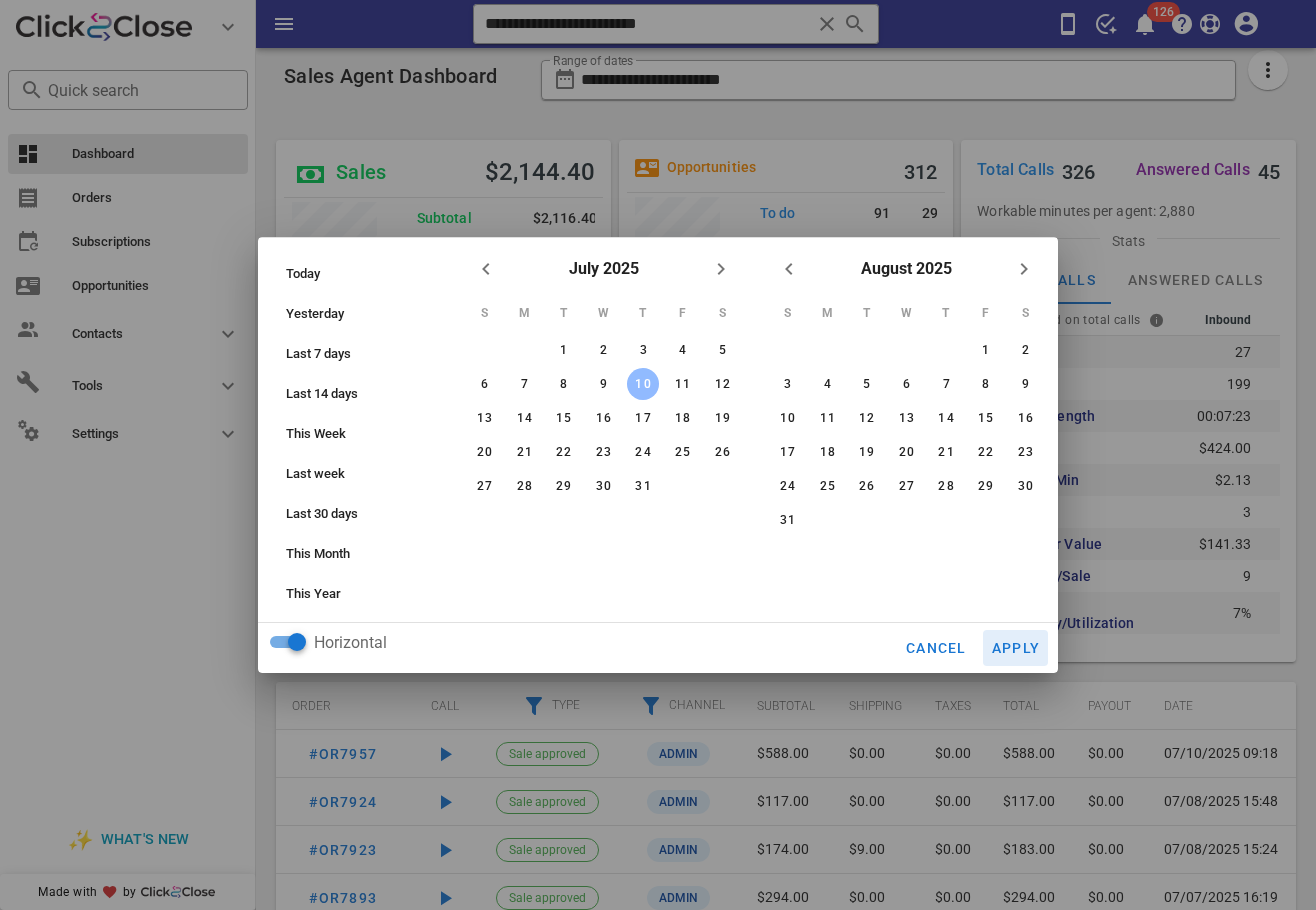 click on "Apply" at bounding box center [1016, 648] 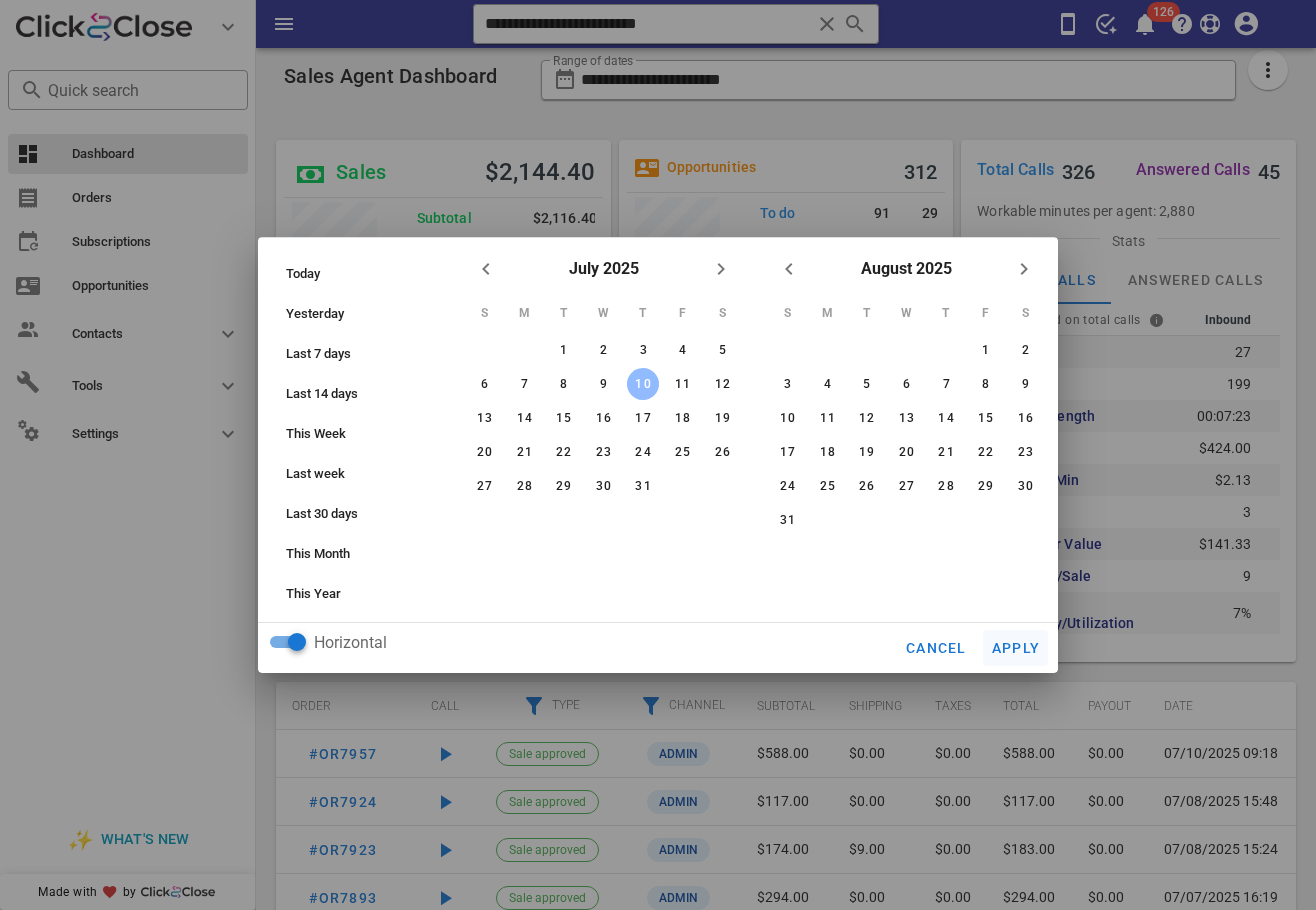type on "**********" 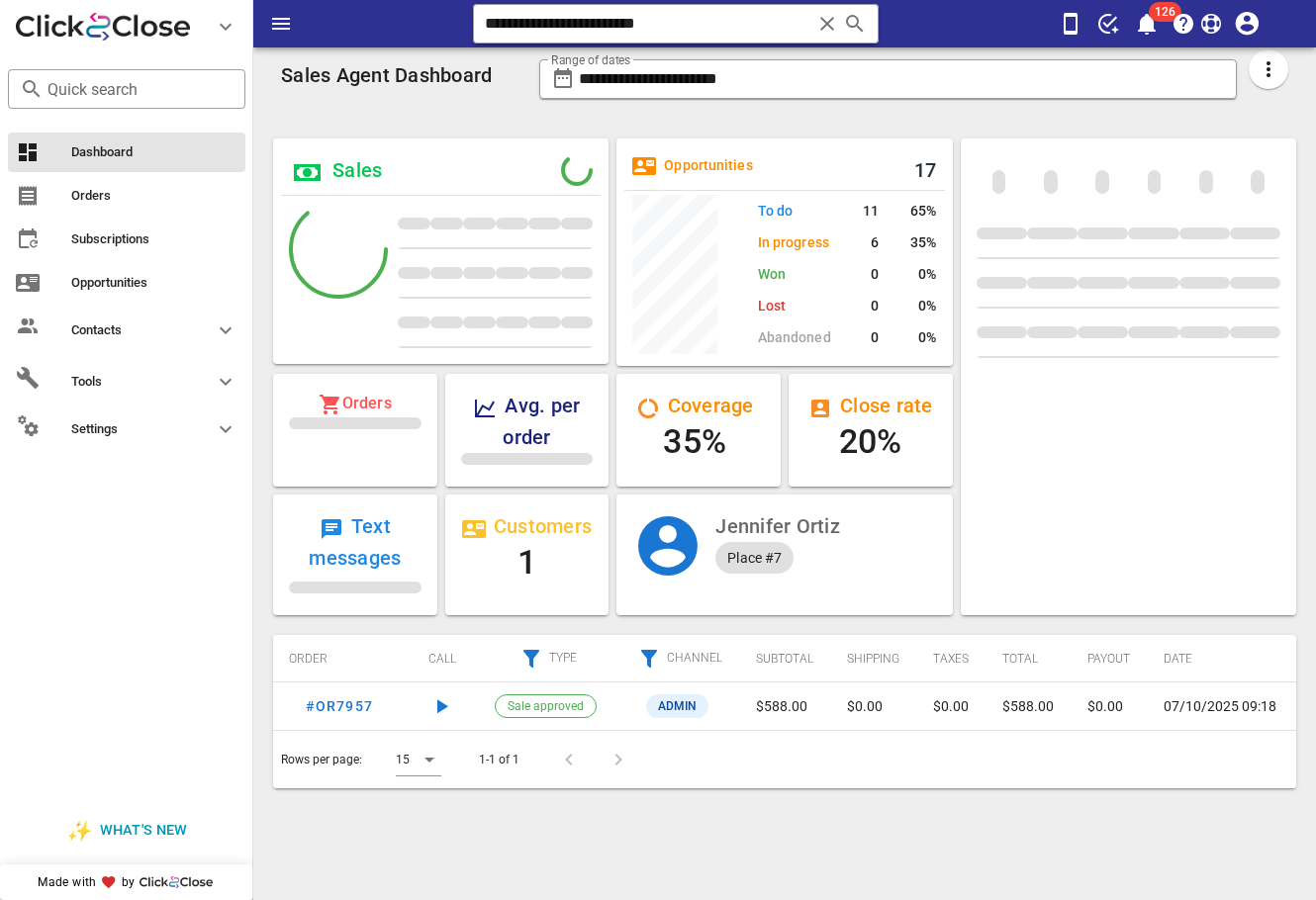 scroll, scrollTop: 988770, scrollLeft: 989138, axis: both 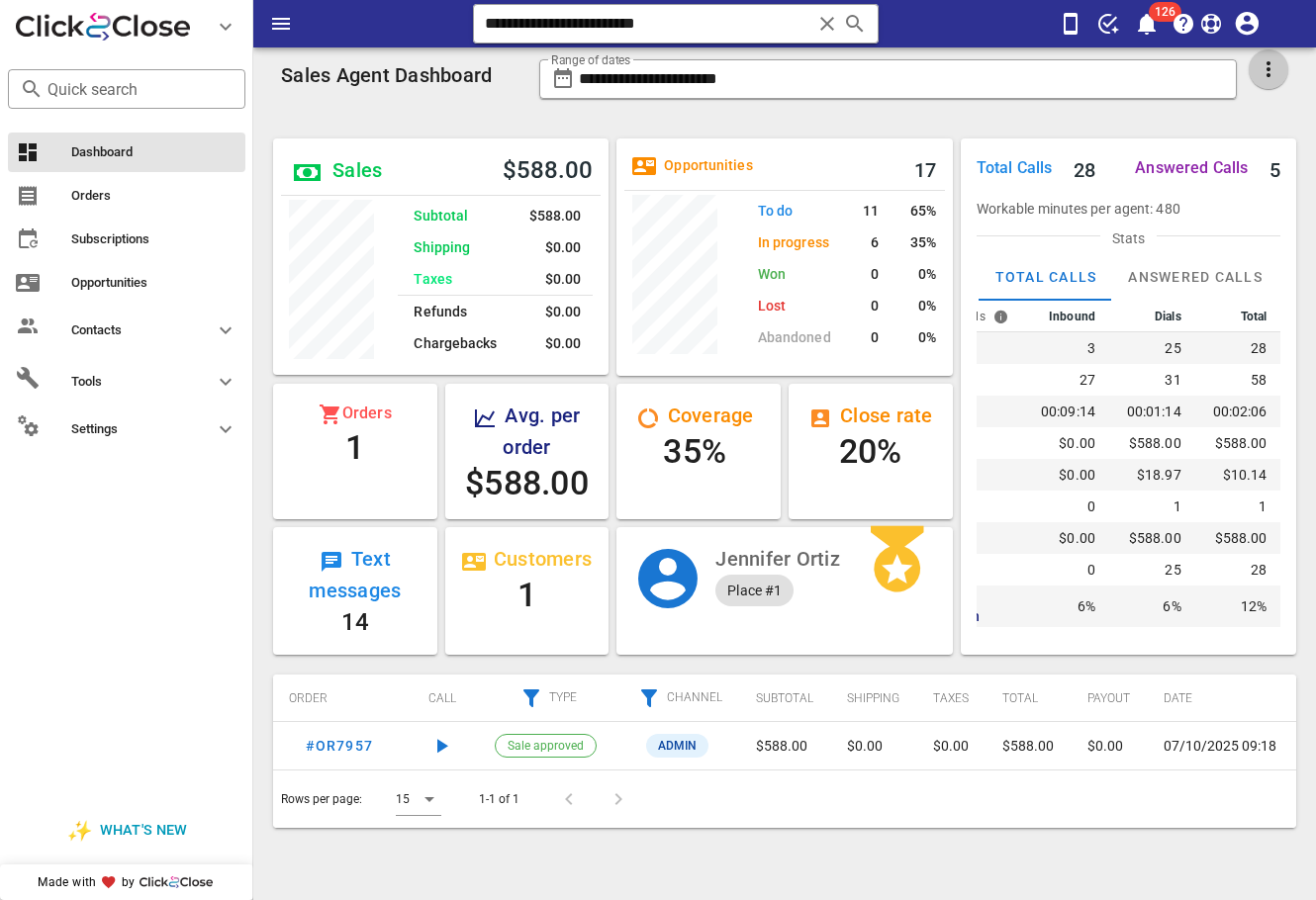 click at bounding box center (1269, 69) 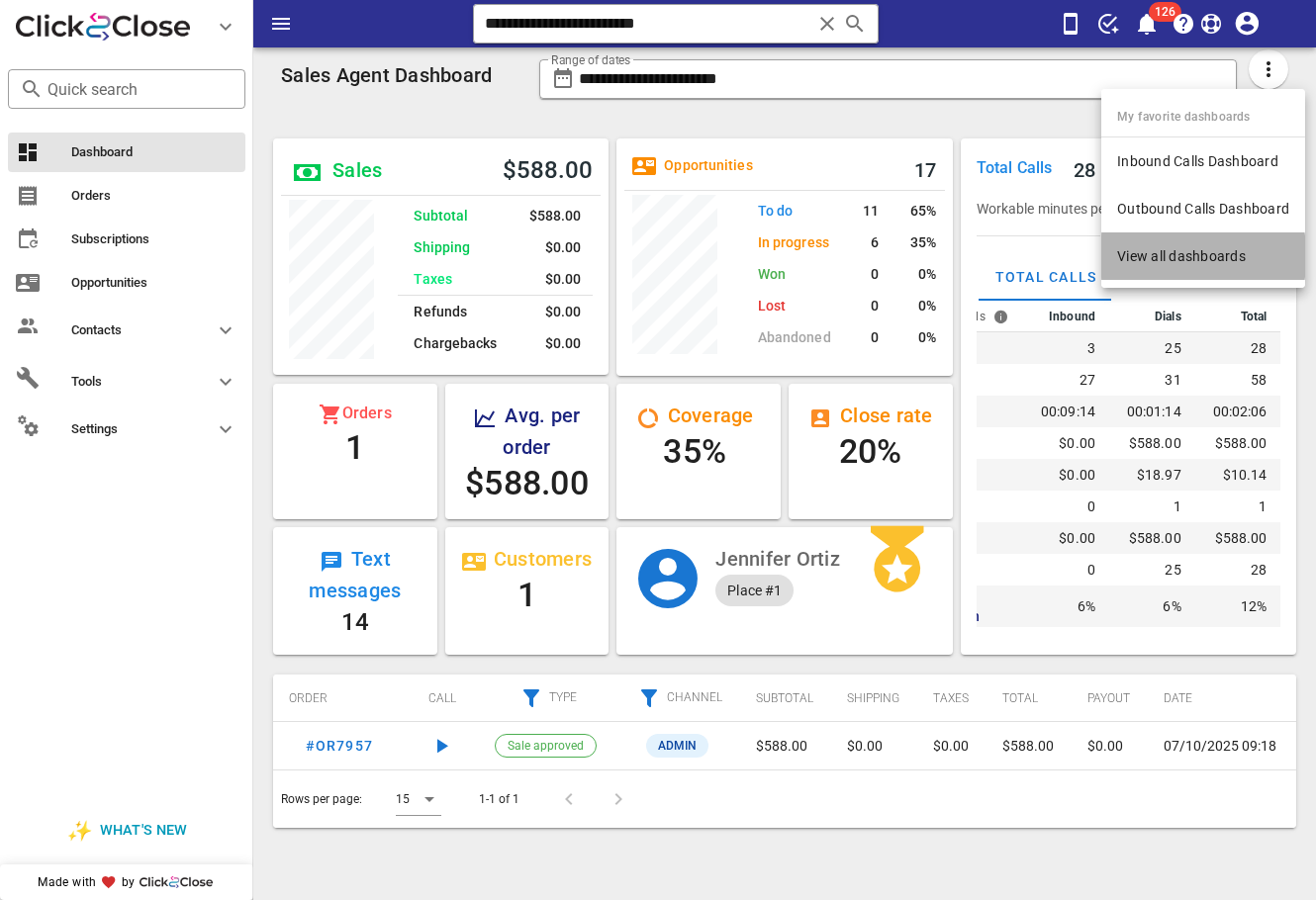 click on "View all dashboards" at bounding box center (1203, 256) 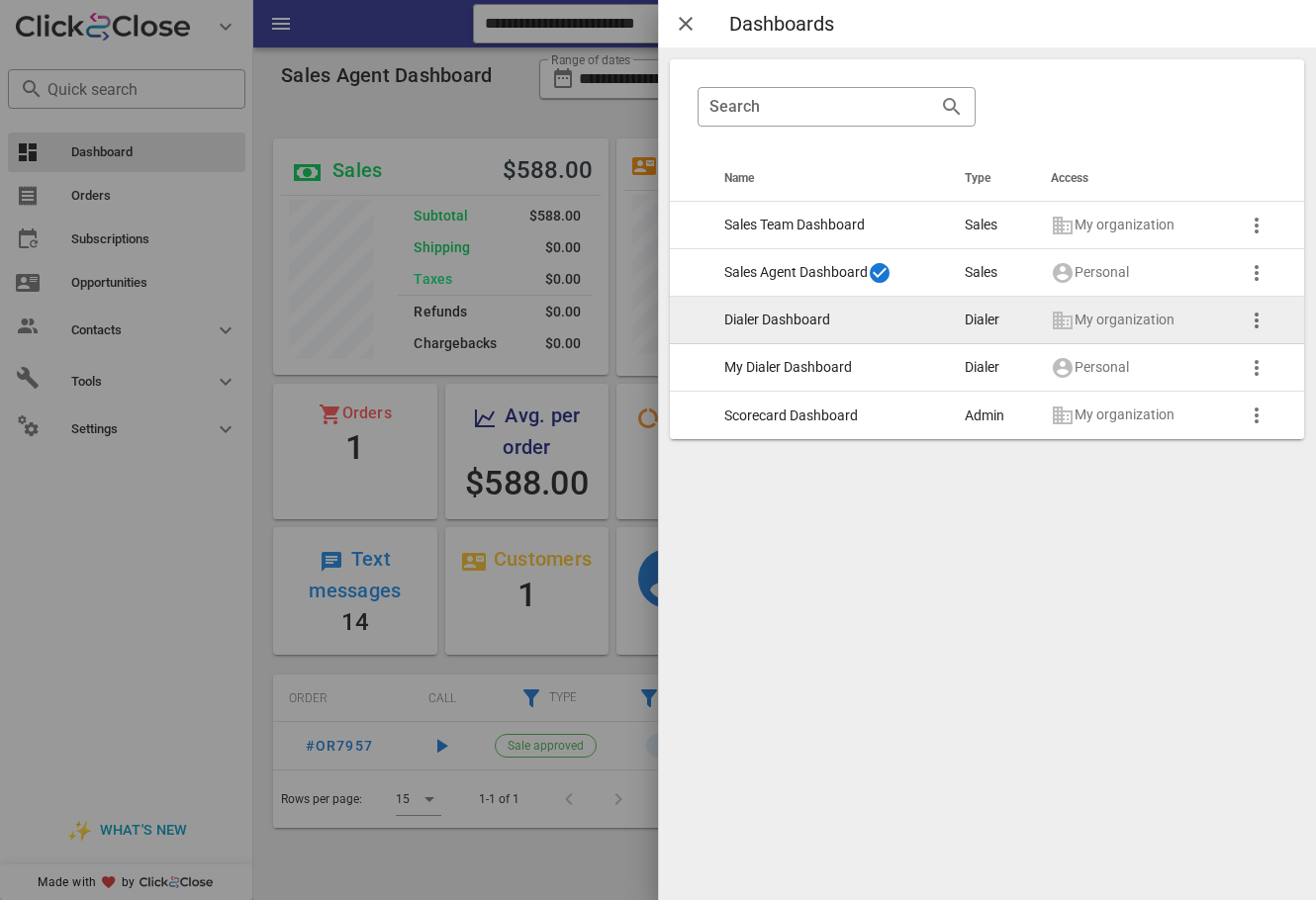 click on "Dialer Dashboard" at bounding box center [828, 320] 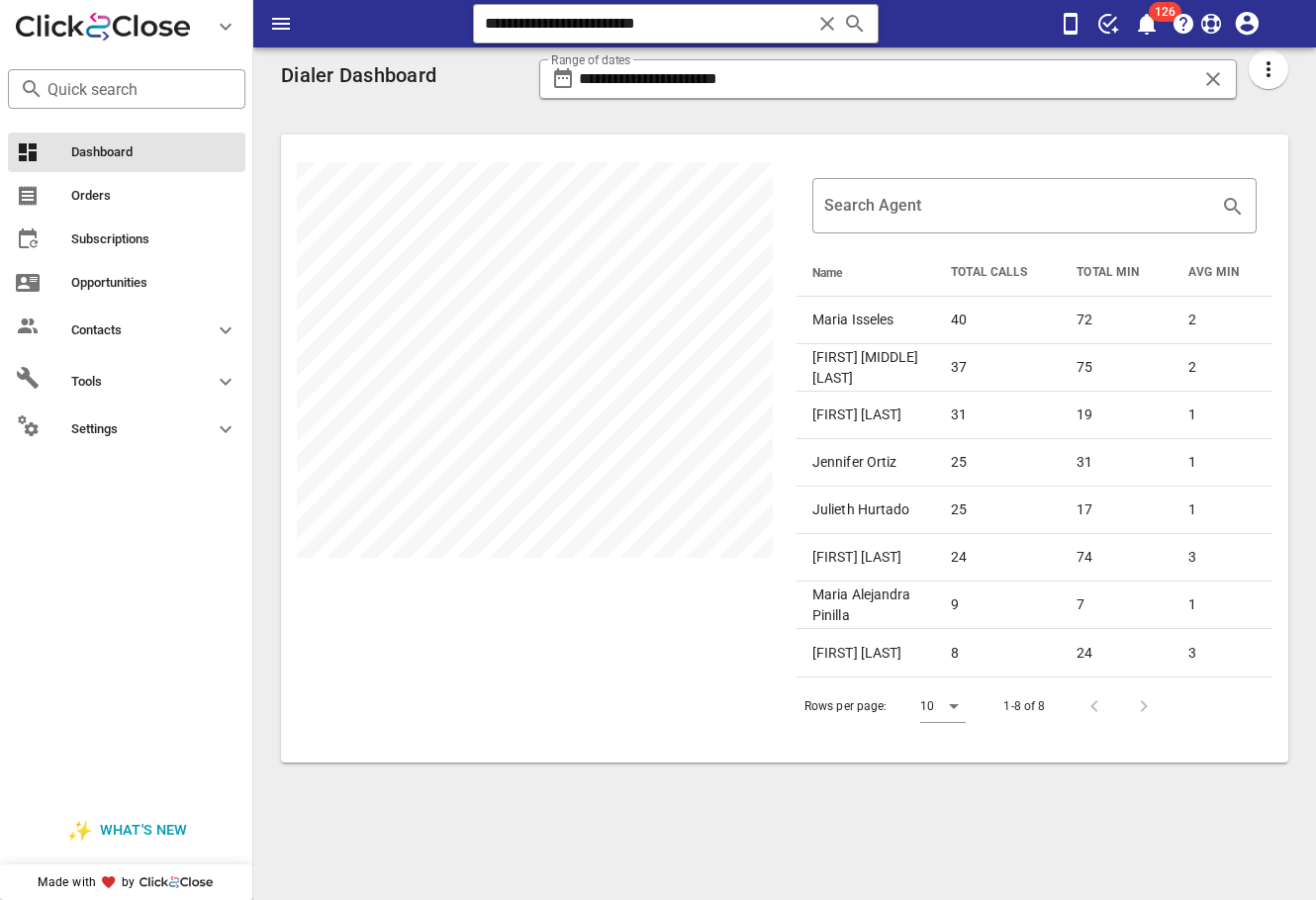 scroll, scrollTop: 988383, scrollLeft: 988466, axis: both 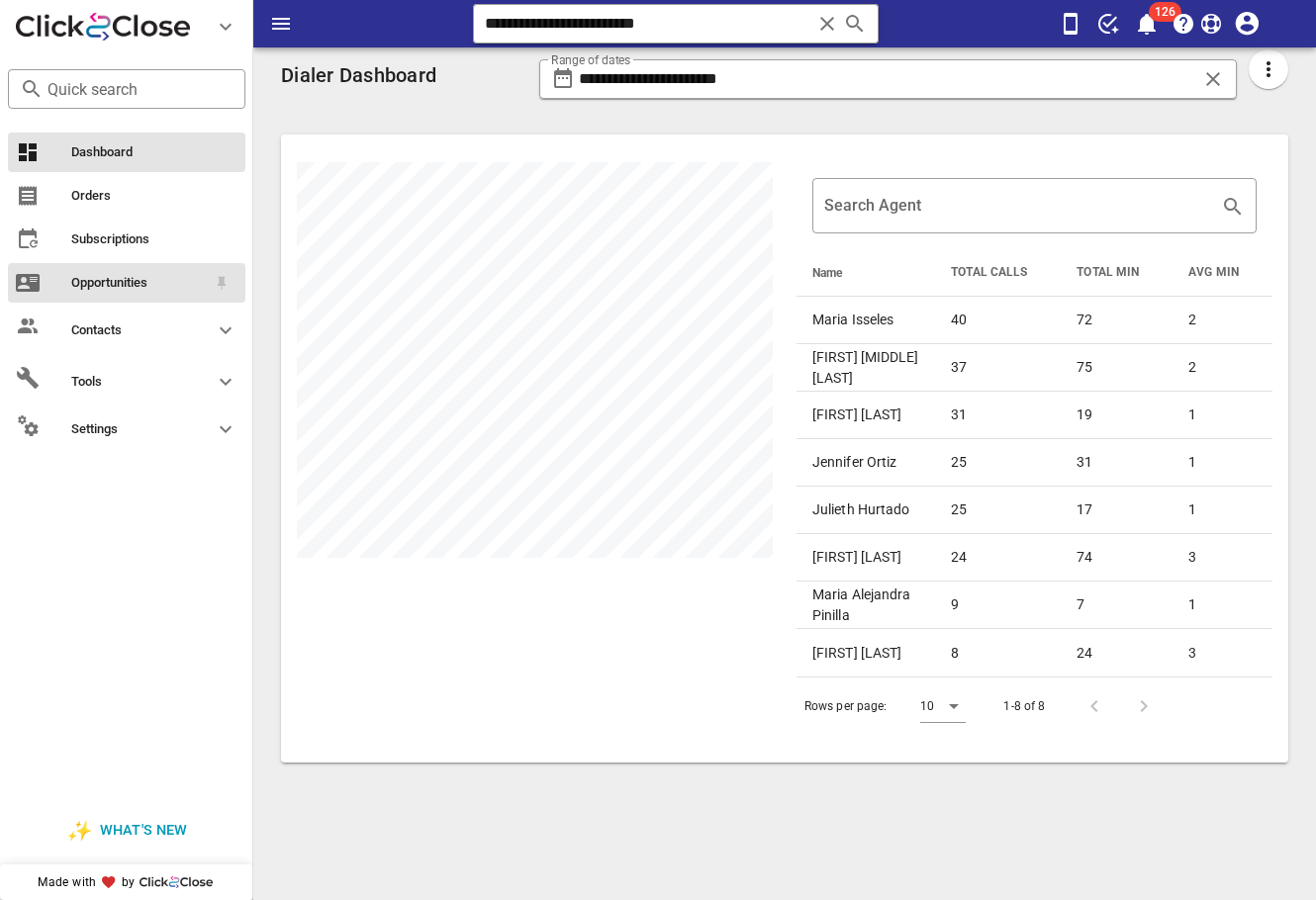click on "Opportunities" at bounding box center [127, 283] 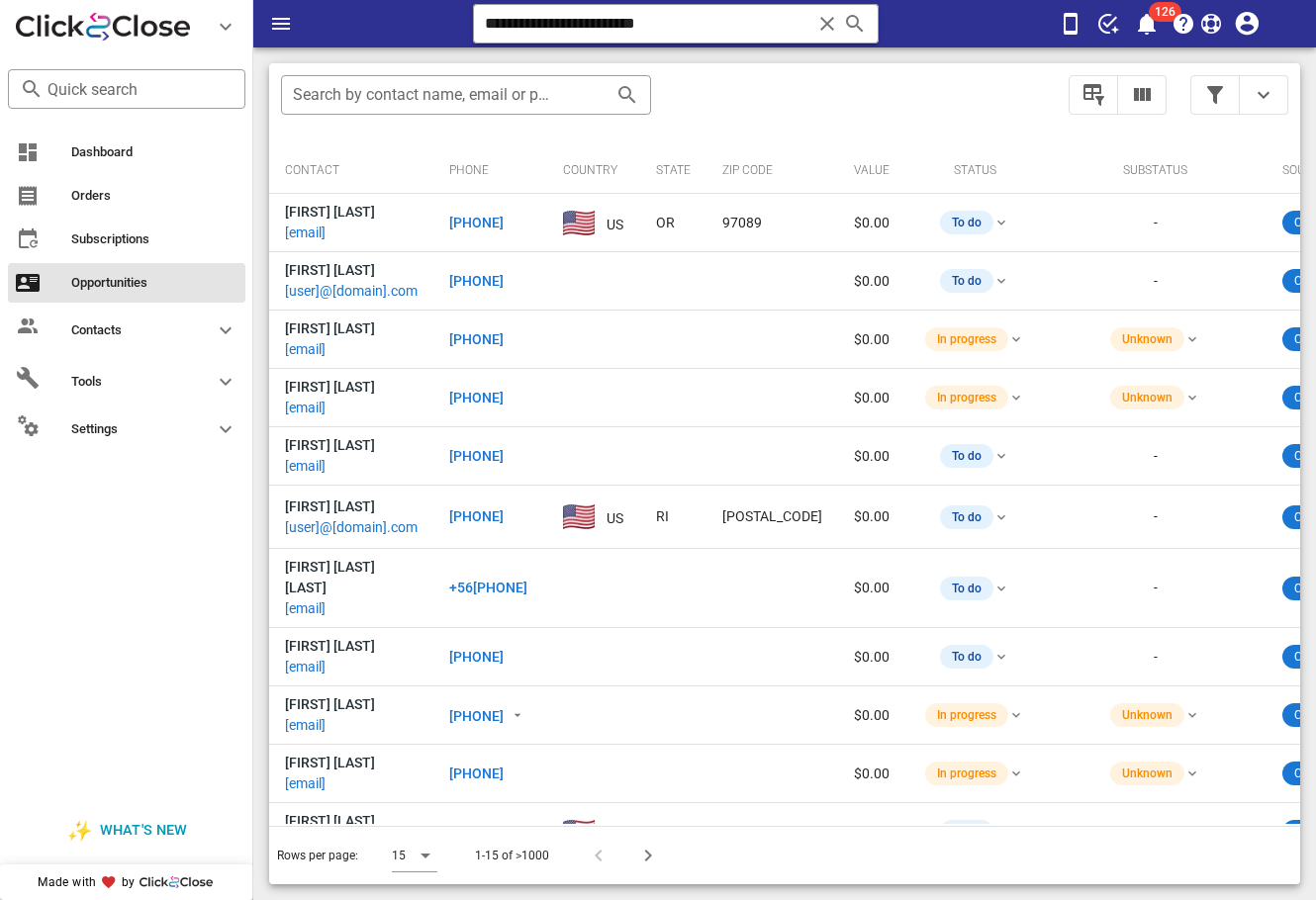 scroll, scrollTop: 0, scrollLeft: 732, axis: horizontal 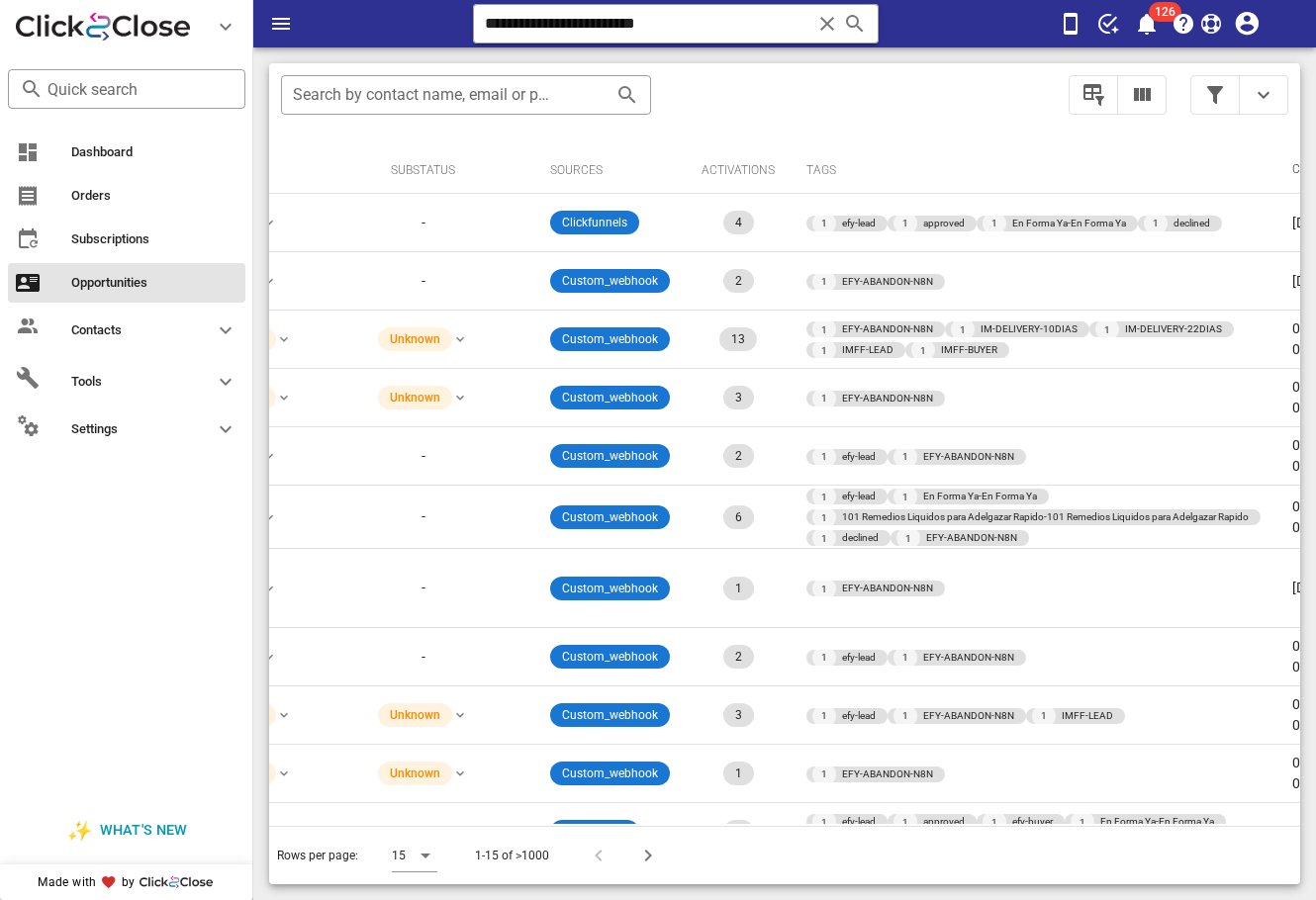 click at bounding box center (1239, 95) 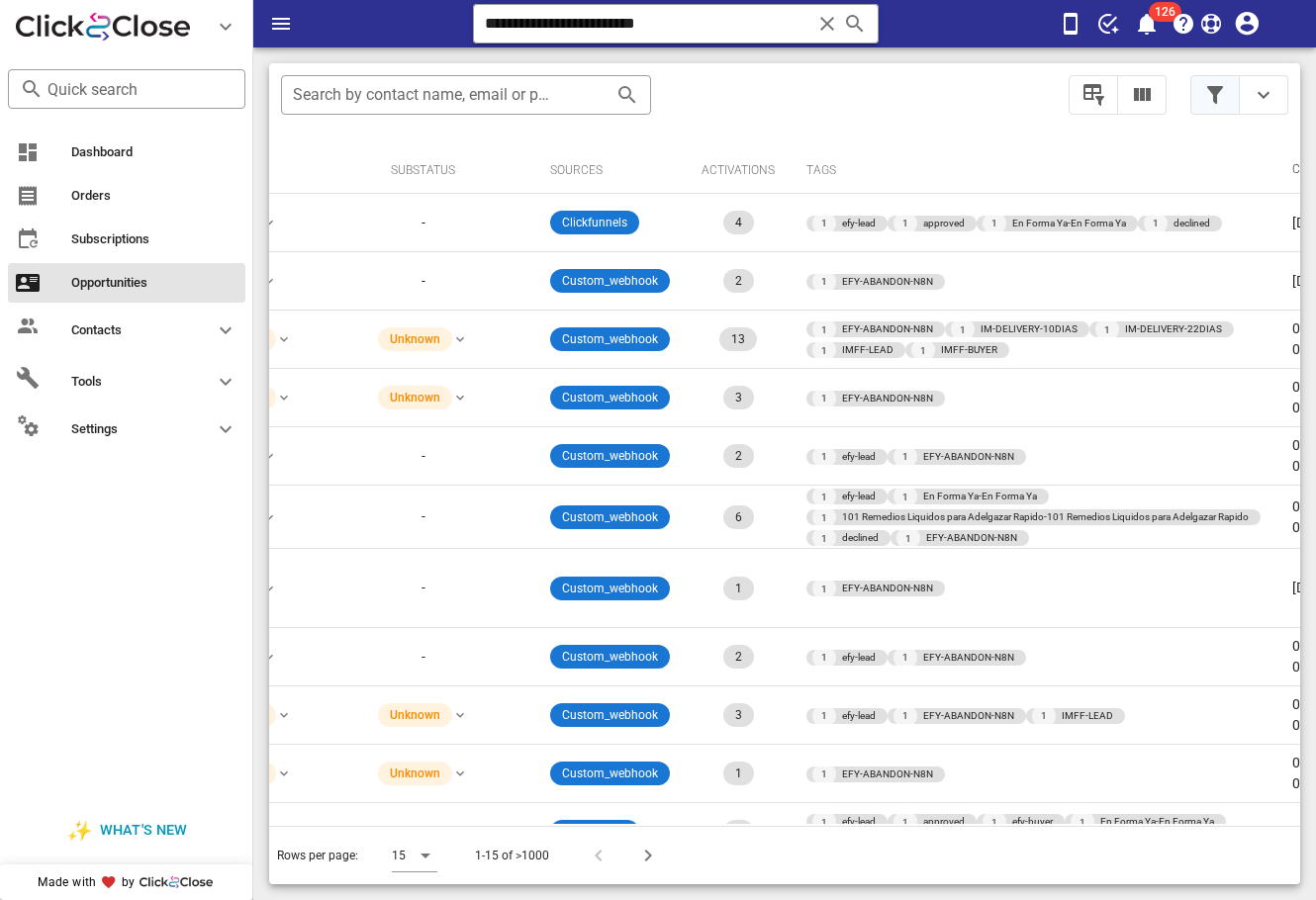 click at bounding box center [1215, 95] 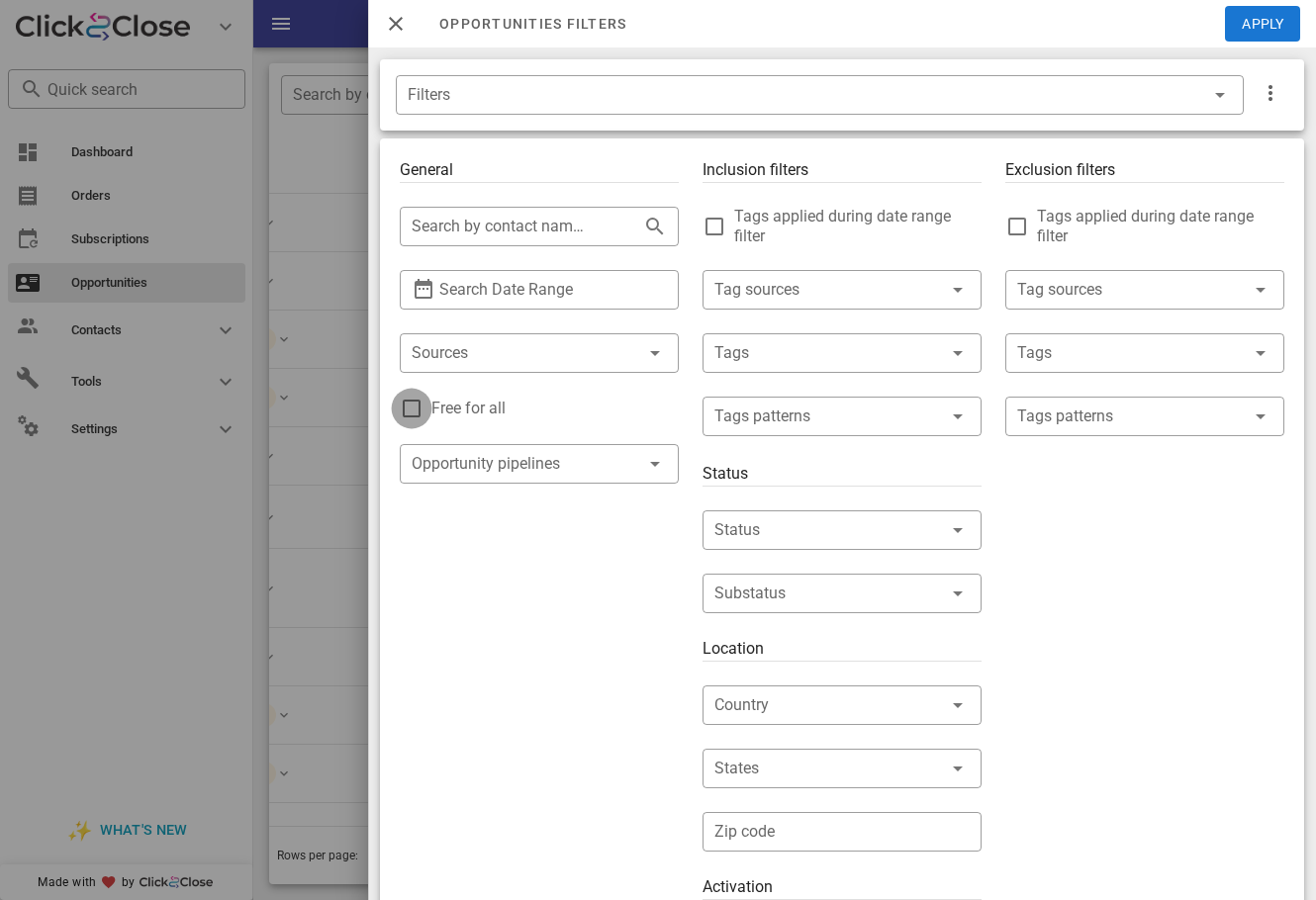 click at bounding box center [412, 408] 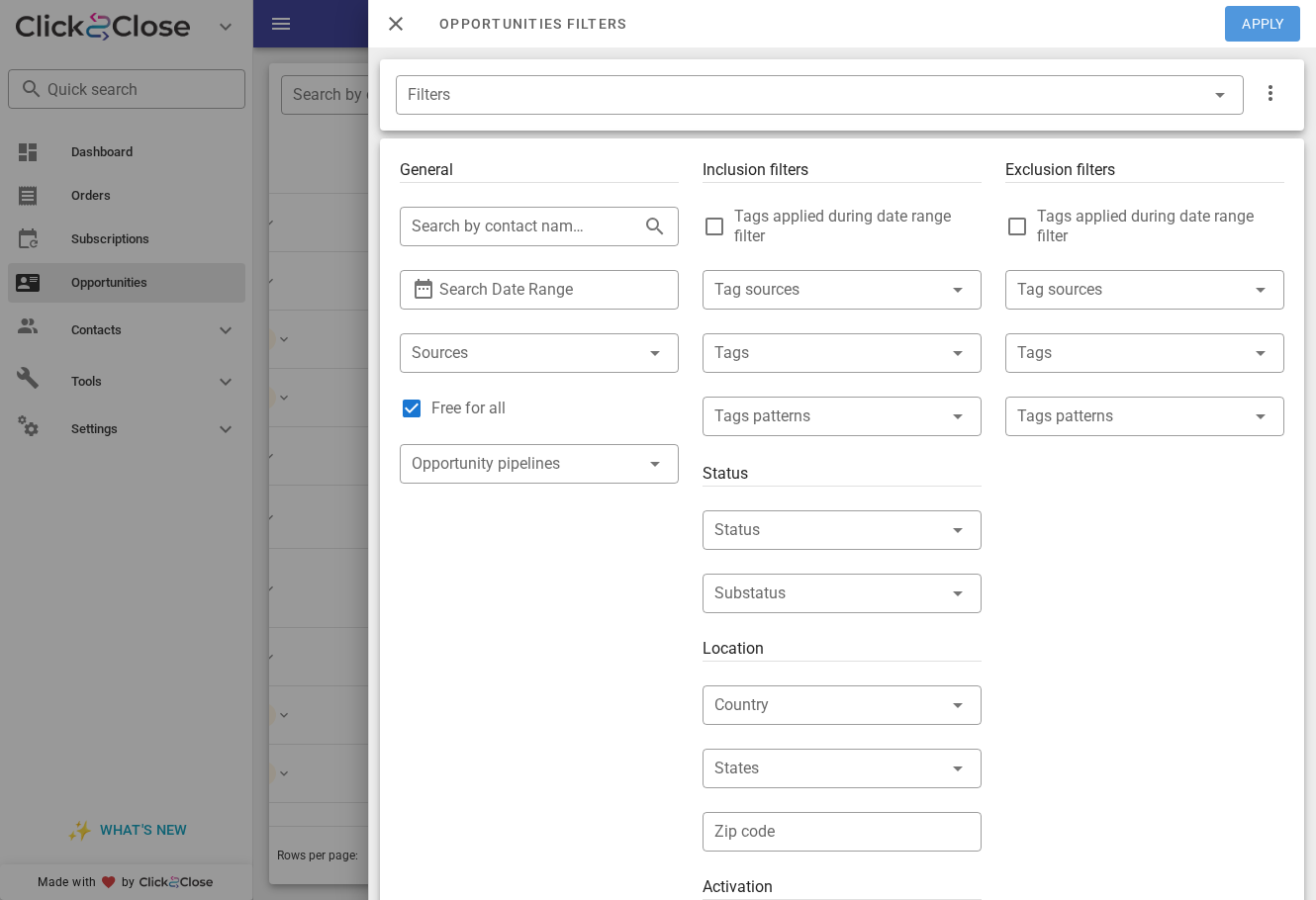 click on "Apply" at bounding box center [1264, 24] 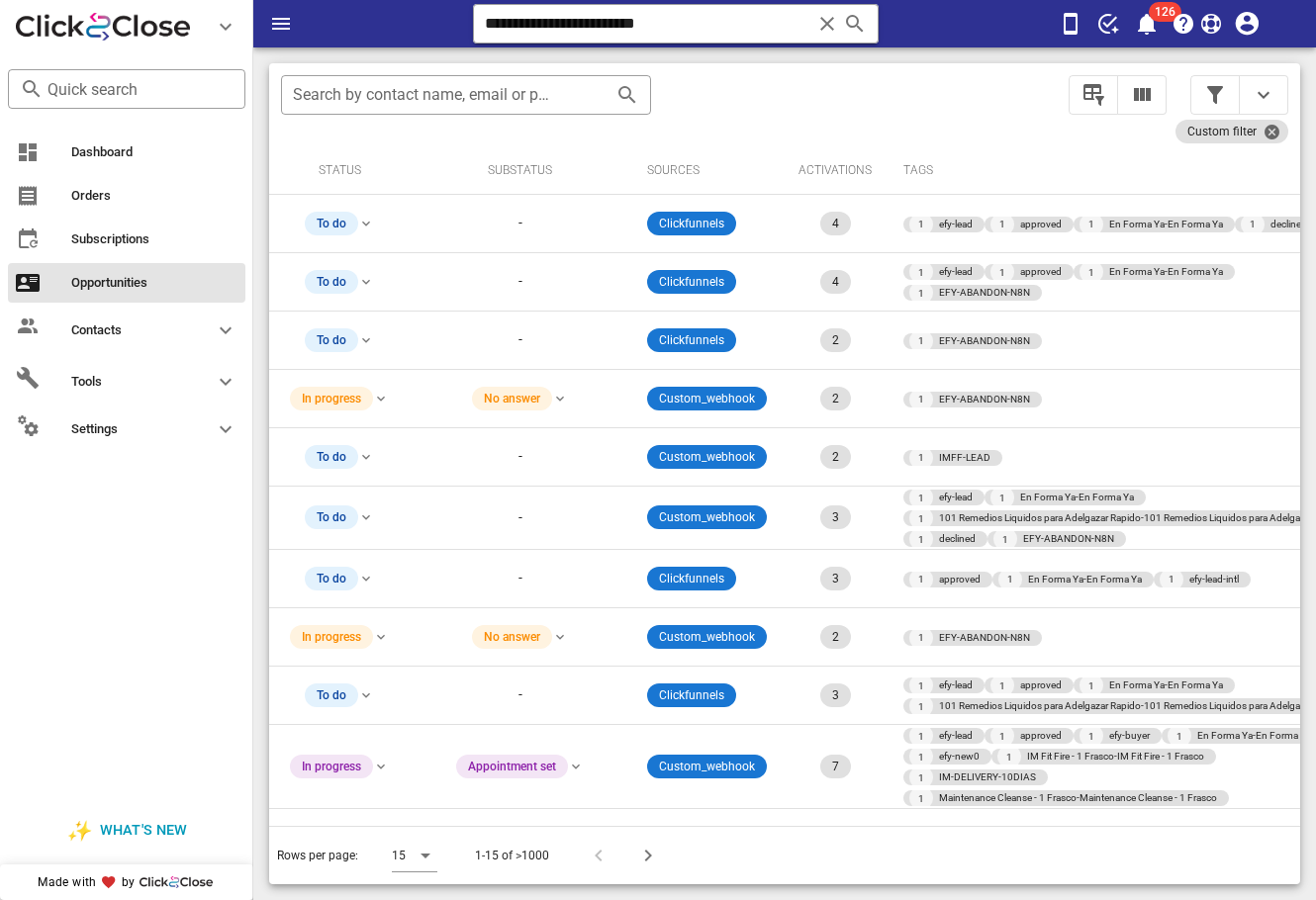 scroll, scrollTop: 0, scrollLeft: 0, axis: both 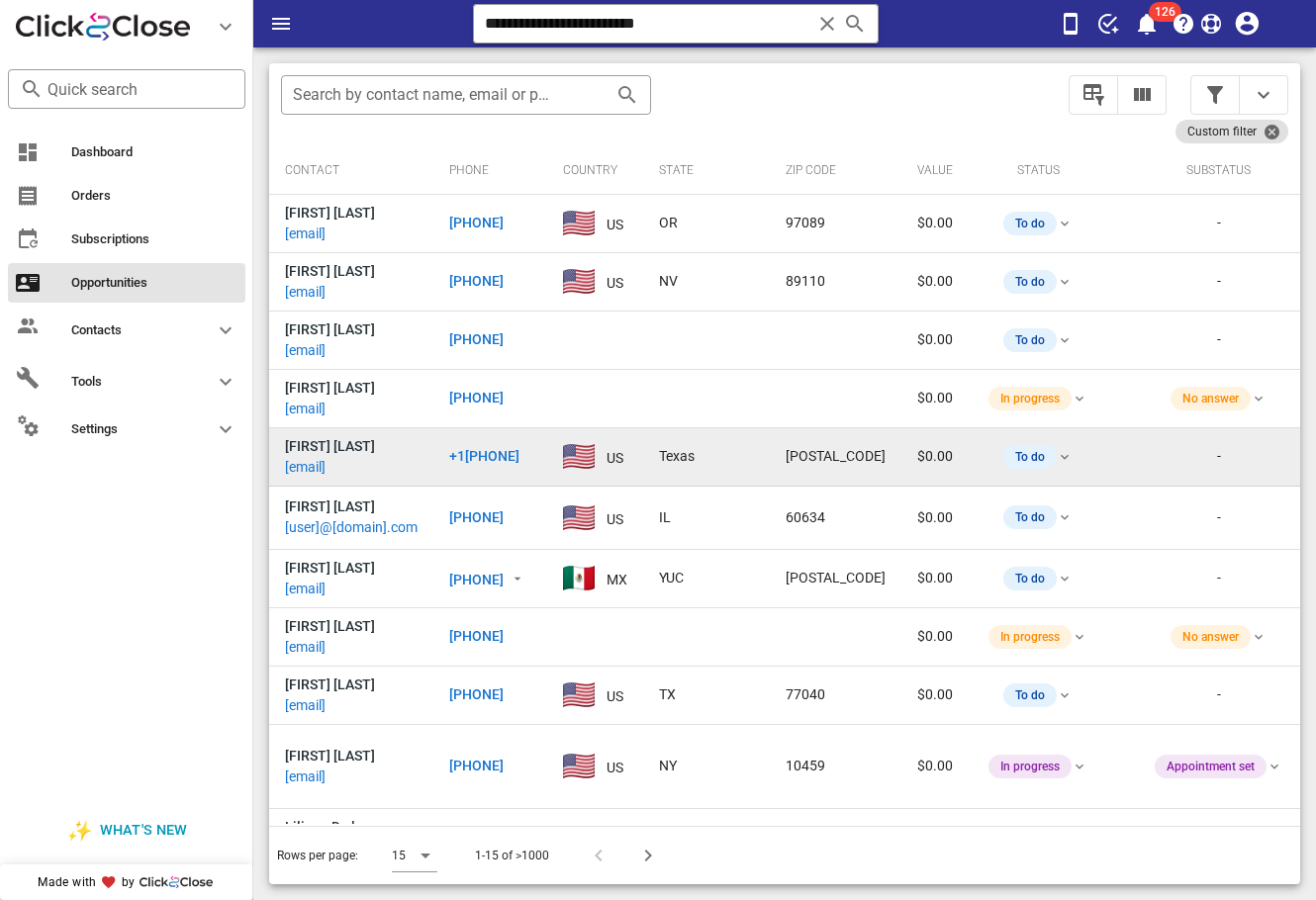 click on "[EMAIL]" at bounding box center (305, 467) 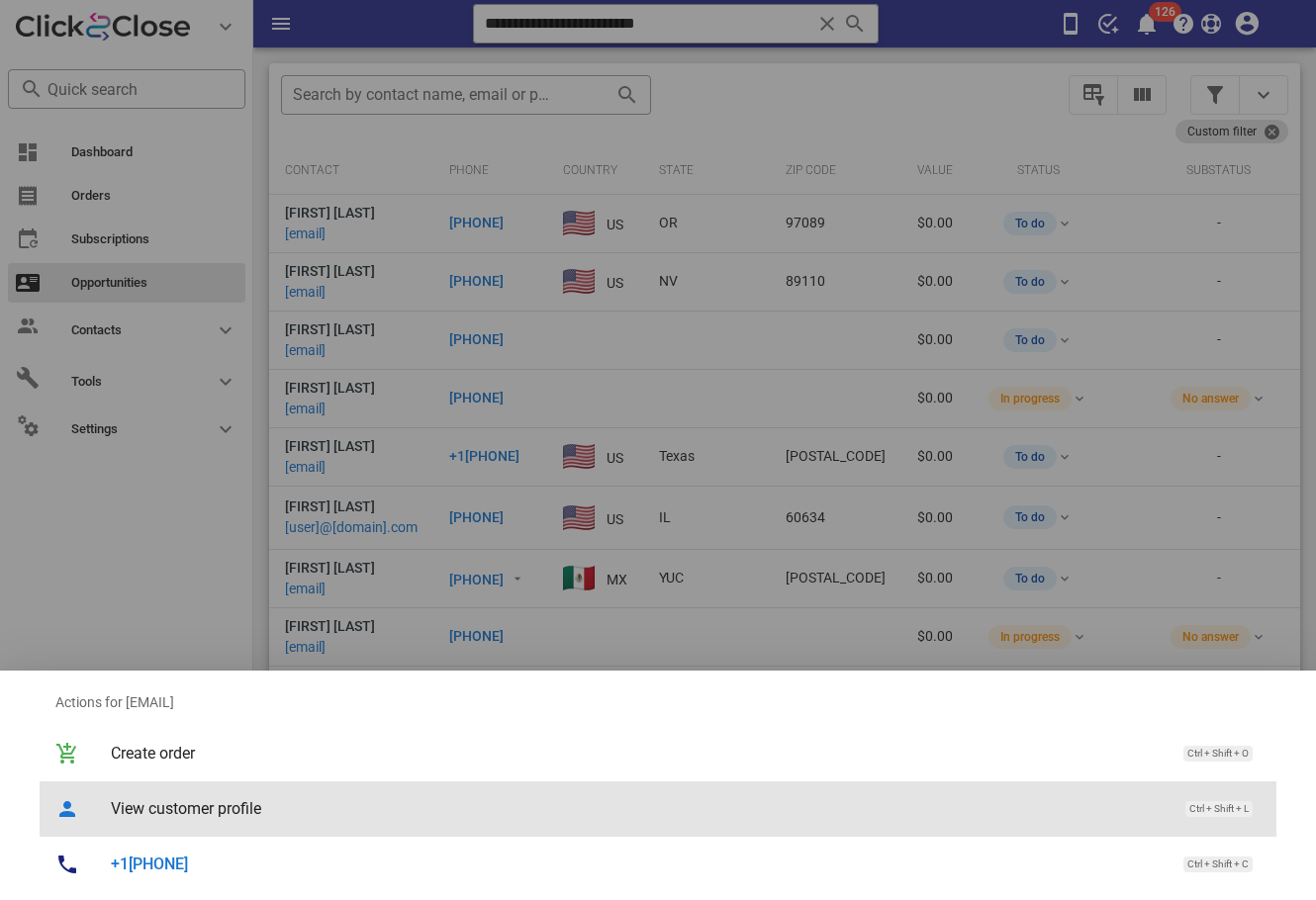 click on "View customer profile" at bounding box center (638, 808) 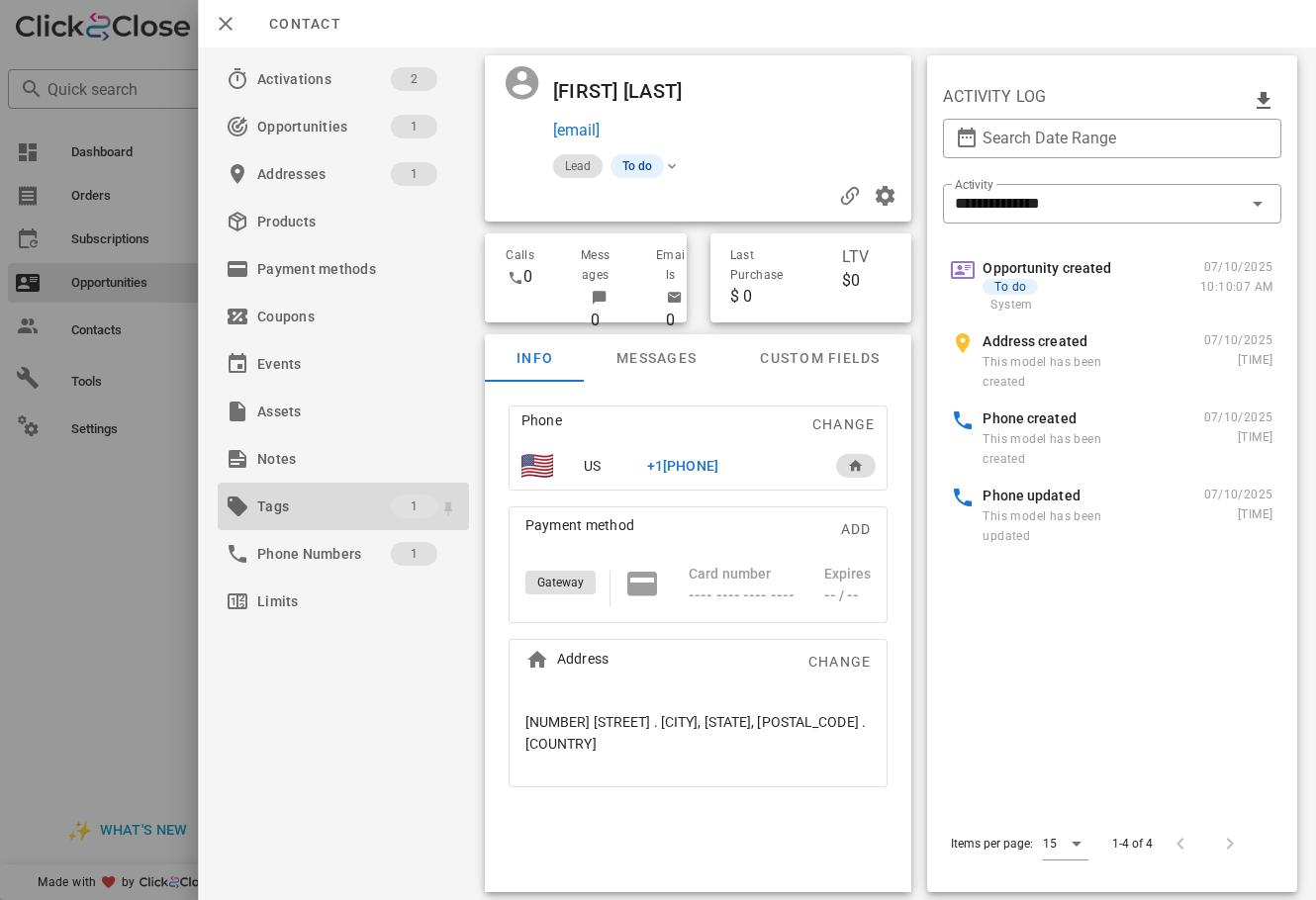 click on "Tags" at bounding box center [324, 506] 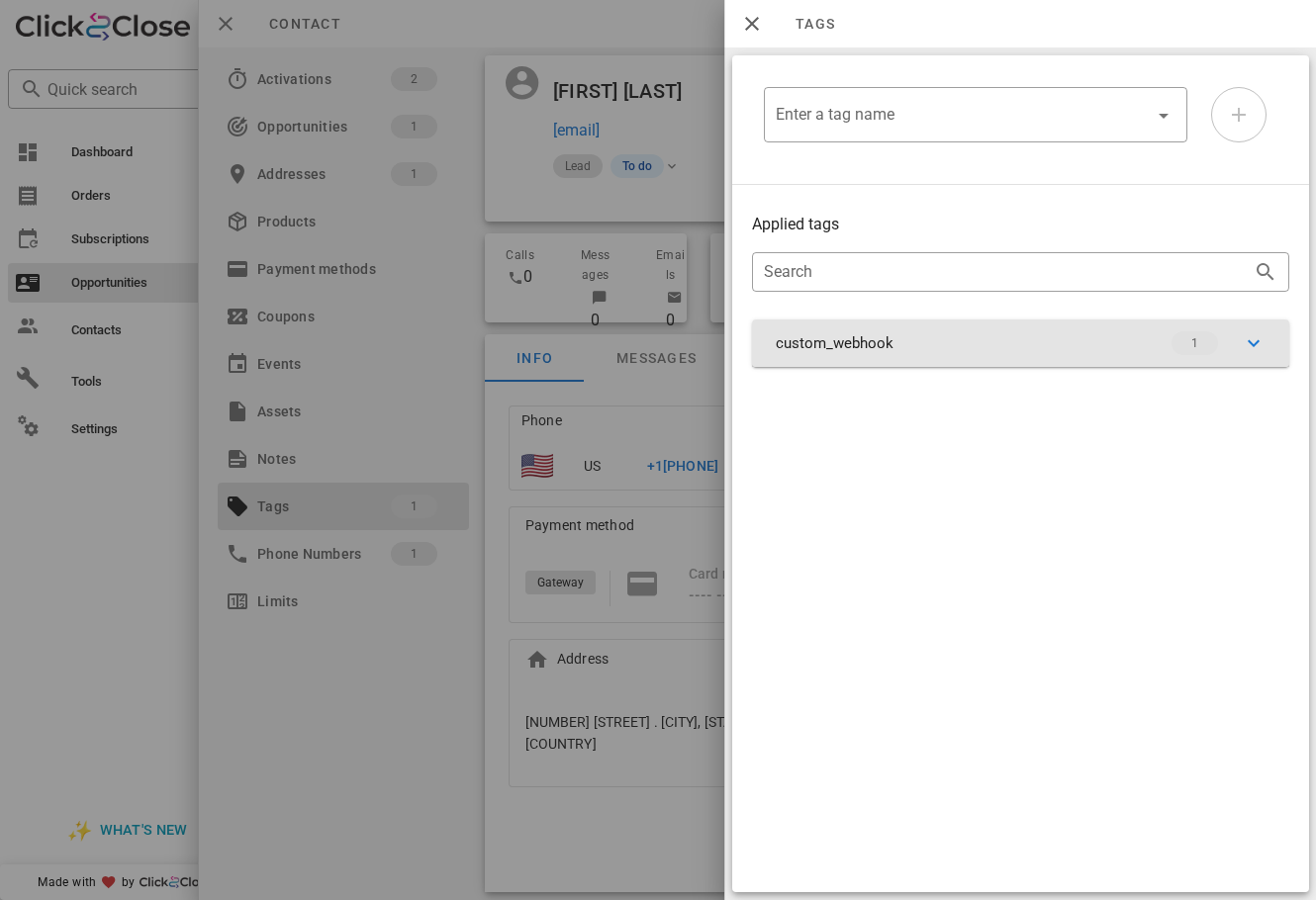 click on "custom_webhook  1" at bounding box center [1020, 343] 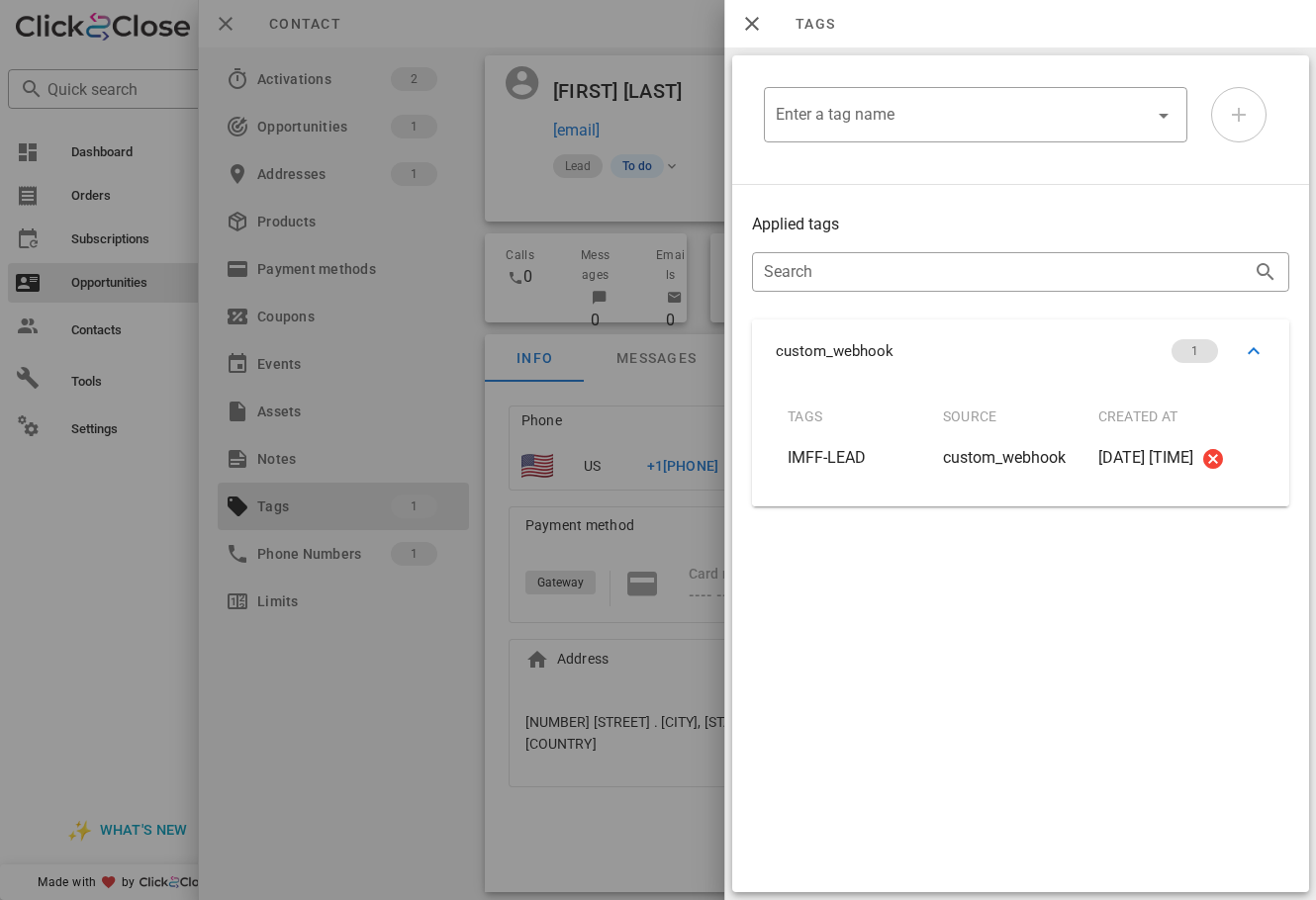 click at bounding box center (658, 450) 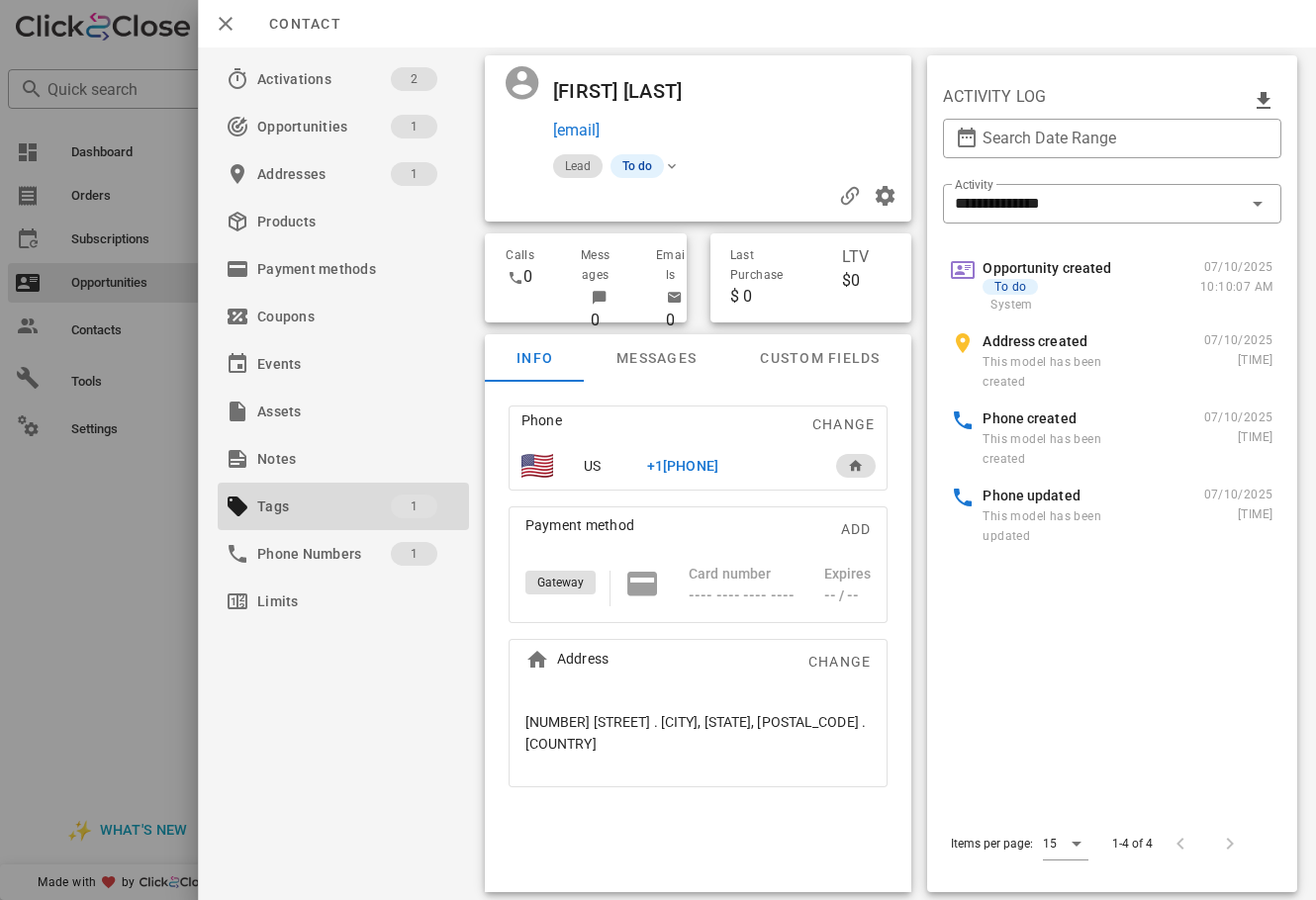 click on "+1[PHONE]" at bounding box center (682, 466) 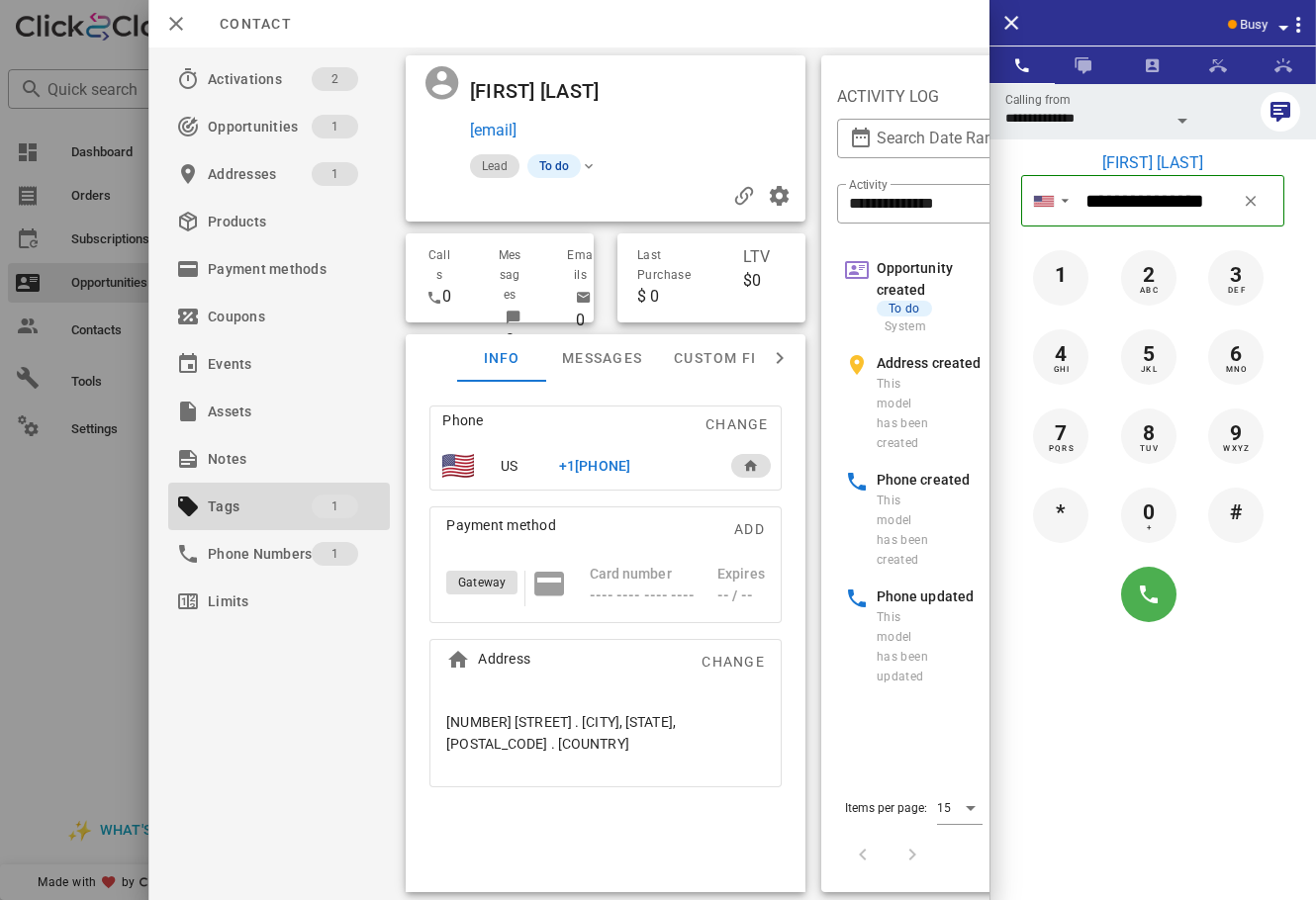 click on "**********" at bounding box center [1153, 533] 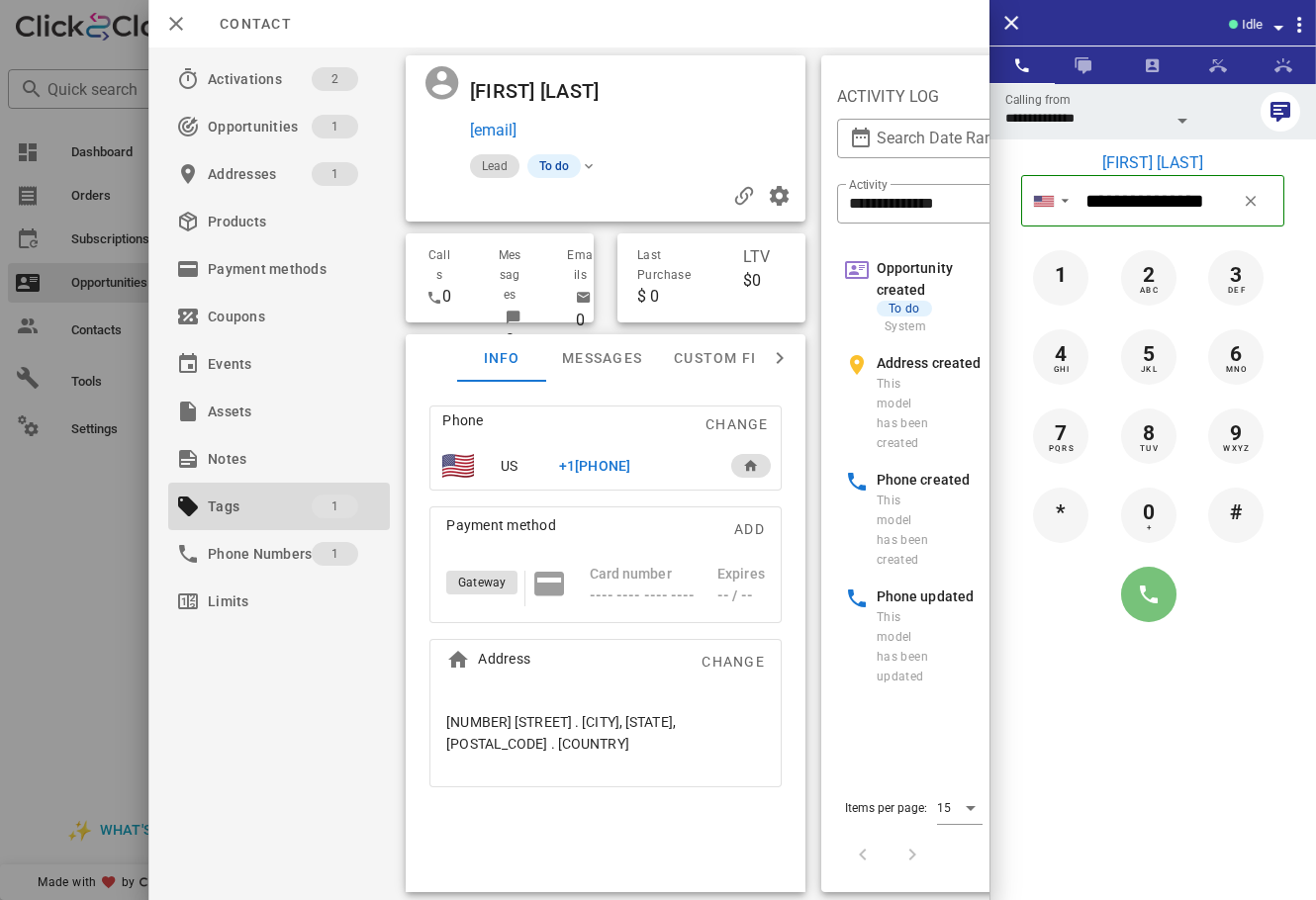 click at bounding box center (1149, 594) 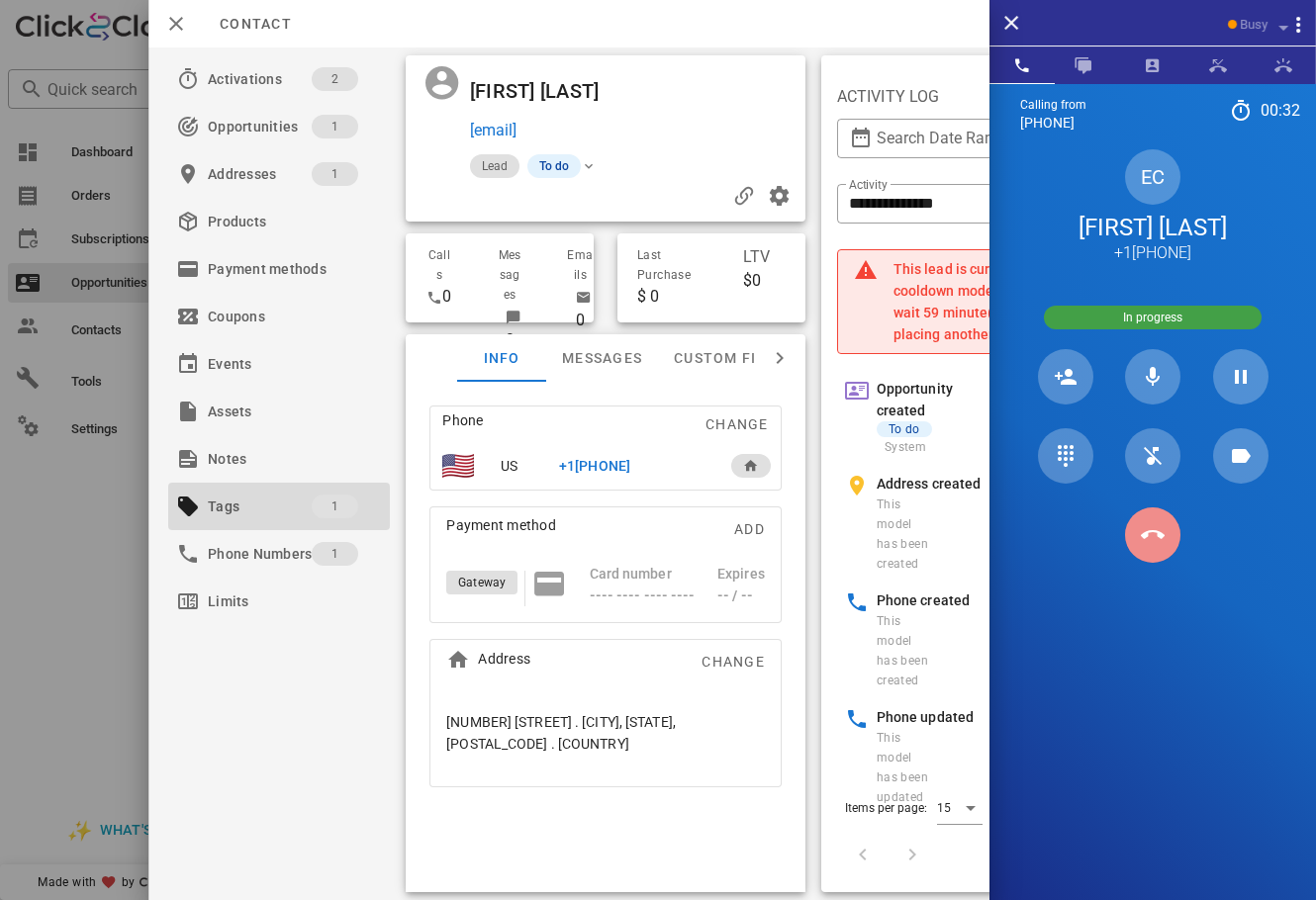 click at bounding box center (1153, 535) 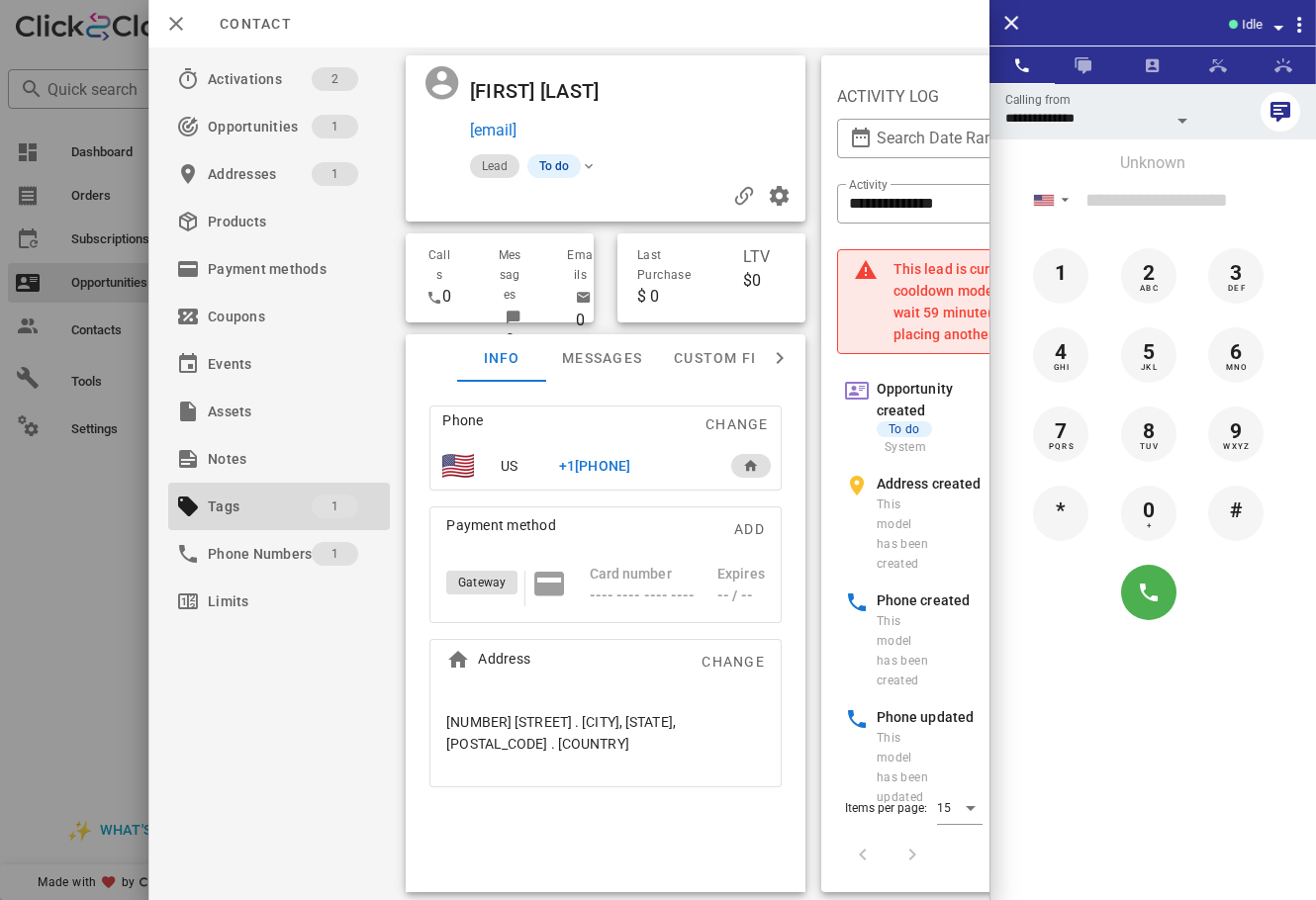 click on "+1[PHONE]" at bounding box center [595, 466] 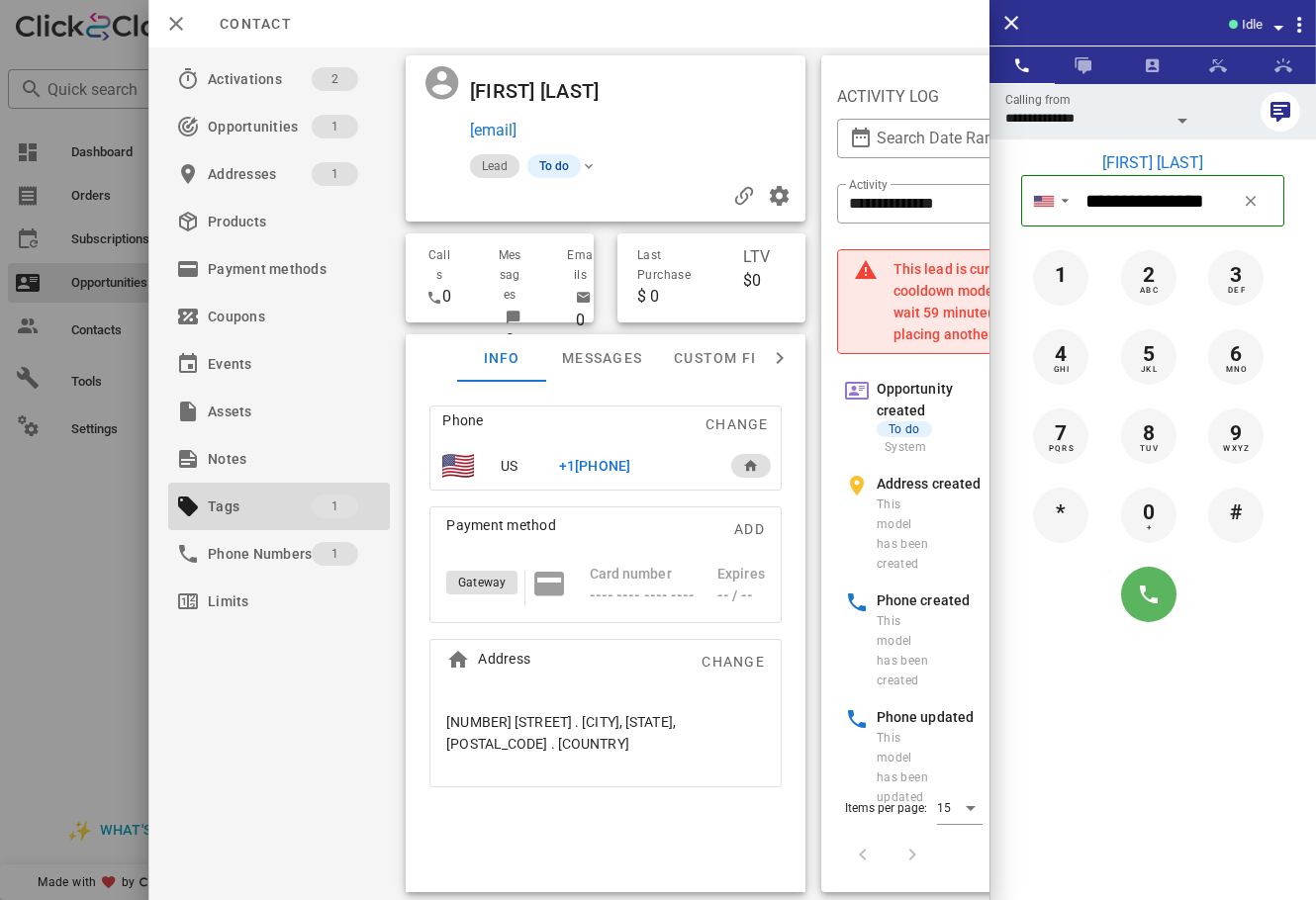 drag, startPoint x: 1179, startPoint y: 609, endPoint x: 1158, endPoint y: 601, distance: 22.472205 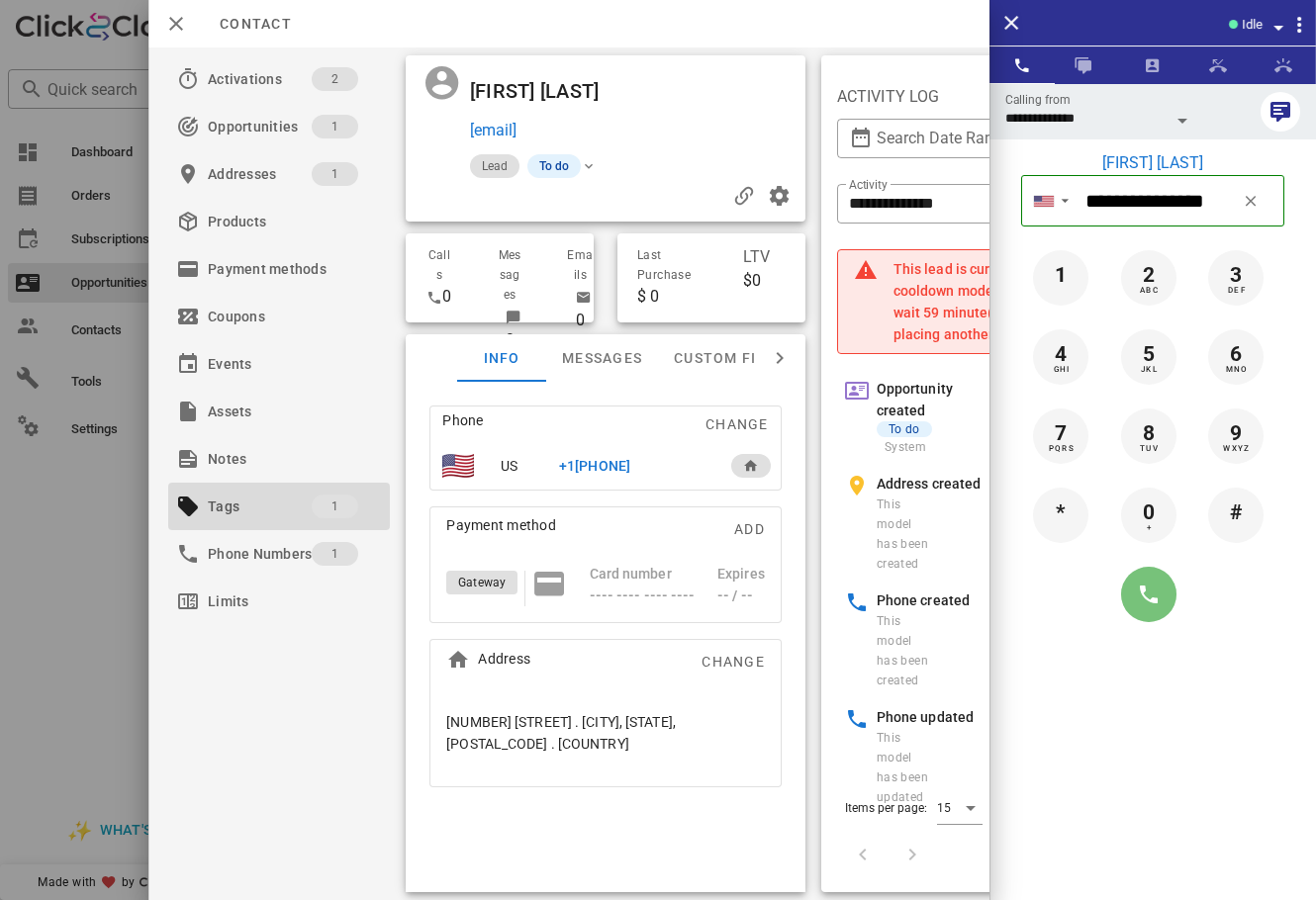 click at bounding box center (1149, 594) 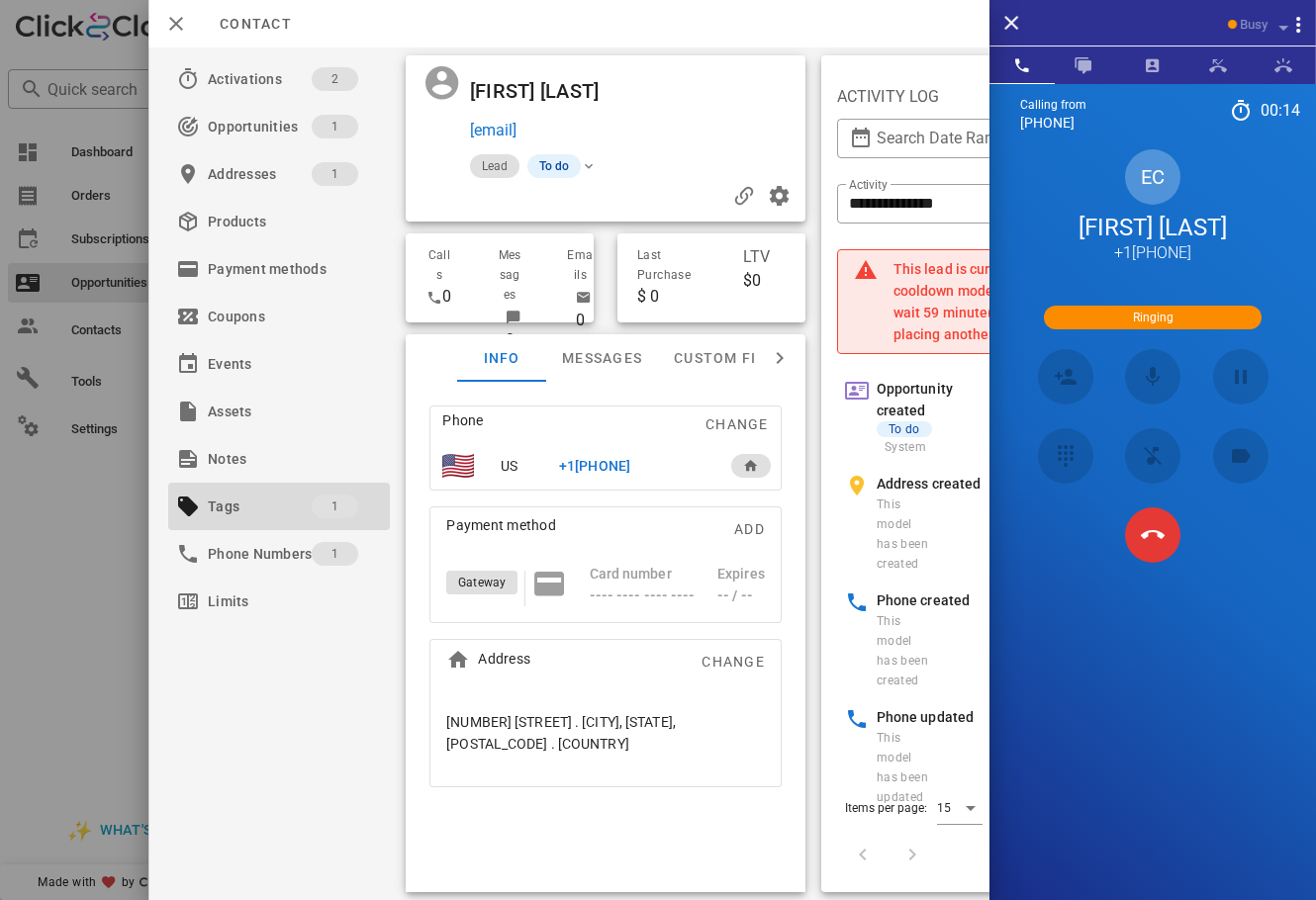 click at bounding box center [1153, 535] 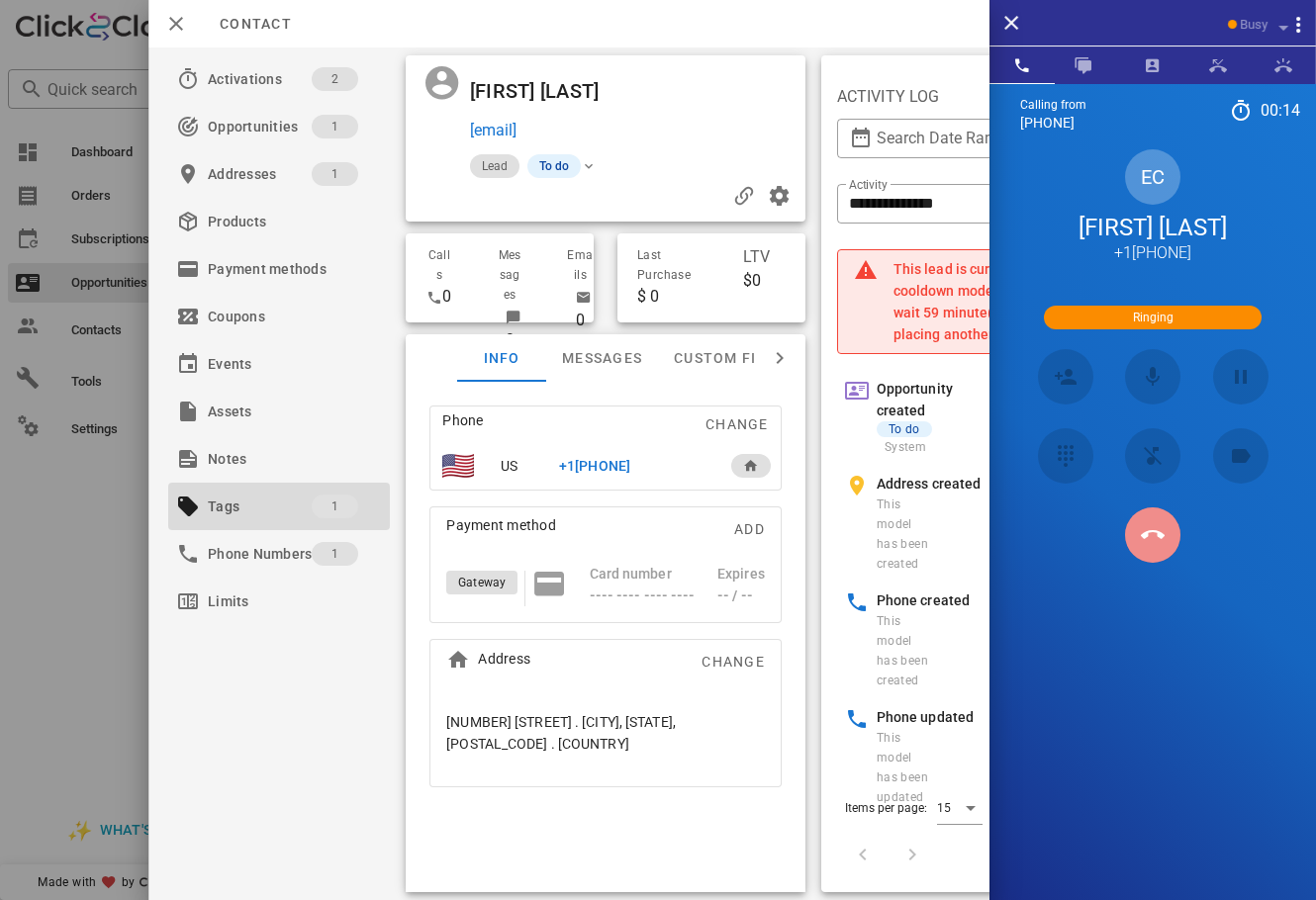 click at bounding box center (1153, 535) 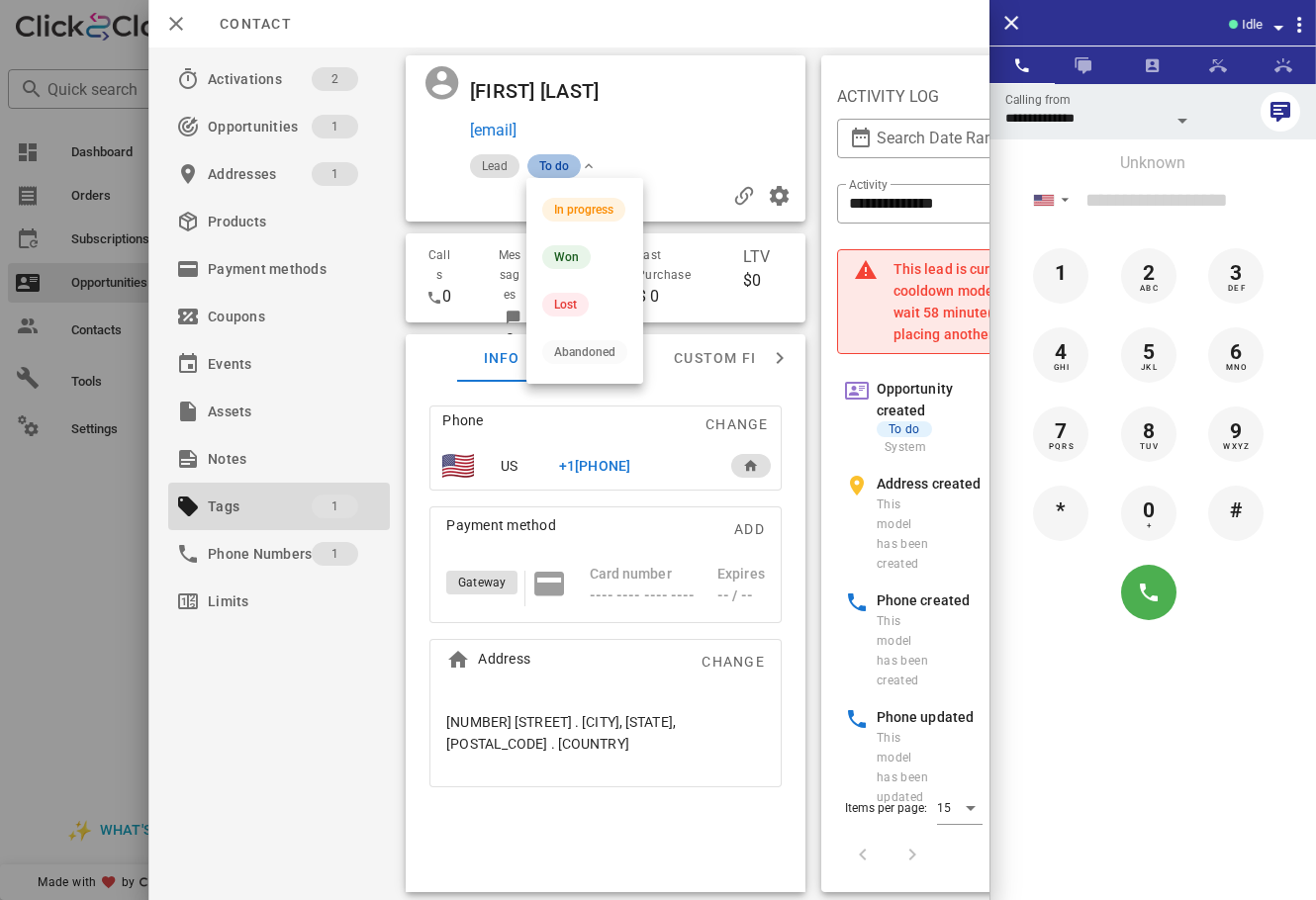 click on "To do" at bounding box center (554, 166) 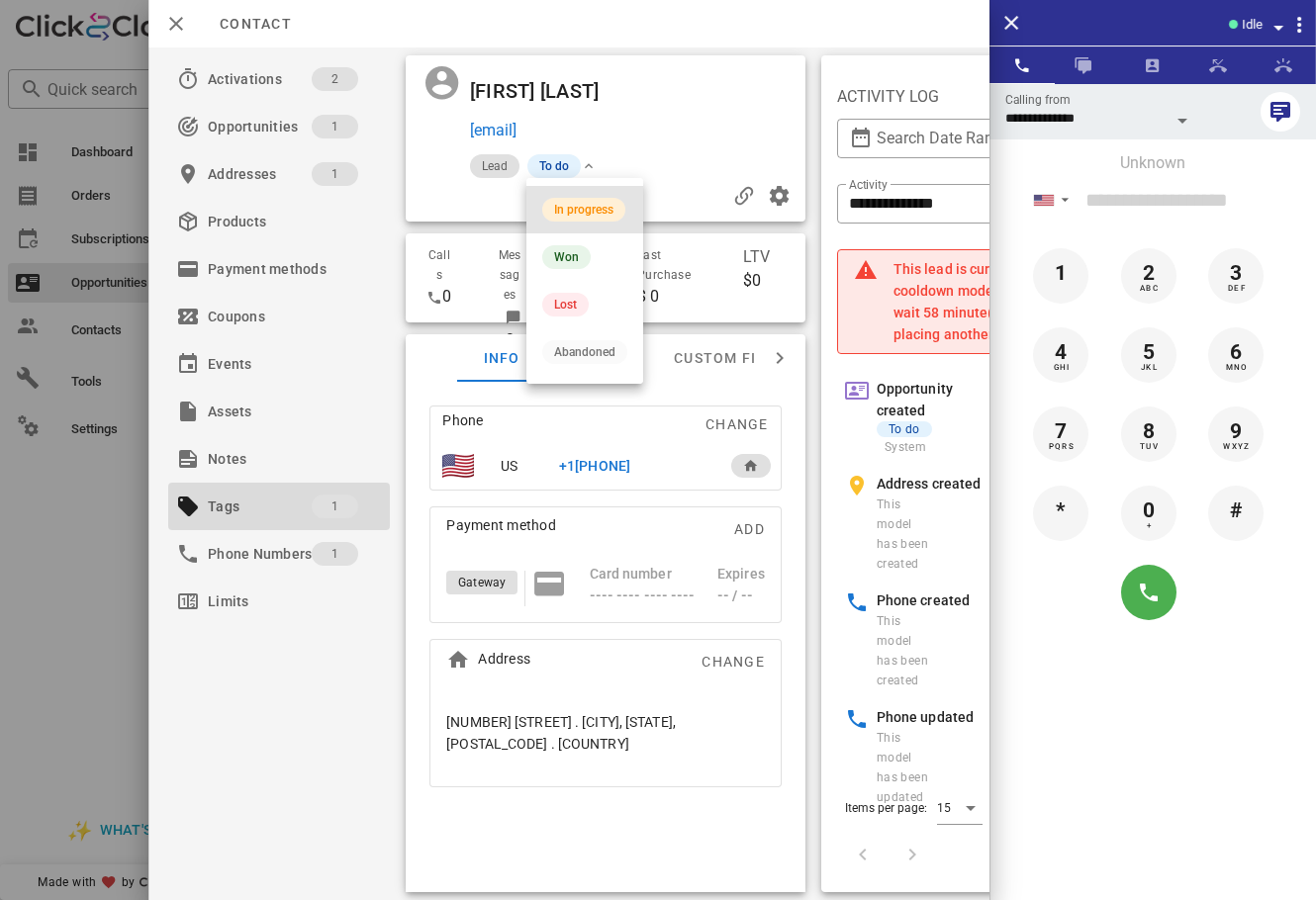 click on "In progress" at bounding box center (584, 210) 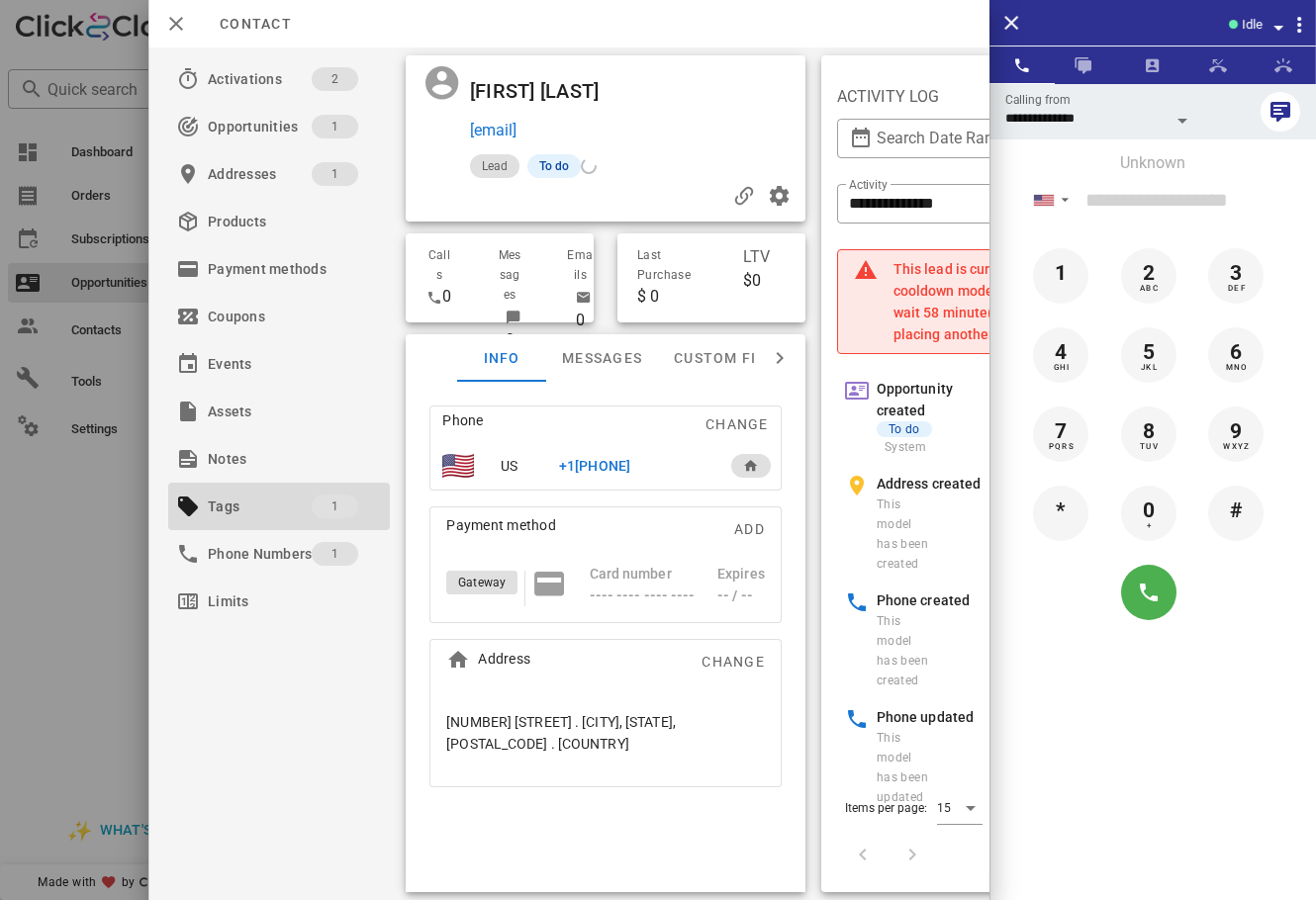 click at bounding box center [658, 450] 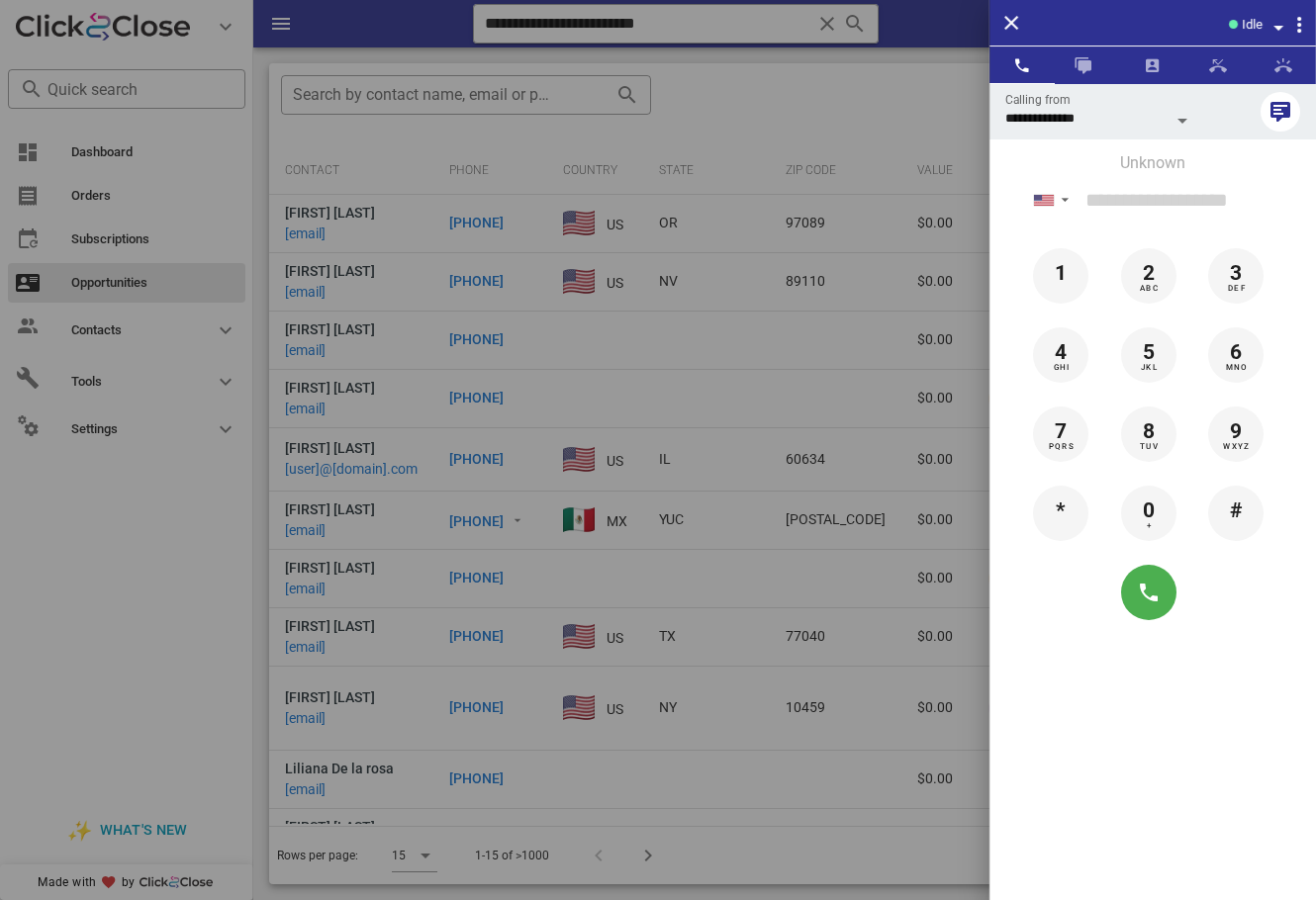 drag, startPoint x: 117, startPoint y: 675, endPoint x: 183, endPoint y: 668, distance: 66.37017 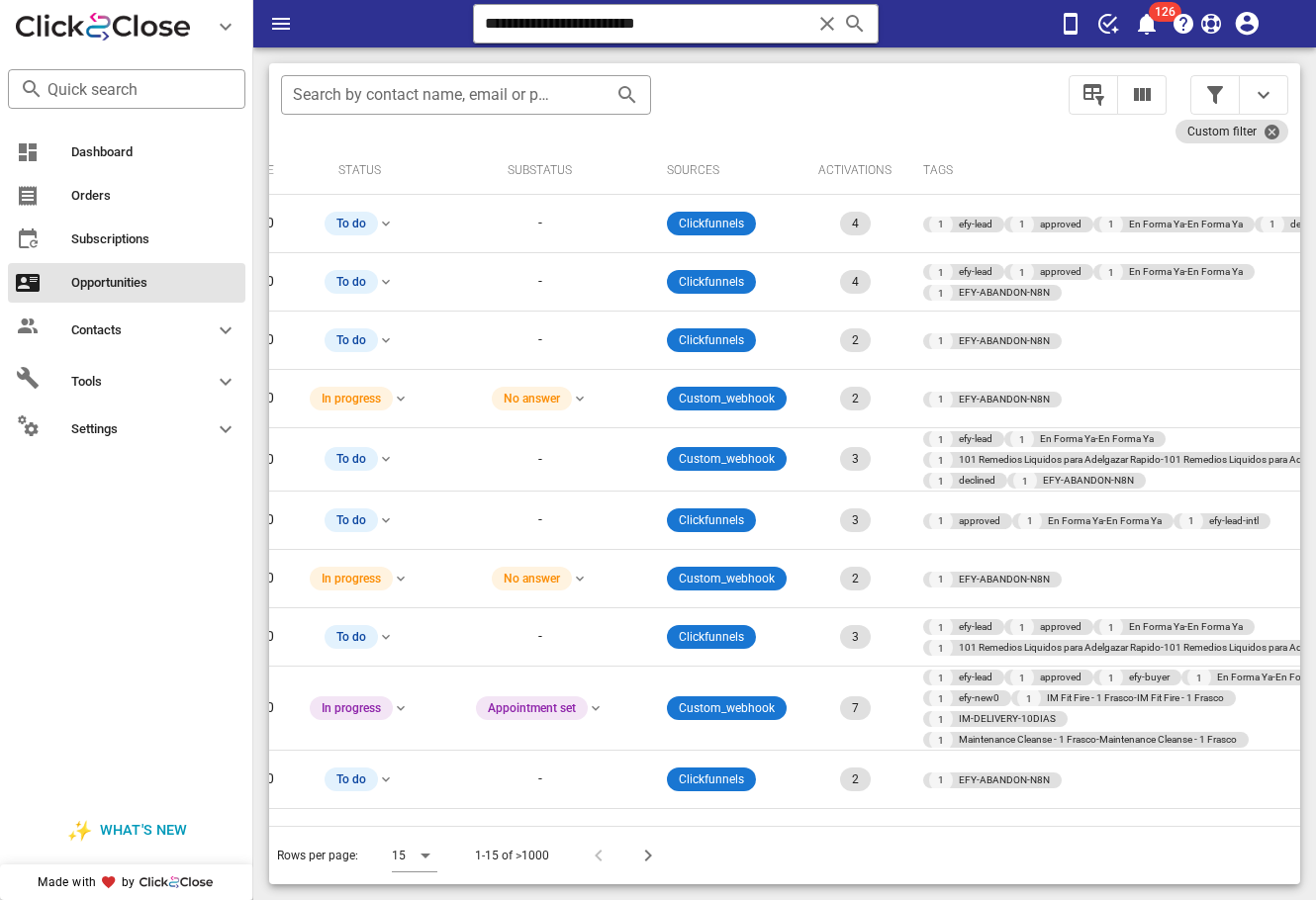 scroll, scrollTop: 0, scrollLeft: 748, axis: horizontal 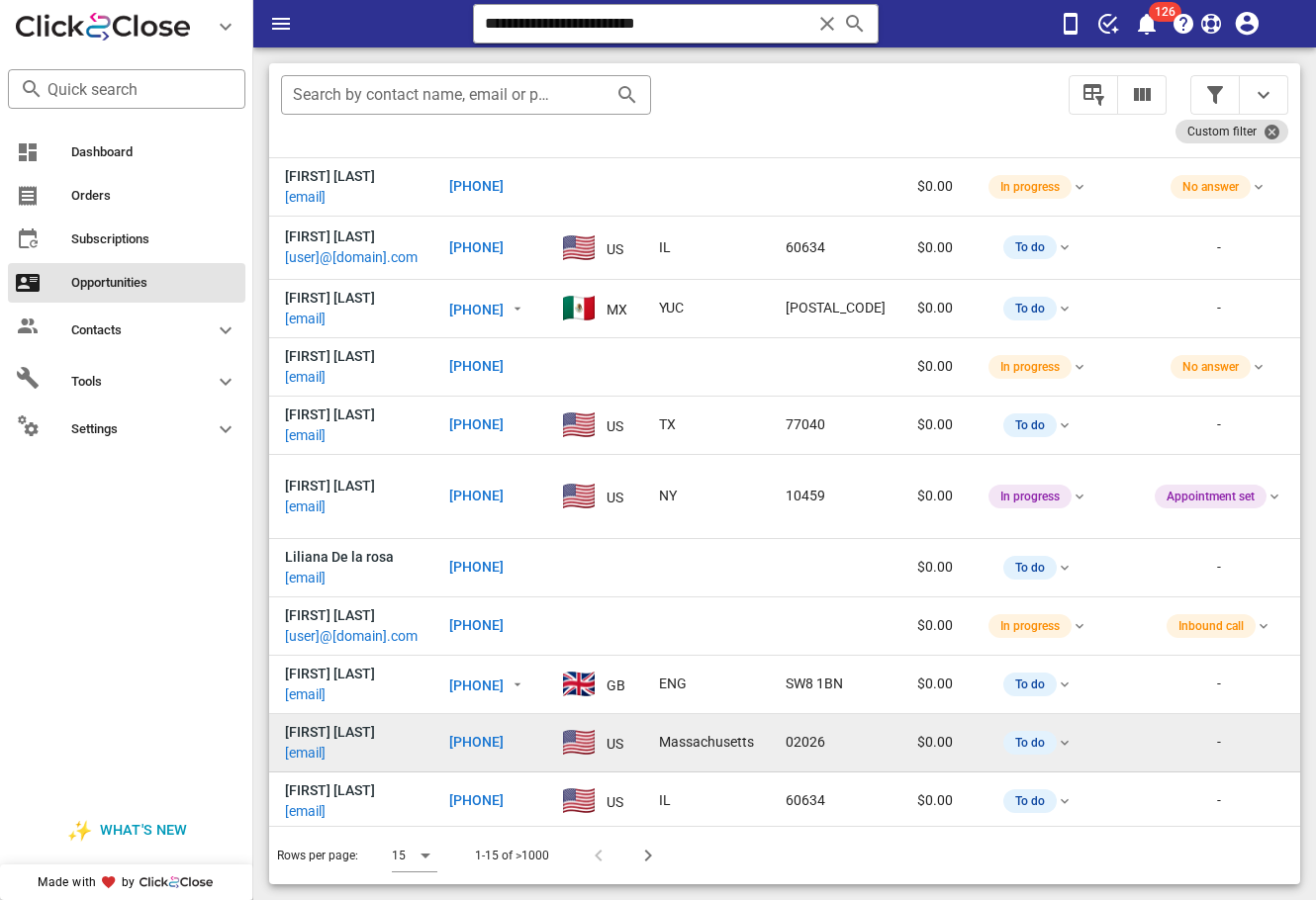 click on "[EMAIL]" at bounding box center [305, 753] 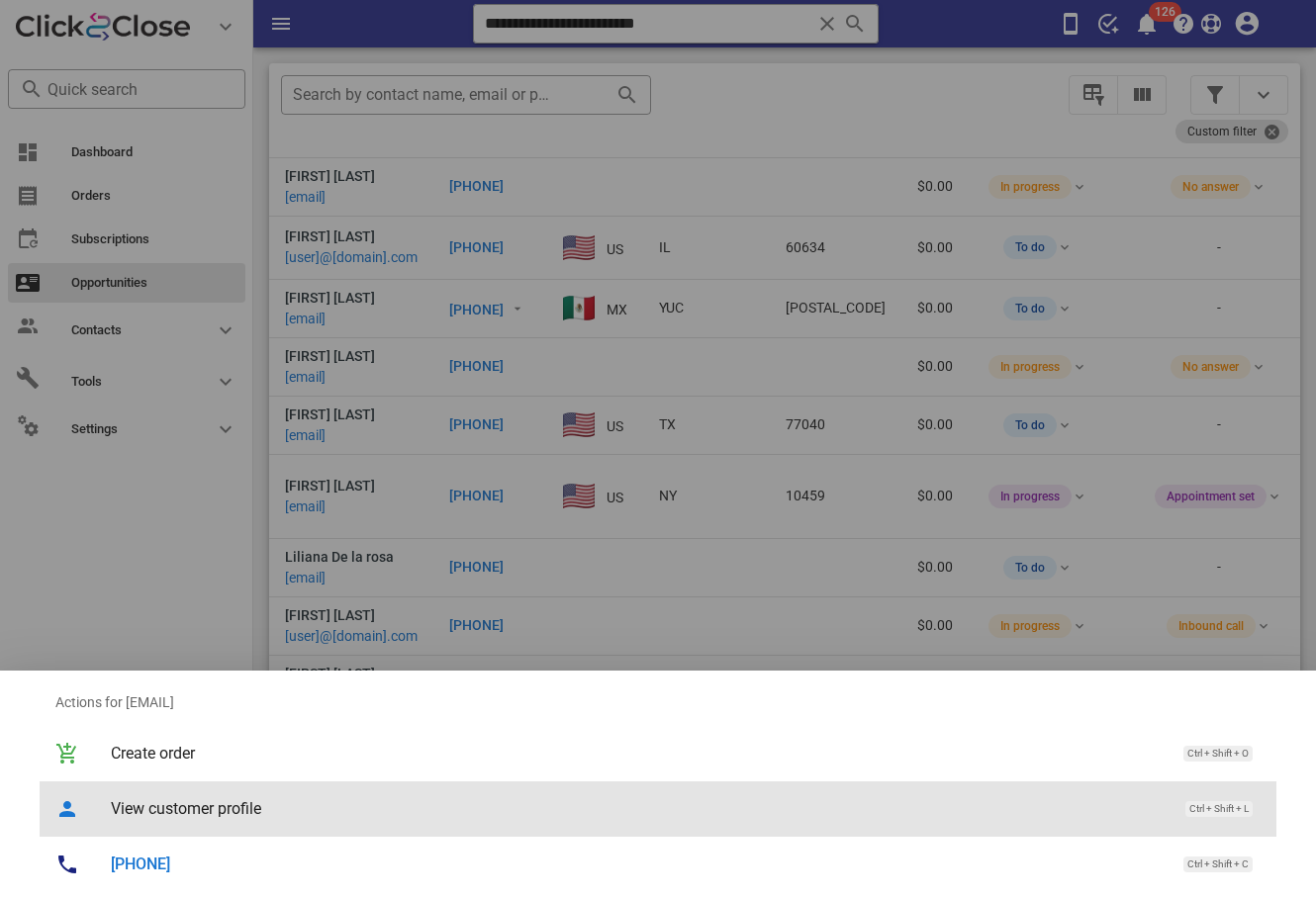 click on "View customer profile Ctrl + Shift + L" at bounding box center [686, 808] 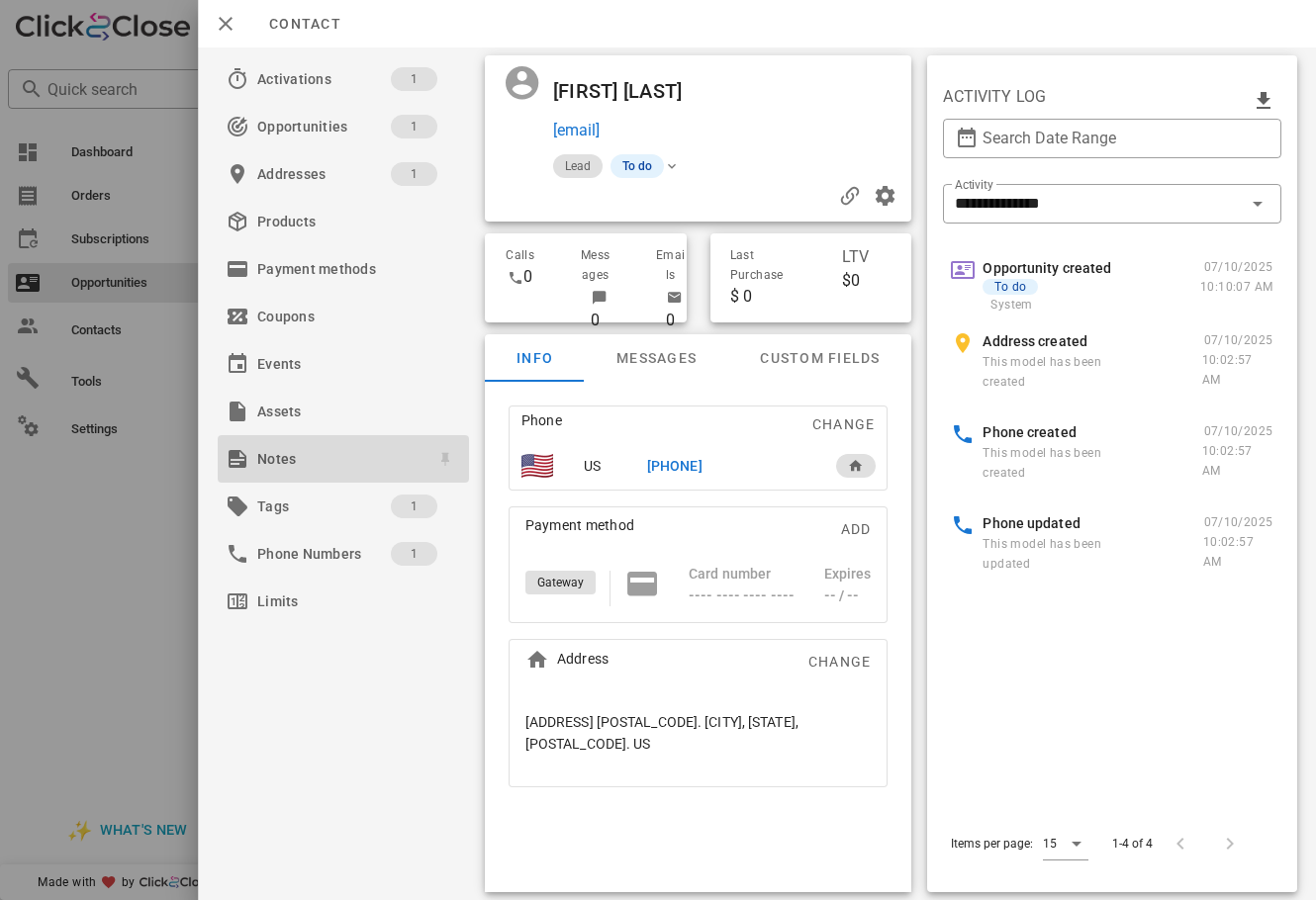 click on "Notes" at bounding box center [339, 459] 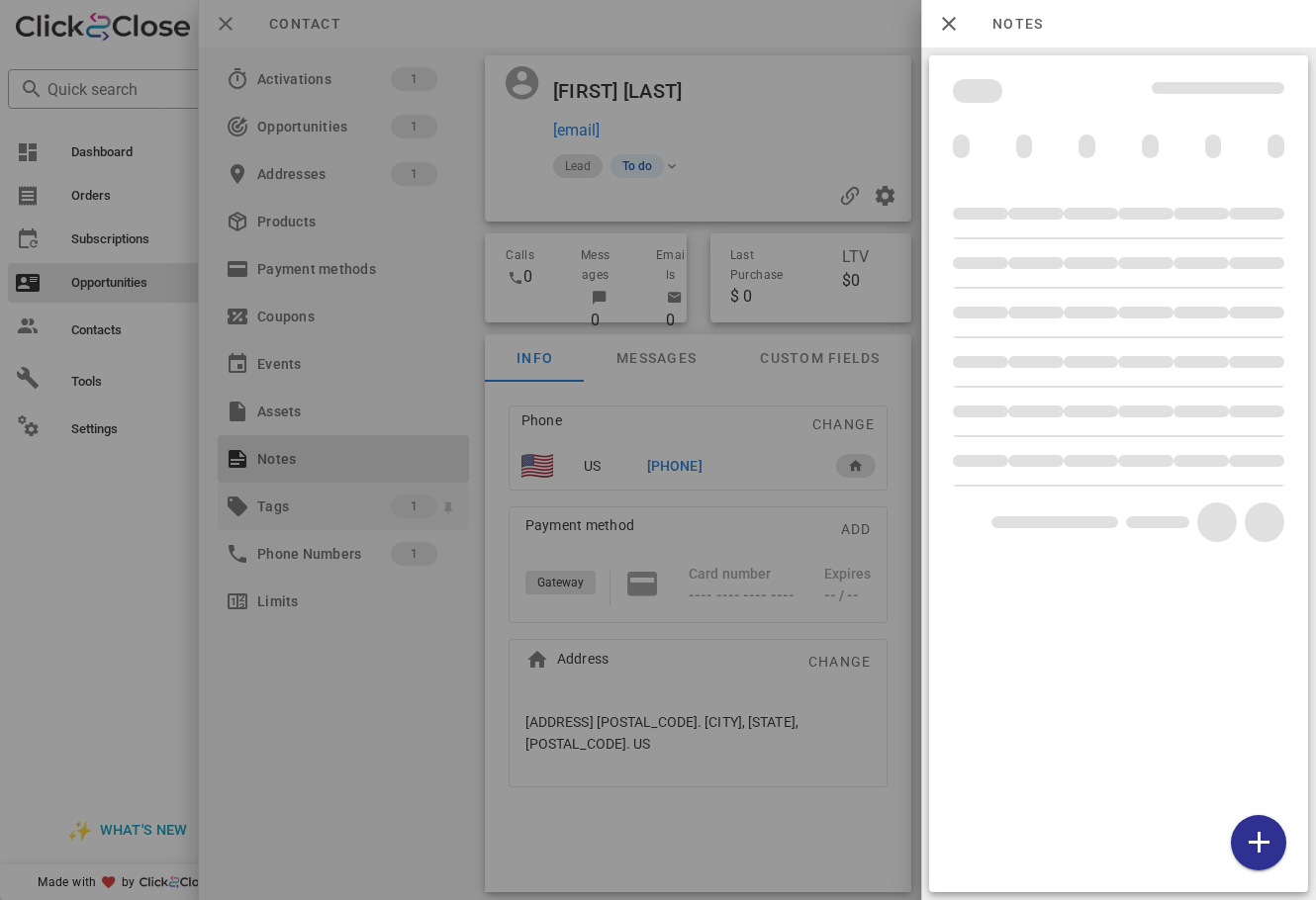 click at bounding box center [658, 450] 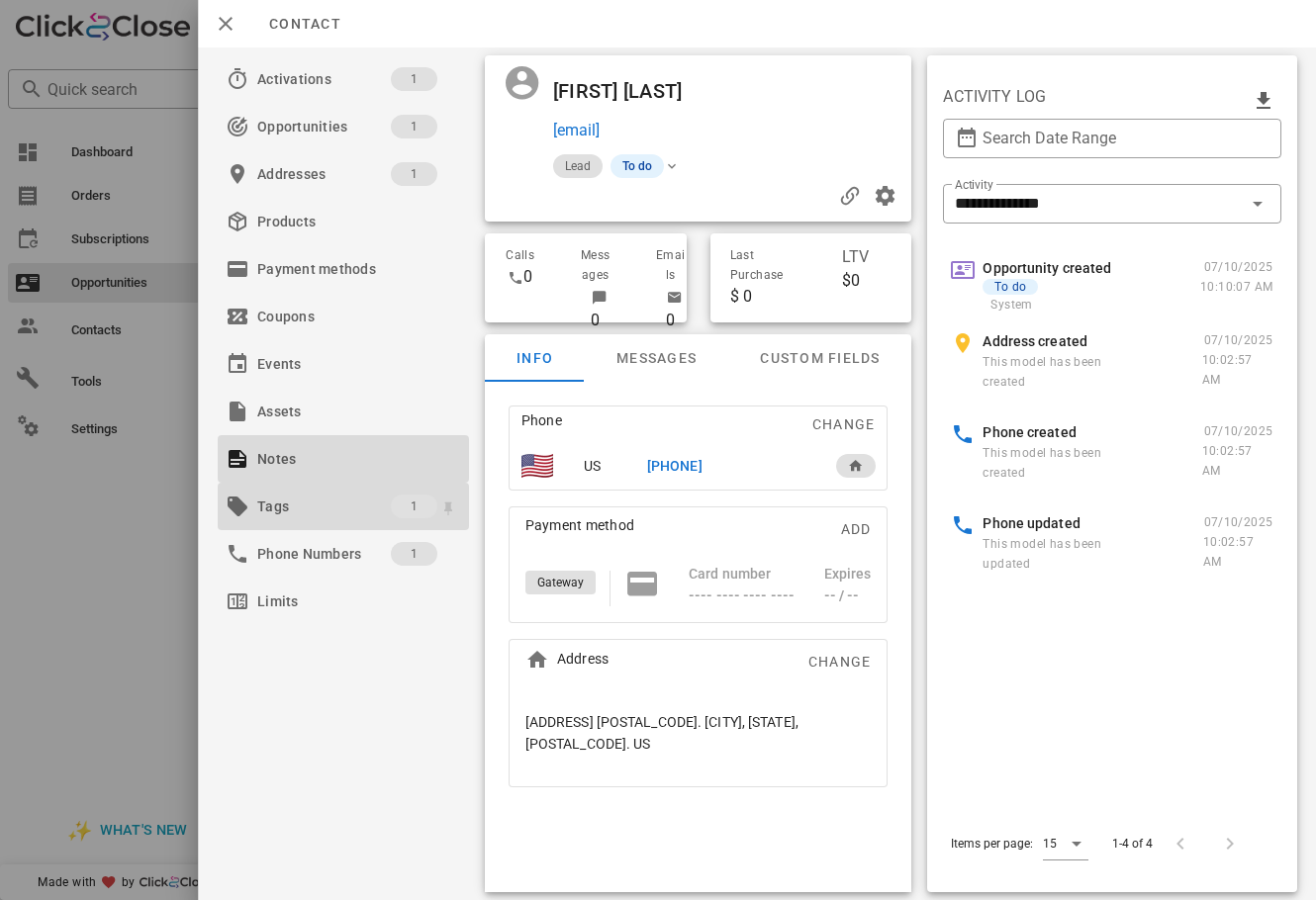 click on "Tags" at bounding box center (324, 506) 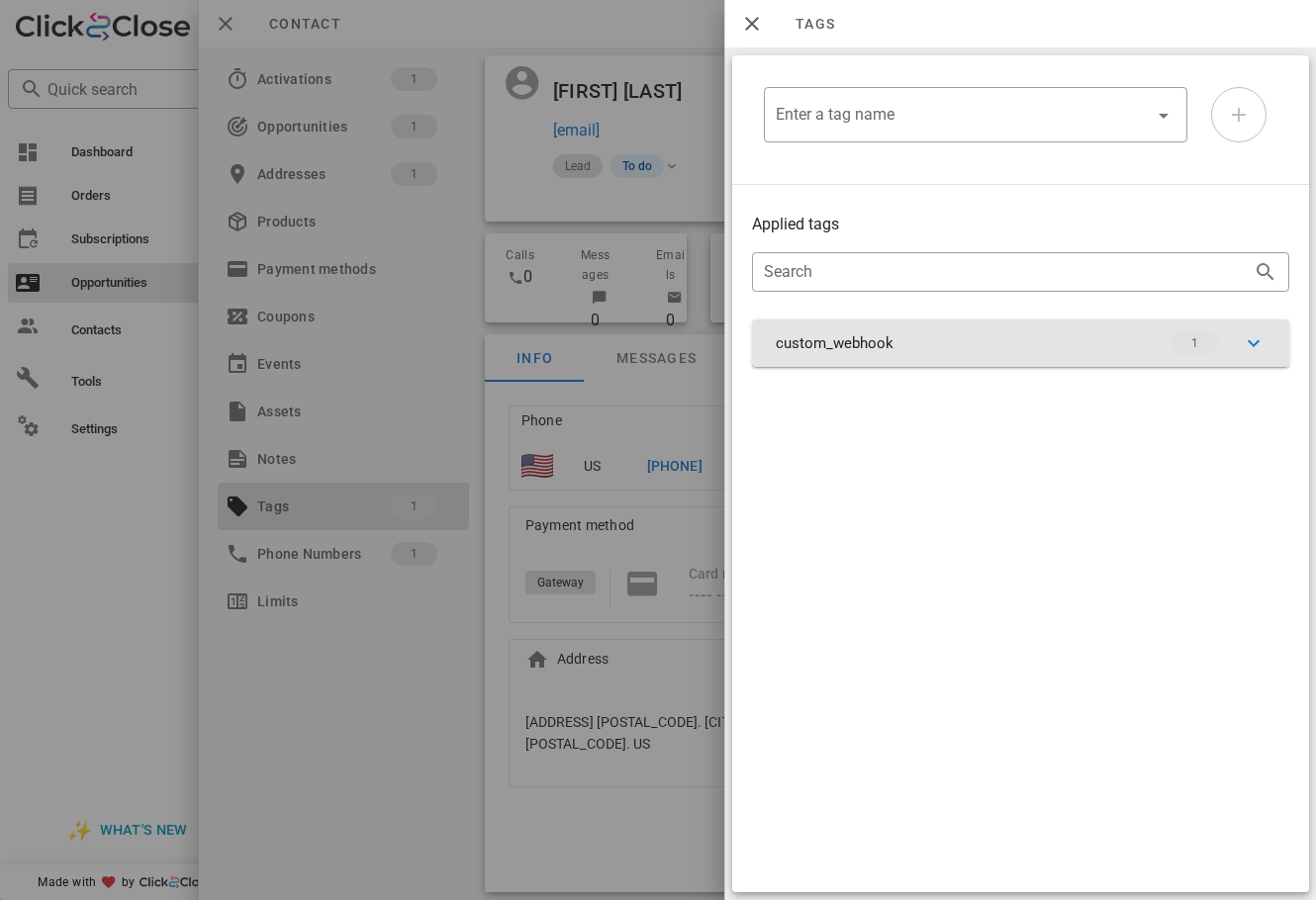 click on "custom_webhook  1" at bounding box center (1020, 343) 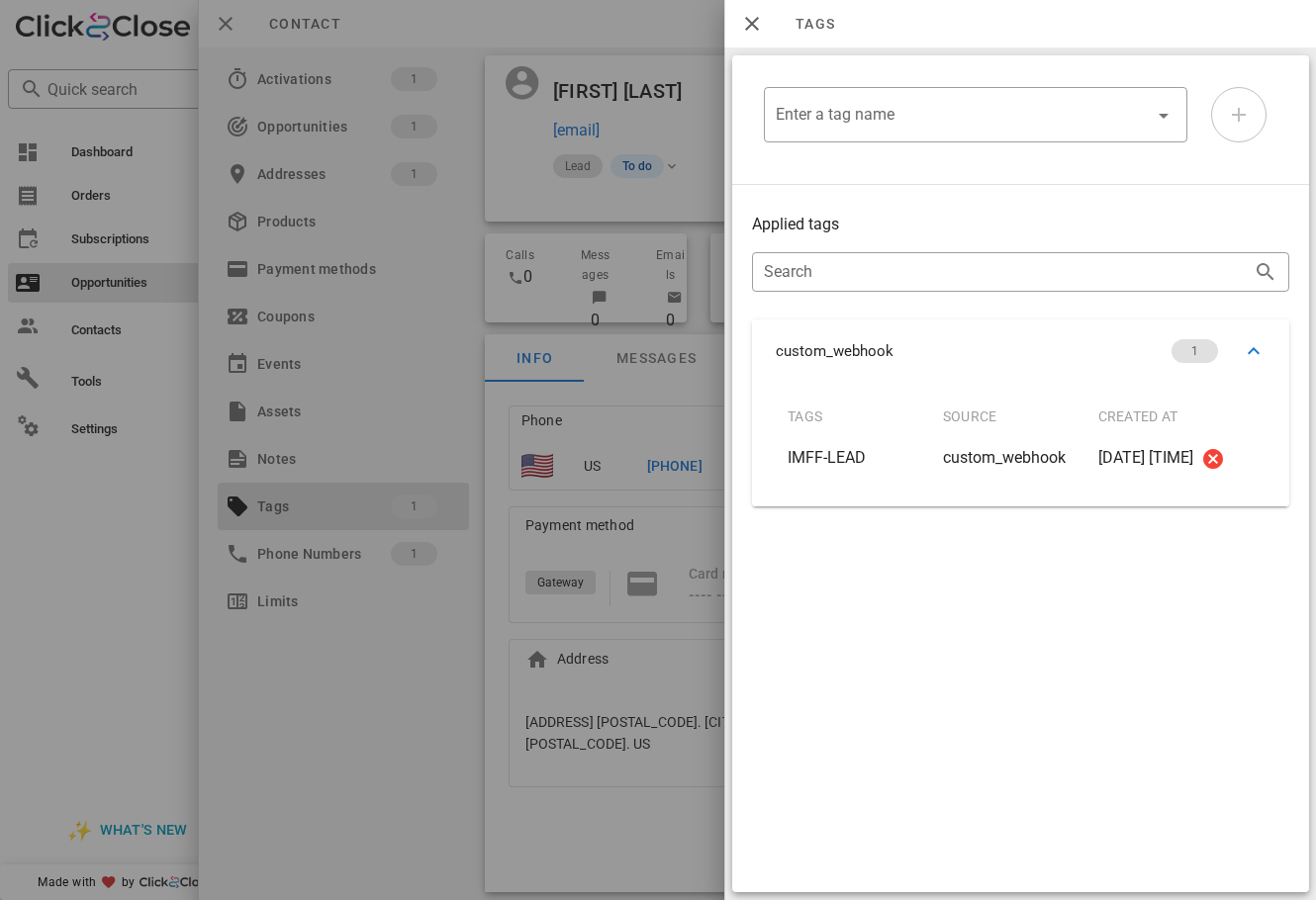 drag, startPoint x: 759, startPoint y: 643, endPoint x: 722, endPoint y: 604, distance: 53.75872 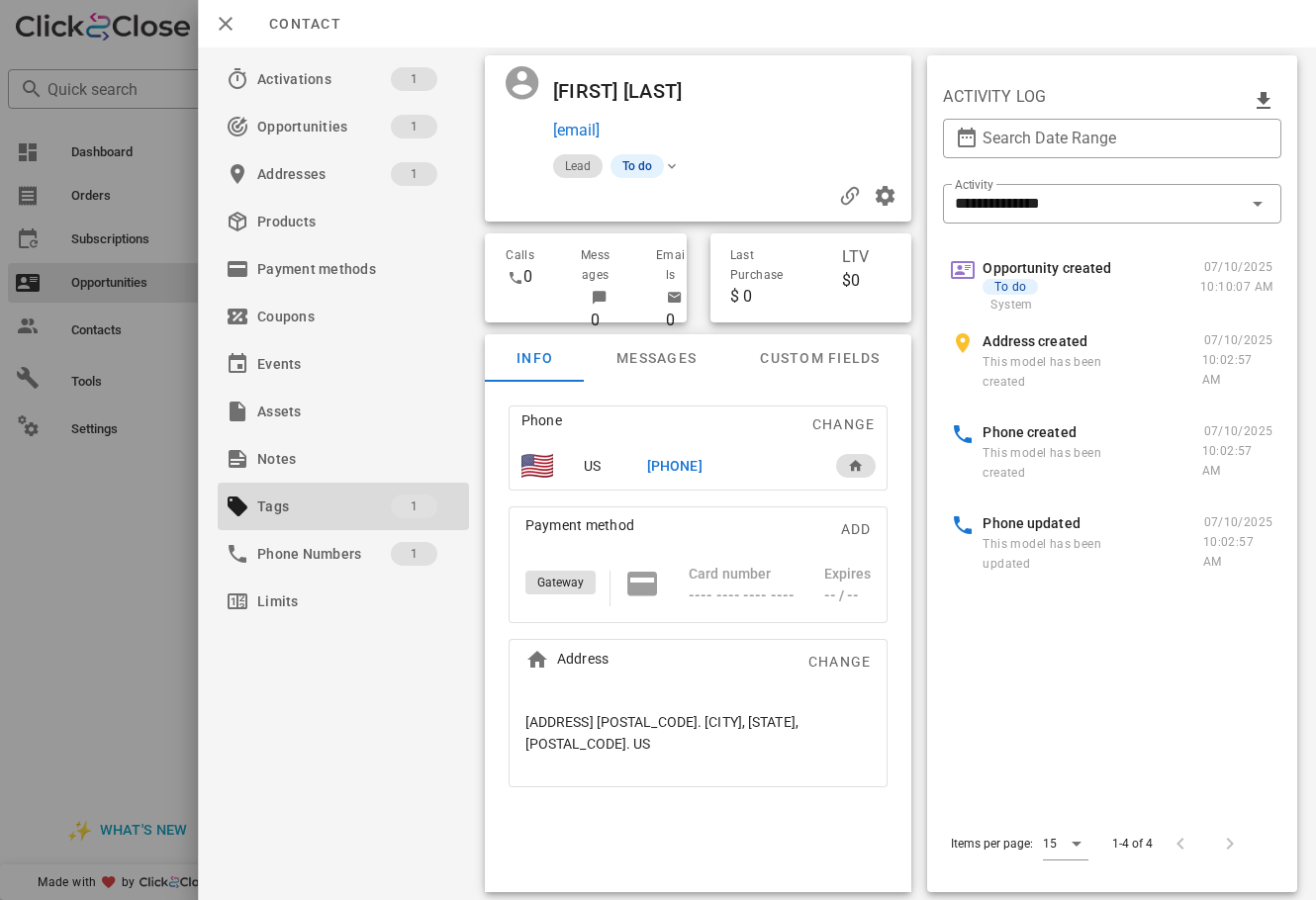 click on "[PHONE]" at bounding box center (674, 466) 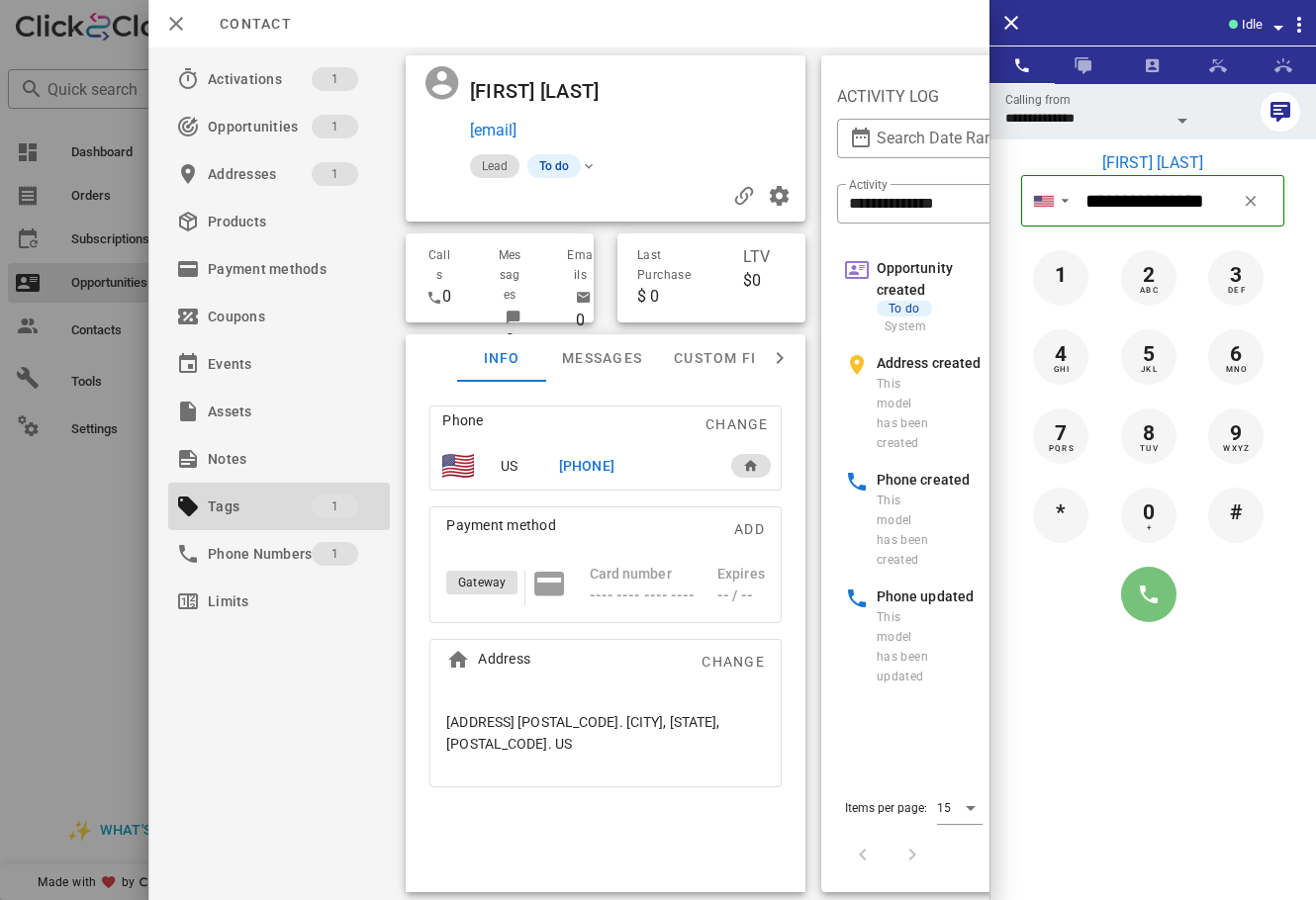 click at bounding box center [1149, 594] 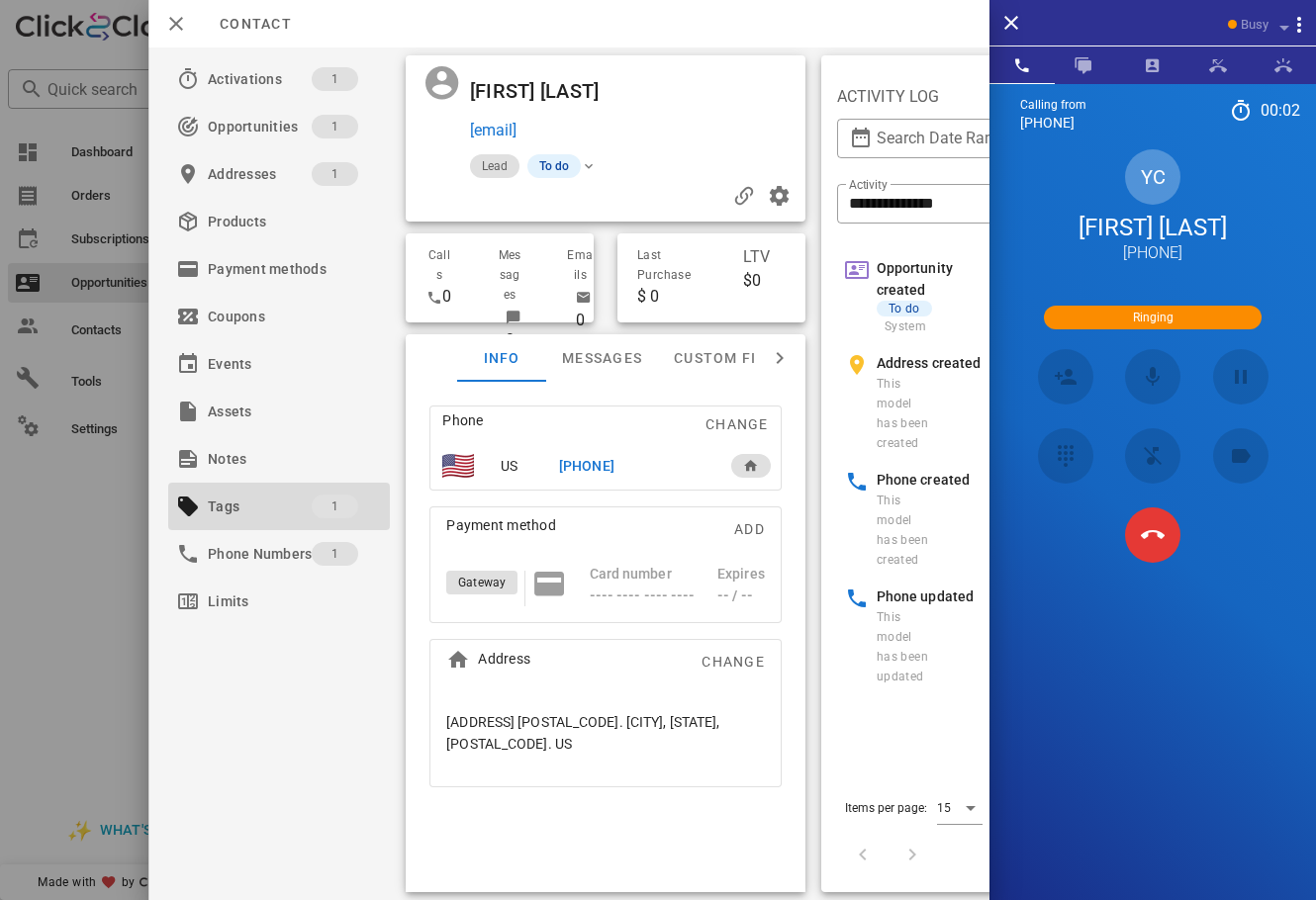 scroll, scrollTop: 153, scrollLeft: 0, axis: vertical 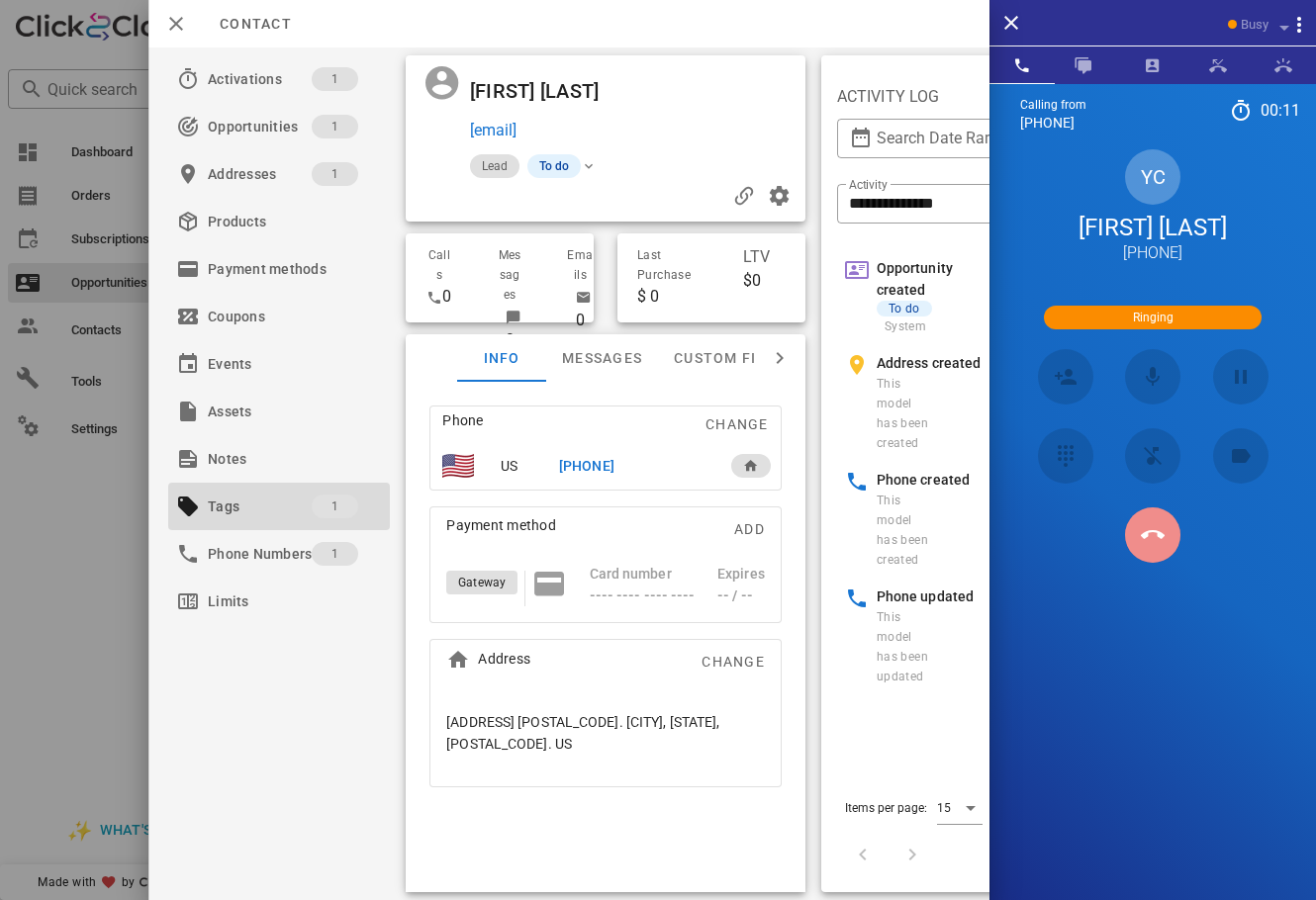 click at bounding box center [1153, 535] 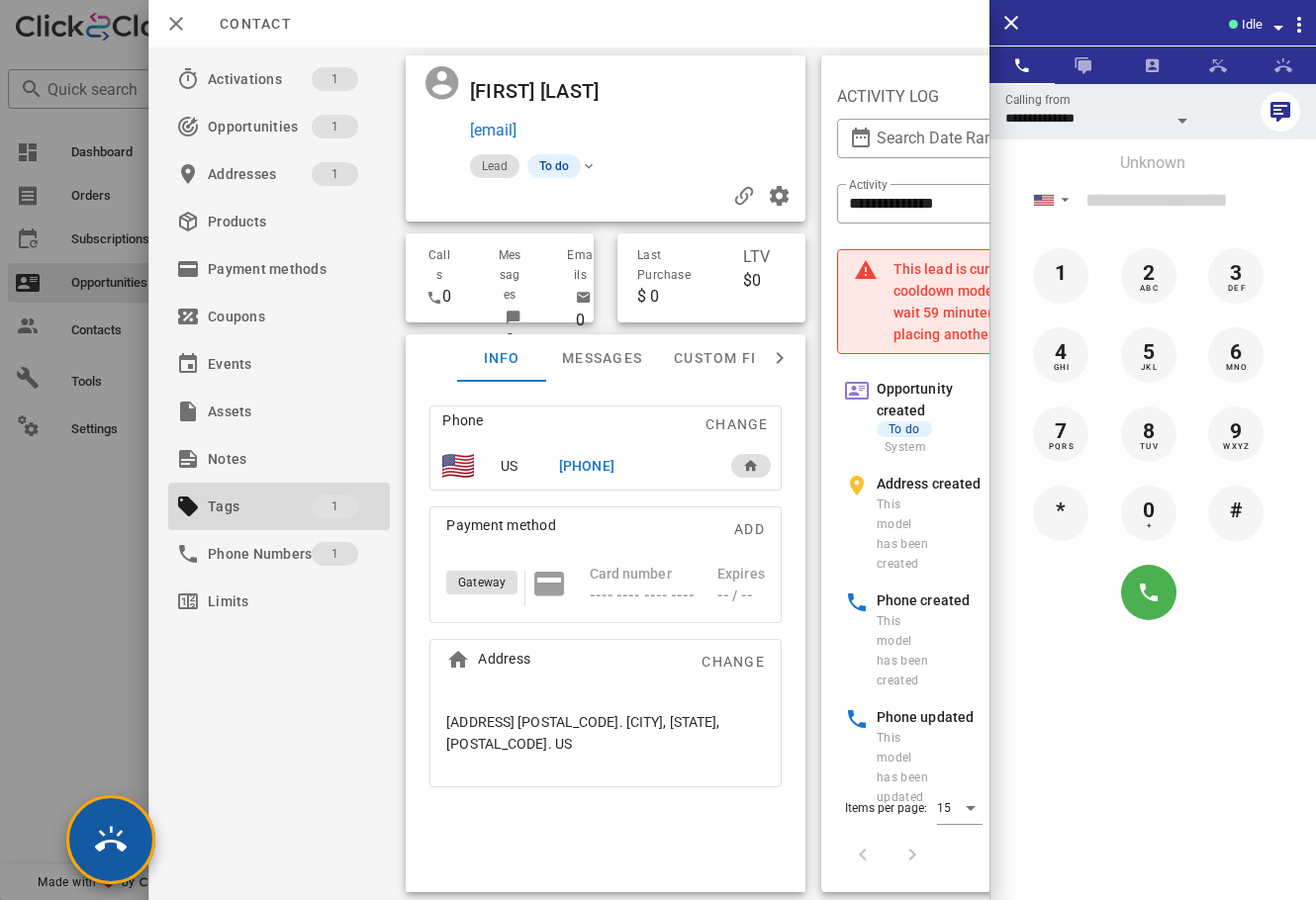 click at bounding box center [111, 840] 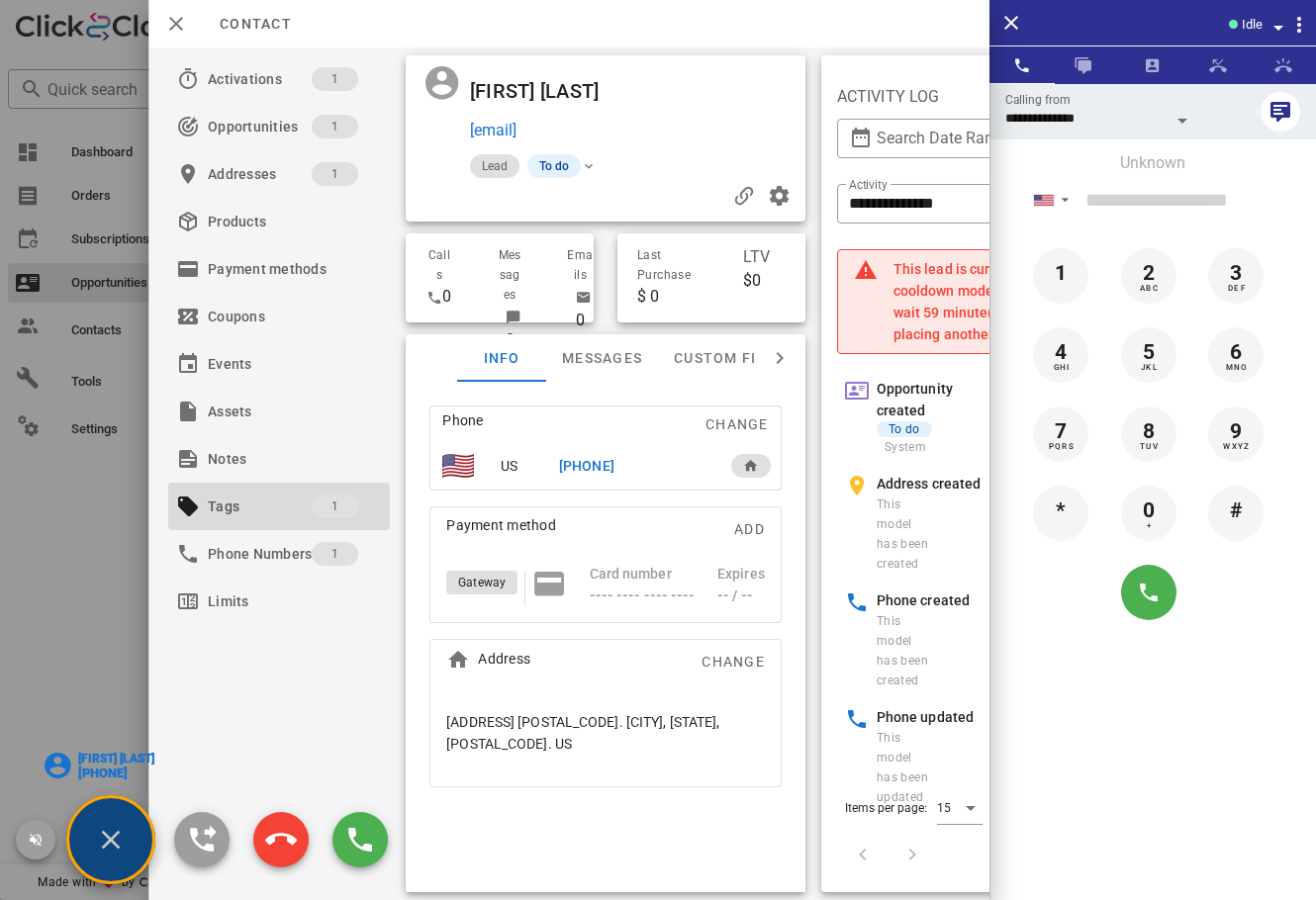 click on "[FIRST] [LAST]" at bounding box center [116, 759] 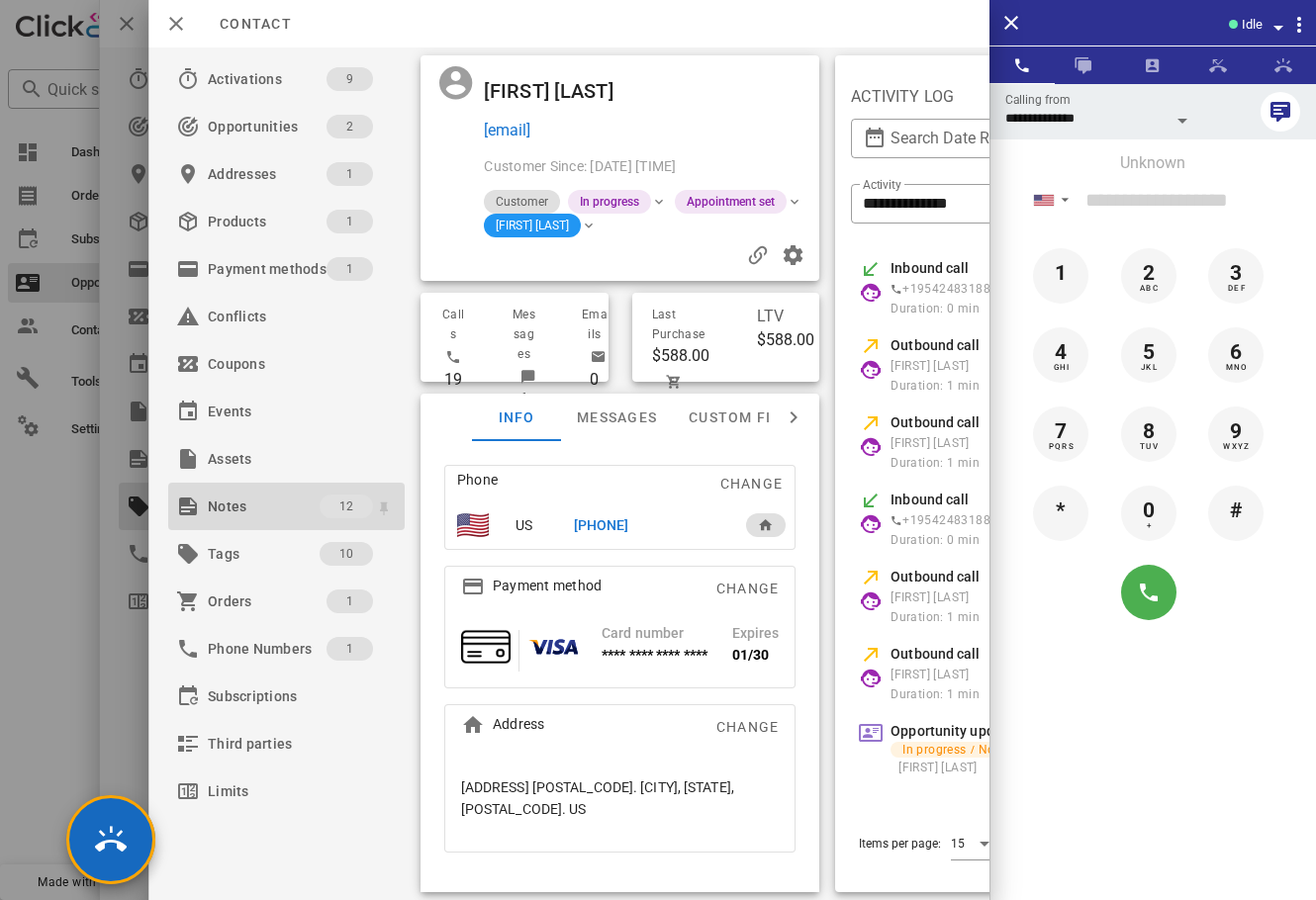 click on "Notes" at bounding box center [263, 506] 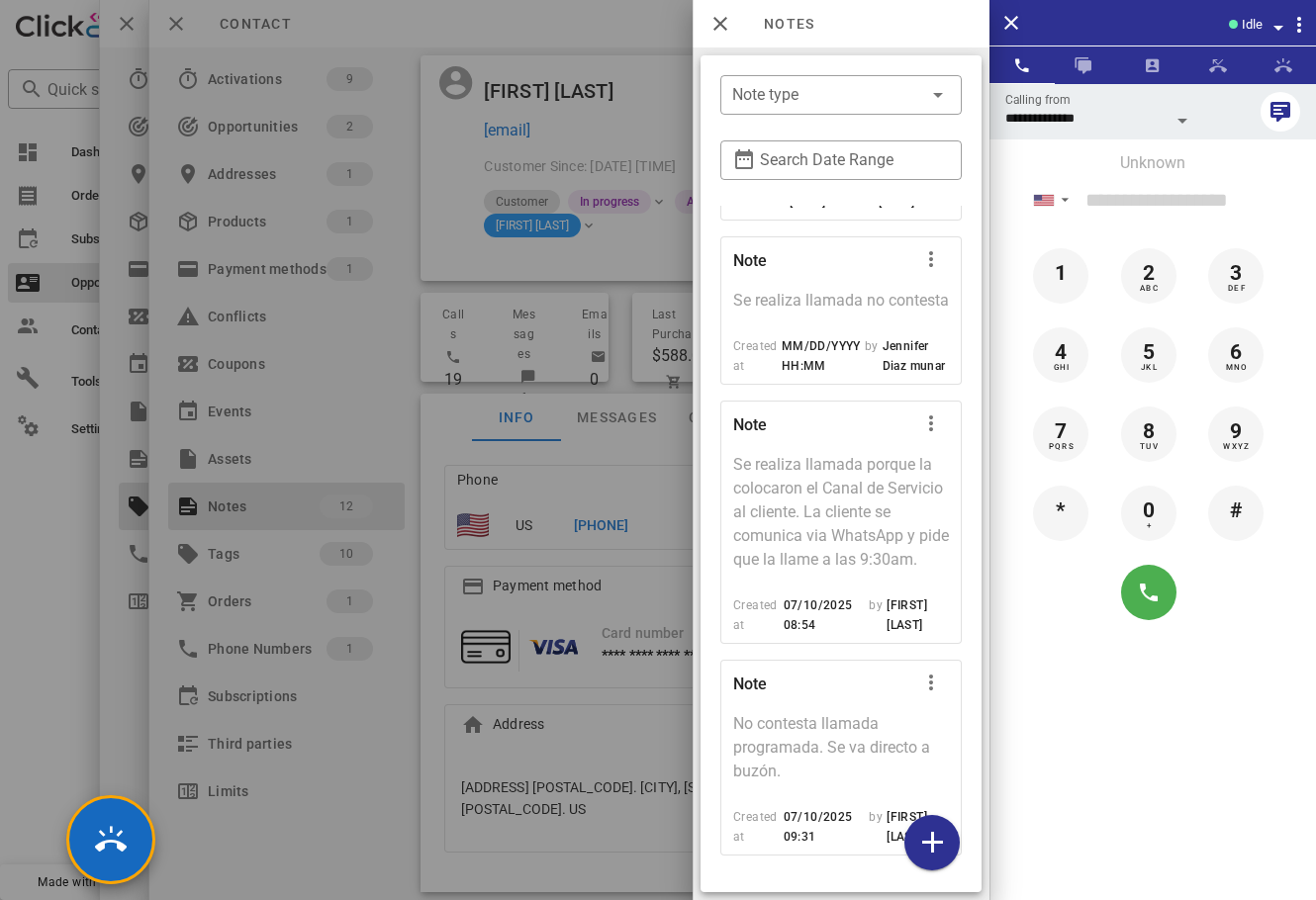 scroll, scrollTop: 2190, scrollLeft: 0, axis: vertical 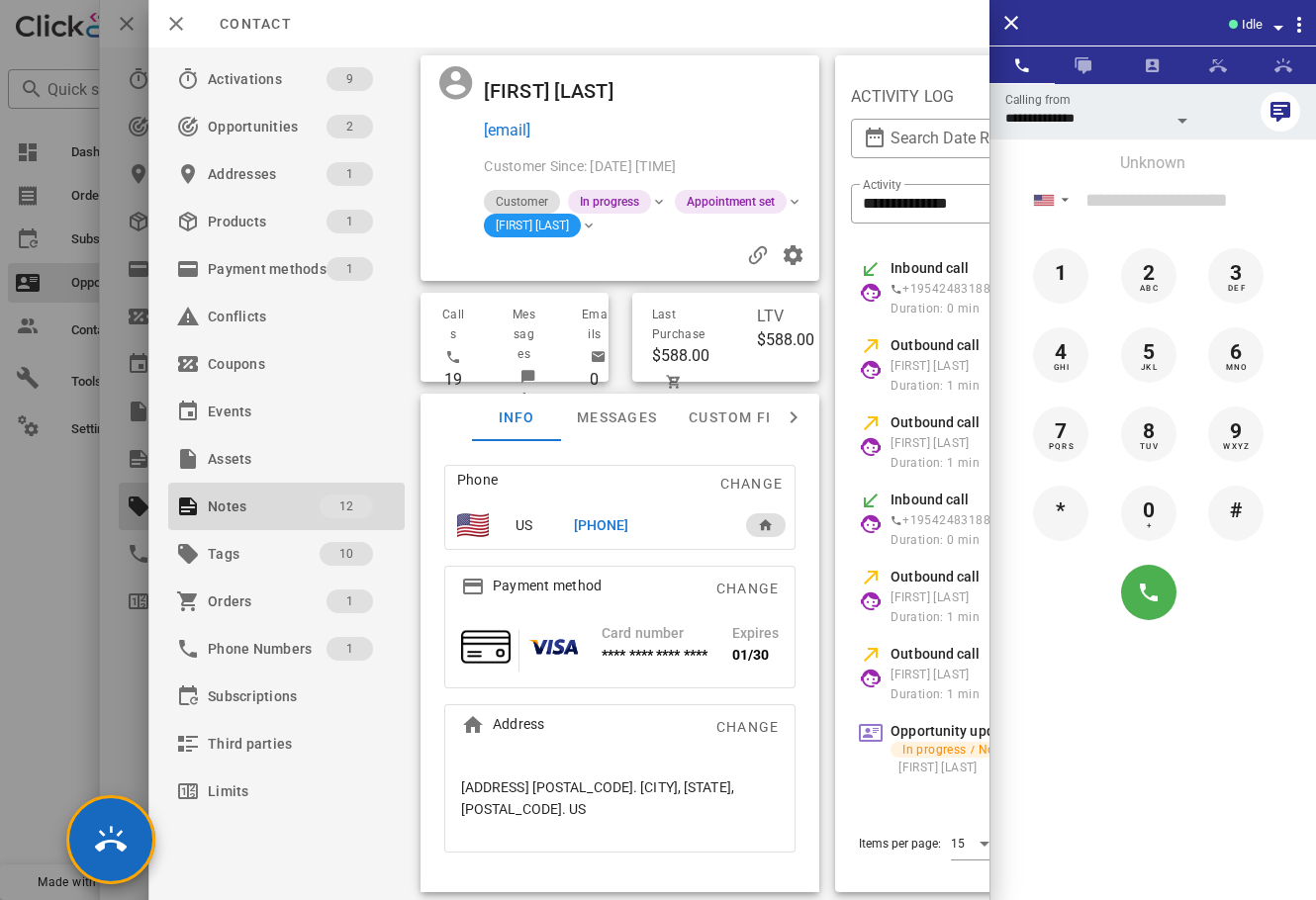click at bounding box center [1276, 24] 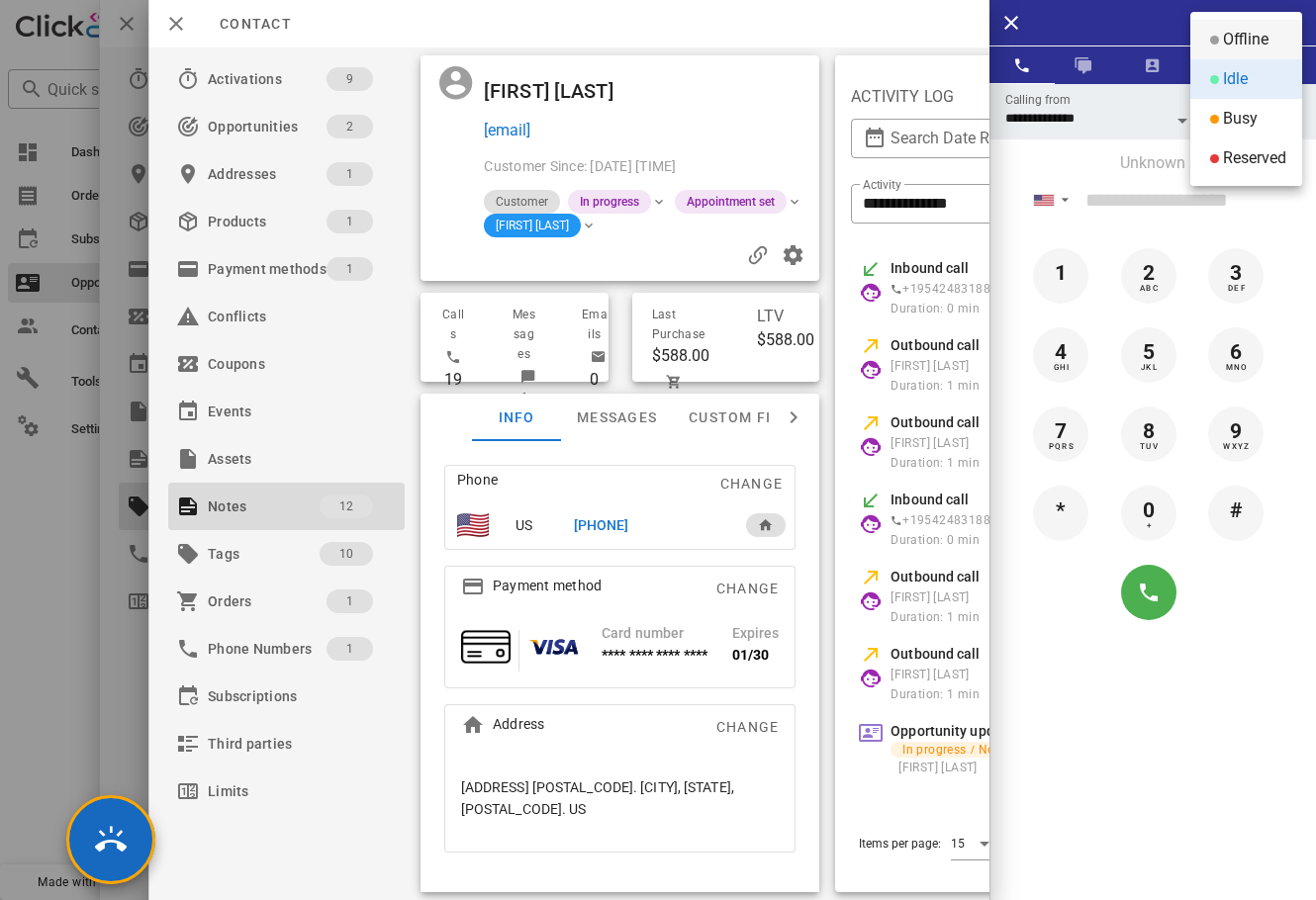 click on "Offline" at bounding box center [1246, 40] 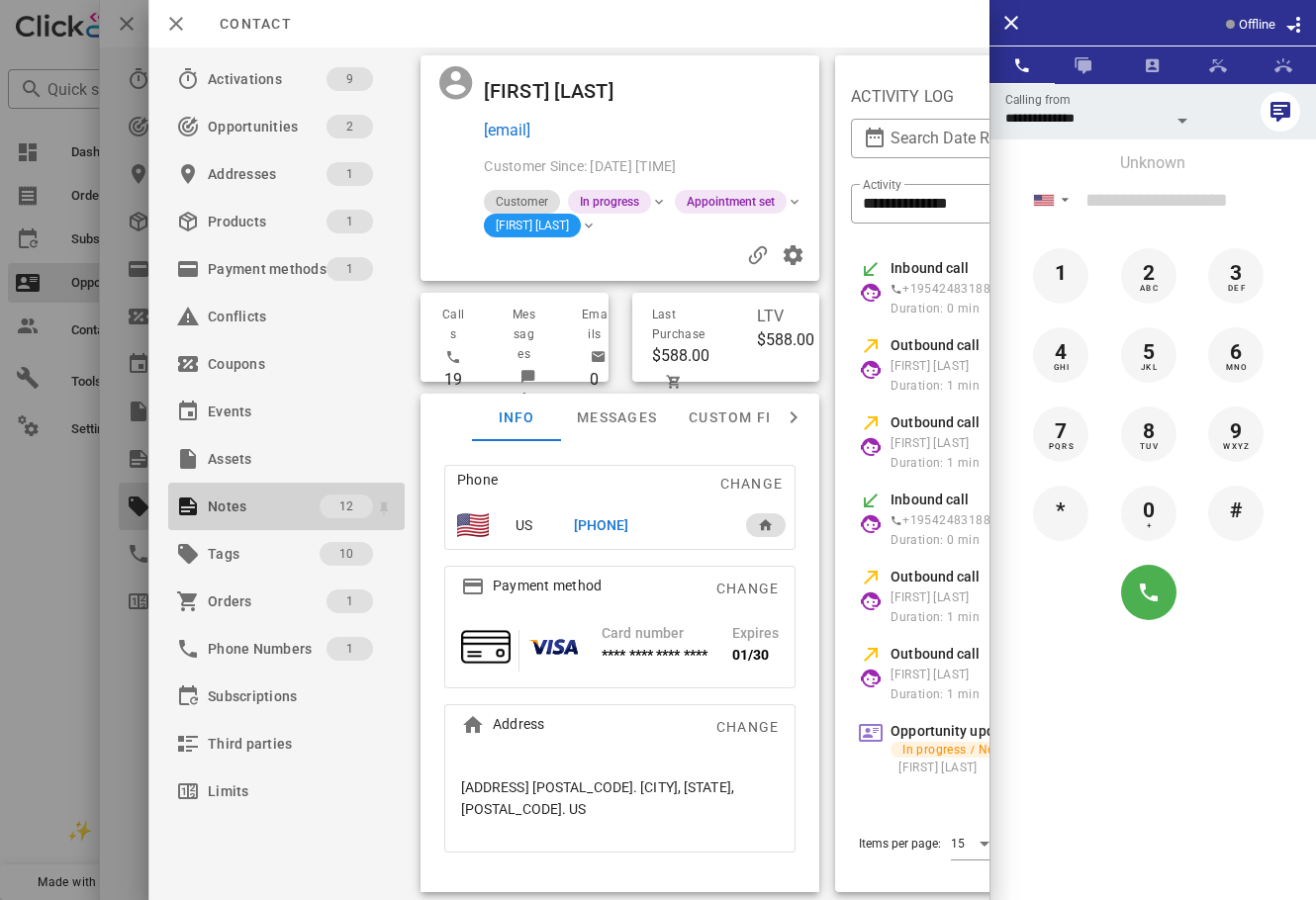 click on "Notes" at bounding box center [263, 506] 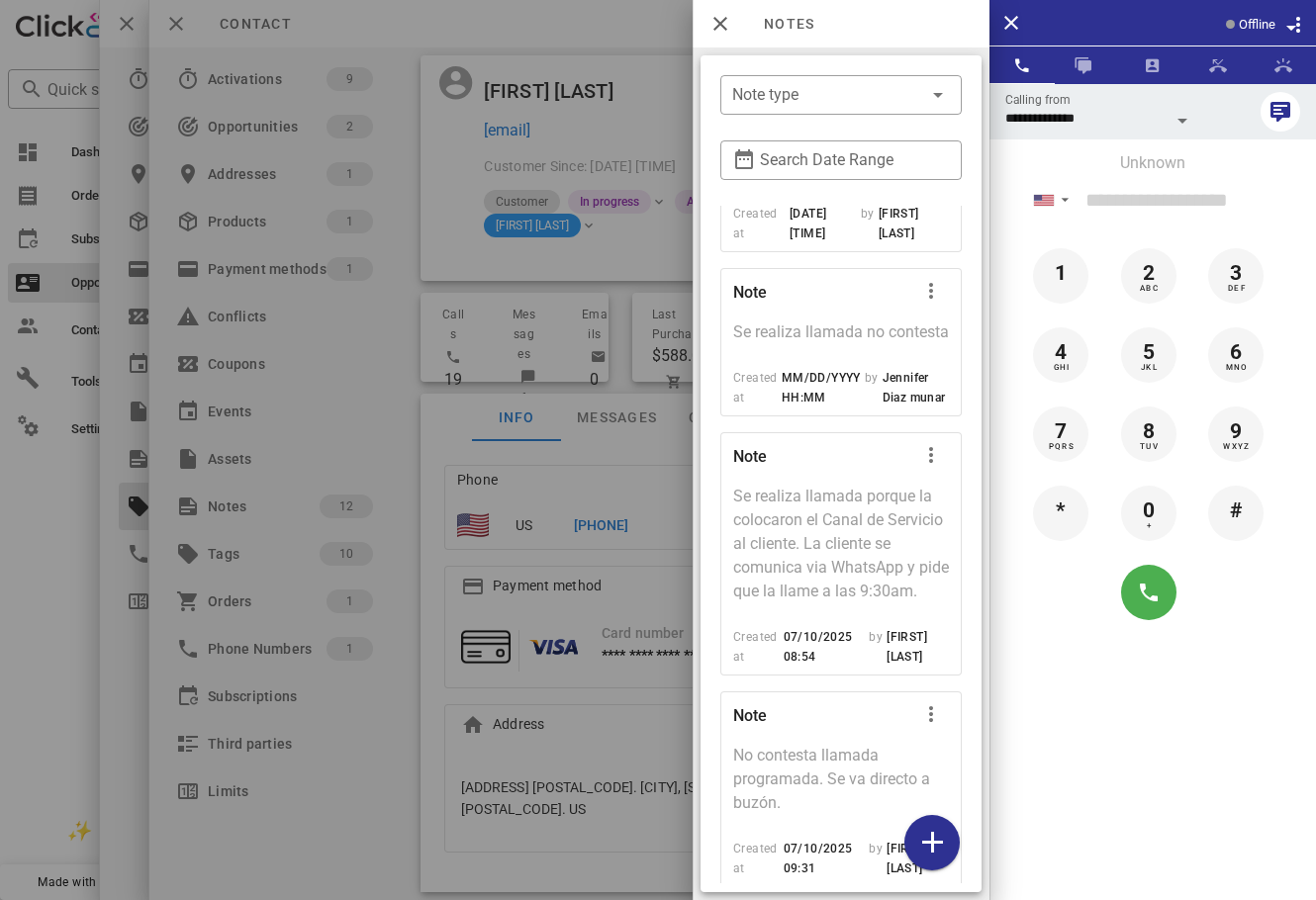 scroll, scrollTop: 2190, scrollLeft: 0, axis: vertical 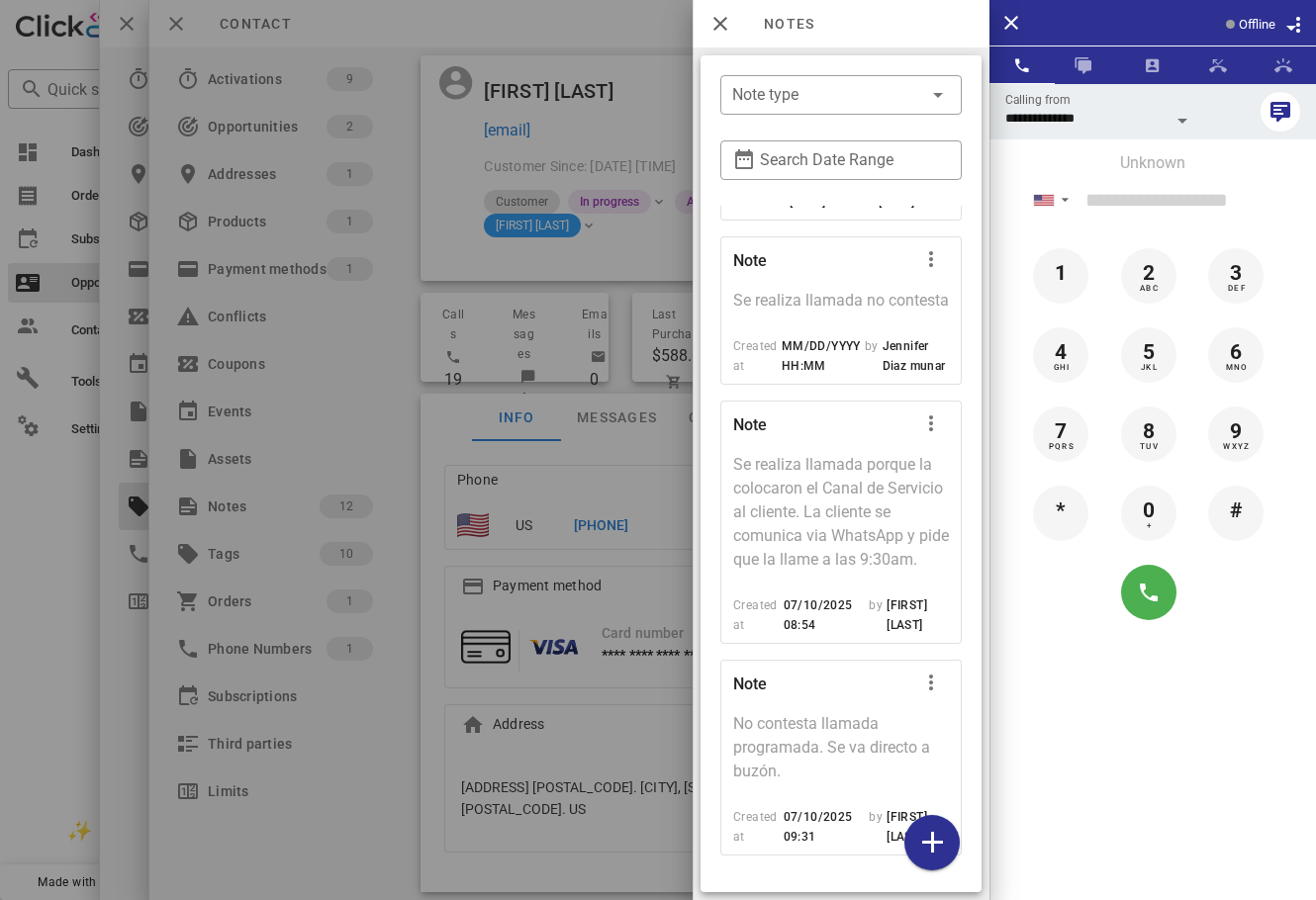 click at bounding box center [658, 450] 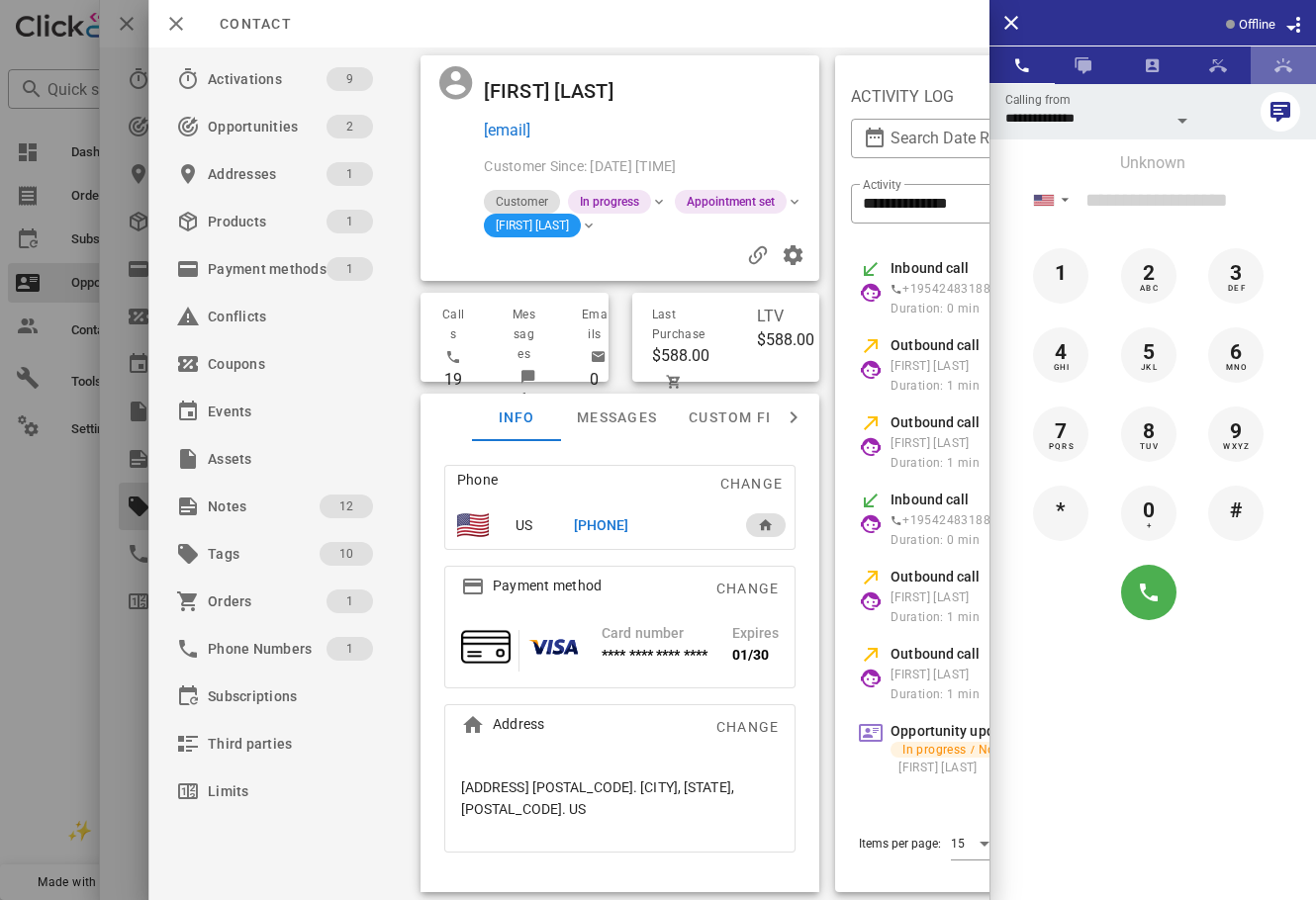 click at bounding box center [1283, 65] 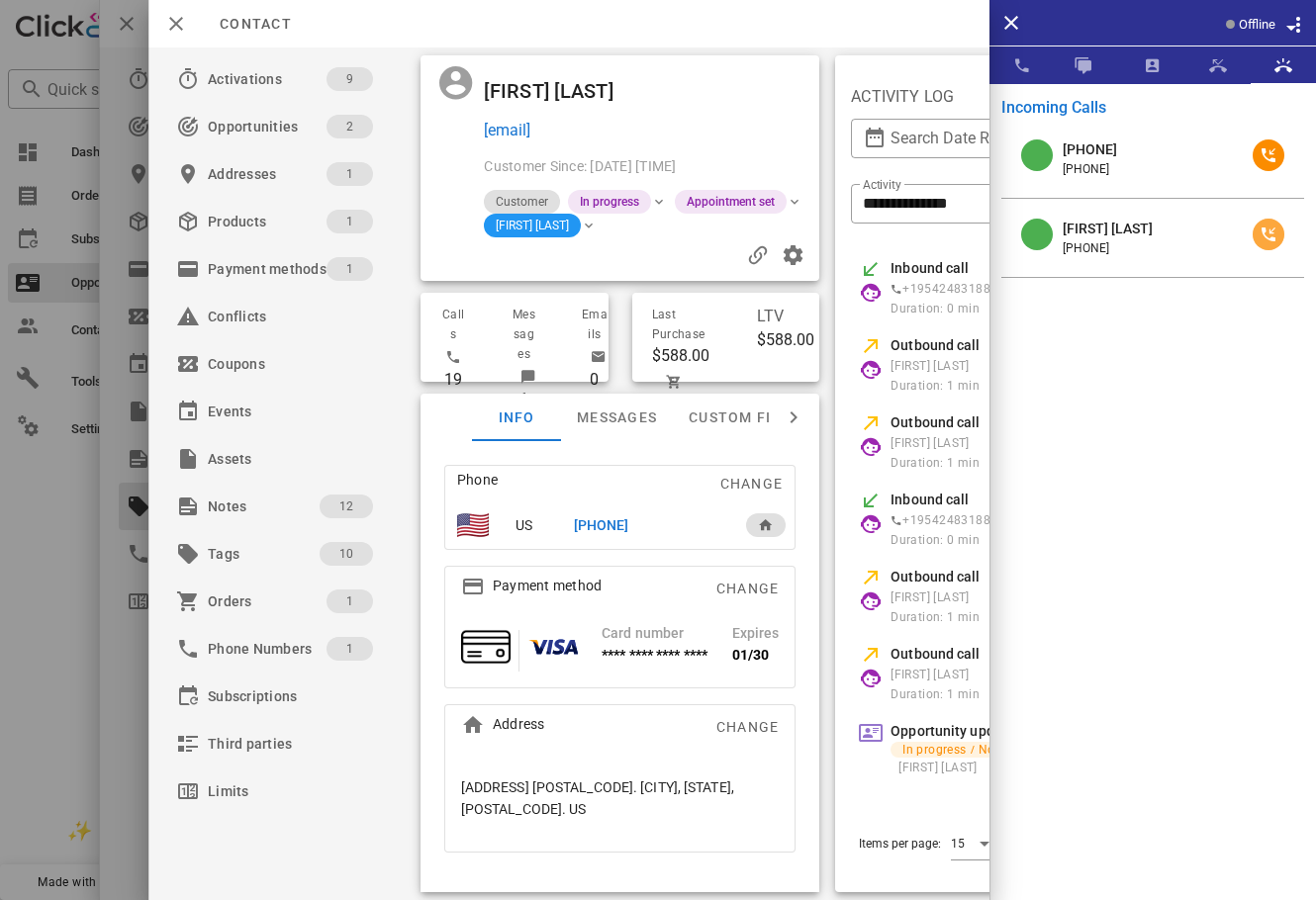 click at bounding box center [1269, 234] 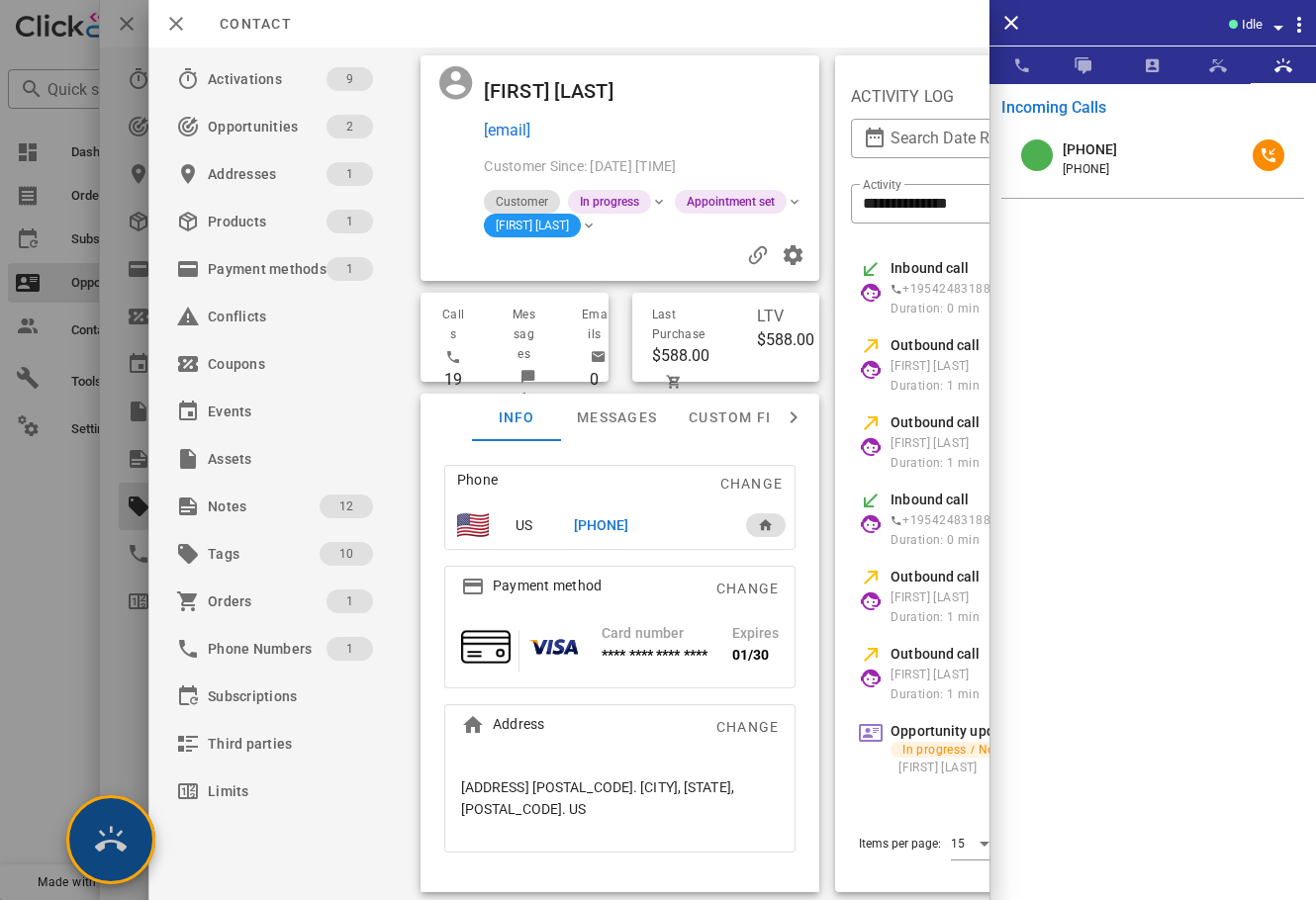 click at bounding box center (111, 840) 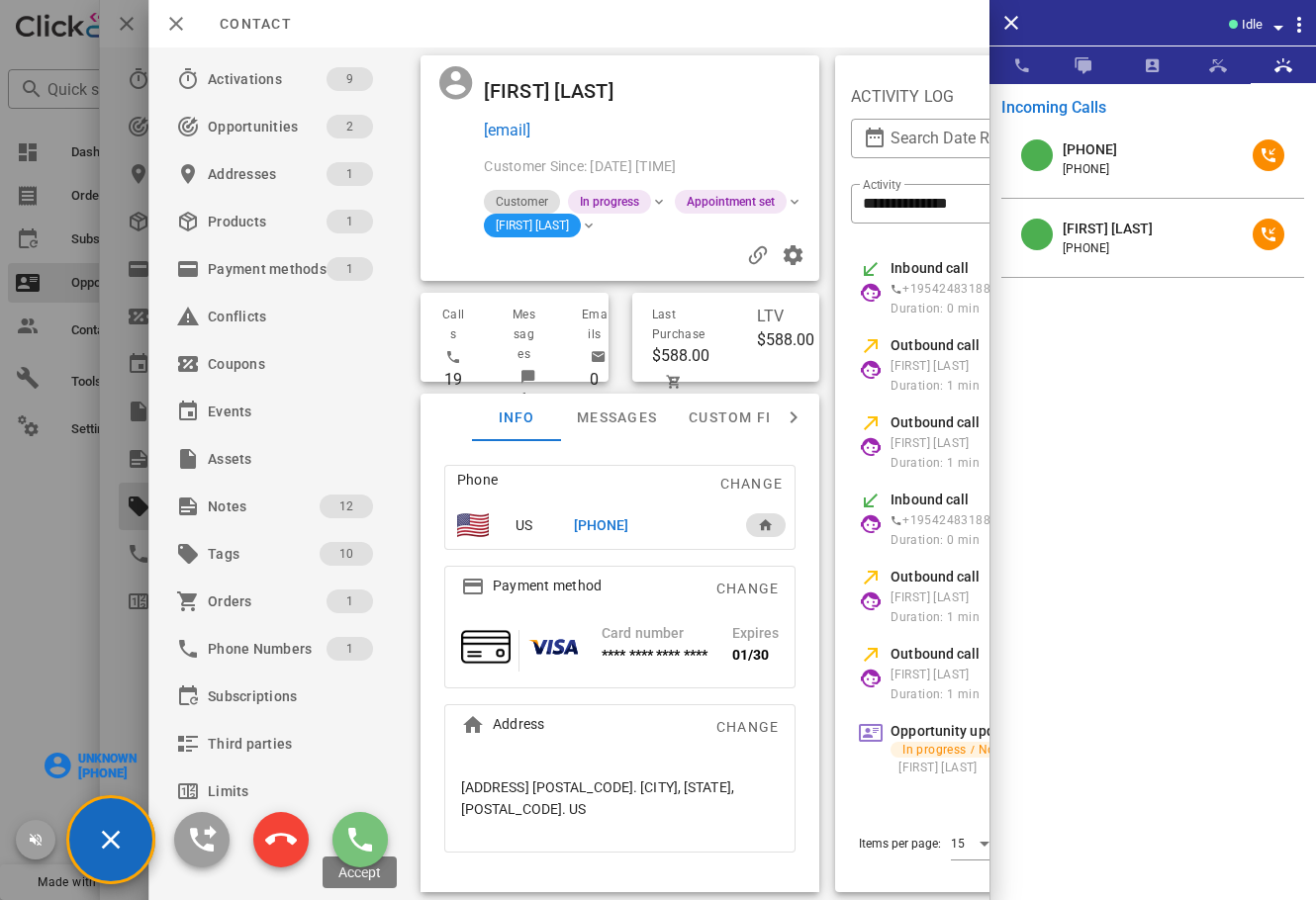 click at bounding box center (360, 840) 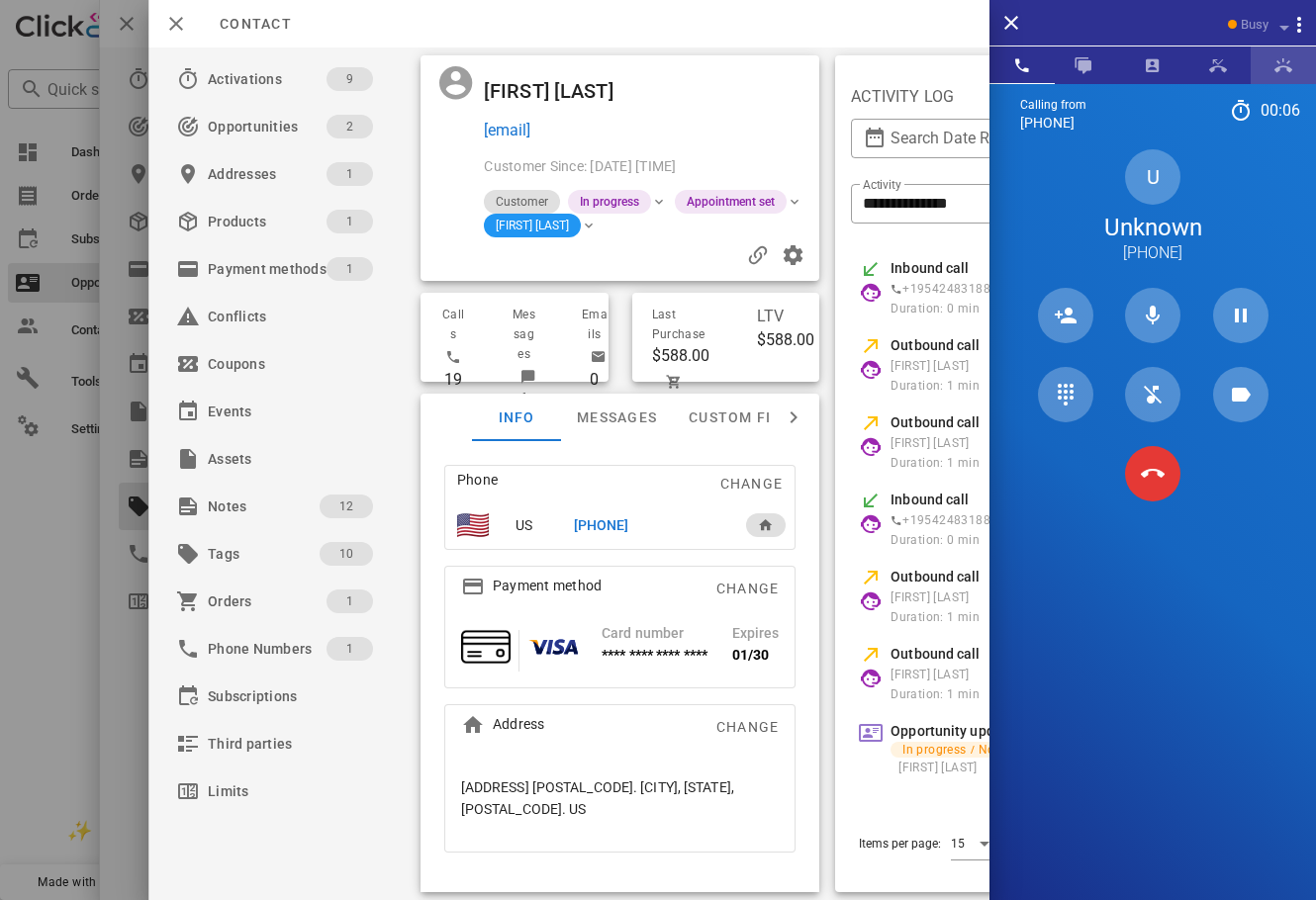 click at bounding box center [1283, 65] 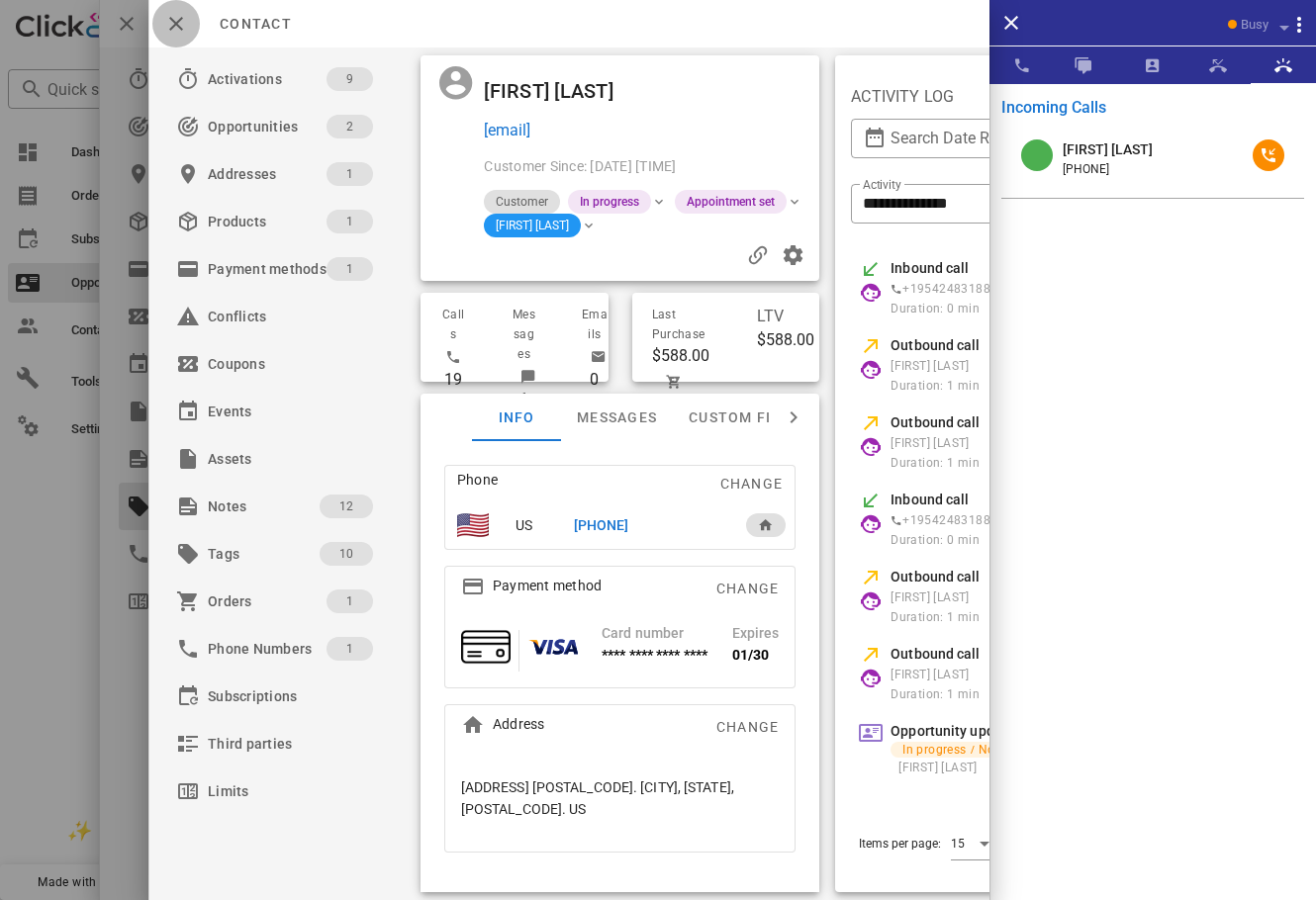 click at bounding box center (176, 24) 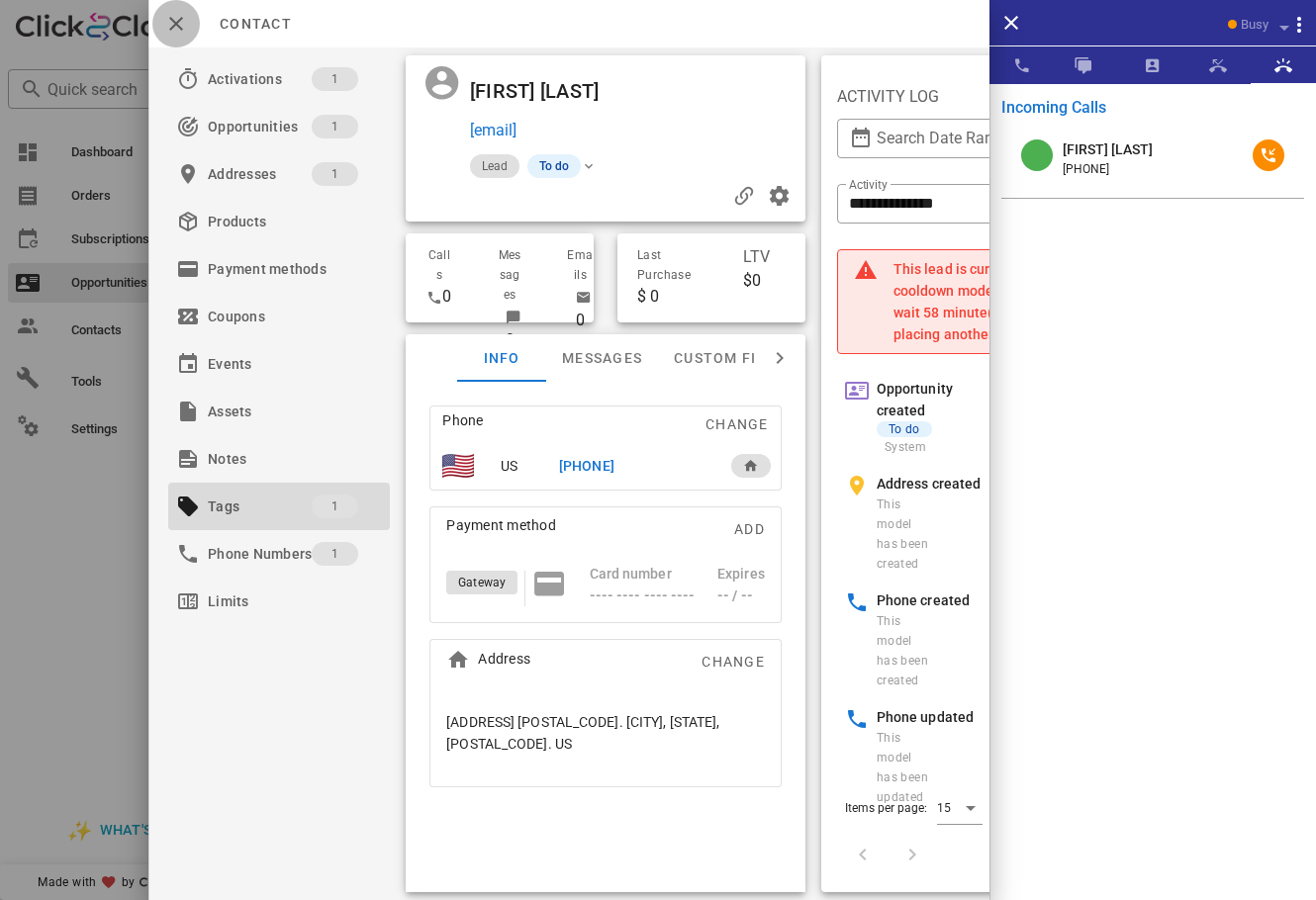 click at bounding box center (176, 24) 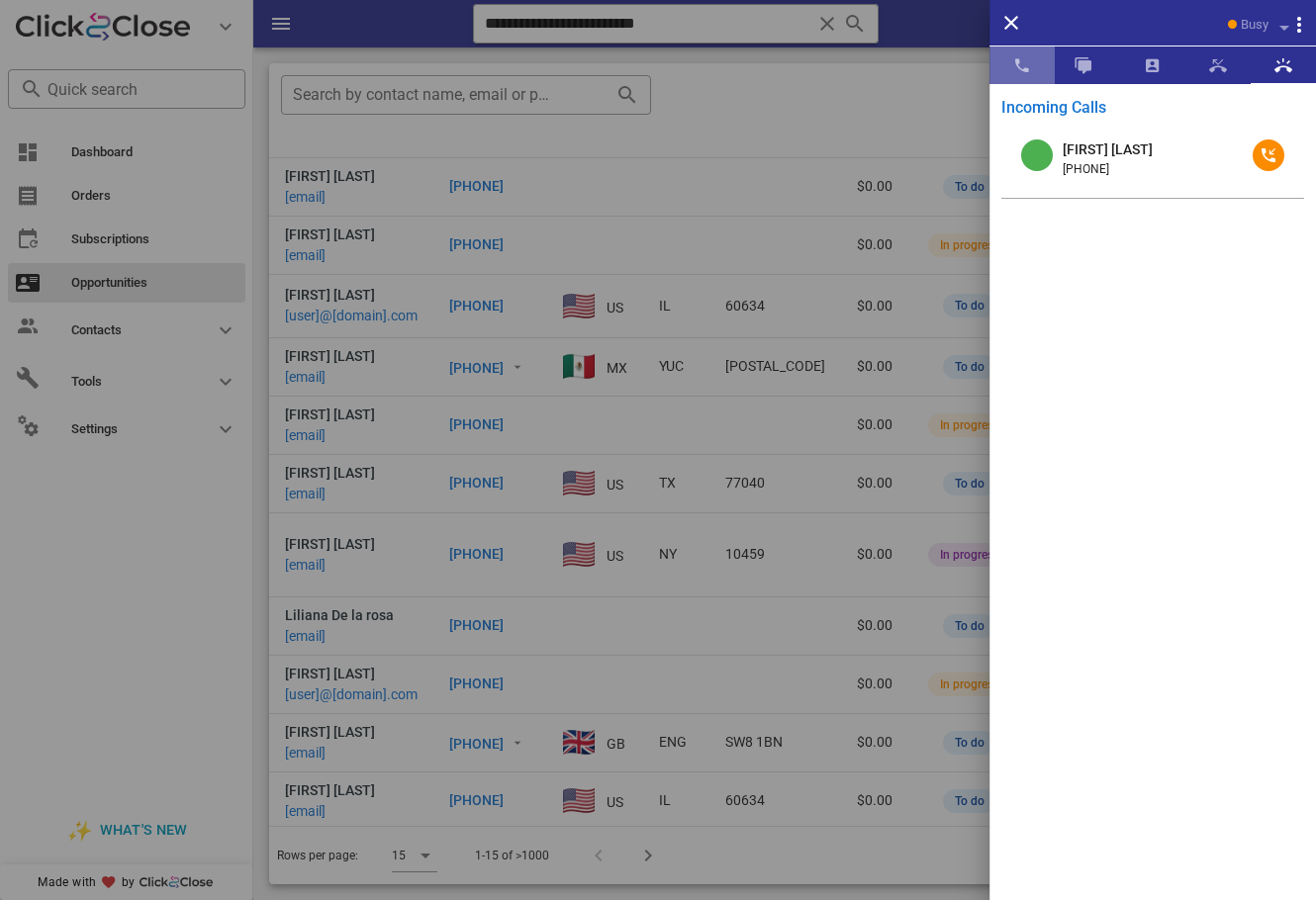 click at bounding box center [1022, 65] 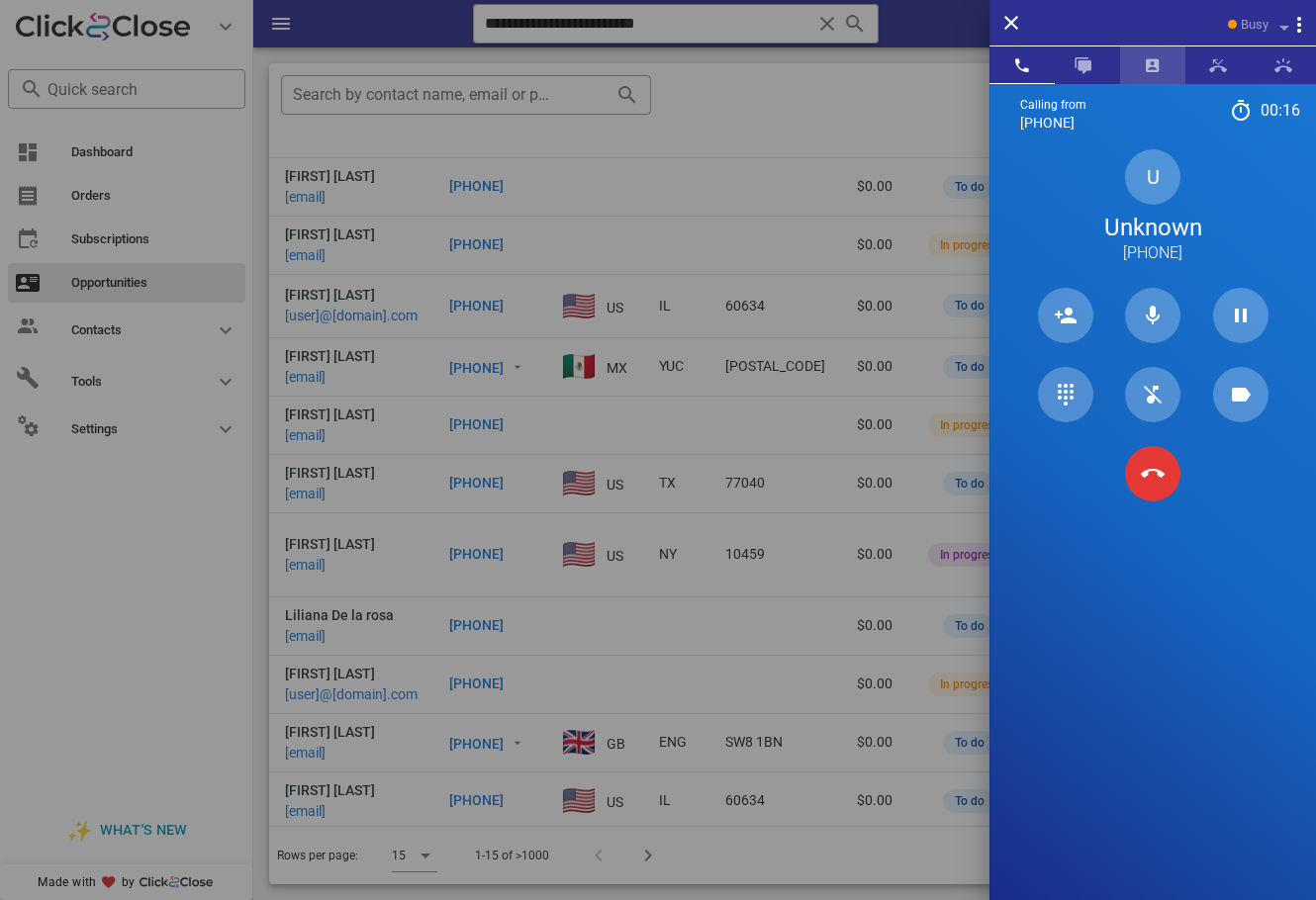 click at bounding box center (1153, 65) 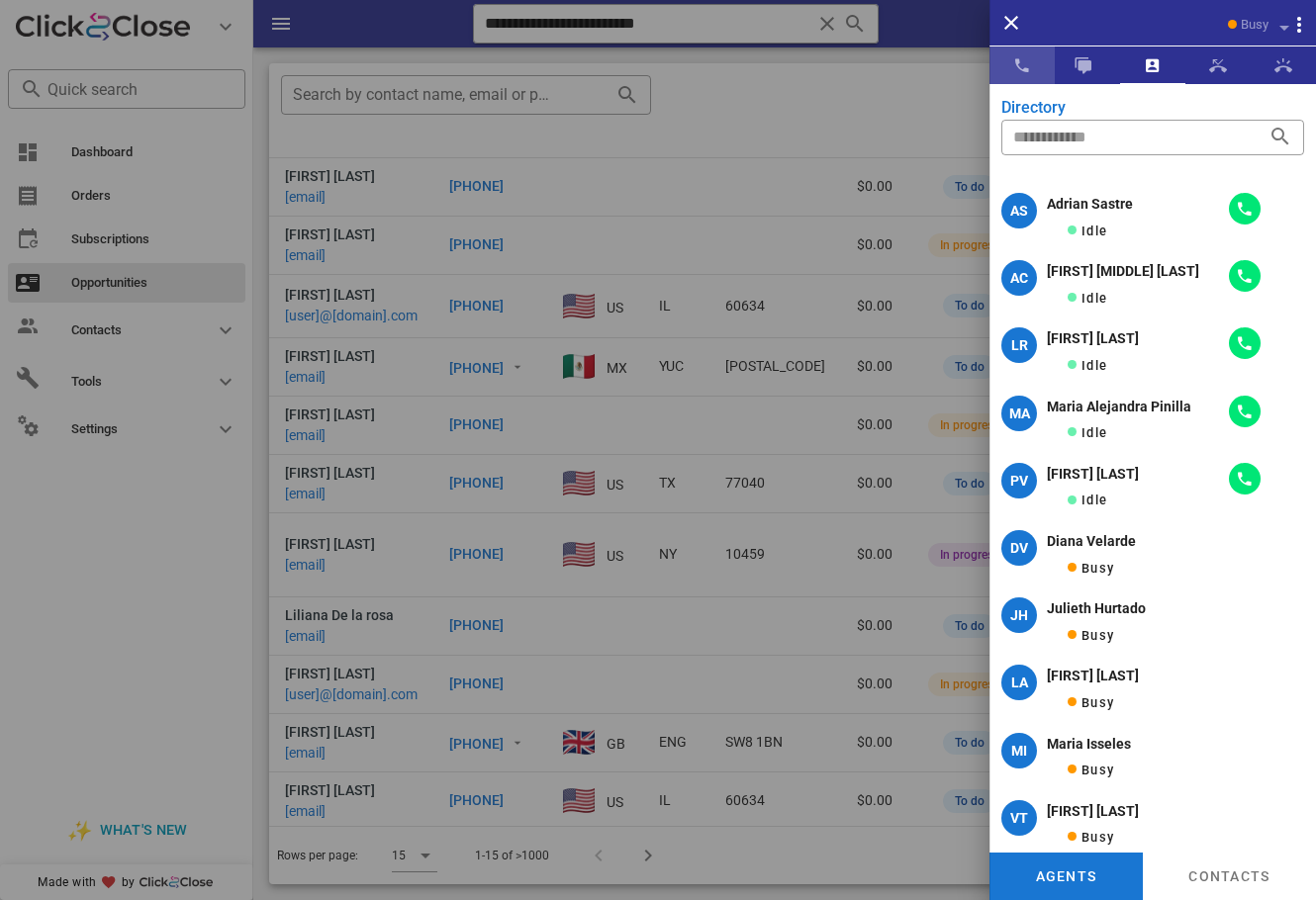 click at bounding box center (1022, 65) 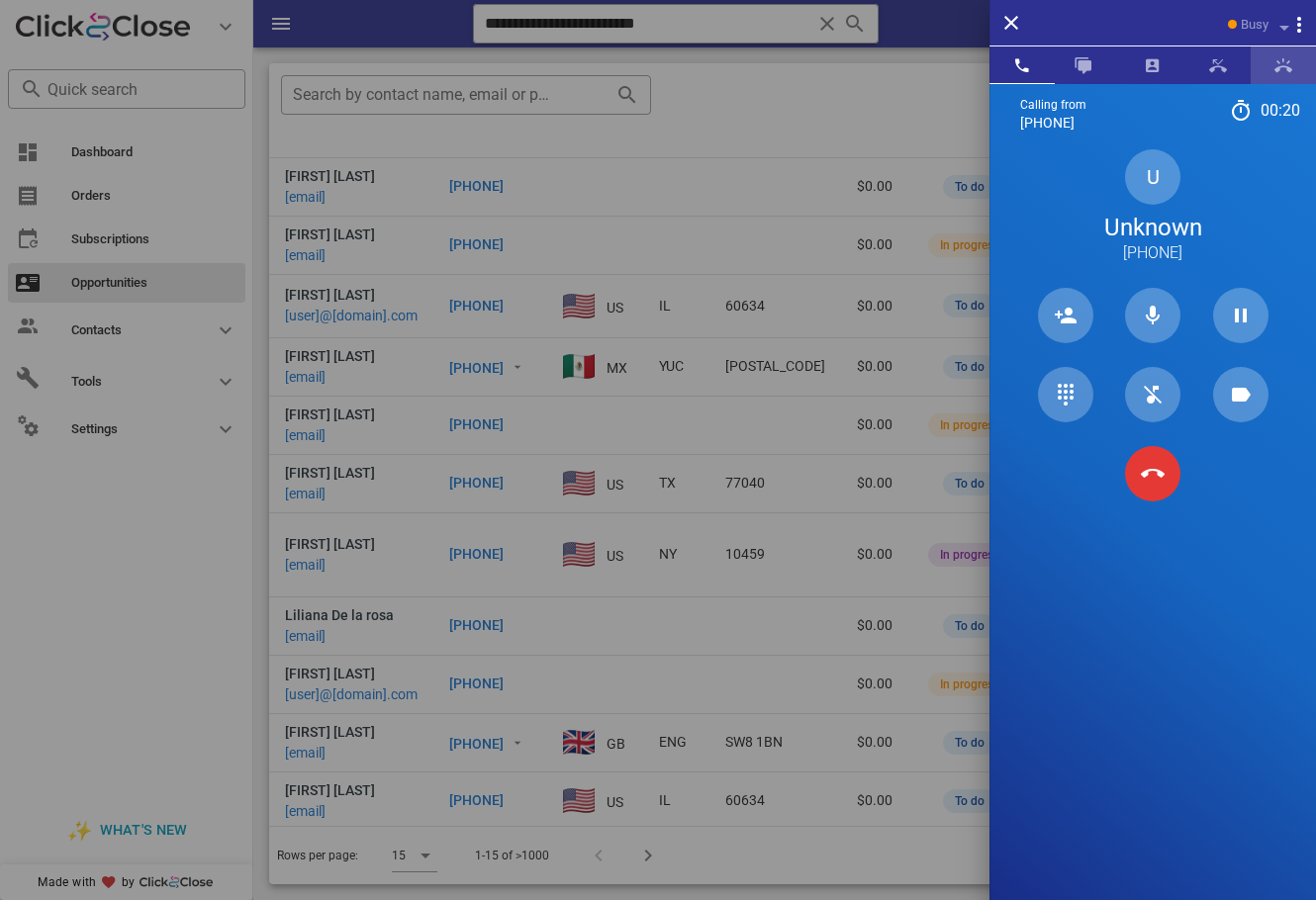 click at bounding box center (1283, 65) 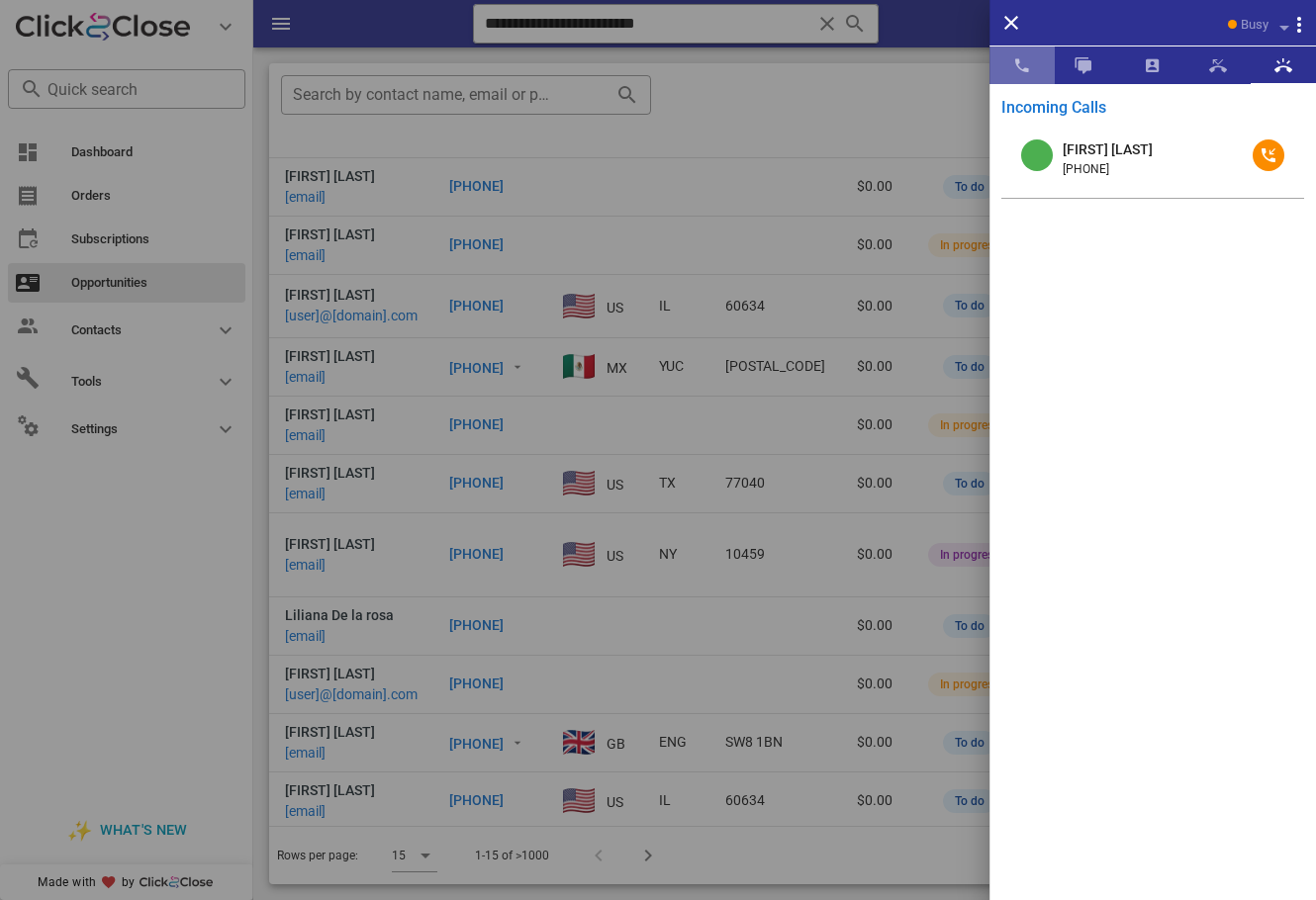 click at bounding box center [1022, 65] 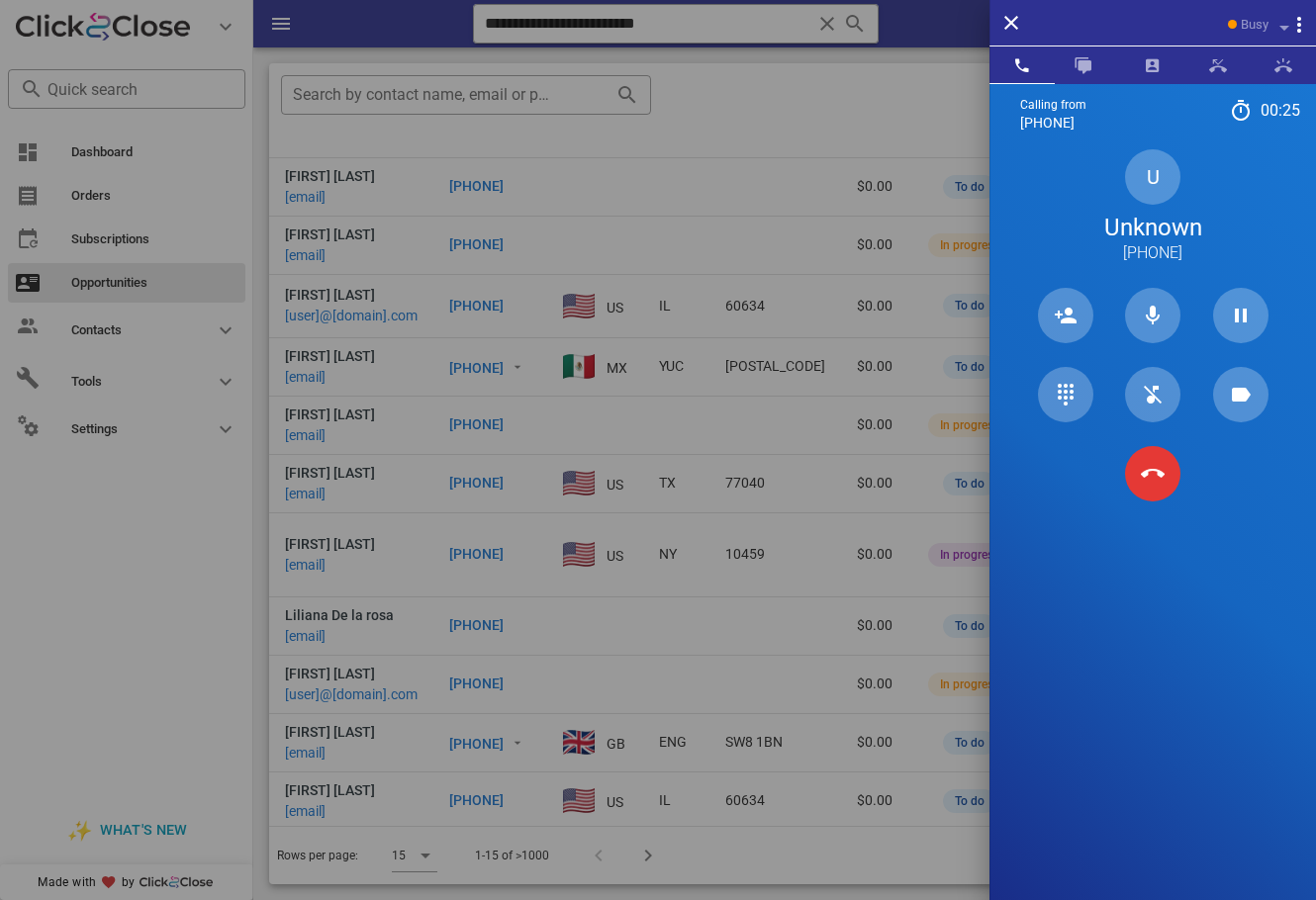 click on "[UNKNOWN] [UNKNOWN] [PHONE]" at bounding box center [1153, 207] 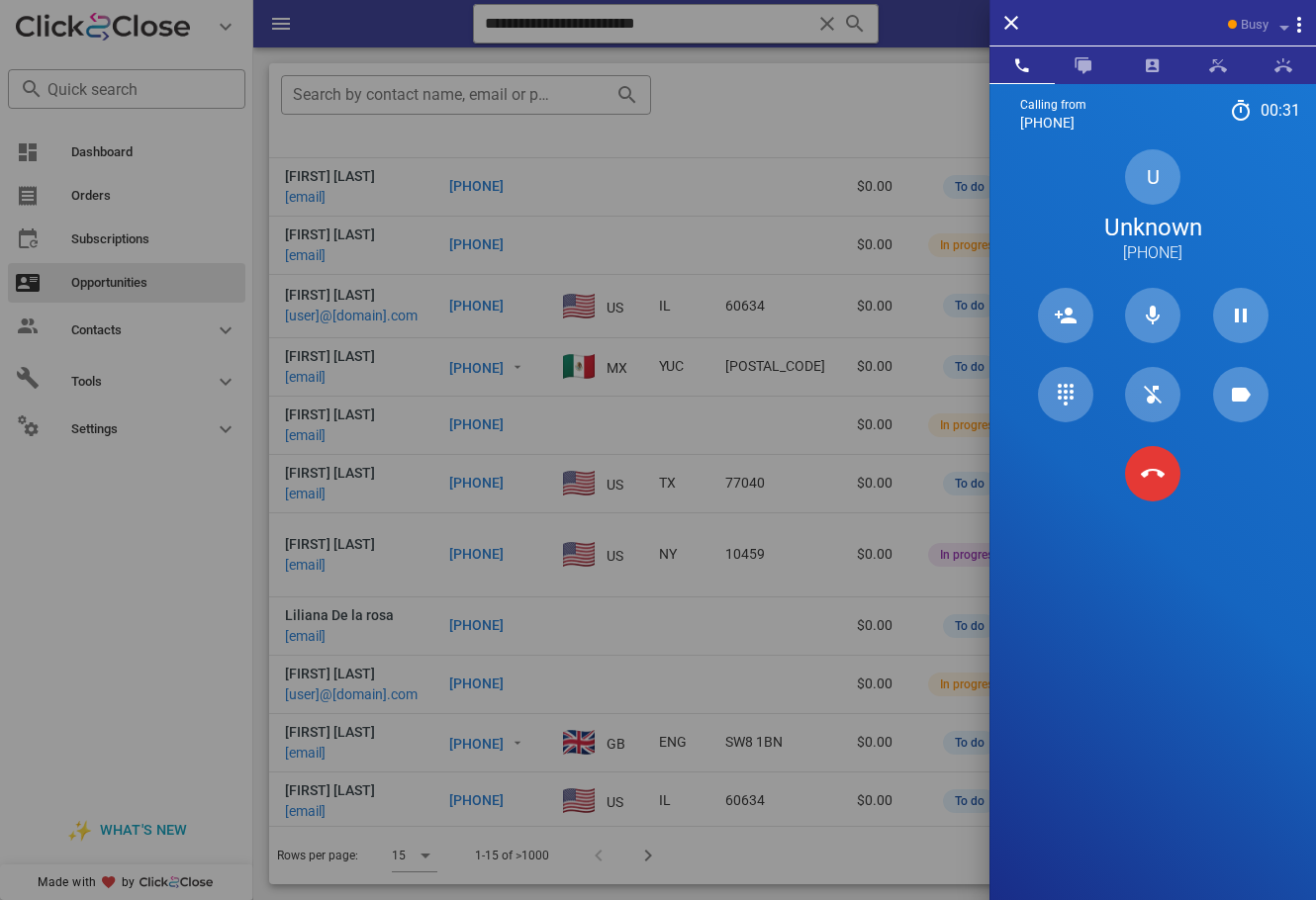 drag, startPoint x: 1025, startPoint y: 628, endPoint x: 1035, endPoint y: 627, distance: 10.049876 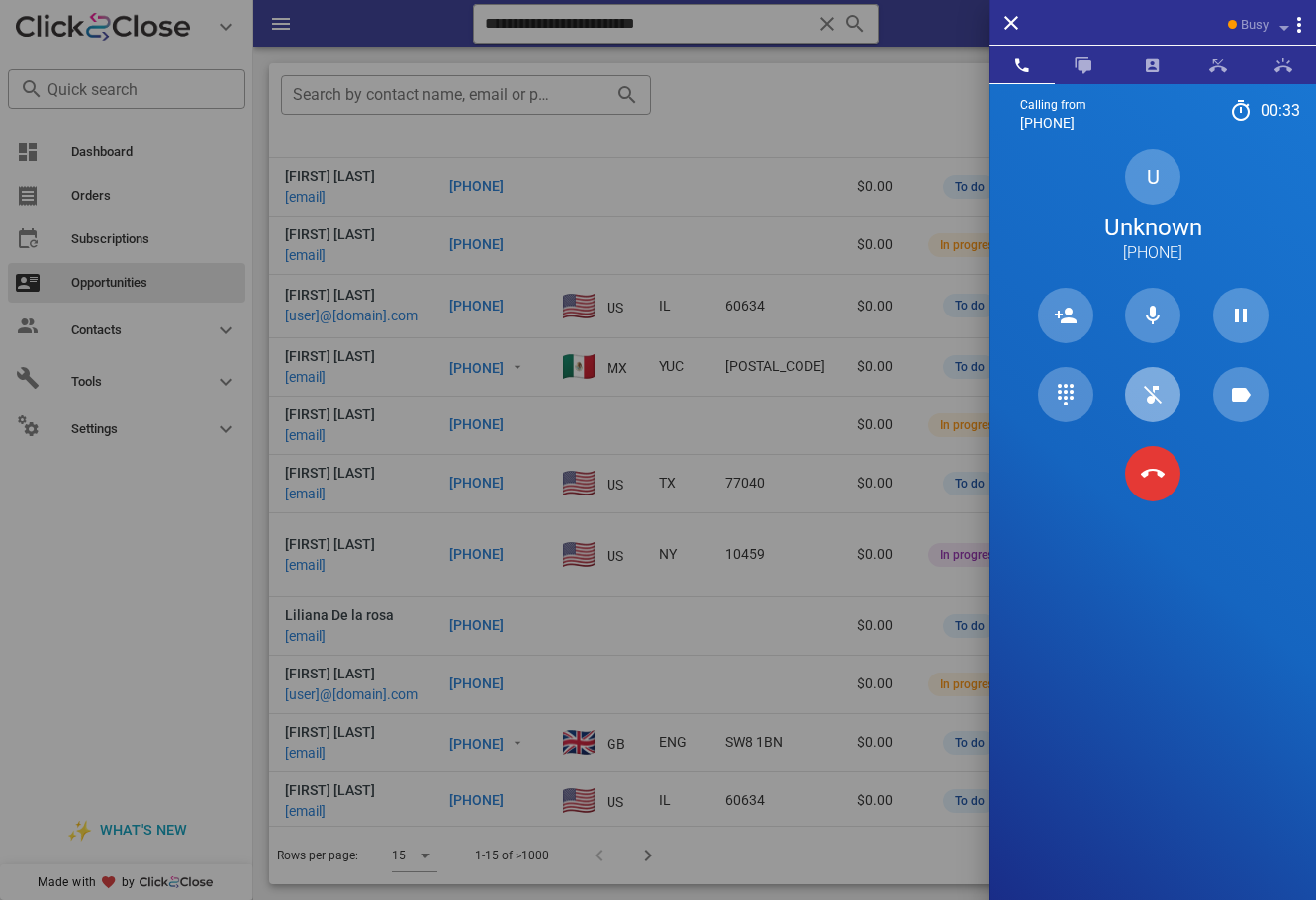 click at bounding box center (1153, 395) 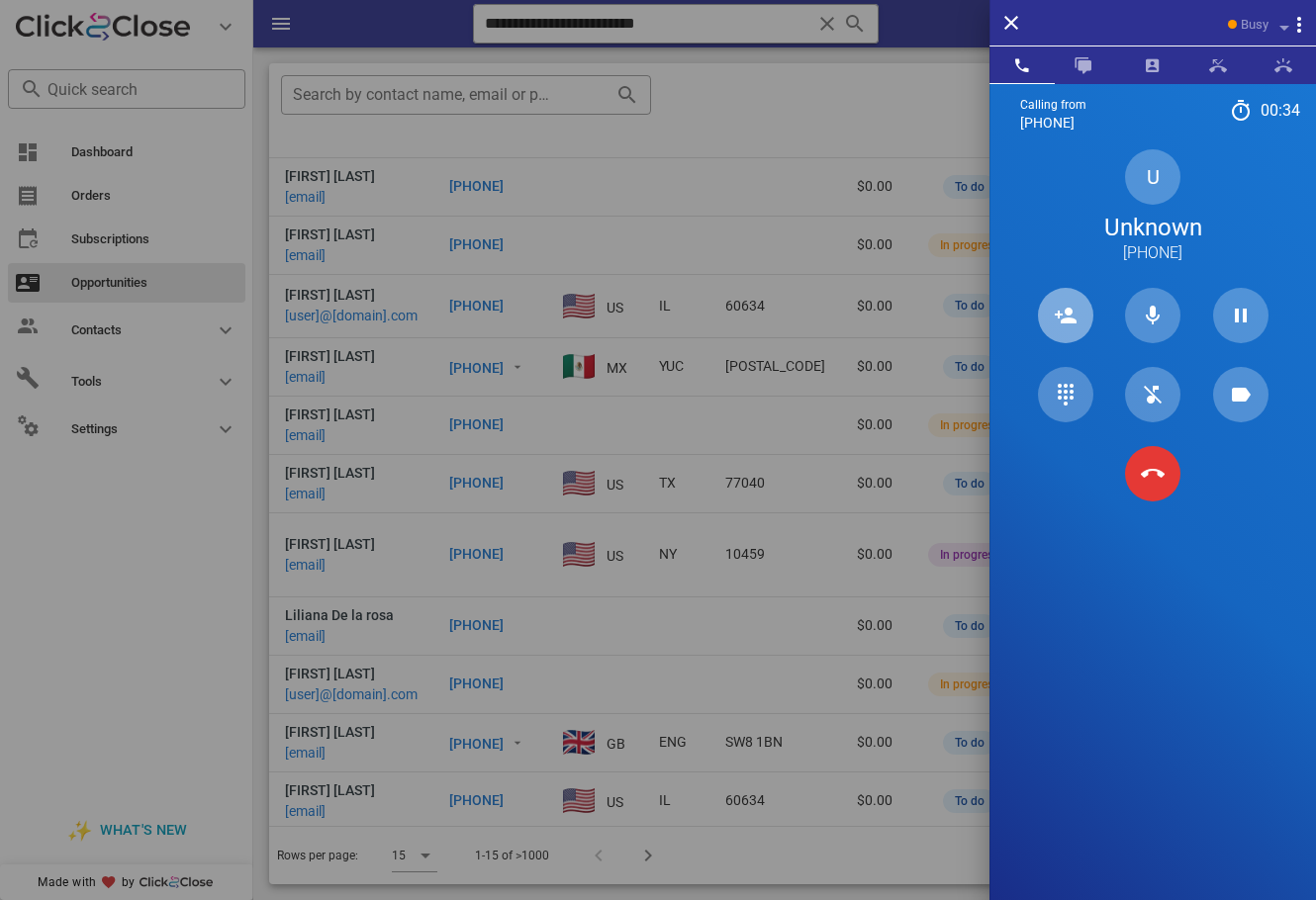 click at bounding box center [1066, 315] 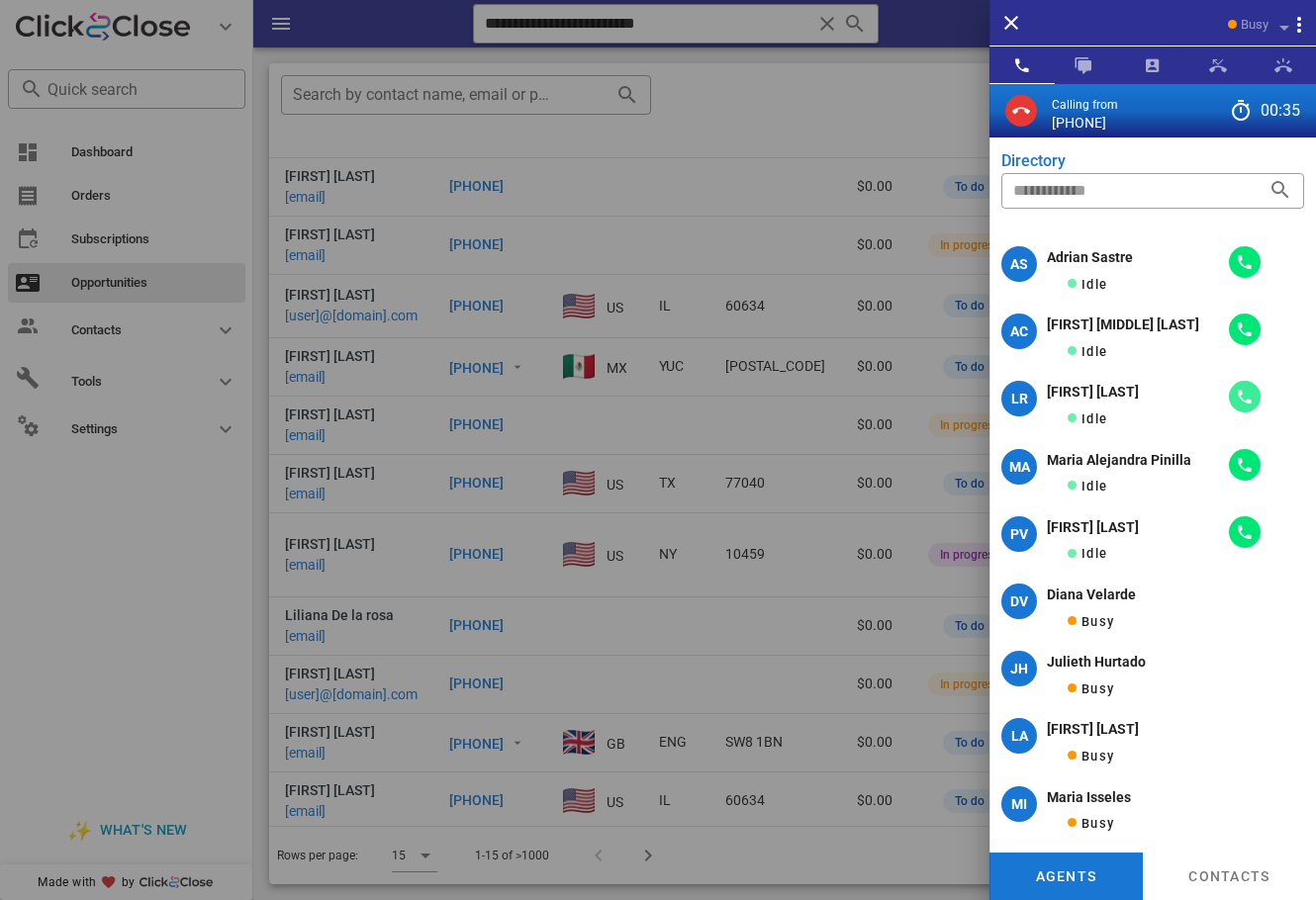click at bounding box center [1245, 397] 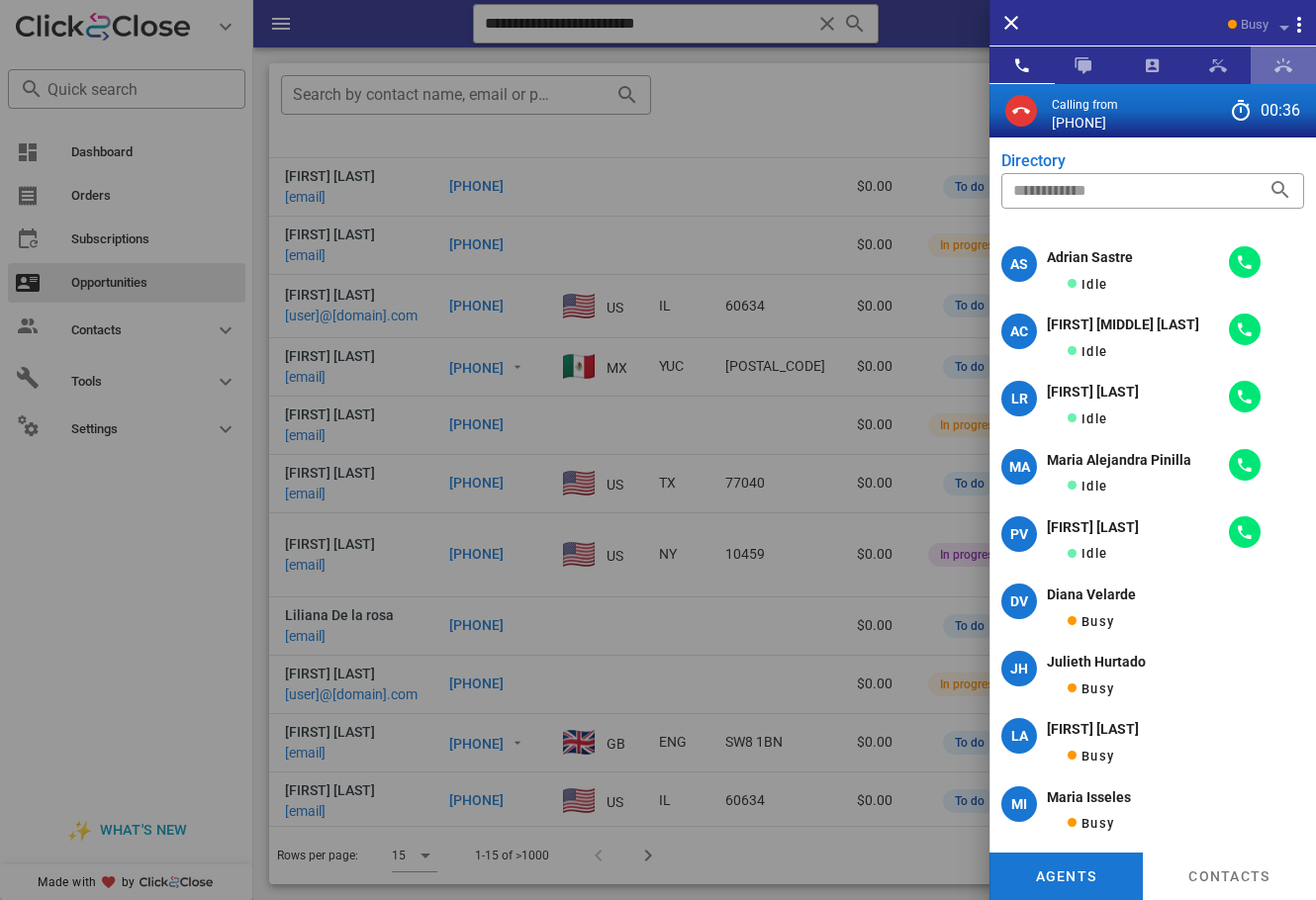 click at bounding box center (1283, 65) 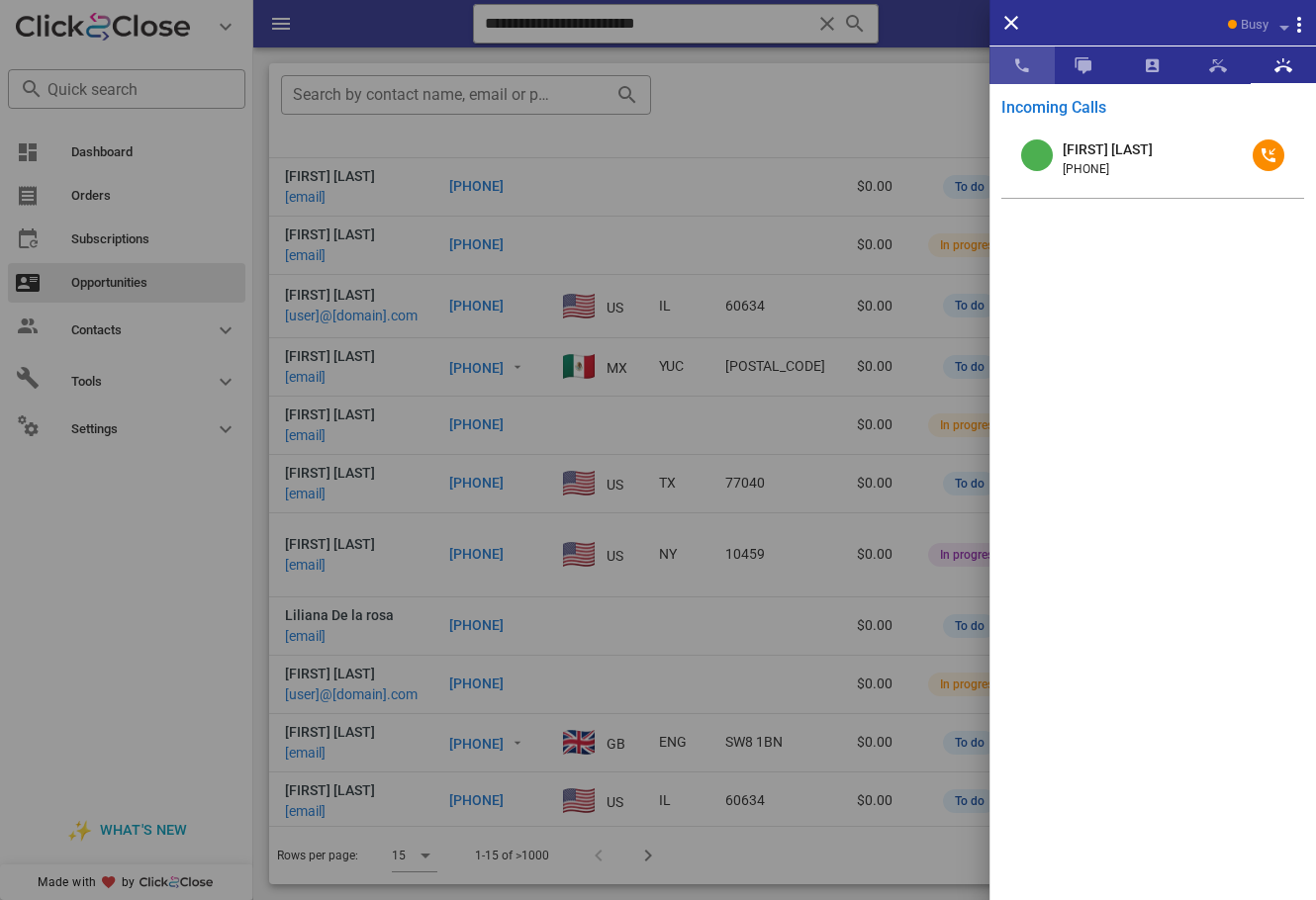 click at bounding box center [1022, 65] 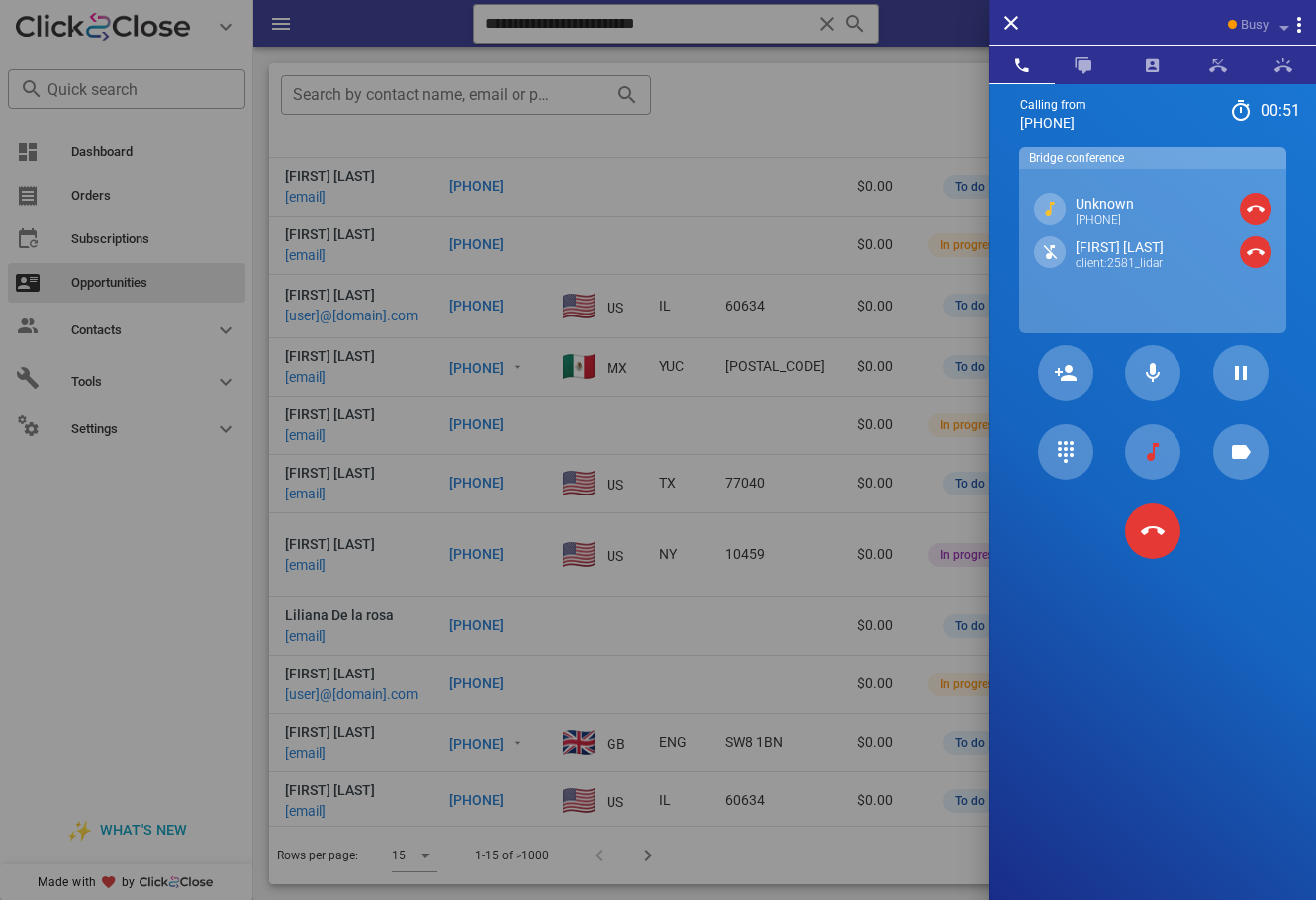 drag, startPoint x: 1173, startPoint y: 222, endPoint x: 1078, endPoint y: 207, distance: 96.17692 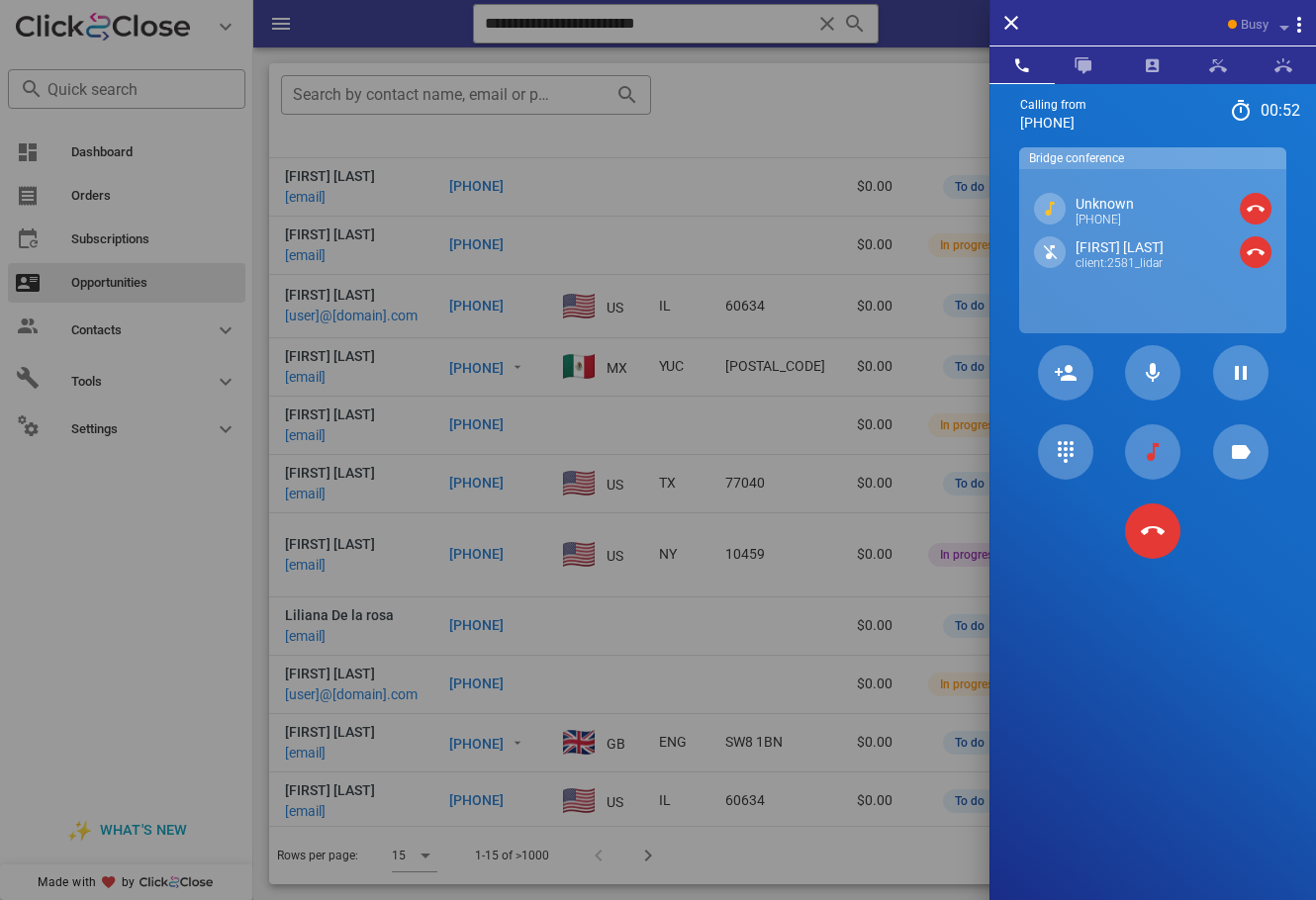 click on "Unknown +5555555555 [FIRST] [LAST] client:2581_[NAME]" at bounding box center (1153, 251) 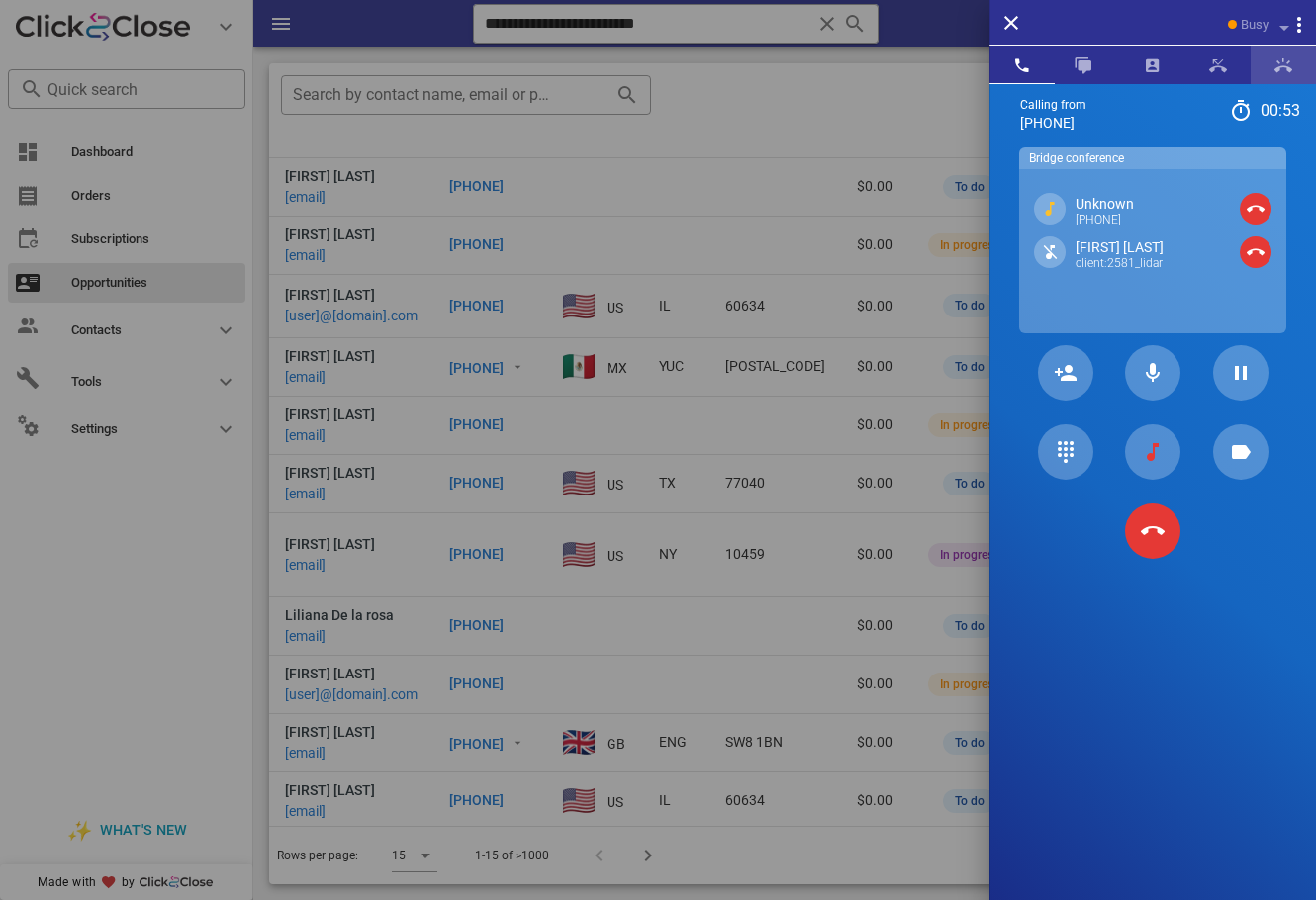 click at bounding box center [1283, 65] 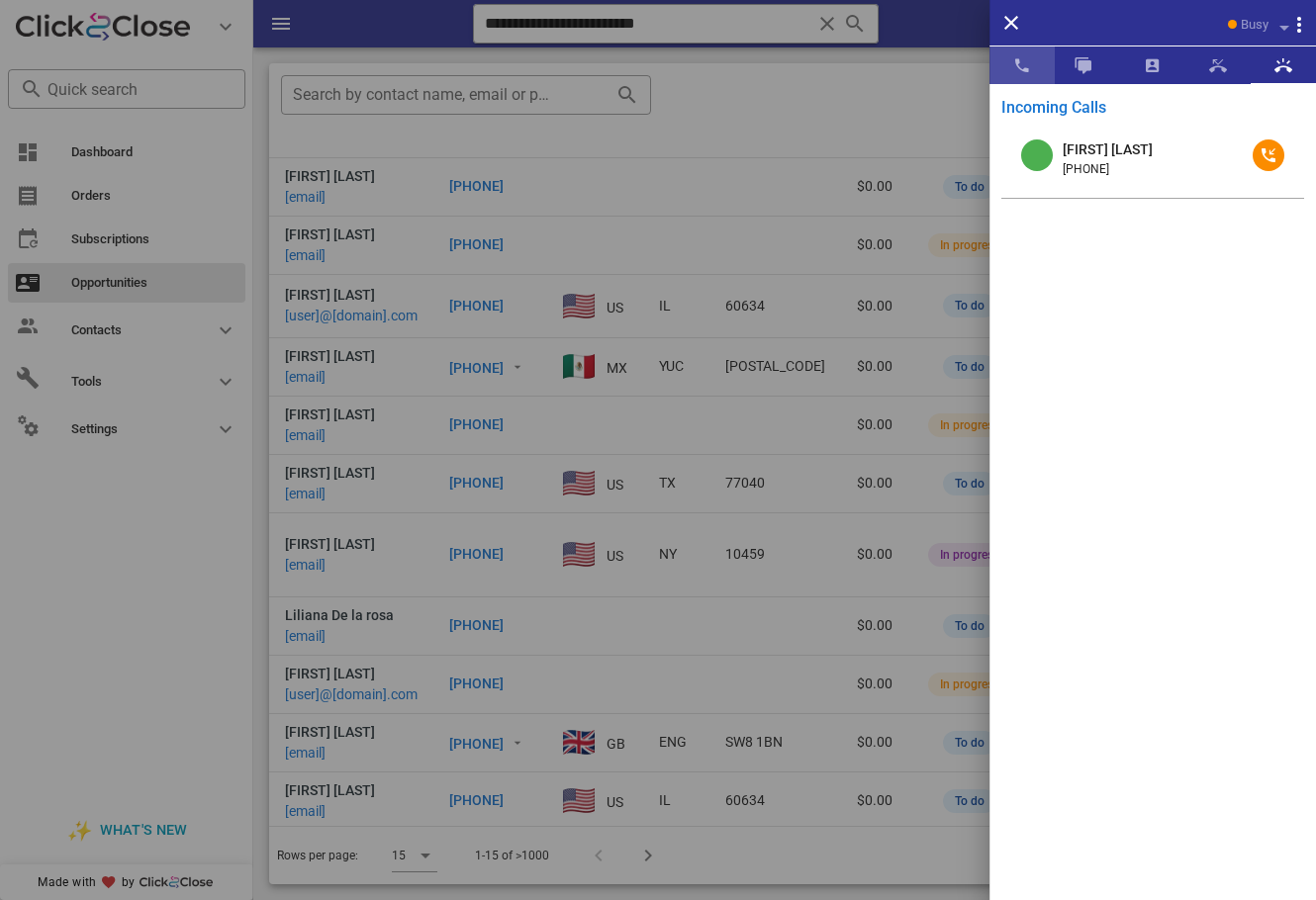 click at bounding box center [1022, 65] 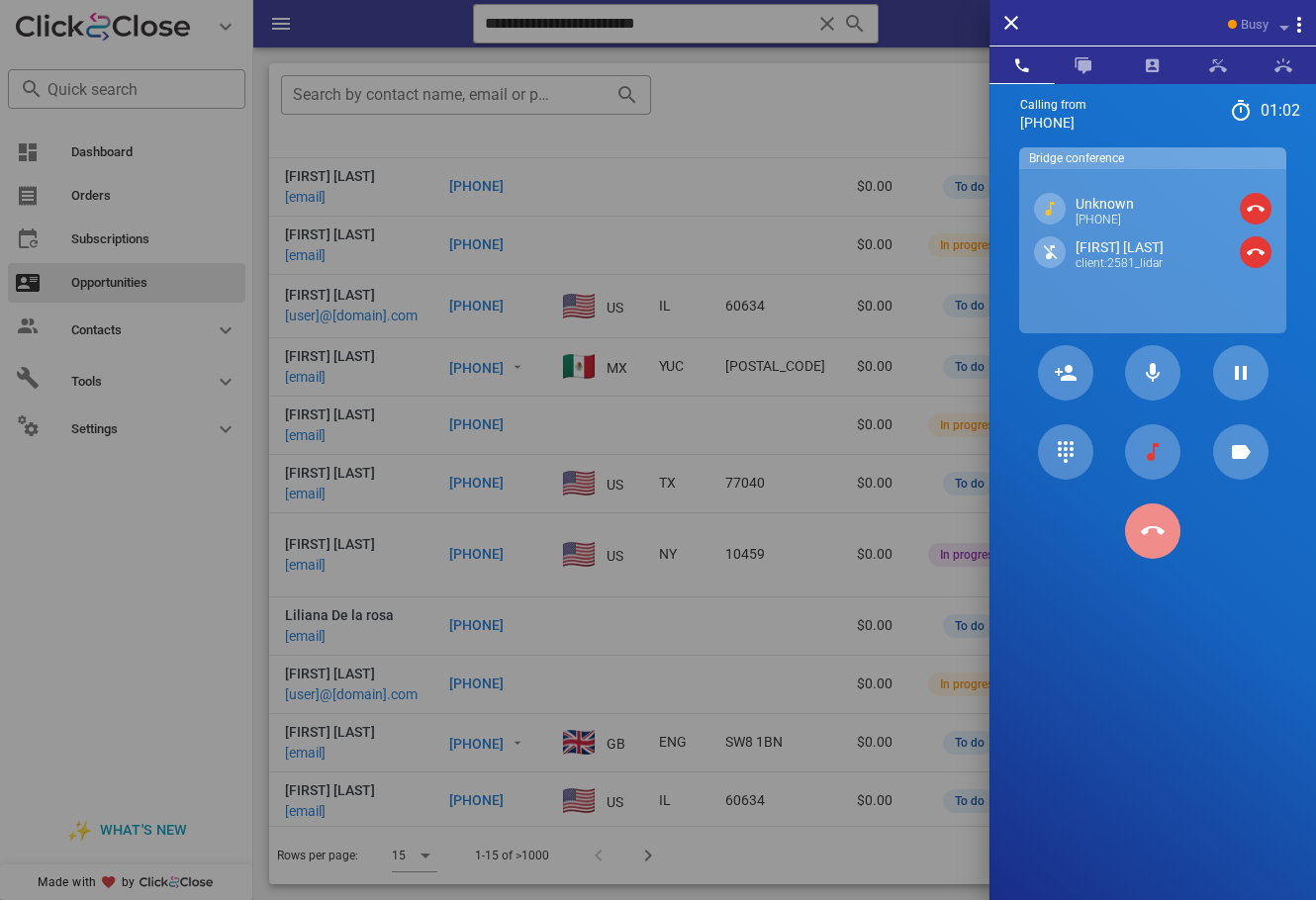 click at bounding box center (1153, 531) 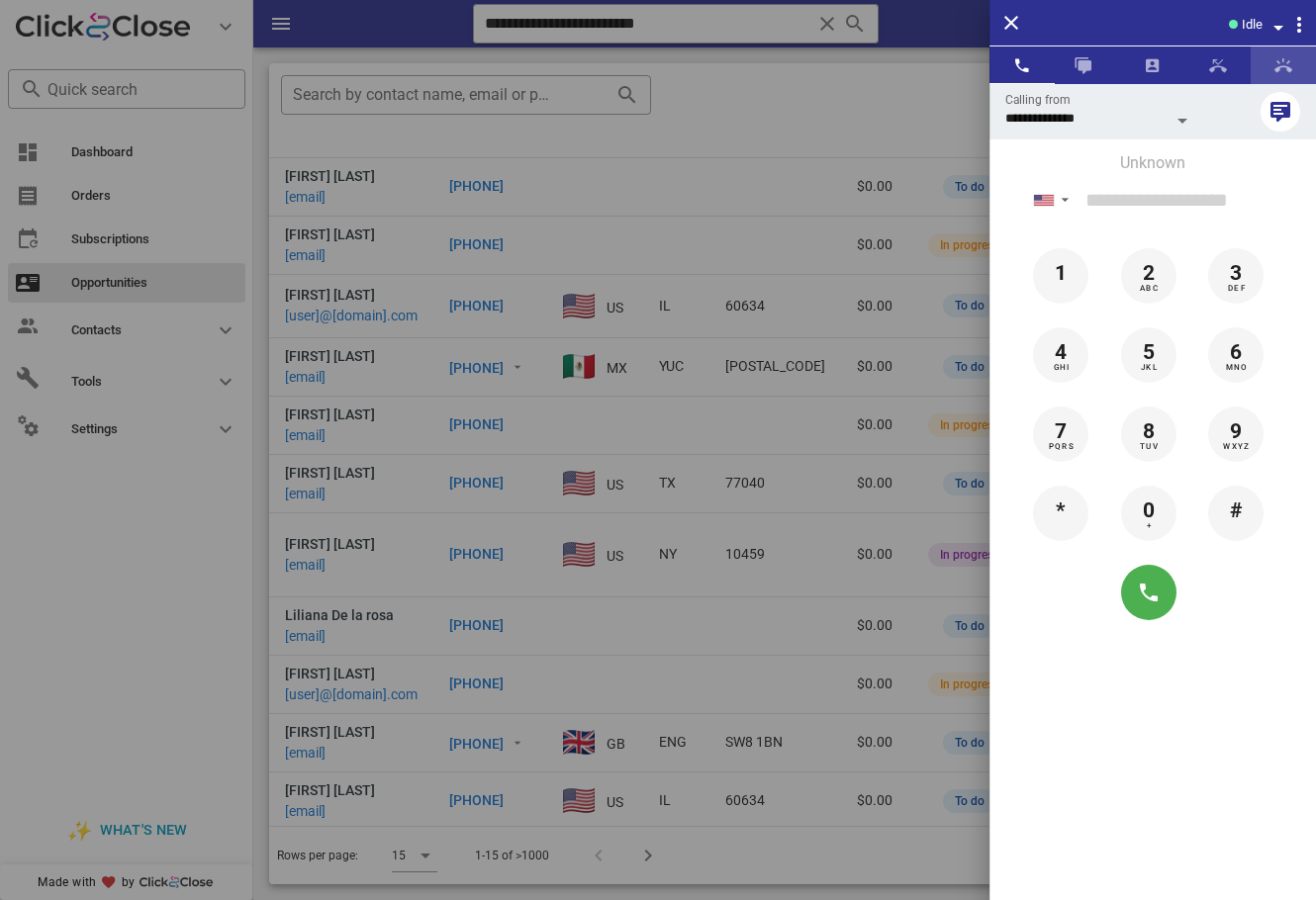 click at bounding box center [1283, 65] 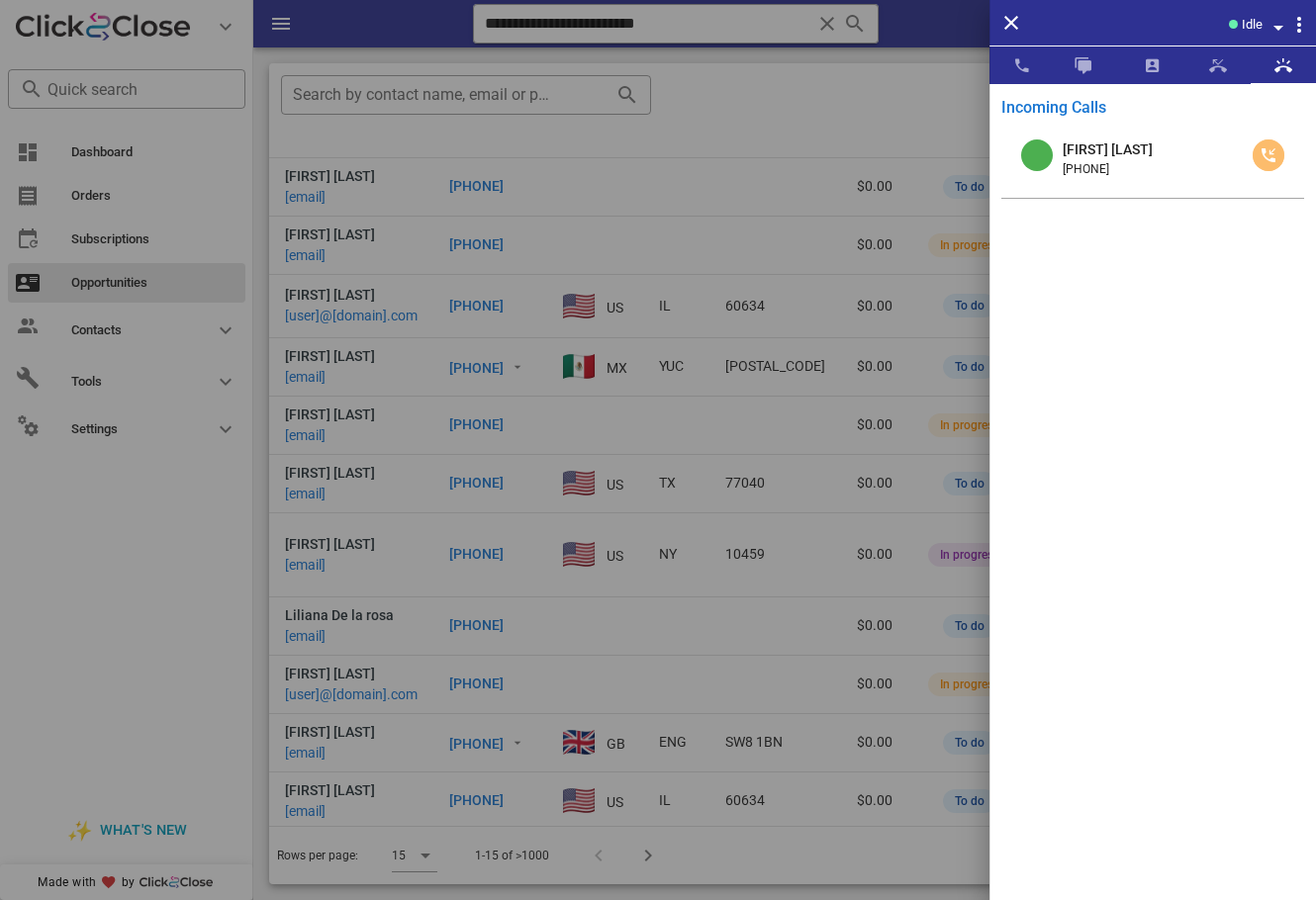 click at bounding box center (1269, 155) 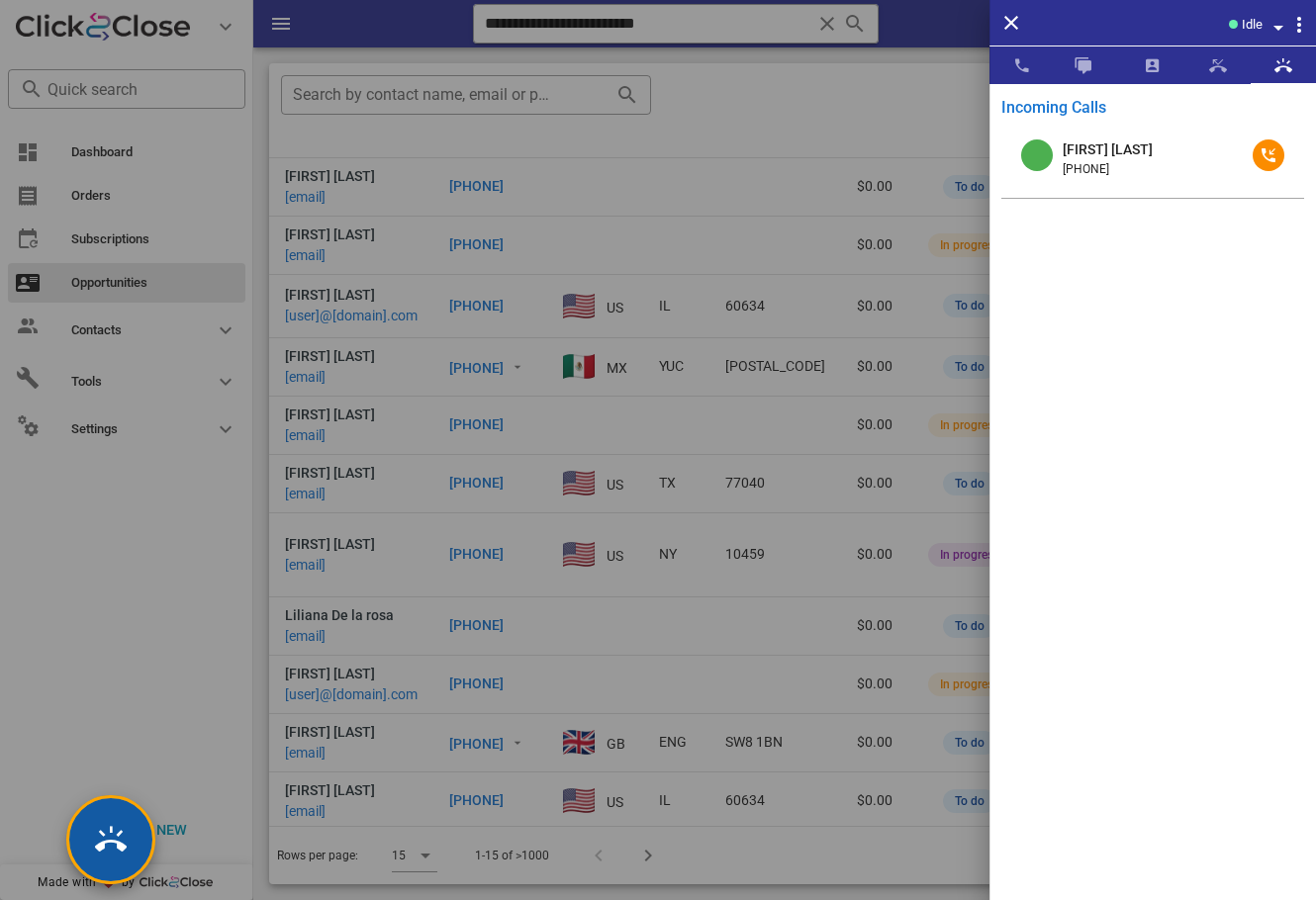 click at bounding box center (111, 840) 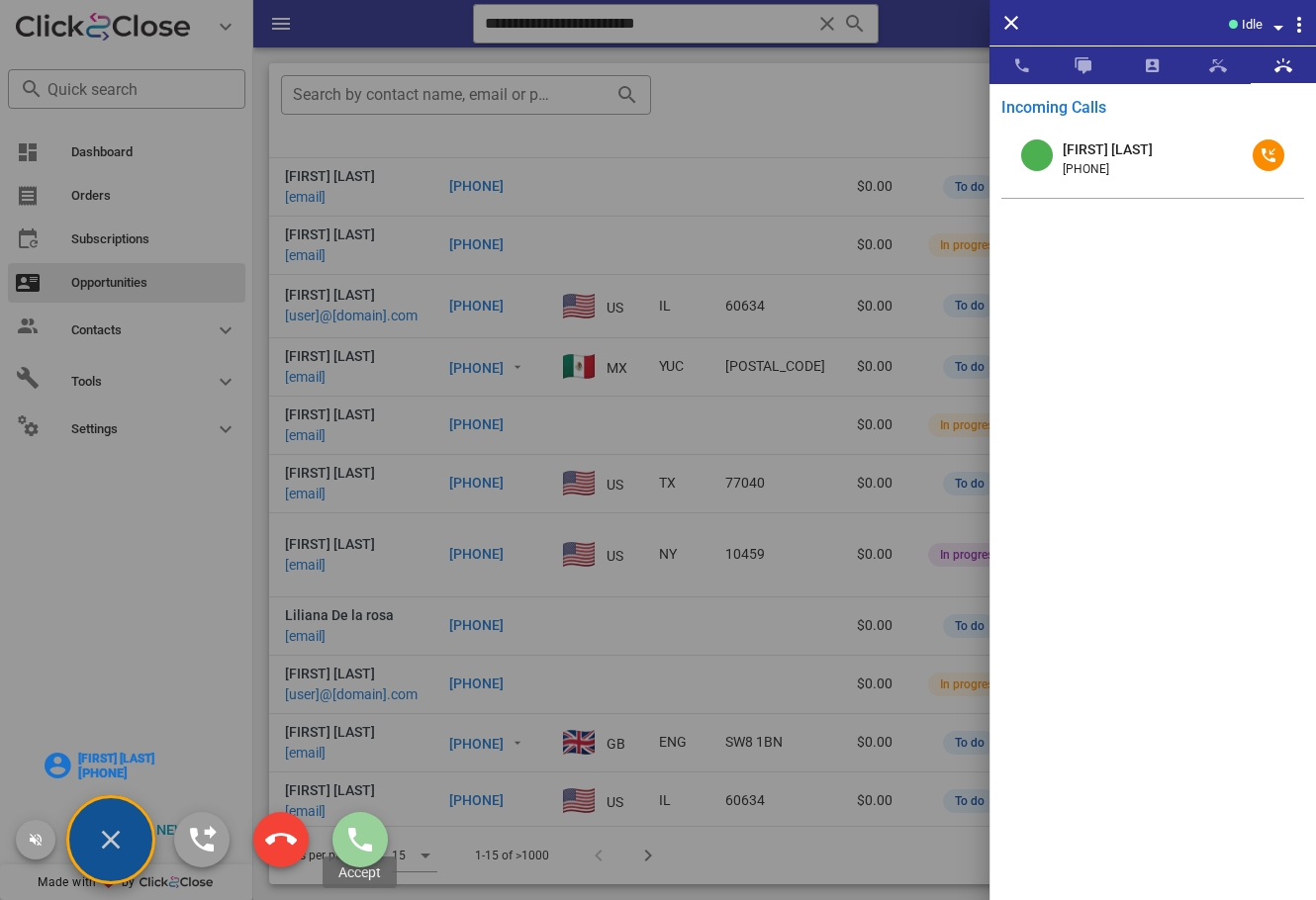 click at bounding box center (360, 840) 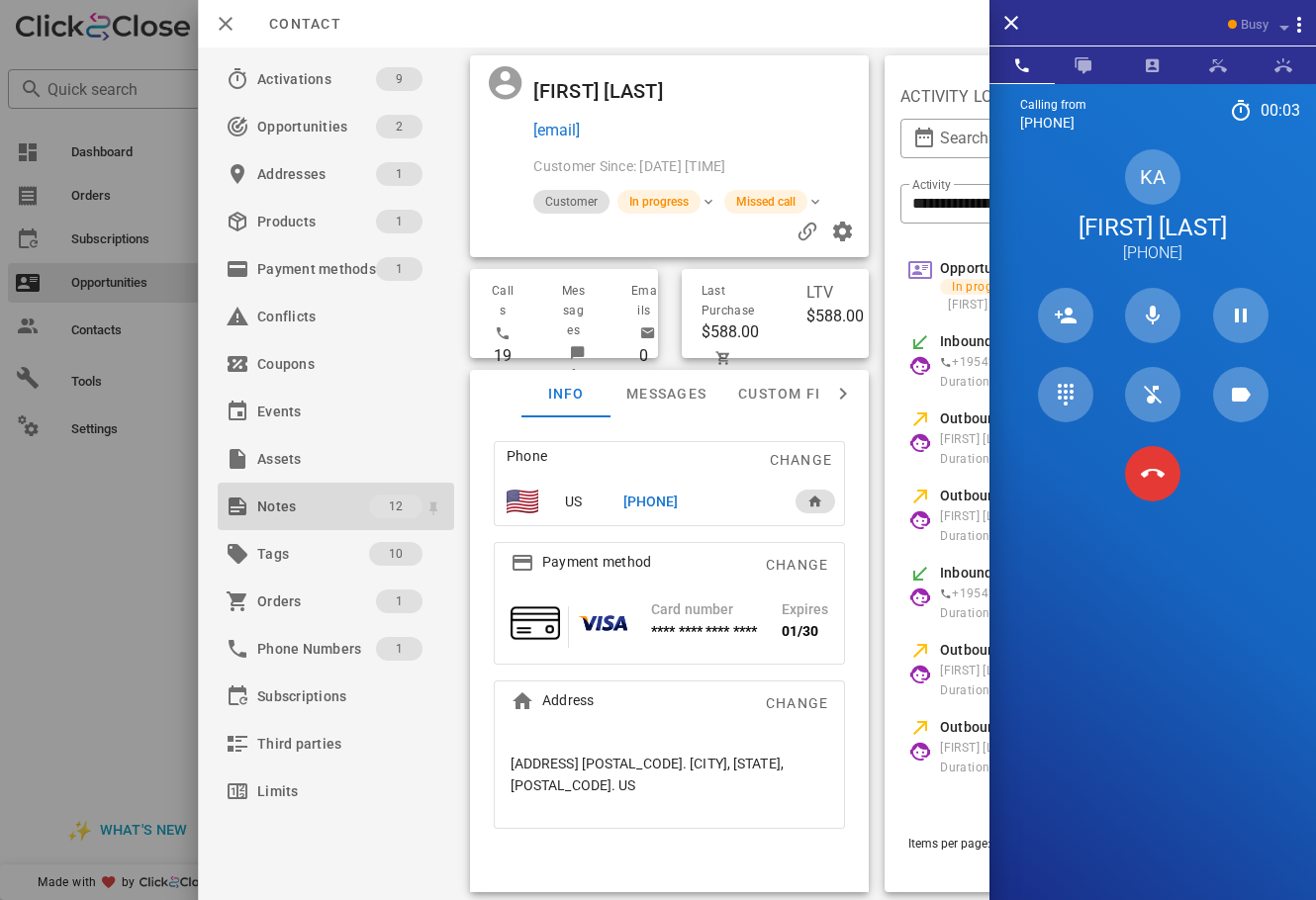 click on "Notes" at bounding box center (313, 506) 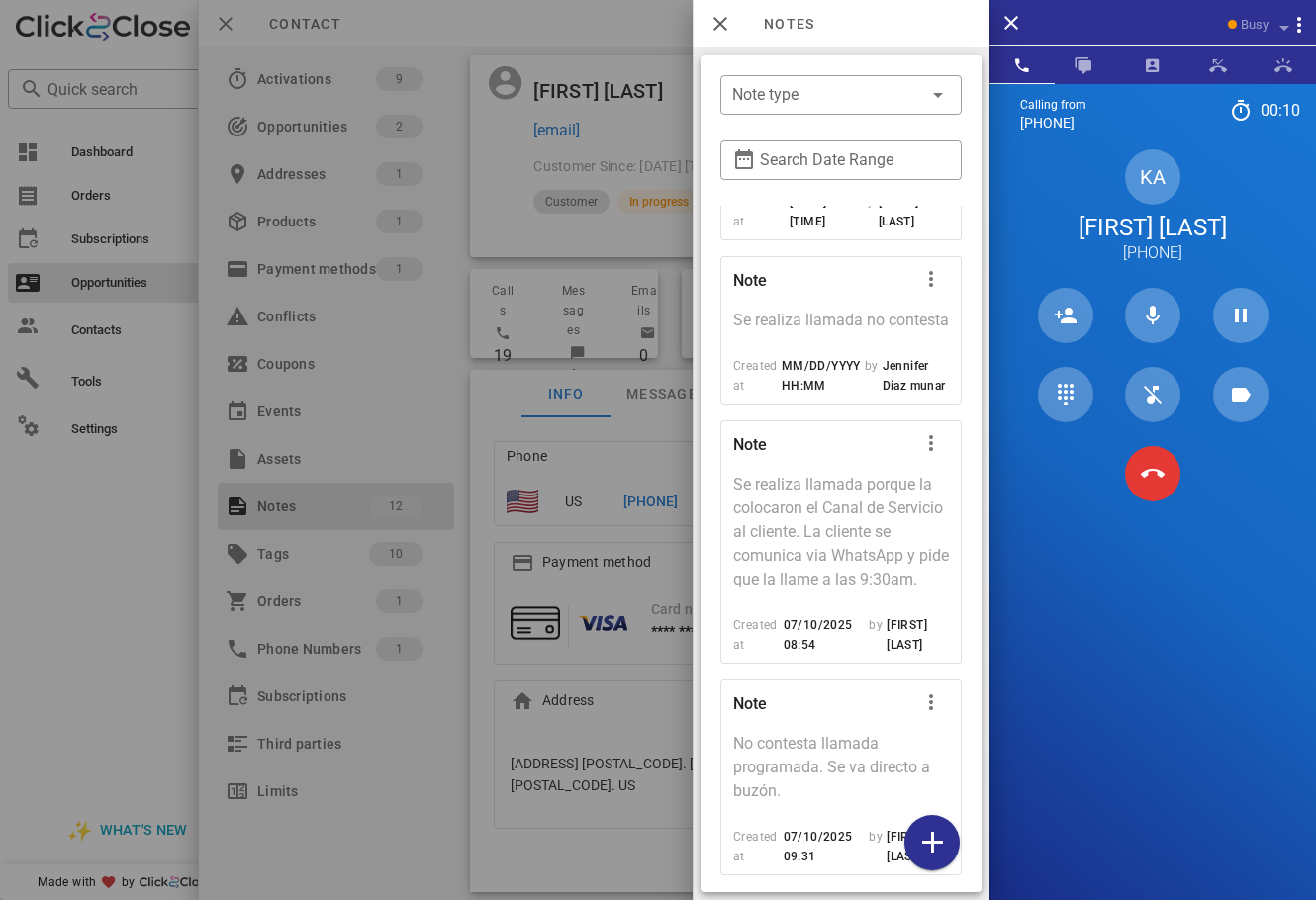 scroll, scrollTop: 2190, scrollLeft: 0, axis: vertical 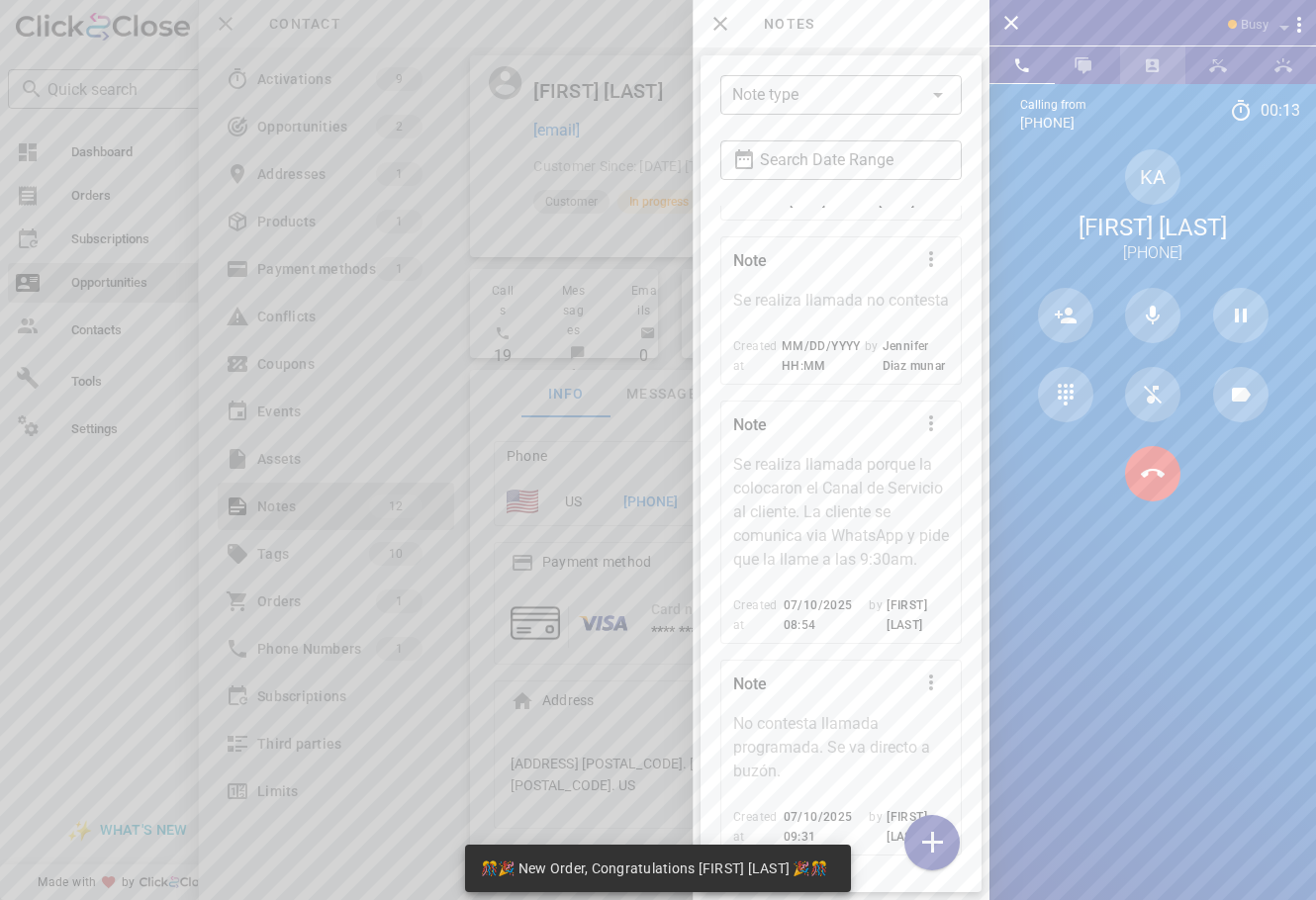 click at bounding box center [1153, 65] 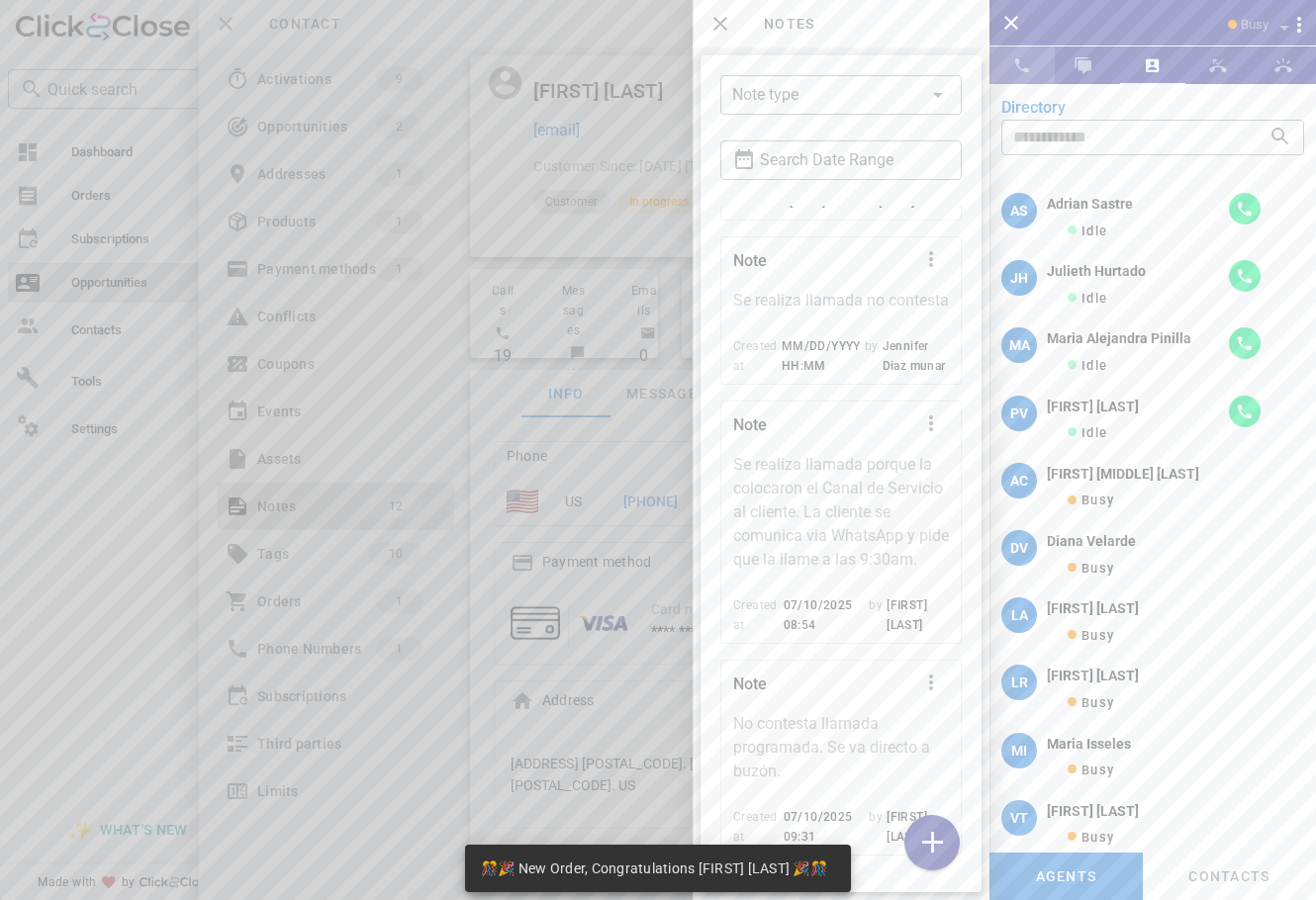 click at bounding box center [1022, 65] 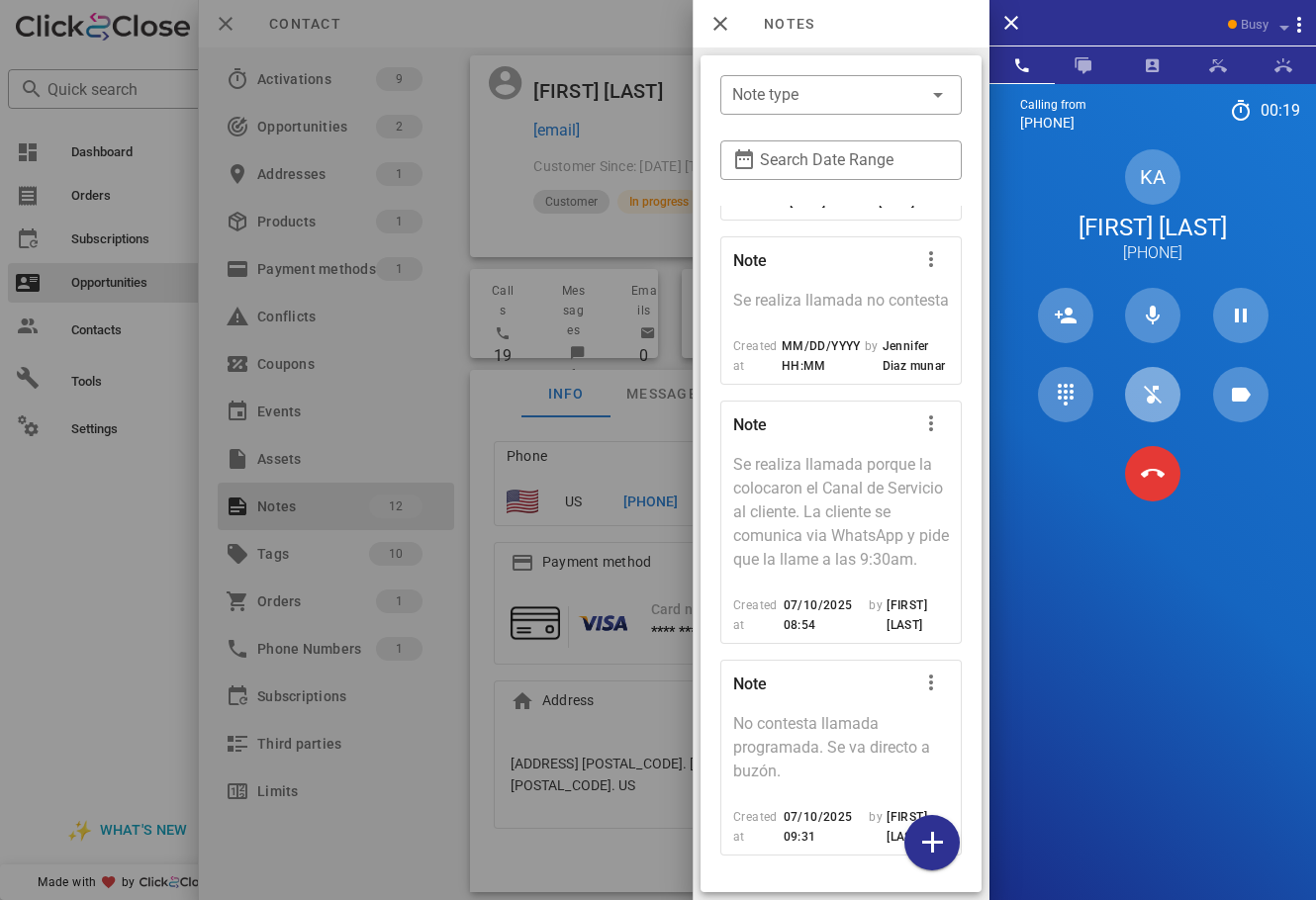 click at bounding box center (1153, 395) 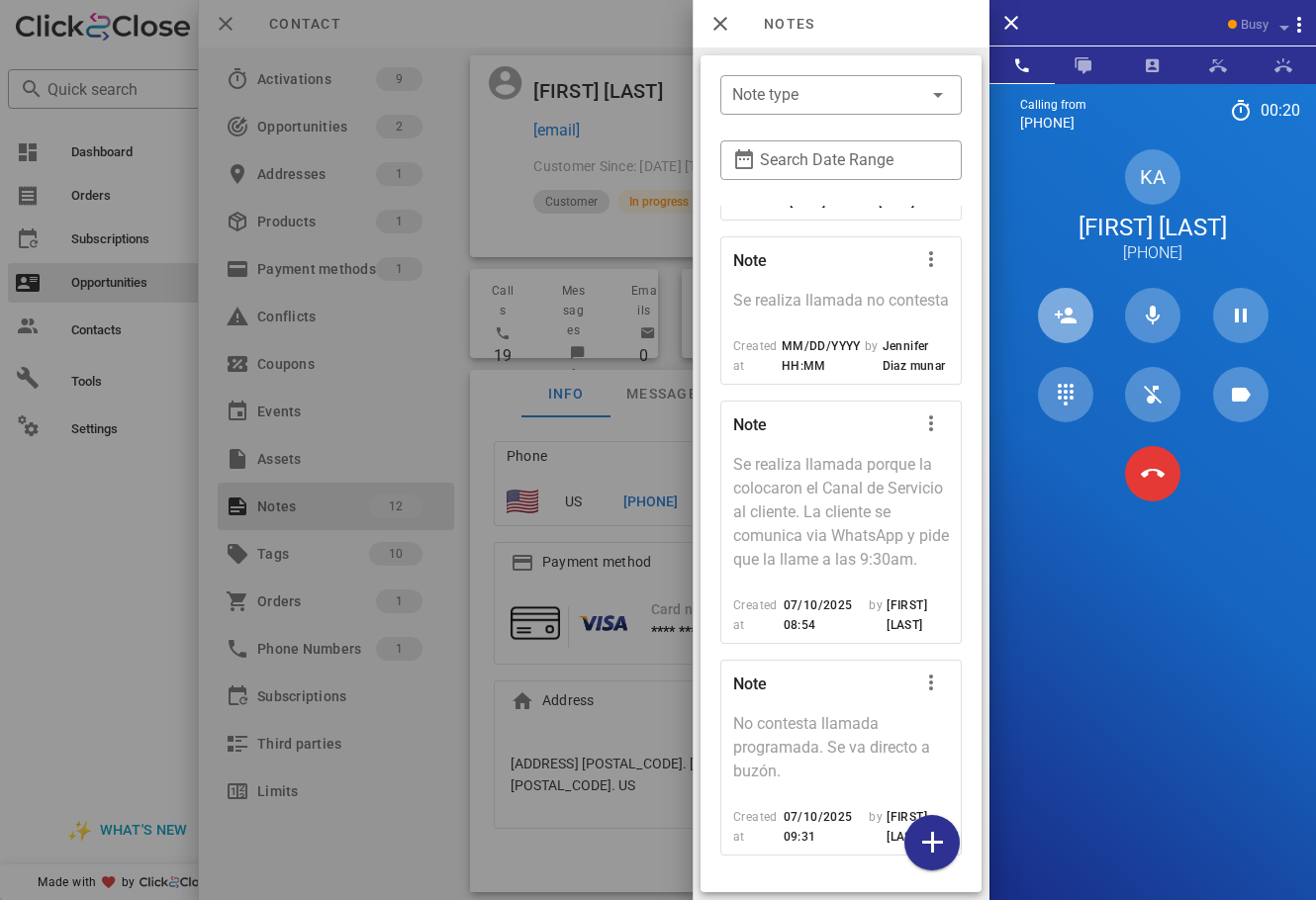click at bounding box center [1066, 315] 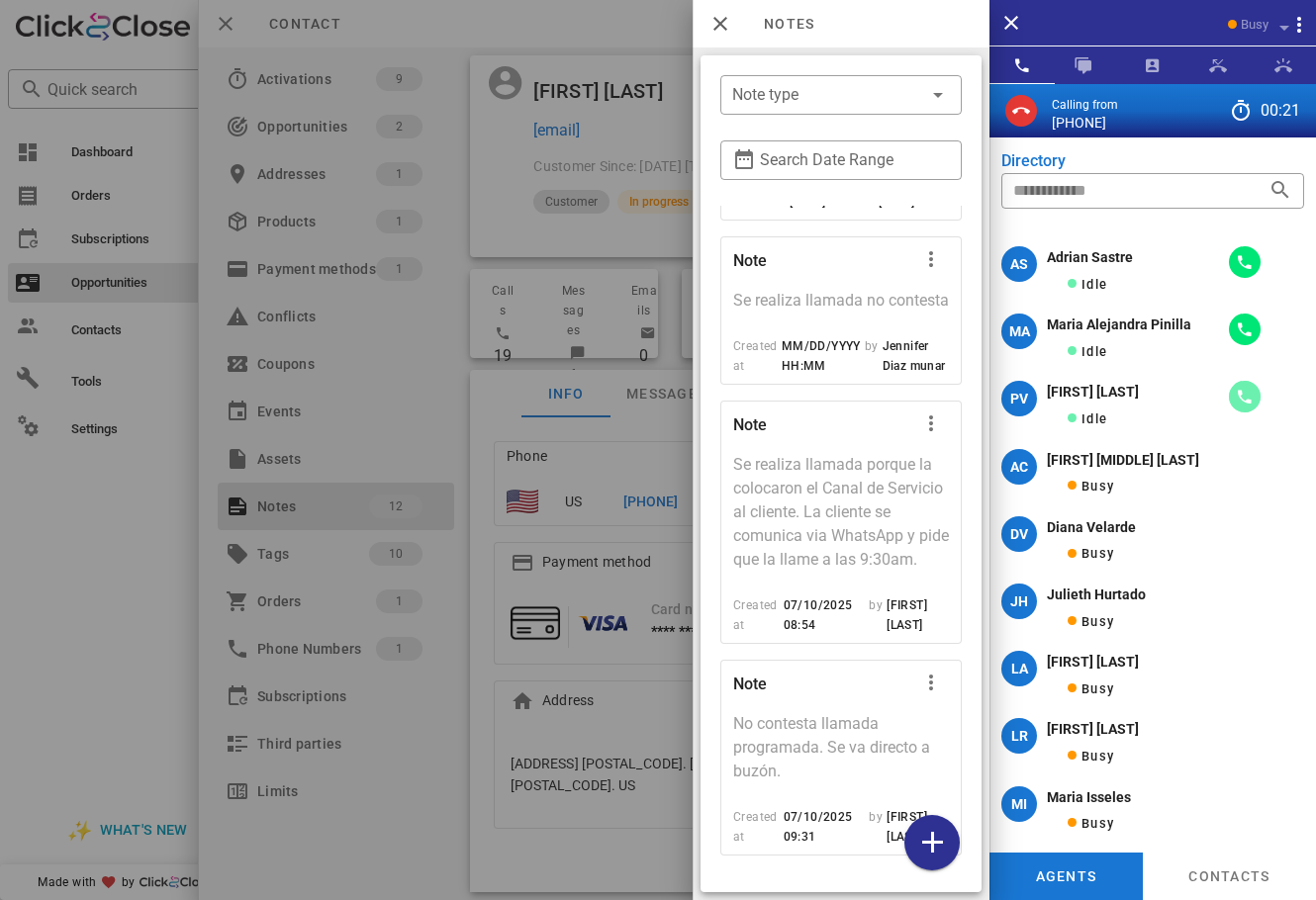 click at bounding box center (1245, 397) 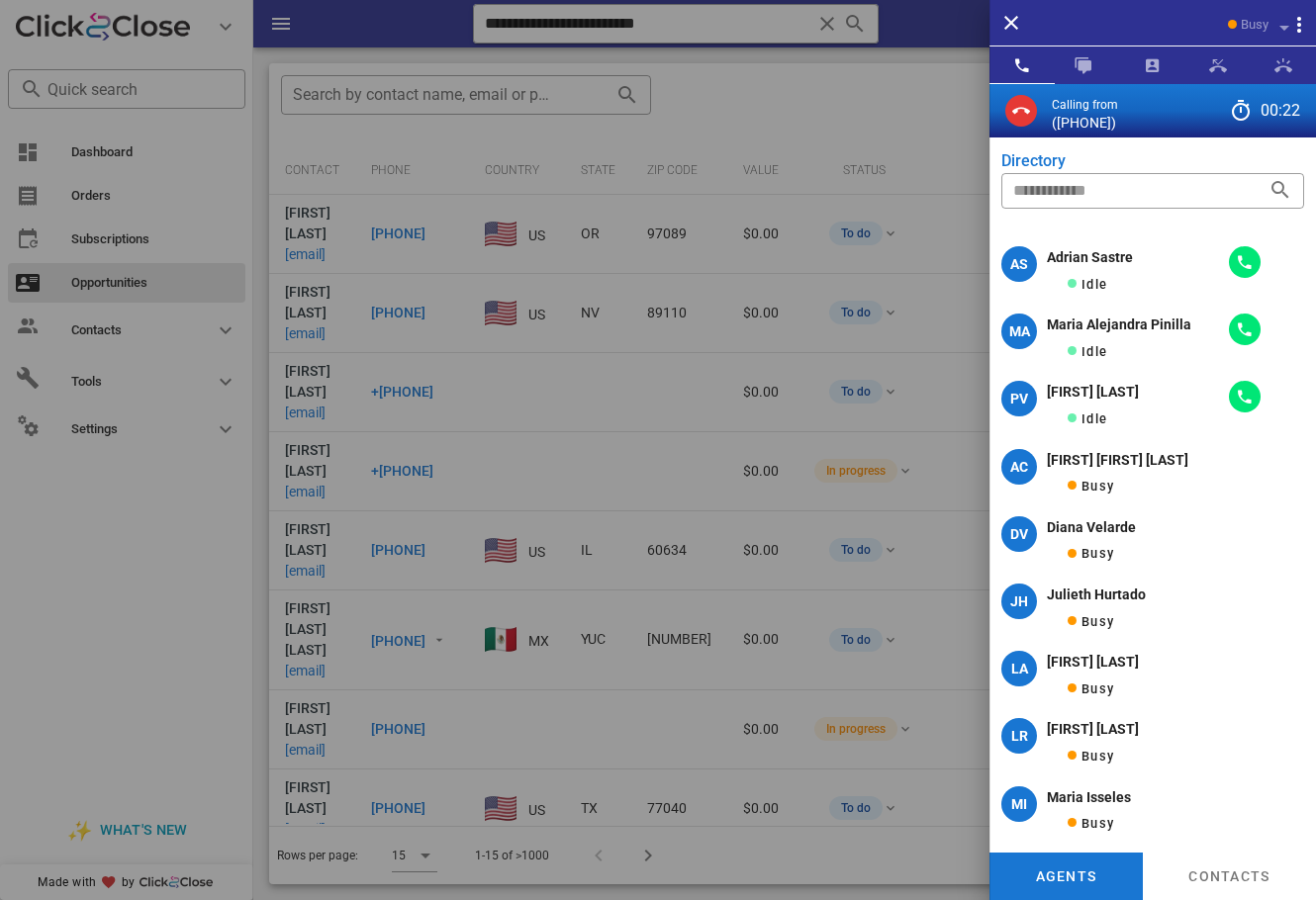 scroll, scrollTop: 0, scrollLeft: 0, axis: both 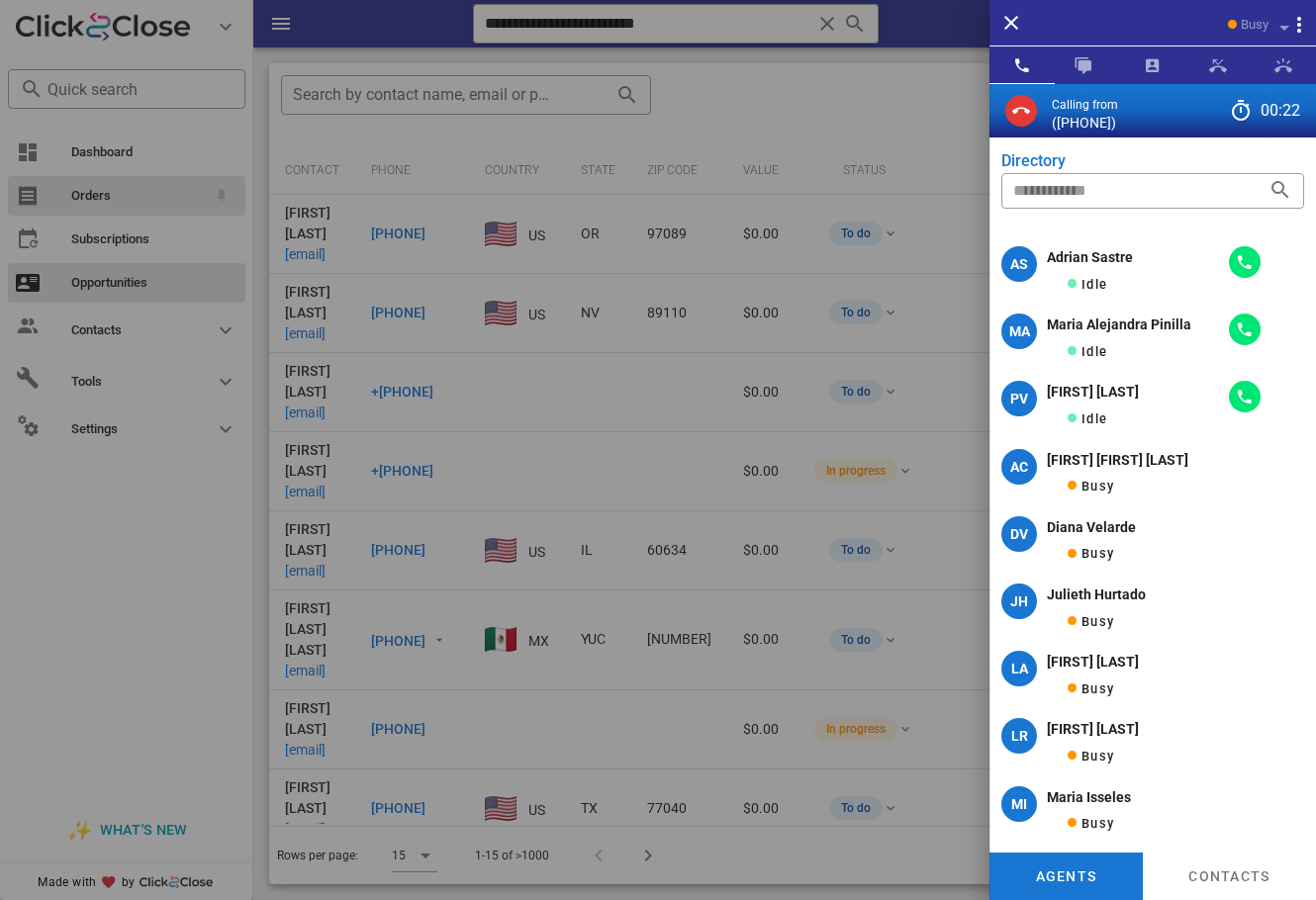 click on "Orders" at bounding box center (139, 196) 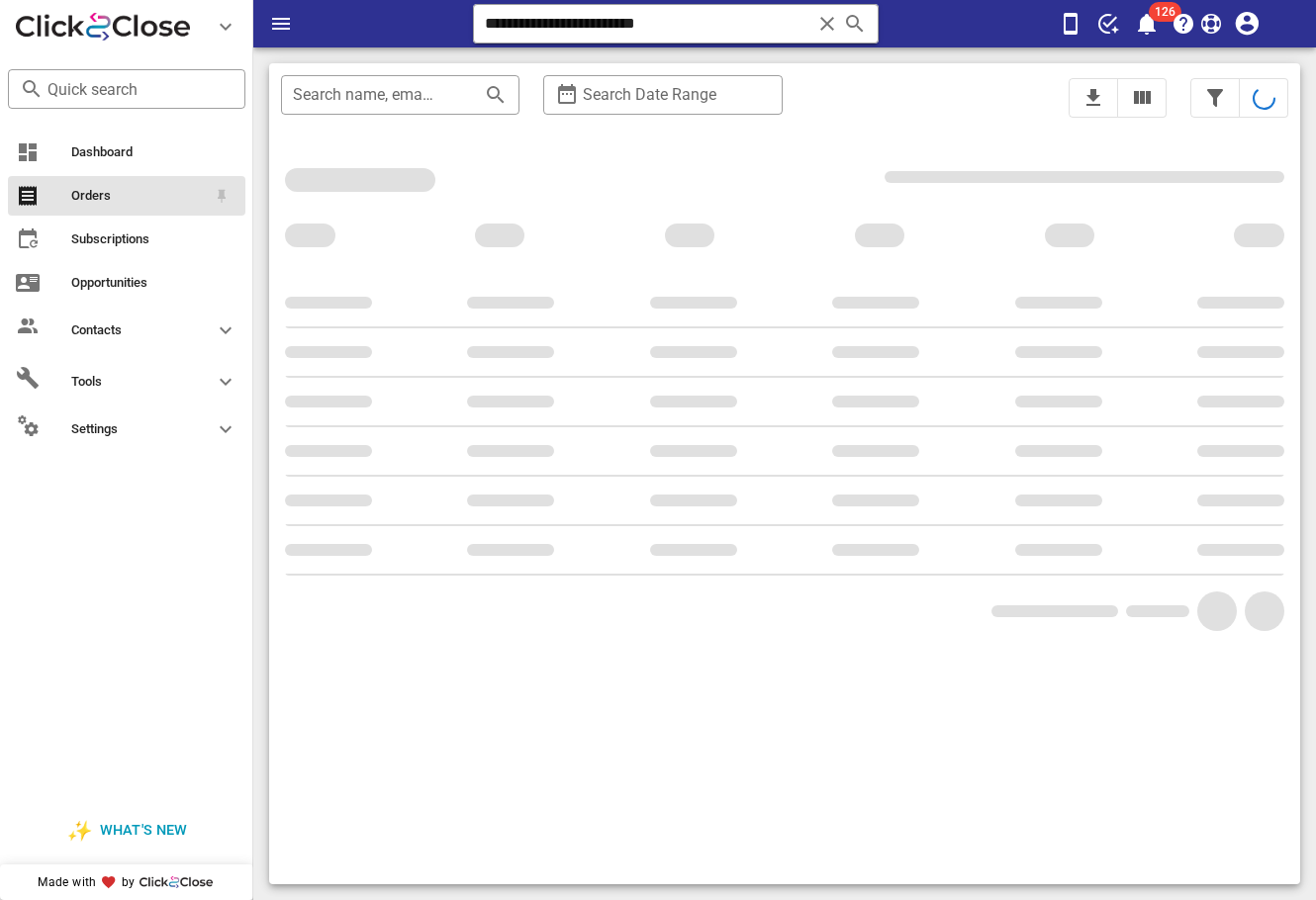 scroll, scrollTop: 0, scrollLeft: 0, axis: both 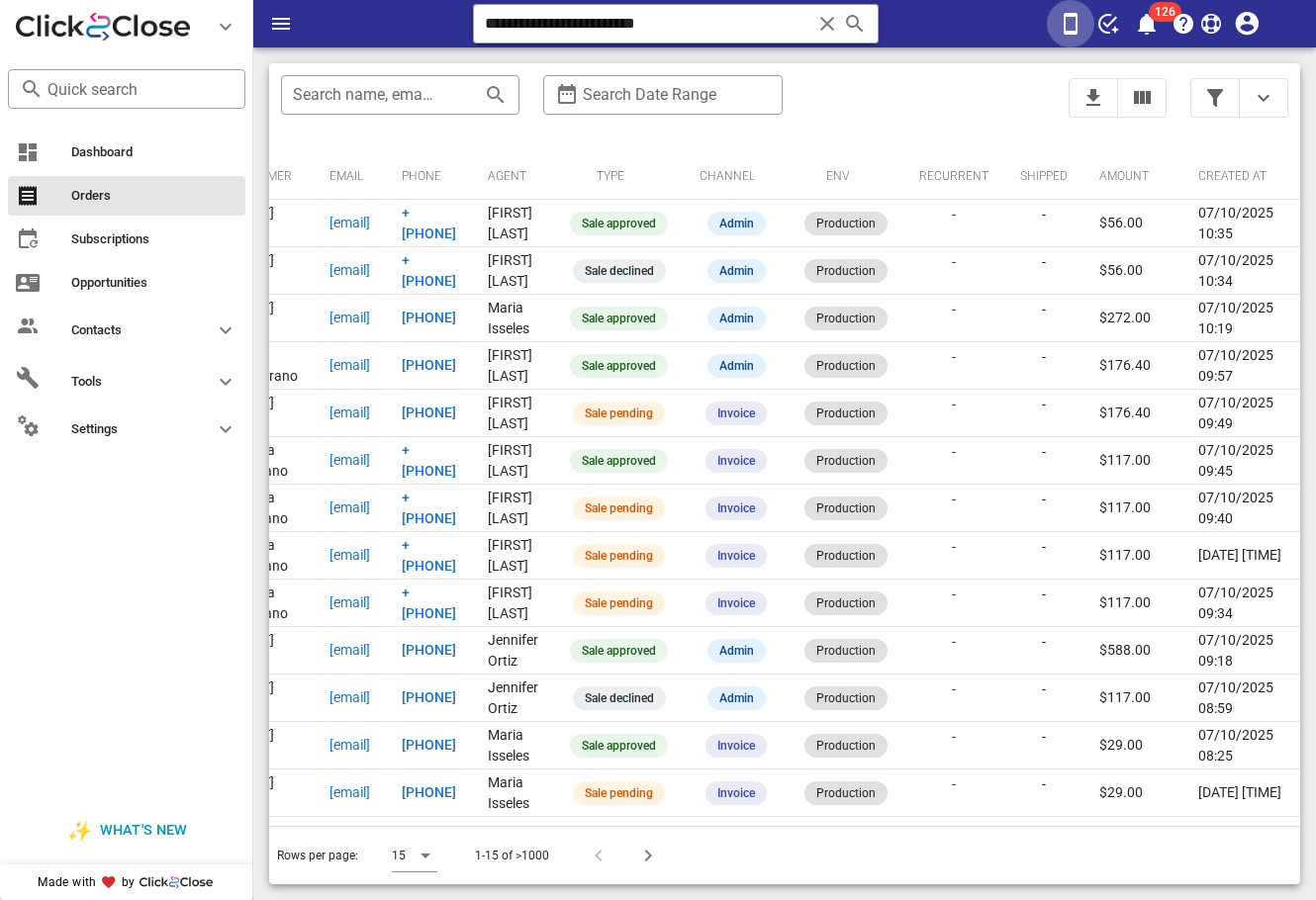 click at bounding box center (1071, 24) 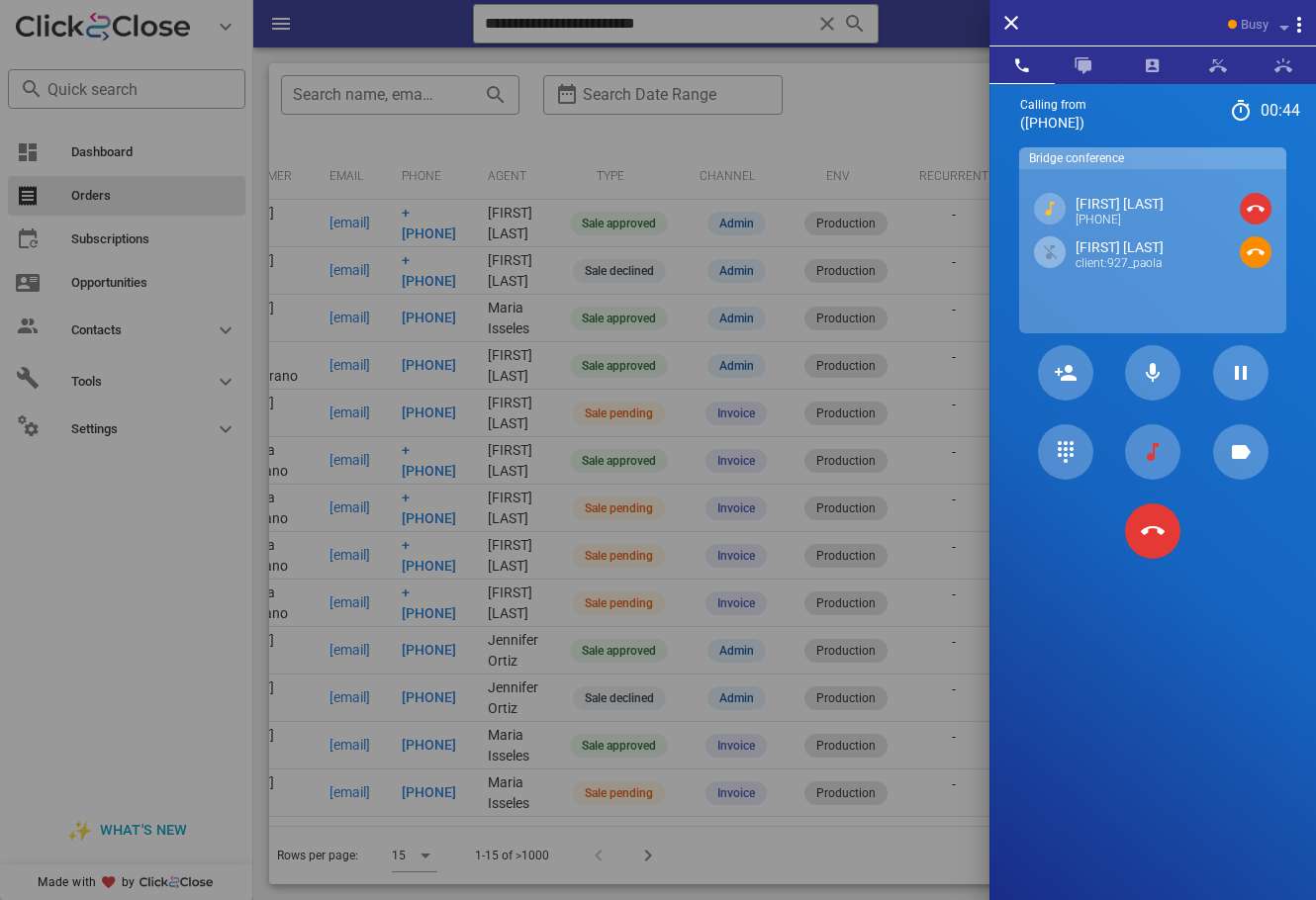 click on "Calling from (954) 248-3188 00: 44  Unknown      ▼     Andorra
+376
Argentina
+54
Aruba
+297
Australia
+61
Belgium (België)
+32
Bolivia
+591
Brazil (Brasil)
+55
Canada
+1
Chile
+56
Colombia
+57
Costa Rica
+506
Dominican Republic (República Dominicana)
+1
Ecuador
+593
El Salvador
+503
France
+33
Germany (Deutschland)
+49
Guadeloupe
+590
Guatemala
+502
Honduras
+504
Iceland (Ísland)
+354
India (भारत)
+91
Israel (‫ישראל‬‎)
+972
Italy (Italia)
+39" at bounding box center [1153, 533] 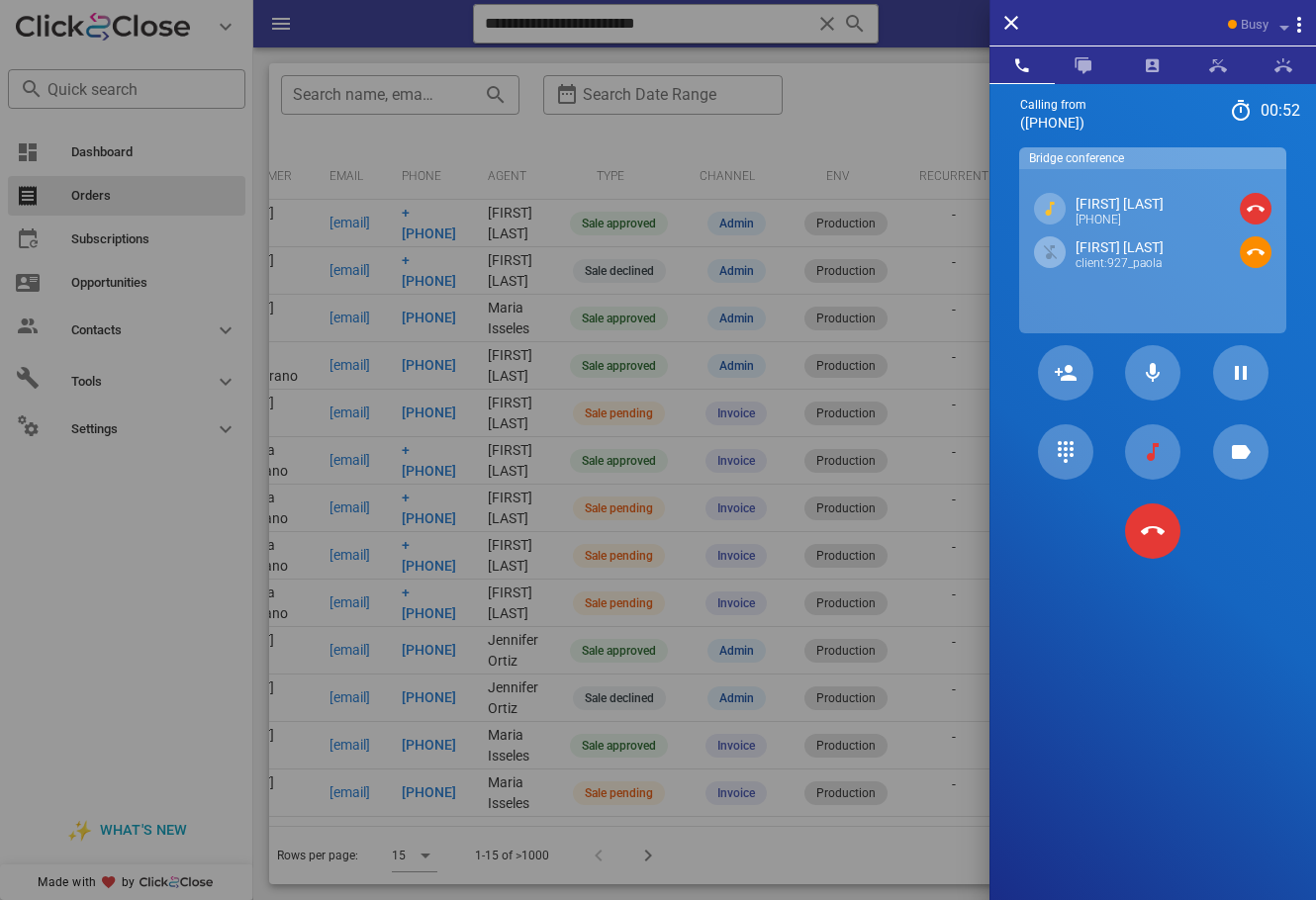 click on "Paola Vargas  client:927_paola" at bounding box center [1153, 254] 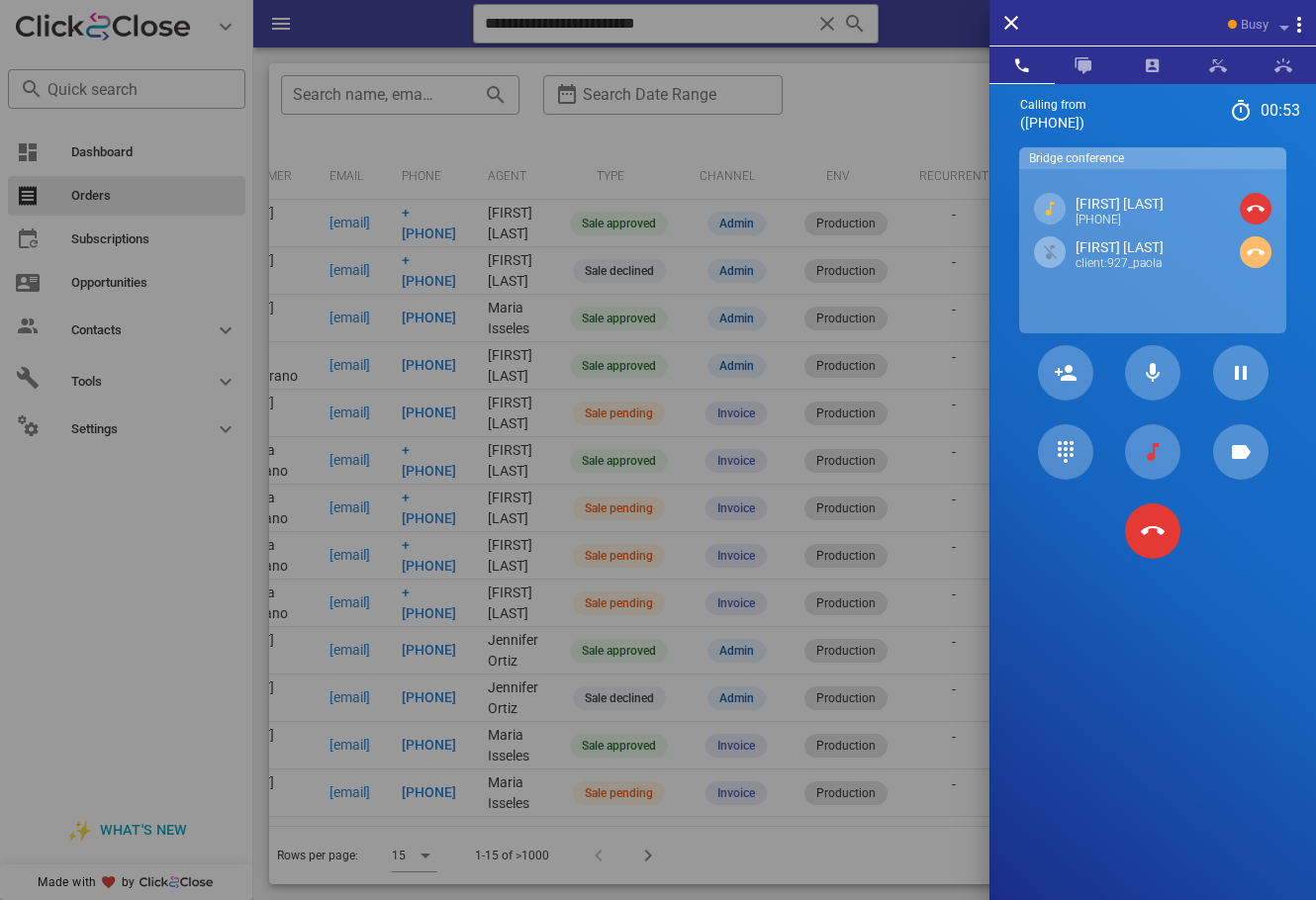 click at bounding box center (1256, 252) 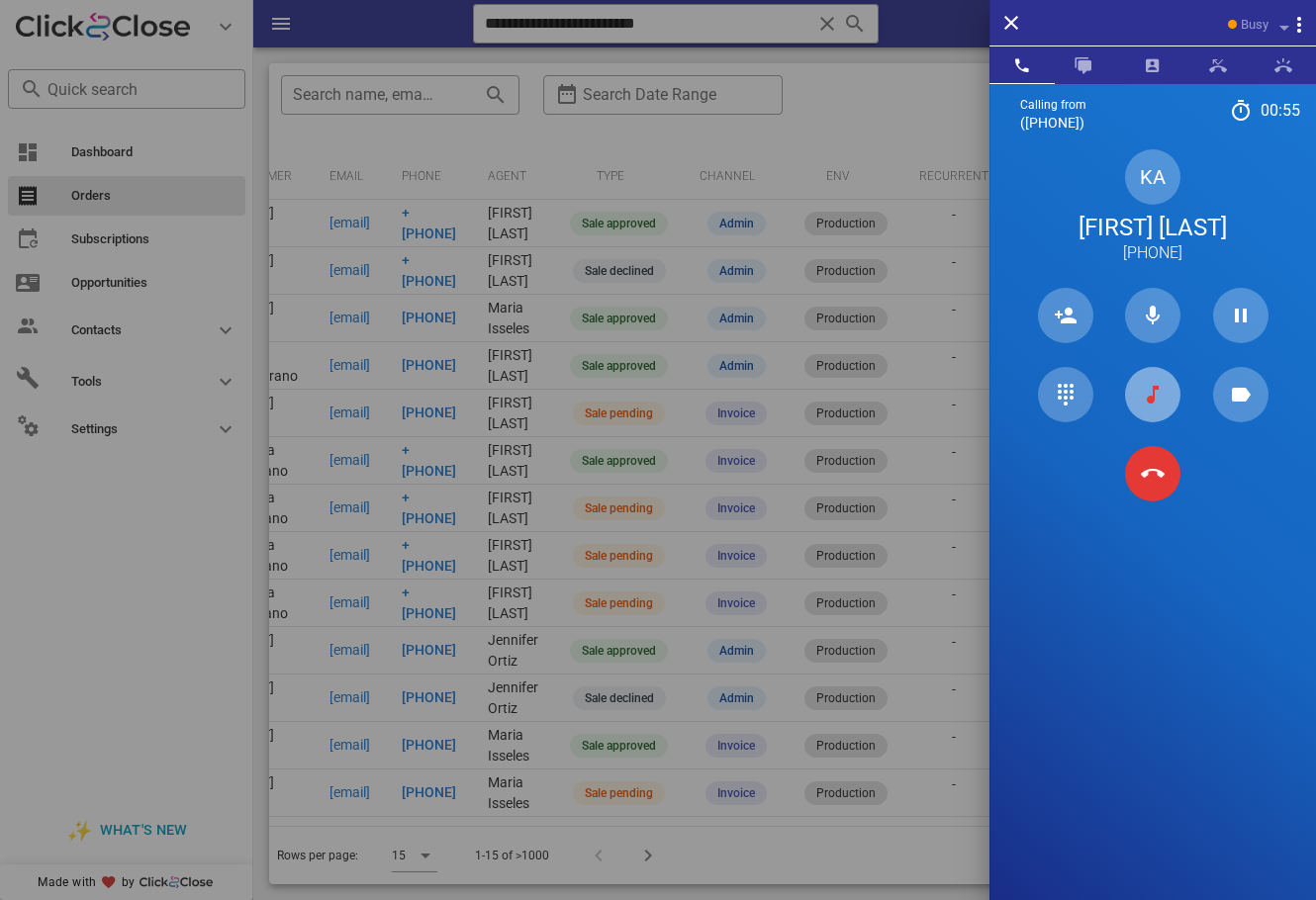 click at bounding box center [1153, 395] 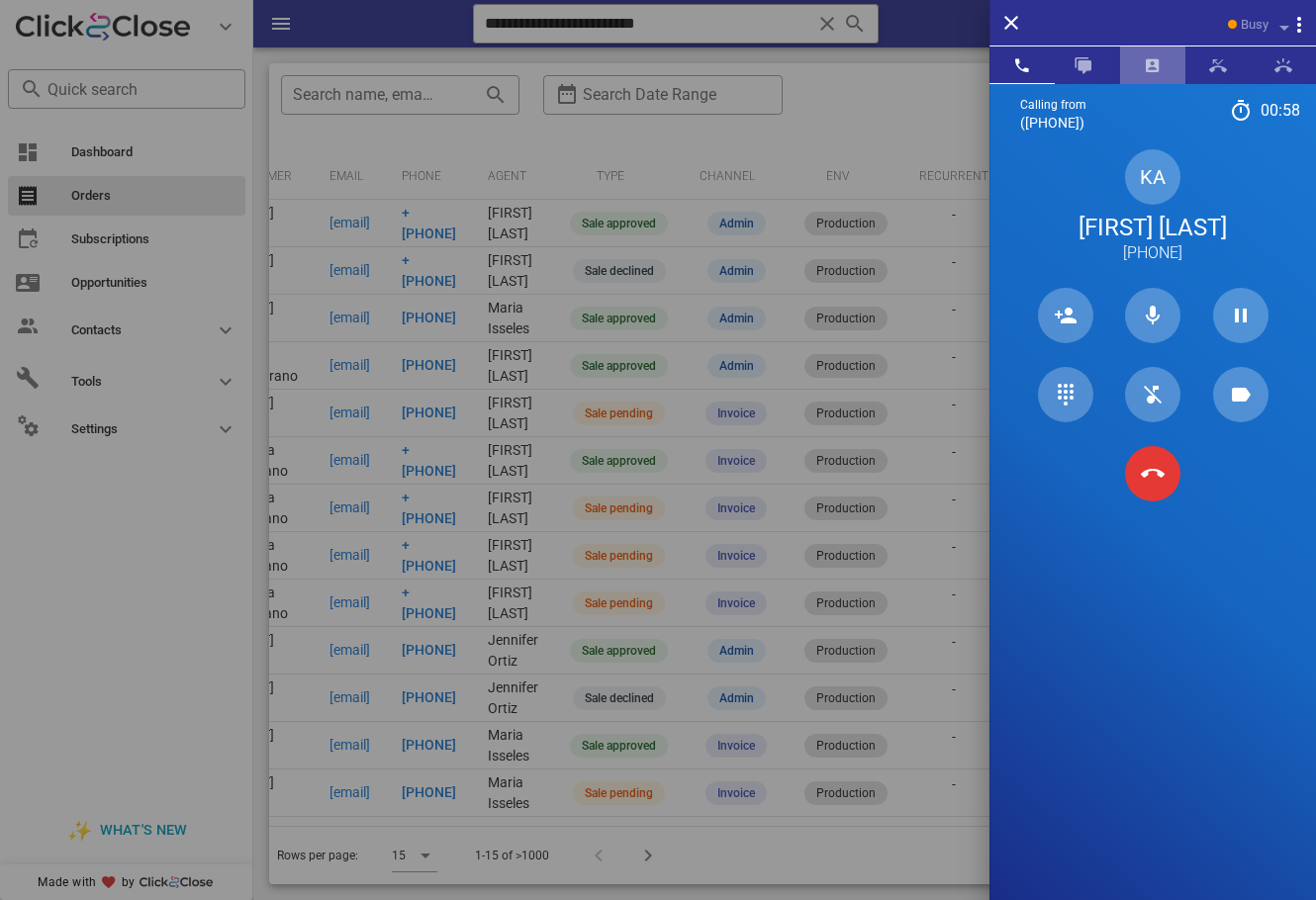 click at bounding box center (1153, 65) 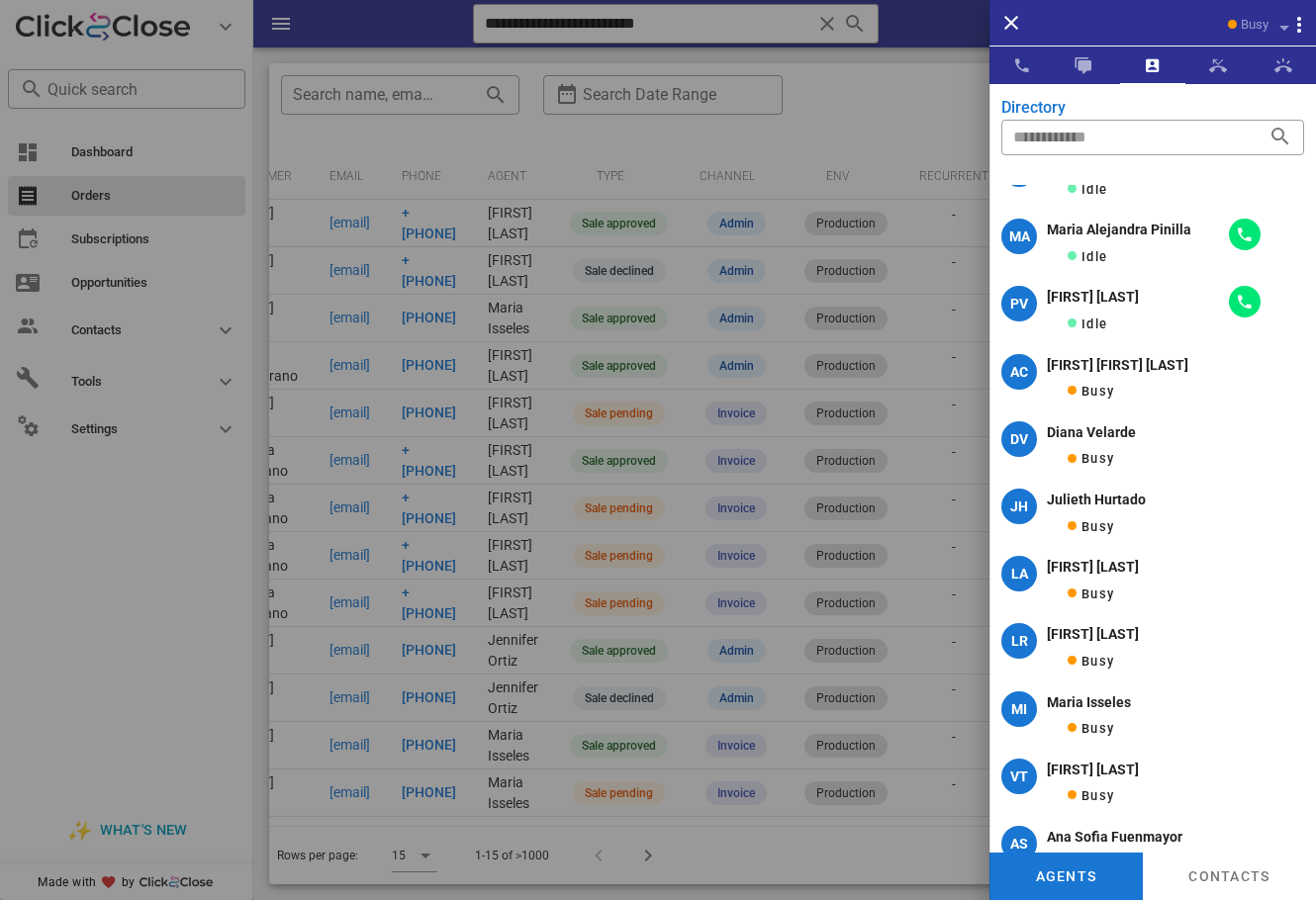 scroll, scrollTop: 0, scrollLeft: 0, axis: both 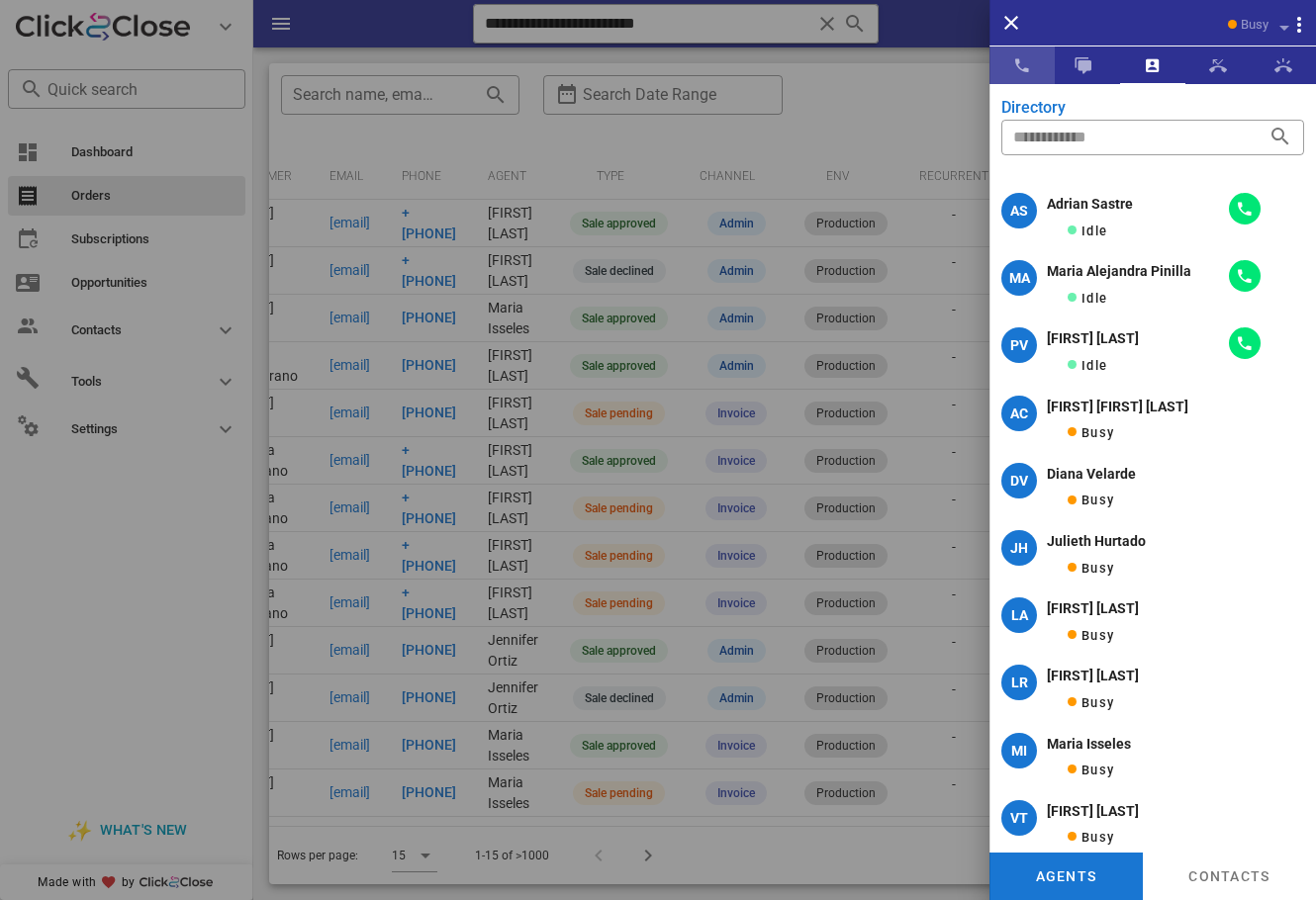 click at bounding box center (1022, 65) 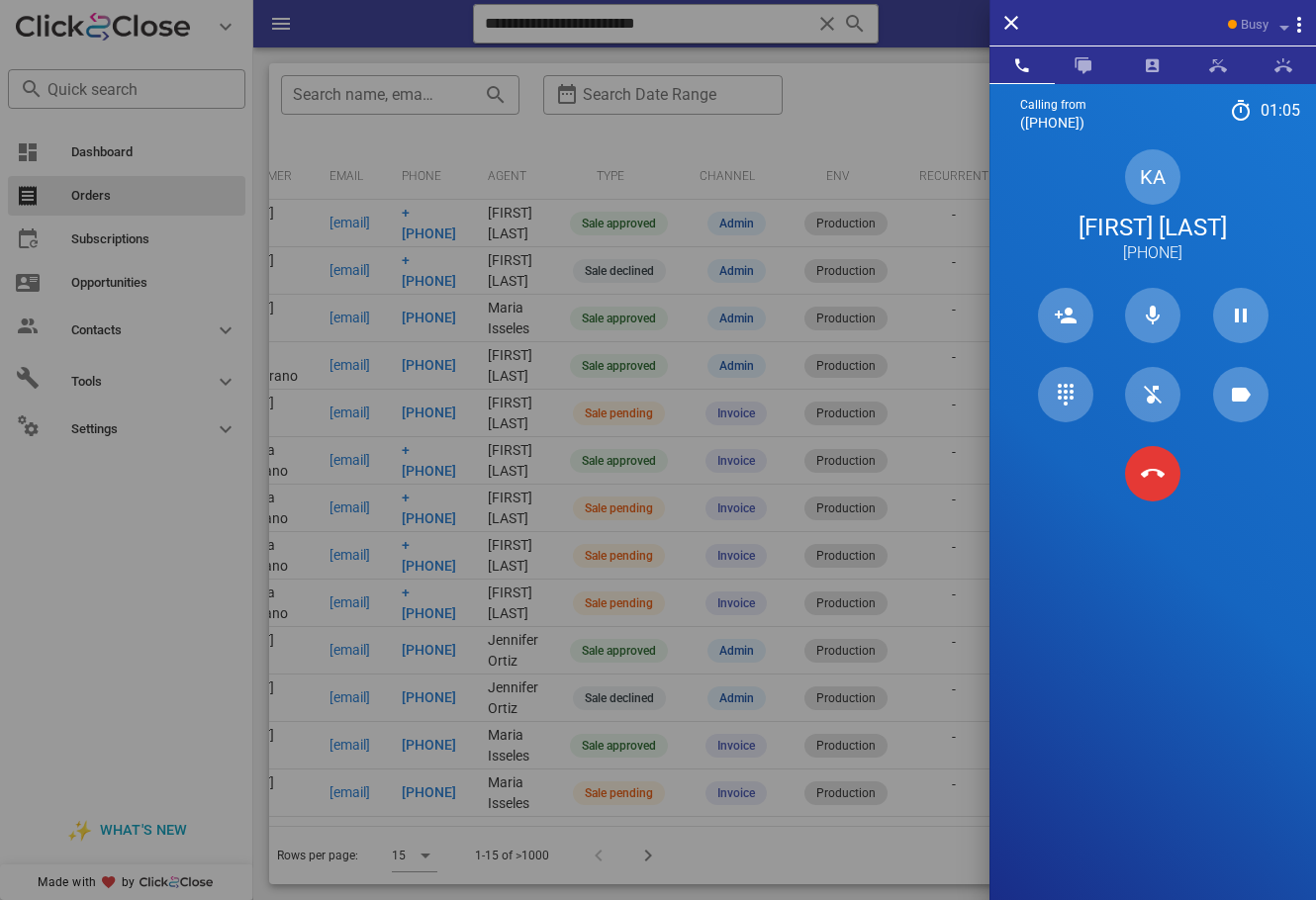 drag, startPoint x: 1239, startPoint y: 259, endPoint x: 1102, endPoint y: 244, distance: 137.81872 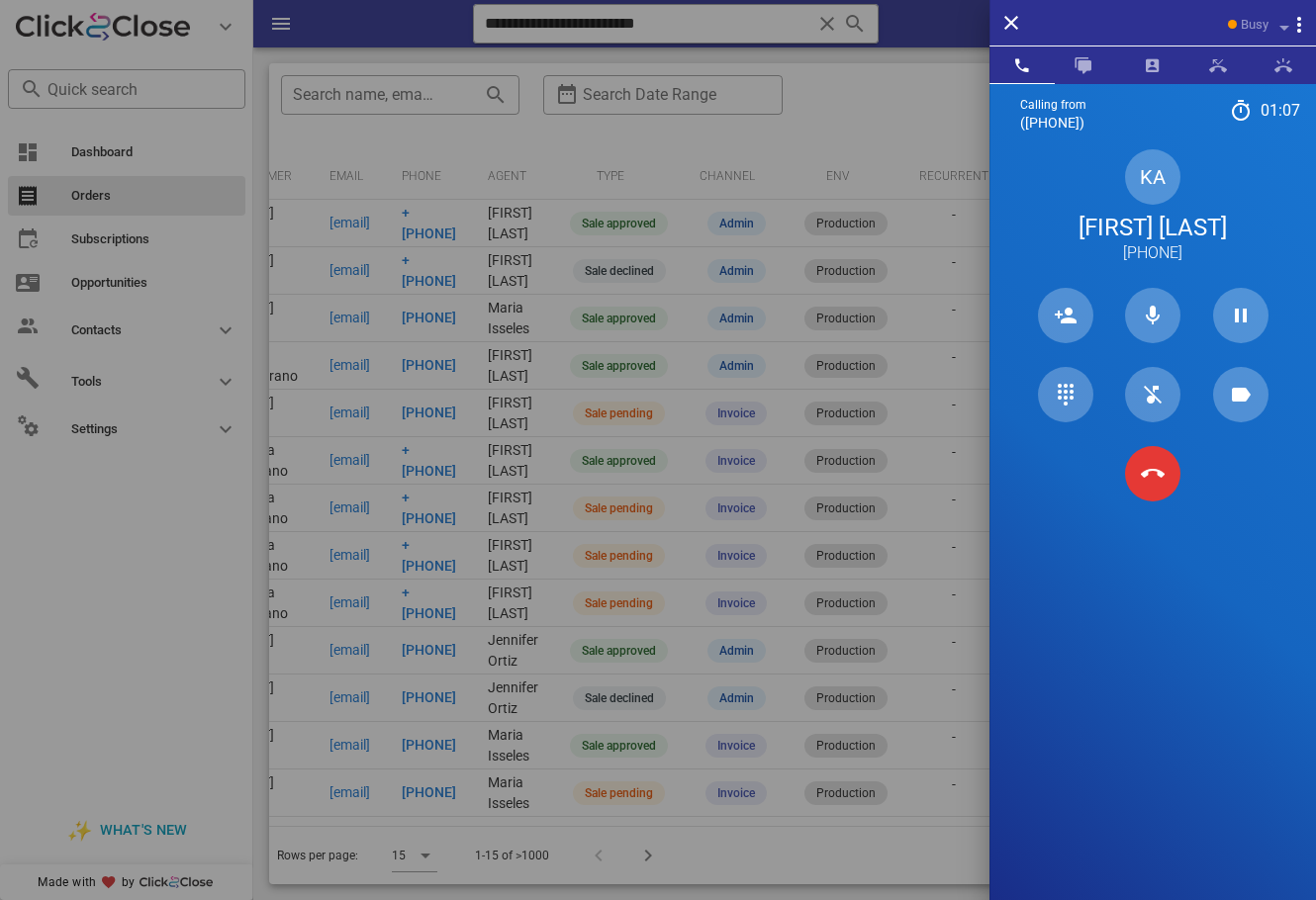 copy on "[PHONE]" 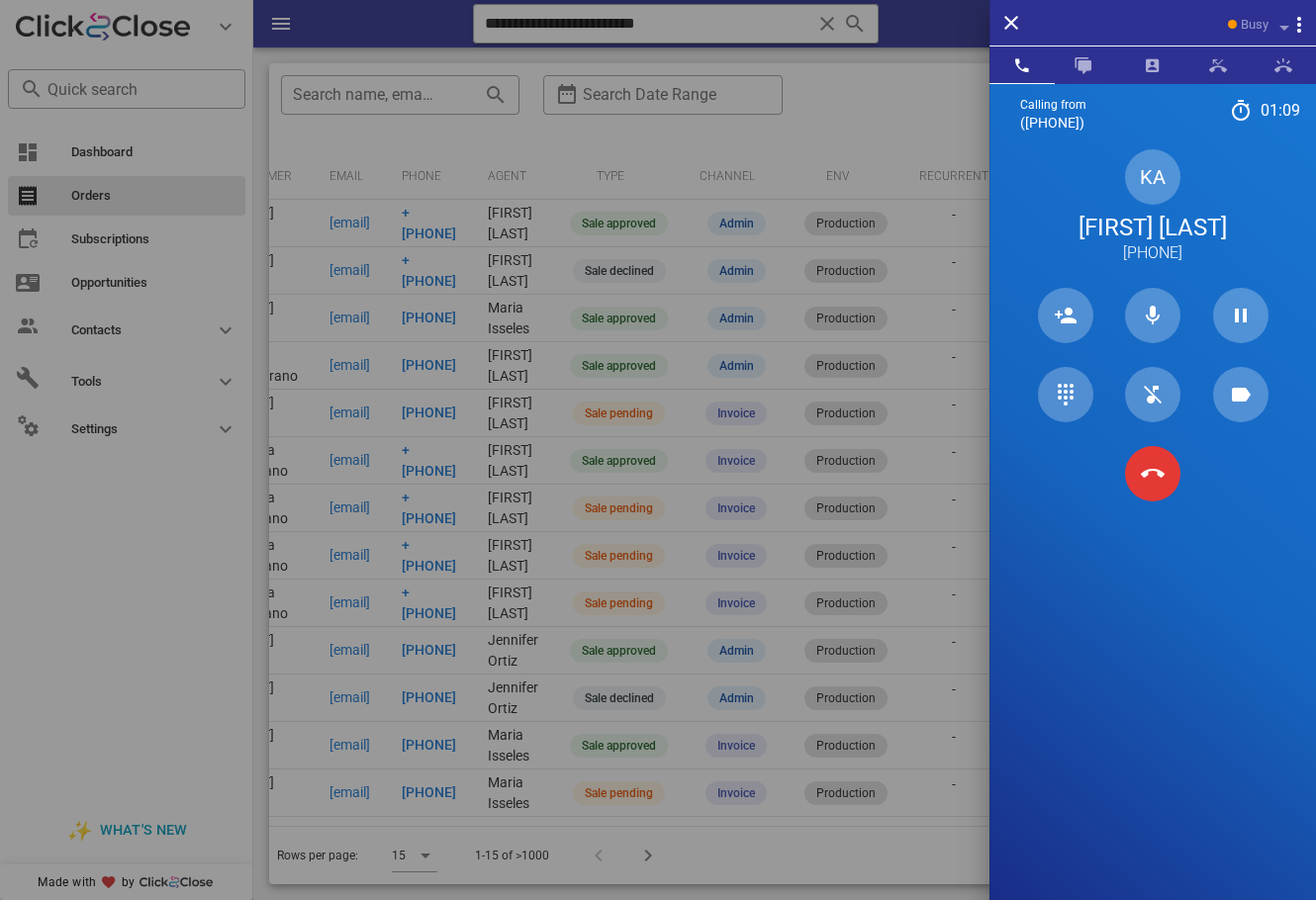 drag, startPoint x: 1089, startPoint y: 532, endPoint x: 1129, endPoint y: 496, distance: 53.814496 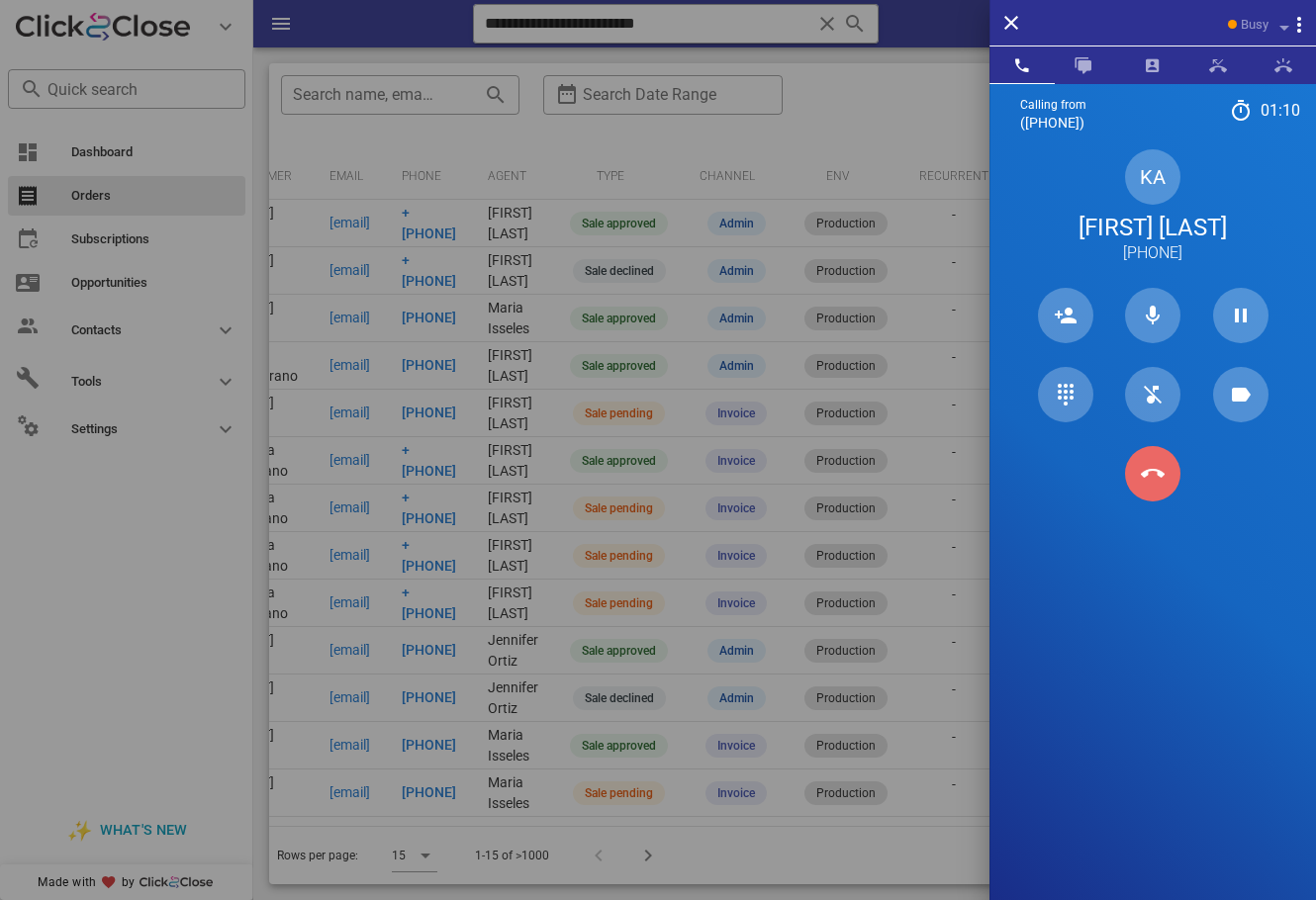 click at bounding box center [1153, 474] 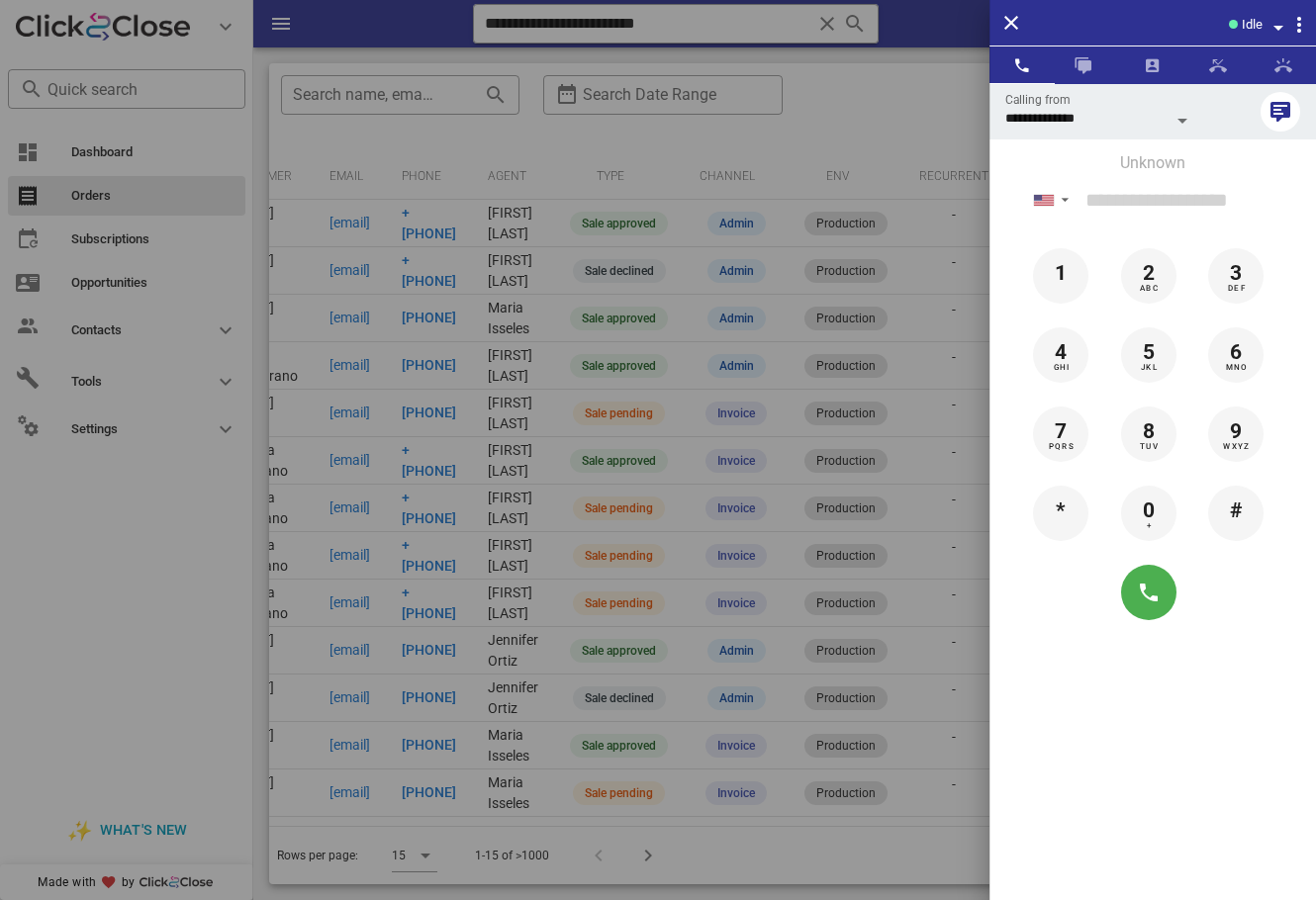 click at bounding box center [658, 450] 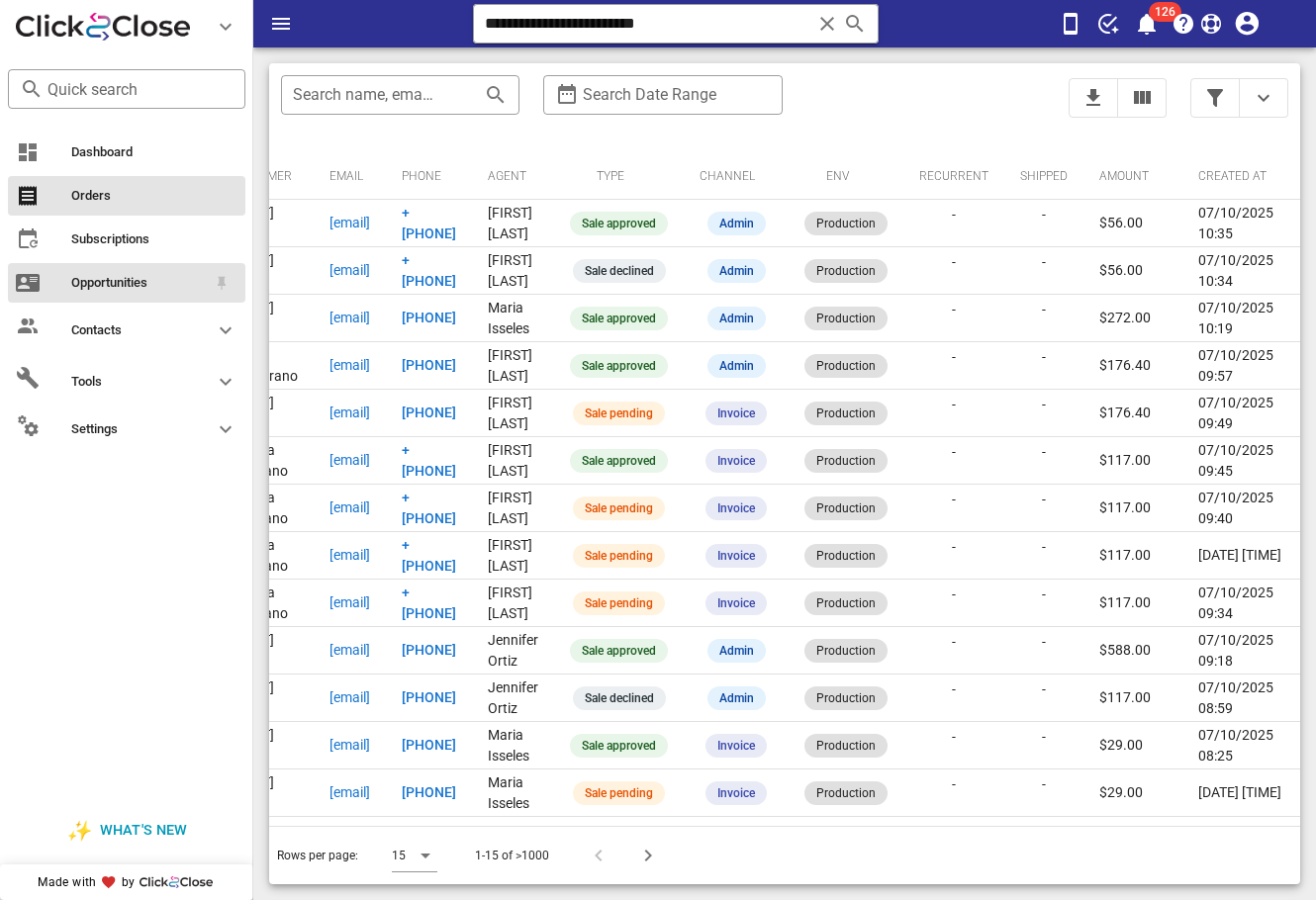 click on "Opportunities" at bounding box center [127, 283] 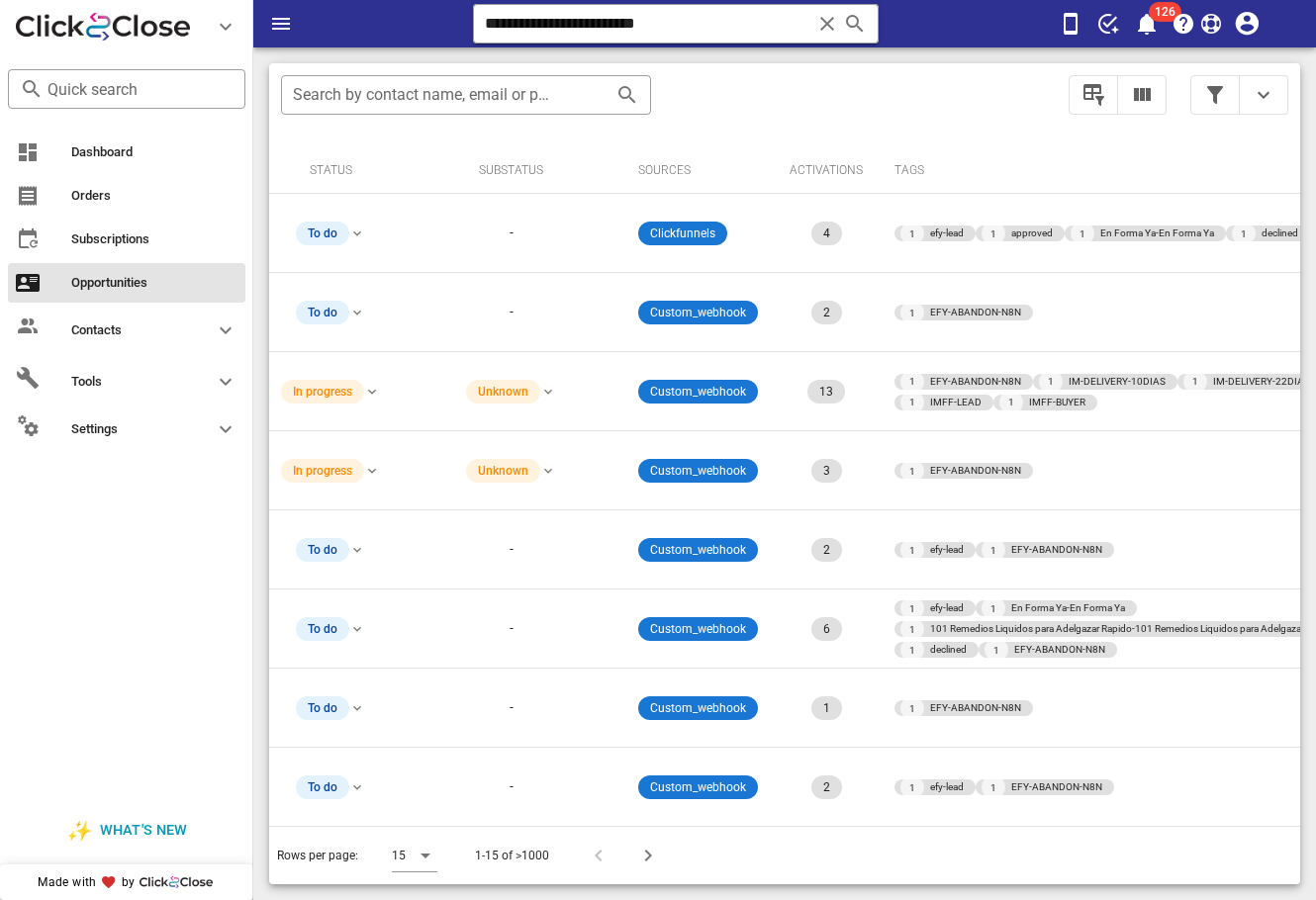 scroll, scrollTop: 0, scrollLeft: 576, axis: horizontal 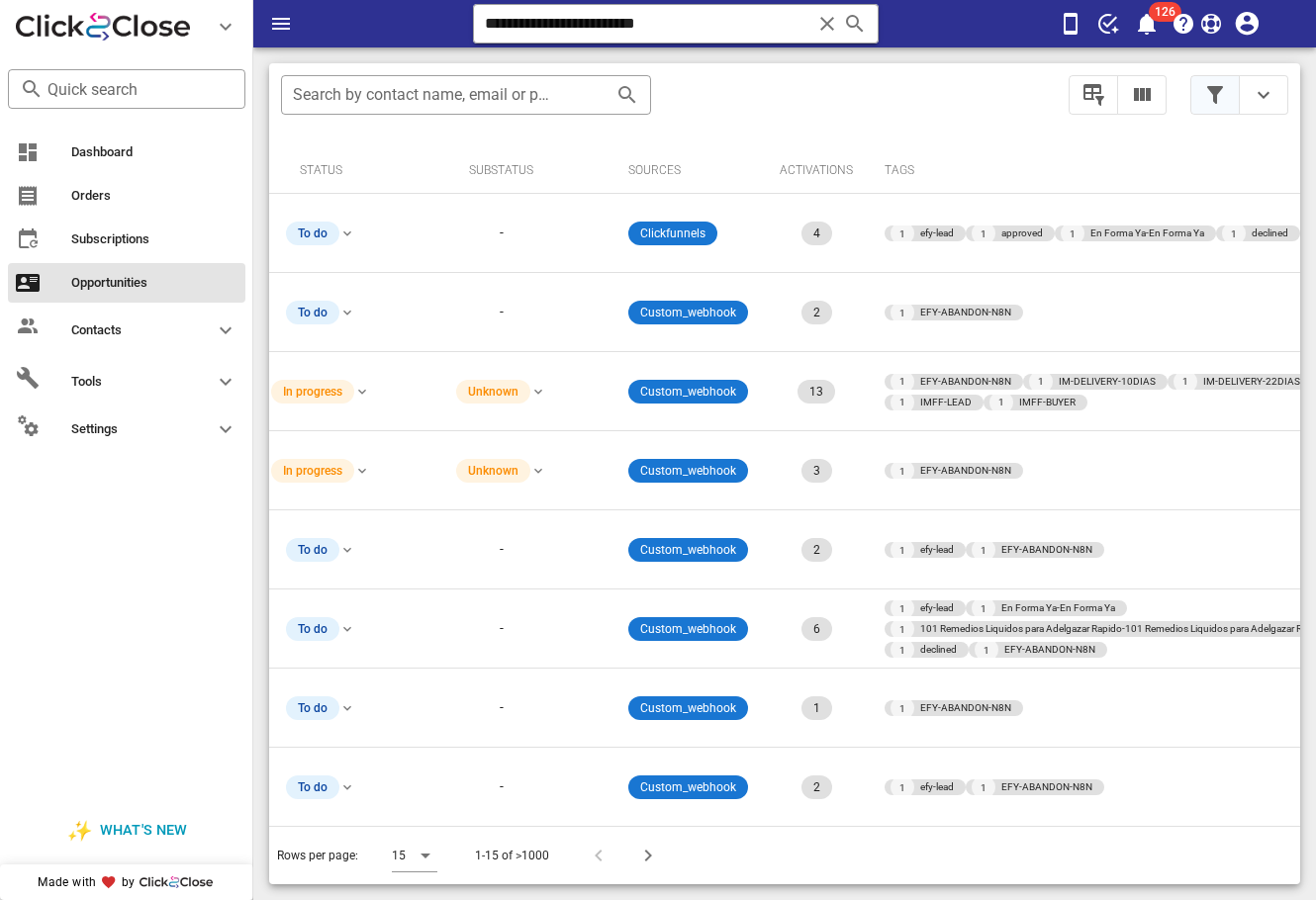 click at bounding box center [1215, 95] 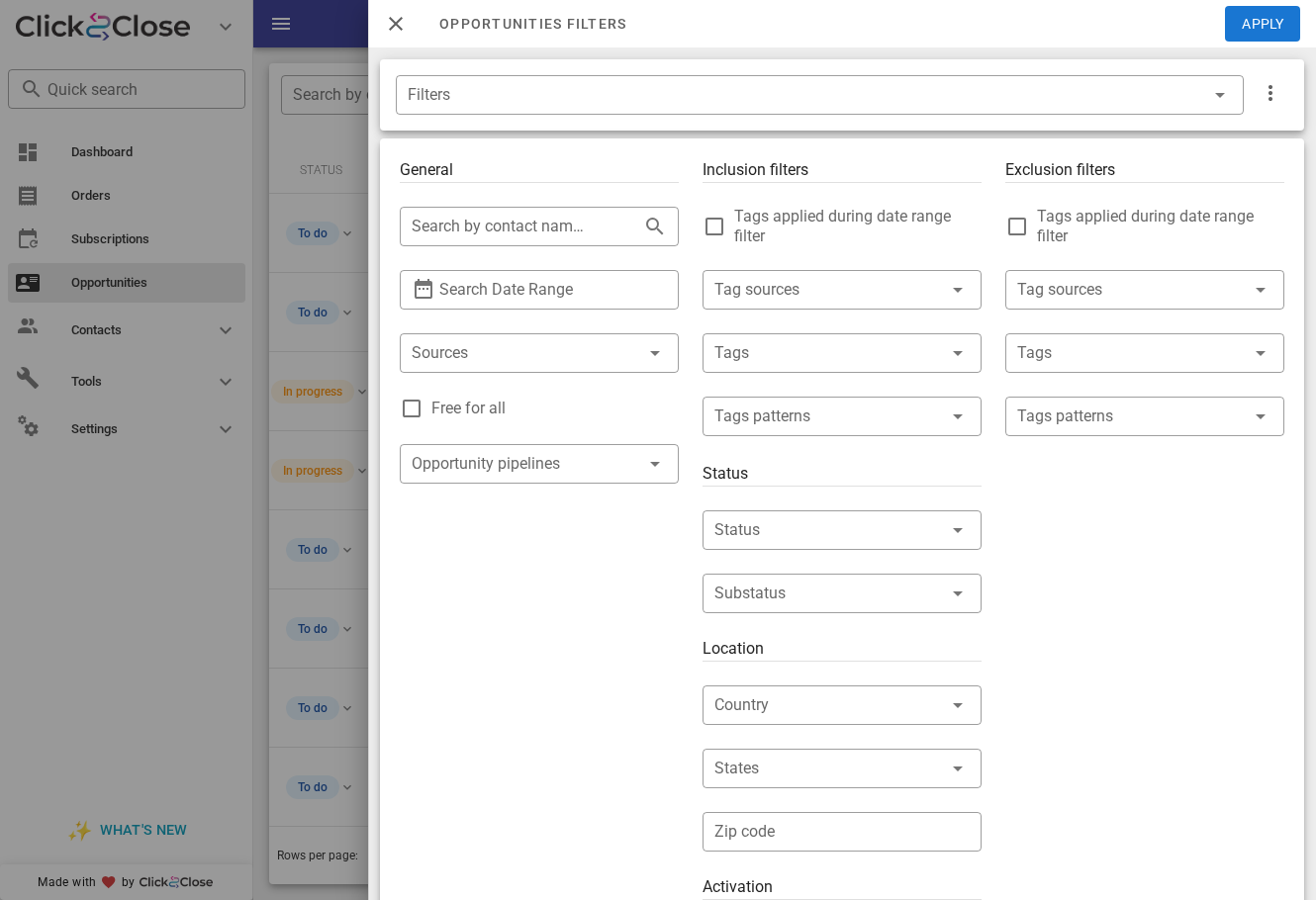 click on "Free for all" at bounding box center (539, 408) 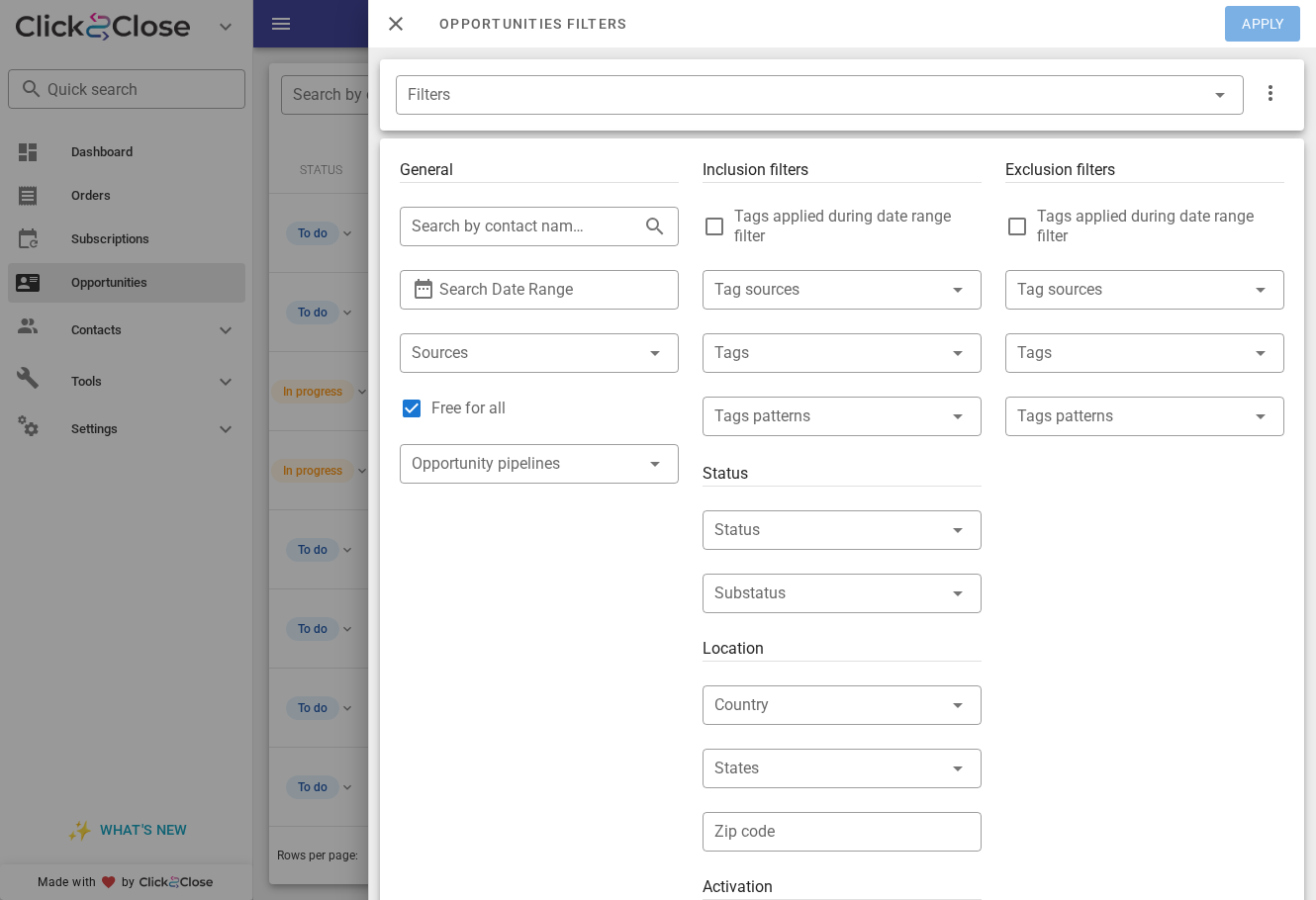 click on "Apply" at bounding box center [1264, 24] 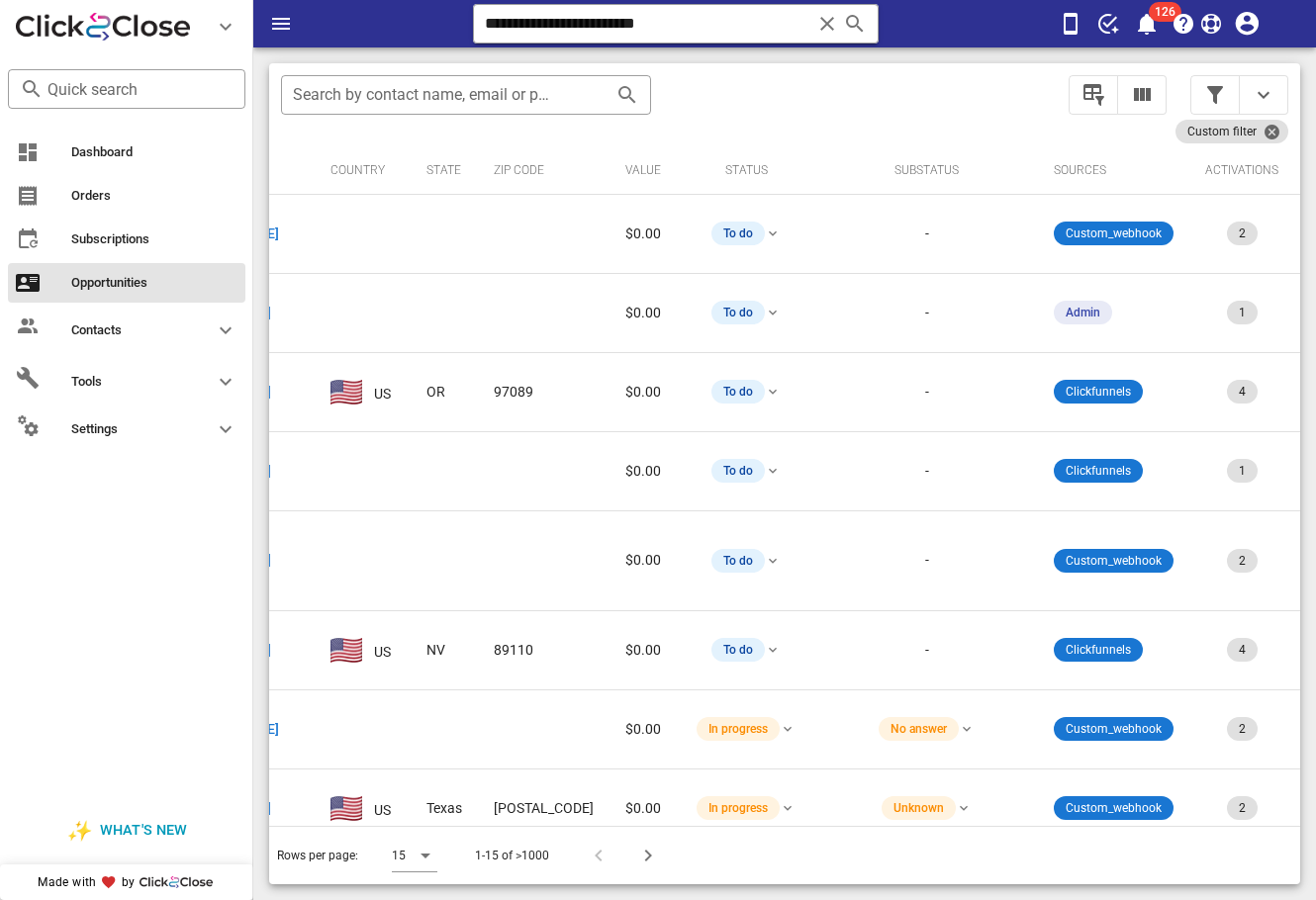 scroll, scrollTop: 0, scrollLeft: 13, axis: horizontal 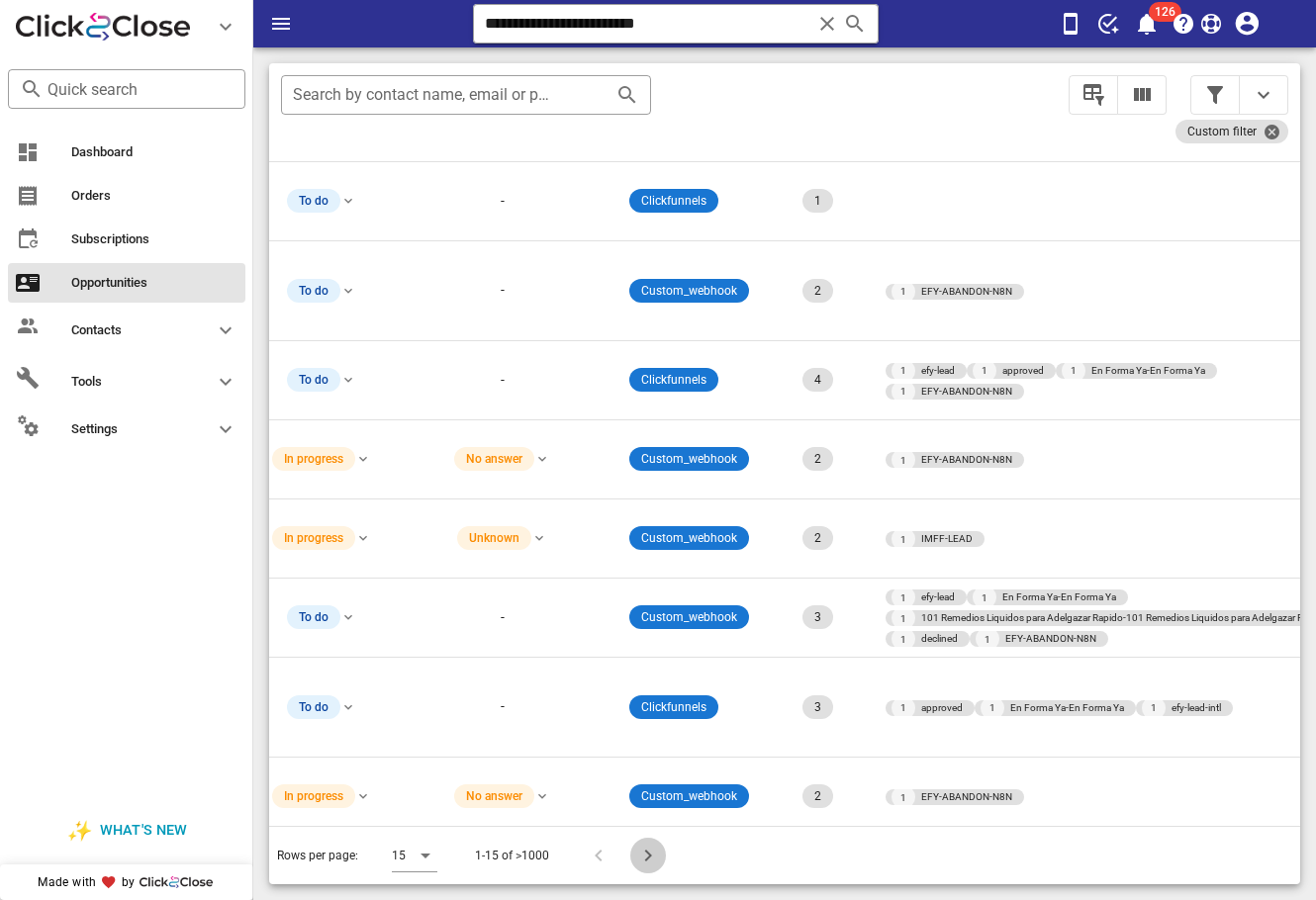 click at bounding box center [648, 855] 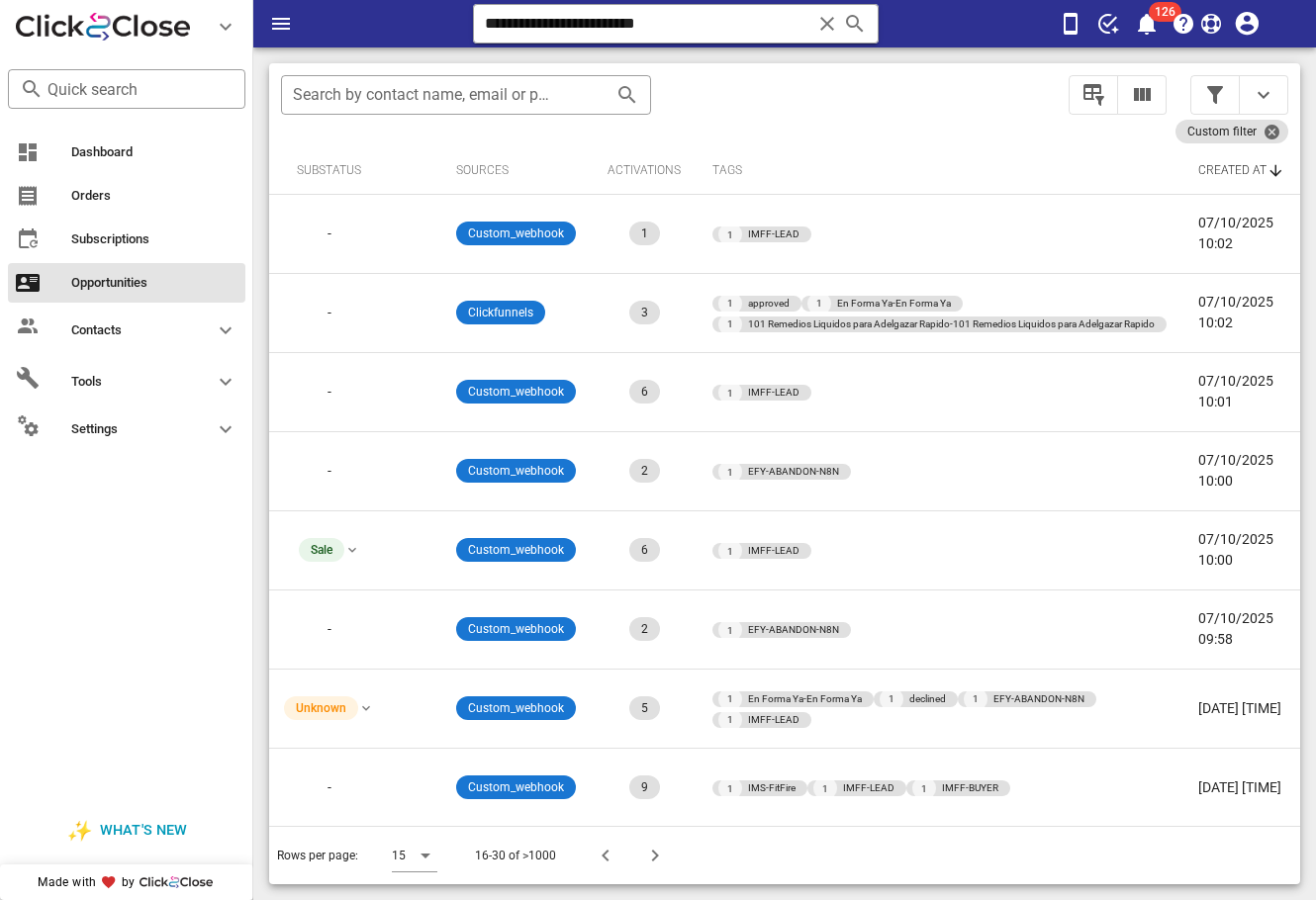 scroll, scrollTop: 0, scrollLeft: 0, axis: both 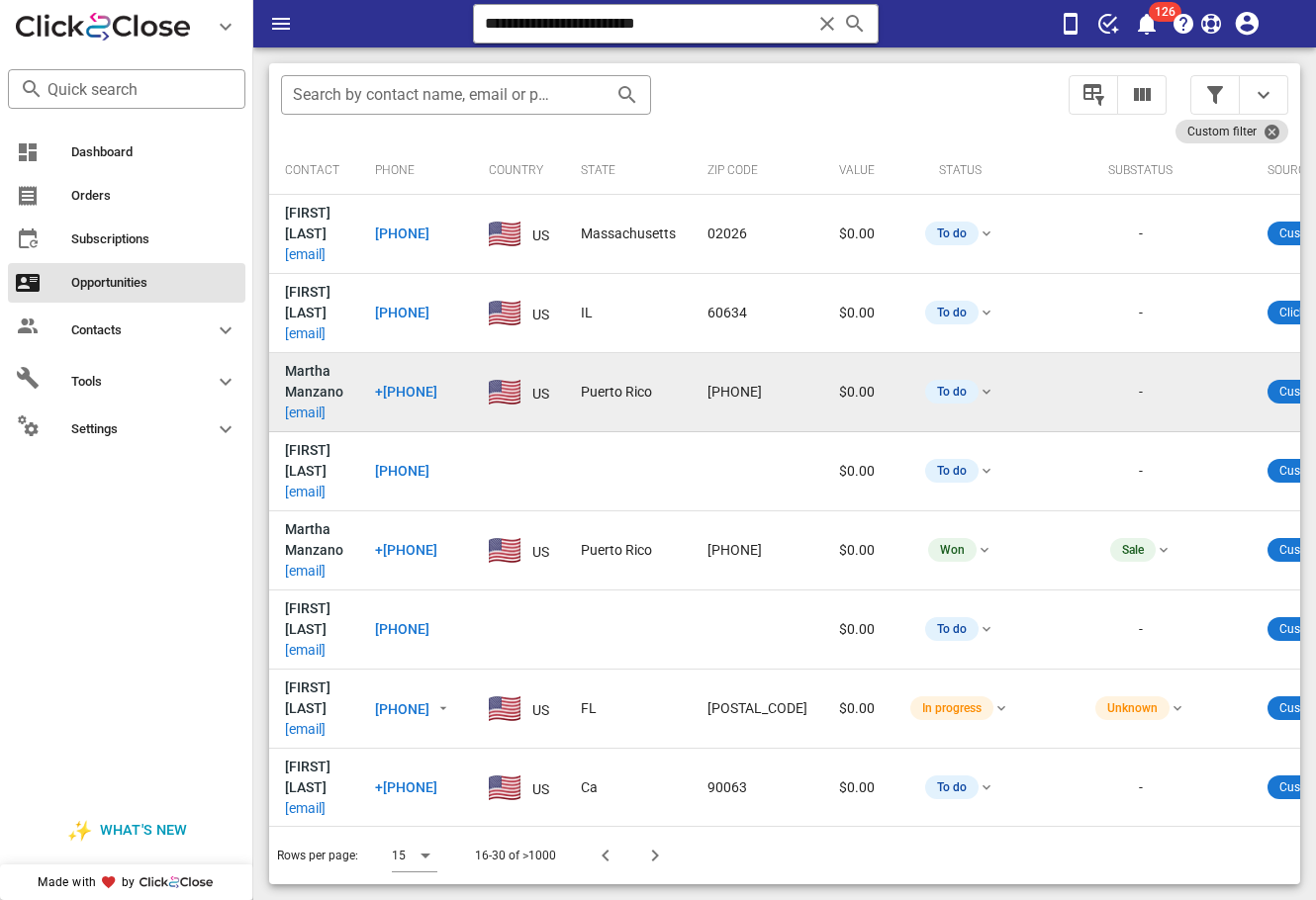 click on "[USER]@[DOMAIN].com" at bounding box center (305, 412) 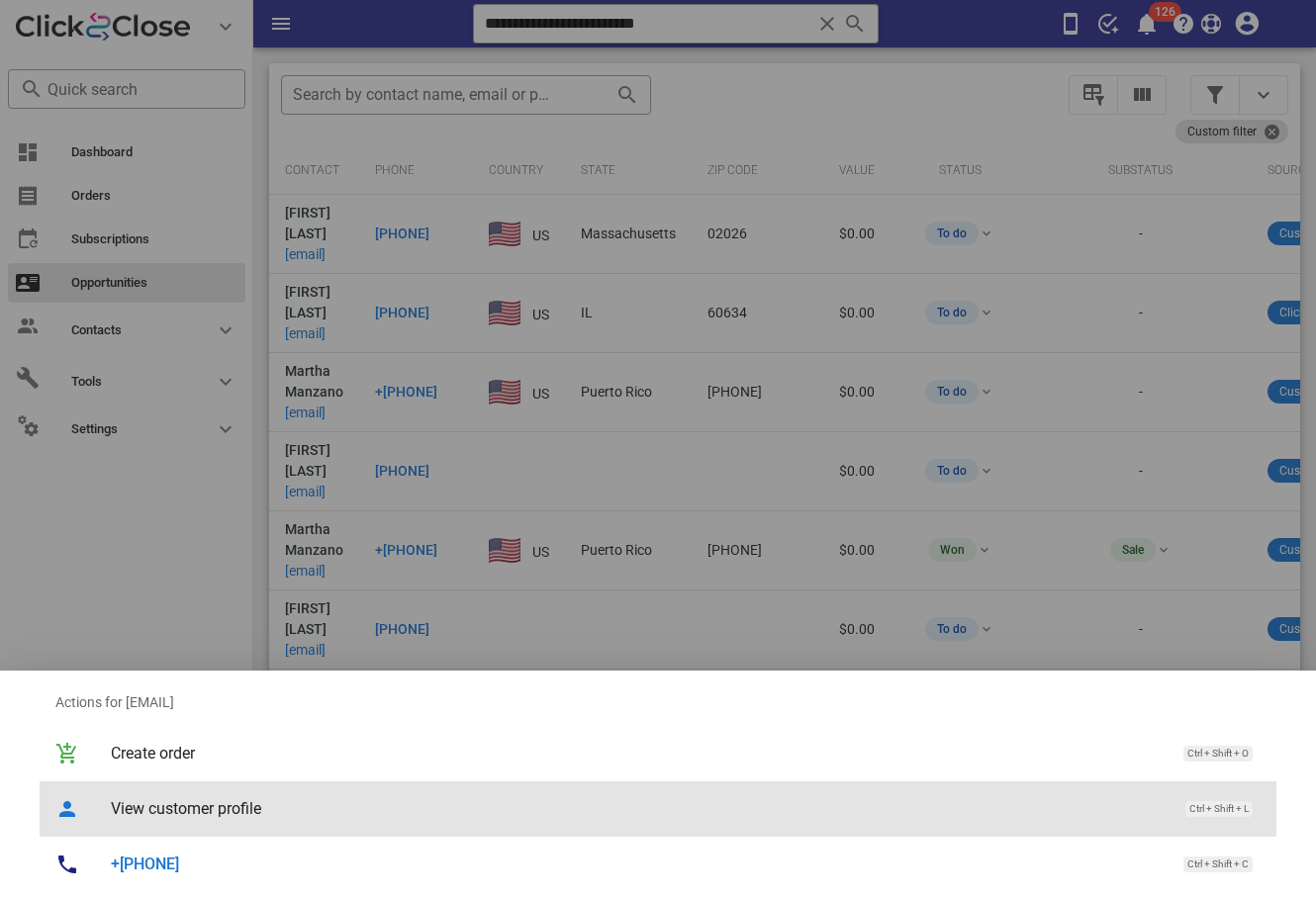 click on "View customer profile" at bounding box center (638, 808) 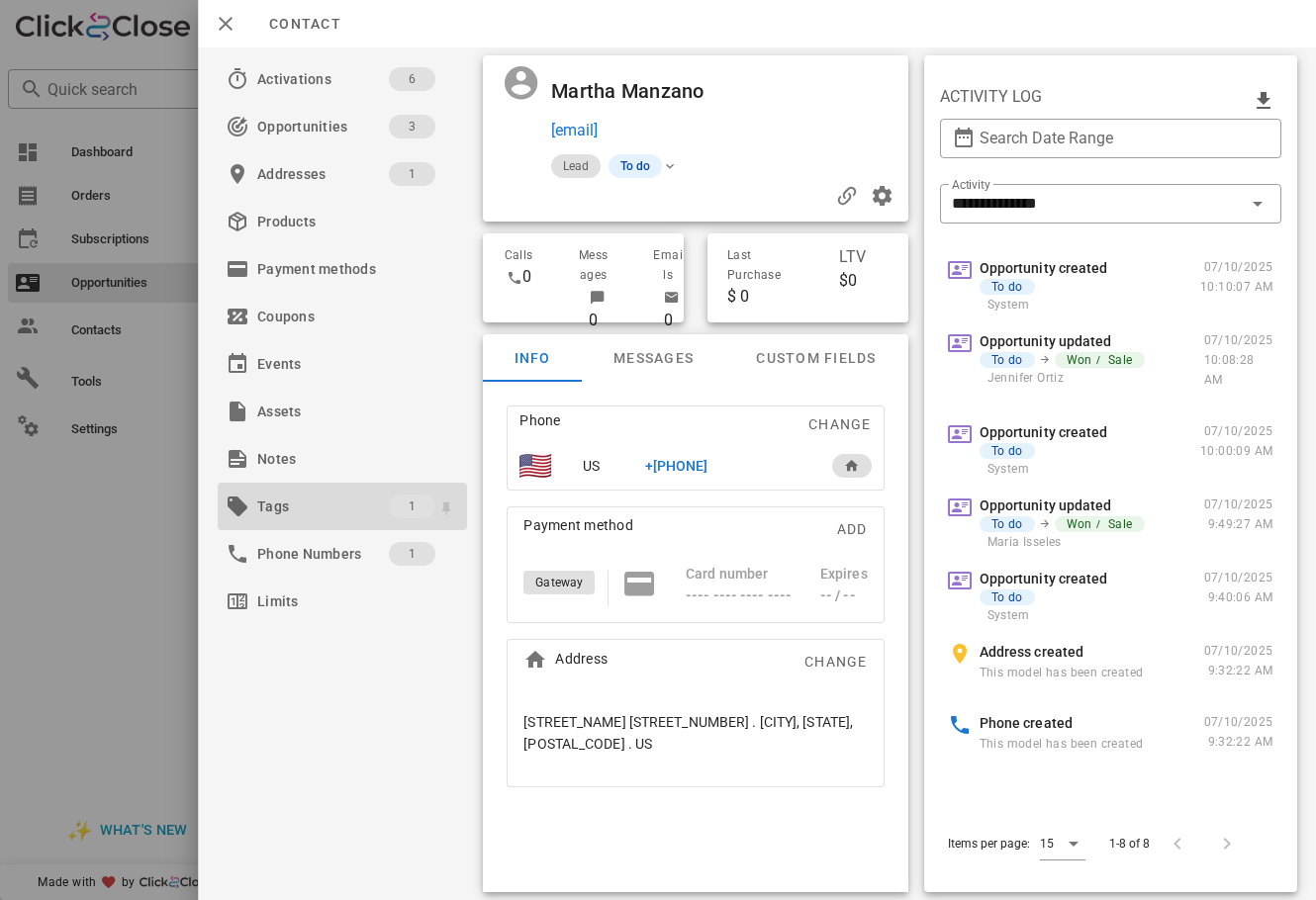 click on "Tags" at bounding box center [323, 506] 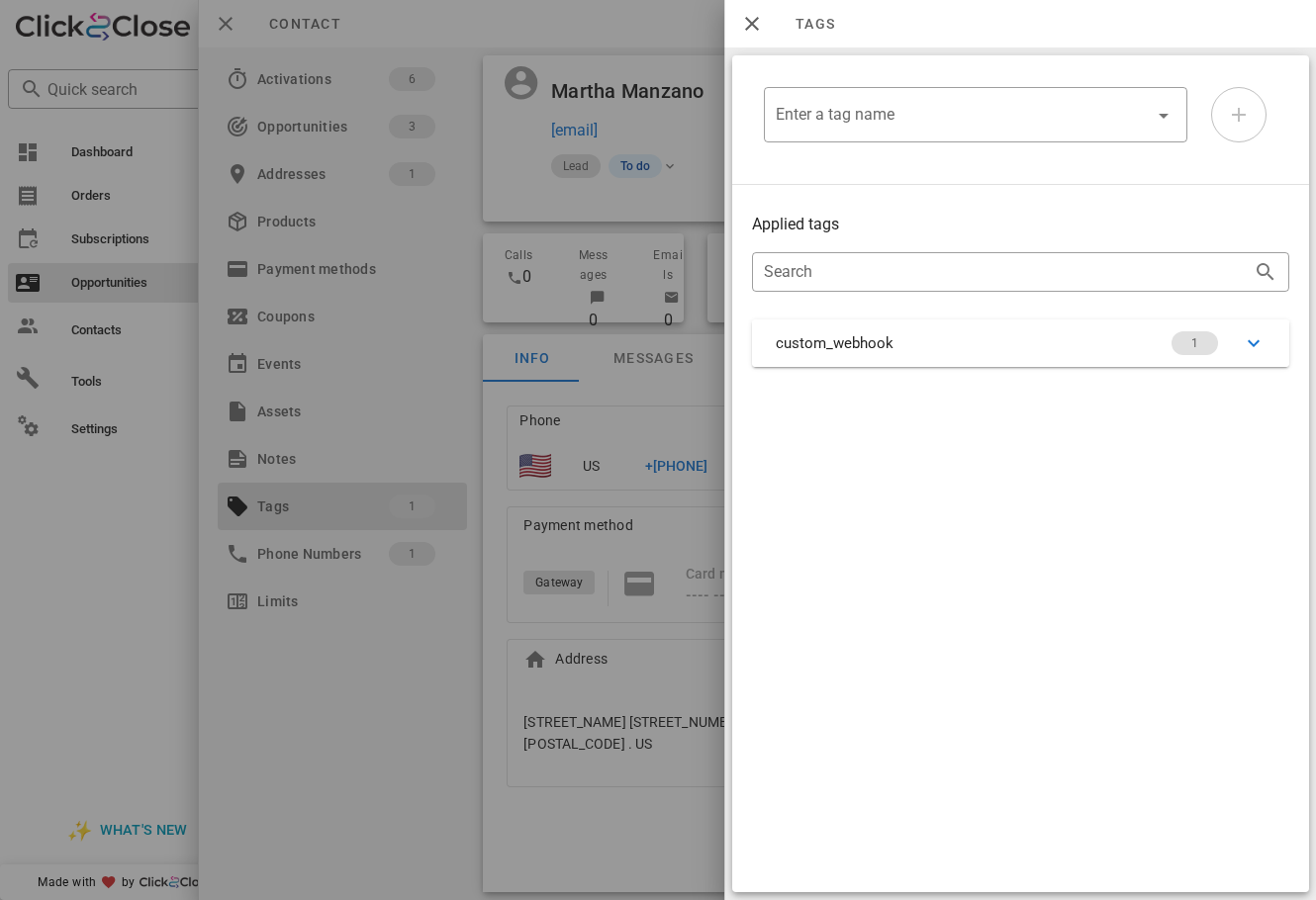 click at bounding box center (658, 450) 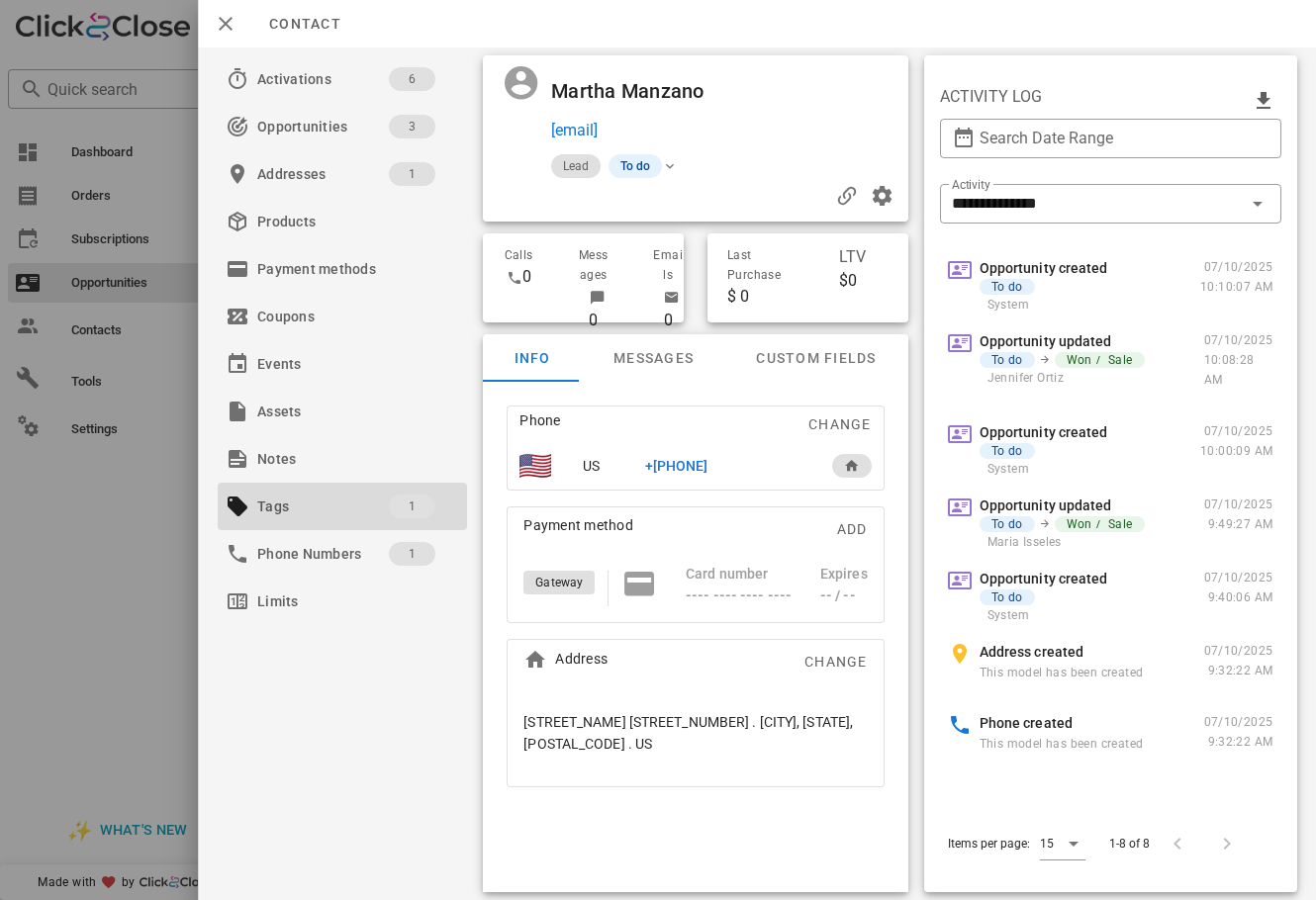 click on "**********" at bounding box center [757, 474] 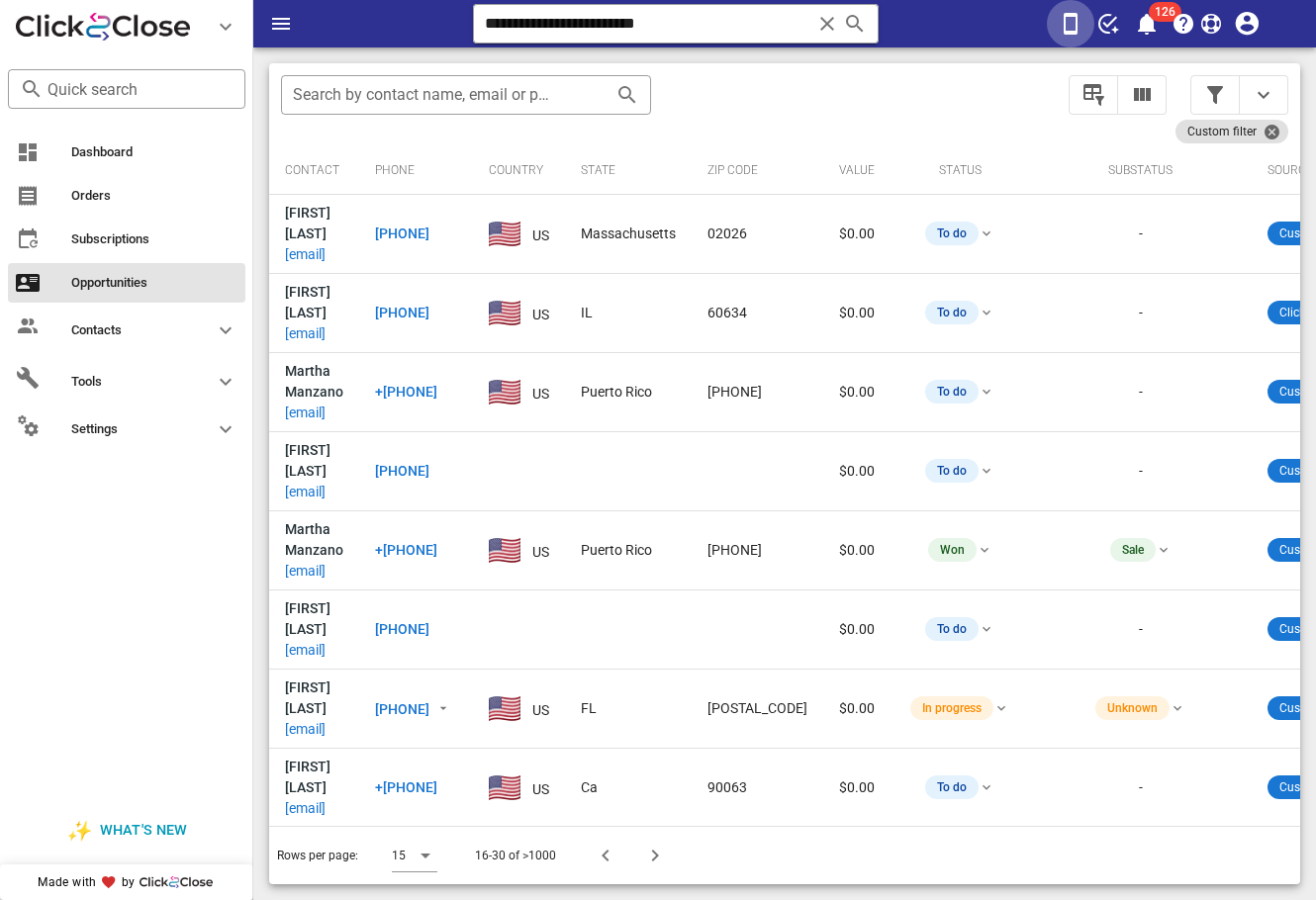click at bounding box center (1071, 24) 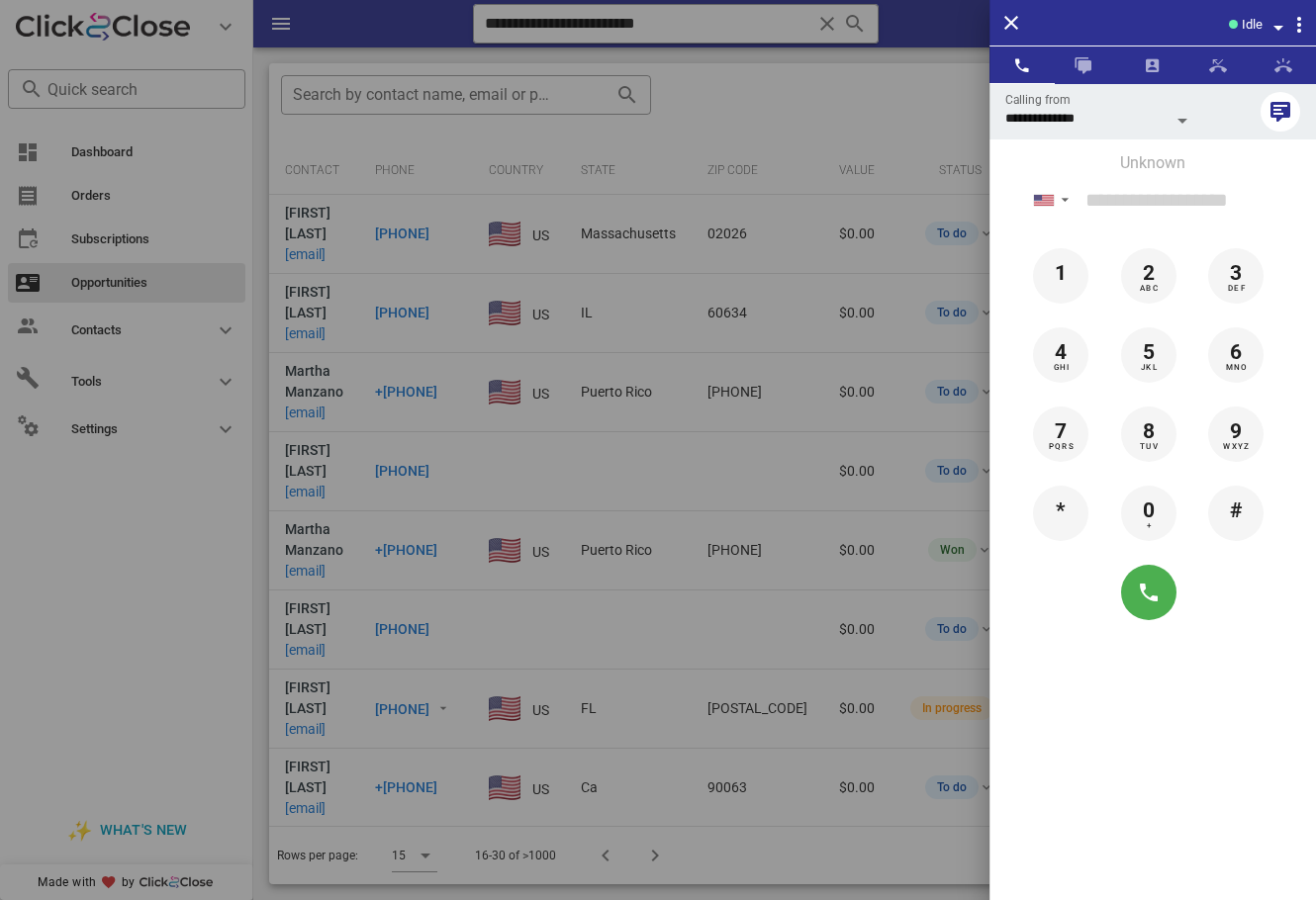 click at bounding box center [1278, 28] 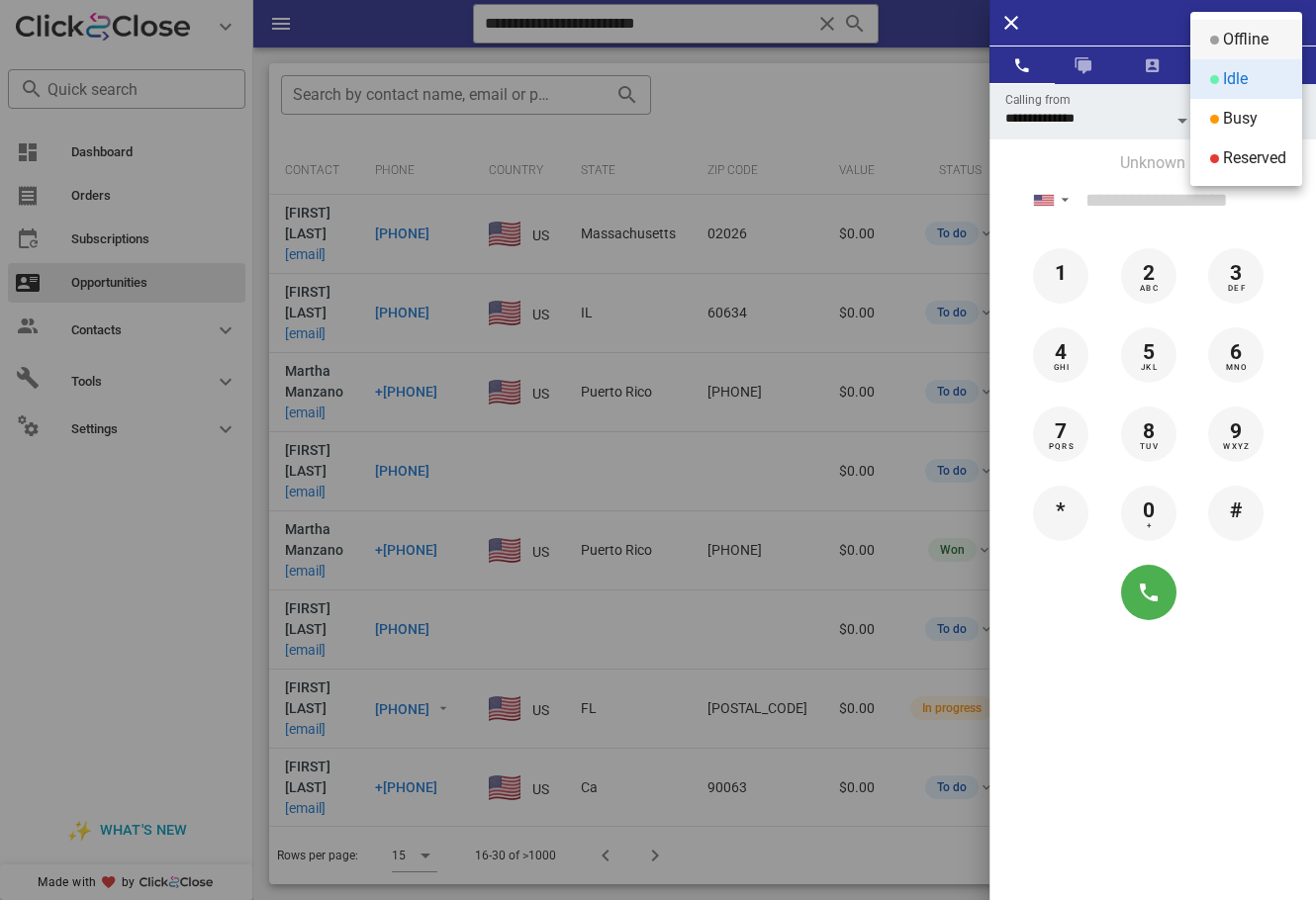 click on "Offline" at bounding box center [1246, 40] 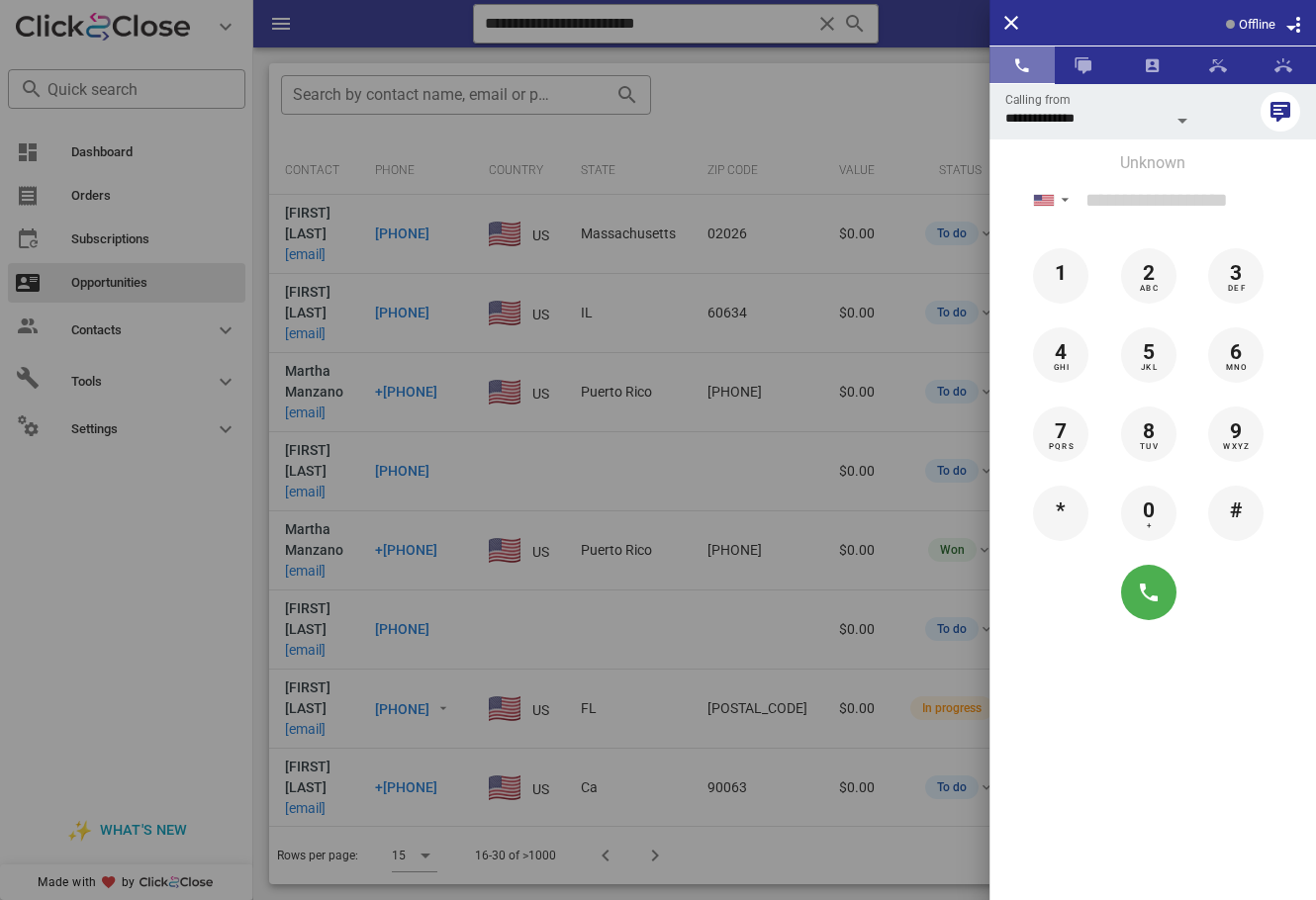 click at bounding box center [1022, 65] 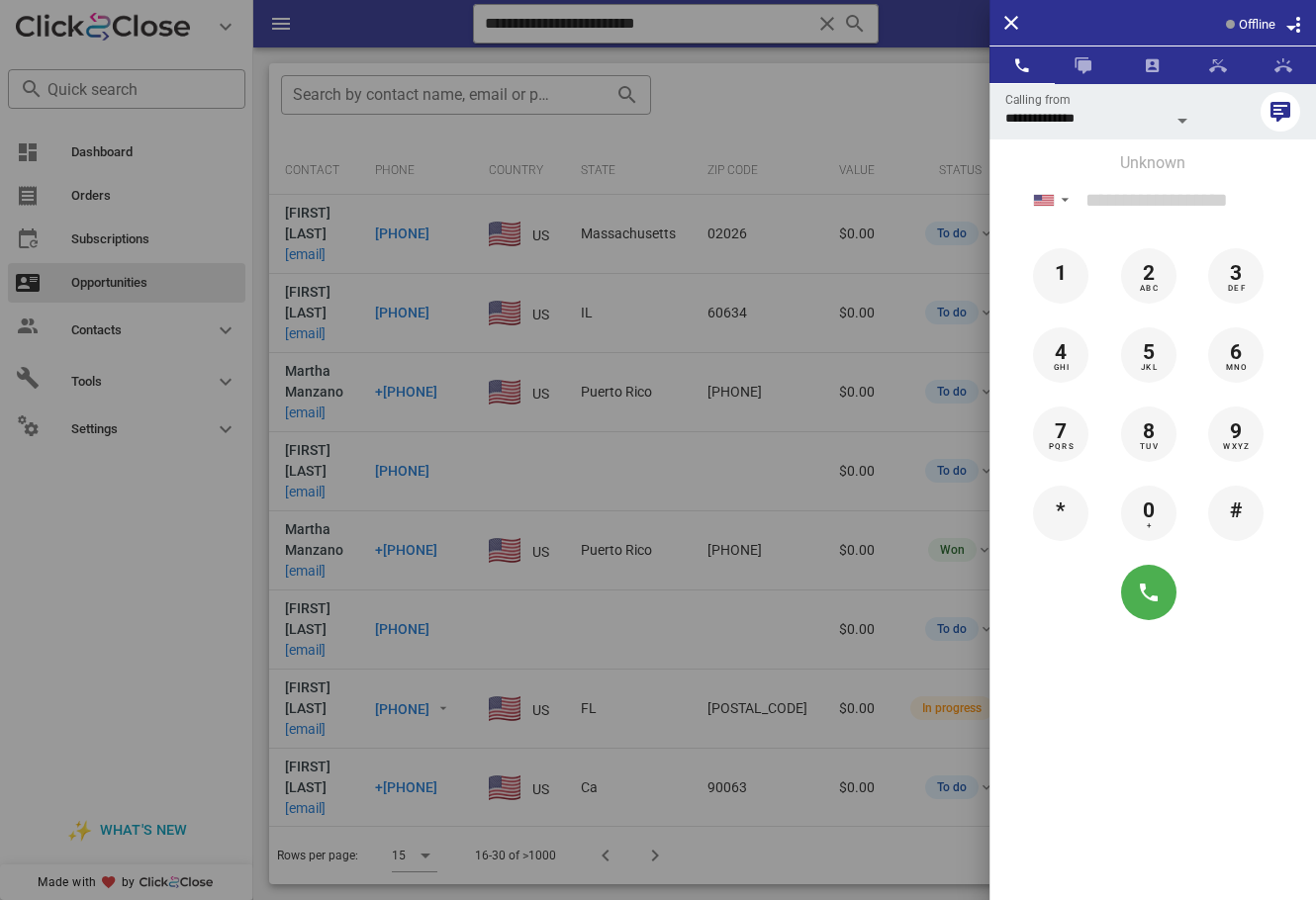 click at bounding box center (658, 450) 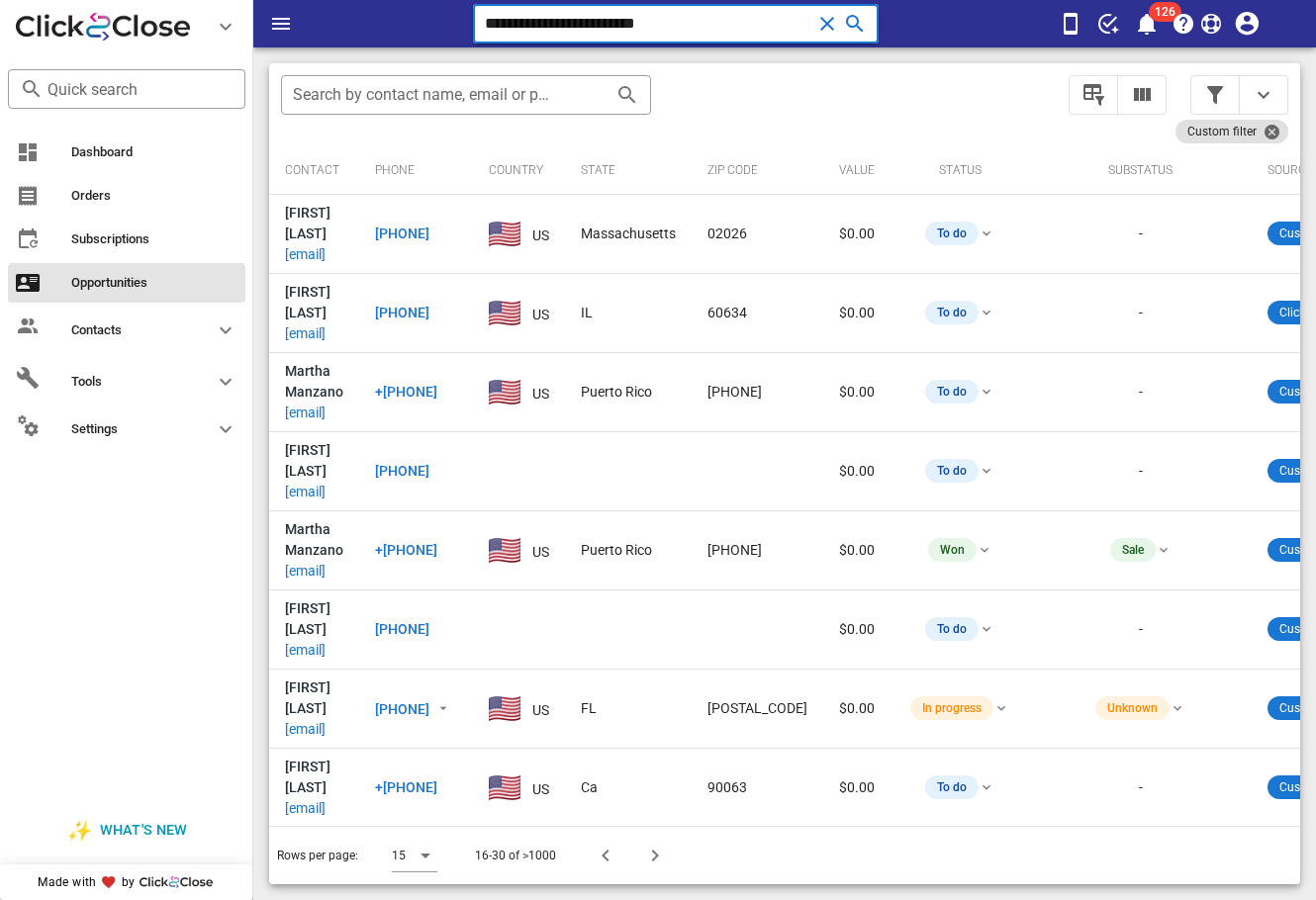 drag, startPoint x: 707, startPoint y: 28, endPoint x: 646, endPoint y: 2, distance: 66.30988 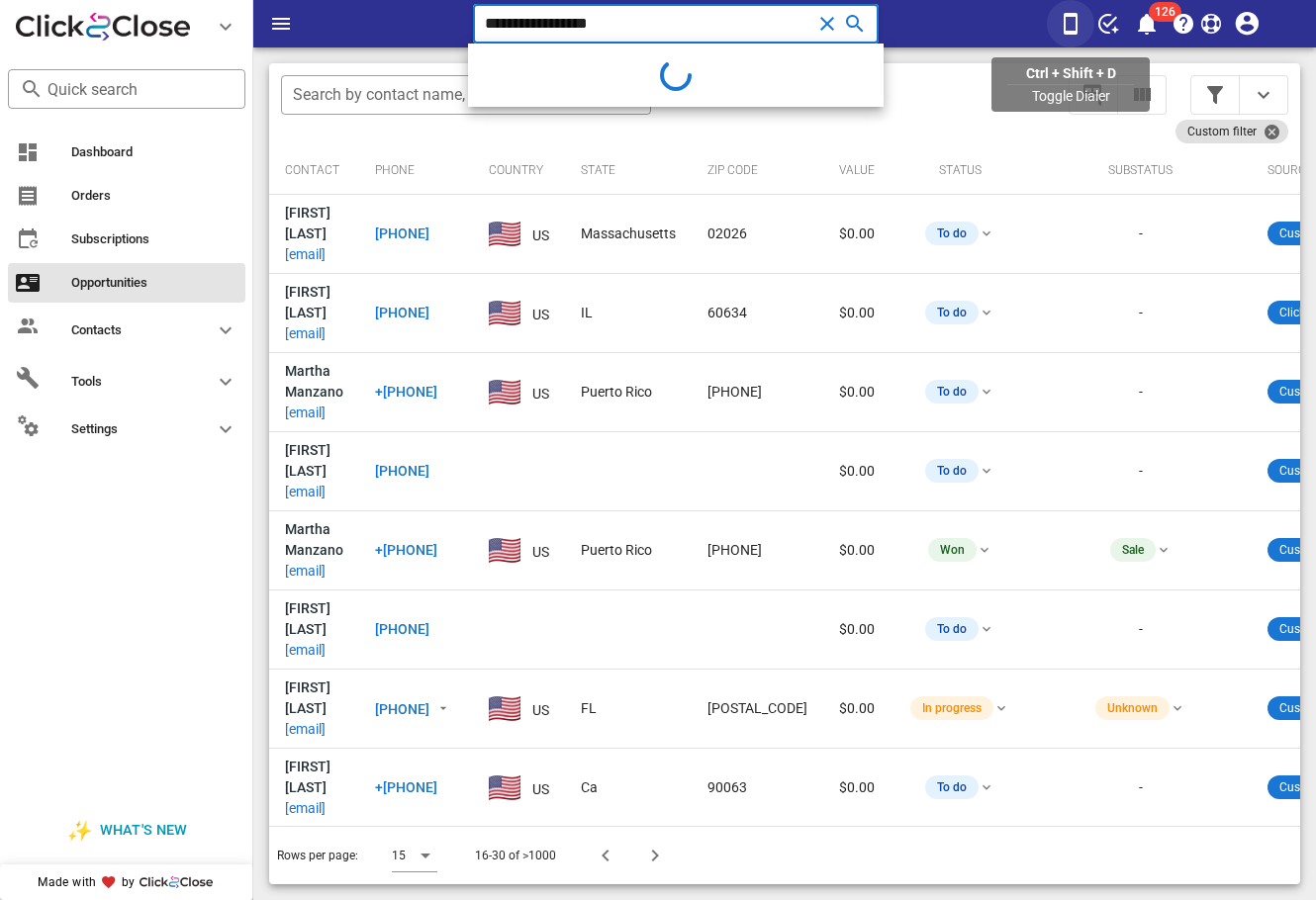 type on "**********" 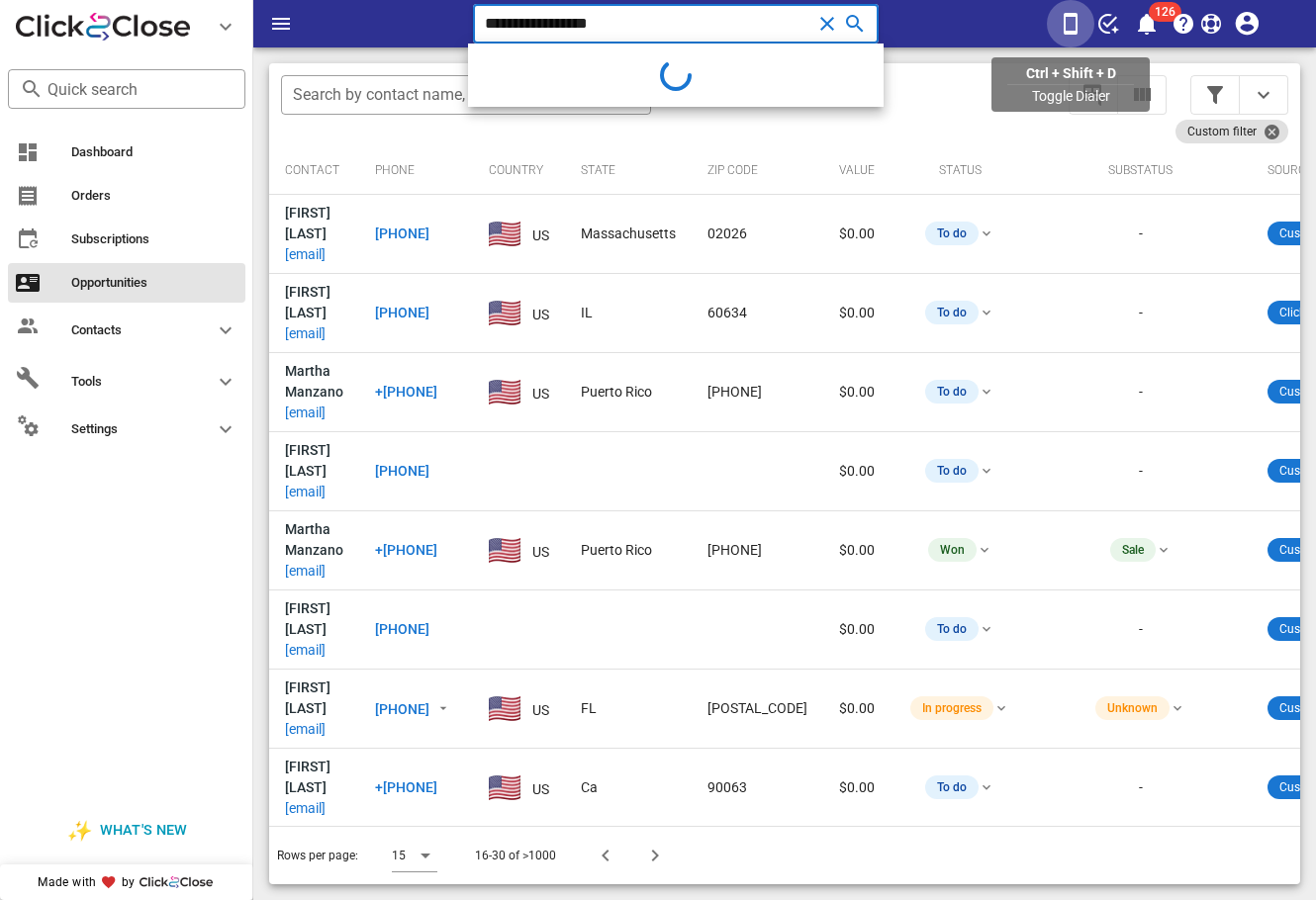 click at bounding box center [1071, 24] 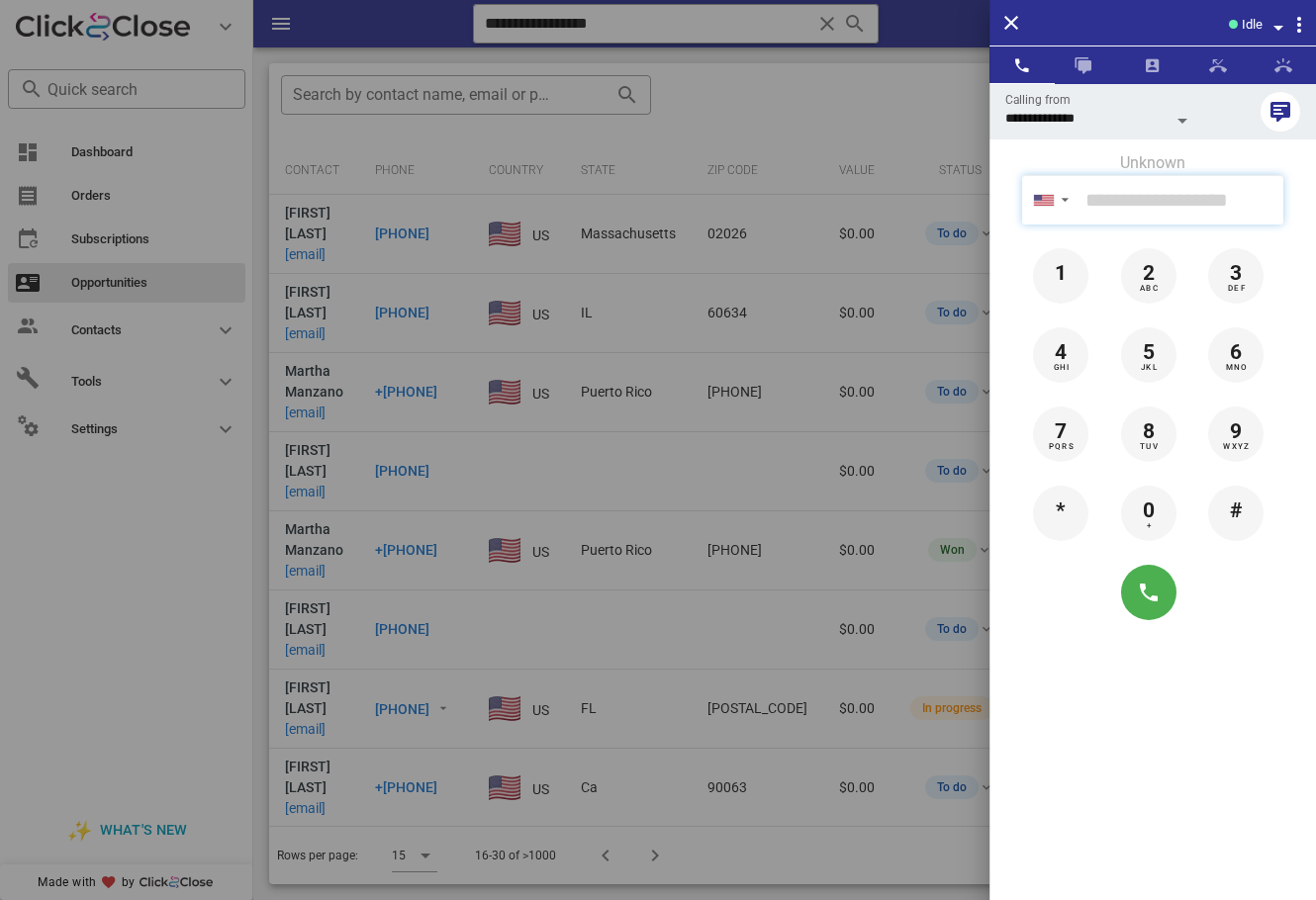 click at bounding box center [1180, 200] 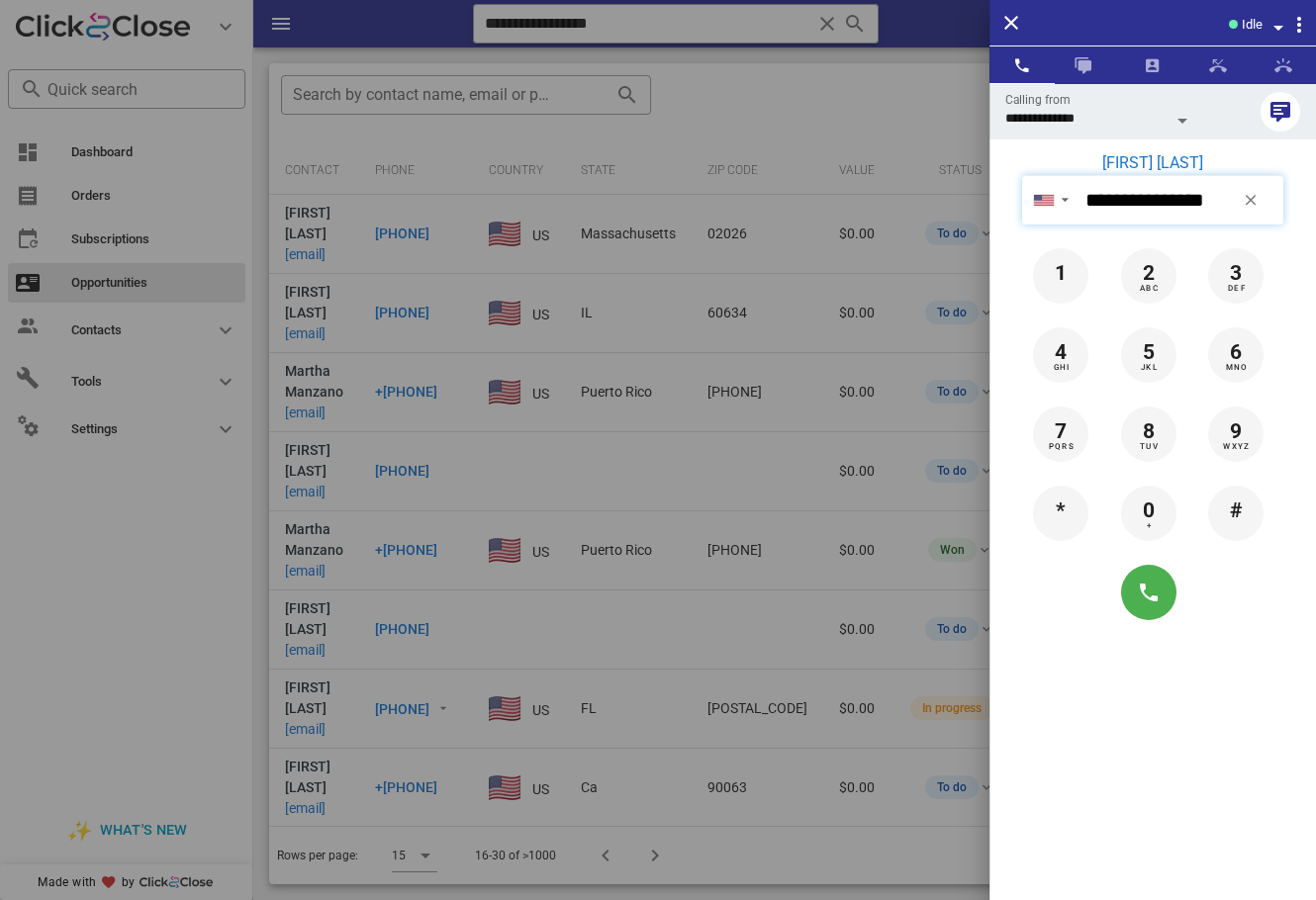 type on "**********" 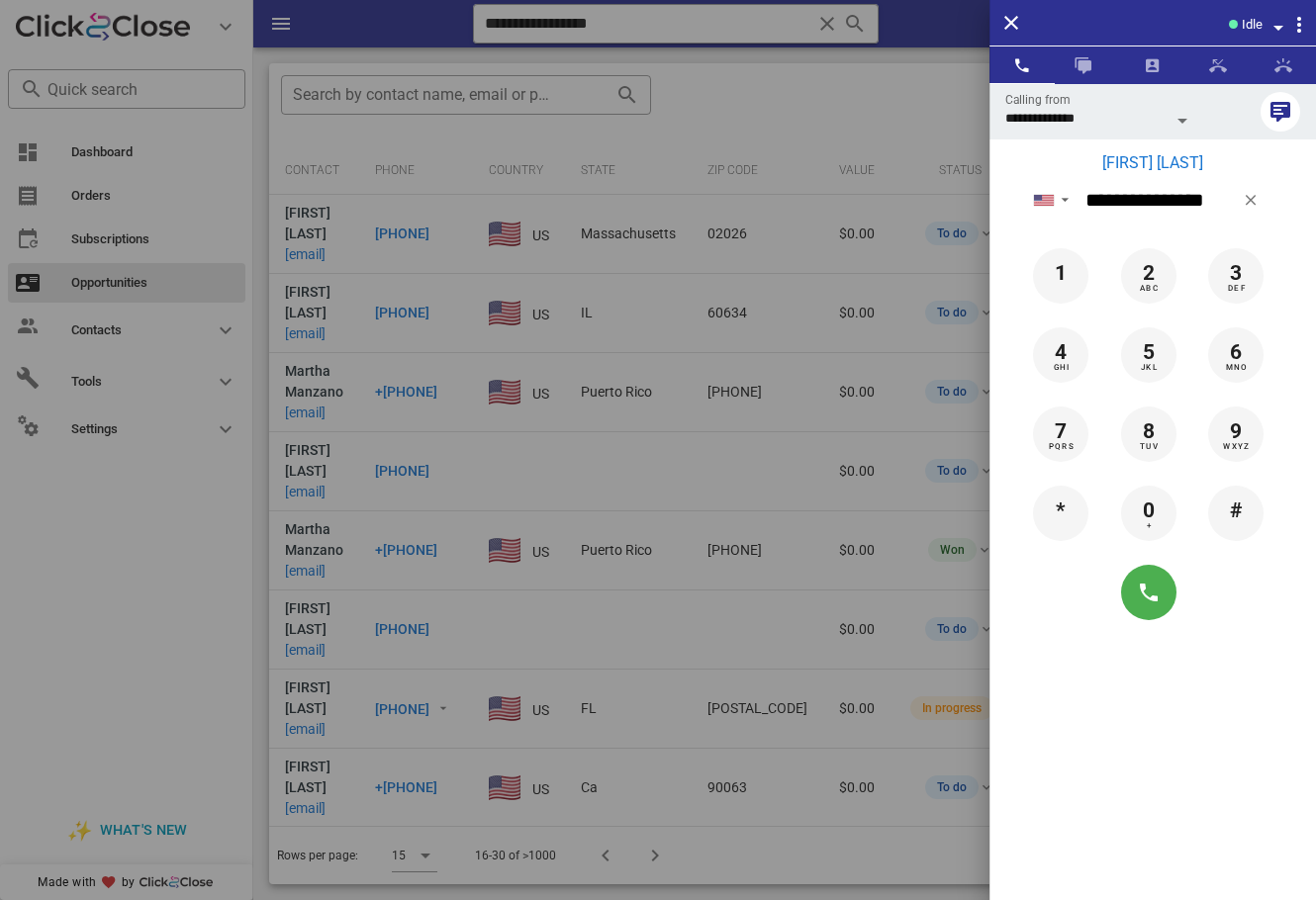 click on "Vilma Baez" at bounding box center [1153, 163] 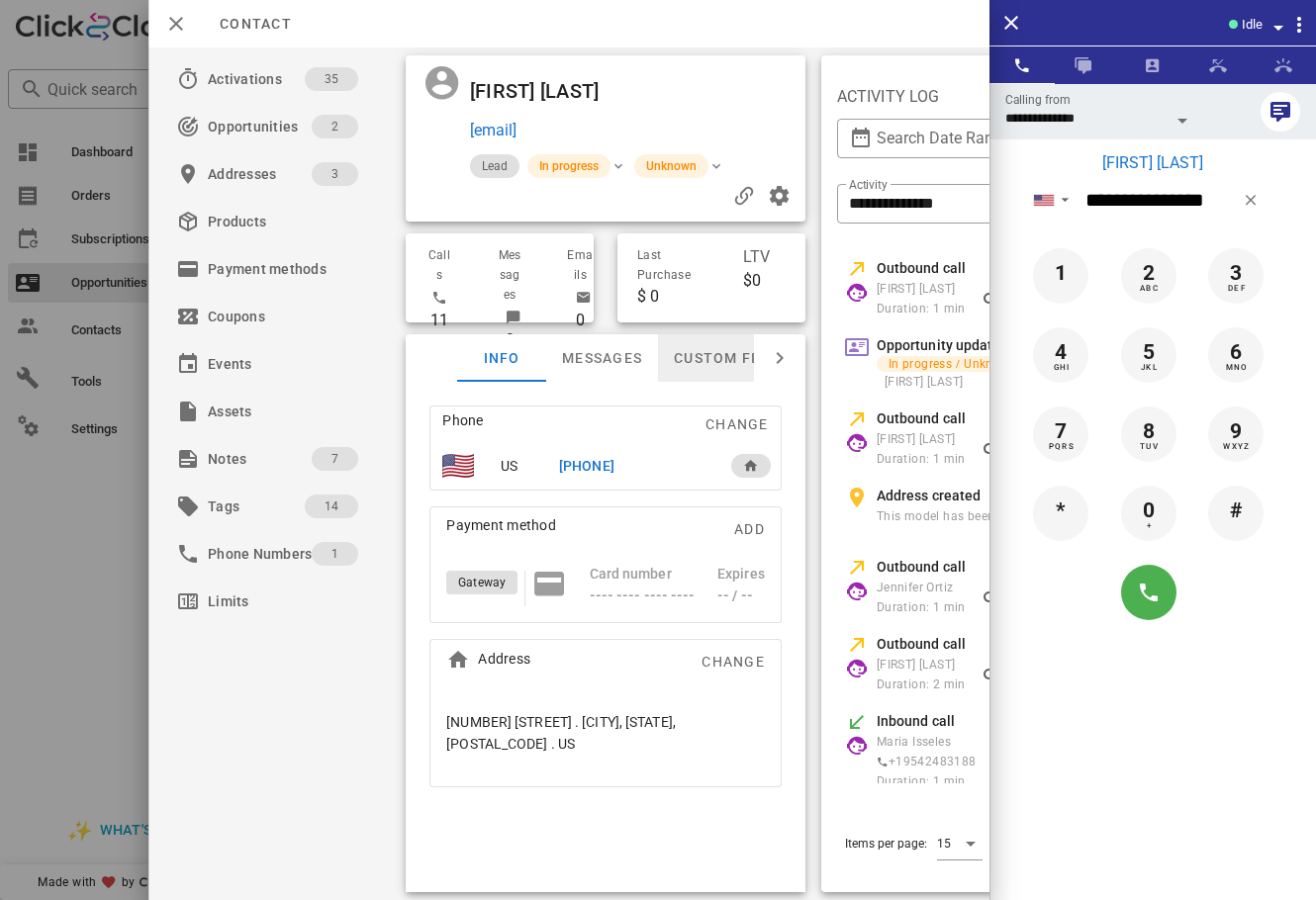click on "Custom fields" at bounding box center [733, 358] 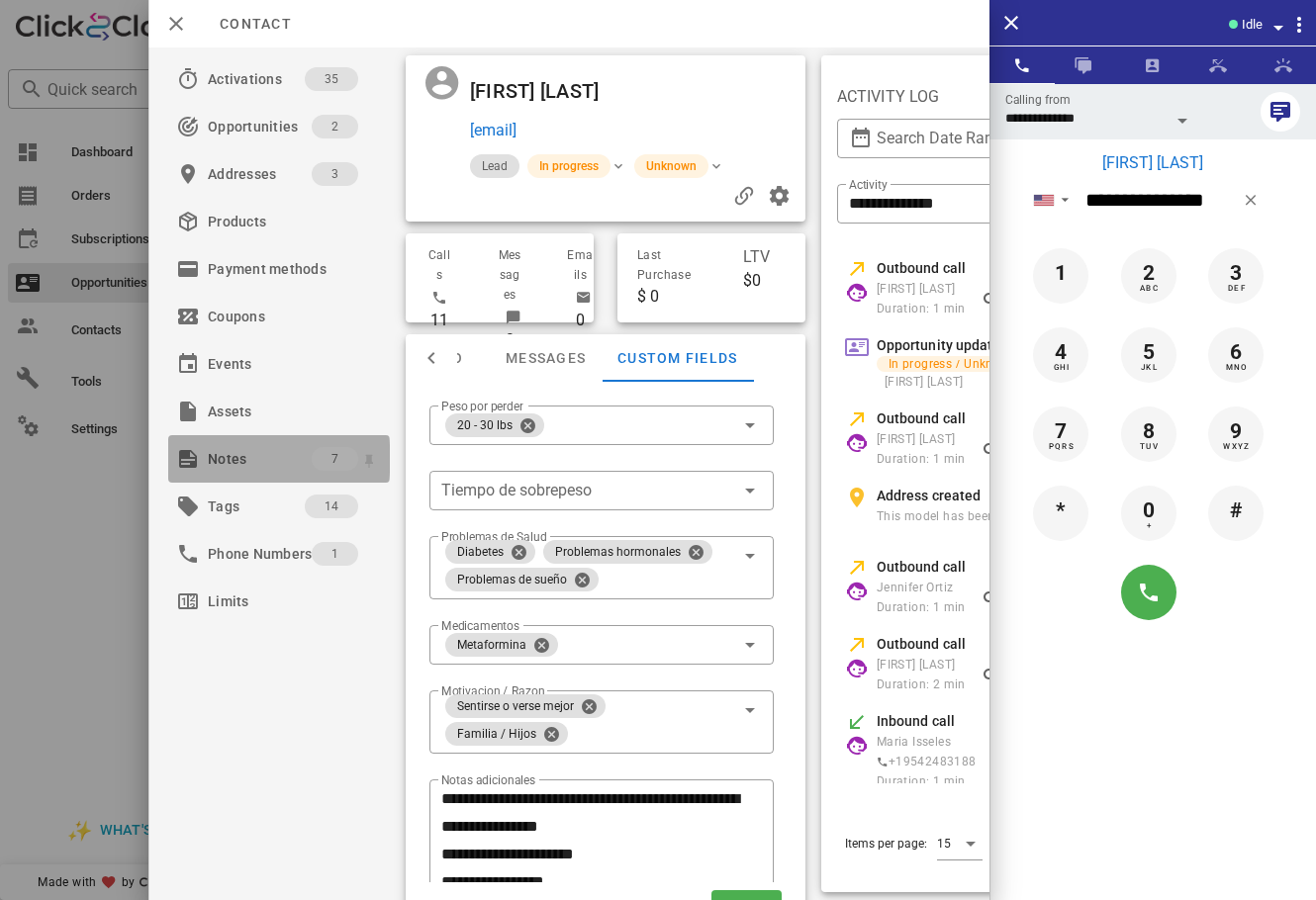 click on "Notes" at bounding box center (259, 459) 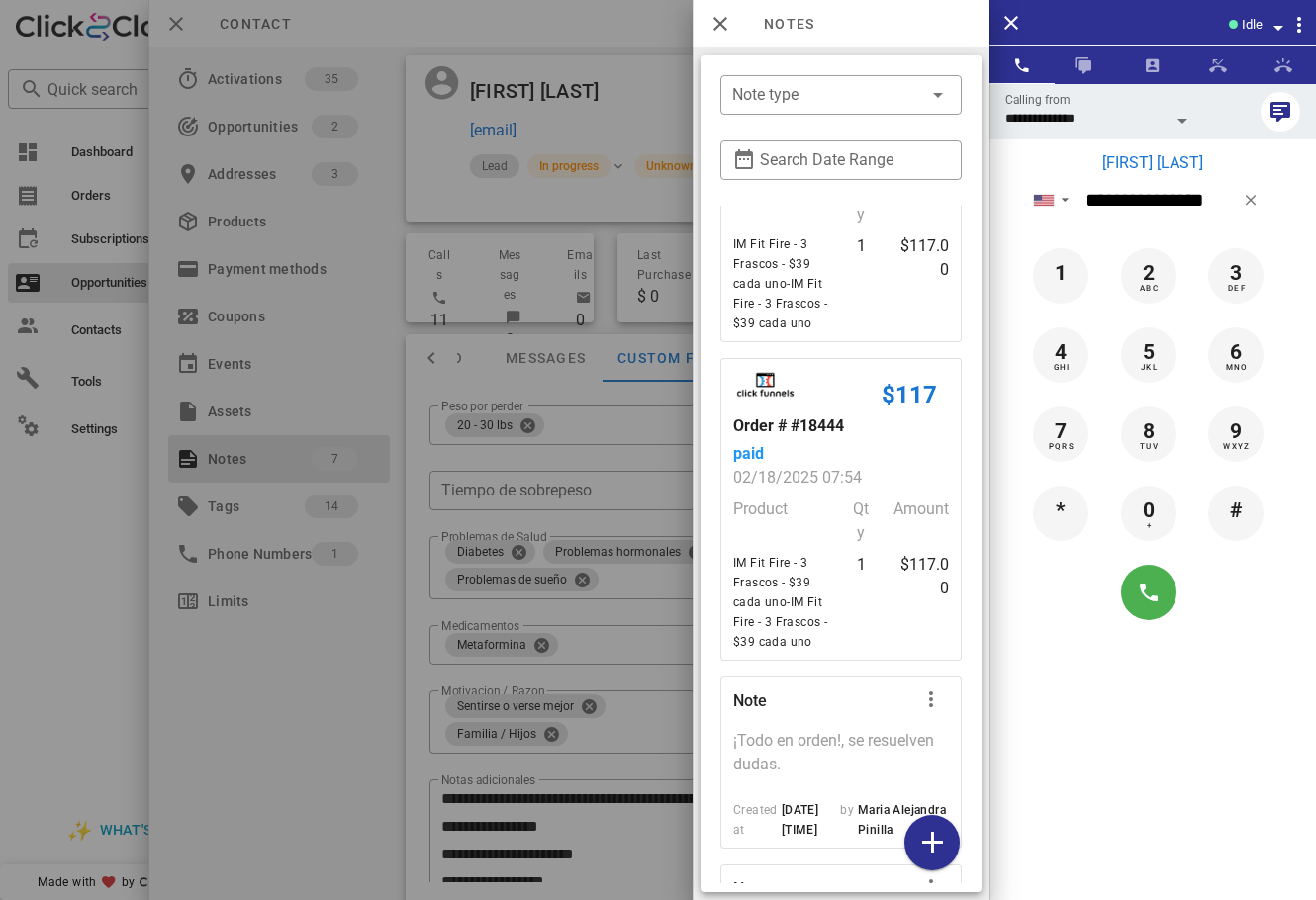 scroll, scrollTop: 1325, scrollLeft: 0, axis: vertical 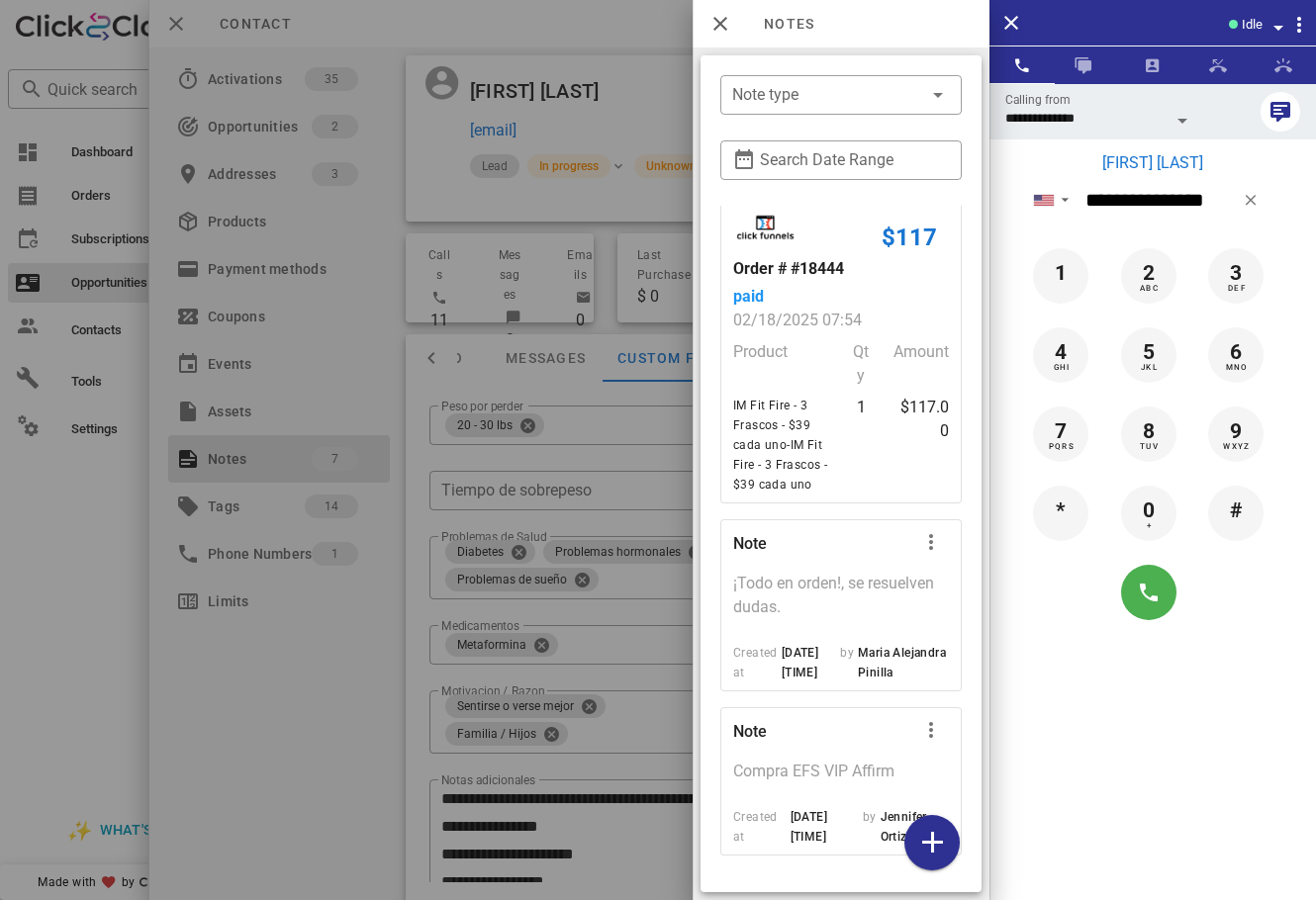 click at bounding box center [658, 450] 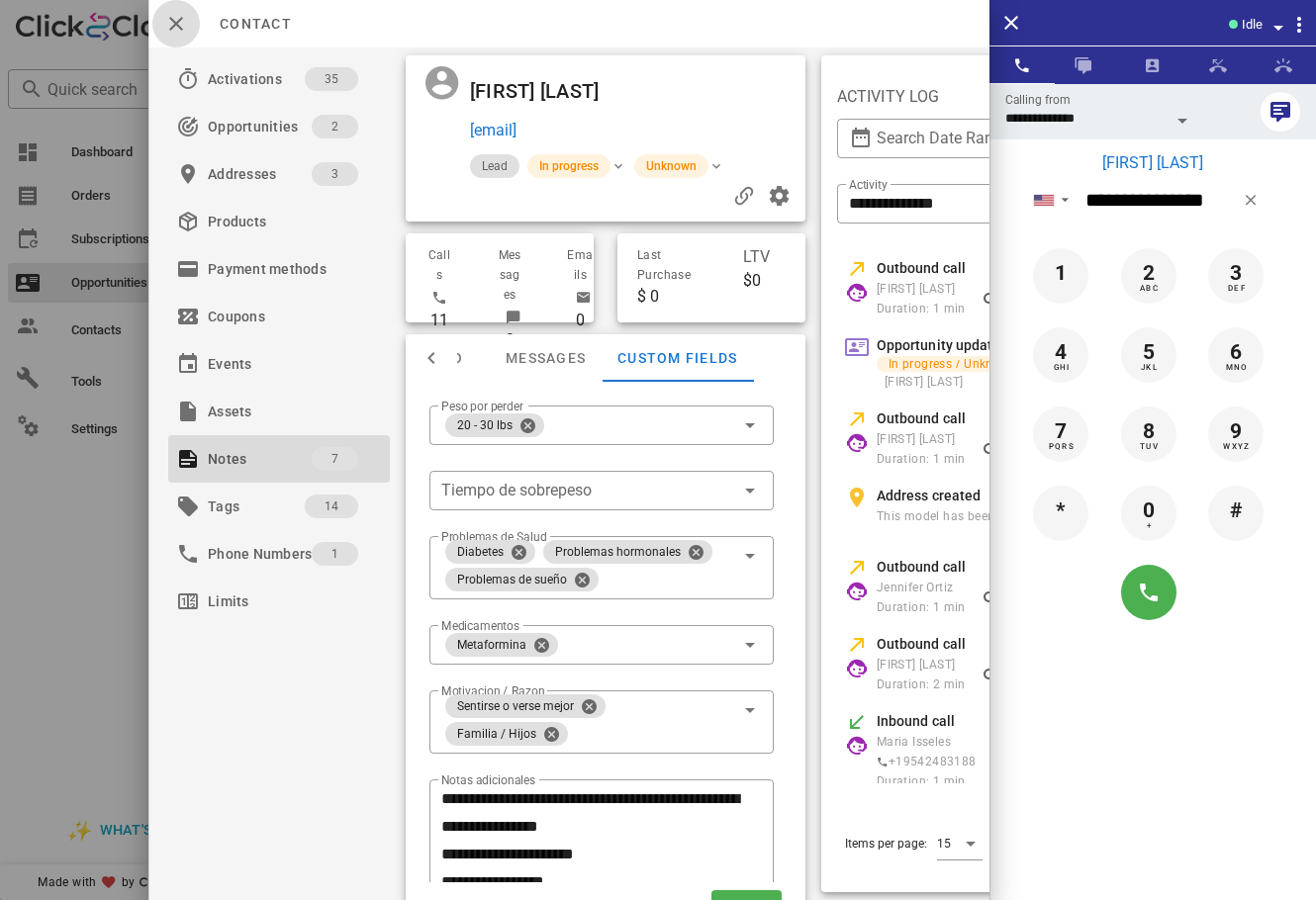 click at bounding box center [176, 24] 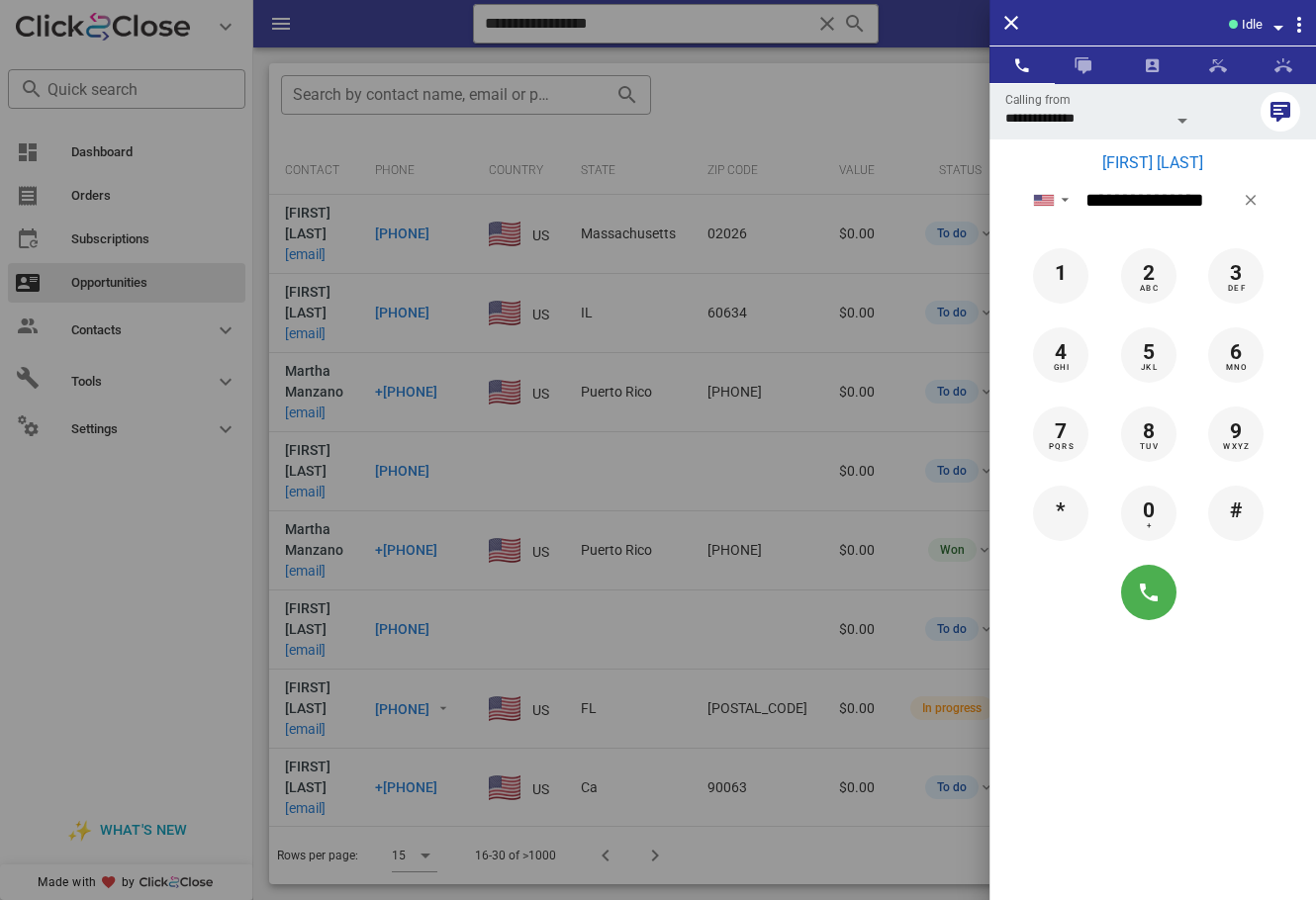 click at bounding box center [658, 450] 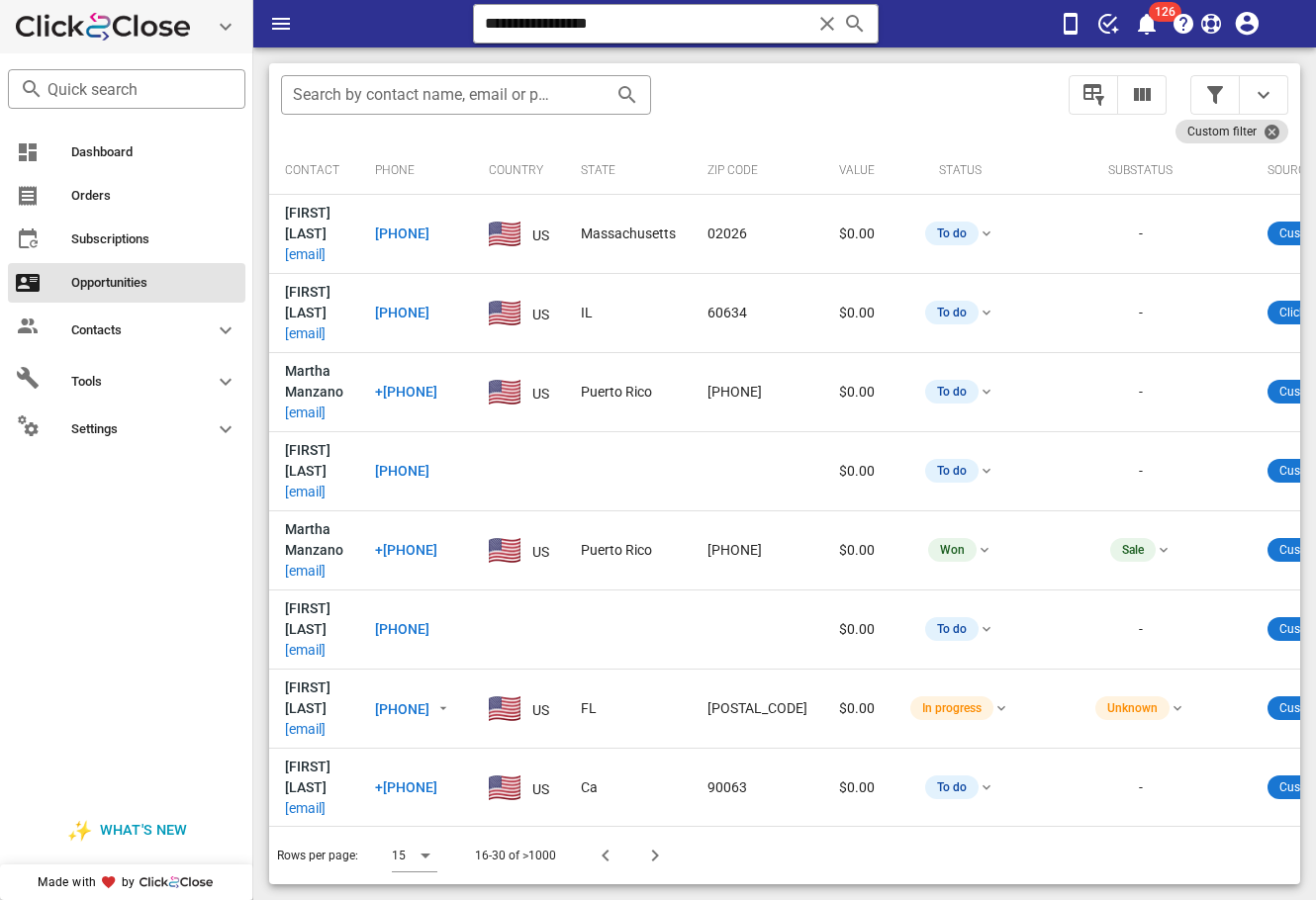 drag, startPoint x: 656, startPoint y: 23, endPoint x: 248, endPoint y: 32, distance: 408.0993 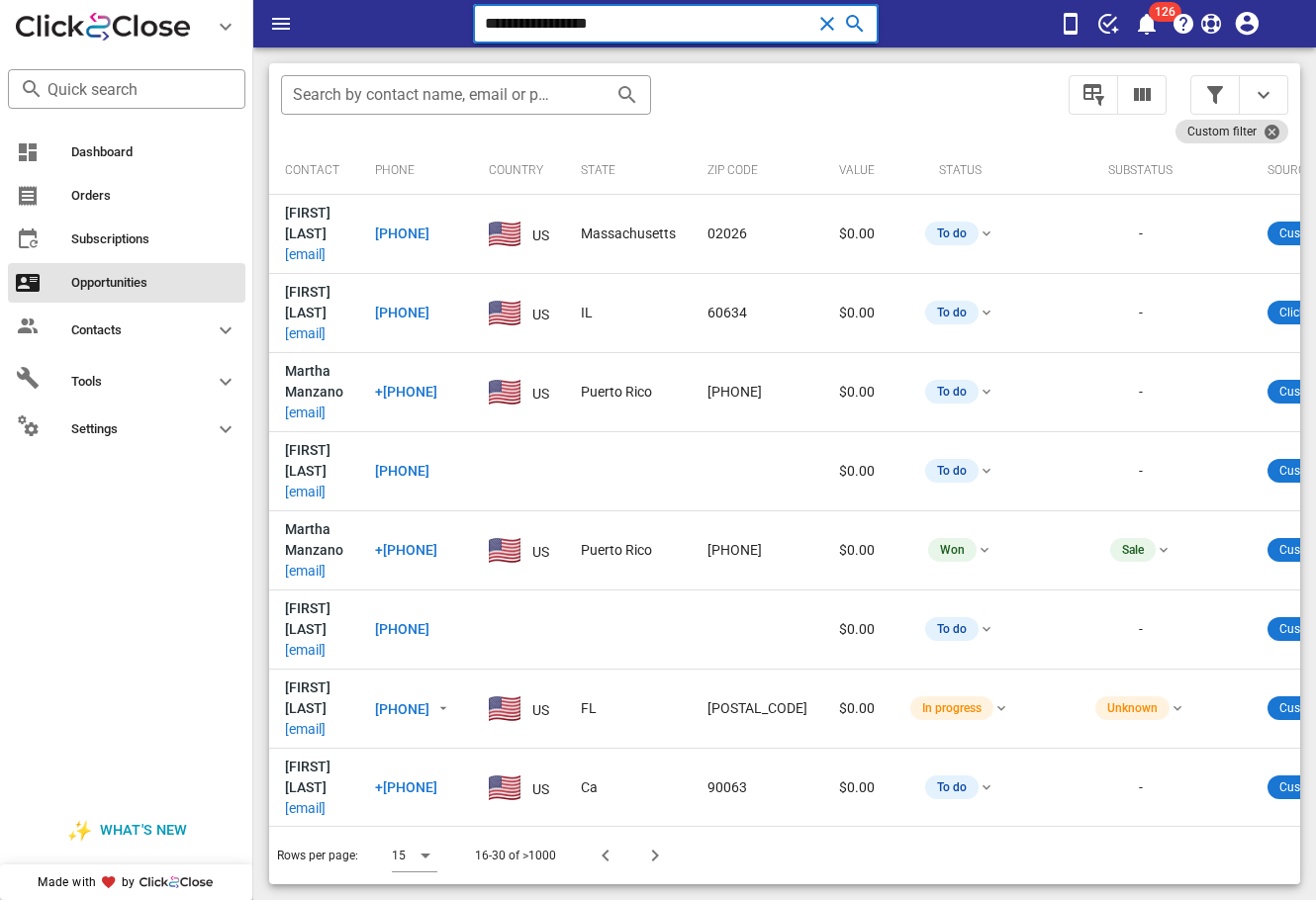 paste on "********" 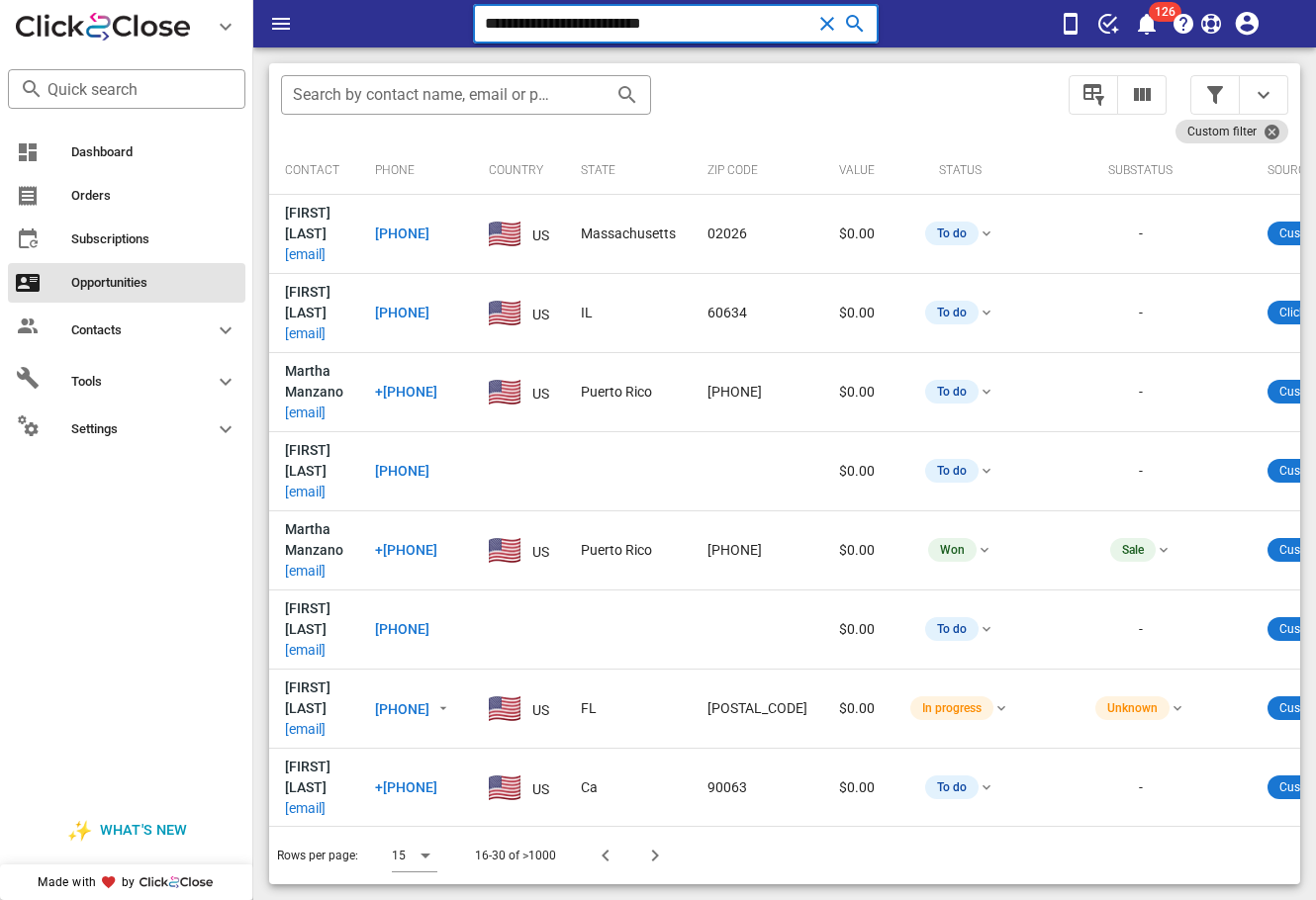 click on "**********" at bounding box center [648, 24] 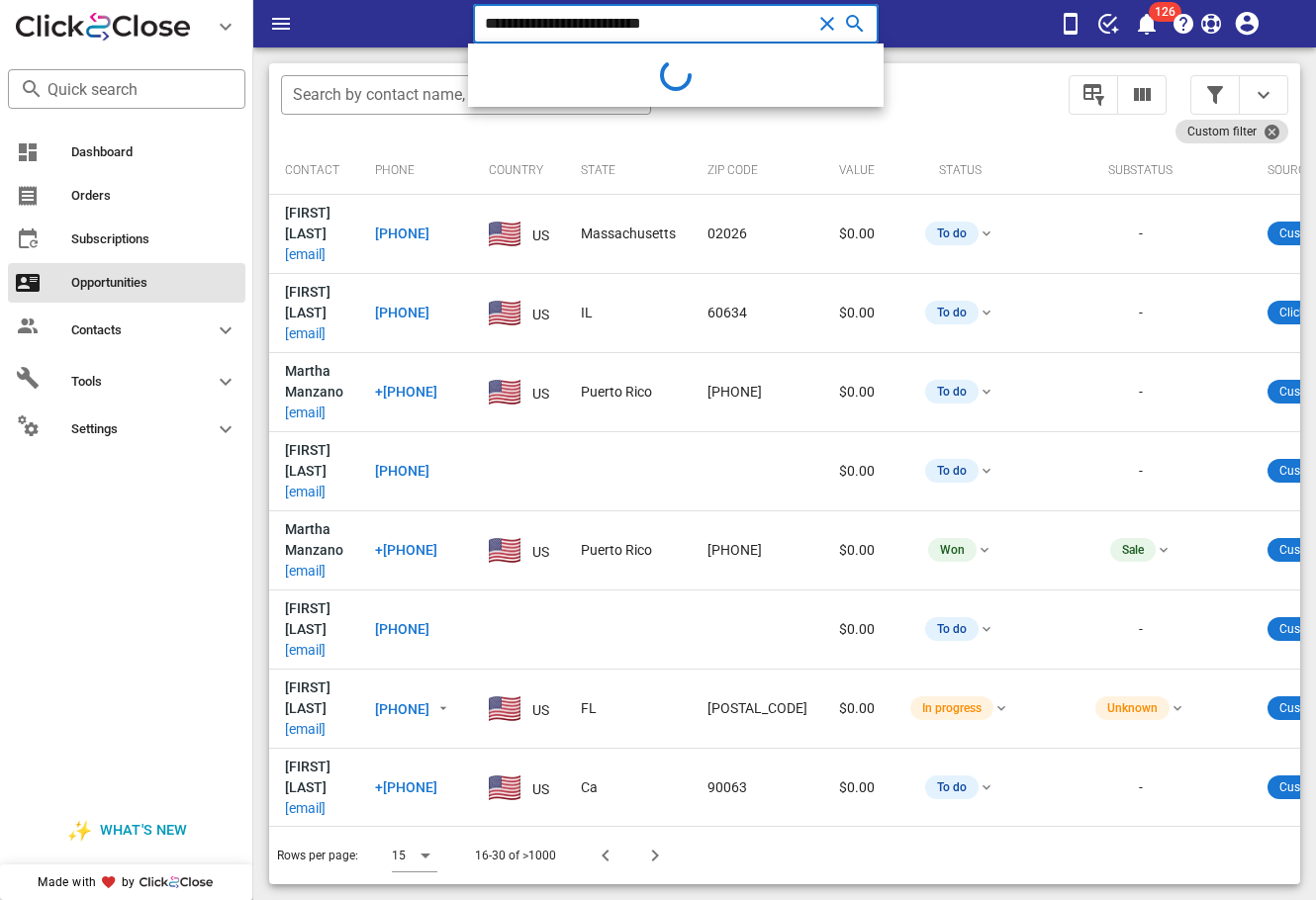 click on "**********" at bounding box center (648, 24) 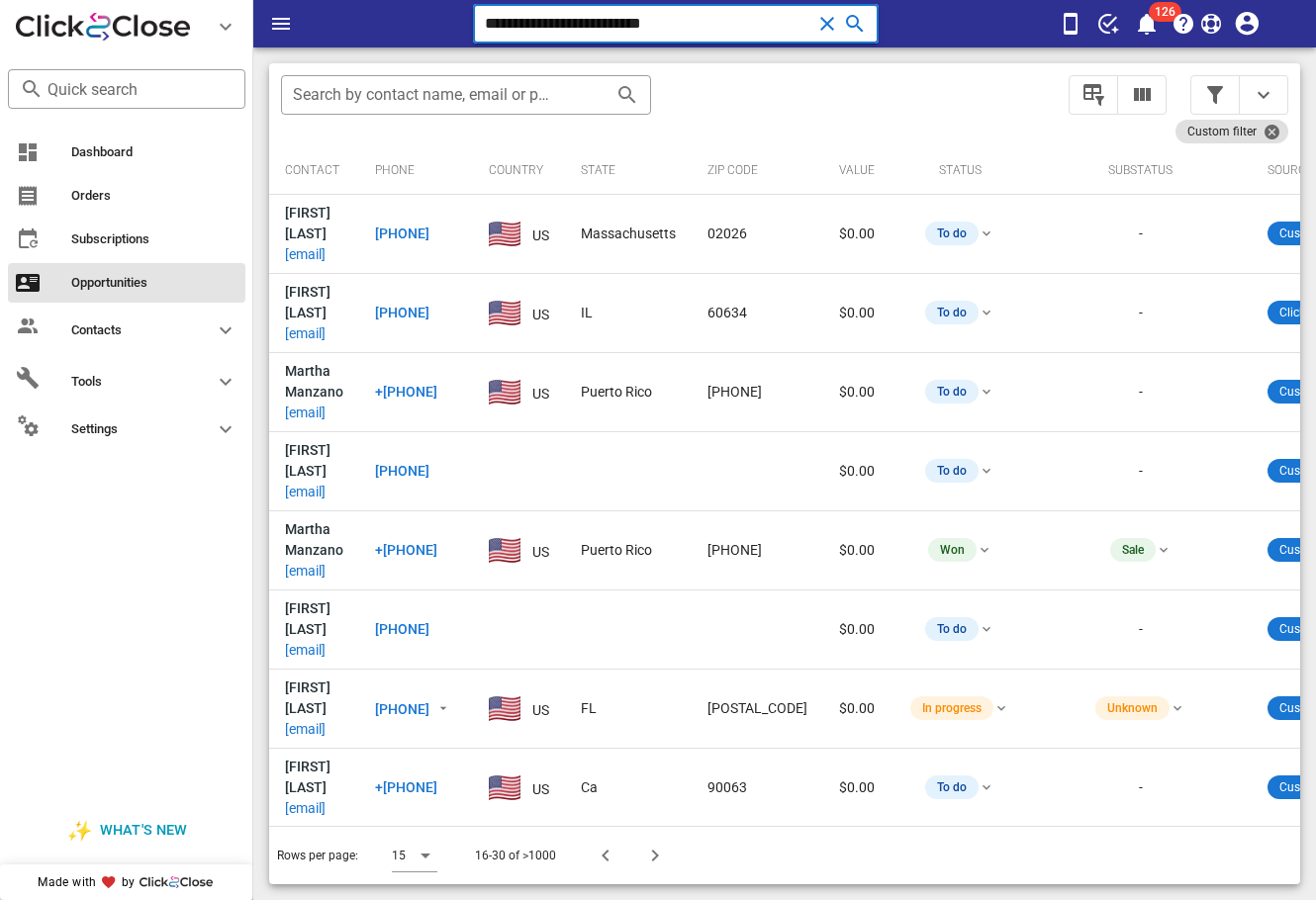click on "**********" at bounding box center (648, 24) 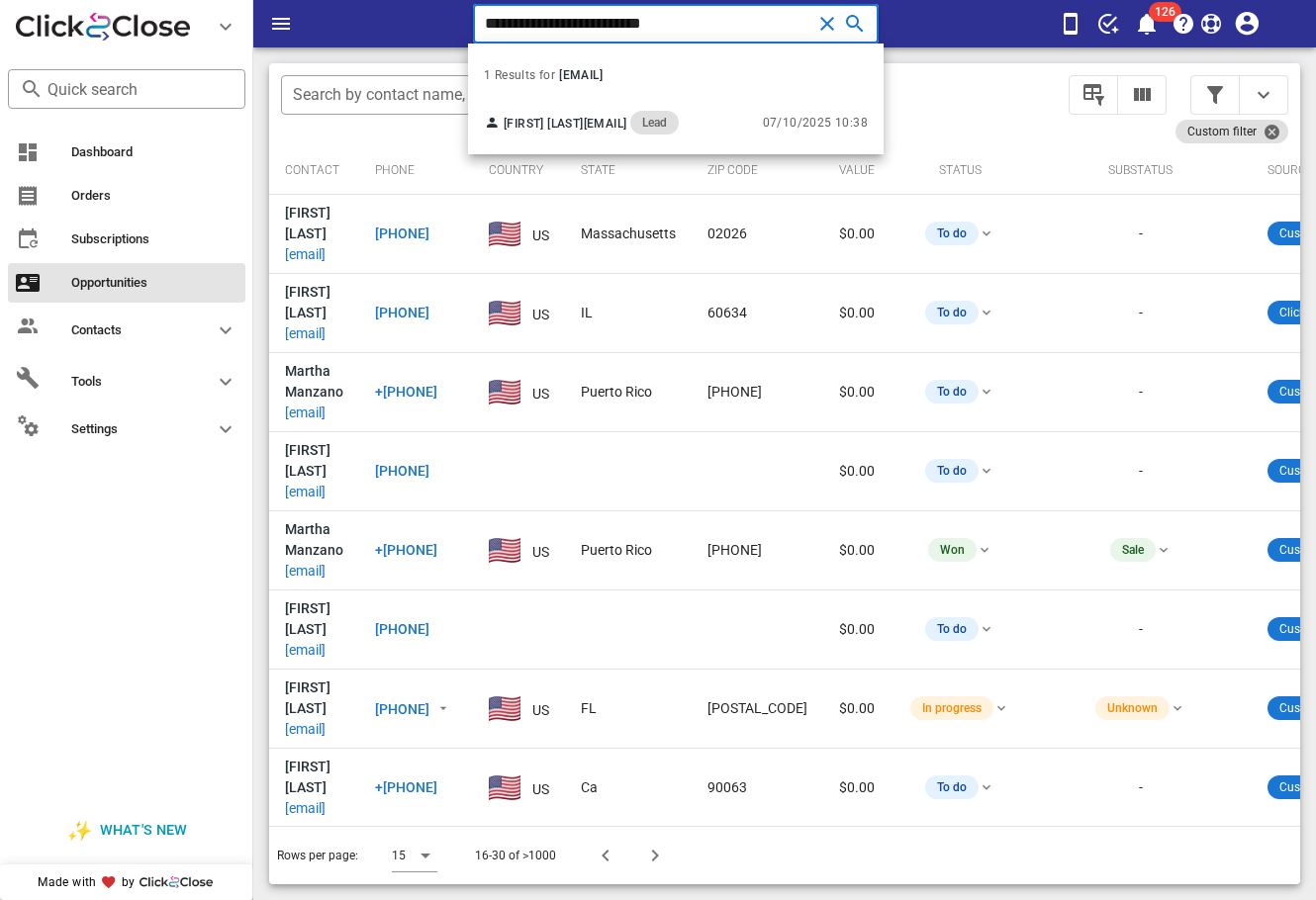 type on "**********" 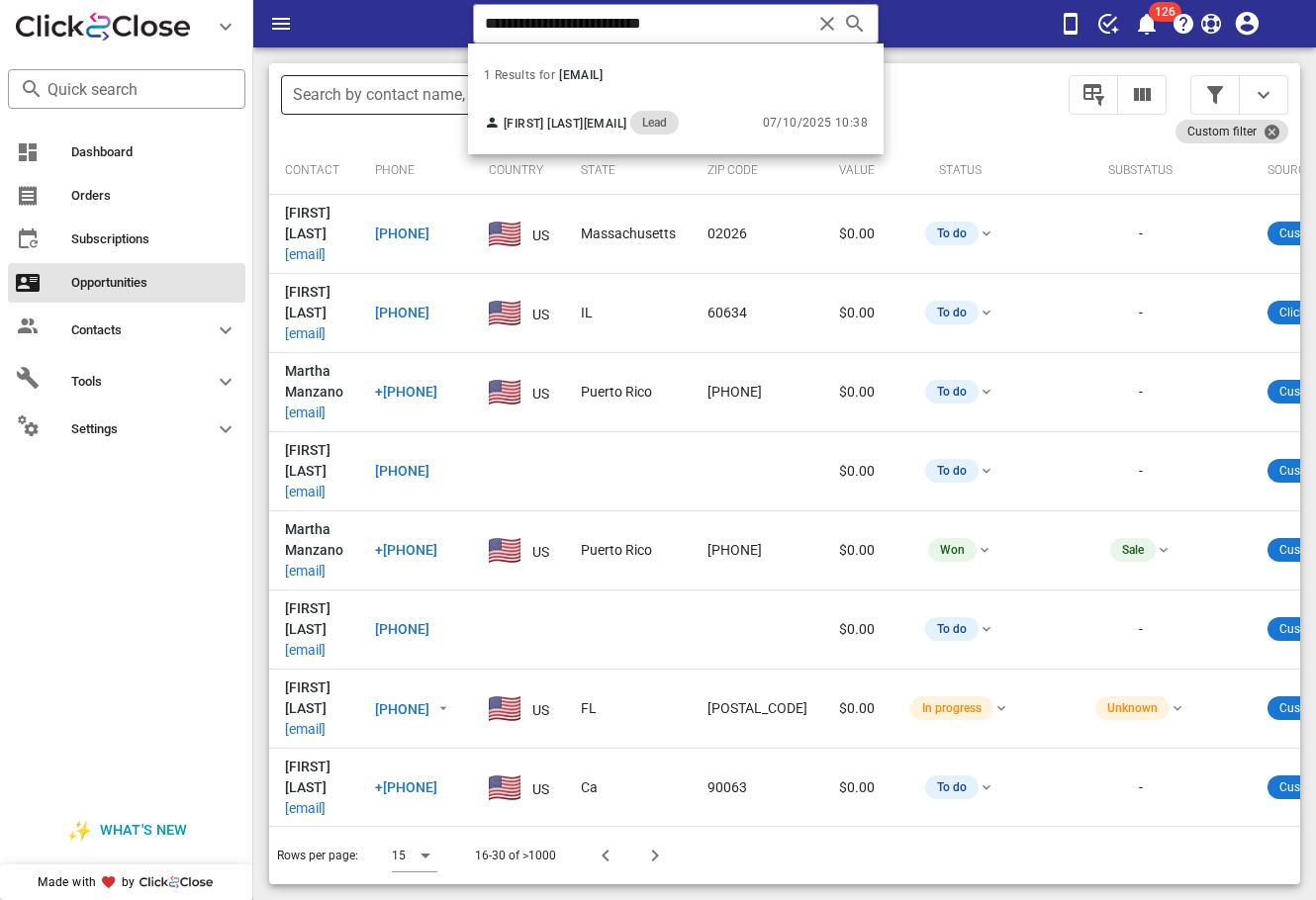 click on "​ Search by contact name, email or phone" at bounding box center (466, 105) 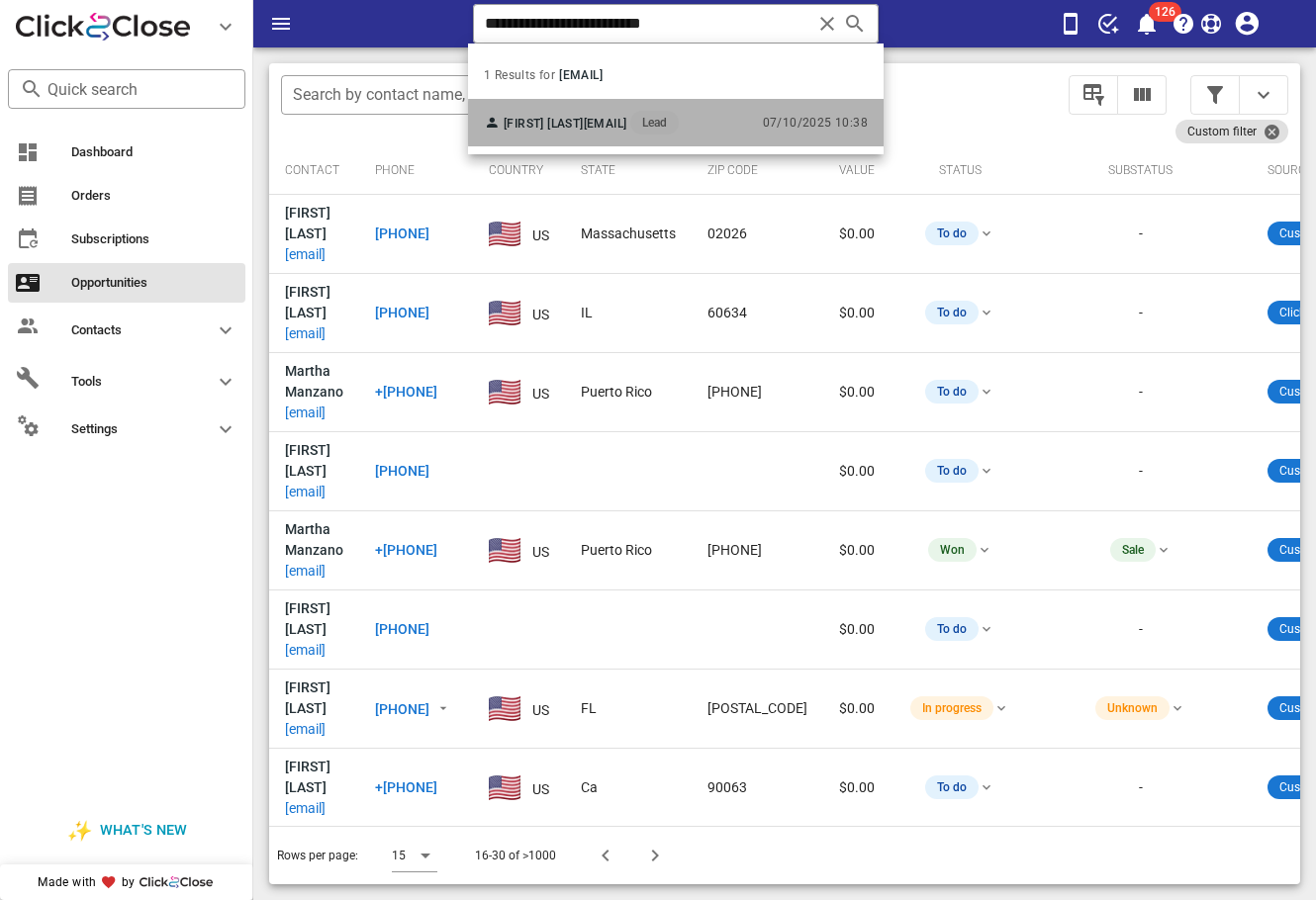 click on "[EMAIL]" at bounding box center (606, 124) 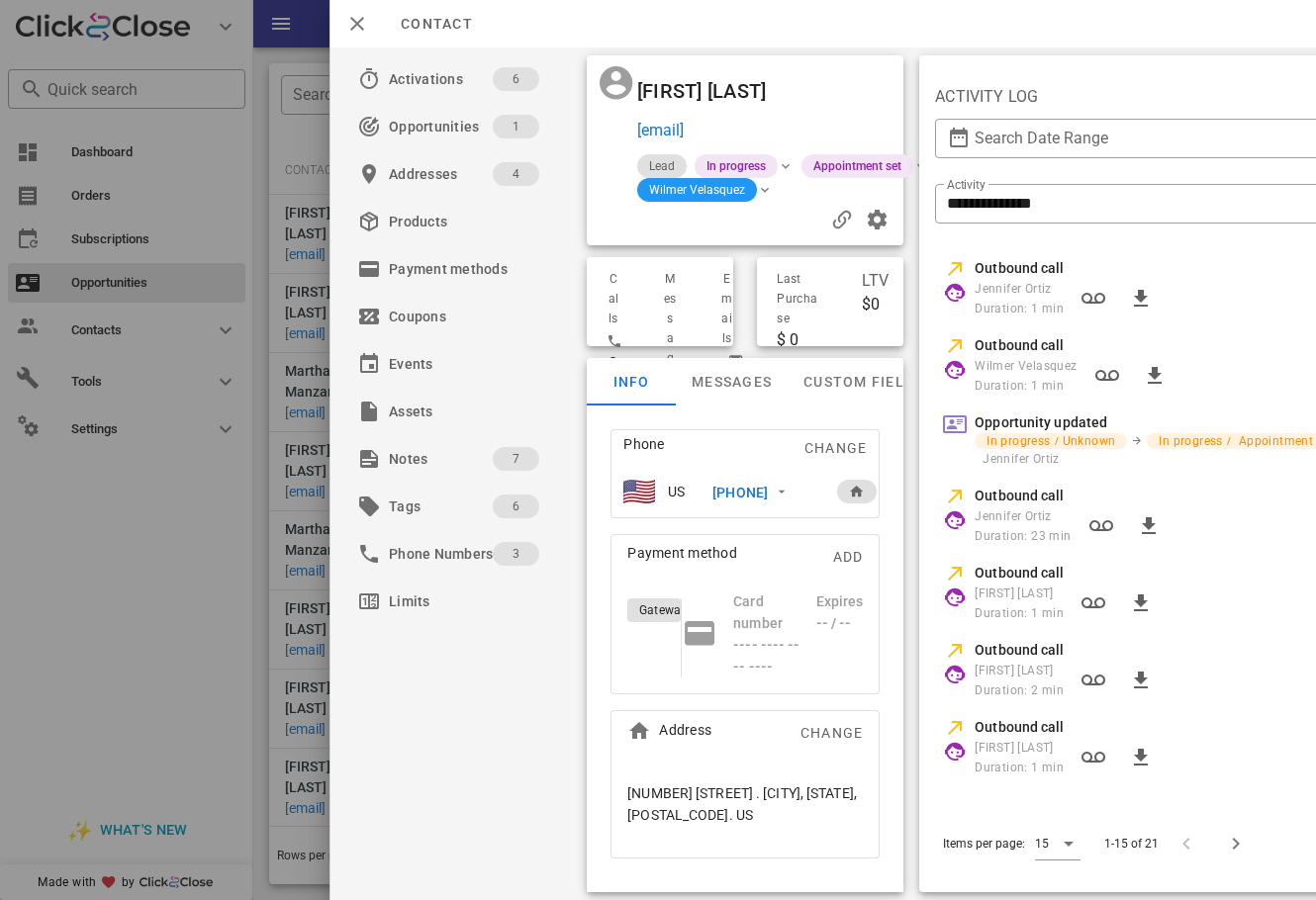 click on "[PHONE]" at bounding box center [740, 493] 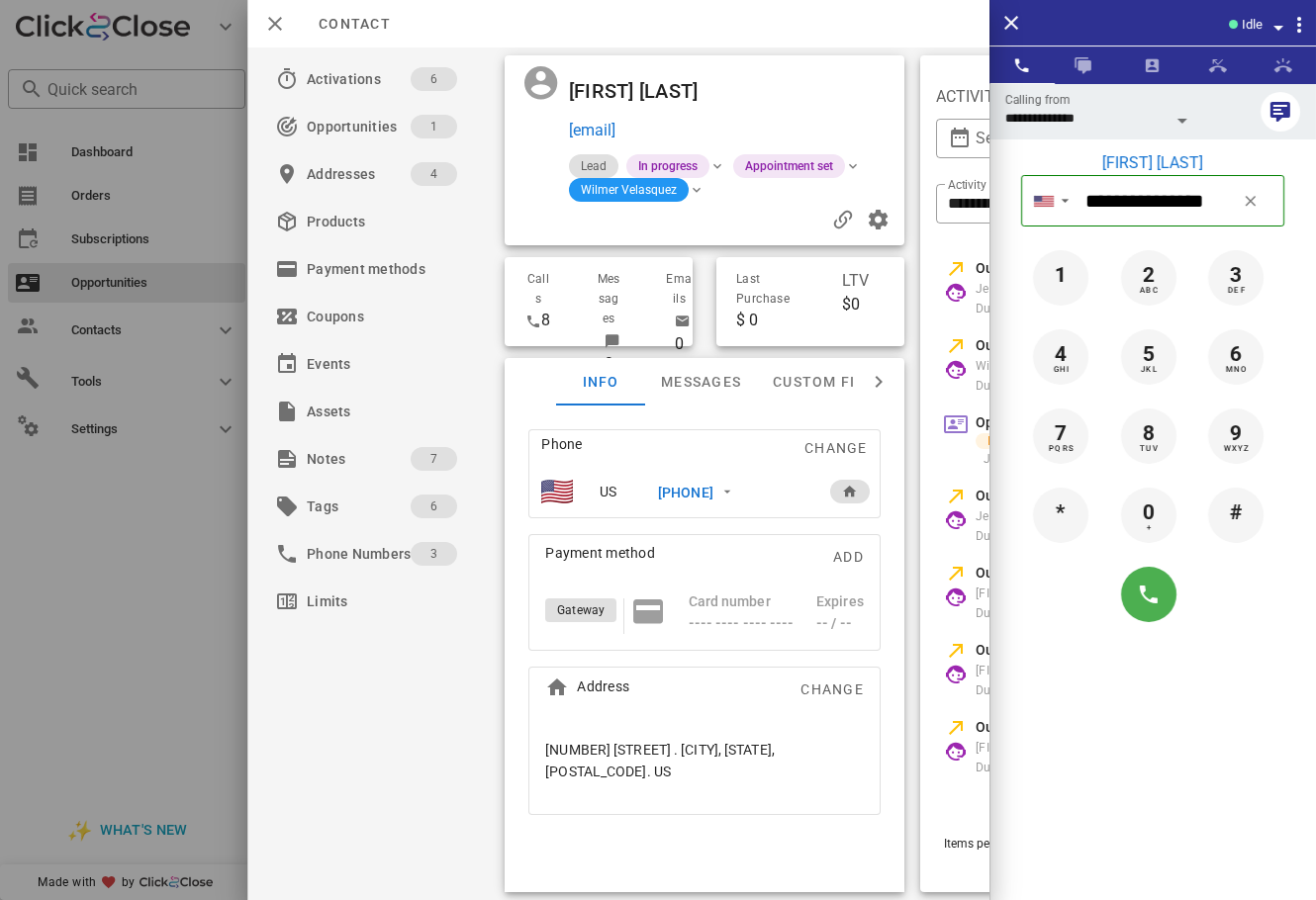 click at bounding box center [1153, 594] 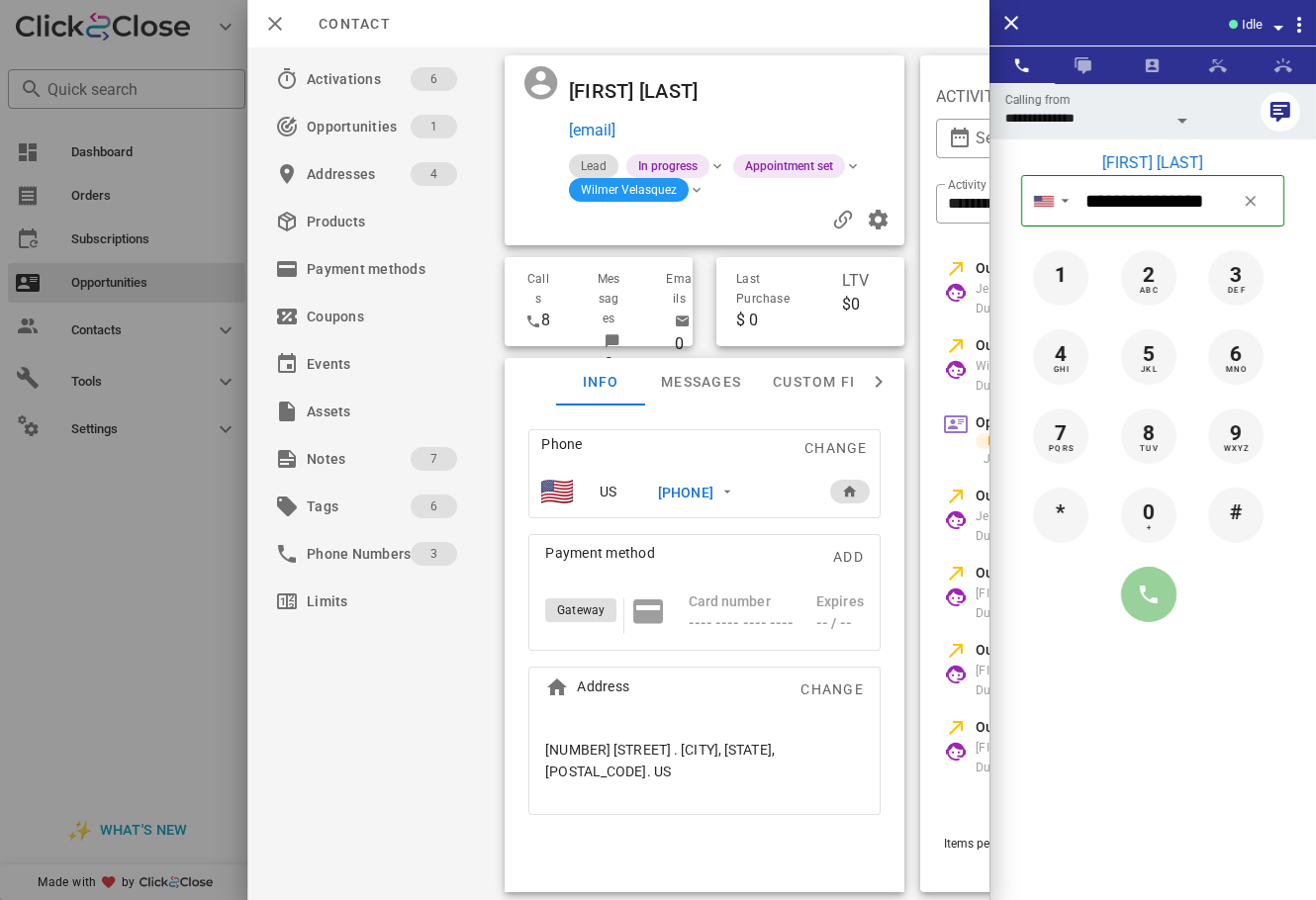 click at bounding box center [1149, 594] 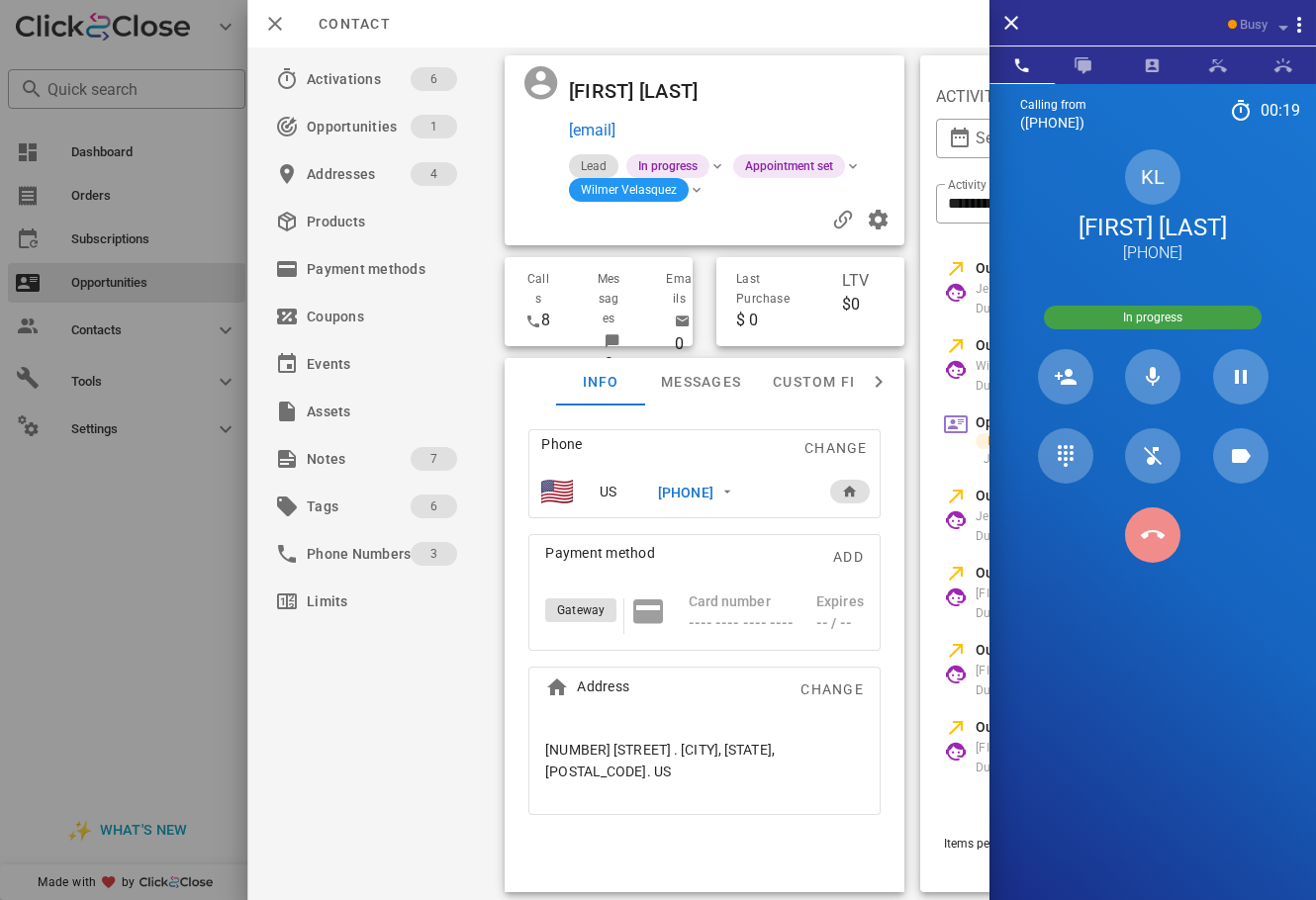 click at bounding box center [1153, 535] 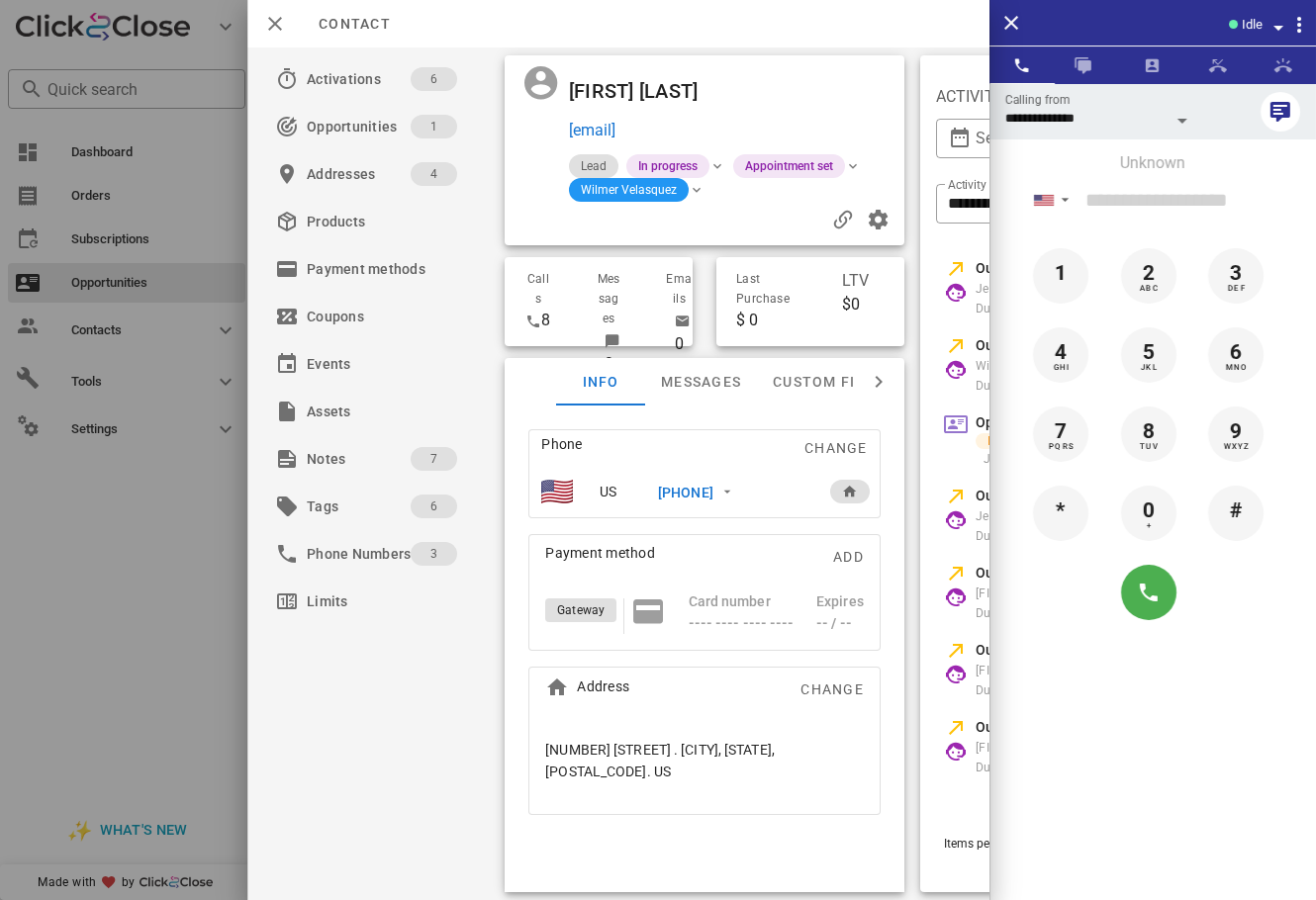 click at bounding box center (658, 450) 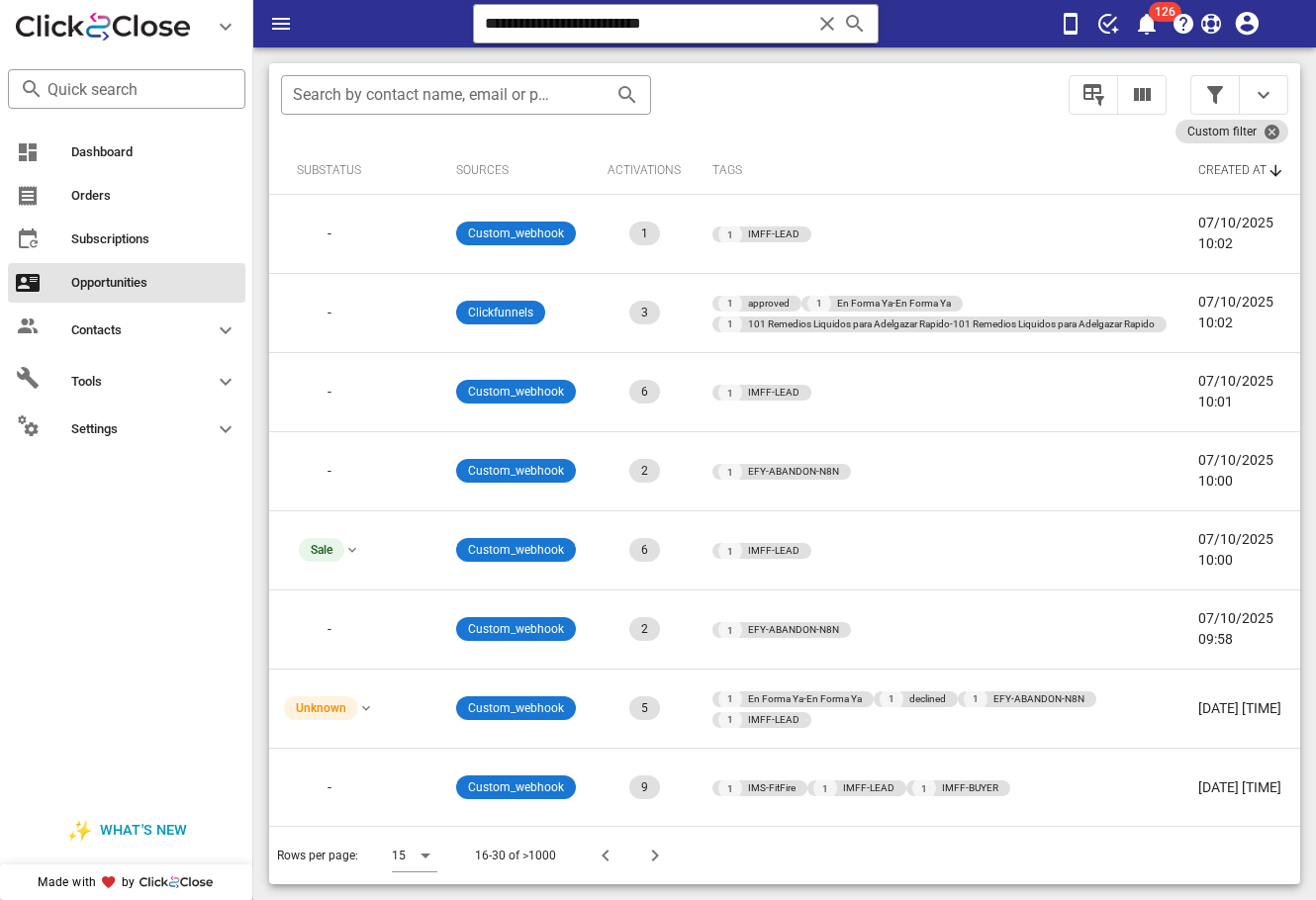 scroll, scrollTop: 0, scrollLeft: 869, axis: horizontal 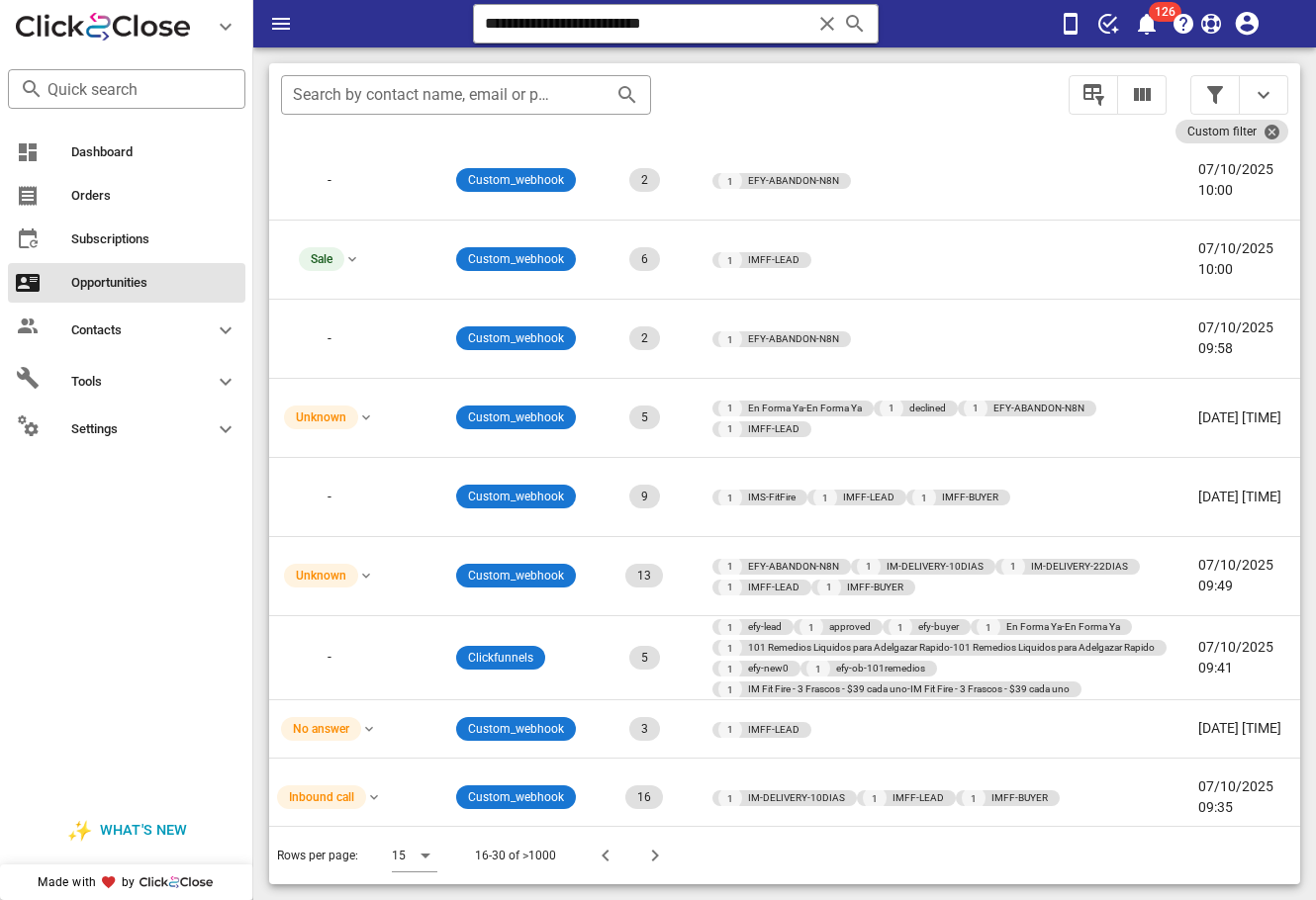 drag, startPoint x: 1295, startPoint y: 549, endPoint x: 27, endPoint y: 25, distance: 1372.0058 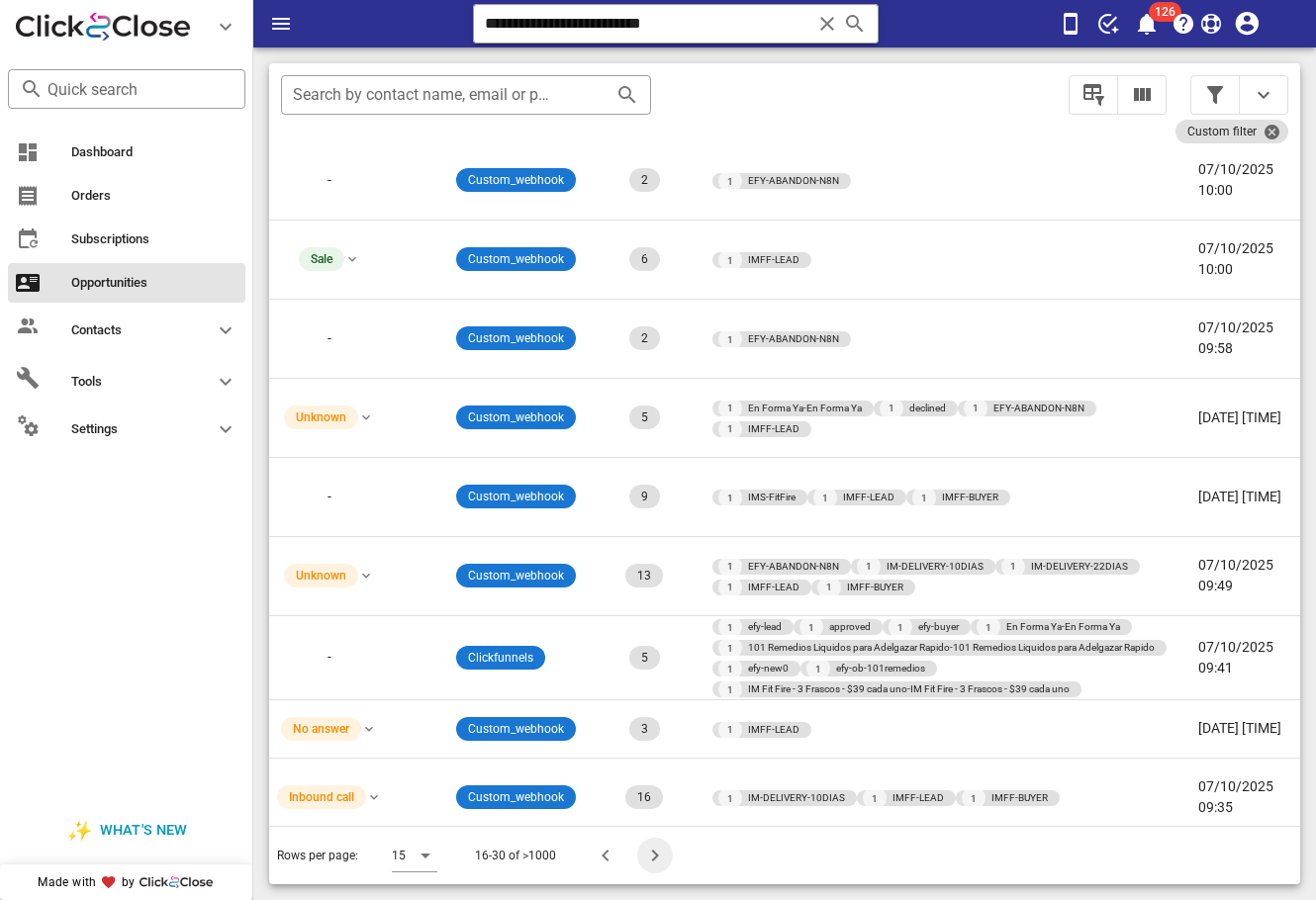 click at bounding box center [655, 855] 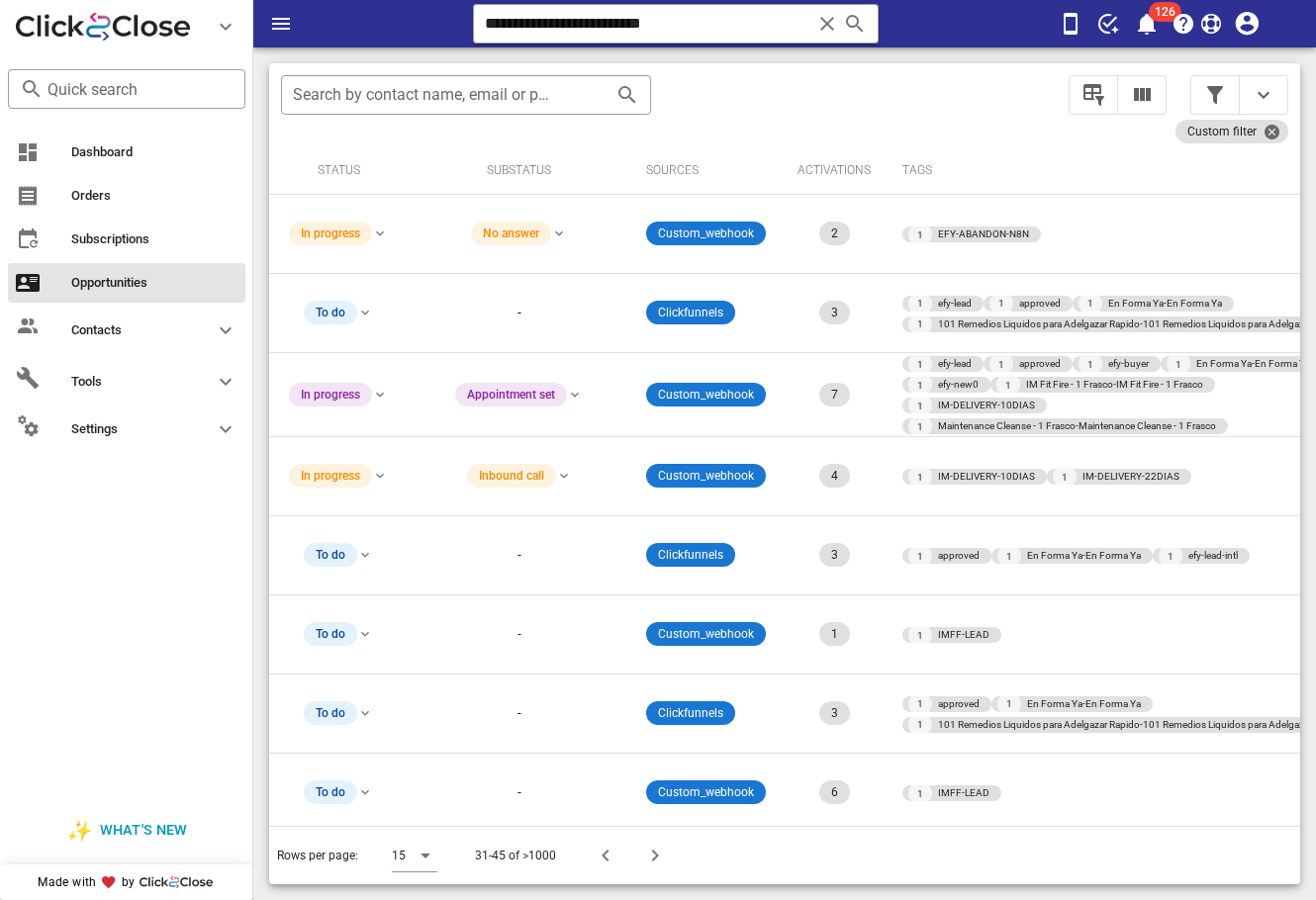scroll, scrollTop: 0, scrollLeft: 0, axis: both 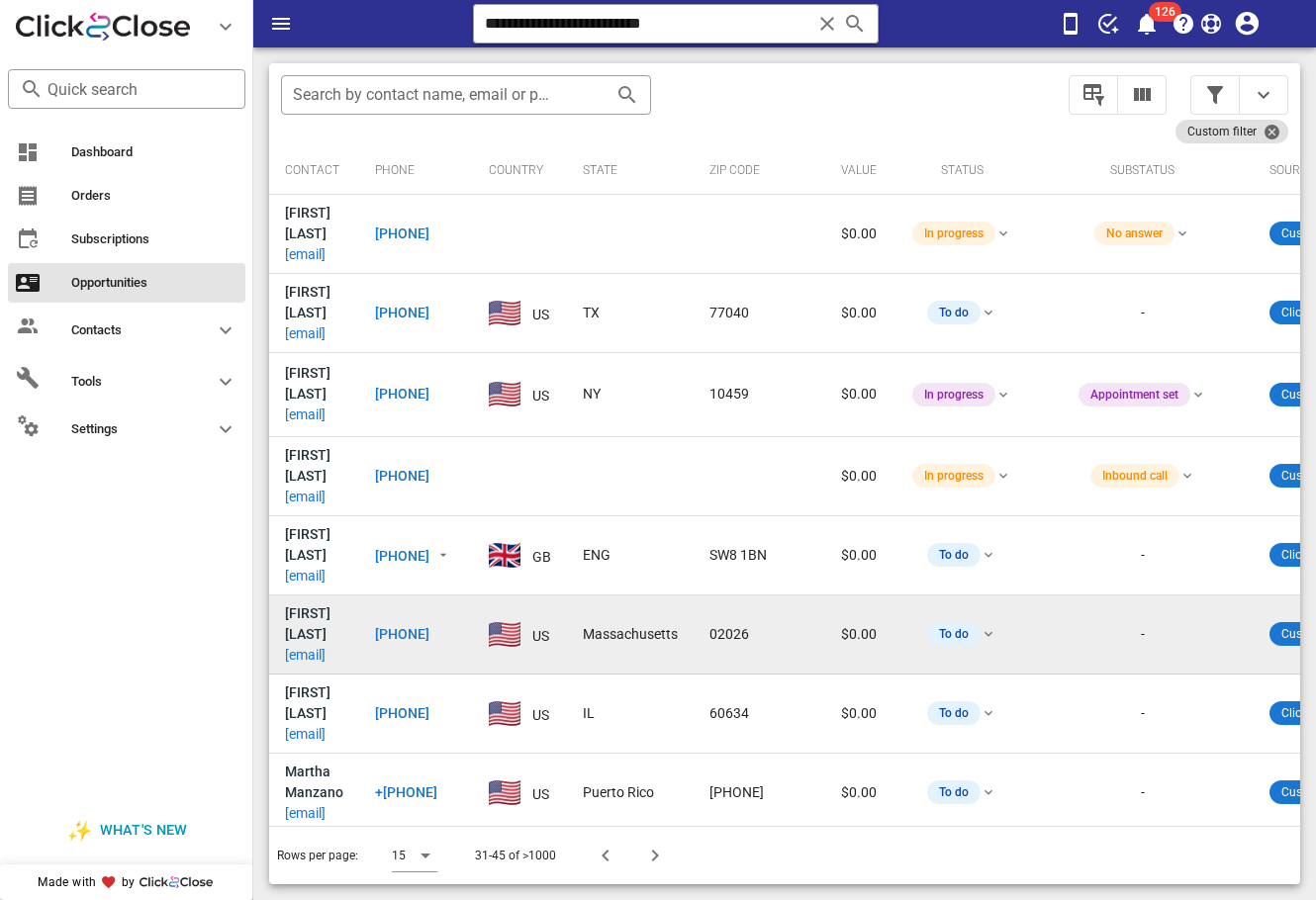 click on "[EMAIL]" at bounding box center [305, 655] 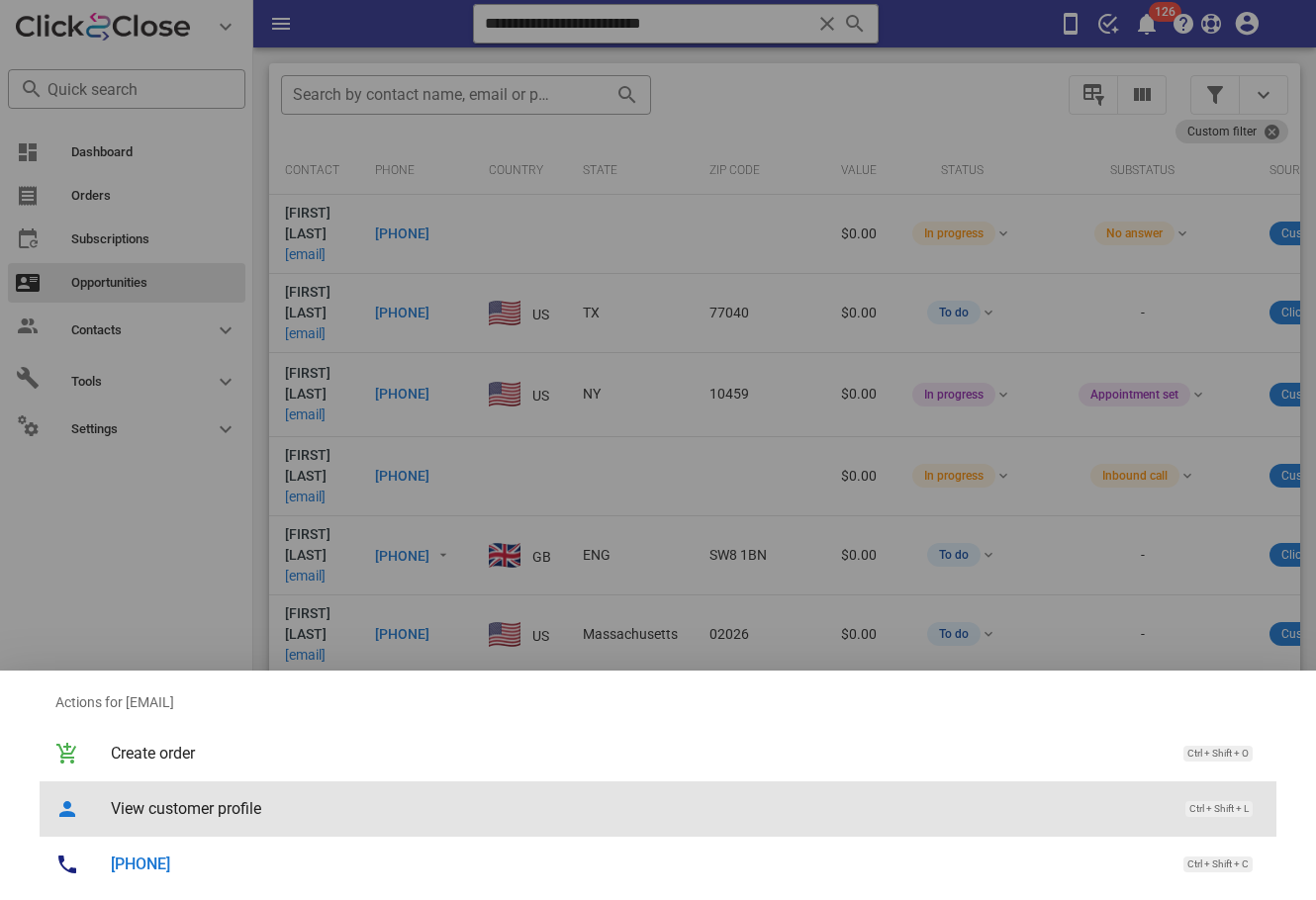 click on "View customer profile" at bounding box center [638, 808] 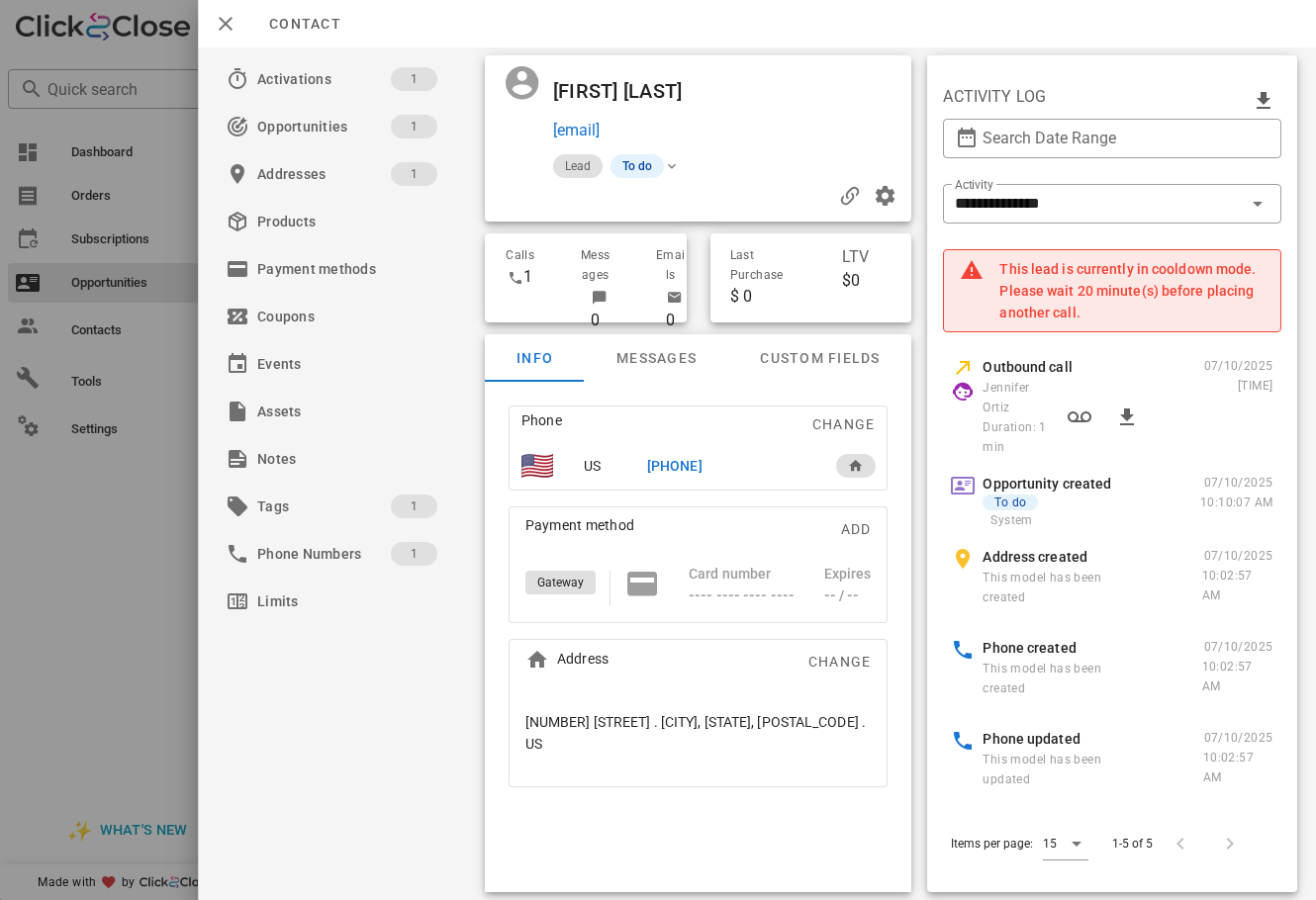 click on "[PHONE]" at bounding box center (674, 466) 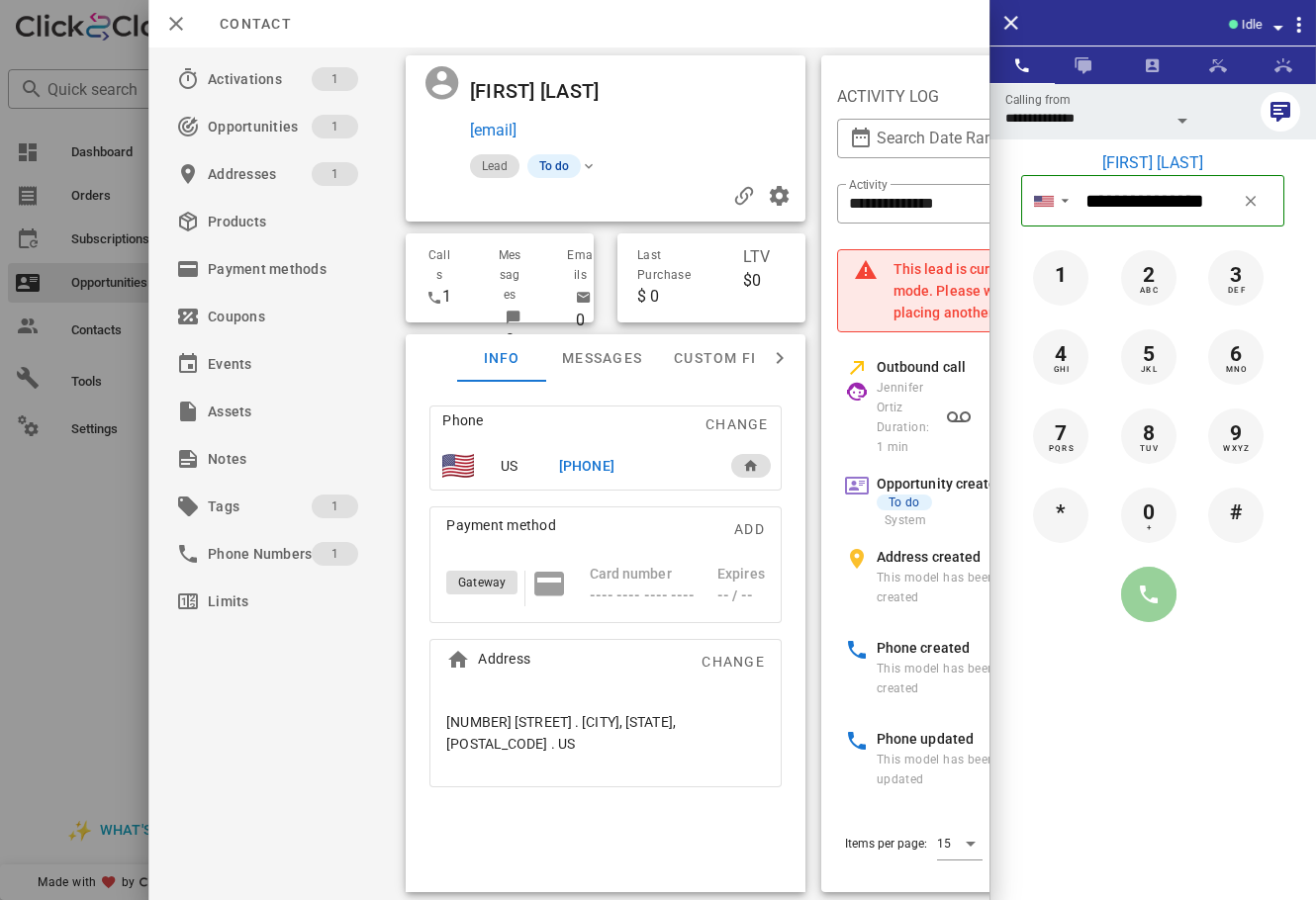 click at bounding box center [1149, 594] 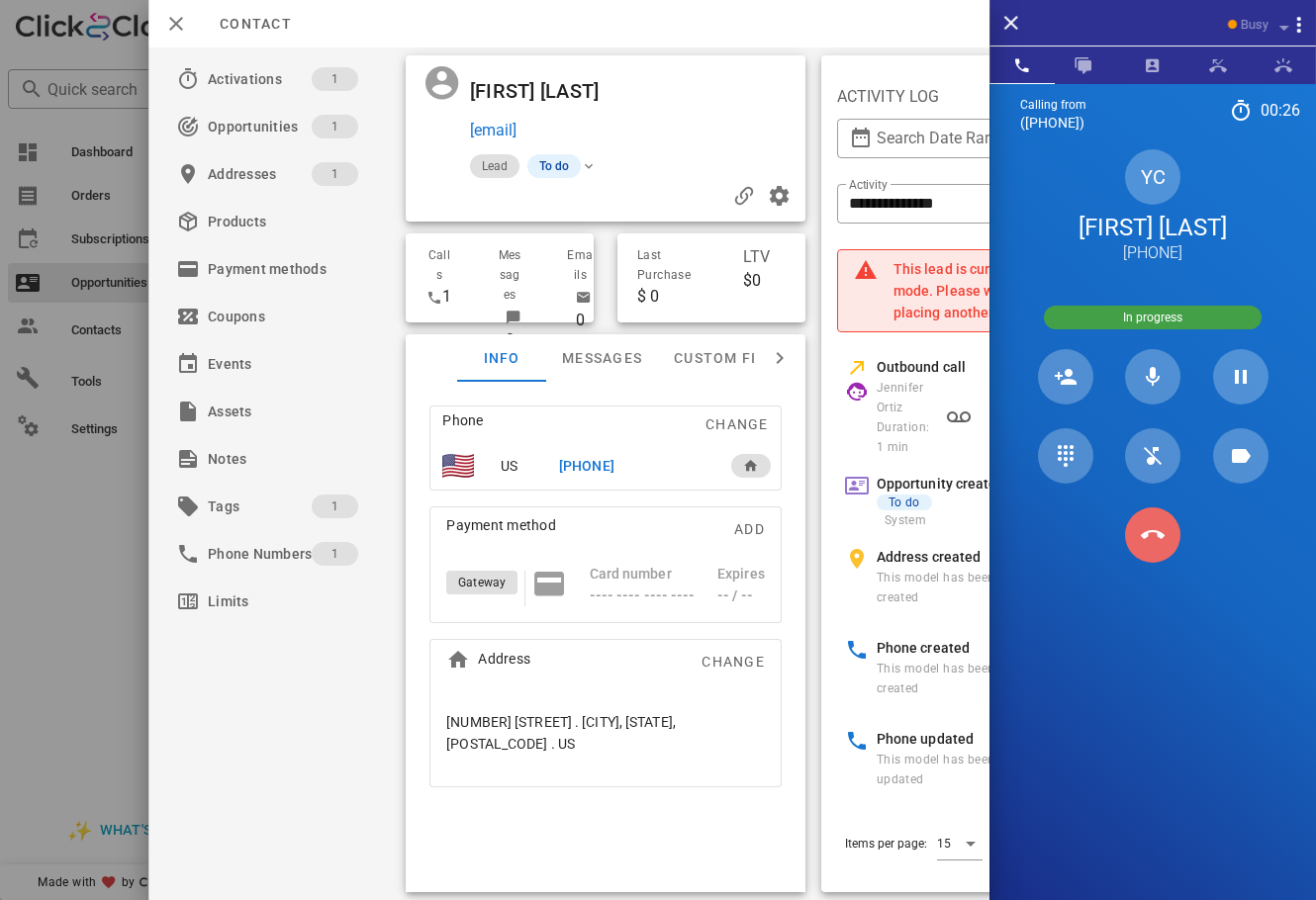 click at bounding box center [1153, 535] 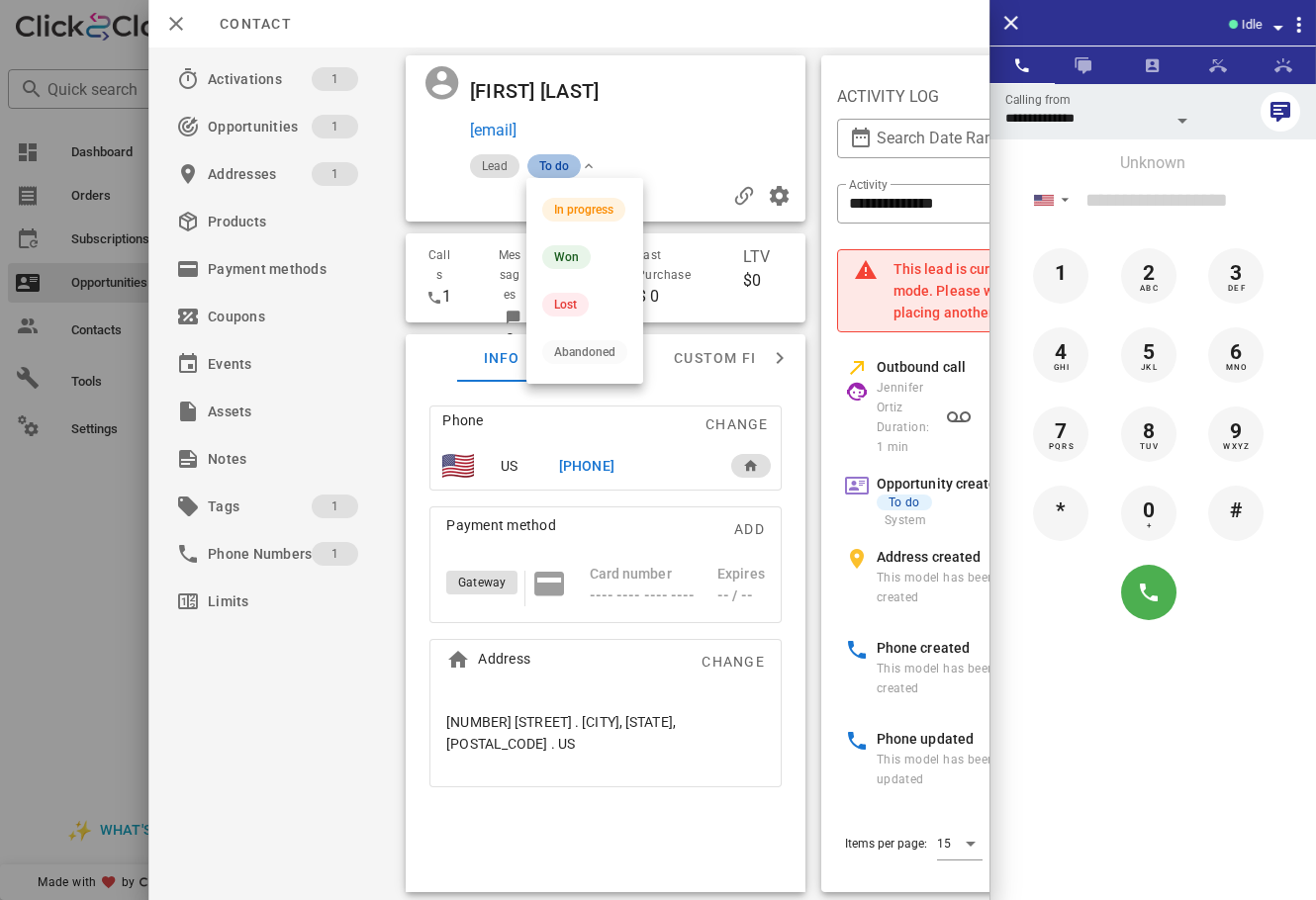 click on "To do" at bounding box center (554, 166) 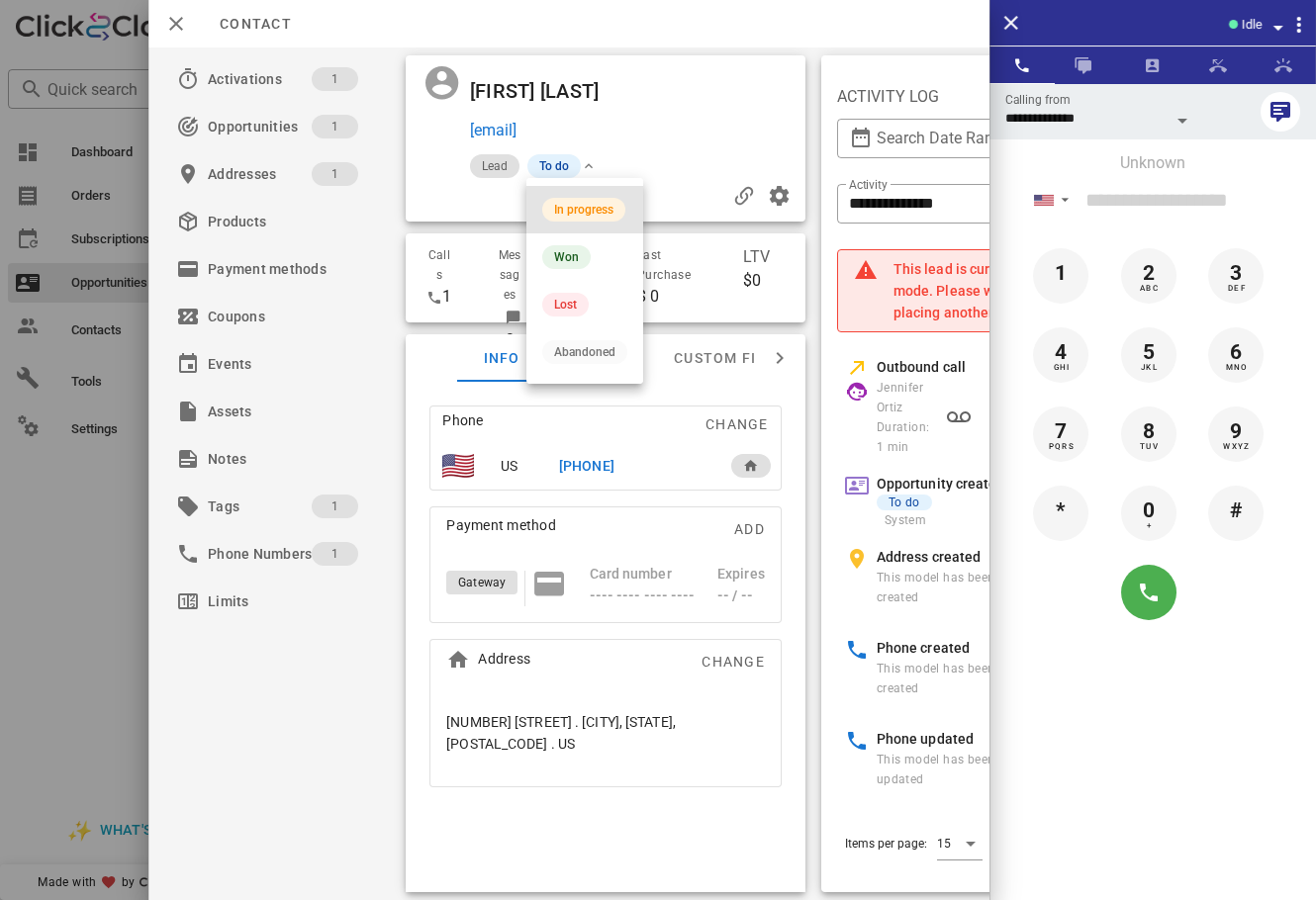 click on "In progress" at bounding box center [585, 210] 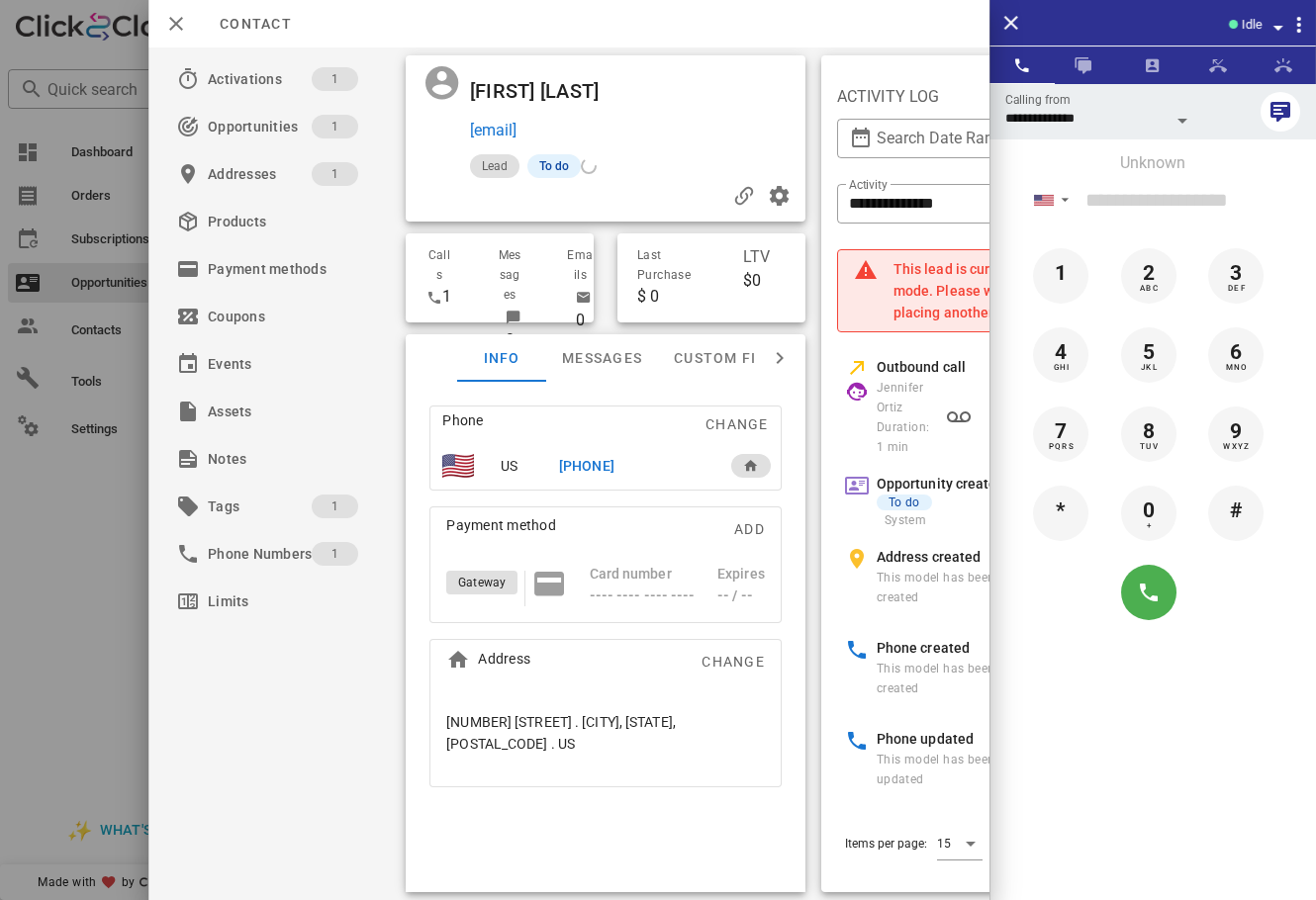 click at bounding box center [658, 450] 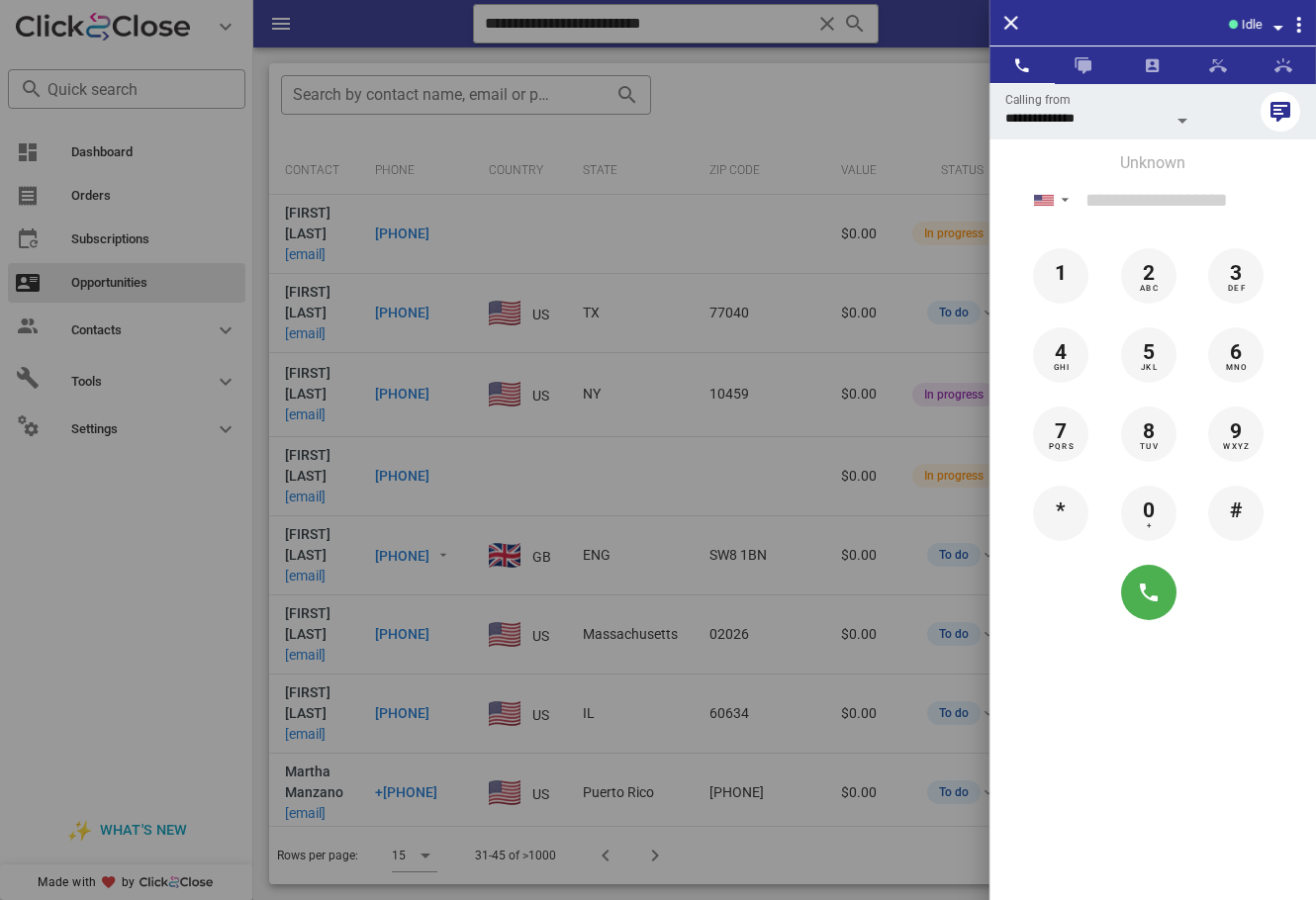 click at bounding box center [658, 450] 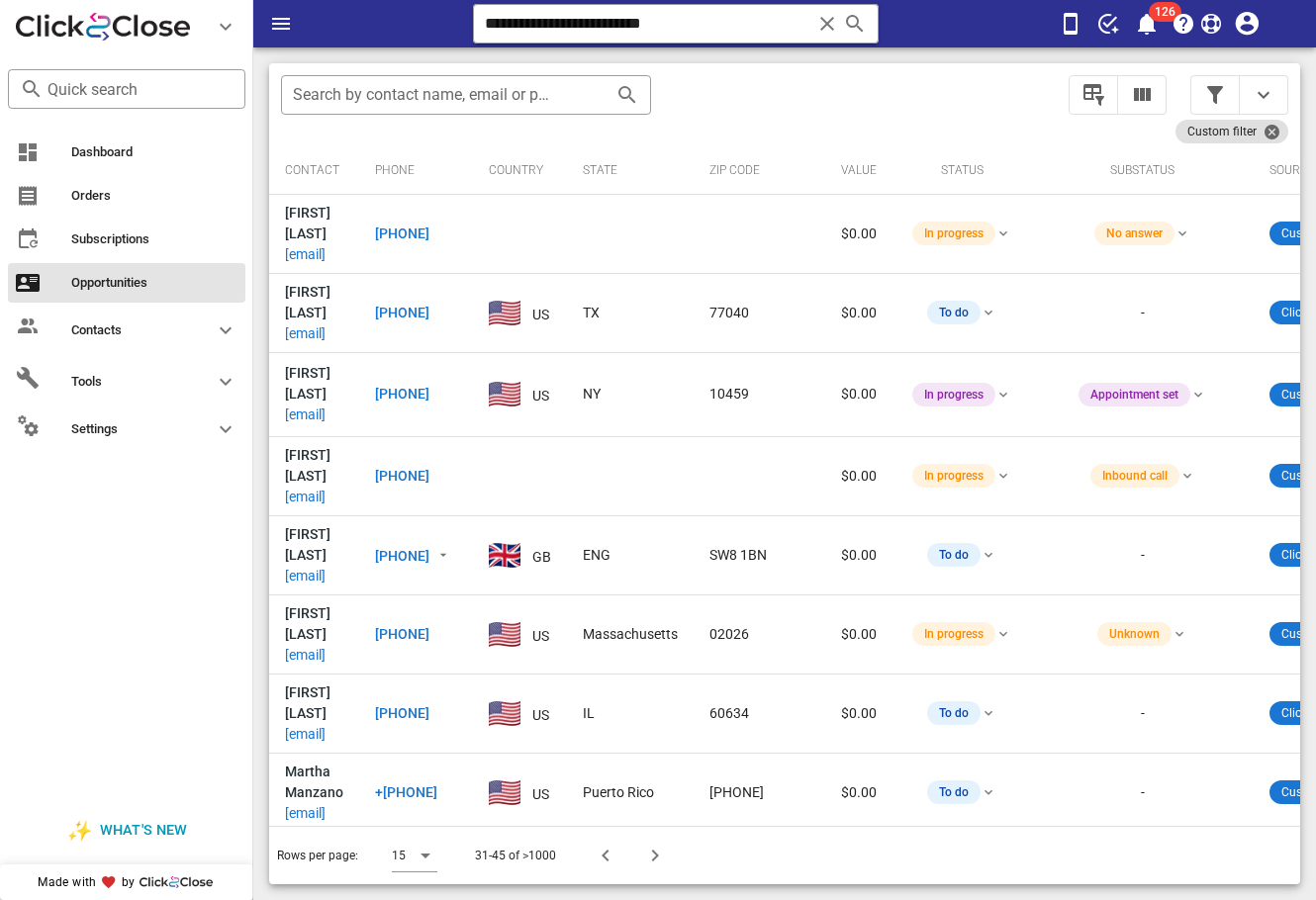 scroll, scrollTop: 291, scrollLeft: 0, axis: vertical 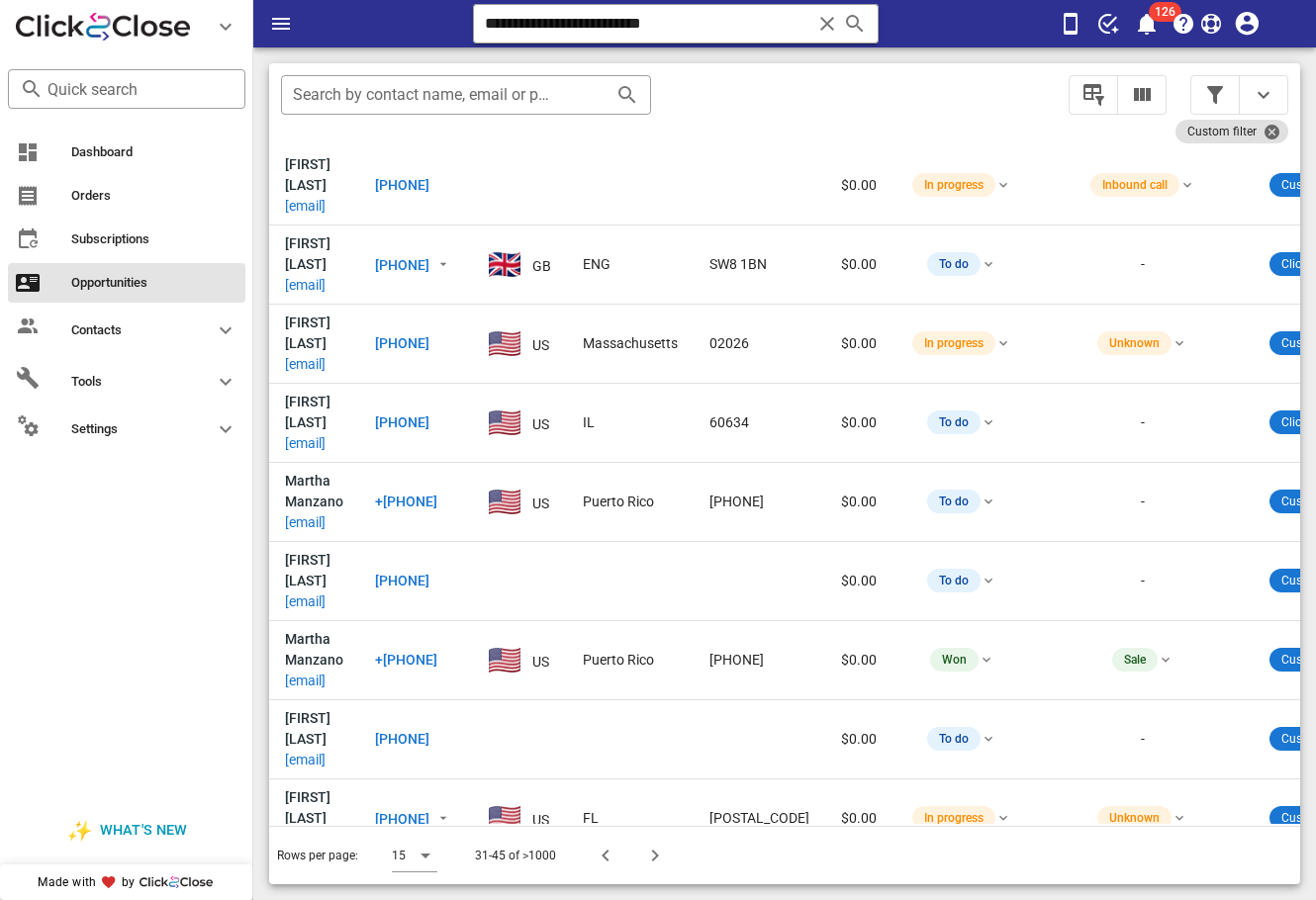 drag, startPoint x: 628, startPoint y: 807, endPoint x: 1007, endPoint y: 807, distance: 379 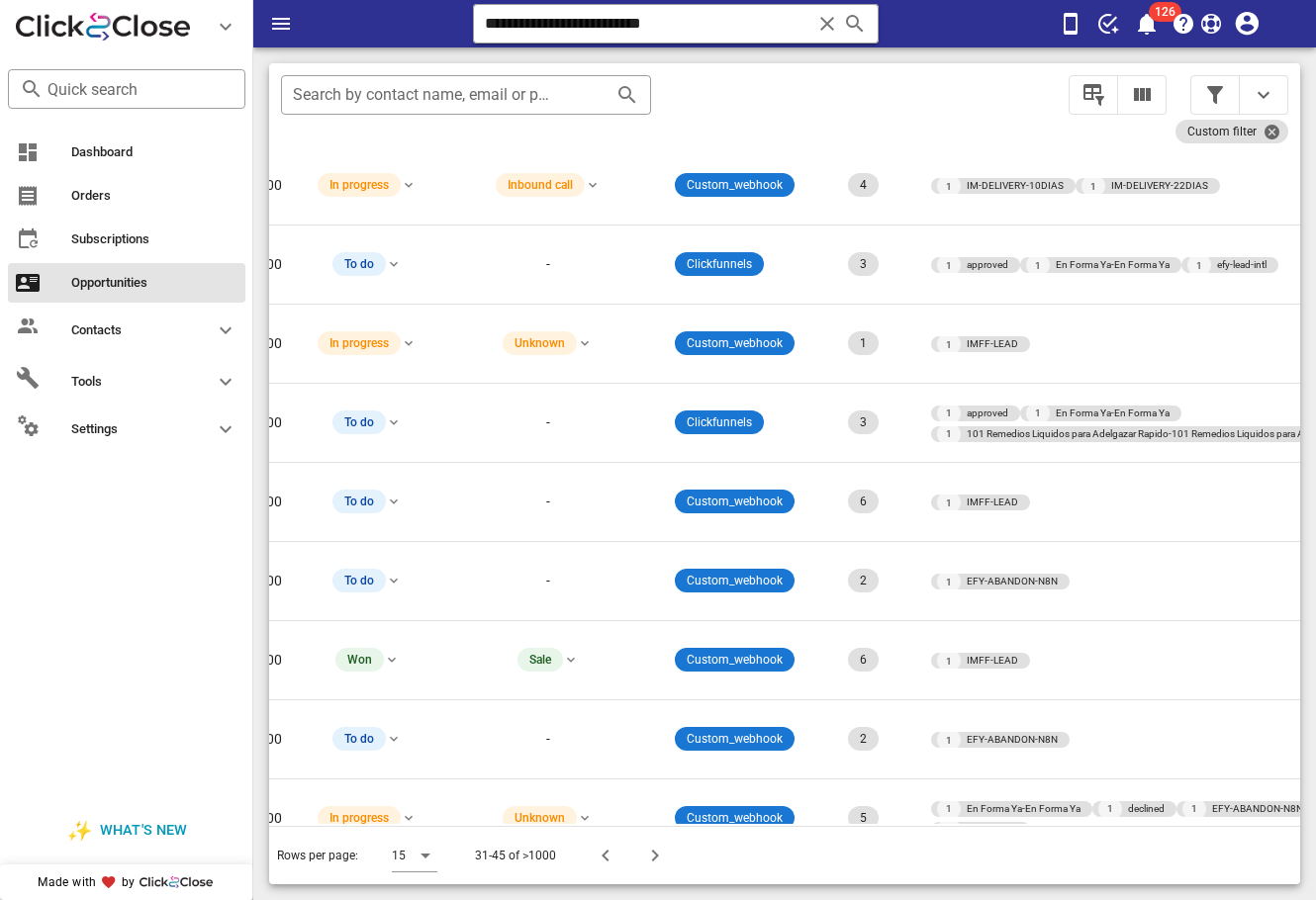 scroll, scrollTop: 291, scrollLeft: 0, axis: vertical 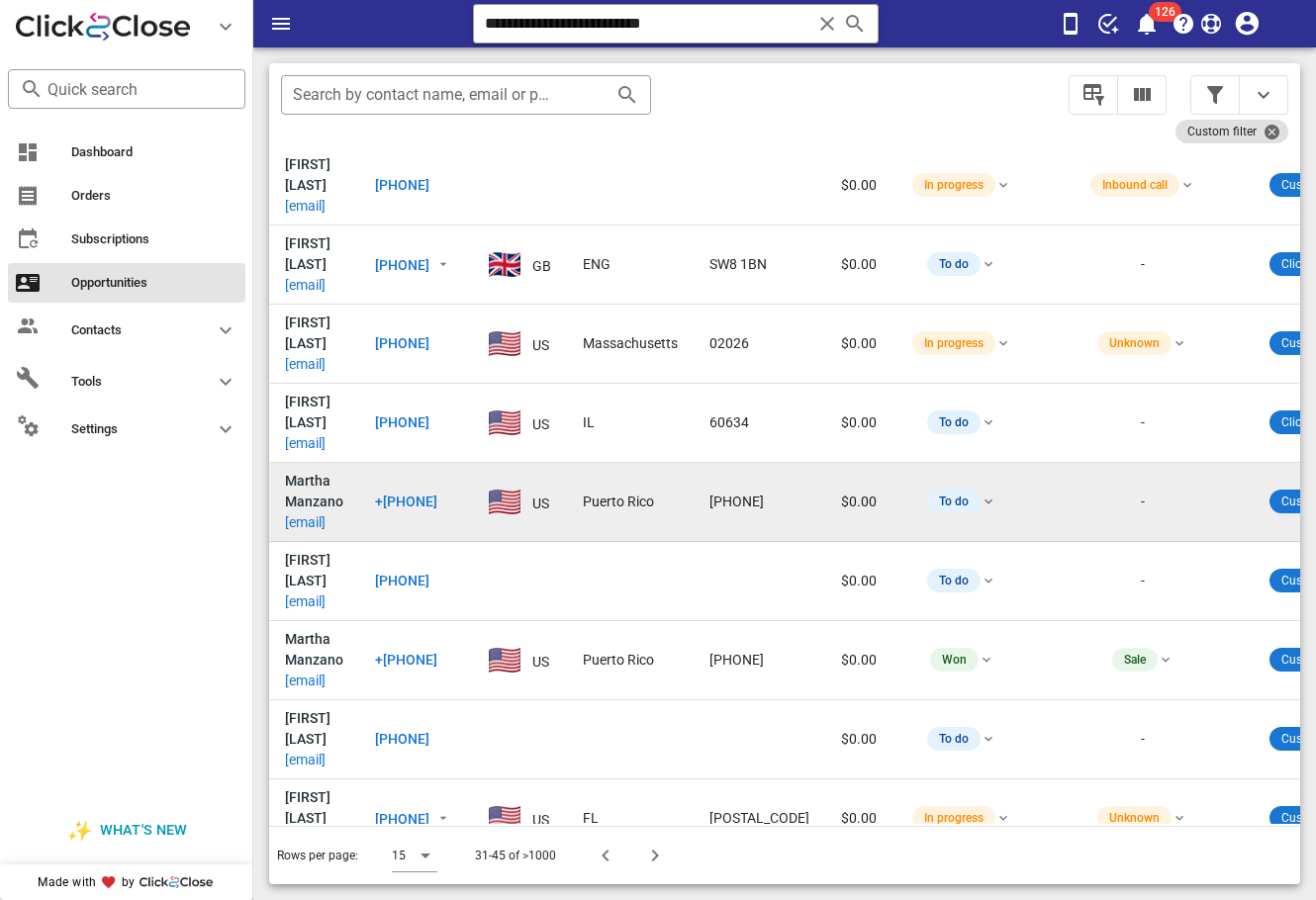 click on "[USER]@[DOMAIN].com" at bounding box center [305, 522] 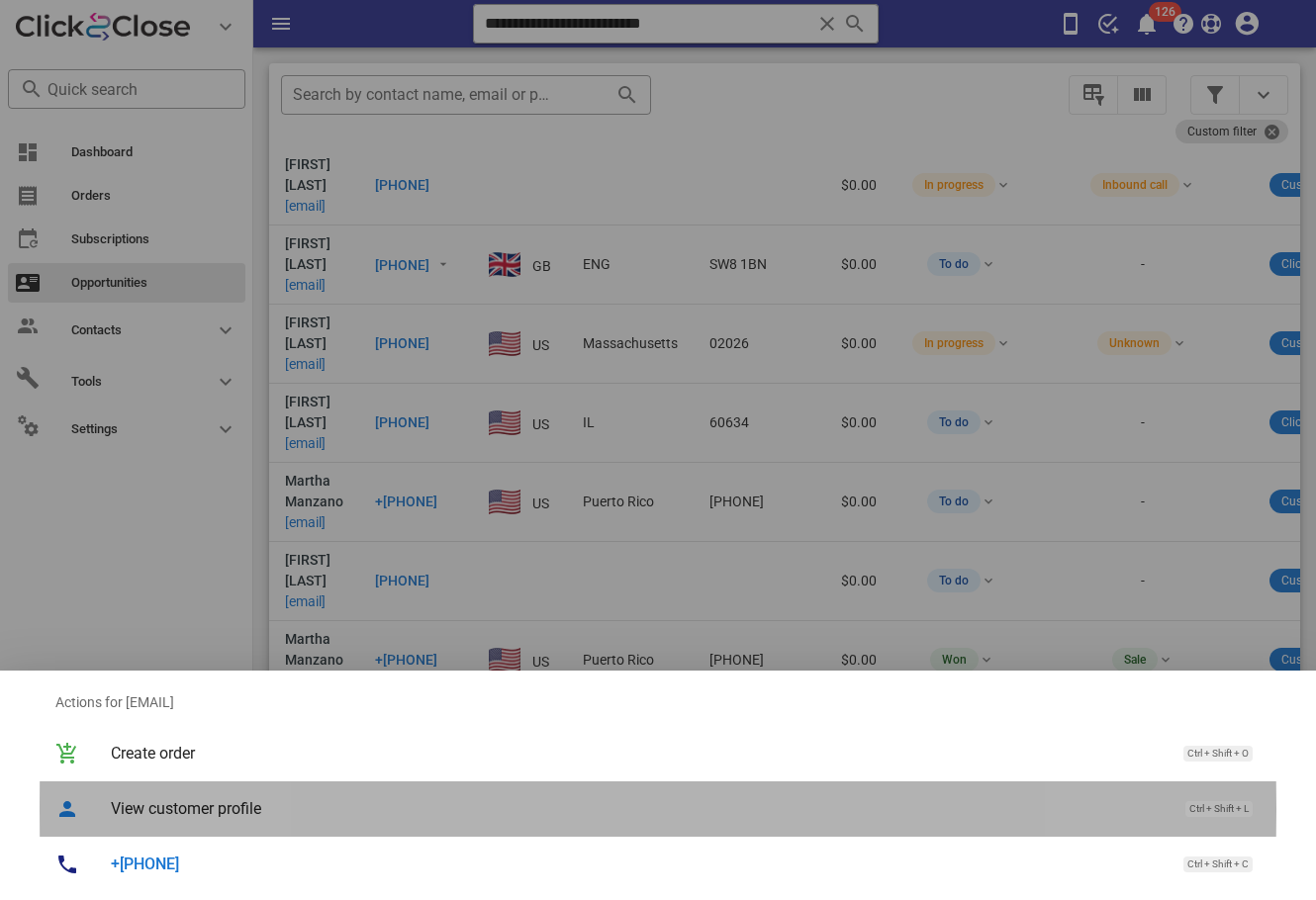 click on "View customer profile Ctrl + Shift + L" at bounding box center [686, 808] 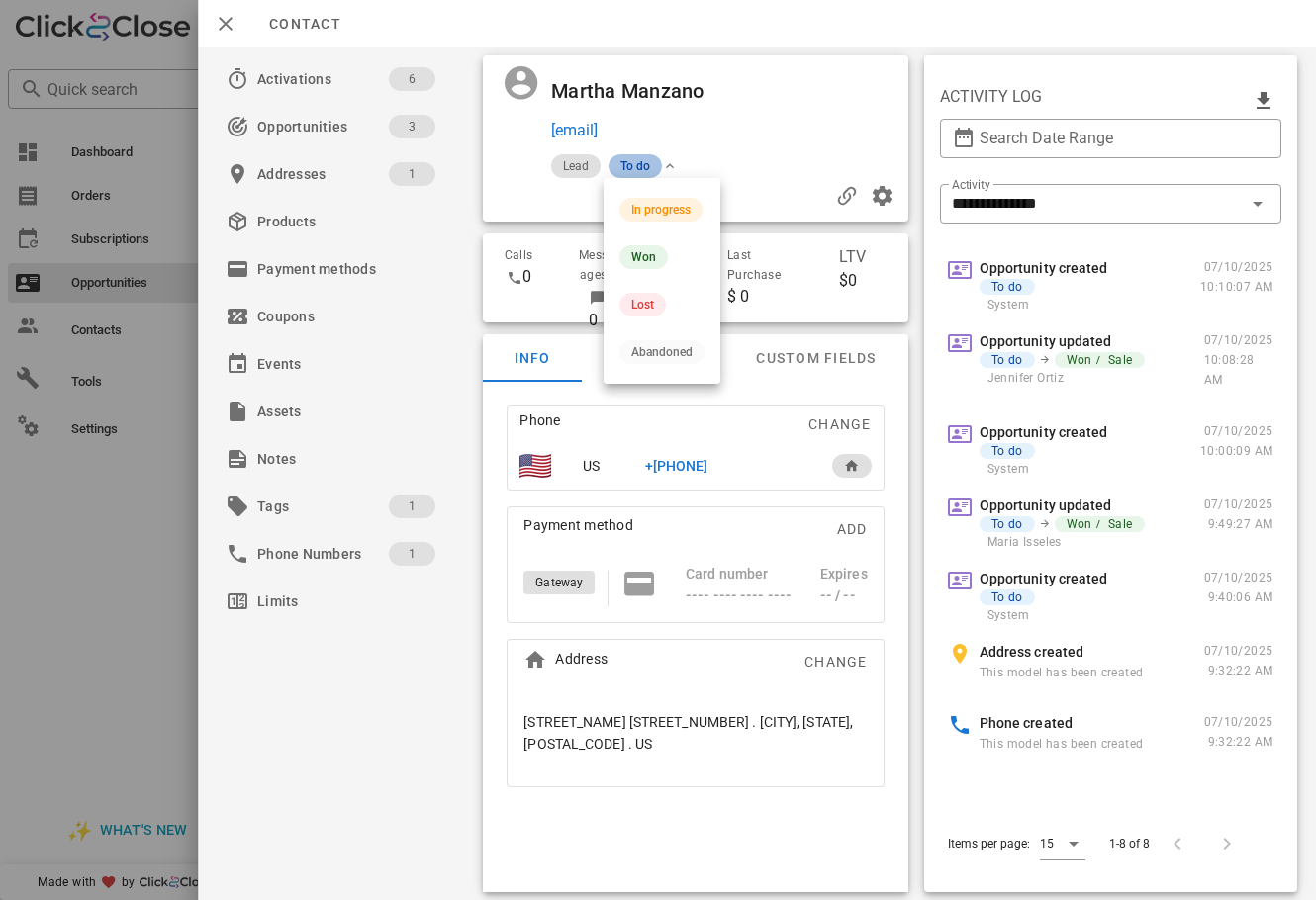 click on "To do" at bounding box center (635, 166) 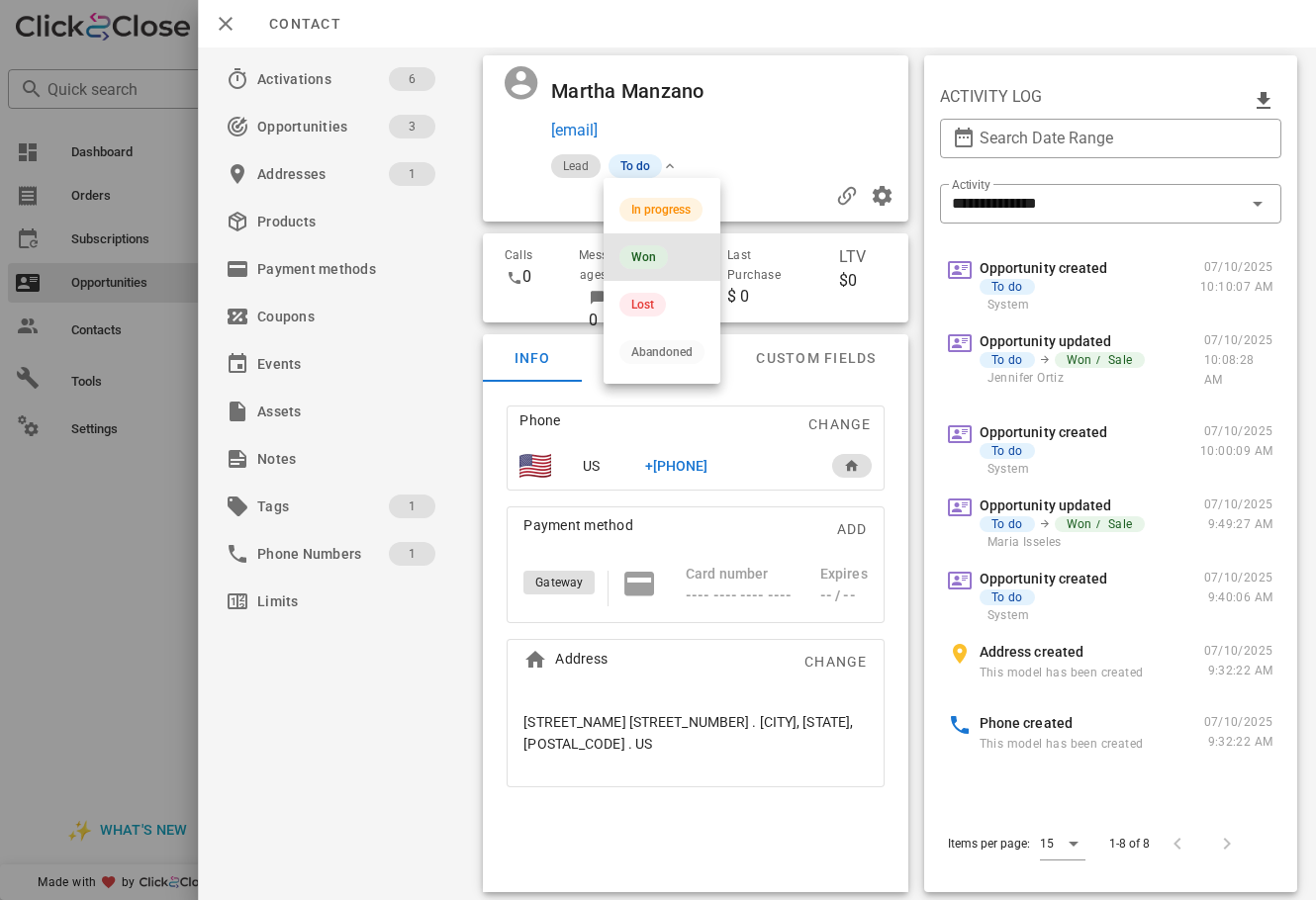 click on "Won" at bounding box center [643, 257] 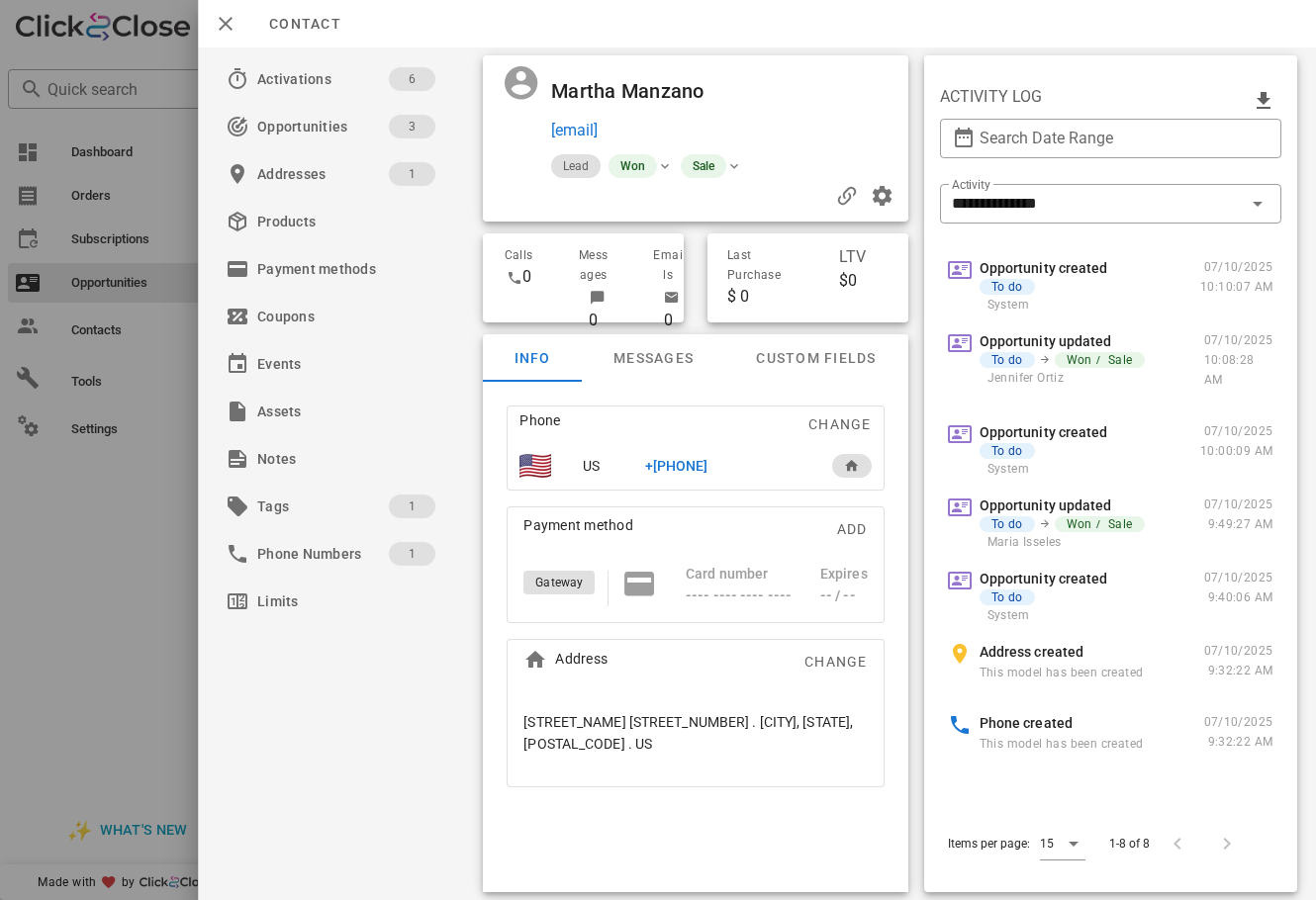 drag, startPoint x: 102, startPoint y: 745, endPoint x: 126, endPoint y: 755, distance: 26 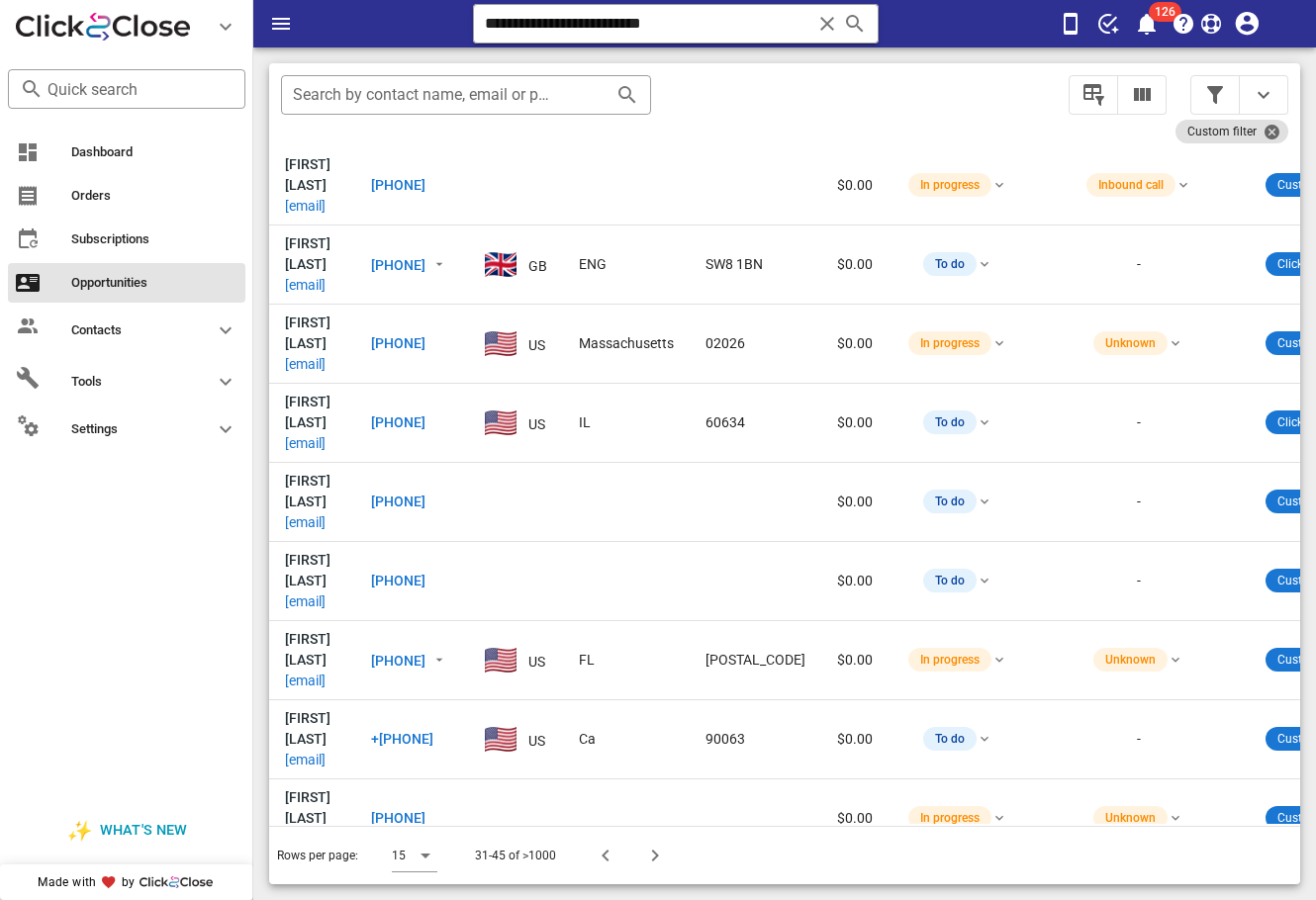 scroll, scrollTop: 174, scrollLeft: 0, axis: vertical 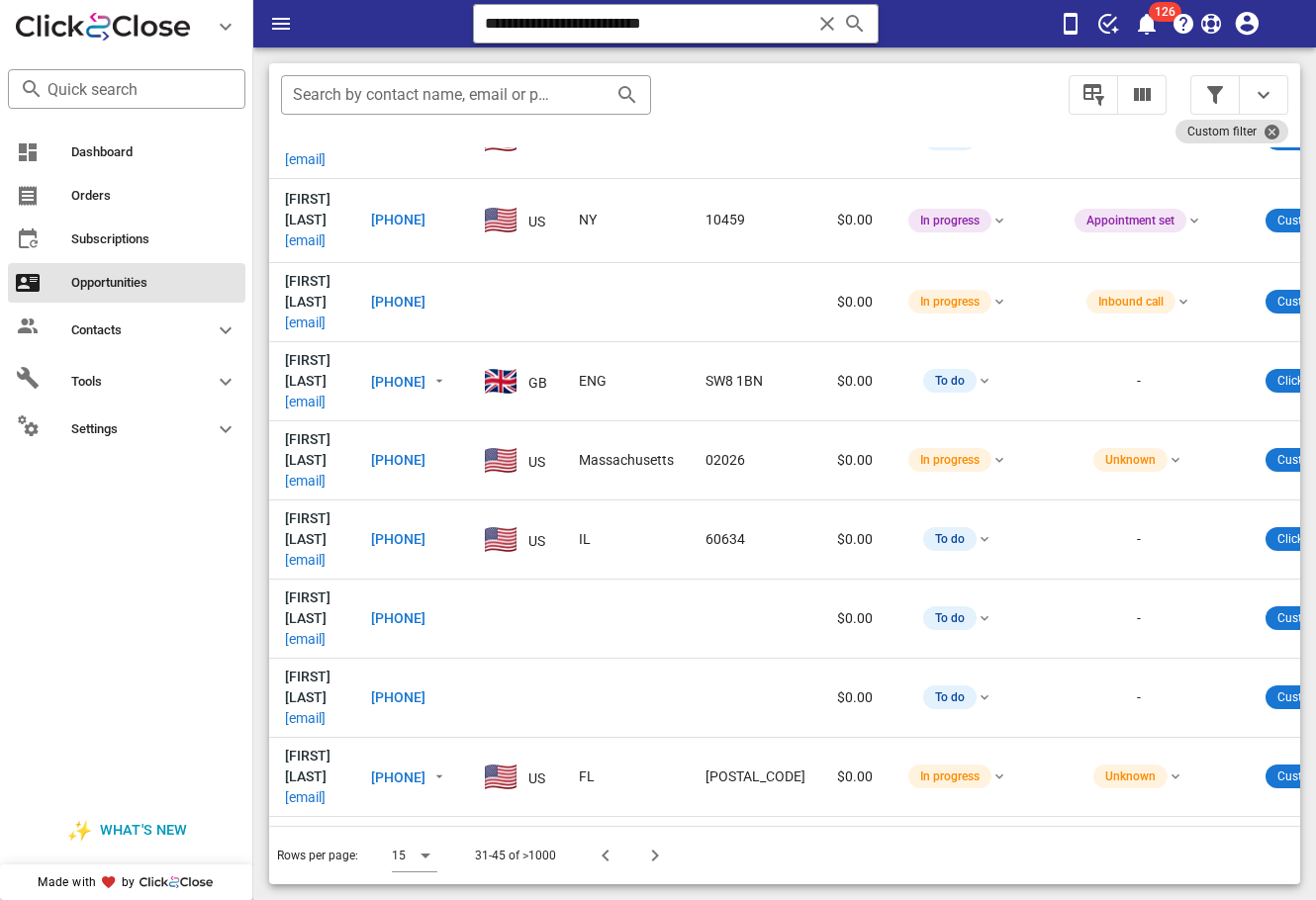 click on "​ Search by contact name, email or phone" at bounding box center [663, 105] 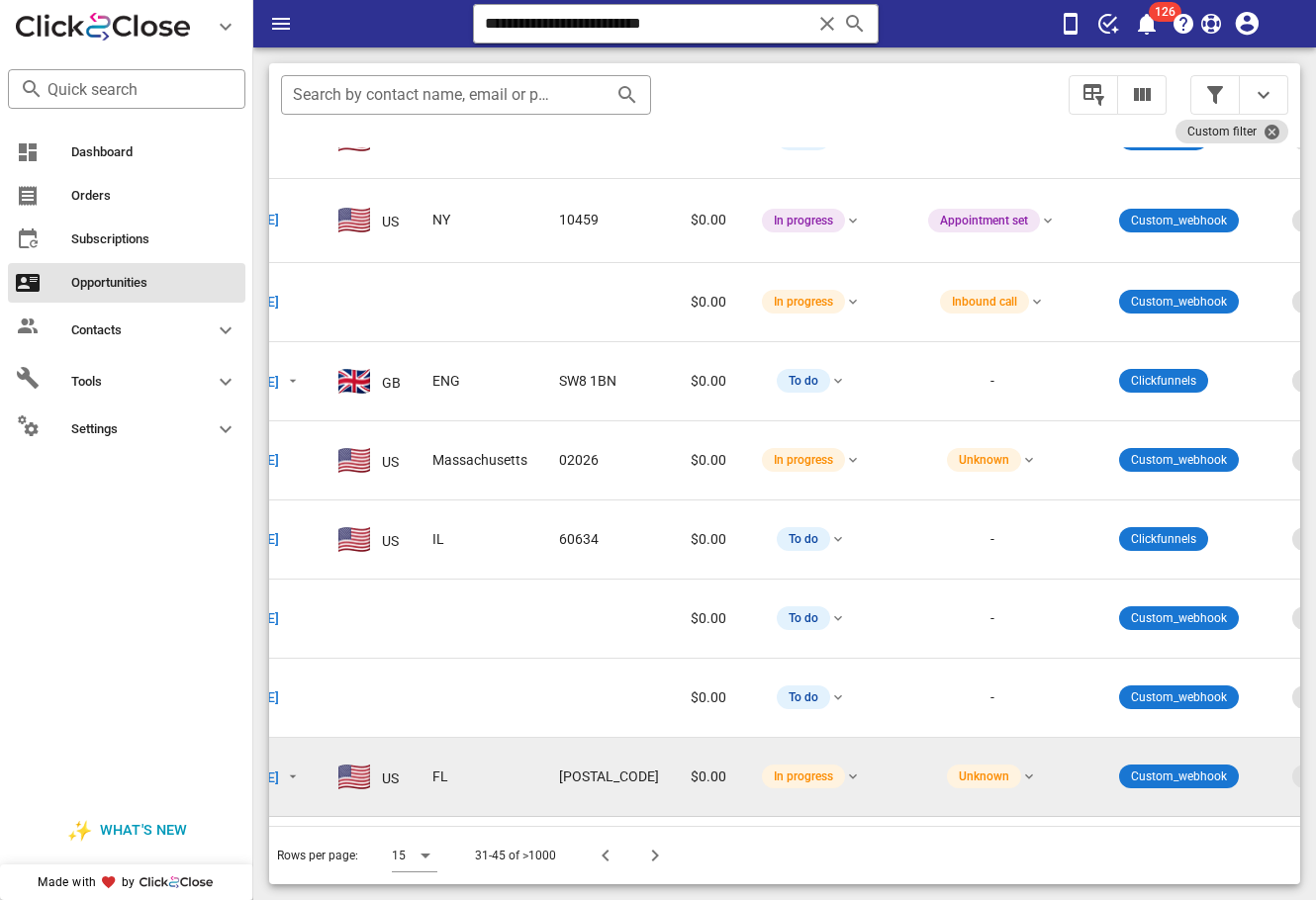 scroll, scrollTop: 174, scrollLeft: 0, axis: vertical 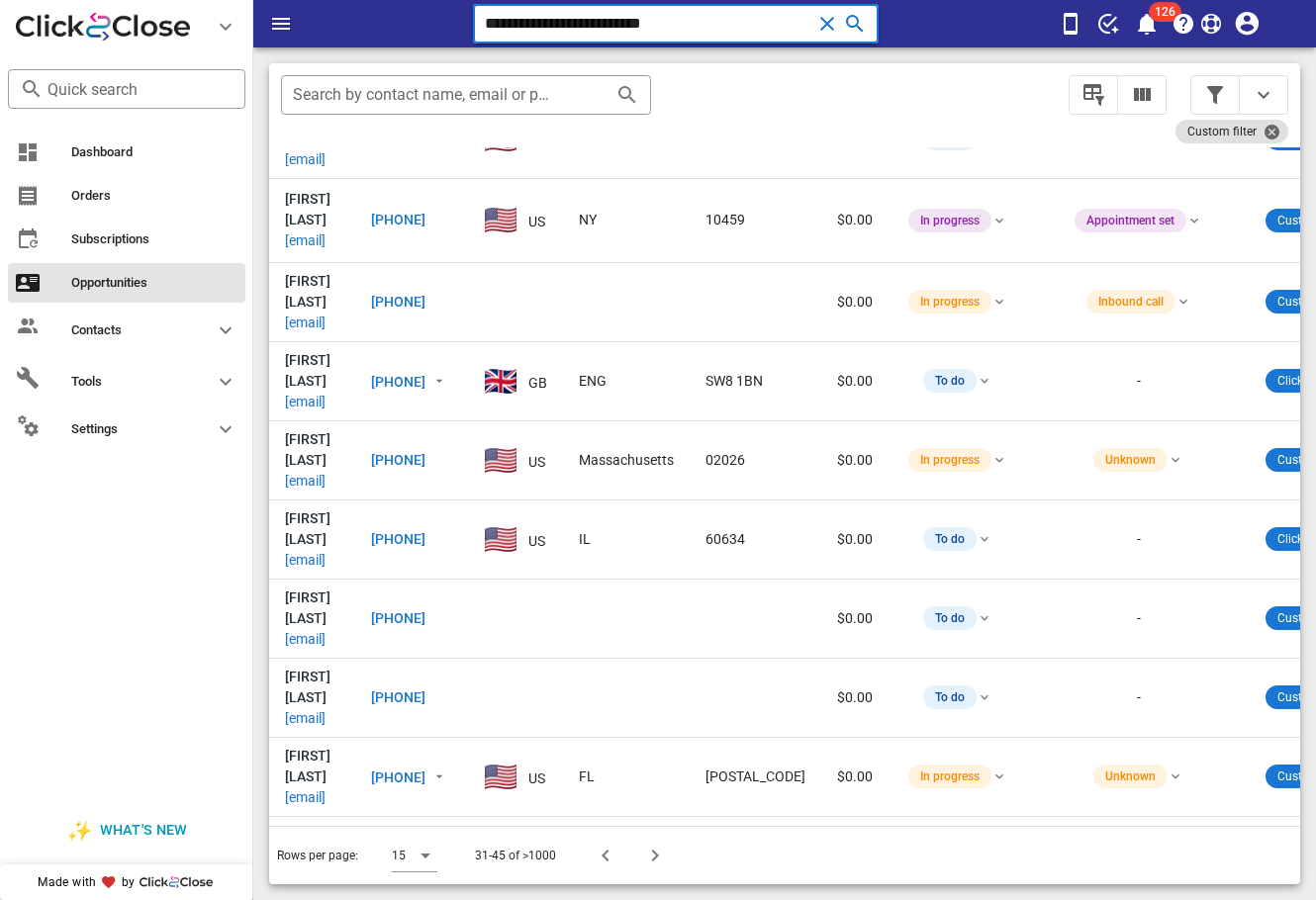 drag, startPoint x: 652, startPoint y: 34, endPoint x: 430, endPoint y: 40, distance: 222.08107 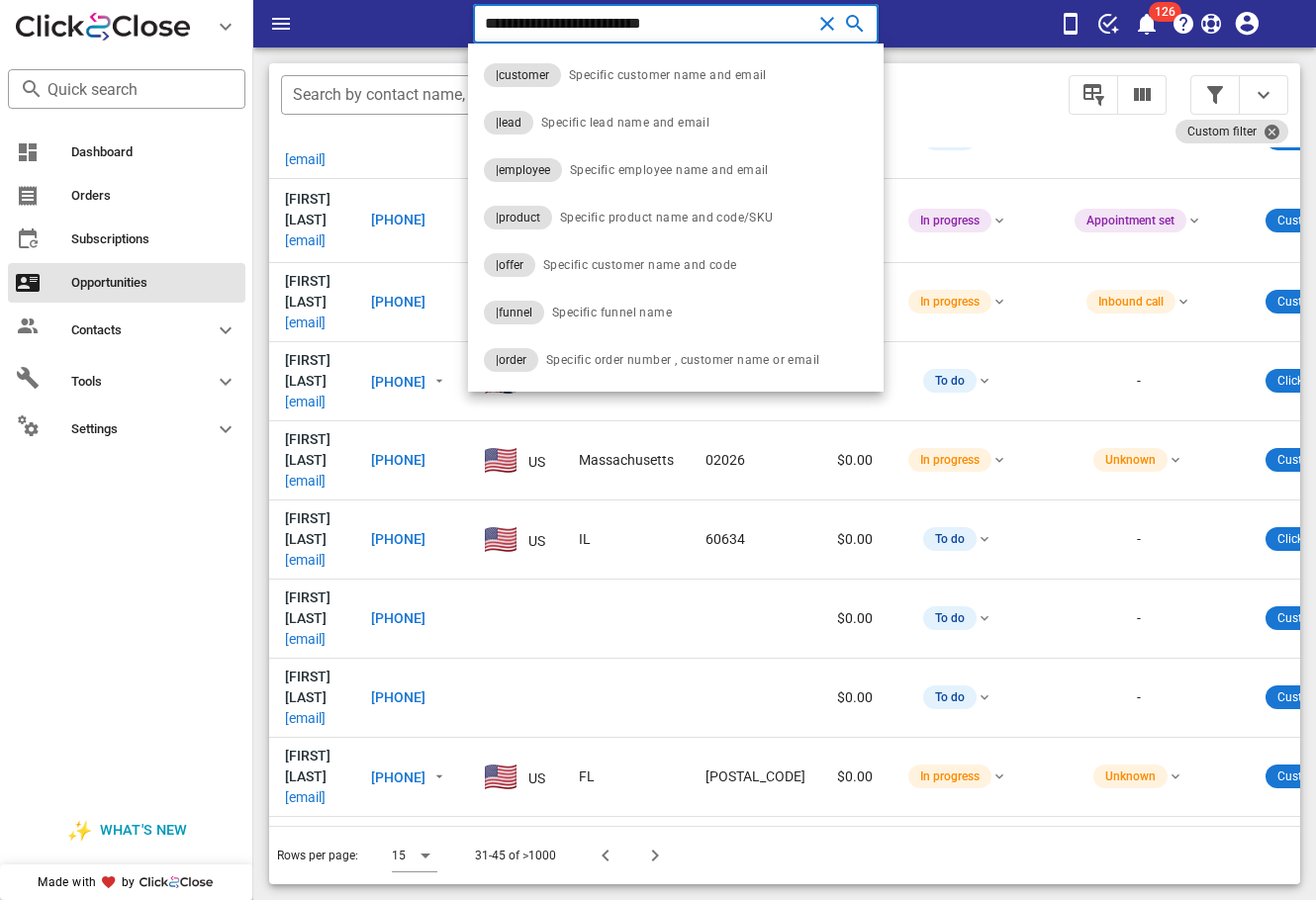 click on "**********" at bounding box center [648, 24] 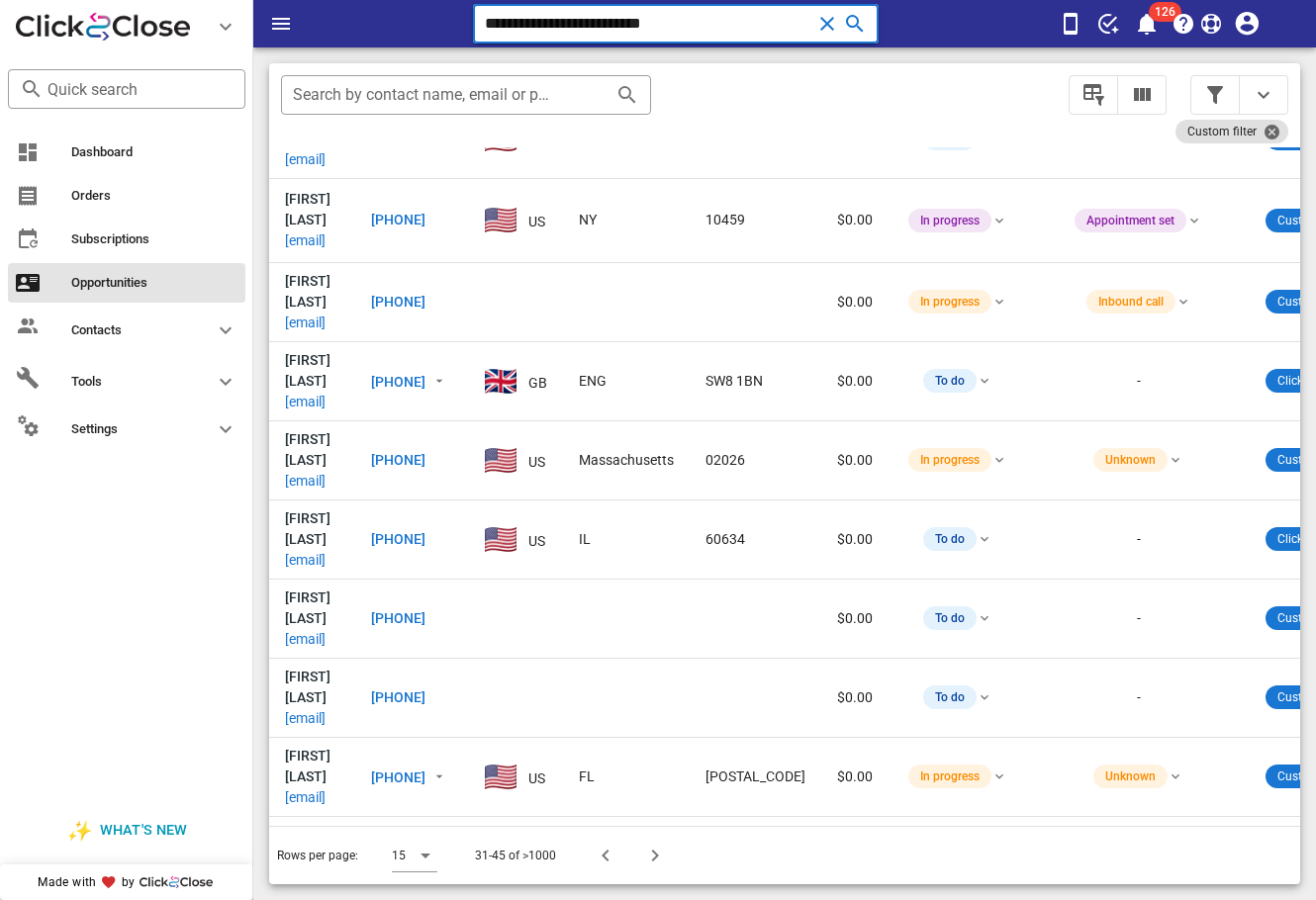 click on "**********" at bounding box center [648, 24] 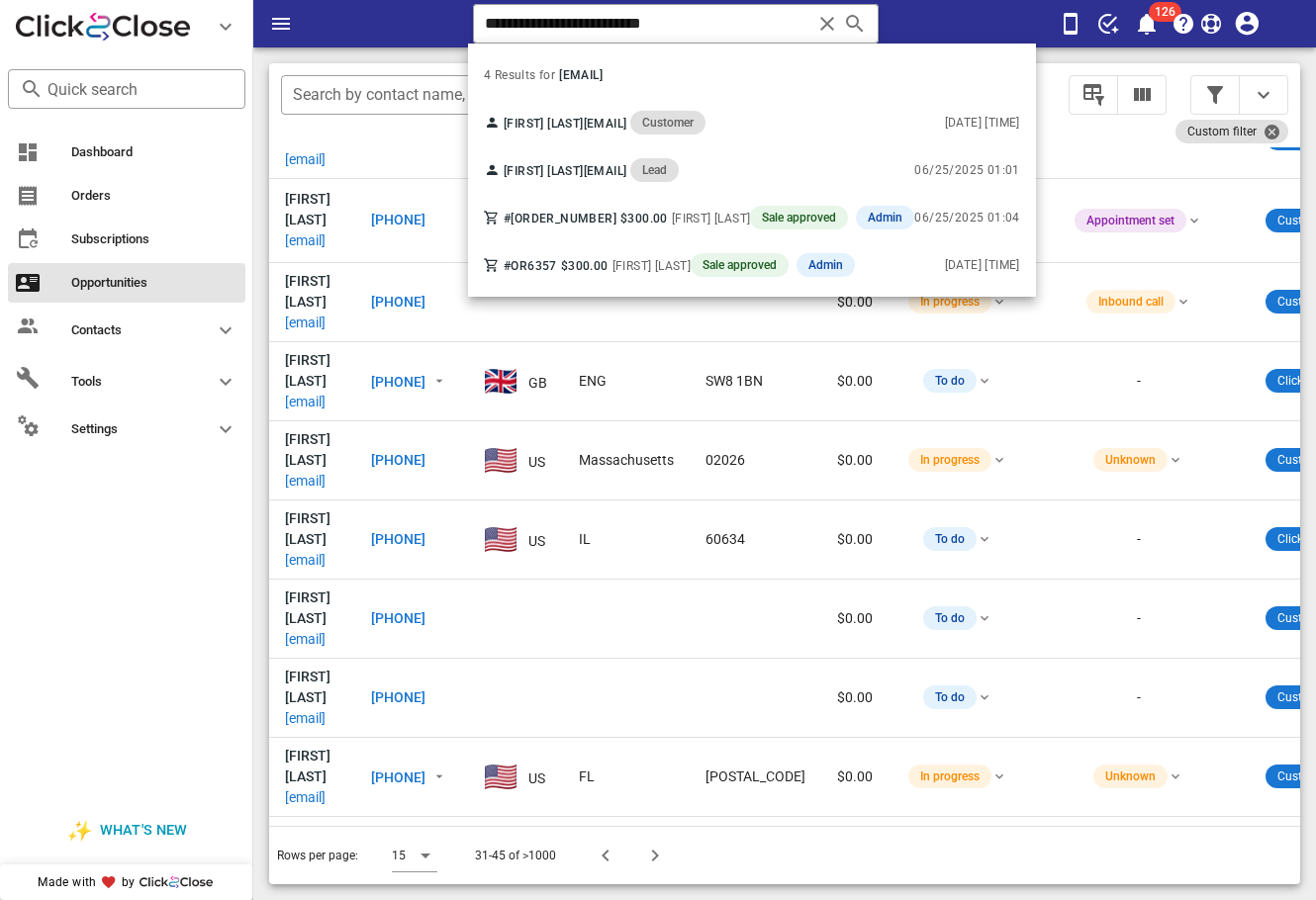 click on "​ Search by contact name, email or phone Custom filter Contact Phone Country State Zip code Value Status Substatus Sources Activations Tags Created at Maykeli Cruz  maykelibejerano@gmail.com   +13463121812   $0.00   In progress   No answer   Custom_webhook  2 1  EFY-ABANDON-N8N   07/10/2025 10:09  Maykeli Cruz  maykelibrn@gmail.com   +13463121812   US TX 77040  $0.00   To do  -  Clickfunnels  3 1  efy-lead  1  approved  1  En Forma Ya-En Forma Ya  1  101 Remedios Liquidos para Adelgazar Rapido-101 Remedios Liquidos para Adelgazar Rapido   07/10/2025 10:07  Leydilin Calderon  leydilincalderon@hotmail.com   +13472947227   US NY 10459  $0.00   In progress   Appointment set   Custom_webhook  7 1  efy-lead  1  approved  1  efy-buyer  1  En Forma Ya-En Forma Ya  1  efy-new0  1  IM Fit Fire - 1 Frasco-IM Fit Fire - 1 Frasco  1  IM-DELIVERY-10DIAS  1  Maintenance Cleanse - 1 Frasco-Maintenance Cleanse - 1 Frasco   07/10/2025 10:06  Miriam Gomez  miriamgomeznsd@yahoo.com   +12102500022   $0.00   In progress  4 1 1 -" at bounding box center [785, 474] 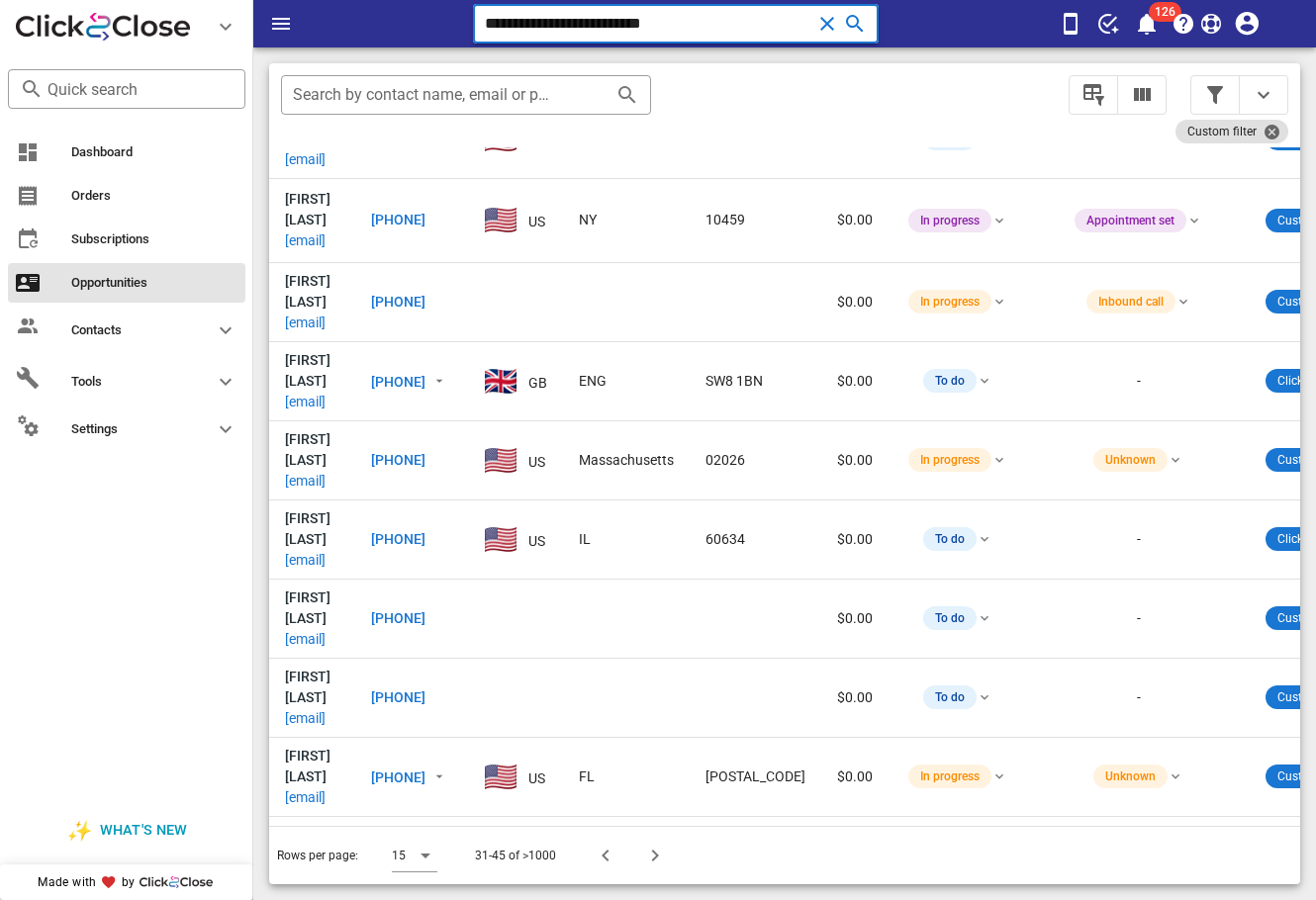 drag, startPoint x: 737, startPoint y: 28, endPoint x: 446, endPoint y: 29, distance: 291.0017 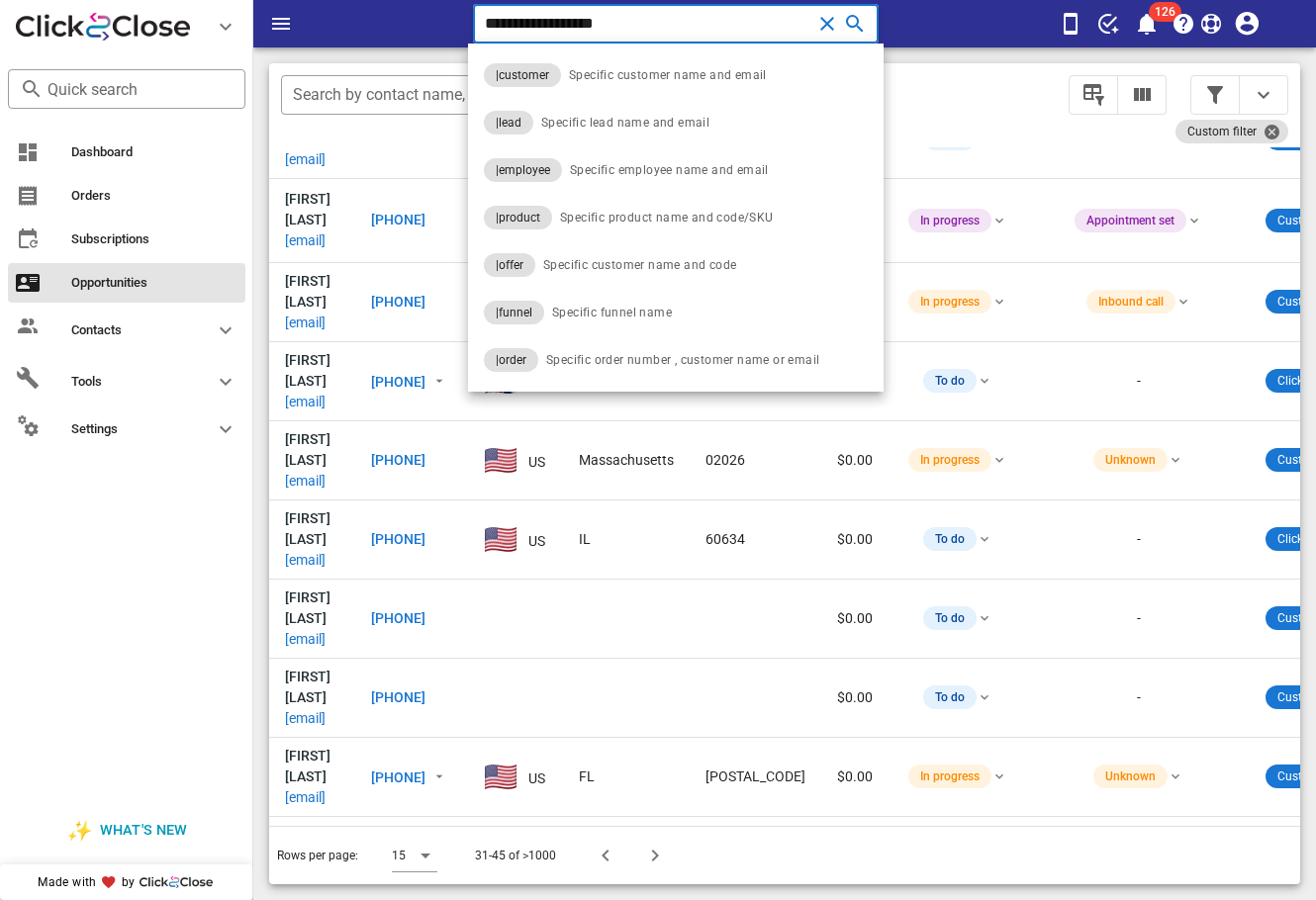 click on "**********" at bounding box center (648, 24) 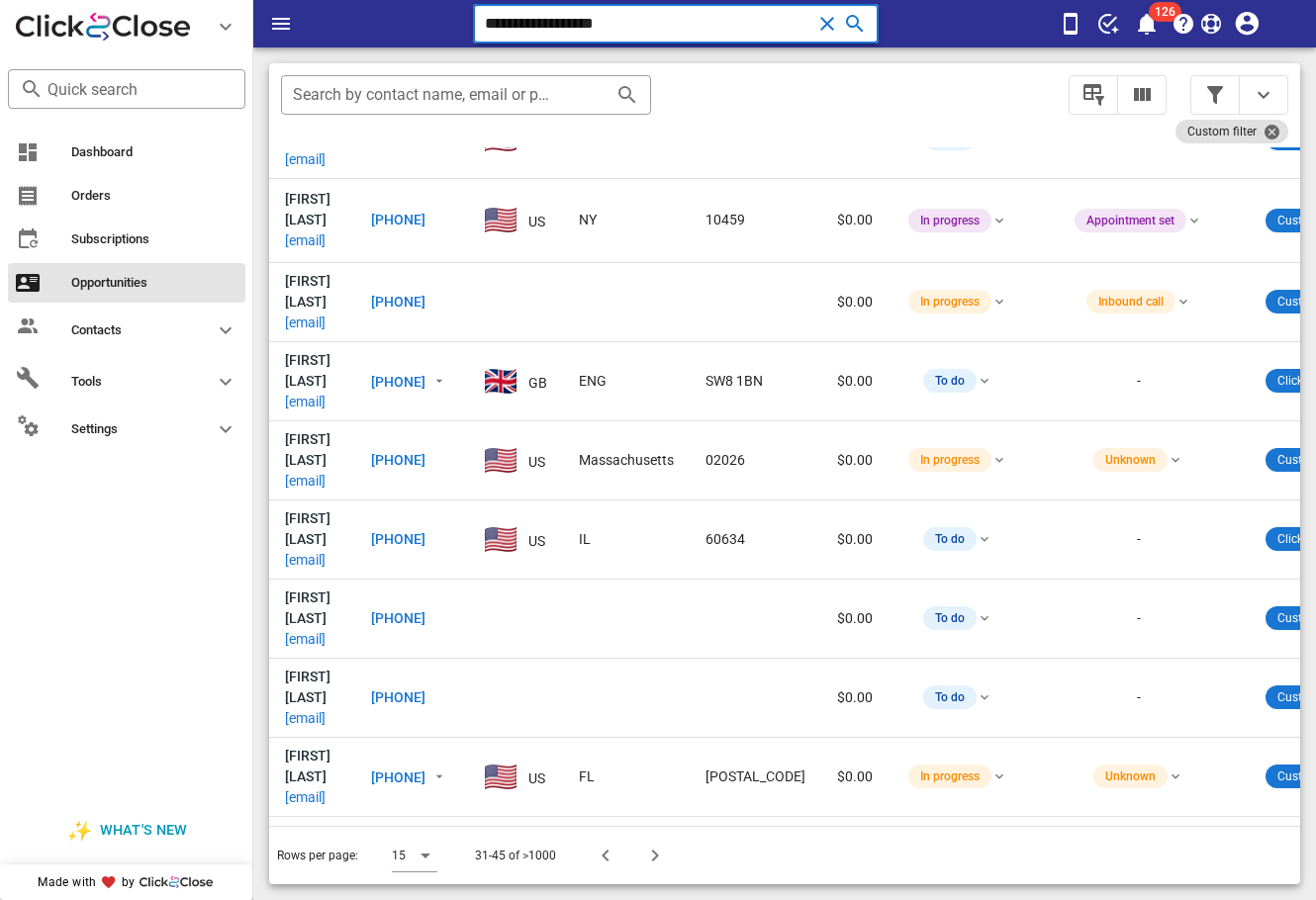 click on "**********" at bounding box center [648, 24] 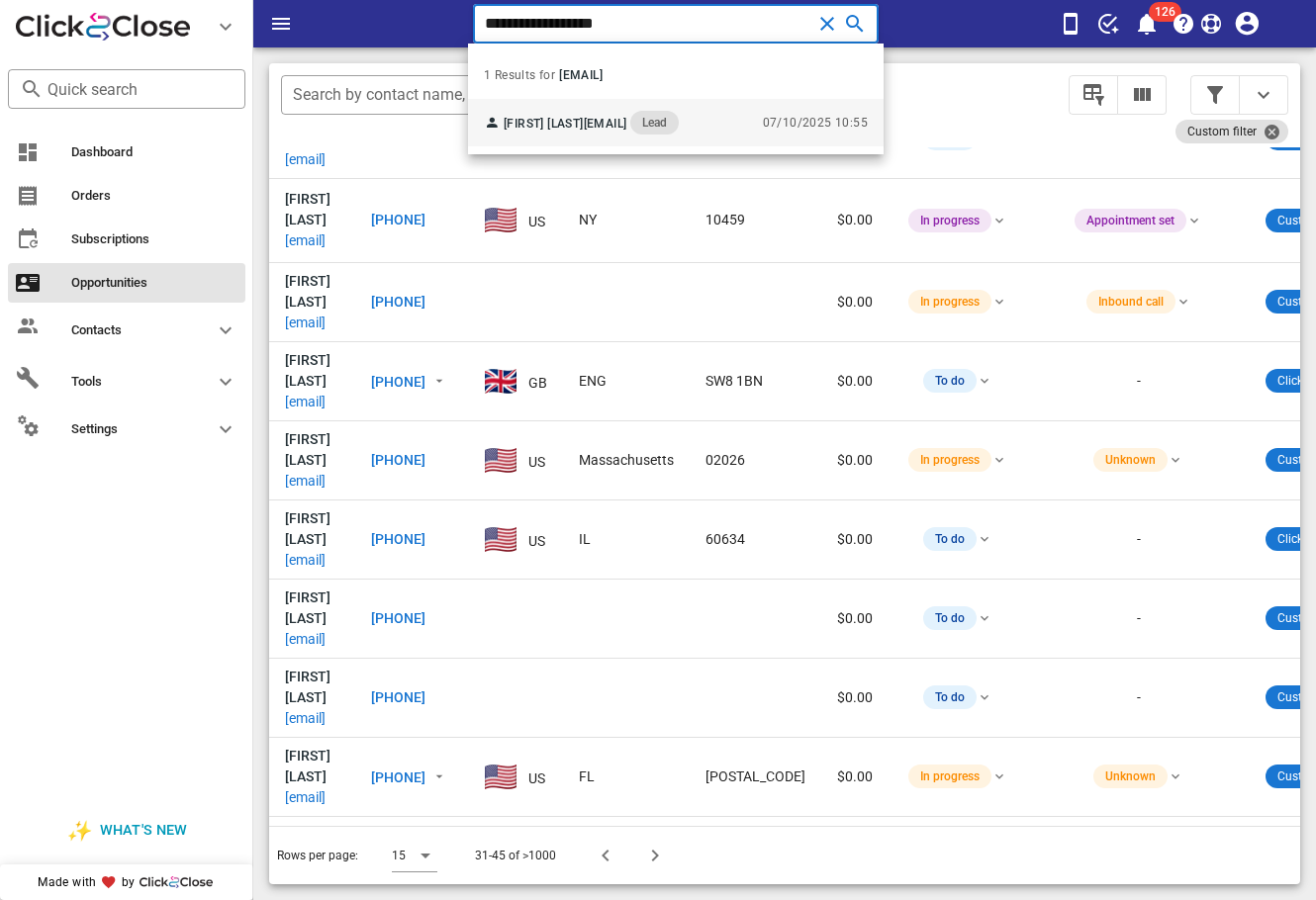 type on "**********" 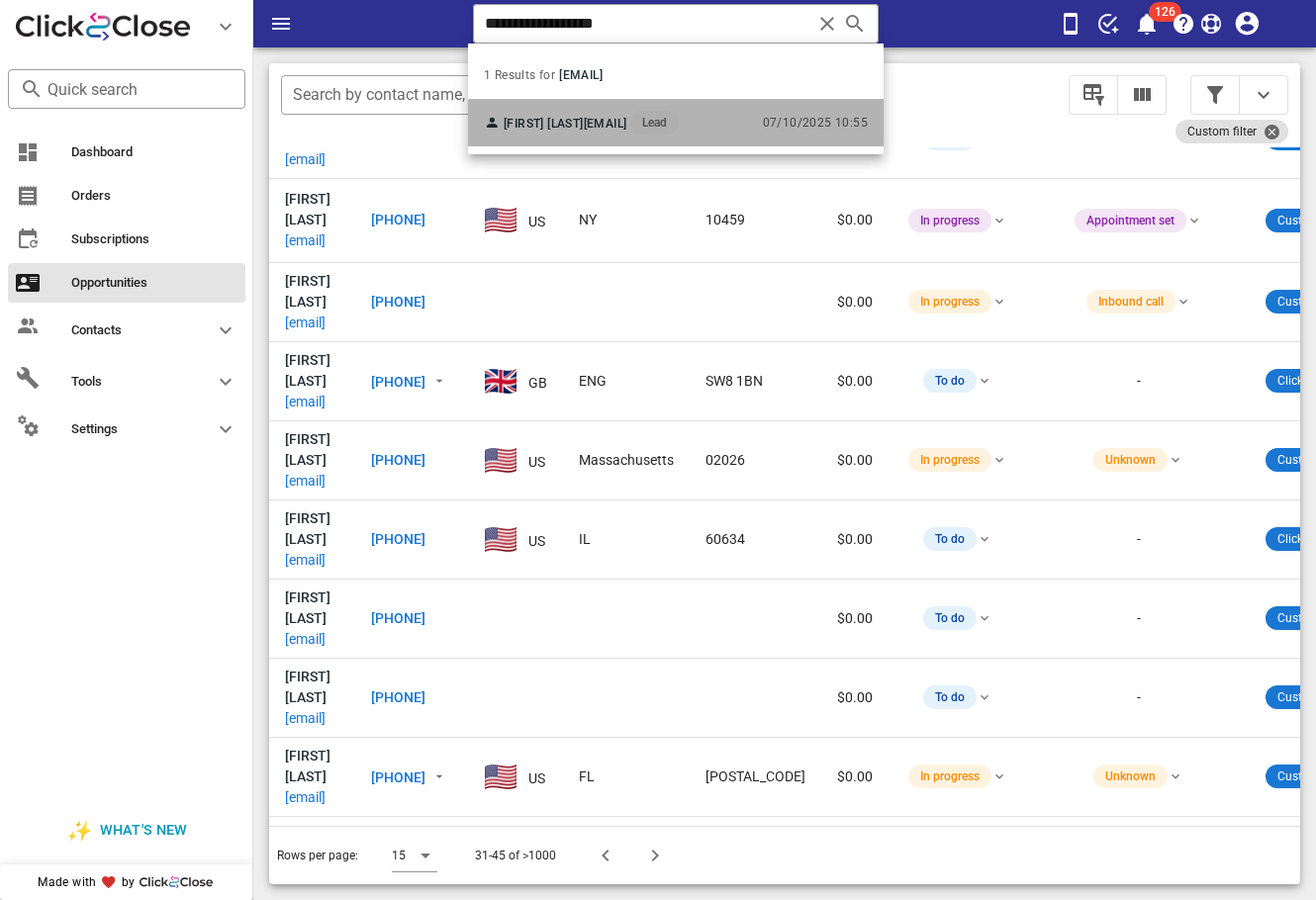 click on "Mirna Gonzáles" at bounding box center [543, 124] 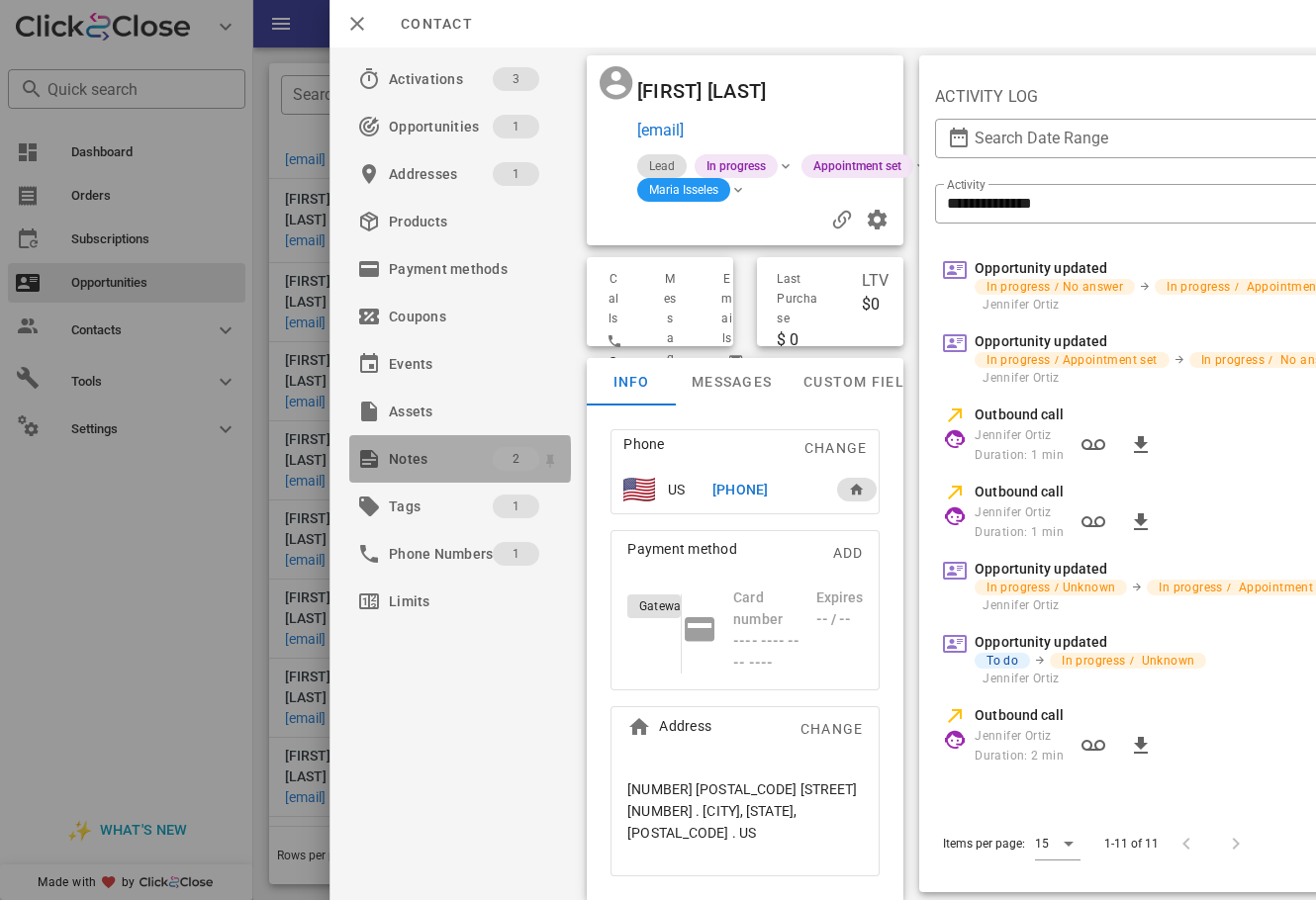 click on "Notes" at bounding box center (440, 459) 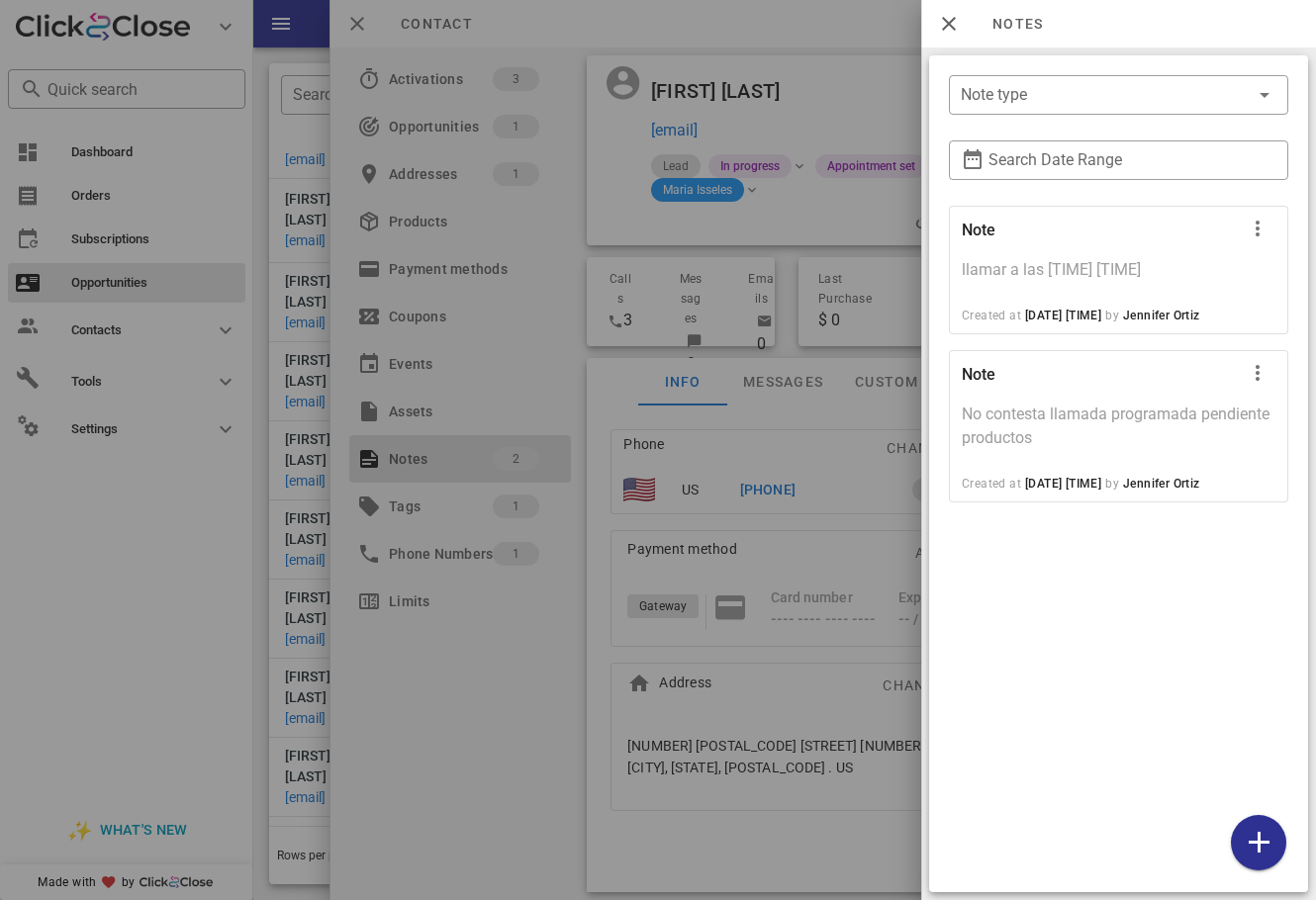 click at bounding box center [658, 450] 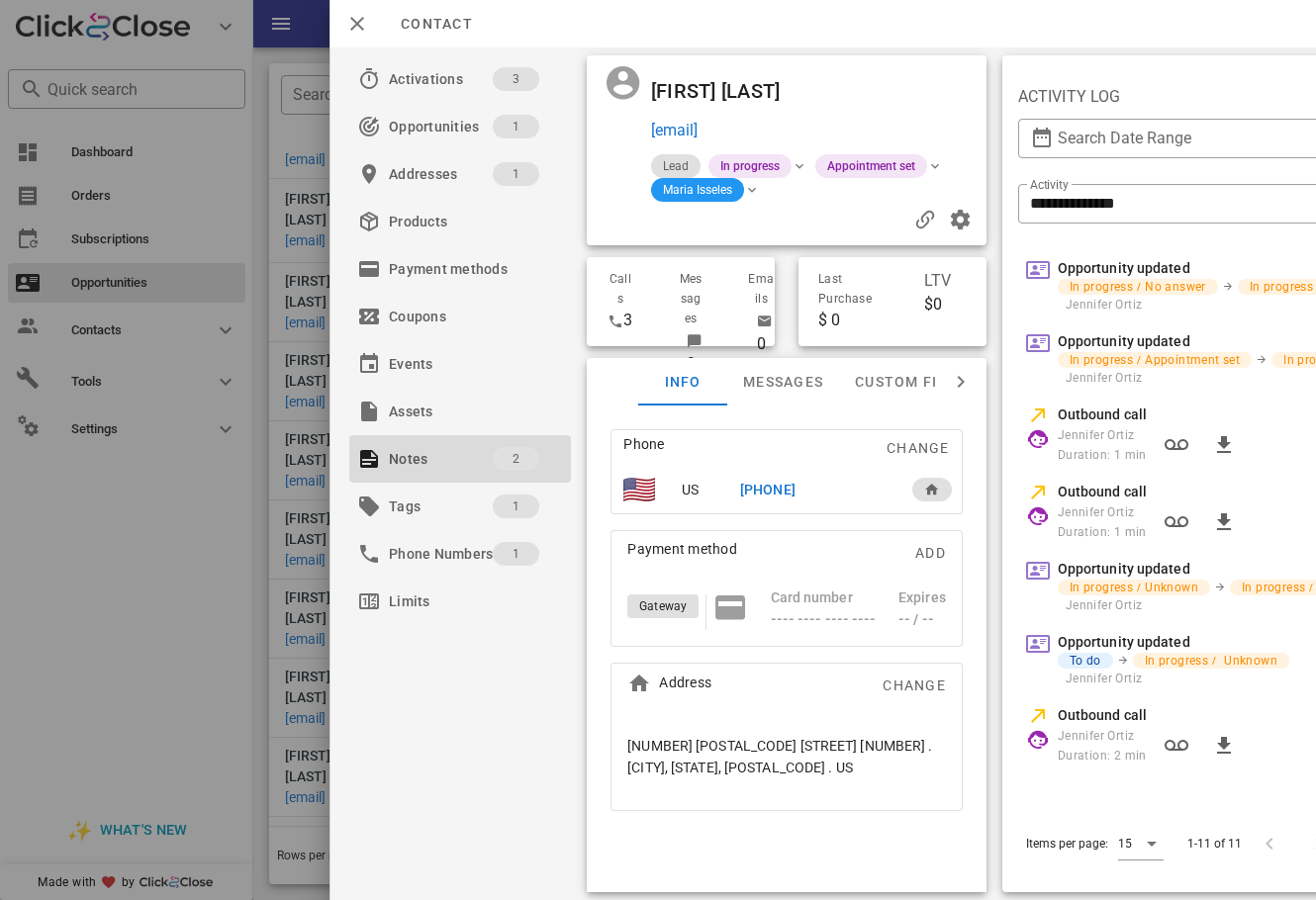 scroll, scrollTop: 0, scrollLeft: 214, axis: horizontal 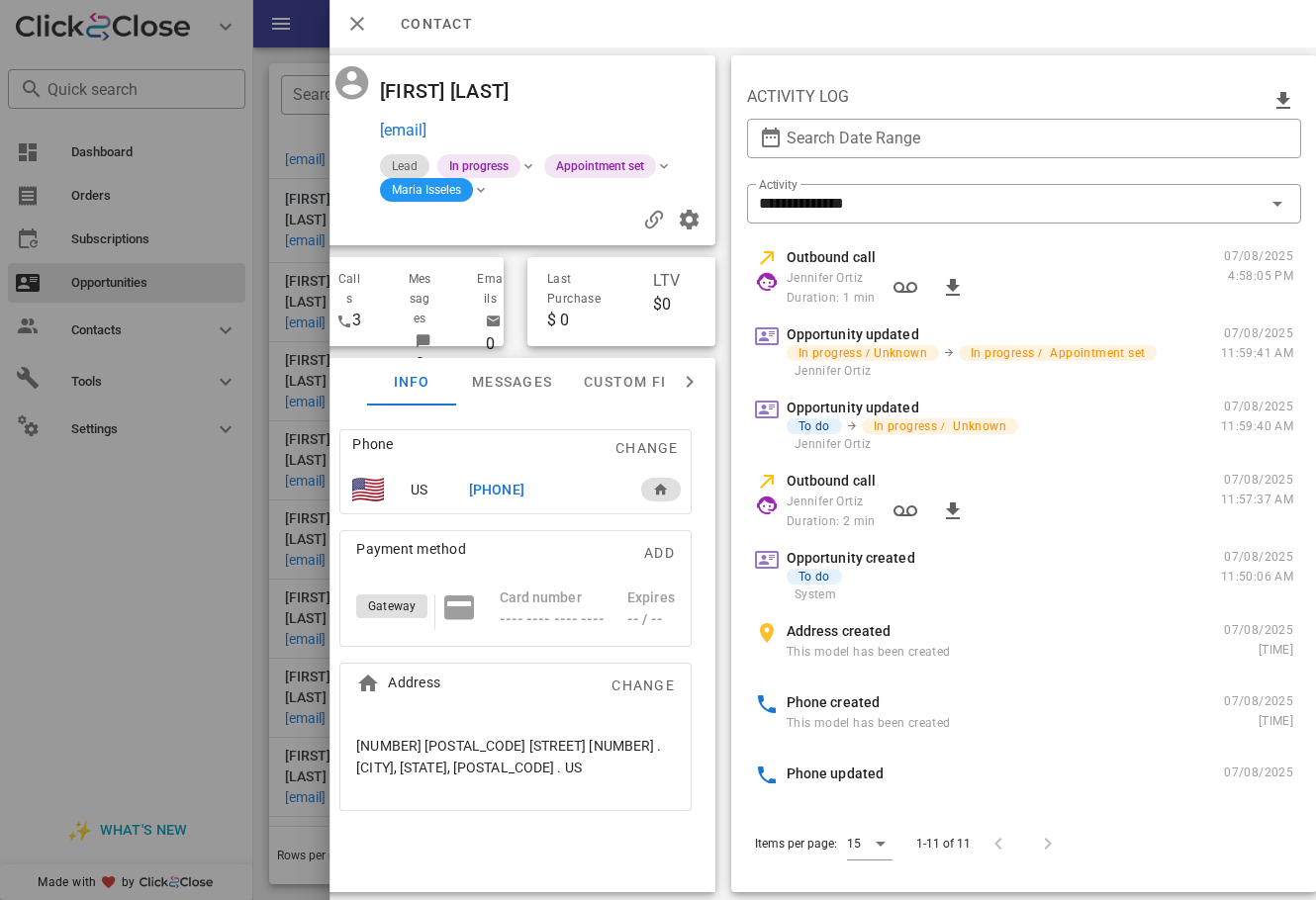 click on "[PHONE]" at bounding box center (544, 490) 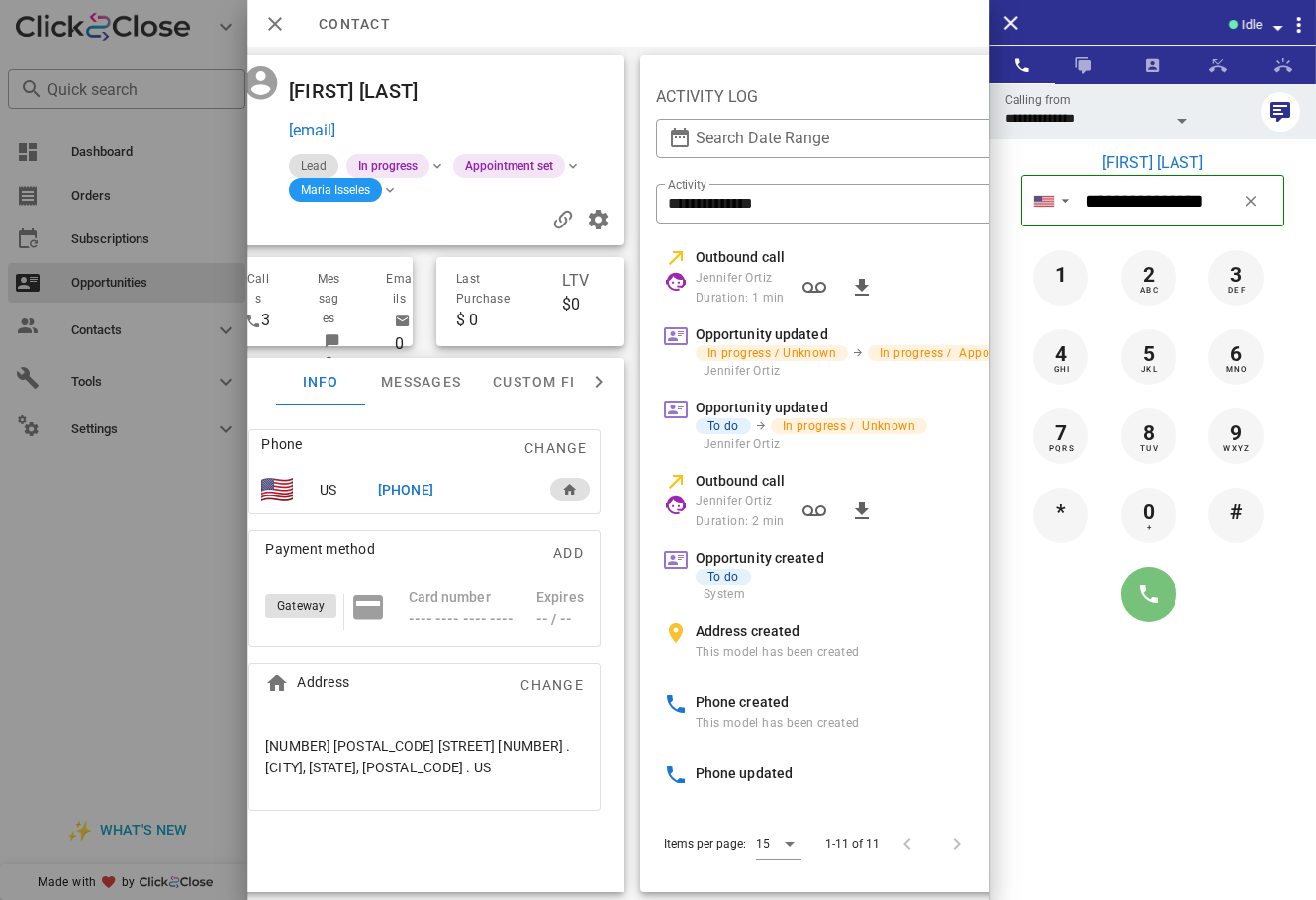 click at bounding box center [1149, 594] 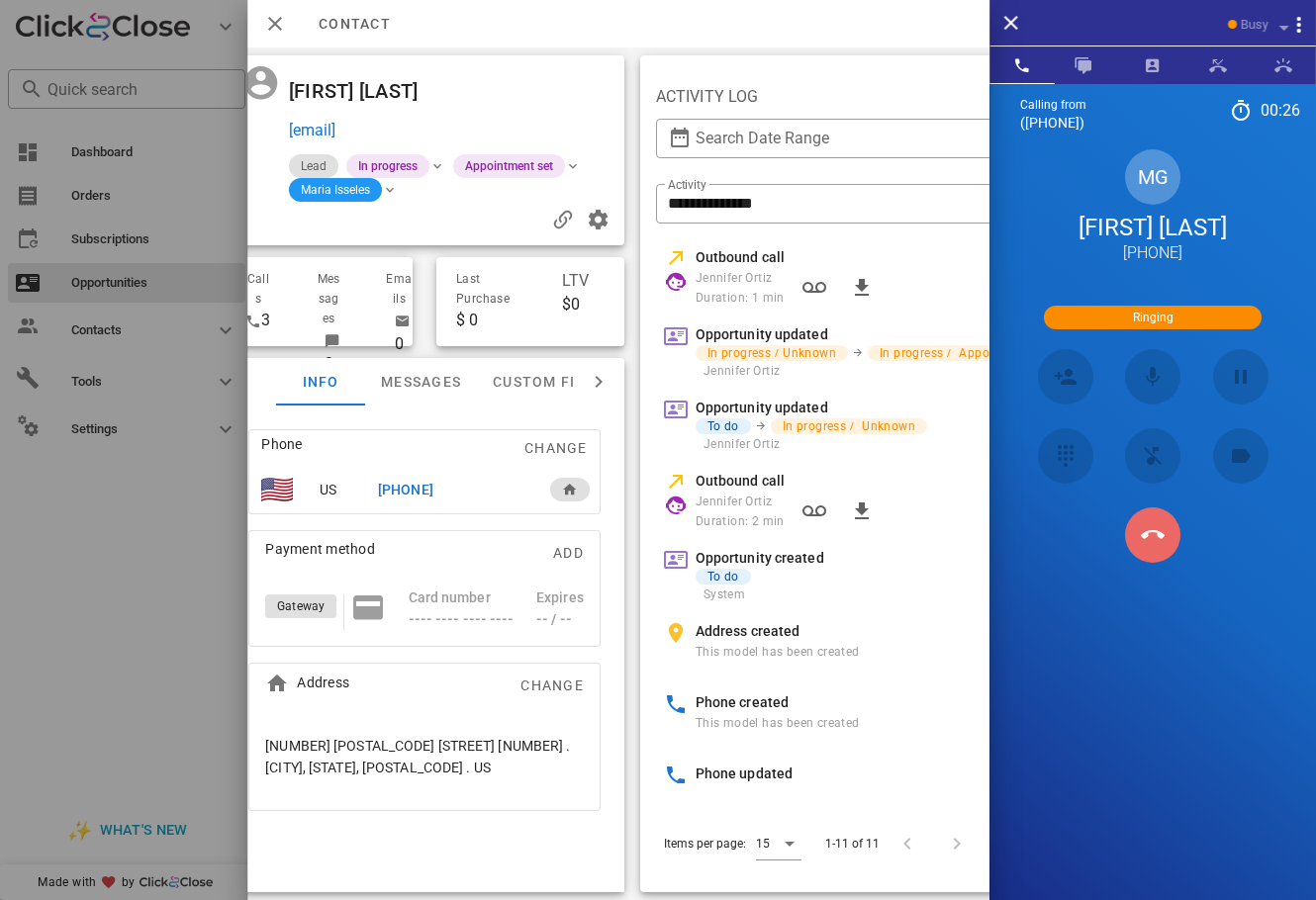 click at bounding box center [1153, 535] 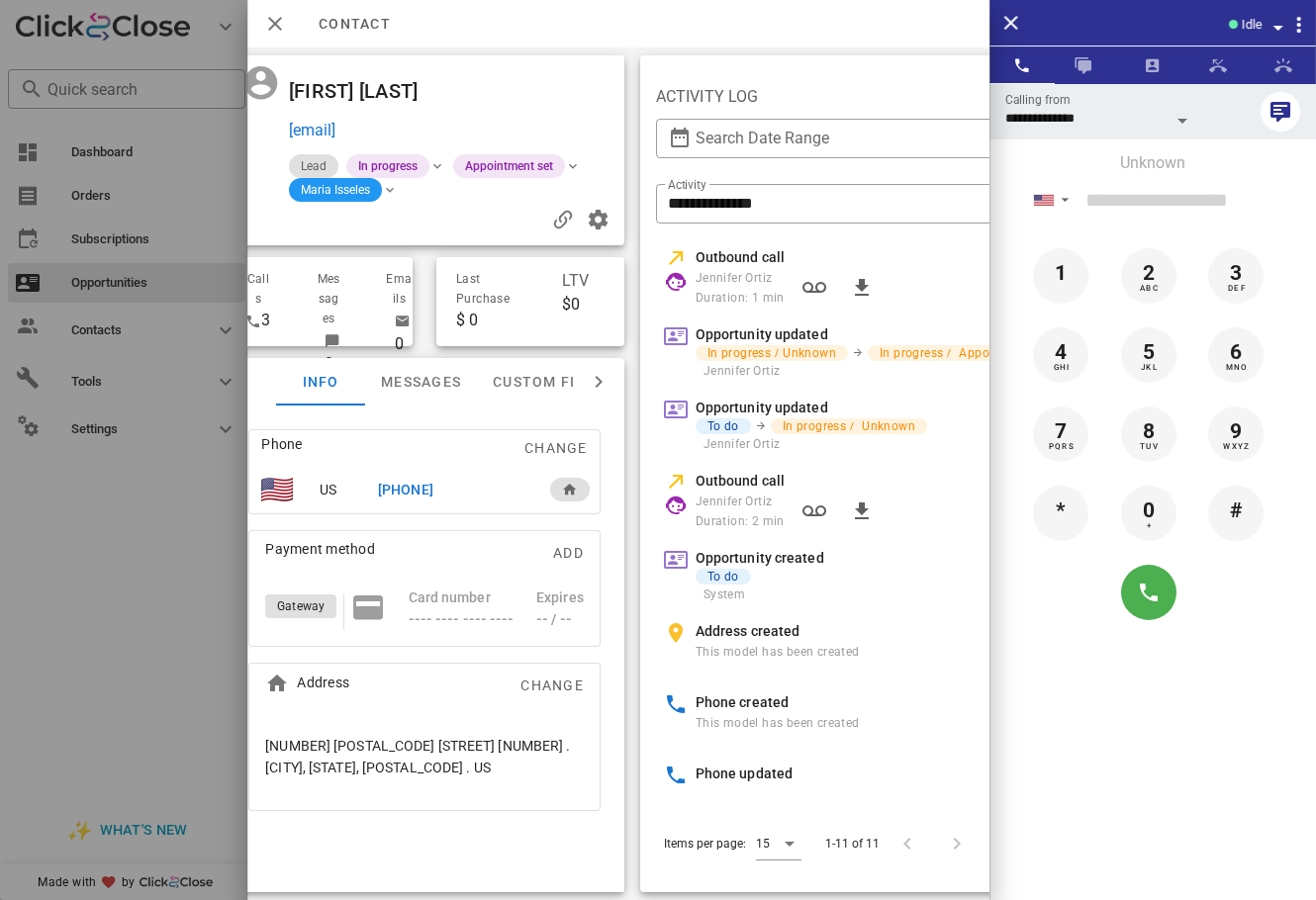 click on "Contact" at bounding box center [344, 24] 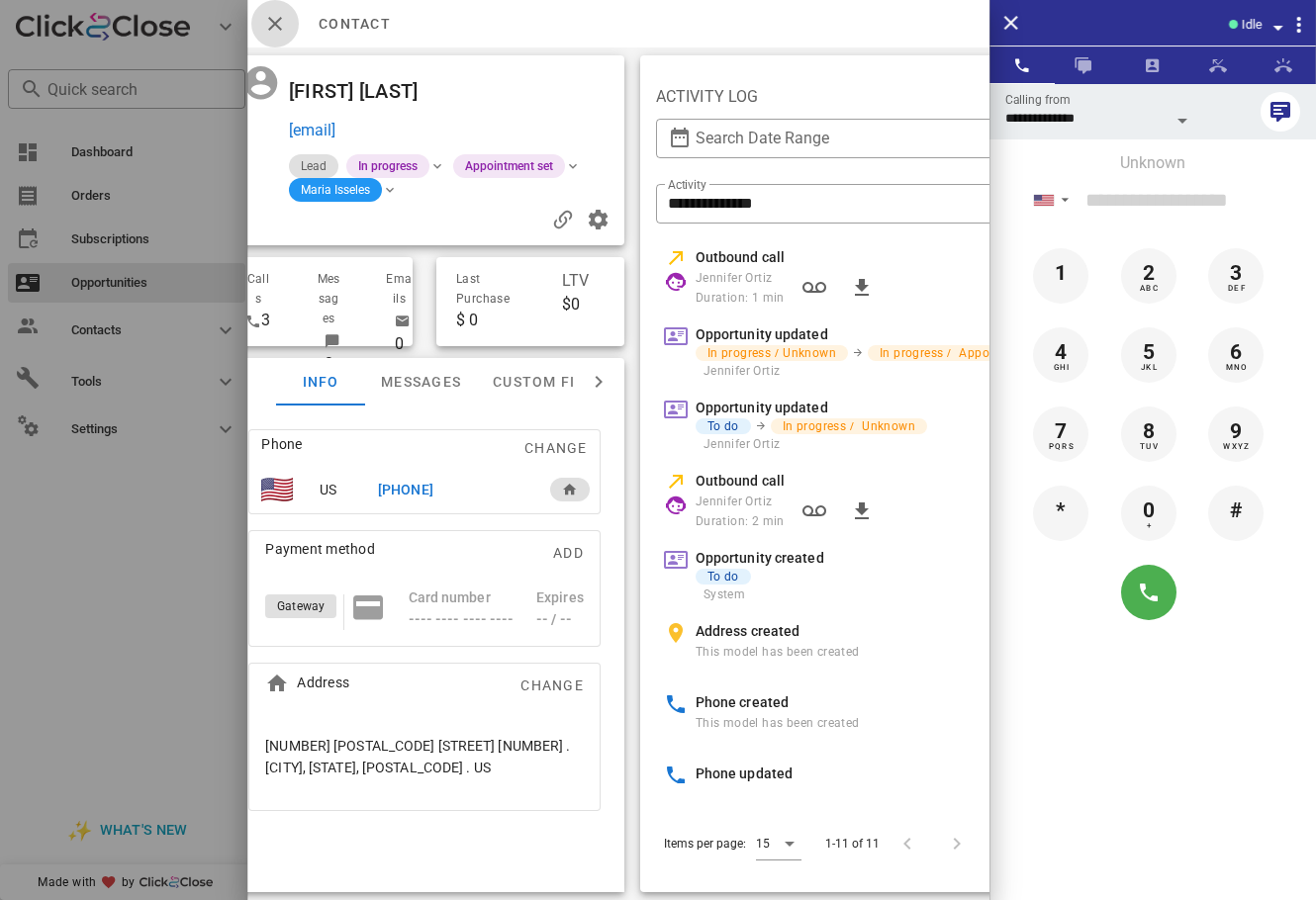 click at bounding box center [275, 24] 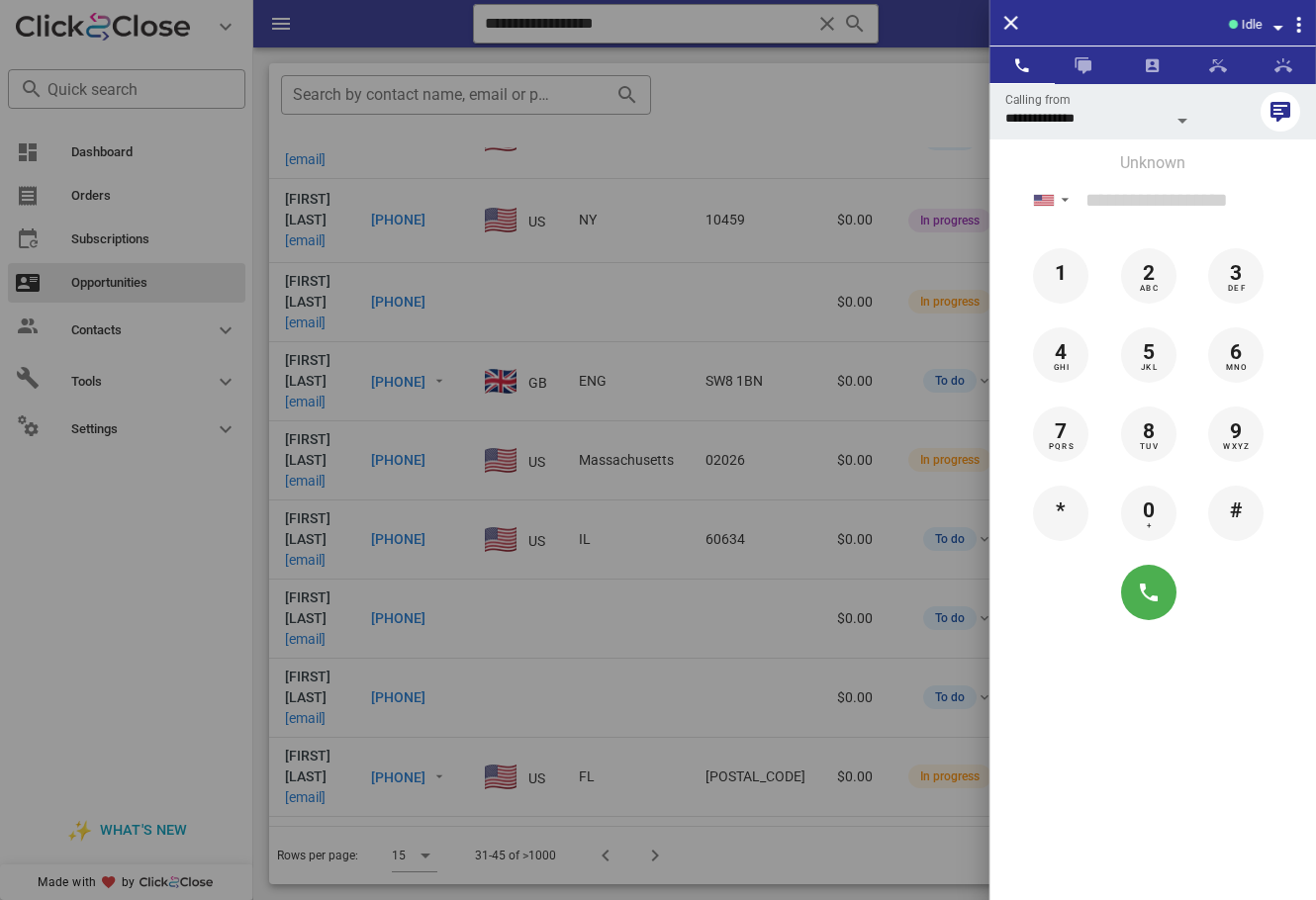 drag, startPoint x: 541, startPoint y: 61, endPoint x: 633, endPoint y: 48, distance: 92.913939 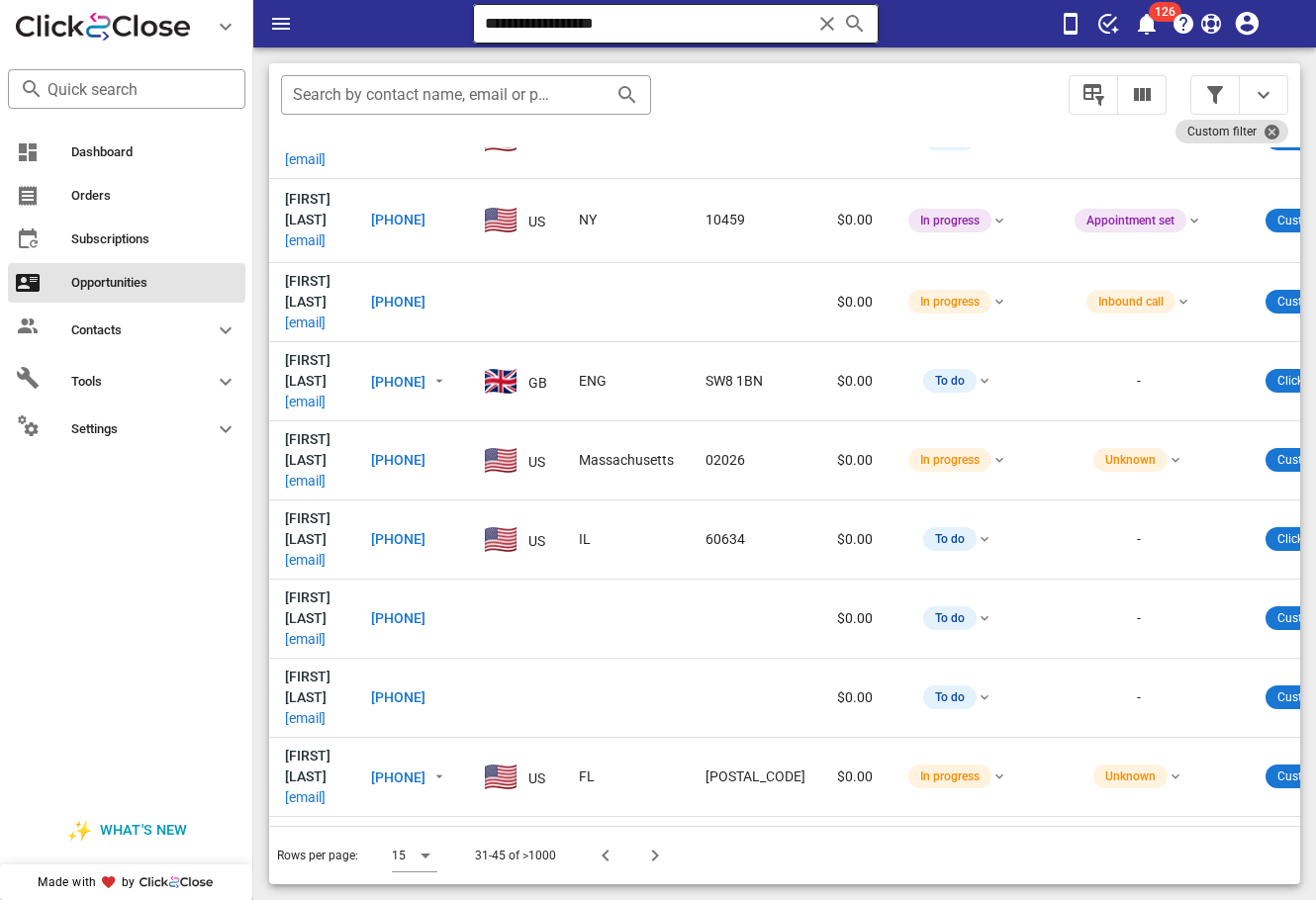 drag, startPoint x: 643, startPoint y: 40, endPoint x: 630, endPoint y: 4, distance: 38.27532 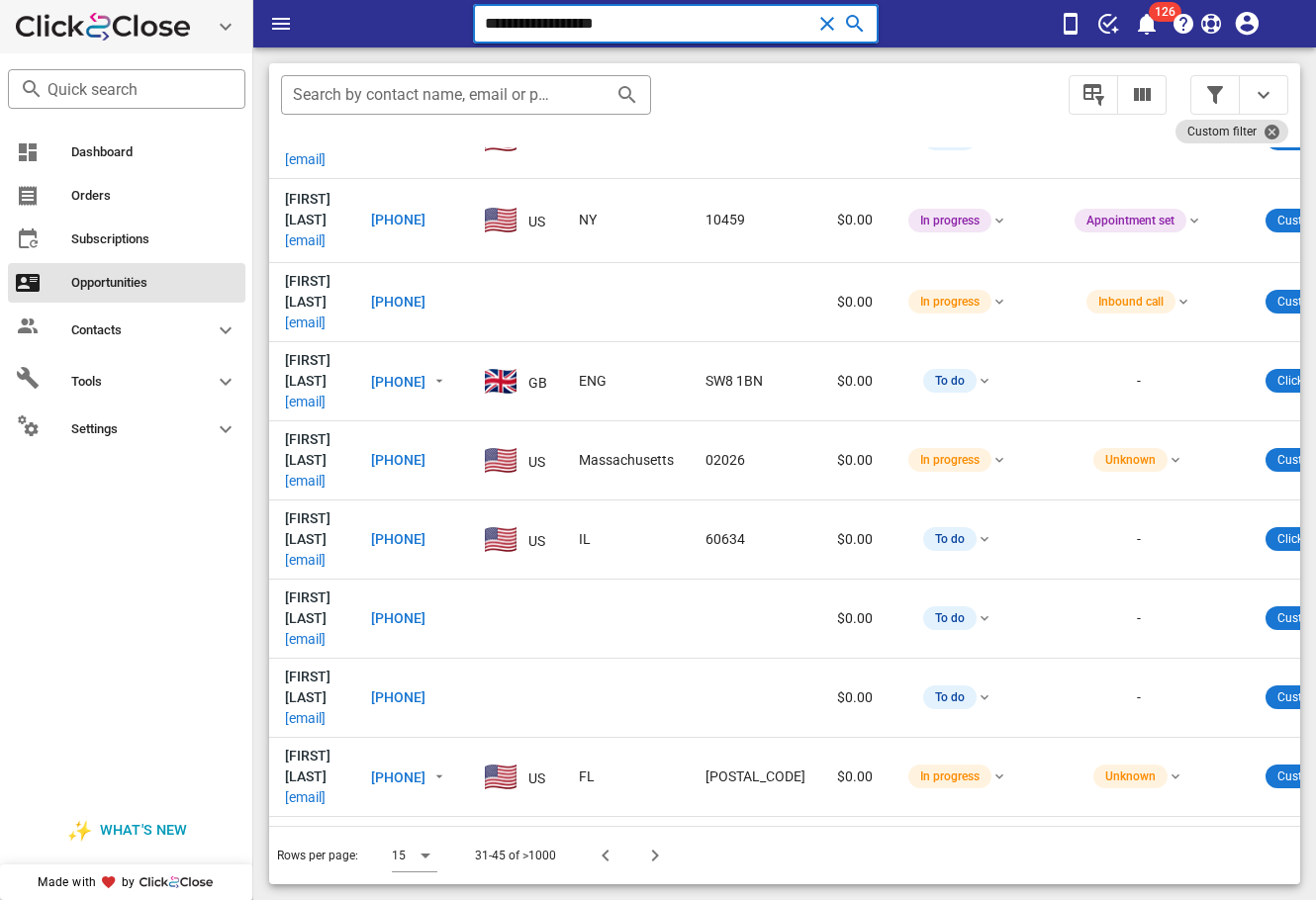 drag, startPoint x: 668, startPoint y: 20, endPoint x: 248, endPoint y: 36, distance: 420.3047 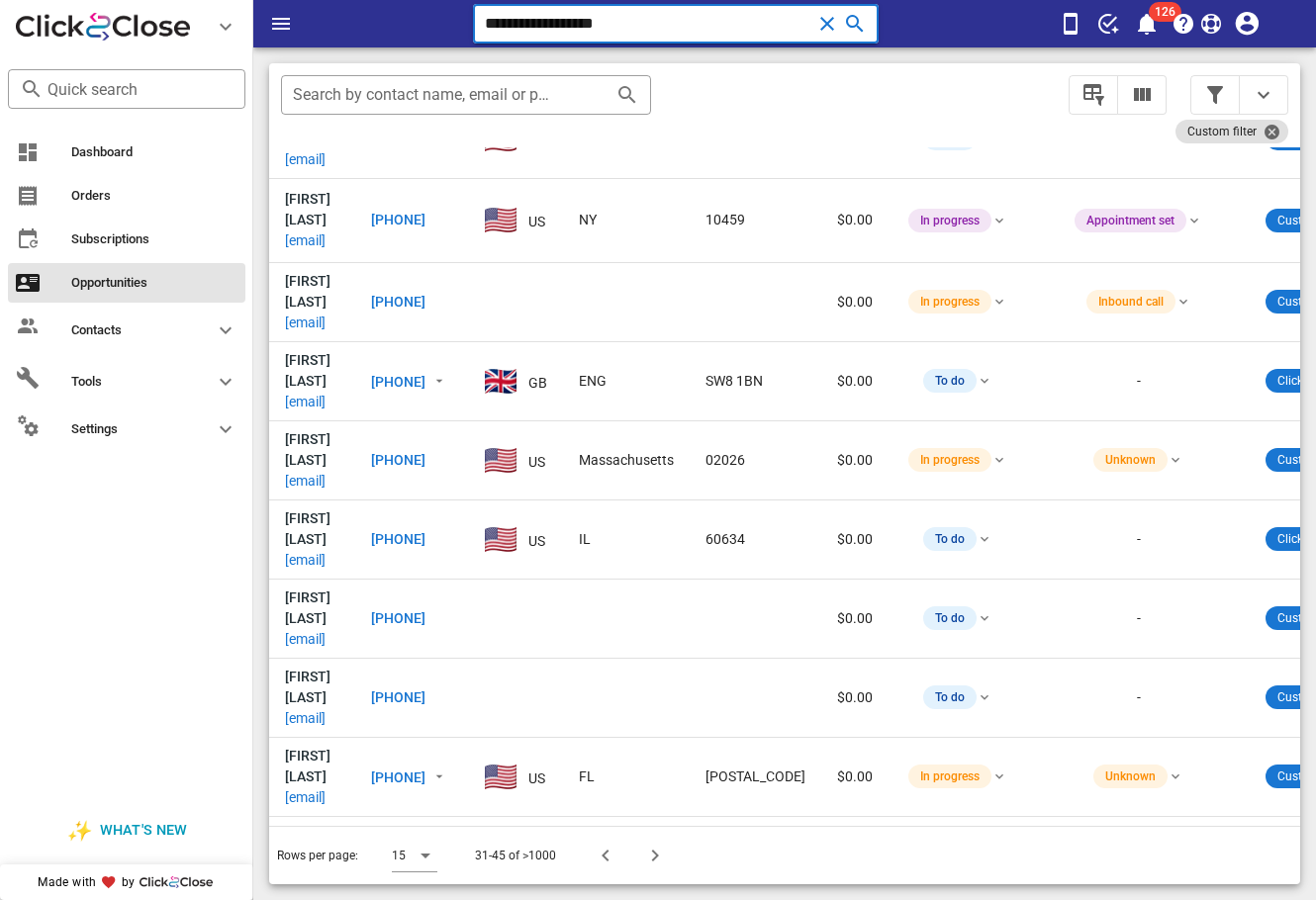 paste on "****" 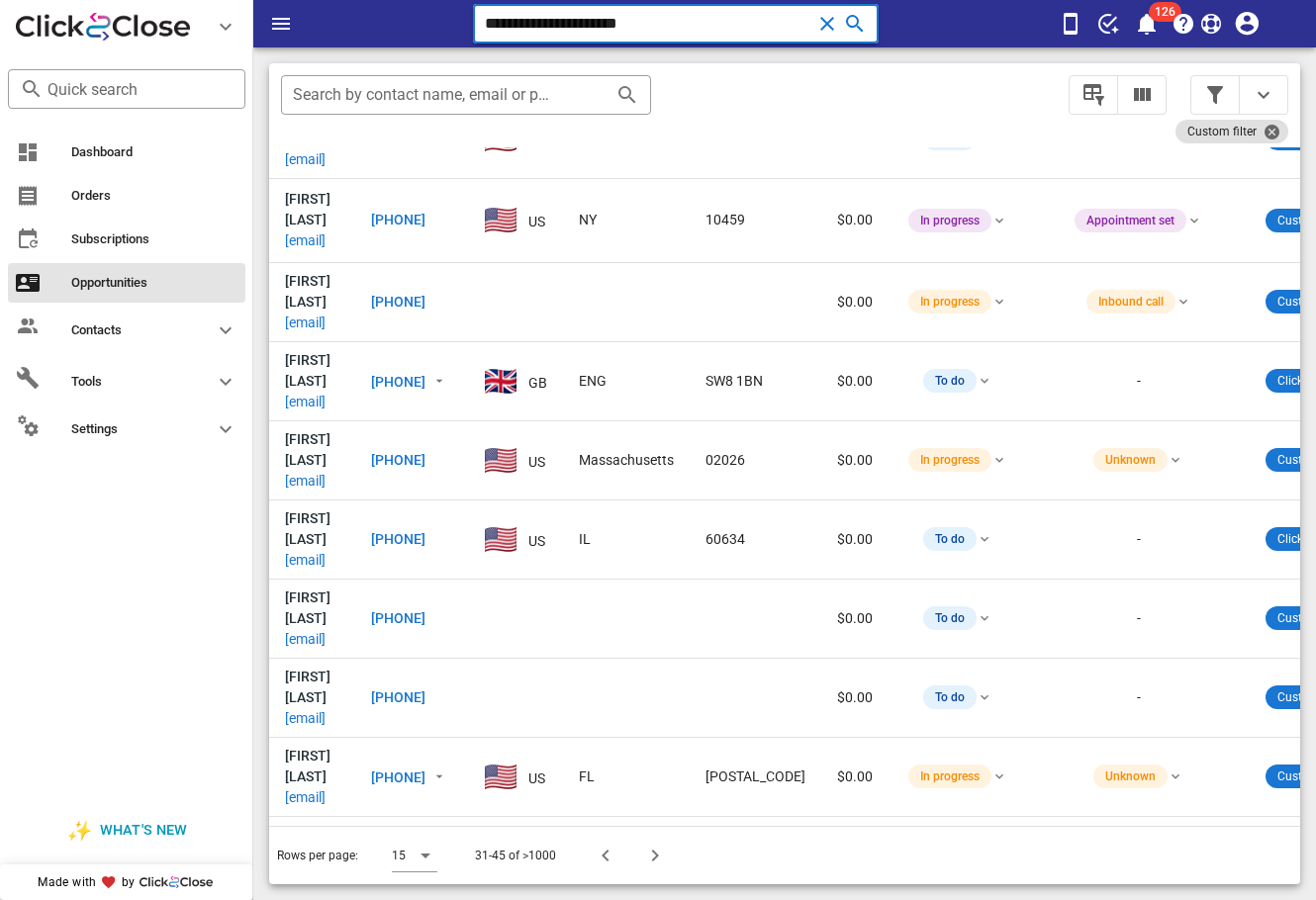 click on "**********" at bounding box center (648, 24) 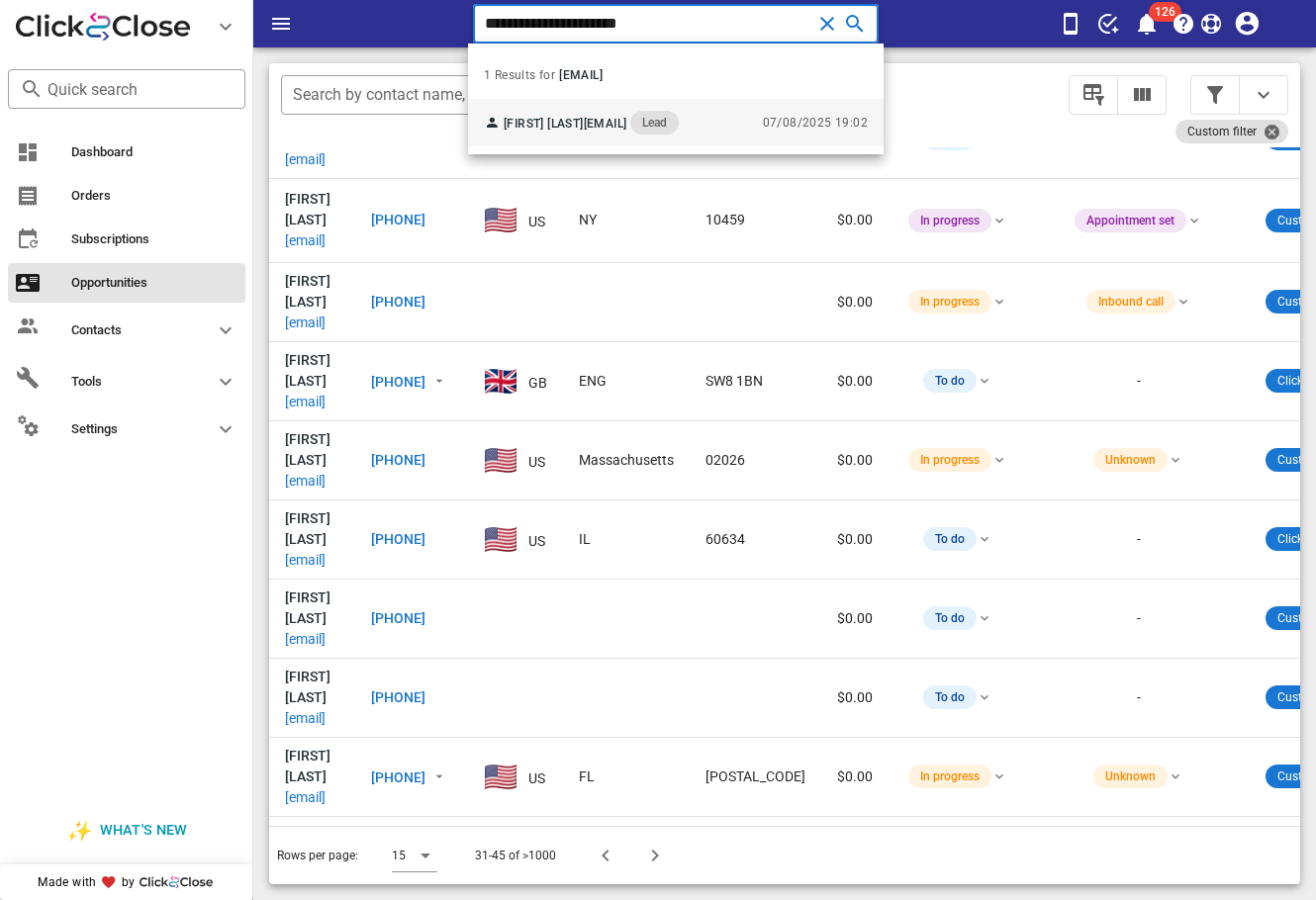 type on "**********" 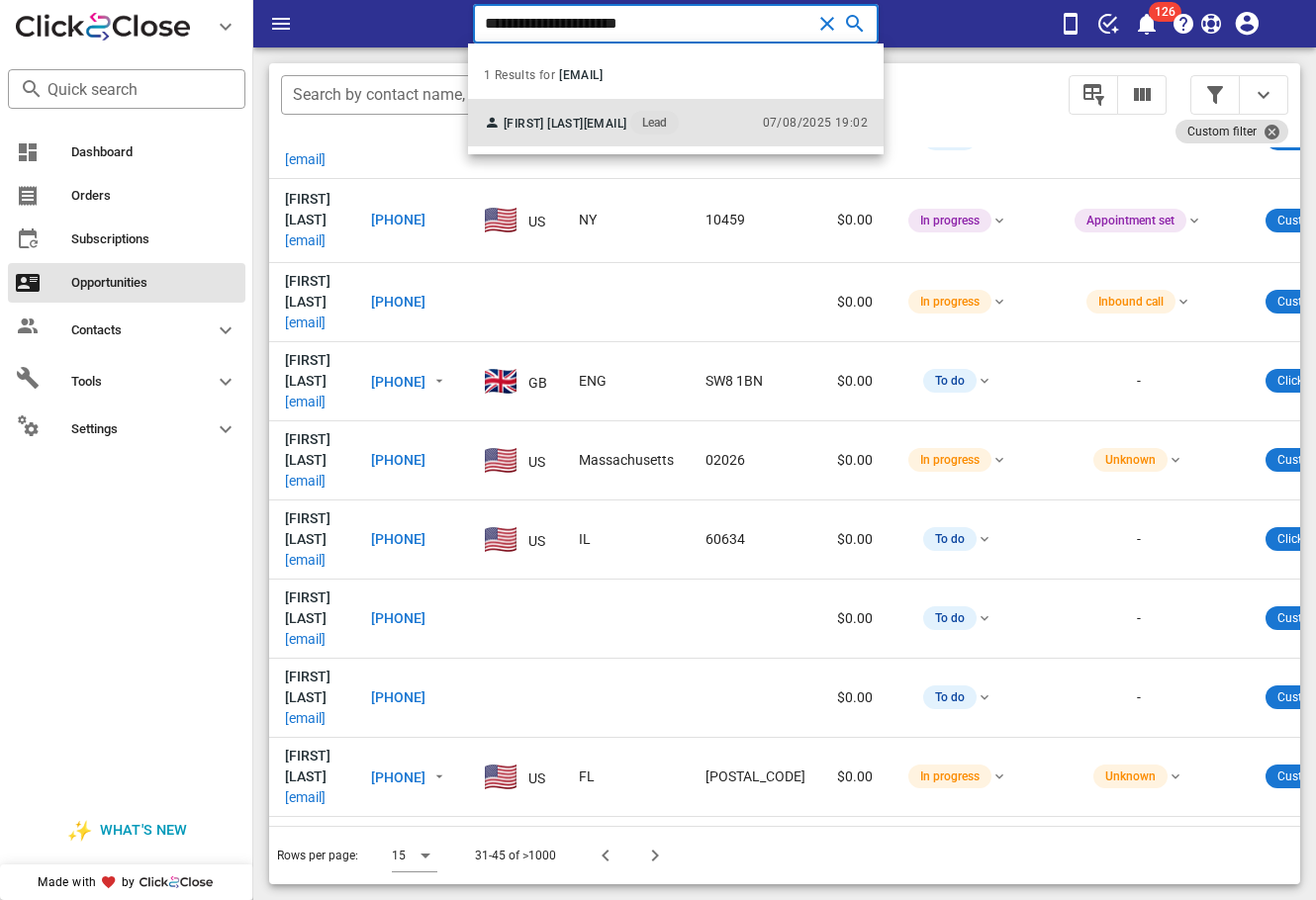 click on "Norma Rios   normarios86@gmail.com   Lead" at bounding box center [581, 123] 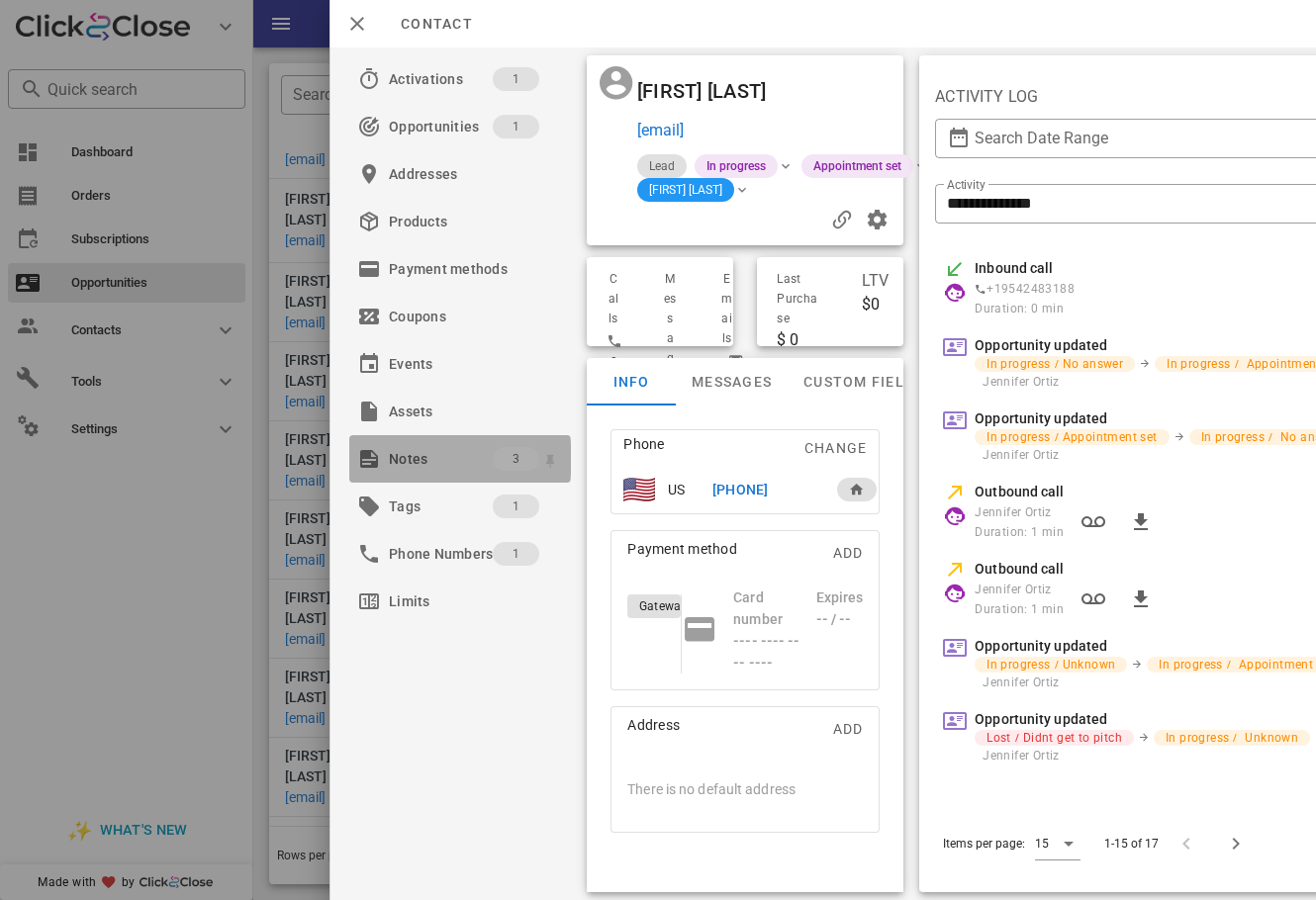 click on "Notes" at bounding box center (440, 459) 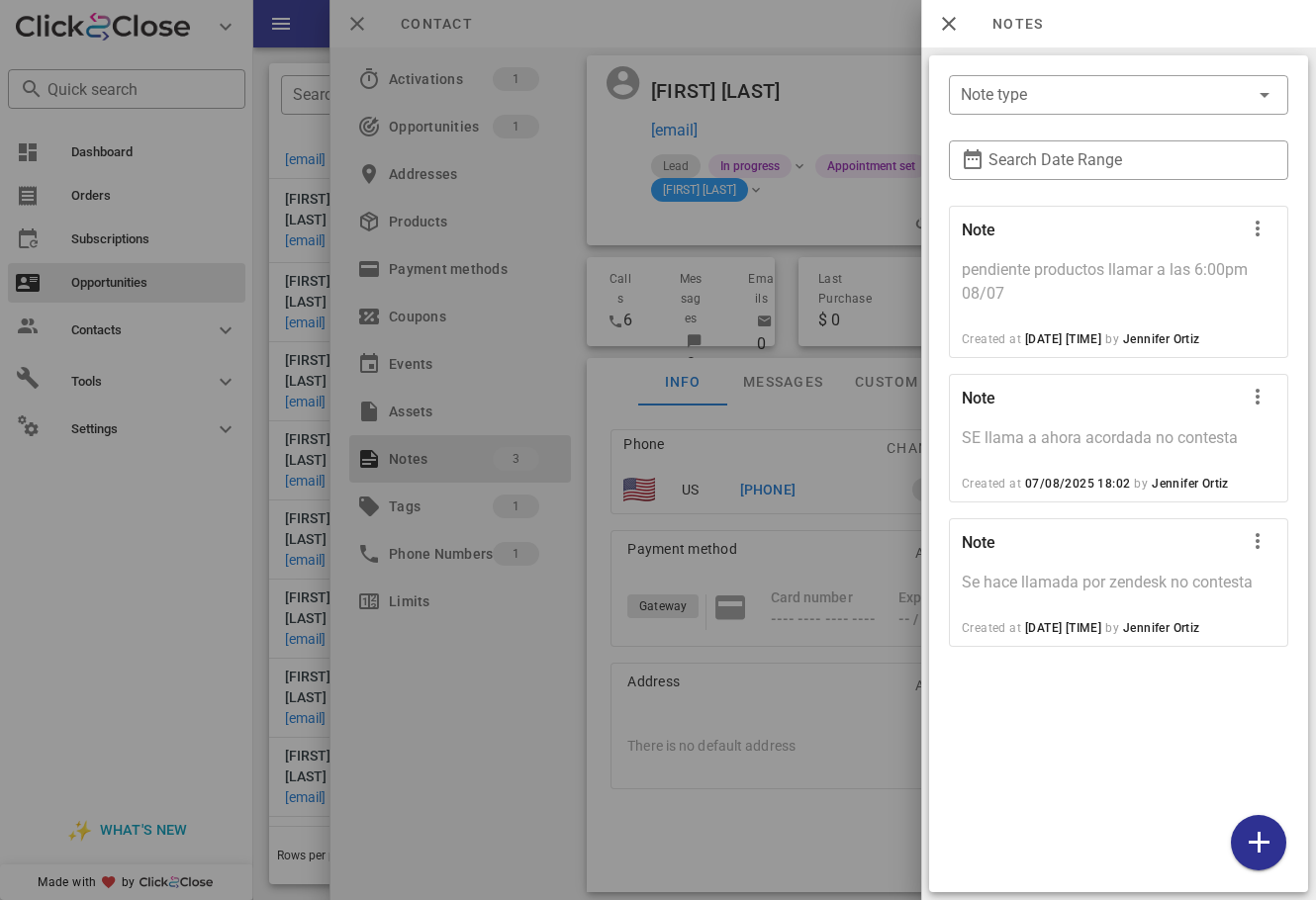 click at bounding box center (658, 450) 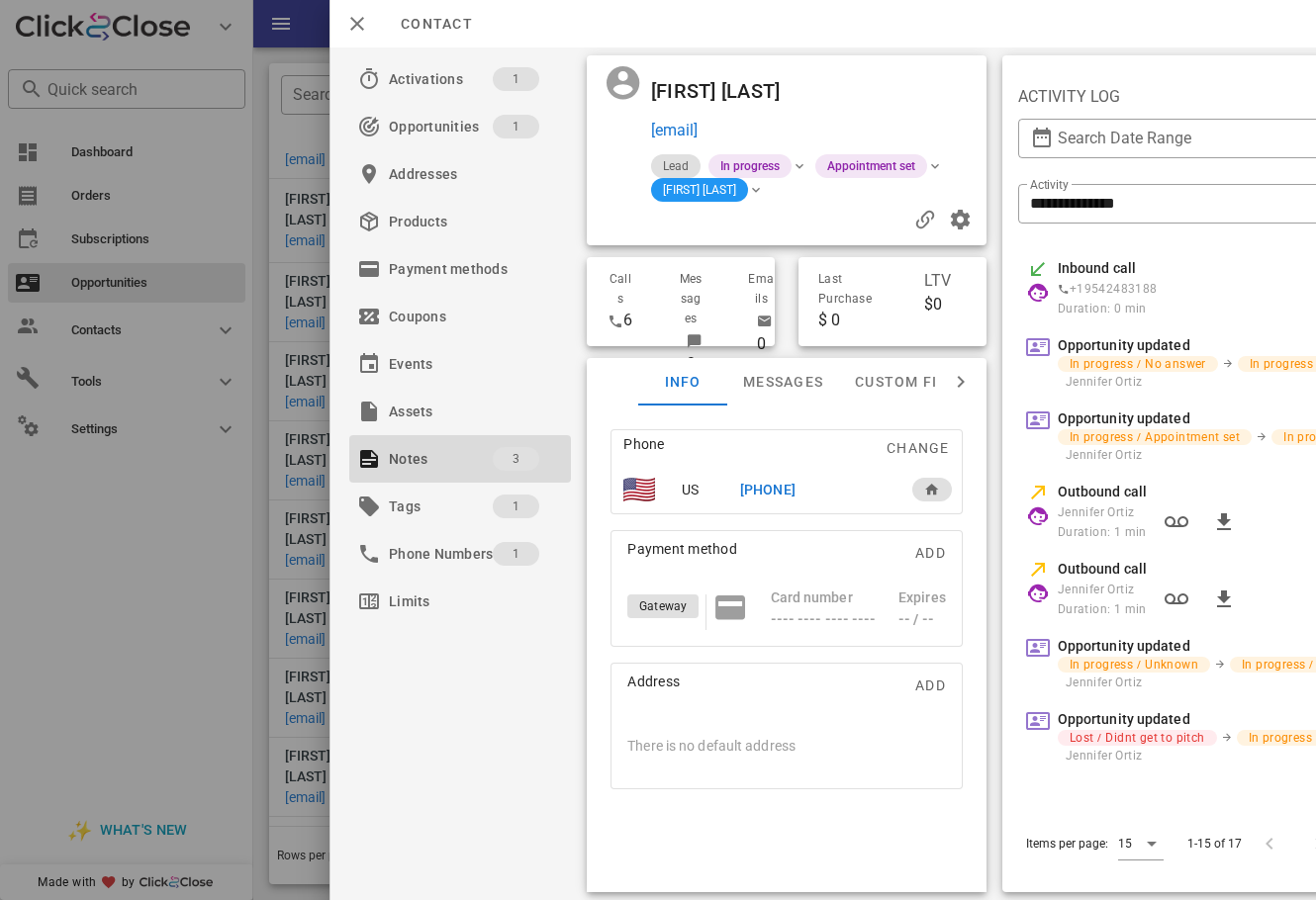click on "+5554143246701" at bounding box center (768, 490) 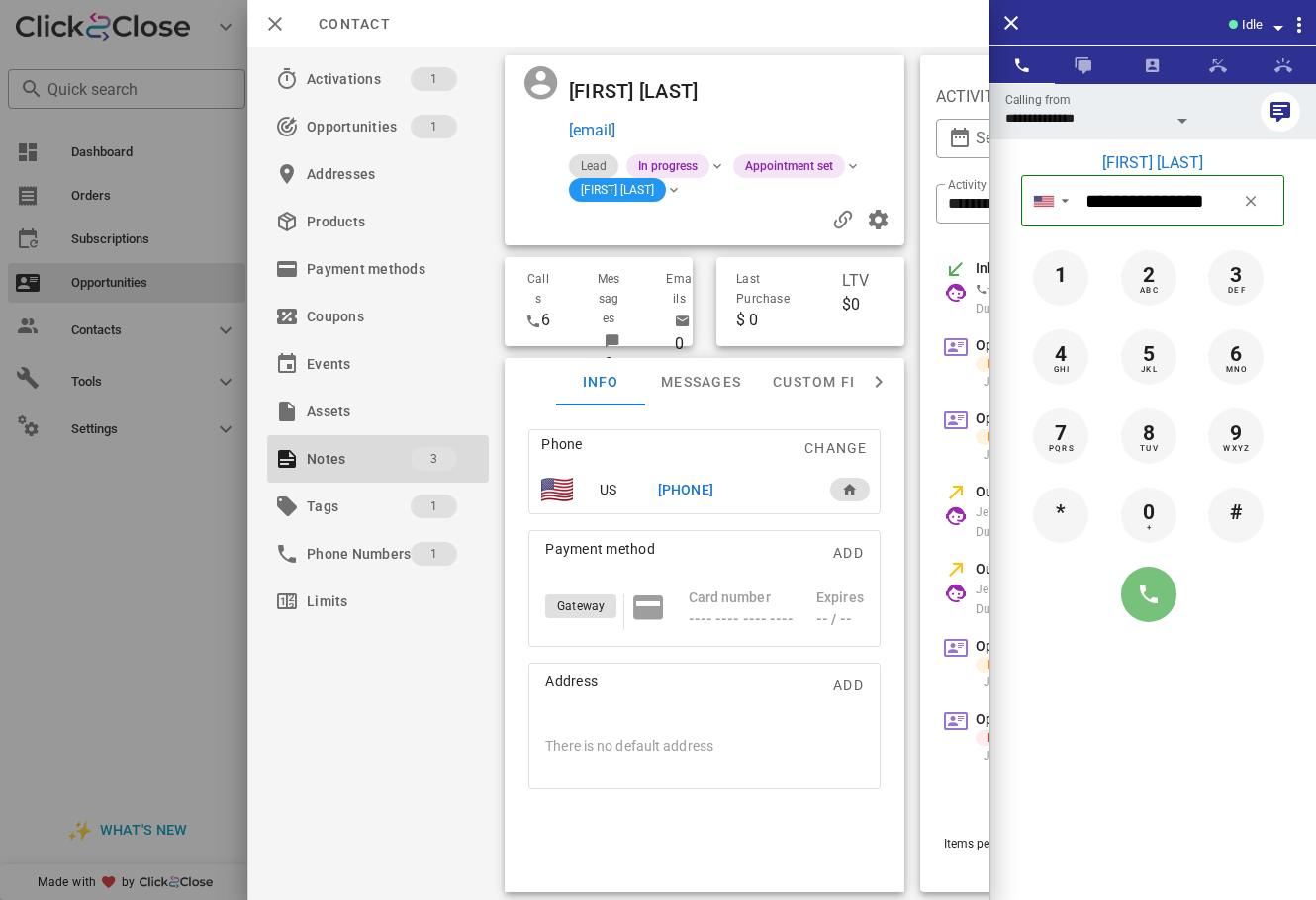 click at bounding box center [1149, 594] 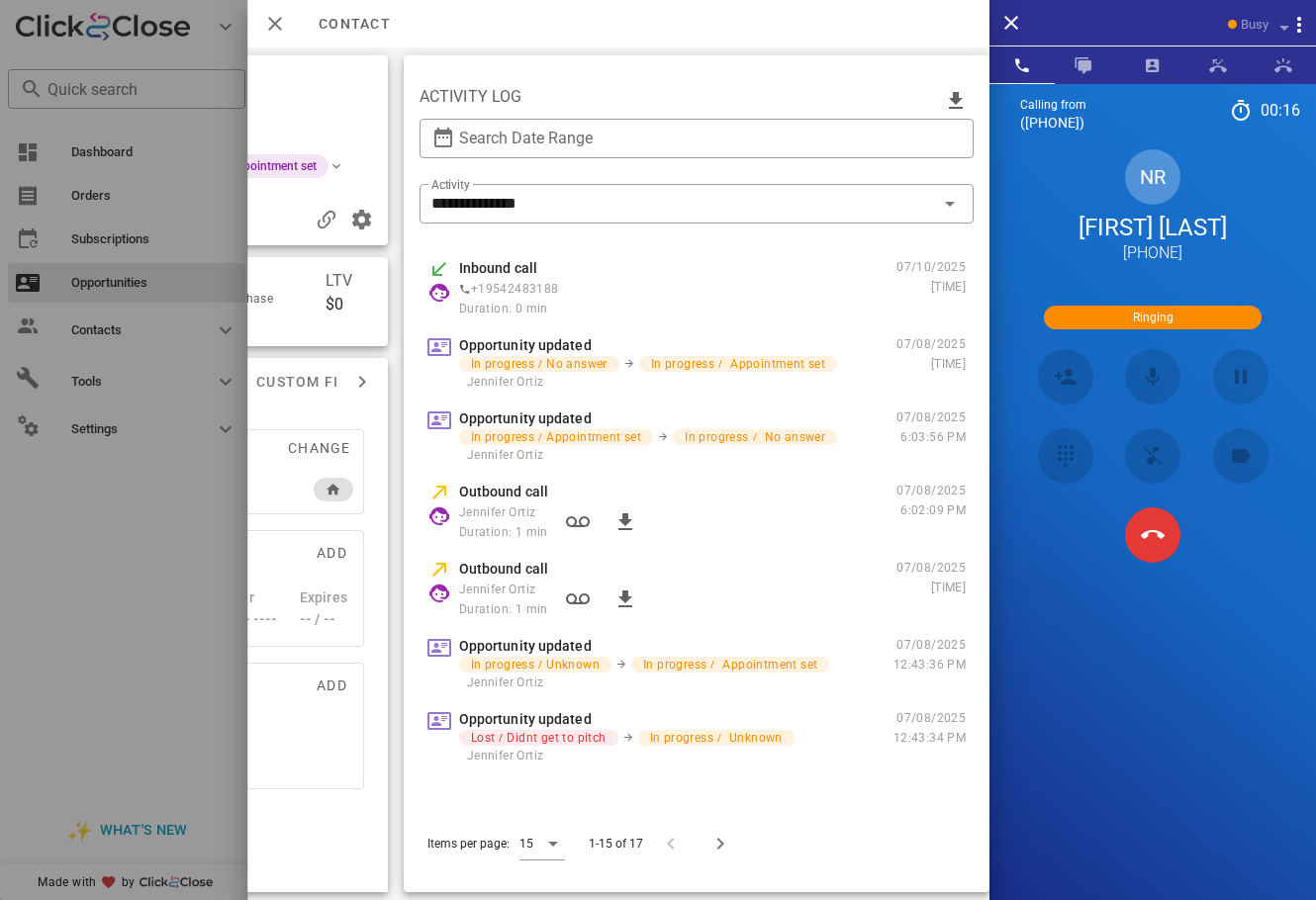 scroll, scrollTop: 0, scrollLeft: 0, axis: both 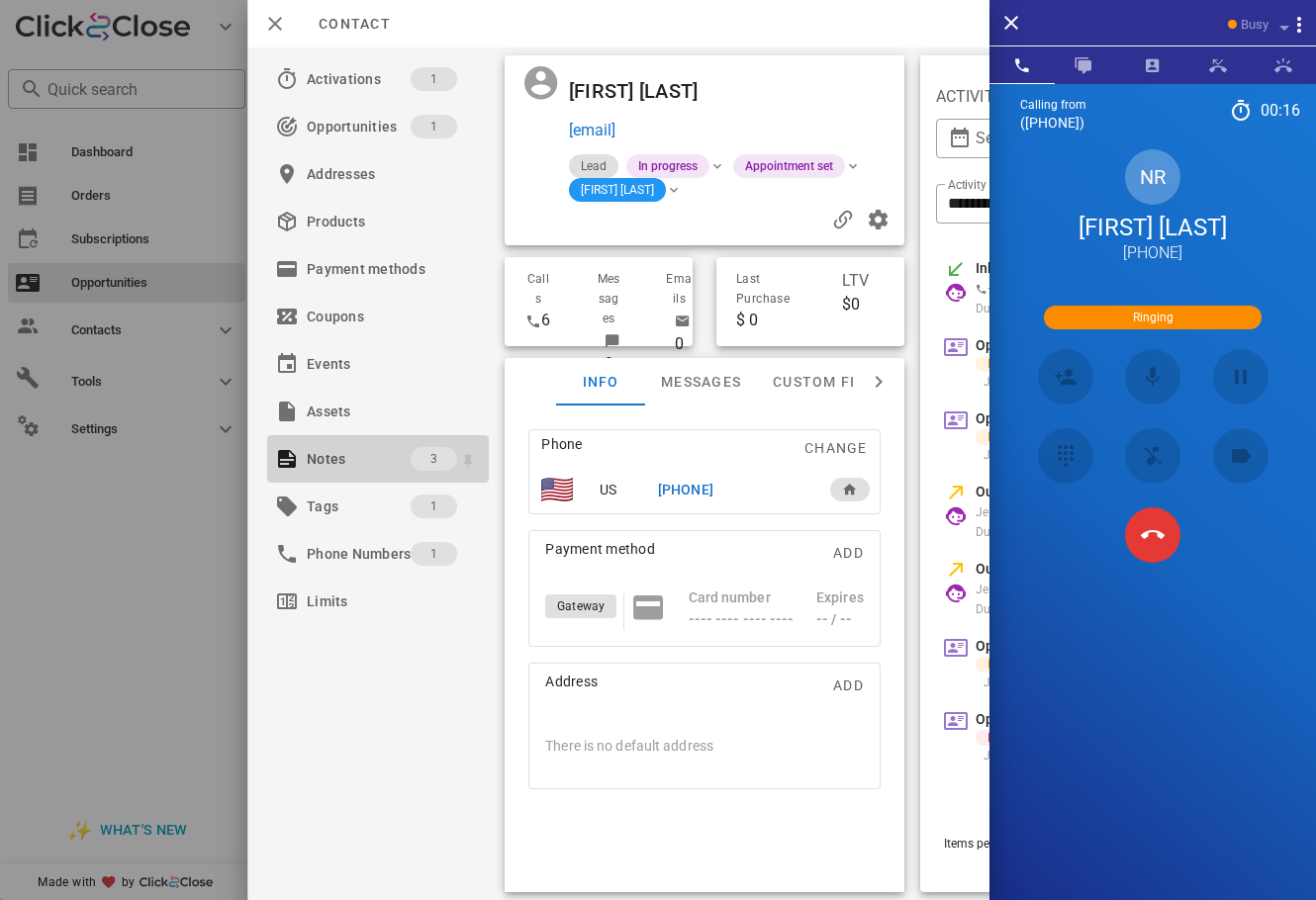 click on "Notes" at bounding box center (358, 459) 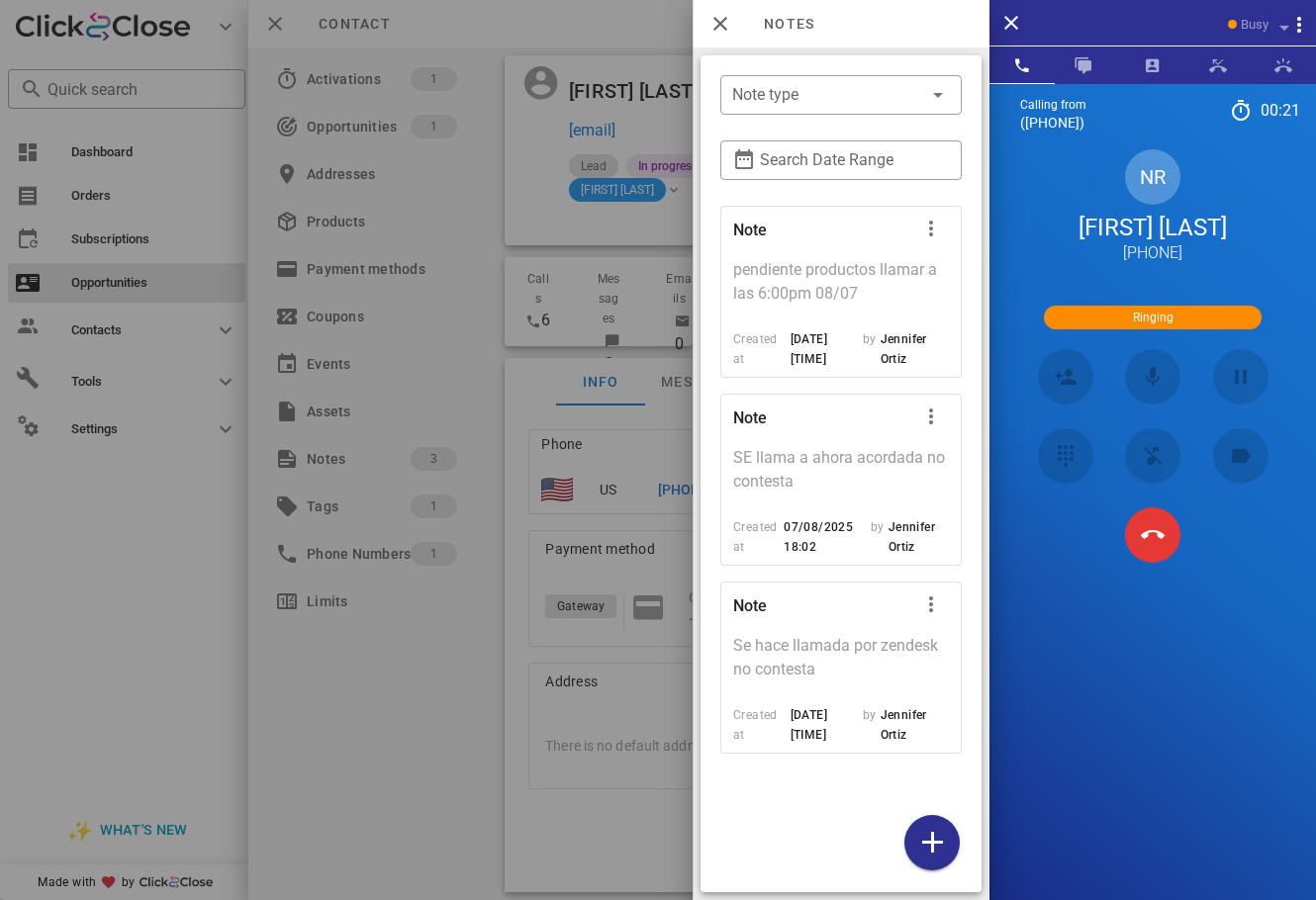 click at bounding box center [658, 450] 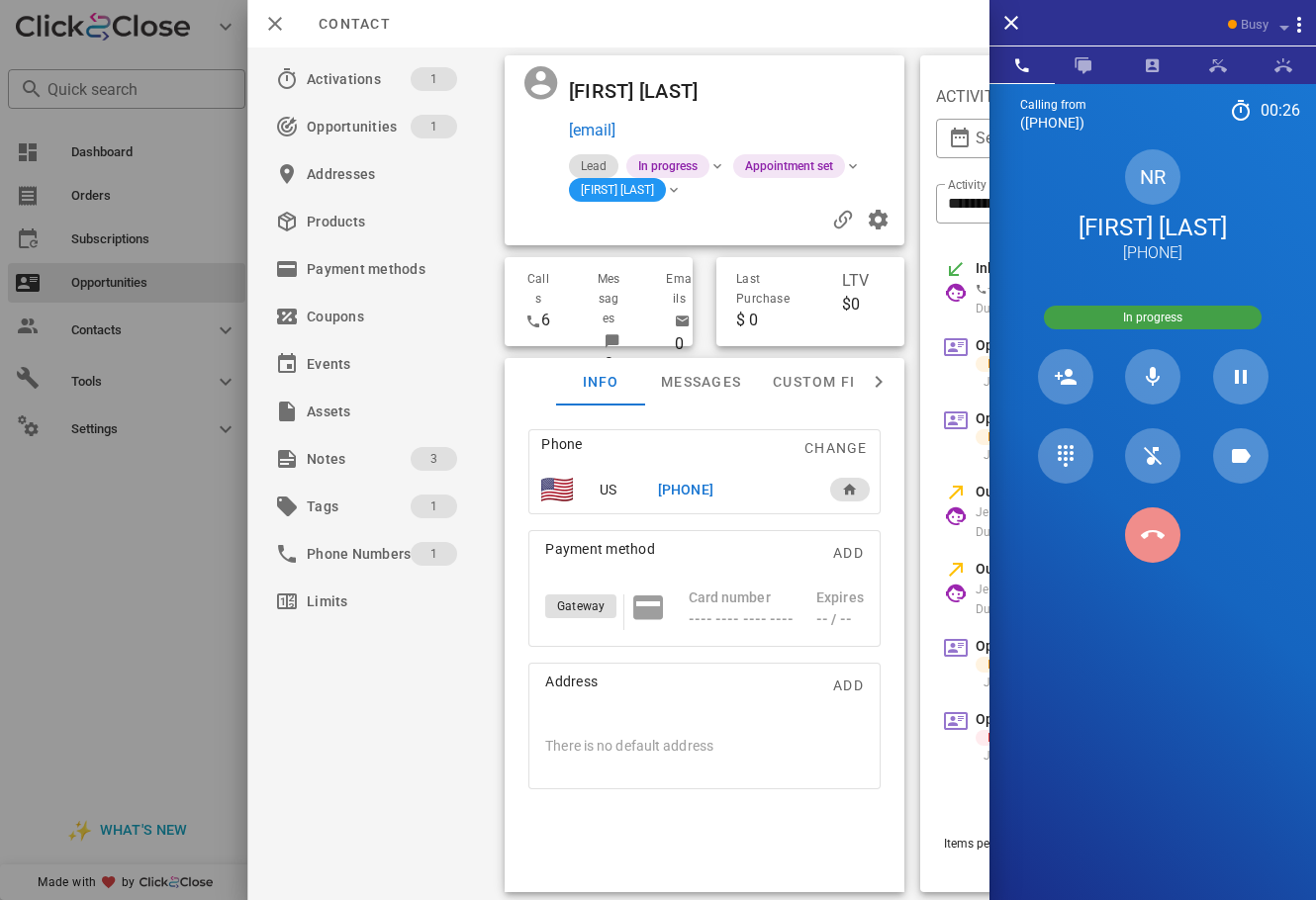 click at bounding box center (1153, 535) 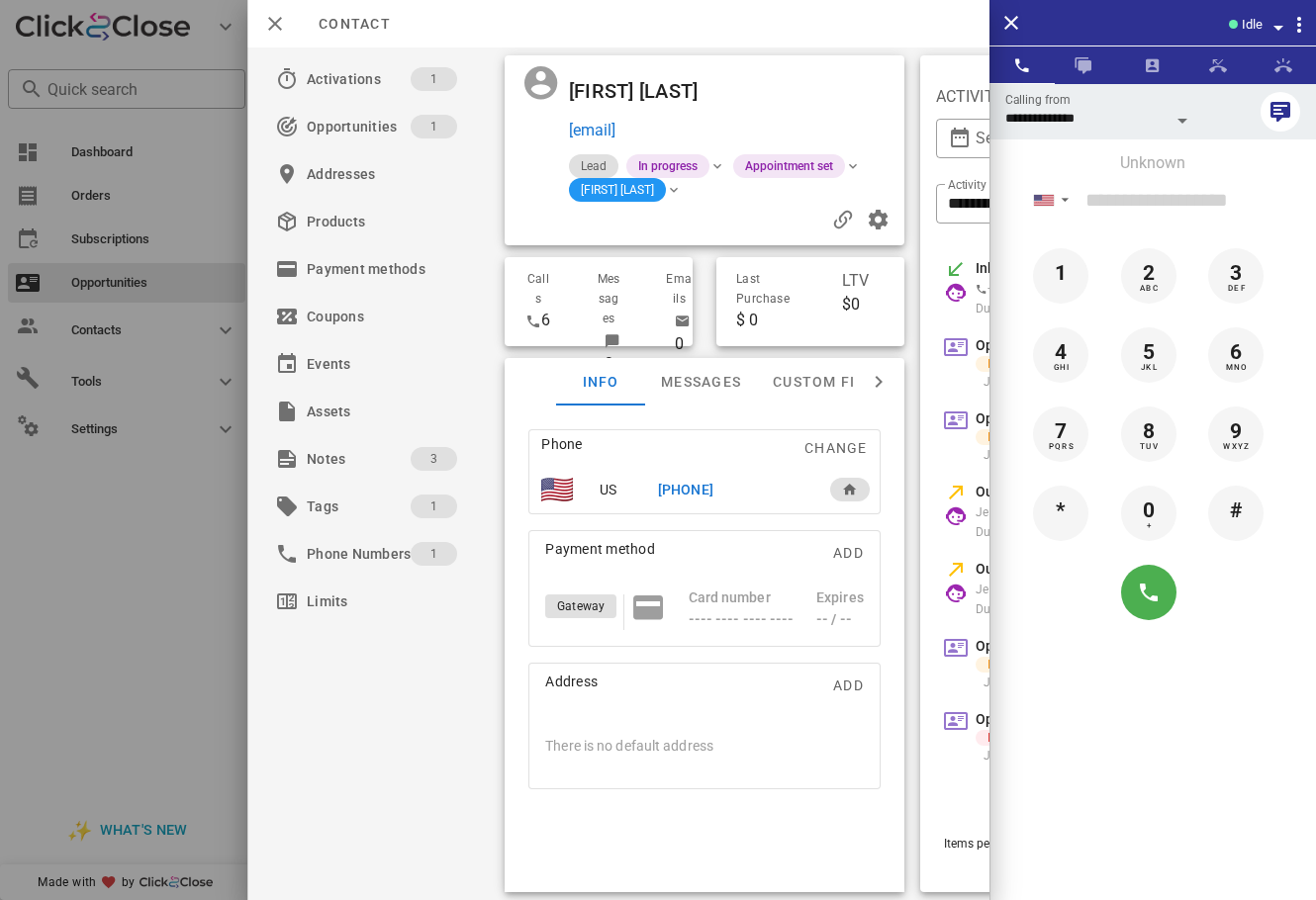 click on "+5554143246701" at bounding box center (686, 490) 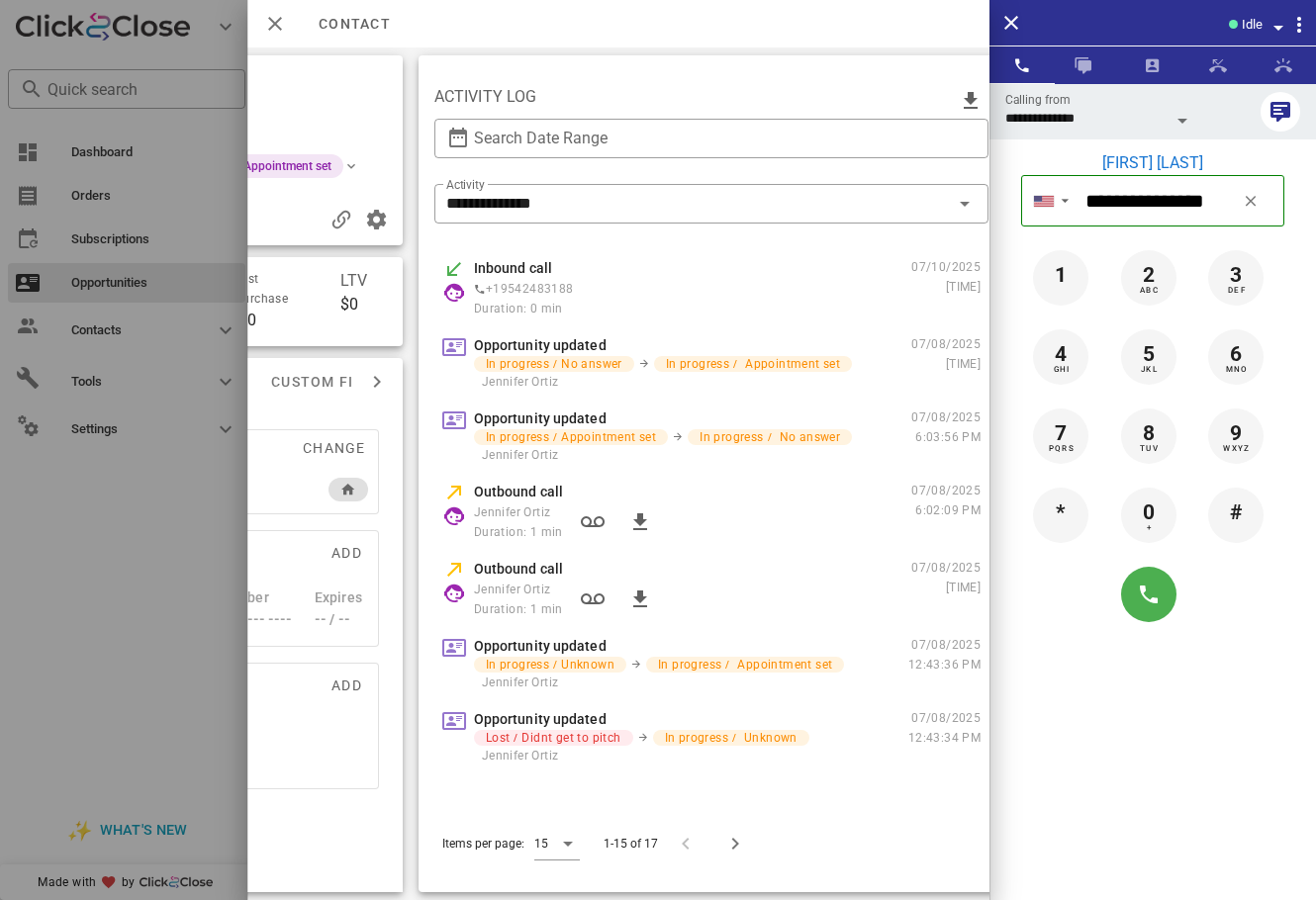 scroll, scrollTop: 0, scrollLeft: 525, axis: horizontal 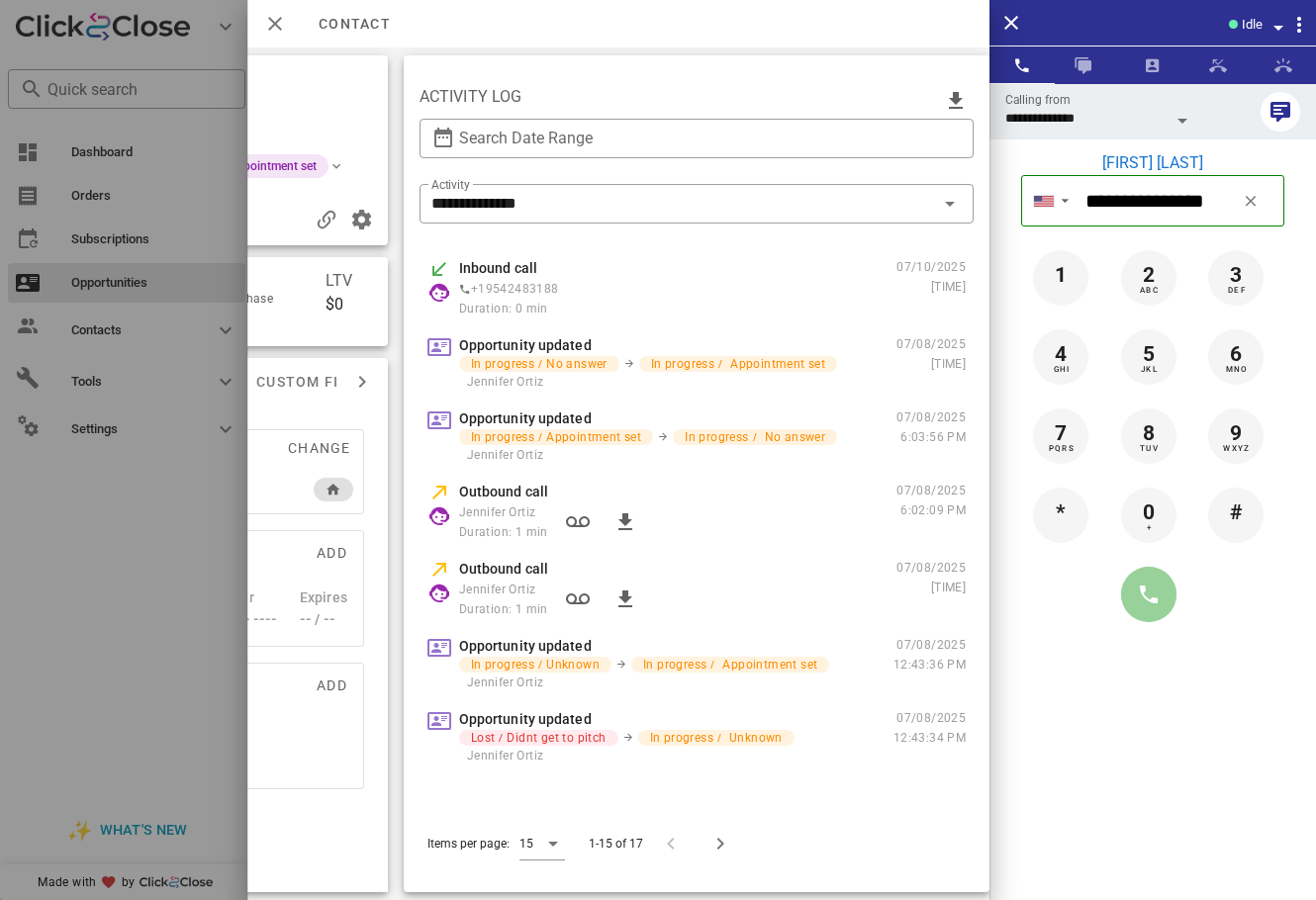 click at bounding box center (1149, 594) 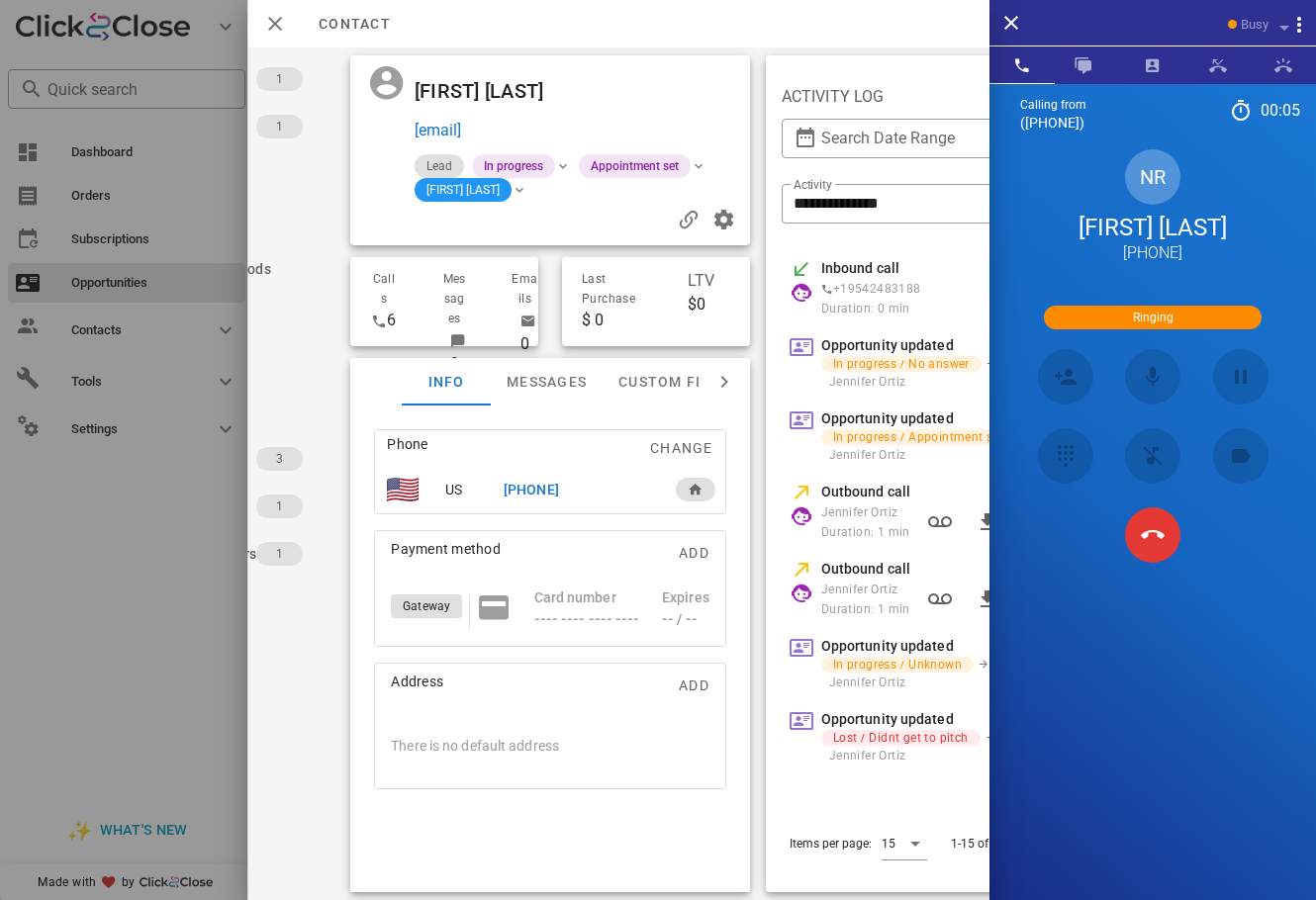scroll, scrollTop: 0, scrollLeft: 0, axis: both 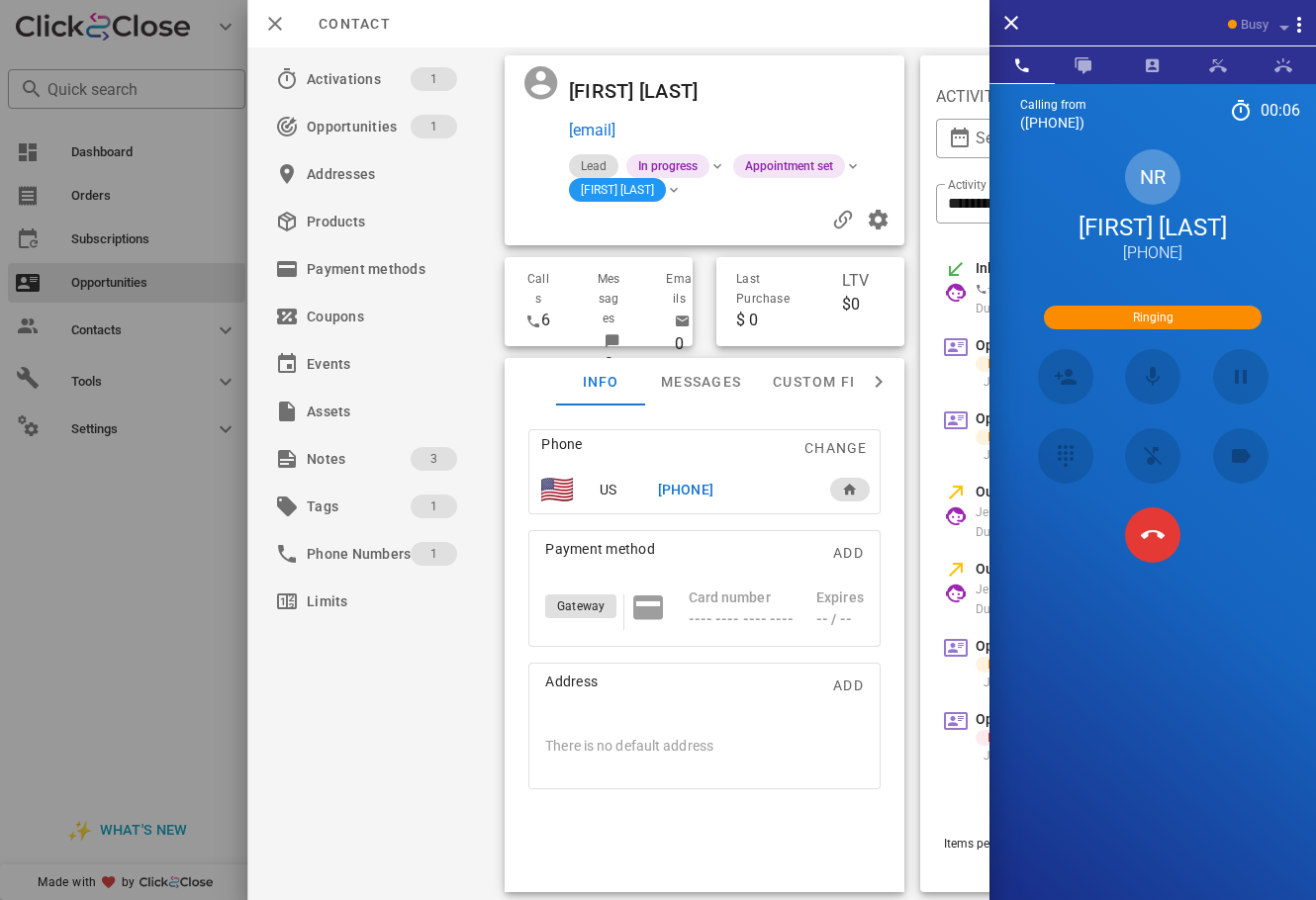 click on "Phone   Change   US   +14143246701   Payment method   Add  Gateway  Card number  ---- ---- ---- ----  Expires  -- / --  Address   Add   There is no default address" at bounding box center [705, 649] 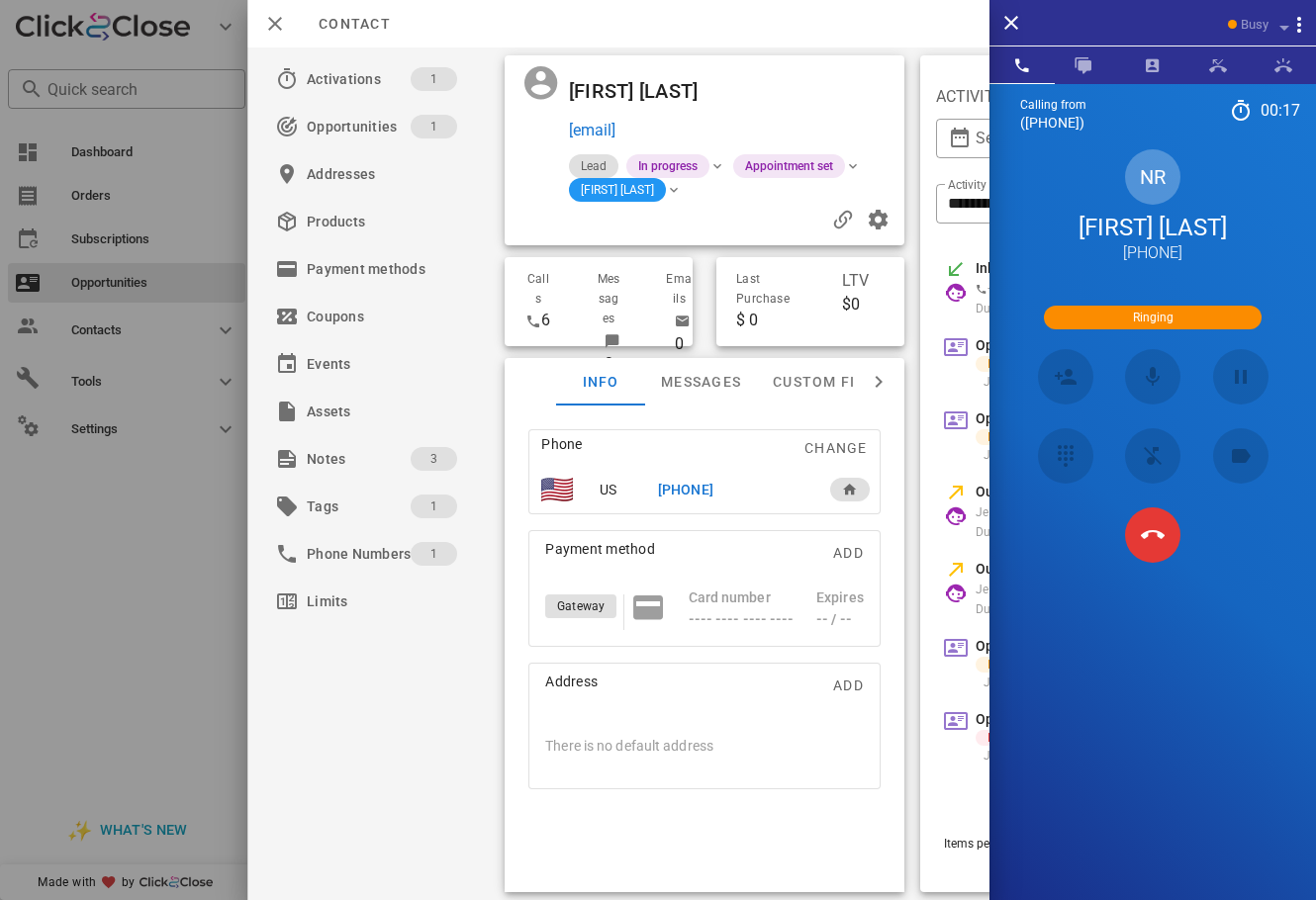 click on "Calling from (954) 248-3188 00: 17  Unknown      ▼     Andorra
+376
Argentina
+54
Aruba
+297
Australia
+61
Belgium (België)
+32
Bolivia
+591
Brazil (Brasil)
+55
Canada
+1
Chile
+56
Colombia
+57
Costa Rica
+506
Dominican Republic (República Dominicana)
+1
Ecuador
+593
El Salvador
+503
France
+33
Germany (Deutschland)
+49
Guadeloupe
+590
Guatemala
+502
Honduras
+504
Iceland (Ísland)
+354
India (भारत)
+91
Israel (‫ישראל‬‎)
+972
Italy (Italia)
+39" at bounding box center (1153, 533) 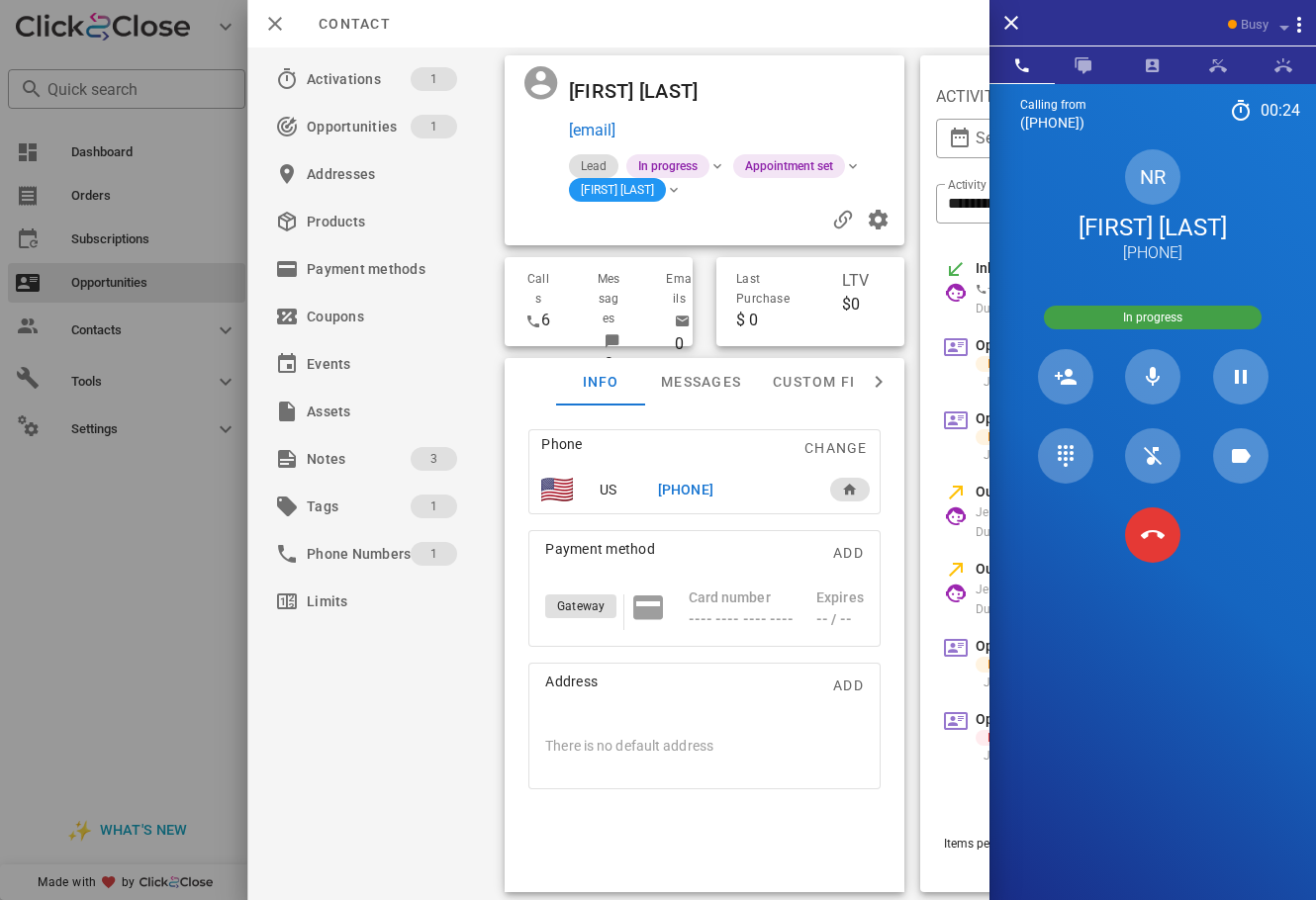 click on "NR   Norma Rios  +14143246701" at bounding box center [1153, 207] 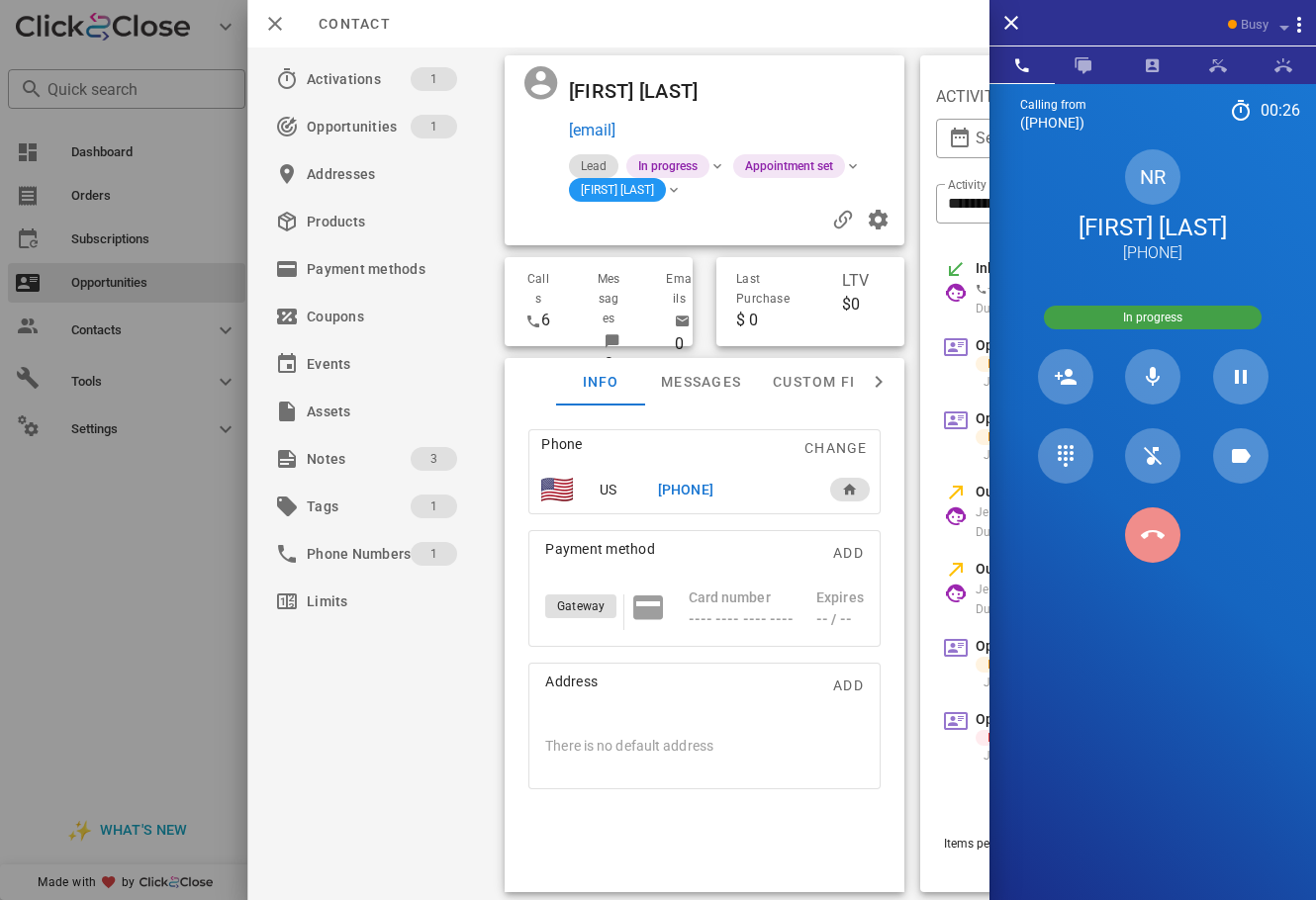 click at bounding box center [1153, 535] 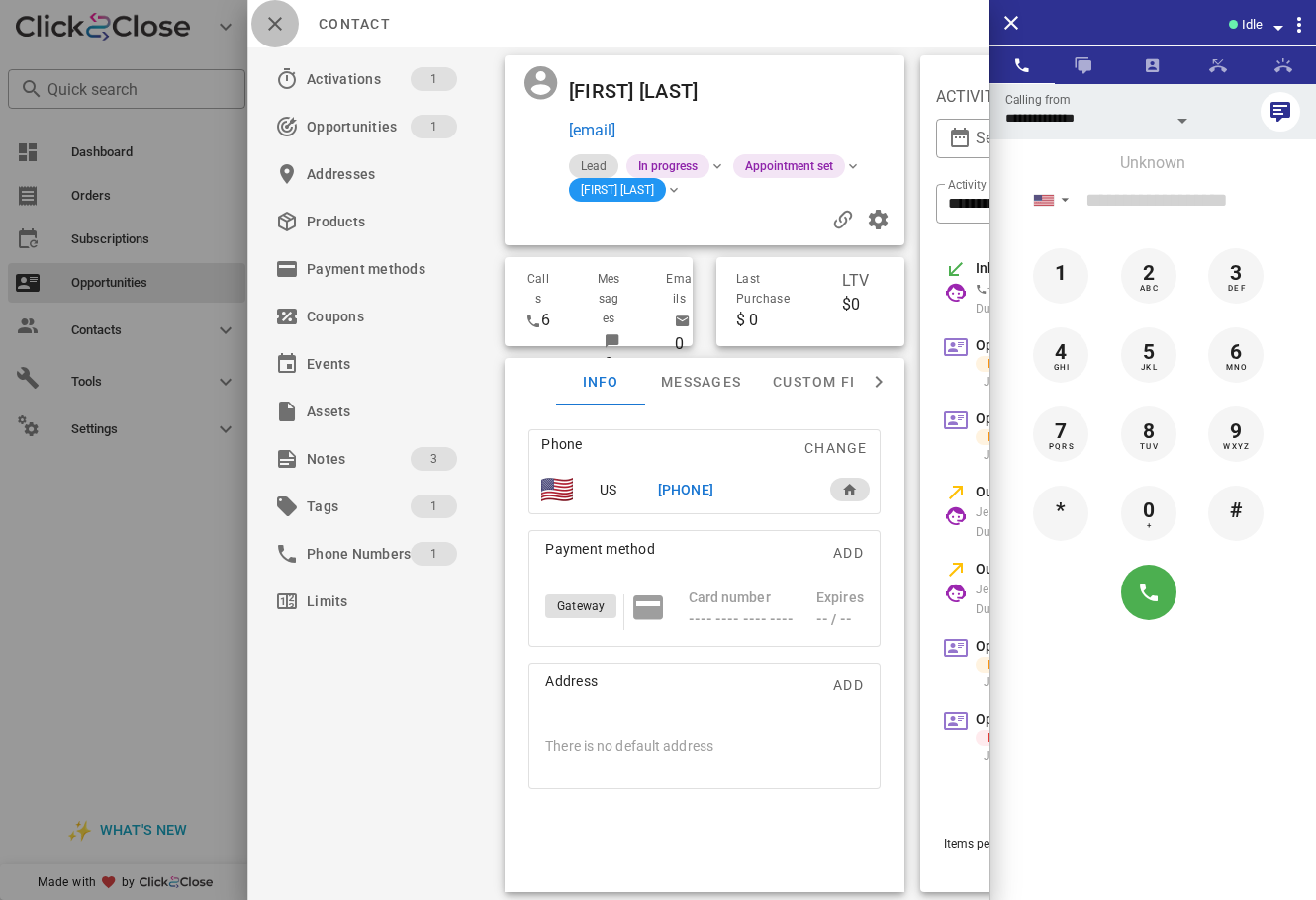 click at bounding box center [275, 24] 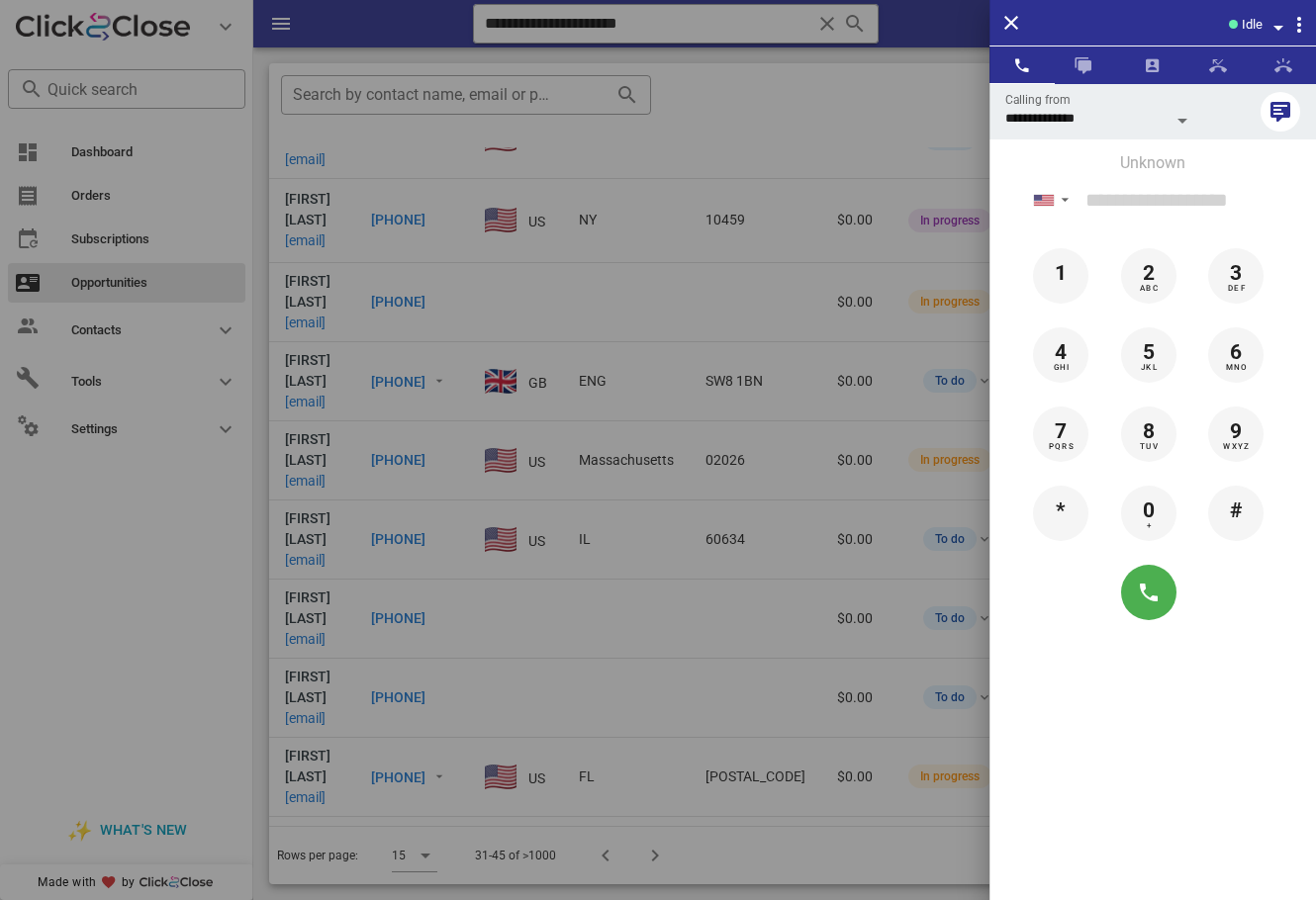 click at bounding box center (658, 450) 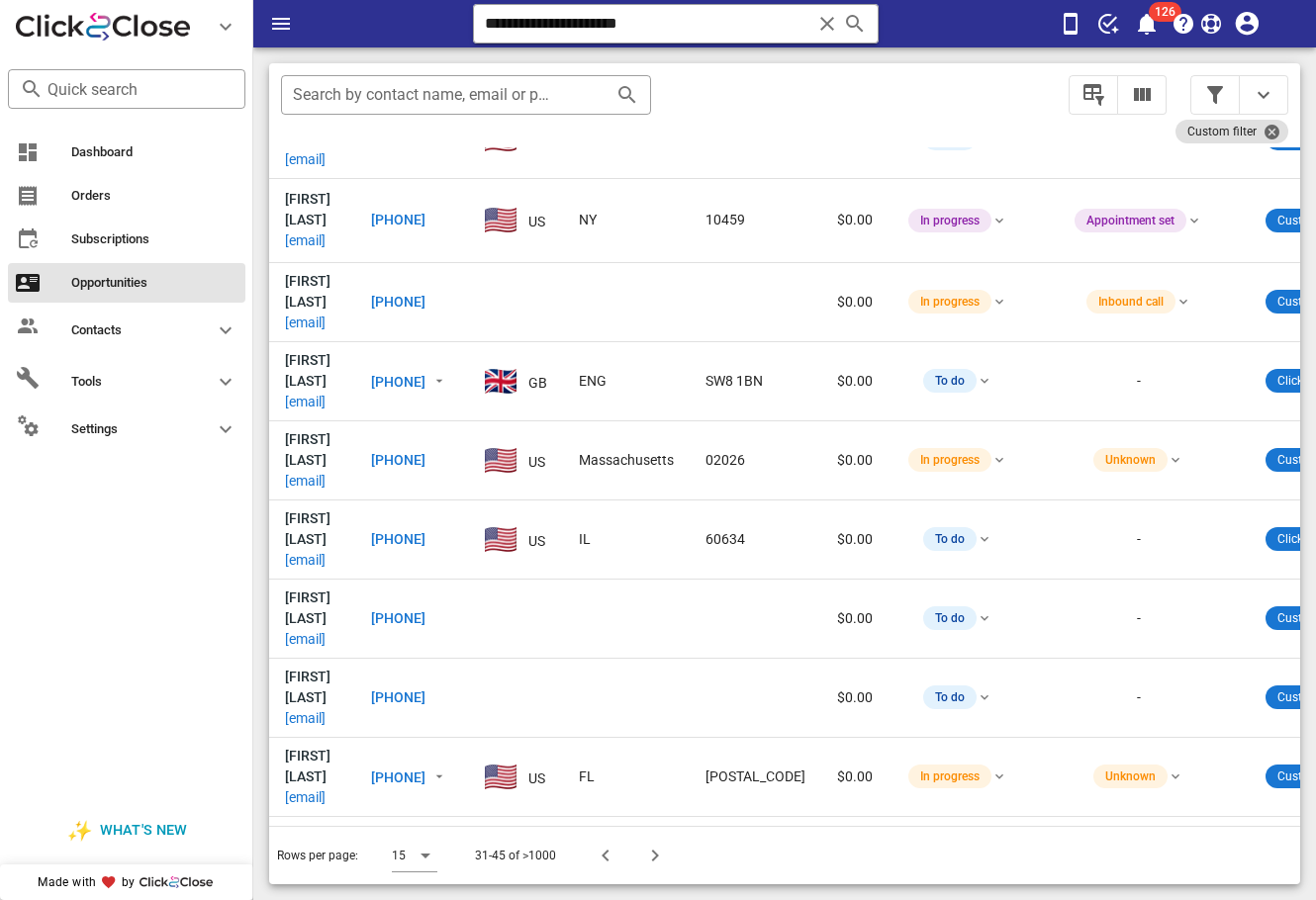click on "​ Search by contact name, email or phone" at bounding box center (663, 105) 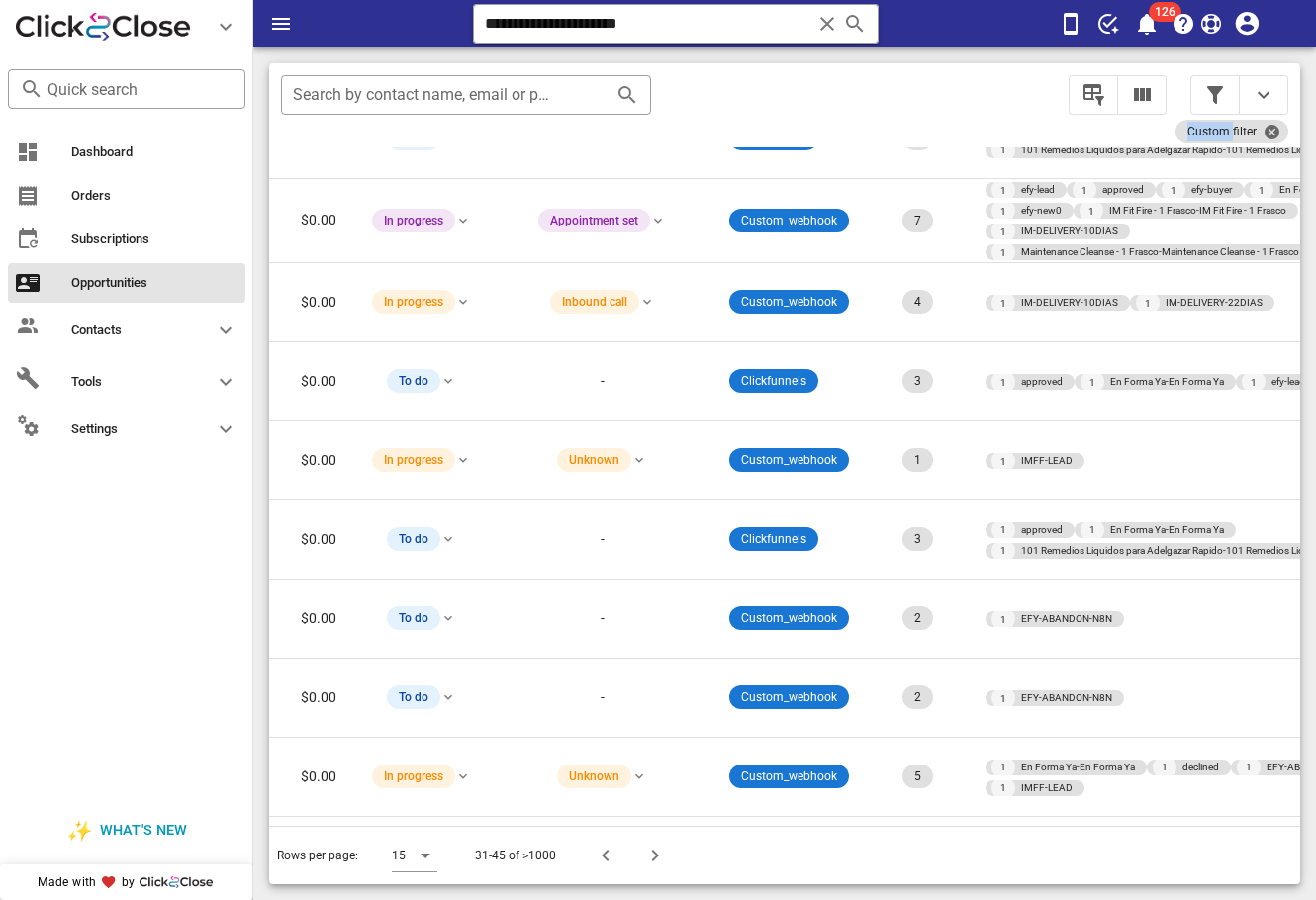 scroll, scrollTop: 174, scrollLeft: 630, axis: both 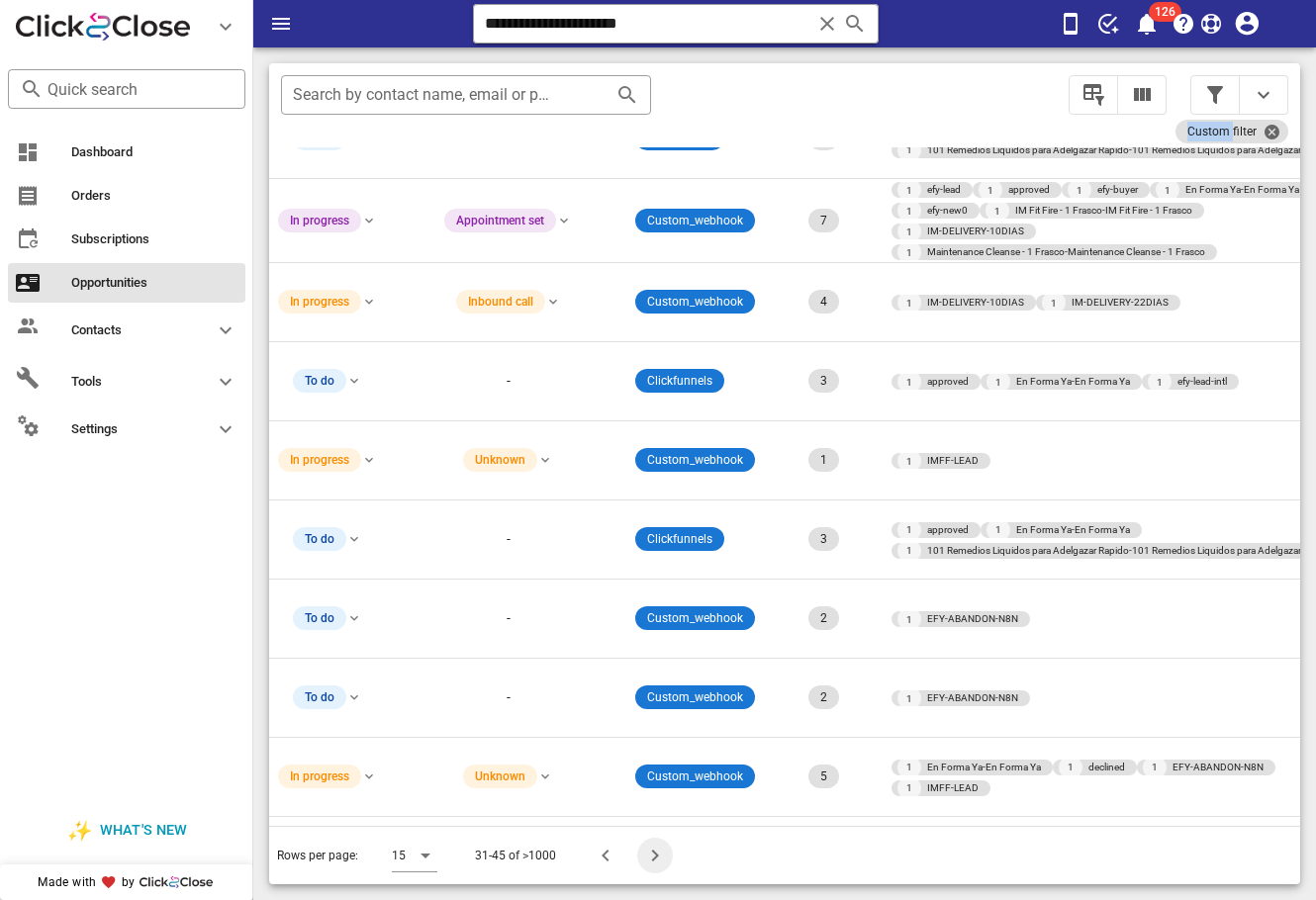 click at bounding box center [655, 855] 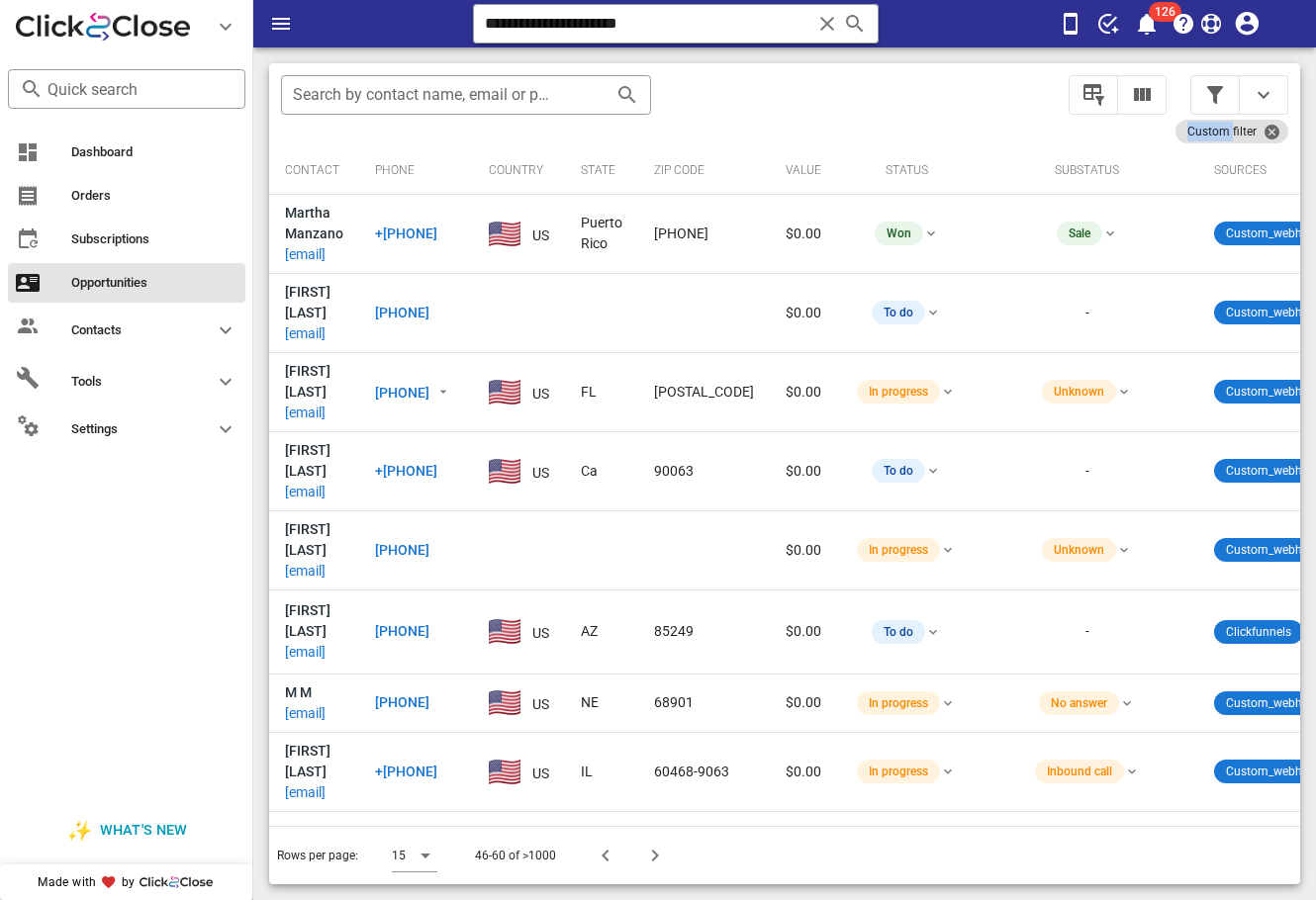 click on "​ Search by contact name, email or phone" at bounding box center [663, 105] 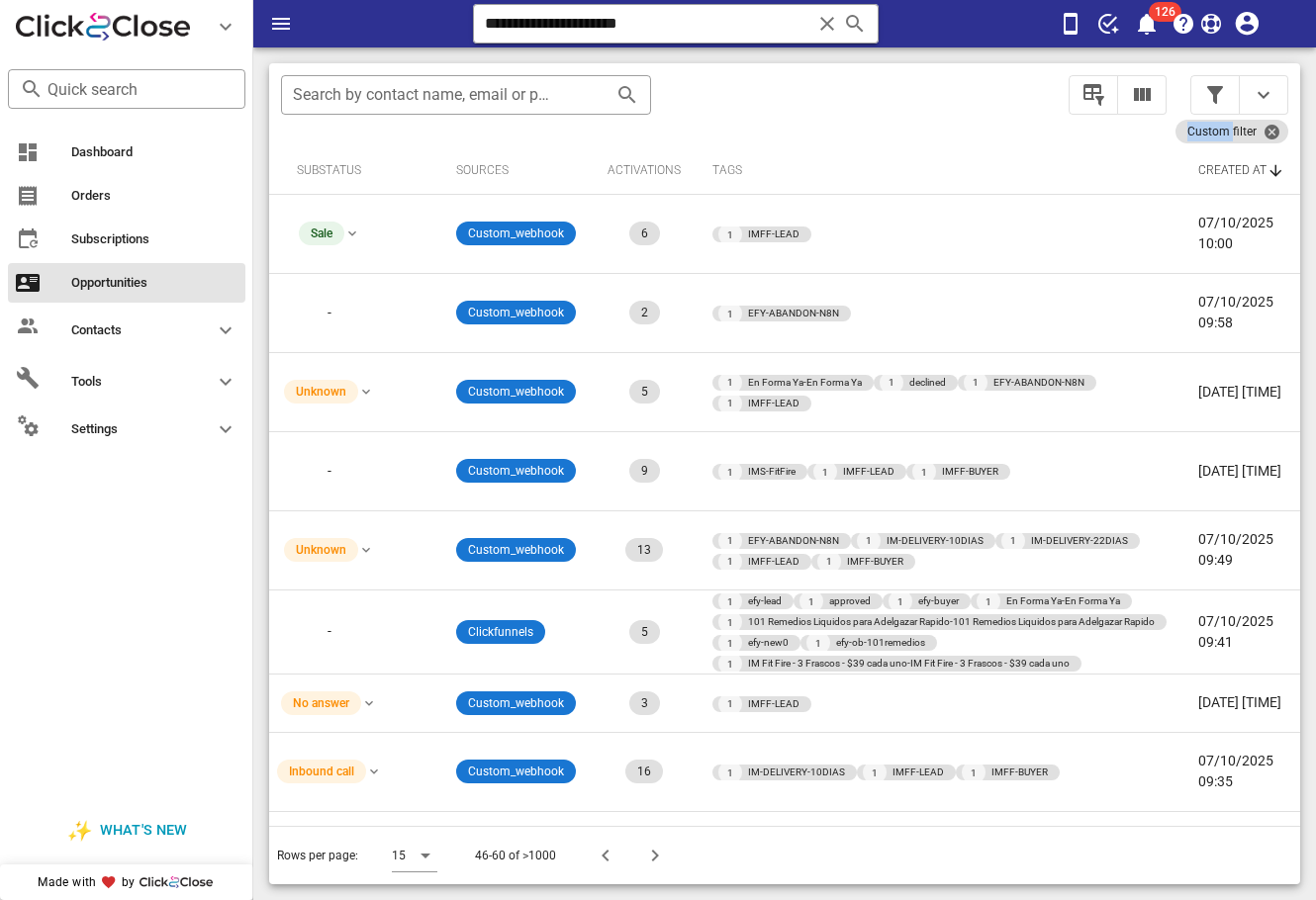 scroll, scrollTop: 0, scrollLeft: 0, axis: both 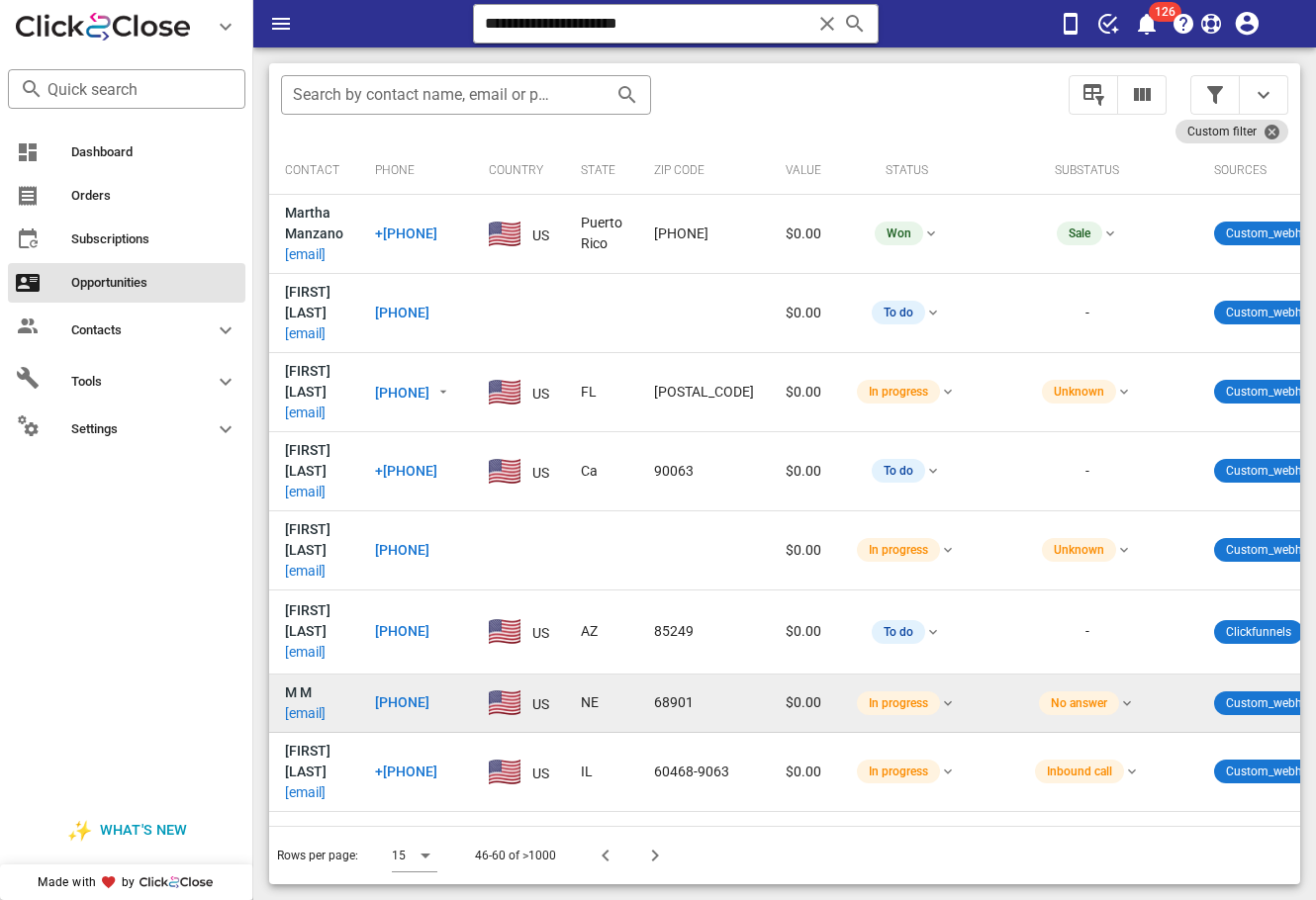 click on "magallanes199@gmail.com" at bounding box center (305, 713) 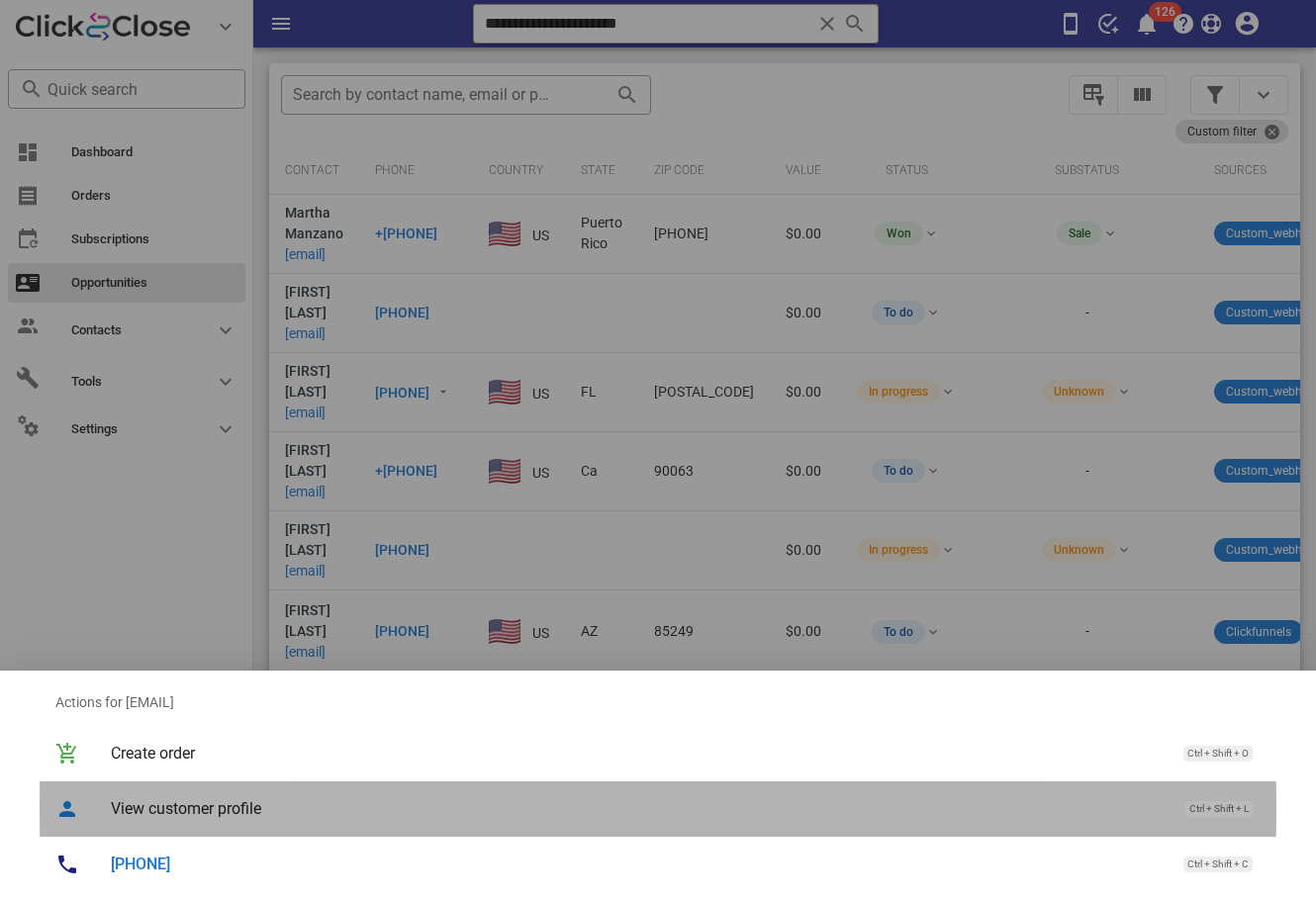 click on "View customer profile" at bounding box center [638, 808] 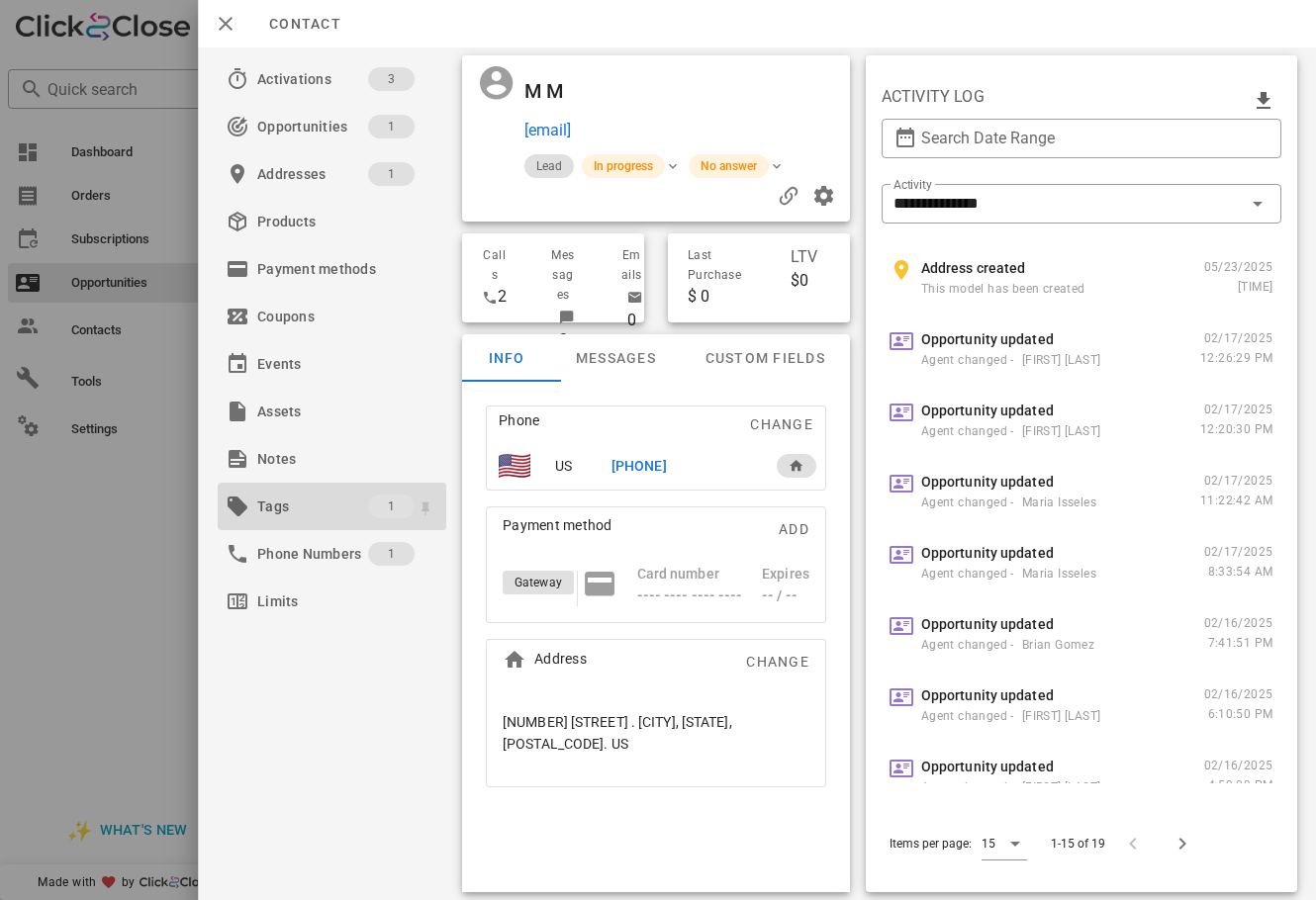click on "Tags  1" at bounding box center (331, 506) 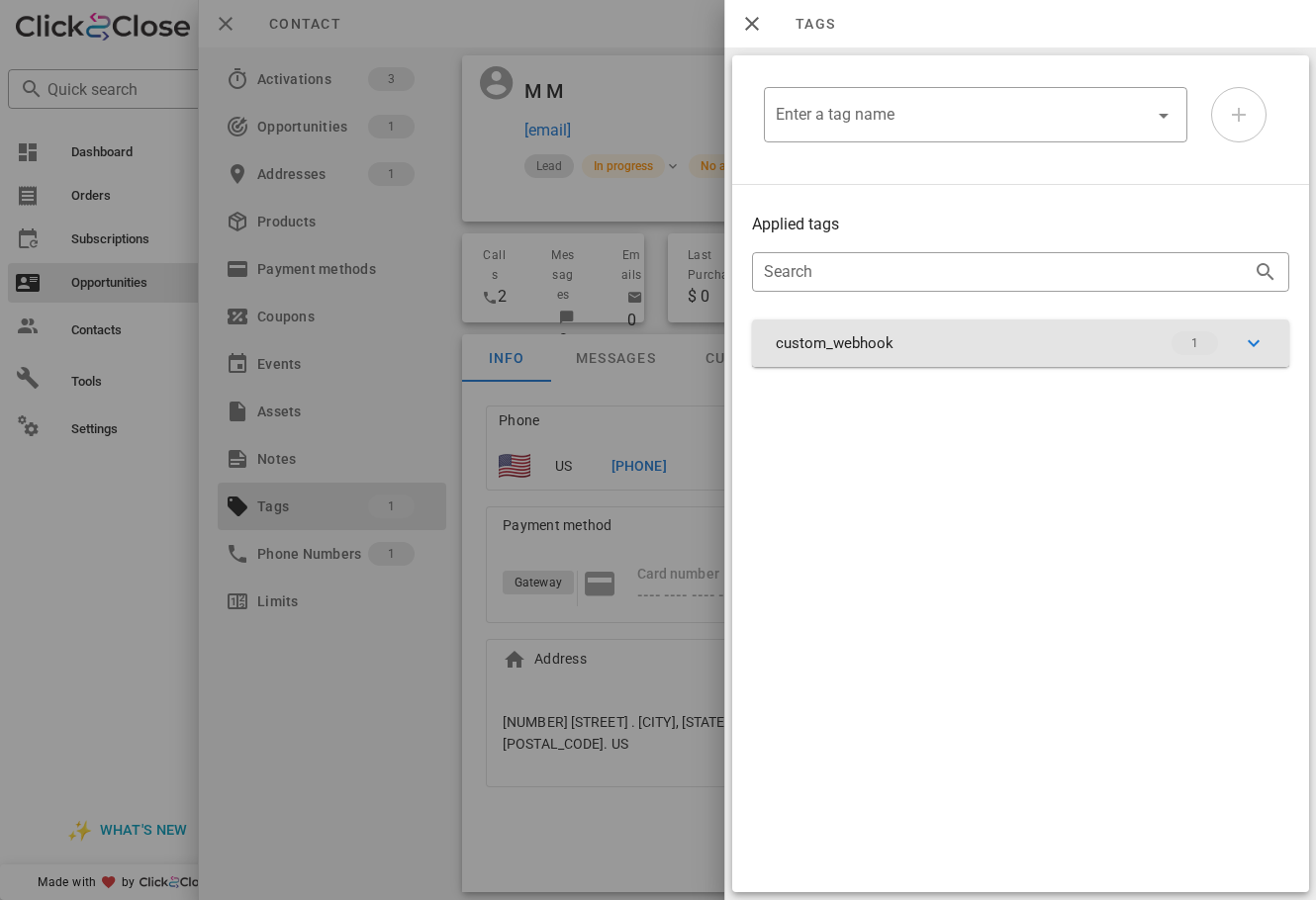 click on "custom_webhook  1" at bounding box center (1020, 343) 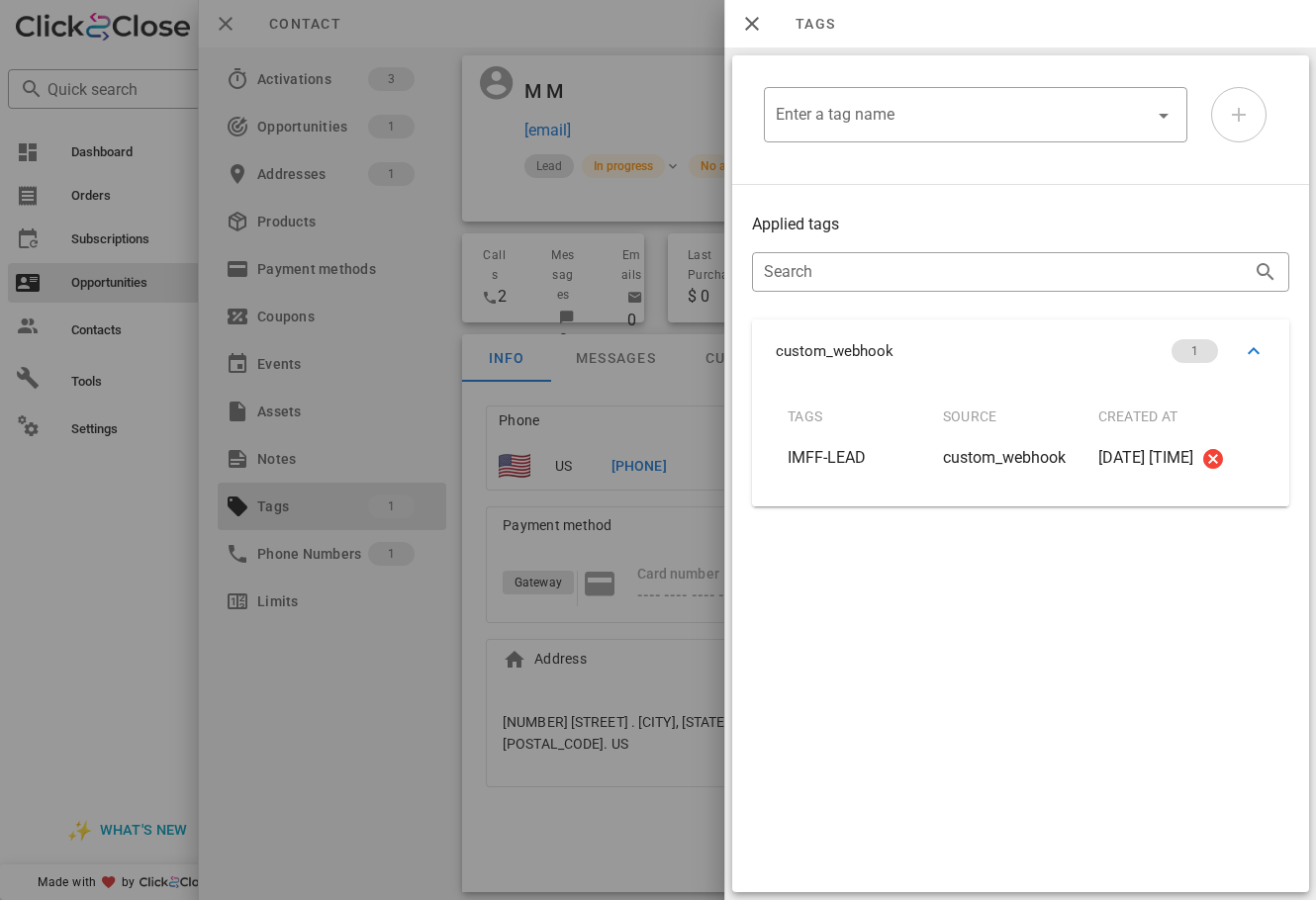 click at bounding box center (658, 450) 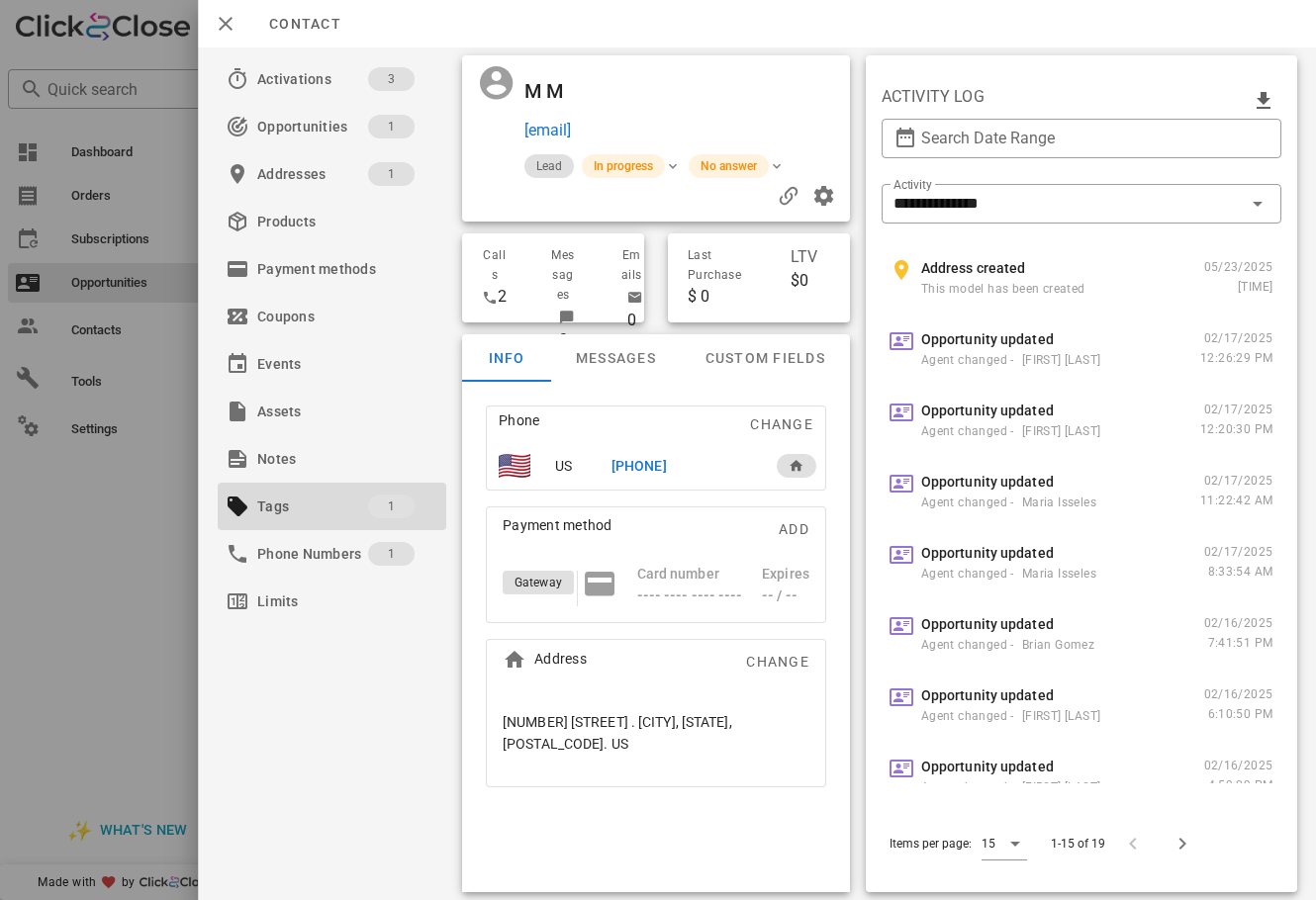 scroll, scrollTop: 559, scrollLeft: 0, axis: vertical 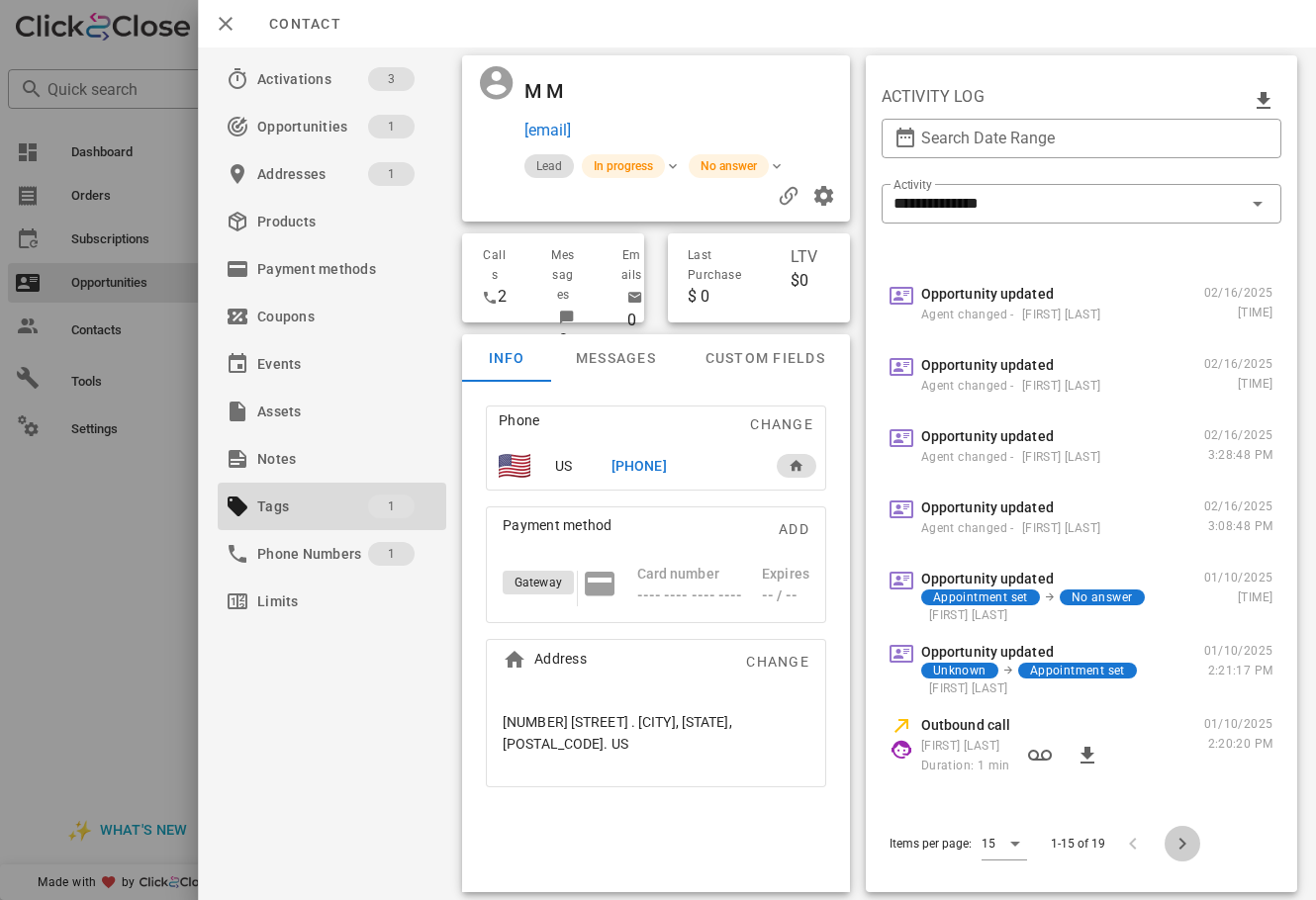 click at bounding box center [1181, 844] 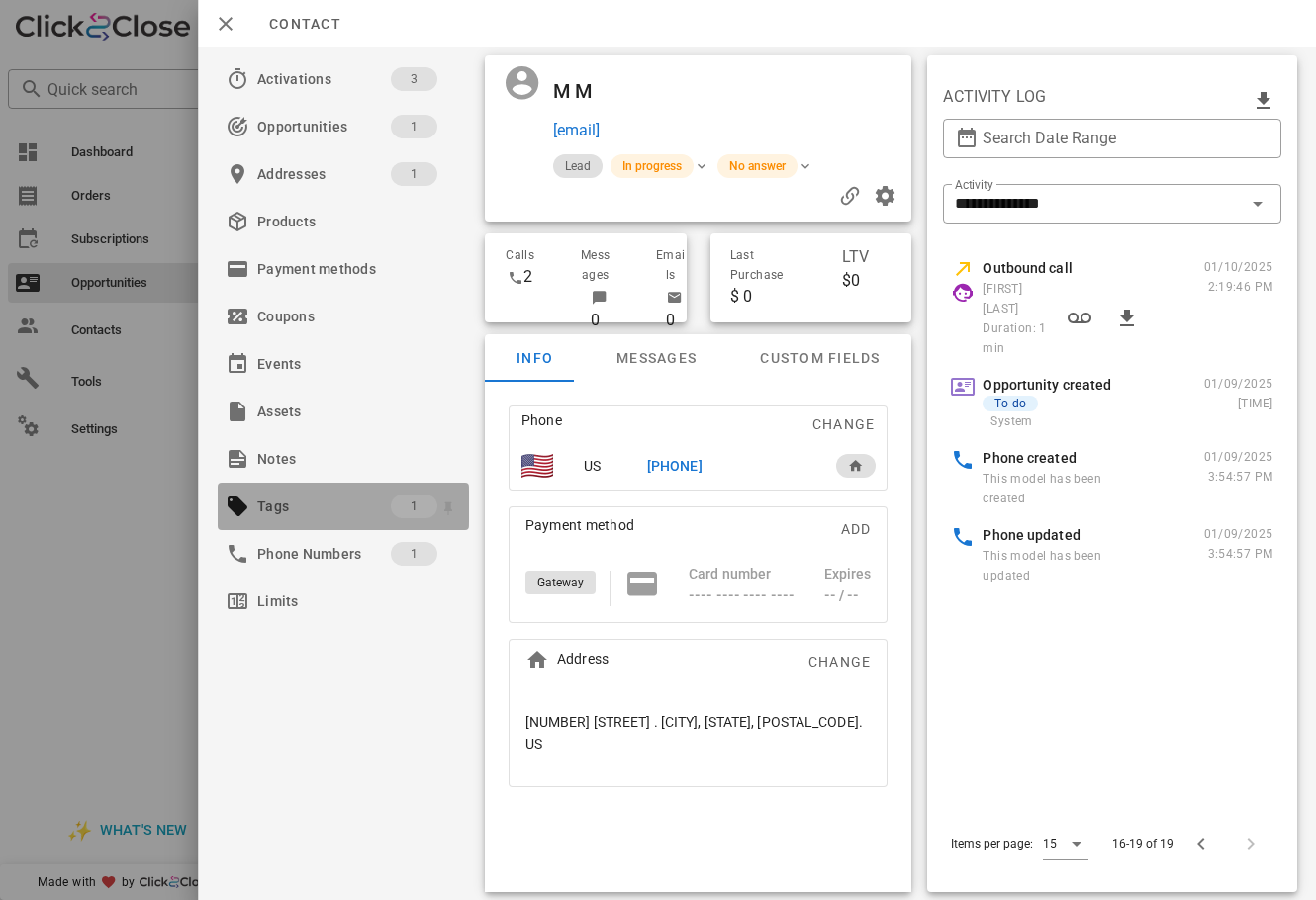 click on "Tags" at bounding box center (324, 506) 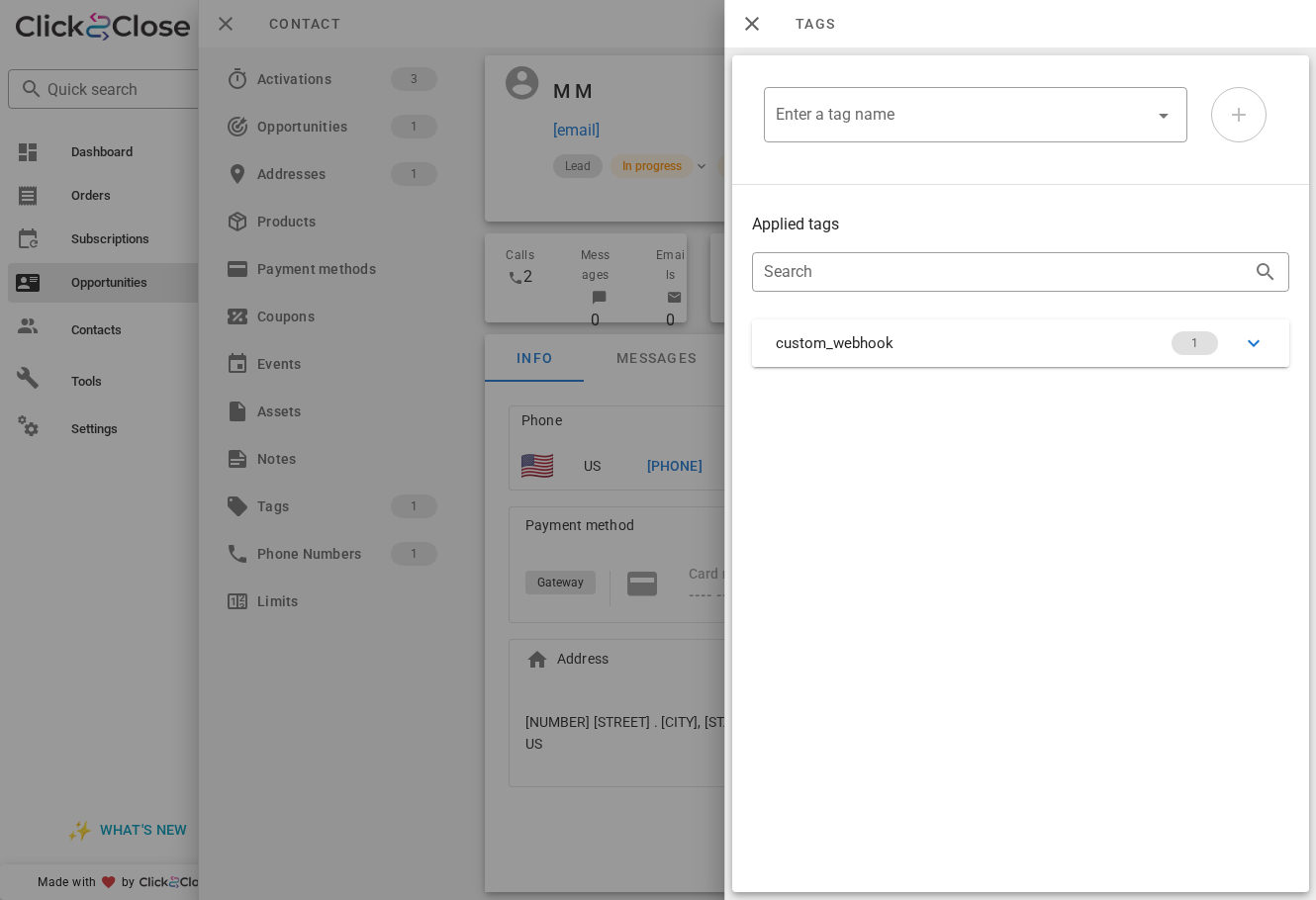 click on "custom_webhook  1" at bounding box center [1020, 343] 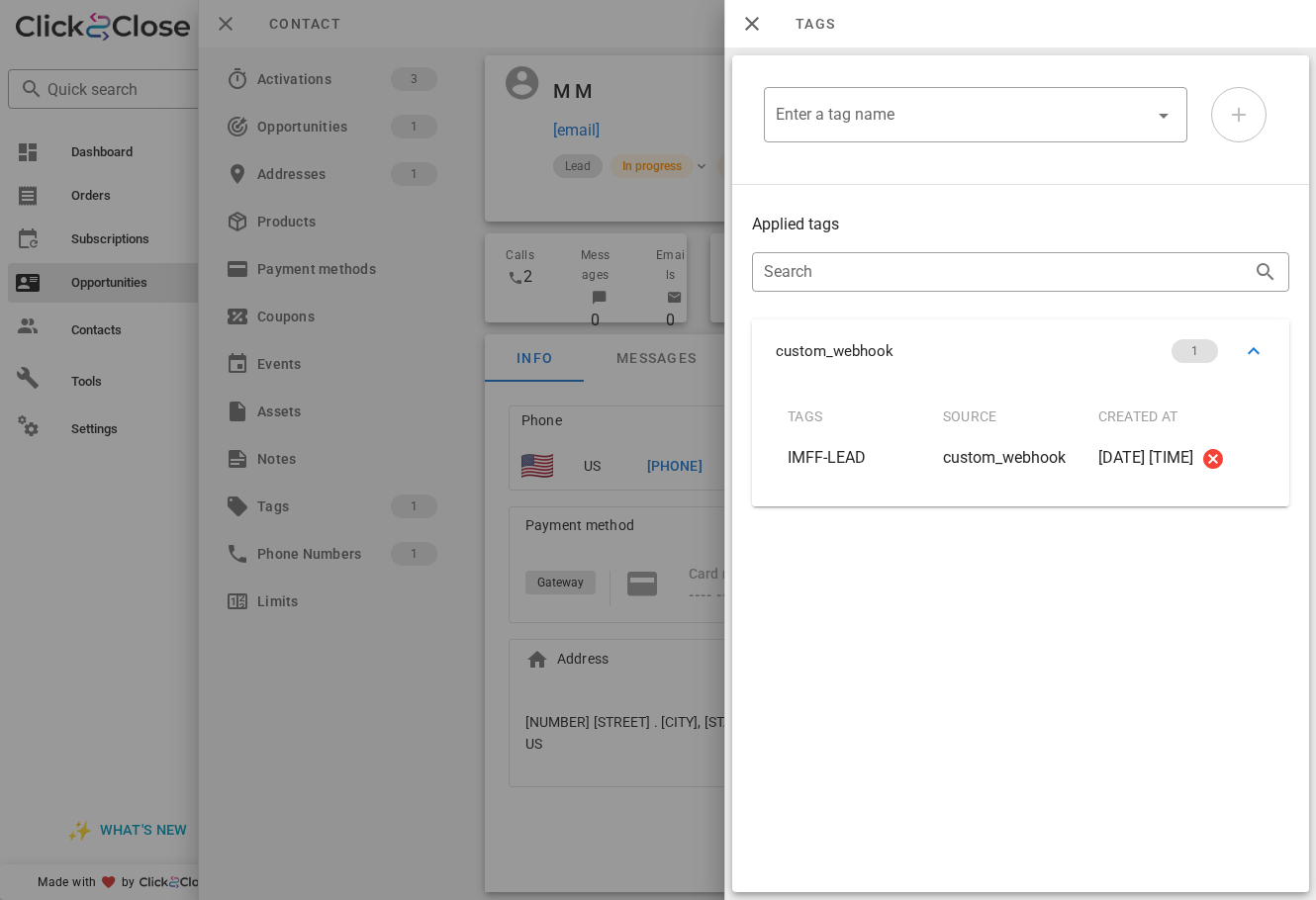 click at bounding box center (658, 450) 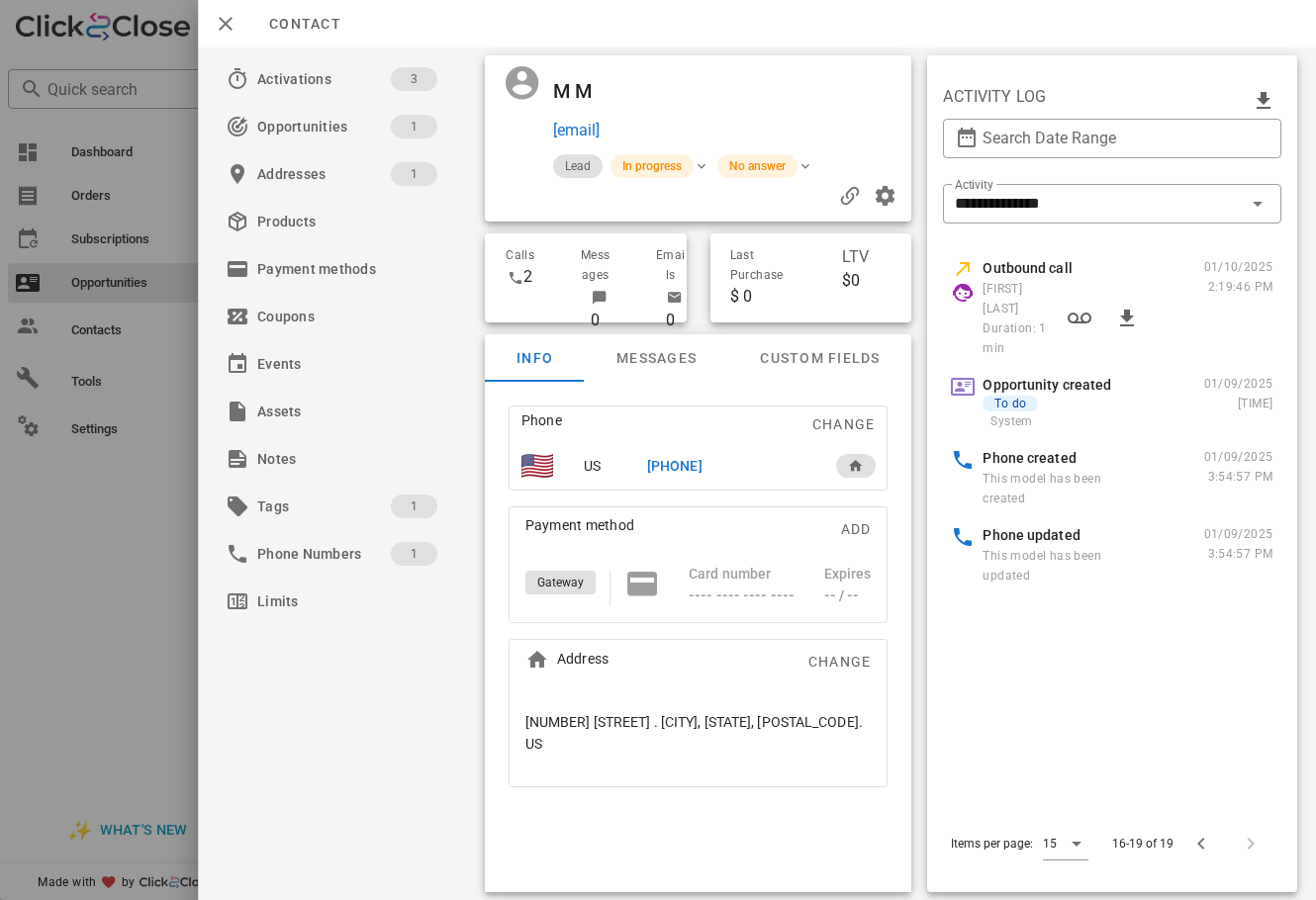 click at bounding box center (658, 450) 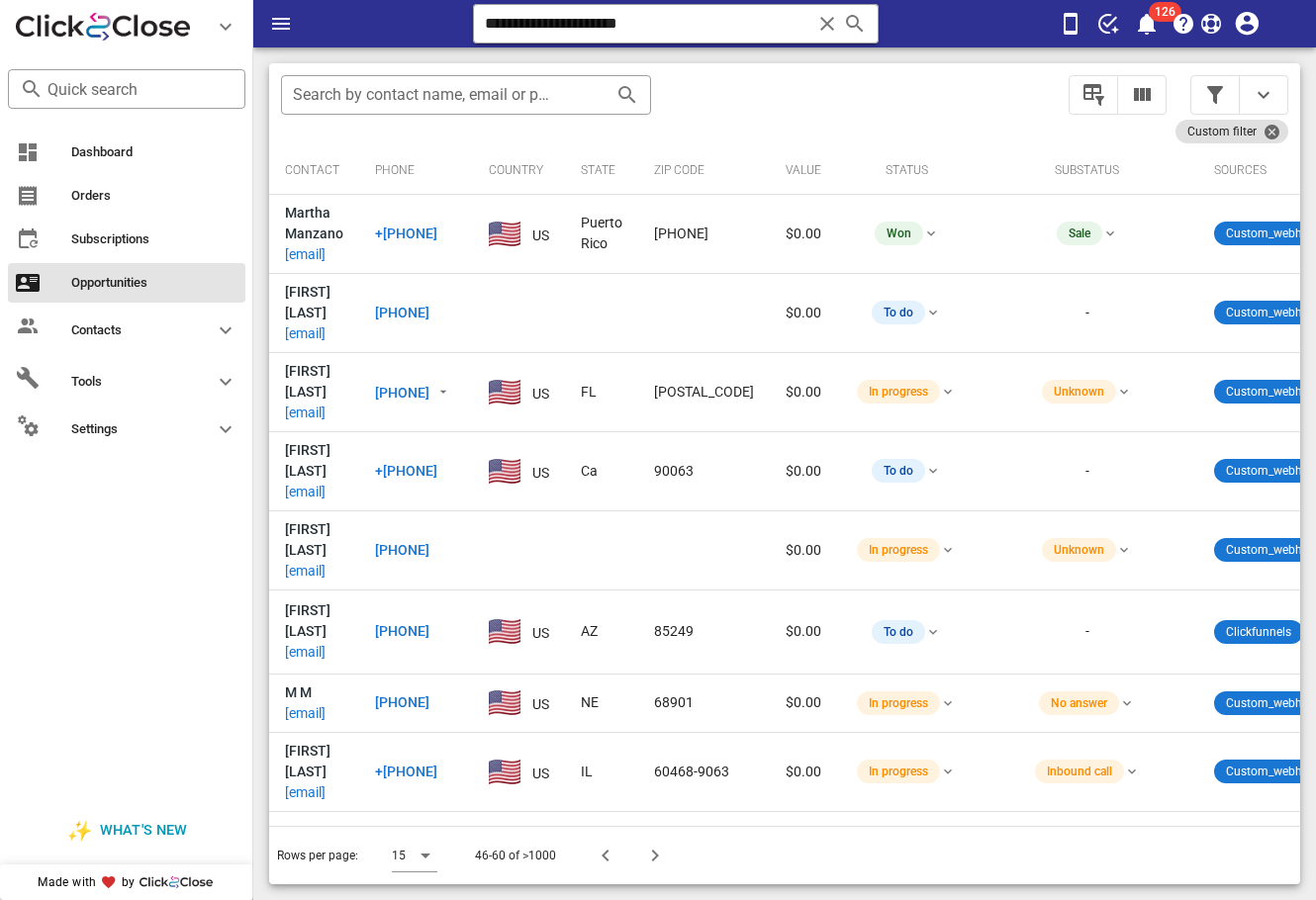 scroll, scrollTop: 0, scrollLeft: 916, axis: horizontal 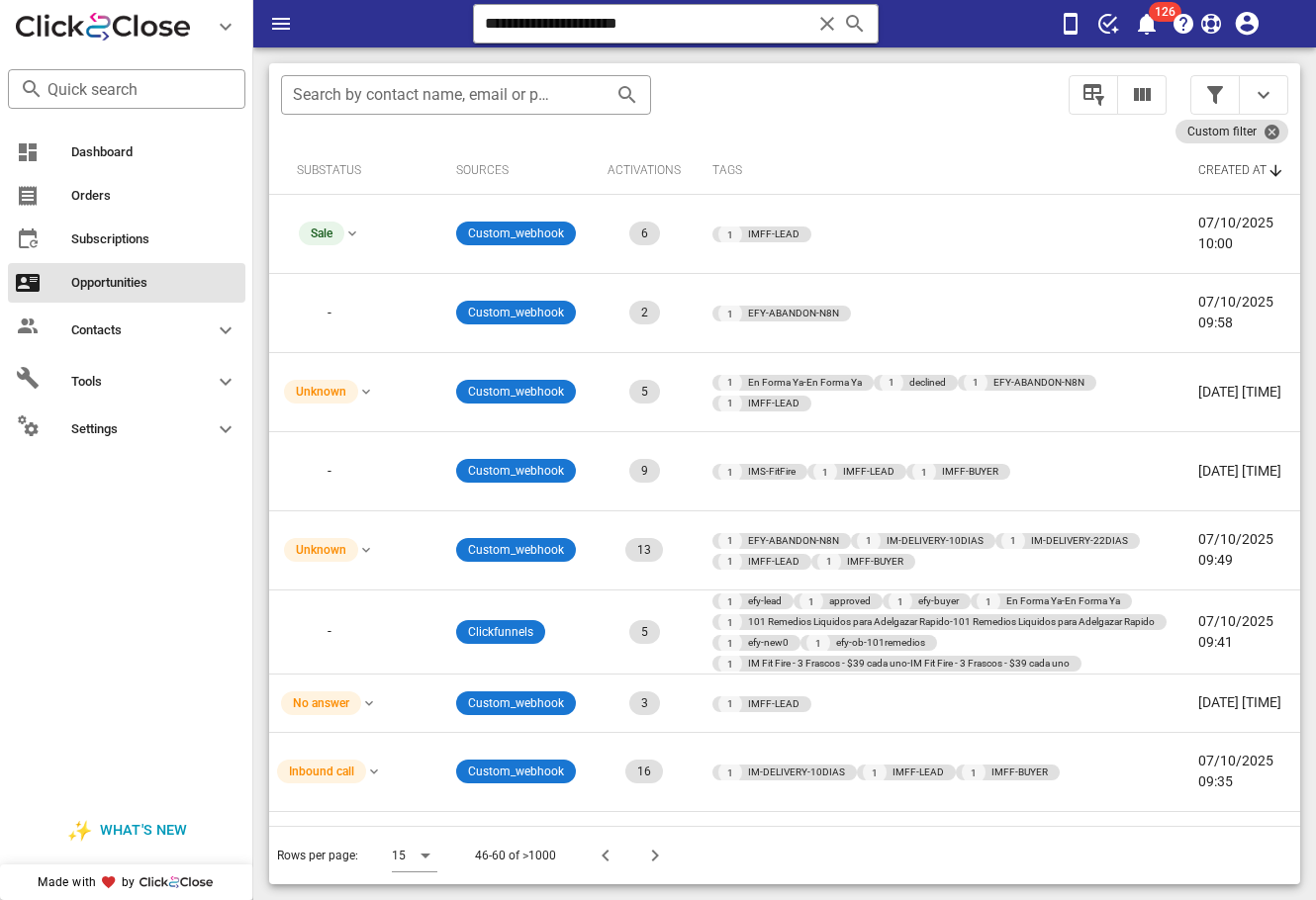 click at bounding box center (1239, 95) 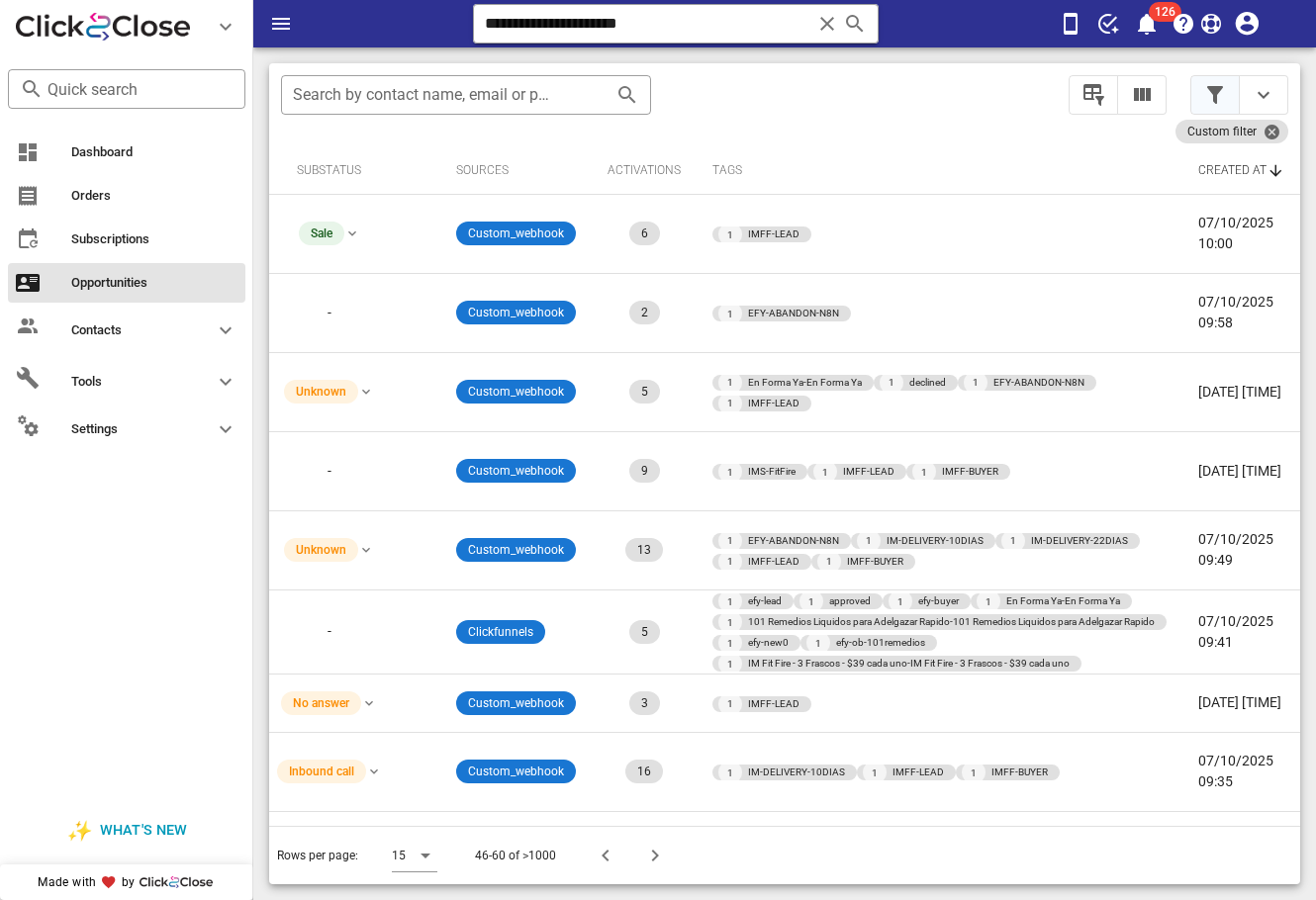 click at bounding box center (1215, 95) 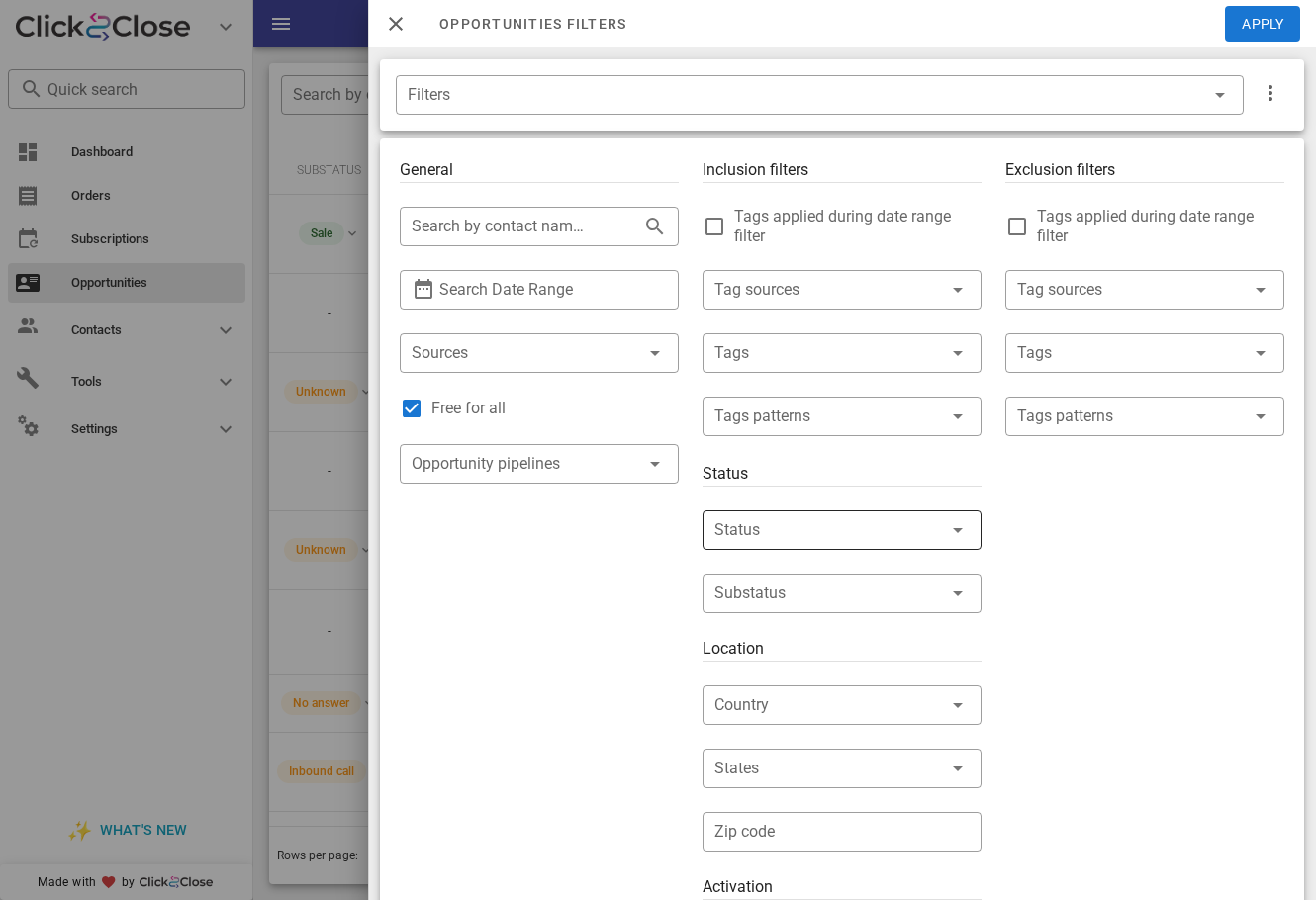 click at bounding box center (814, 530) 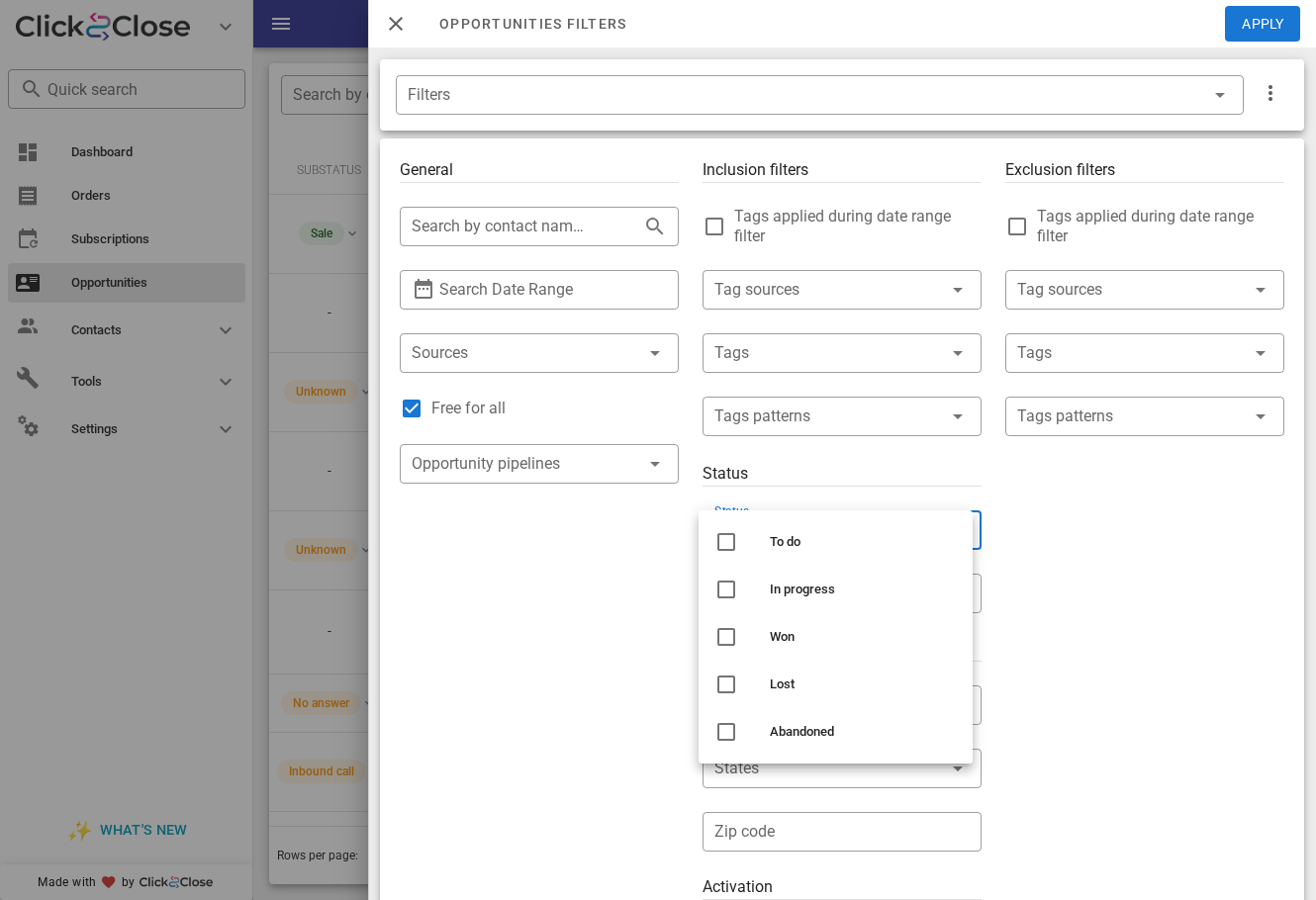 click on "To do" at bounding box center (863, 542) 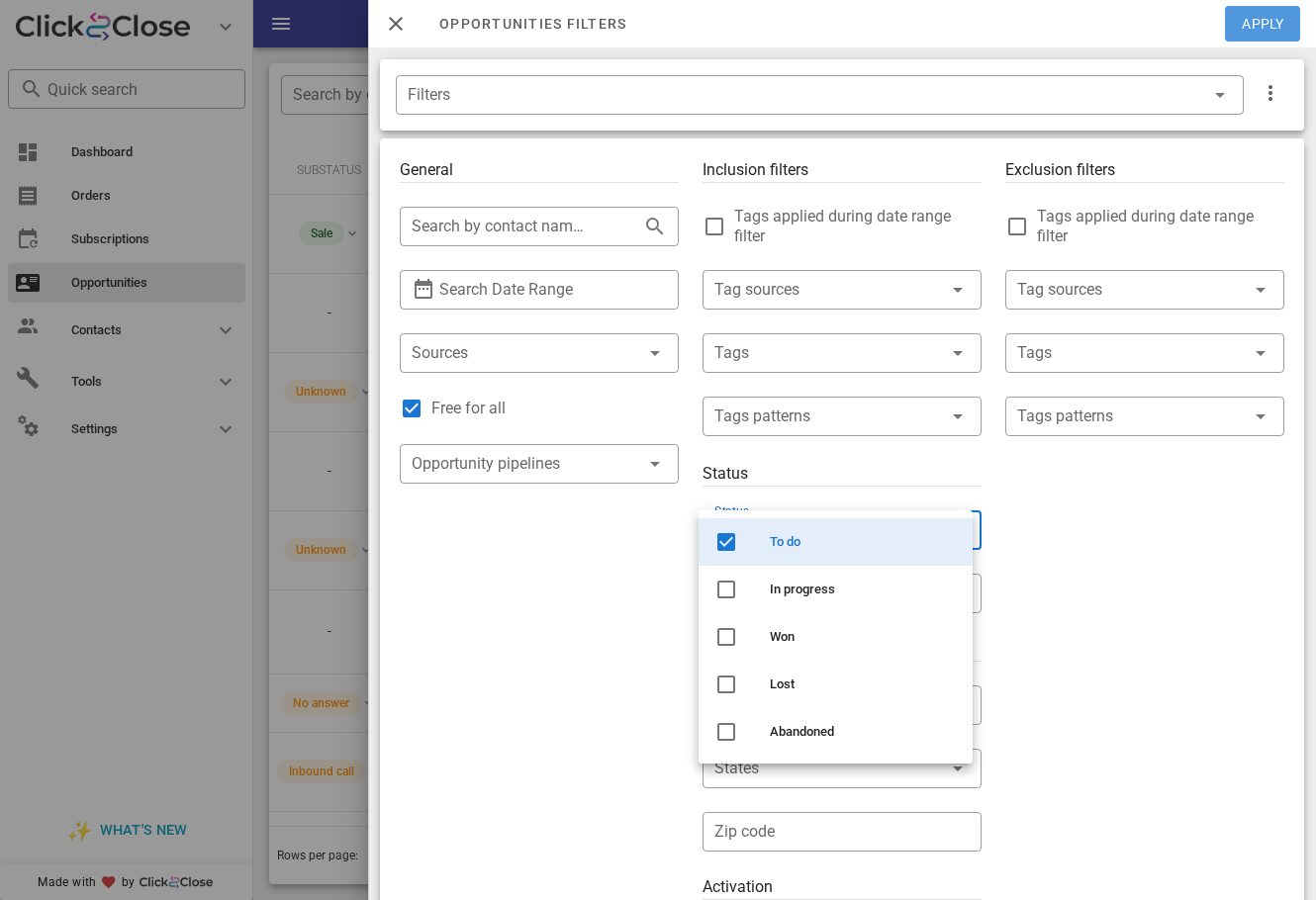 click on "Apply" at bounding box center [1264, 24] 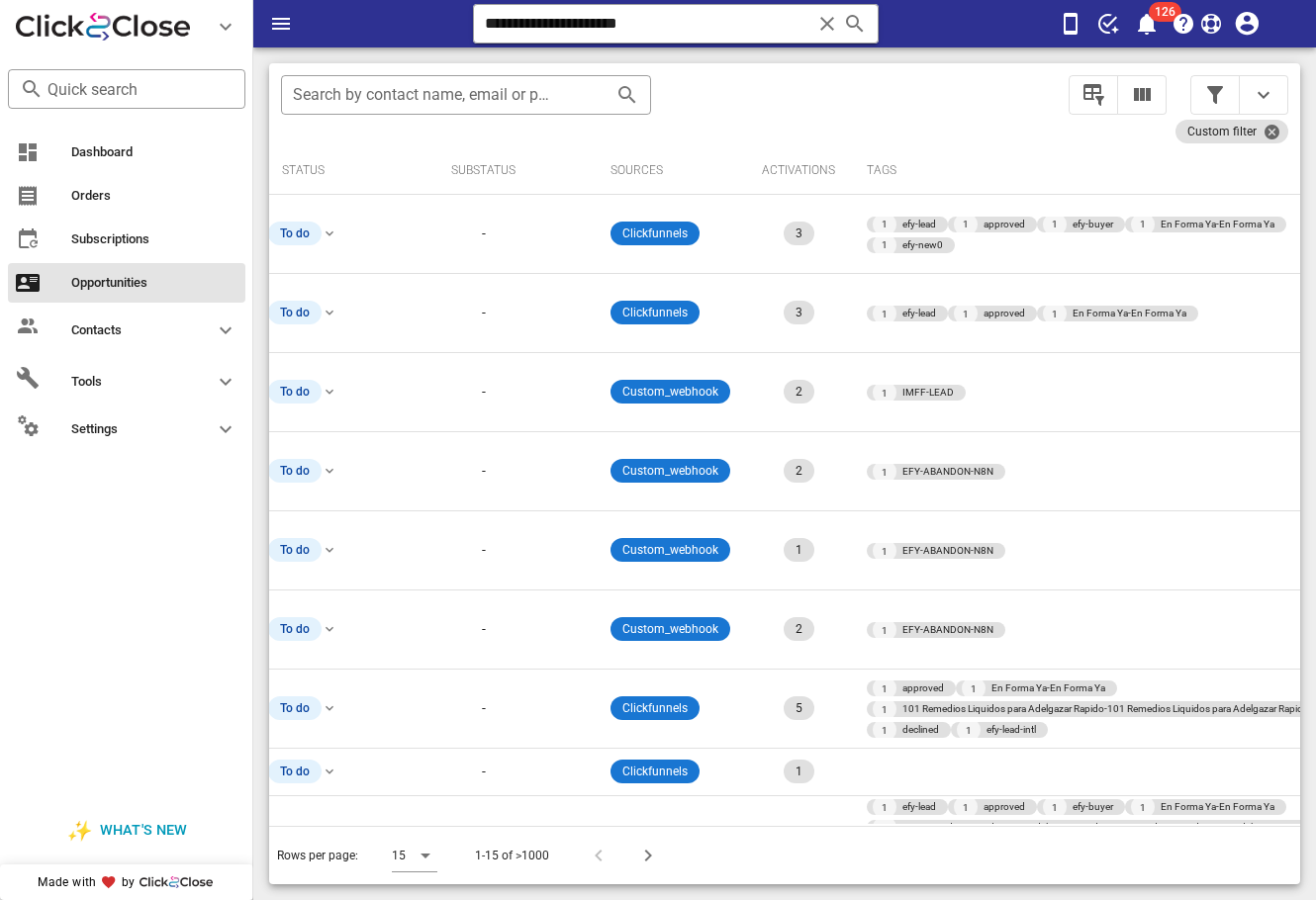scroll, scrollTop: 0, scrollLeft: 0, axis: both 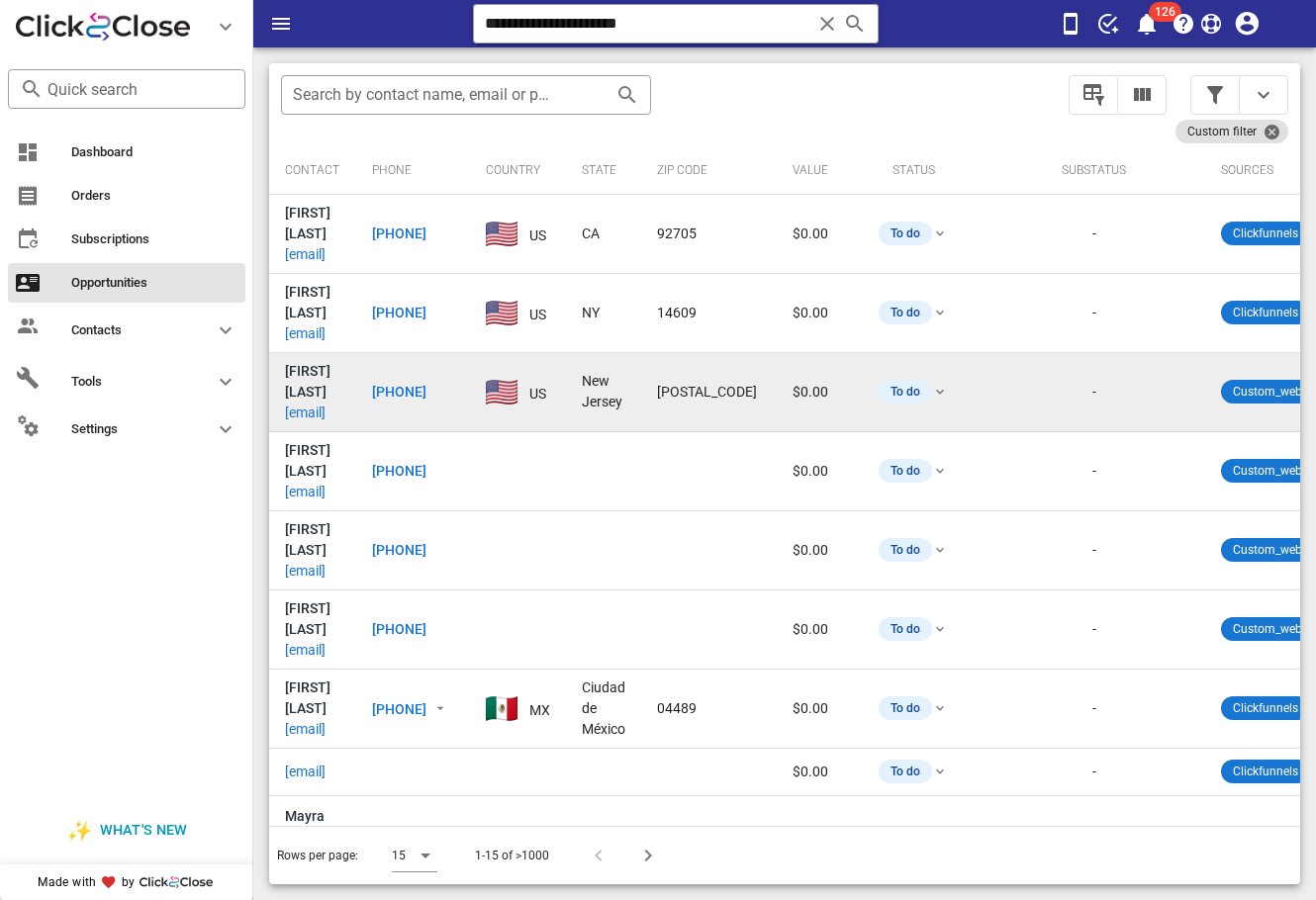 click on "nohra5268@gmail.com" at bounding box center [305, 412] 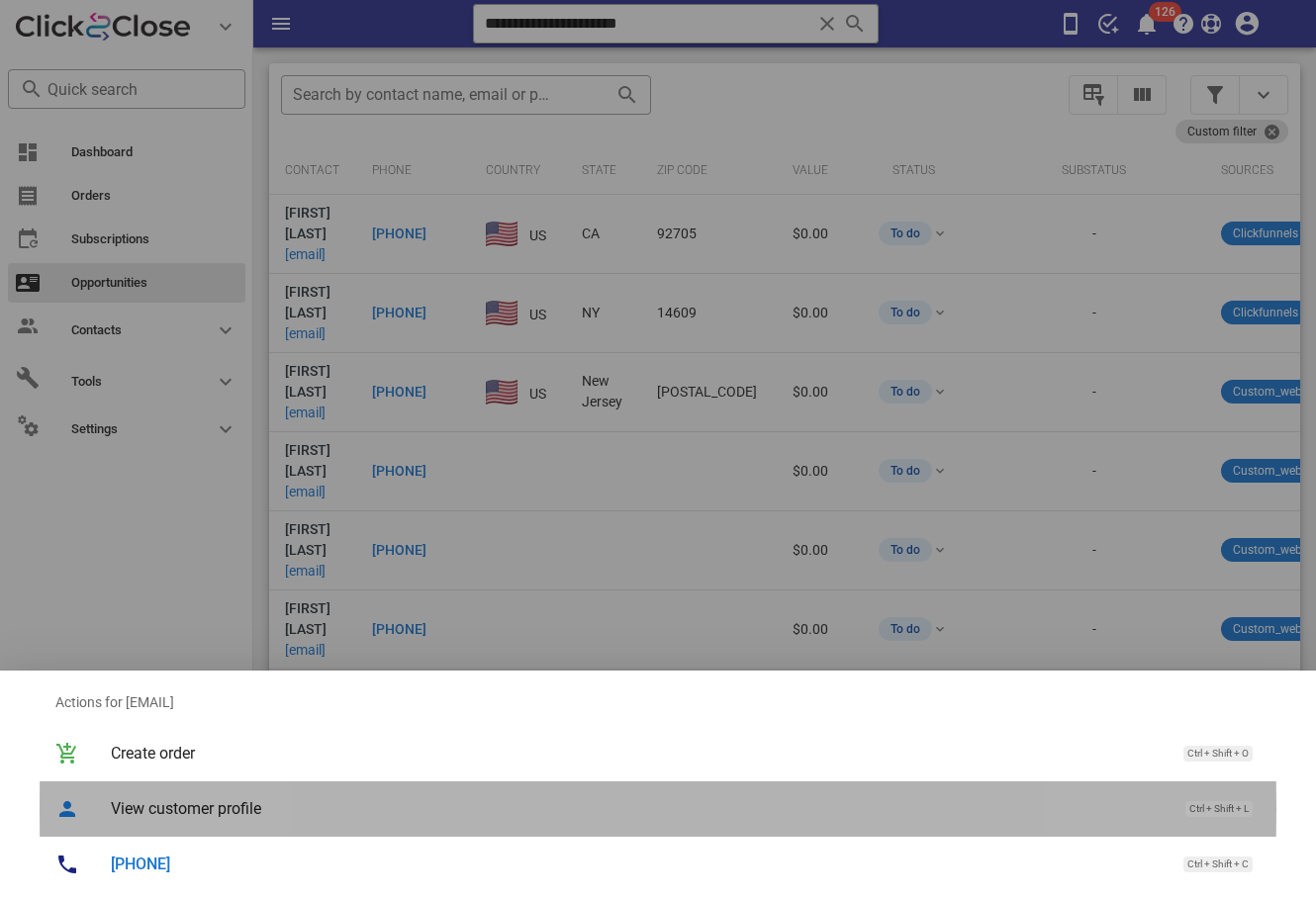 click on "View customer profile" at bounding box center [638, 808] 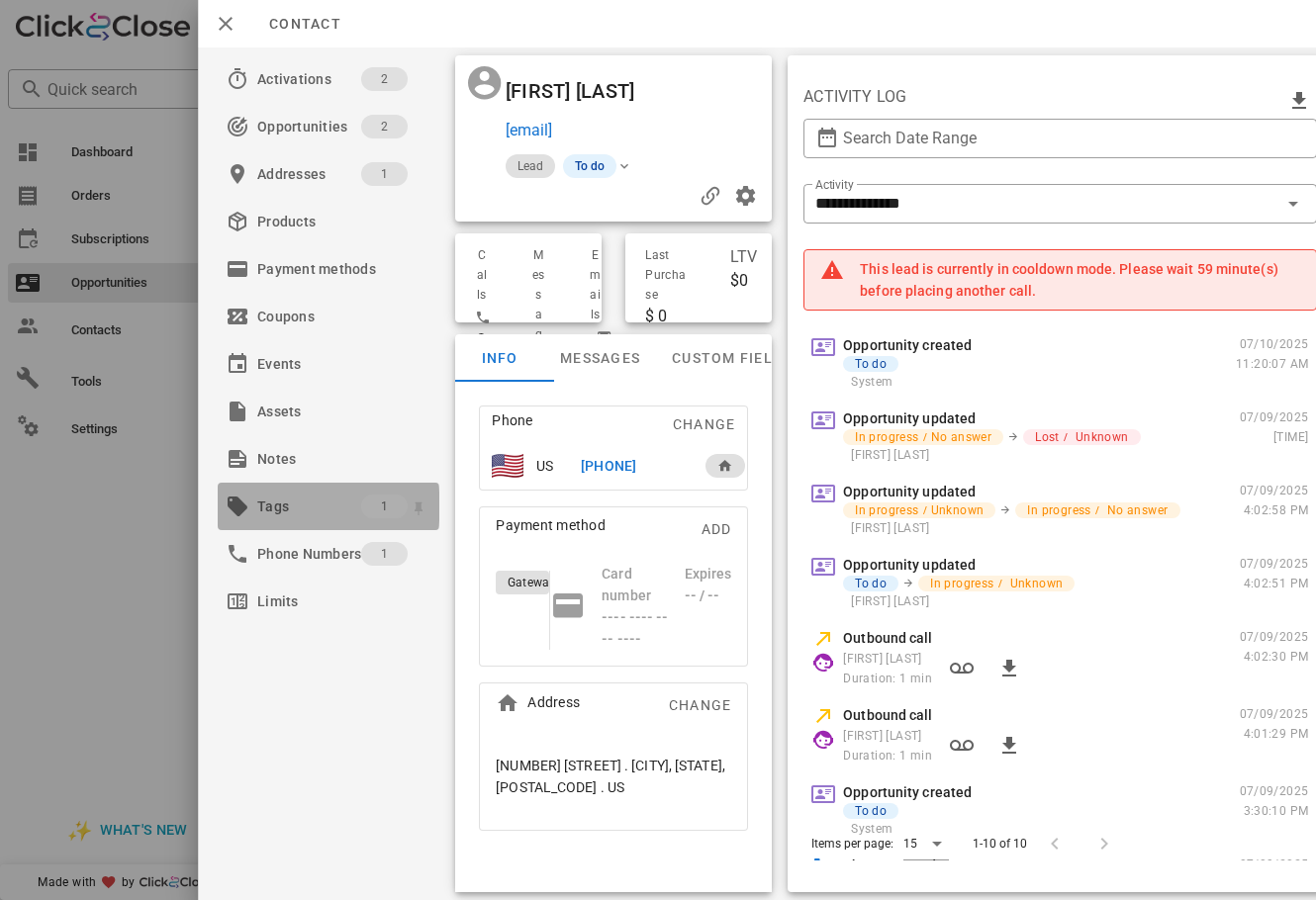 click on "Tags" at bounding box center (309, 506) 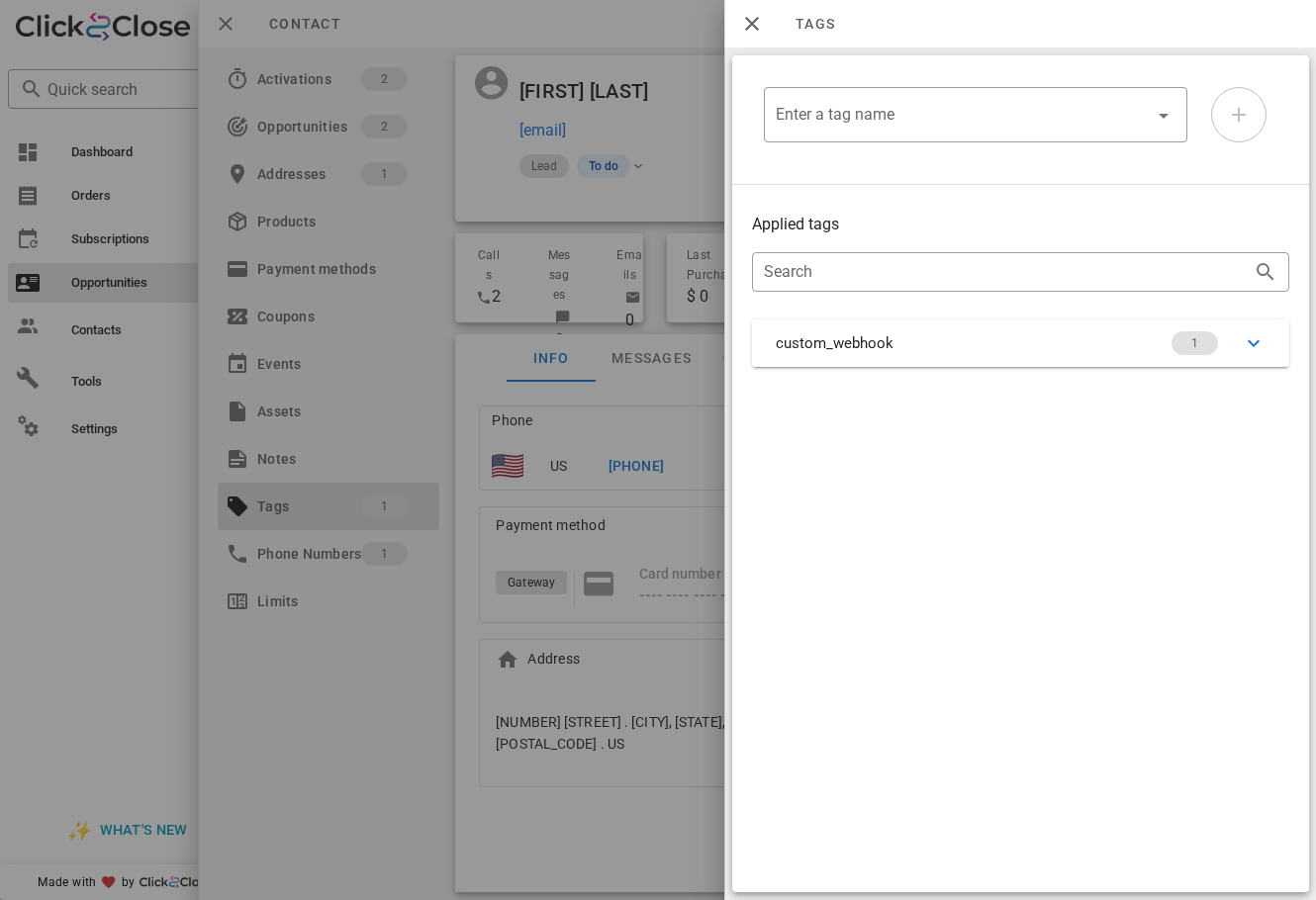 click on "custom_webhook  1" at bounding box center [1020, 343] 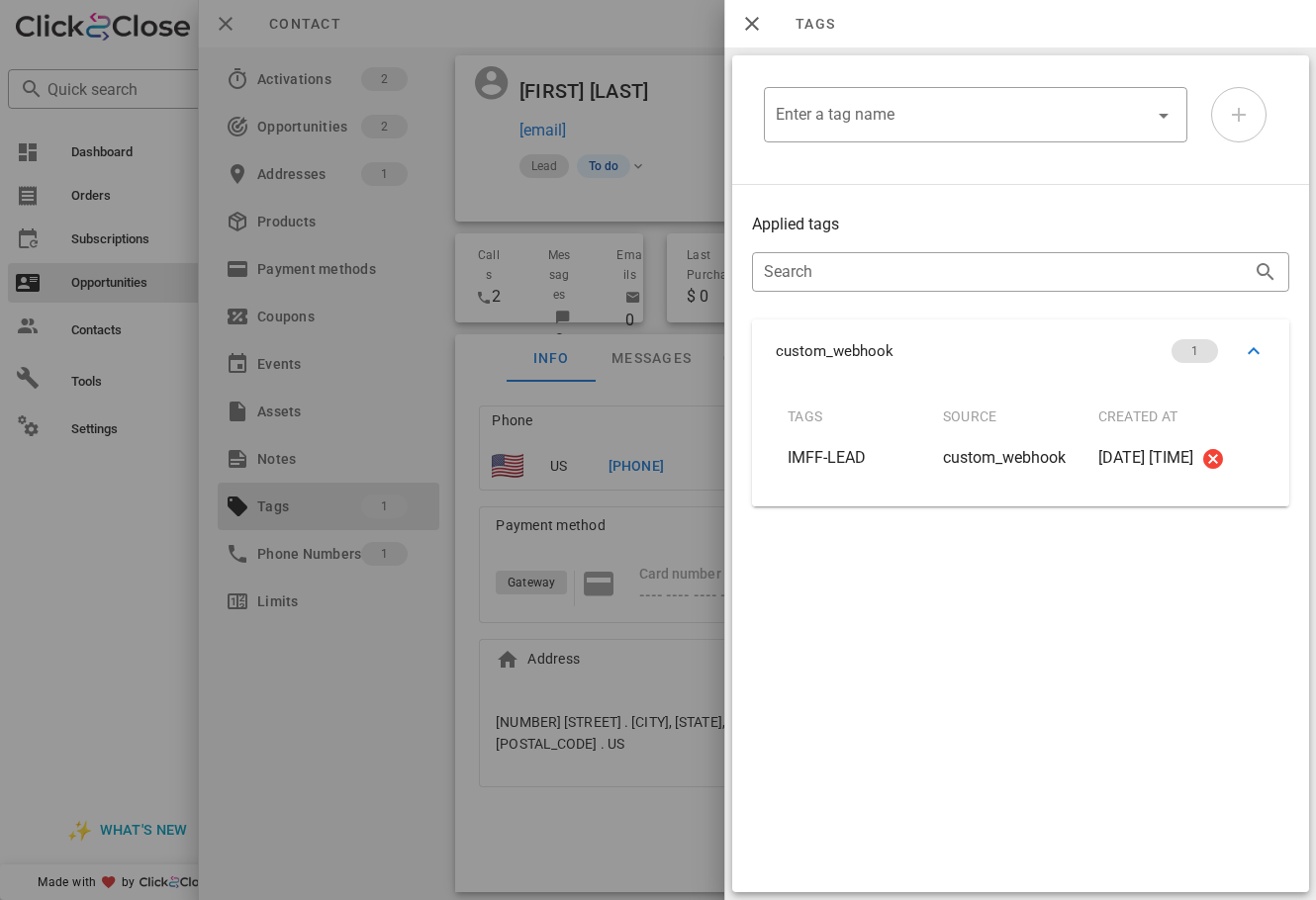 click at bounding box center [658, 450] 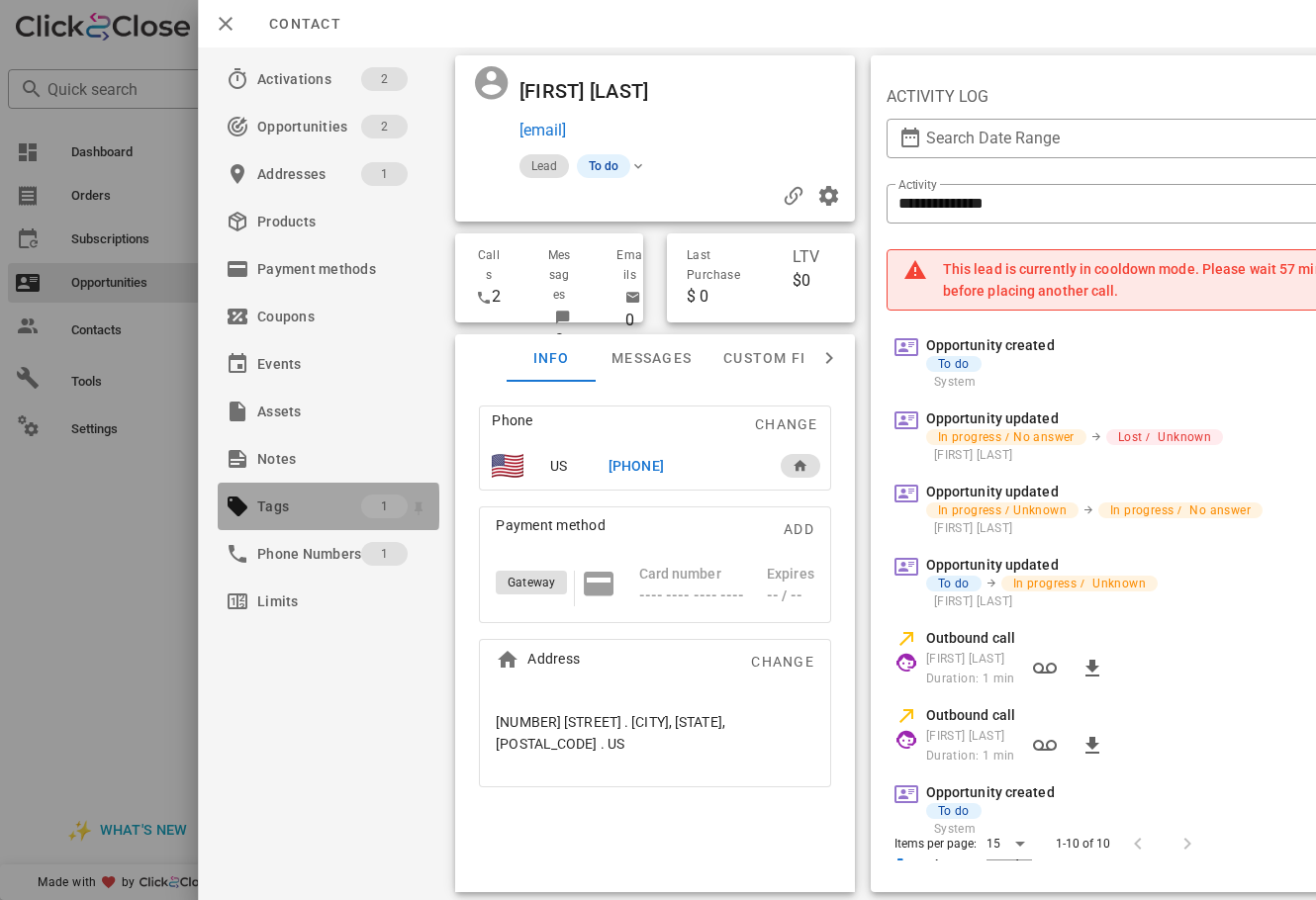 click on "Tags" at bounding box center (309, 506) 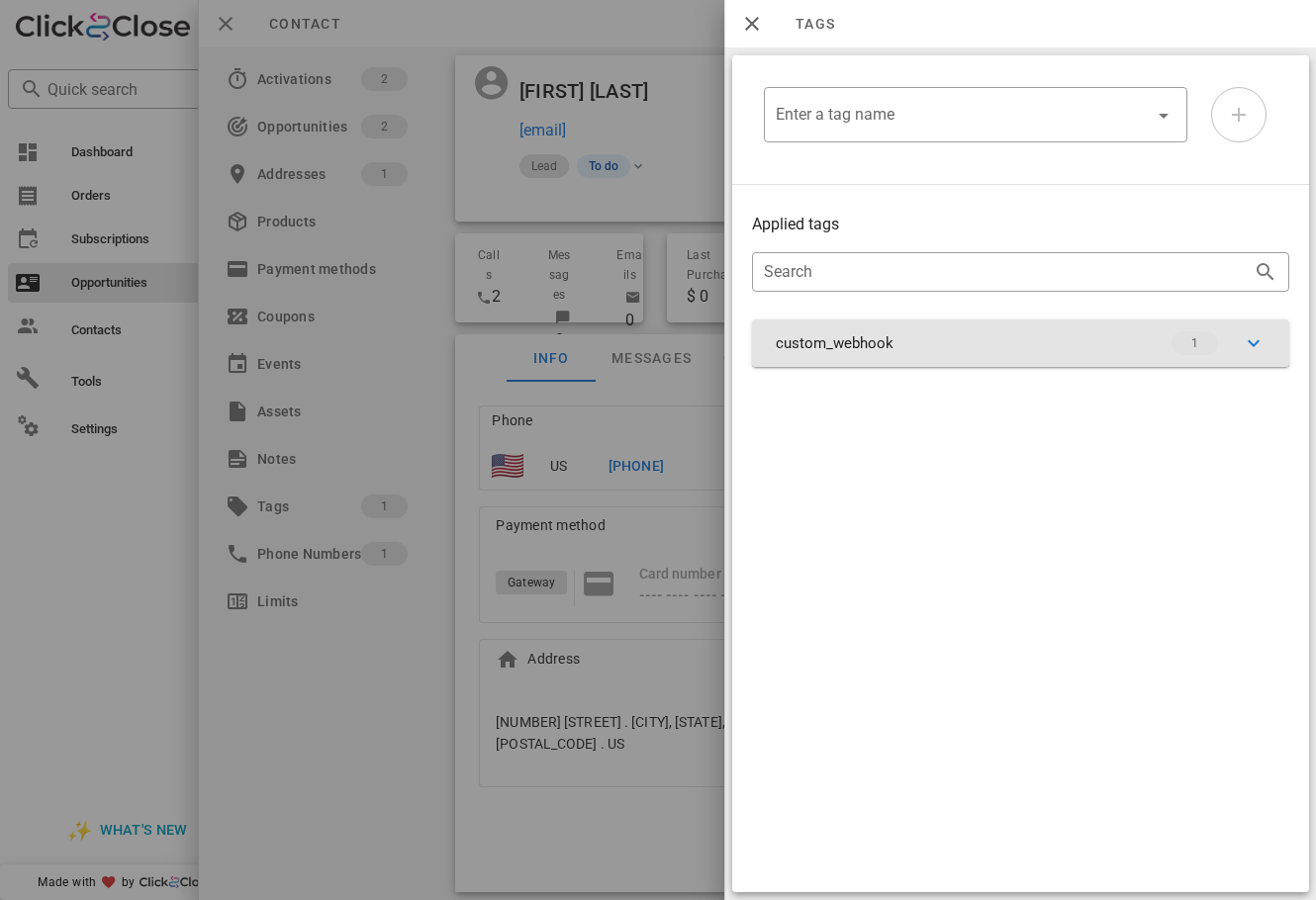 click on "custom_webhook  1" at bounding box center [1020, 343] 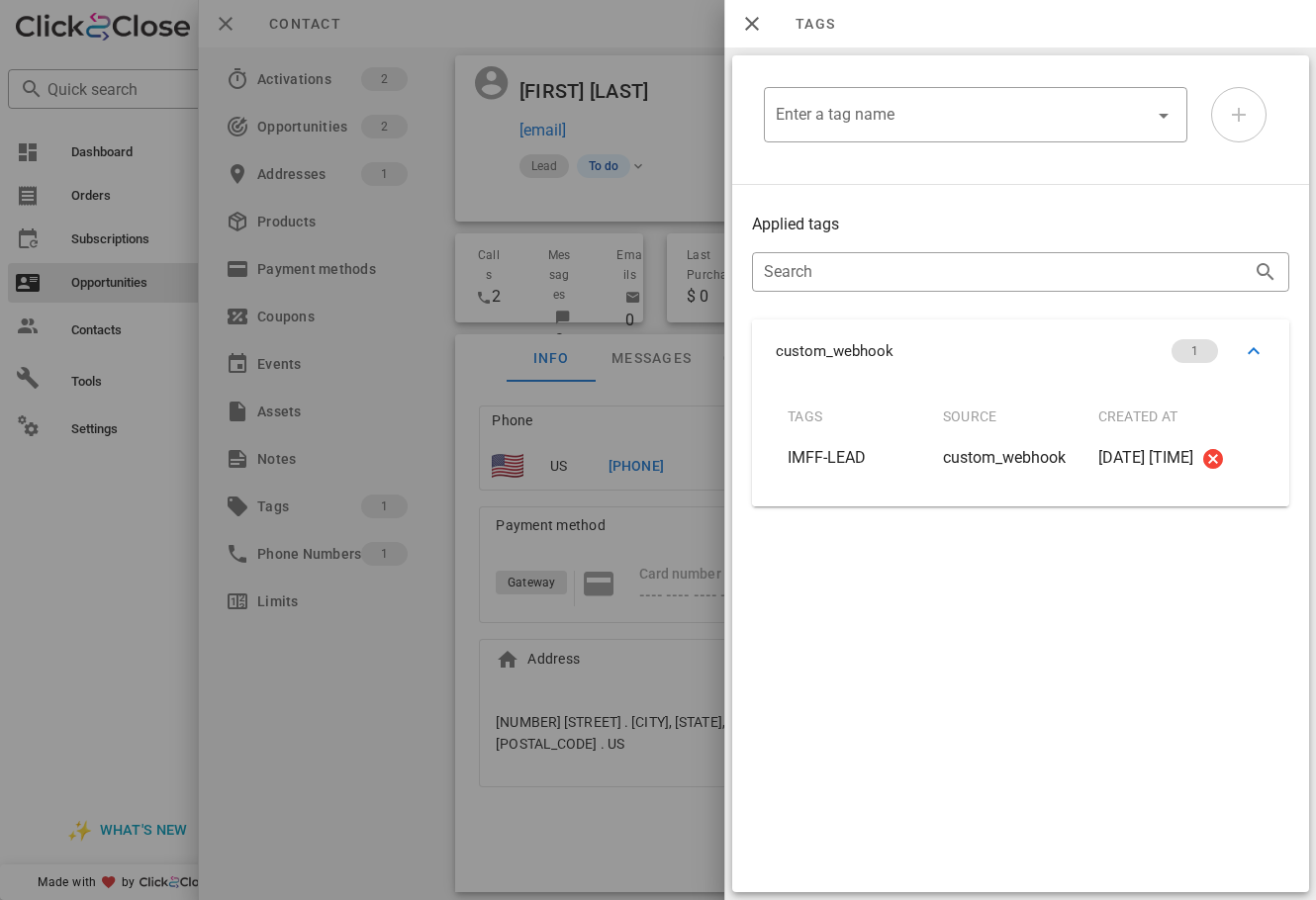 click at bounding box center (658, 450) 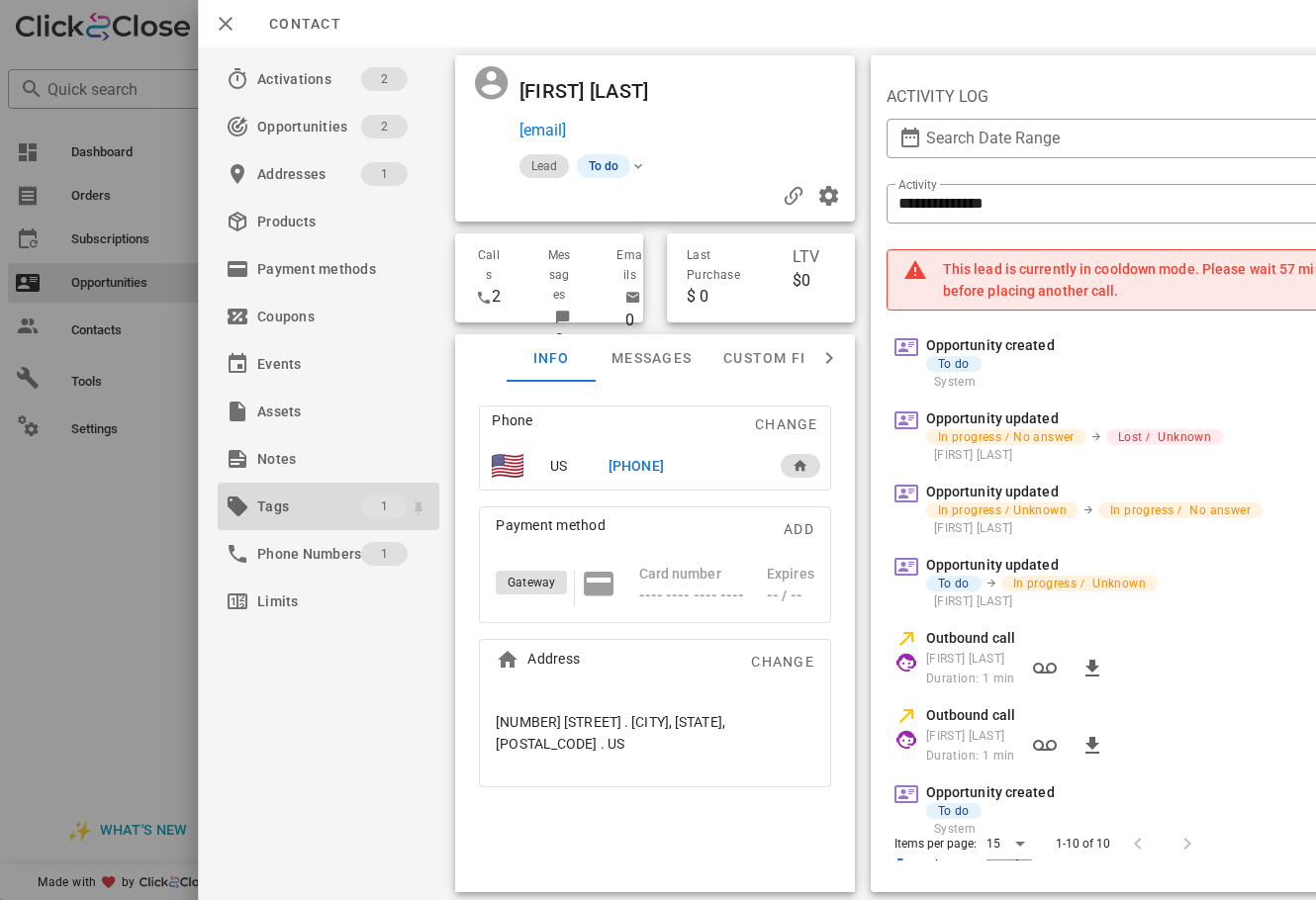 click on "Tags" at bounding box center (309, 506) 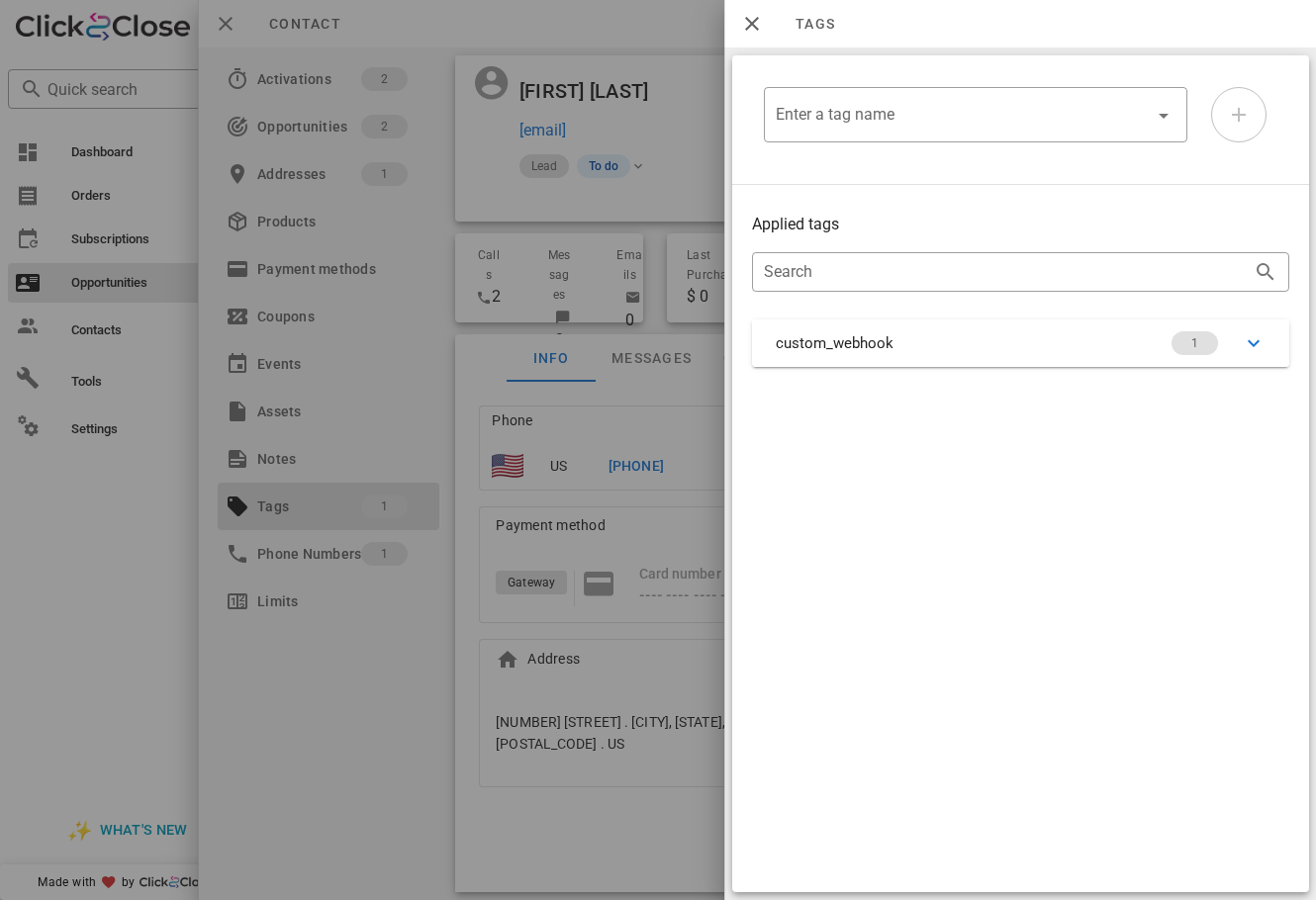 click on "custom_webhook  1" at bounding box center [1020, 343] 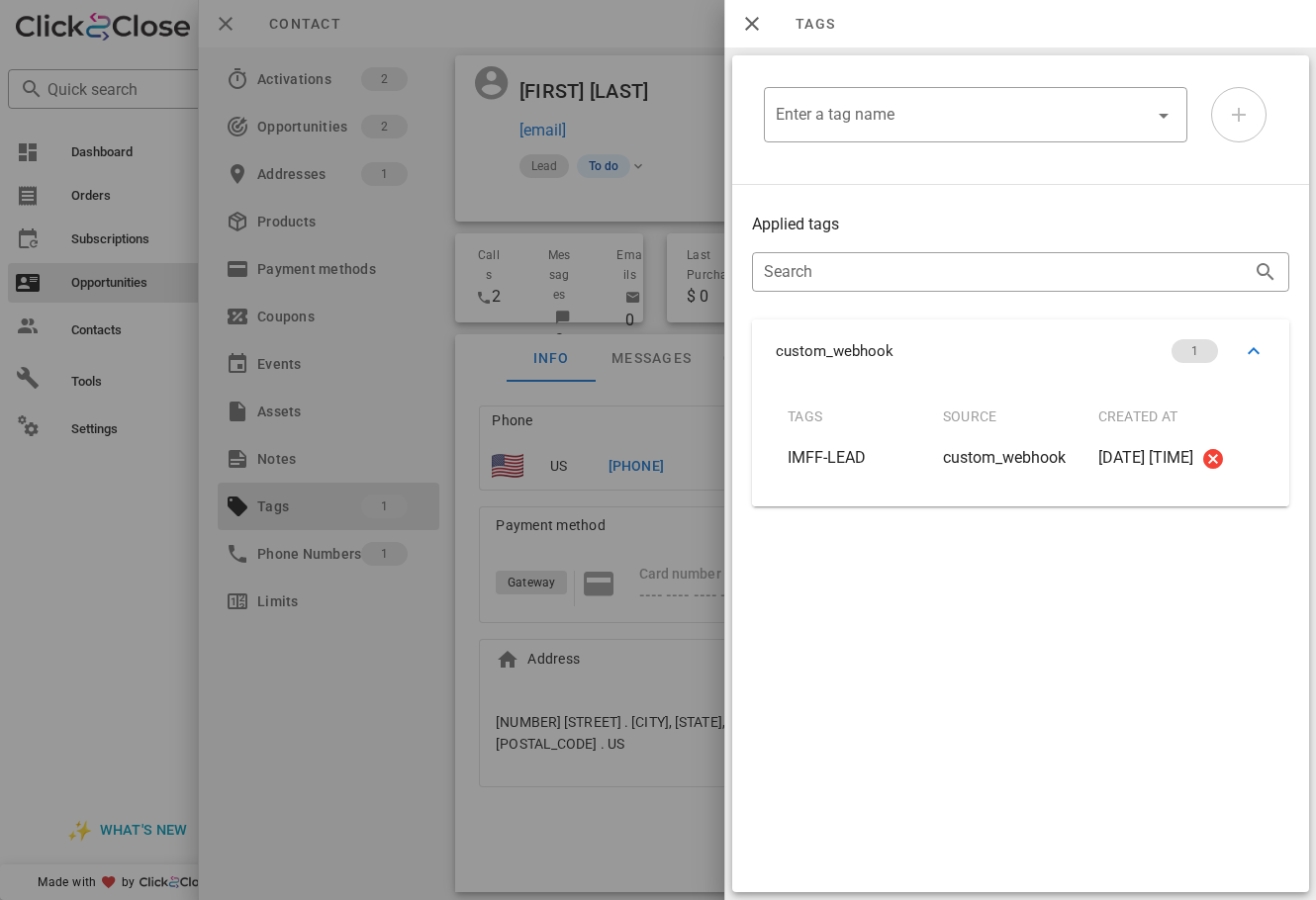 drag, startPoint x: 693, startPoint y: 603, endPoint x: 700, endPoint y: 479, distance: 124.1974 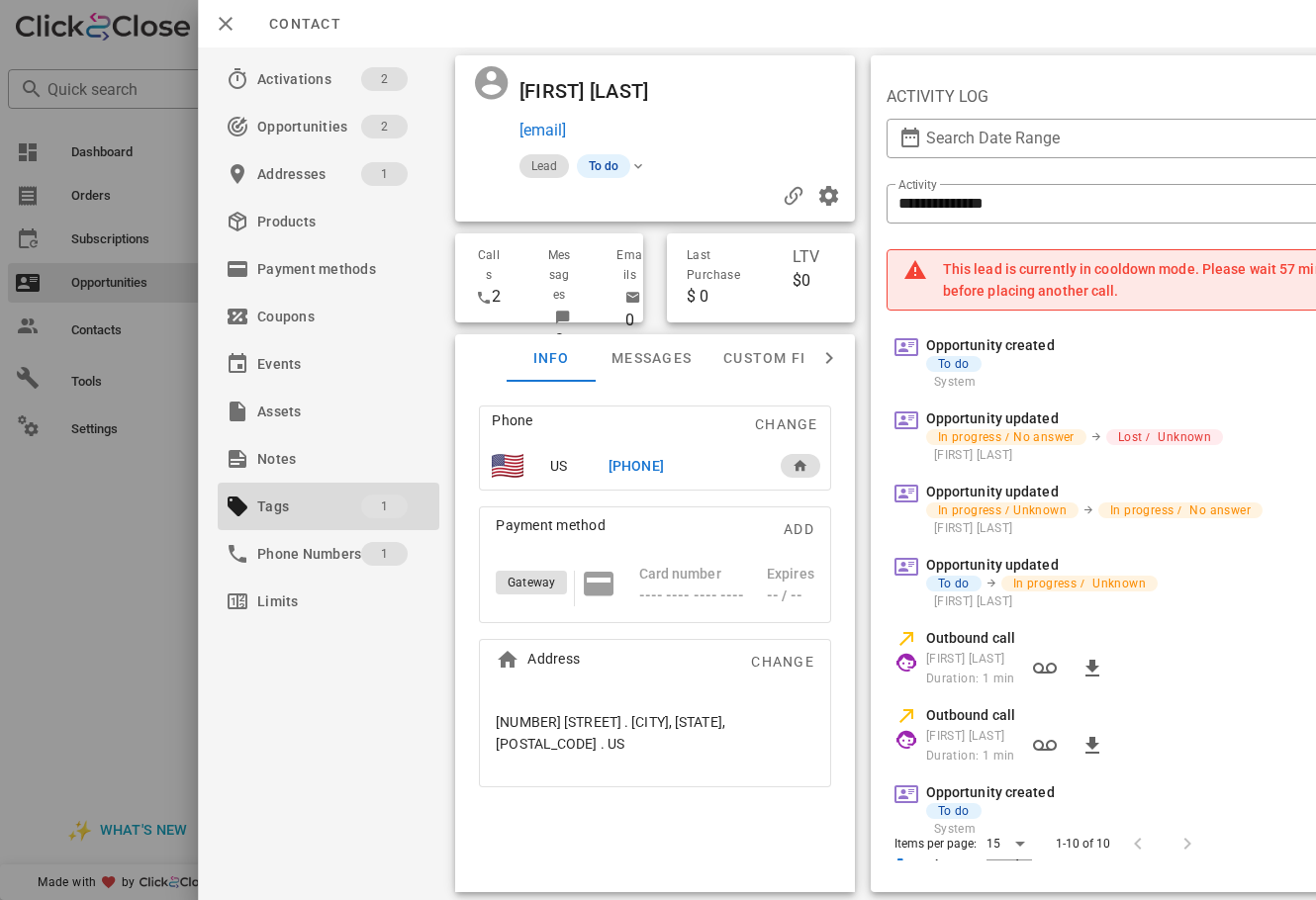 click on "+19085145276" at bounding box center [636, 466] 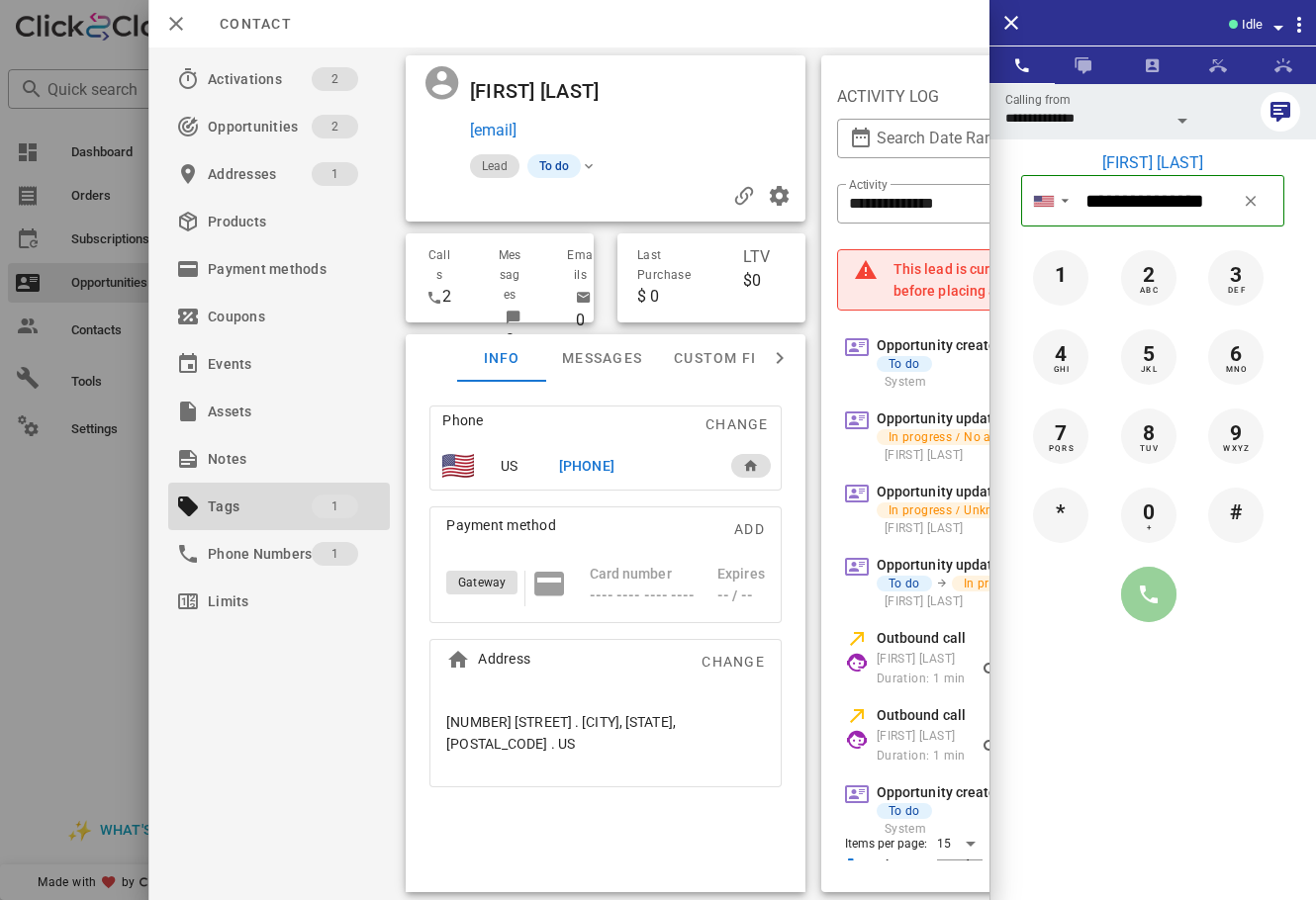 click at bounding box center (1149, 594) 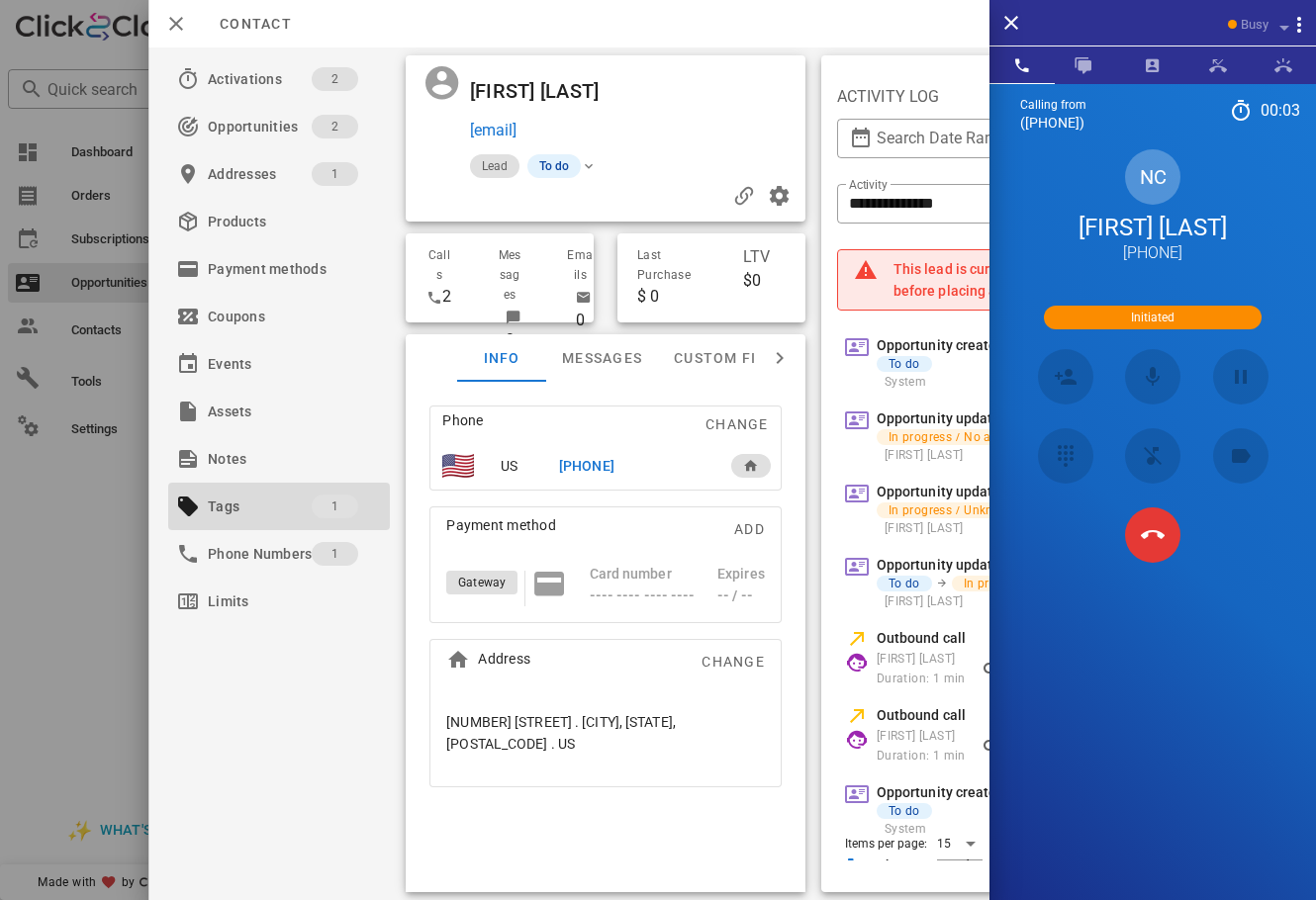 click on "Calling from (954) 248-3188 00: 03  Unknown      ▼     Andorra
+376
Argentina
+54
Aruba
+297
Australia
+61
Belgium (België)
+32
Bolivia
+591
Brazil (Brasil)
+55
Canada
+1
Chile
+56
Colombia
+57
Costa Rica
+506
Dominican Republic (República Dominicana)
+1
Ecuador
+593
El Salvador
+503
France
+33
Germany (Deutschland)
+49
Guadeloupe
+590
Guatemala
+502
Honduras
+504
Iceland (Ísland)
+354
India (भारत)
+91
Israel (‫ישראל‬‎)
+972
Italy (Italia)
+39" at bounding box center (1153, 533) 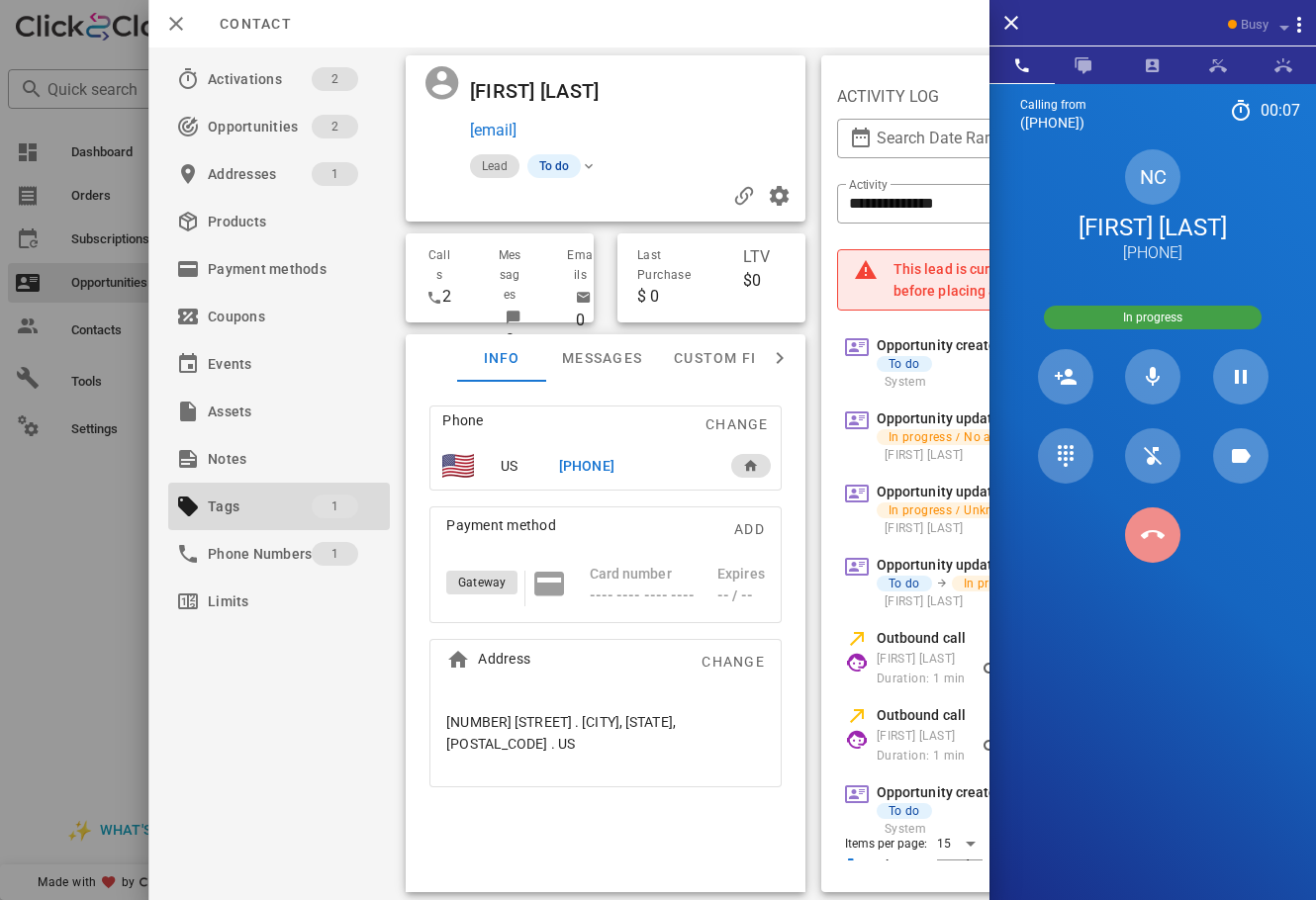 click at bounding box center [1153, 535] 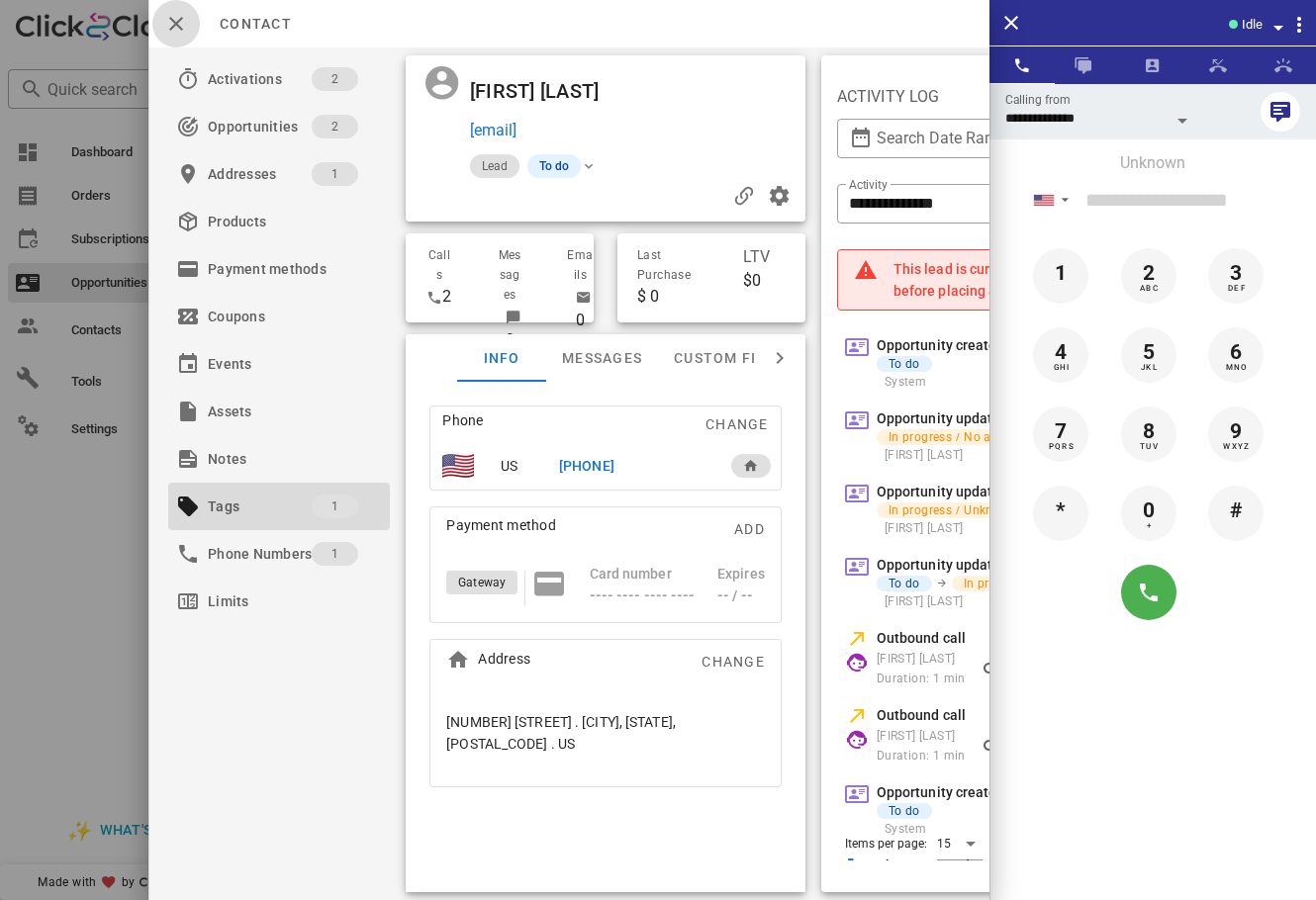 click at bounding box center [176, 24] 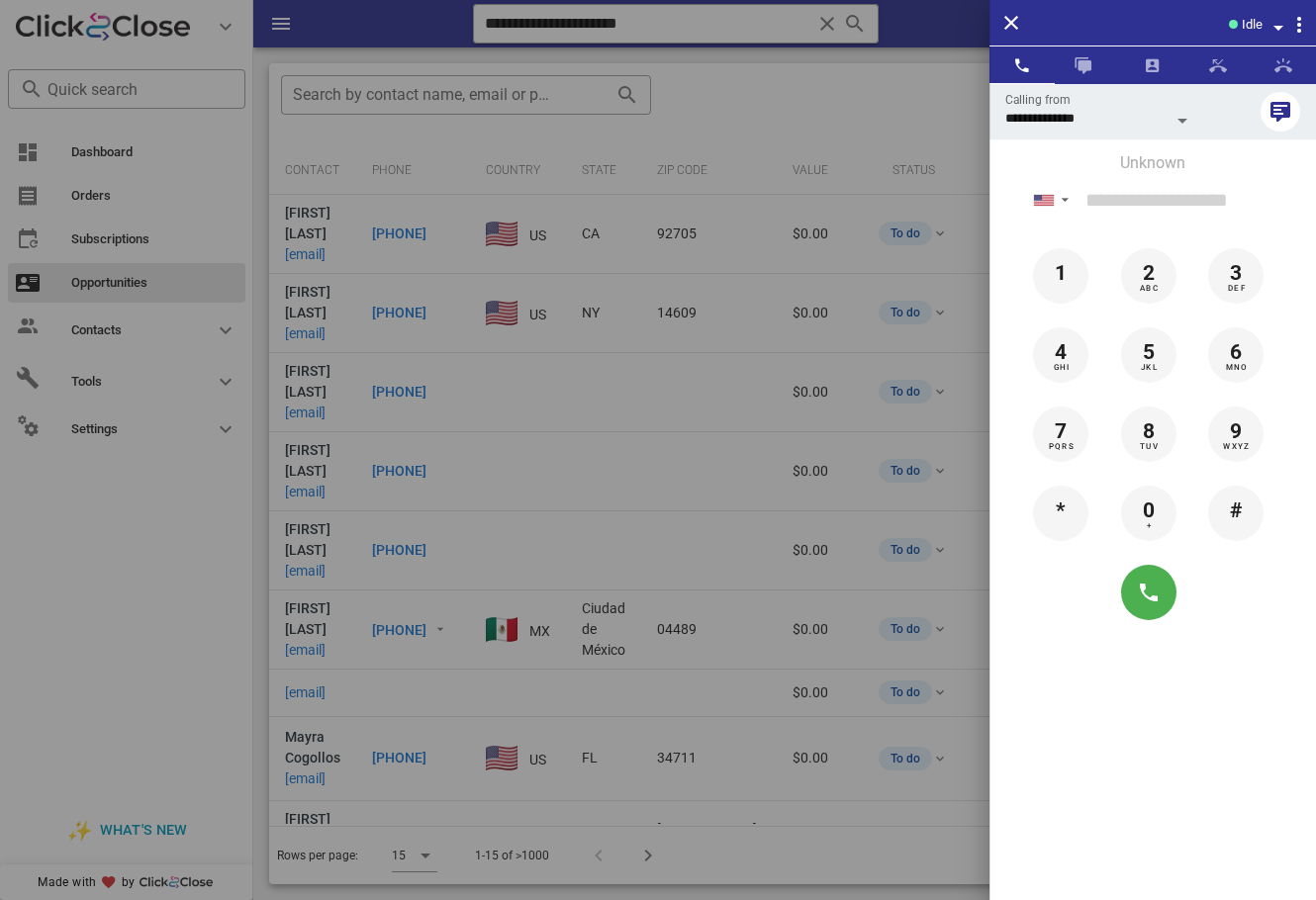 click at bounding box center [658, 450] 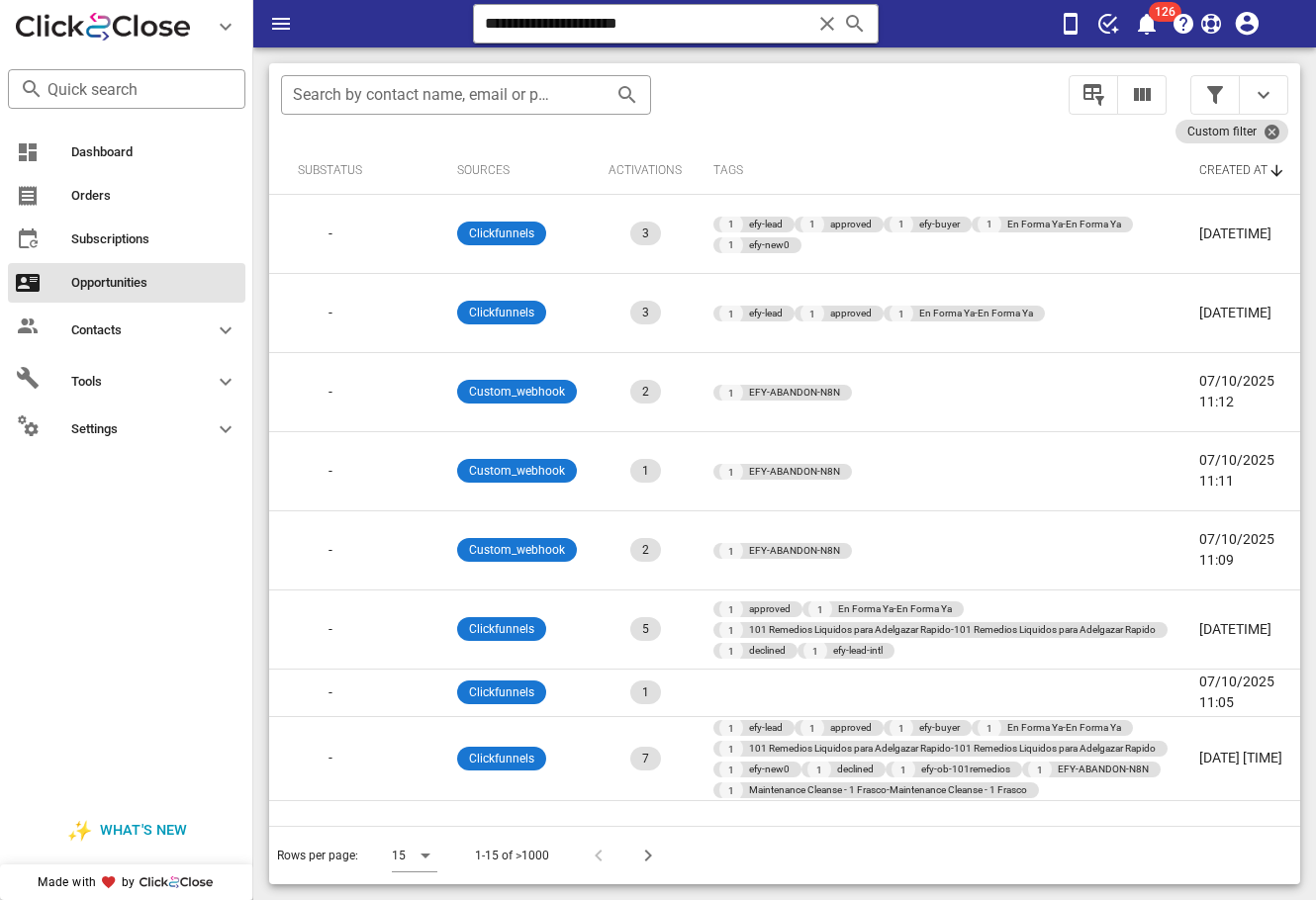scroll, scrollTop: 0, scrollLeft: 0, axis: both 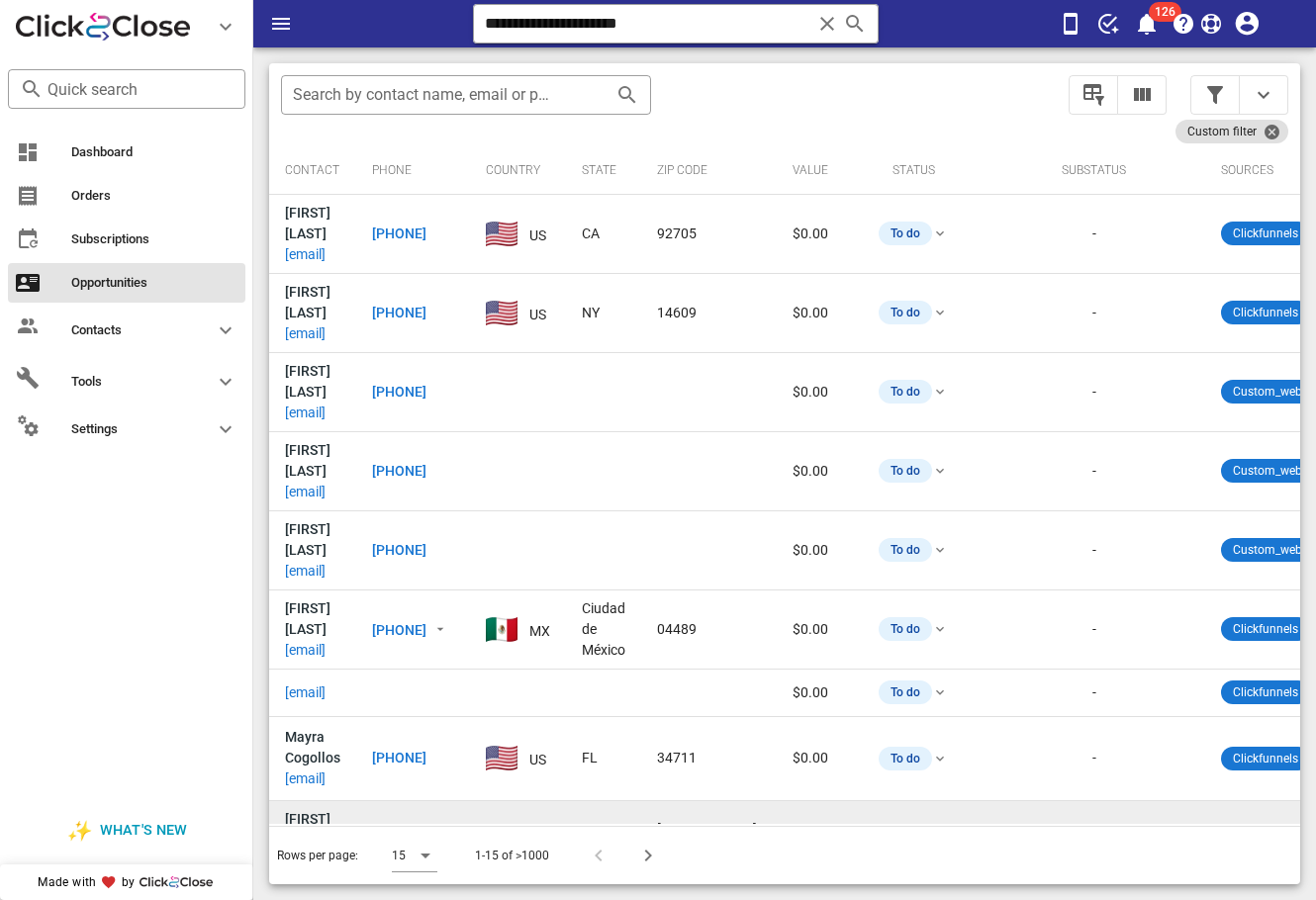 click on "maryc0626@aol.com" at bounding box center (305, 860) 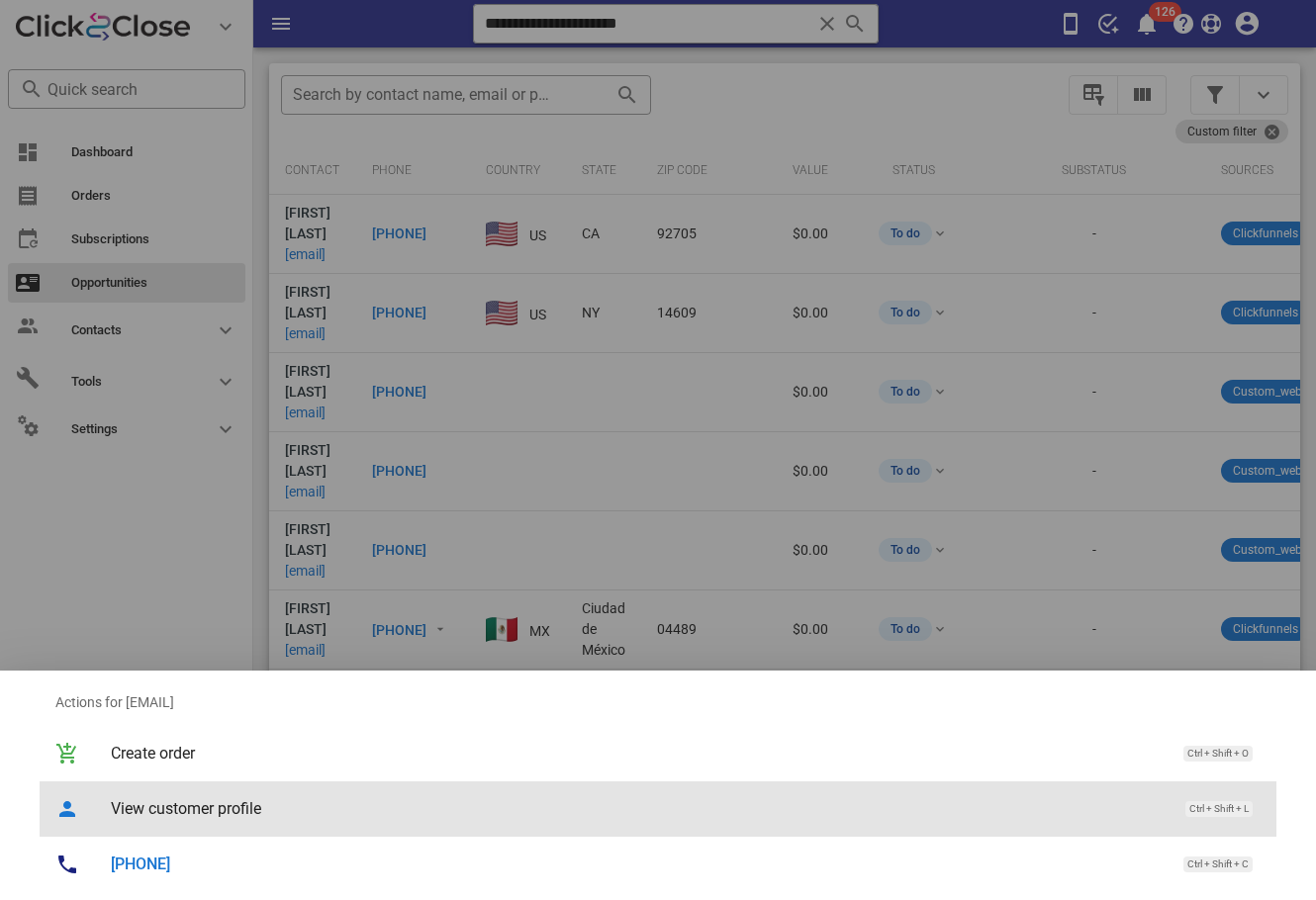 click on "View customer profile" at bounding box center [638, 808] 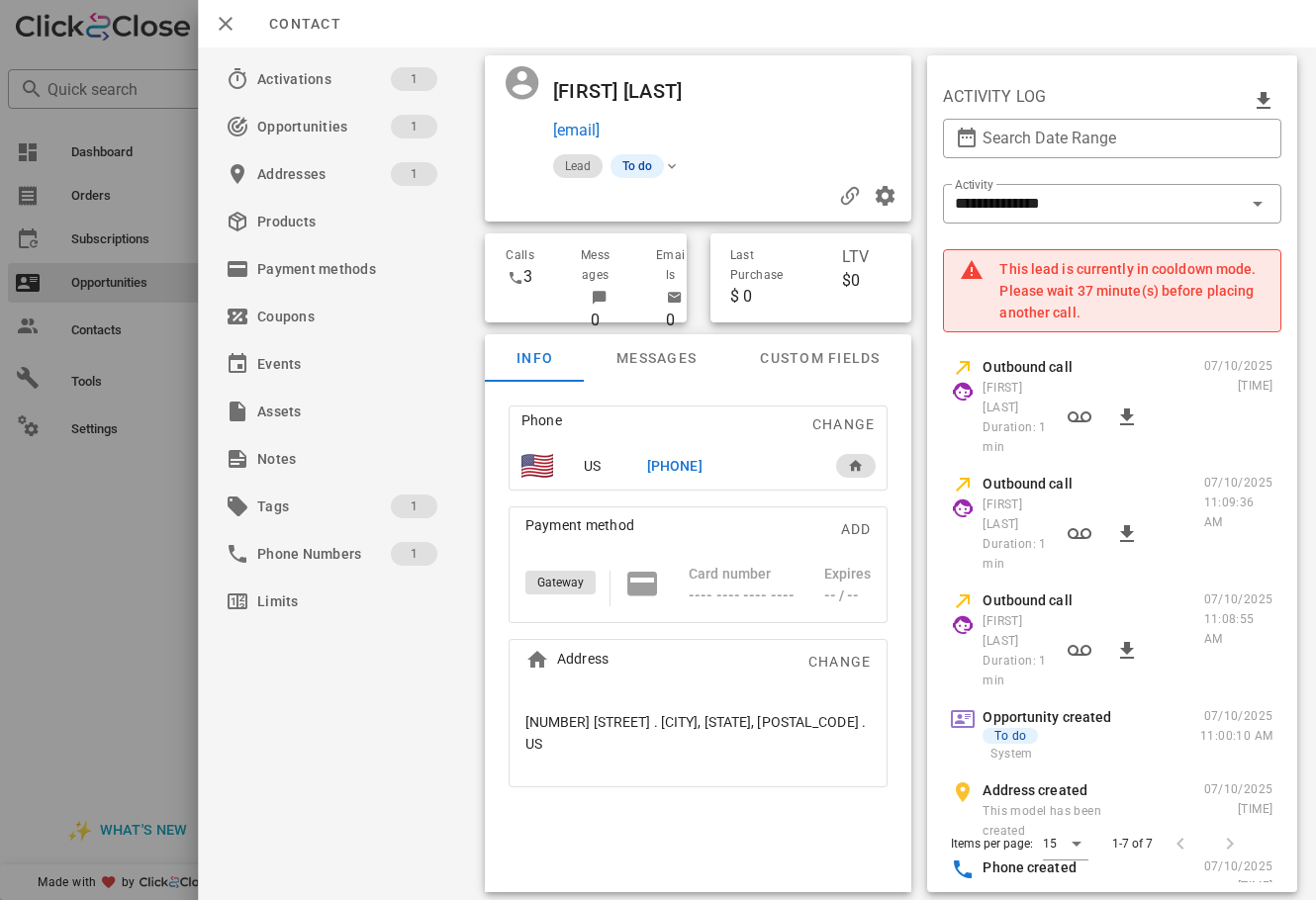 click on "+13602094914" at bounding box center (674, 466) 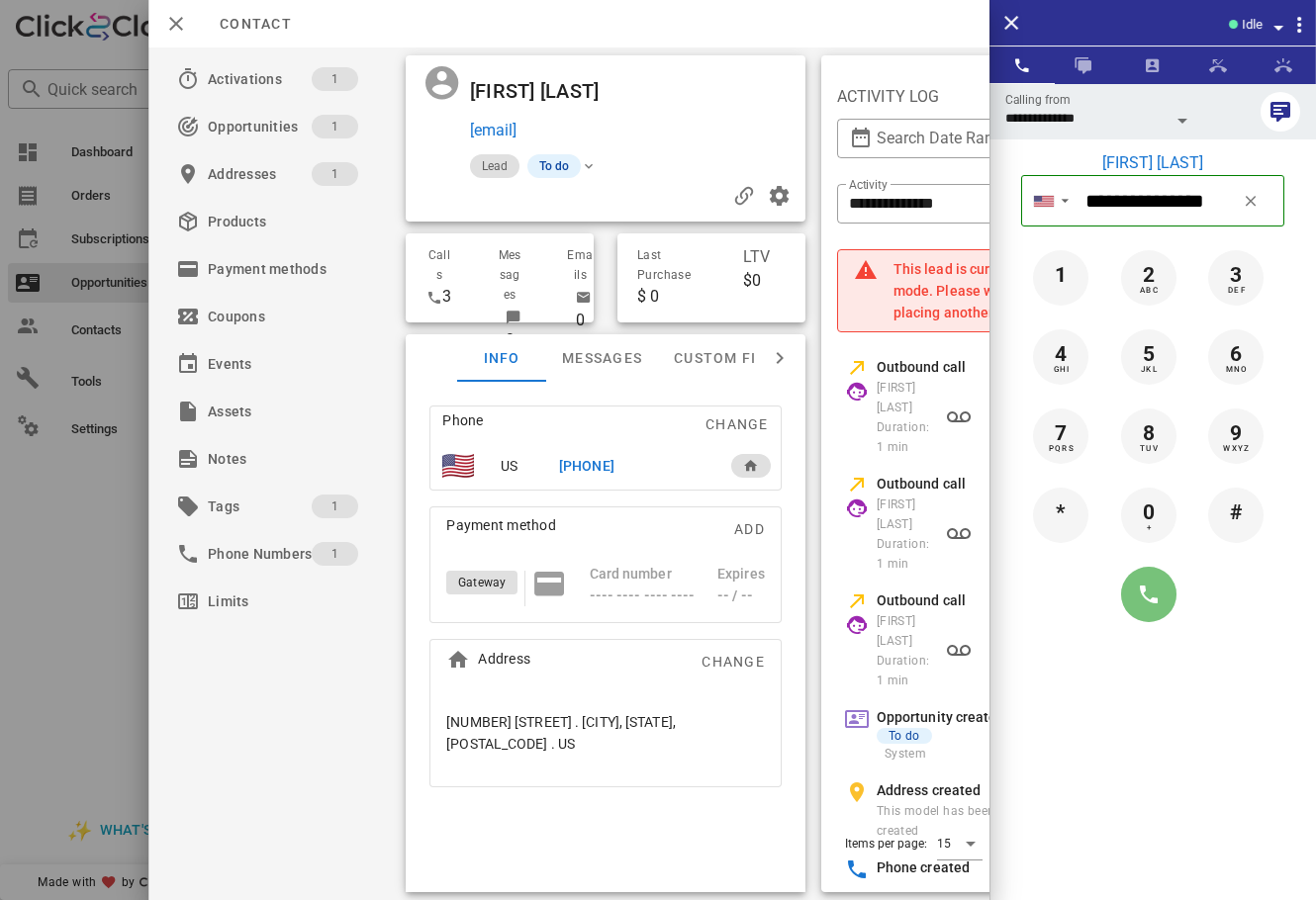 click at bounding box center (1149, 594) 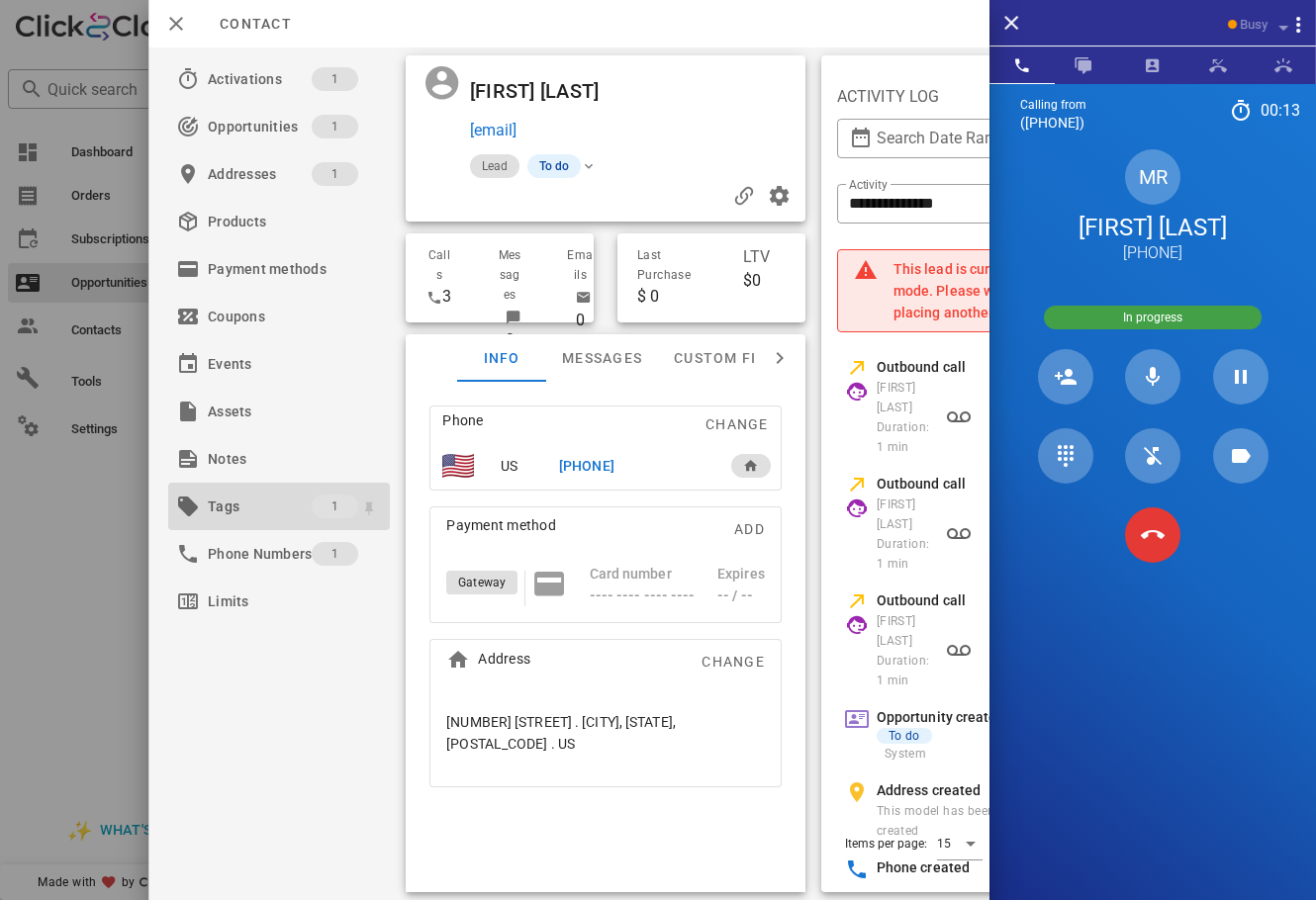 click on "Tags" at bounding box center (259, 506) 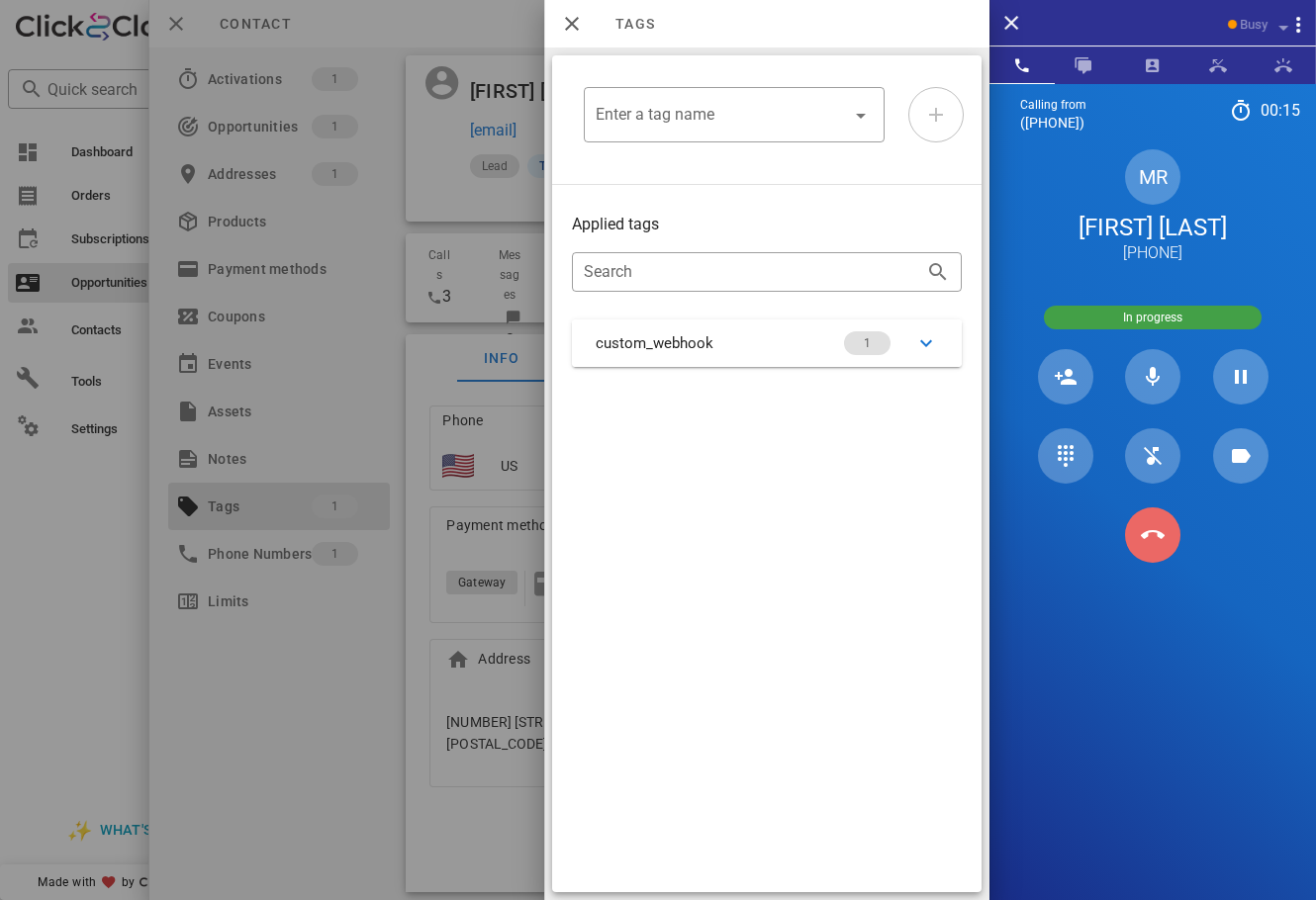 click at bounding box center (1153, 535) 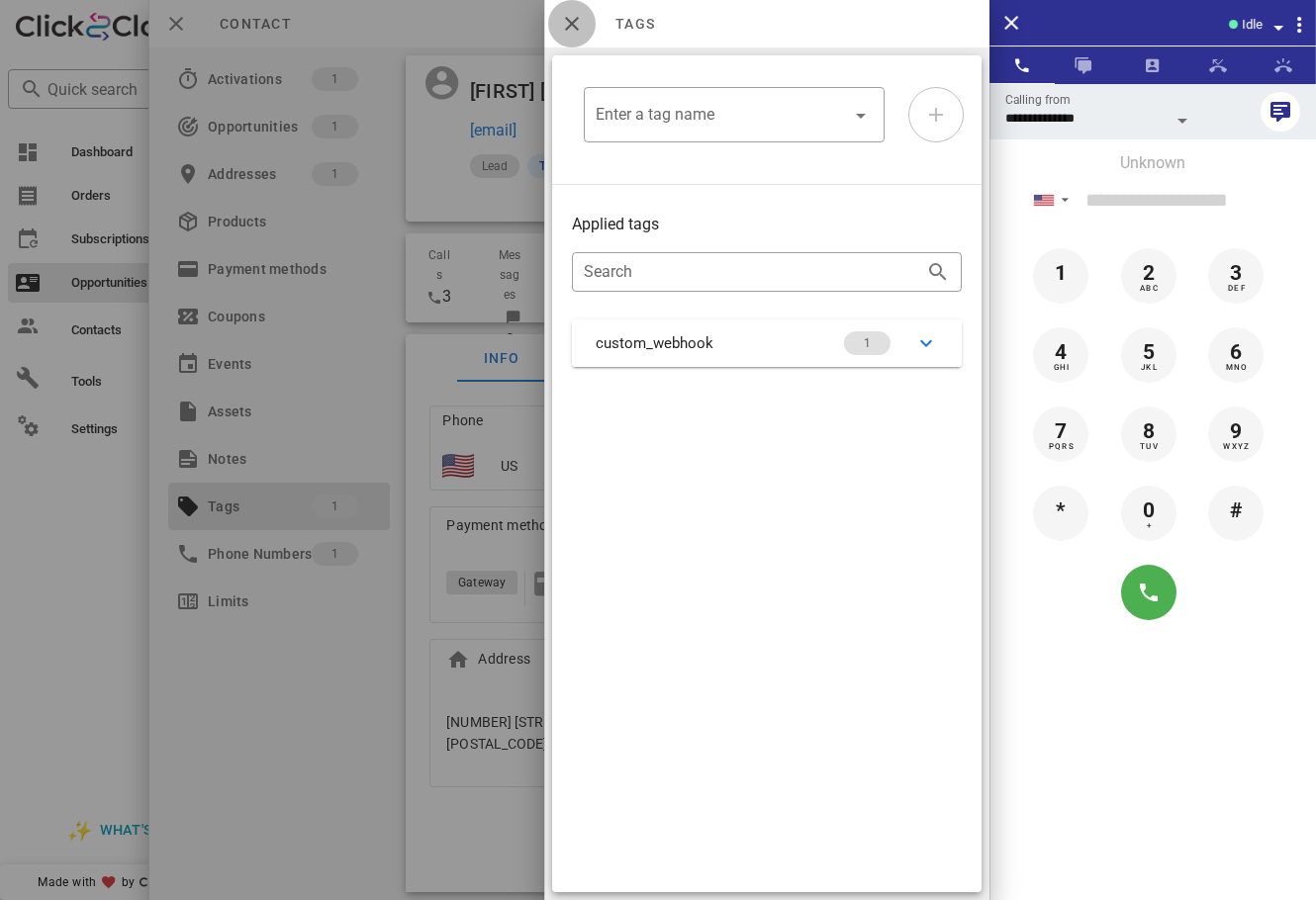click at bounding box center (572, 24) 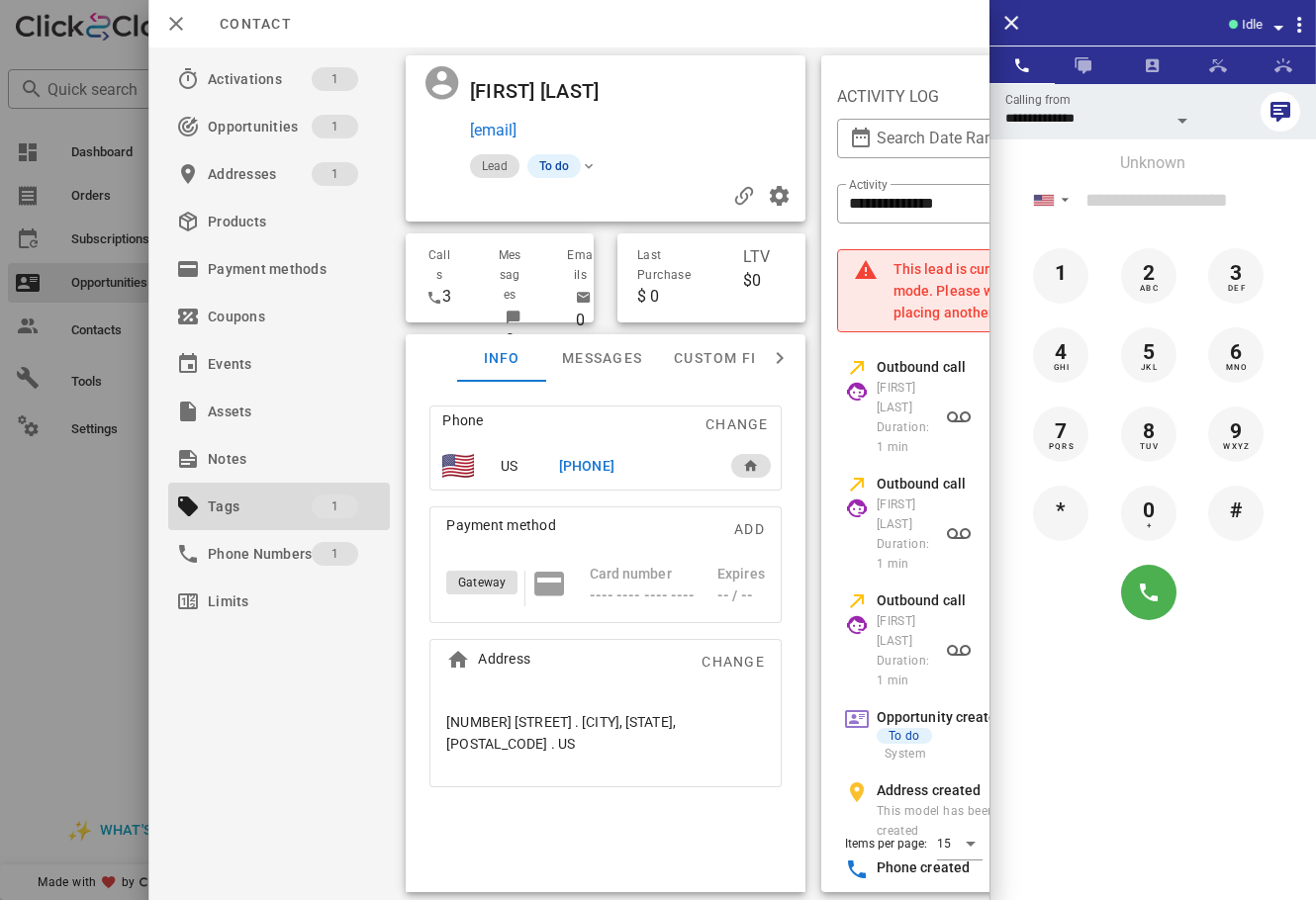 click at bounding box center (726, 91) 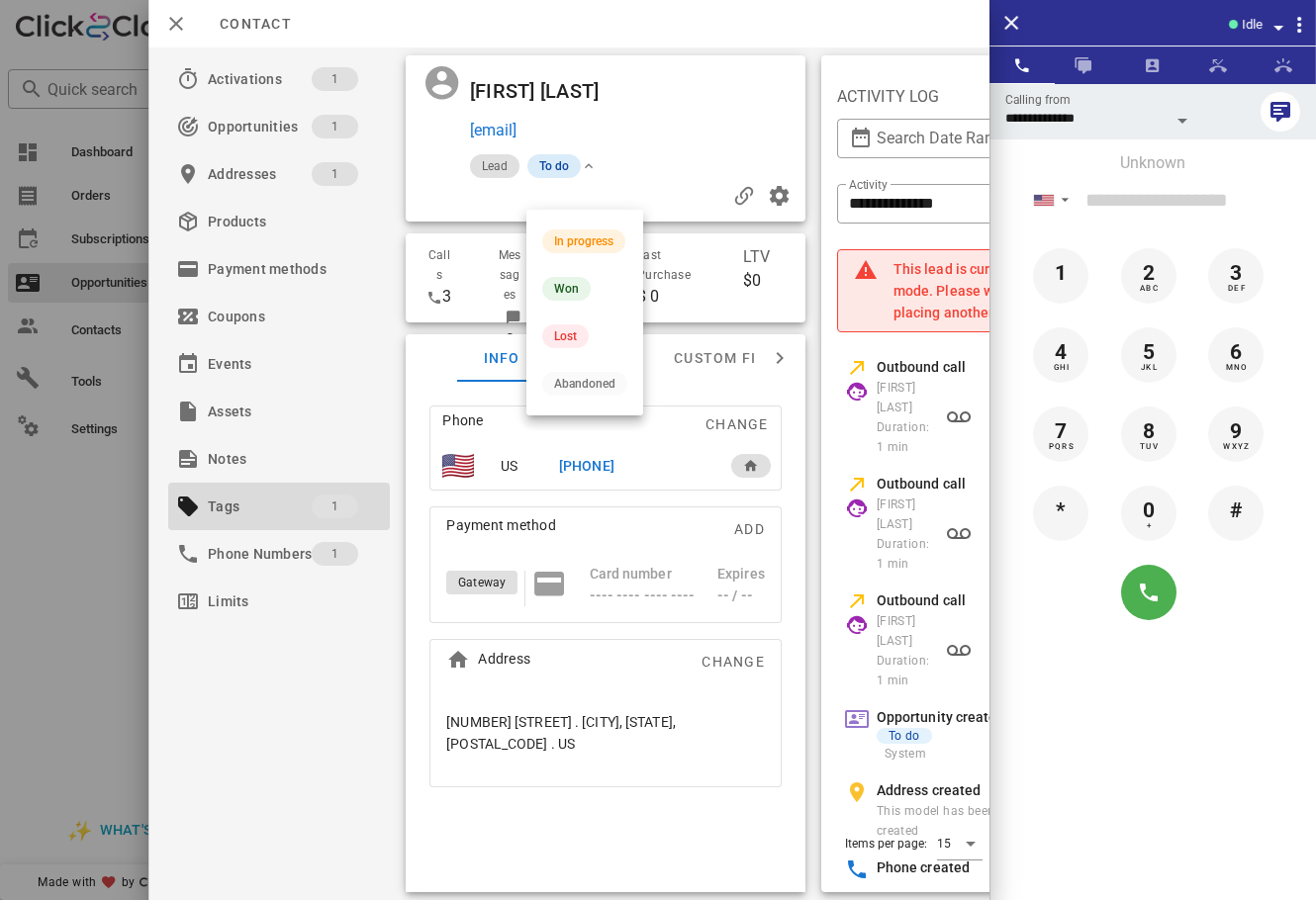 click on "To do" at bounding box center [554, 166] 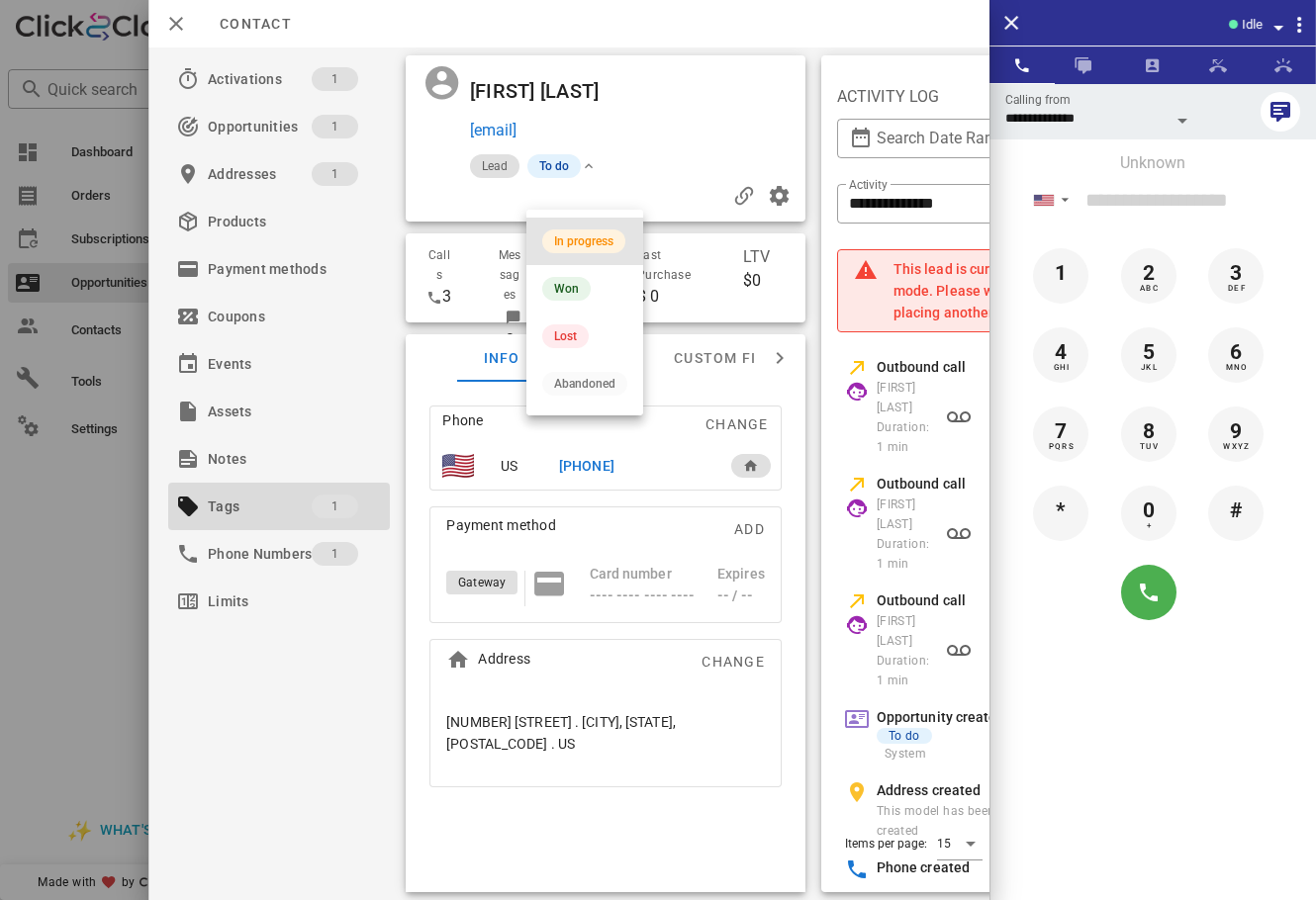 click on "In progress   Won   Lost   Abandoned" at bounding box center (585, 313) 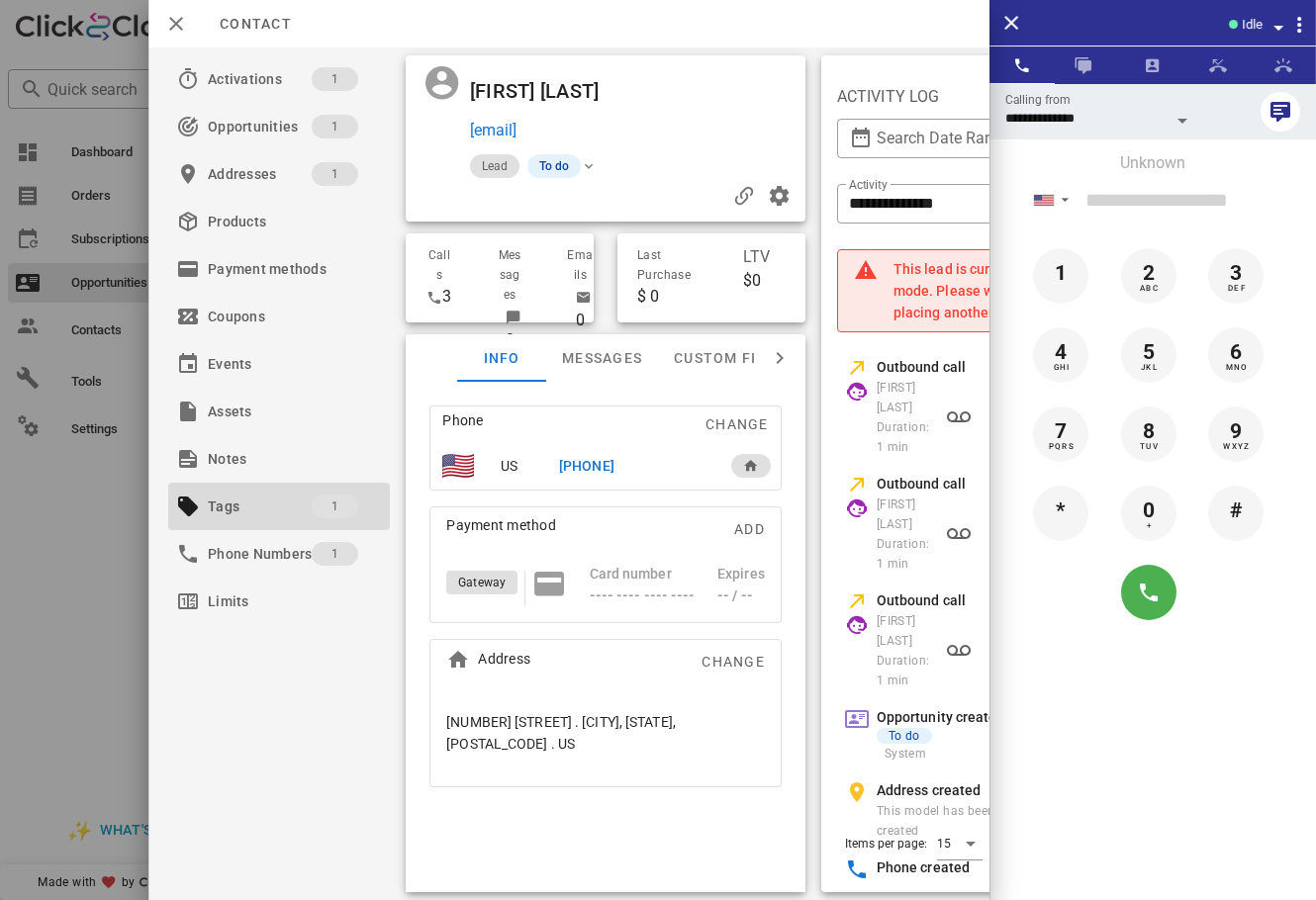 click at bounding box center [658, 450] 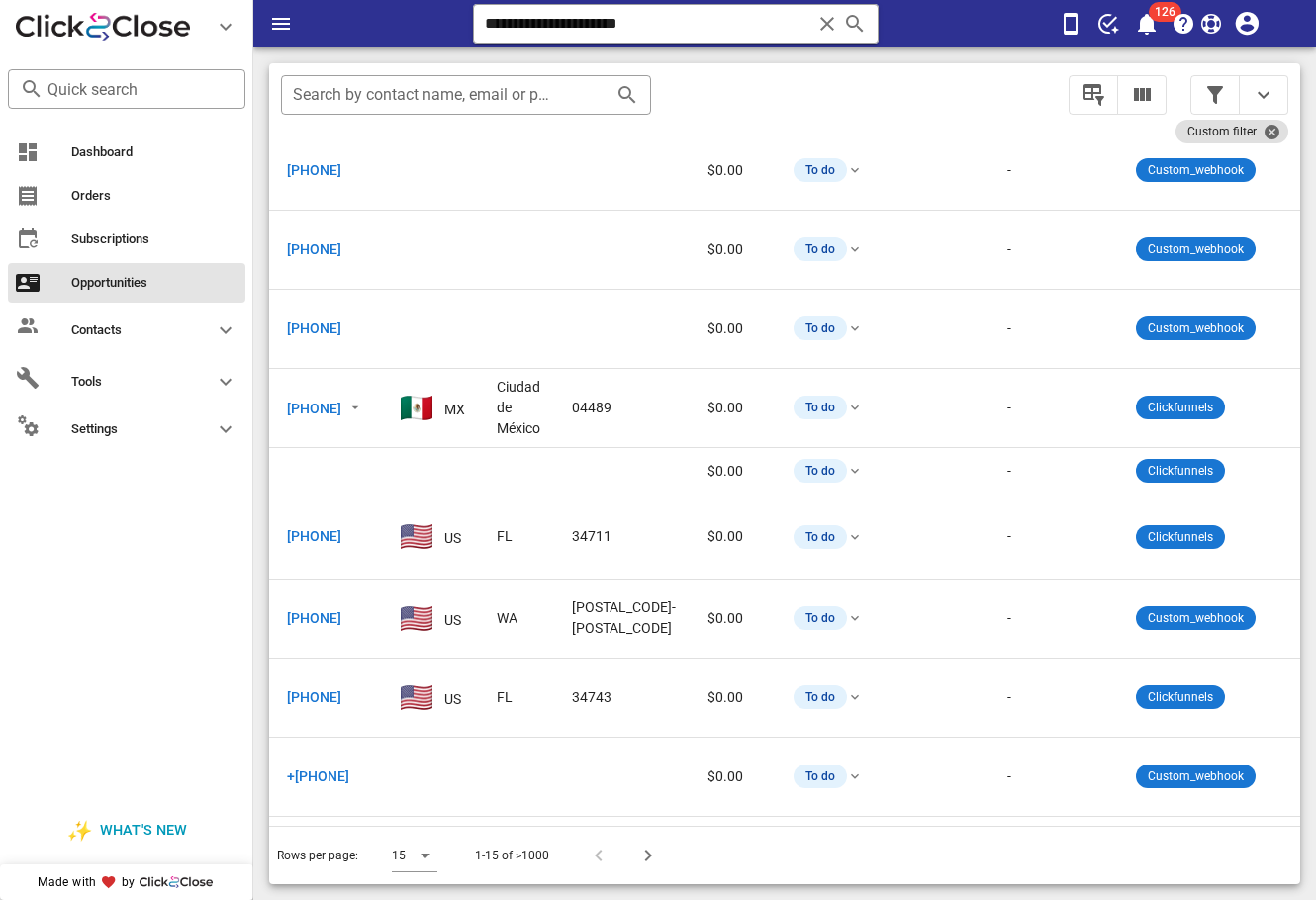 scroll, scrollTop: 222, scrollLeft: 45, axis: both 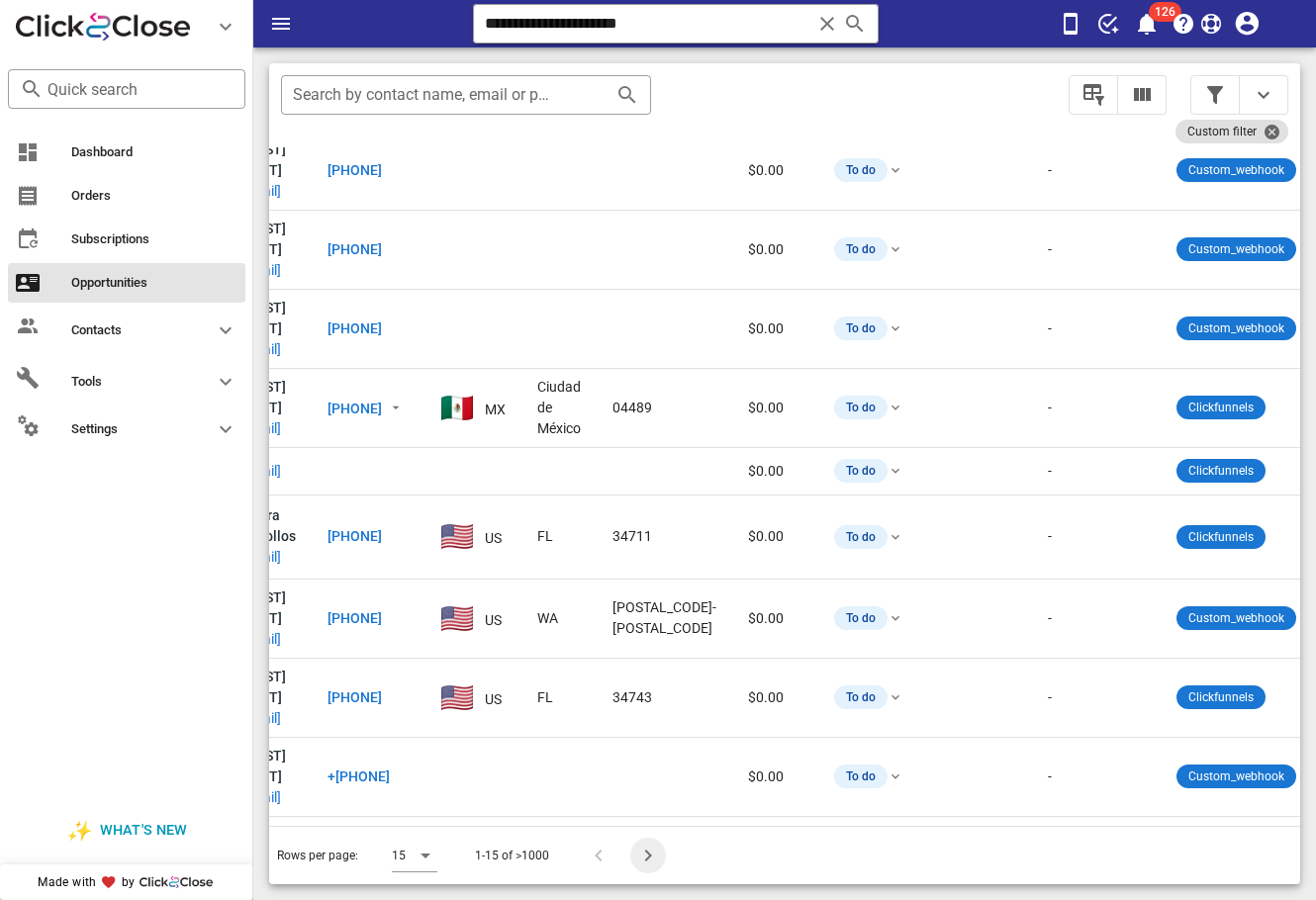 click at bounding box center [648, 855] 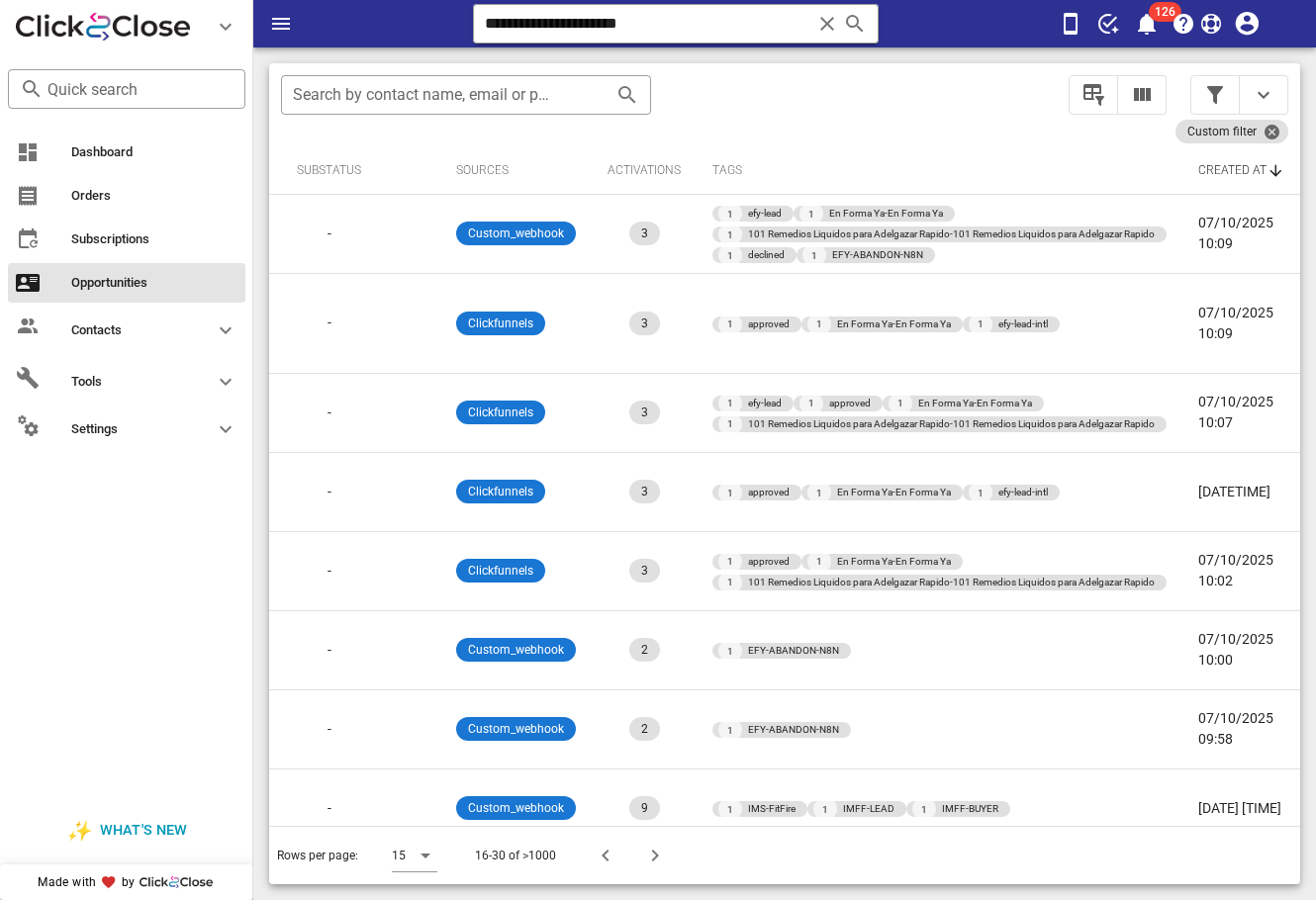 scroll, scrollTop: 0, scrollLeft: 899, axis: horizontal 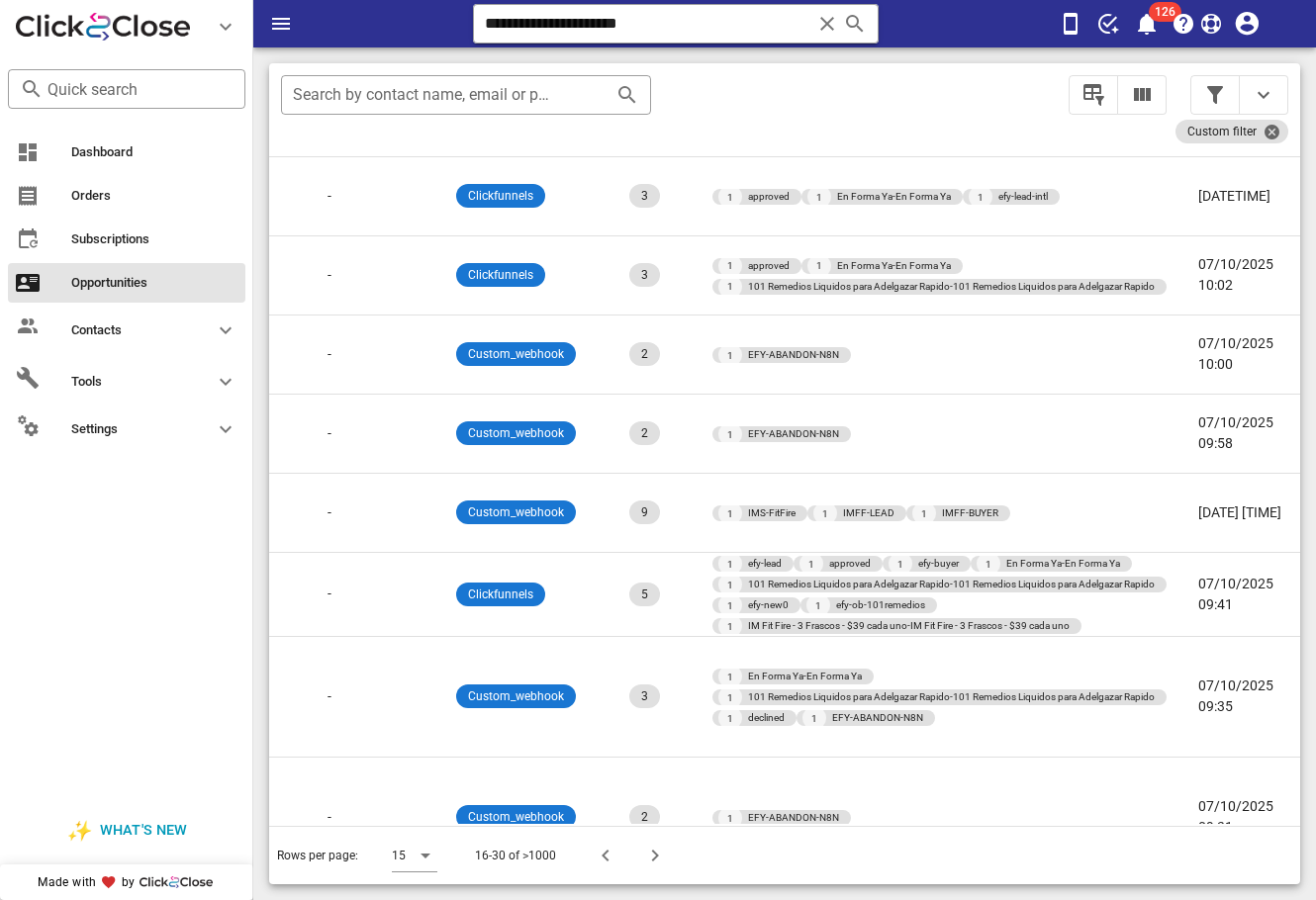 drag, startPoint x: 1289, startPoint y: 561, endPoint x: 55, endPoint y: 48, distance: 1336.385 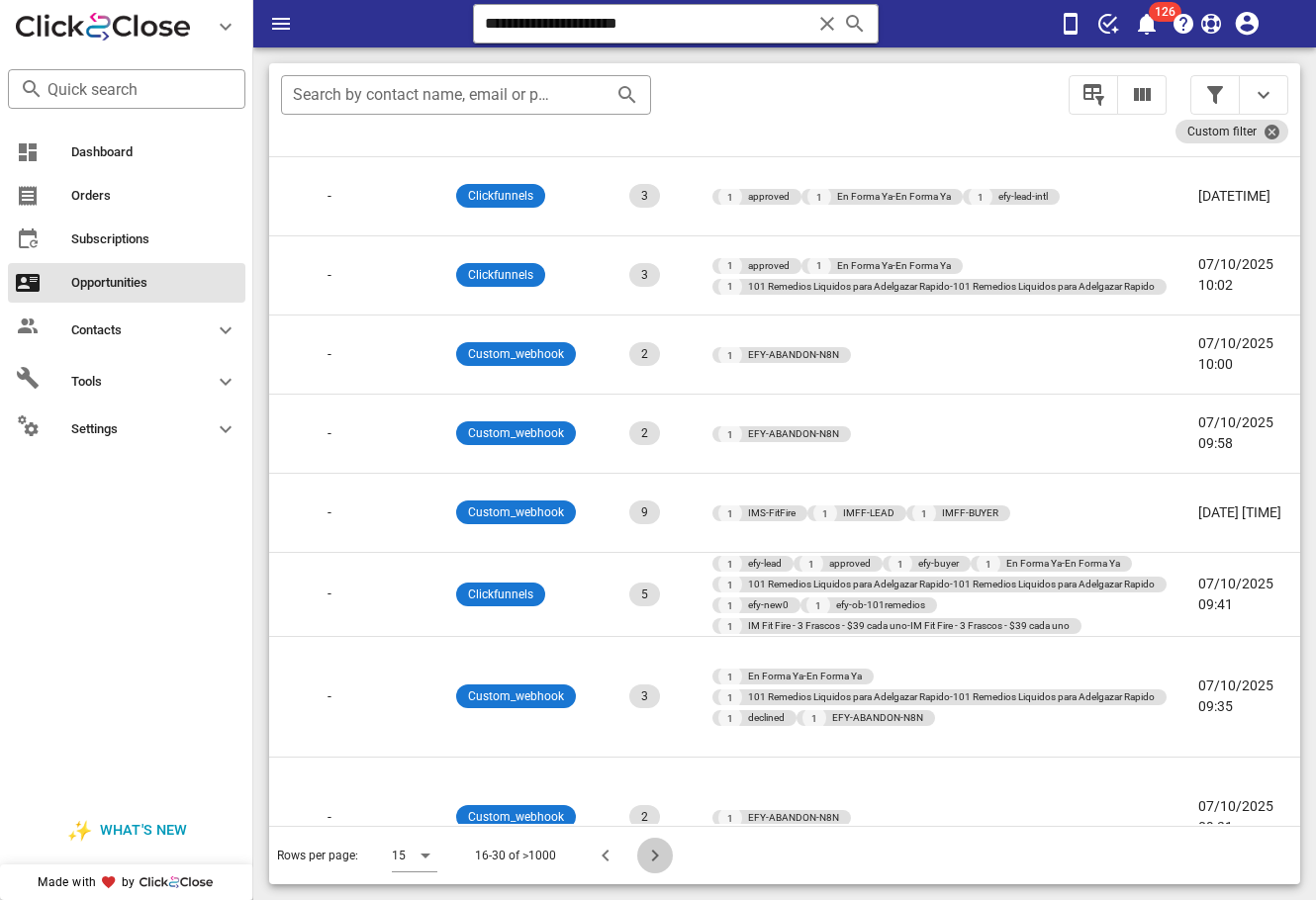 click at bounding box center [655, 855] 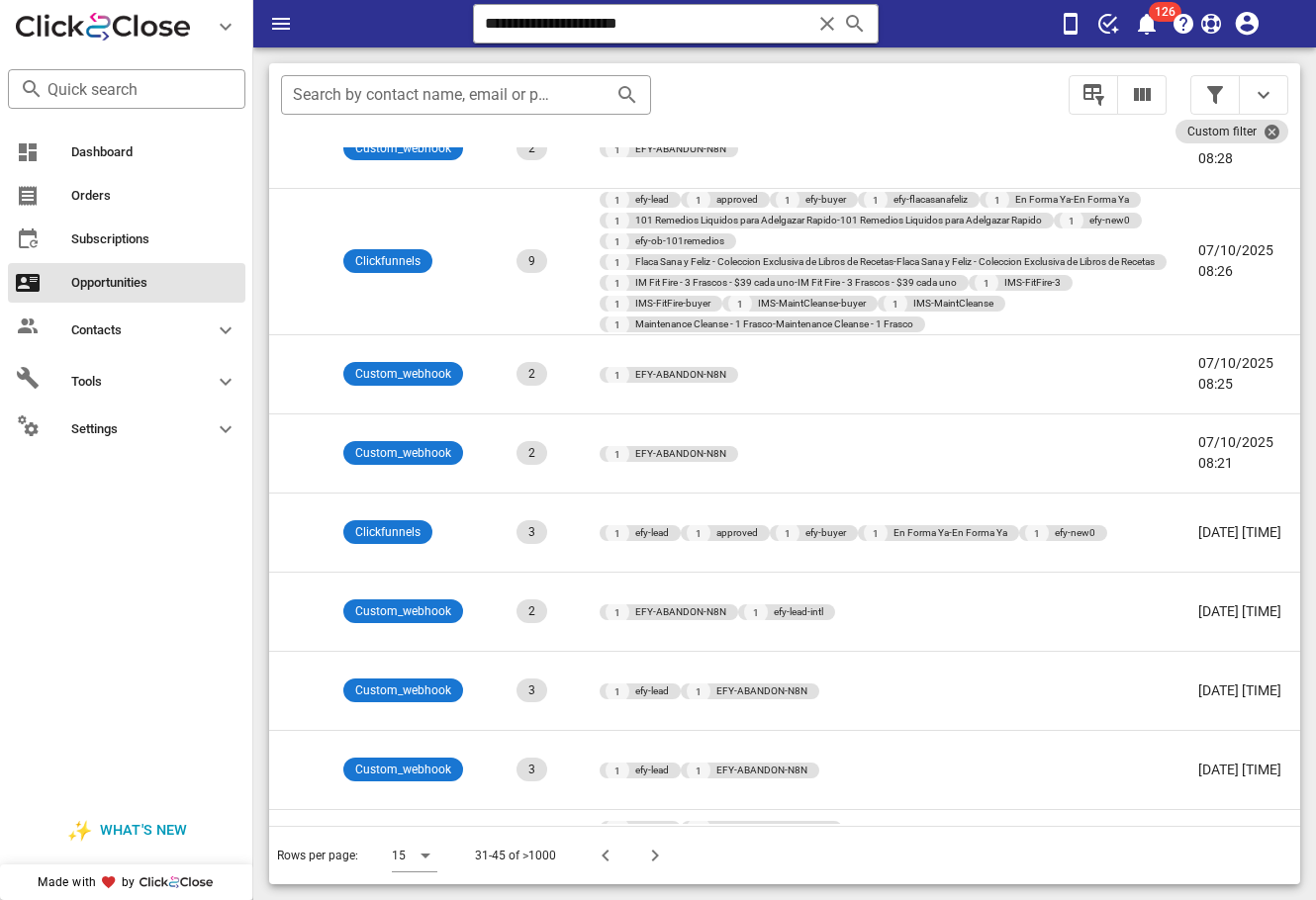 scroll, scrollTop: 353, scrollLeft: 877, axis: both 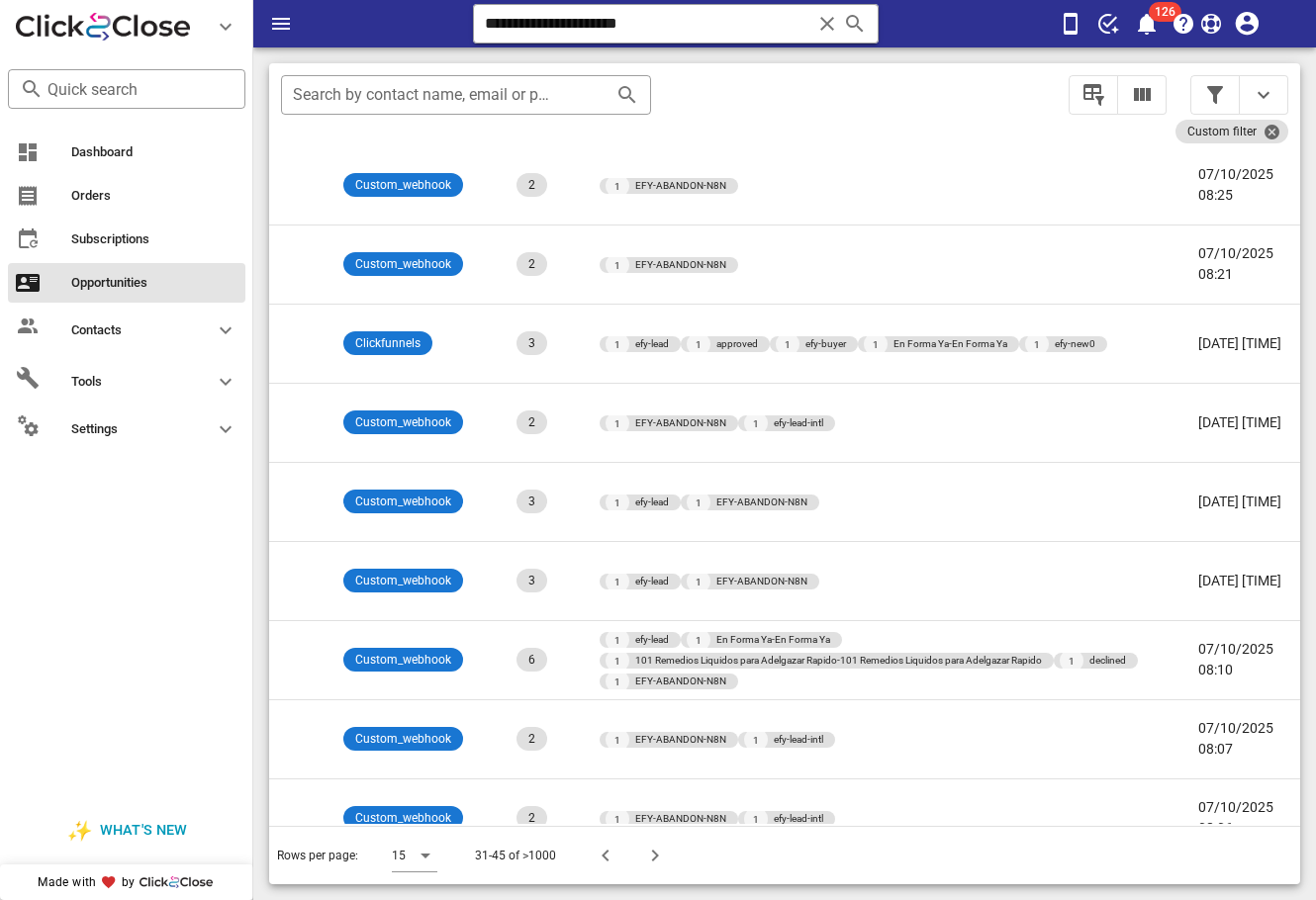 drag, startPoint x: 1288, startPoint y: 491, endPoint x: 39, endPoint y: 14, distance: 1336.985 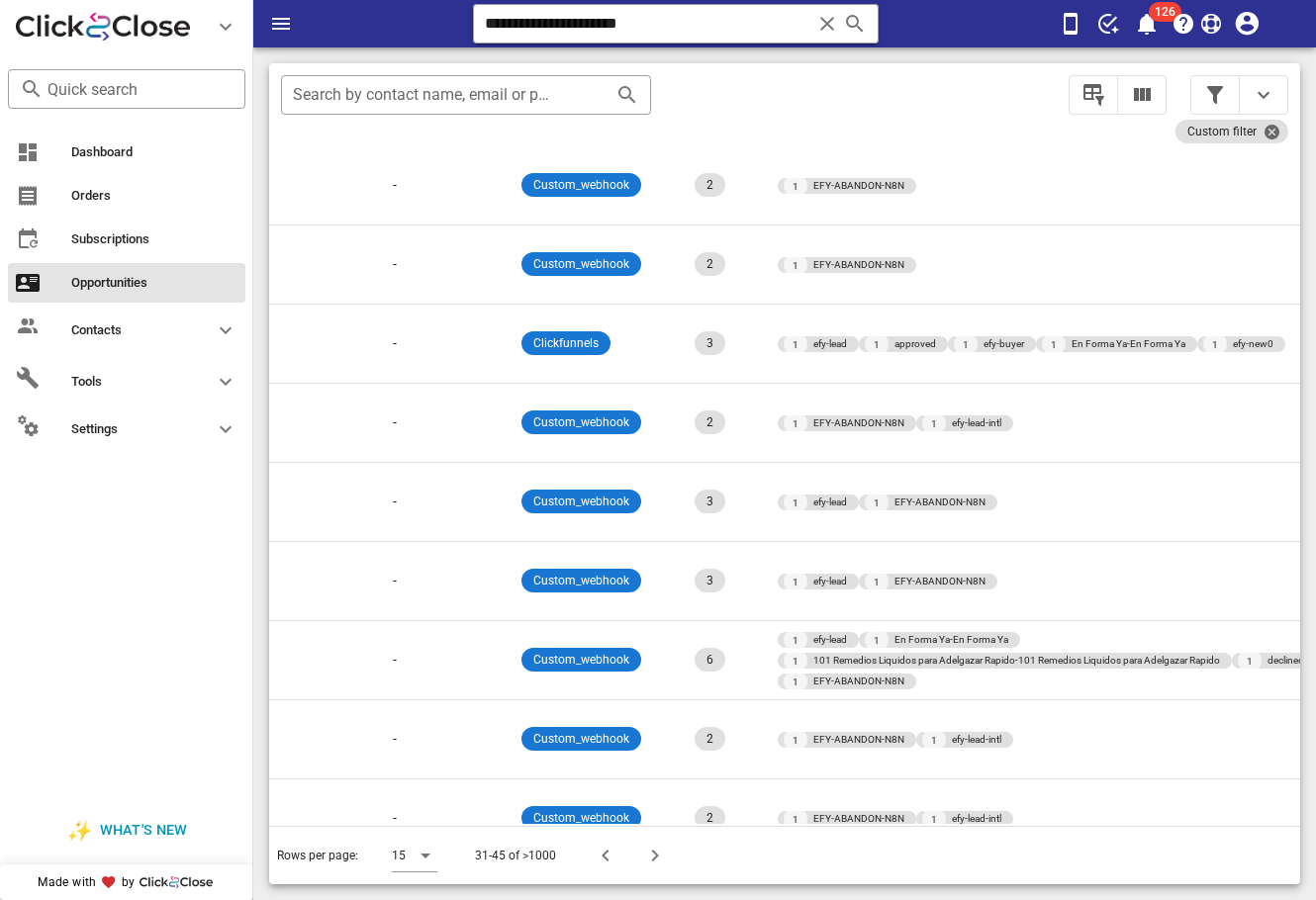 scroll, scrollTop: 353, scrollLeft: 0, axis: vertical 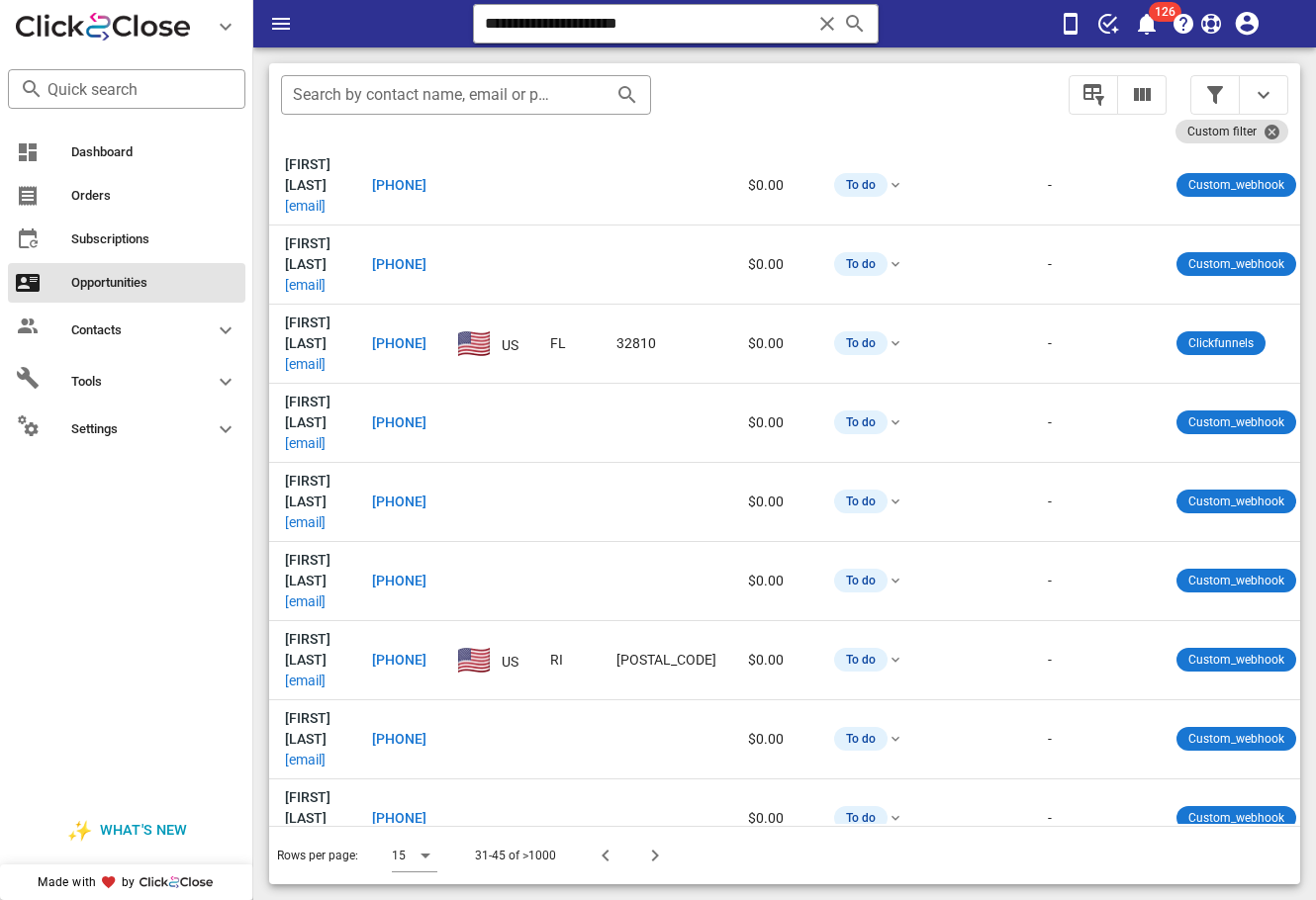 click on "[EMAIL]" at bounding box center [305, 918] 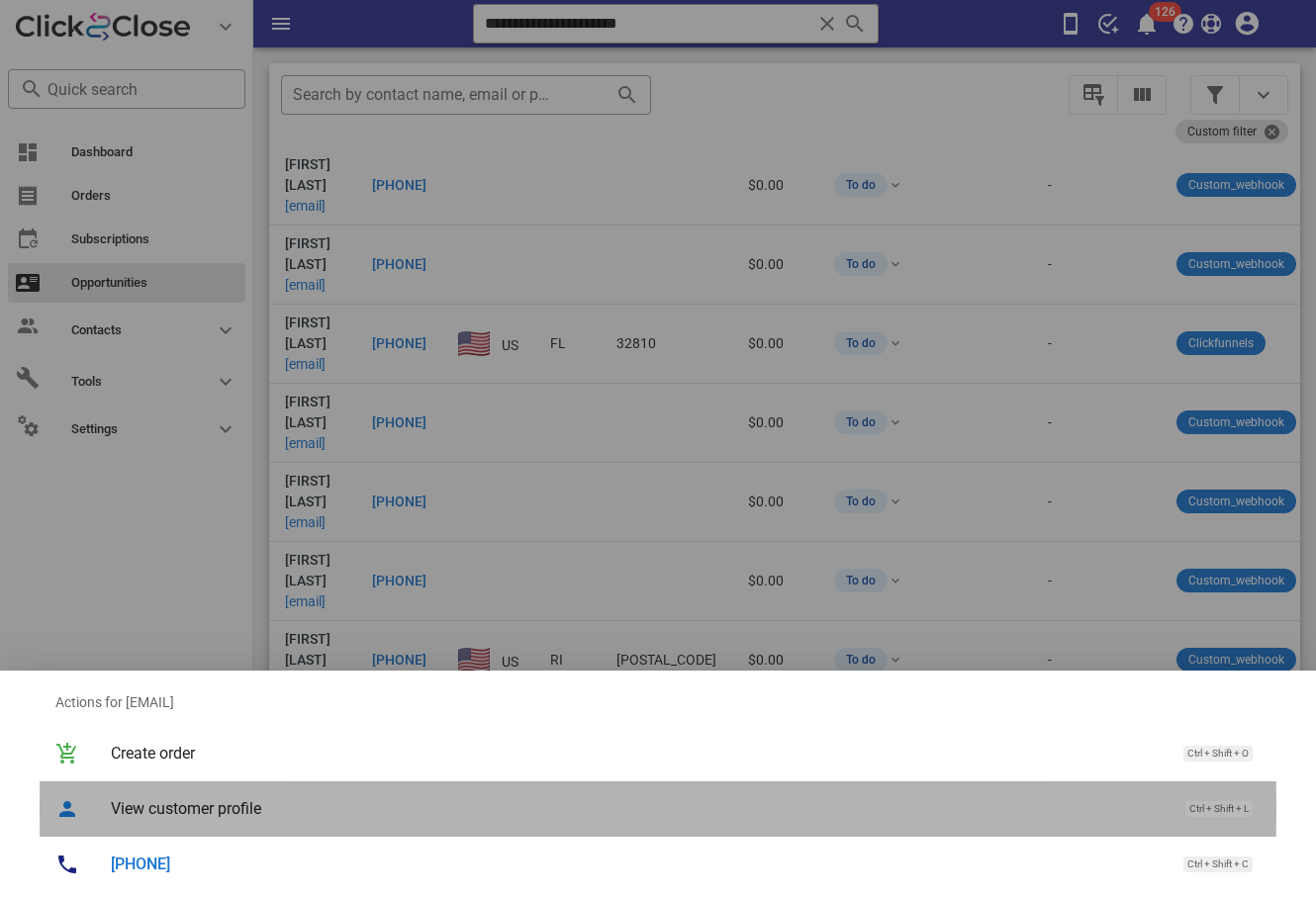 click on "View customer profile" at bounding box center (638, 808) 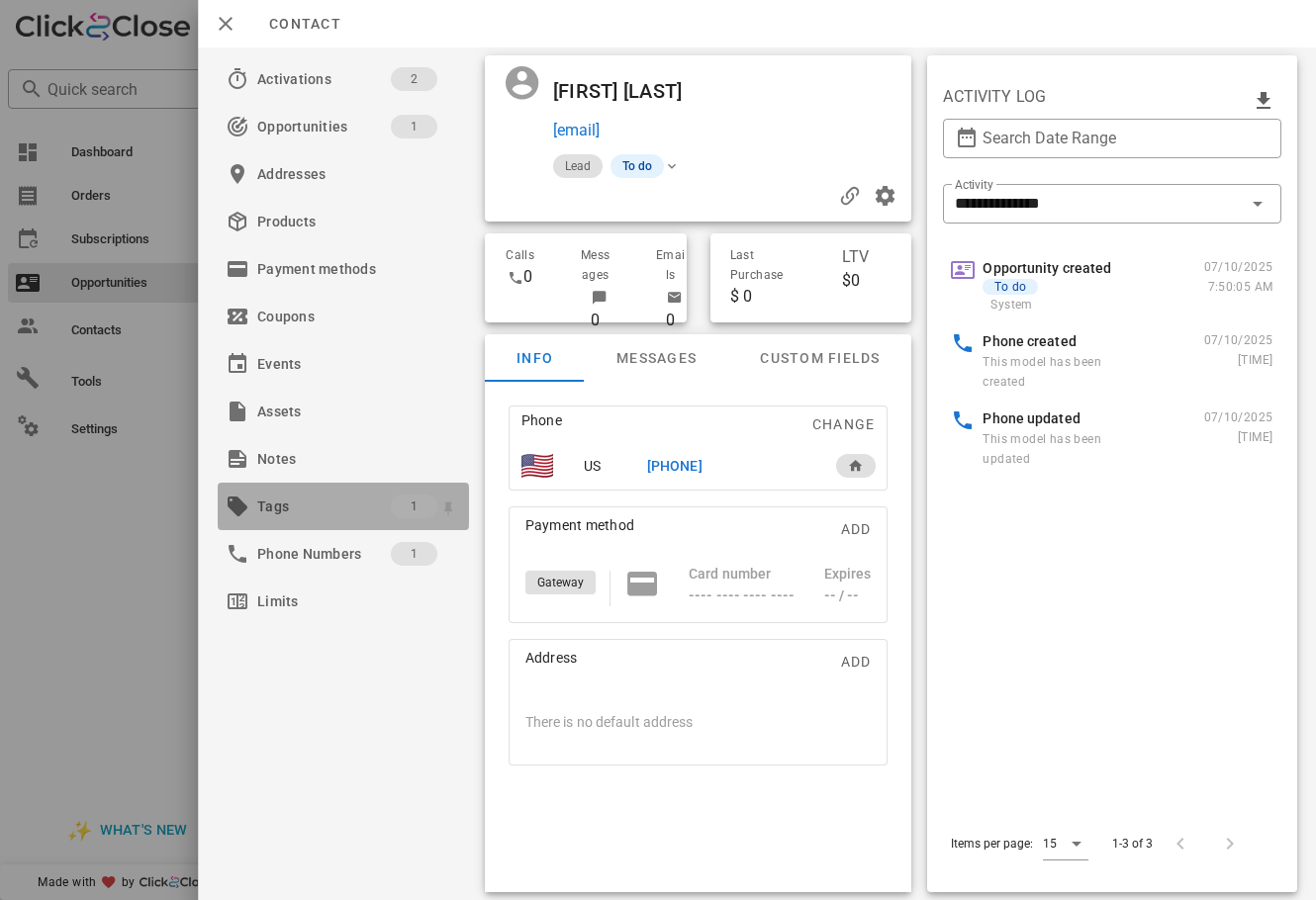 click on "Tags" at bounding box center (324, 506) 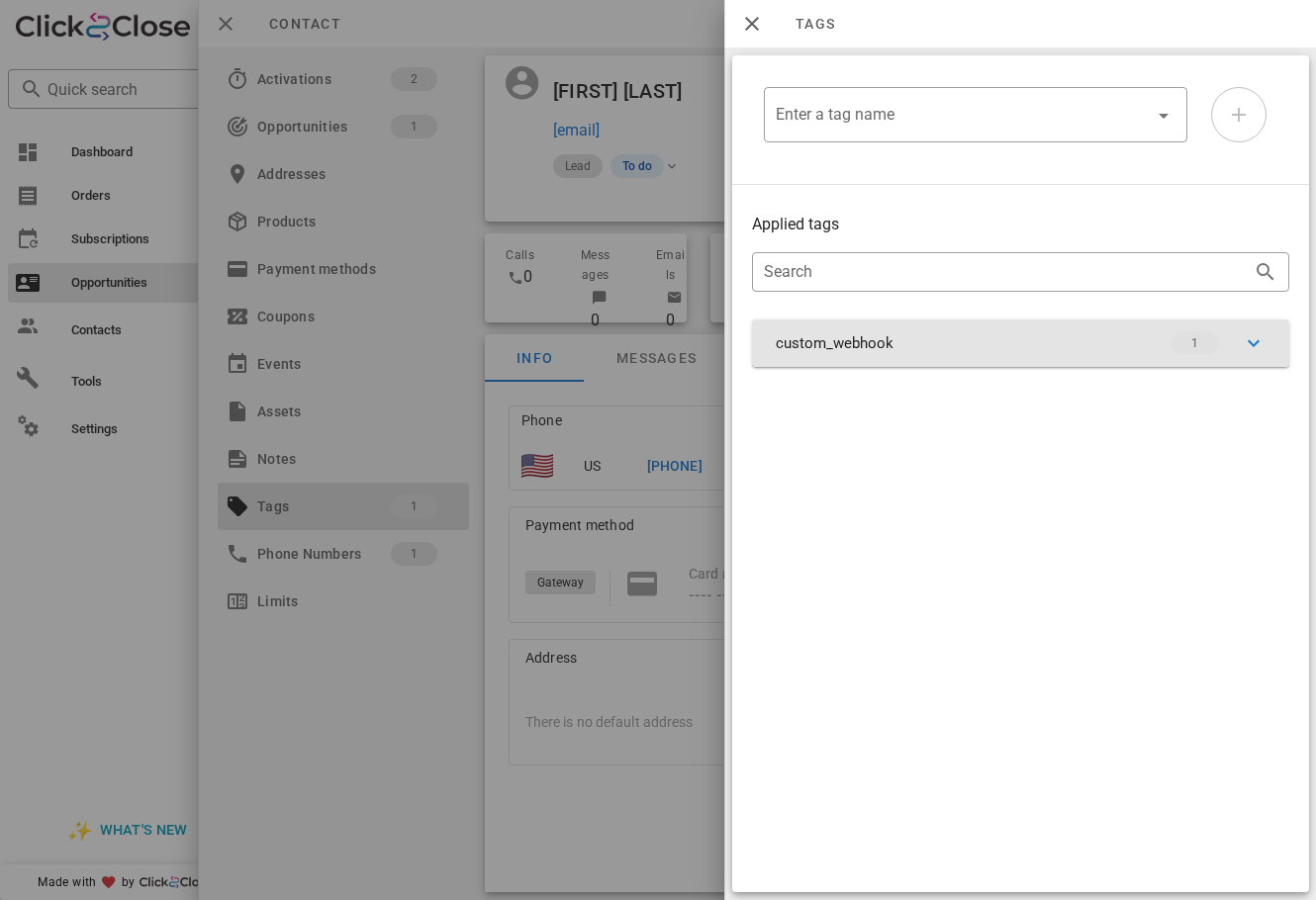 click on "custom_webhook  1" at bounding box center [1020, 343] 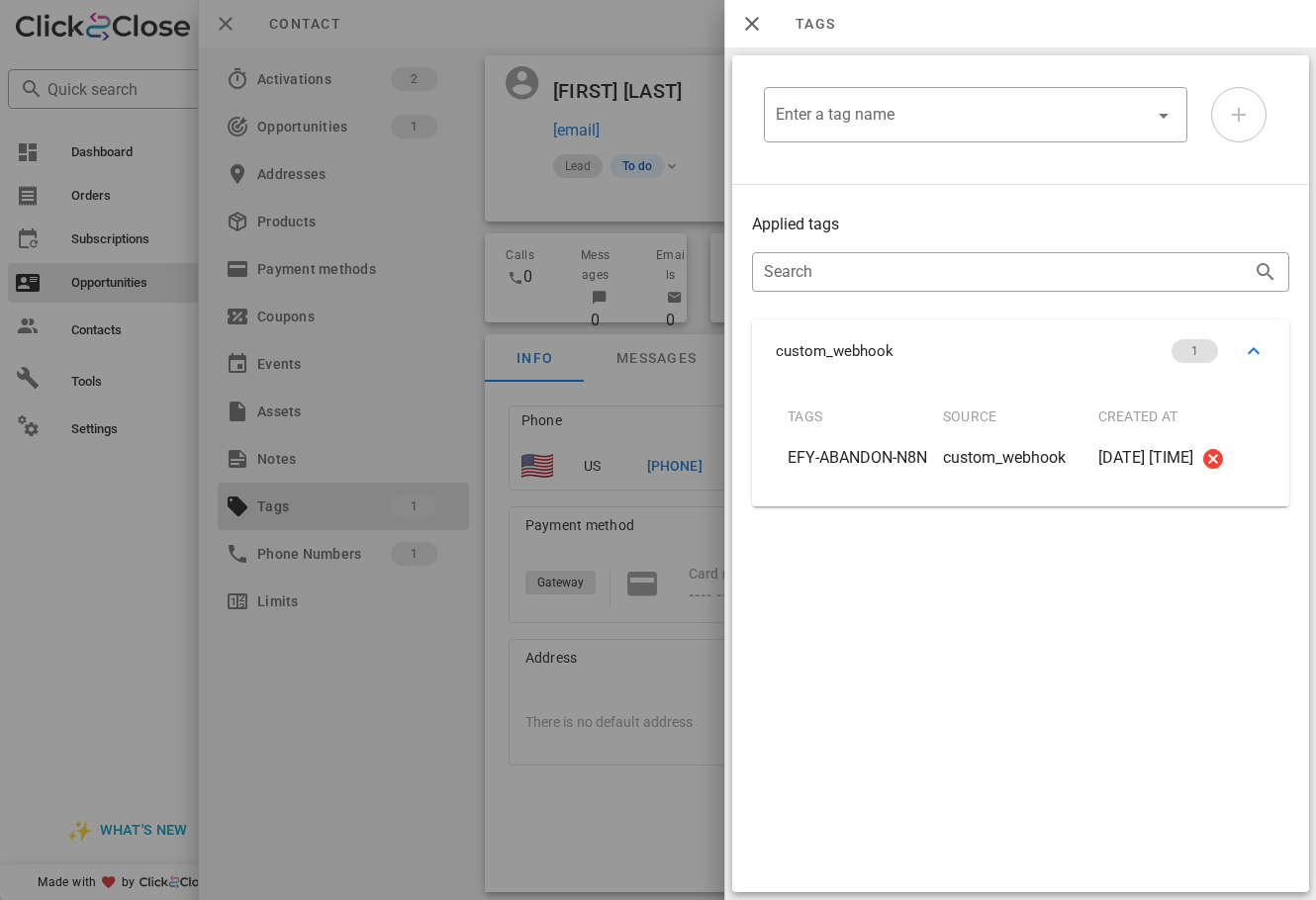 click on "​ Enter a tag name Applied tags ​ Search  custom_webhook  1  Tags   Source   Created at   EFY-ABANDON-N8N  custom_webhook   2025-07-10 08:02:51" at bounding box center [1020, 474] 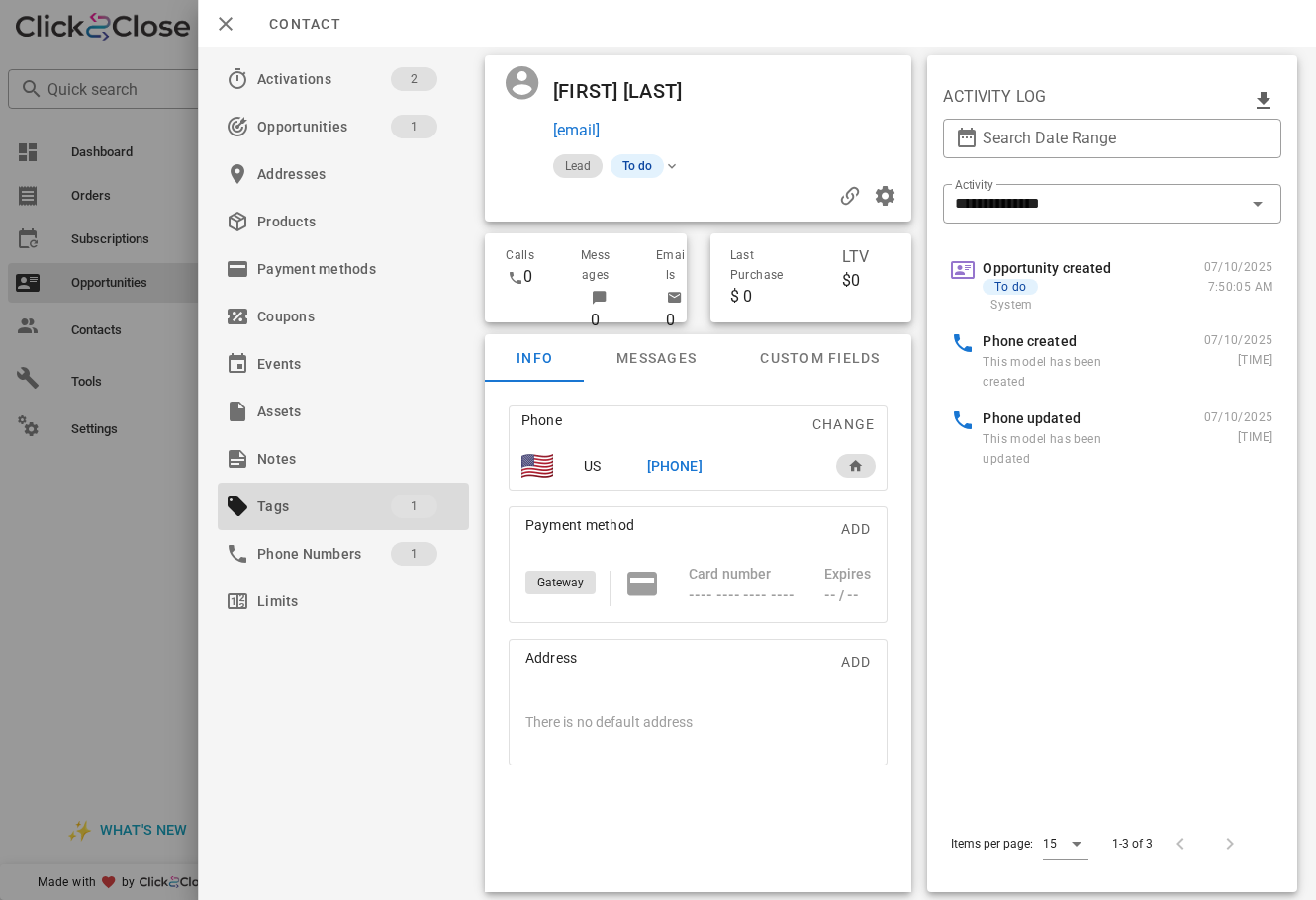 click on "[PHONE]" at bounding box center (674, 466) 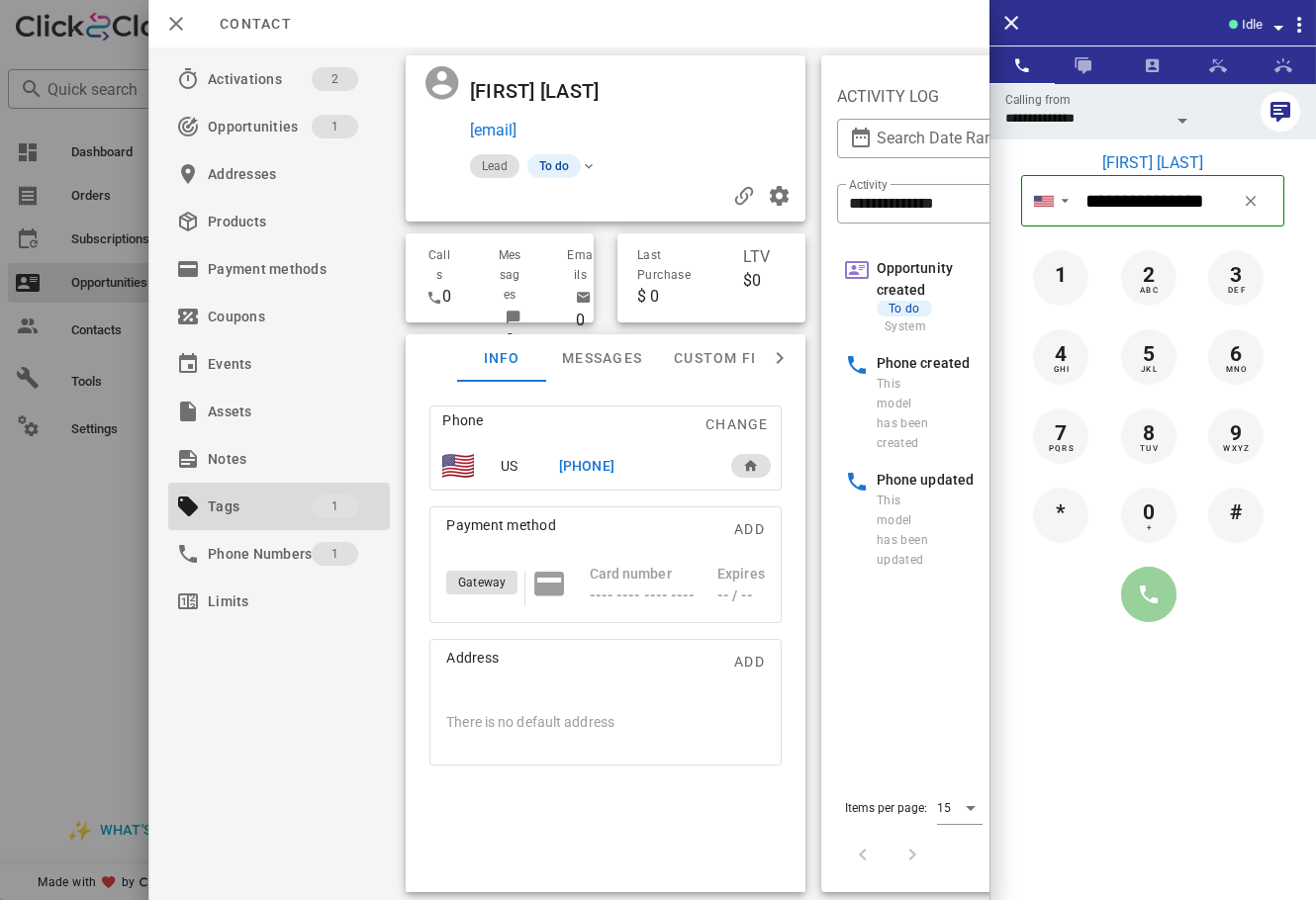 click at bounding box center (1149, 594) 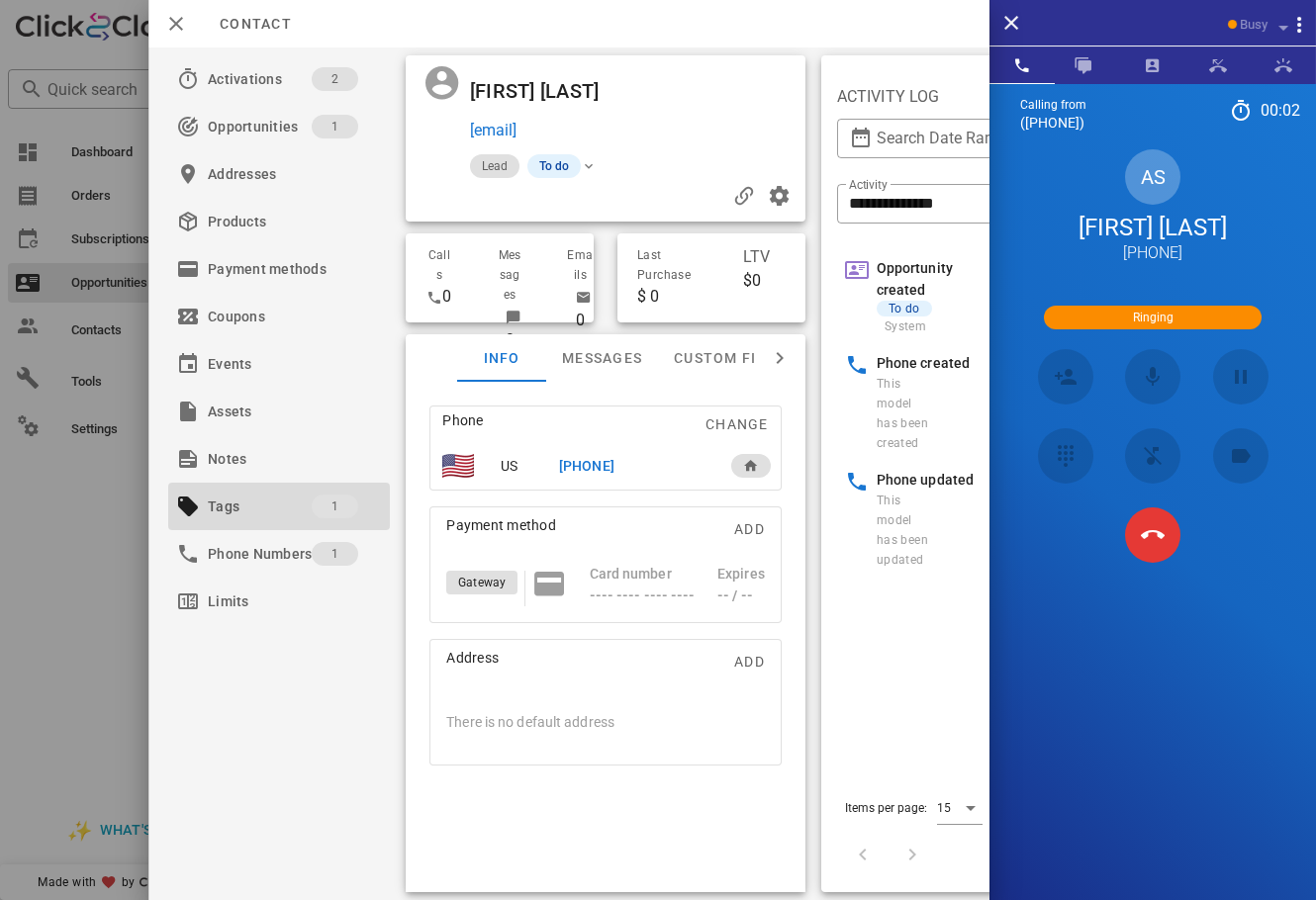 scroll, scrollTop: 295, scrollLeft: 0, axis: vertical 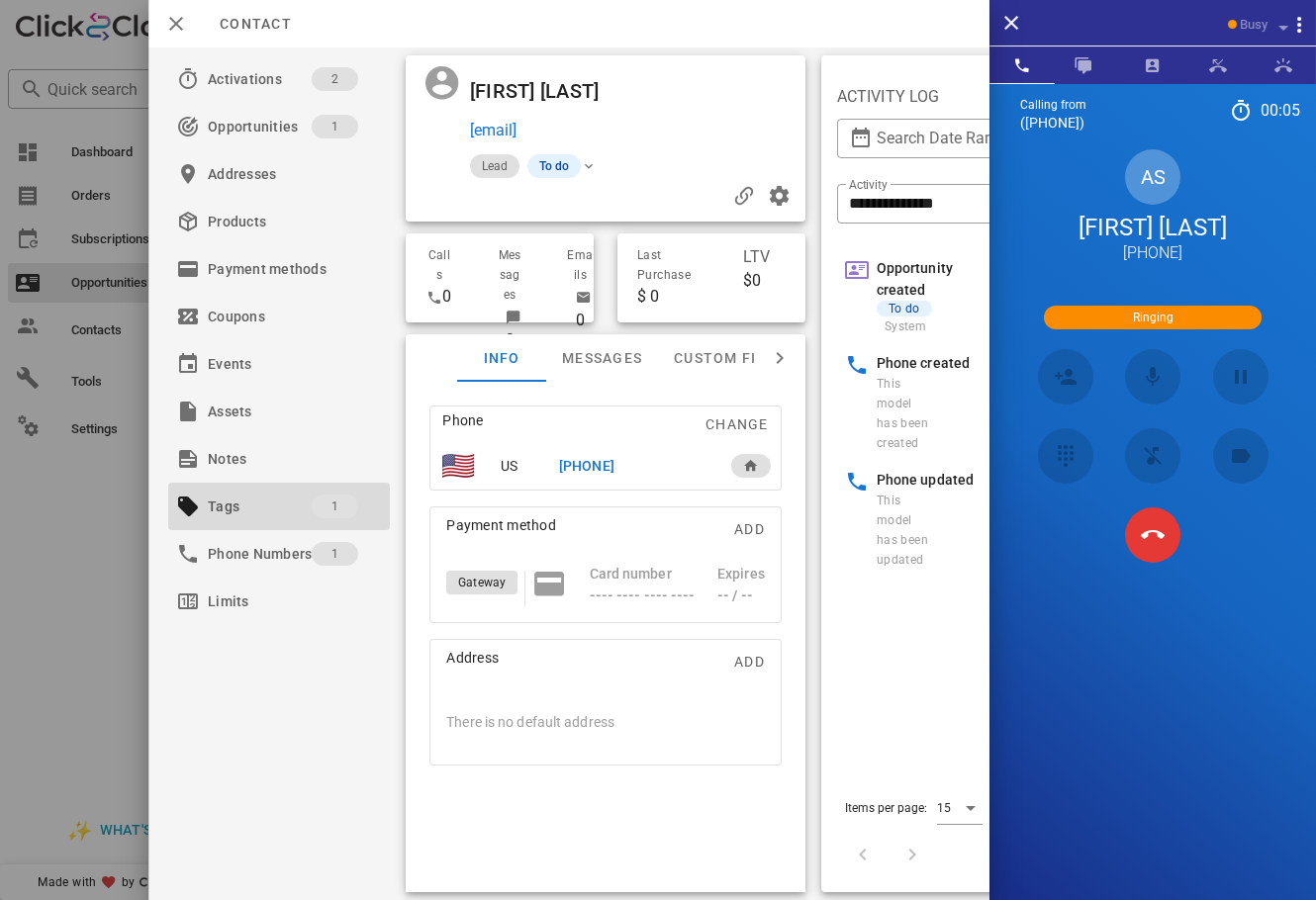 click on "AS   Auxy Sanchez  +18044397928" at bounding box center (1153, 207) 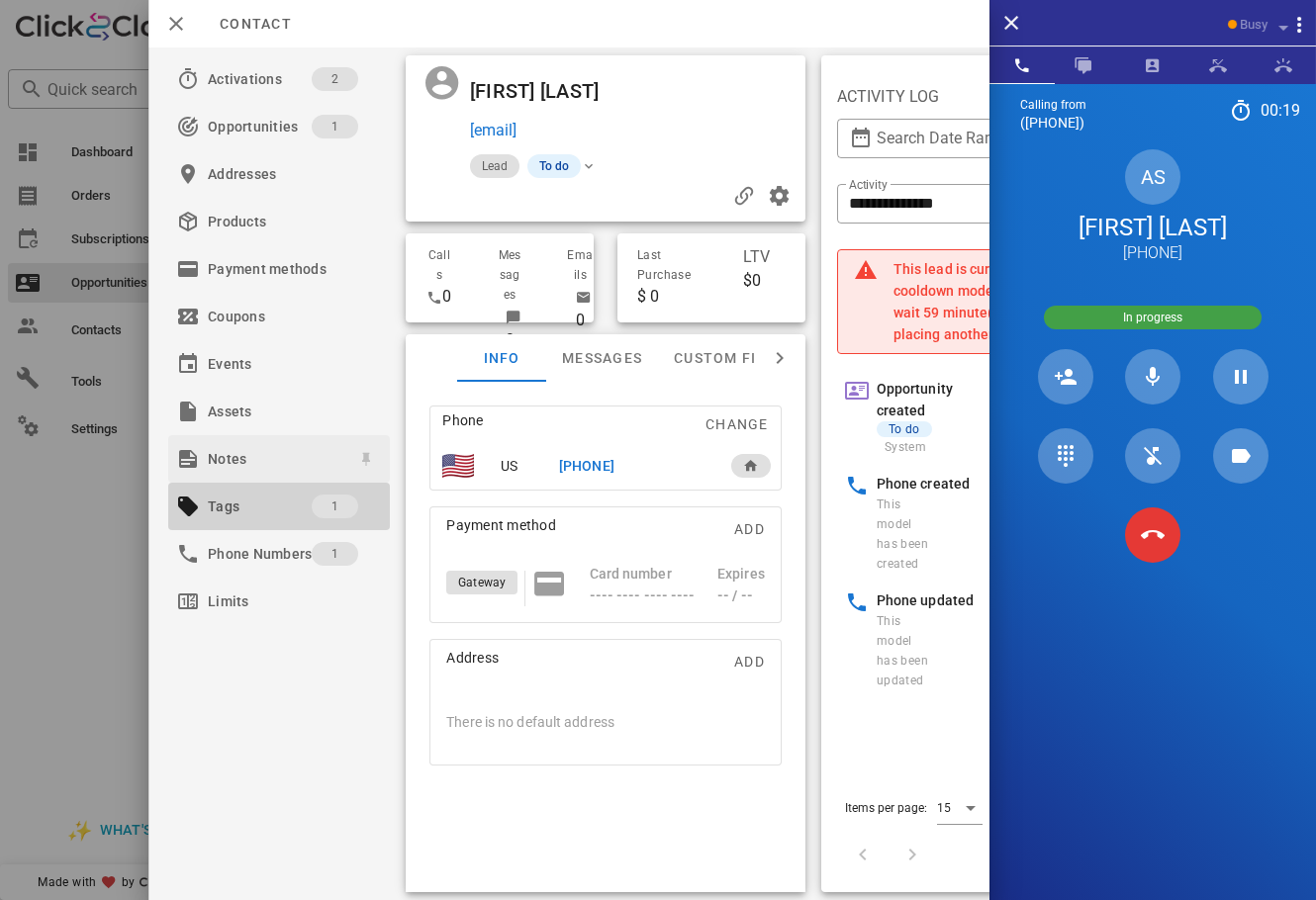 click on "Activations  2  Opportunities  1  Addresses Products Payment methods Coupons Events Assets Notes Tags  1  Phone Numbers  1  Limits" at bounding box center [279, 340] 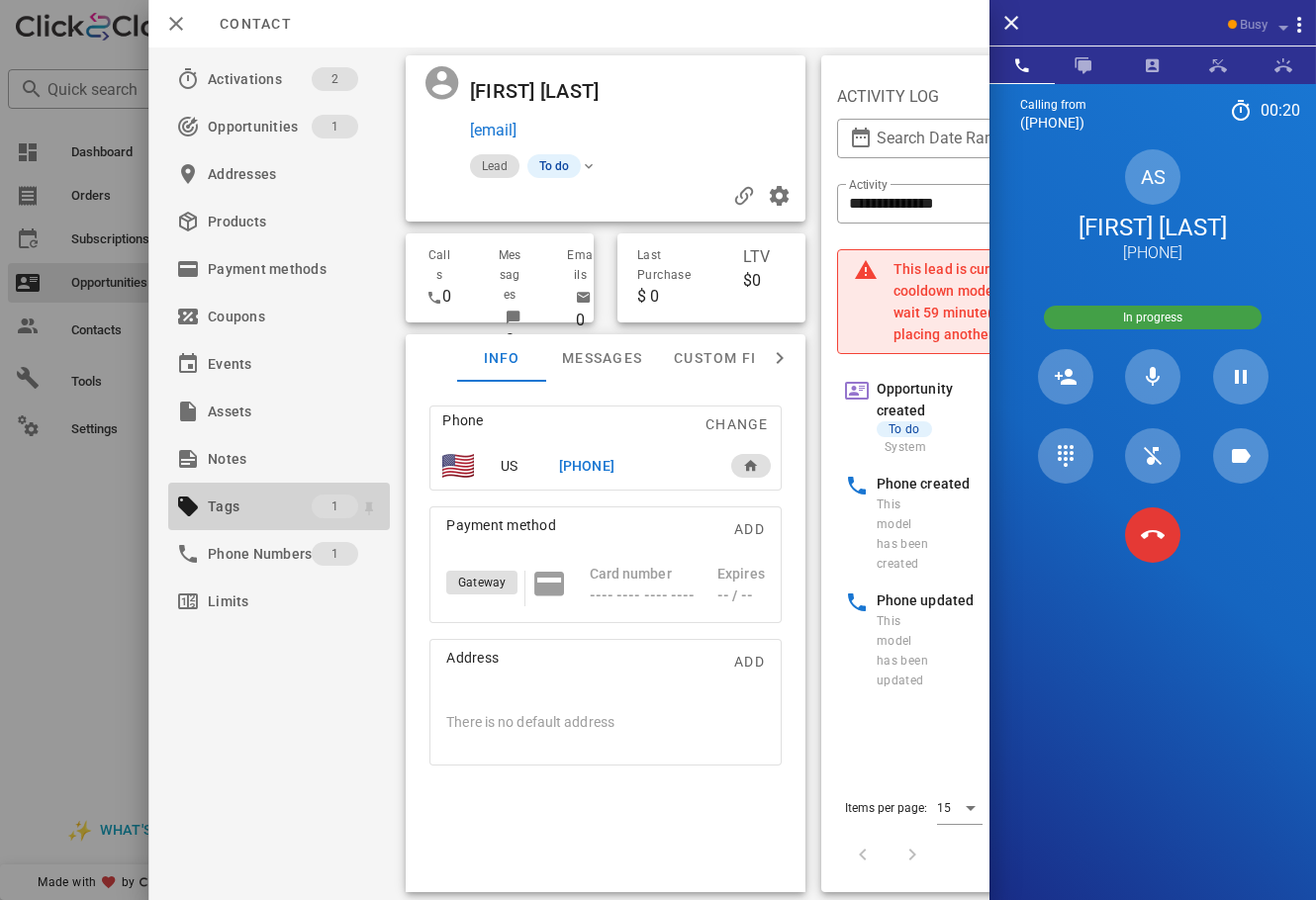 click on "1" at bounding box center [334, 506] 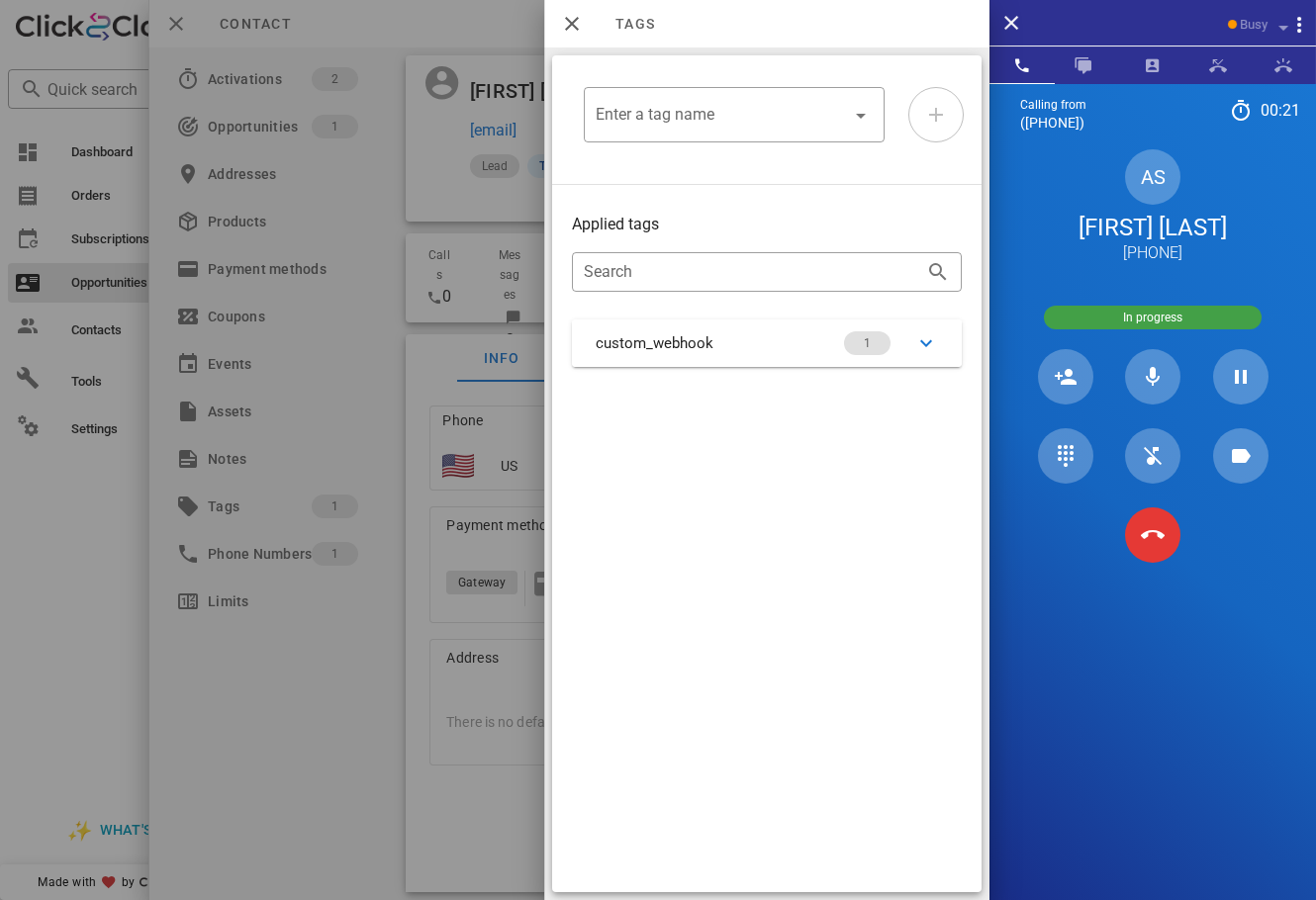 click on "custom_webhook  1" at bounding box center [767, 343] 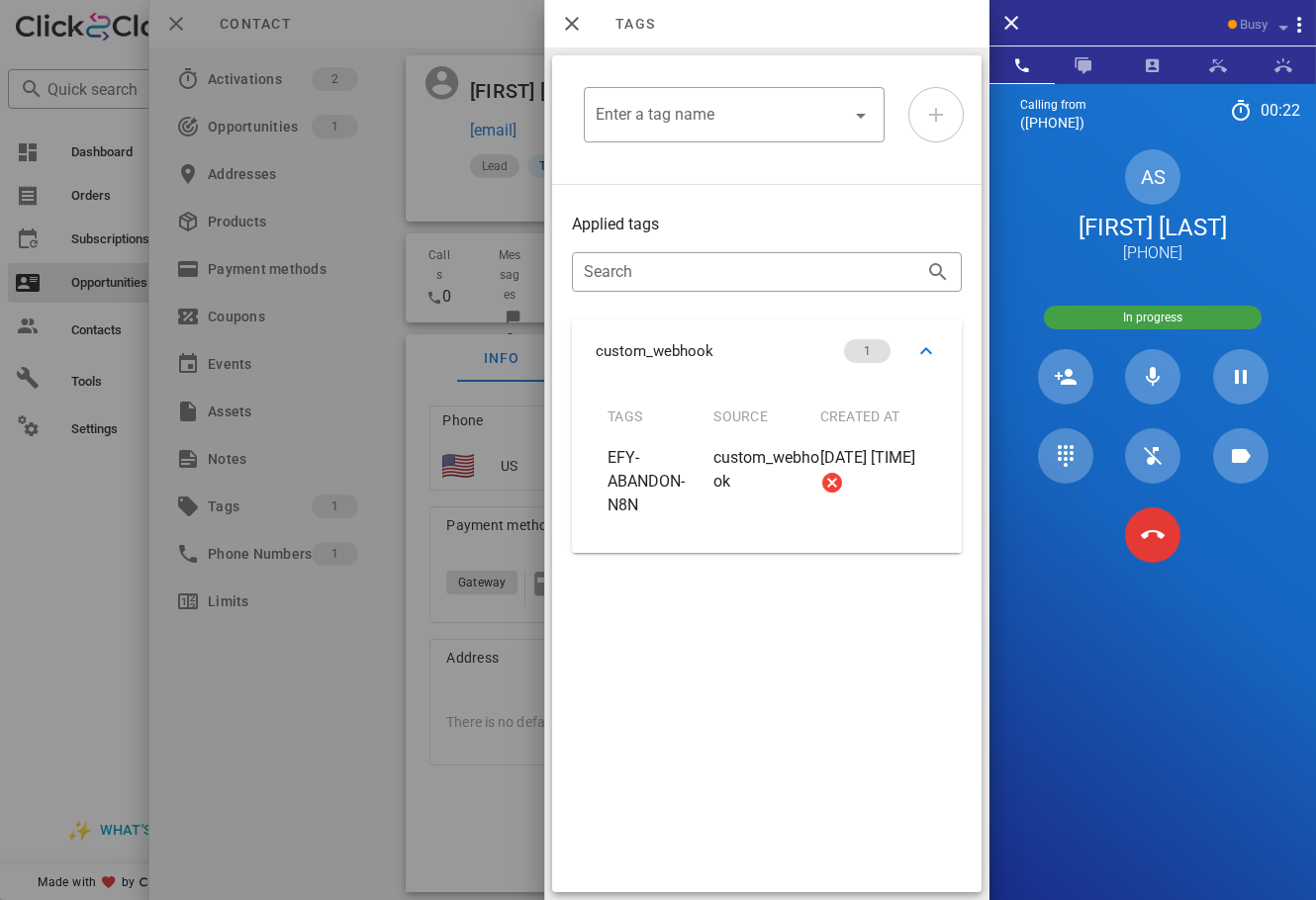 click at bounding box center [658, 450] 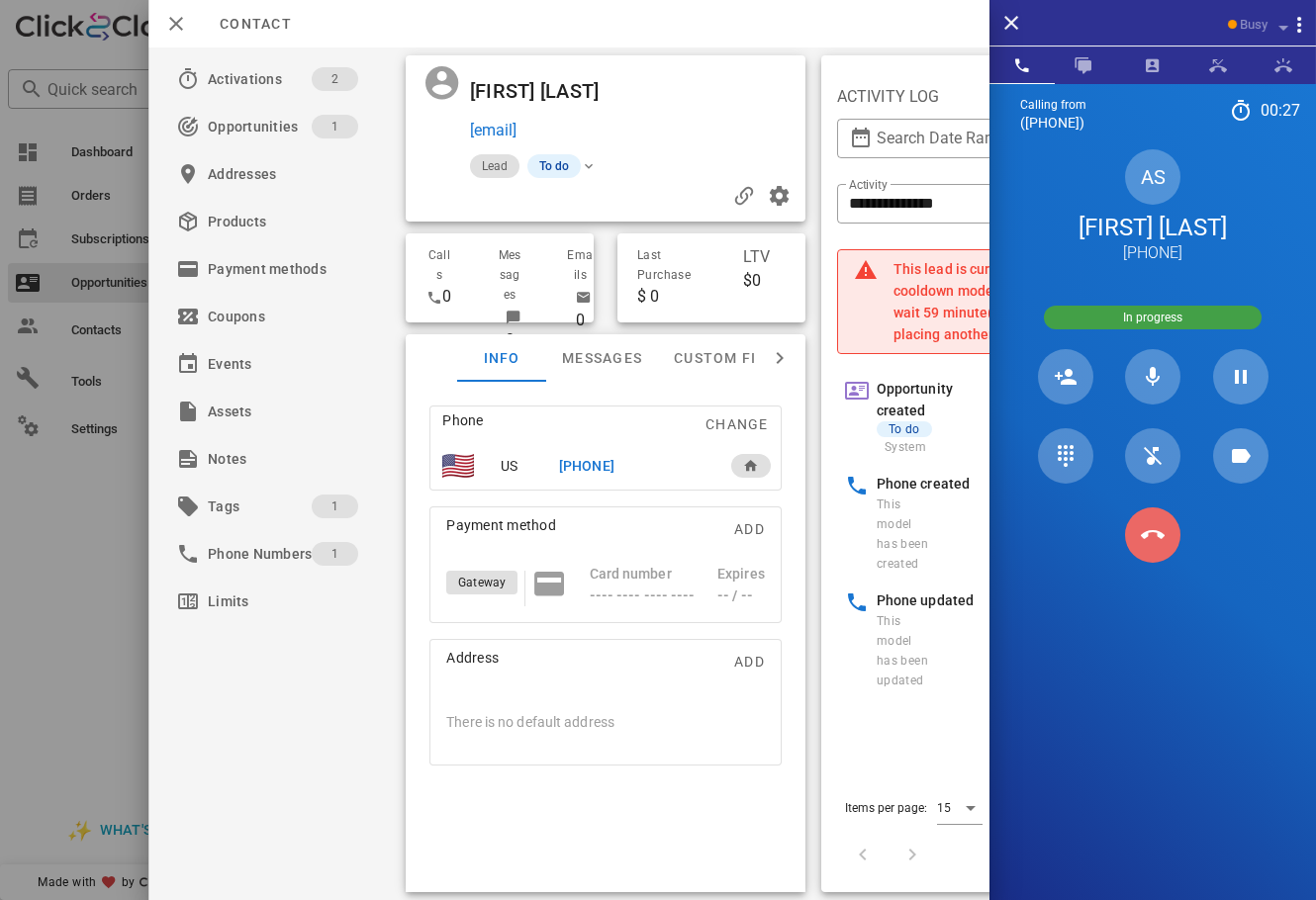 click at bounding box center [1153, 535] 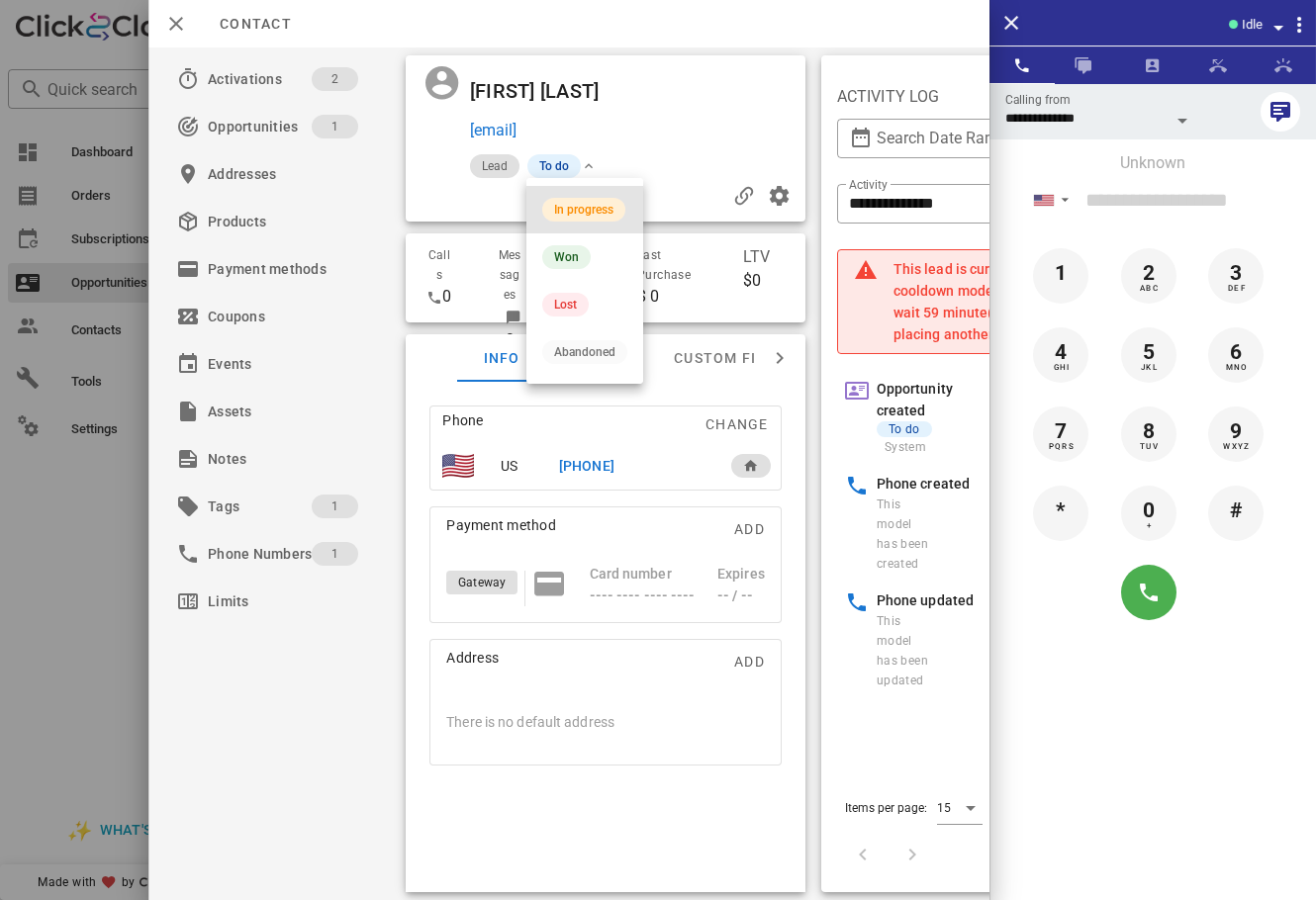 click on "In progress" at bounding box center [584, 210] 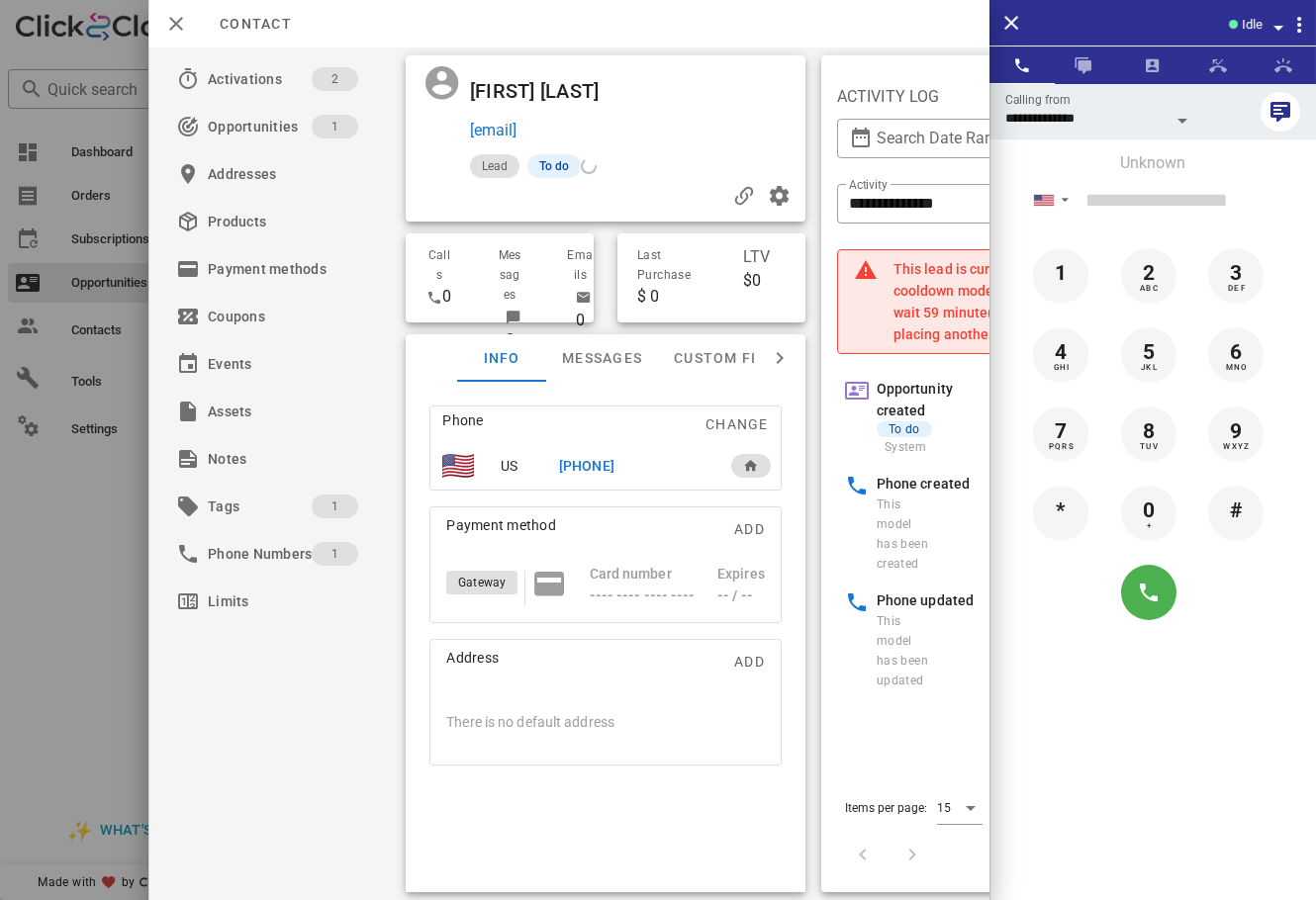click at bounding box center [658, 450] 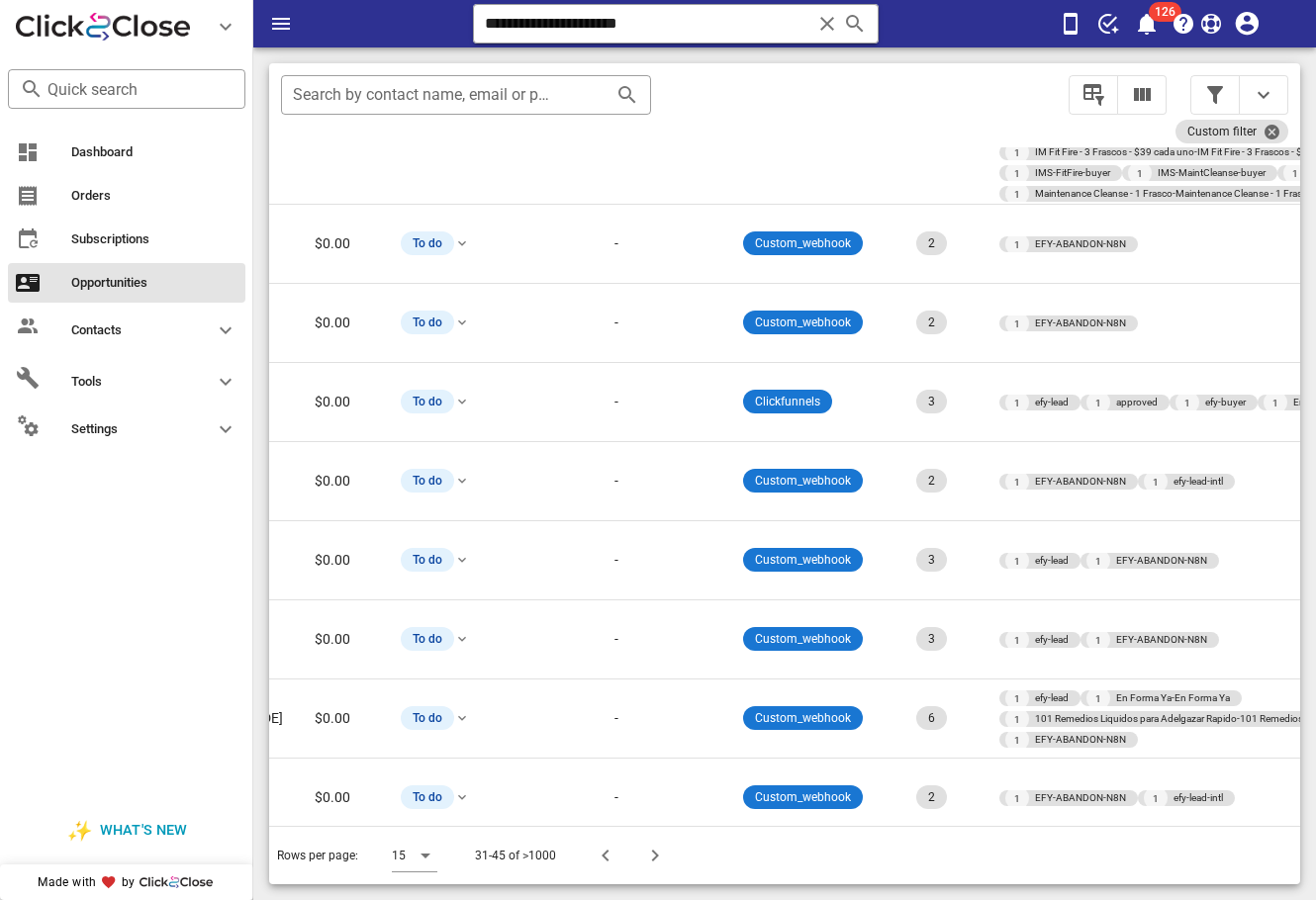 scroll, scrollTop: 295, scrollLeft: 613, axis: both 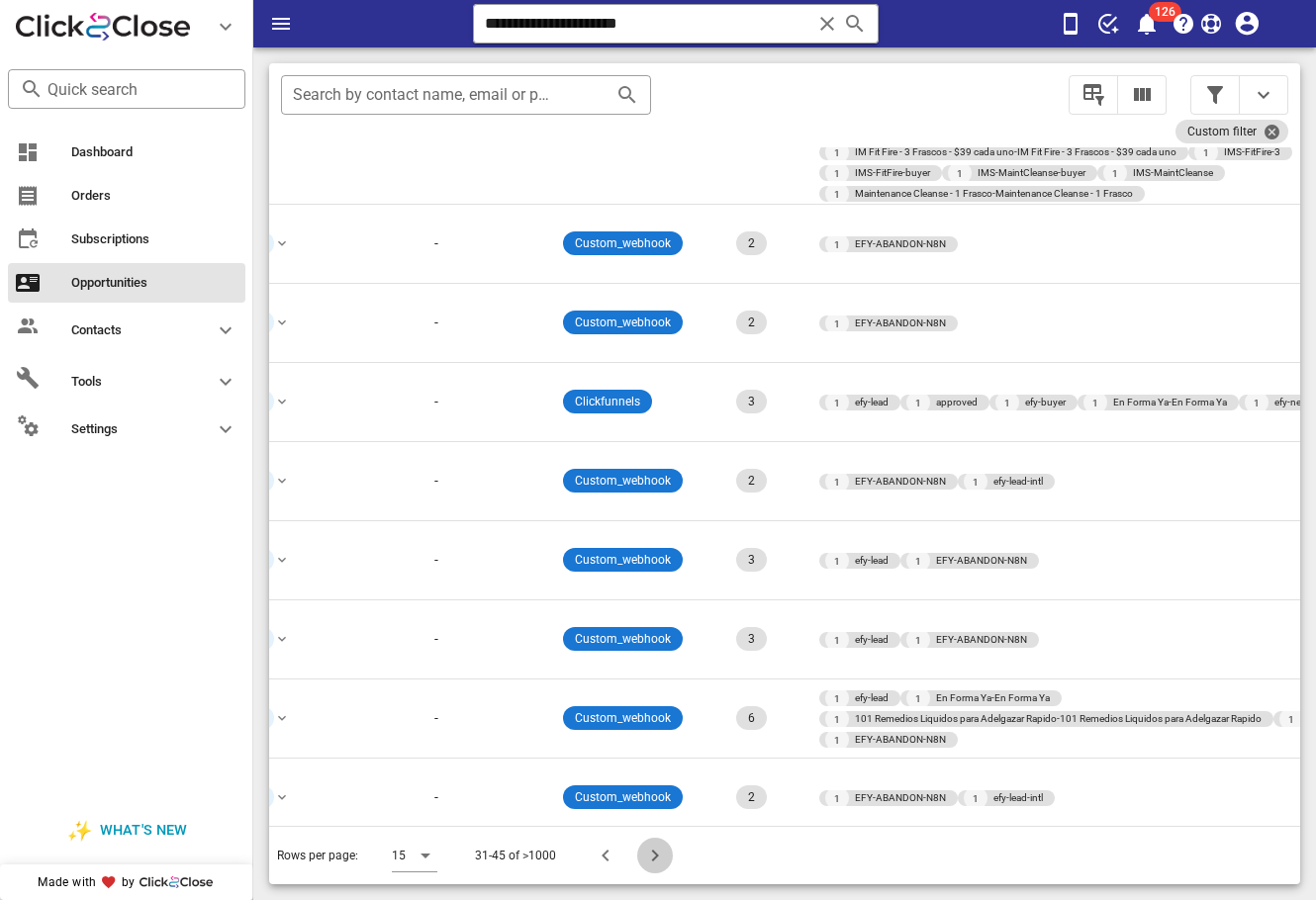 click at bounding box center [655, 855] 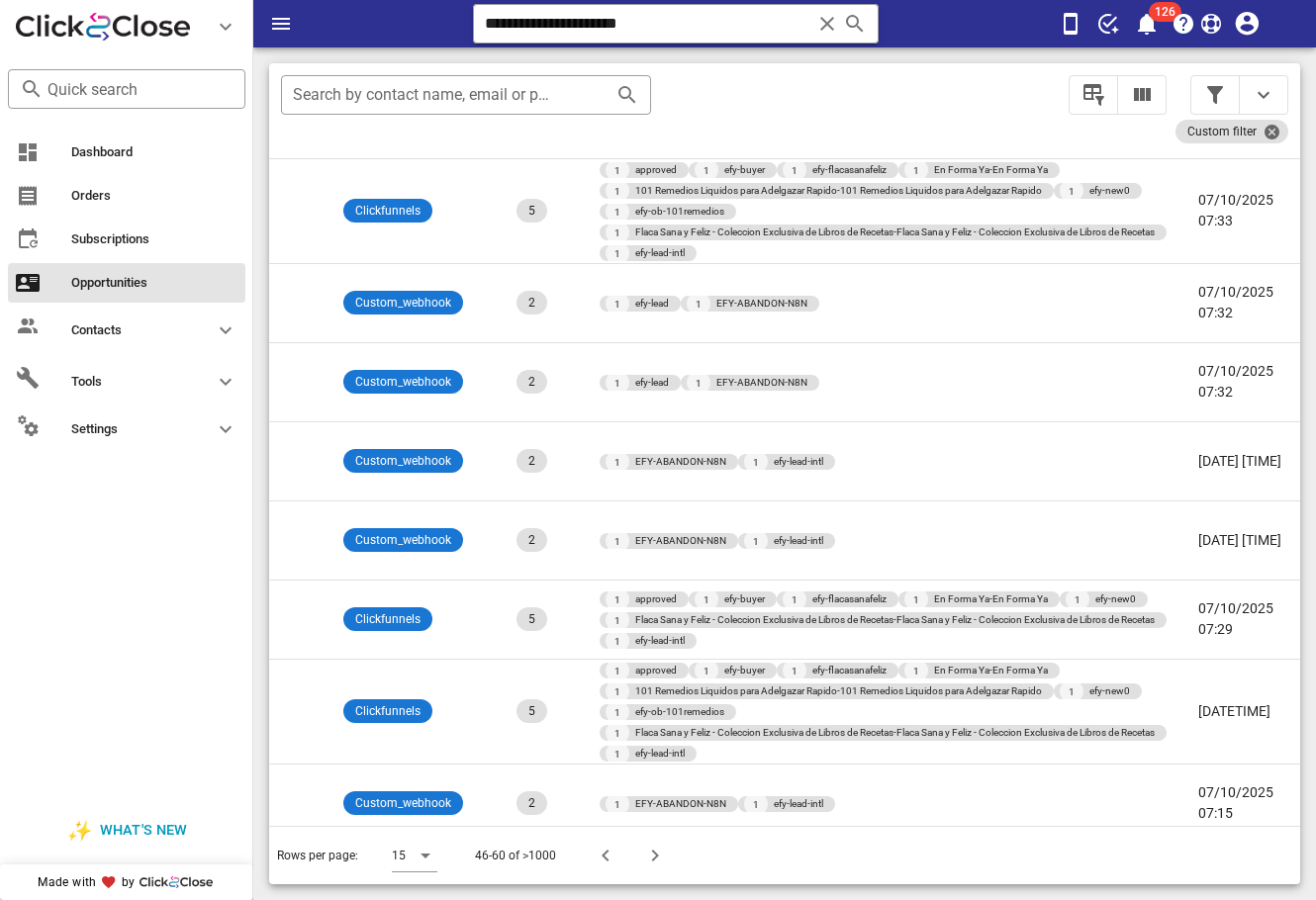 scroll, scrollTop: 358, scrollLeft: 859, axis: both 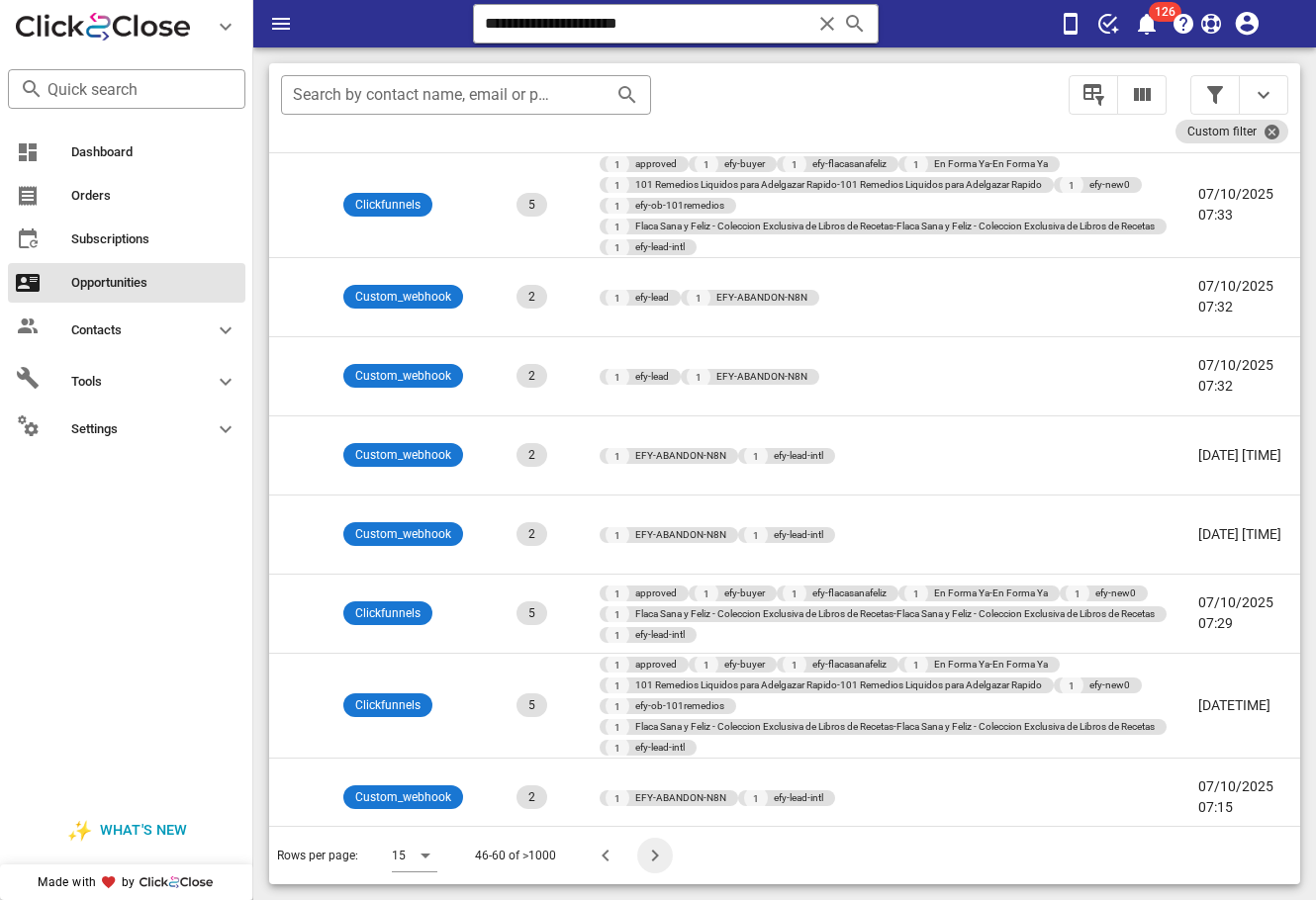 click at bounding box center [655, 855] 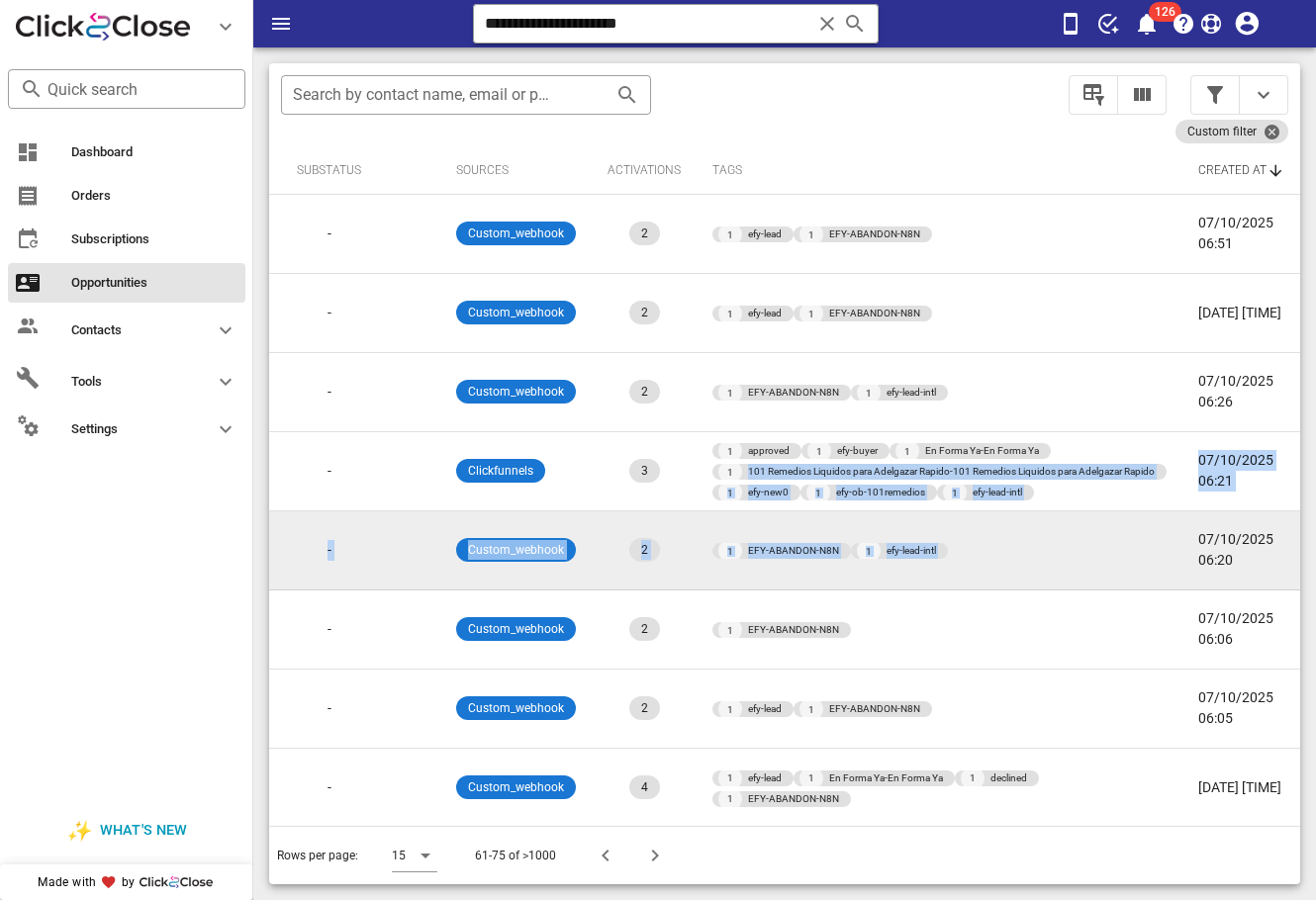 scroll, scrollTop: 0, scrollLeft: 928, axis: horizontal 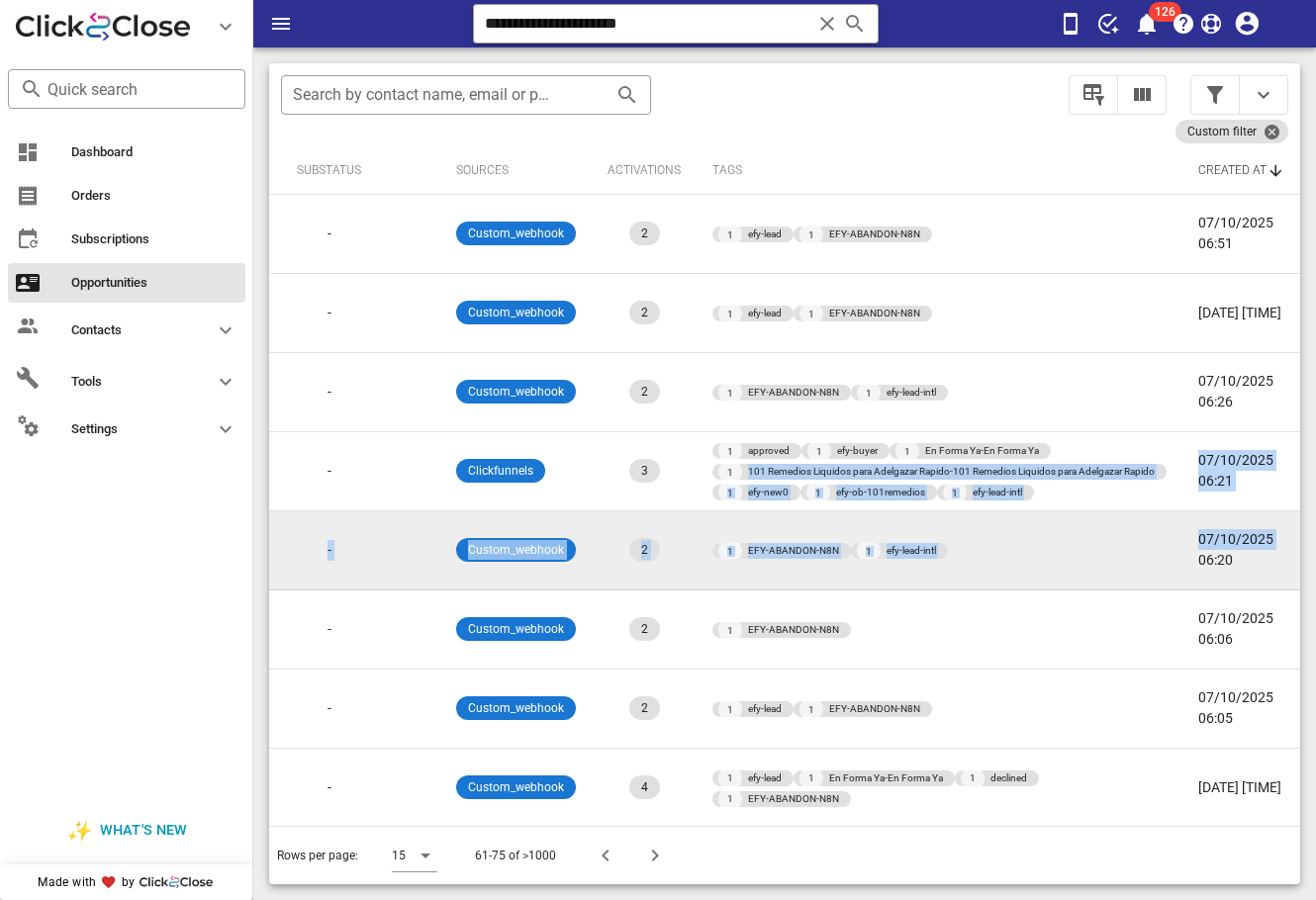 drag, startPoint x: 1283, startPoint y: 409, endPoint x: 1275, endPoint y: 446, distance: 37.85499 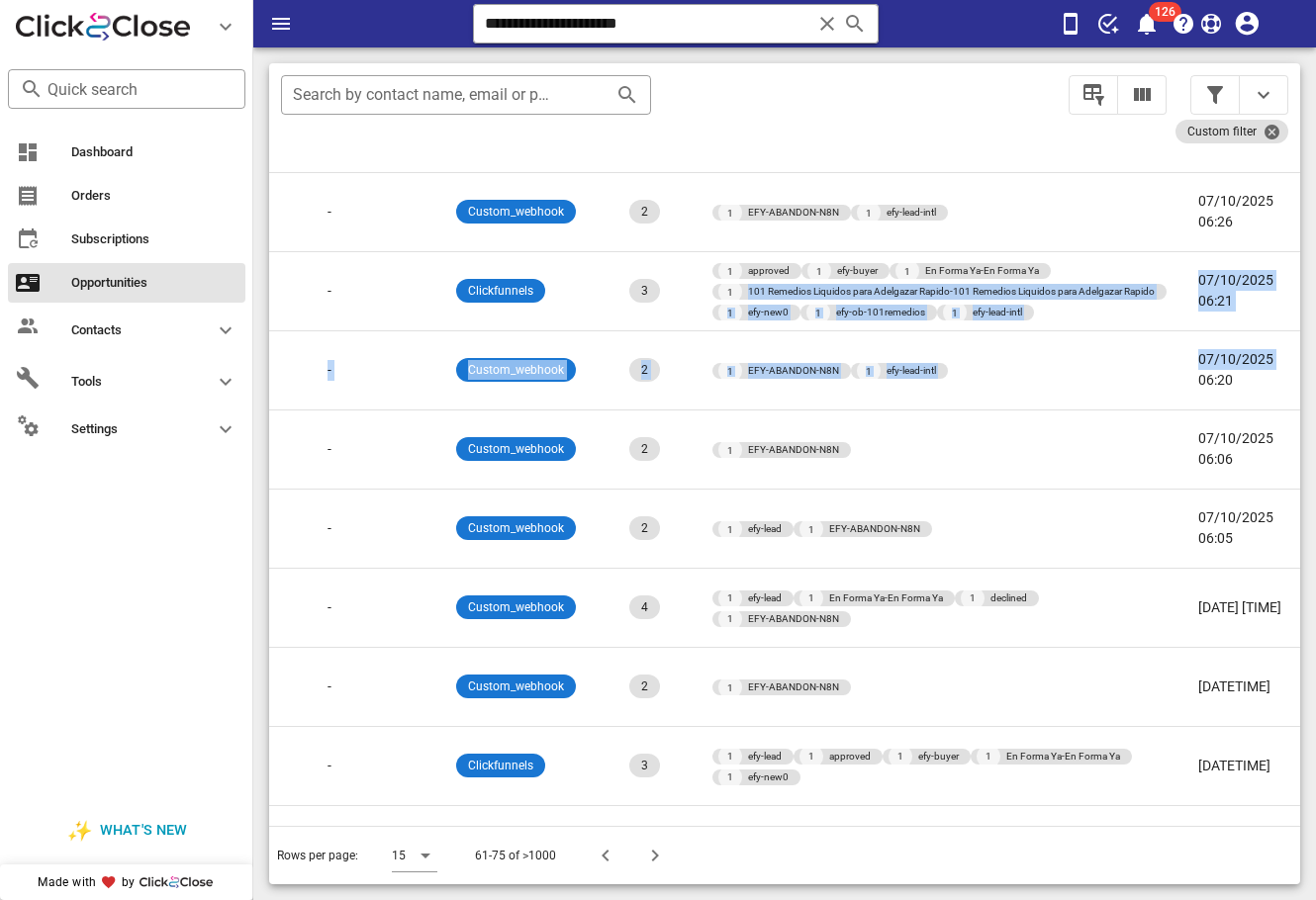scroll, scrollTop: 254, scrollLeft: 928, axis: both 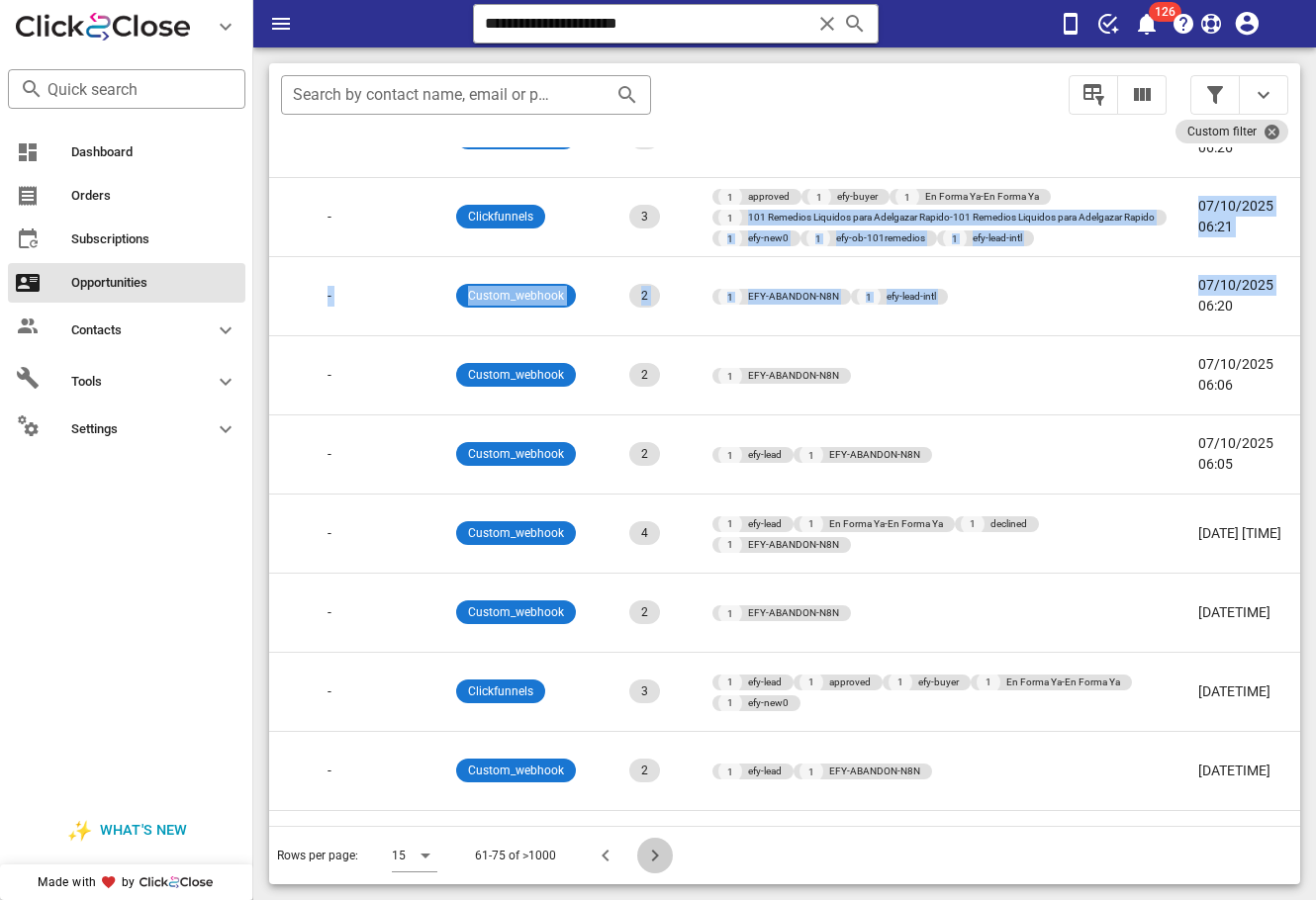 click at bounding box center [655, 855] 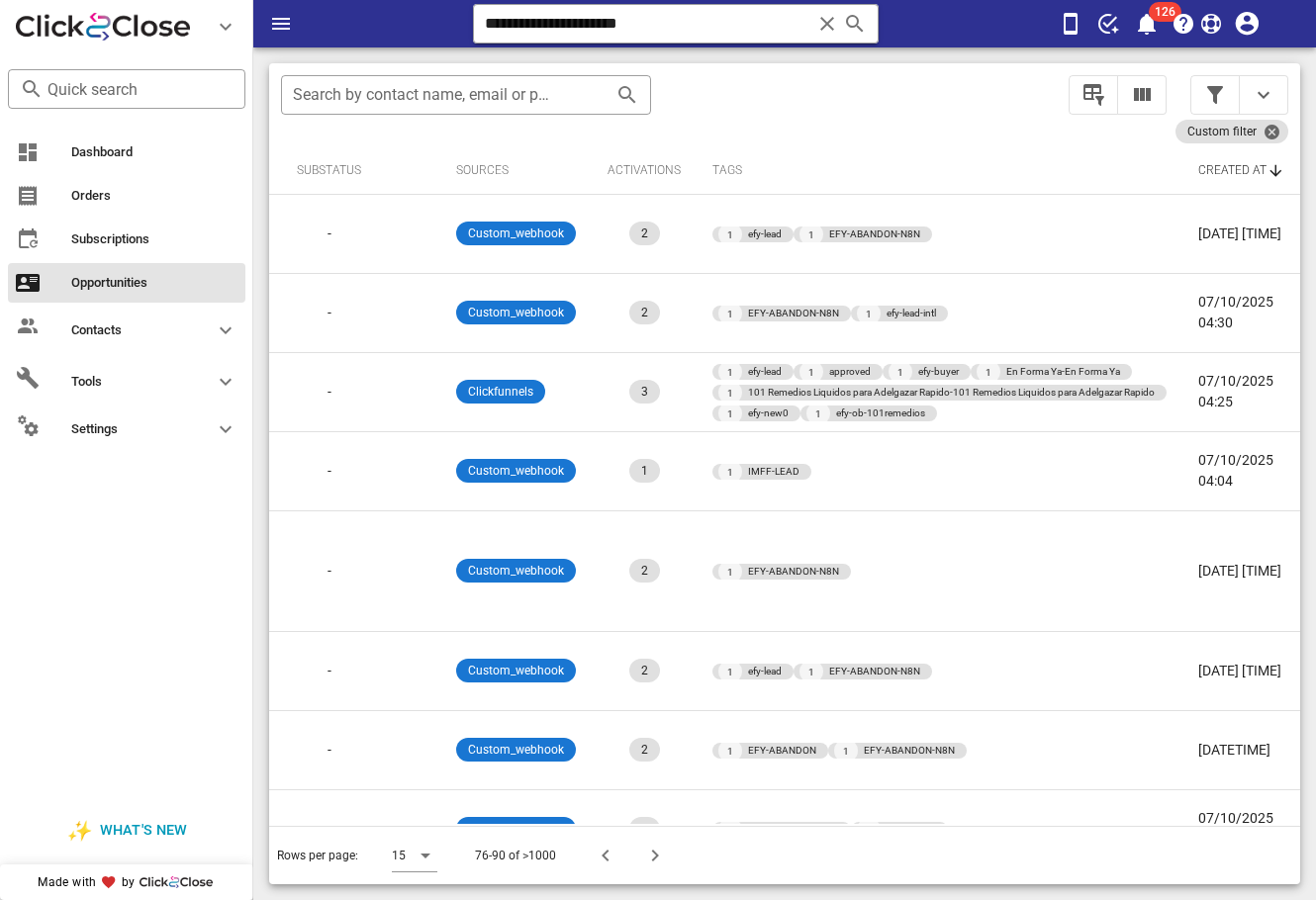 scroll, scrollTop: 0, scrollLeft: 0, axis: both 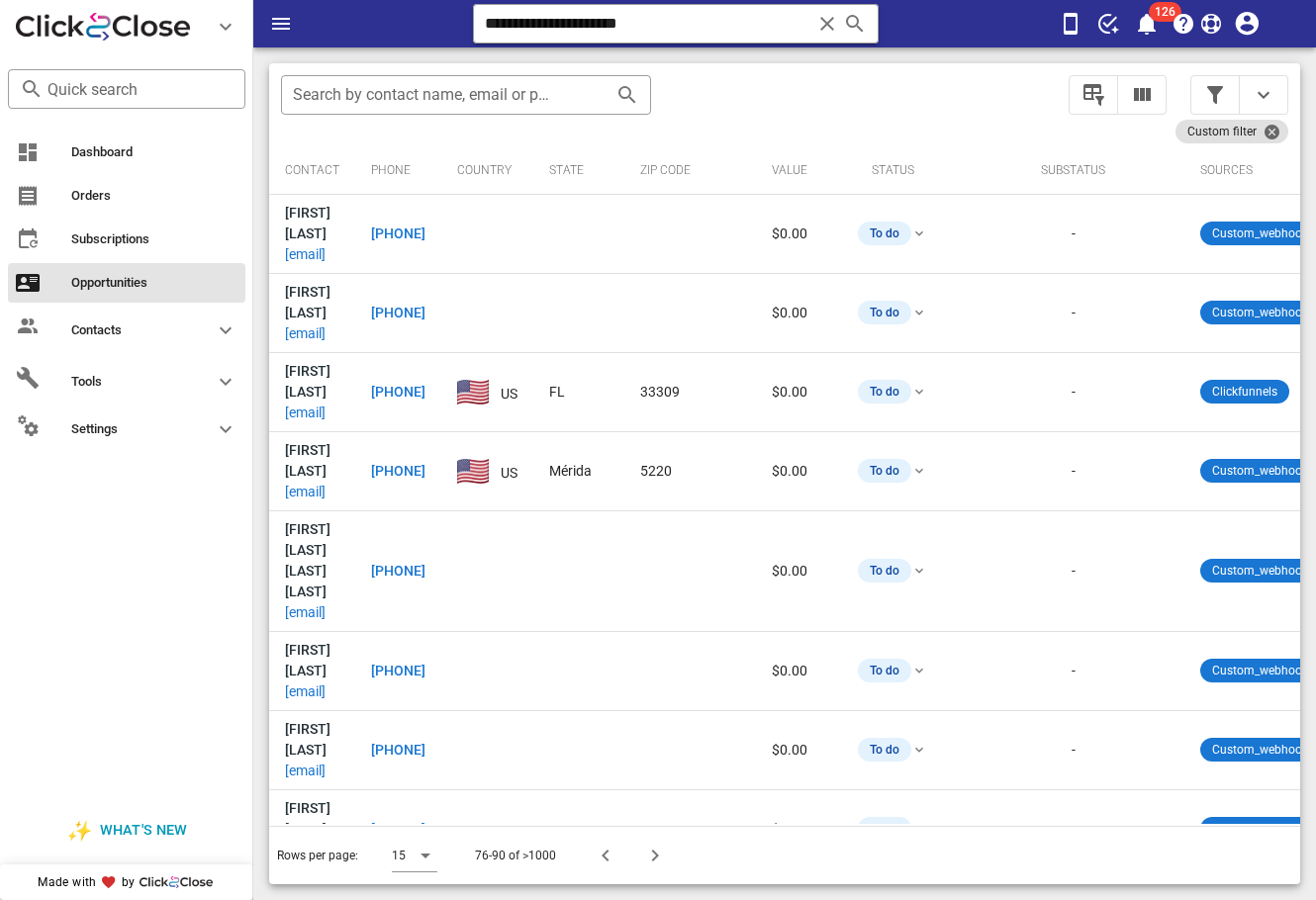 click at bounding box center (1239, 95) 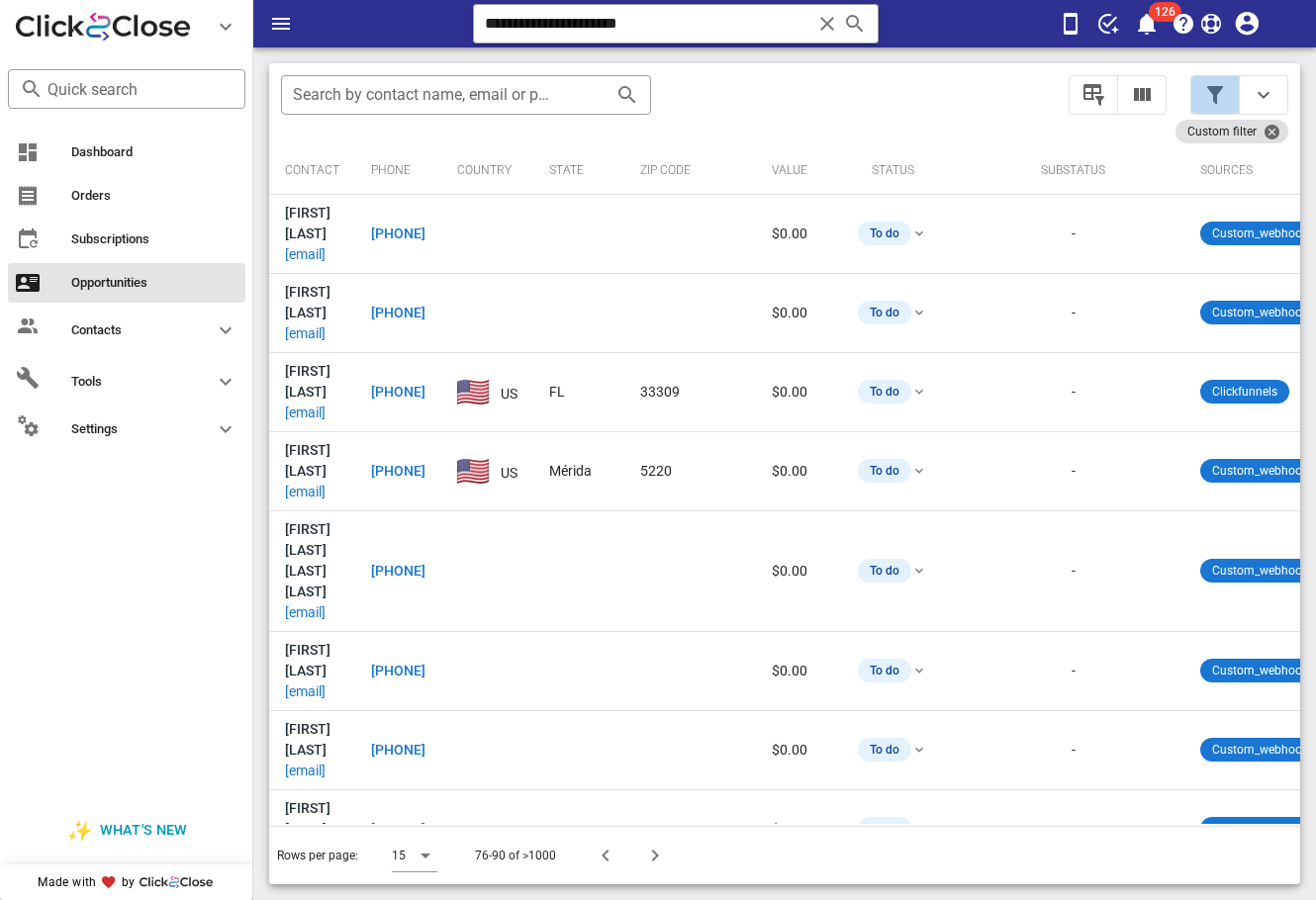 click at bounding box center (1215, 95) 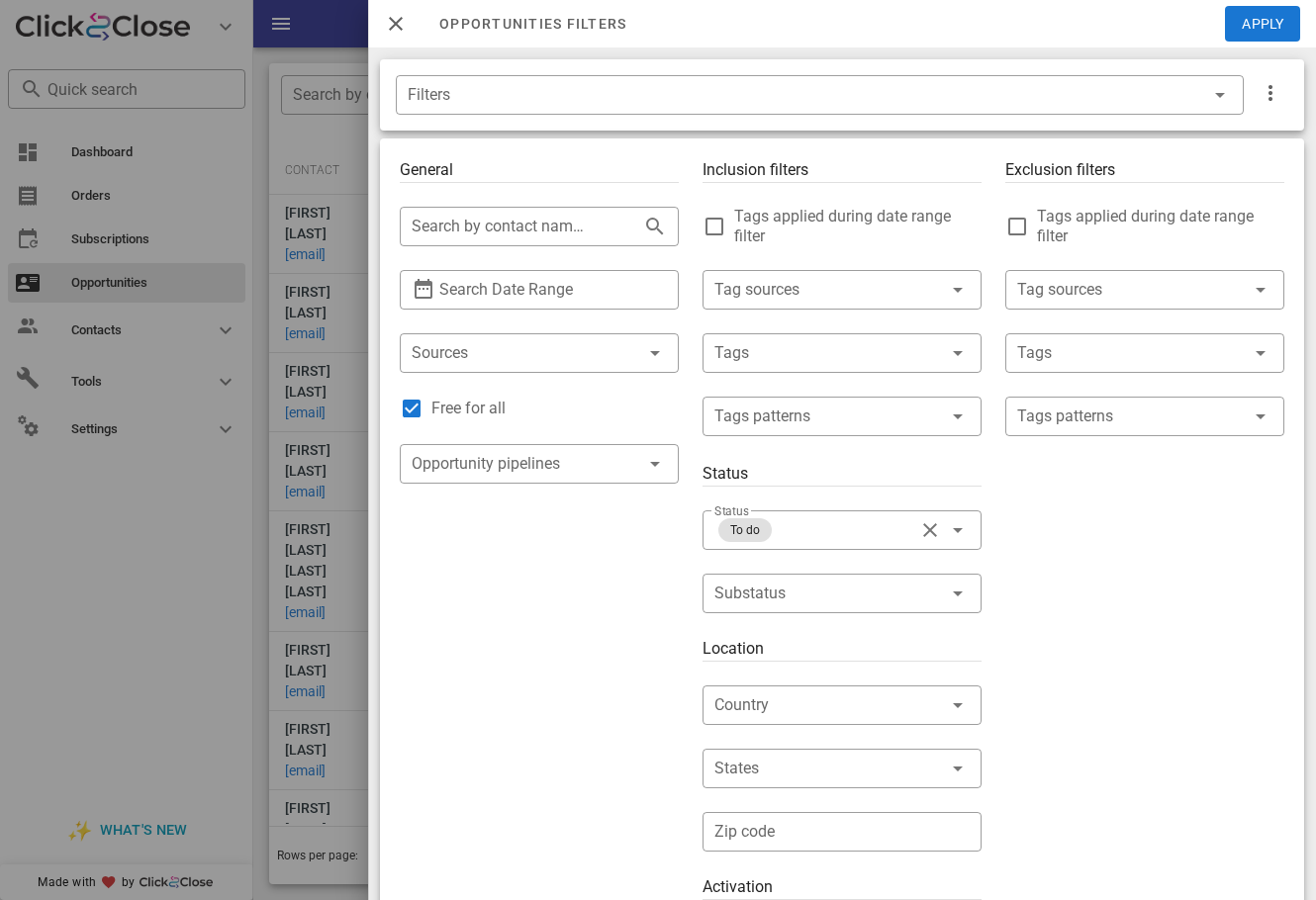 click on "Free for all" at bounding box center (555, 408) 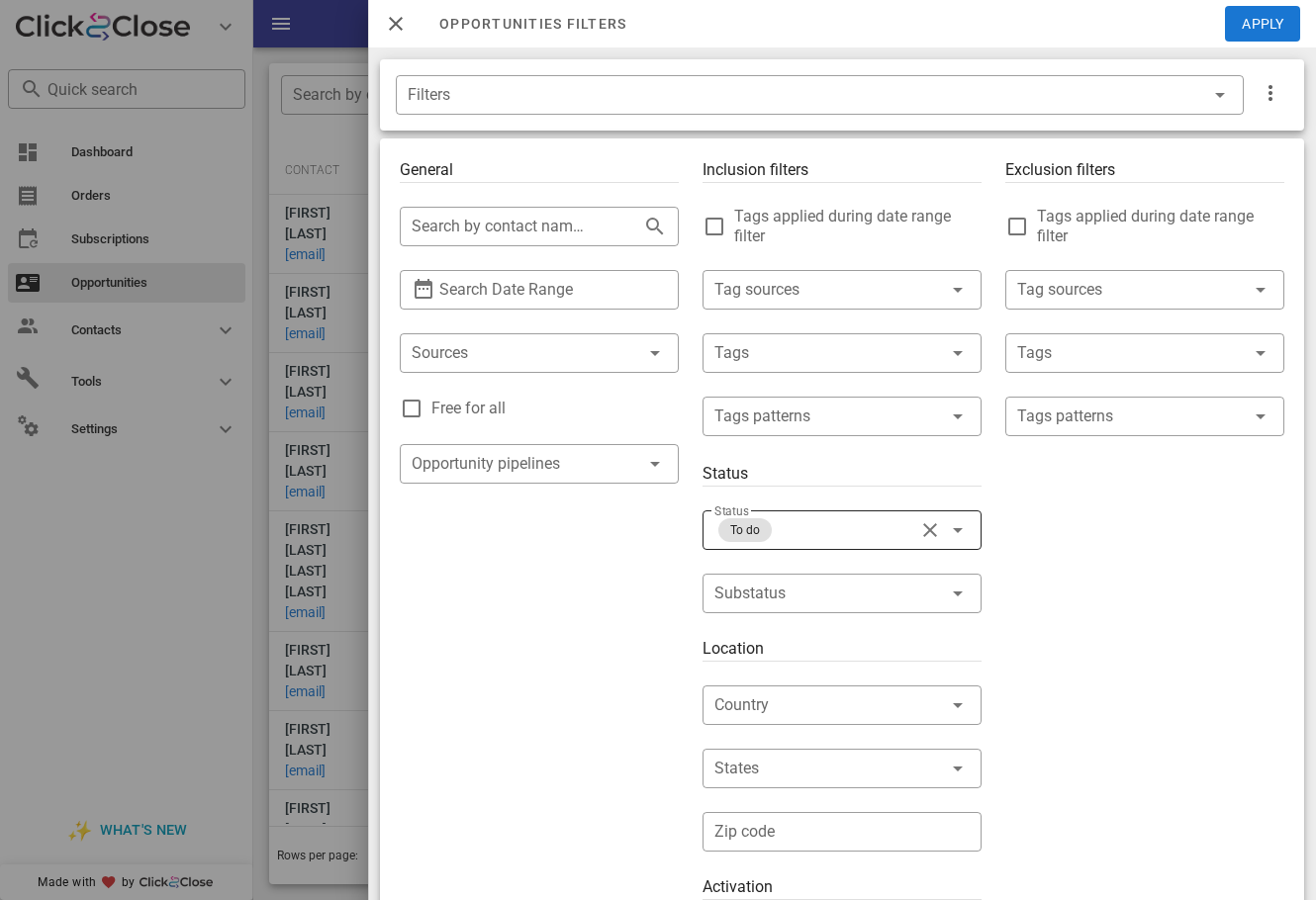 click at bounding box center [930, 530] 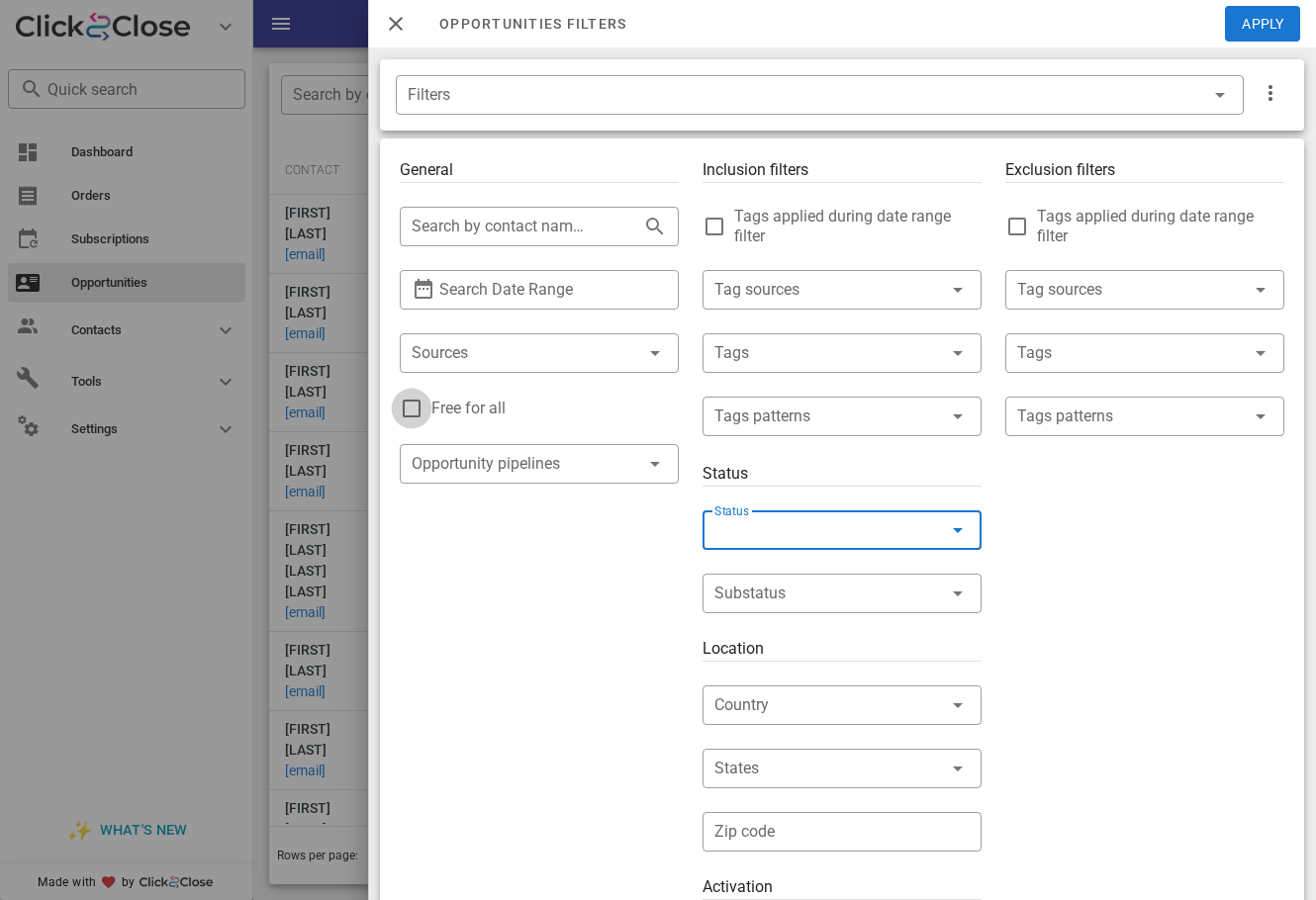 click at bounding box center [412, 408] 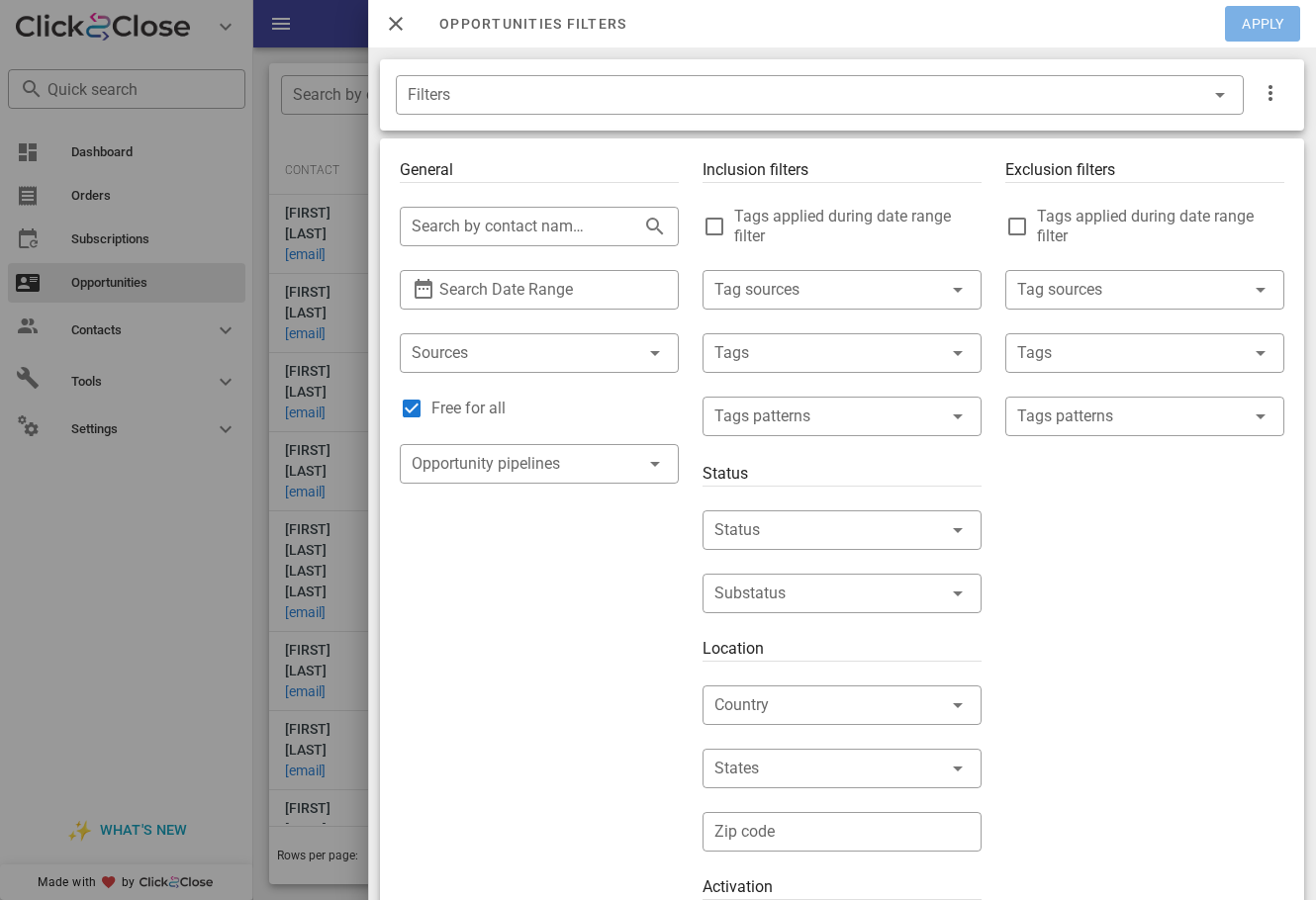click on "Apply" at bounding box center (1264, 24) 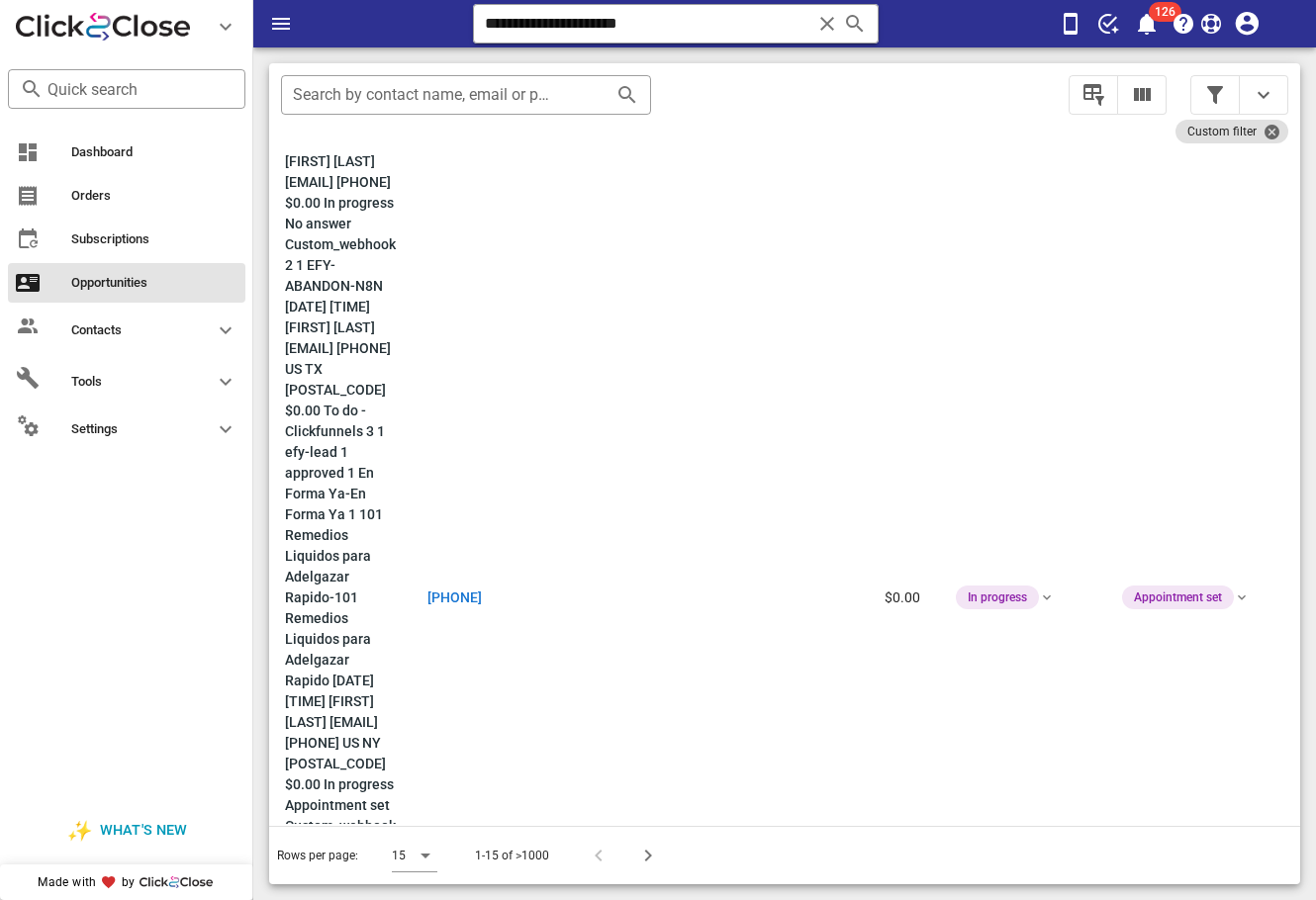 scroll, scrollTop: 280, scrollLeft: 818, axis: both 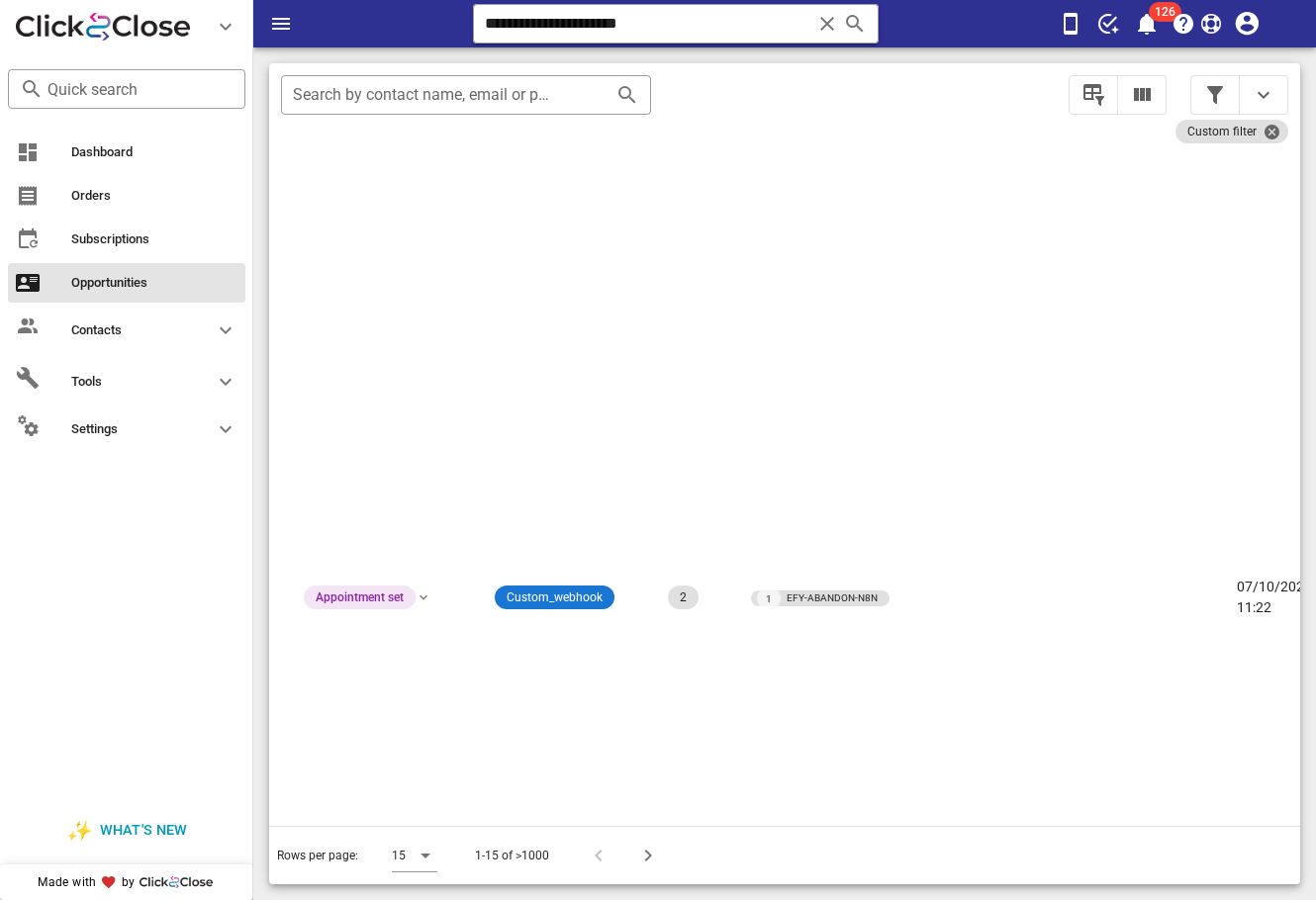 click at bounding box center (644, 855) 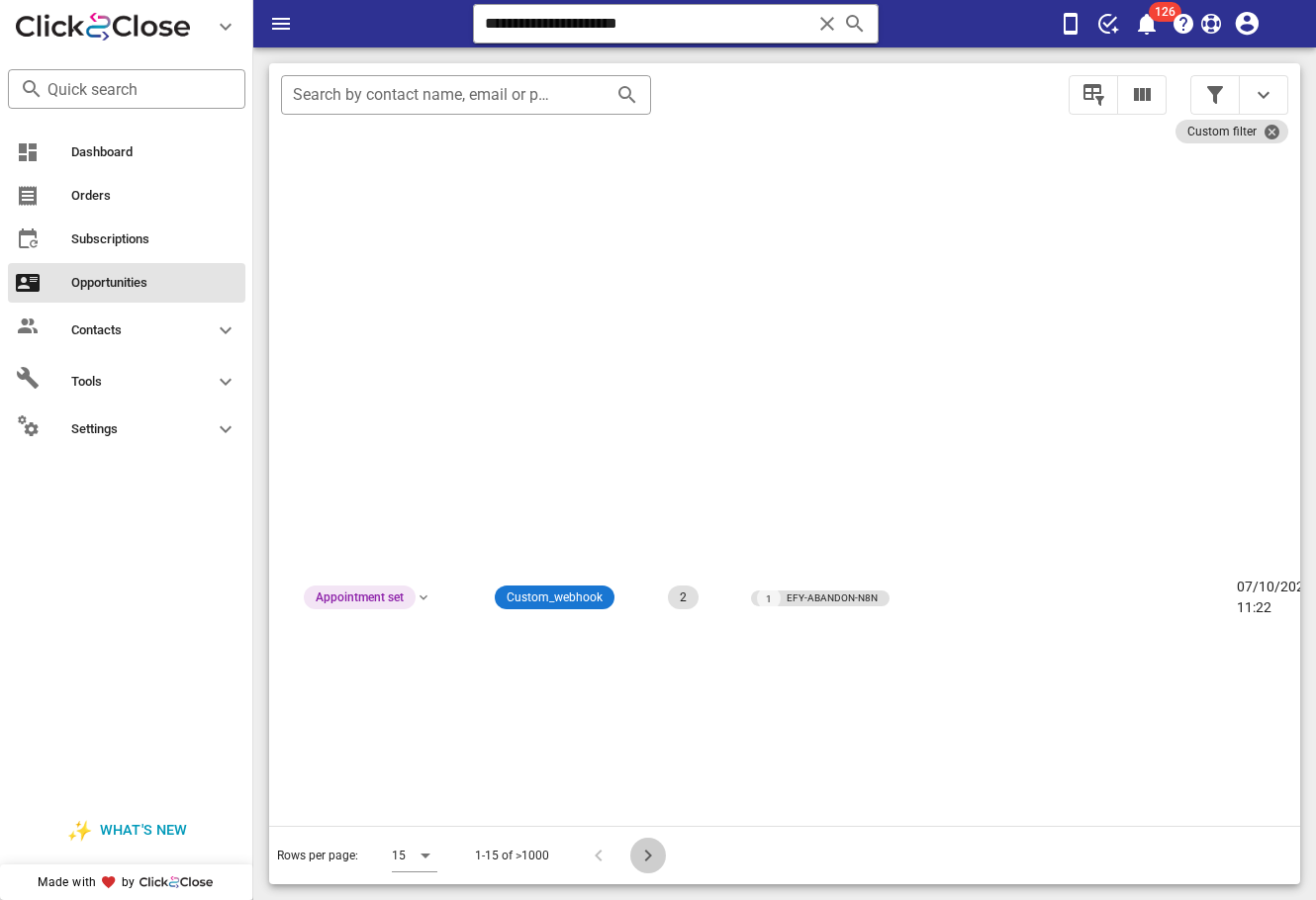 click at bounding box center [648, 855] 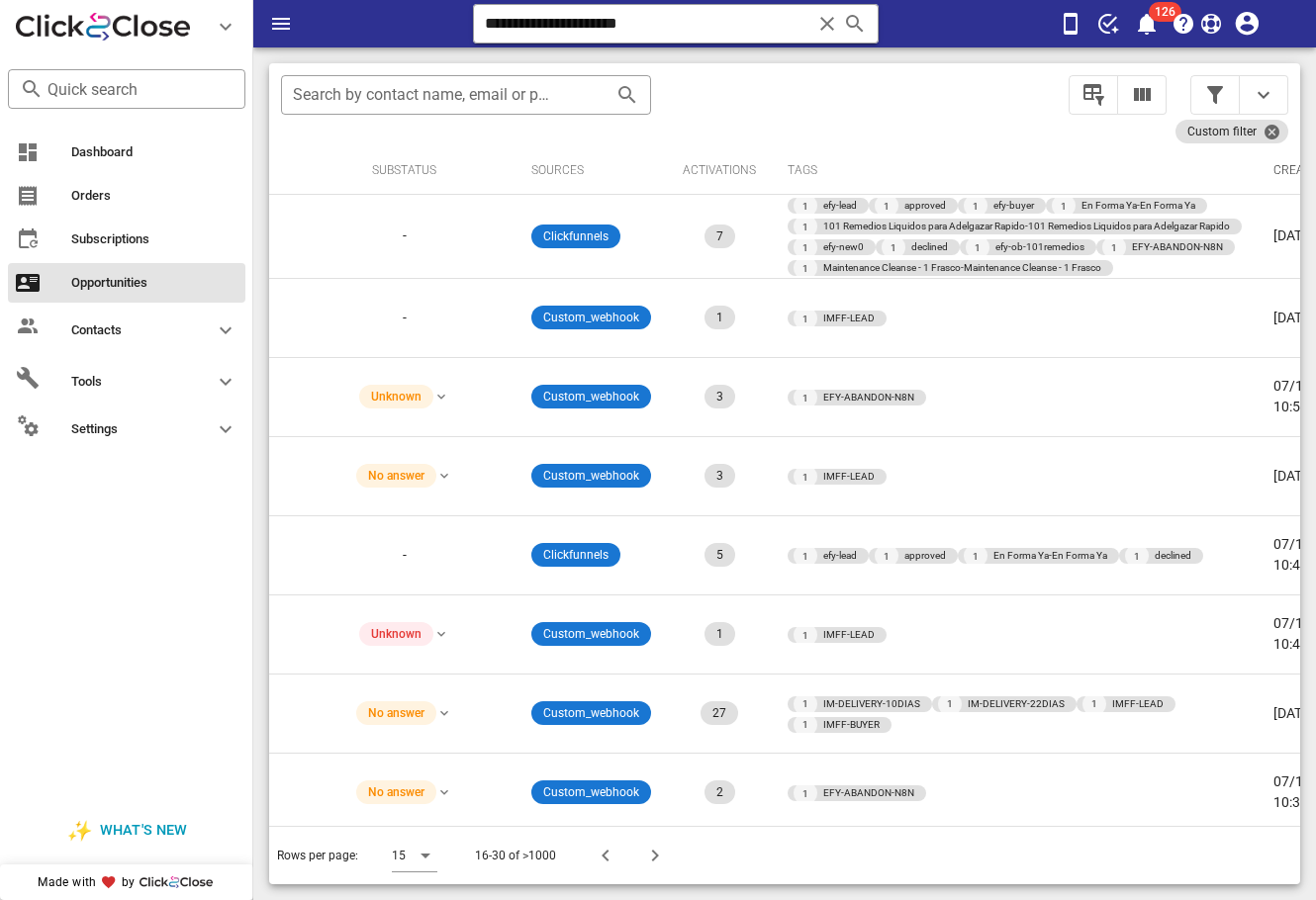 scroll, scrollTop: 0, scrollLeft: 0, axis: both 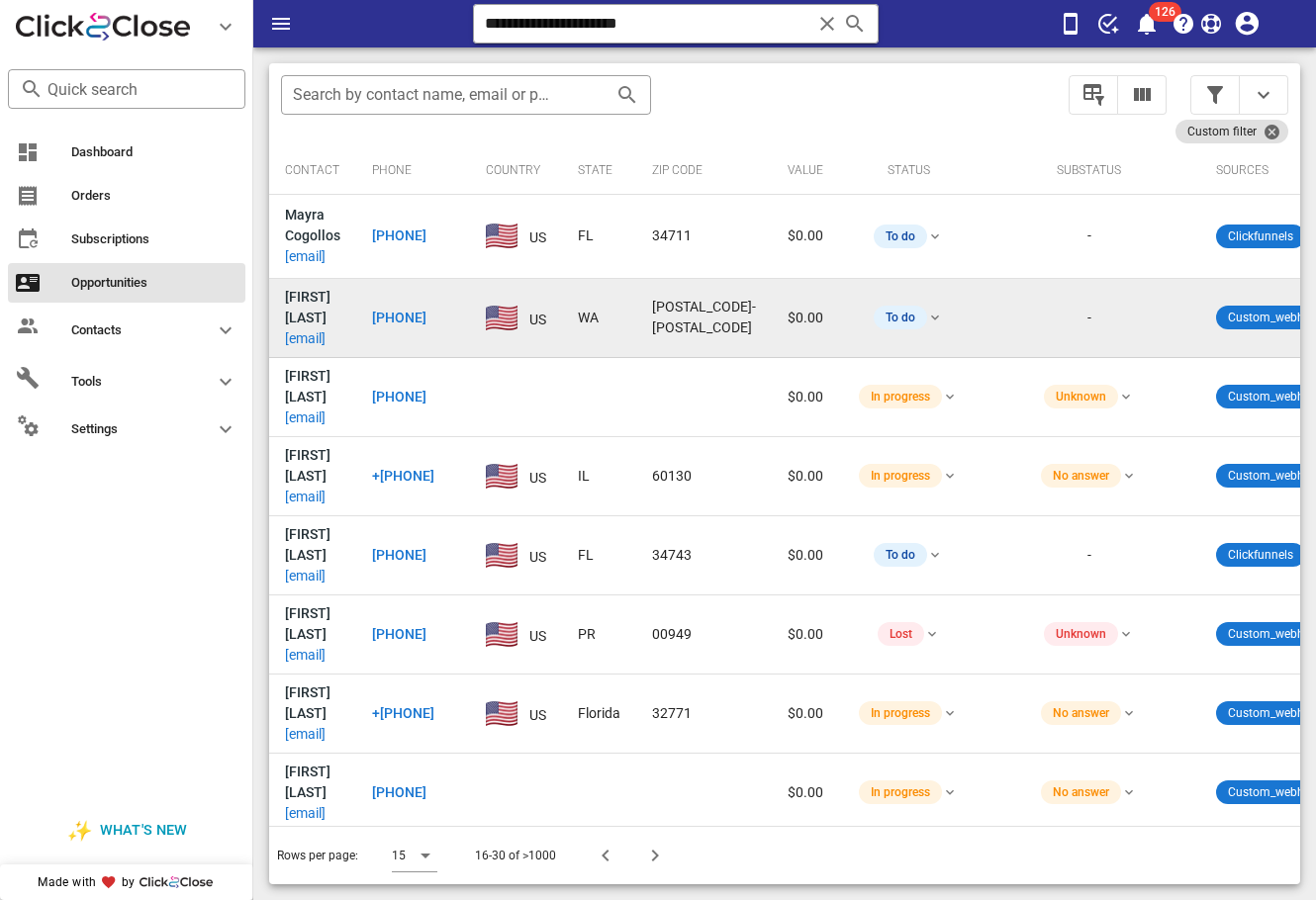 click on "maryc0626@aol.com" at bounding box center [305, 338] 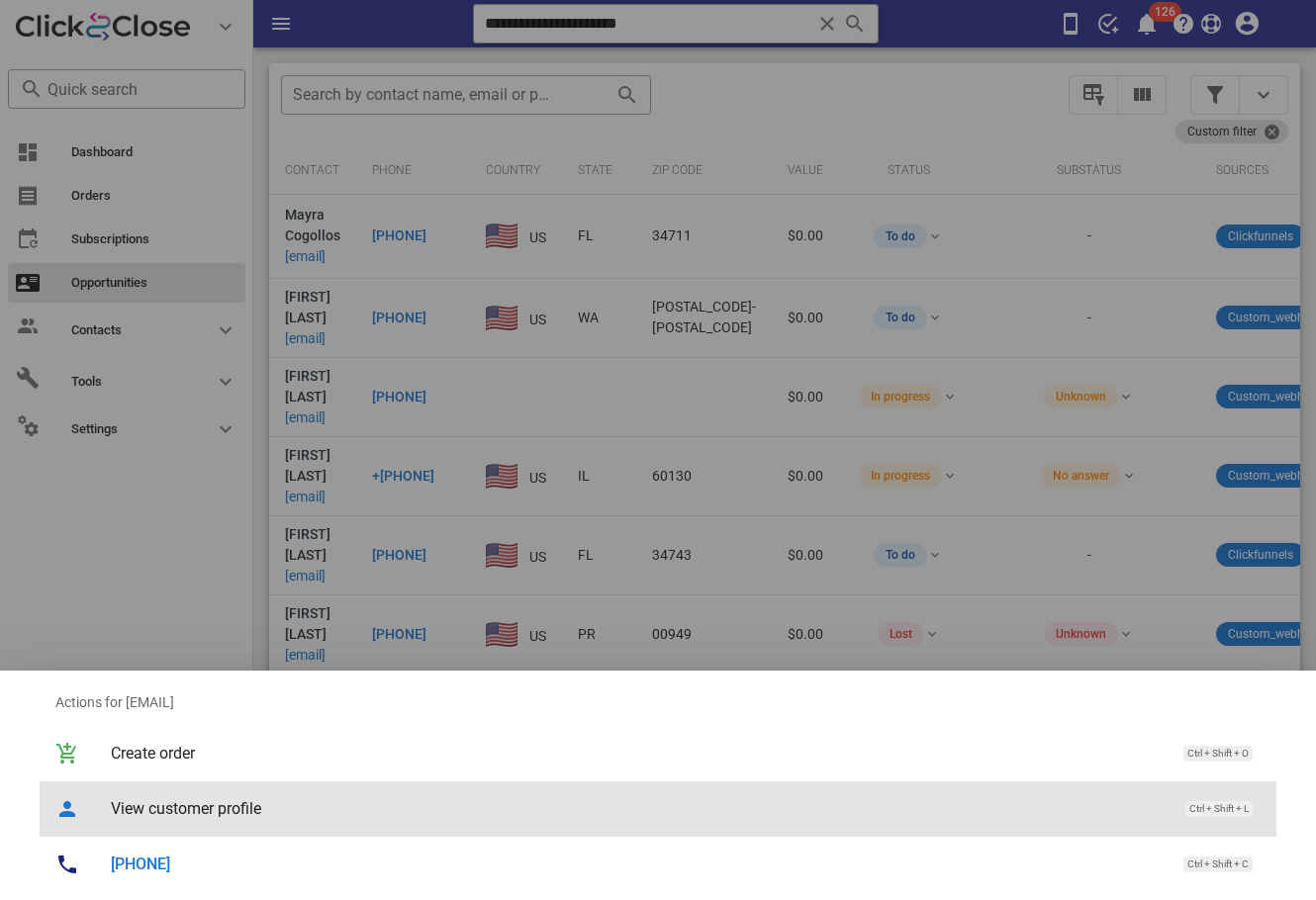 click on "View customer profile" at bounding box center (638, 808) 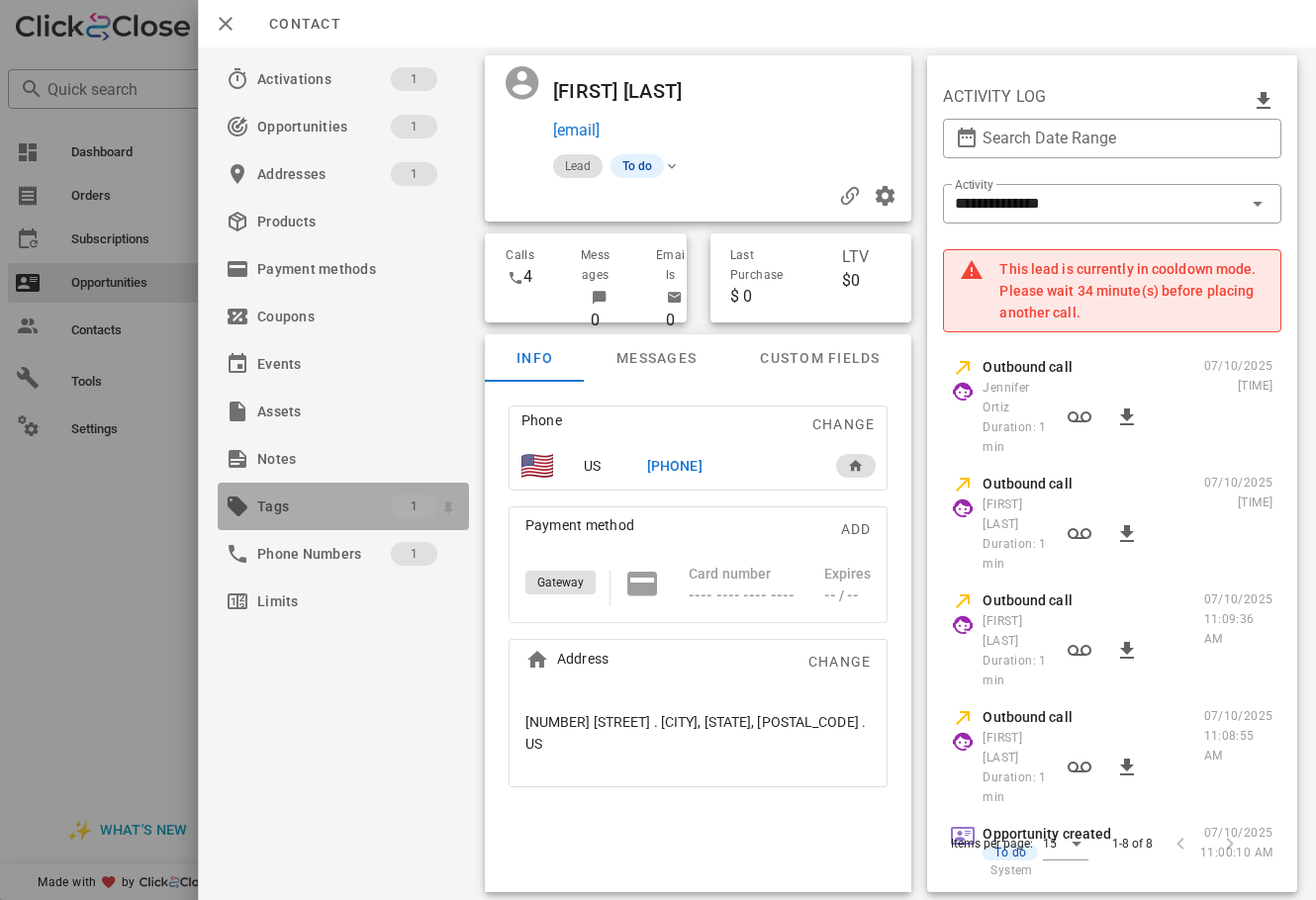 click on "Tags" at bounding box center (324, 506) 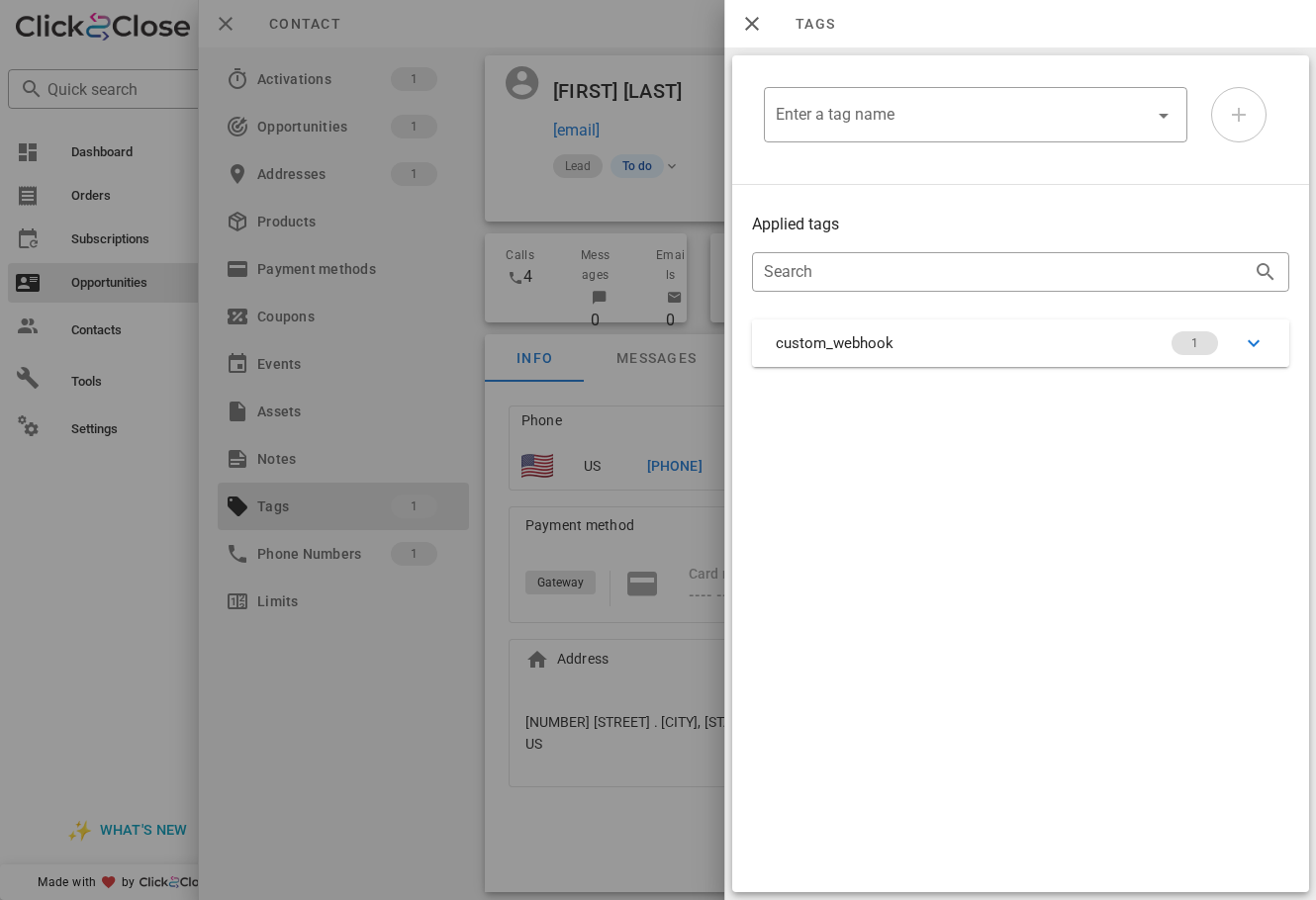 click on "Applied tags ​ Search  custom_webhook  1" at bounding box center [1020, 290] 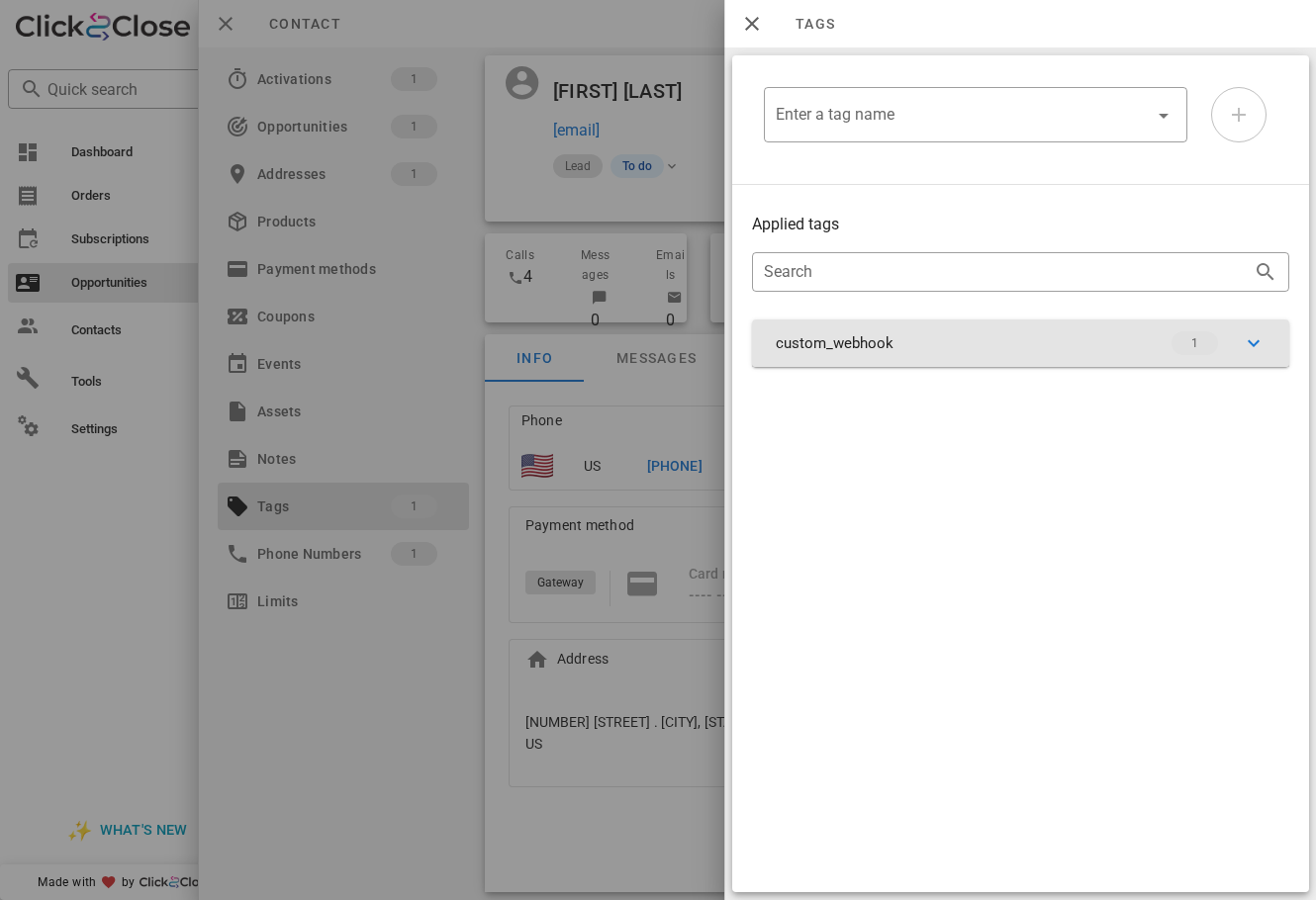 click on "custom_webhook  1" at bounding box center (1020, 343) 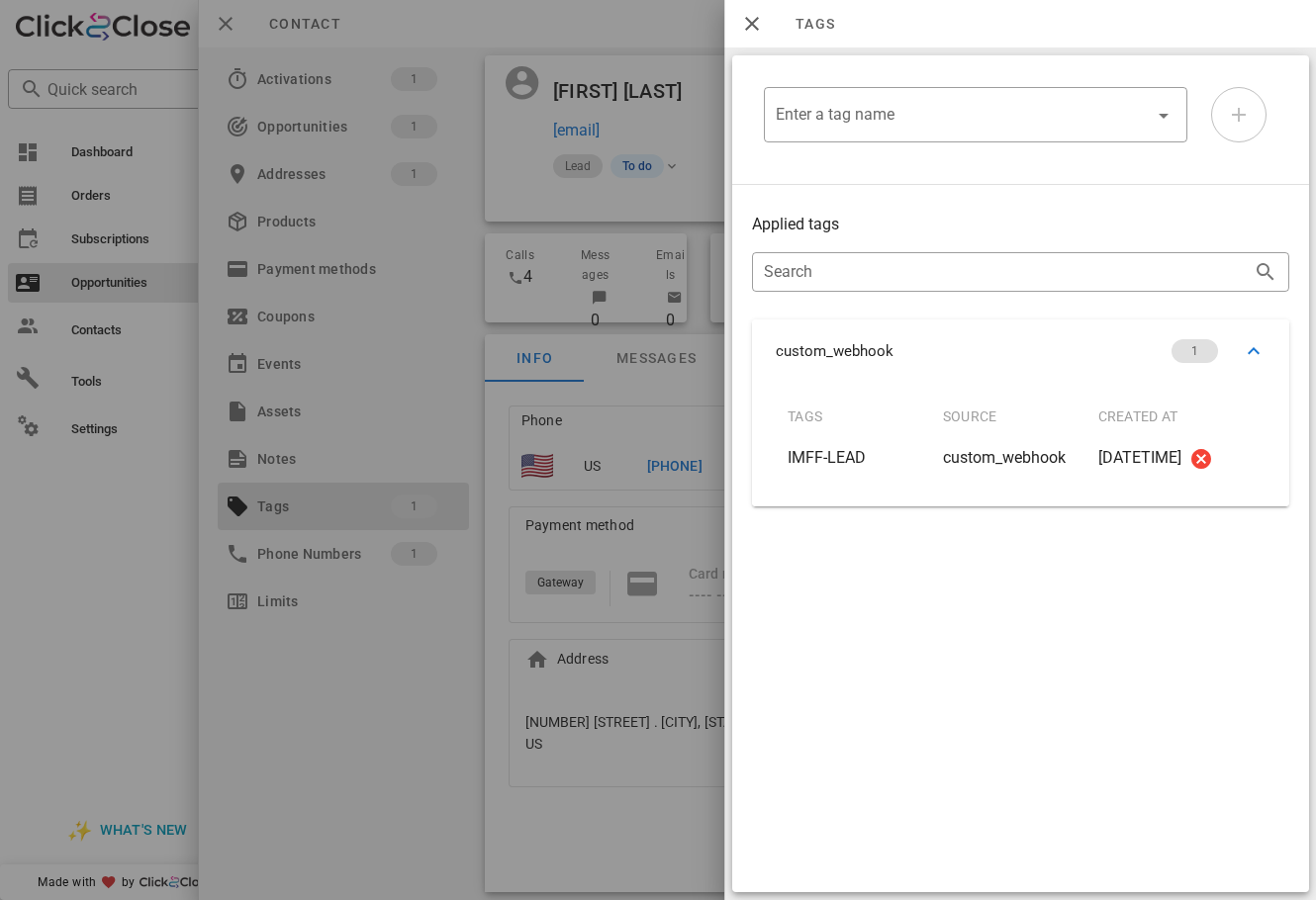click at bounding box center (658, 450) 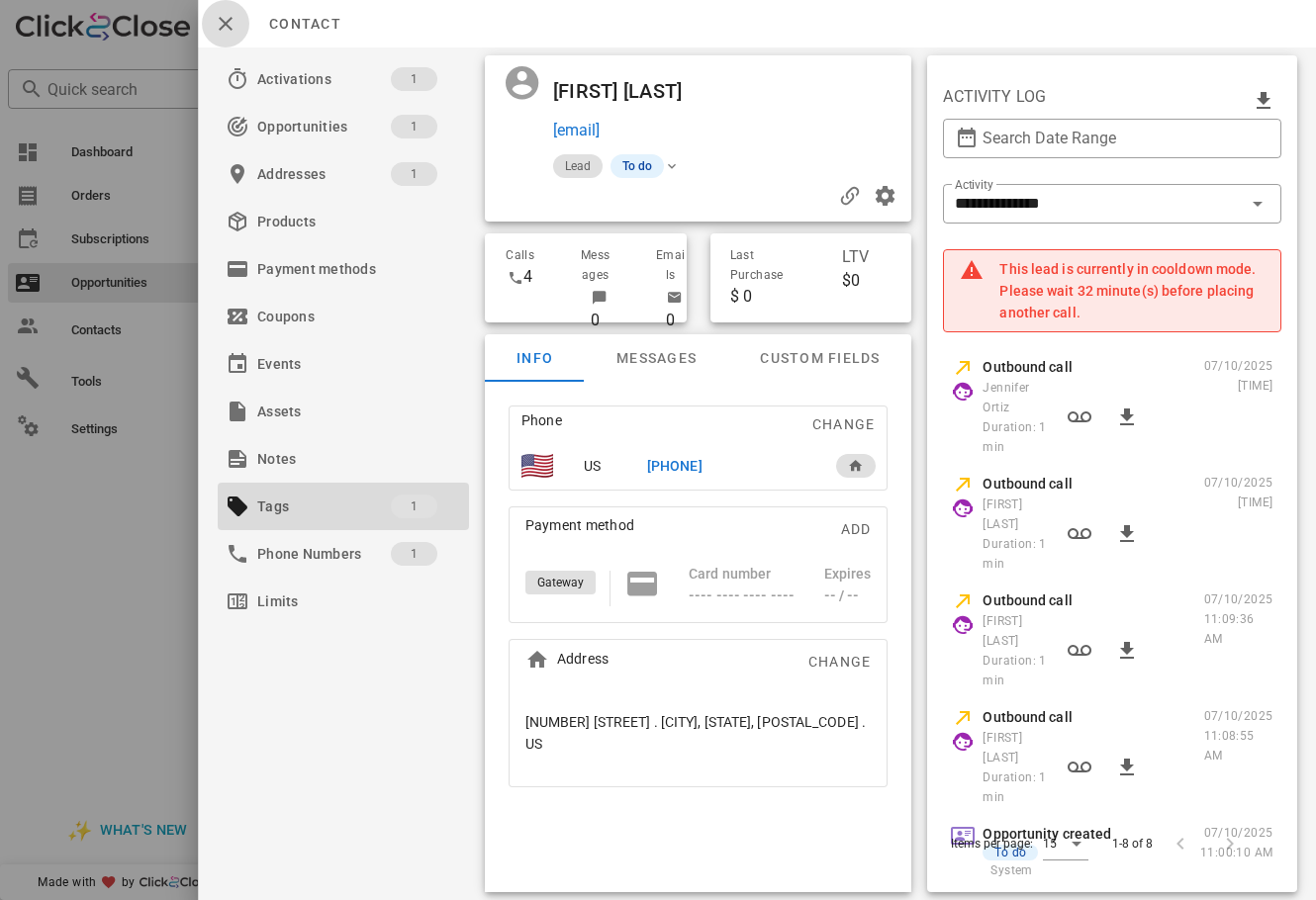 click at bounding box center (226, 24) 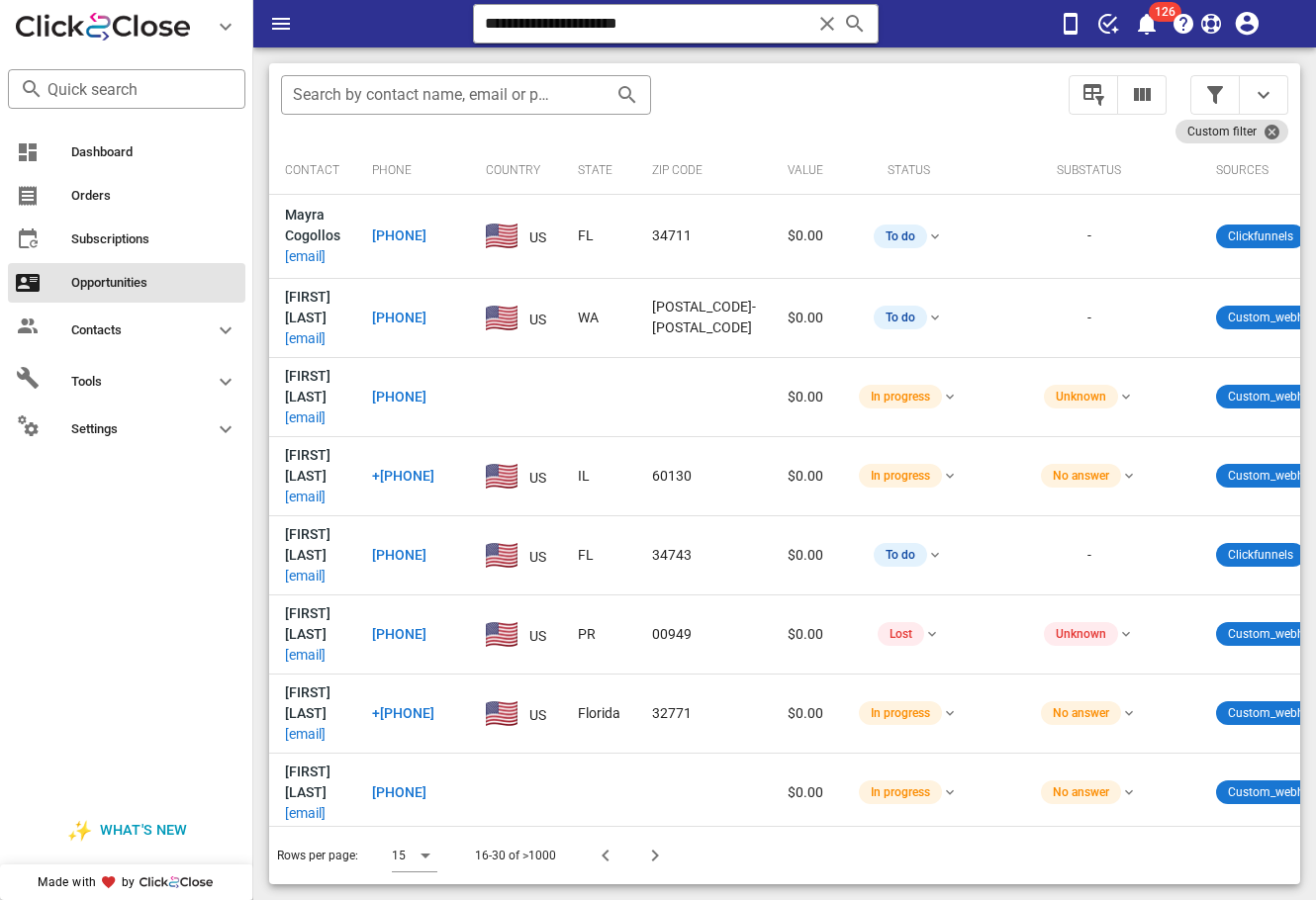 click on "Dashboard Orders Subscriptions Opportunities Contacts Customers Leads Tools Settings" at bounding box center (127, 461) 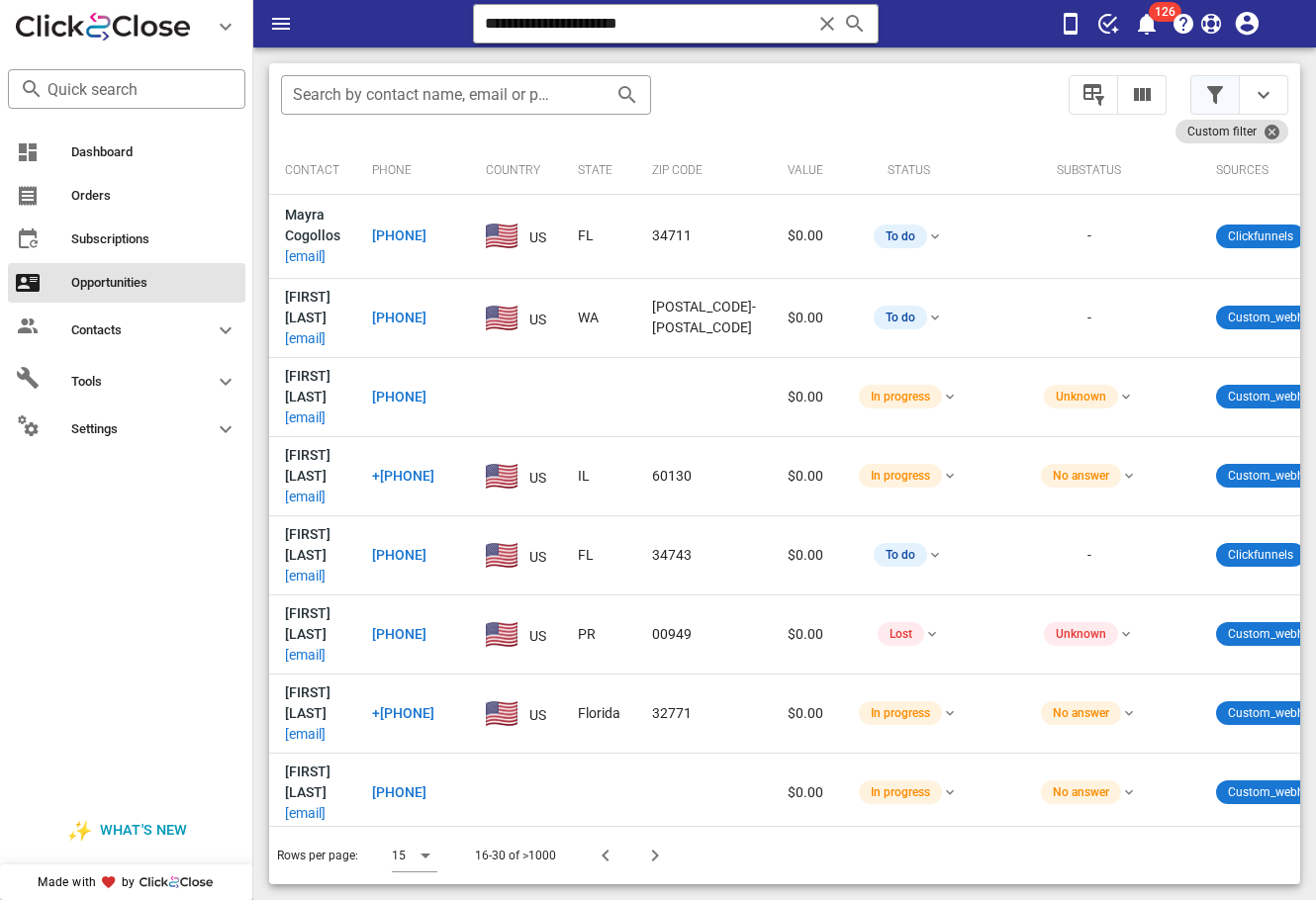 click at bounding box center (1215, 95) 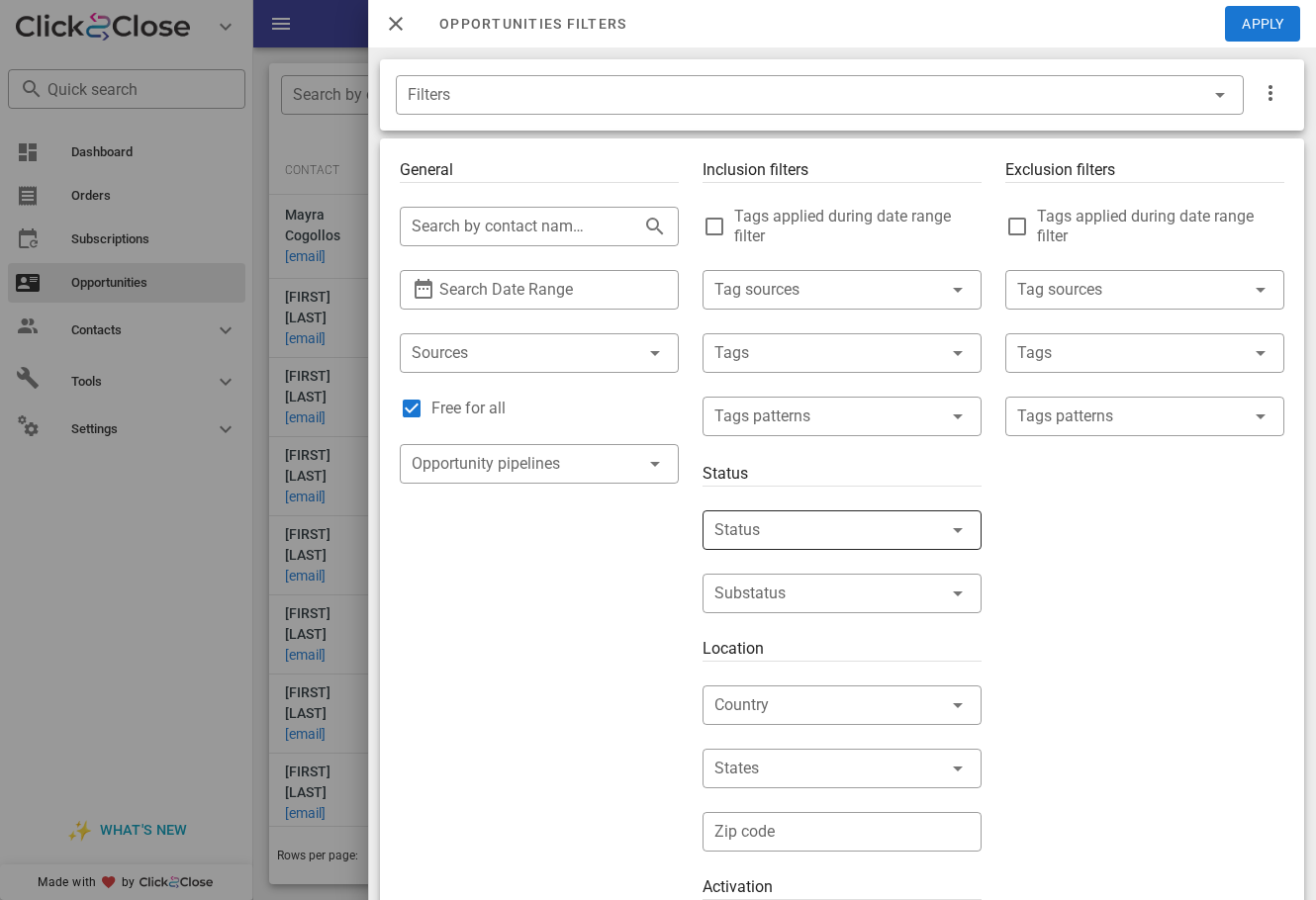 click at bounding box center (814, 530) 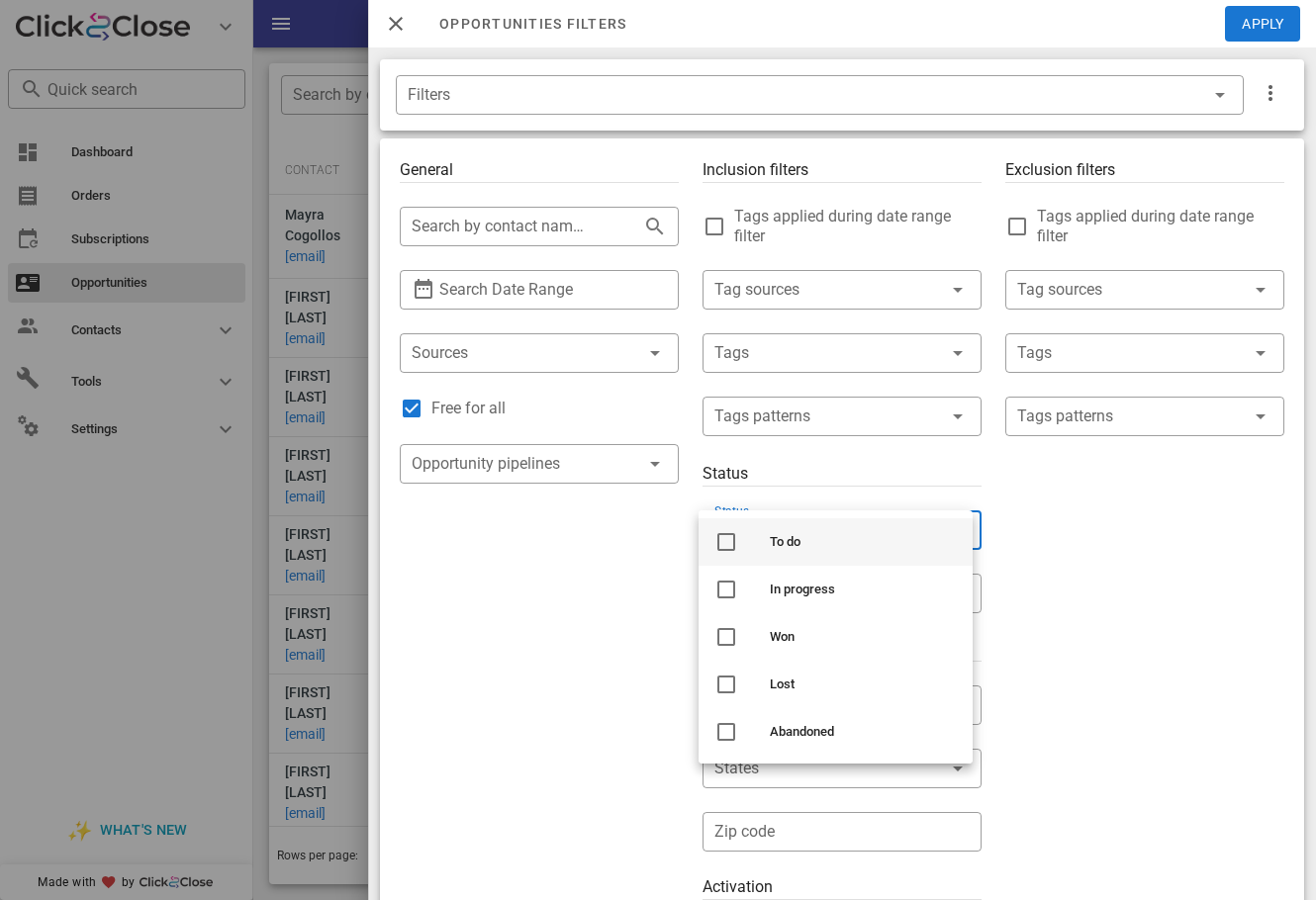 click on "To do" at bounding box center [863, 542] 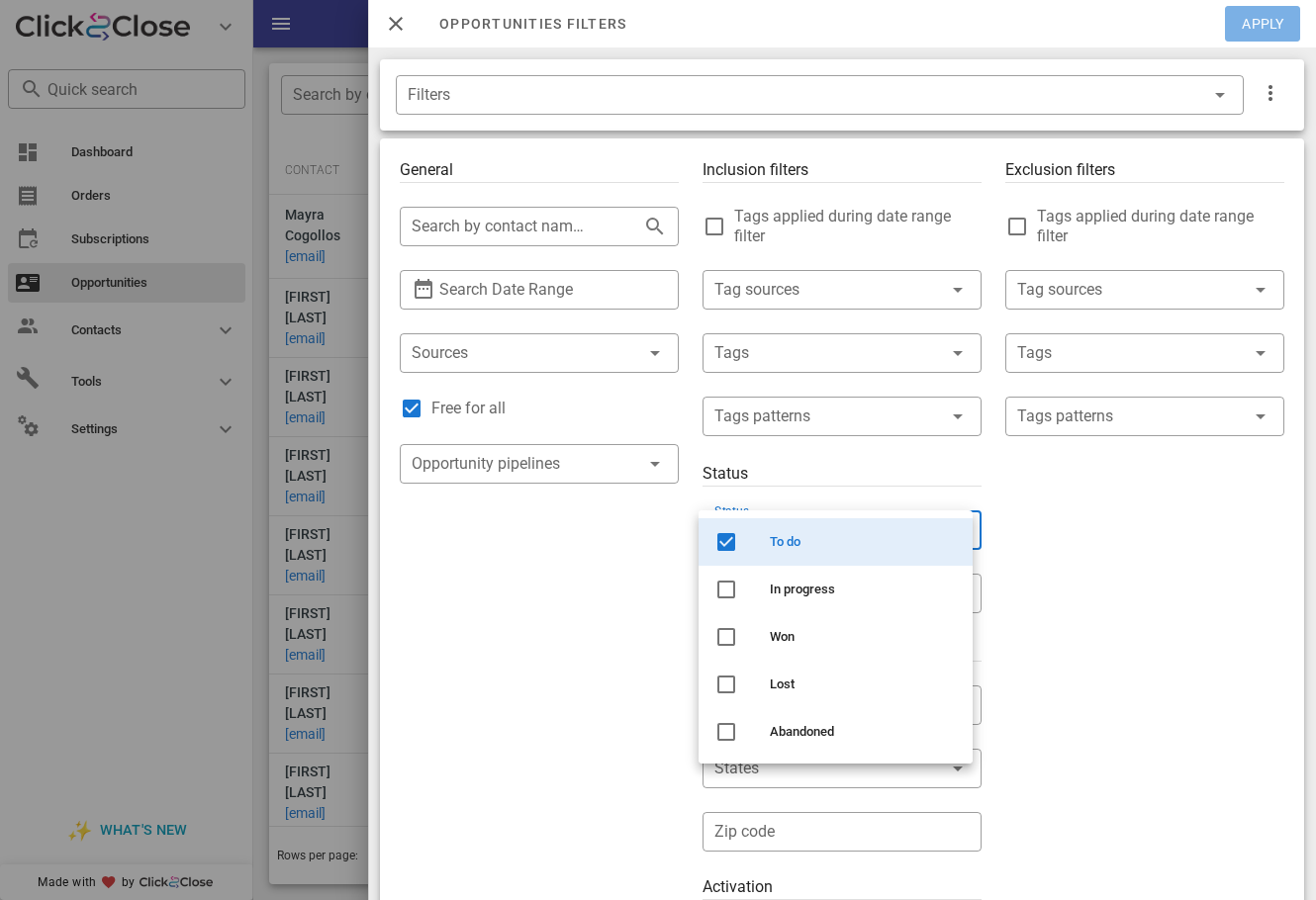 click on "Apply" at bounding box center (1264, 24) 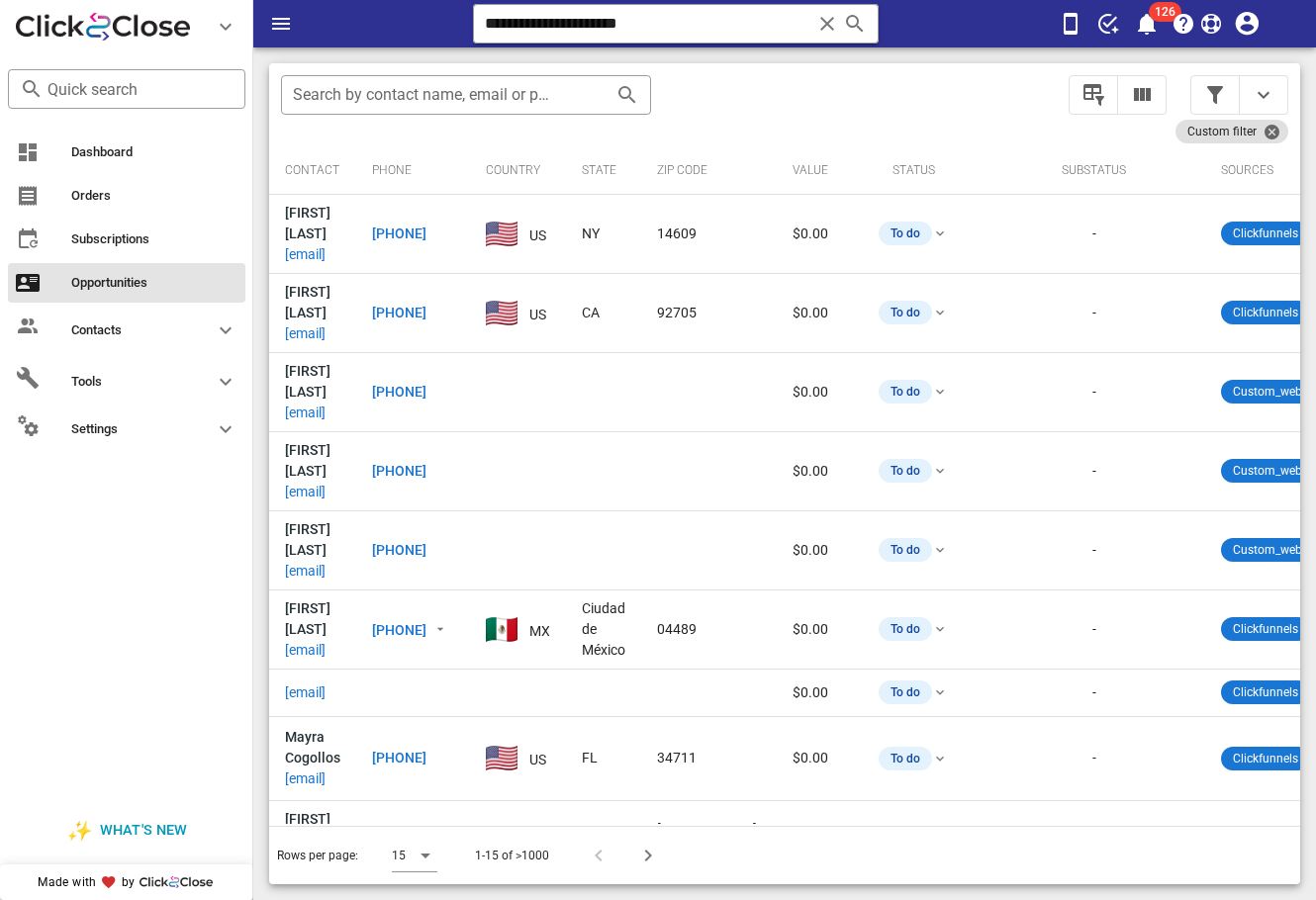 scroll, scrollTop: 0, scrollLeft: 745, axis: horizontal 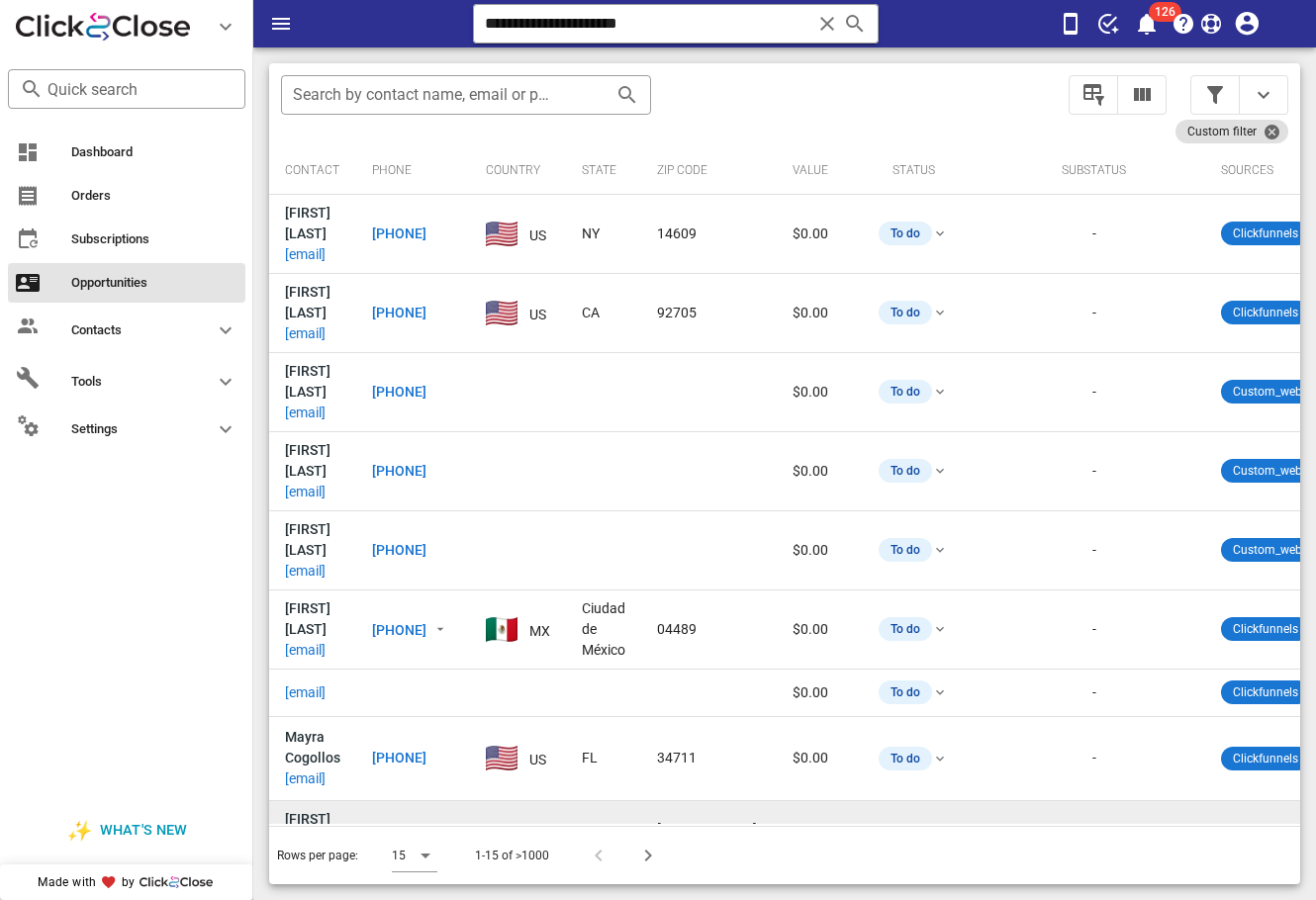 click on "maryc0626@aol.com" at bounding box center [305, 860] 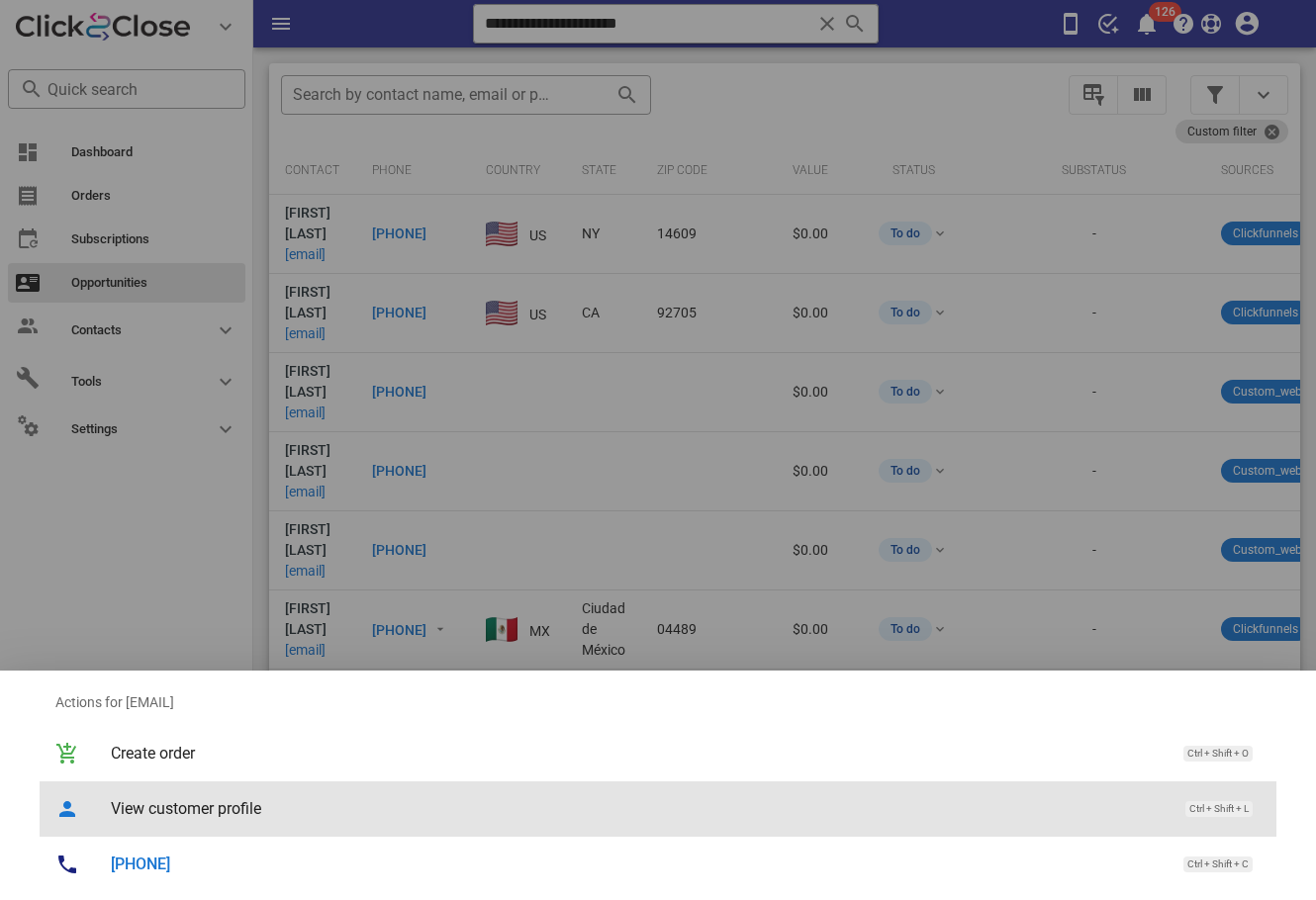 click on "View customer profile Ctrl + Shift + L" at bounding box center [658, 809] 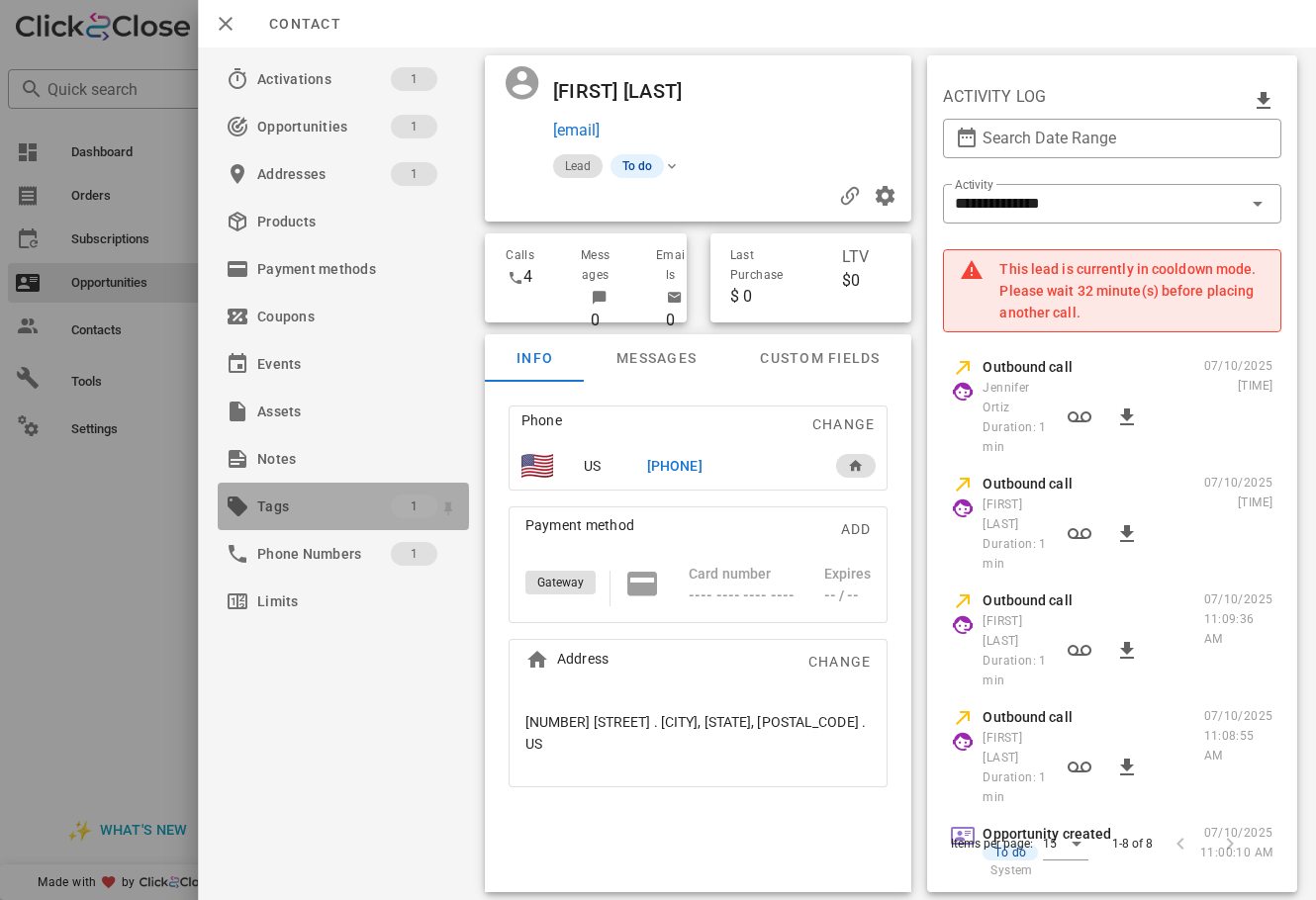 click on "Tags" at bounding box center (324, 506) 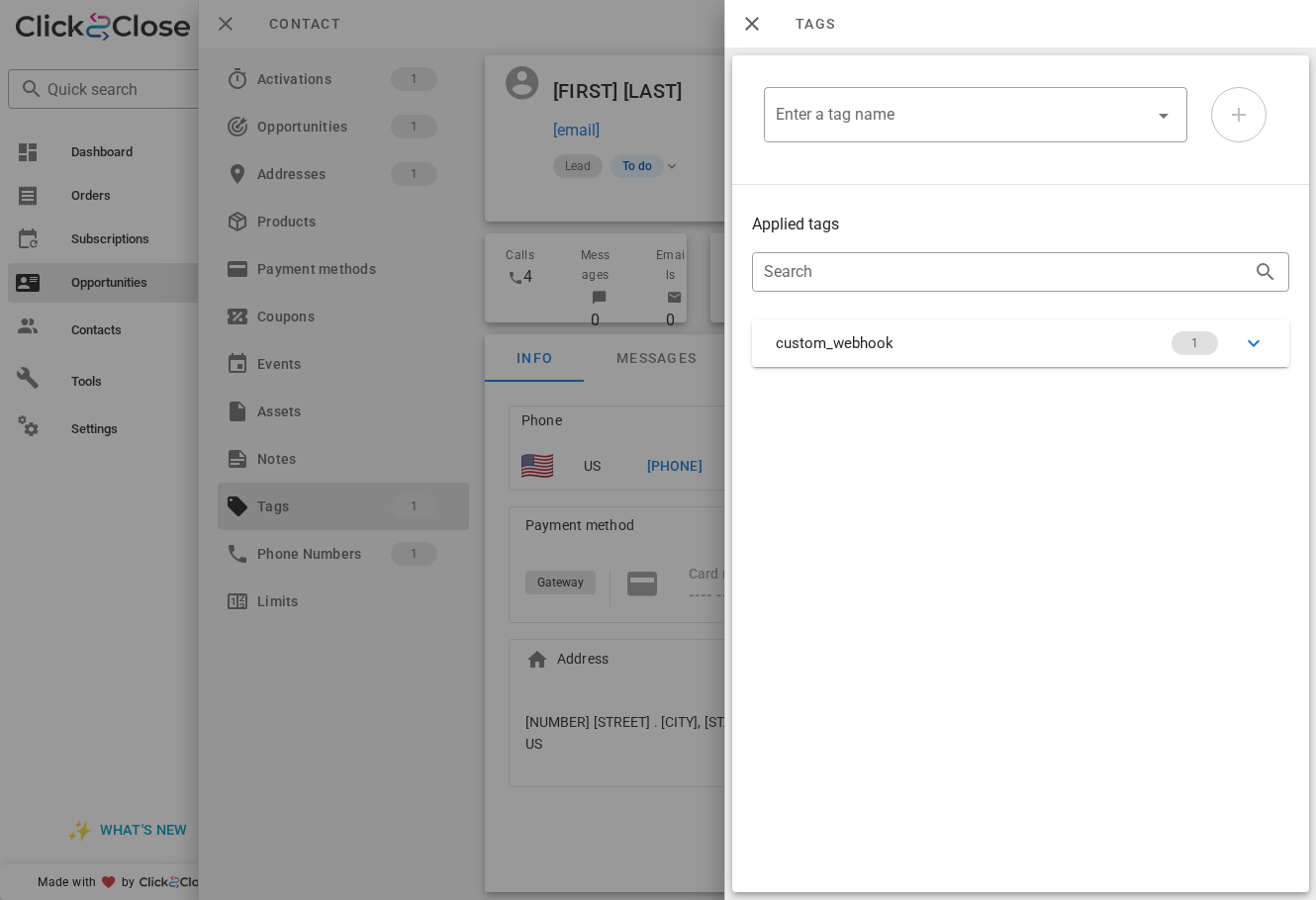 click on "Applied tags ​ Search  custom_webhook  1" at bounding box center (1020, 290) 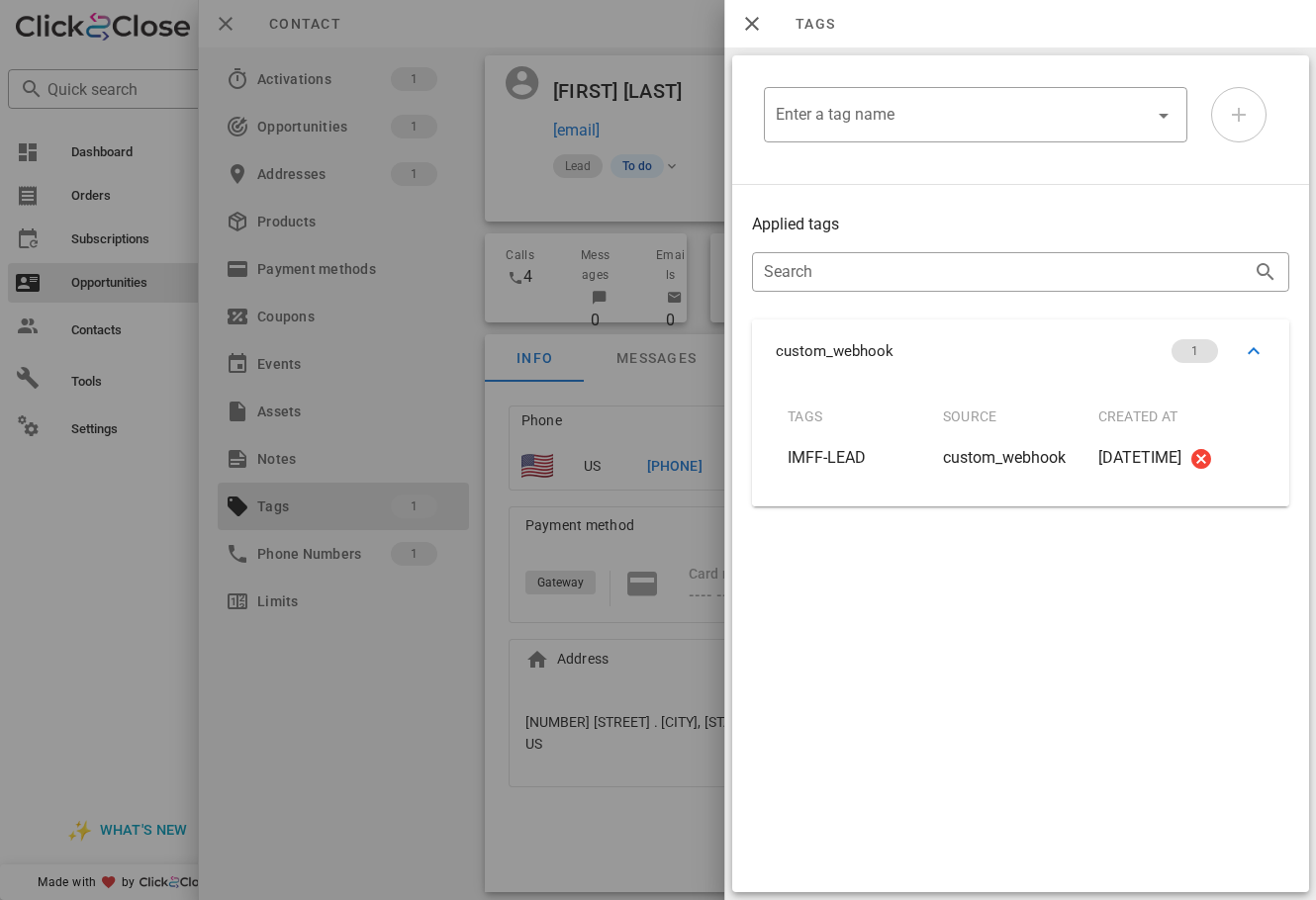 click at bounding box center (658, 450) 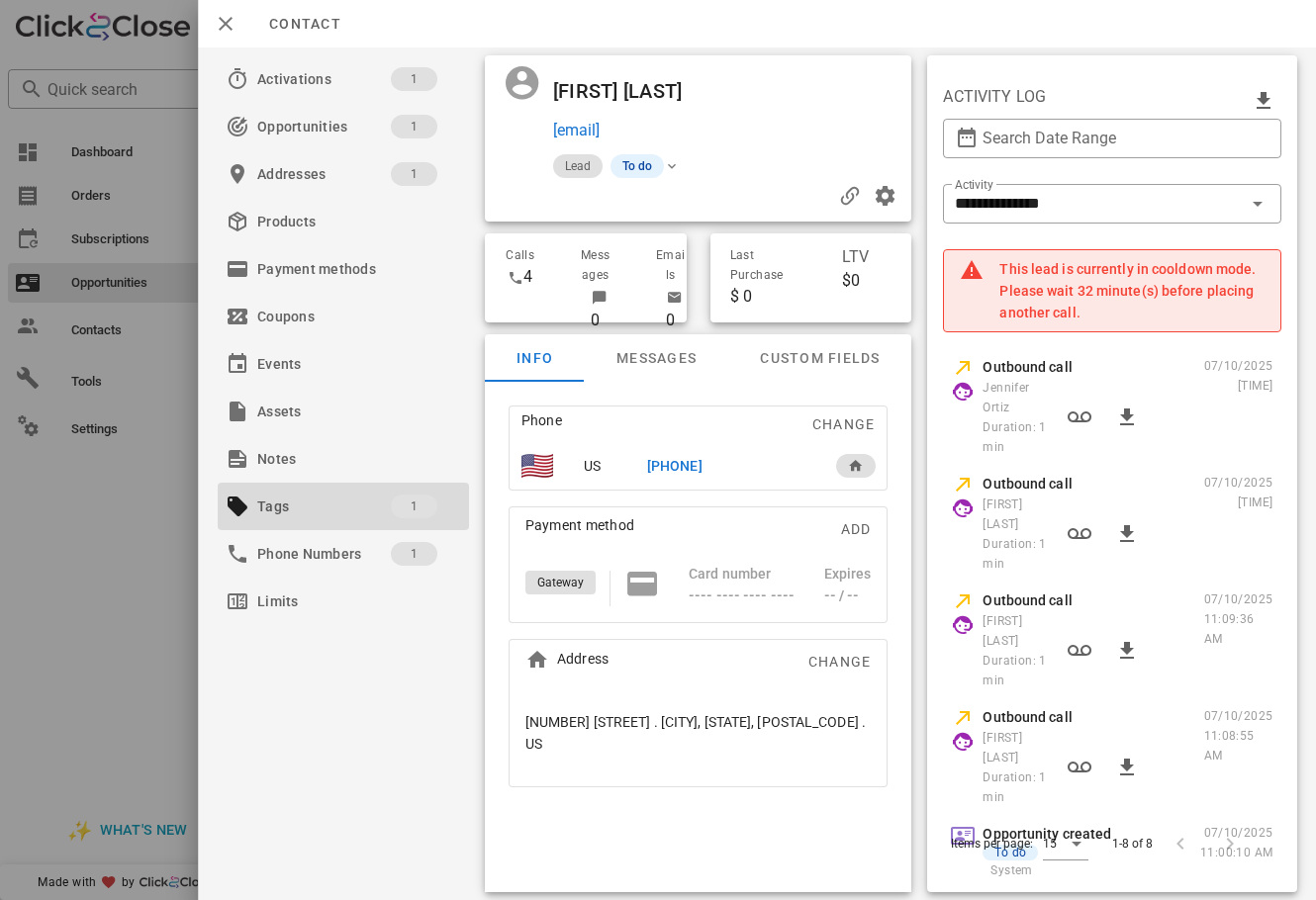 drag, startPoint x: 135, startPoint y: 577, endPoint x: 223, endPoint y: 209, distance: 378.37547 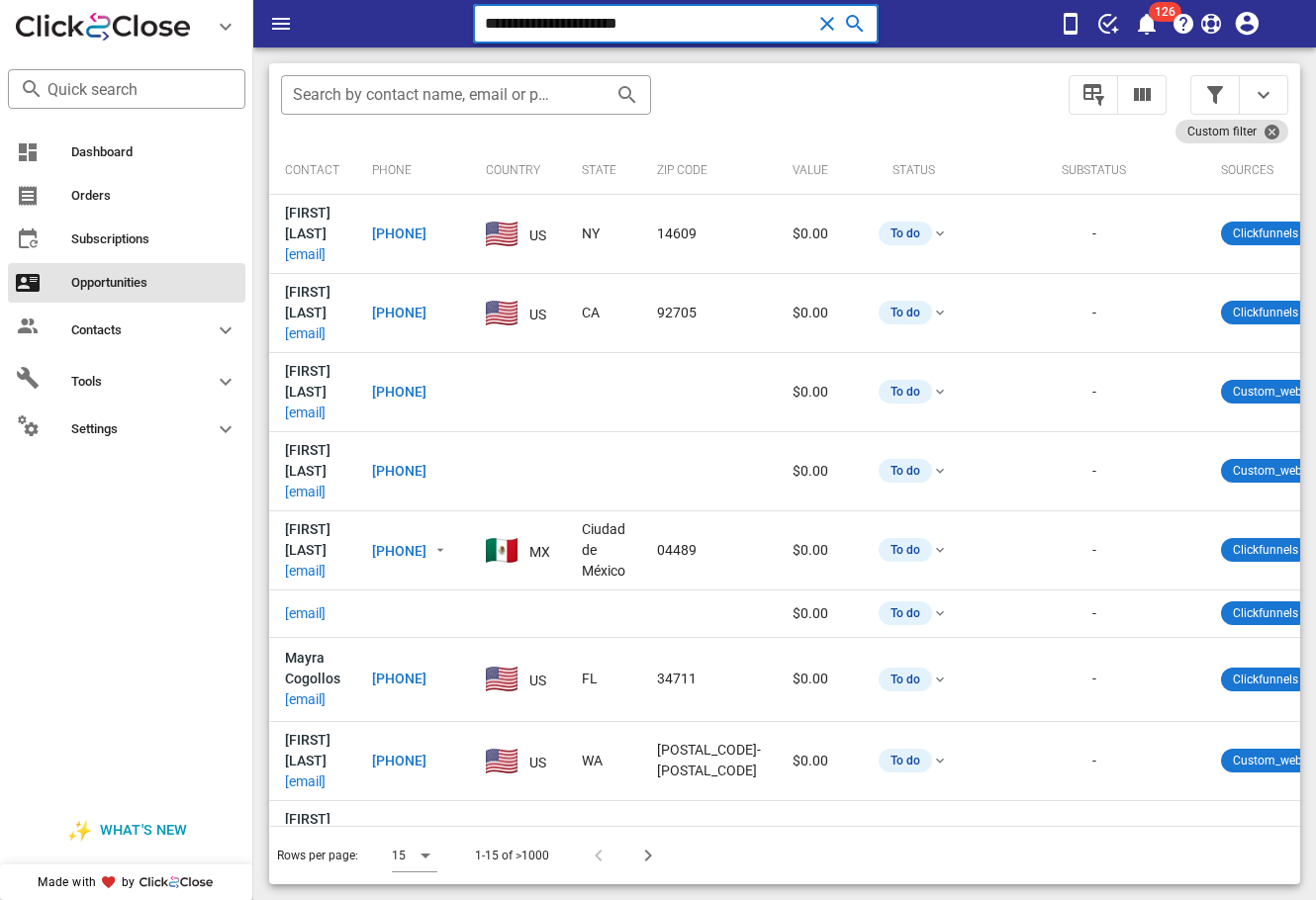 drag, startPoint x: 755, startPoint y: 20, endPoint x: 358, endPoint y: 14, distance: 397.0453 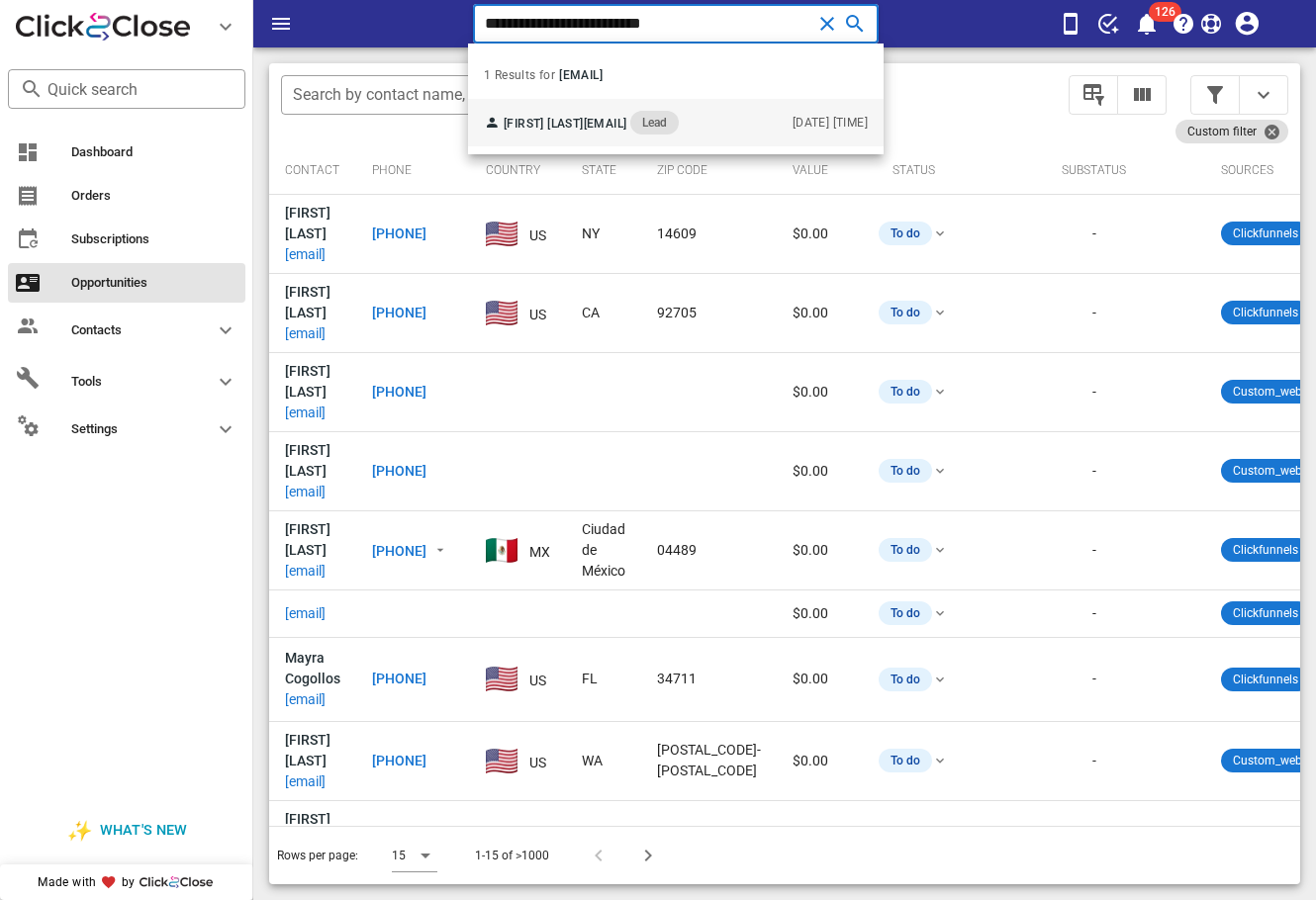 type on "**********" 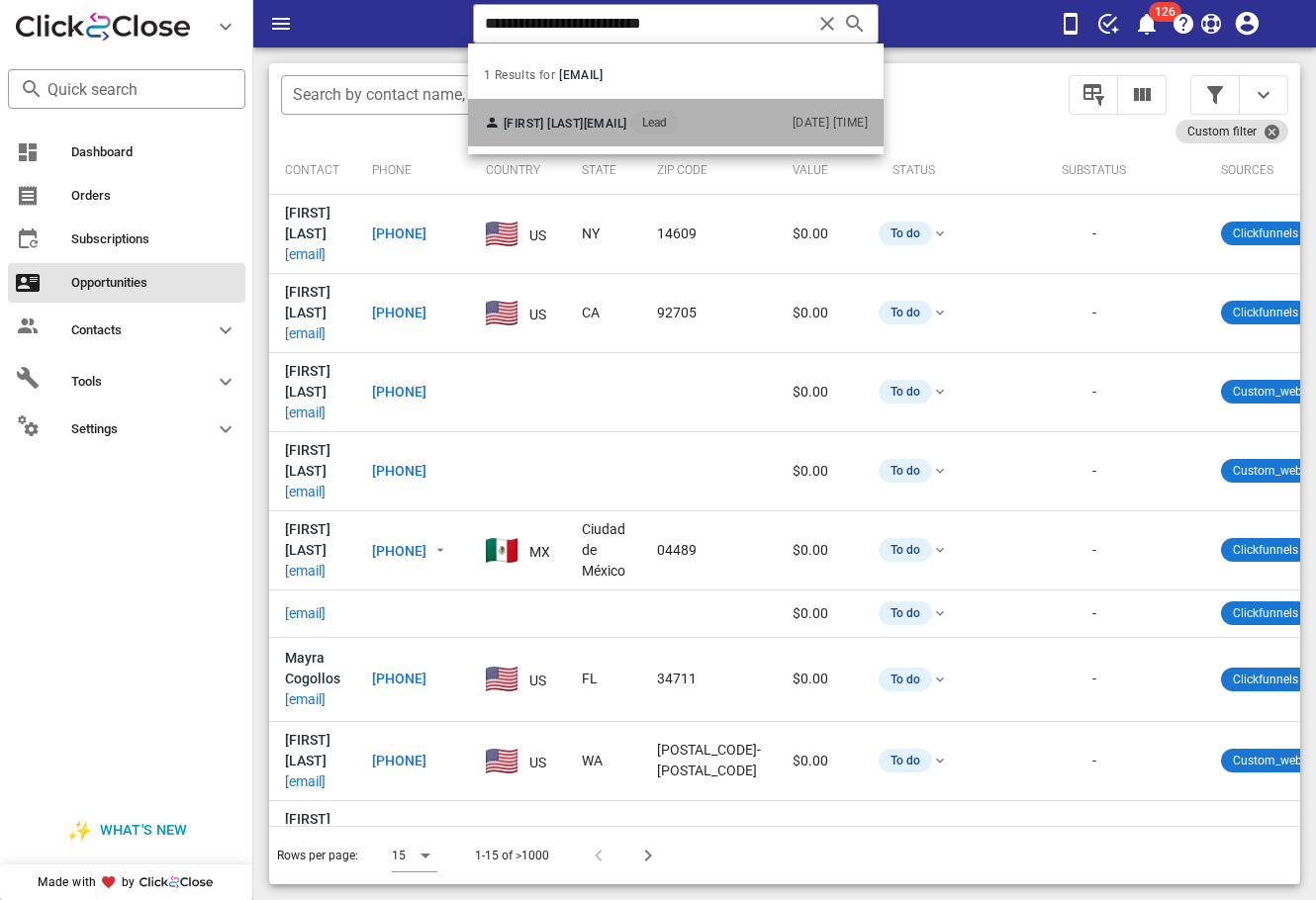 click on "mariapenagos1228@yahoo.com" at bounding box center (606, 124) 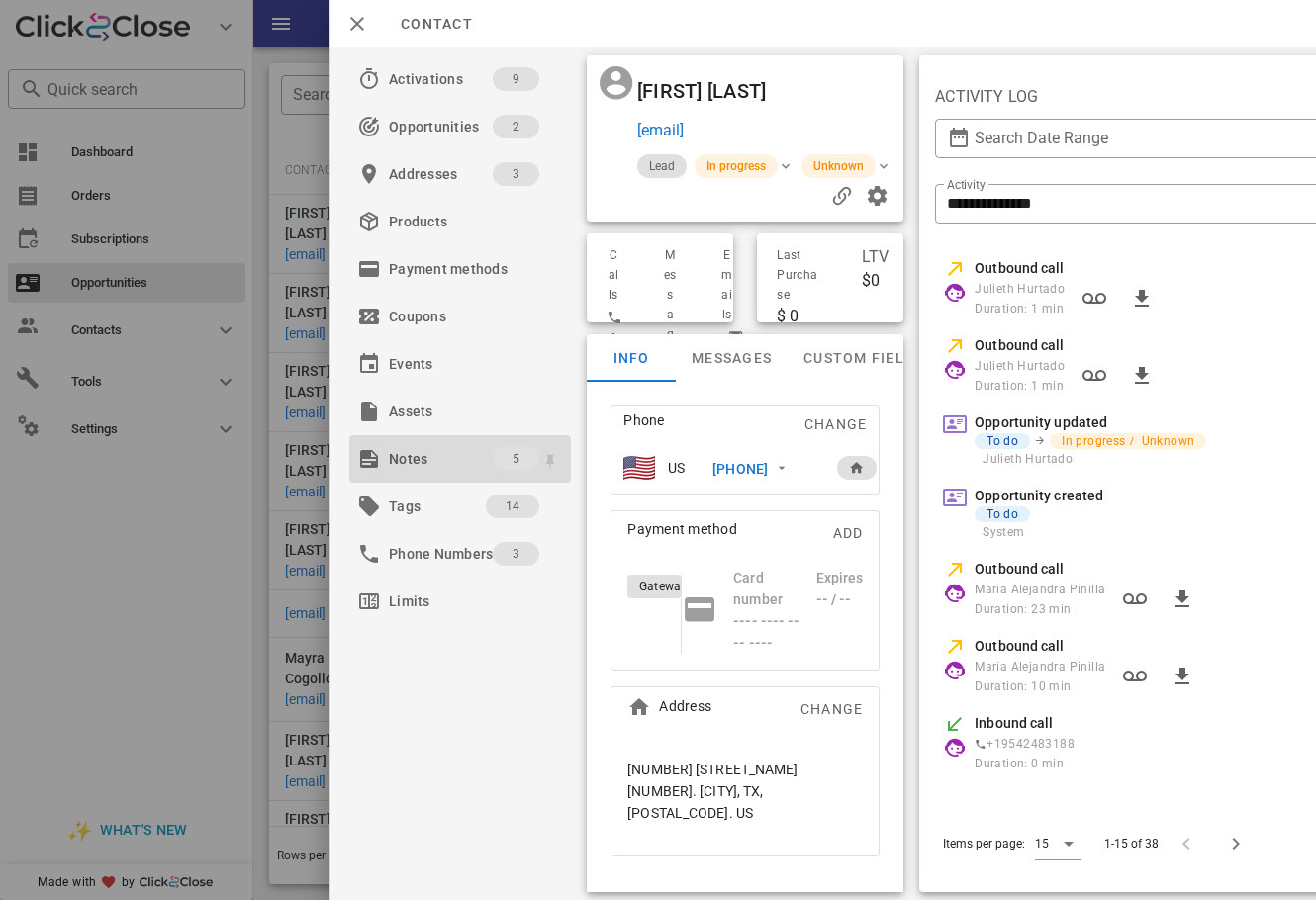 click on "Notes" at bounding box center [440, 459] 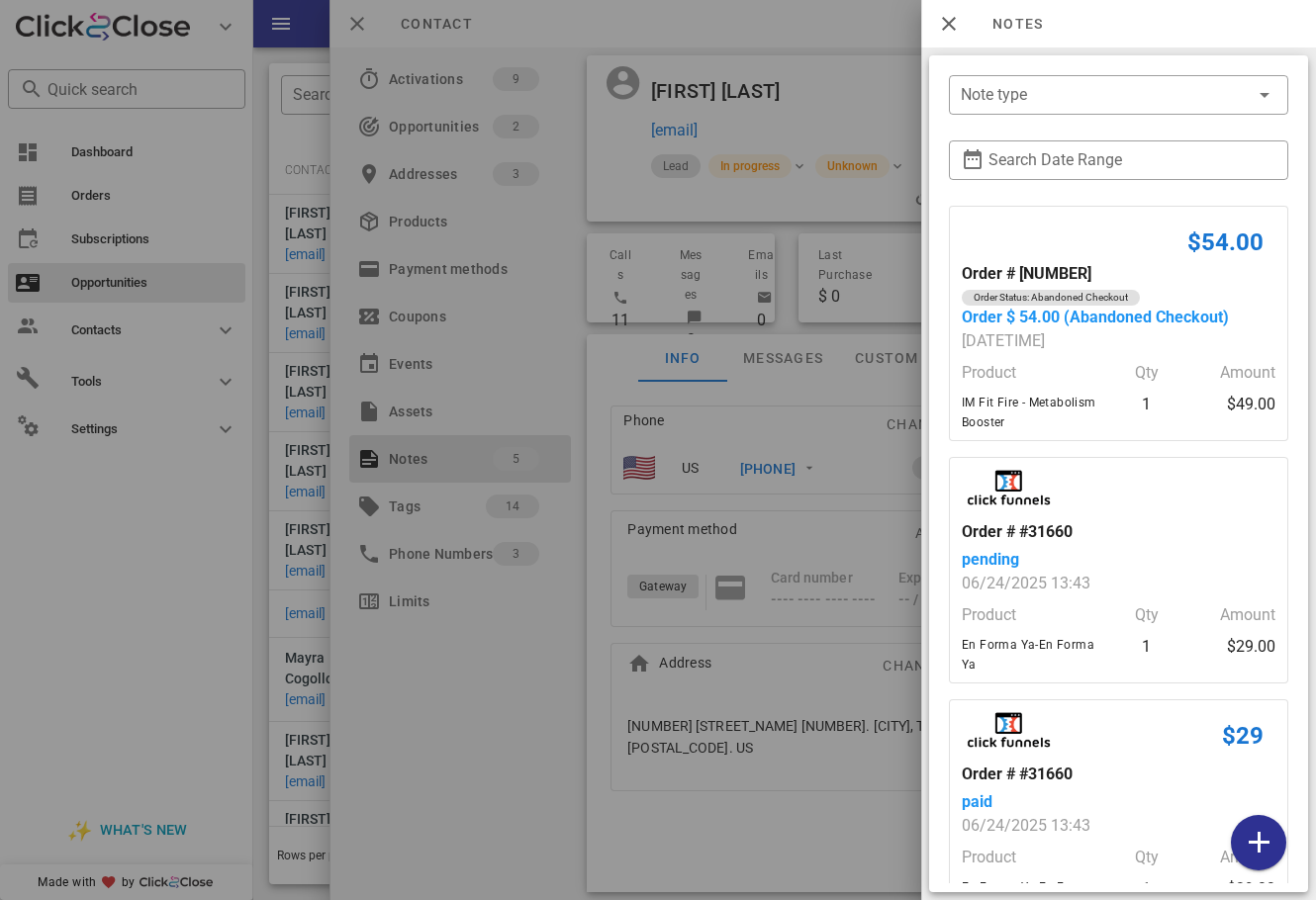 scroll, scrollTop: 442, scrollLeft: 0, axis: vertical 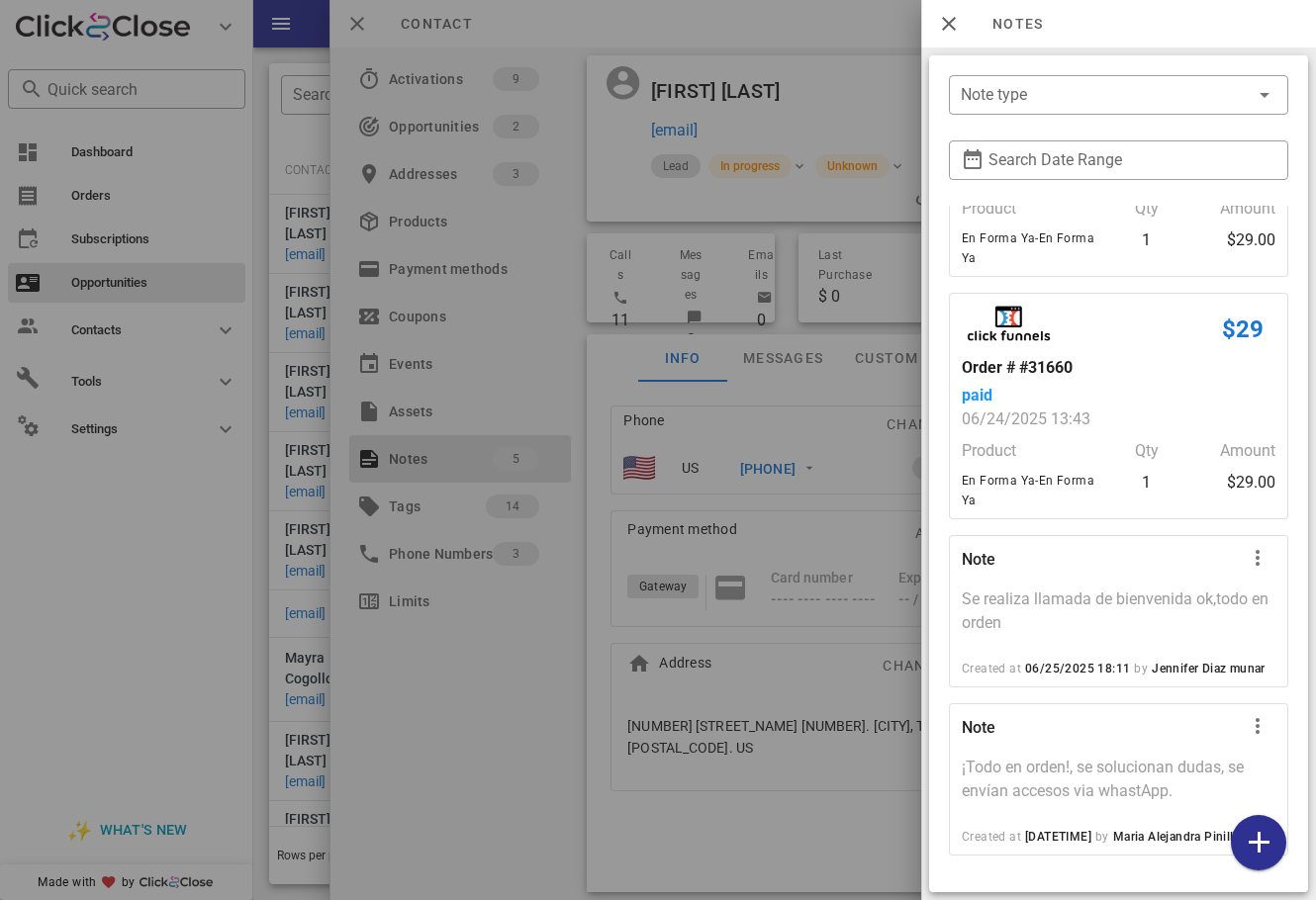 click at bounding box center (658, 450) 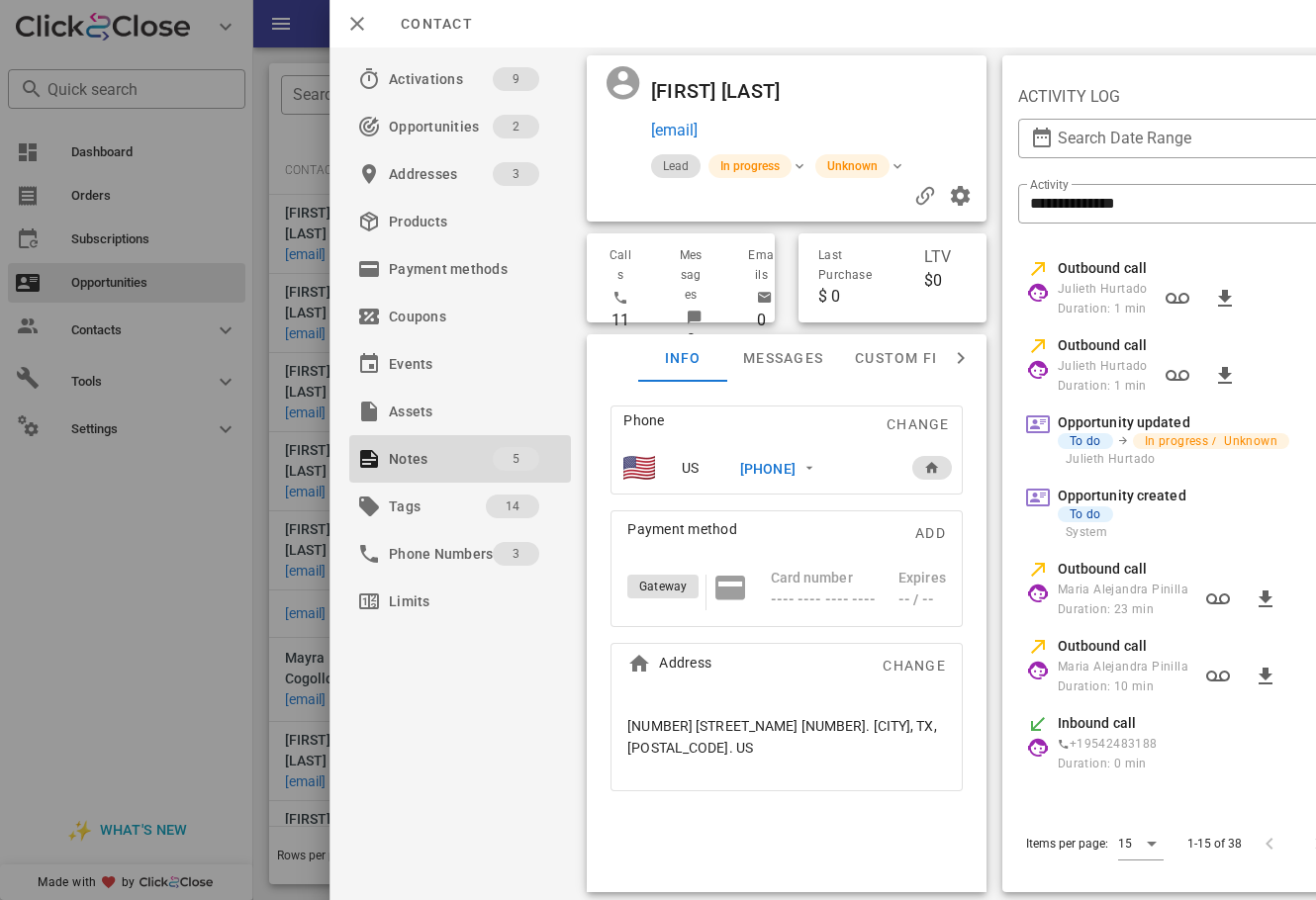 drag, startPoint x: 802, startPoint y: 747, endPoint x: 816, endPoint y: 747, distance: 14 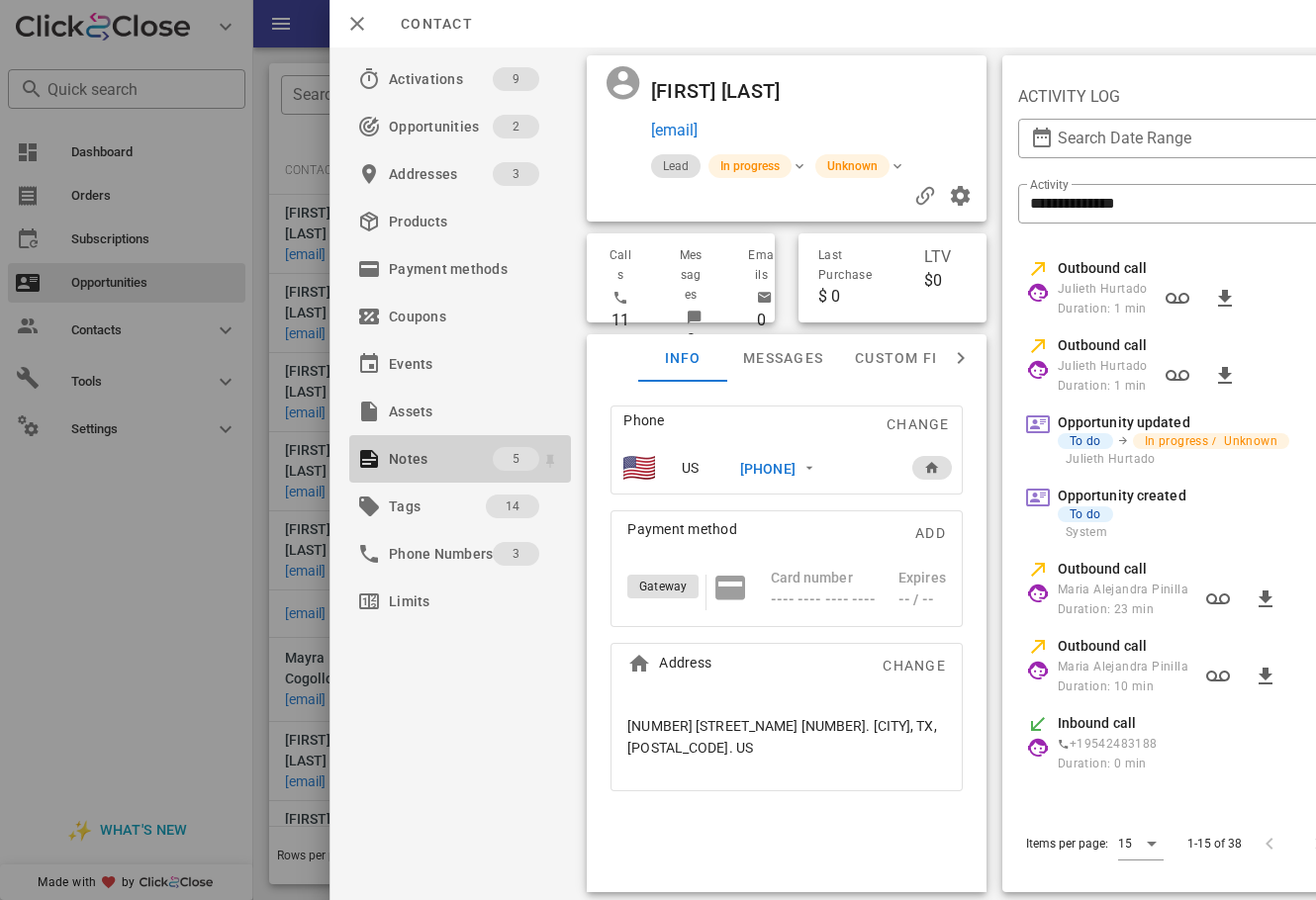 click on "Notes" at bounding box center [440, 459] 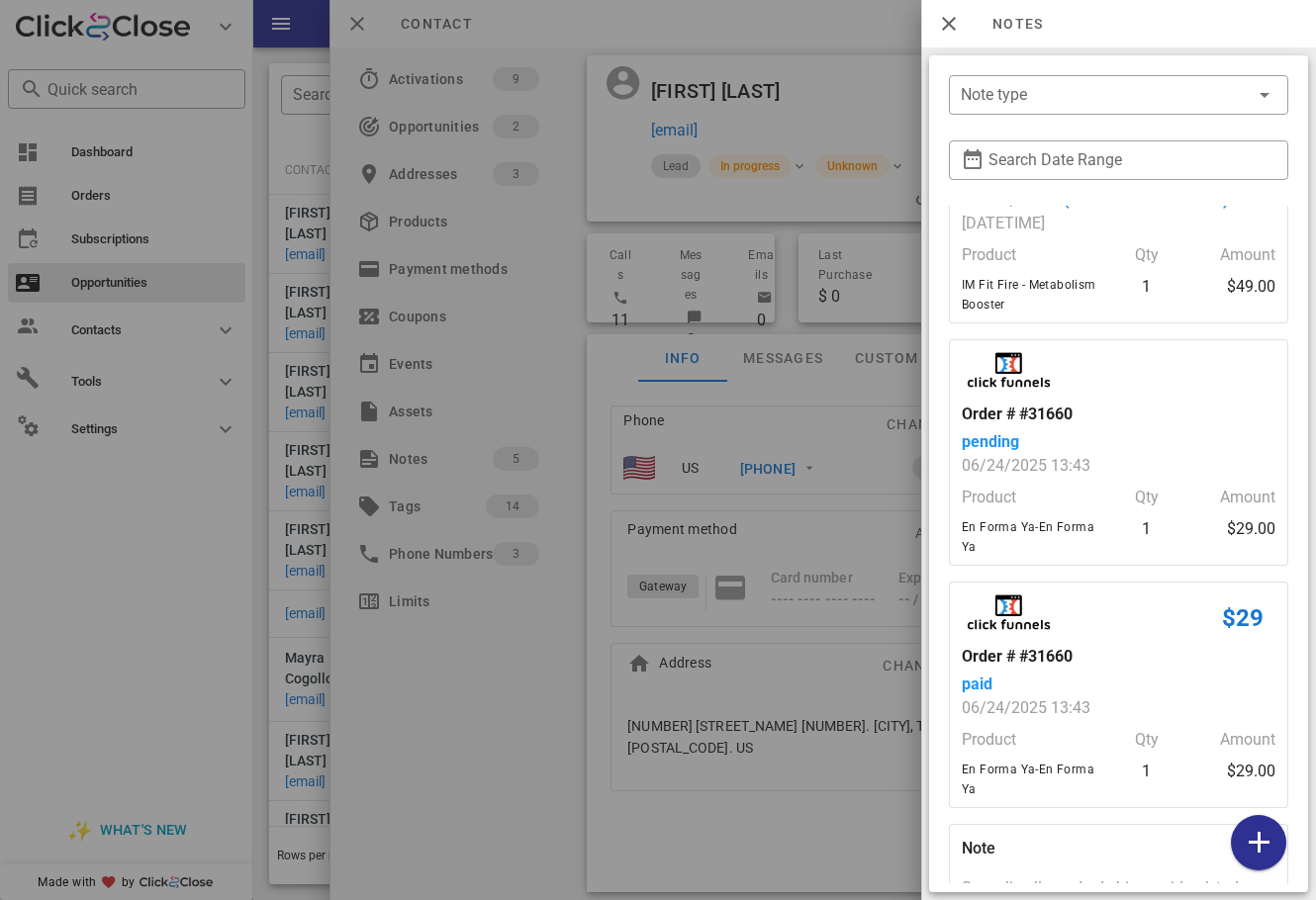 scroll, scrollTop: 442, scrollLeft: 0, axis: vertical 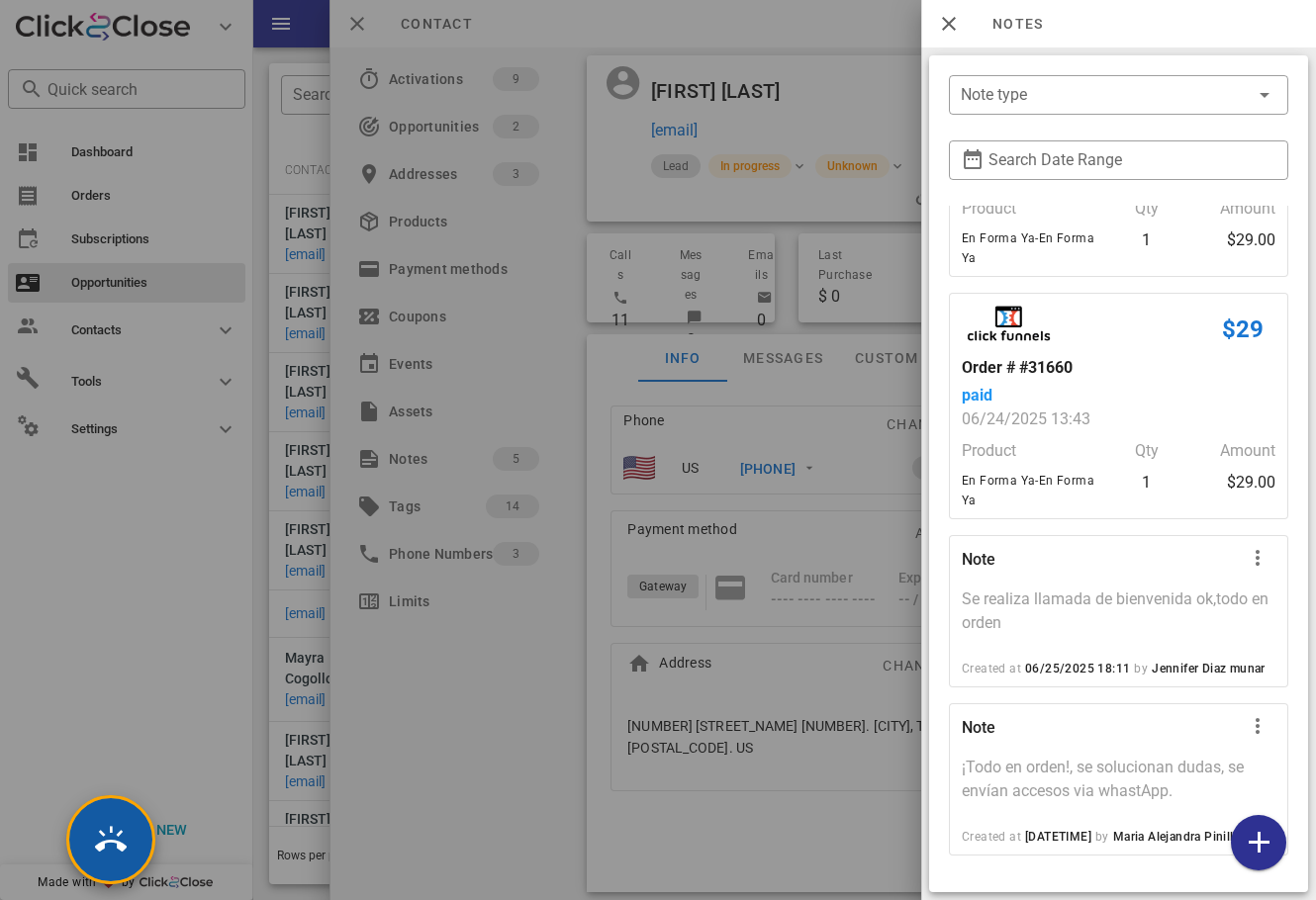 click at bounding box center [111, 840] 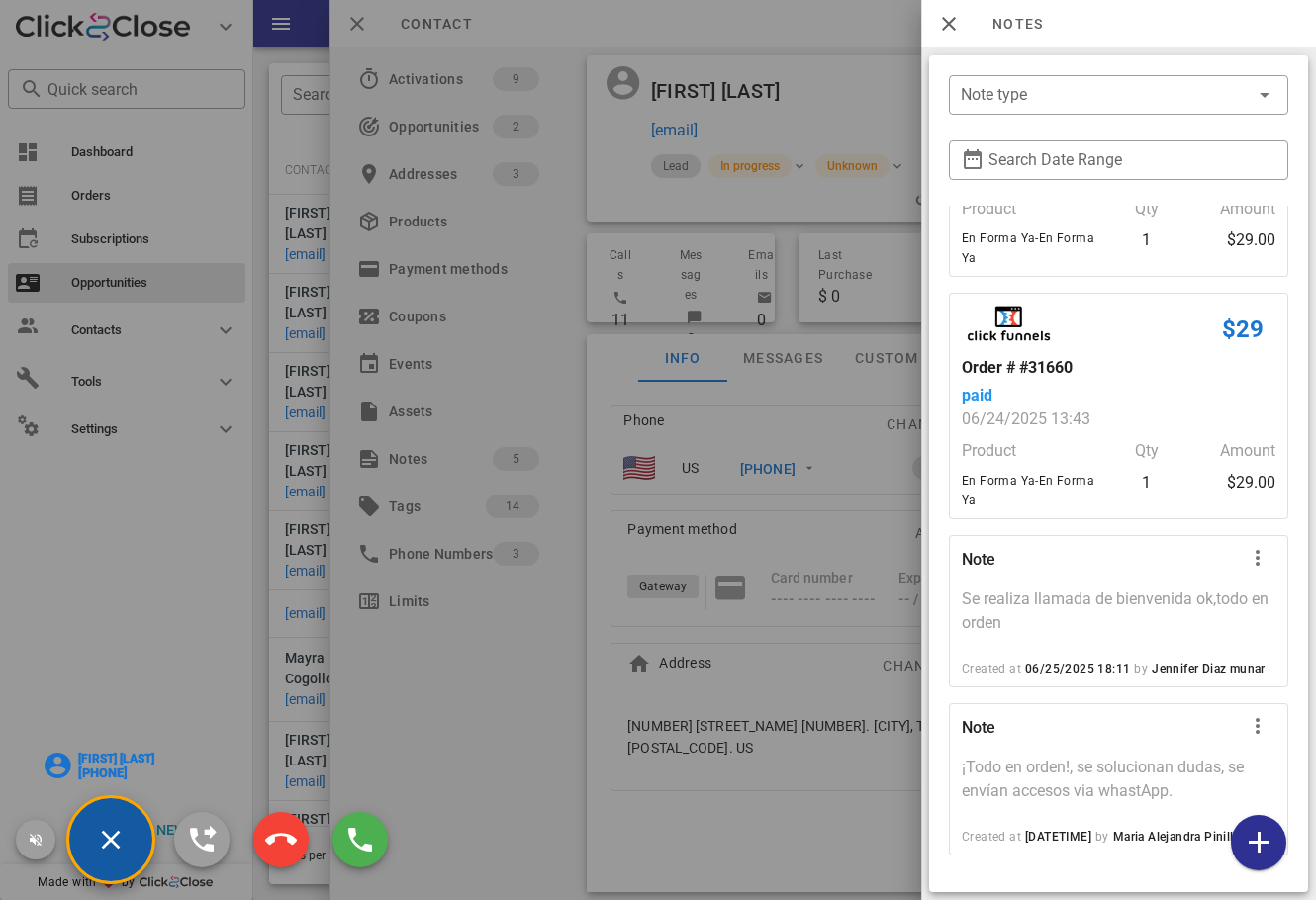 click on "[FIRST] [LAST]" at bounding box center [116, 759] 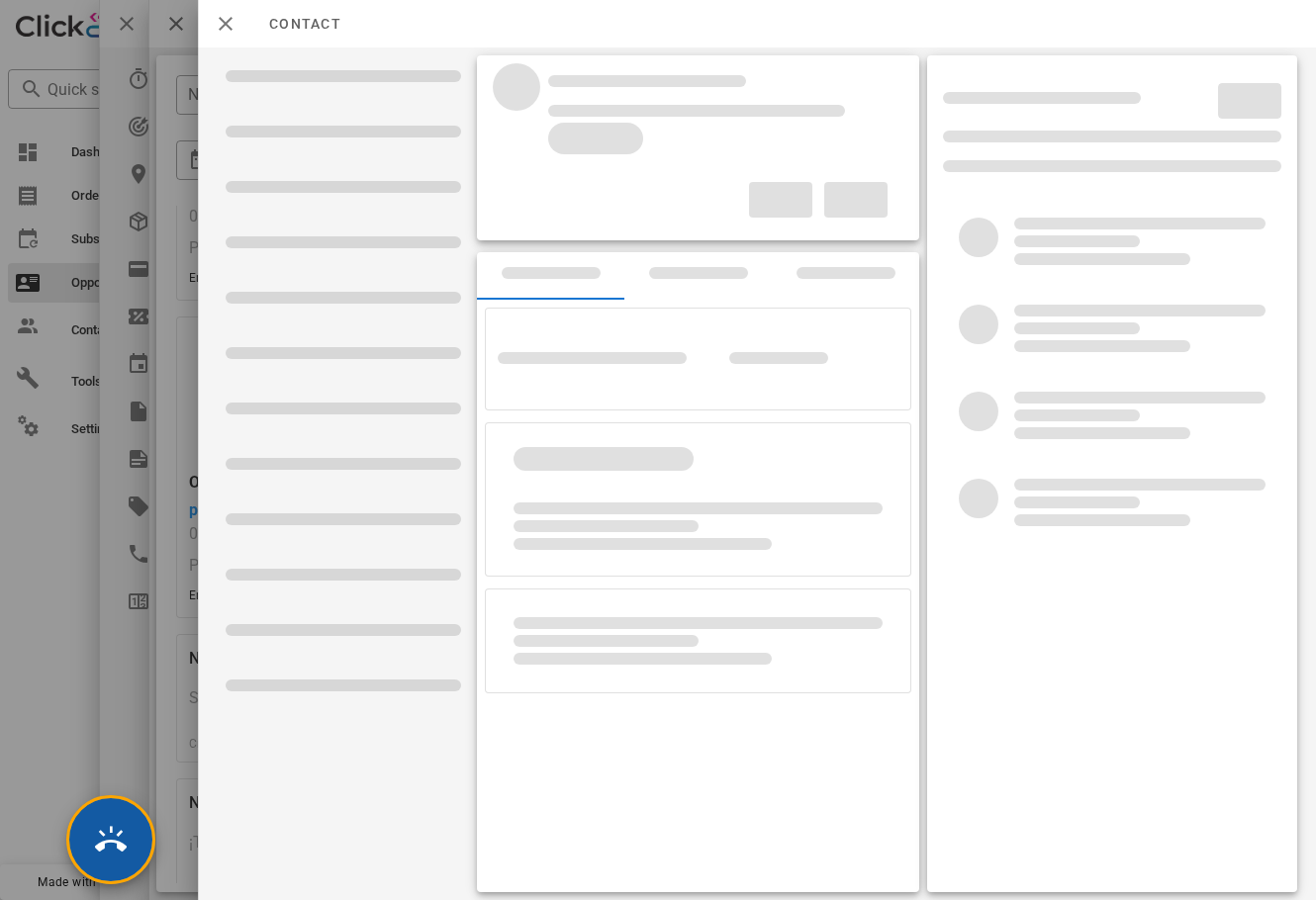 scroll, scrollTop: 494, scrollLeft: 0, axis: vertical 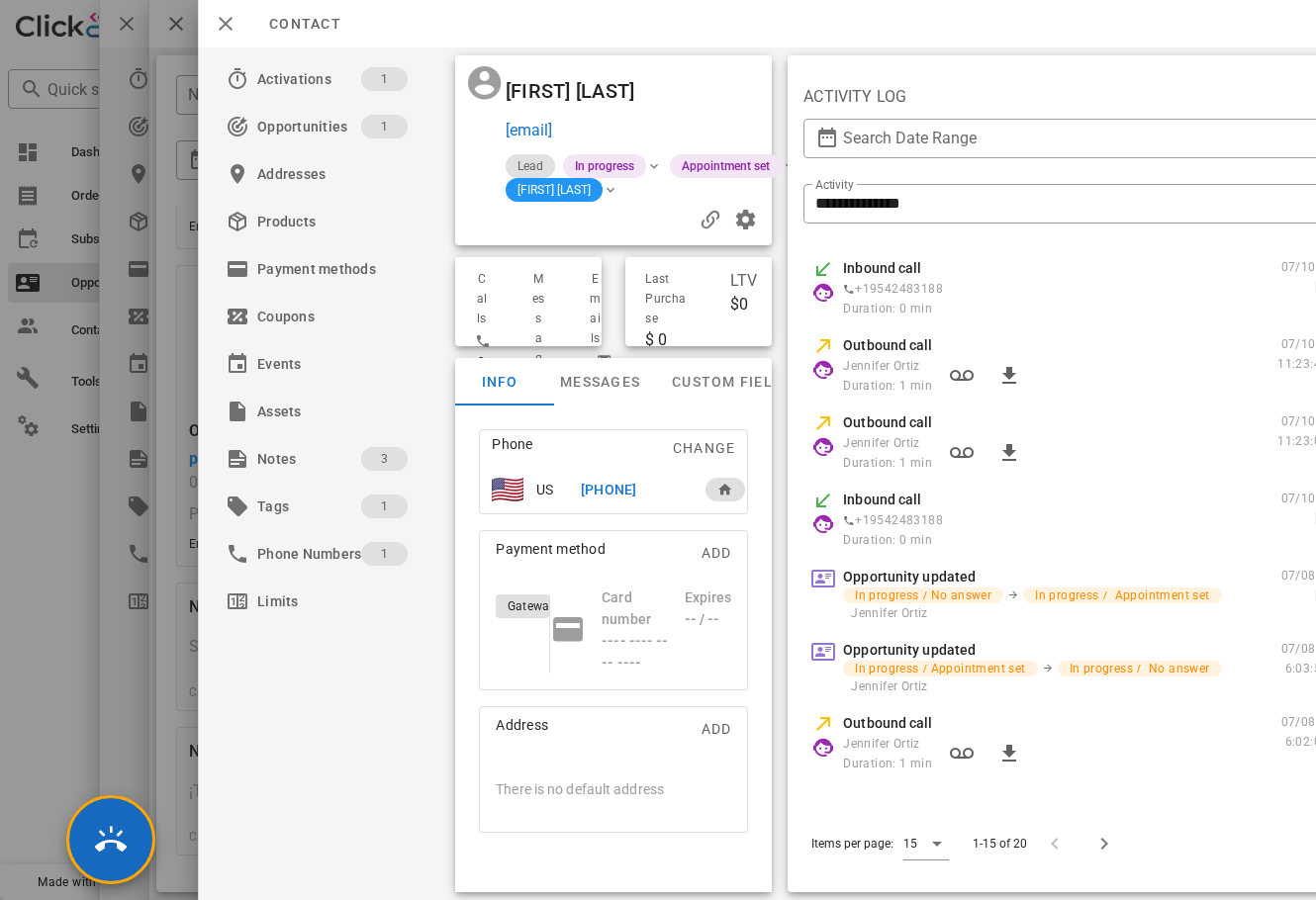 click on "+5554143246701" at bounding box center (609, 490) 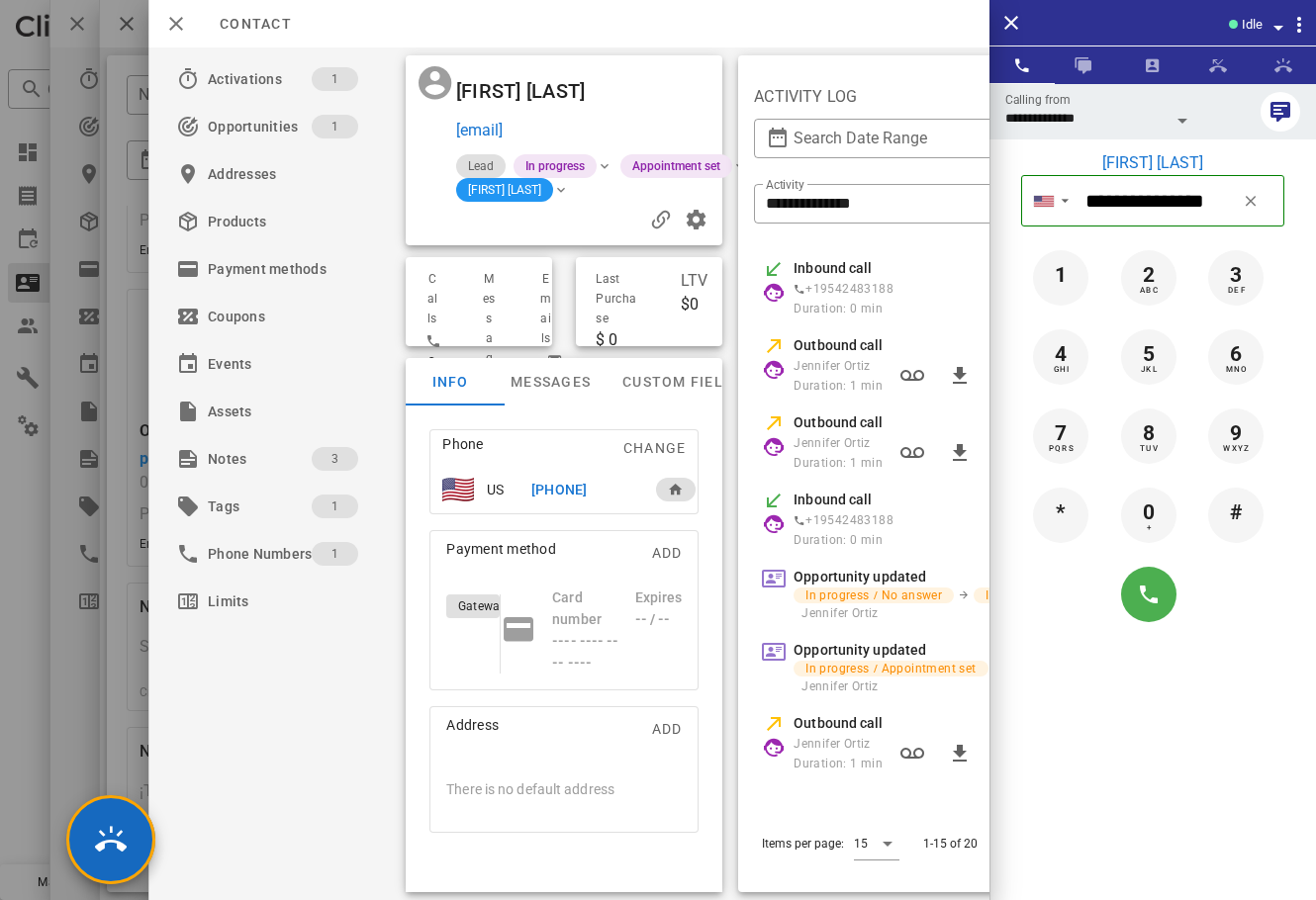 scroll, scrollTop: 441, scrollLeft: 0, axis: vertical 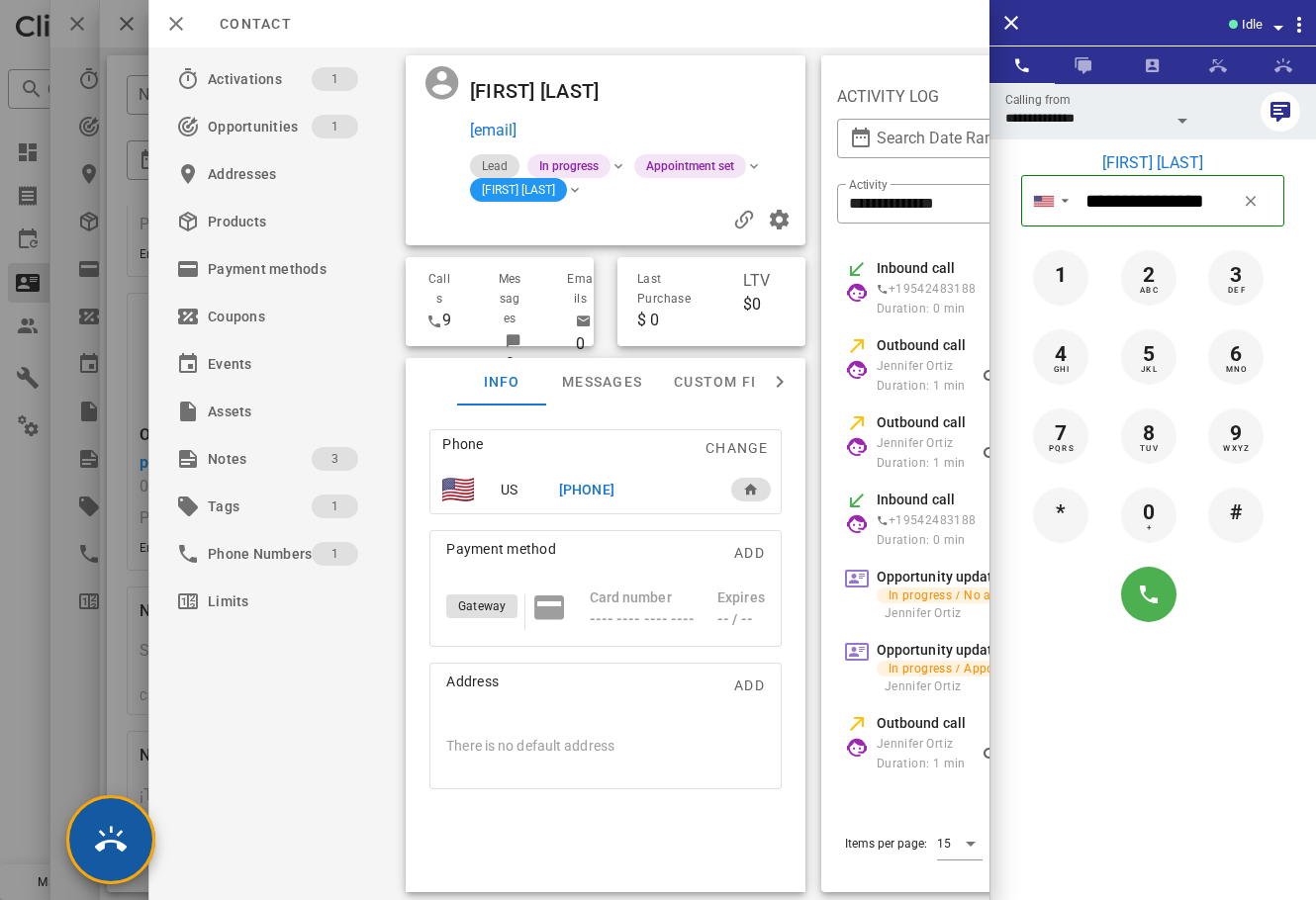 click at bounding box center (111, 840) 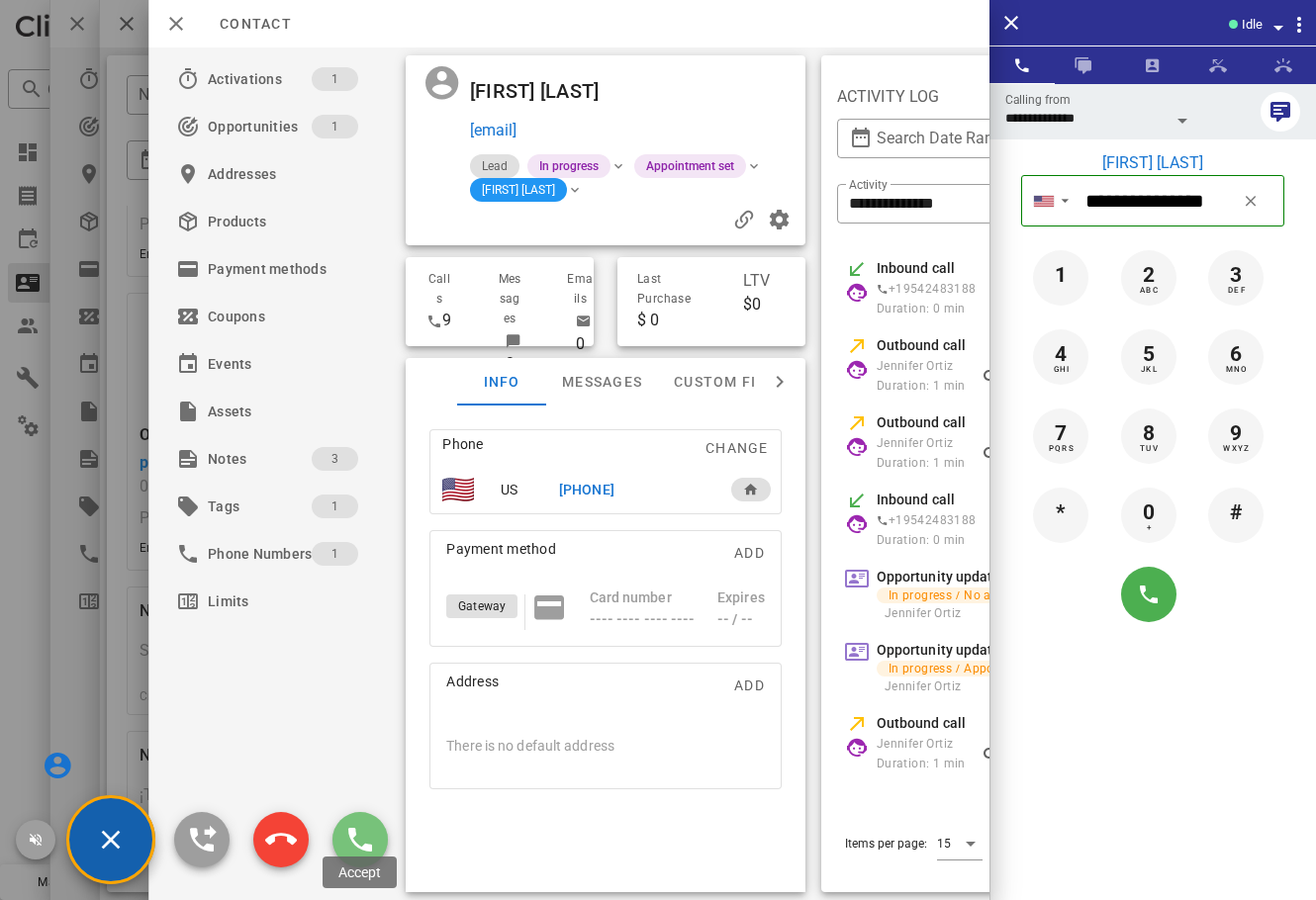 click at bounding box center [360, 840] 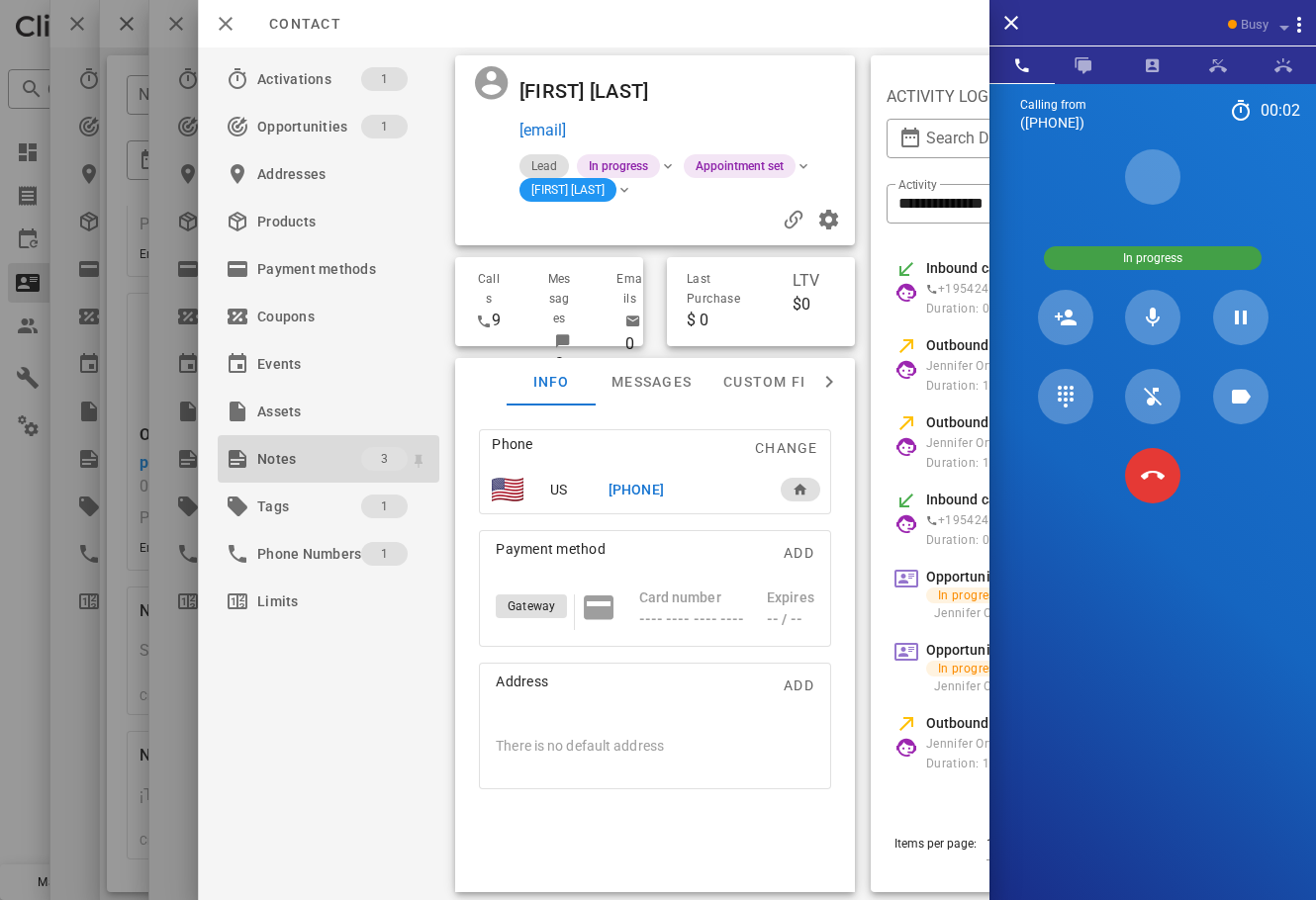 click on "Notes" at bounding box center (309, 459) 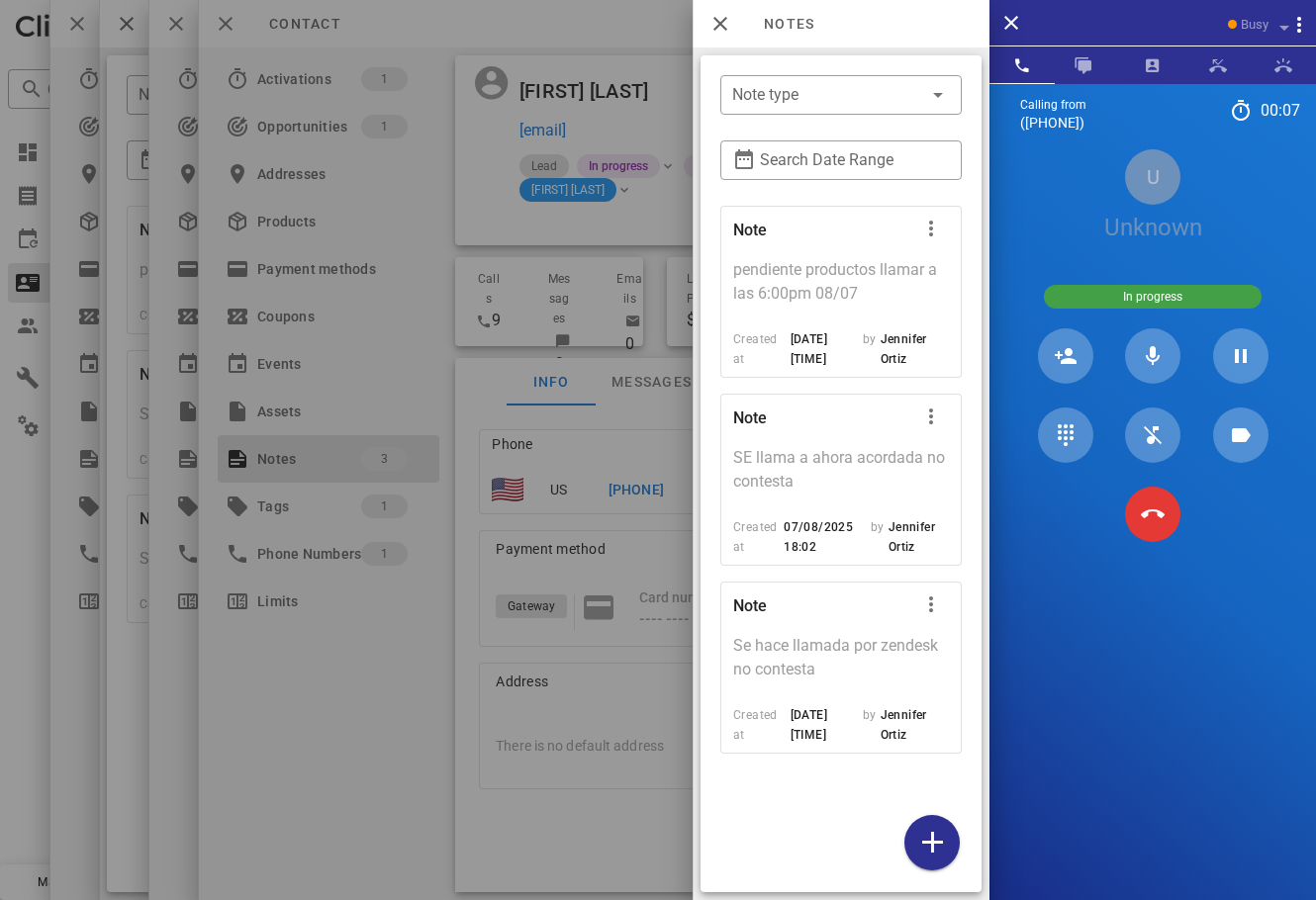 click at bounding box center [658, 450] 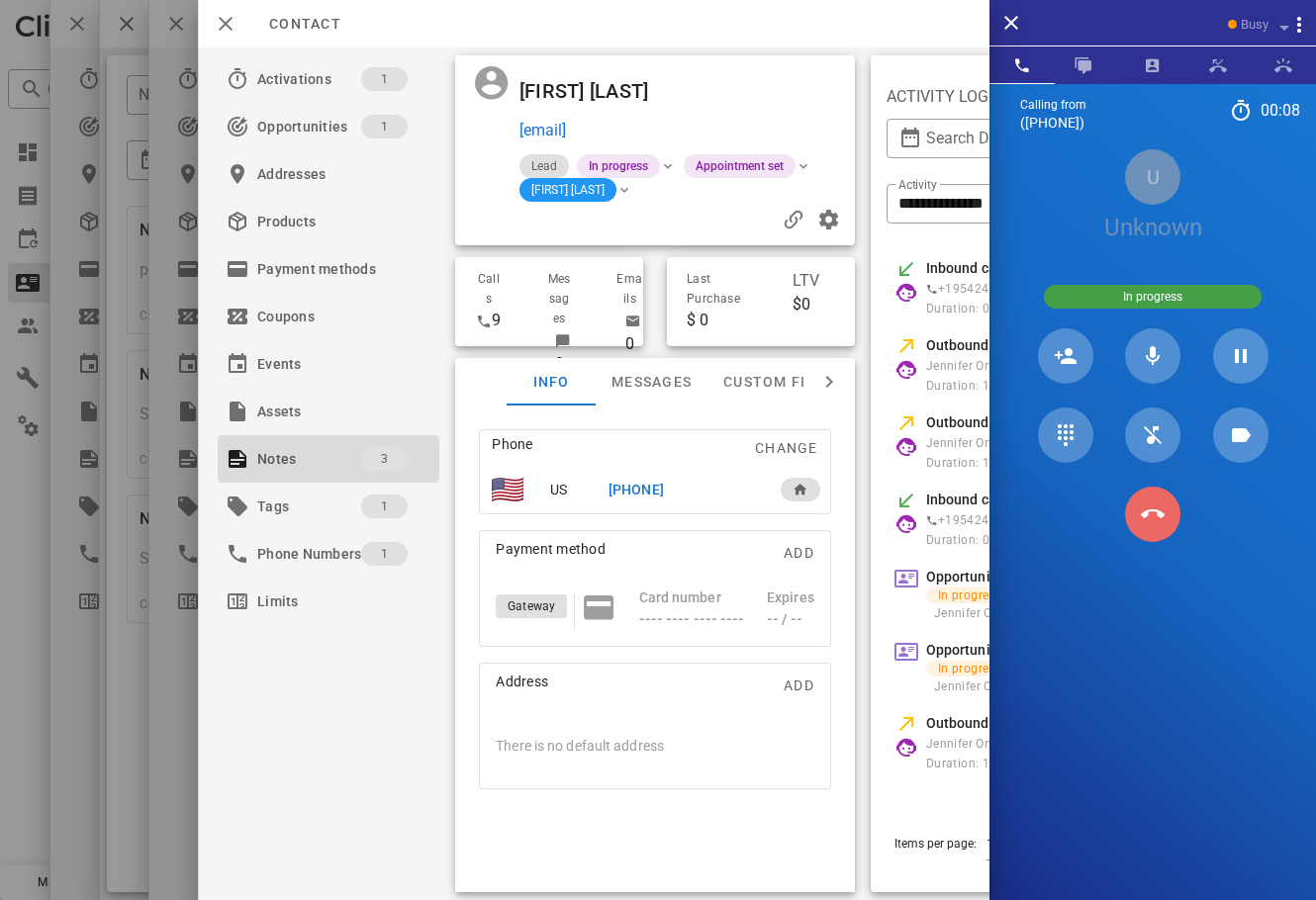 click at bounding box center [1153, 514] 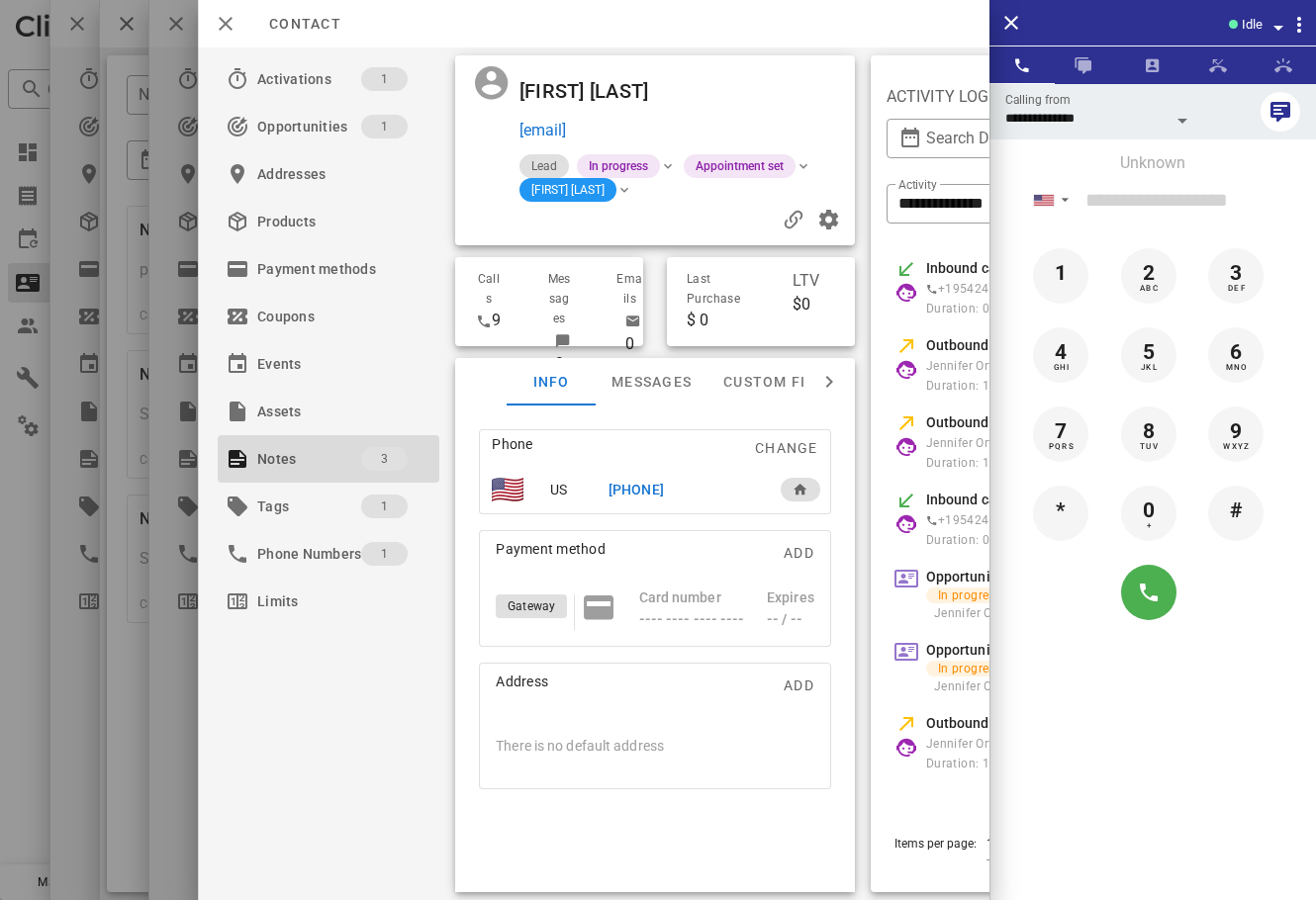 click on "+5554143246701" at bounding box center (636, 490) 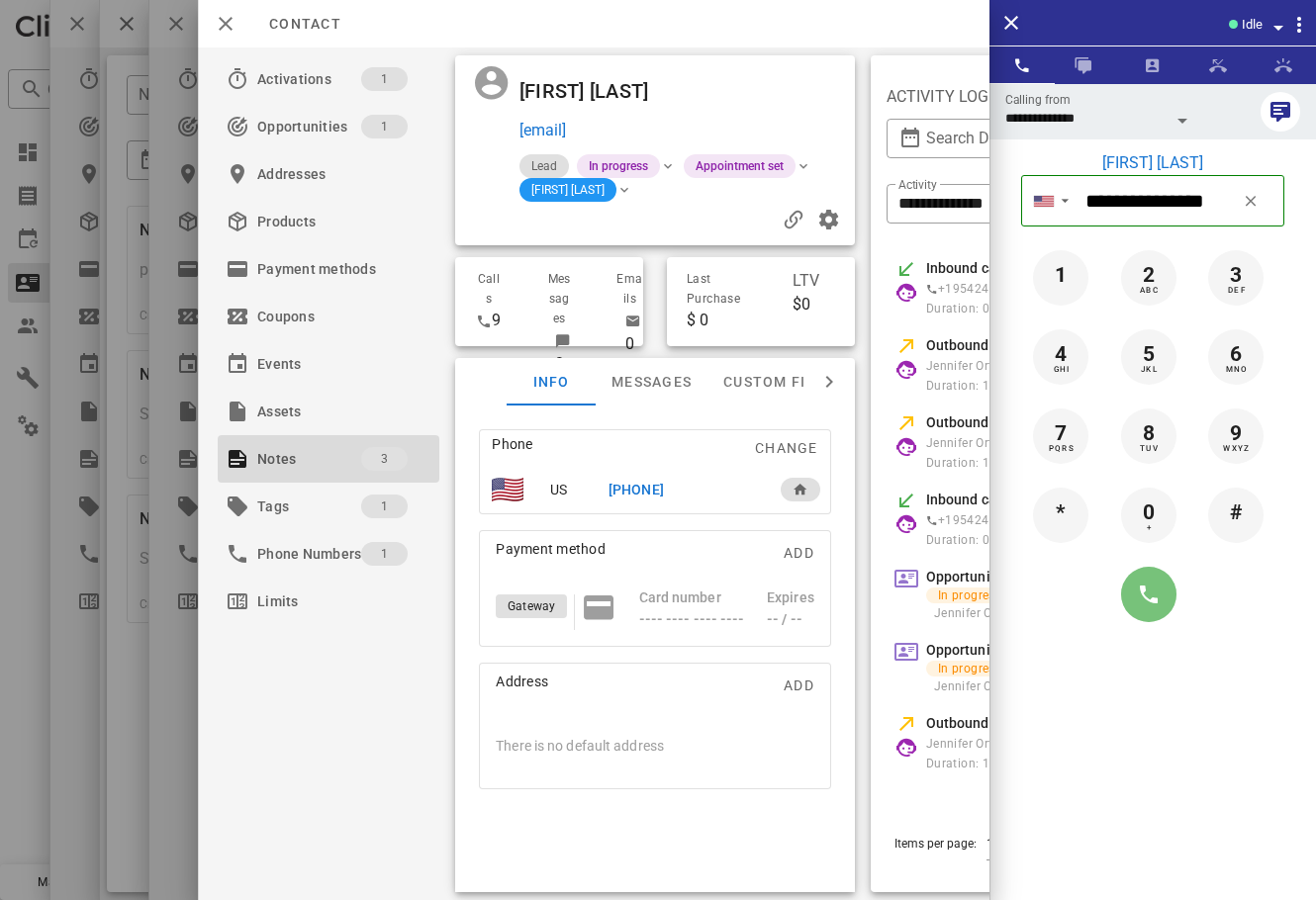 click at bounding box center (1149, 594) 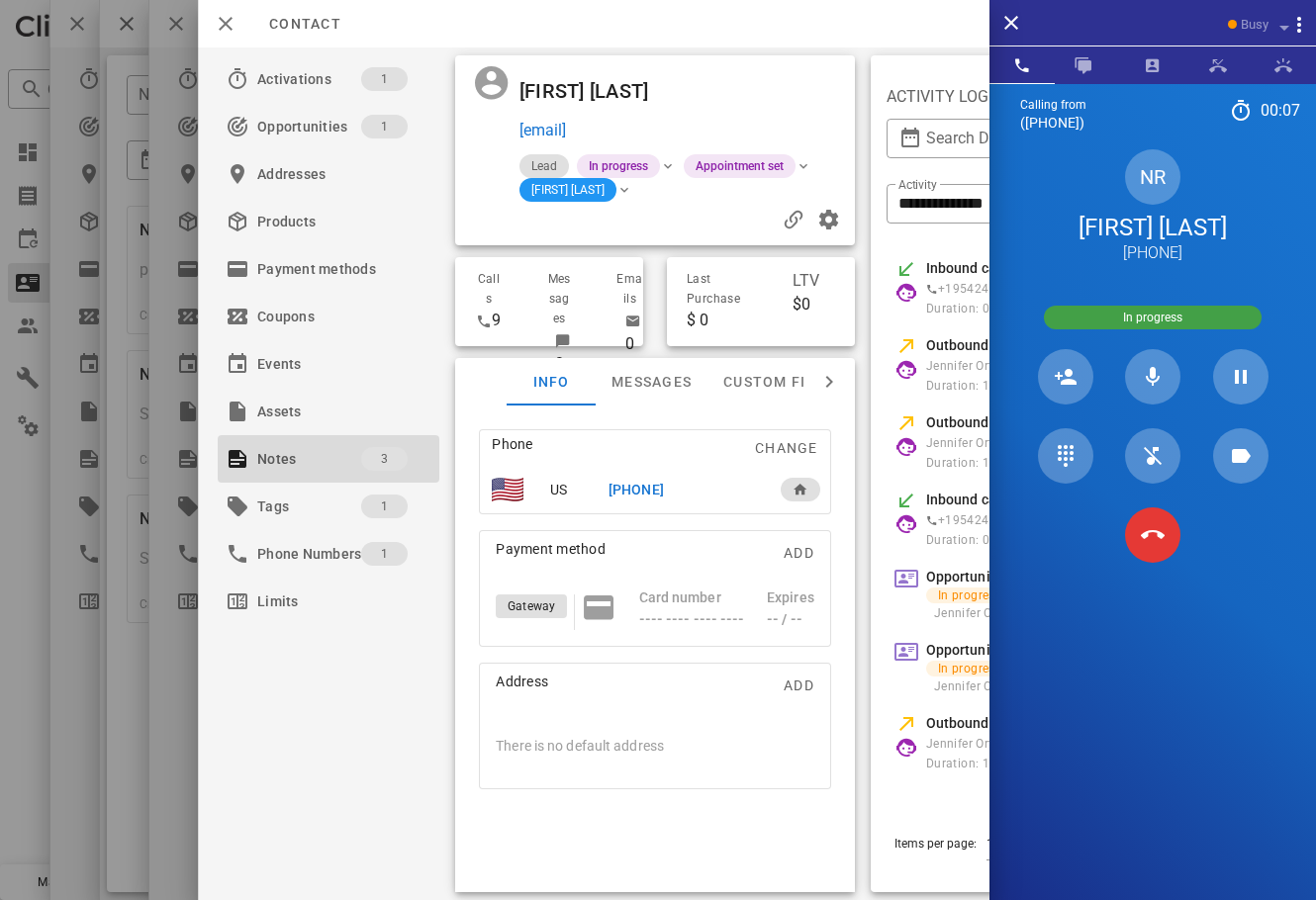 click at bounding box center (1153, 535) 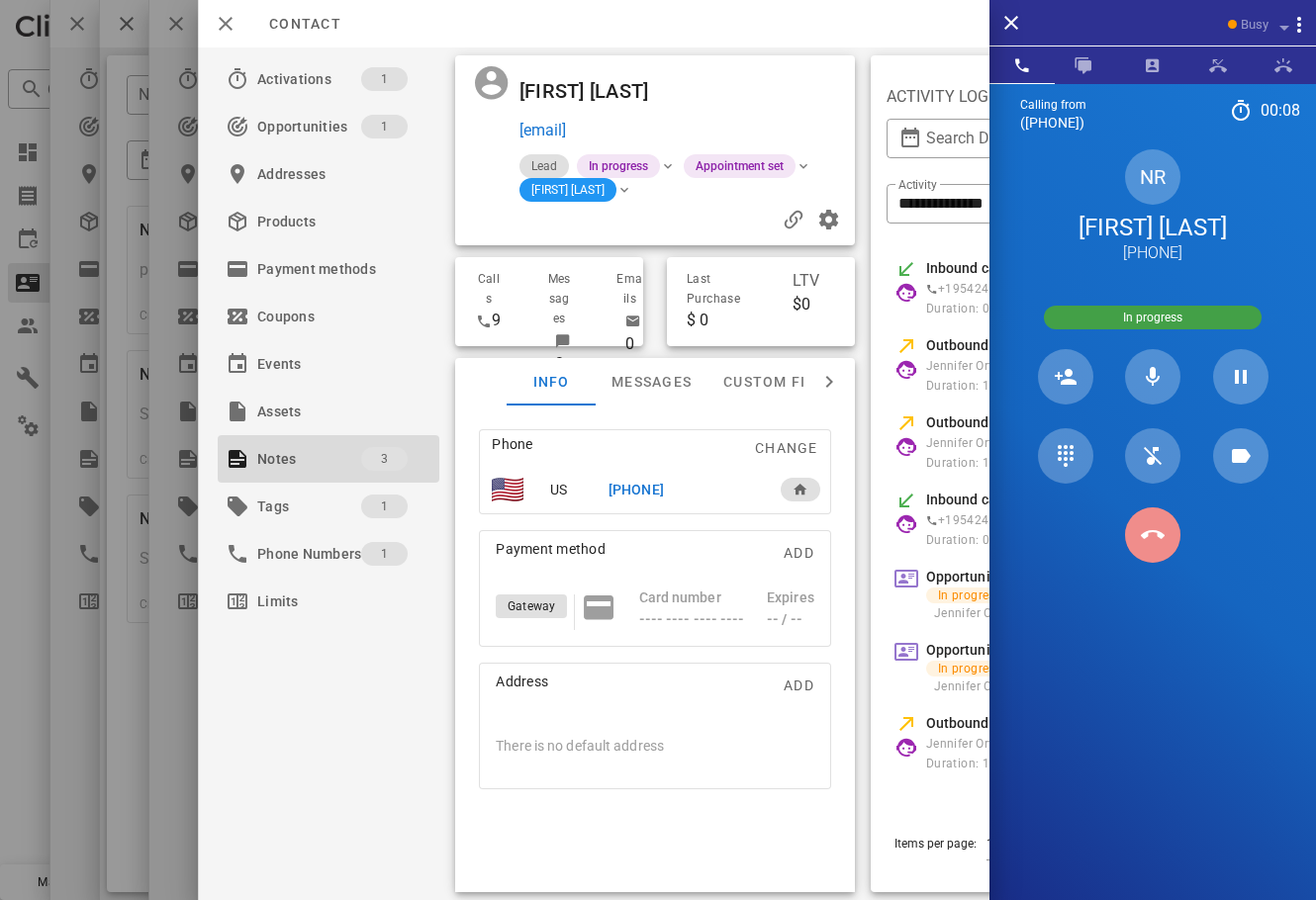 click at bounding box center (1153, 535) 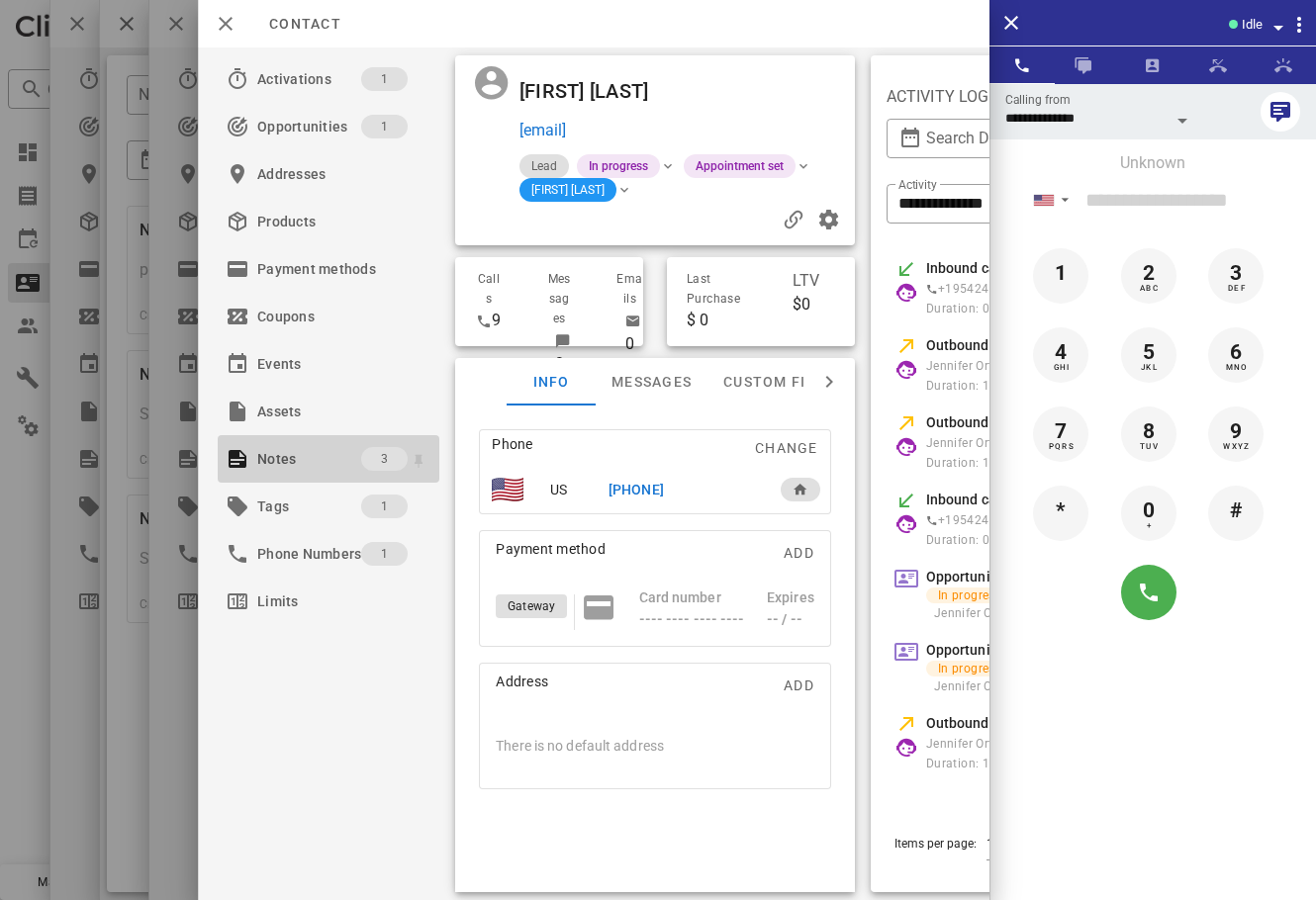 click on "Notes  3" at bounding box center (329, 459) 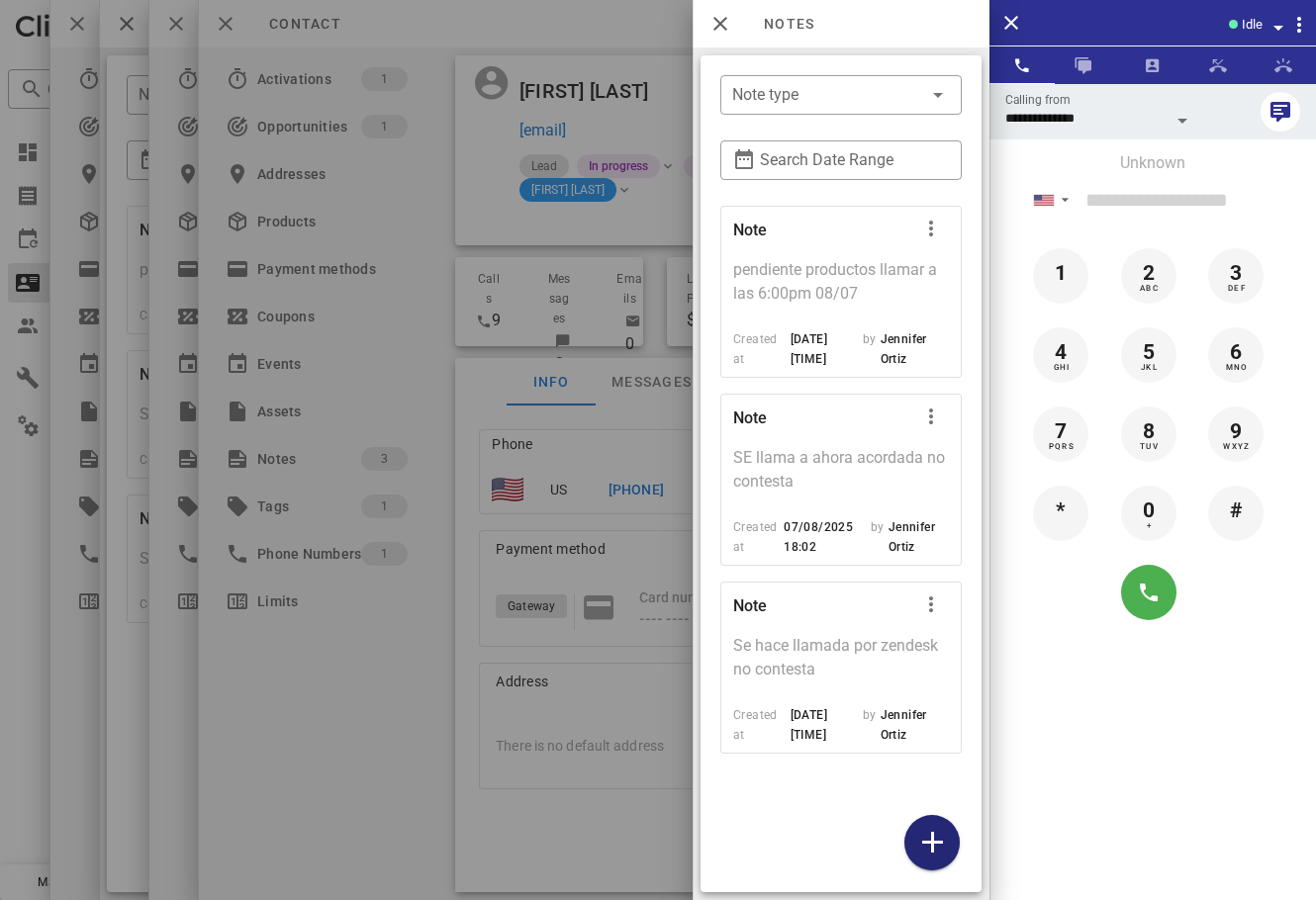 click at bounding box center (932, 843) 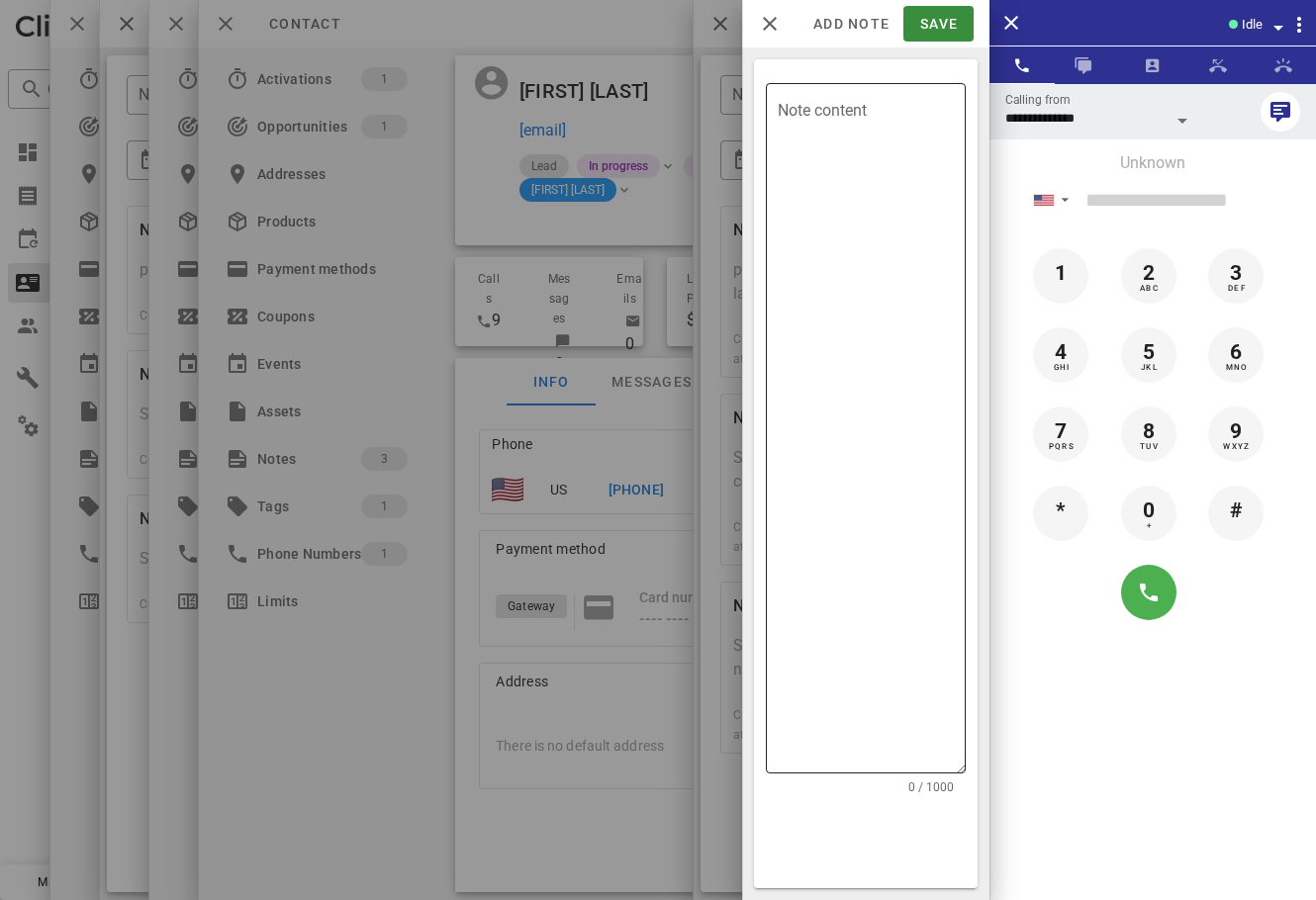 click on "Note content" at bounding box center (872, 433) 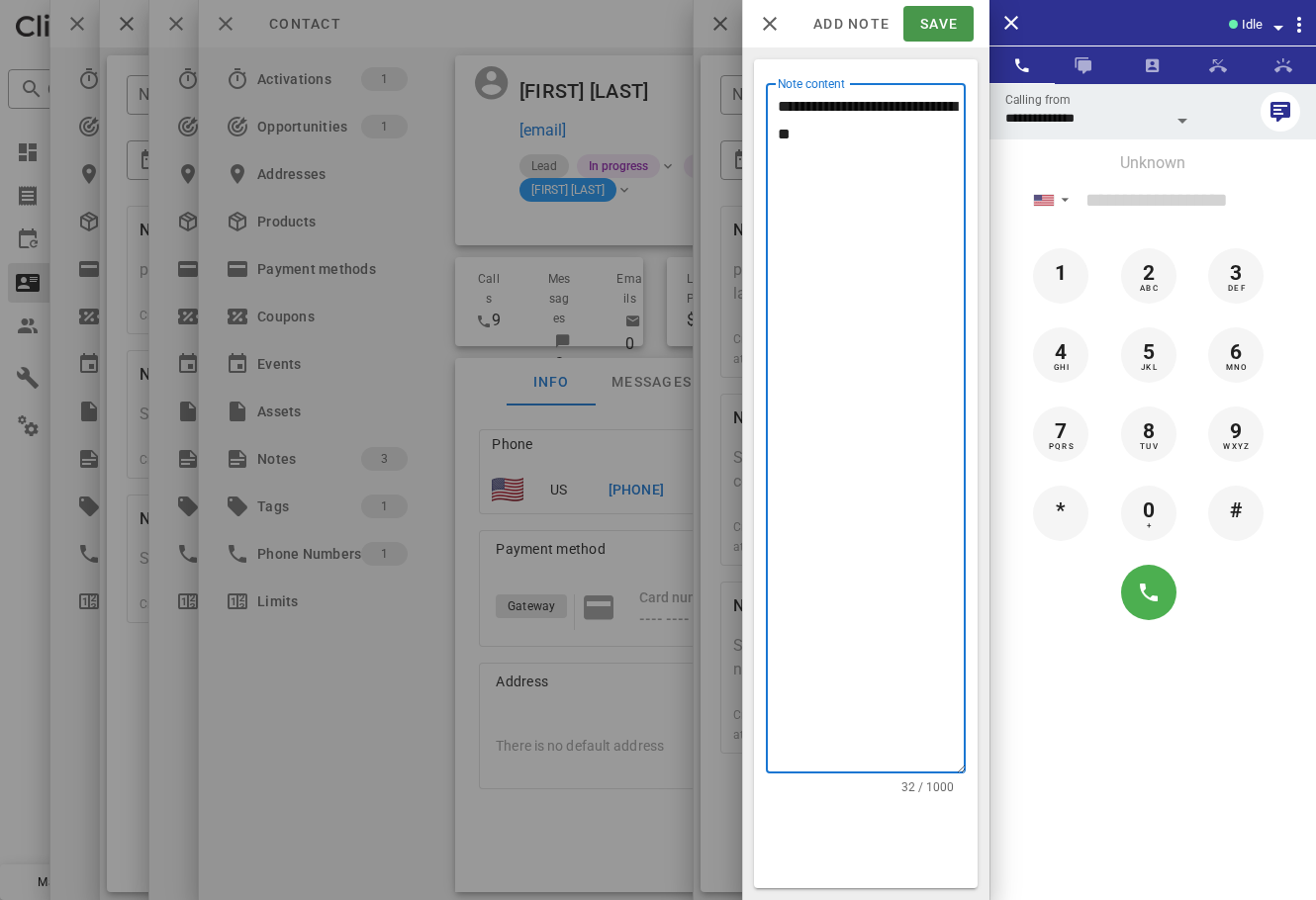 type on "**********" 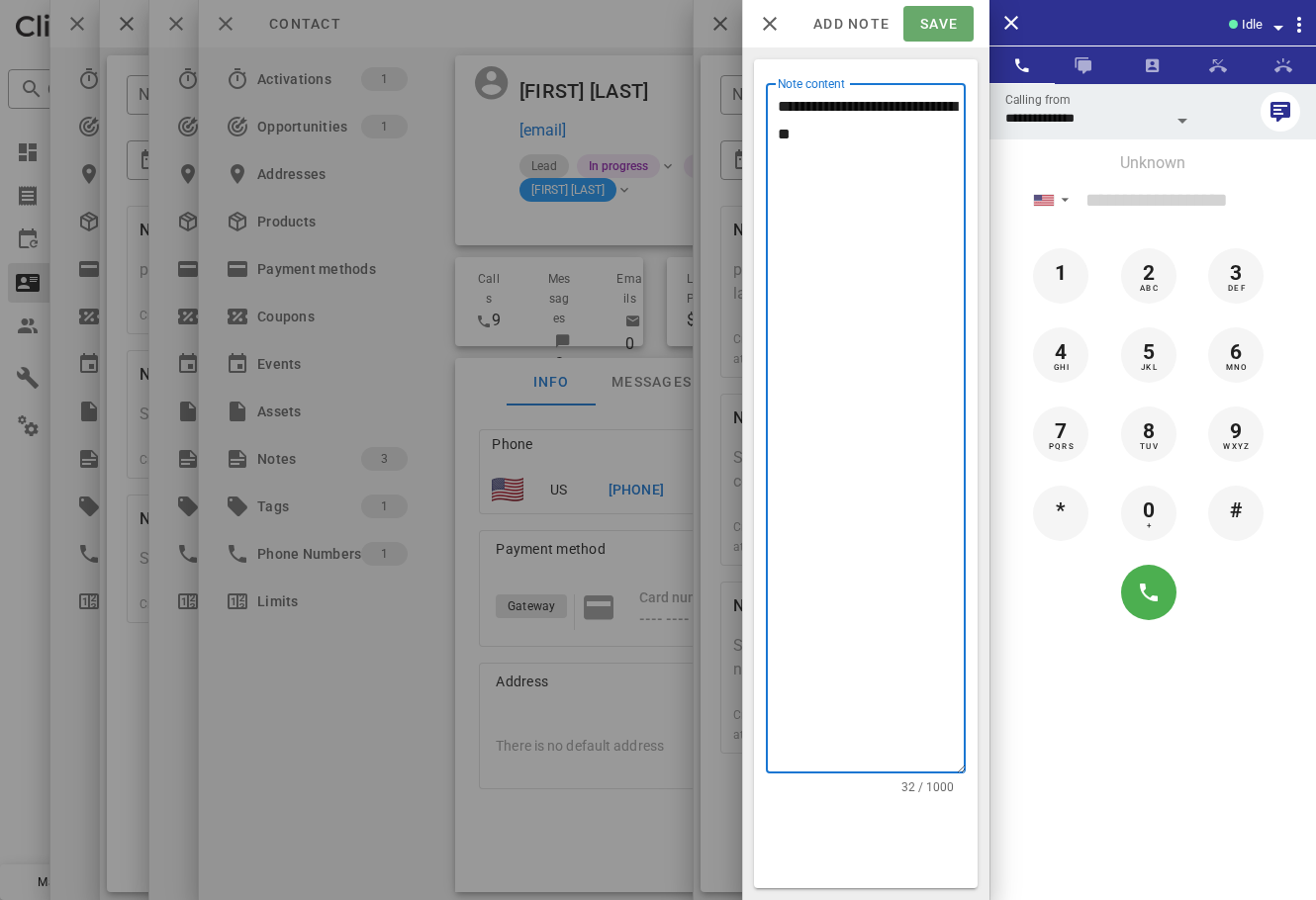 click on "Save" at bounding box center [938, 24] 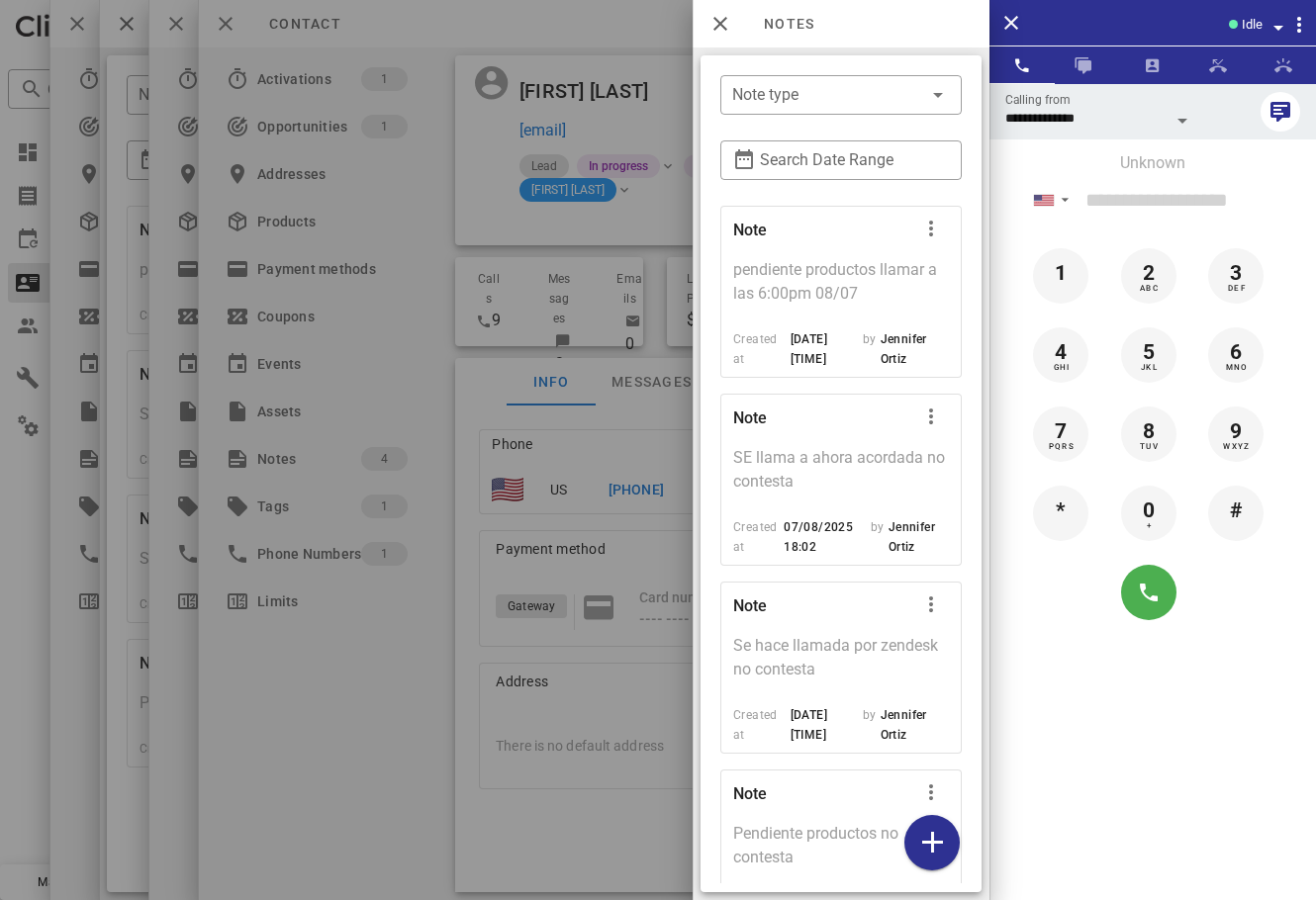 click at bounding box center (1267, 87) 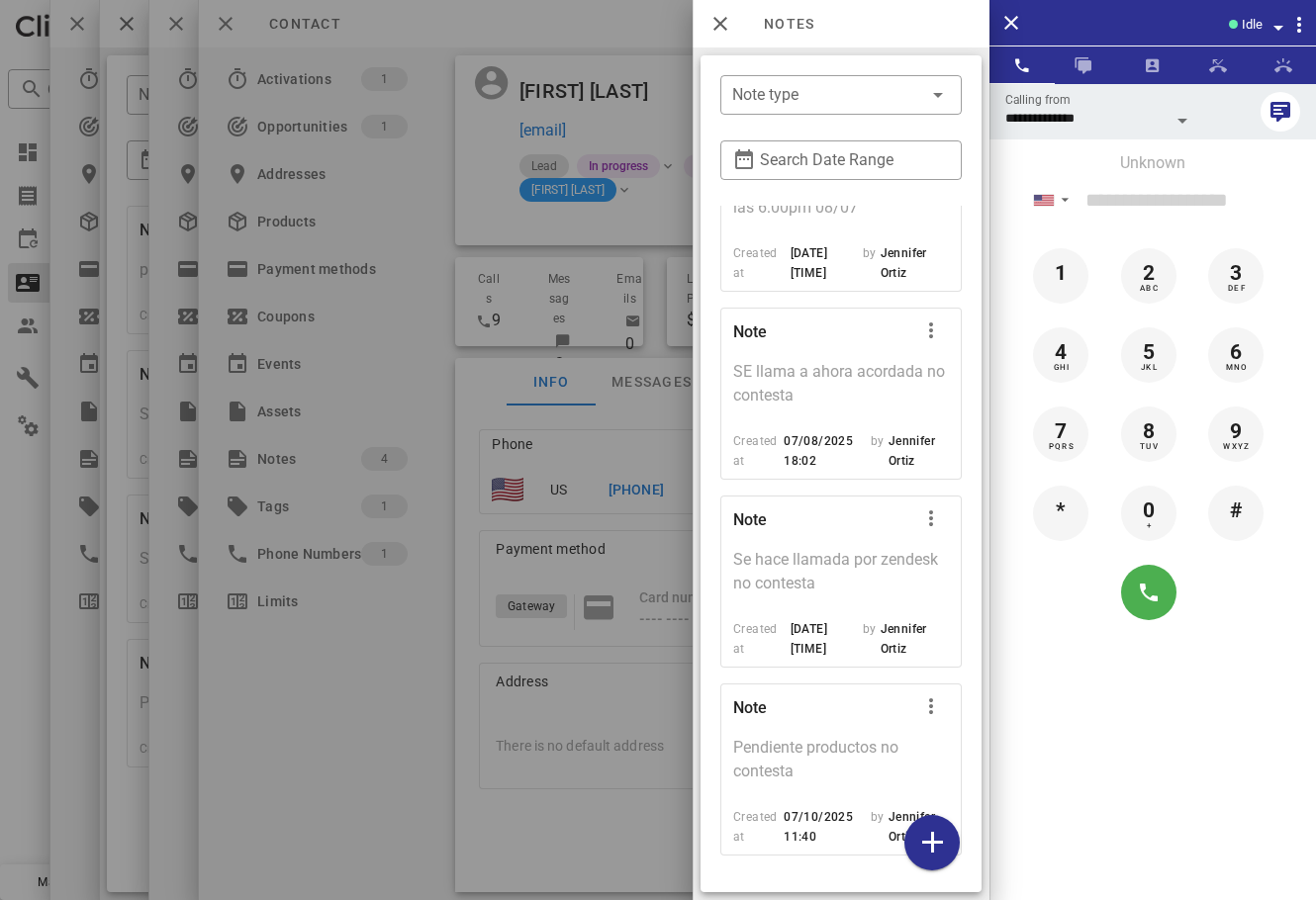 click at bounding box center [658, 450] 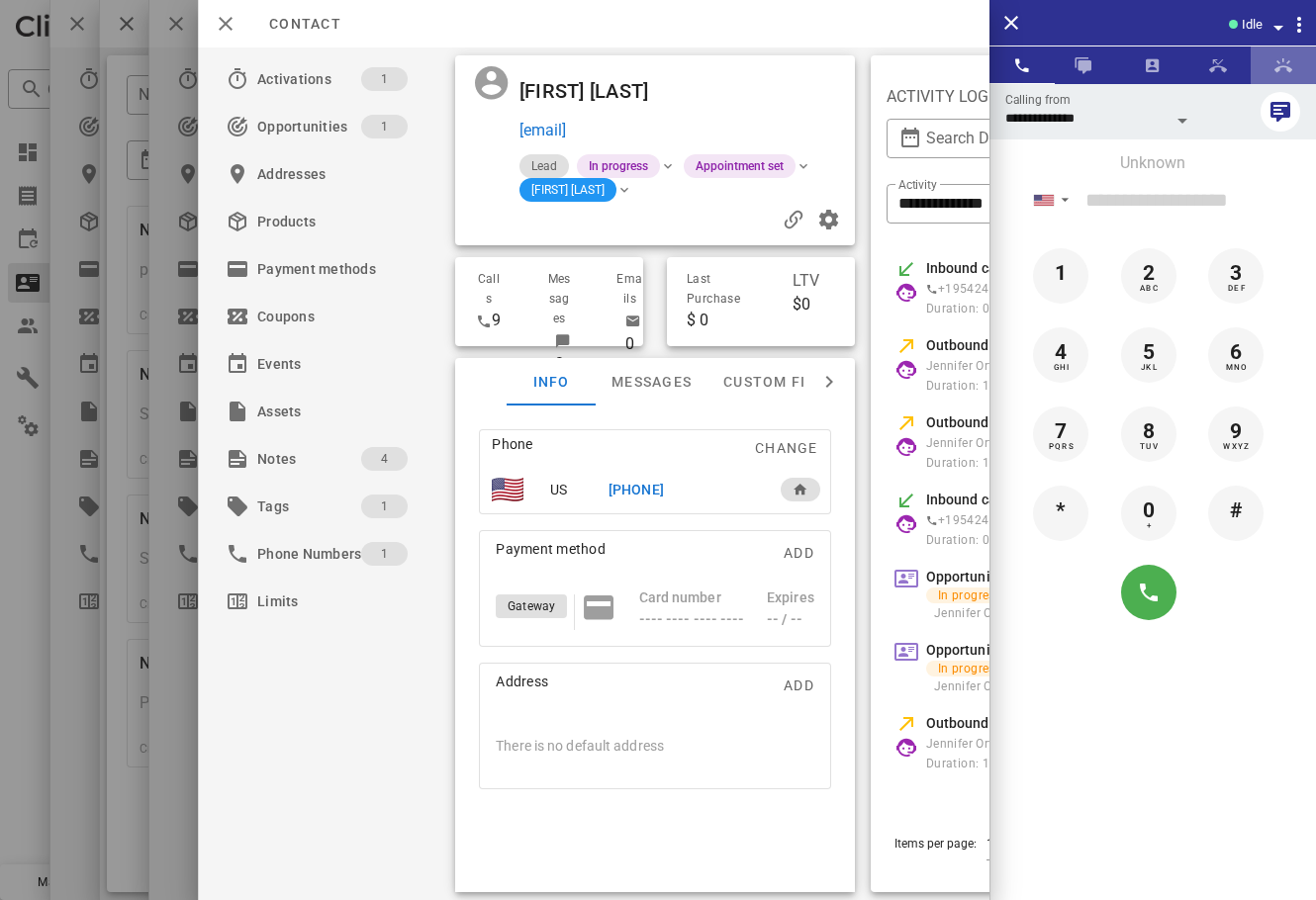 click at bounding box center [1283, 65] 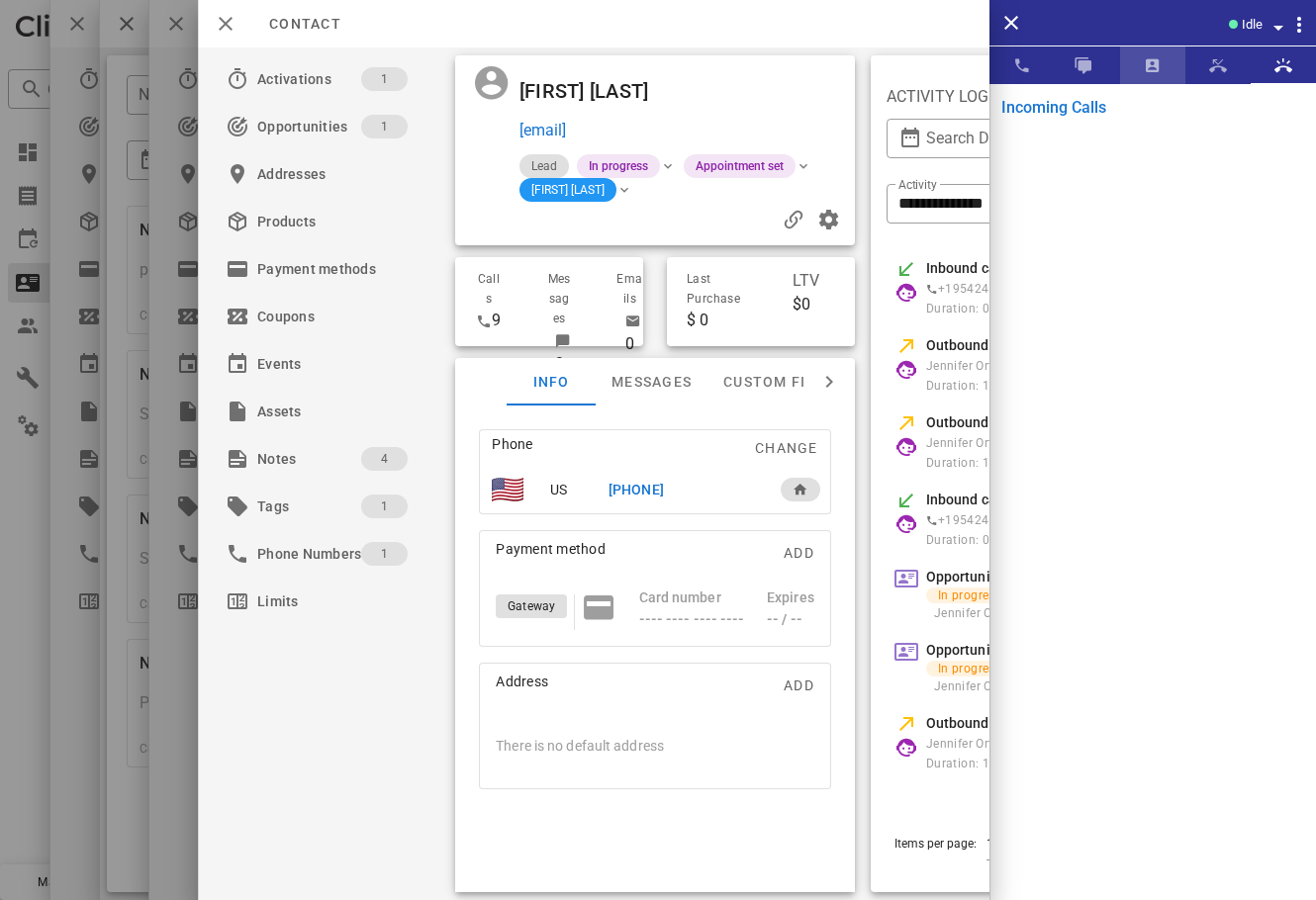 click at bounding box center (1153, 65) 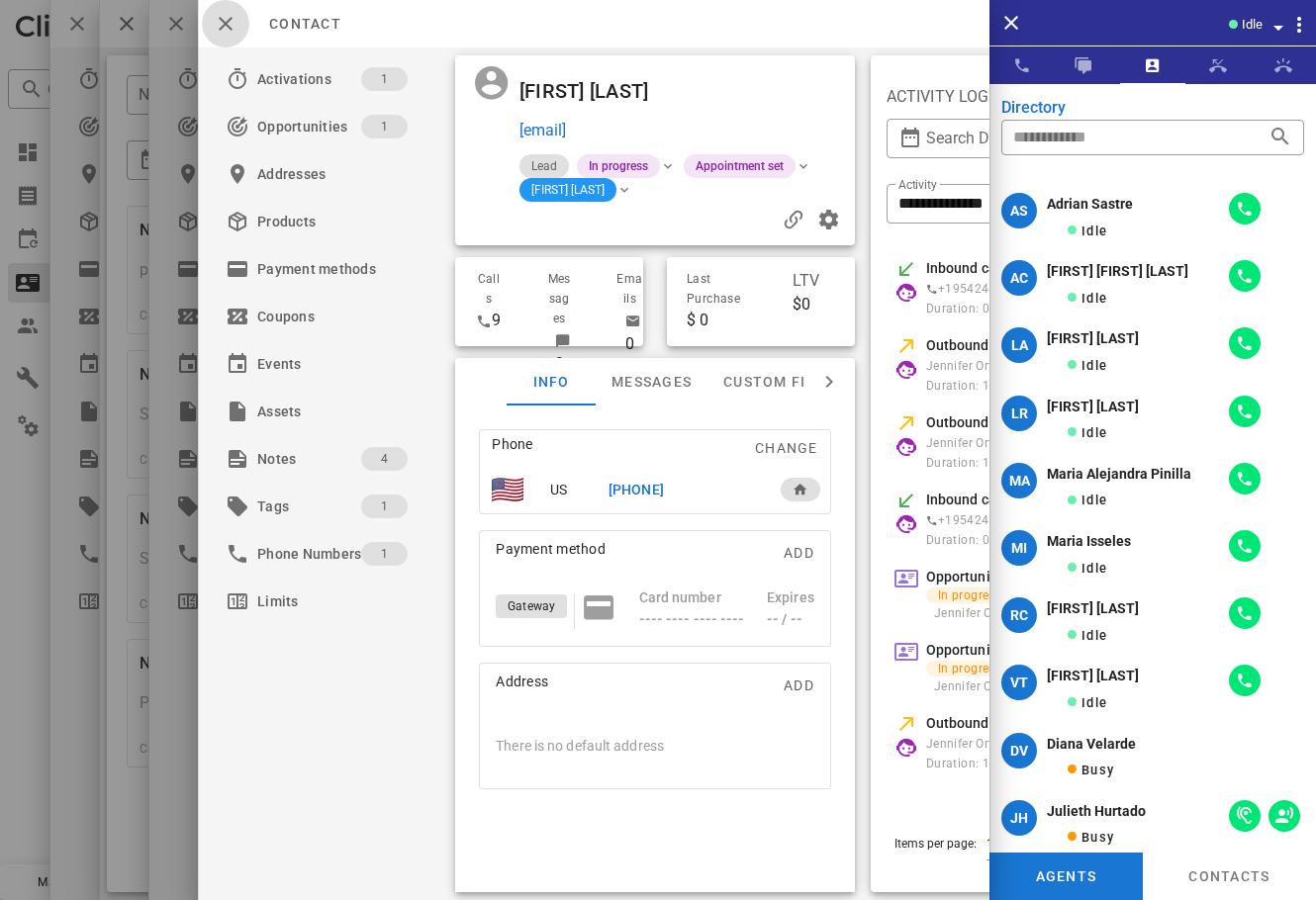 click at bounding box center [226, 24] 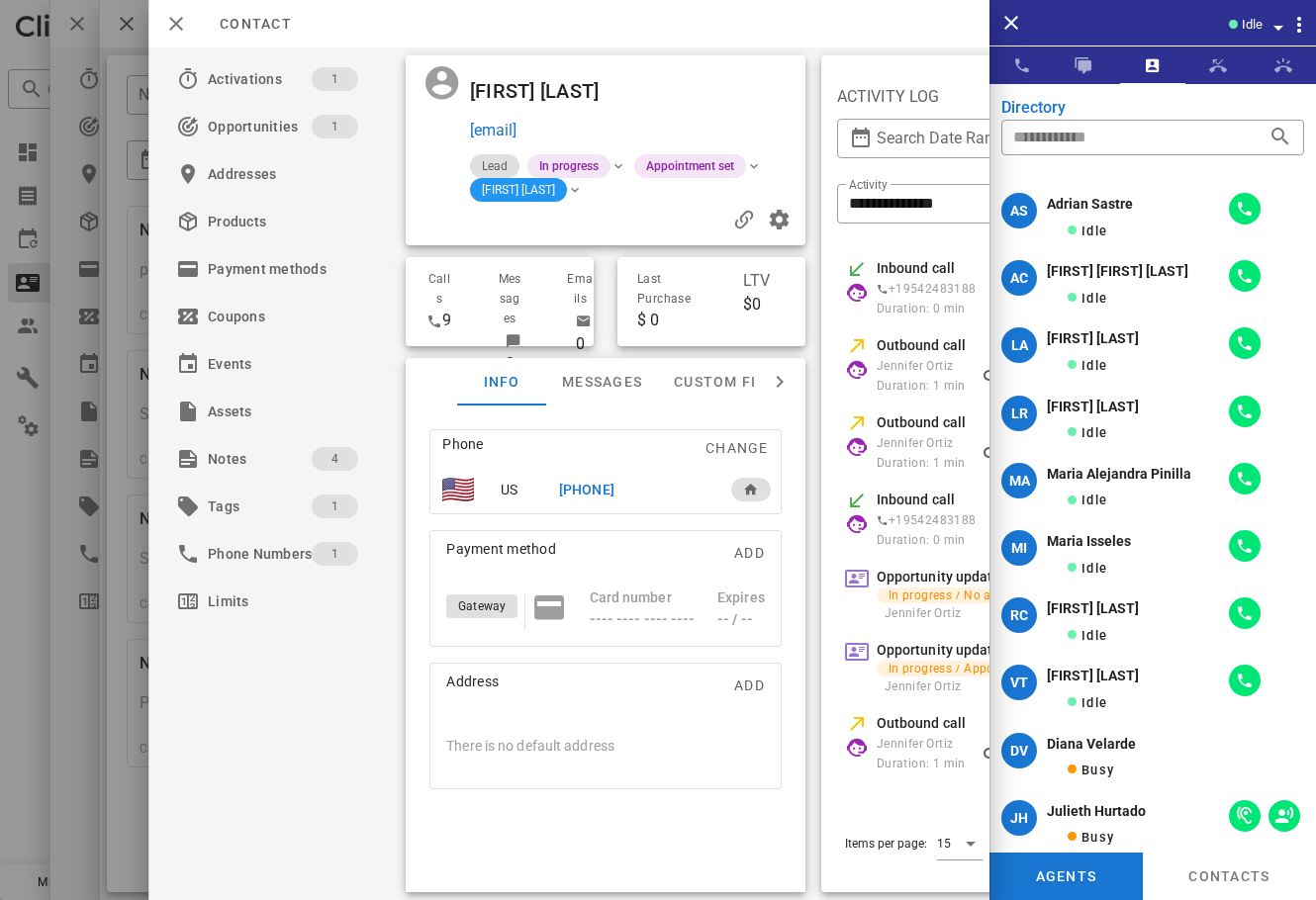 click on "Contact" at bounding box center (245, 24) 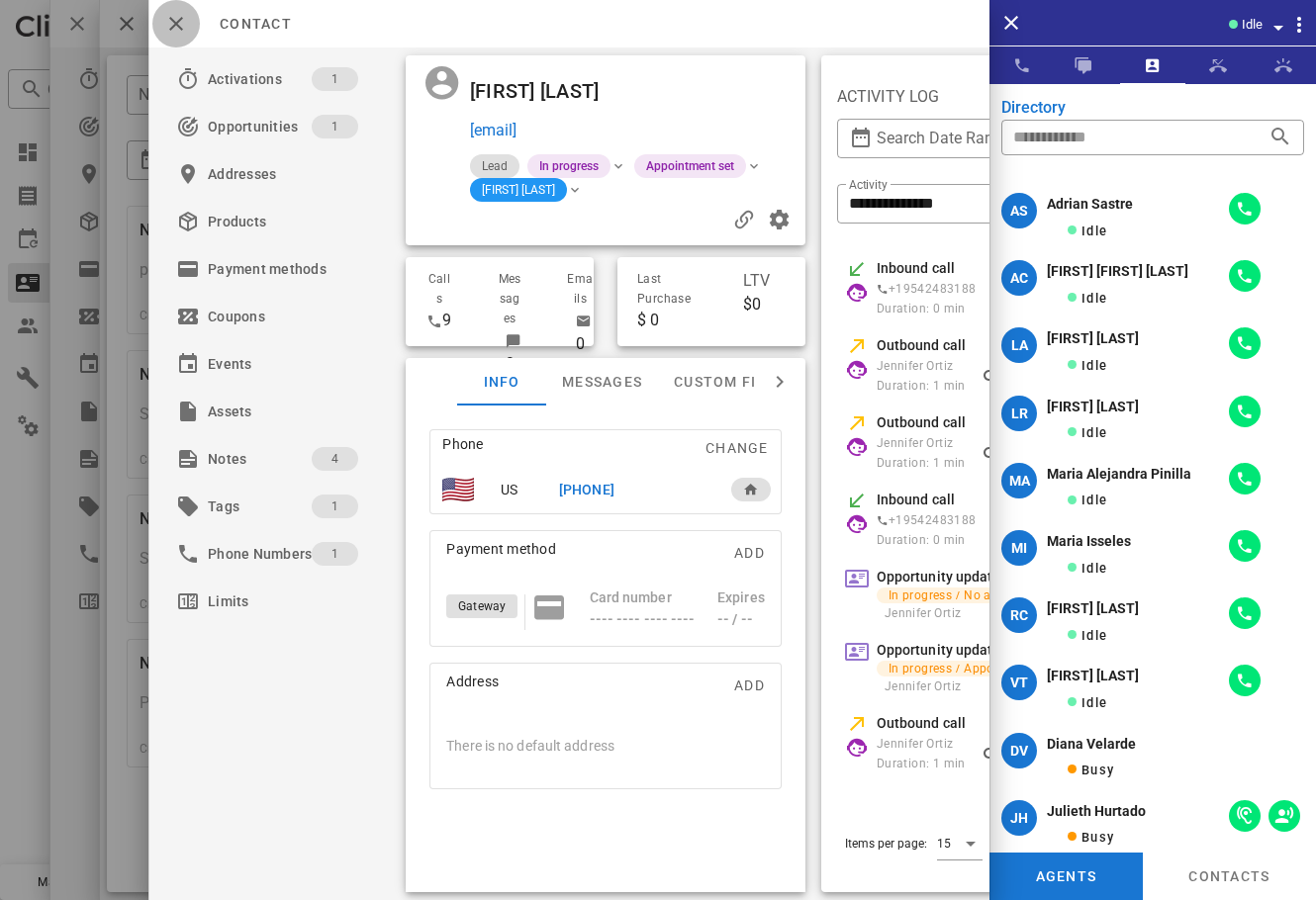 click at bounding box center [176, 24] 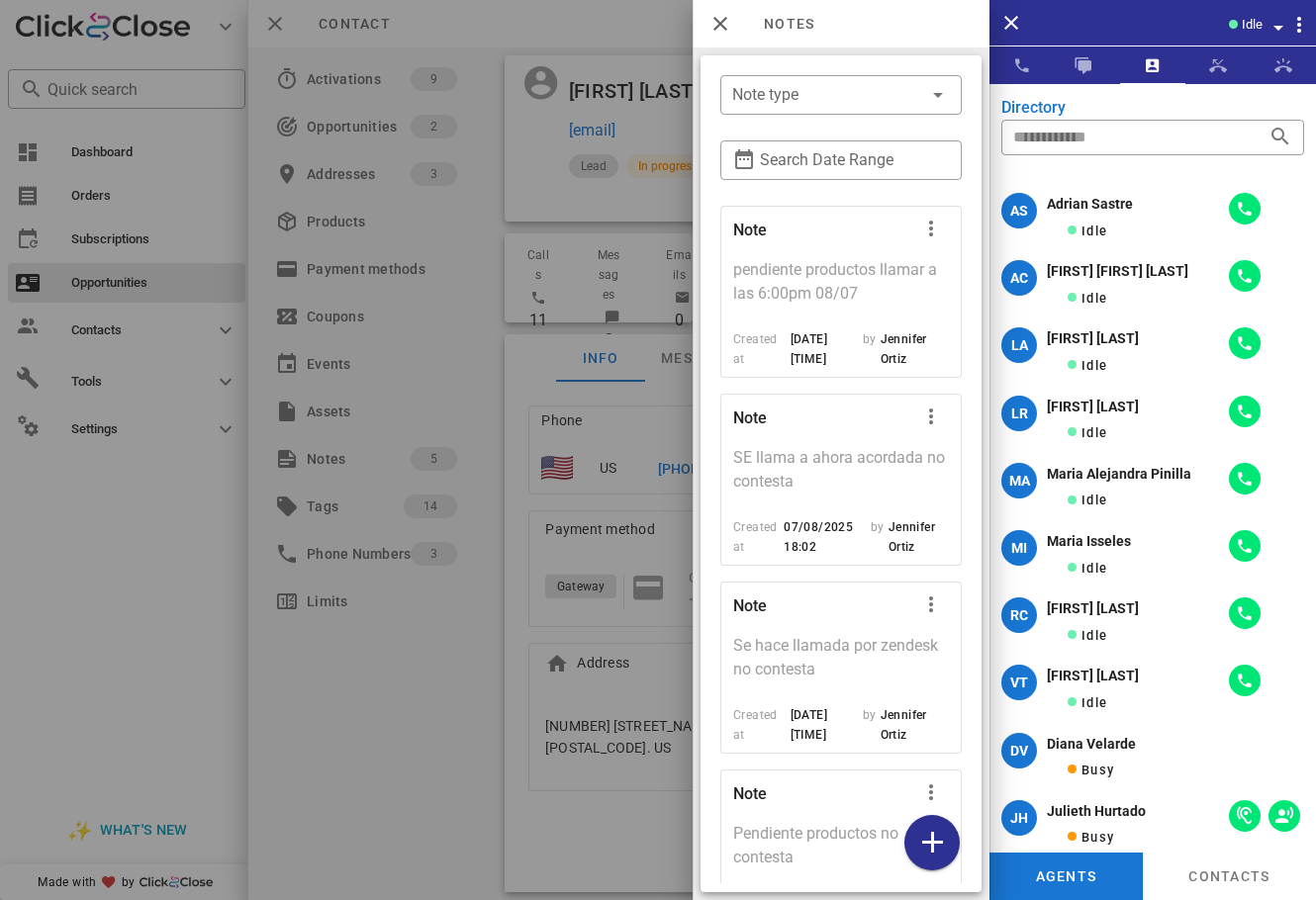 scroll, scrollTop: 86, scrollLeft: 0, axis: vertical 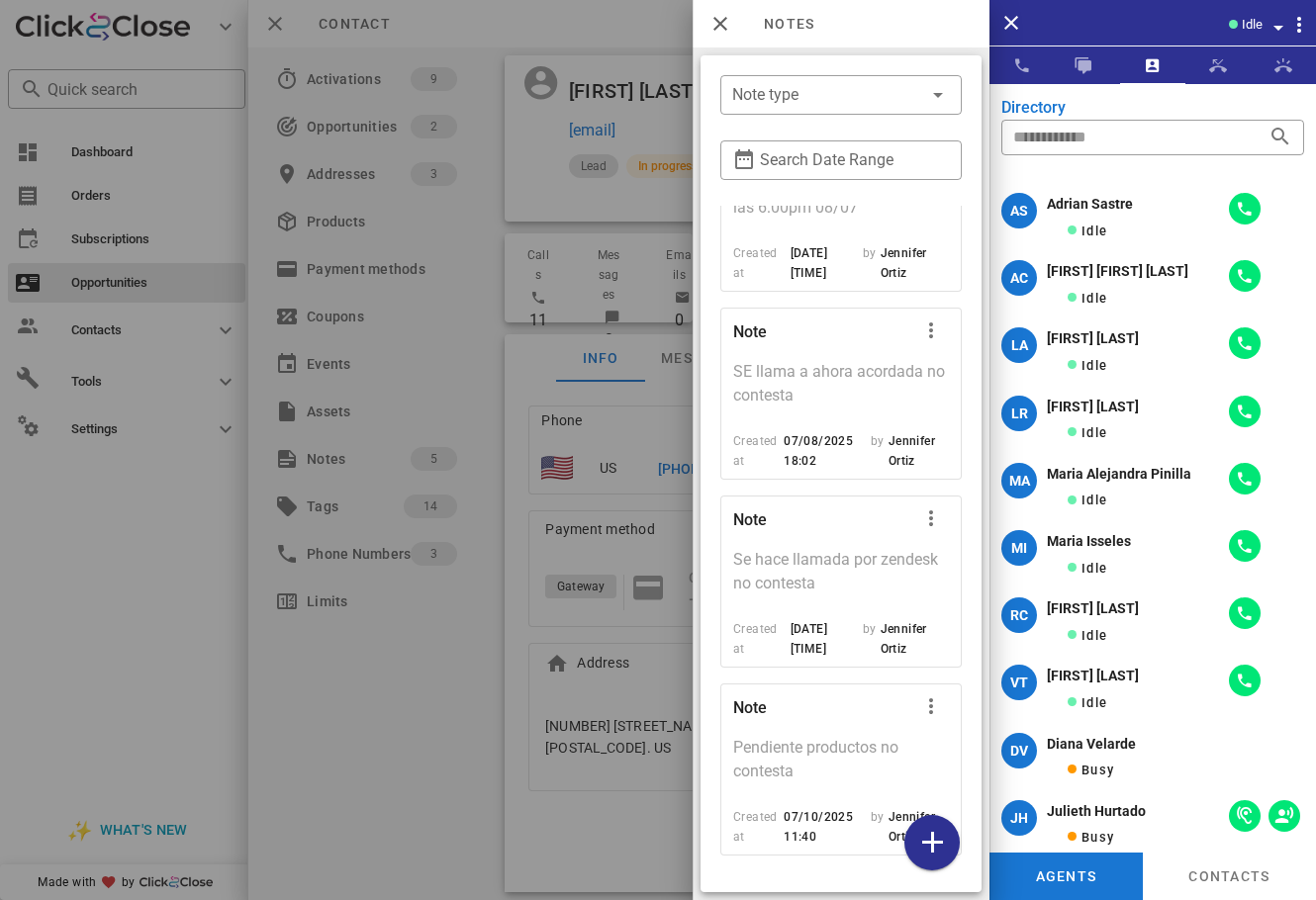 click at bounding box center [658, 450] 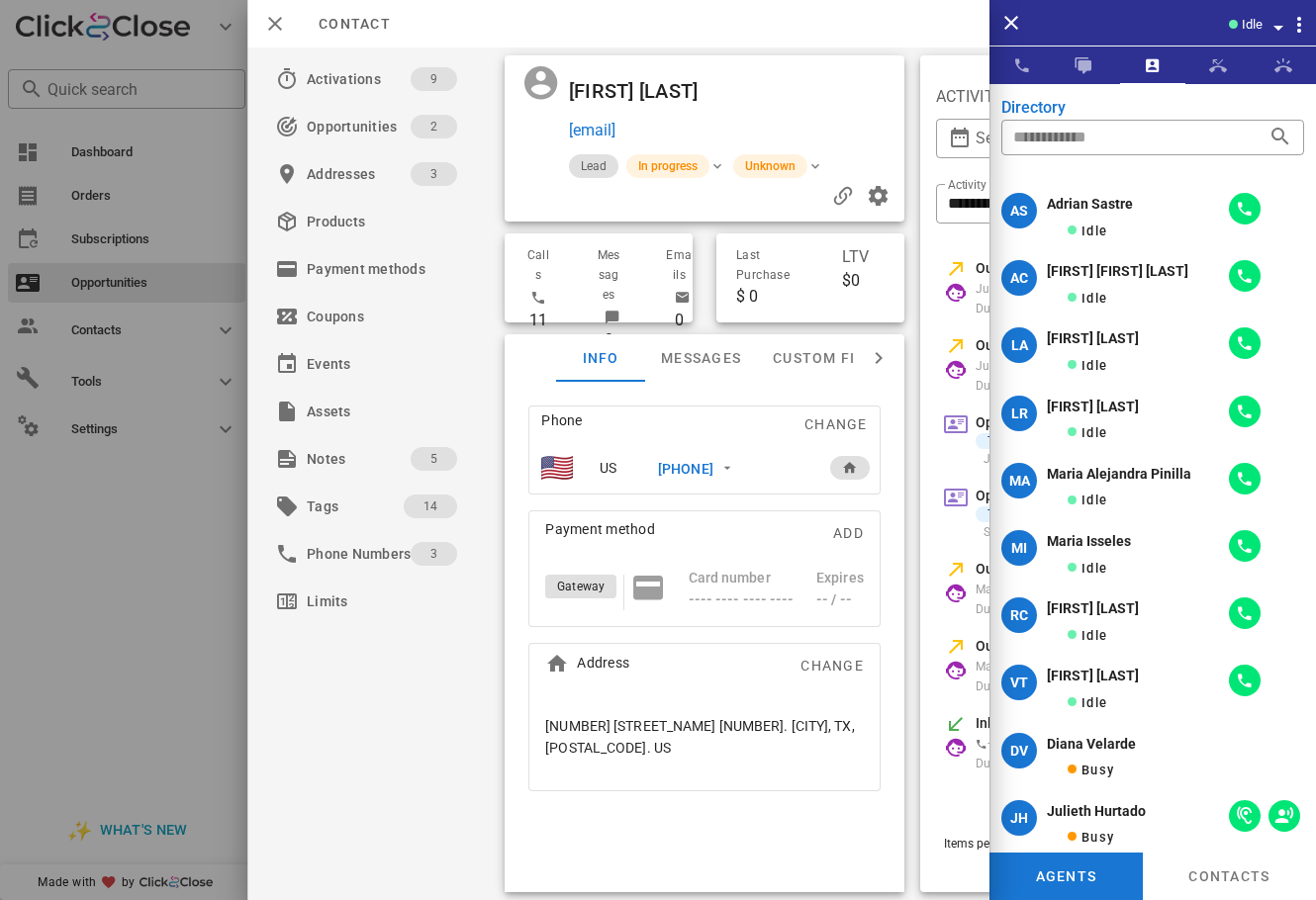click at bounding box center (825, 91) 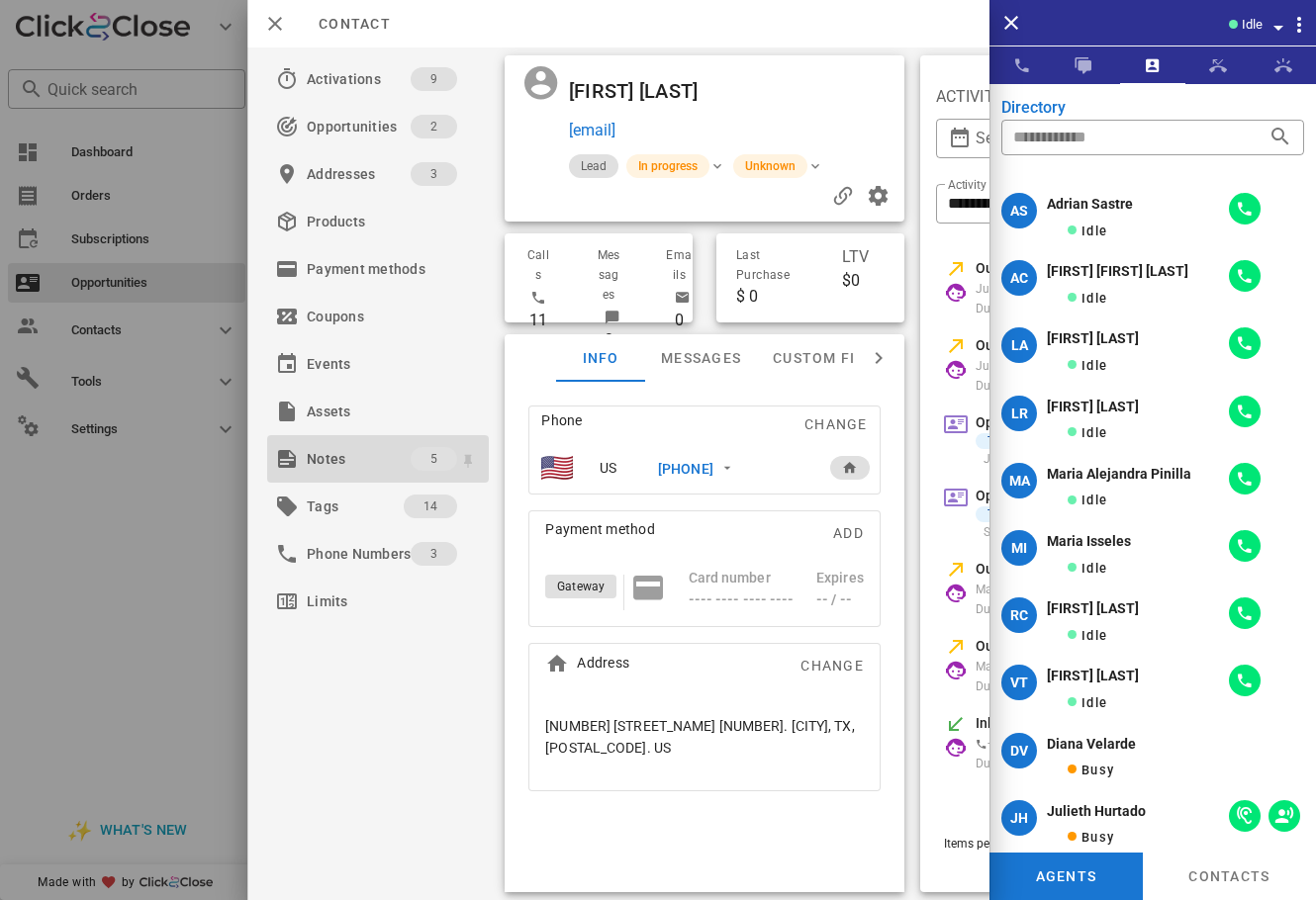 click on "Notes" at bounding box center [358, 459] 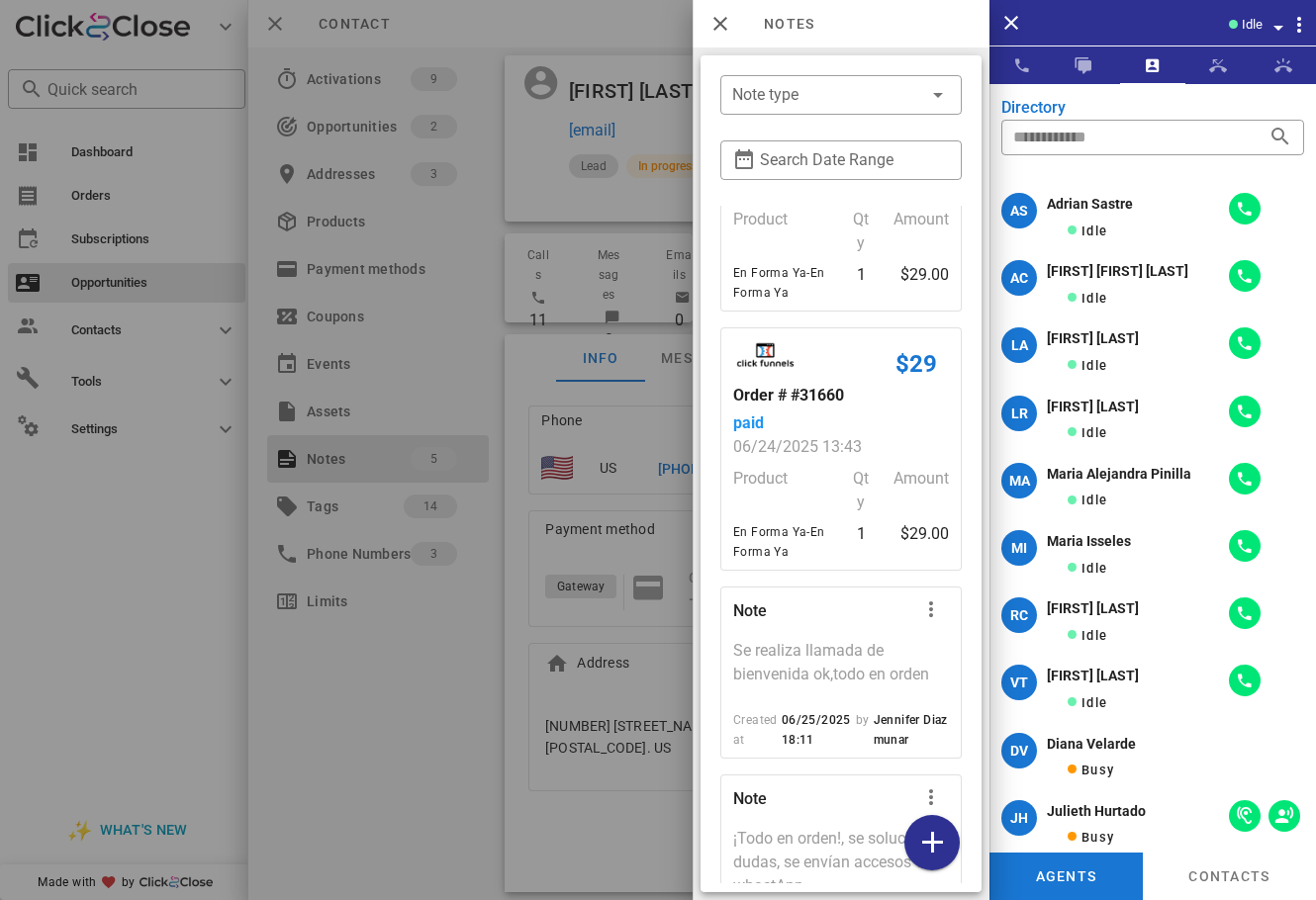 scroll, scrollTop: 583, scrollLeft: 0, axis: vertical 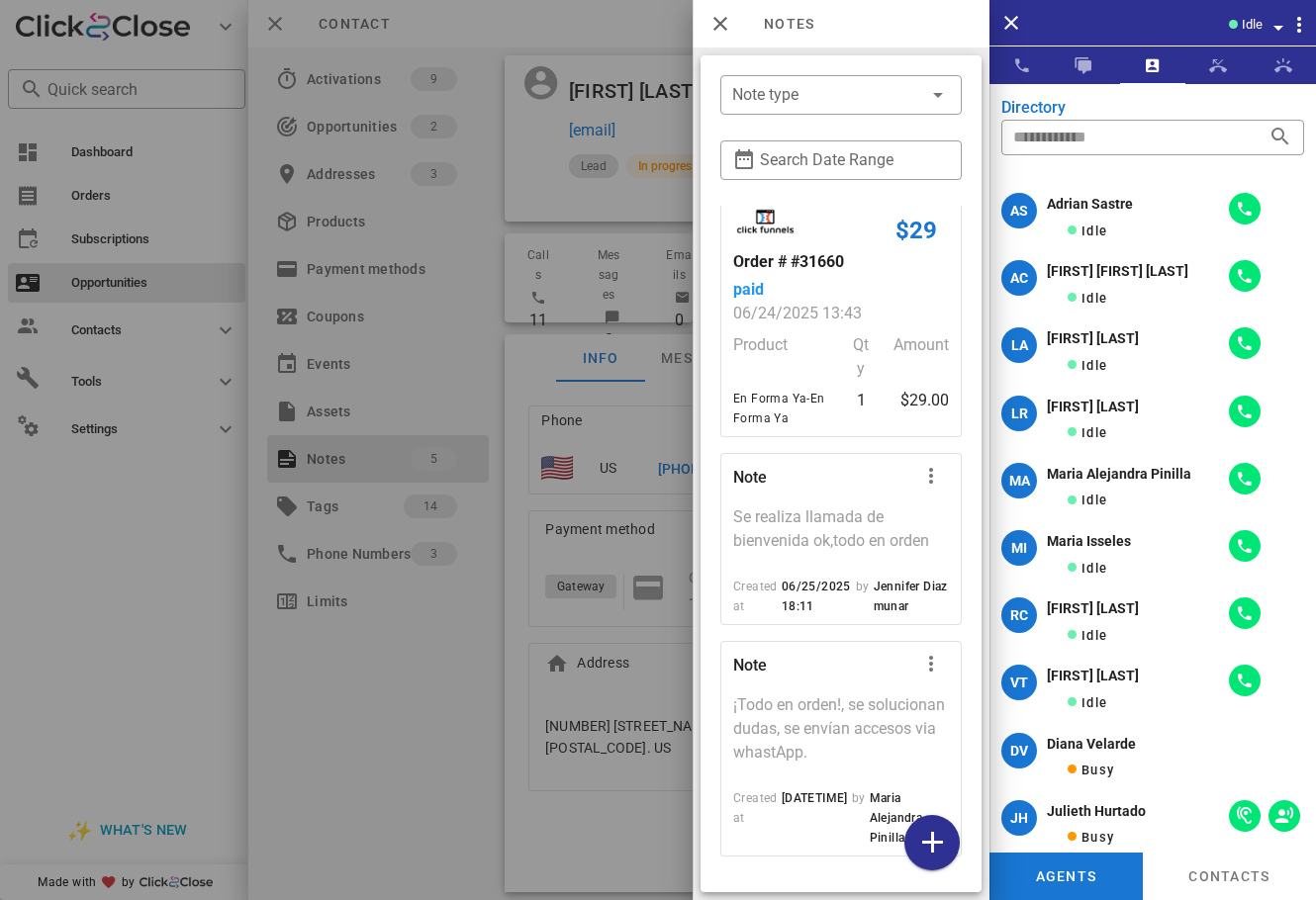 click at bounding box center [658, 450] 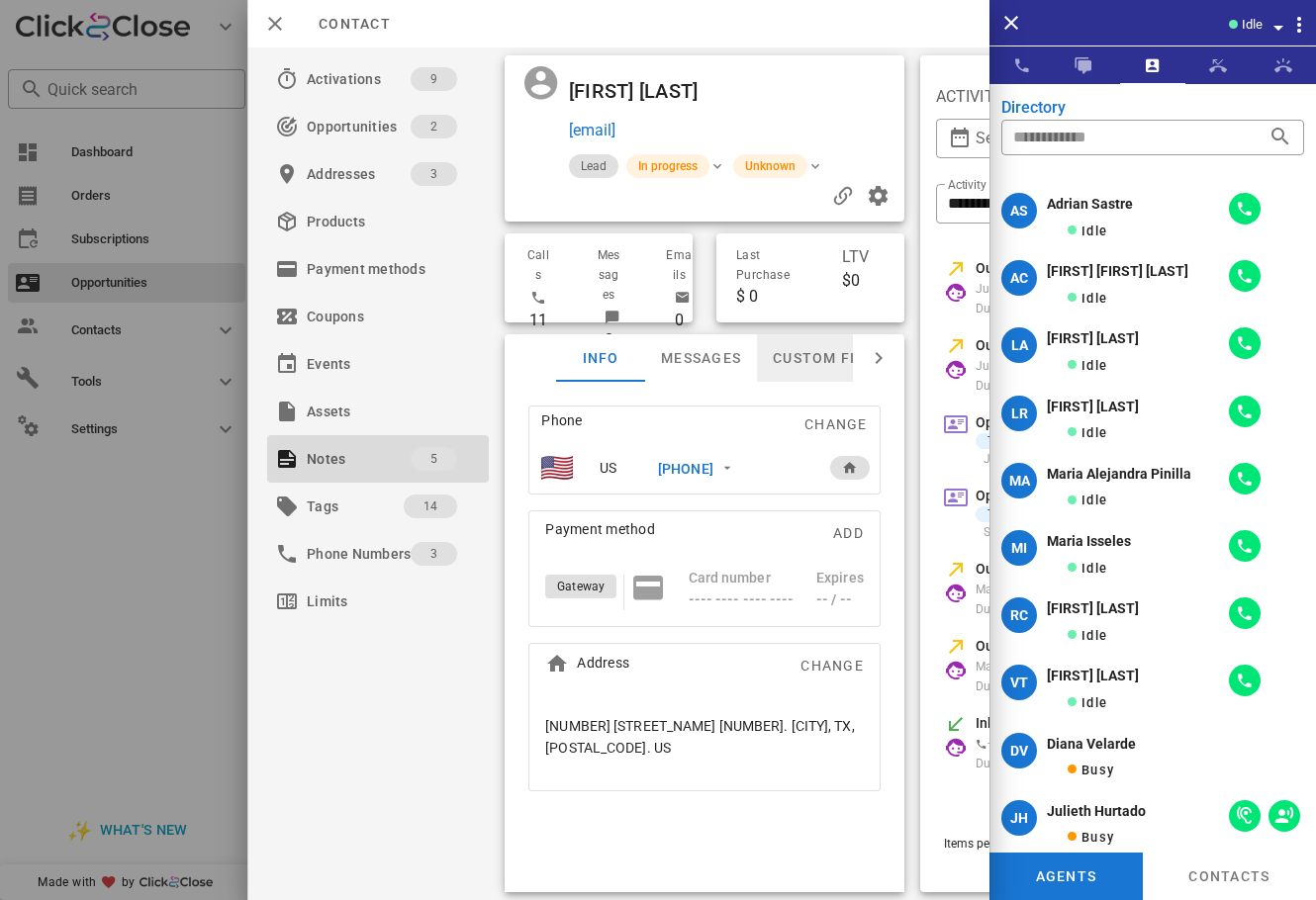 click on "Custom fields" at bounding box center [832, 358] 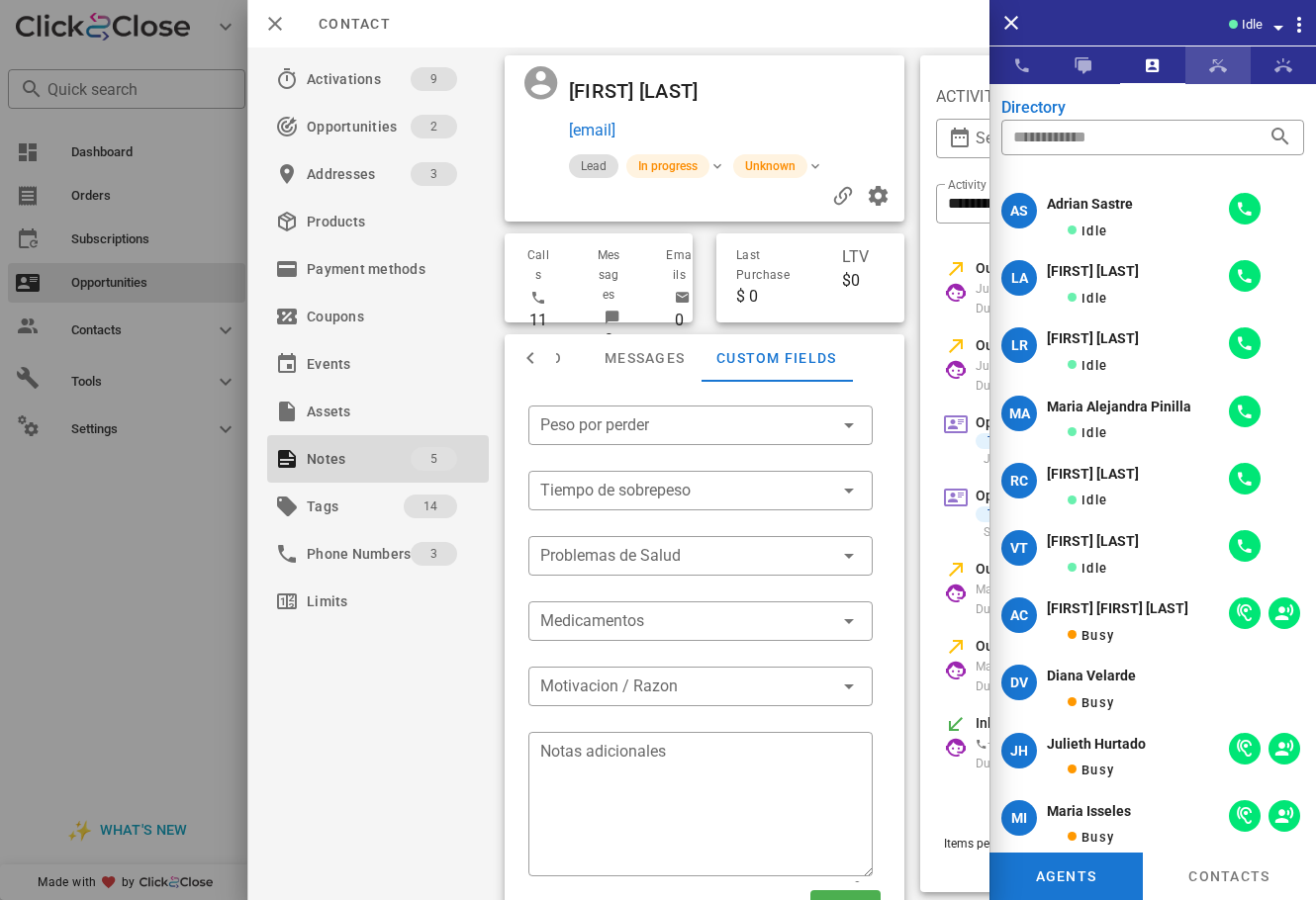 click at bounding box center [1218, 65] 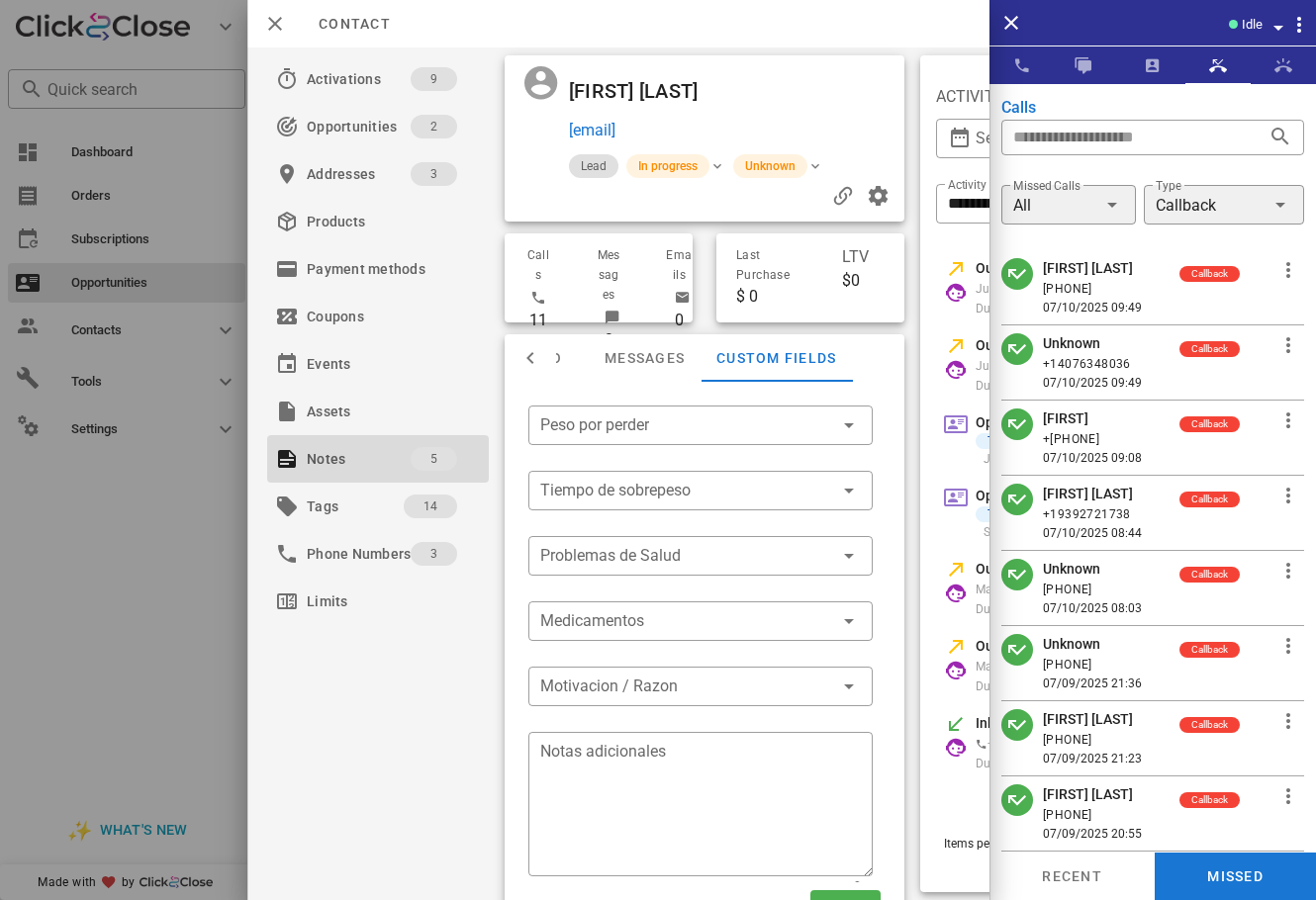 click on "[FIRST] [LAST]" at bounding box center (1092, 268) 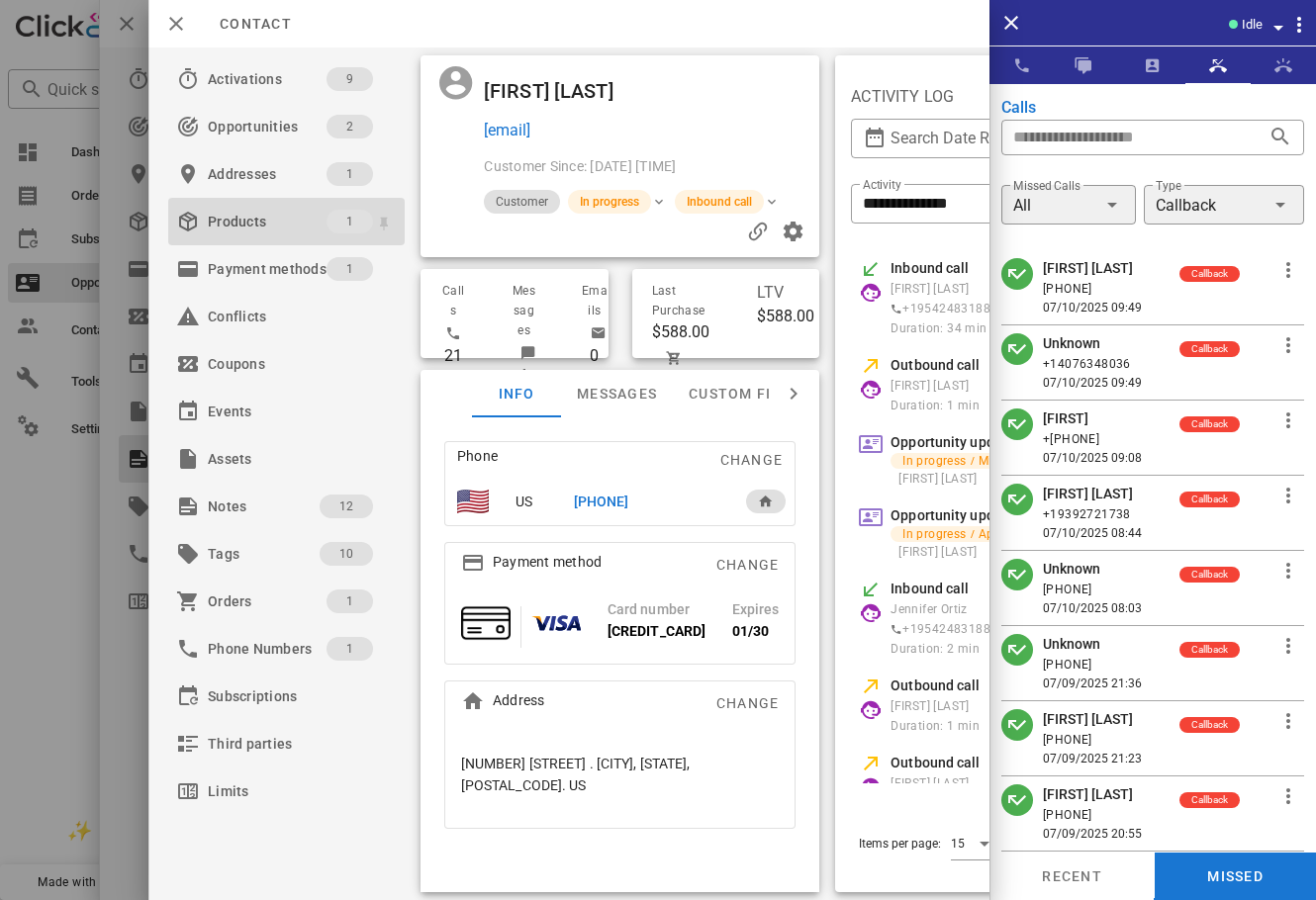 click on "Products" at bounding box center (267, 222) 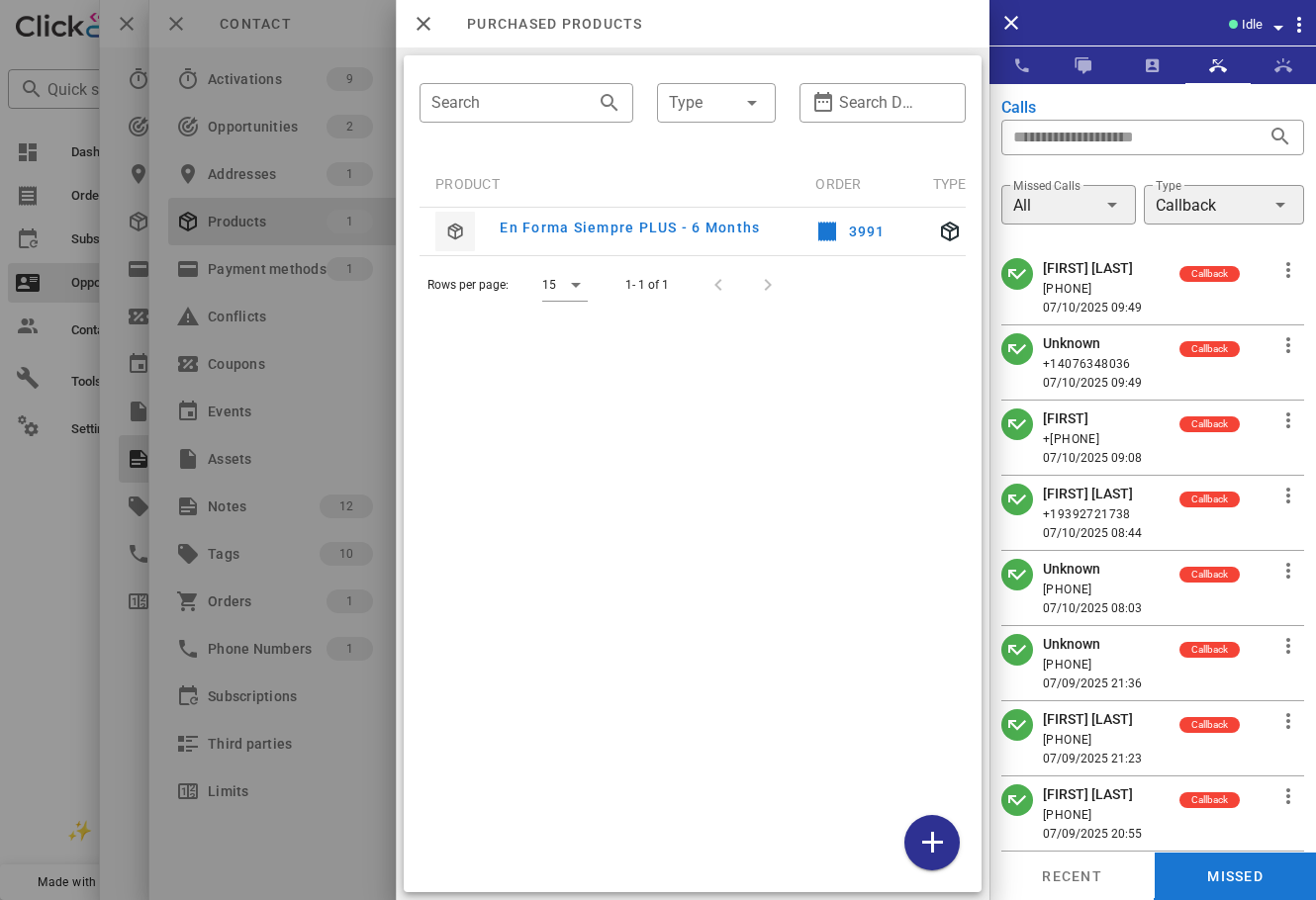 scroll, scrollTop: 0, scrollLeft: 161, axis: horizontal 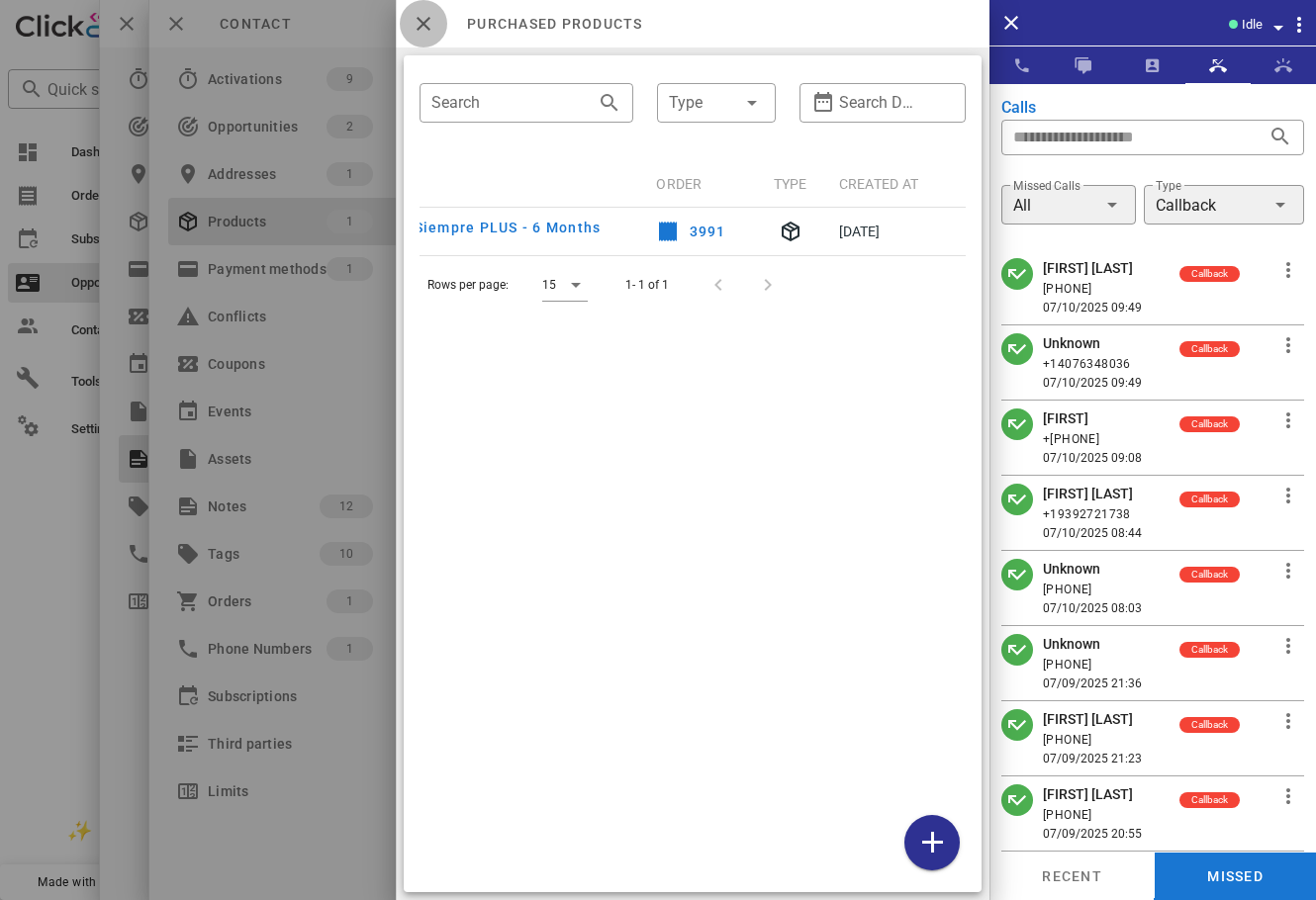 click at bounding box center (423, 24) 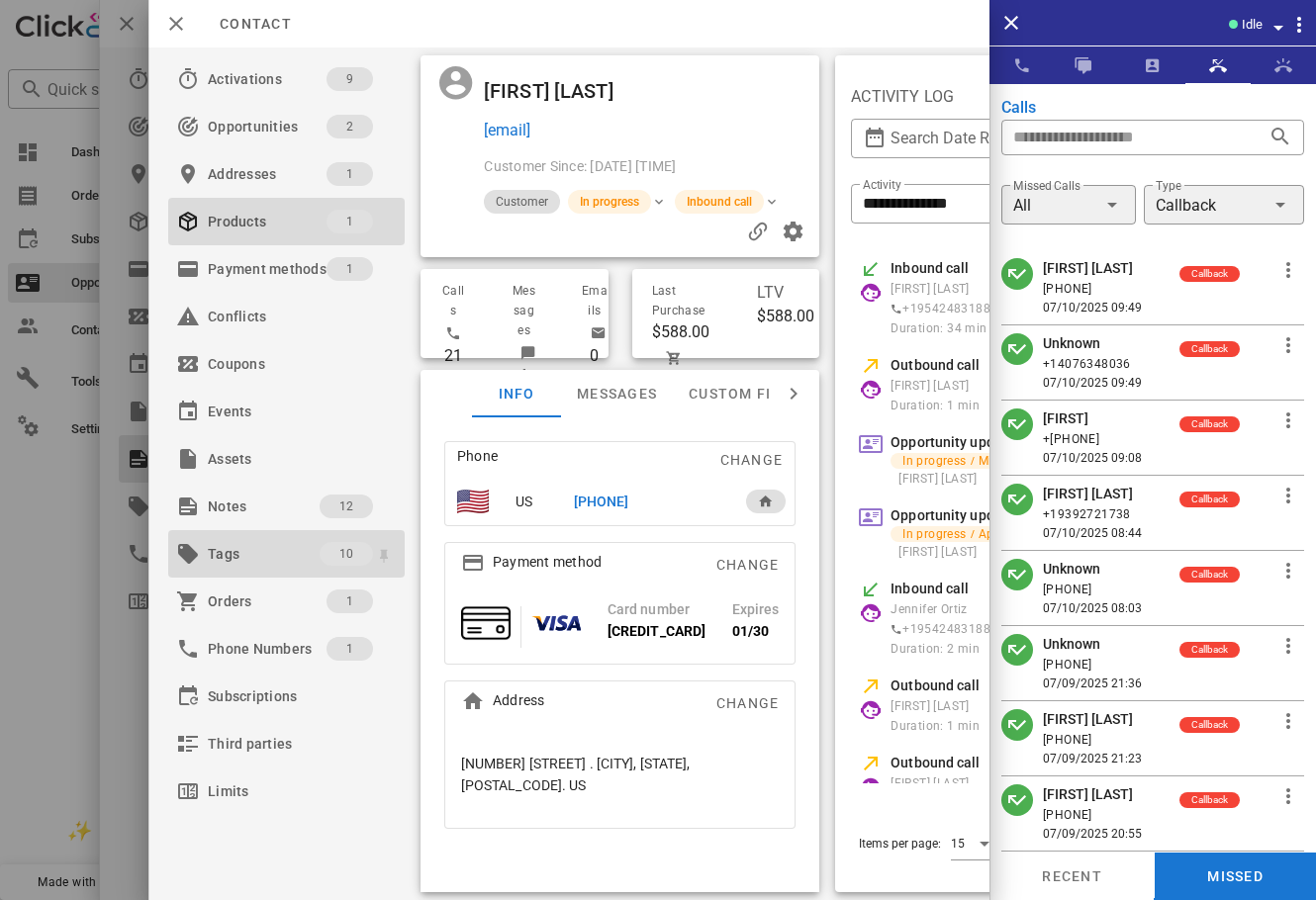 click on "Tags  10" at bounding box center [286, 554] 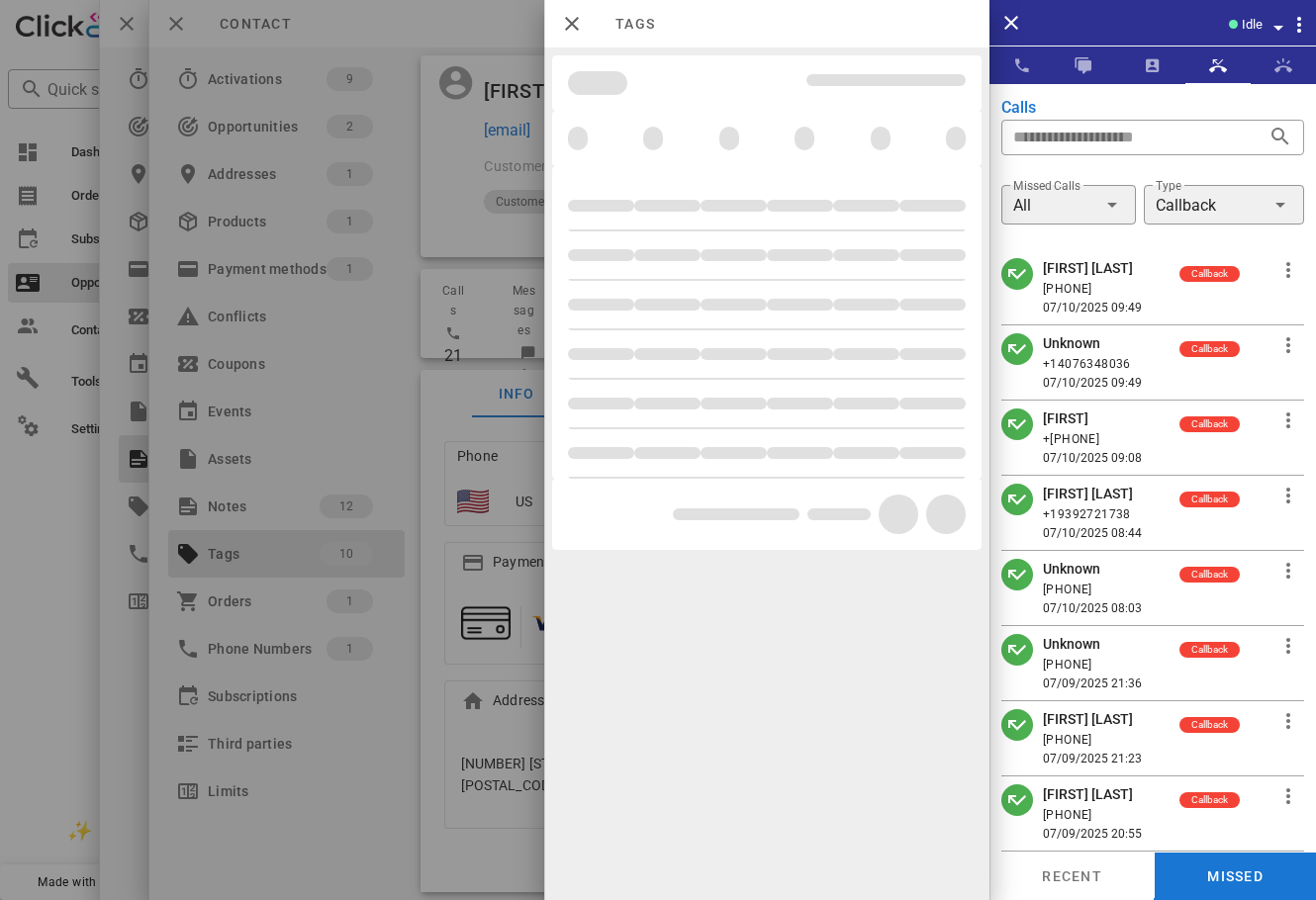 click at bounding box center [658, 450] 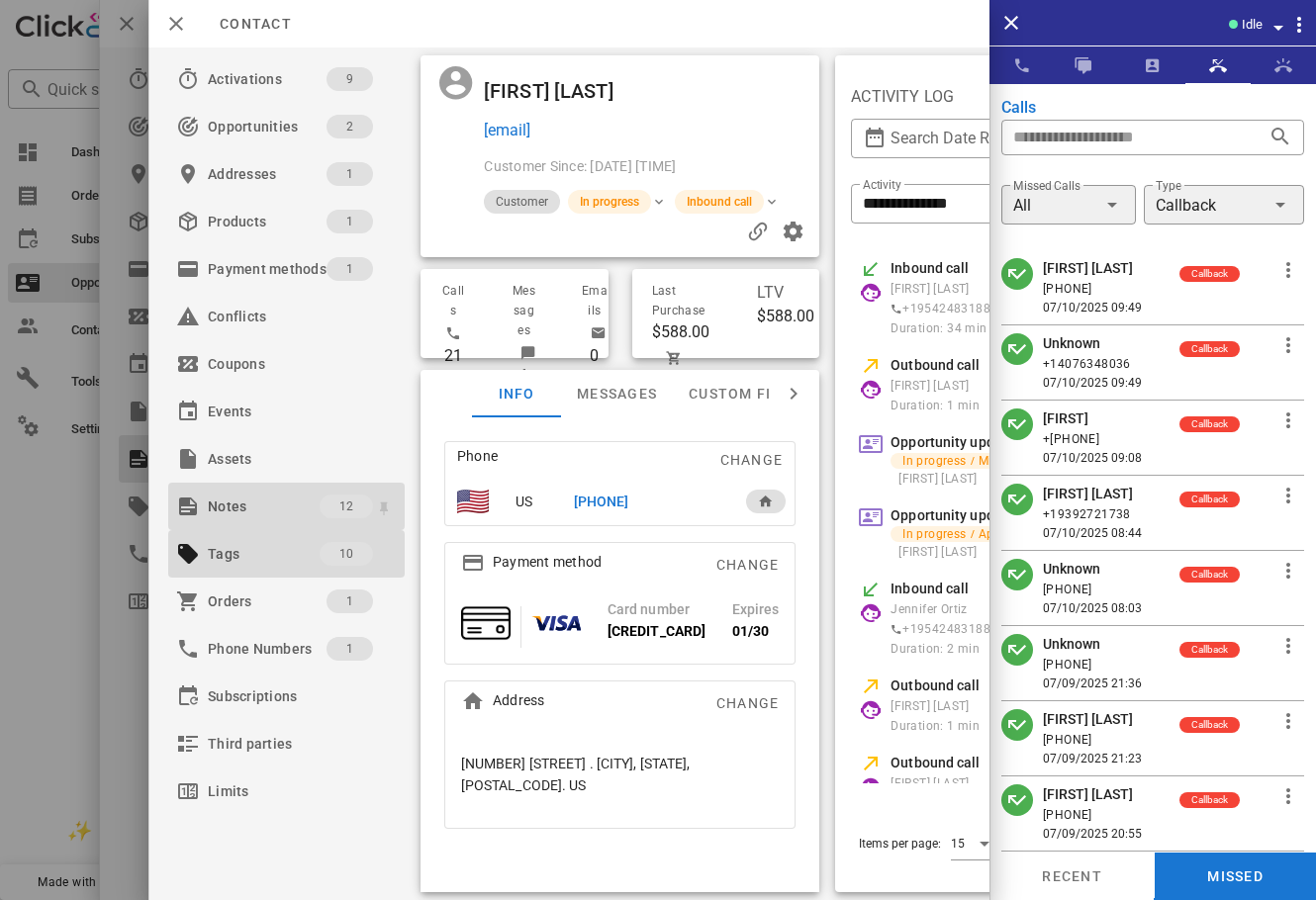 click on "Notes" at bounding box center [263, 506] 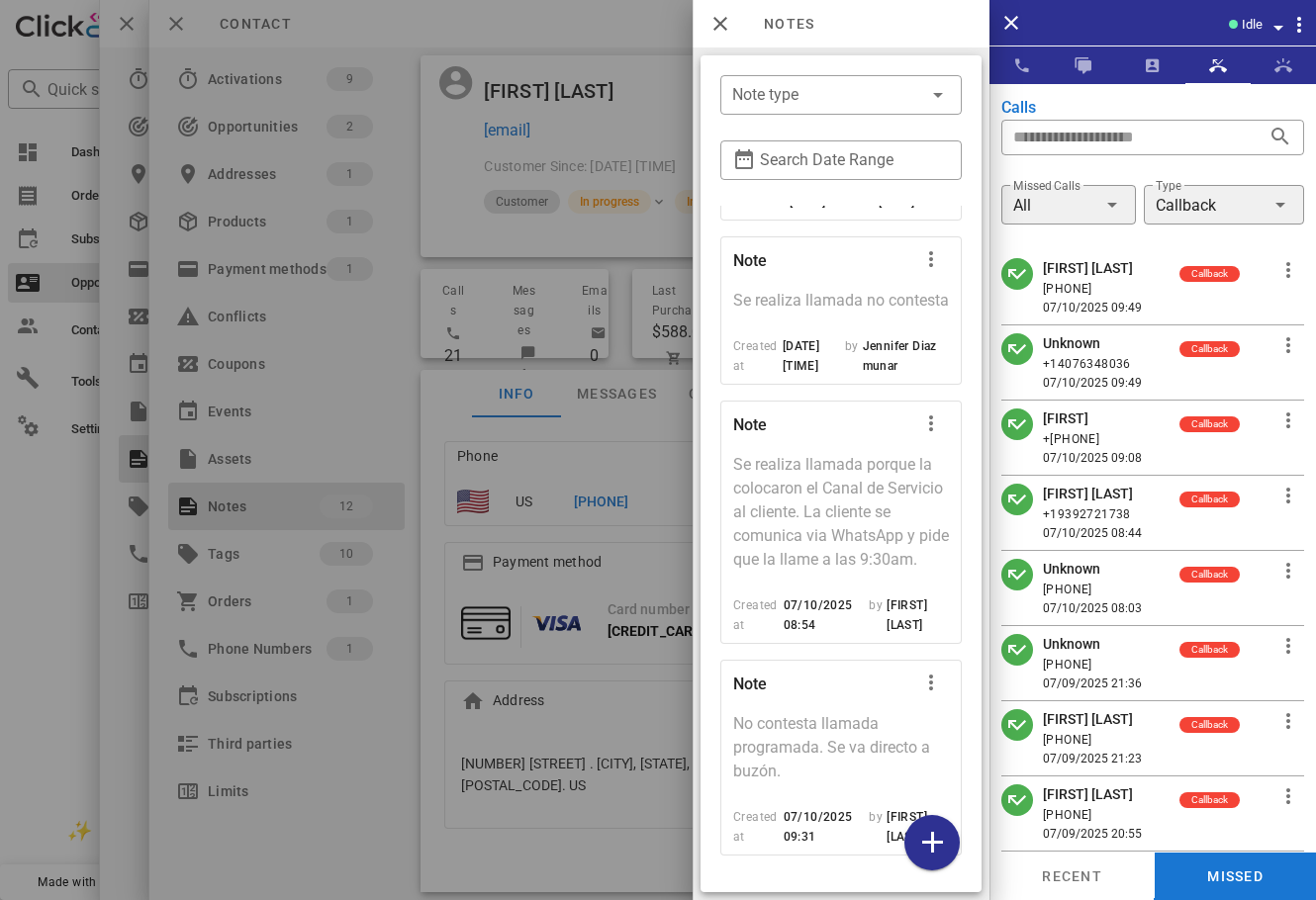 scroll, scrollTop: 2190, scrollLeft: 0, axis: vertical 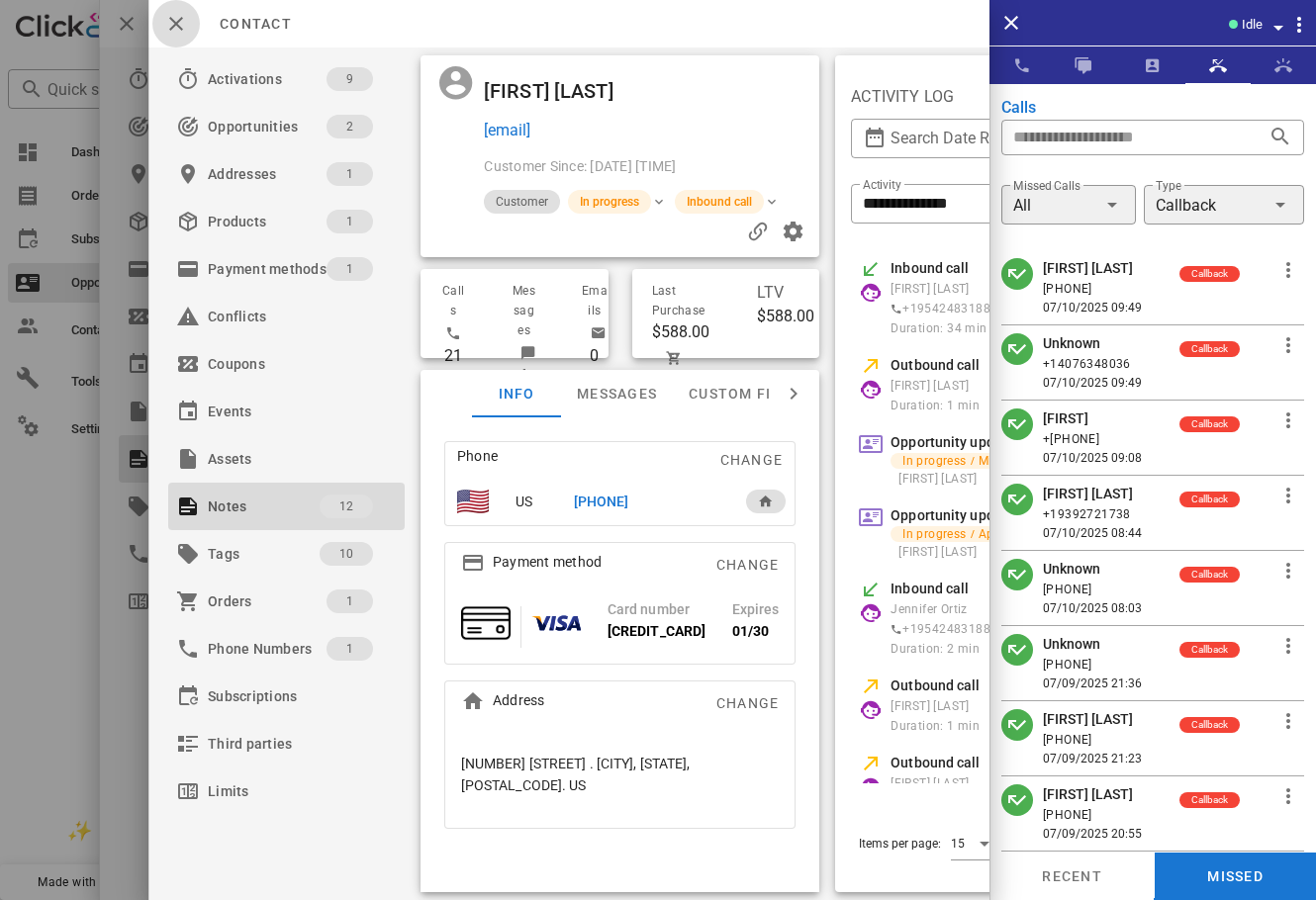 click at bounding box center (176, 24) 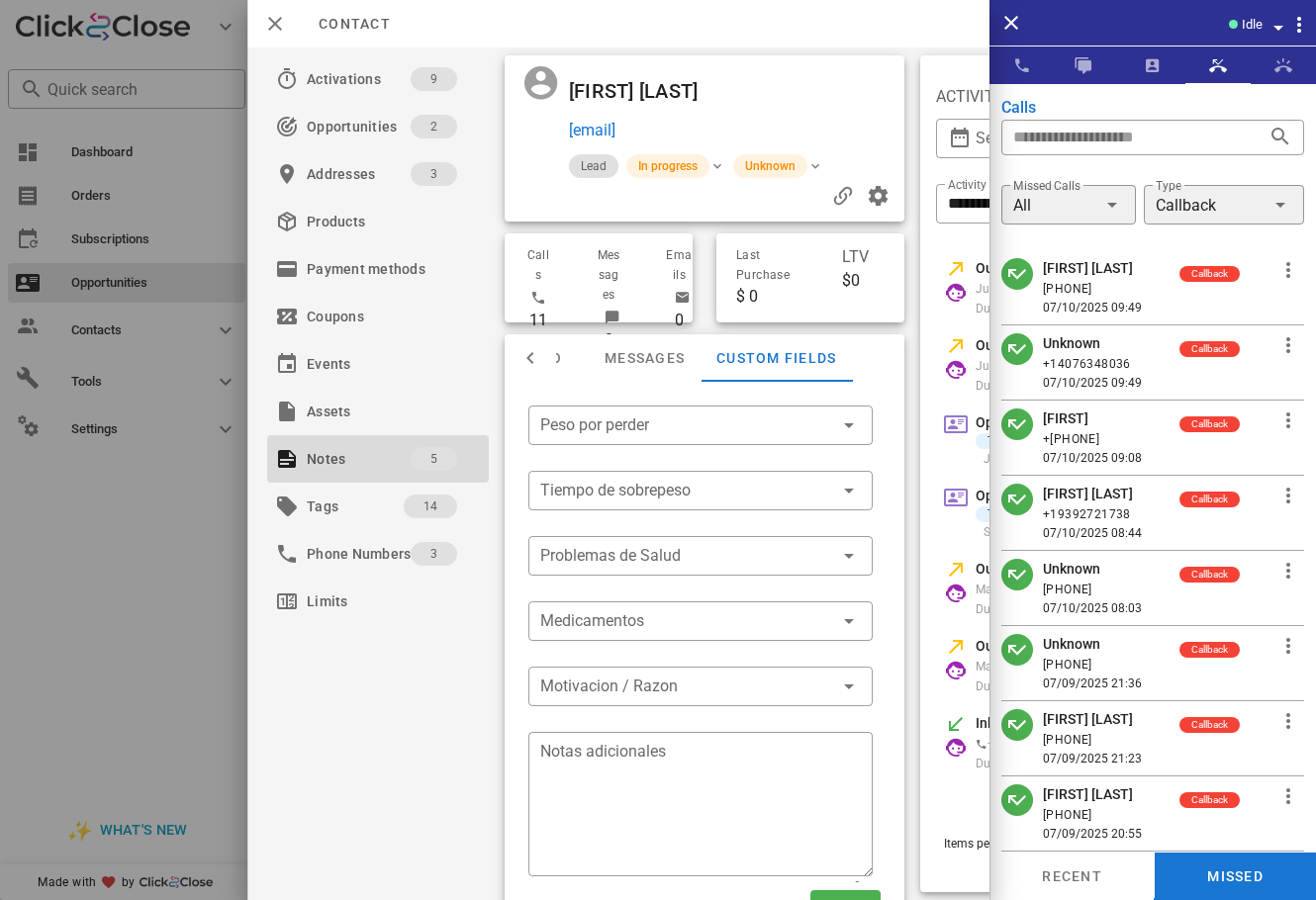 click at bounding box center (658, 450) 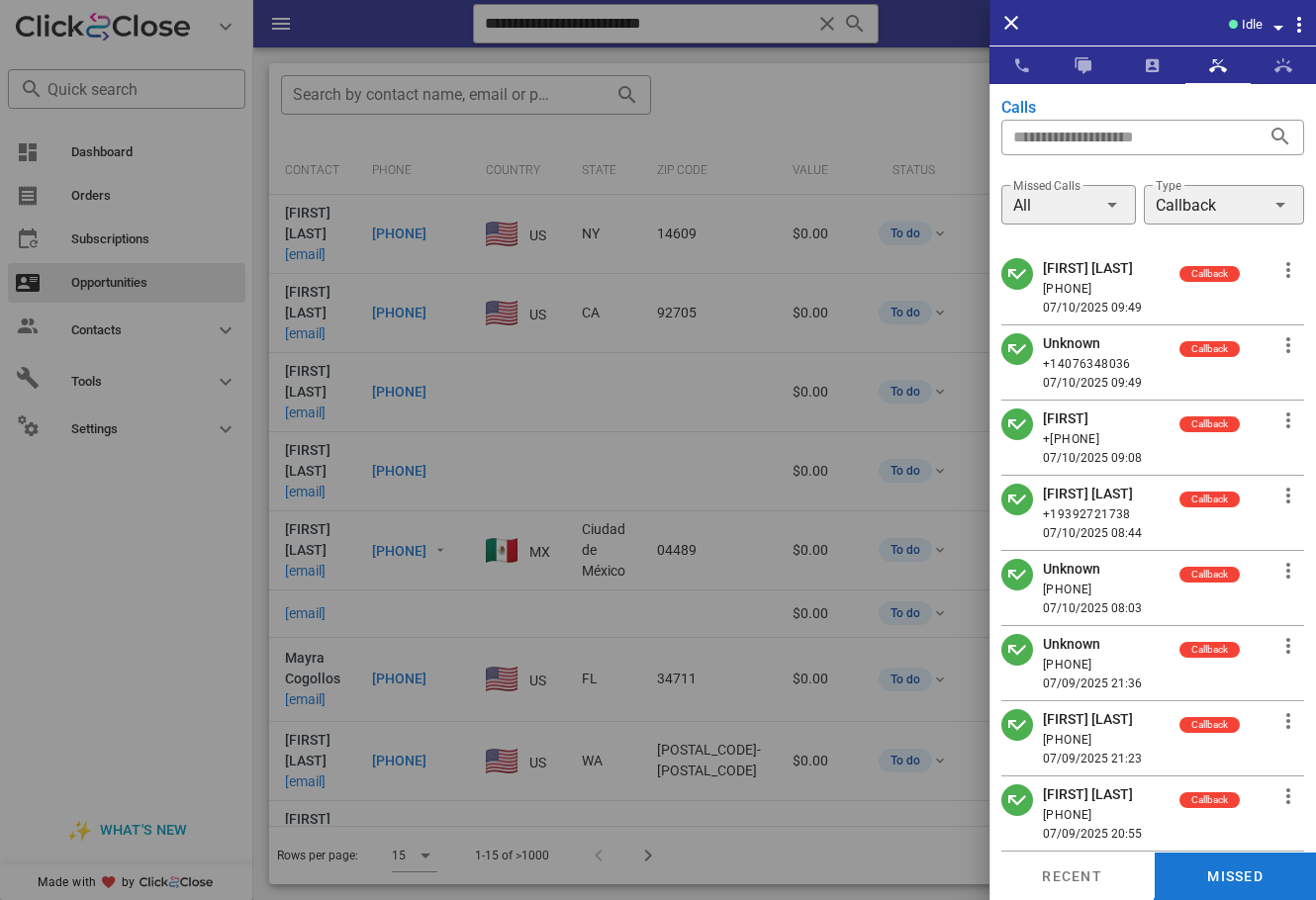 click at bounding box center [658, 450] 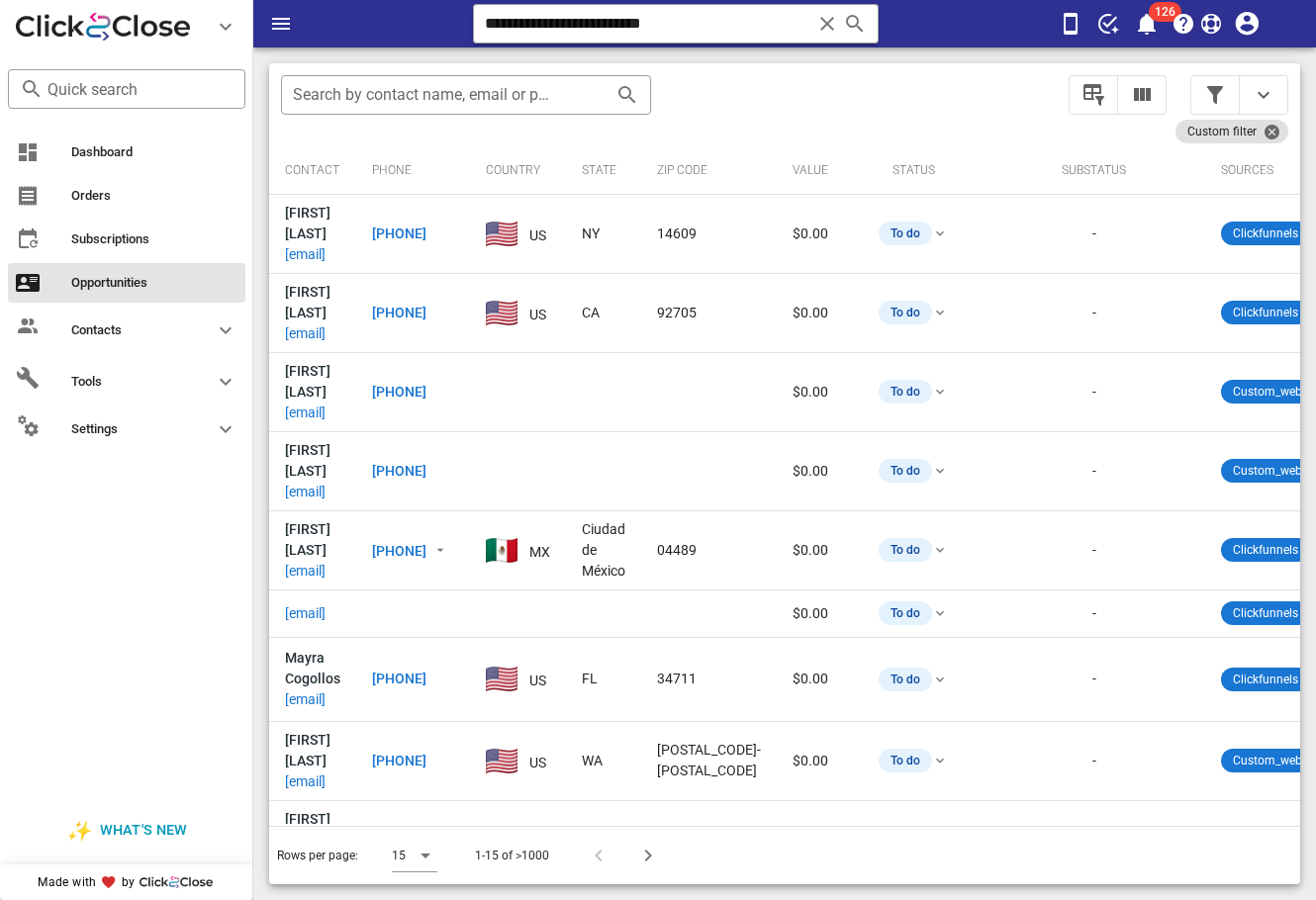 click on "​ Search by contact name, email or phone Custom filter Contact Phone Country State Zip code Value Status Substatus Sources Activations Tags Created at Yesenia Perez  tanama3@yahoo.com   +15857752326   US NY 14609  $0.00   To do  -  Clickfunnels  3 1  efy-lead  1  approved  1  En Forma Ya-En Forma Ya   07/10/2025 11:21  Zulay Correa  zulicorre@hotmail.com   +16572520092   US CA 92705  $0.00   To do  -  Clickfunnels  3 1  efy-lead  1  approved  1  efy-buyer  1  En Forma Ya-En Forma Ya  1  efy-new0   07/10/2025 11:19  connie Green  conniesalon7@yahoo.com   +18708288150   $0.00   To do  -  Custom_webhook  1 1  EFY-ABANDON-N8N   07/10/2025 11:11  Ana Dudamel  47ana61d@gmail.com   +12027100488   $0.00   To do  -  Custom_webhook  2 1  EFY-ABANDON-N8N   07/10/2025 11:09  Nancy Sanchez Vega  abril17brisa@hotmail.com   +525561033342   MX Ciudad de México 04489  $0.00   To do  -  Clickfunnels  5 1  approved  1  En Forma Ya-En Forma Ya  1 1  declined  1  efy-lead-intl   07/10/2025 11:07   jumareymo@gmail.com   $0.00" at bounding box center (785, 474) 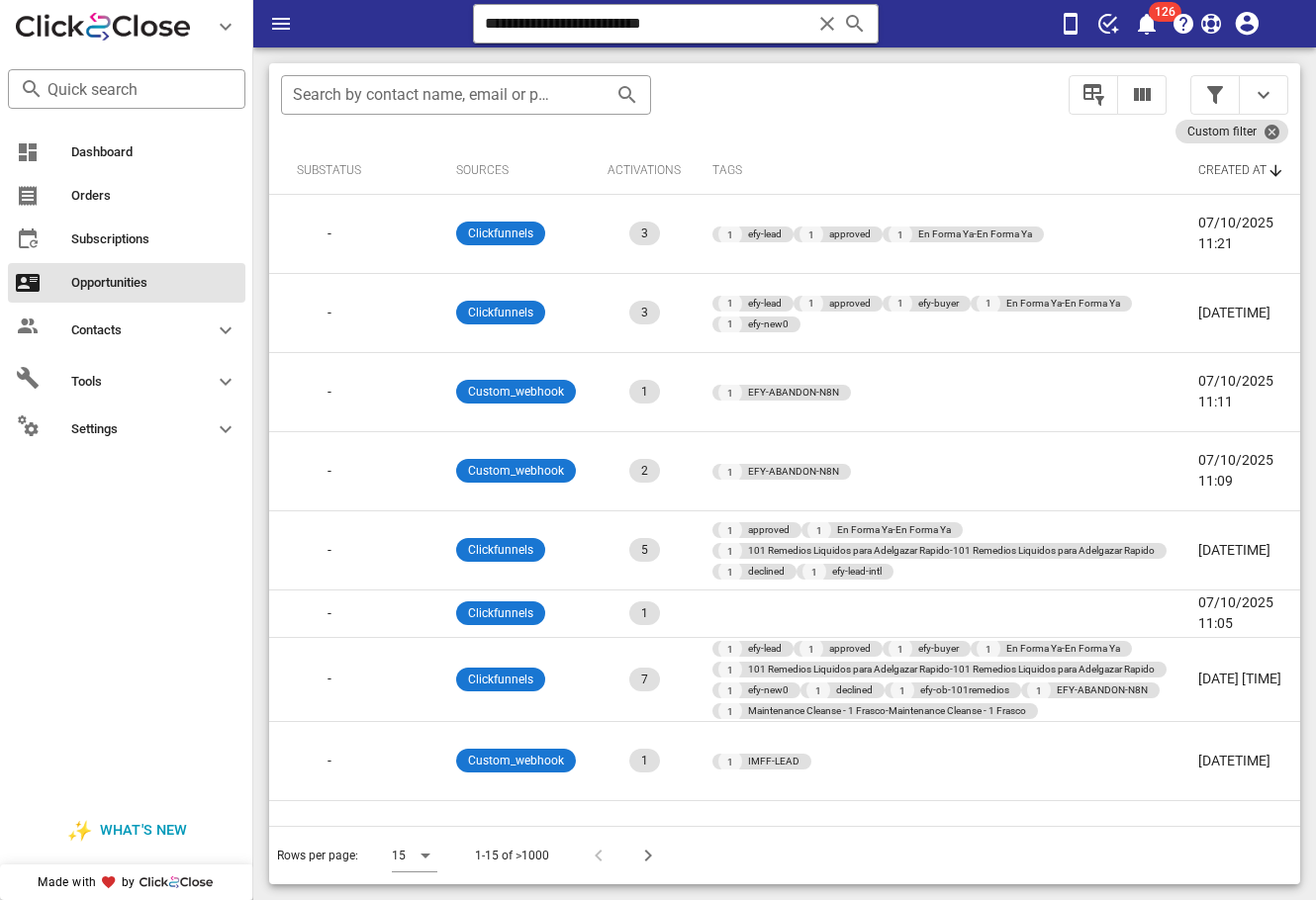 scroll, scrollTop: 0, scrollLeft: 0, axis: both 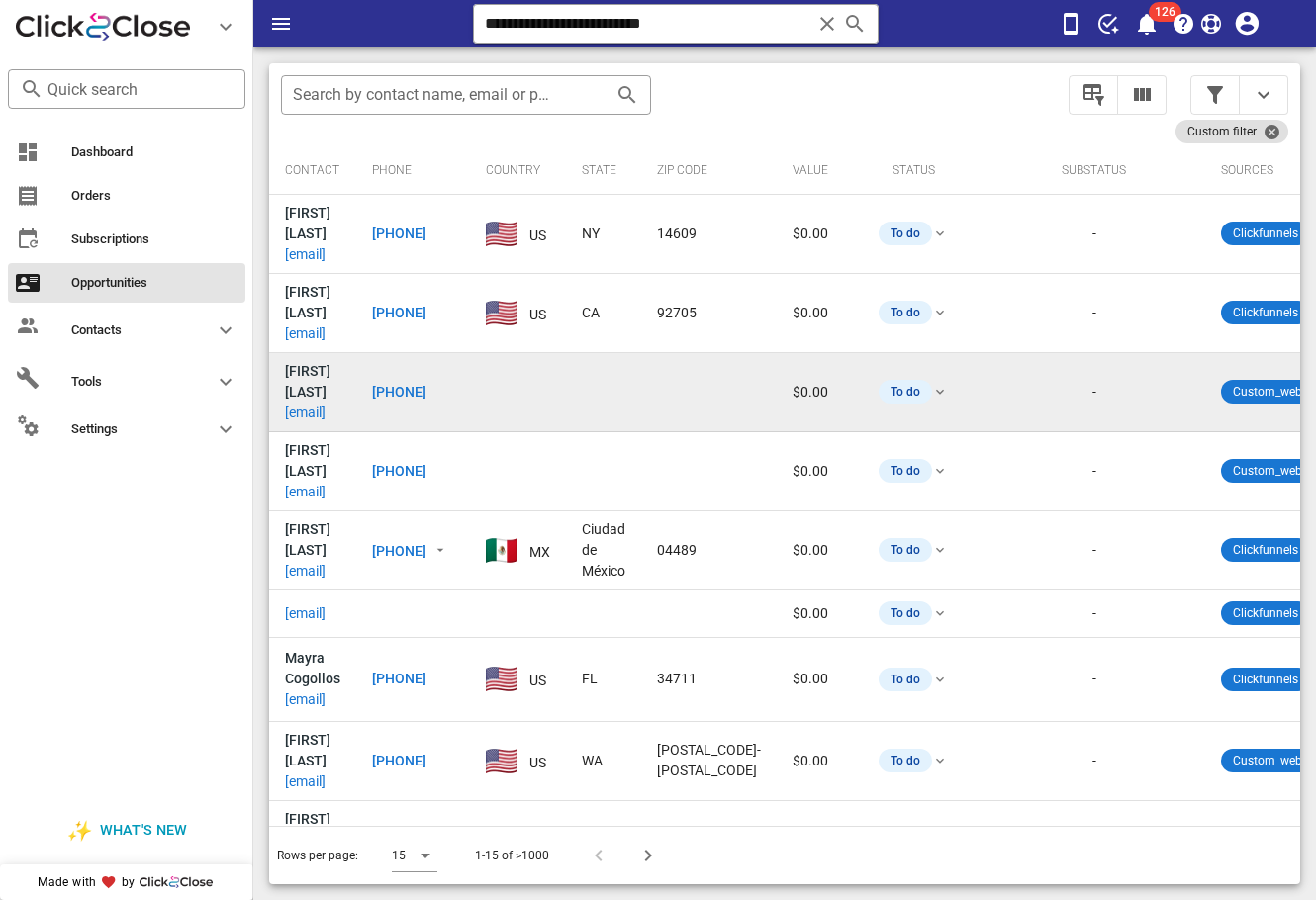 click on "conniesalon7@yahoo.com" at bounding box center (305, 412) 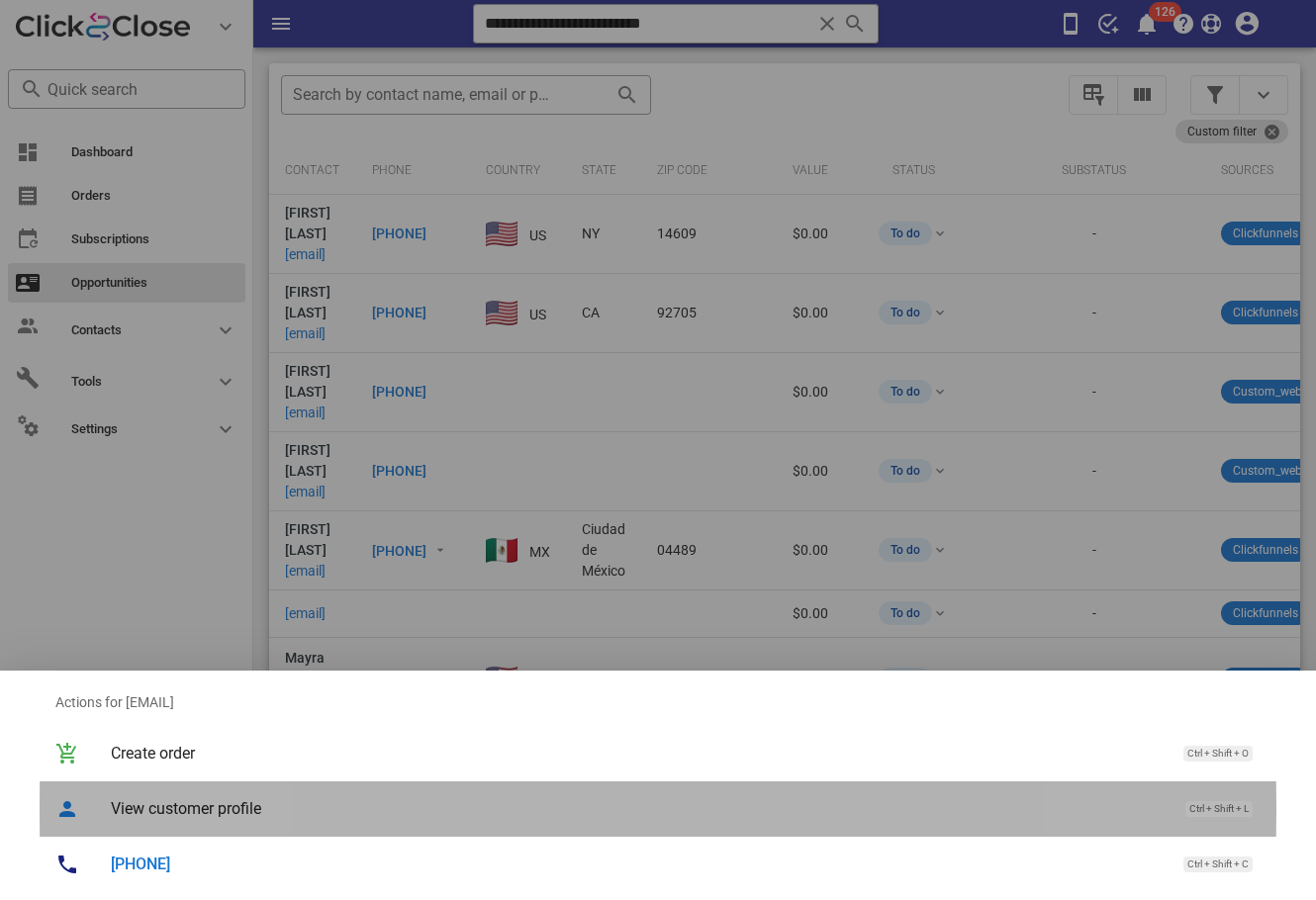 drag, startPoint x: 218, startPoint y: 821, endPoint x: 230, endPoint y: 820, distance: 12.0415946 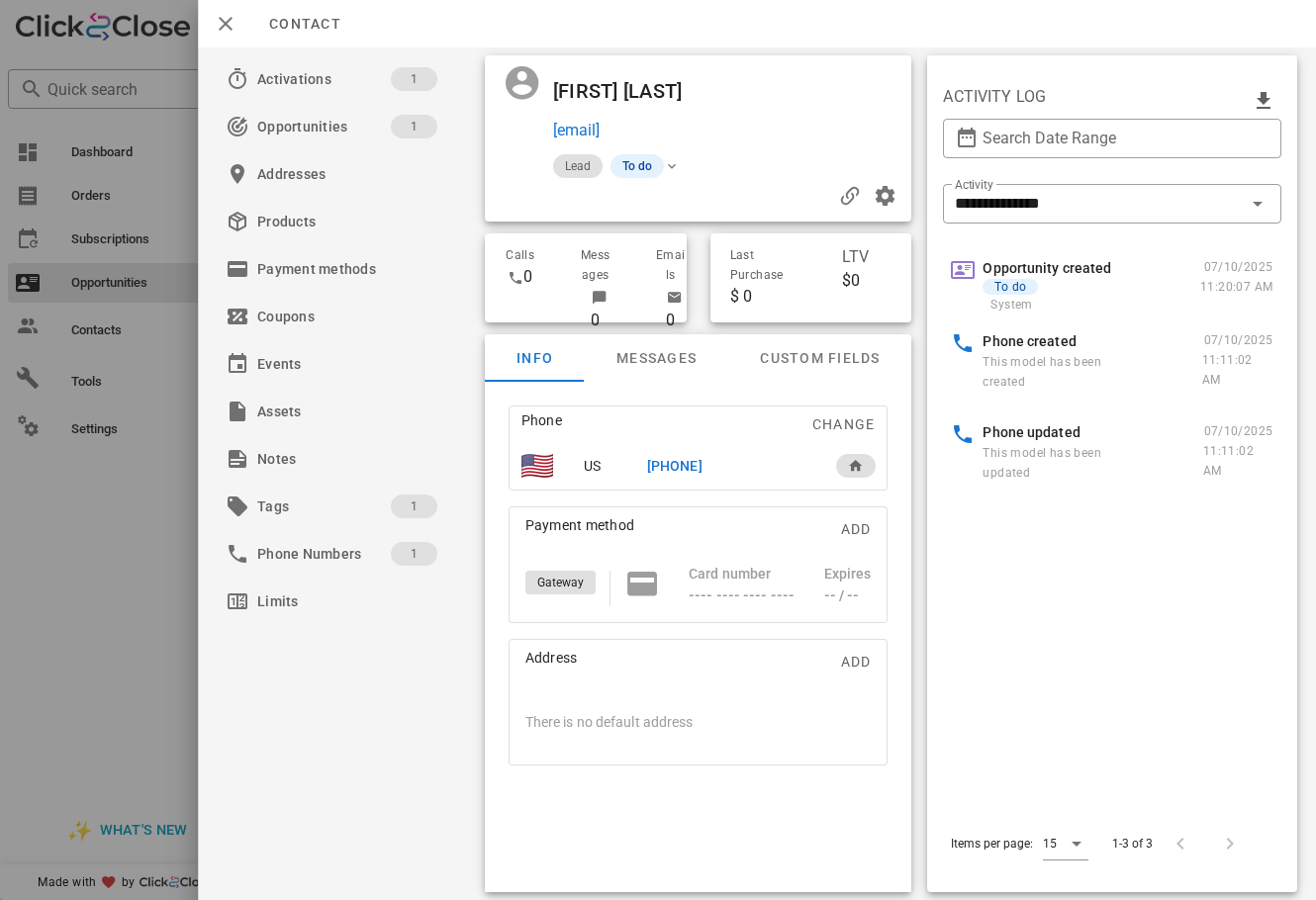 click on "+18708288150" at bounding box center [674, 466] 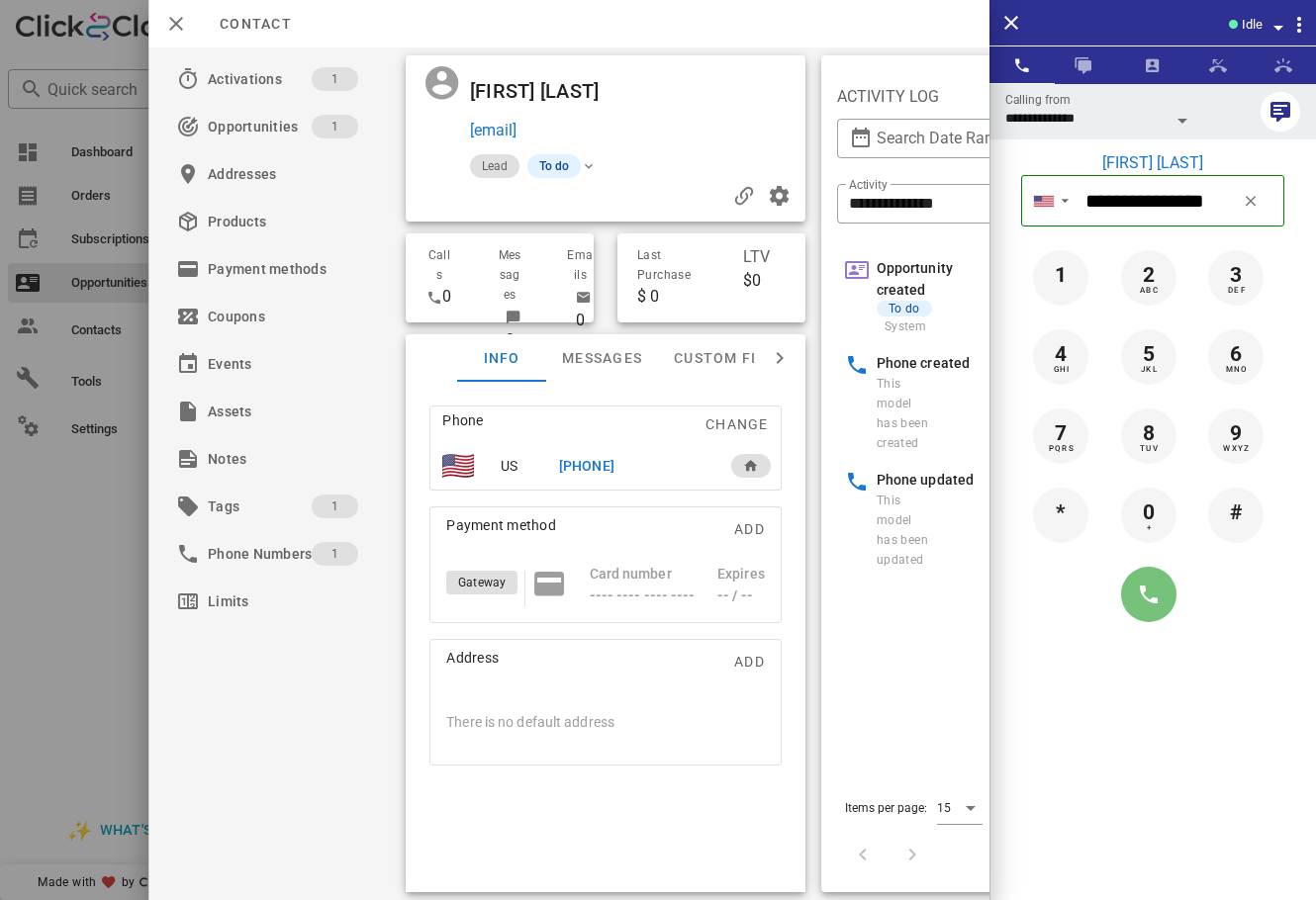 click at bounding box center [1149, 594] 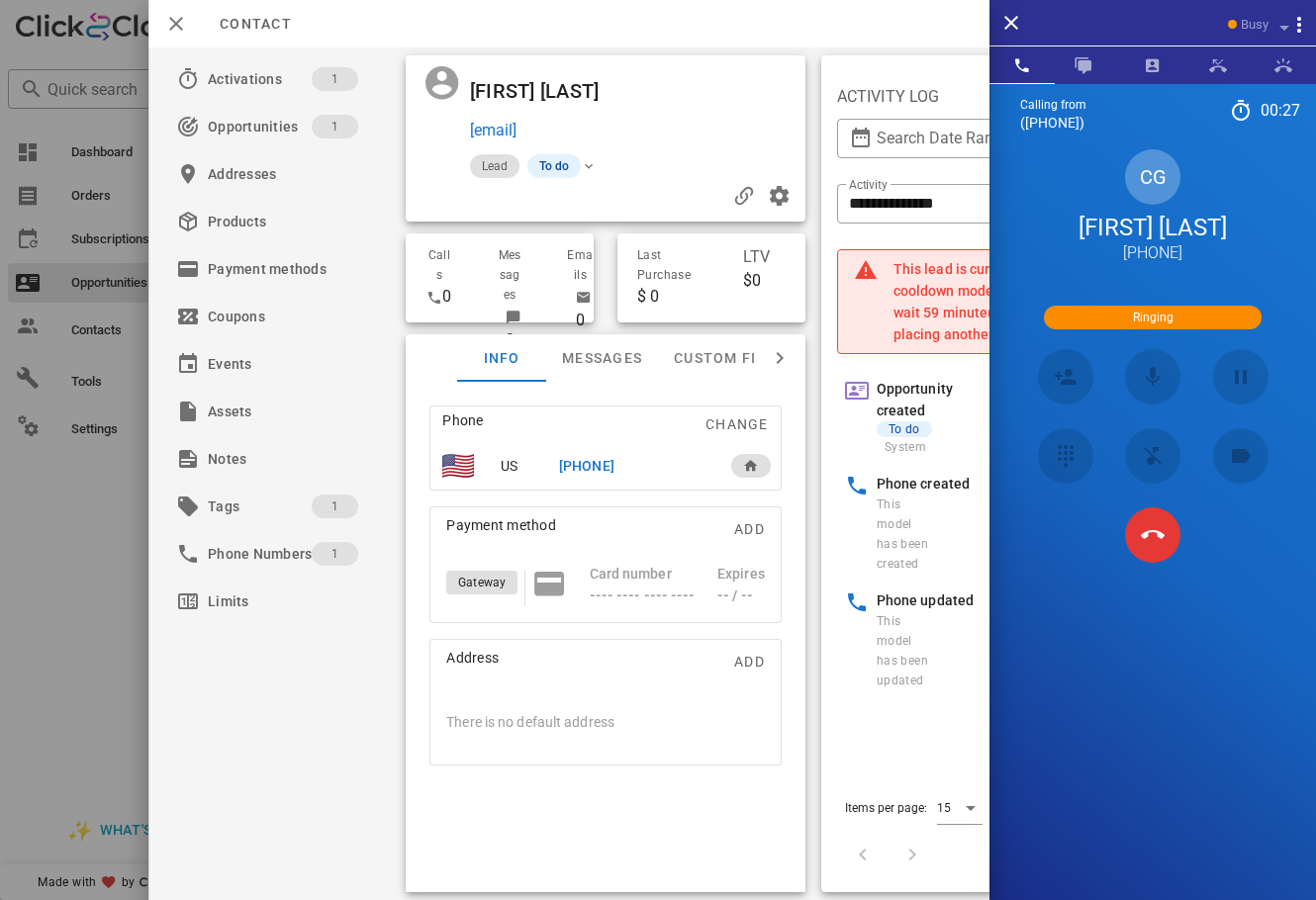click at bounding box center [1153, 535] 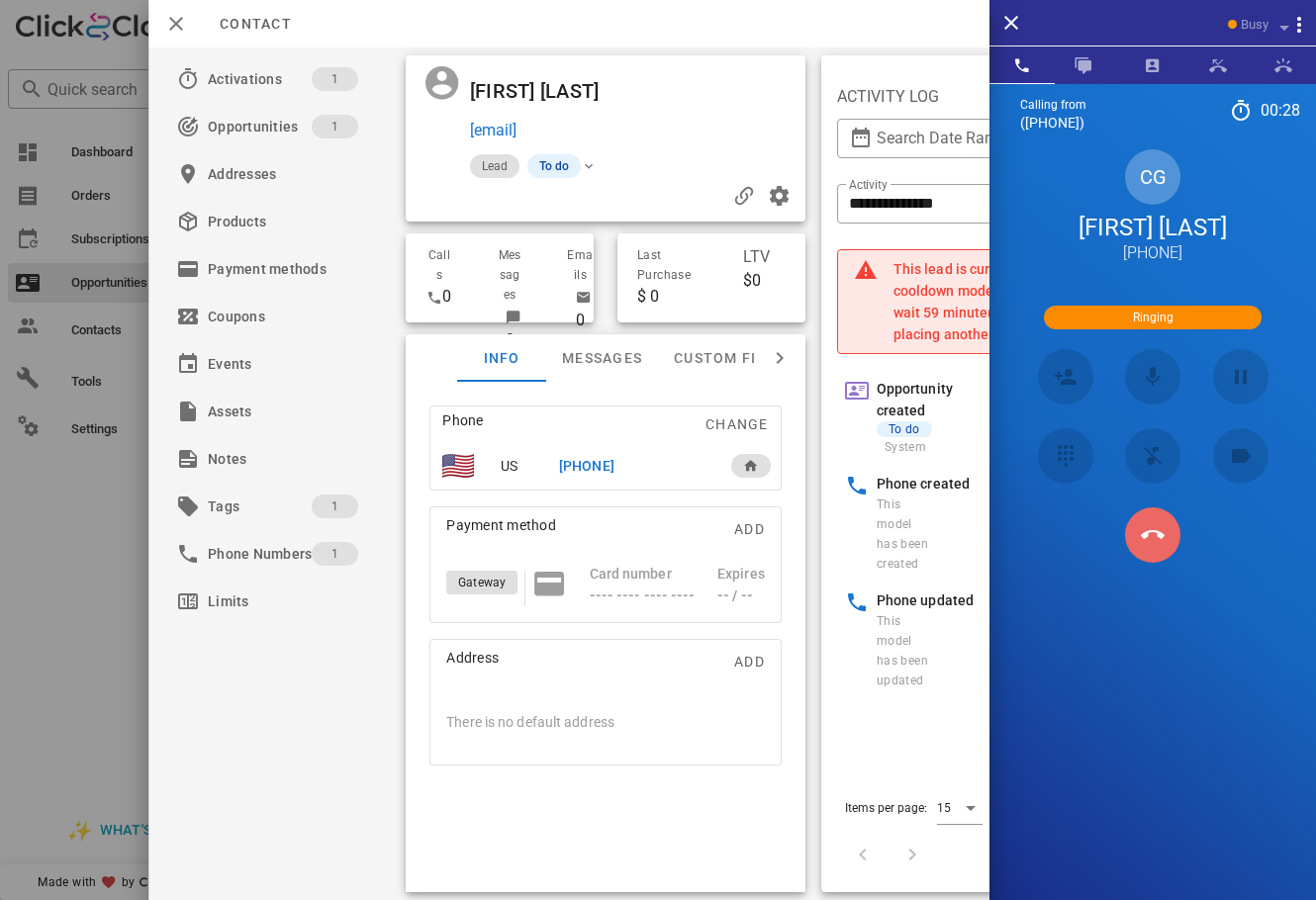 click at bounding box center [1153, 535] 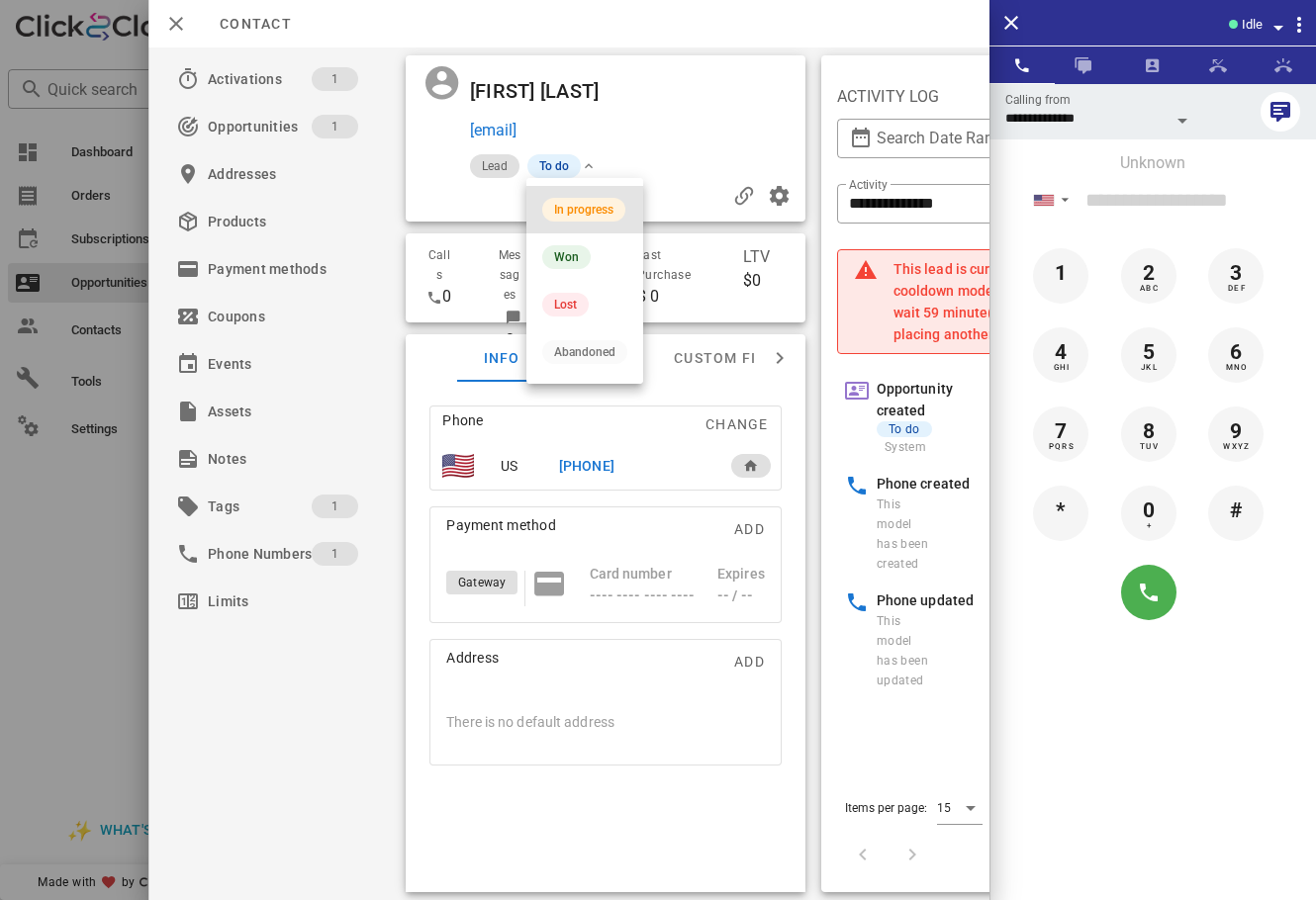click on "In progress" at bounding box center (585, 210) 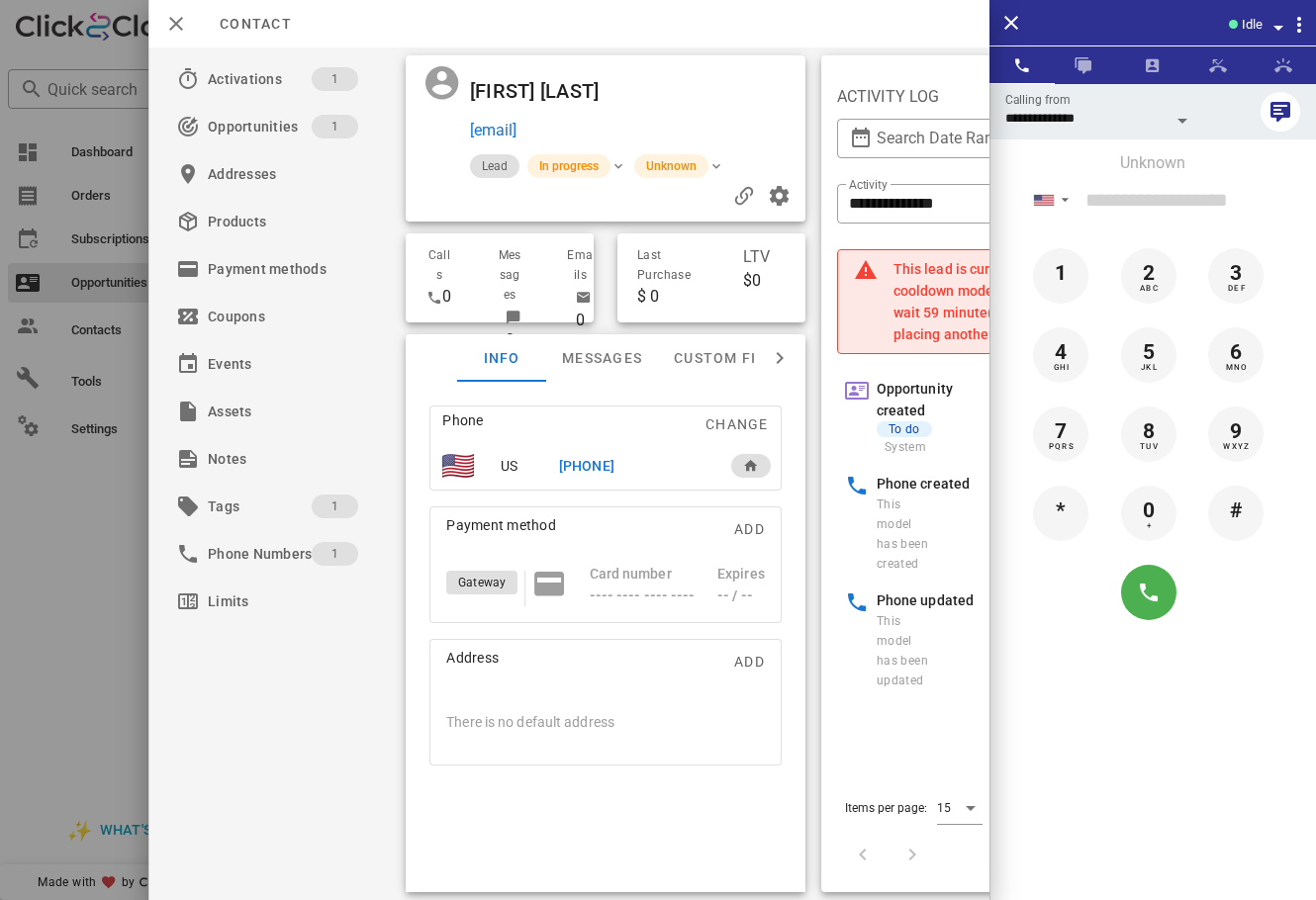 click at bounding box center (658, 450) 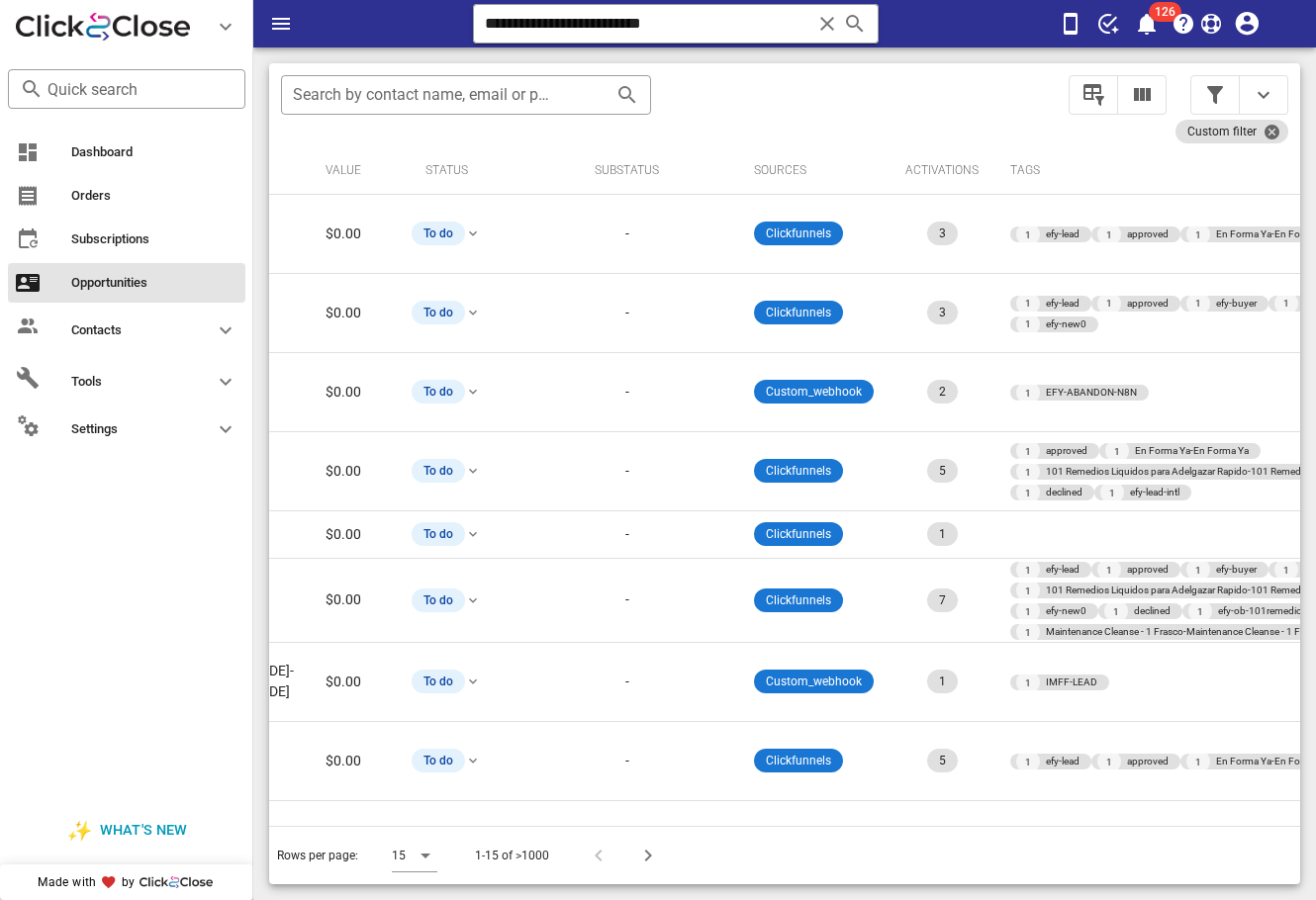 scroll, scrollTop: 0, scrollLeft: 0, axis: both 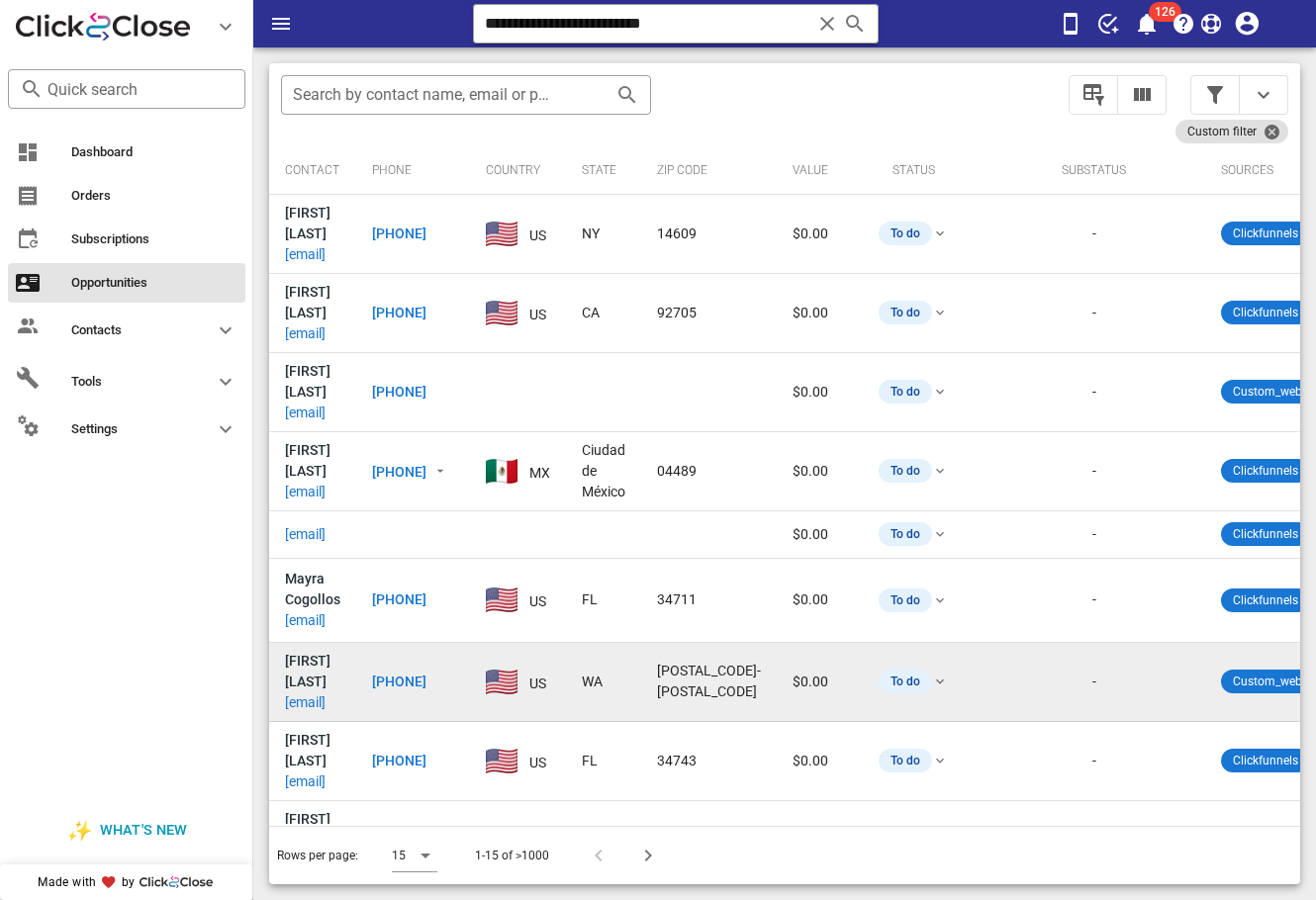click on "maryc0626@aol.com" at bounding box center (305, 702) 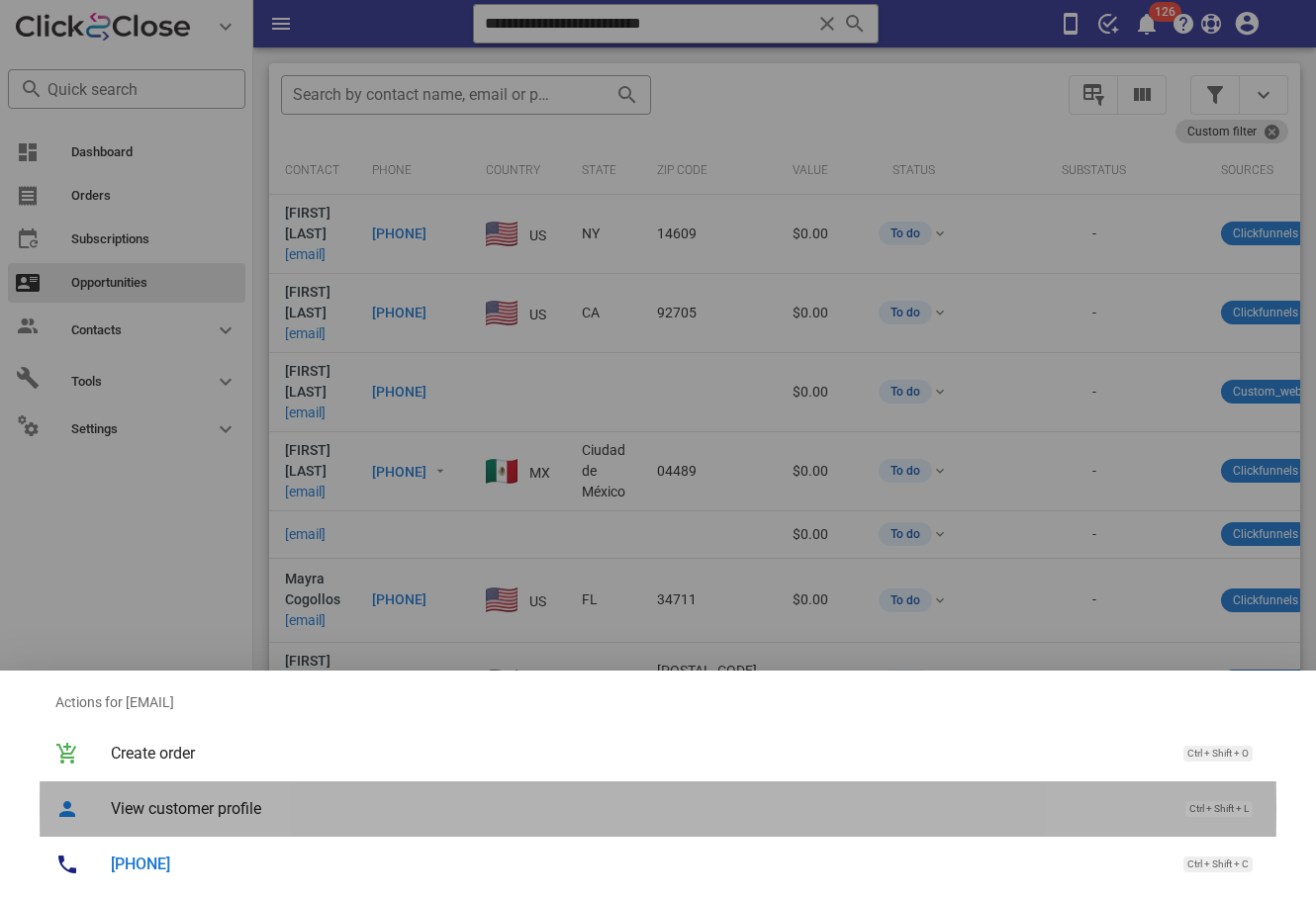 click on "View customer profile Ctrl + Shift + L" at bounding box center (686, 808) 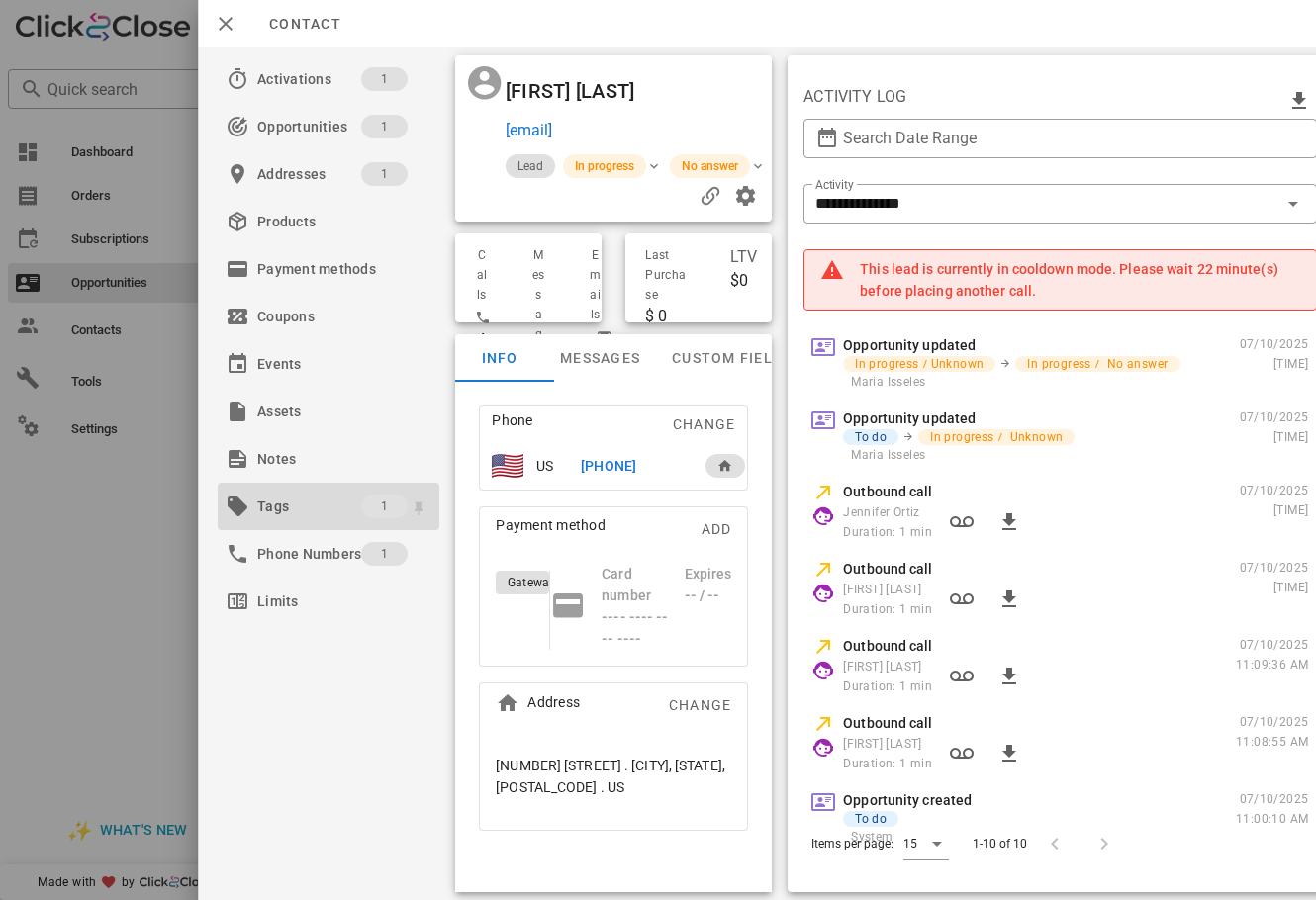 click on "Tags" at bounding box center (309, 506) 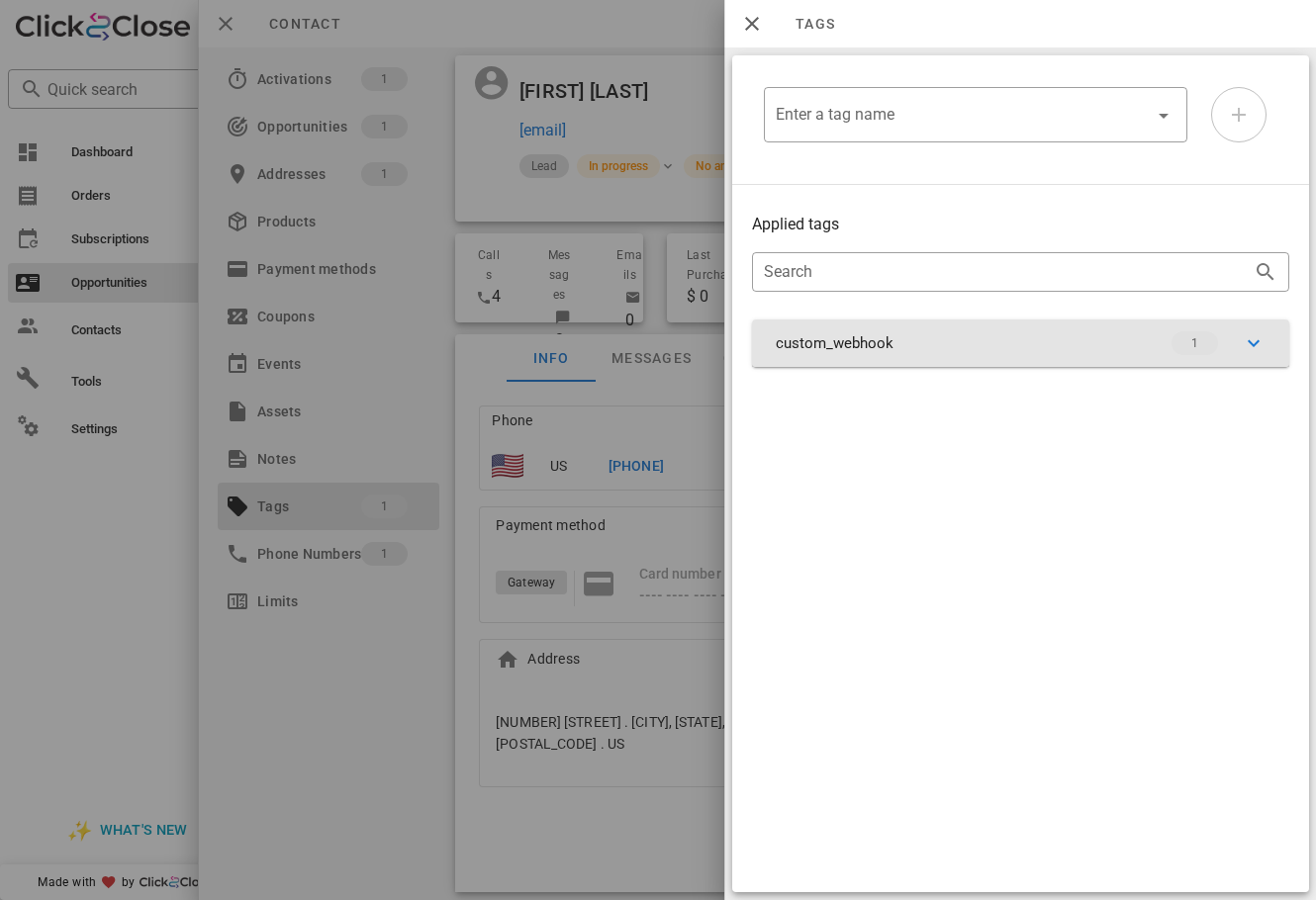 click on "custom_webhook  1" at bounding box center [1020, 343] 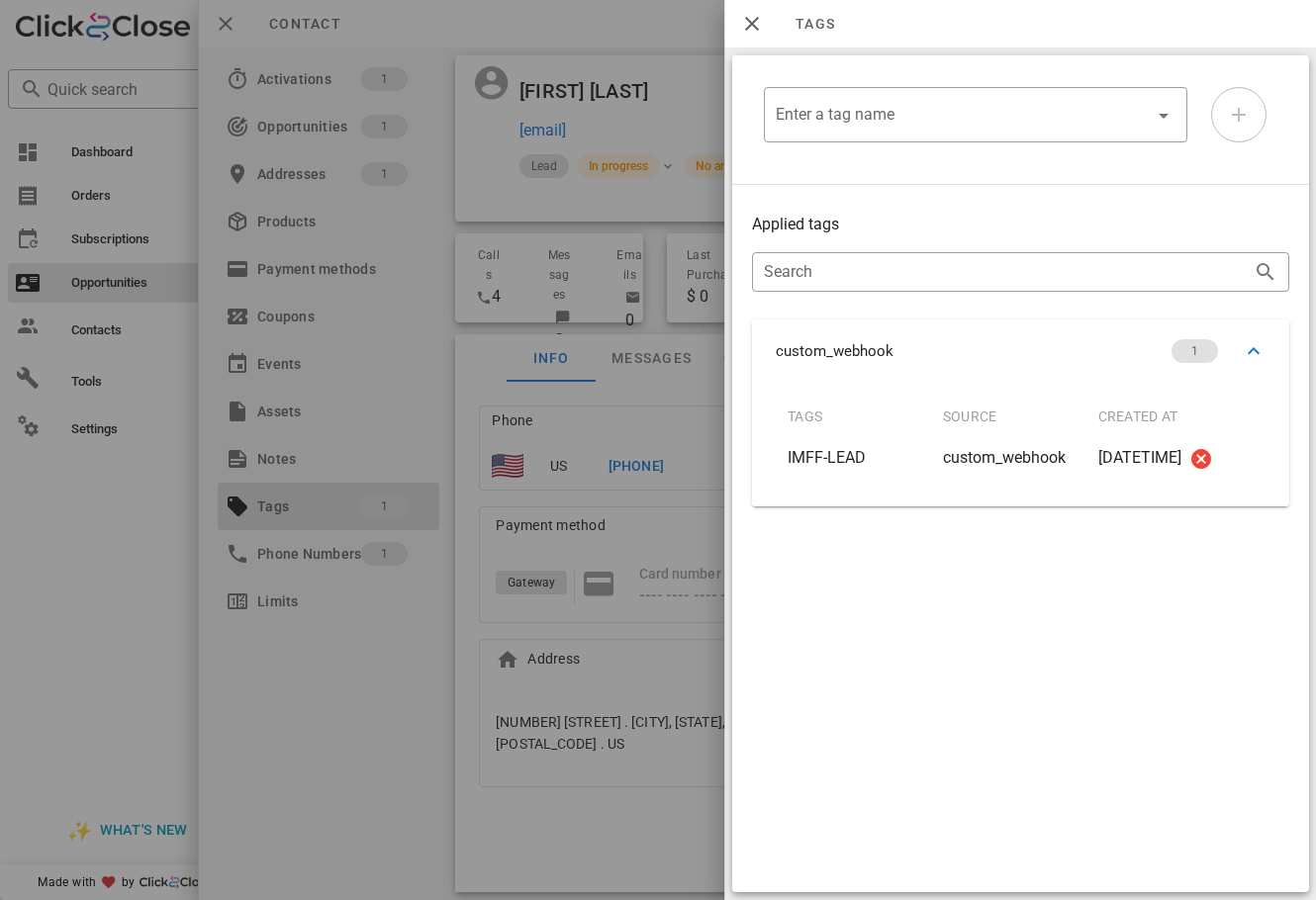 click at bounding box center (658, 450) 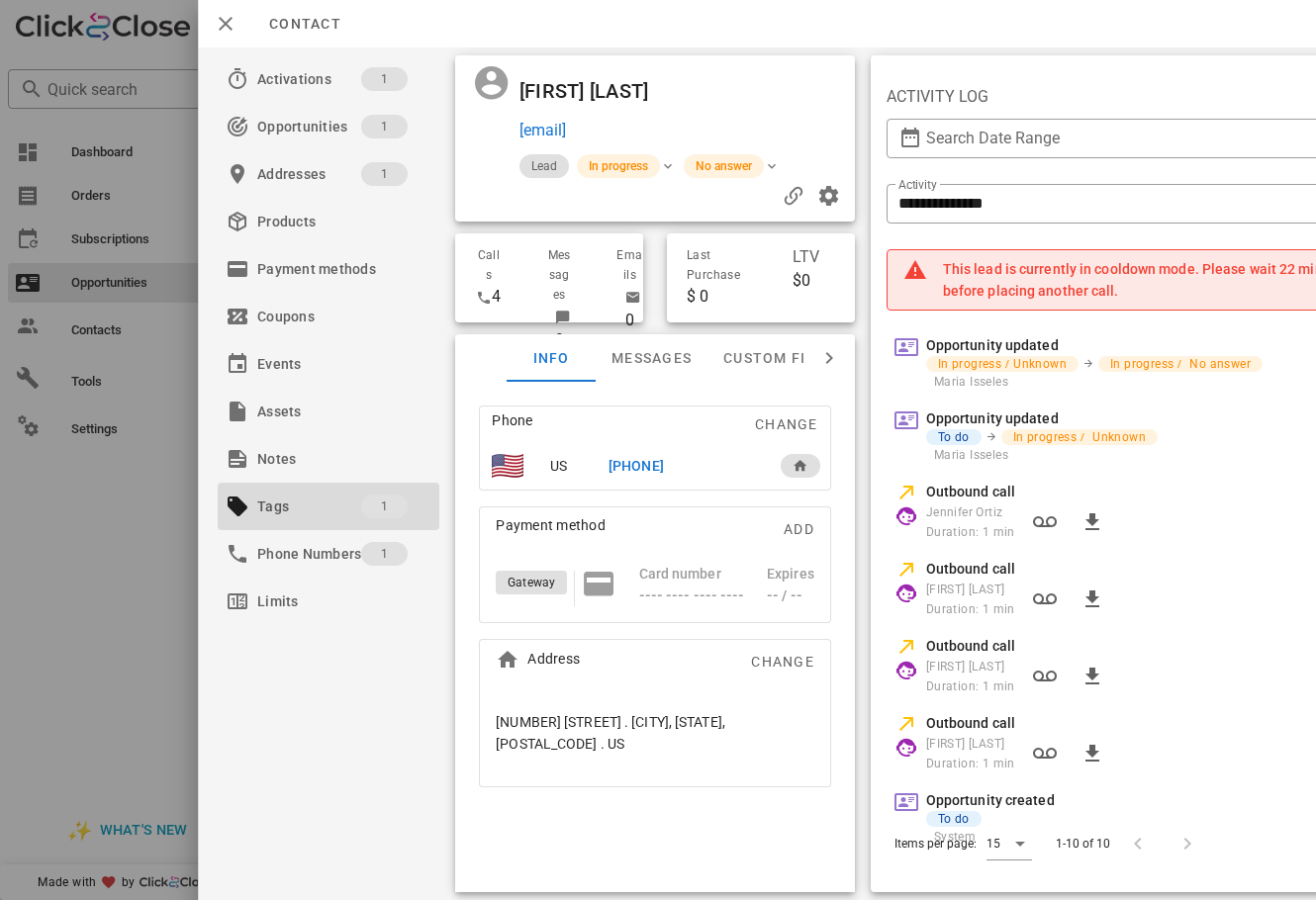 click on "+13602094914" at bounding box center (636, 466) 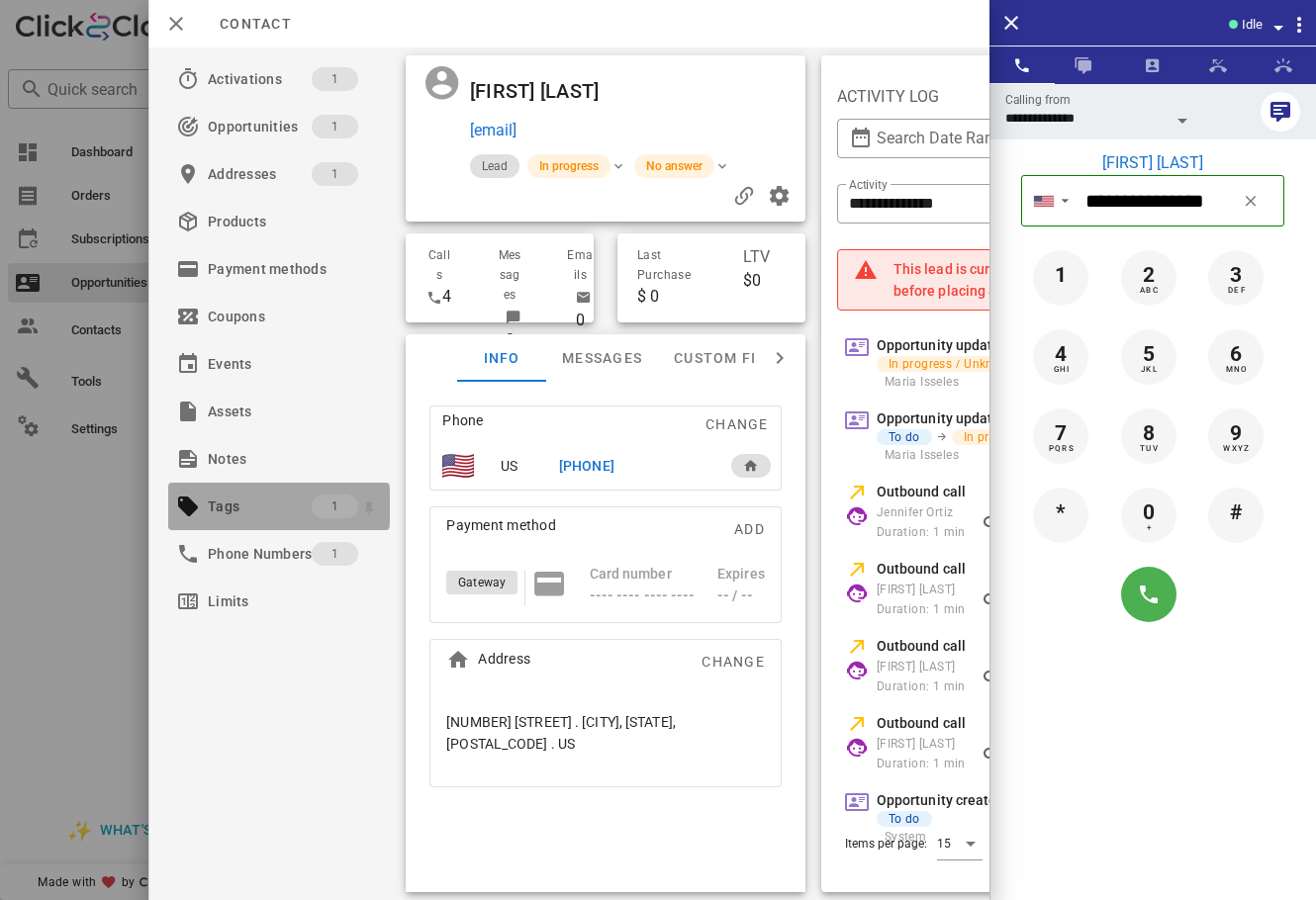 click on "Tags" at bounding box center (259, 506) 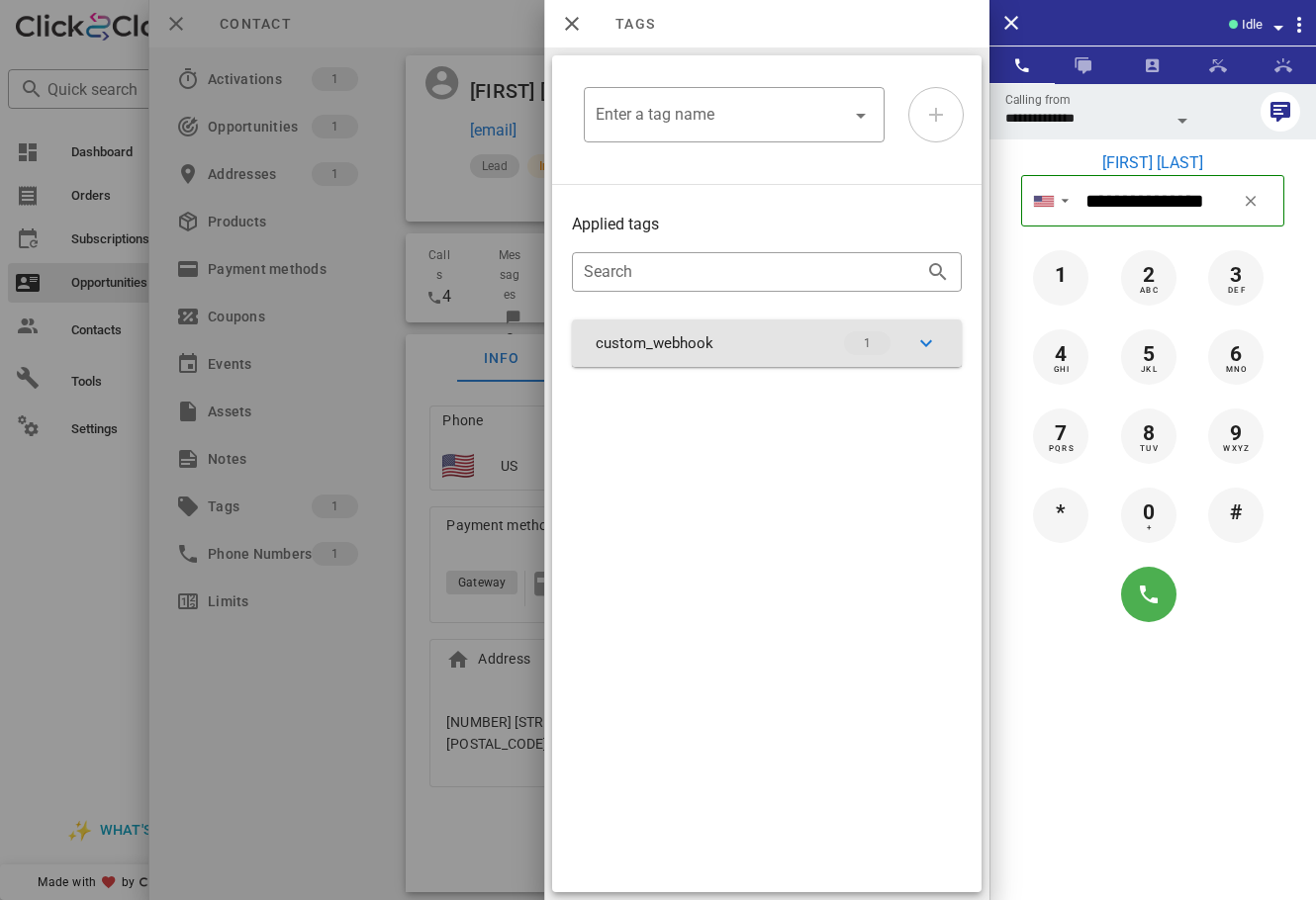 click on "1" at bounding box center (891, 343) 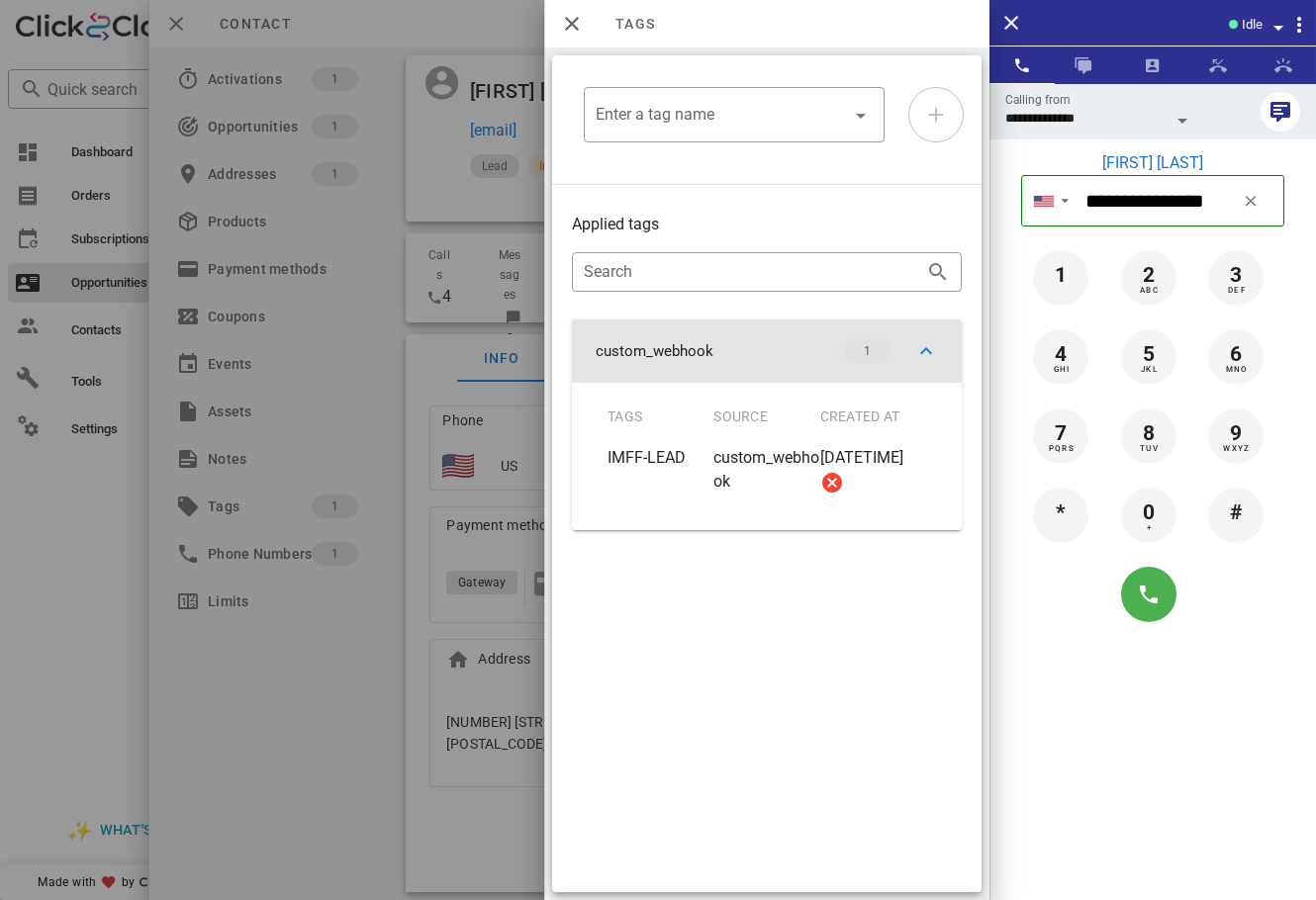 click at bounding box center (926, 351) 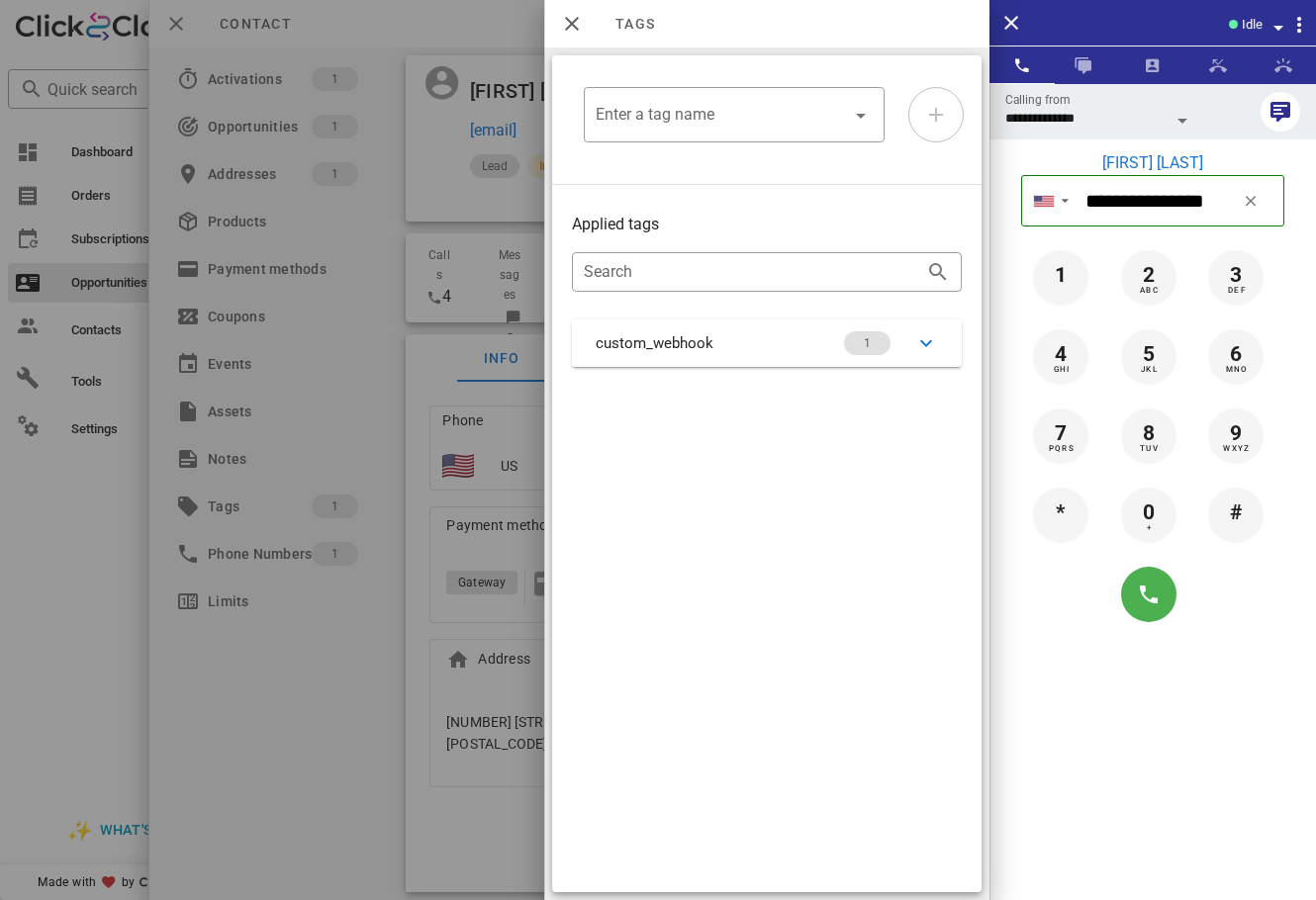 click at bounding box center [658, 450] 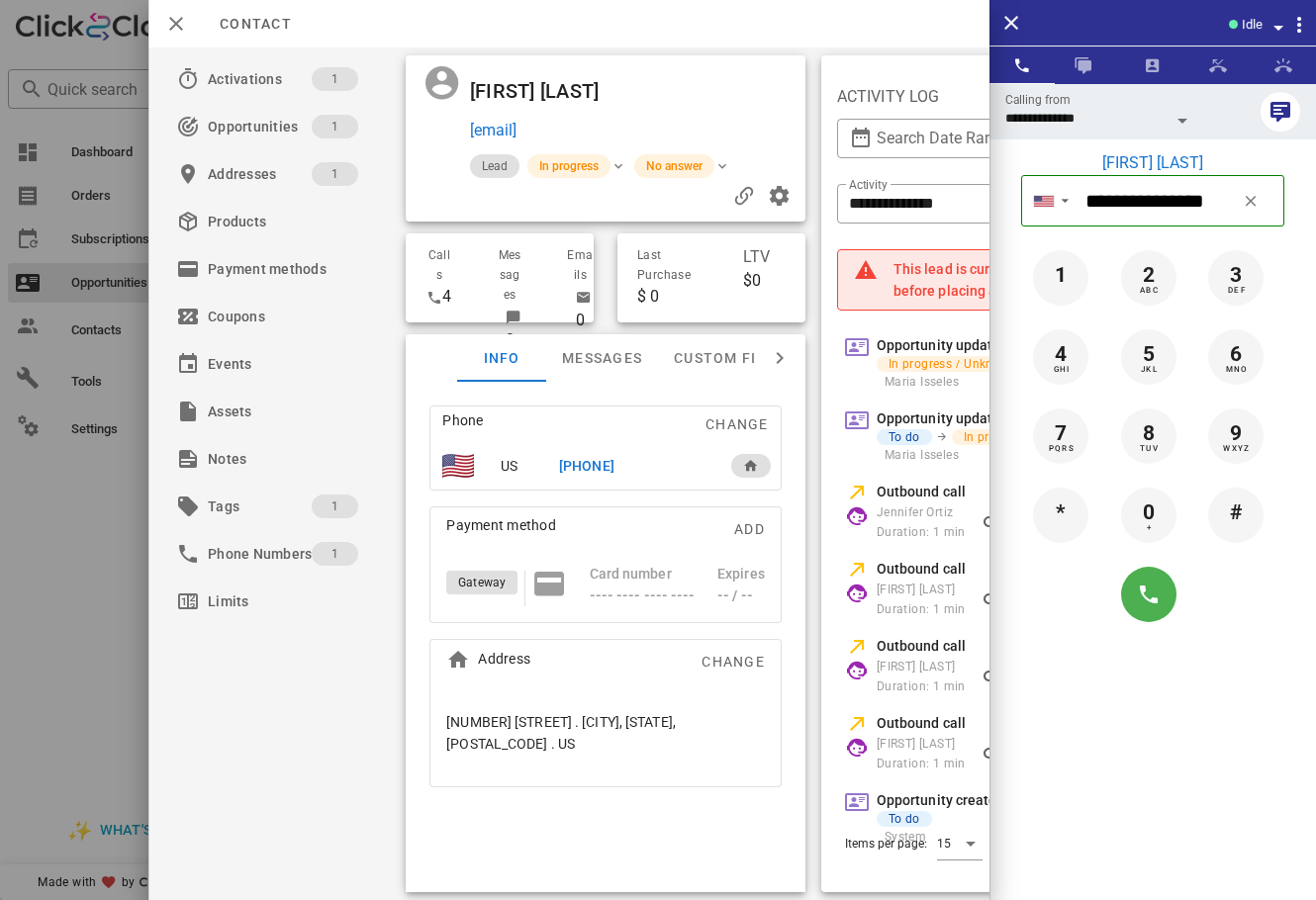 click at bounding box center (726, 91) 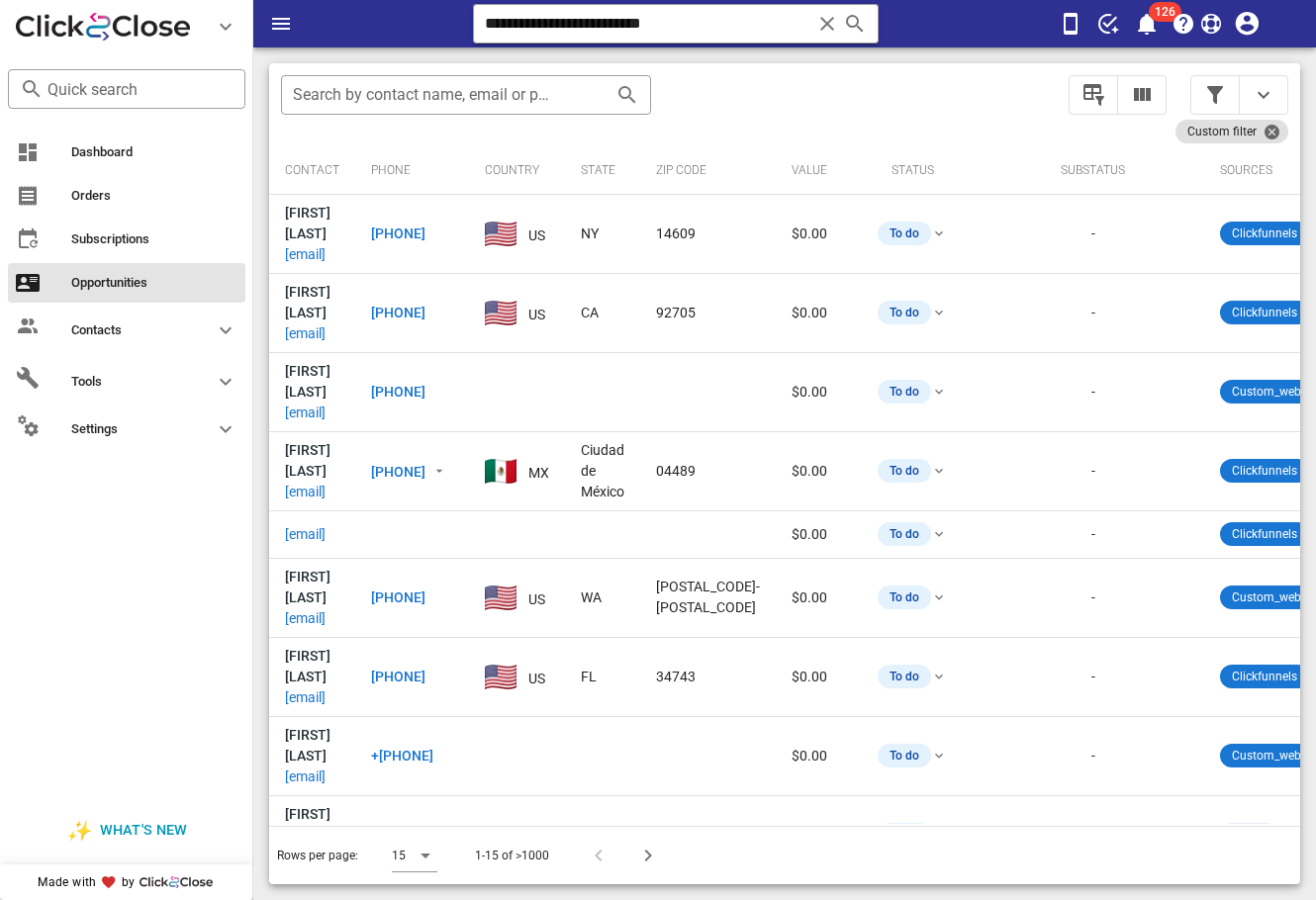 scroll, scrollTop: 21, scrollLeft: 0, axis: vertical 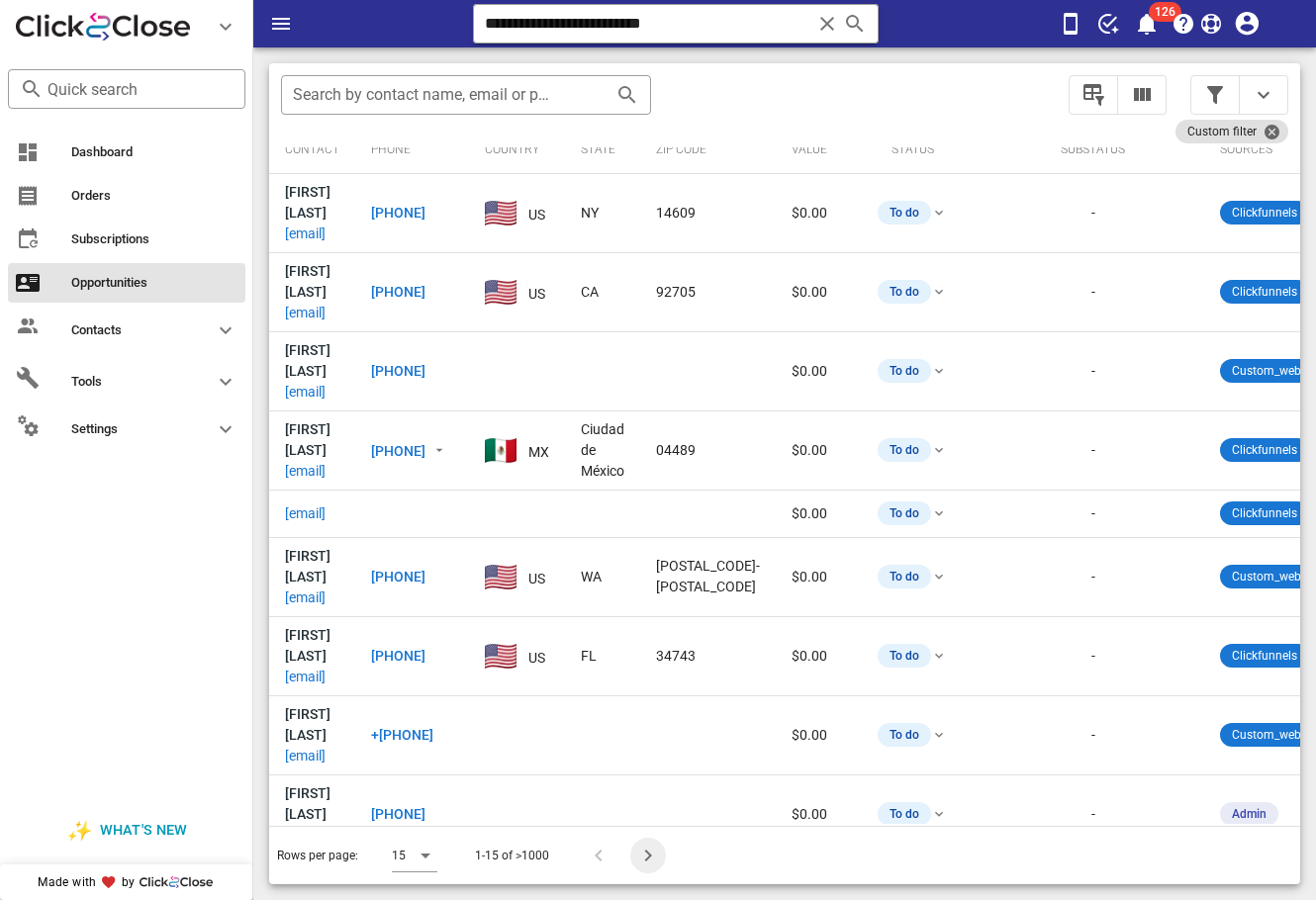 click at bounding box center [648, 855] 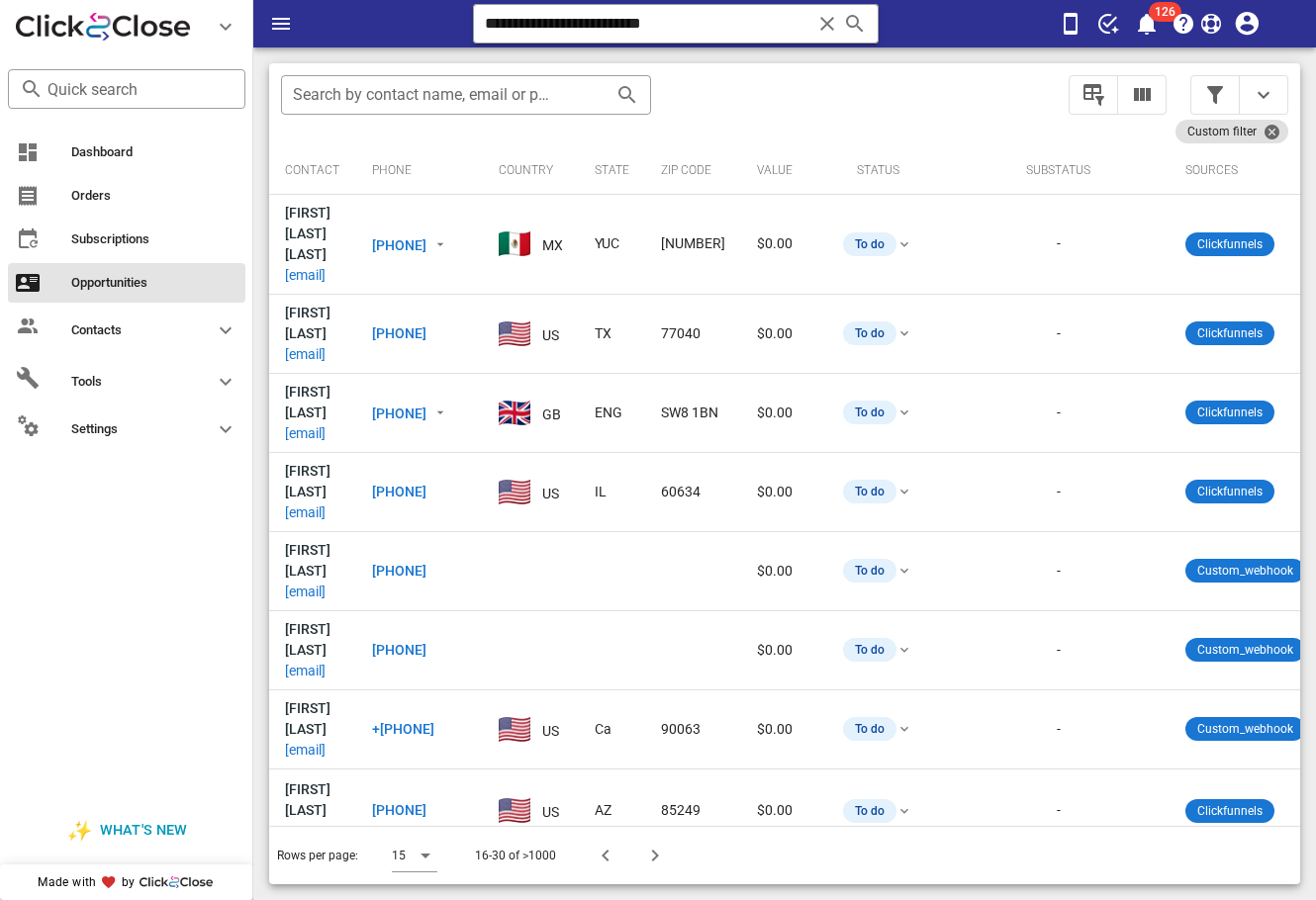 scroll, scrollTop: 0, scrollLeft: 899, axis: horizontal 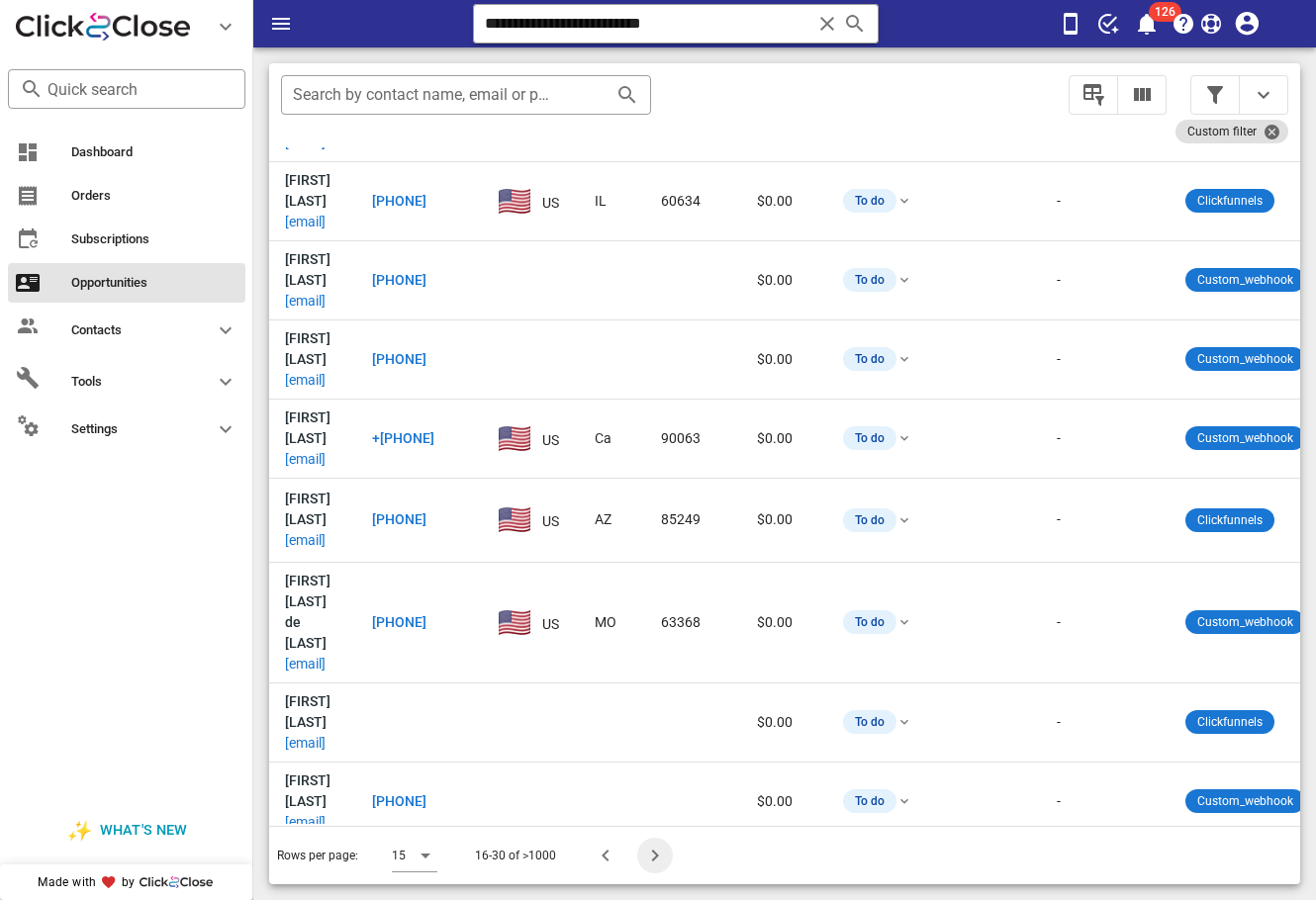 click at bounding box center [655, 855] 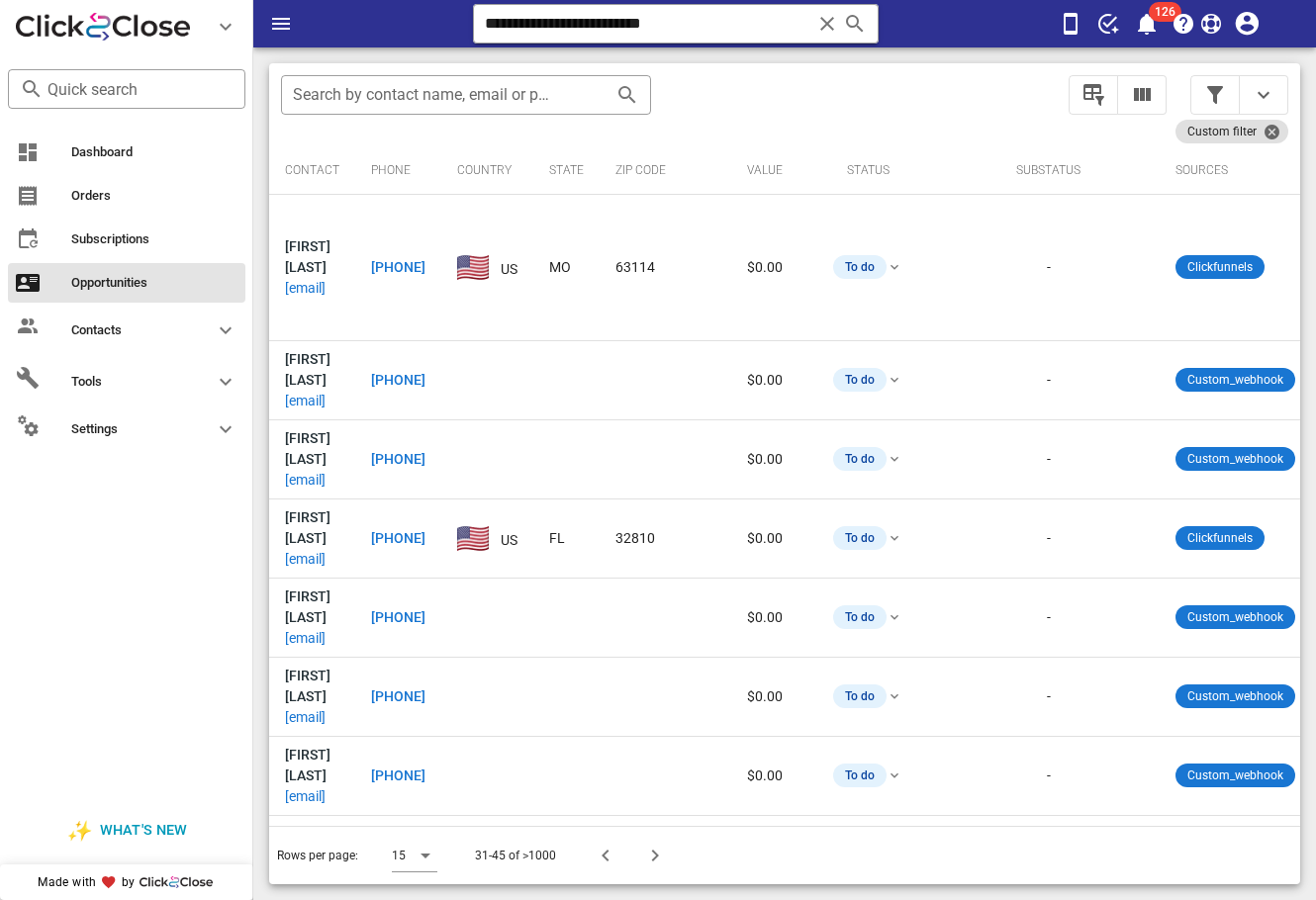 scroll, scrollTop: 0, scrollLeft: 993, axis: horizontal 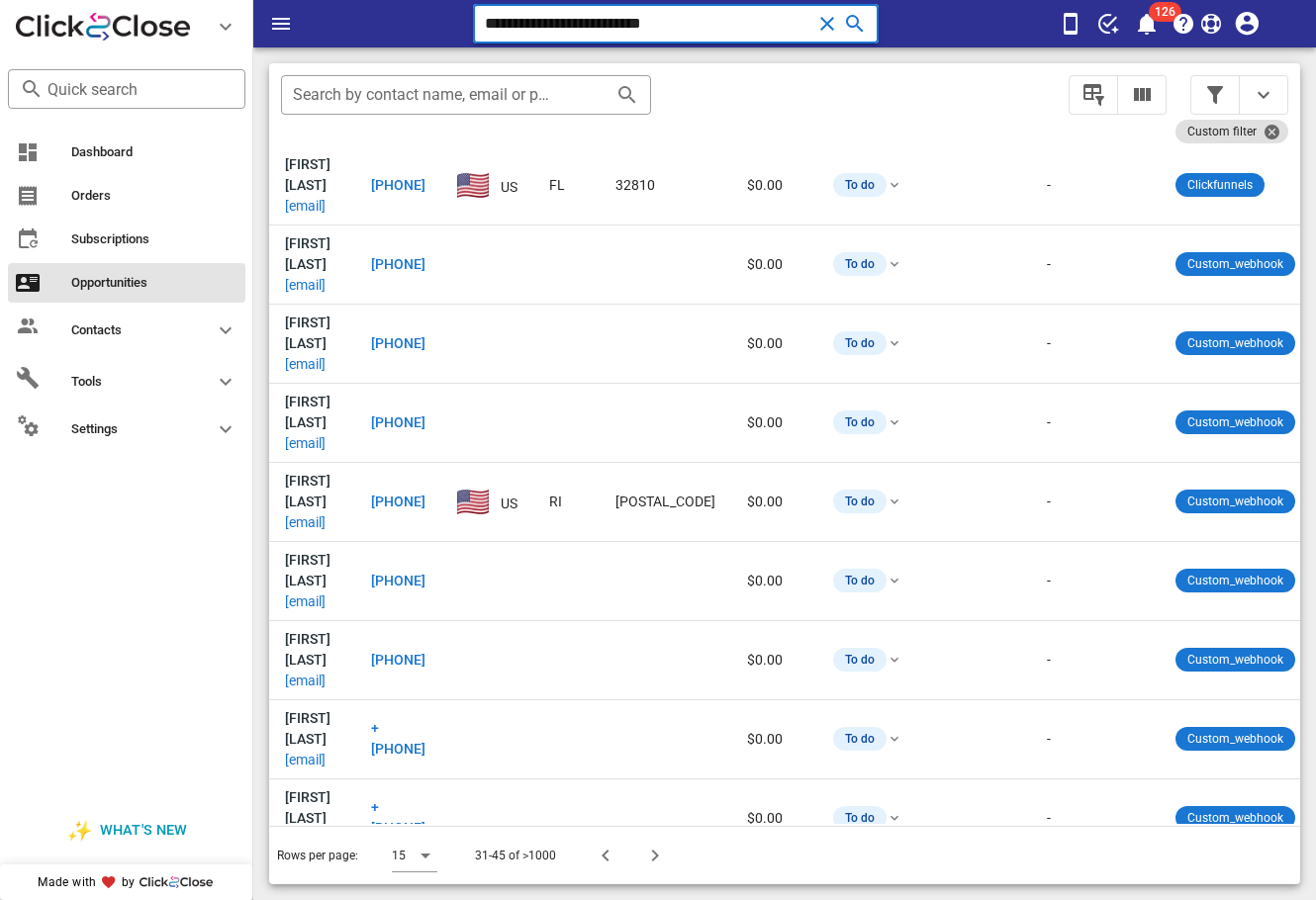 drag, startPoint x: 719, startPoint y: 15, endPoint x: 353, endPoint y: 17, distance: 366.0055 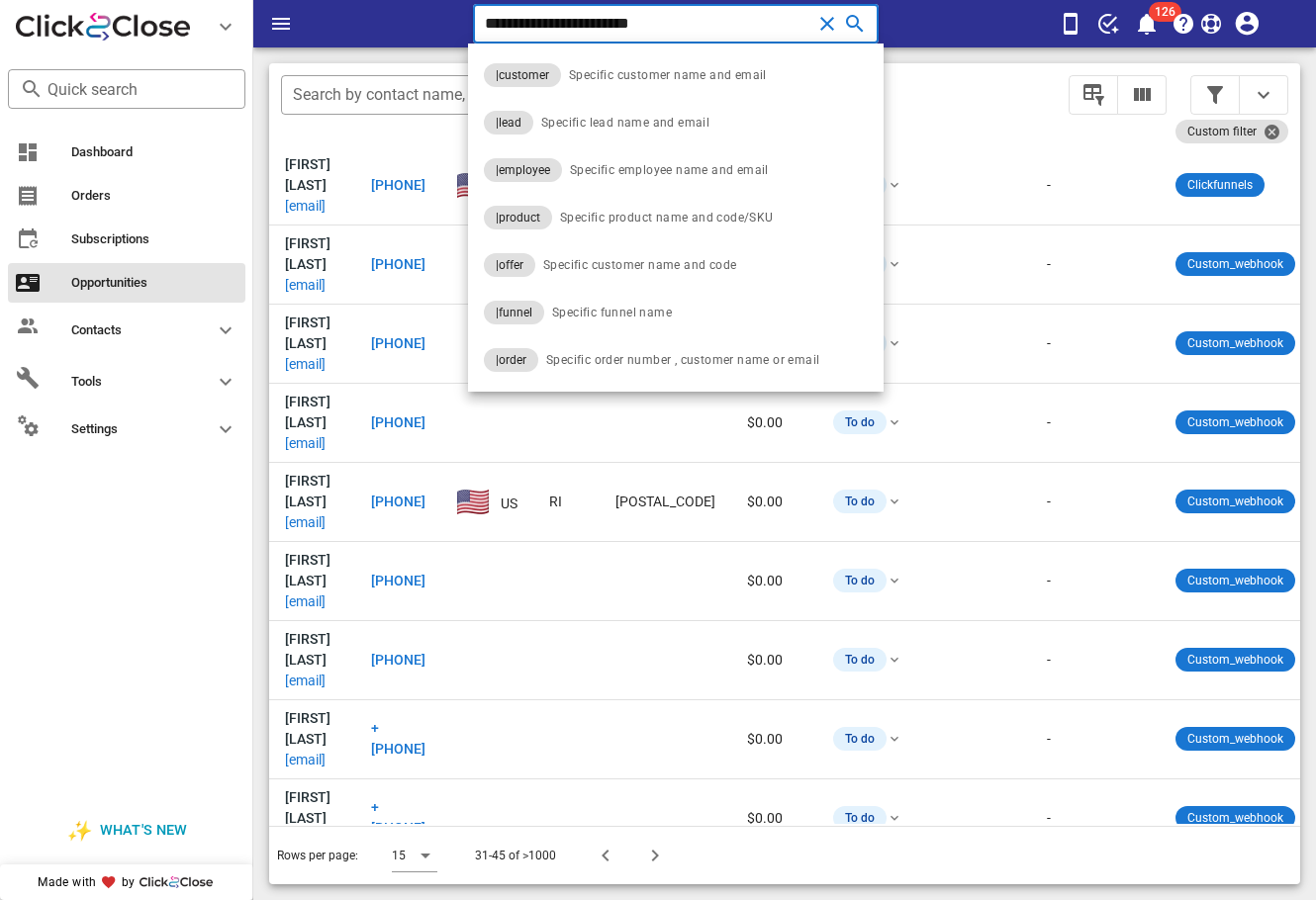 click on "**********" at bounding box center [648, 24] 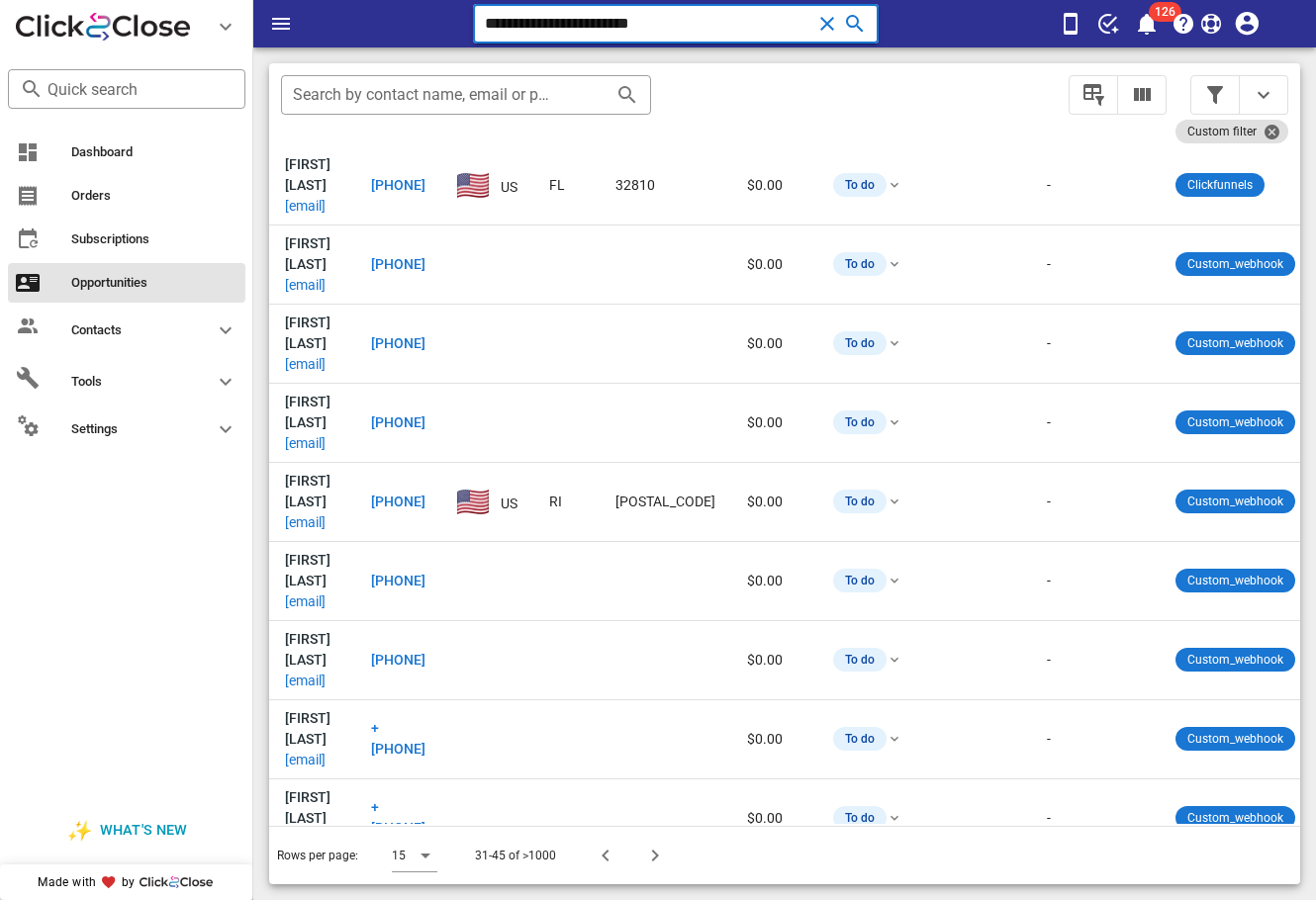 click on "**********" at bounding box center [648, 24] 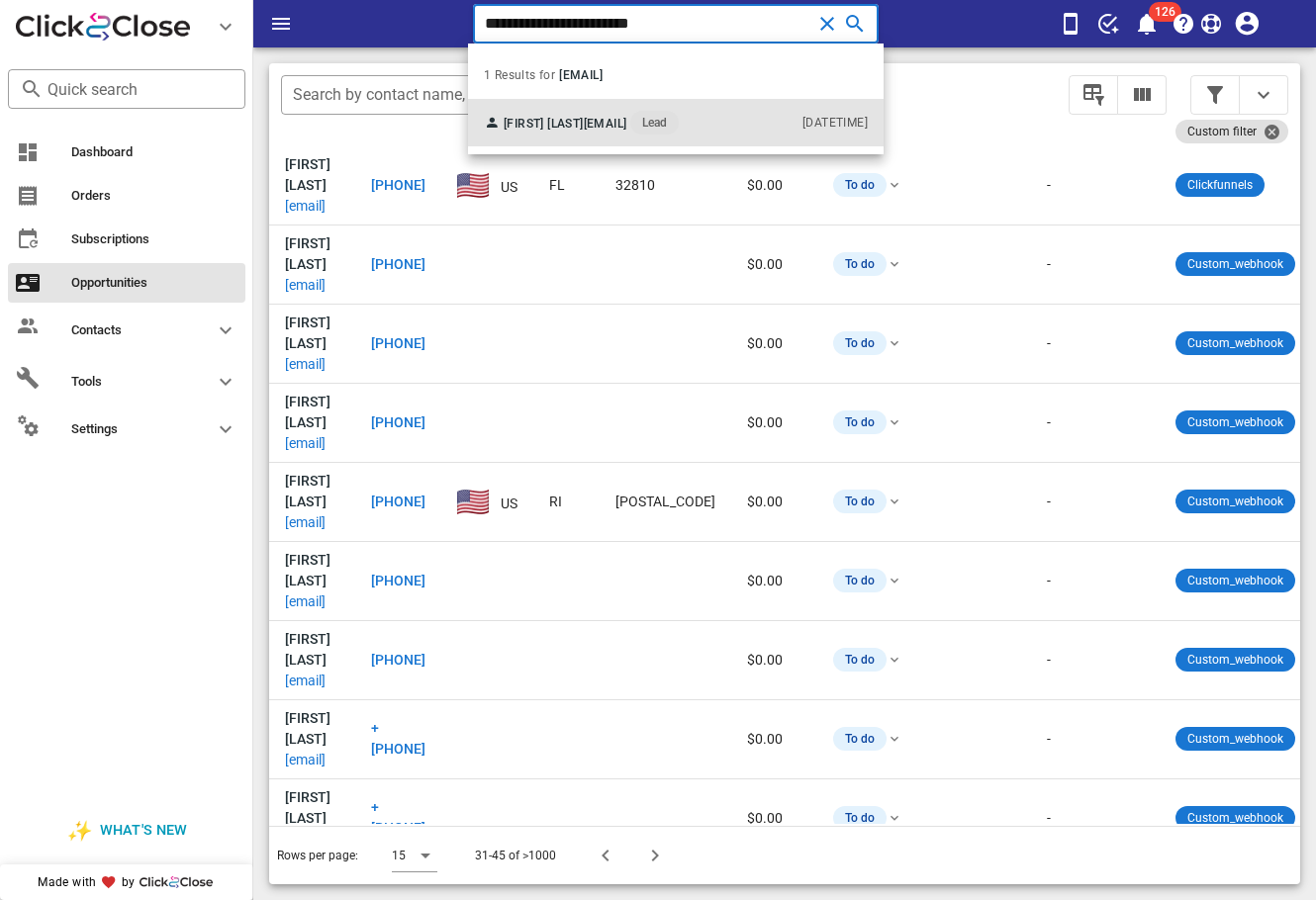 click on "Nereyda Ellis" at bounding box center [543, 124] 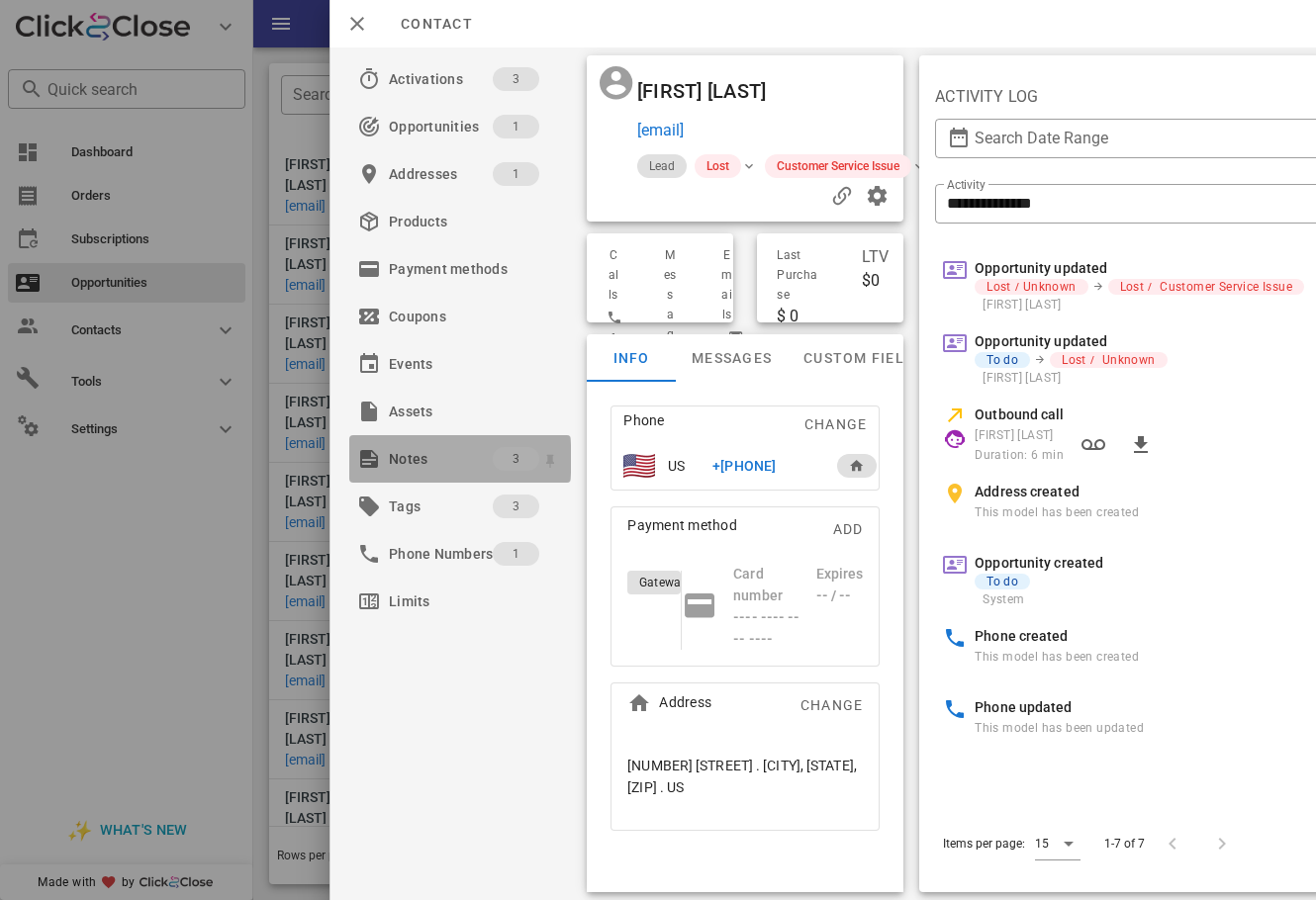 click on "Notes" at bounding box center (440, 459) 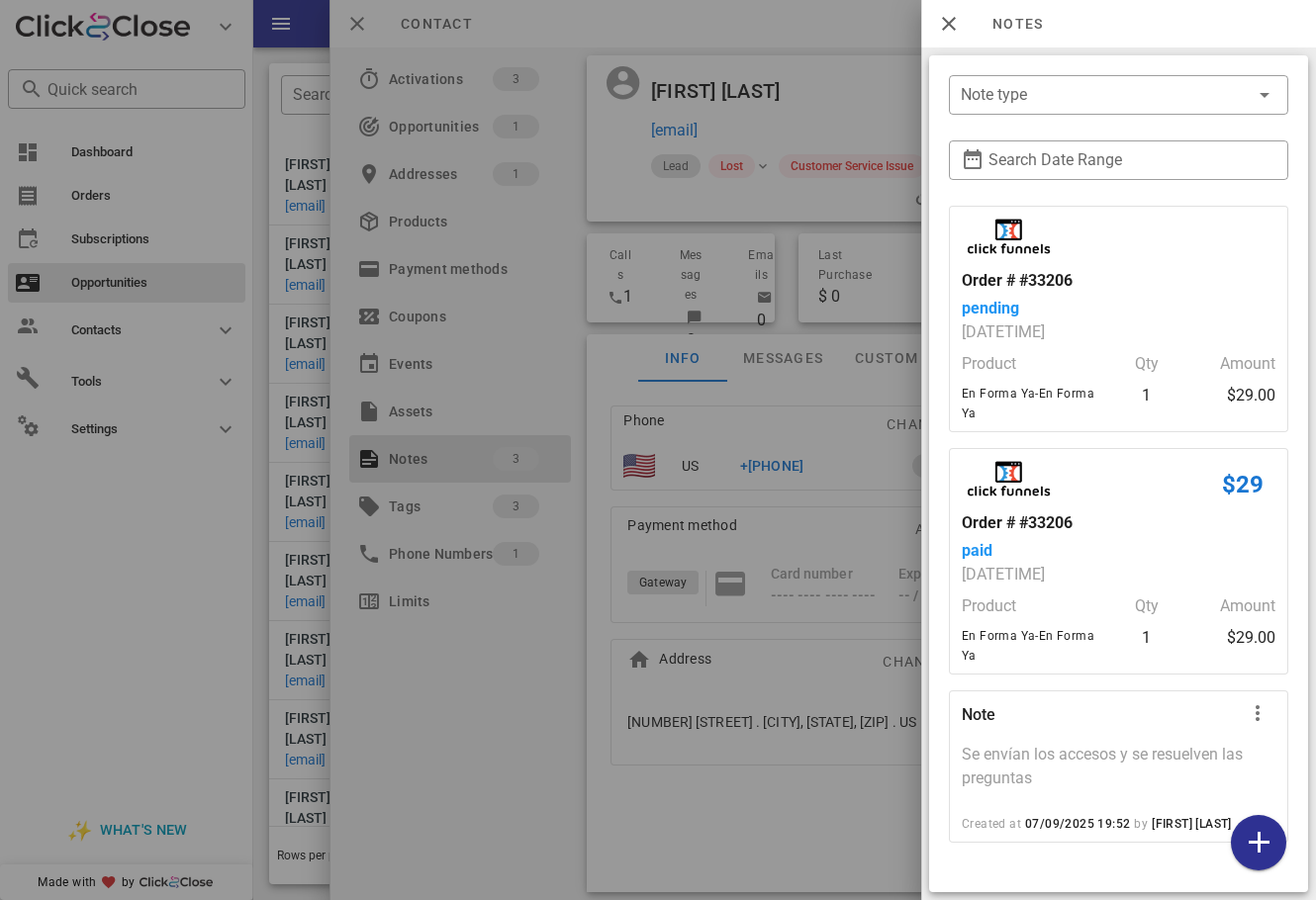 click at bounding box center (658, 450) 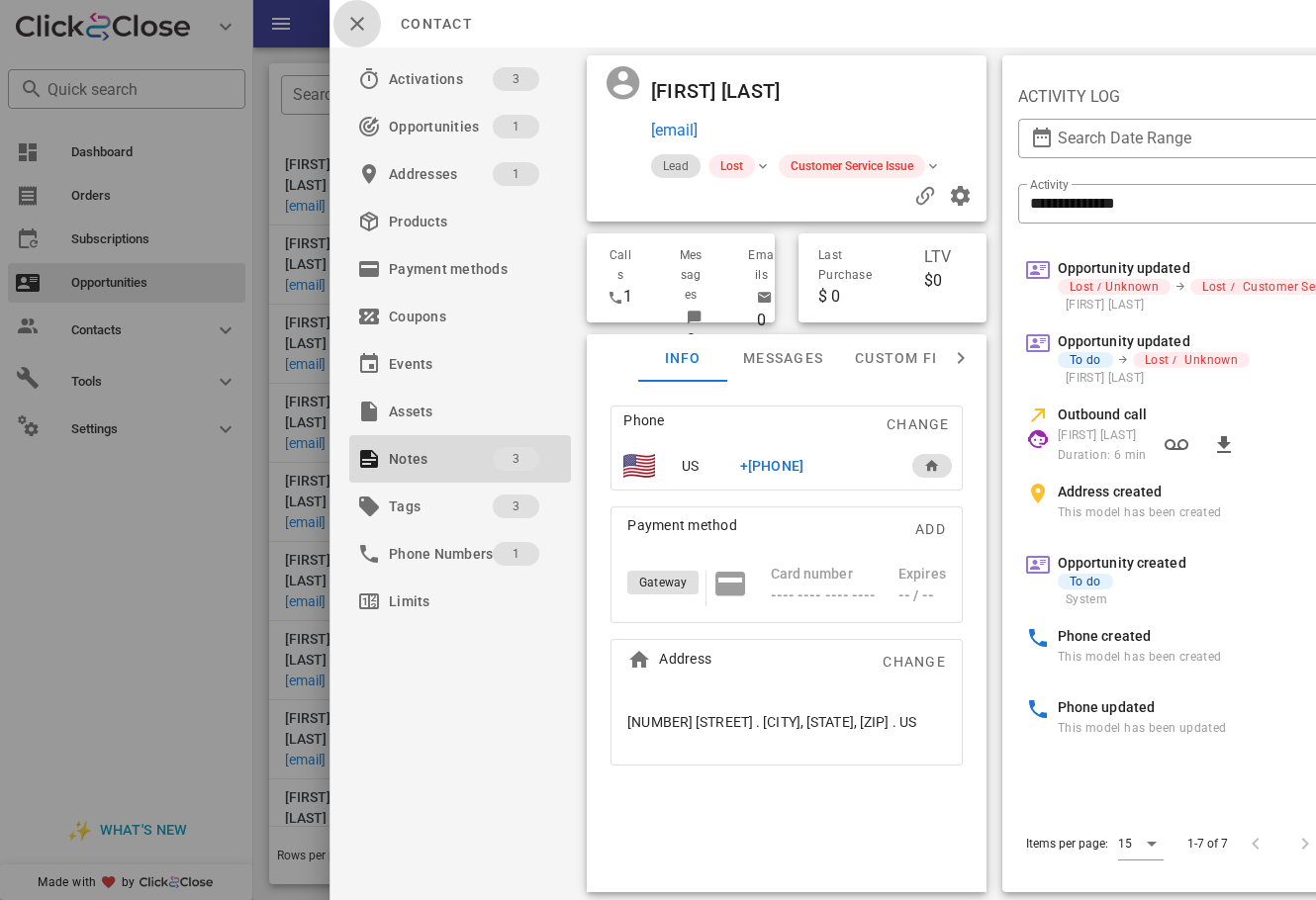 drag, startPoint x: 360, startPoint y: 27, endPoint x: 561, endPoint y: 5, distance: 202.2004 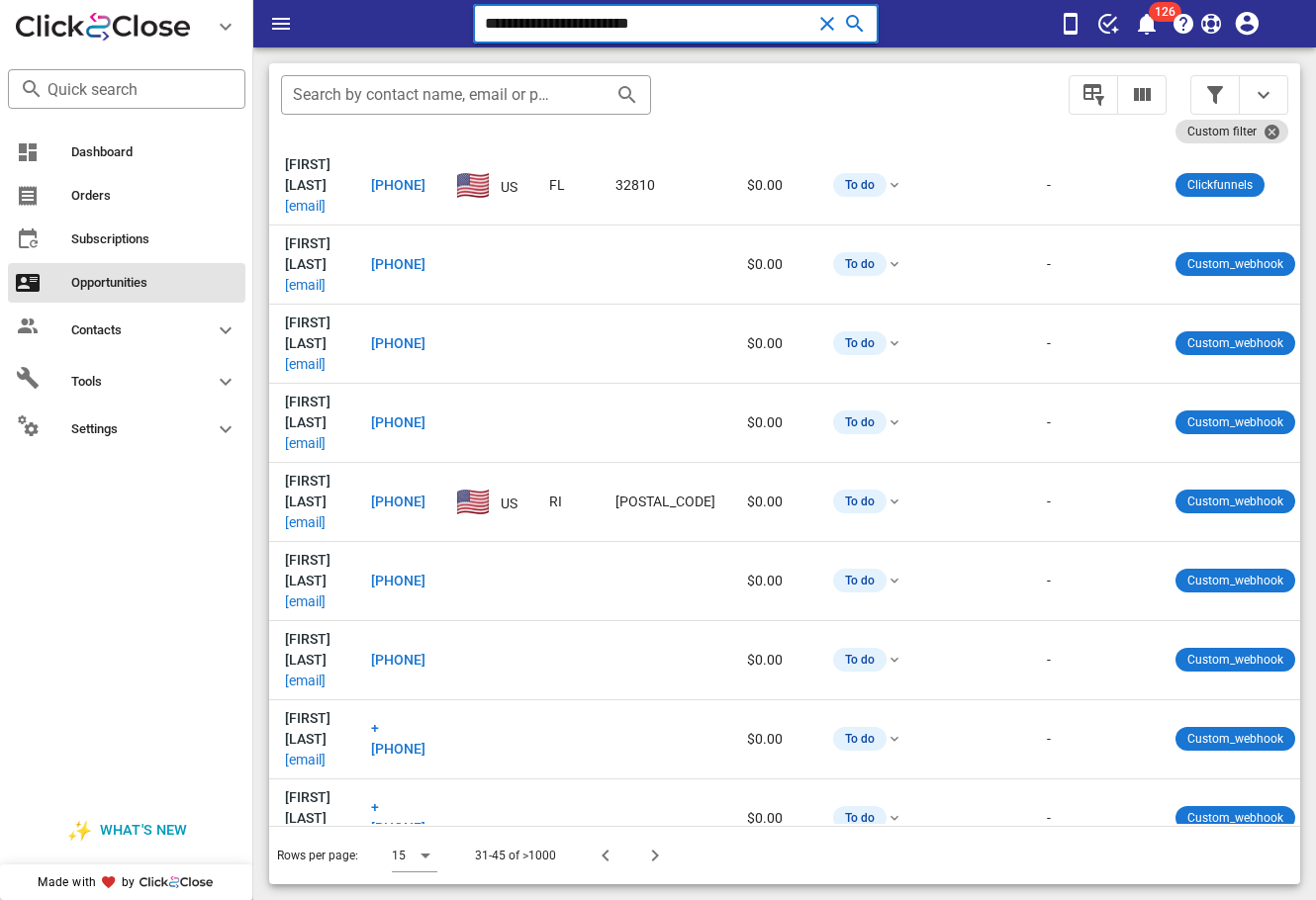 drag, startPoint x: 734, startPoint y: 10, endPoint x: 318, endPoint y: 18, distance: 416.077 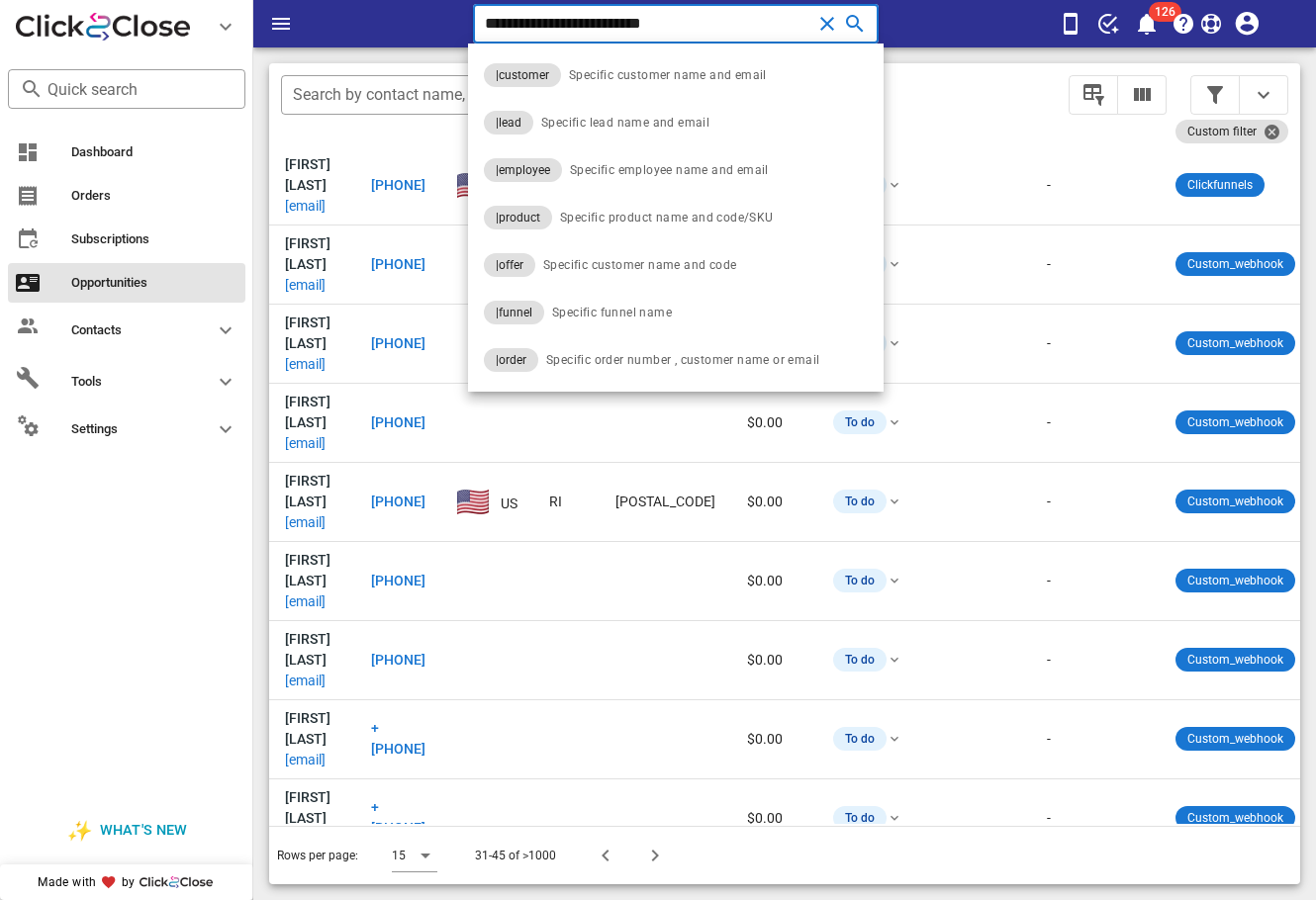 click on "**********" at bounding box center (648, 24) 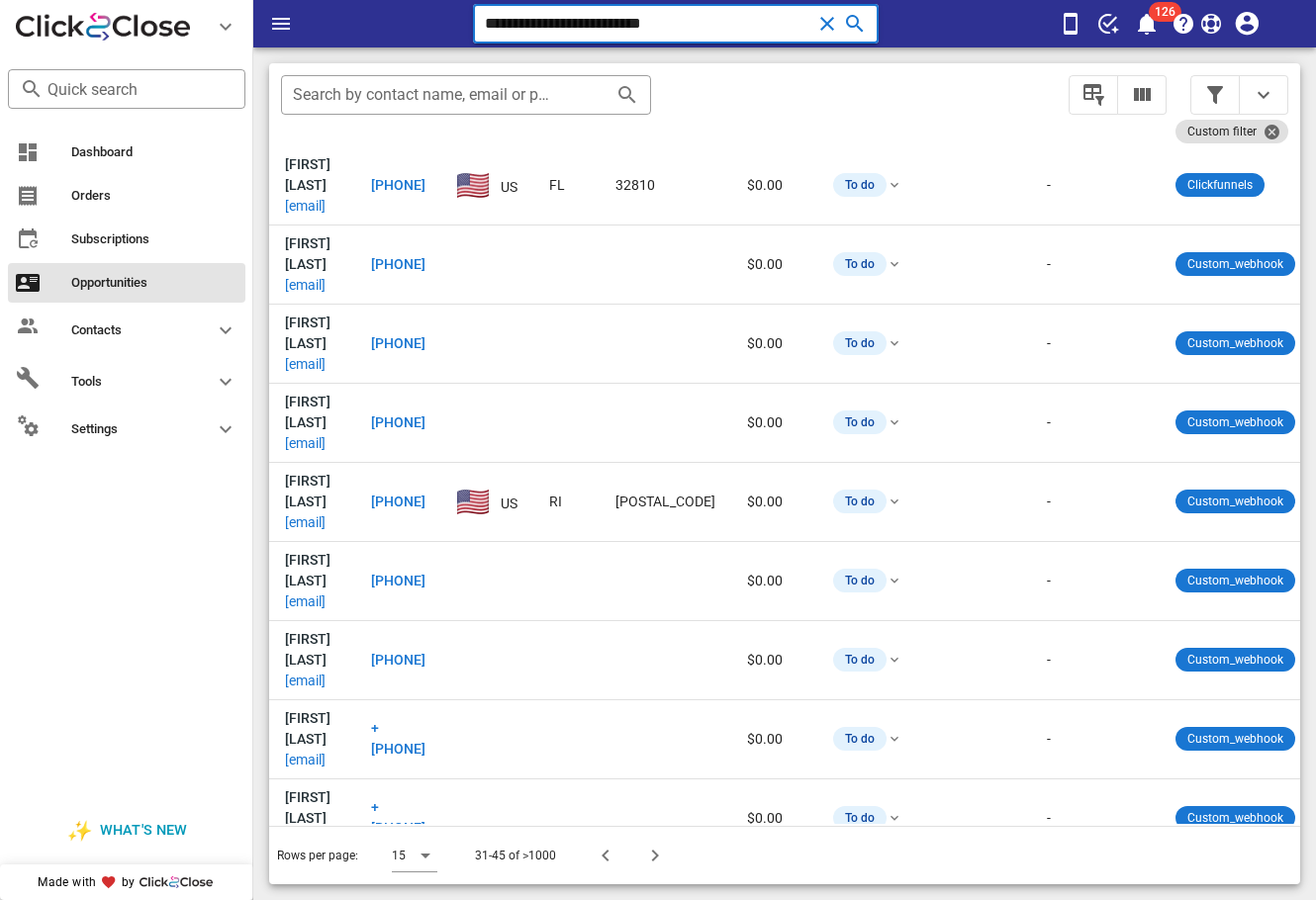 click on "**********" at bounding box center [648, 24] 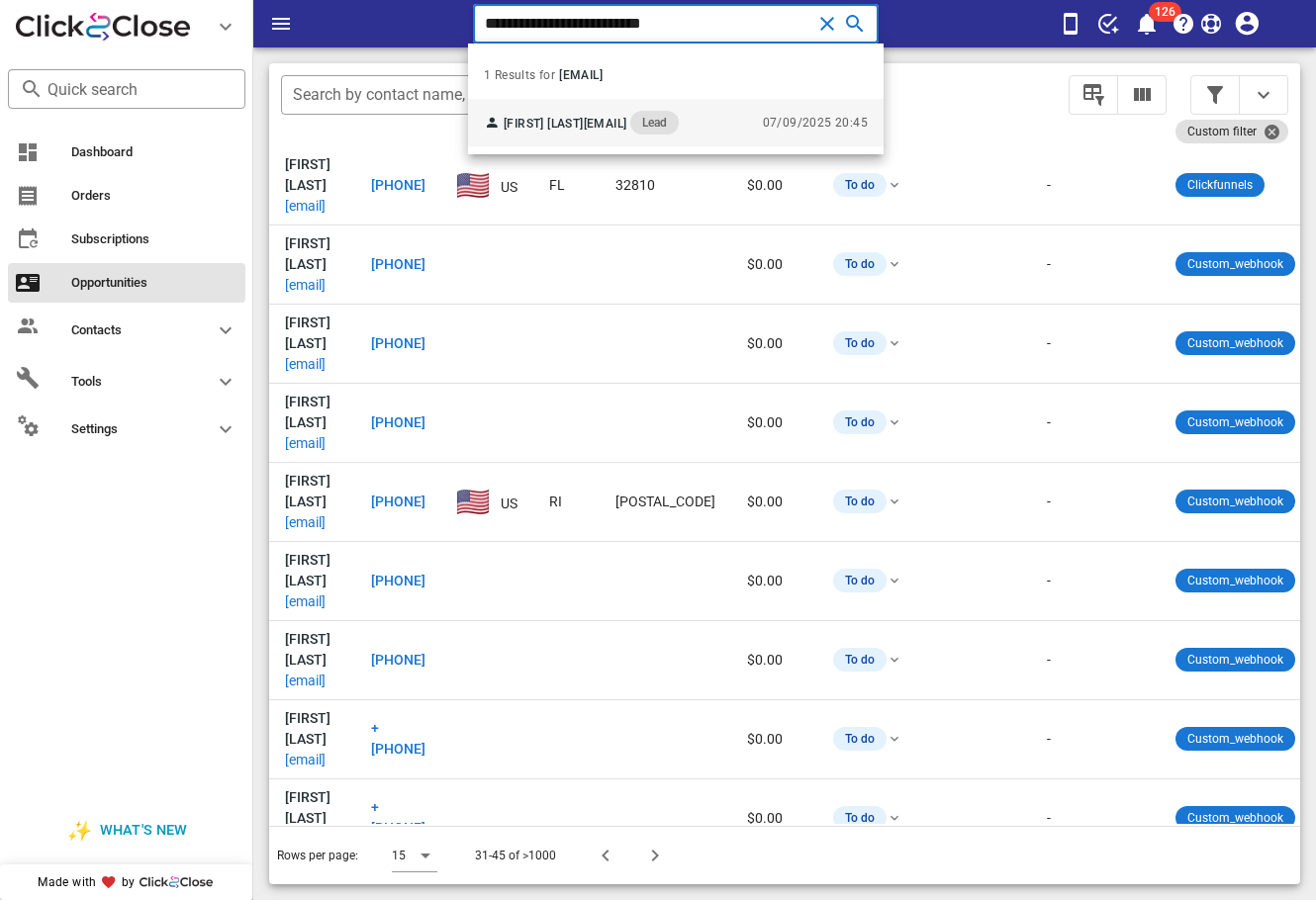 type on "**********" 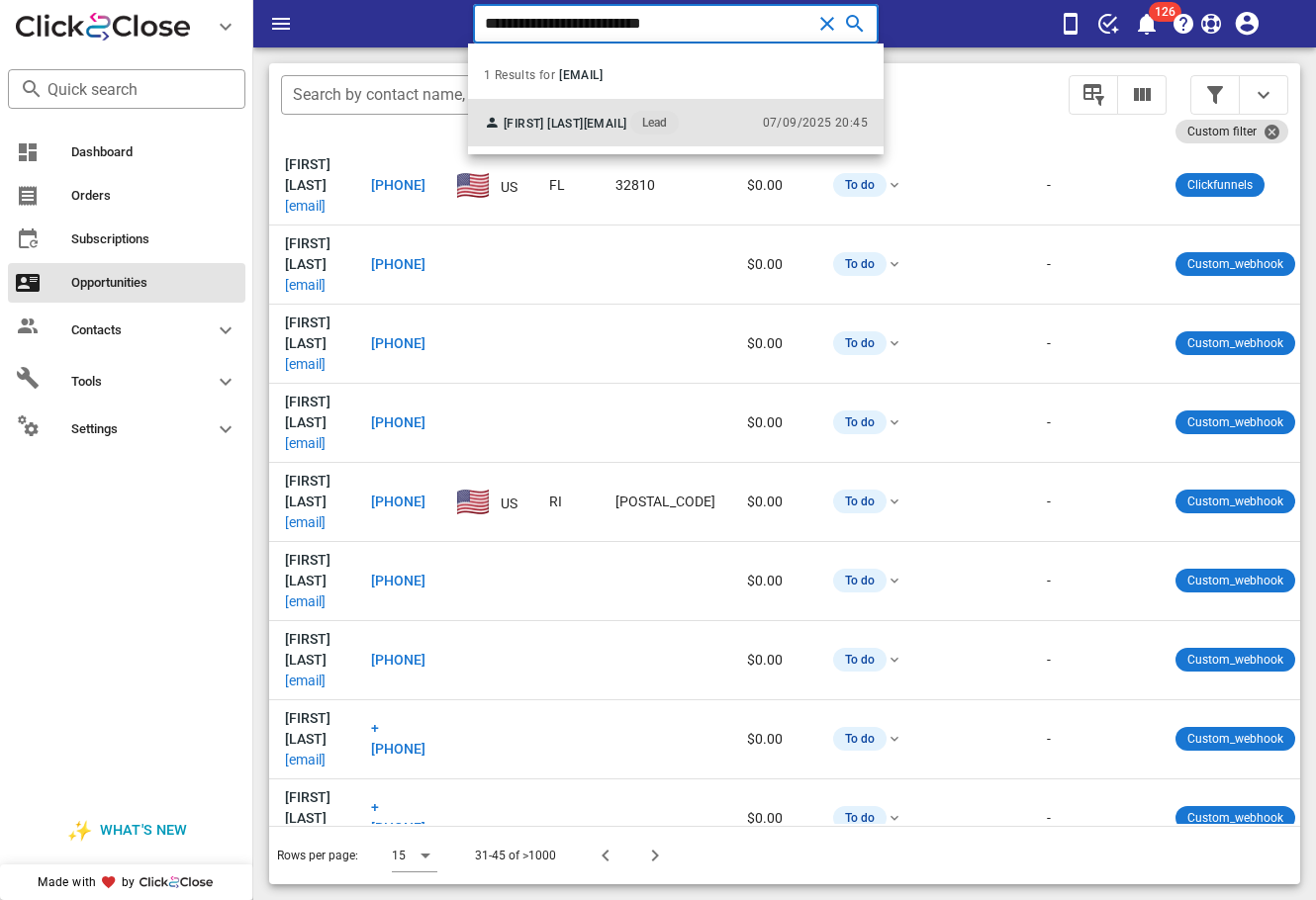 click on "sandraalvarez680@gmail.com" at bounding box center (606, 124) 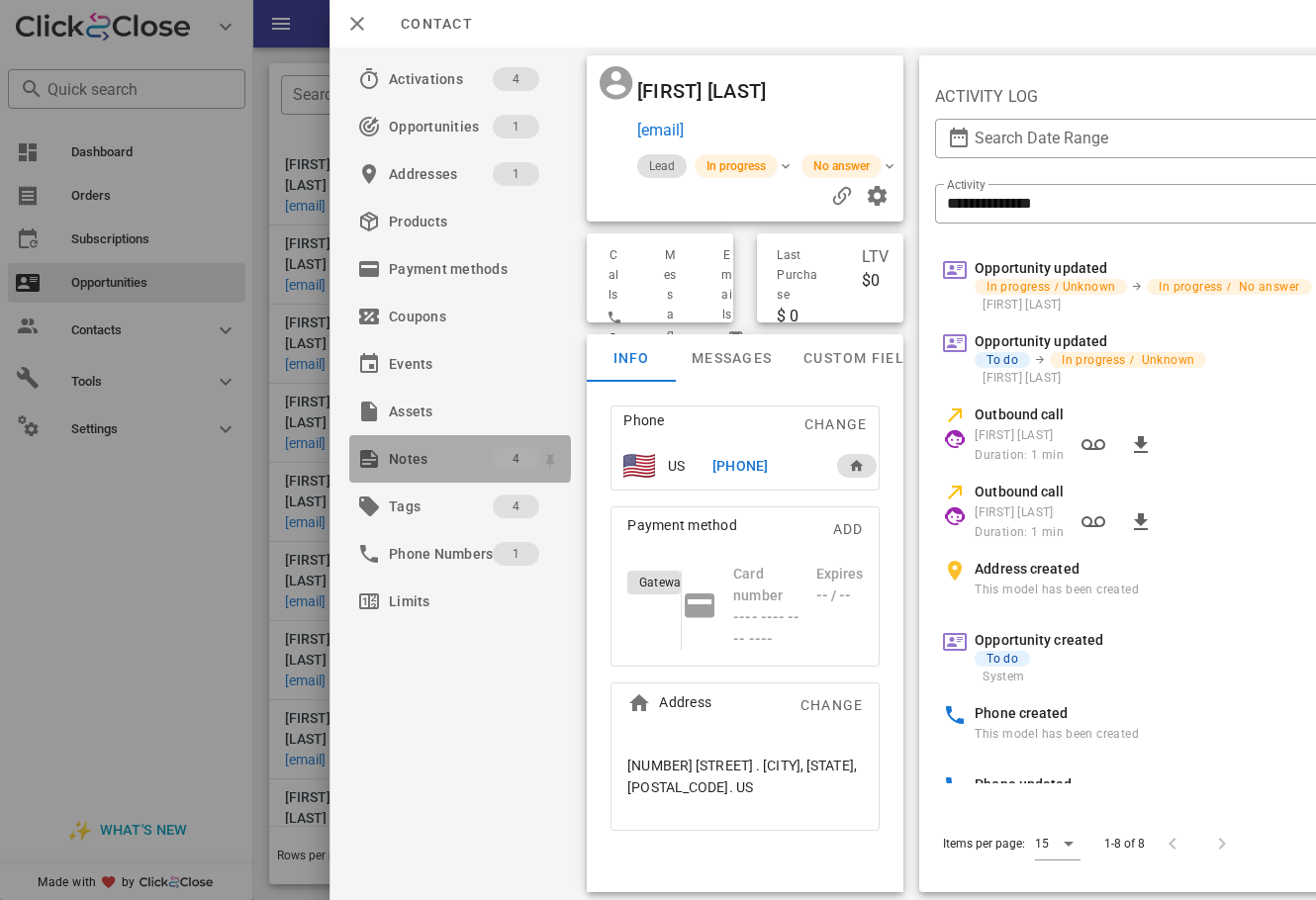 click on "Notes" at bounding box center (440, 459) 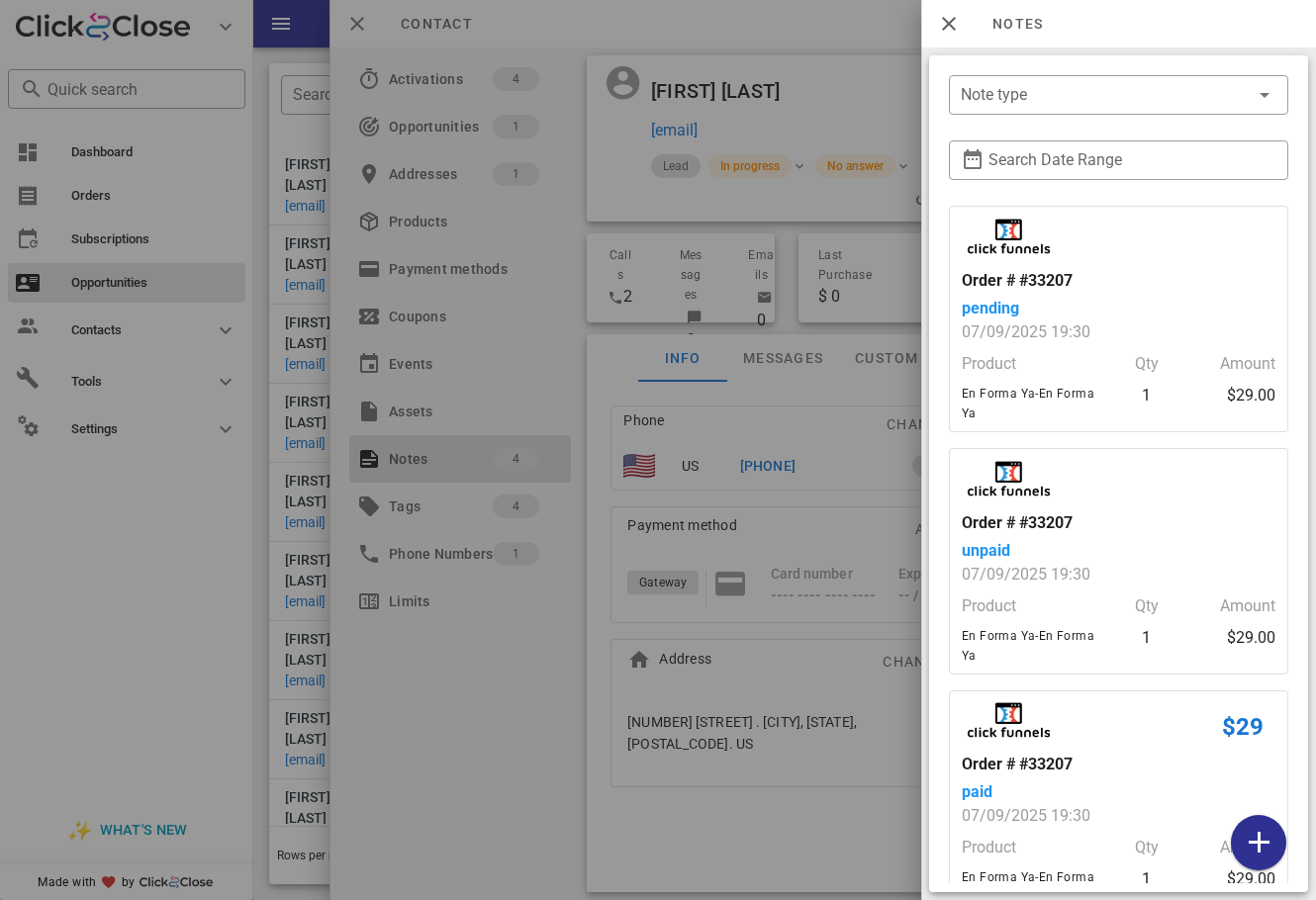 scroll, scrollTop: 200, scrollLeft: 0, axis: vertical 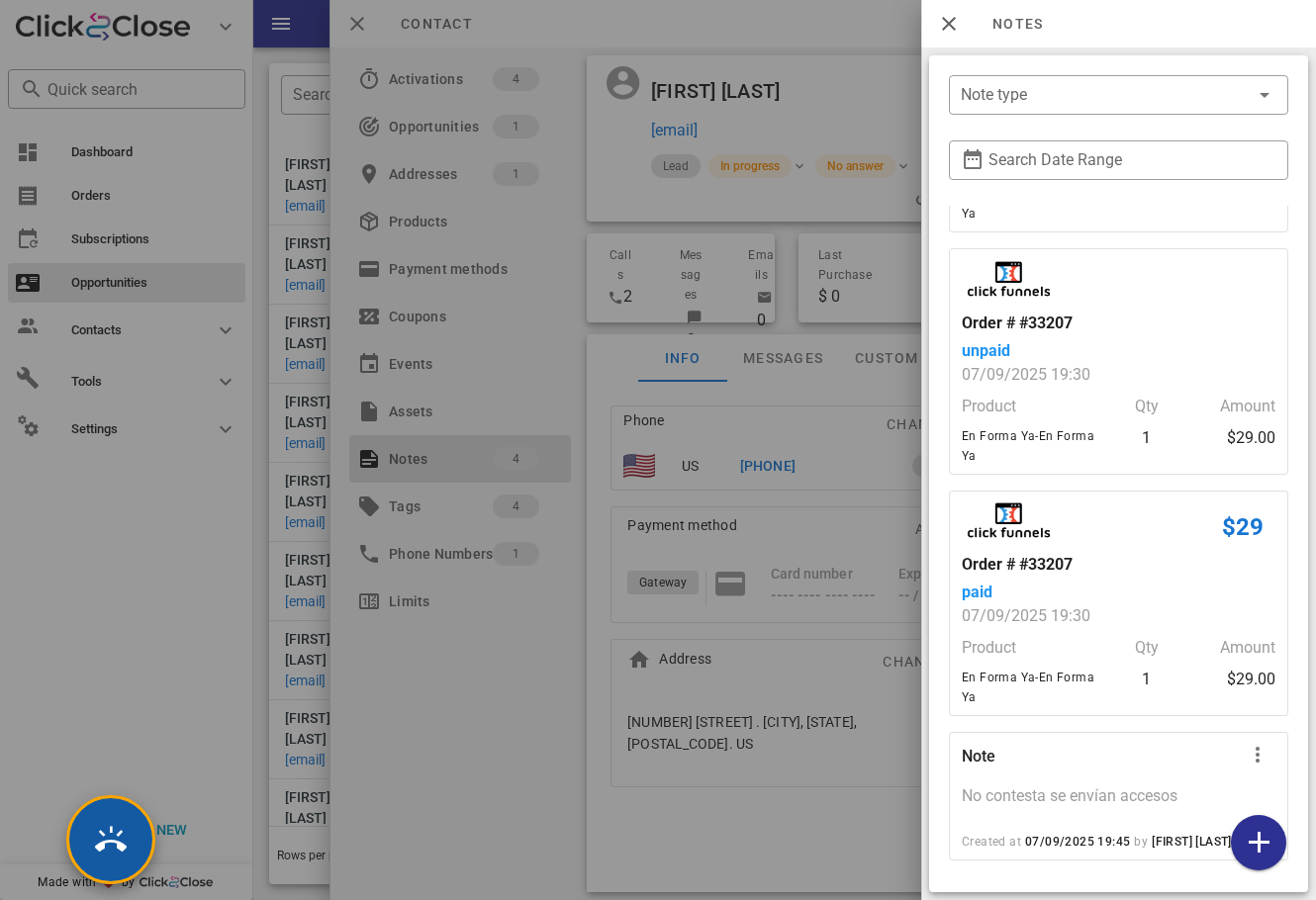 click at bounding box center (111, 840) 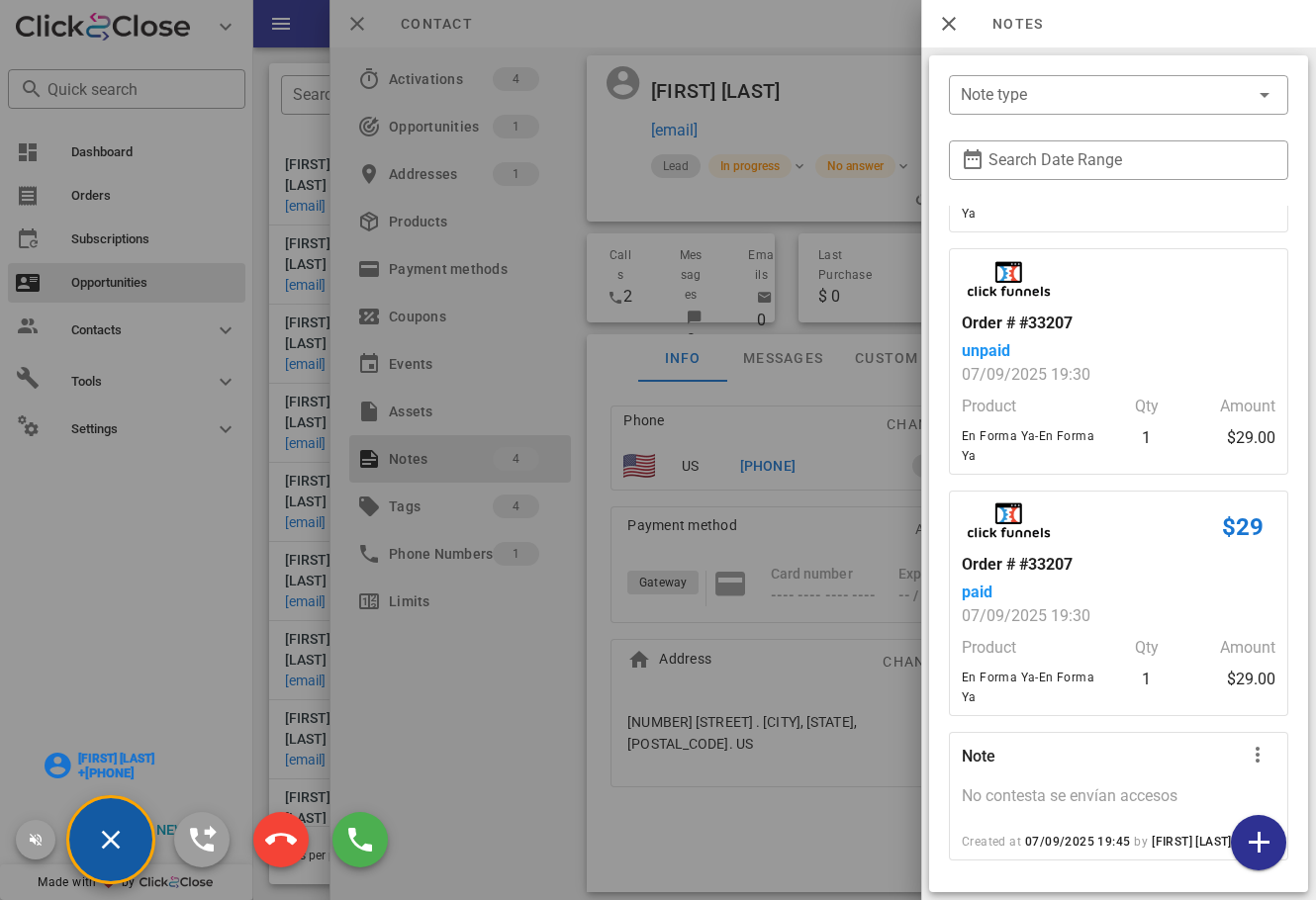 click on "[FIRST] [LAST]" at bounding box center [116, 759] 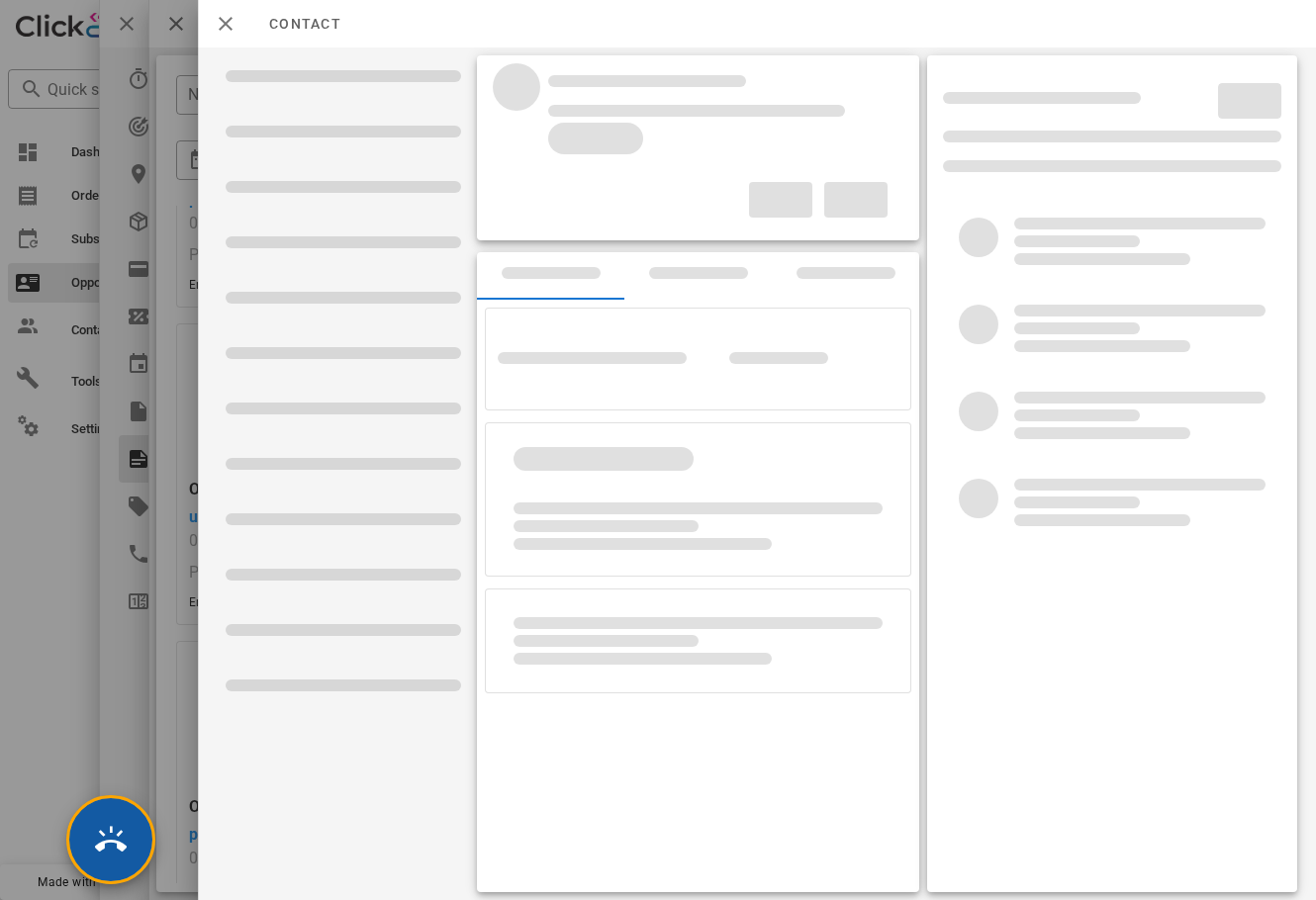 scroll, scrollTop: 293, scrollLeft: 0, axis: vertical 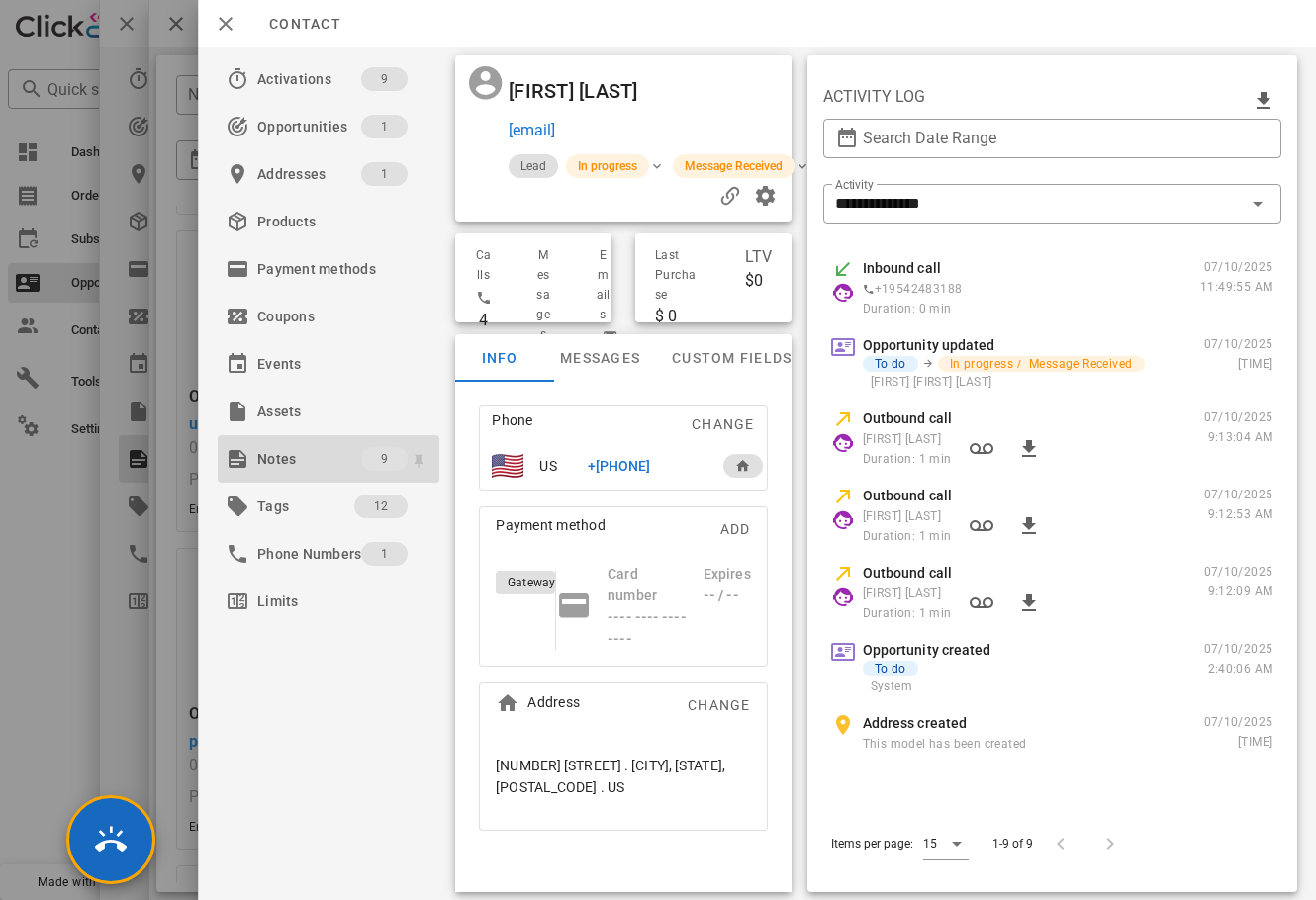 click on "Notes  9" at bounding box center (329, 459) 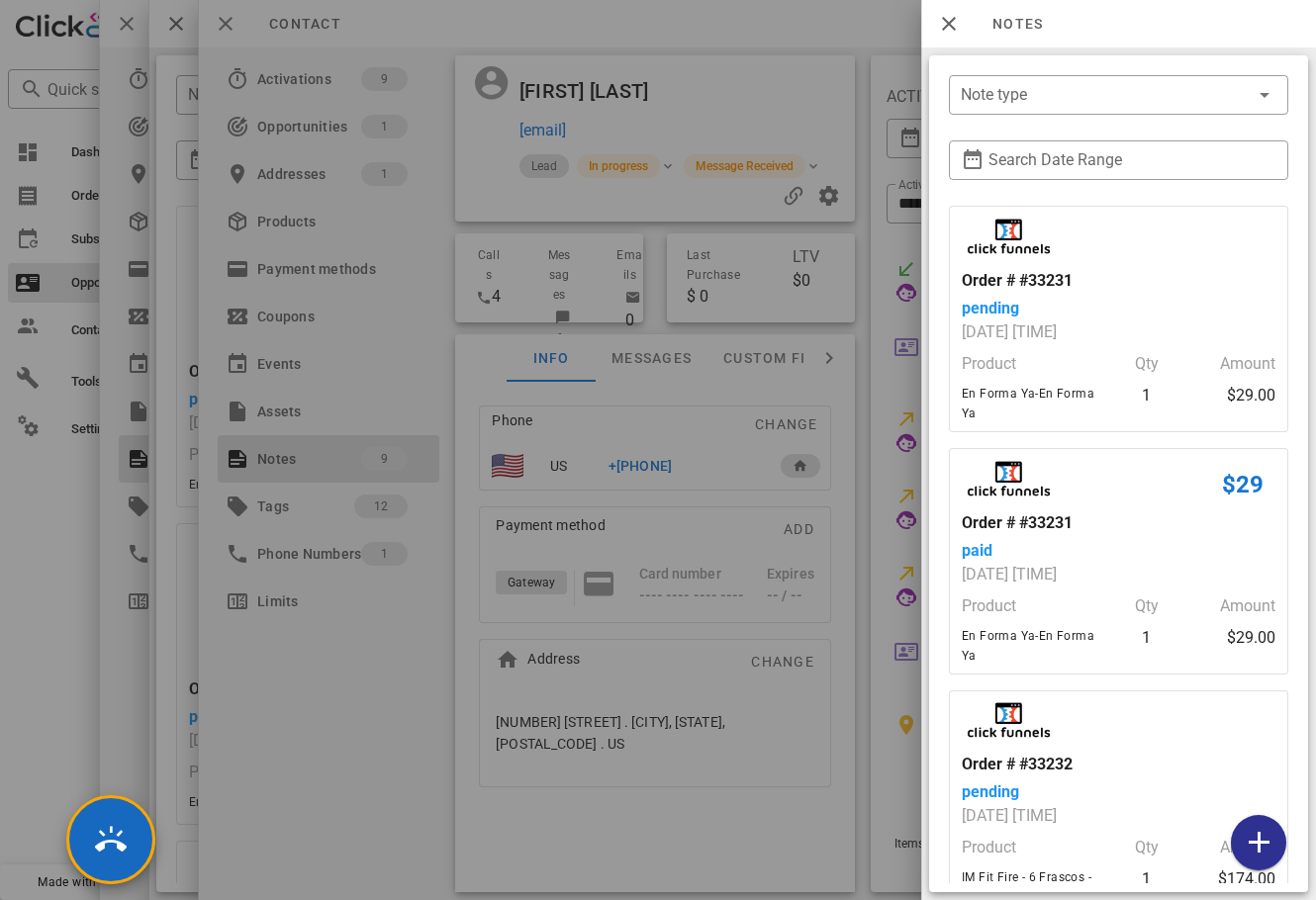 scroll, scrollTop: 1752, scrollLeft: 0, axis: vertical 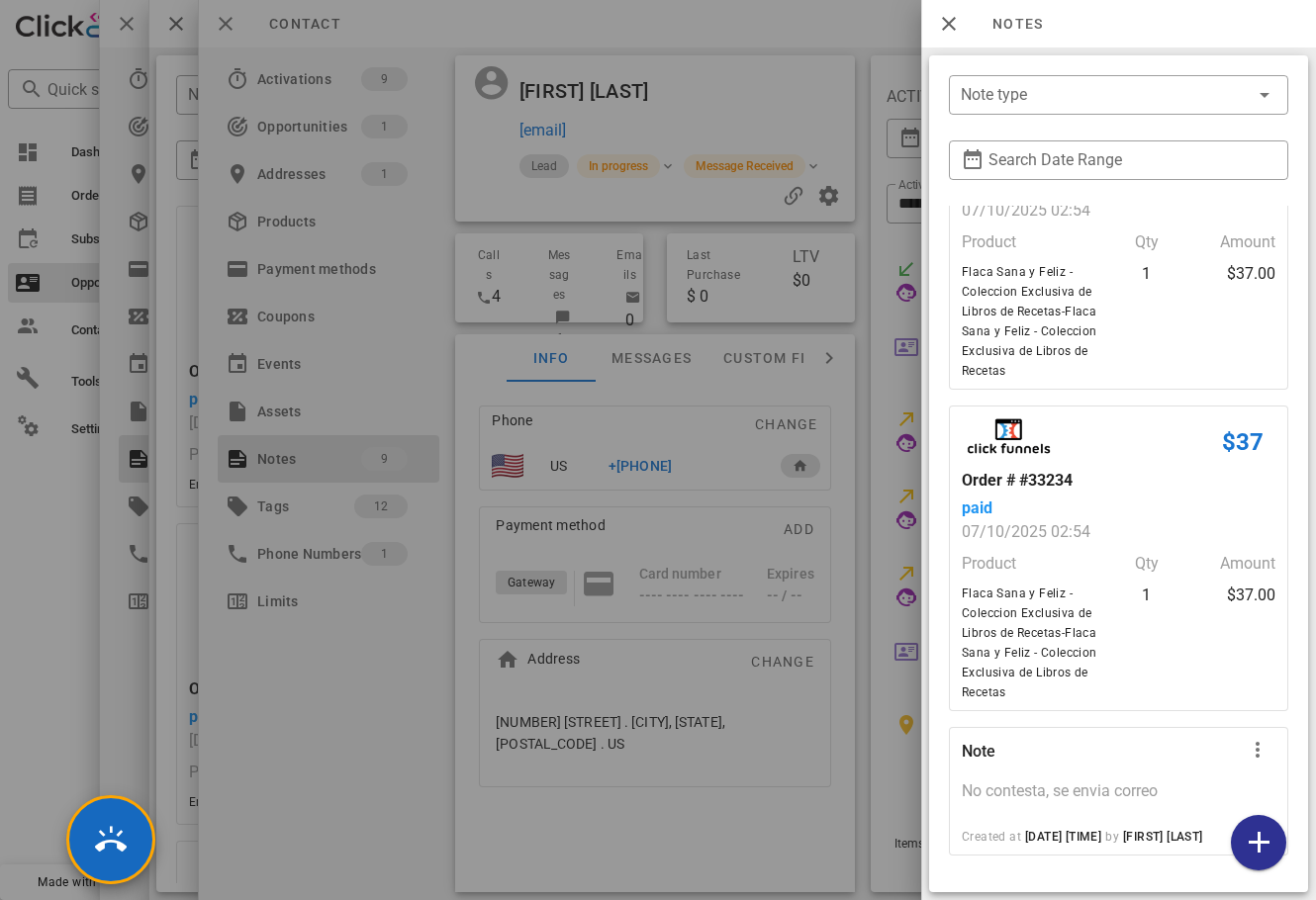 click at bounding box center [658, 450] 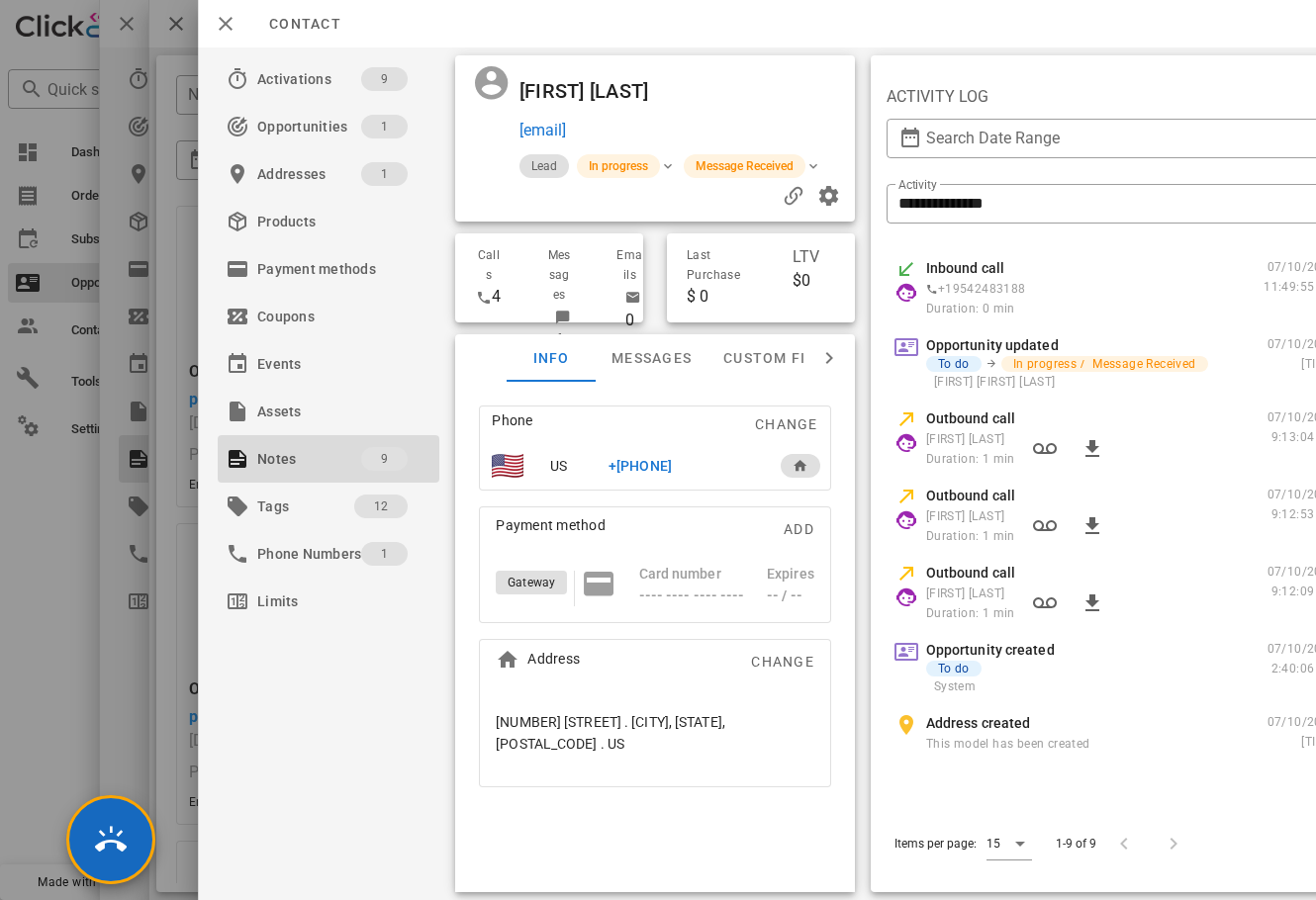 click at bounding box center [658, 450] 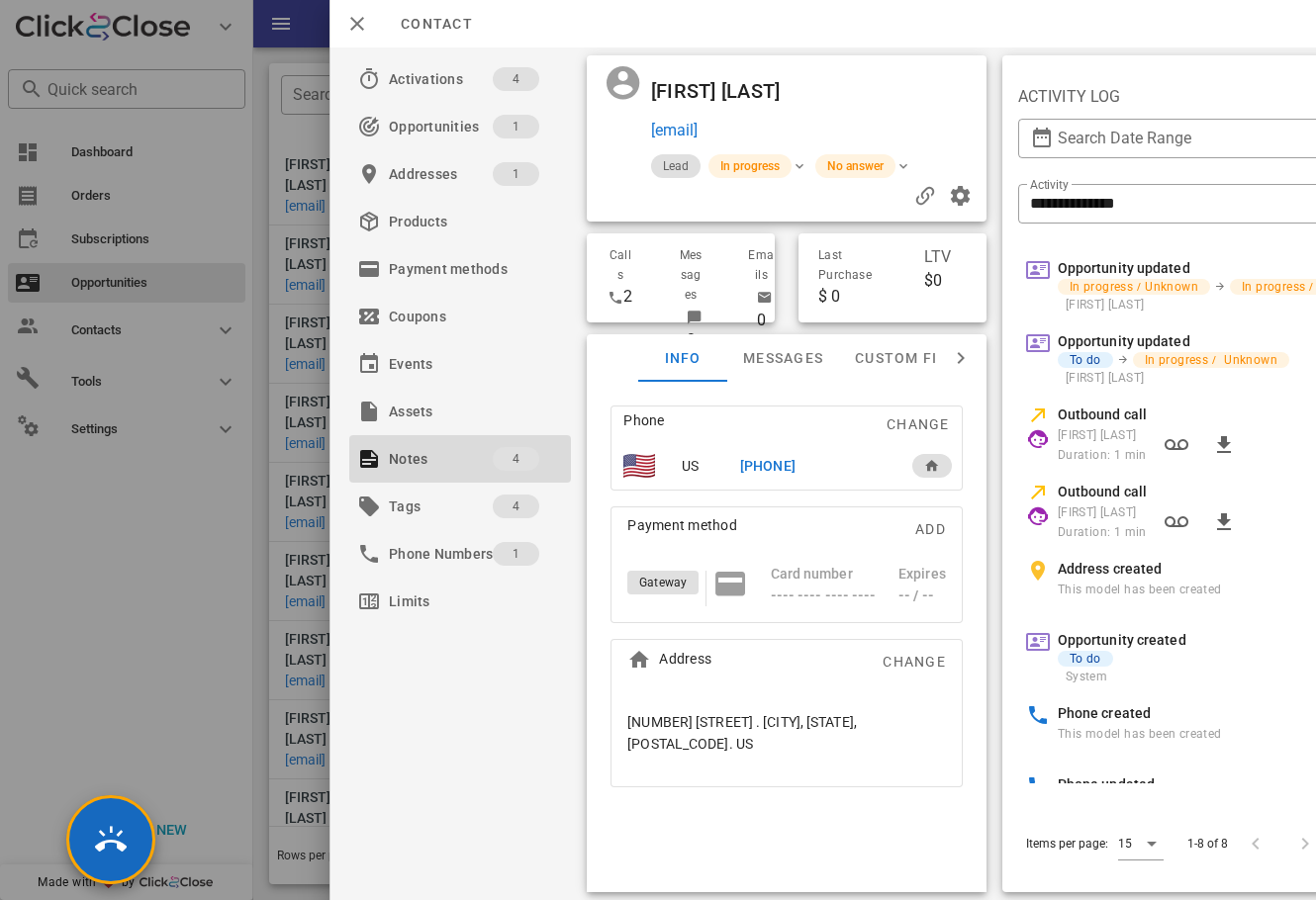 click at bounding box center [658, 450] 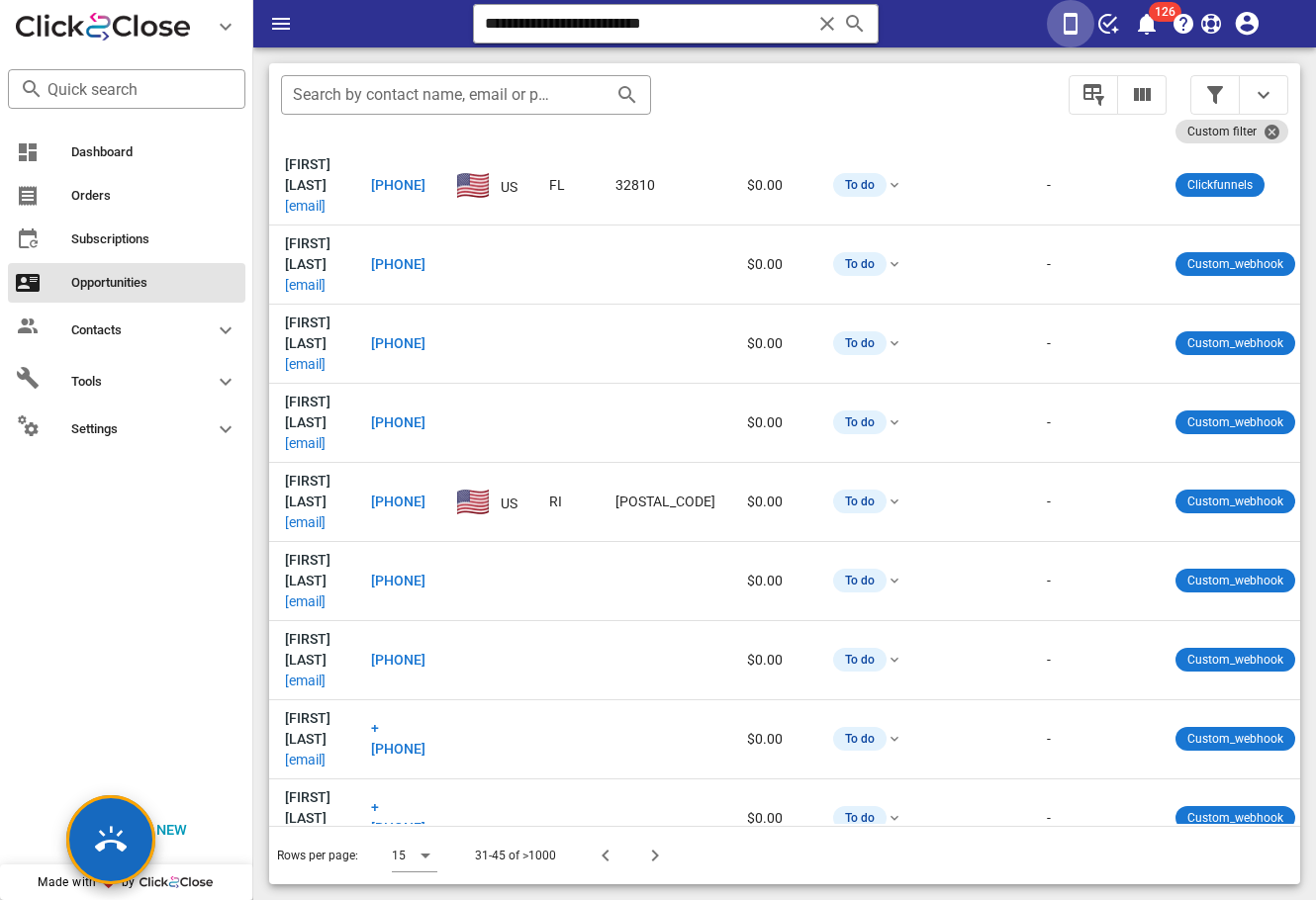 click at bounding box center [1071, 24] 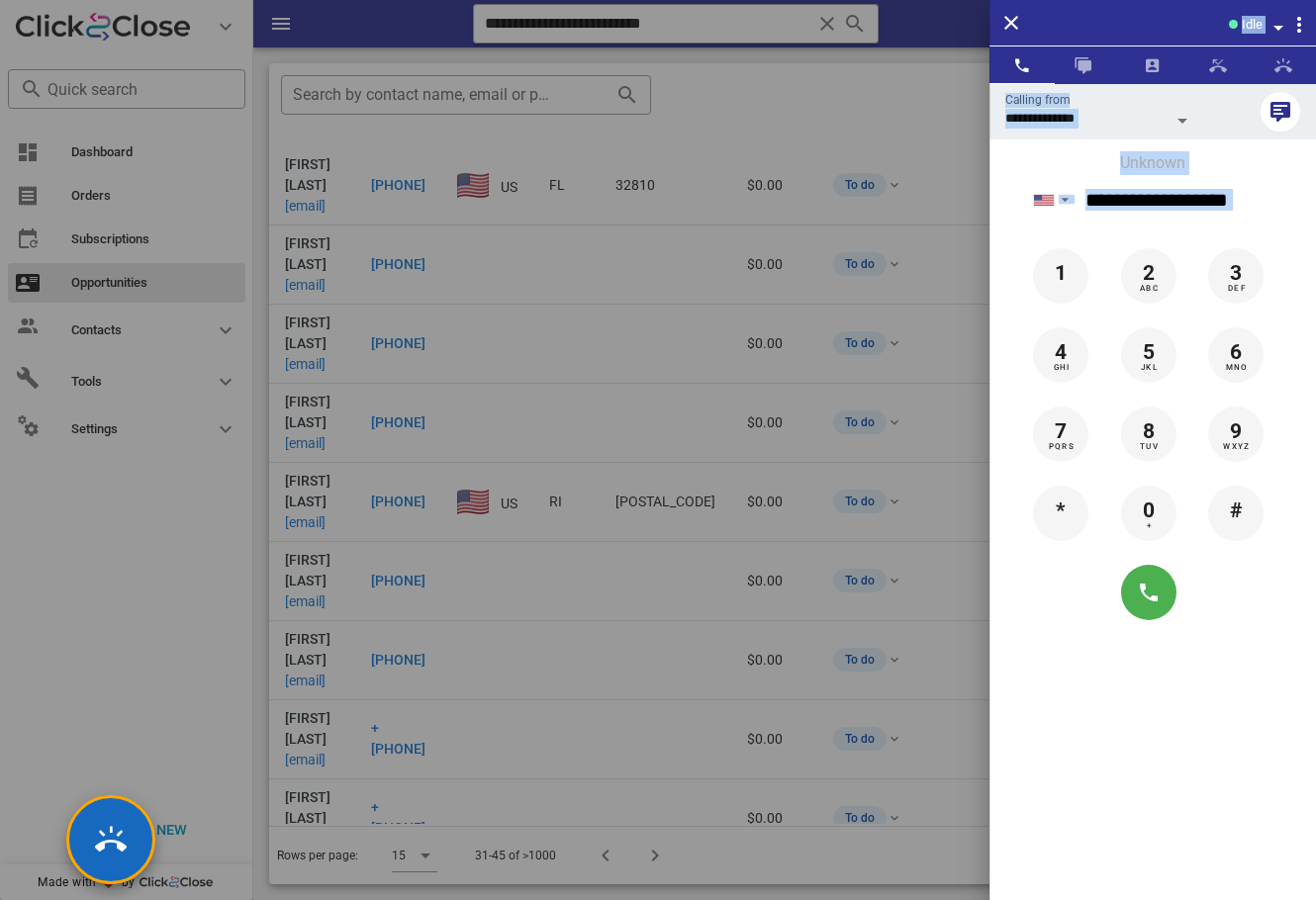 click at bounding box center [1233, 24] 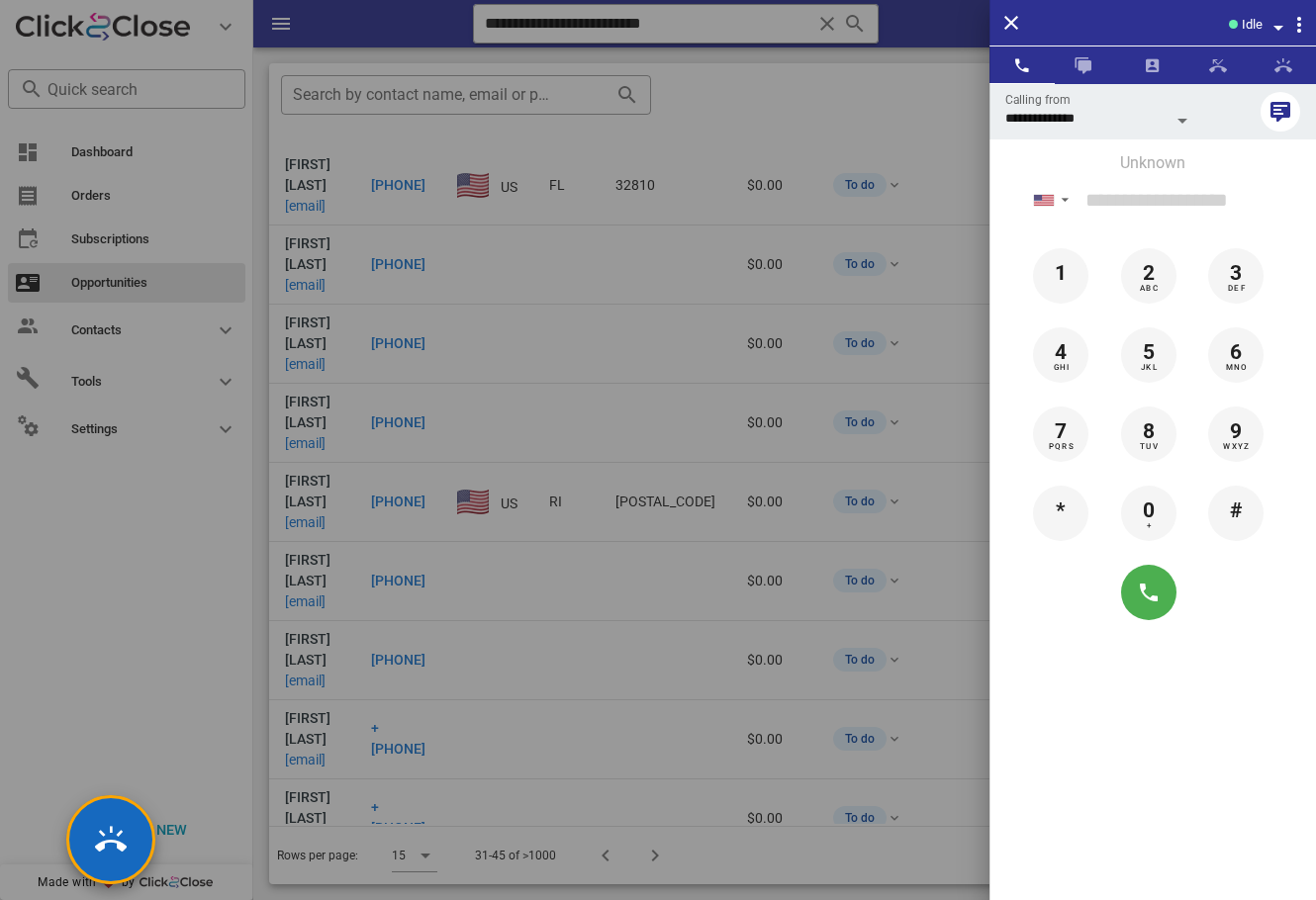 click at bounding box center (1278, 28) 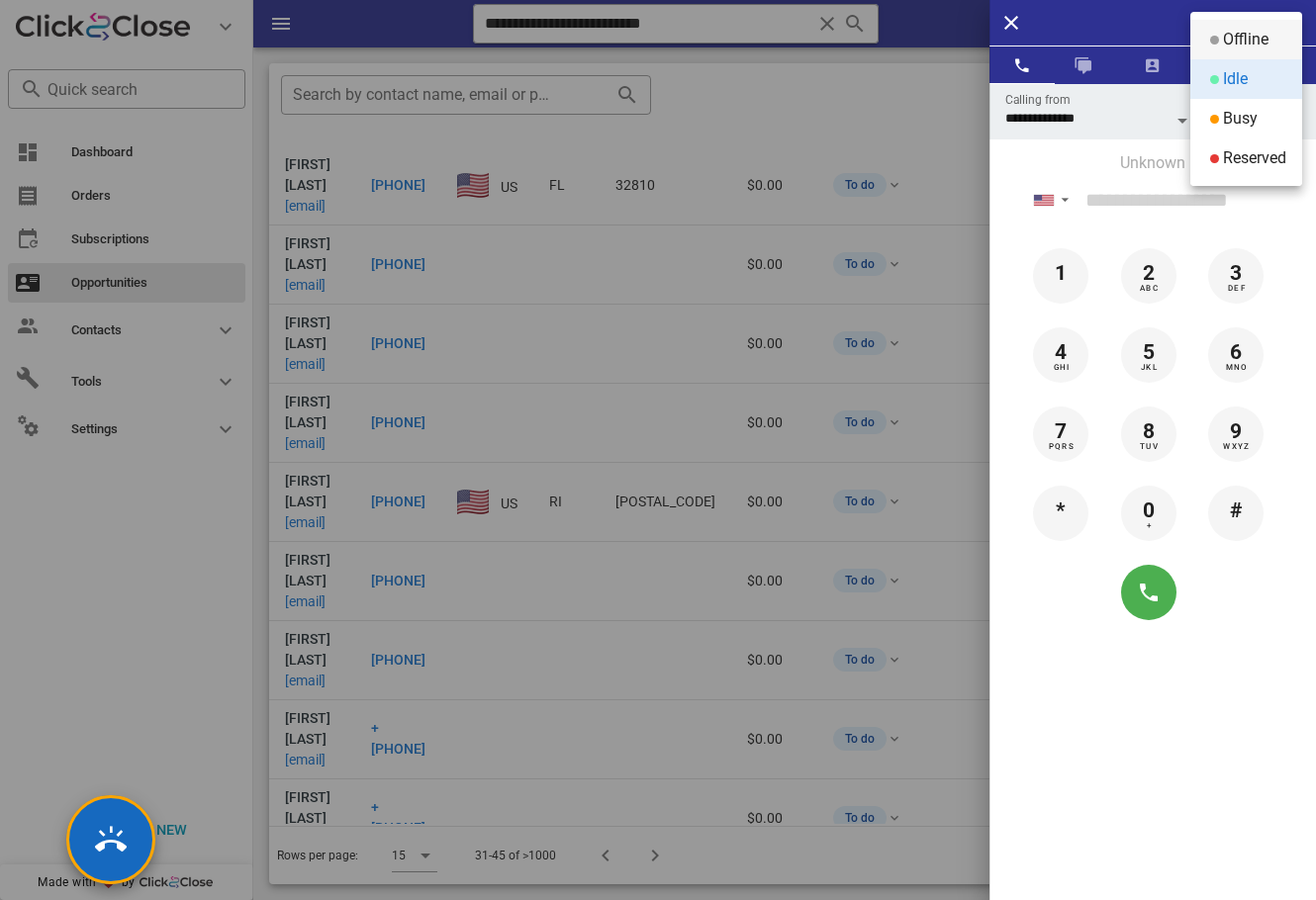 click on "Offline" at bounding box center (1246, 40) 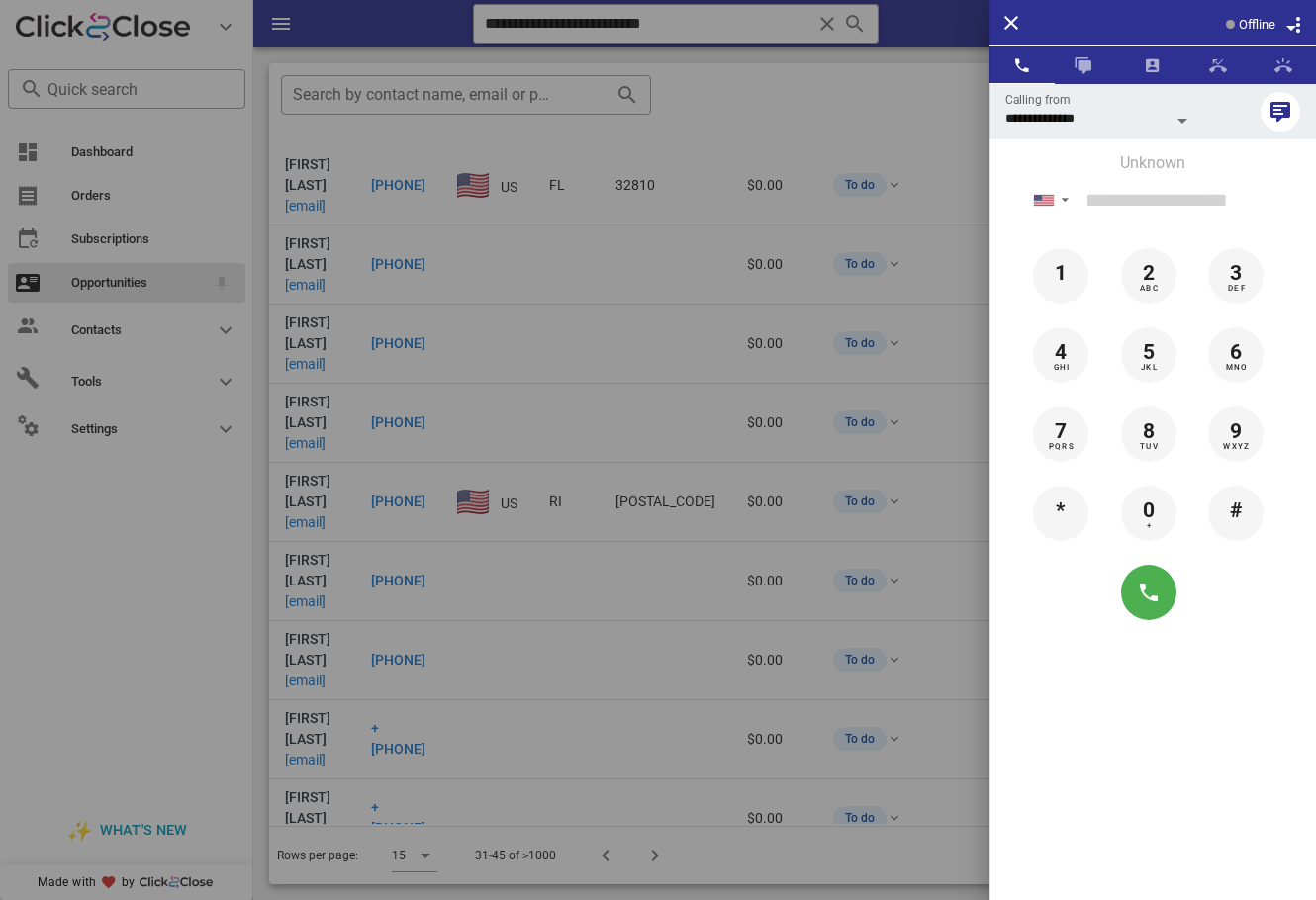 drag, startPoint x: 169, startPoint y: 492, endPoint x: 143, endPoint y: 276, distance: 217.55919 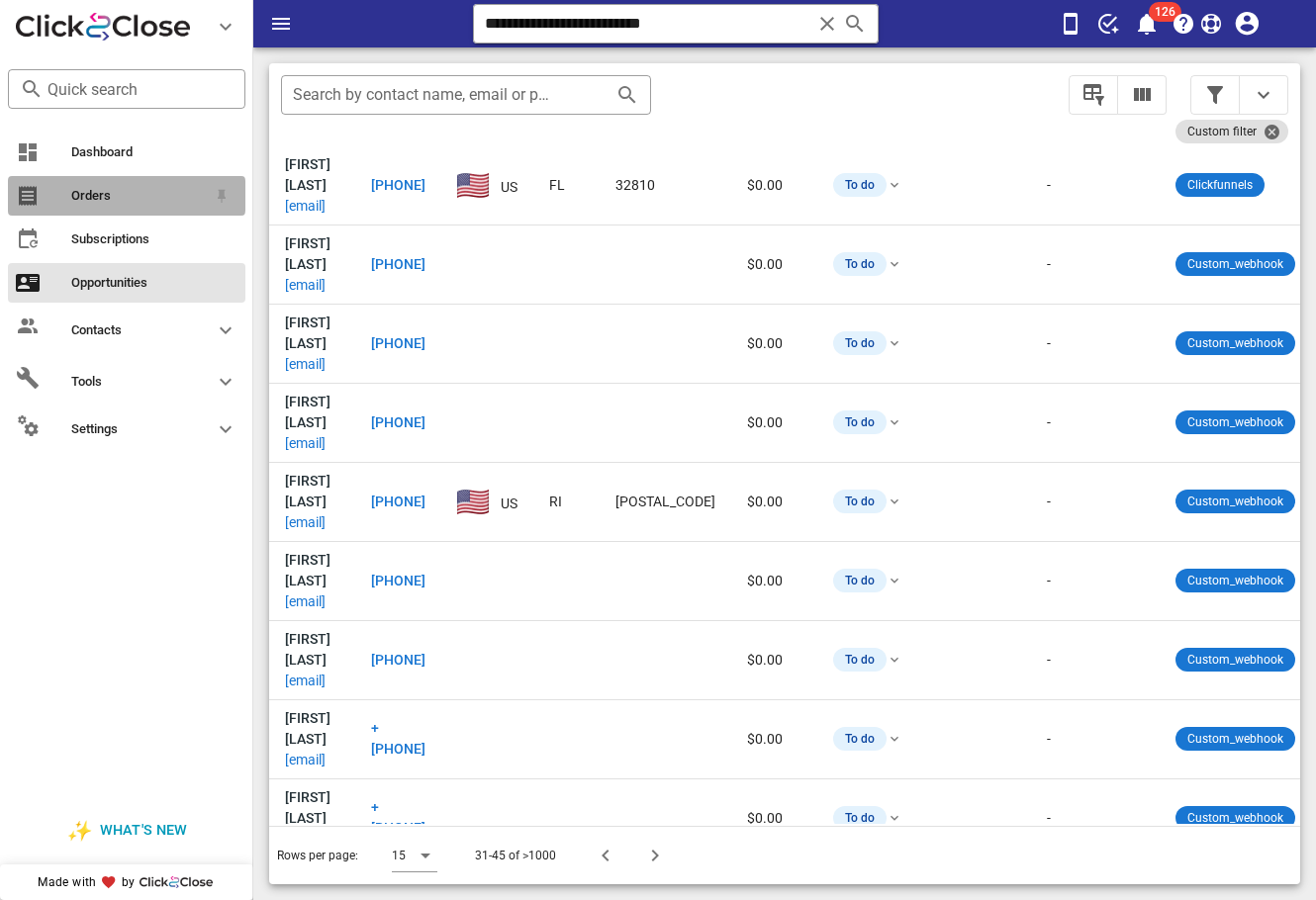 click on "Orders" at bounding box center [127, 196] 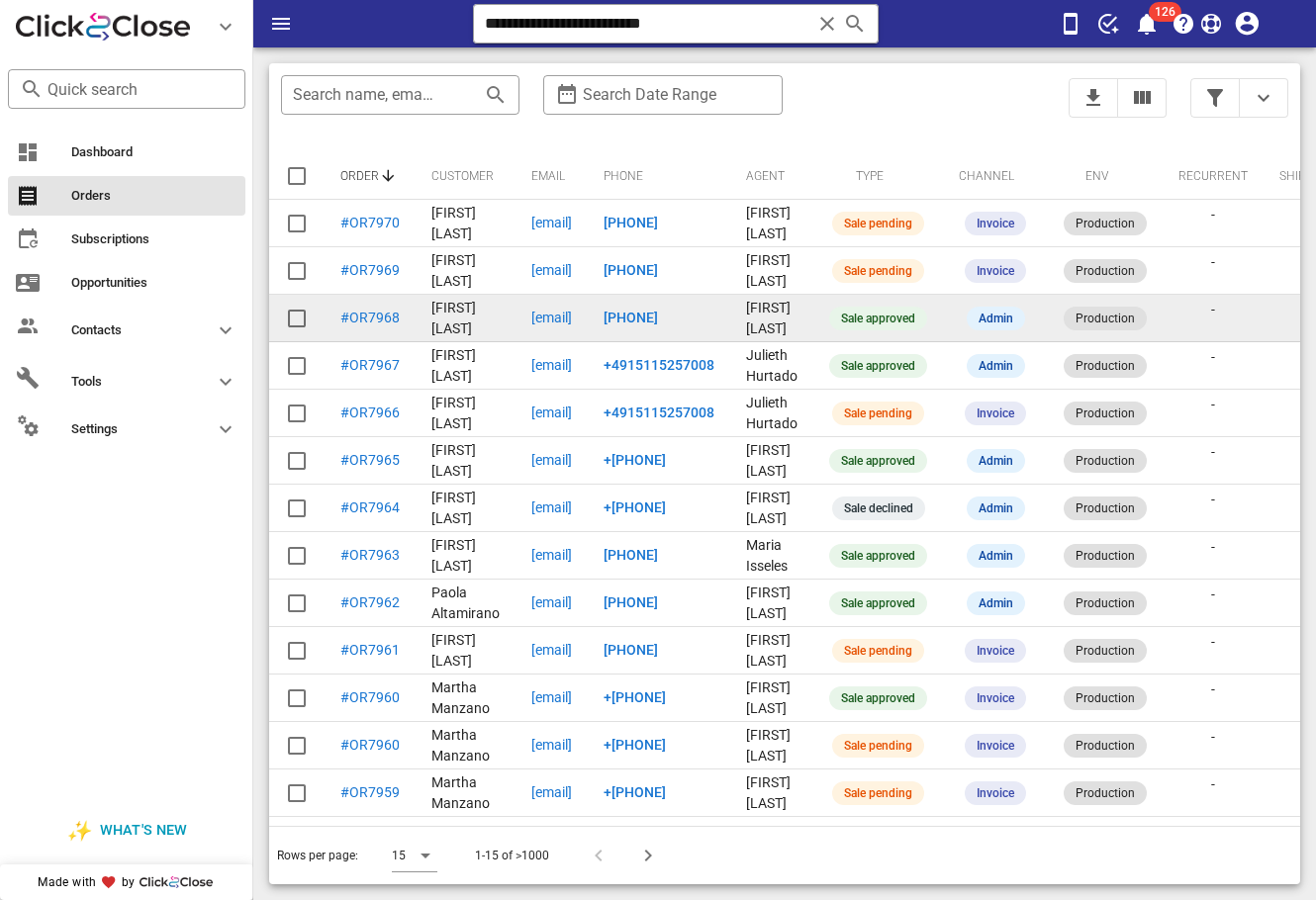 click on "linares.fabulosa@gmail.com" at bounding box center (551, 317) 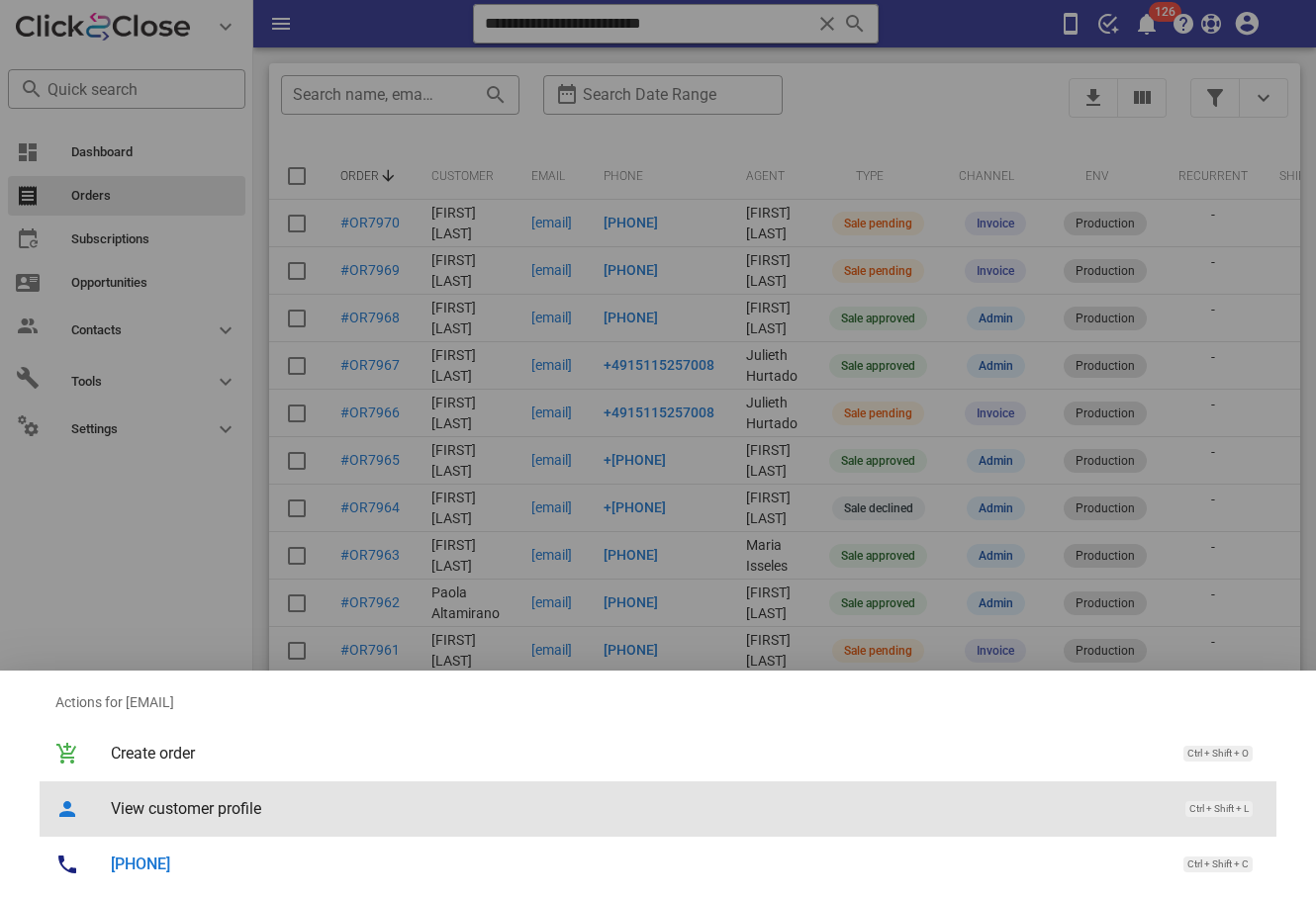 click on "View customer profile" at bounding box center [638, 808] 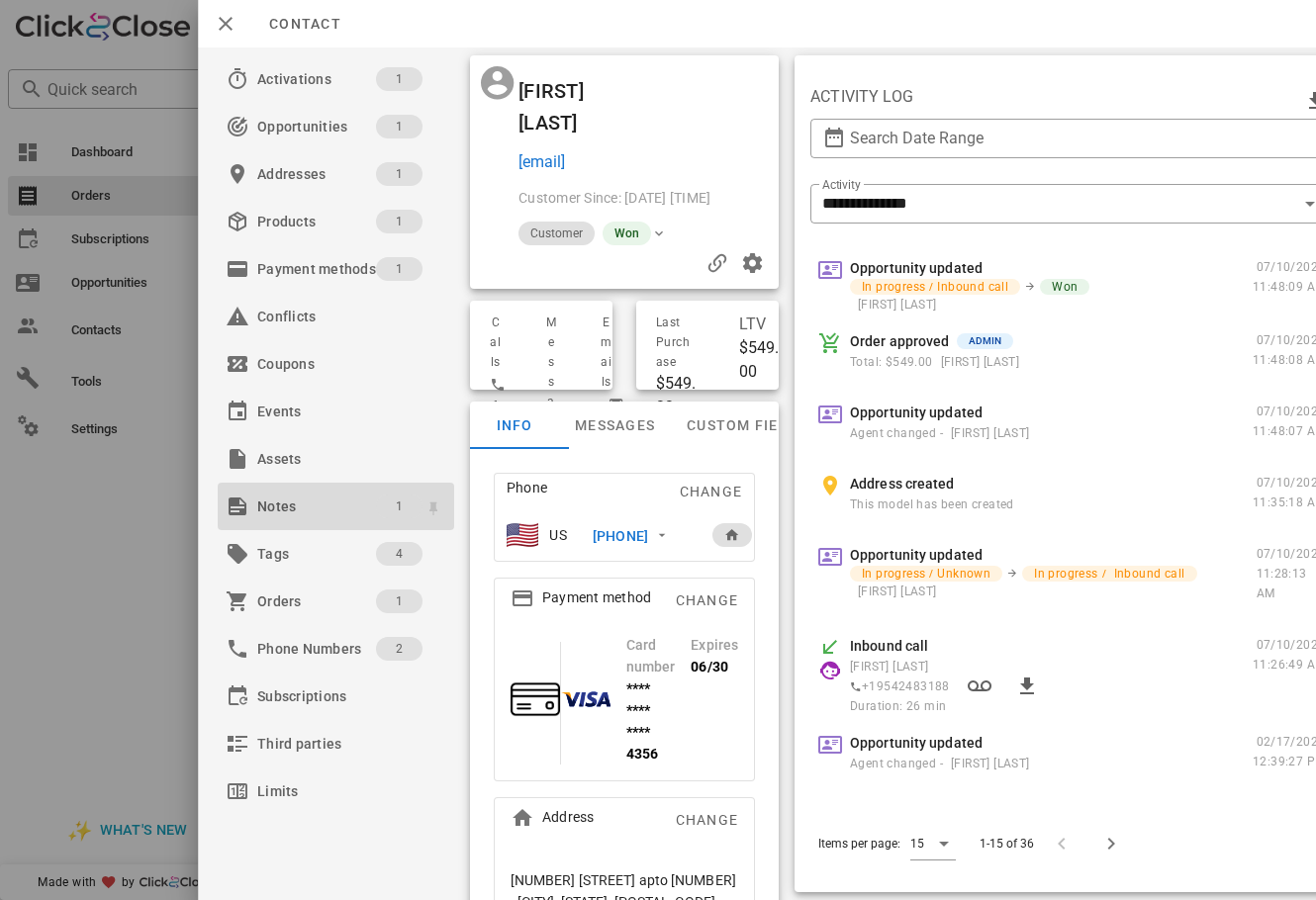 click on "1" at bounding box center (398, 506) 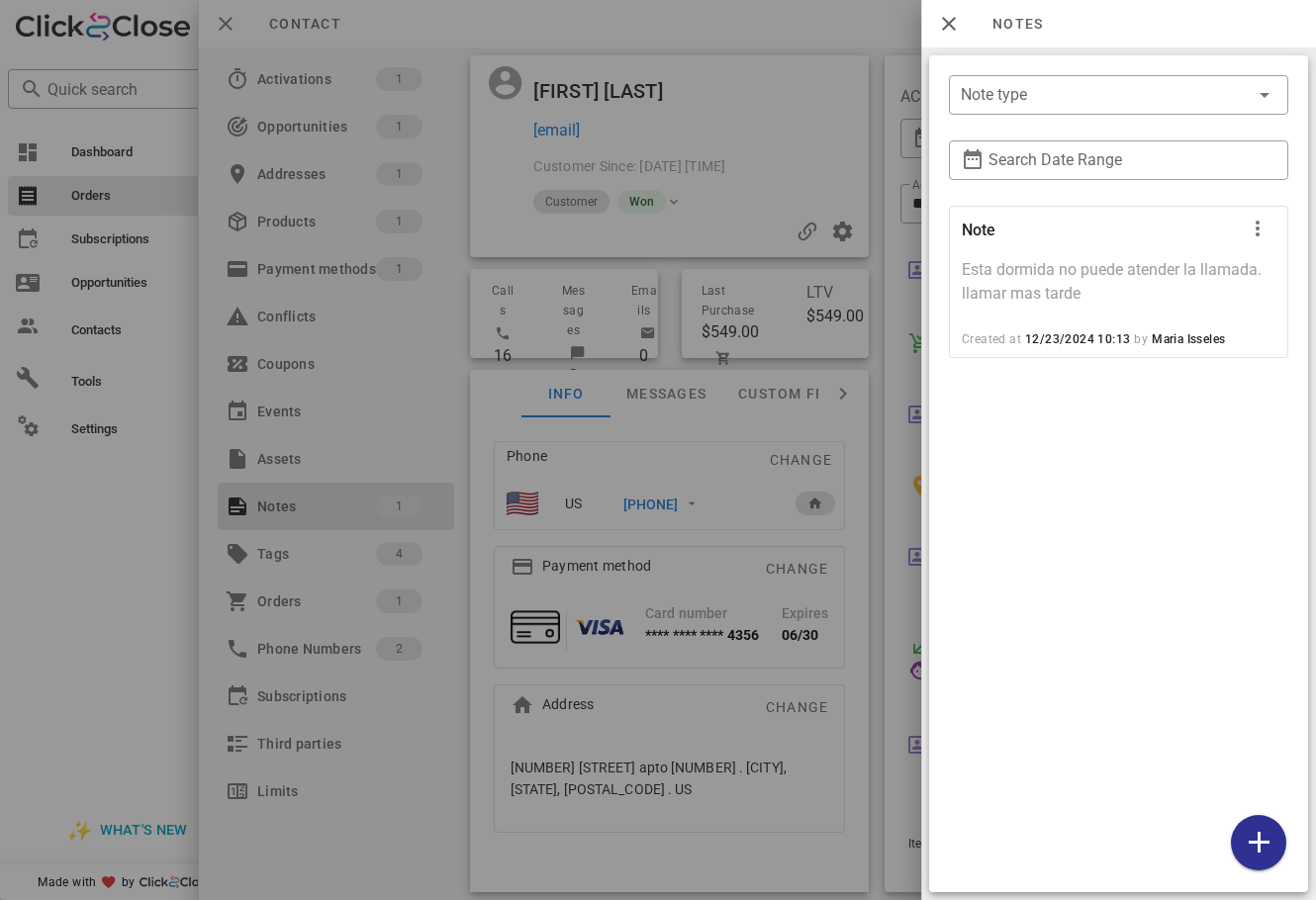 click at bounding box center (658, 450) 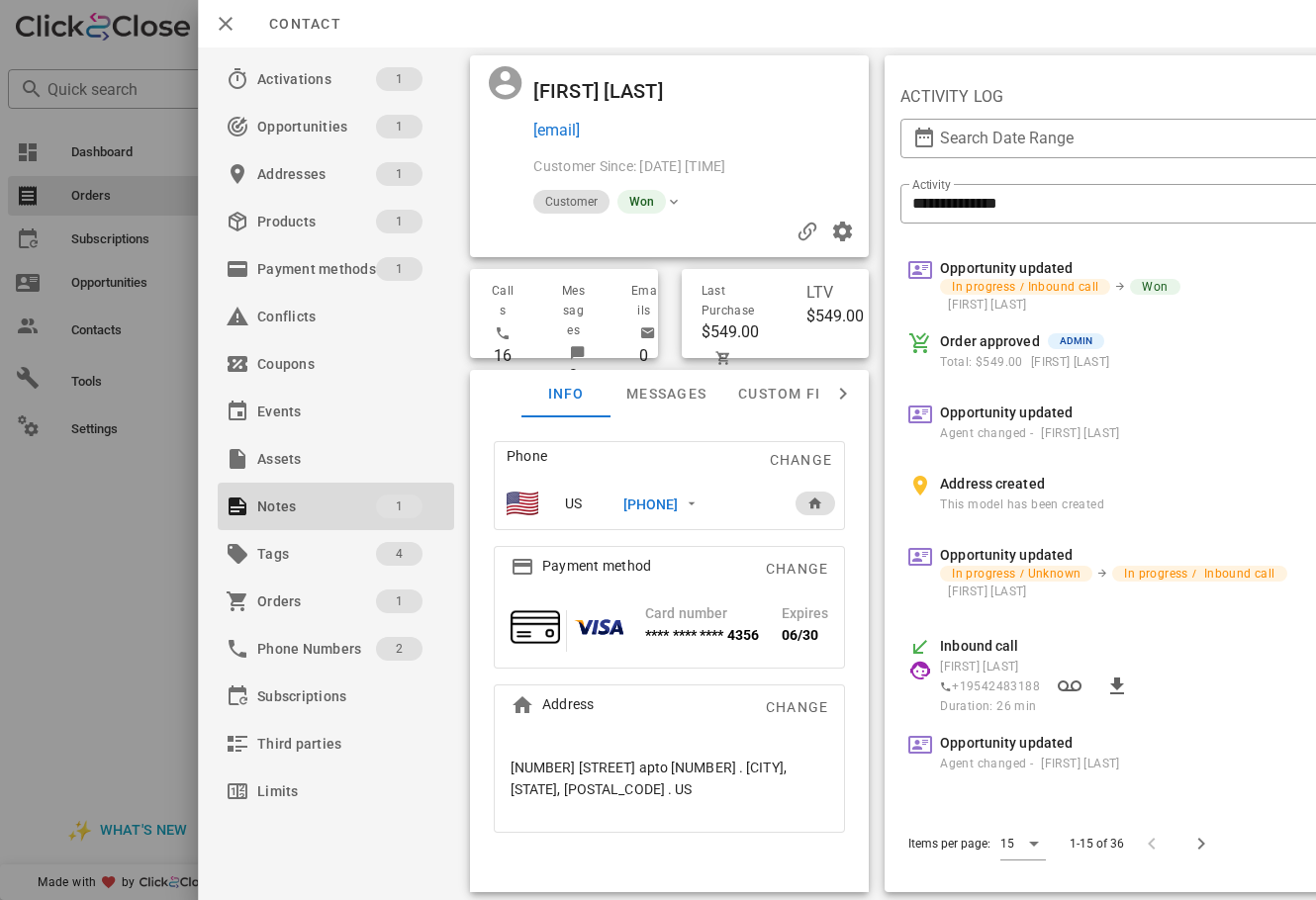 scroll, scrollTop: 0, scrollLeft: 130, axis: horizontal 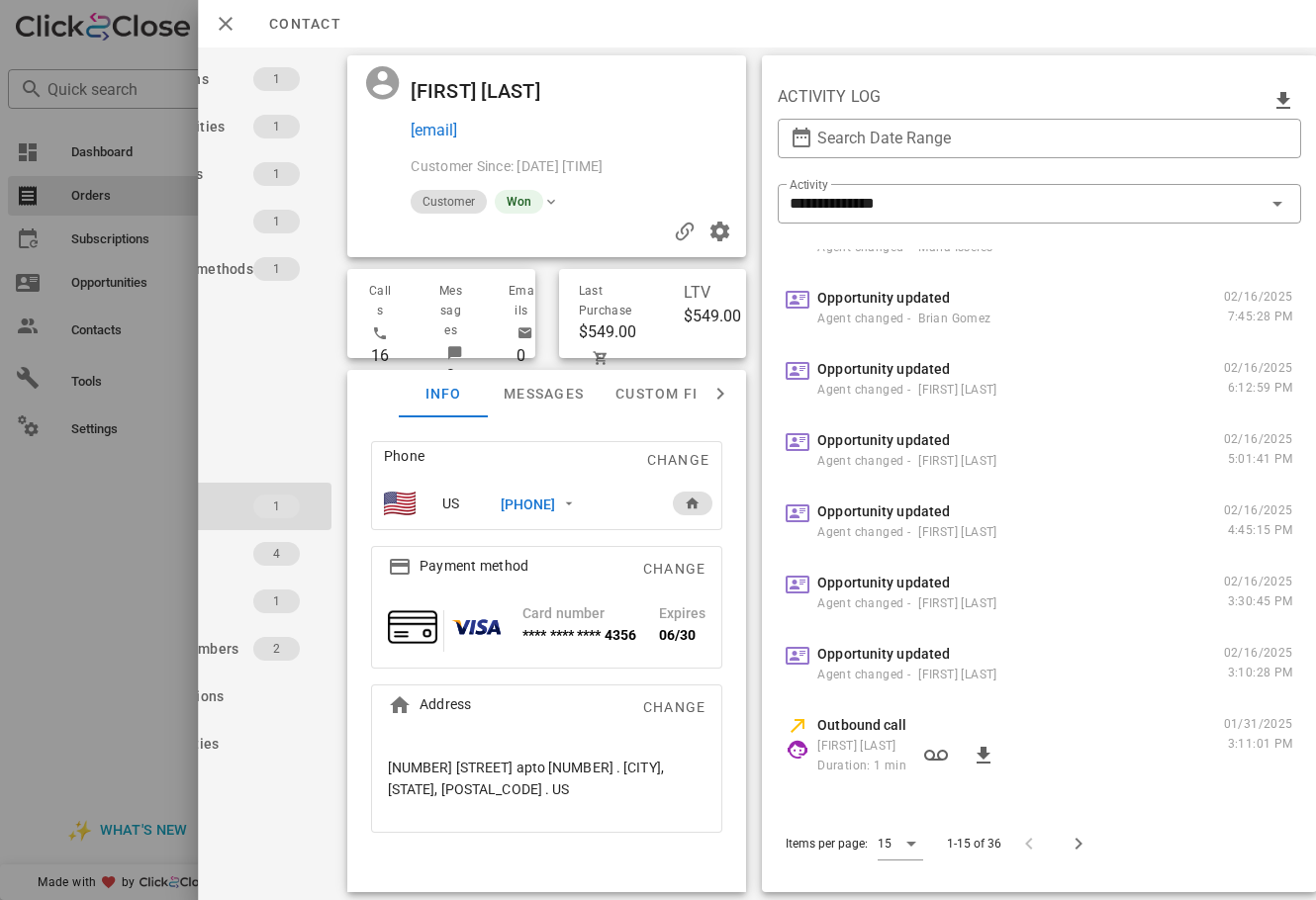 click at bounding box center (658, 450) 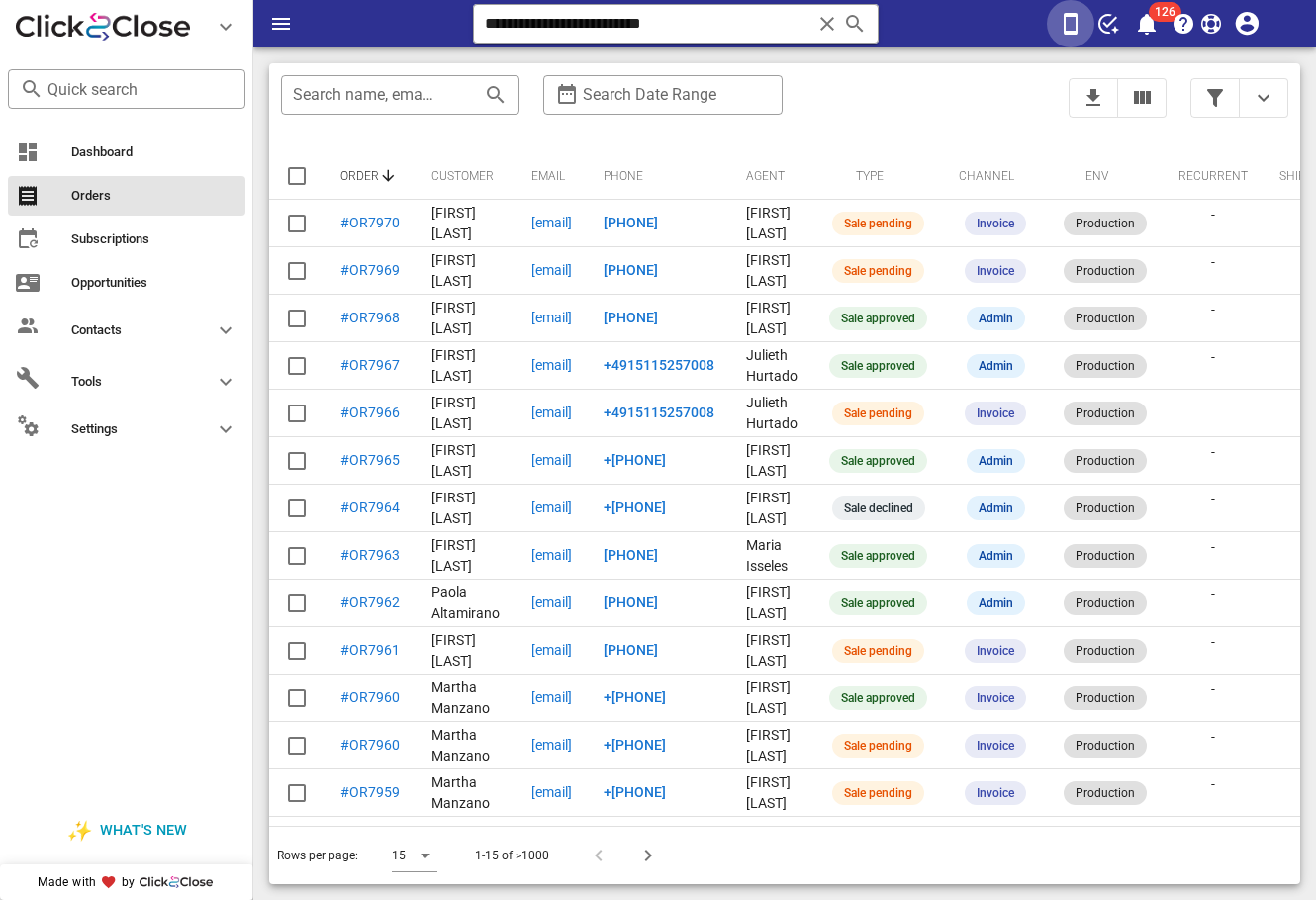 click at bounding box center (1071, 24) 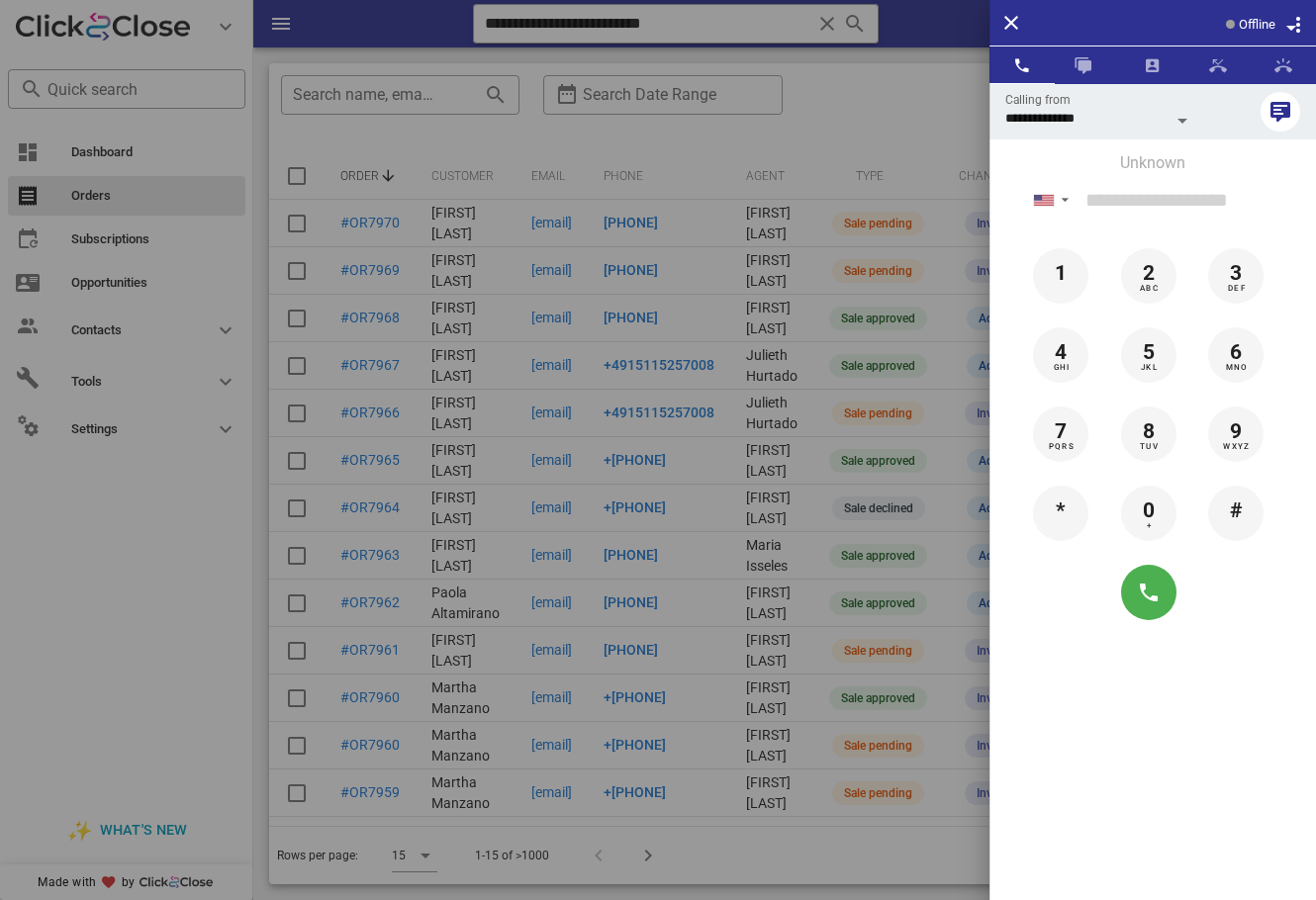 click on "Offline" at bounding box center [1257, 25] 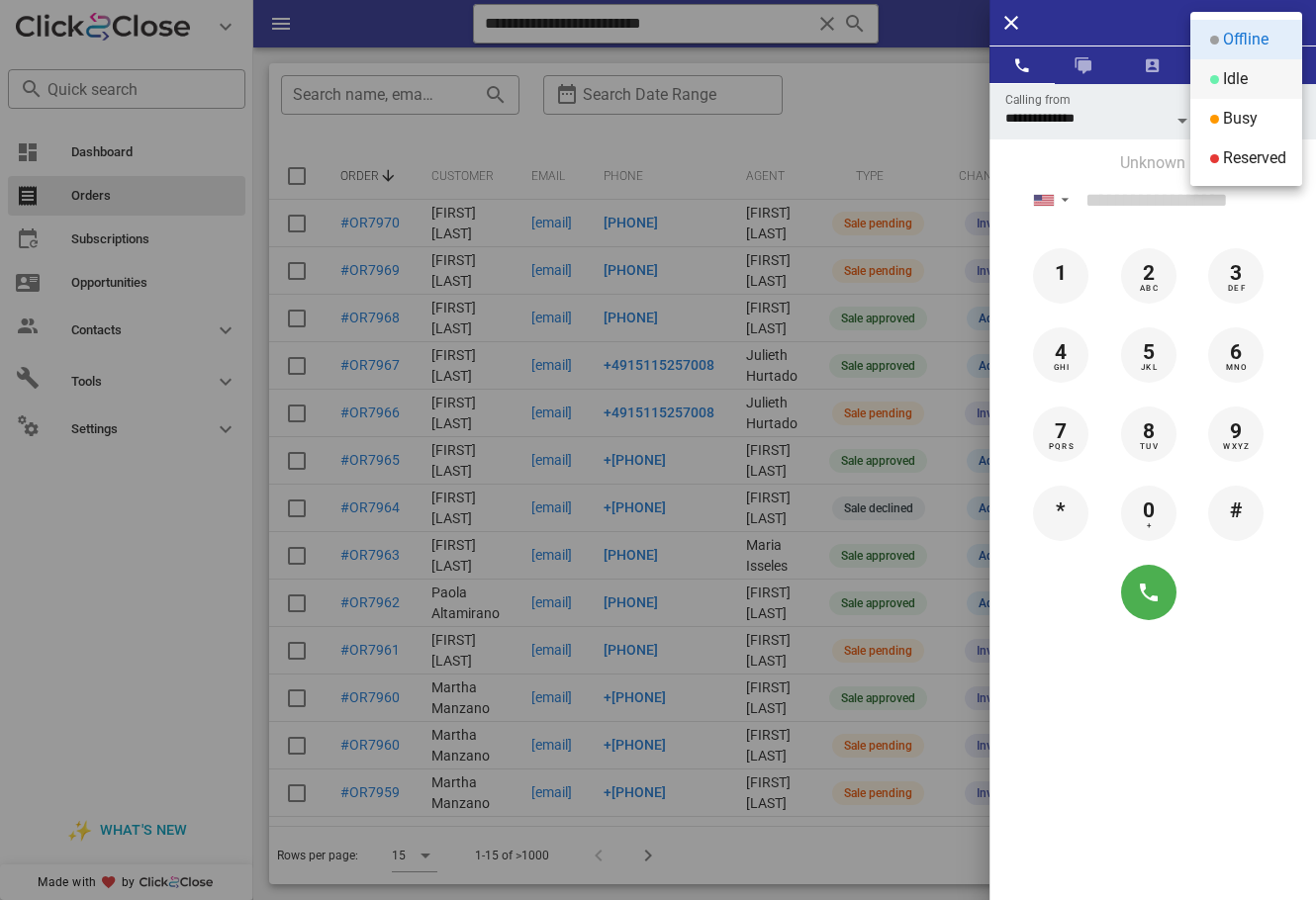 click on "Idle" at bounding box center (1246, 79) 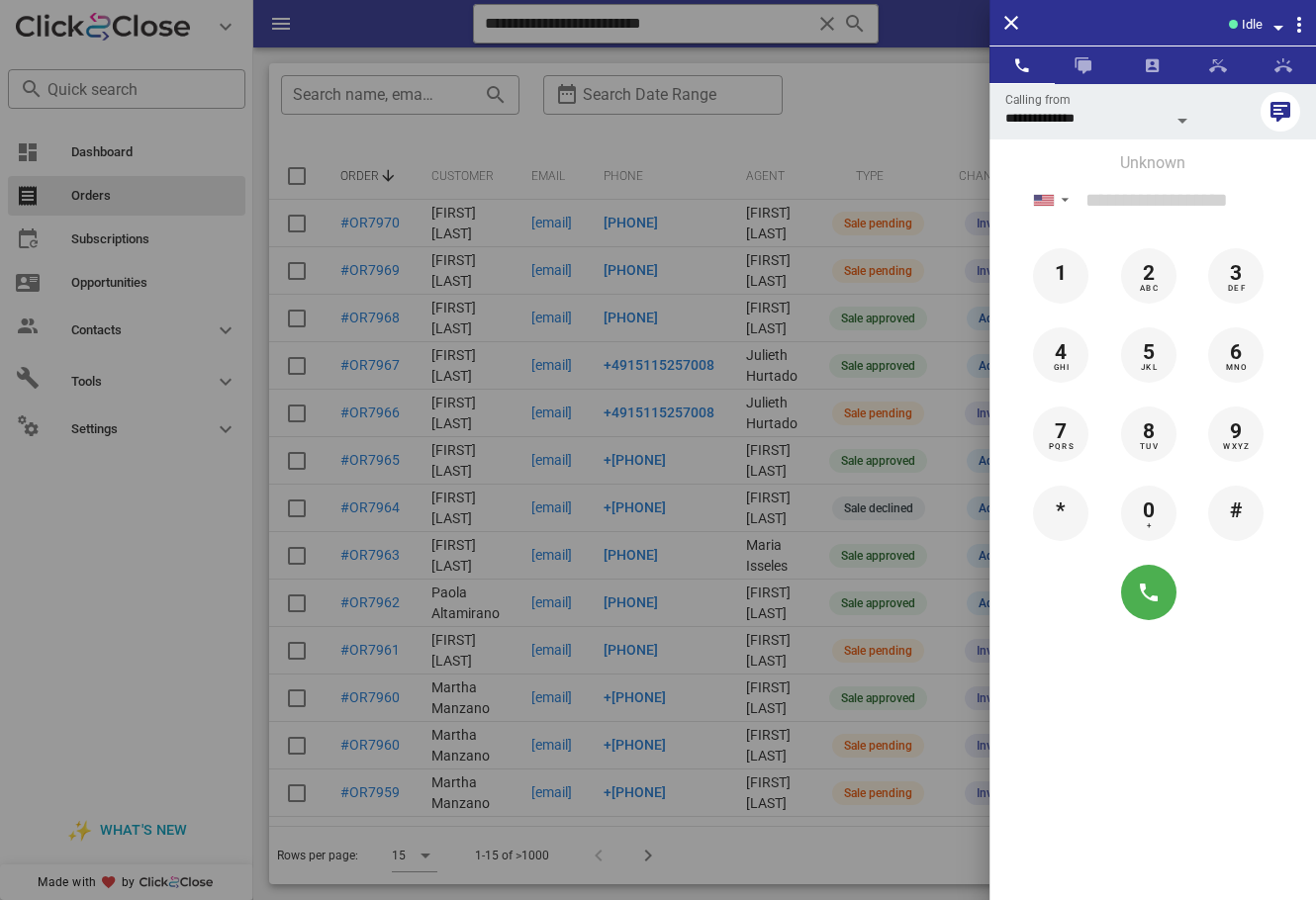click at bounding box center (658, 450) 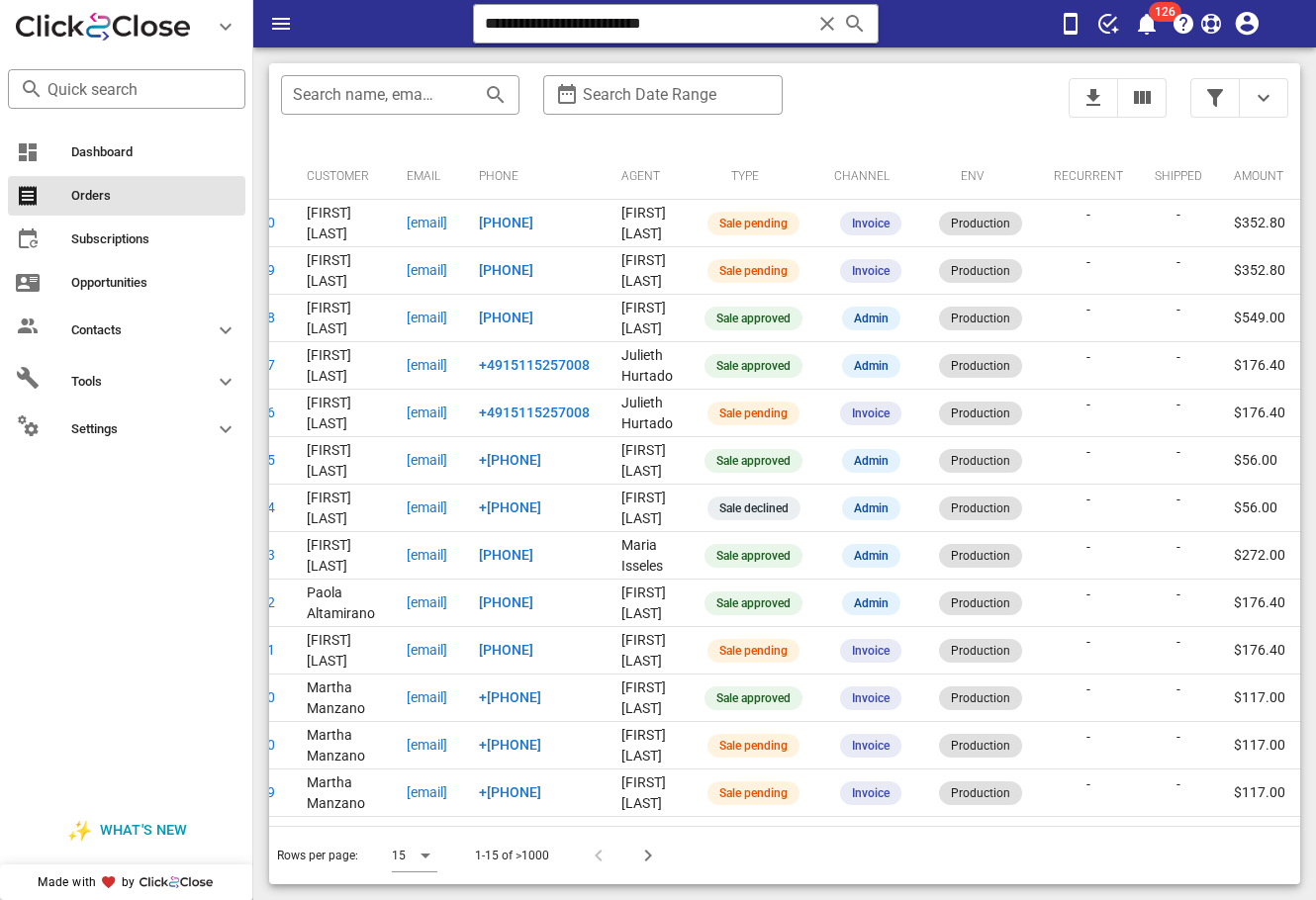 scroll, scrollTop: 0, scrollLeft: 0, axis: both 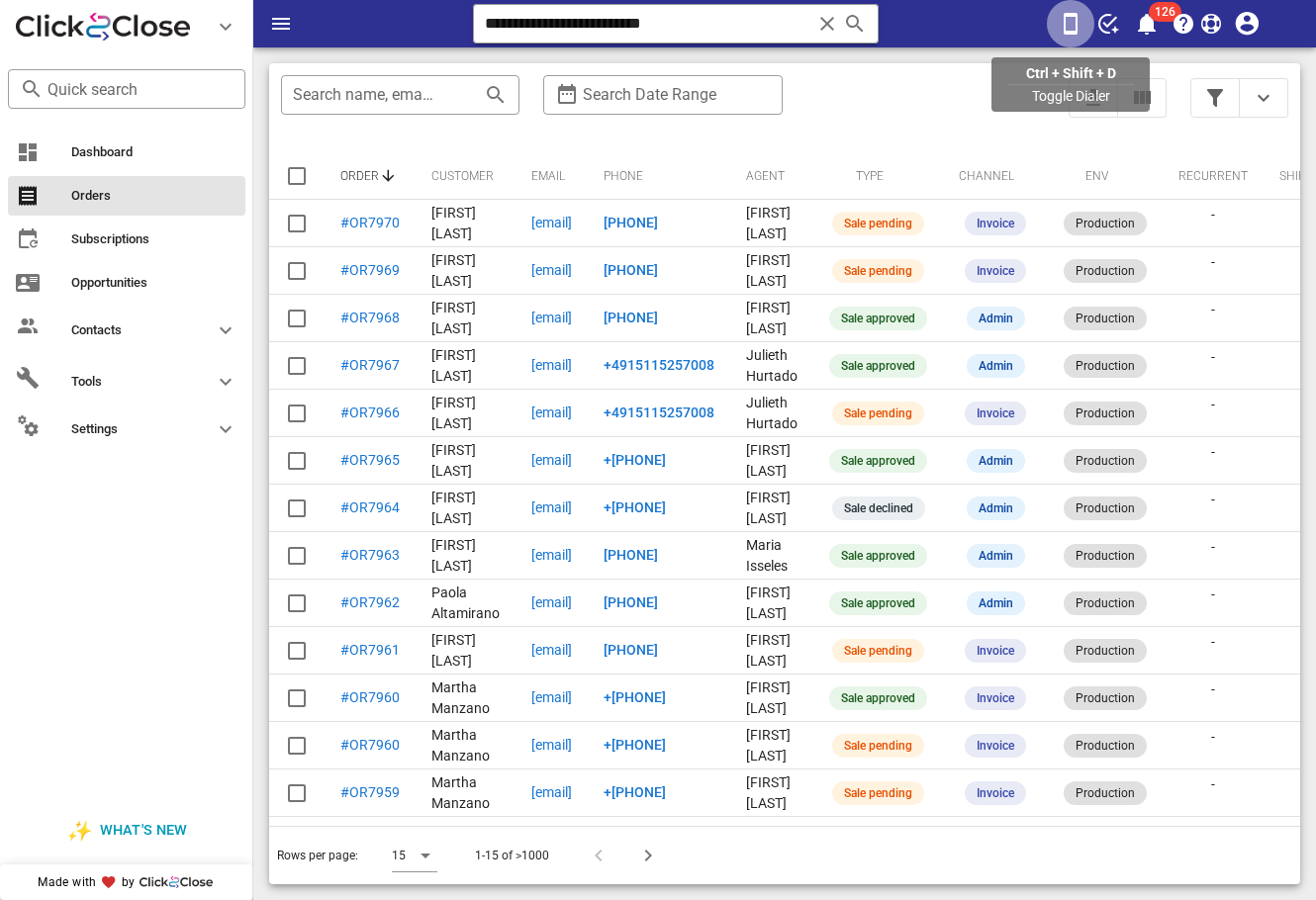 click at bounding box center [1071, 24] 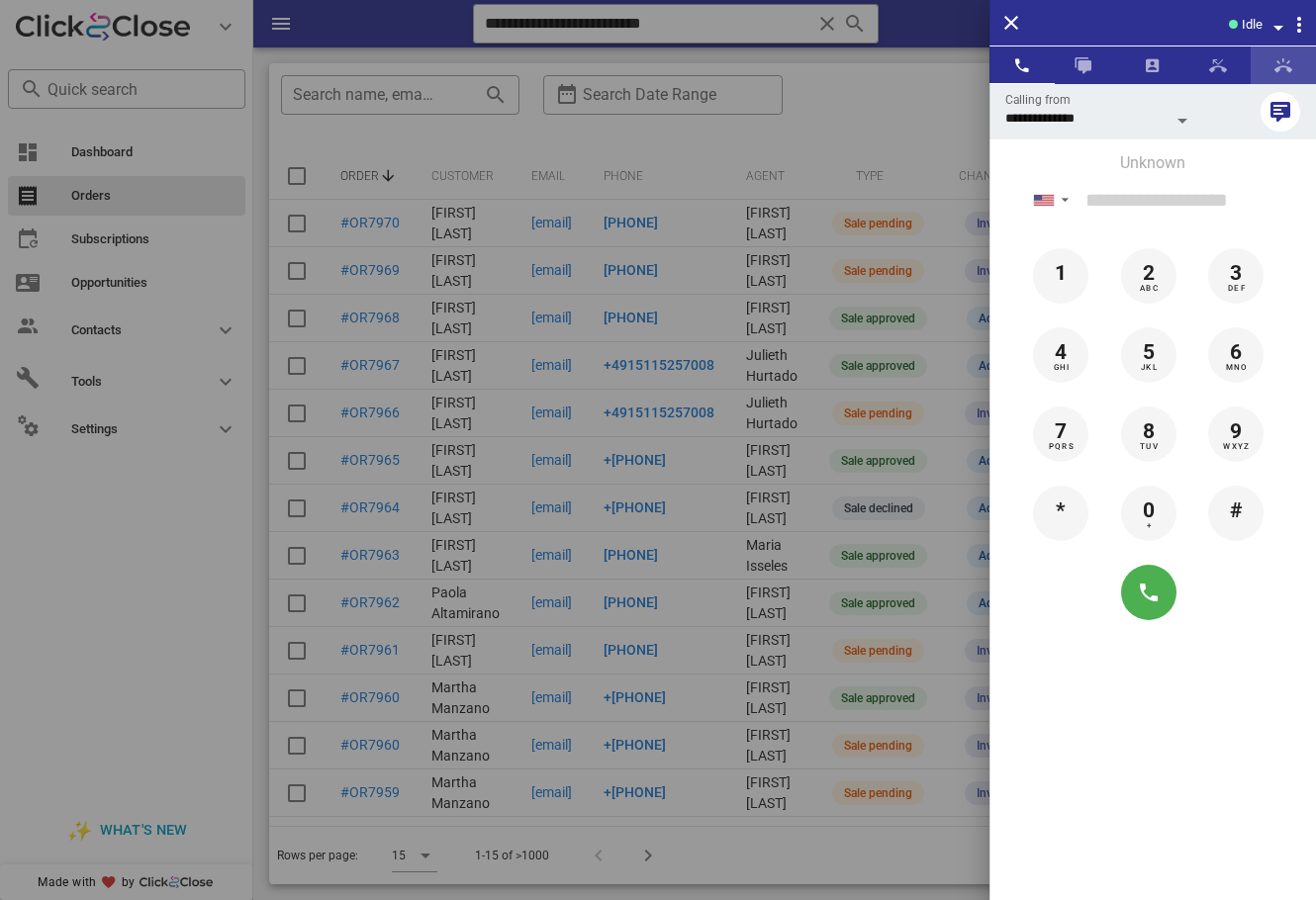 click at bounding box center (1283, 65) 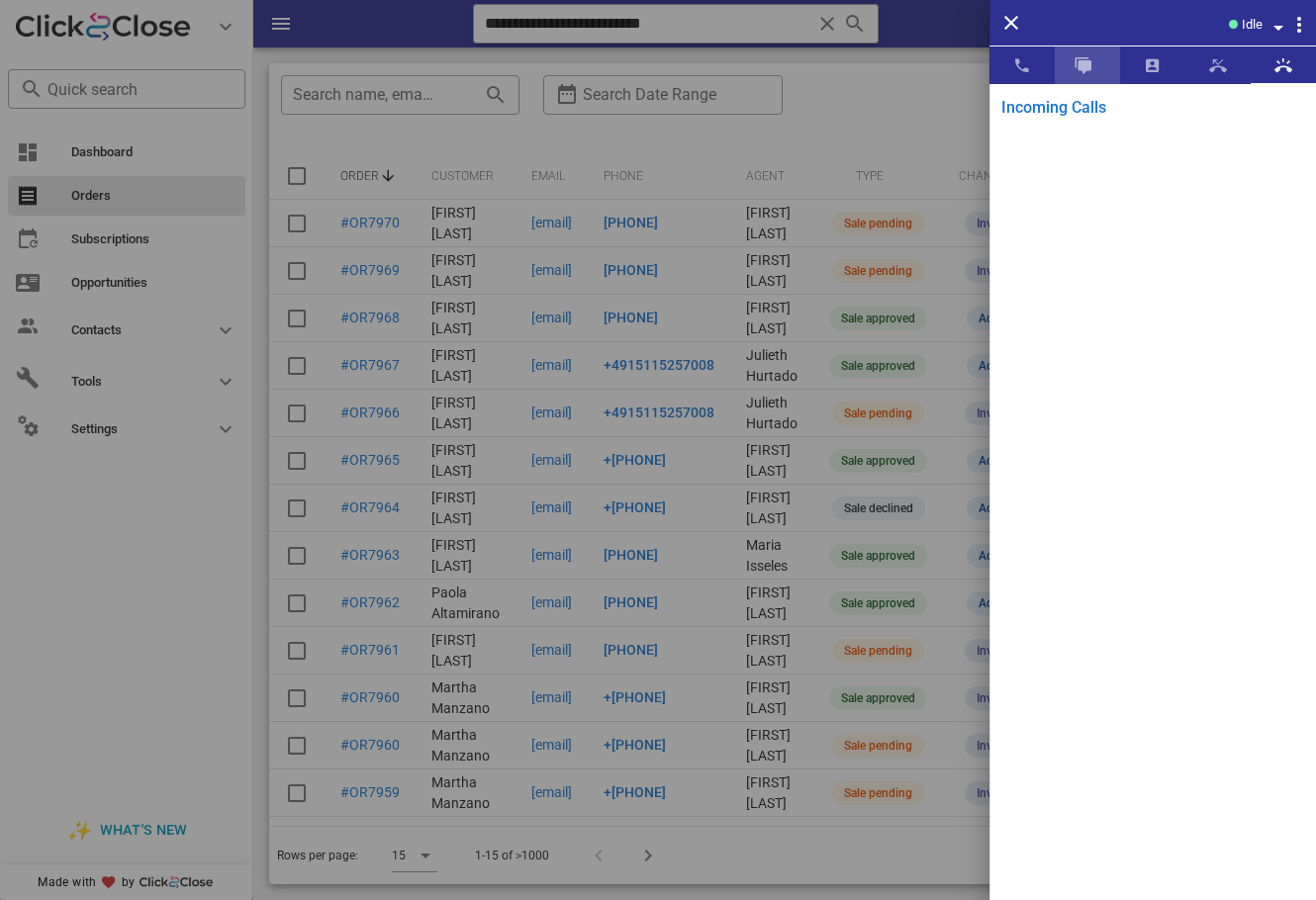 click at bounding box center (1087, 65) 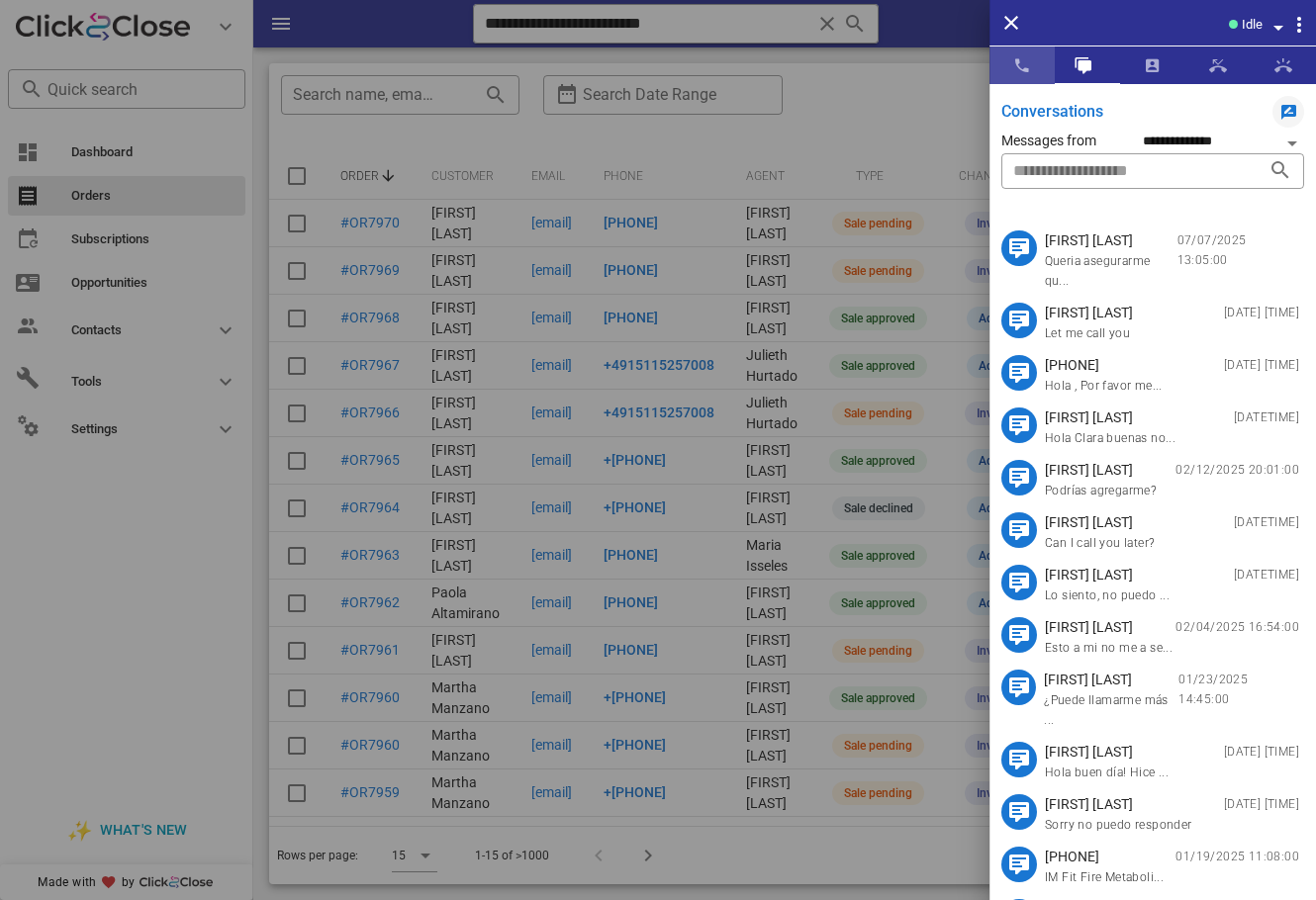 click at bounding box center (1022, 65) 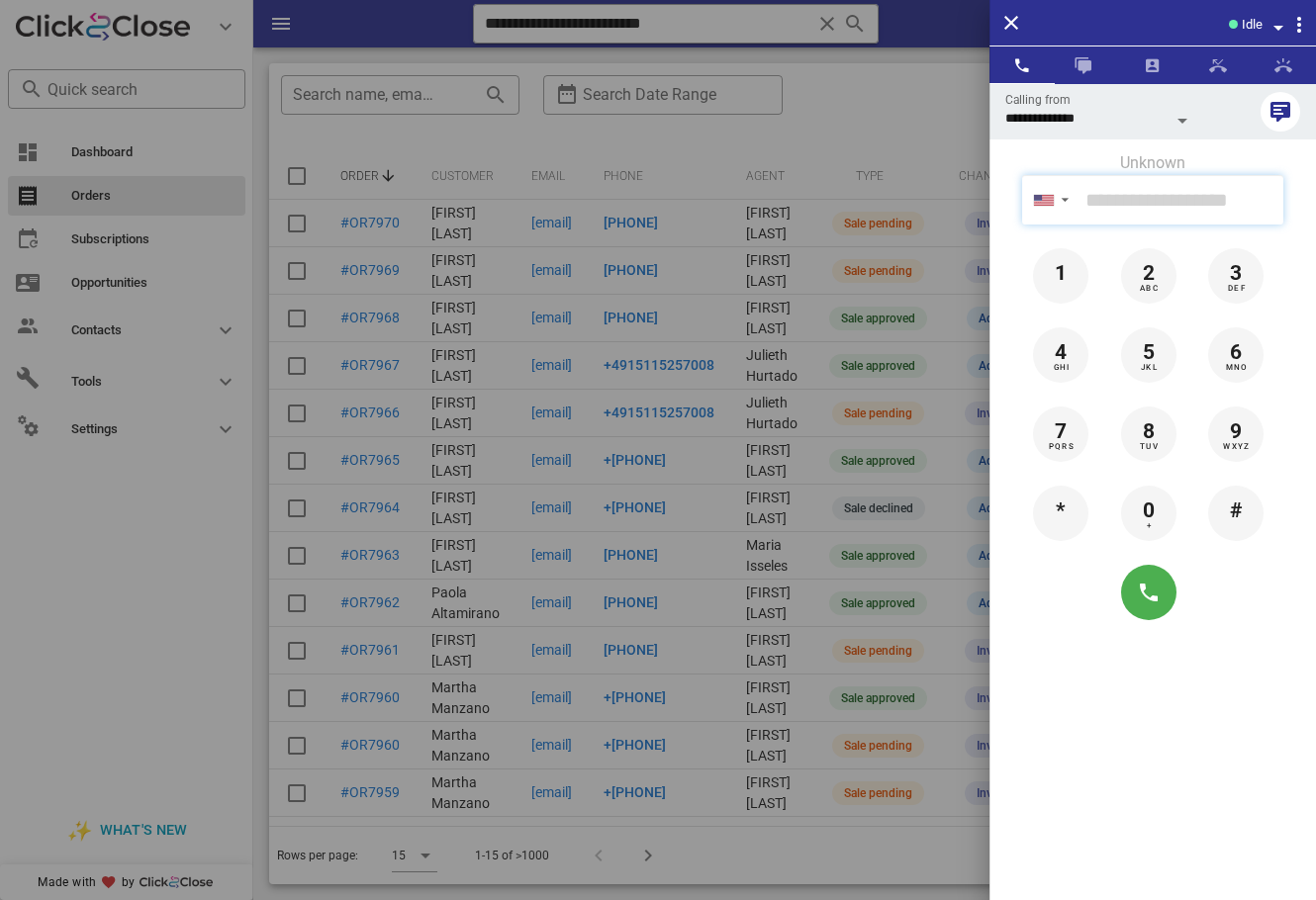 click at bounding box center (1180, 200) 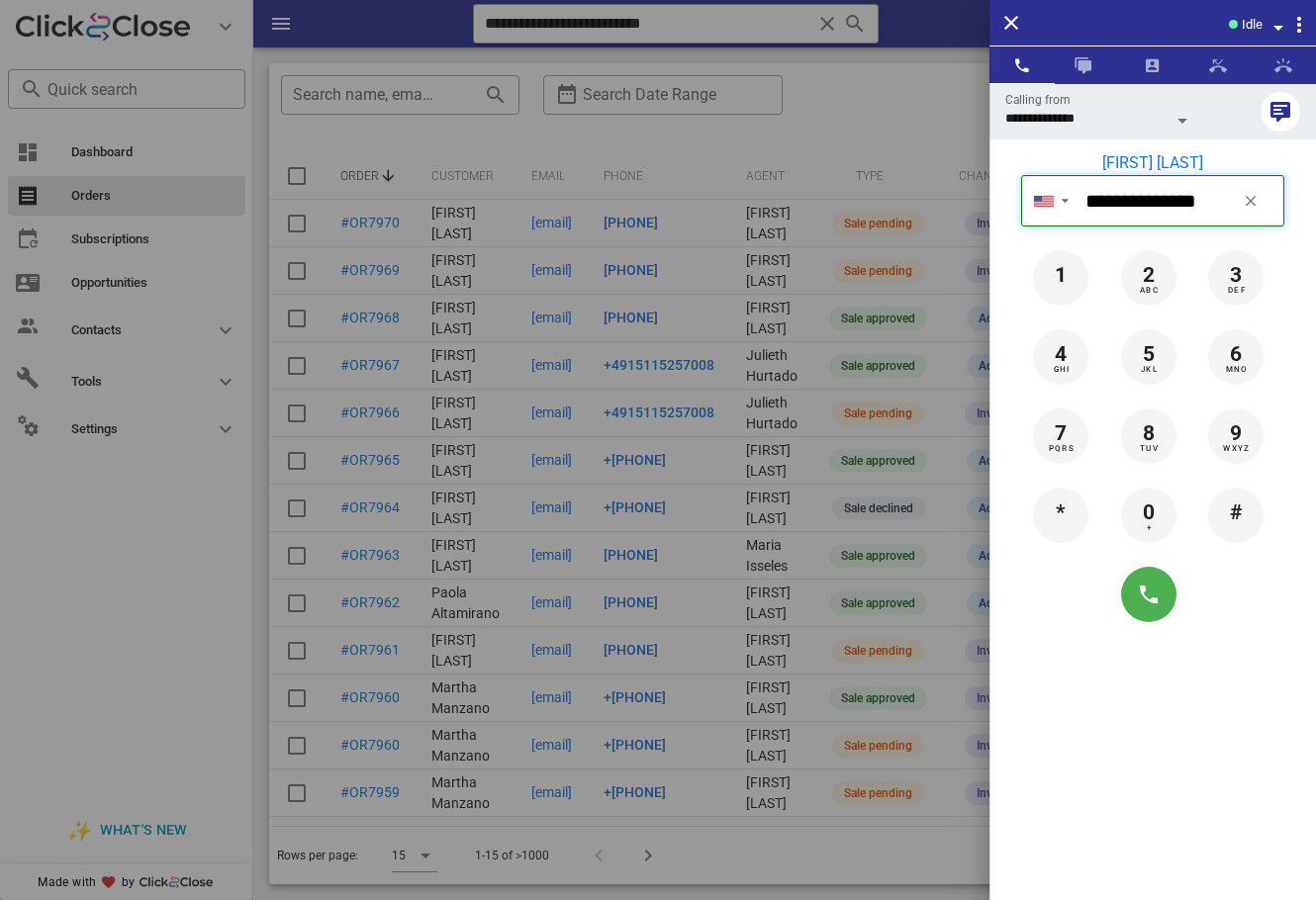 type on "**********" 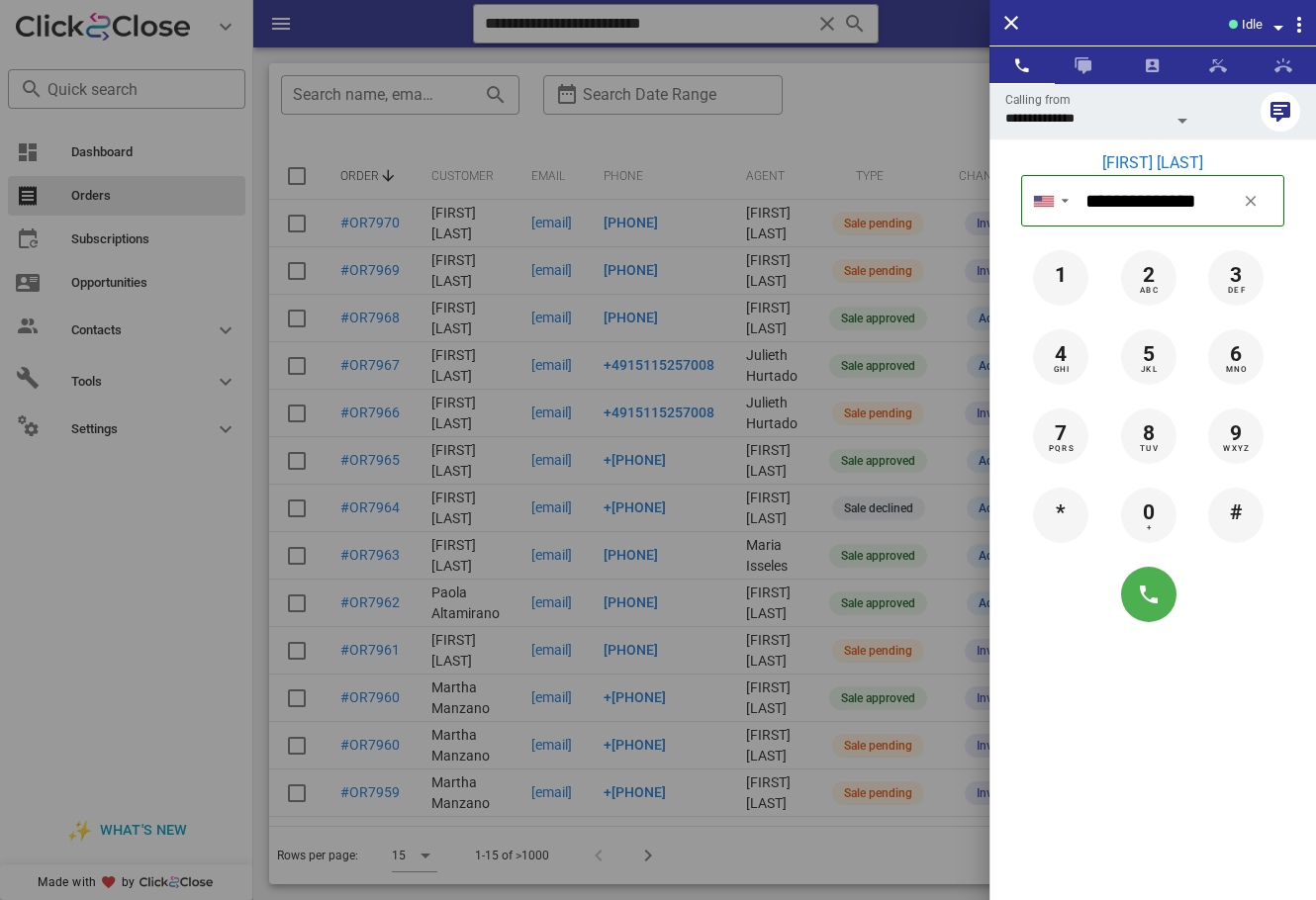 click on "[FIRST] [LAST]" at bounding box center [1153, 163] 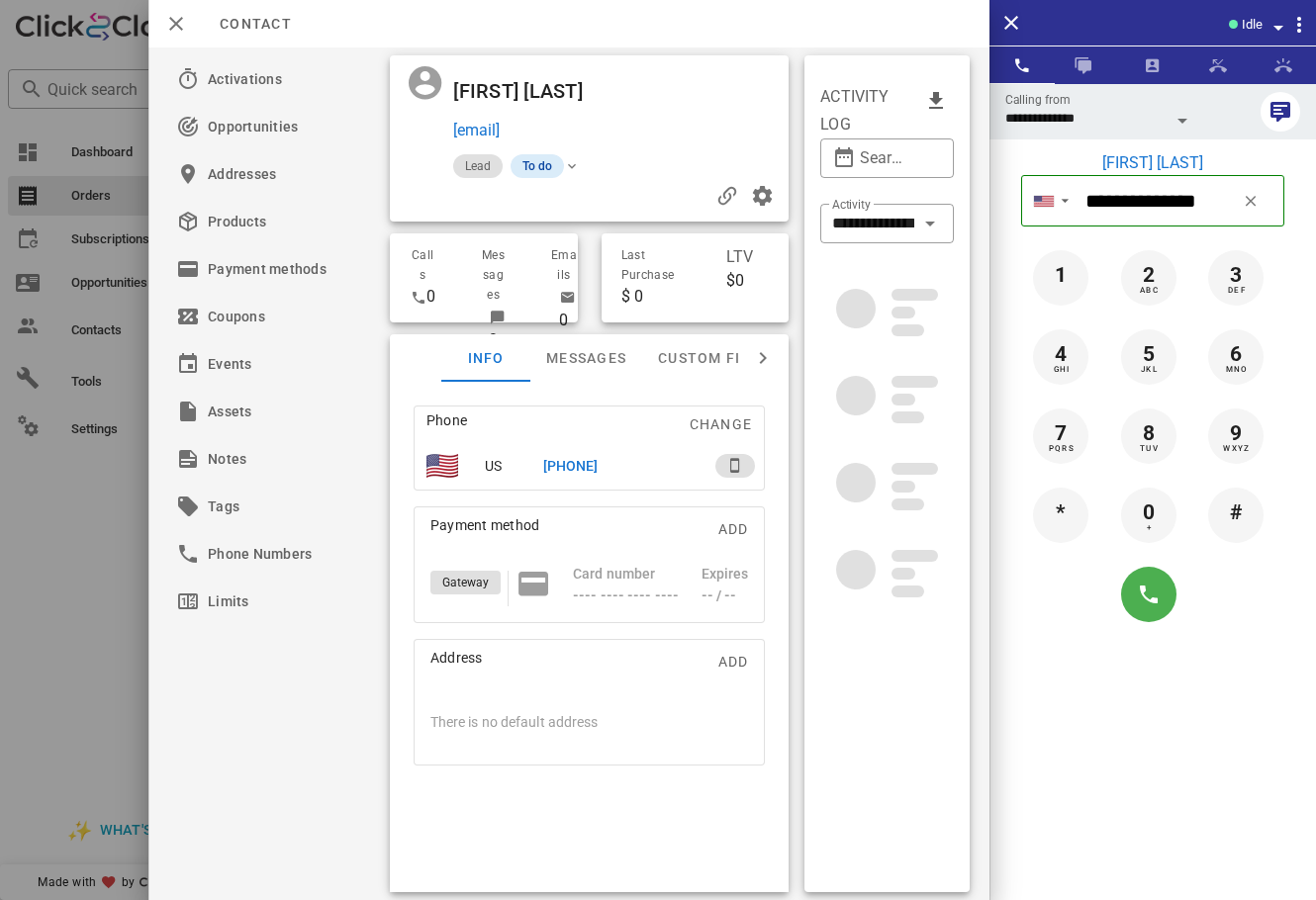 click on "To do" at bounding box center (537, 166) 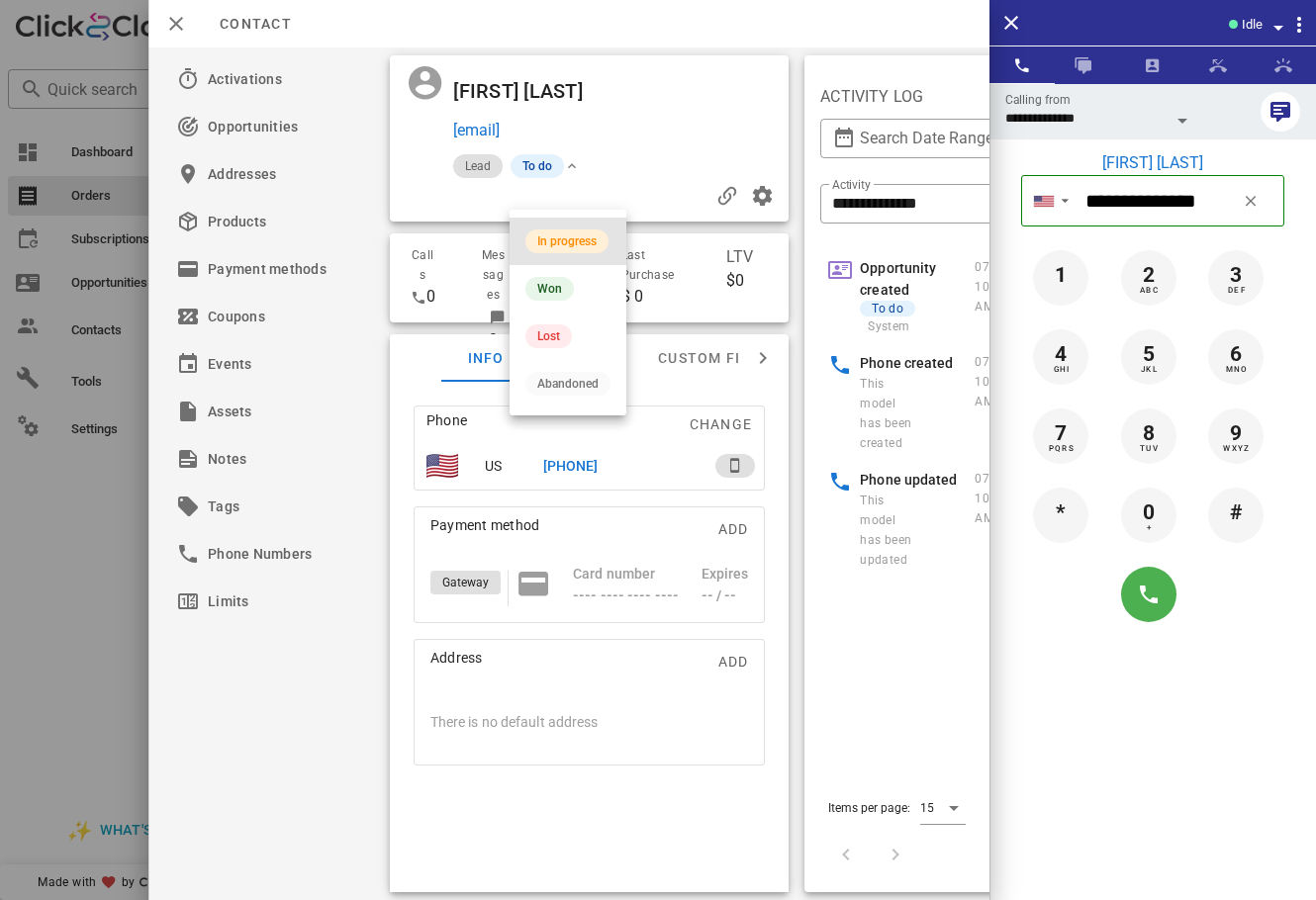 click on "In progress" at bounding box center [567, 241] 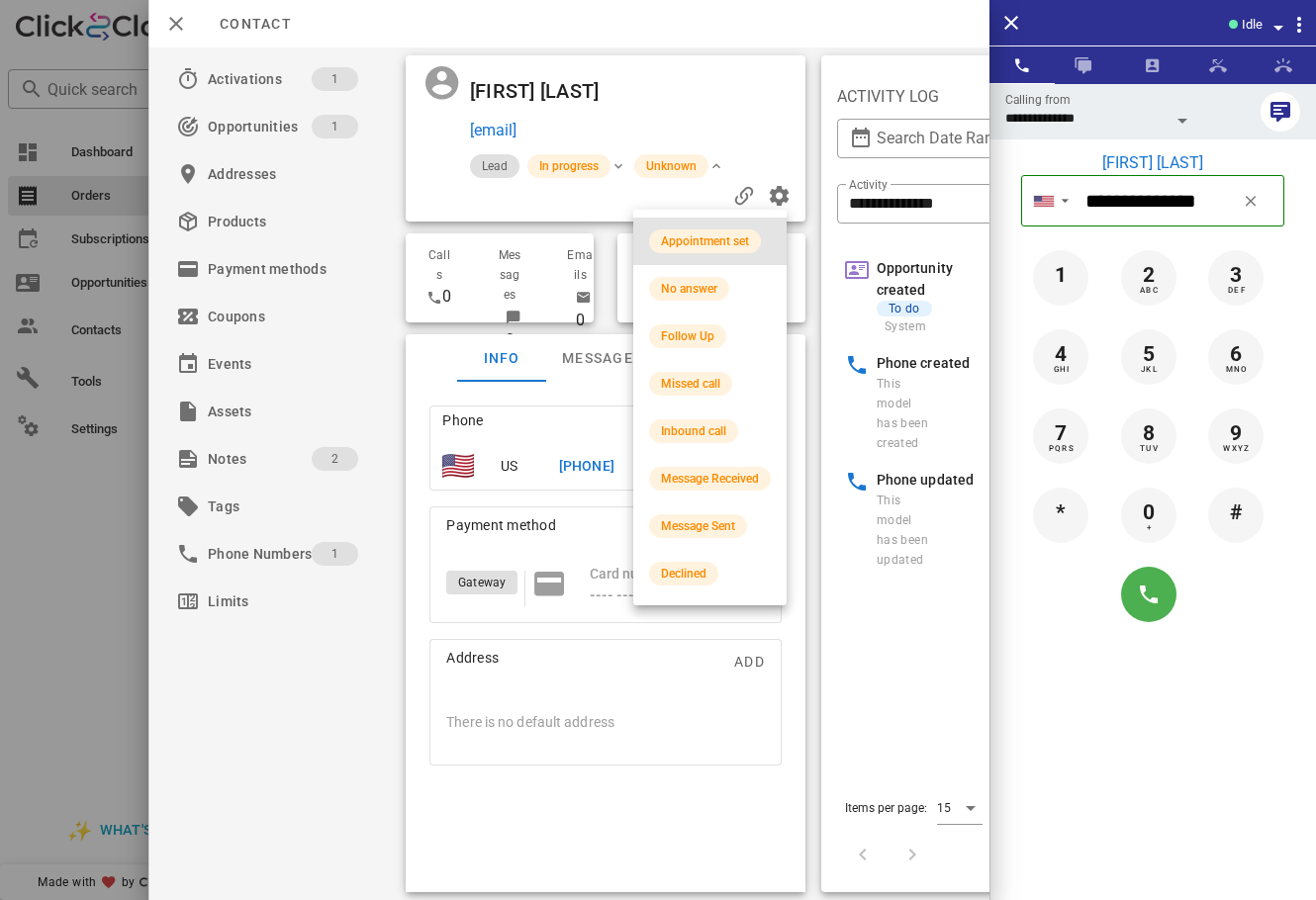 click on "Appointment set" at bounding box center [709, 241] 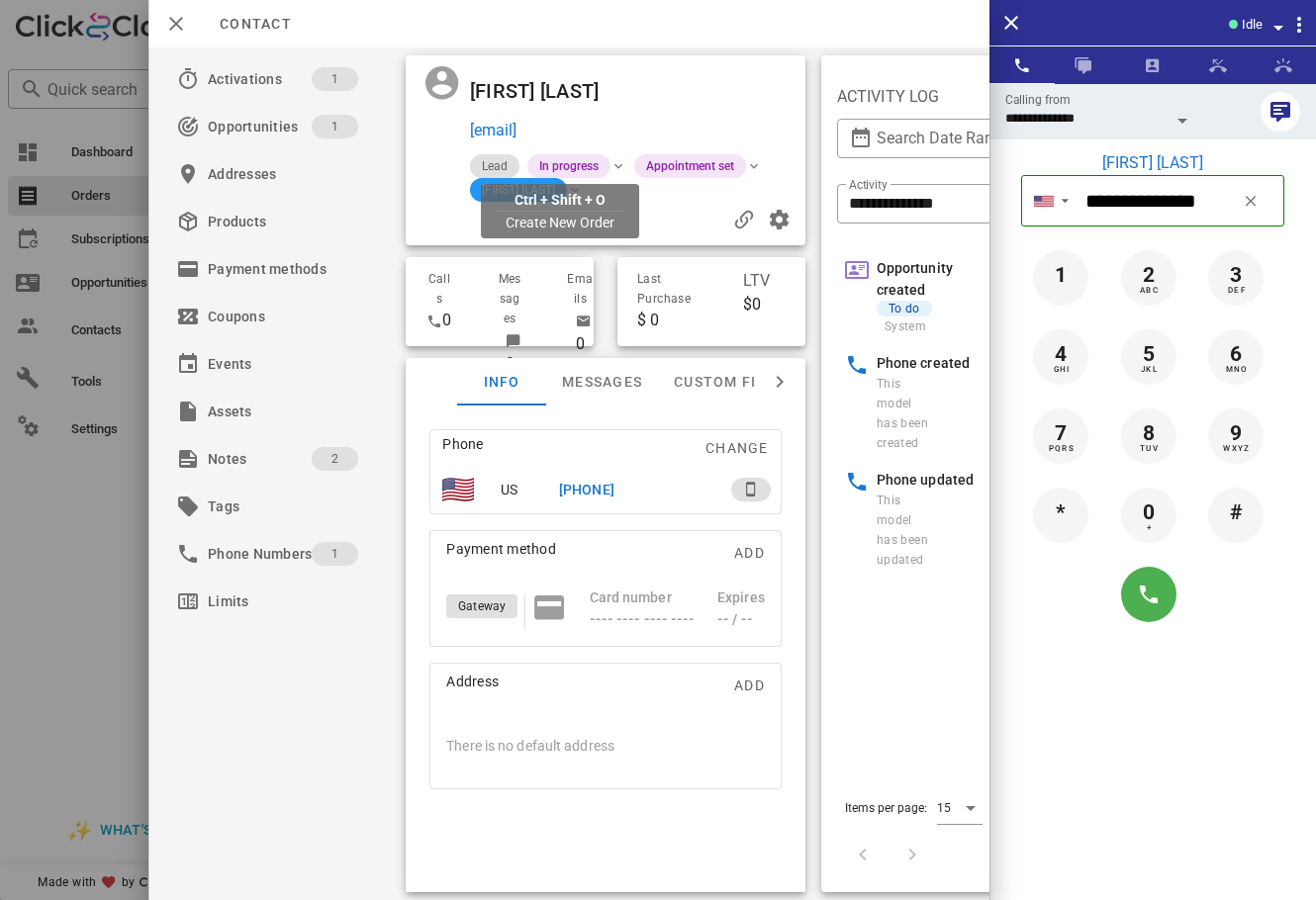 drag, startPoint x: 683, startPoint y: 153, endPoint x: 474, endPoint y: 165, distance: 209.34421 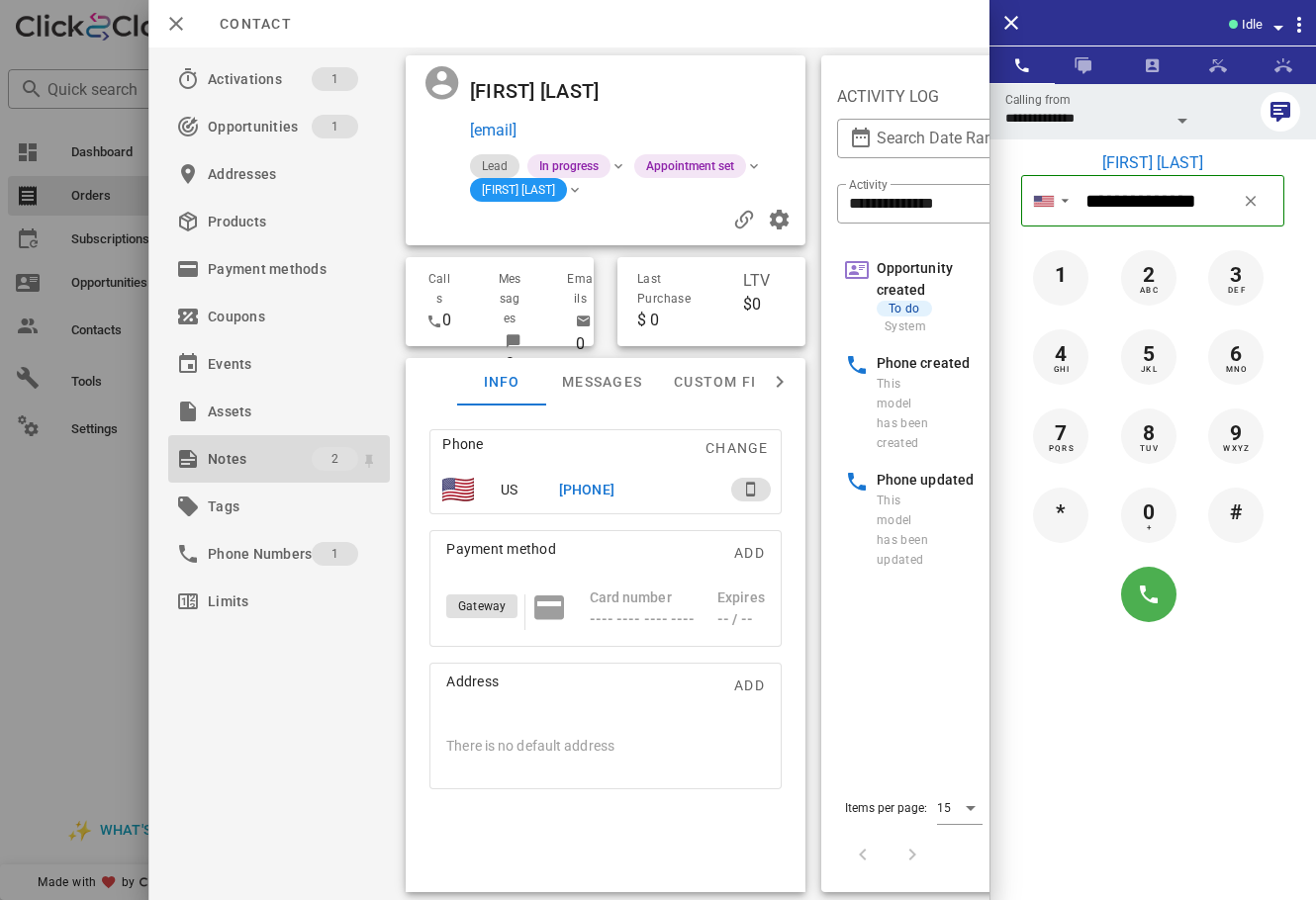click on "Notes" at bounding box center (259, 459) 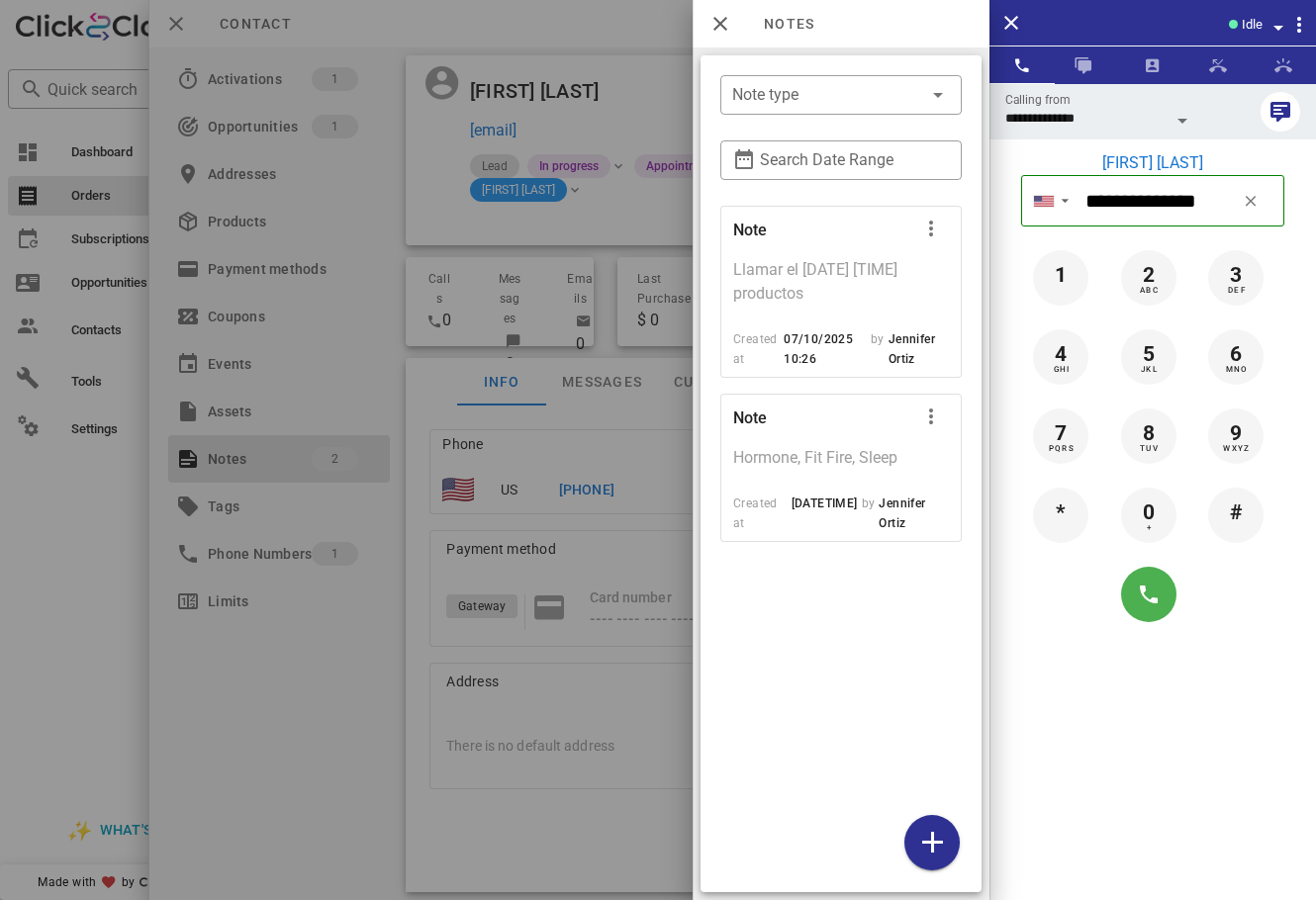 click at bounding box center (658, 450) 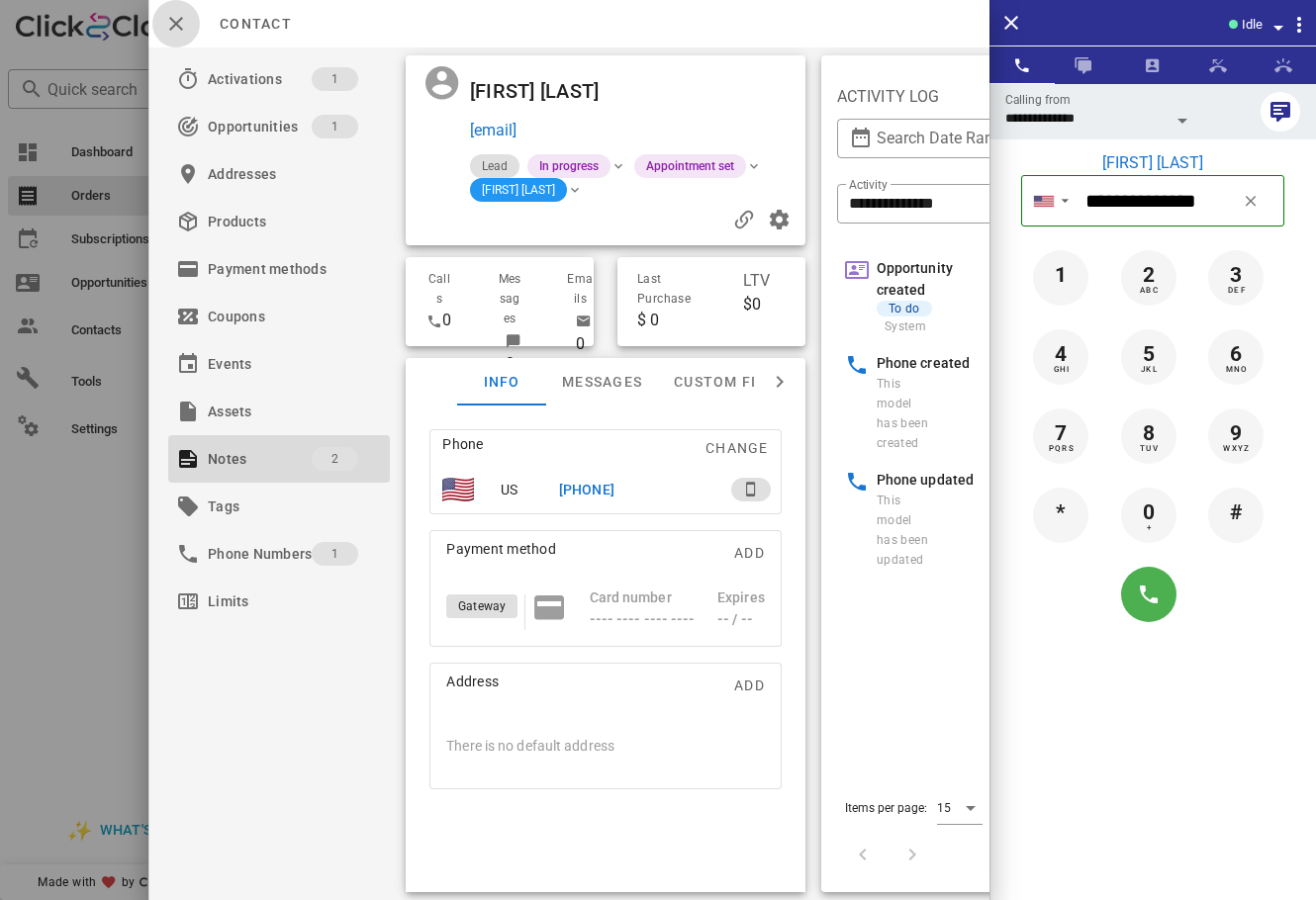 click at bounding box center [176, 24] 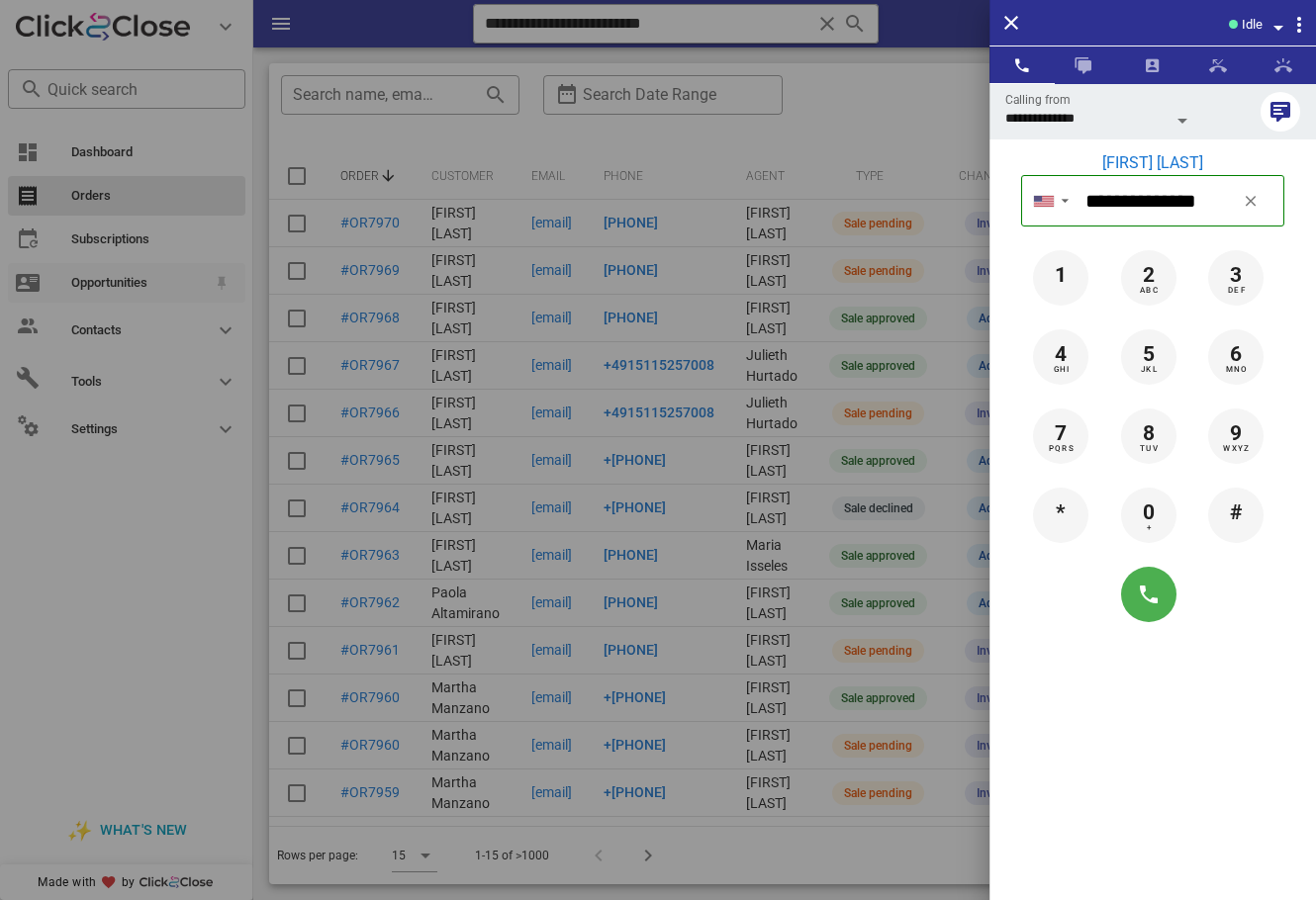click at bounding box center (658, 450) 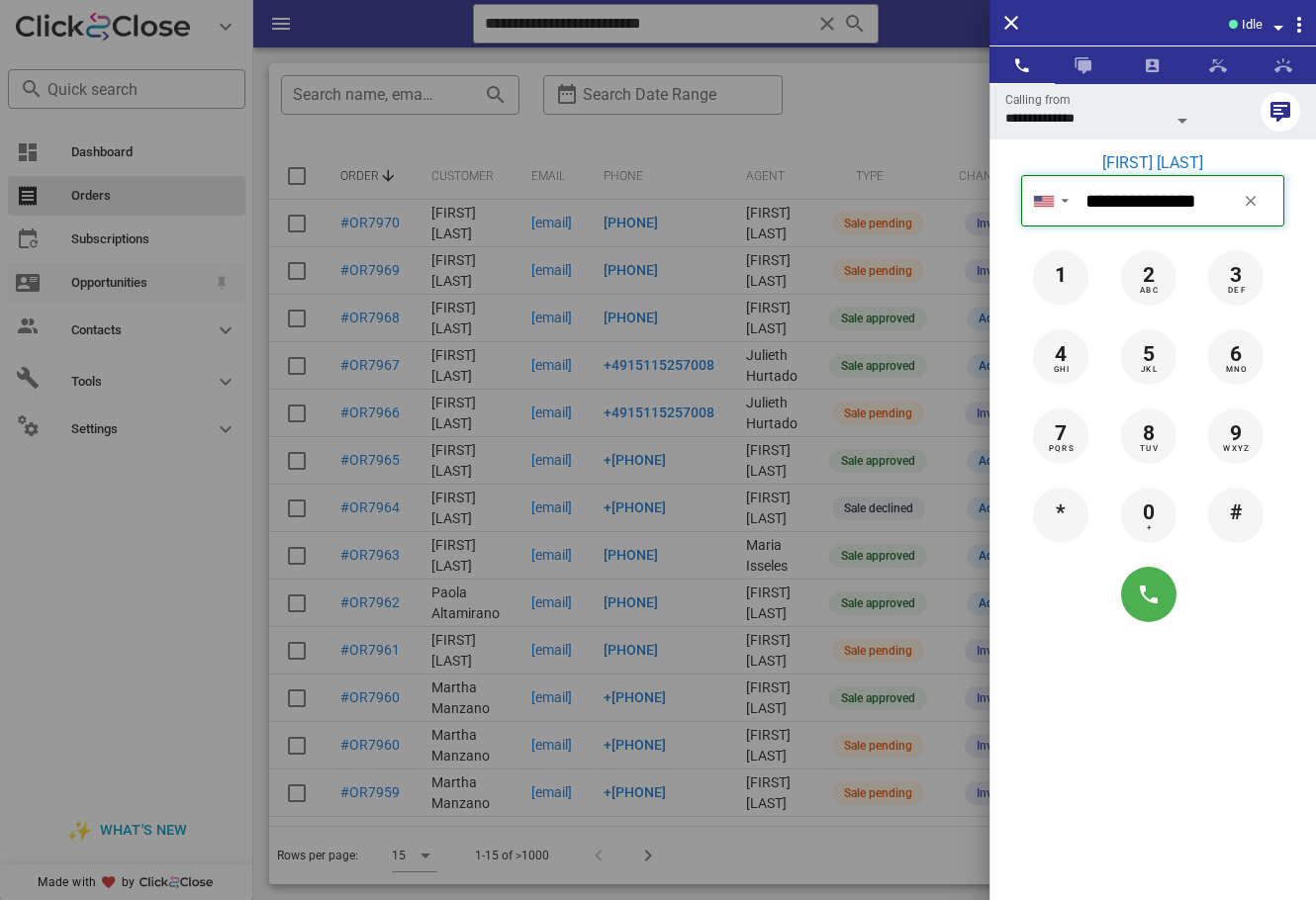 type 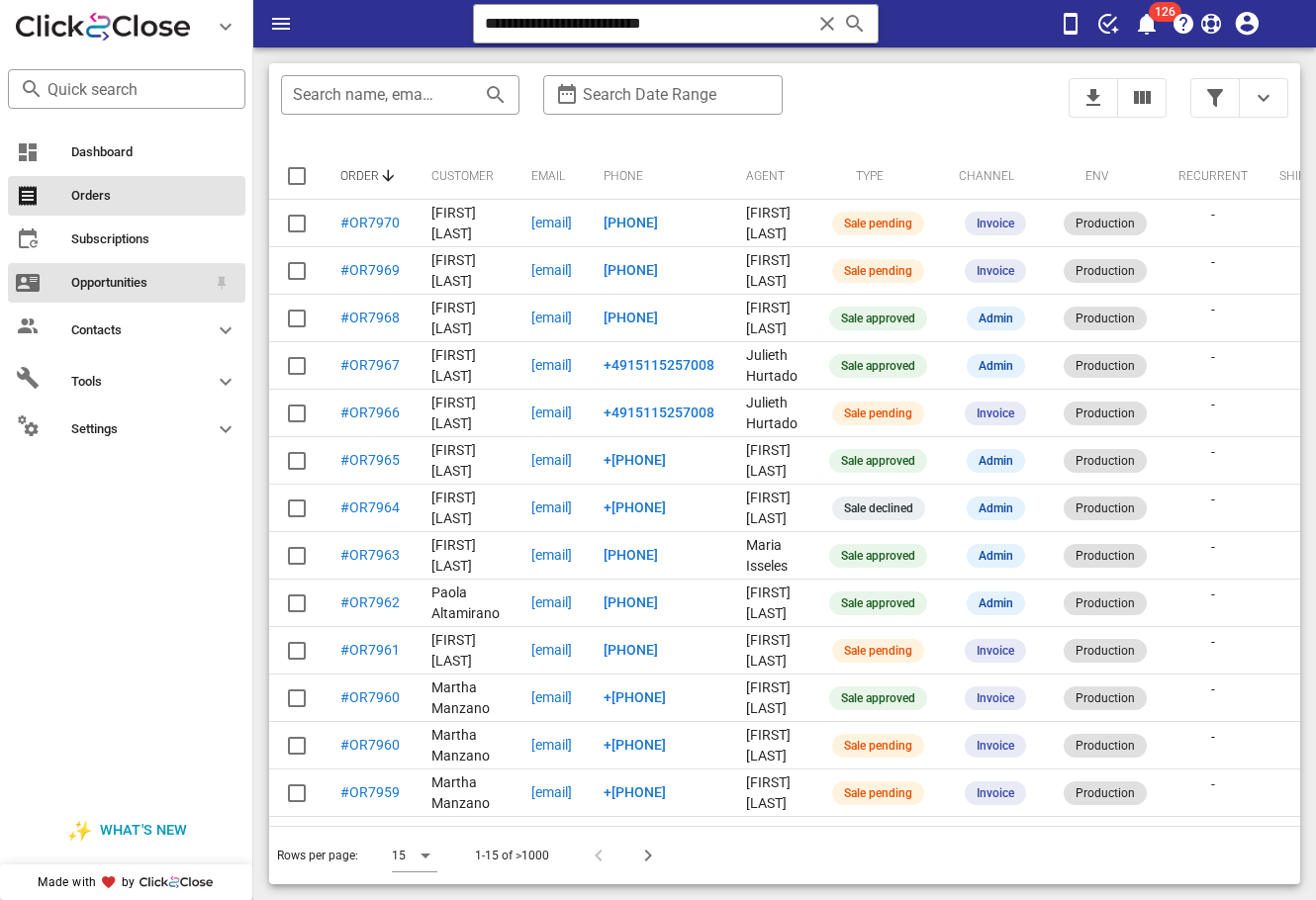 click on "Opportunities" at bounding box center [139, 283] 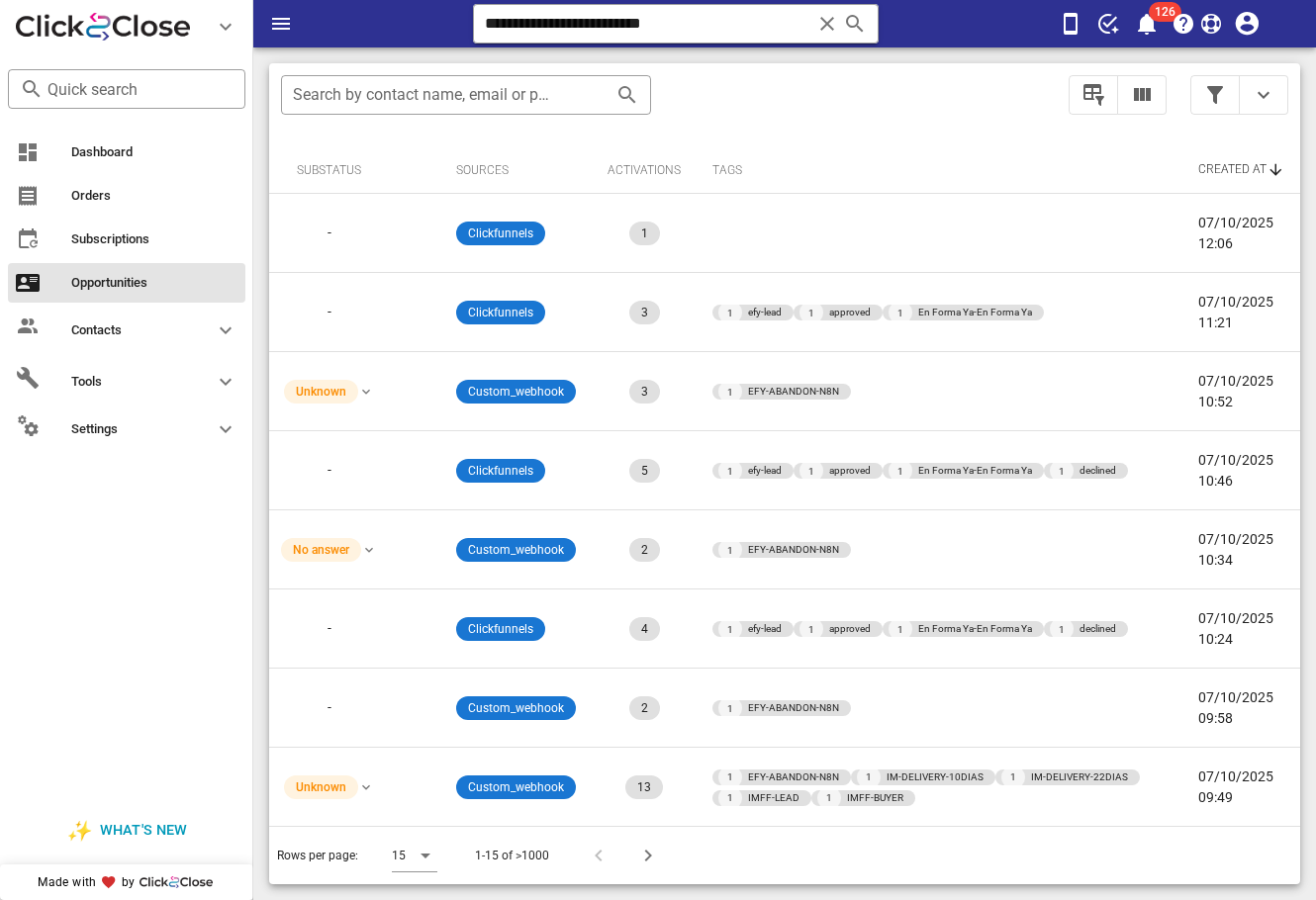 scroll, scrollTop: 0, scrollLeft: 557, axis: horizontal 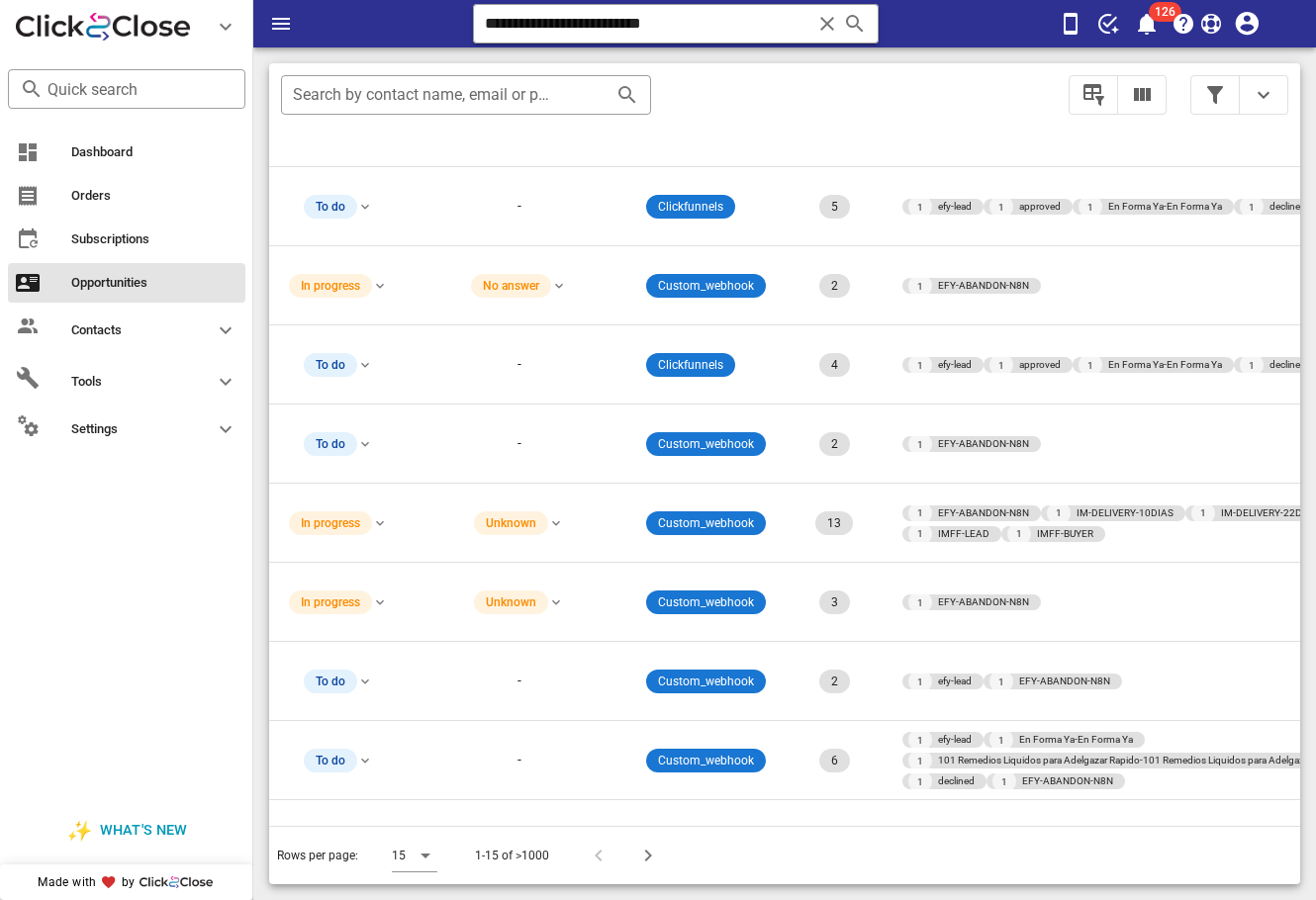 click at bounding box center [1239, 95] 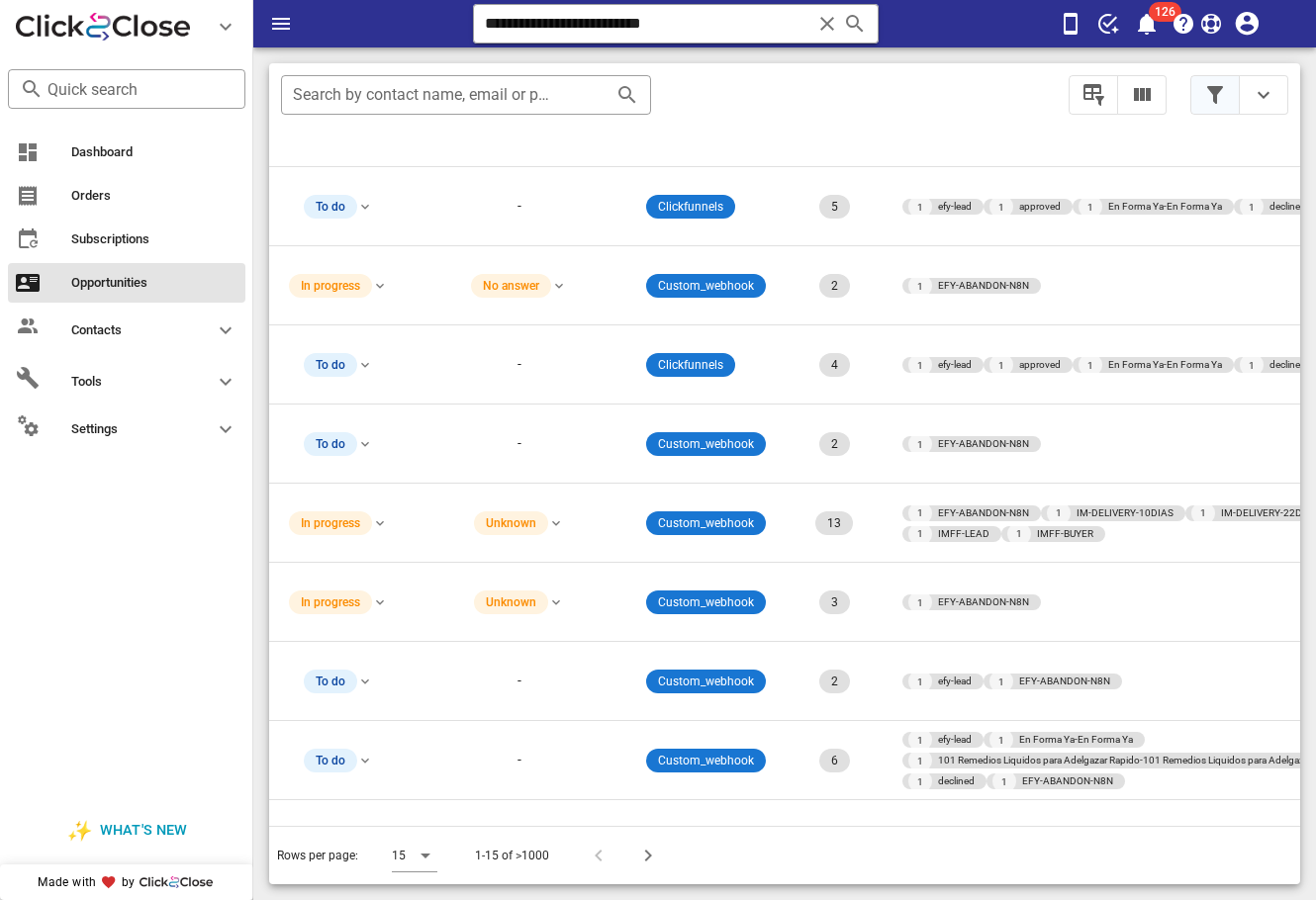 click at bounding box center (1215, 95) 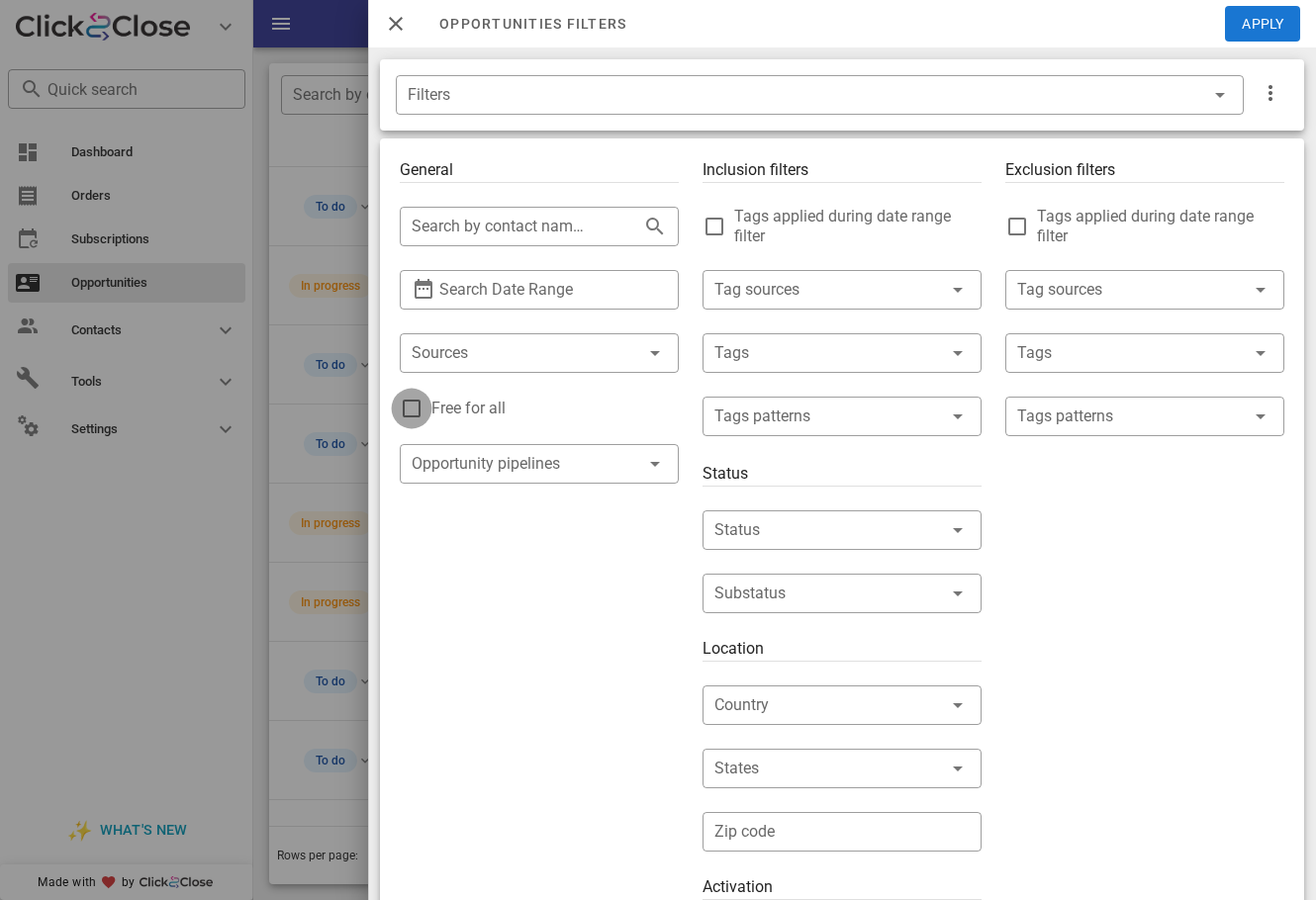 click at bounding box center (412, 408) 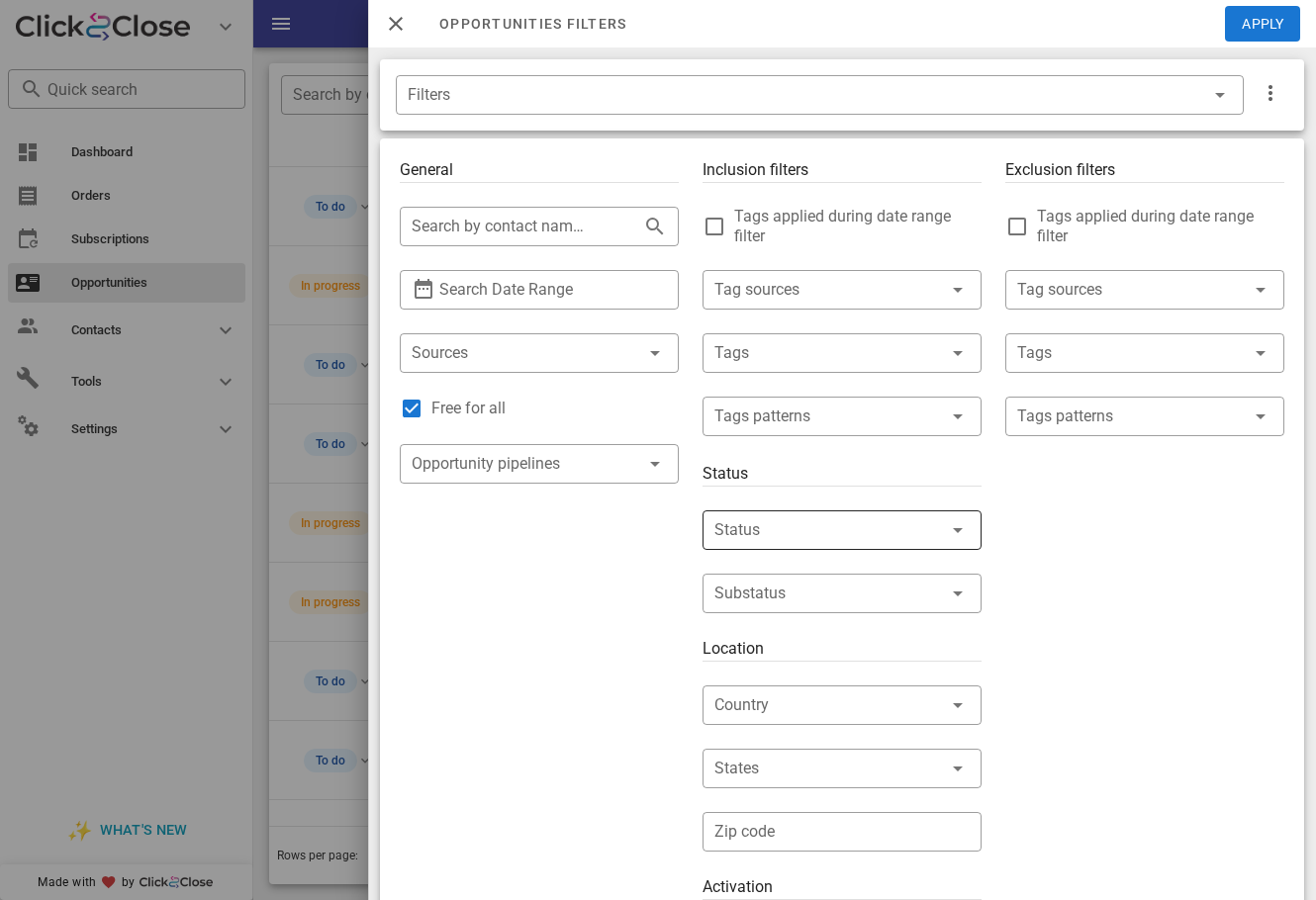click at bounding box center (814, 530) 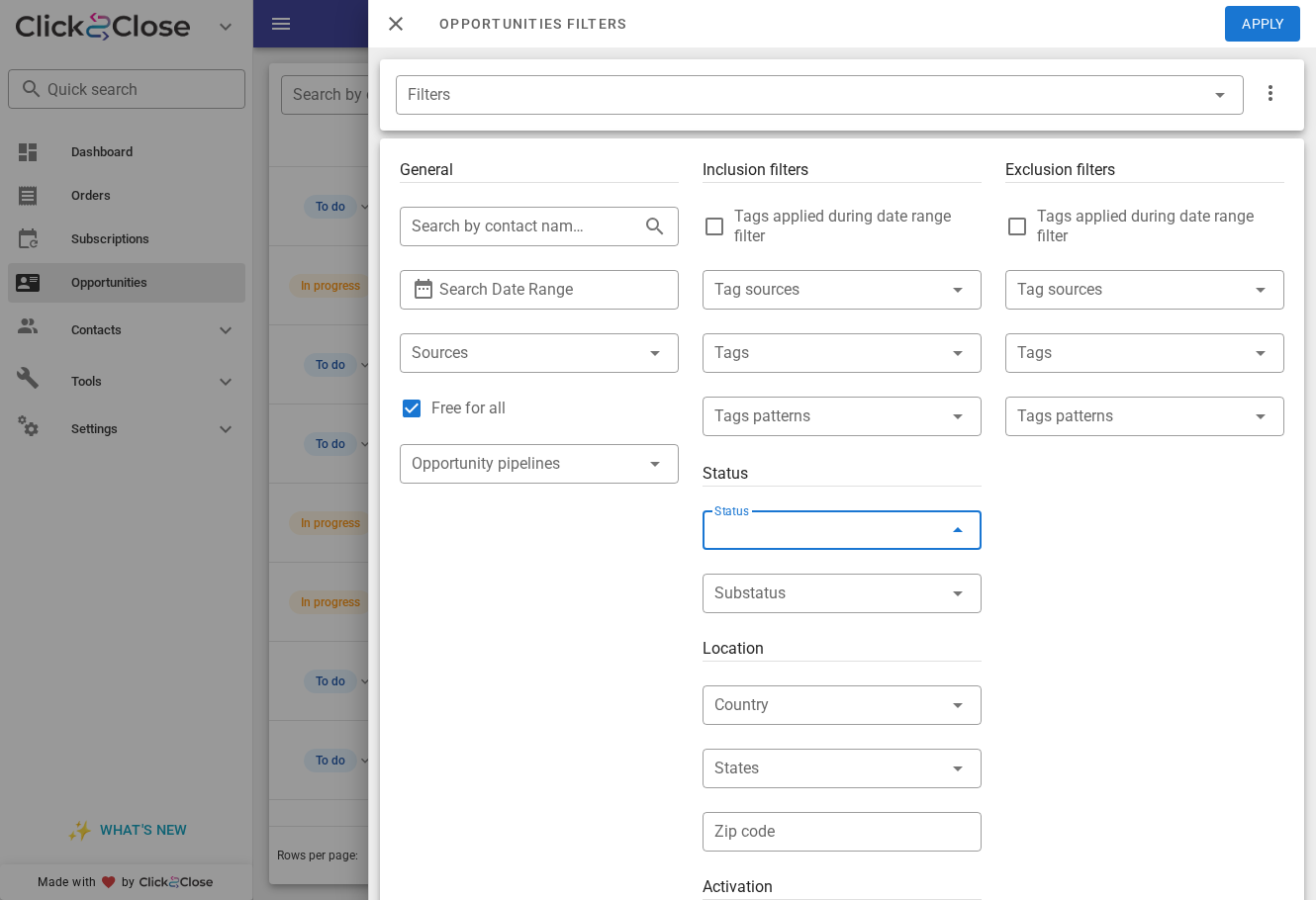 click on "To do" at bounding box center [863, 542] 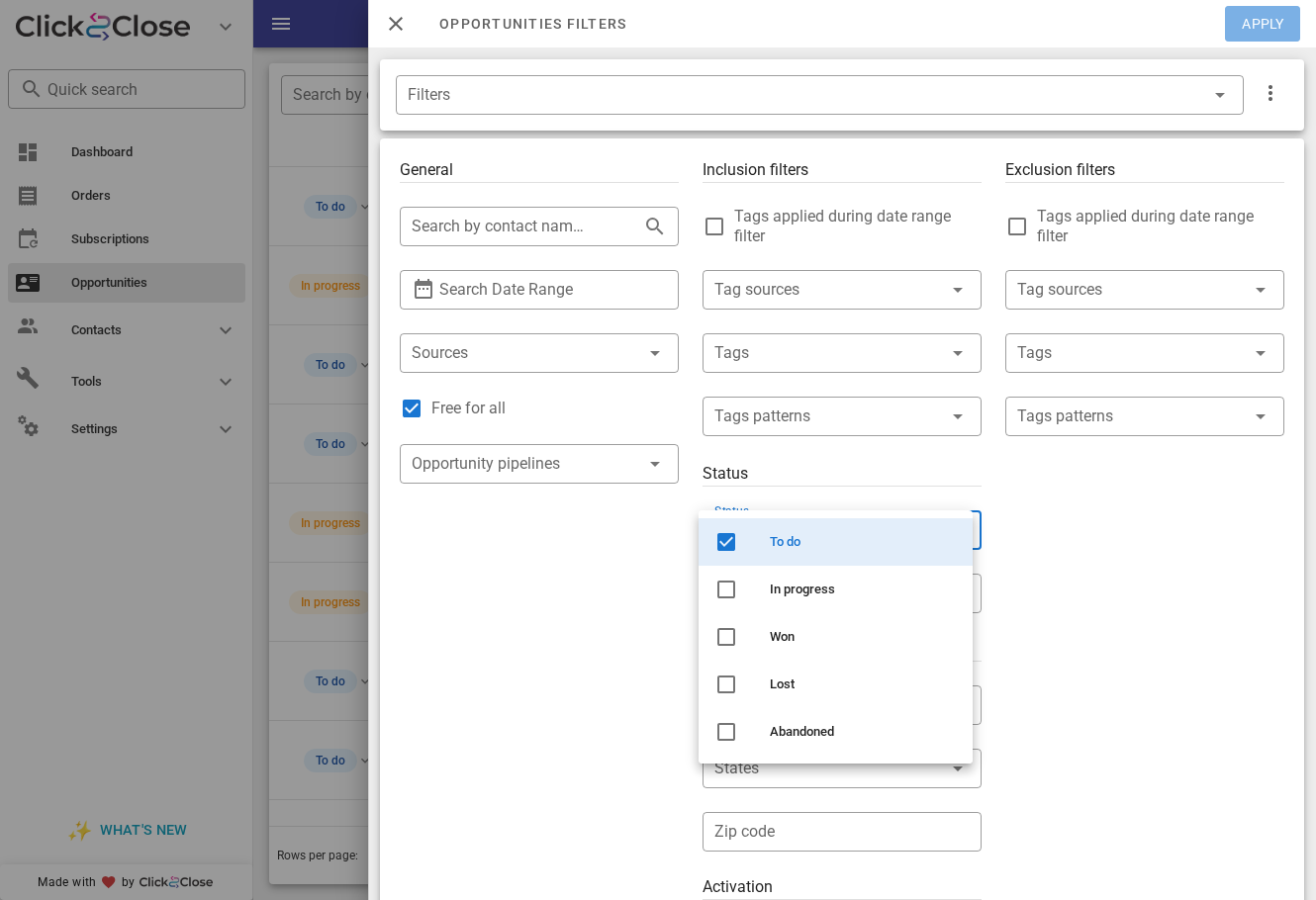 drag, startPoint x: 1233, startPoint y: 12, endPoint x: 1172, endPoint y: 52, distance: 72.945185 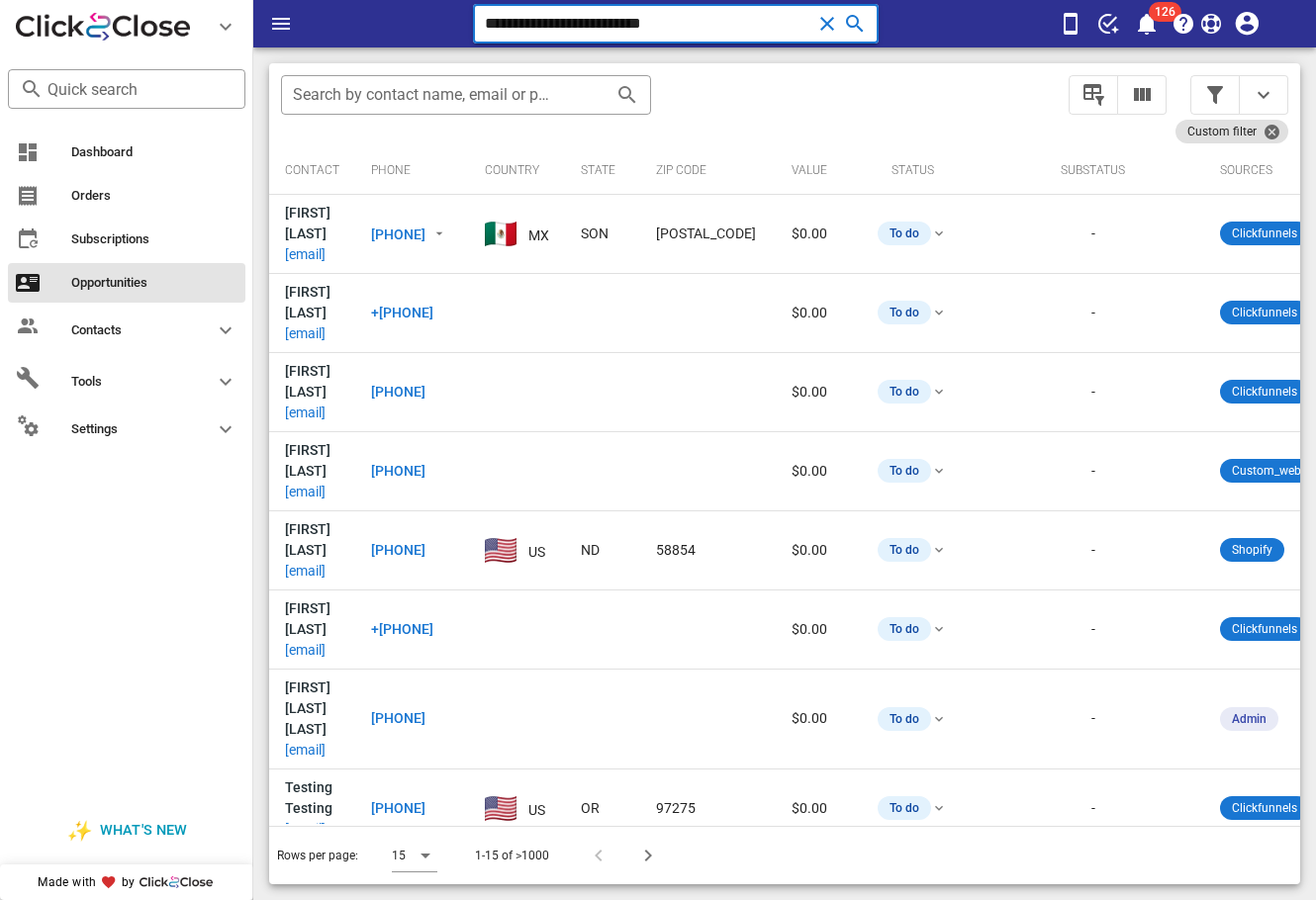 drag, startPoint x: 724, startPoint y: 24, endPoint x: 299, endPoint y: 40, distance: 425.30107 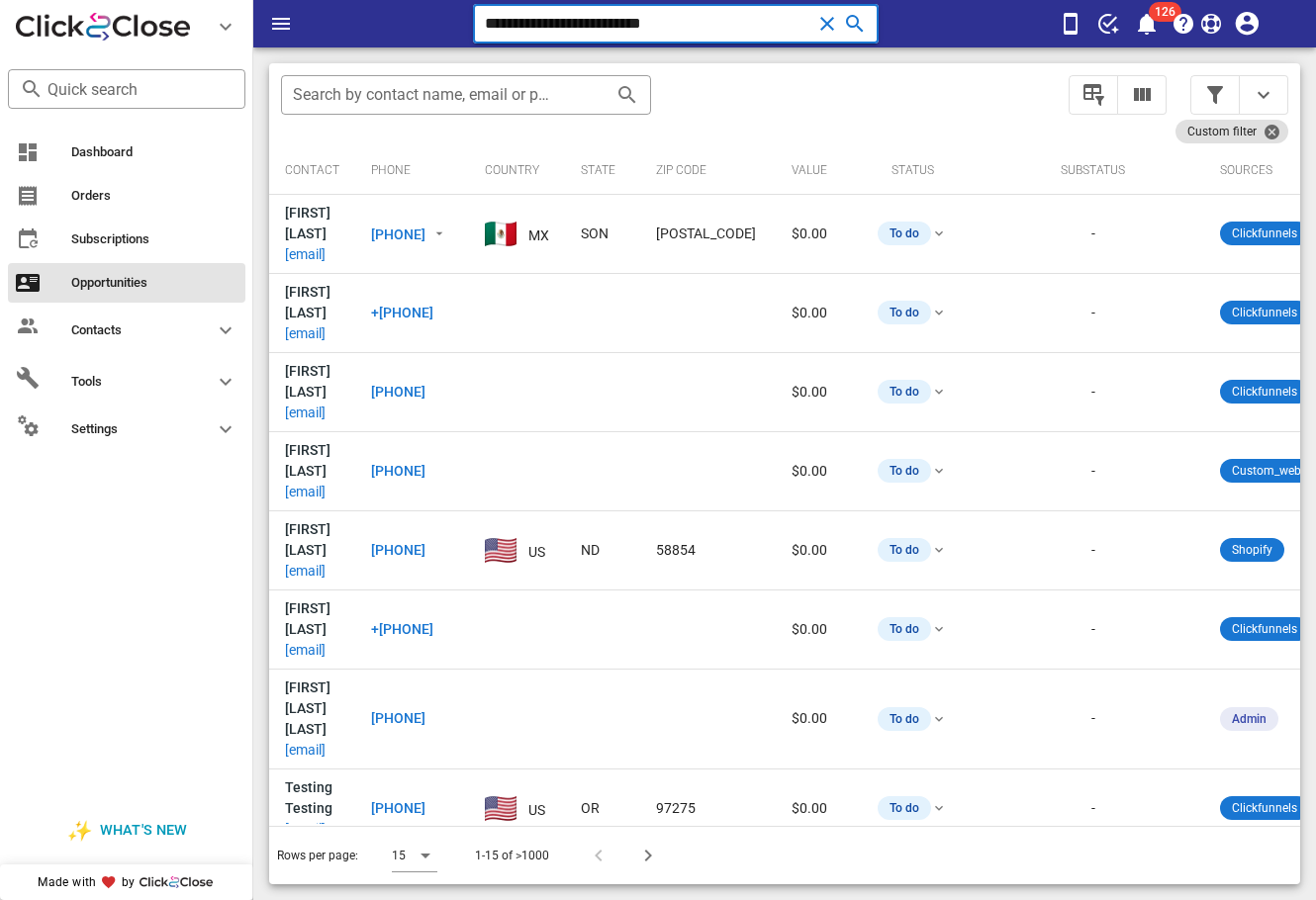 click on "**********" at bounding box center (648, 24) 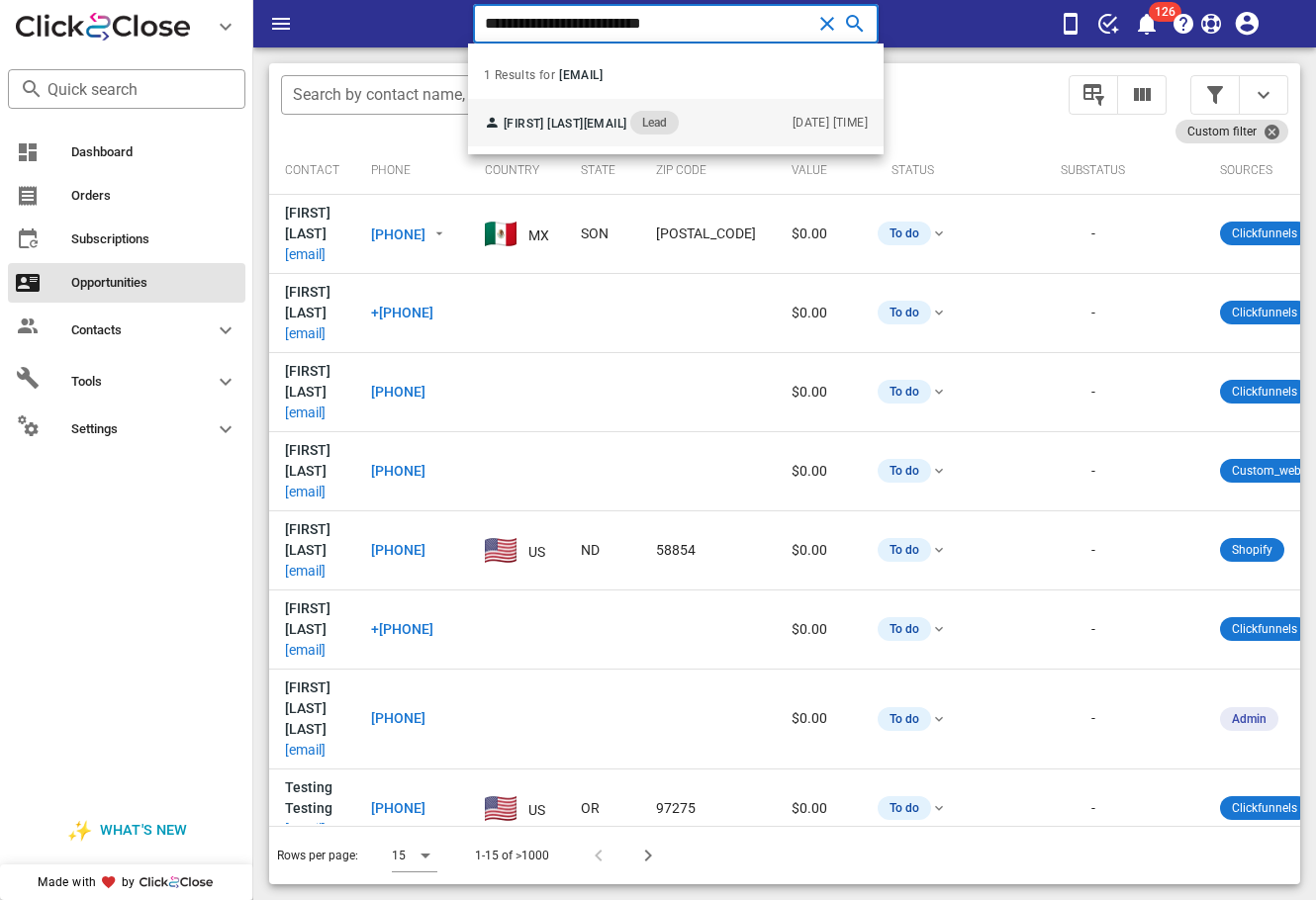 type on "**********" 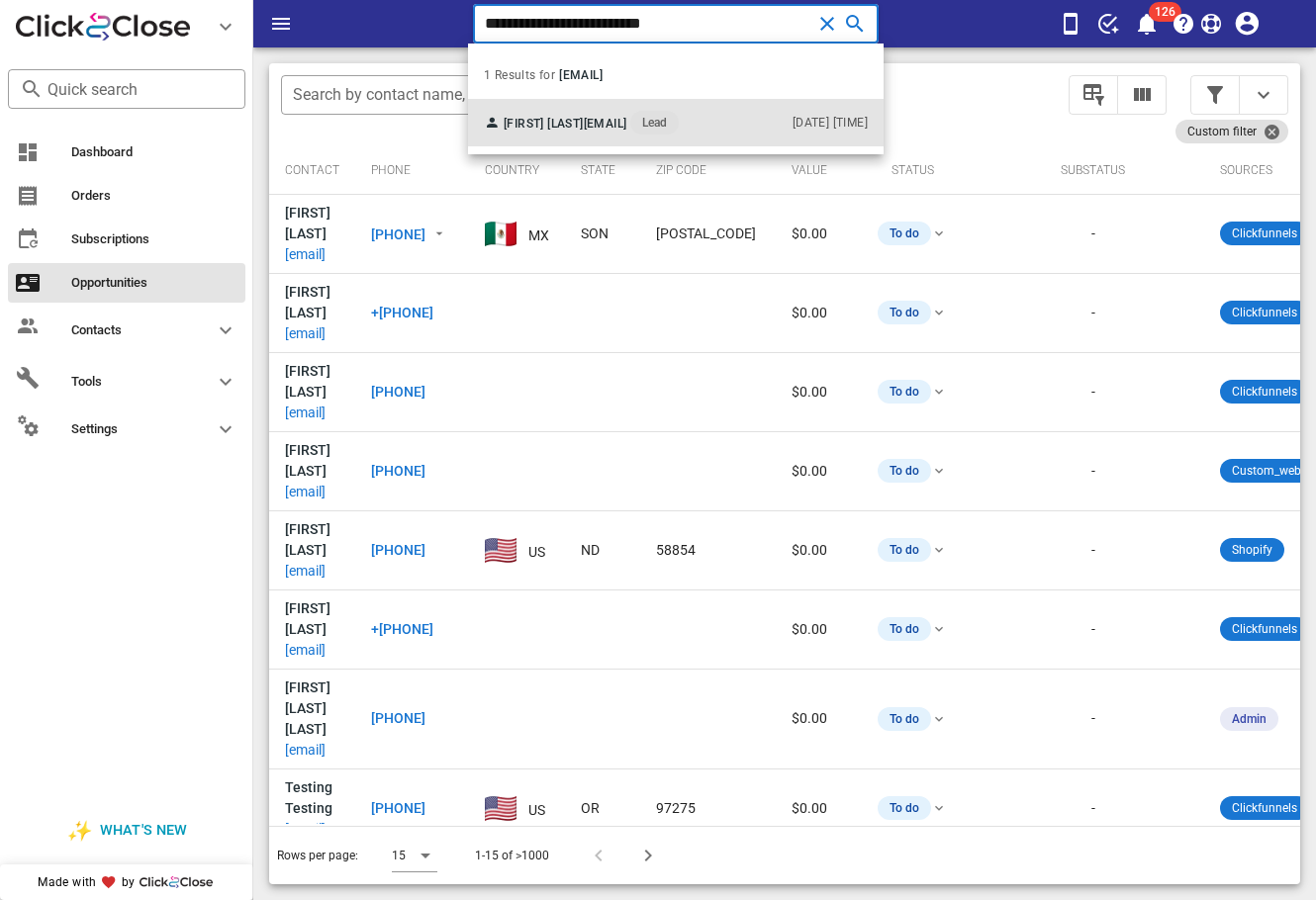 click on "Maria Luisa   mariapenagos1228@yahoo.com   Lead   07/02/2025 12:28" at bounding box center [676, 123] 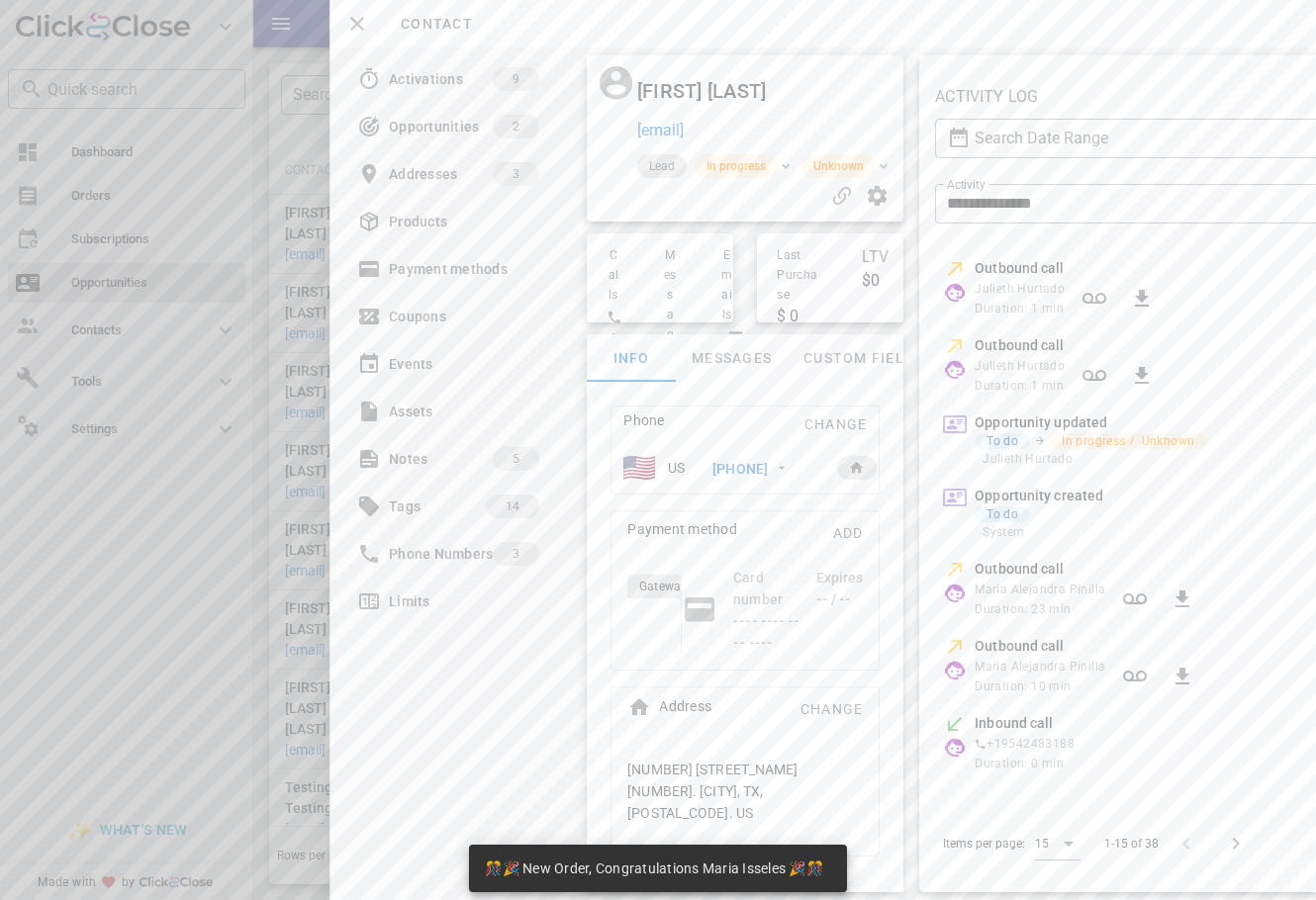 click on "+14694180391" at bounding box center [740, 469] 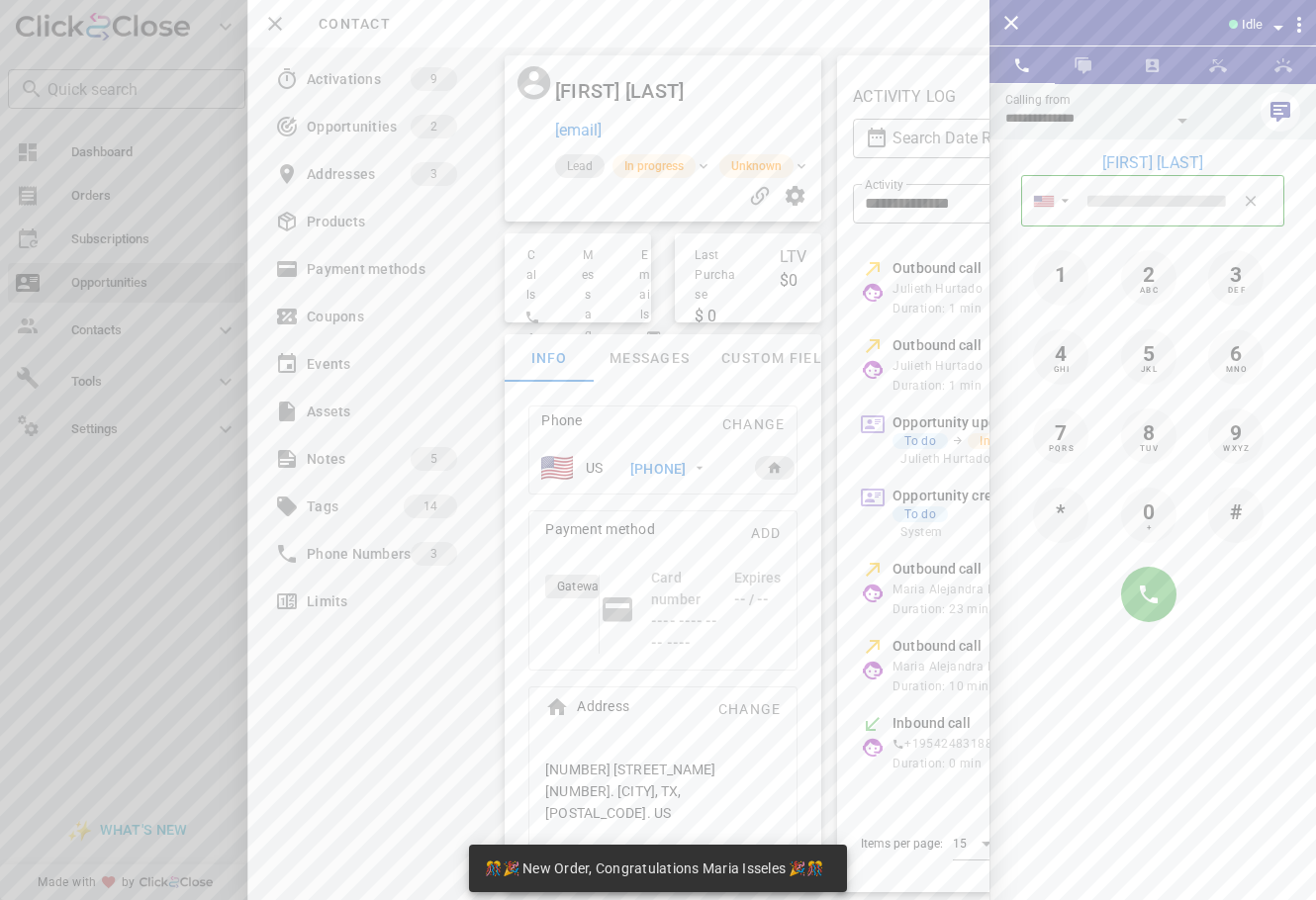 type on "**********" 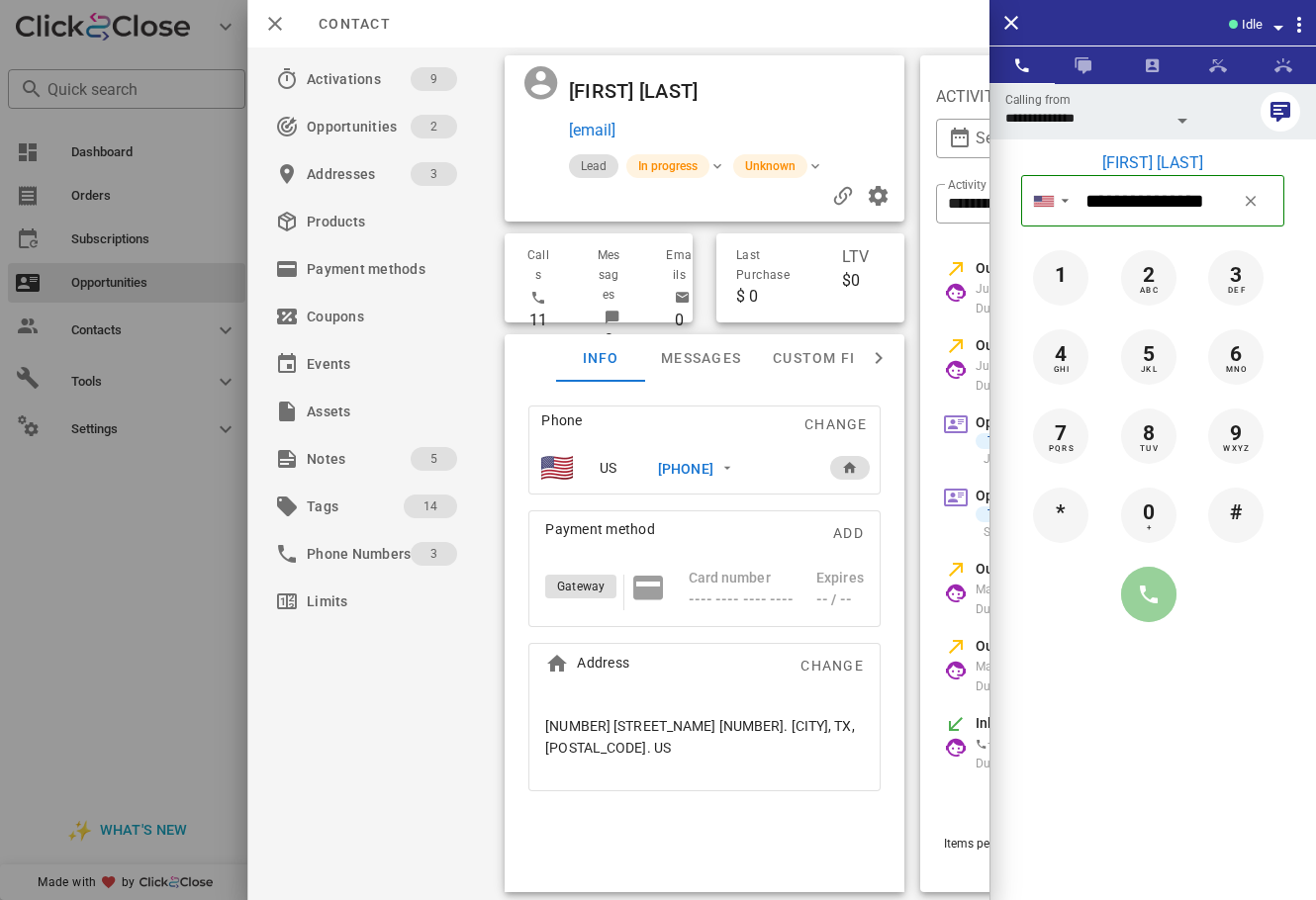 click at bounding box center (1149, 594) 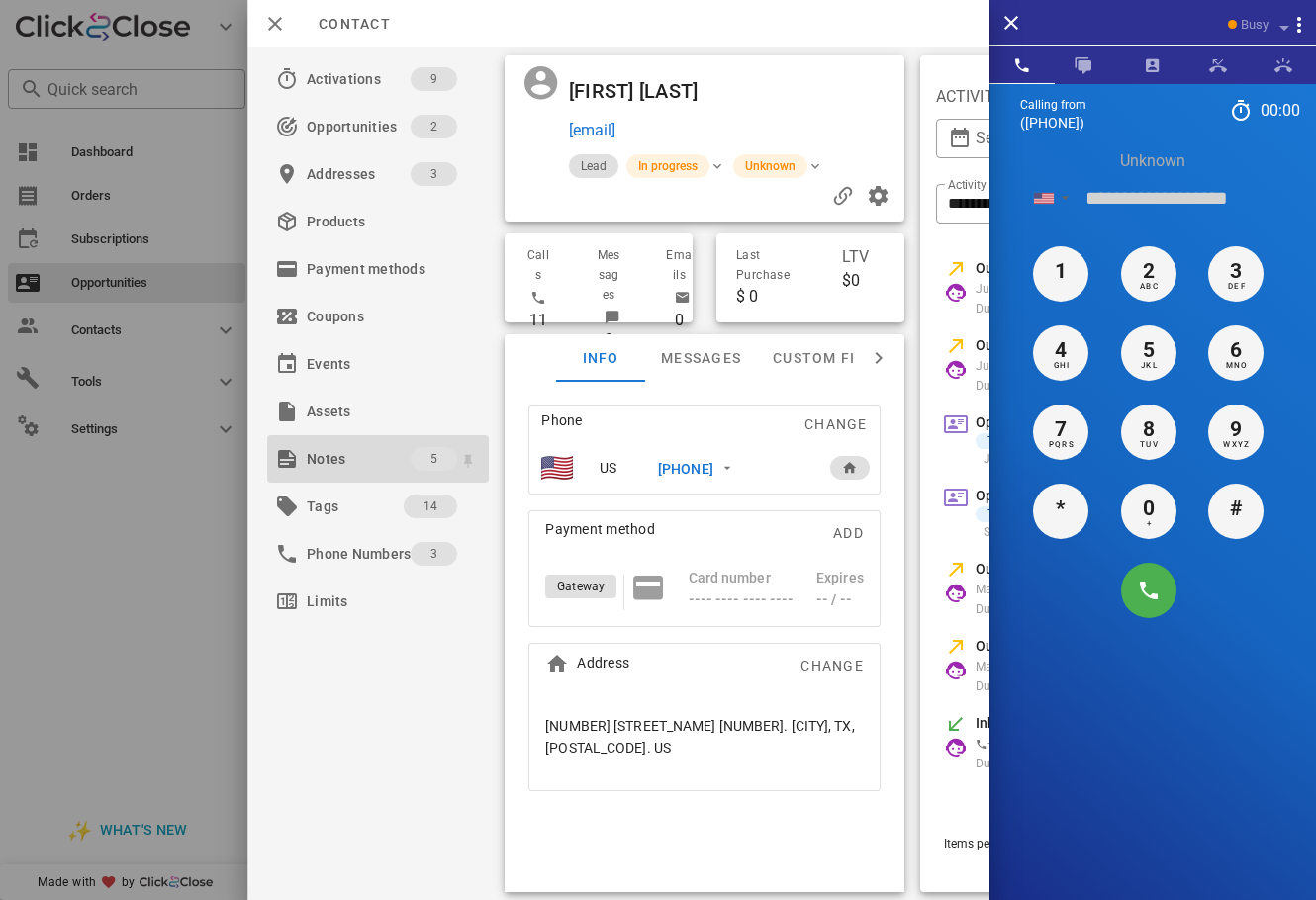 click on "Notes" at bounding box center [358, 459] 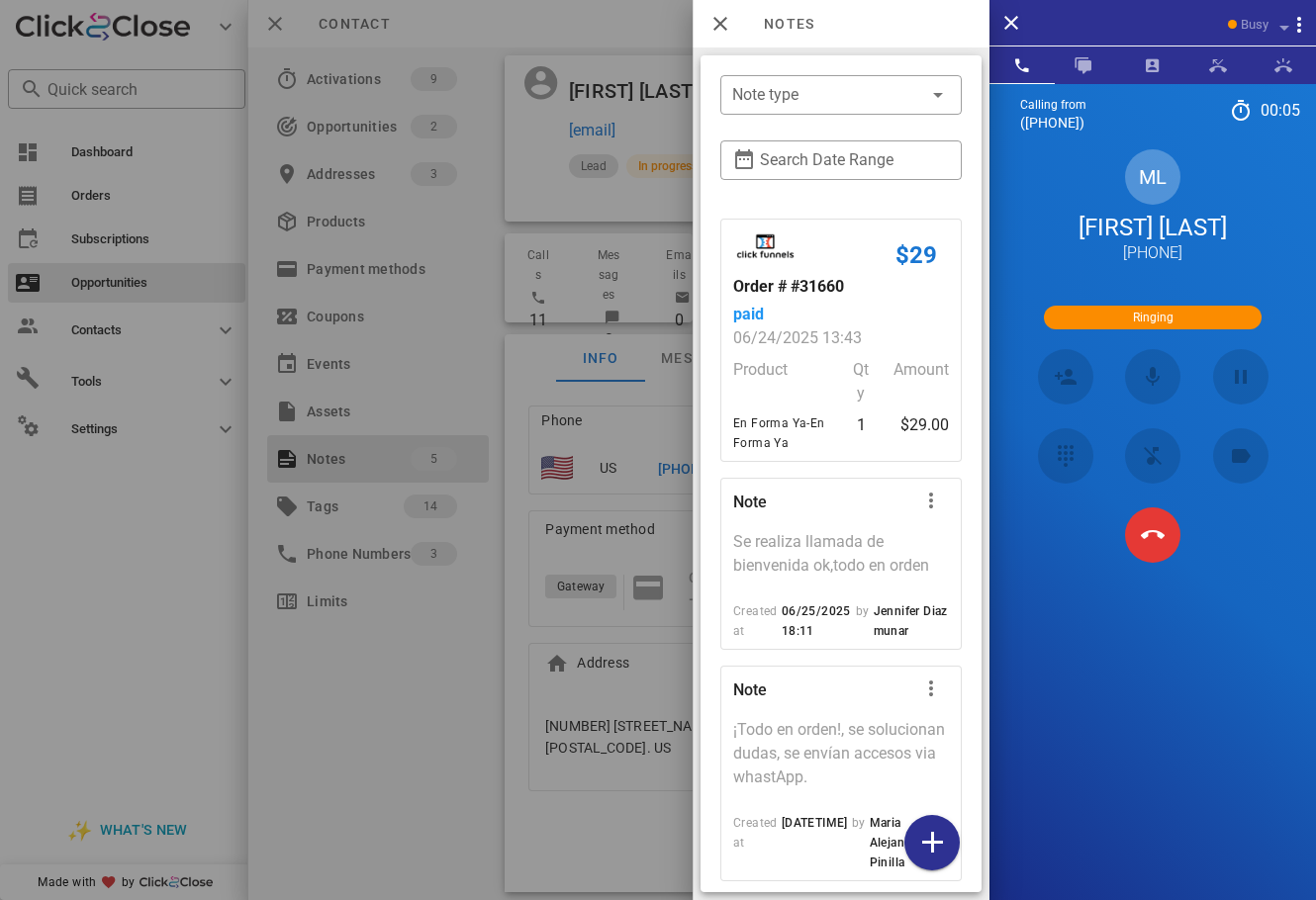 scroll, scrollTop: 583, scrollLeft: 0, axis: vertical 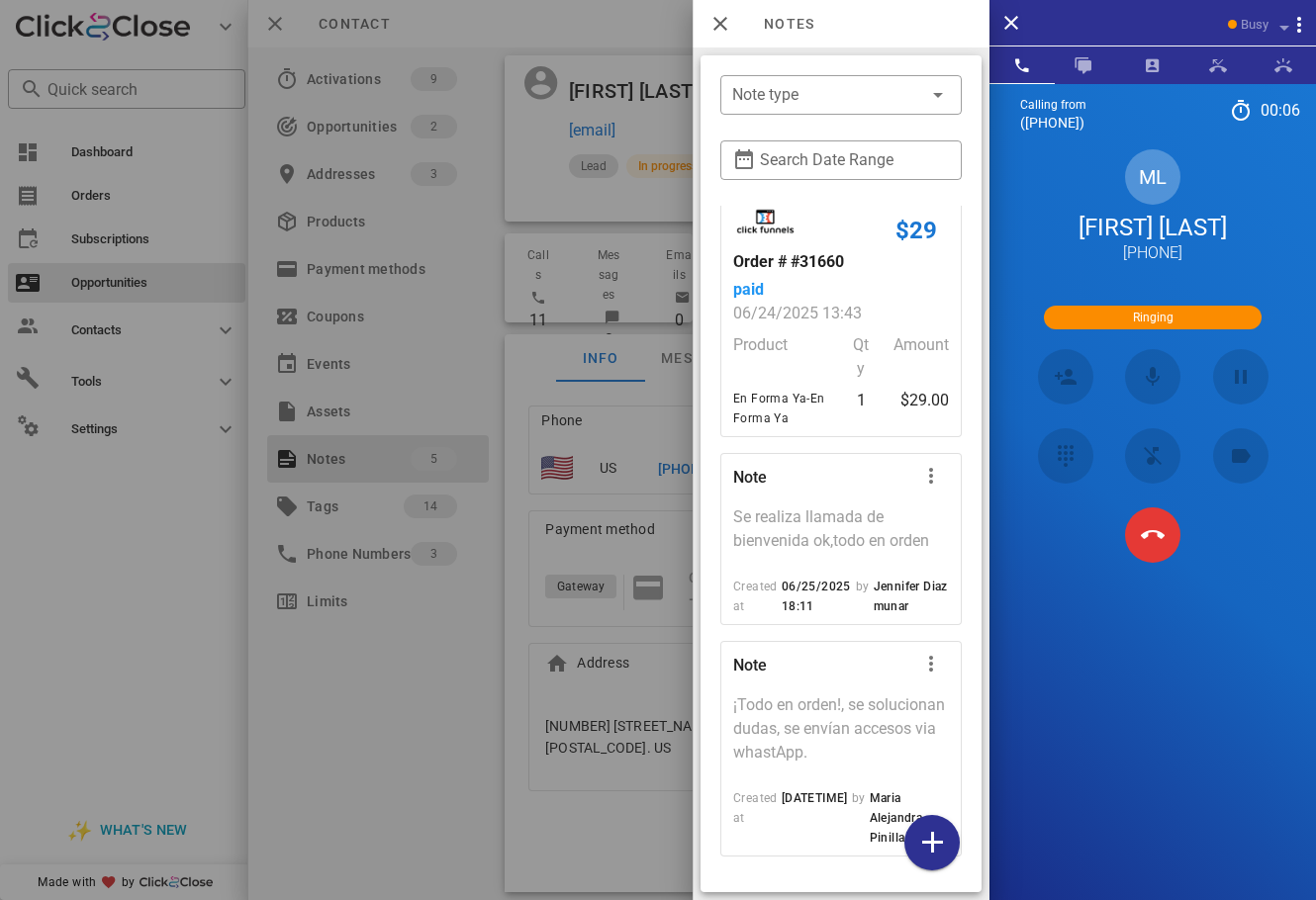 click at bounding box center (658, 450) 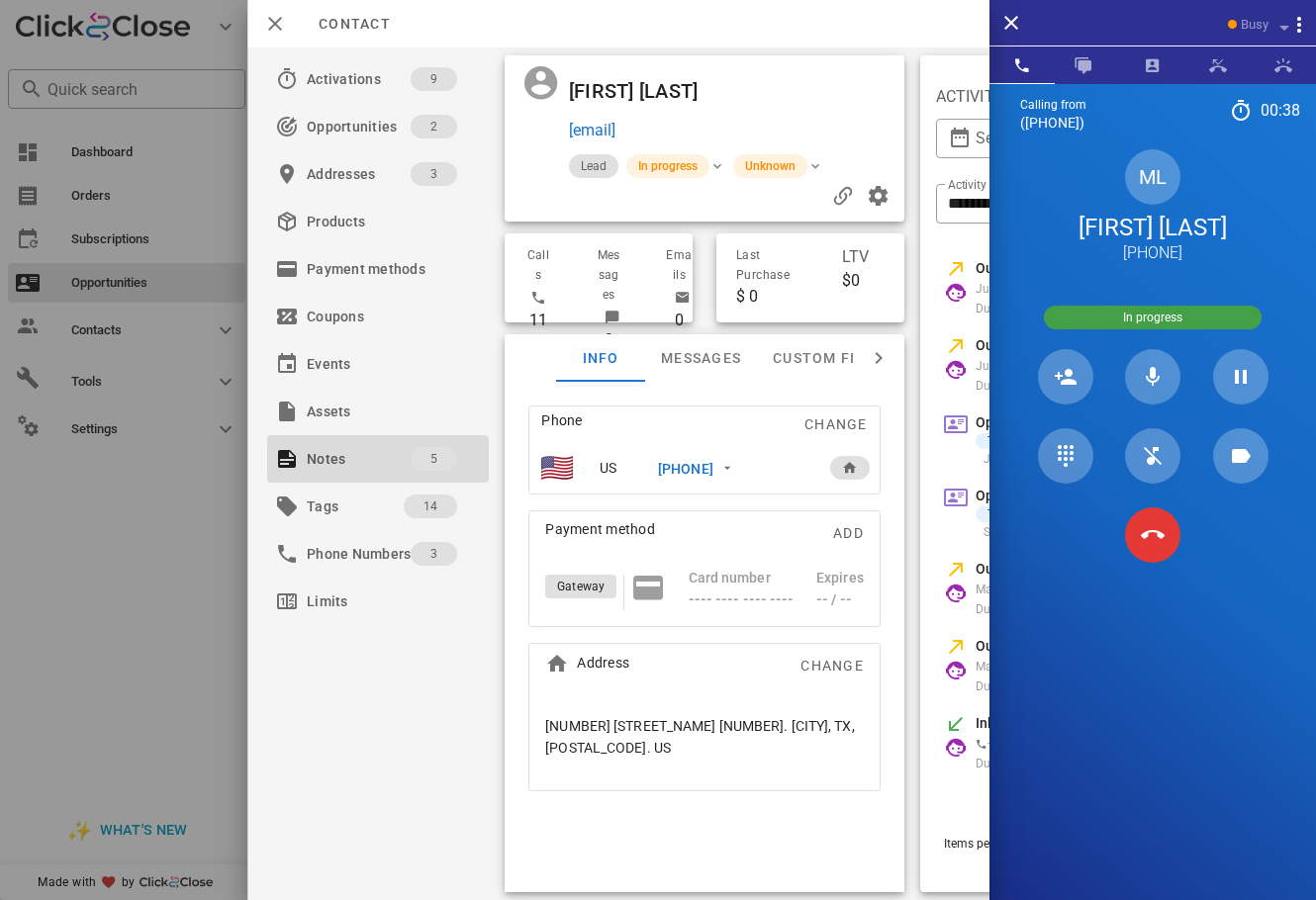 click on "Maria Luisa  mariapenagos1228@yahoo.com   Lead   In progress   Unknown" at bounding box center [705, 138] 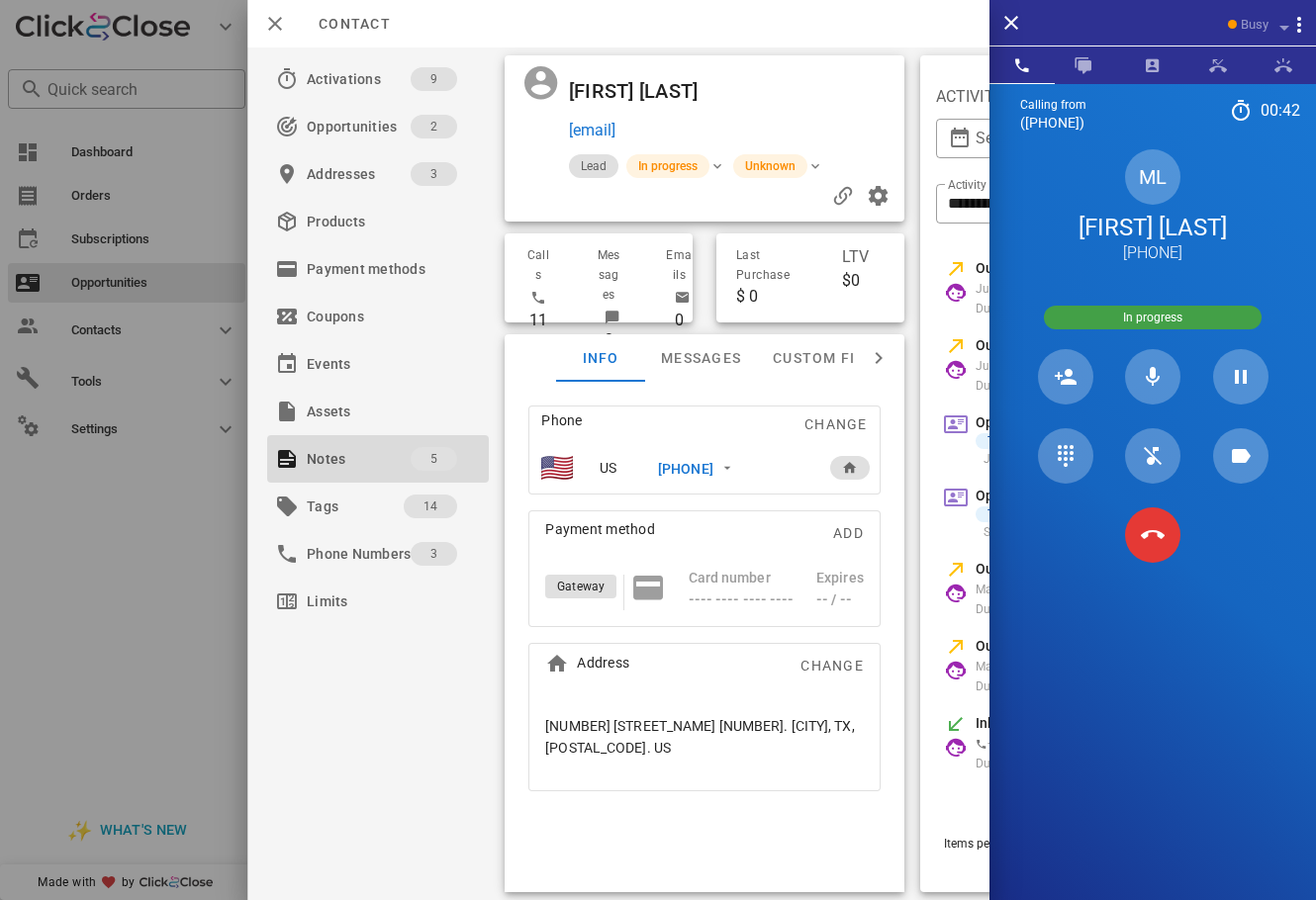 click at bounding box center [825, 91] 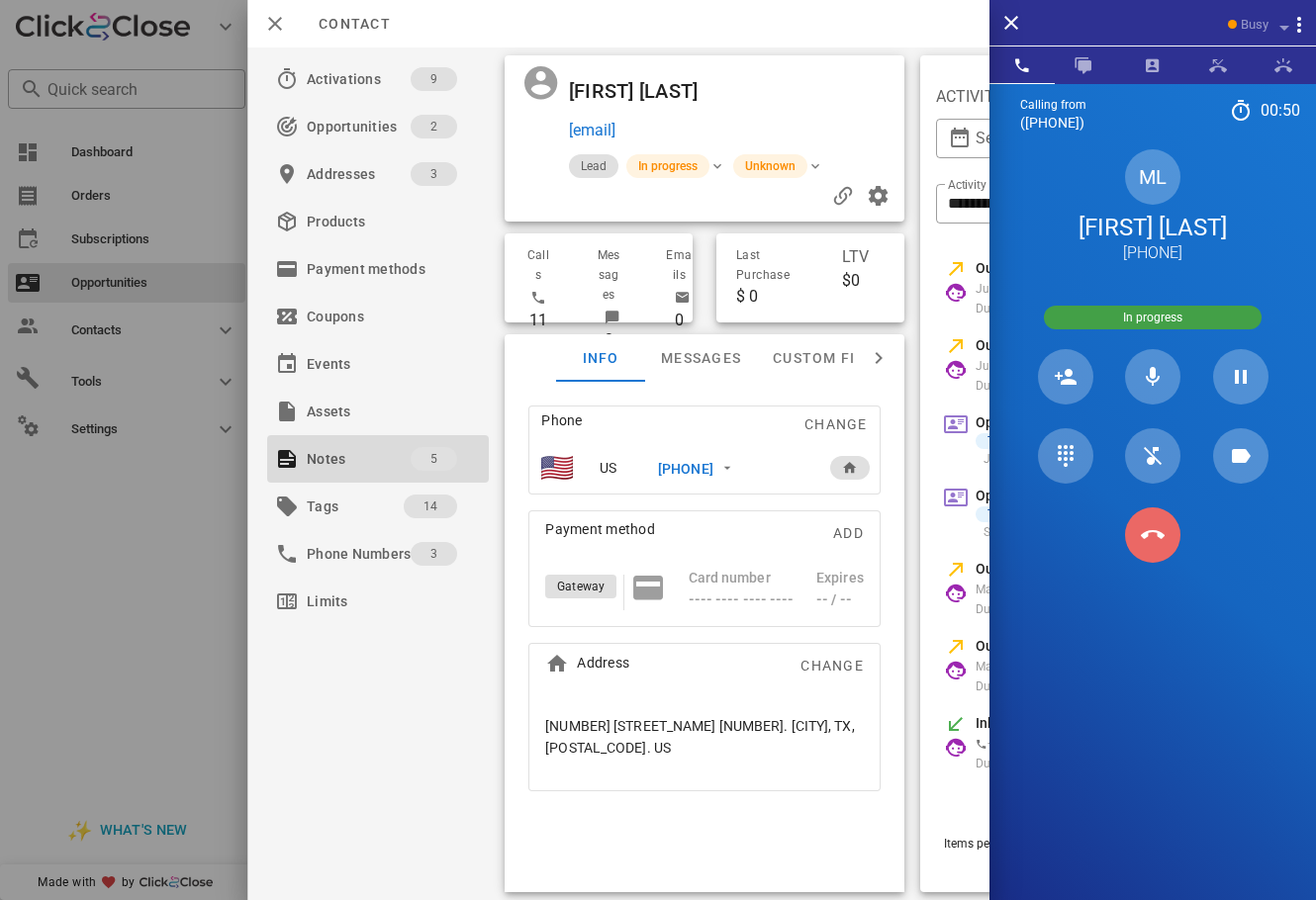 click at bounding box center (1153, 535) 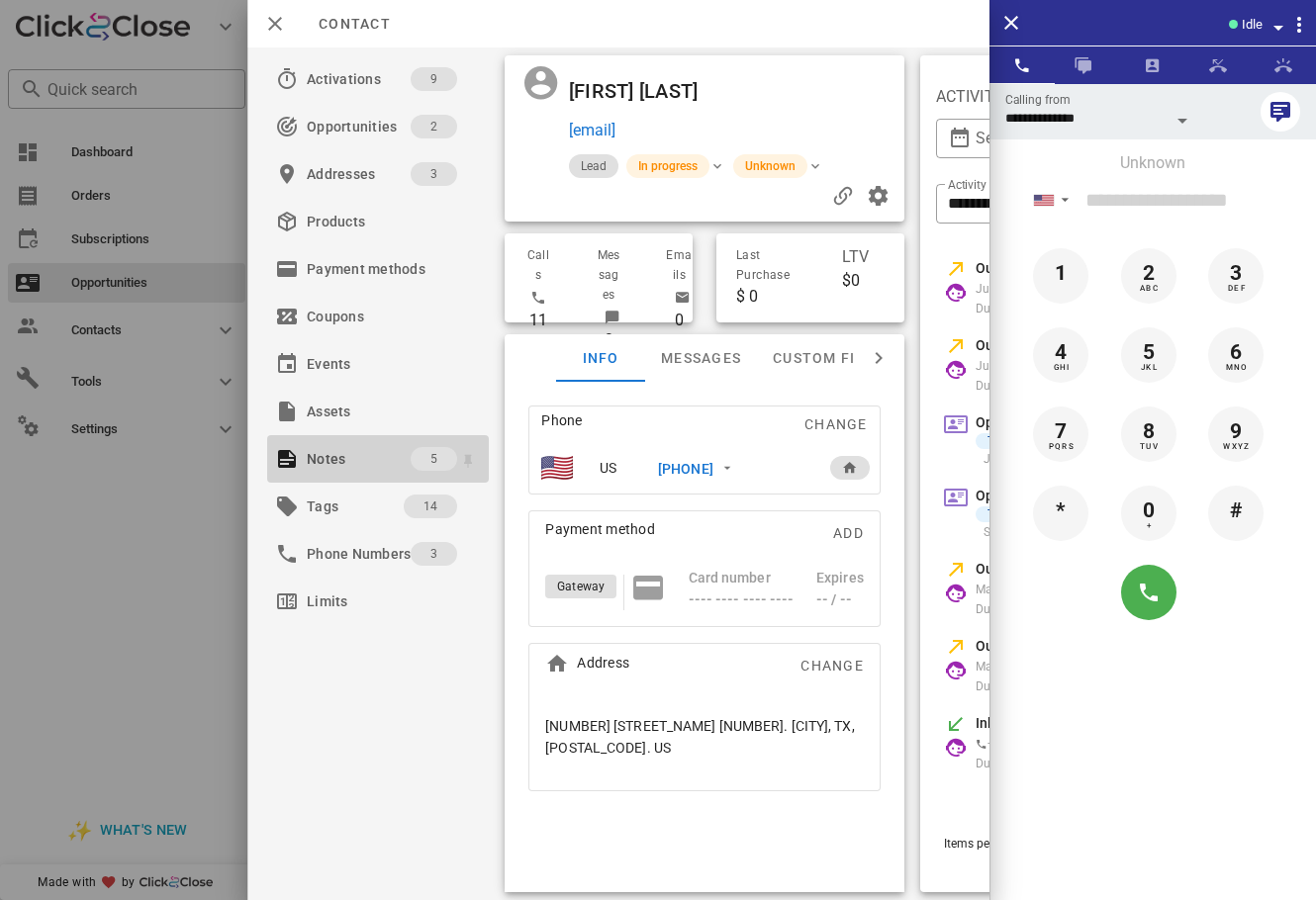 click on "Notes" at bounding box center (358, 459) 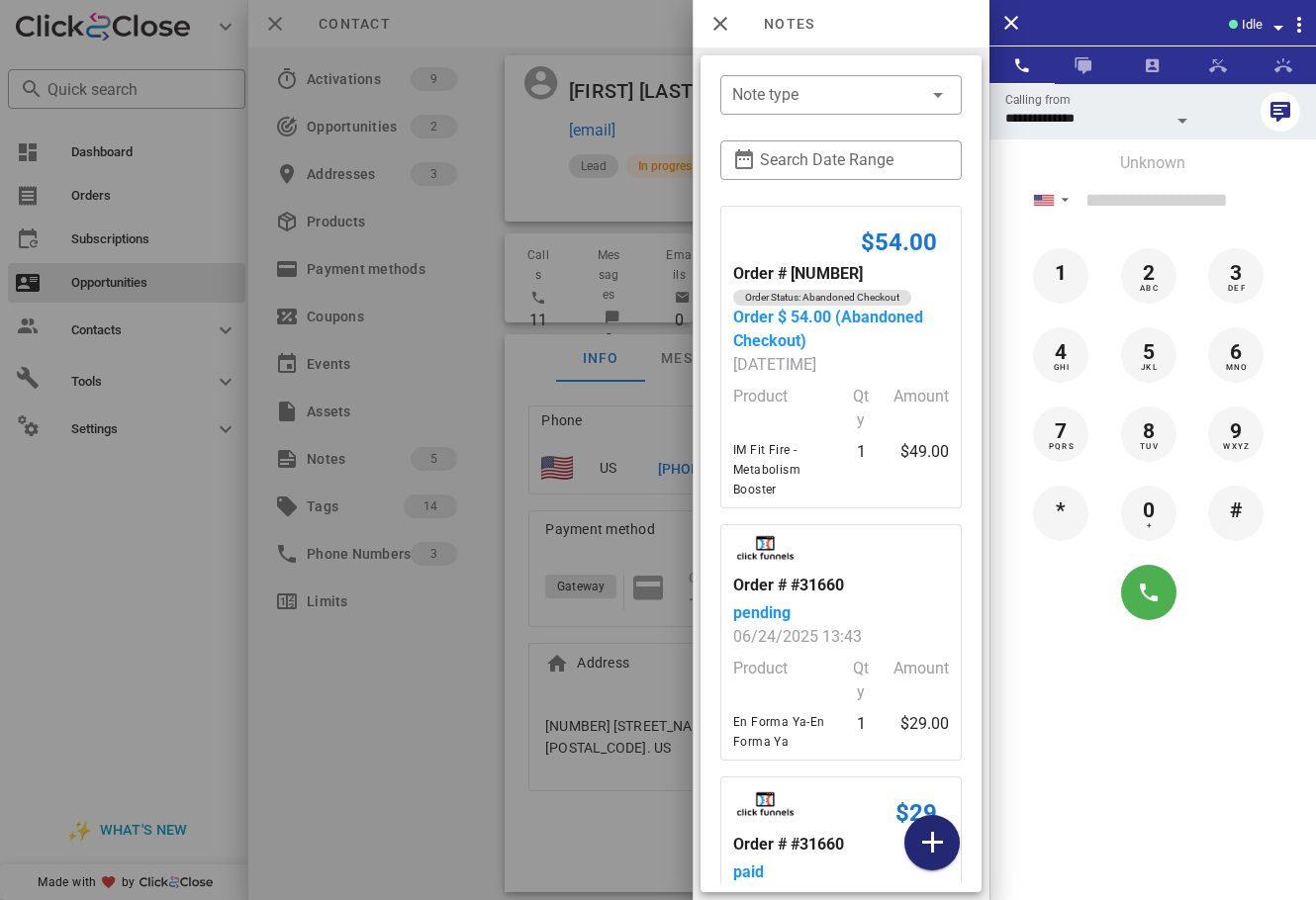 click at bounding box center (932, 843) 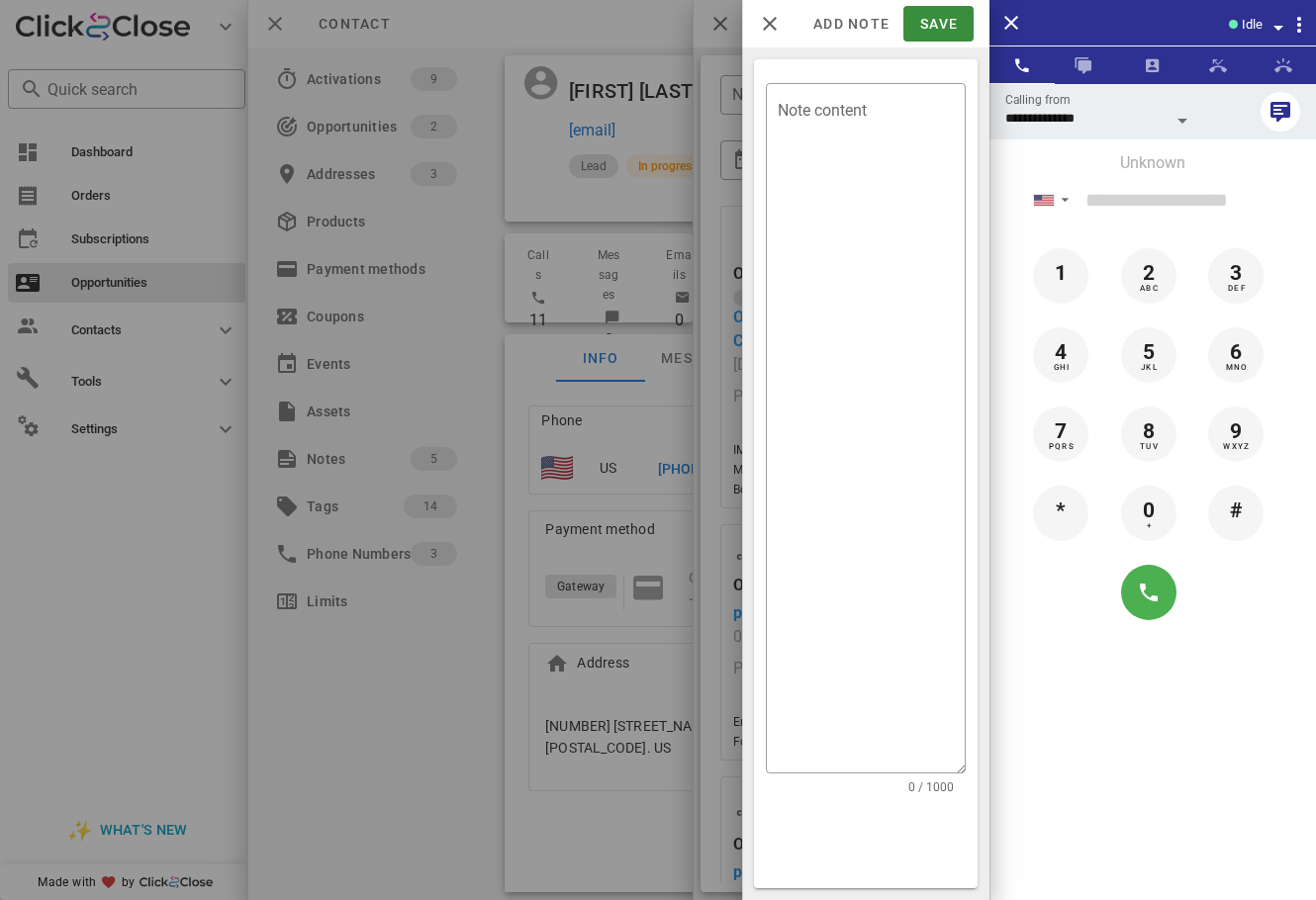 click on "​ Note content 0 / 1000" at bounding box center [866, 474] 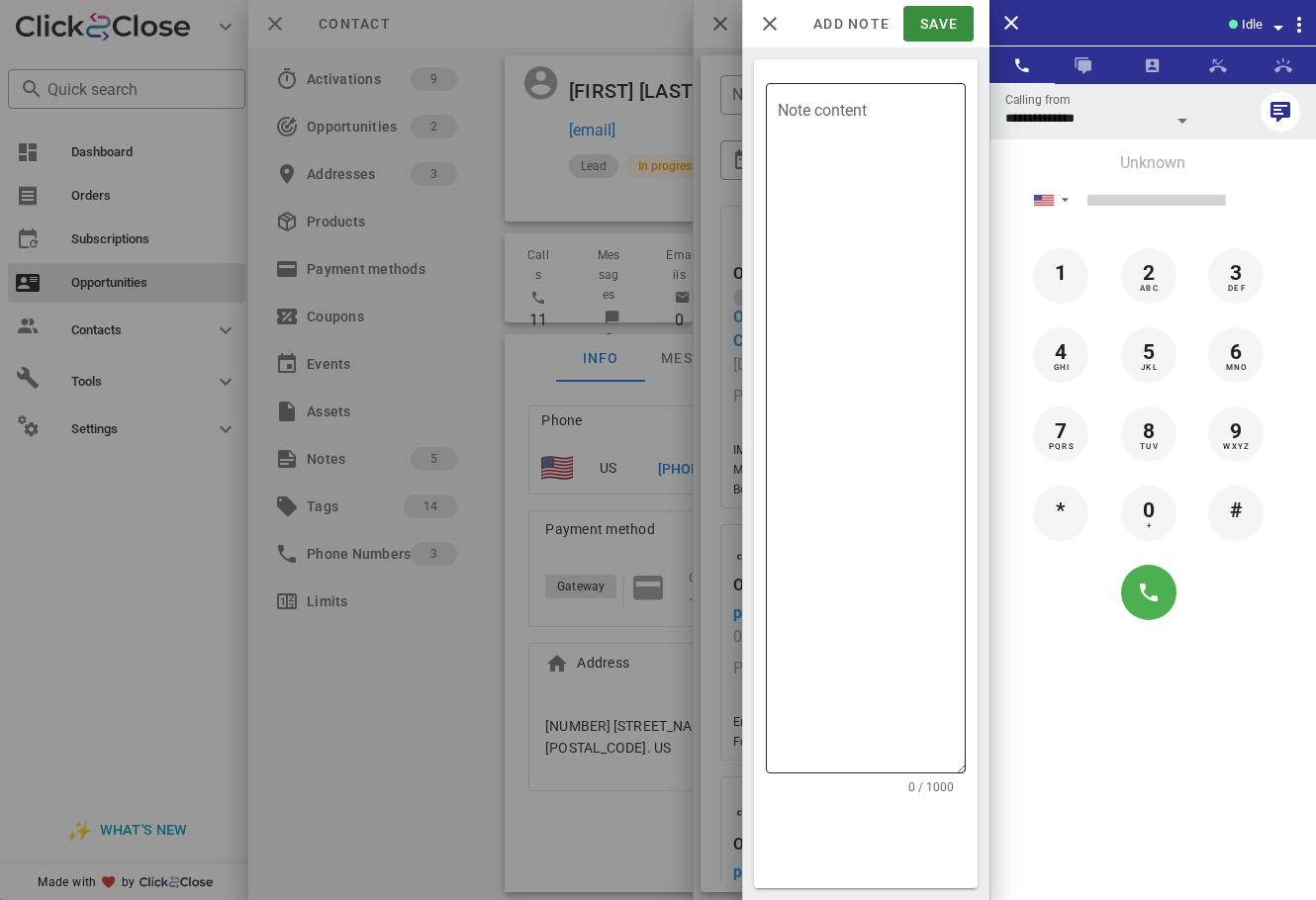 click on "Note content" at bounding box center (872, 433) 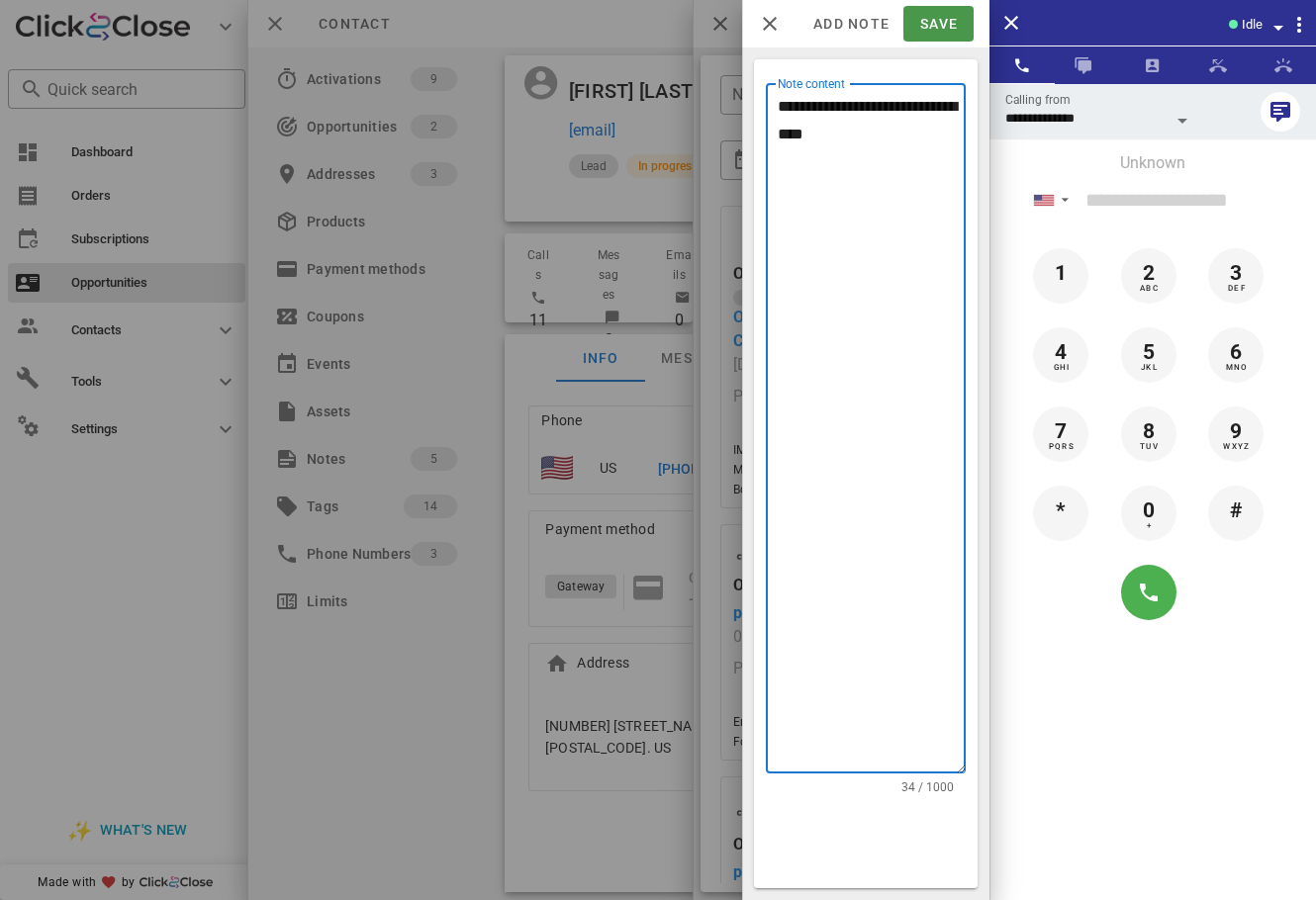 type on "**********" 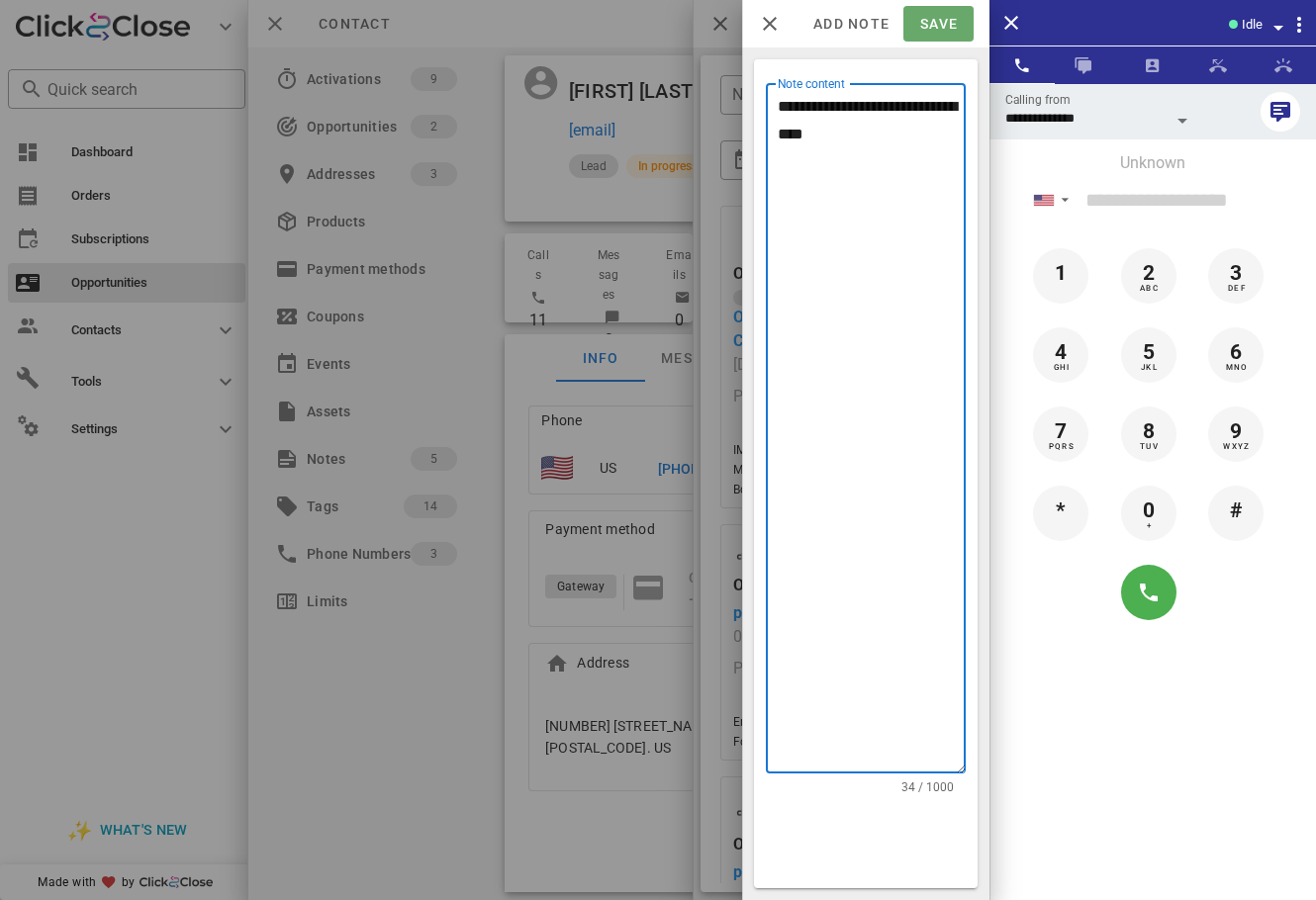click on "Save" at bounding box center [938, 24] 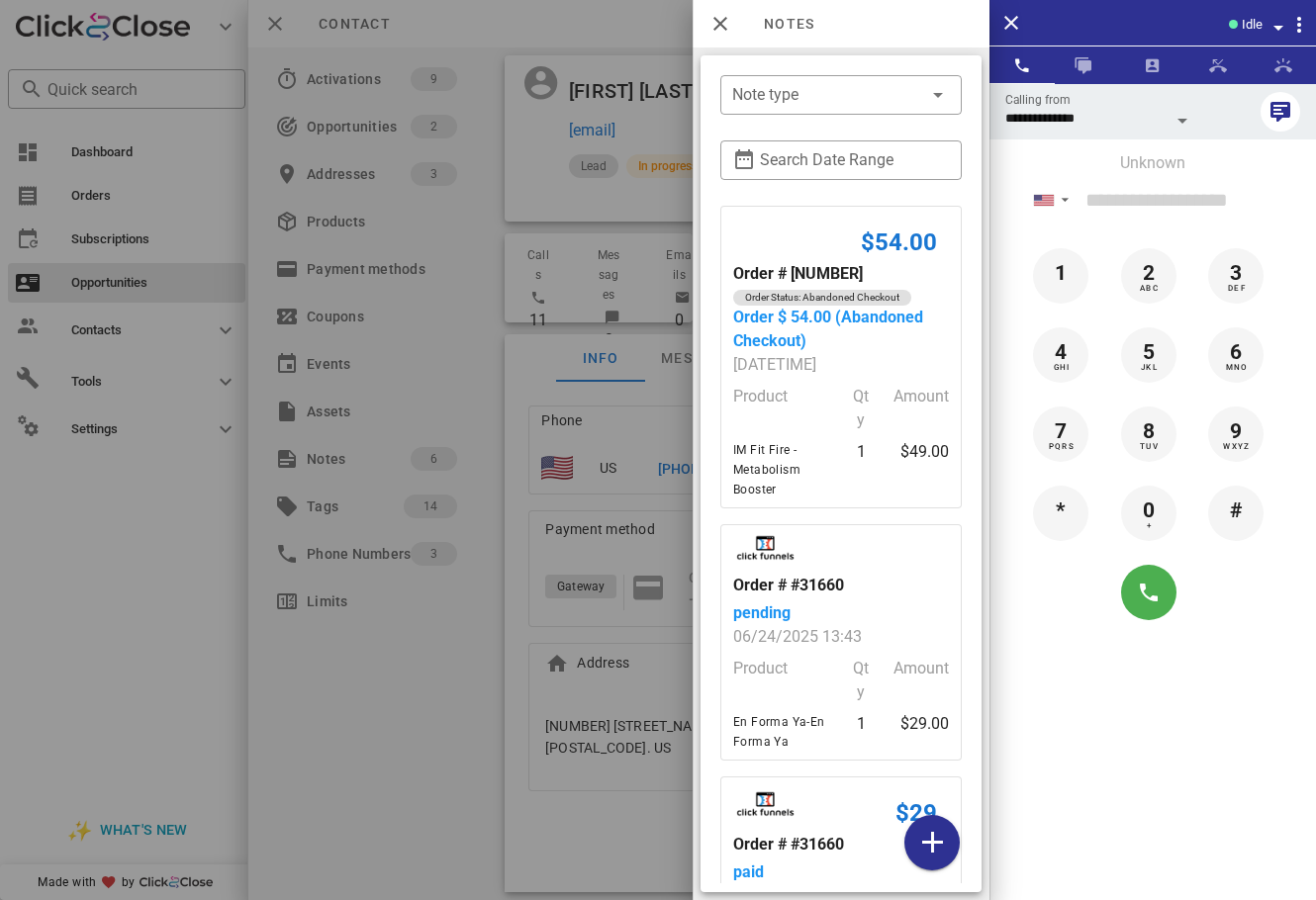 click at bounding box center [658, 450] 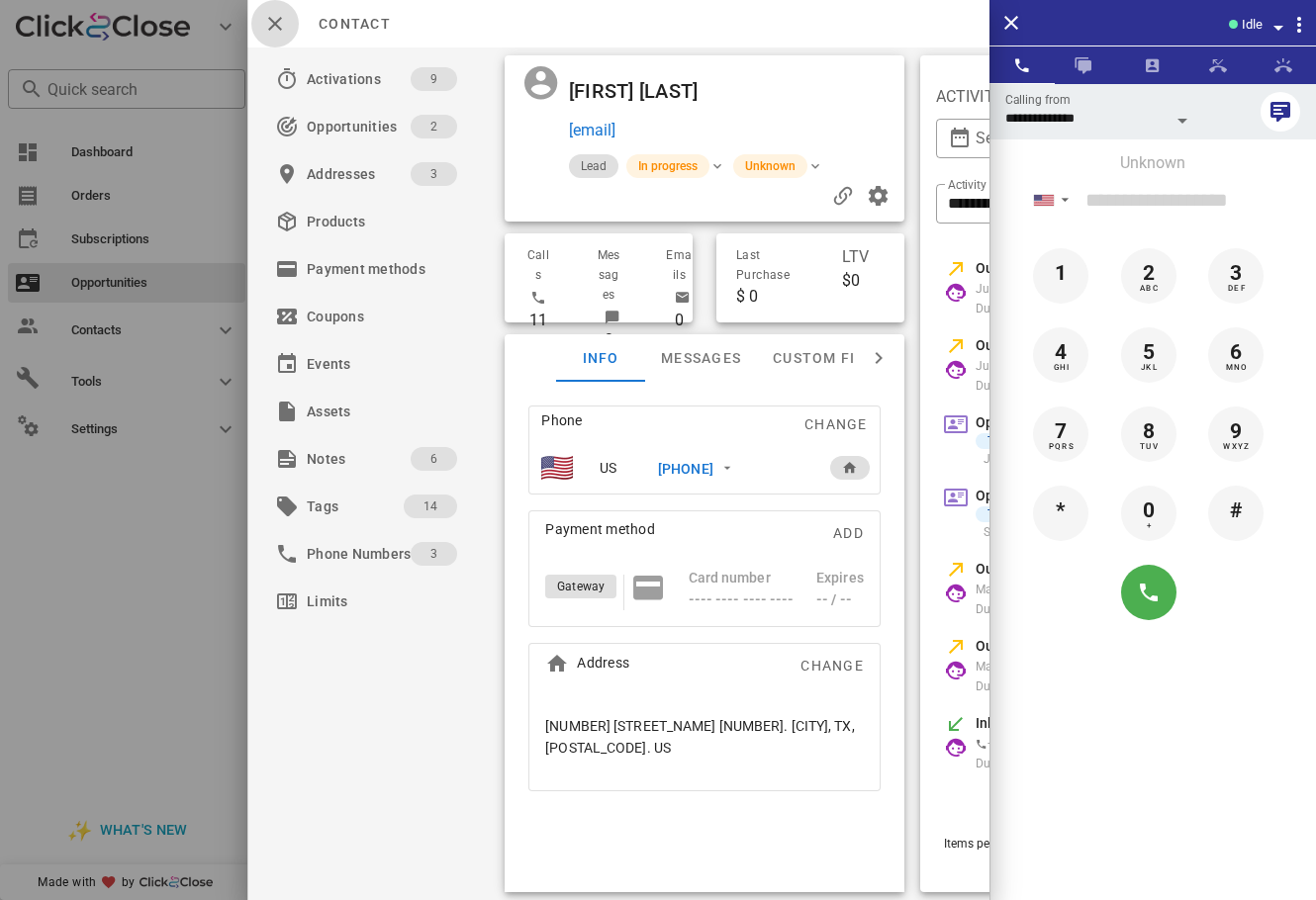 click at bounding box center (275, 24) 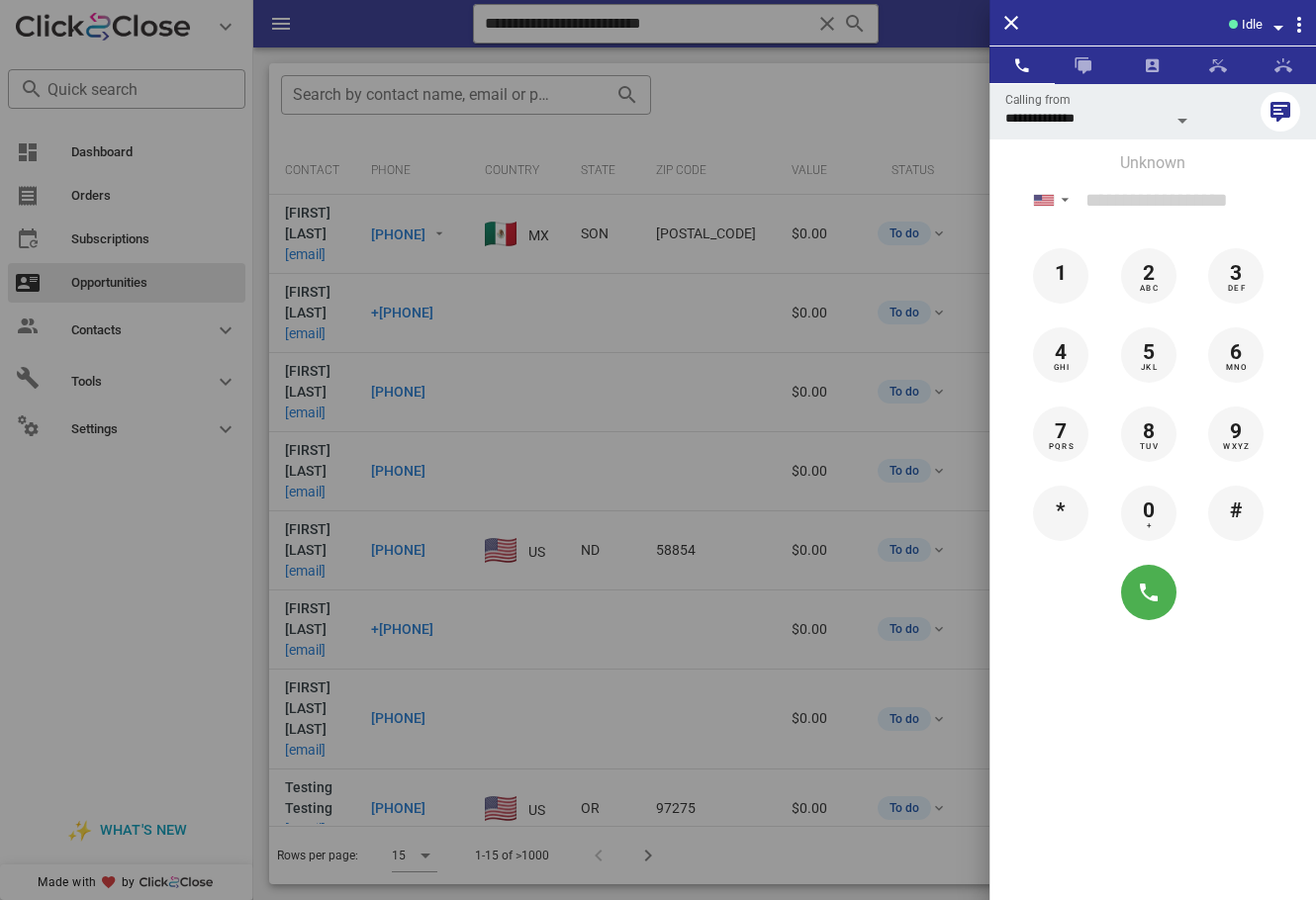 click at bounding box center (658, 450) 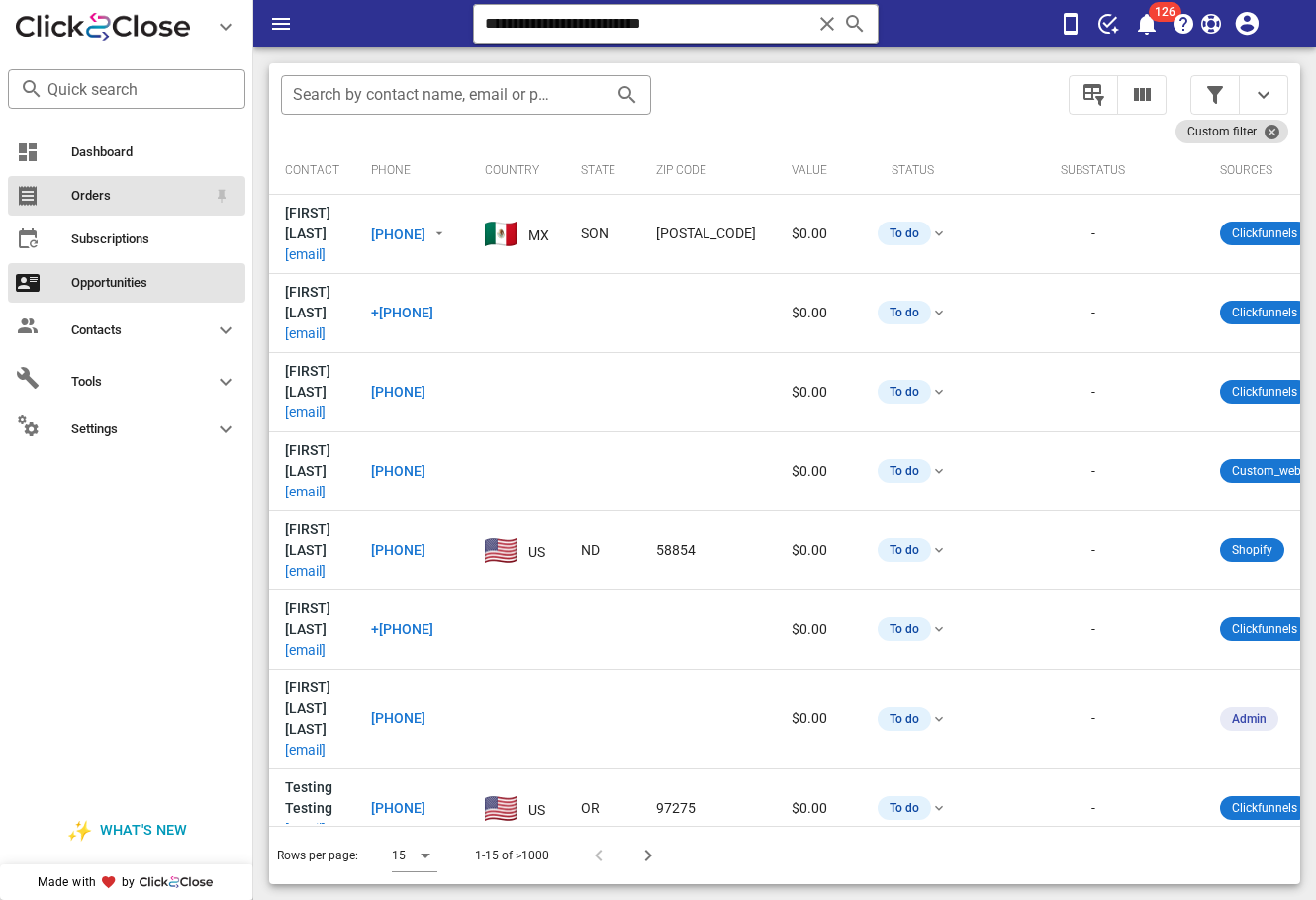 click on "Orders" at bounding box center [127, 196] 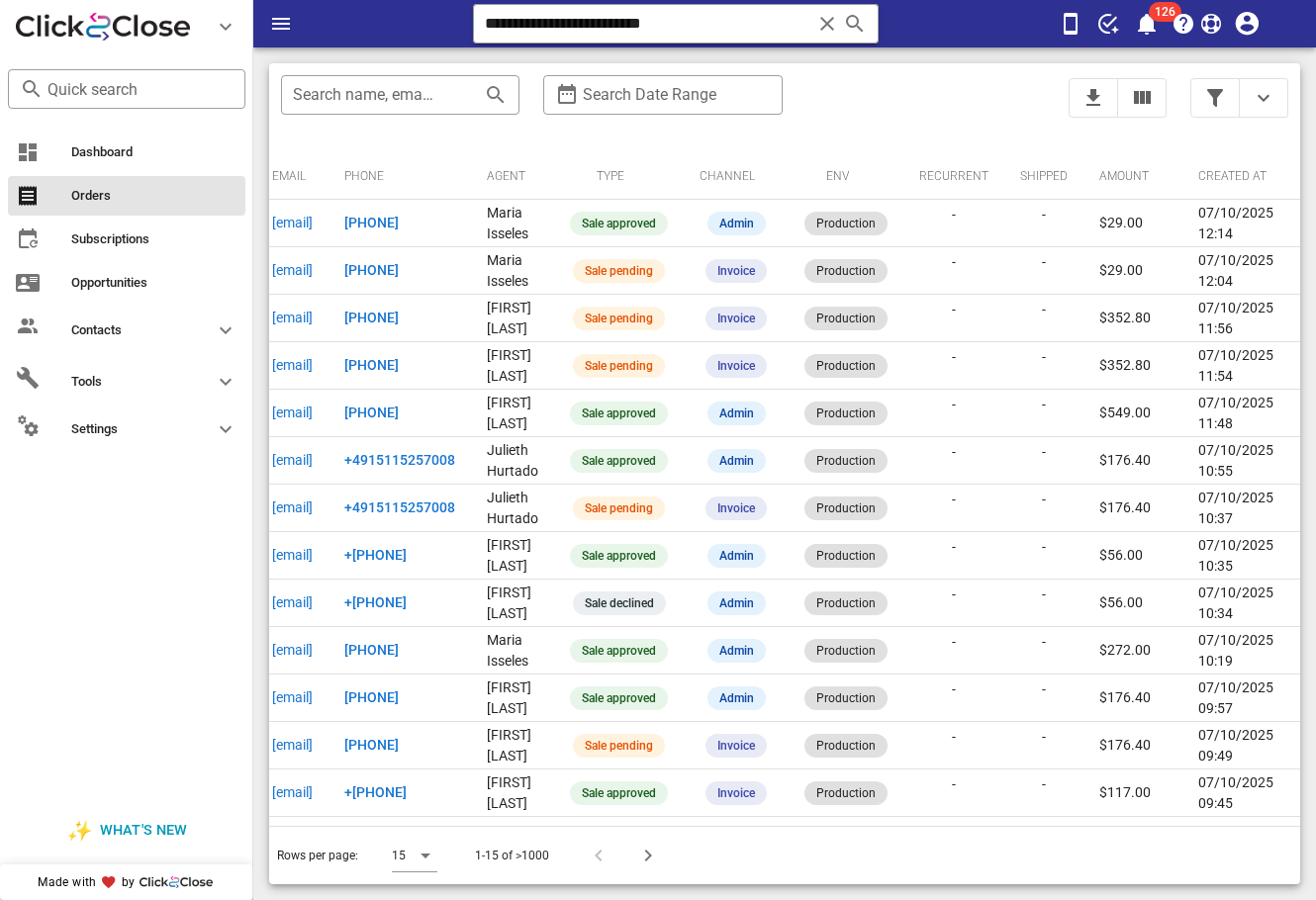 scroll, scrollTop: 0, scrollLeft: 0, axis: both 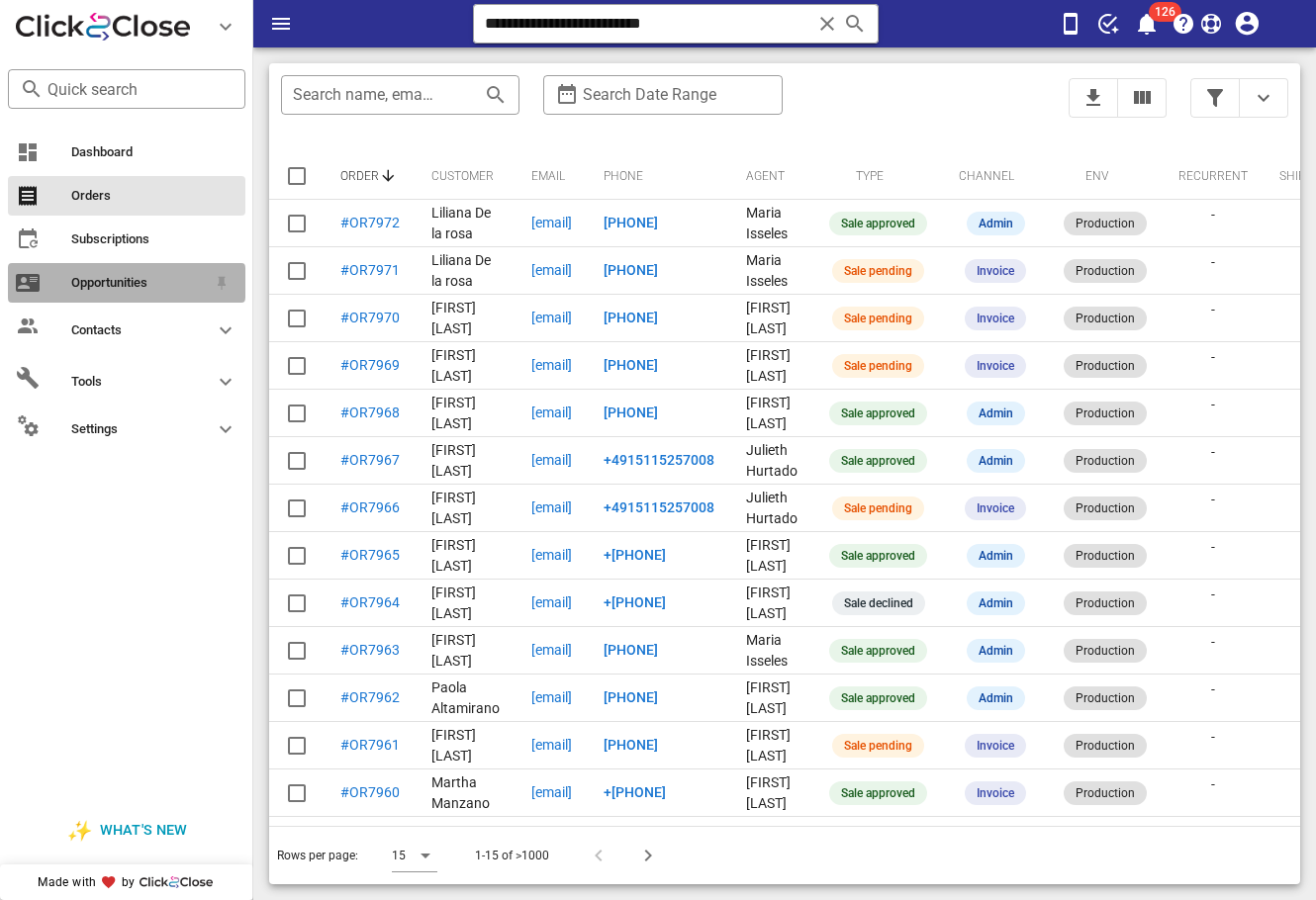 click on "Opportunities" at bounding box center (127, 283) 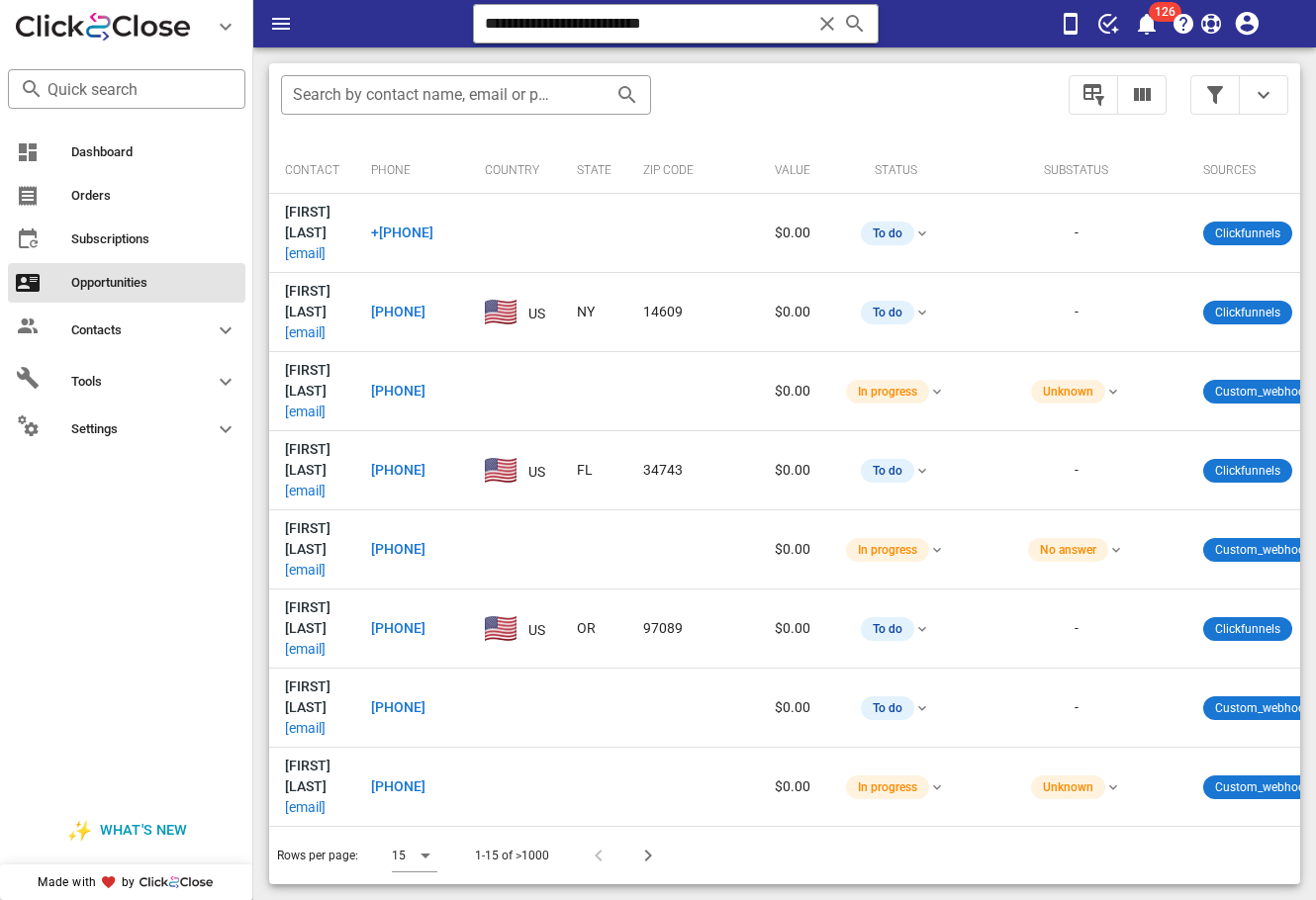 scroll, scrollTop: 0, scrollLeft: 889, axis: horizontal 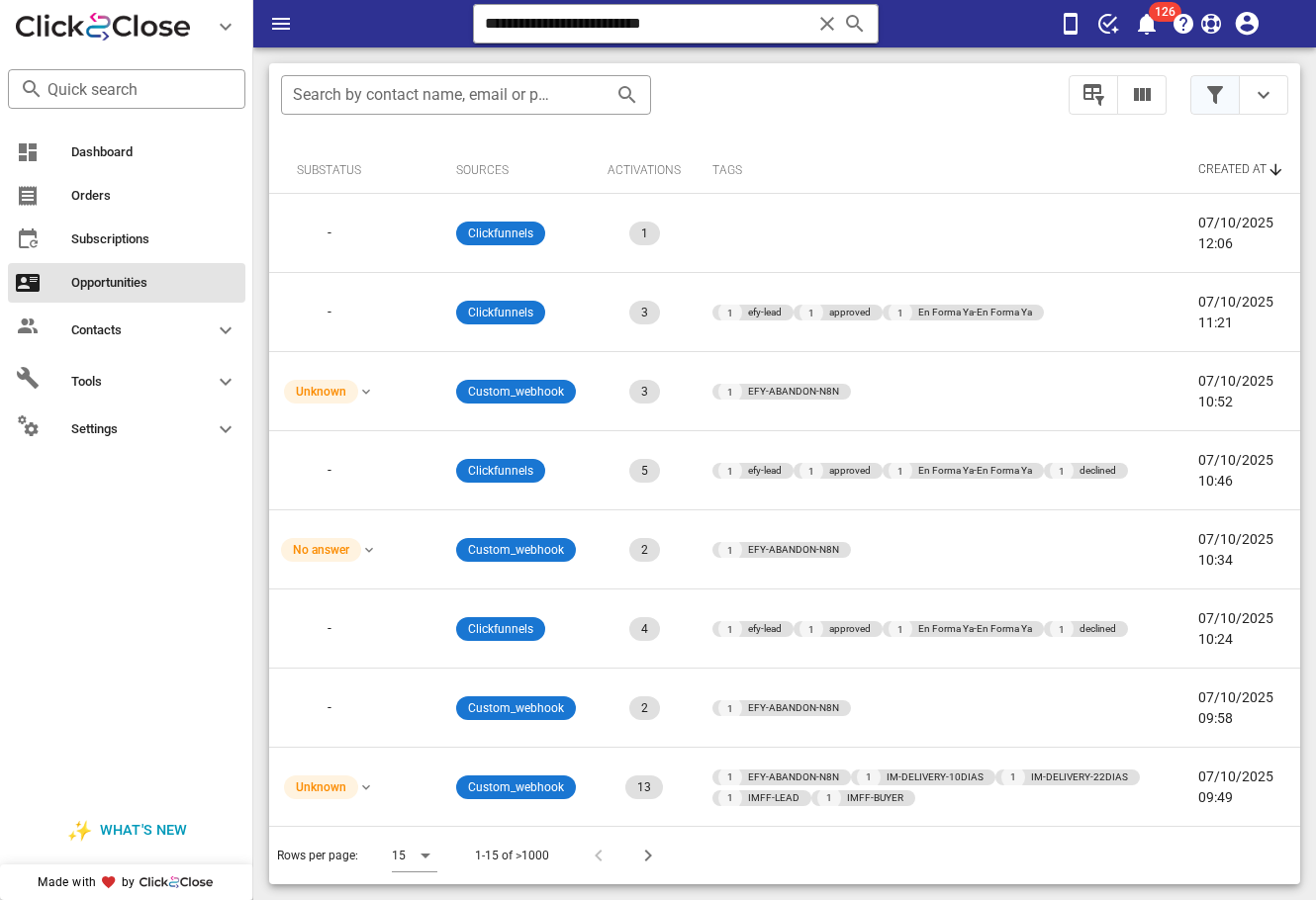 click at bounding box center (1215, 95) 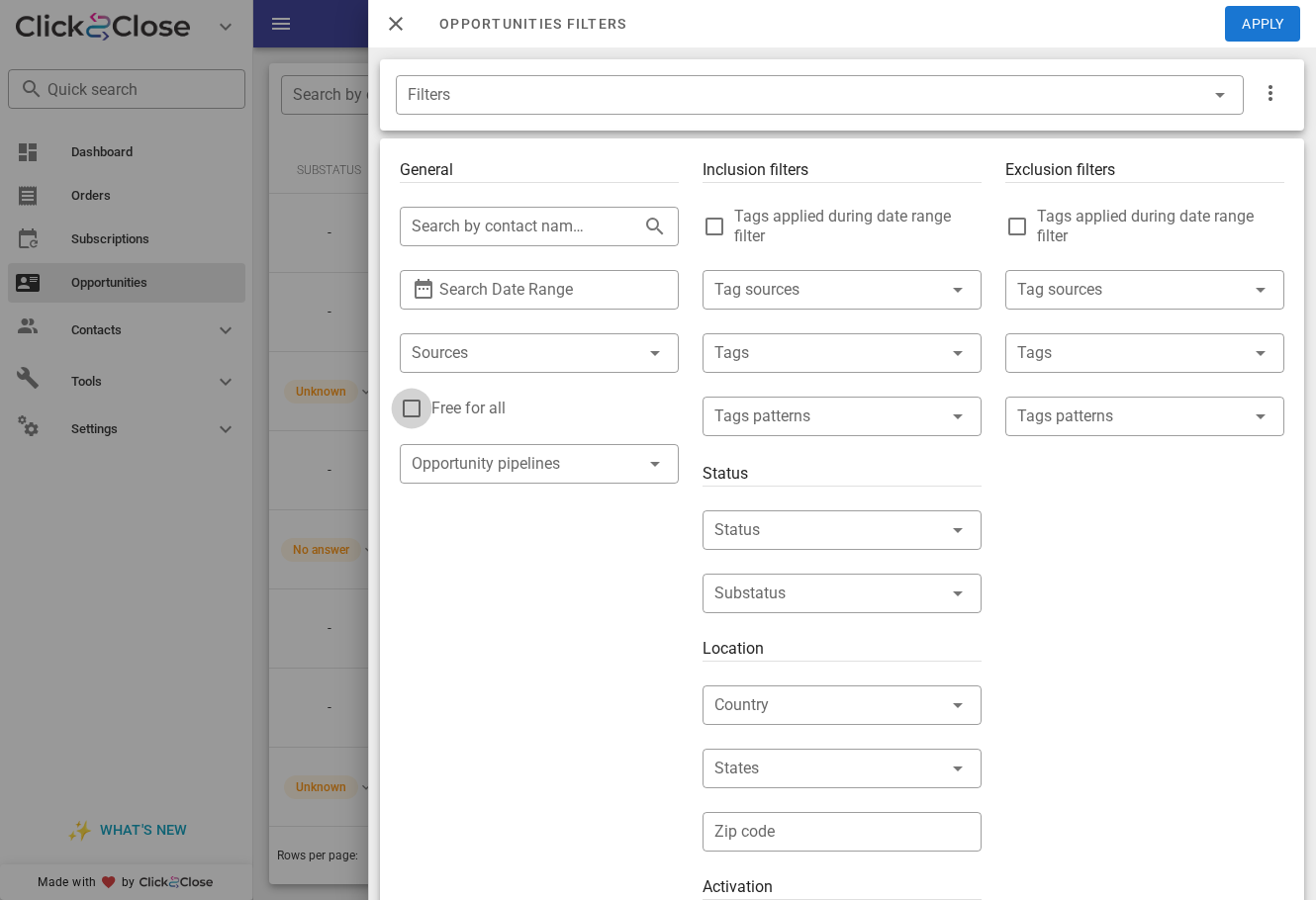 click at bounding box center [412, 408] 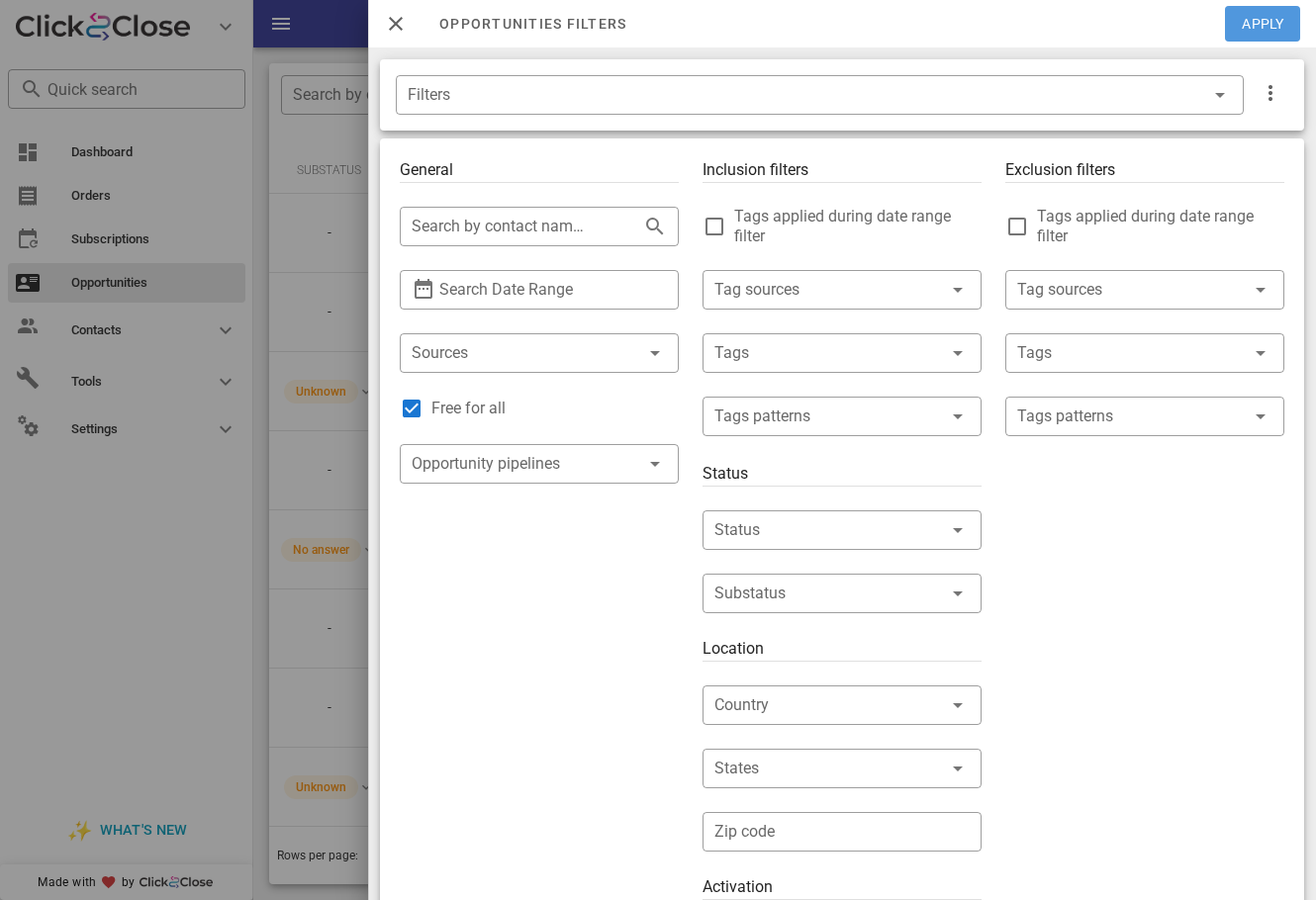 click on "Apply" at bounding box center [1264, 24] 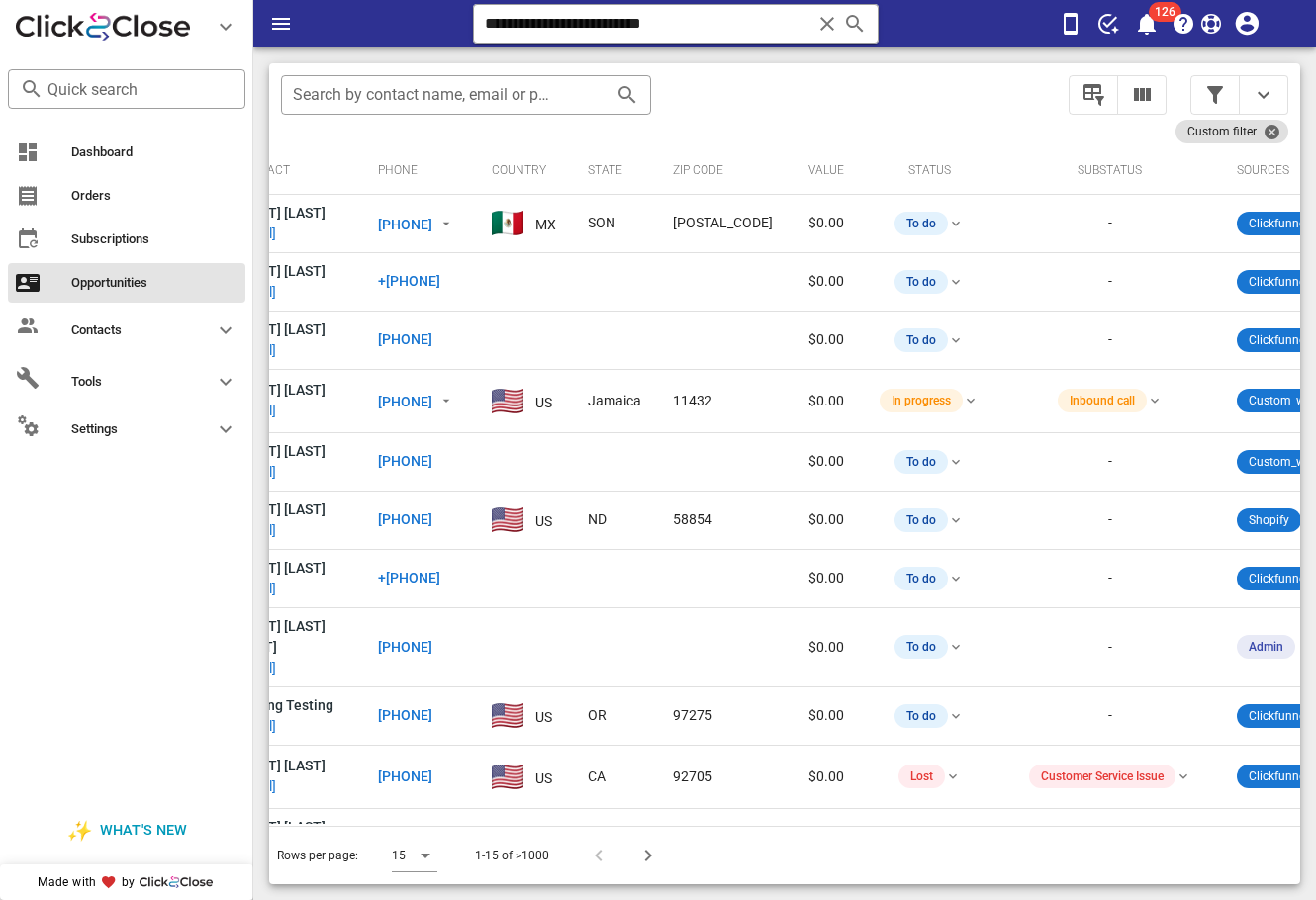scroll, scrollTop: 0, scrollLeft: 0, axis: both 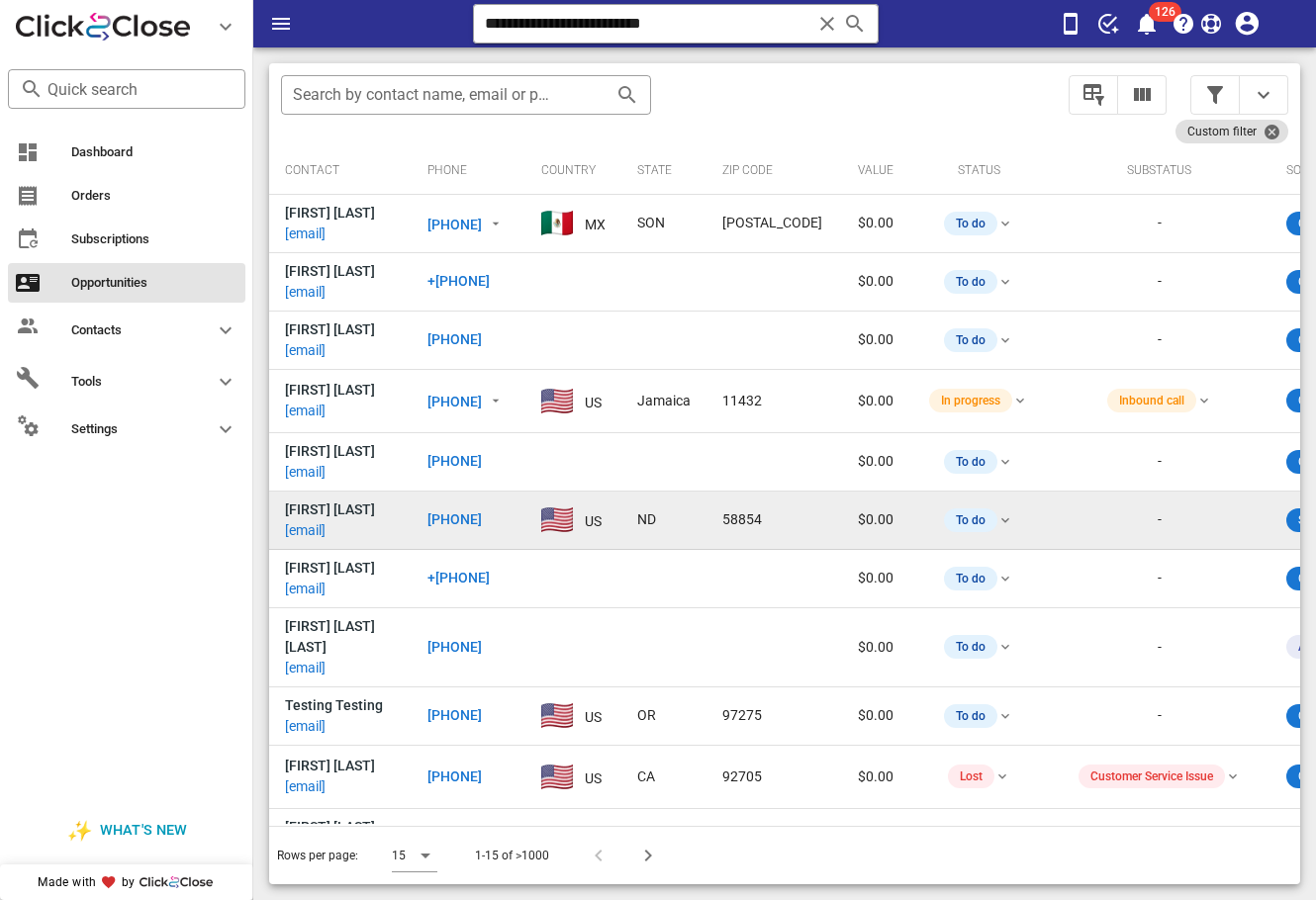 click on "itsmeagain8399@gmail.com" at bounding box center (305, 530) 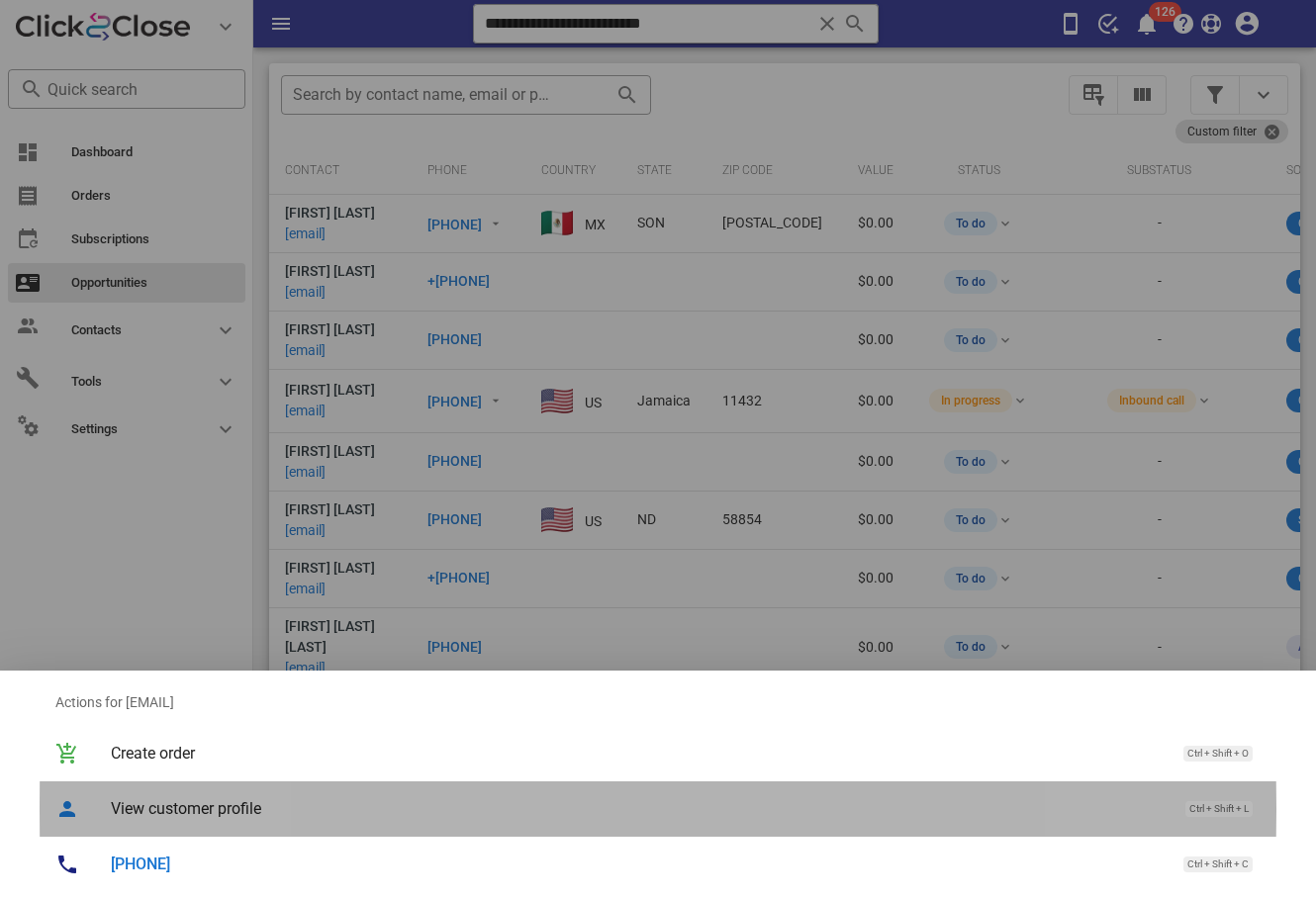 click on "View customer profile Ctrl + Shift + L" at bounding box center (686, 808) 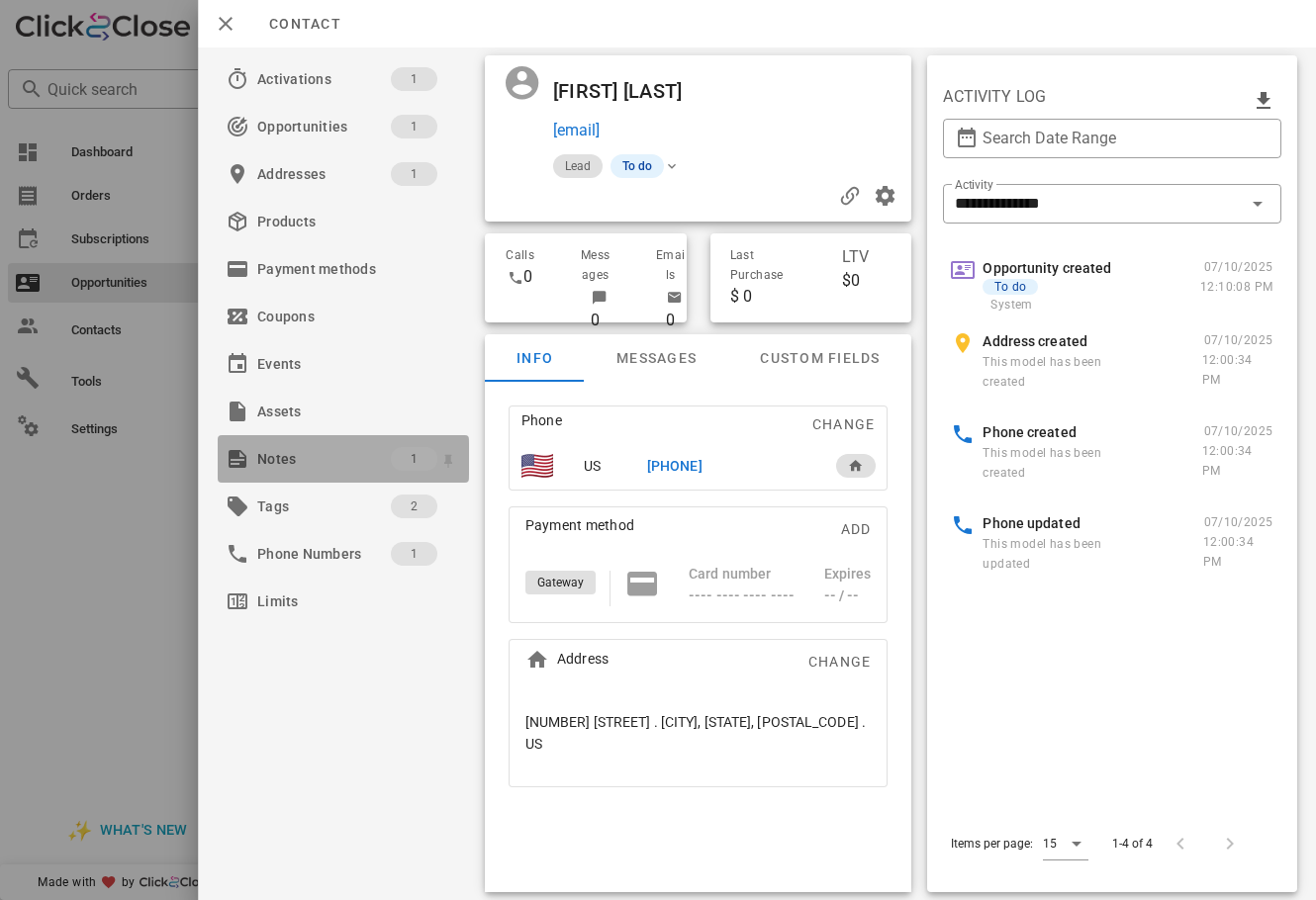 click on "Notes" at bounding box center (324, 459) 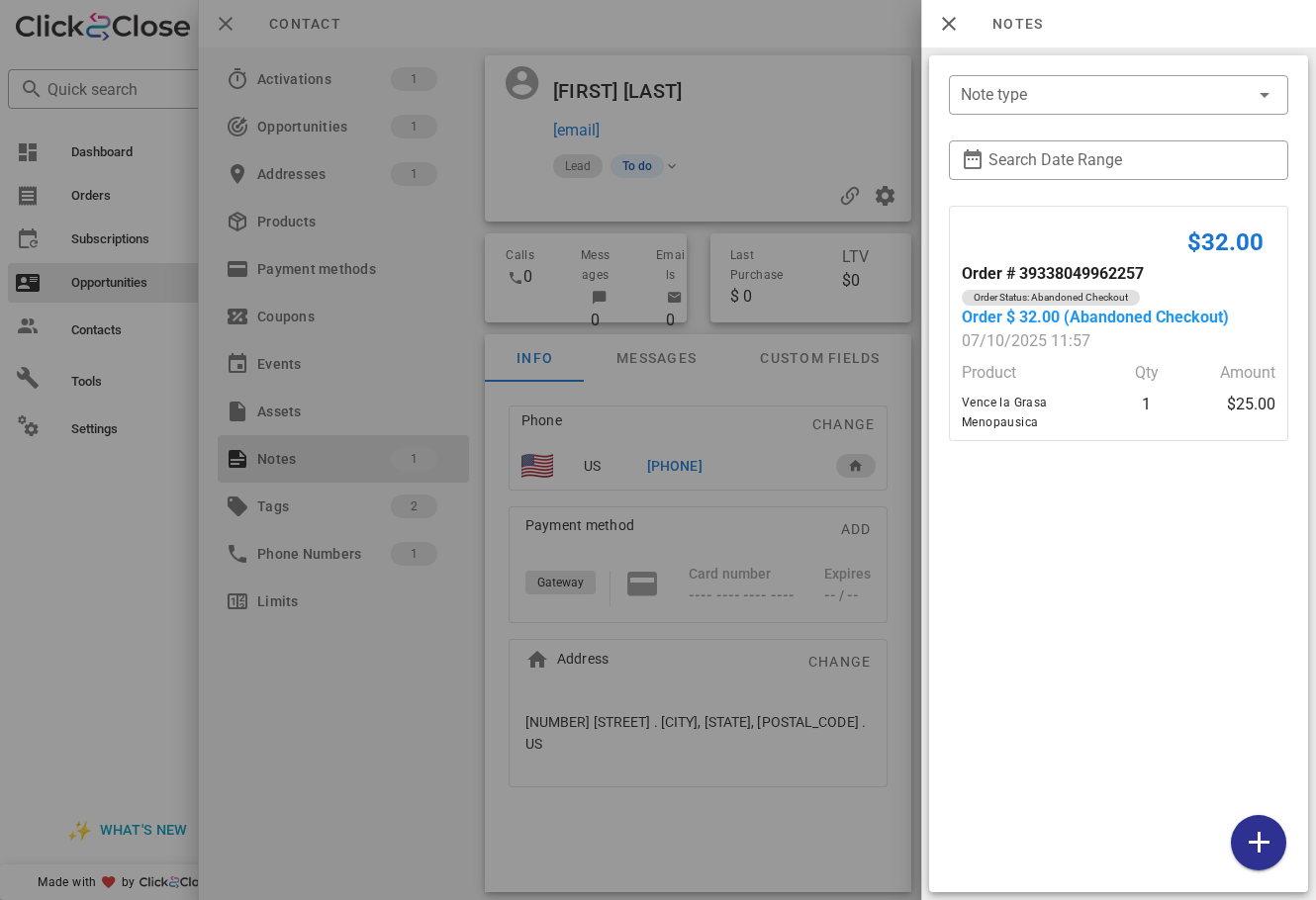 click at bounding box center [658, 450] 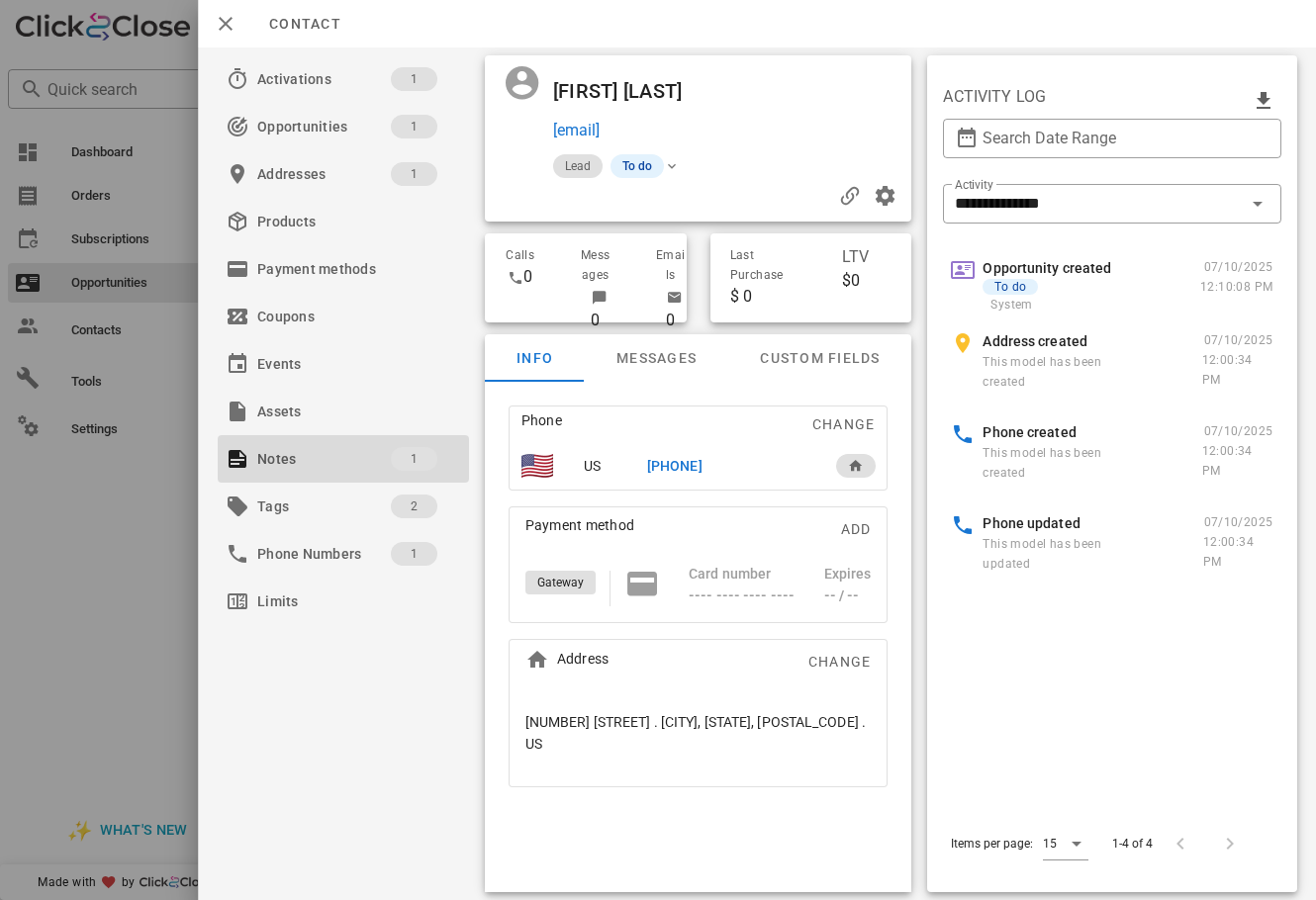click on "+17192514778" at bounding box center (674, 466) 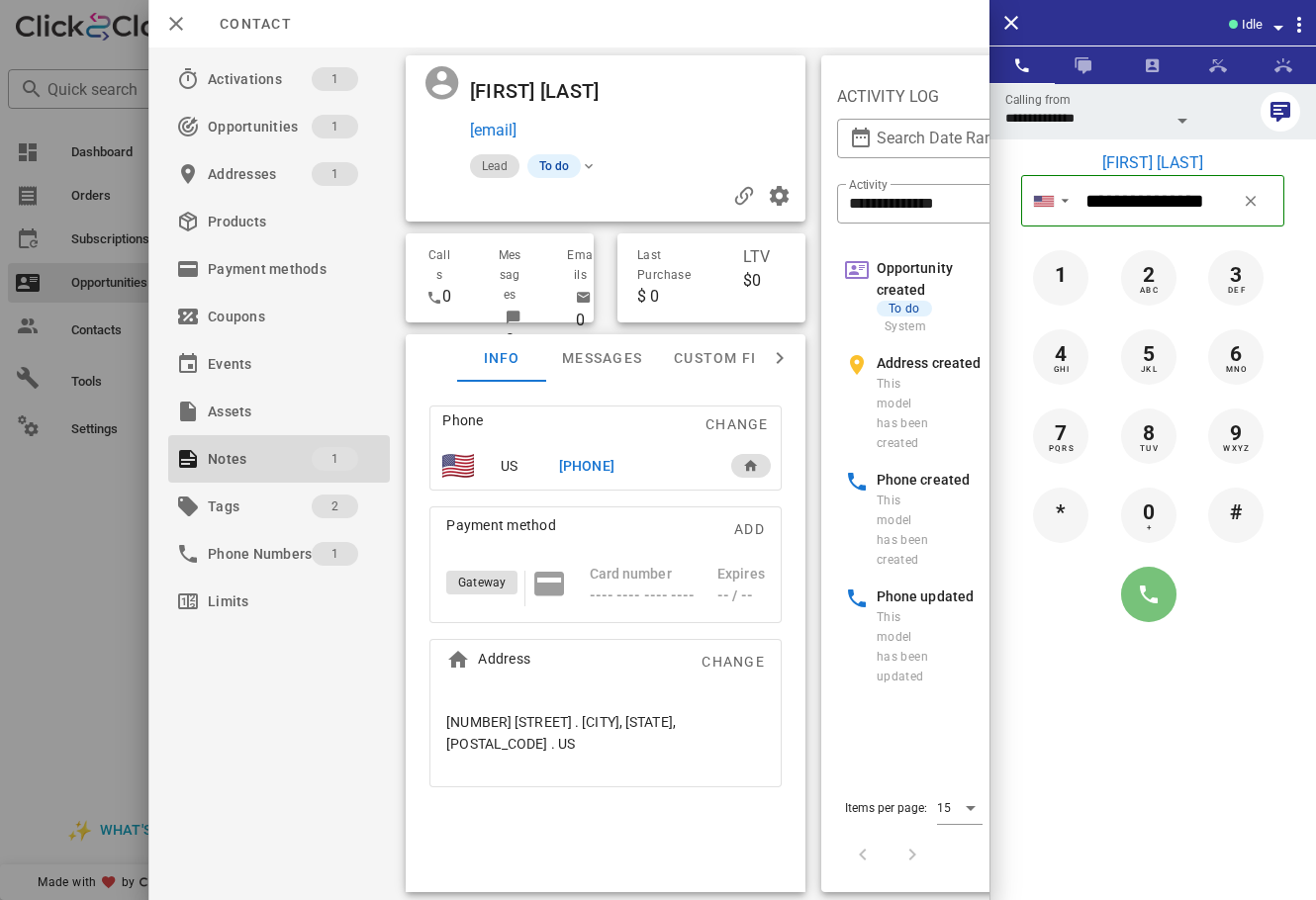 click at bounding box center (1149, 594) 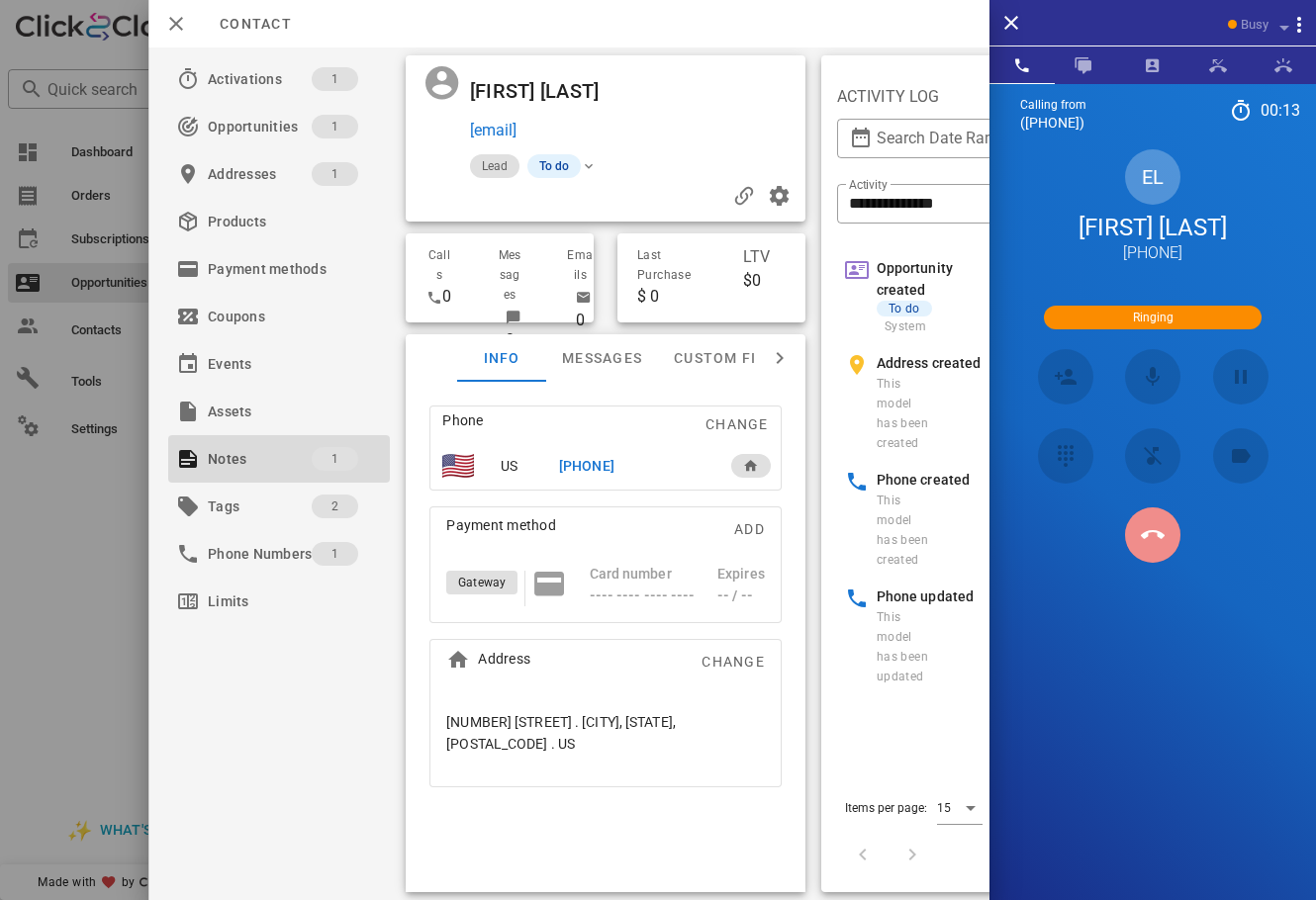 click at bounding box center [1153, 535] 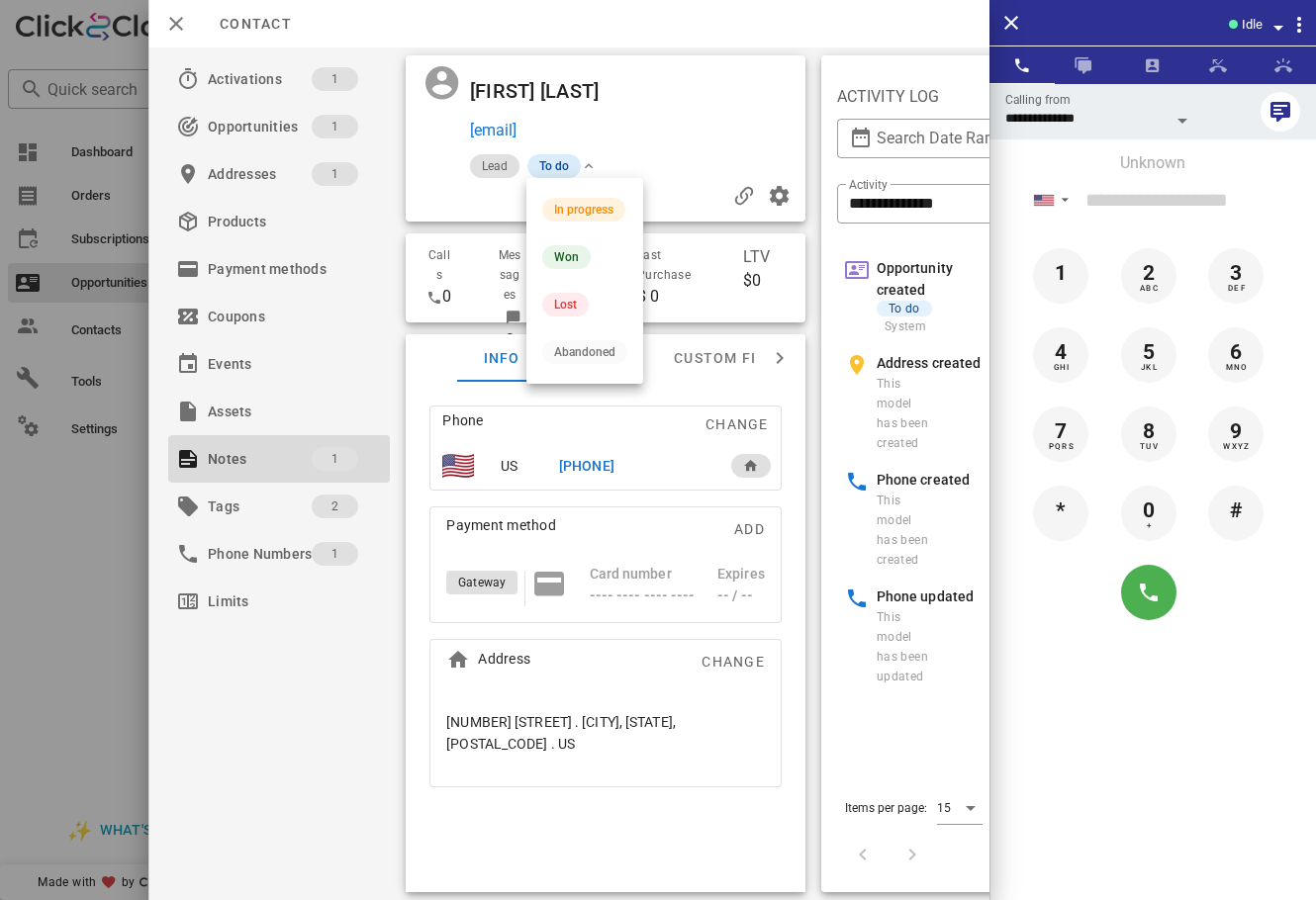 click on "To do" at bounding box center [554, 166] 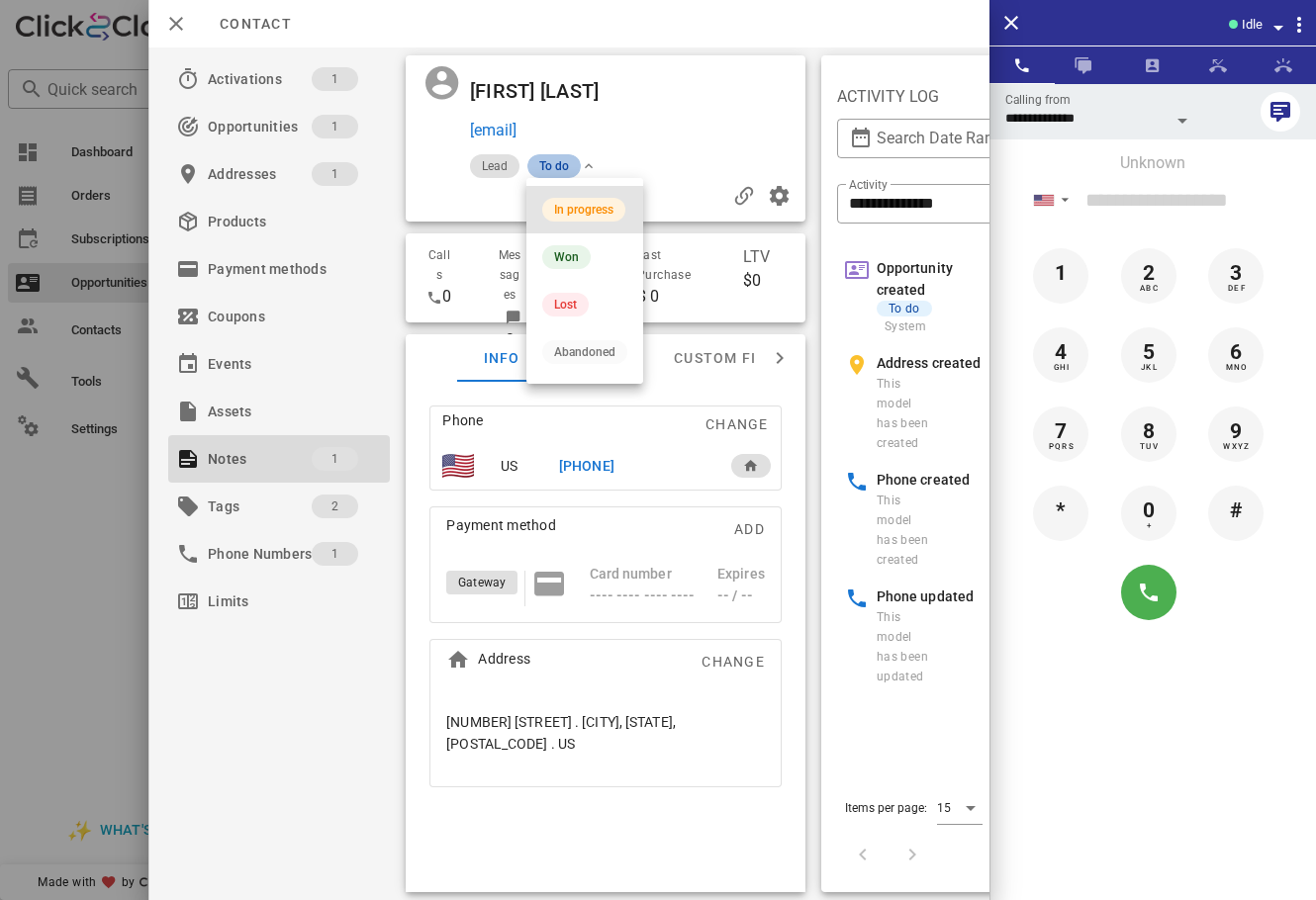 click on "In progress" at bounding box center (585, 210) 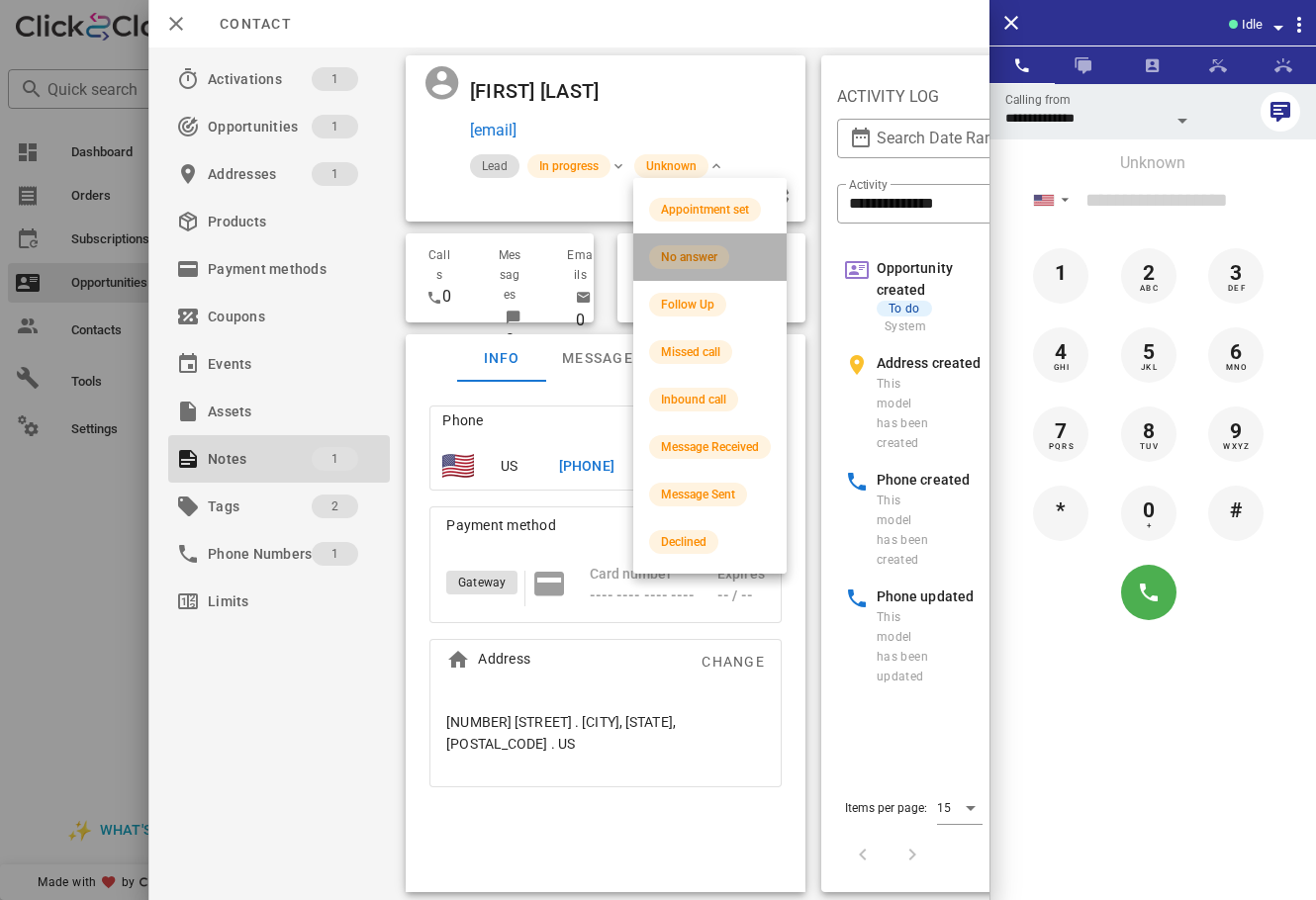 click on "No answer" at bounding box center (689, 257) 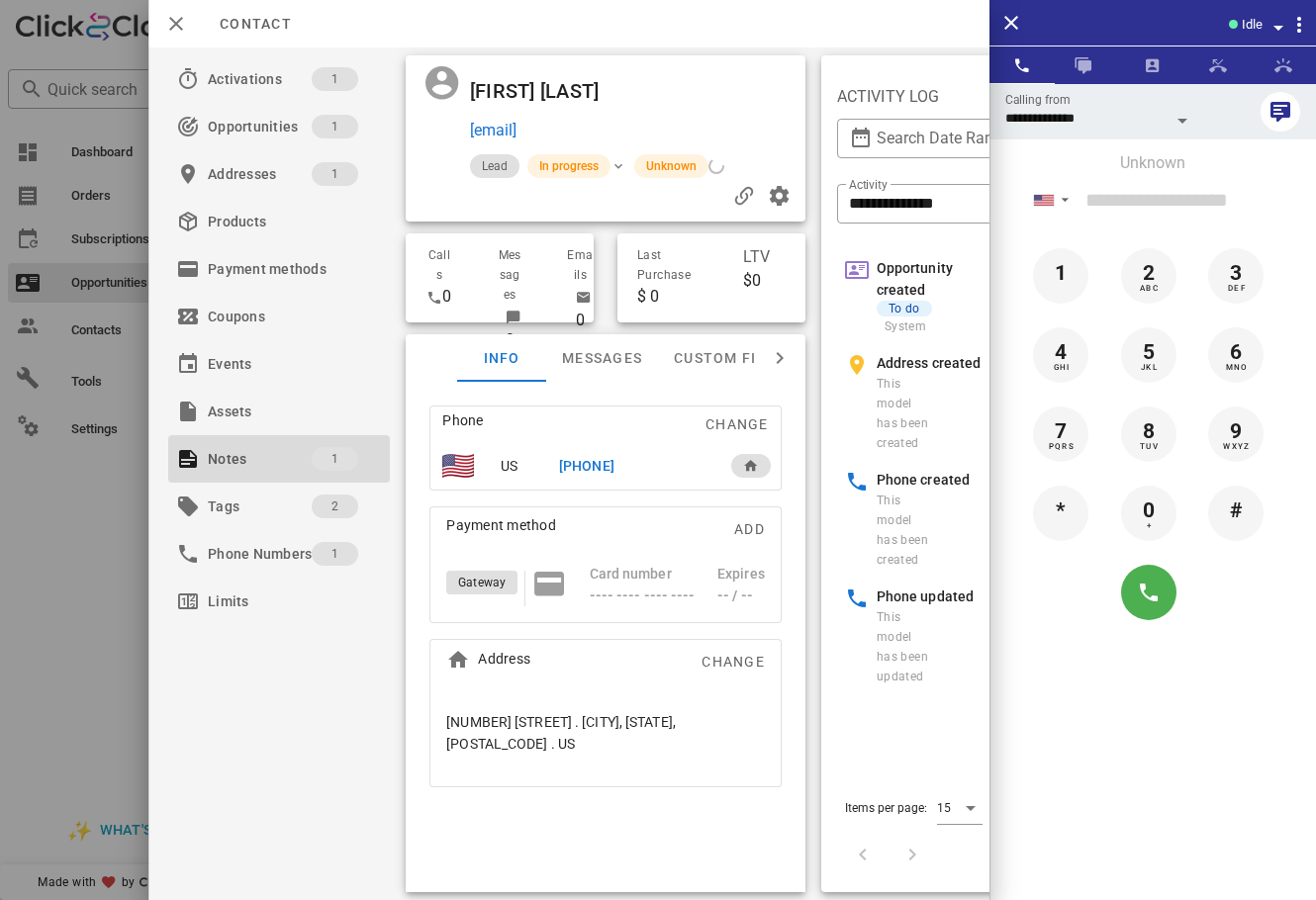 click at bounding box center [658, 450] 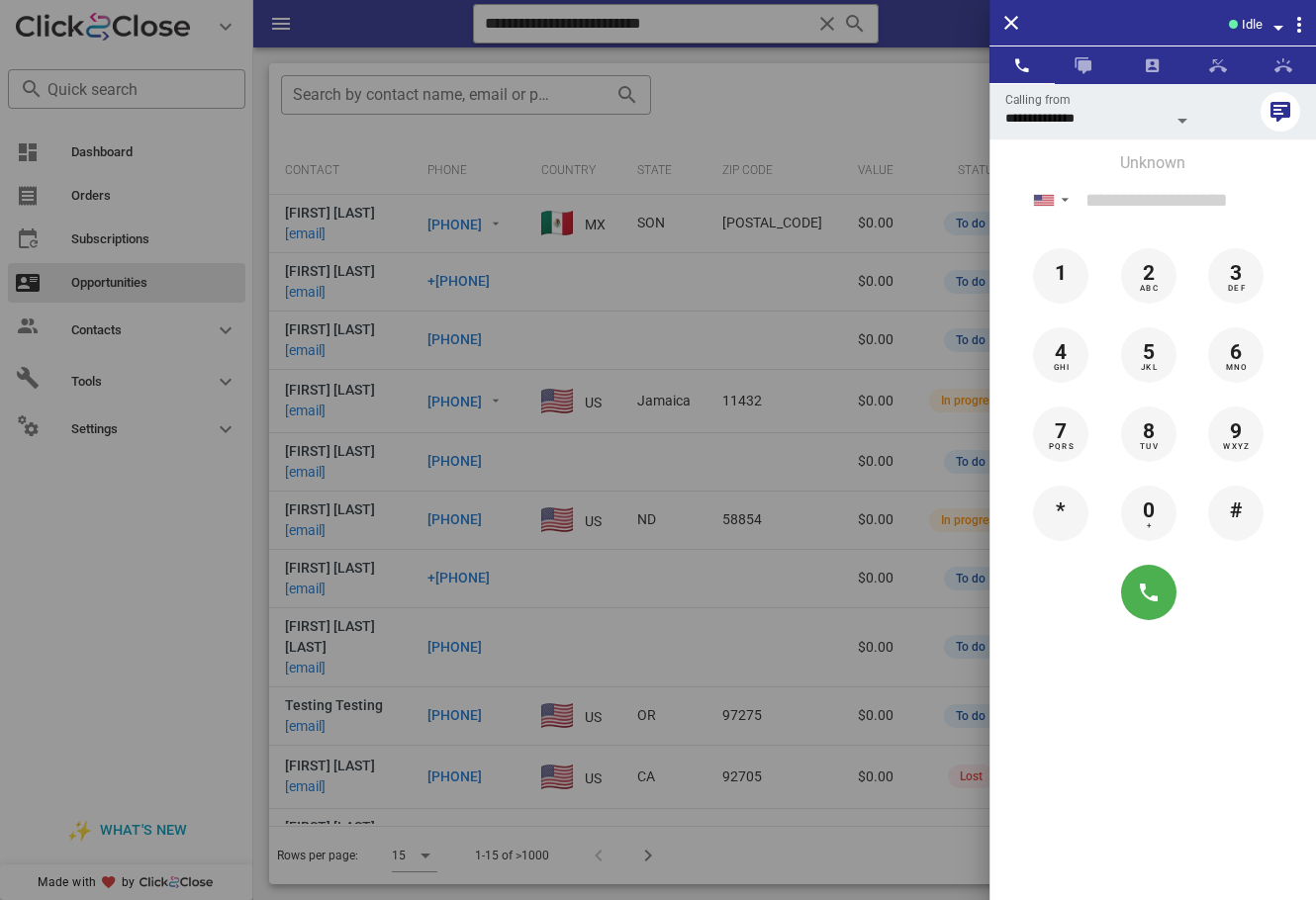 click at bounding box center (658, 450) 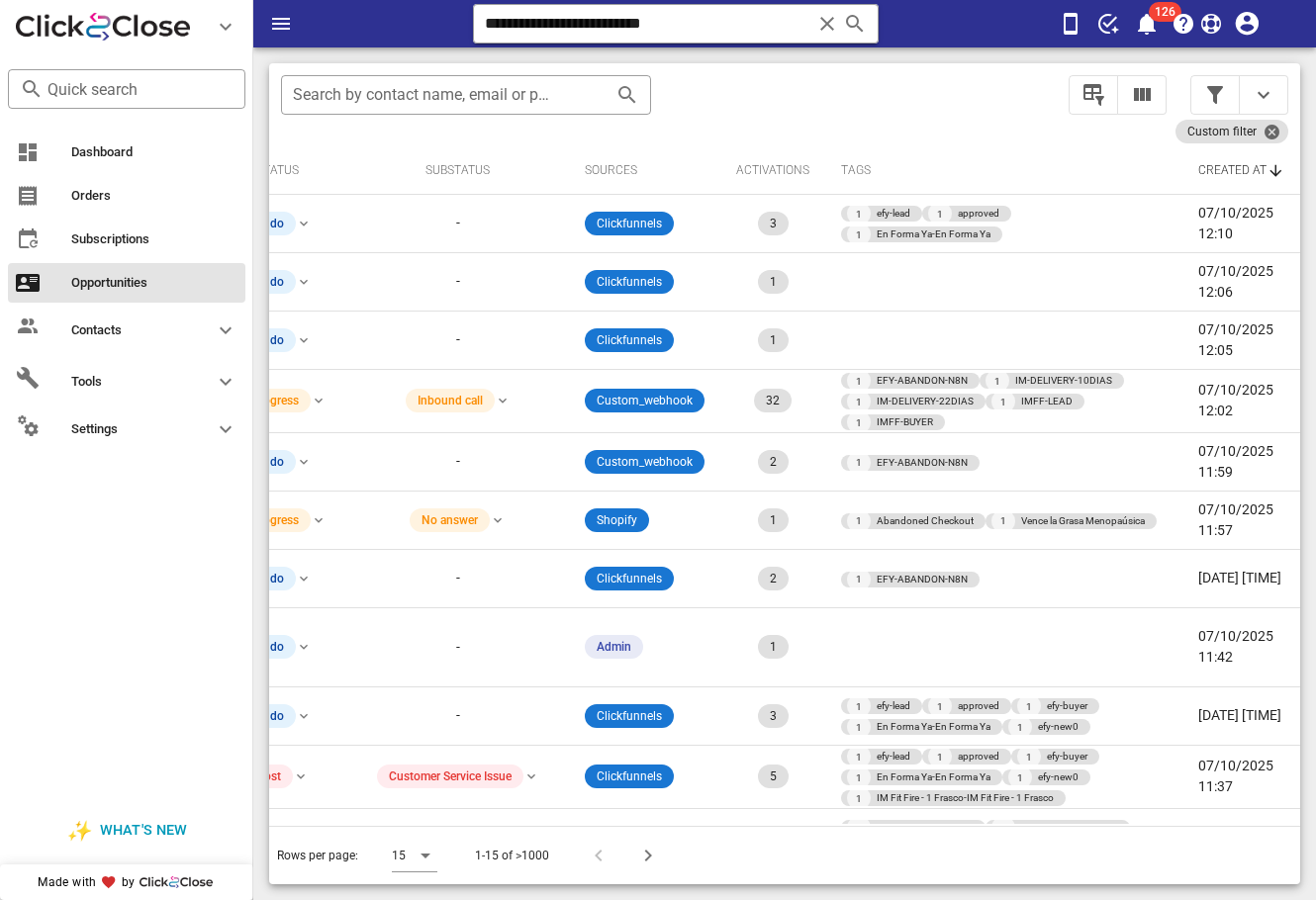 scroll, scrollTop: 0, scrollLeft: 0, axis: both 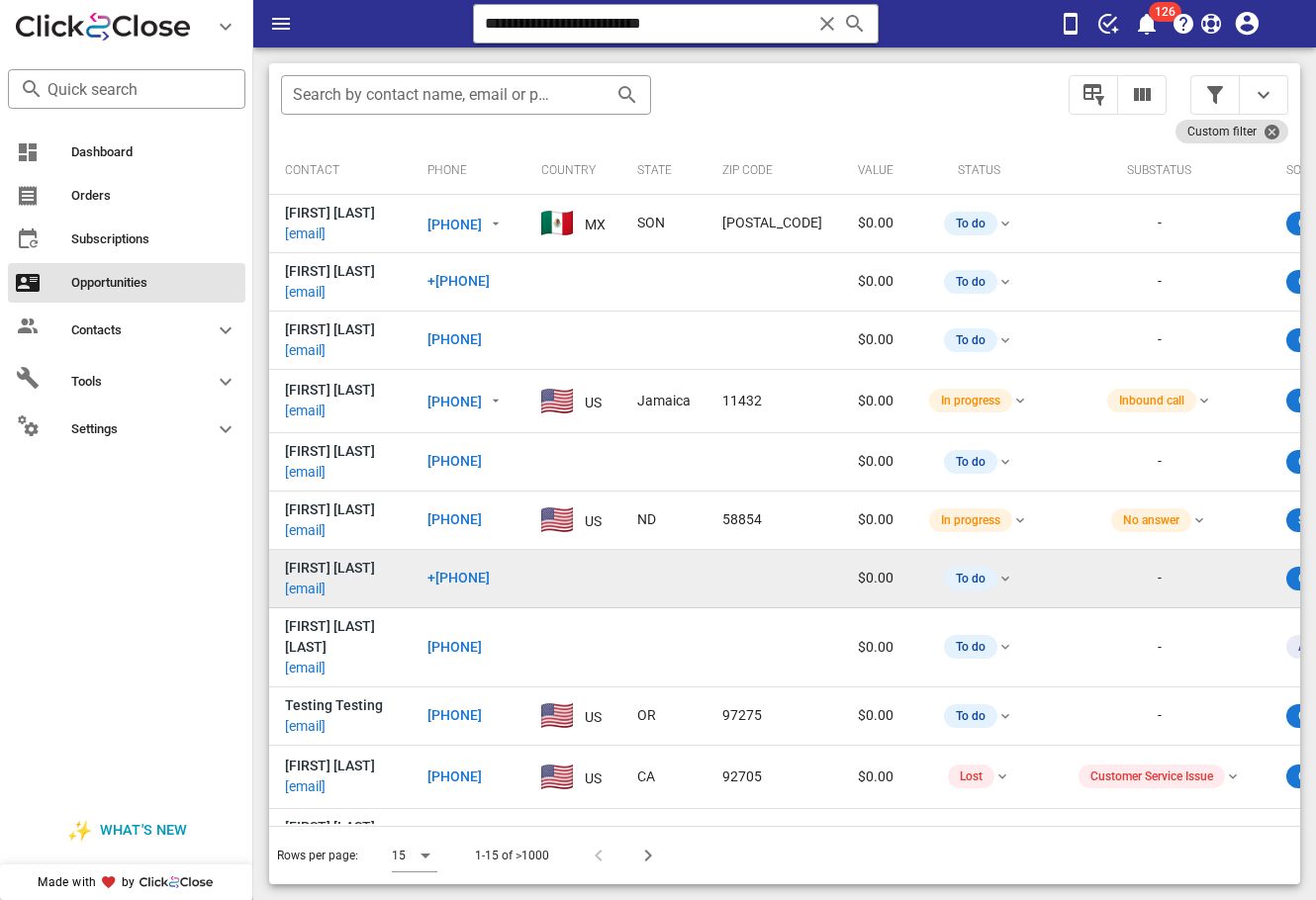 click on "sandramedina2118@icloud.com" at bounding box center [305, 588] 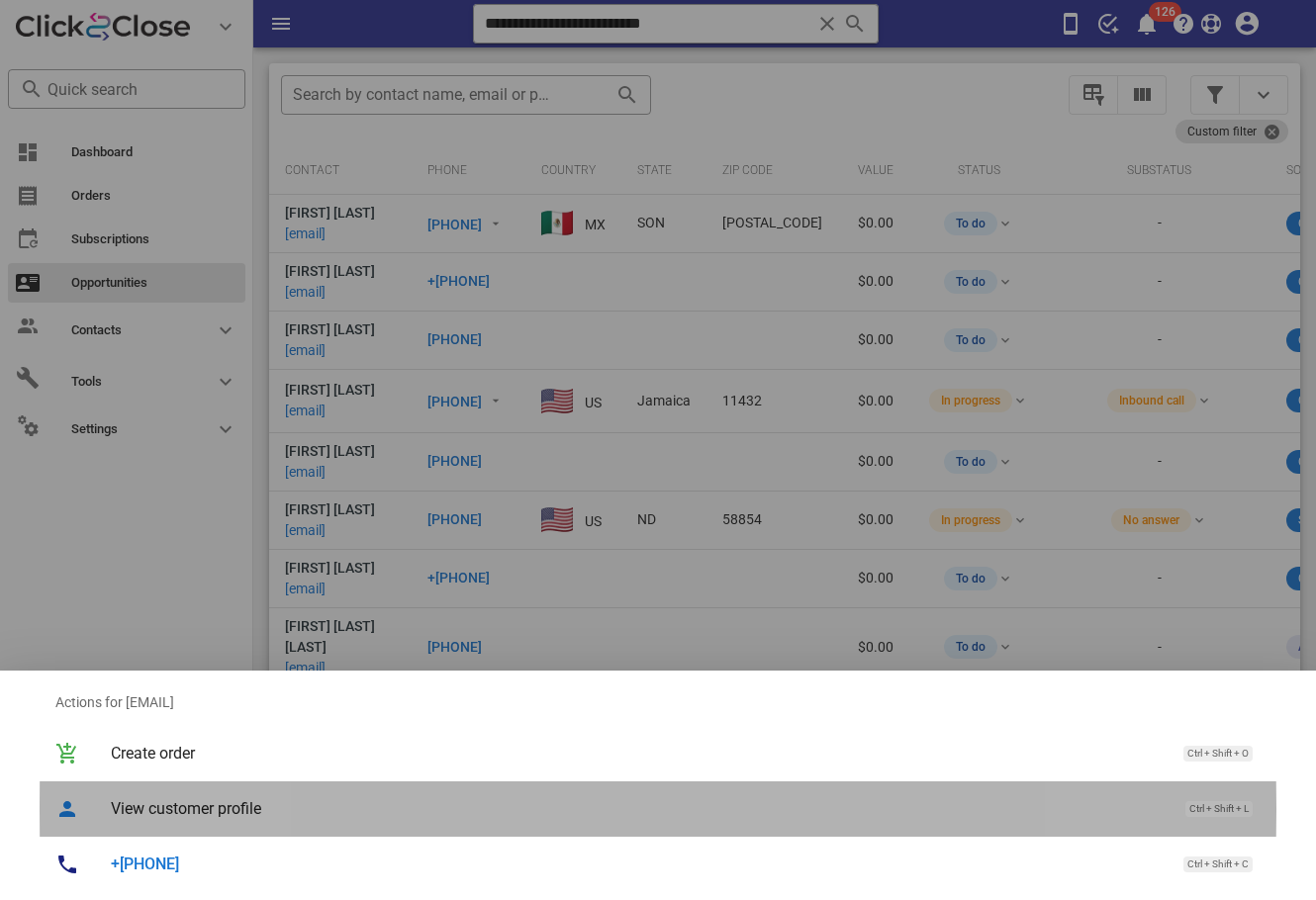 click on "View customer profile" at bounding box center (638, 808) 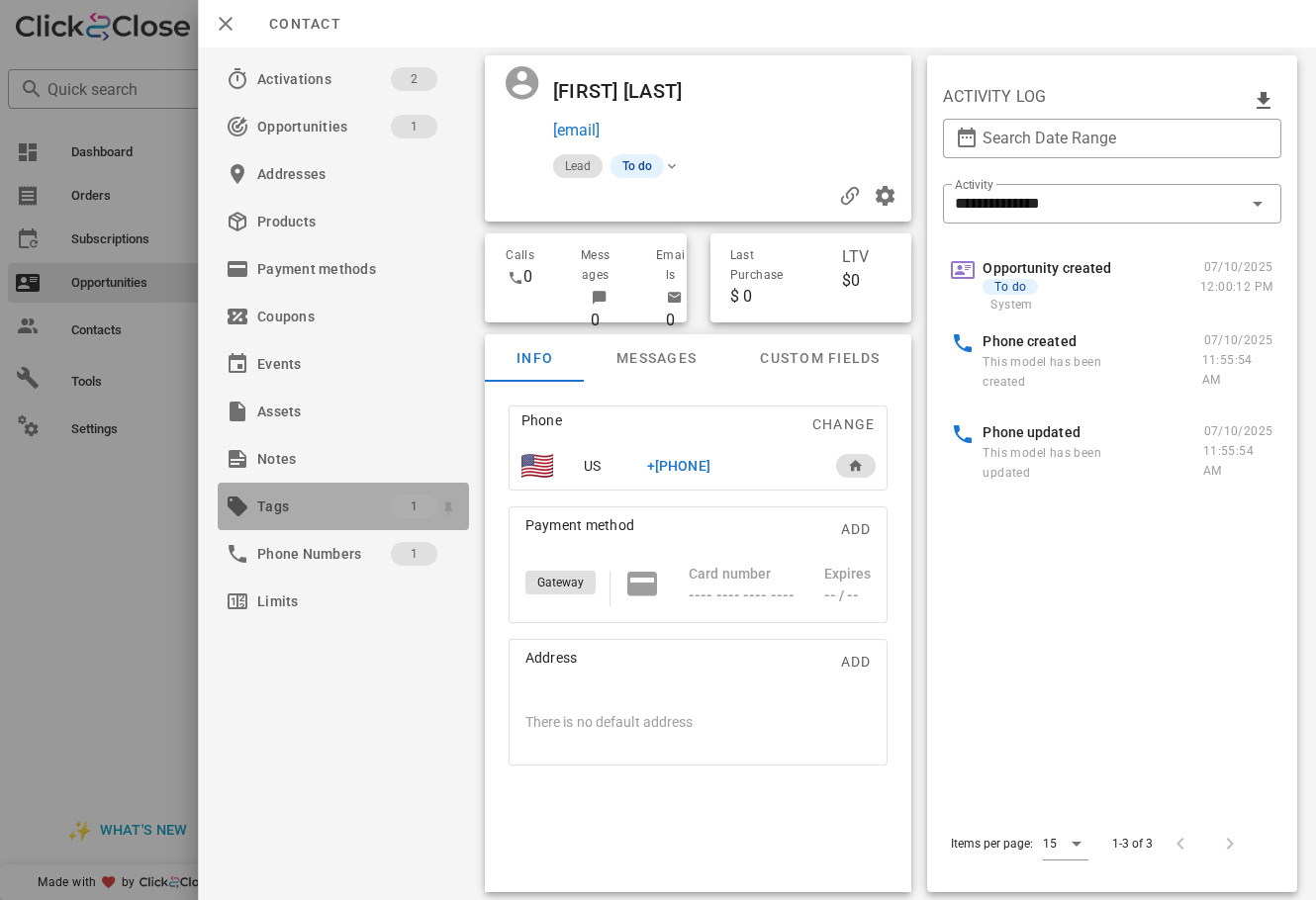 click on "Tags" at bounding box center (324, 506) 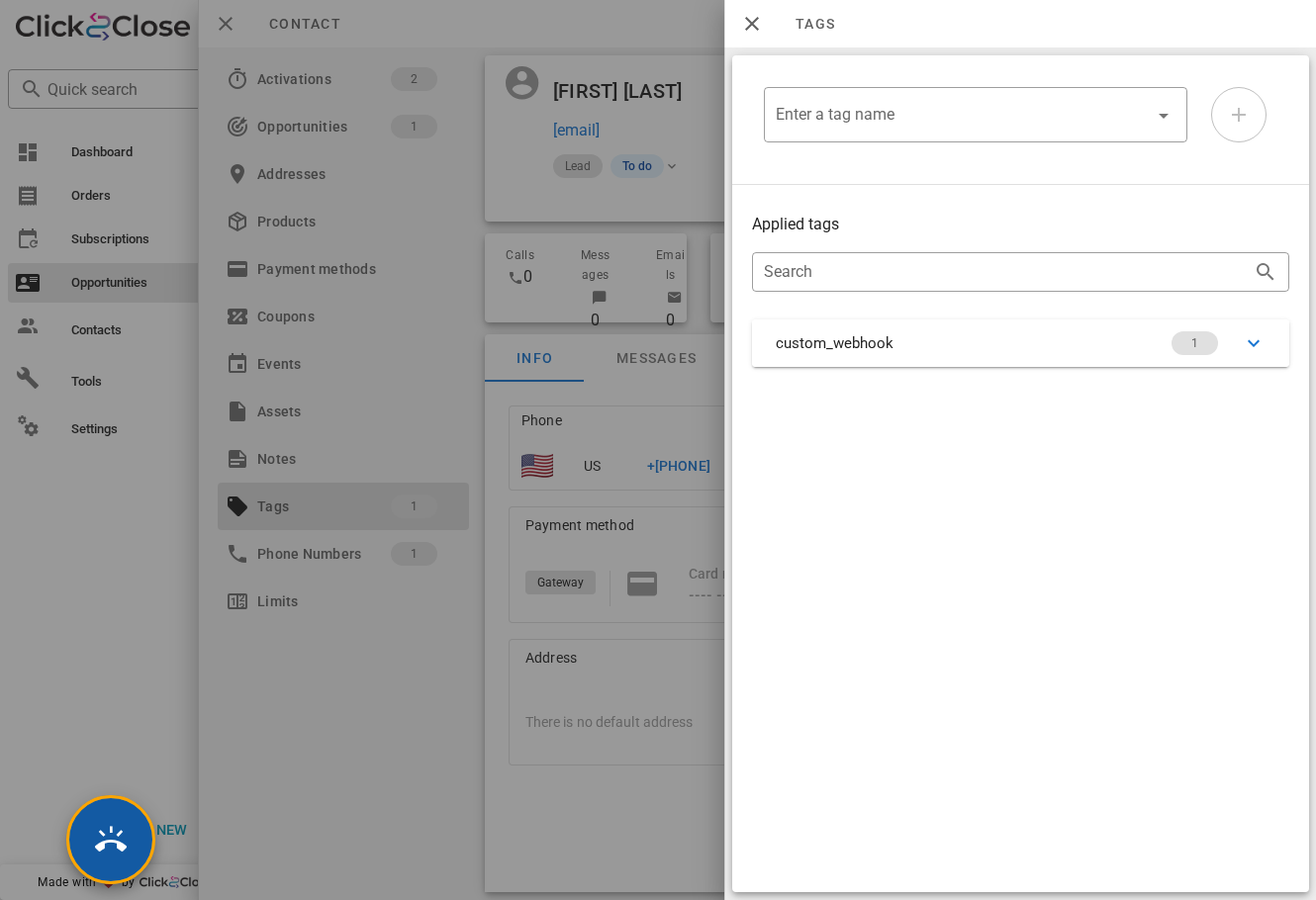 click at bounding box center [111, 840] 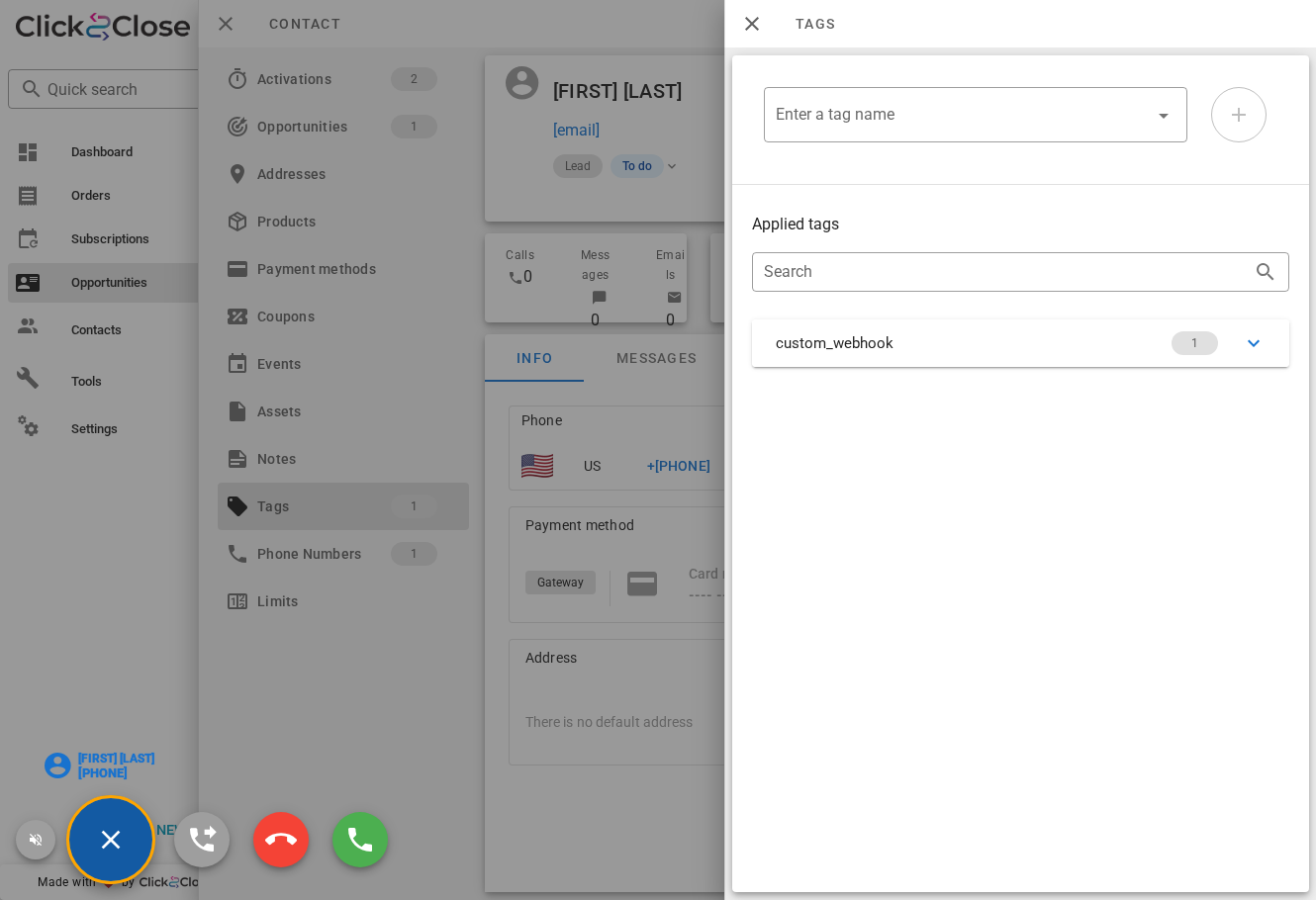 click on "Josefa Reyes" at bounding box center [116, 759] 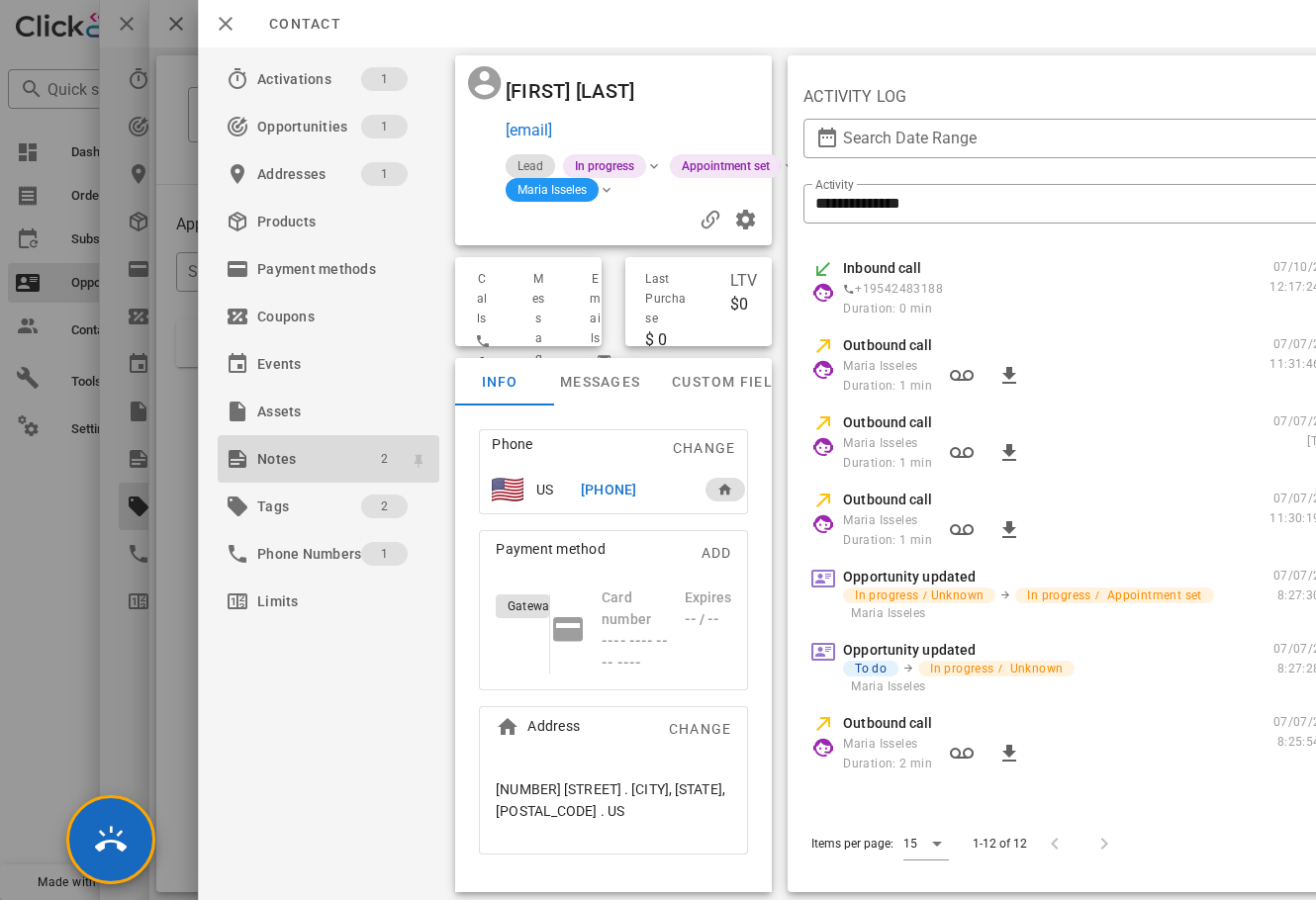 click on "2" at bounding box center (384, 459) 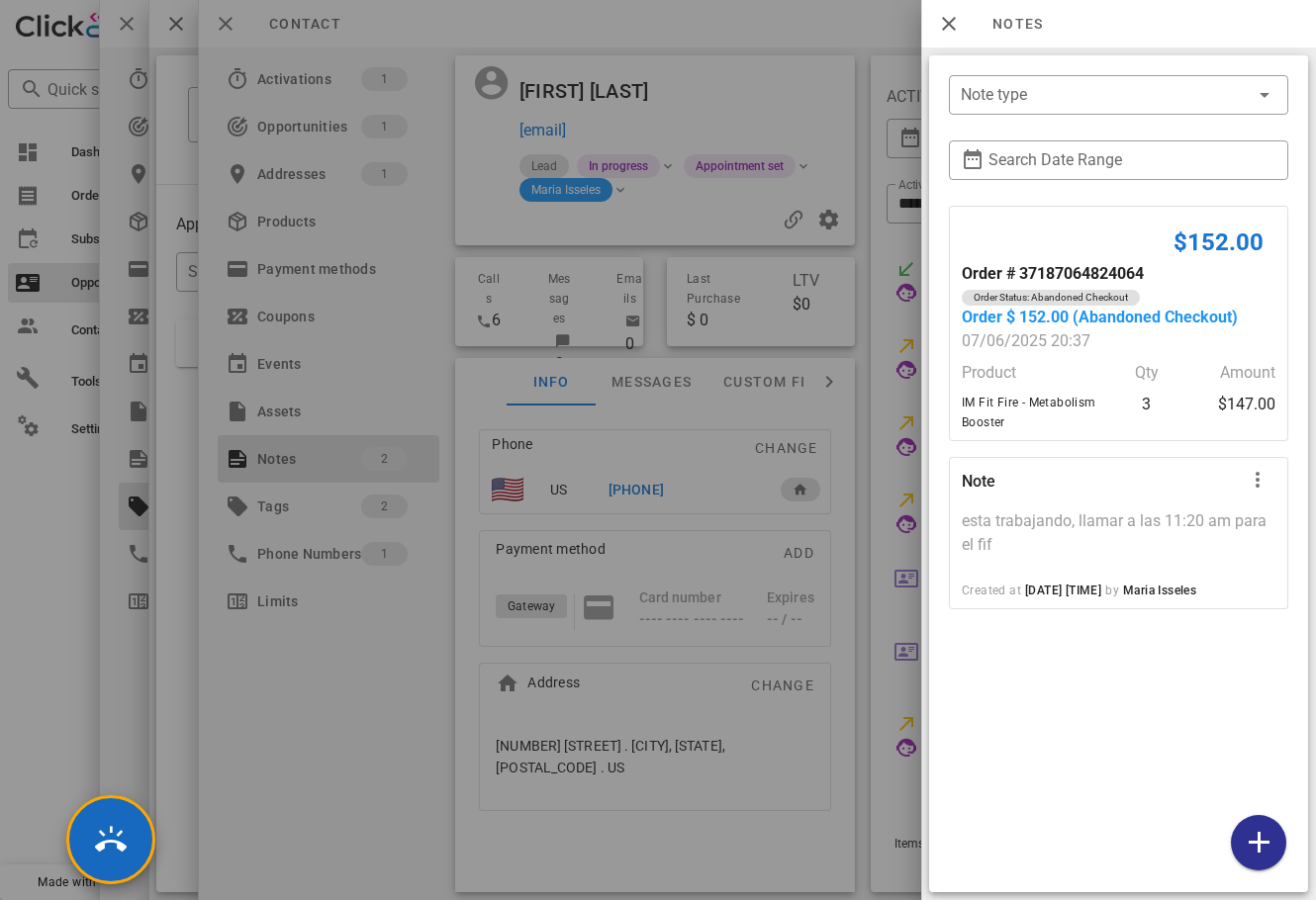 click at bounding box center (658, 450) 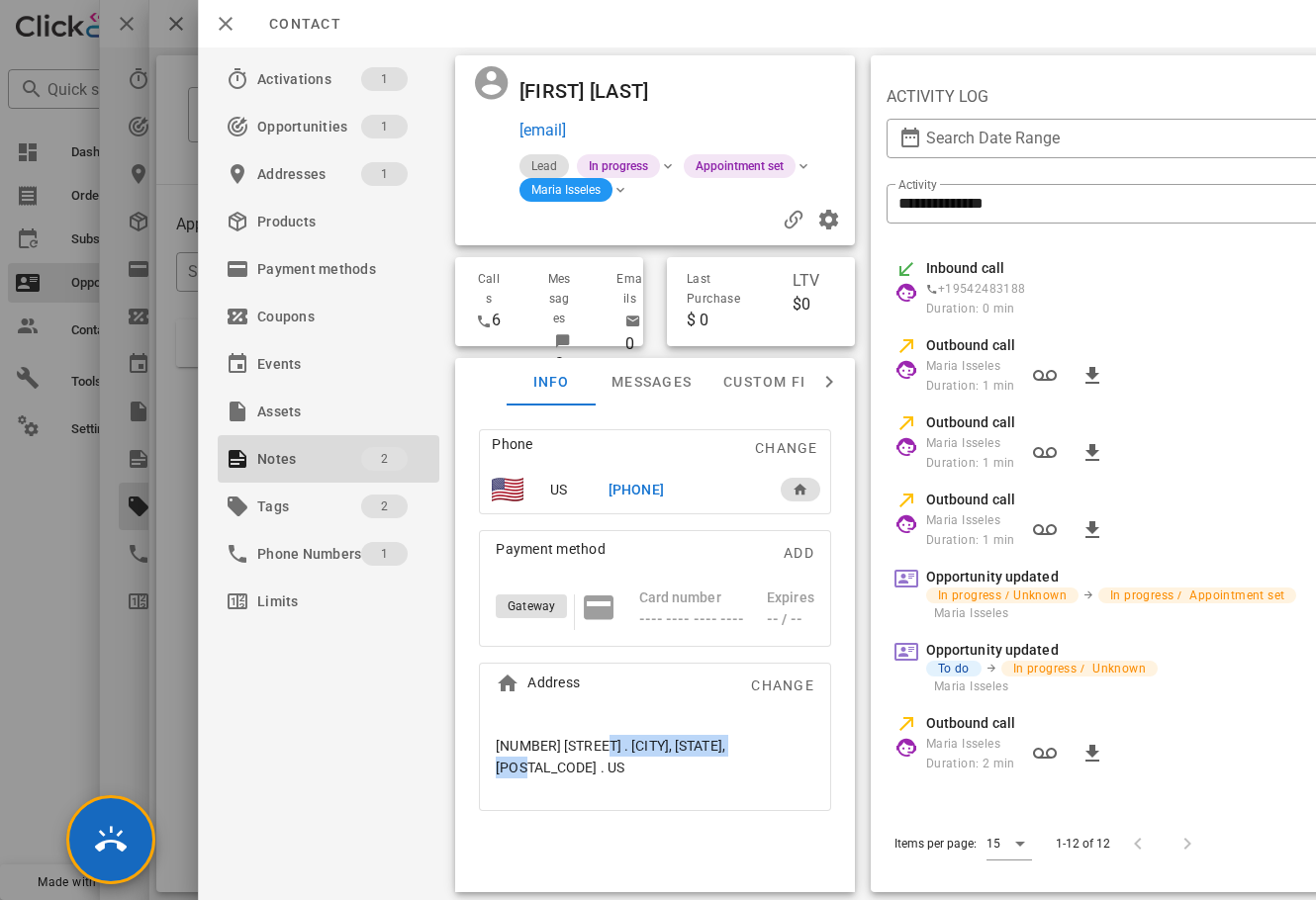 drag, startPoint x: 596, startPoint y: 884, endPoint x: 805, endPoint y: 885, distance: 209.00239 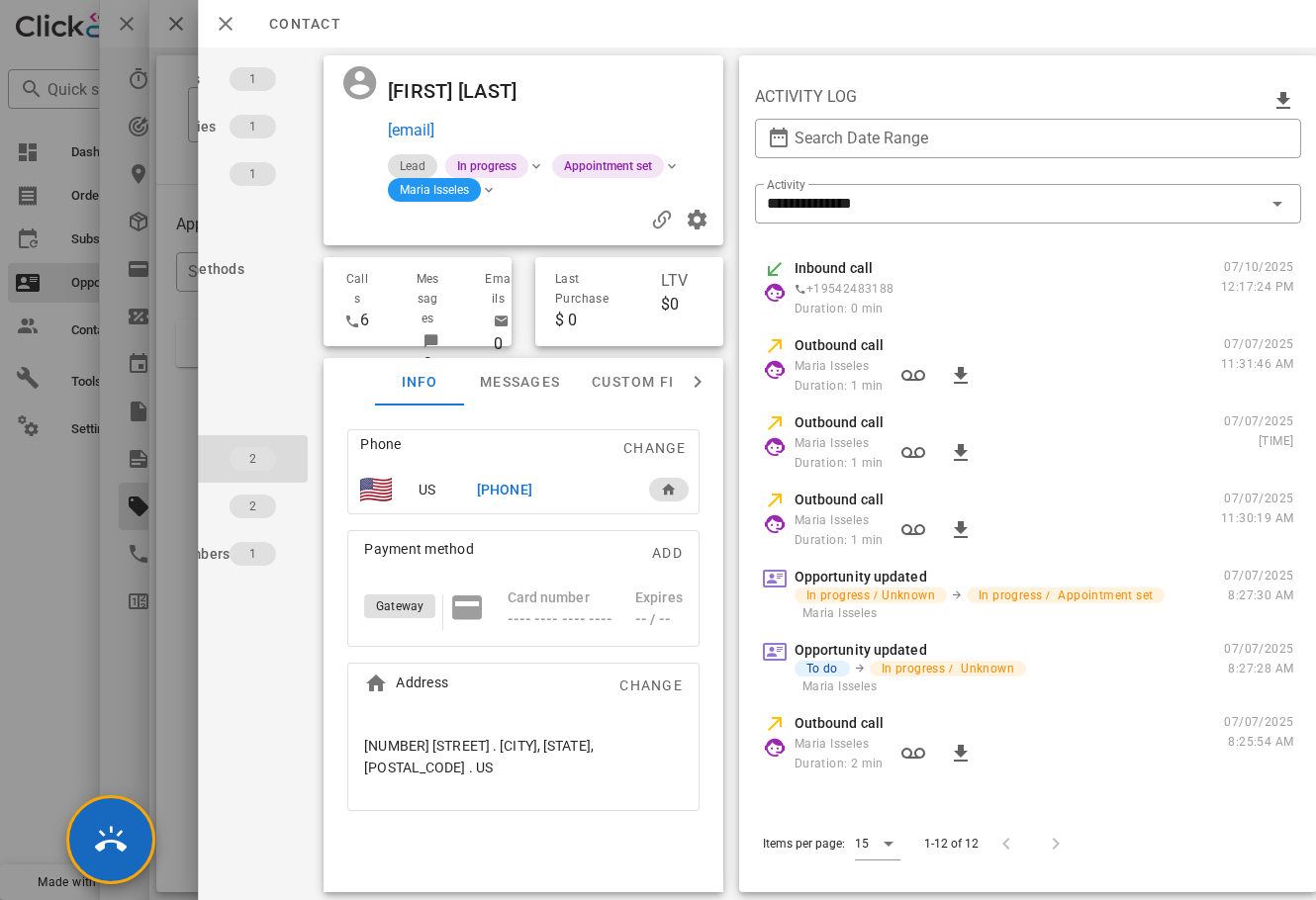 scroll, scrollTop: 0, scrollLeft: 0, axis: both 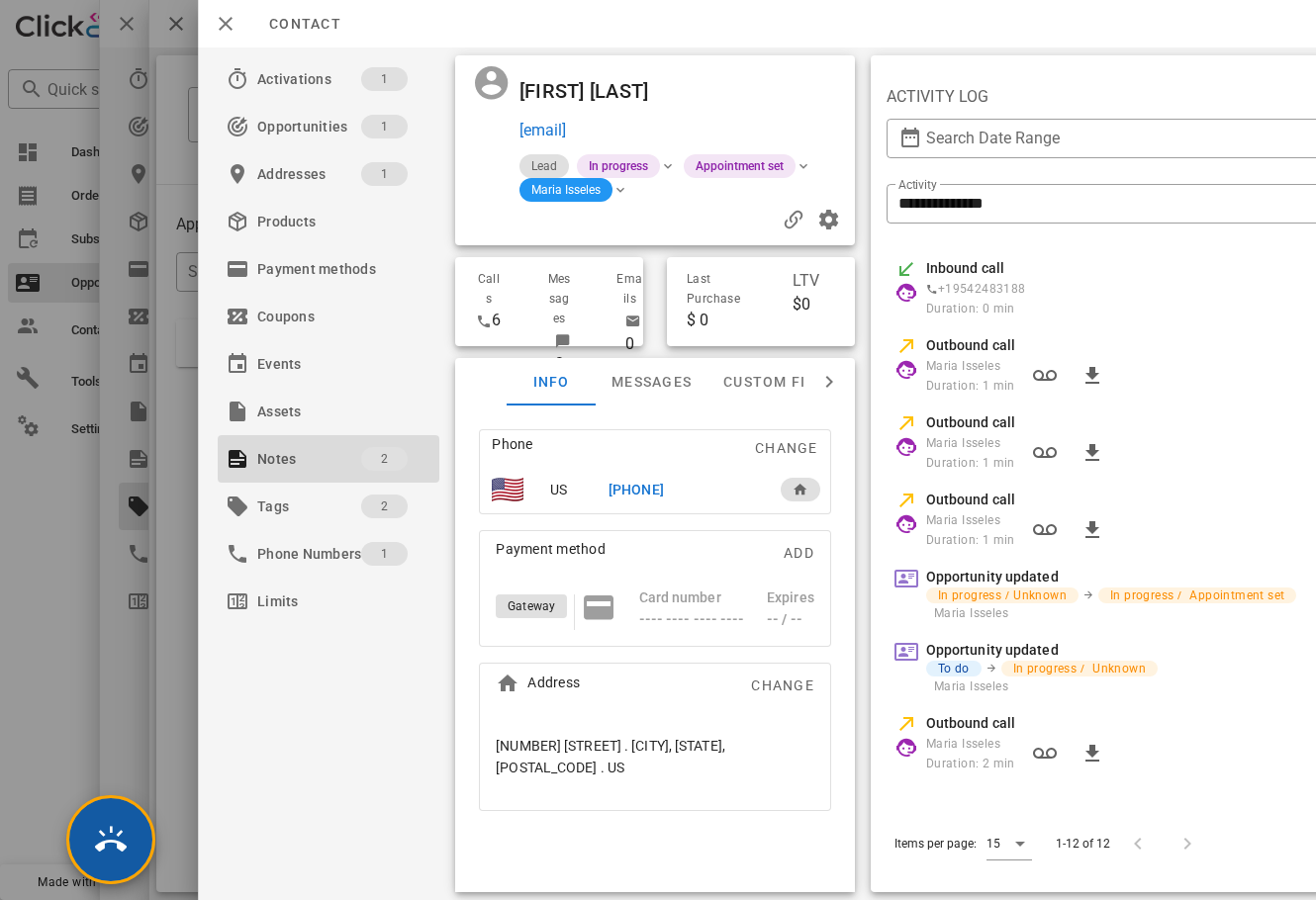 click at bounding box center [111, 840] 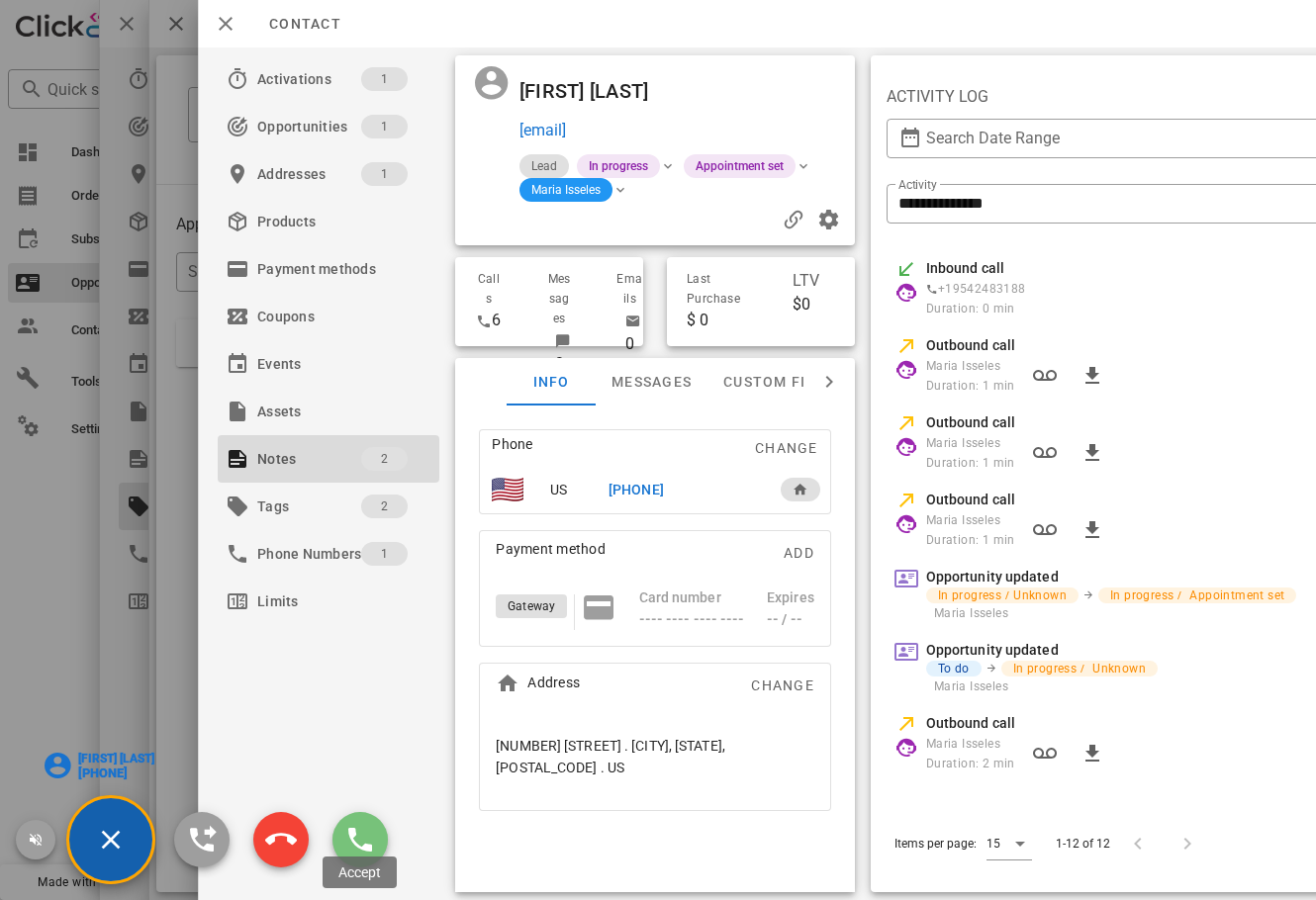 click at bounding box center [360, 840] 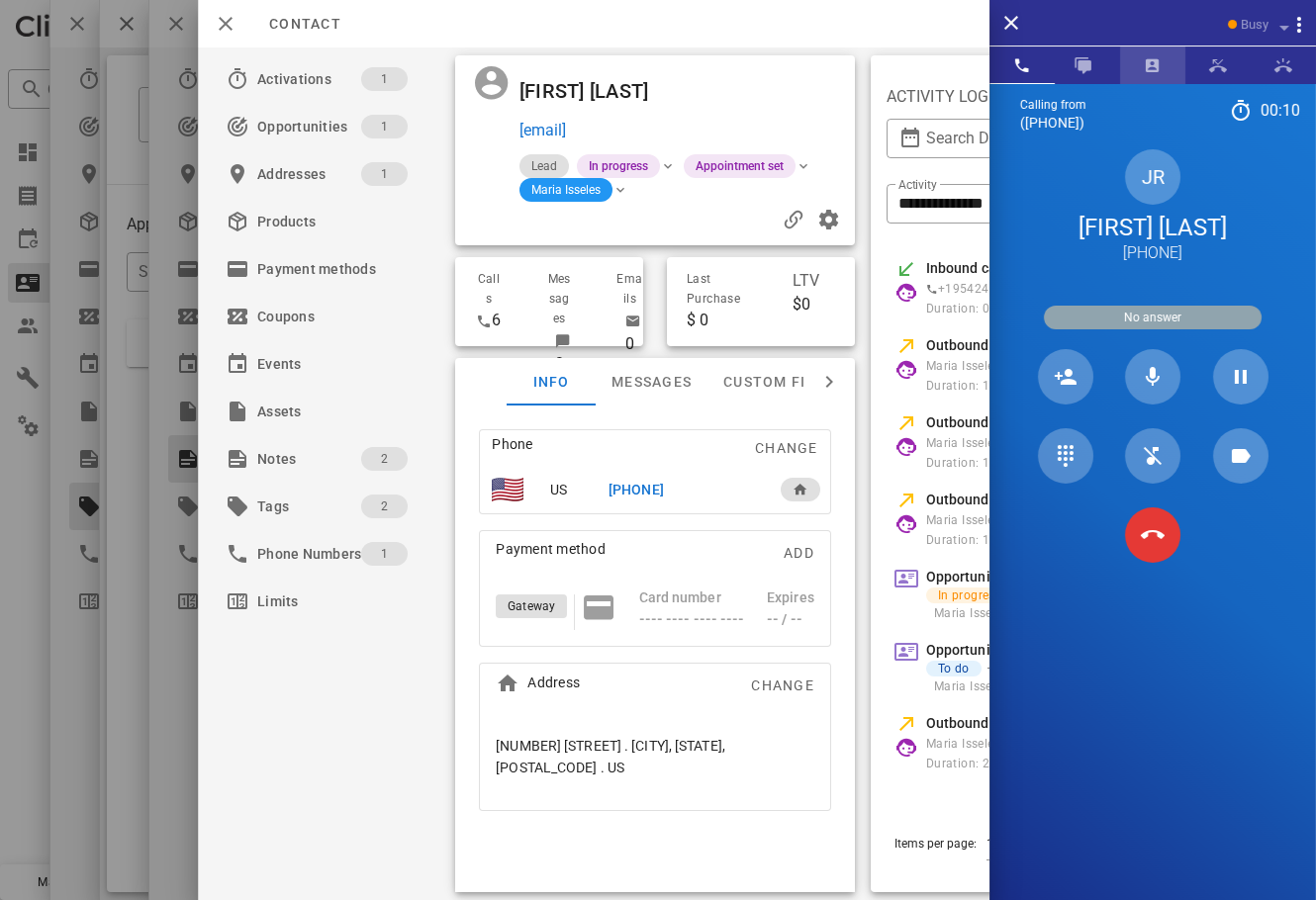 click at bounding box center [1153, 65] 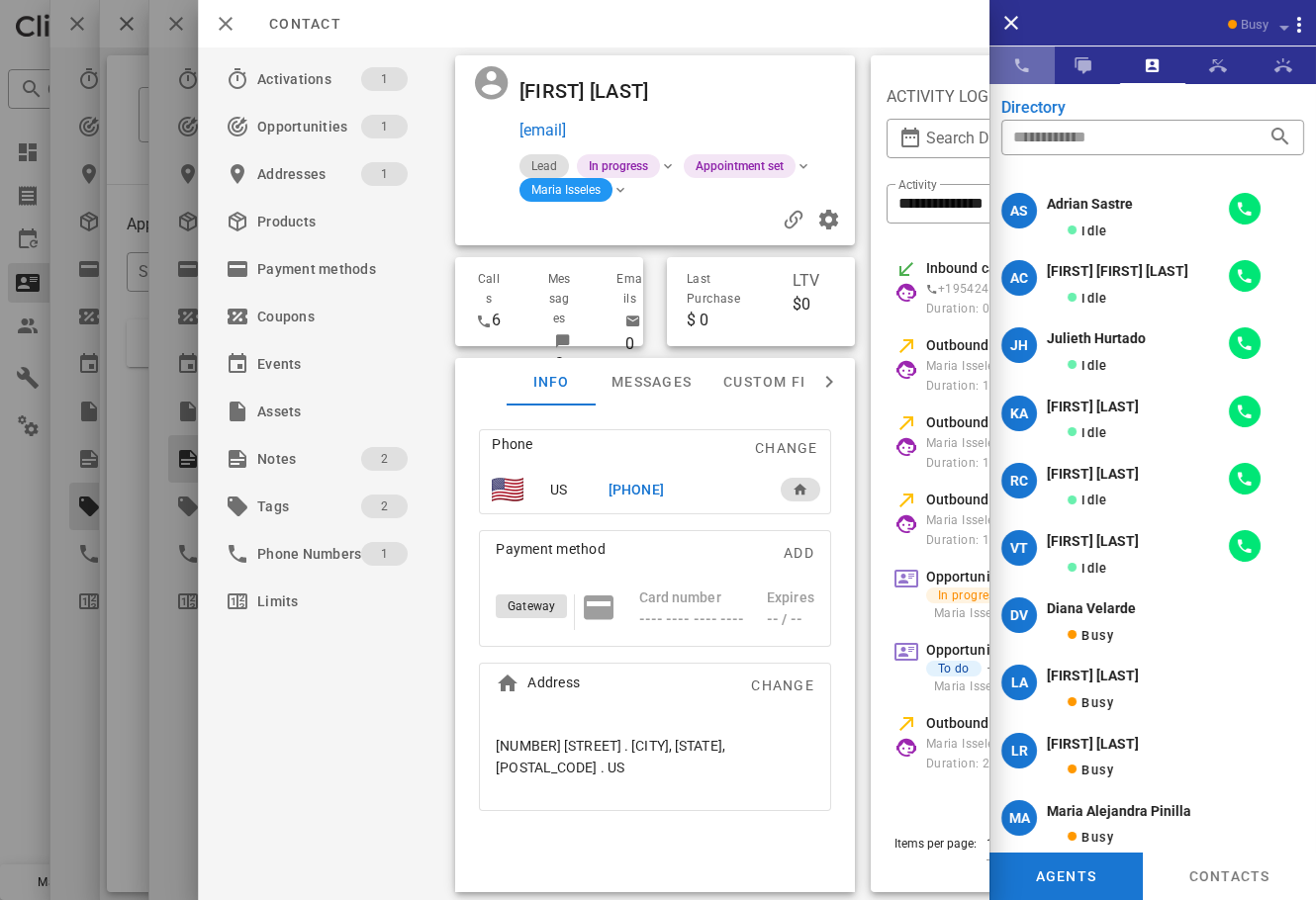click at bounding box center [1022, 65] 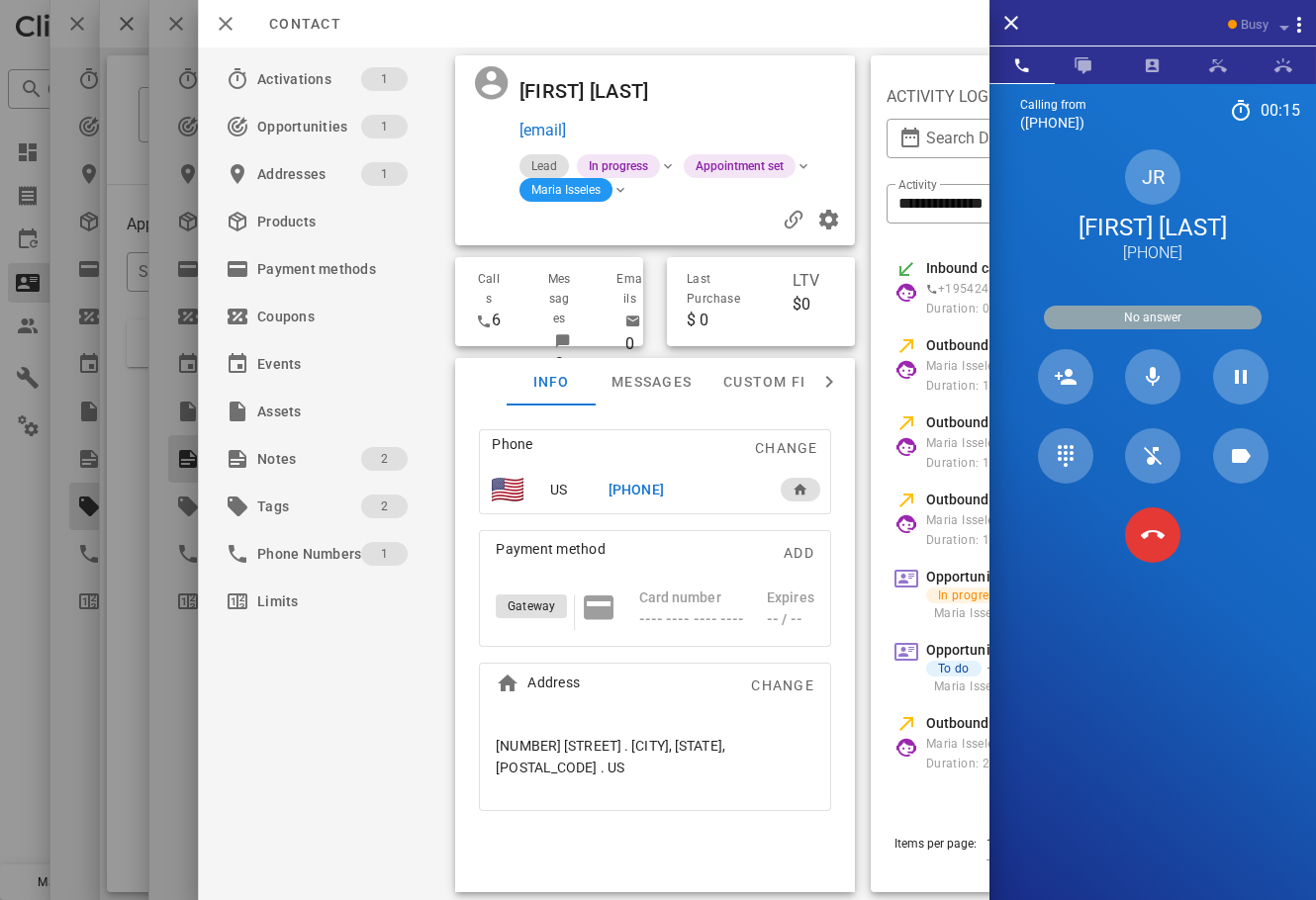 click at bounding box center (776, 91) 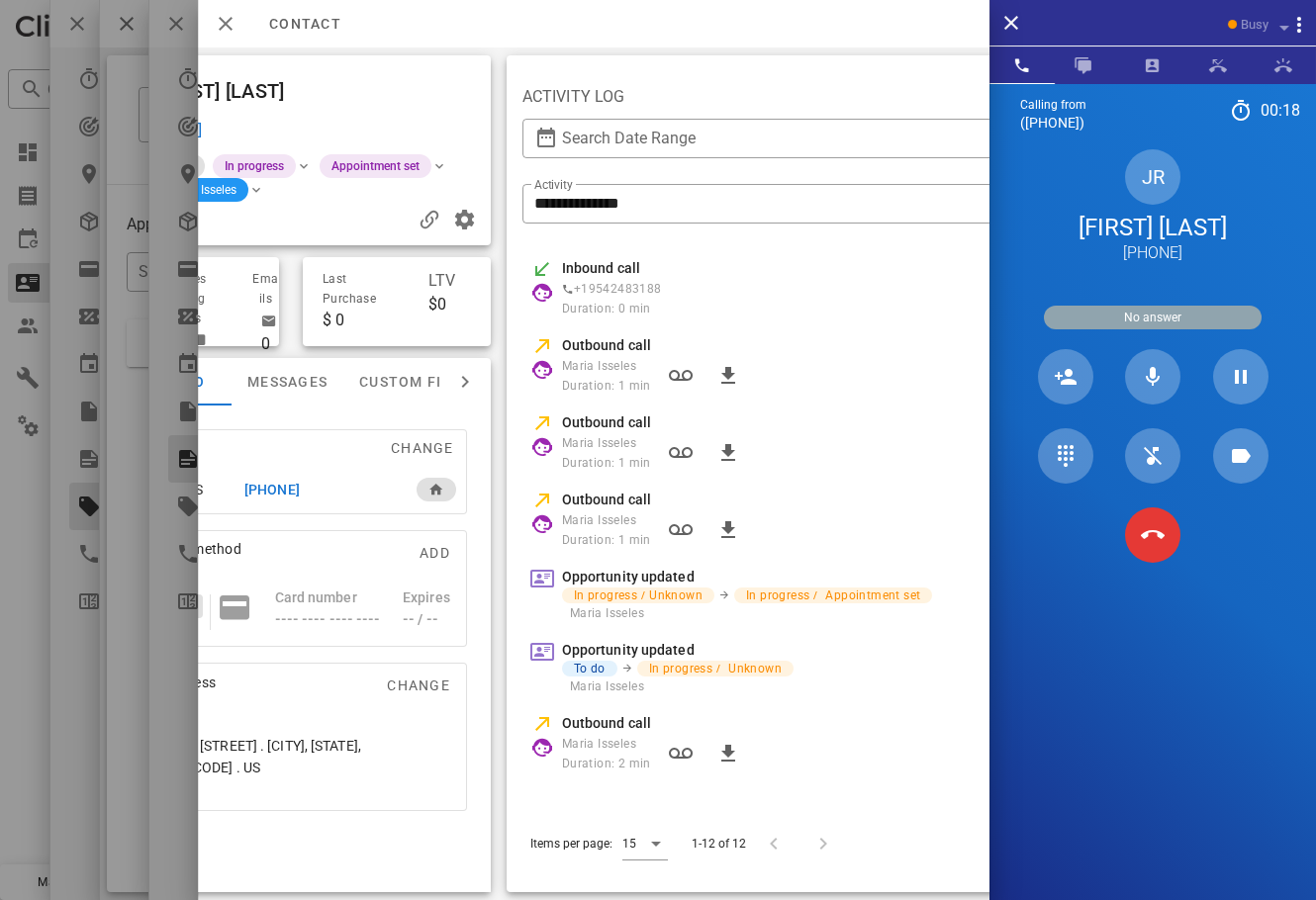 scroll, scrollTop: 0, scrollLeft: 0, axis: both 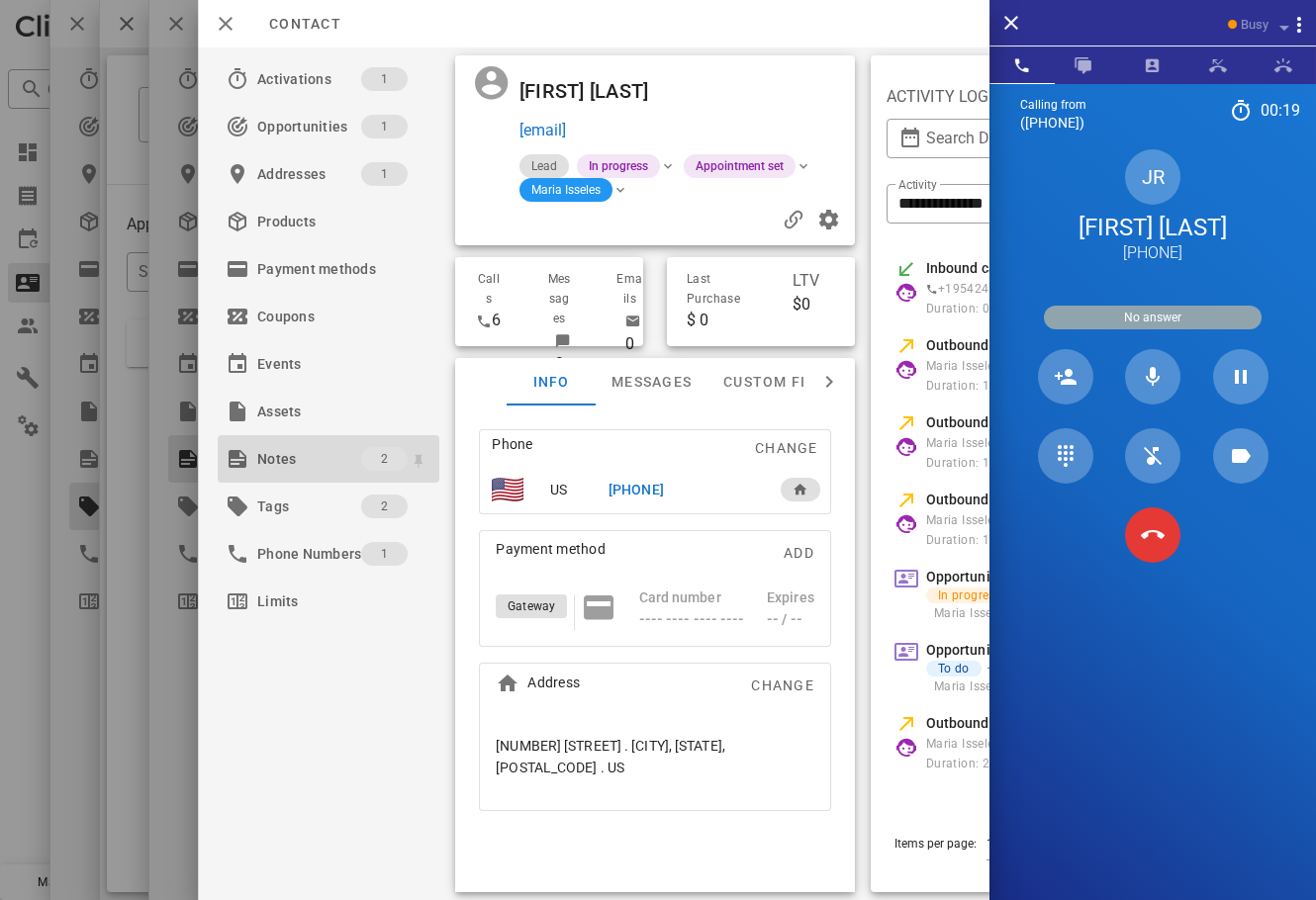 click on "Notes" at bounding box center [309, 459] 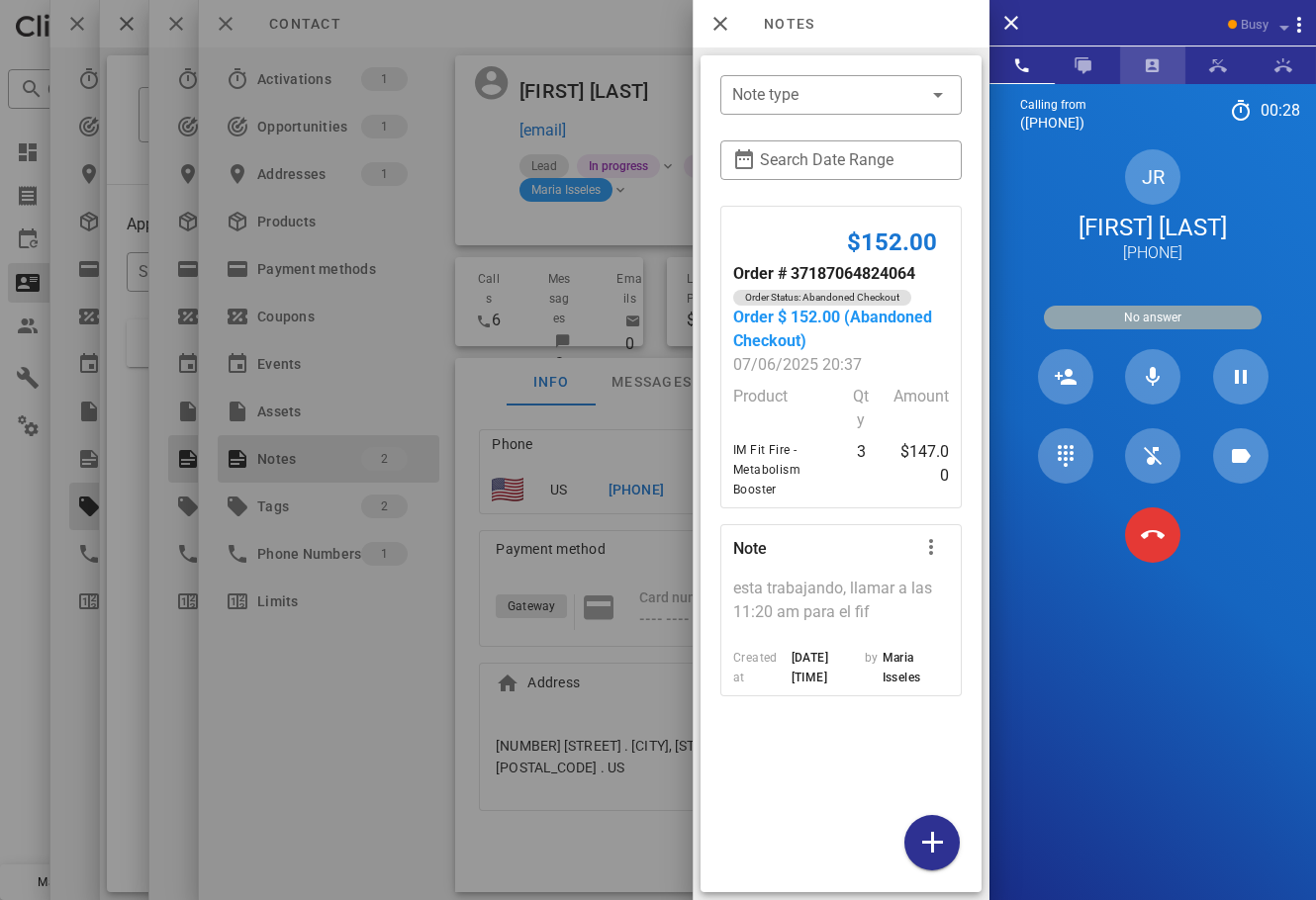 click at bounding box center [1153, 65] 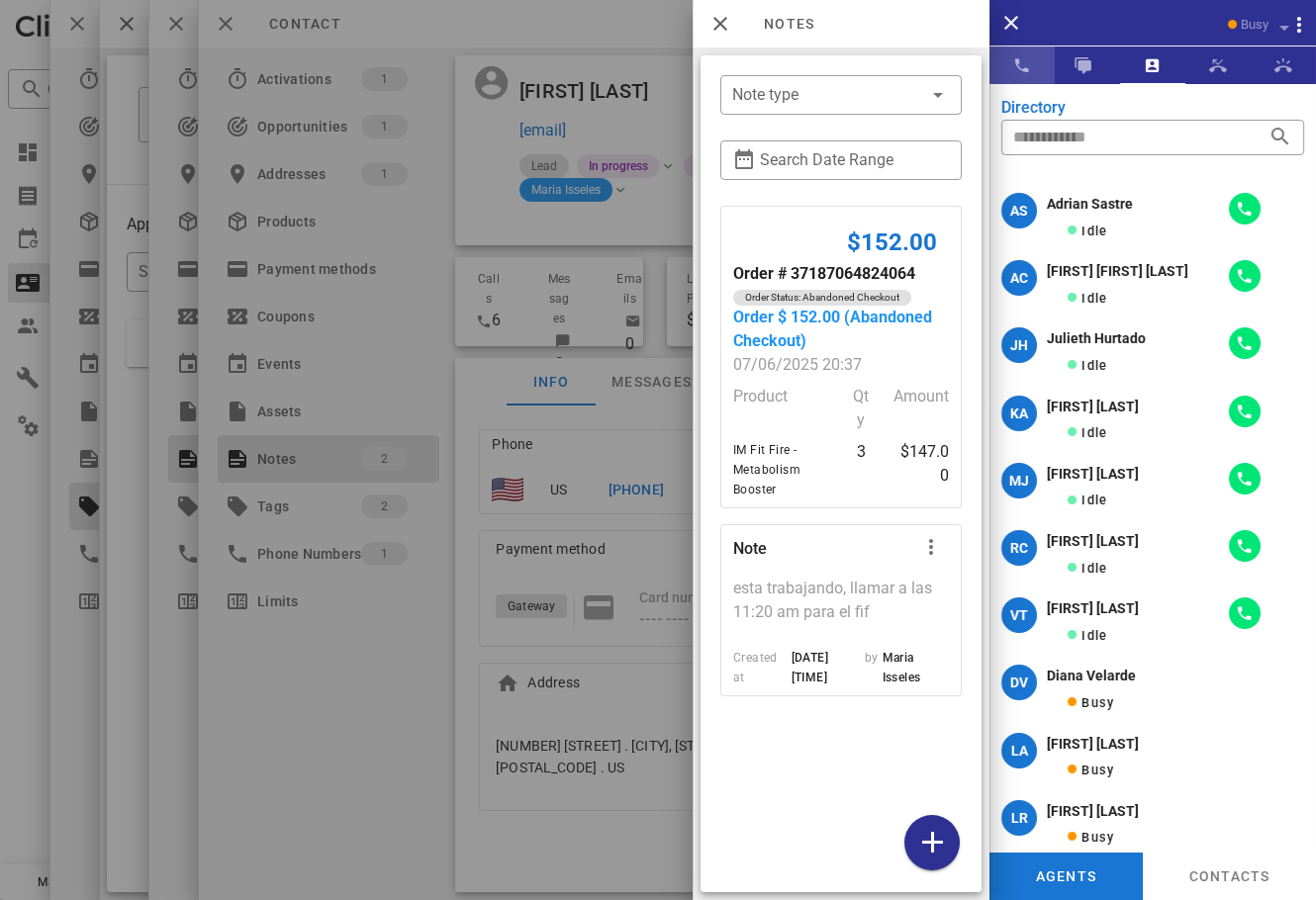 click at bounding box center [1022, 65] 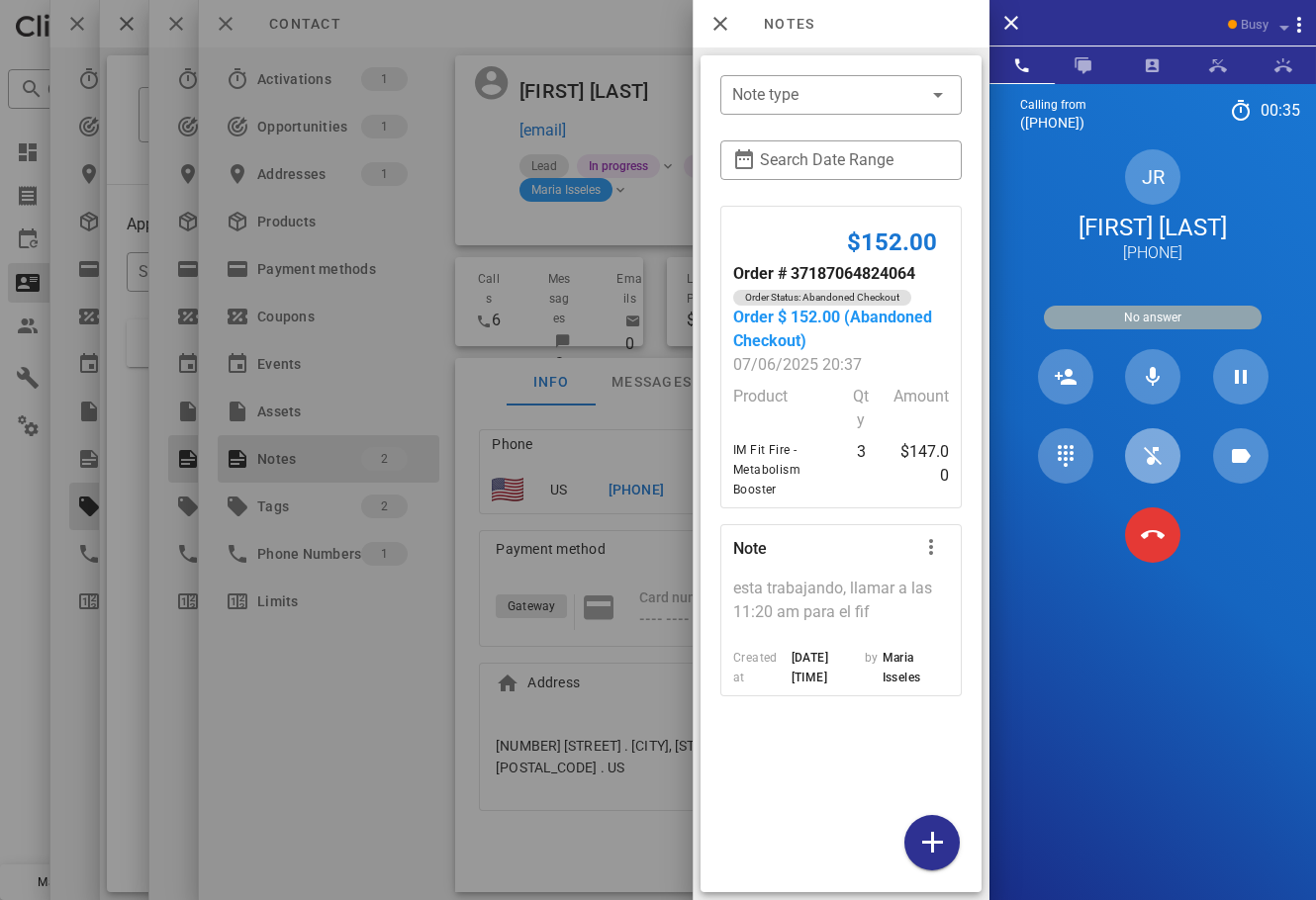 click at bounding box center (1153, 456) 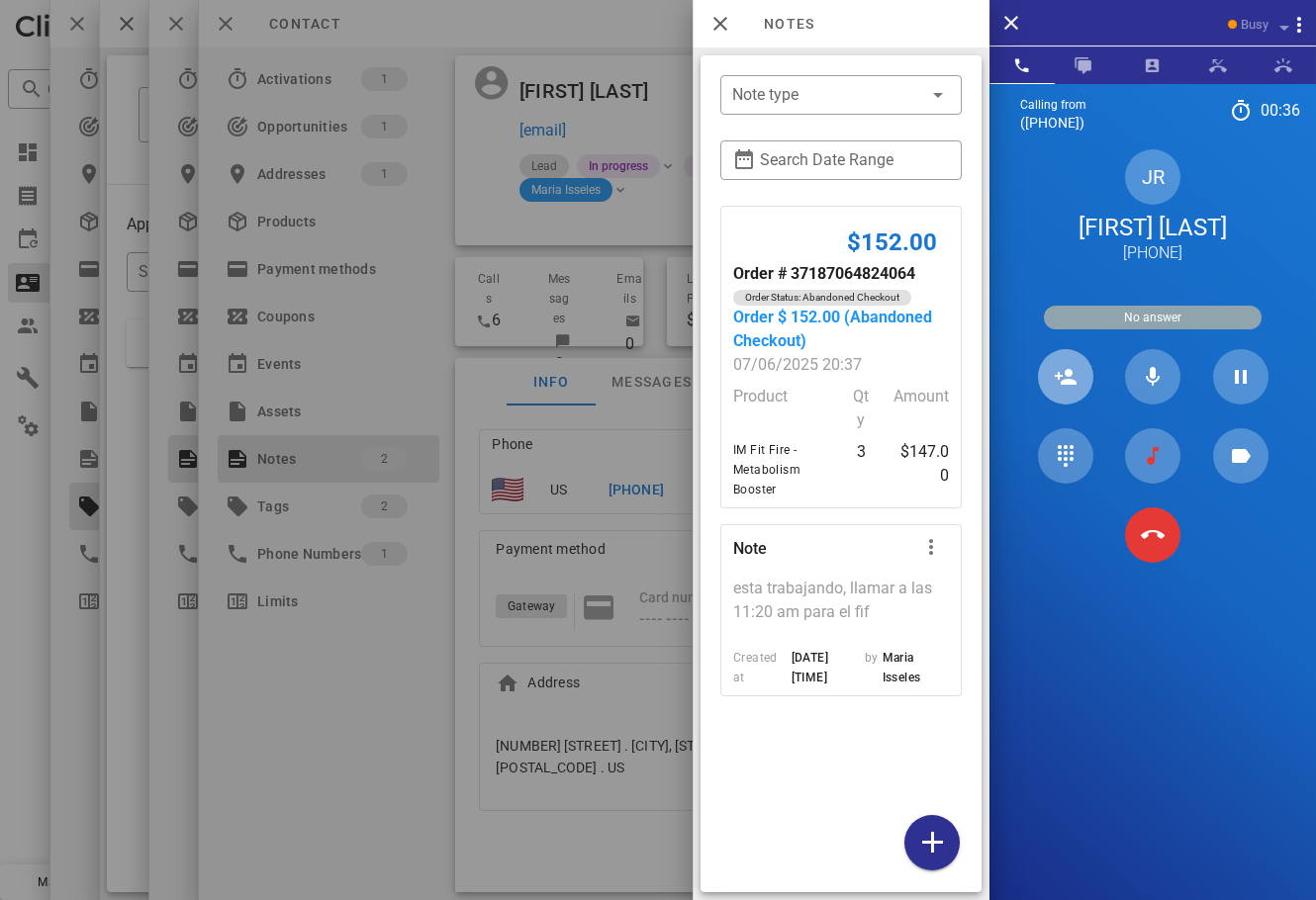 click at bounding box center (1066, 377) 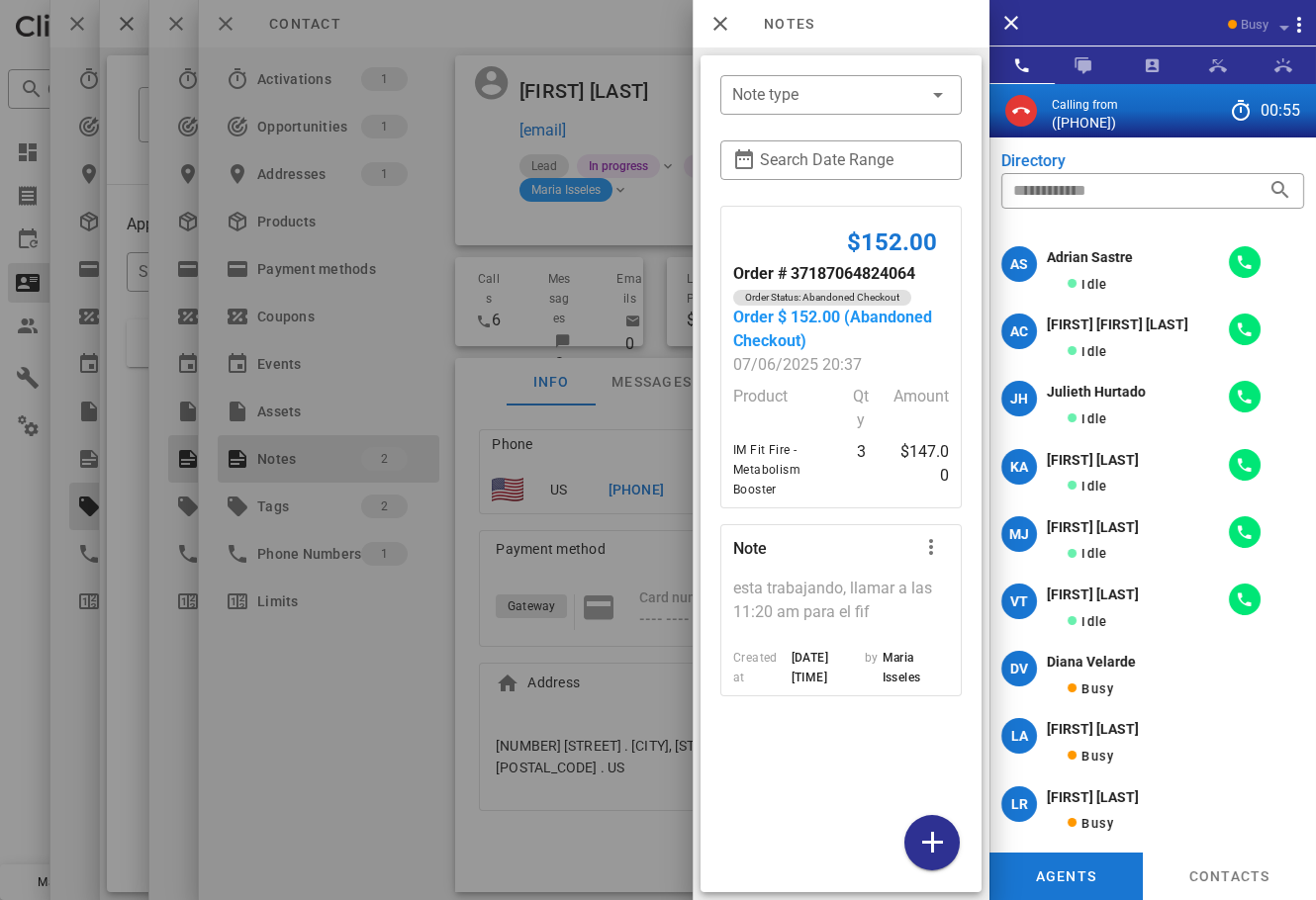 click on "$152.00   Order # 37187064824064   Order Status: Abandoned Checkout   Order $ 152.00 (Abandoned Checkout)   07/06/2025 20:37   Product Qty Amount  IM Fit Fire - Metabolism Booster  3 $147.00  Note  esta trabajando, llamar a las 11:20 am para el fif  Created at   07/07/2025 08:27   by   Maria Isseles" at bounding box center [841, 544] 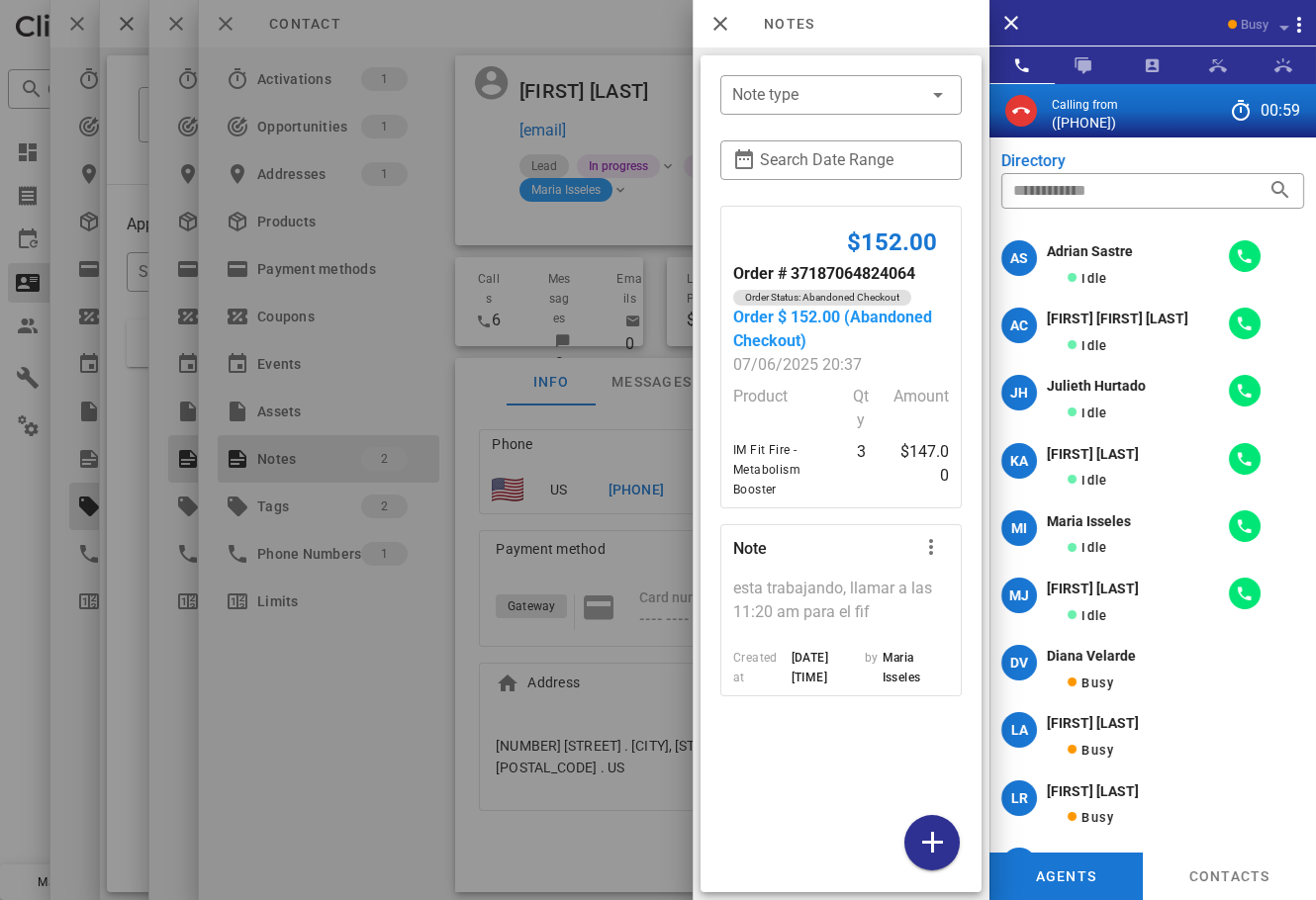scroll, scrollTop: 0, scrollLeft: 0, axis: both 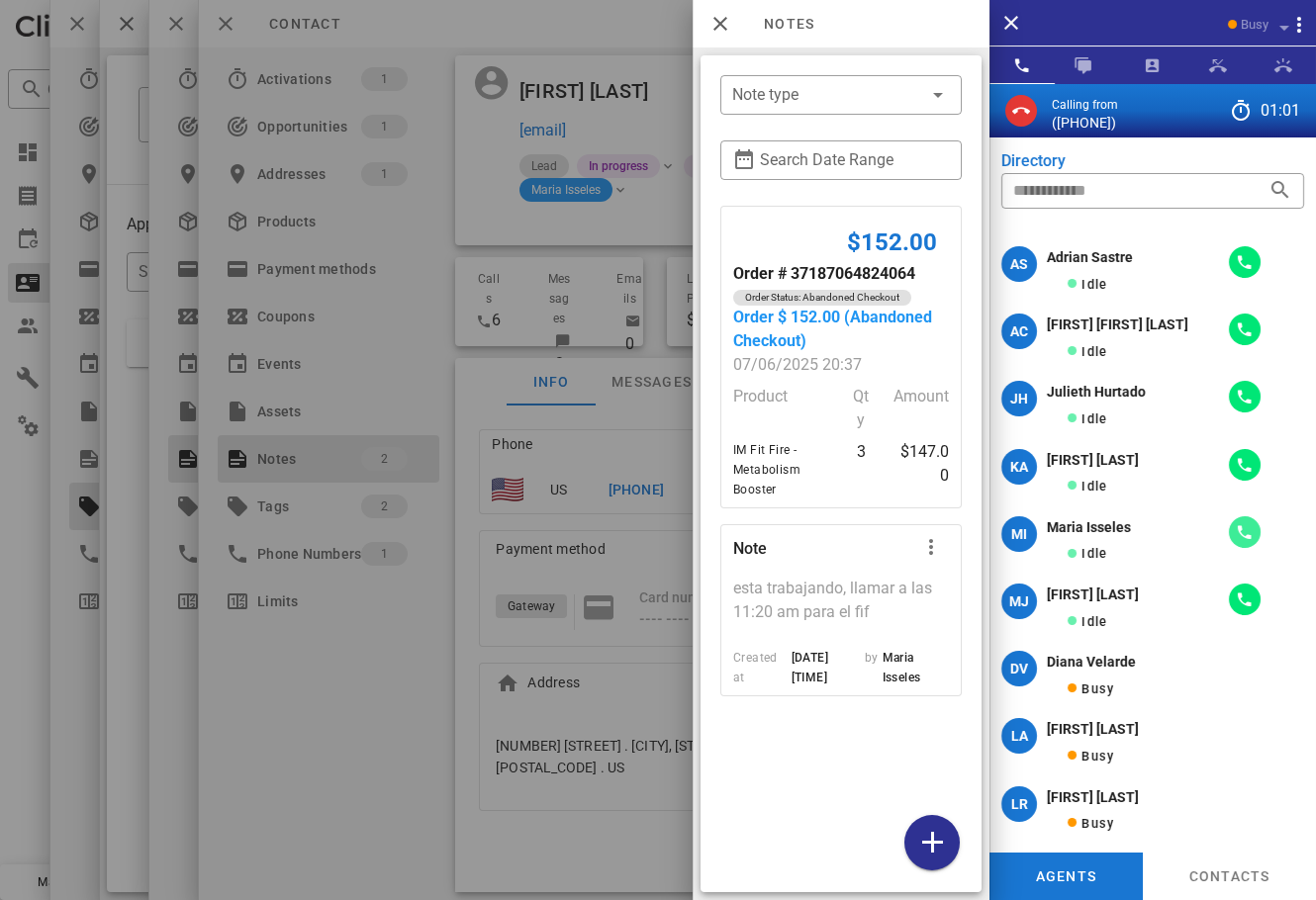 click at bounding box center (1245, 532) 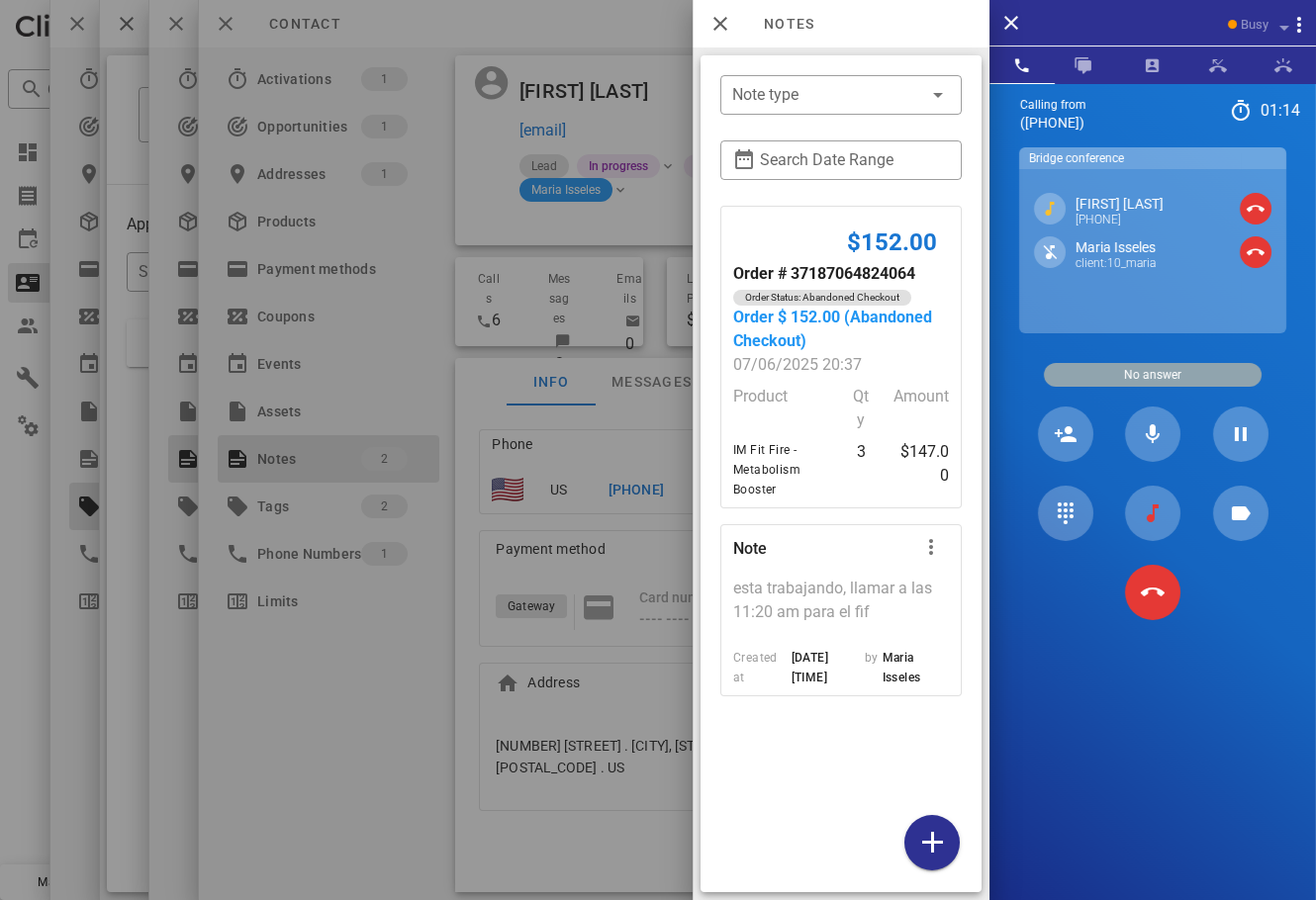 click on "Calling from (954) 248-3188 01: 14  Unknown      ▼     Andorra
+376
Argentina
+54
Aruba
+297
Australia
+61
Belgium (België)
+32
Bolivia
+591
Brazil (Brasil)
+55
Canada
+1
Chile
+56
Colombia
+57
Costa Rica
+506
Dominican Republic (República Dominicana)
+1
Ecuador
+593
El Salvador
+503
France
+33
Germany (Deutschland)
+49
Guadeloupe
+590
Guatemala
+502
Honduras
+504
Iceland (Ísland)
+354
India (भारत)
+91
Israel (‫ישראל‬‎)
+972
Italy (Italia)
+39" at bounding box center (1153, 533) 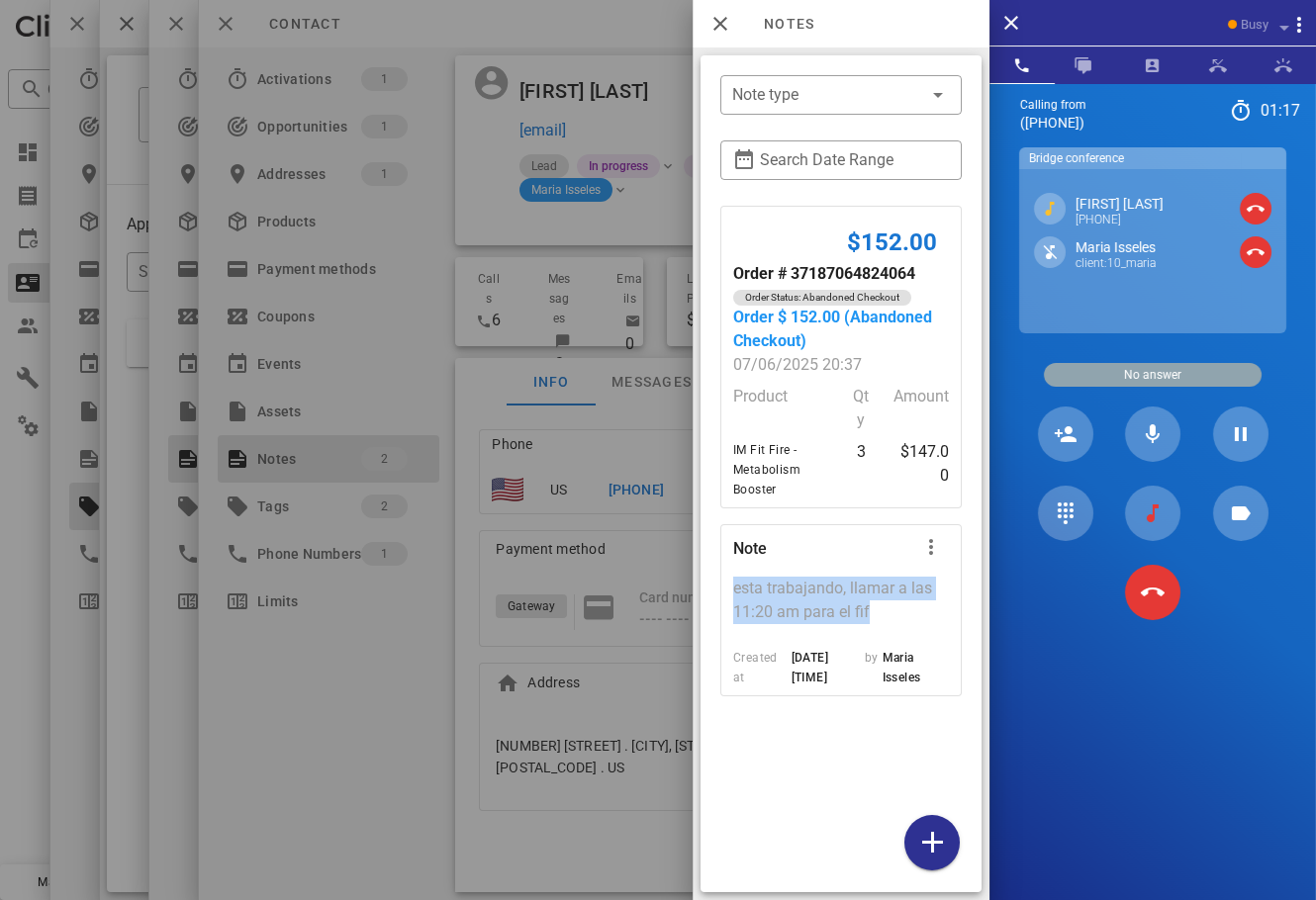 drag, startPoint x: 873, startPoint y: 607, endPoint x: 729, endPoint y: 585, distance: 145.67086 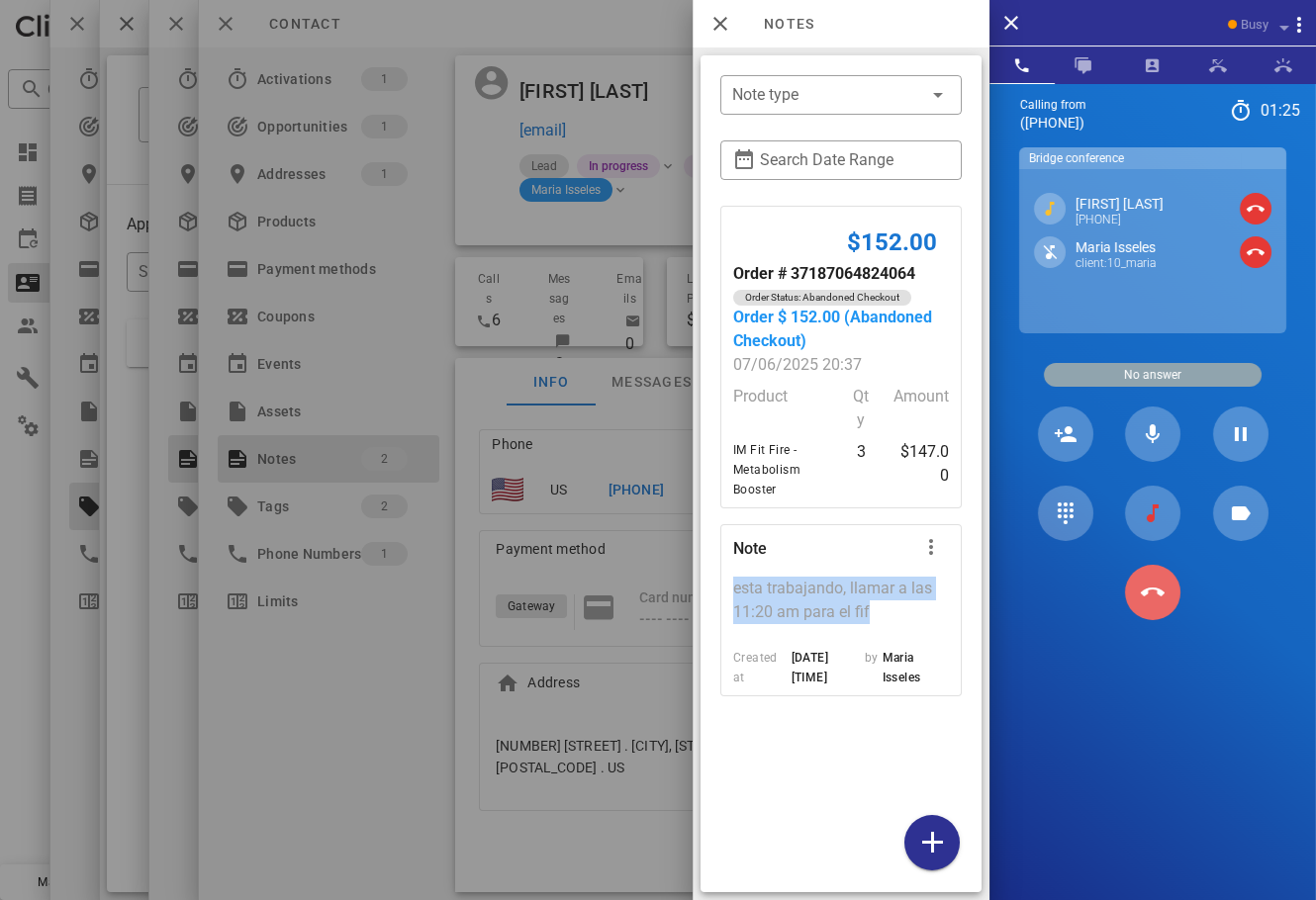 click at bounding box center (1153, 592) 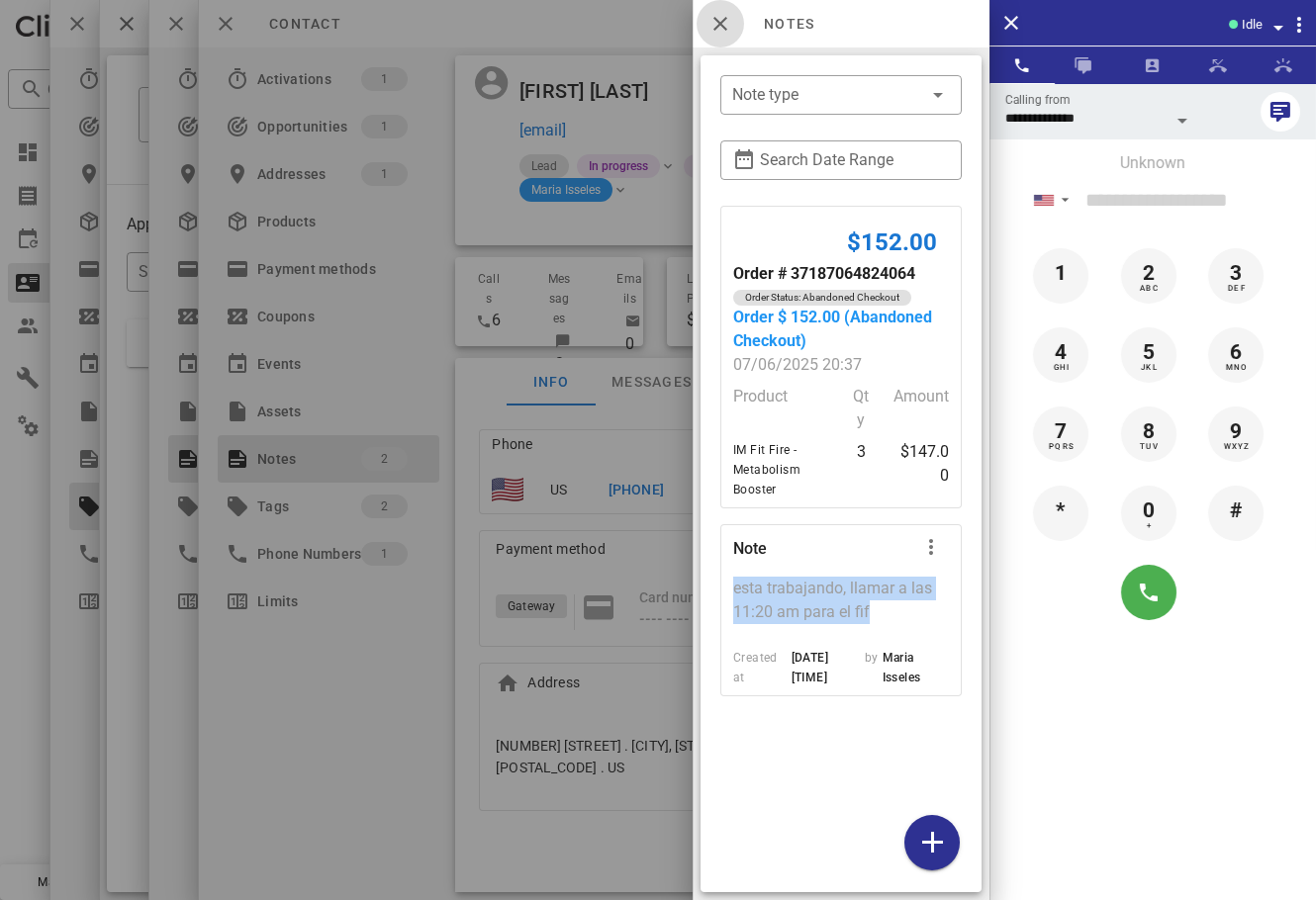 click at bounding box center [720, 24] 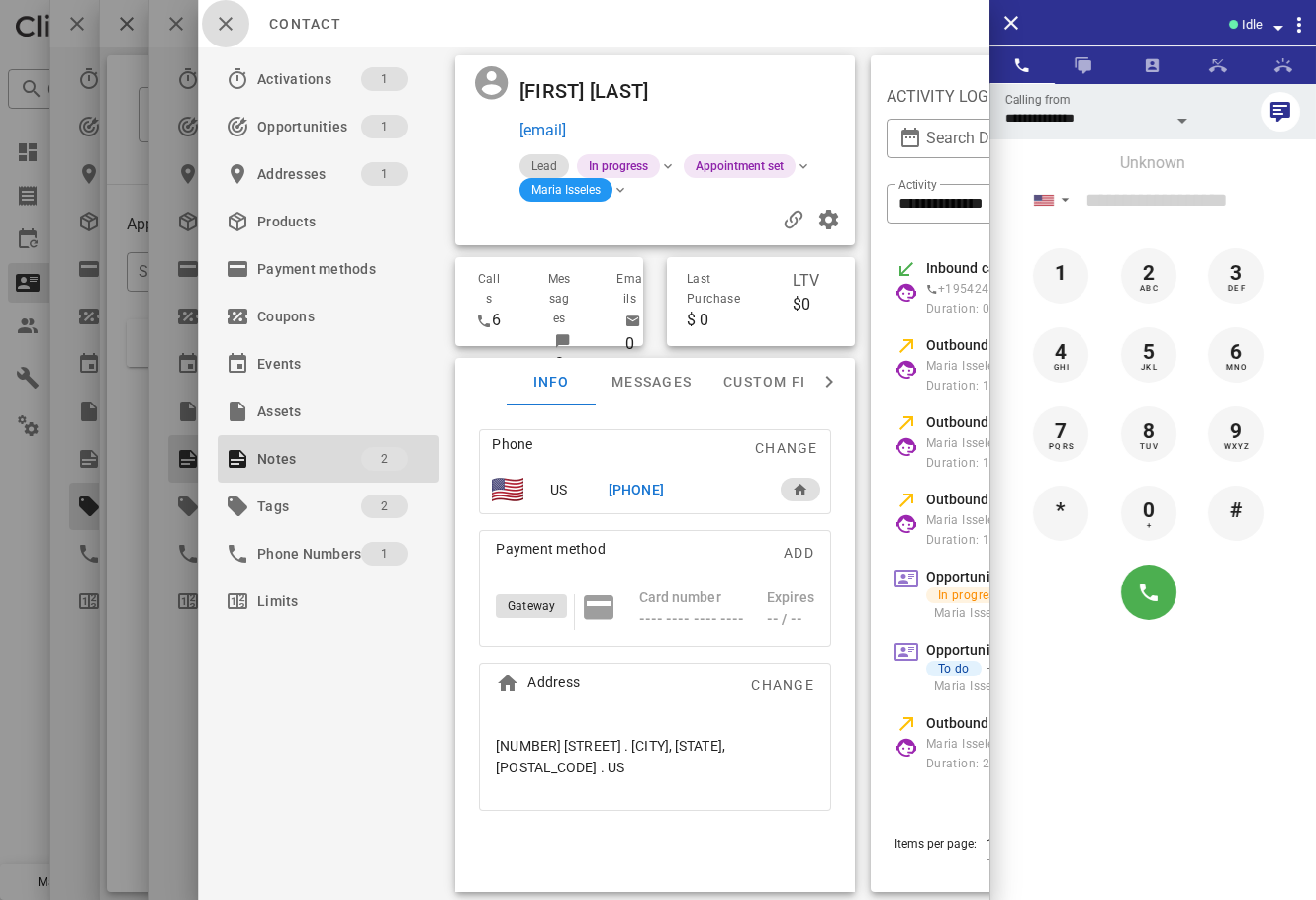 click at bounding box center [226, 24] 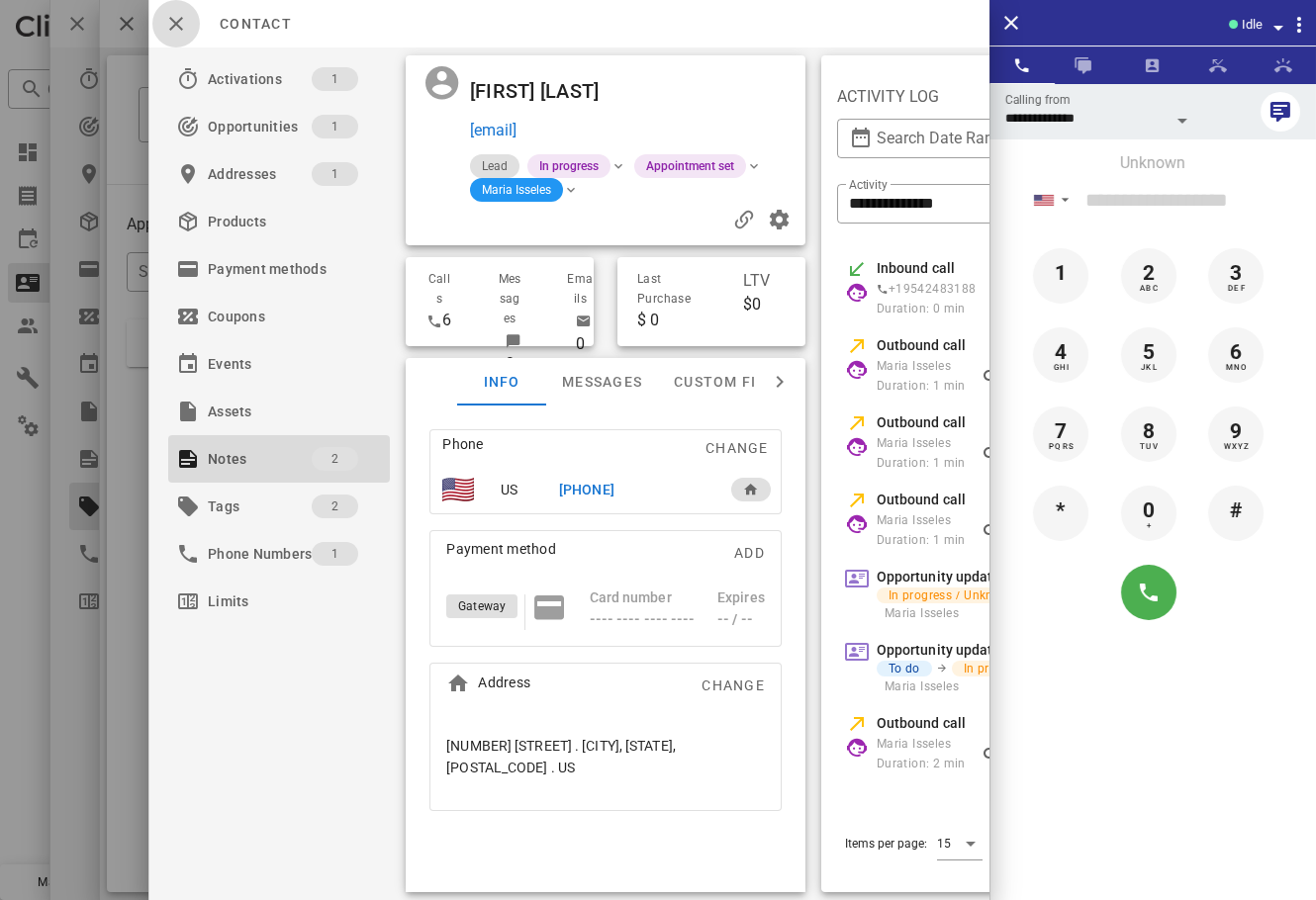 click at bounding box center [176, 24] 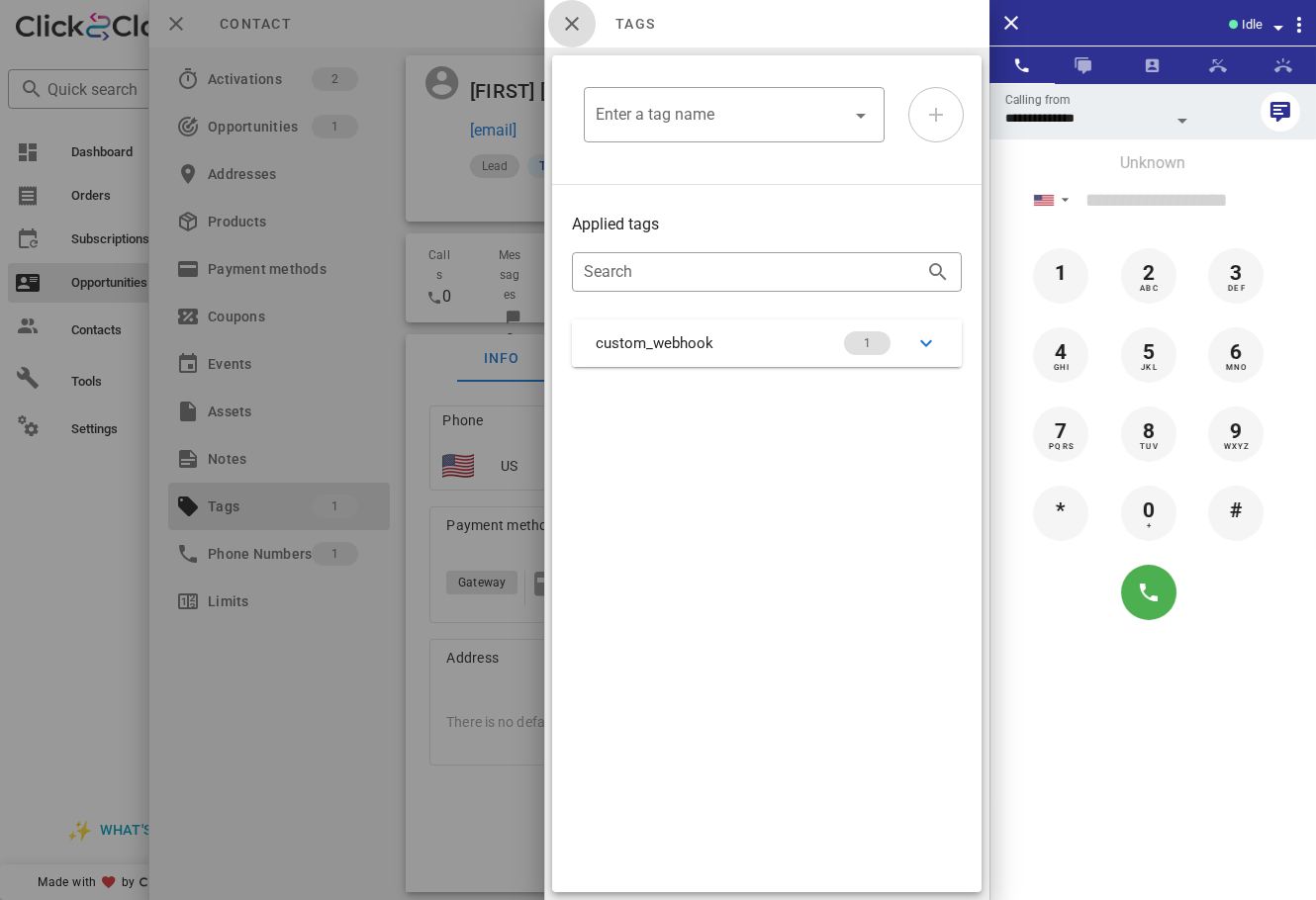 click at bounding box center (572, 24) 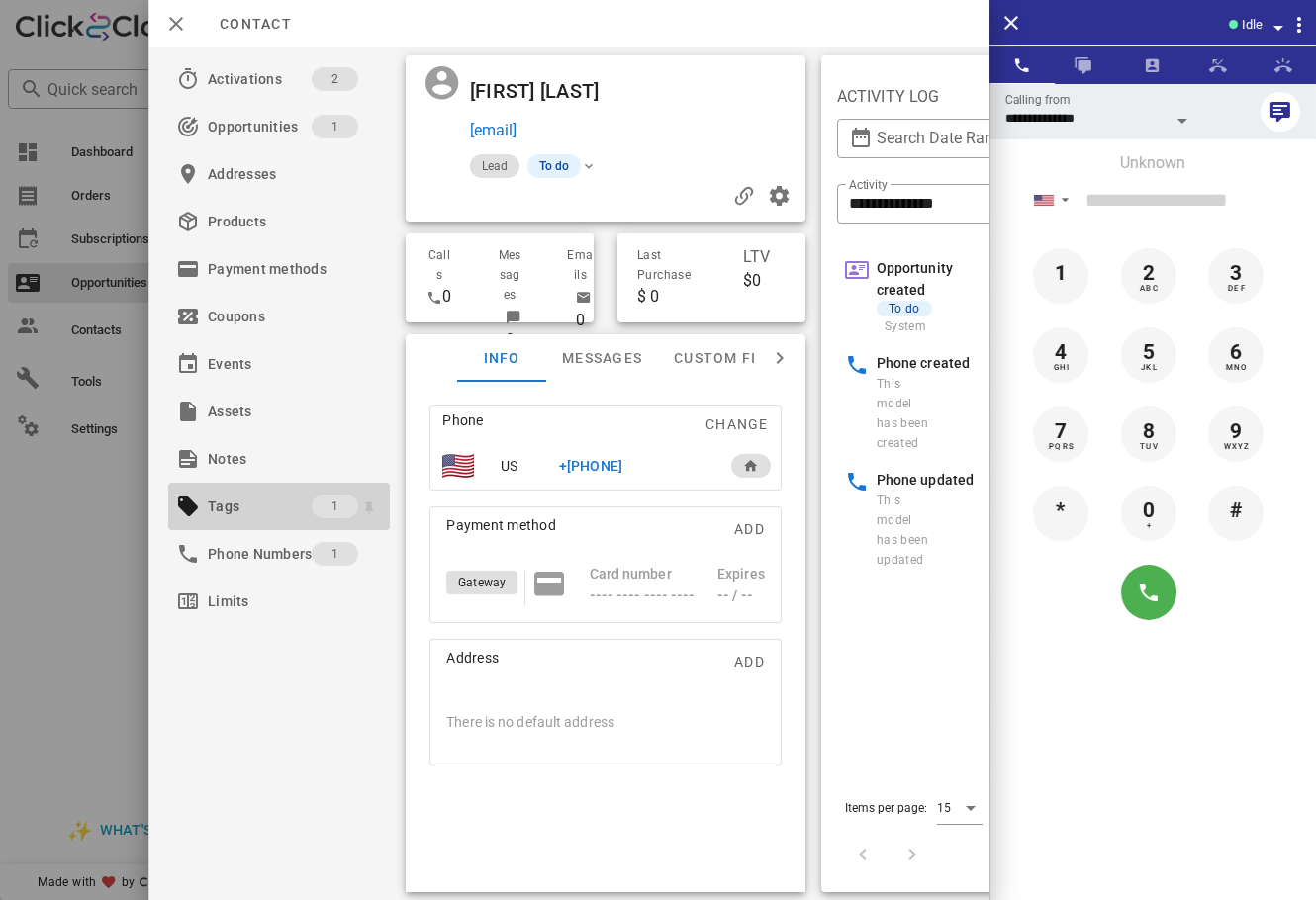 click on "Tags  1" at bounding box center [279, 506] 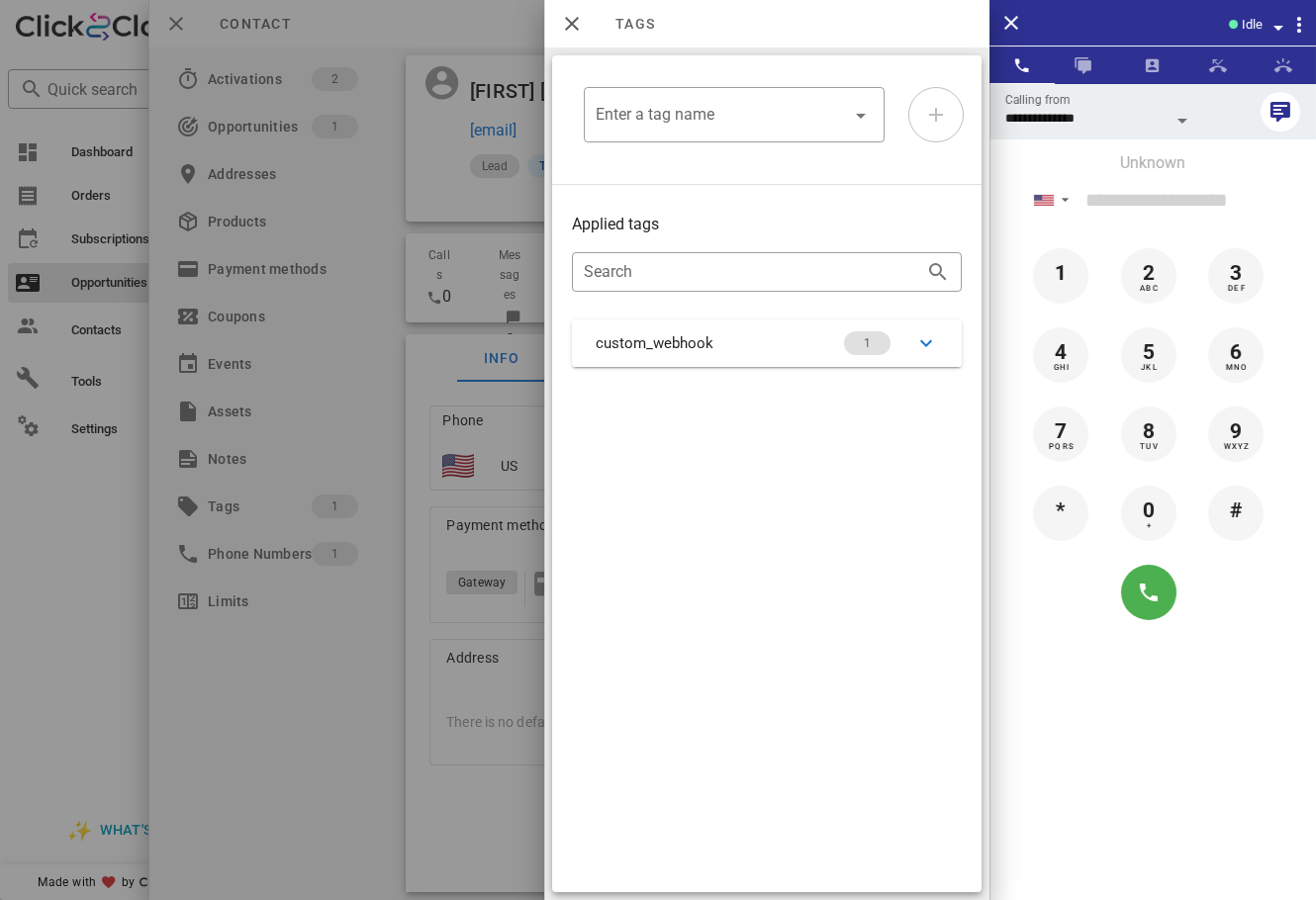 click on "Applied tags ​ Search  custom_webhook  1" at bounding box center (767, 290) 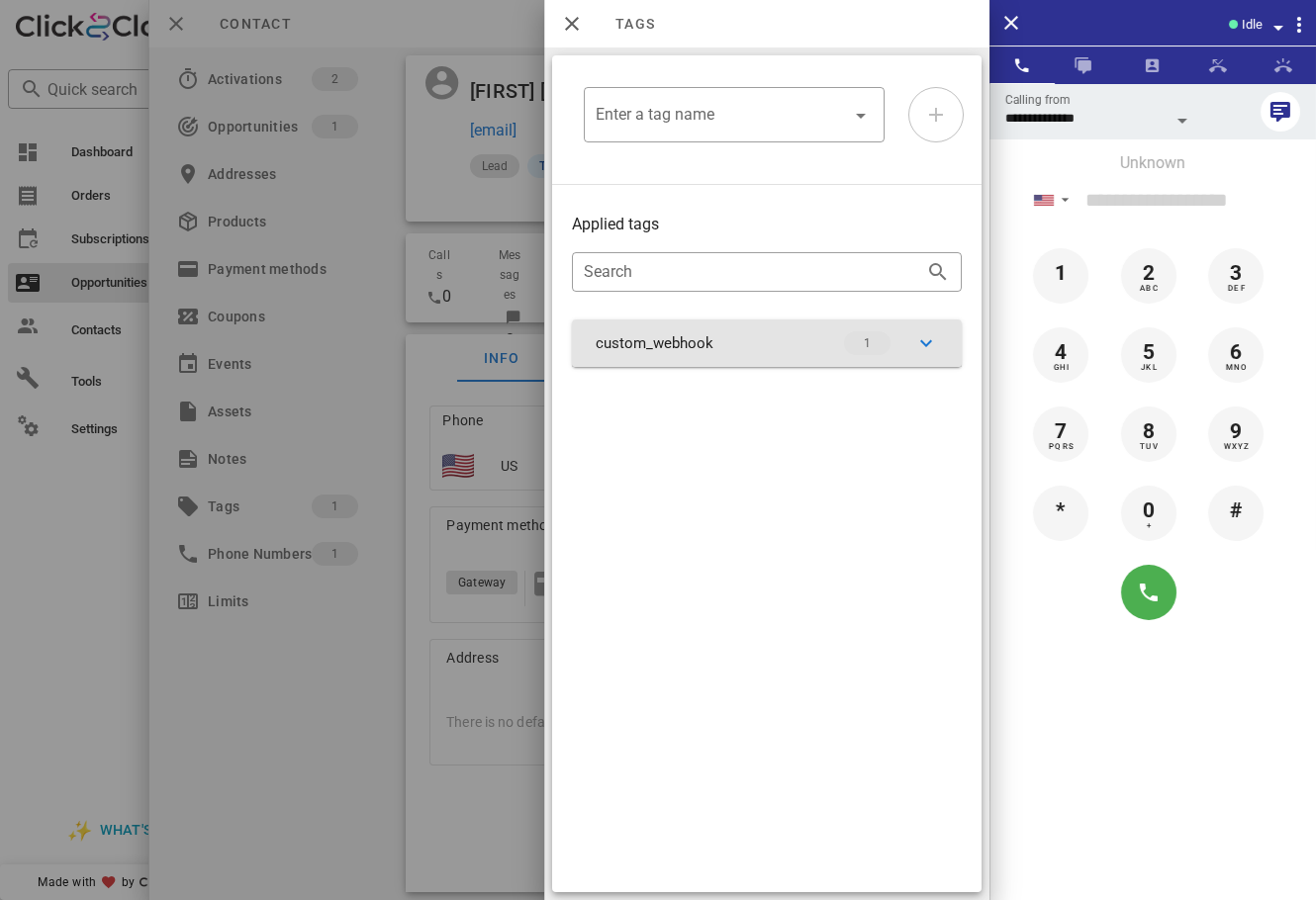 click on "custom_webhook  1" at bounding box center (767, 343) 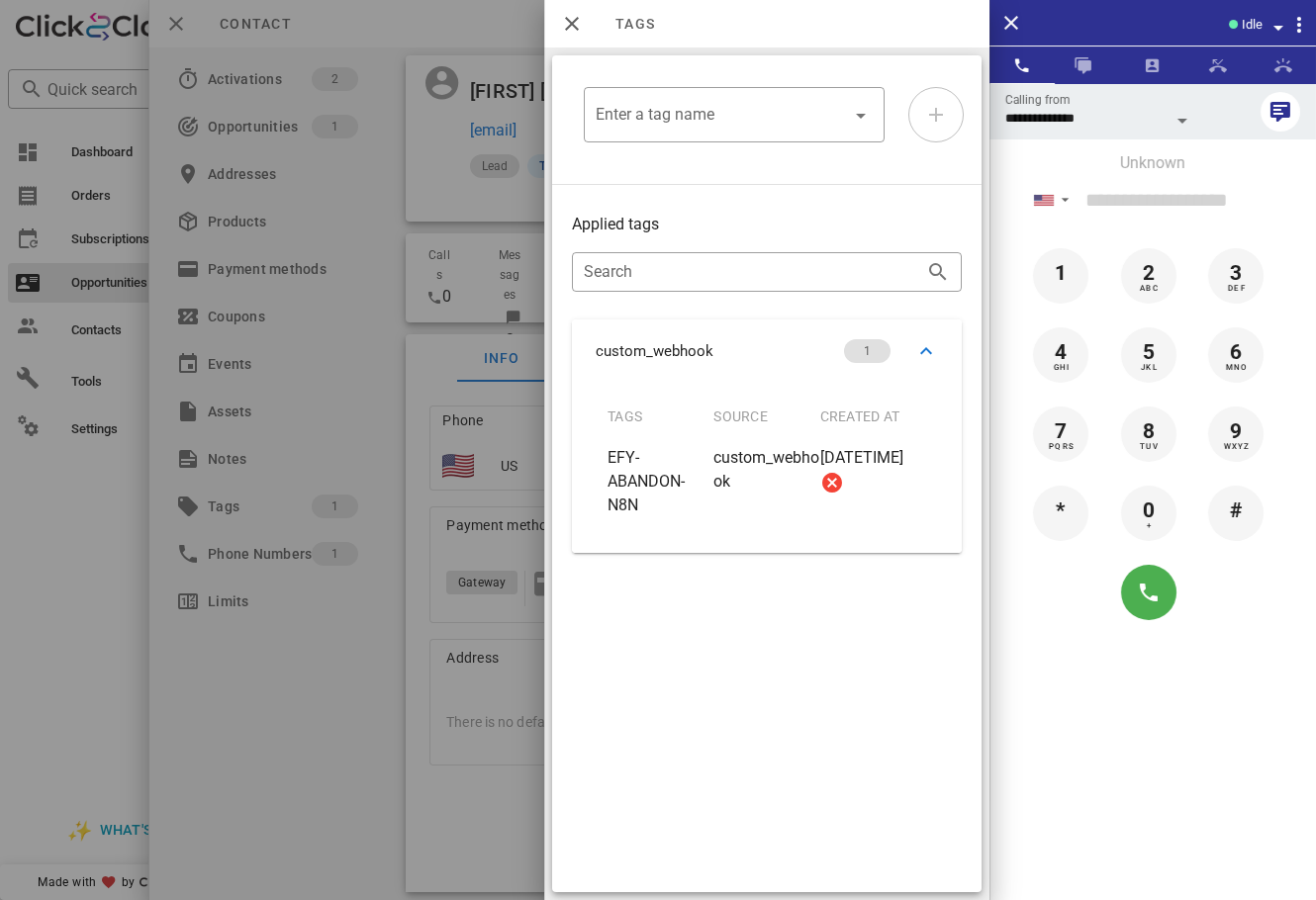 click at bounding box center (658, 450) 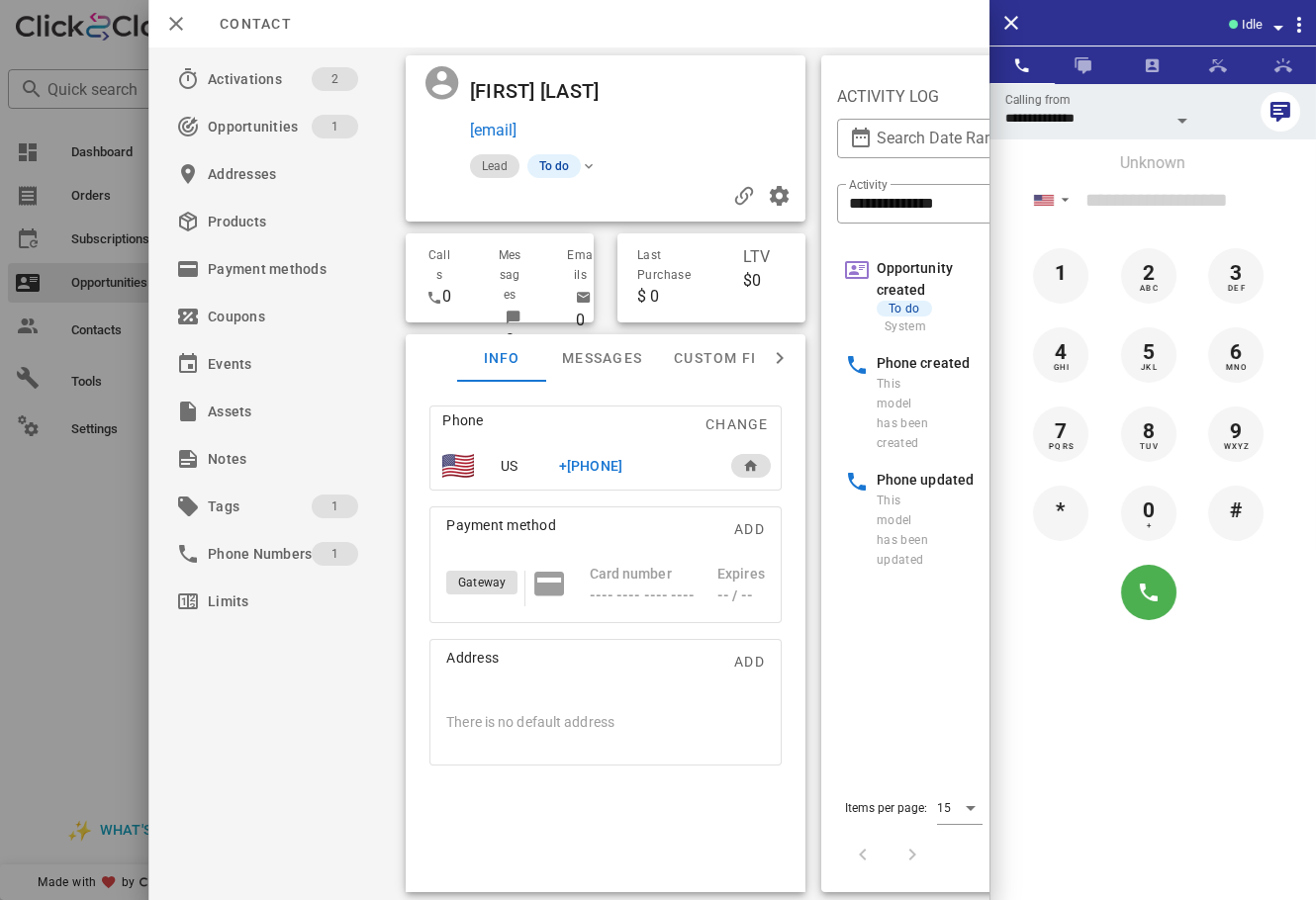 click at bounding box center [658, 450] 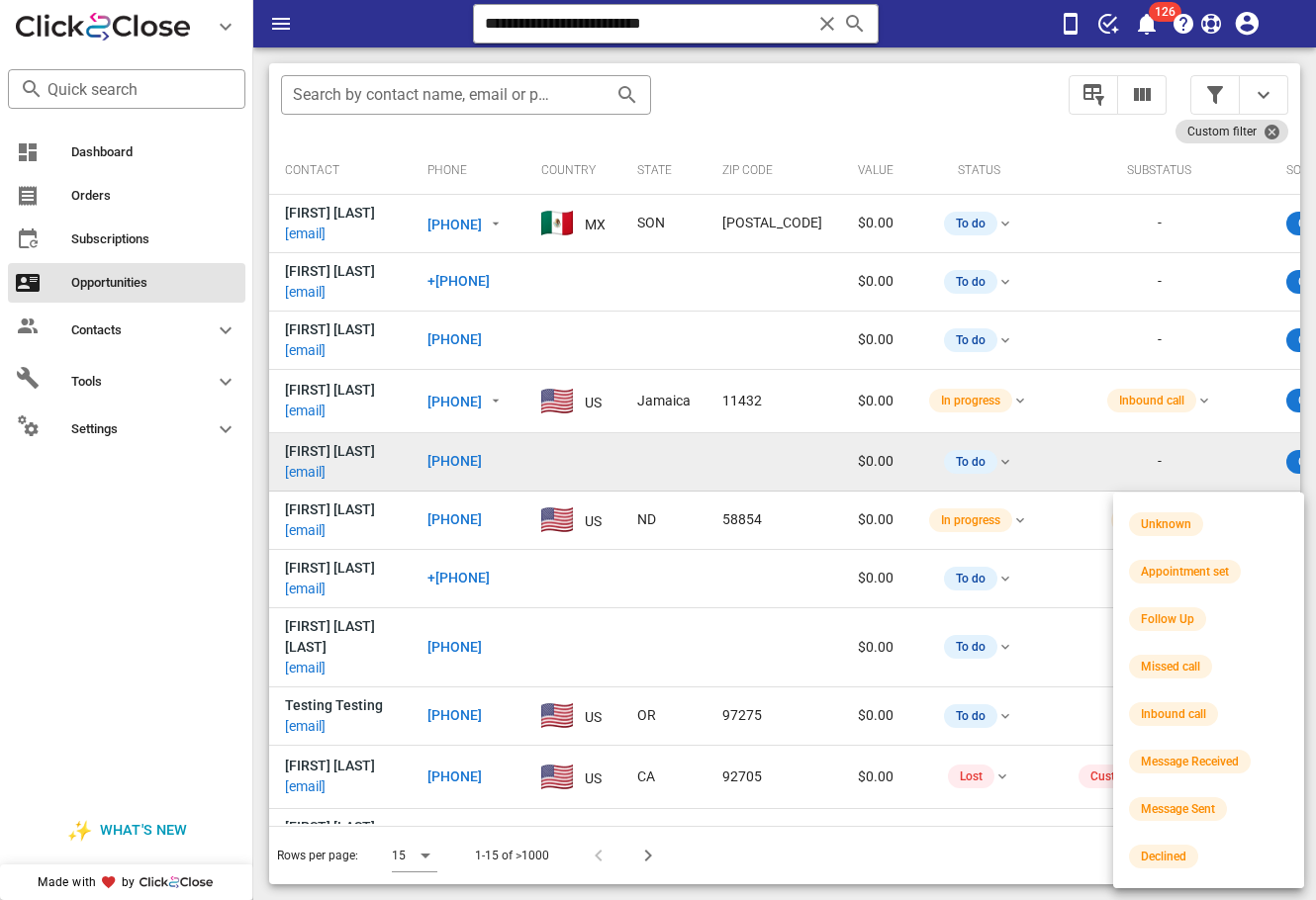 drag, startPoint x: 1293, startPoint y: 499, endPoint x: 1285, endPoint y: 452, distance: 47.676 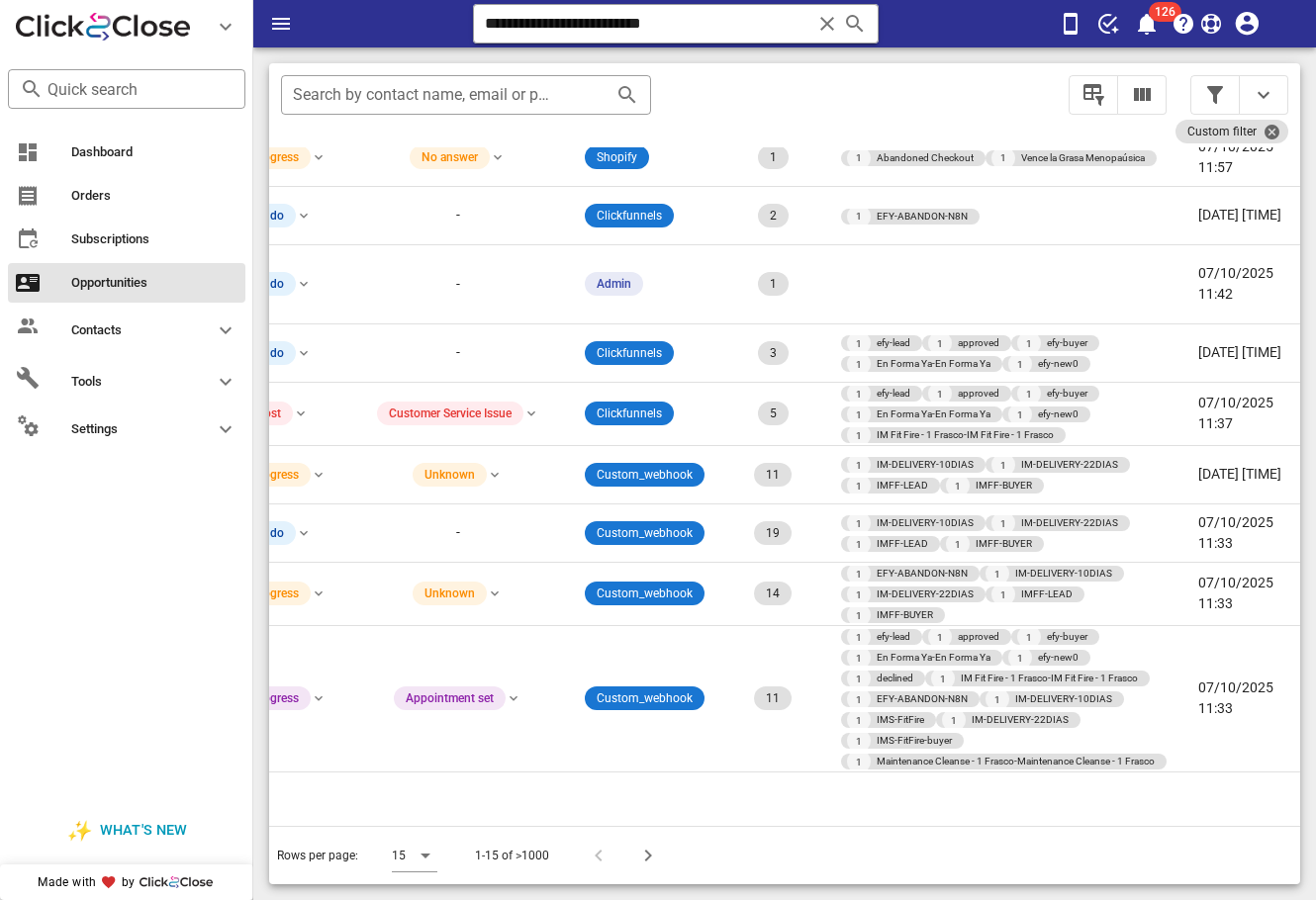 scroll, scrollTop: 363, scrollLeft: 762, axis: both 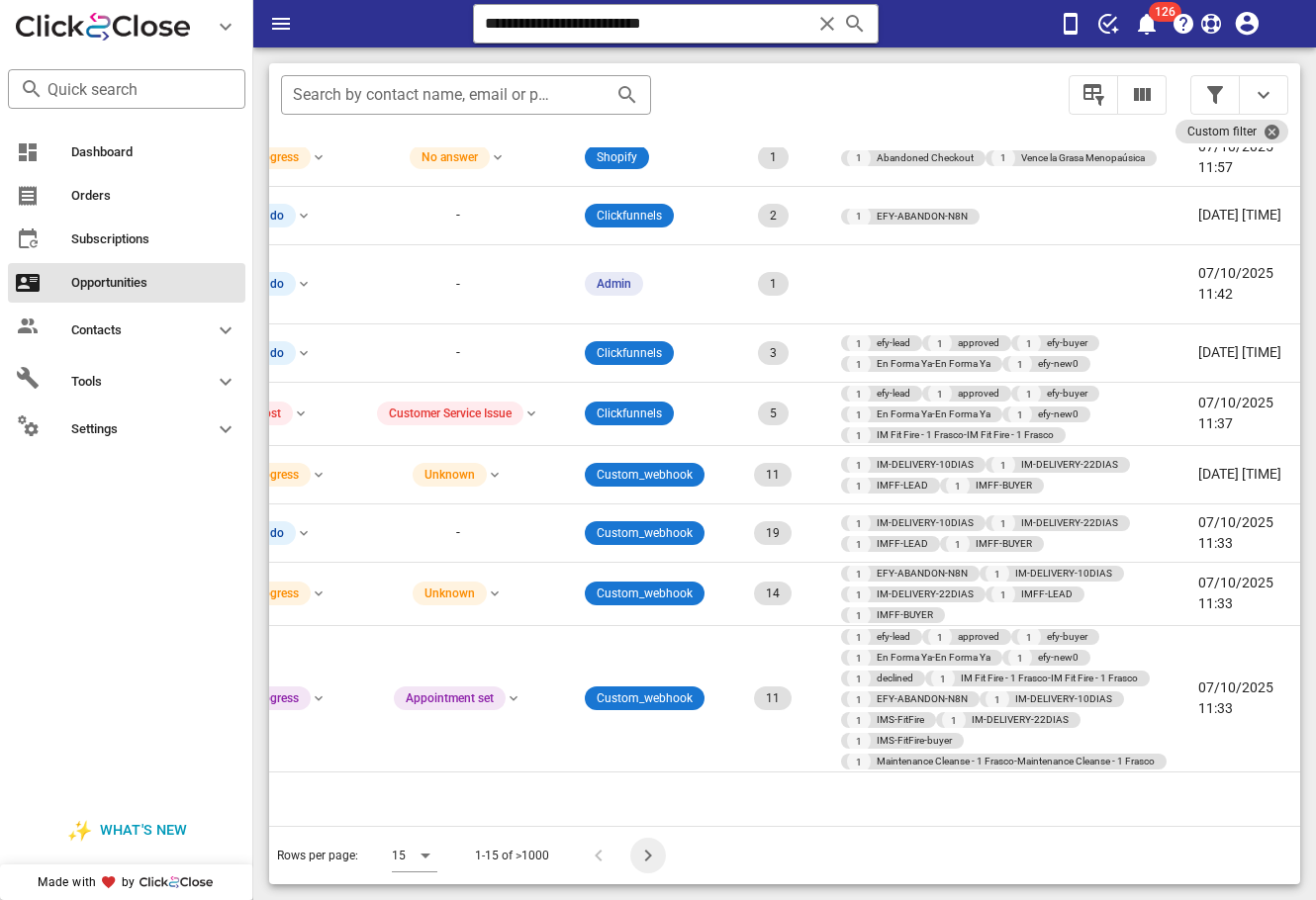 click at bounding box center (648, 855) 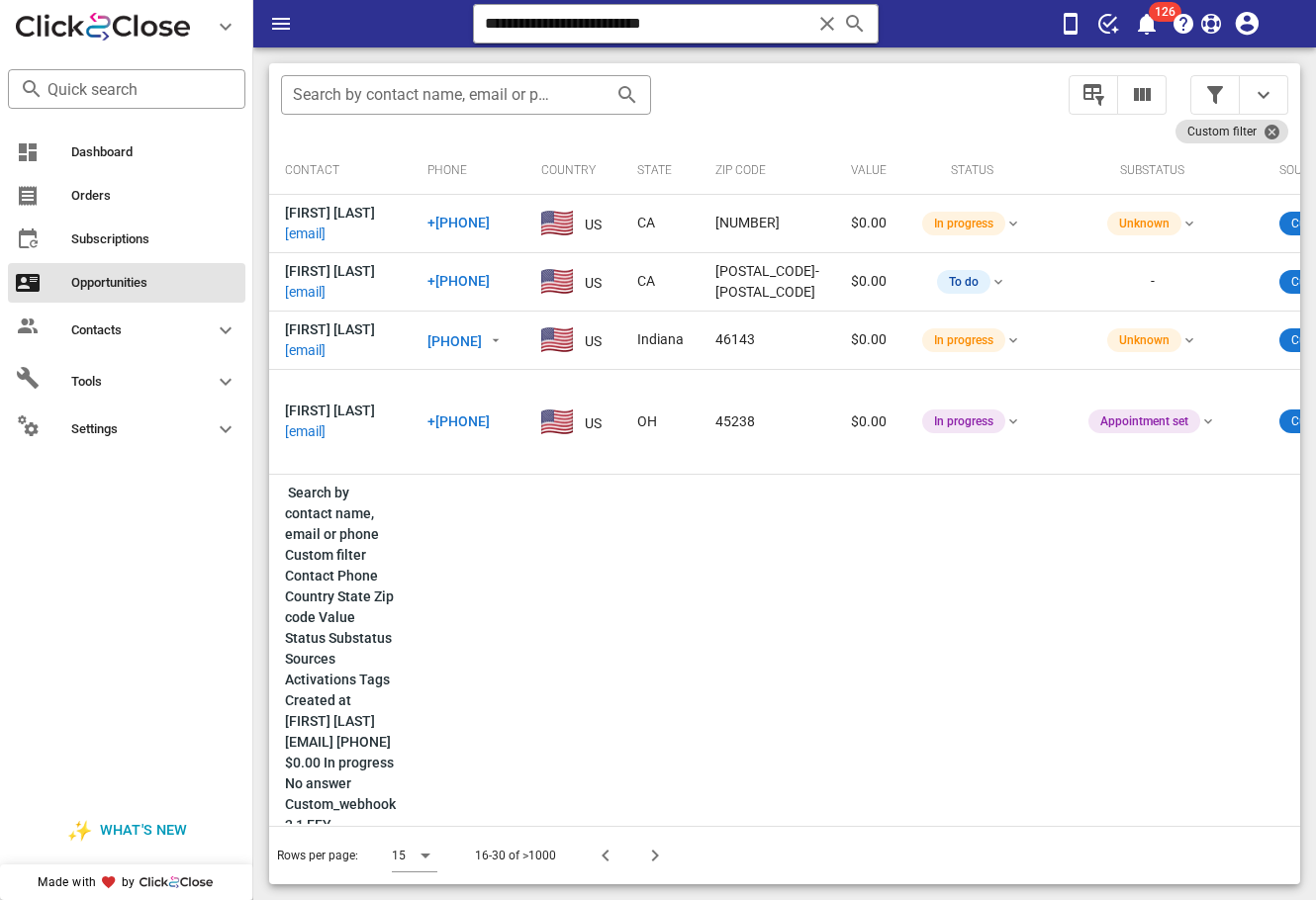 scroll, scrollTop: 0, scrollLeft: 934, axis: horizontal 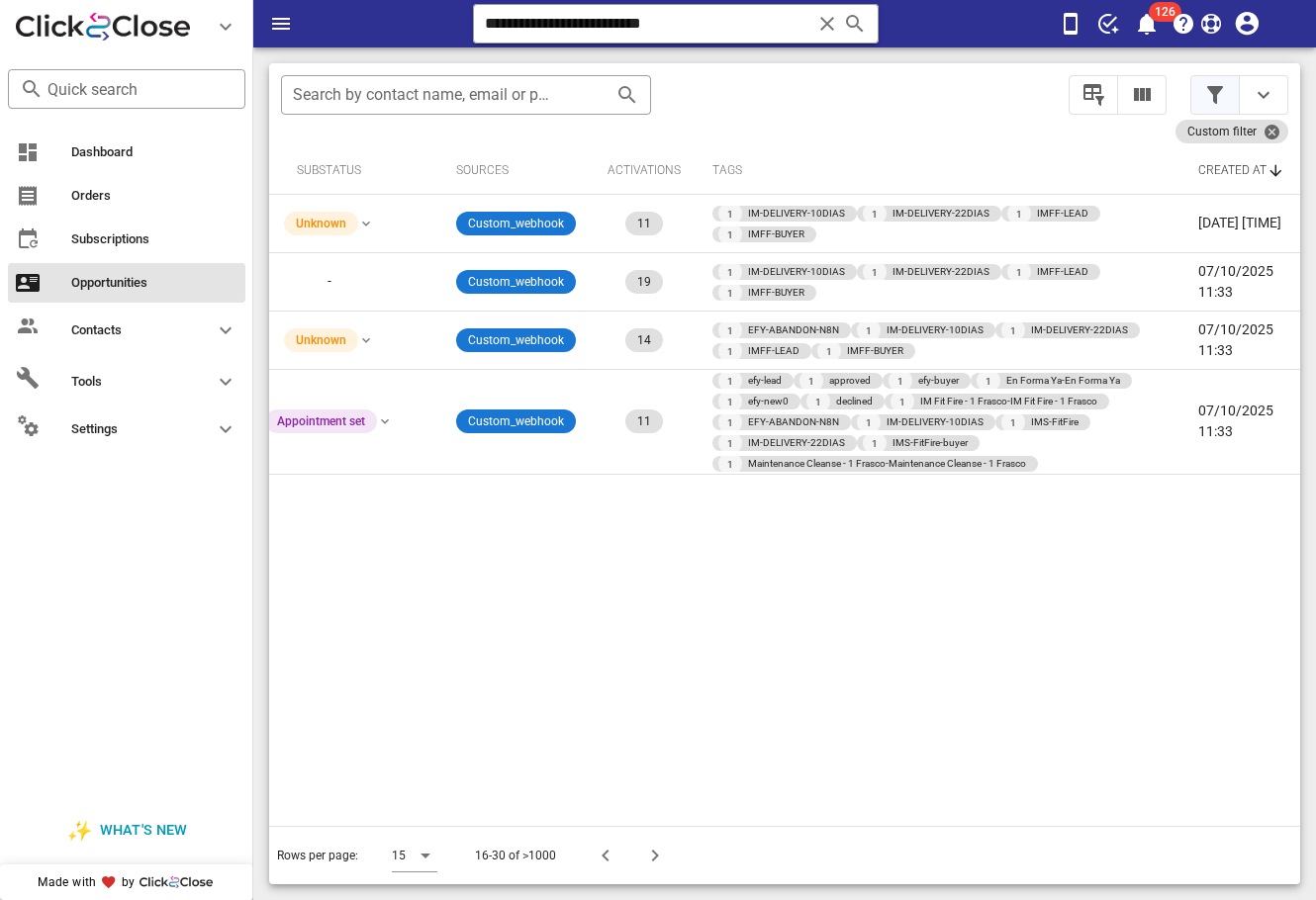 click at bounding box center (1215, 95) 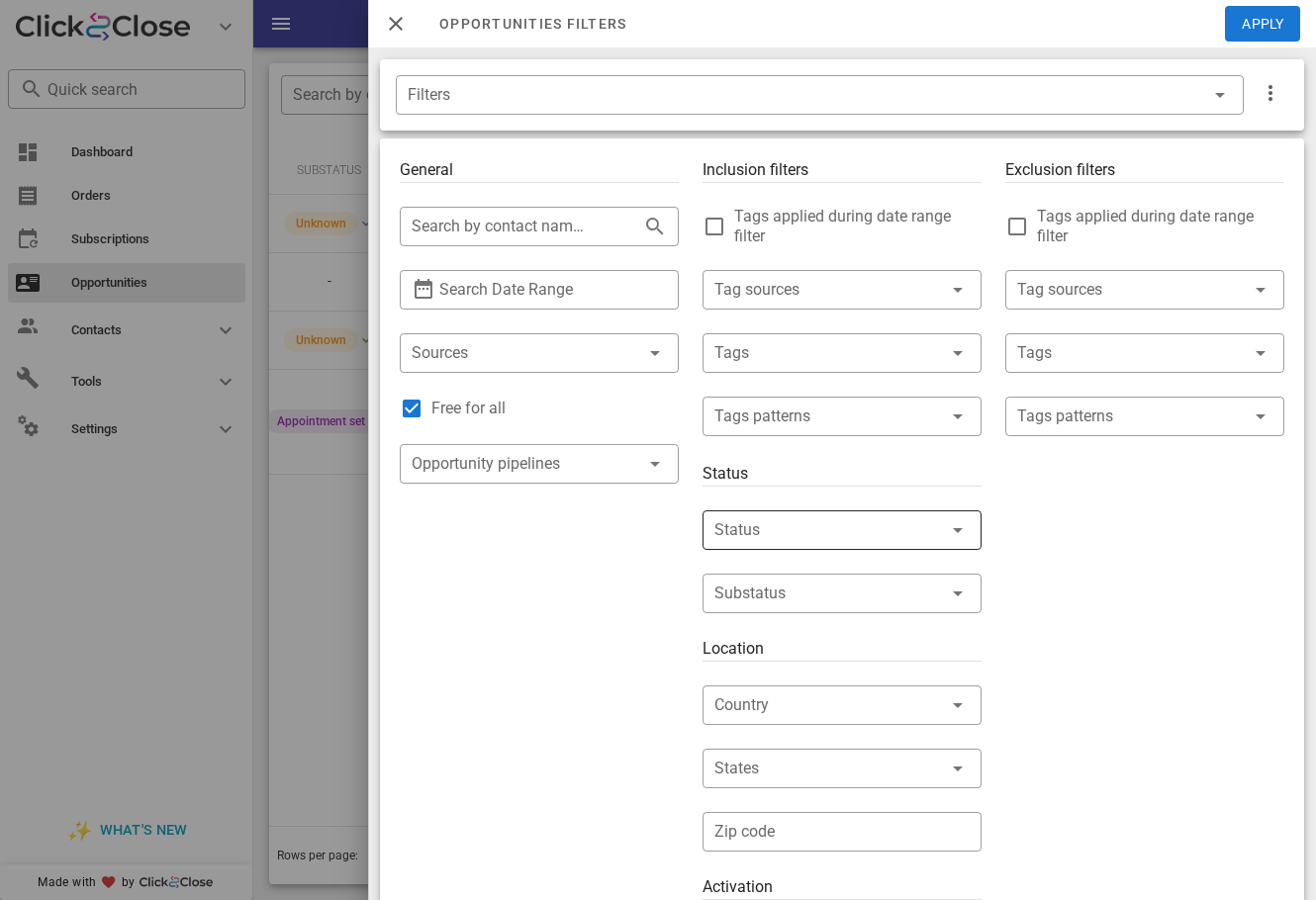 click at bounding box center [814, 530] 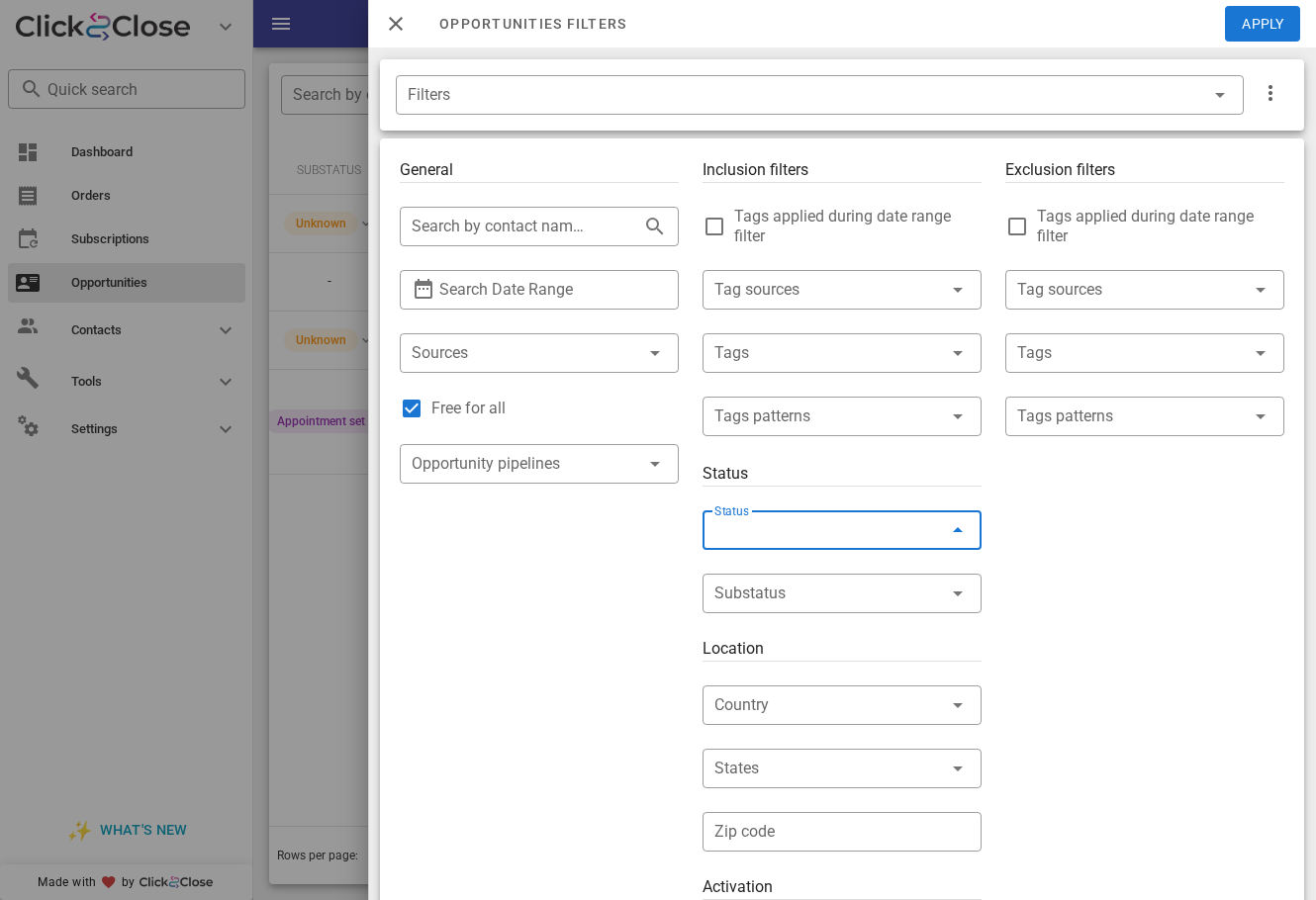 click on "To do" at bounding box center [863, 542] 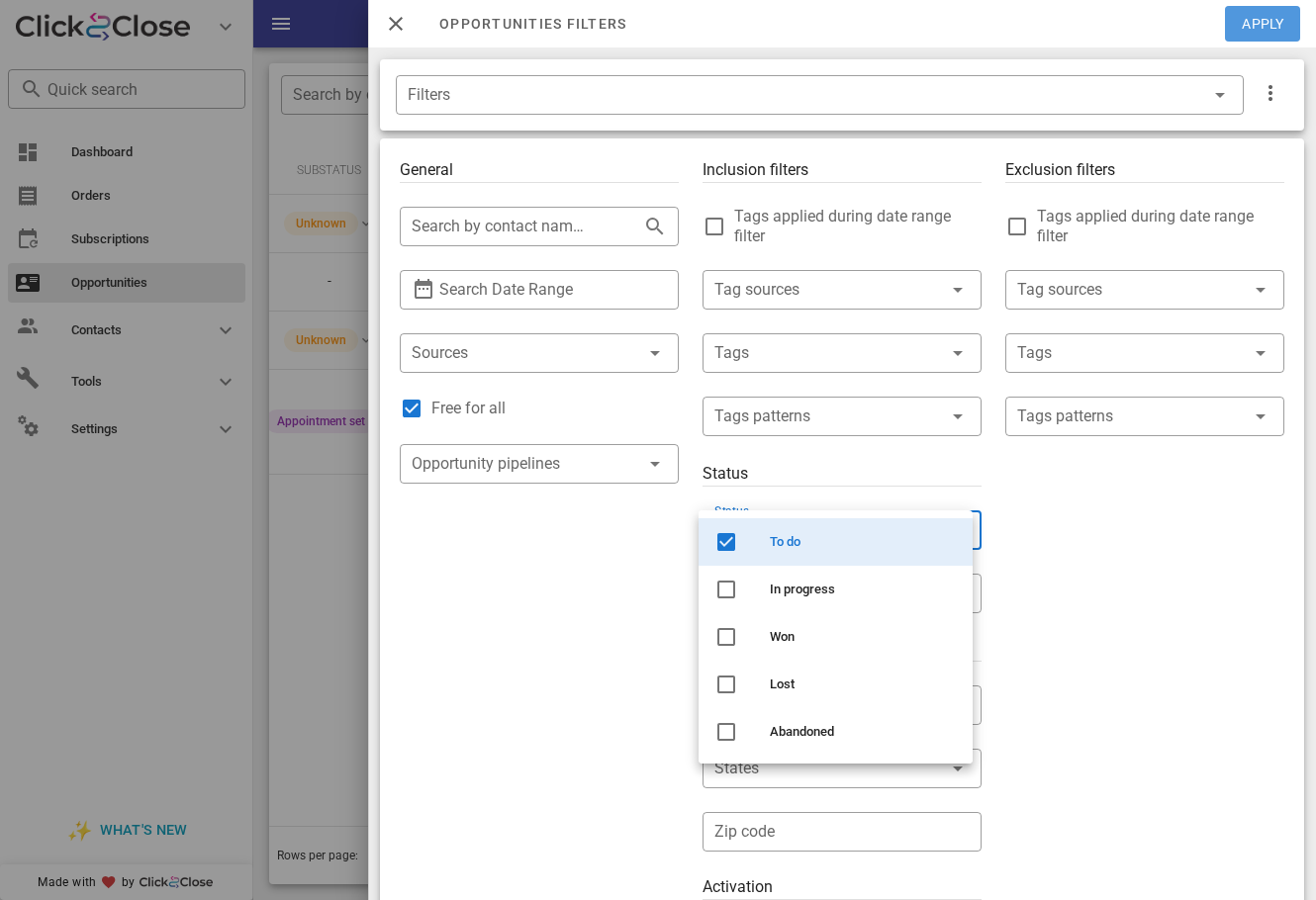 click on "Apply" at bounding box center (1264, 24) 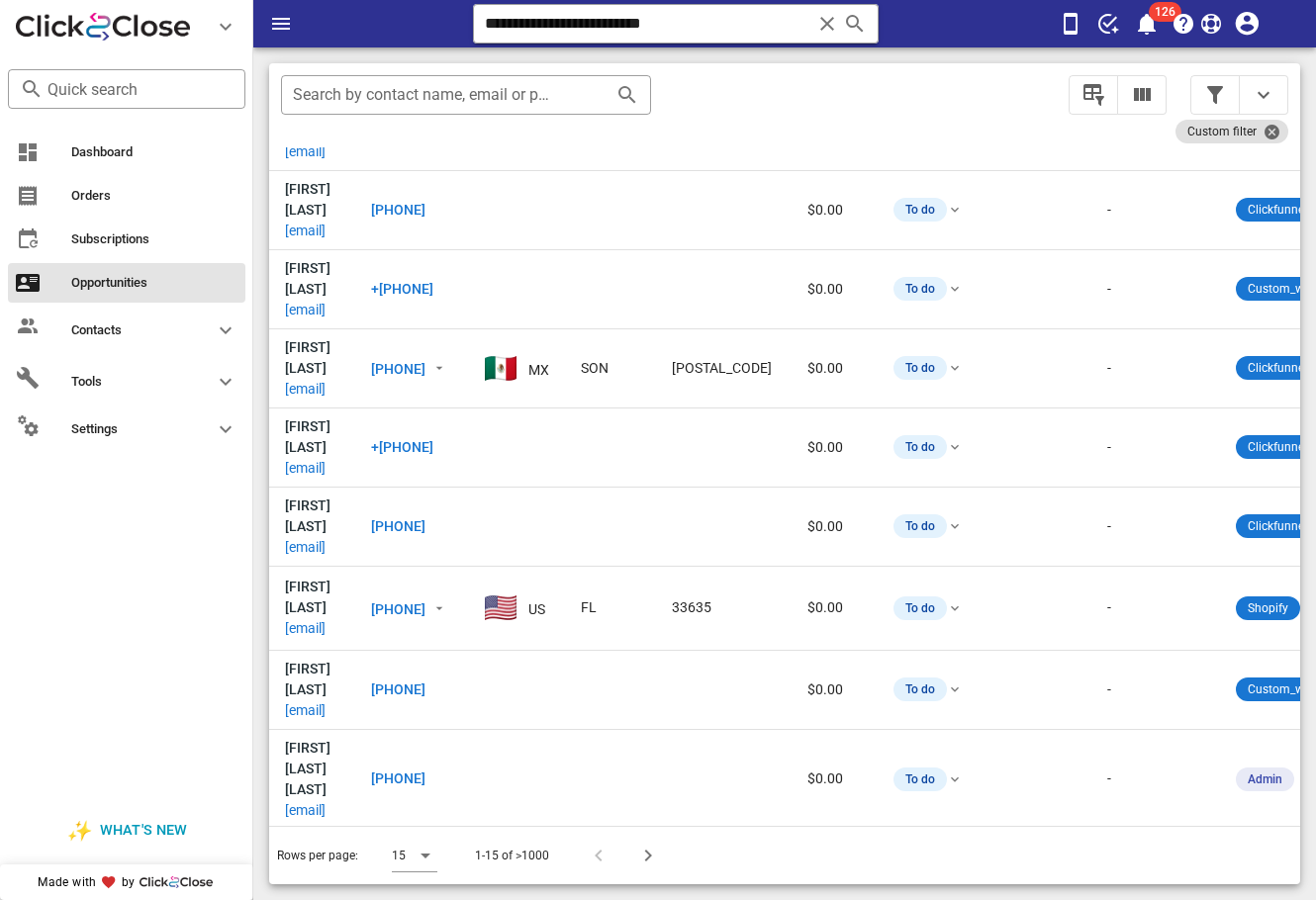 scroll, scrollTop: 286, scrollLeft: 0, axis: vertical 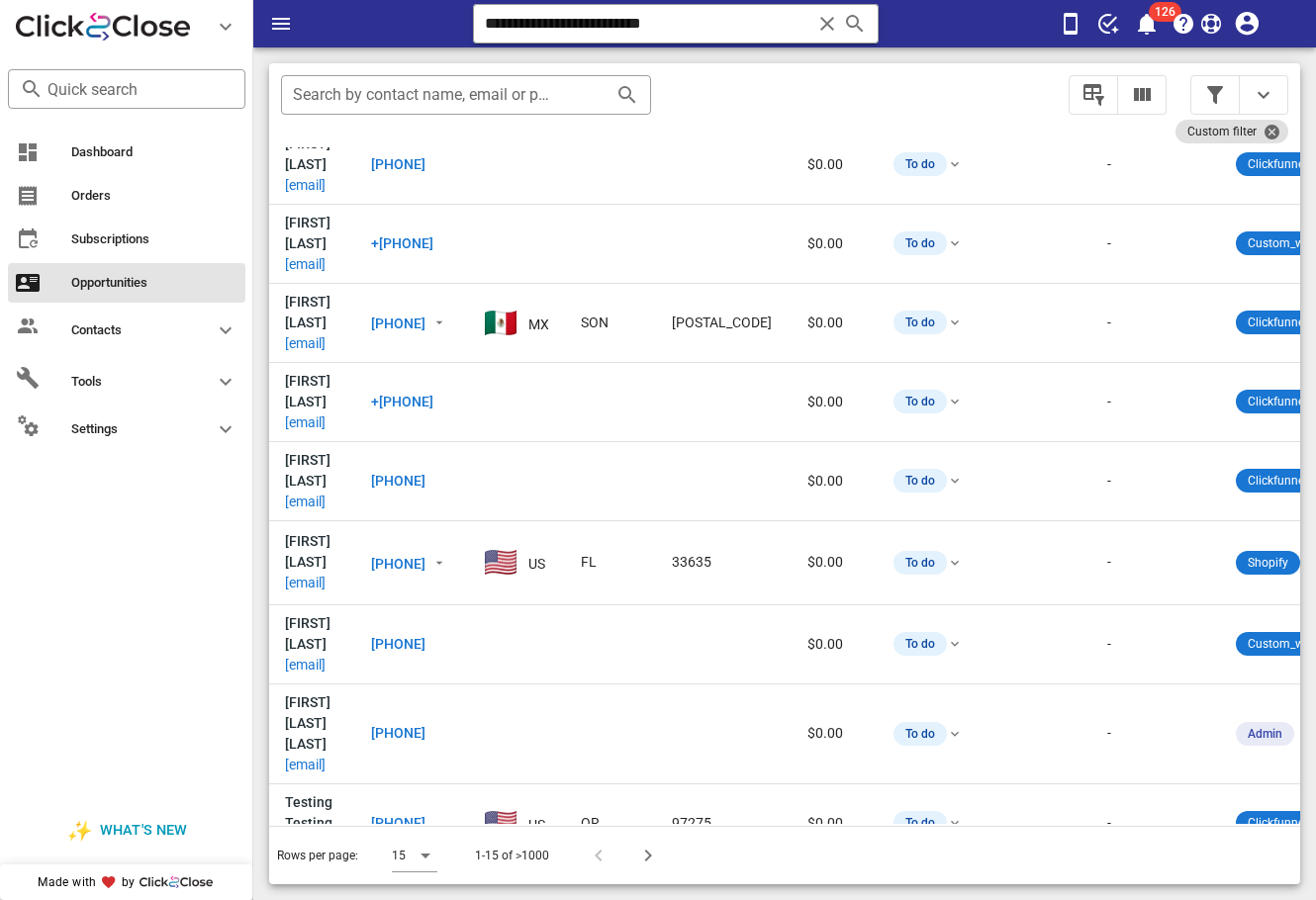 drag, startPoint x: 636, startPoint y: 808, endPoint x: 1034, endPoint y: 823, distance: 398.28256 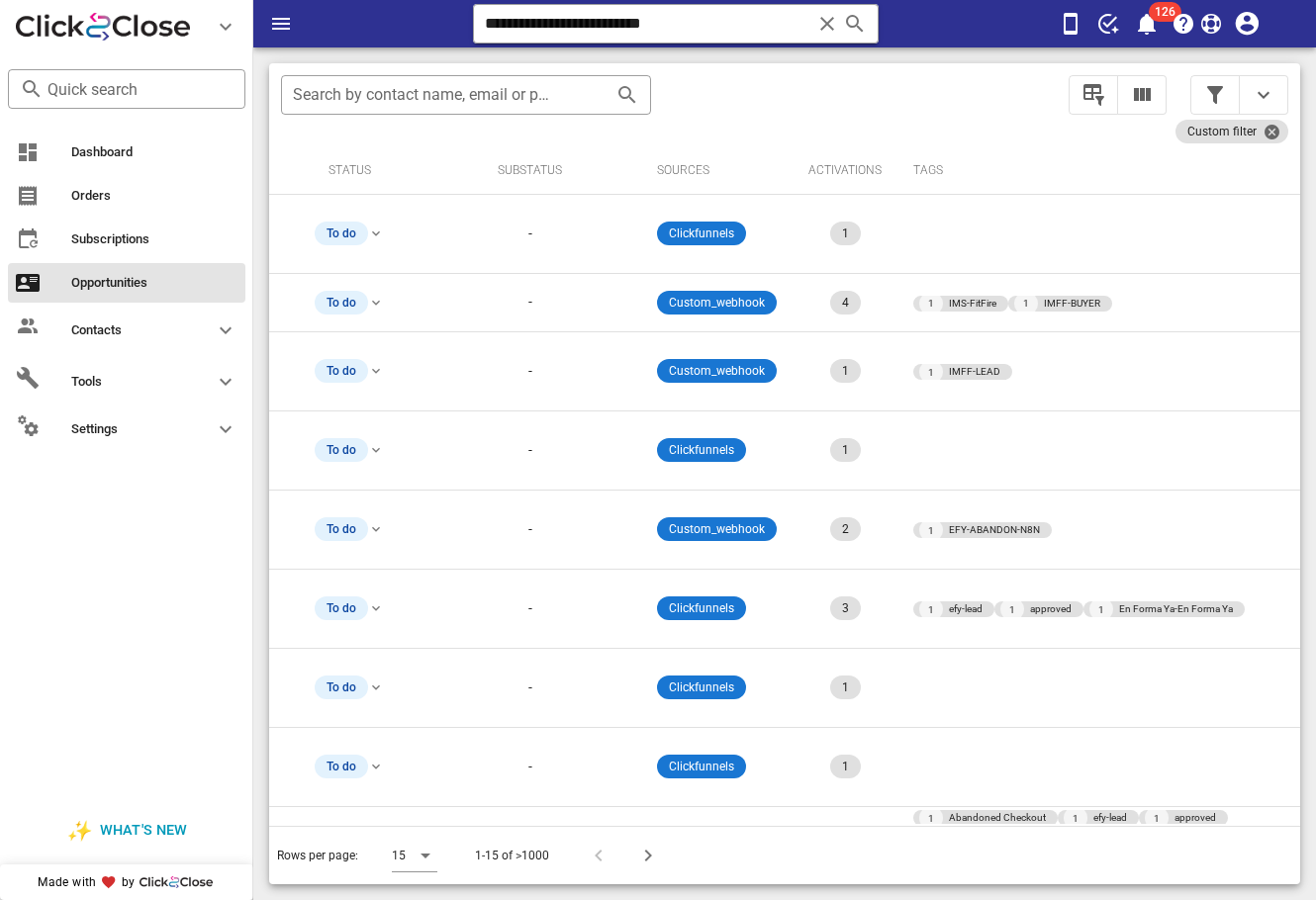 scroll, scrollTop: 0, scrollLeft: 0, axis: both 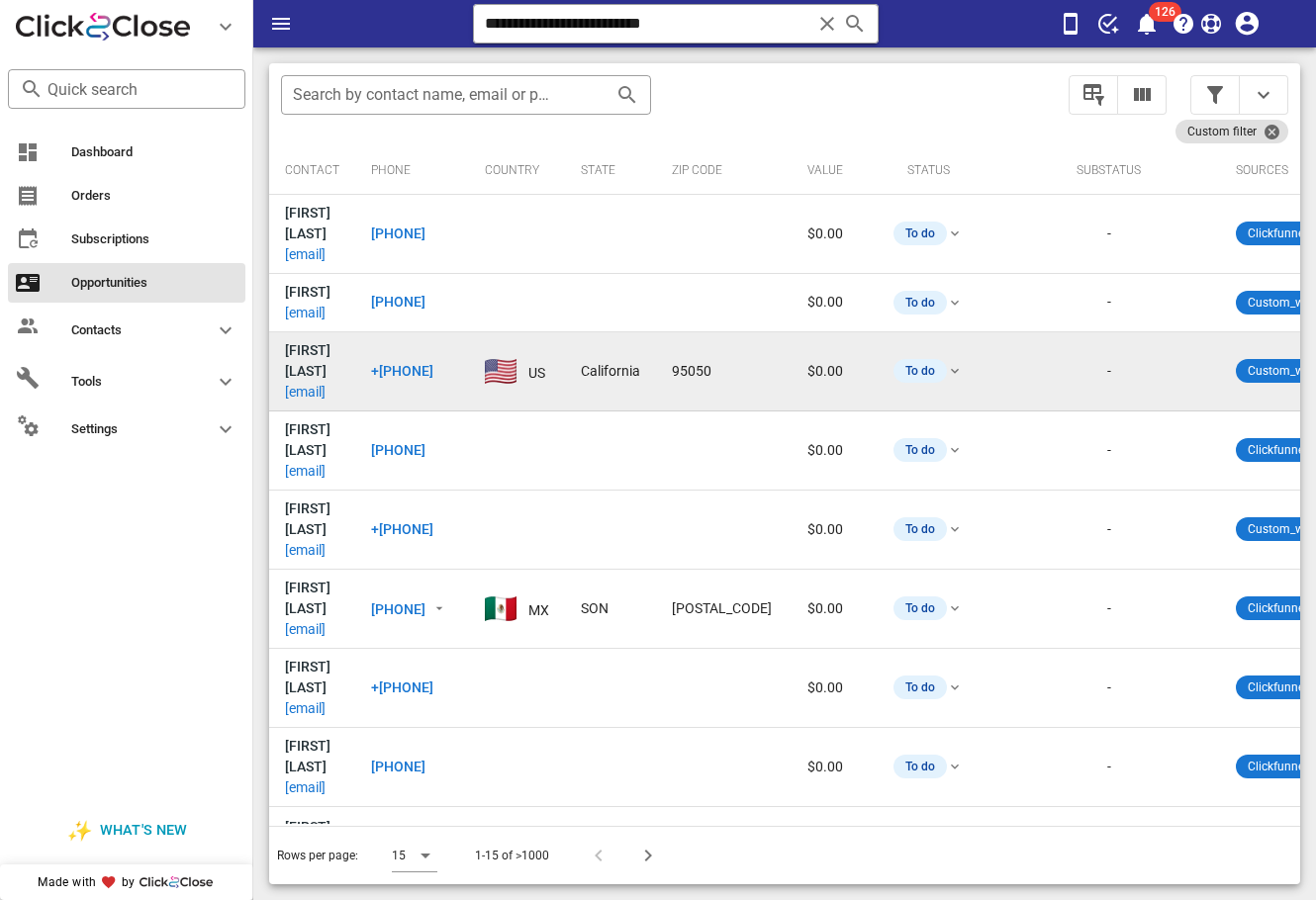 click on "hilda.1234.ca69@gmail.com" at bounding box center [305, 392] 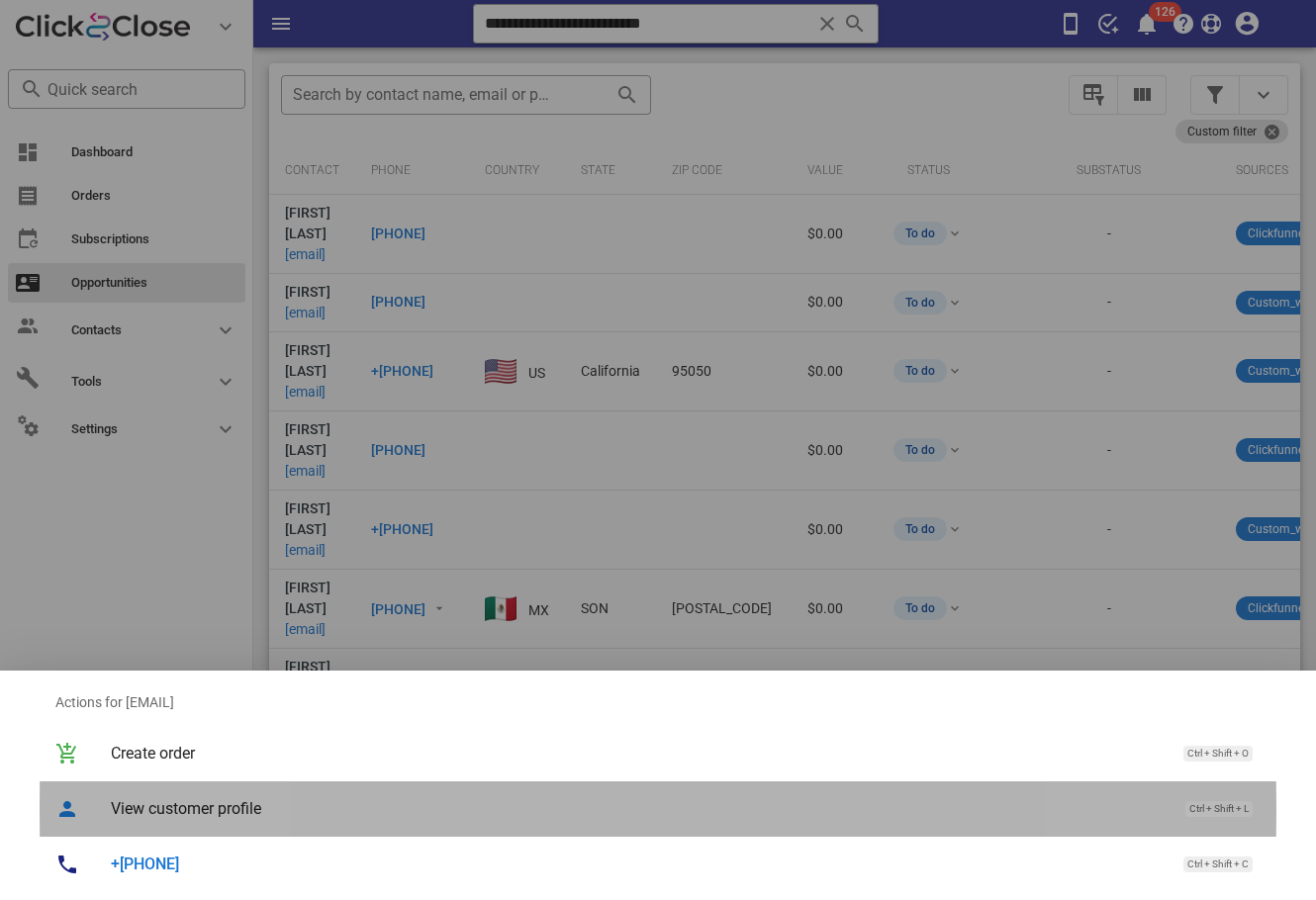 click on "View customer profile Ctrl + Shift + L" at bounding box center (686, 808) 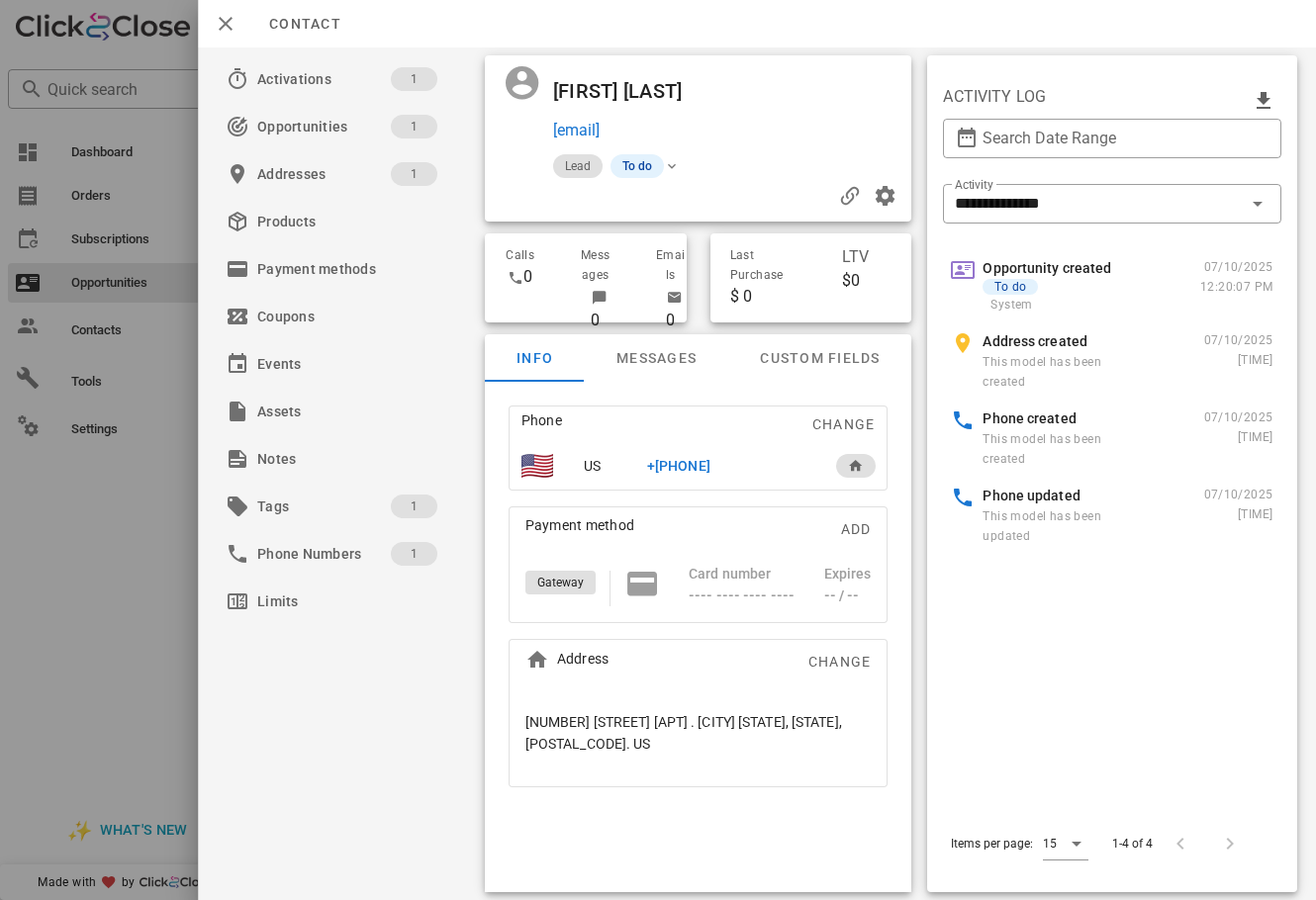click on "+14087268470" at bounding box center (678, 466) 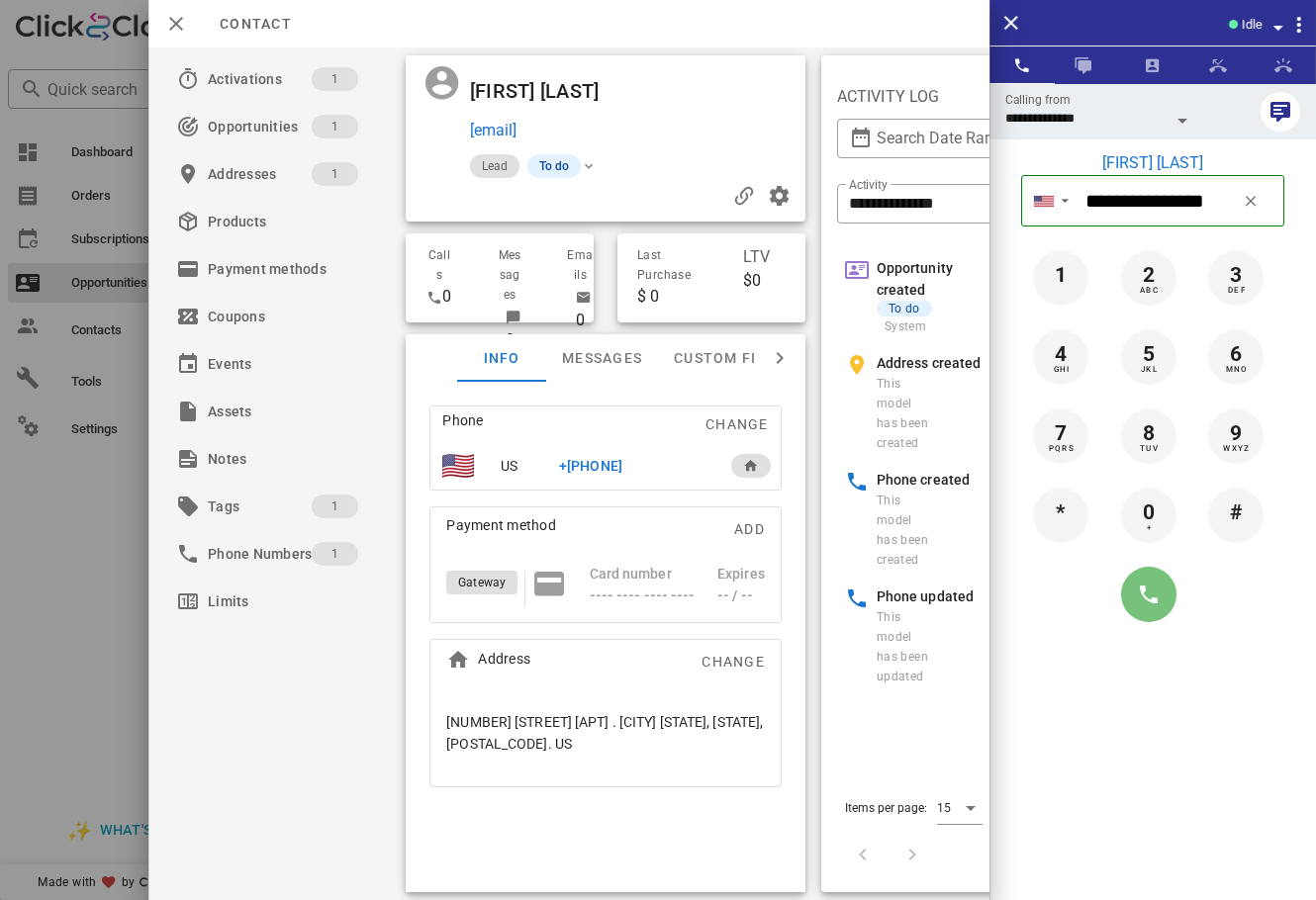 click at bounding box center (1149, 594) 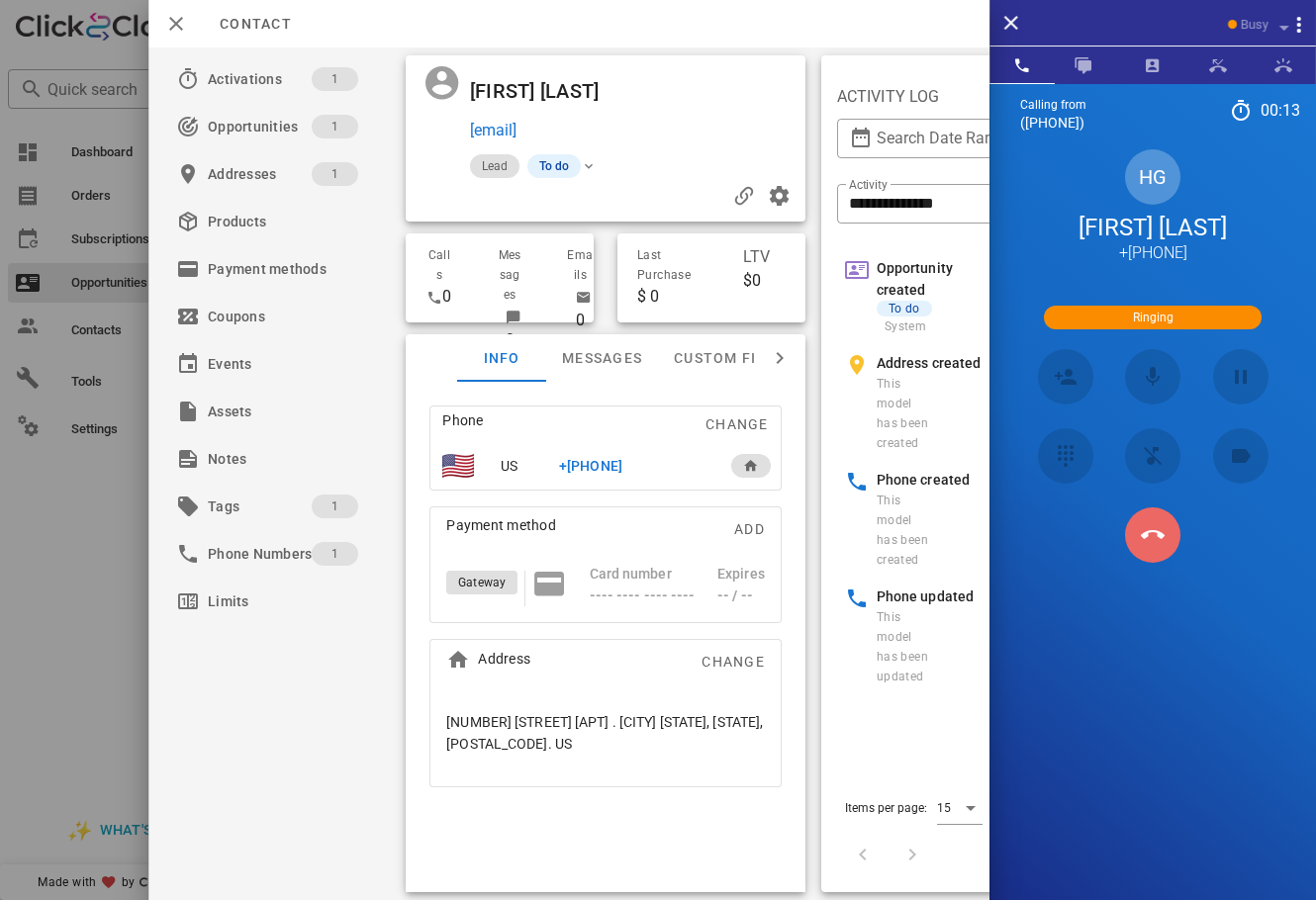 click at bounding box center [1153, 535] 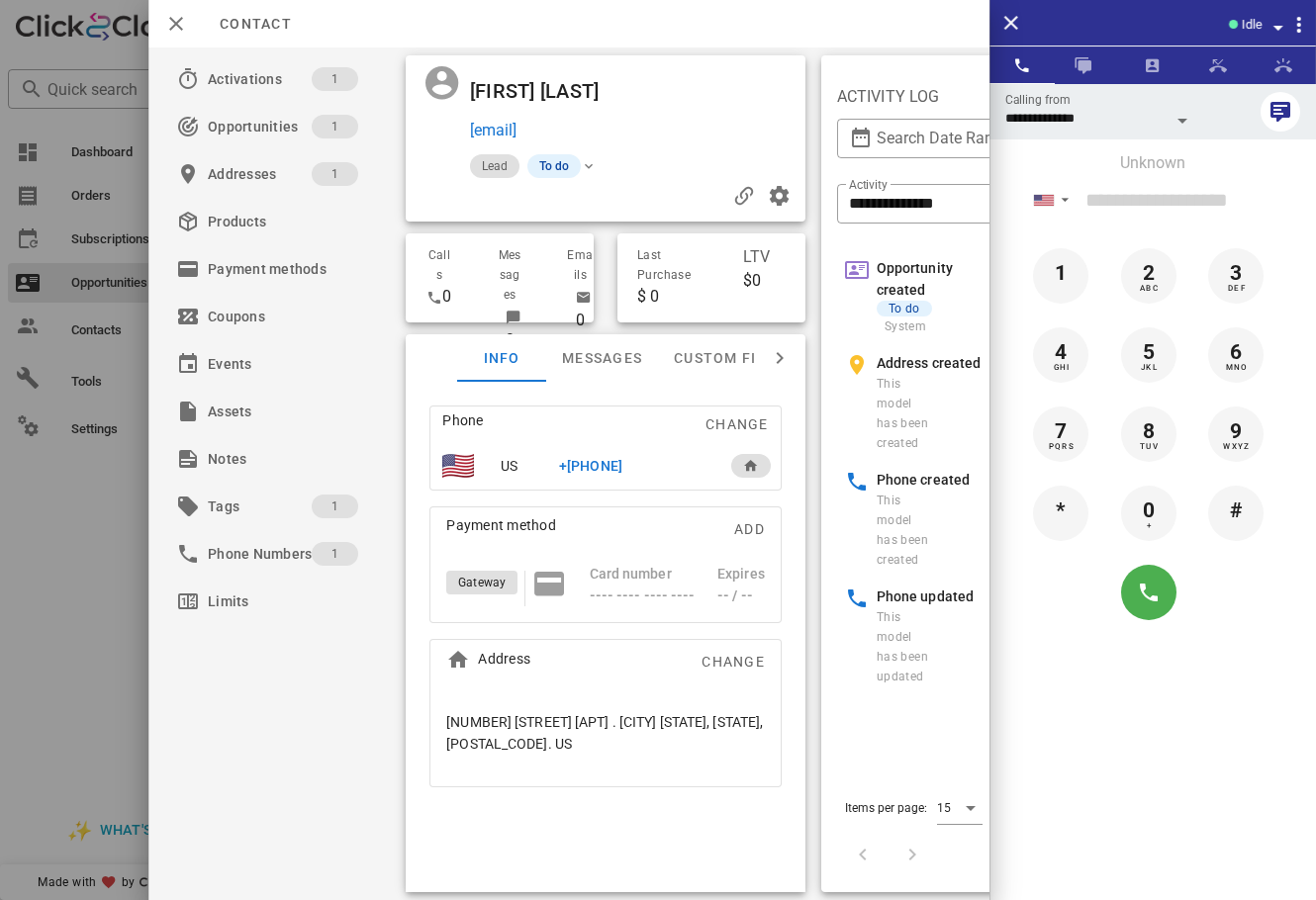 click on "+14087268470" at bounding box center (634, 466) 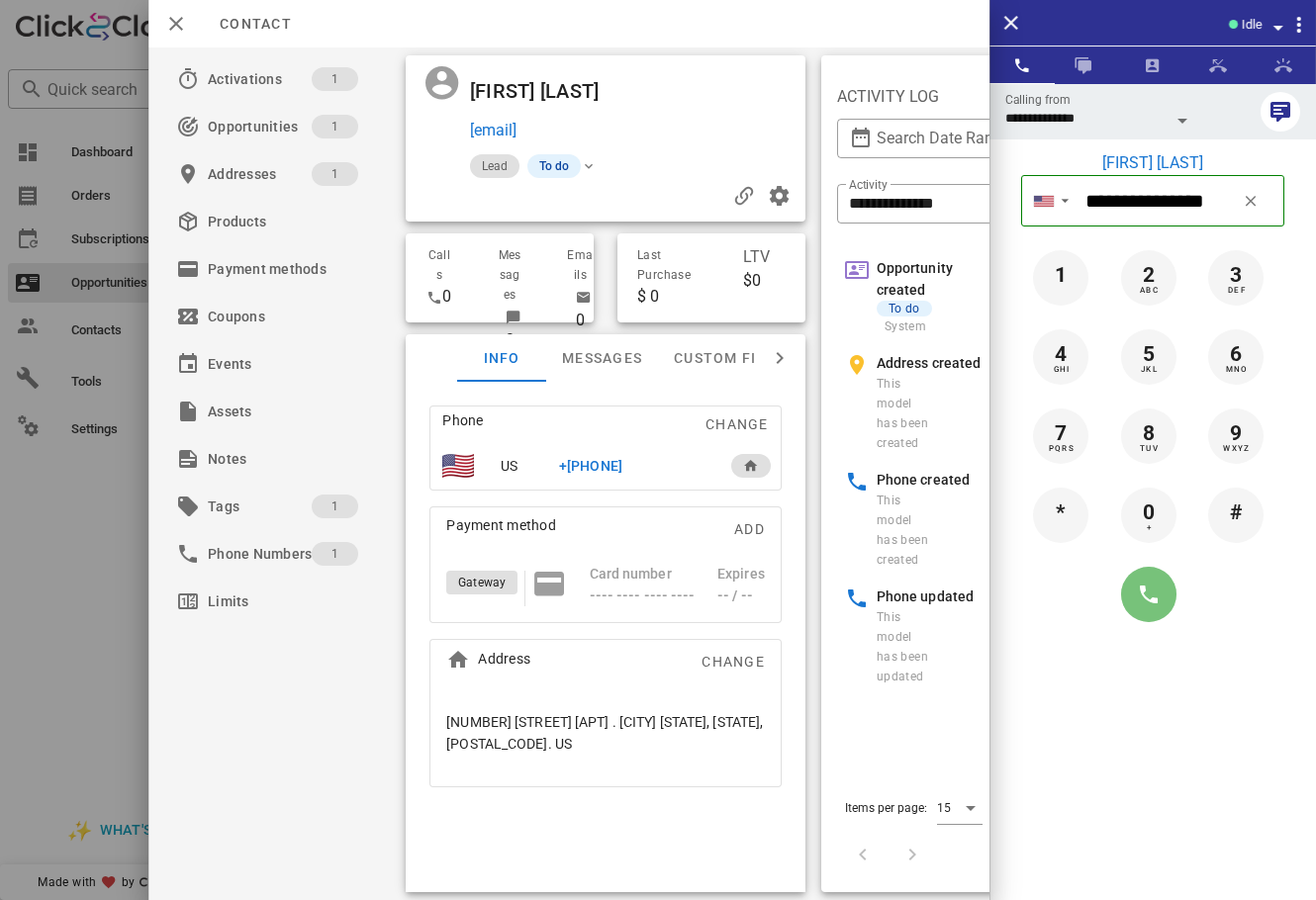 click at bounding box center (1149, 594) 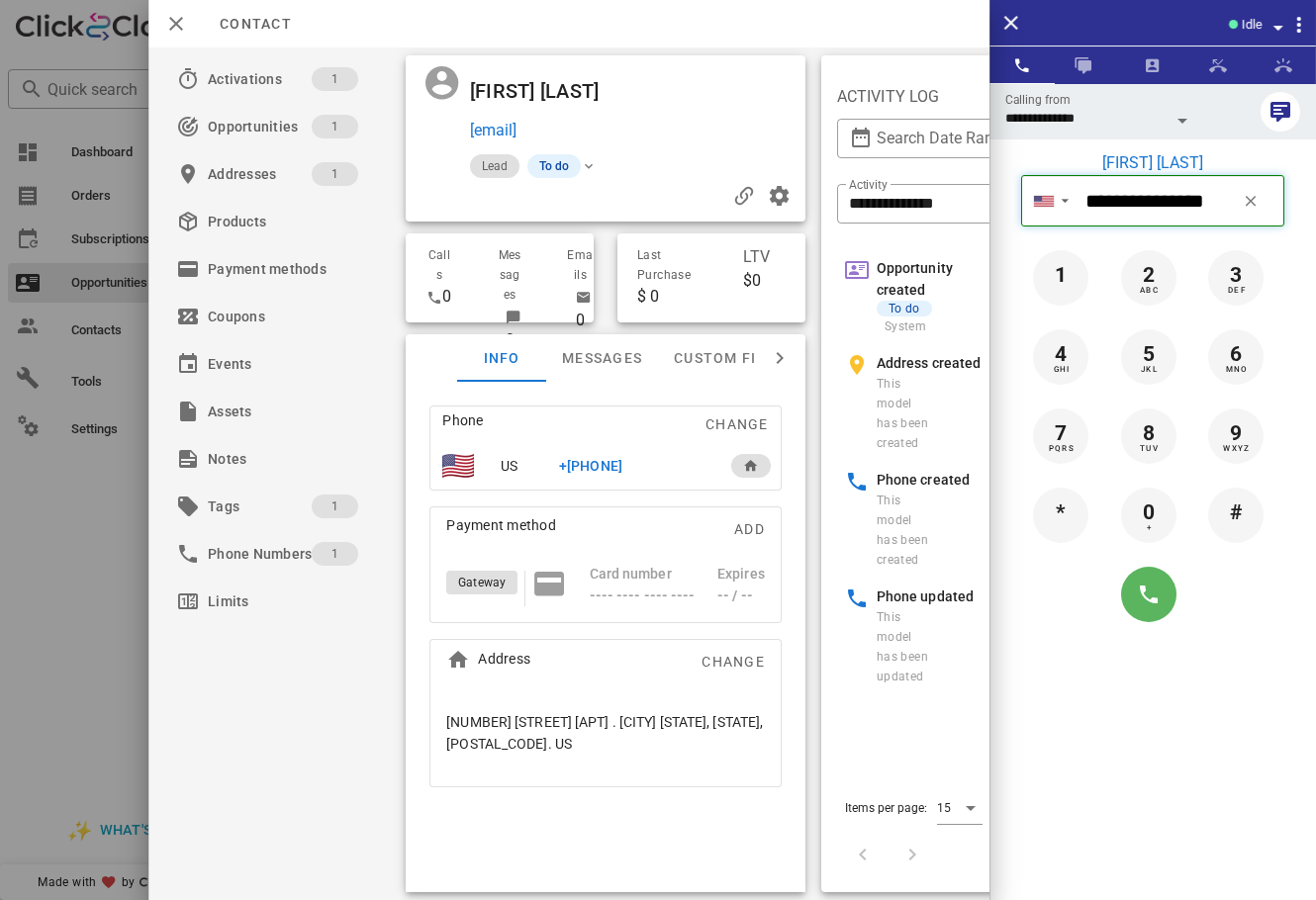 type 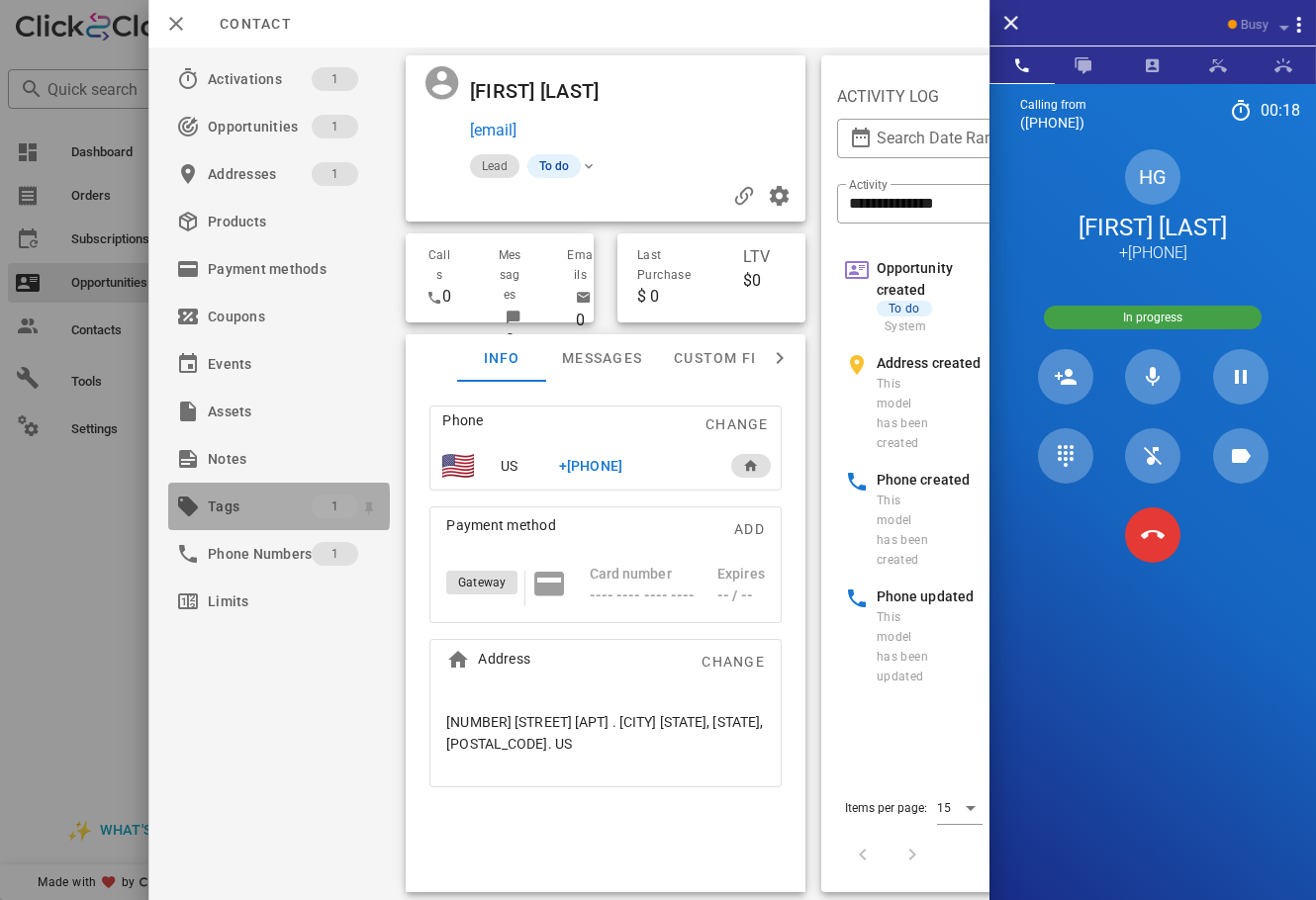 click on "Tags" at bounding box center (259, 506) 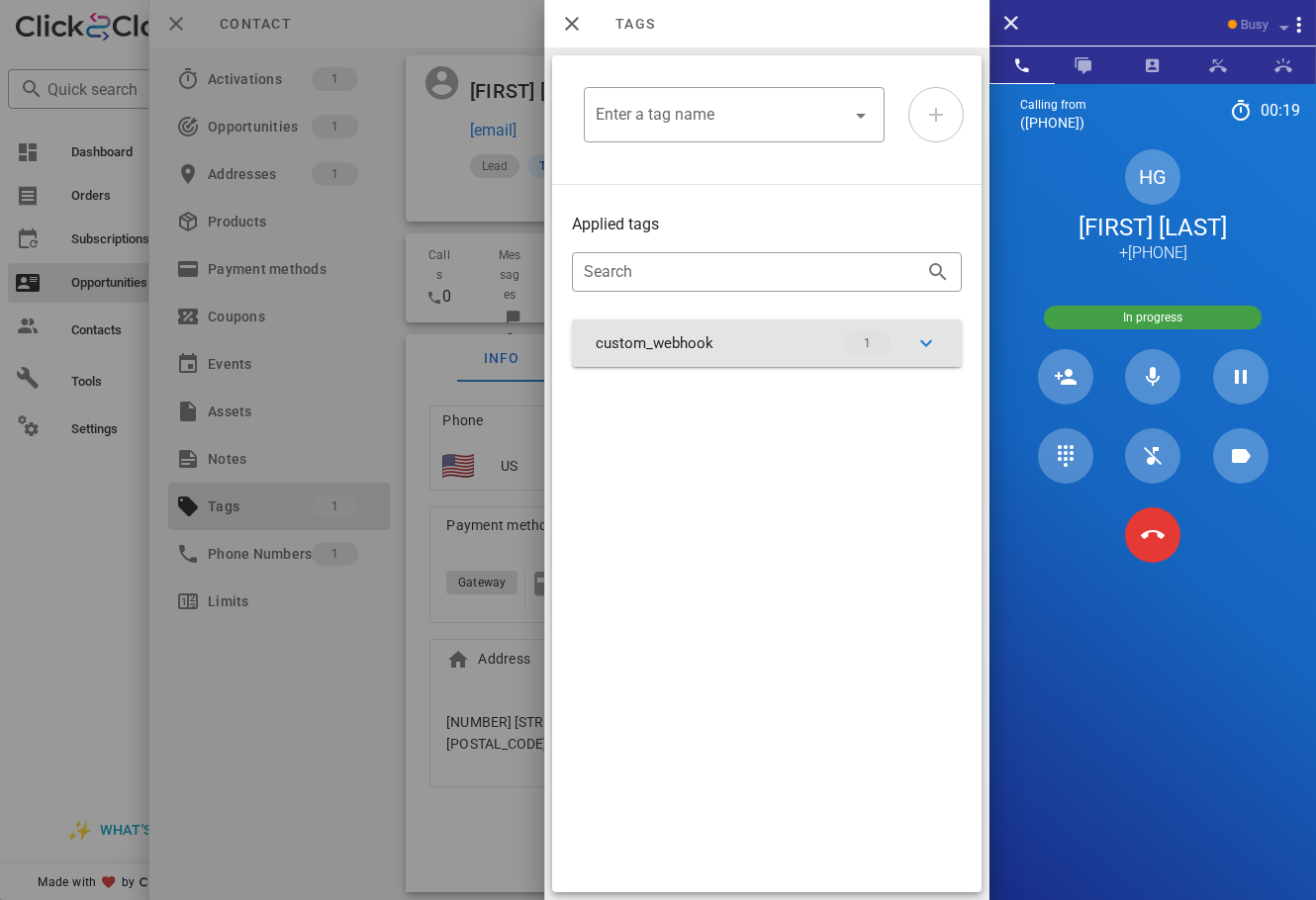 click on "custom_webhook  1" at bounding box center (767, 343) 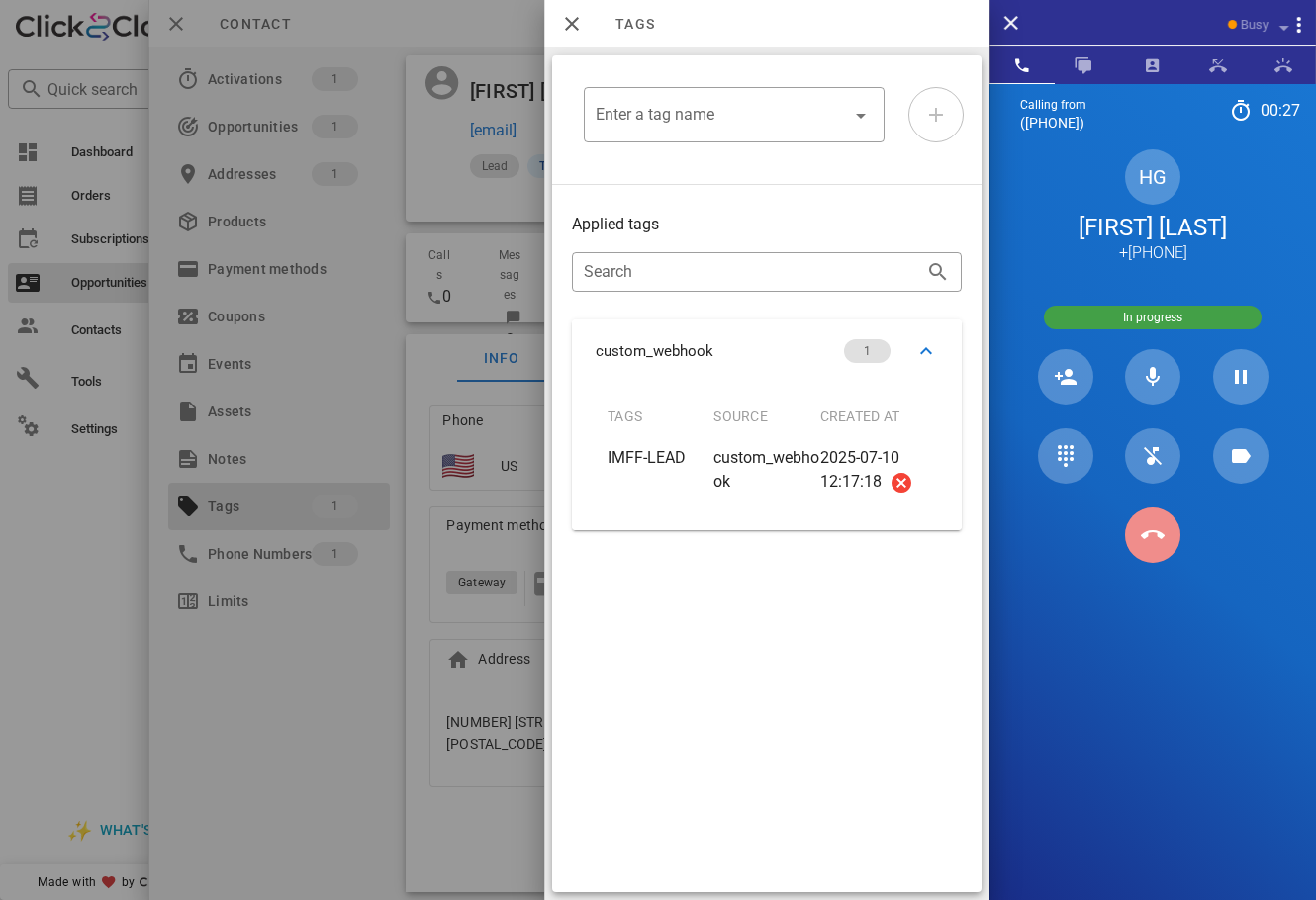 click at bounding box center (1153, 535) 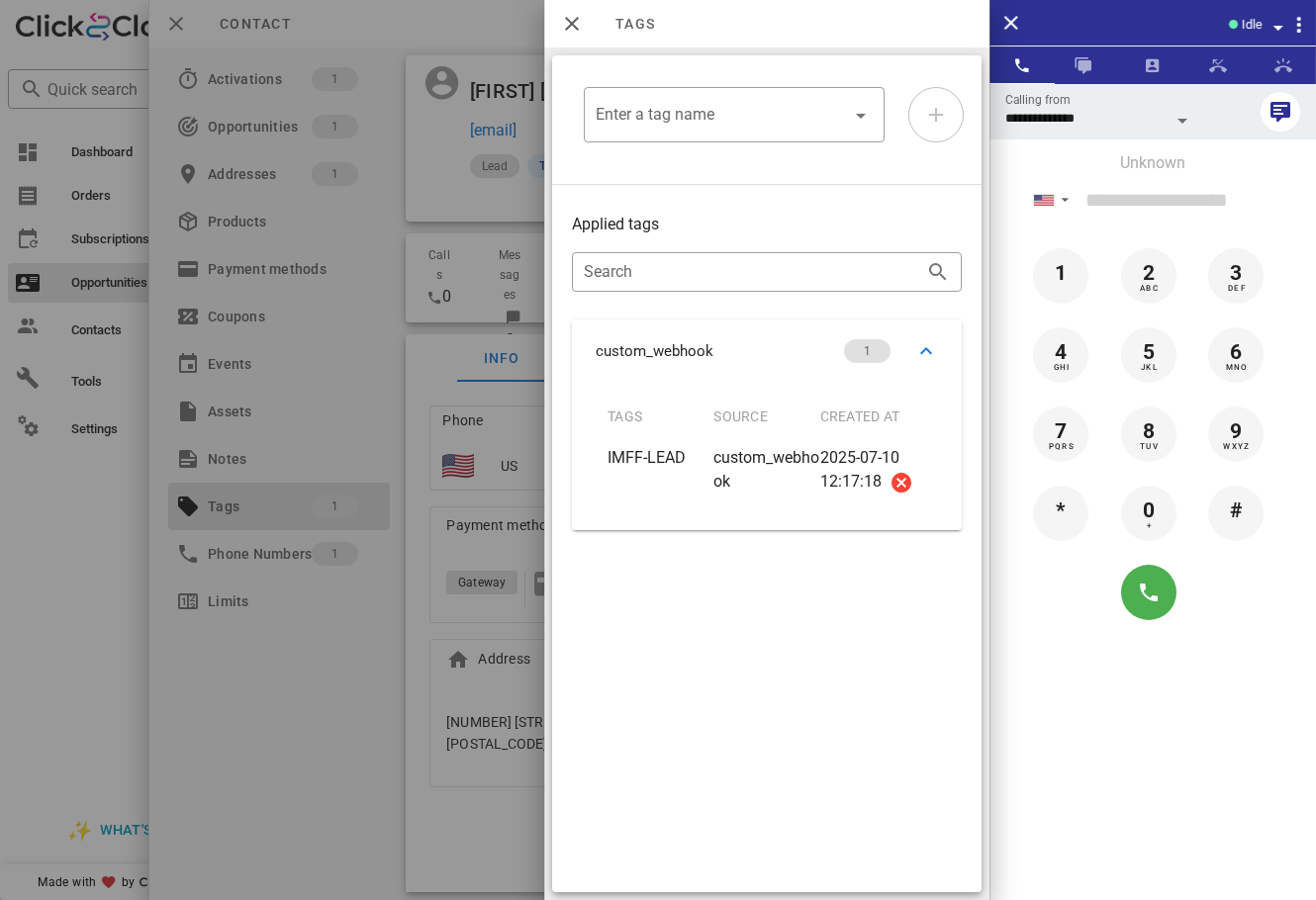 click at bounding box center (658, 450) 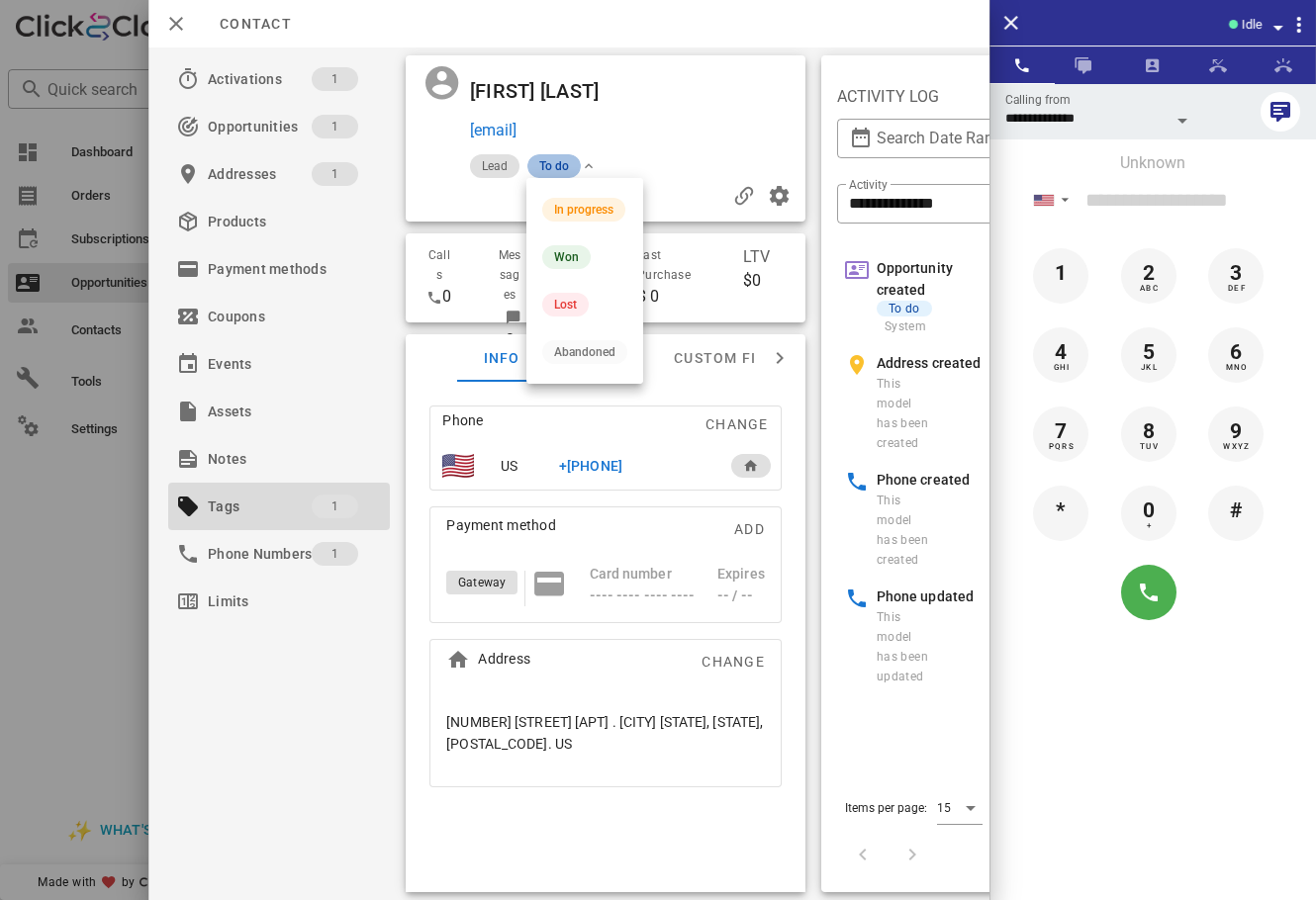 click on "To do" at bounding box center (554, 166) 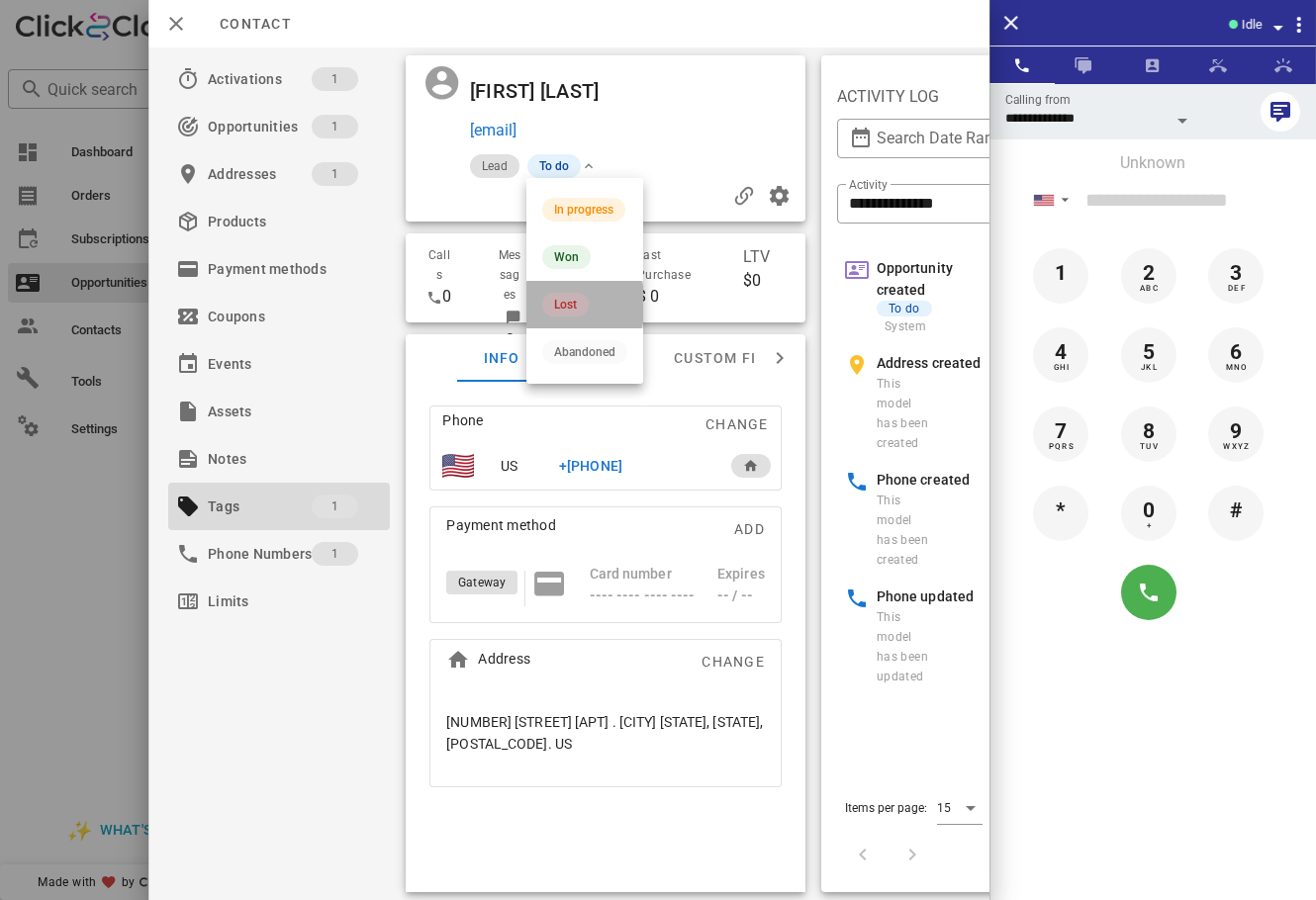 click on "Lost" at bounding box center [565, 305] 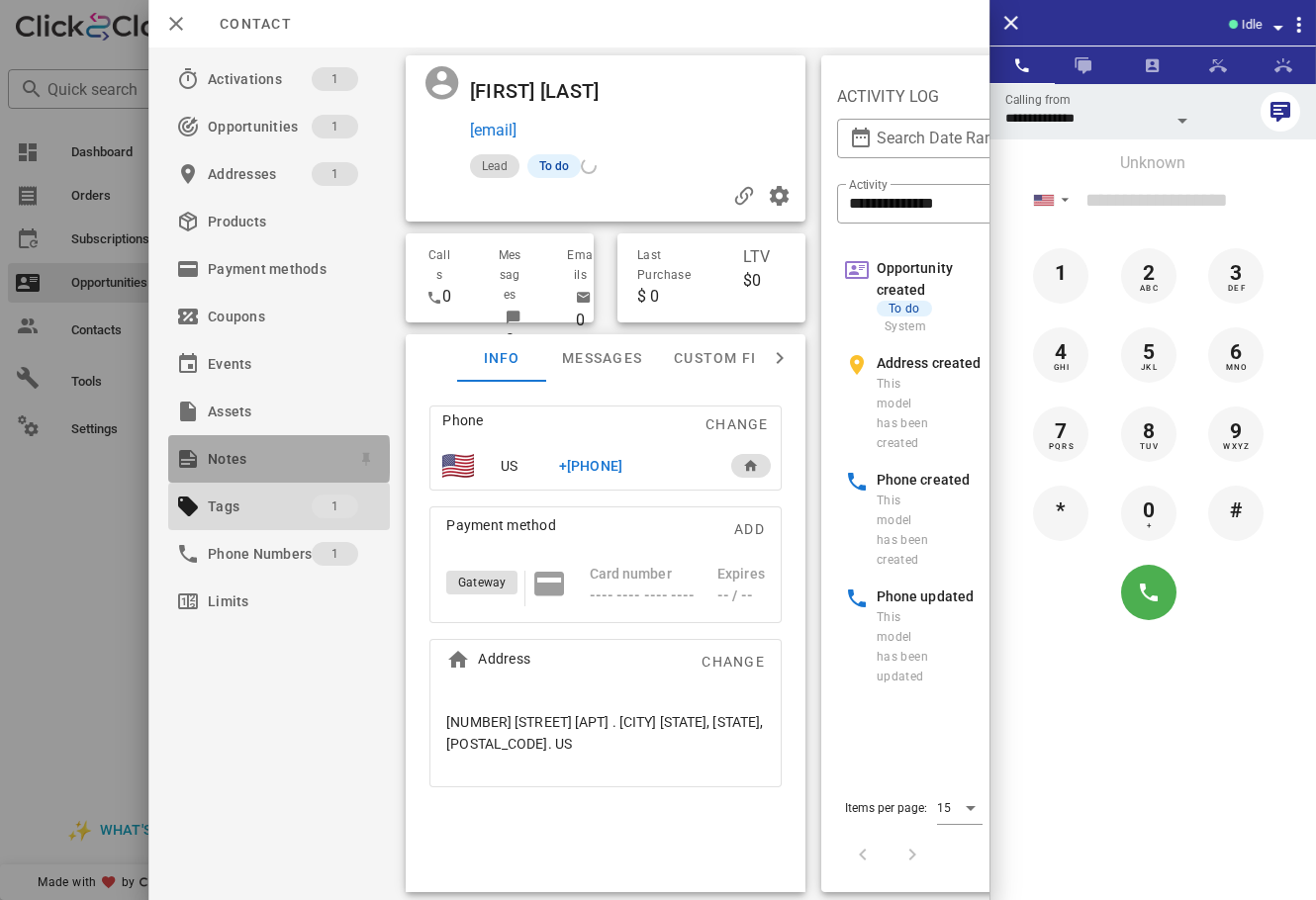 click on "Notes" at bounding box center [275, 459] 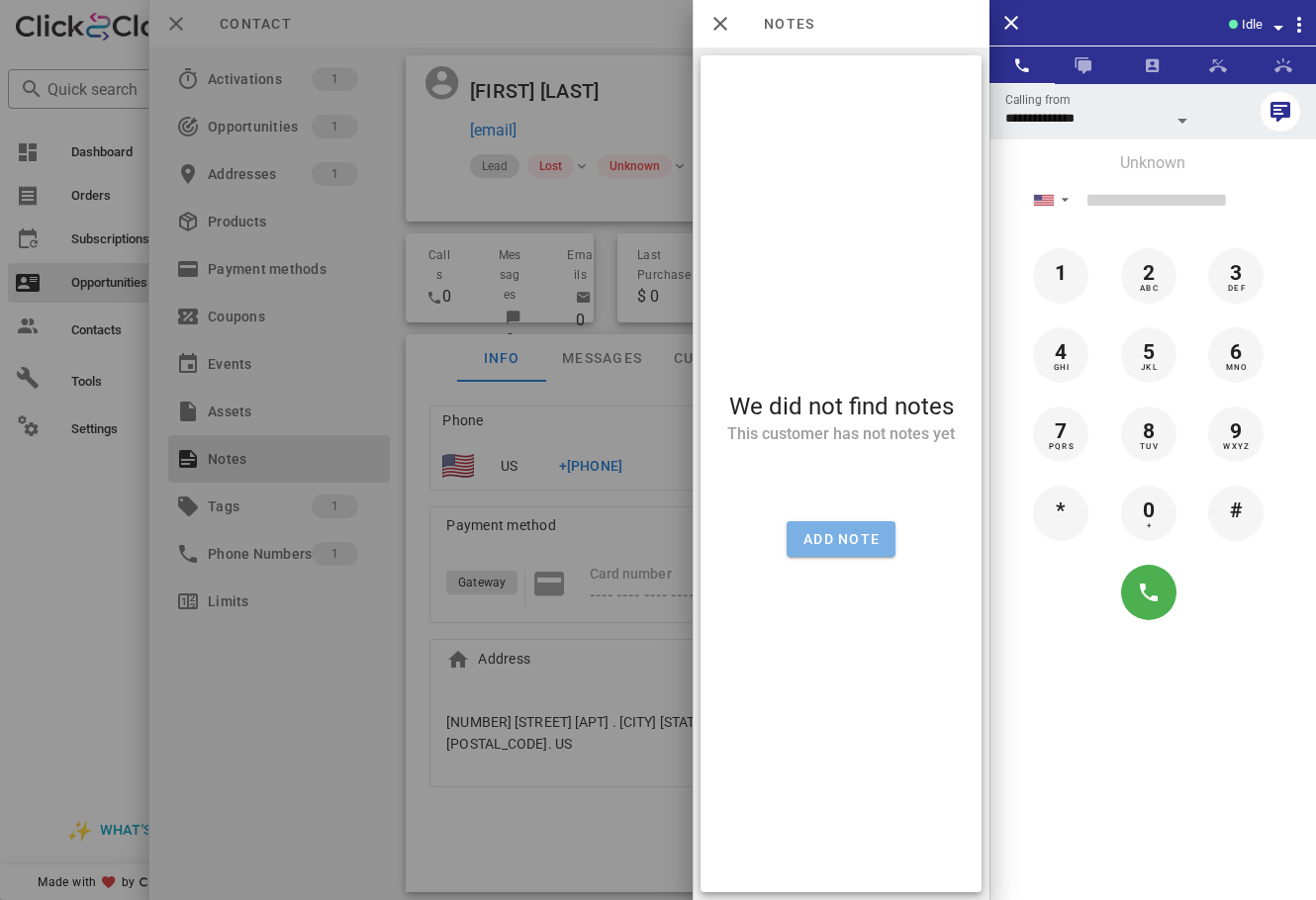 click on "Add note" at bounding box center (841, 539) 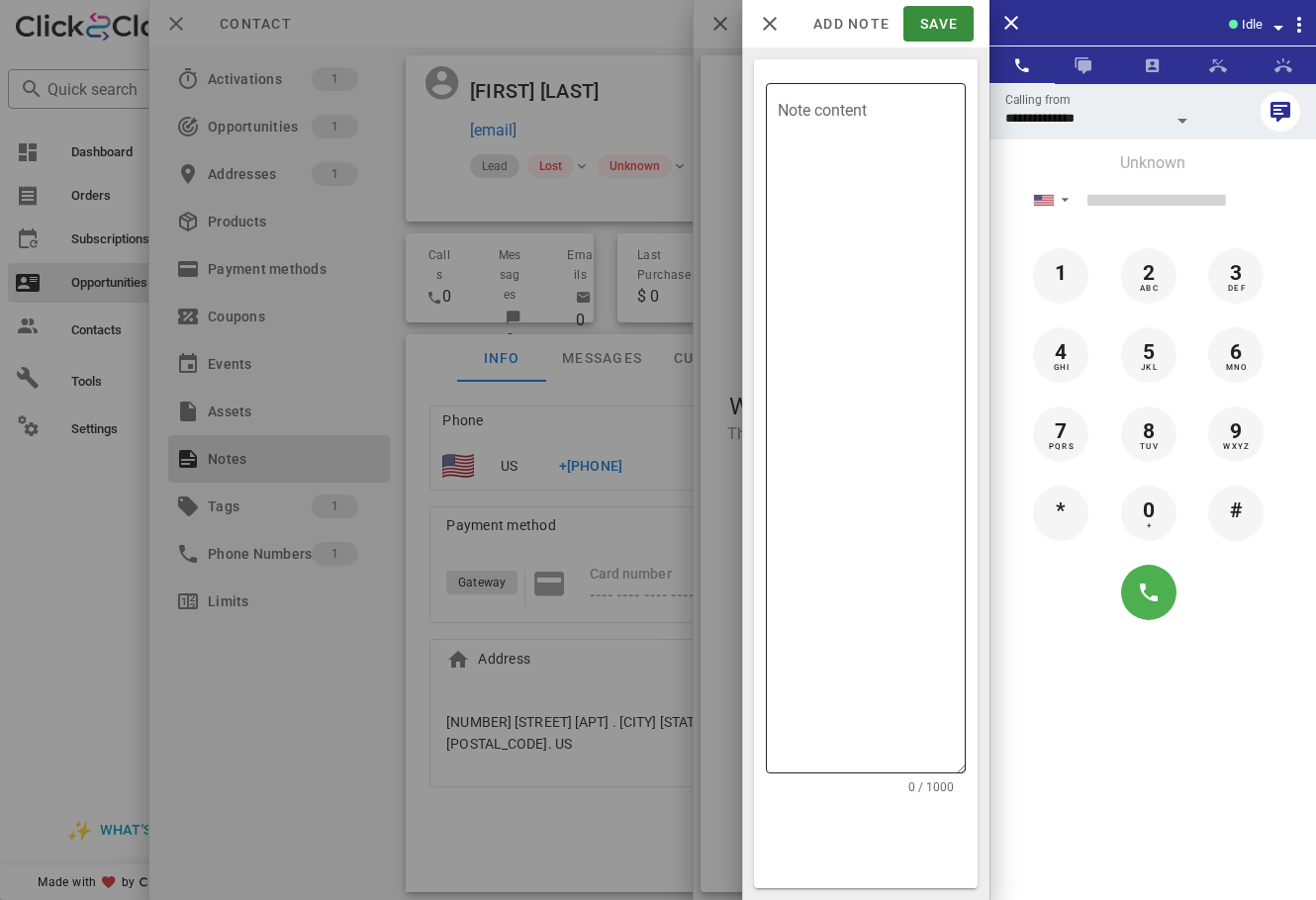 click on "Note content" at bounding box center [872, 433] 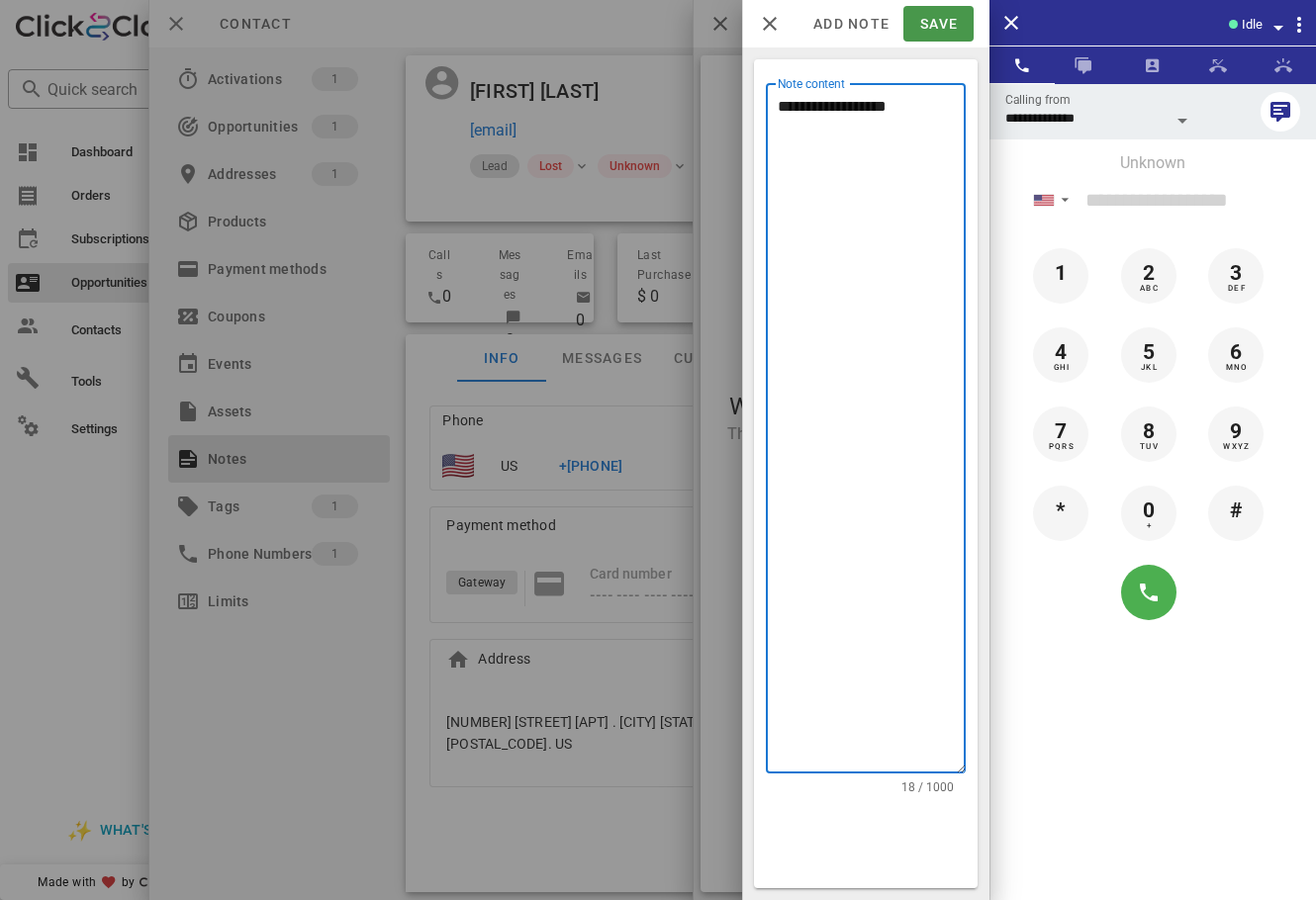 type on "**********" 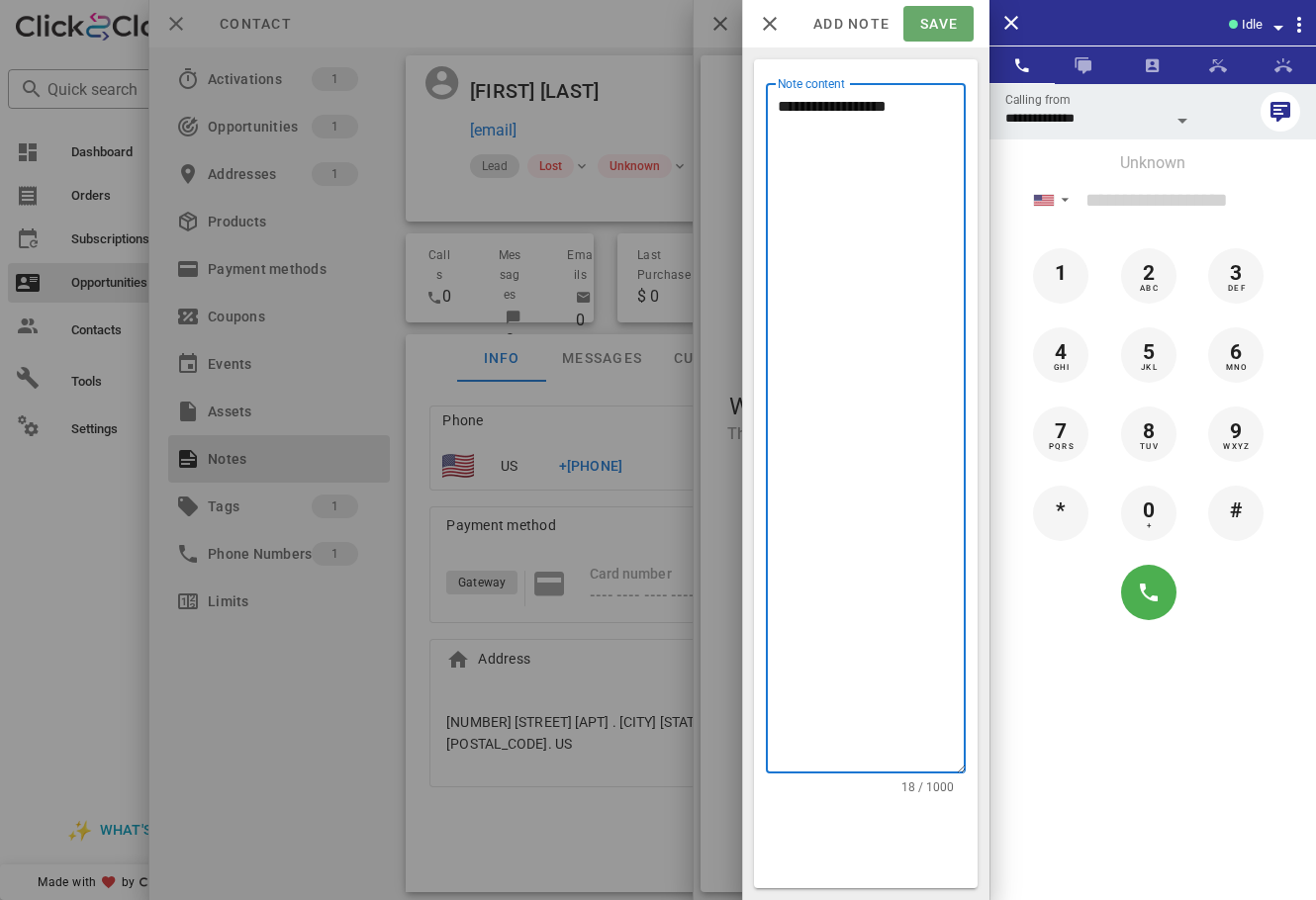 click on "Save" at bounding box center [938, 24] 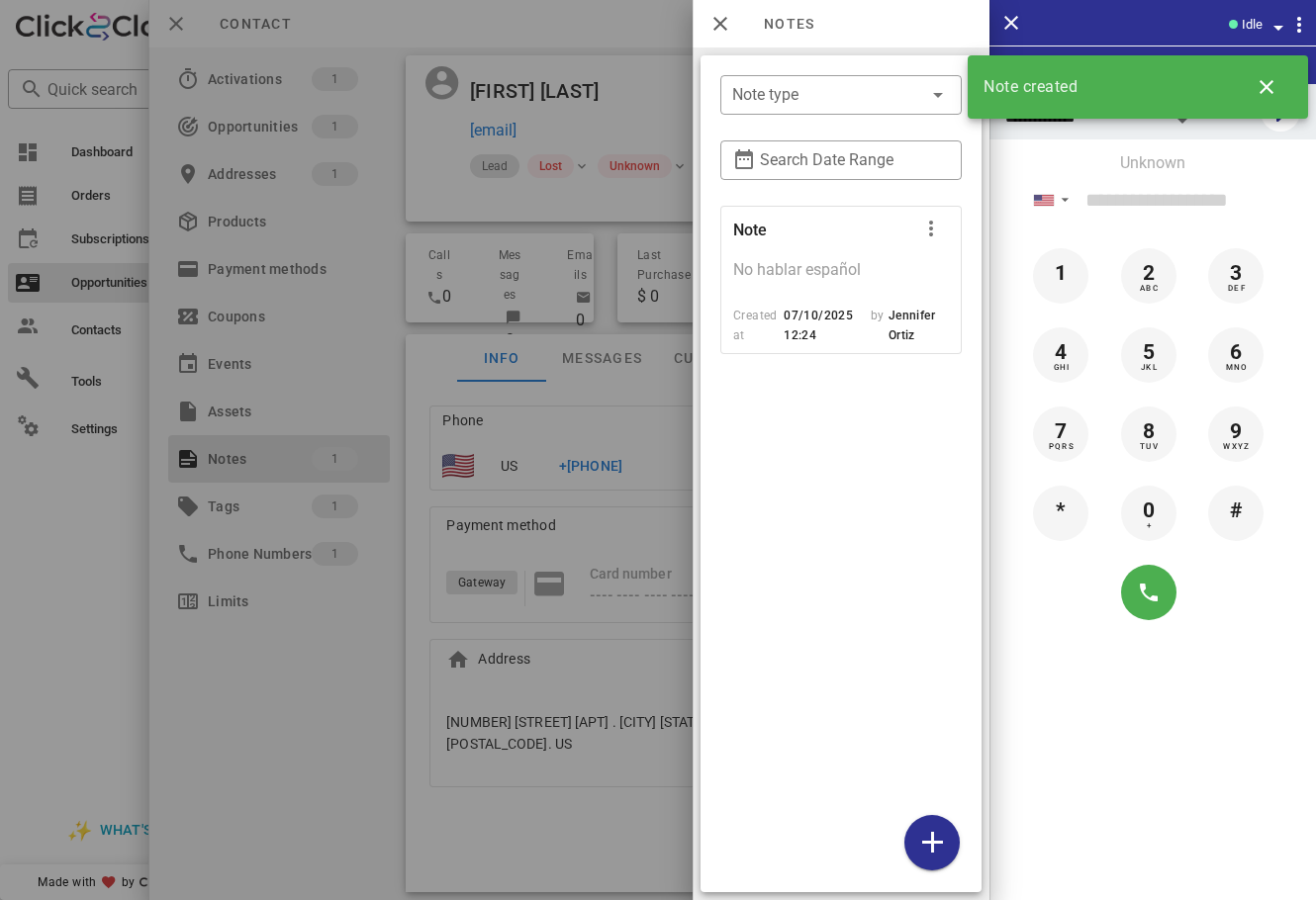 click at bounding box center (658, 450) 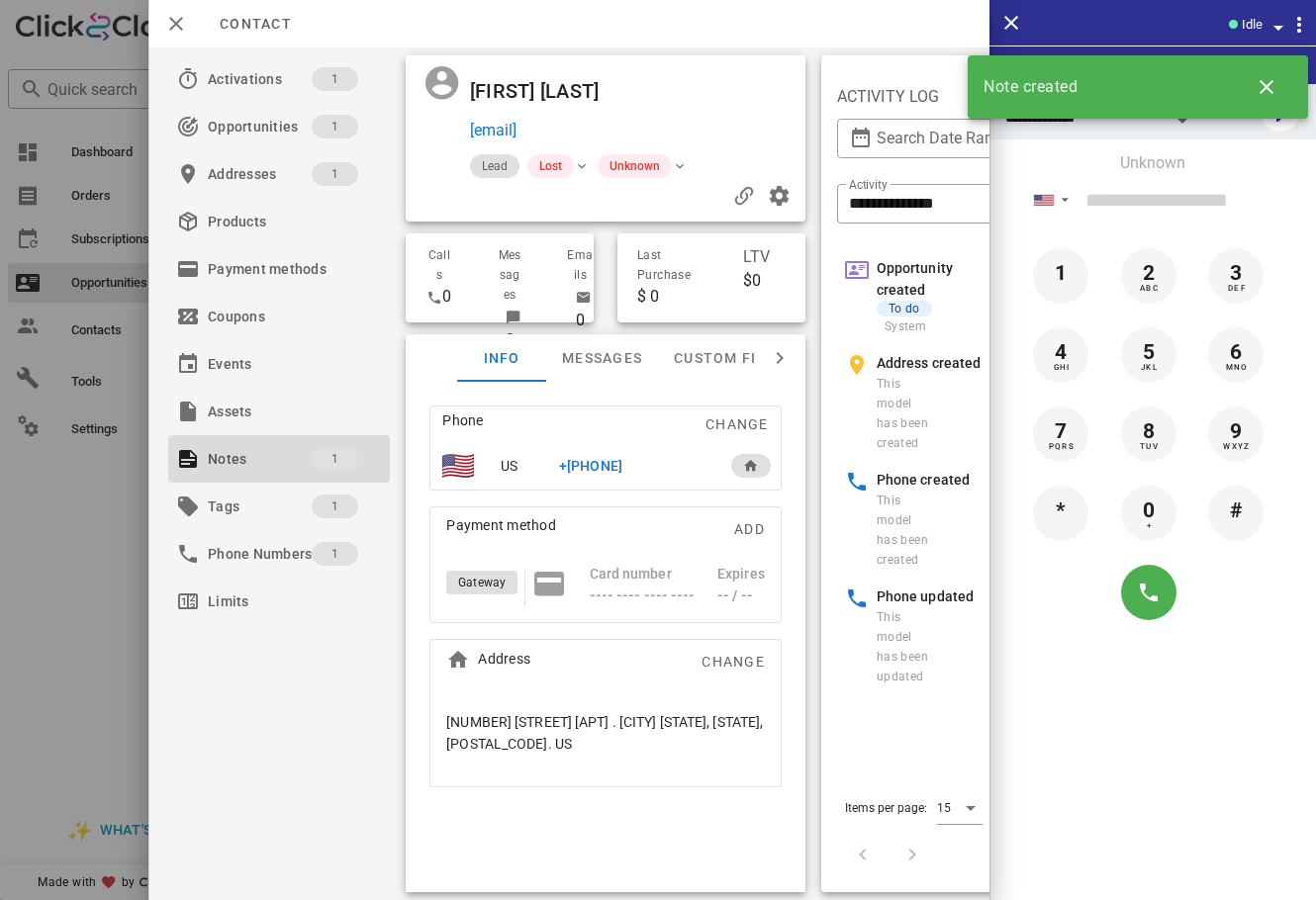 click at bounding box center [658, 450] 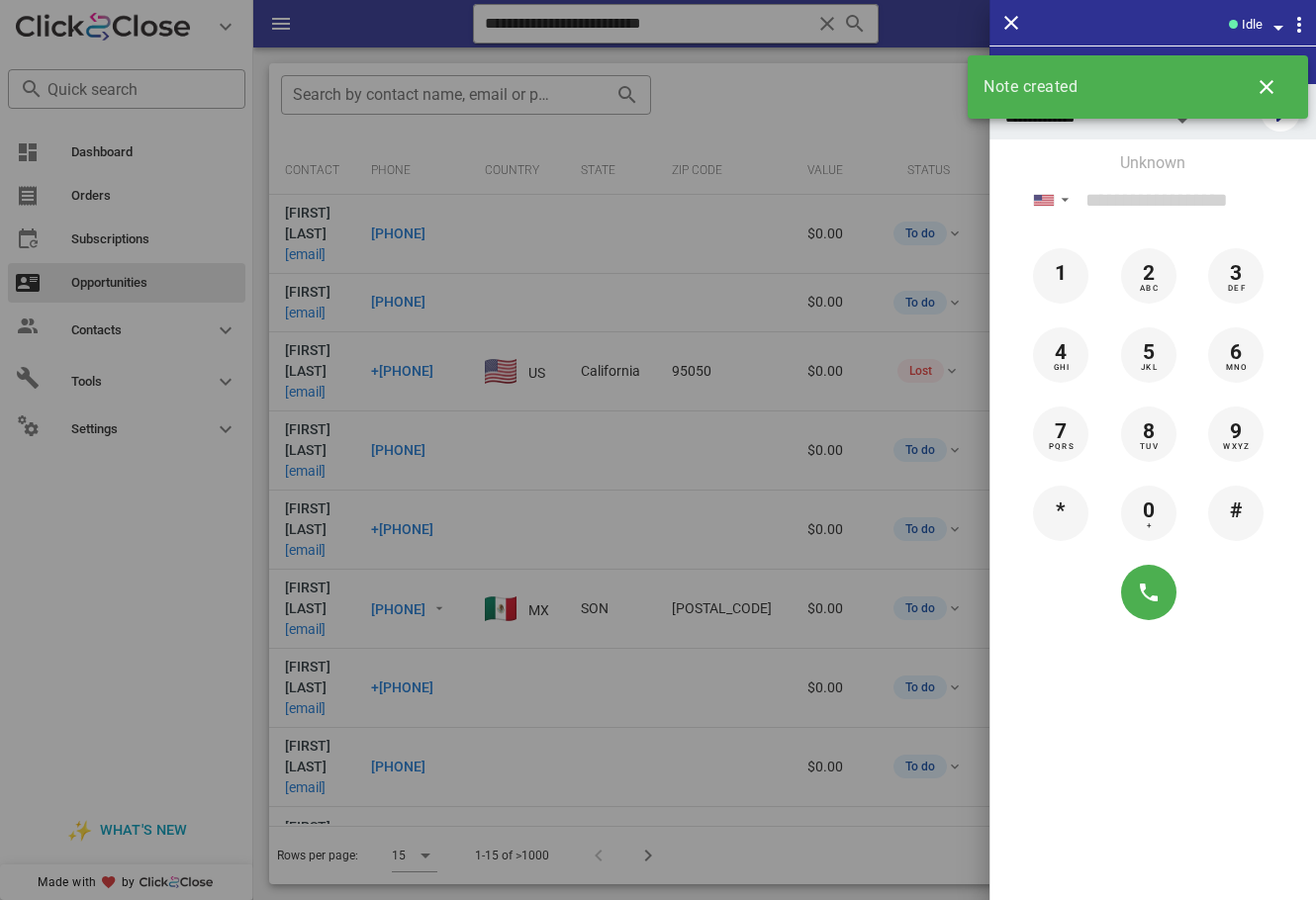 click at bounding box center [658, 450] 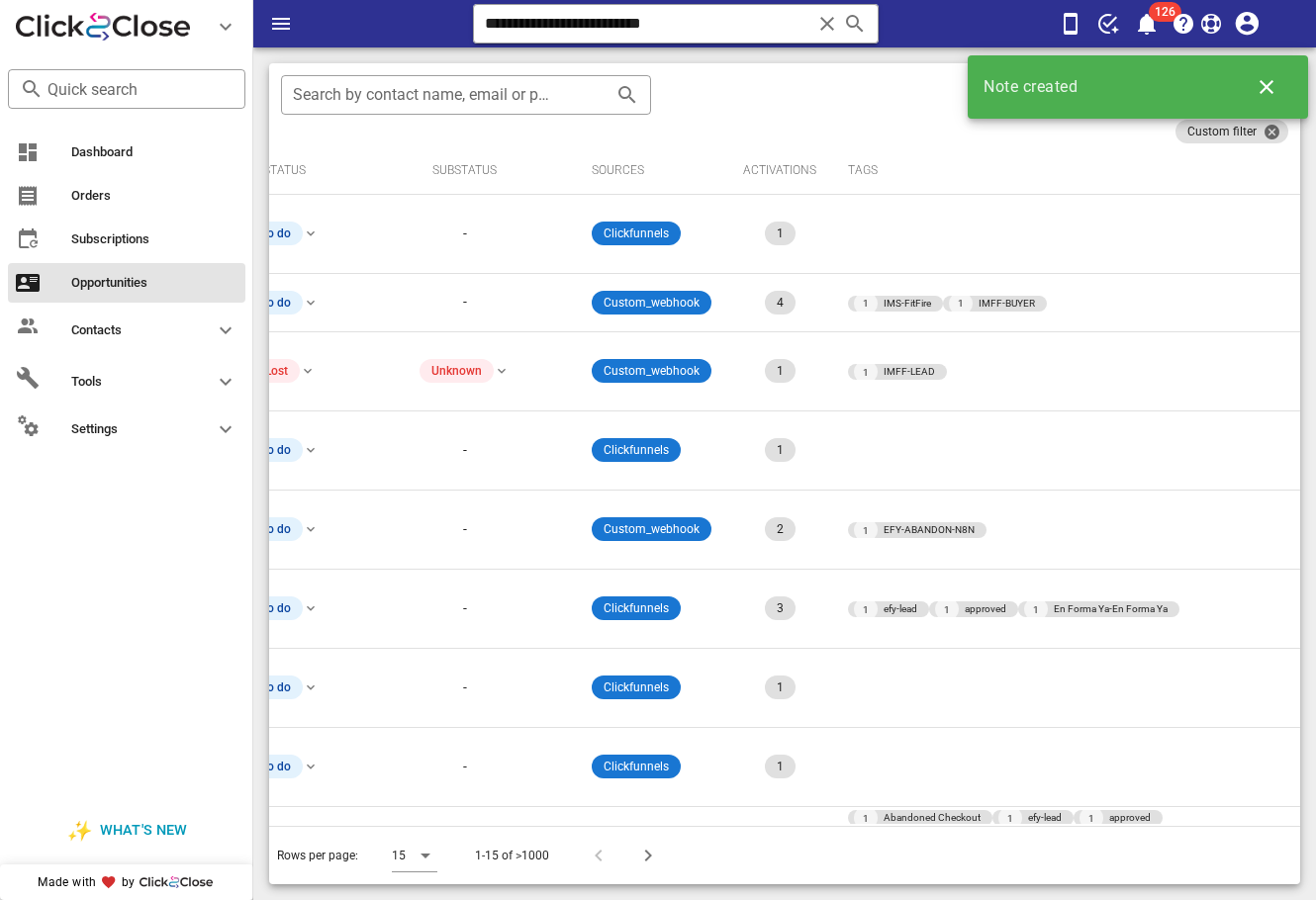 scroll, scrollTop: 0, scrollLeft: 650, axis: horizontal 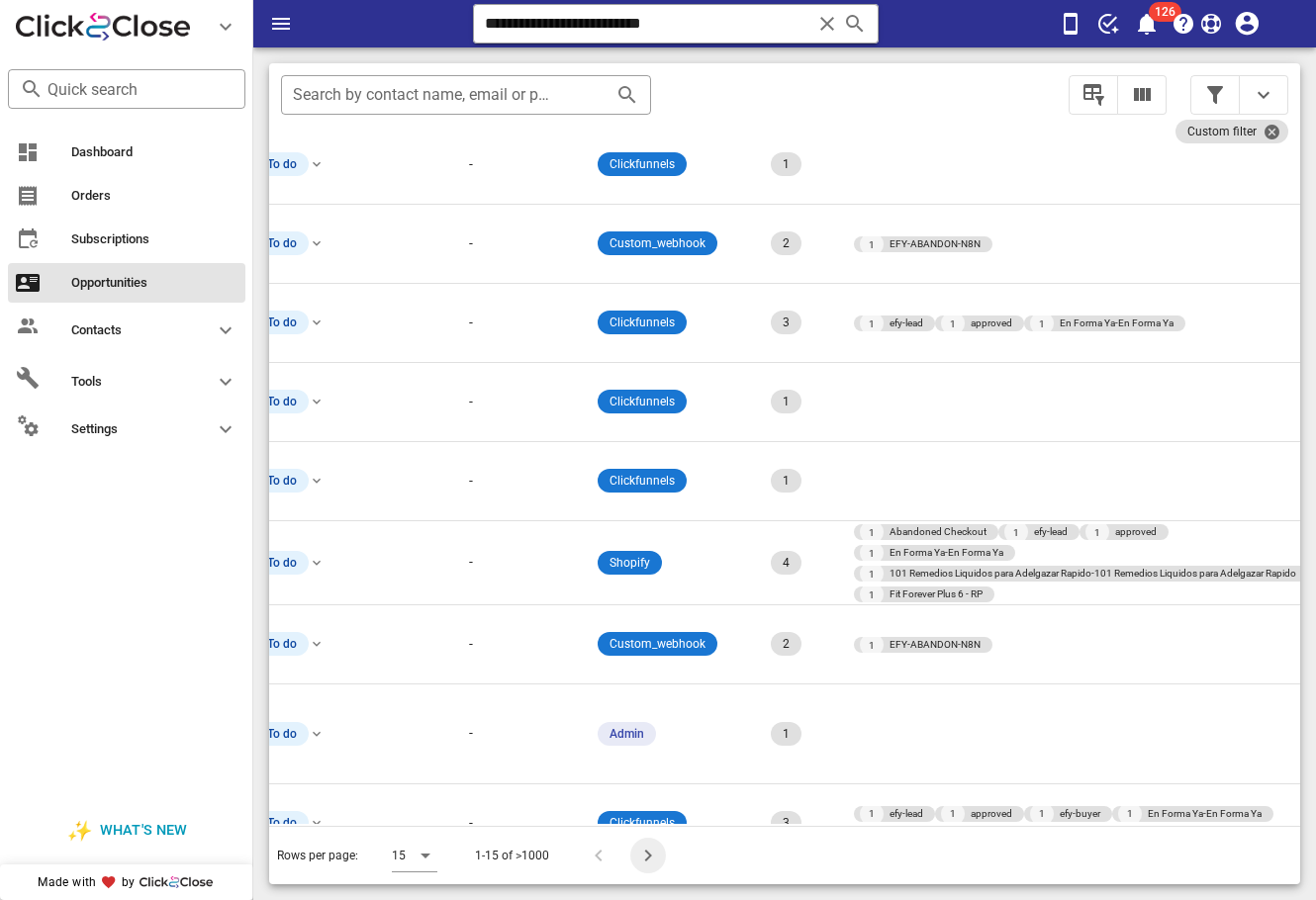 click at bounding box center [648, 855] 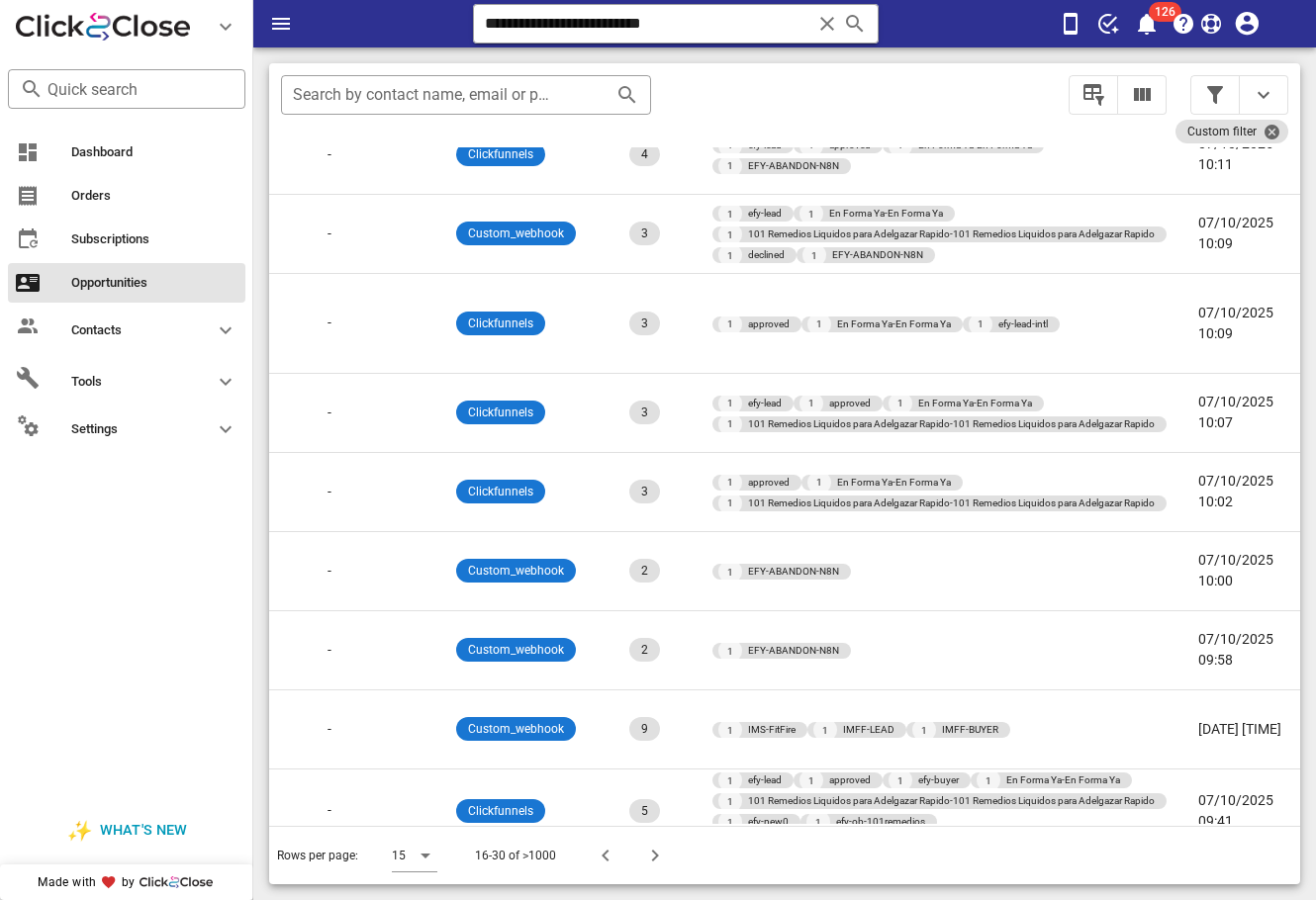 scroll, scrollTop: 291, scrollLeft: 804, axis: both 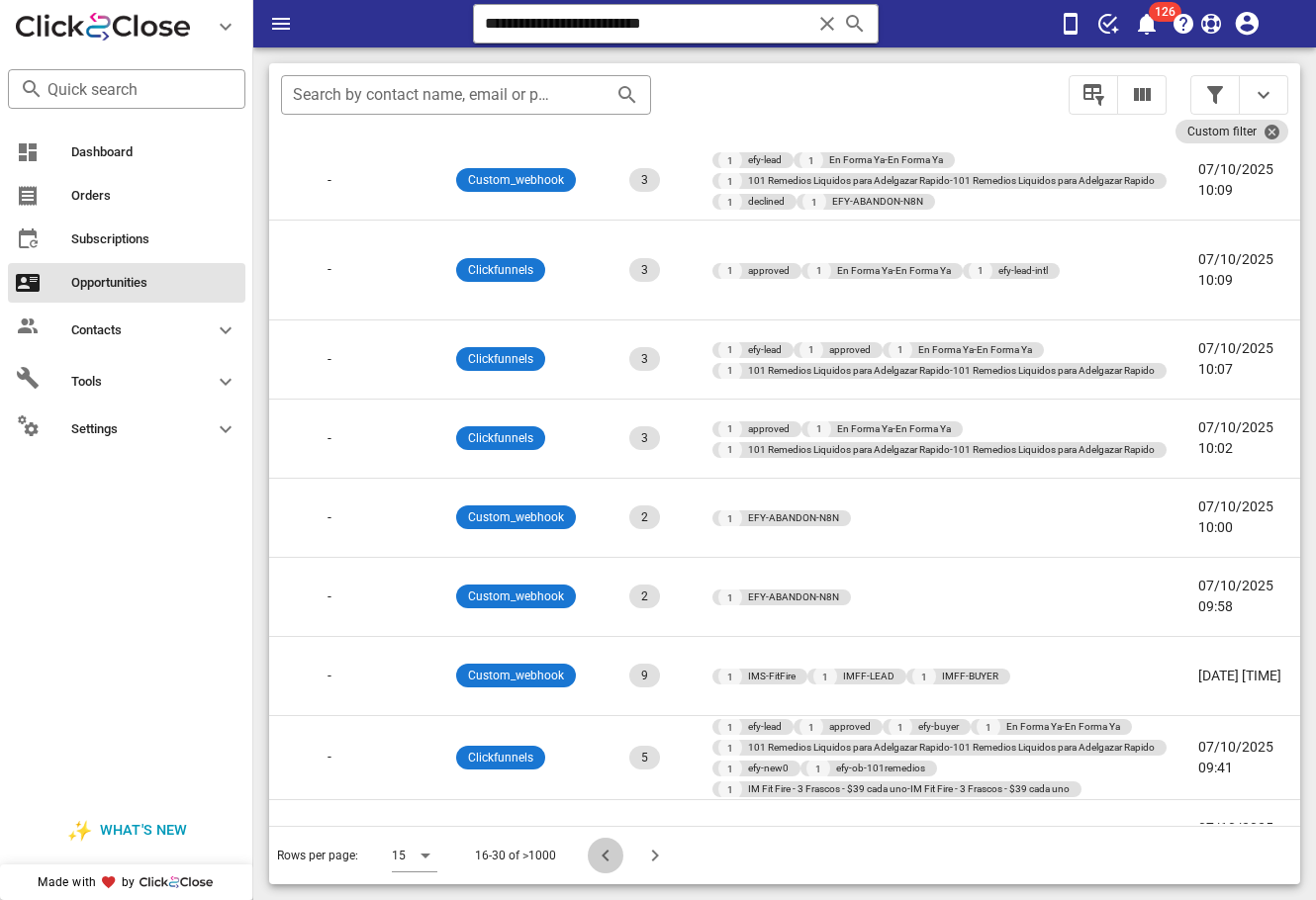click at bounding box center [606, 855] 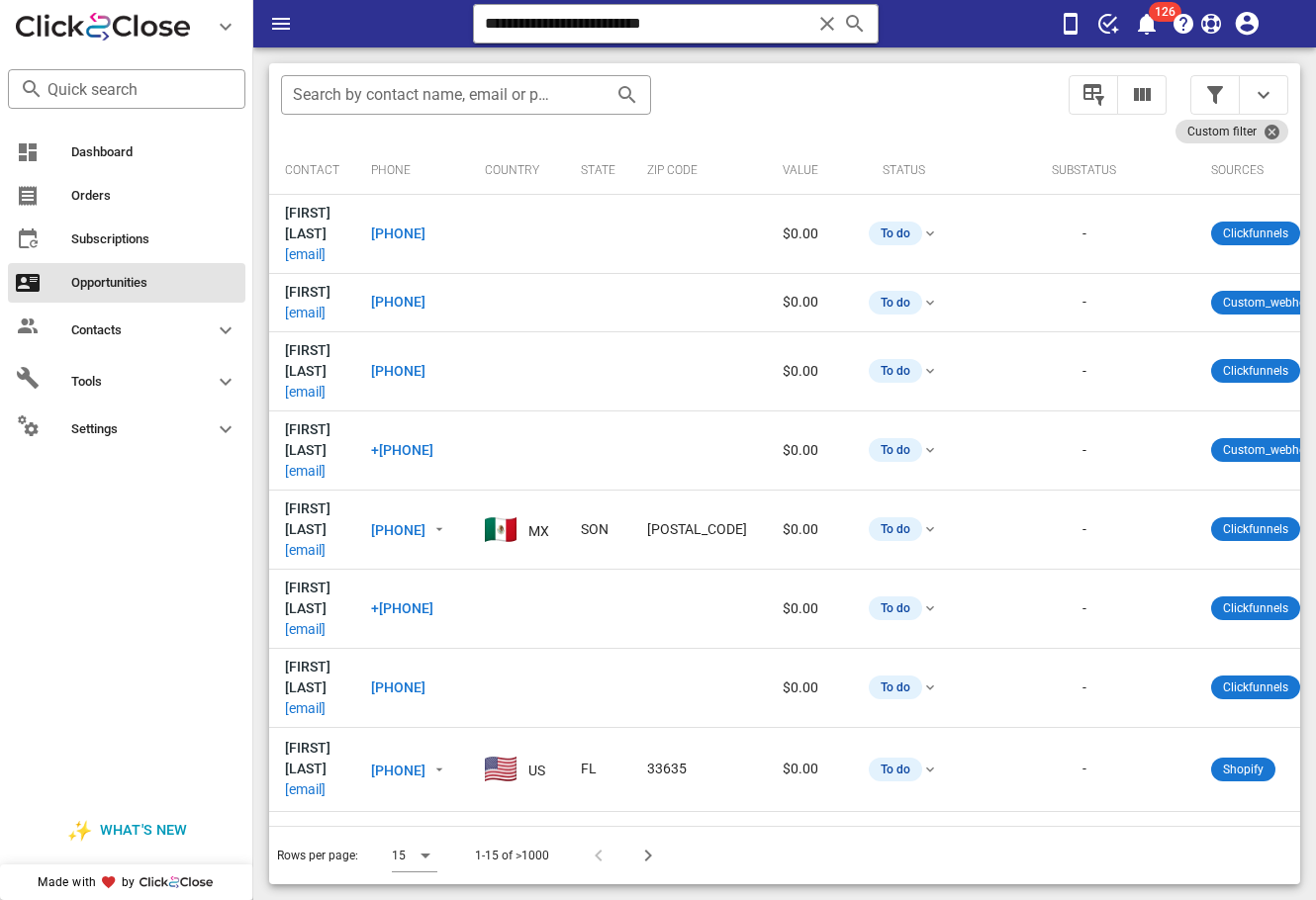 click at bounding box center [602, 855] 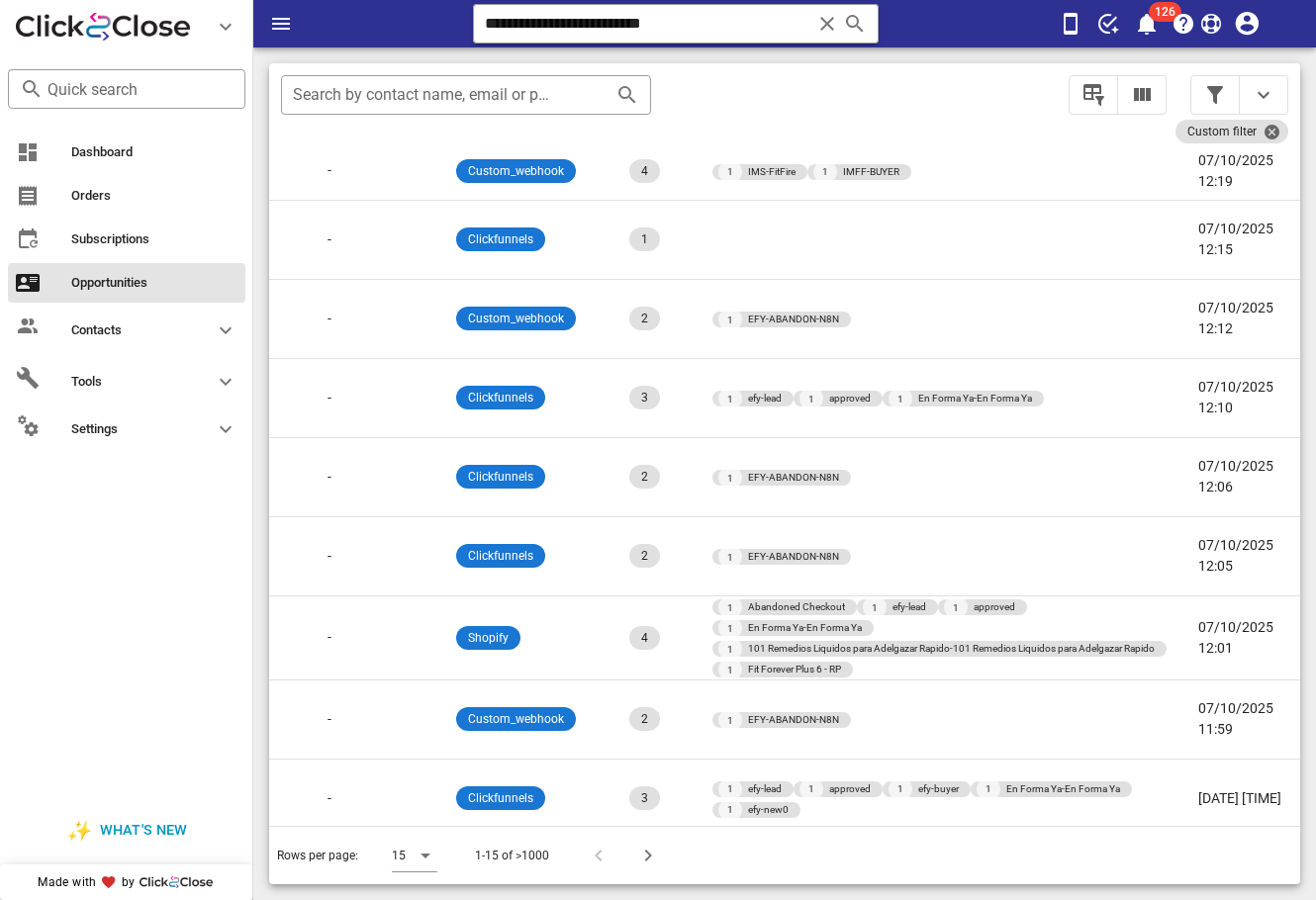 scroll, scrollTop: 275, scrollLeft: 814, axis: both 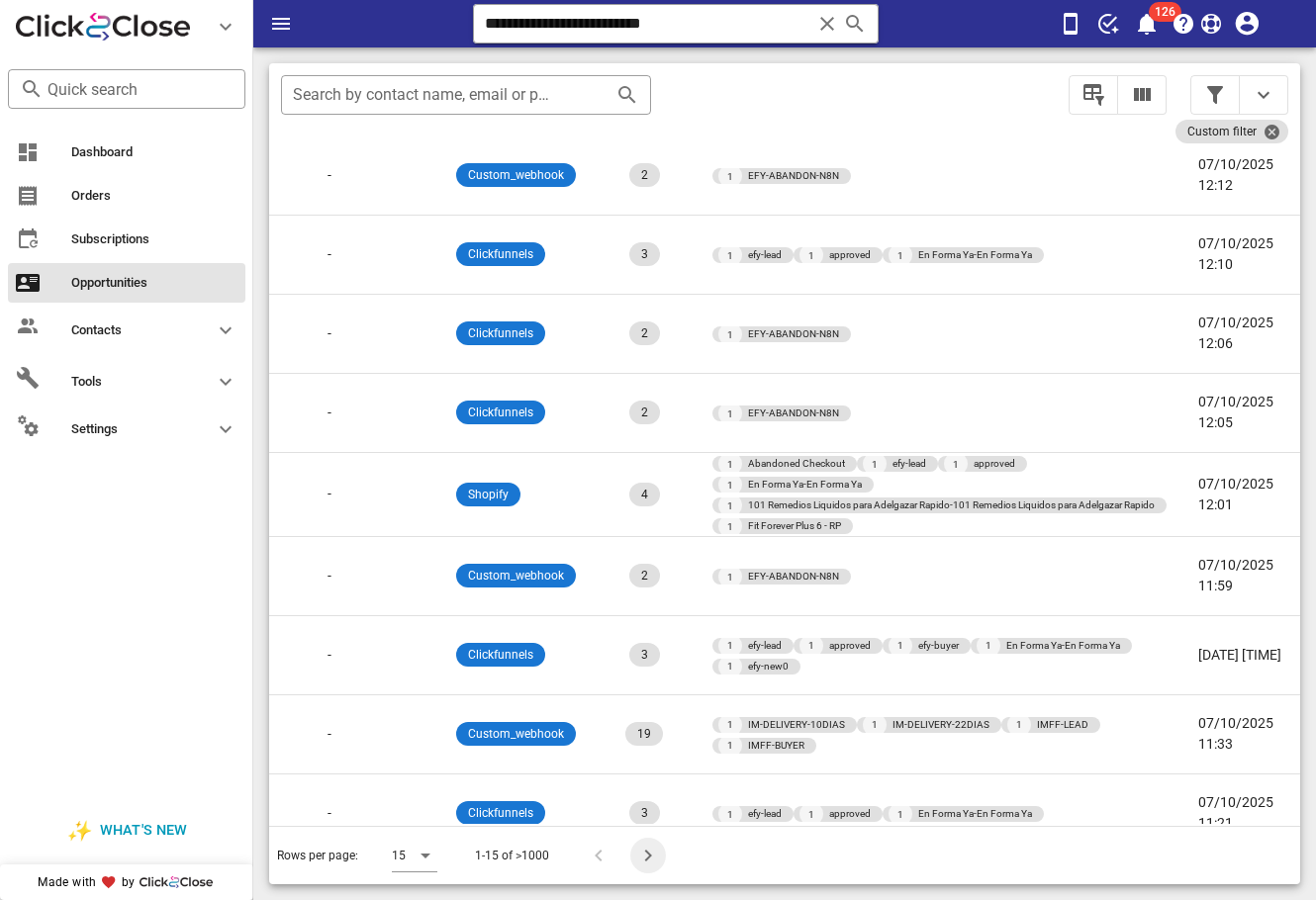 click at bounding box center [648, 855] 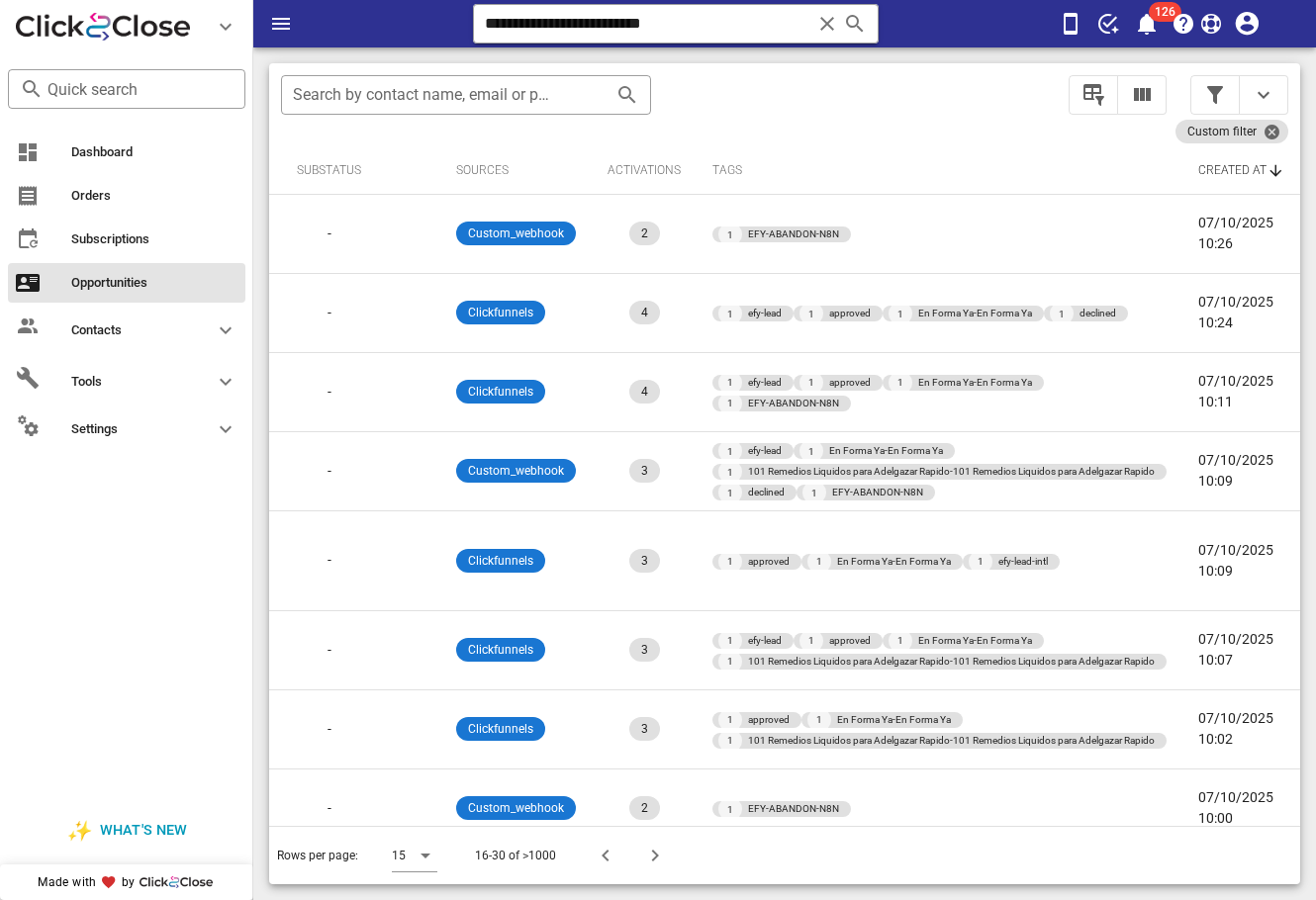 scroll, scrollTop: 291, scrollLeft: 893, axis: both 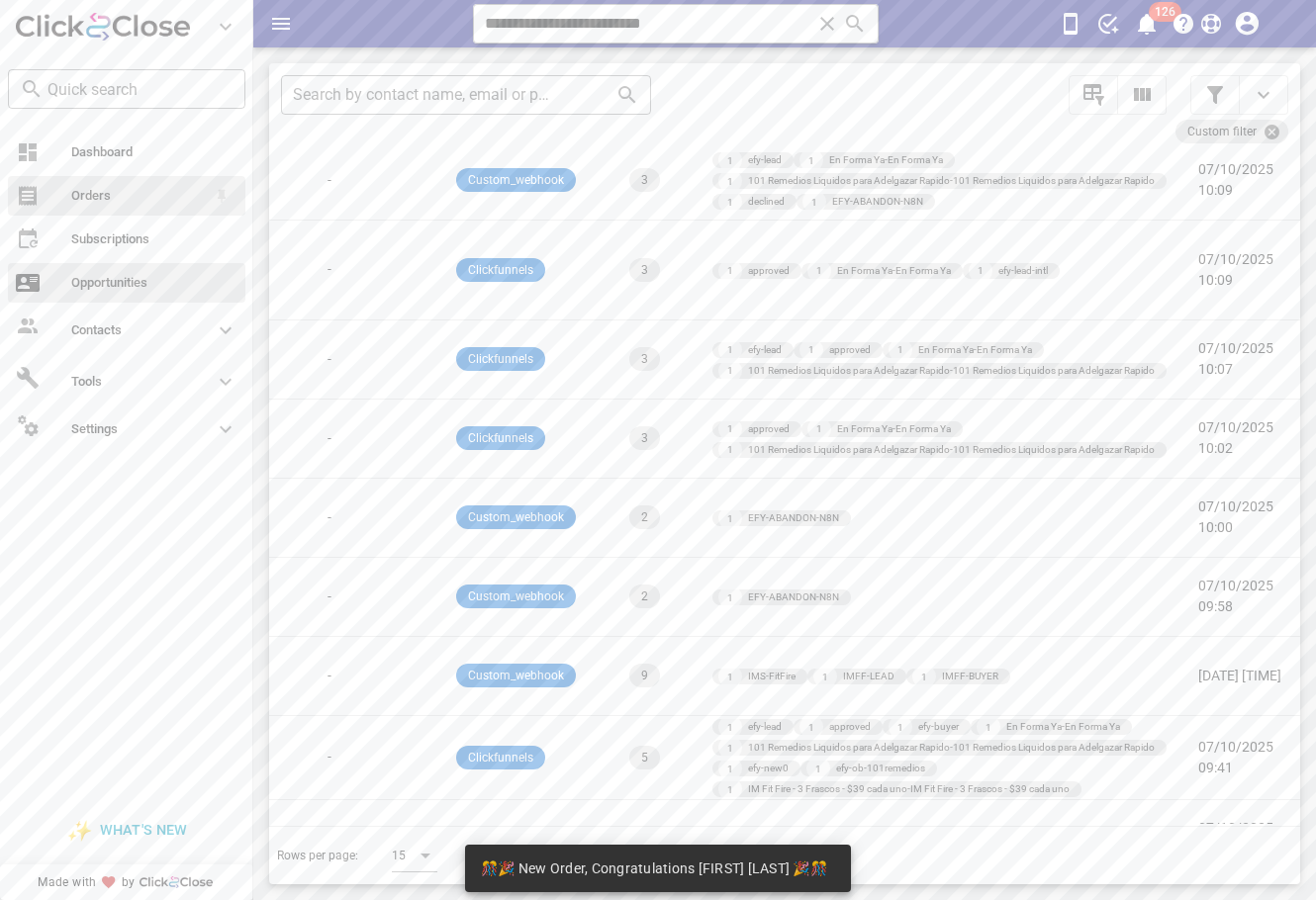 click on "Orders" at bounding box center [139, 196] 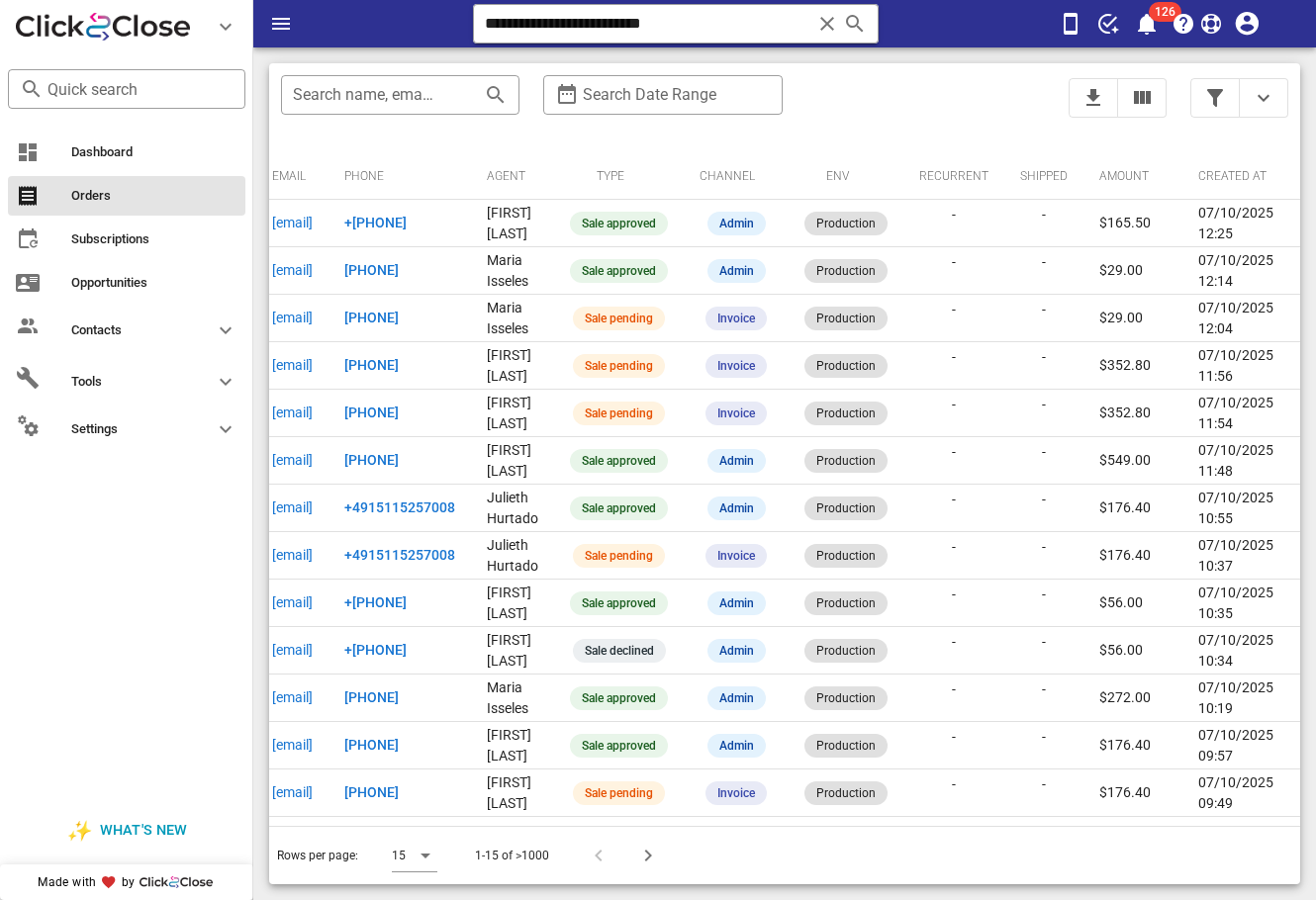 scroll, scrollTop: 0, scrollLeft: 0, axis: both 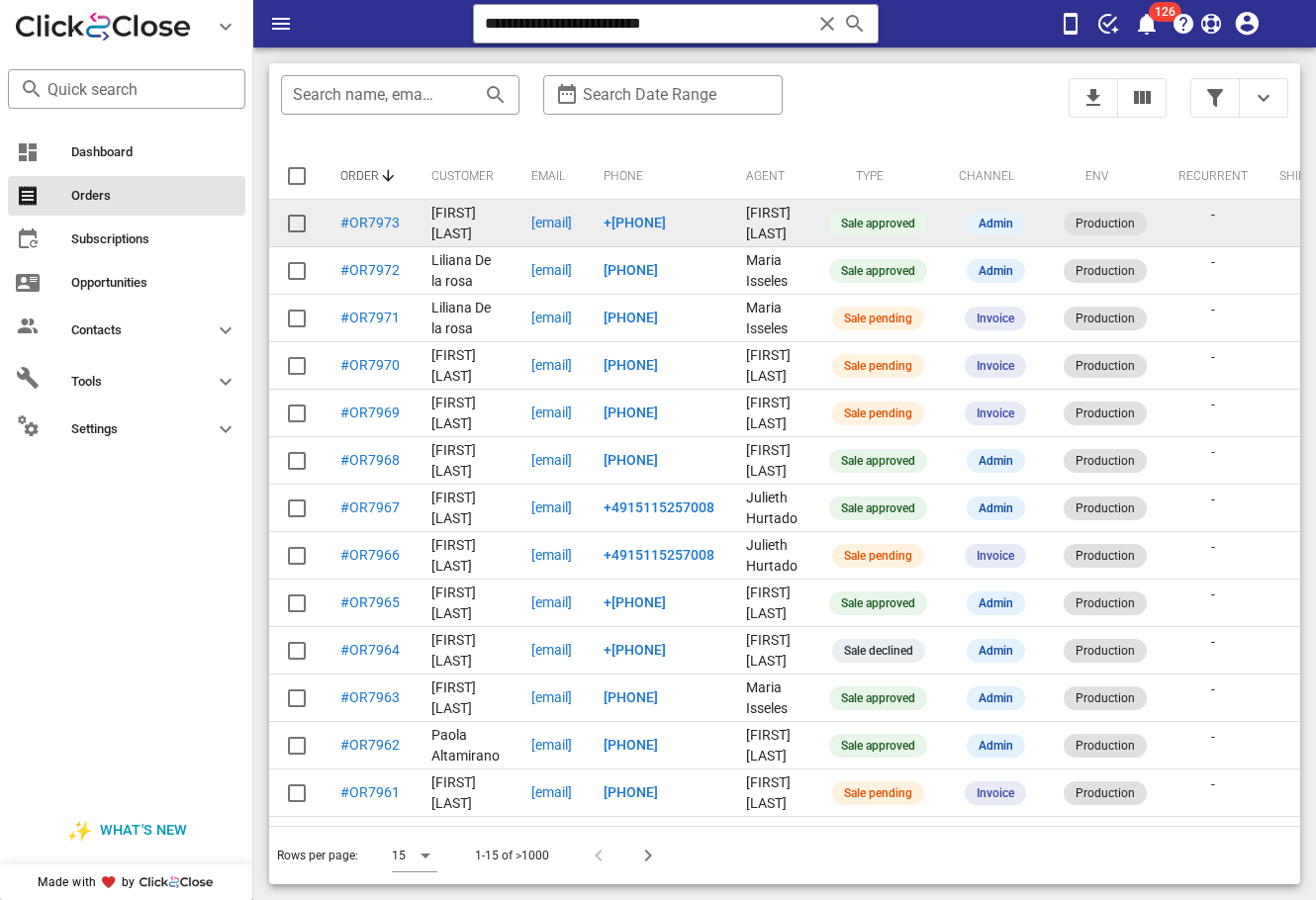 click on "brialan0420@gmail.com" at bounding box center [551, 223] 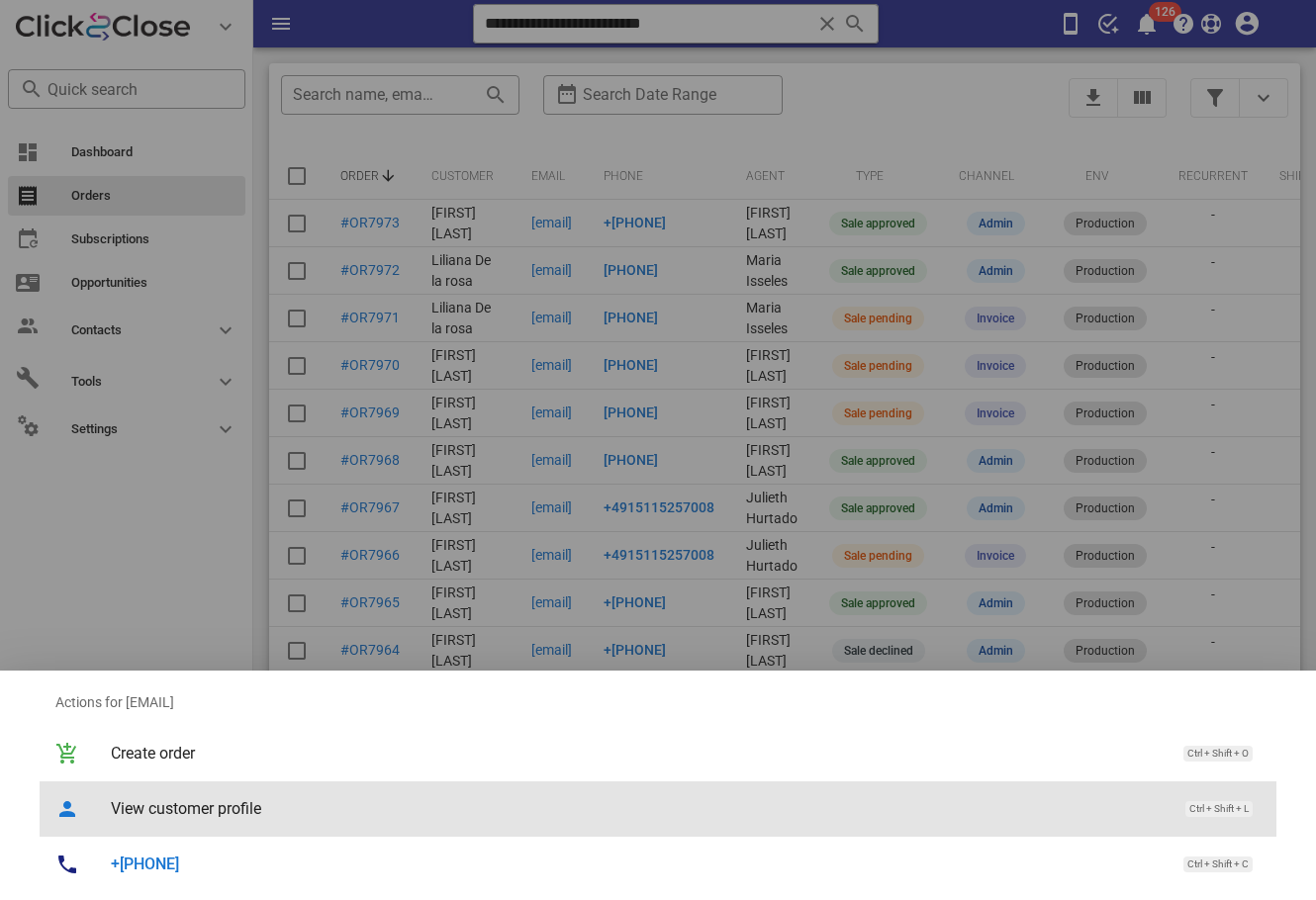 click on "View customer profile" at bounding box center [638, 808] 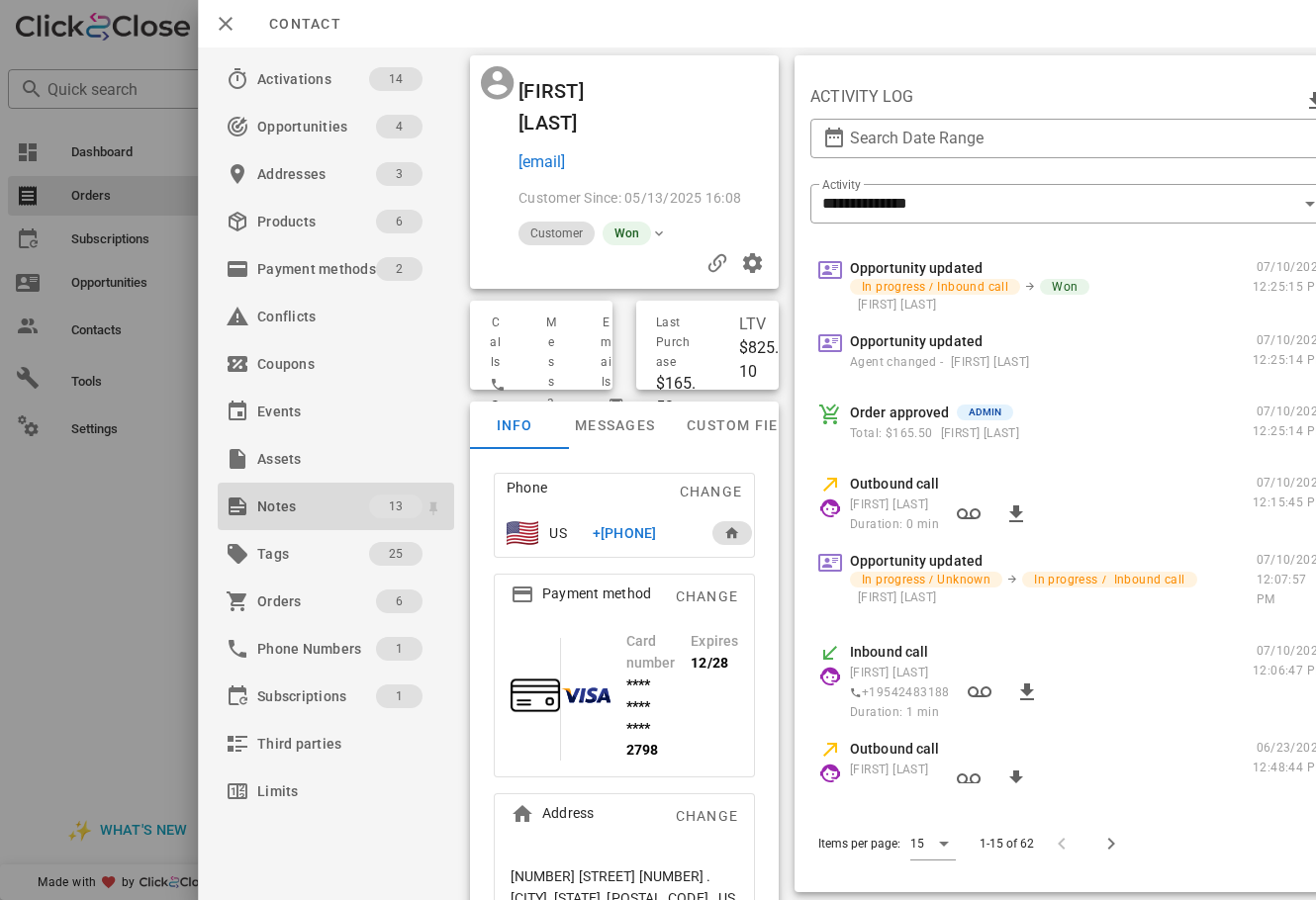 click on "Notes" at bounding box center (313, 506) 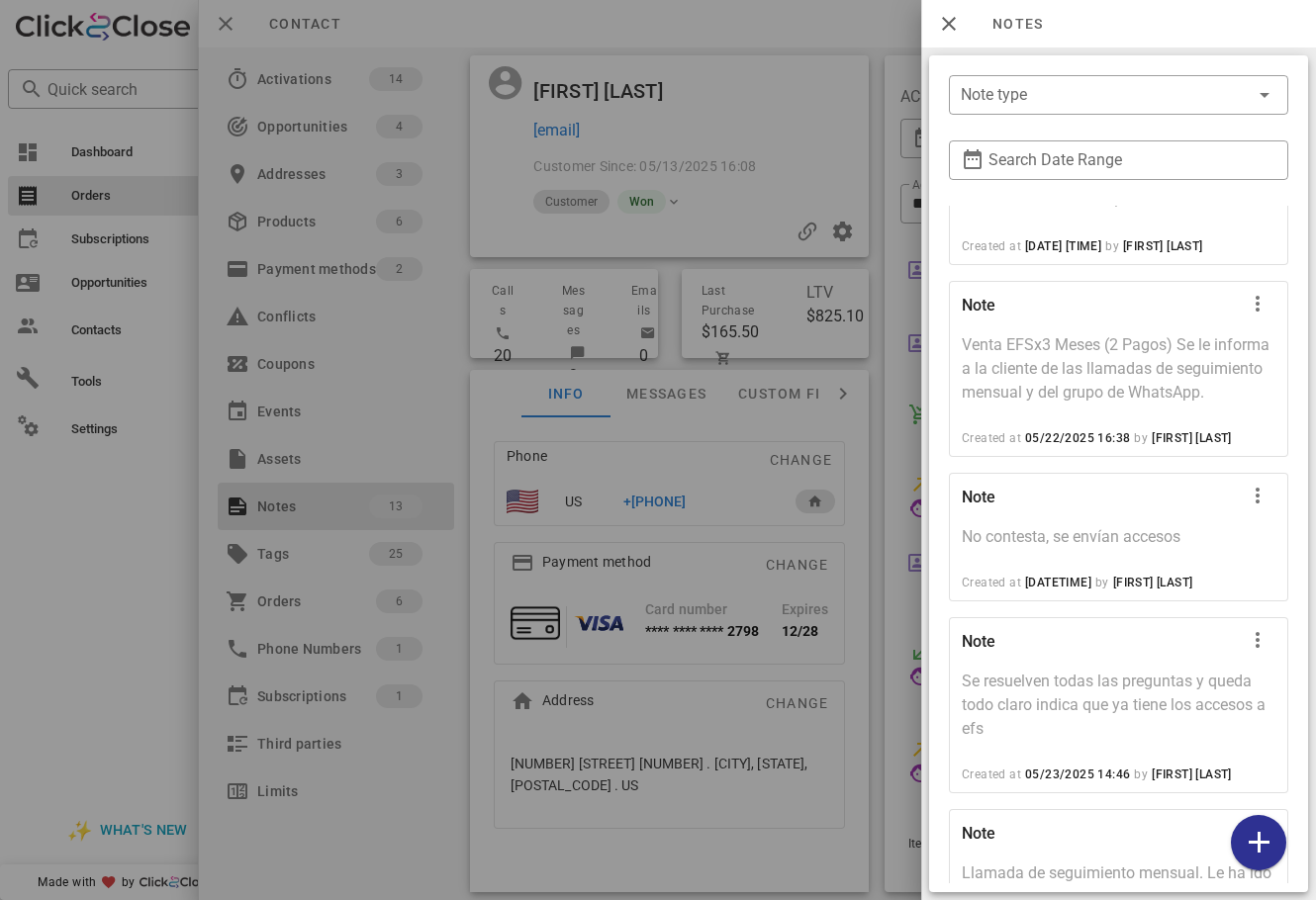 scroll, scrollTop: 1860, scrollLeft: 0, axis: vertical 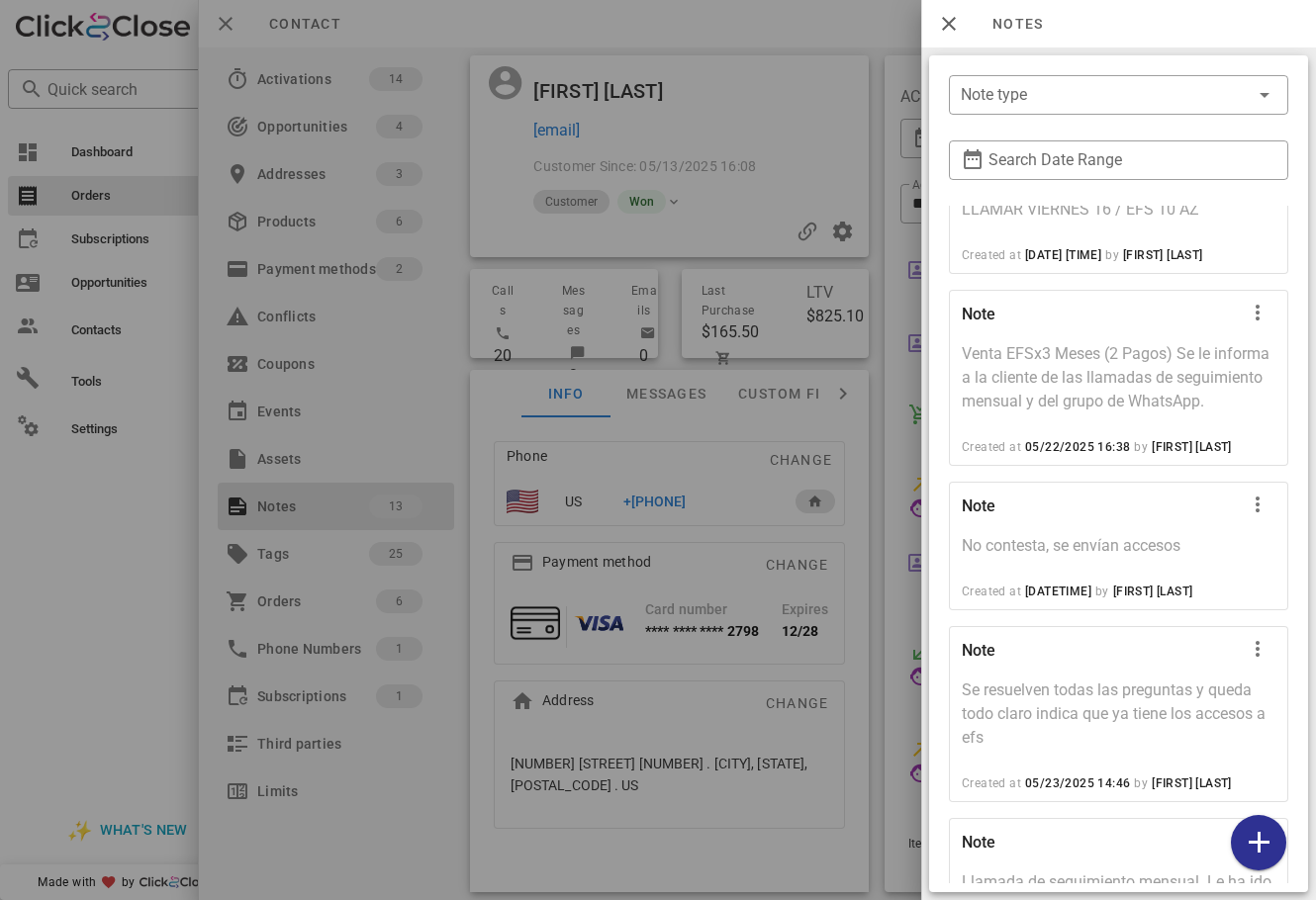 click at bounding box center [658, 450] 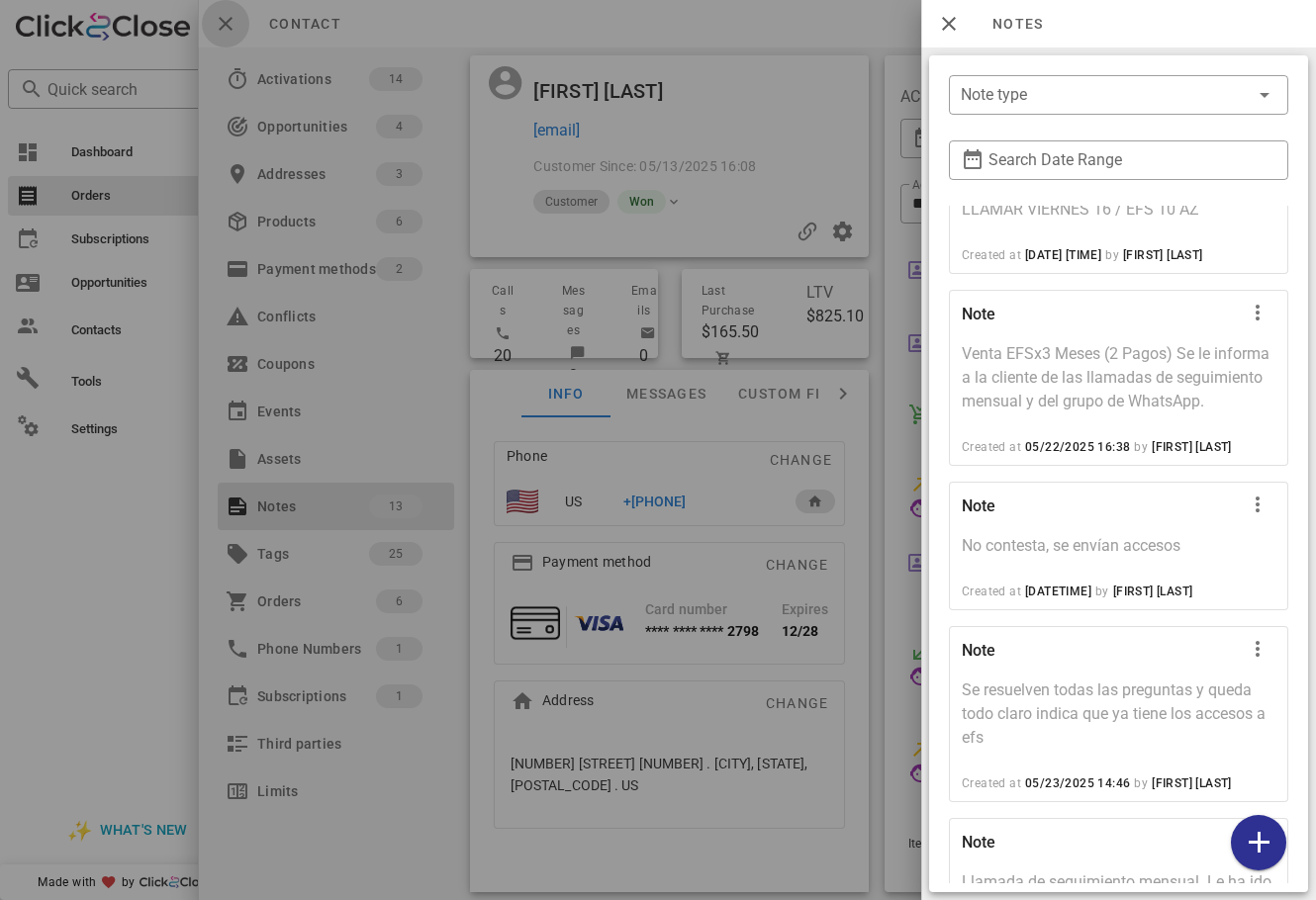 click at bounding box center (226, 24) 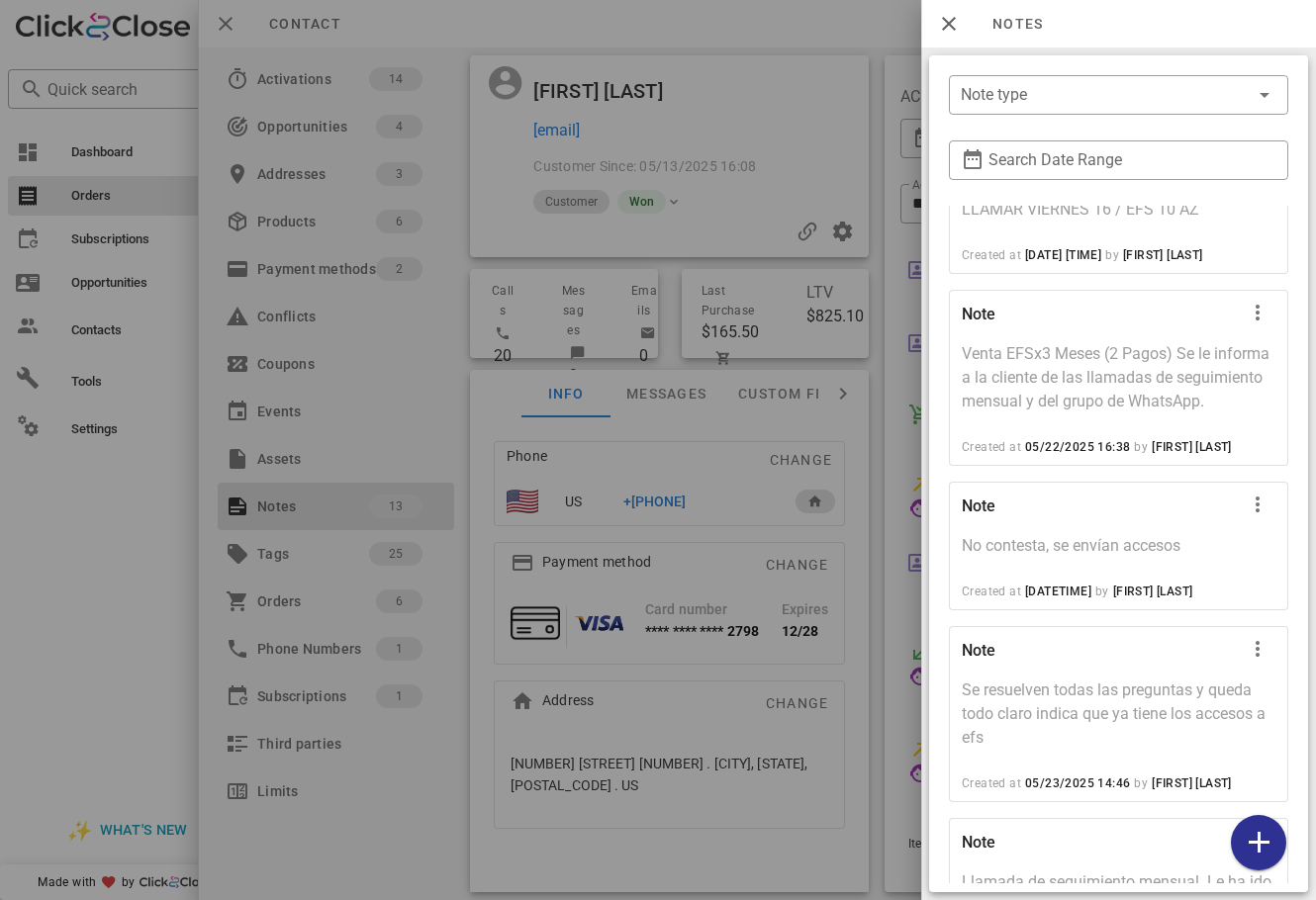 click at bounding box center [658, 450] 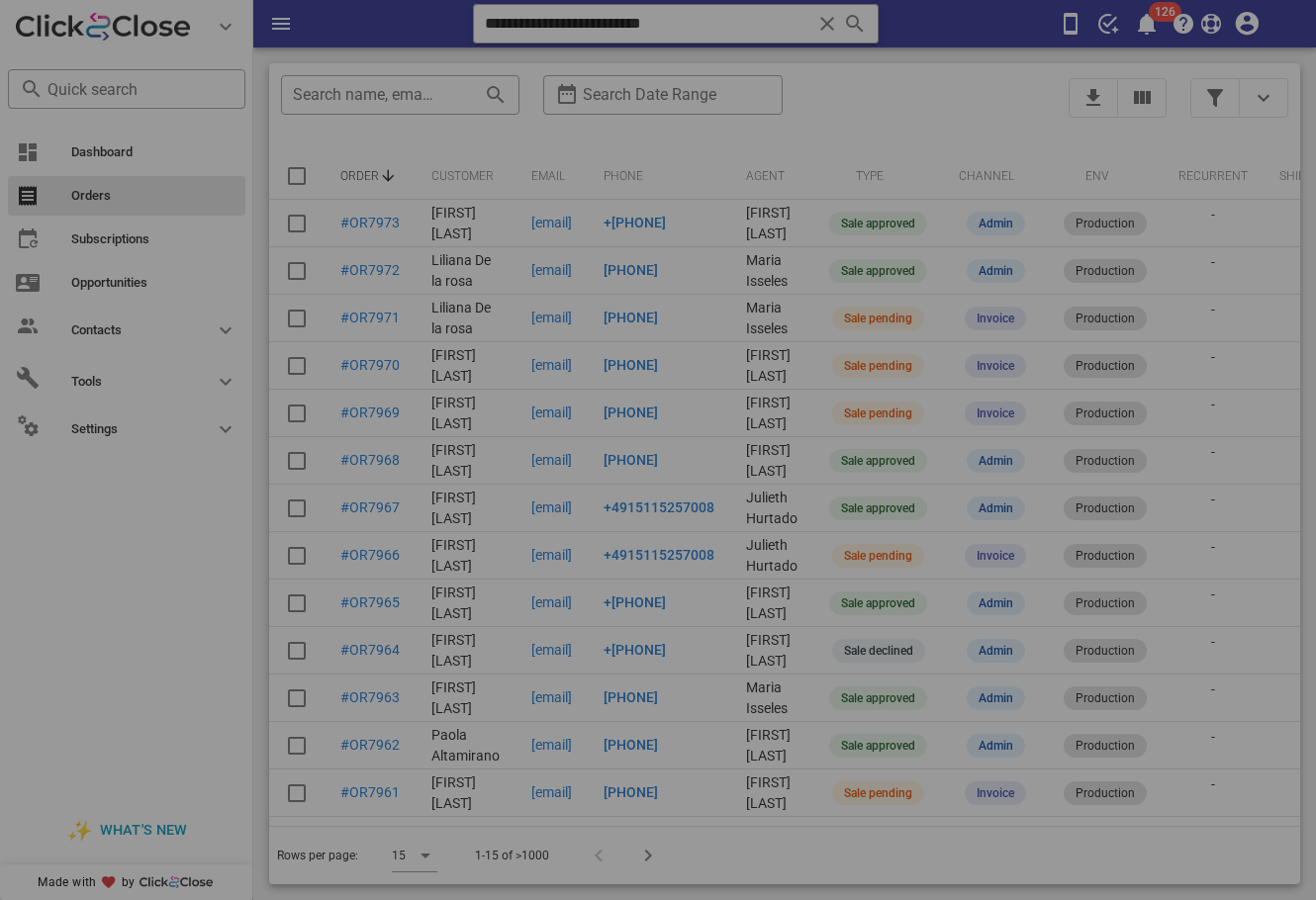 click at bounding box center [658, 450] 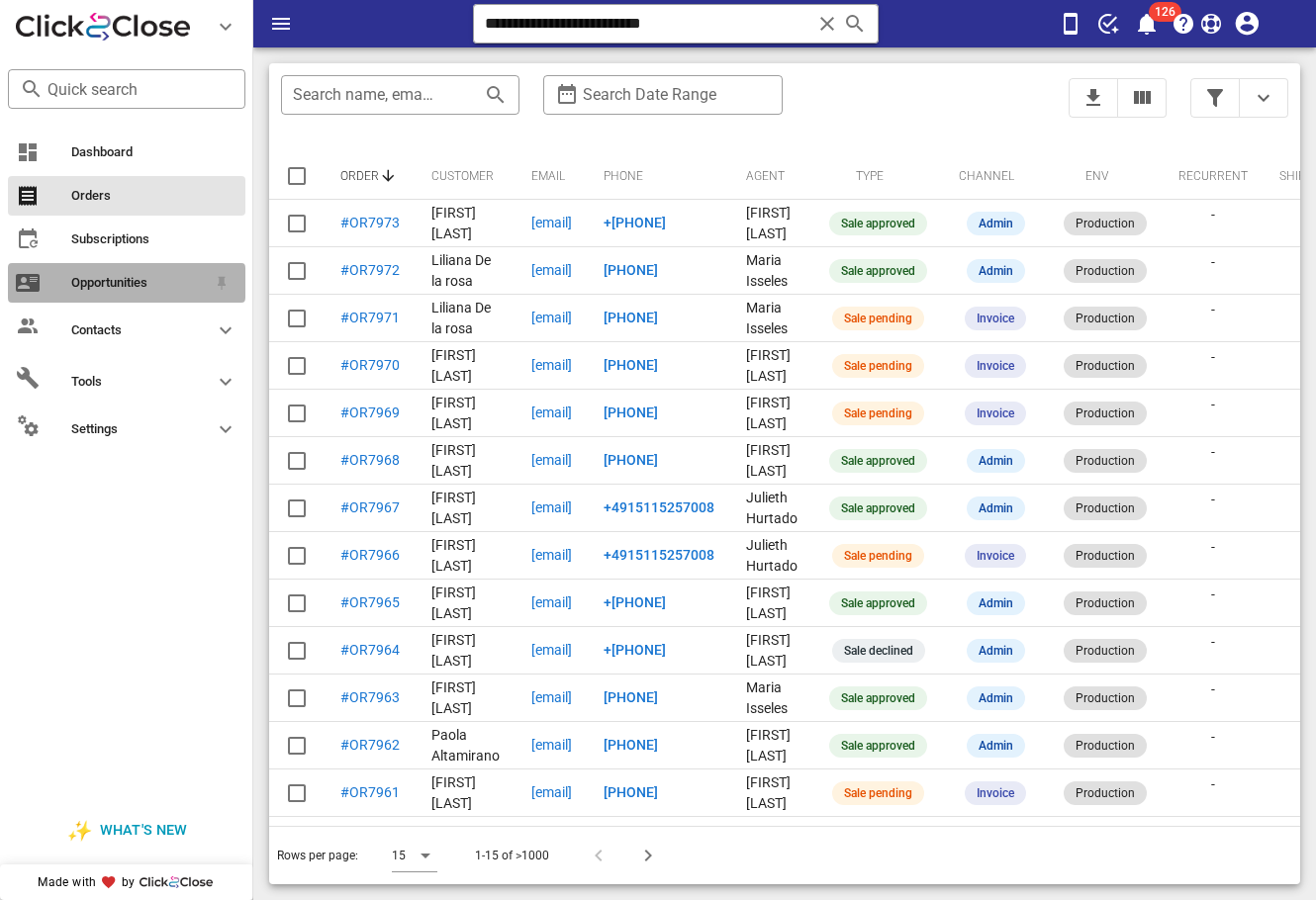 click on "Opportunities" at bounding box center [139, 283] 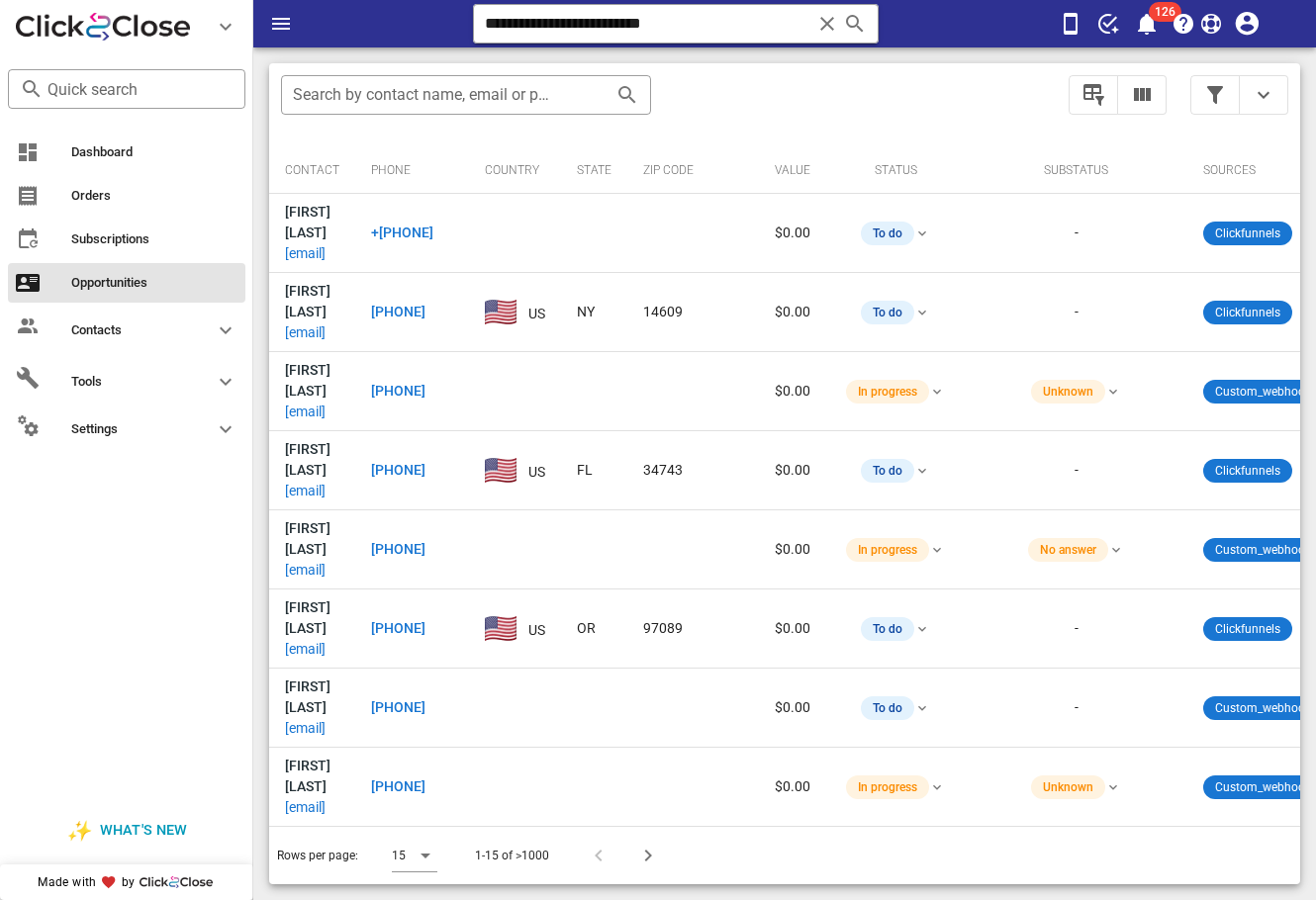click on "​ Search by contact name, email or phone Contact Phone Country State Zip code Value Status Substatus Sources Activations Tags Created at Brenda Vargas  ramirez10vargas@gmail.com   +12248041237   $0.00   To do  -  Clickfunnels  2 1  EFY-ABANDON-N8N   07/10/2025 12:06  Yesenia Perez  tanama3@yahoo.com   +15857752326   US NY 14609  $0.00   To do  -  Clickfunnels  3 1  efy-lead  1  approved  1  En Forma Ya-En Forma Ya   07/10/2025 11:21  Eugenia Jaramillo  eugeniajaramillo@live.com.mx   +528683833389   $0.00   In progress   Unknown   Custom_webhook  3 1  EFY-ABANDON-N8N   07/10/2025 10:52  Mabel Acevedo  islabali67@gmail.com   +14075487043   US FL 34743  $0.00   To do  -  Clickfunnels  5 1  efy-lead  1  approved  1  En Forma Ya-En Forma Ya  1  declined   07/10/2025 10:46  Bibiana Perez  bb3975@gmail.com   +17863540374   $0.00   In progress   No answer   Custom_webhook  2 1  EFY-ABANDON-N8N   07/10/2025 10:34  Irma Herrera  irmaherrera0806@yahoo.com   +15039338265   US OR 97089  $0.00   To do  -  Clickfunnels  4" at bounding box center (785, 474) 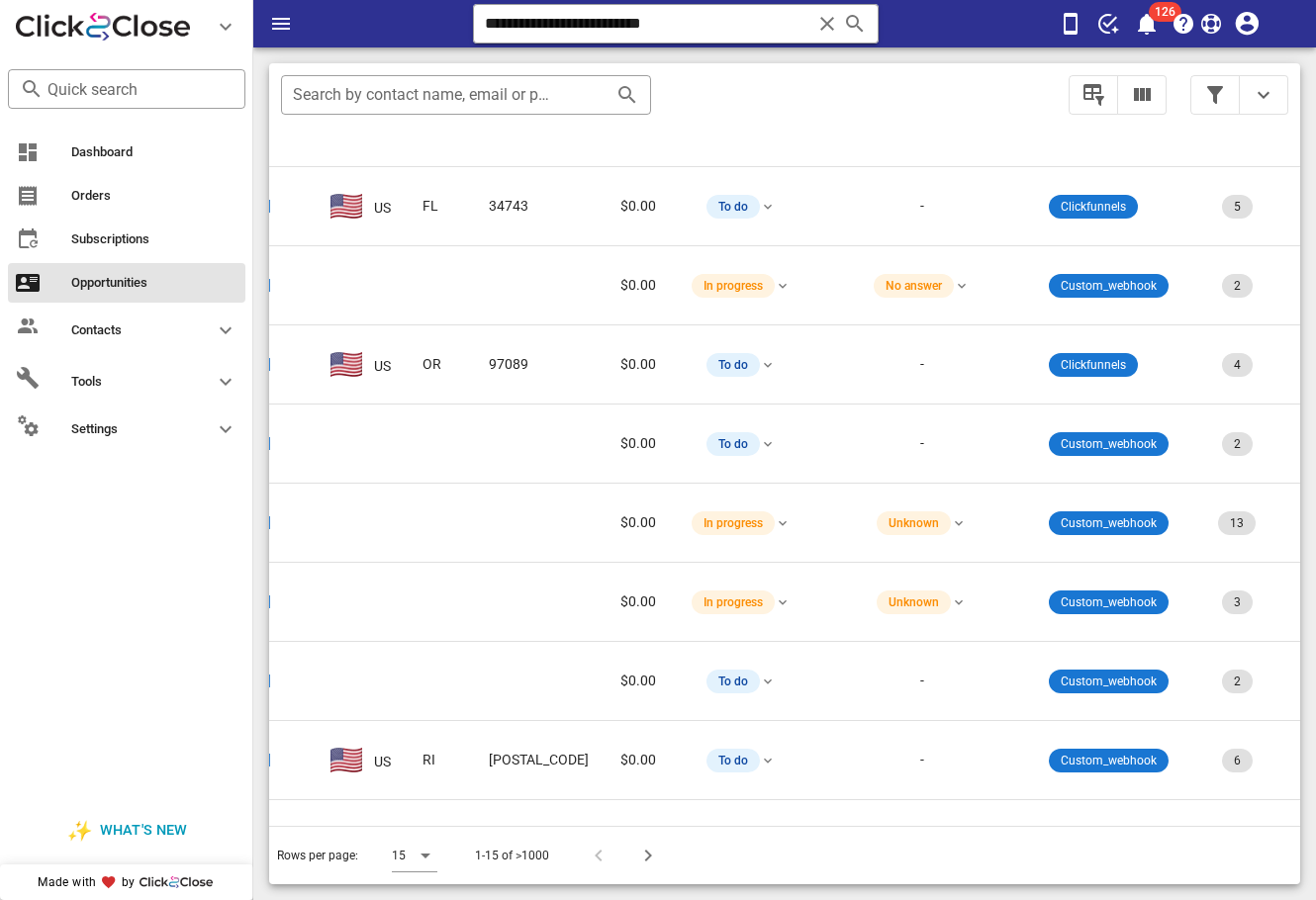 scroll, scrollTop: 264, scrollLeft: 0, axis: vertical 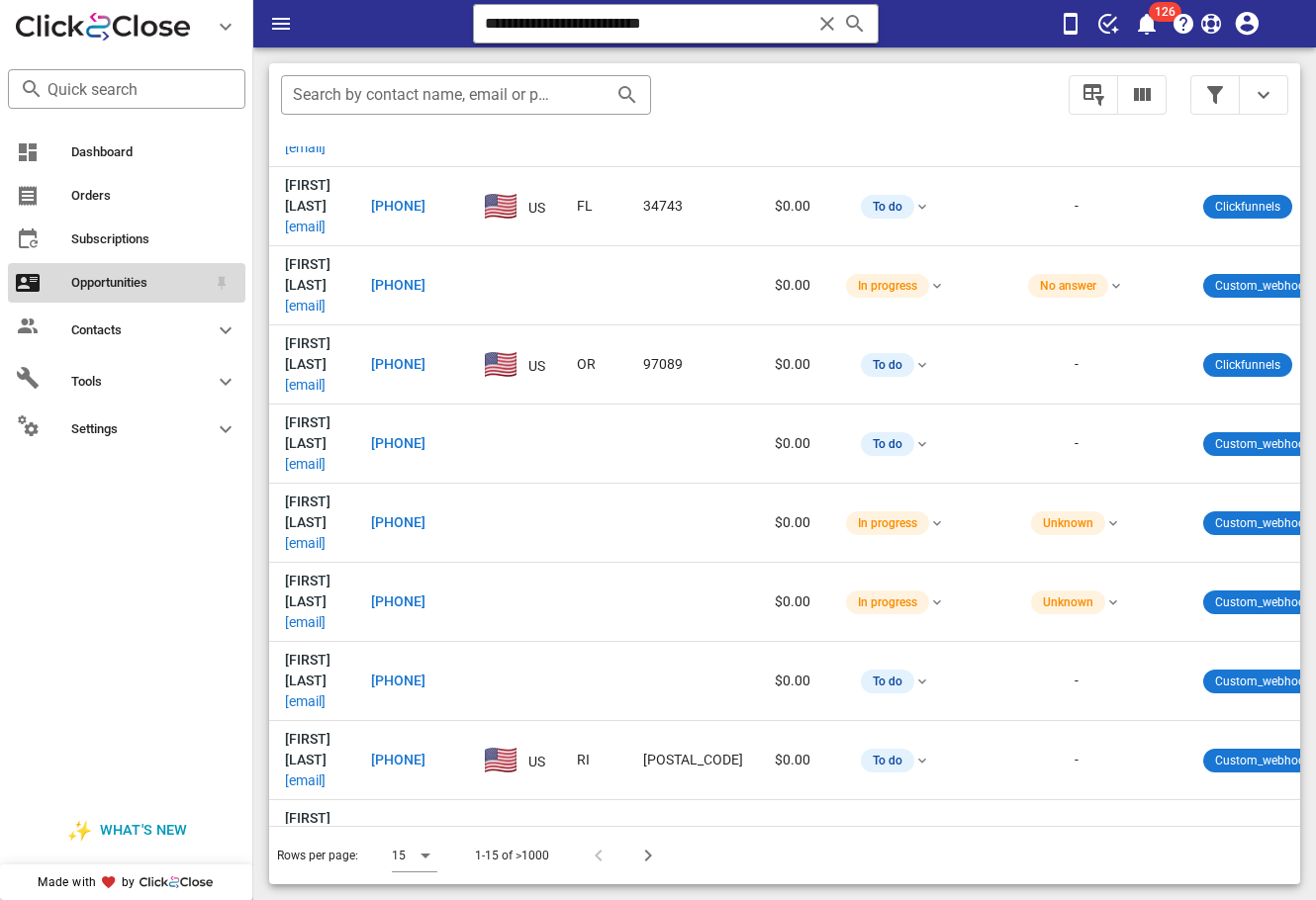 click on "Opportunities" at bounding box center [139, 283] 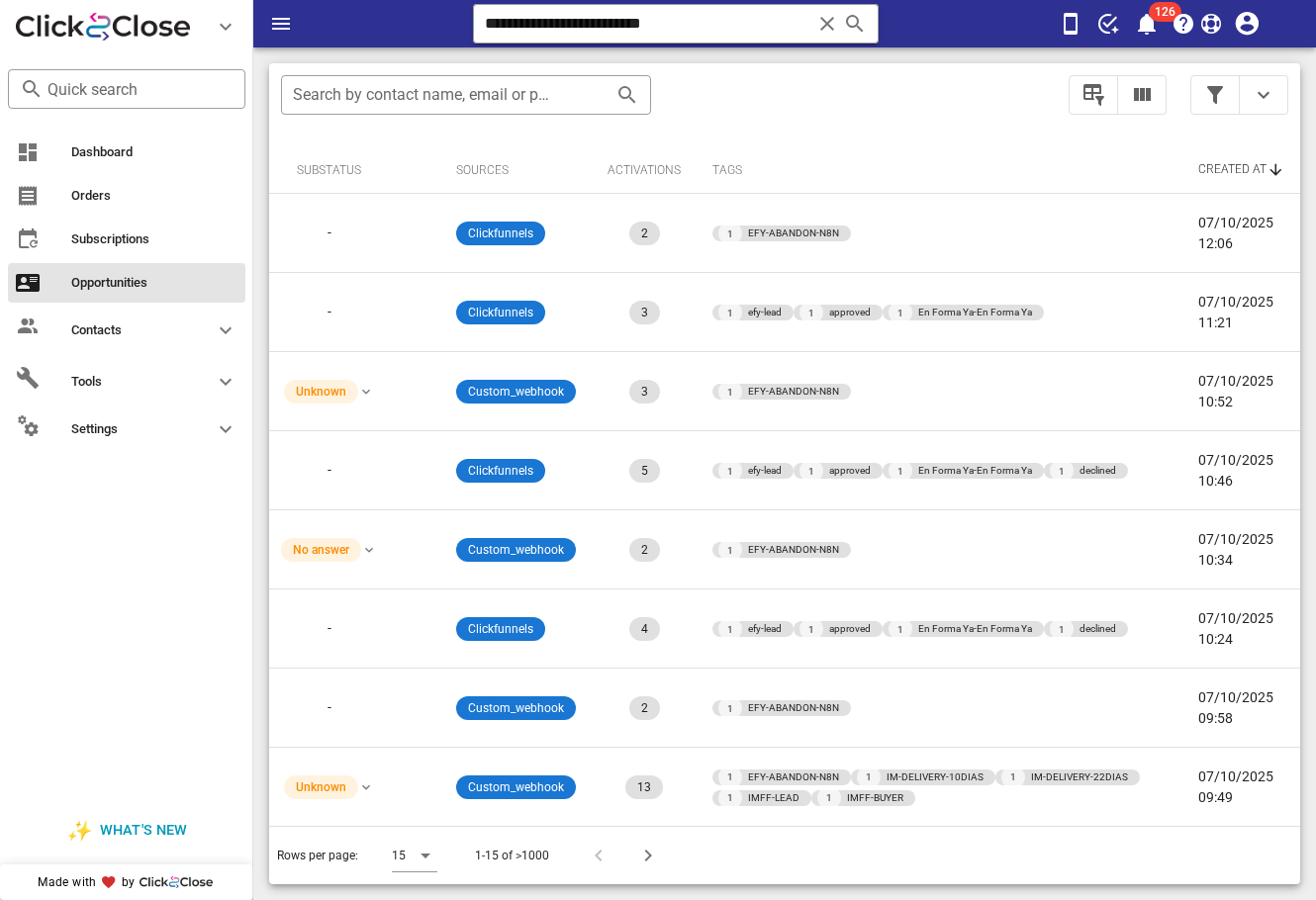 scroll, scrollTop: 0, scrollLeft: 889, axis: horizontal 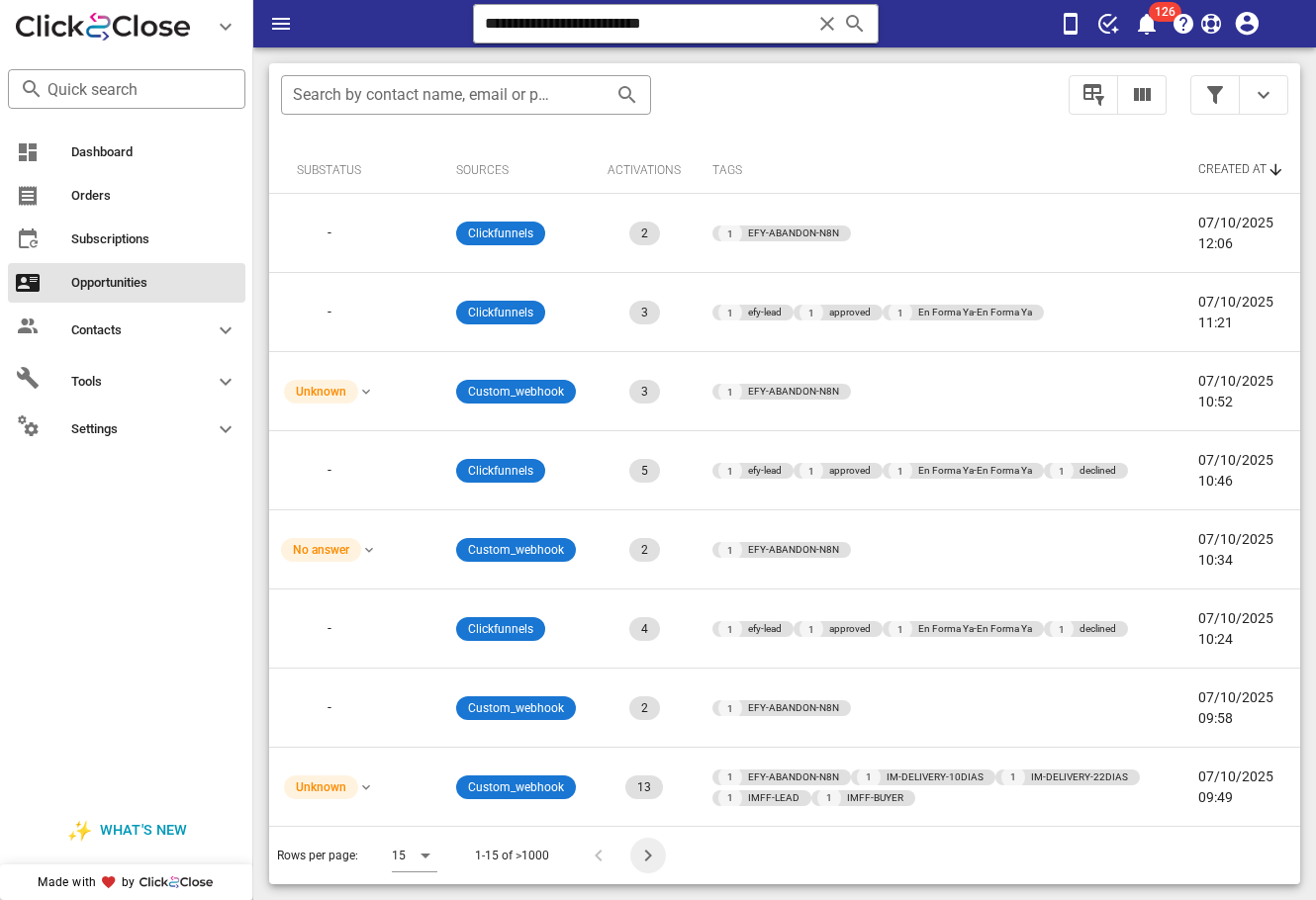 click at bounding box center [648, 855] 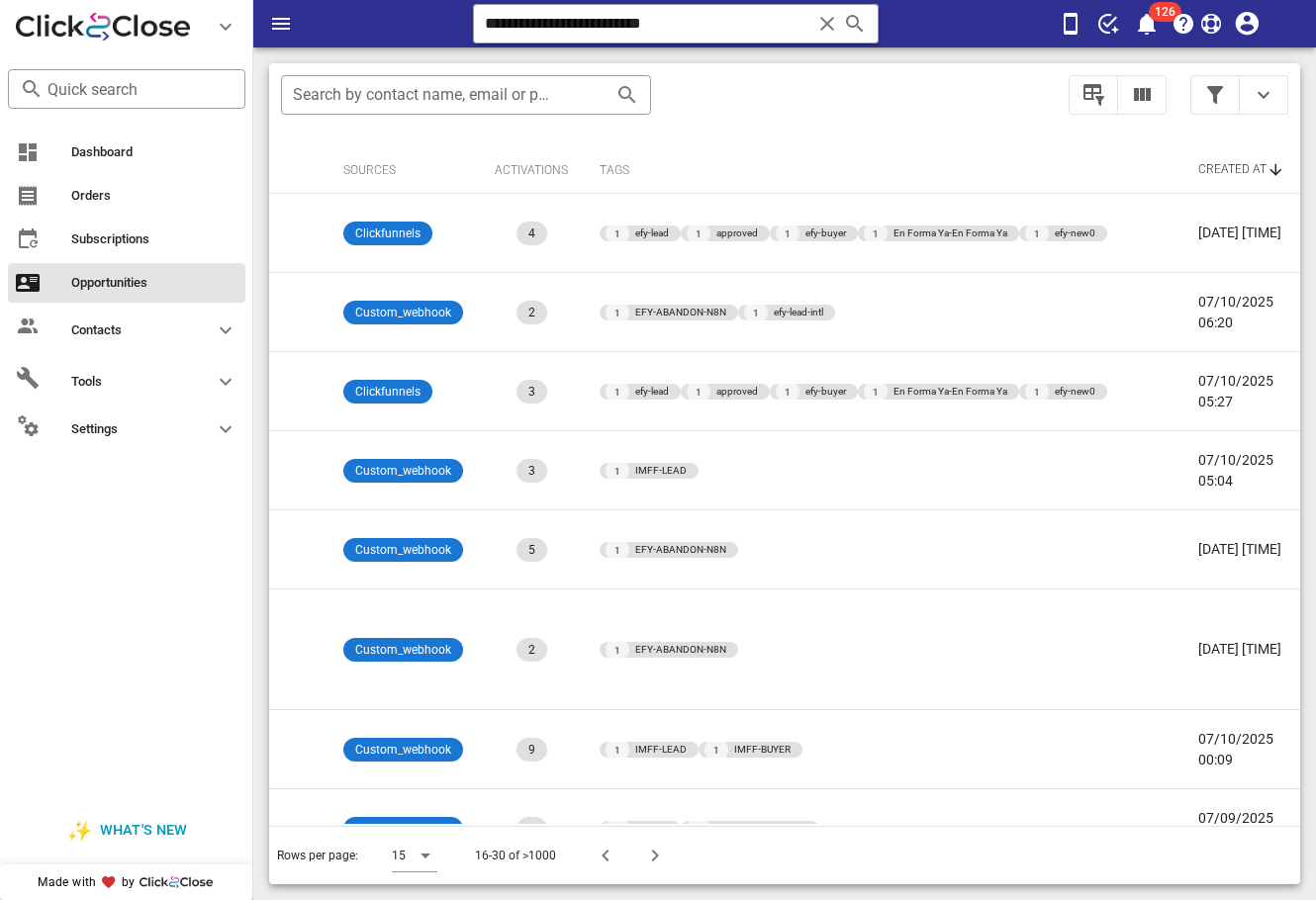 scroll, scrollTop: 0, scrollLeft: 0, axis: both 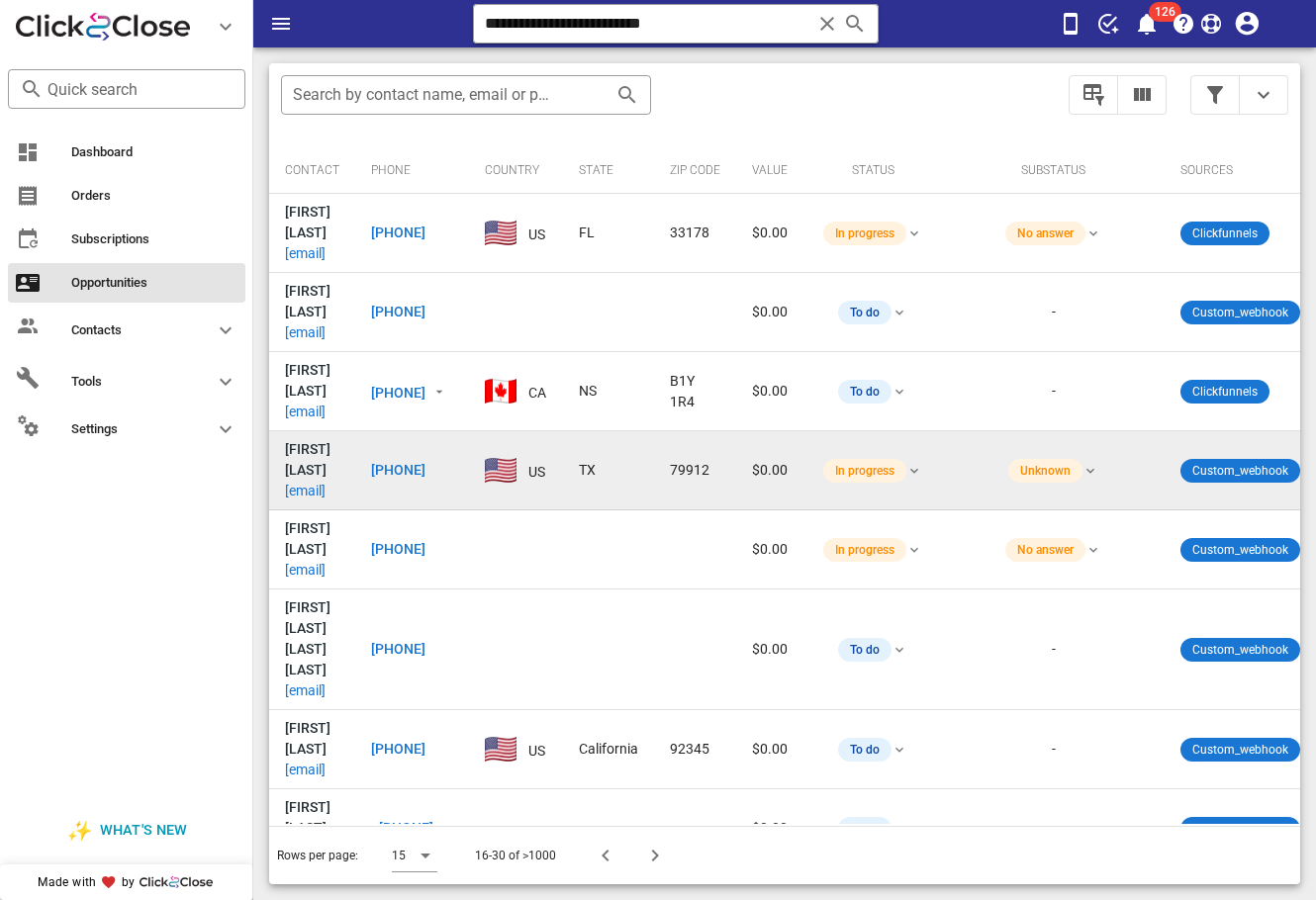 click on "[EMAIL]" at bounding box center [305, 491] 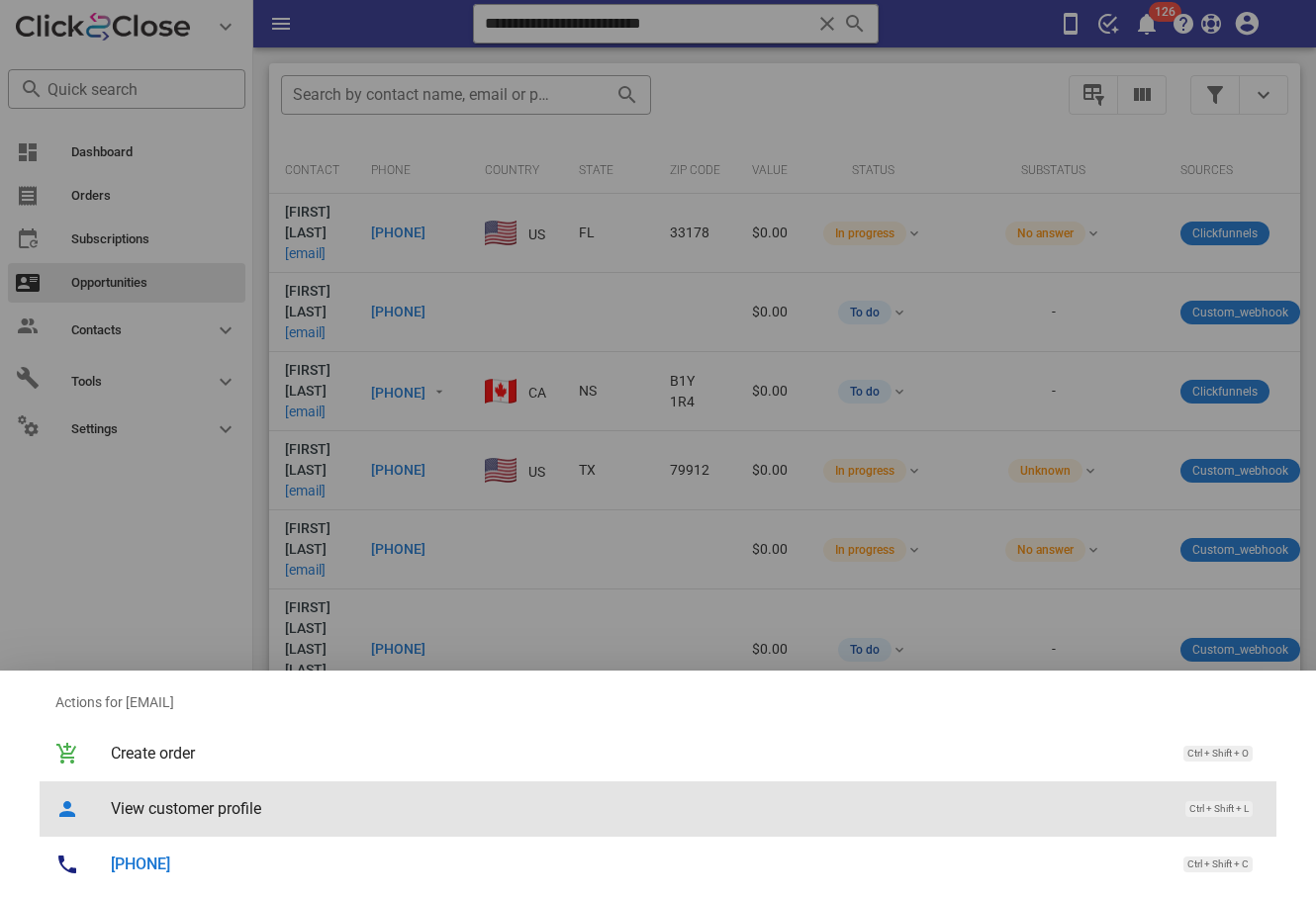 click on "View customer profile Ctrl + Shift + L" at bounding box center (686, 808) 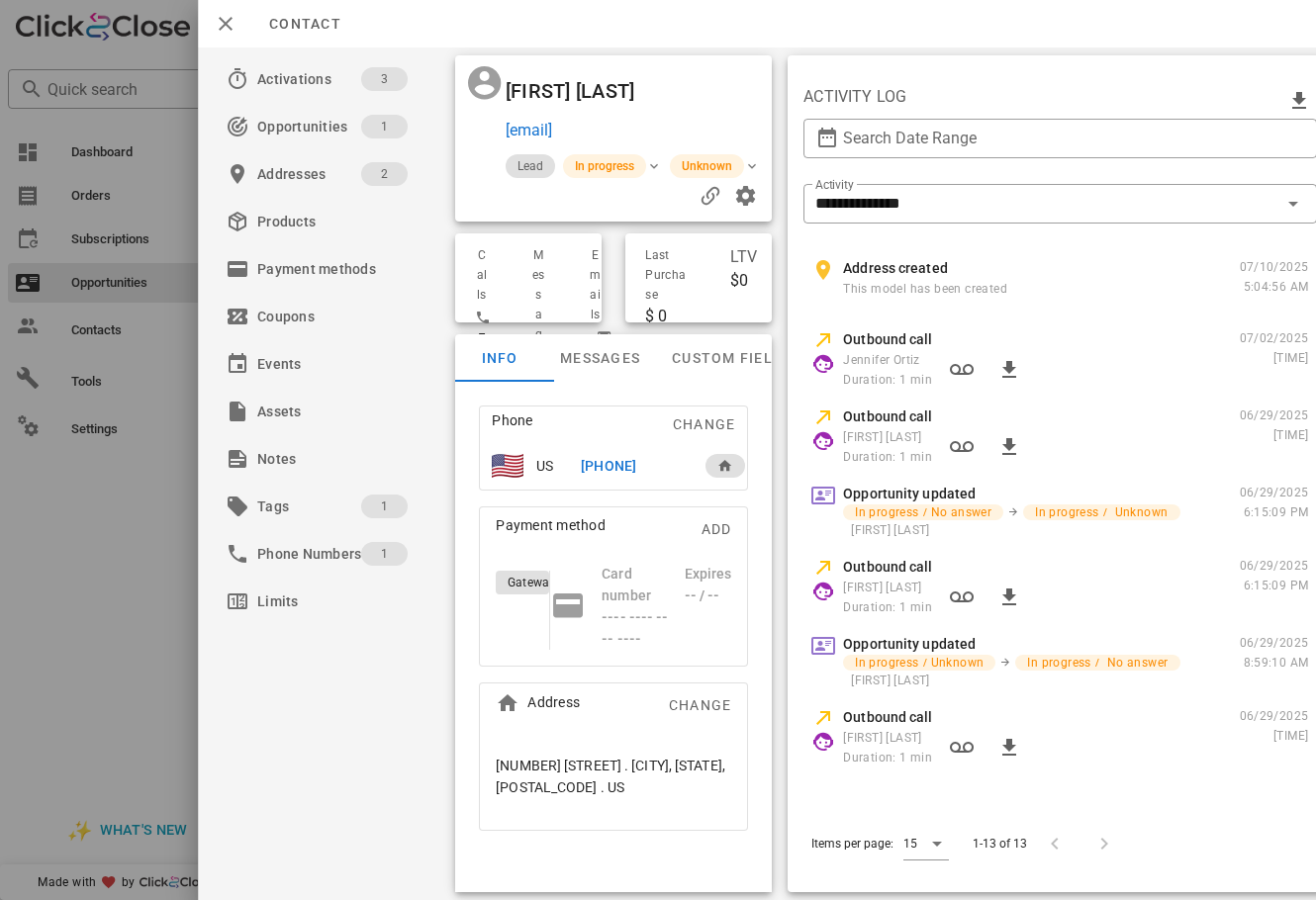 click on "[PHONE]" at bounding box center (609, 466) 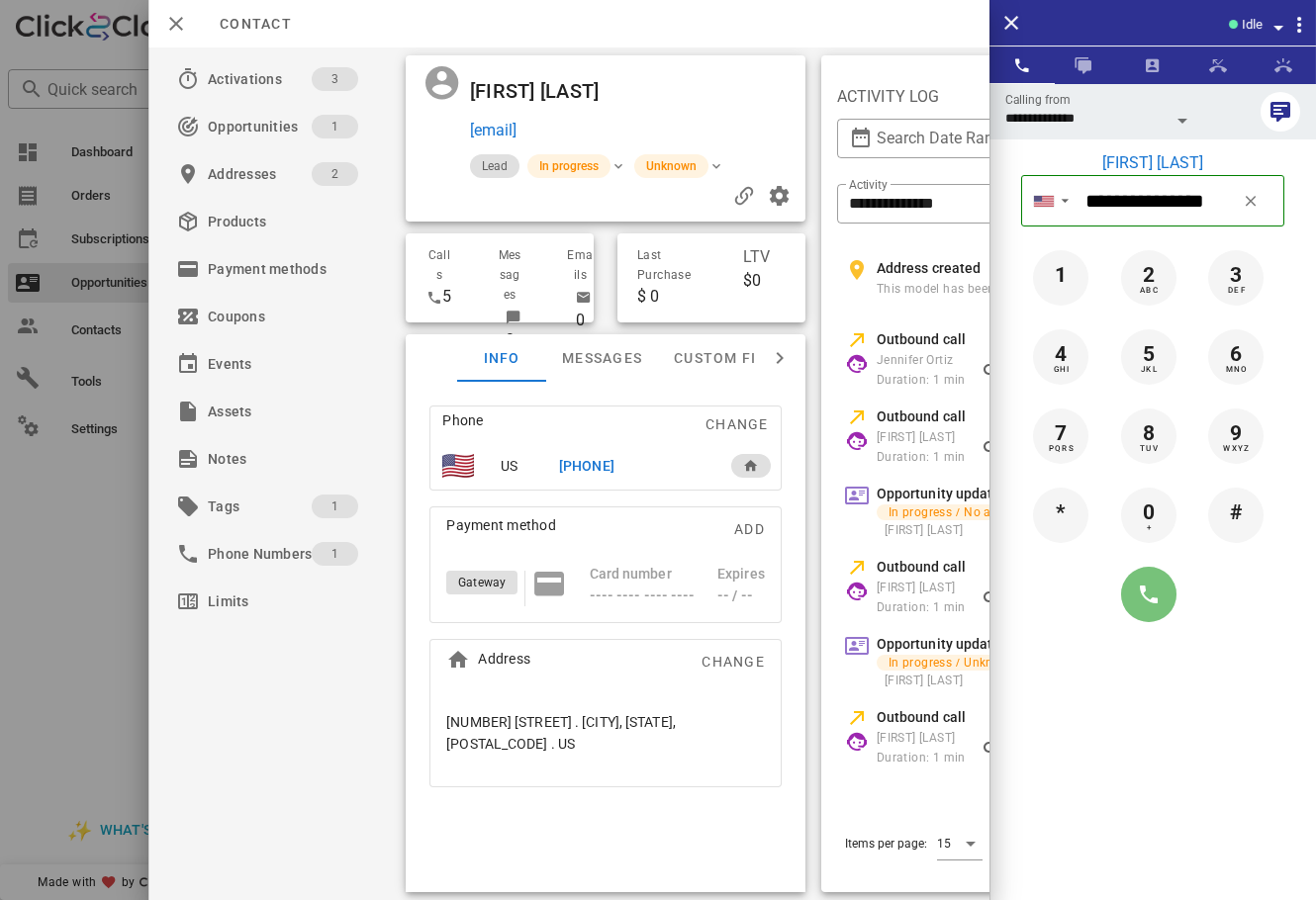 click at bounding box center [1149, 594] 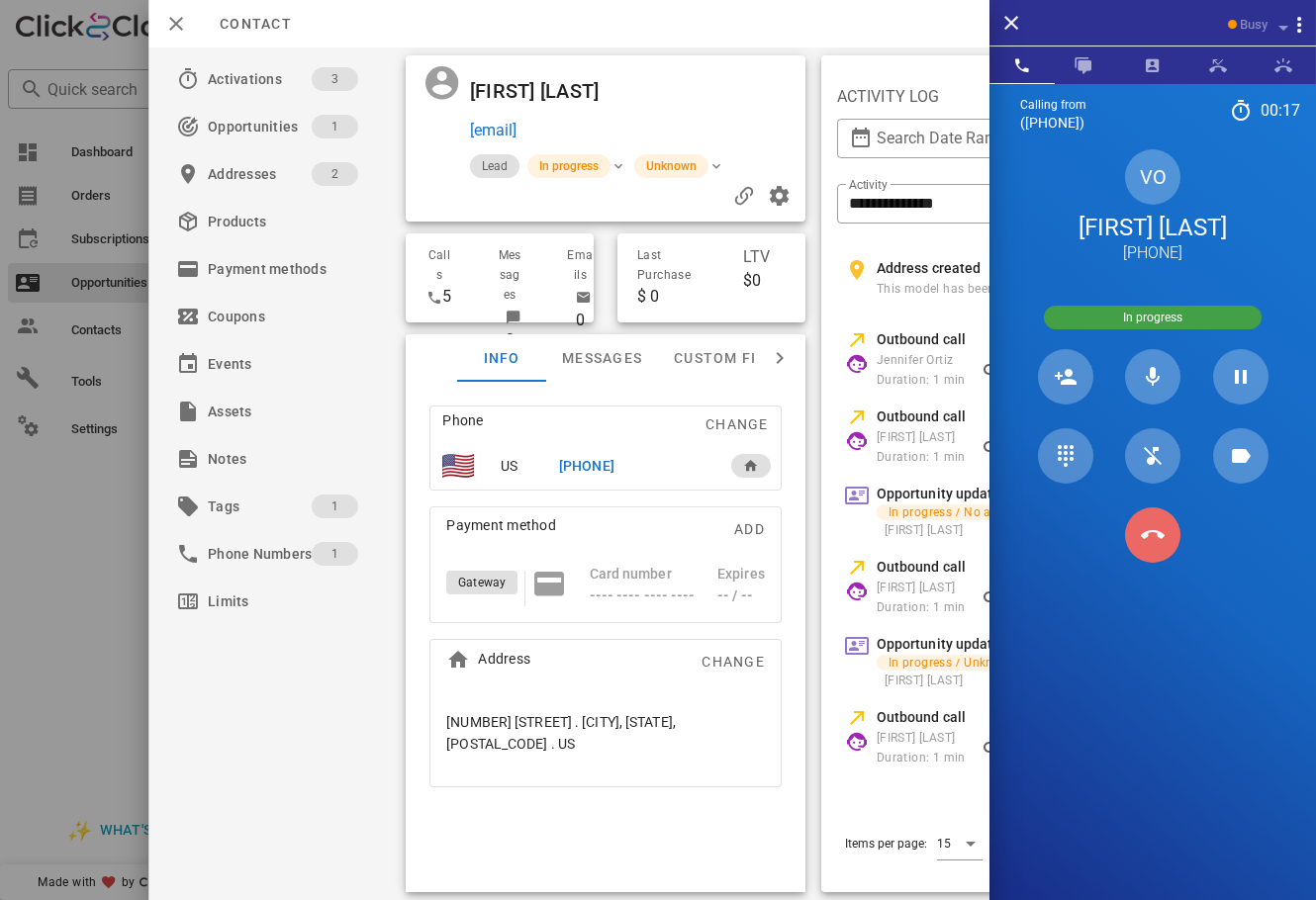 click at bounding box center [1153, 535] 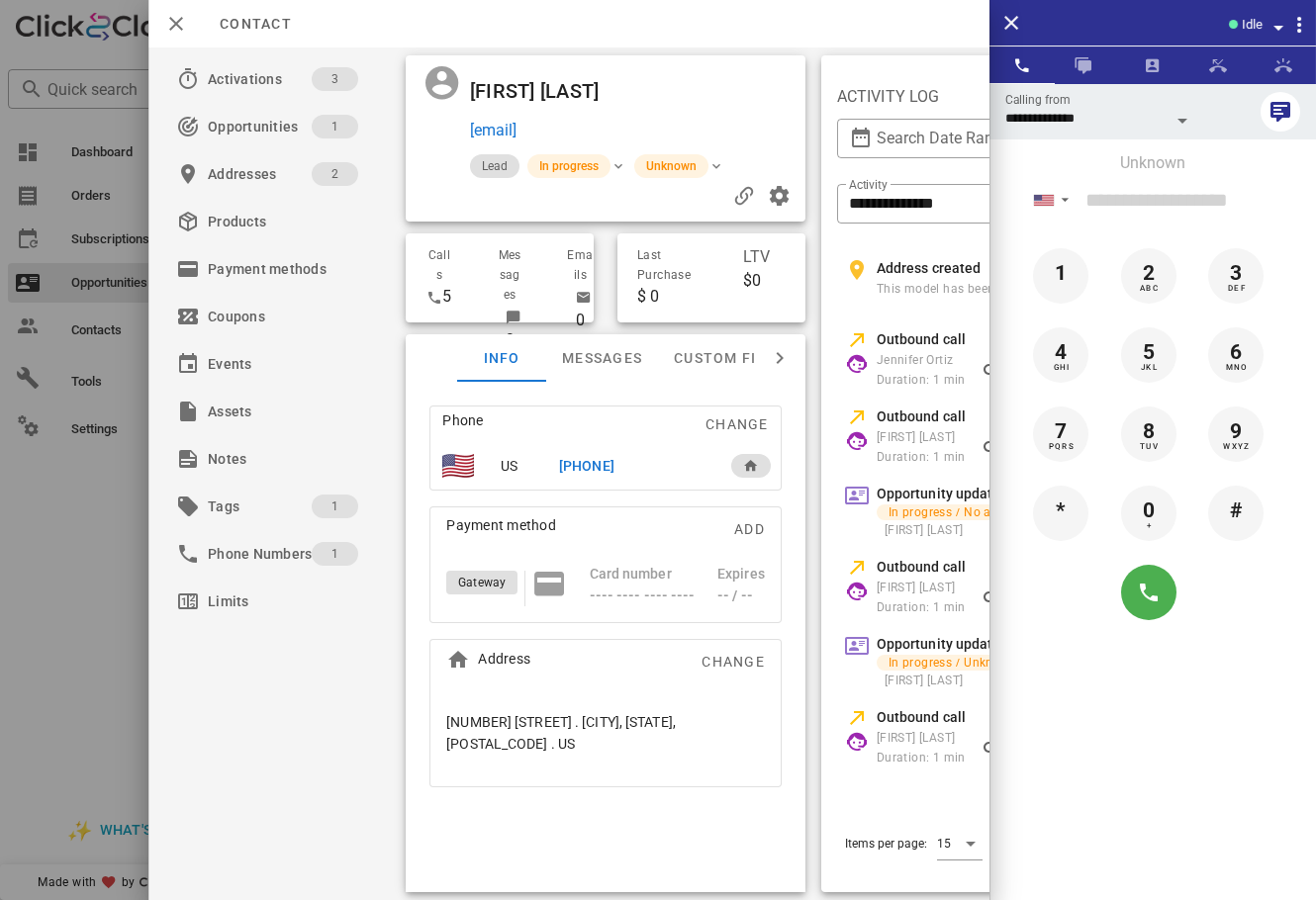 click at bounding box center [658, 450] 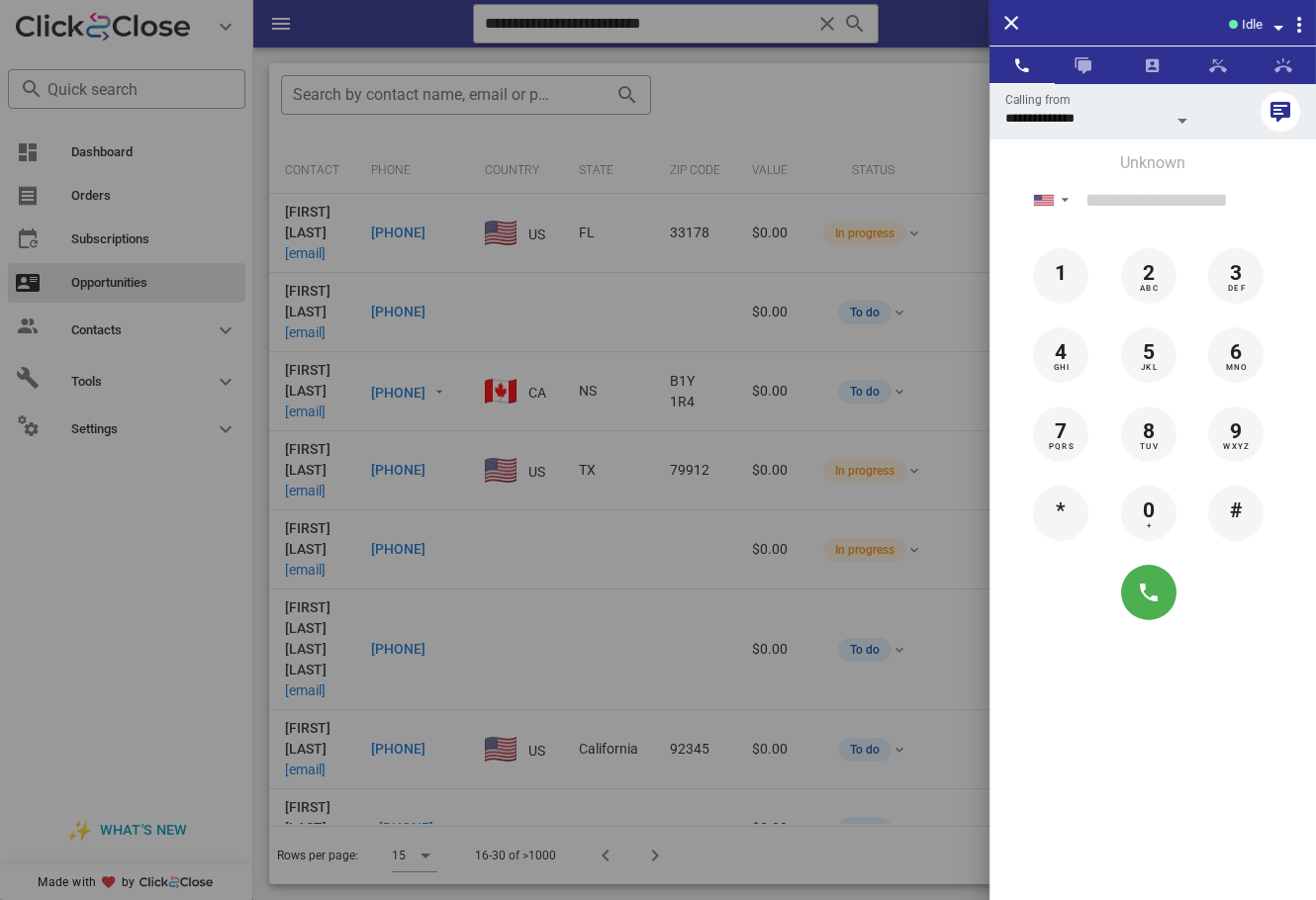 click at bounding box center [658, 450] 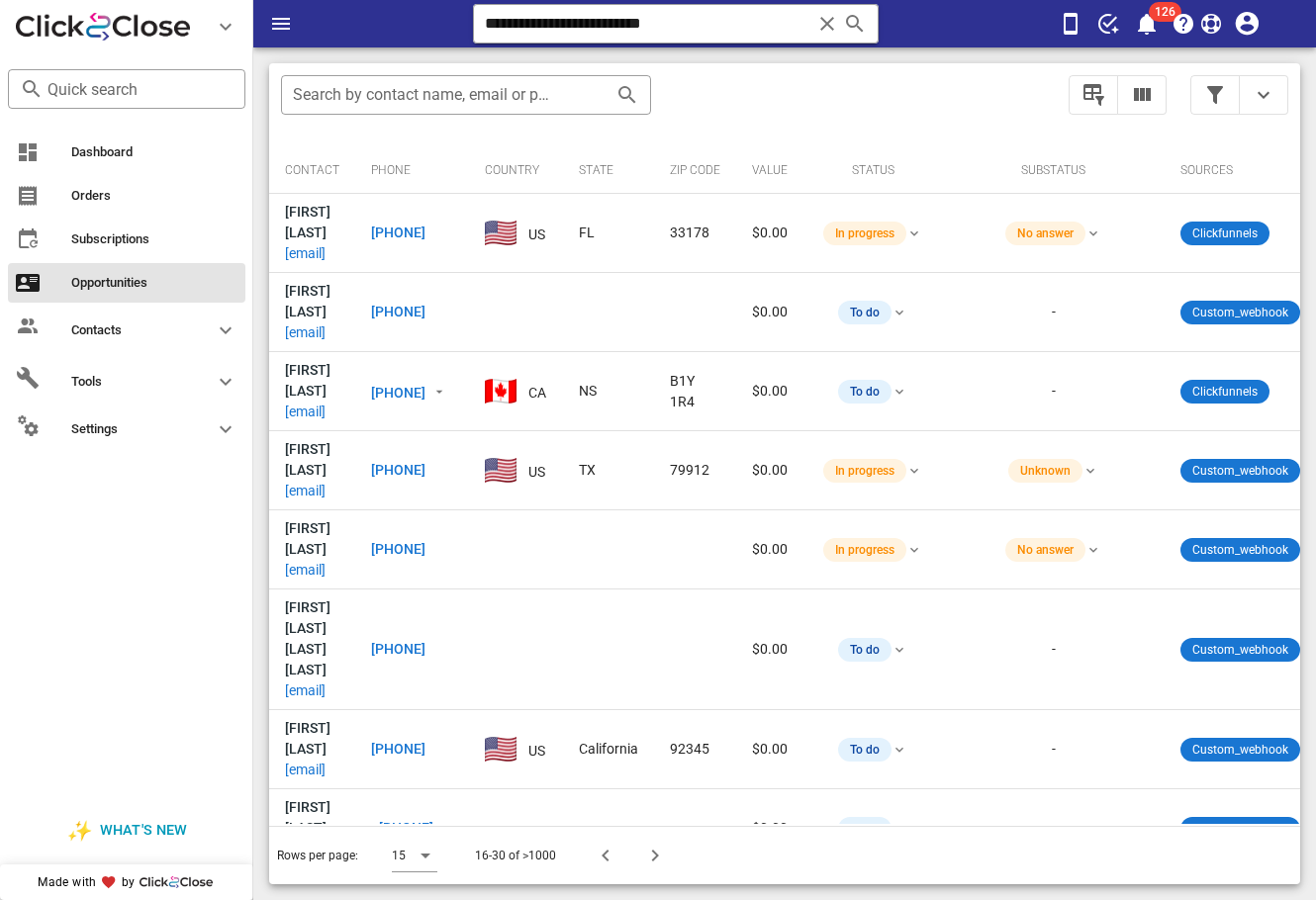 scroll, scrollTop: 0, scrollLeft: 752, axis: horizontal 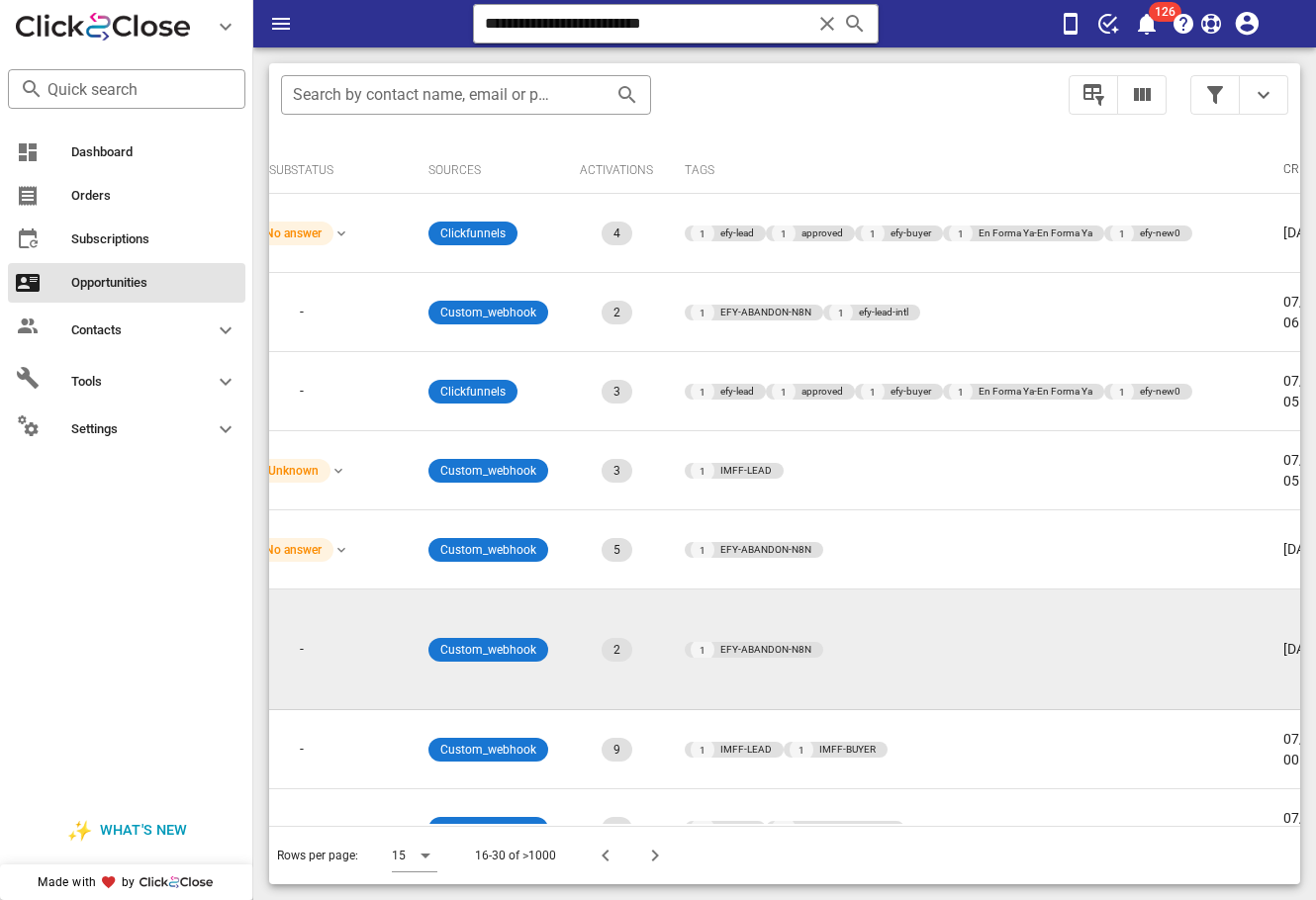 click on "1  EFY-ABANDON-N8N" at bounding box center [968, 650] 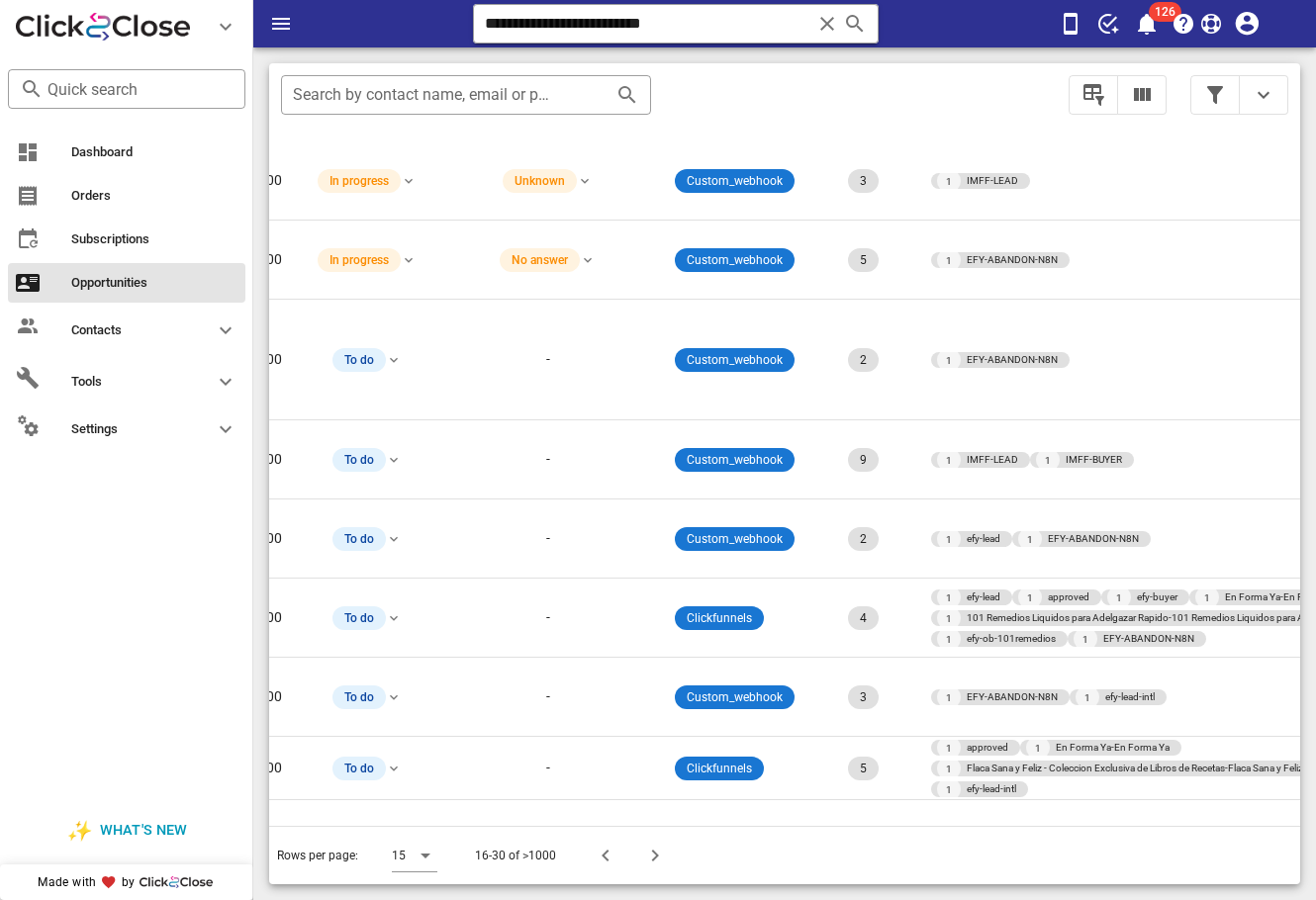 scroll, scrollTop: 290, scrollLeft: 0, axis: vertical 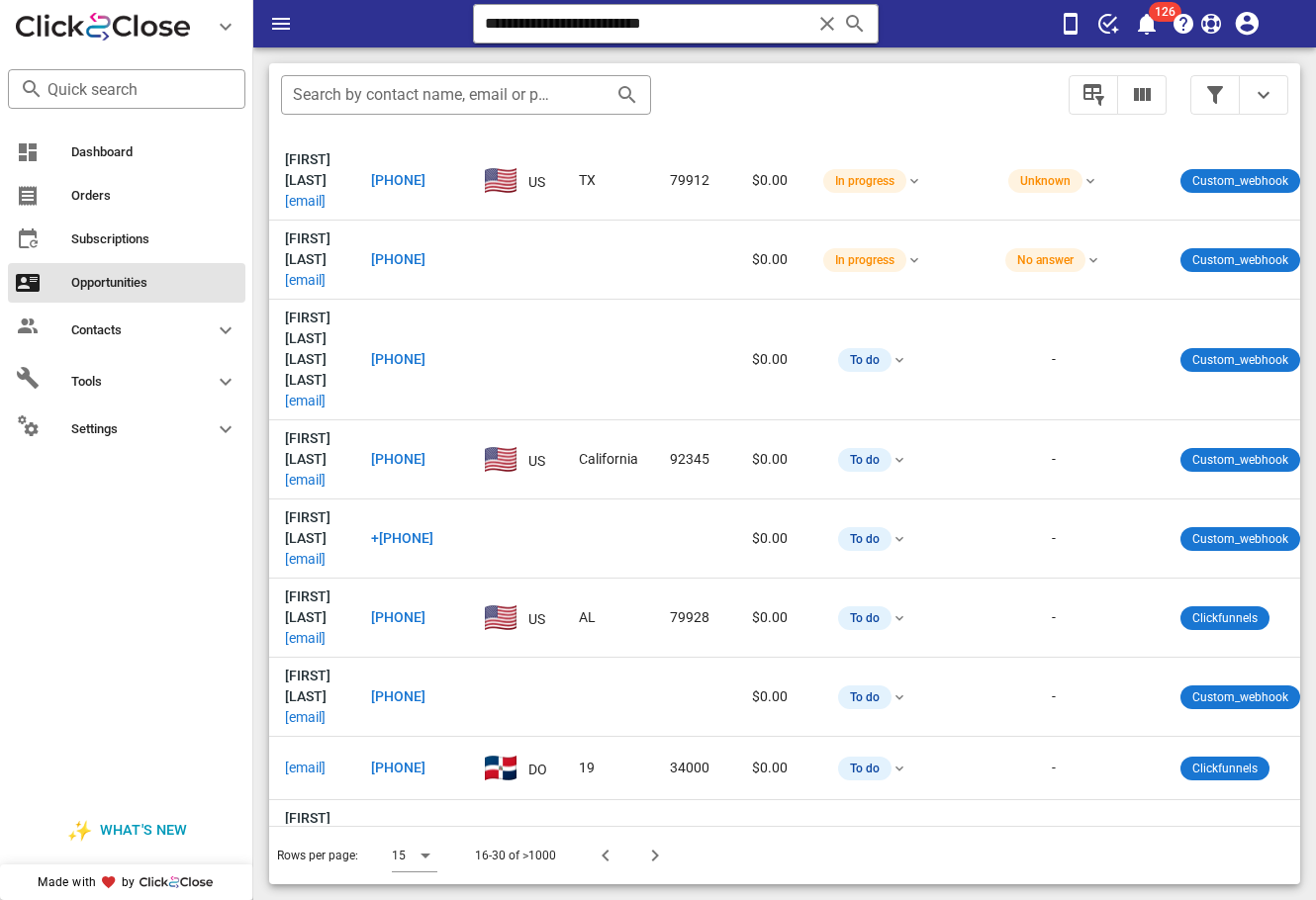 click on "[EMAIL]" at bounding box center (305, 939) 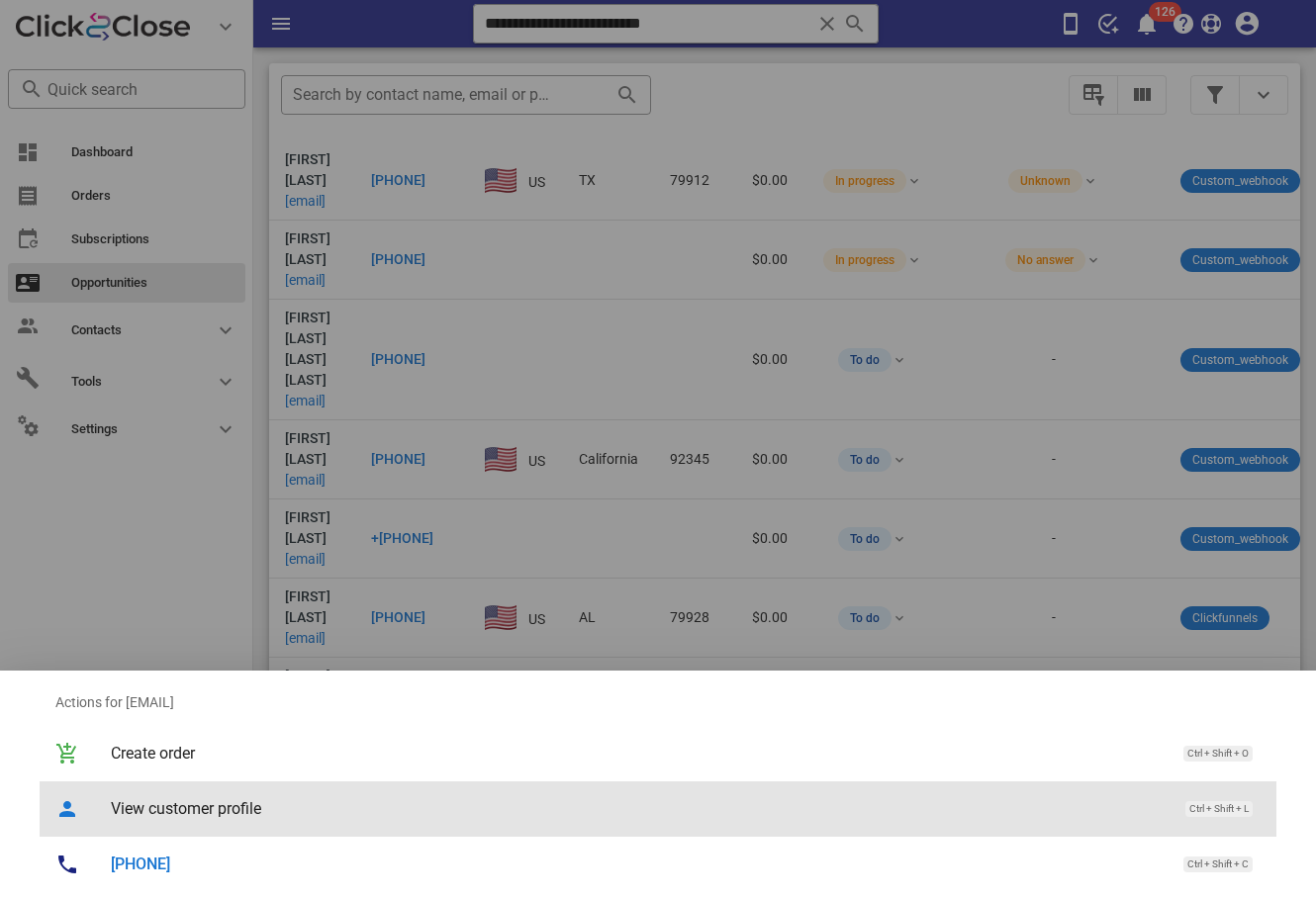click on "View customer profile" at bounding box center (638, 808) 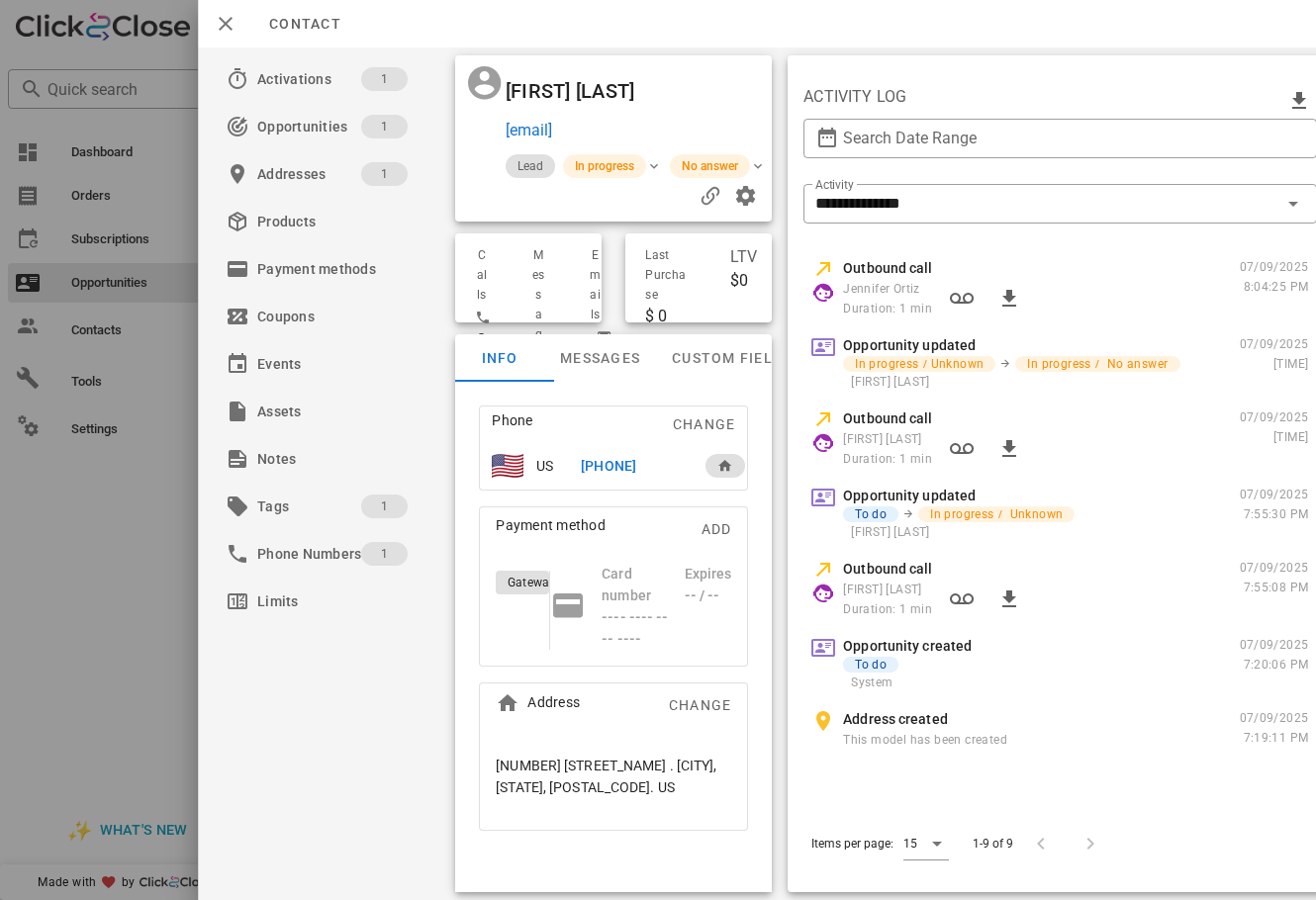 click on "[PHONE]" at bounding box center (609, 466) 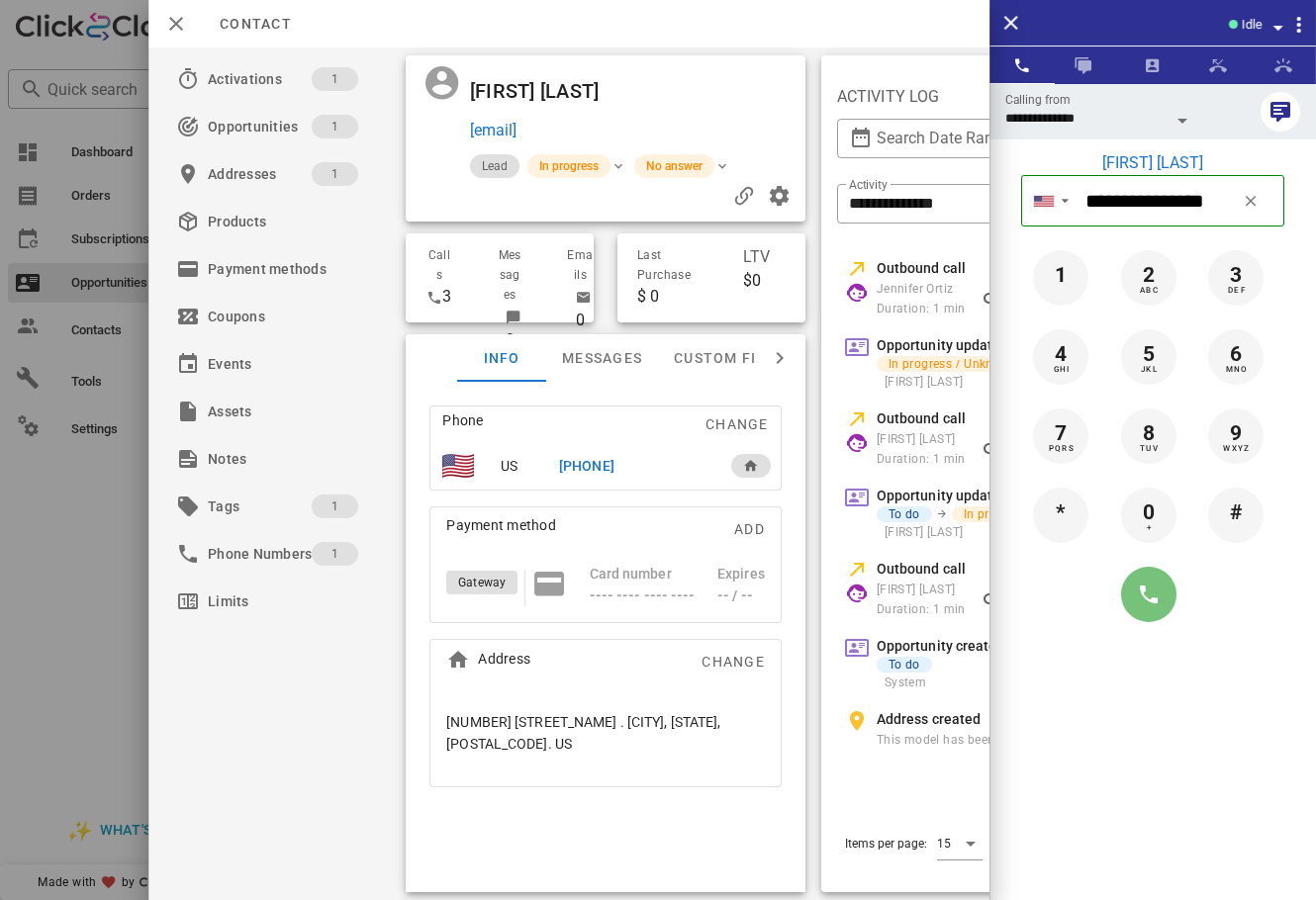 click at bounding box center [1149, 594] 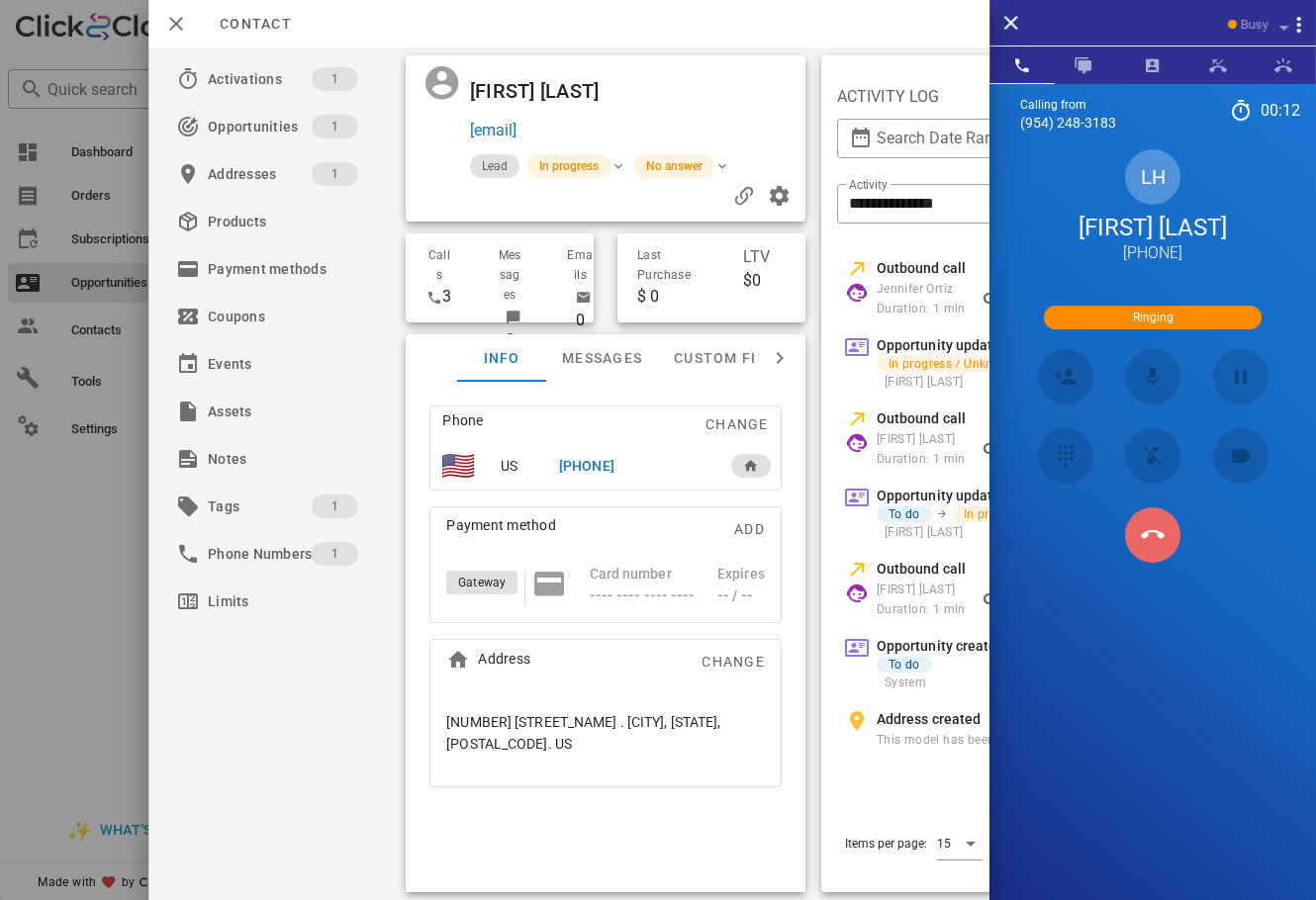 click at bounding box center (1153, 535) 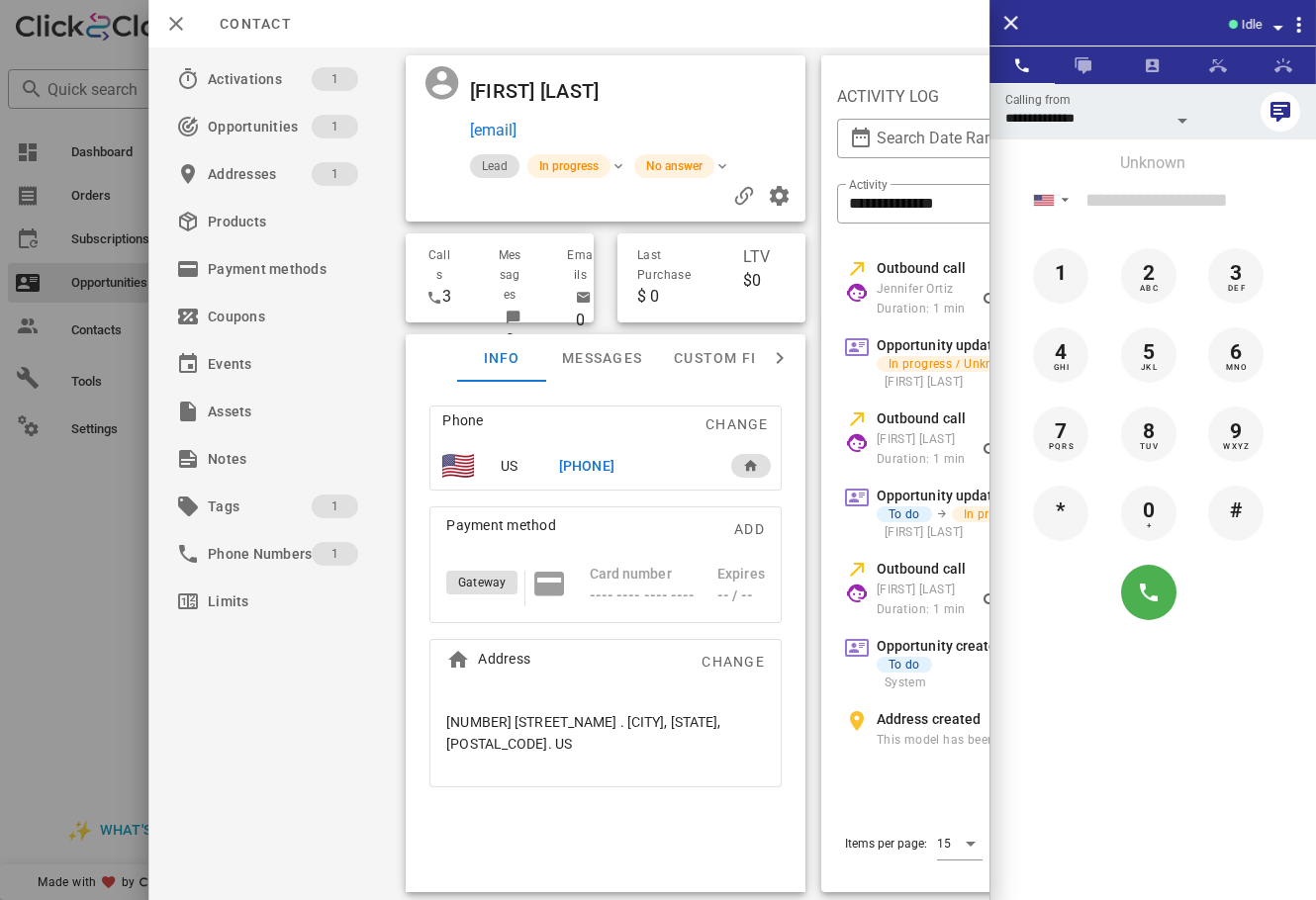 click at bounding box center (658, 450) 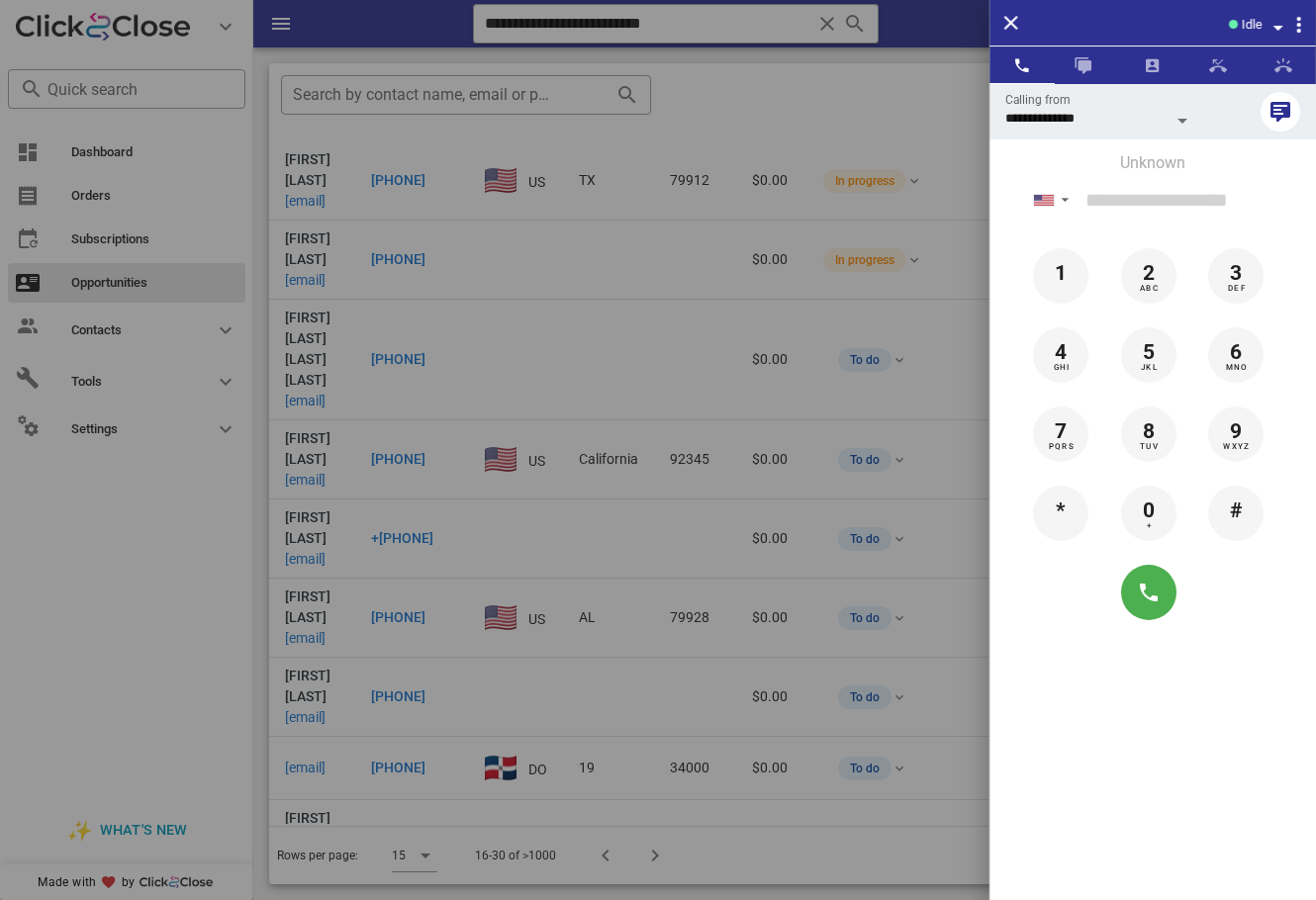 click at bounding box center [658, 450] 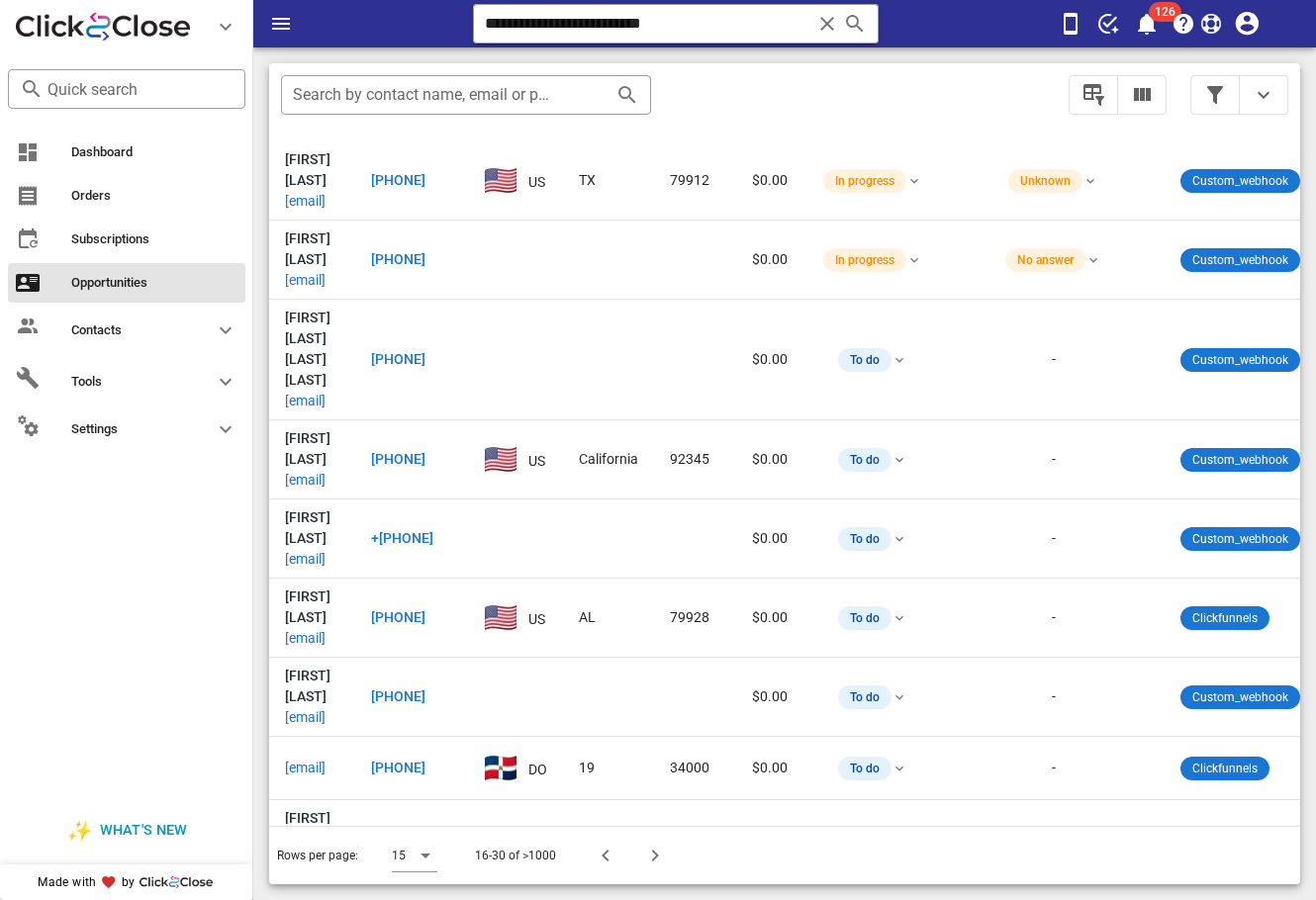click at bounding box center [651, 855] 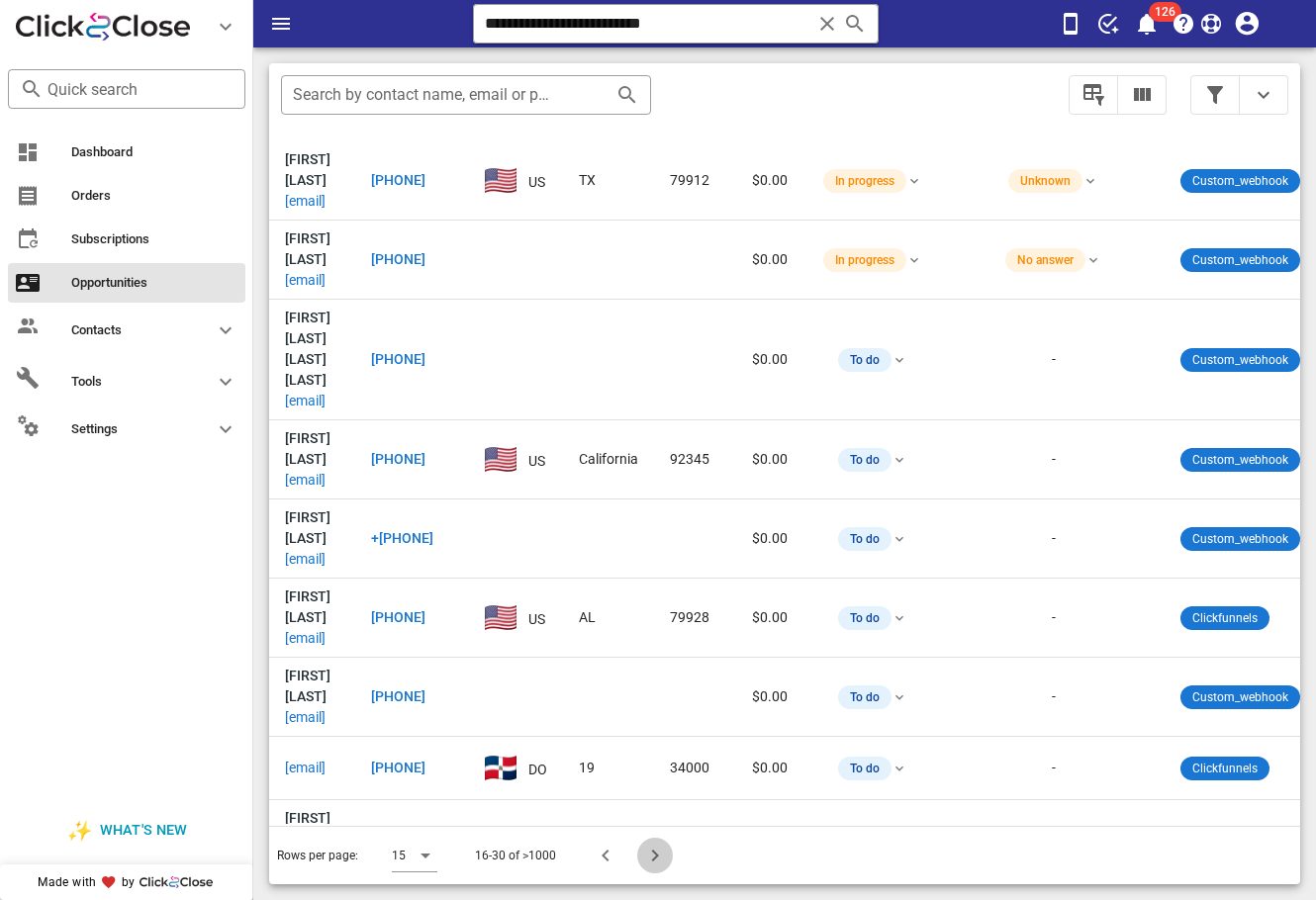 click at bounding box center [655, 855] 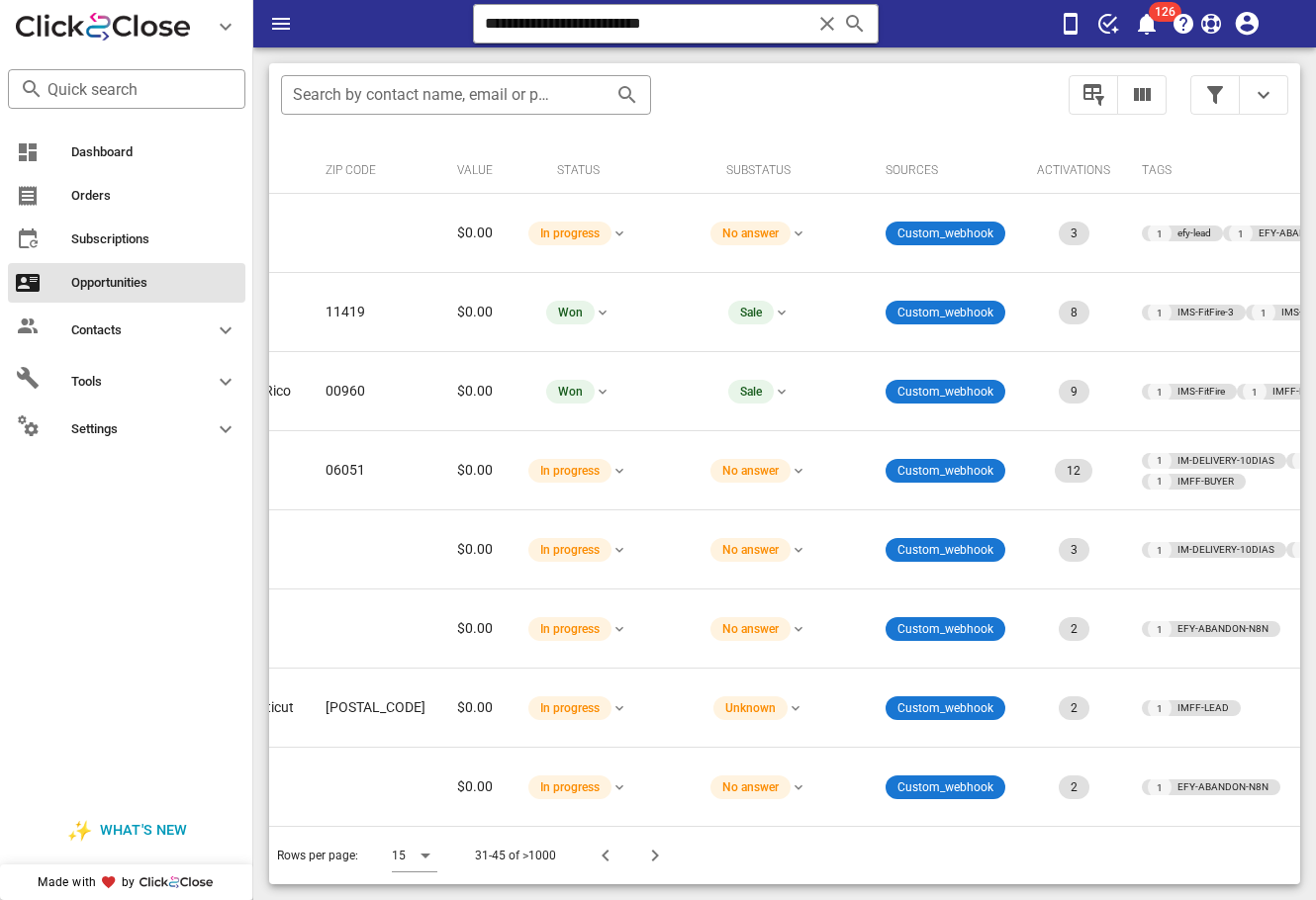 scroll, scrollTop: 0, scrollLeft: 0, axis: both 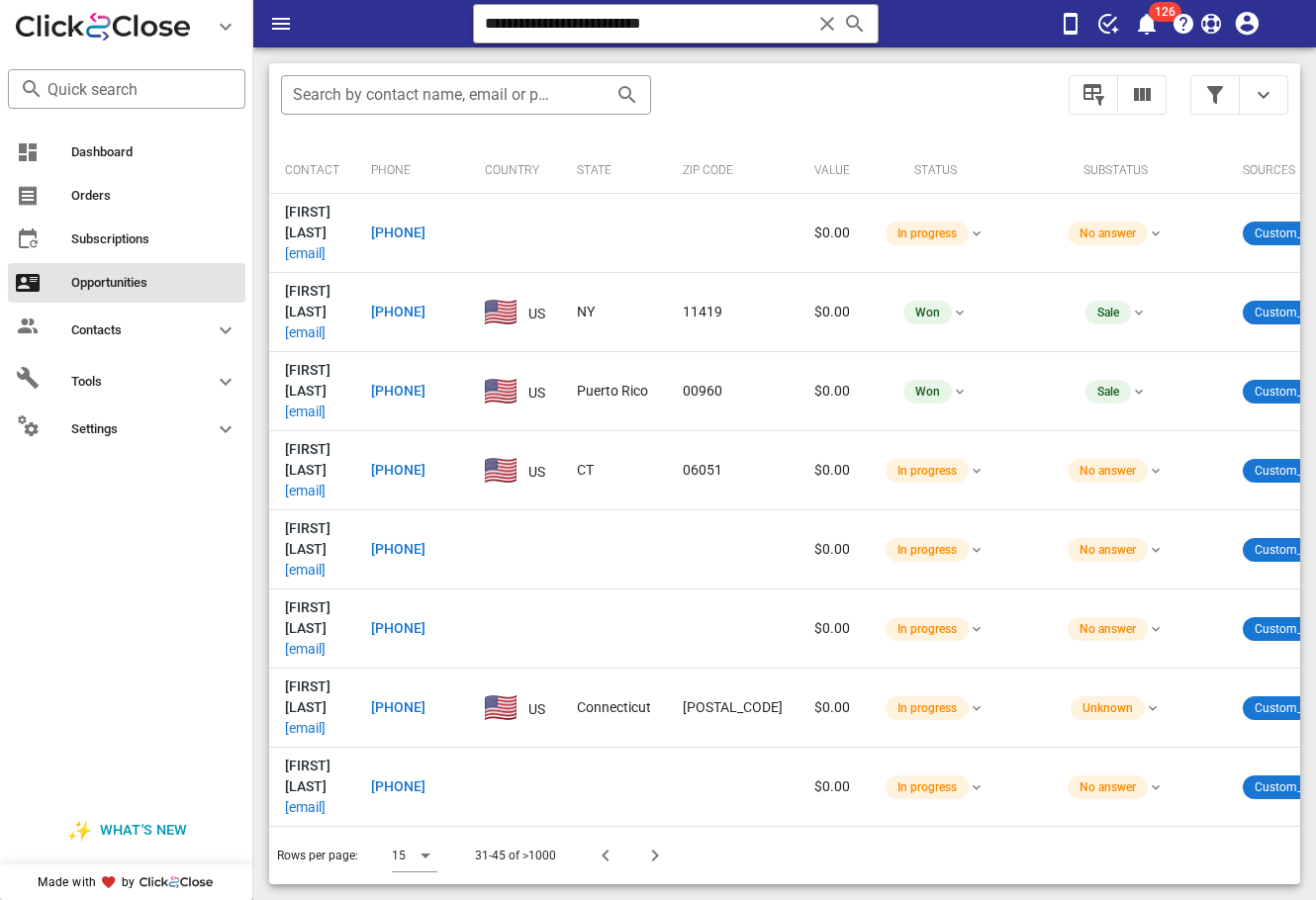 click on "nalinimeade@gmail.com" at bounding box center [305, 945] 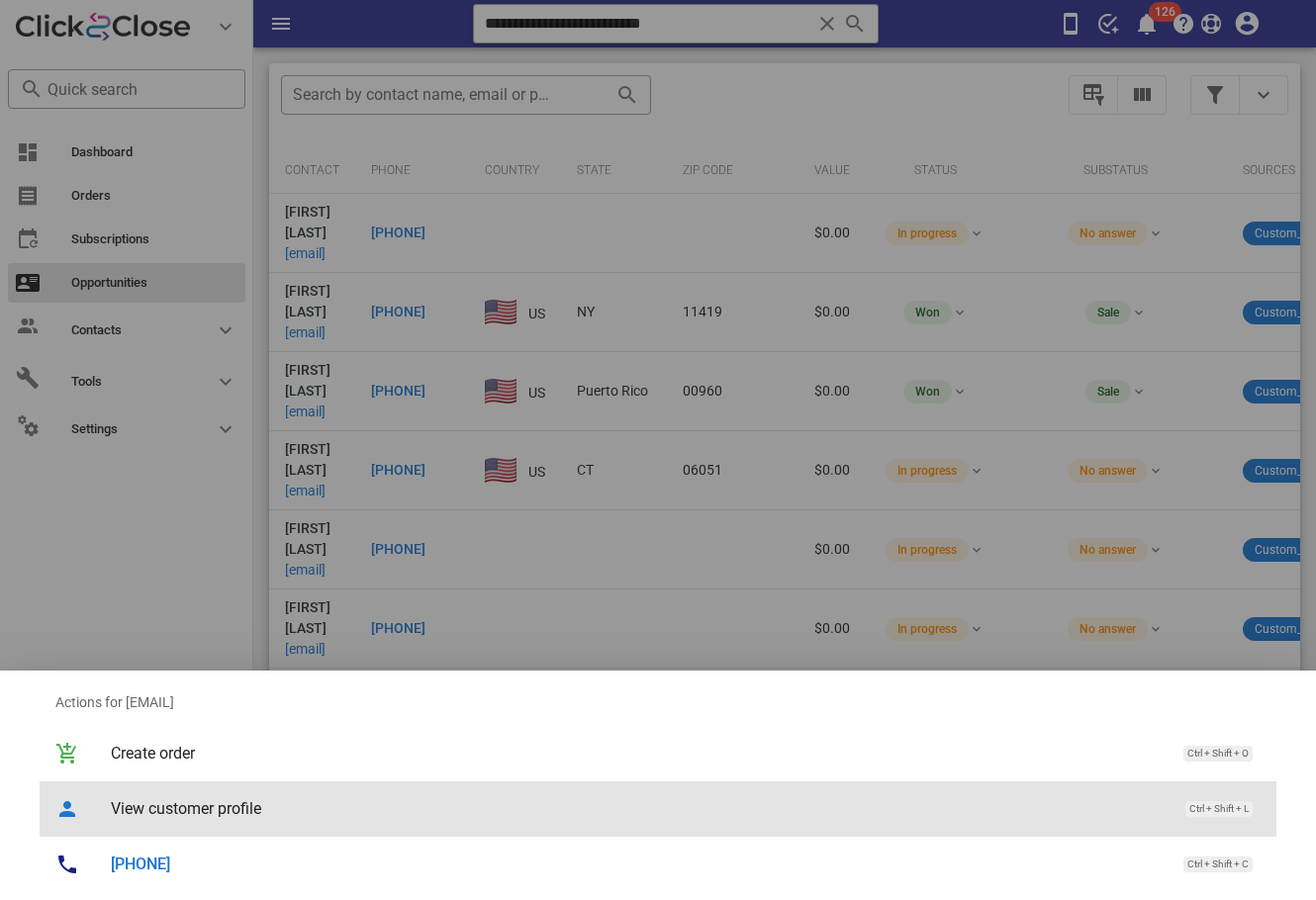 click on "View customer profile" at bounding box center (638, 808) 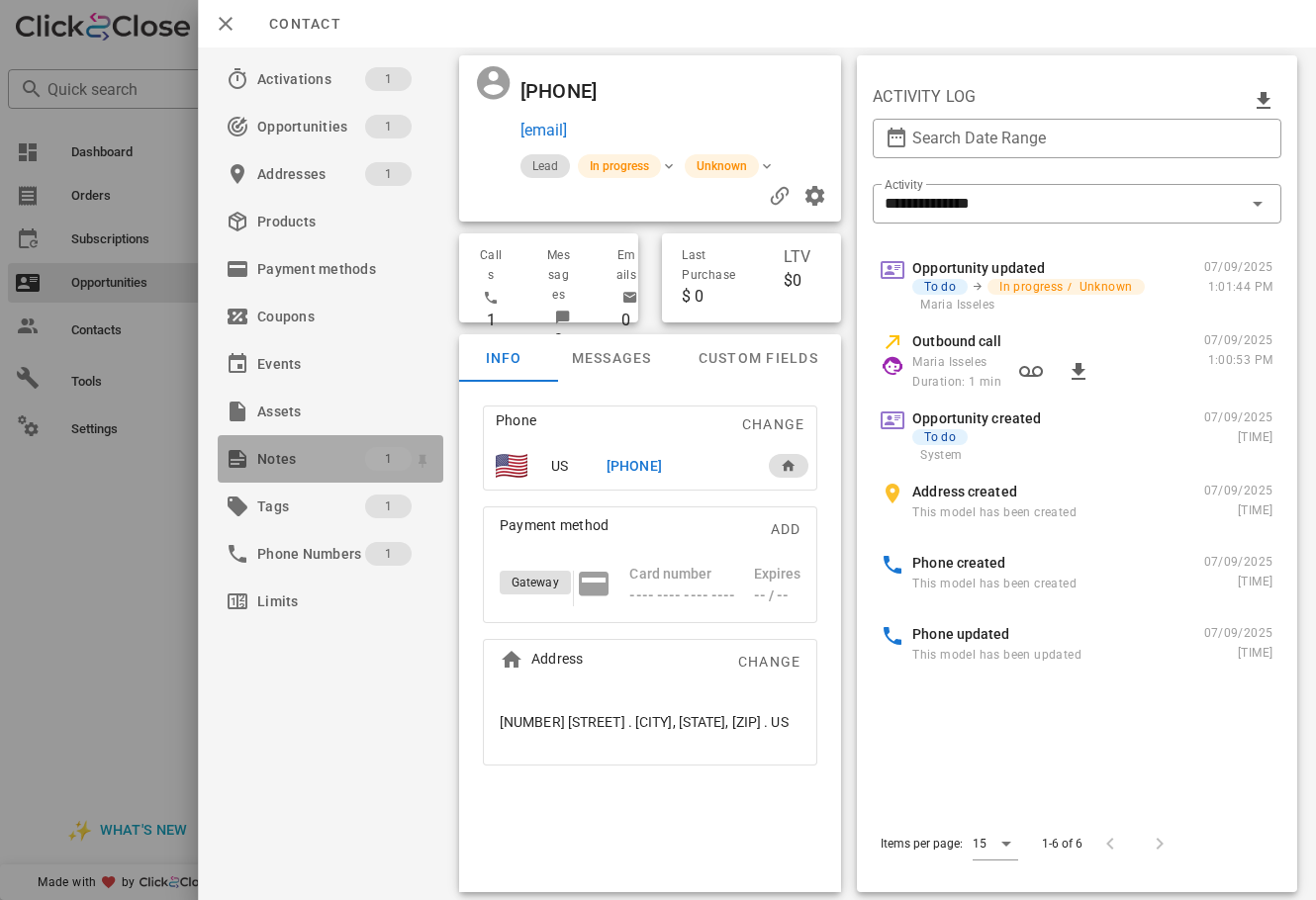 click on "Notes" at bounding box center [311, 459] 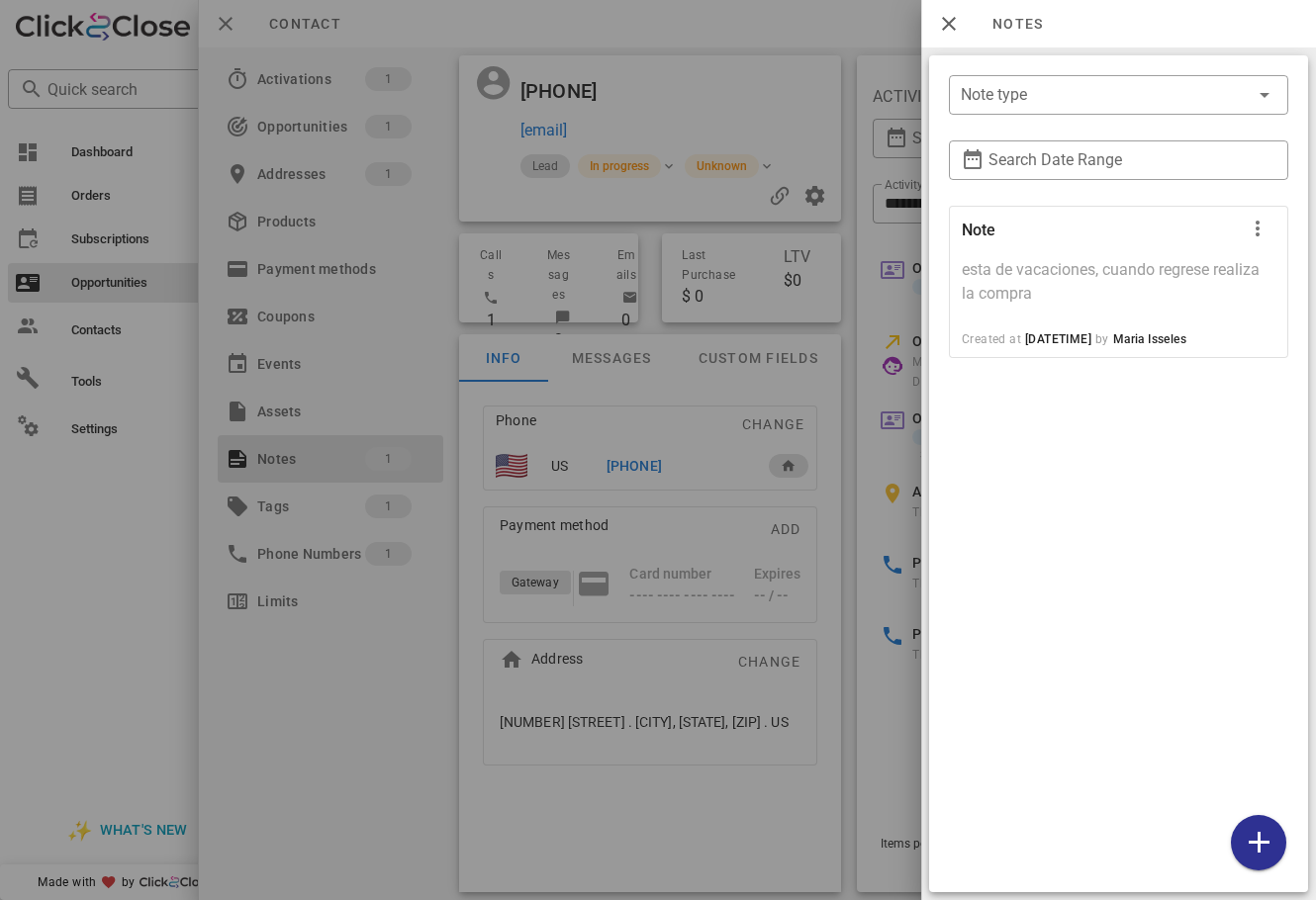 click at bounding box center [658, 450] 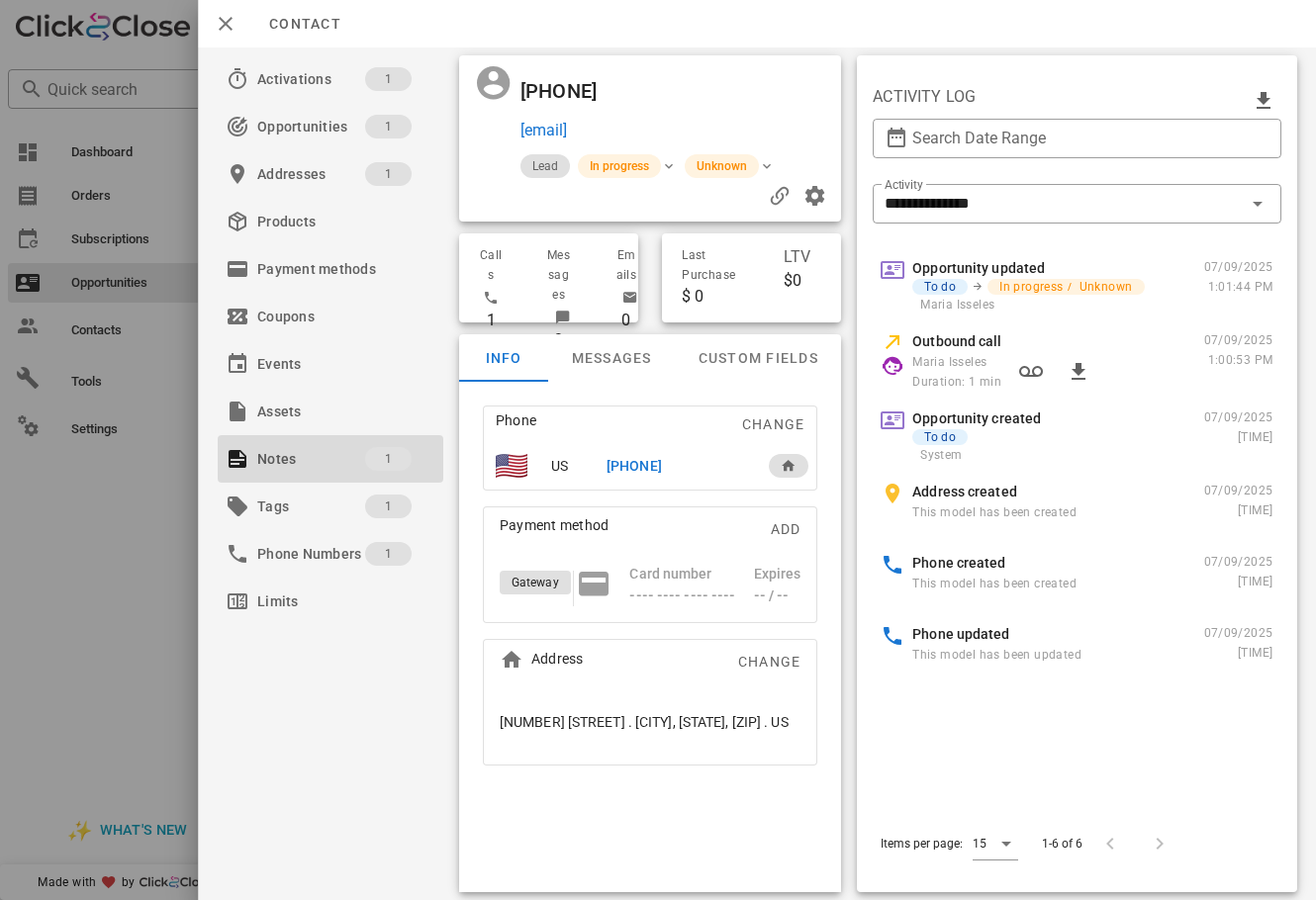 click at bounding box center [658, 450] 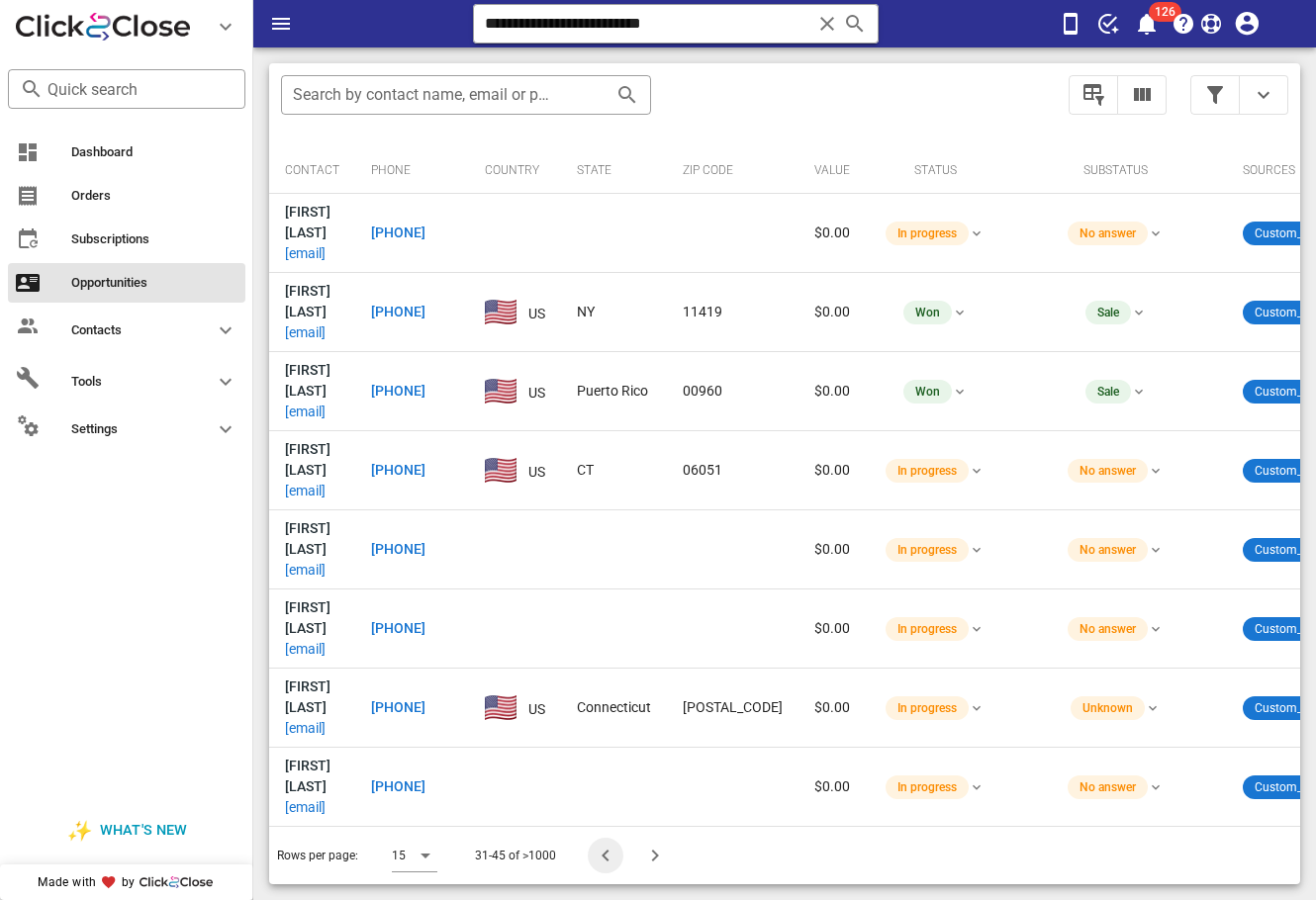 click at bounding box center [606, 855] 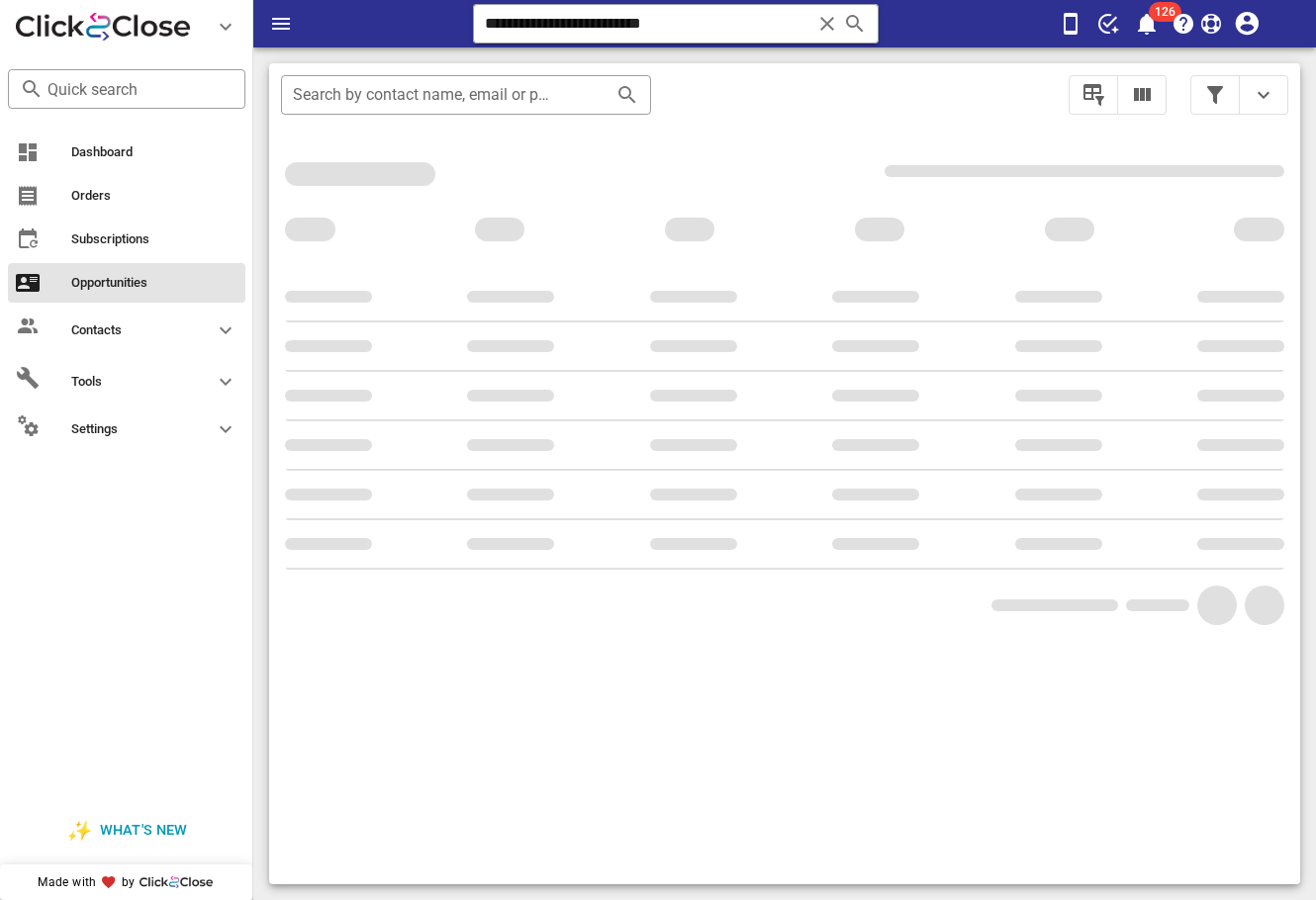click on "​ Search by contact name, email or phone" at bounding box center [785, 474] 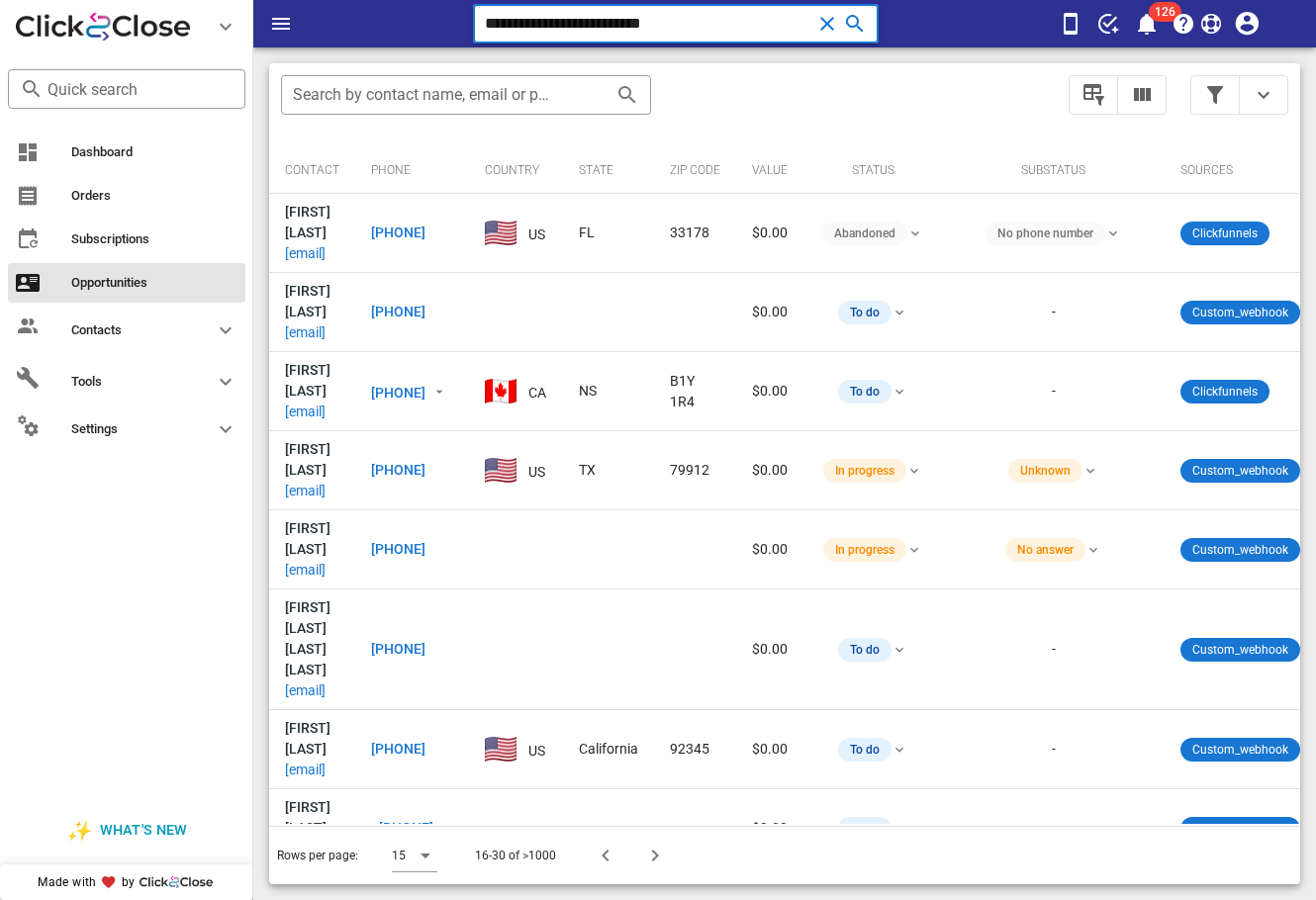 drag, startPoint x: 681, startPoint y: 29, endPoint x: 320, endPoint y: 29, distance: 361 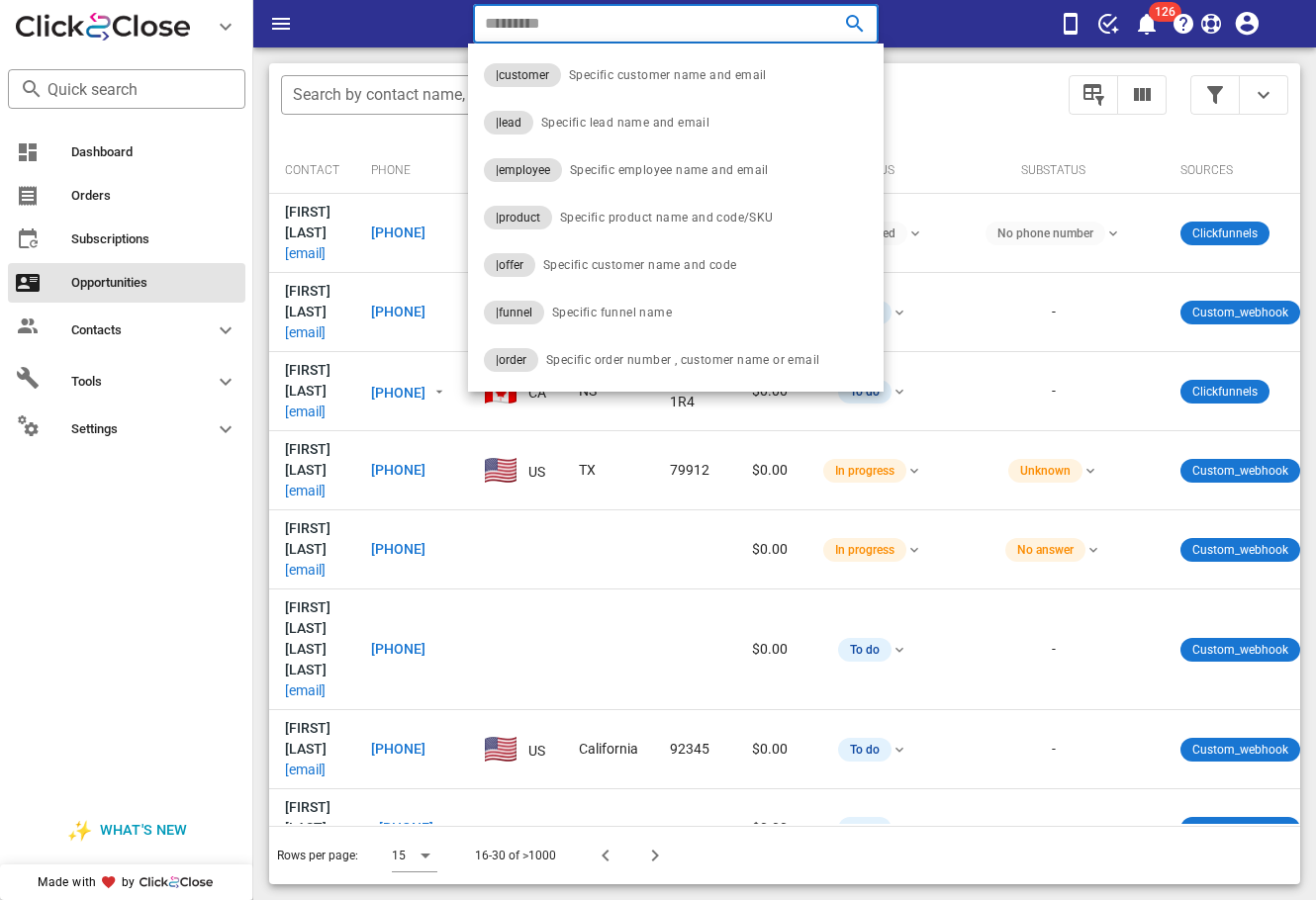 paste on "**********" 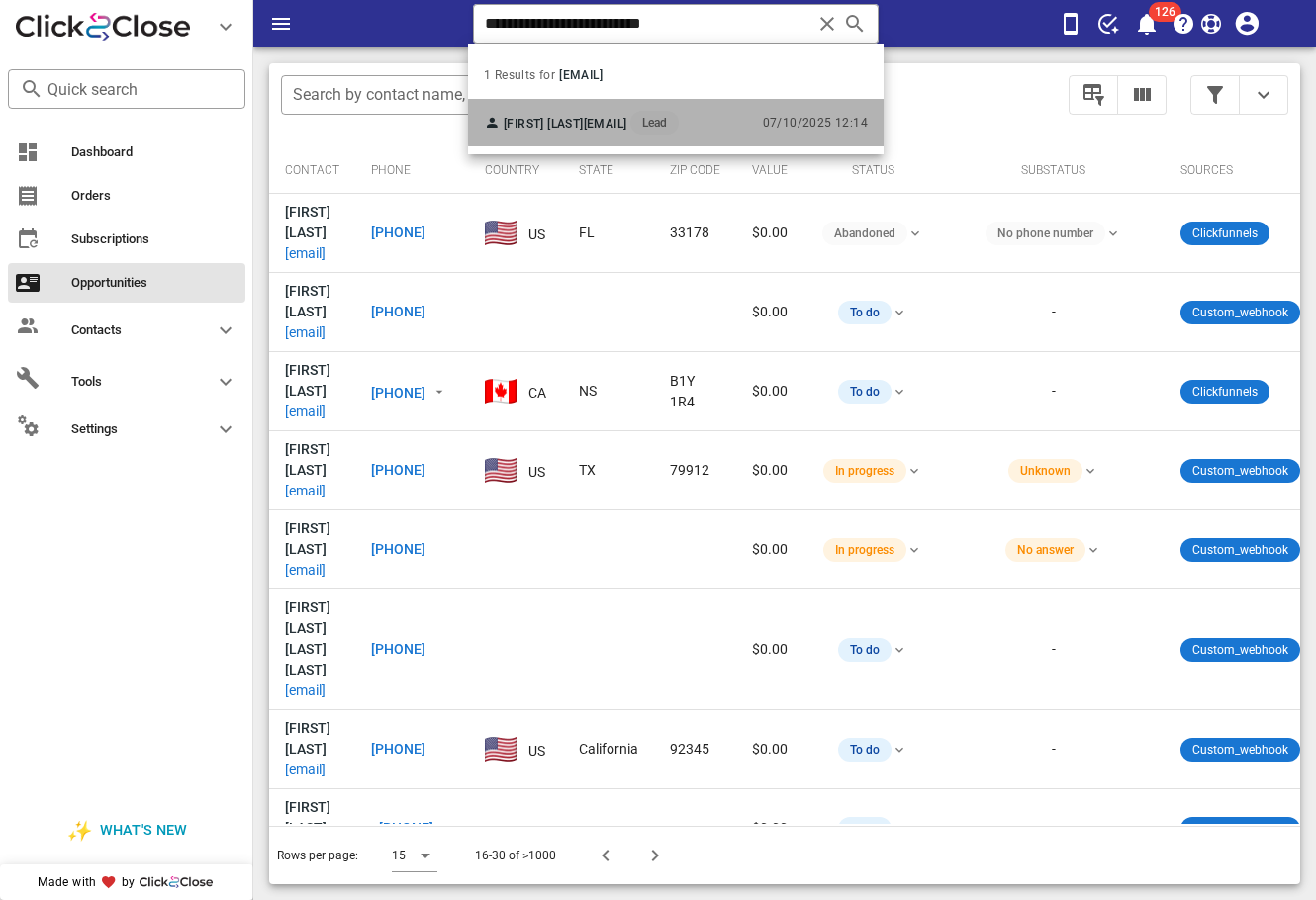 click on "mariapenagos1228@yahoo.com" at bounding box center [606, 124] 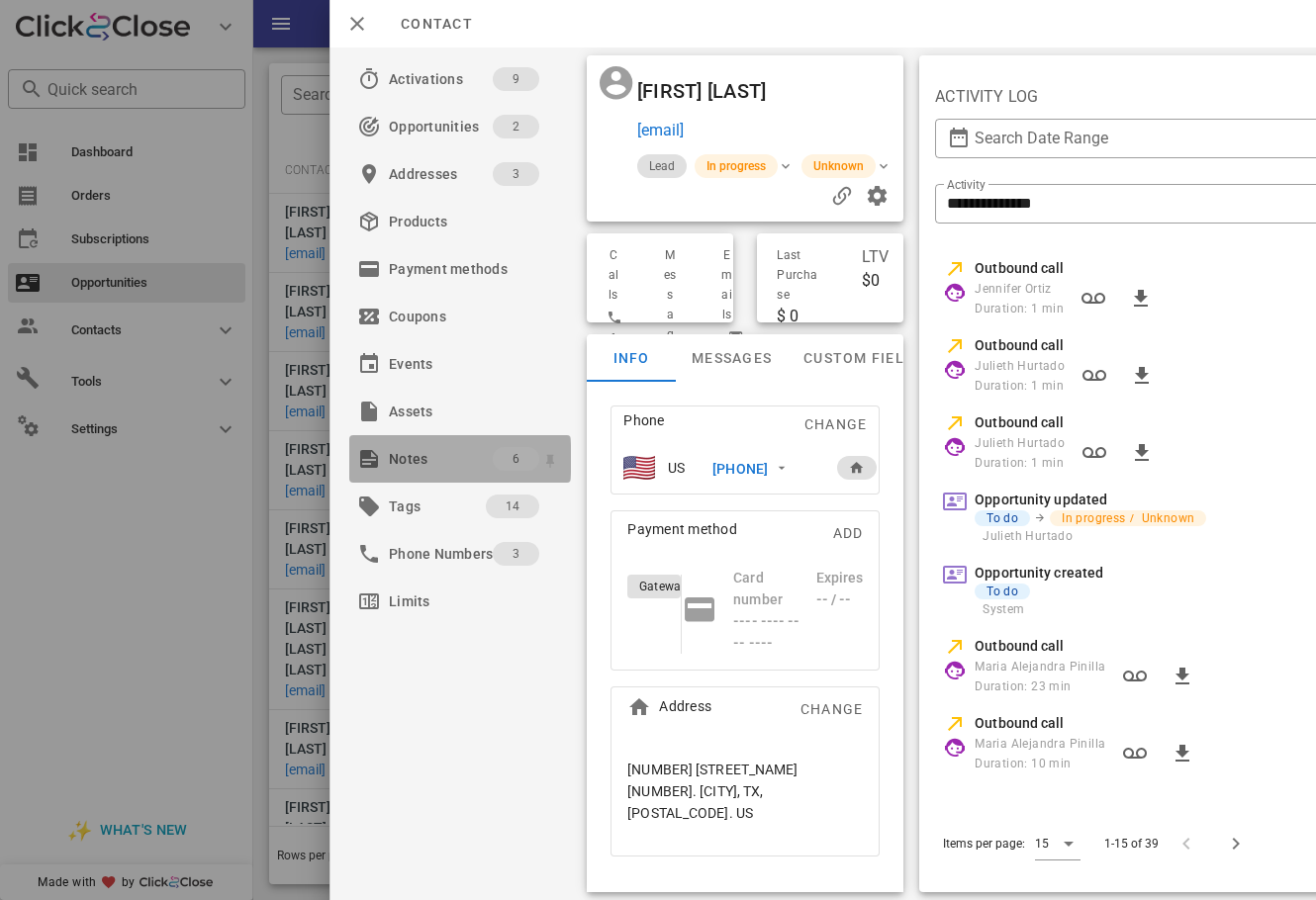 click on "Notes" at bounding box center (440, 459) 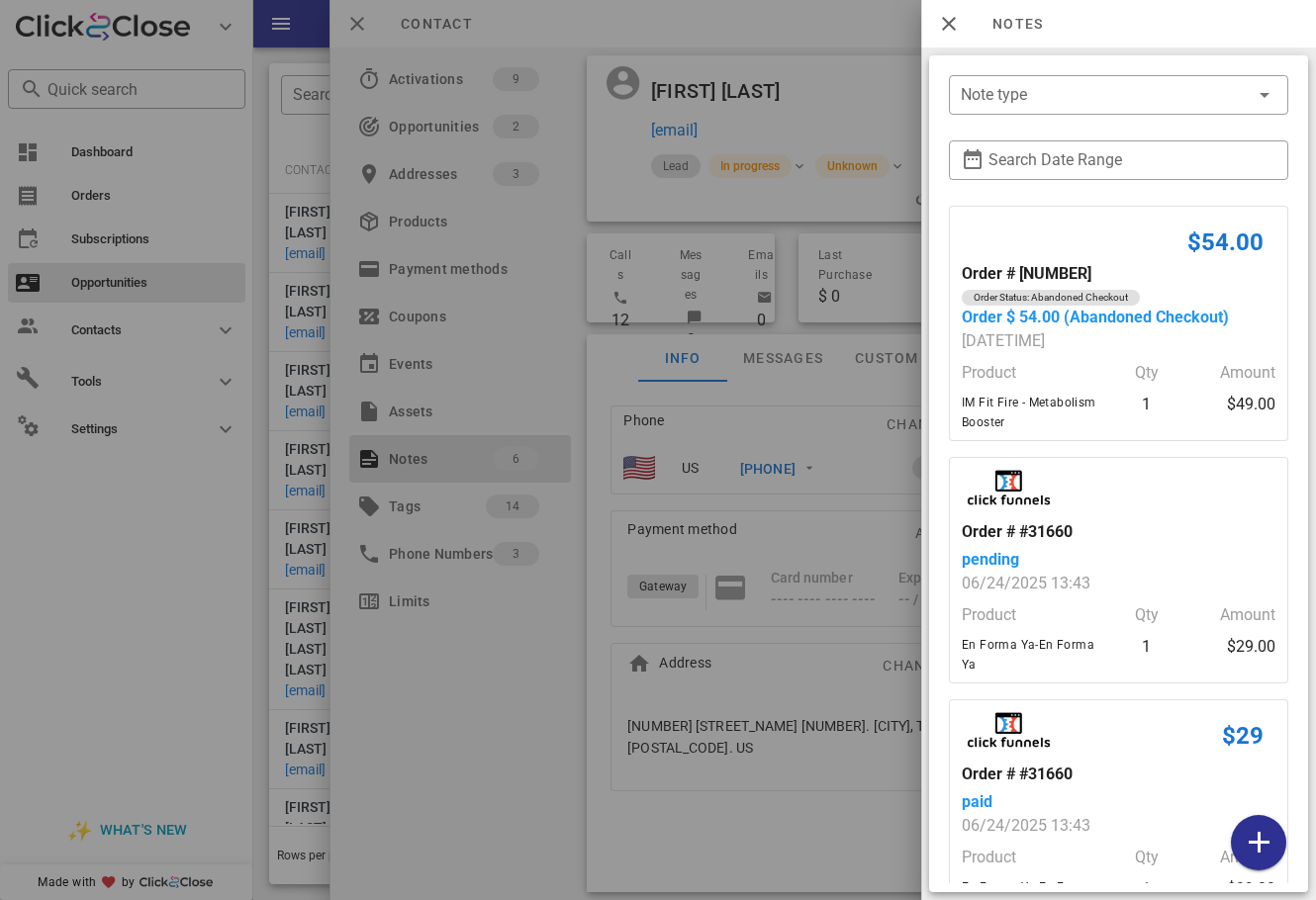 scroll, scrollTop: 586, scrollLeft: 0, axis: vertical 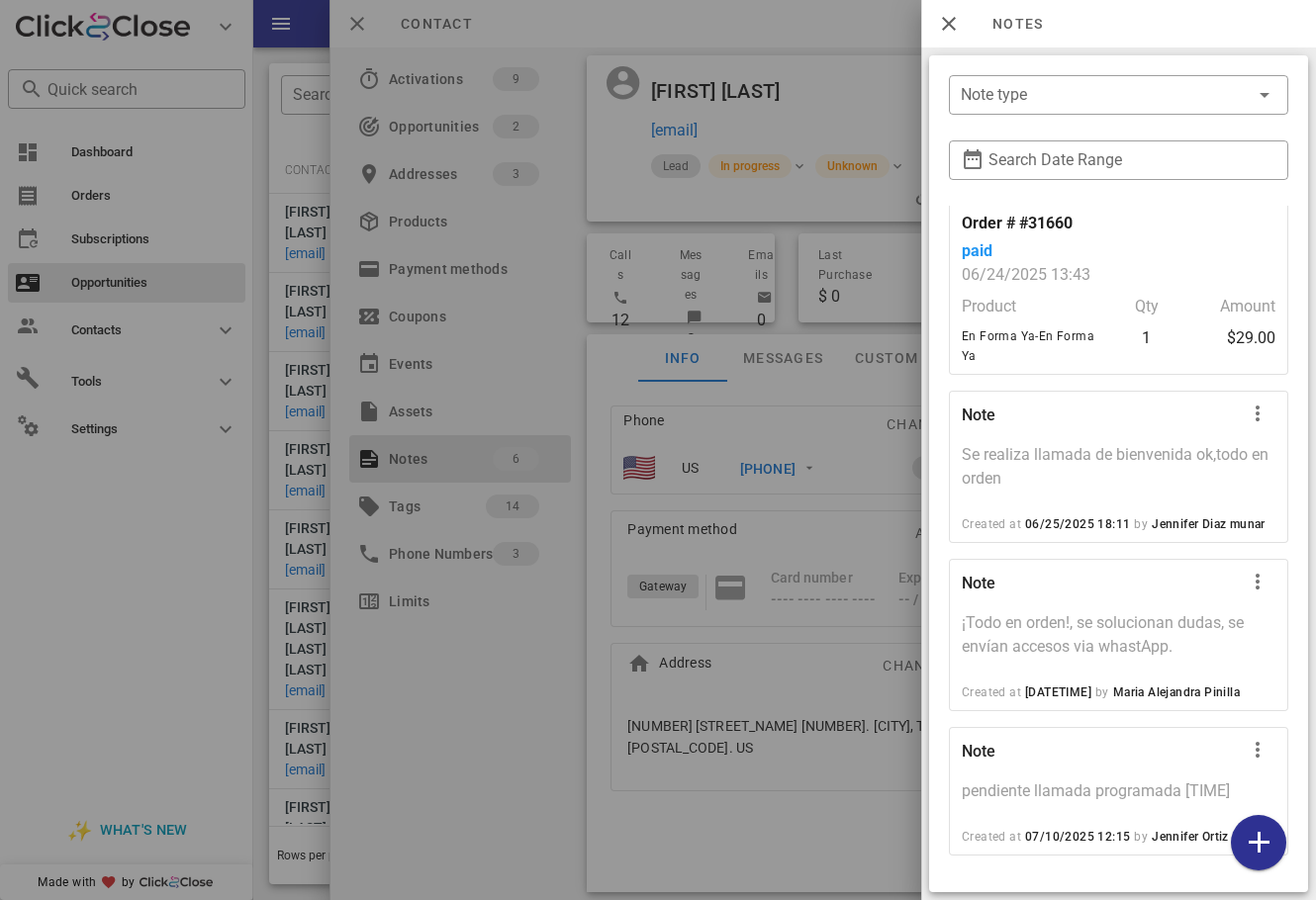 click at bounding box center [658, 450] 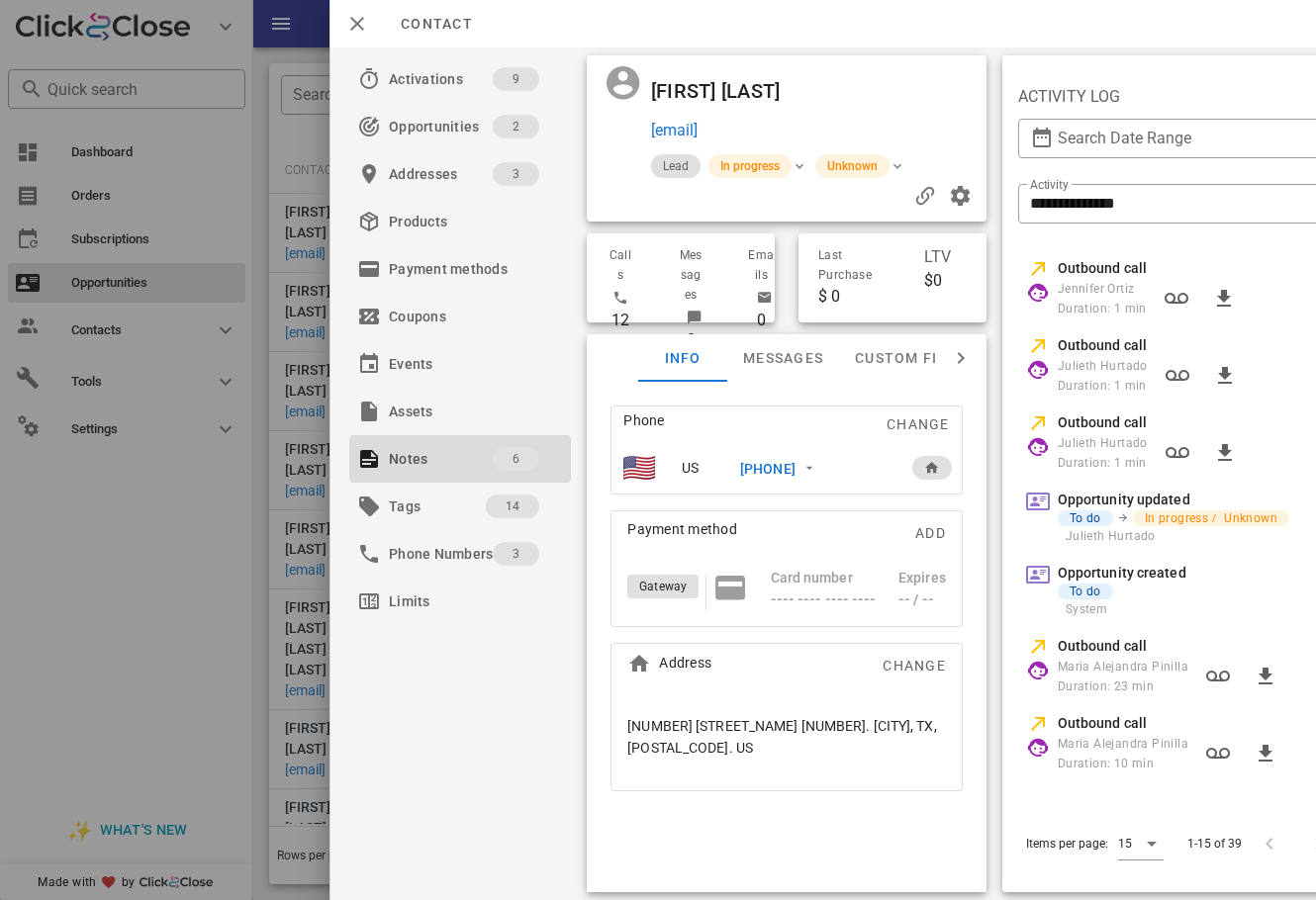 click on "+14694180391" at bounding box center [768, 469] 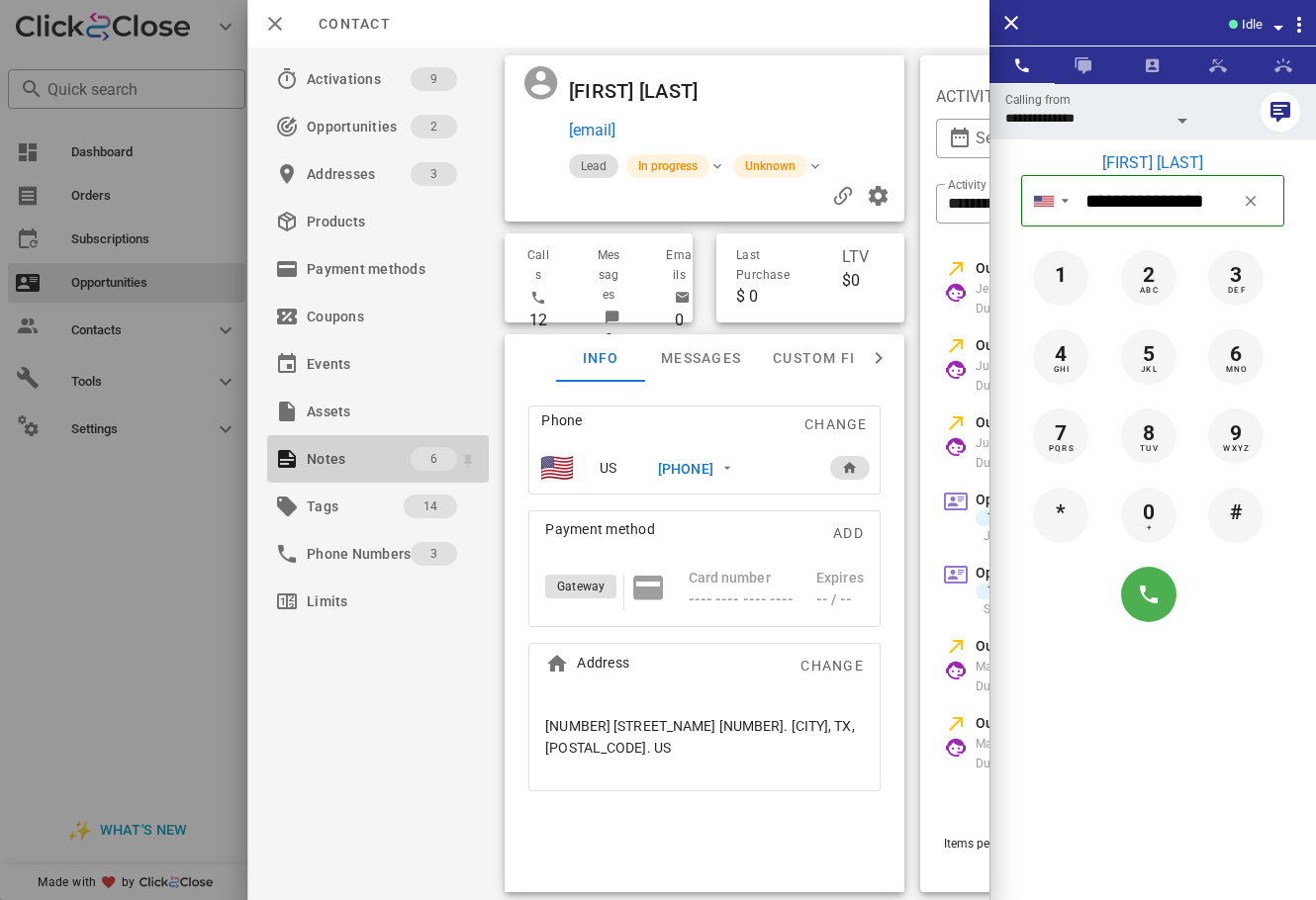 click on "Notes" at bounding box center (358, 459) 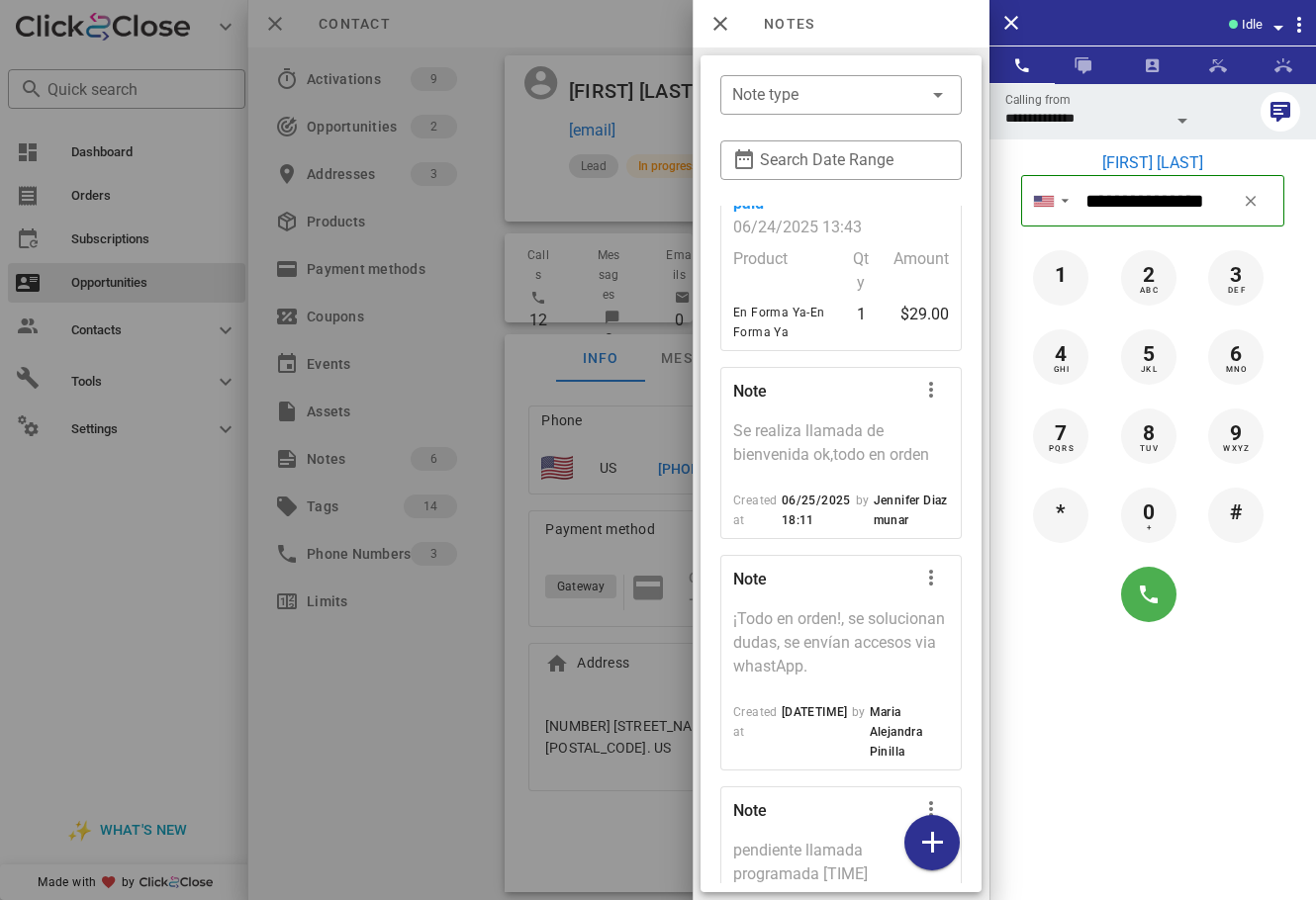 scroll, scrollTop: 770, scrollLeft: 0, axis: vertical 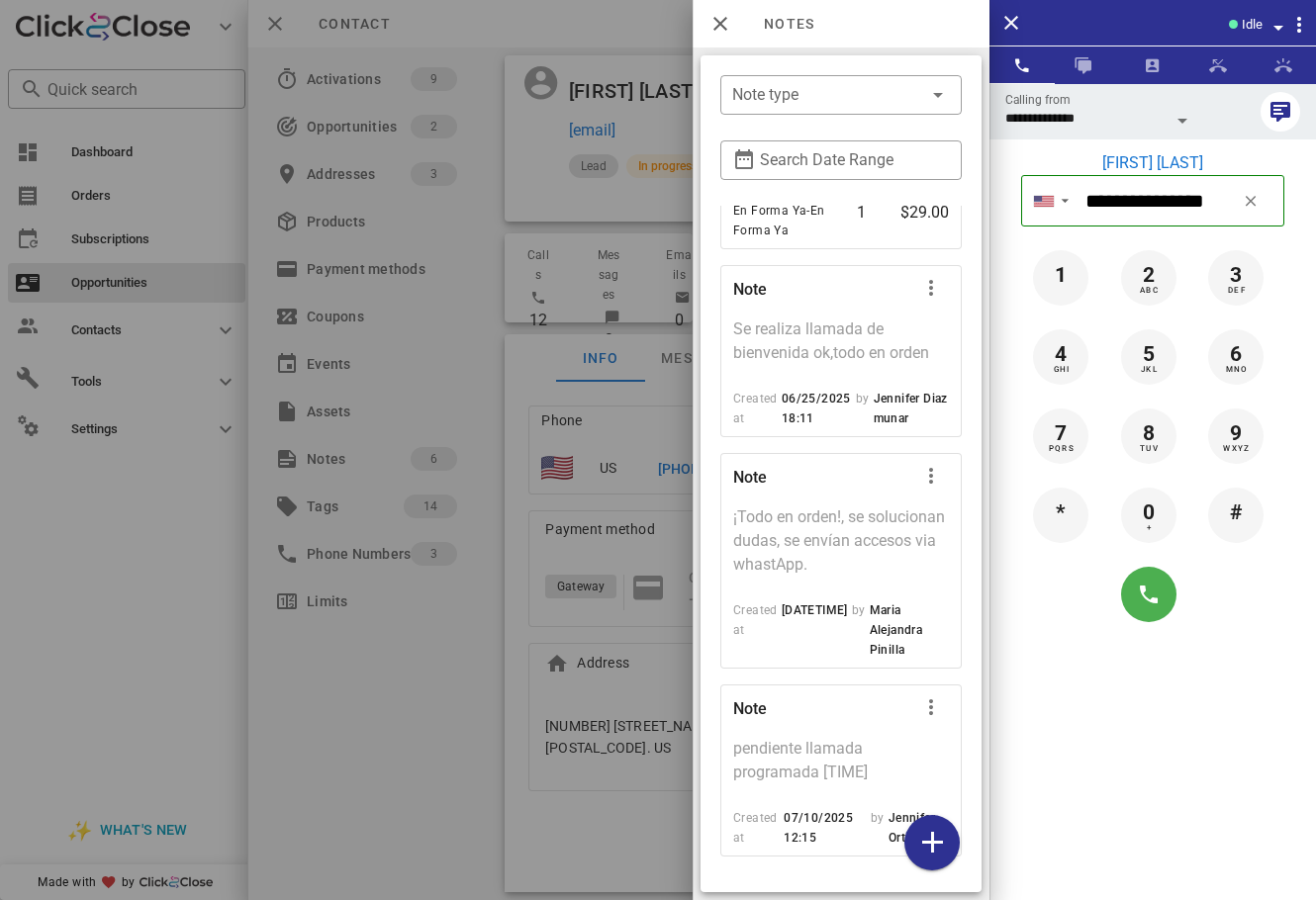 click at bounding box center [658, 450] 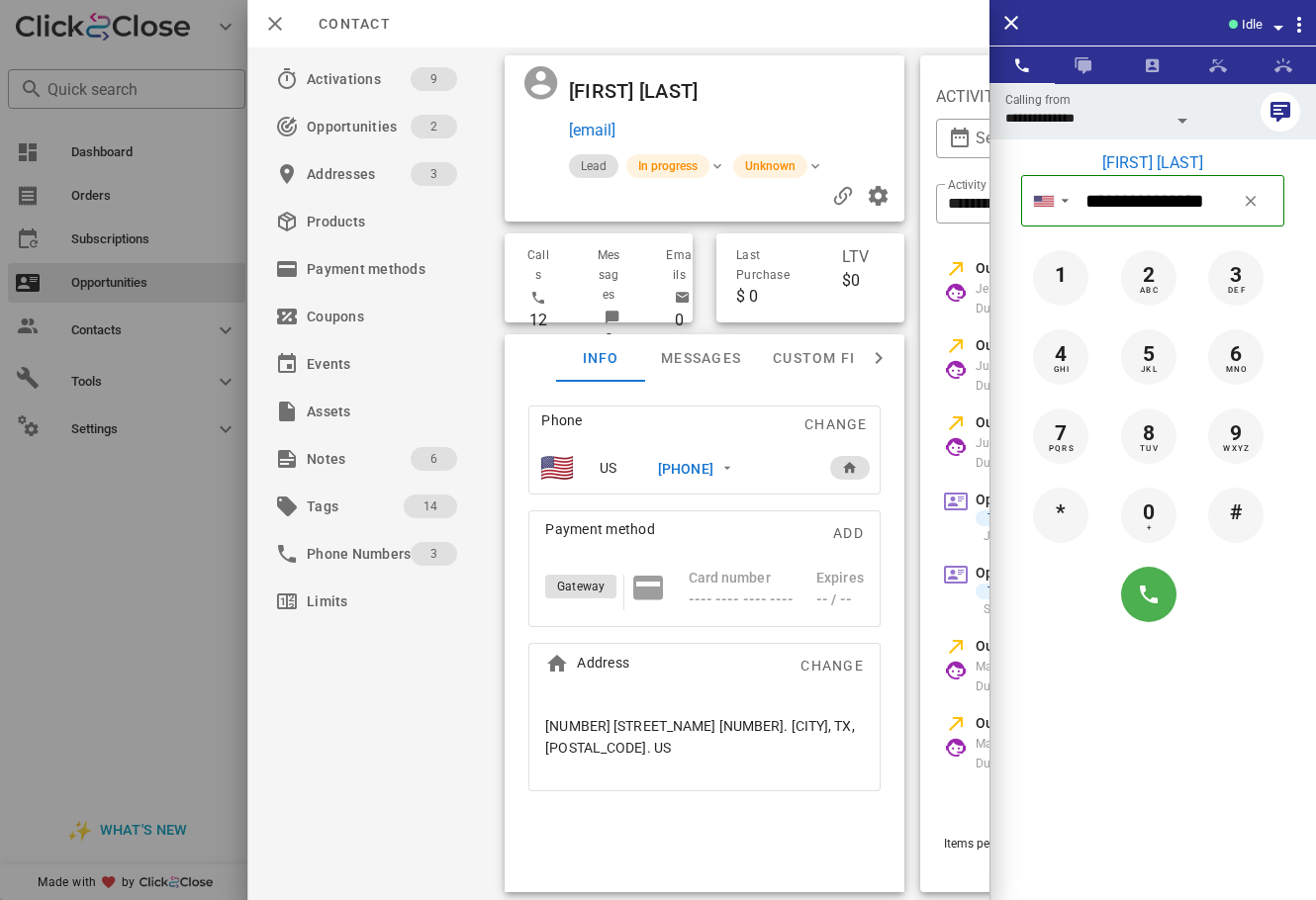 click on "+14694180391" at bounding box center [686, 469] 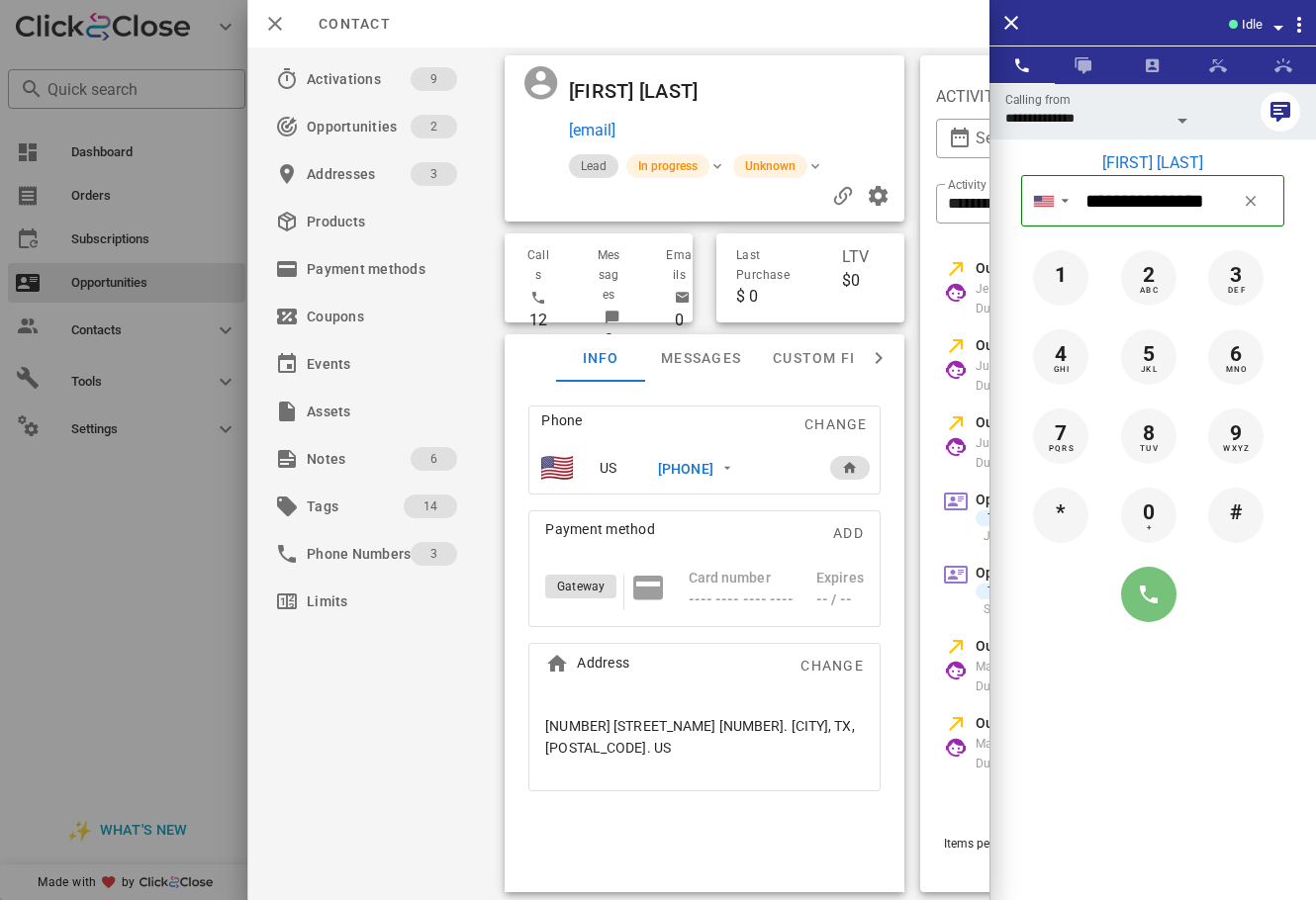 click at bounding box center (1149, 594) 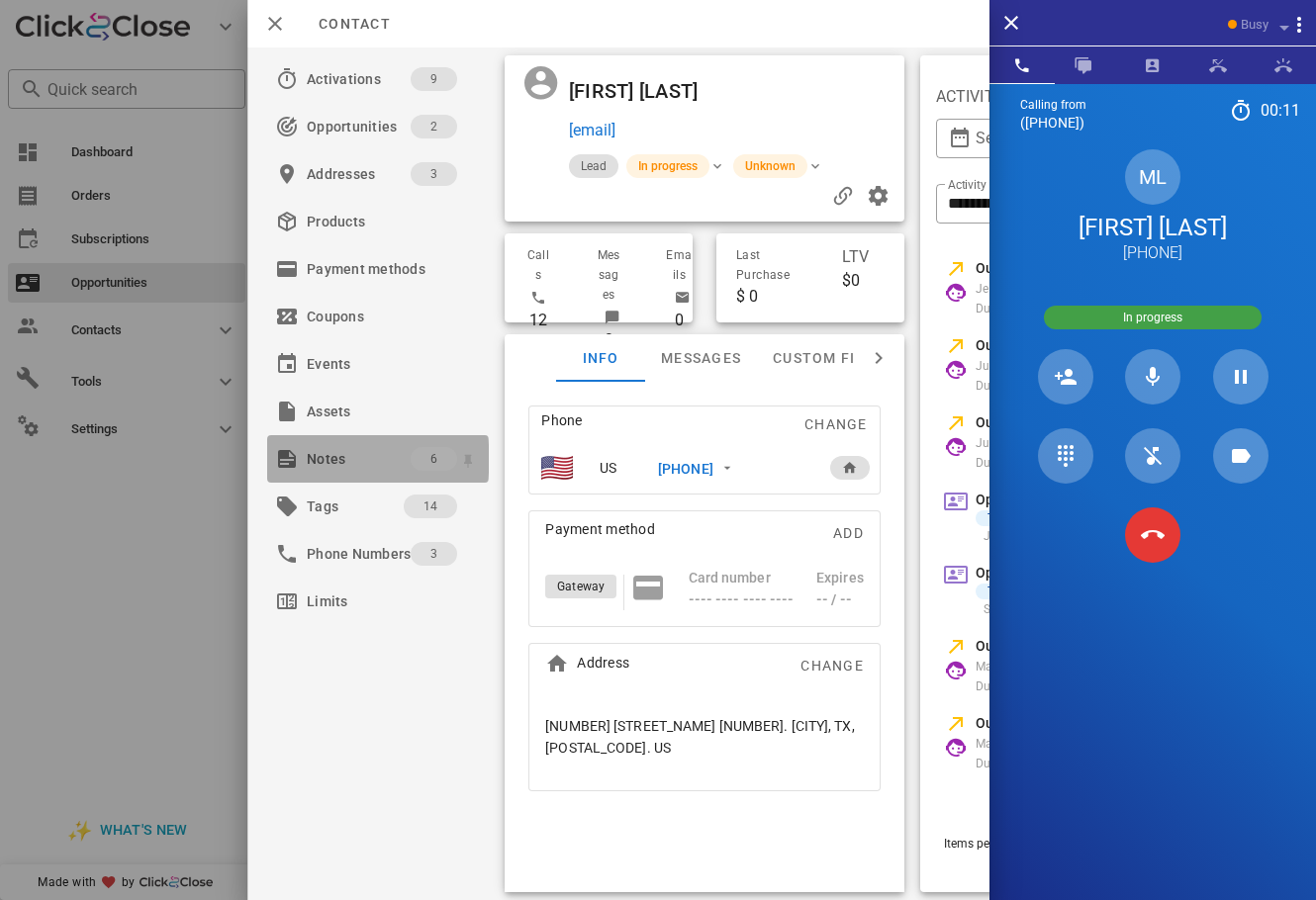 click on "Notes" at bounding box center (358, 459) 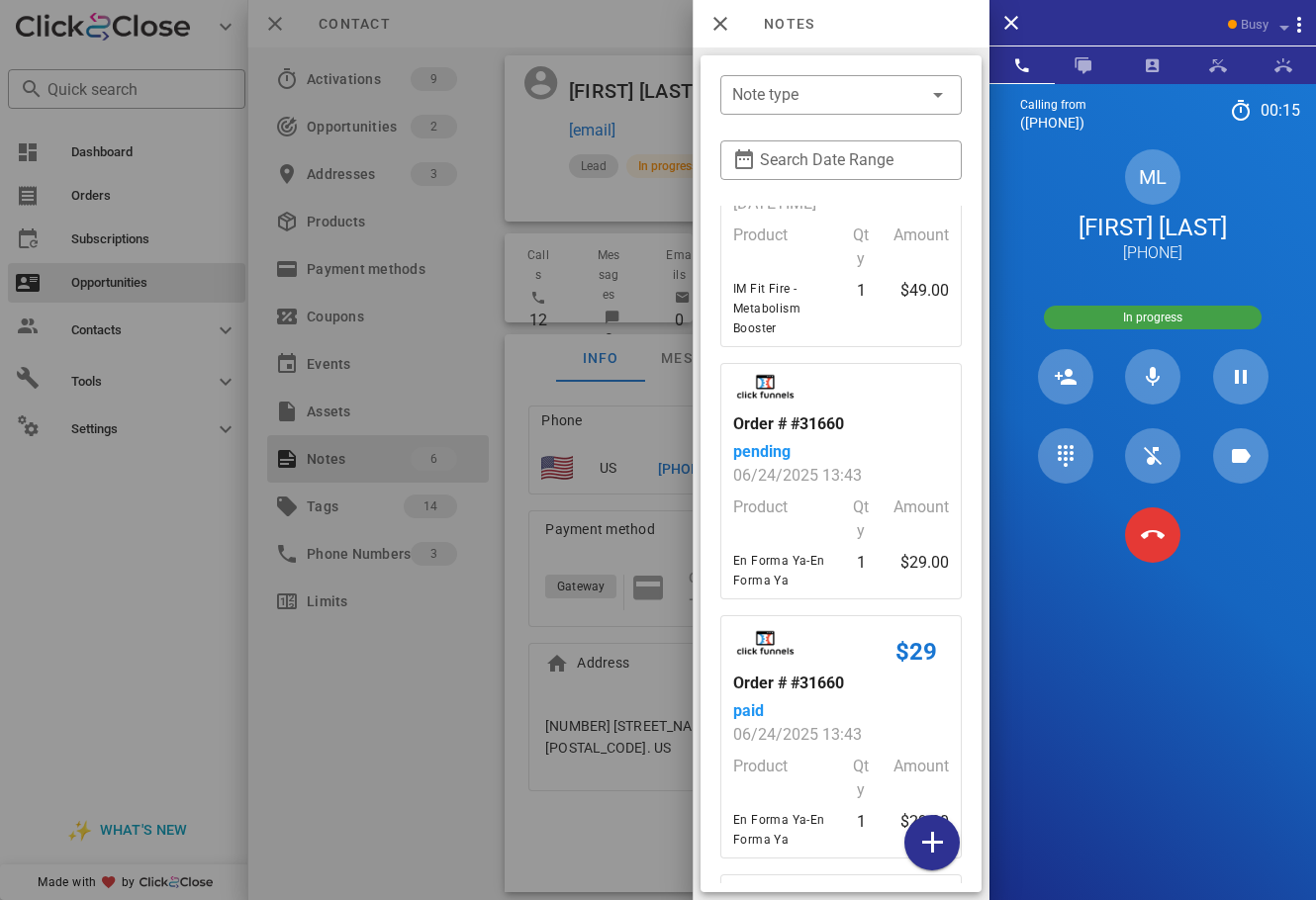 scroll, scrollTop: 19, scrollLeft: 0, axis: vertical 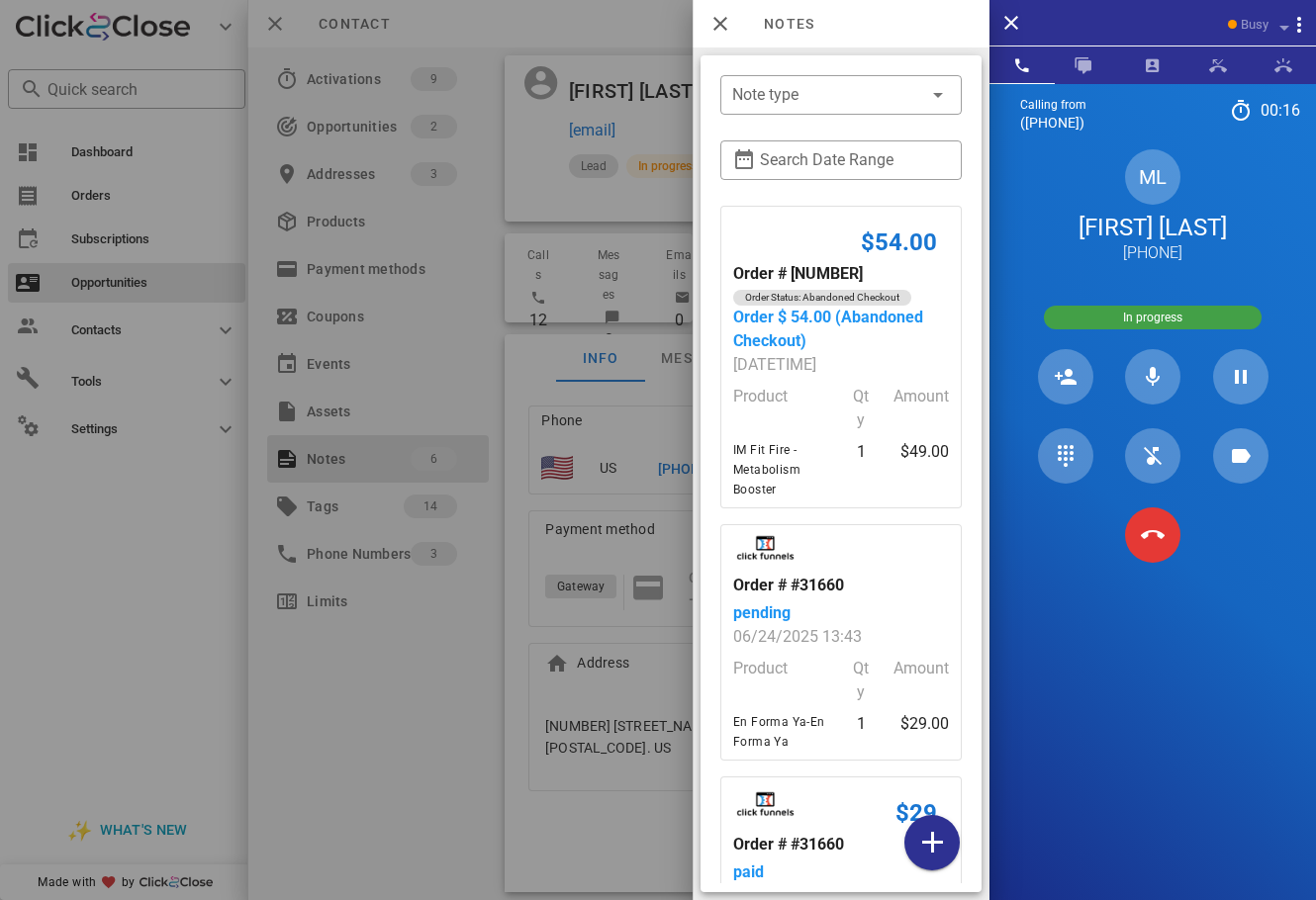 click at bounding box center (658, 450) 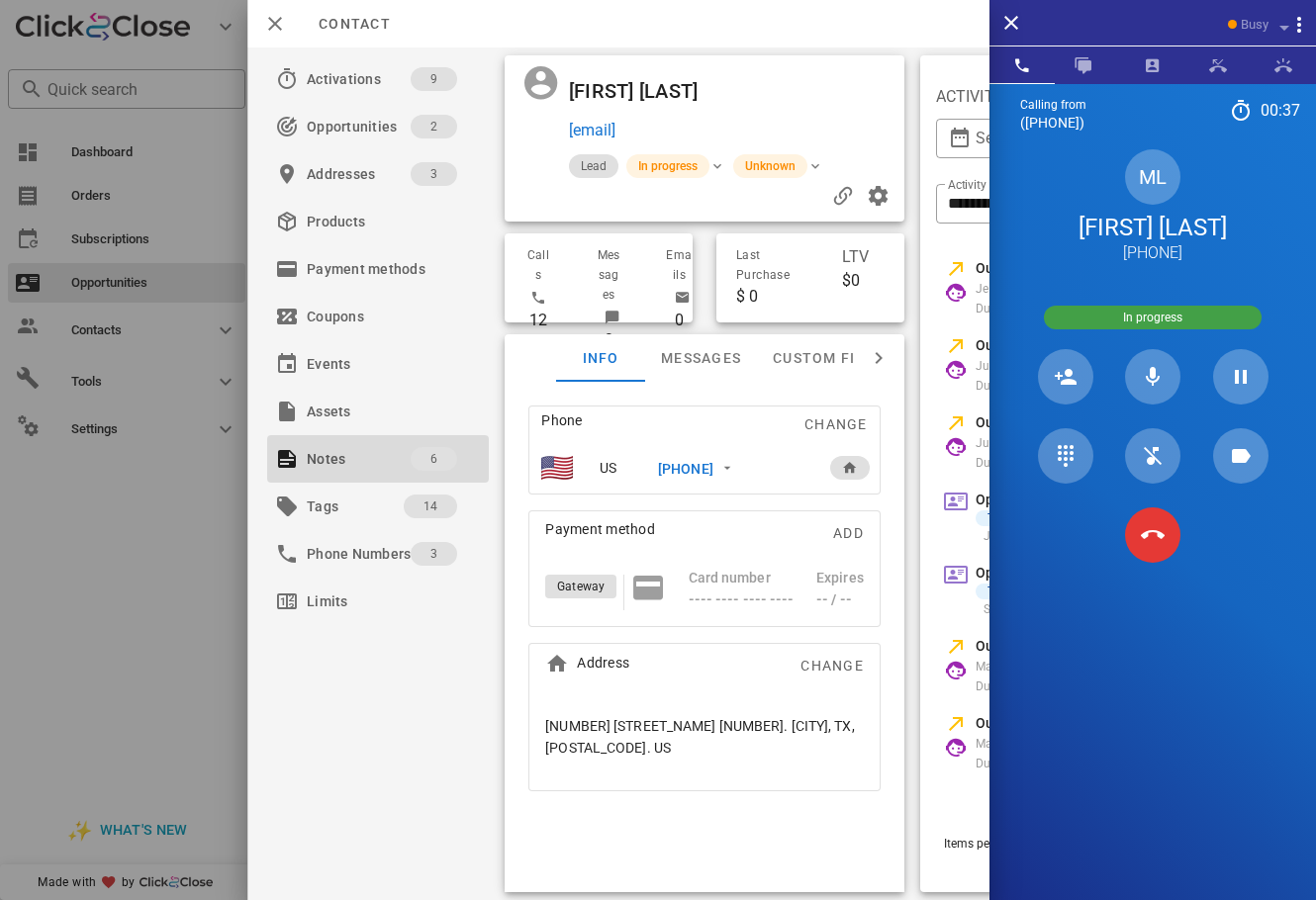 click at bounding box center (825, 91) 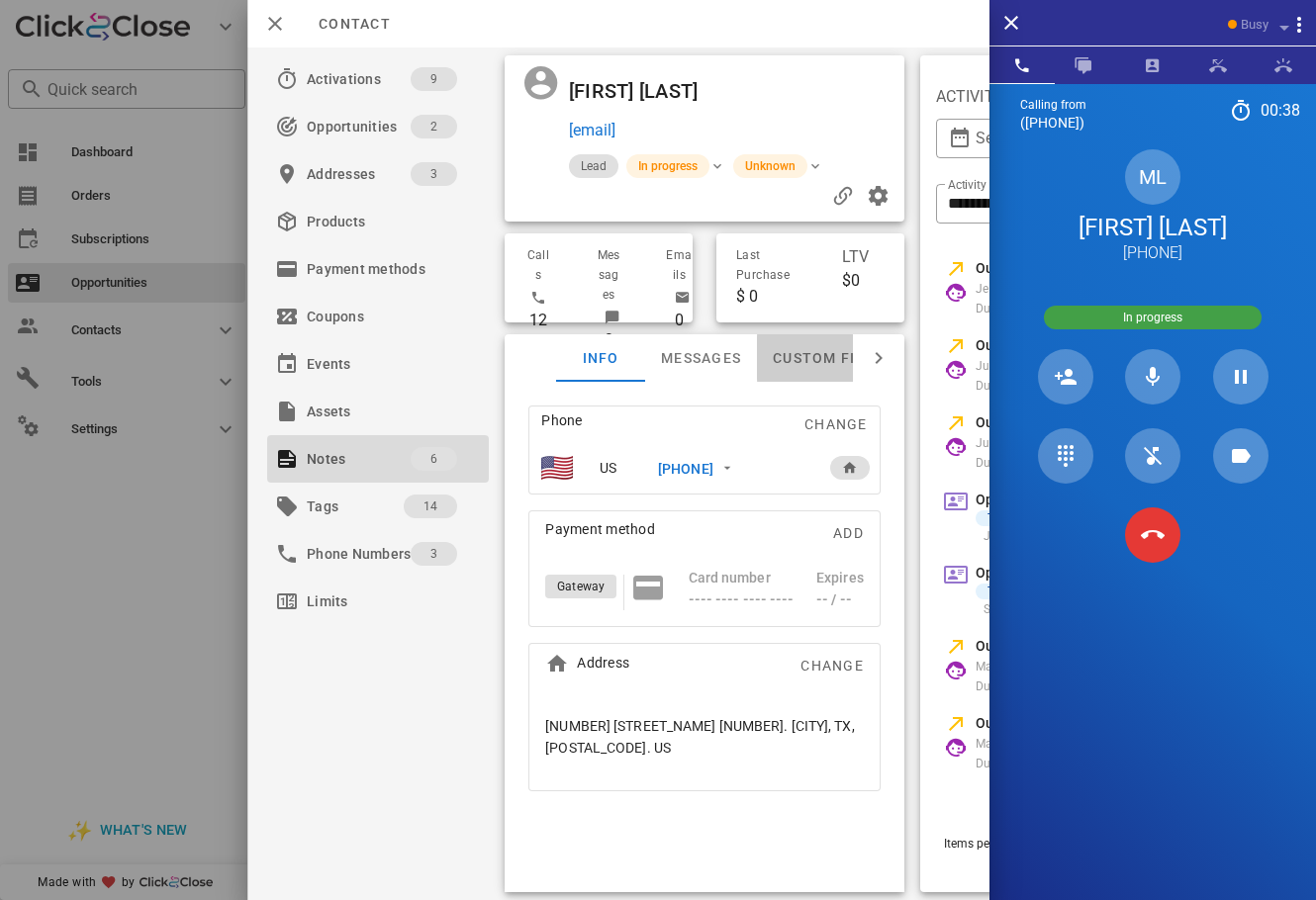 click on "Custom fields" at bounding box center [832, 358] 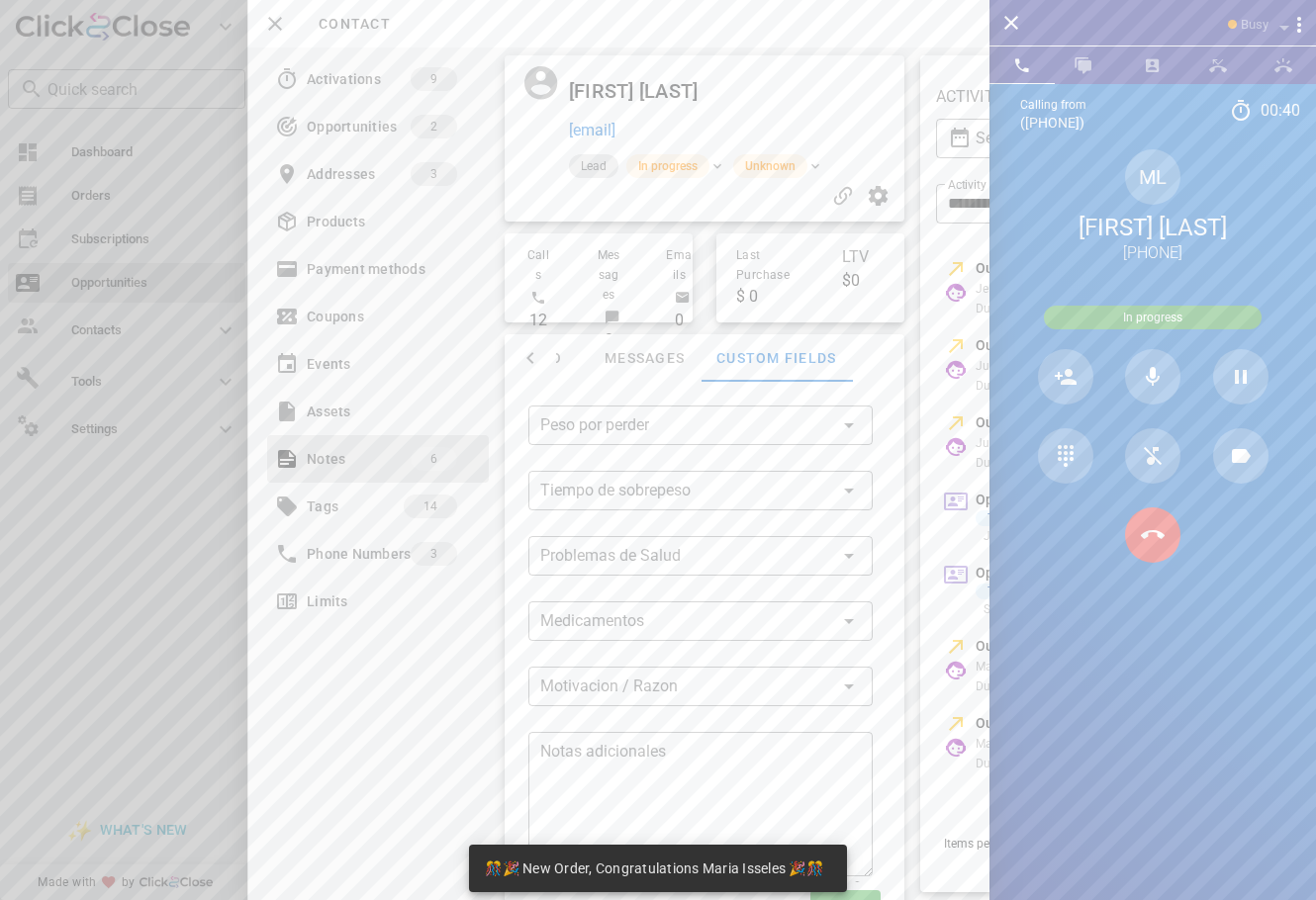 click at bounding box center (658, 450) 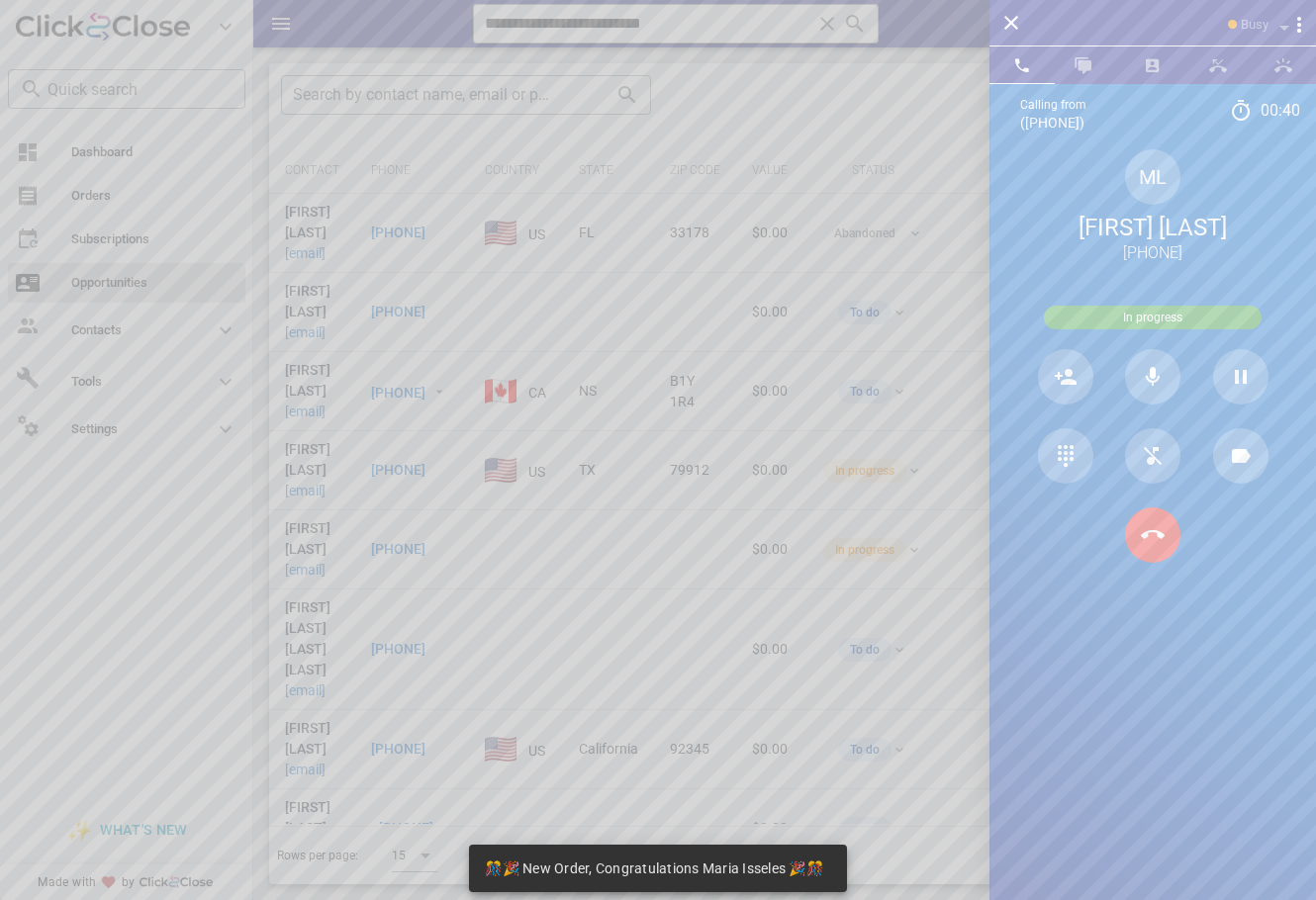 click at bounding box center [658, 450] 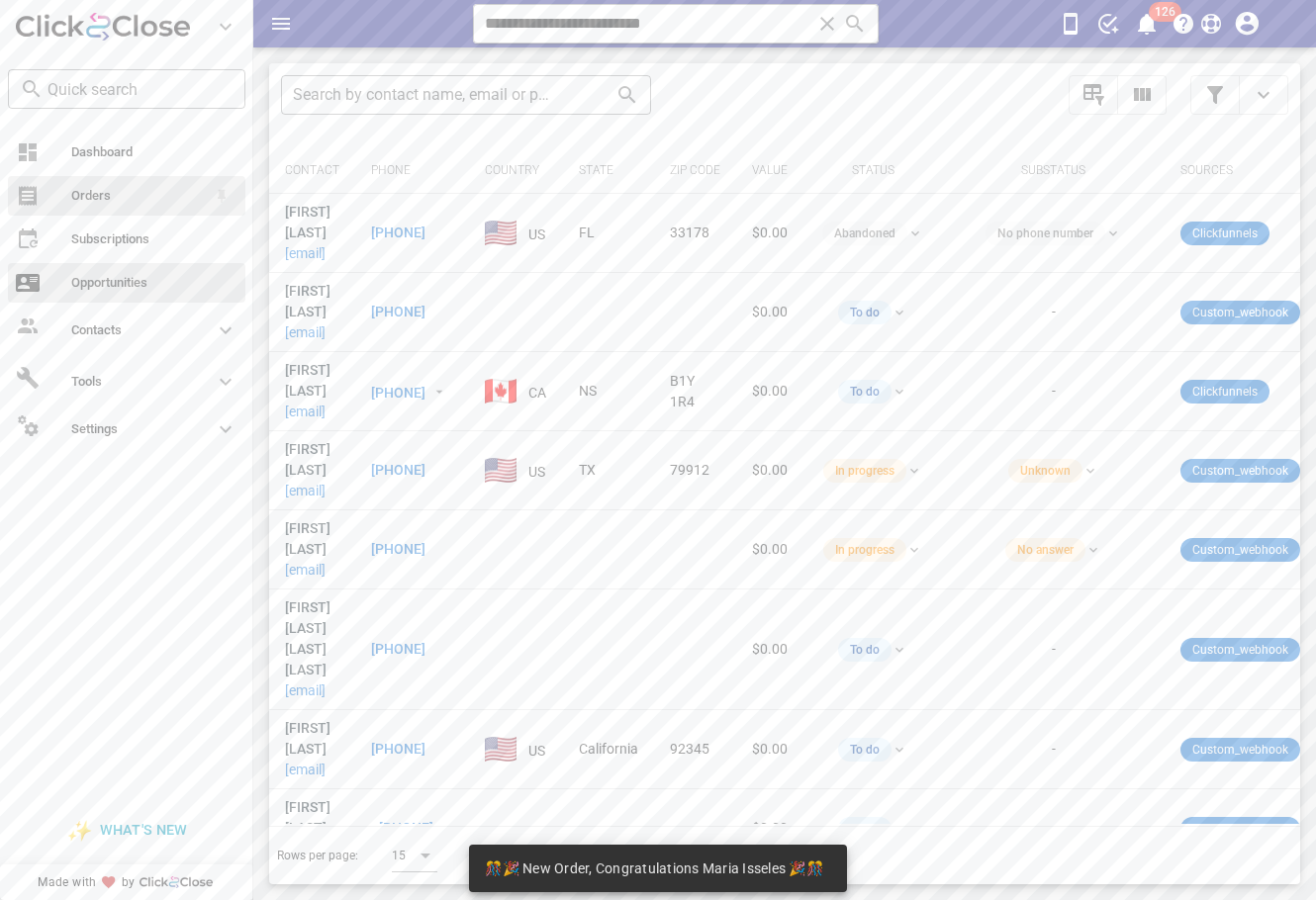 click on "Orders" at bounding box center (139, 196) 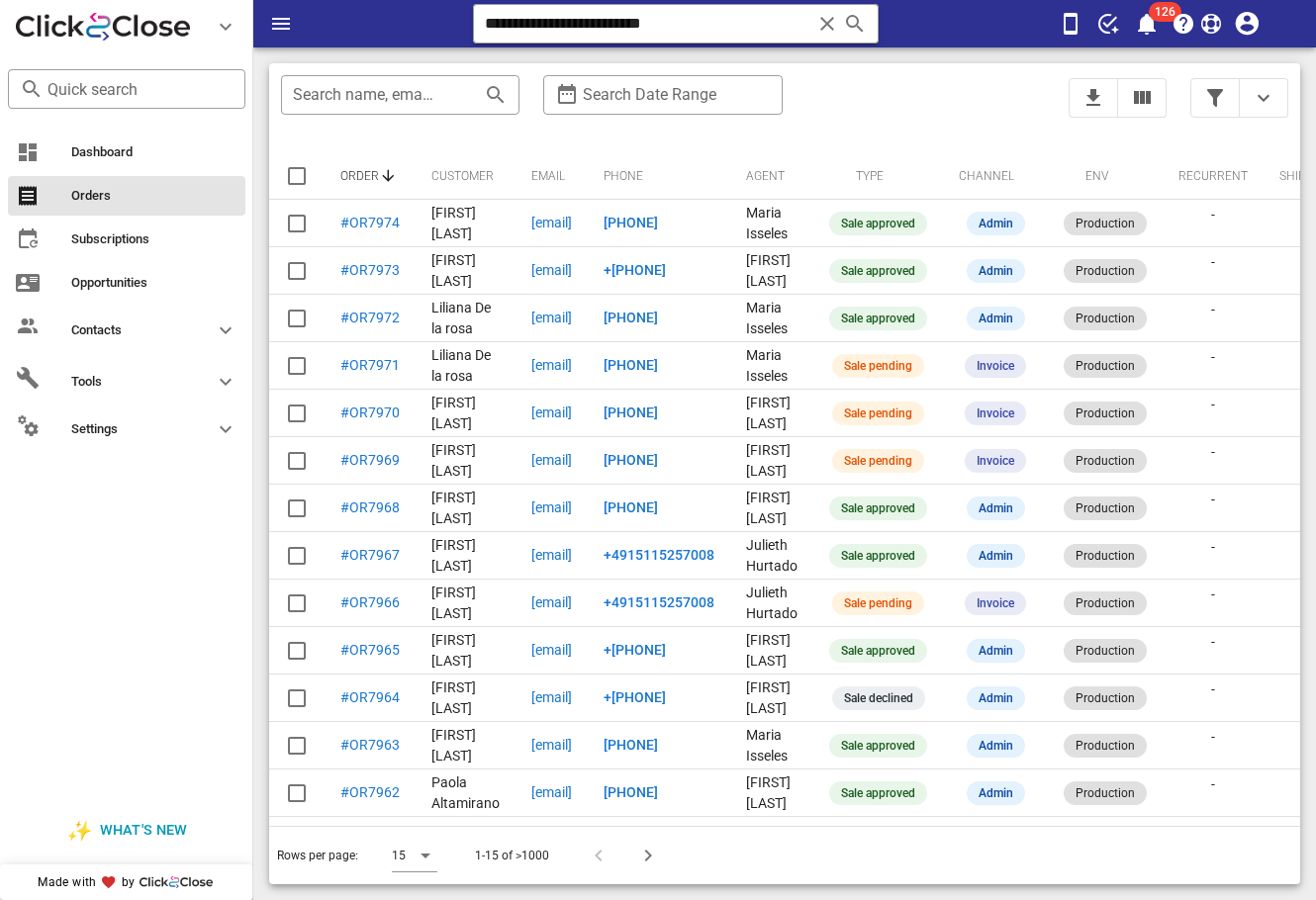 scroll, scrollTop: 0, scrollLeft: 454, axis: horizontal 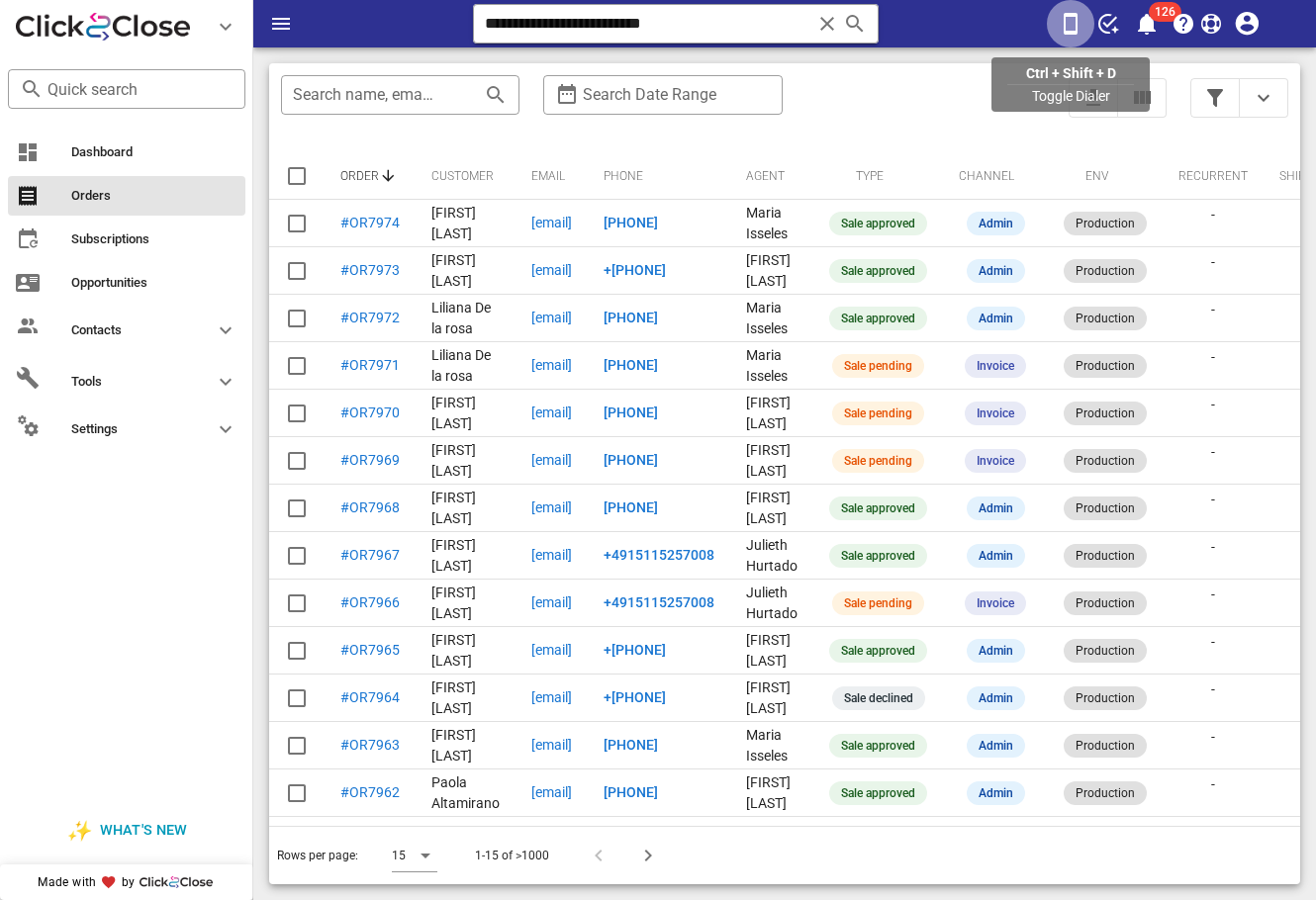 click at bounding box center (1071, 24) 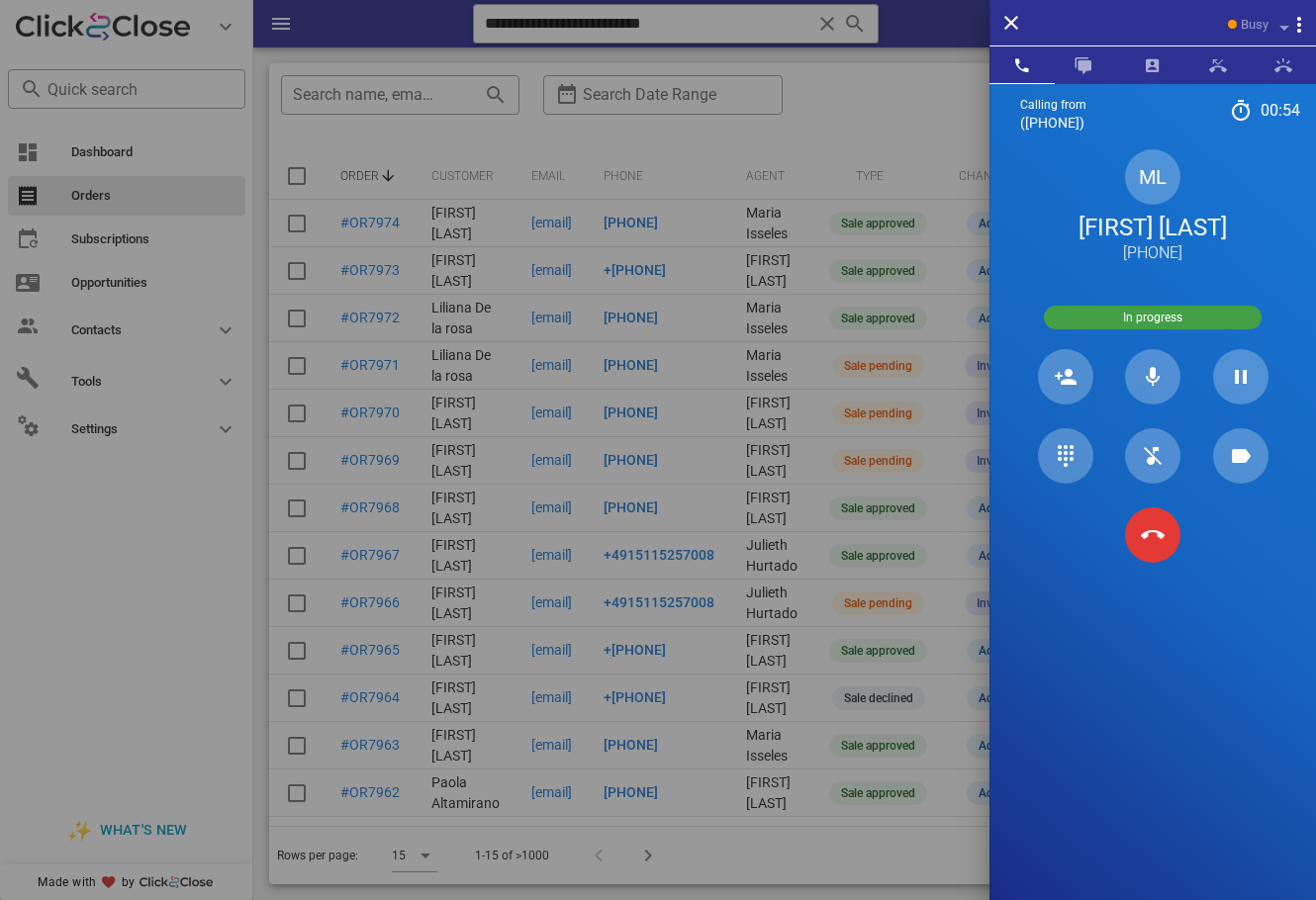 click on "Maria Luisa" at bounding box center (1153, 227) 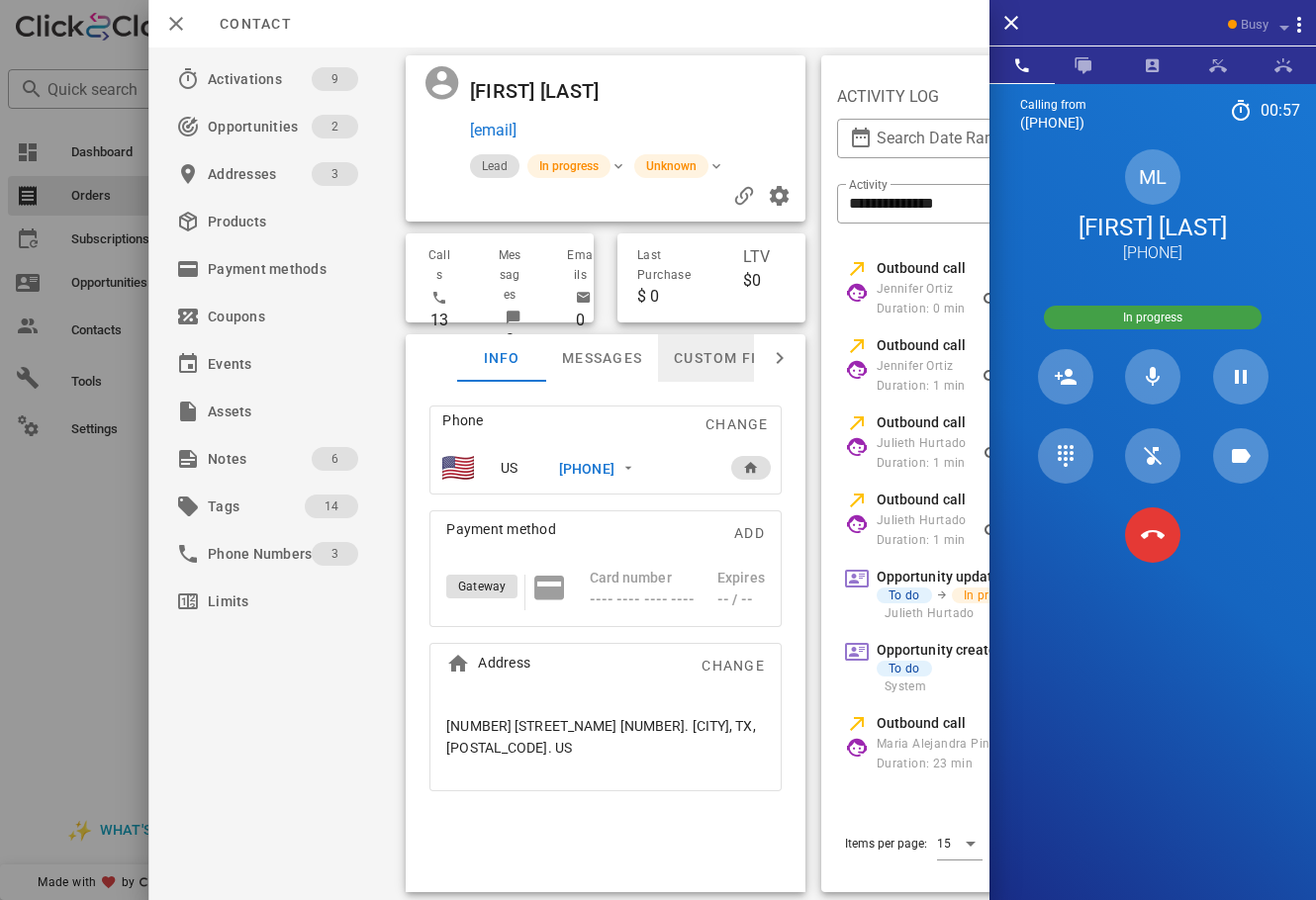 click on "Custom fields" at bounding box center (733, 358) 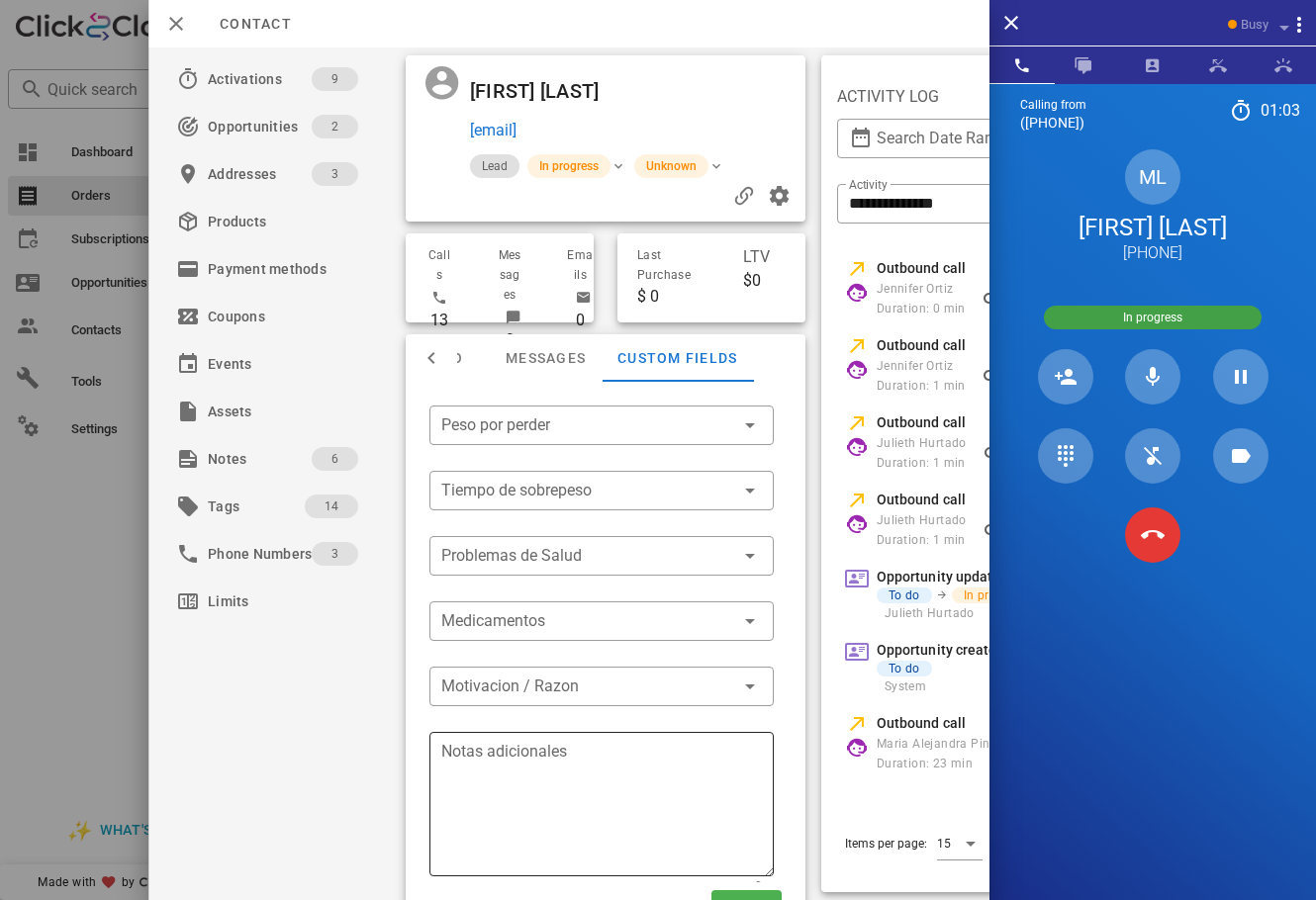 click on "Notas adicionales" at bounding box center [608, 807] 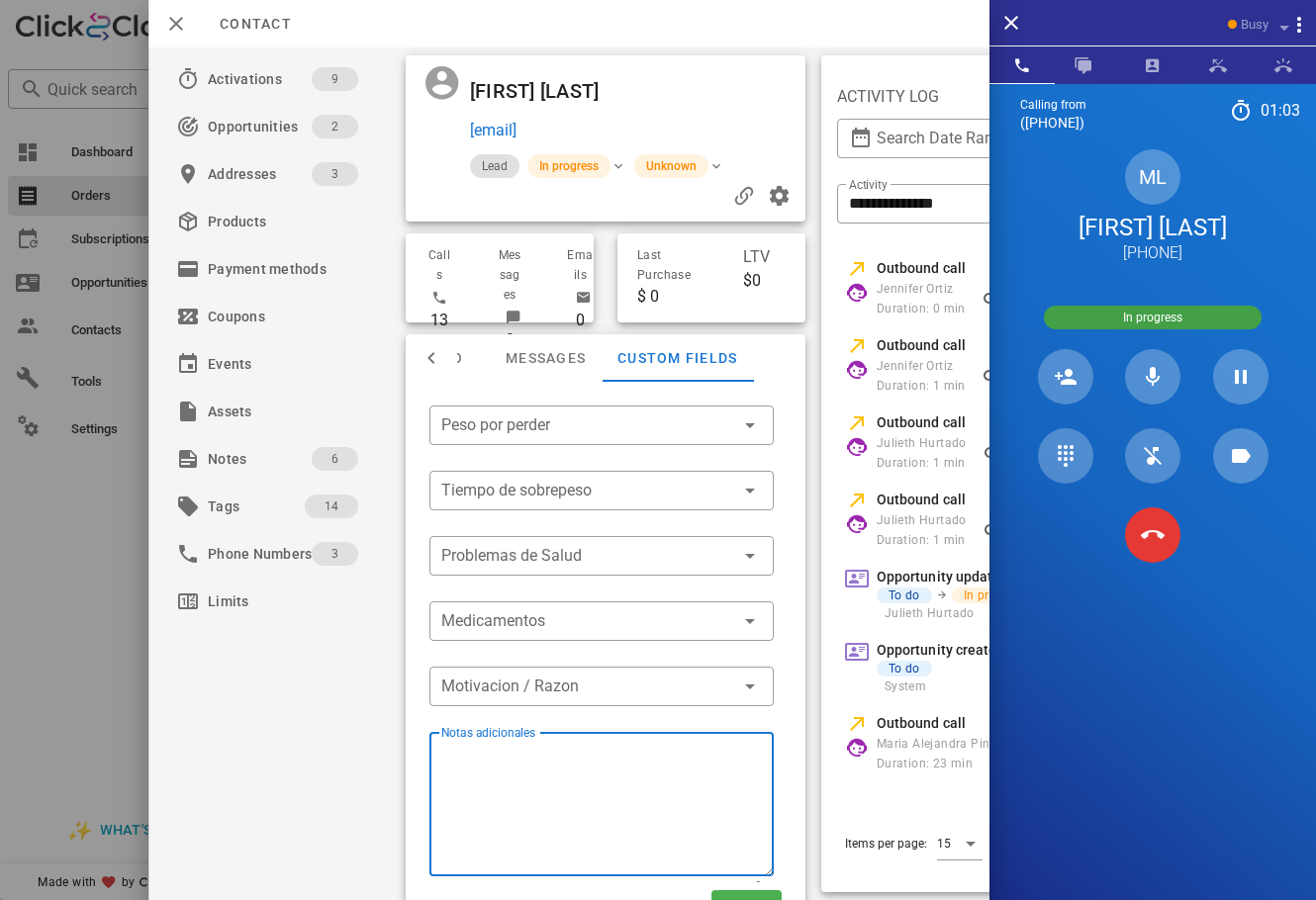 click on "Notas adicionales" at bounding box center [608, 807] 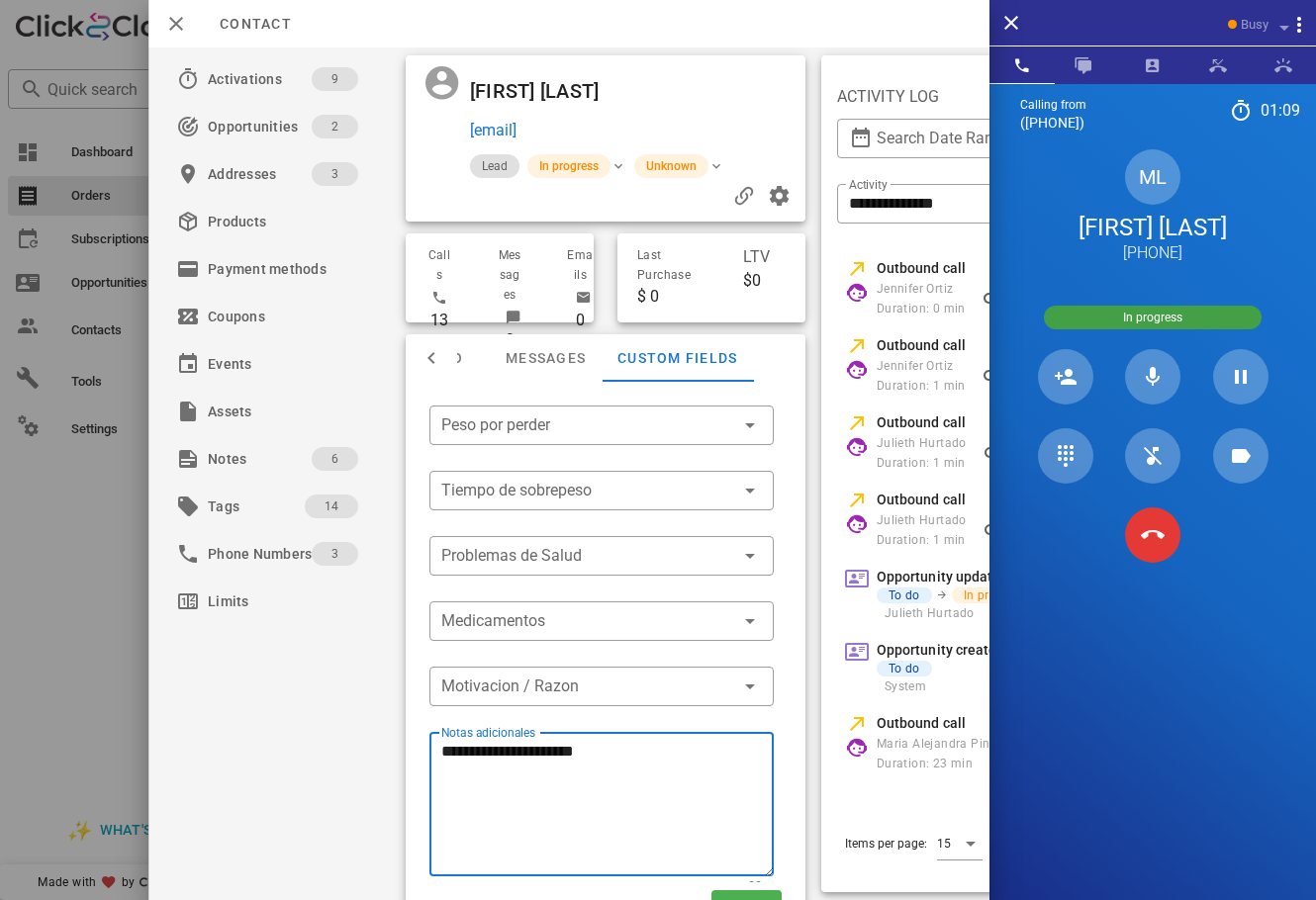 drag, startPoint x: 491, startPoint y: 734, endPoint x: 483, endPoint y: 750, distance: 17.888544 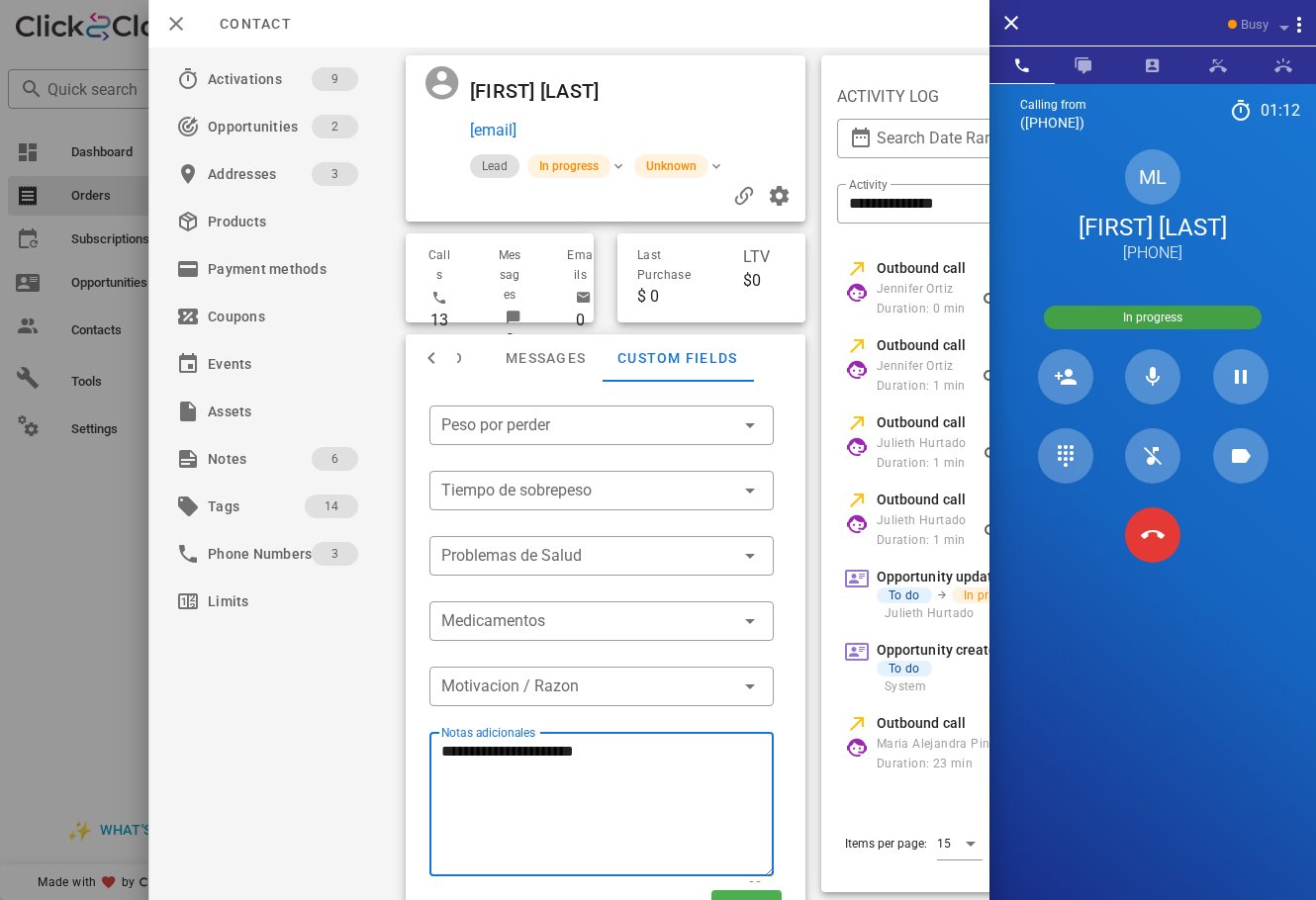 drag, startPoint x: 483, startPoint y: 750, endPoint x: 499, endPoint y: 765, distance: 21.931712 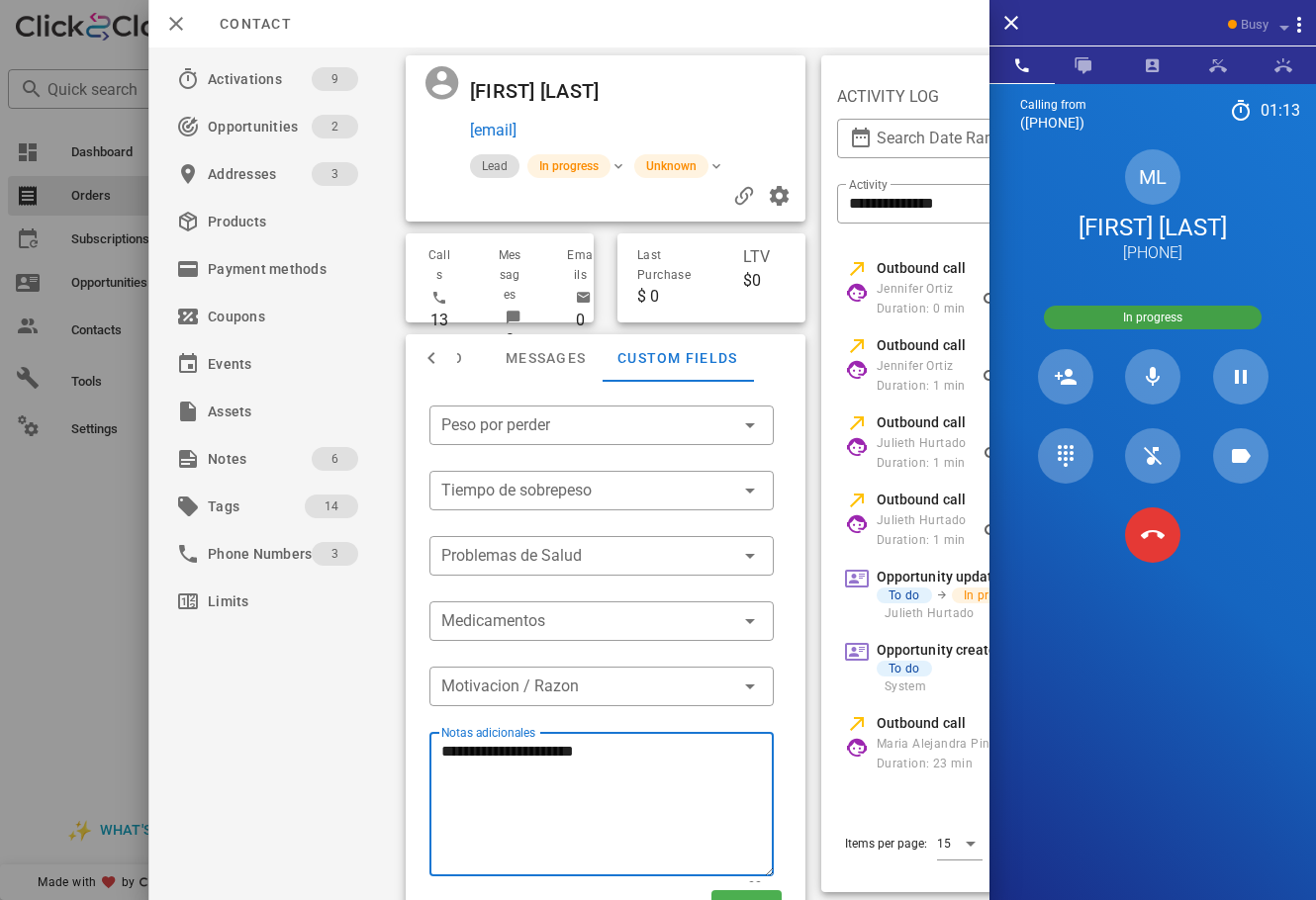 click on "**********" at bounding box center [608, 807] 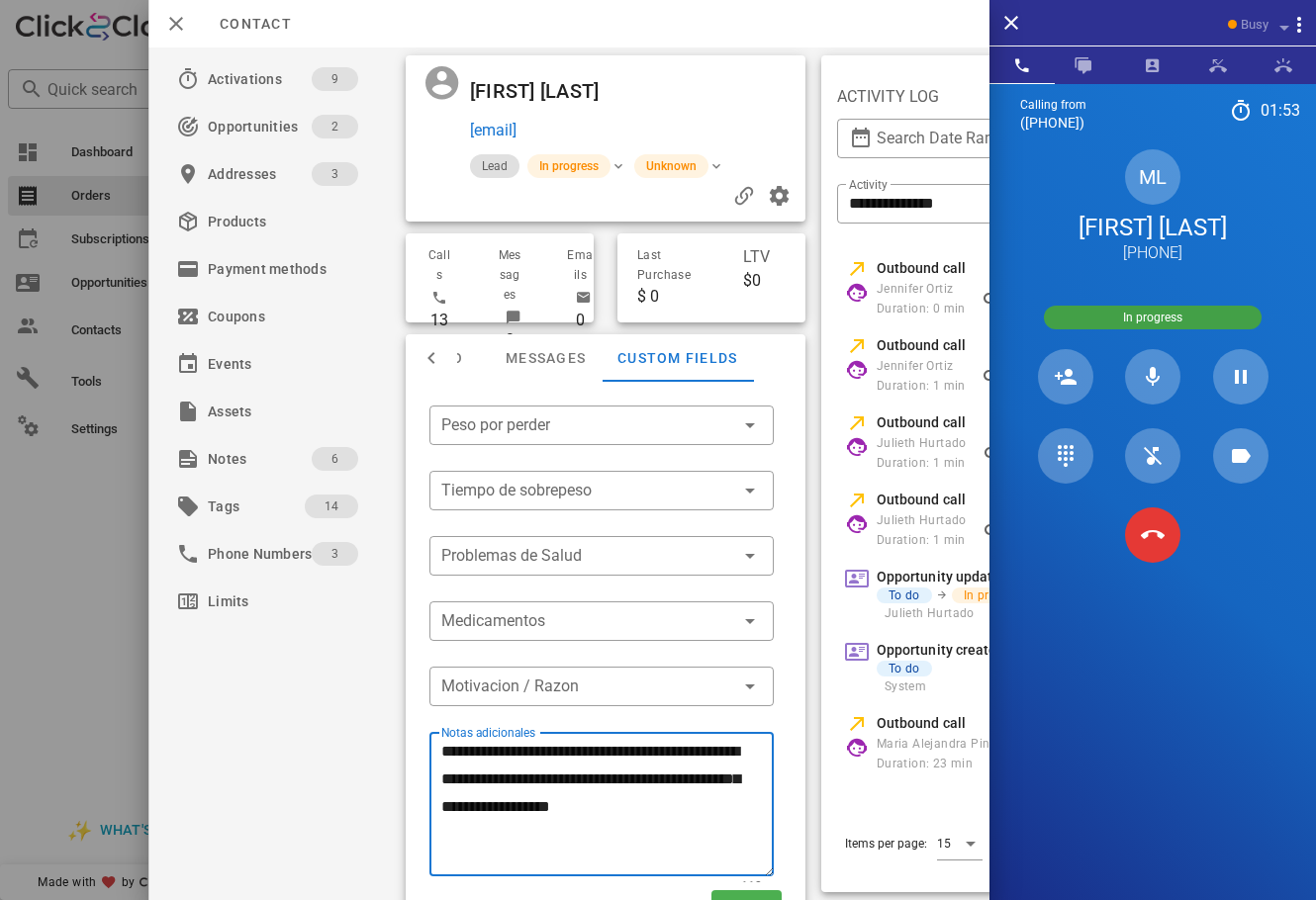 drag, startPoint x: 674, startPoint y: 811, endPoint x: 650, endPoint y: 793, distance: 30 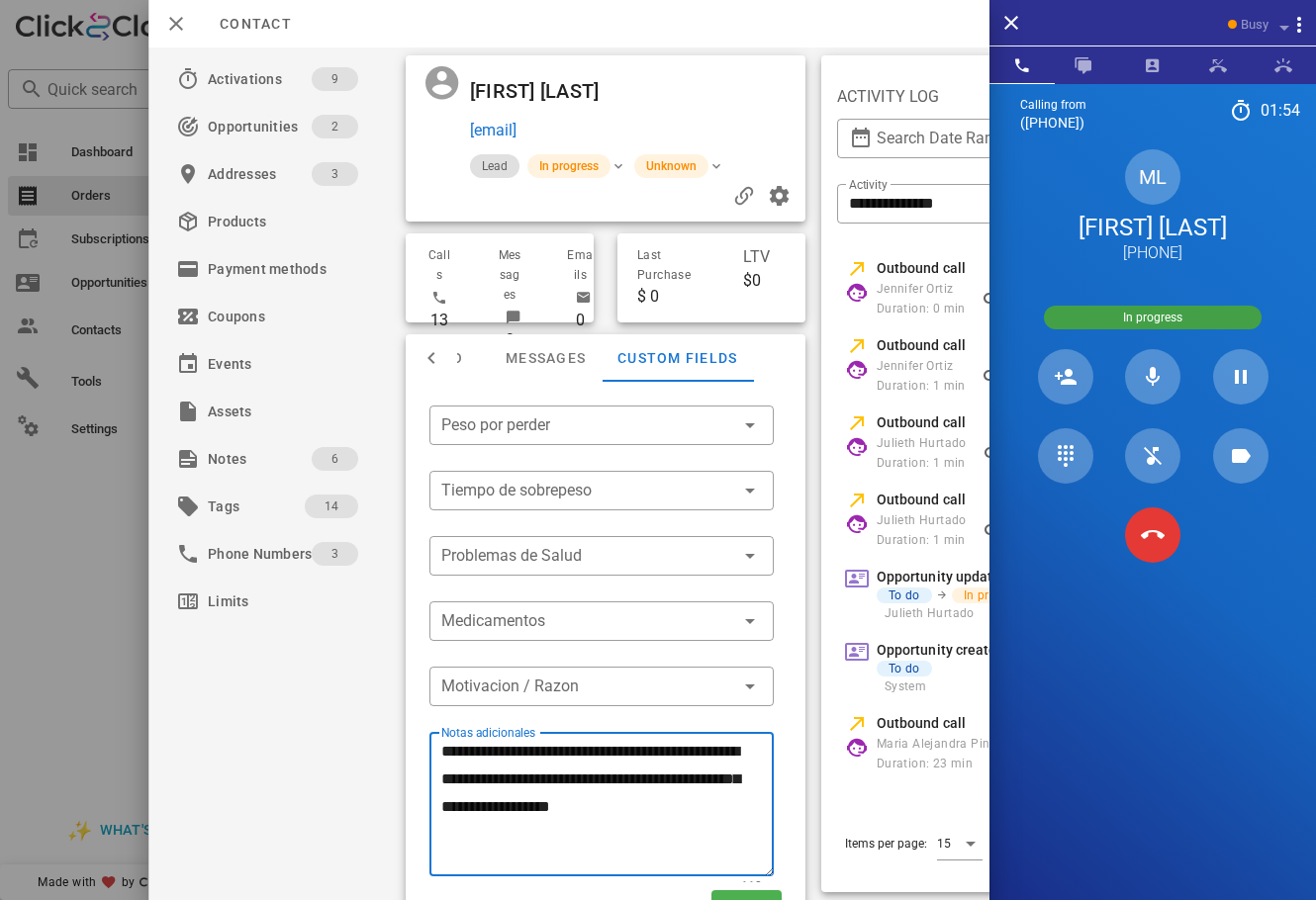 drag, startPoint x: 645, startPoint y: 811, endPoint x: 633, endPoint y: 826, distance: 19.209373 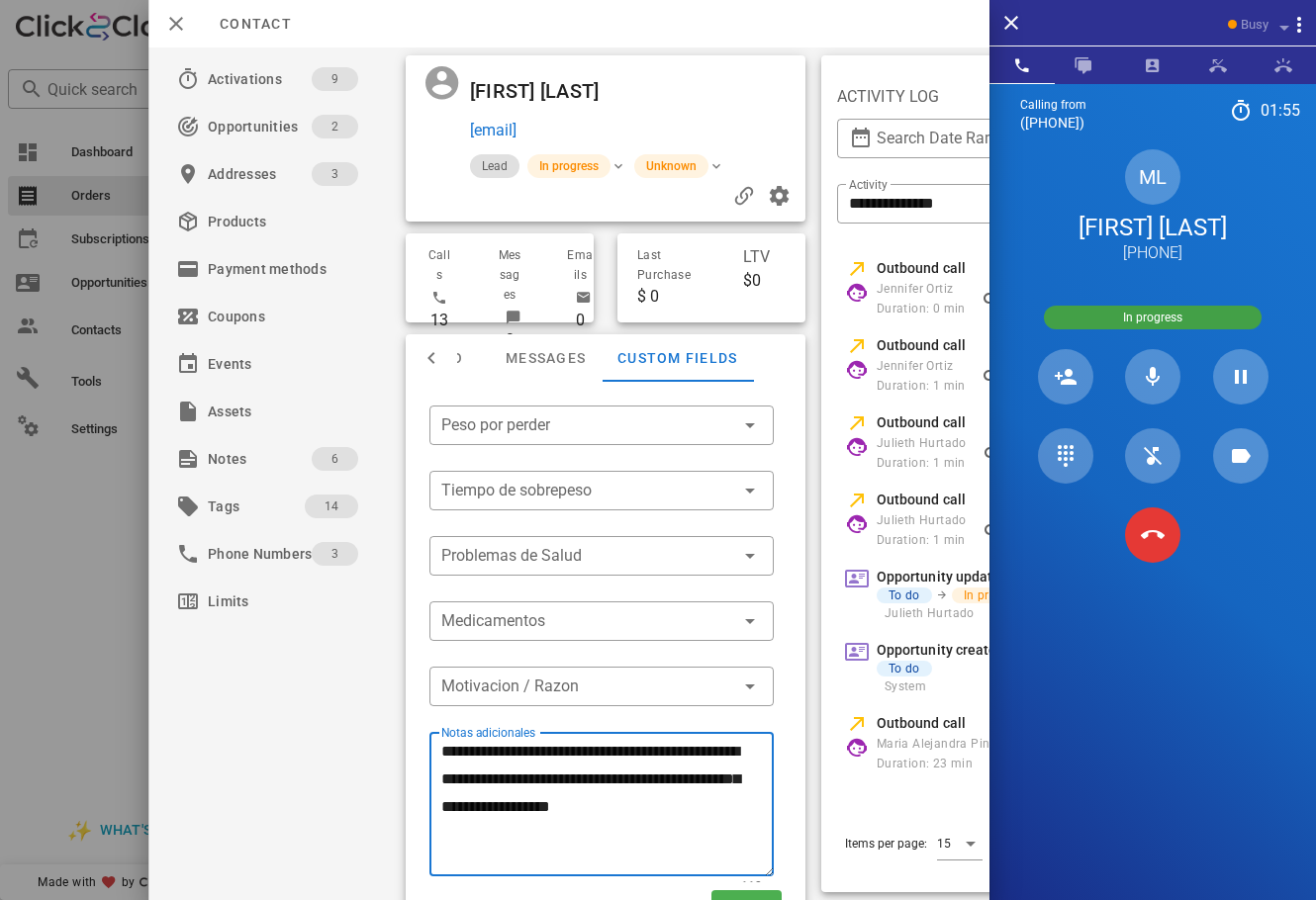 click on "**********" at bounding box center (608, 807) 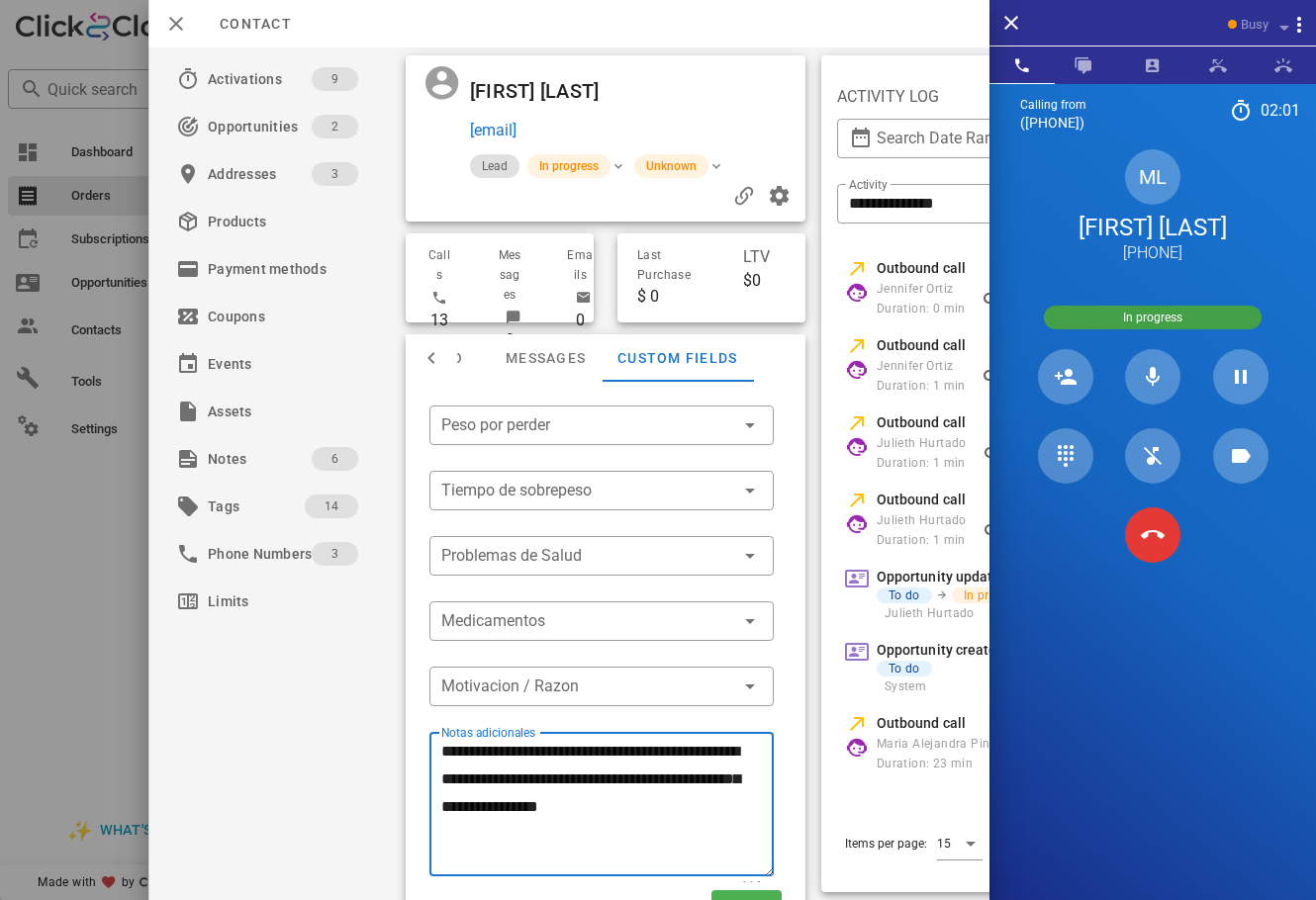 scroll, scrollTop: 64, scrollLeft: 0, axis: vertical 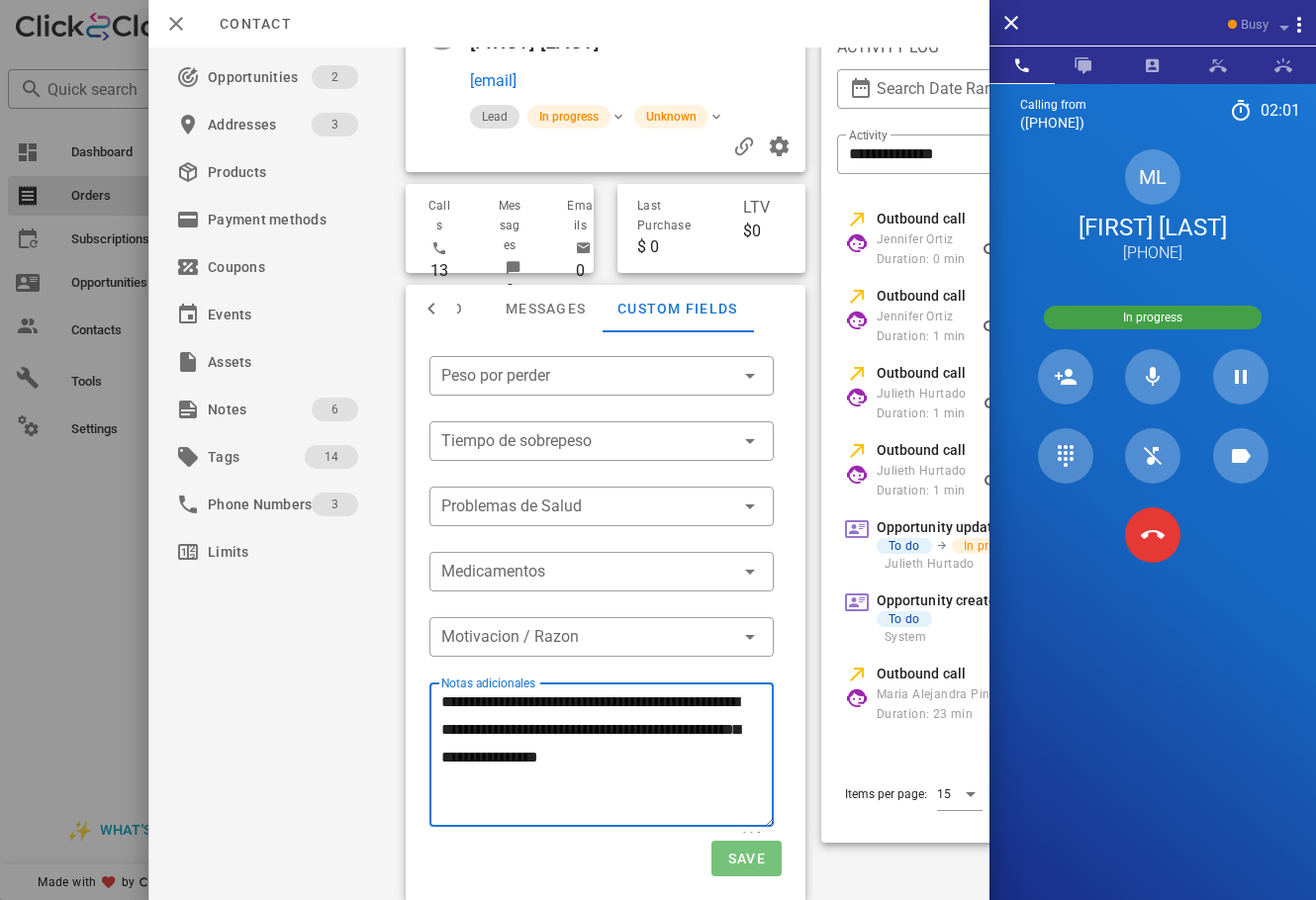 click on "Save" at bounding box center (746, 858) 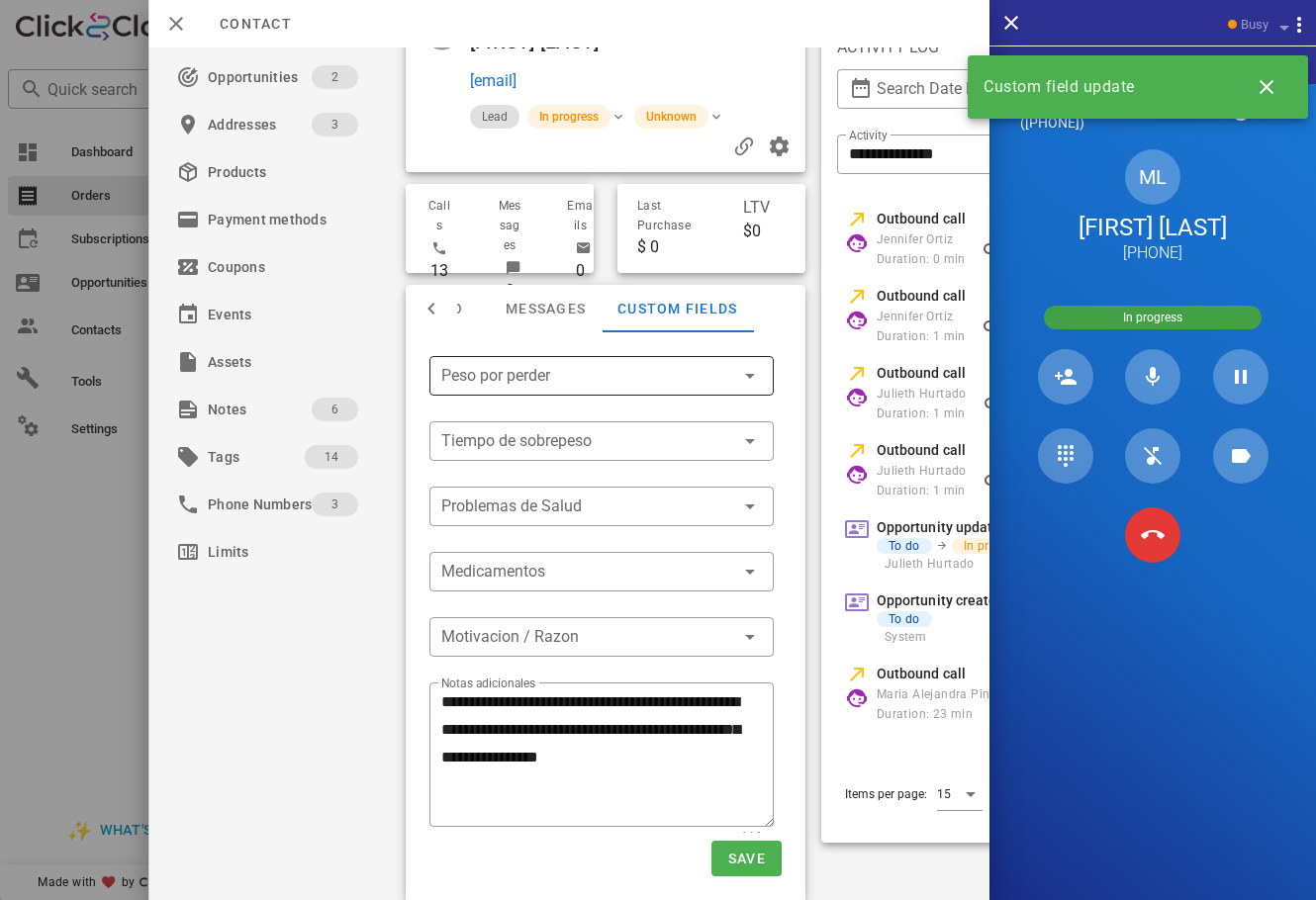 click at bounding box center [588, 376] 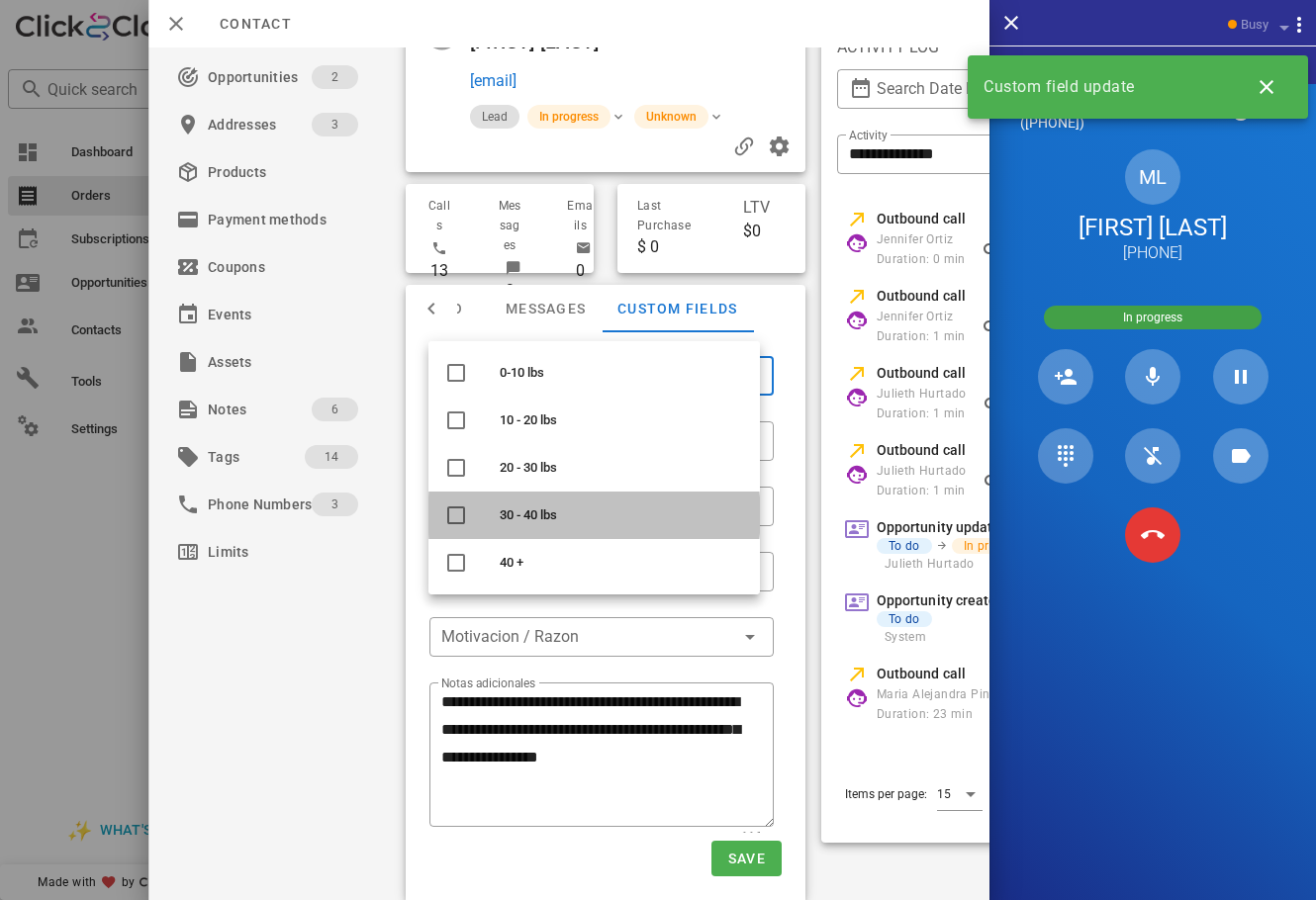 click on "30 - 40 lbs" at bounding box center (621, 515) 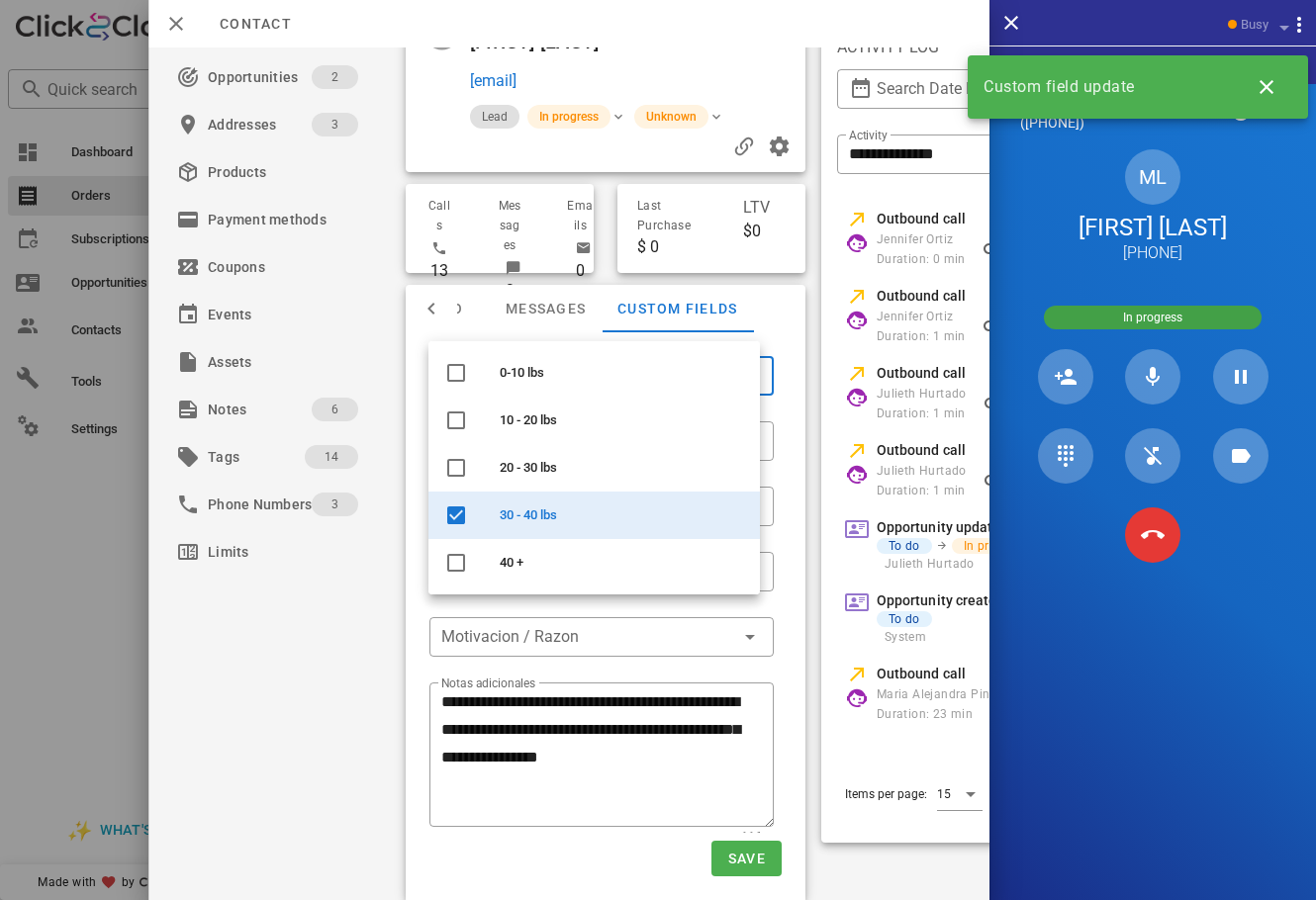 click on "​ Motivacion / Razon" at bounding box center [602, 650] 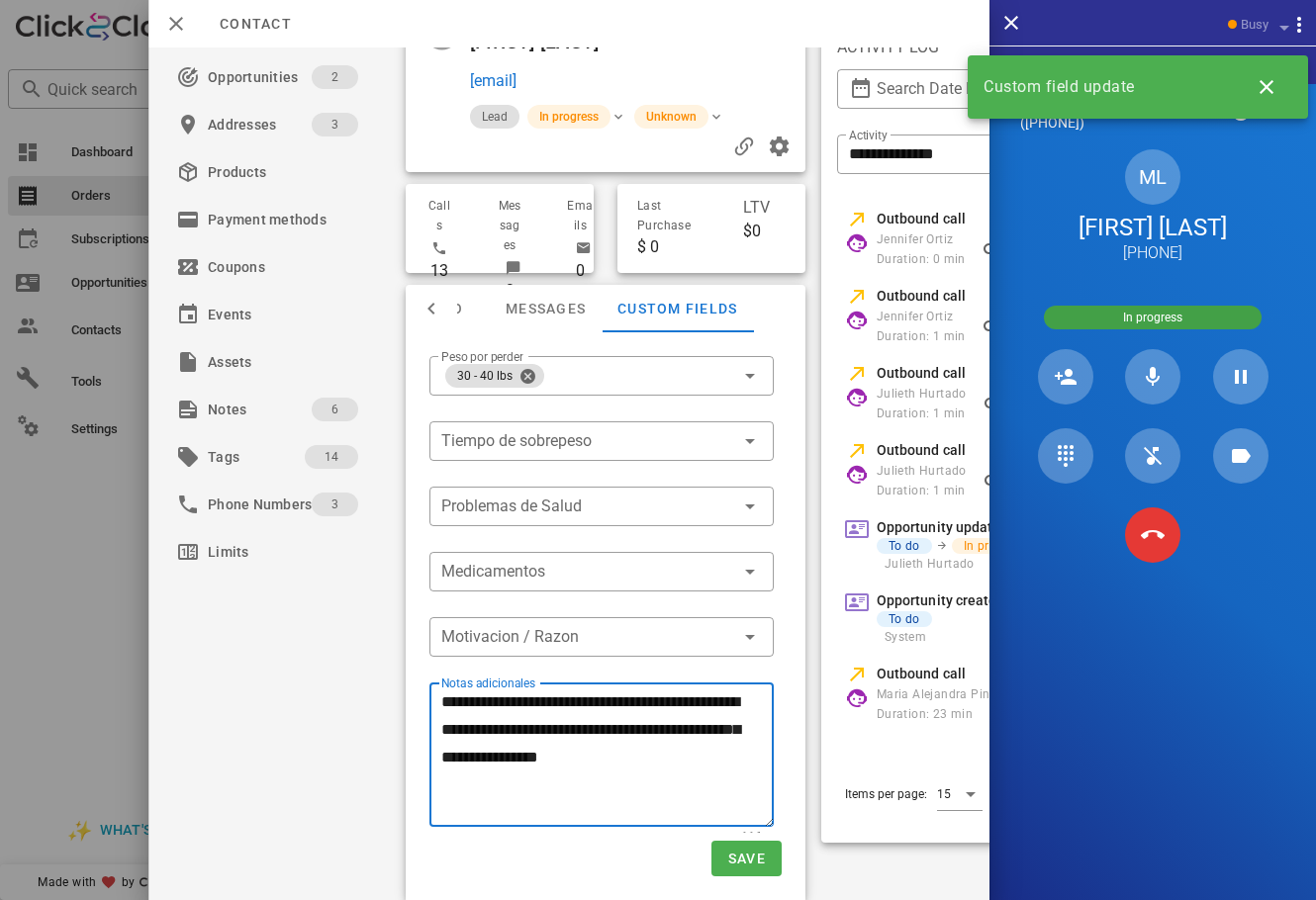 click on "**********" at bounding box center (608, 758) 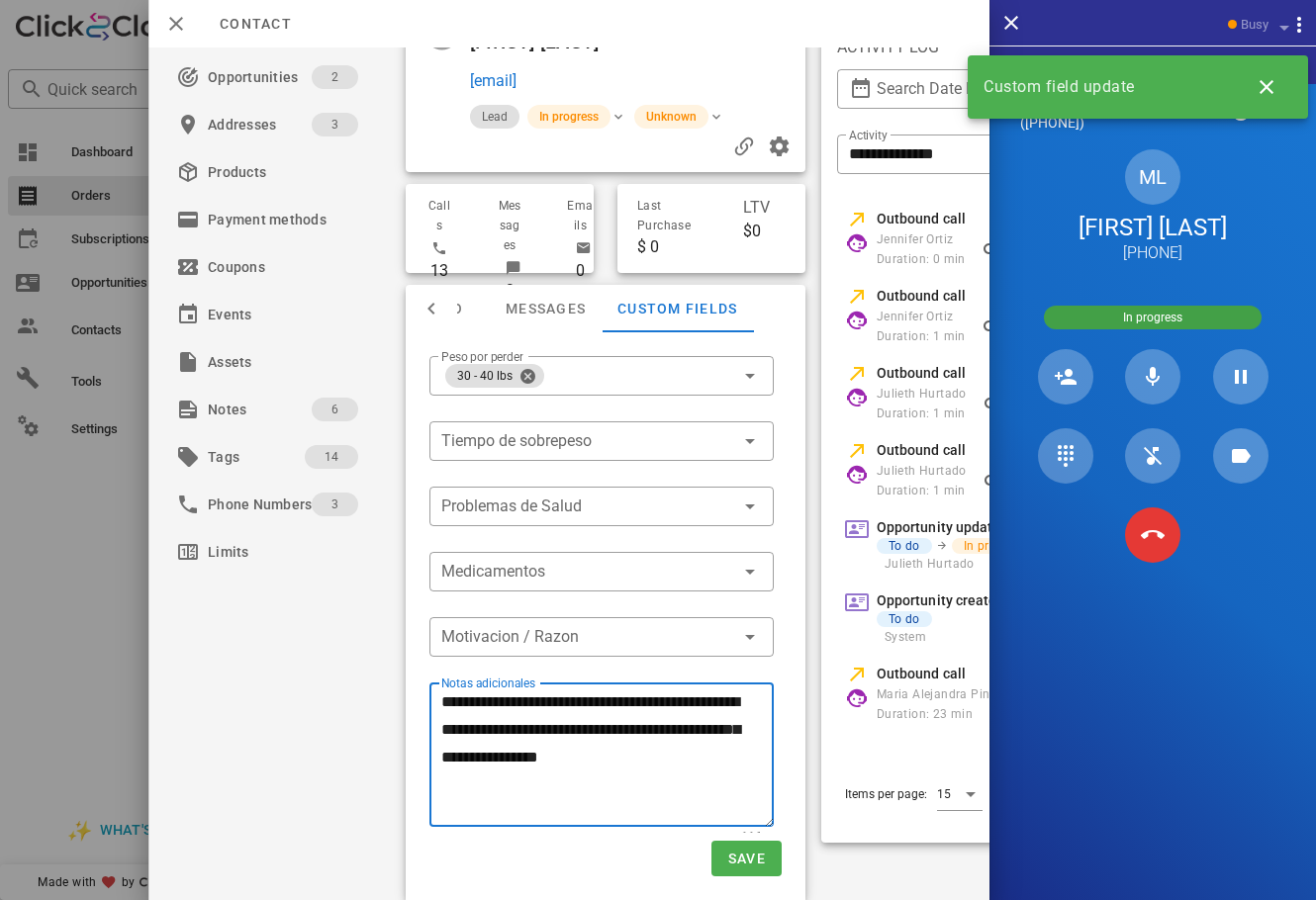 click on "**********" at bounding box center (608, 758) 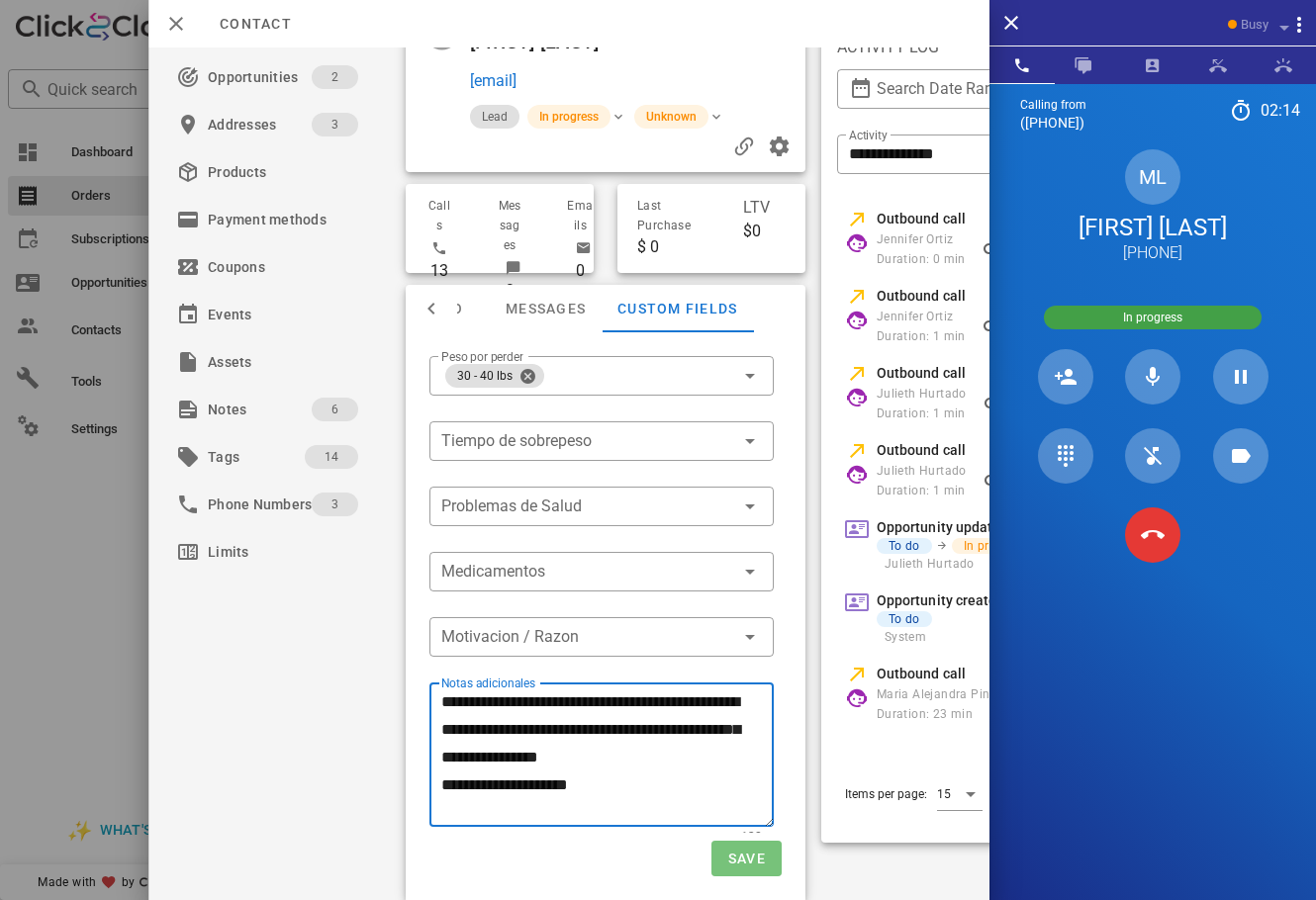 click on "Save" at bounding box center (746, 858) 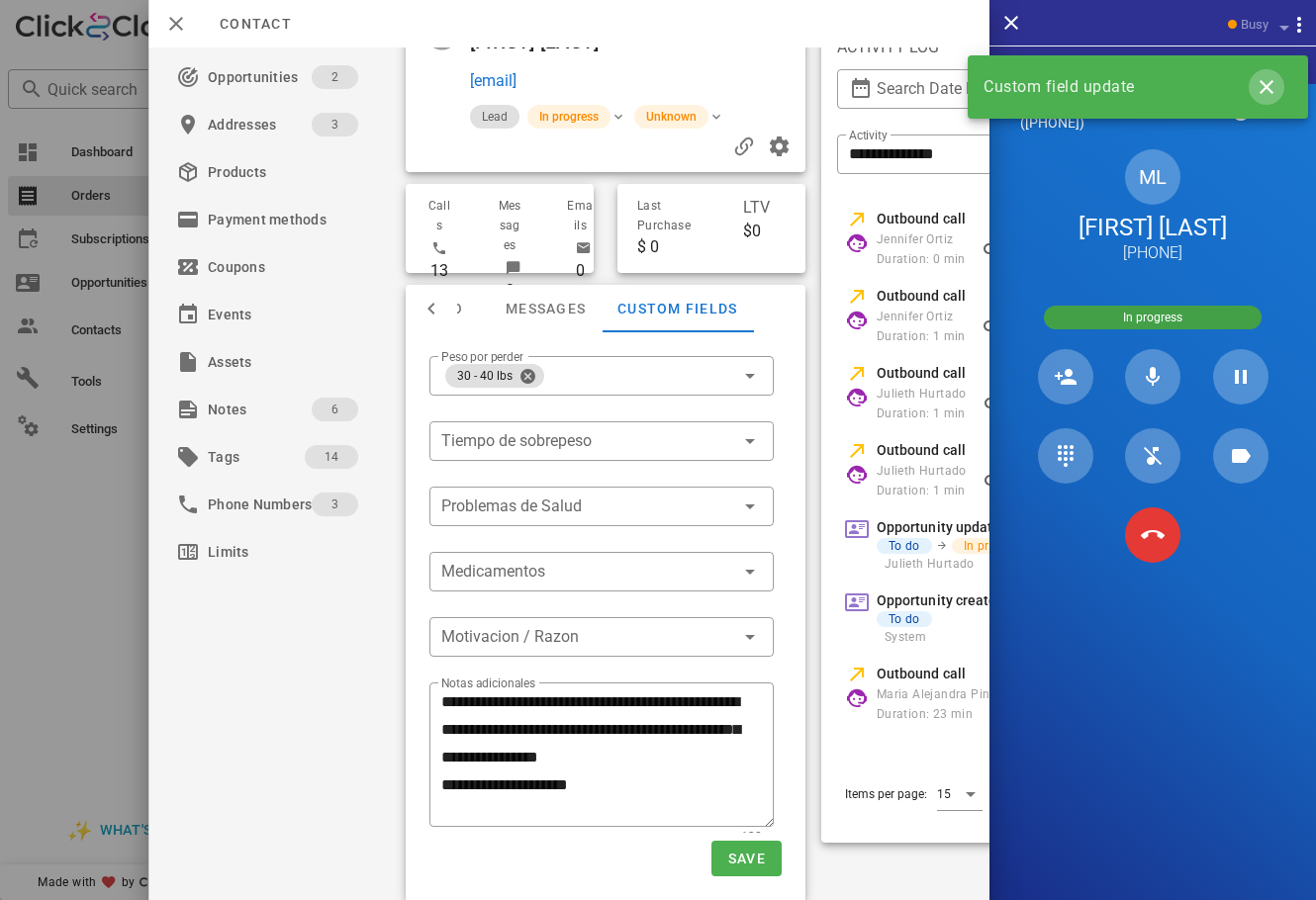 click at bounding box center [1267, 87] 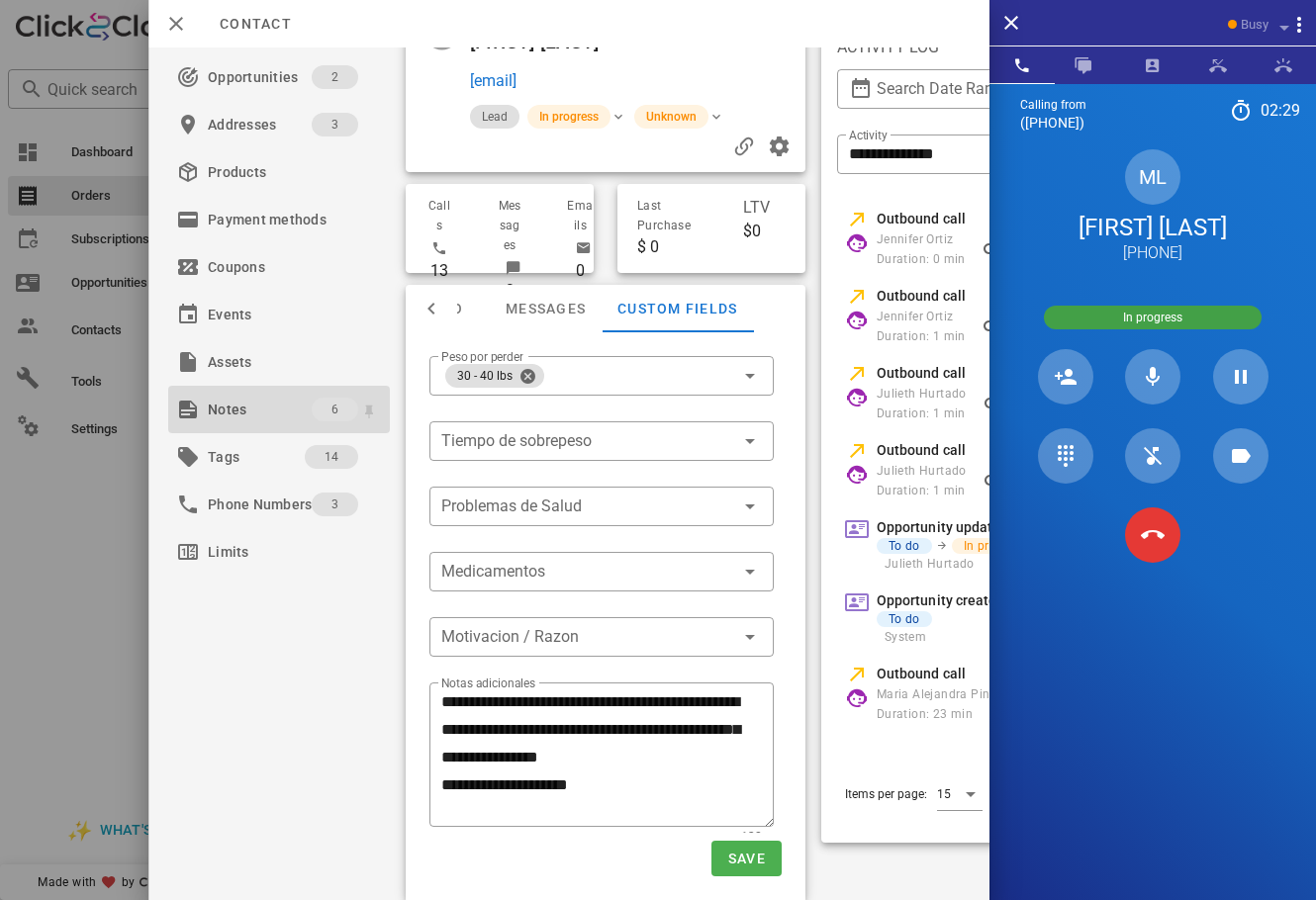 drag, startPoint x: 260, startPoint y: 391, endPoint x: 283, endPoint y: 394, distance: 23.194827 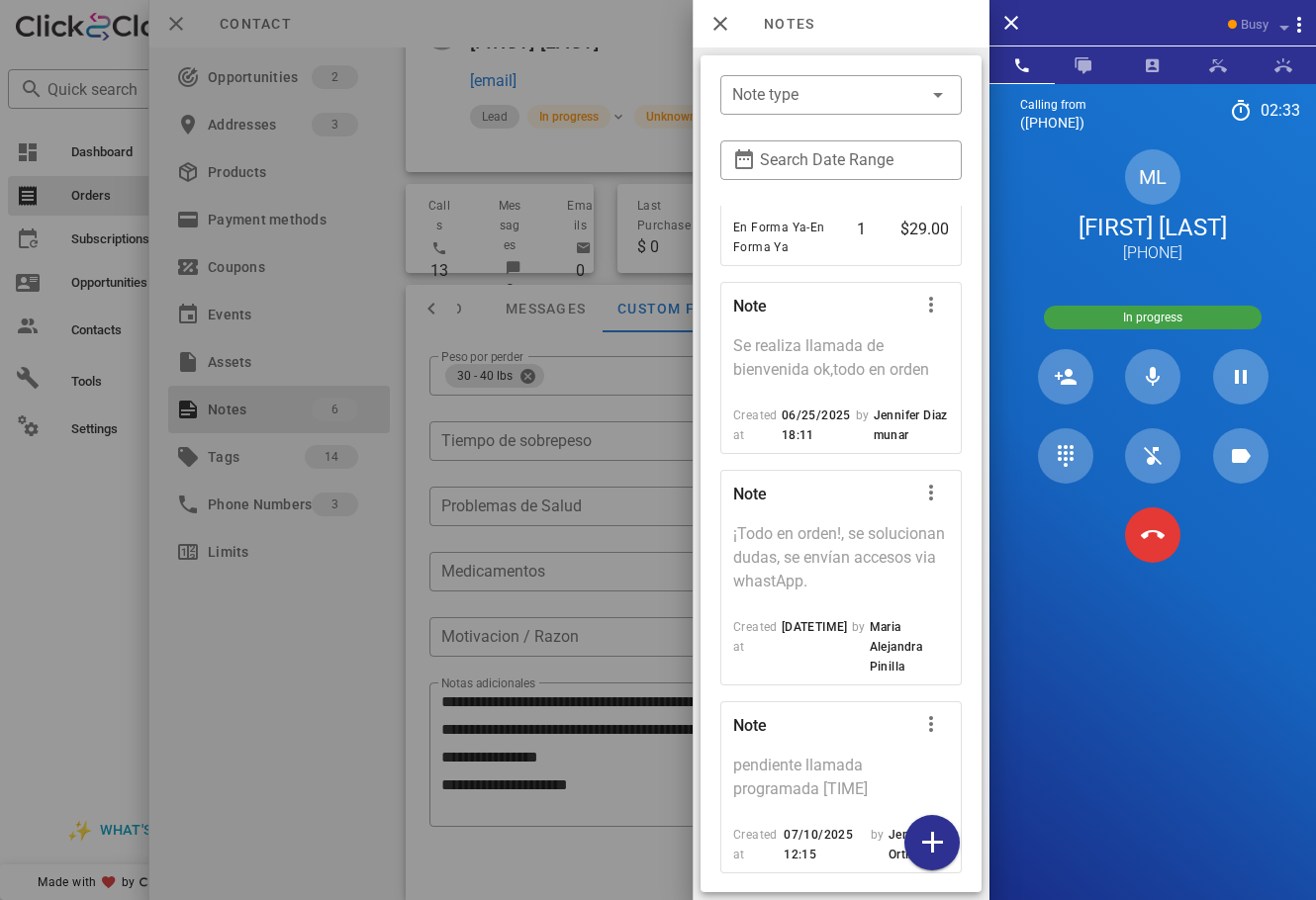 scroll, scrollTop: 770, scrollLeft: 0, axis: vertical 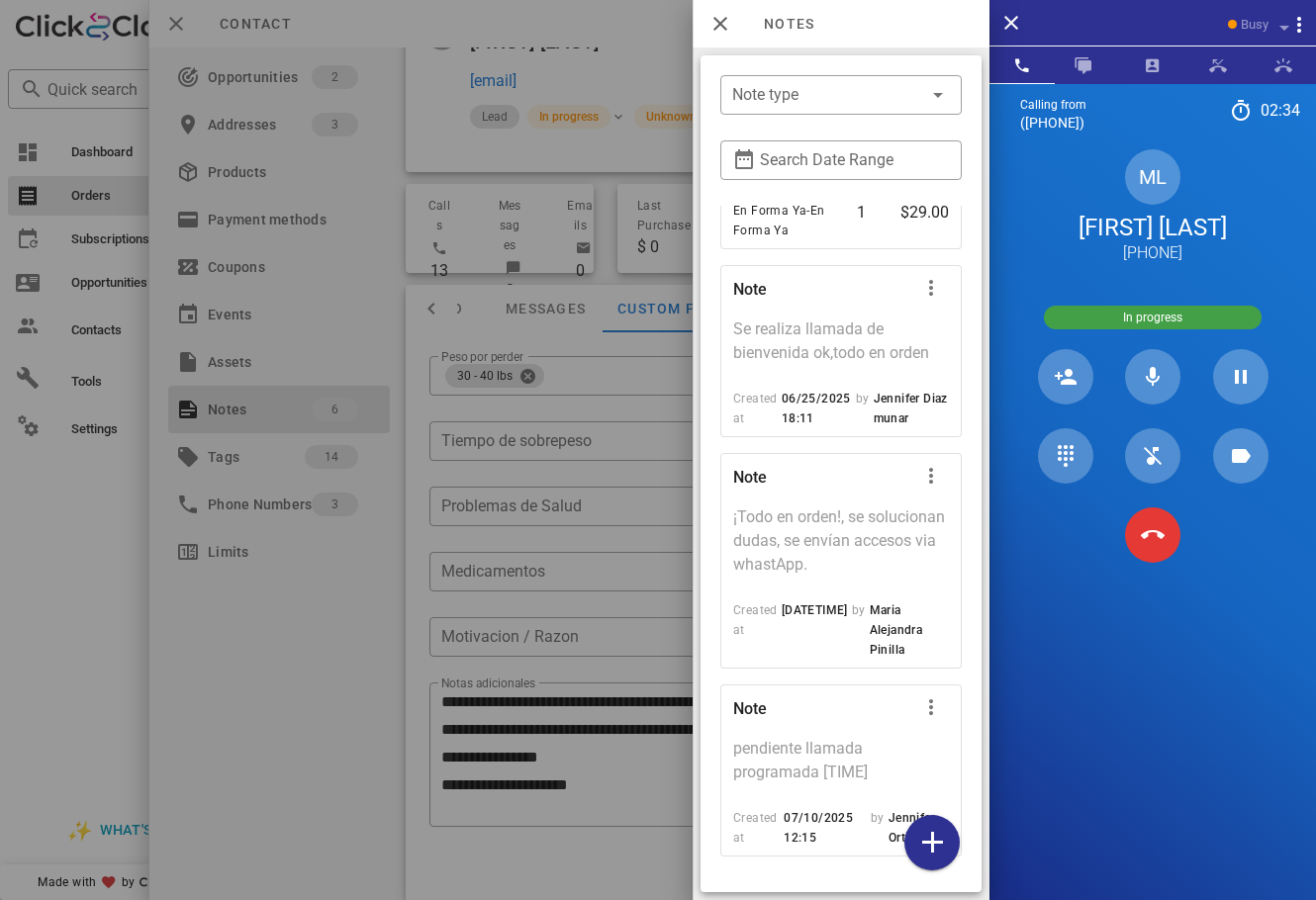 drag, startPoint x: 505, startPoint y: 844, endPoint x: 579, endPoint y: 848, distance: 74.10803 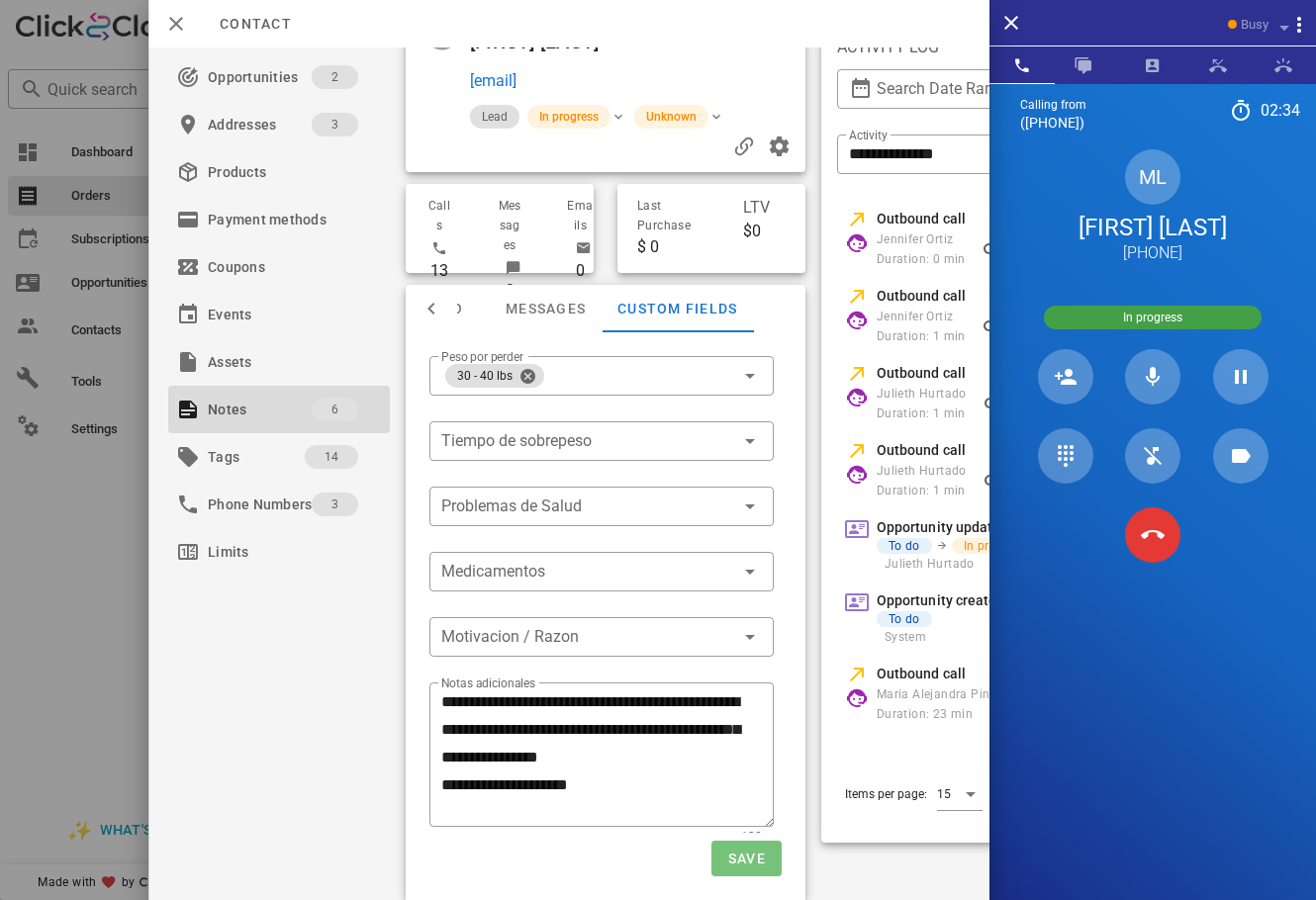 click on "Save" at bounding box center [746, 858] 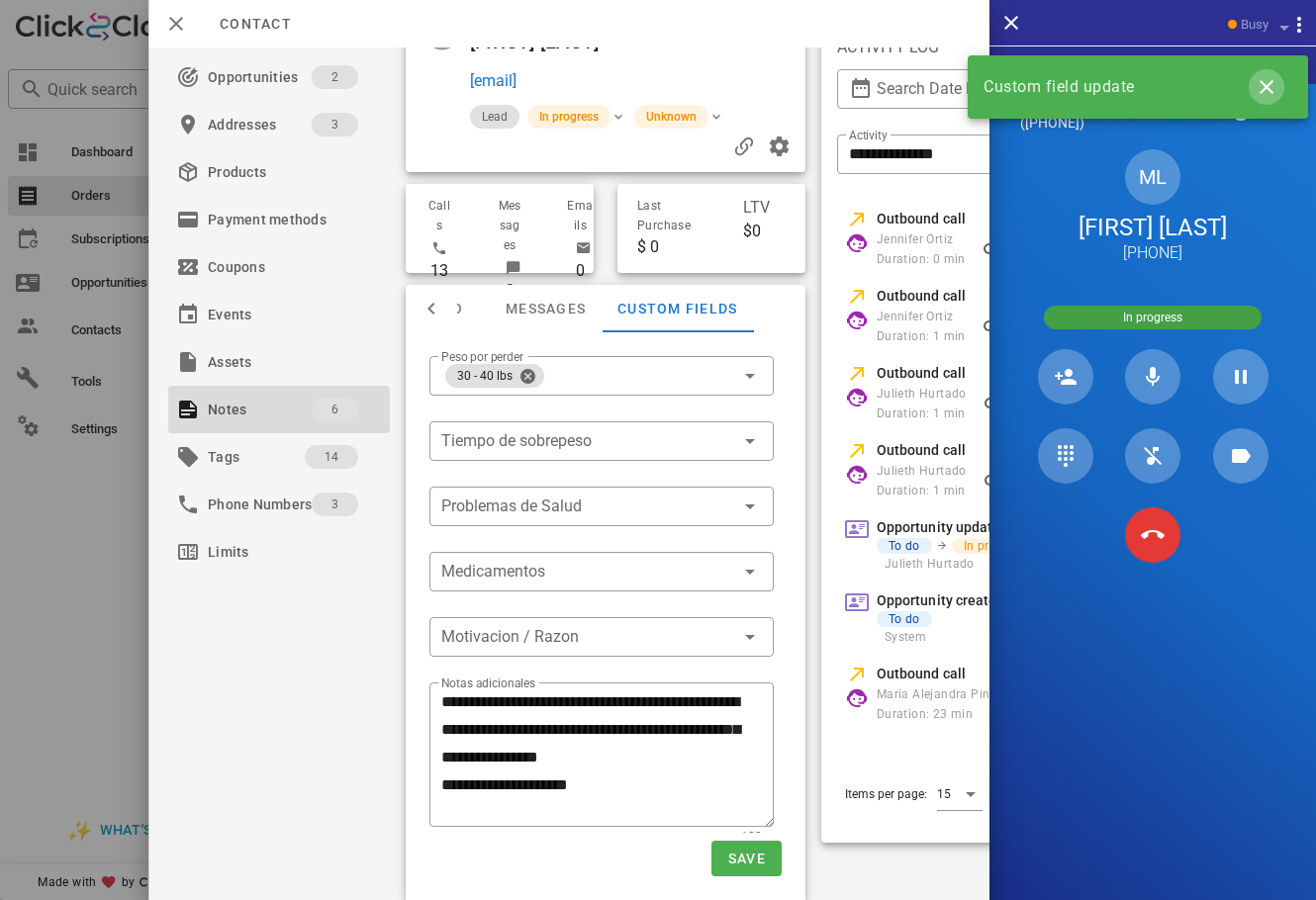 click at bounding box center (1267, 87) 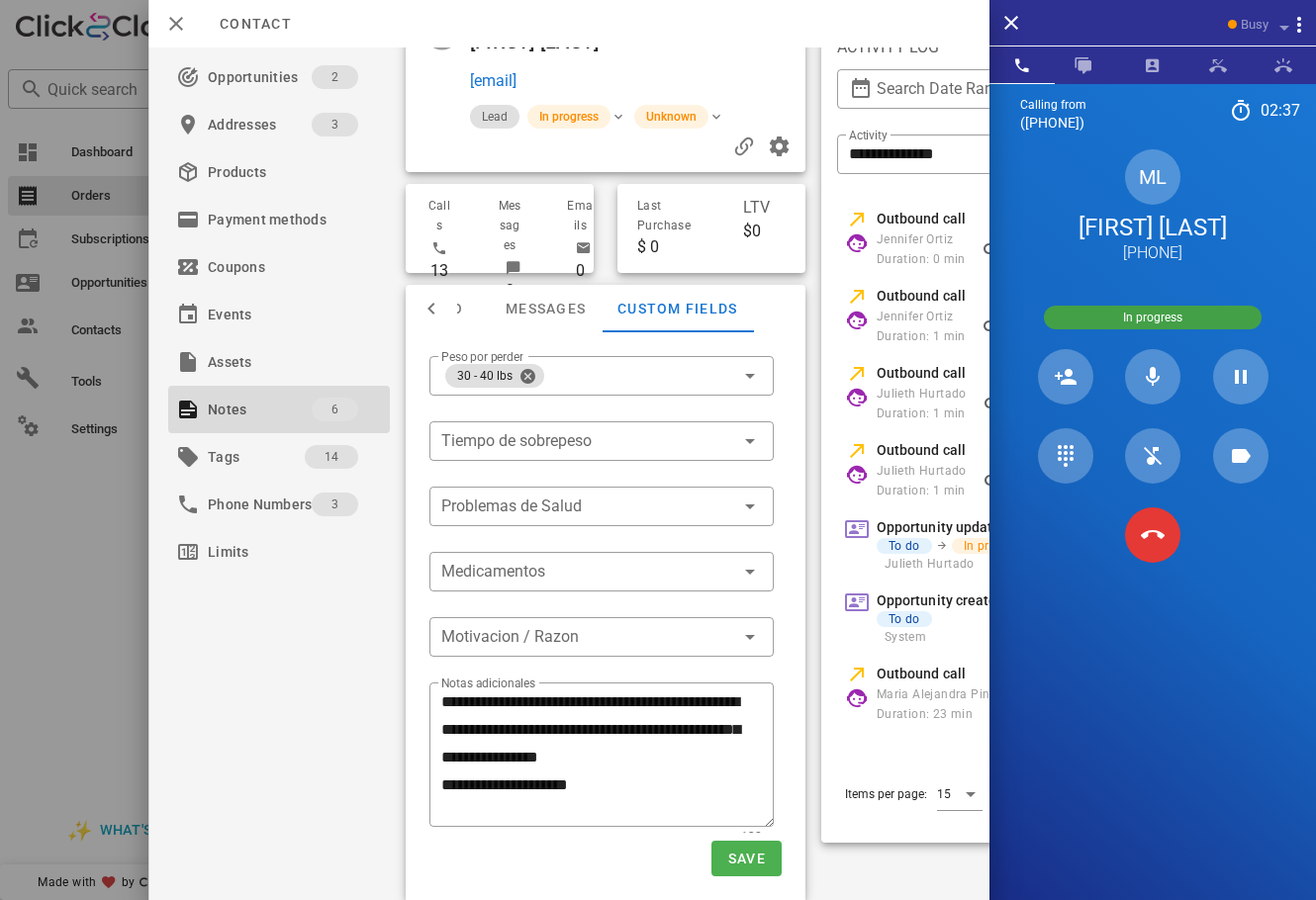 click on "ML   Maria Luisa  +14694180391" at bounding box center (1153, 207) 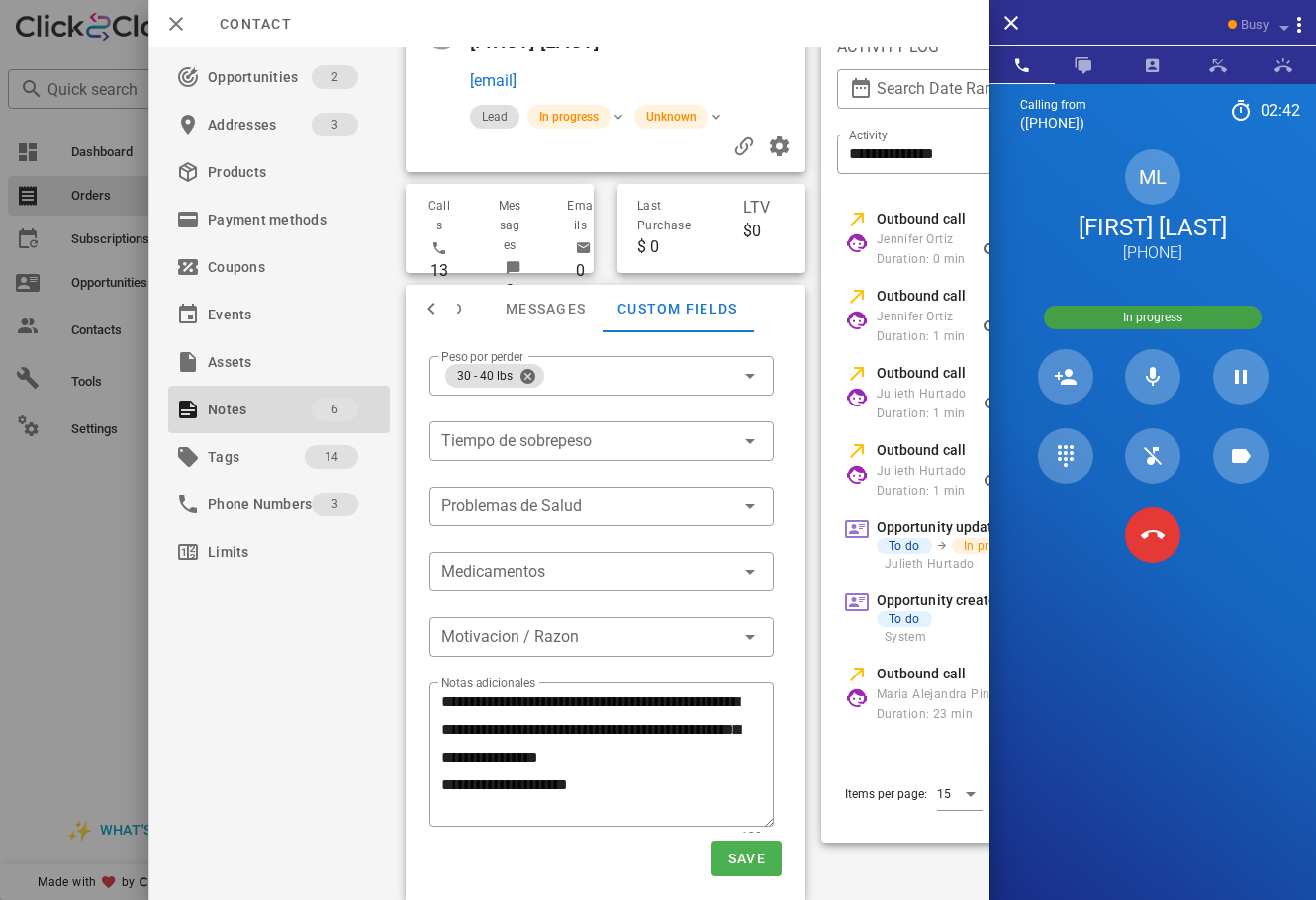 scroll, scrollTop: 0, scrollLeft: 0, axis: both 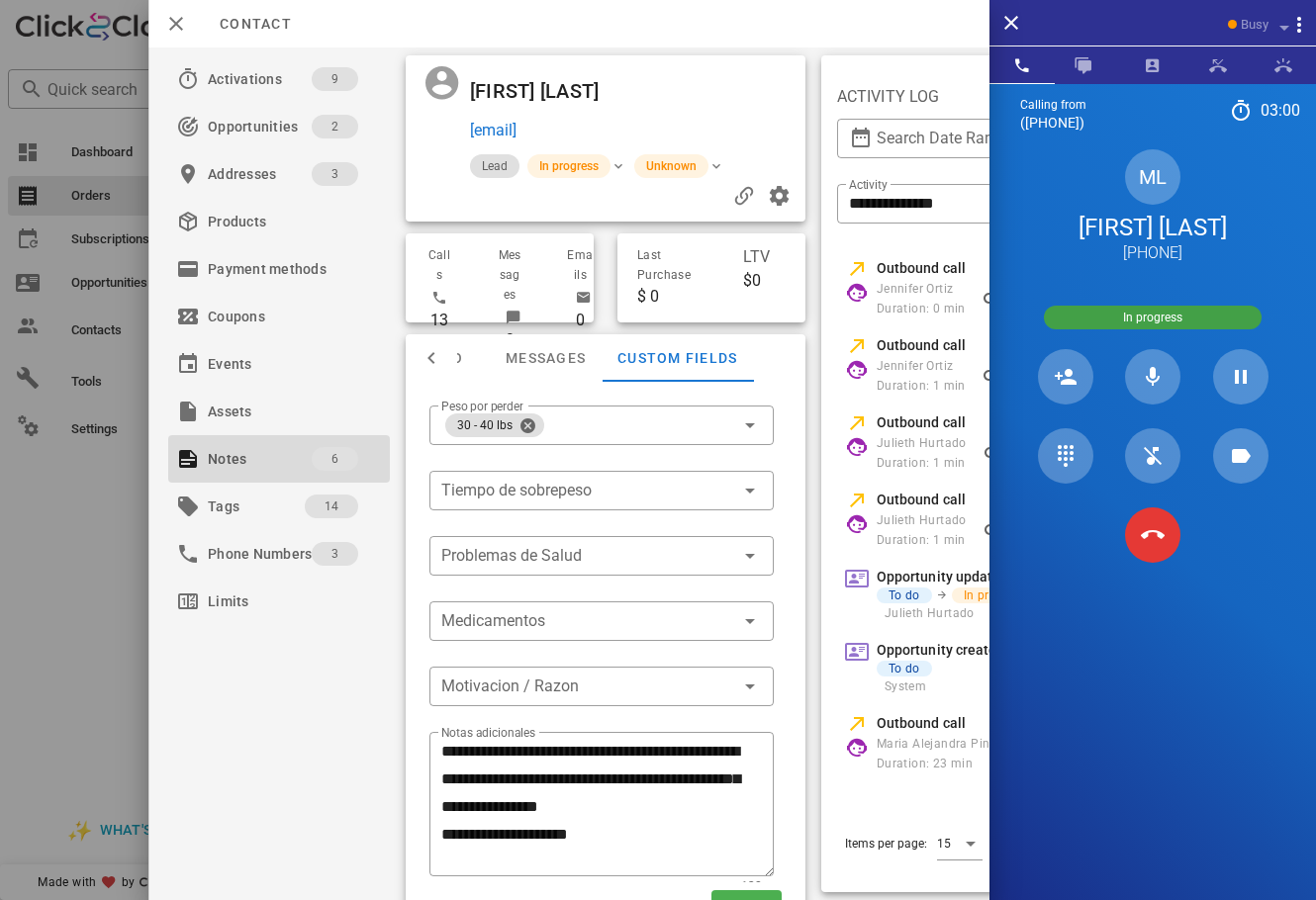 click on "Calling from (954) 248-3188 03: 00  Unknown      ▼     Andorra
+376
Argentina
+54
Aruba
+297
Australia
+61
Belgium (België)
+32
Bolivia
+591
Brazil (Brasil)
+55
Canada
+1
Chile
+56
Colombia
+57
Costa Rica
+506
Dominican Republic (República Dominicana)
+1
Ecuador
+593
El Salvador
+503
France
+33
Germany (Deutschland)
+49
Guadeloupe
+590
Guatemala
+502
Honduras
+504
Iceland (Ísland)
+354
India (भारत)
+91
Israel (‫ישראל‬‎)
+972
Italy (Italia)
+39" at bounding box center (1153, 533) 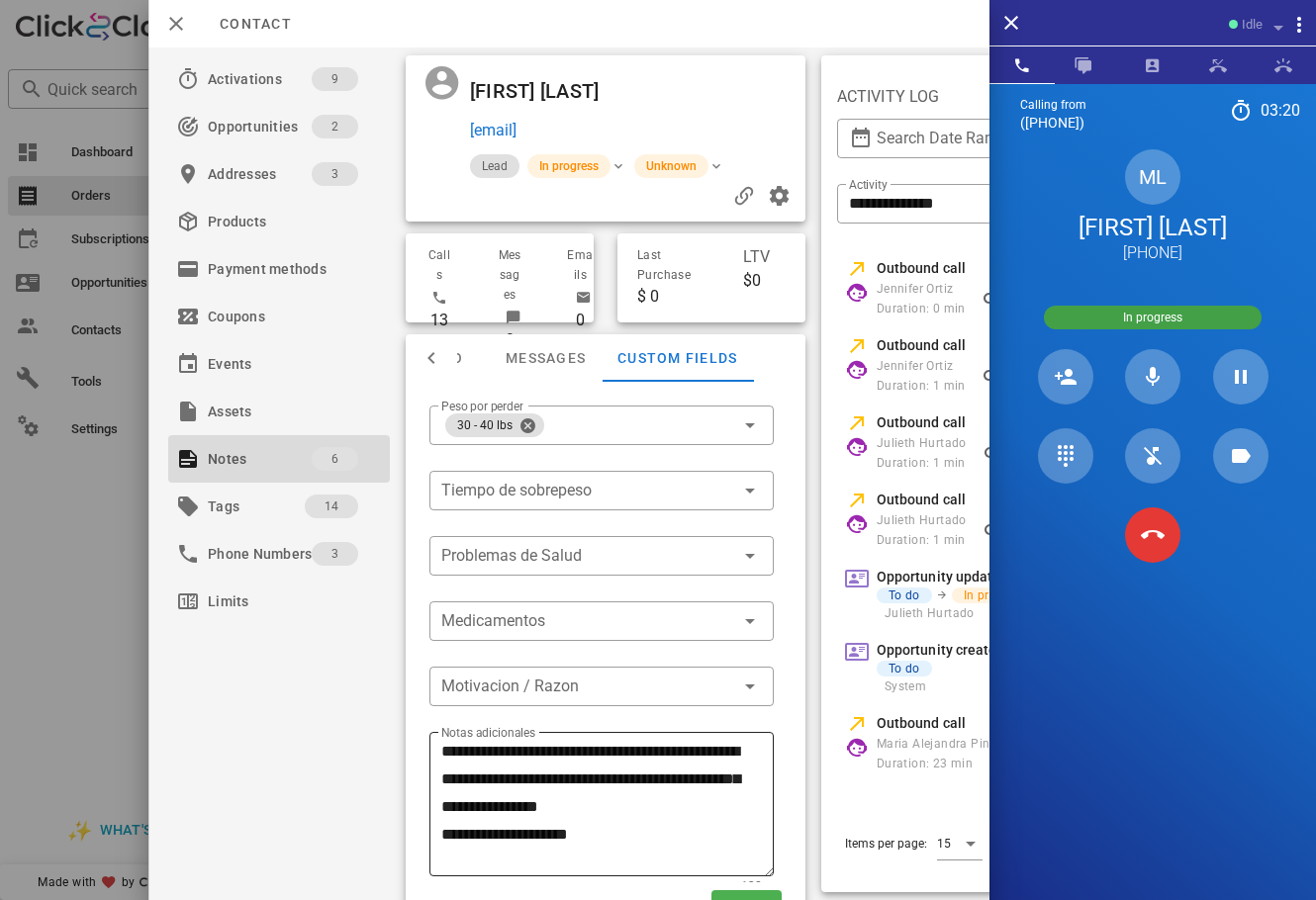 click on "**********" at bounding box center (608, 807) 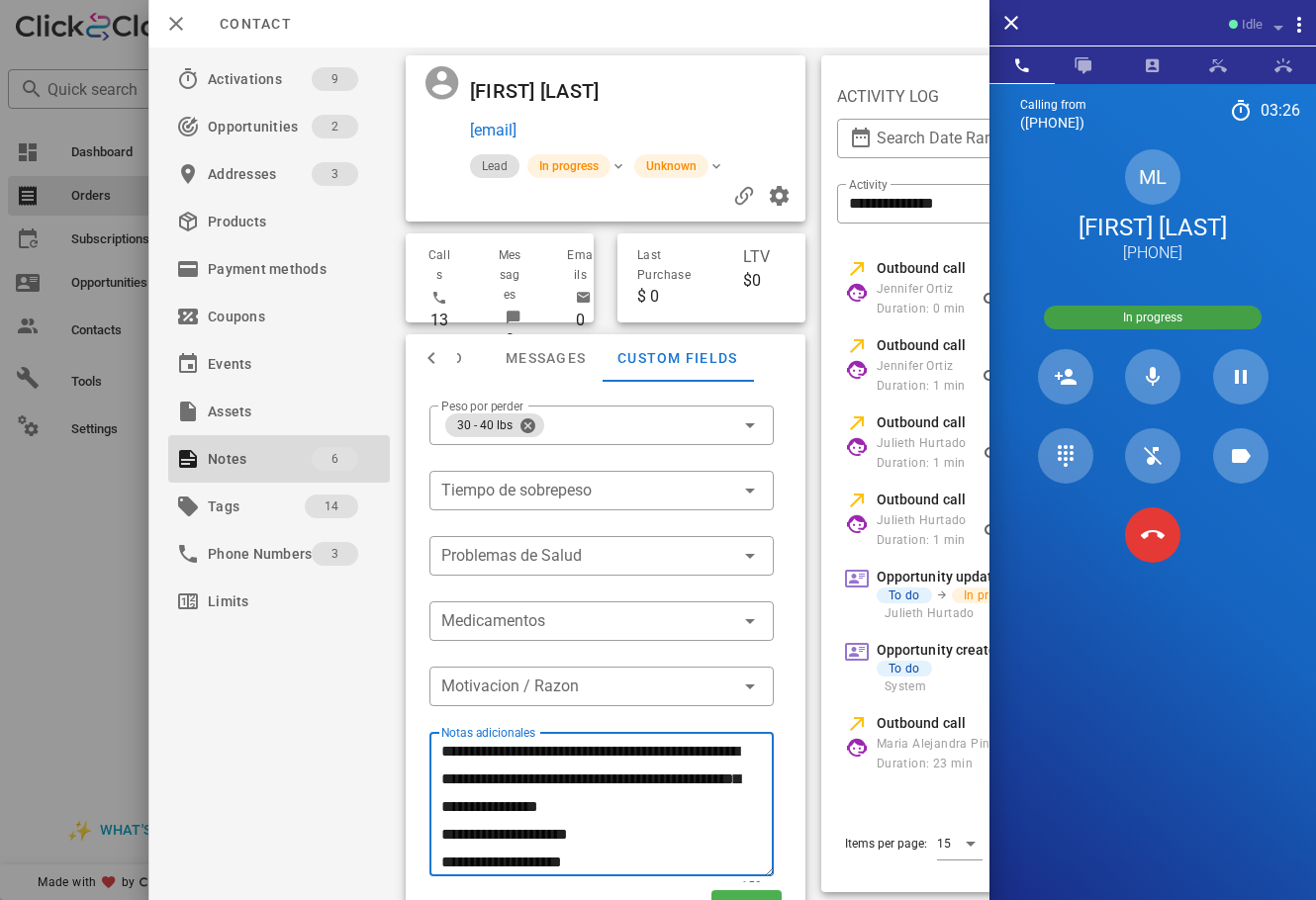 scroll, scrollTop: 28, scrollLeft: 0, axis: vertical 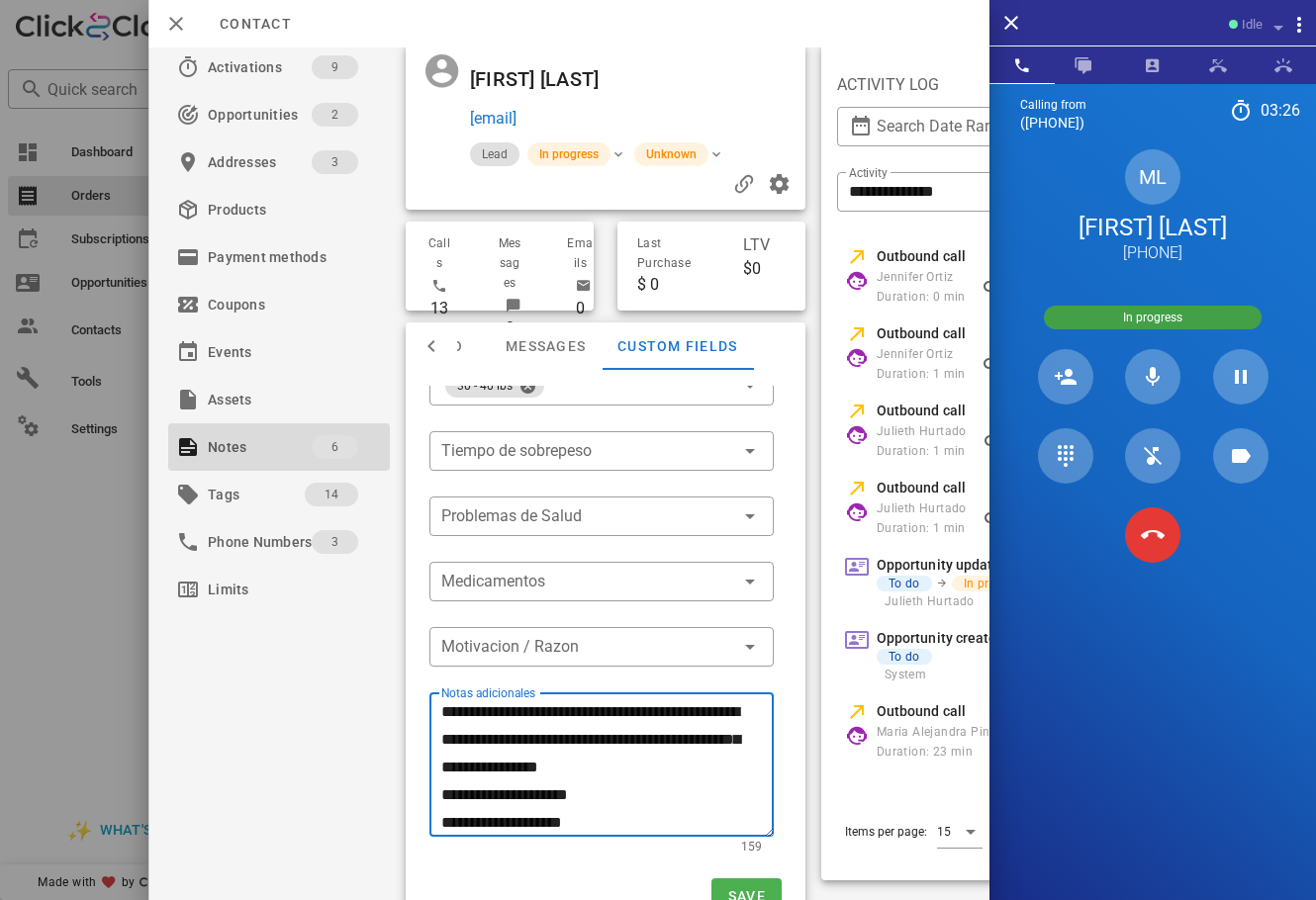 drag, startPoint x: 624, startPoint y: 848, endPoint x: 530, endPoint y: 866, distance: 95.70789 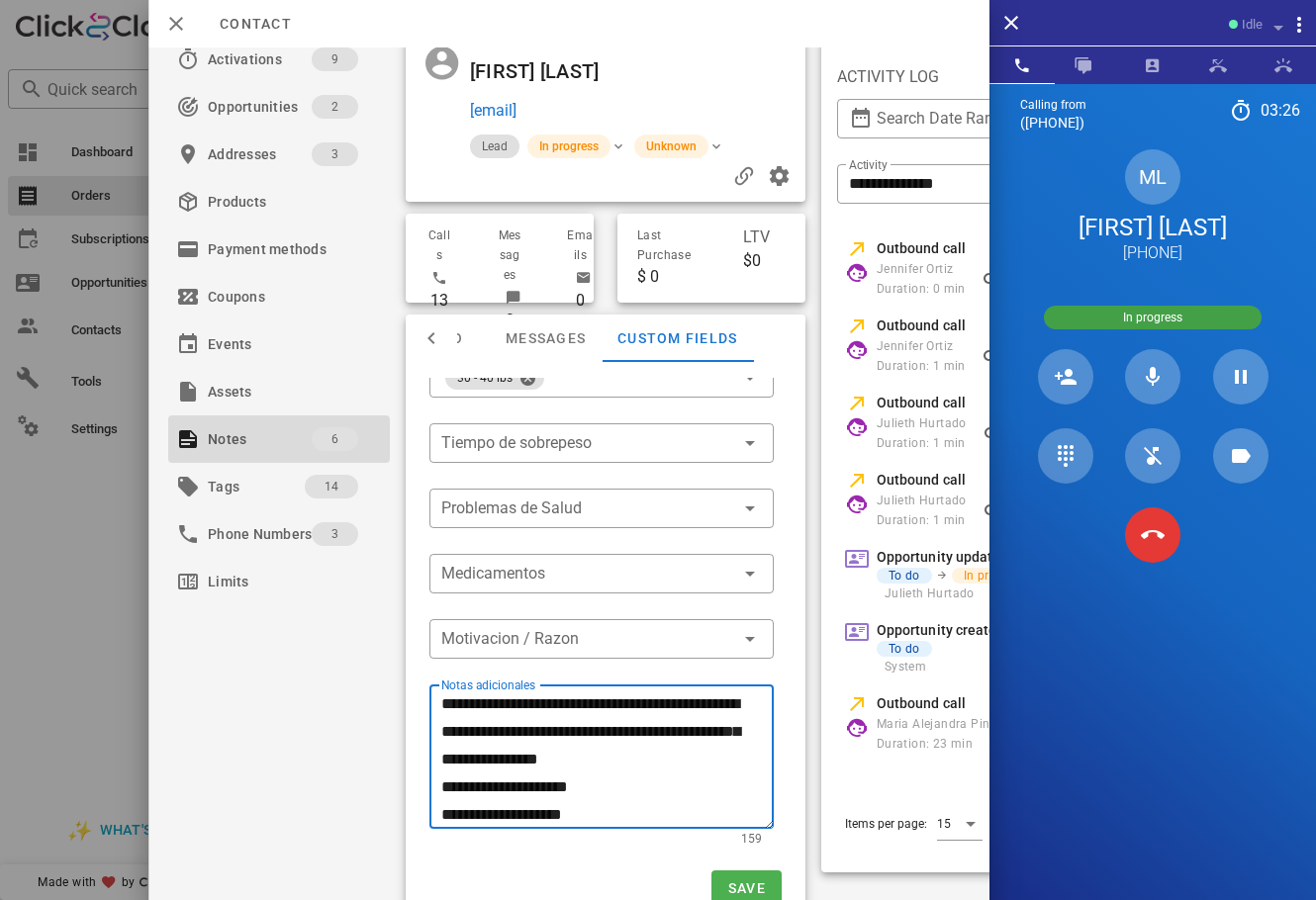 click on "**********" at bounding box center (608, 760) 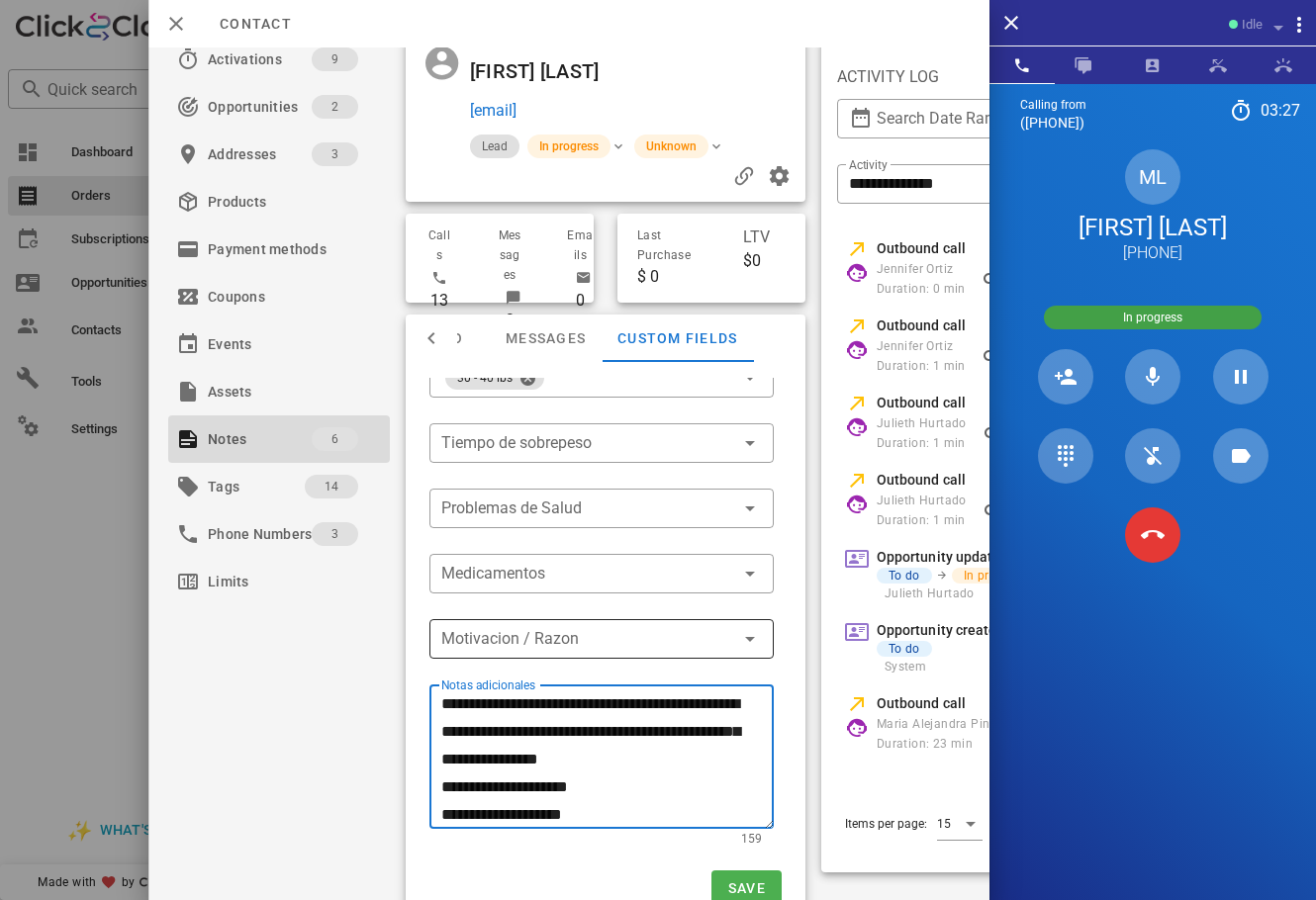 drag, startPoint x: 588, startPoint y: 807, endPoint x: 625, endPoint y: 655, distance: 156.43849 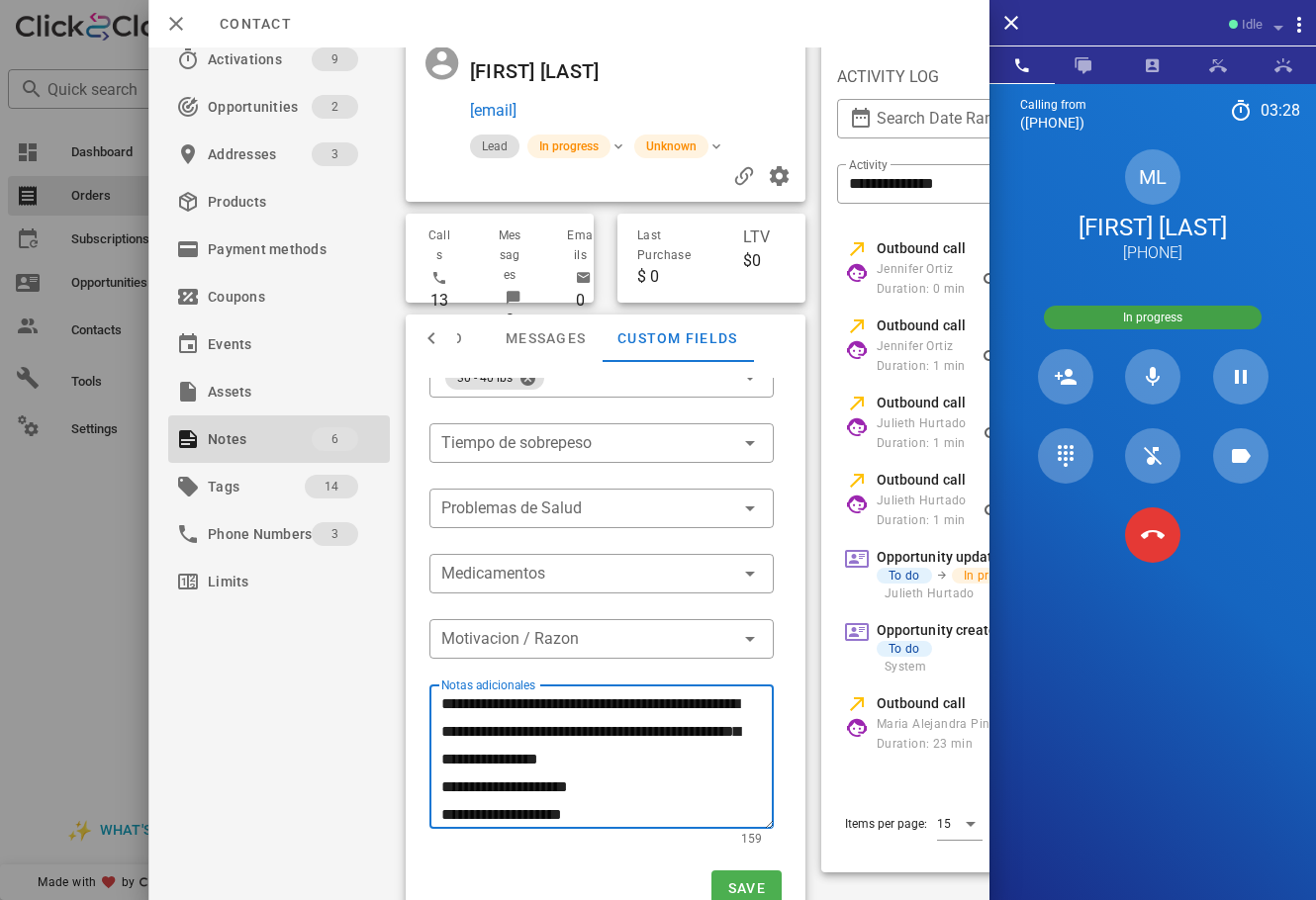 click on "**********" at bounding box center [608, 760] 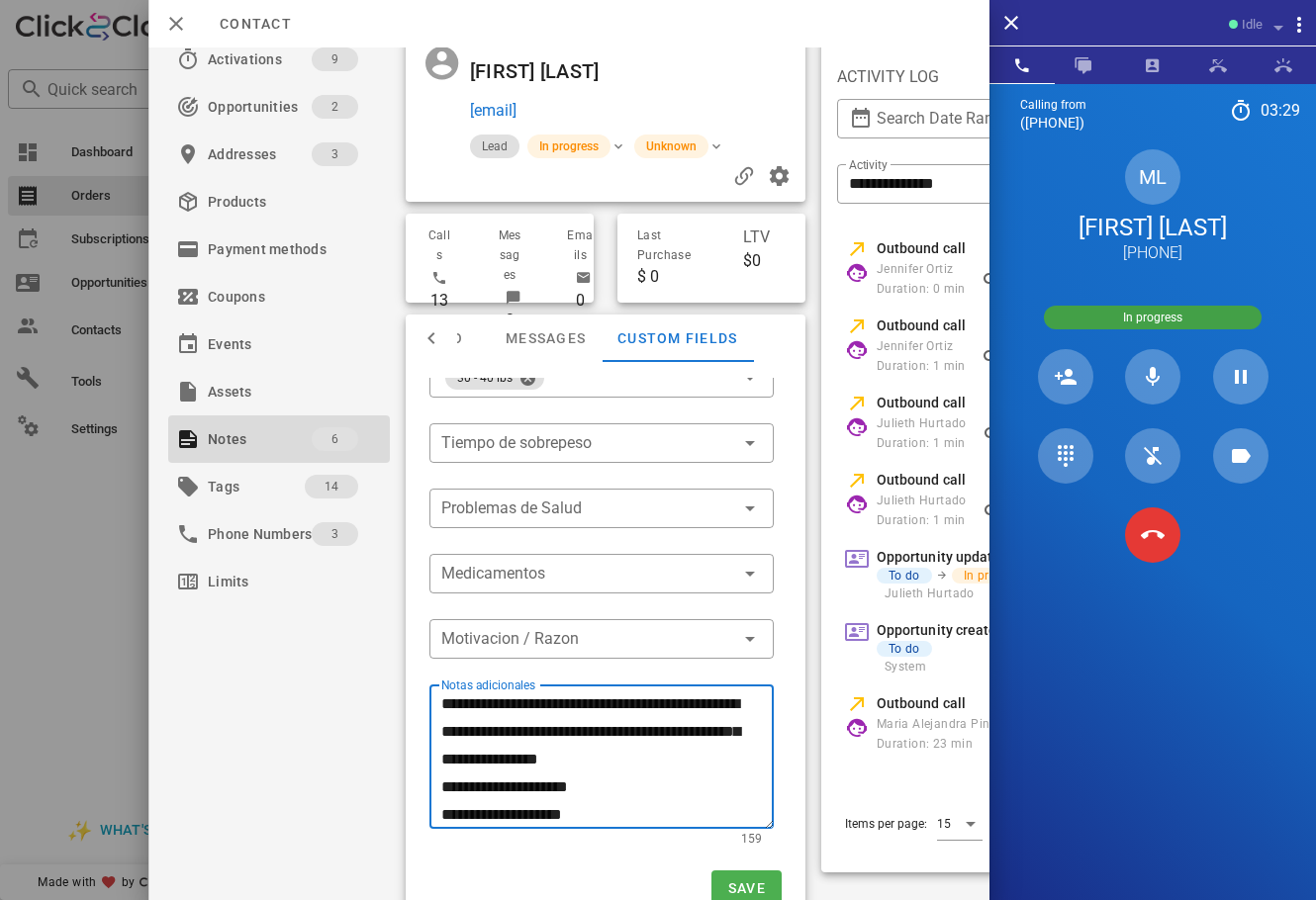 drag, startPoint x: 569, startPoint y: 814, endPoint x: 441, endPoint y: 811, distance: 128.03515 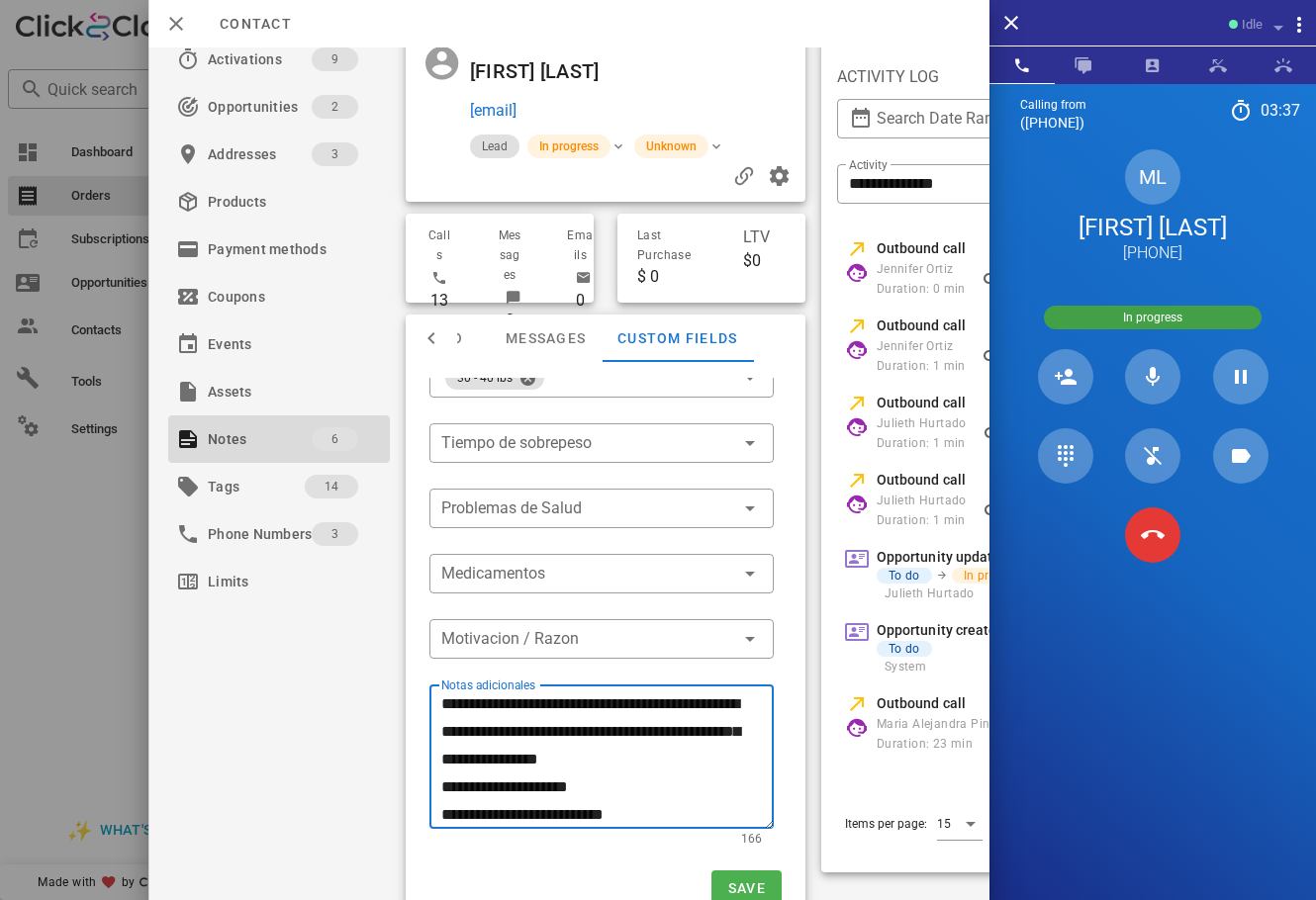 drag, startPoint x: 468, startPoint y: 817, endPoint x: 457, endPoint y: 830, distance: 17.029386 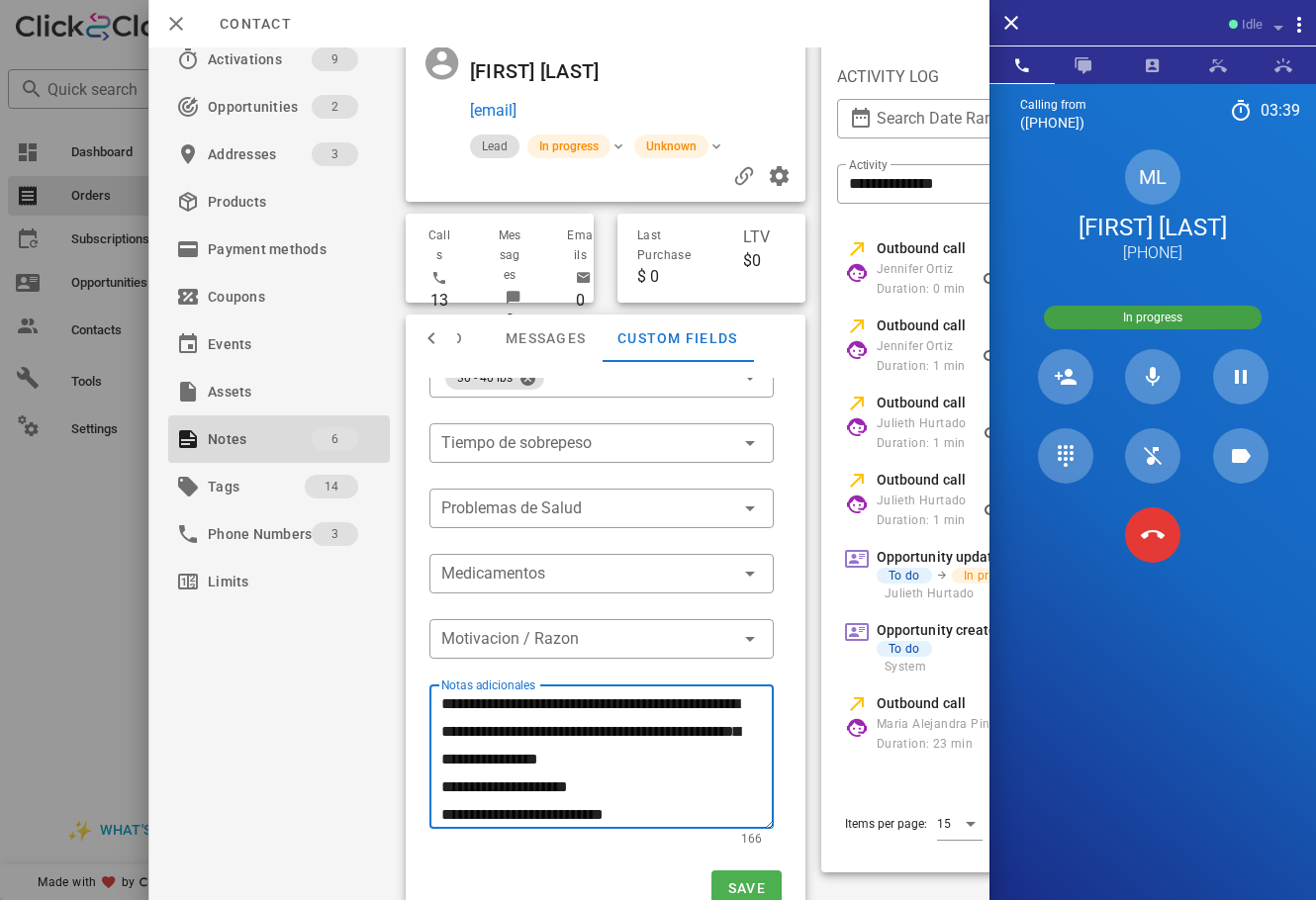 drag, startPoint x: 467, startPoint y: 814, endPoint x: 521, endPoint y: 832, distance: 56.920998 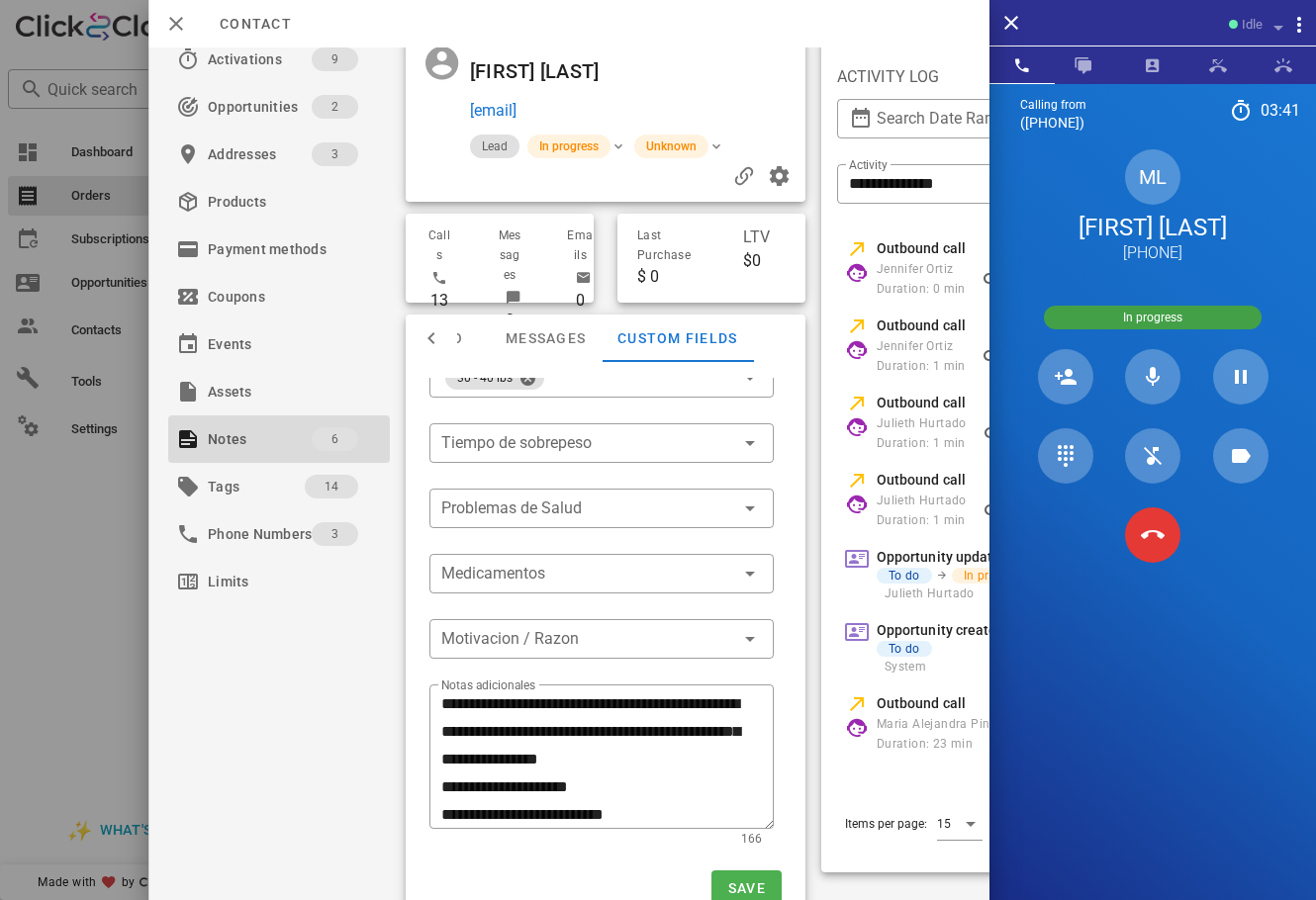 scroll, scrollTop: 64, scrollLeft: 0, axis: vertical 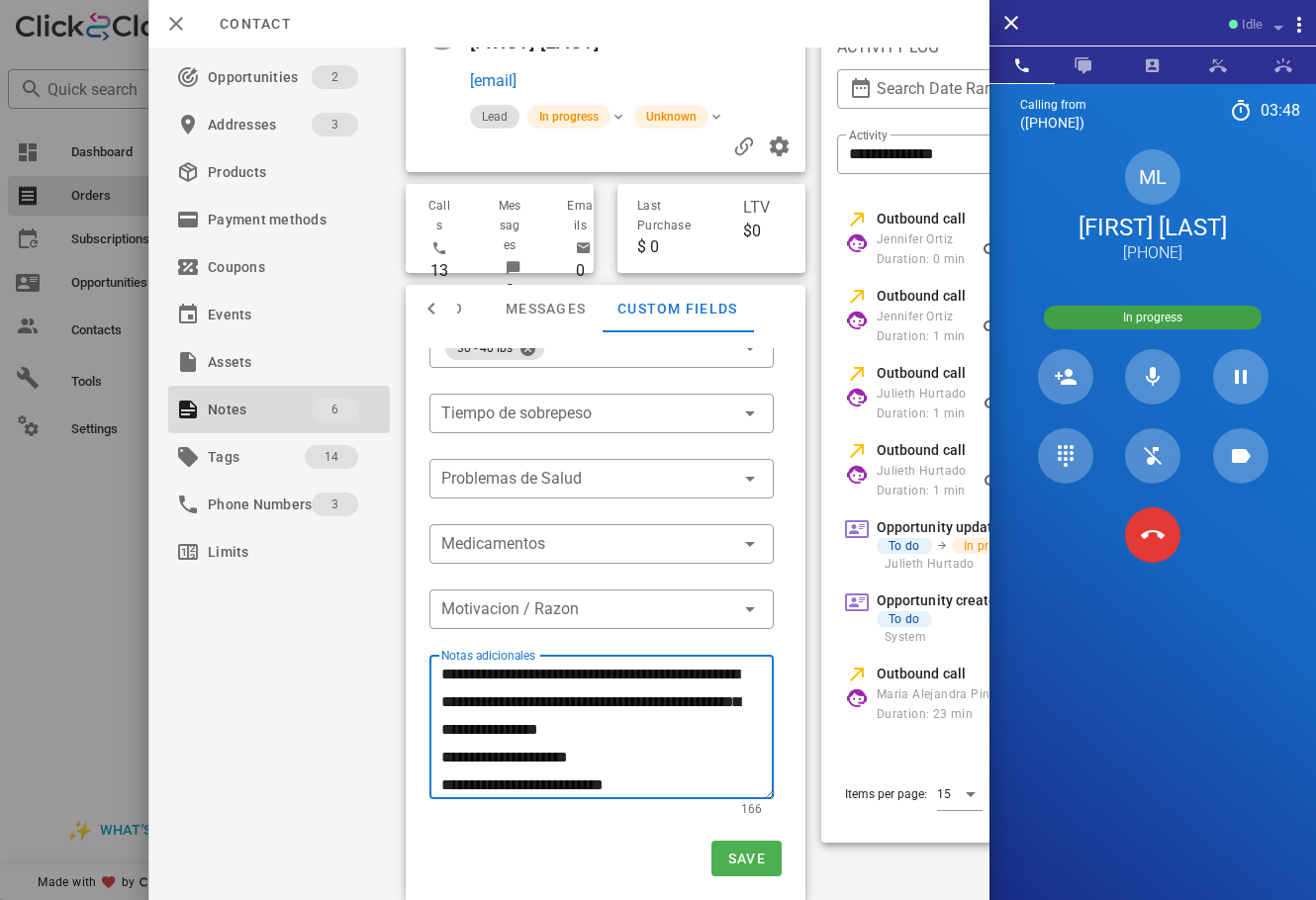 click on "**********" at bounding box center (608, 730) 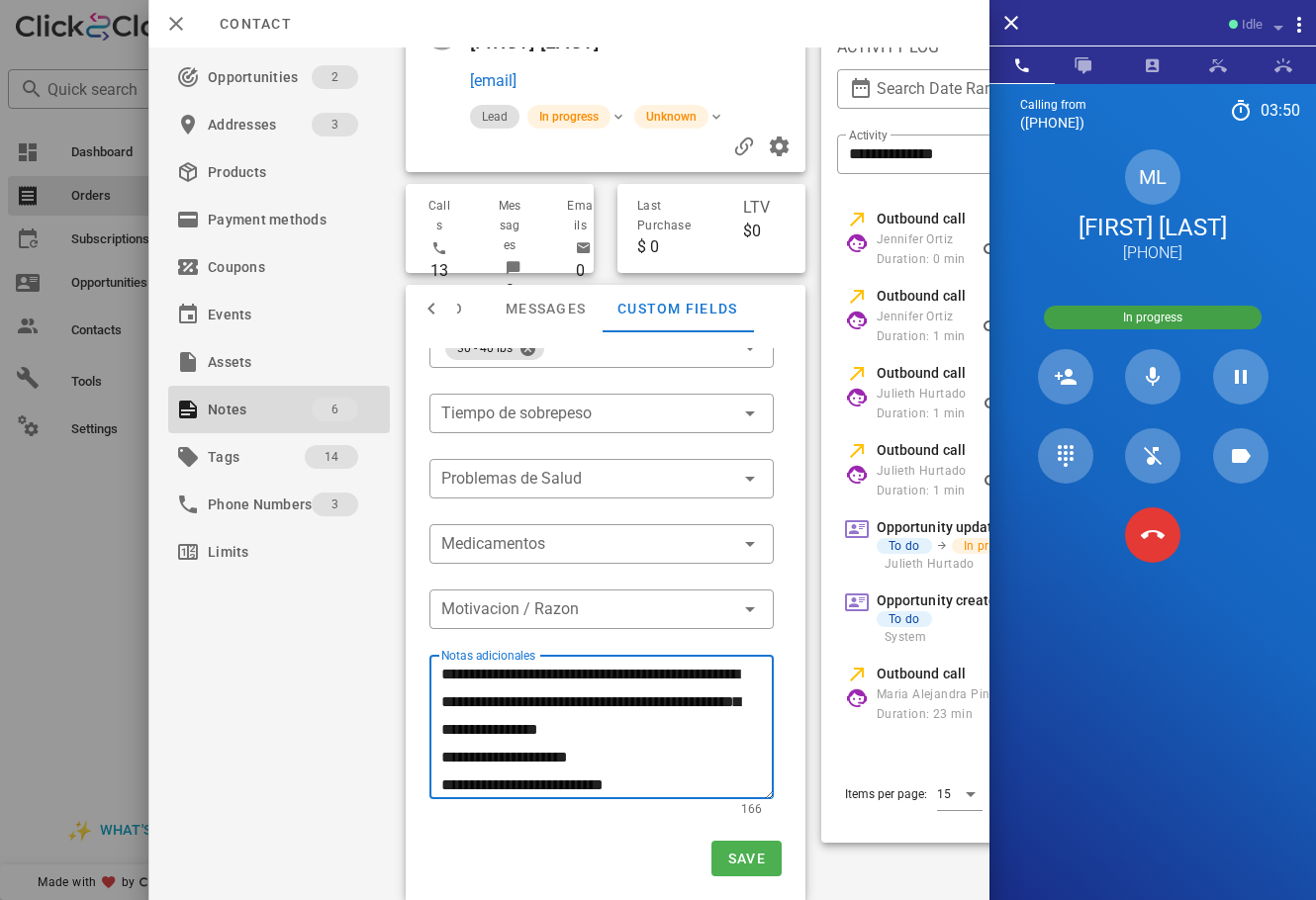 click on "**********" at bounding box center [608, 730] 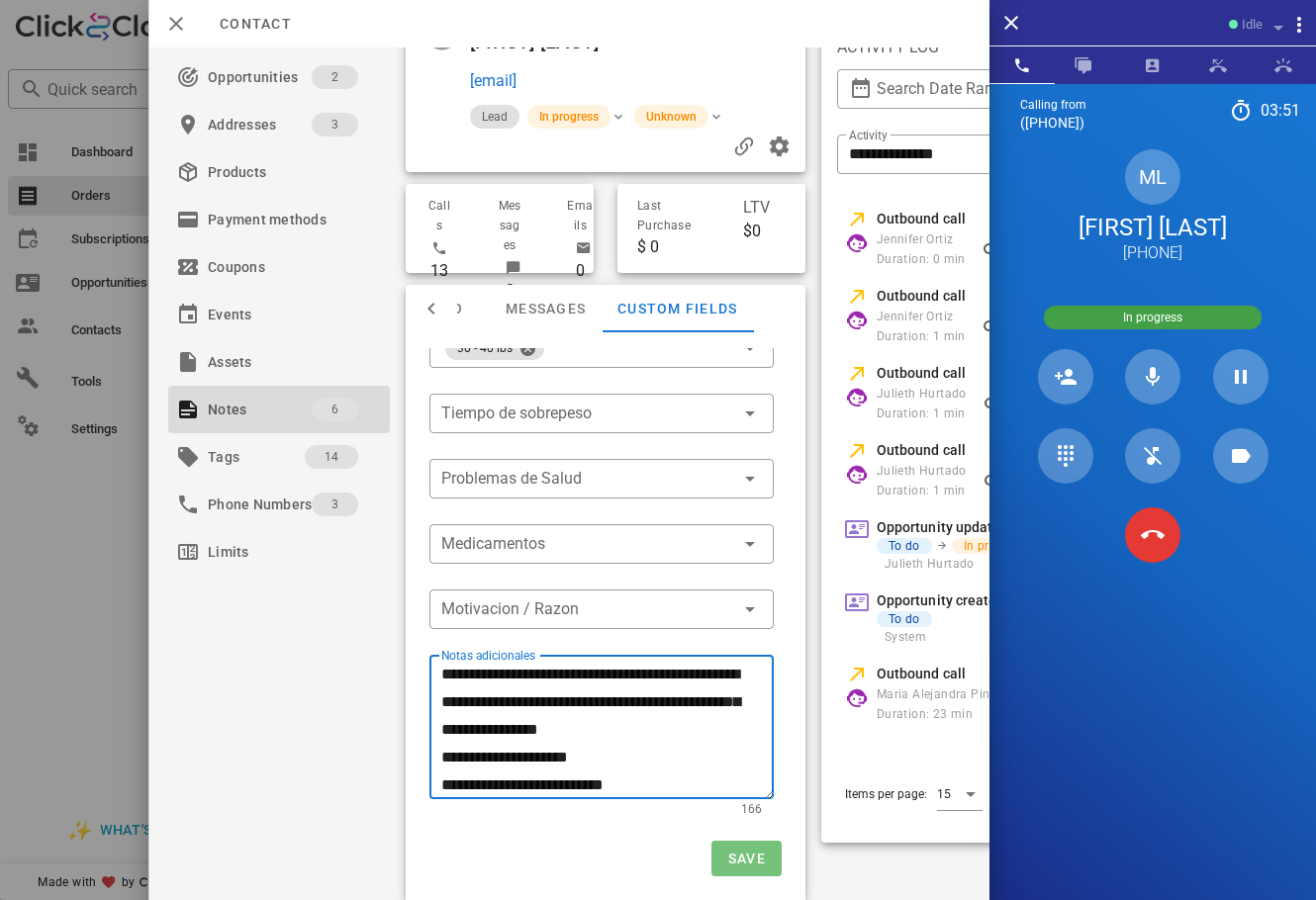 click on "Save" at bounding box center (746, 858) 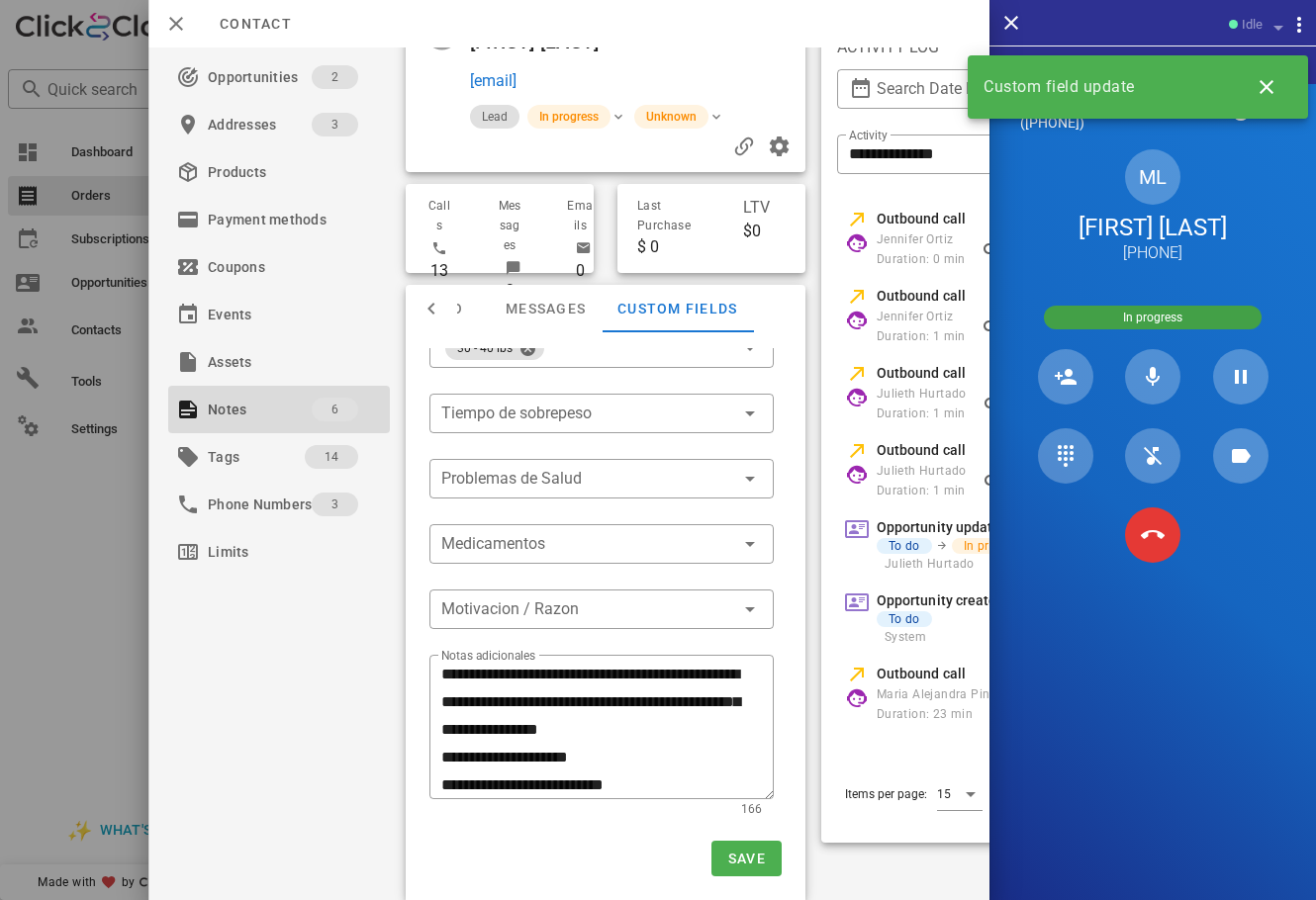 scroll, scrollTop: 0, scrollLeft: 0, axis: both 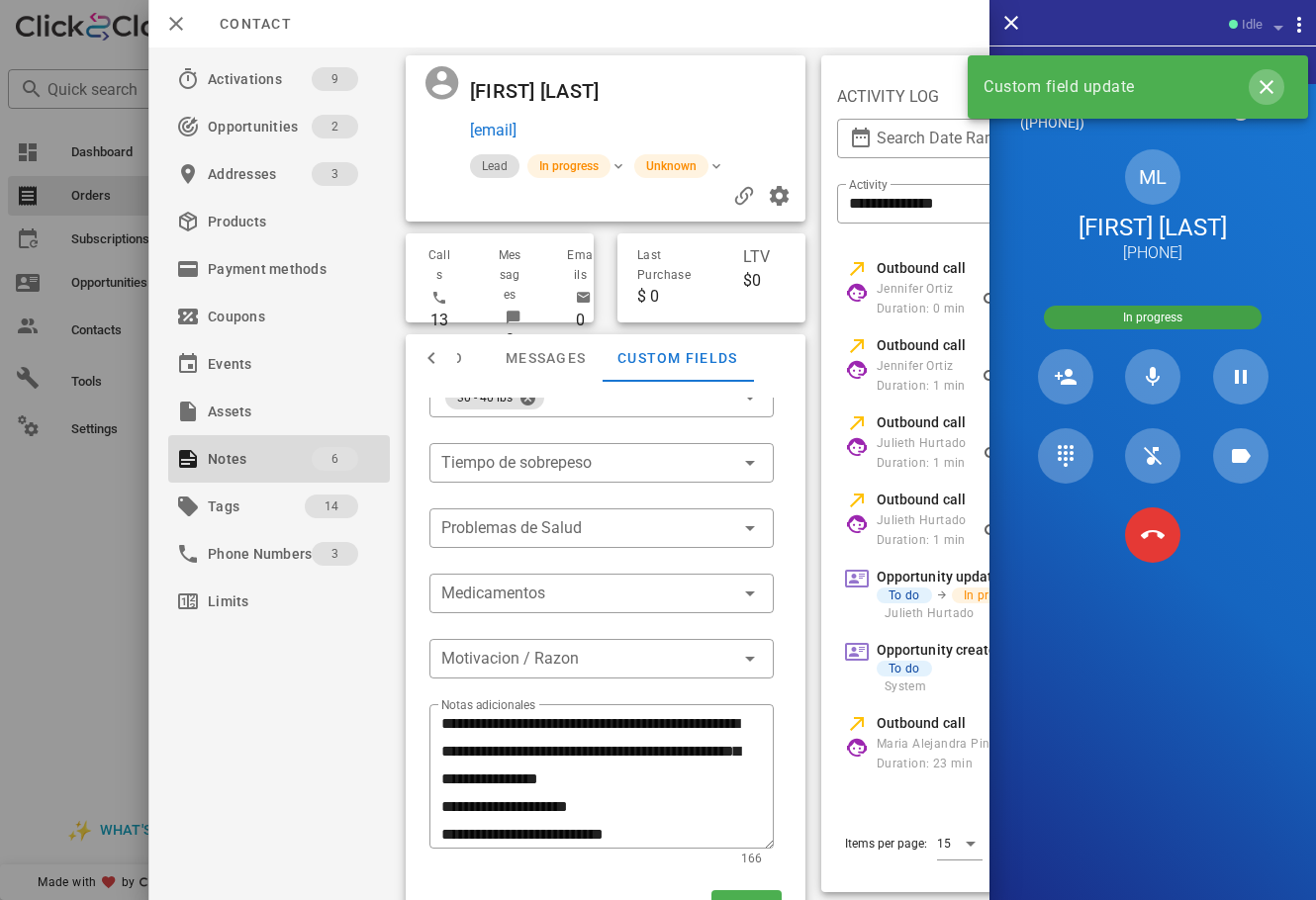 click at bounding box center [1267, 87] 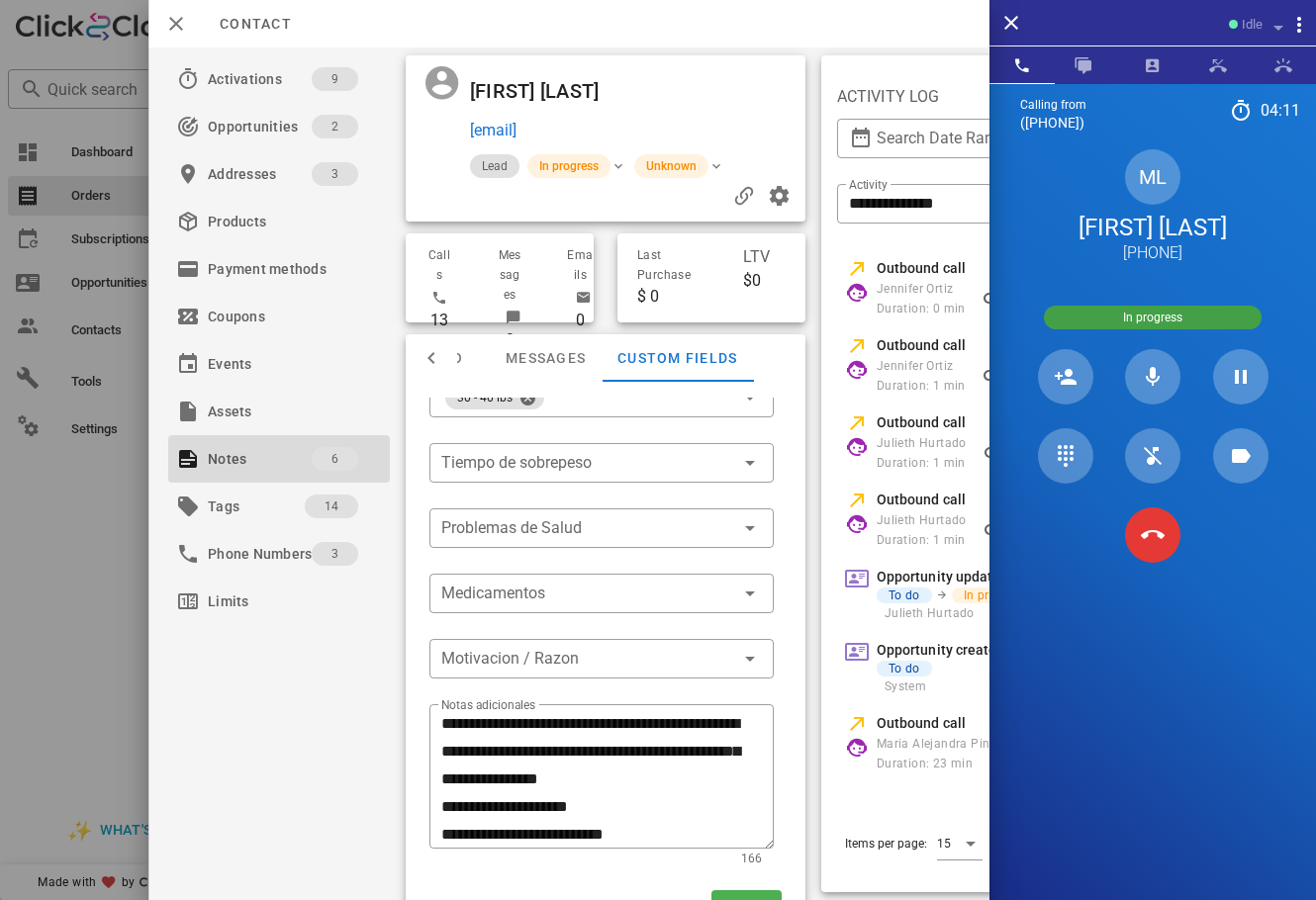 scroll, scrollTop: 0, scrollLeft: 0, axis: both 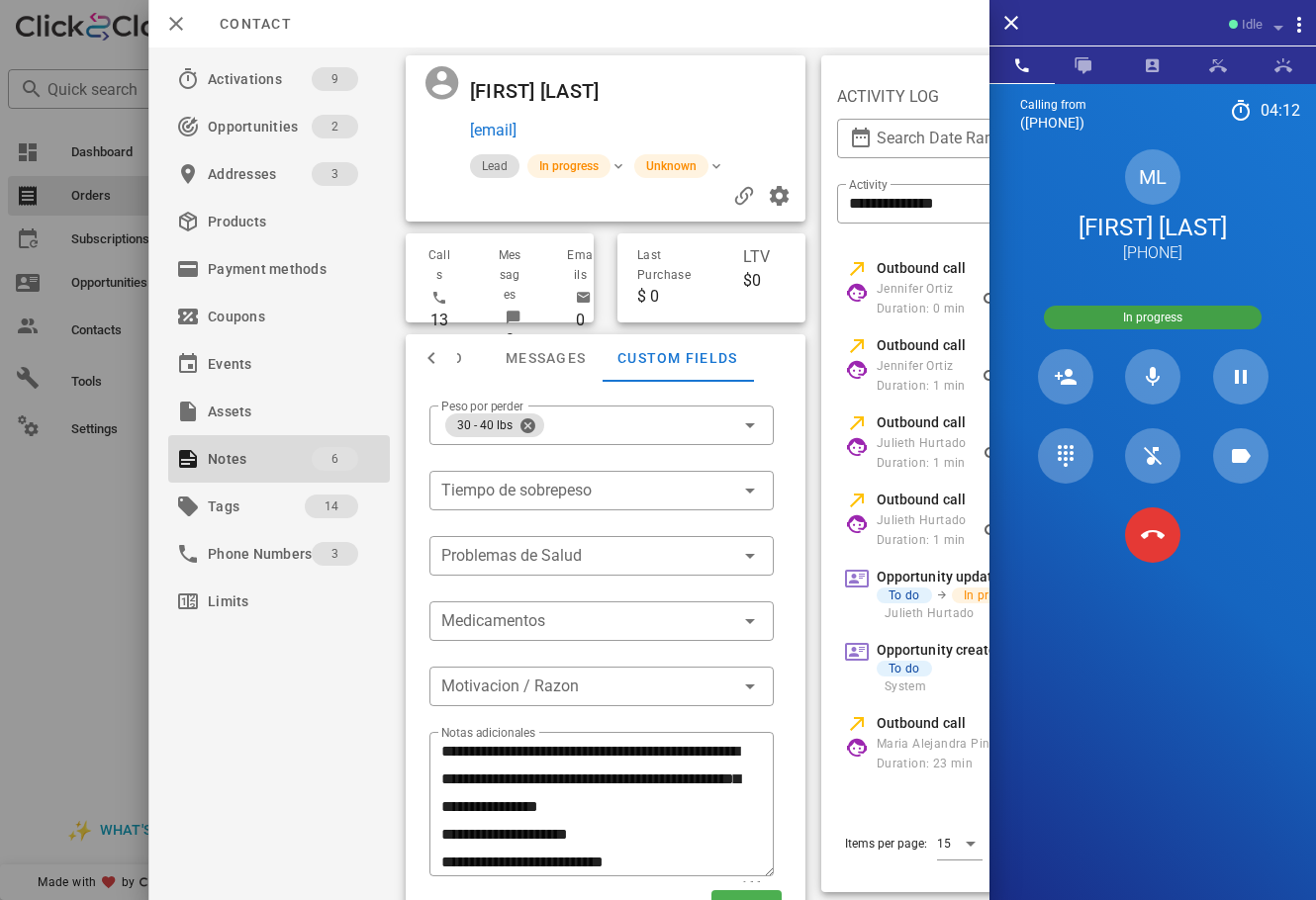 click on "Save" at bounding box center [606, 908] 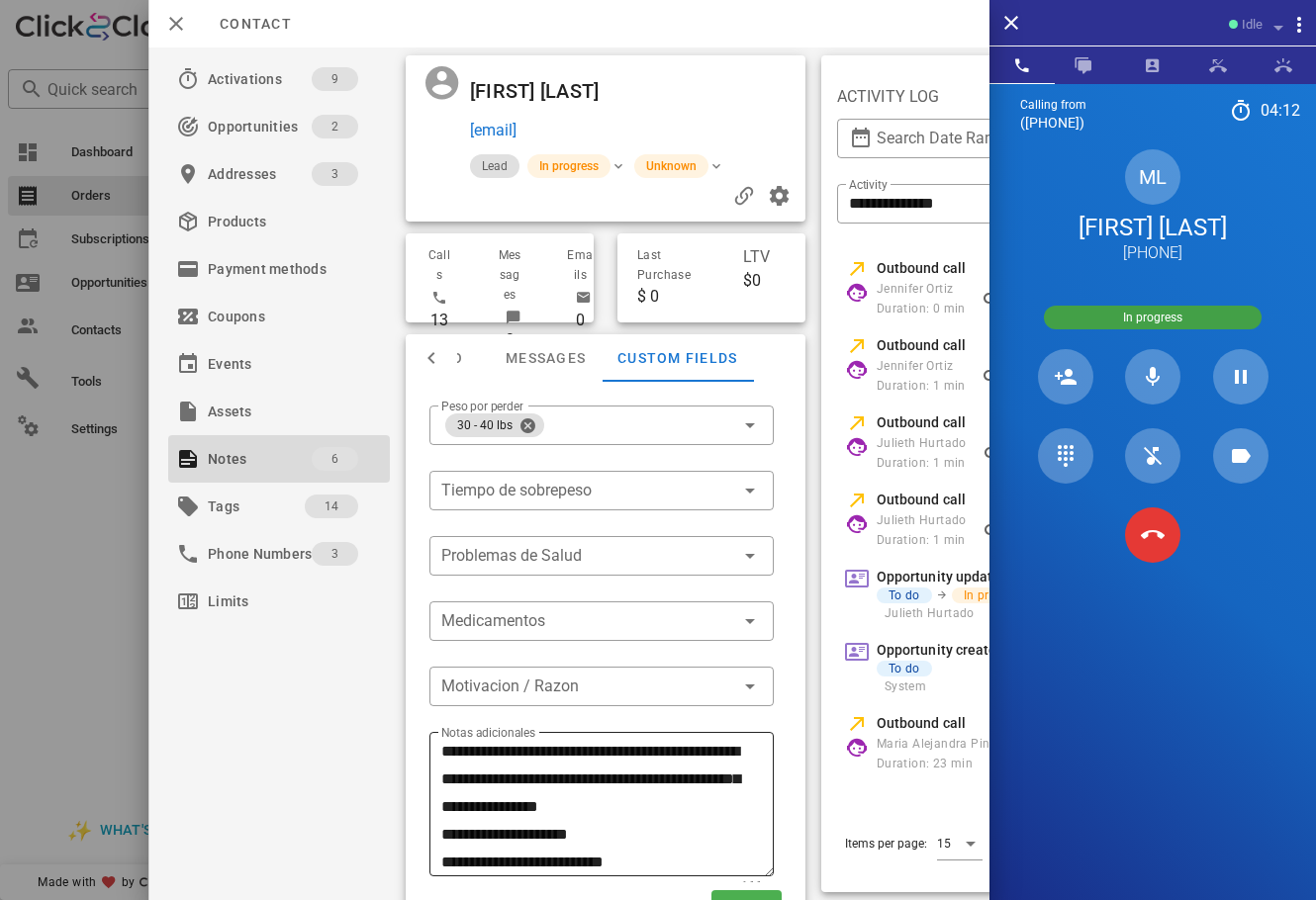 click on "**********" at bounding box center (608, 807) 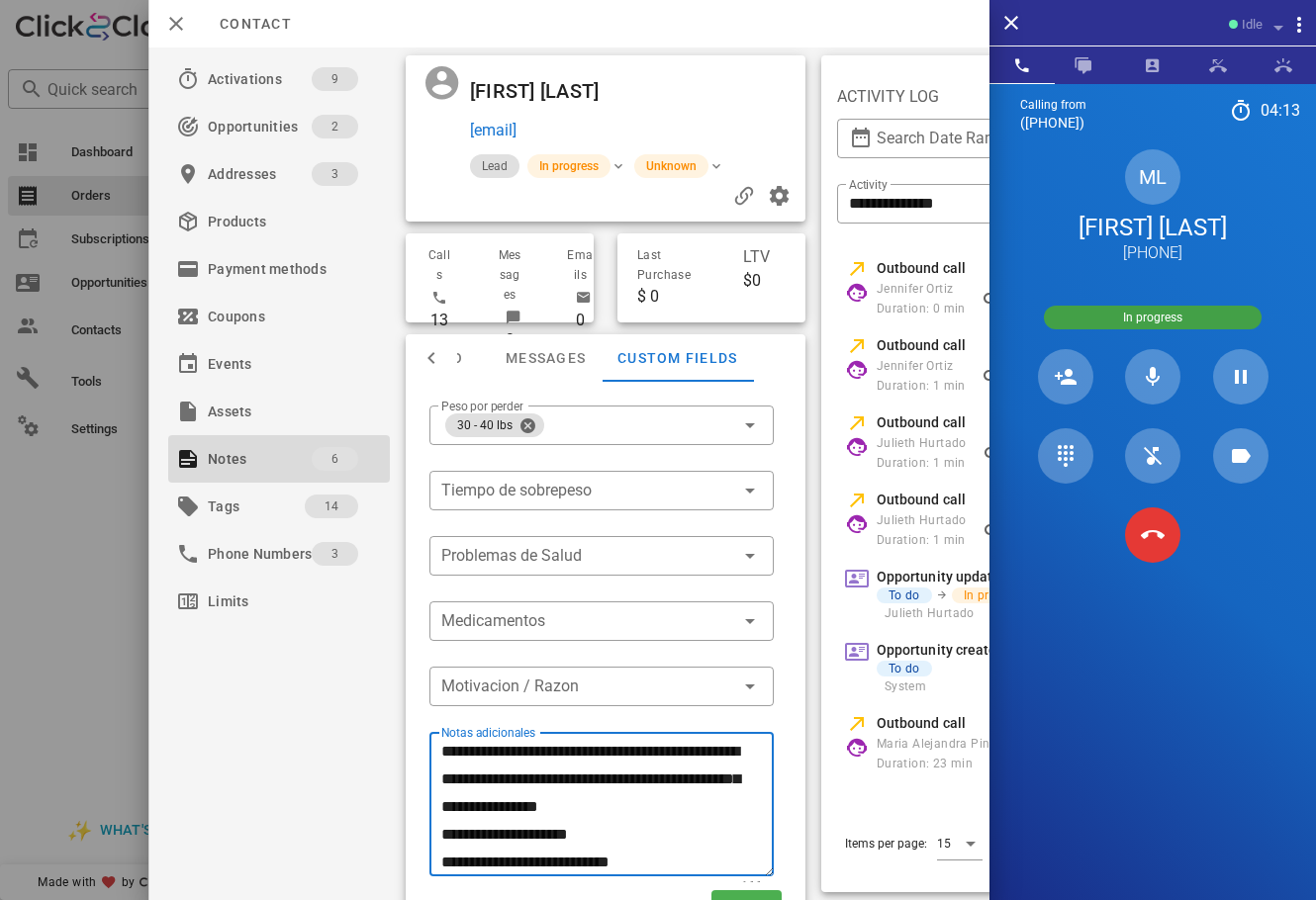 scroll, scrollTop: 23, scrollLeft: 0, axis: vertical 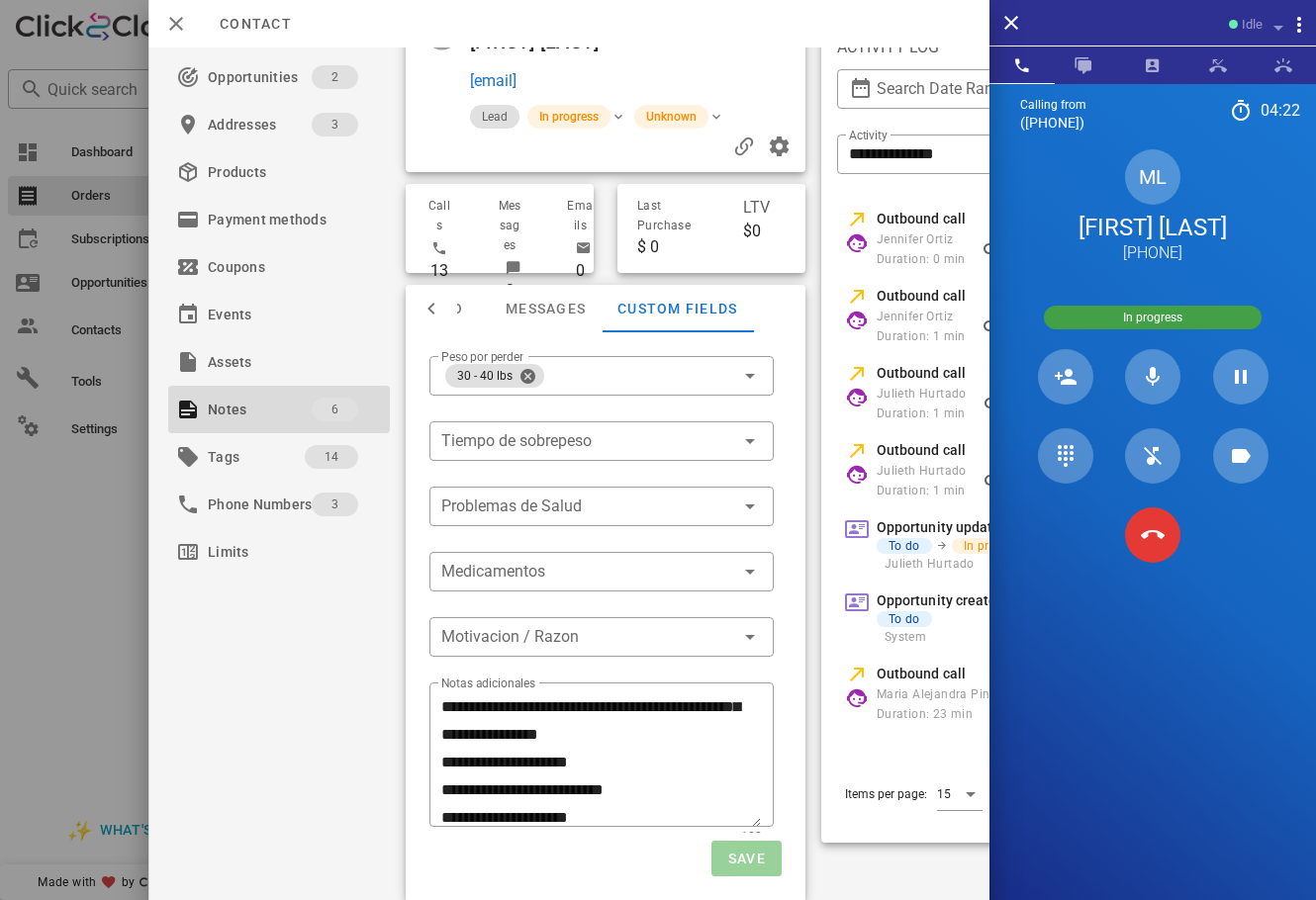 click on "Save" at bounding box center [746, 858] 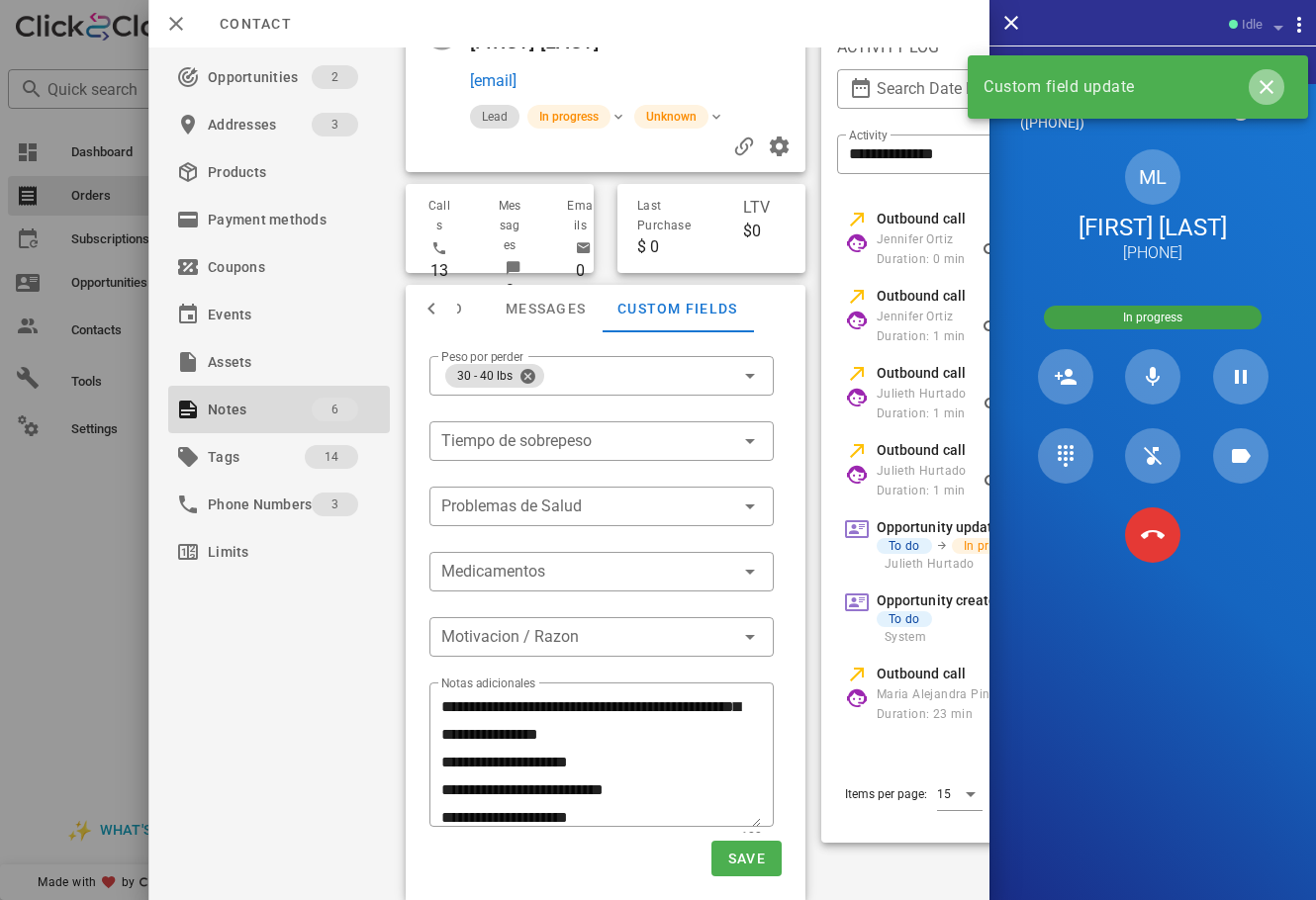 click at bounding box center [1267, 87] 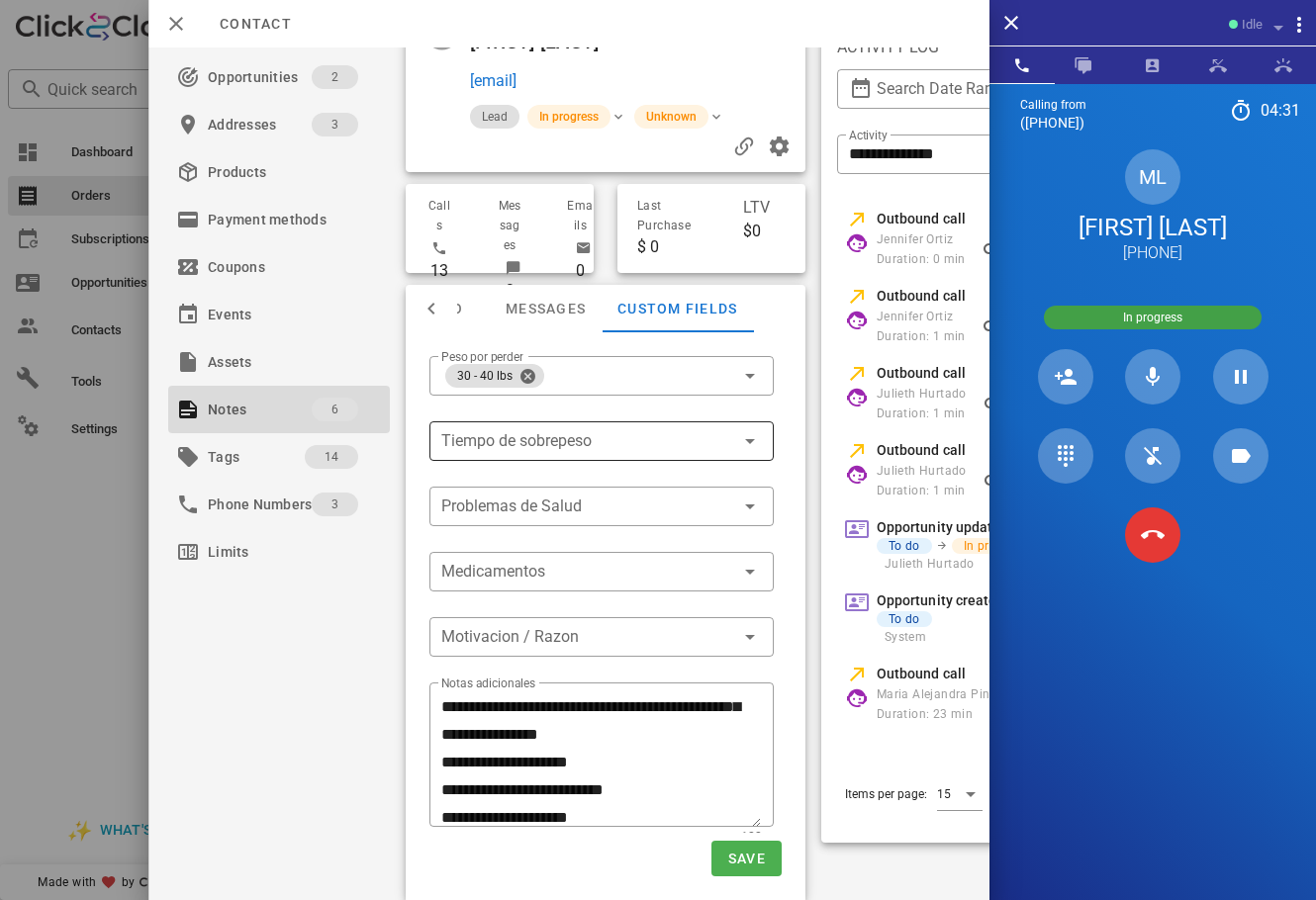 click at bounding box center (750, 441) 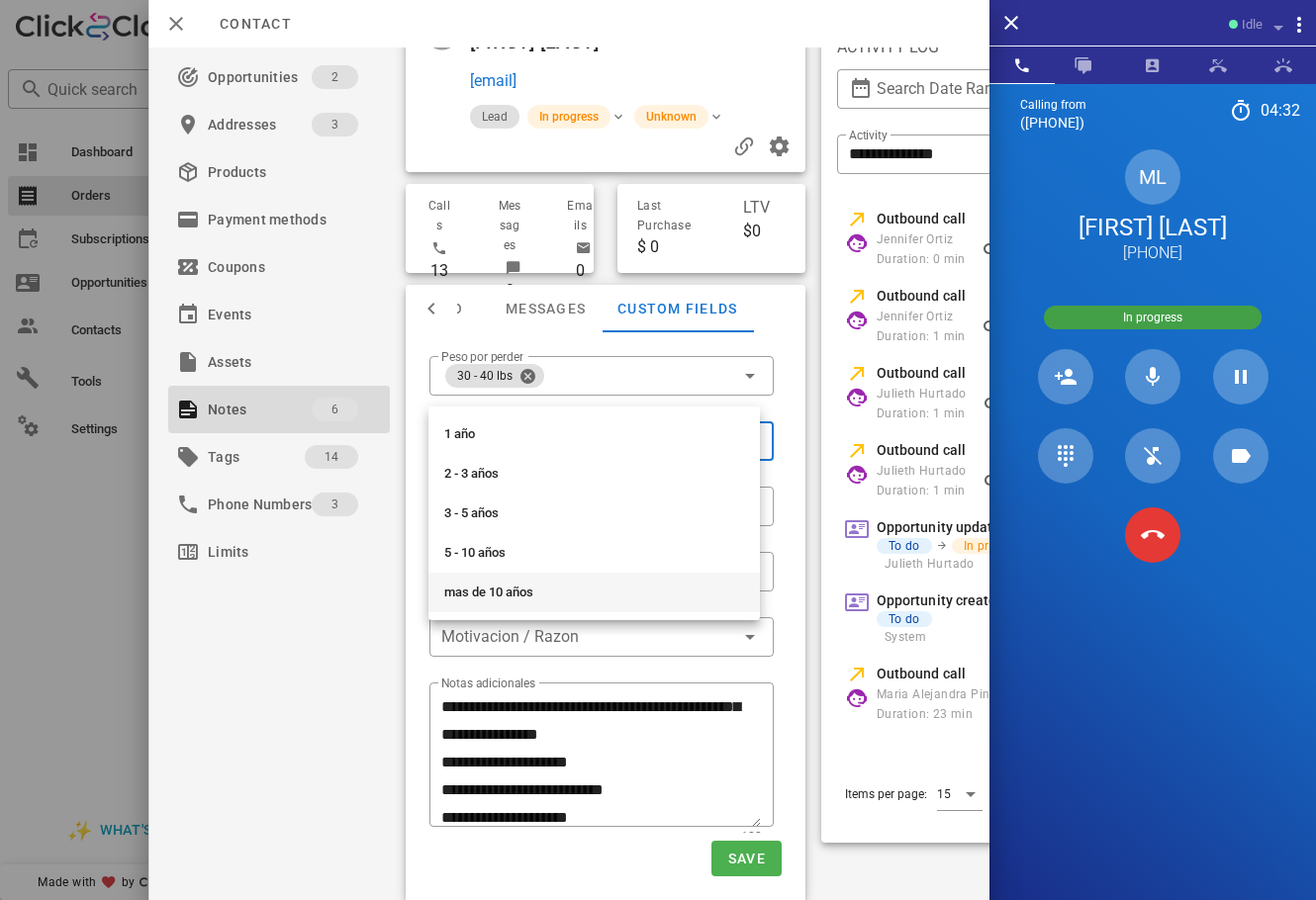 click on "mas de 10 años" at bounding box center [594, 592] 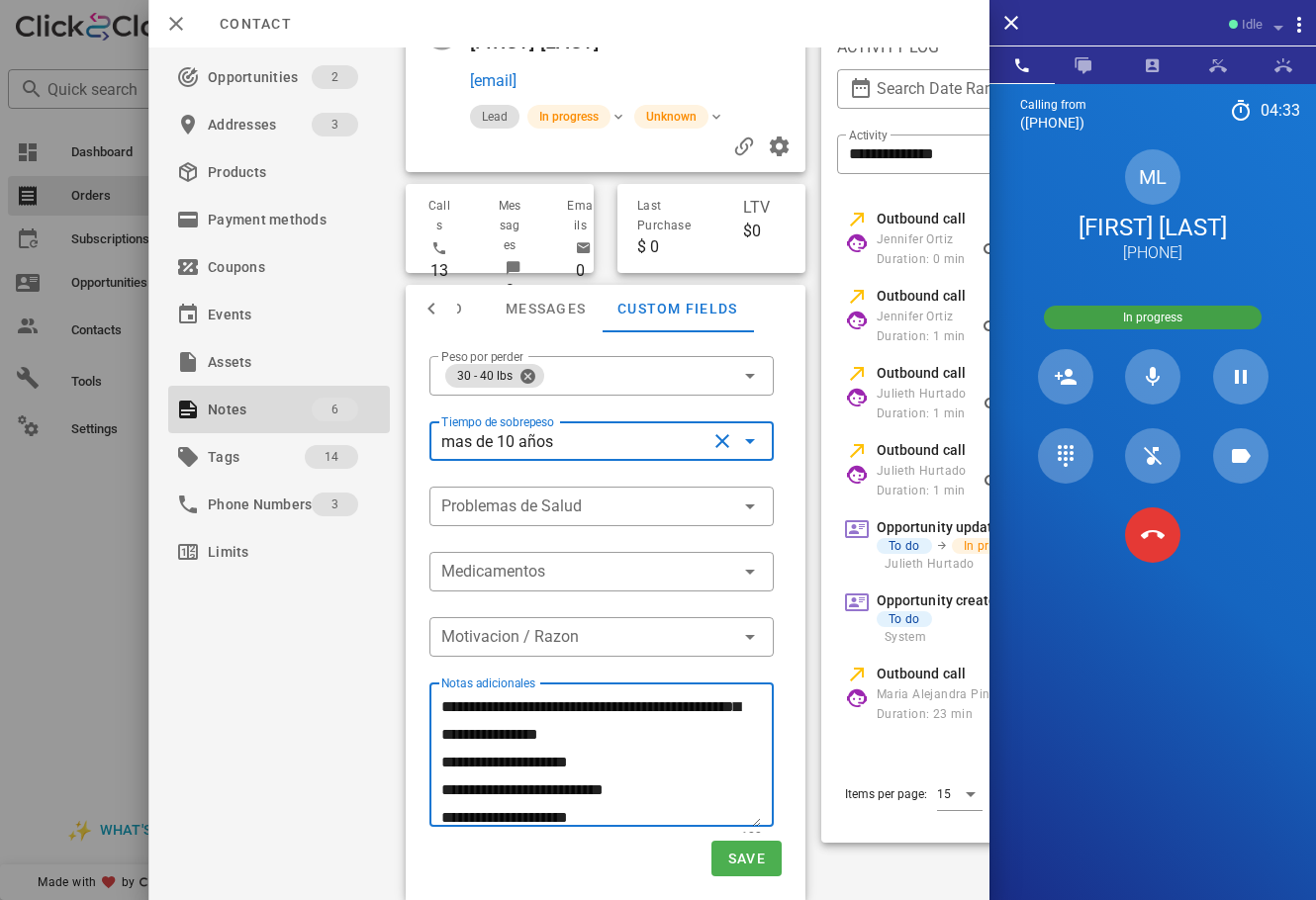 click on "**********" at bounding box center [601, 758] 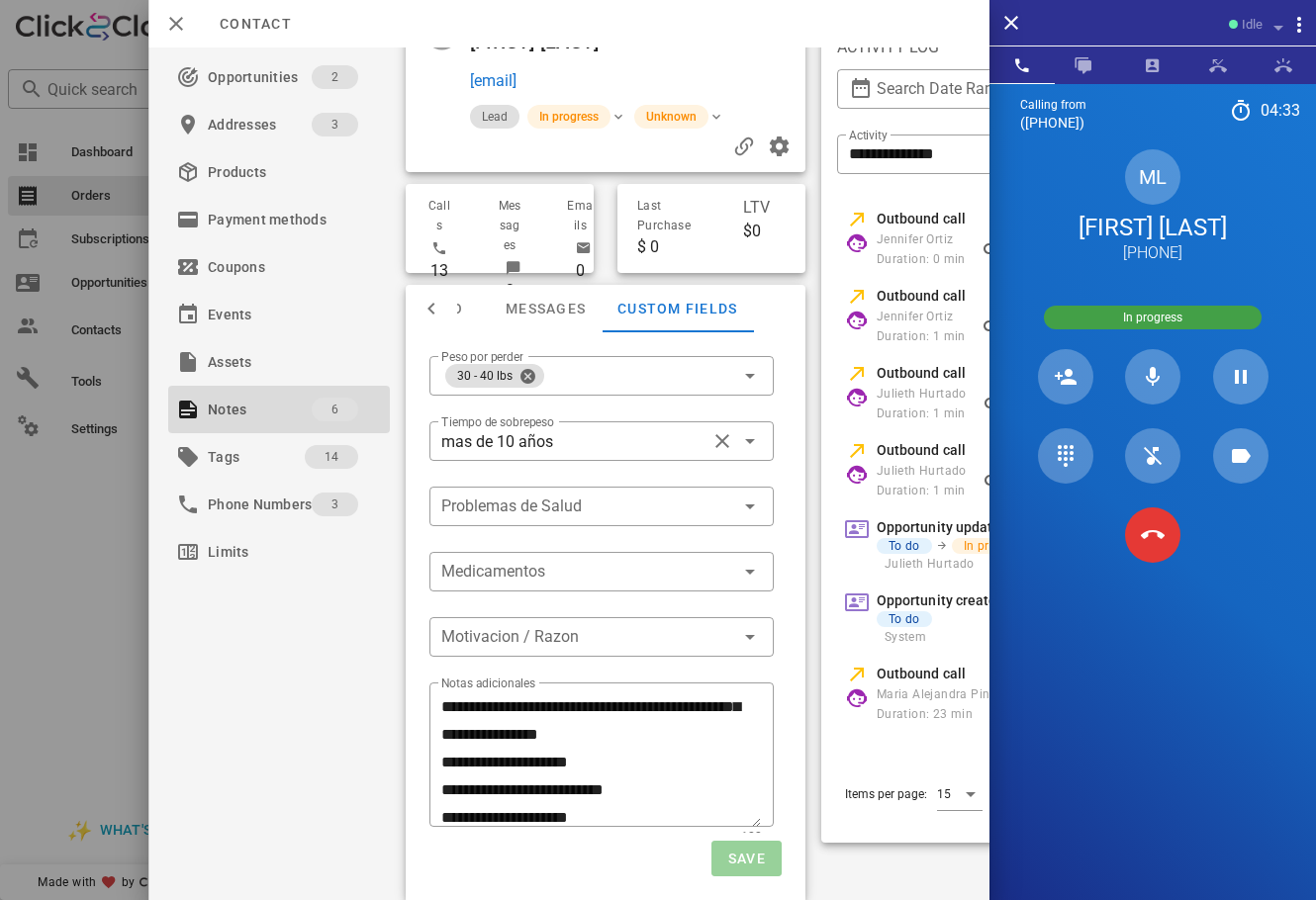 click on "Save" at bounding box center (746, 858) 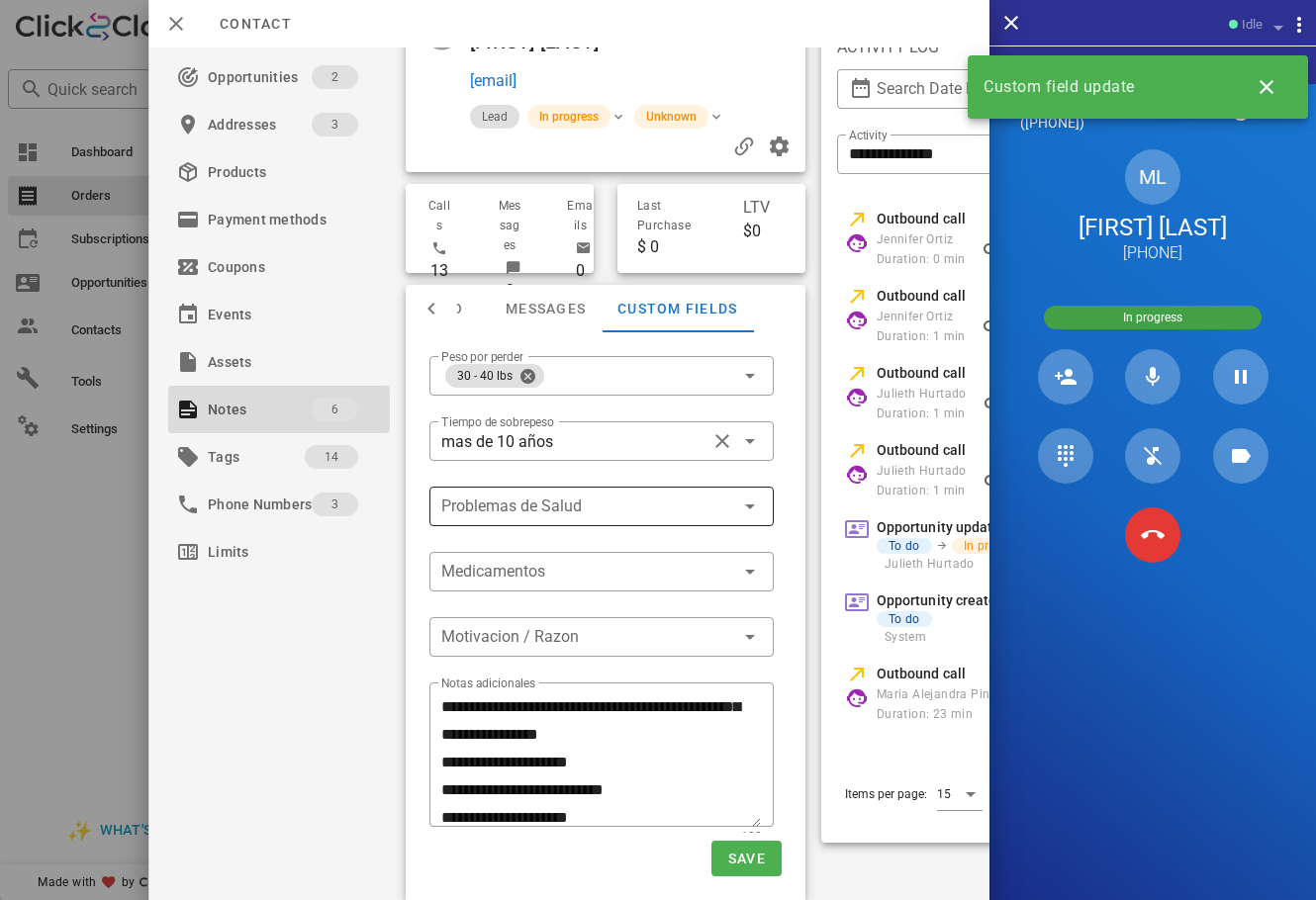 click at bounding box center [588, 506] 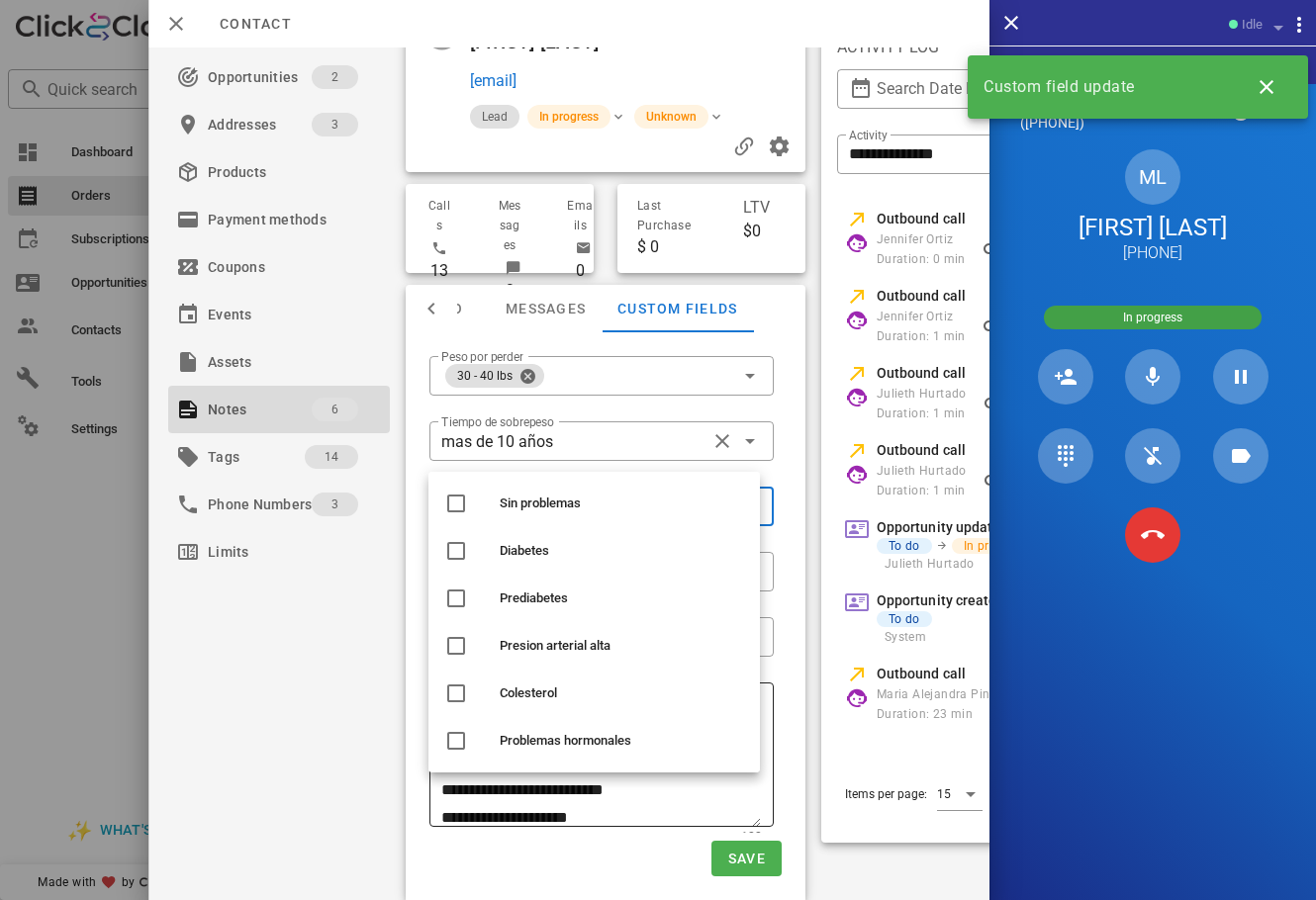 click on "**********" at bounding box center [601, 758] 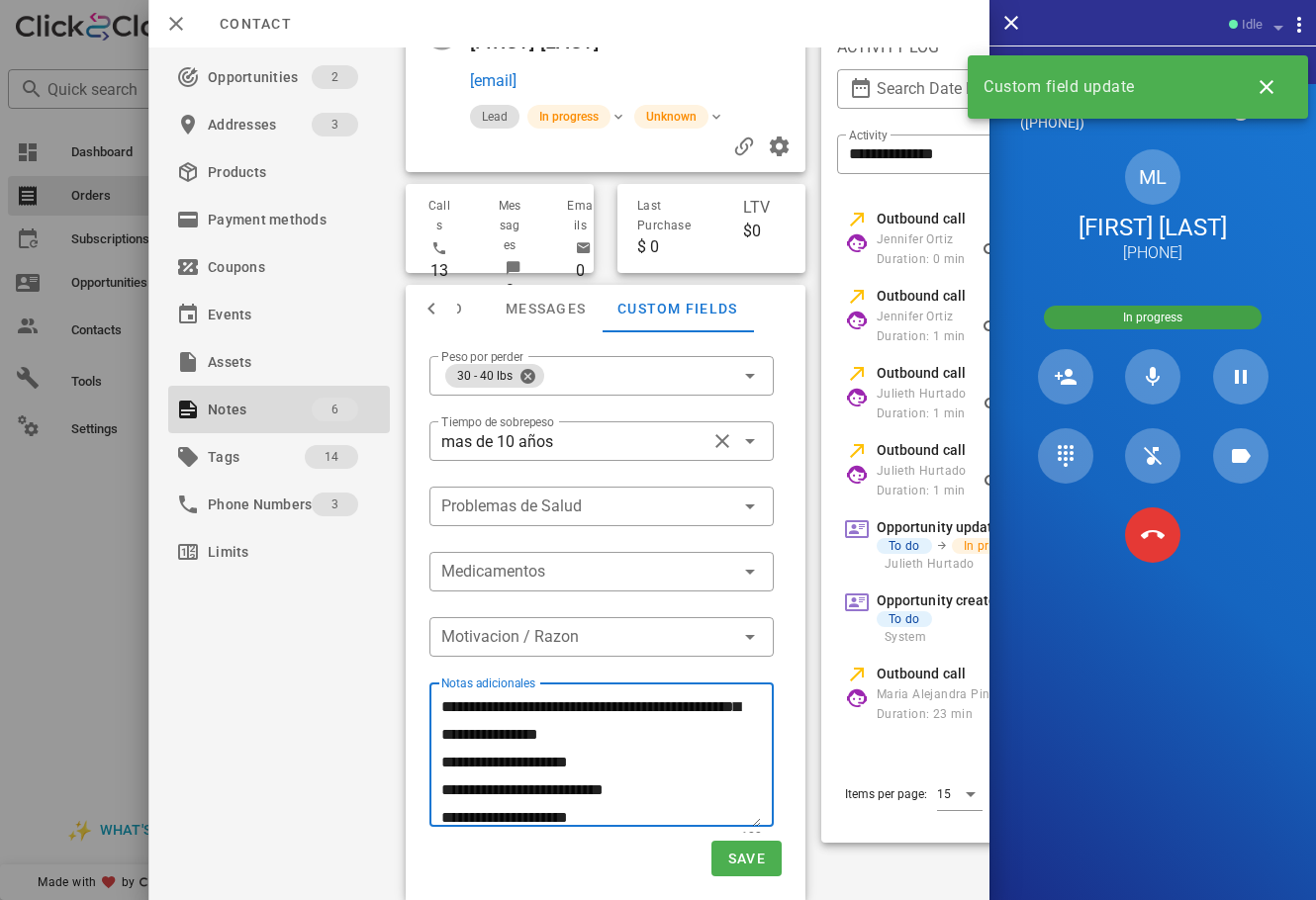 scroll, scrollTop: 0, scrollLeft: 0, axis: both 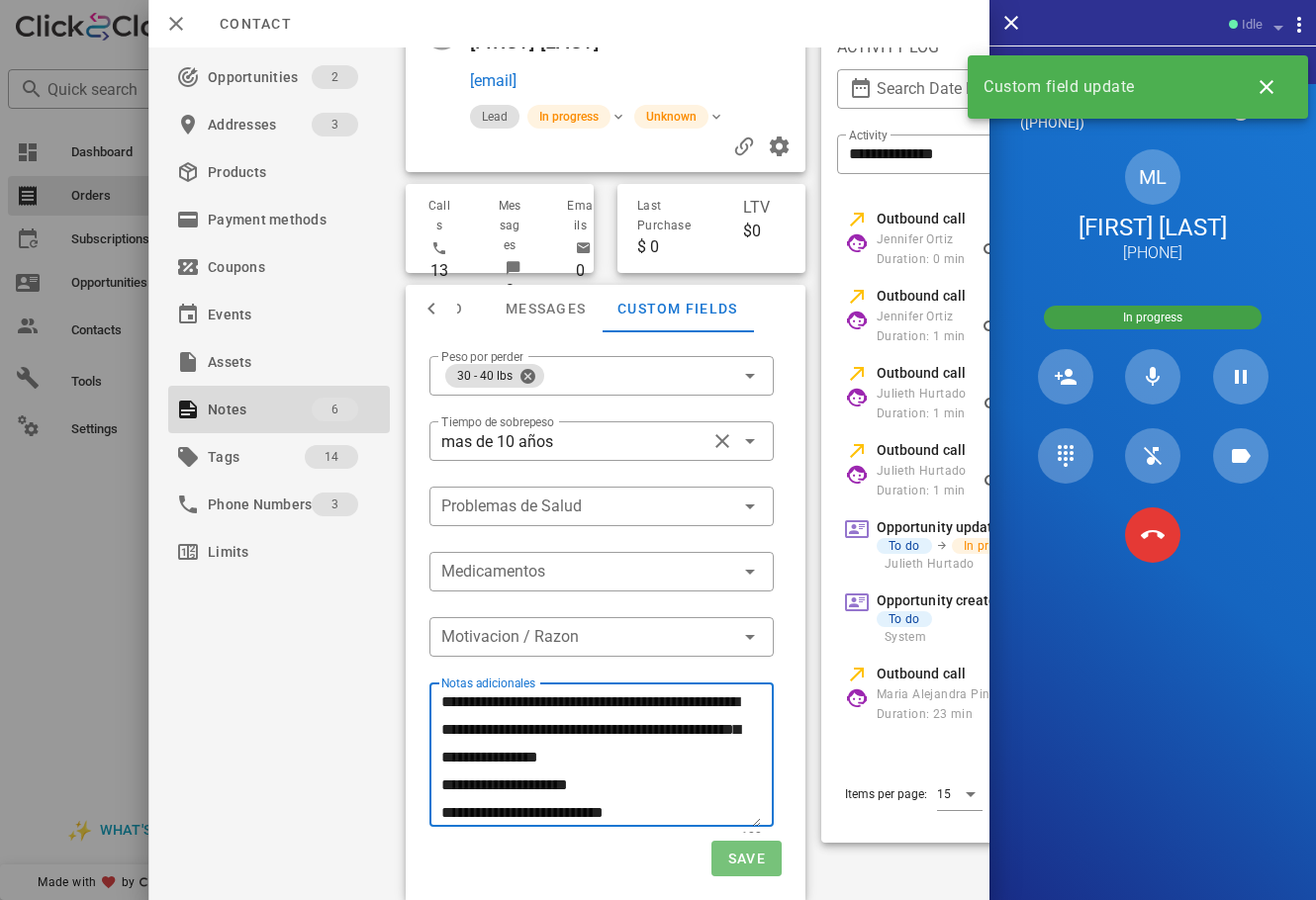 click on "Save" at bounding box center (746, 858) 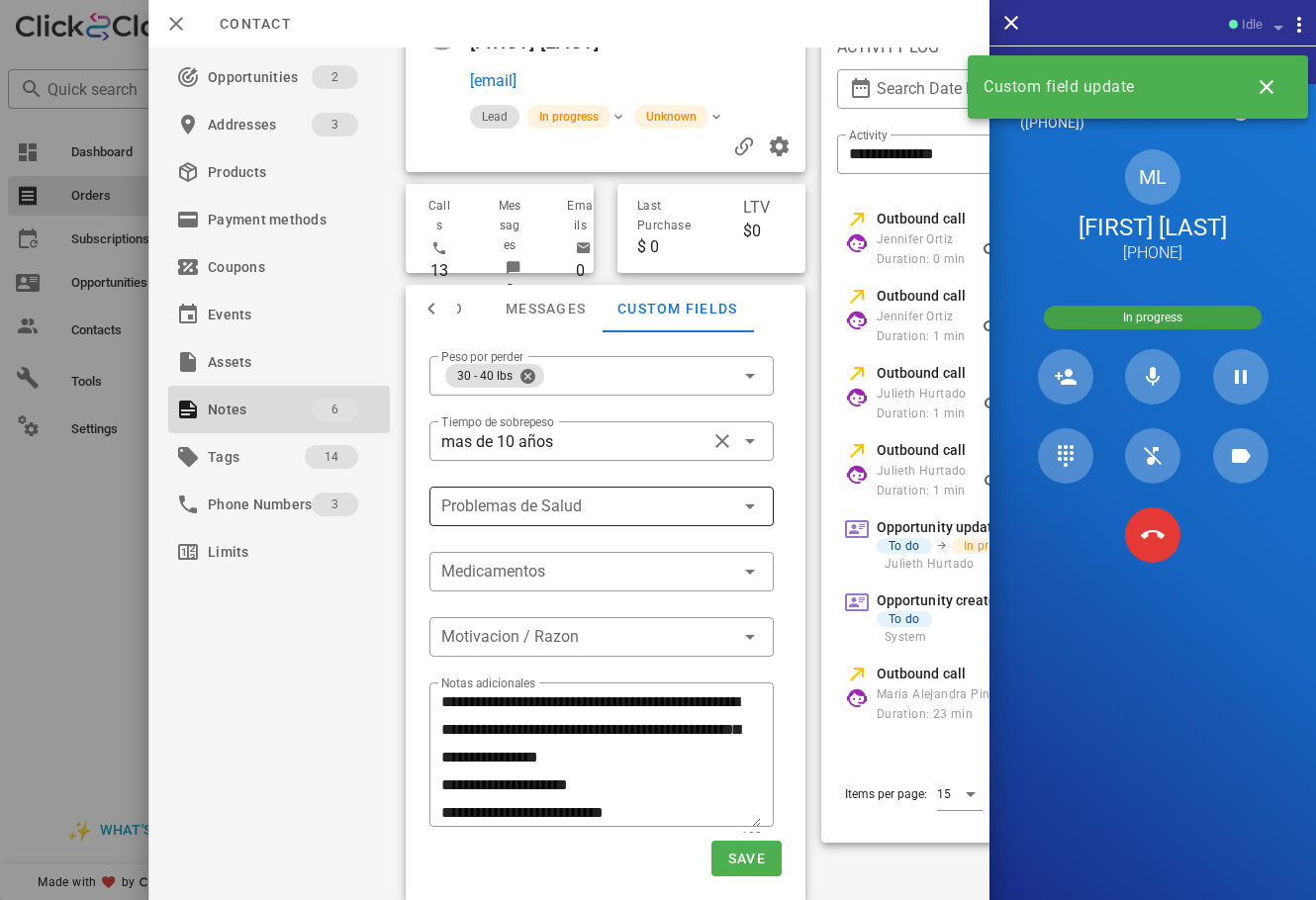 click at bounding box center [588, 506] 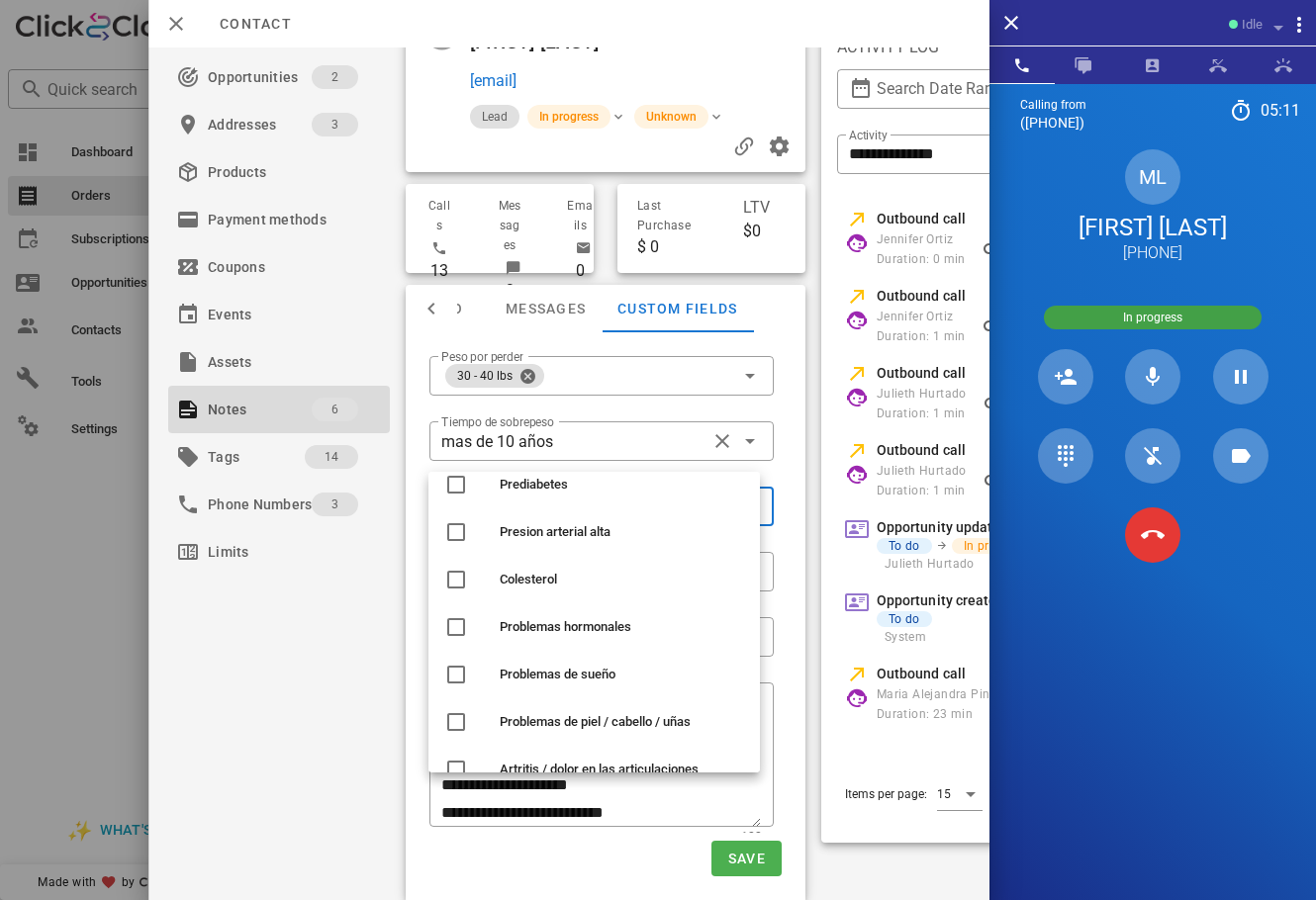 scroll, scrollTop: 127, scrollLeft: 0, axis: vertical 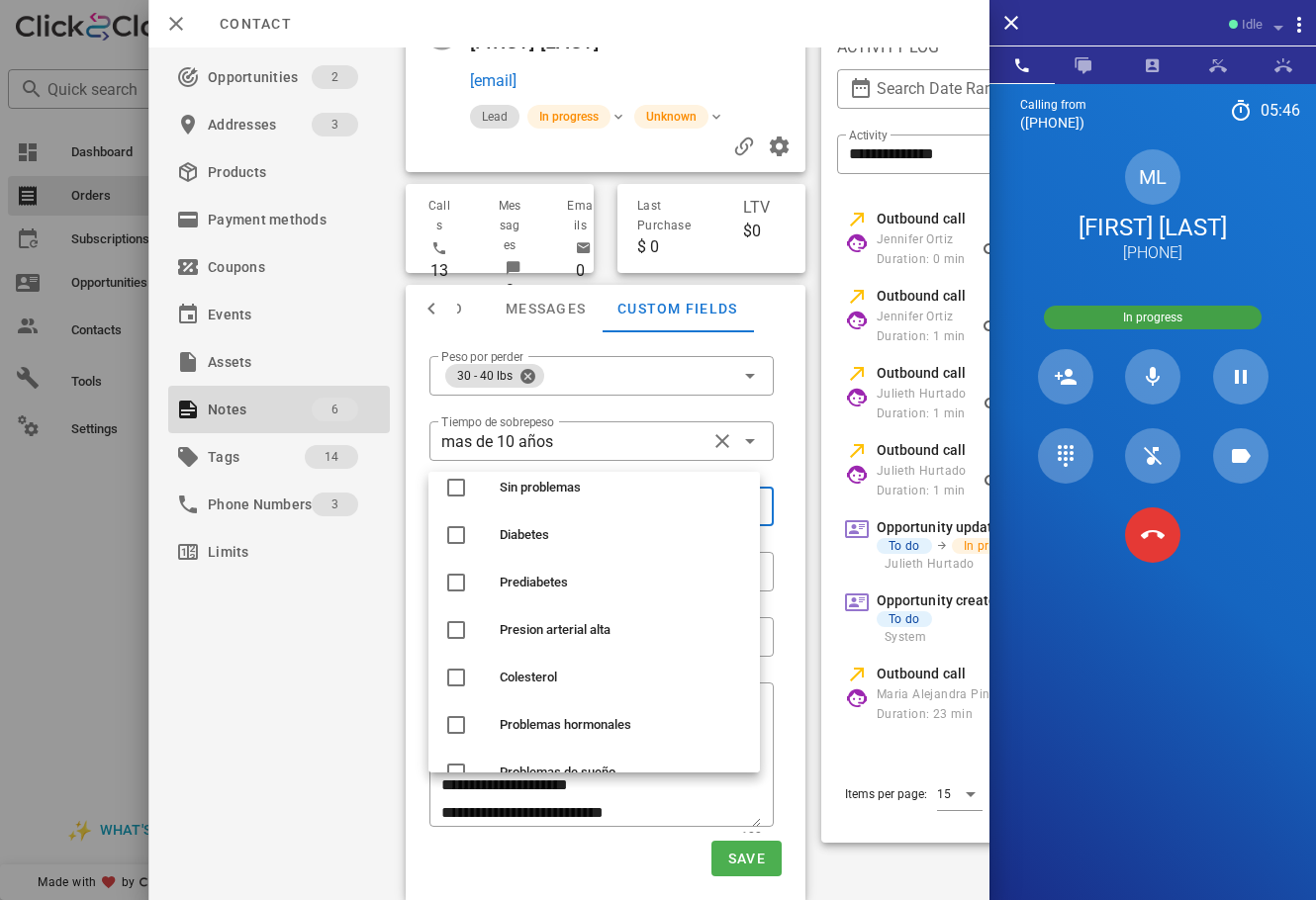 click on "ML   Maria Luisa  +14694180391" at bounding box center [1153, 207] 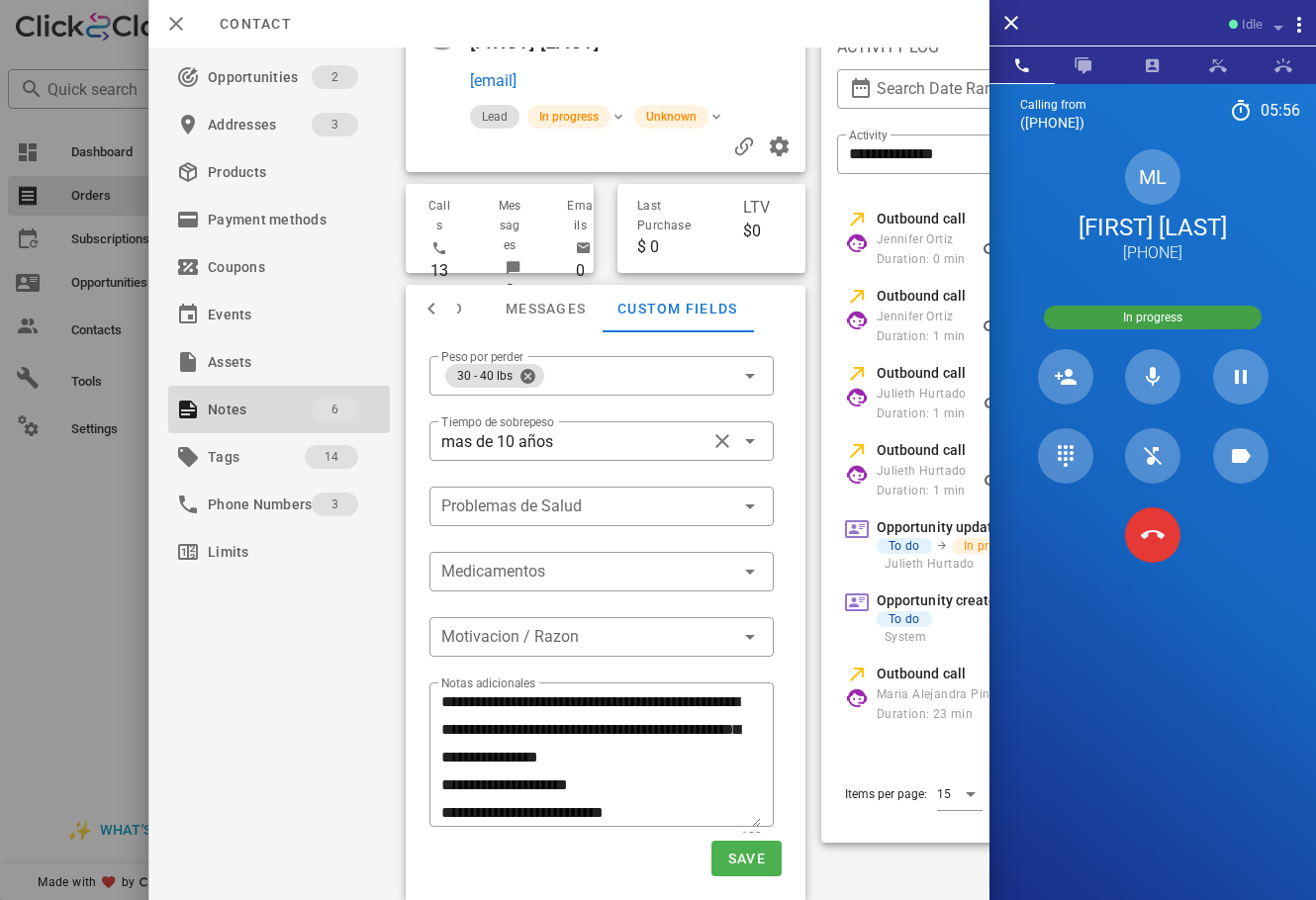 click on "Calling from (954) 248-3188 05: 56  Unknown      ▼     Andorra
+376
Argentina
+54
Aruba
+297
Australia
+61
Belgium (België)
+32
Bolivia
+591
Brazil (Brasil)
+55
Canada
+1
Chile
+56
Colombia
+57
Costa Rica
+506
Dominican Republic (República Dominicana)
+1
Ecuador
+593
El Salvador
+503
France
+33
Germany (Deutschland)
+49
Guadeloupe
+590
Guatemala
+502
Honduras
+504
Iceland (Ísland)
+354
India (भारत)
+91
Israel (‫ישראל‬‎)
+972
Italy (Italia)
+39" at bounding box center [1153, 533] 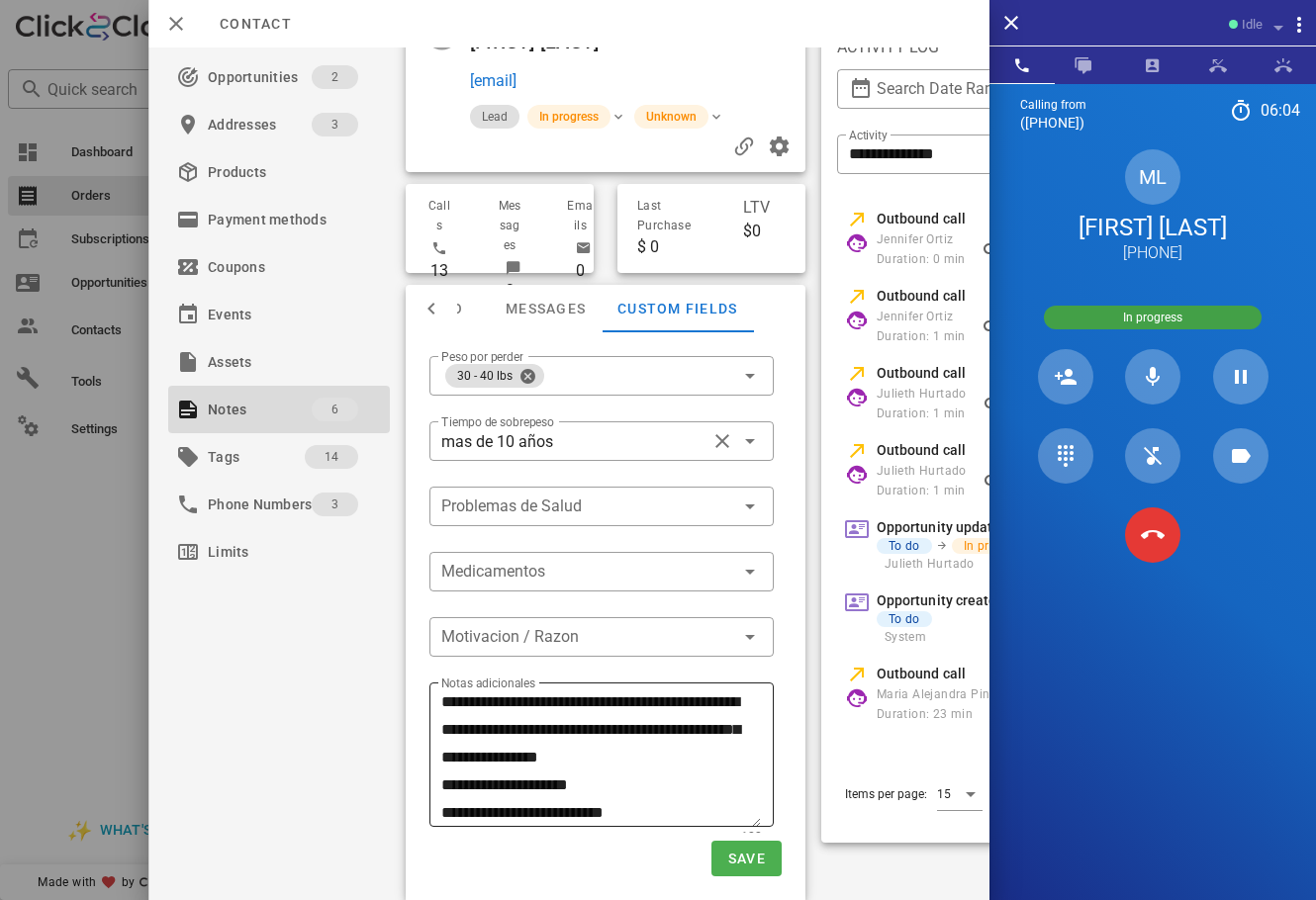 drag, startPoint x: 458, startPoint y: 823, endPoint x: 457, endPoint y: 796, distance: 27.018512 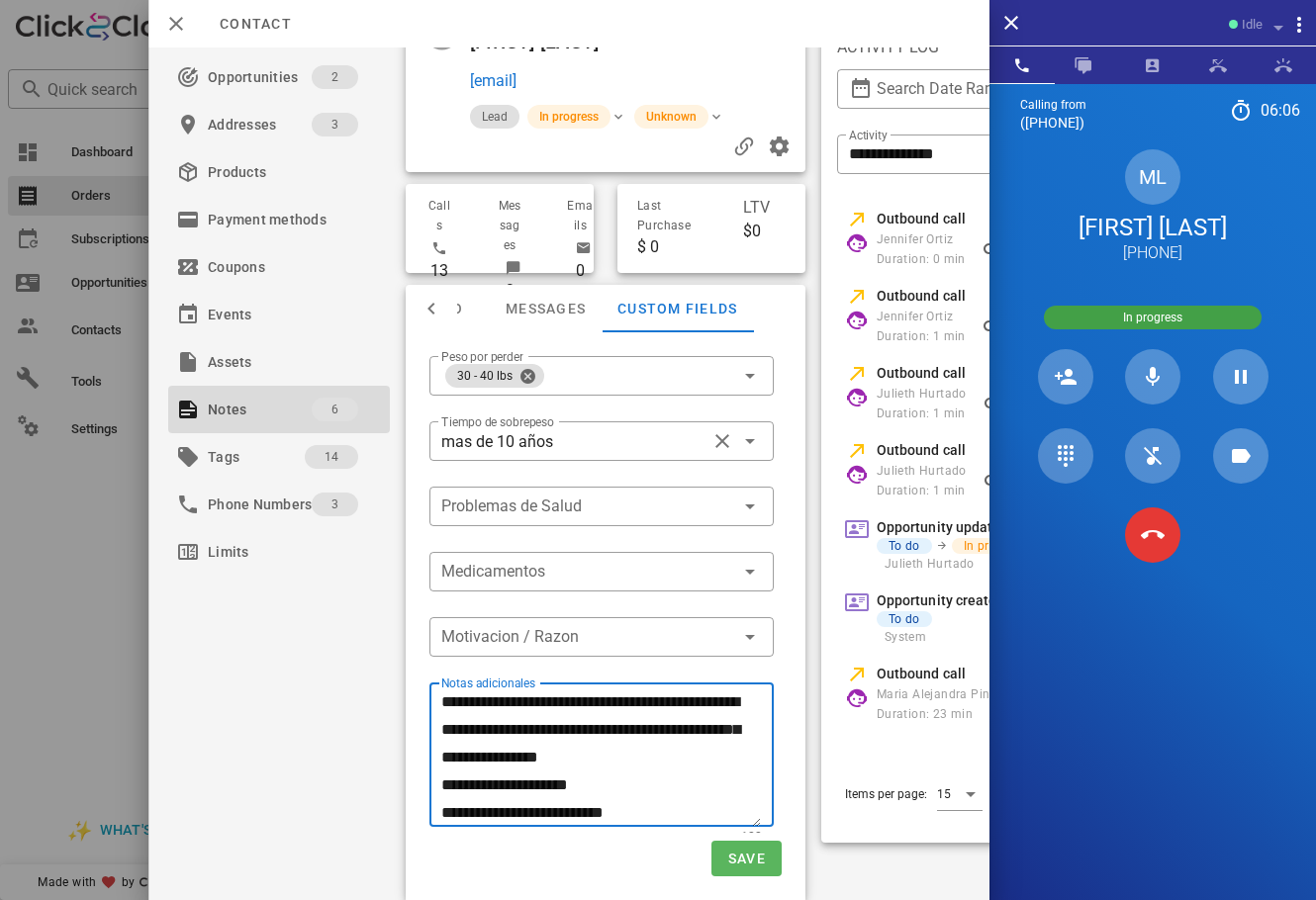 type on "**********" 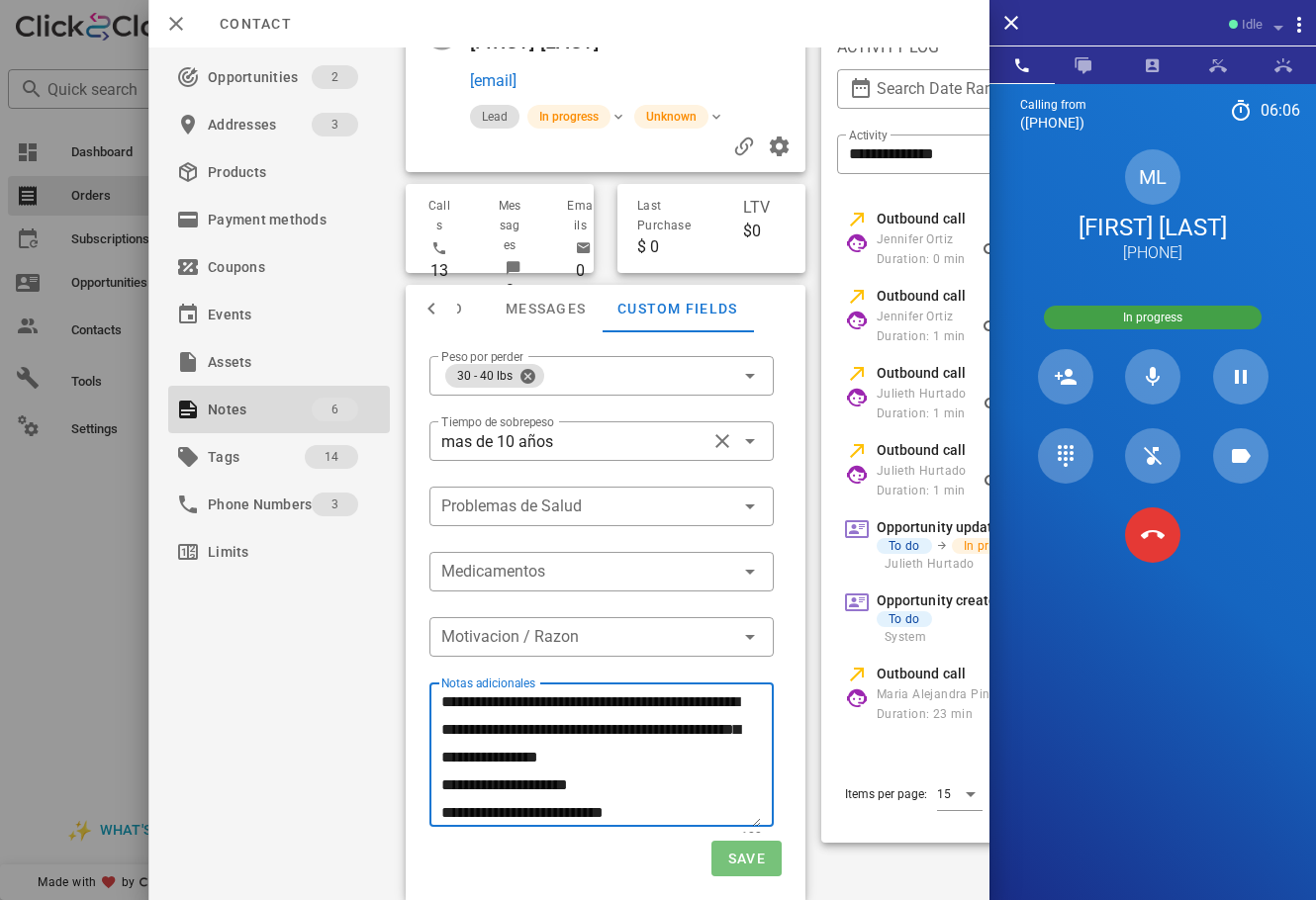 click on "Save" at bounding box center [746, 858] 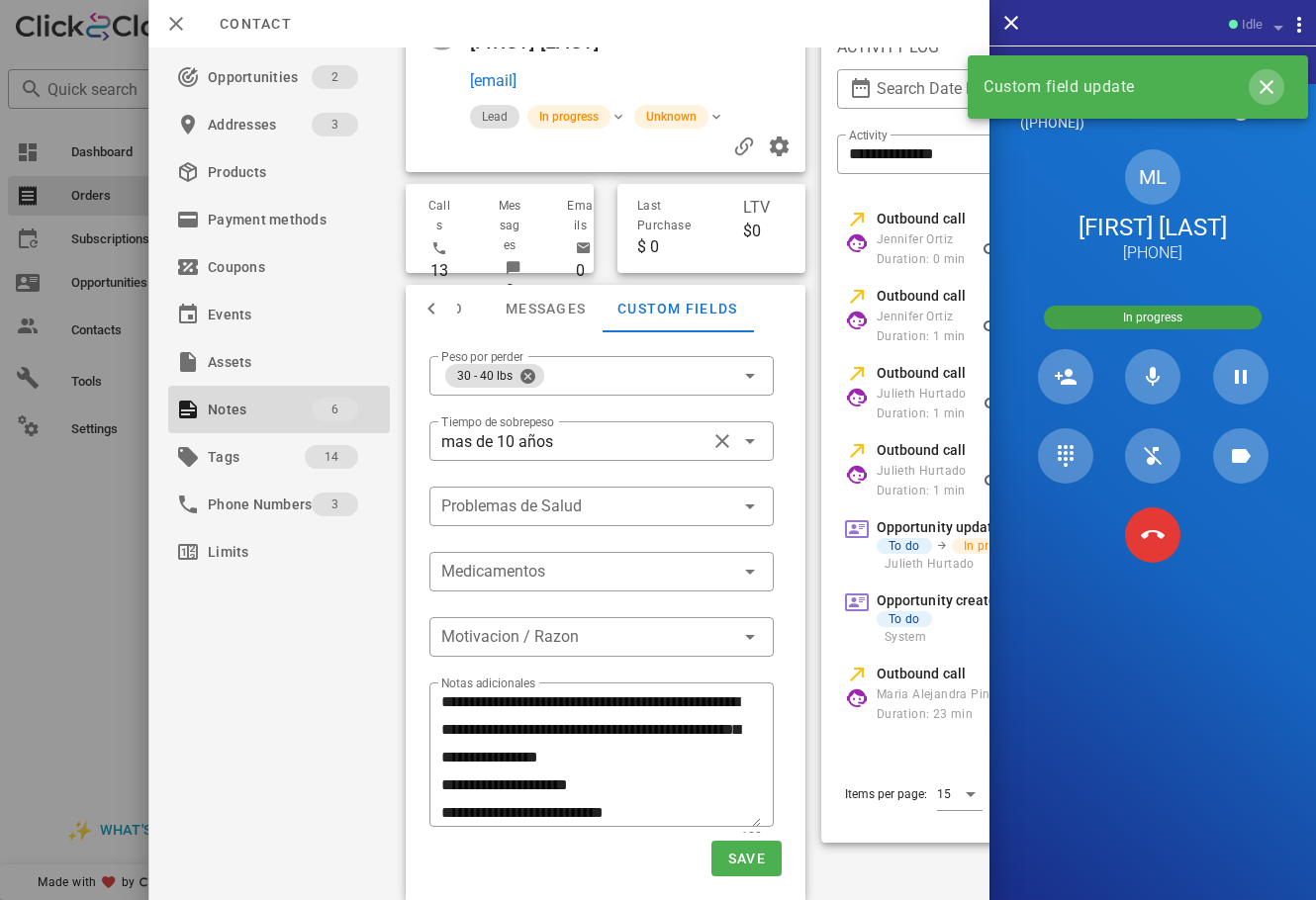click at bounding box center (1267, 87) 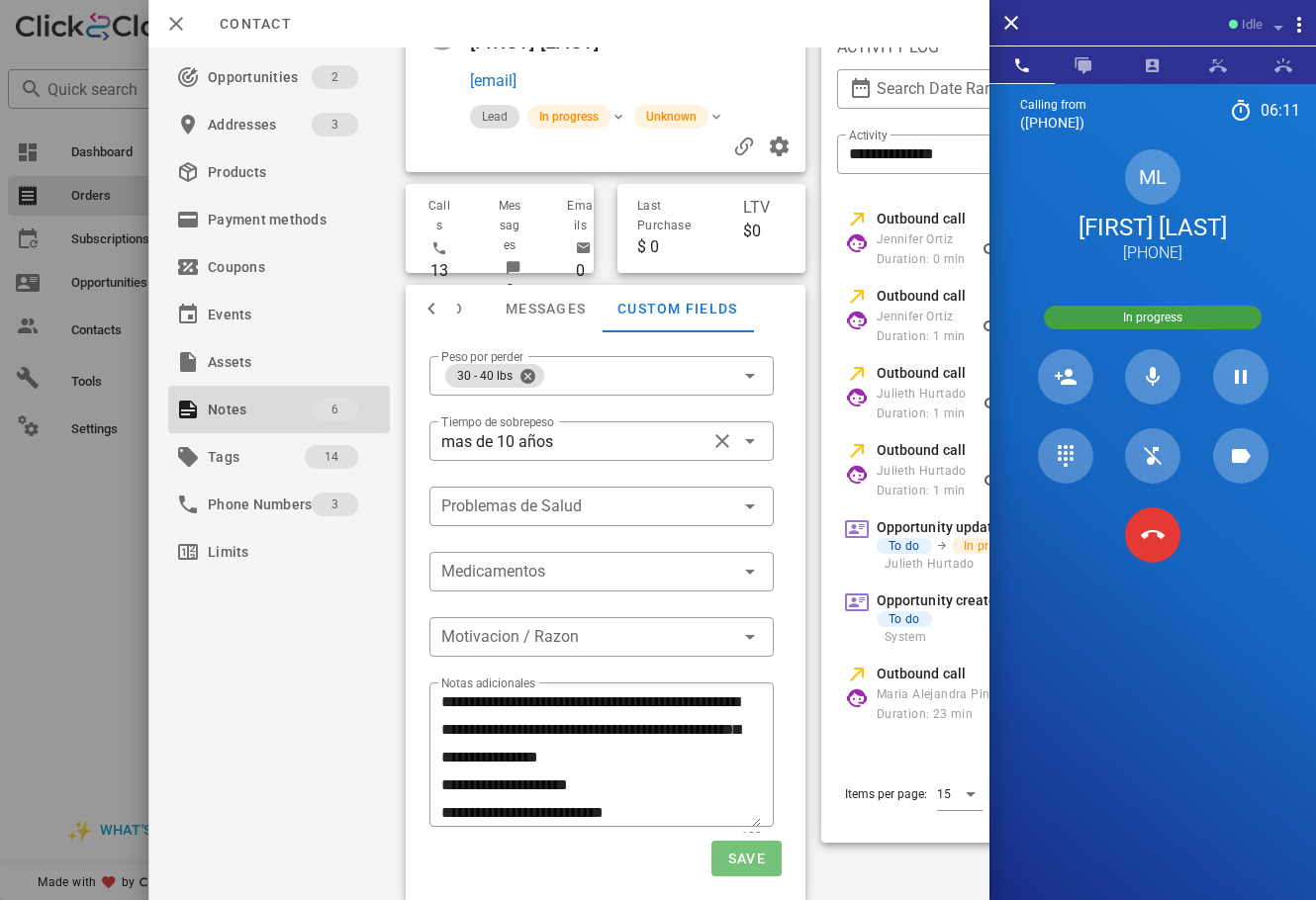 click on "Save" at bounding box center [746, 858] 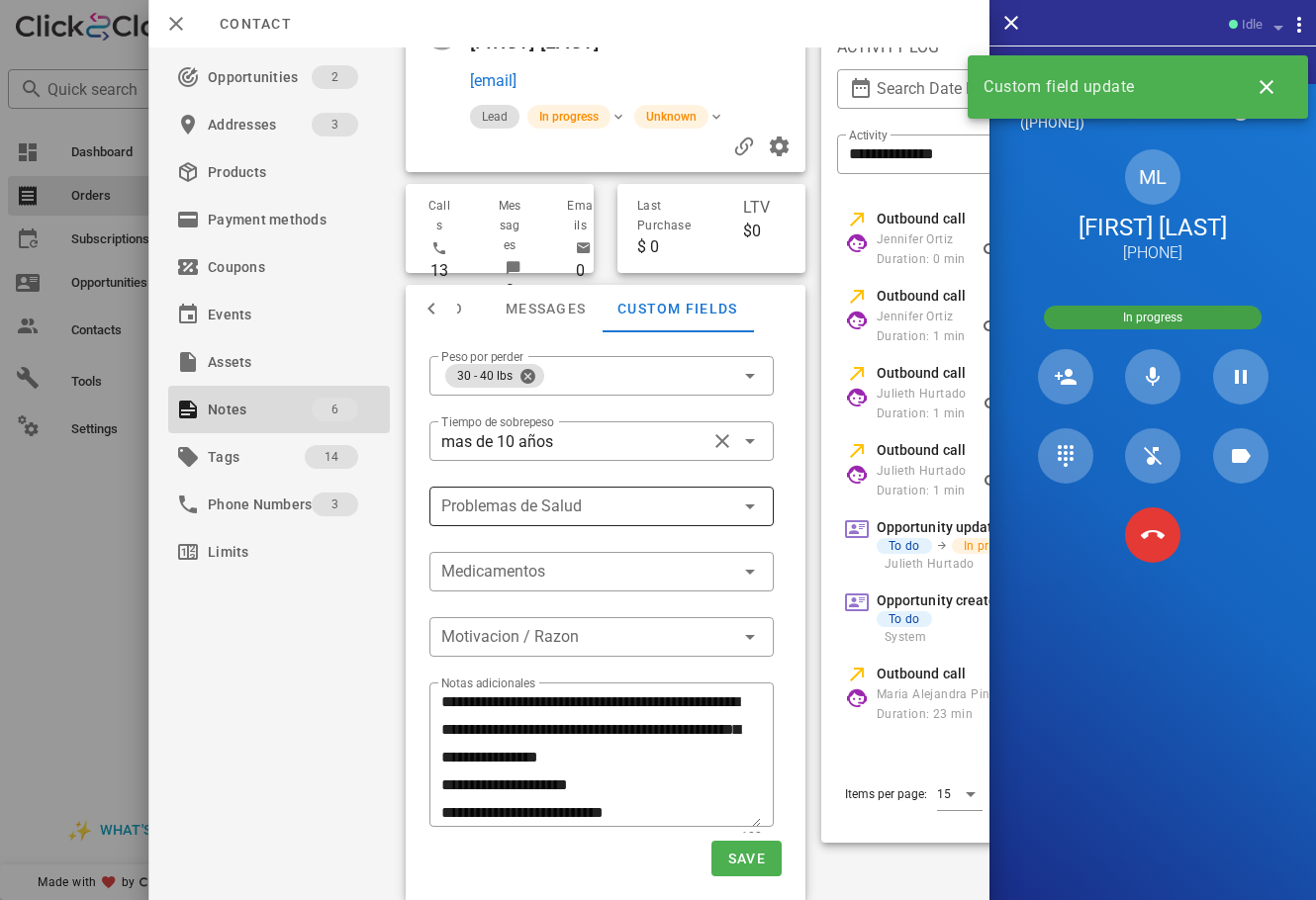 click at bounding box center (588, 506) 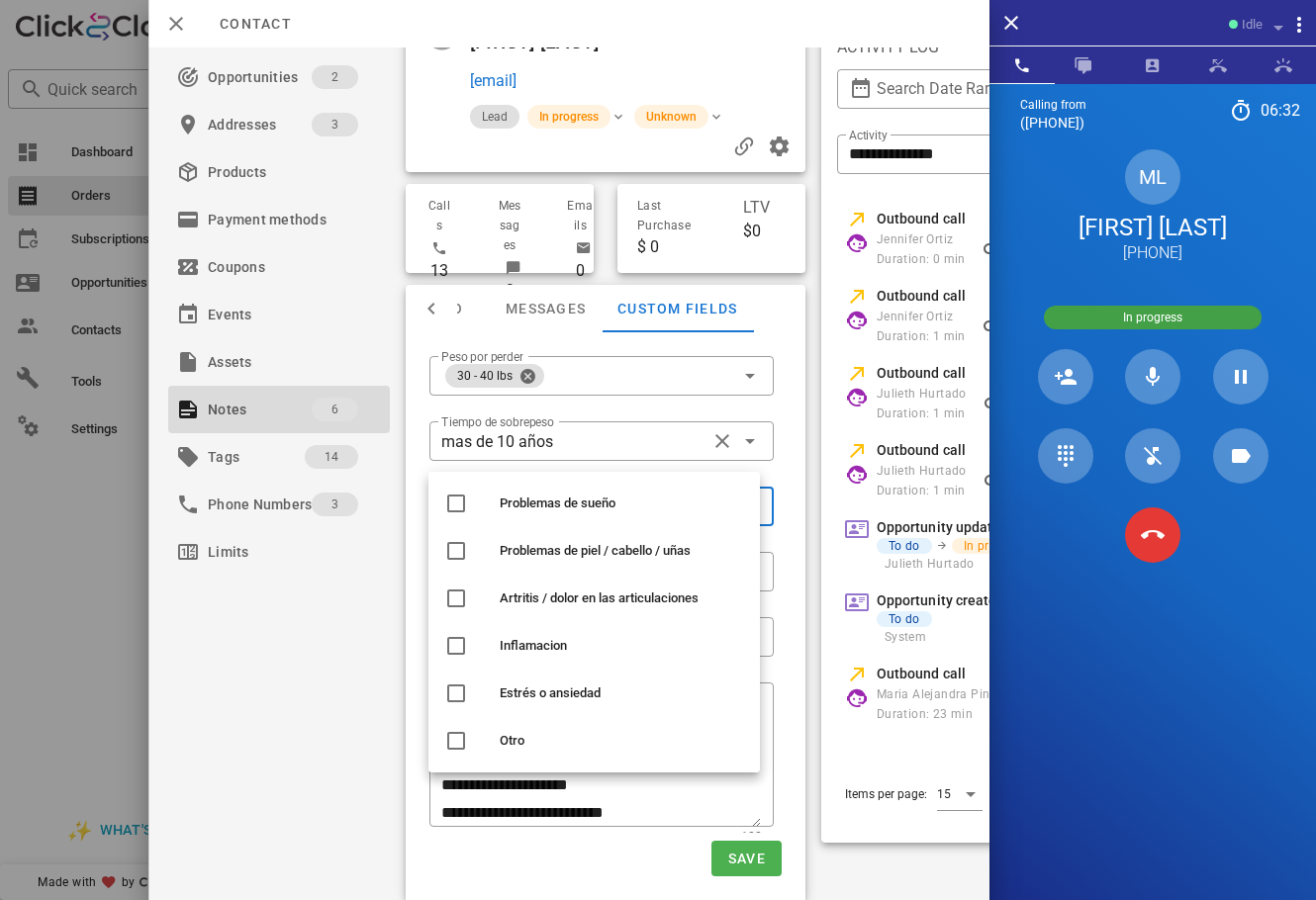 scroll, scrollTop: 0, scrollLeft: 0, axis: both 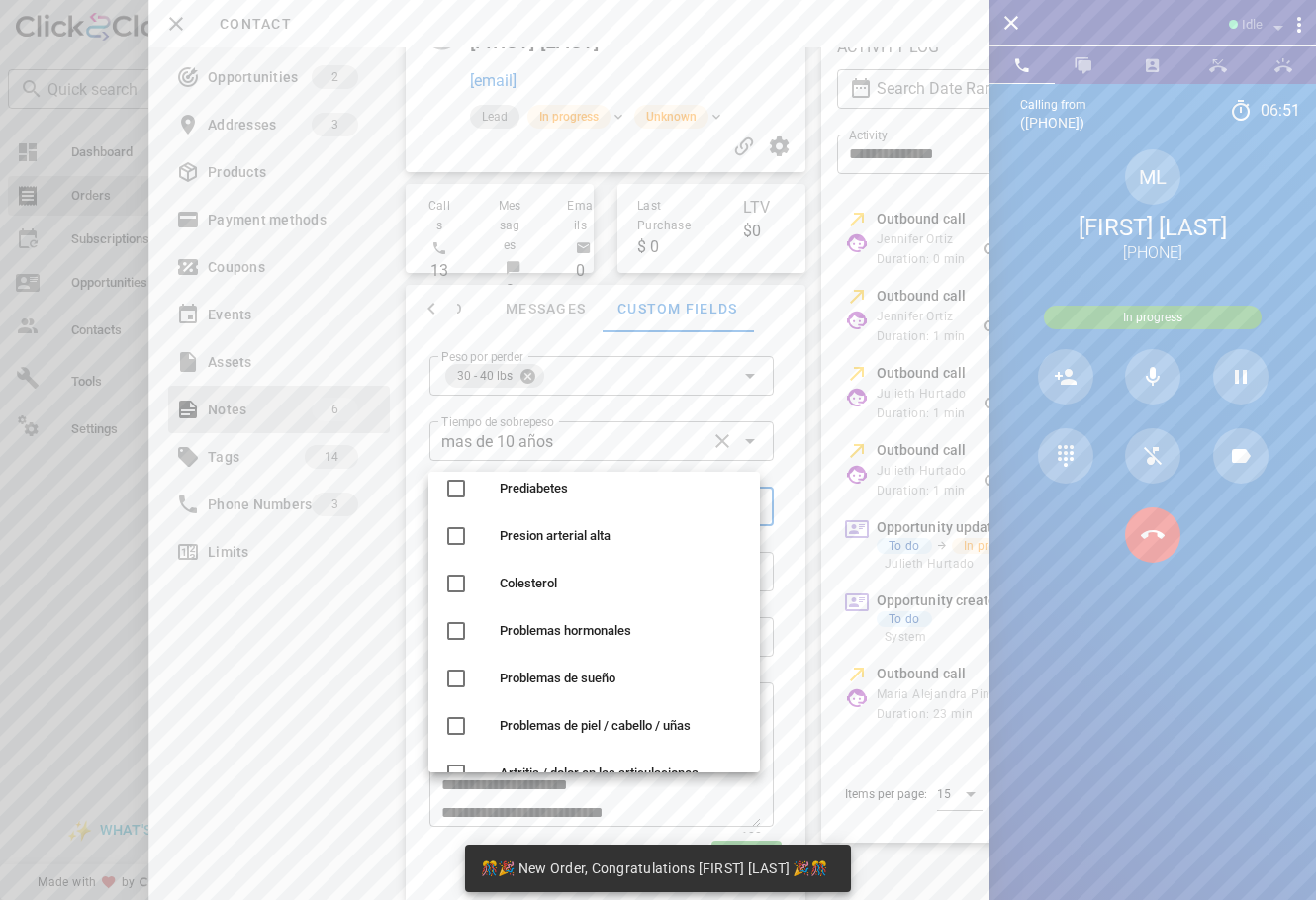 click at bounding box center (658, 450) 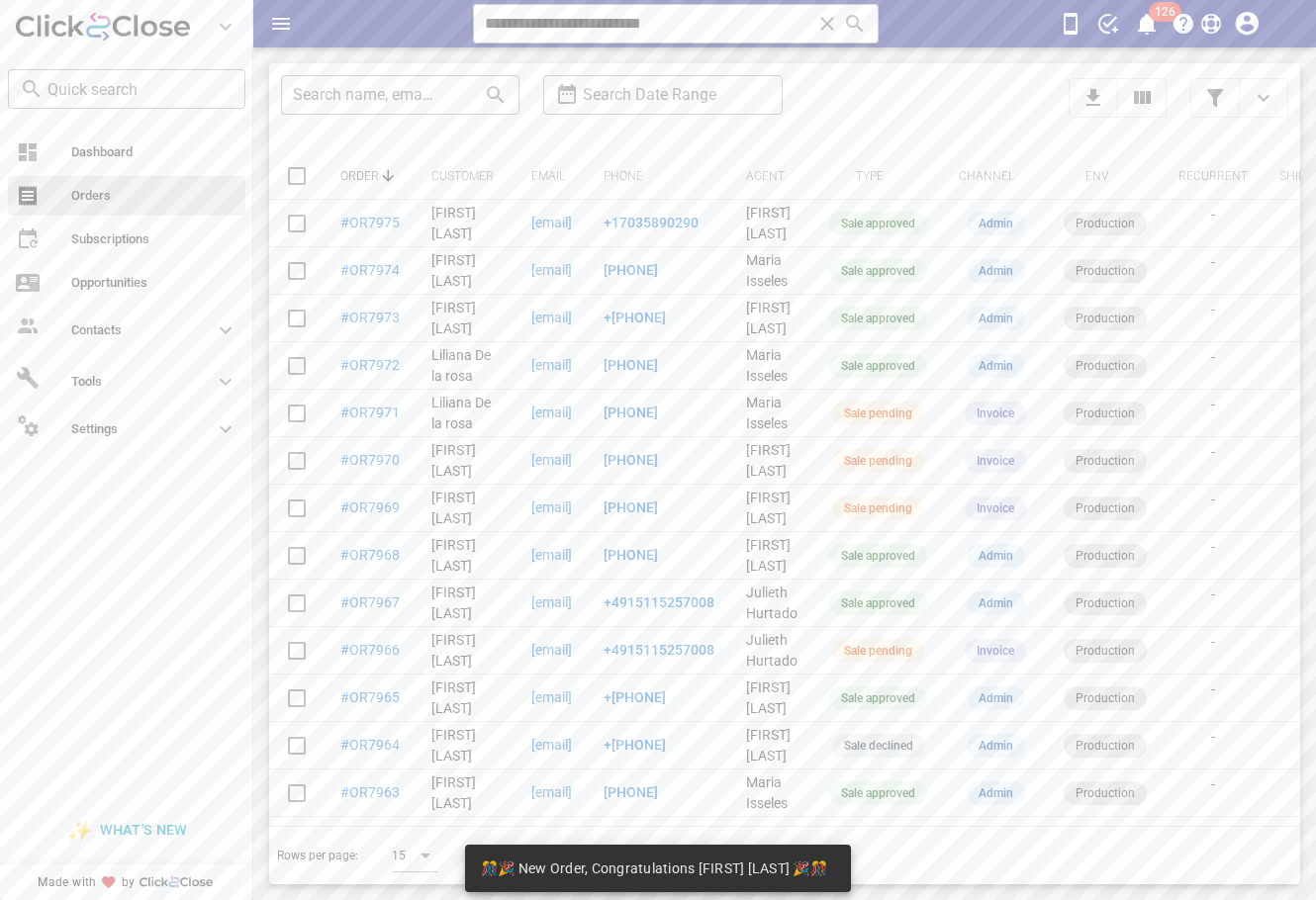 click on "​ Search name, email or phone ​ Search Date Range" at bounding box center [663, 108] 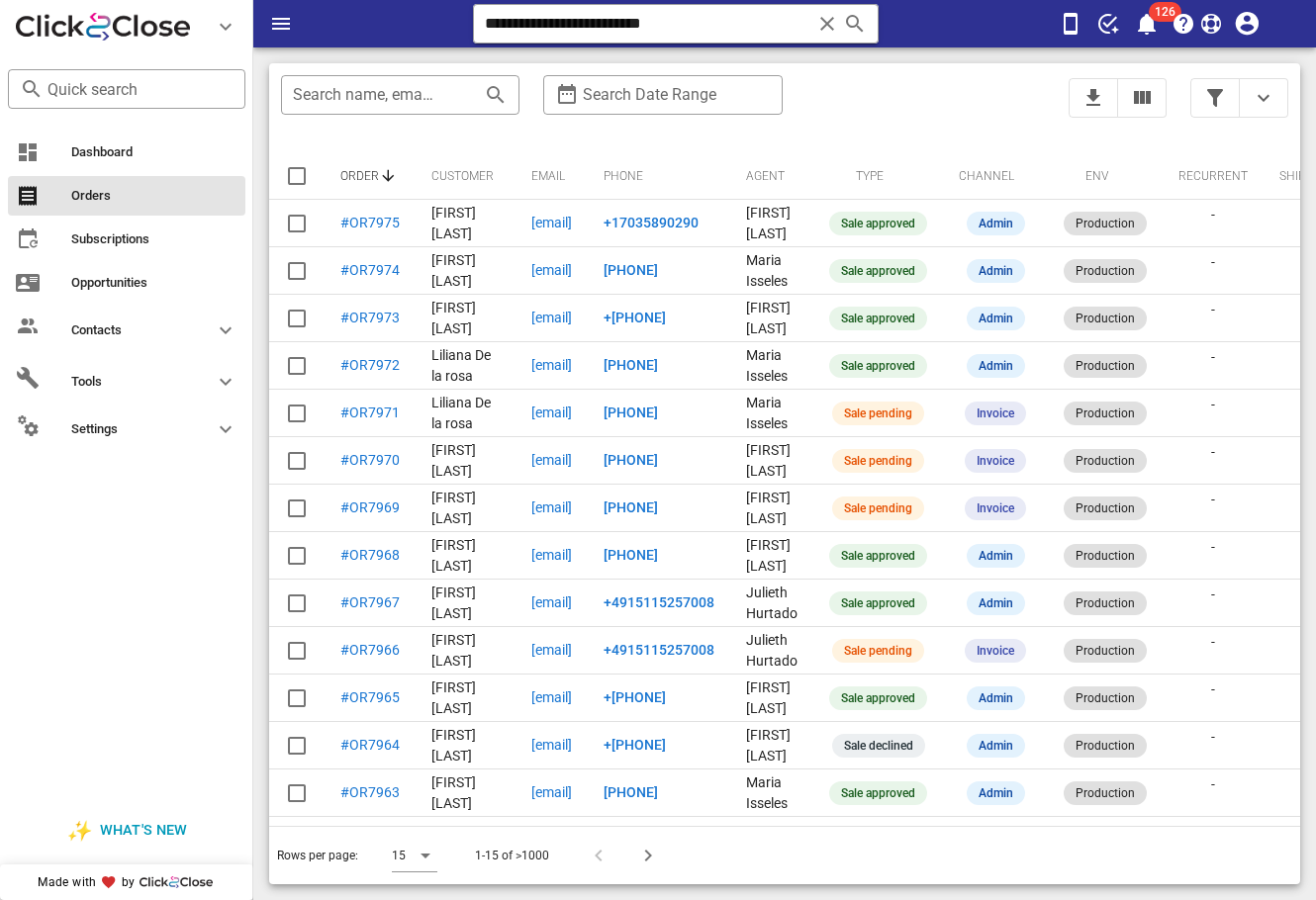 scroll, scrollTop: 0, scrollLeft: 454, axis: horizontal 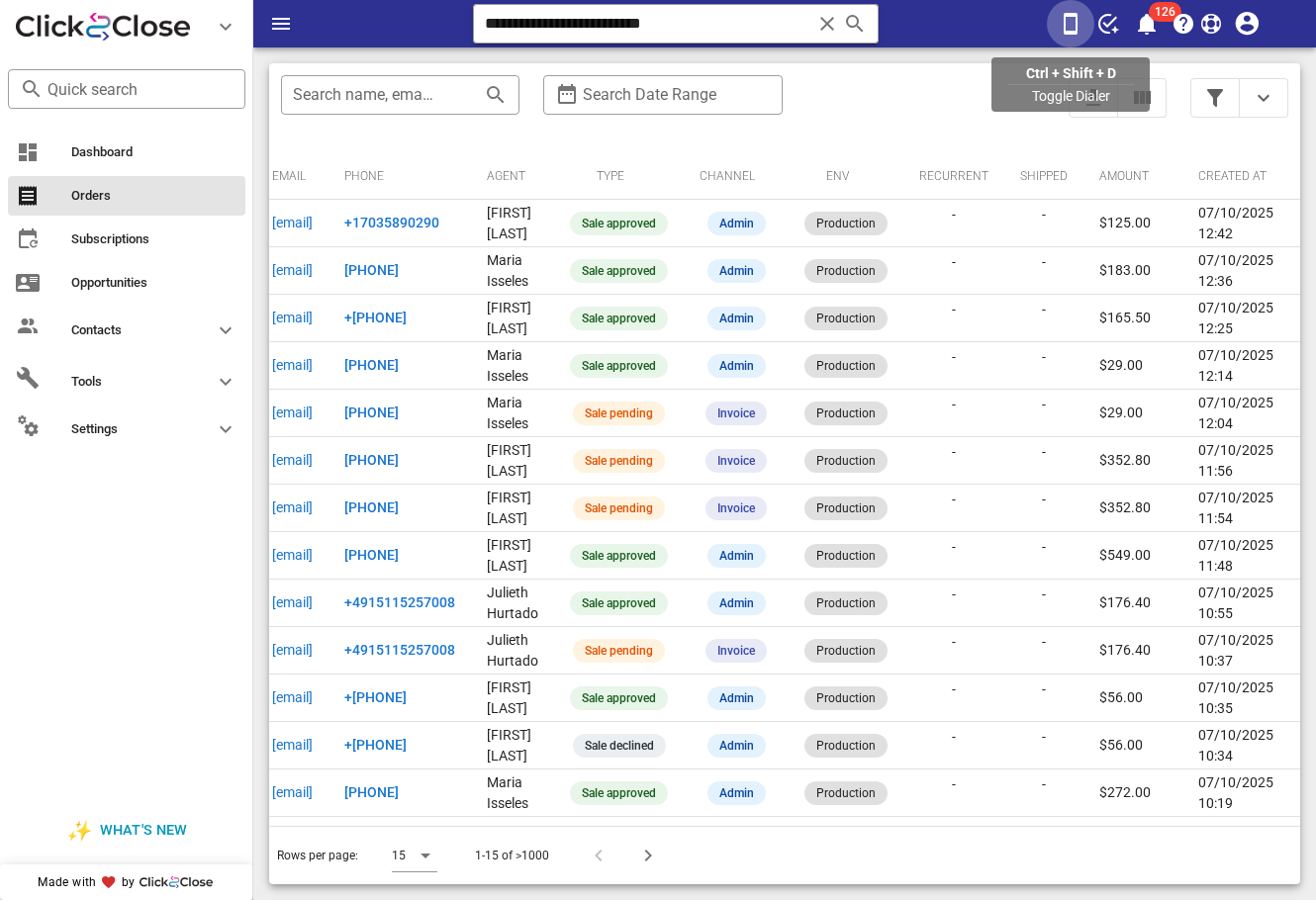 click at bounding box center (1071, 24) 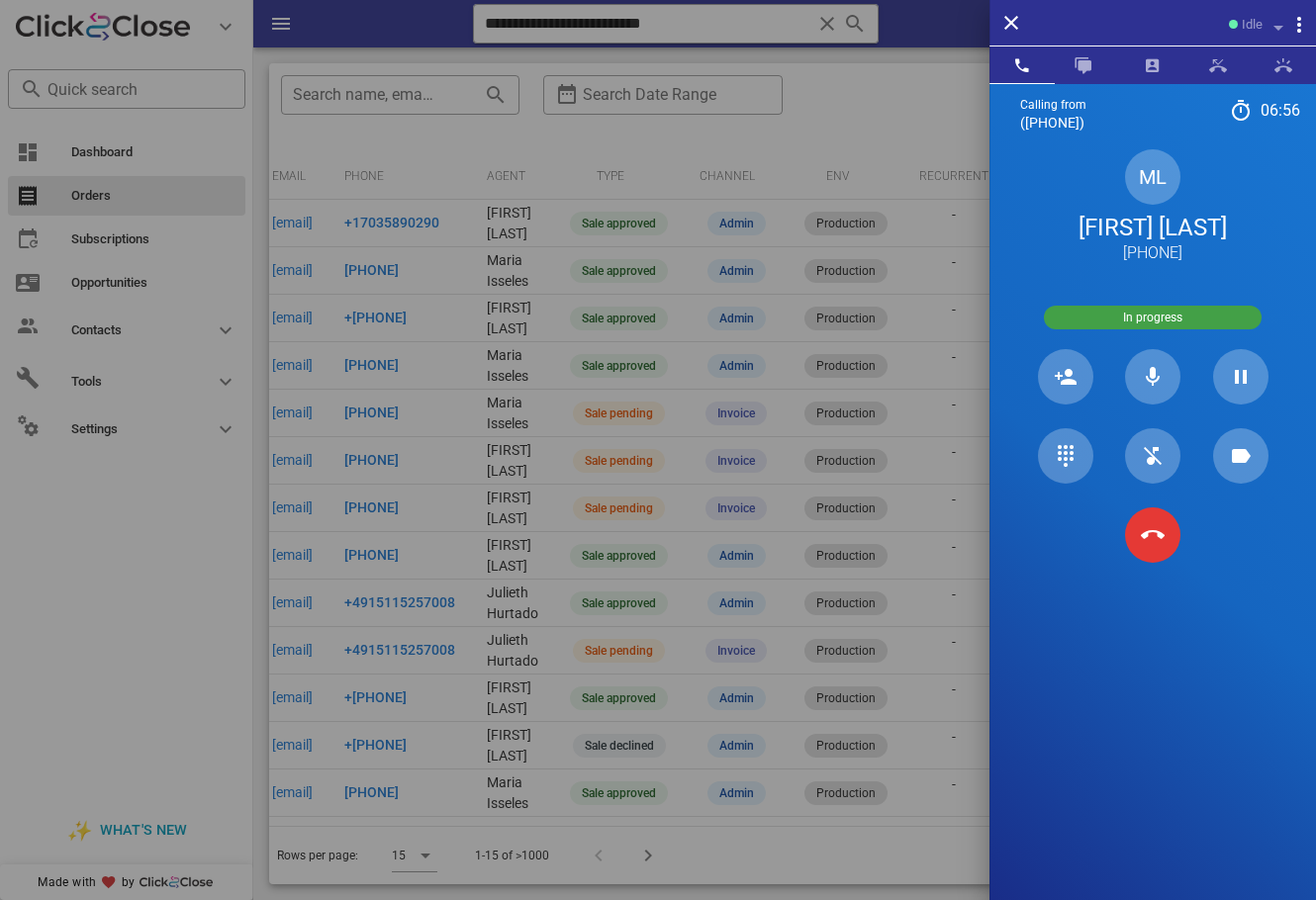 click on "ML   Maria Luisa  +14694180391" at bounding box center [1153, 207] 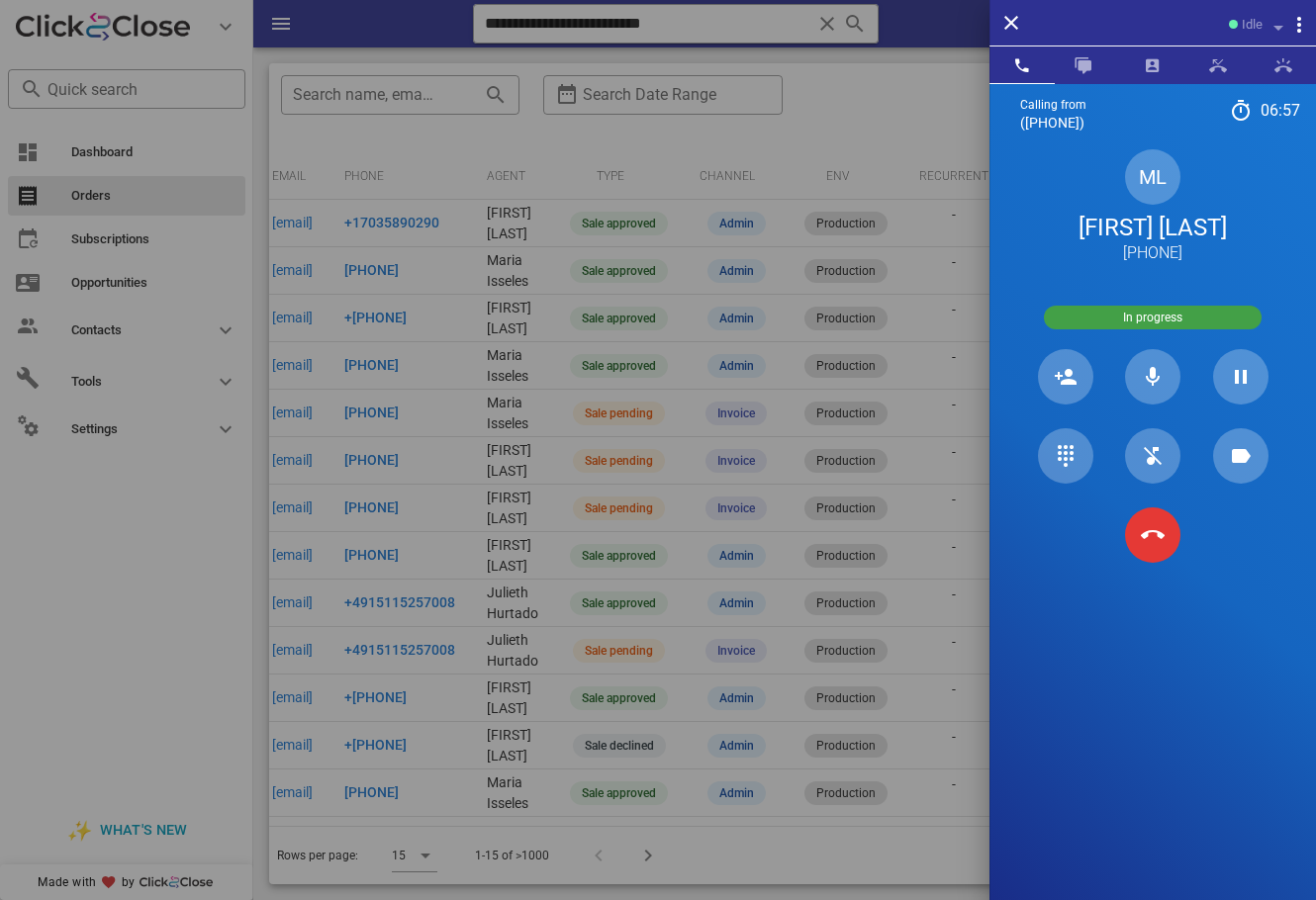 click on "Maria Luisa" at bounding box center [1153, 227] 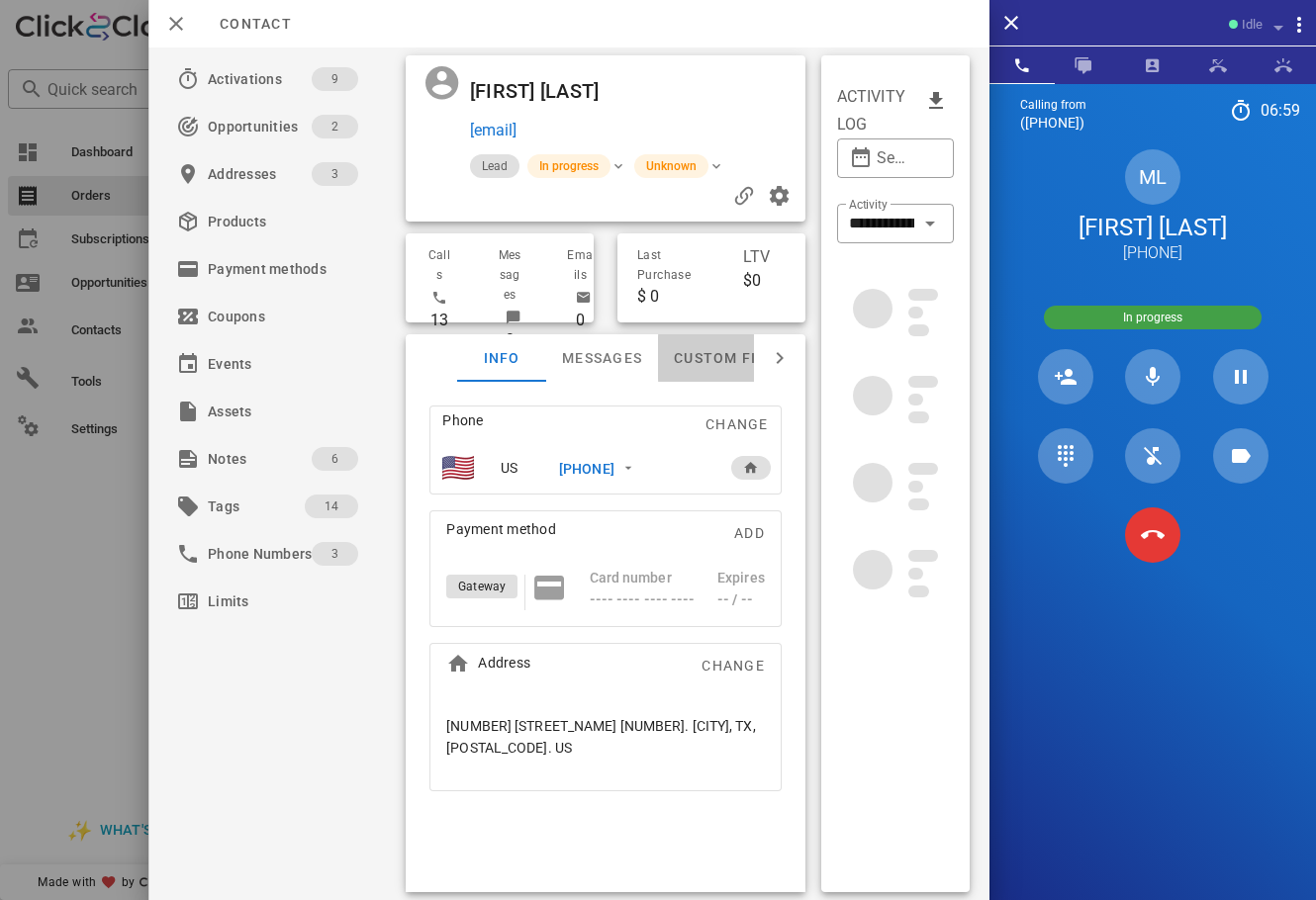 click on "Custom fields" at bounding box center (733, 358) 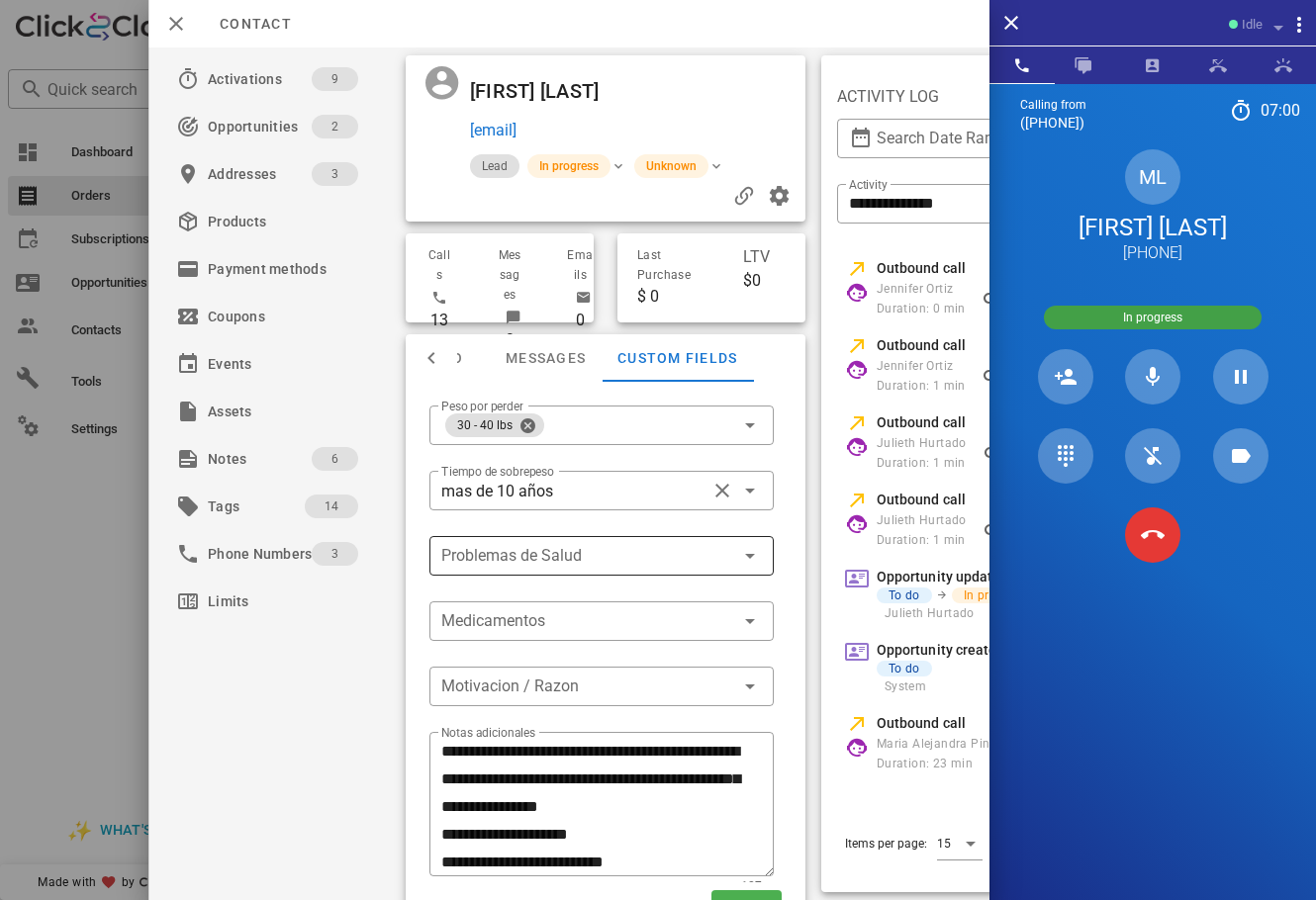 click at bounding box center (588, 556) 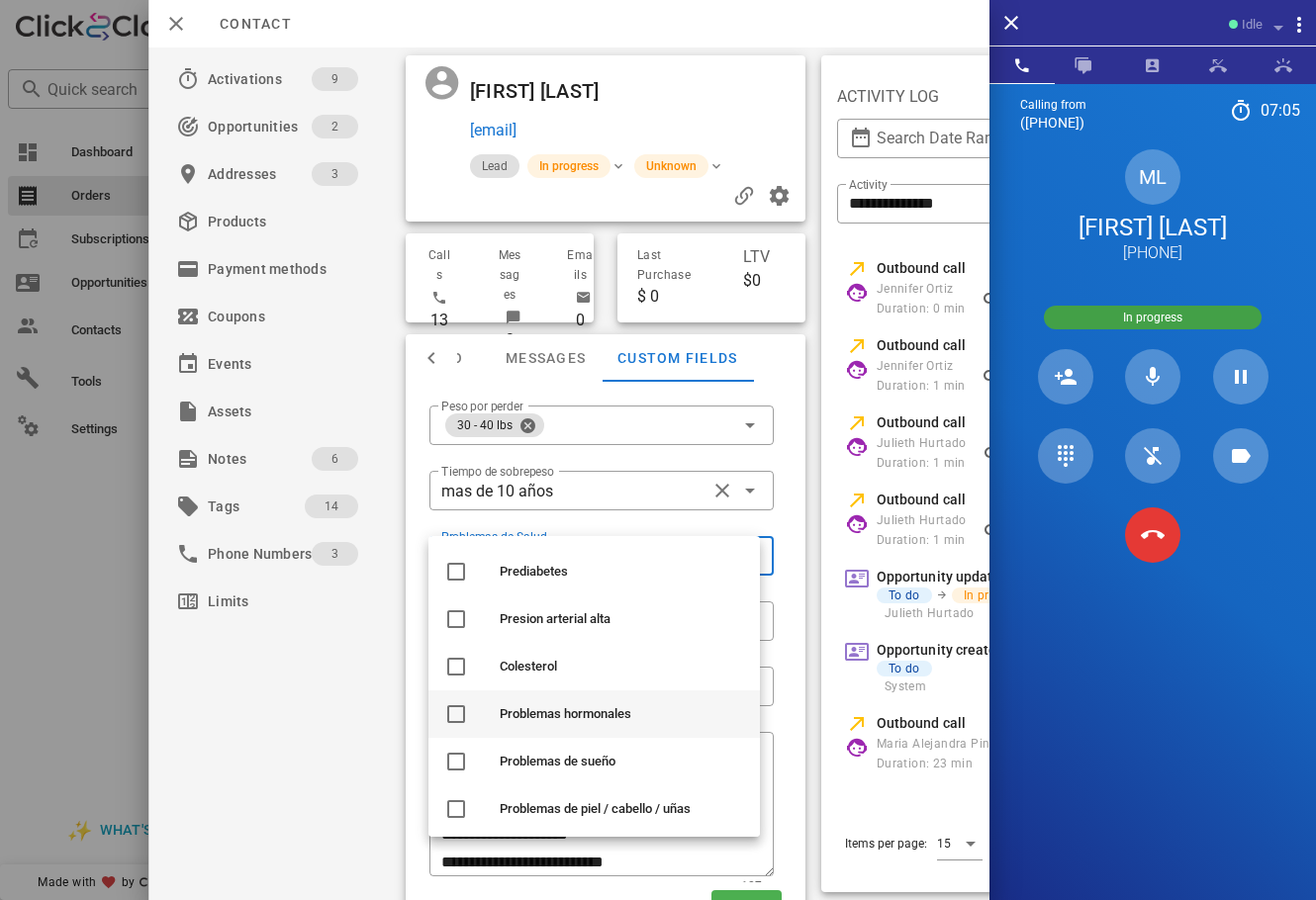 scroll, scrollTop: 94, scrollLeft: 0, axis: vertical 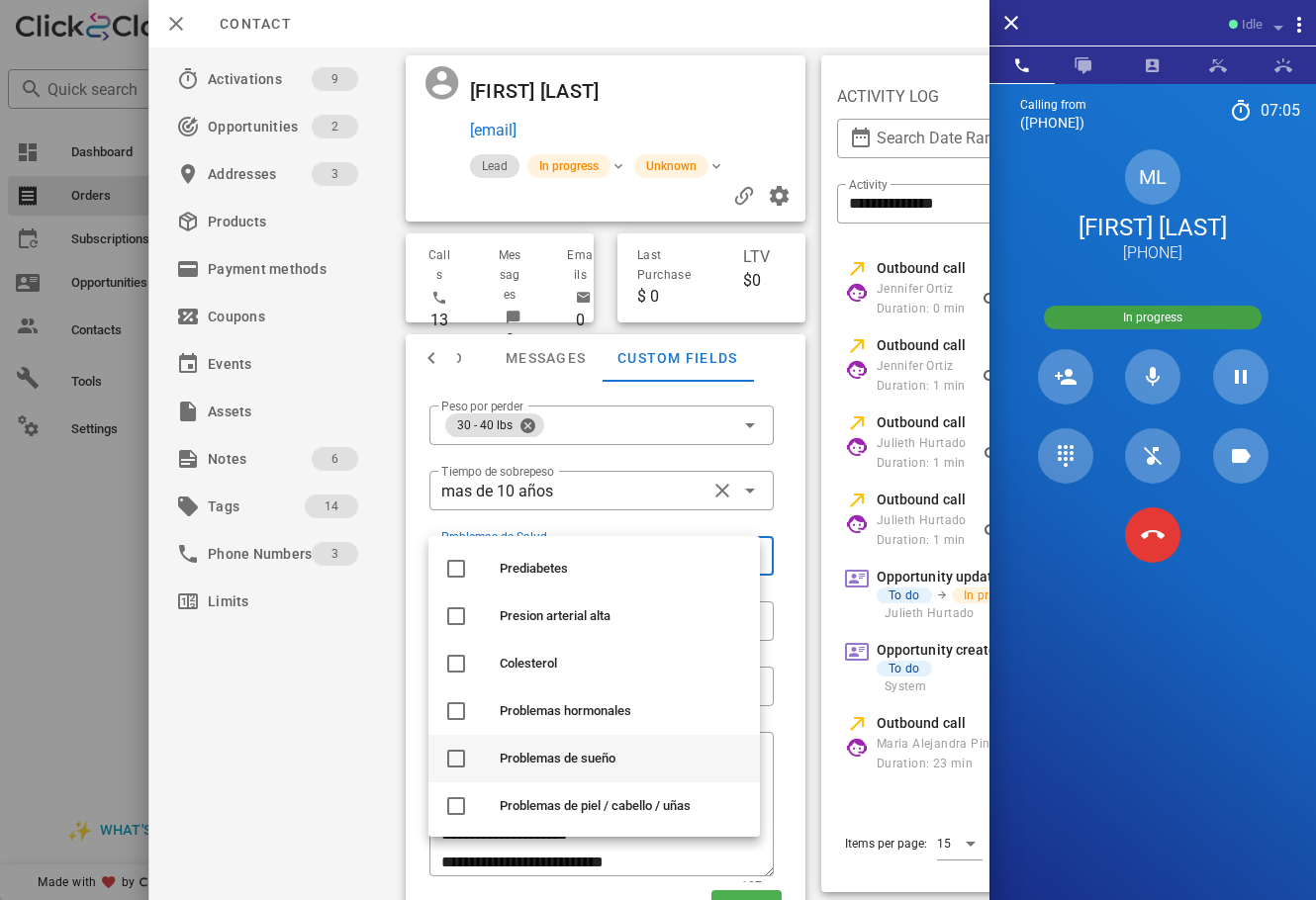 click on "Problemas de sueño" at bounding box center (621, 759) 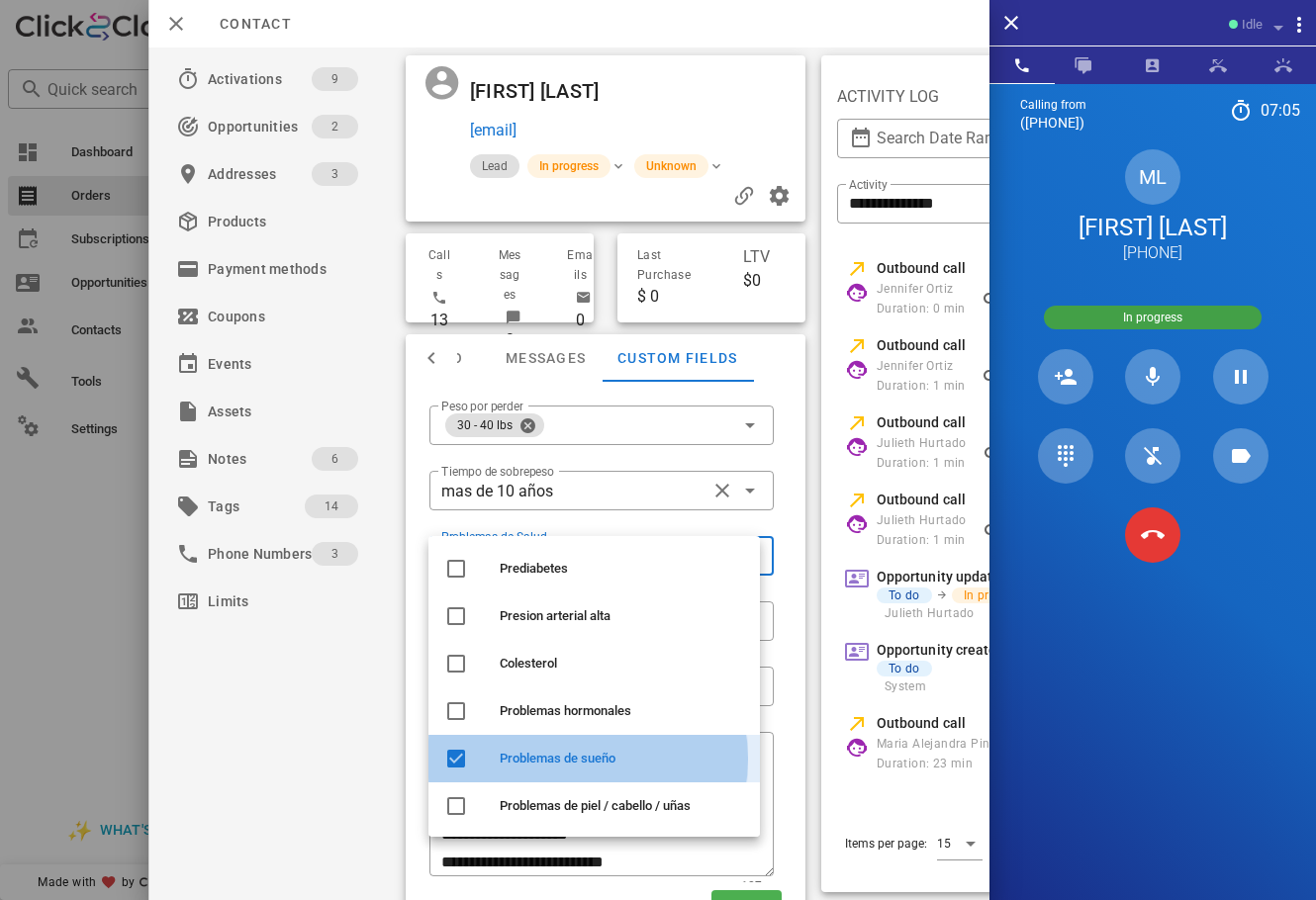 click on "Activations  9  Opportunities  2  Addresses  3  Products Payment methods Coupons Events Assets Notes  6  Tags  14  Phone Numbers  3  Limits" at bounding box center [279, 474] 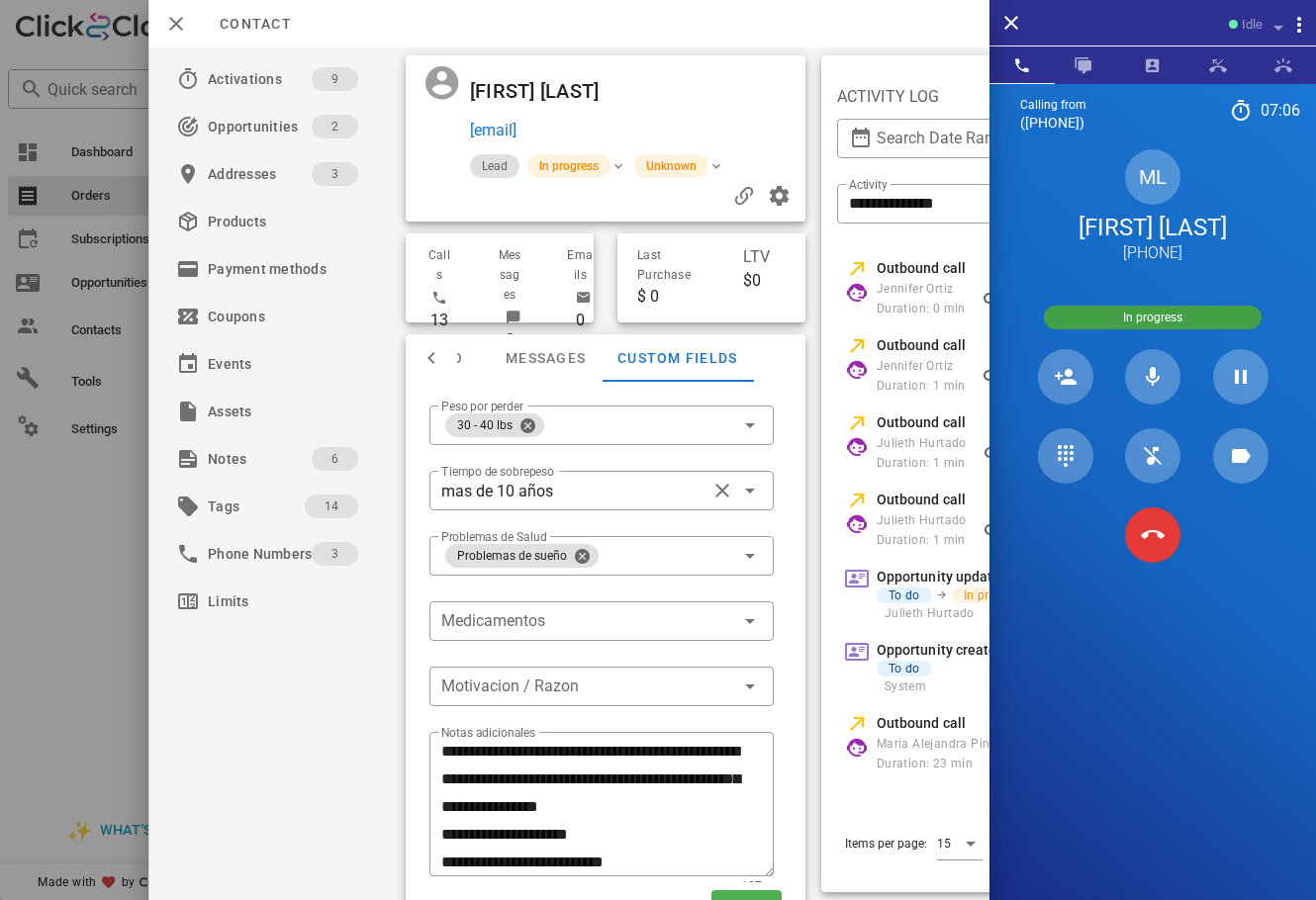 scroll, scrollTop: 64, scrollLeft: 0, axis: vertical 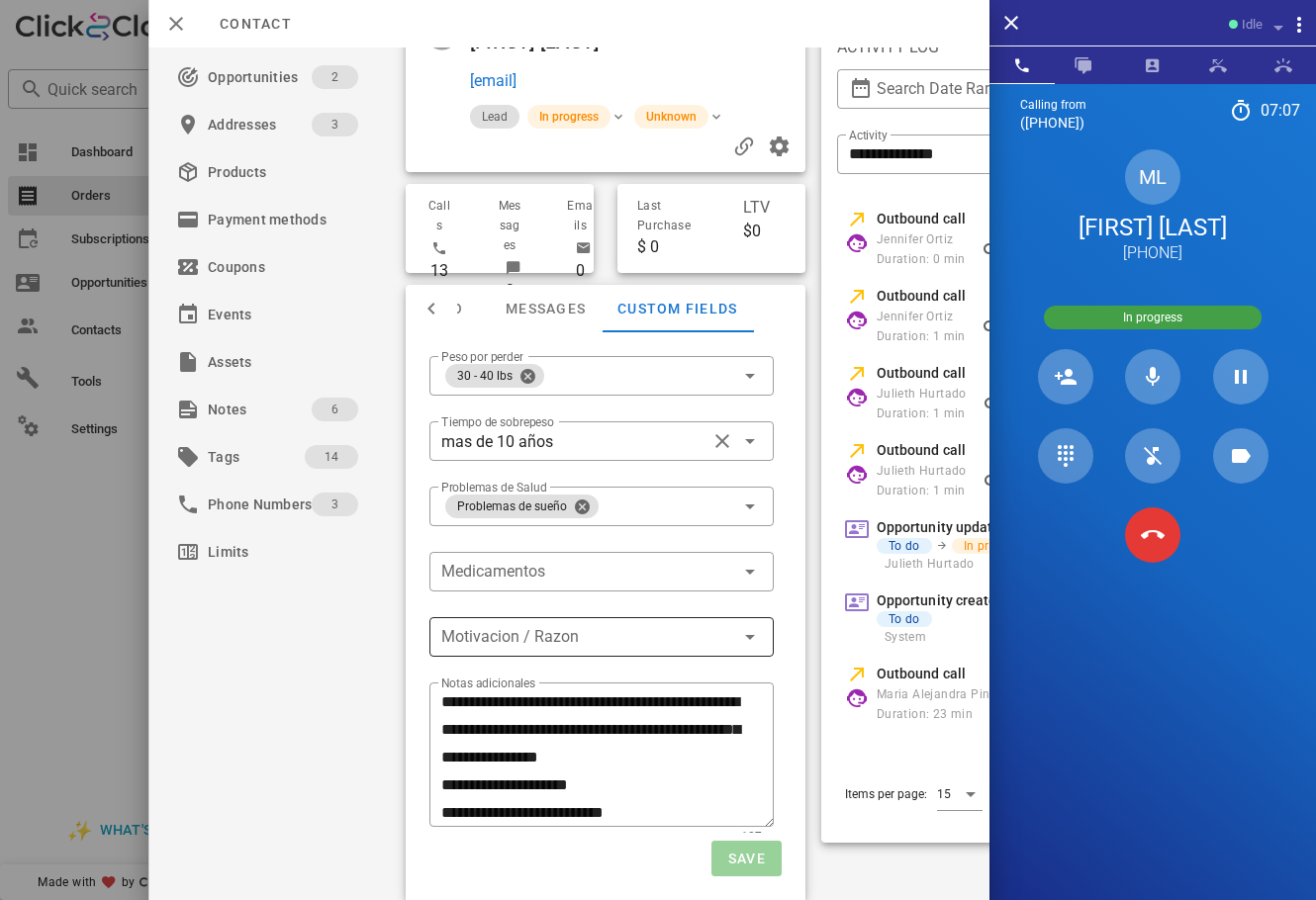 drag, startPoint x: 765, startPoint y: 843, endPoint x: 725, endPoint y: 614, distance: 232.4672 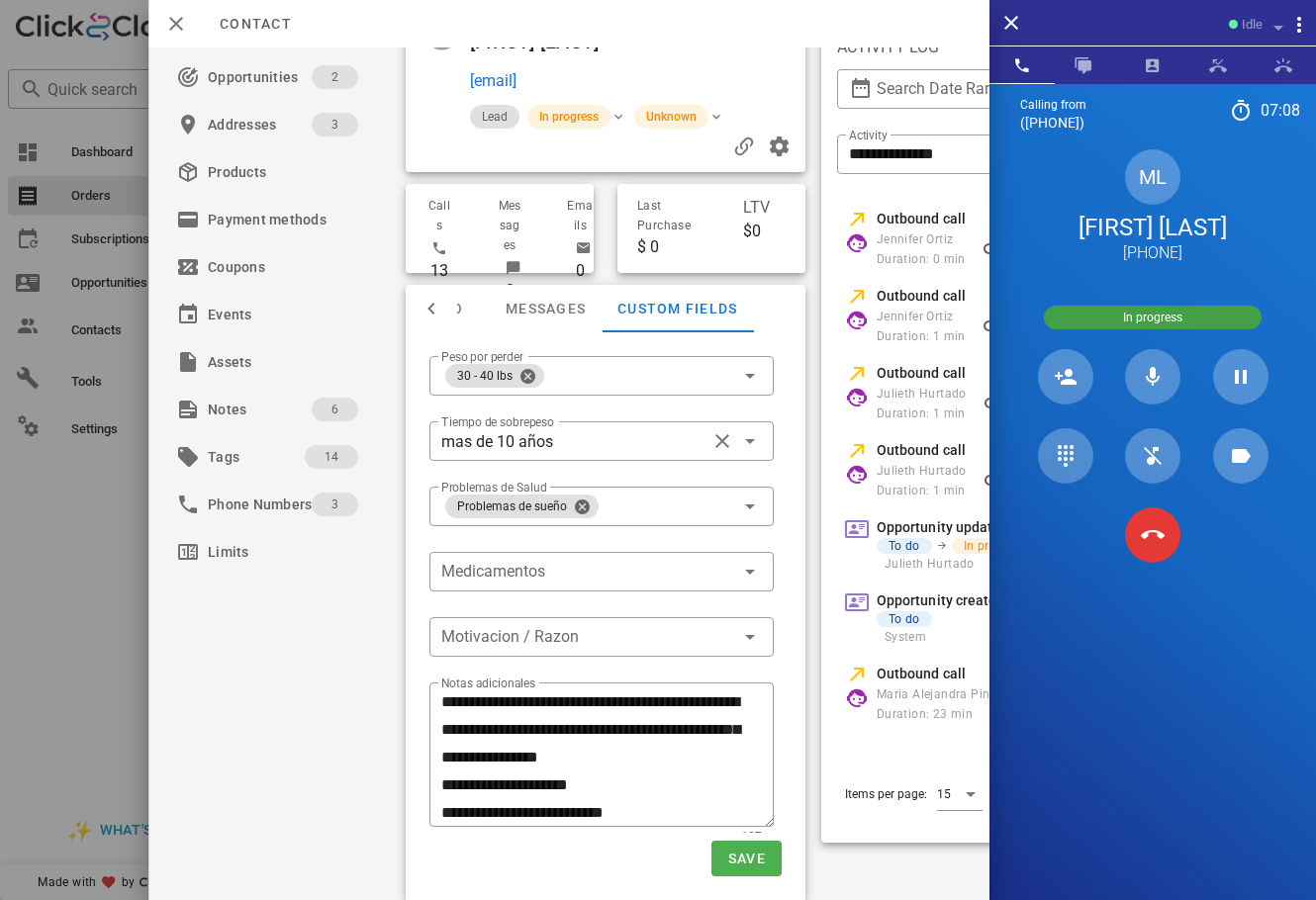 click at bounding box center (602, 602) 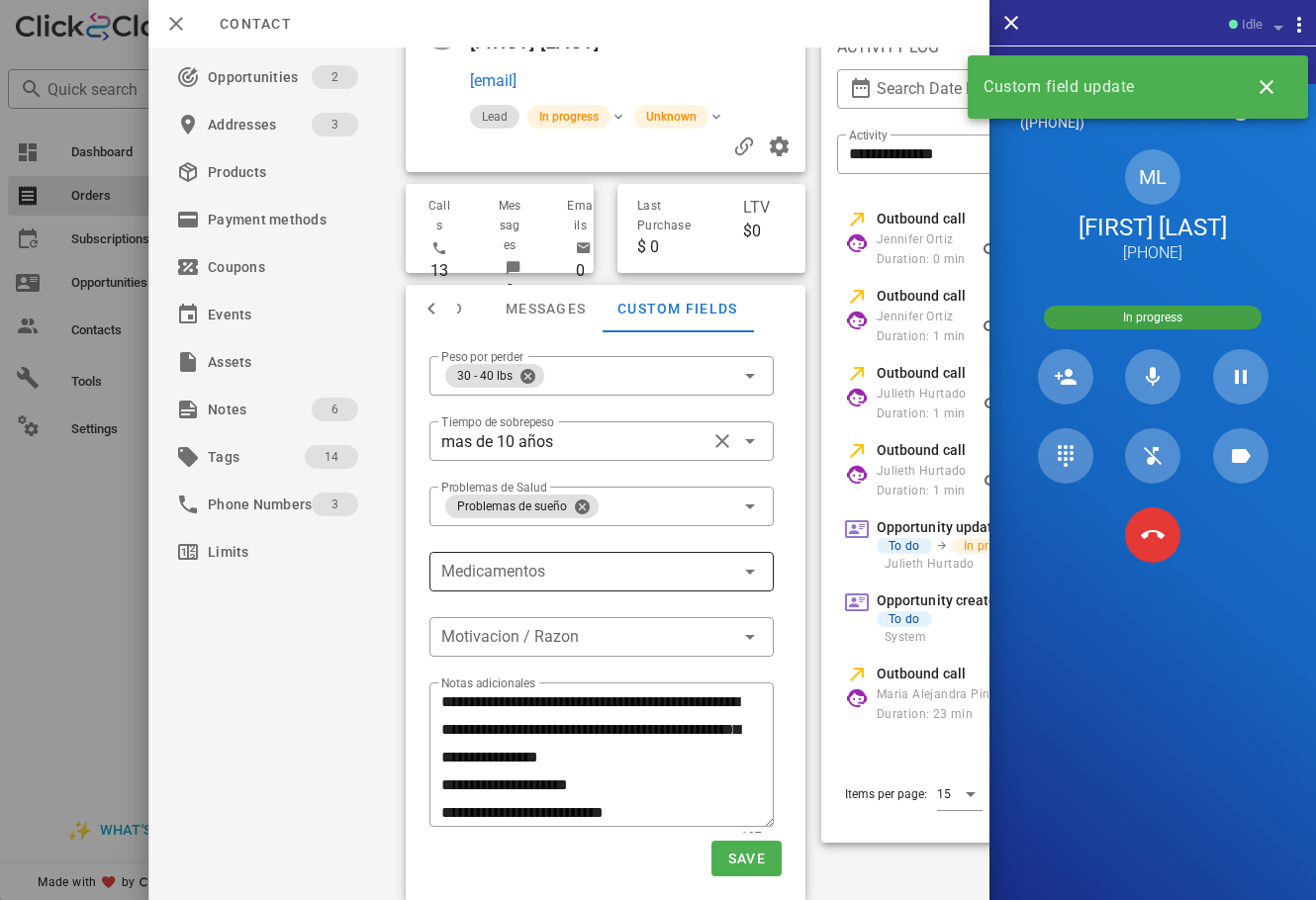 click at bounding box center (588, 572) 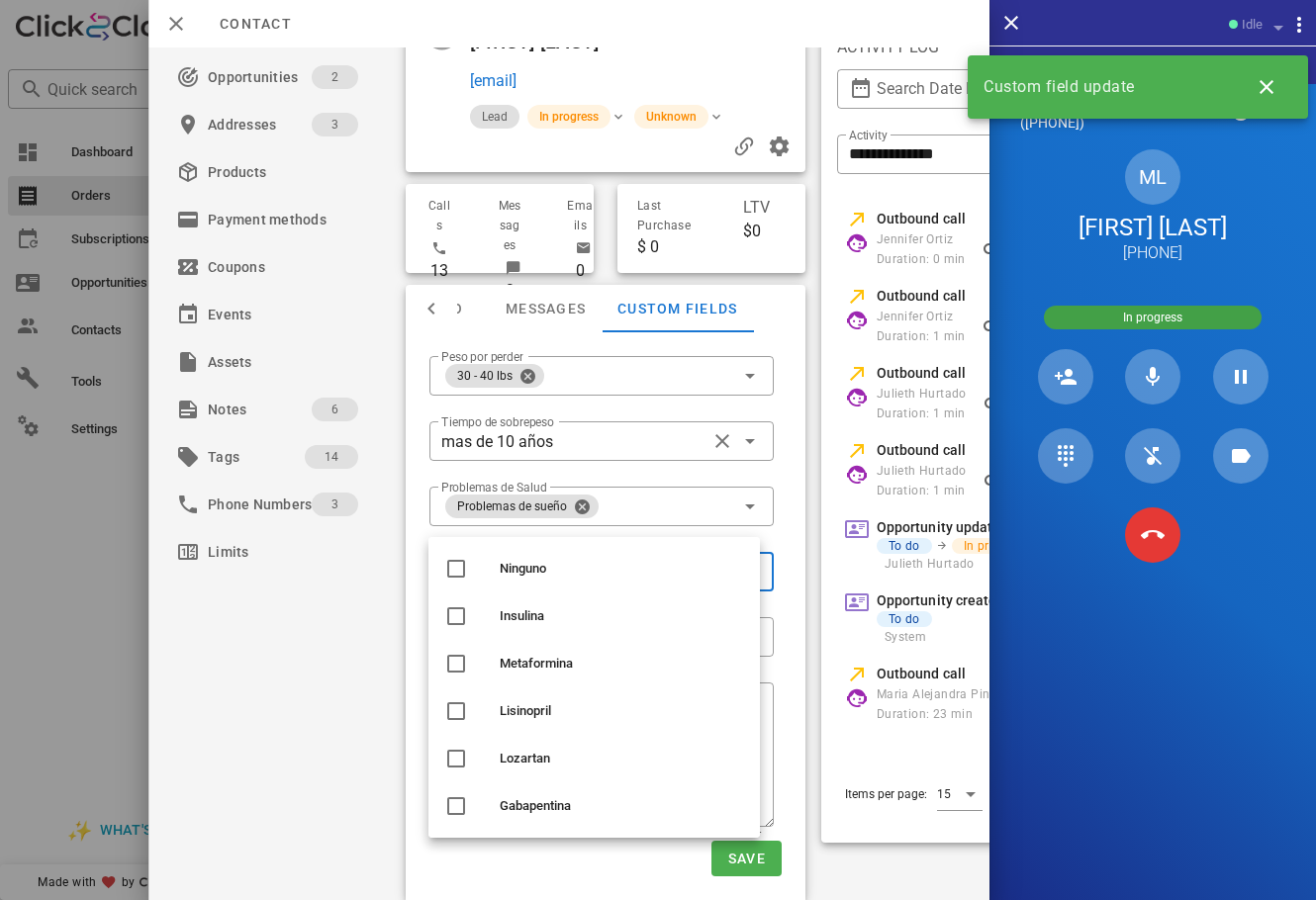 scroll, scrollTop: 47, scrollLeft: 0, axis: vertical 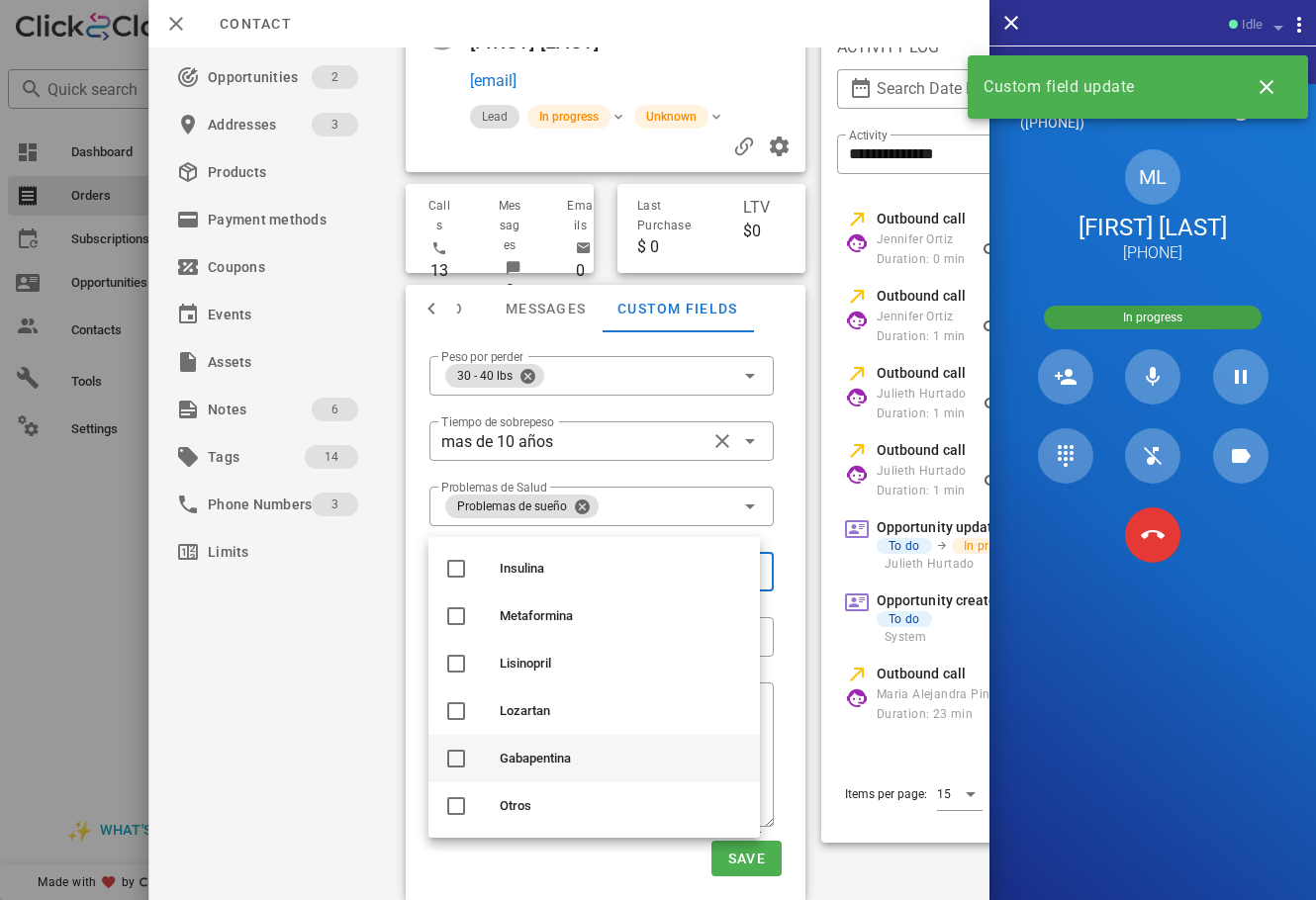click on "Gabapentina" at bounding box center [594, 759] 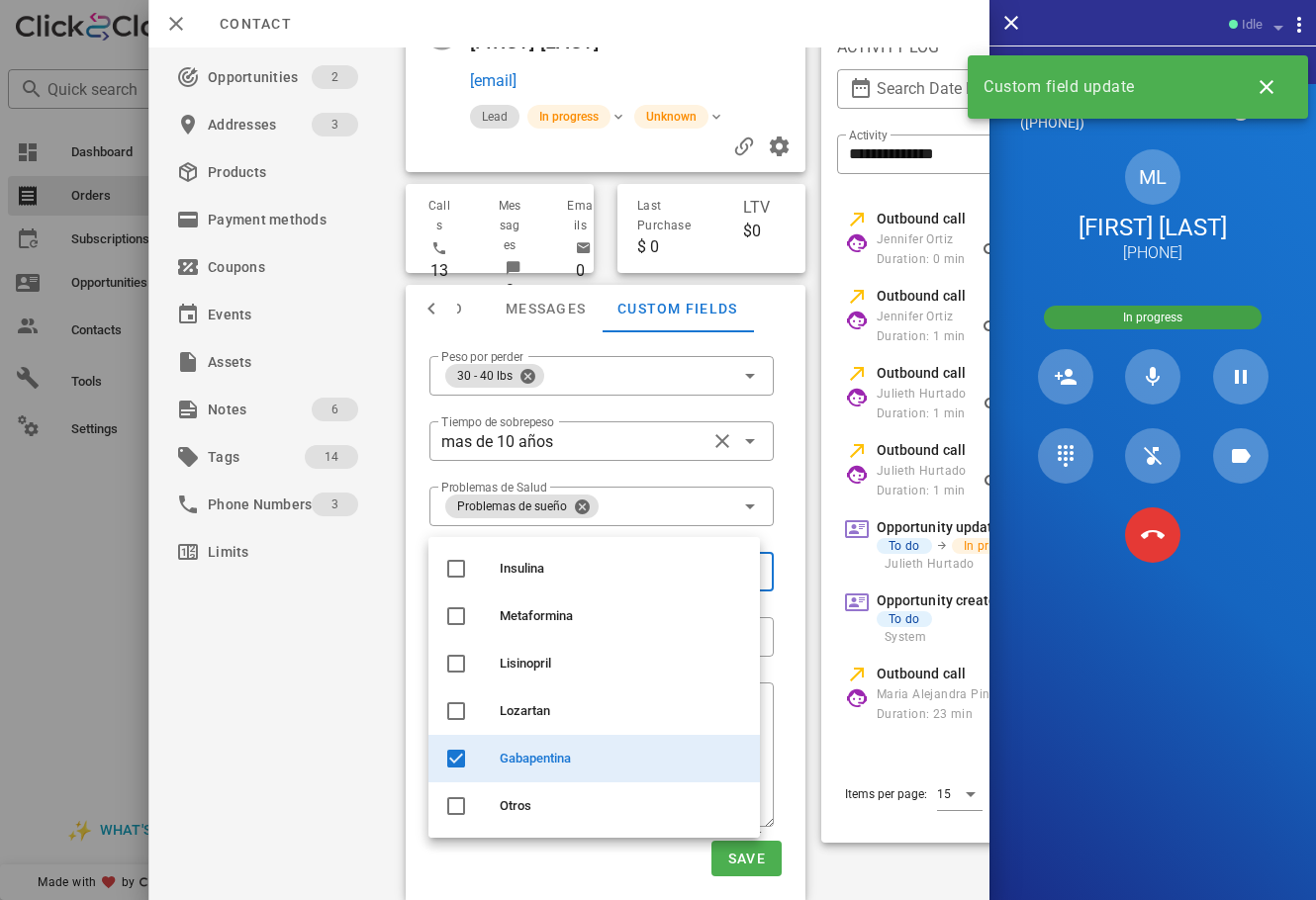 click on "Gabapentina" at bounding box center (621, 759) 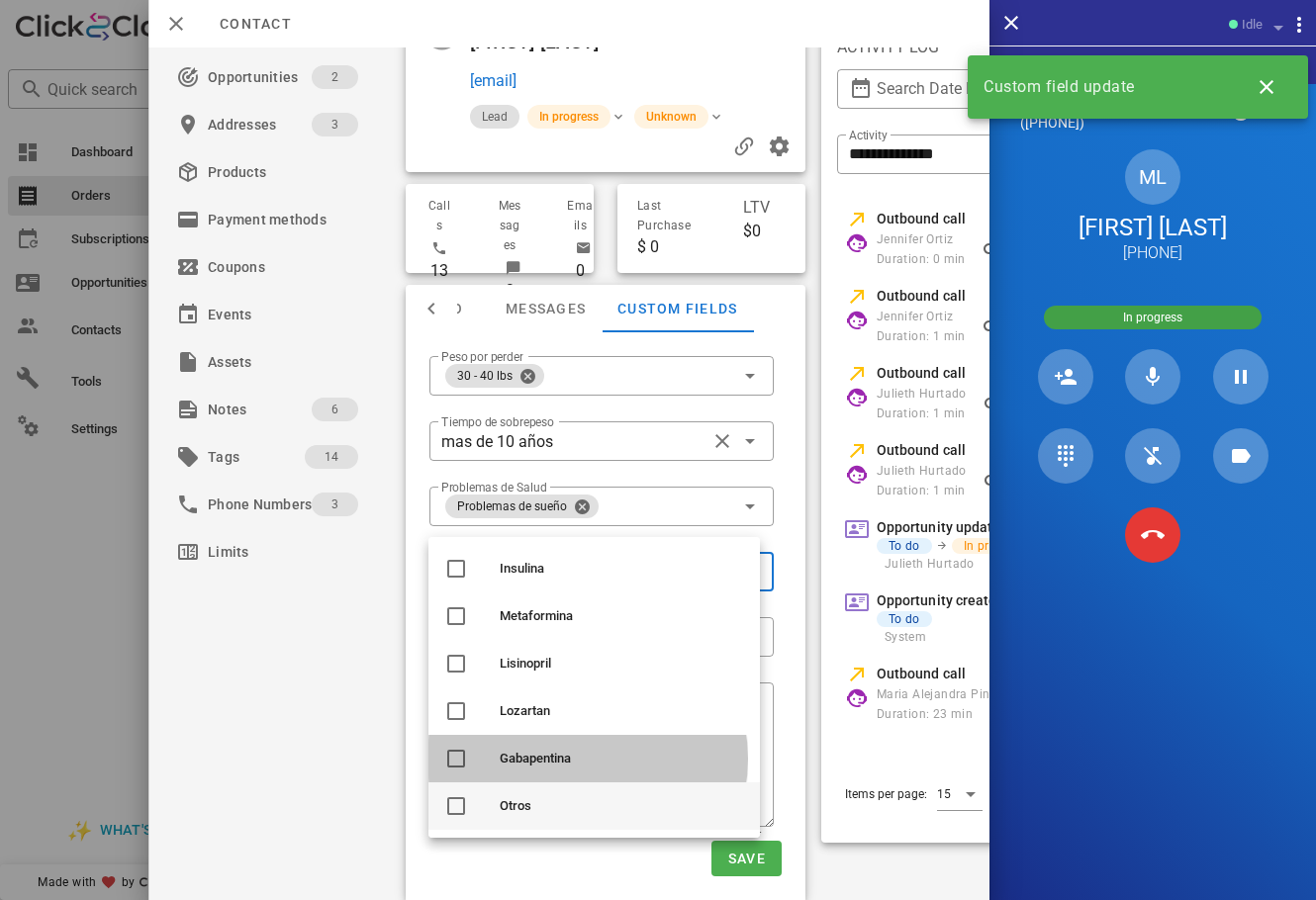 click on "Otros" at bounding box center [621, 806] 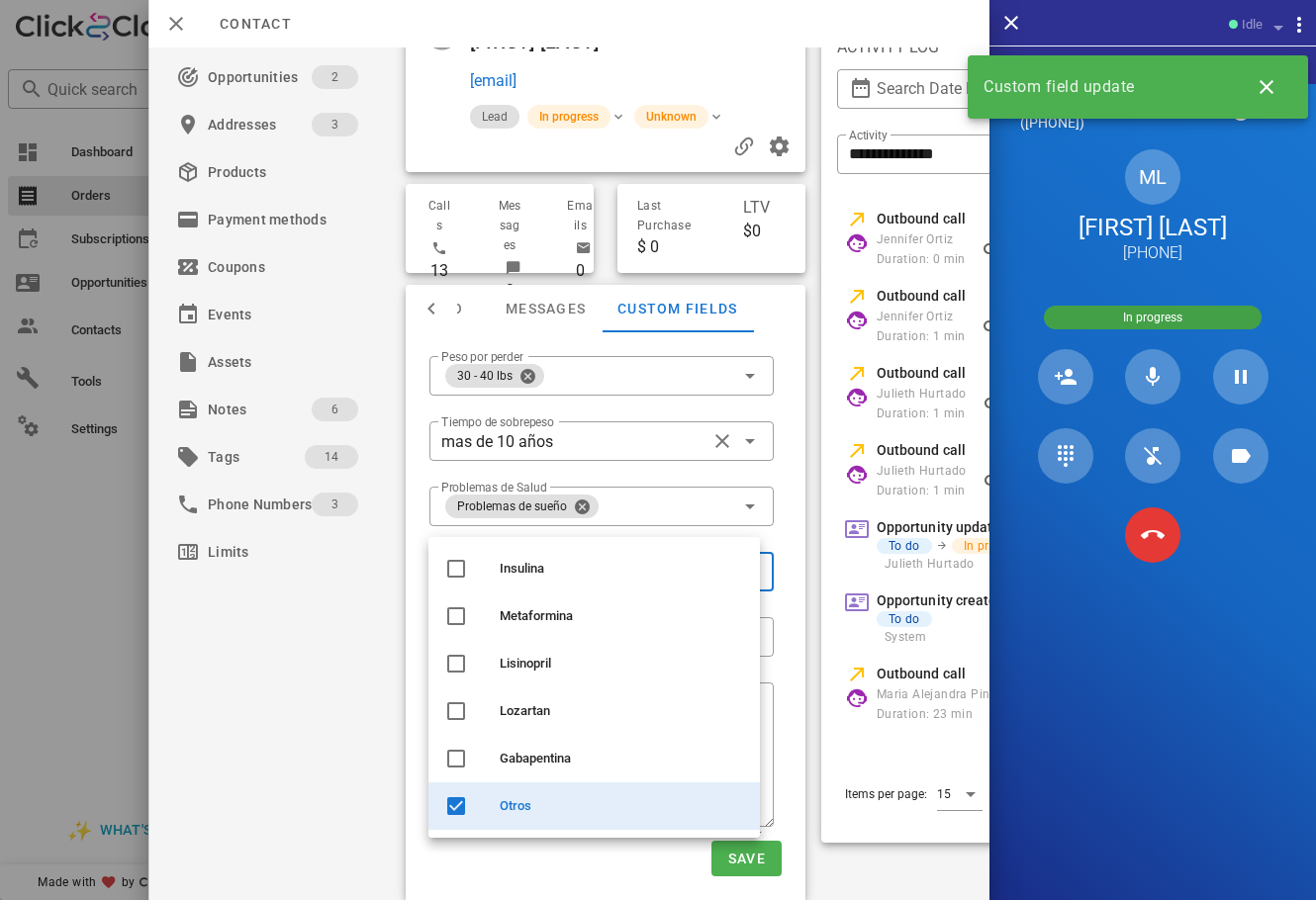 click on "Activations  9  Opportunities  2  Addresses  3  Products Payment methods Coupons Events Assets Notes  6  Tags  14  Phone Numbers  3  Limits" at bounding box center [279, 424] 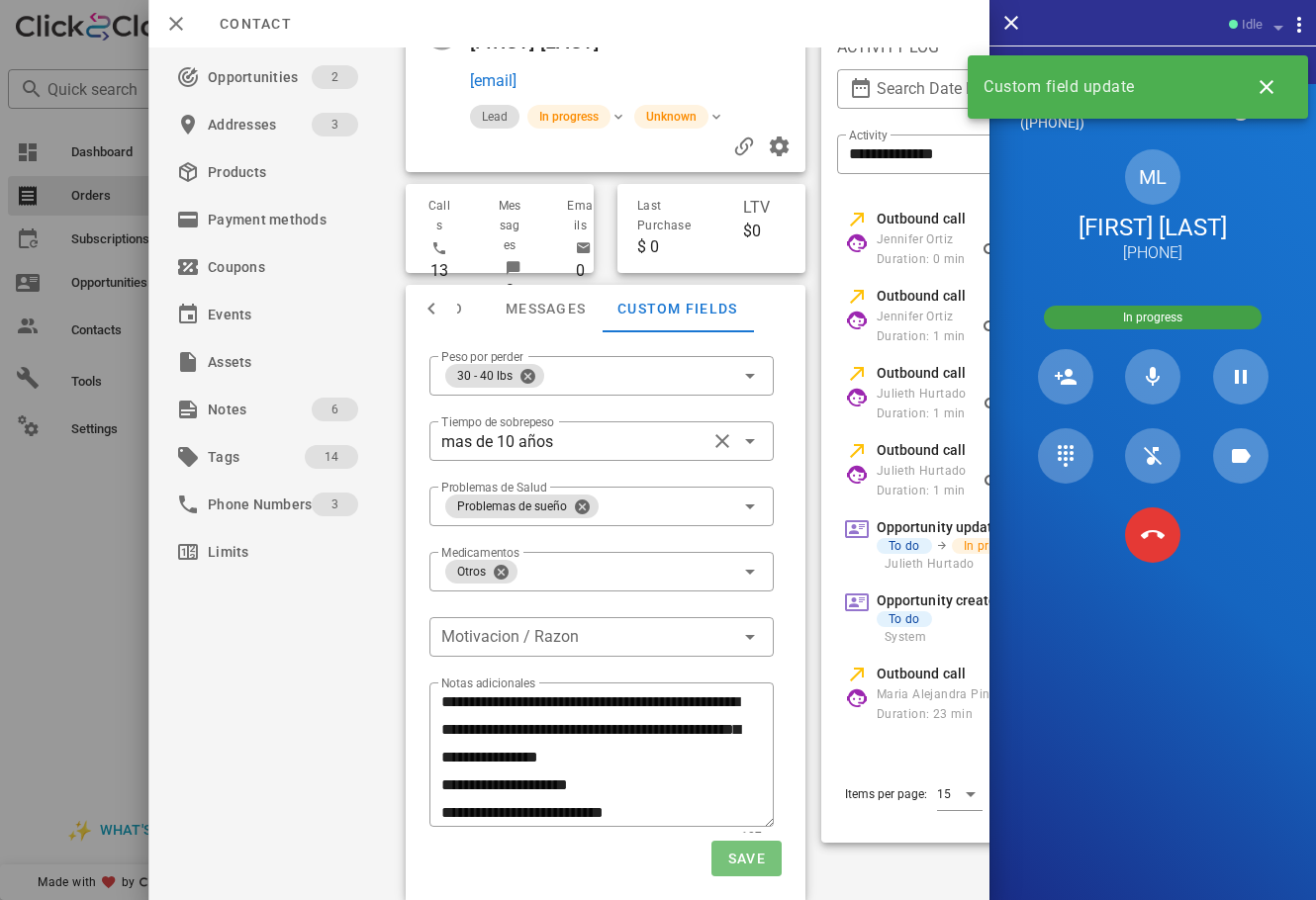 click on "Save" at bounding box center (746, 858) 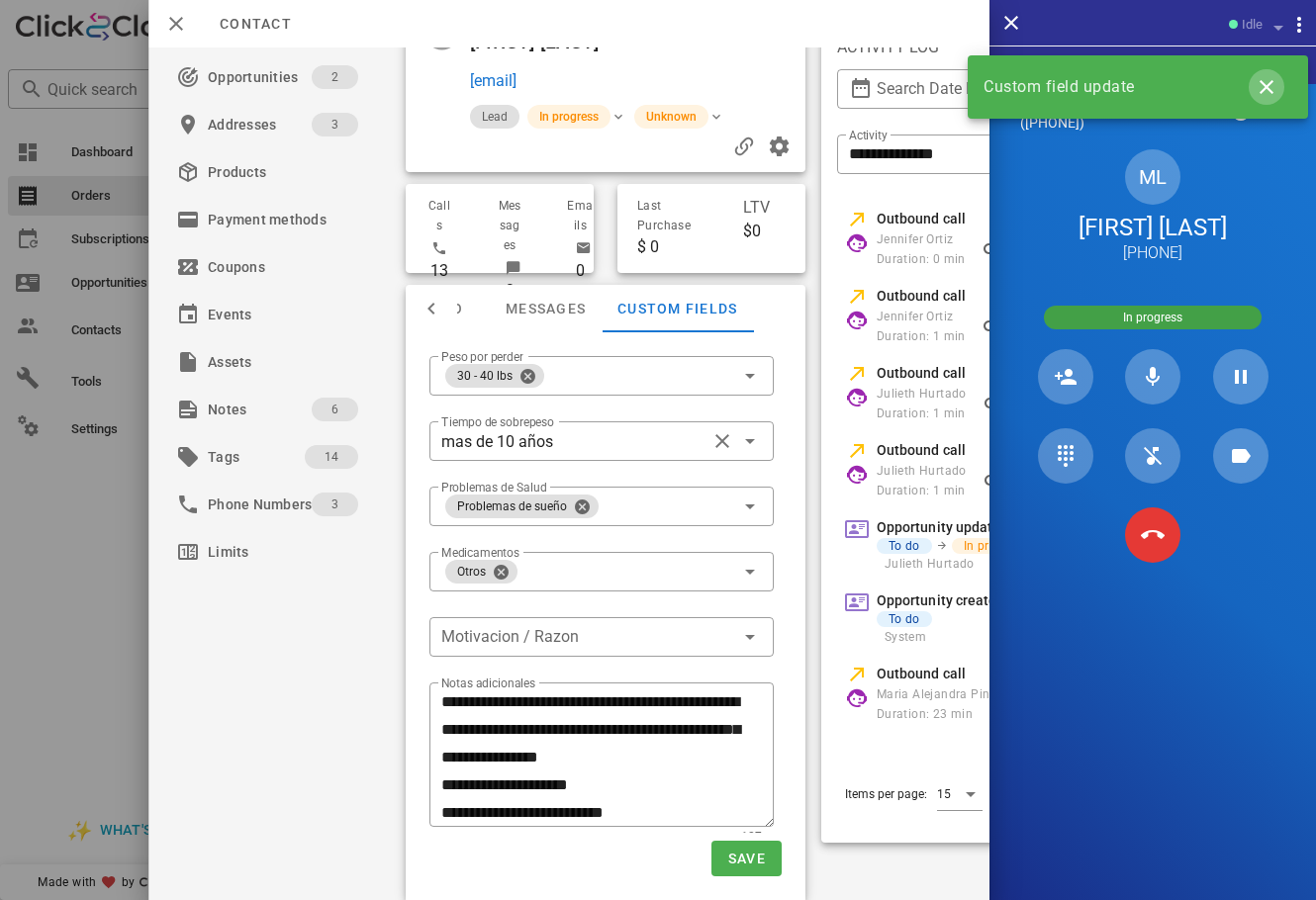 click at bounding box center [1267, 87] 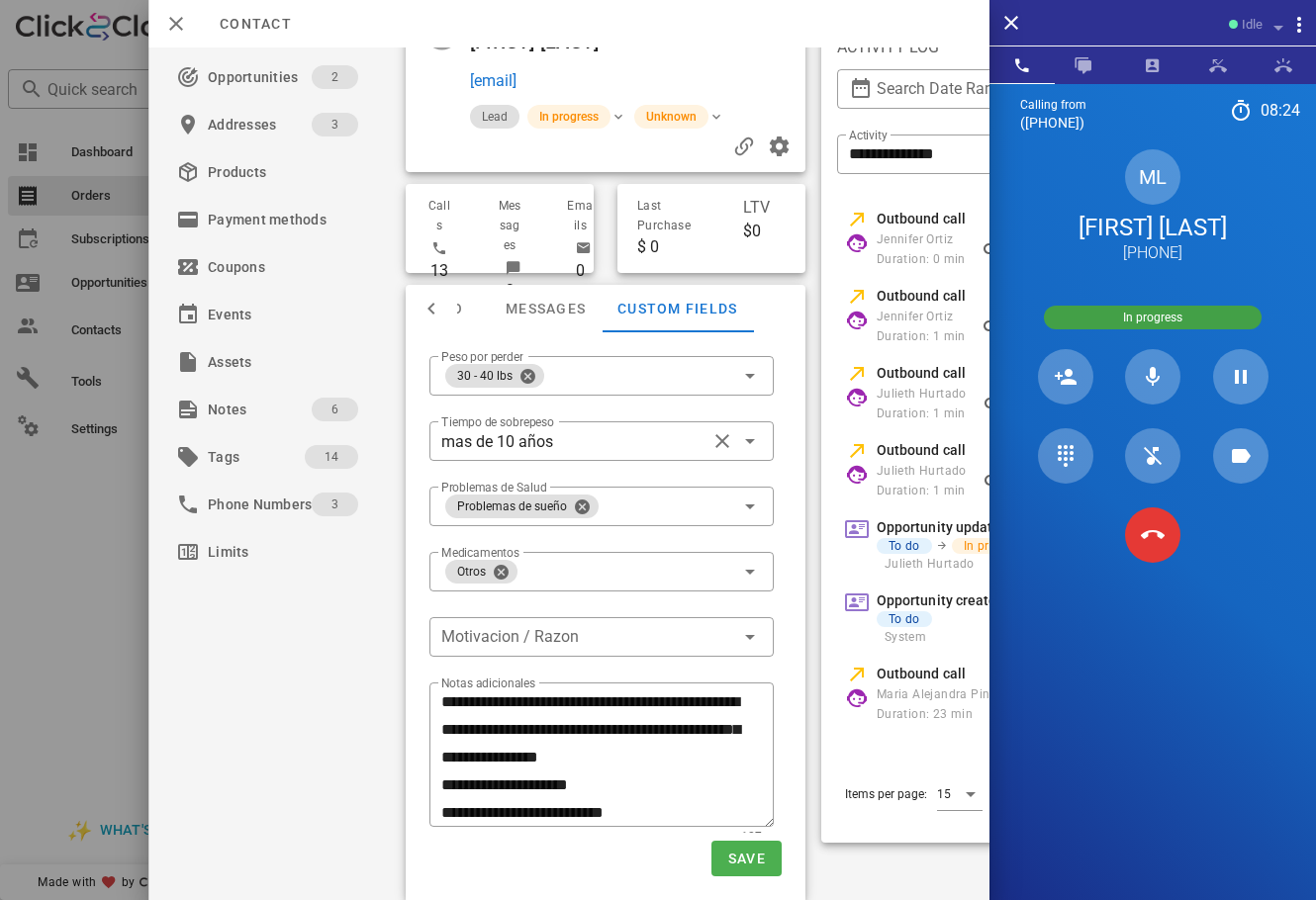 scroll, scrollTop: 0, scrollLeft: 0, axis: both 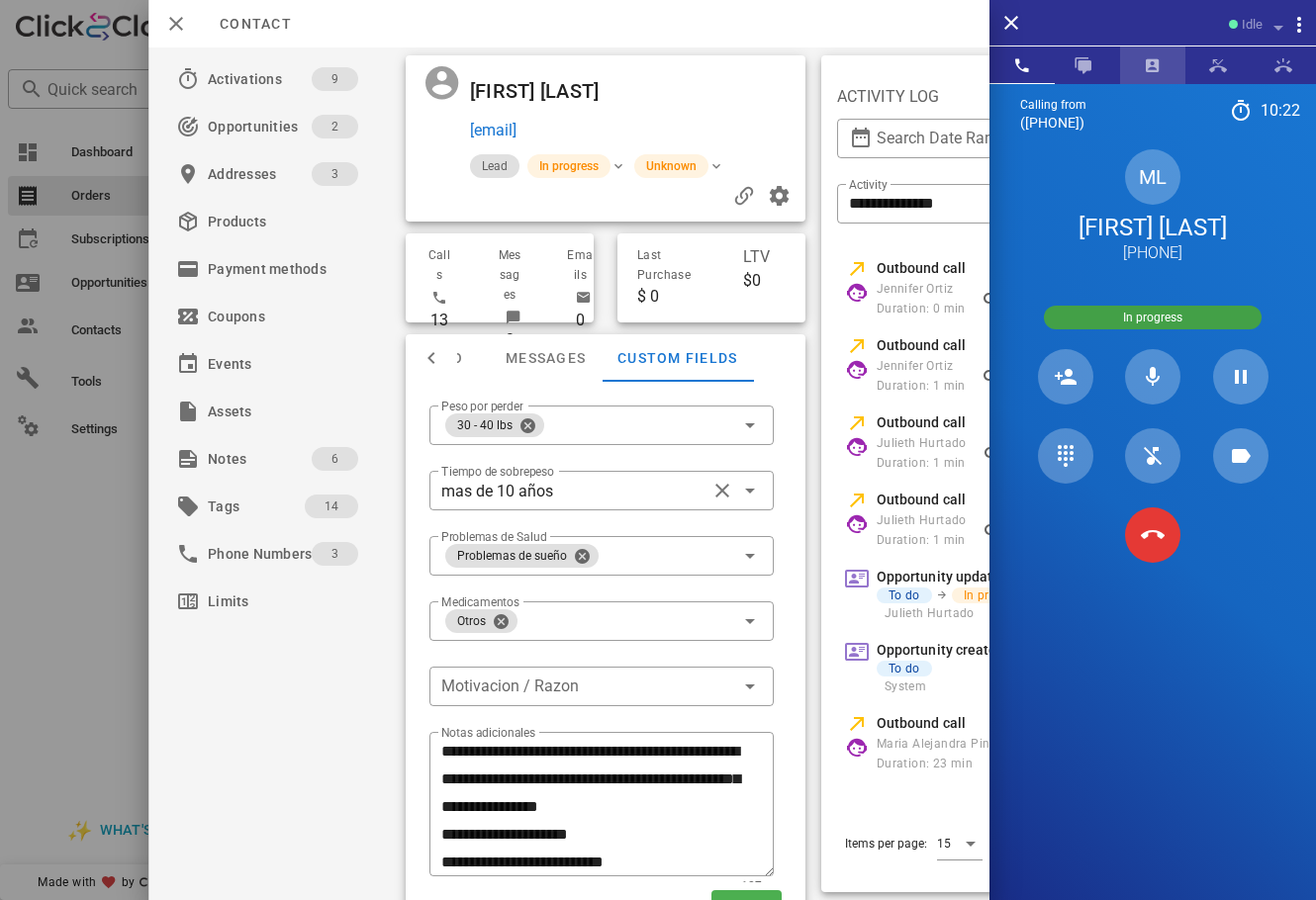 click at bounding box center (1153, 65) 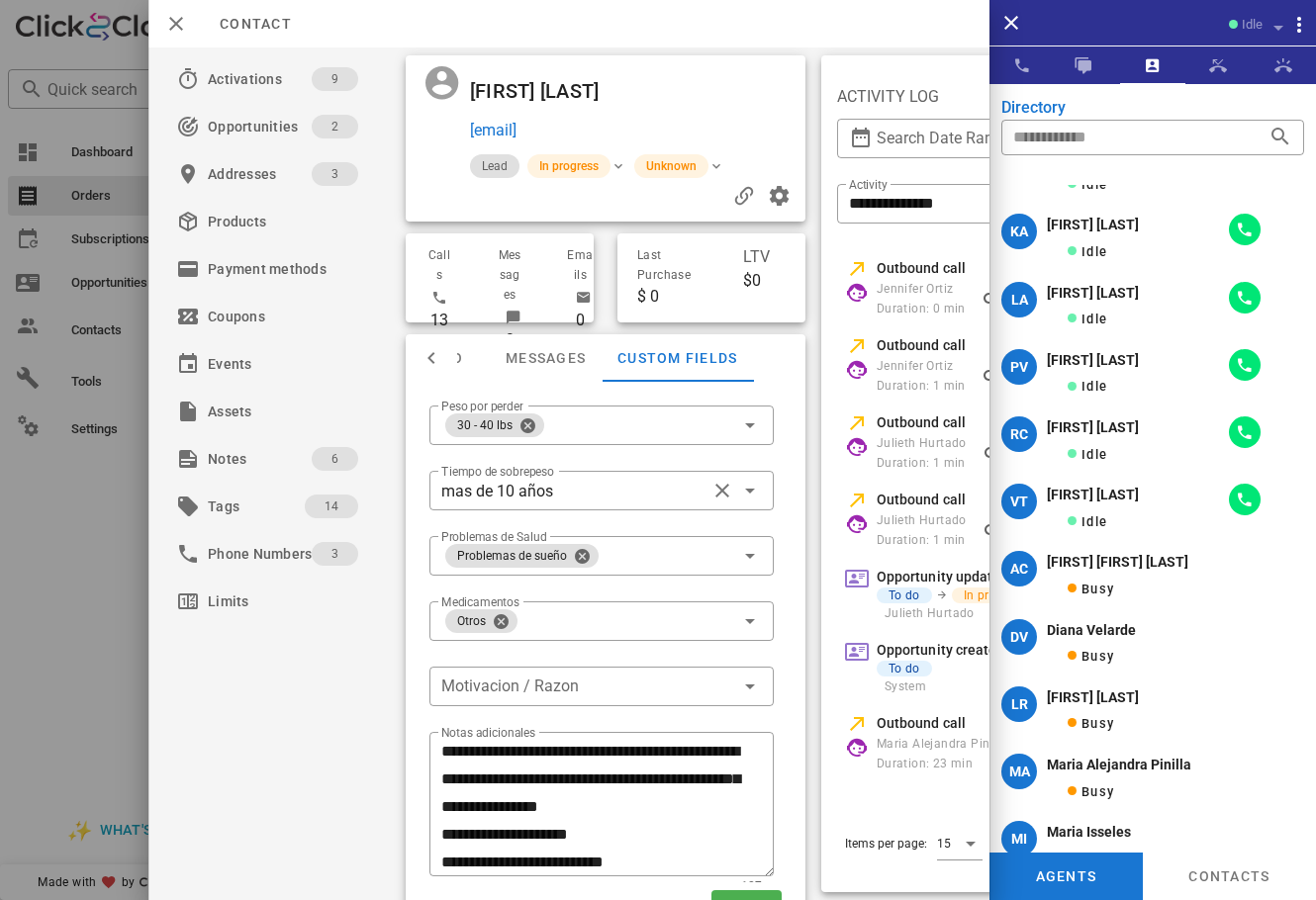 scroll, scrollTop: 0, scrollLeft: 0, axis: both 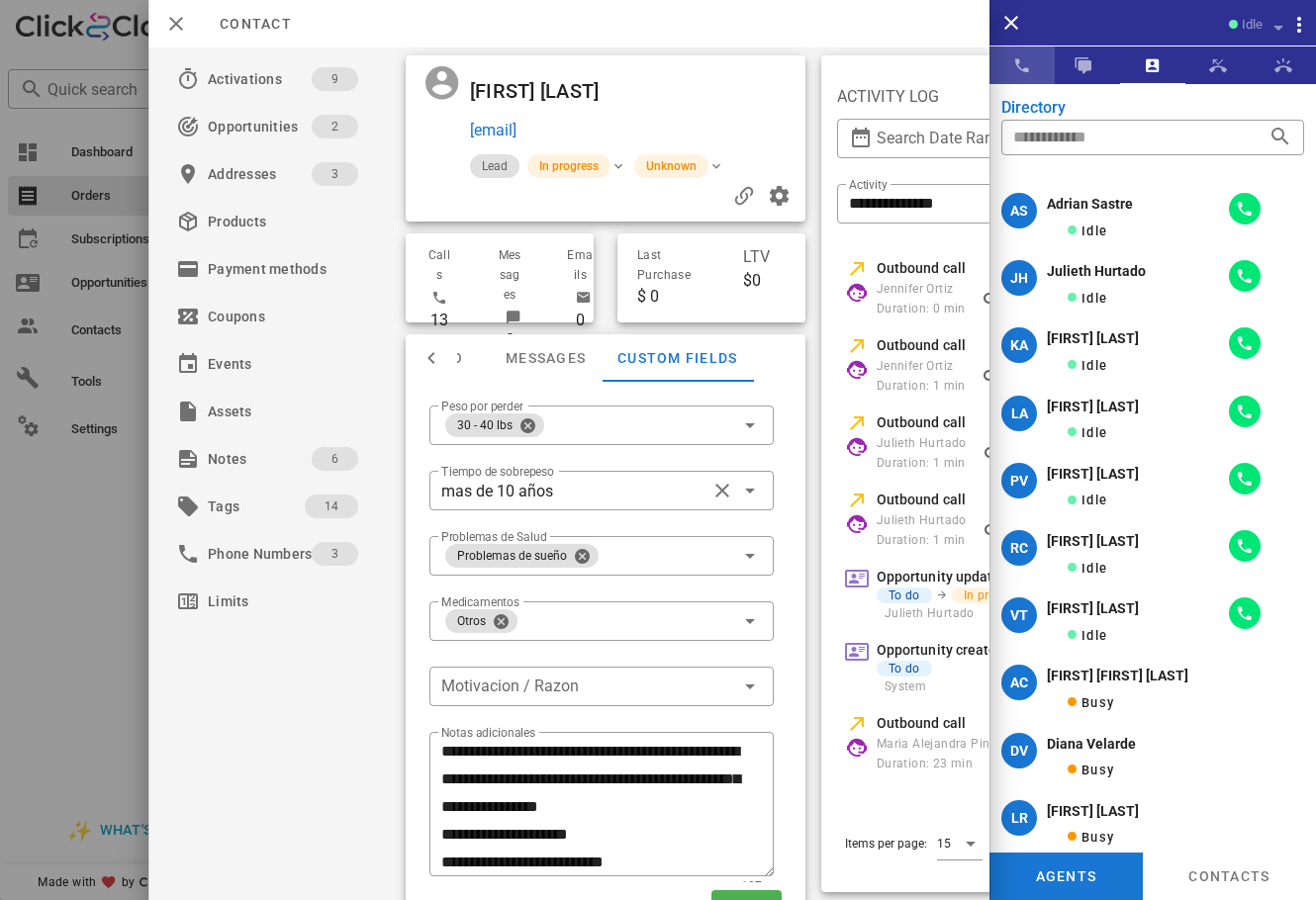 drag, startPoint x: 1035, startPoint y: 61, endPoint x: 985, endPoint y: 53, distance: 50.63596 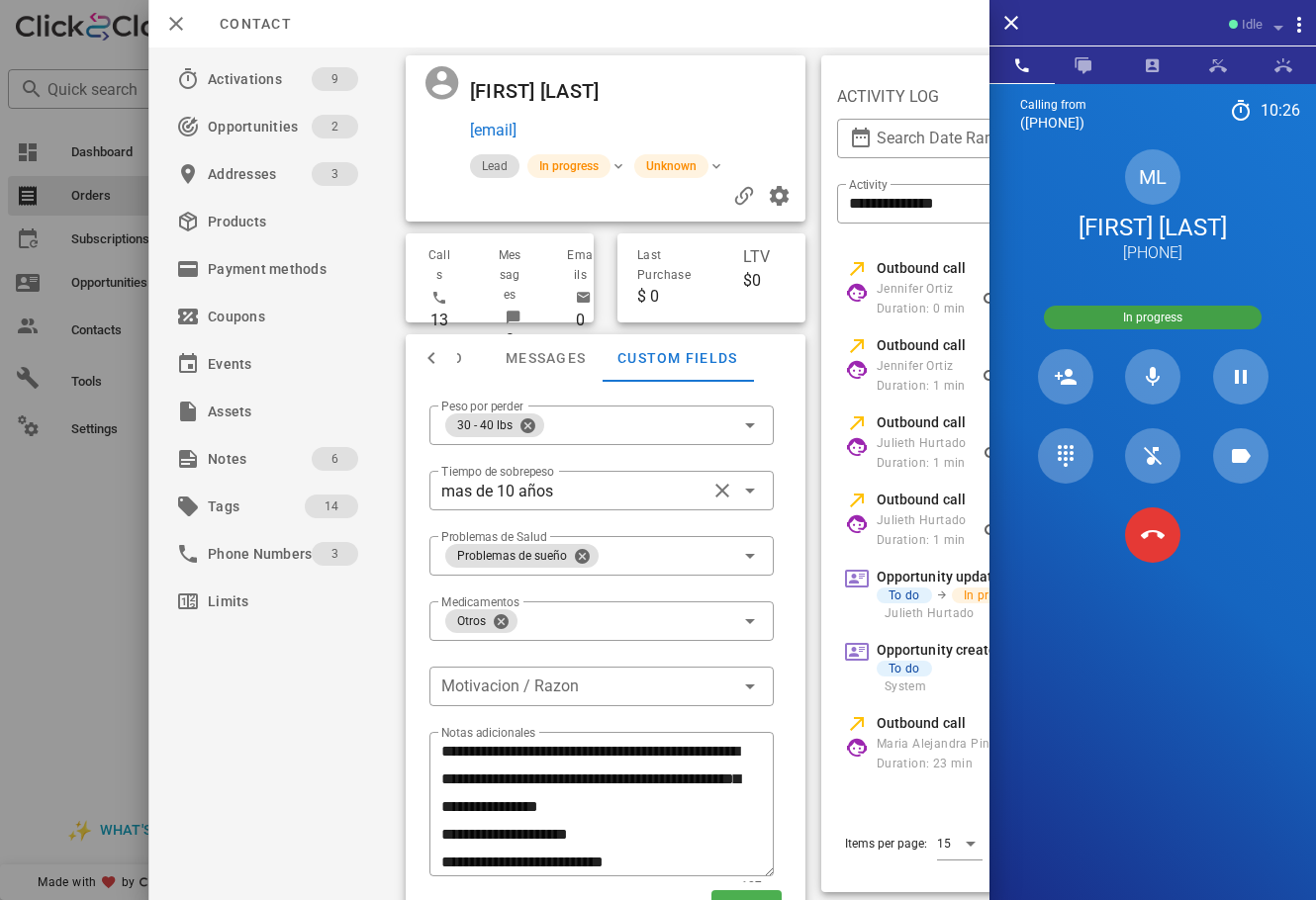 click on "Maria Luisa" at bounding box center [551, 91] 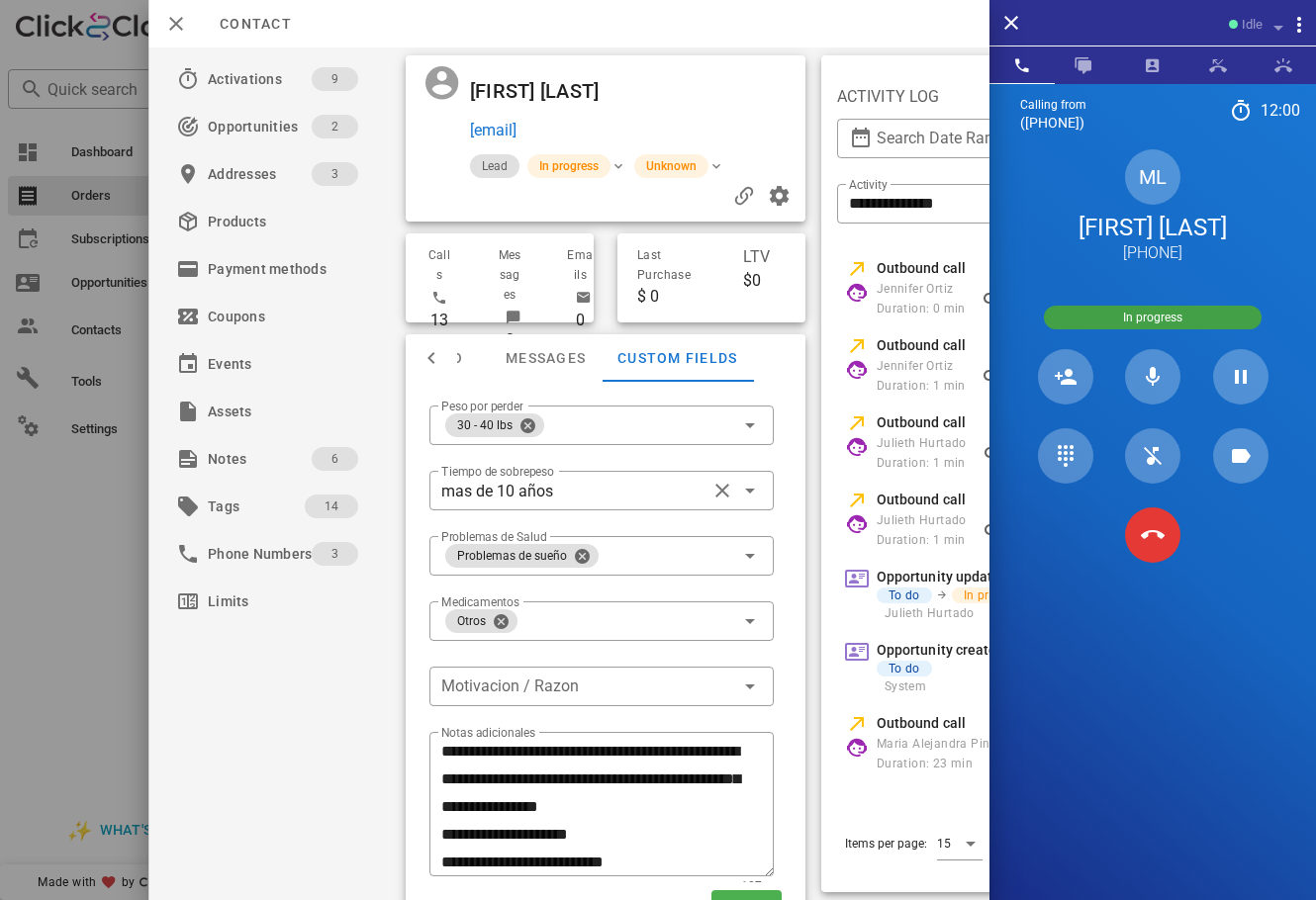 click on "mariapenagos1228@yahoo.com" at bounding box center [633, 131] 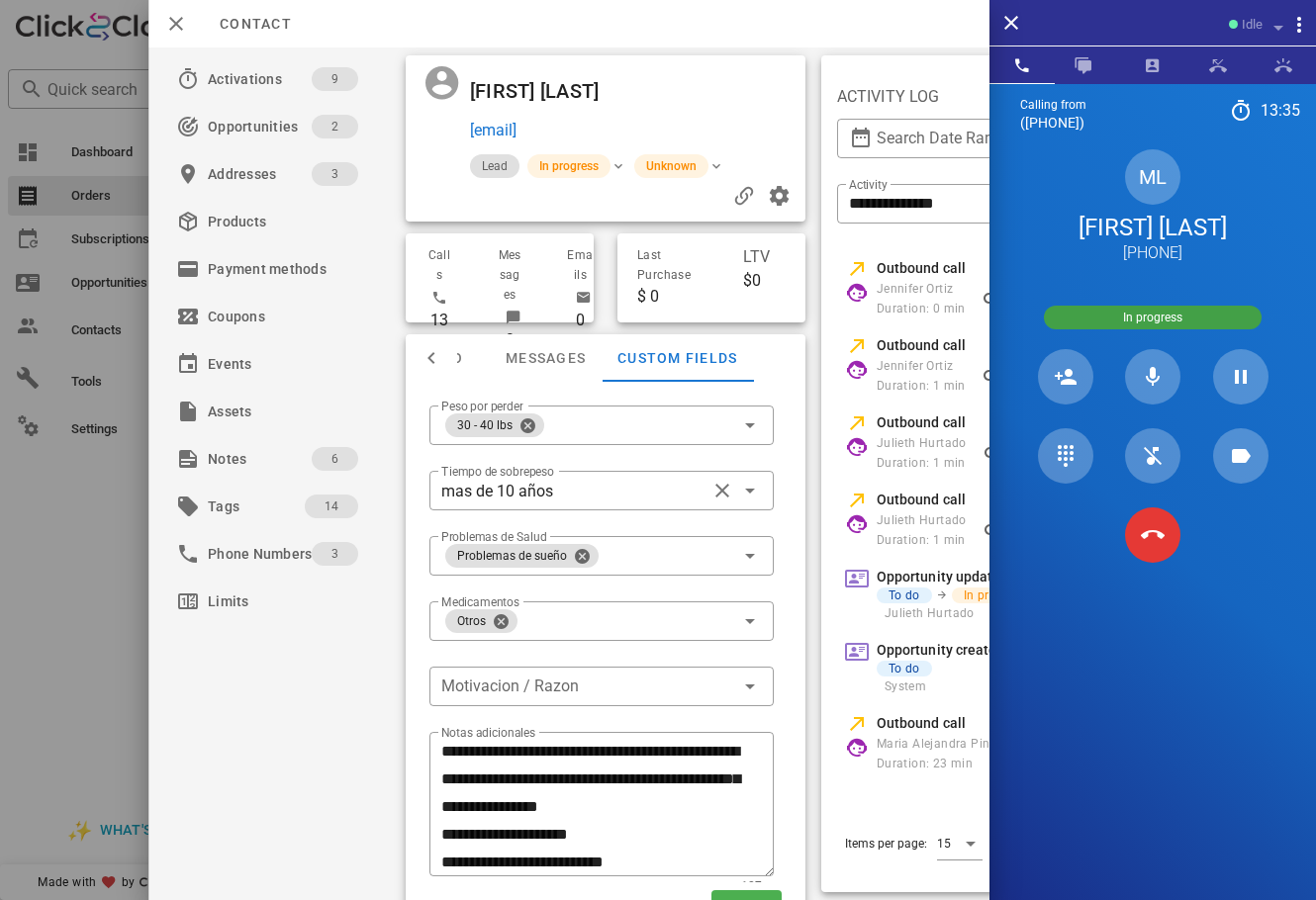 click at bounding box center [726, 91] 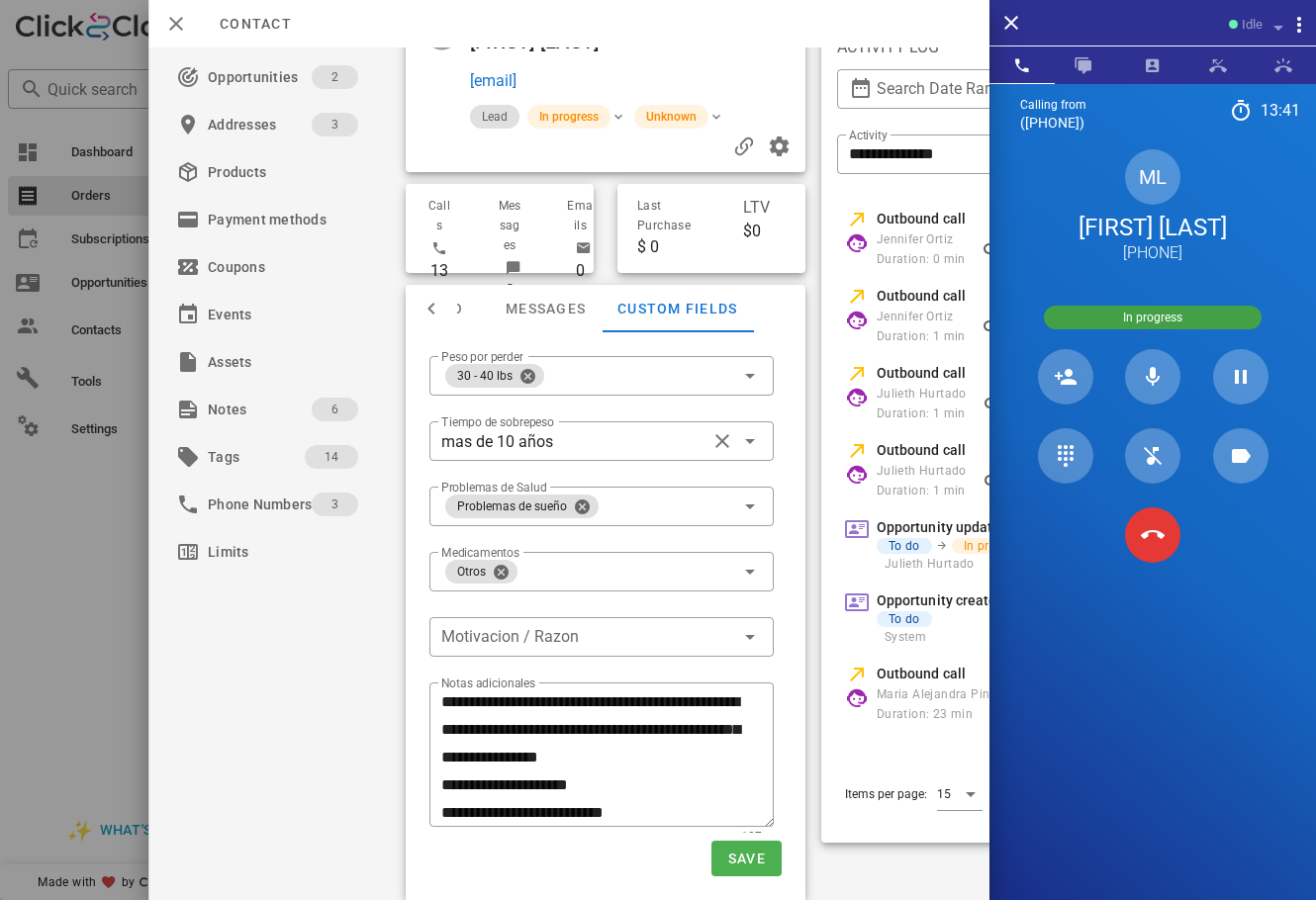 scroll, scrollTop: 0, scrollLeft: 0, axis: both 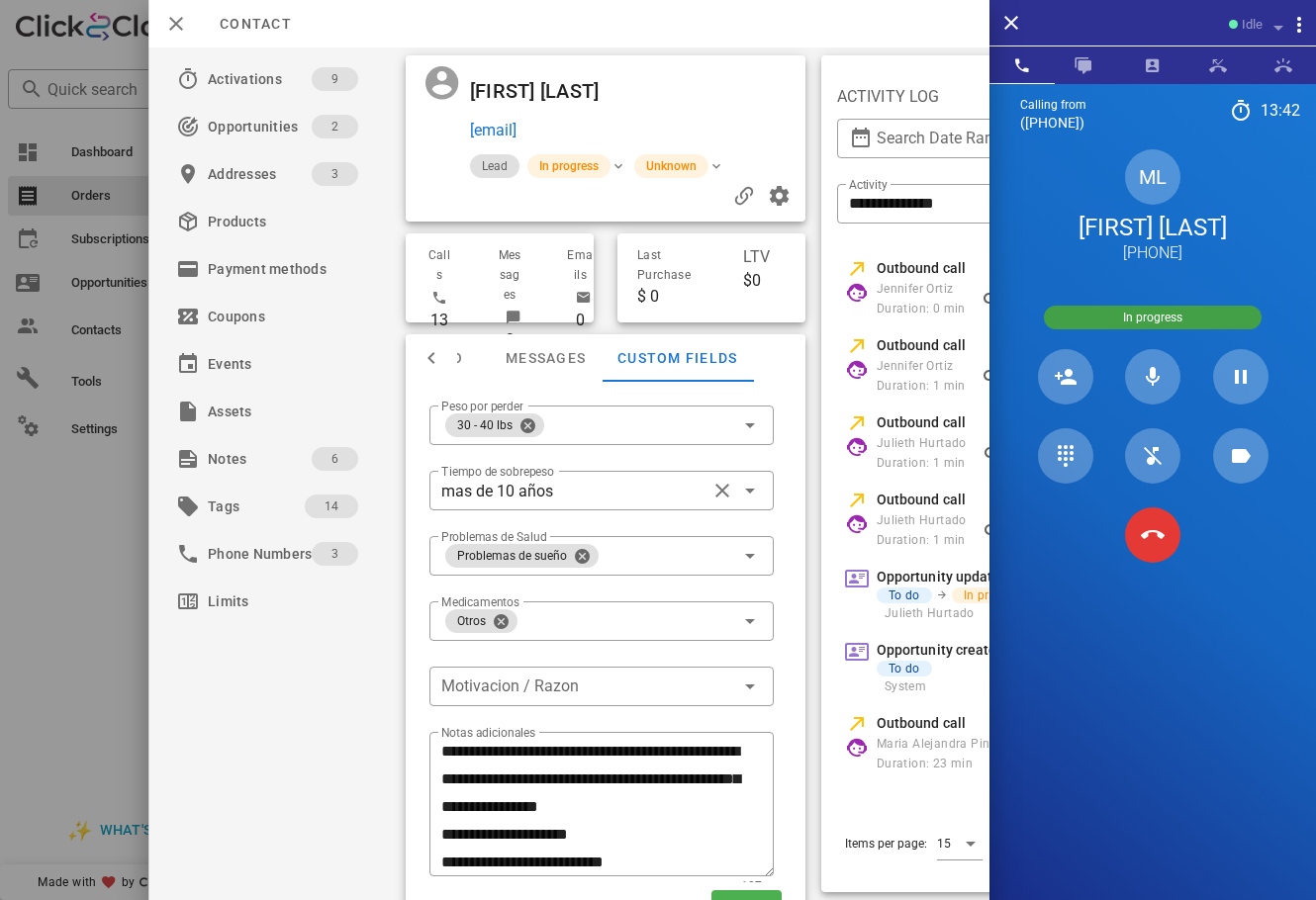 click at bounding box center (726, 91) 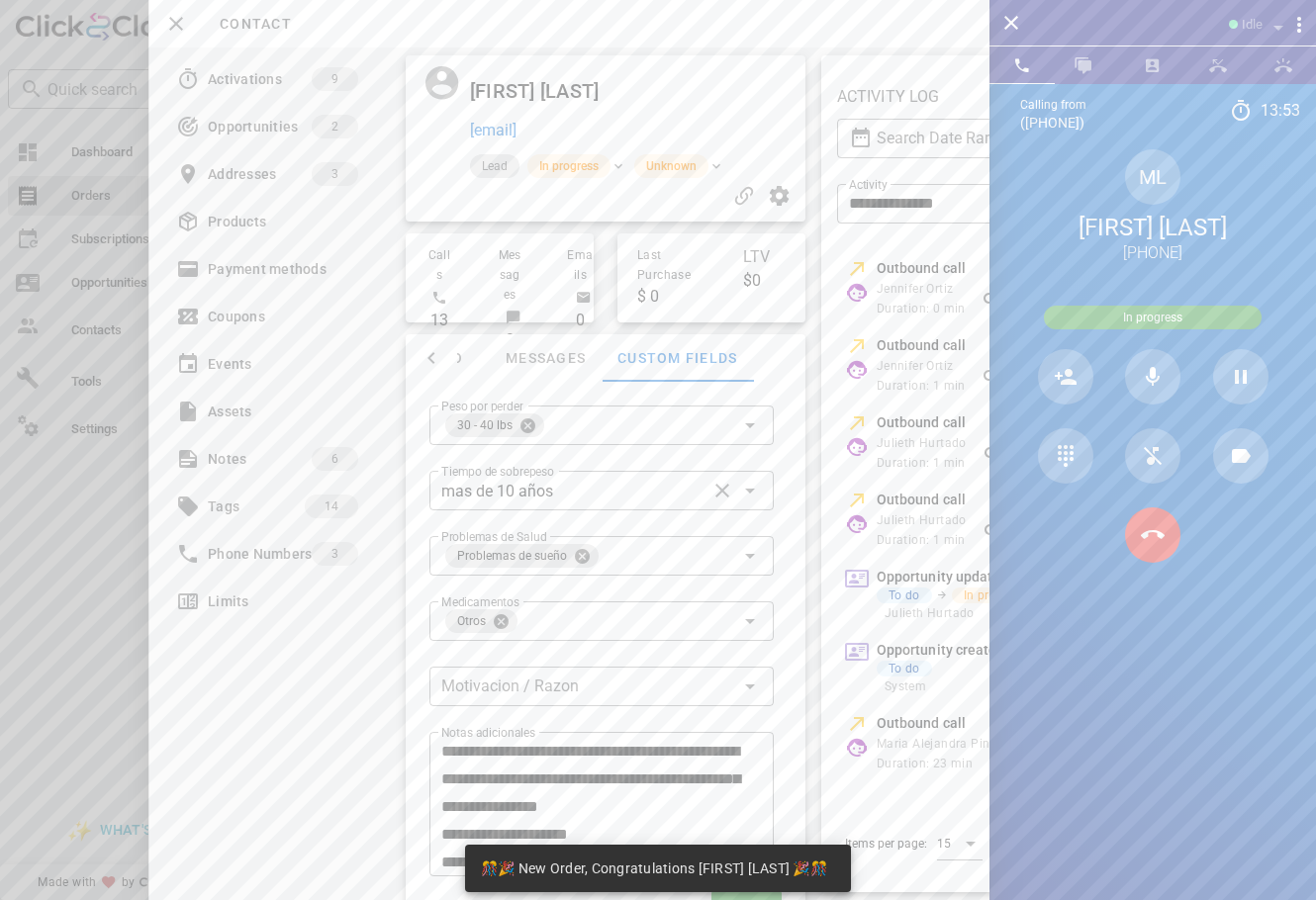 click on "Calling from (954) 248-3188 13: 53  Unknown      ▼     Andorra
+376
Argentina
+54
Aruba
+297
Australia
+61
Belgium (België)
+32
Bolivia
+591
Brazil (Brasil)
+55
Canada
+1
Chile
+56
Colombia
+57
Costa Rica
+506
Dominican Republic (República Dominicana)
+1
Ecuador
+593
El Salvador
+503
France
+33
Germany (Deutschland)
+49
Guadeloupe
+590
Guatemala
+502
Honduras
+504
Iceland (Ísland)
+354
India (भारत)
+91
Israel (‫ישראל‬‎)
+972
Italy (Italia)
+39" at bounding box center [1153, 533] 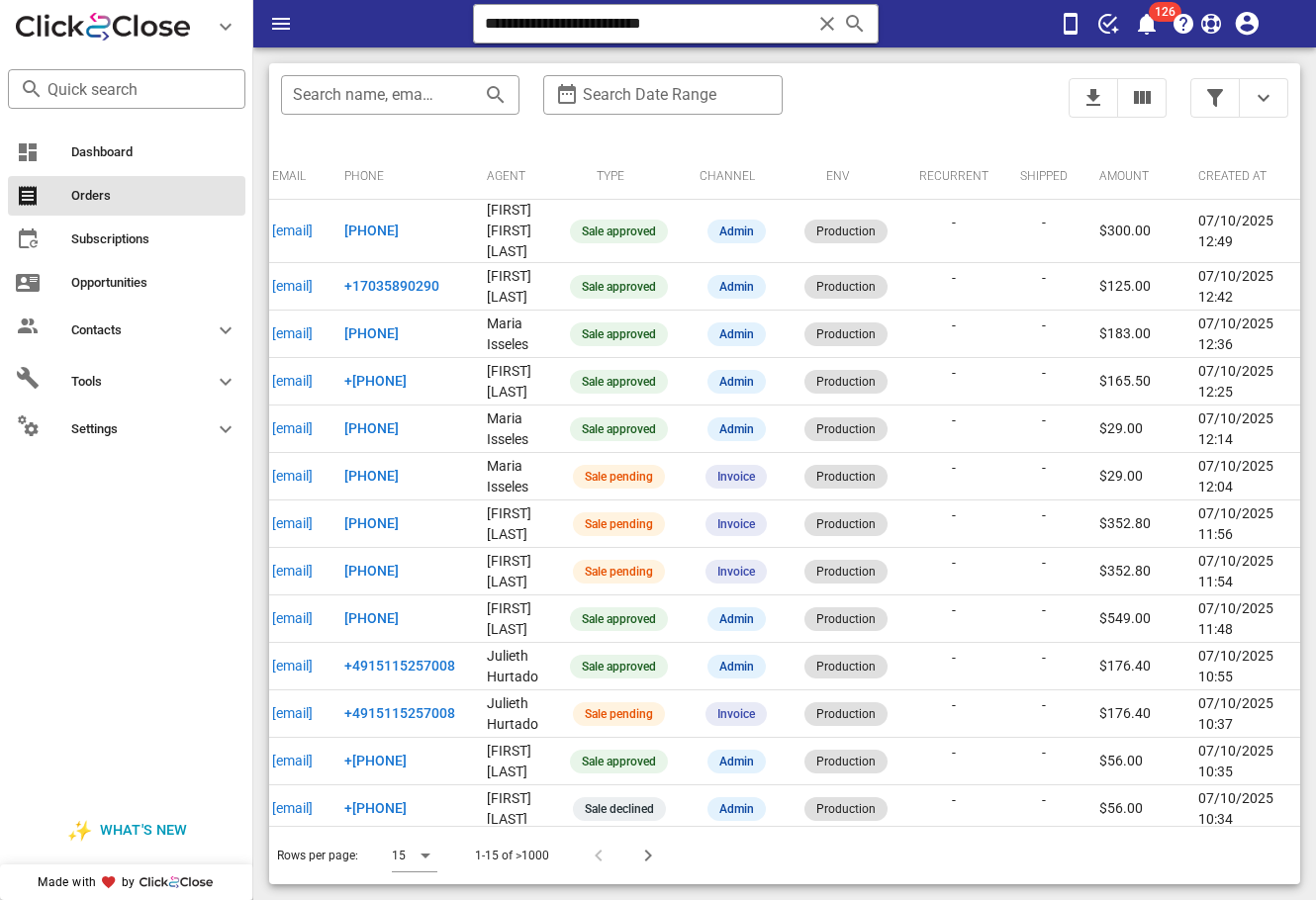 scroll, scrollTop: 0, scrollLeft: 0, axis: both 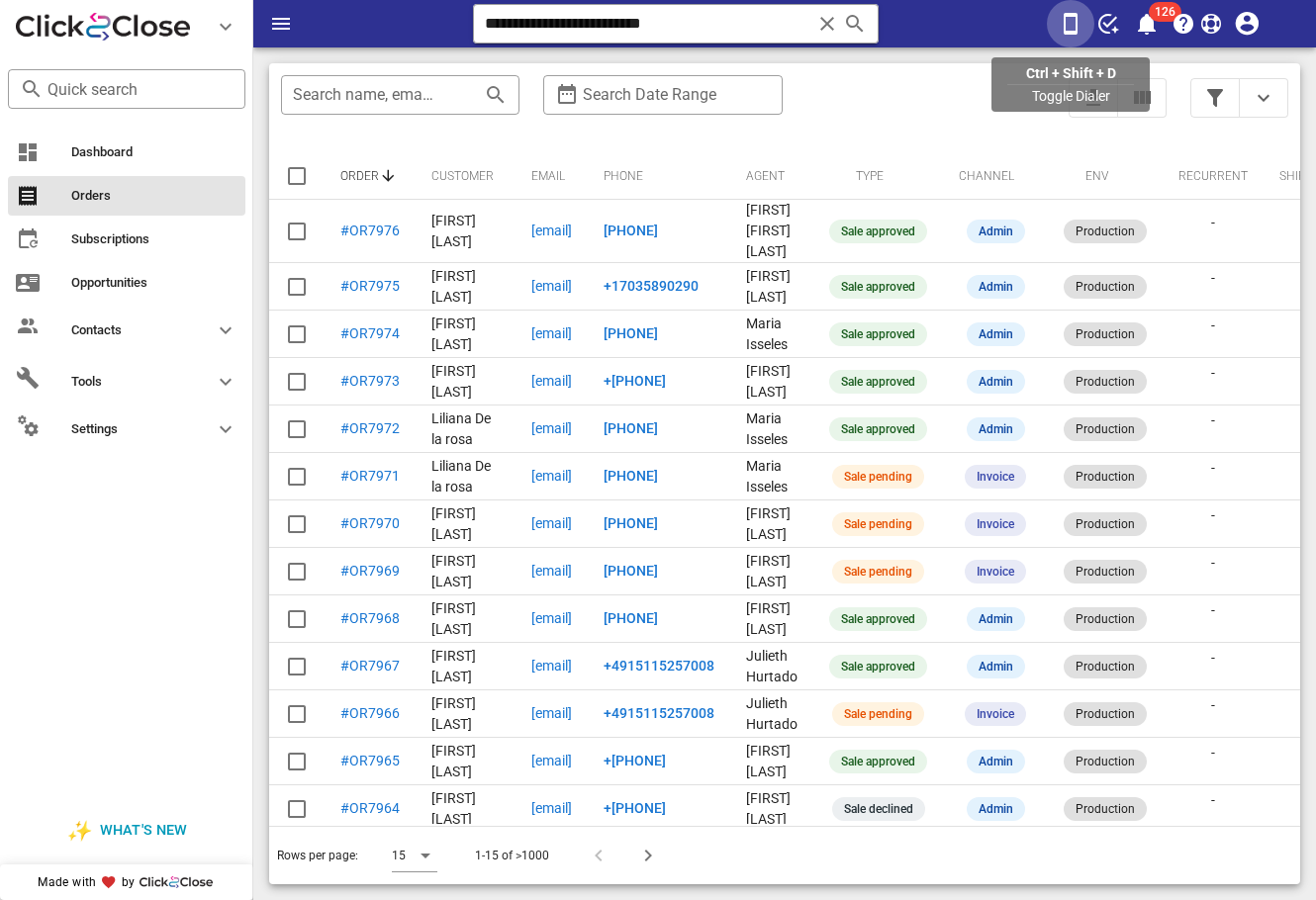 click at bounding box center [1071, 24] 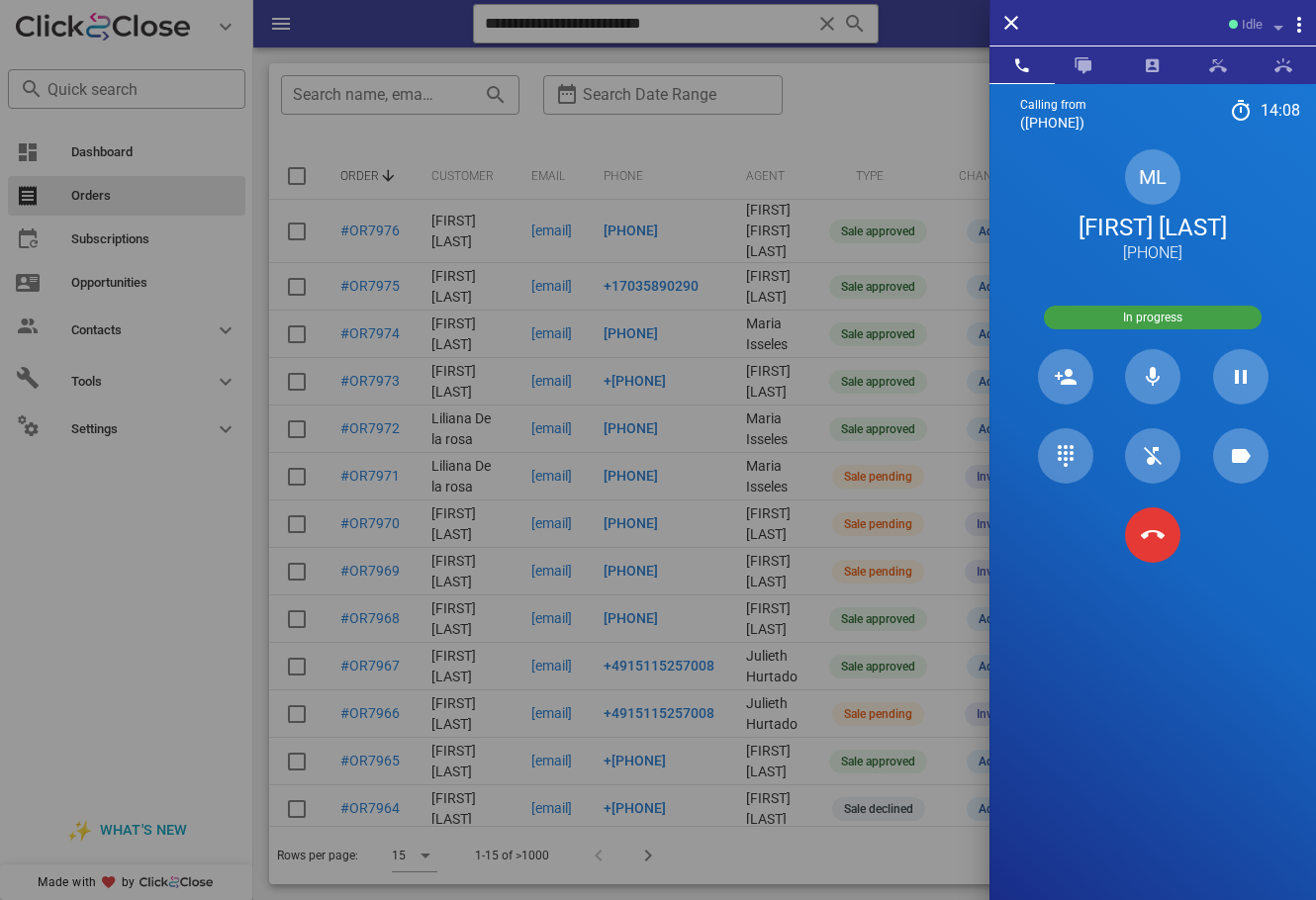 click on "Maria Luisa" at bounding box center (1153, 227) 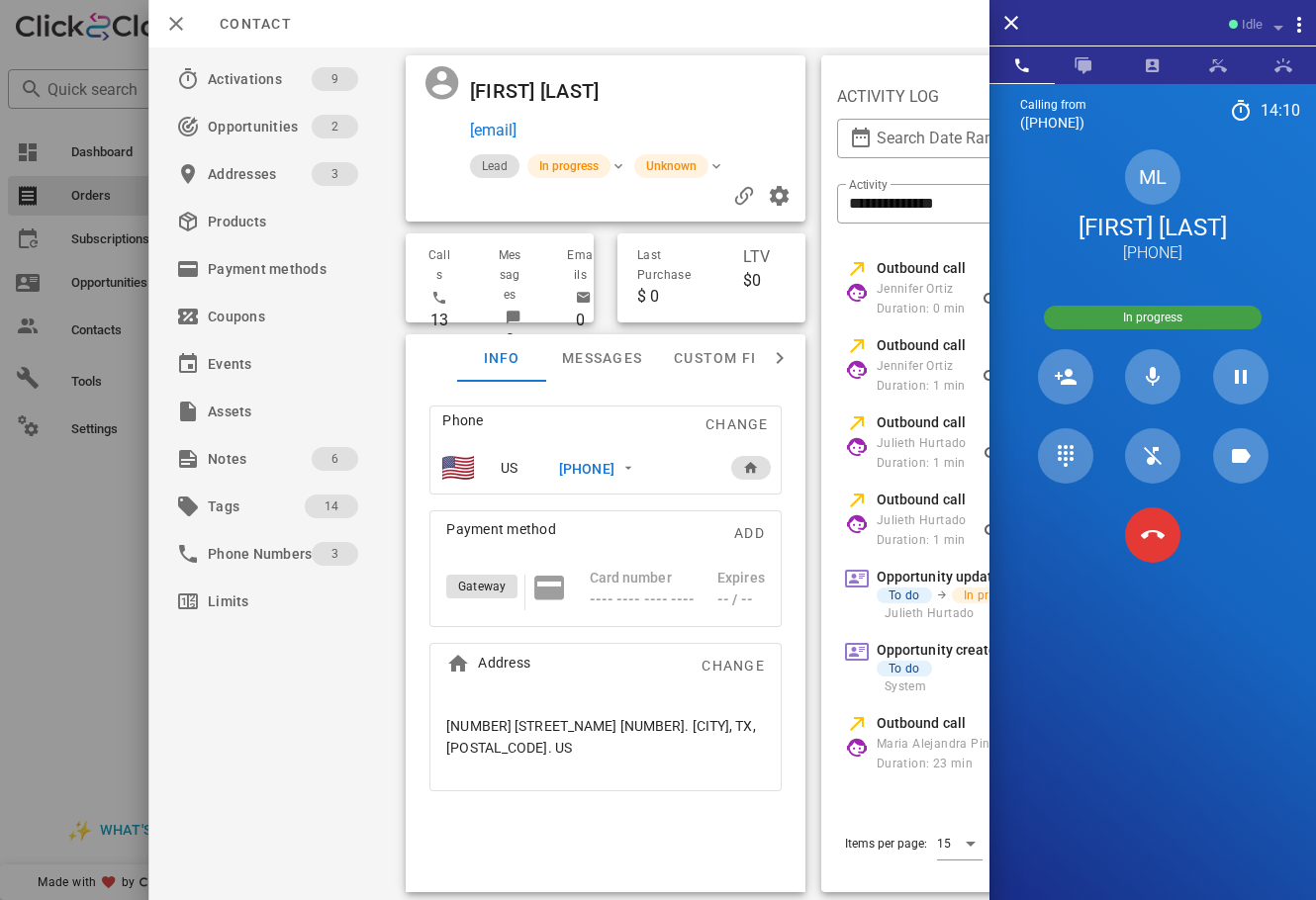click at bounding box center (726, 91) 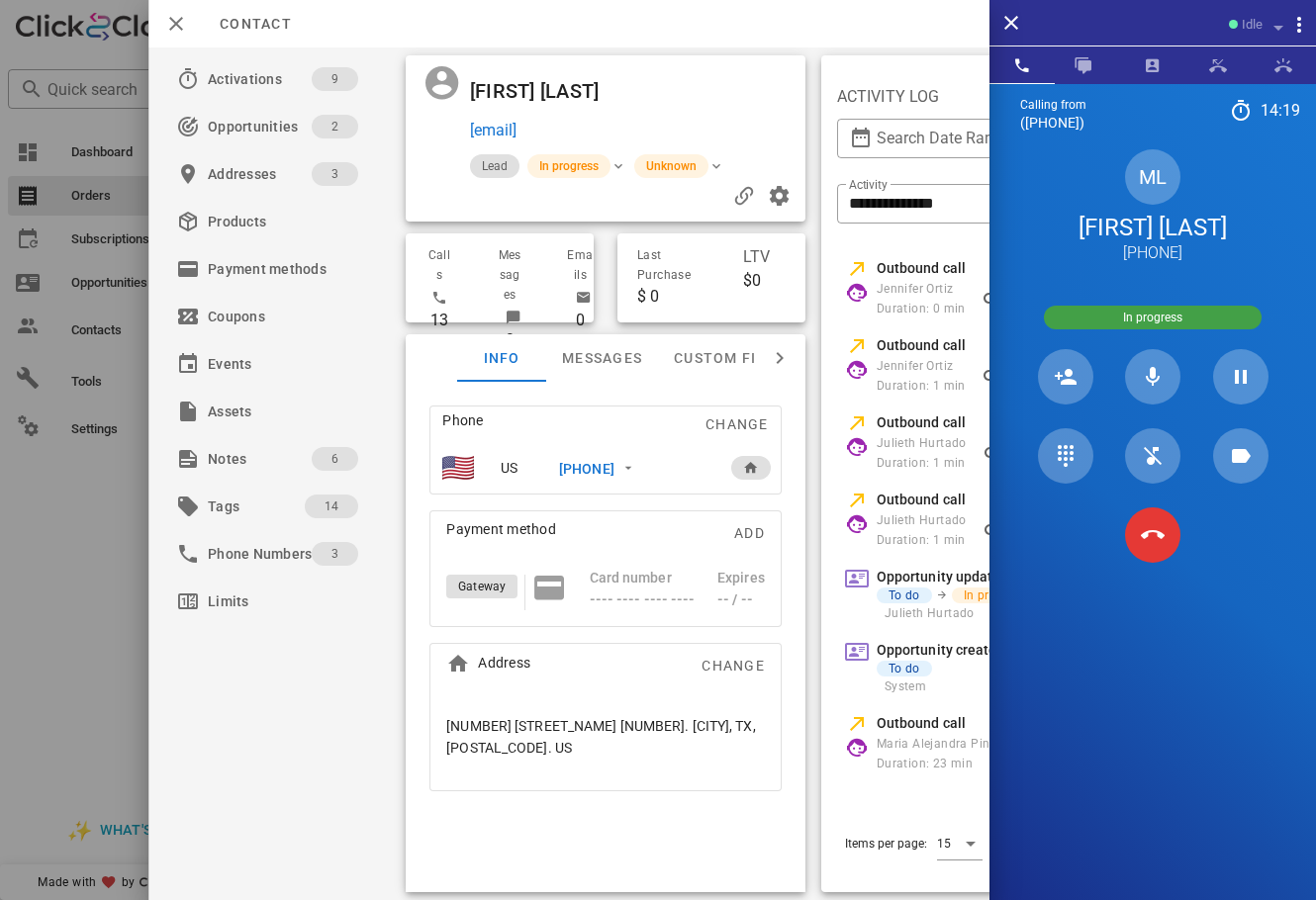 click on "Calling from (954) 248-3188 14: 19  Unknown      ▼     Andorra
+376
Argentina
+54
Aruba
+297
Australia
+61
Belgium (België)
+32
Bolivia
+591
Brazil (Brasil)
+55
Canada
+1
Chile
+56
Colombia
+57
Costa Rica
+506
Dominican Republic (República Dominicana)
+1
Ecuador
+593
El Salvador
+503
France
+33
Germany (Deutschland)
+49
Guadeloupe
+590
Guatemala
+502
Honduras
+504
Iceland (Ísland)
+354
India (भारत)
+91
Israel (‫ישראל‬‎)
+972
Italy (Italia)
+39" at bounding box center [1153, 533] 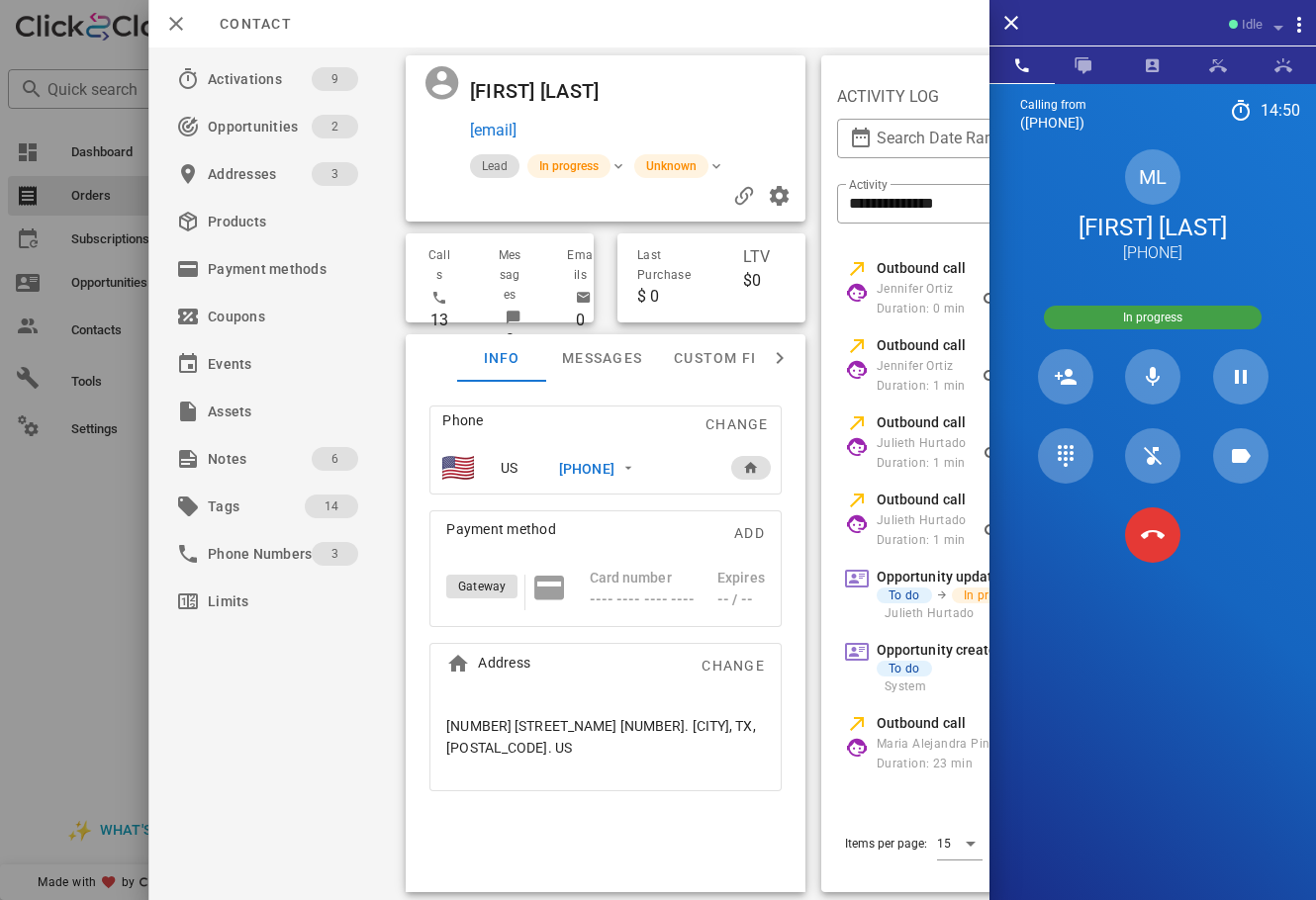 click on "ML   Maria Luisa  +14694180391" at bounding box center [1153, 207] 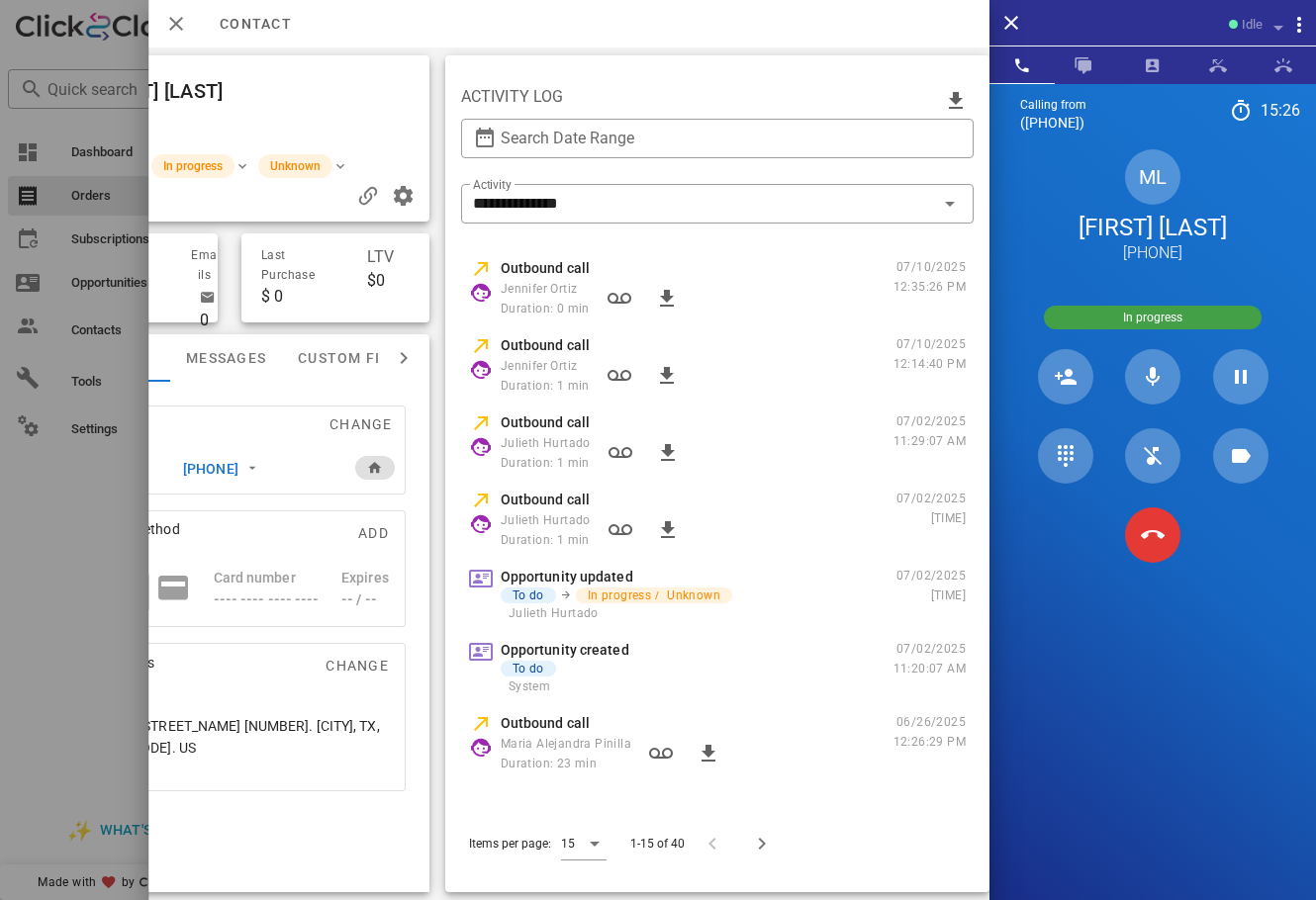 scroll, scrollTop: 0, scrollLeft: 0, axis: both 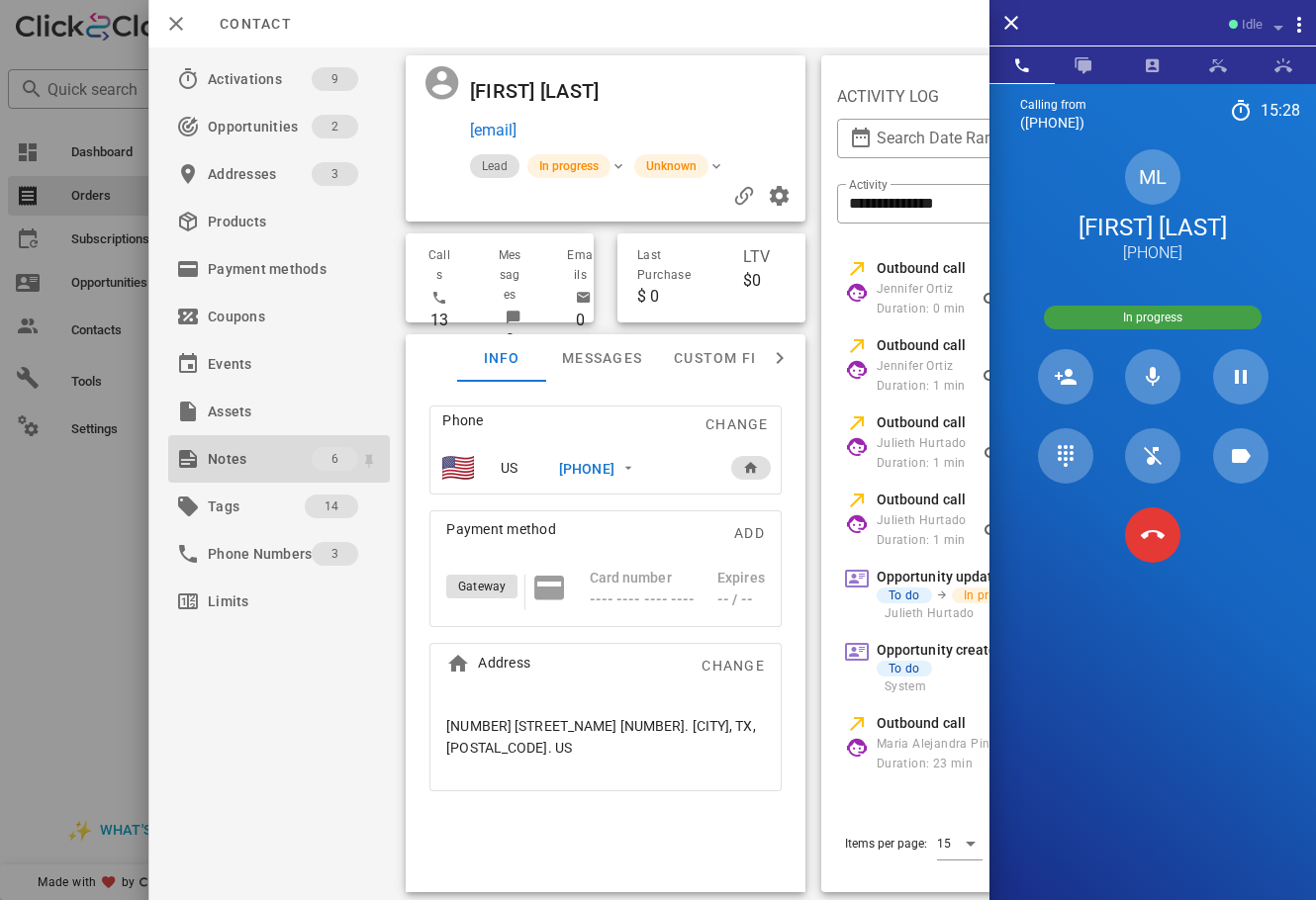 click on "Notes" at bounding box center [259, 459] 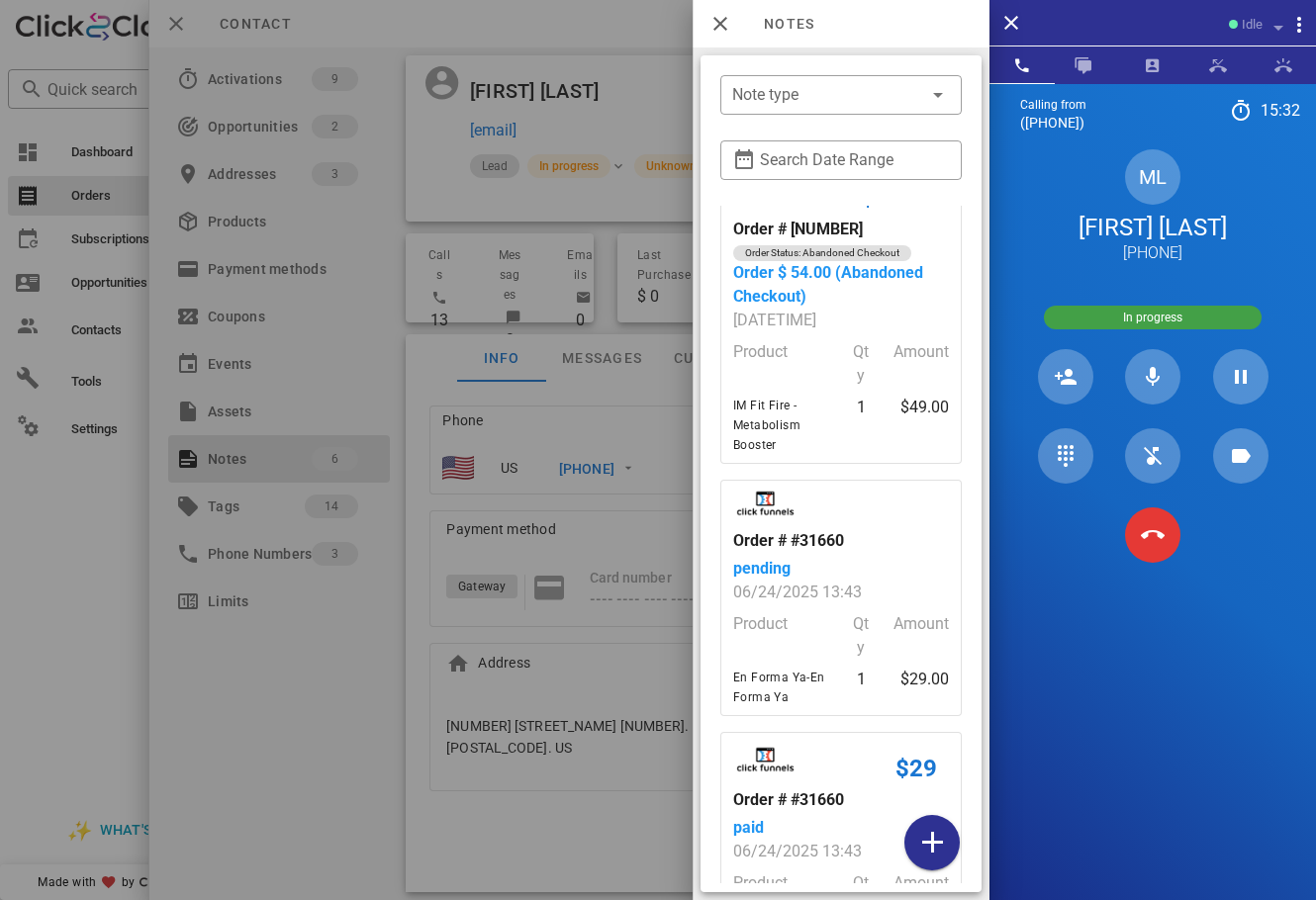 scroll, scrollTop: 0, scrollLeft: 0, axis: both 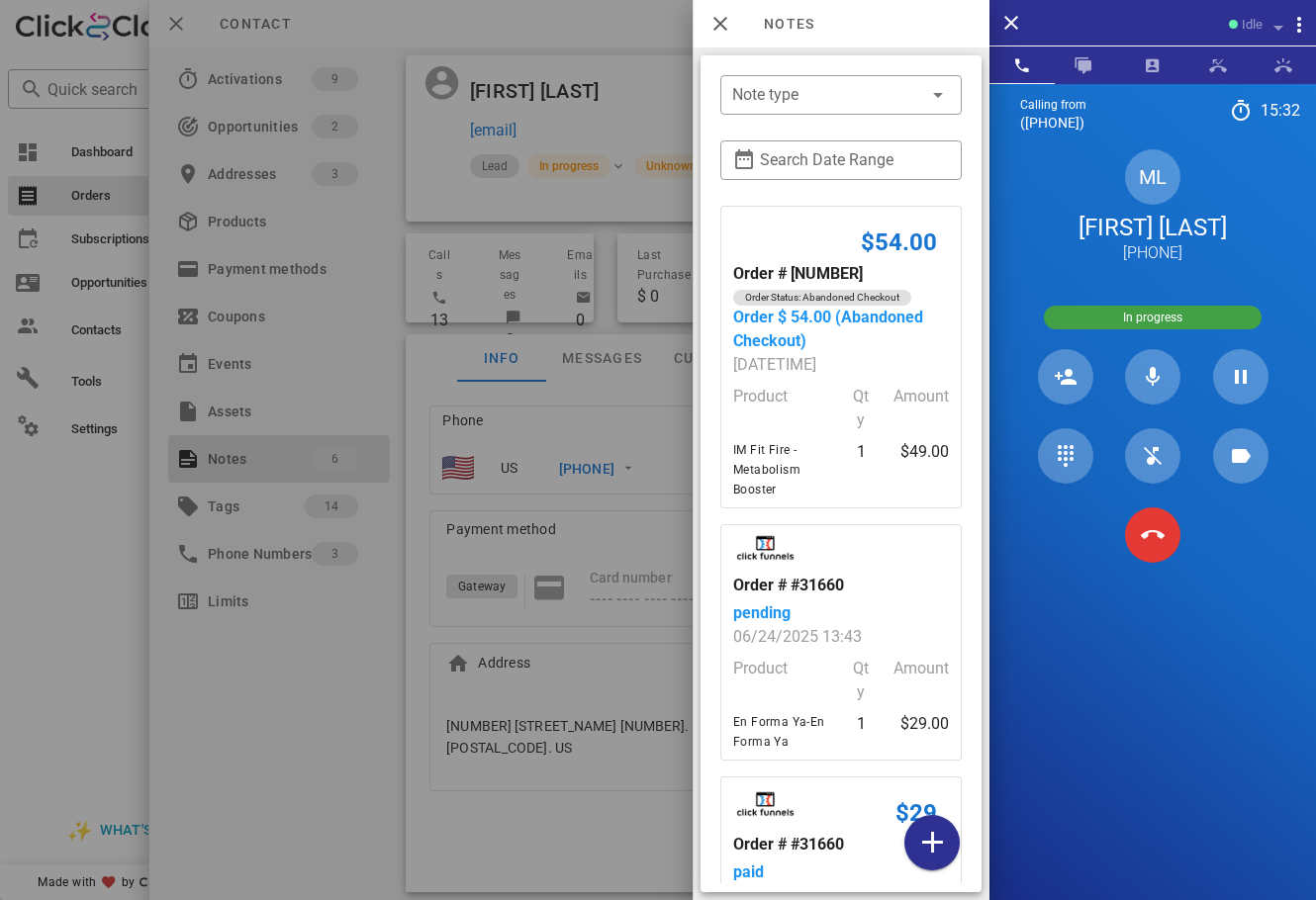 click at bounding box center (658, 450) 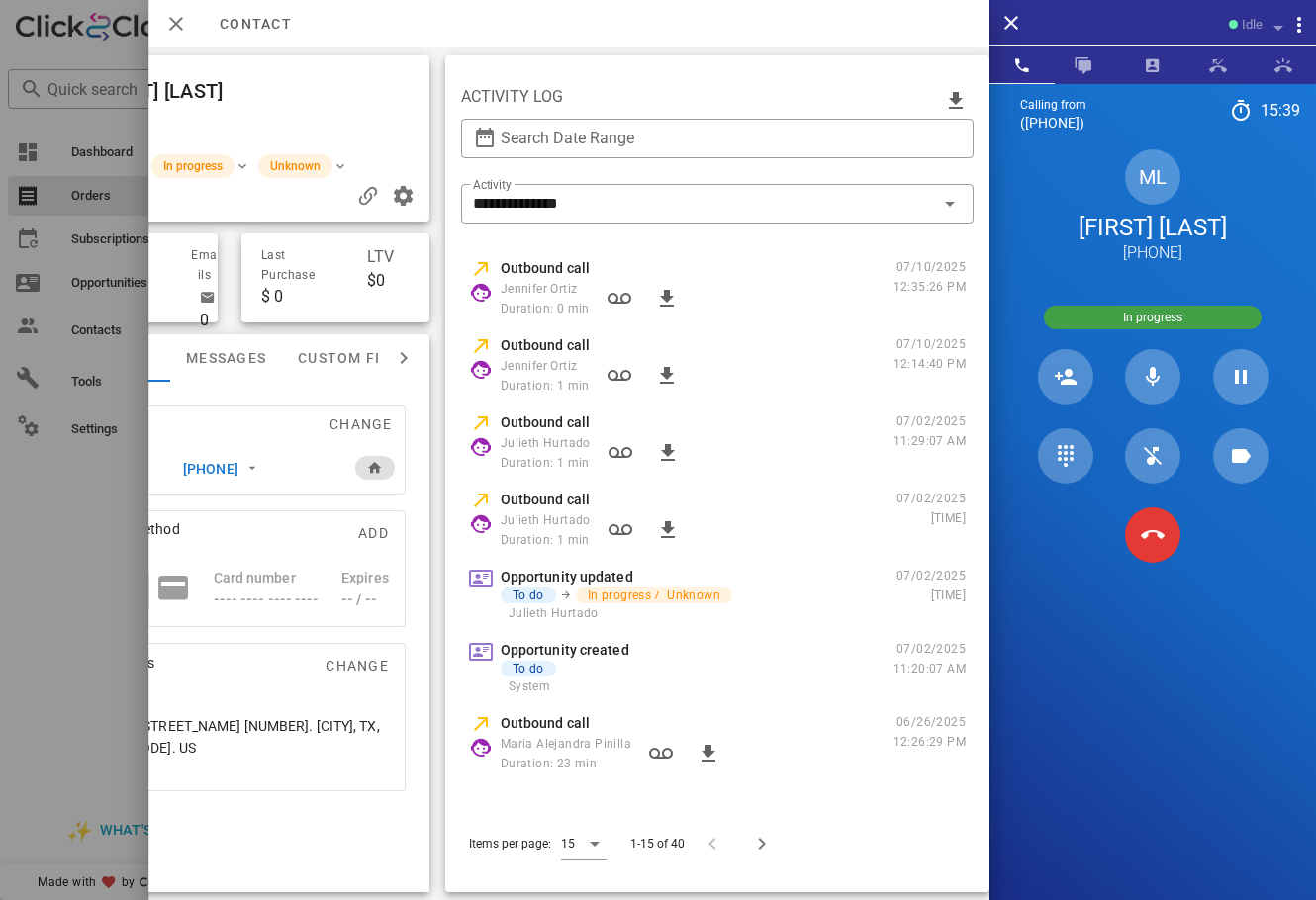 scroll, scrollTop: 0, scrollLeft: 0, axis: both 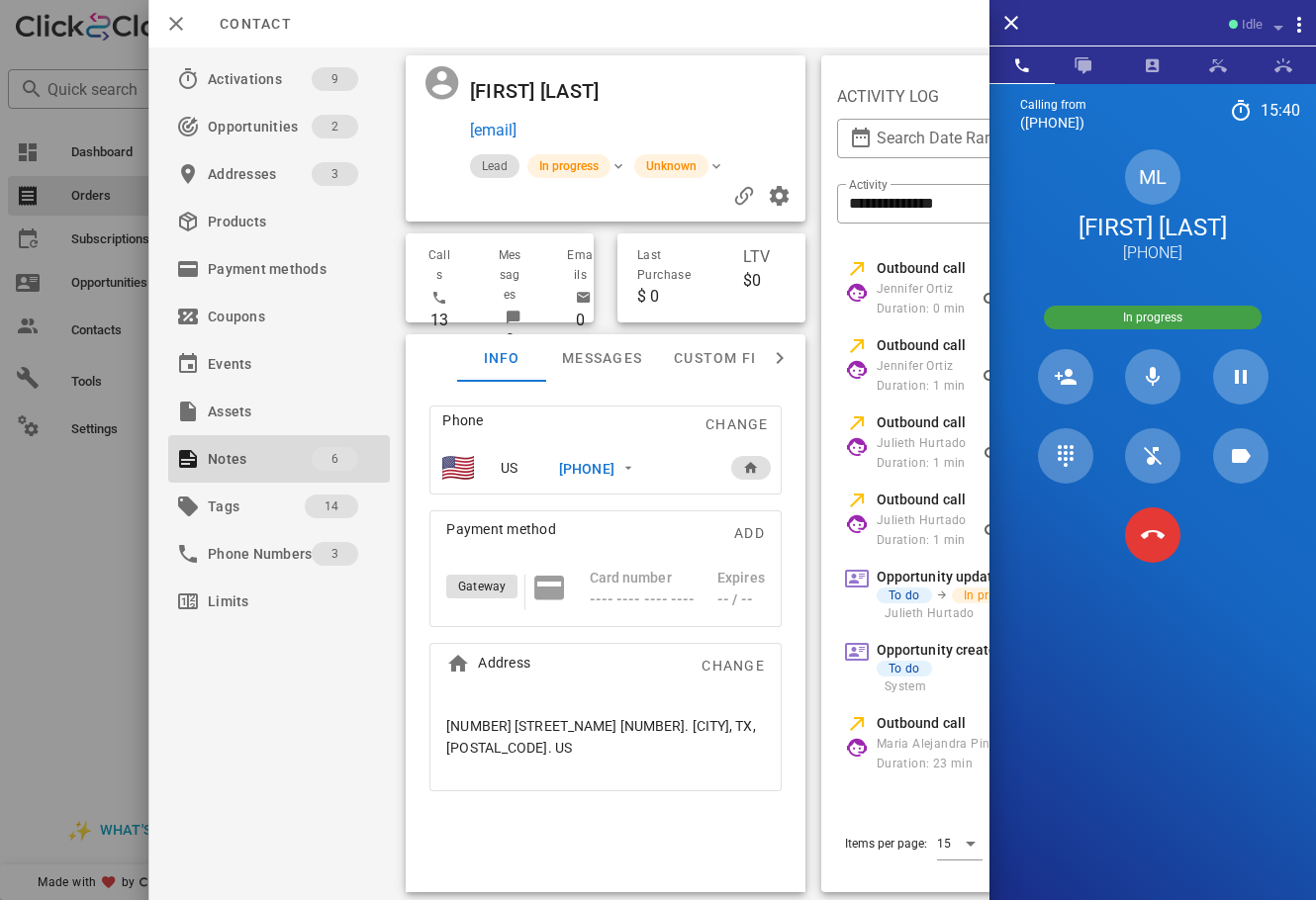 click on "5775 Parkwood Blv 415.
Frisco, TX, 75034.
US" at bounding box center (606, 745) 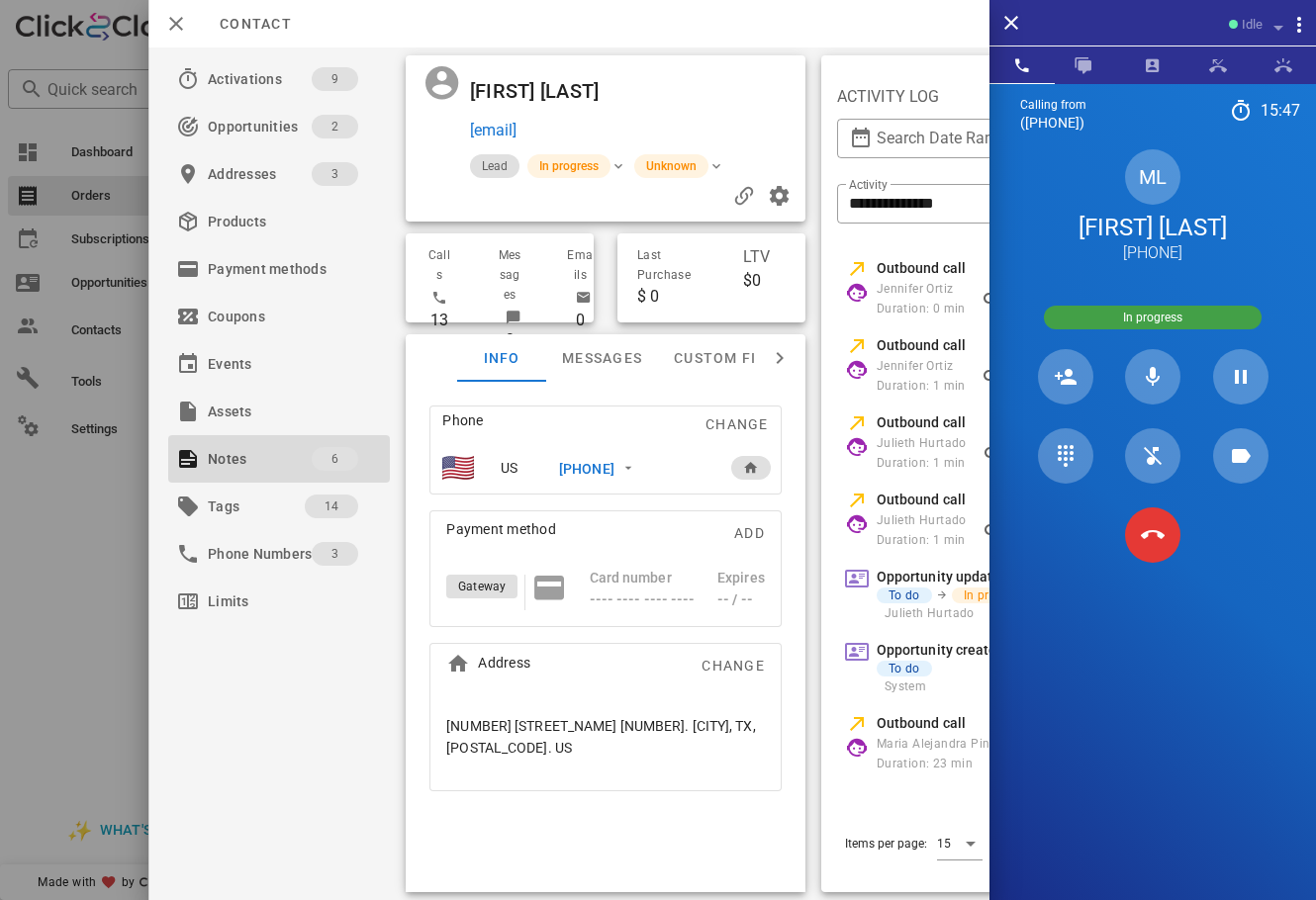 click on "Maria Luisa  mariapenagos1228@yahoo.com" at bounding box center (639, 109) 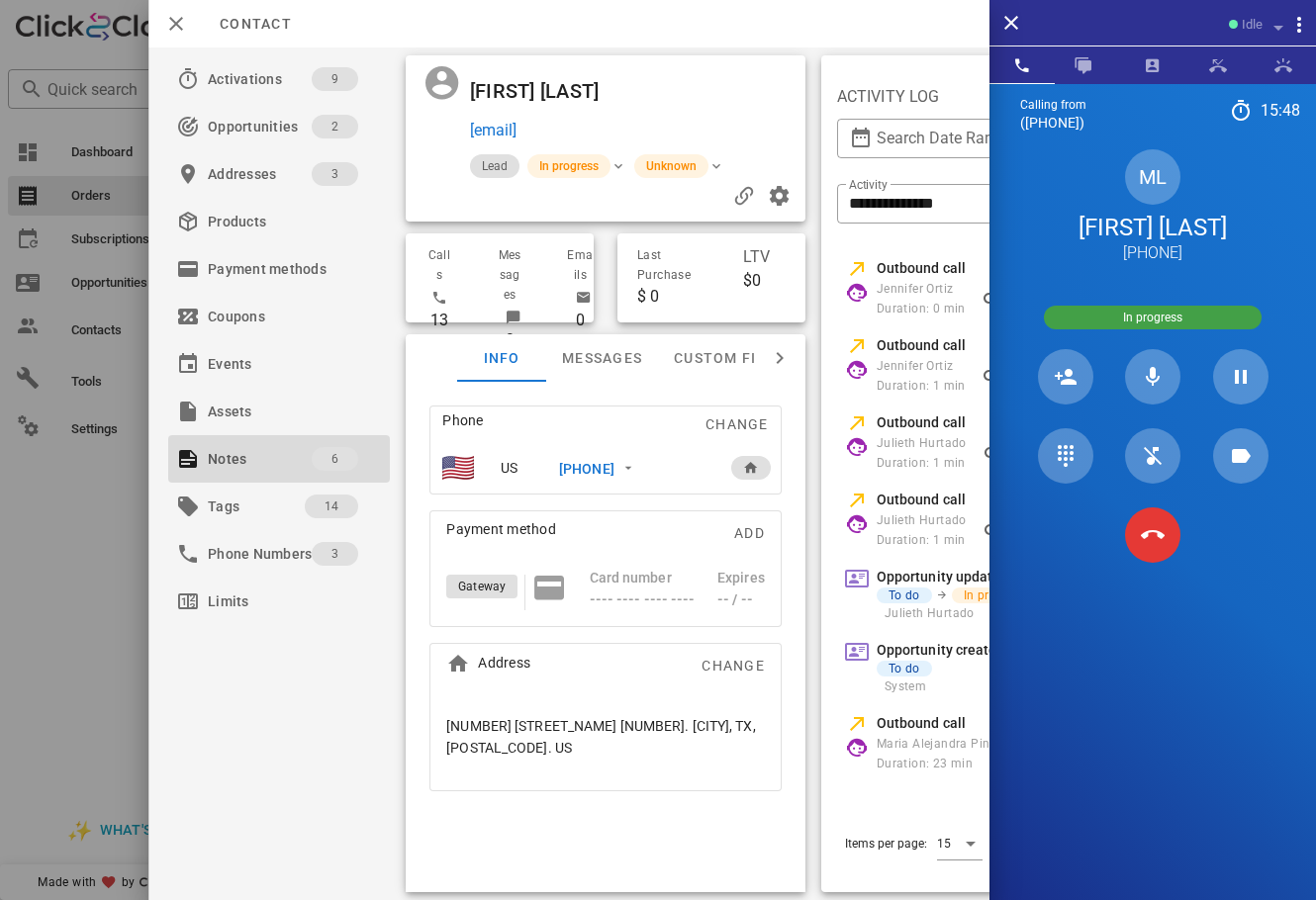 click on "mariapenagos1228@yahoo.com" at bounding box center (633, 131) 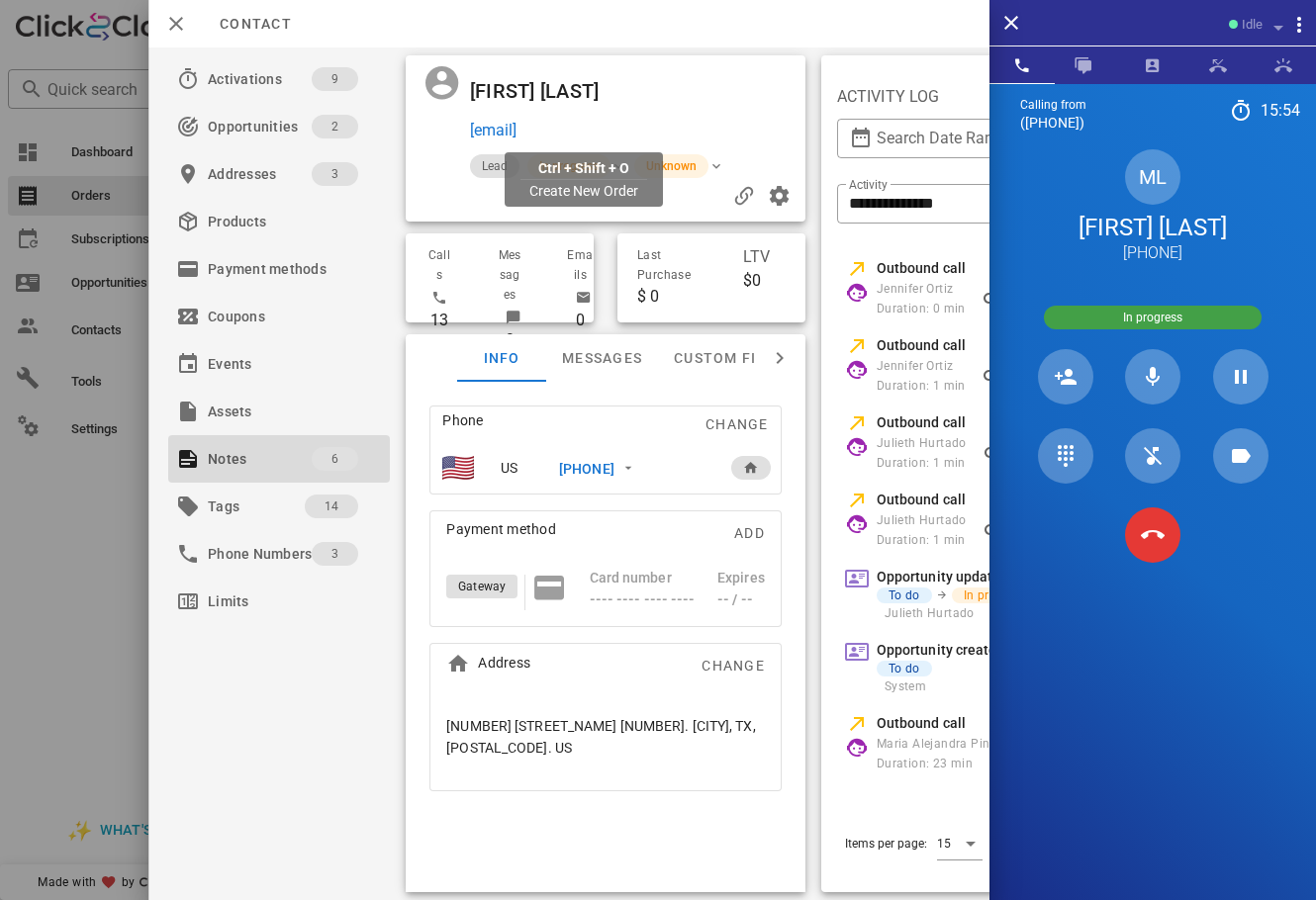 click on "mariapenagos1228@yahoo.com" at bounding box center [493, 131] 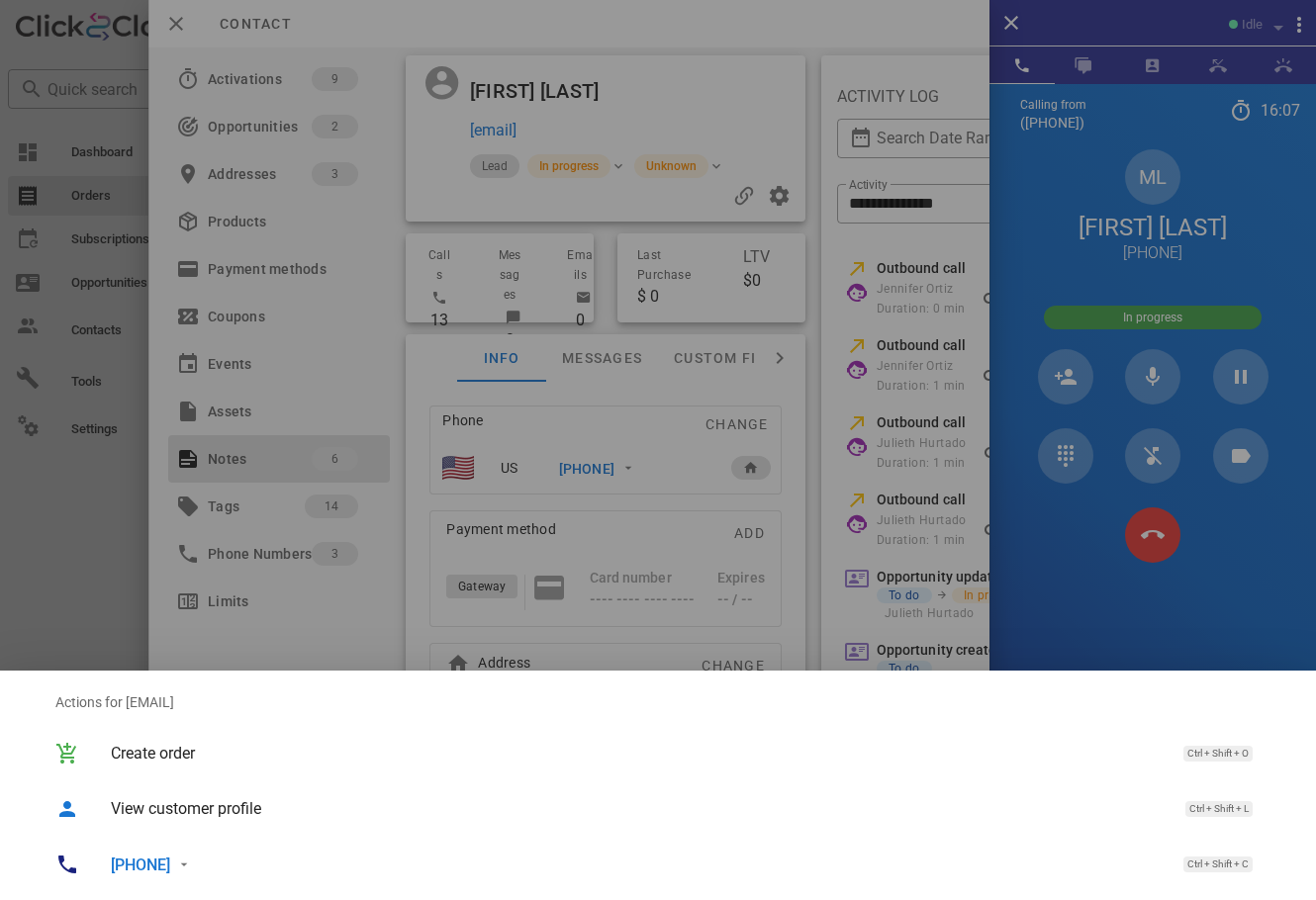 click at bounding box center (658, 450) 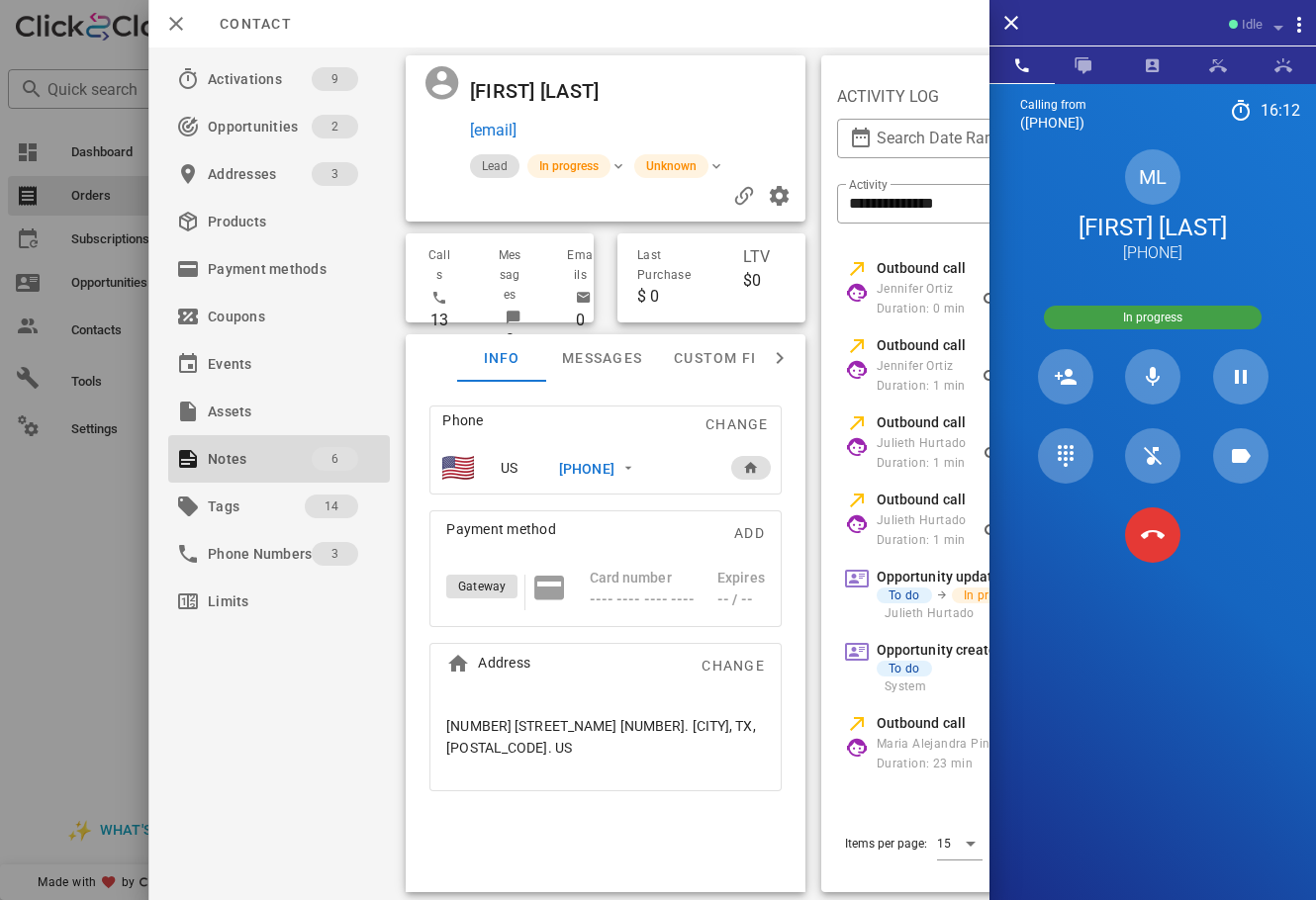 click on "Calling from (954) 248-3188 16: 12  Unknown      ▼     Andorra
+376
Argentina
+54
Aruba
+297
Australia
+61
Belgium (België)
+32
Bolivia
+591
Brazil (Brasil)
+55
Canada
+1
Chile
+56
Colombia
+57
Costa Rica
+506
Dominican Republic (República Dominicana)
+1
Ecuador
+593
El Salvador
+503
France
+33
Germany (Deutschland)
+49
Guadeloupe
+590
Guatemala
+502
Honduras
+504
Iceland (Ísland)
+354
India (भारत)
+91
Israel (‫ישראל‬‎)
+972
Italy (Italia)
+39" at bounding box center [1153, 533] 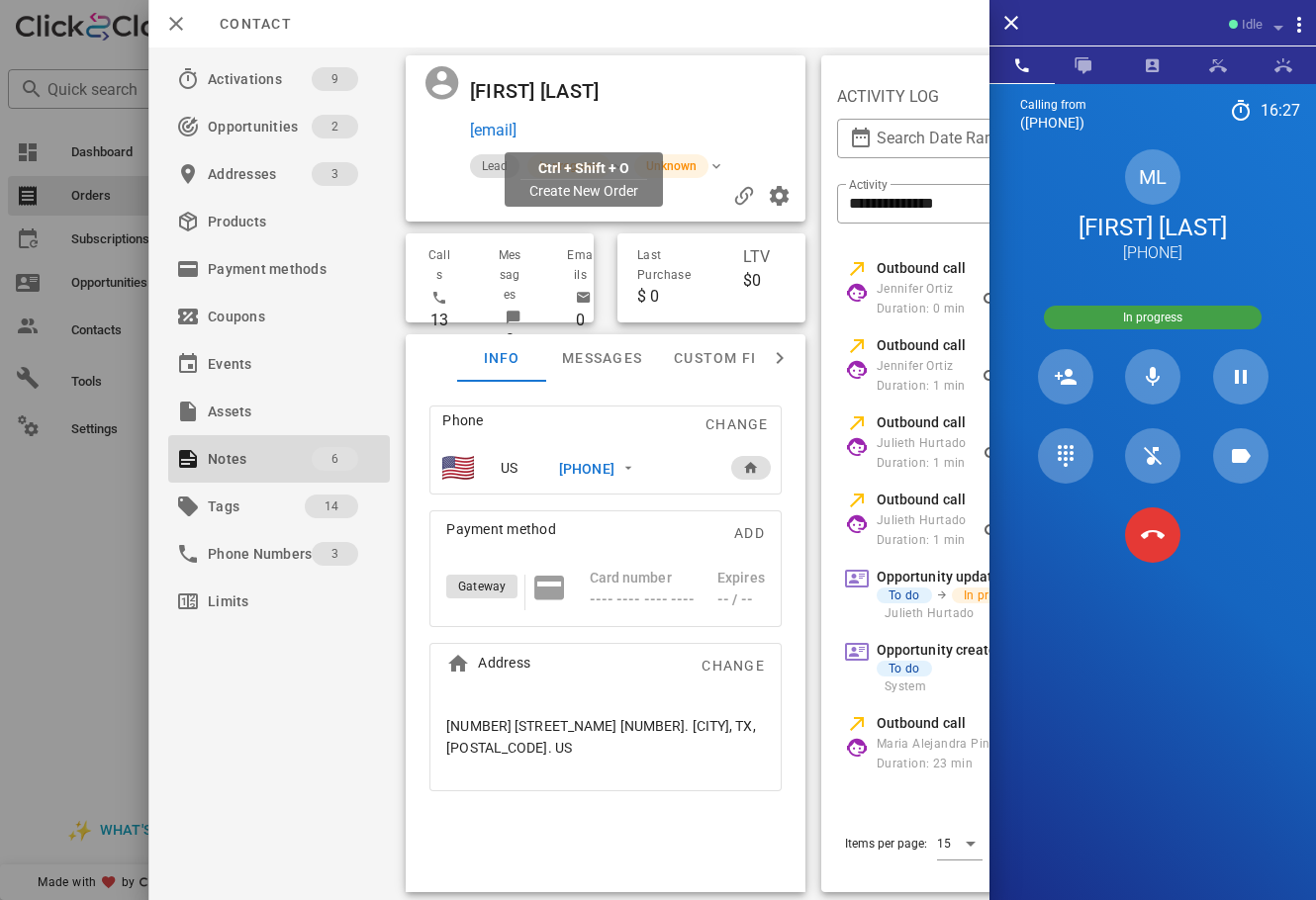 drag, startPoint x: 702, startPoint y: 135, endPoint x: 469, endPoint y: 126, distance: 233.17375 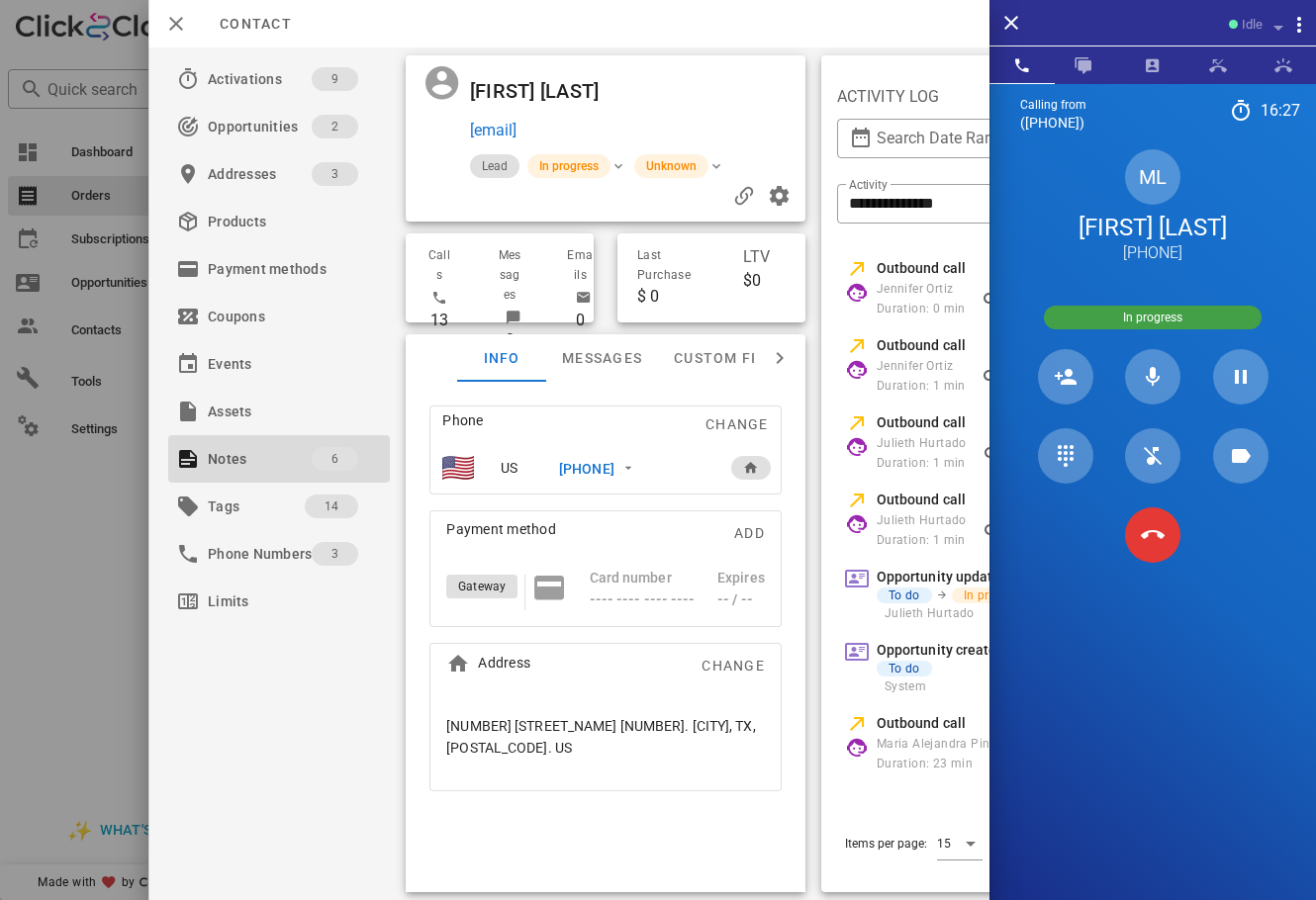 copy on "mariapenagos1228@yahoo.com" 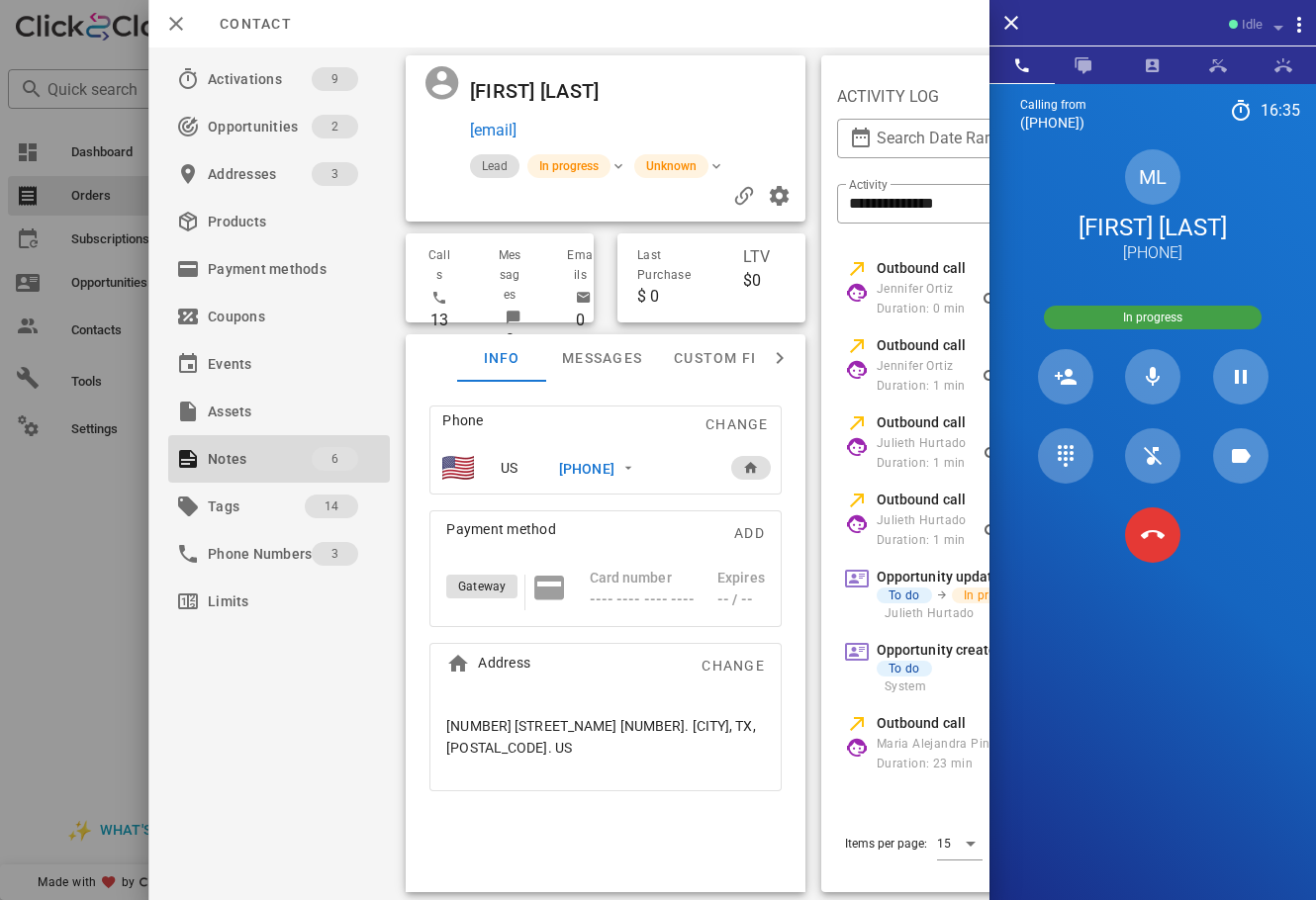 click at bounding box center (726, 91) 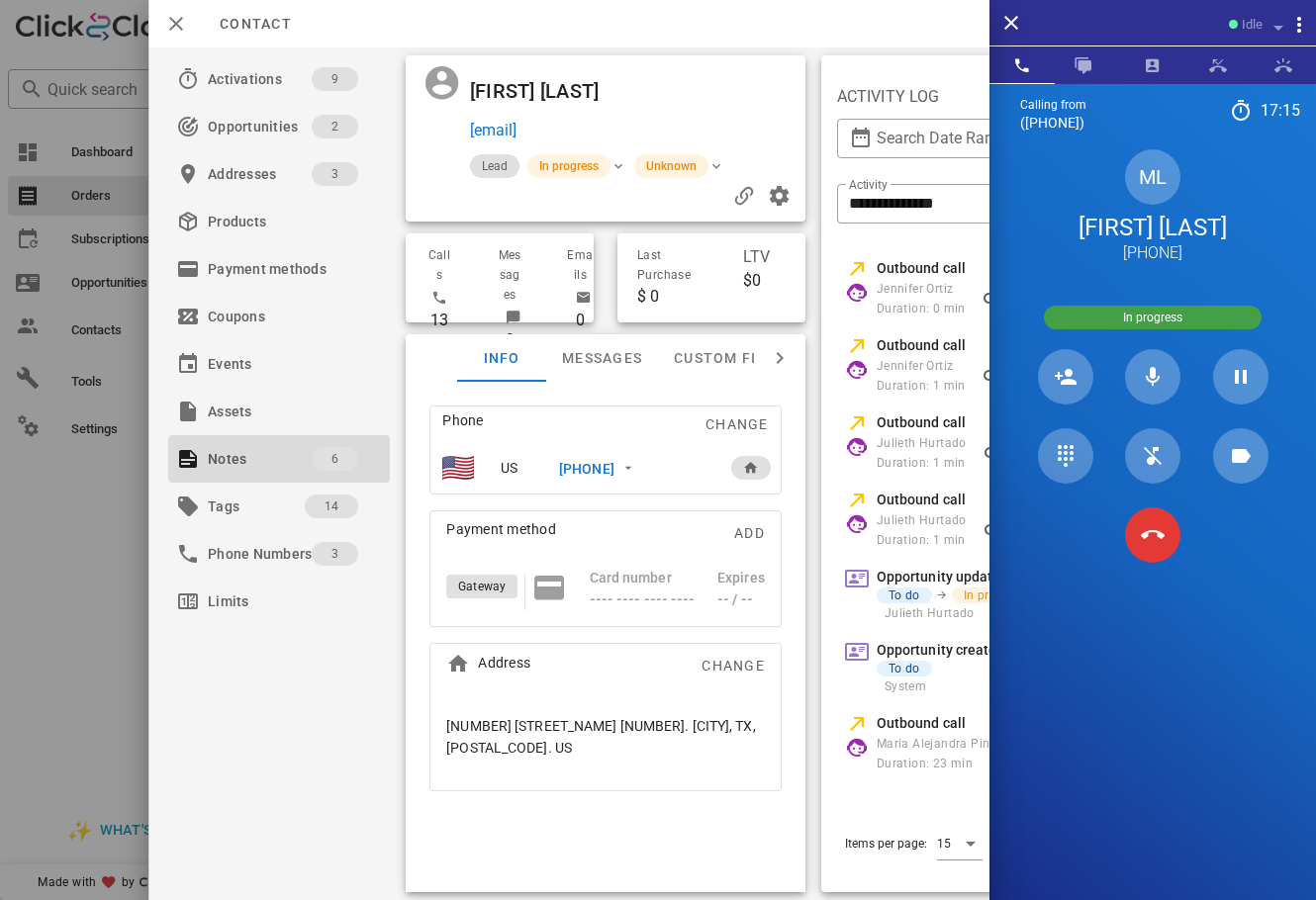 click on "Calling from (954) 248-3188 17: 15  Unknown      ▼     Andorra
+376
Argentina
+54
Aruba
+297
Australia
+61
Belgium (België)
+32
Bolivia
+591
Brazil (Brasil)
+55
Canada
+1
Chile
+56
Colombia
+57
Costa Rica
+506
Dominican Republic (República Dominicana)
+1
Ecuador
+593
El Salvador
+503
France
+33
Germany (Deutschland)
+49
Guadeloupe
+590
Guatemala
+502
Honduras
+504
Iceland (Ísland)
+354
India (भारत)
+91
Israel (‫ישראל‬‎)
+972
Italy (Italia)
+39" at bounding box center (1153, 533) 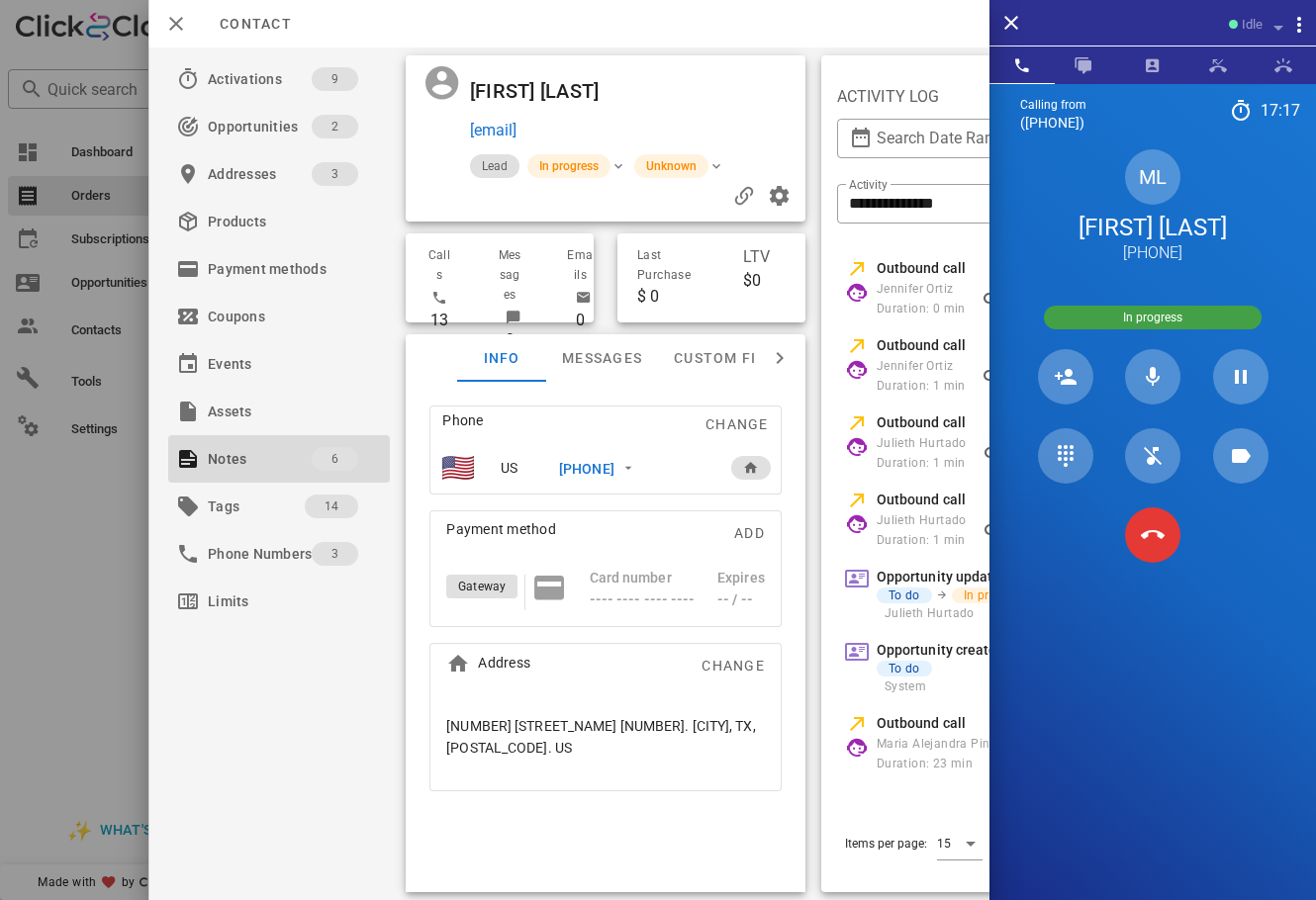 click at bounding box center [726, 91] 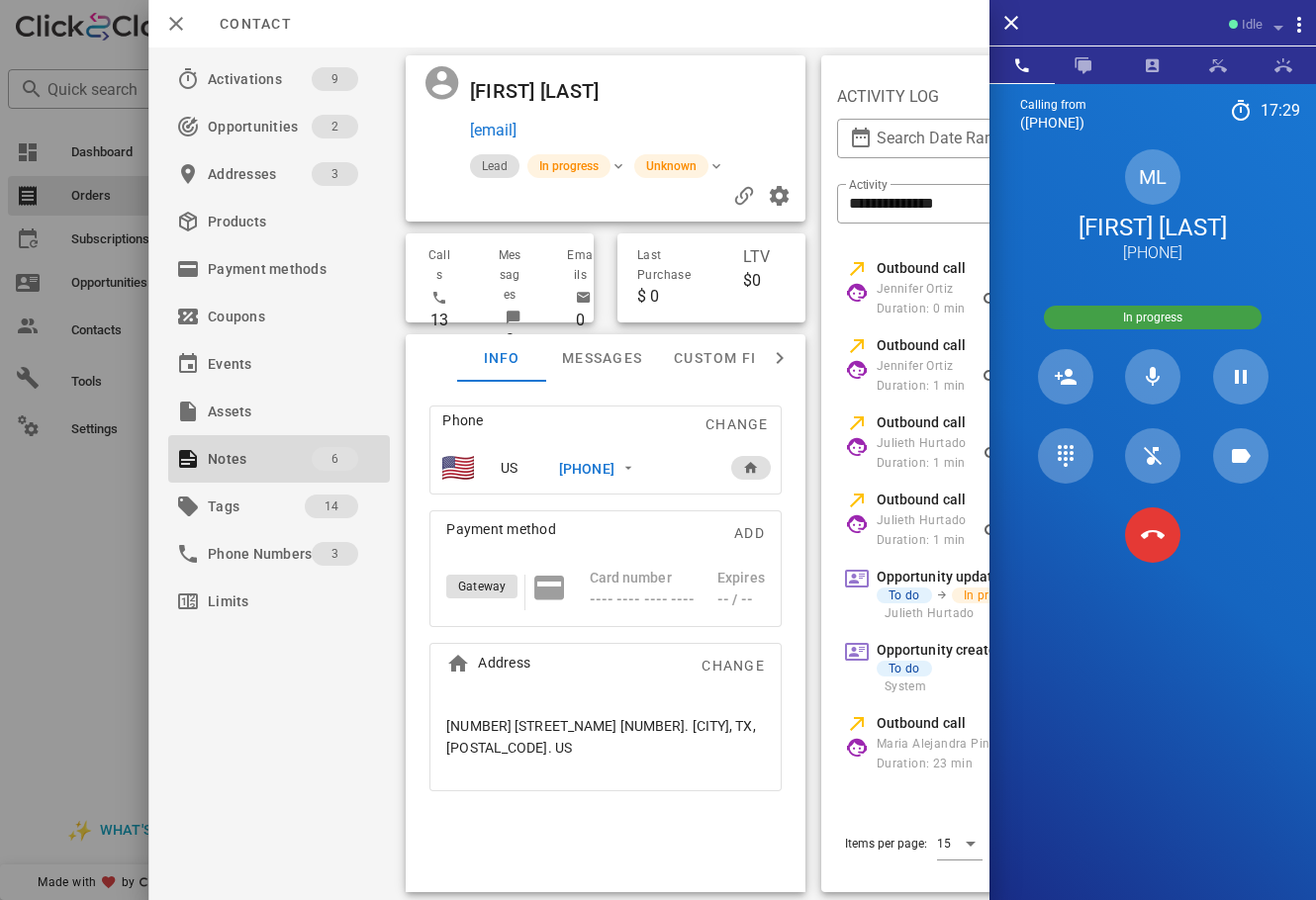 click at bounding box center (726, 91) 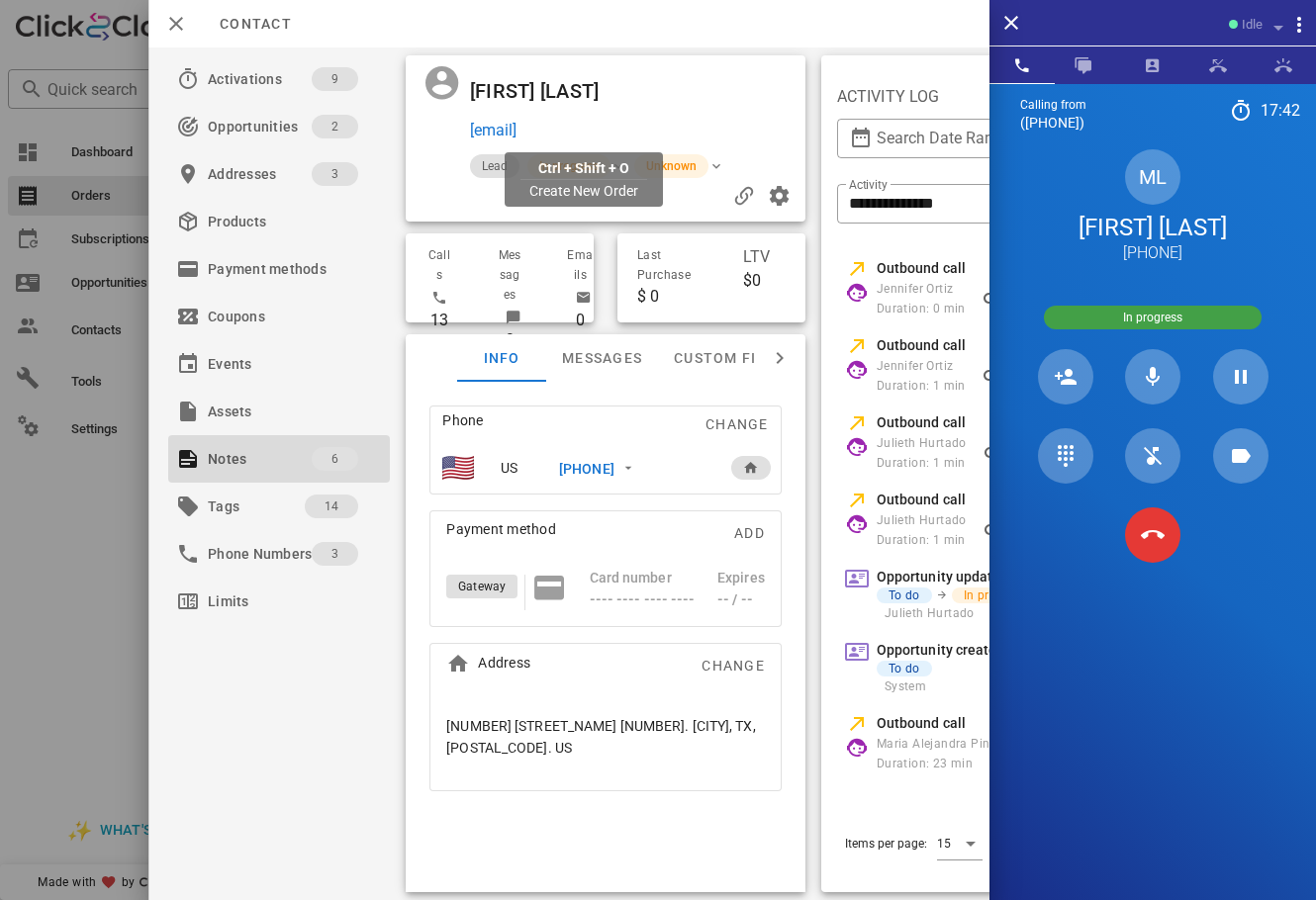 click on "mariapenagos1228@yahoo.com" at bounding box center [493, 131] 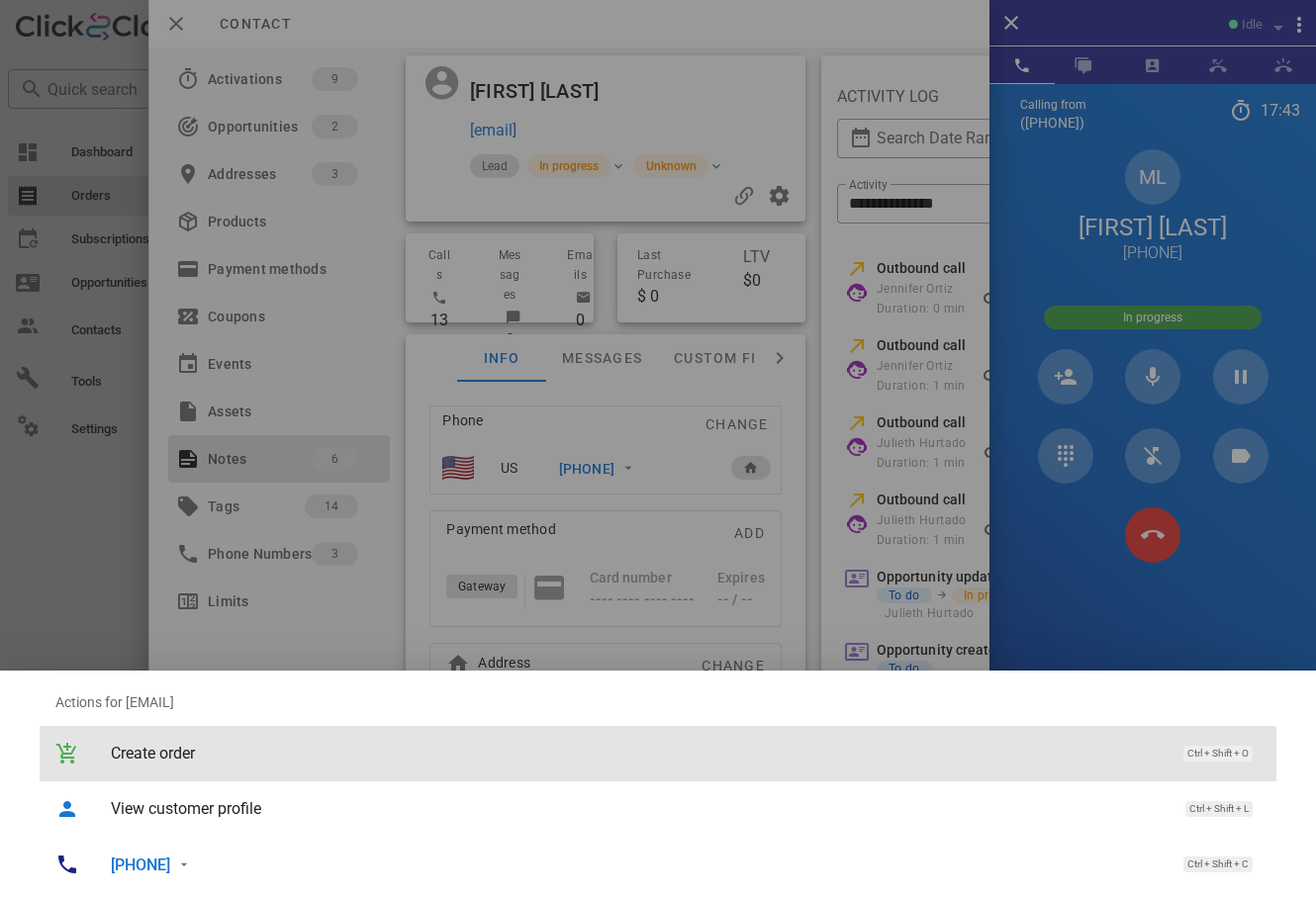 click on "Create order" at bounding box center [637, 753] 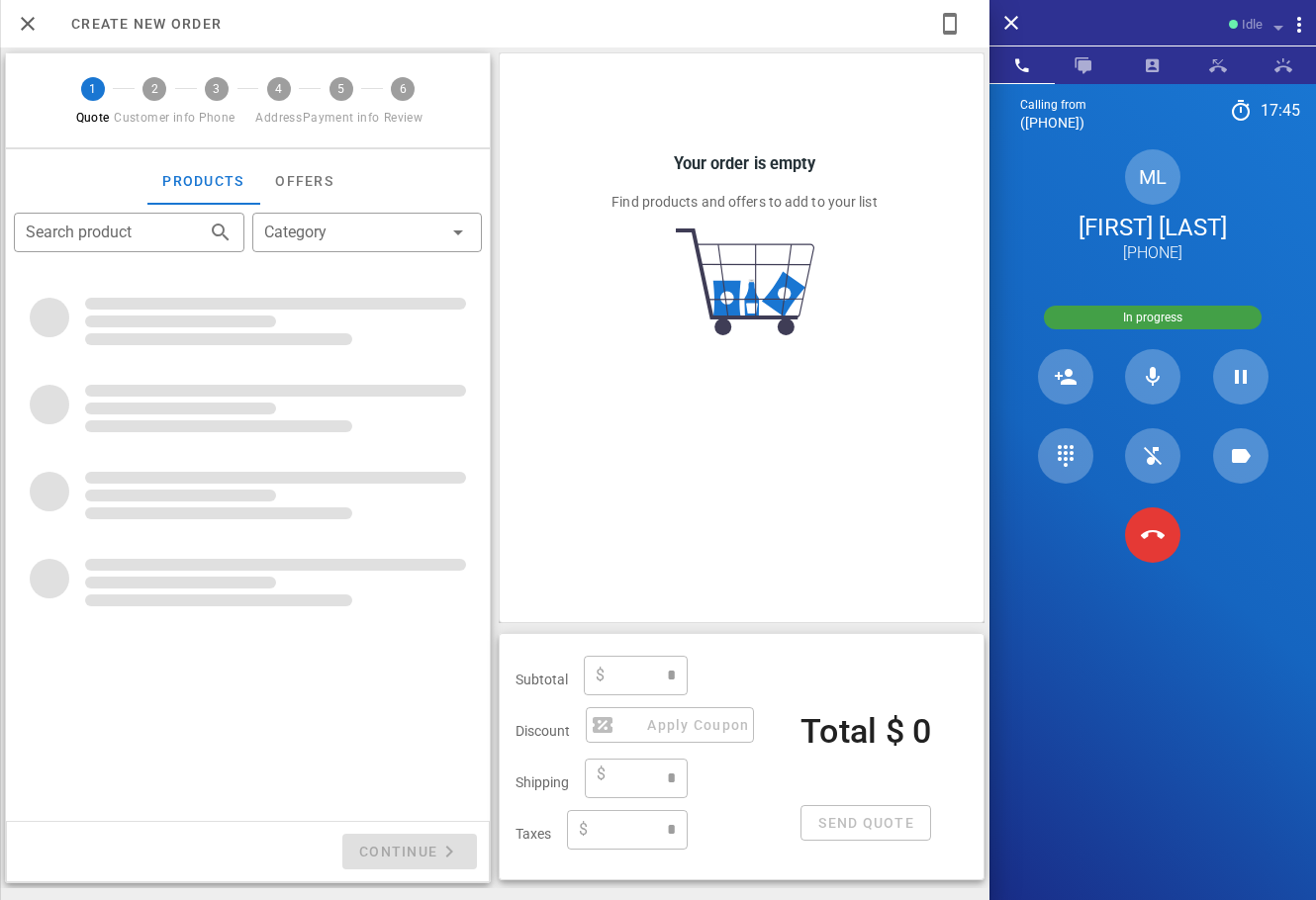 type on "**********" 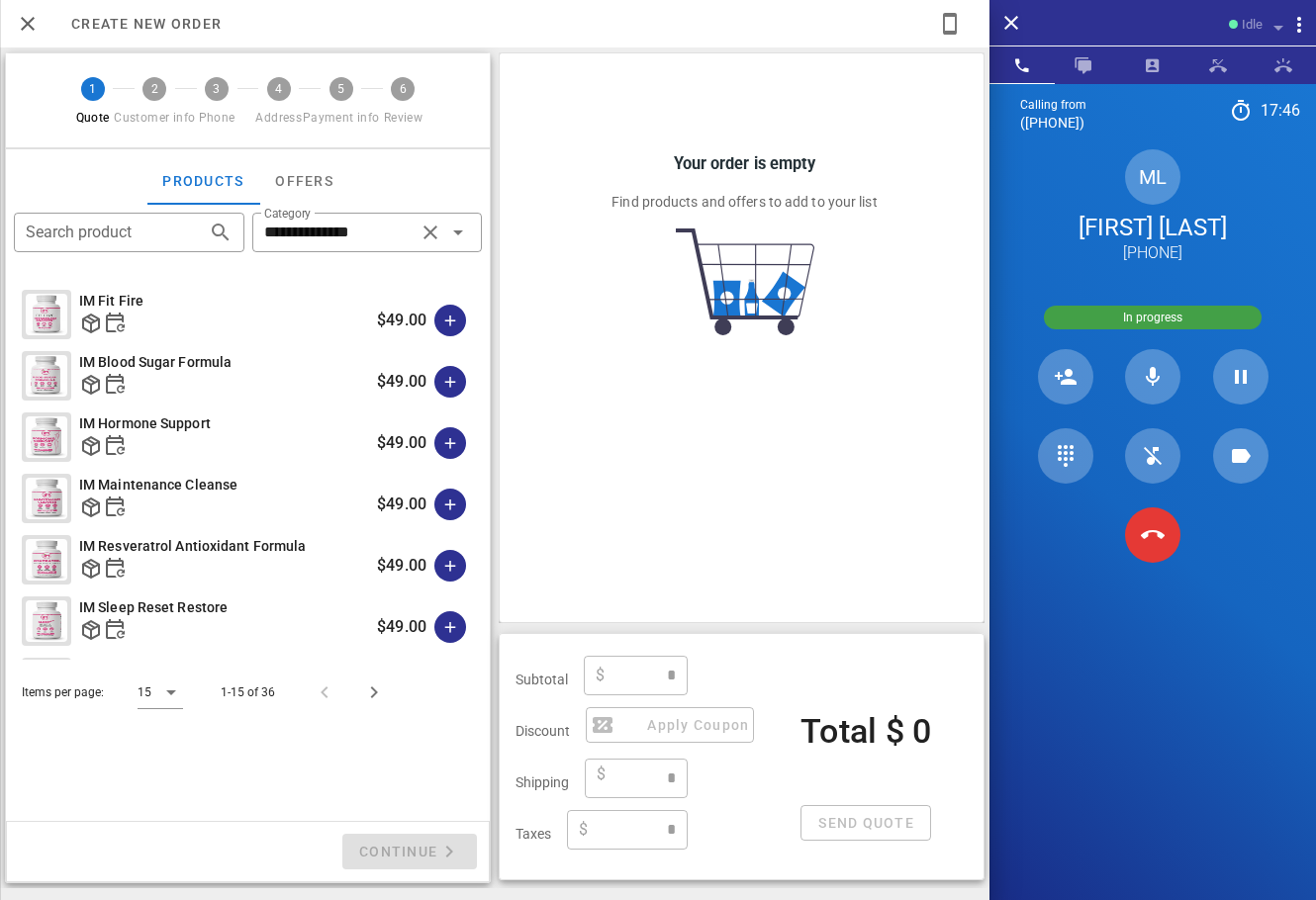 type on "****" 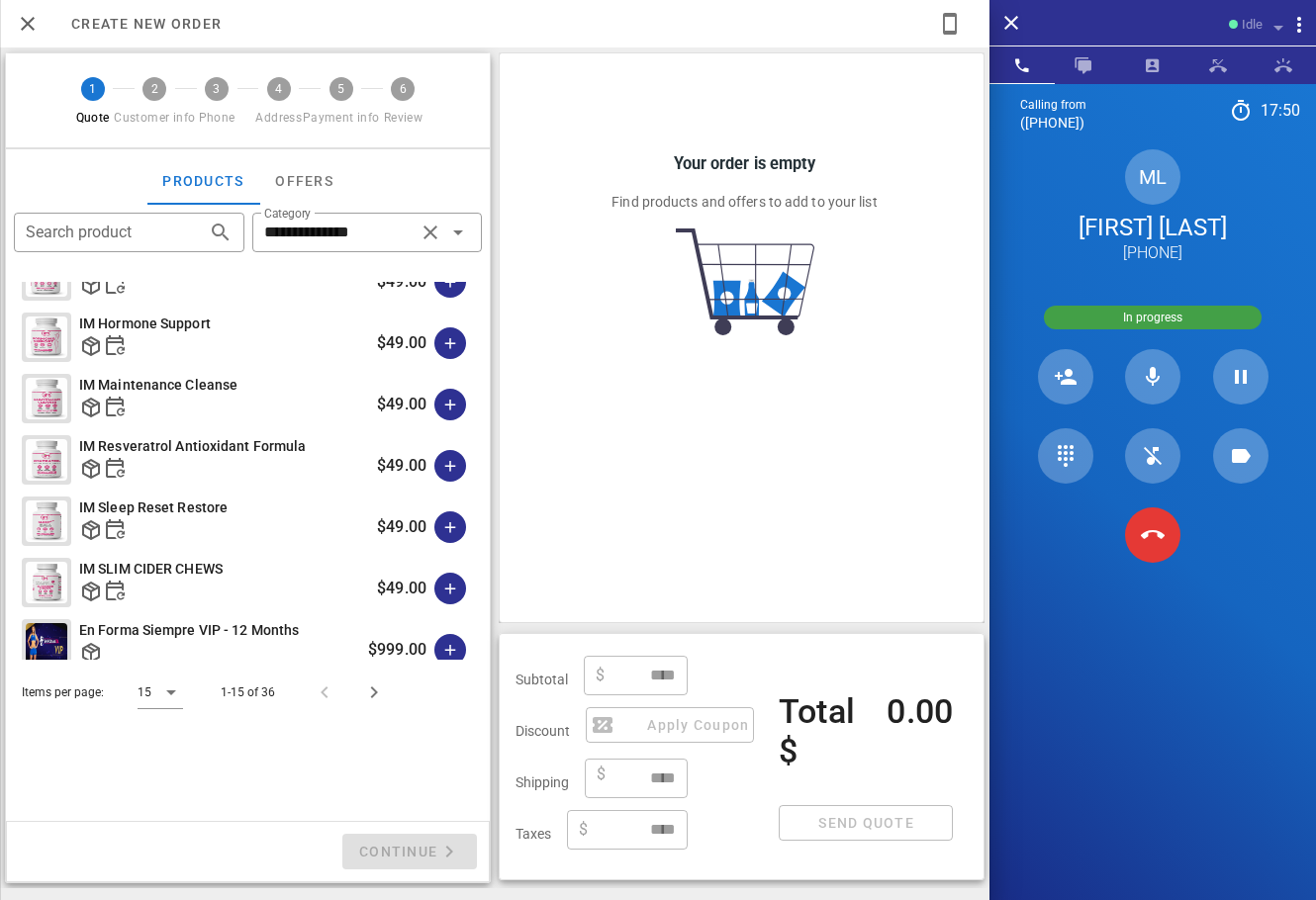 scroll, scrollTop: 0, scrollLeft: 0, axis: both 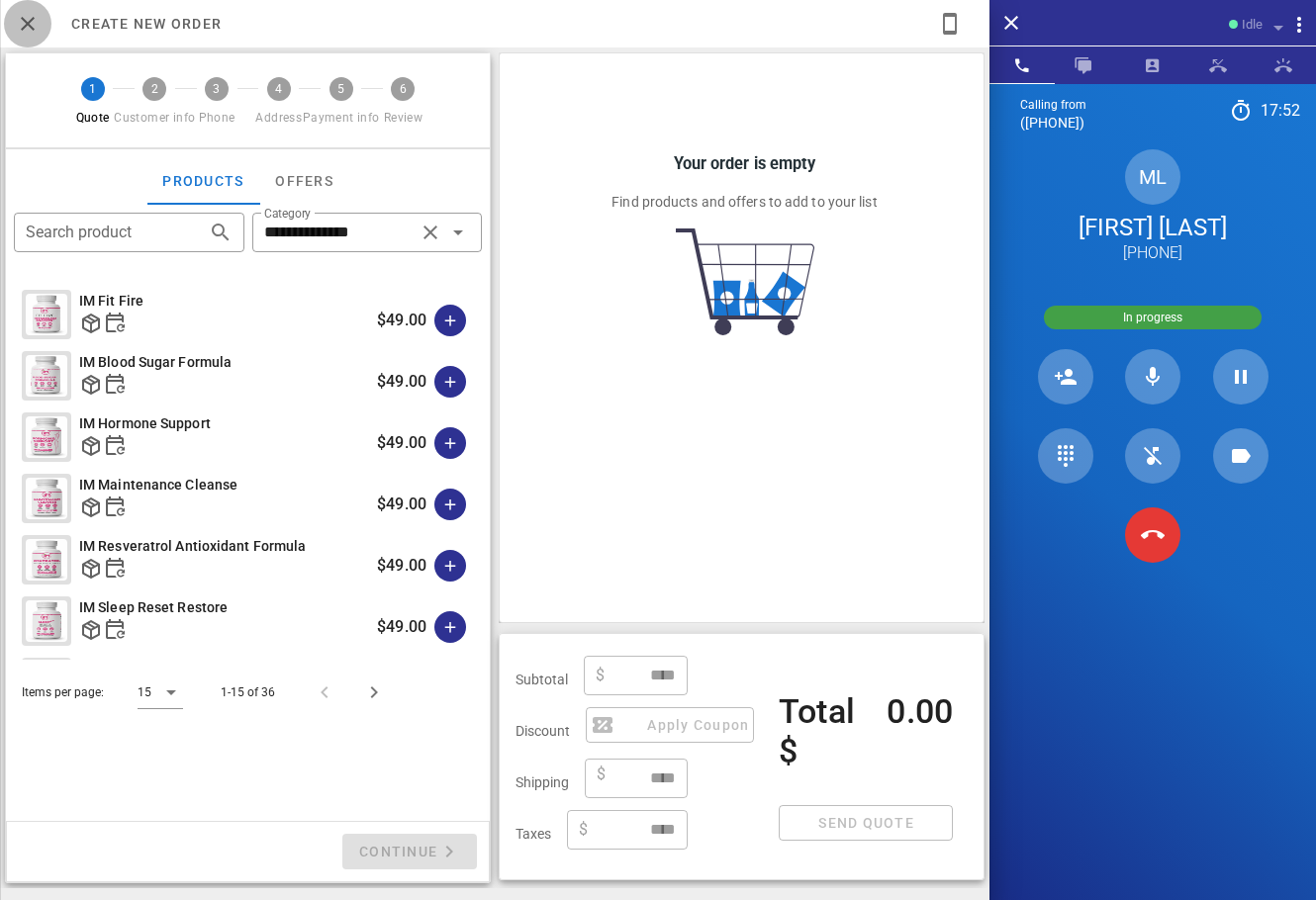 click at bounding box center (28, 24) 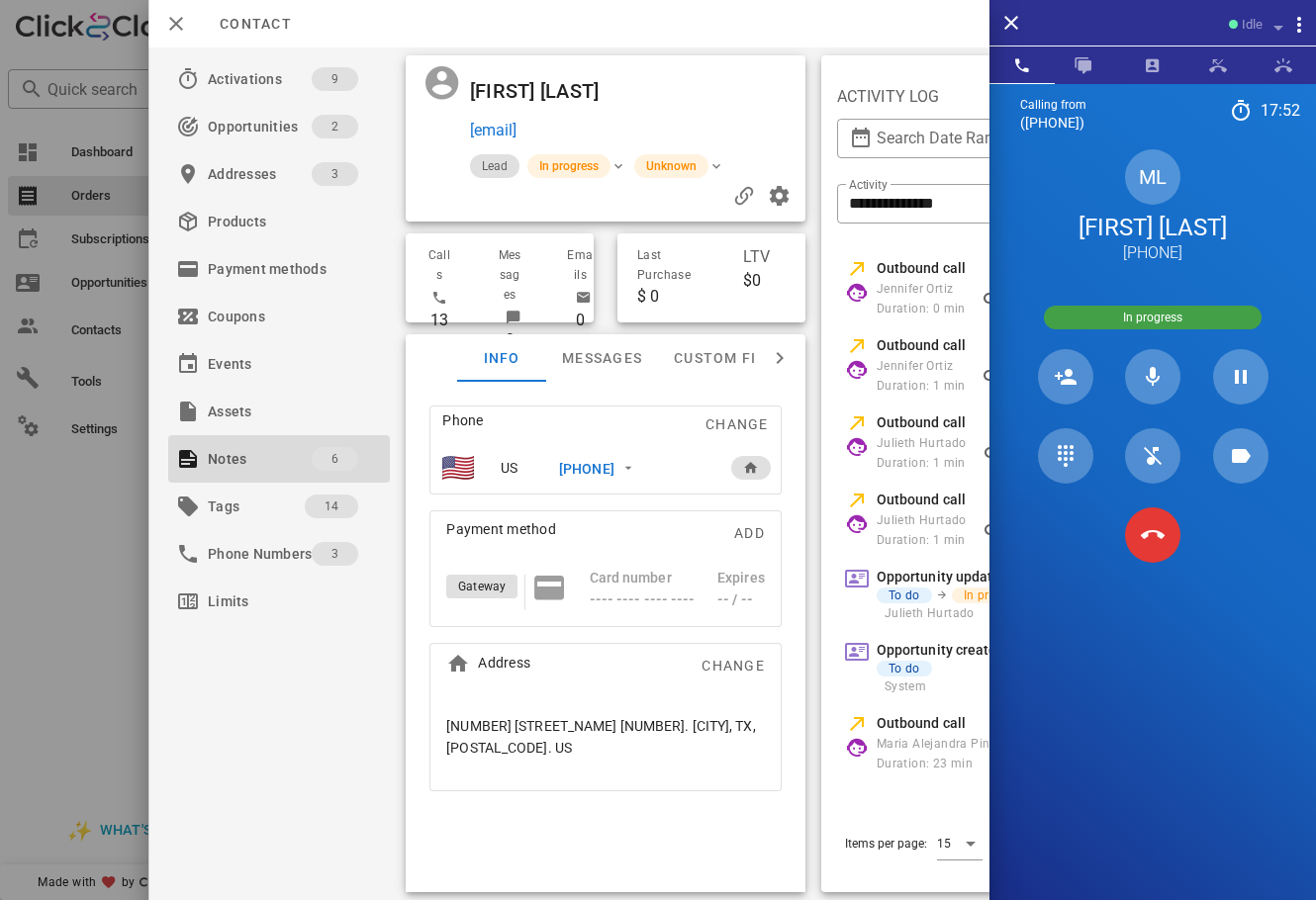 click at bounding box center [726, 91] 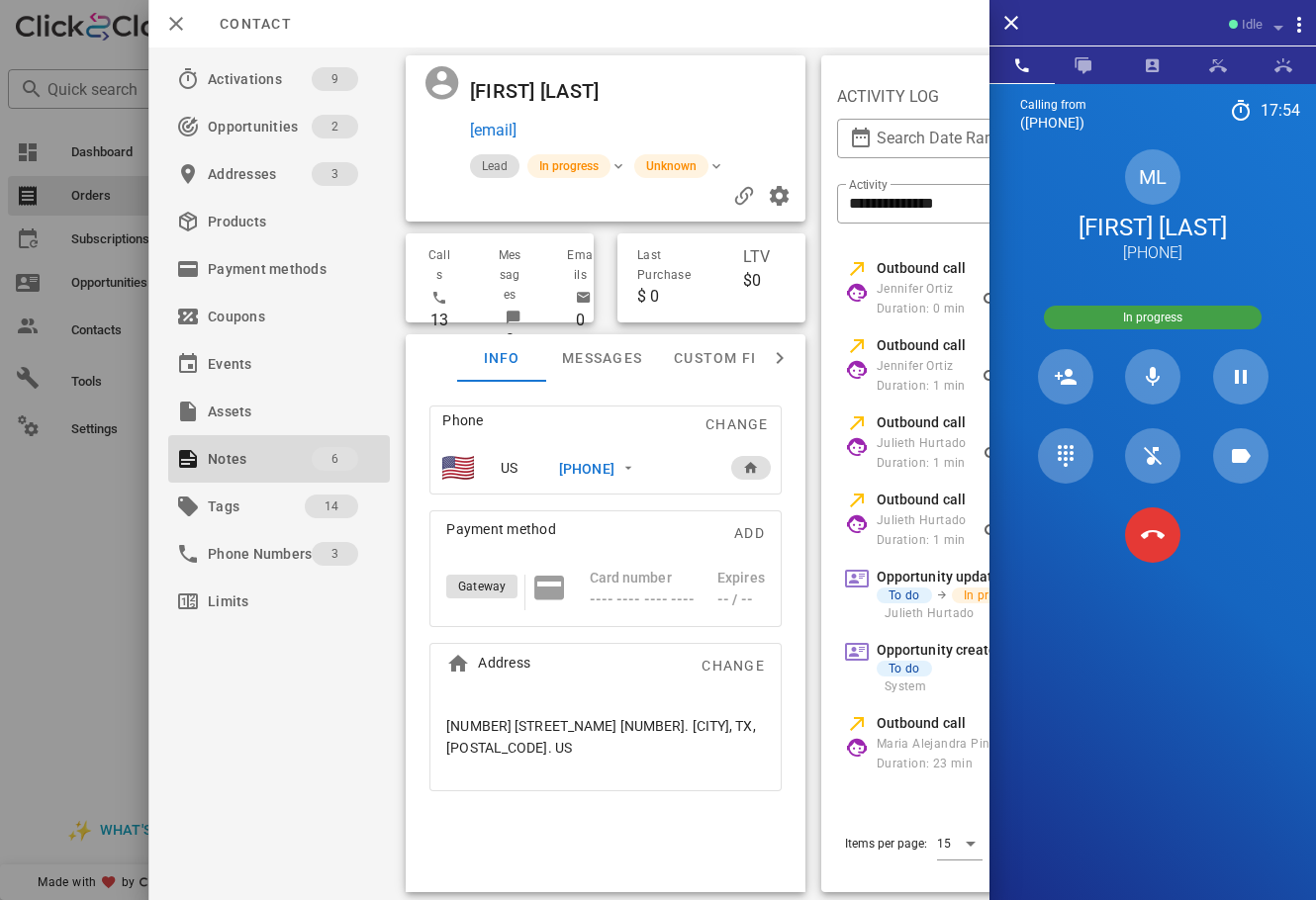 drag, startPoint x: 649, startPoint y: 141, endPoint x: 472, endPoint y: 134, distance: 177.13836 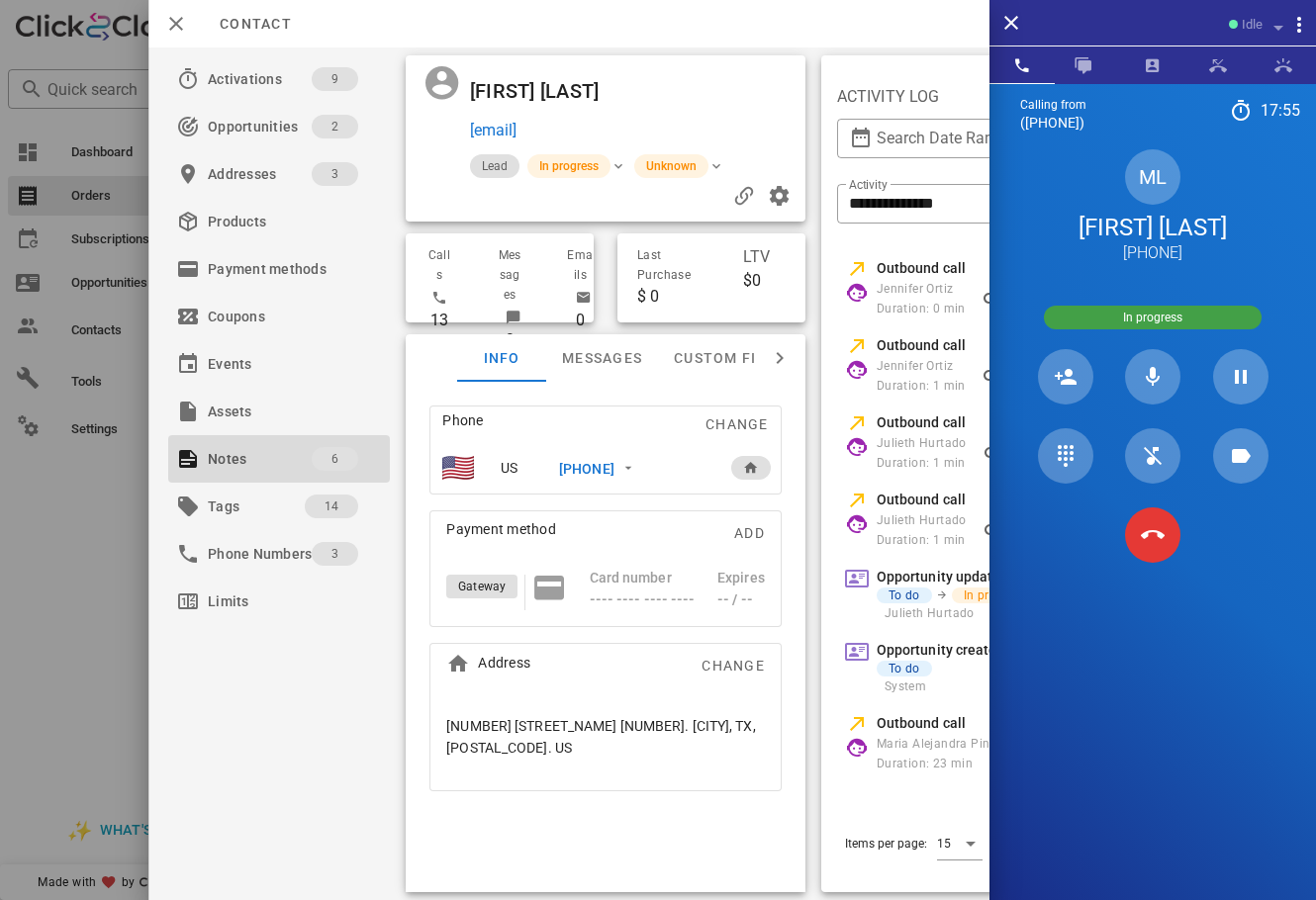 copy on "mariapenagos1228@yahoo.com" 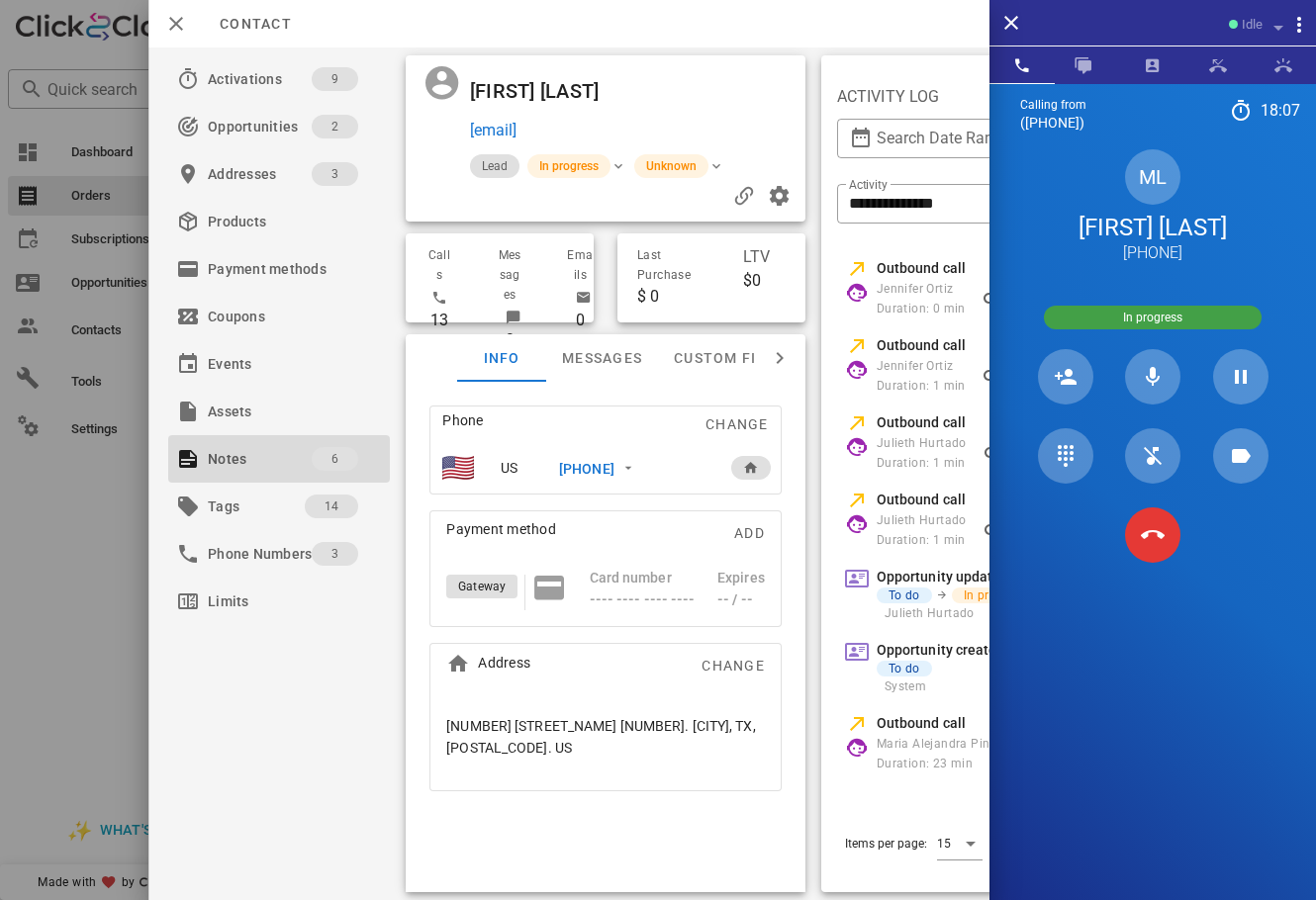 click at bounding box center (726, 91) 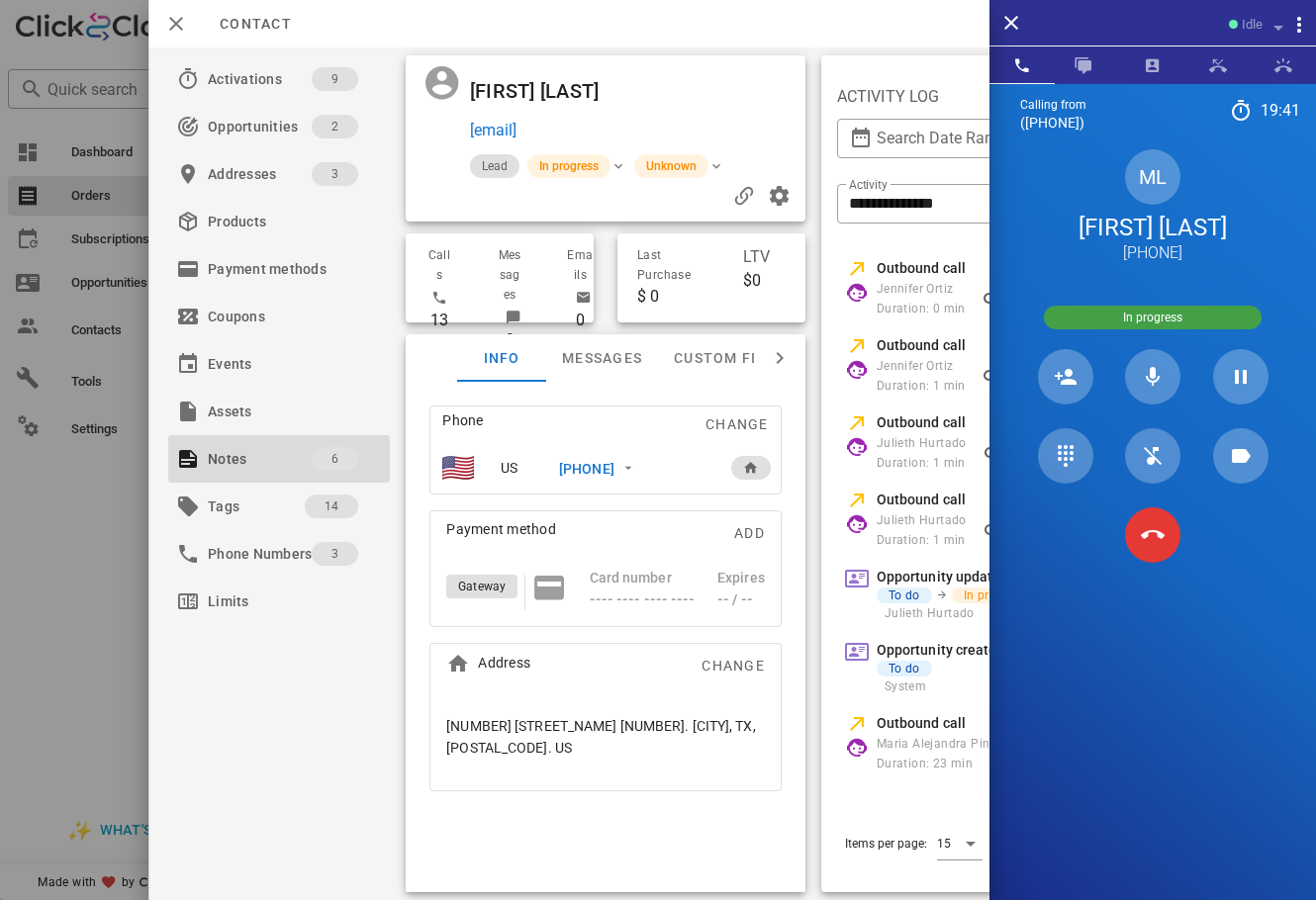 drag, startPoint x: 1207, startPoint y: 256, endPoint x: 1088, endPoint y: 226, distance: 122.72327 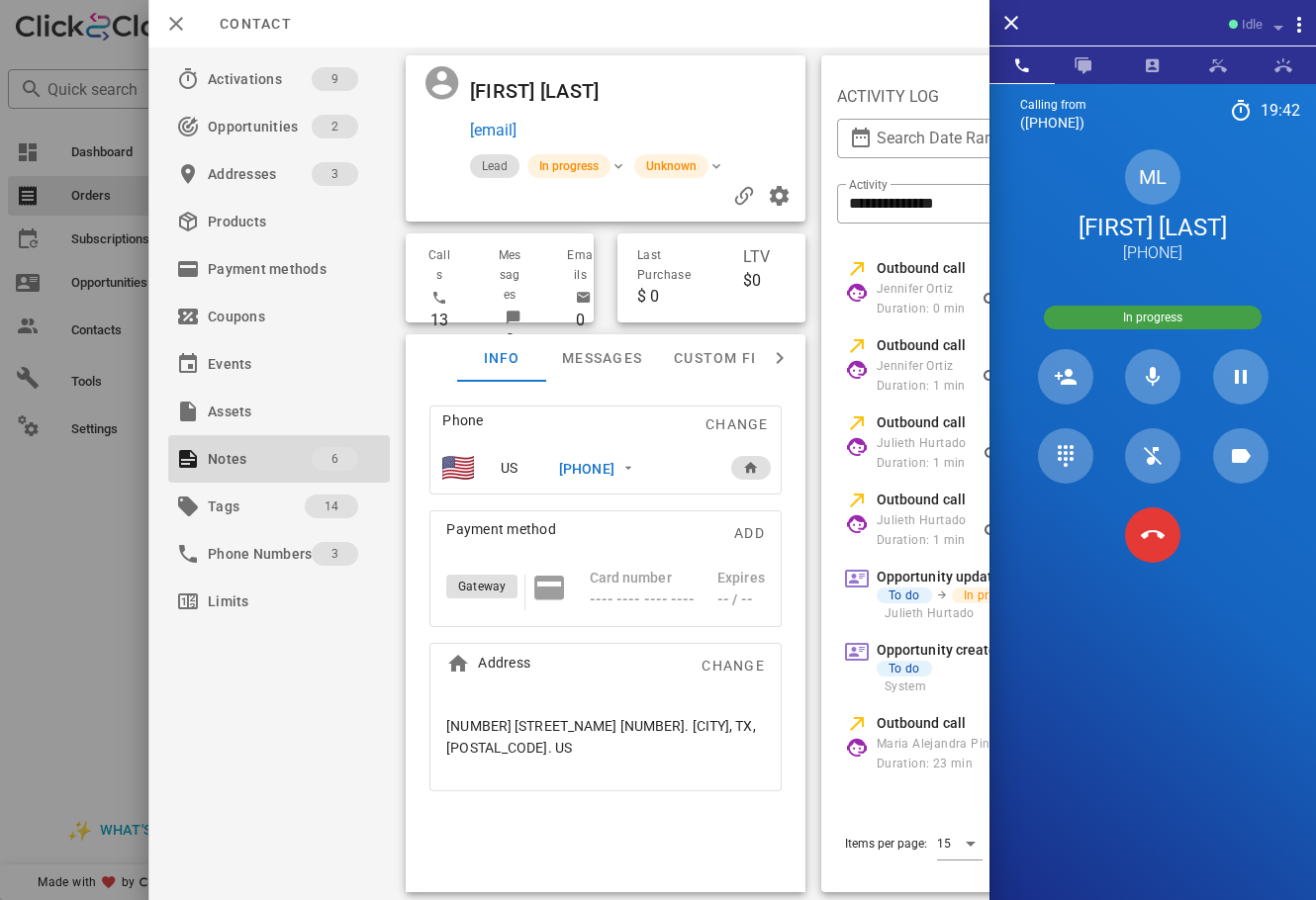 click on "ML   Maria Luisa  +14694180391" at bounding box center (1153, 207) 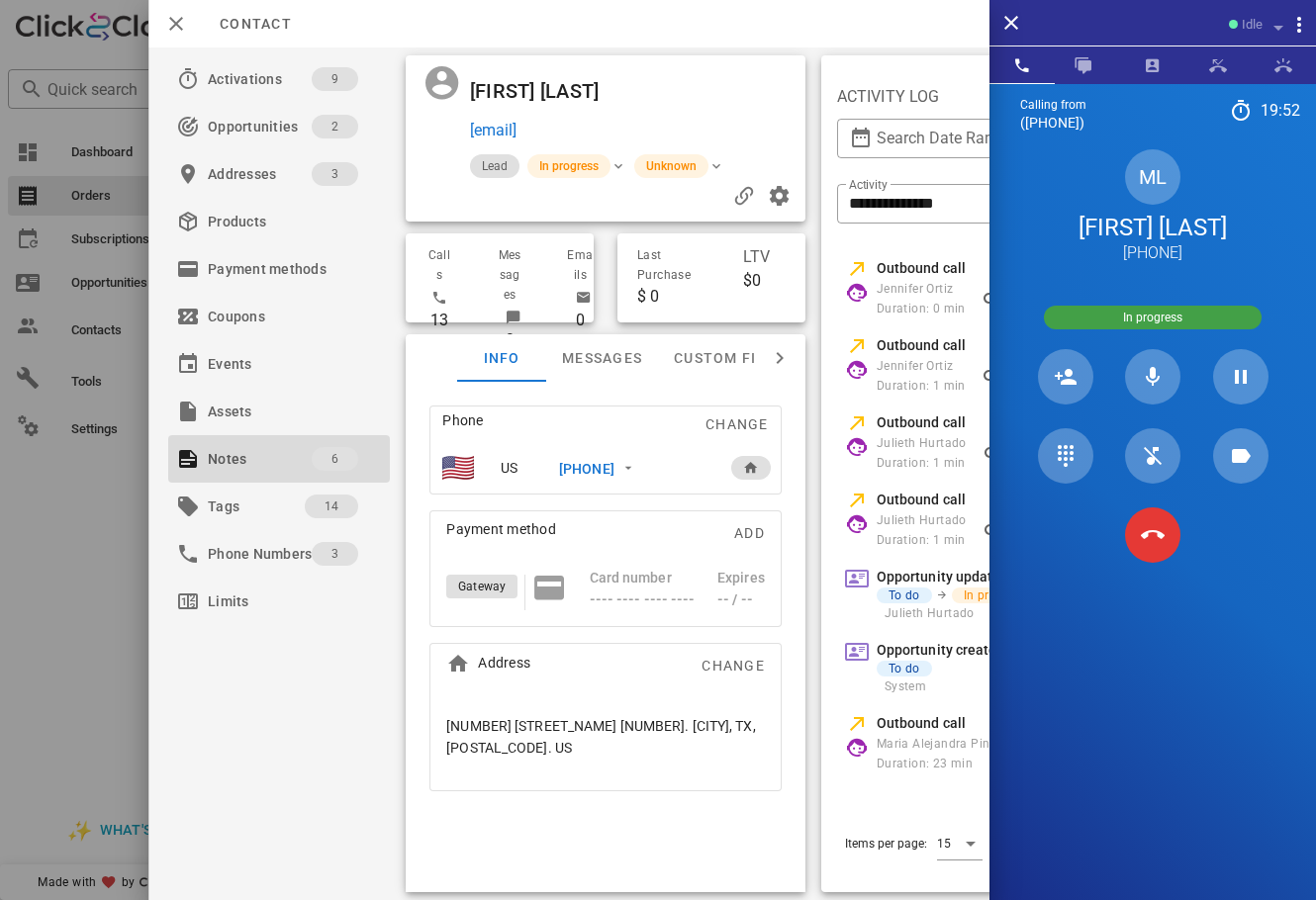 drag, startPoint x: 719, startPoint y: 133, endPoint x: 469, endPoint y: 135, distance: 250.008 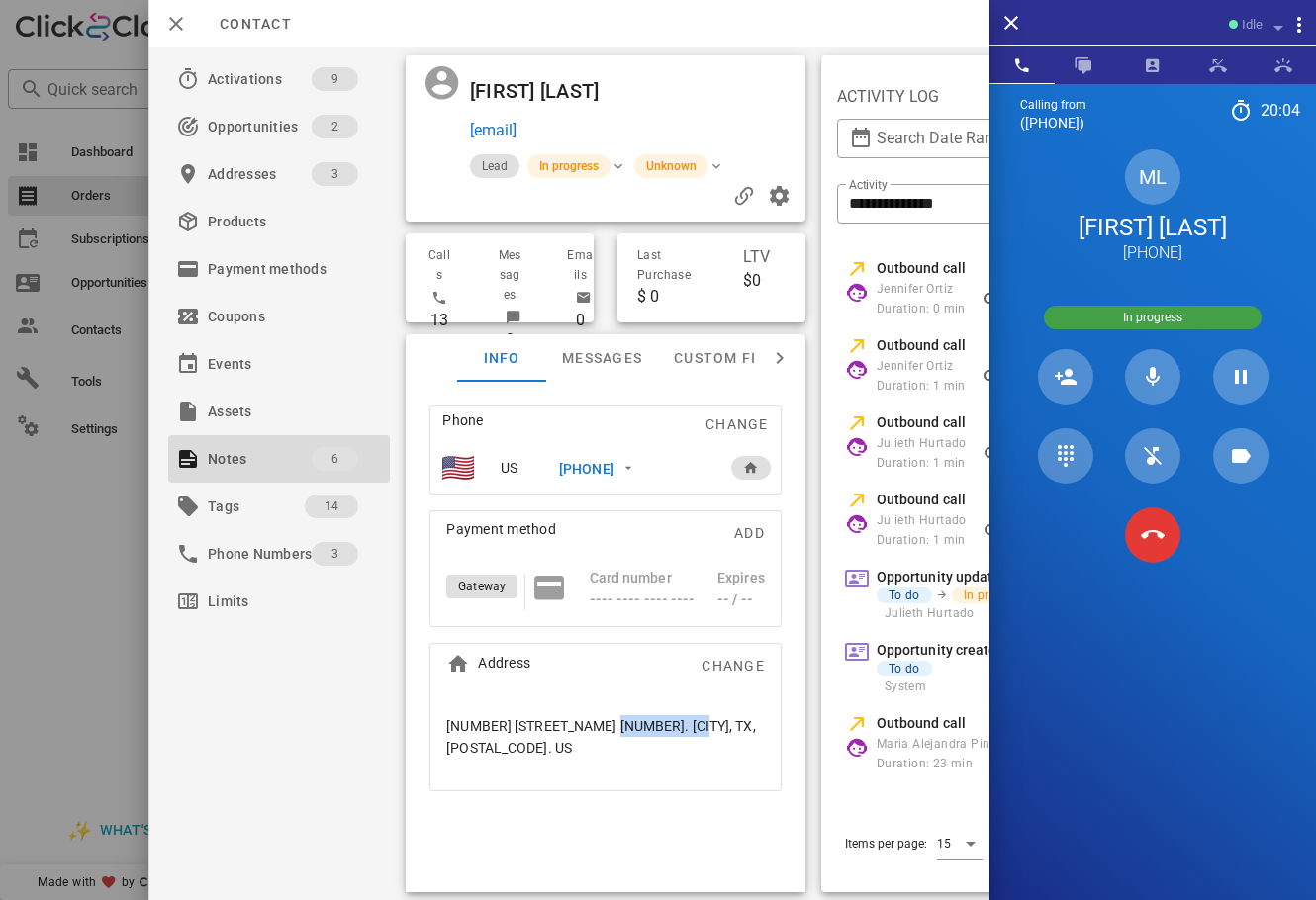 drag, startPoint x: 669, startPoint y: 719, endPoint x: 602, endPoint y: 723, distance: 67.119297 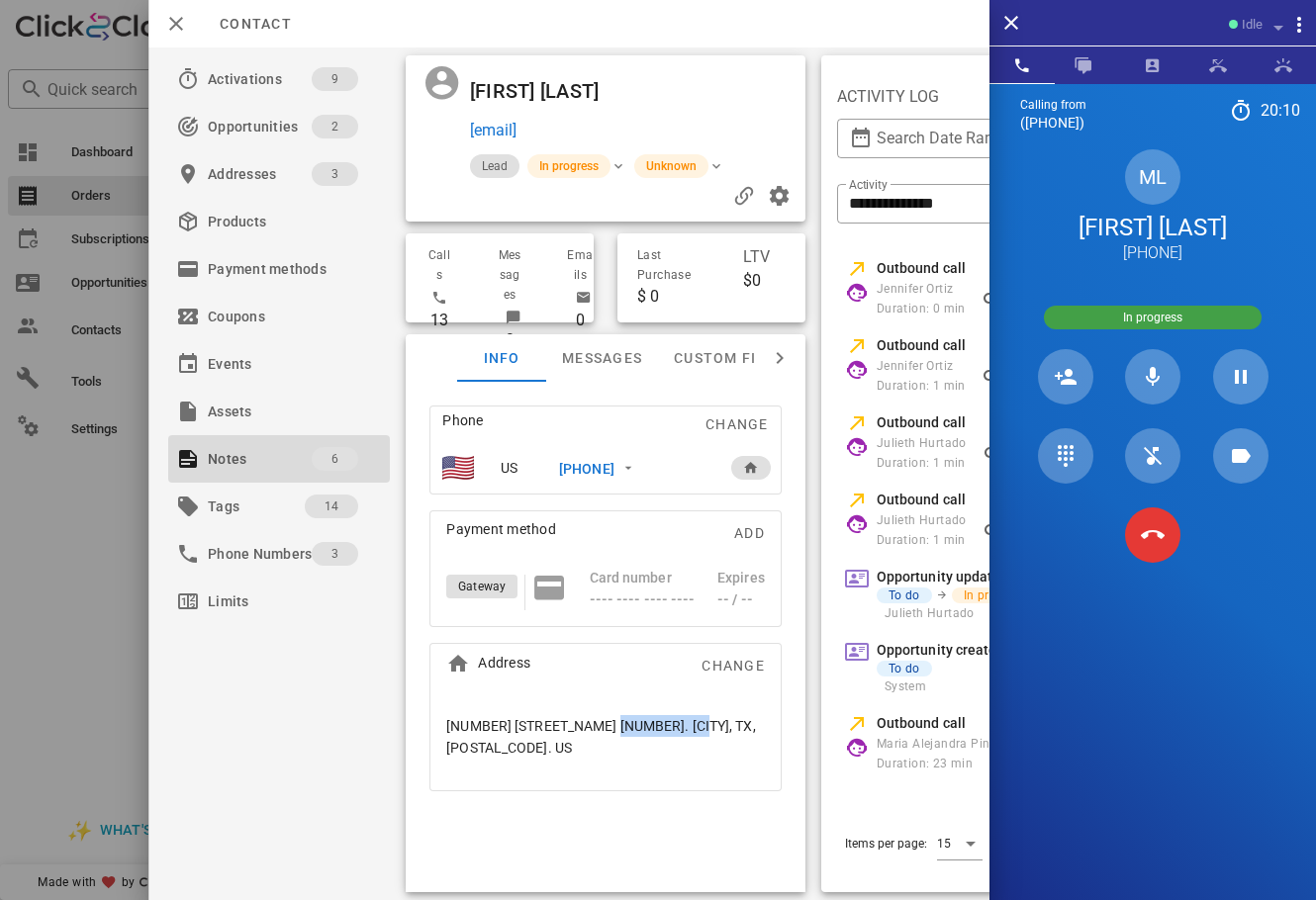 drag, startPoint x: 717, startPoint y: 131, endPoint x: 470, endPoint y: 128, distance: 247.018 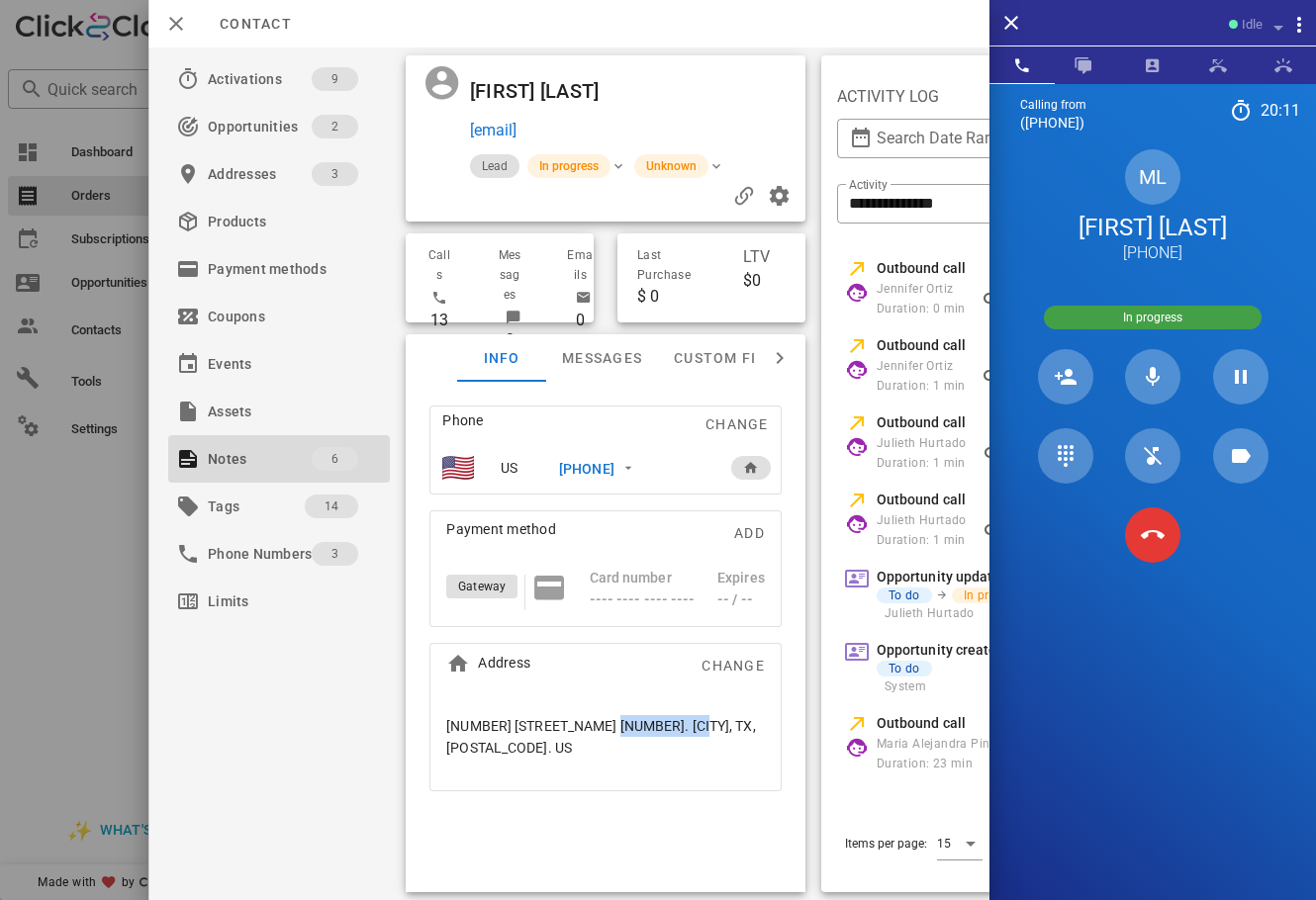 copy on "mariapenagos1228@yahoo.com" 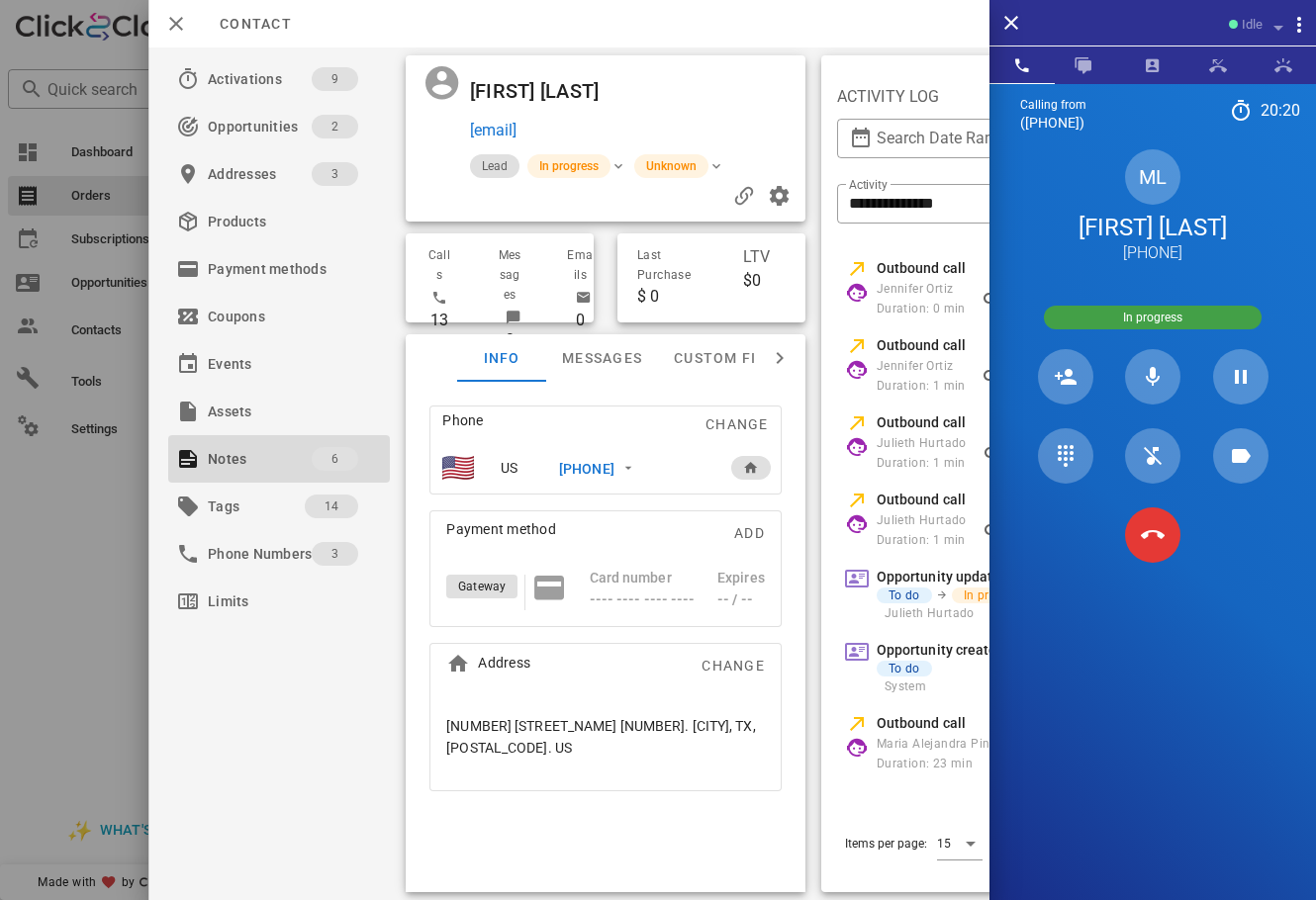 click at bounding box center (726, 91) 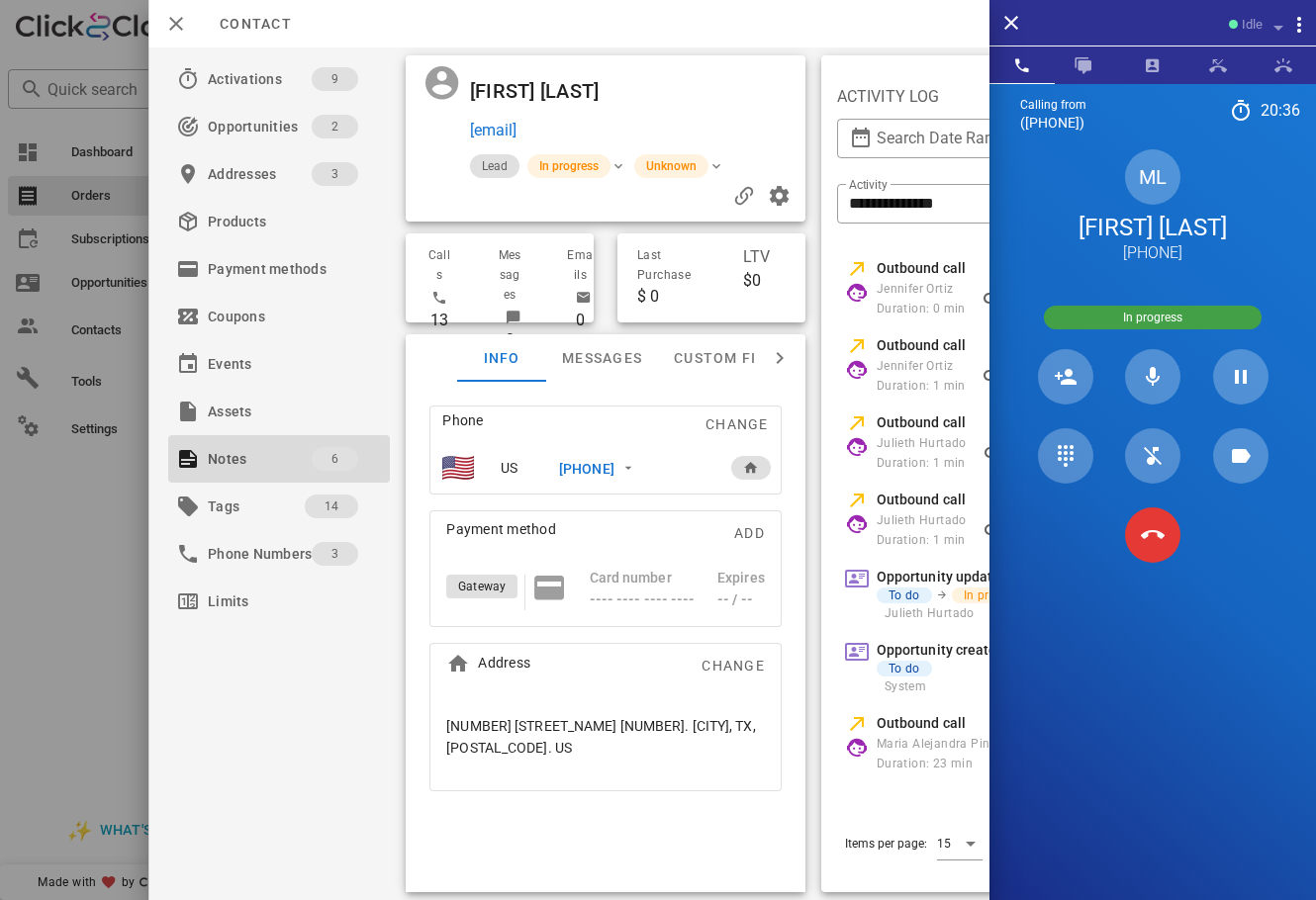 click on "mariapenagos1228@yahoo.com" at bounding box center [633, 131] 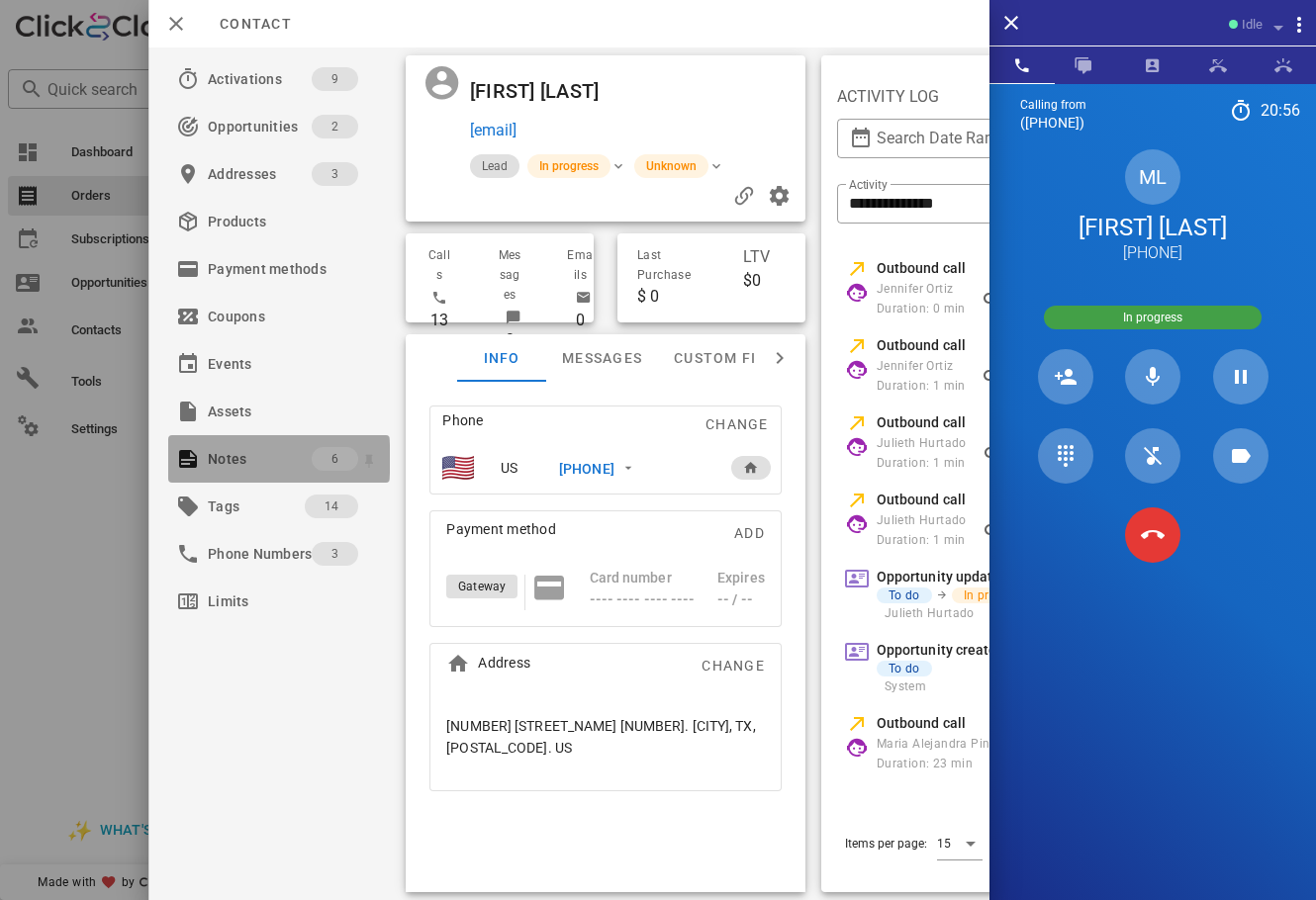click on "Notes" at bounding box center [259, 459] 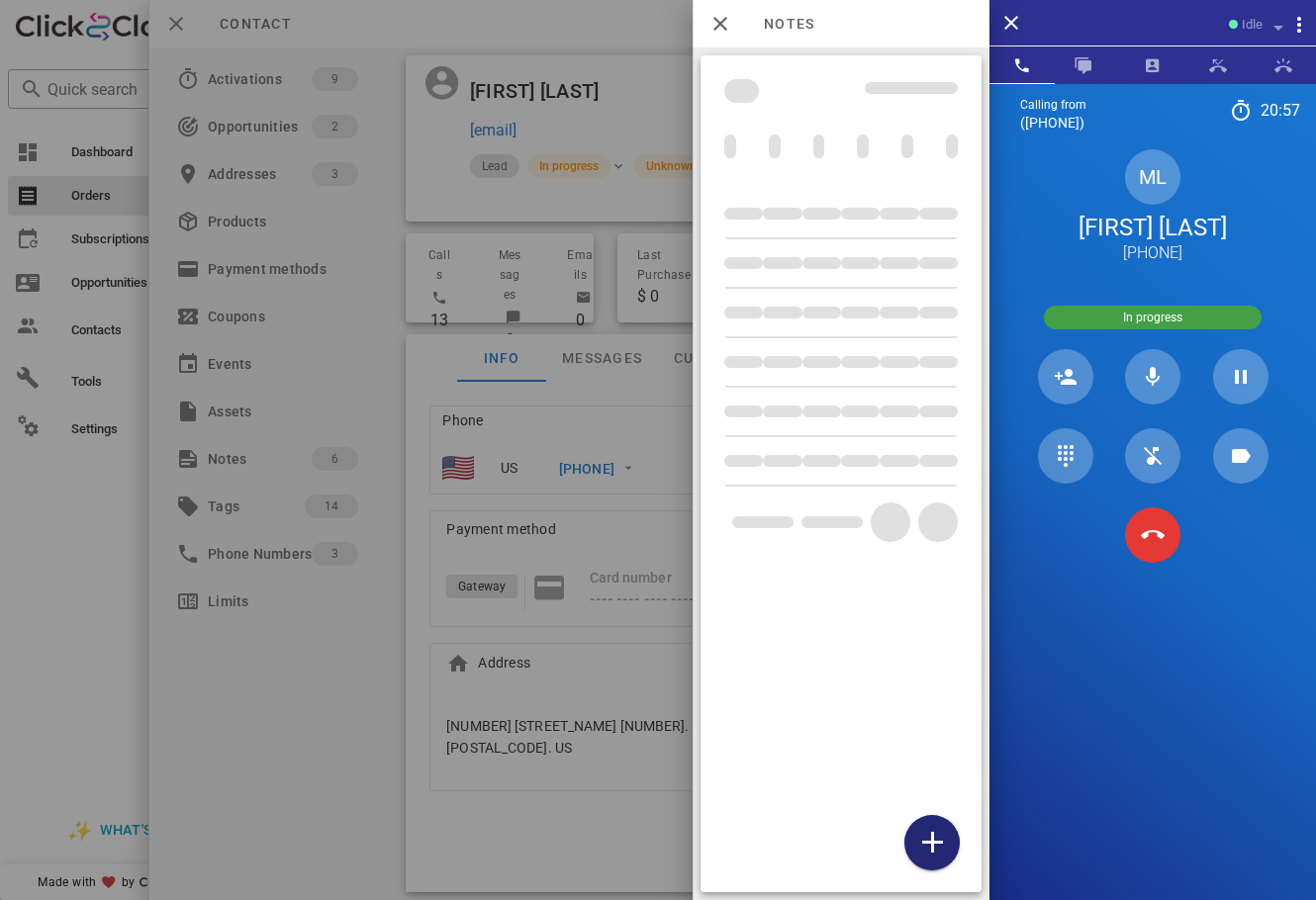 click at bounding box center [932, 843] 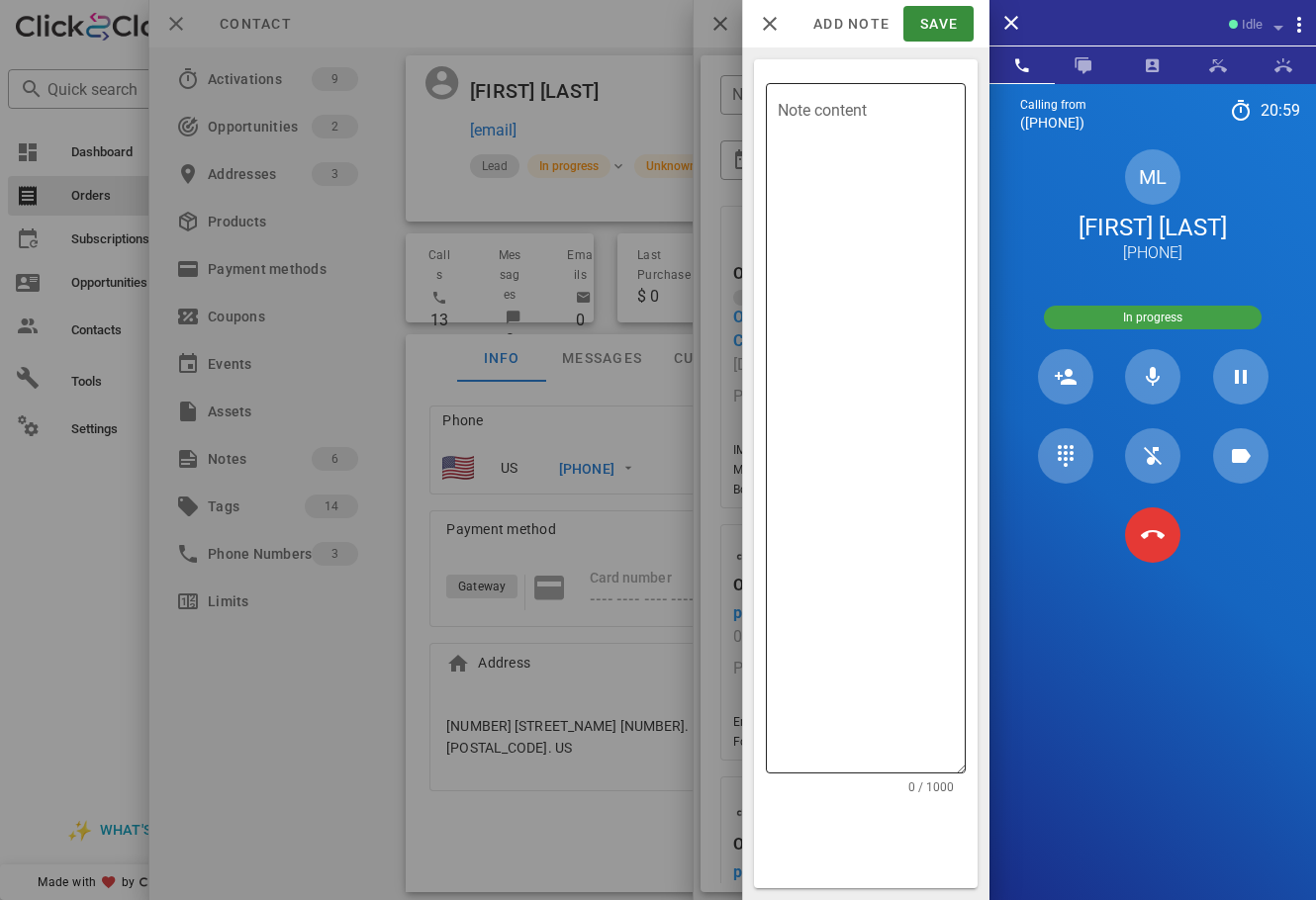 click on "Note content" at bounding box center [872, 433] 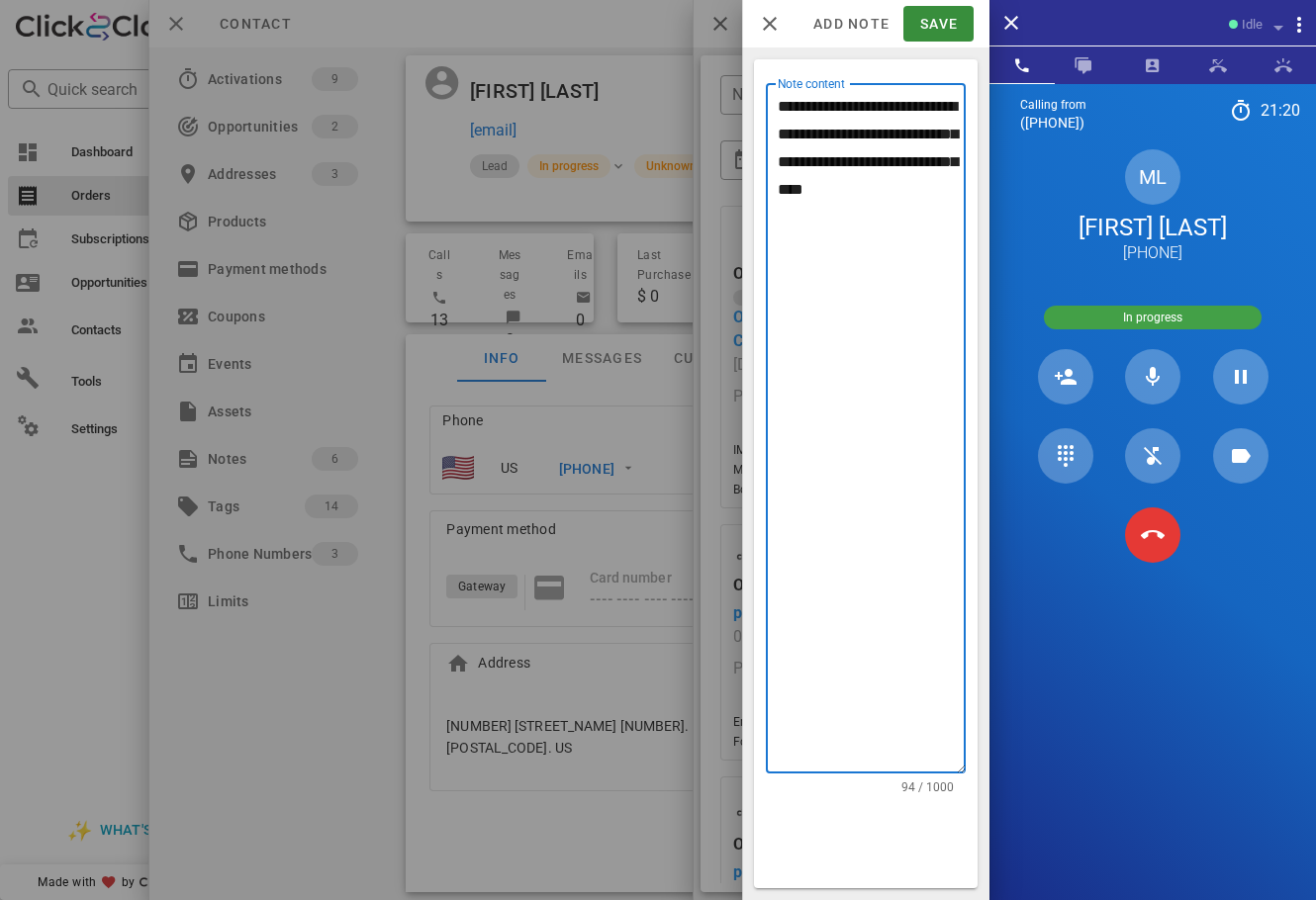 click on "**********" at bounding box center [872, 433] 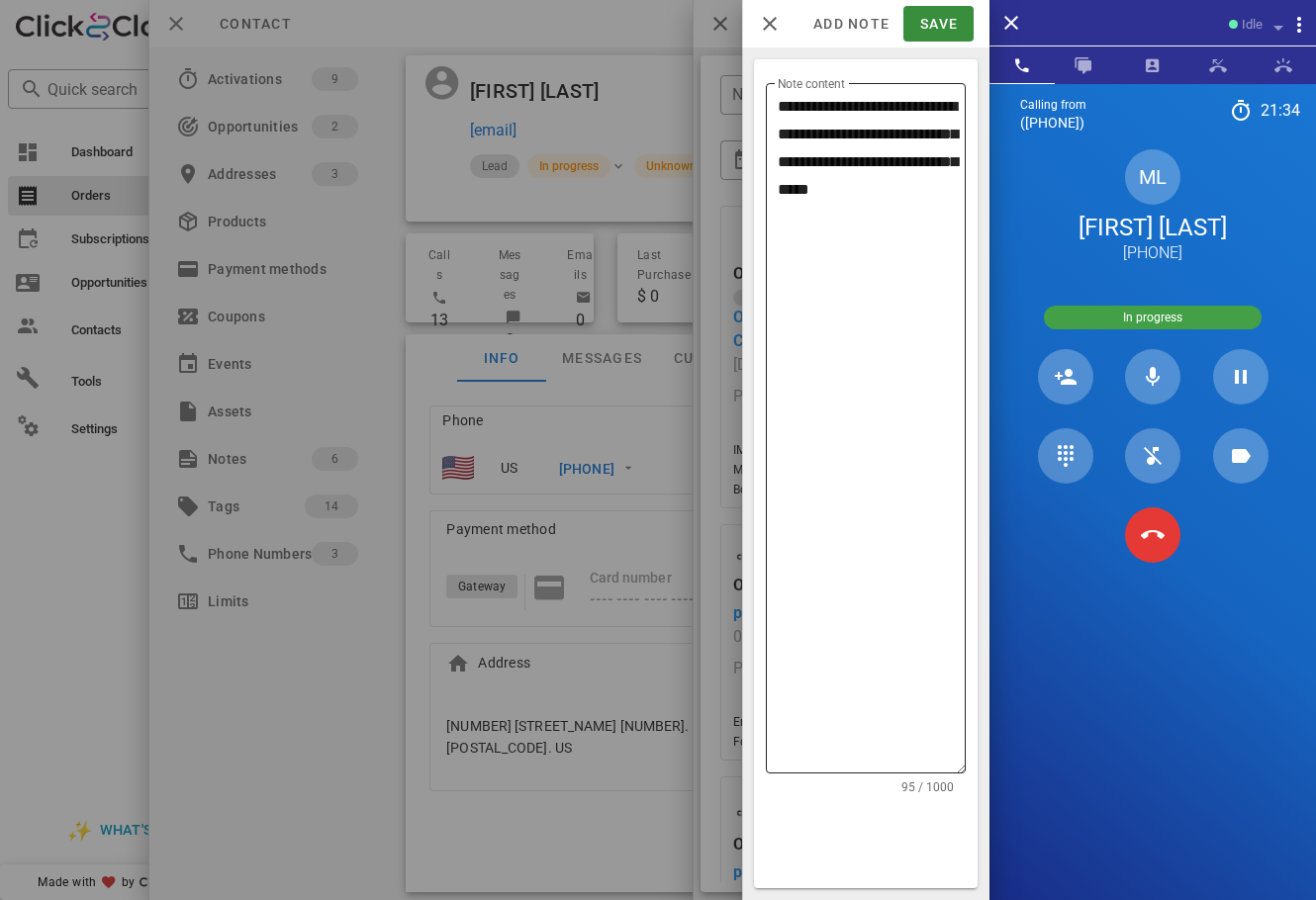 click on "**********" at bounding box center (872, 433) 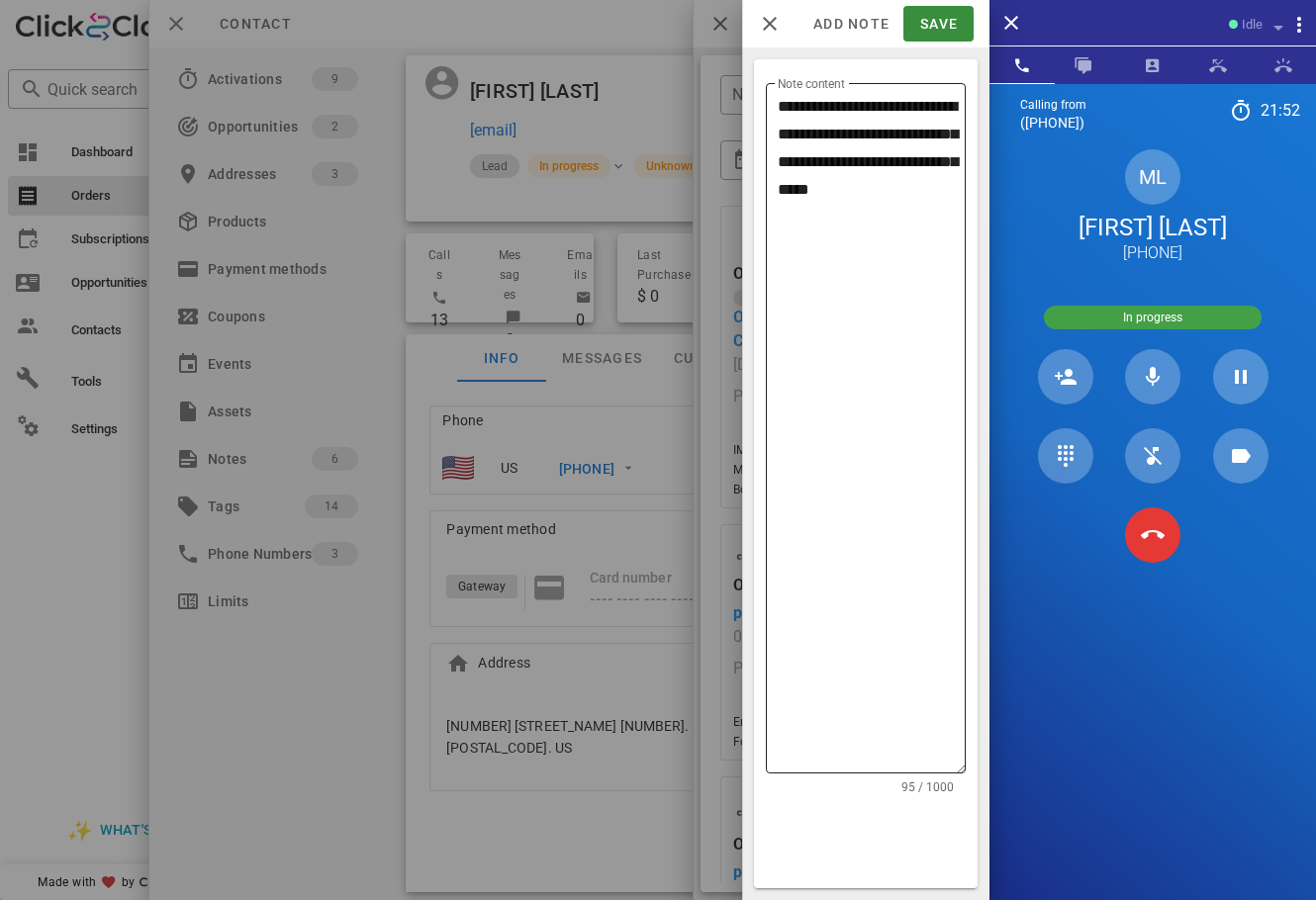 click on "**********" at bounding box center (872, 433) 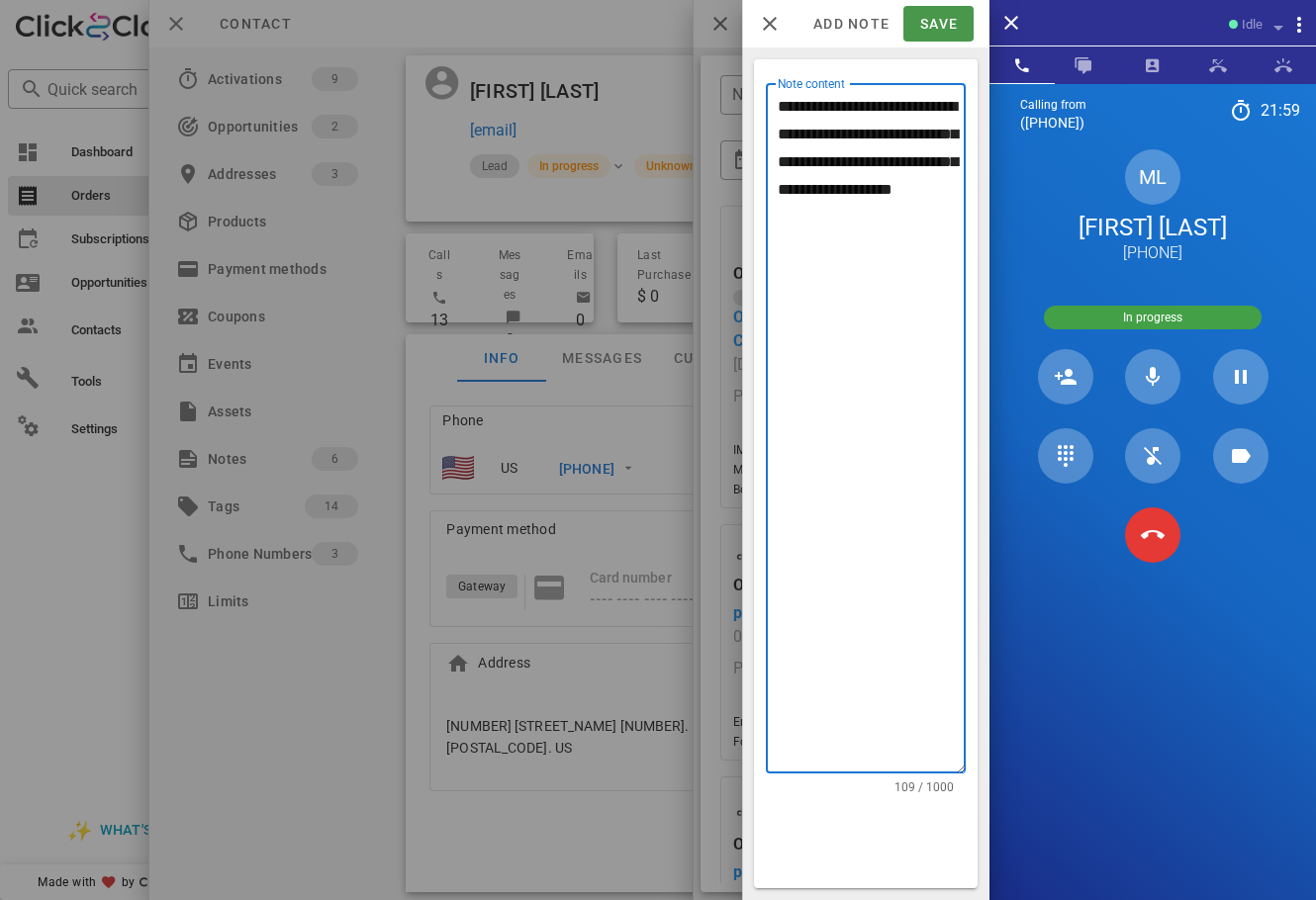 type on "**********" 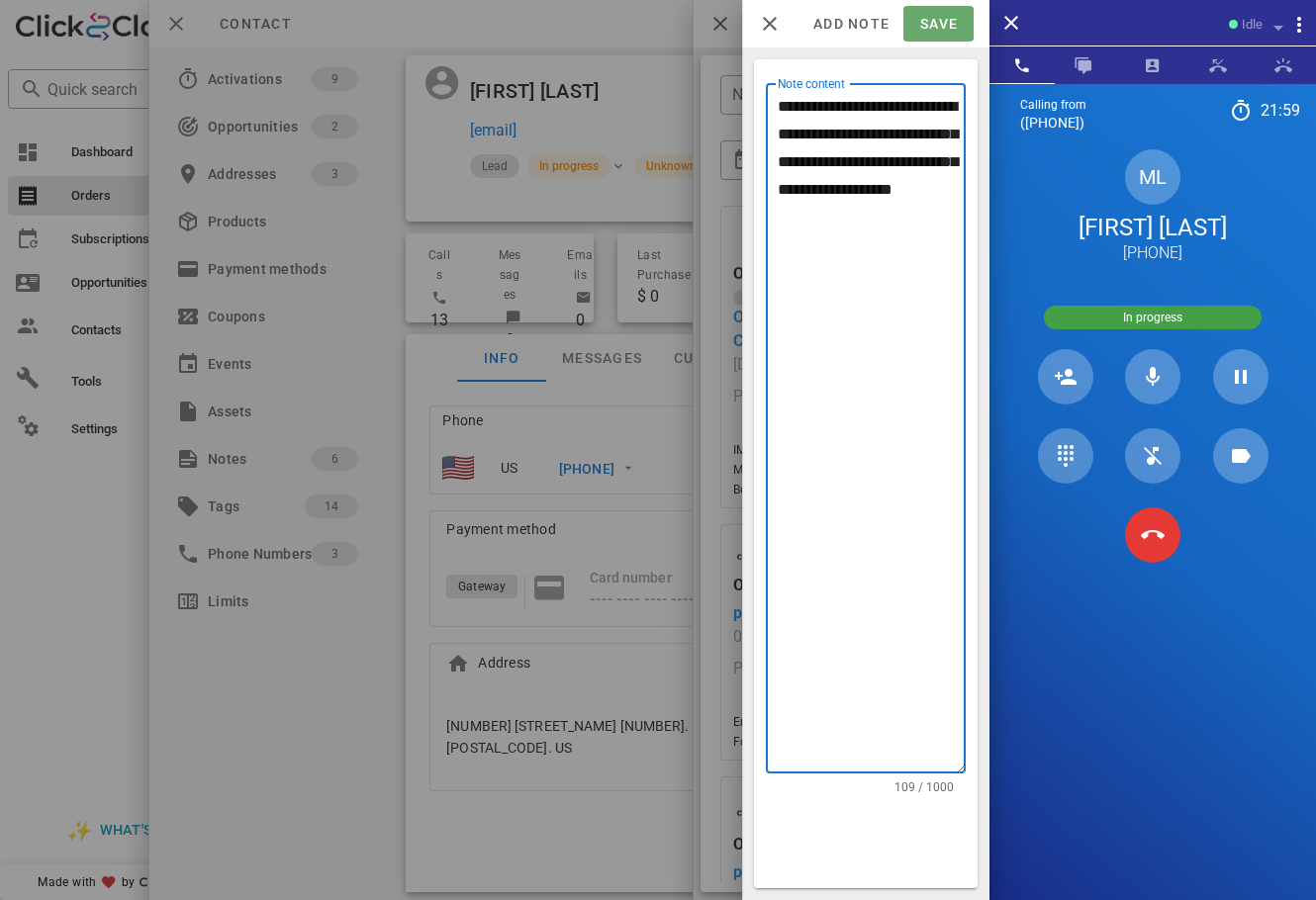 click on "Save" at bounding box center [938, 24] 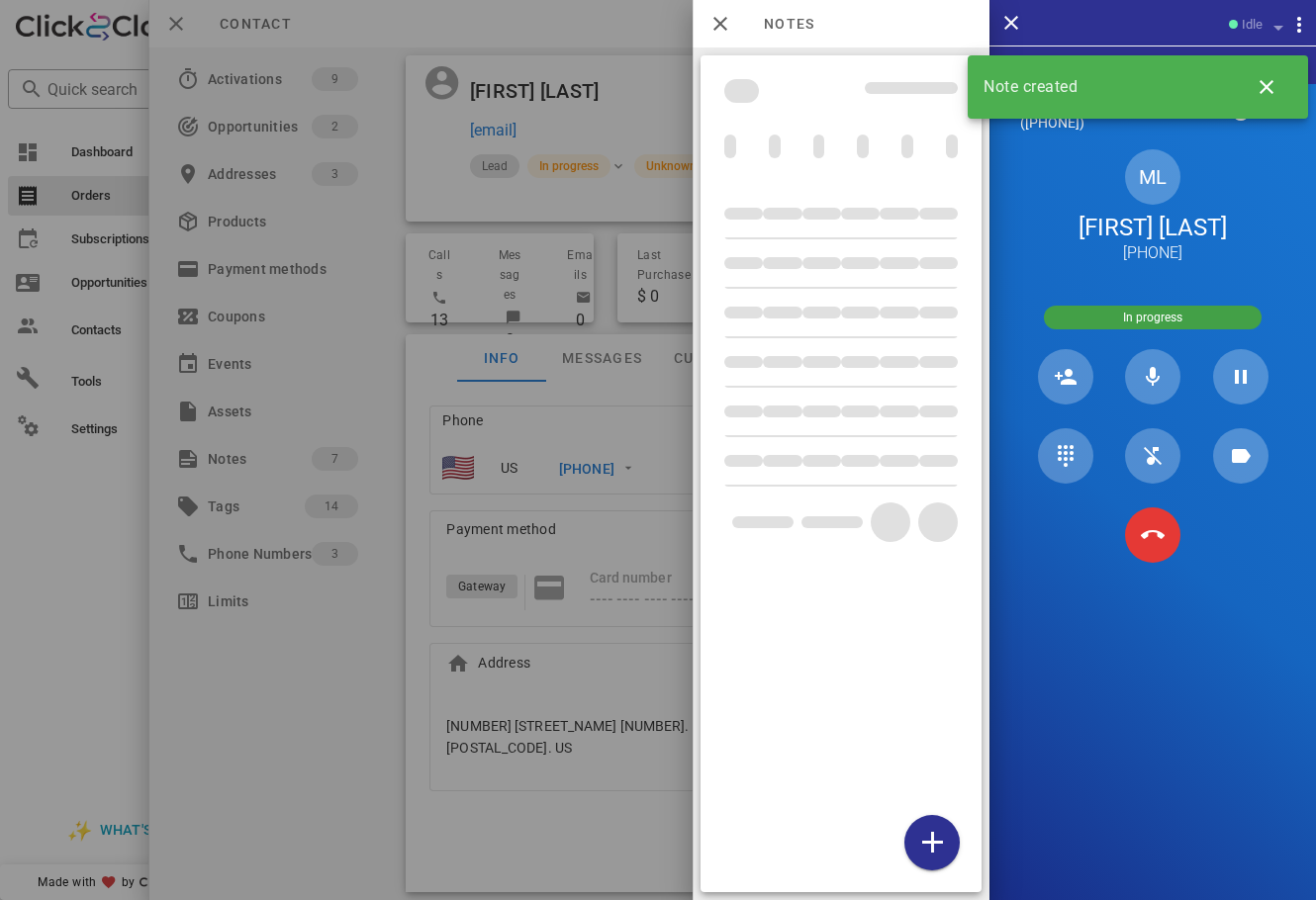 click at bounding box center [658, 450] 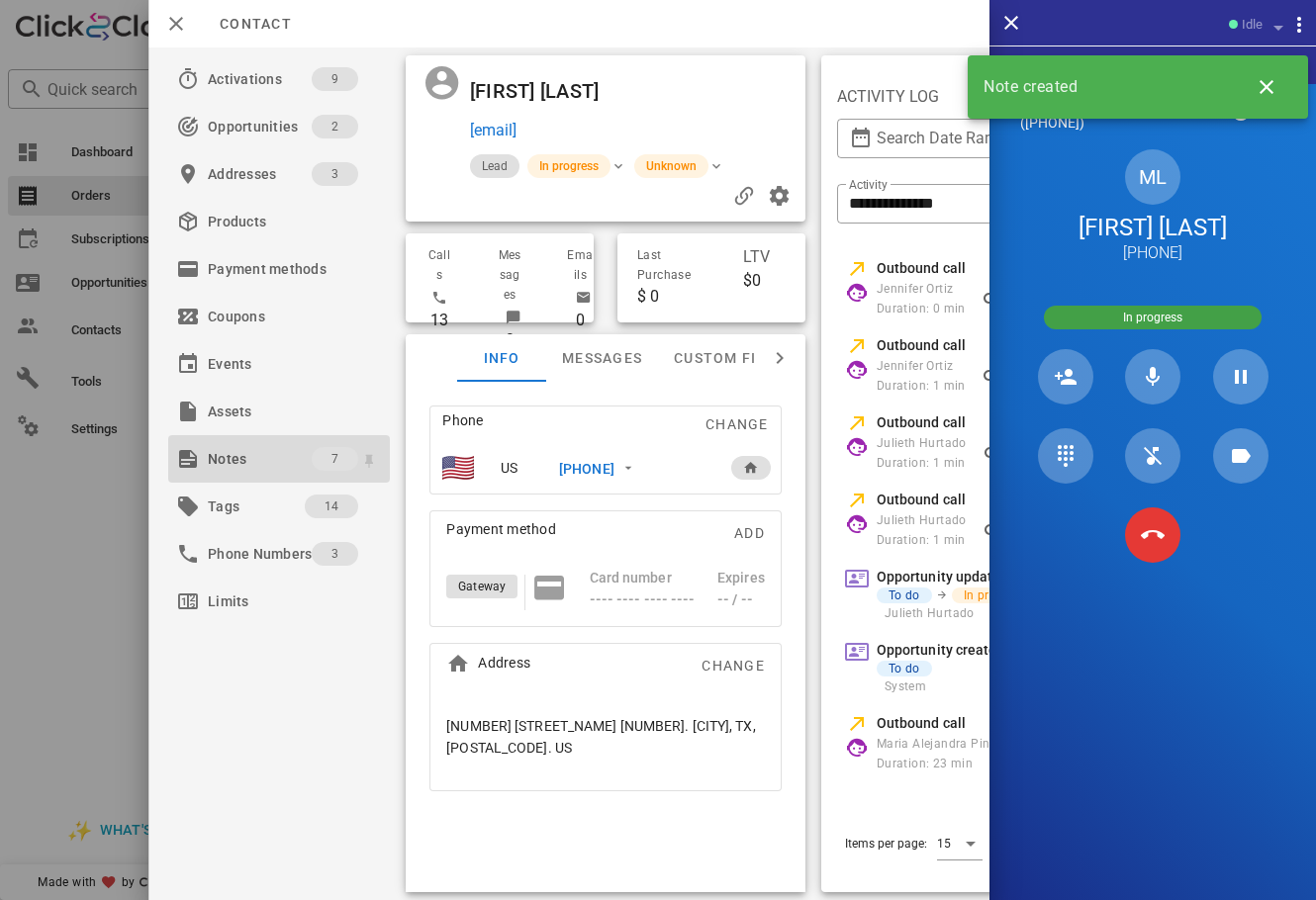 click on "Notes  7" at bounding box center [279, 459] 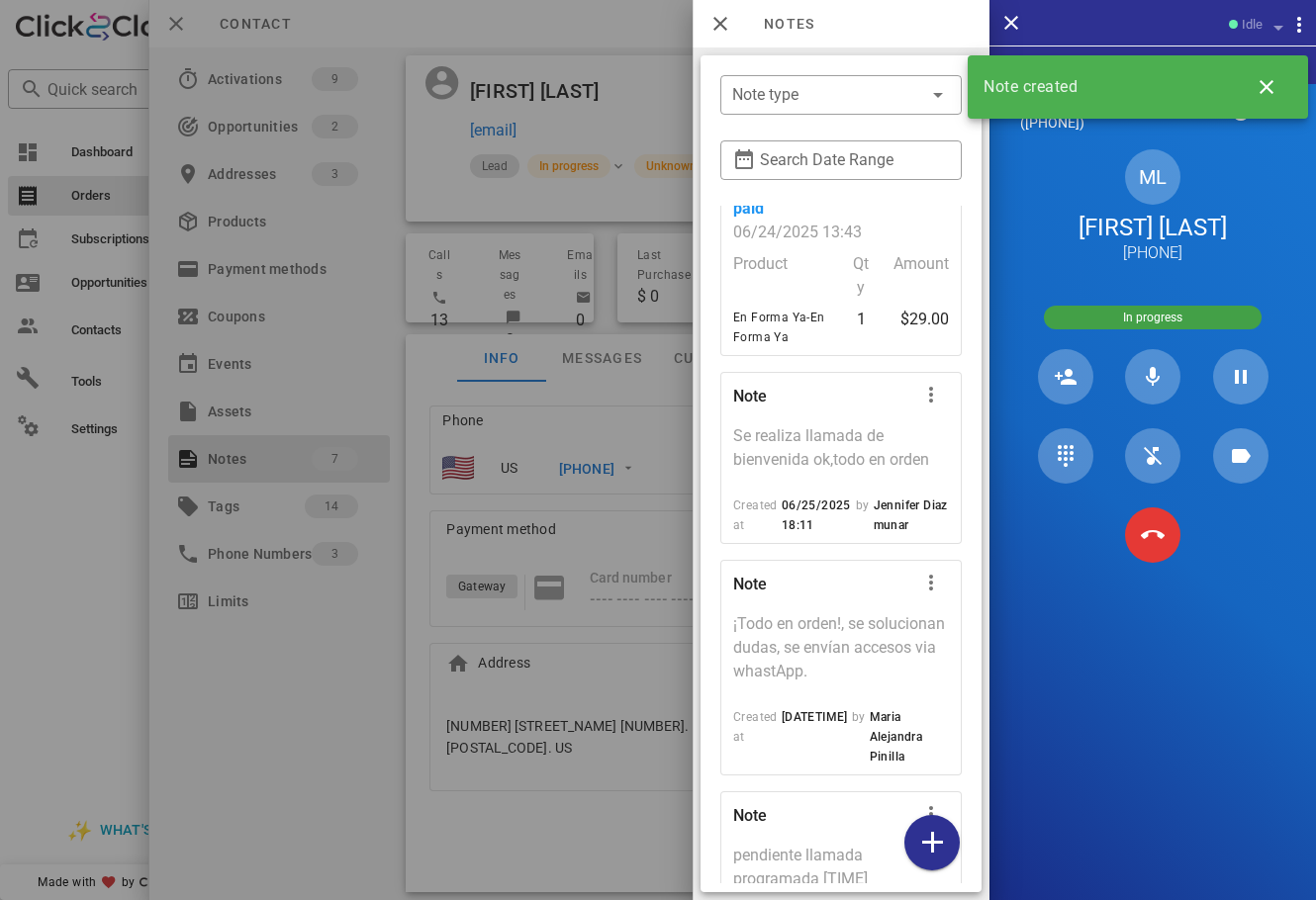 scroll, scrollTop: 1030, scrollLeft: 0, axis: vertical 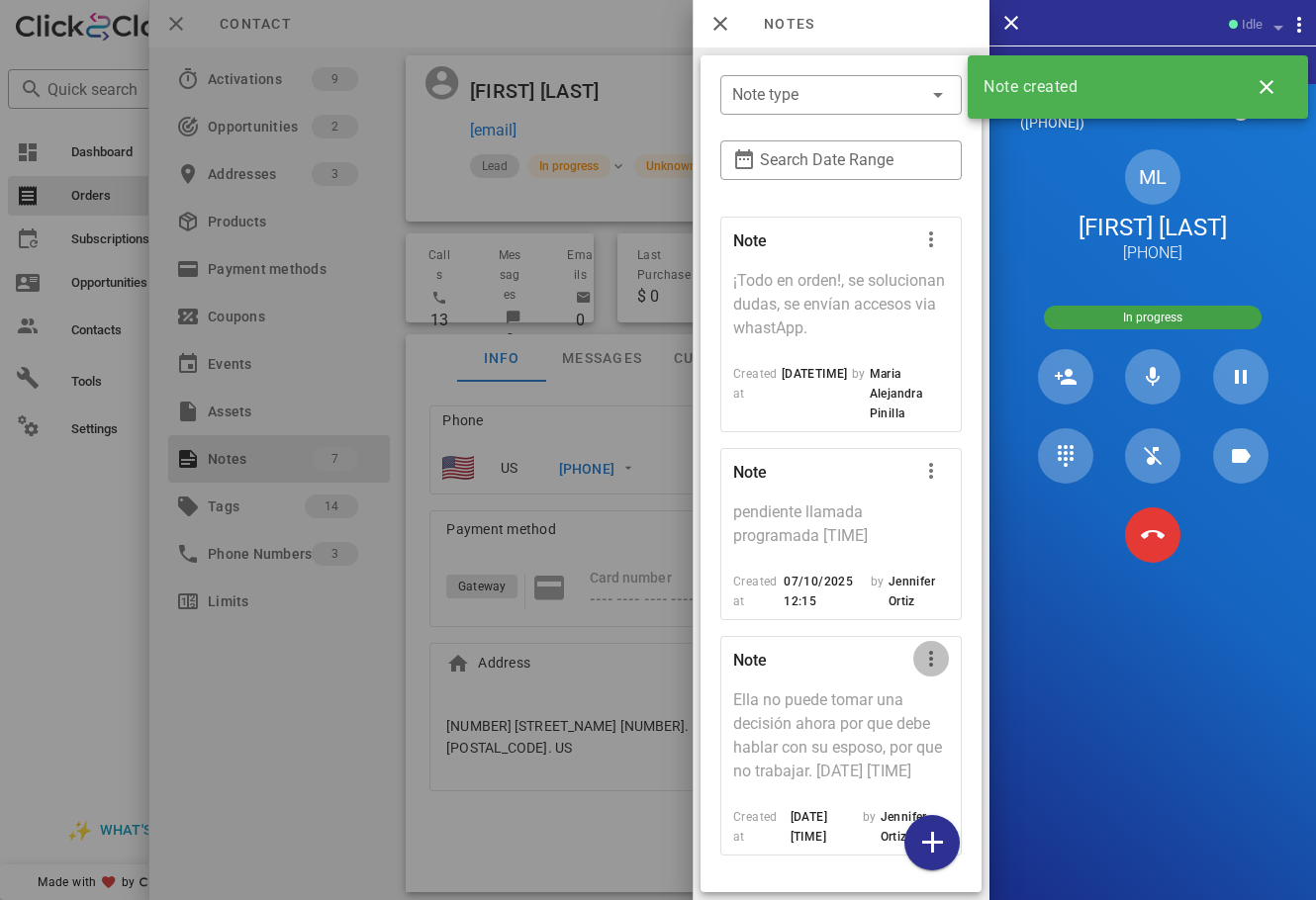 click at bounding box center (931, 659) 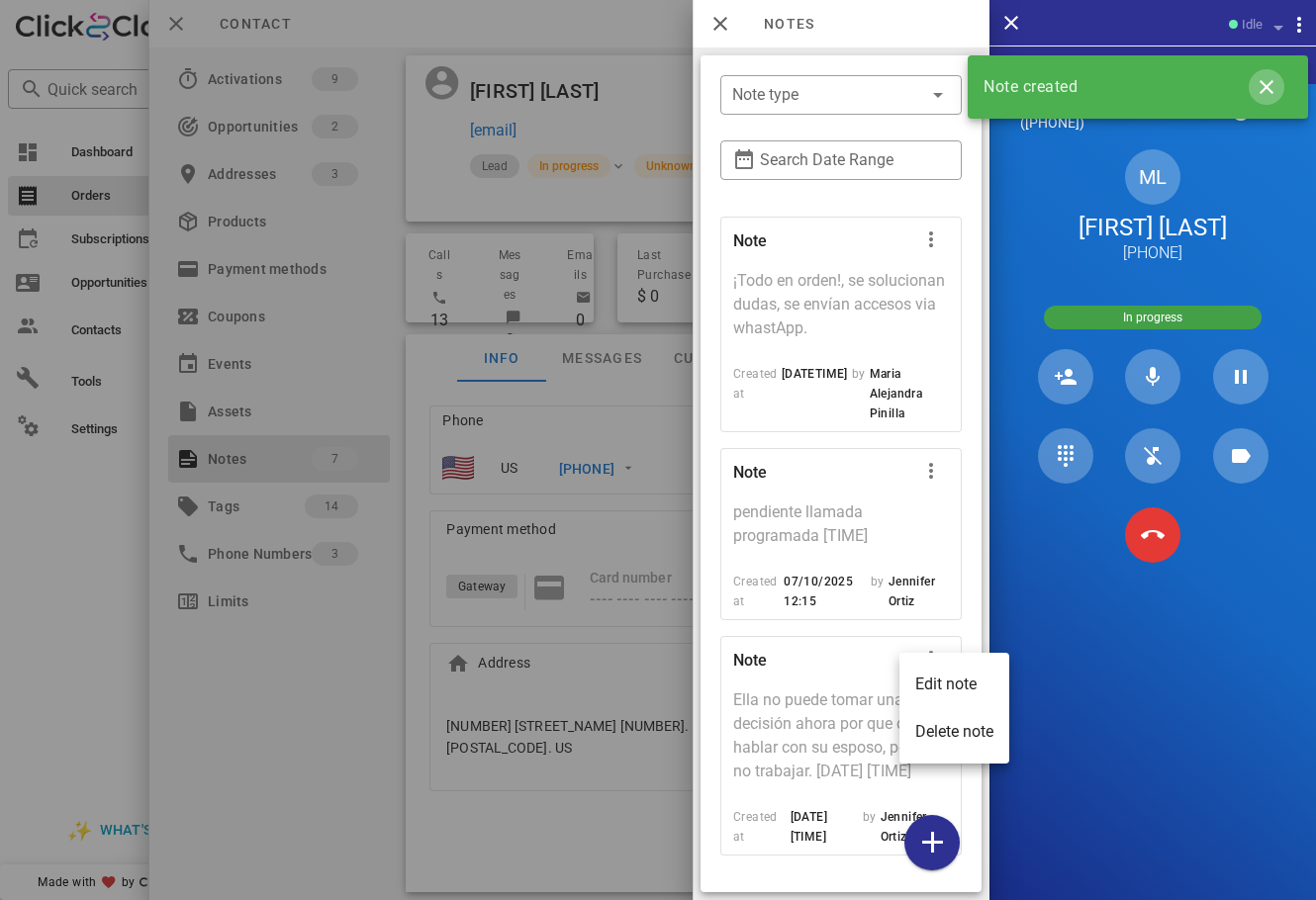 click at bounding box center [1267, 87] 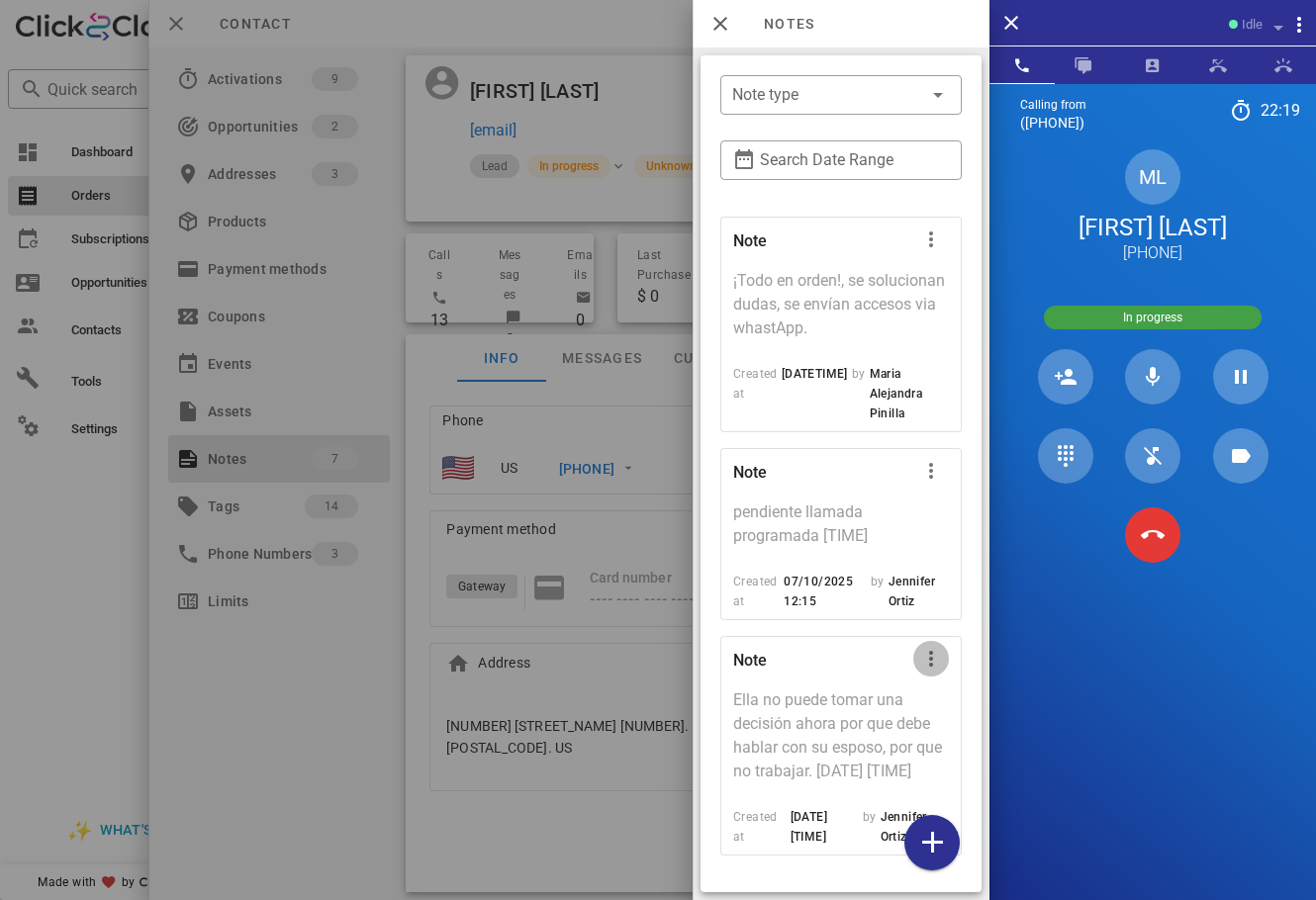 click at bounding box center (931, 659) 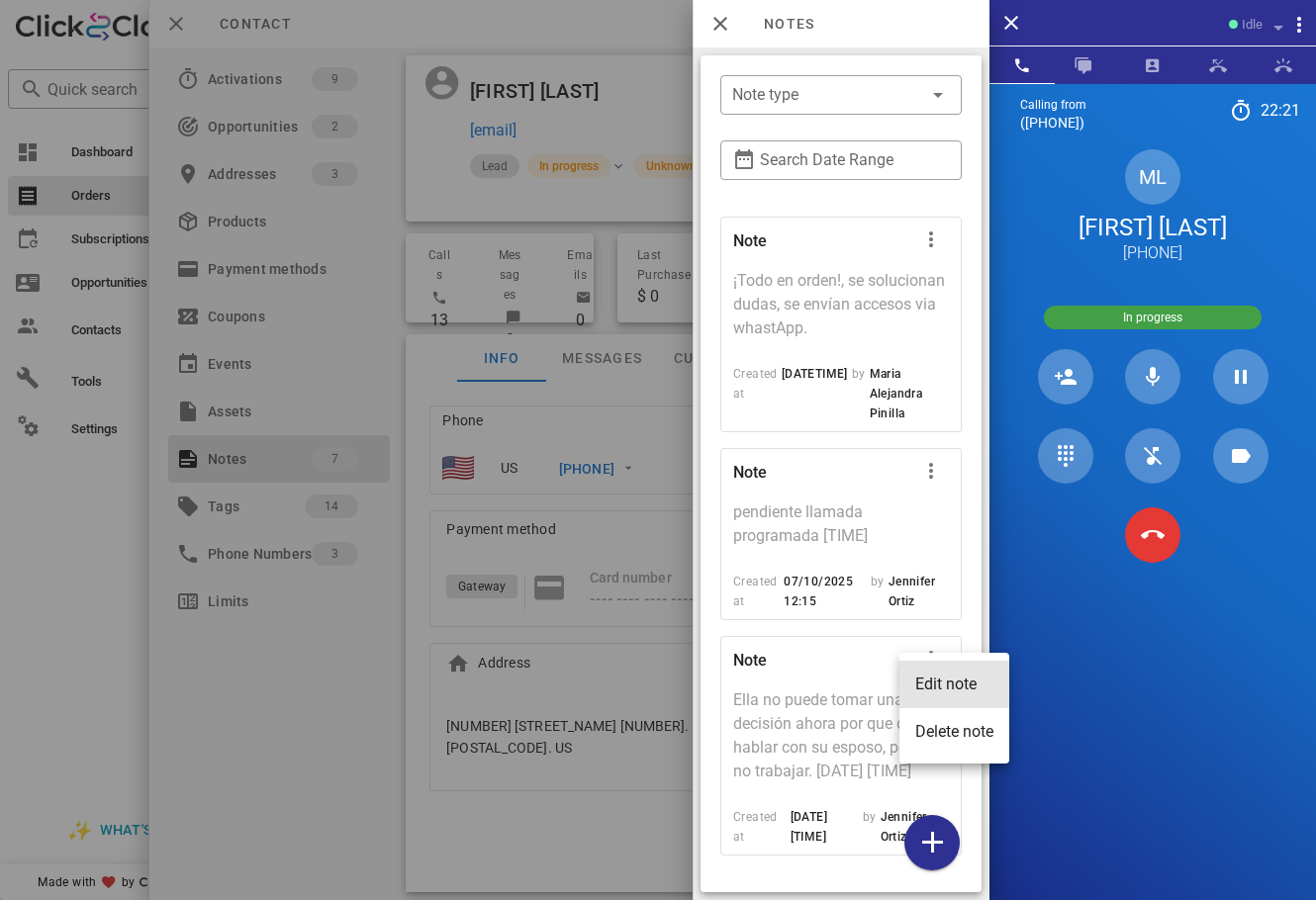 click on "Edit note" at bounding box center (954, 683) 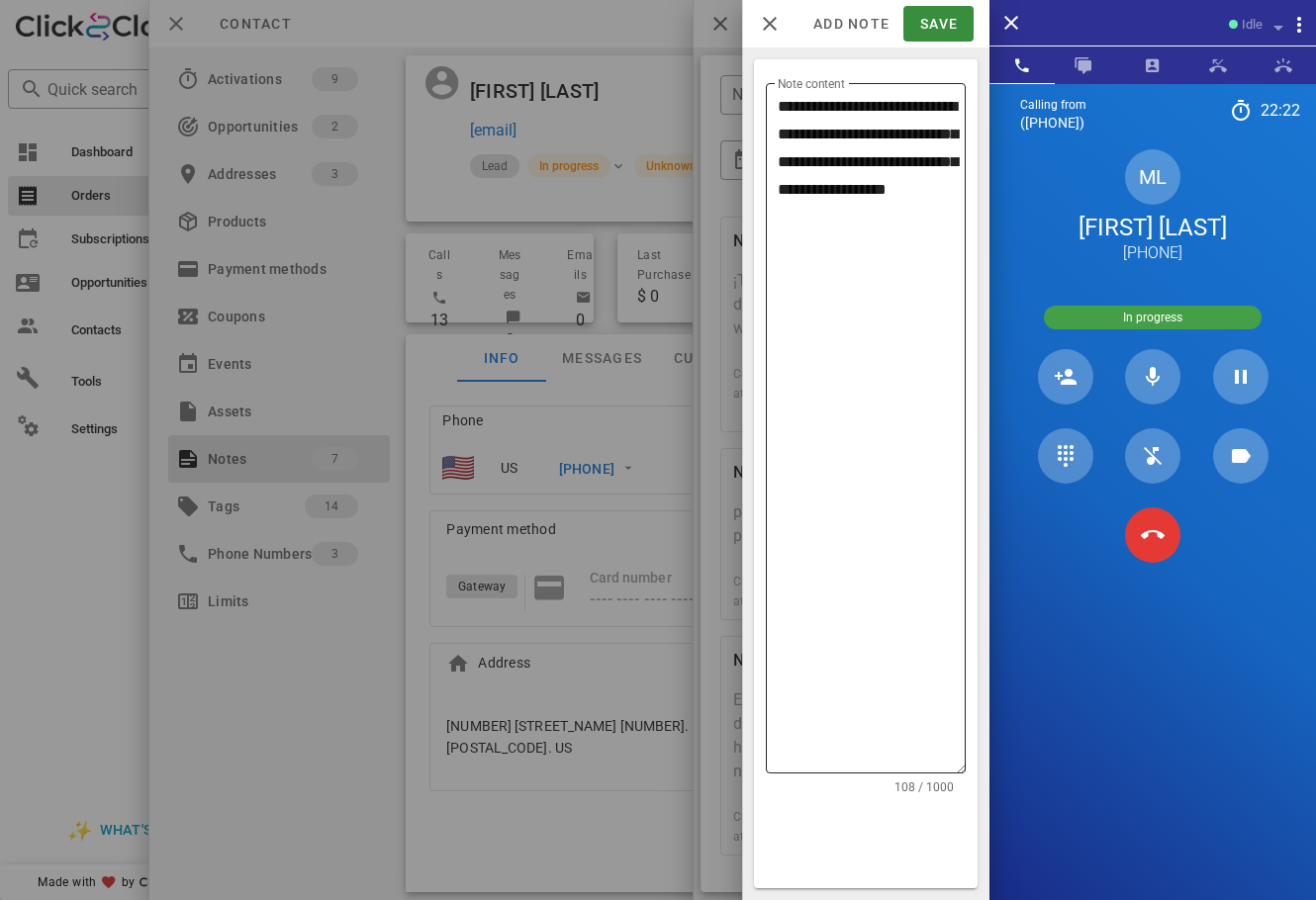 click on "**********" at bounding box center (872, 433) 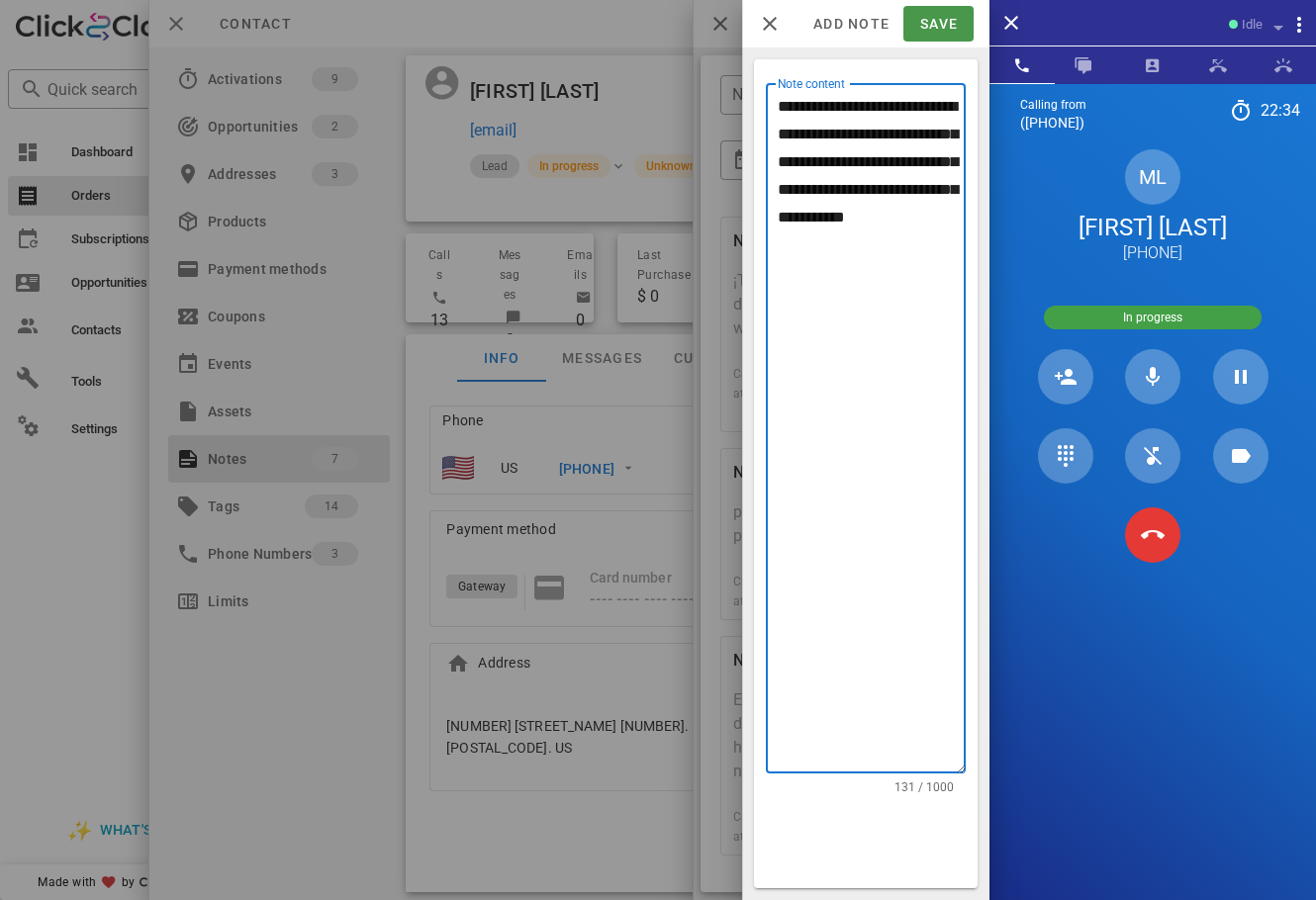 type on "**********" 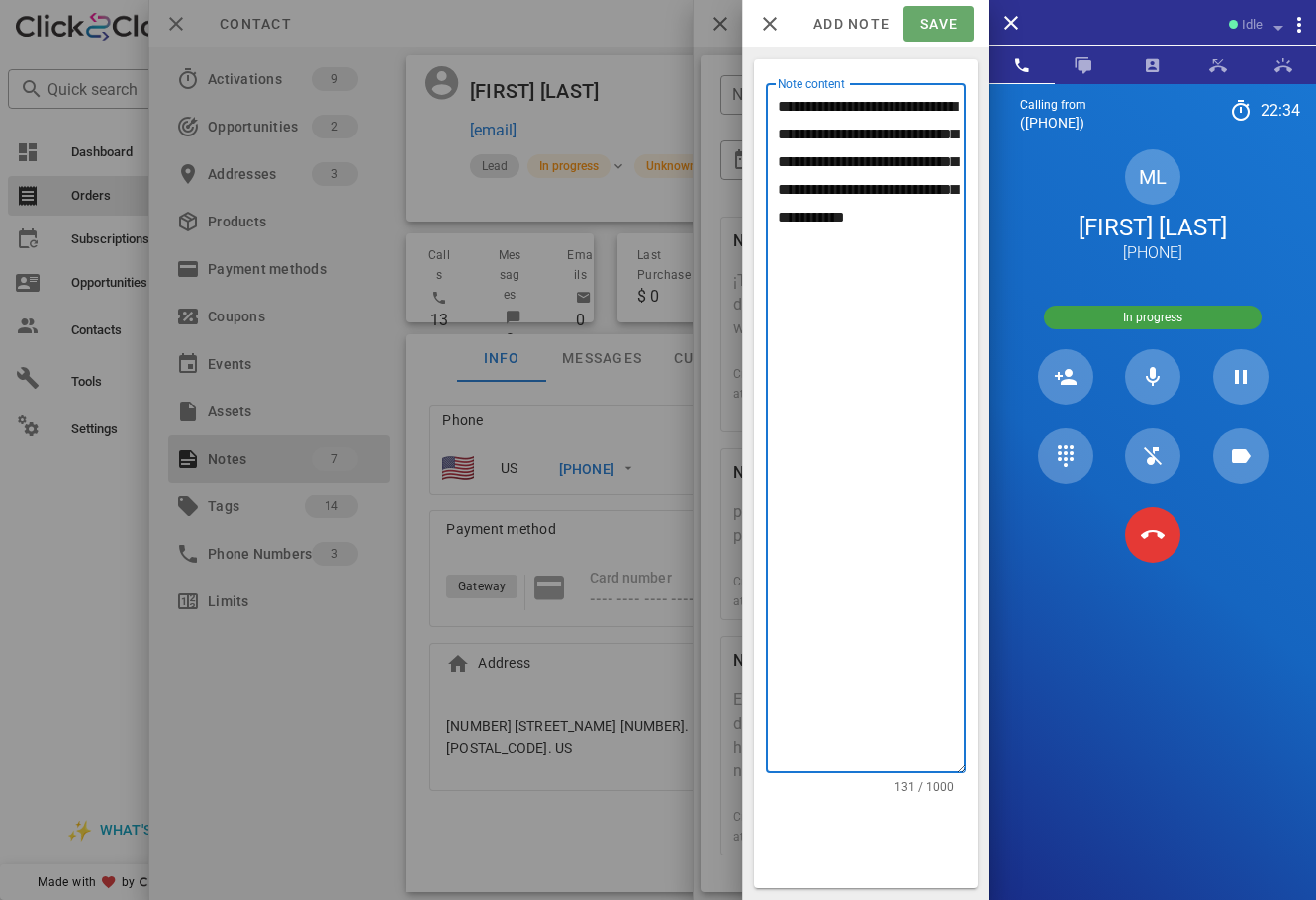 click on "Save" at bounding box center (938, 24) 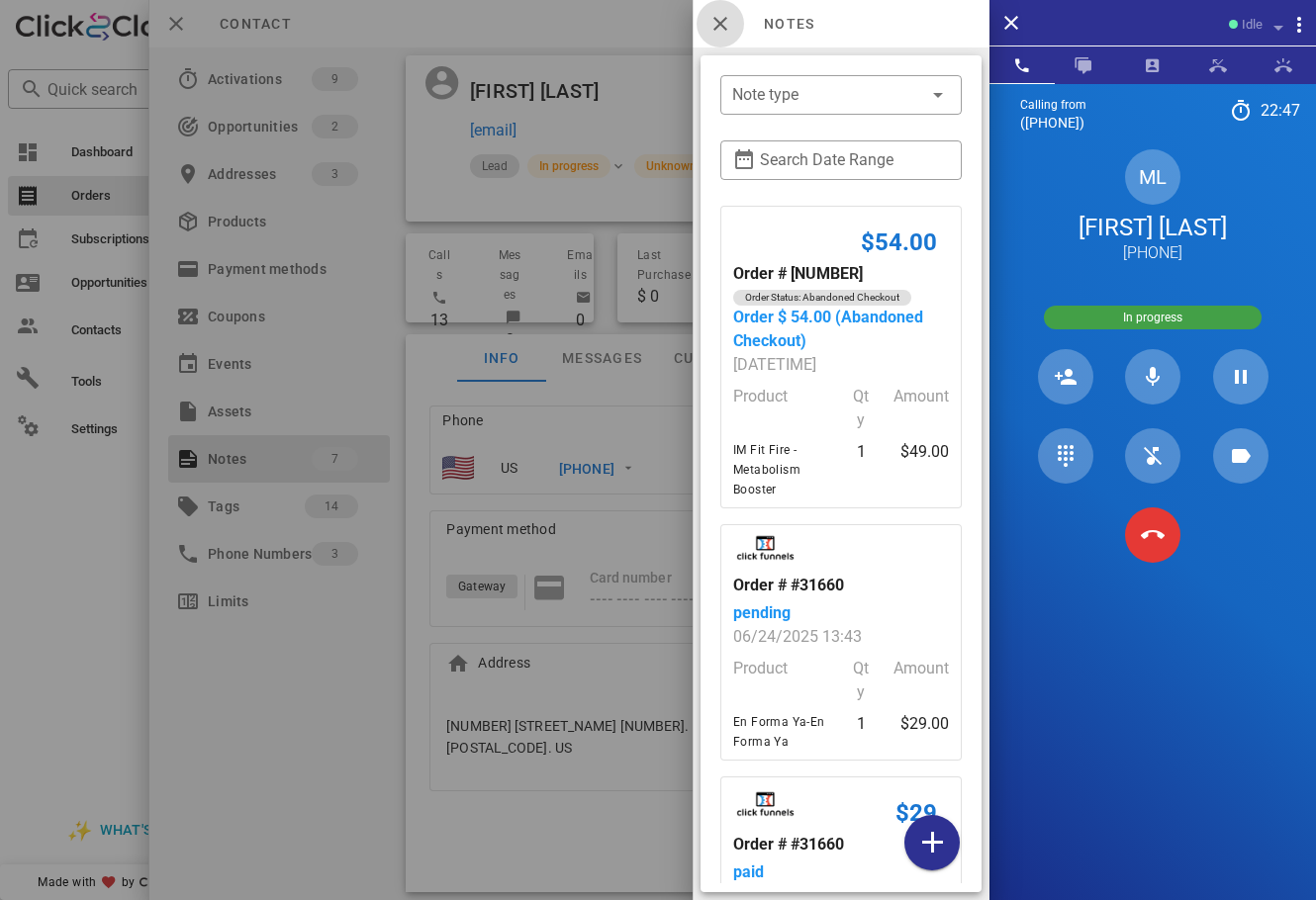 click at bounding box center (720, 24) 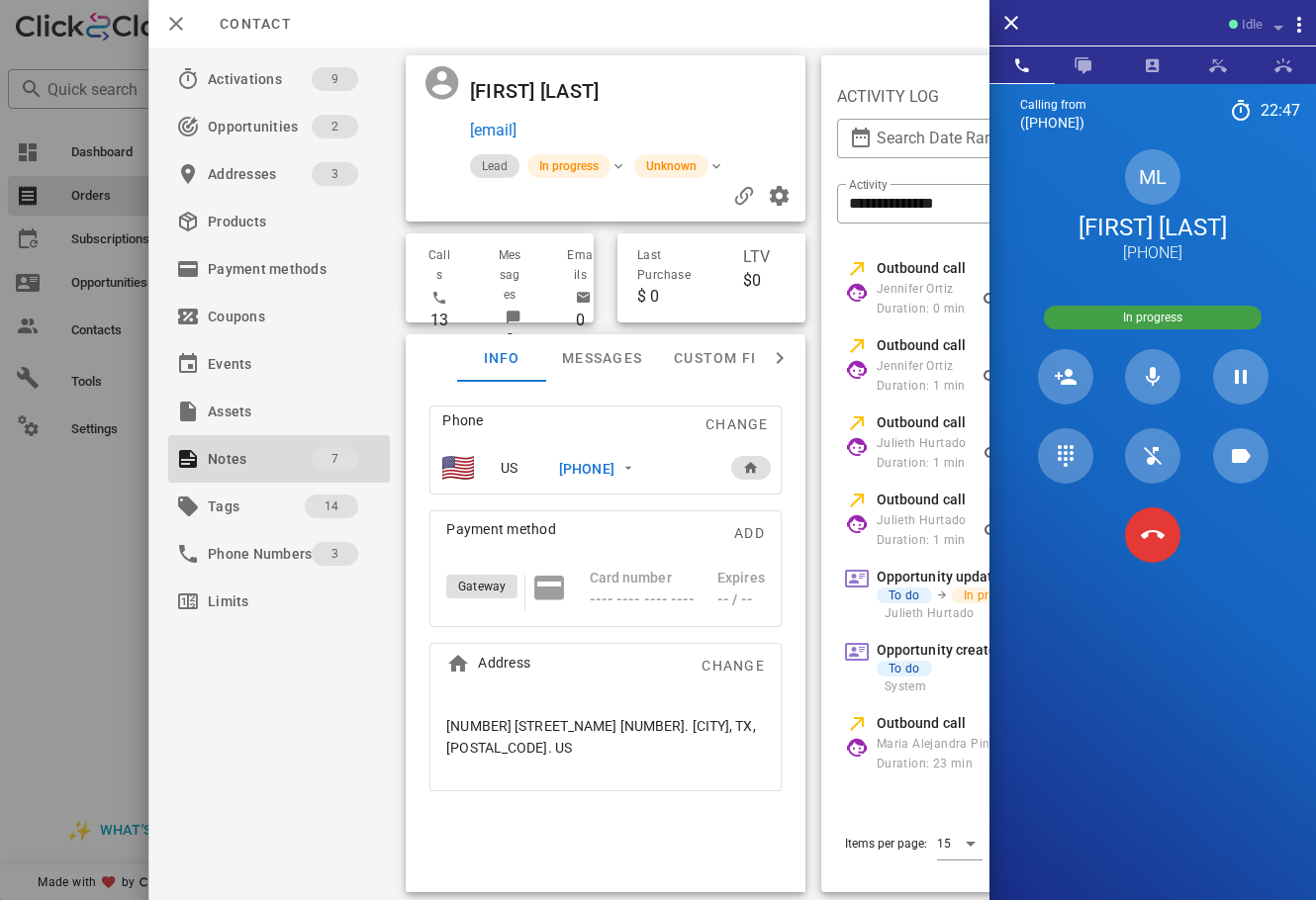 click on "Maria Luisa" at bounding box center [551, 91] 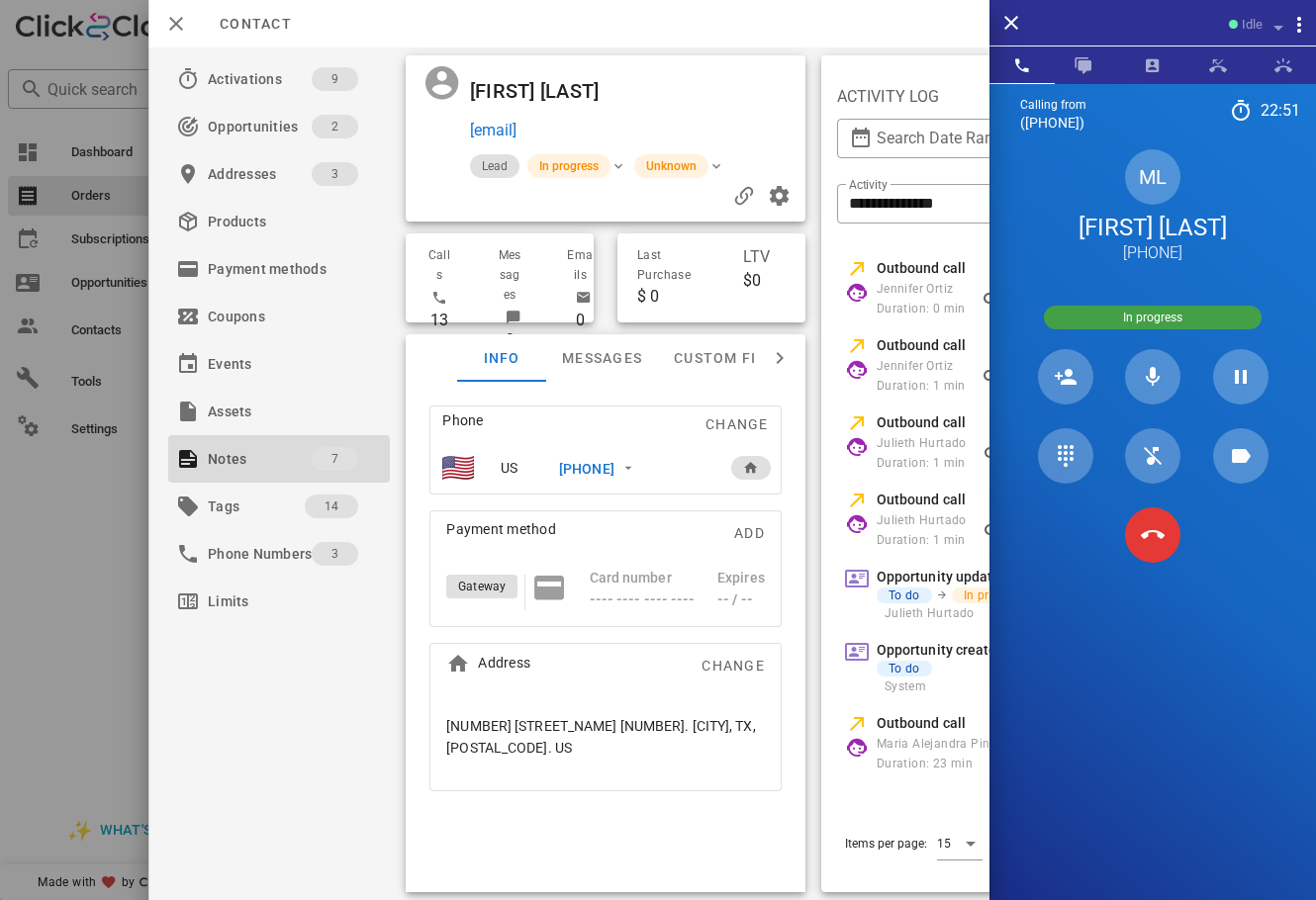 scroll, scrollTop: 0, scrollLeft: 385, axis: horizontal 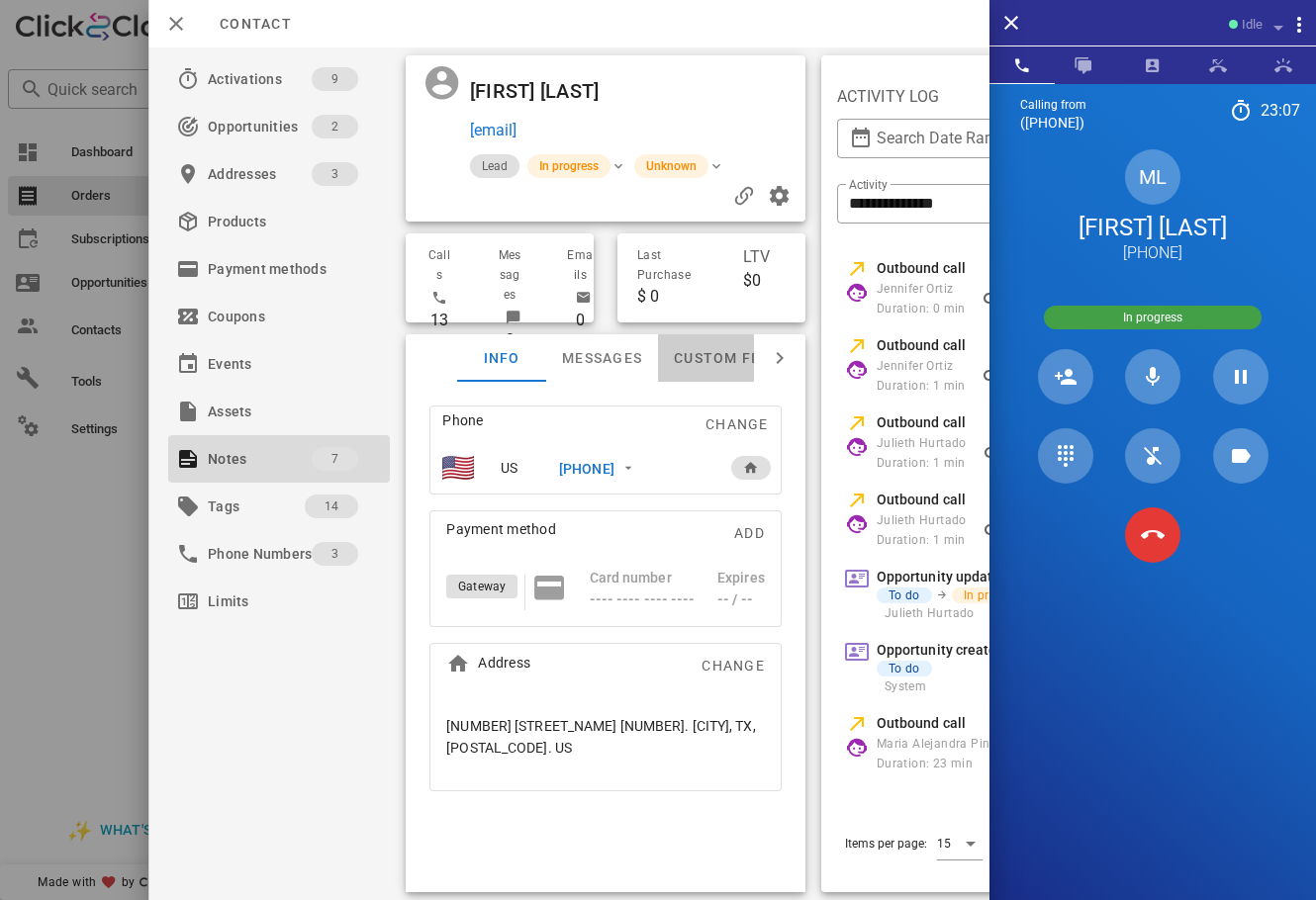 click on "Custom fields" at bounding box center (733, 358) 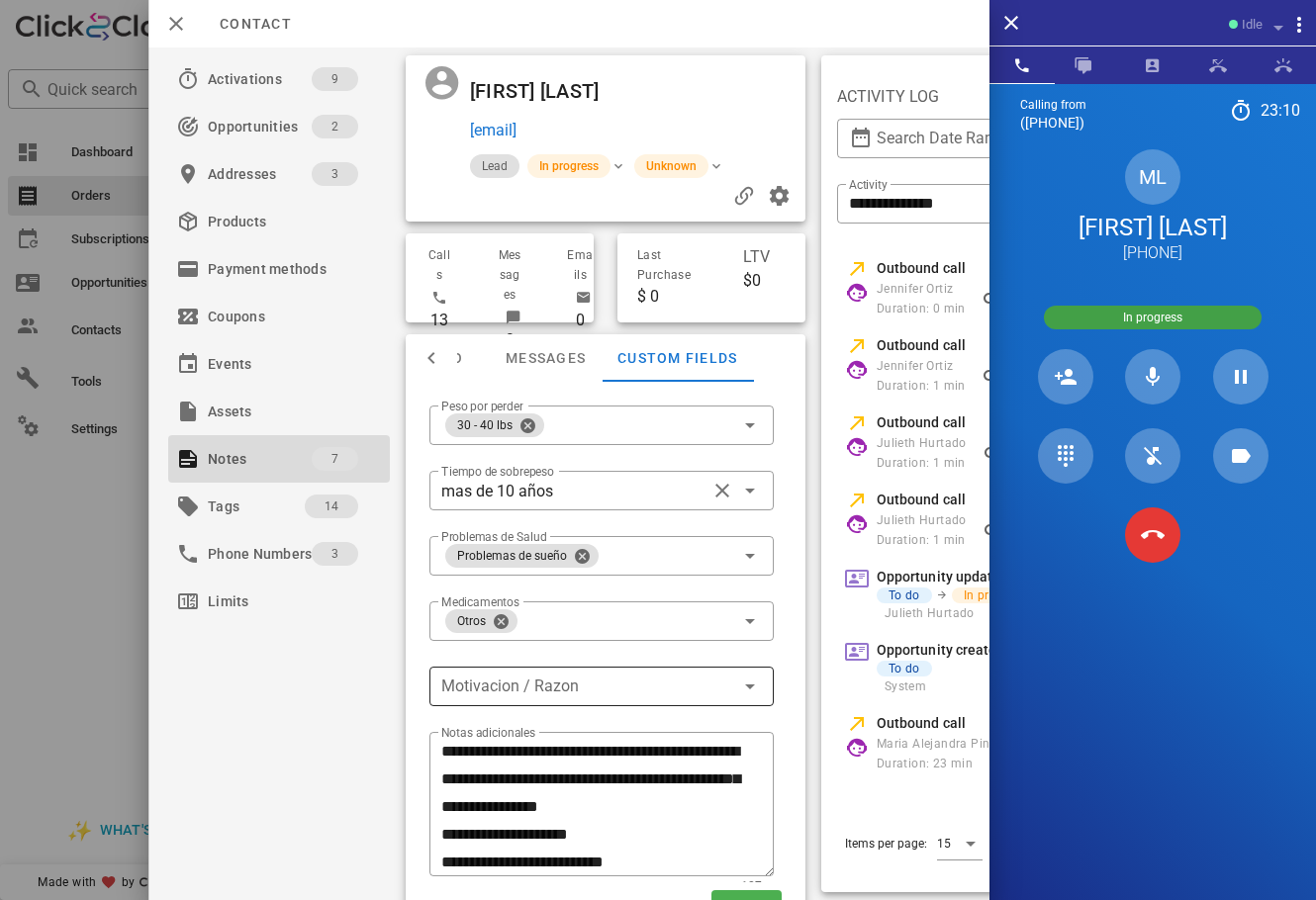 click at bounding box center [588, 686] 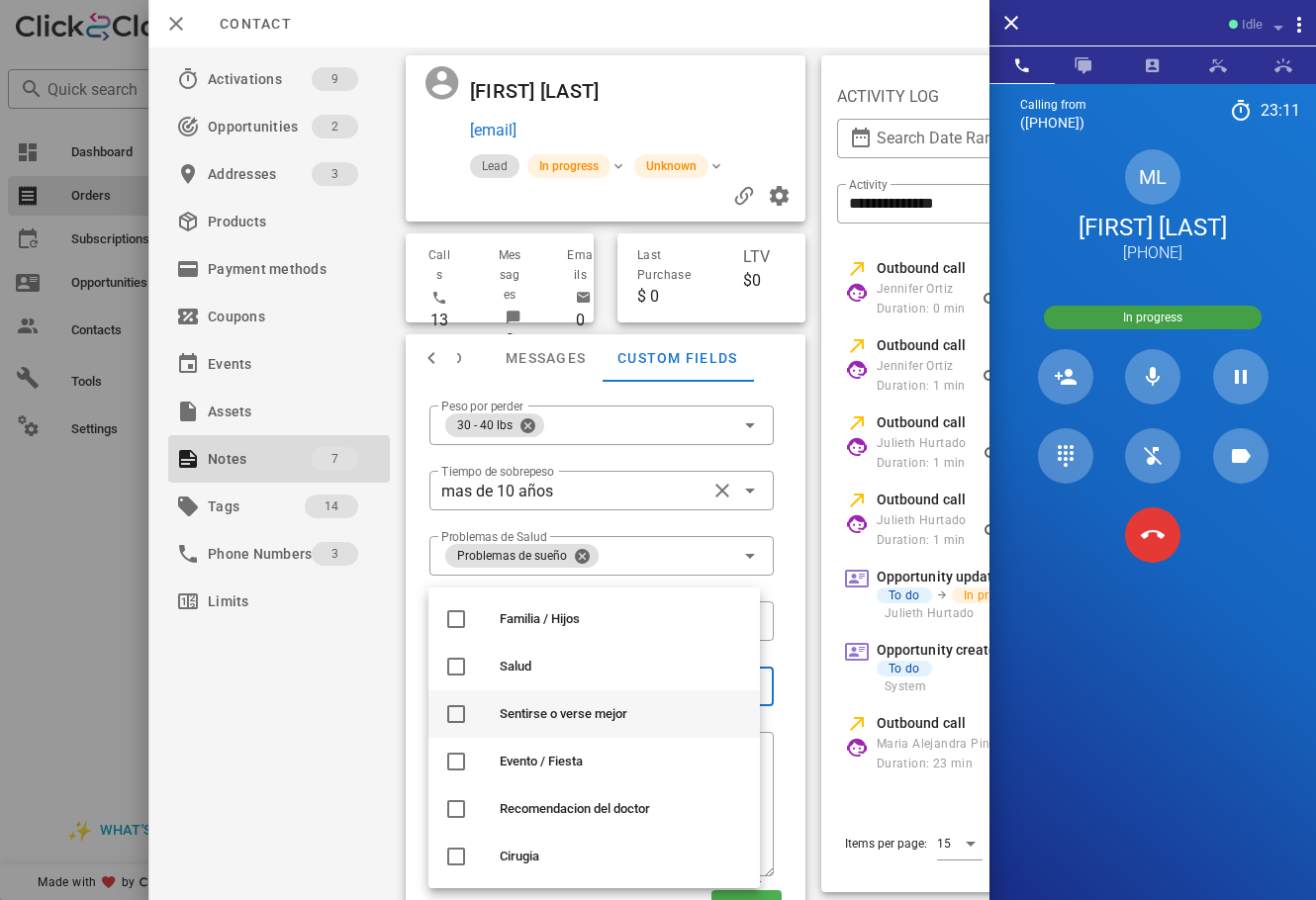 click on "Sentirse o verse mejor" at bounding box center (621, 714) 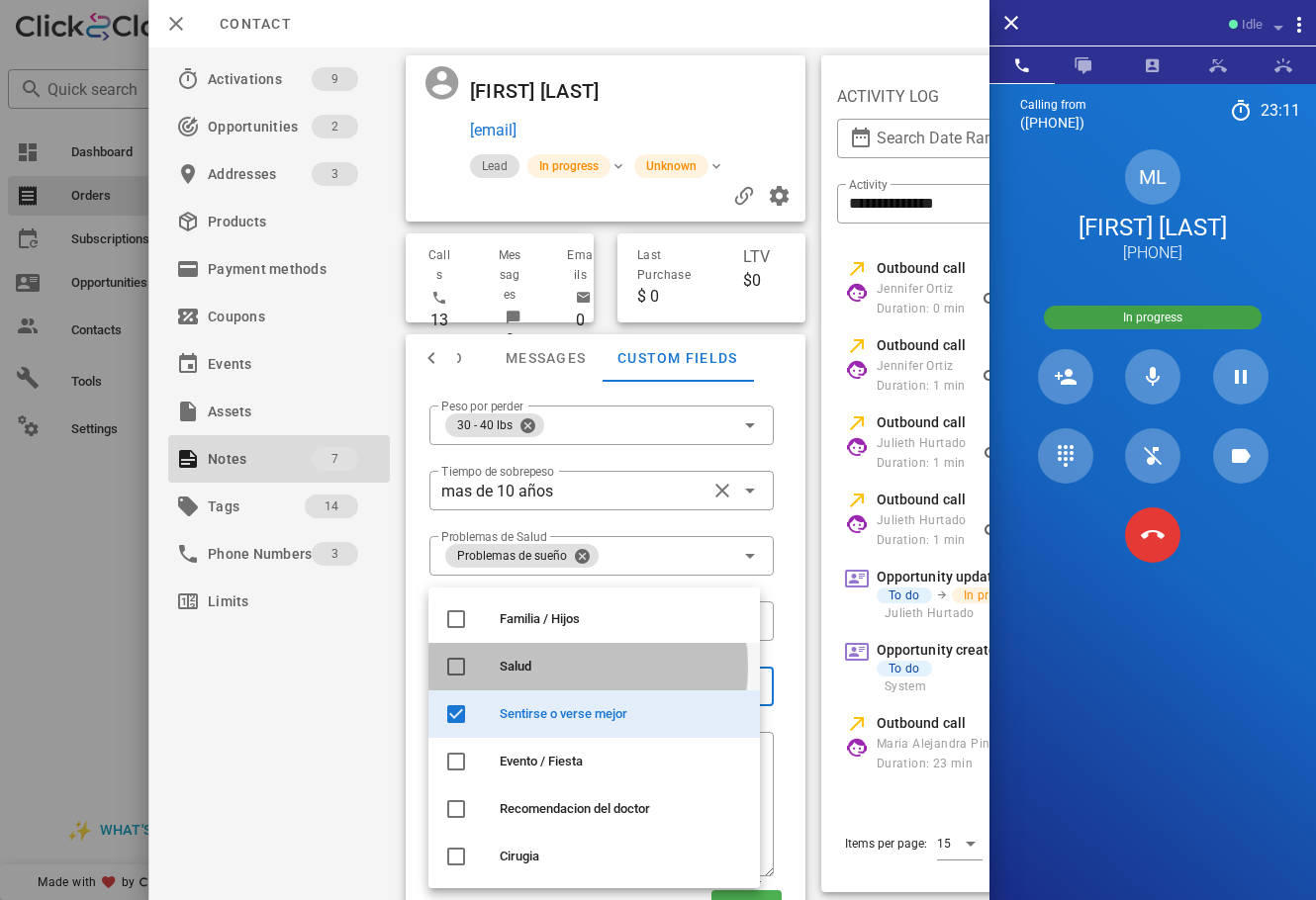 click on "Salud" at bounding box center [621, 667] 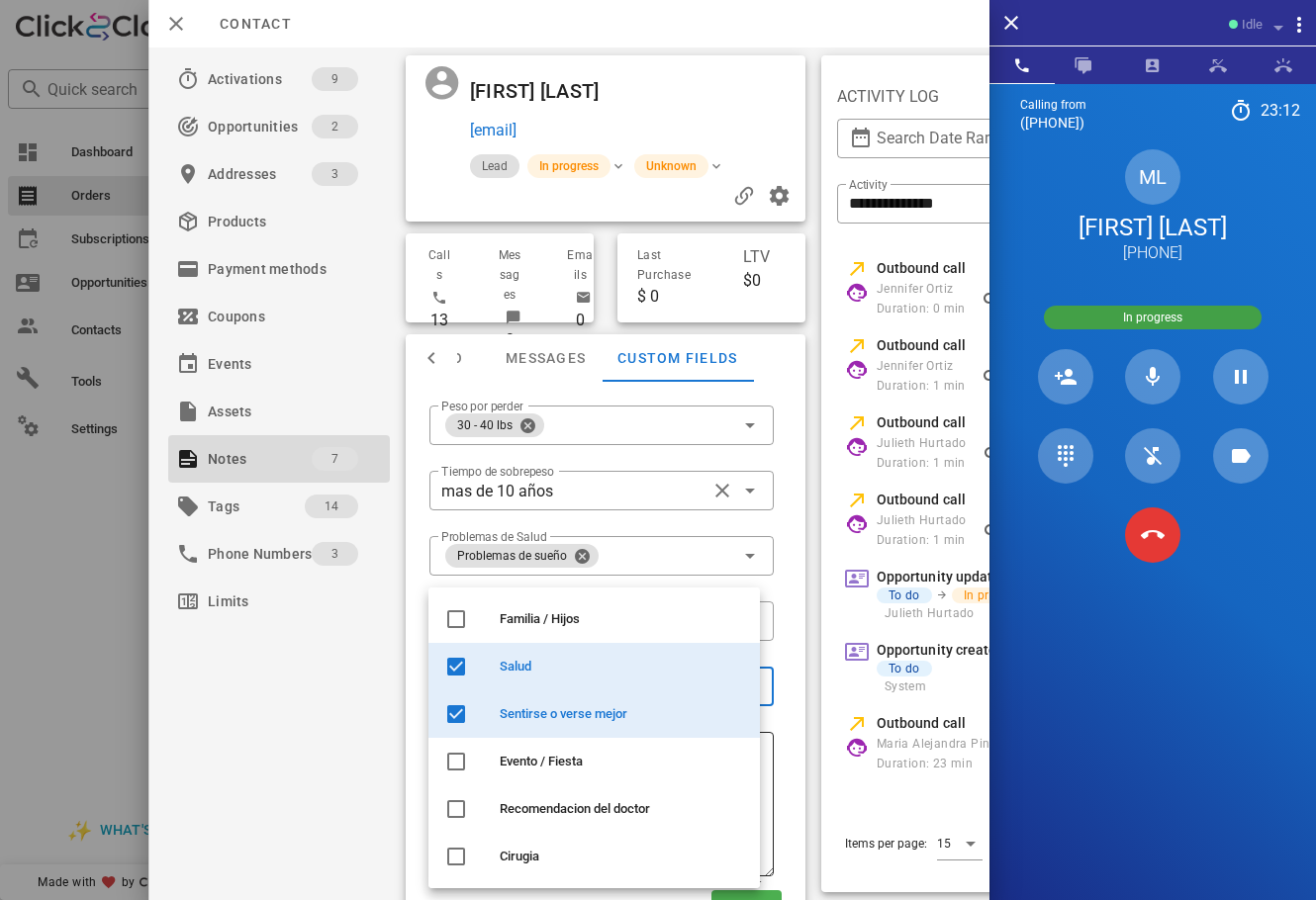 drag, startPoint x: 267, startPoint y: 788, endPoint x: 552, endPoint y: 747, distance: 287.934 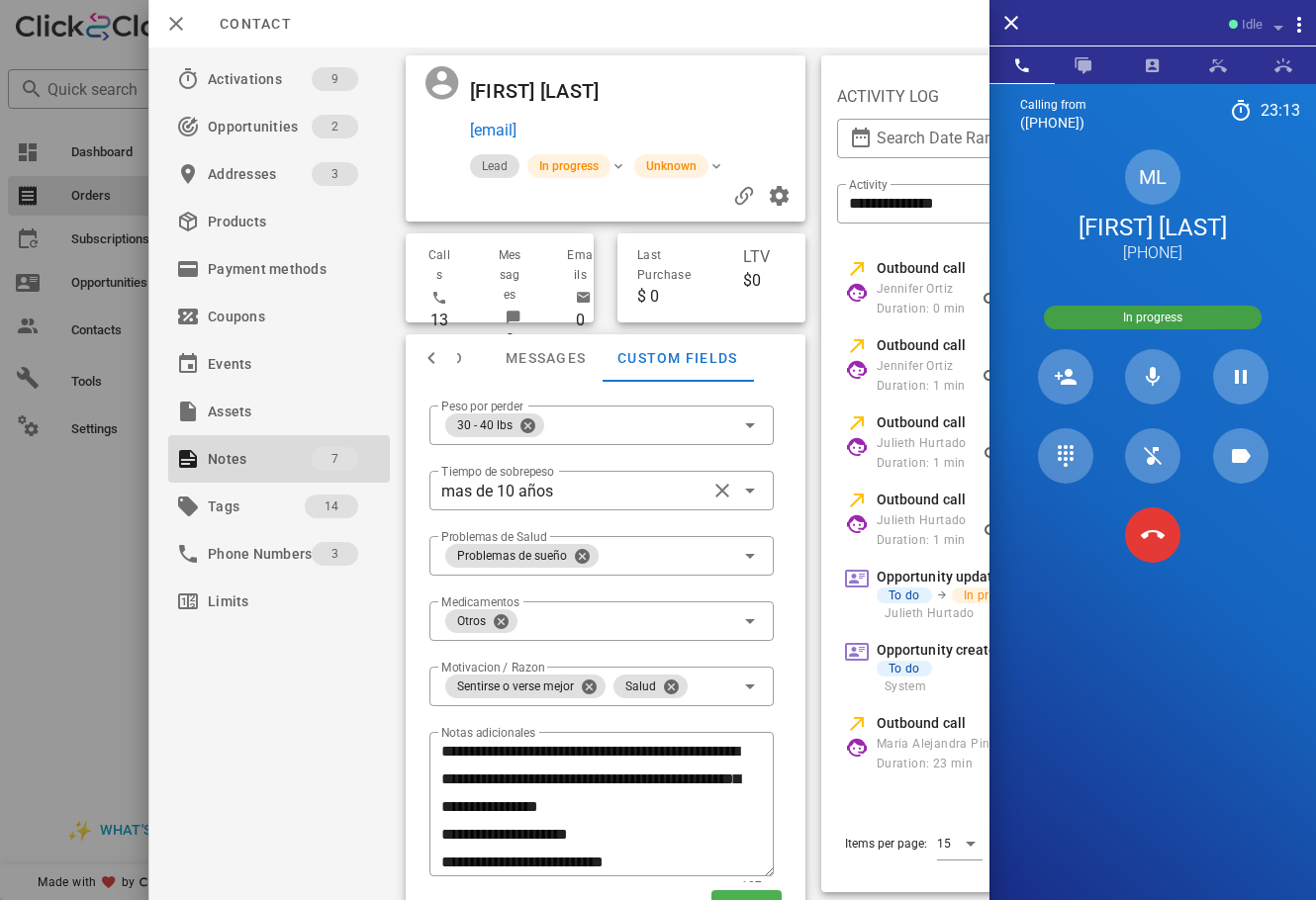 click on "Julieth Hurtado   Duration: 1 min" at bounding box center [1073, 453] 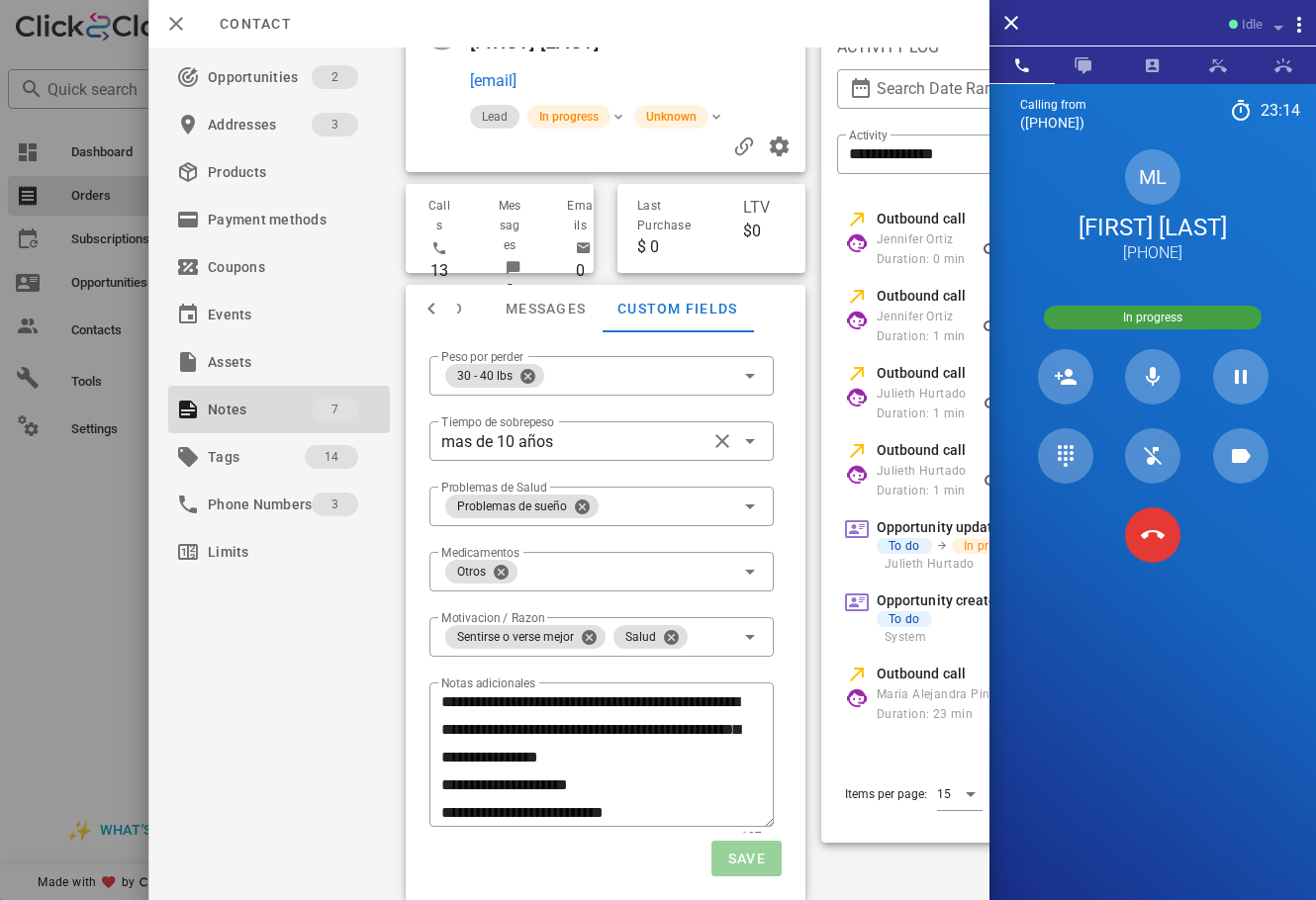click on "Save" at bounding box center [746, 858] 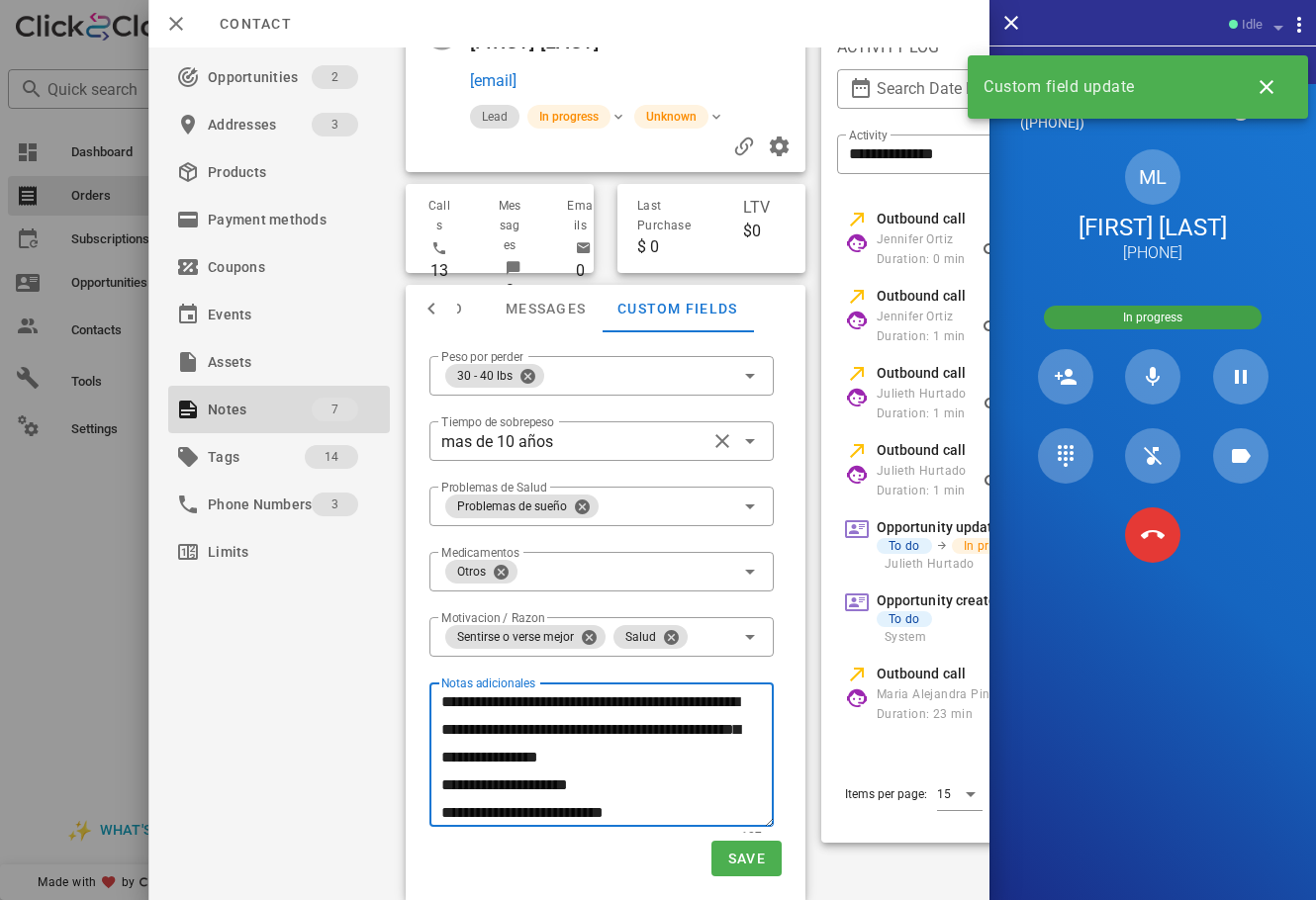 click on "**********" at bounding box center (608, 758) 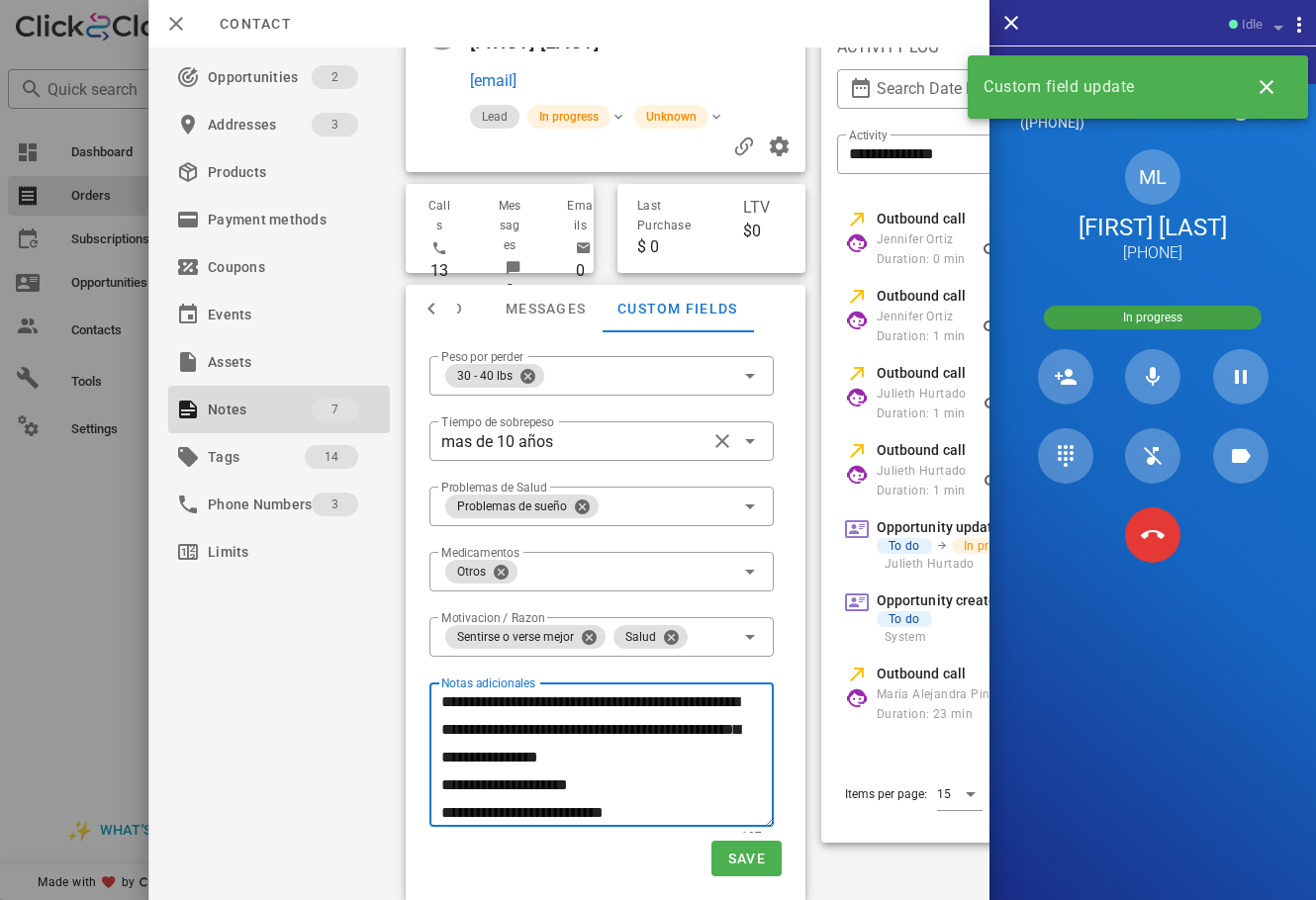 scroll, scrollTop: 23, scrollLeft: 0, axis: vertical 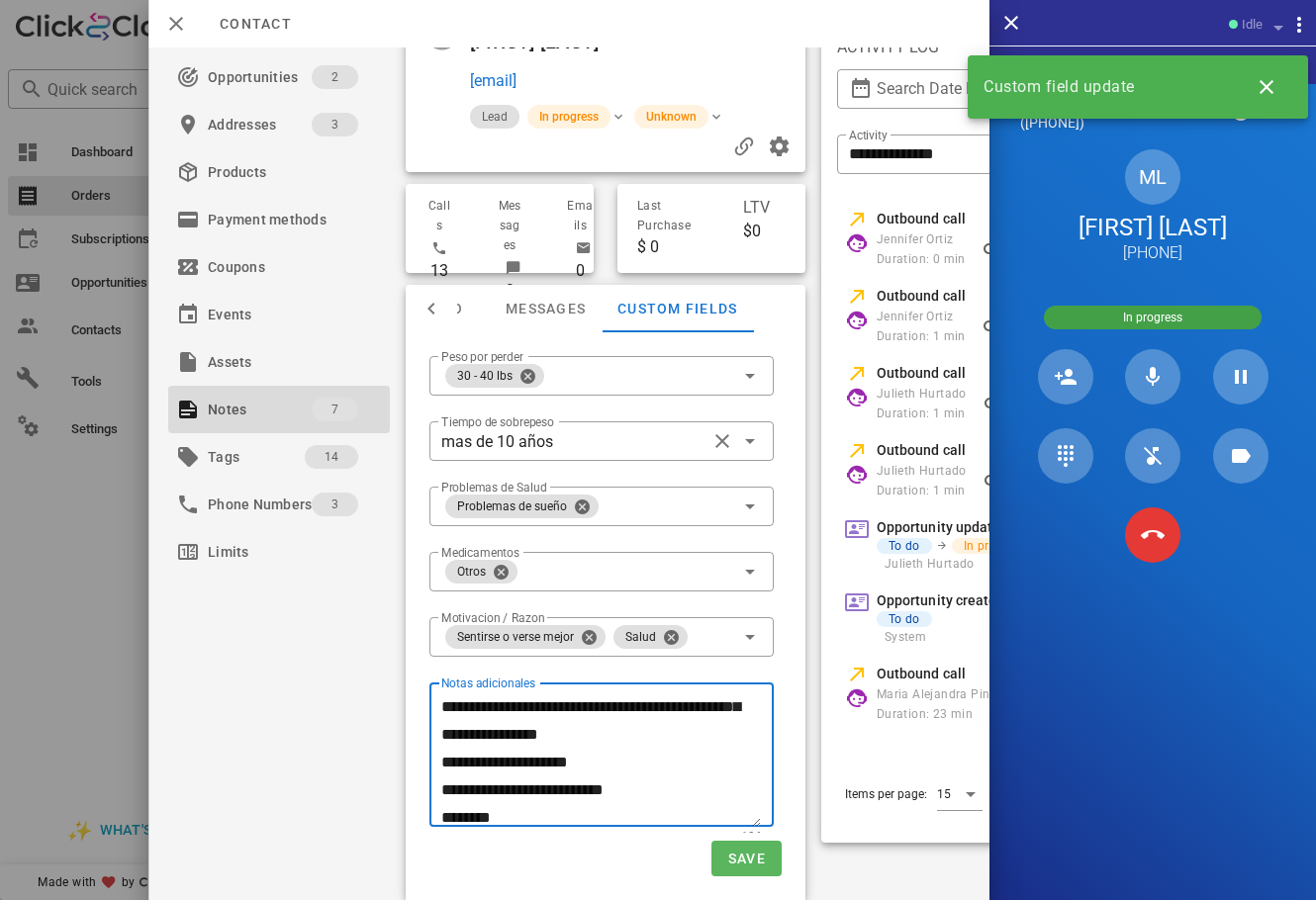 type on "**********" 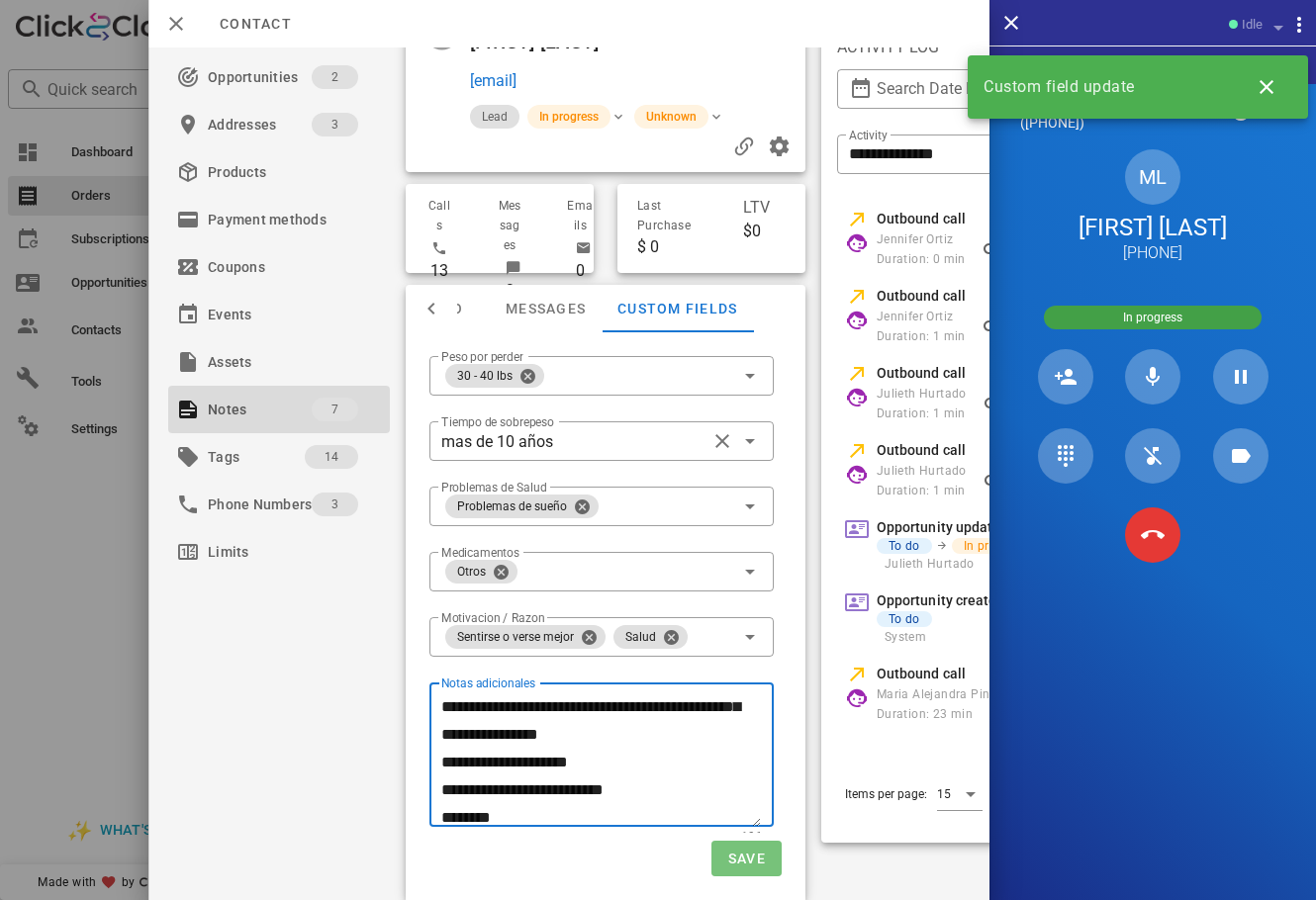 click on "Save" at bounding box center [746, 858] 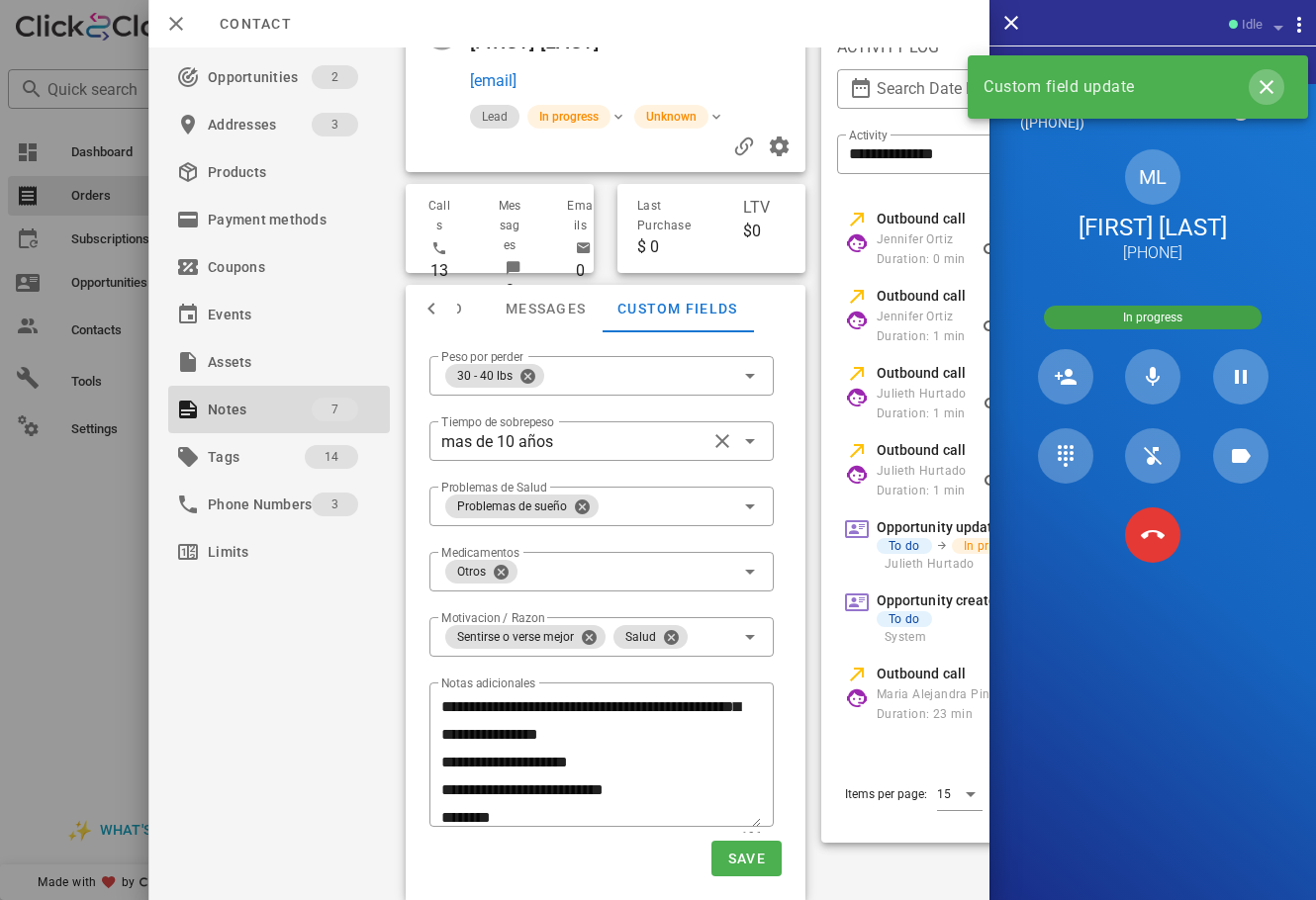 click at bounding box center (1267, 87) 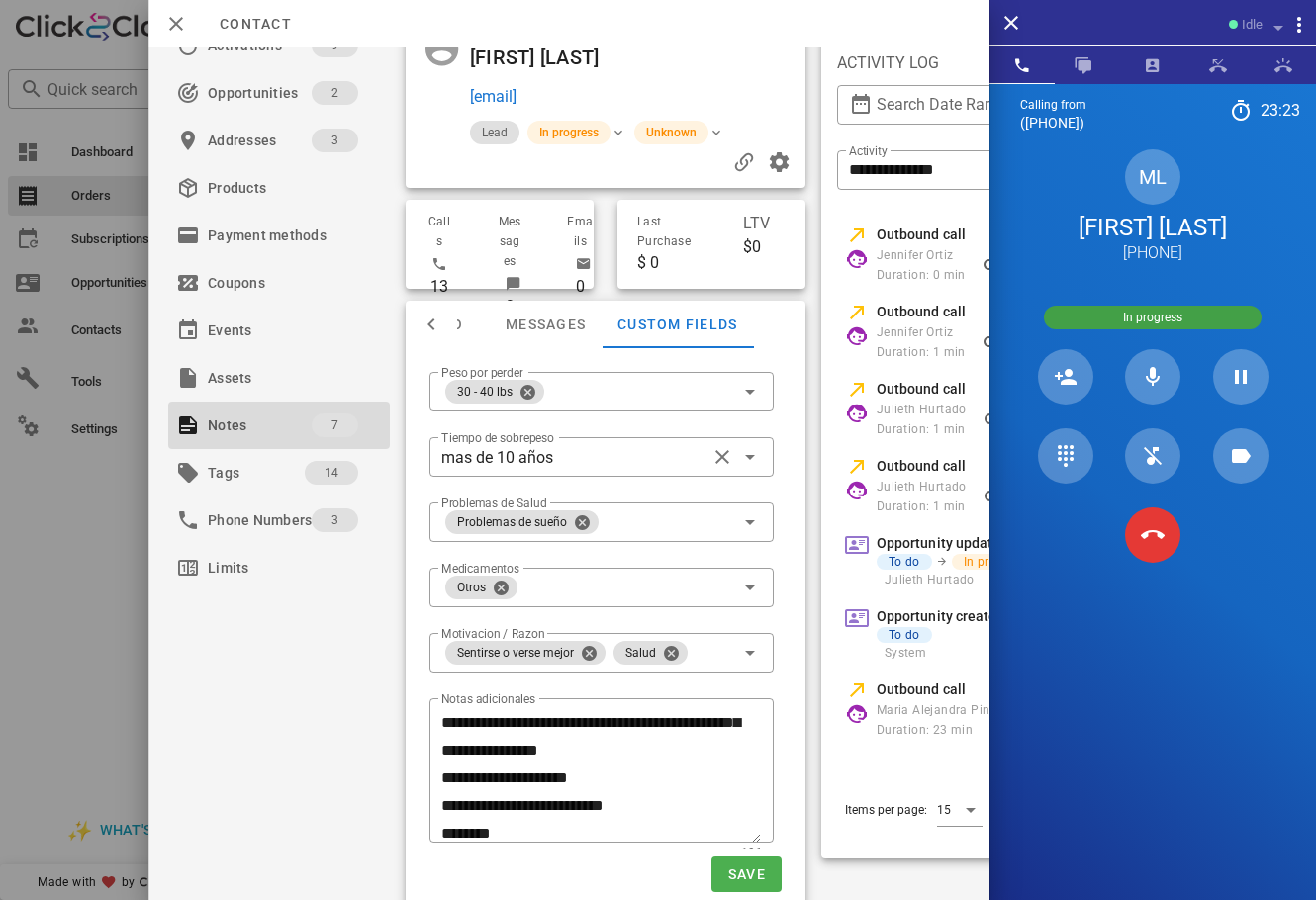 scroll, scrollTop: 0, scrollLeft: 0, axis: both 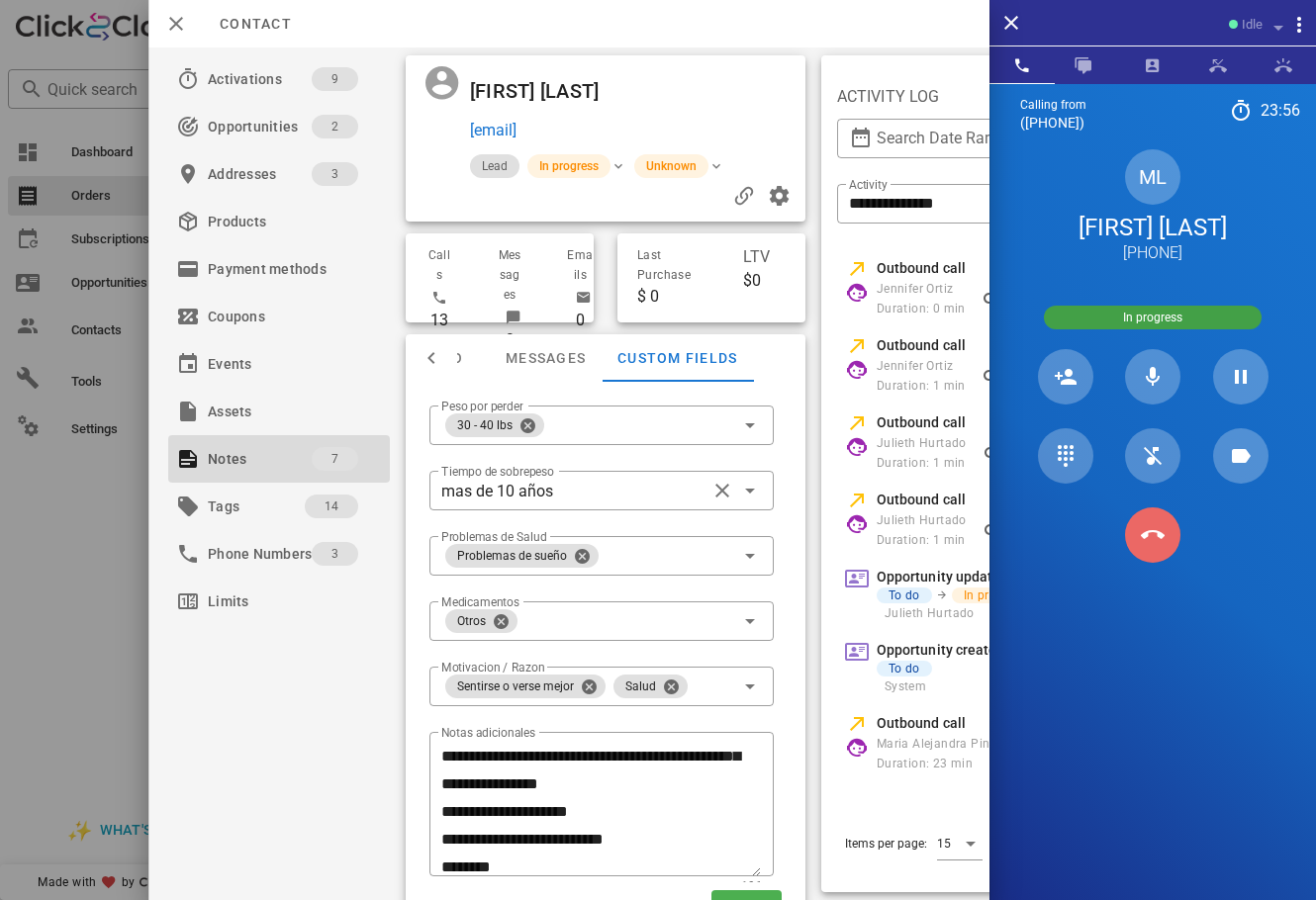 drag, startPoint x: 1156, startPoint y: 548, endPoint x: 1139, endPoint y: 534, distance: 22.022716 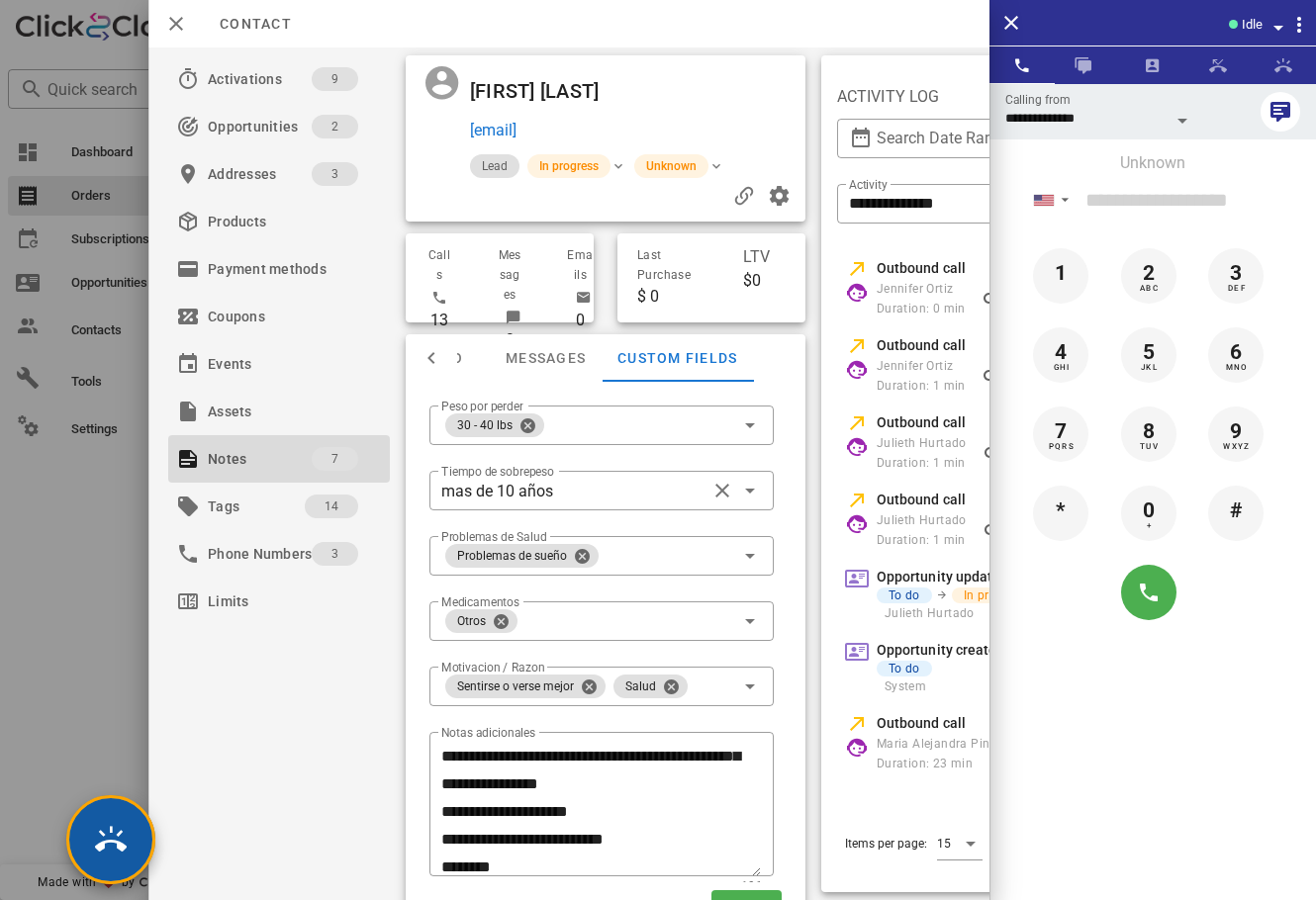 click at bounding box center [111, 840] 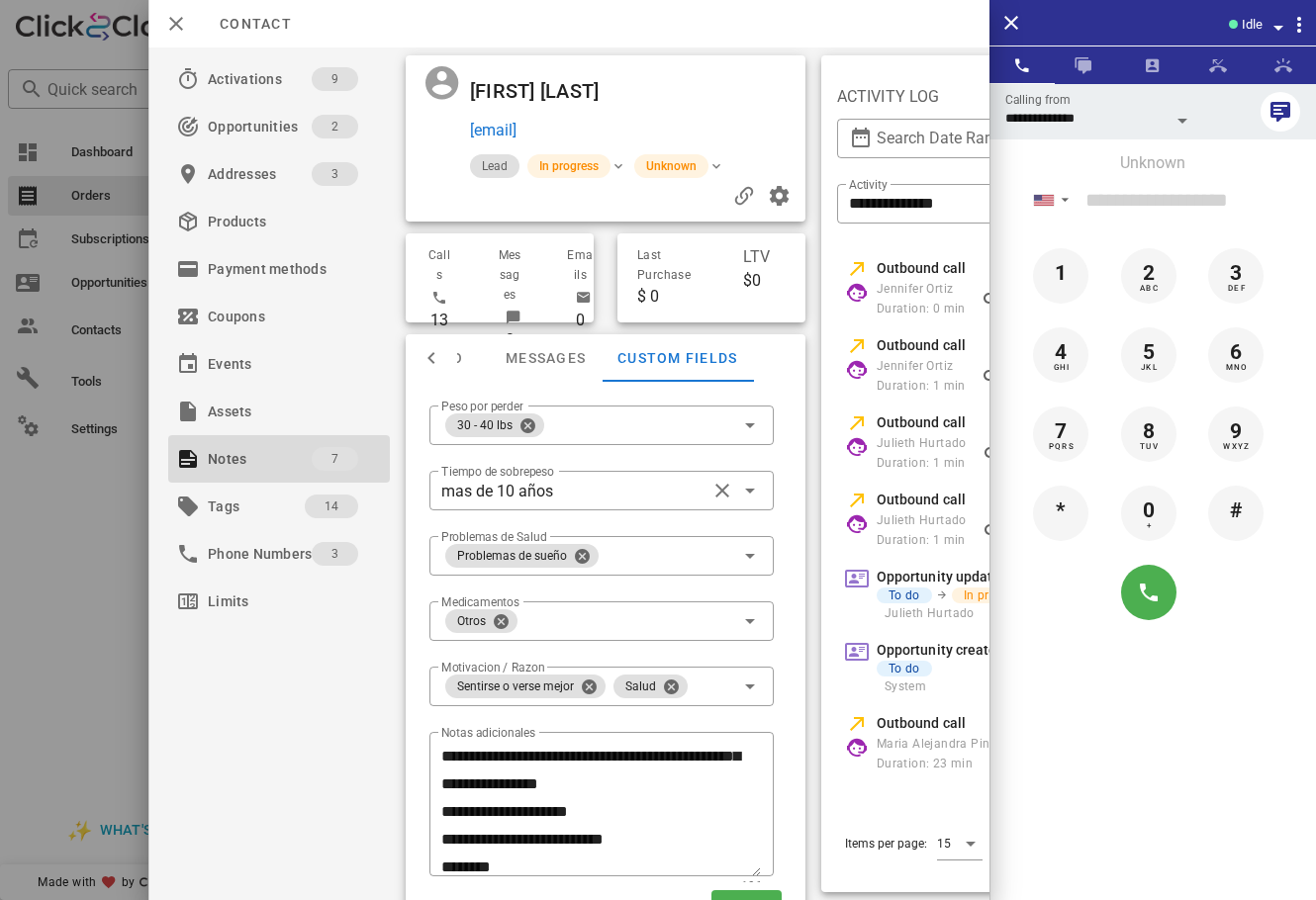 click on "Activations  9  Opportunities  2  Addresses  3  Products Payment methods Coupons Events Assets Notes  7  Tags  14  Phone Numbers  3  Limits" at bounding box center [279, 474] 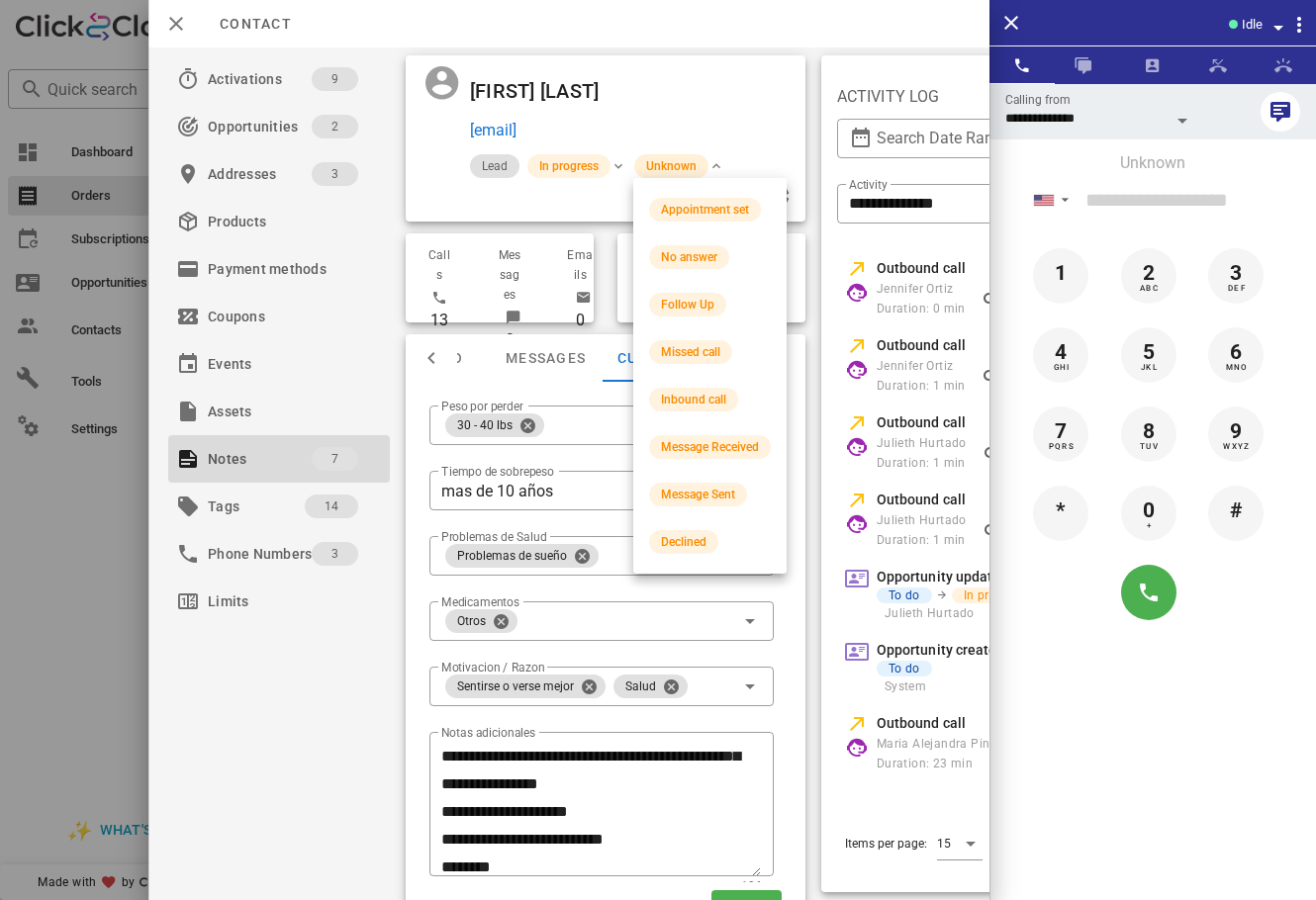 click on "Unknown" at bounding box center (671, 166) 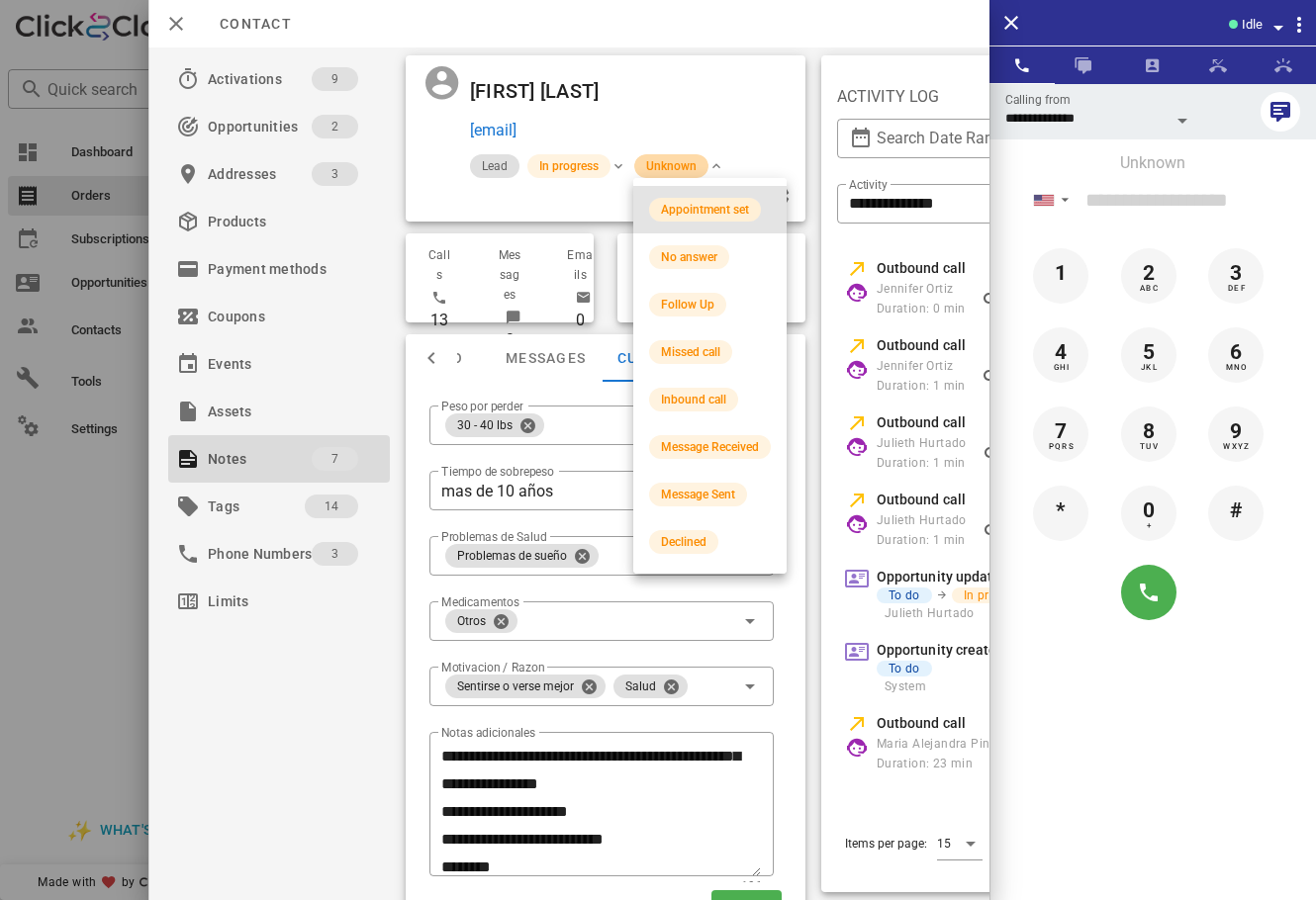 click on "Appointment set" at bounding box center [705, 210] 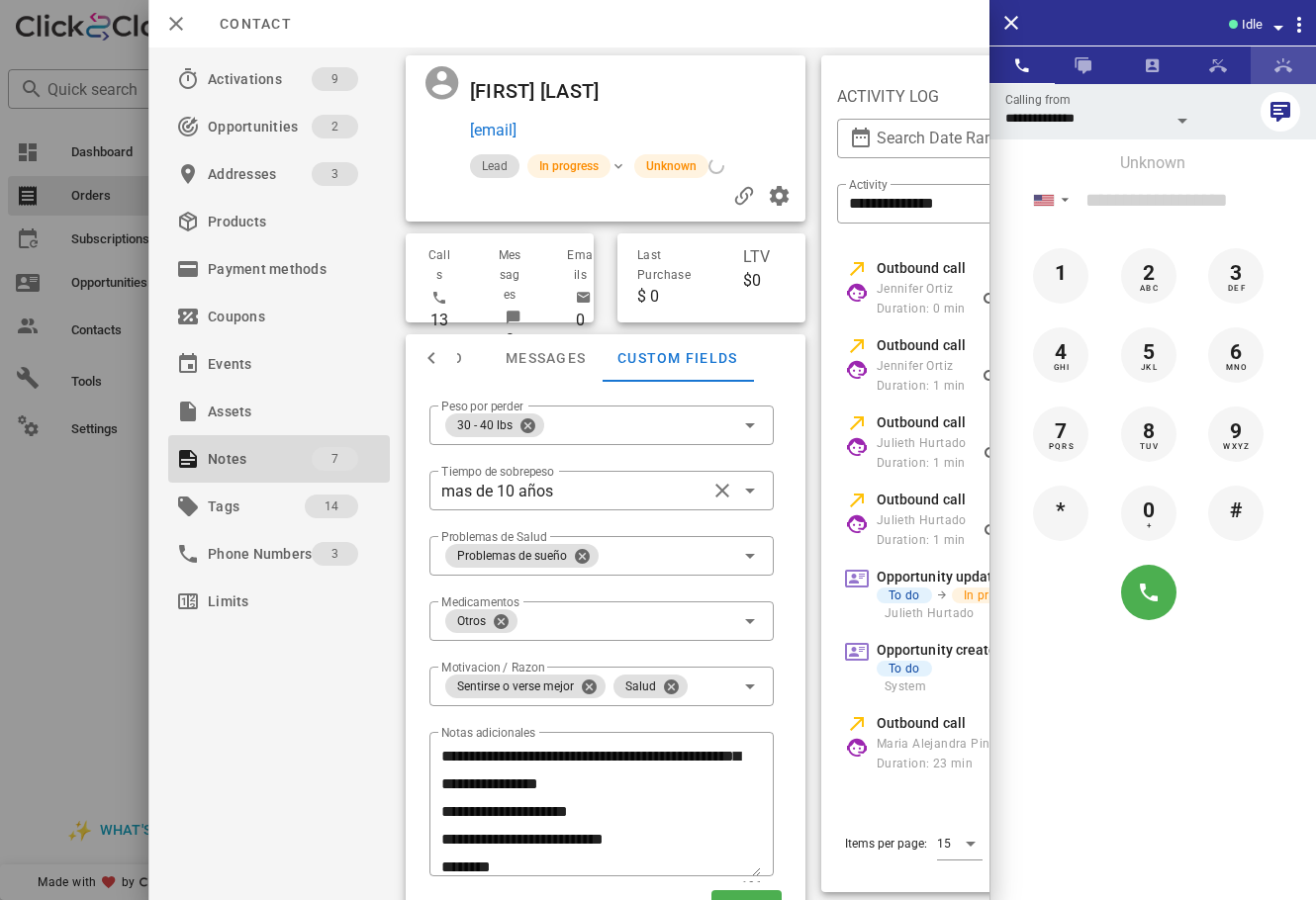 click at bounding box center (1283, 65) 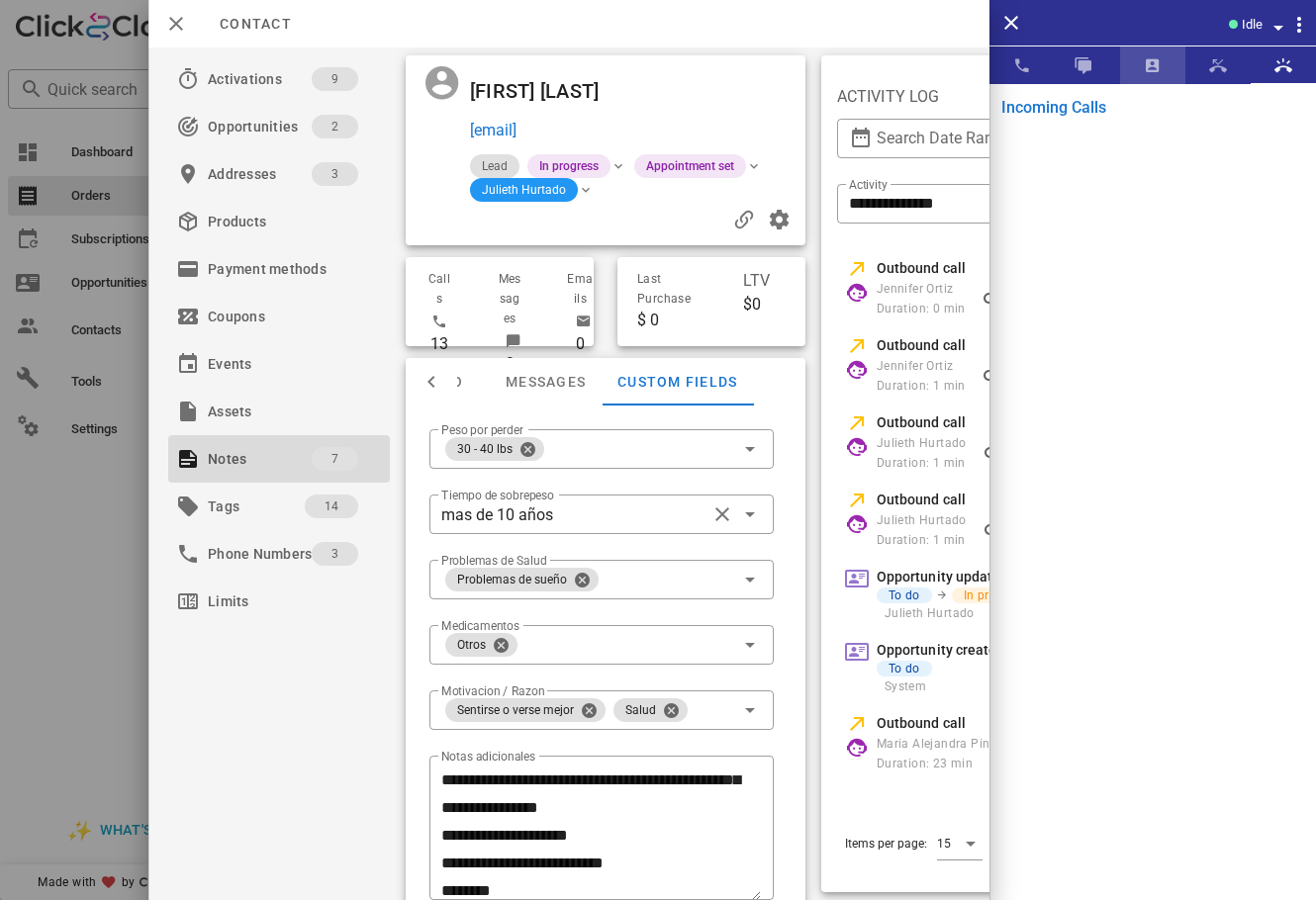 click at bounding box center [1153, 65] 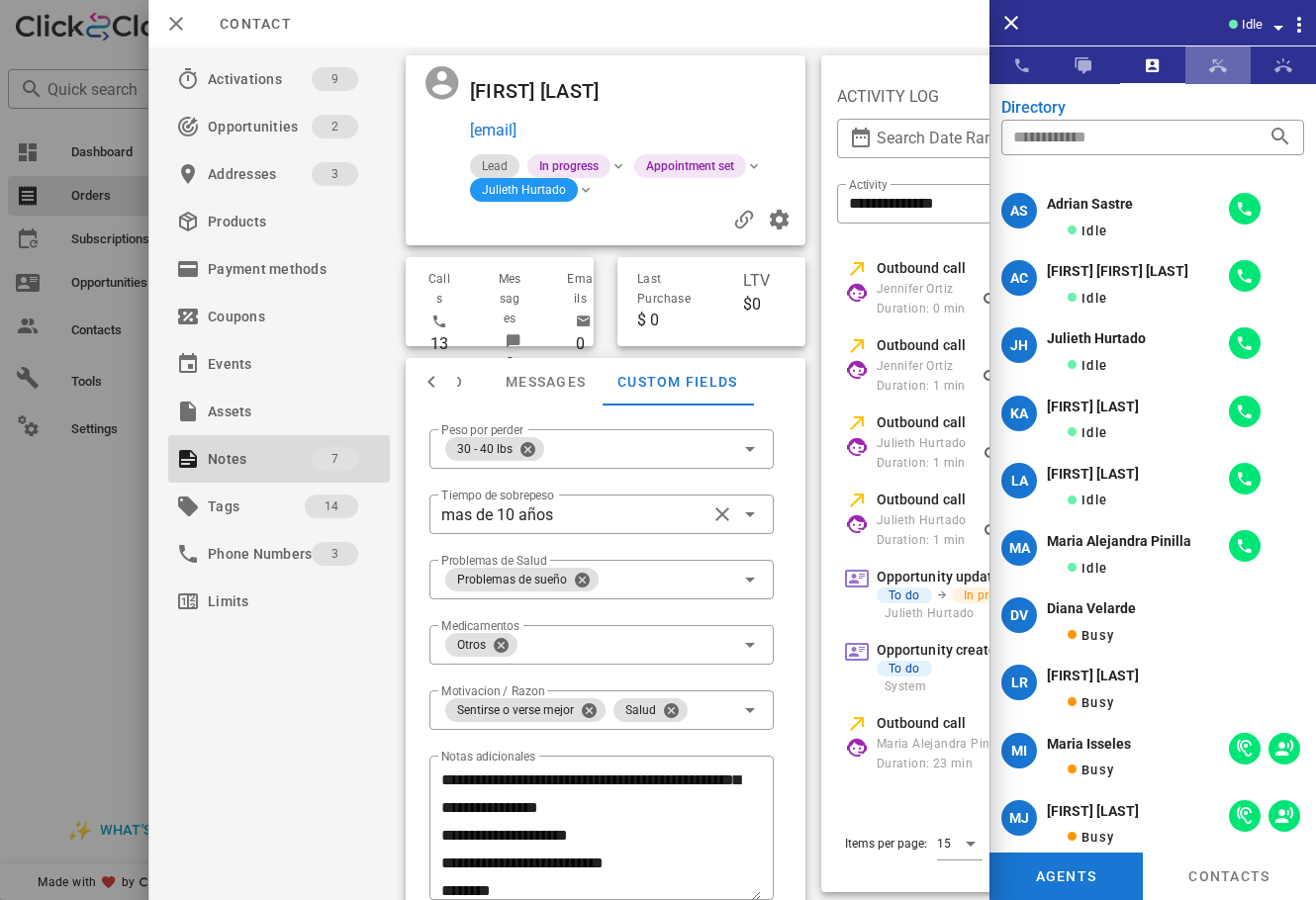 click at bounding box center (1218, 65) 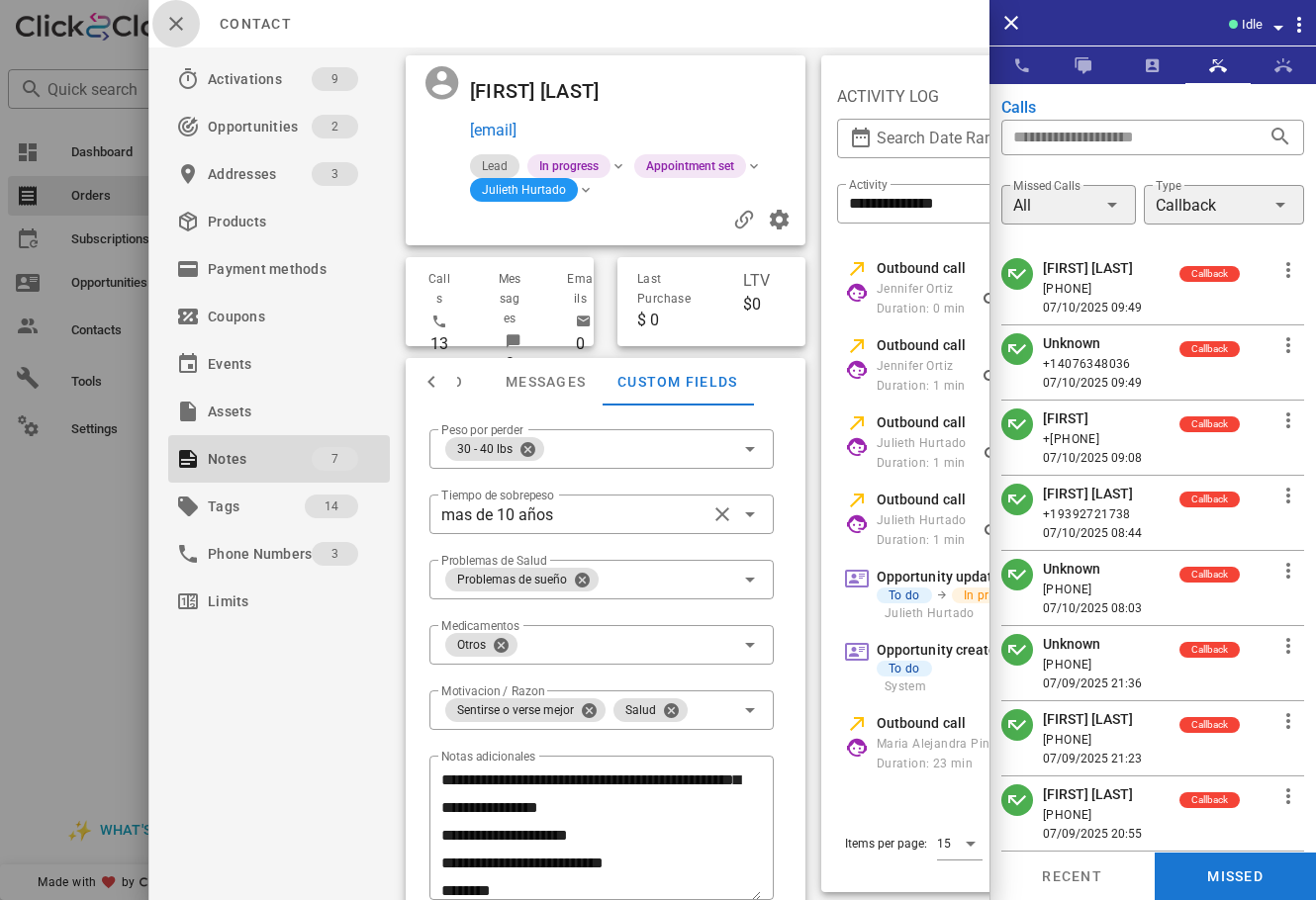 click at bounding box center (176, 24) 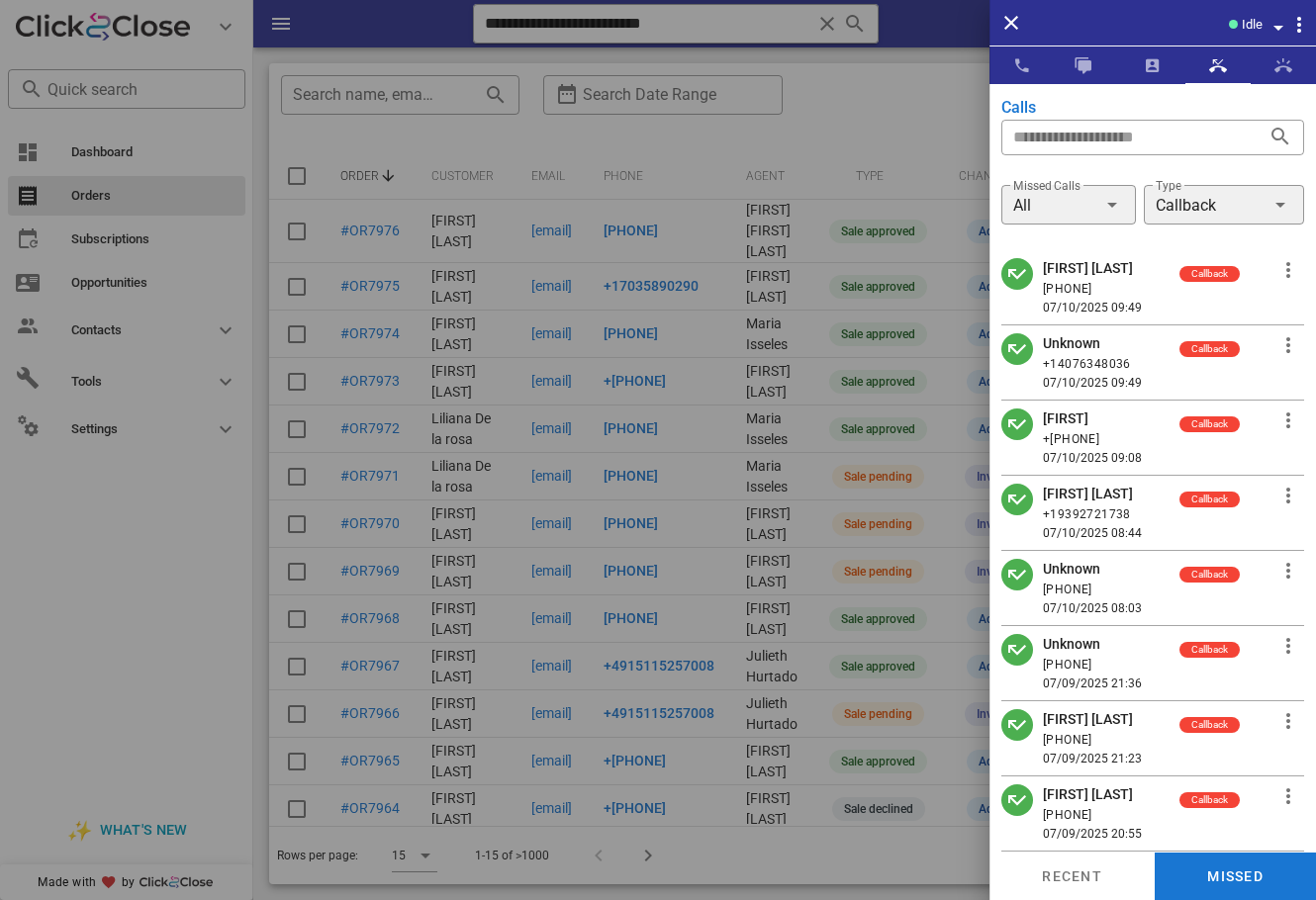 click at bounding box center (658, 450) 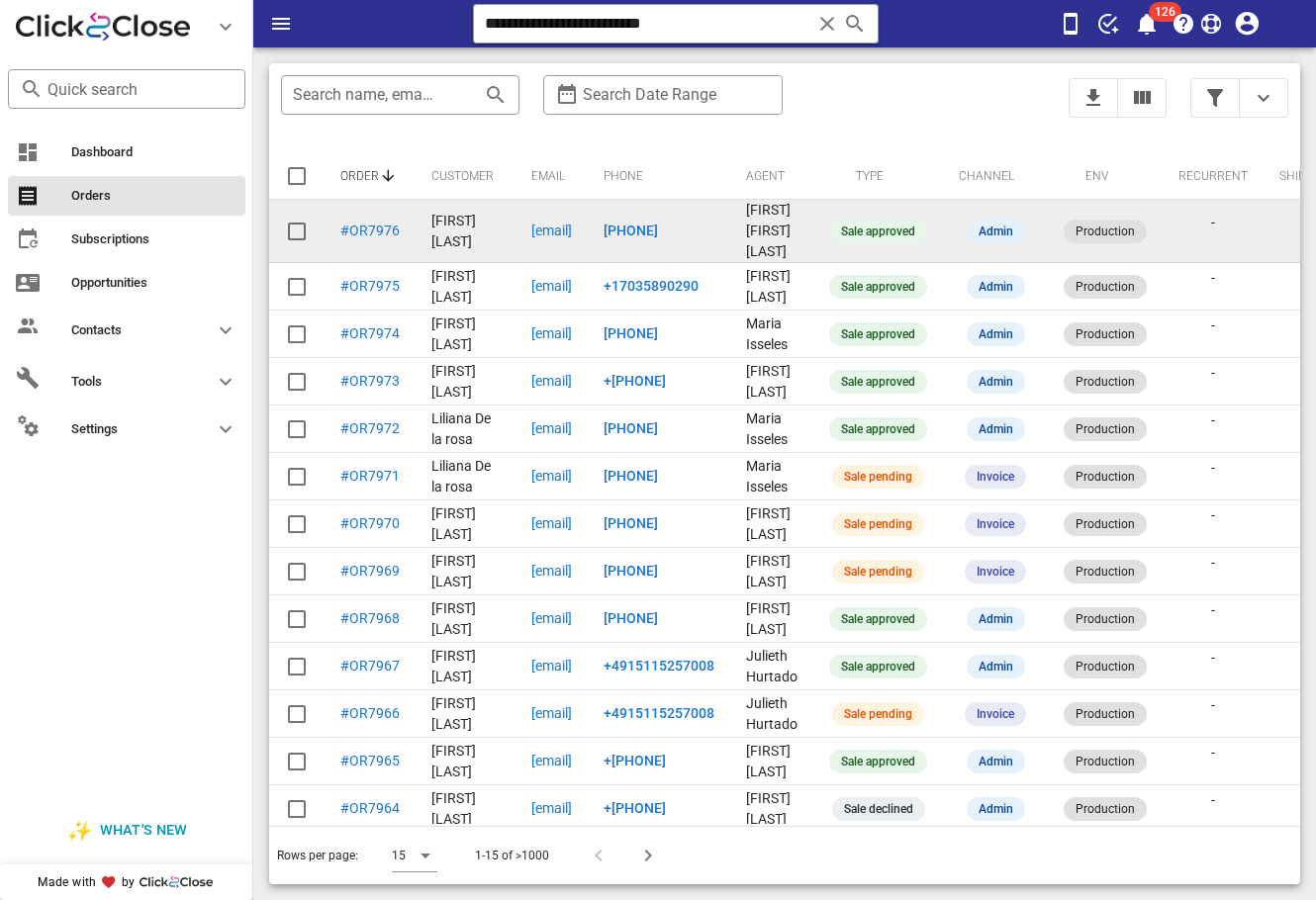 click on "monicaquituizaca@gmail.com" at bounding box center [551, 230] 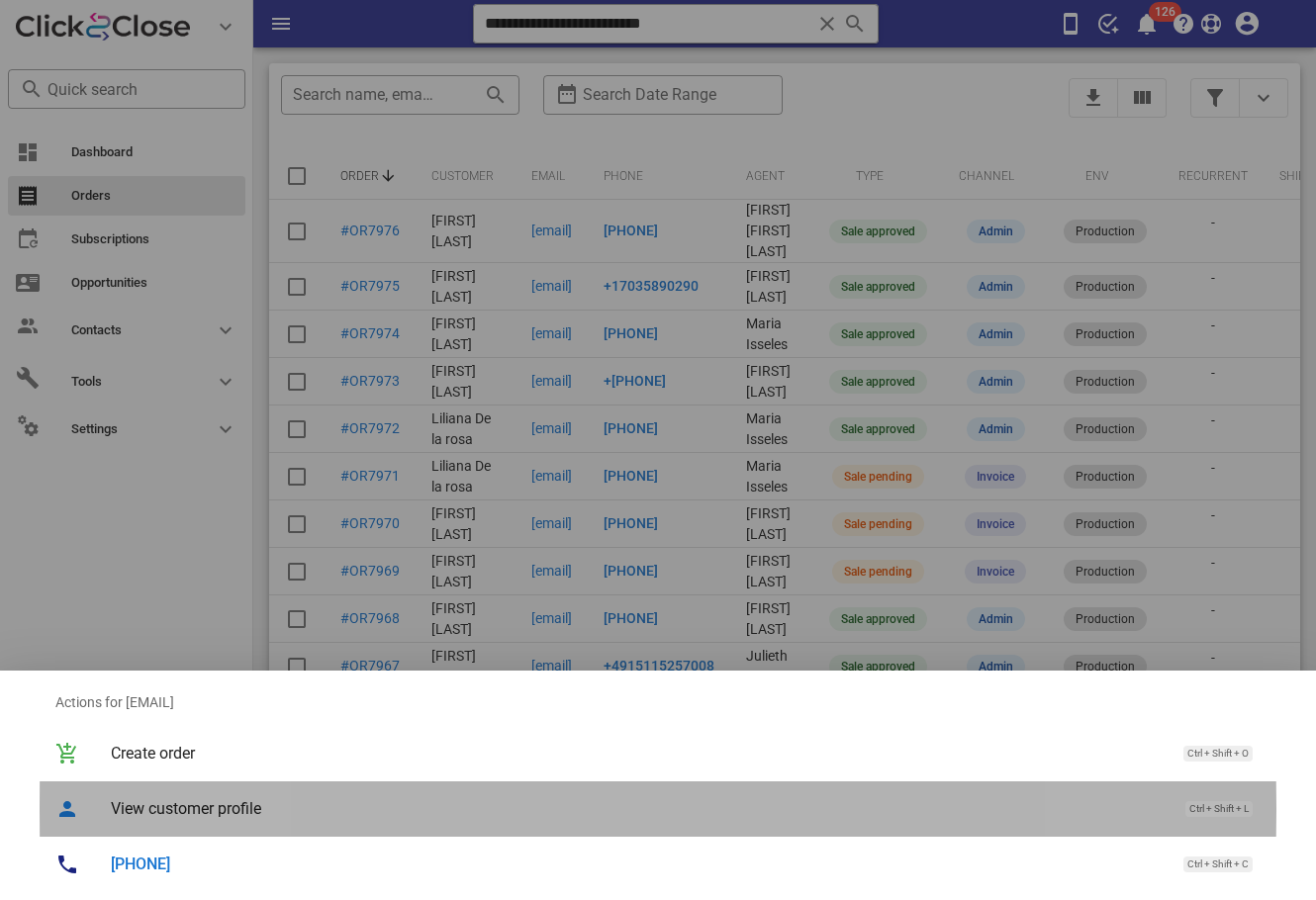 click on "View customer profile" at bounding box center (638, 808) 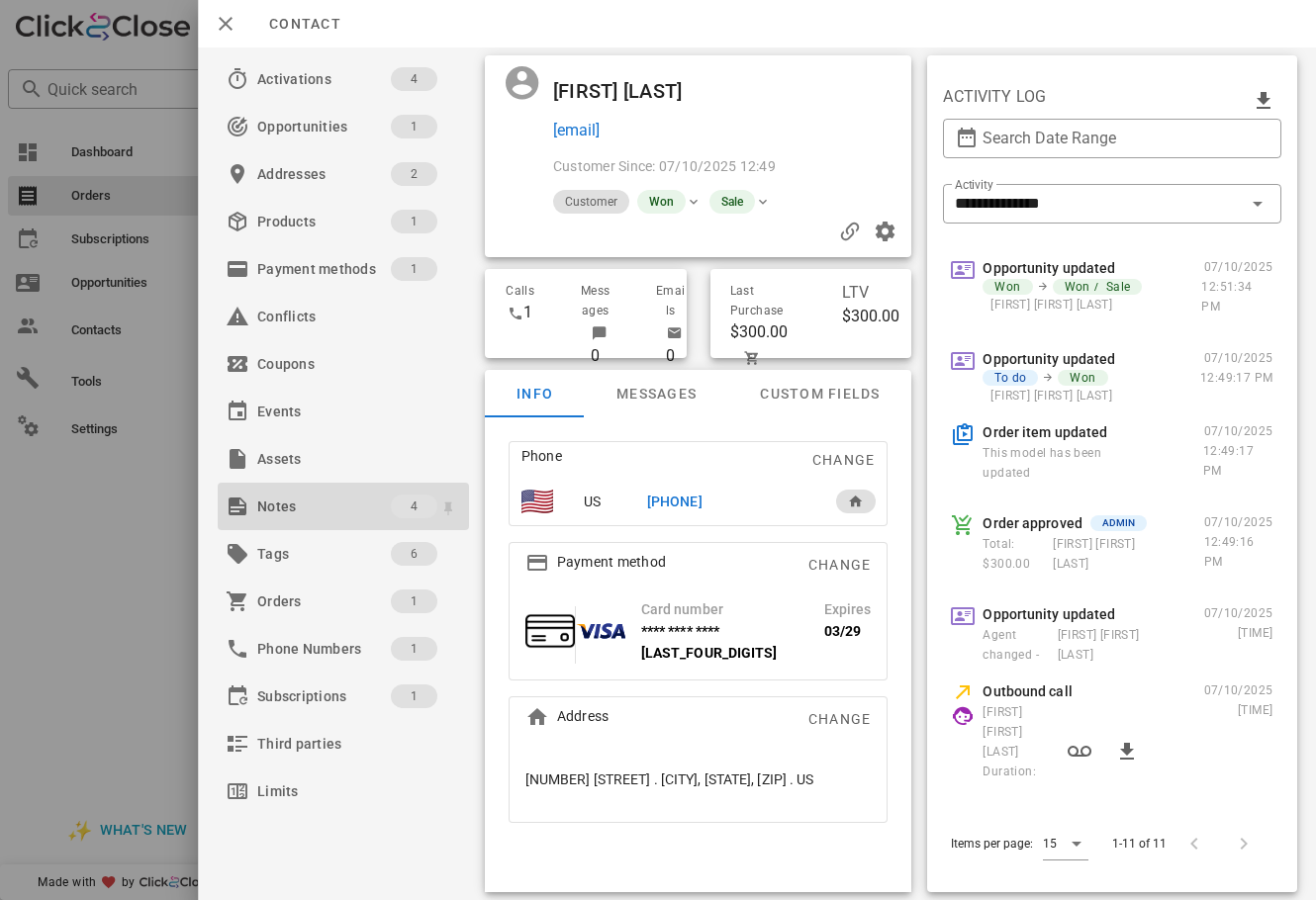 click on "Notes" at bounding box center [324, 506] 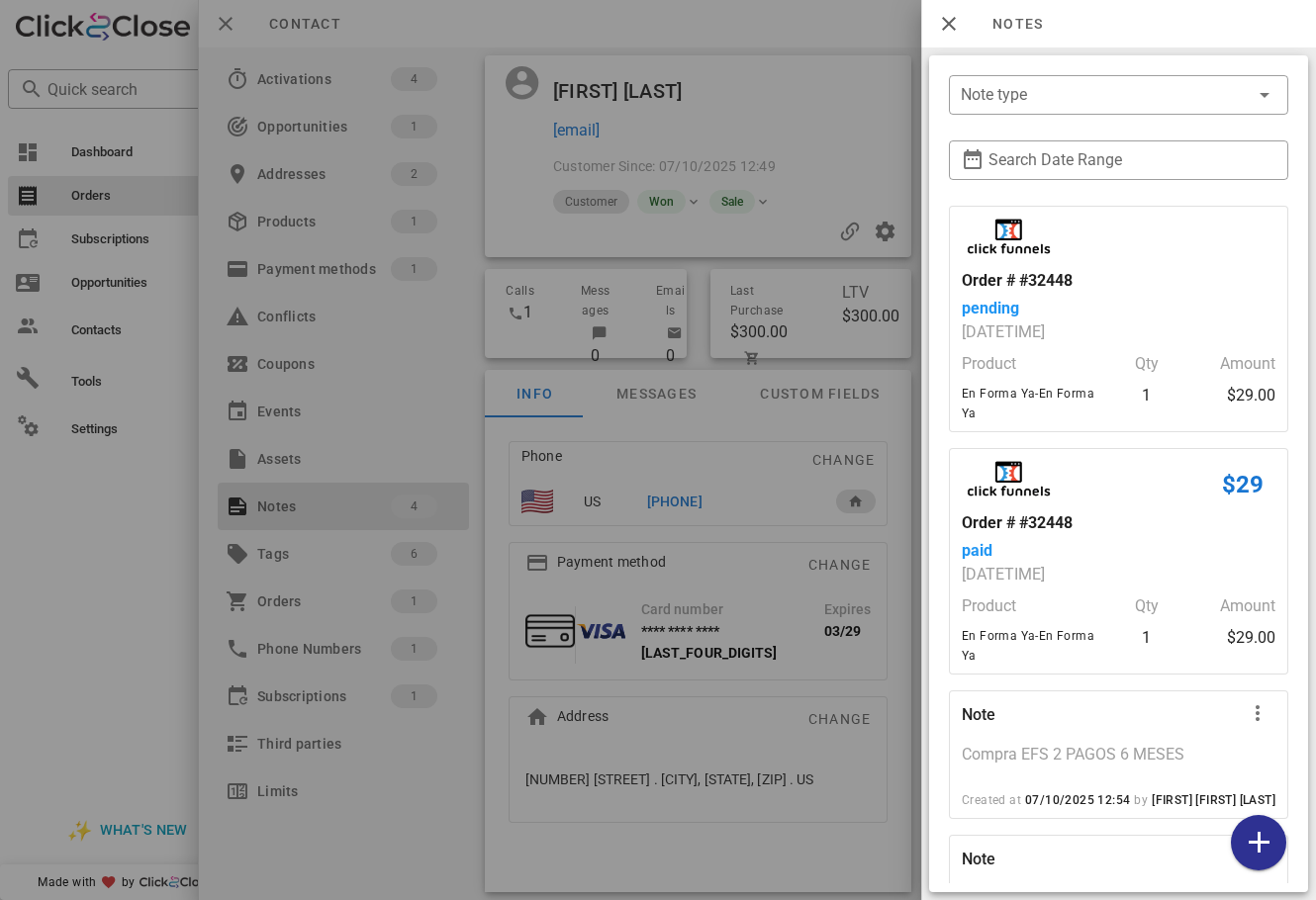 scroll, scrollTop: 147, scrollLeft: 0, axis: vertical 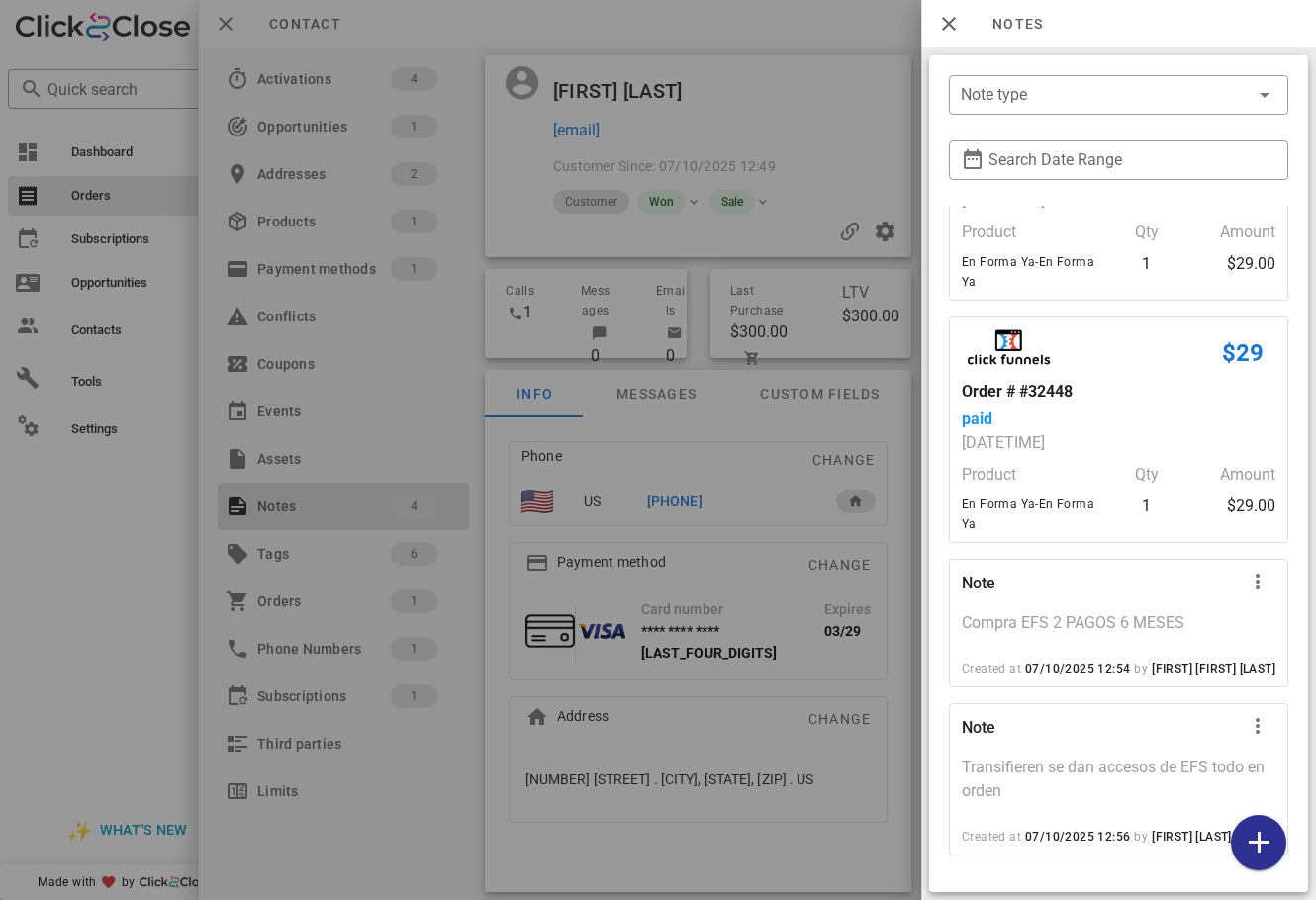 click at bounding box center [658, 450] 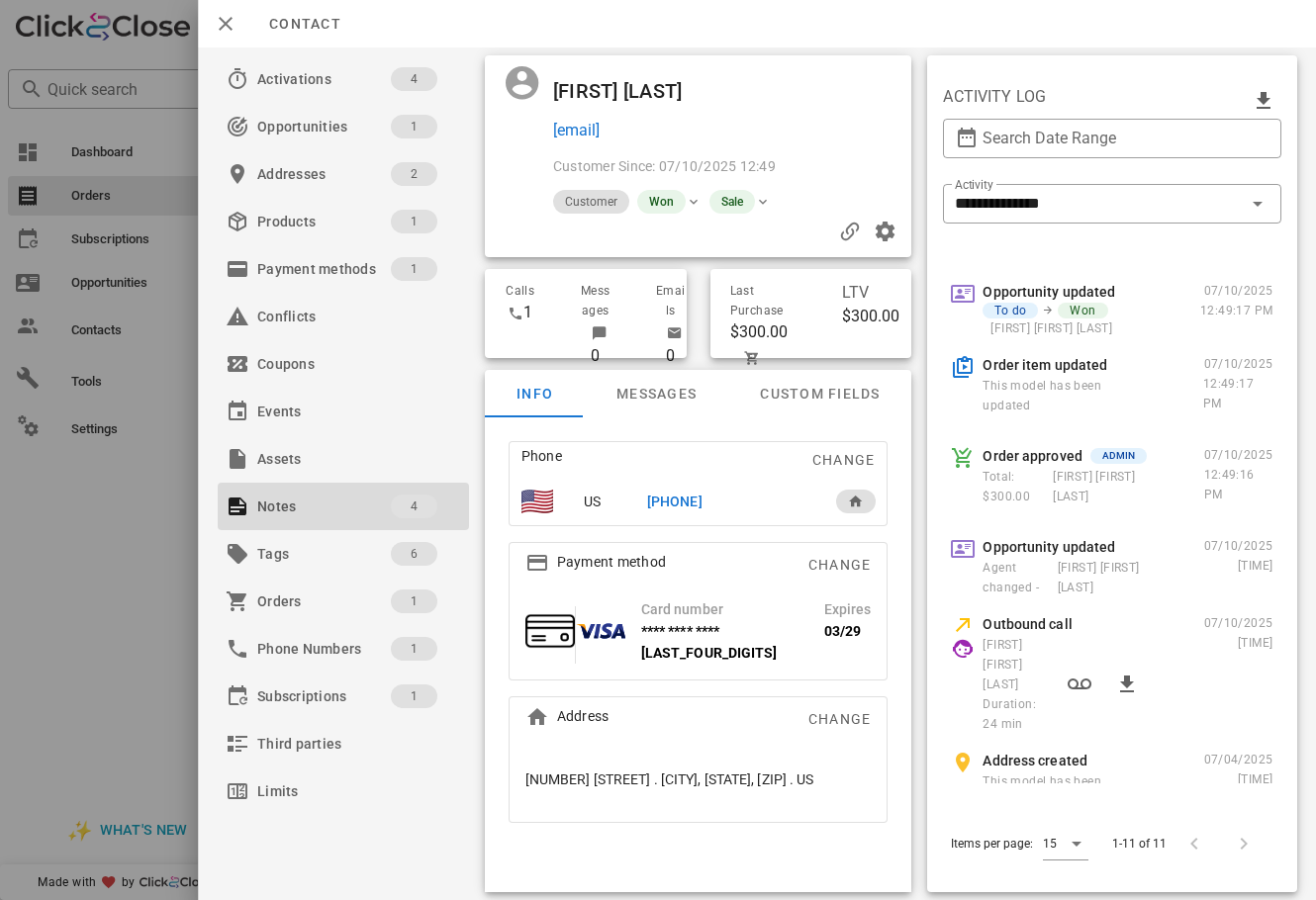 scroll, scrollTop: 0, scrollLeft: 0, axis: both 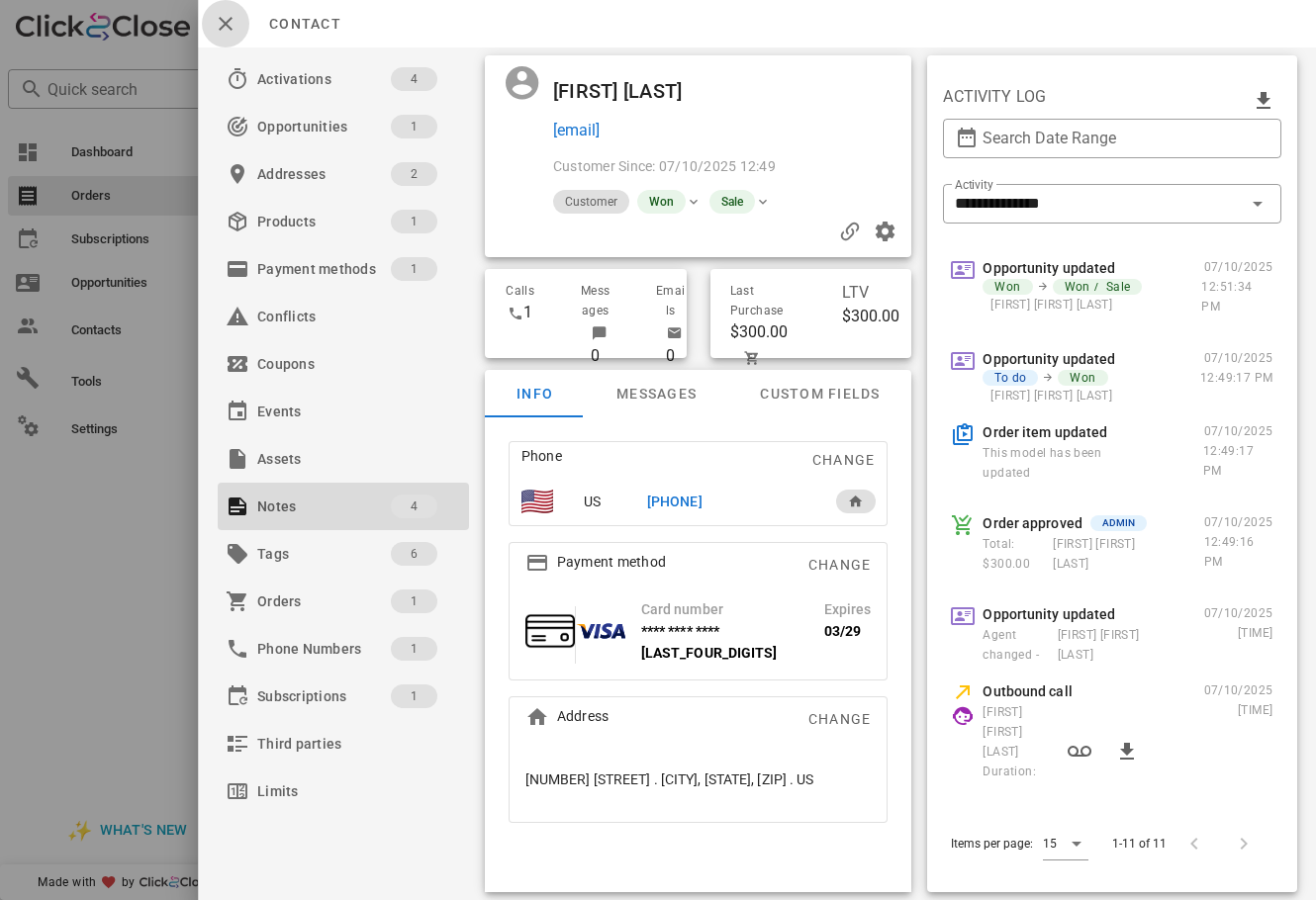 click at bounding box center [226, 24] 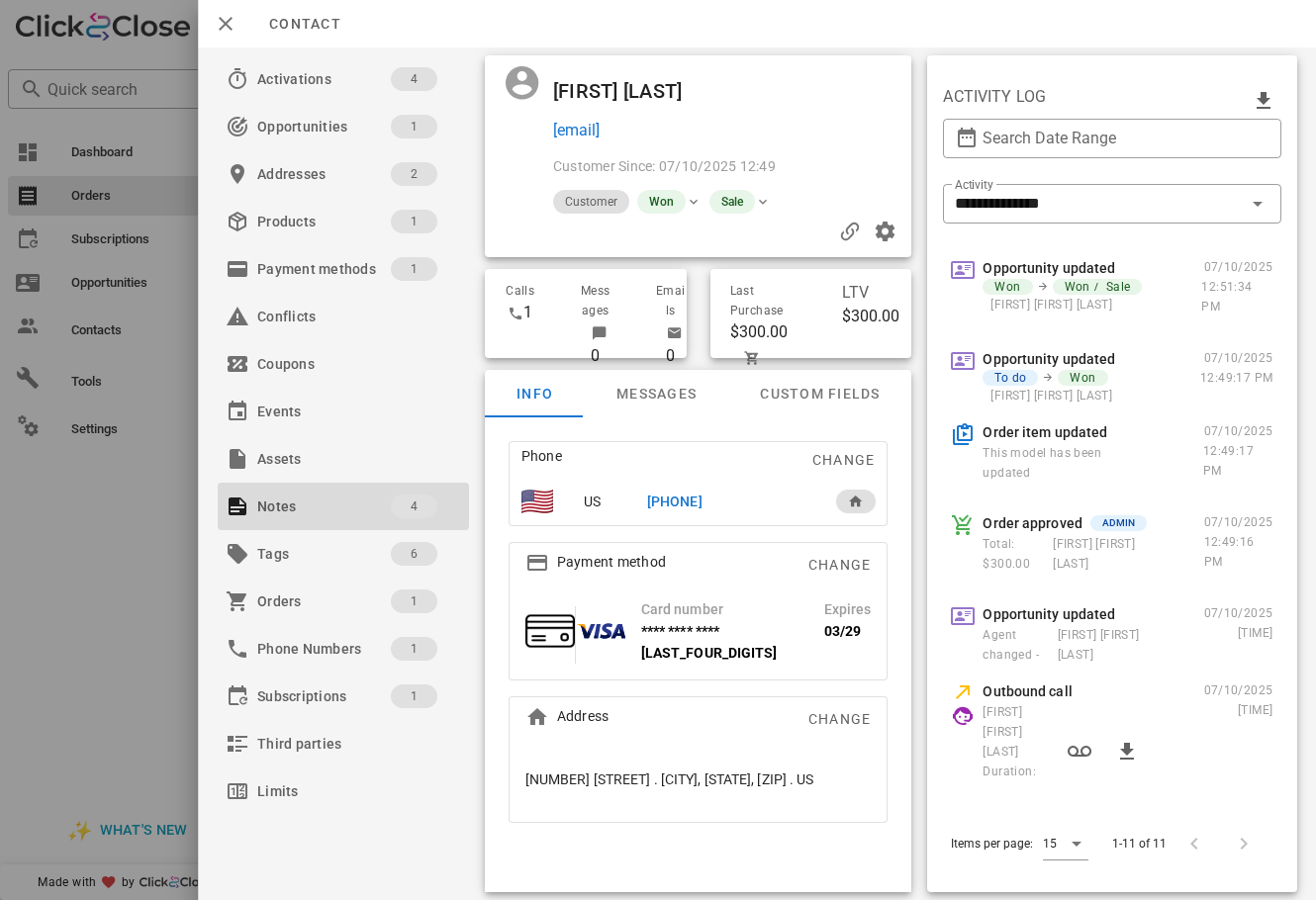 click at bounding box center (658, 450) 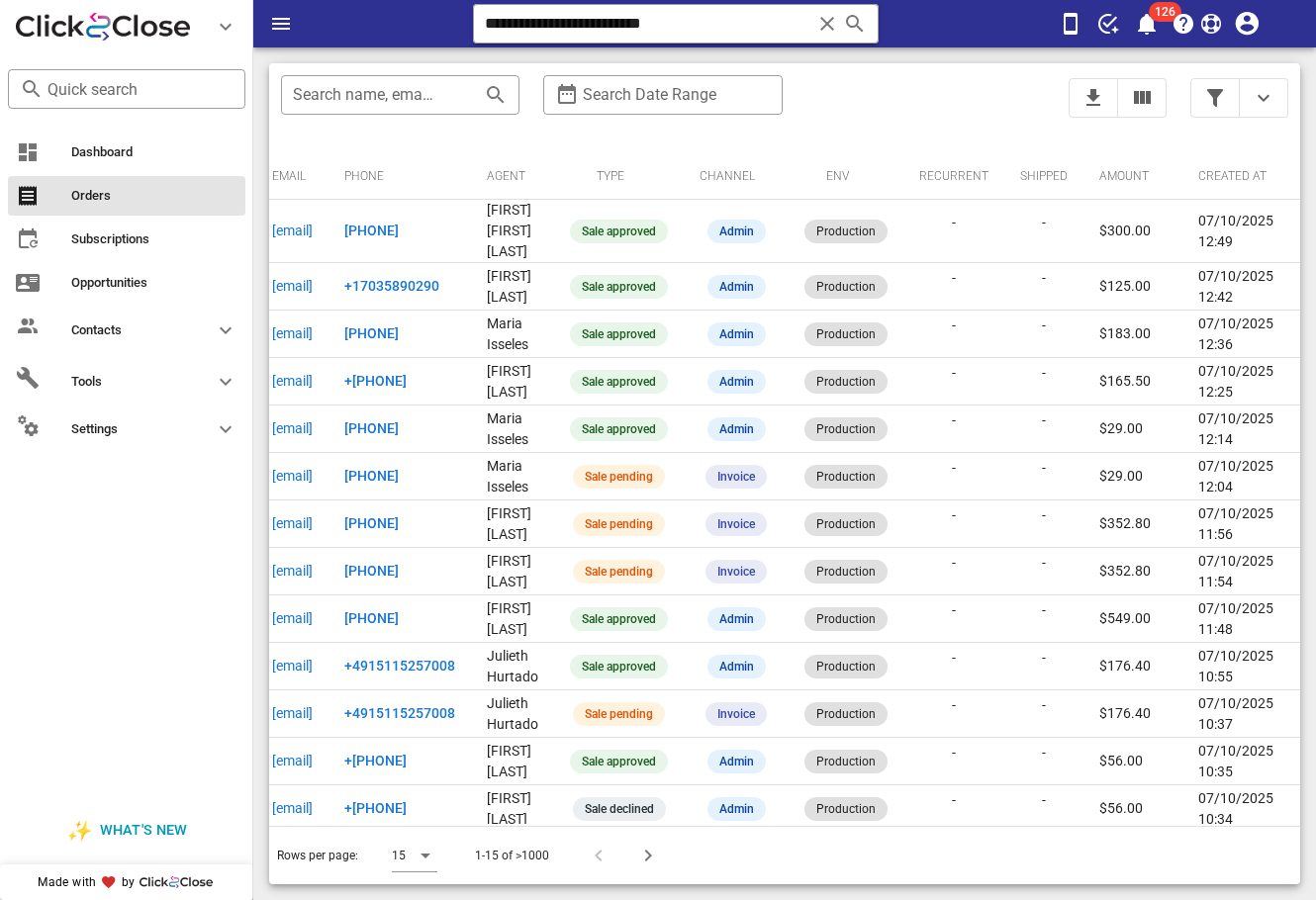 scroll, scrollTop: 0, scrollLeft: 0, axis: both 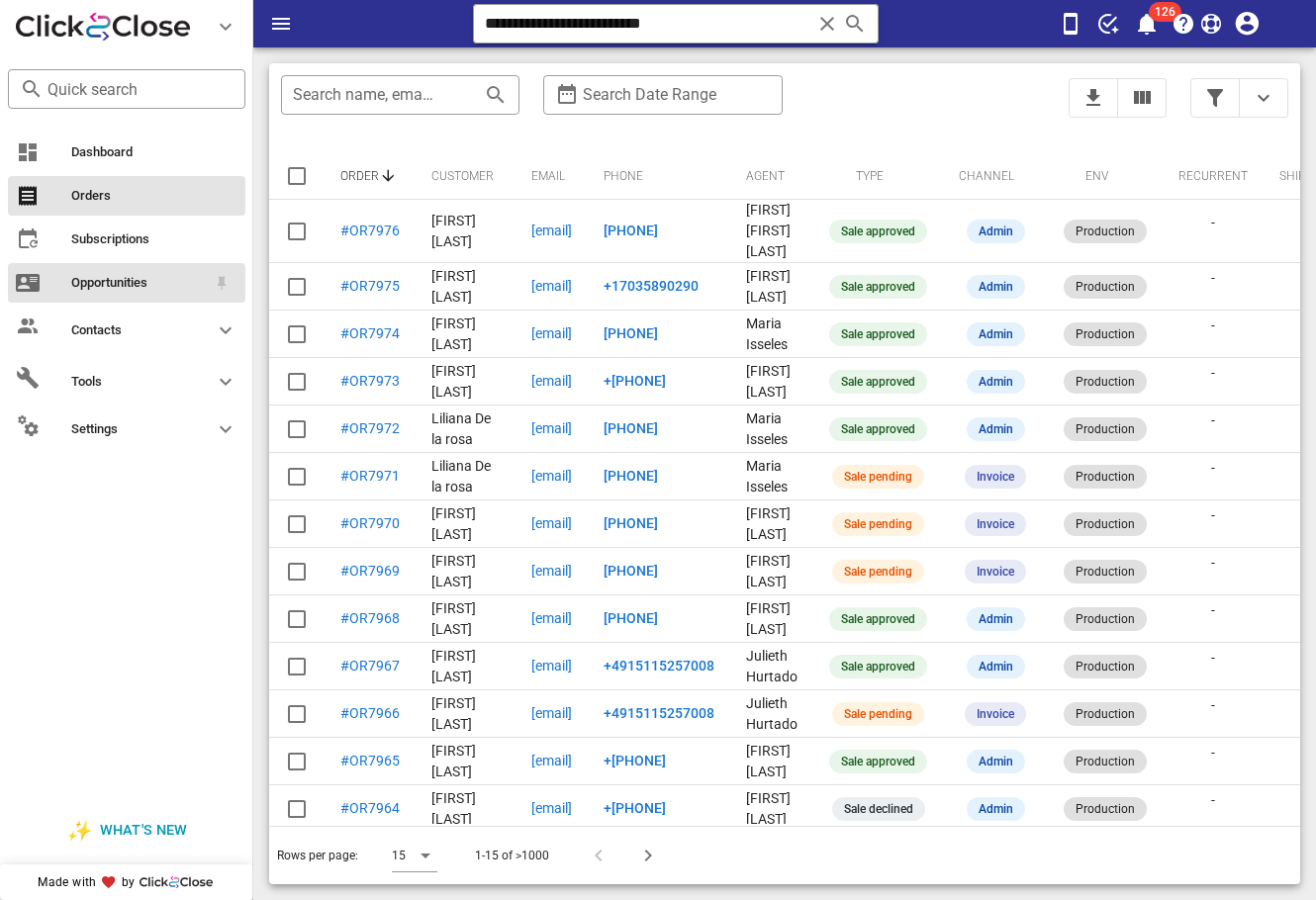 click on "Opportunities" at bounding box center (127, 283) 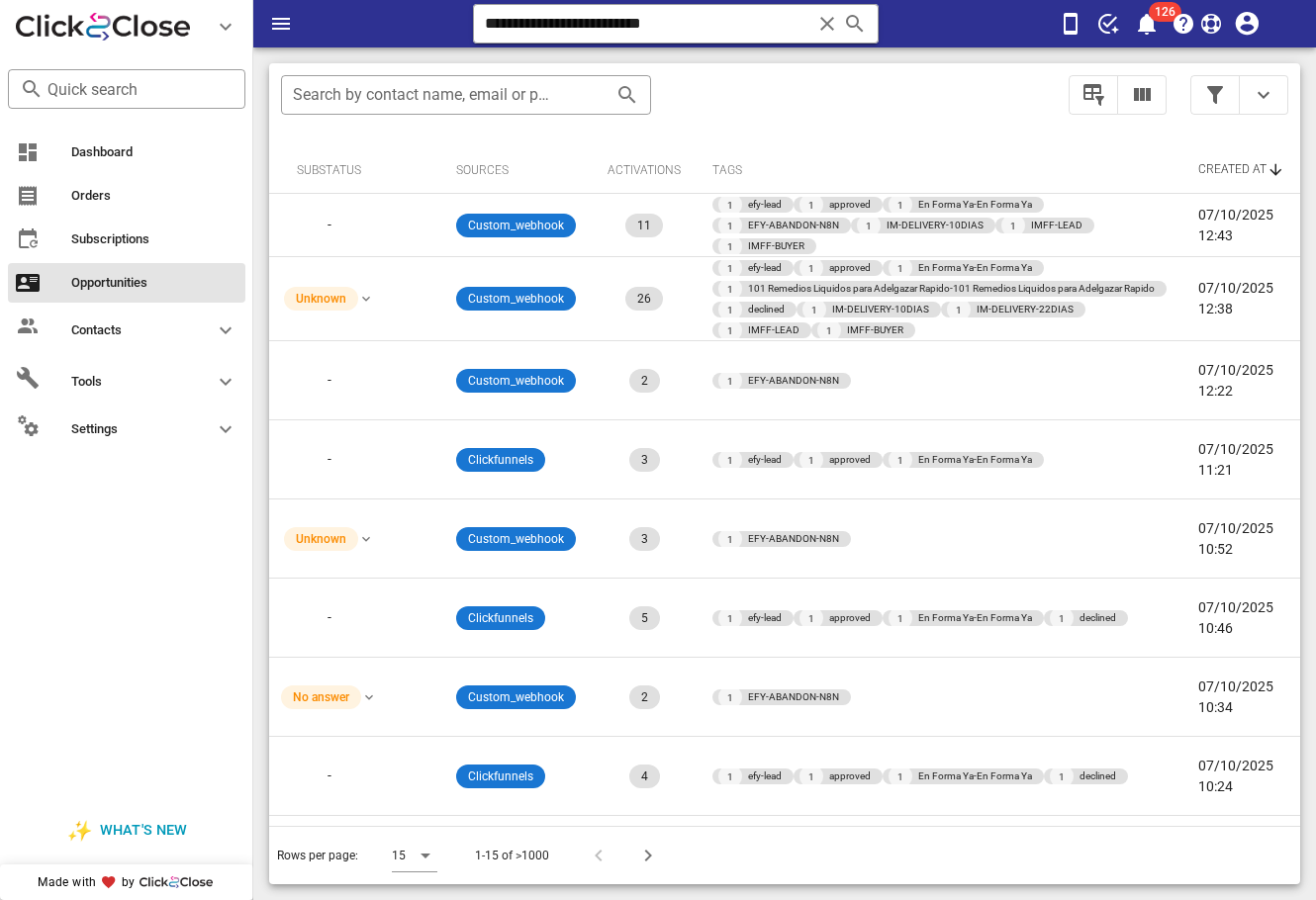scroll, scrollTop: 0, scrollLeft: 749, axis: horizontal 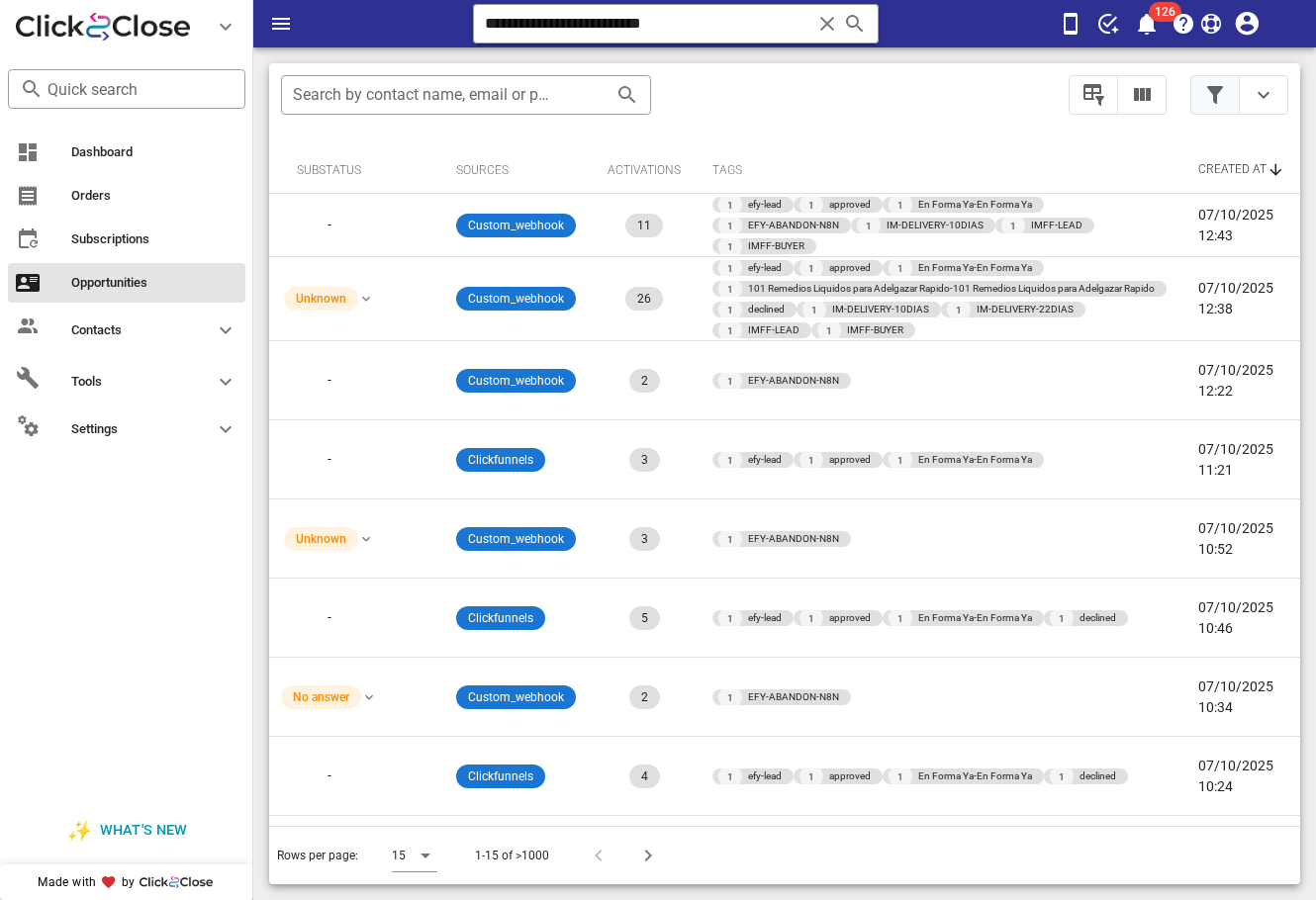 click at bounding box center (1215, 95) 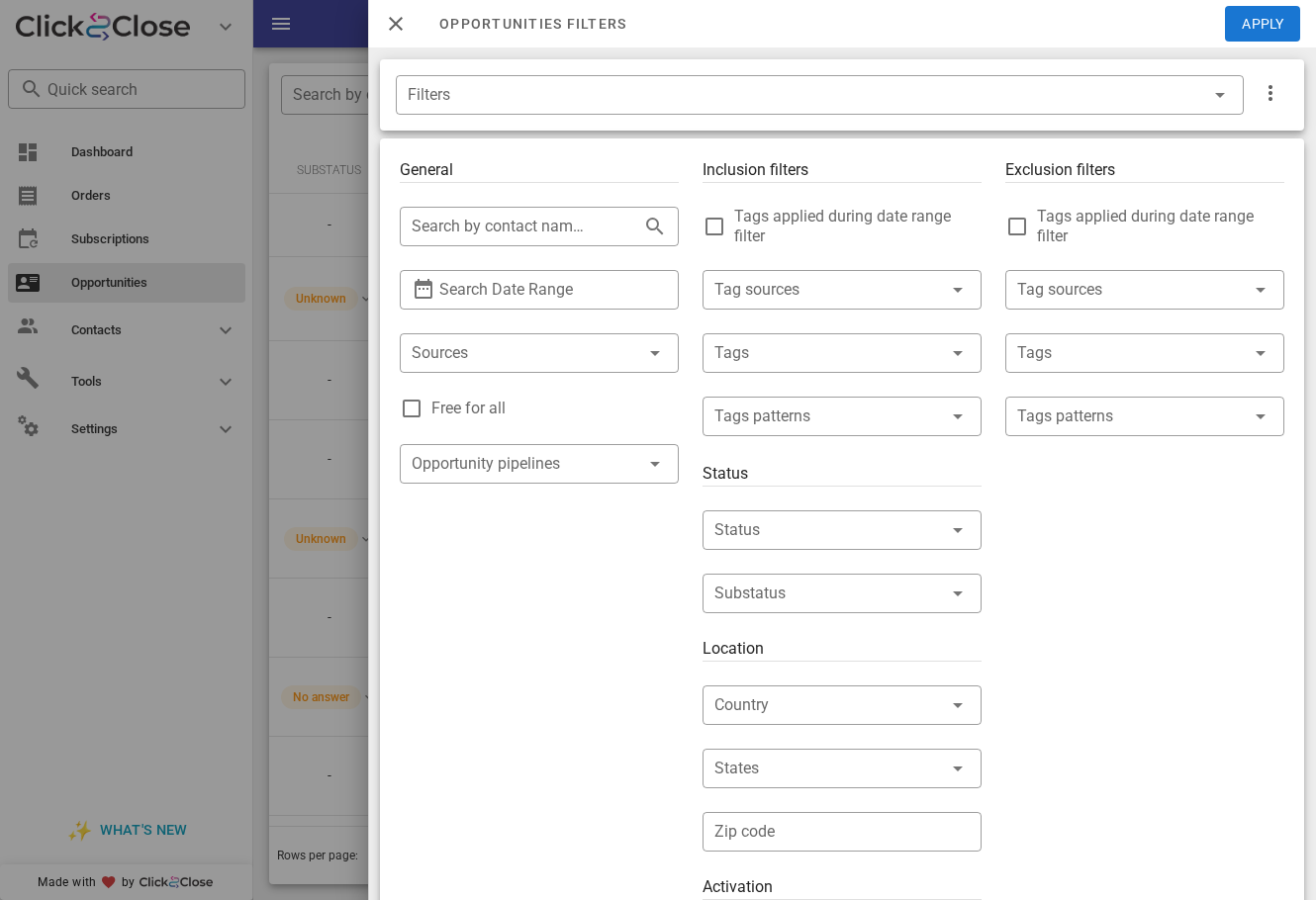 click on "General ​ Search by contact name, email or phone ​ Search Date Range ​ Sources Free for all ​ Opportunity pipelines" at bounding box center (539, 709) 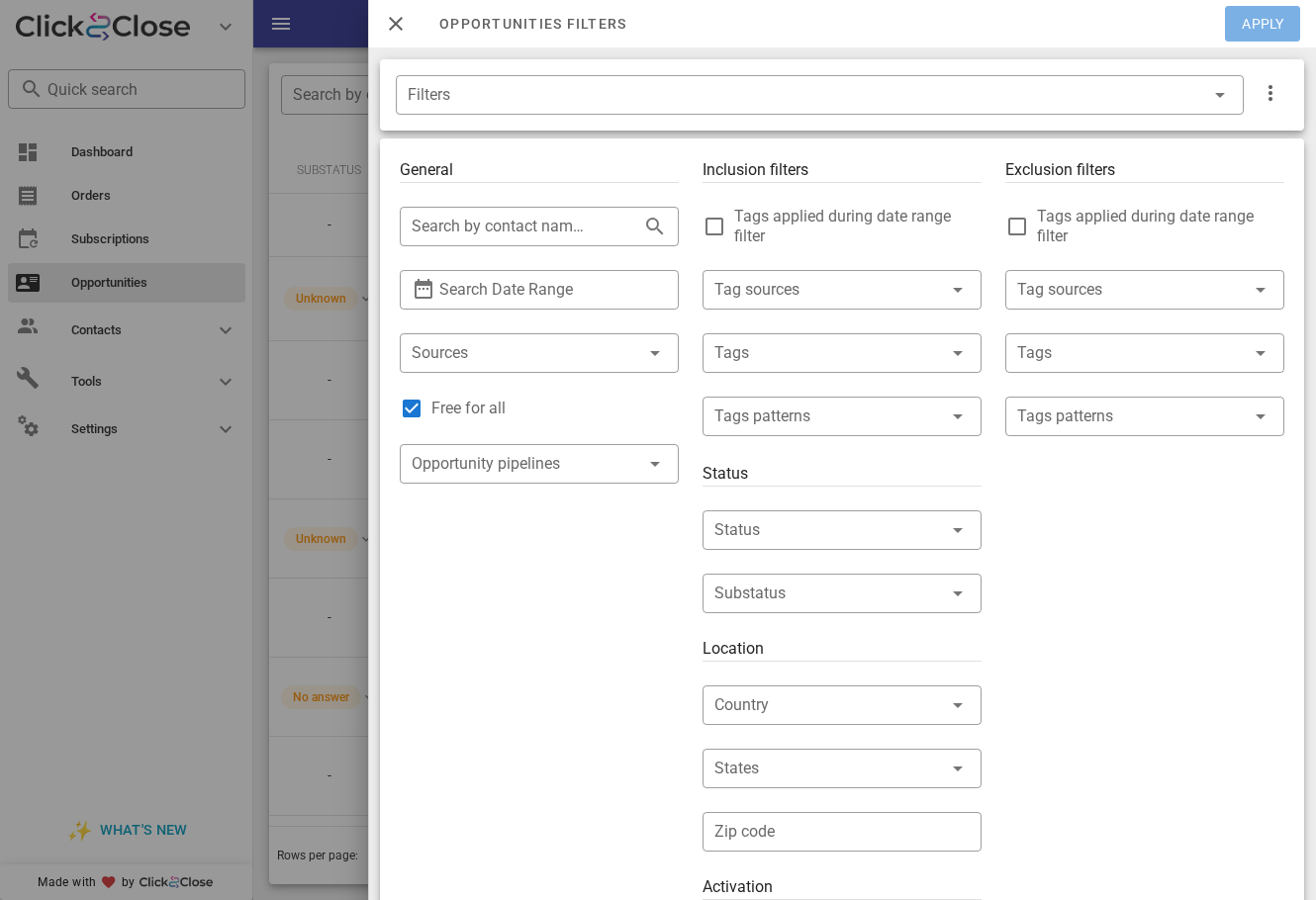 drag, startPoint x: 1276, startPoint y: 37, endPoint x: 1270, endPoint y: 47, distance: 11.661904 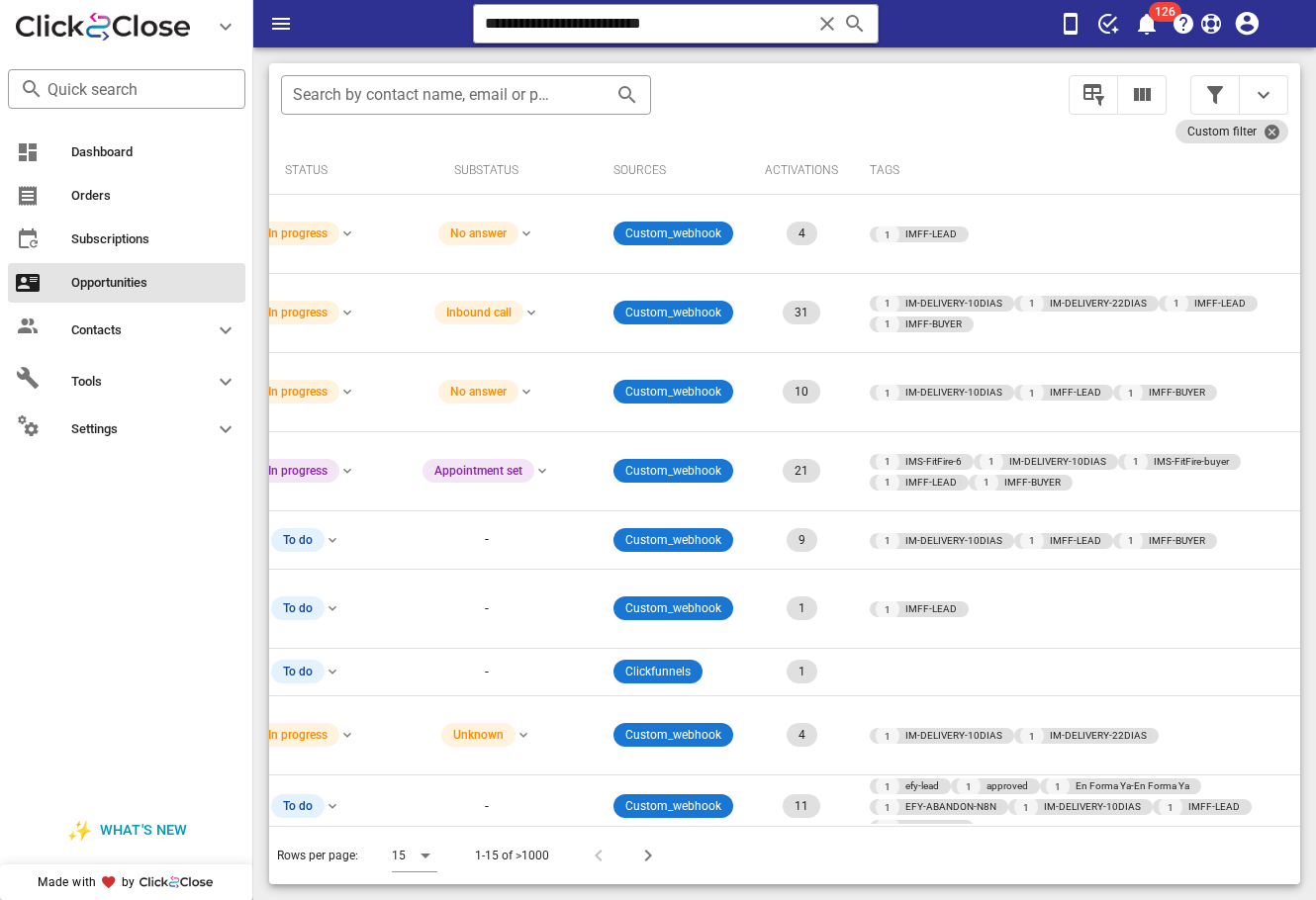 scroll, scrollTop: 0, scrollLeft: 0, axis: both 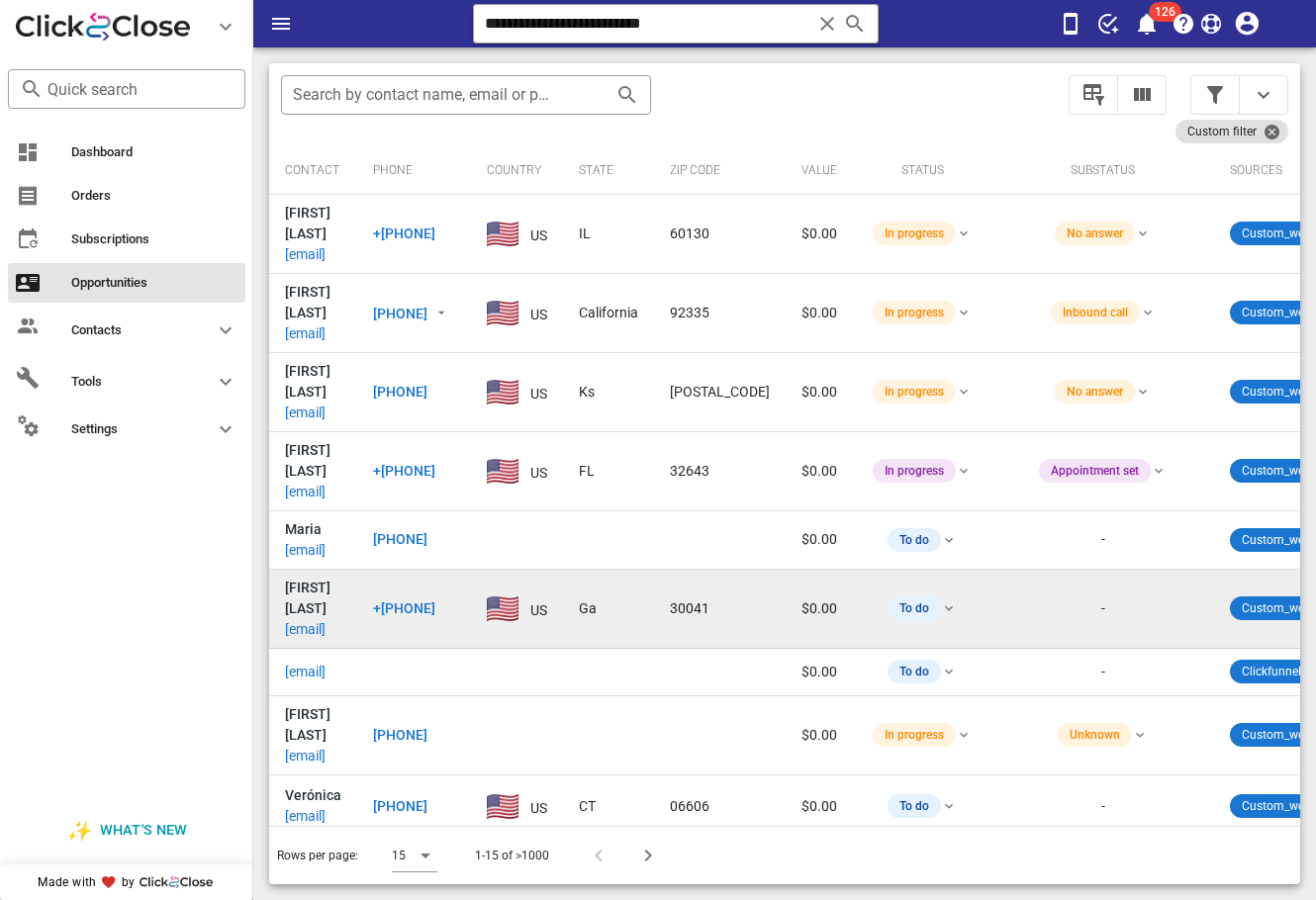 click on "mariatristanl7452@gmall.com" at bounding box center (305, 629) 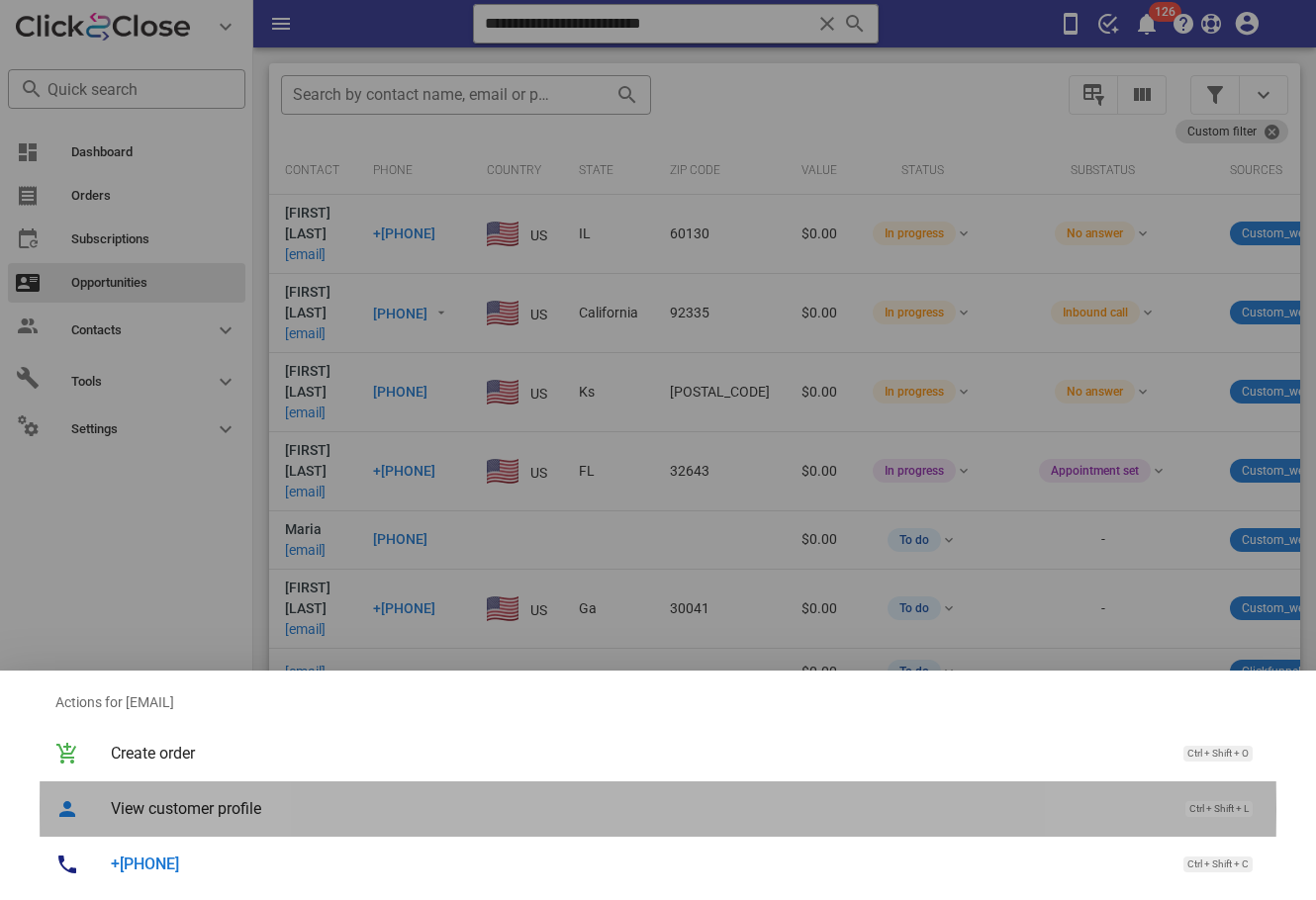 click on "View customer profile" at bounding box center [638, 808] 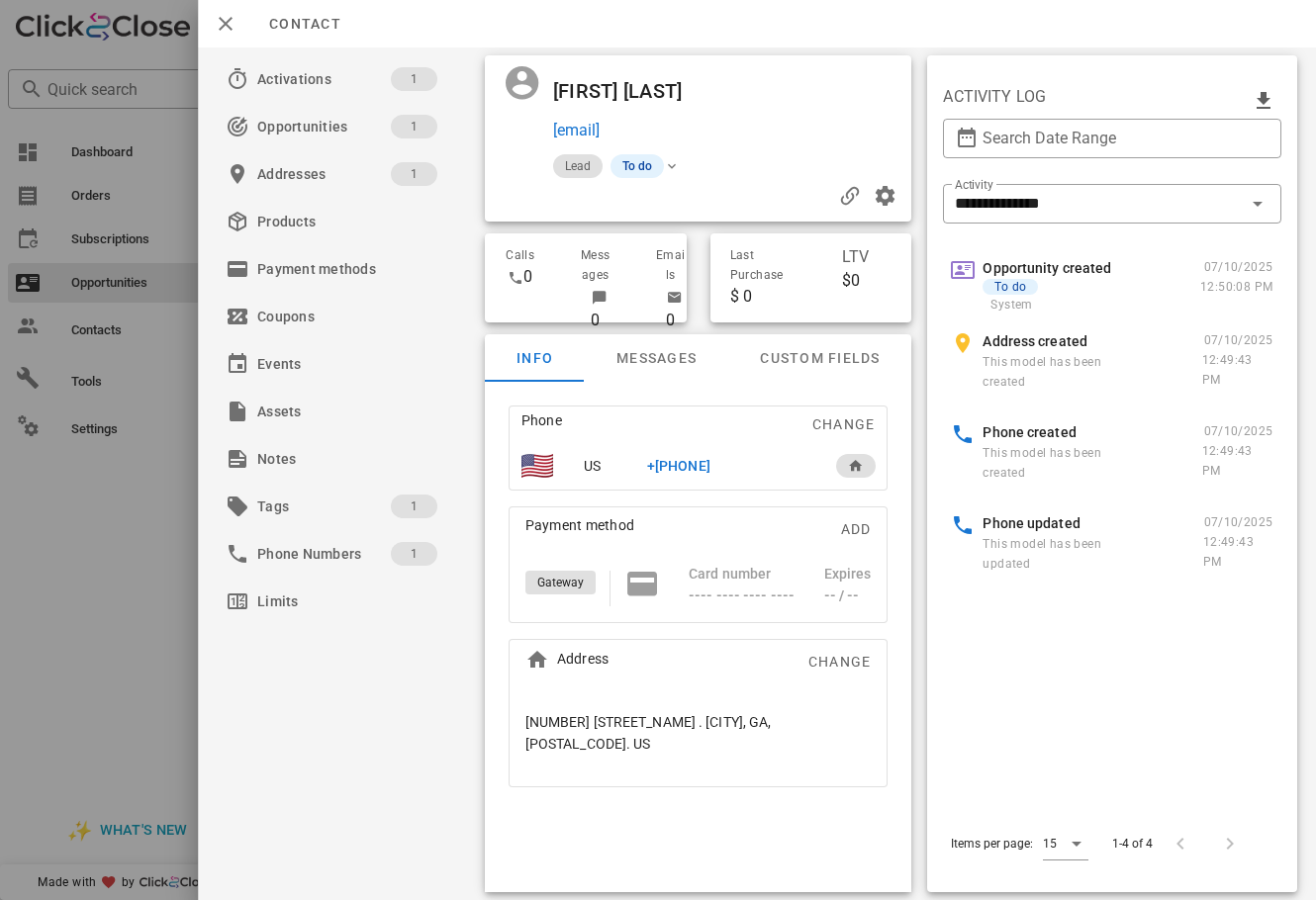 click on "+14045523772" at bounding box center (678, 466) 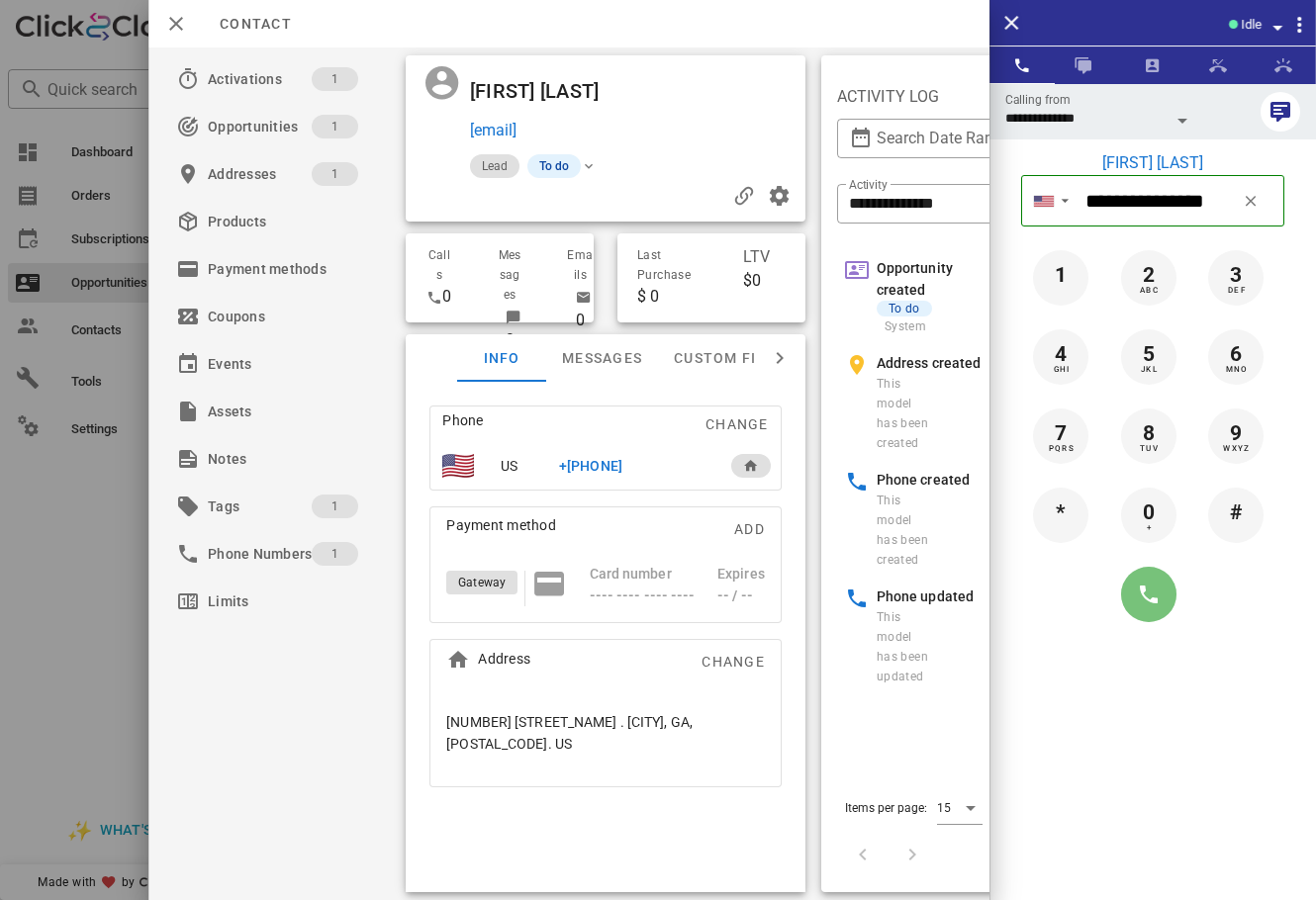 click at bounding box center (1149, 594) 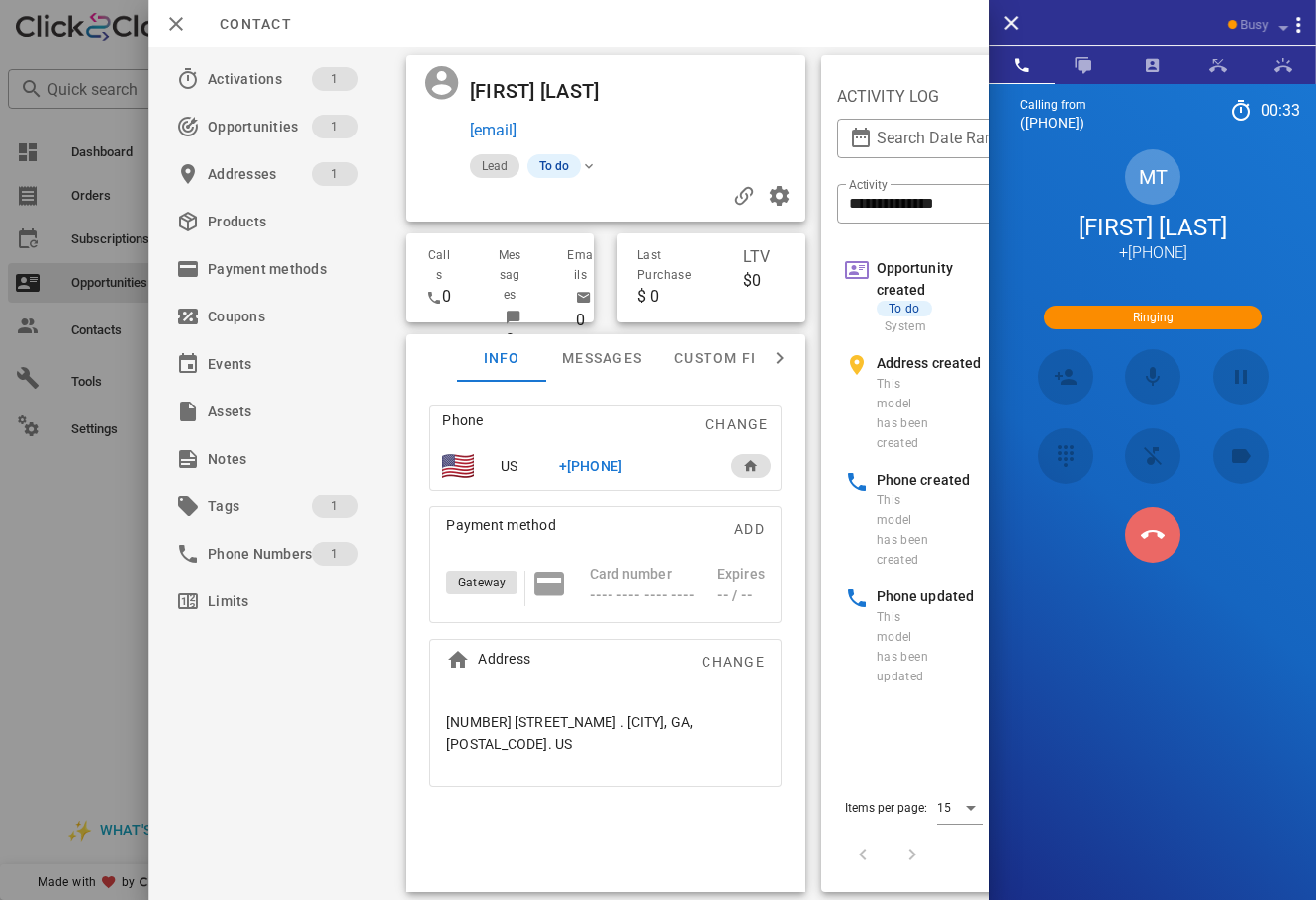 click at bounding box center (1153, 535) 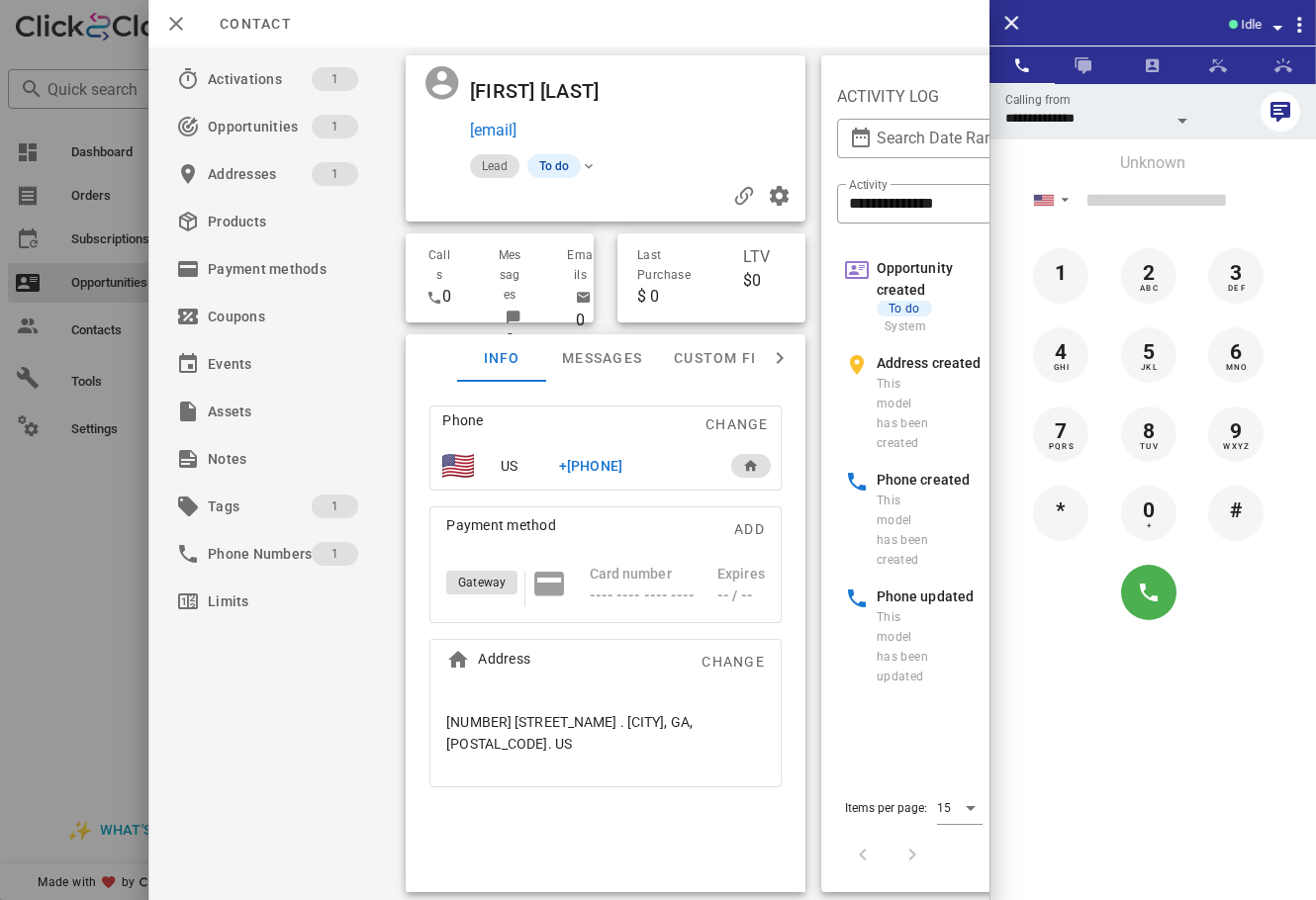 click on "+14045523772" at bounding box center (634, 466) 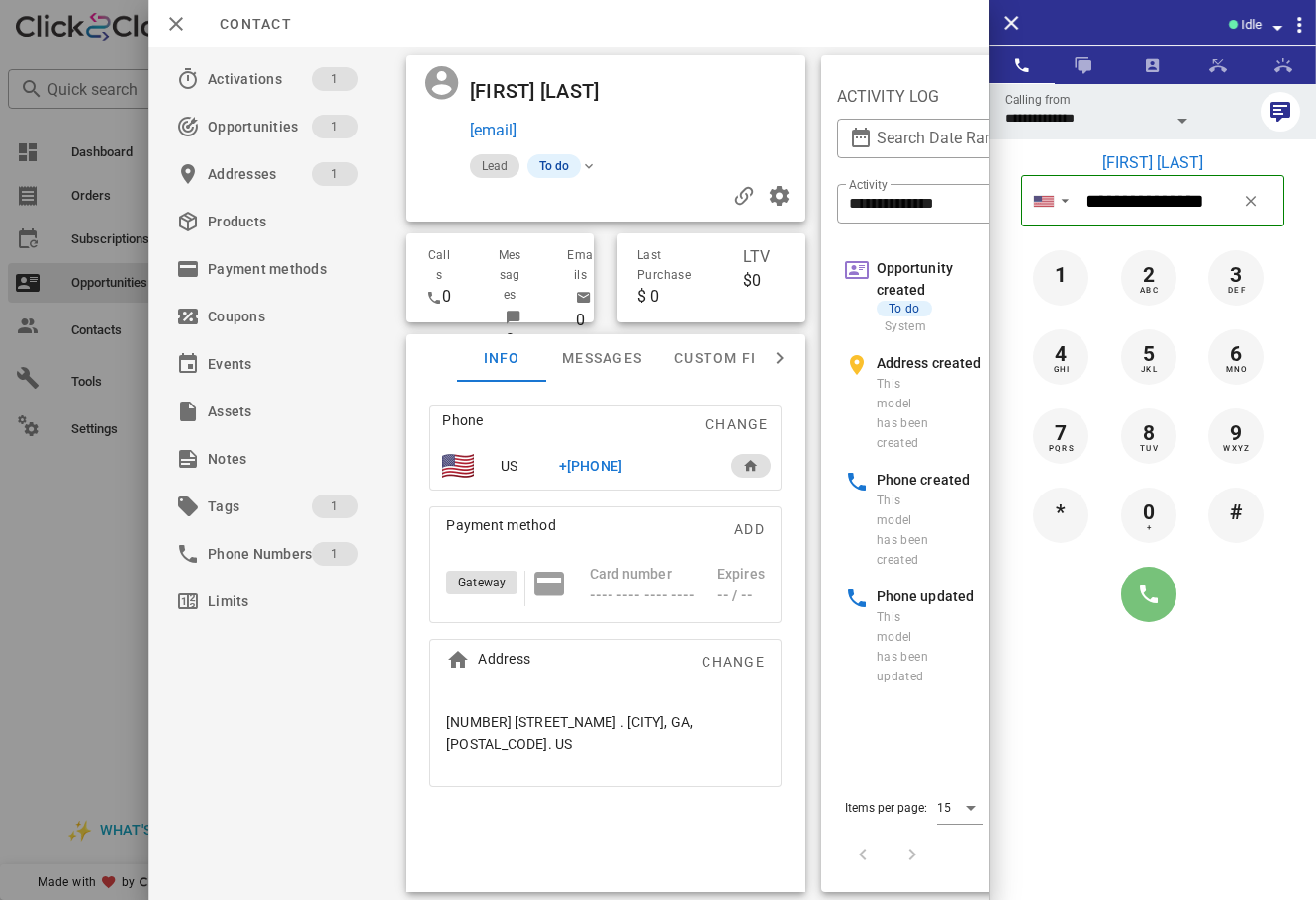 click at bounding box center [1149, 594] 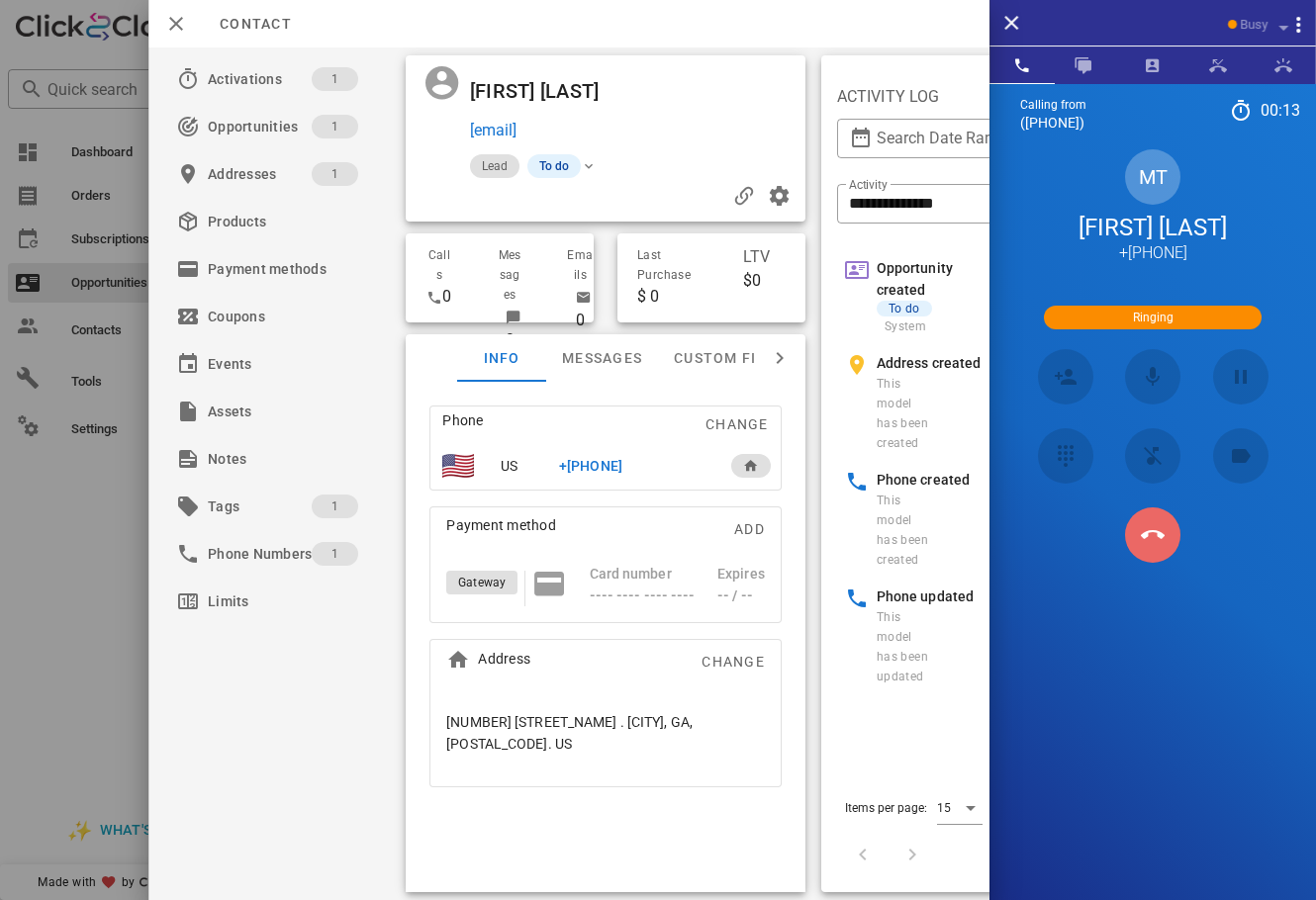click at bounding box center (1153, 535) 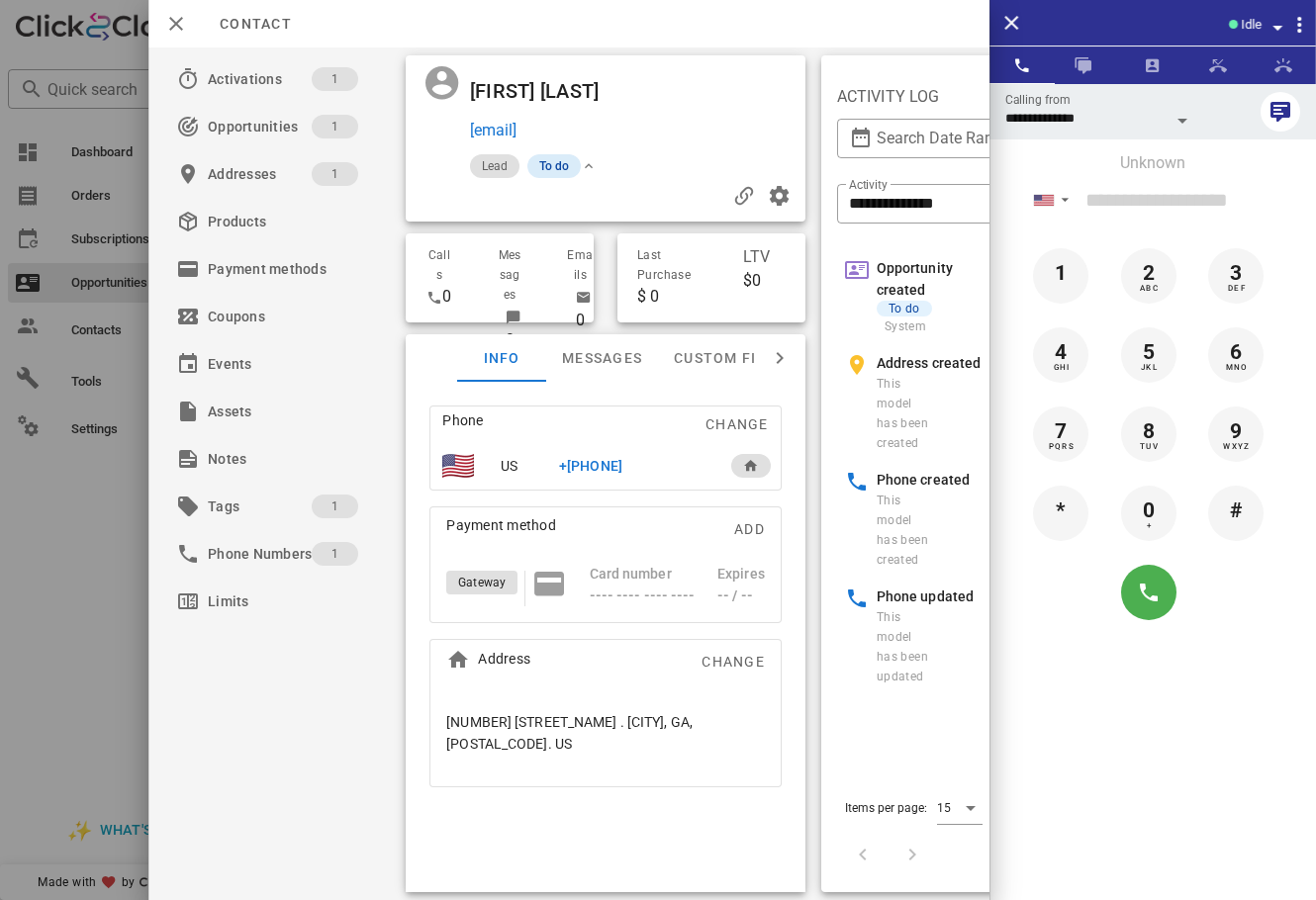 click on "To do" at bounding box center [554, 166] 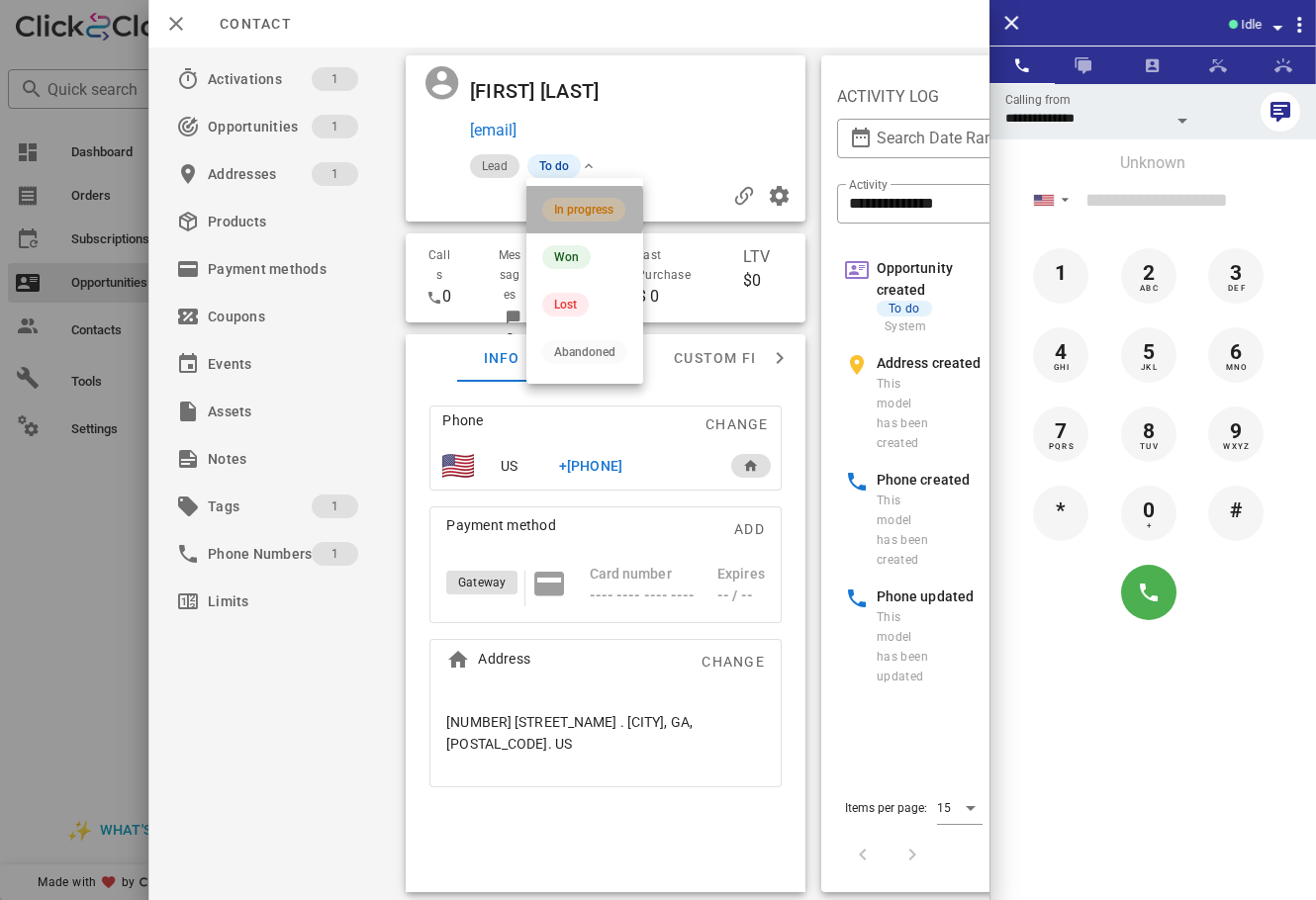 click on "In progress" at bounding box center [584, 210] 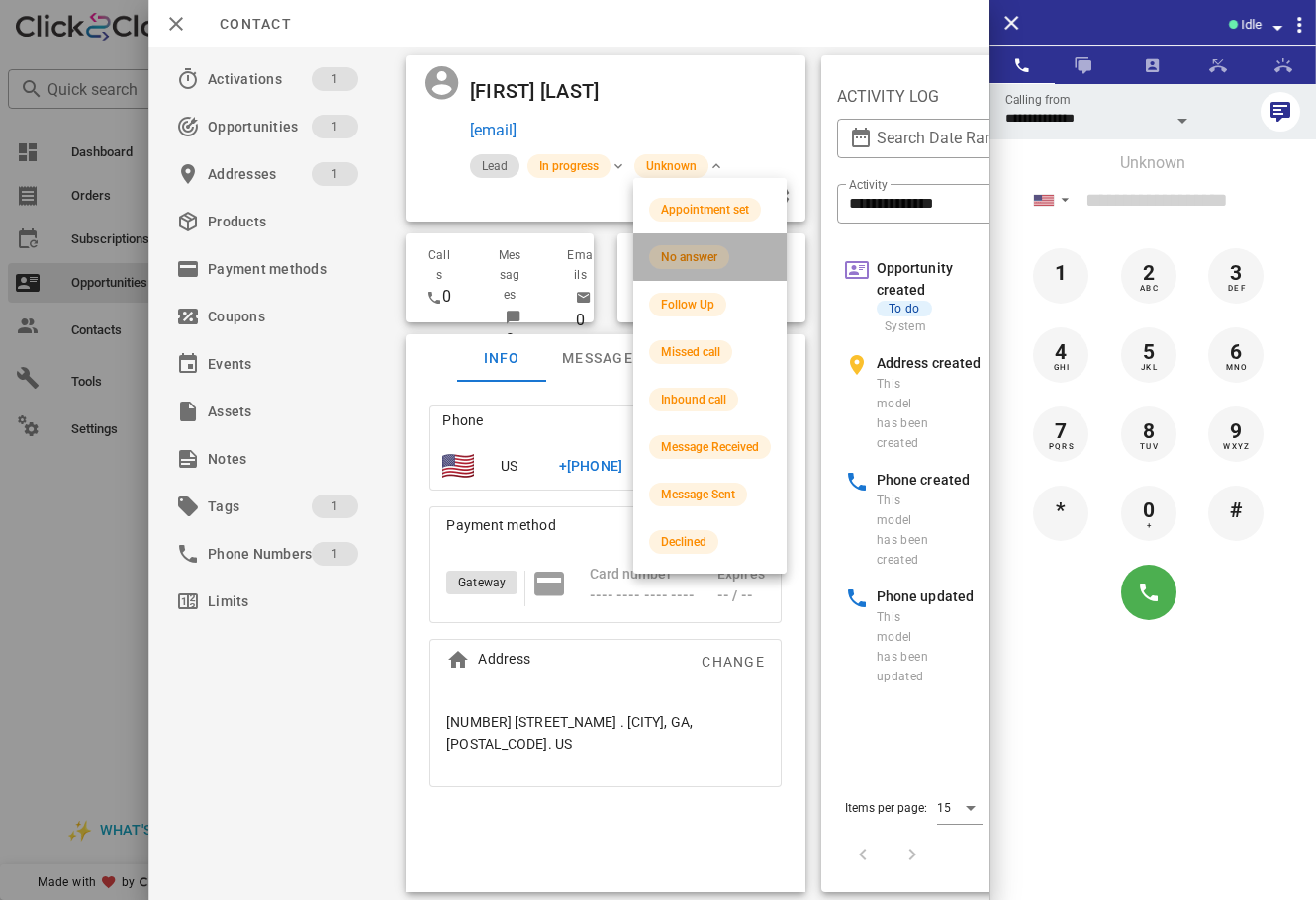 click on "No answer" at bounding box center (689, 257) 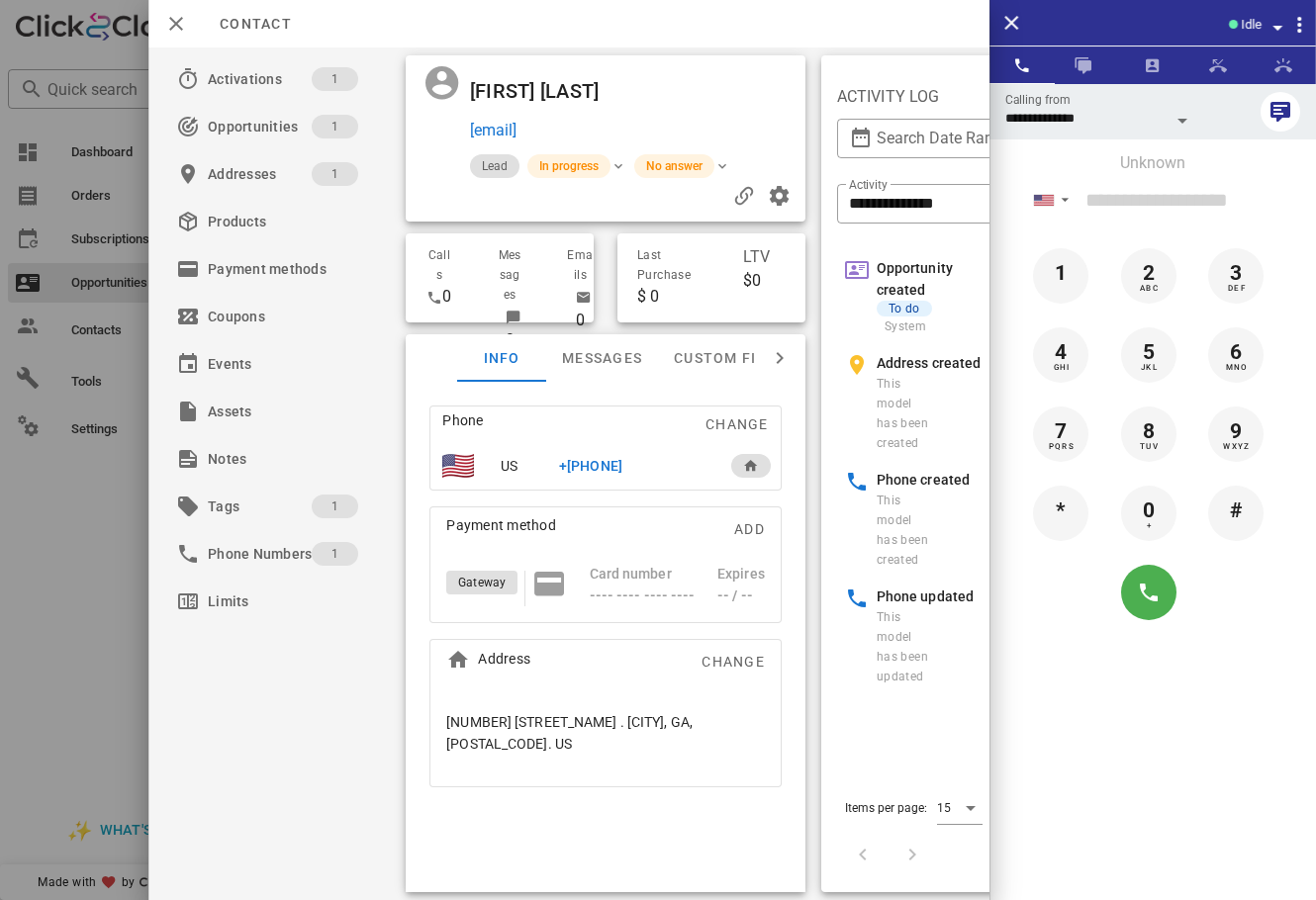 click at bounding box center (658, 450) 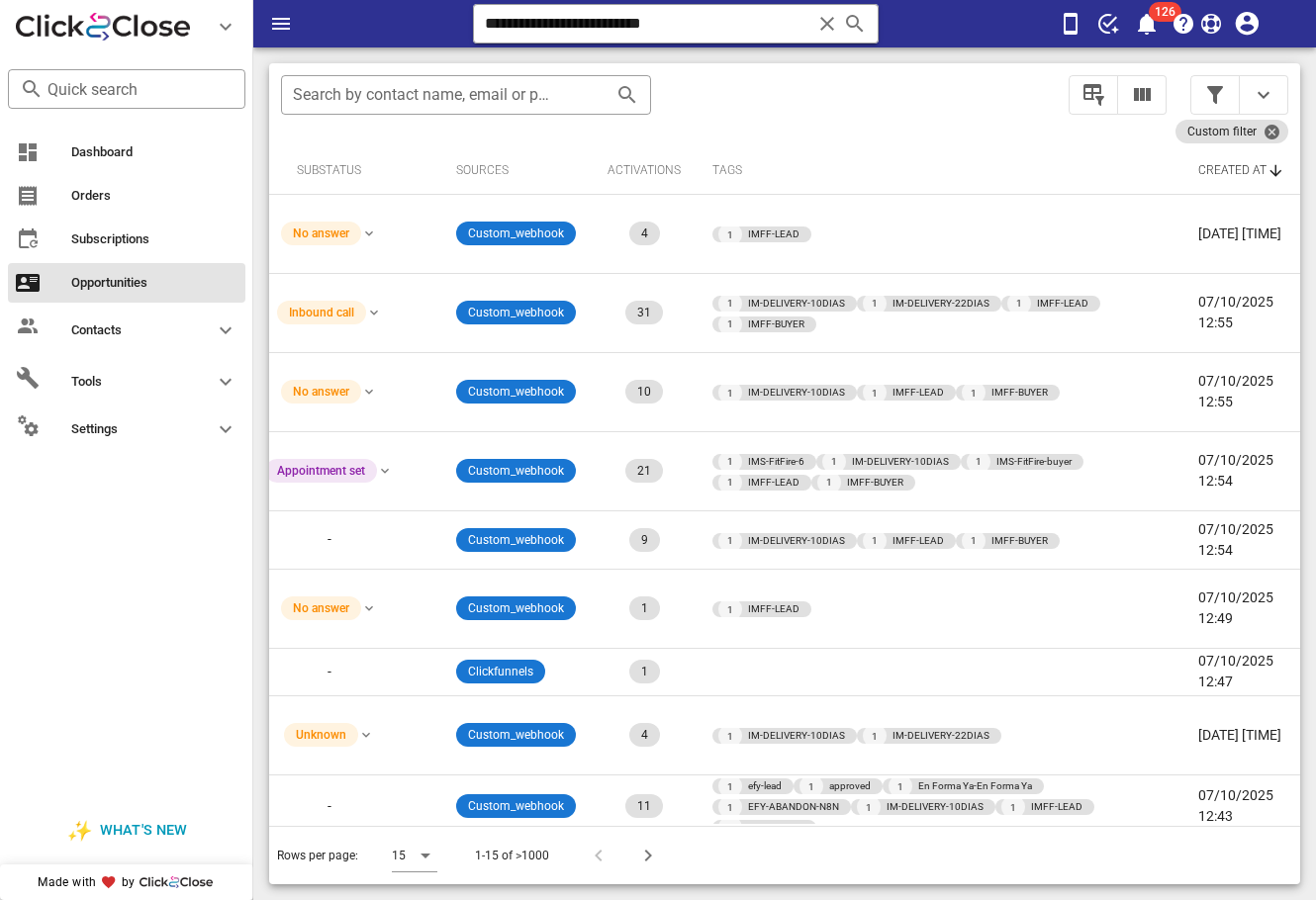 scroll, scrollTop: 0, scrollLeft: 922, axis: horizontal 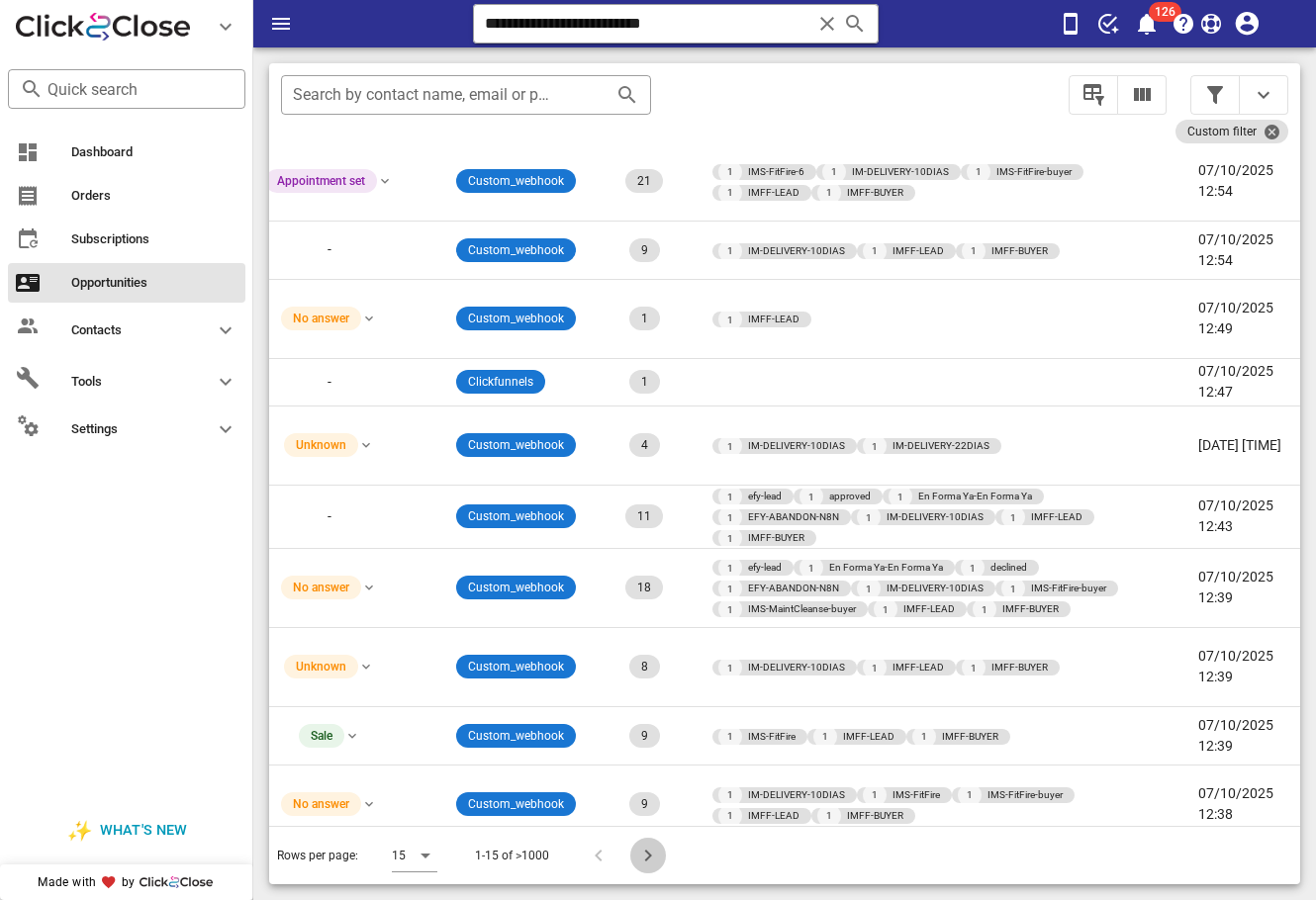 click at bounding box center [648, 855] 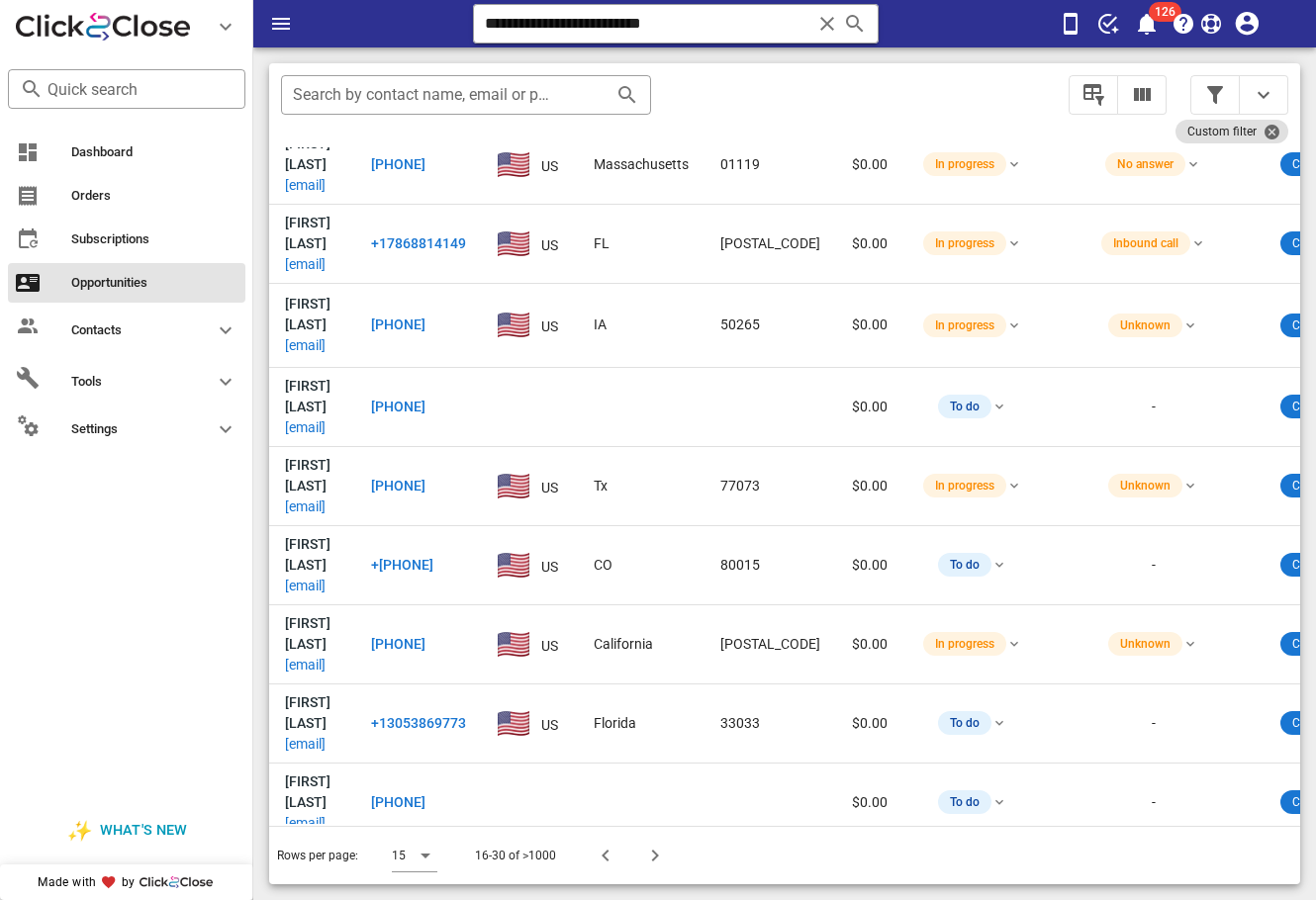 drag, startPoint x: 640, startPoint y: 795, endPoint x: 676, endPoint y: 798, distance: 36.124784 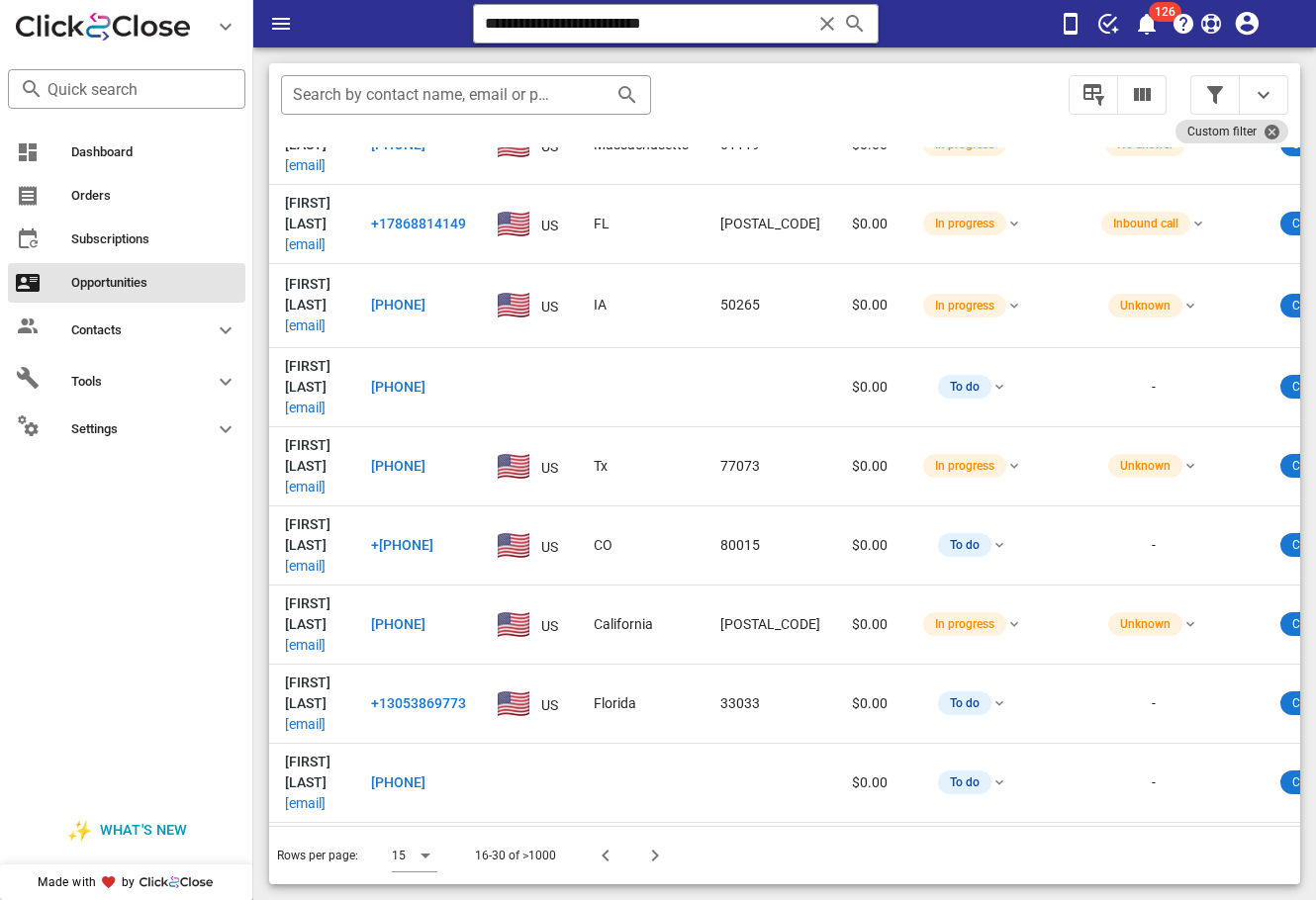 click on "Rows per page: 15  16-30 of >1000" at bounding box center (785, 855) 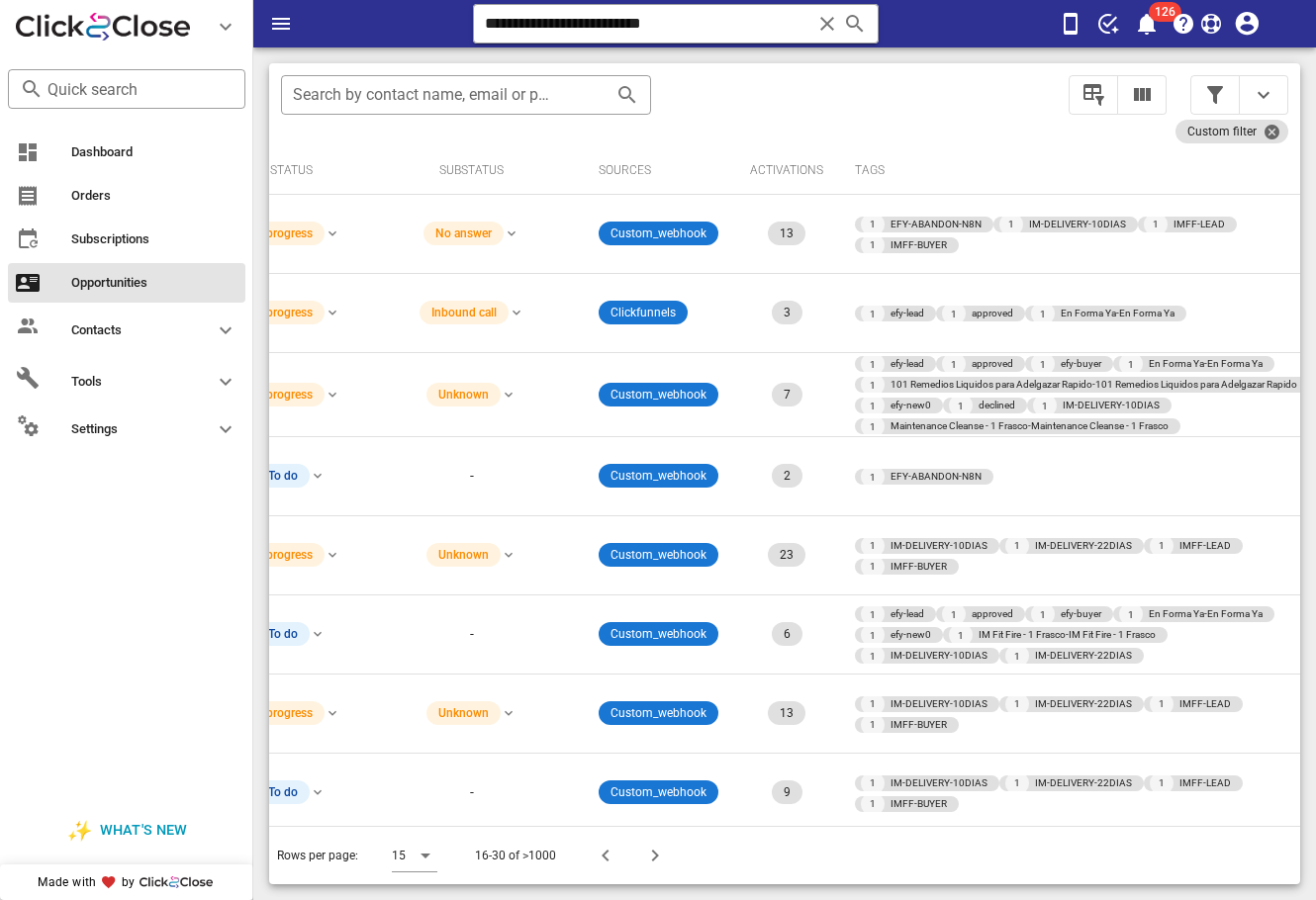 scroll, scrollTop: 291, scrollLeft: 682, axis: both 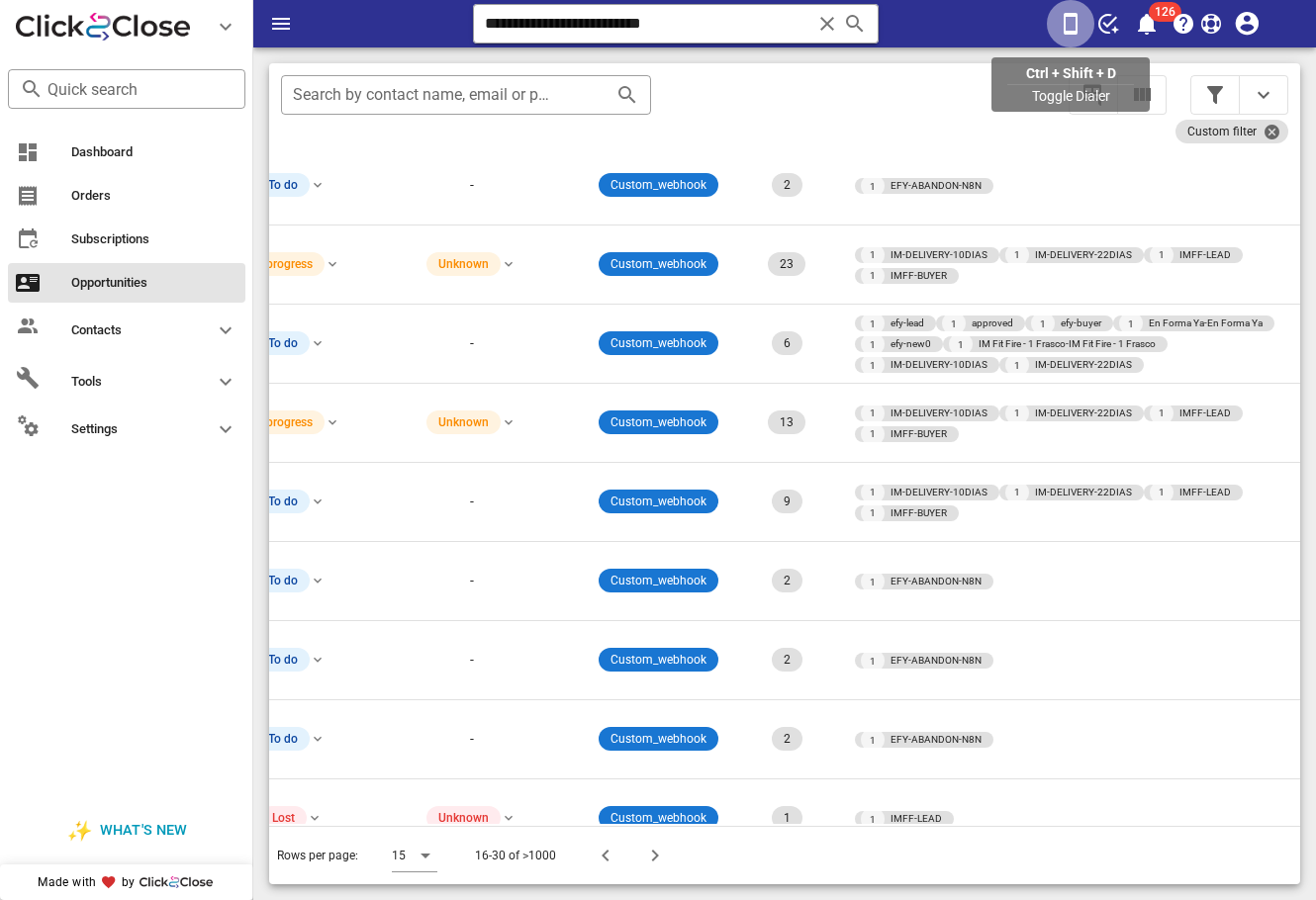 click at bounding box center (1071, 24) 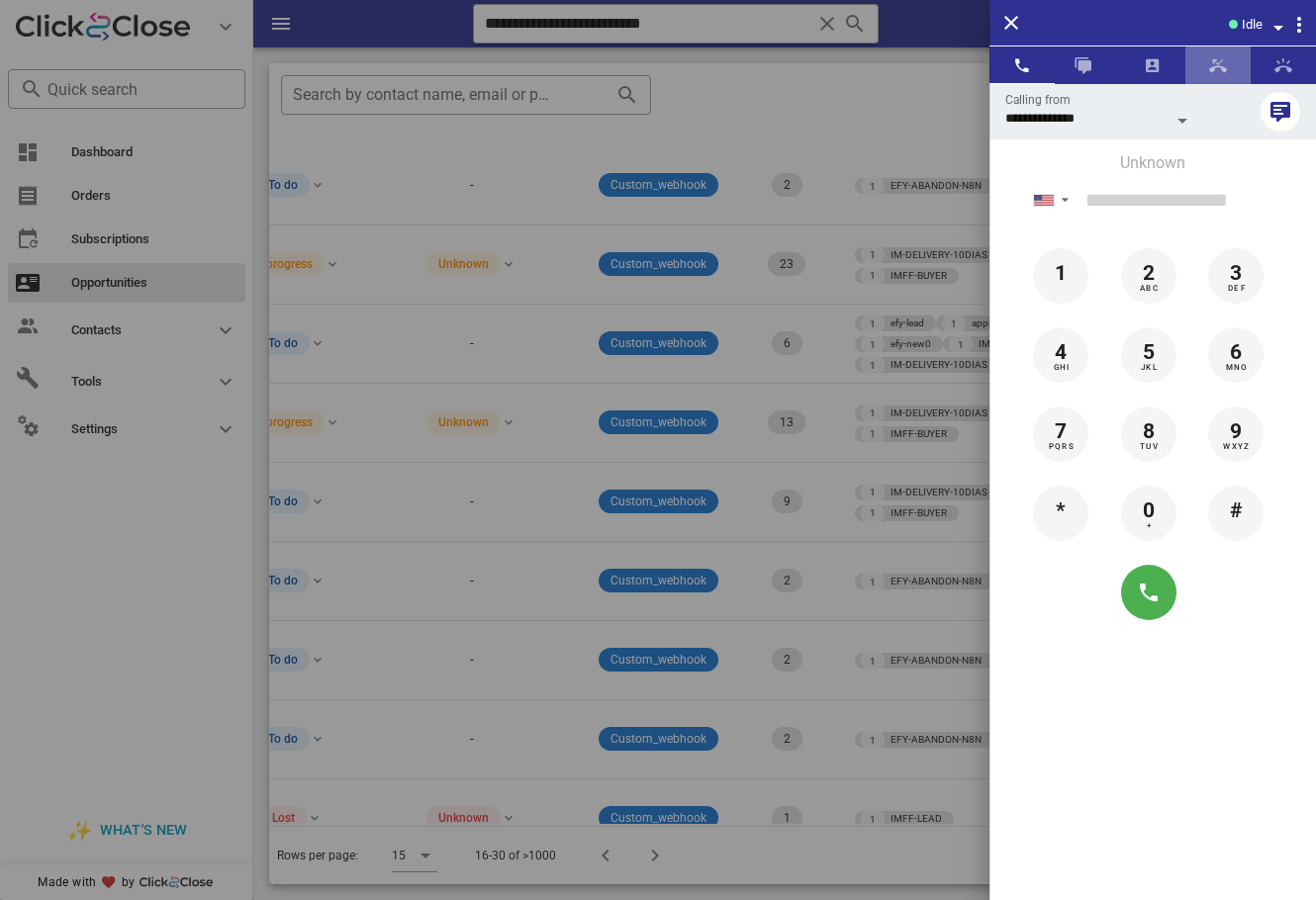 click at bounding box center (1218, 65) 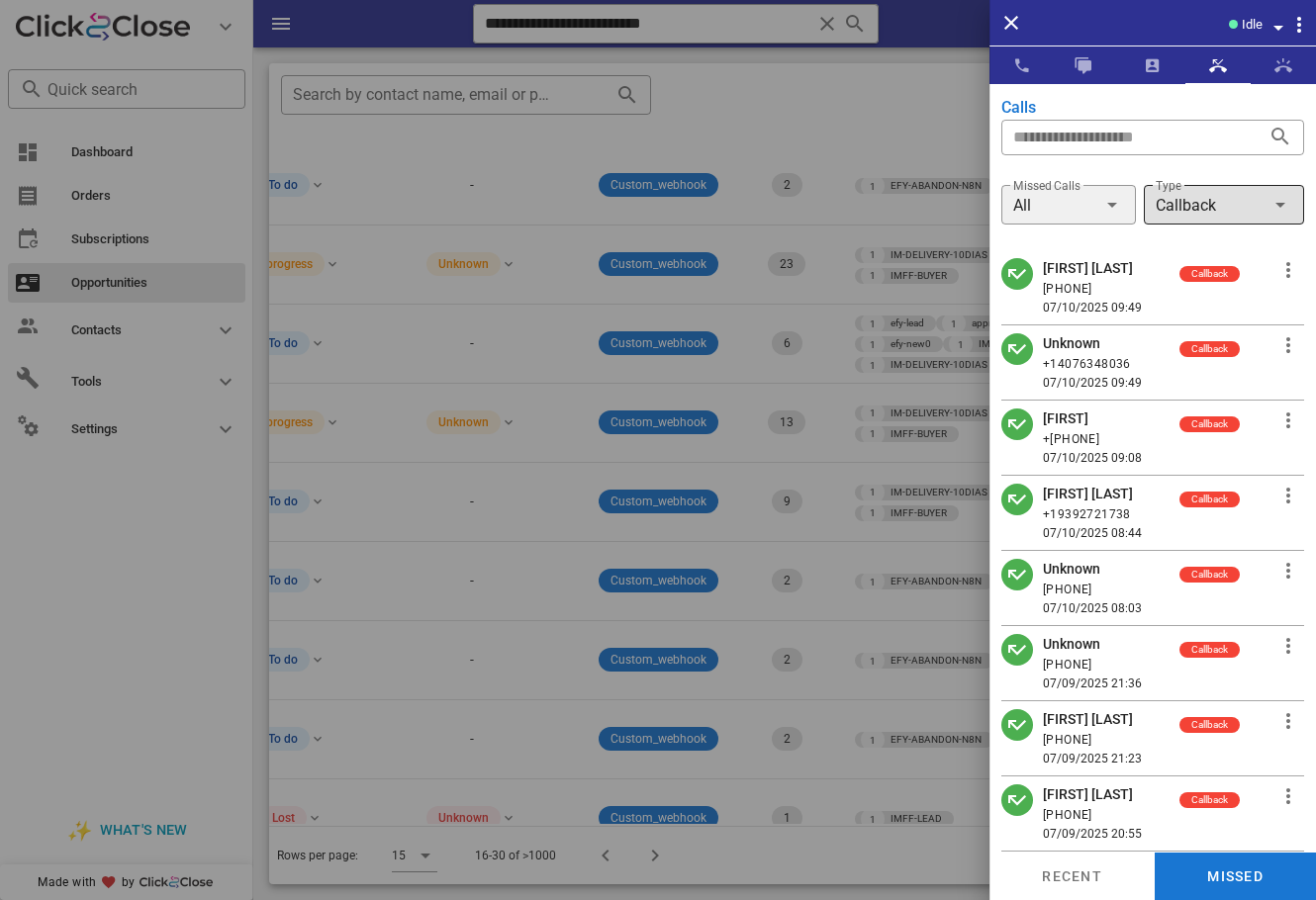 click on "Callback" at bounding box center (1185, 206) 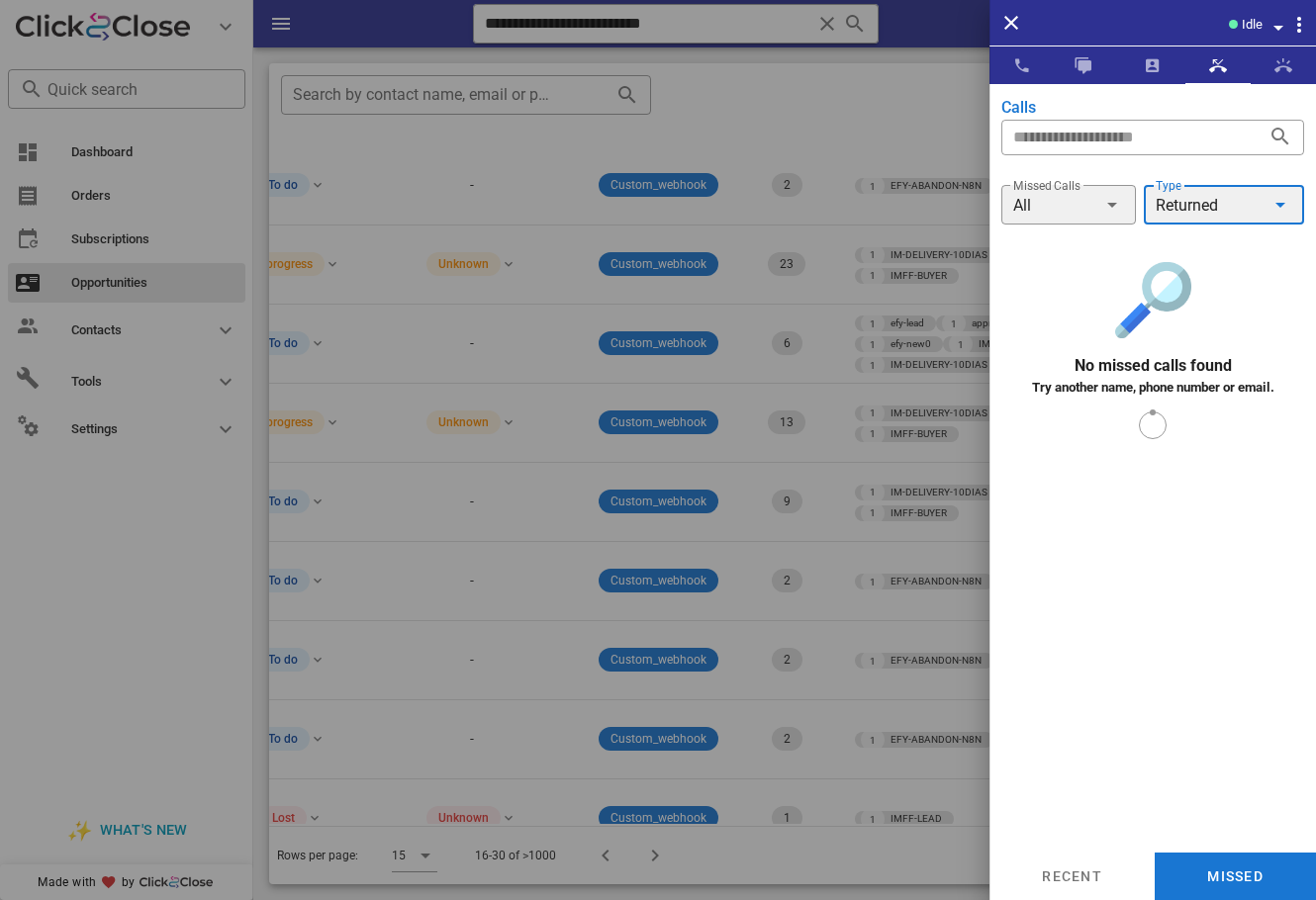 click on "Returned" at bounding box center (1186, 206) 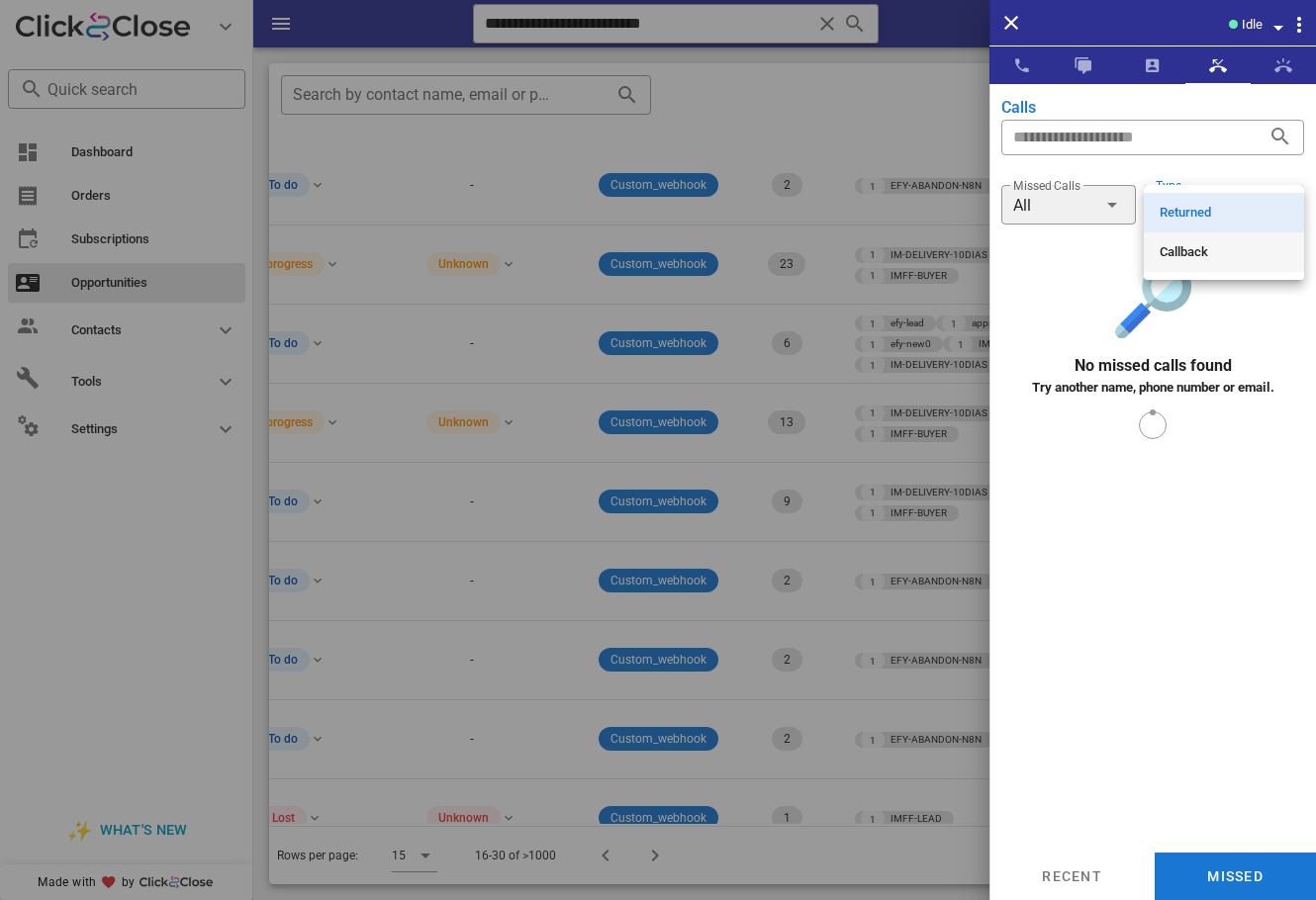 click on "Callback" at bounding box center [1224, 252] 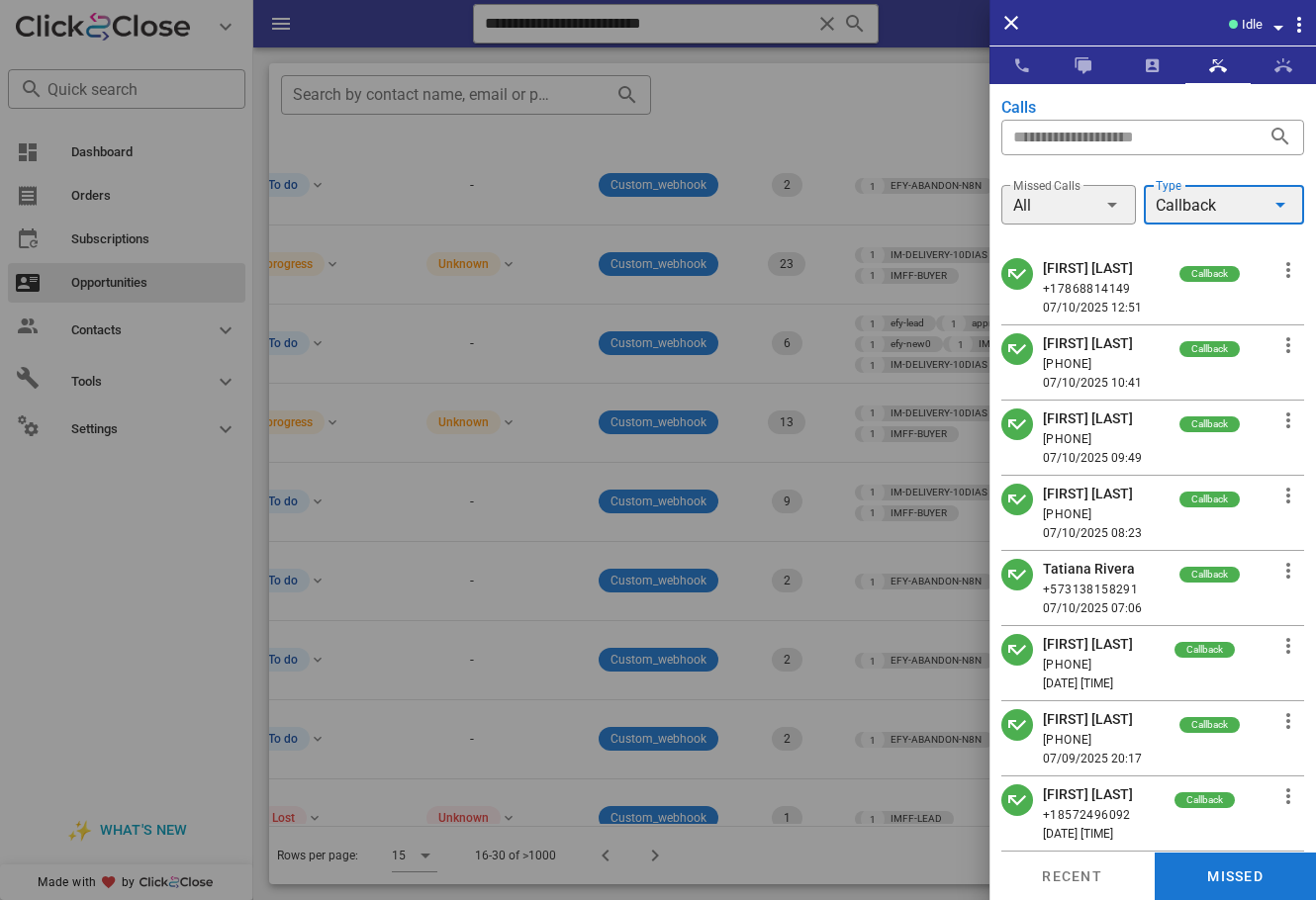 click on "Callback" at bounding box center [1185, 206] 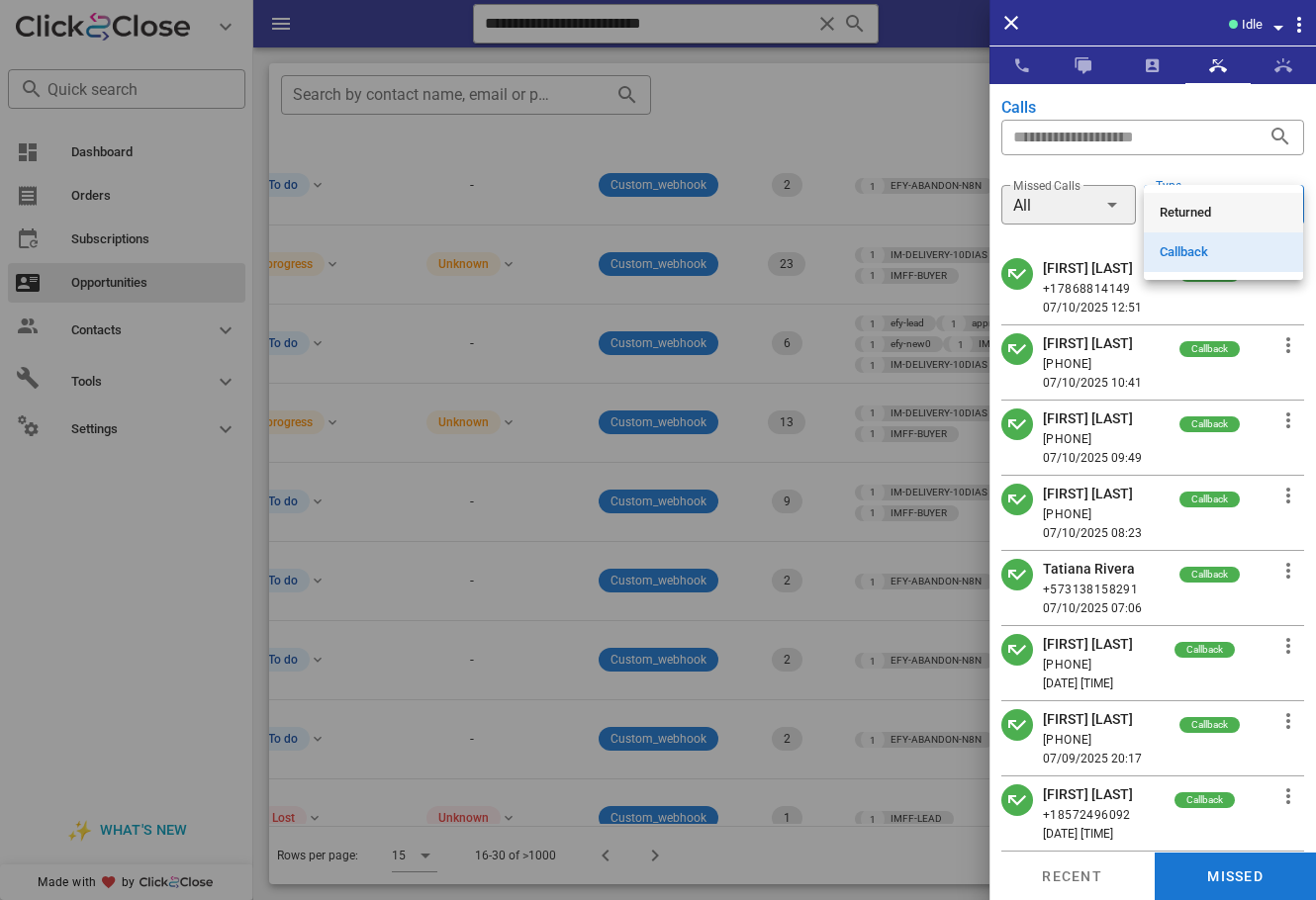 click on "Returned" at bounding box center [1223, 213] 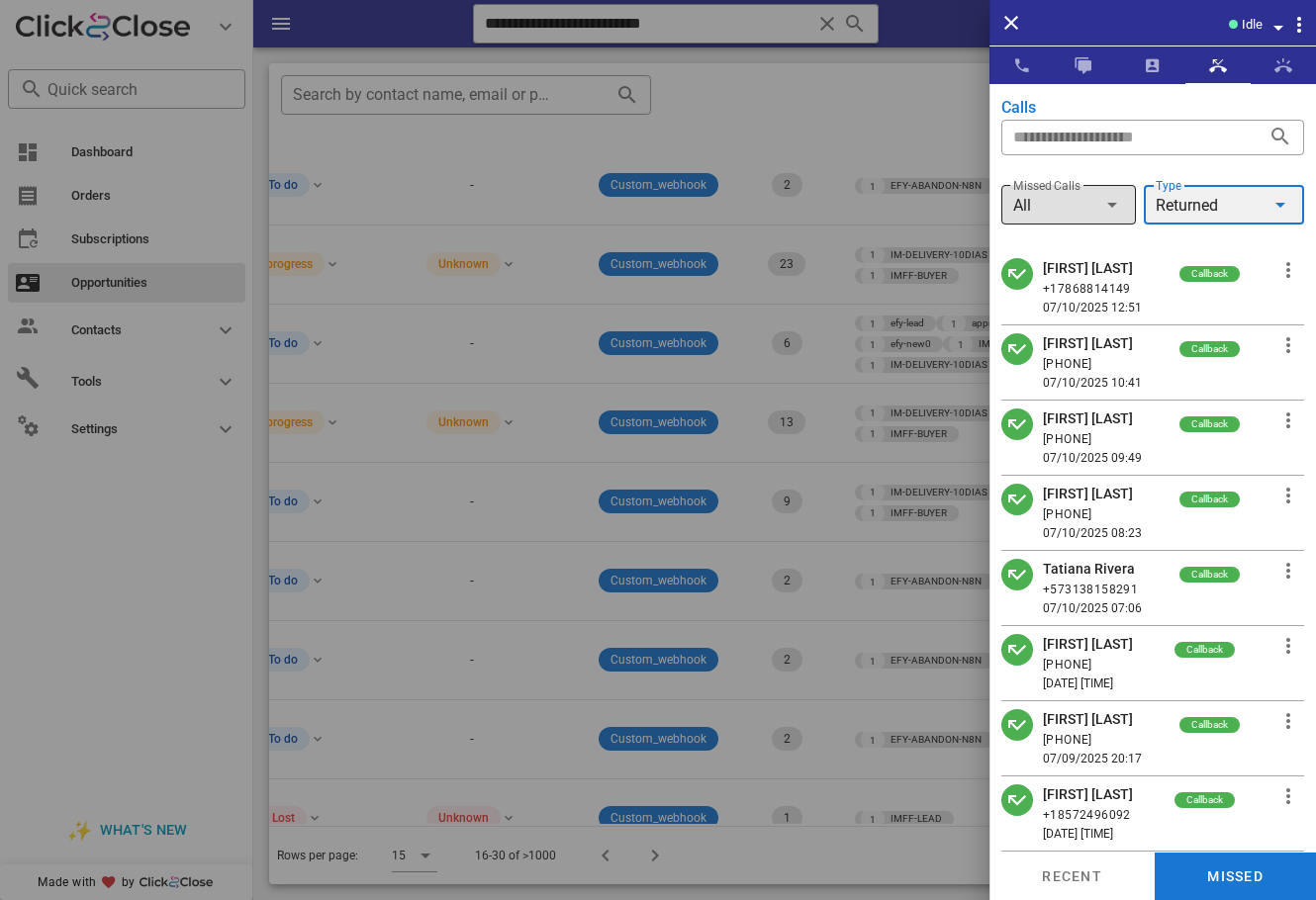 click at bounding box center (1112, 205) 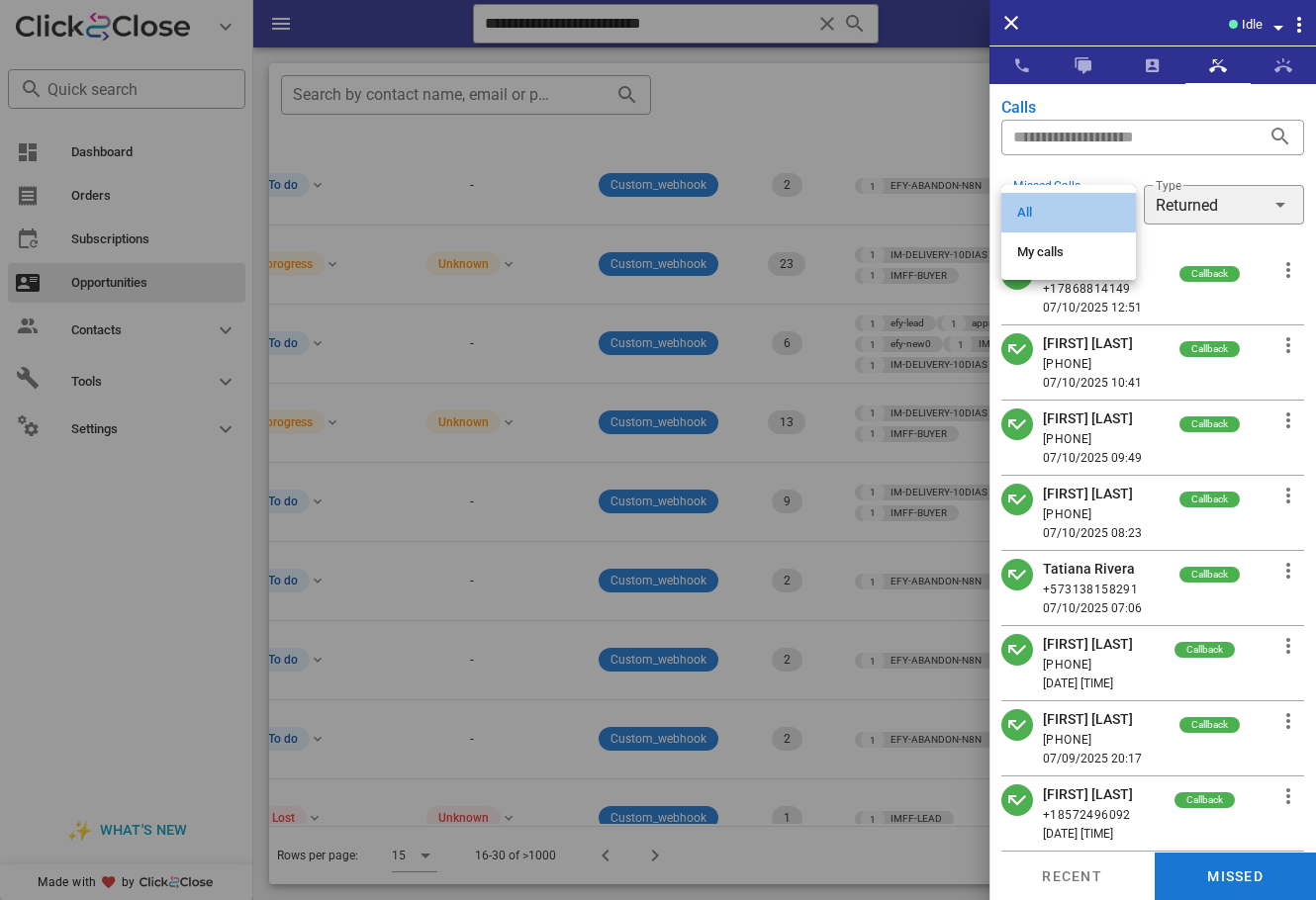 click on "All" at bounding box center [1069, 213] 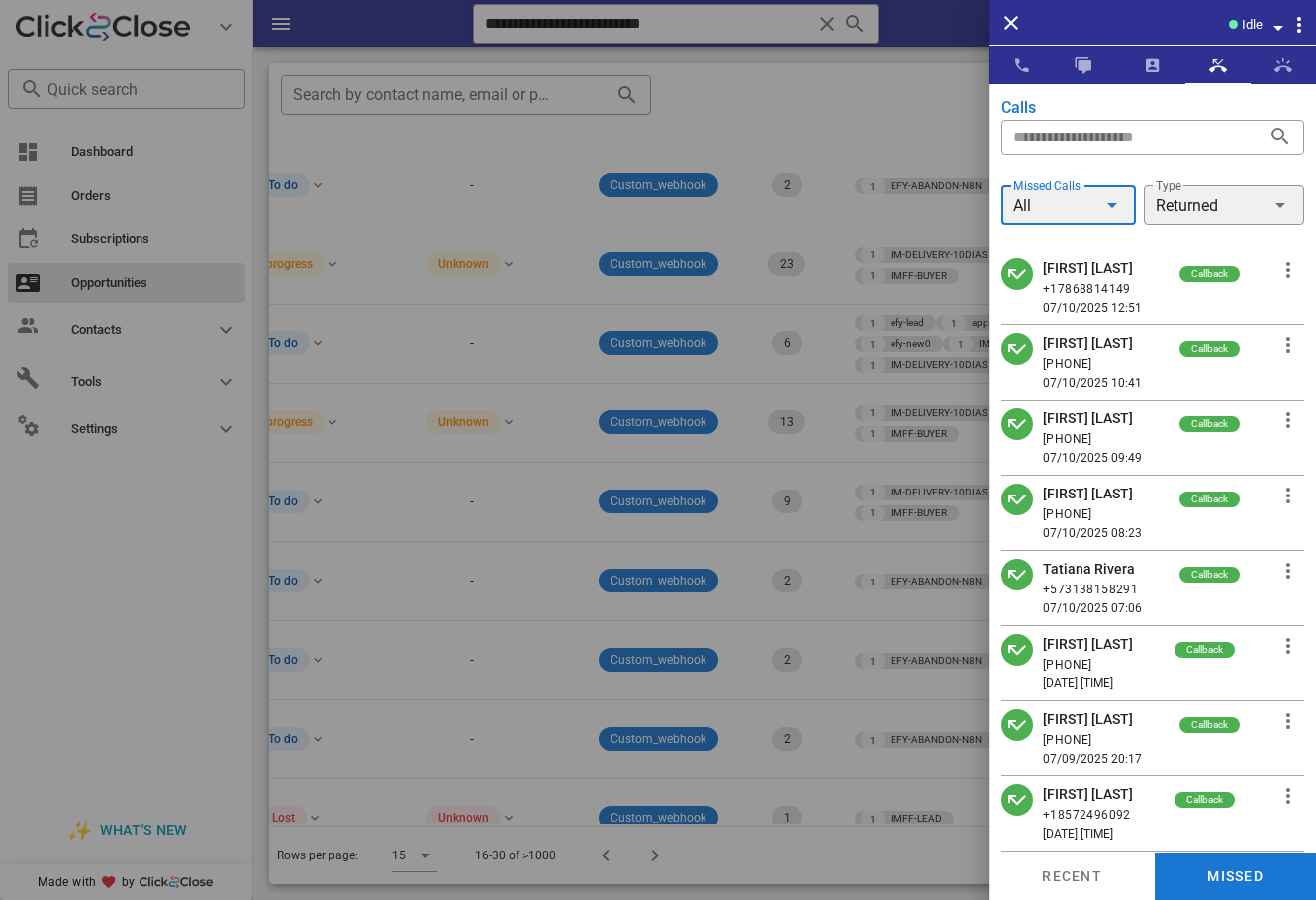 click on "All" at bounding box center (1055, 205) 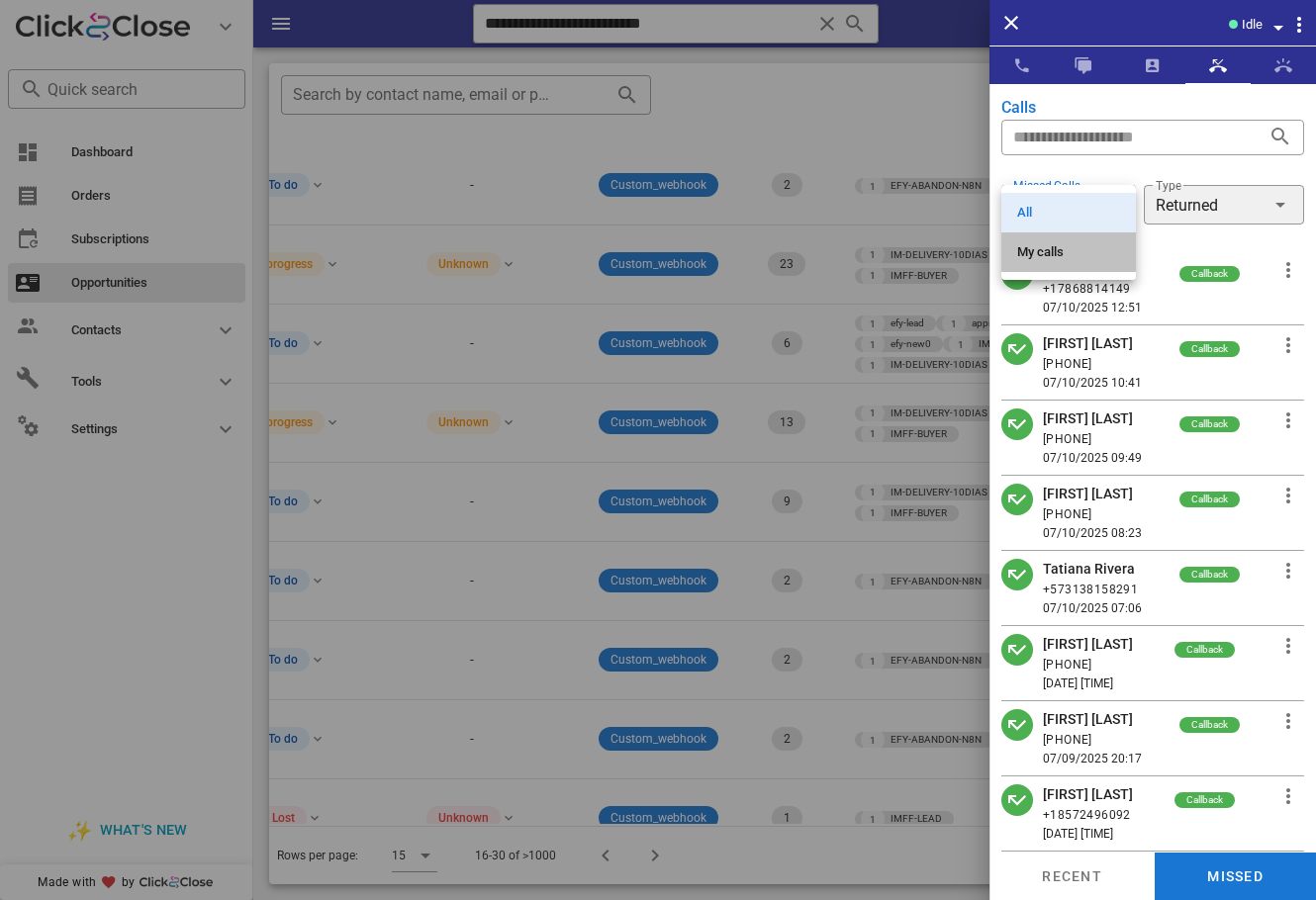 click on "My calls" at bounding box center [1069, 252] 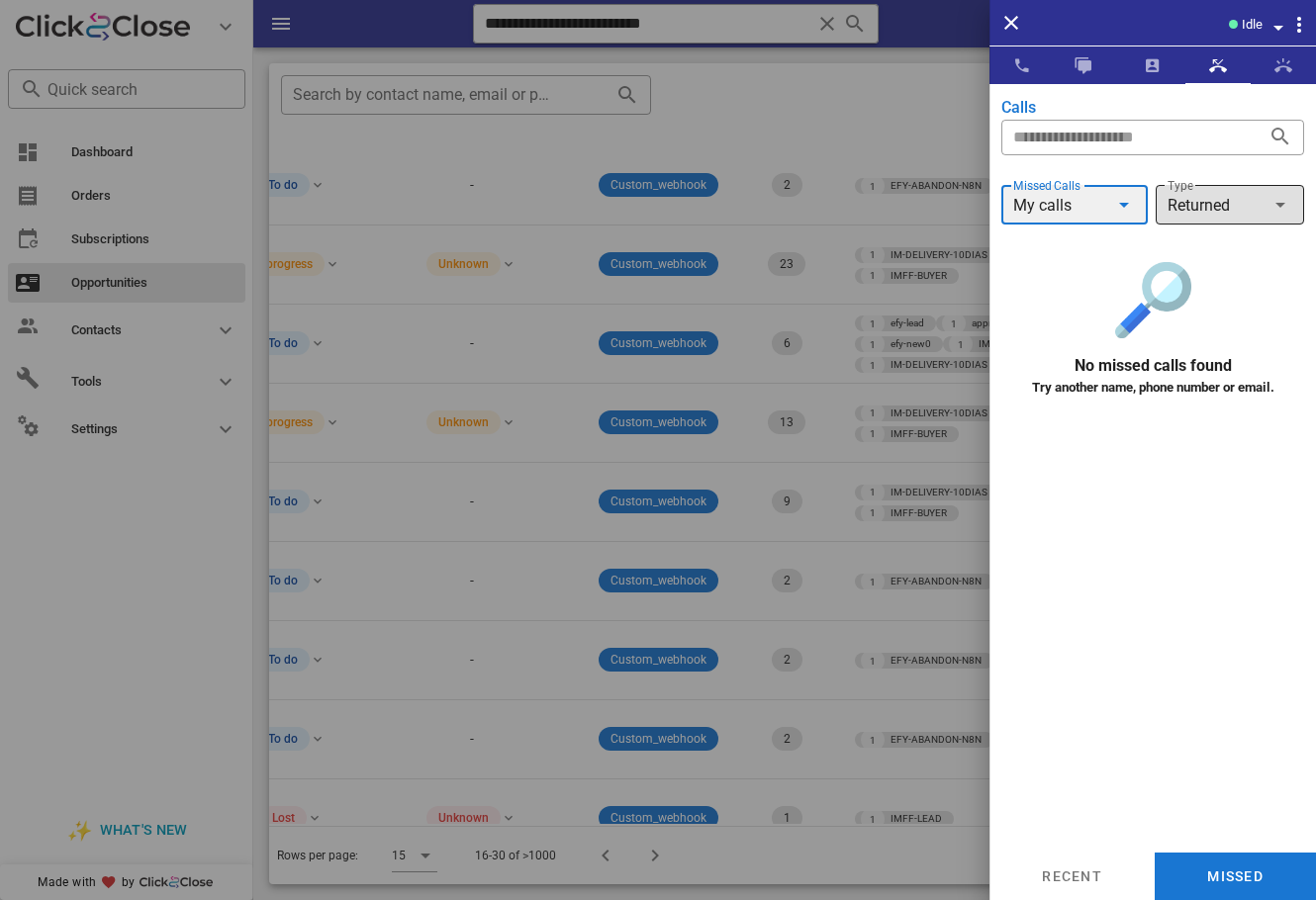click on "Returned" at bounding box center (1216, 205) 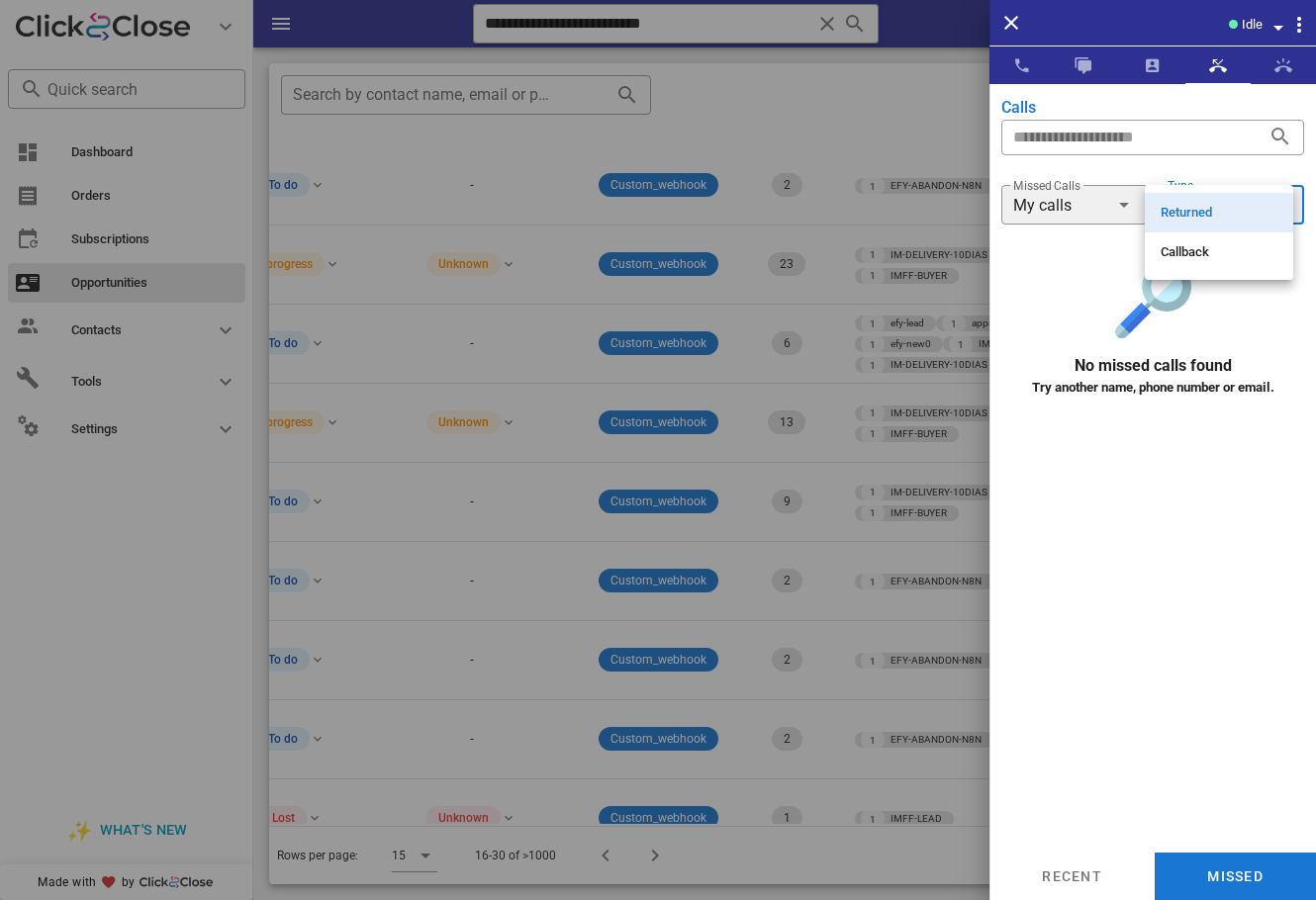 click on "Returned" at bounding box center (1219, 213) 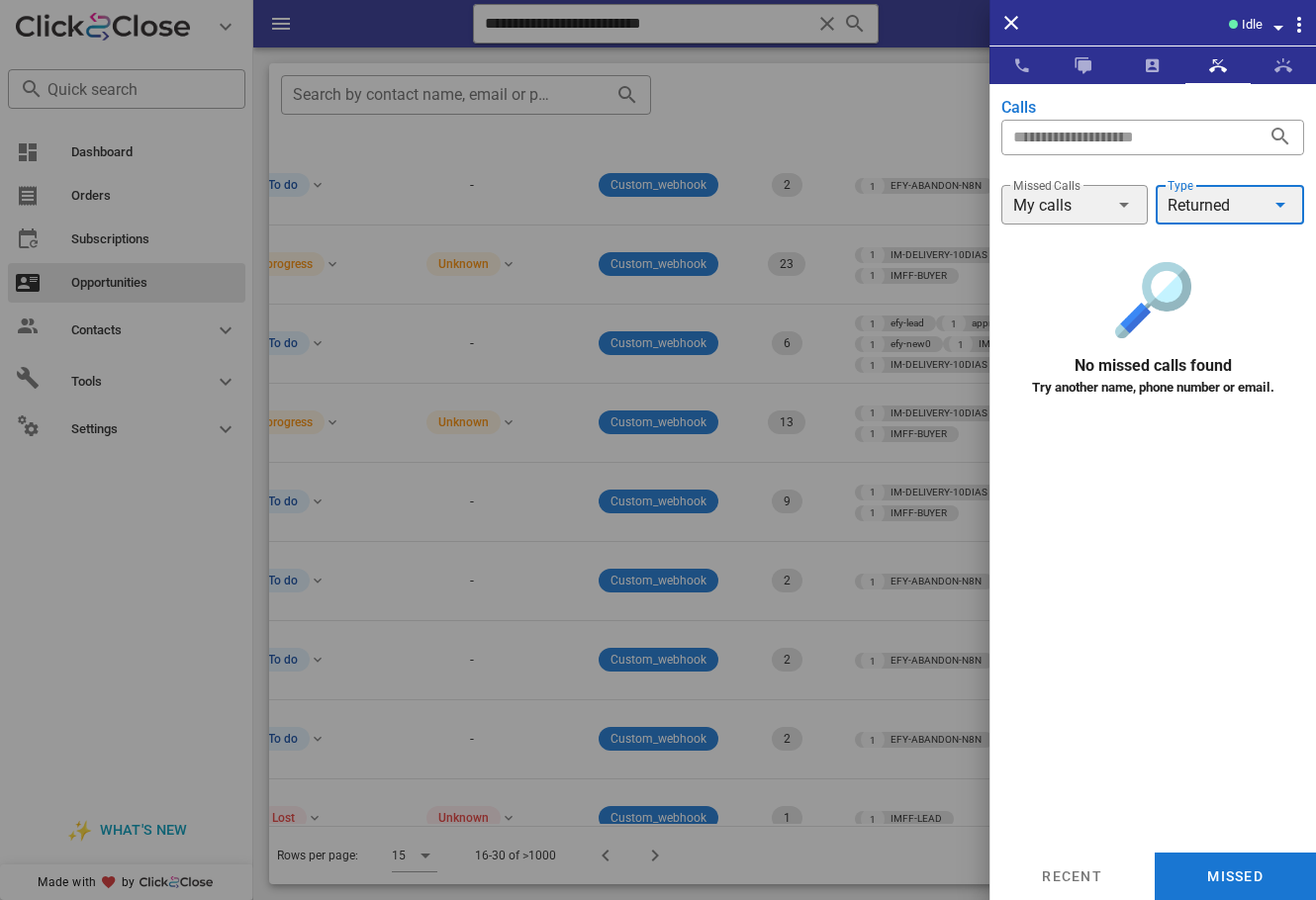 drag, startPoint x: 1199, startPoint y: 211, endPoint x: 1192, endPoint y: 225, distance: 15.652476 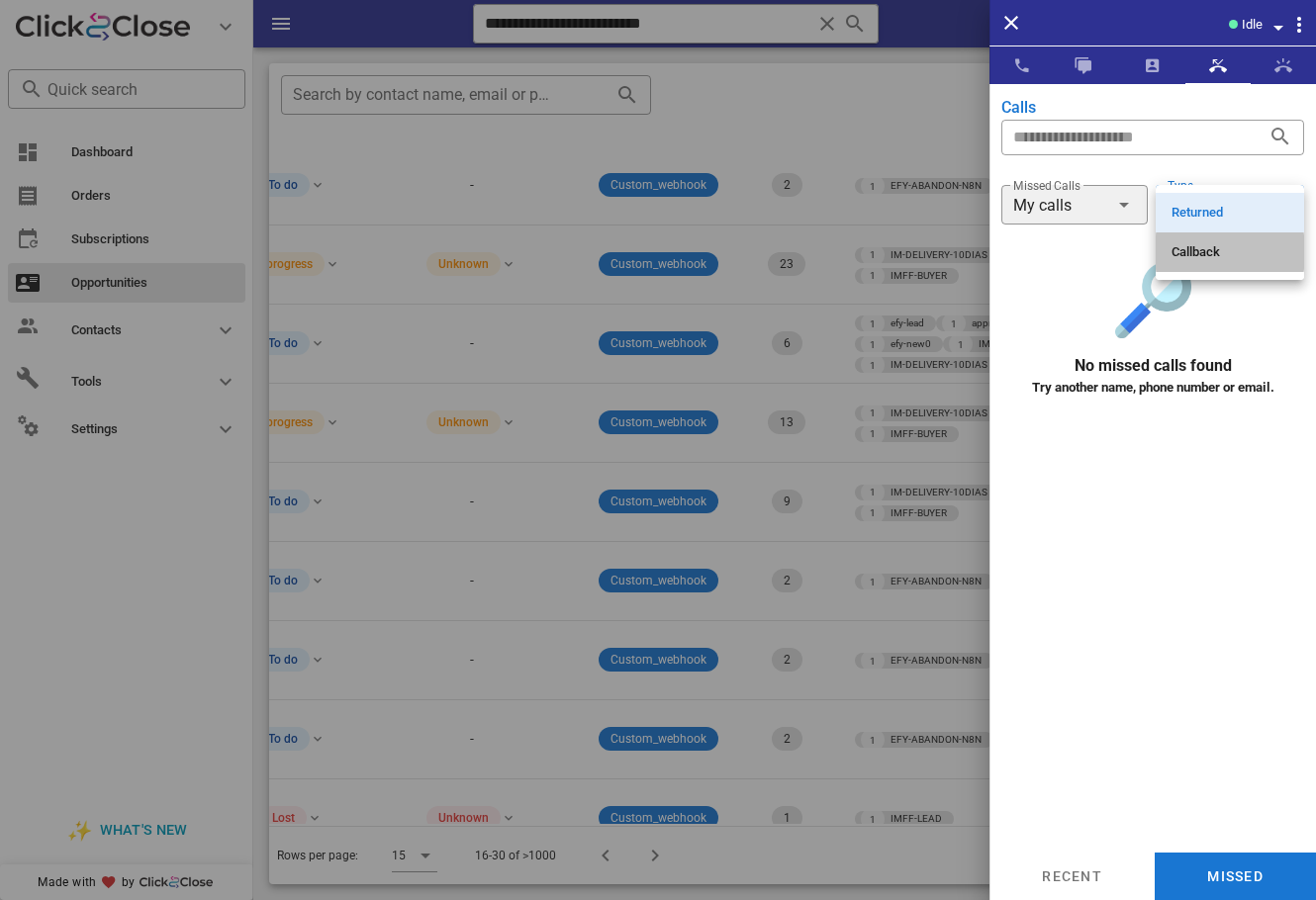 click on "Callback" at bounding box center (1230, 252) 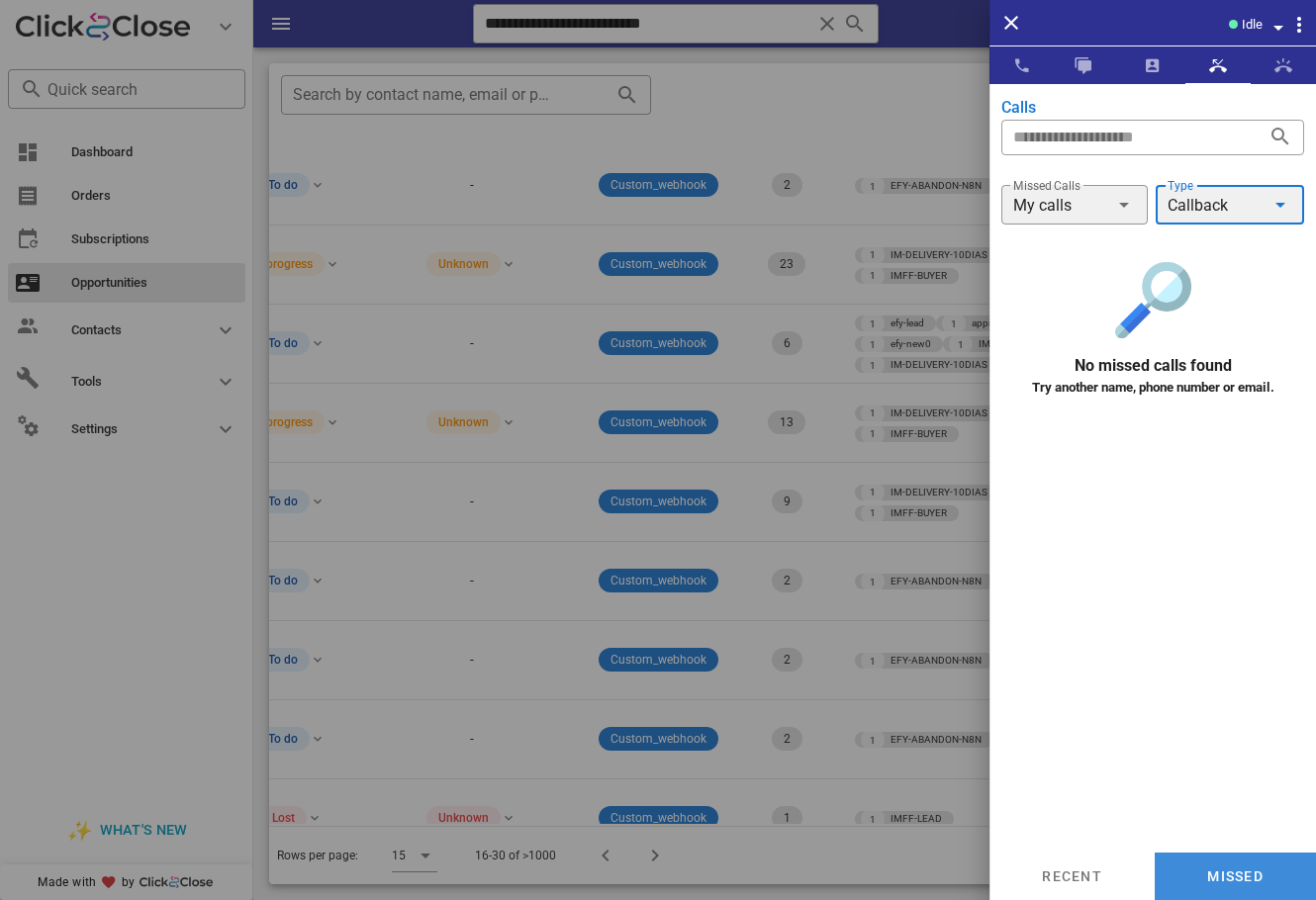 click on "Missed" at bounding box center [1235, 876] 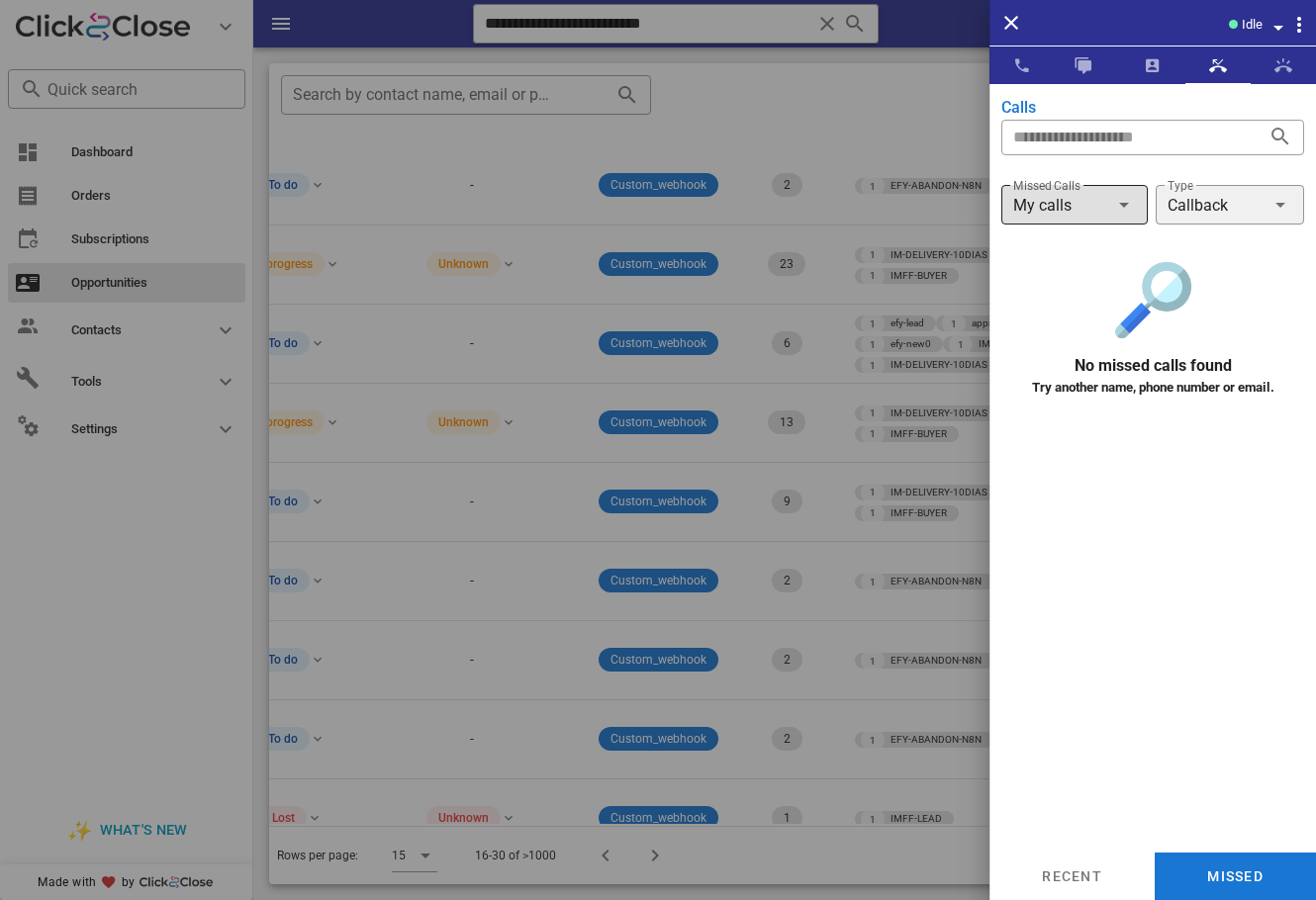 click at bounding box center (1124, 205) 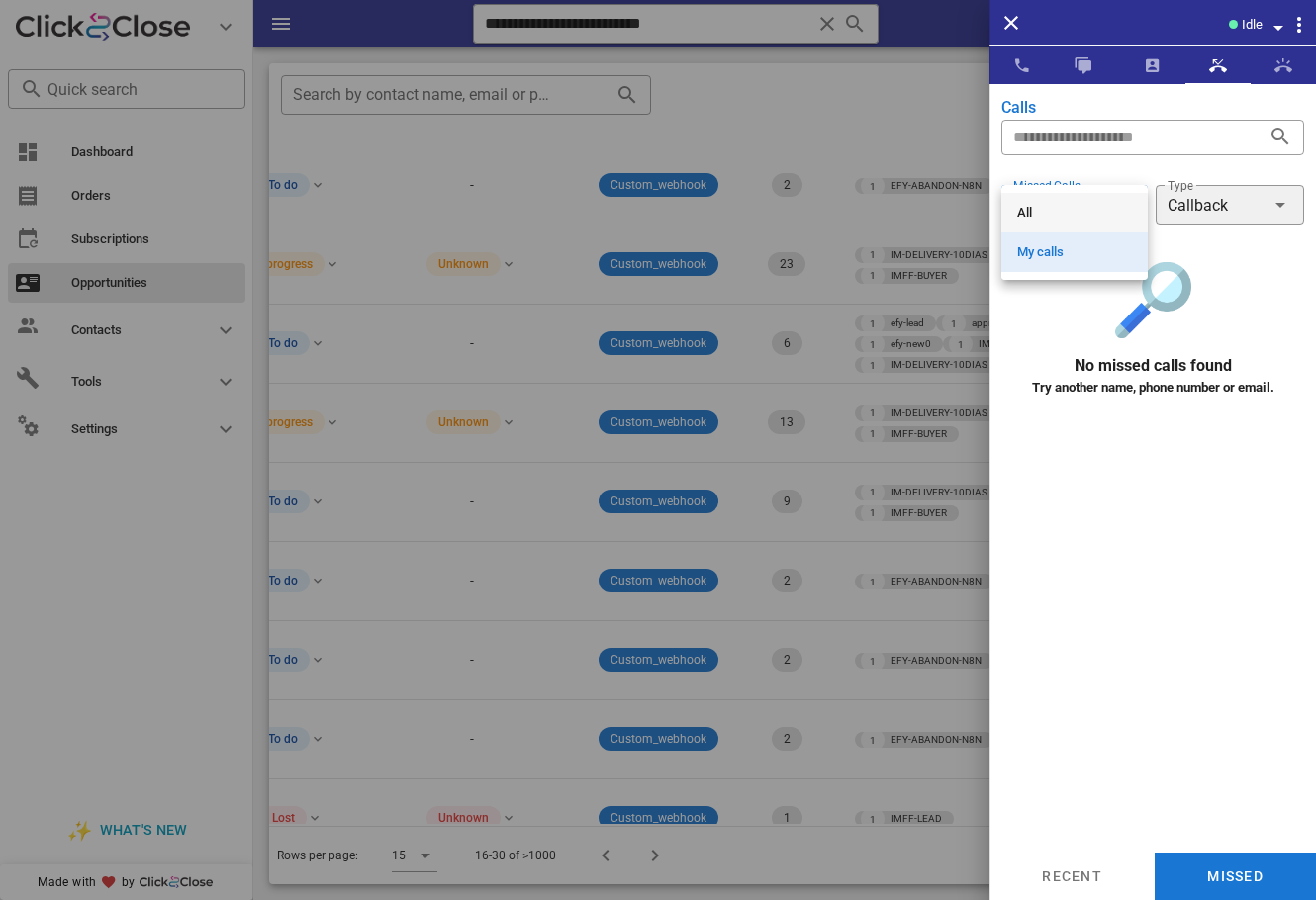 click on "All" at bounding box center (1075, 213) 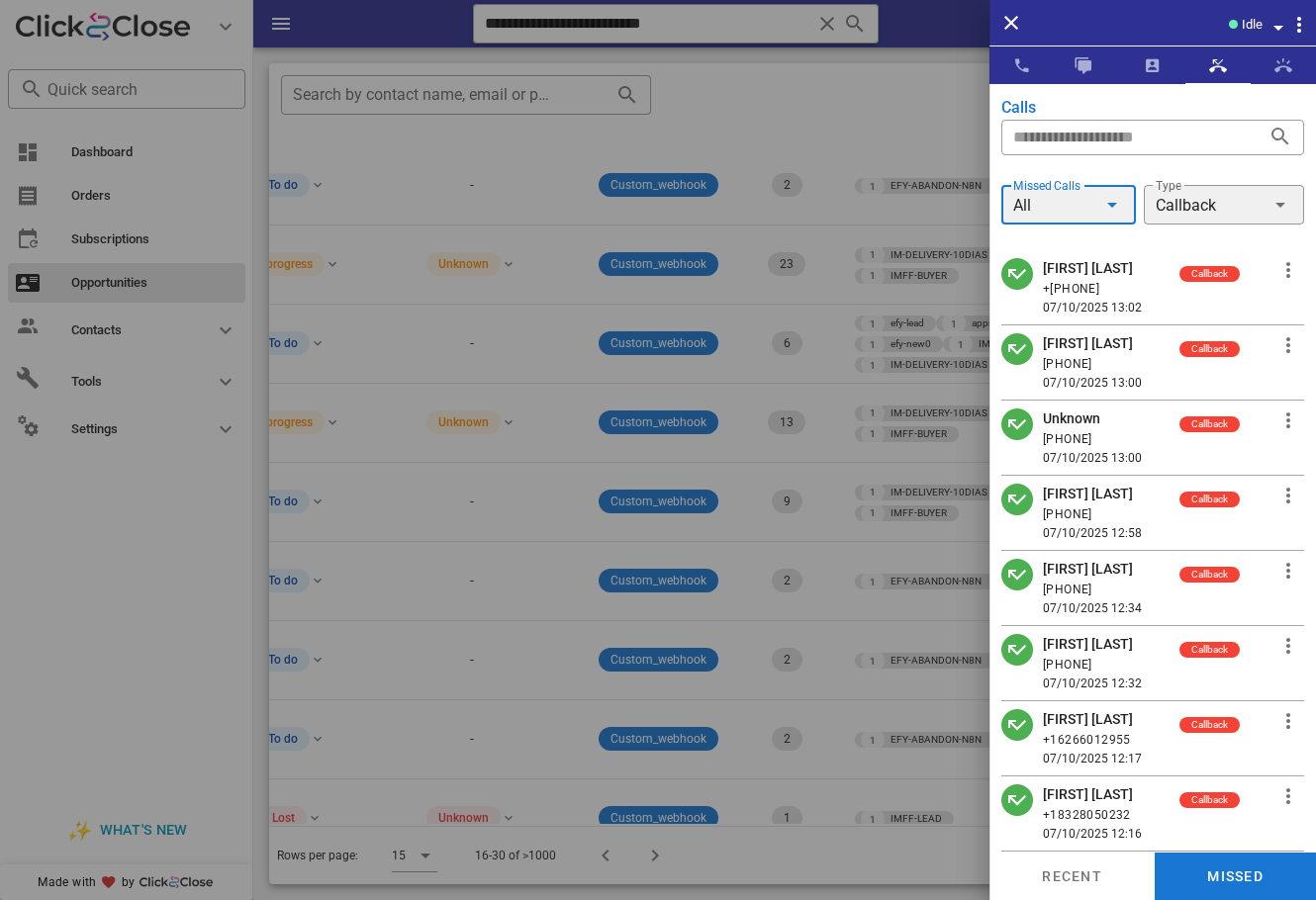 click on "Maria Tristan" at bounding box center [1092, 268] 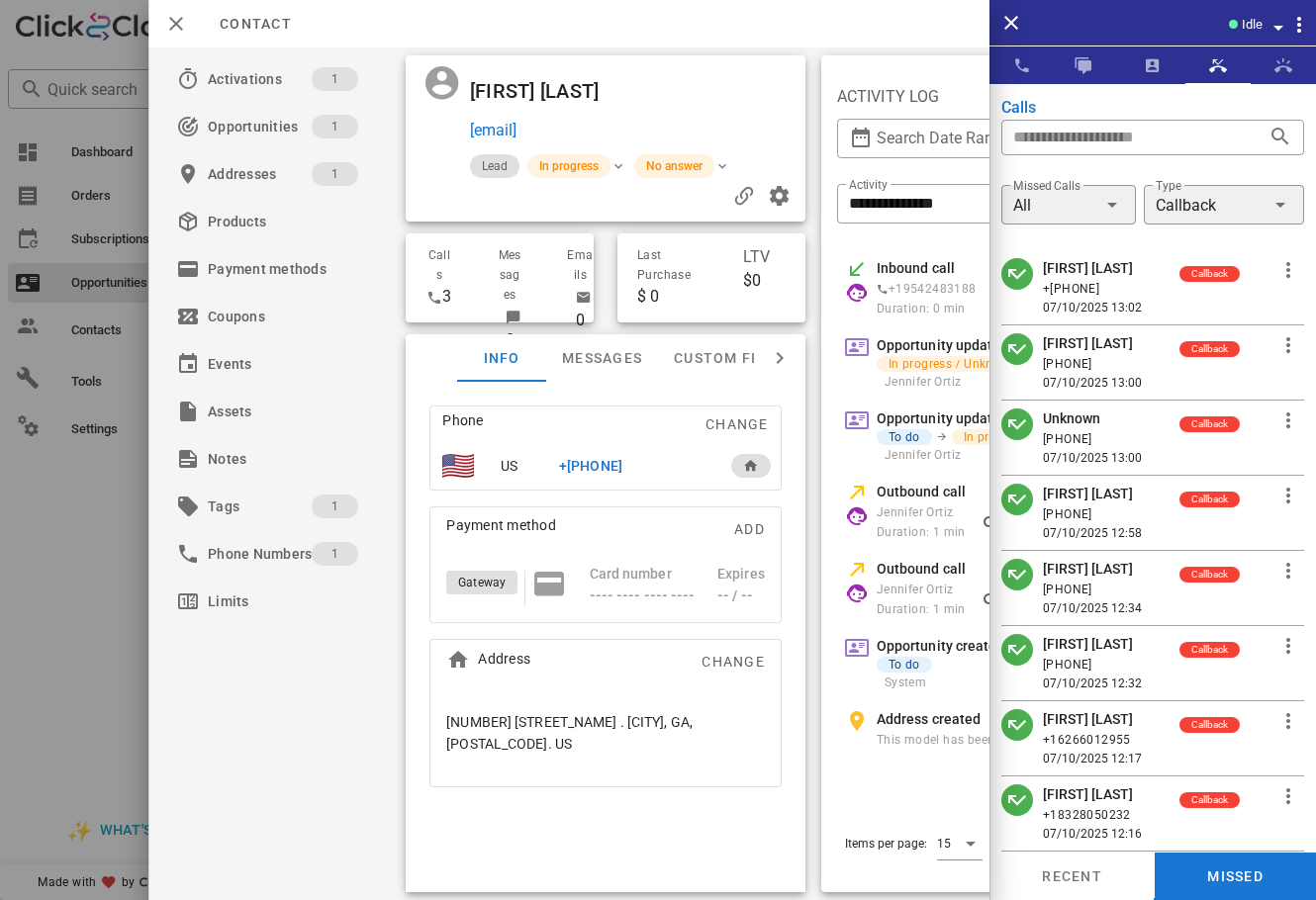 click on "+14045523772" at bounding box center [591, 466] 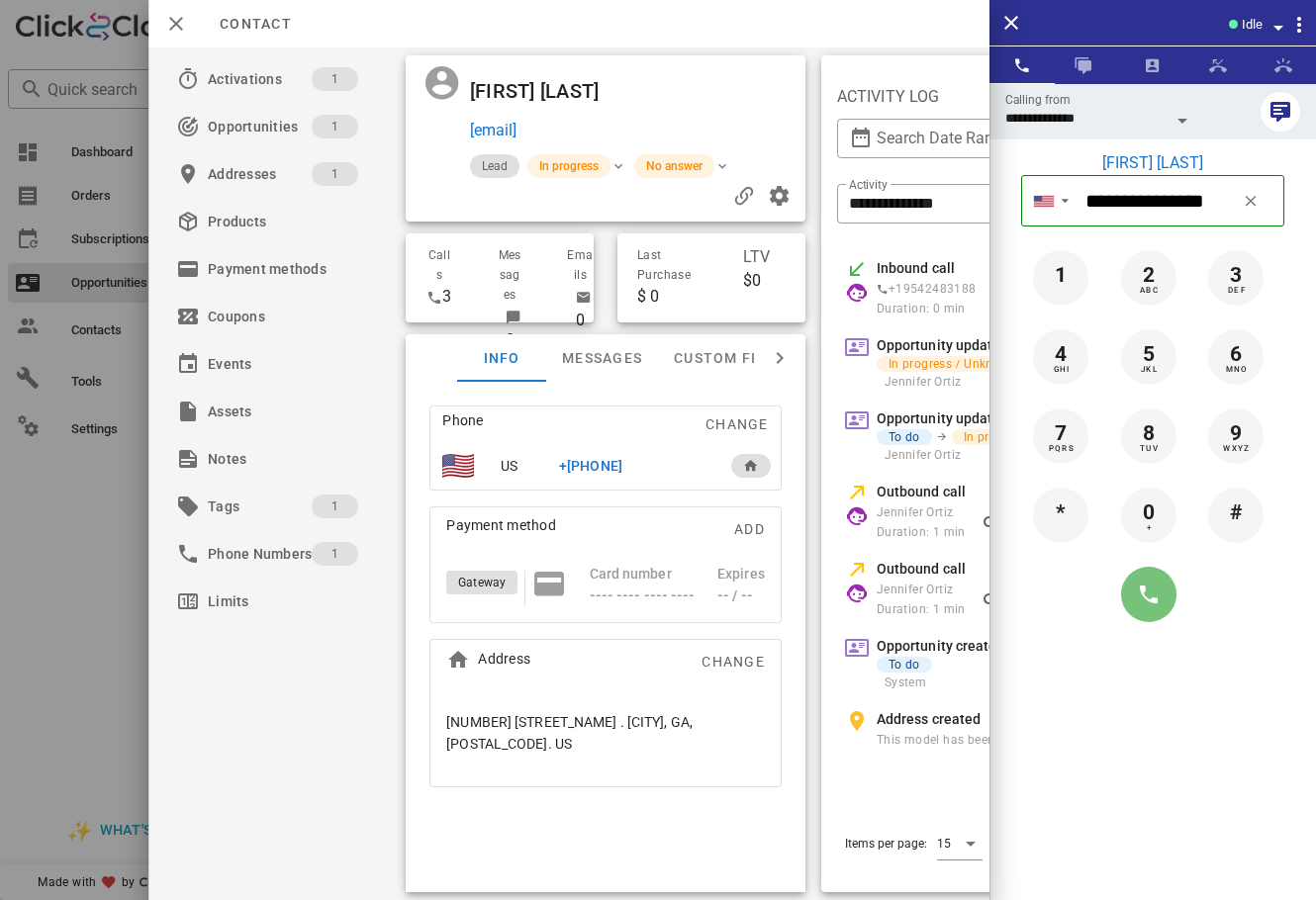 click at bounding box center [1149, 594] 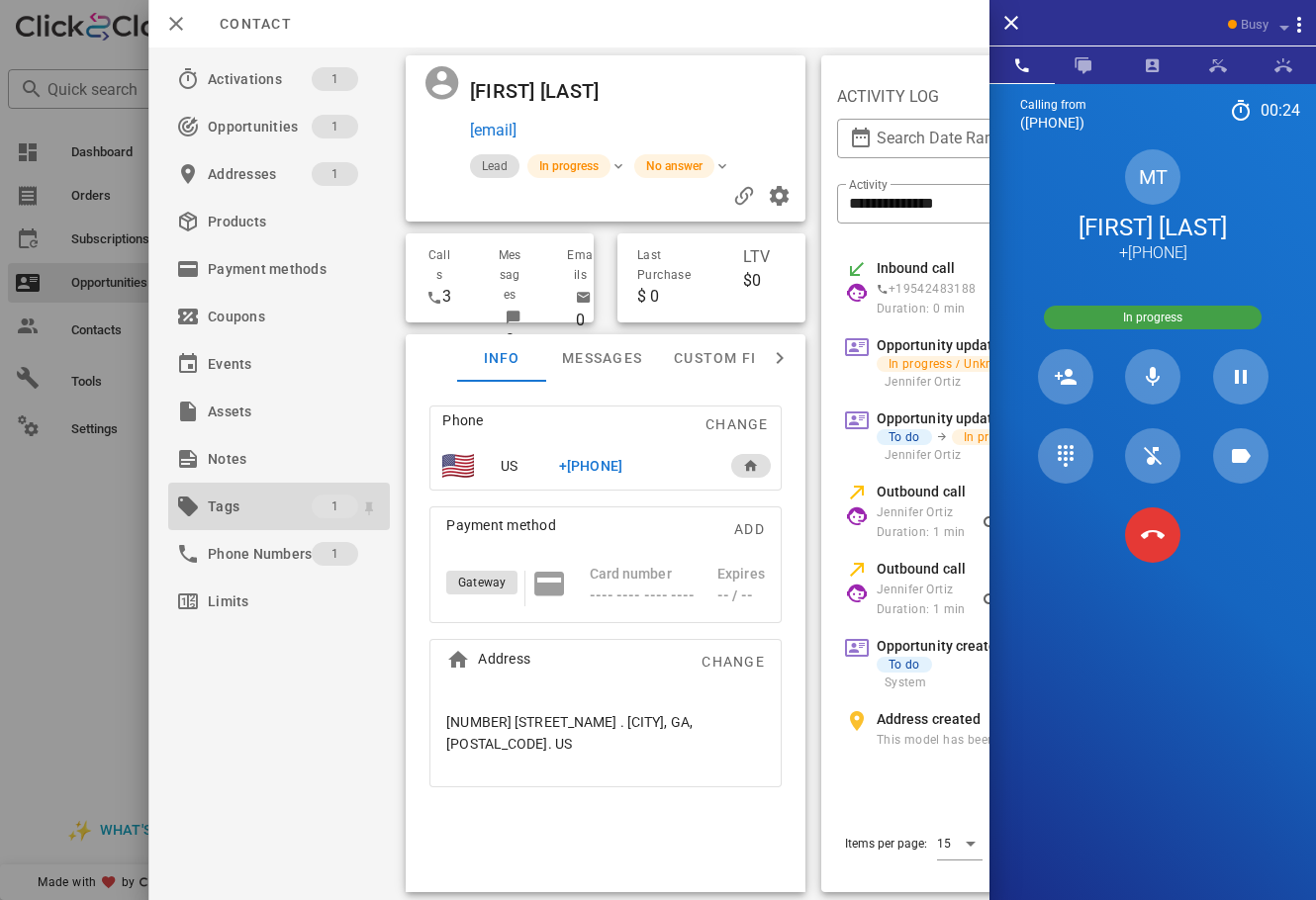 click on "Tags" at bounding box center (259, 506) 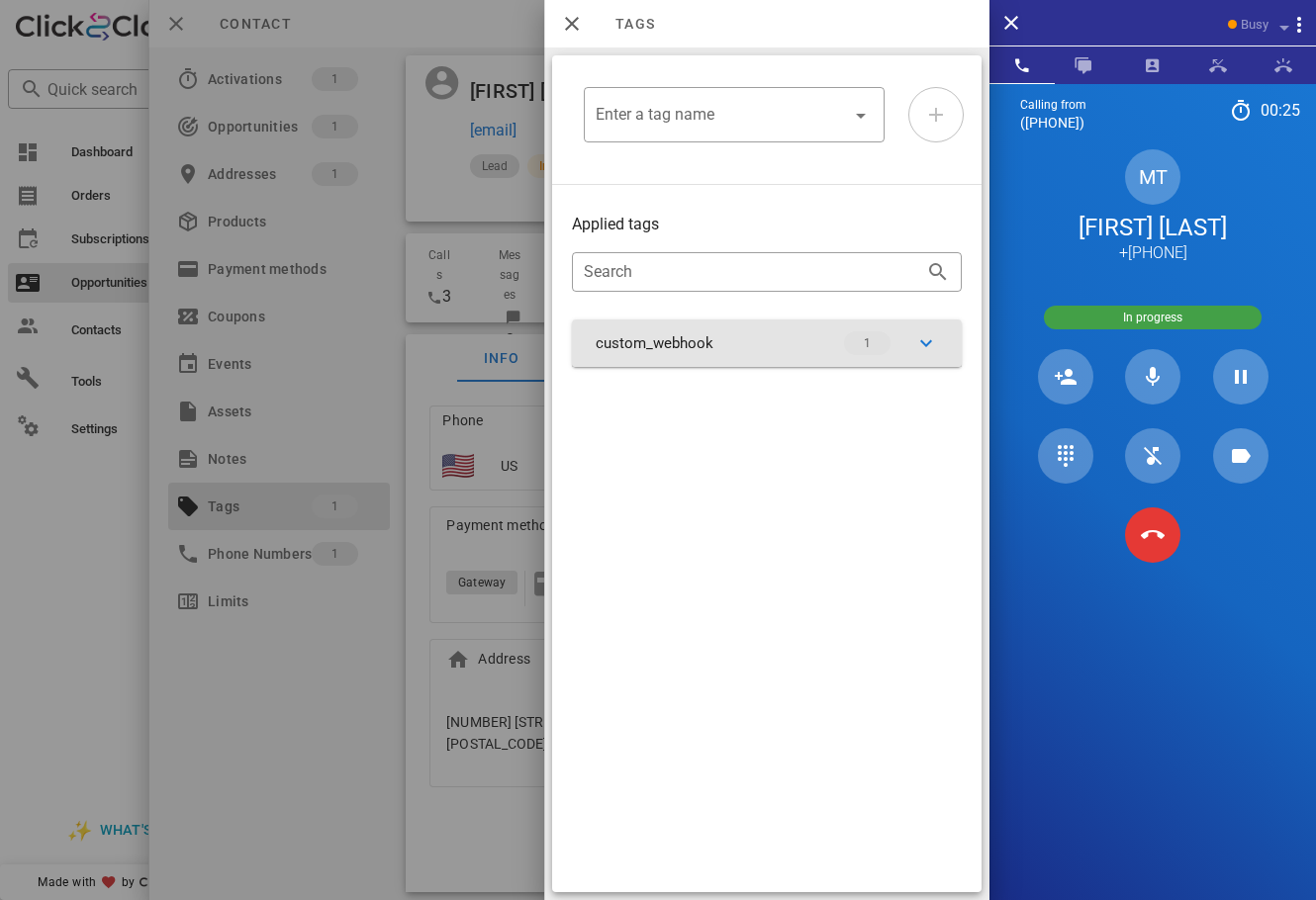 click on "custom_webhook  1" at bounding box center (767, 343) 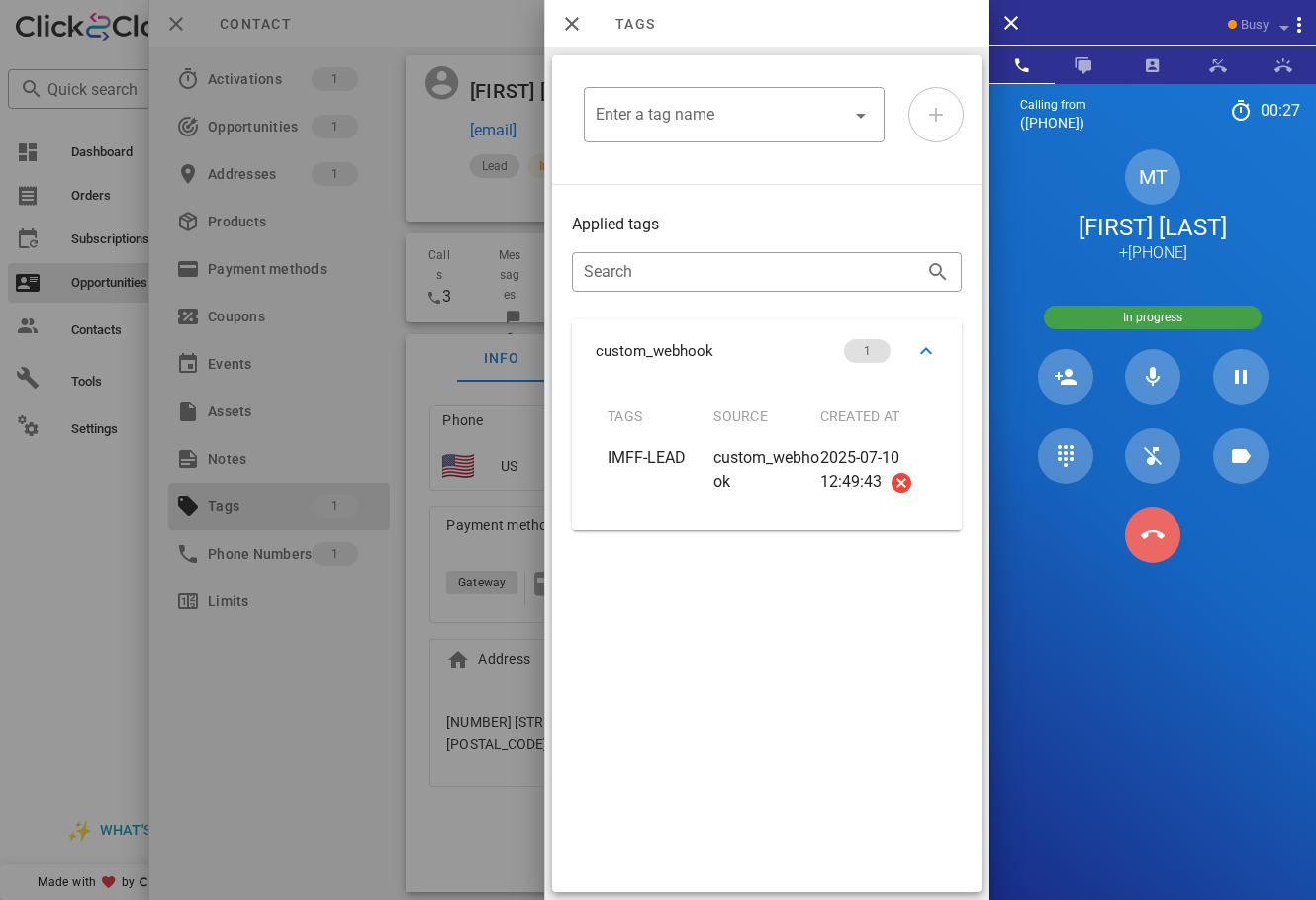 click at bounding box center (1153, 535) 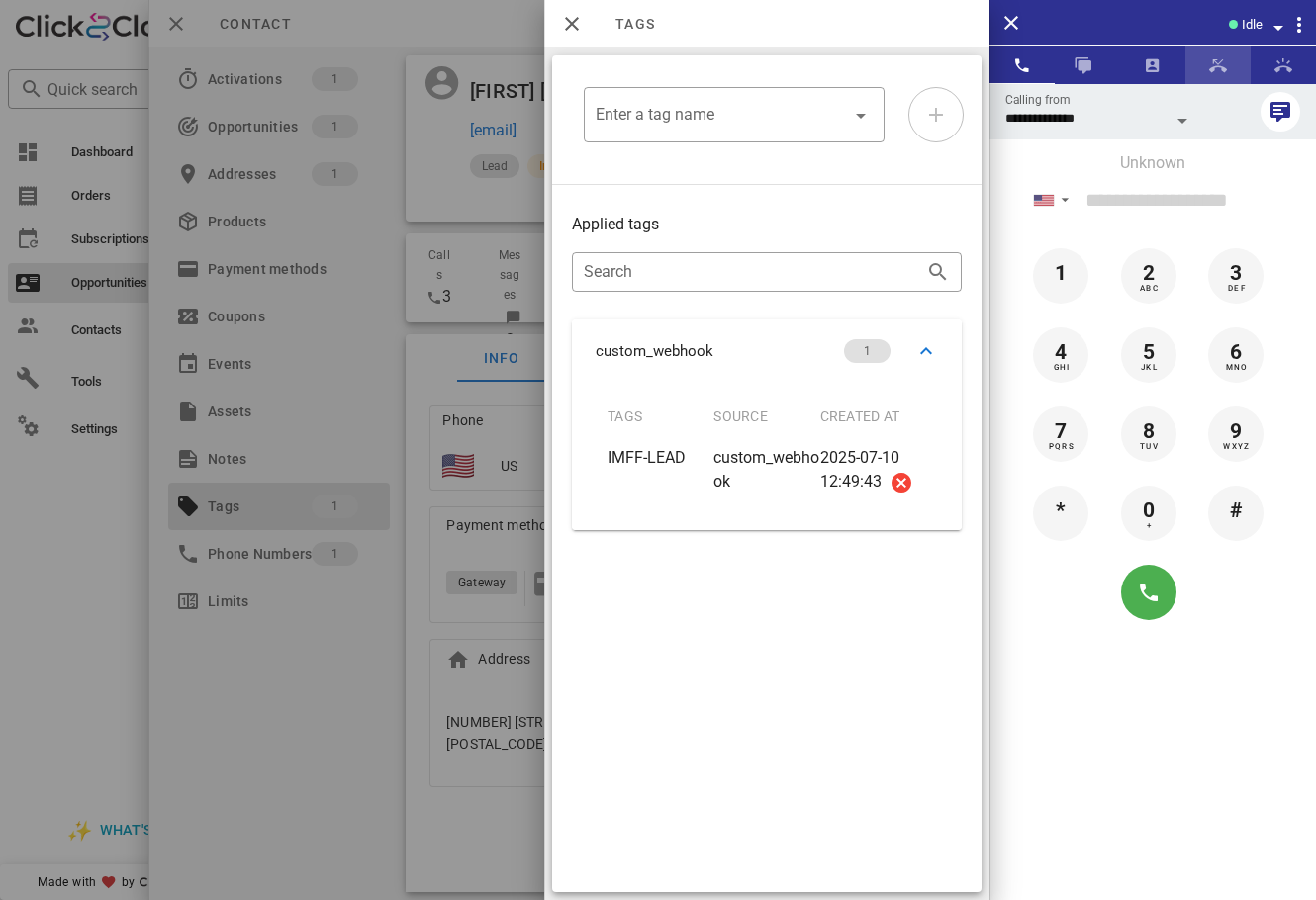 click at bounding box center [1218, 65] 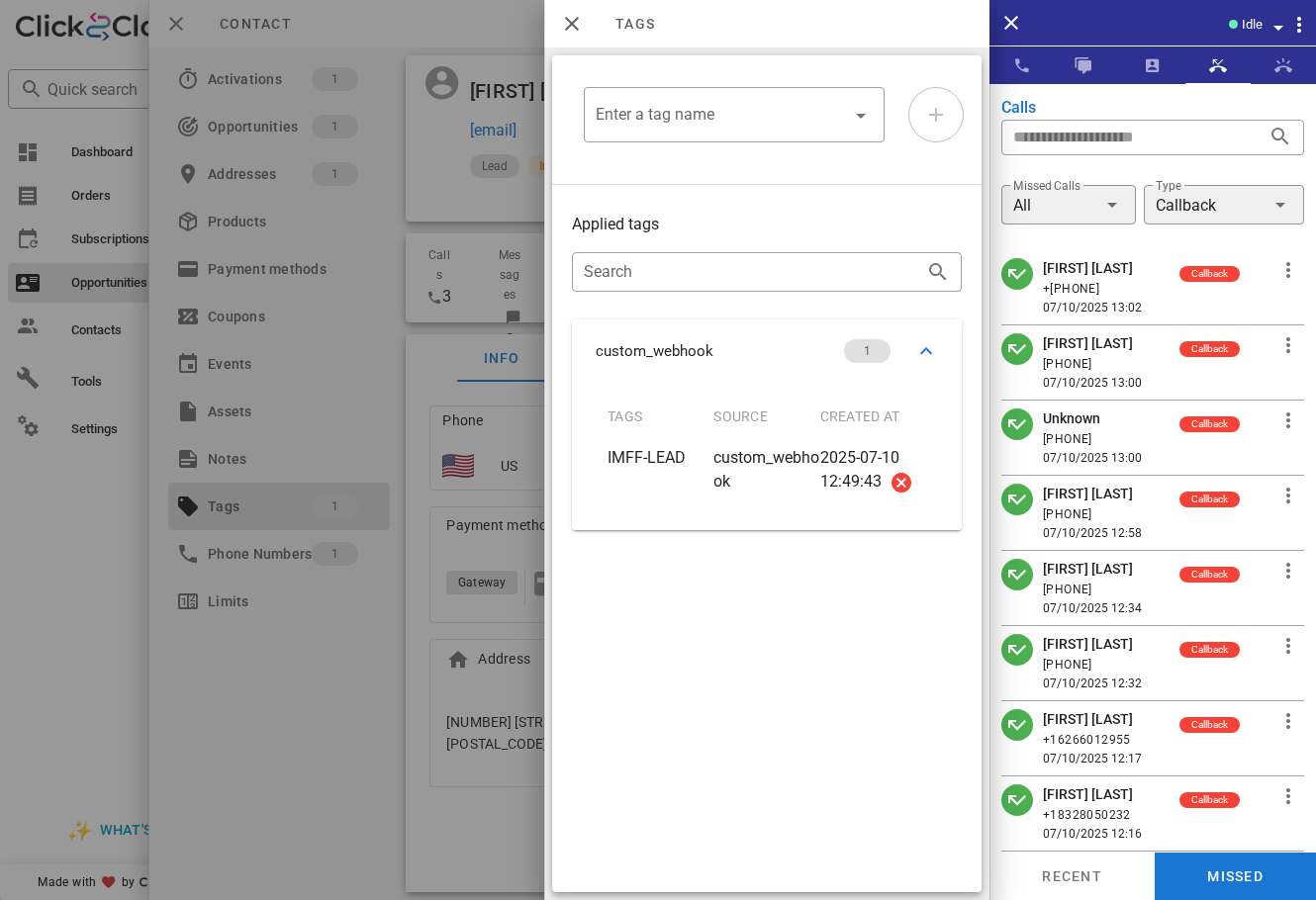 click on "Alexandra Melgar" at bounding box center [1092, 343] 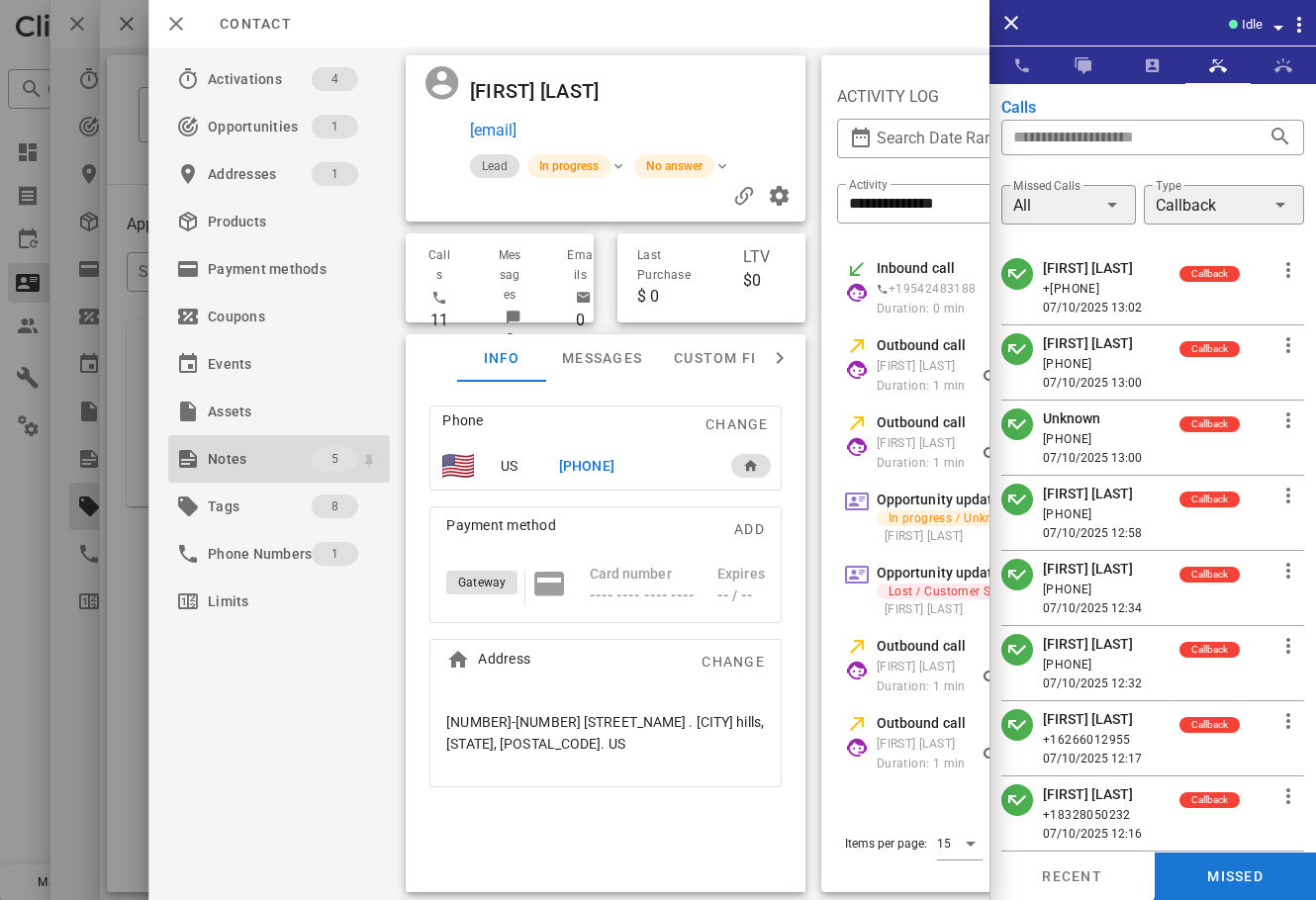 click on "Notes" at bounding box center (259, 459) 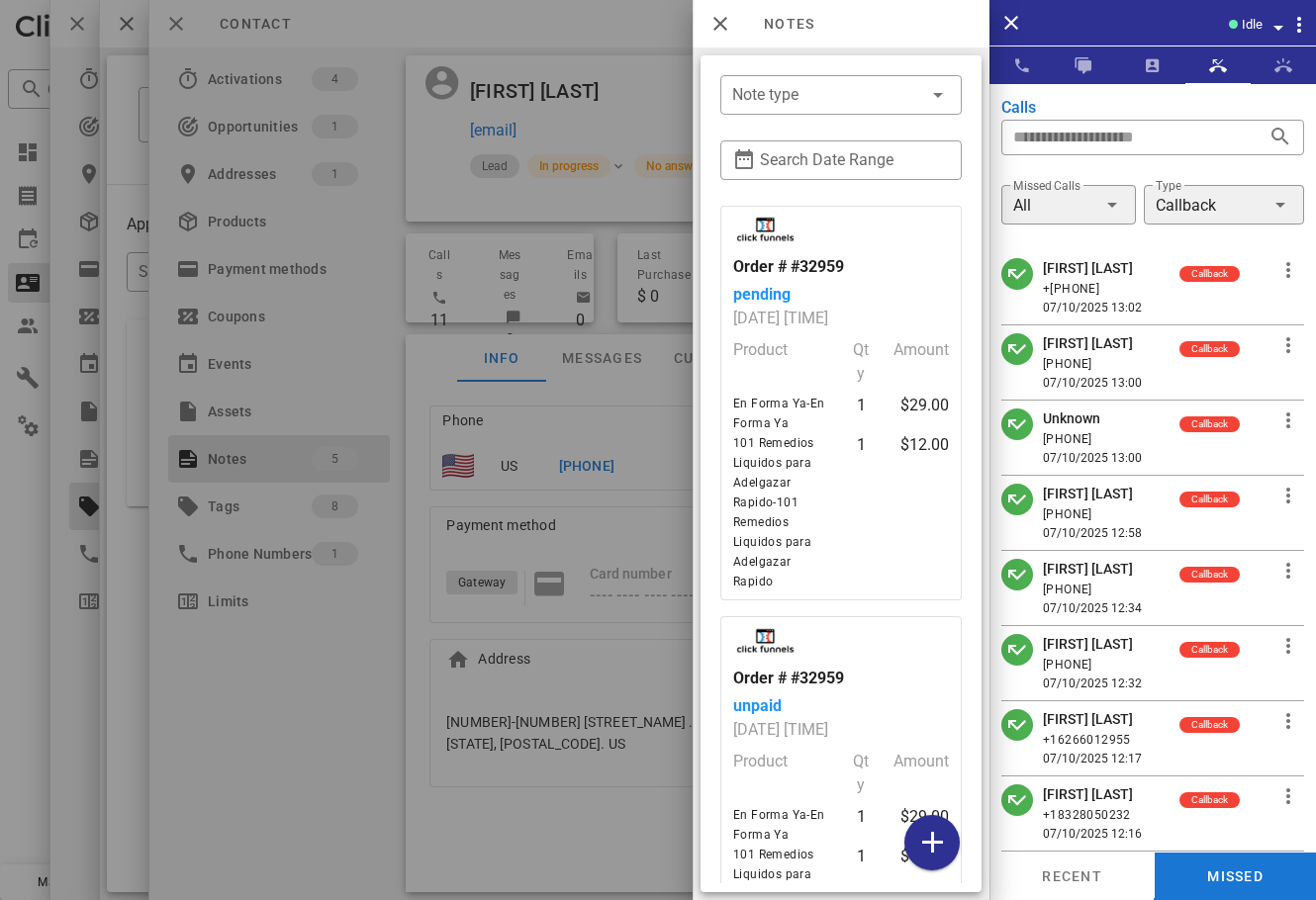 scroll, scrollTop: 945, scrollLeft: 0, axis: vertical 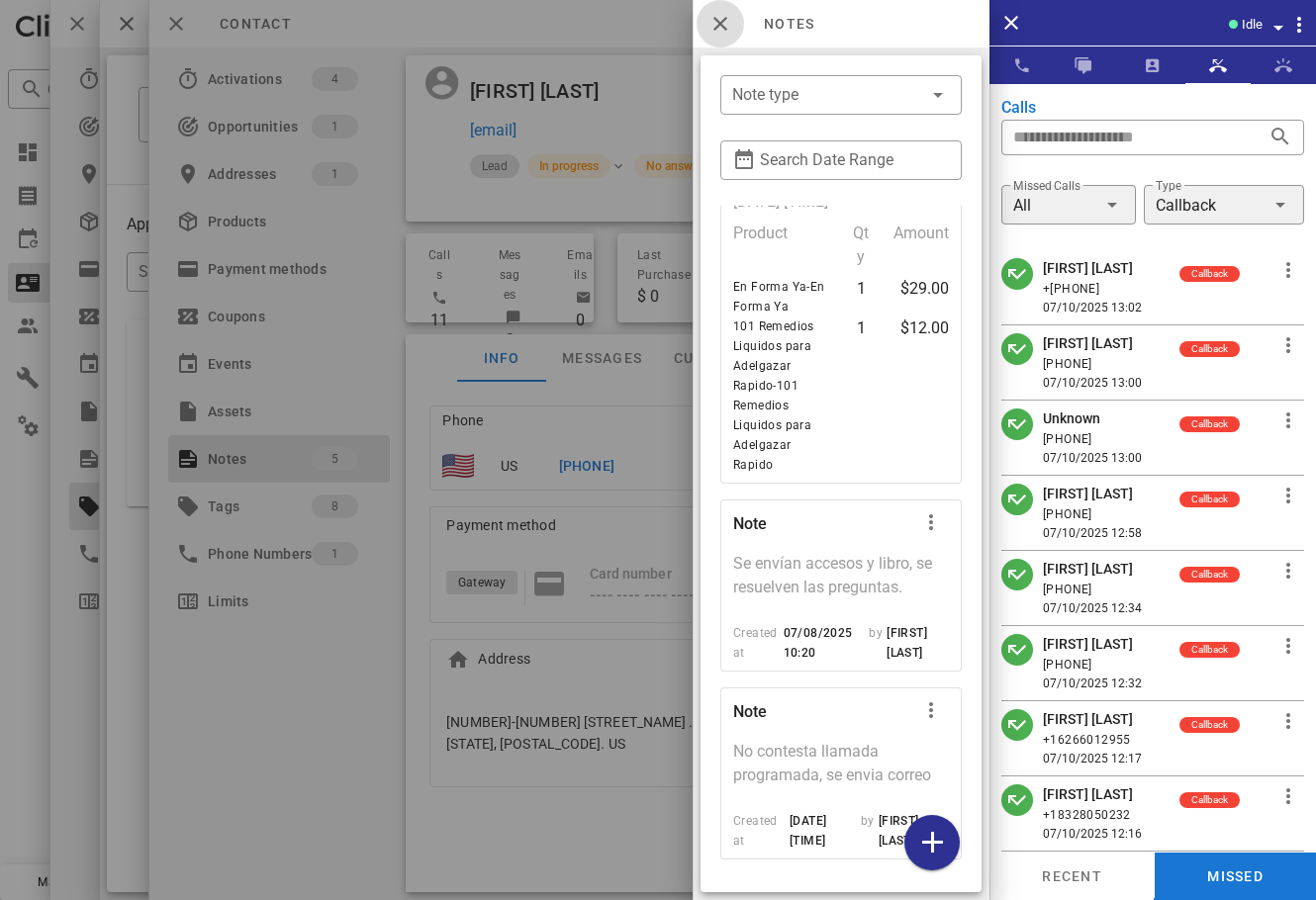 click at bounding box center (720, 24) 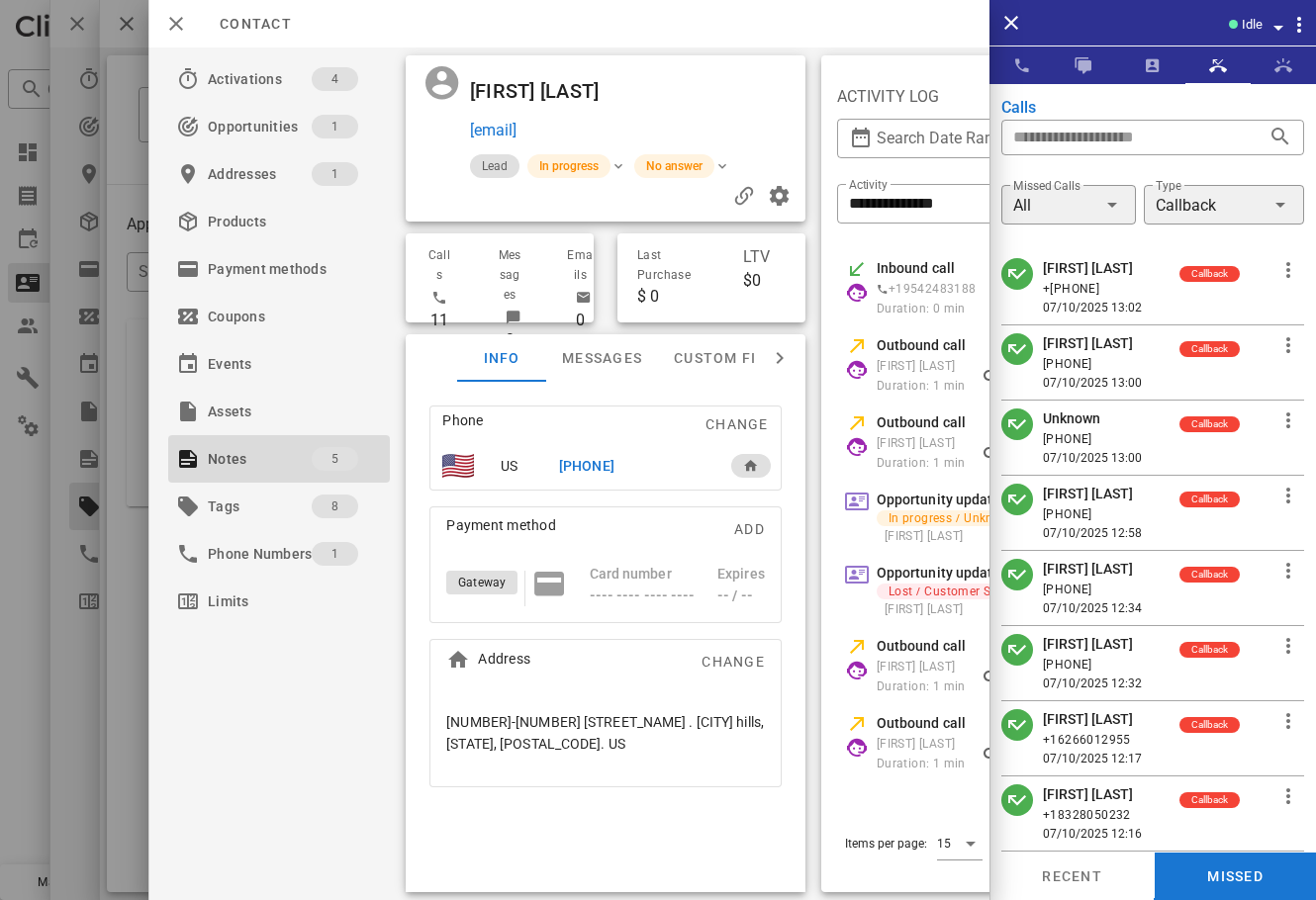 click on "Contact" at bounding box center [245, 24] 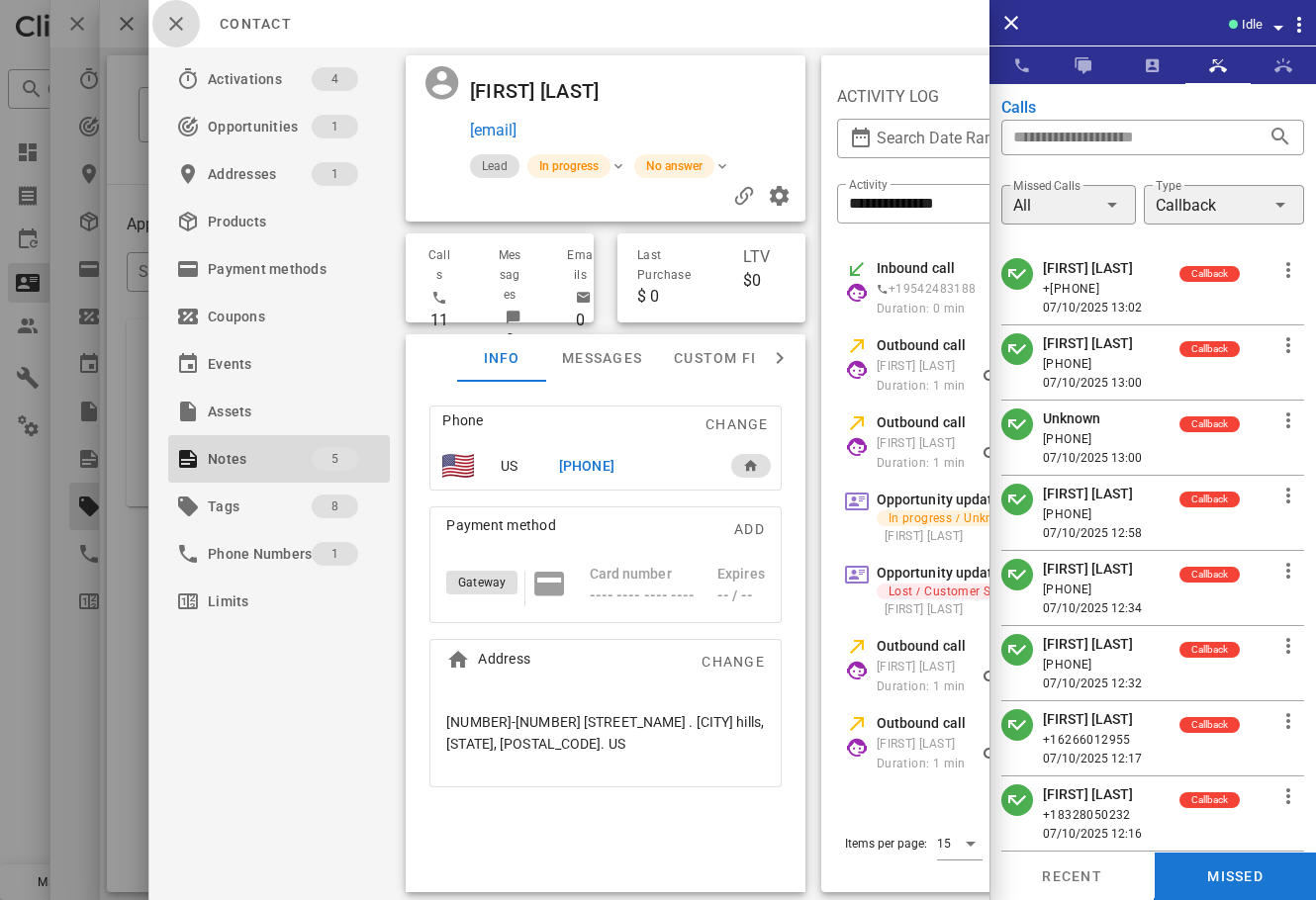 click at bounding box center [176, 24] 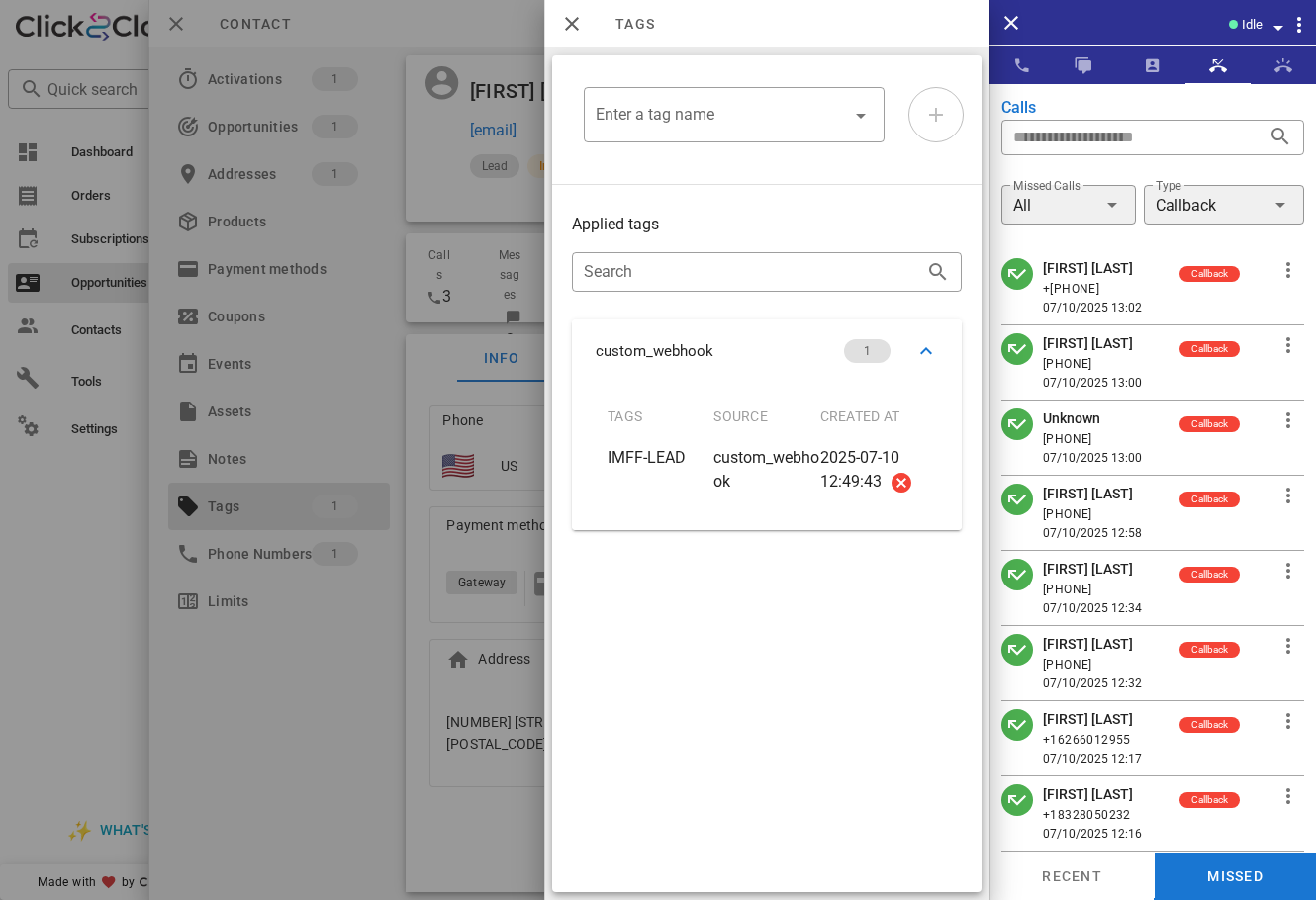 click at bounding box center [658, 450] 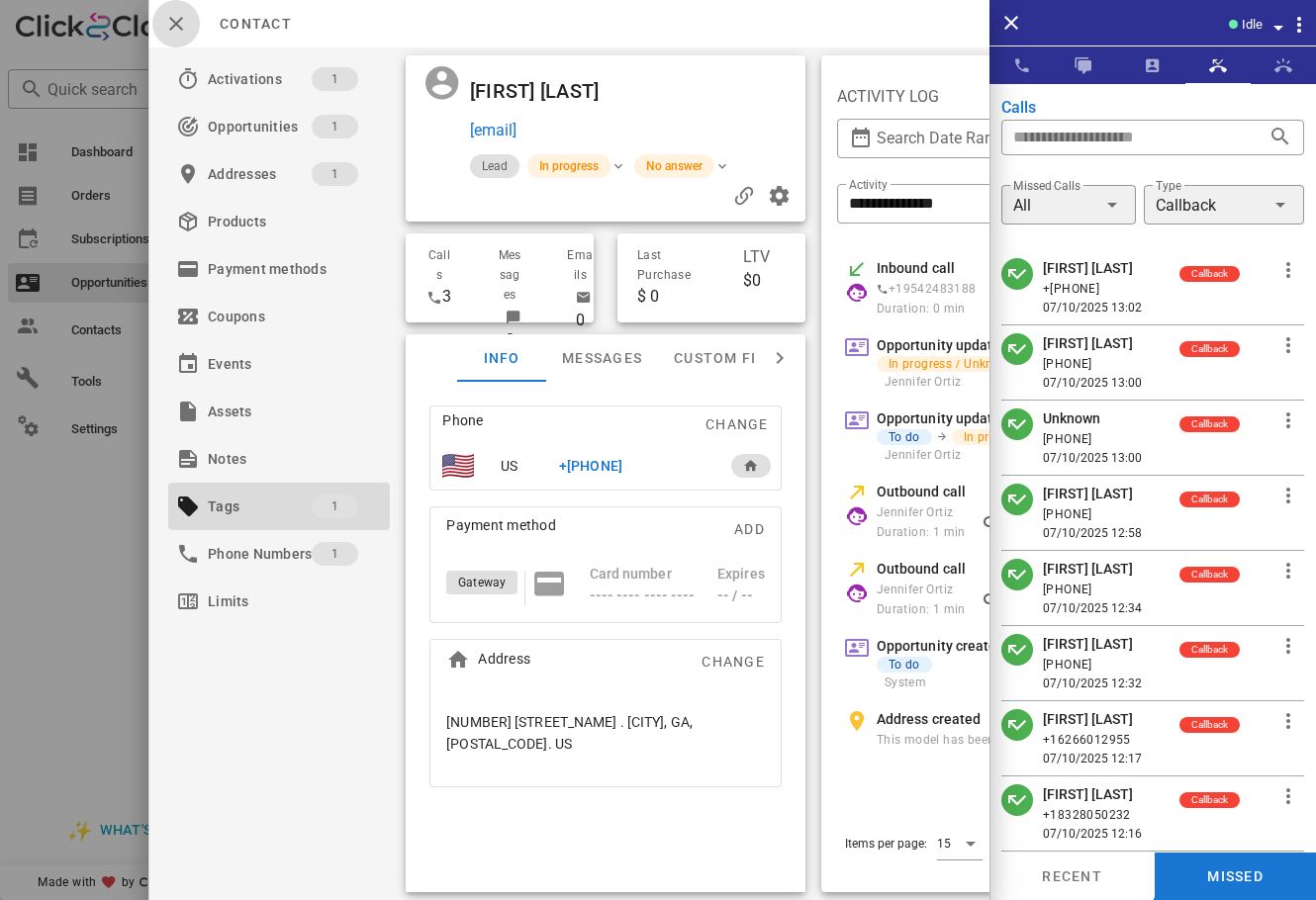 click at bounding box center [176, 24] 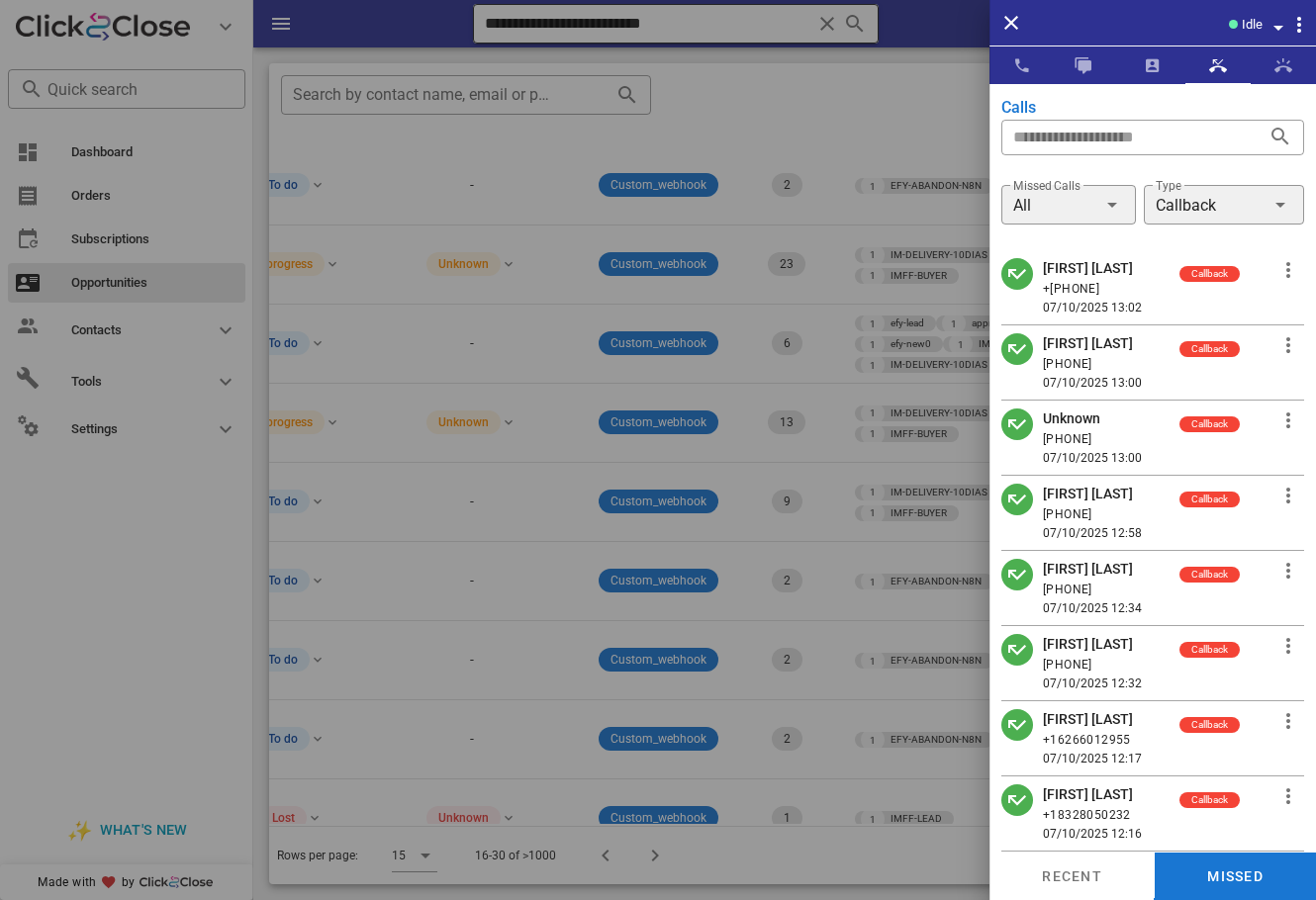 drag, startPoint x: 449, startPoint y: 7, endPoint x: 645, endPoint y: 13, distance: 196.09182 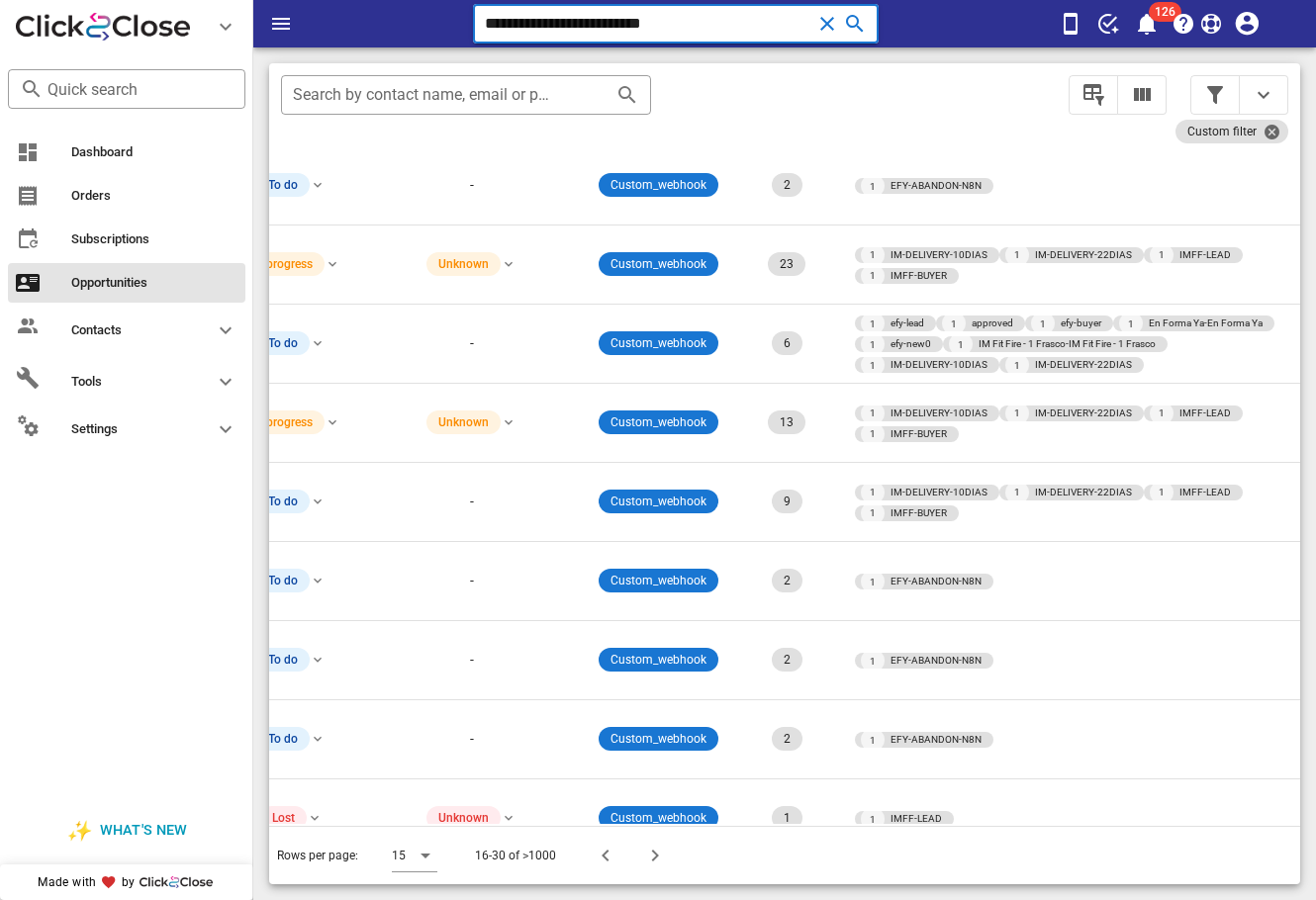 drag, startPoint x: 720, startPoint y: 18, endPoint x: 360, endPoint y: 62, distance: 362.67892 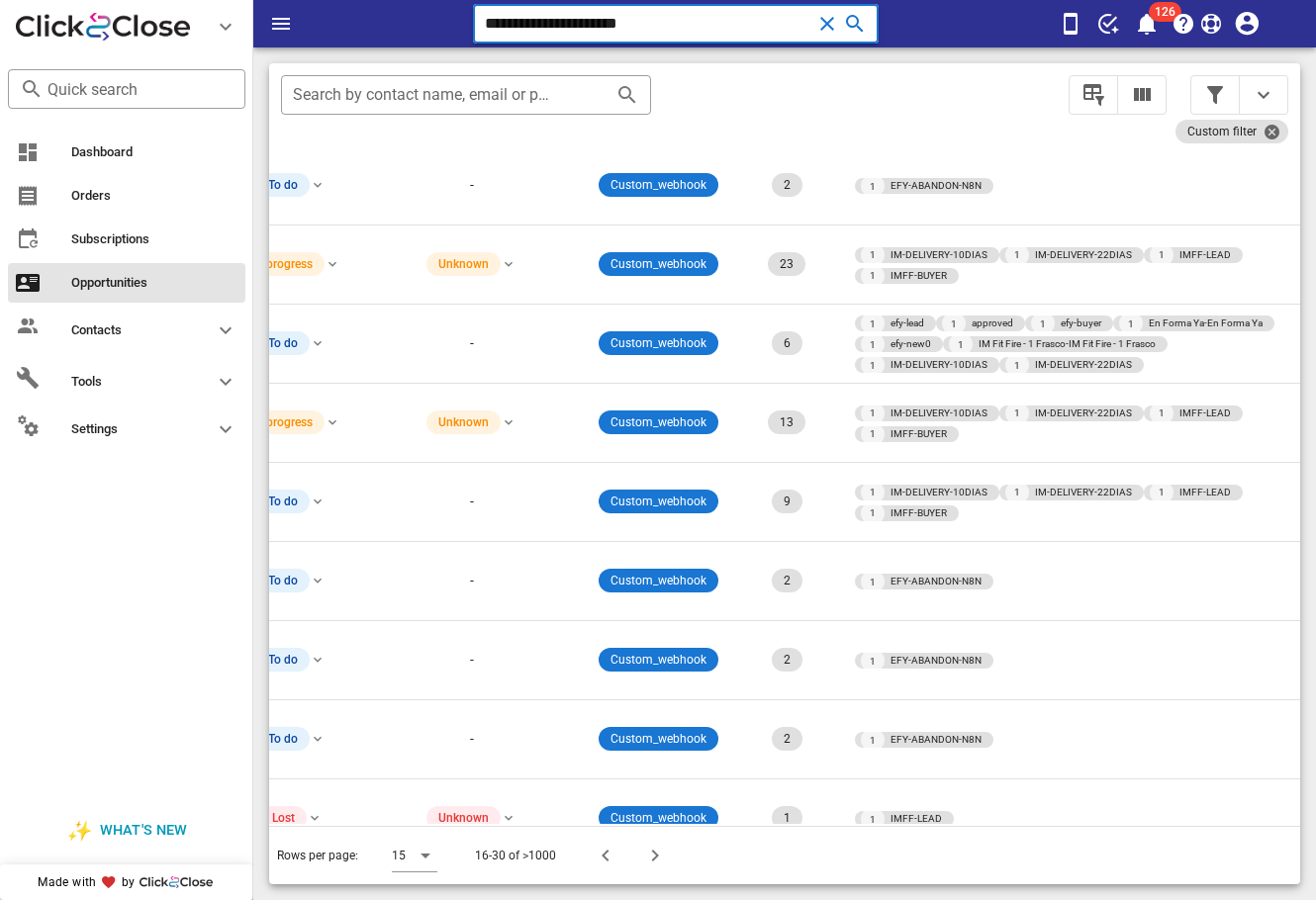 click on "**********" at bounding box center [648, 24] 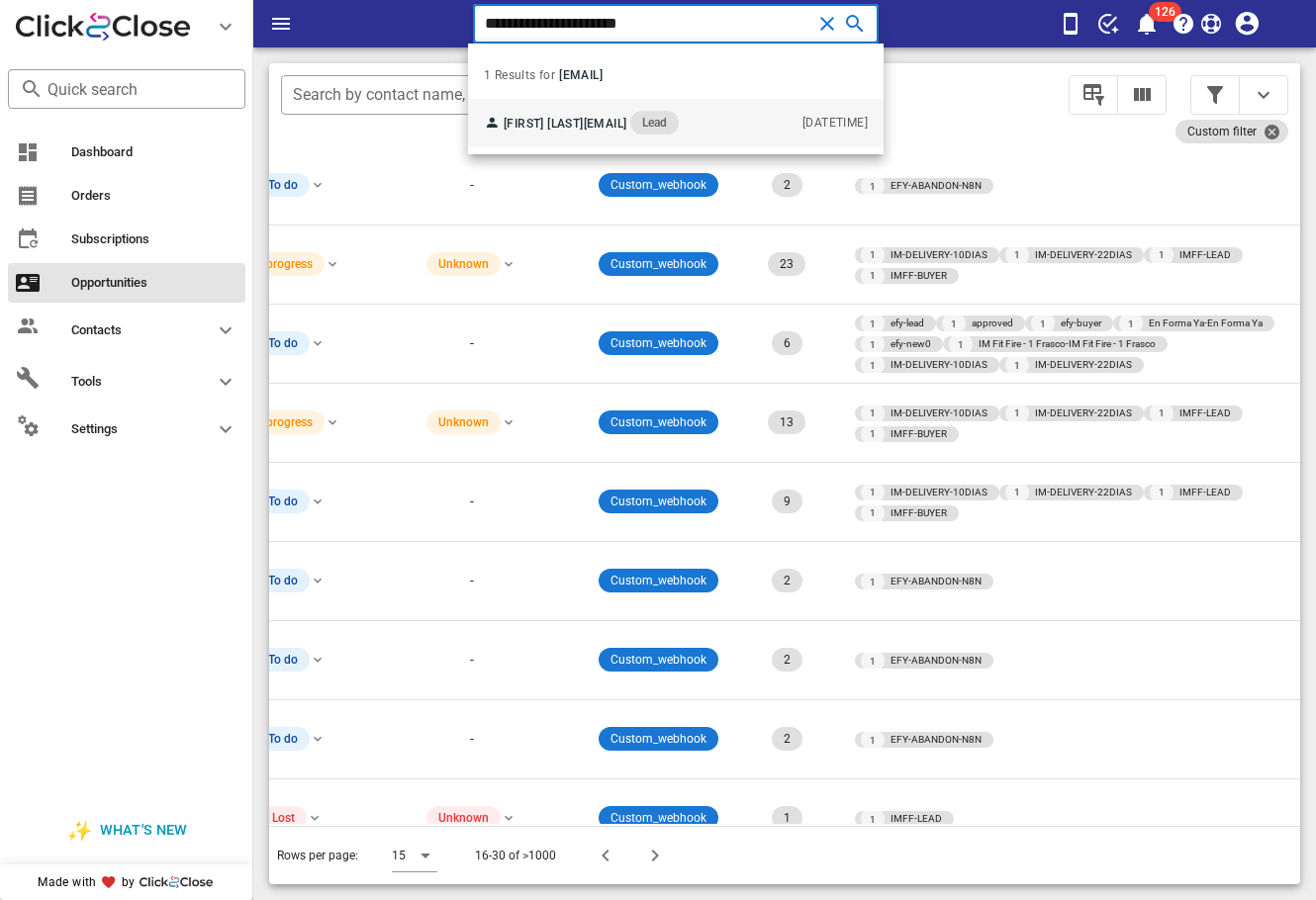 type on "**********" 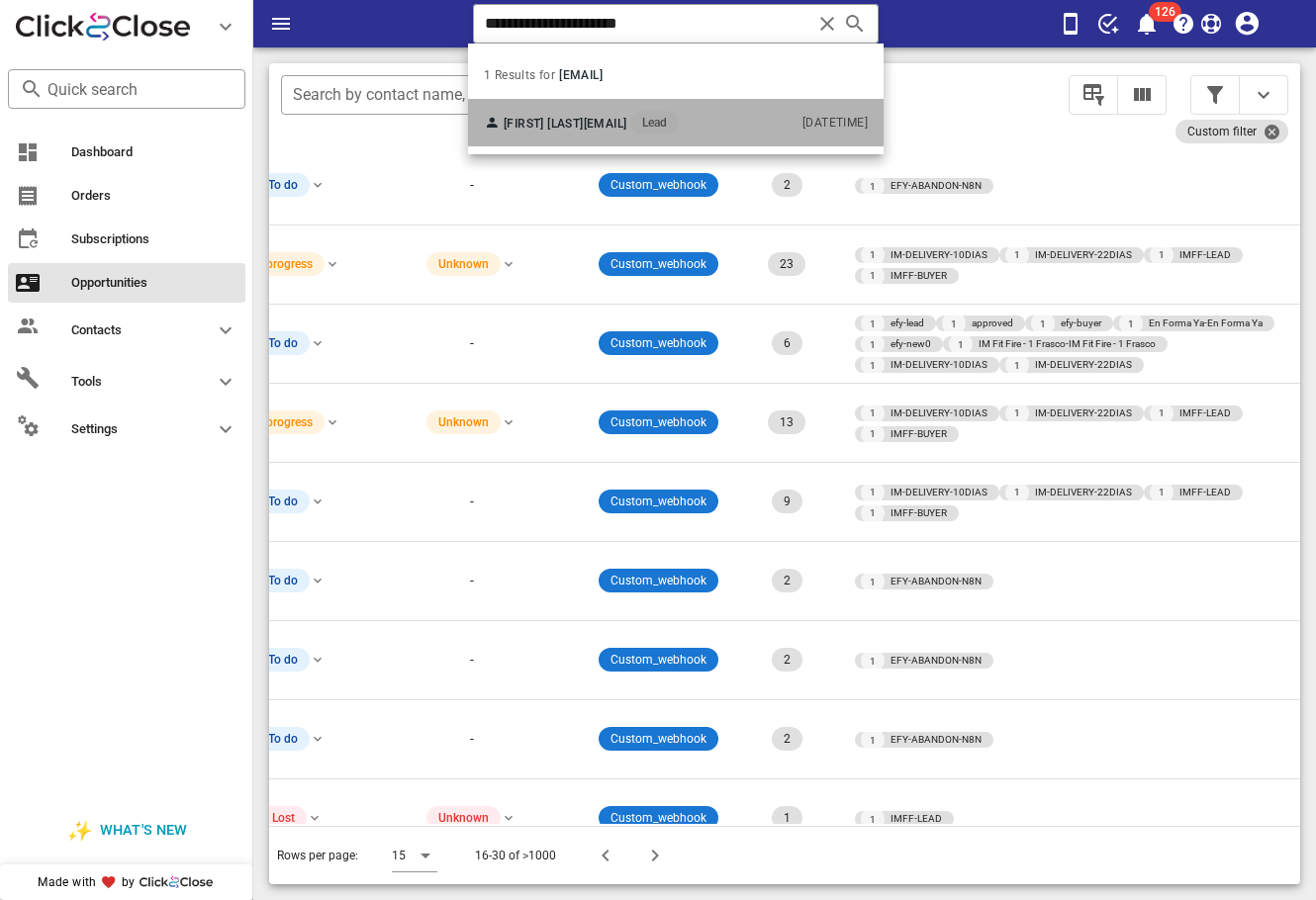 click on "Rosa Topete" at bounding box center (543, 124) 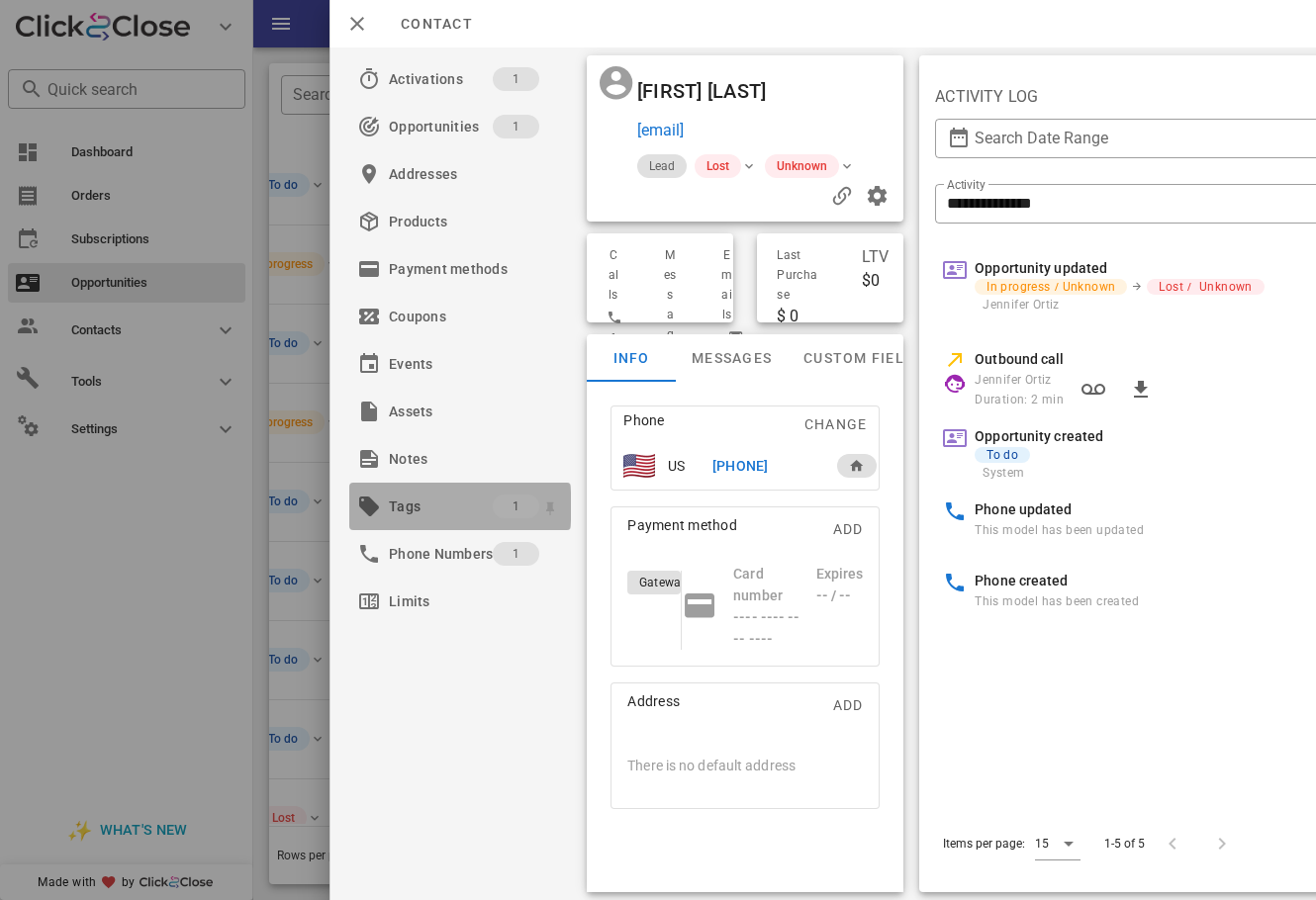 click on "Tags" at bounding box center [440, 506] 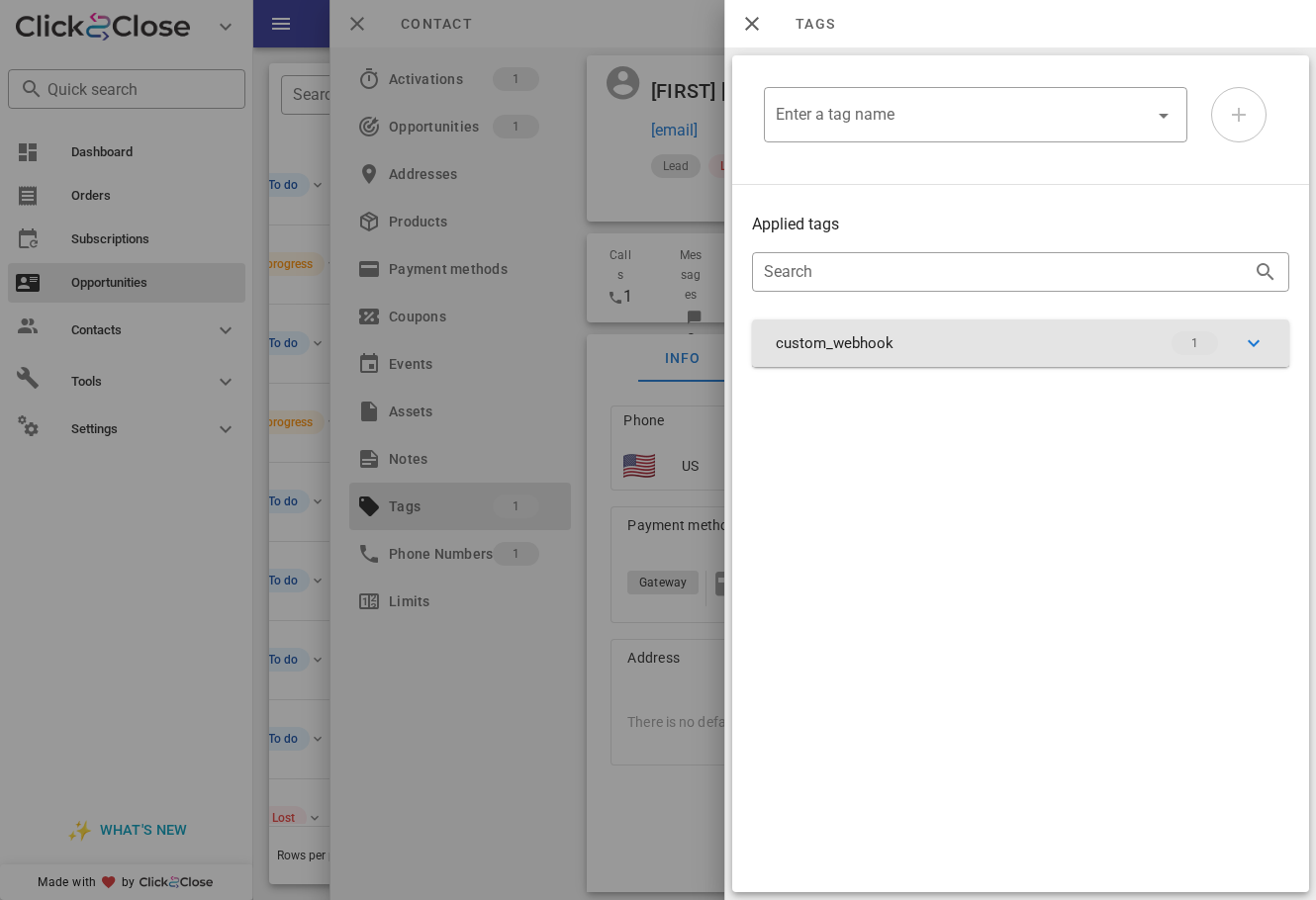 click on "custom_webhook  1" at bounding box center (1020, 343) 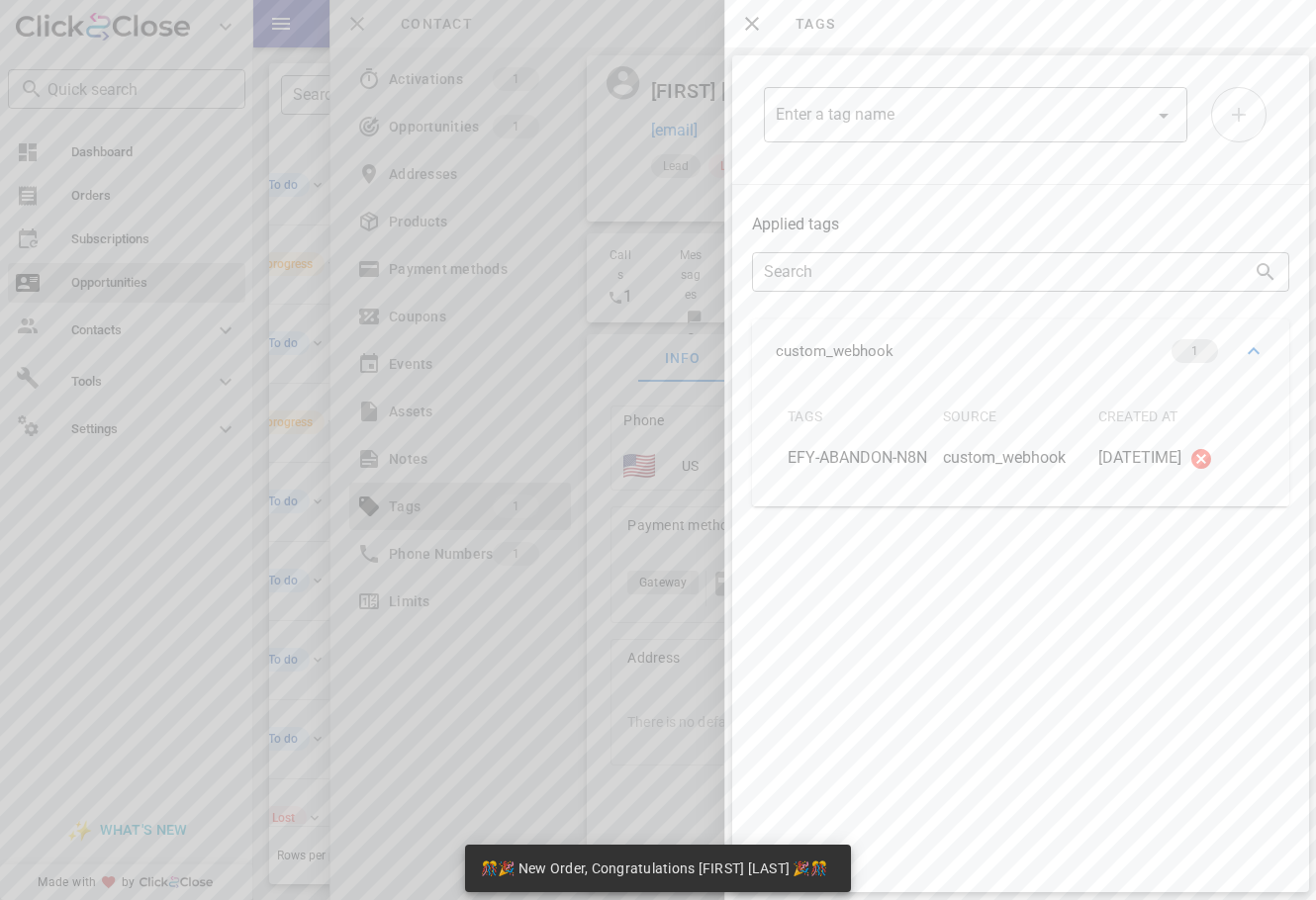 click at bounding box center [658, 450] 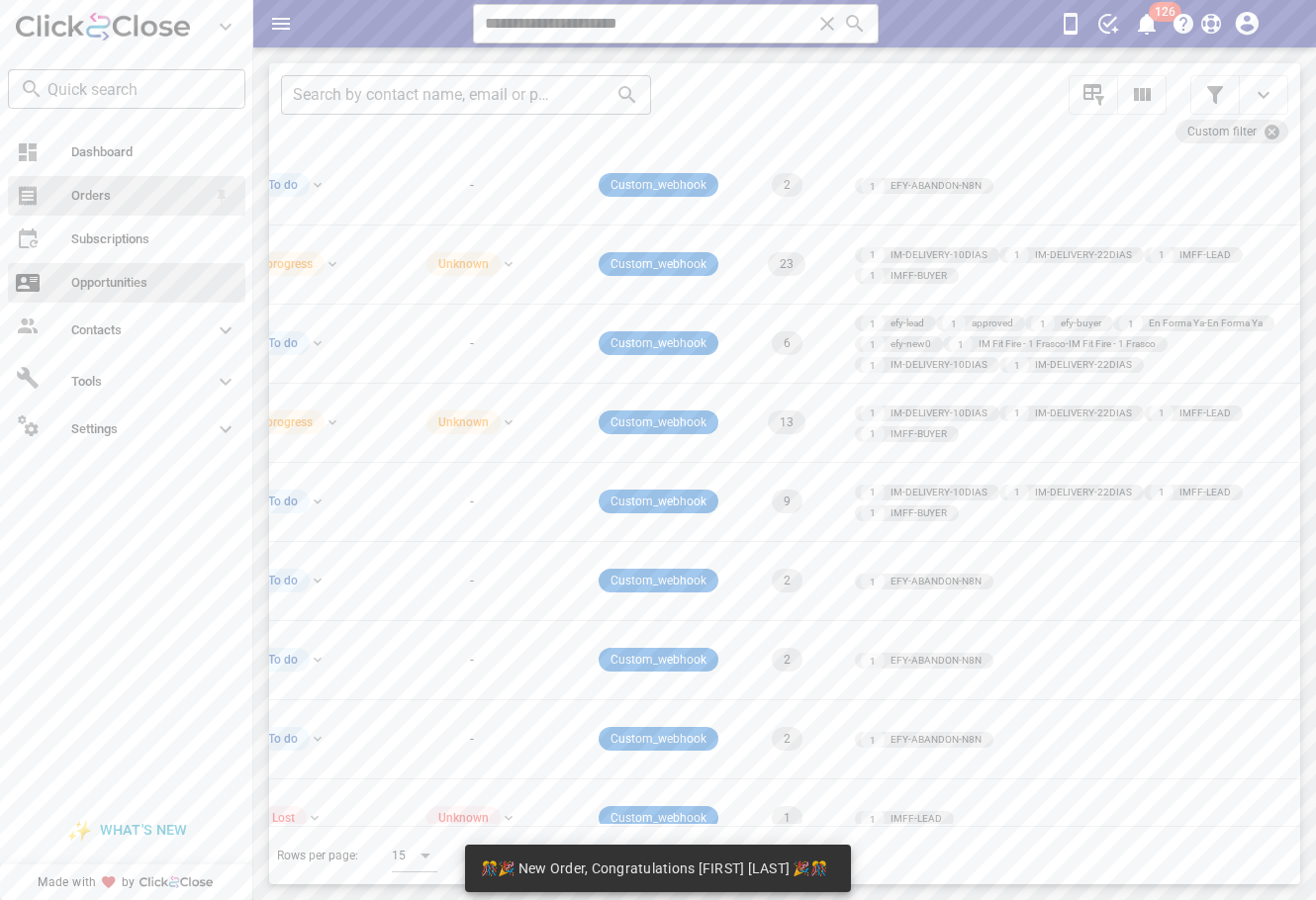 click on "Orders" at bounding box center [139, 196] 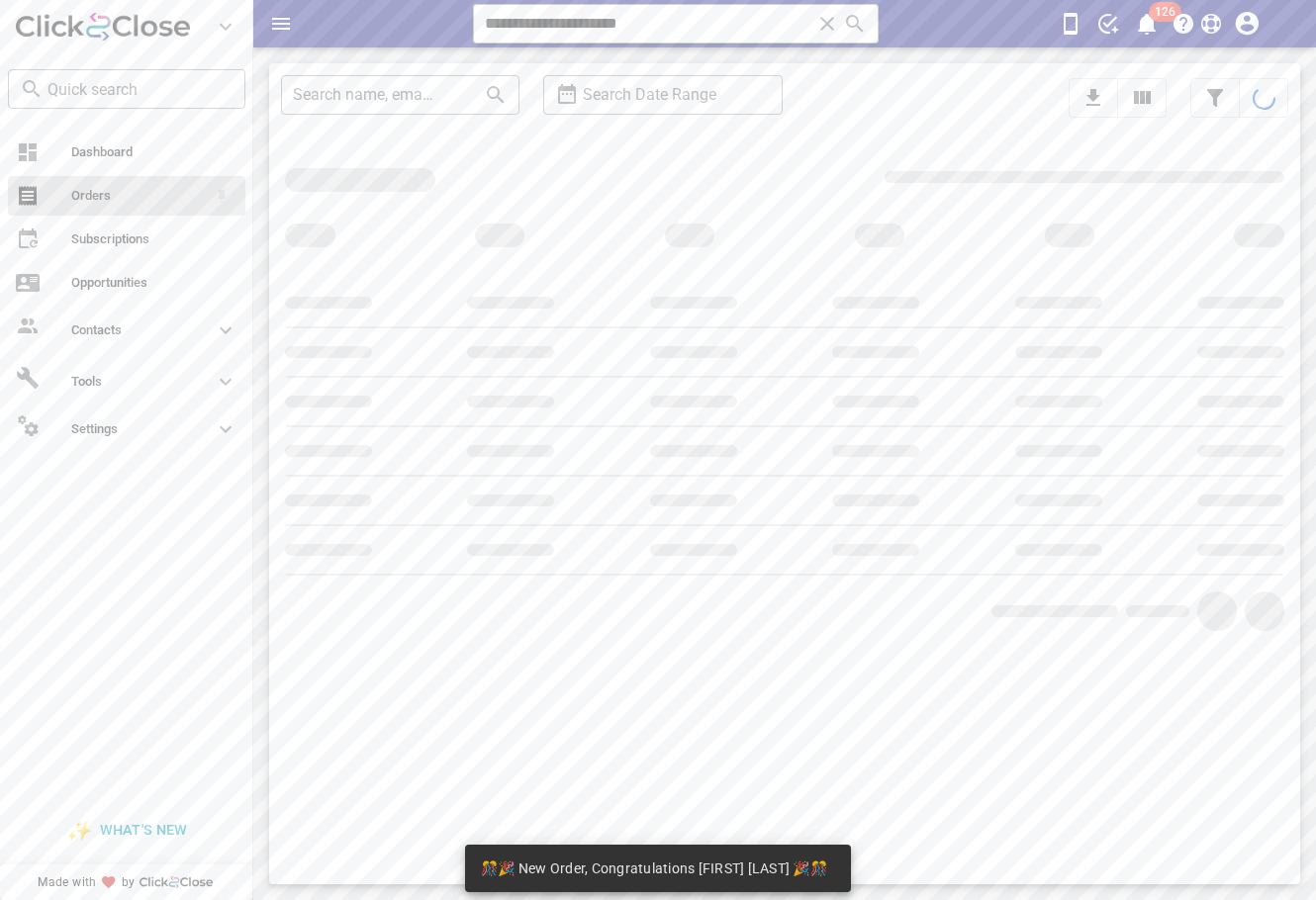click on "Orders" at bounding box center [139, 196] 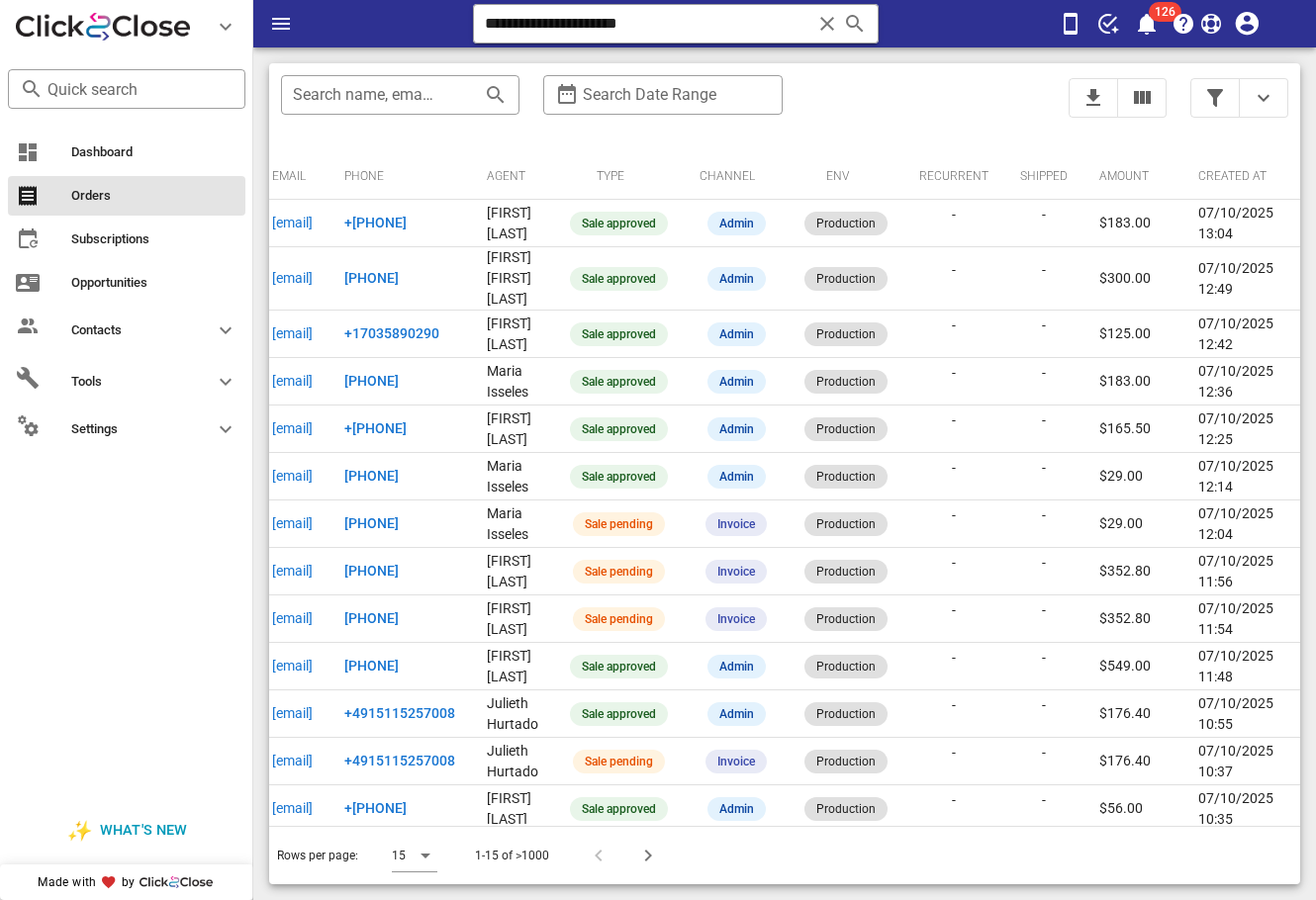 scroll, scrollTop: 0, scrollLeft: 0, axis: both 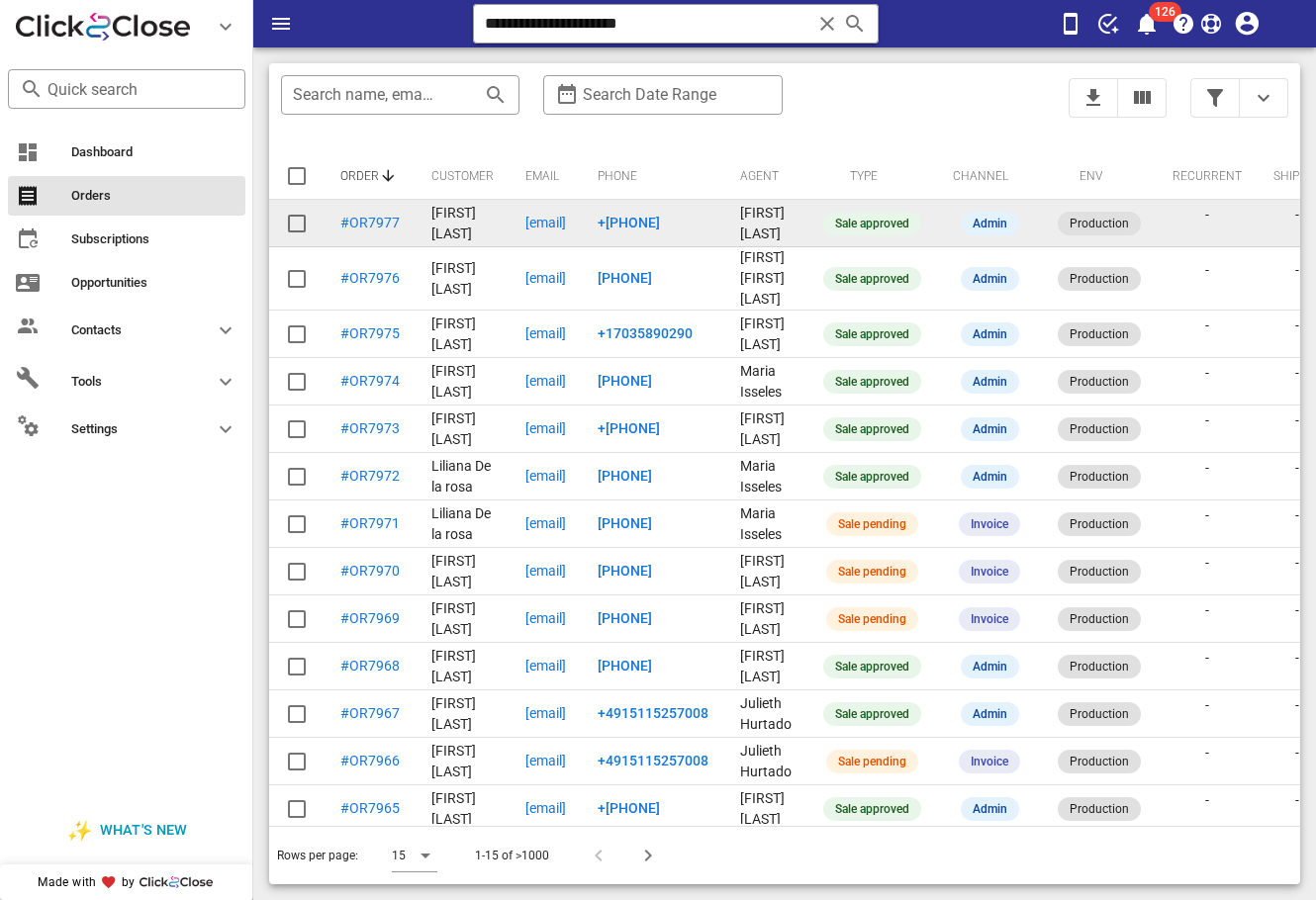 click on "rebecabarroteran@gmail.com" at bounding box center [545, 223] 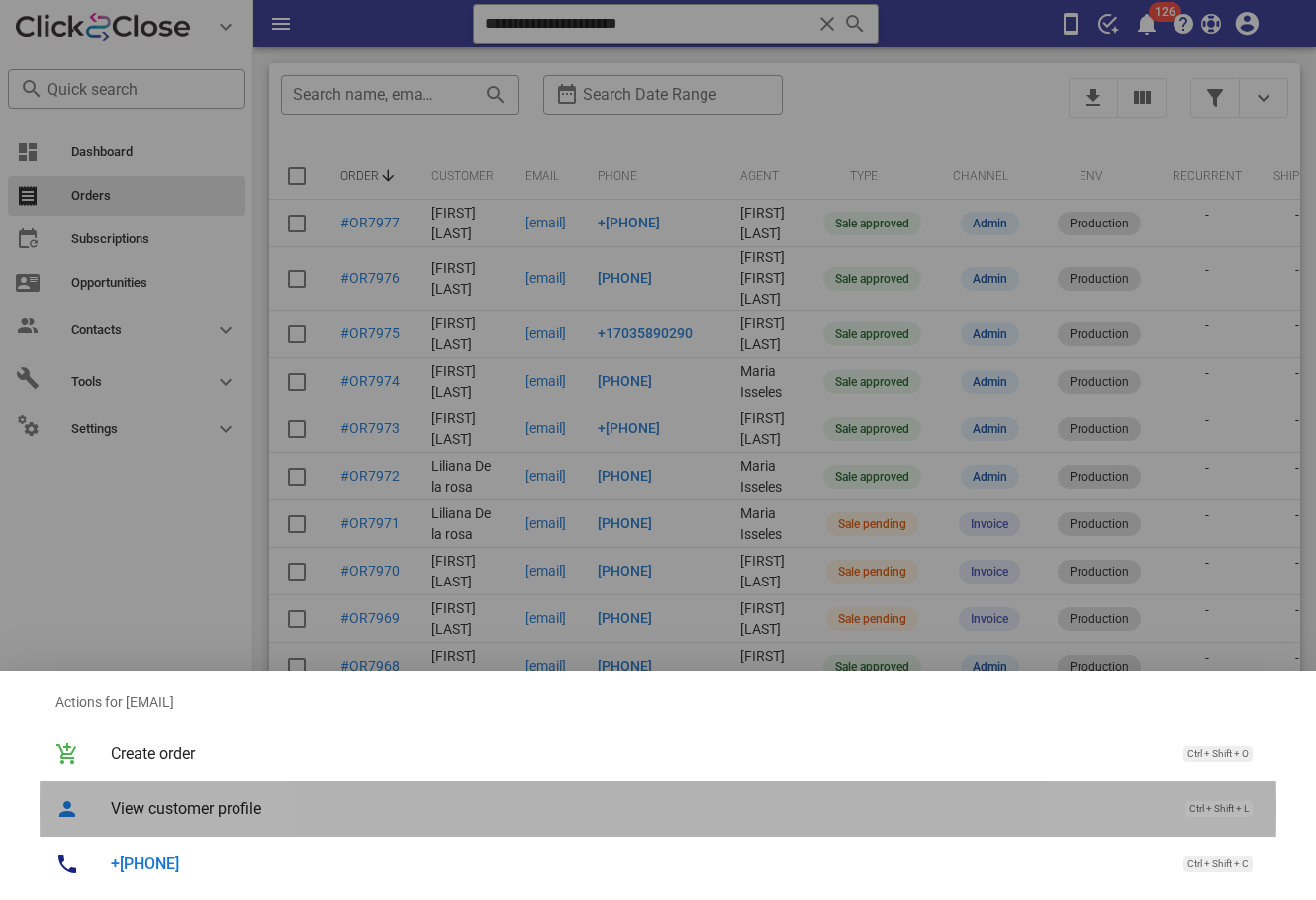 click on "View customer profile" at bounding box center (638, 808) 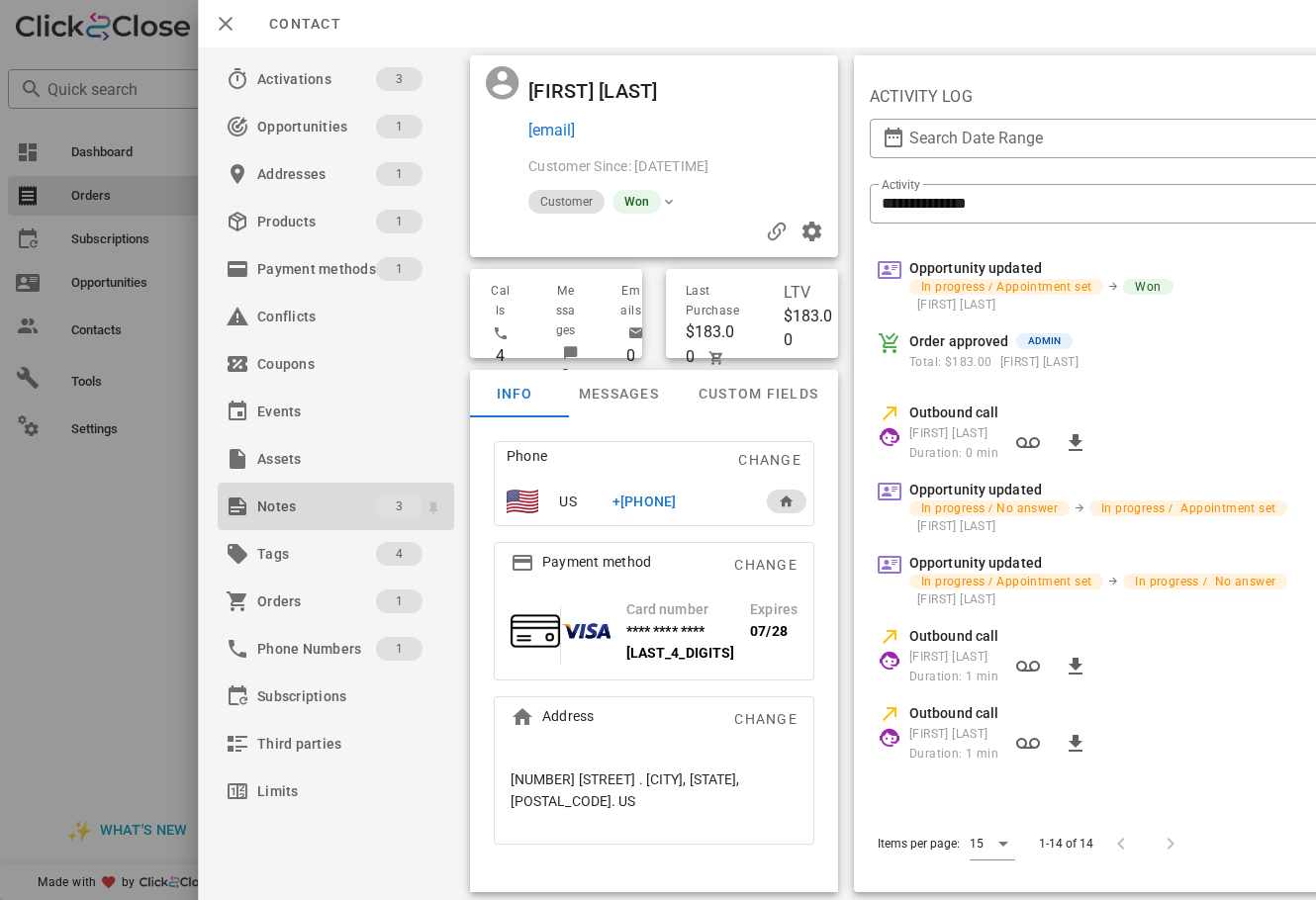 click on "Notes" at bounding box center (317, 506) 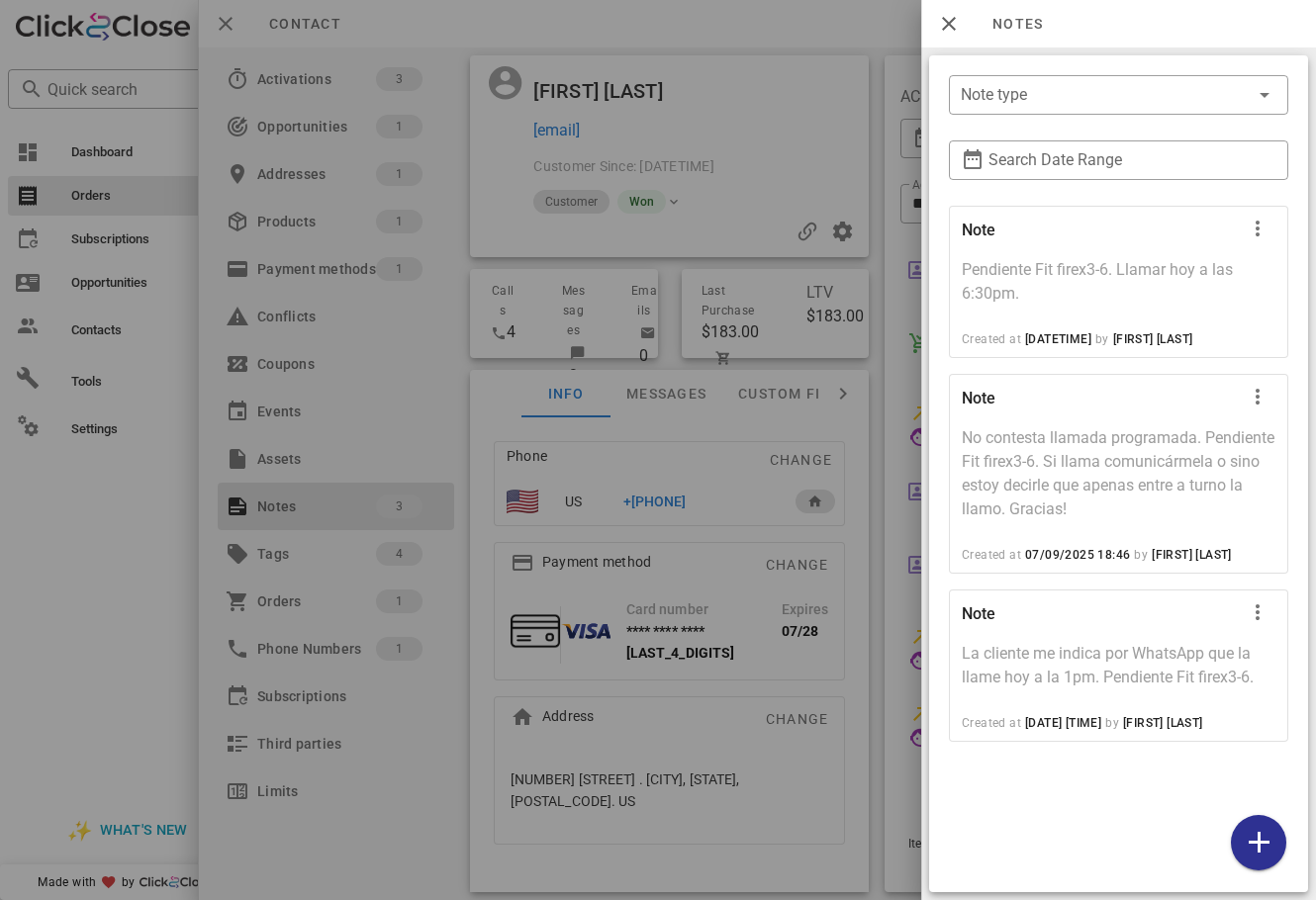 click at bounding box center (658, 450) 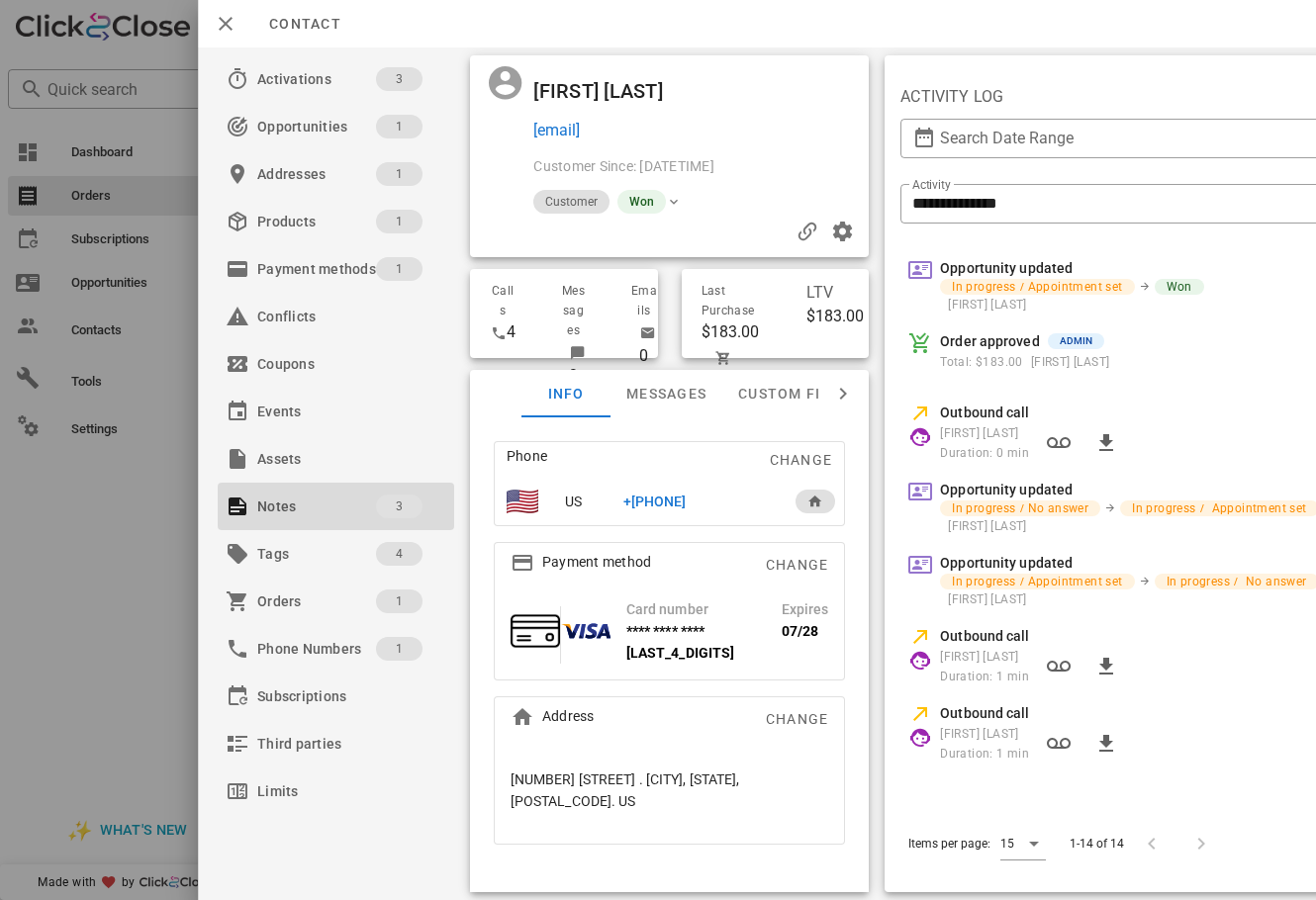 click at bounding box center (658, 450) 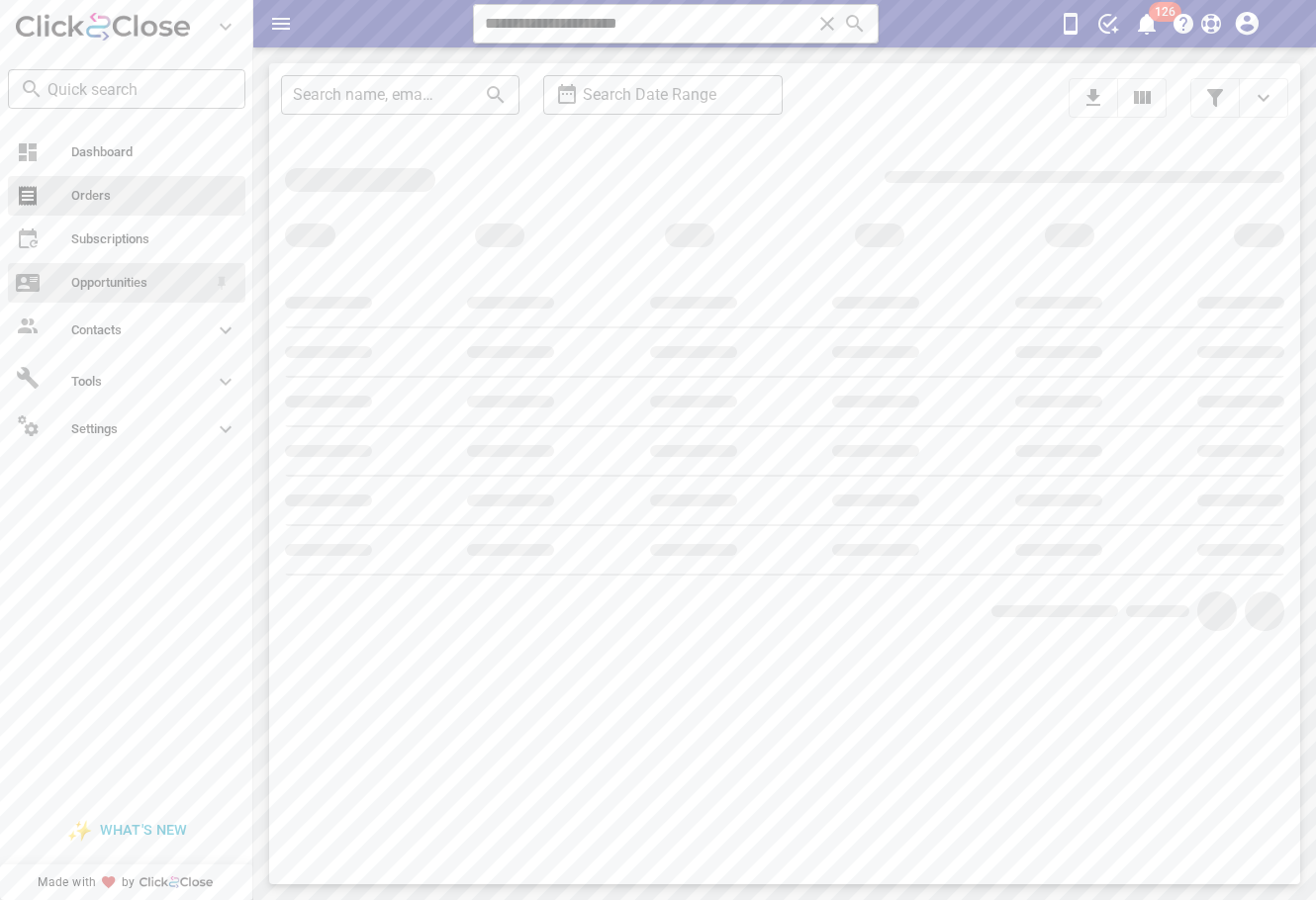 click on "Opportunities" at bounding box center (139, 283) 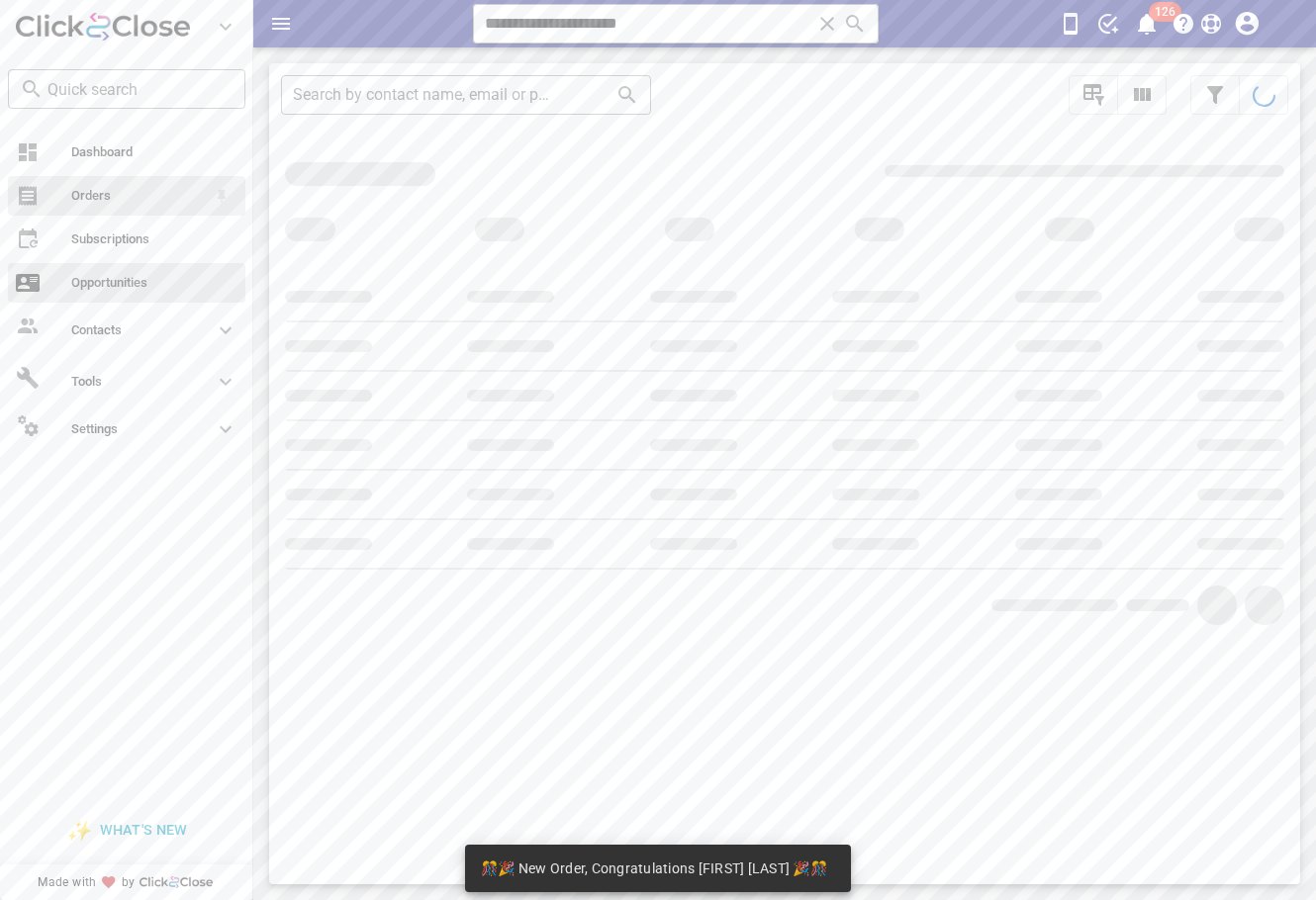 click on "Orders" at bounding box center (139, 196) 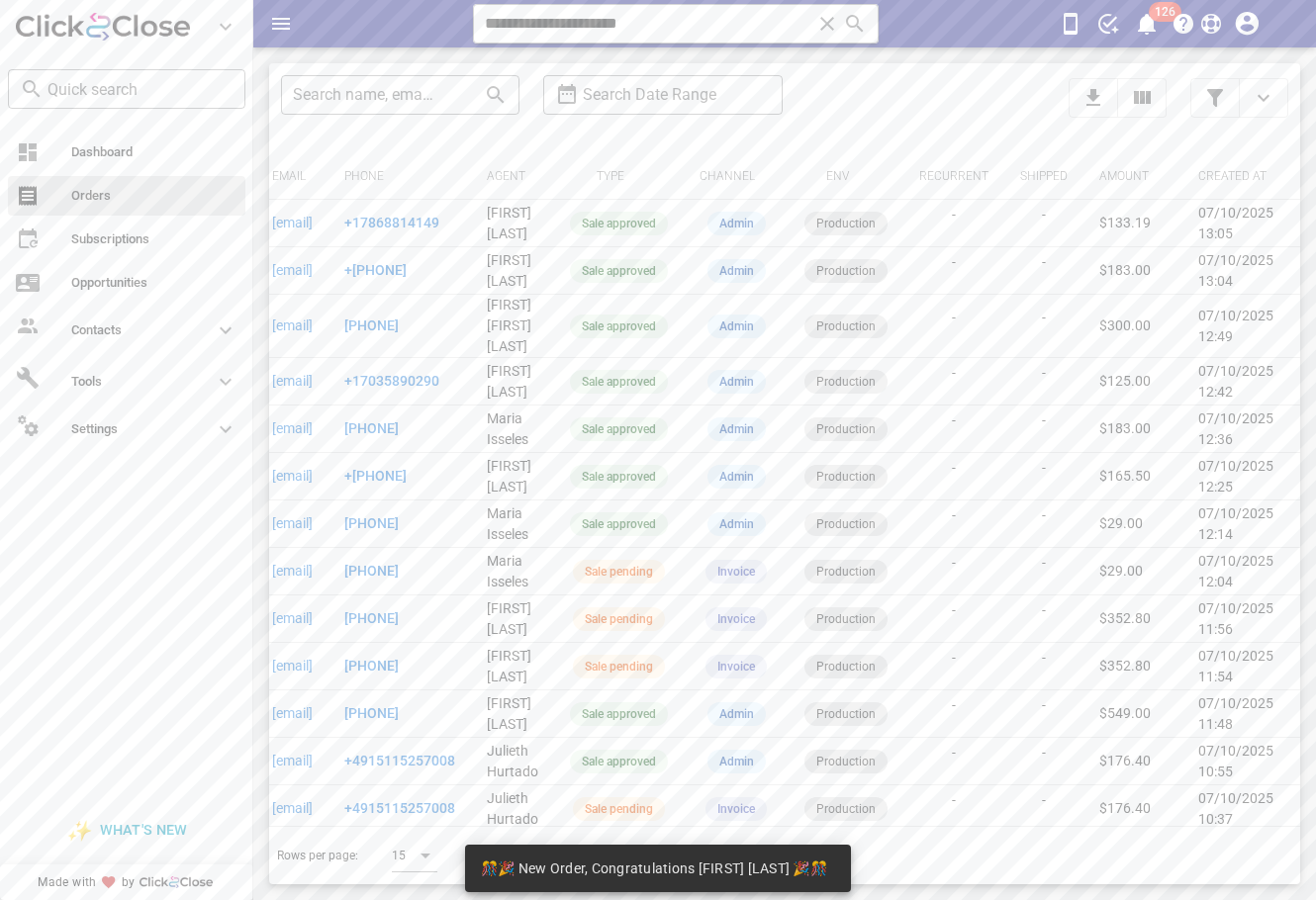 scroll, scrollTop: 0, scrollLeft: 0, axis: both 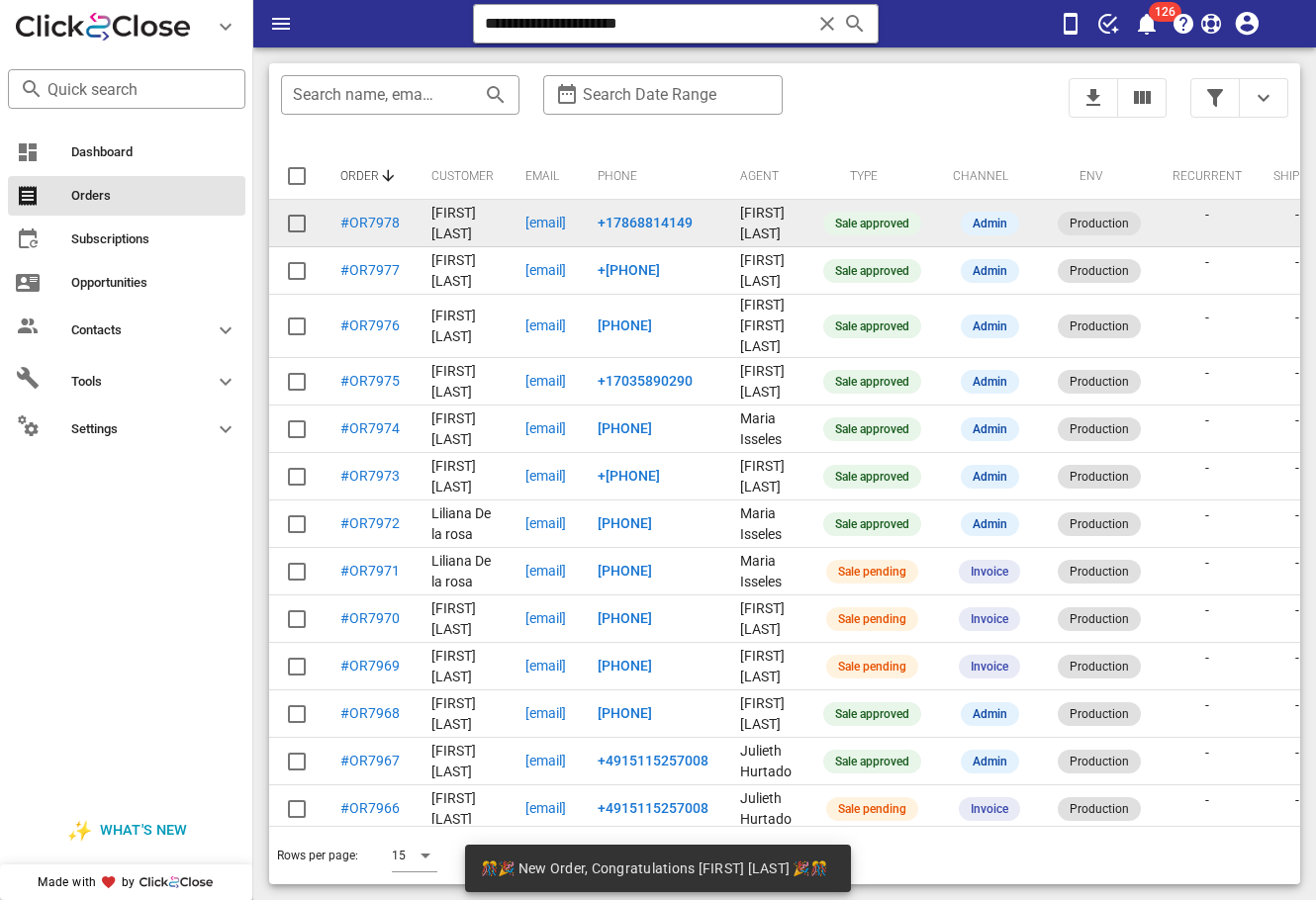 click on "leidys6812@gmail.com" at bounding box center (545, 223) 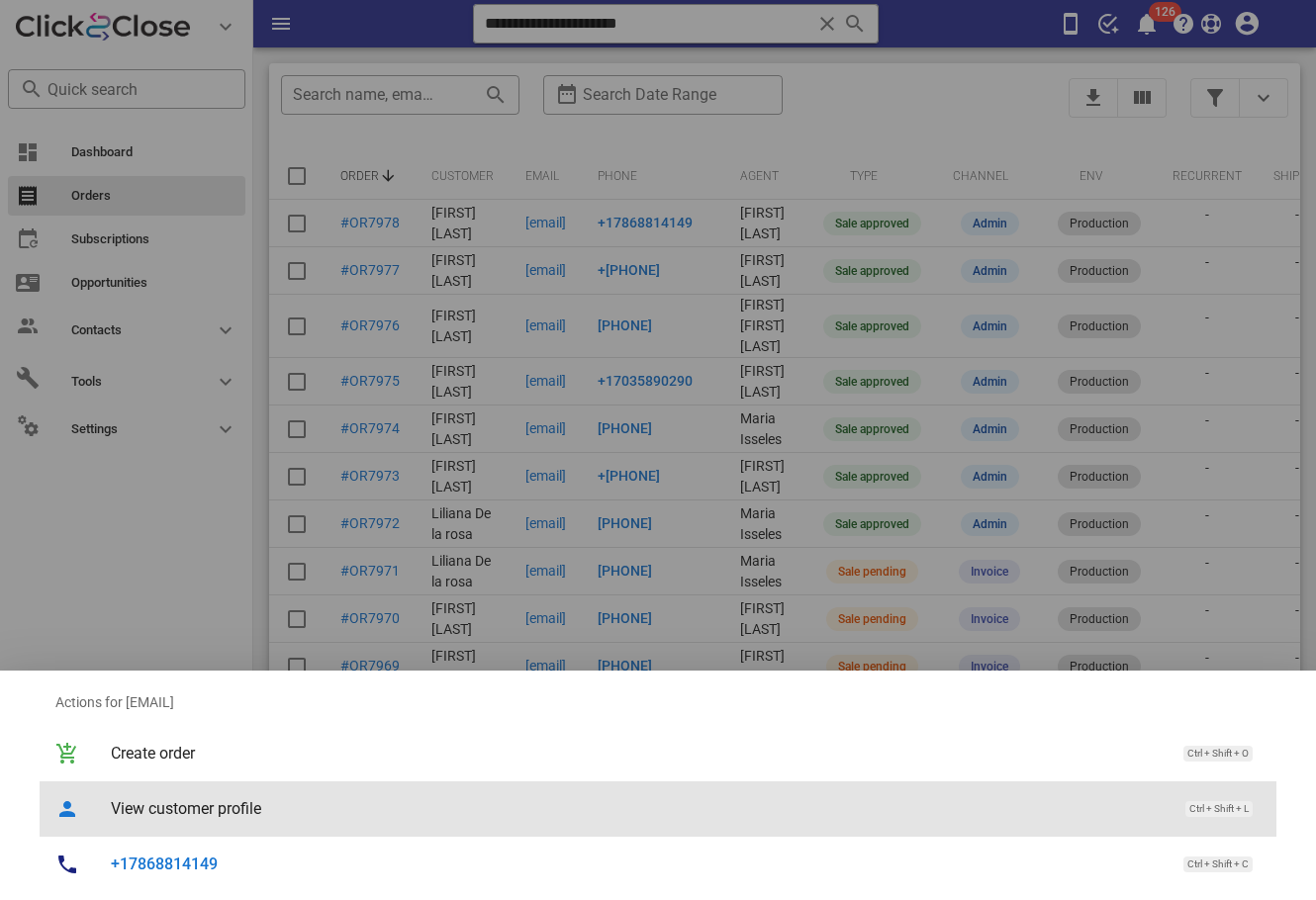 click on "View customer profile" at bounding box center [638, 808] 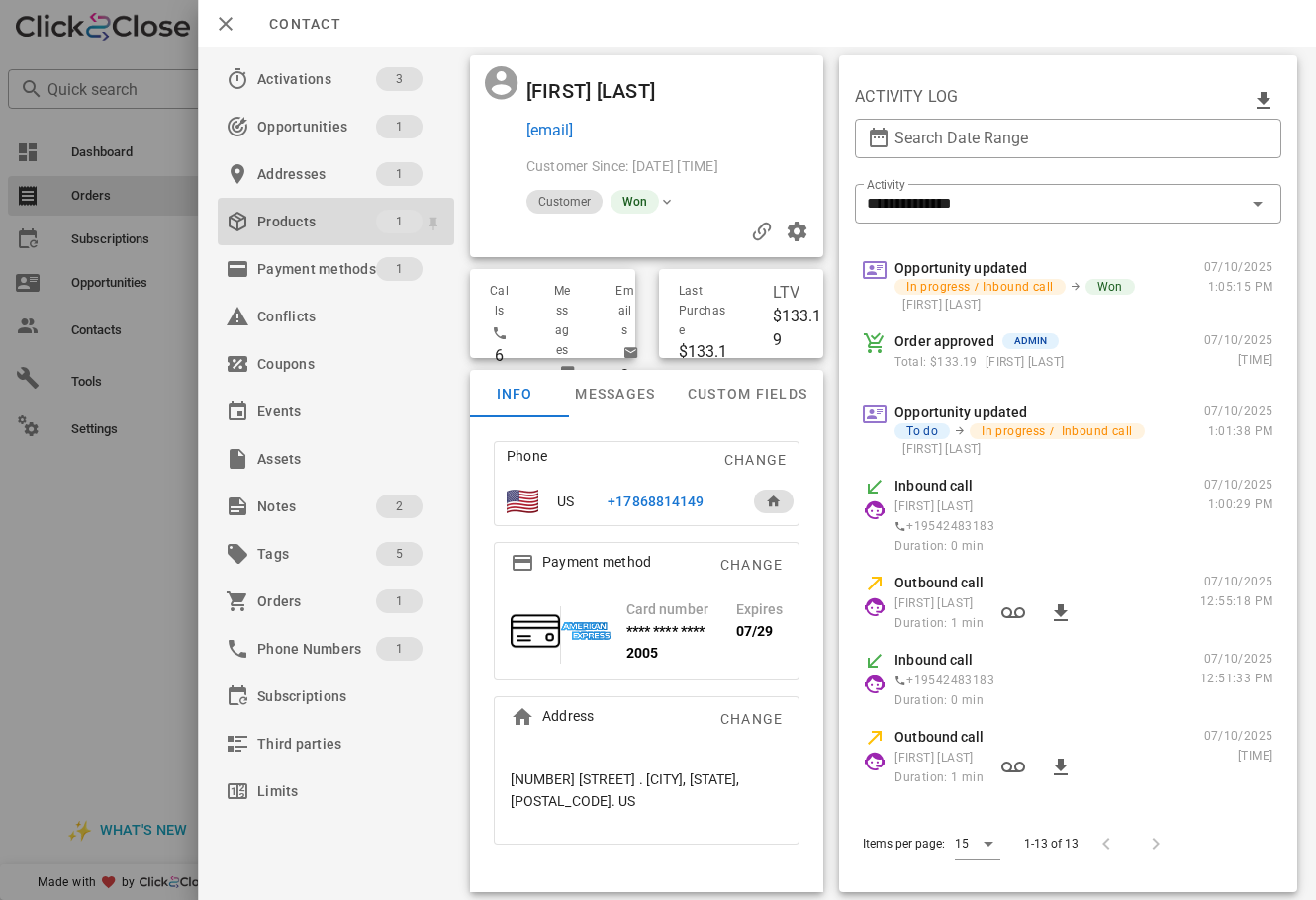 click on "Products" at bounding box center [317, 222] 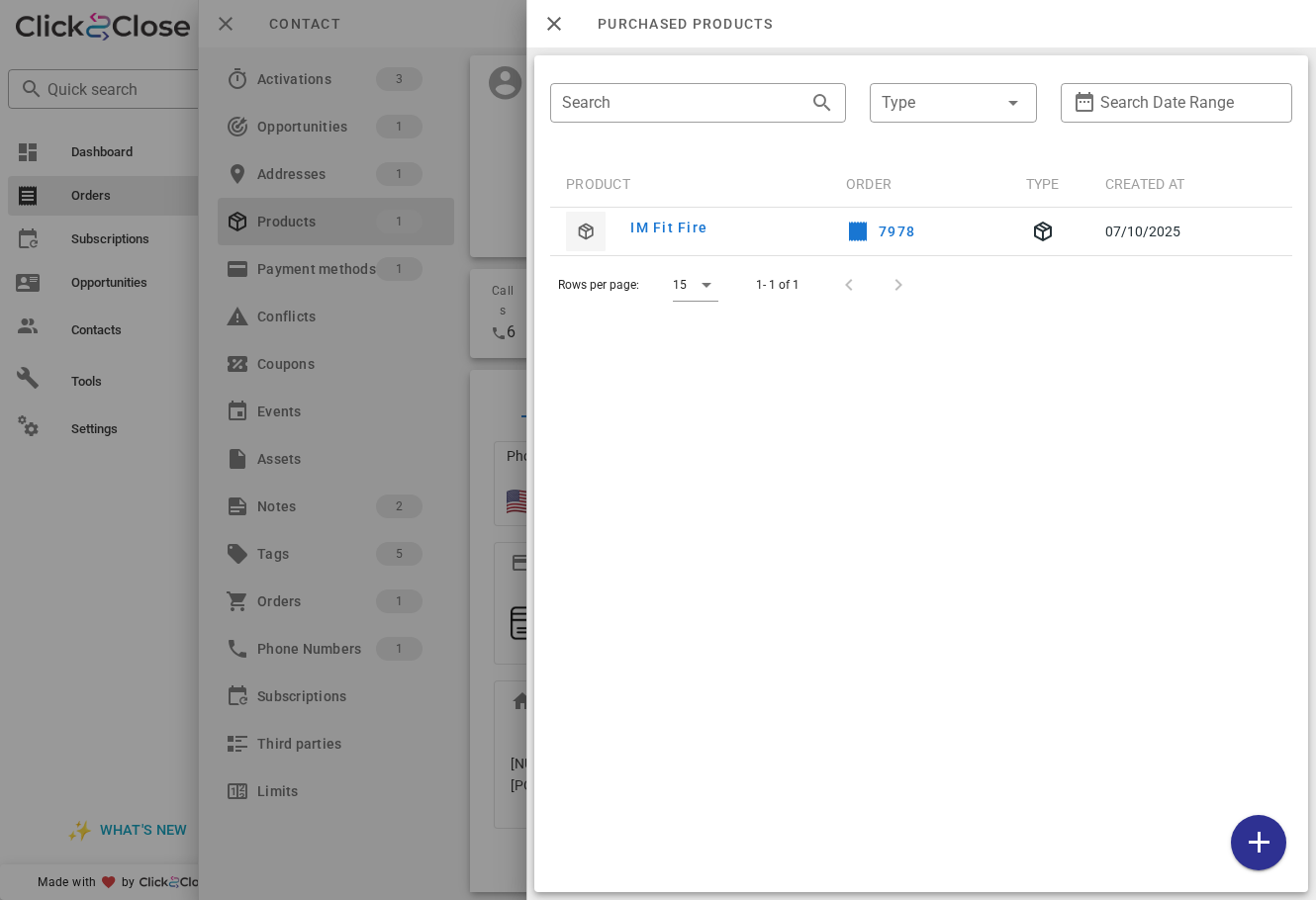 click at bounding box center [658, 450] 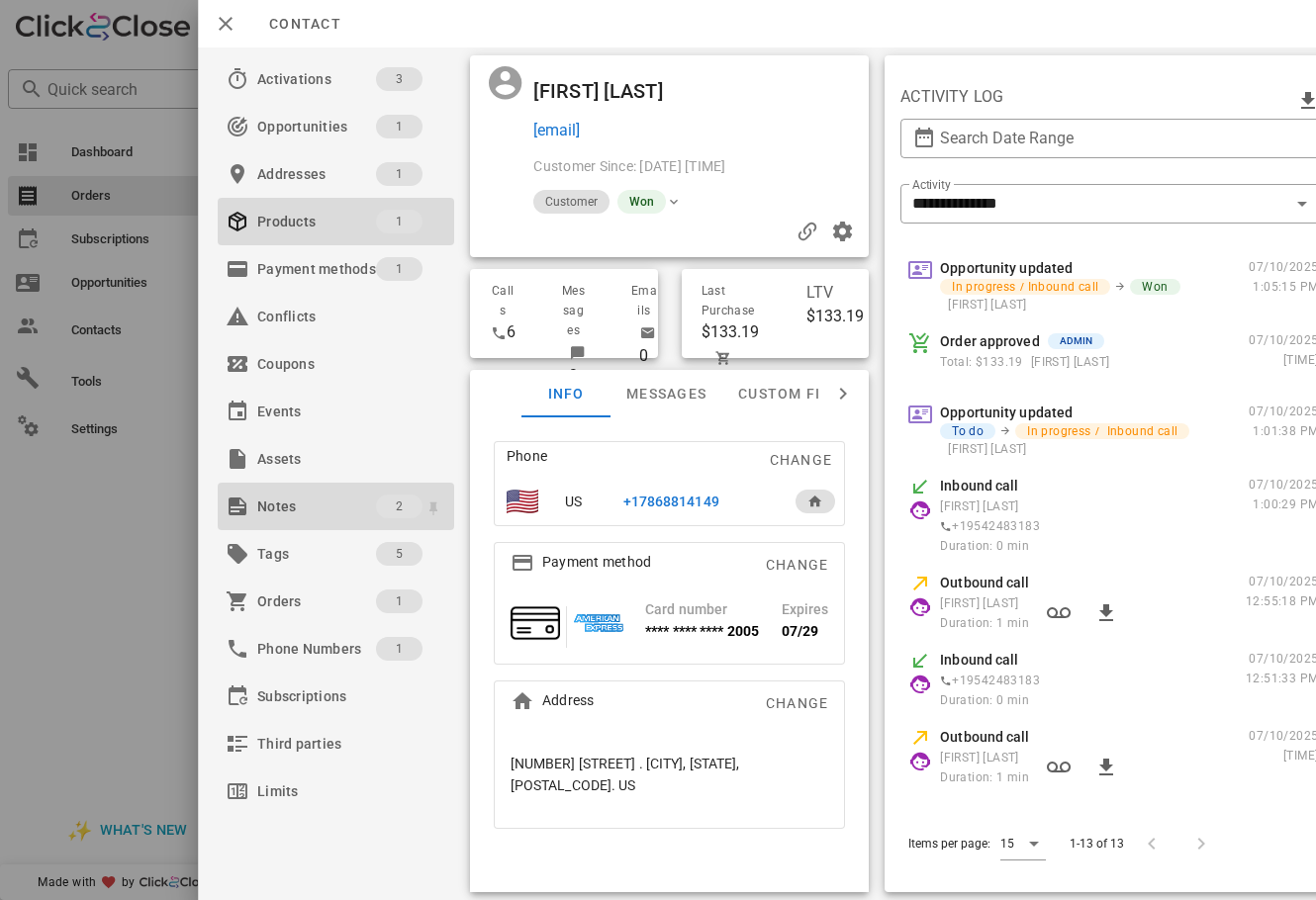 click on "Notes" at bounding box center [317, 506] 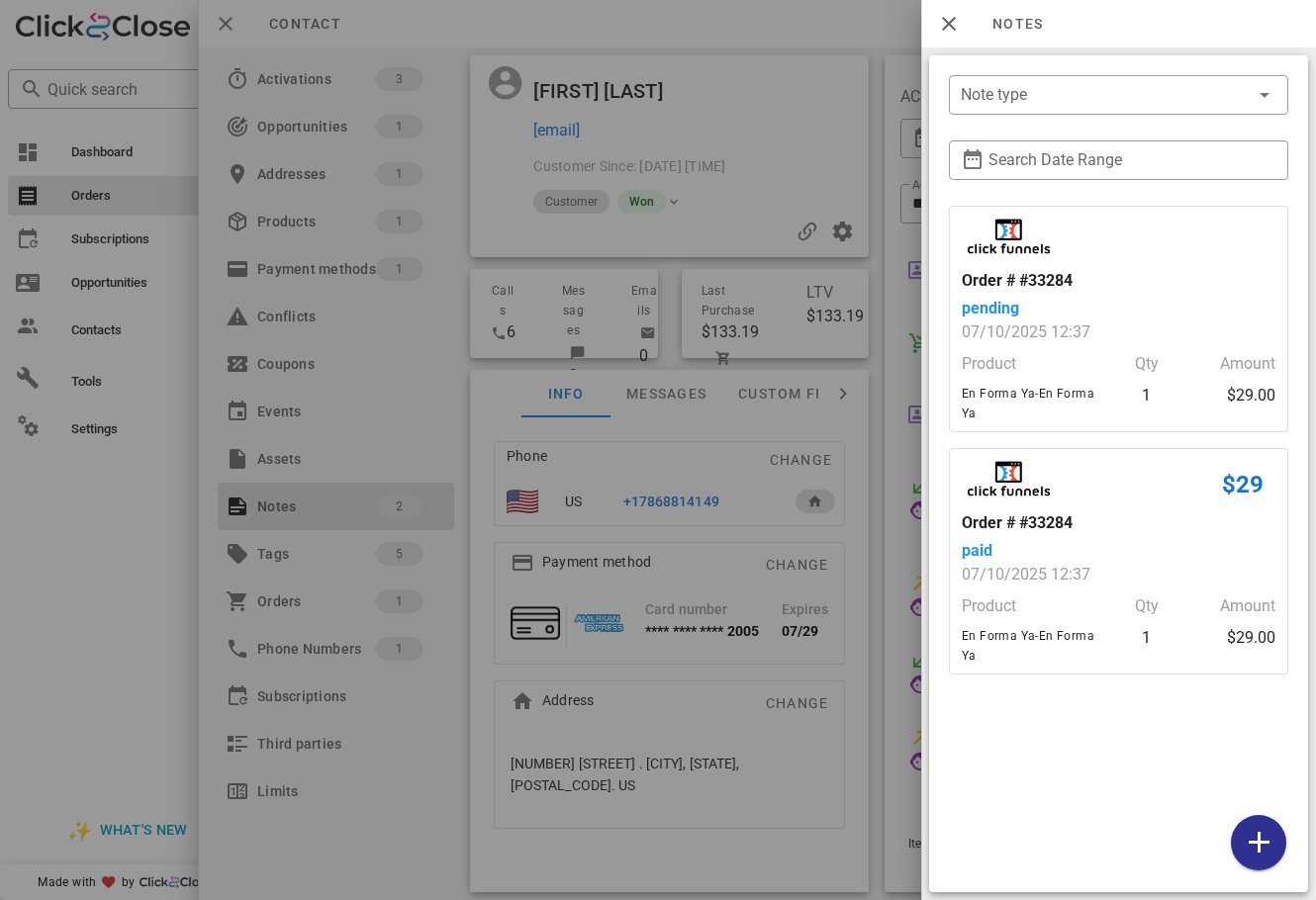 click at bounding box center (658, 450) 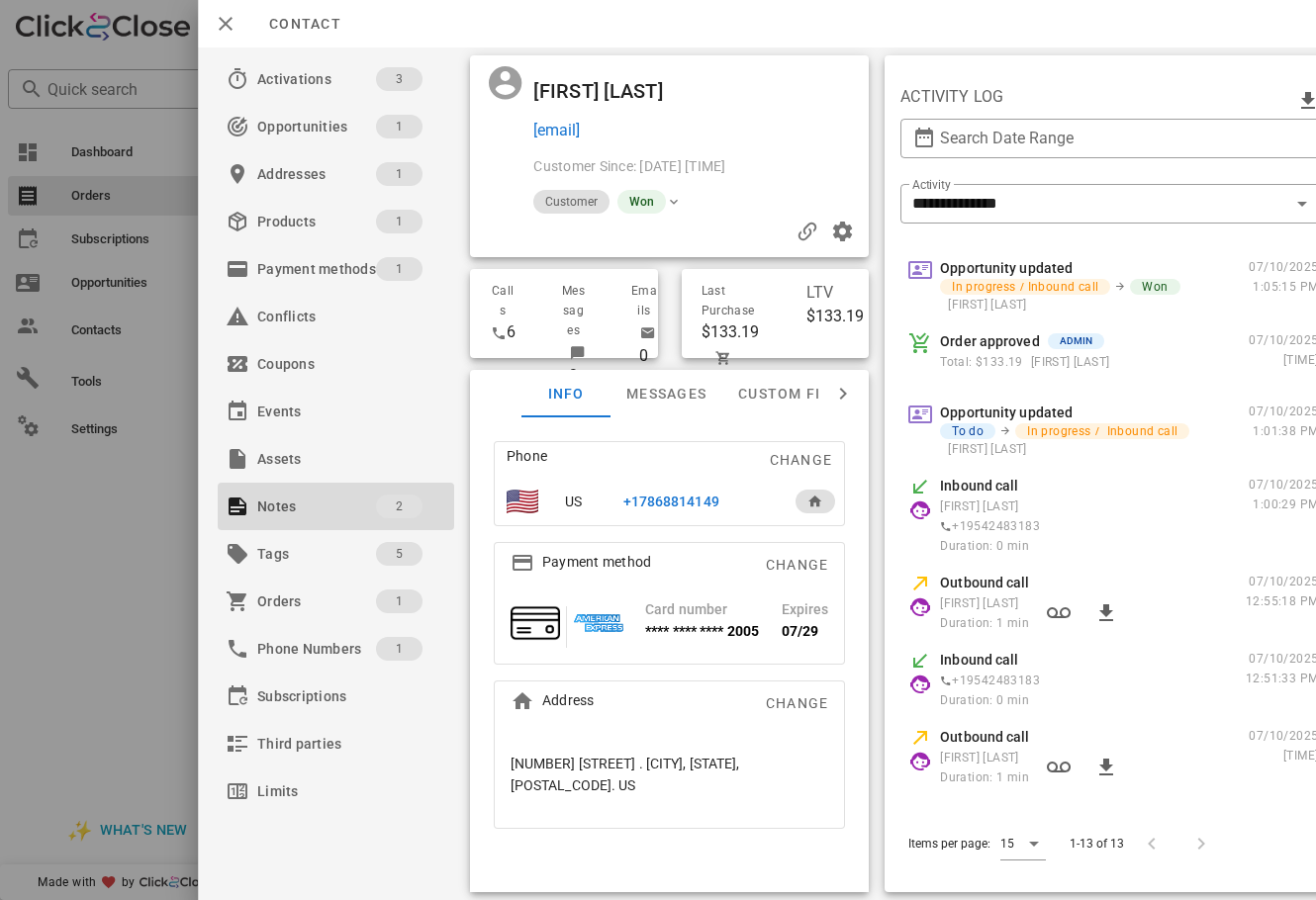 click at bounding box center [658, 450] 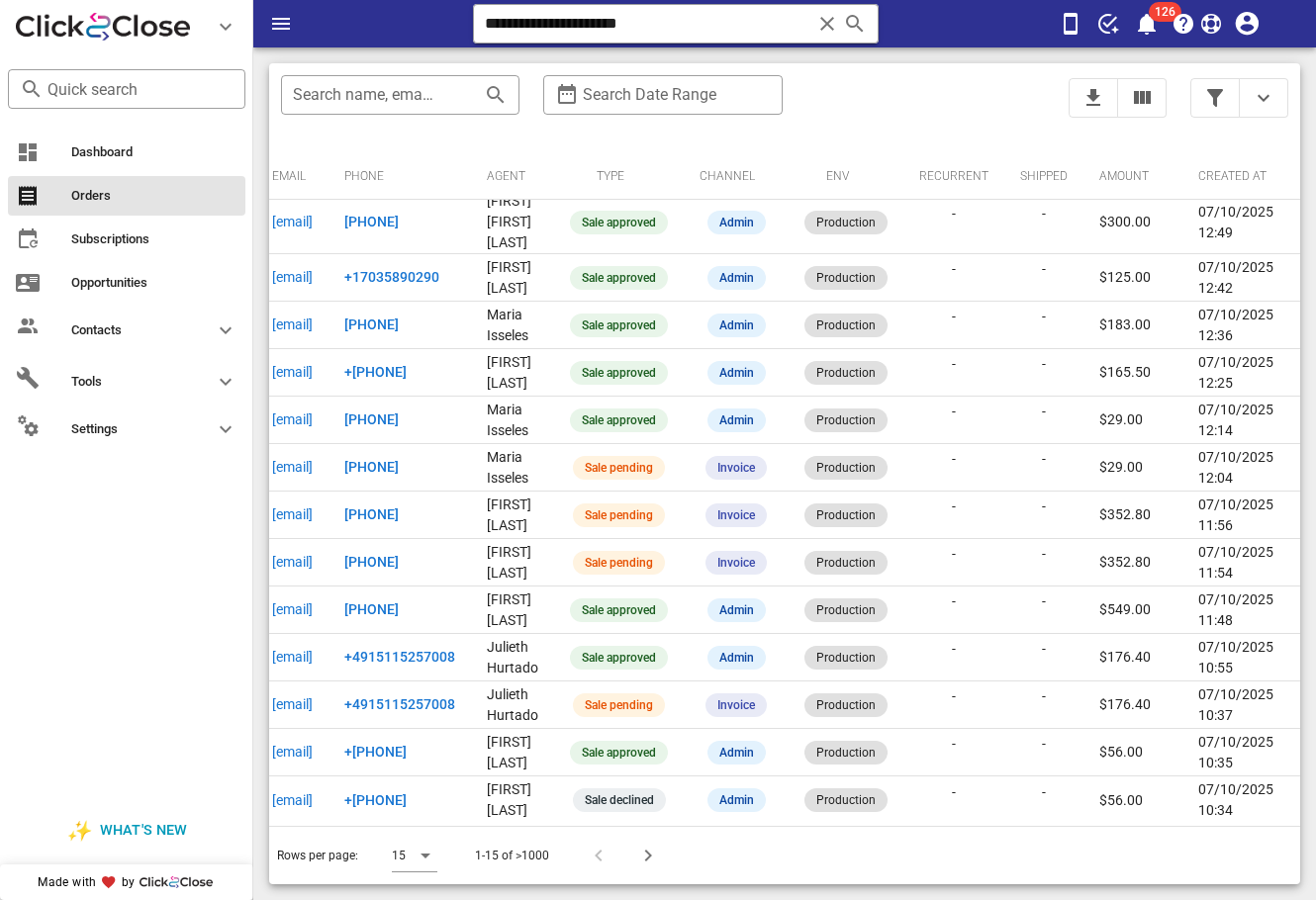 scroll, scrollTop: 182, scrollLeft: 461, axis: both 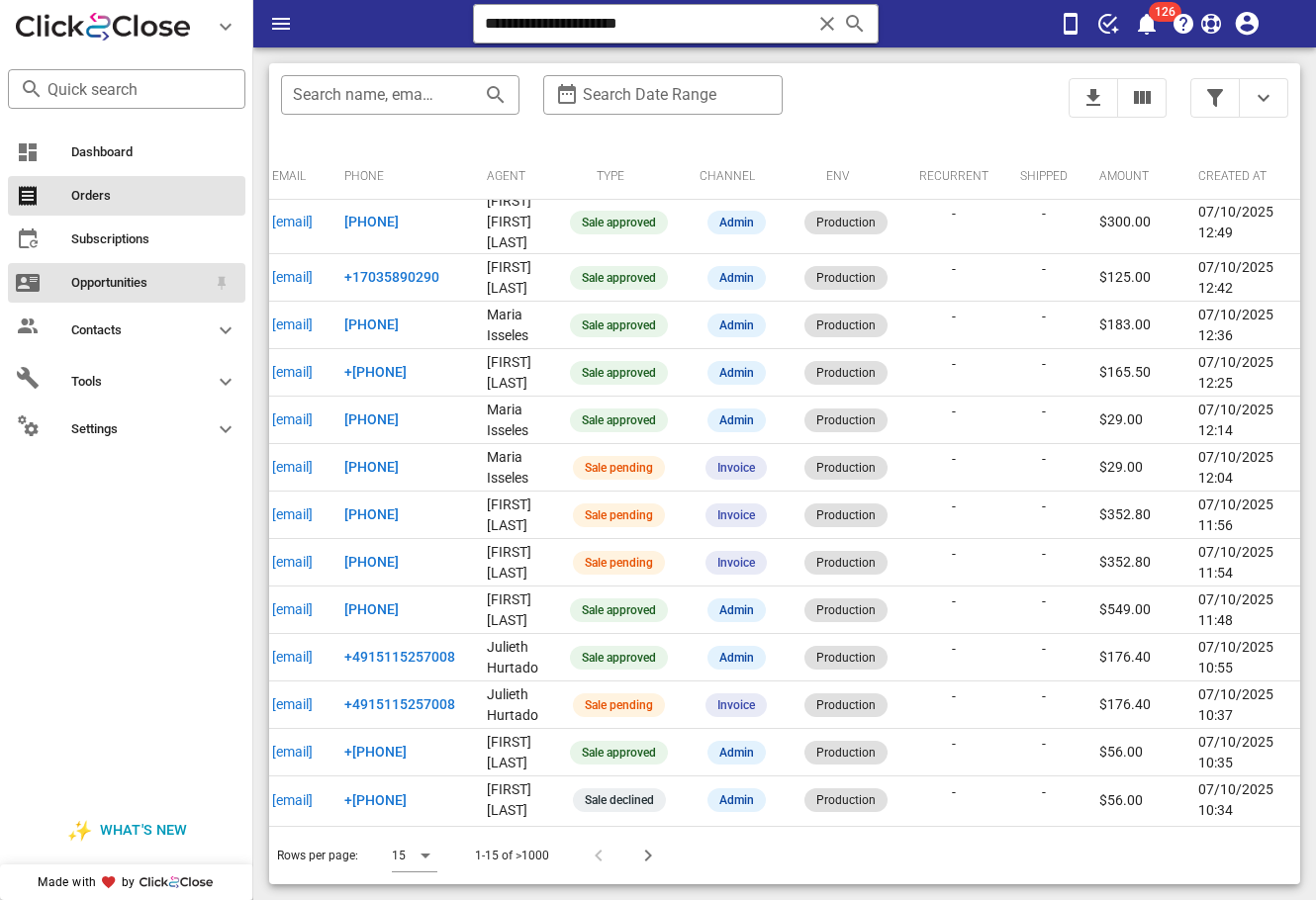 click on "Opportunities" at bounding box center [139, 283] 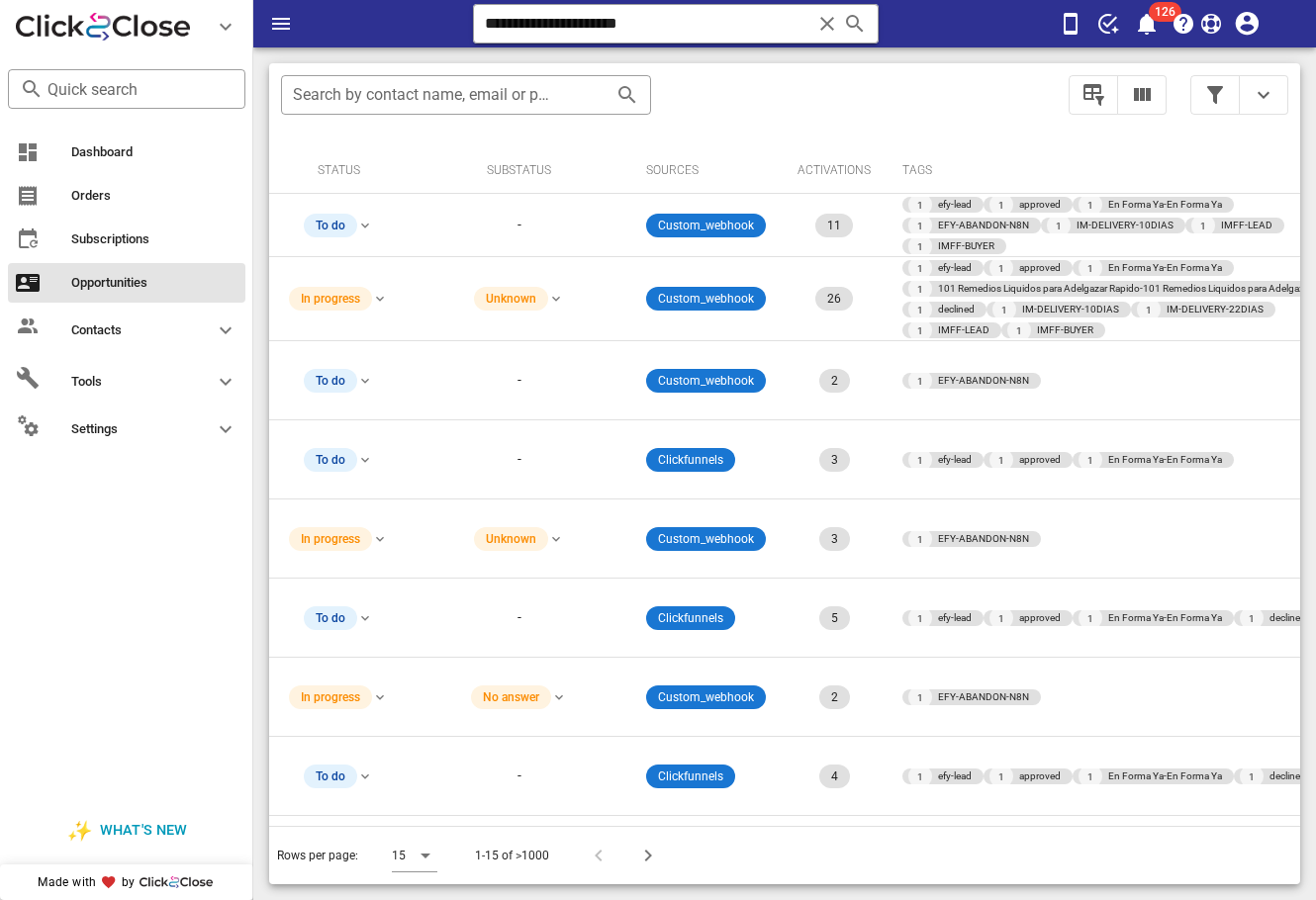 scroll, scrollTop: 0, scrollLeft: 642, axis: horizontal 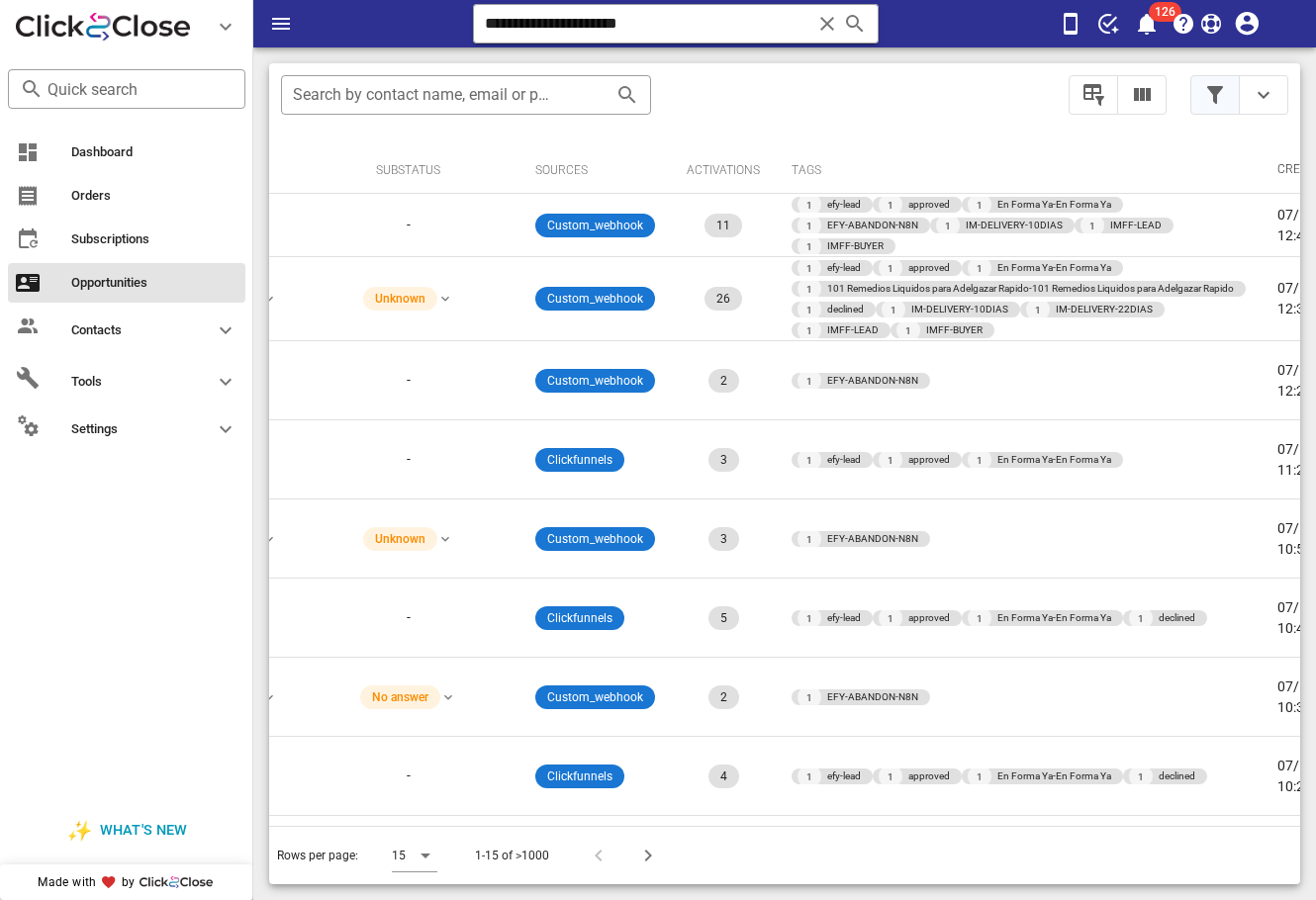 click at bounding box center [1215, 95] 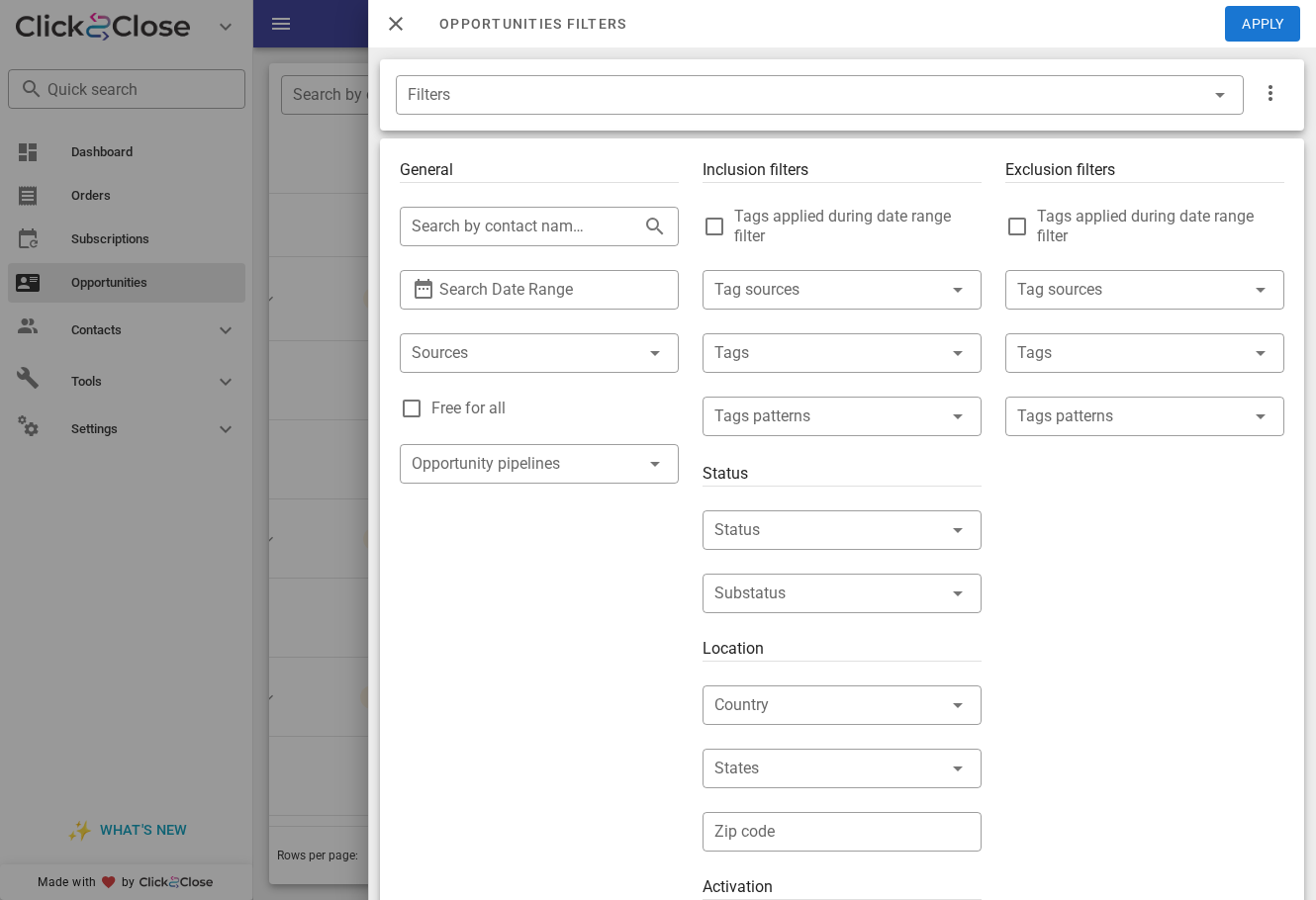 click on "Free for all" at bounding box center (555, 408) 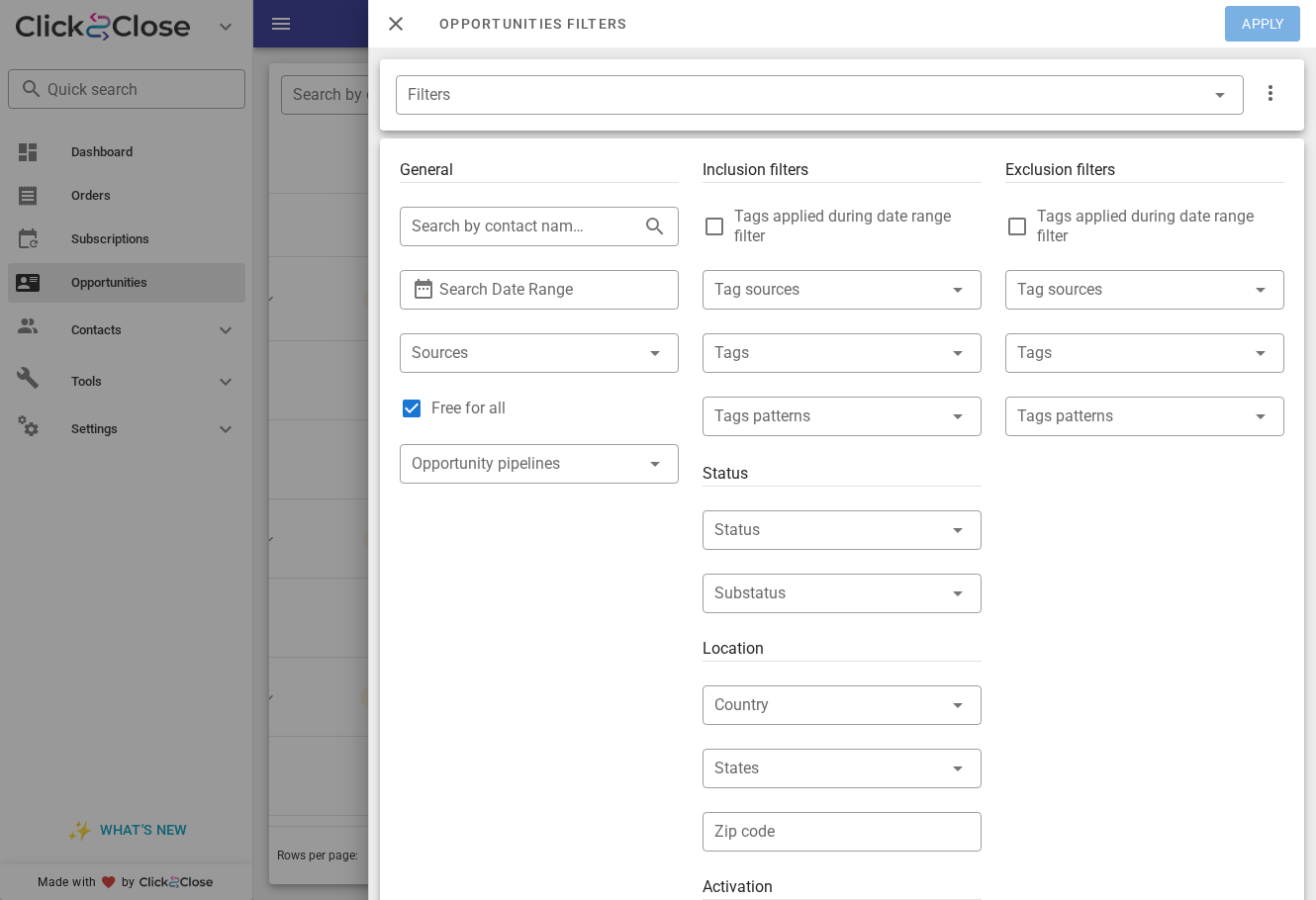 click on "Apply" at bounding box center [1264, 24] 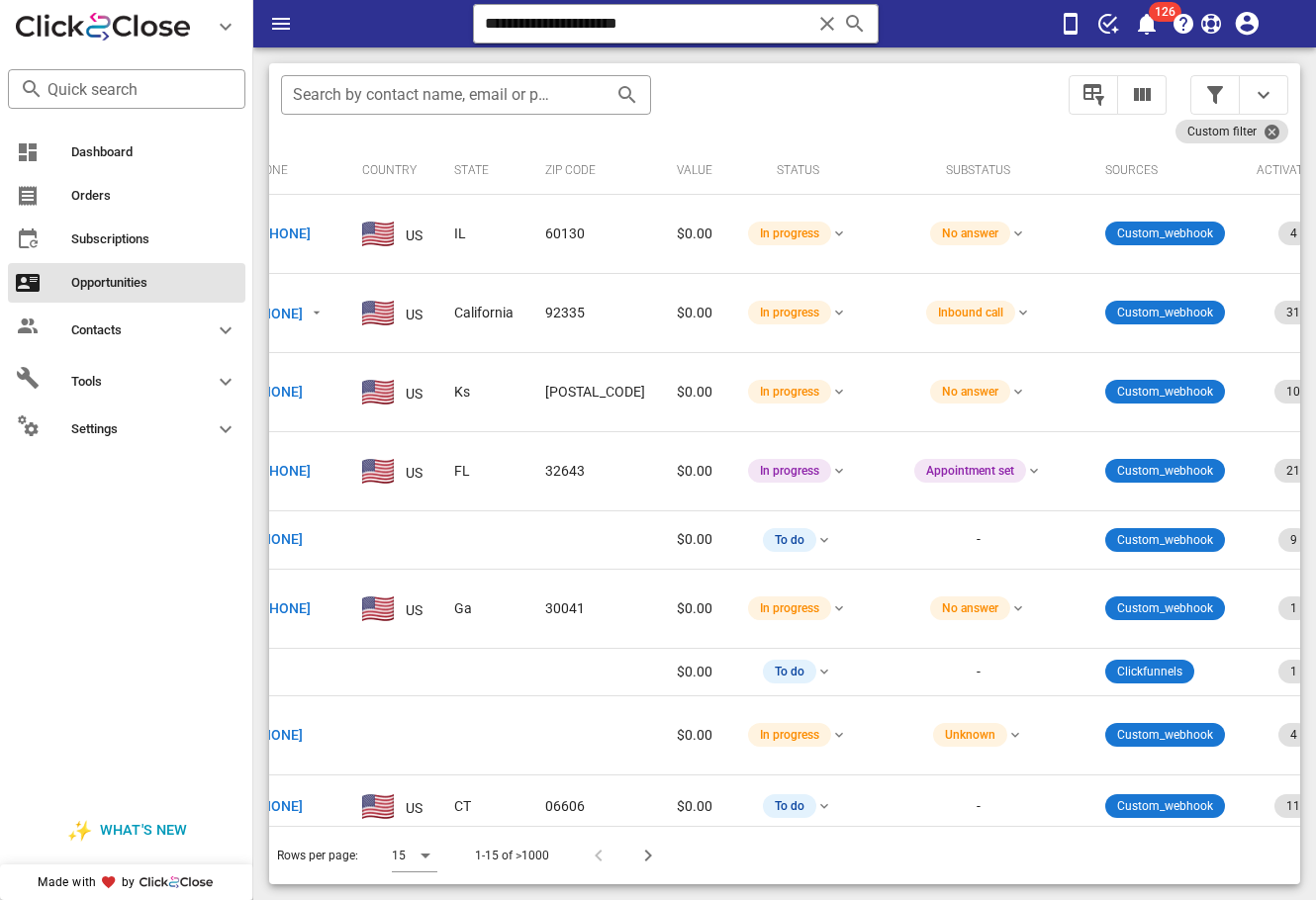scroll, scrollTop: 0, scrollLeft: 0, axis: both 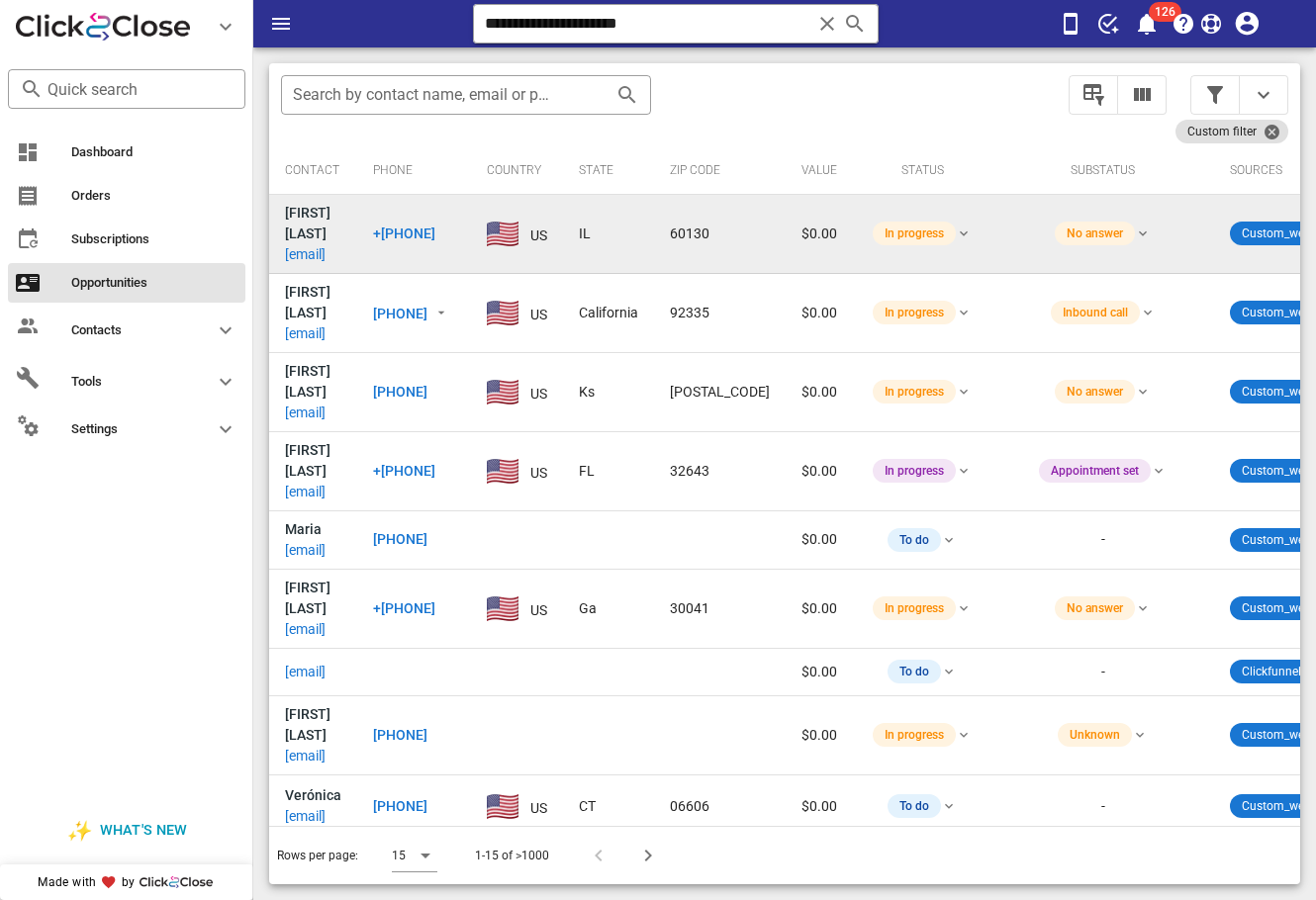 click on "isabelalva@yahoo.com" at bounding box center (305, 254) 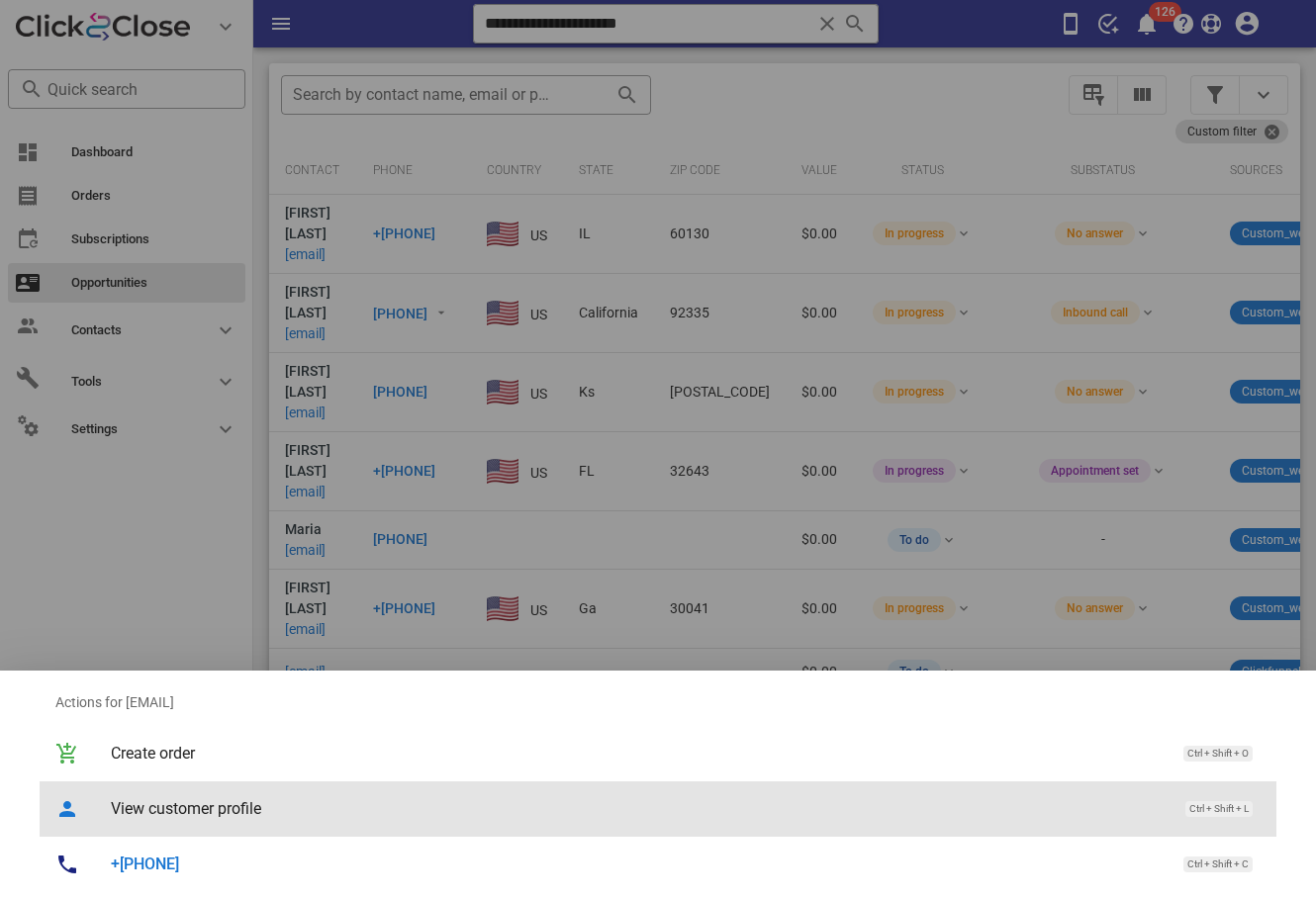 click on "View customer profile" at bounding box center (638, 808) 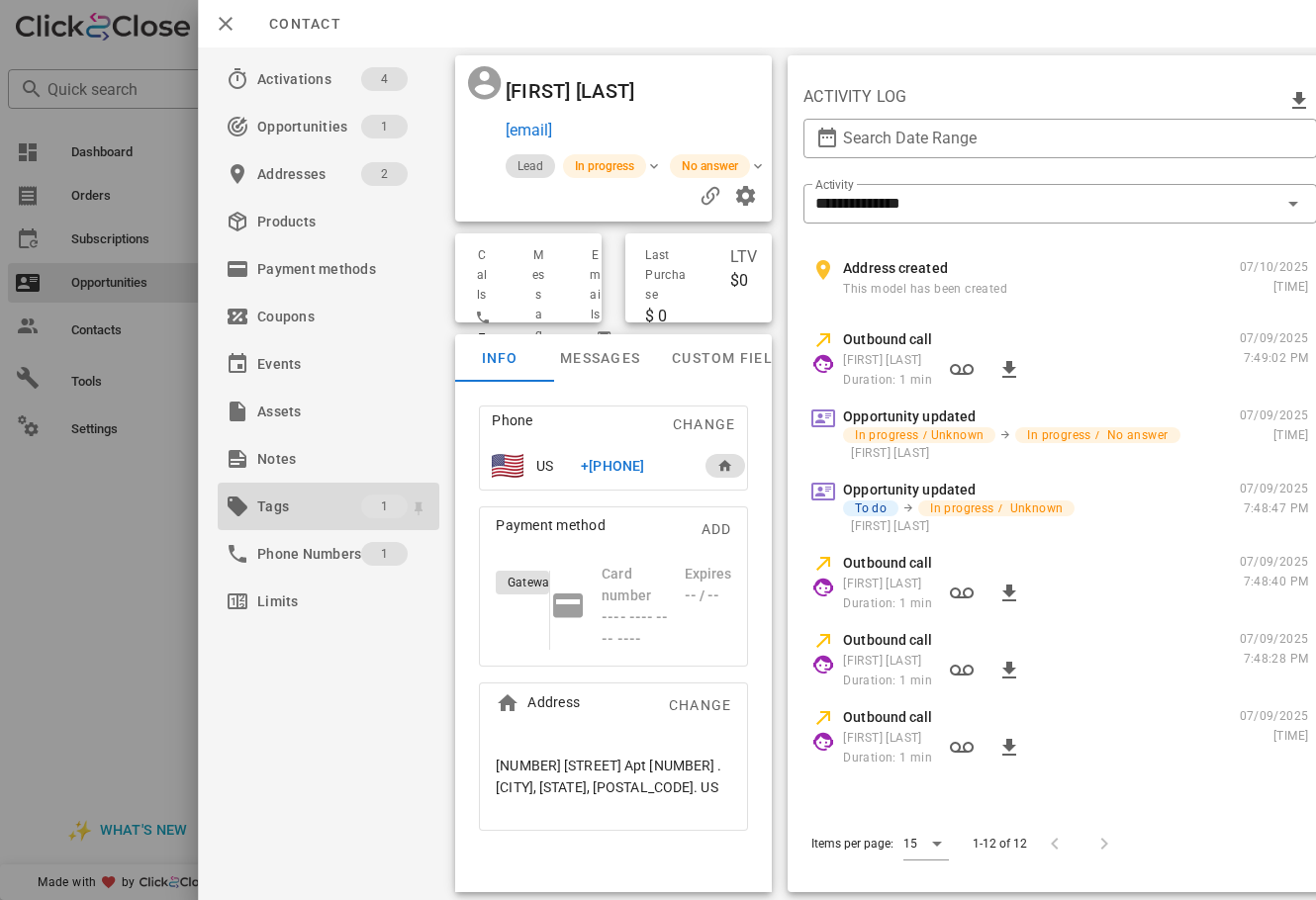 click on "Tags" at bounding box center [309, 506] 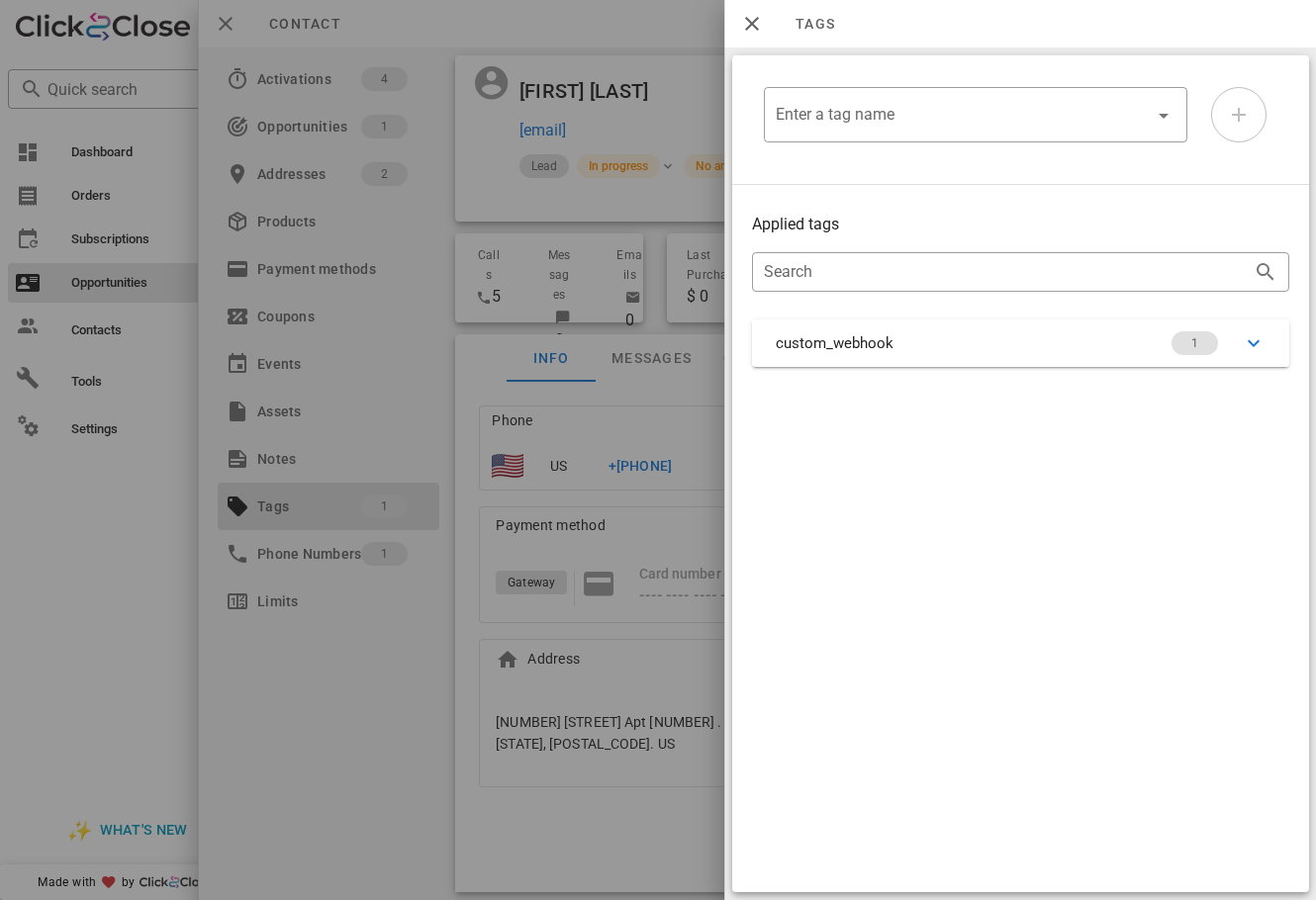 click on "Applied tags ​ Search  custom_webhook  1" at bounding box center [1020, 290] 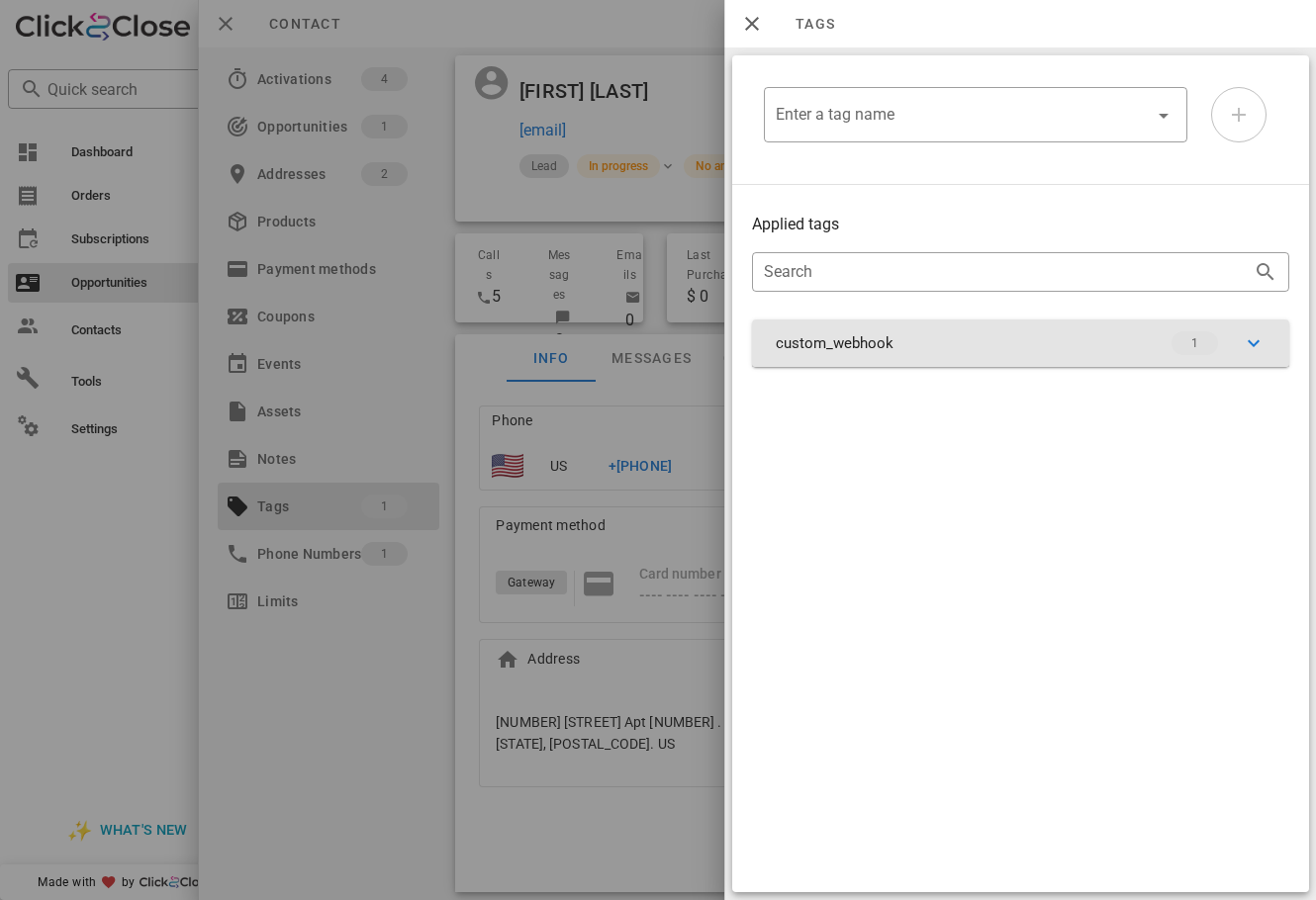 click on "custom_webhook  1" at bounding box center (1020, 343) 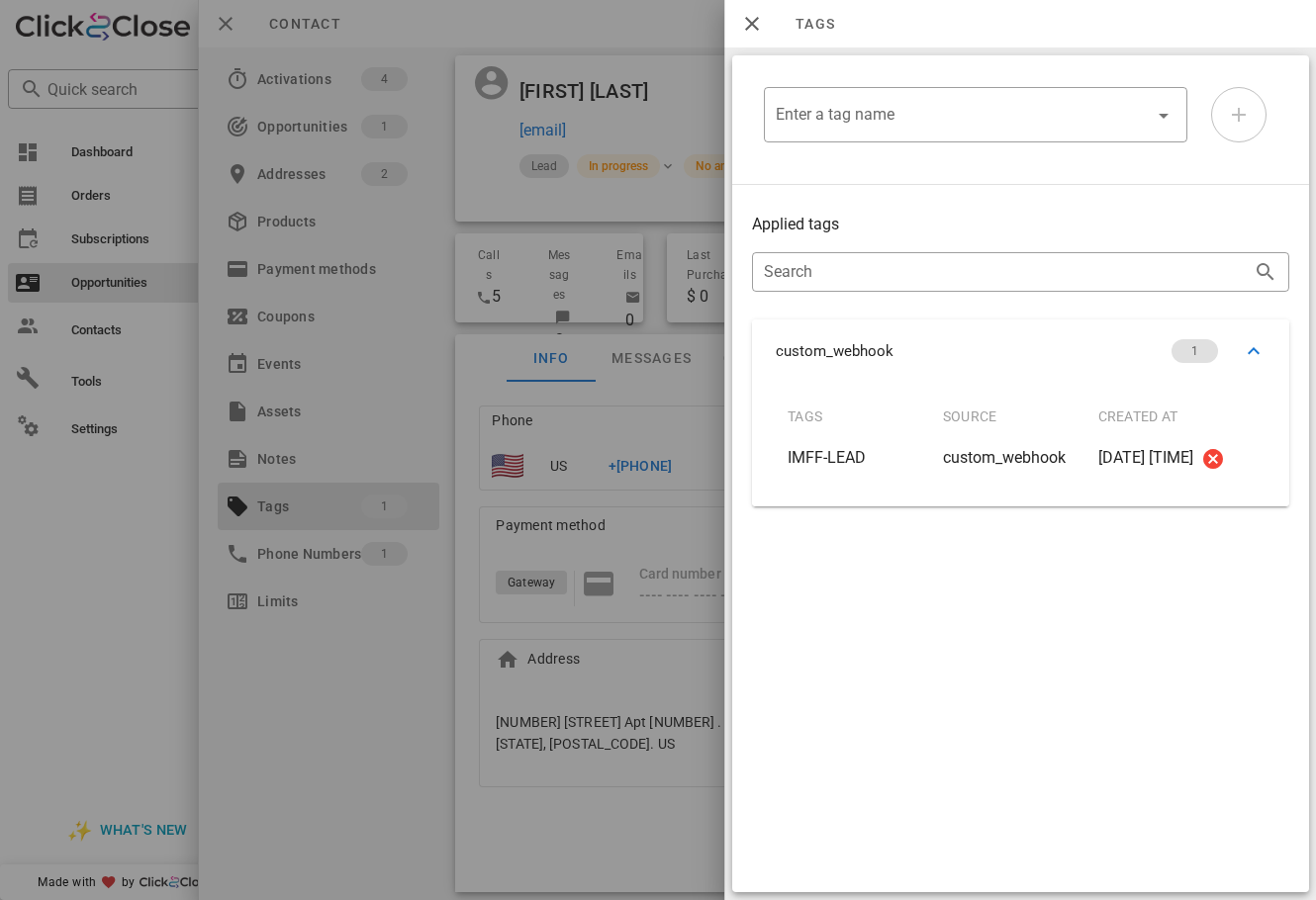 click at bounding box center [658, 450] 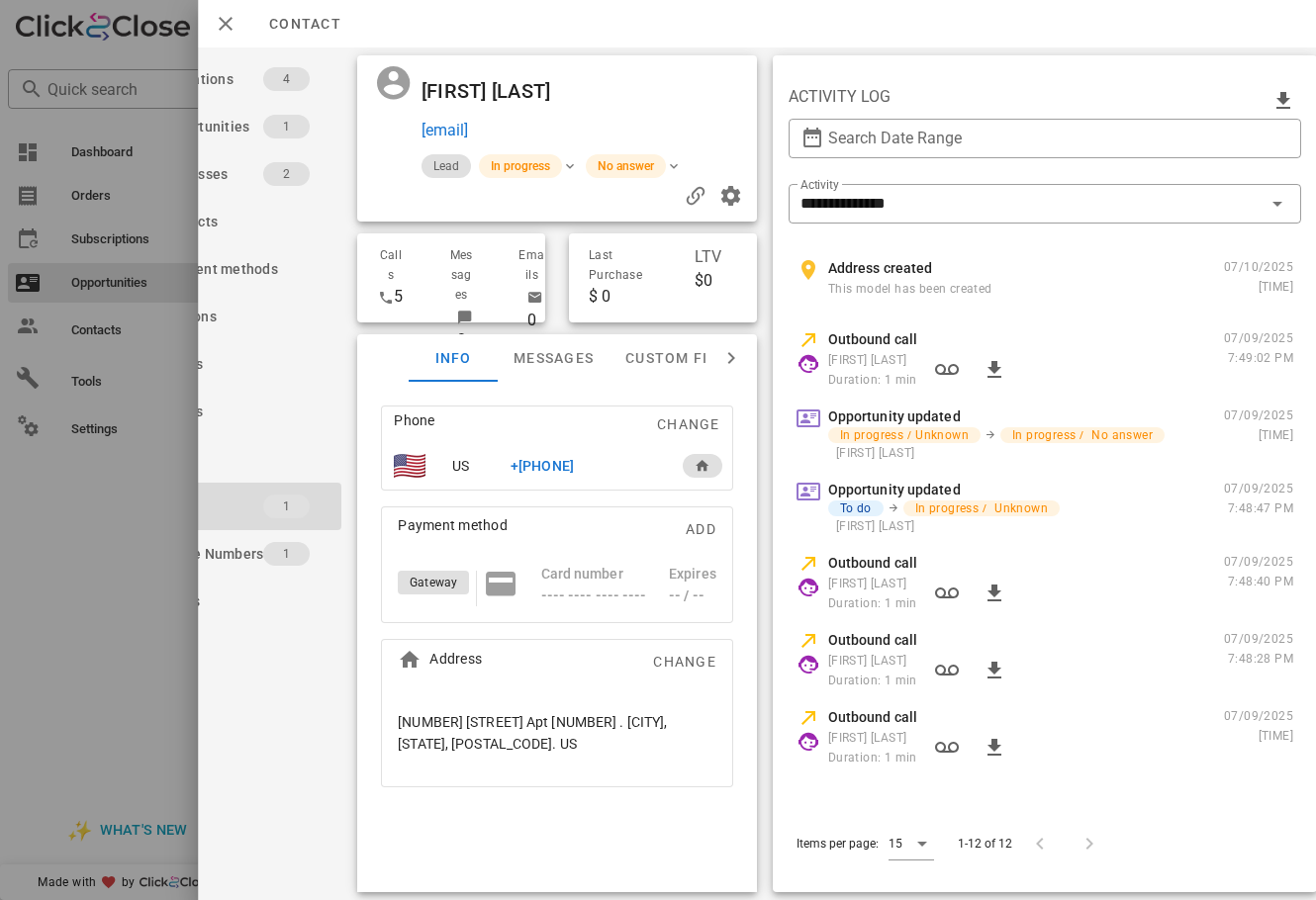 scroll, scrollTop: 0, scrollLeft: 0, axis: both 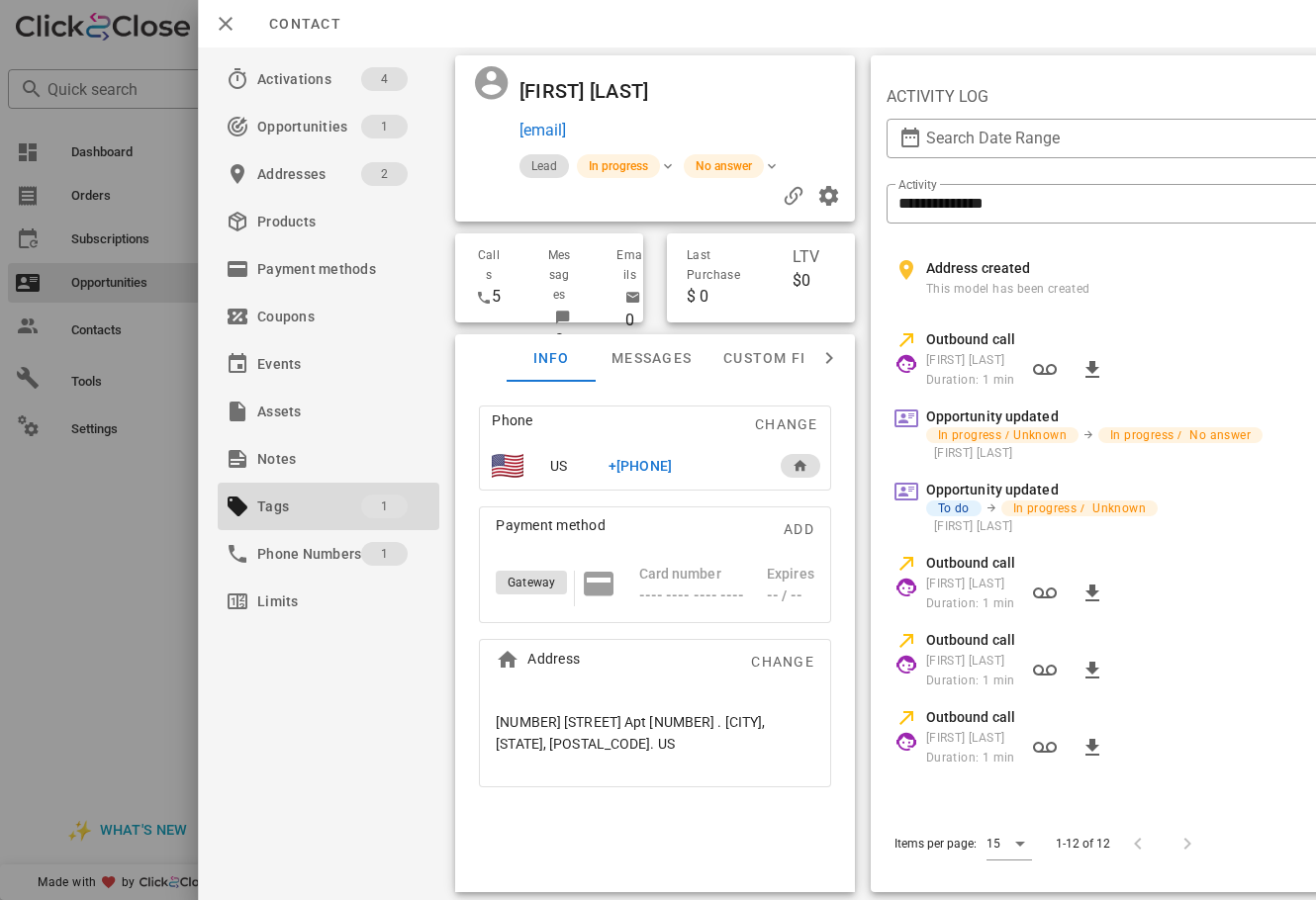 click on "+17082570962" at bounding box center [640, 466] 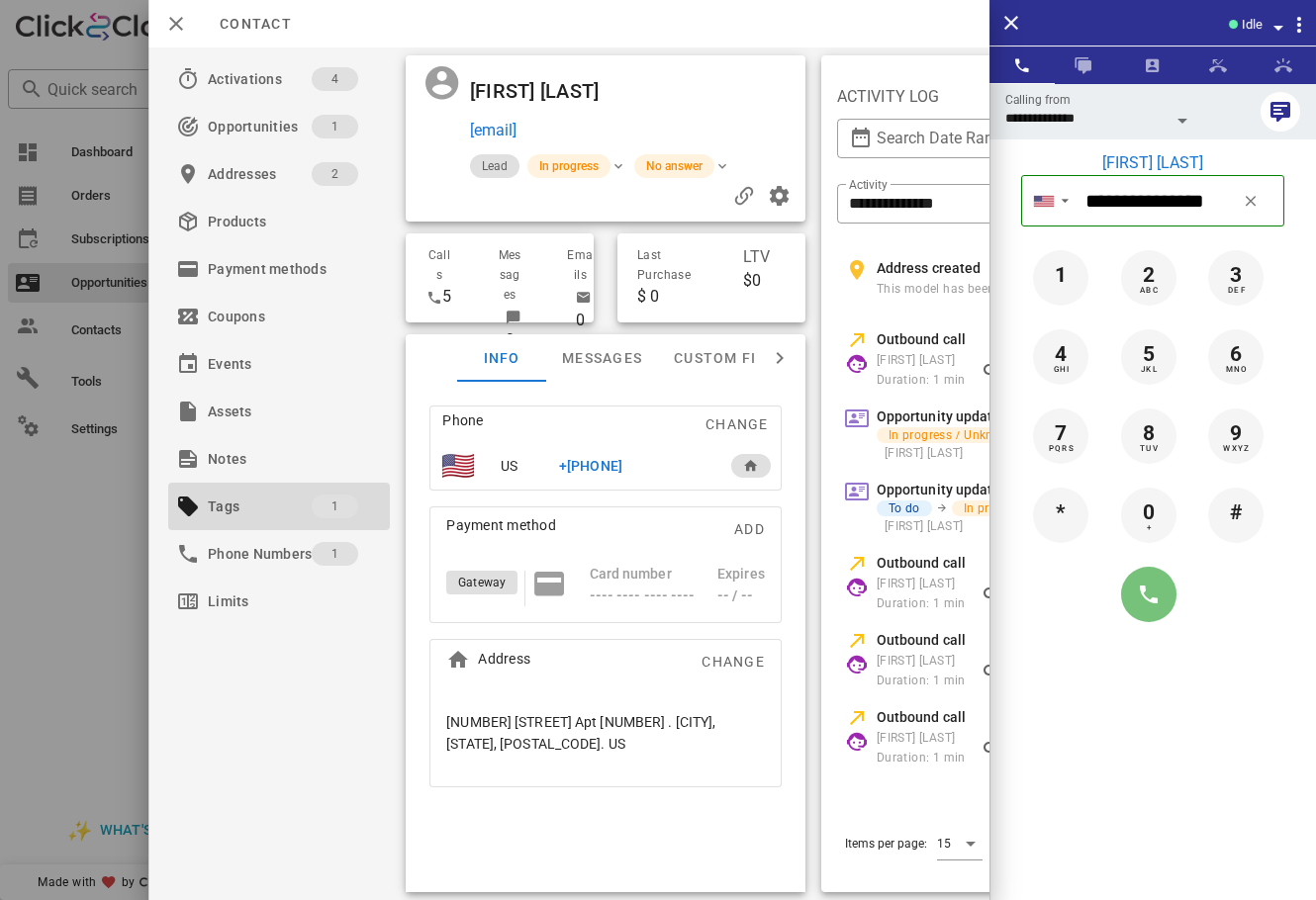 click at bounding box center (1149, 594) 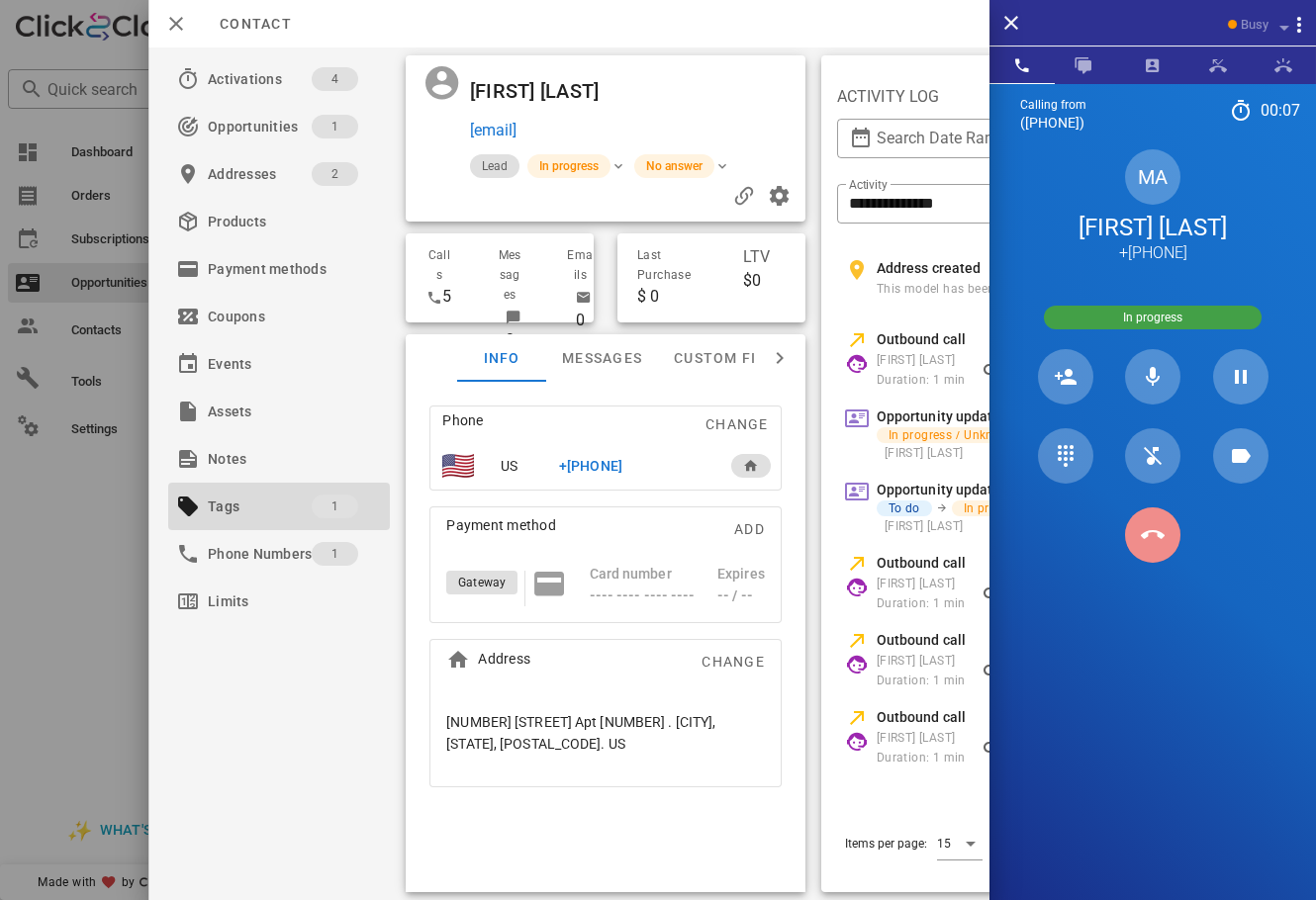 click at bounding box center [1153, 535] 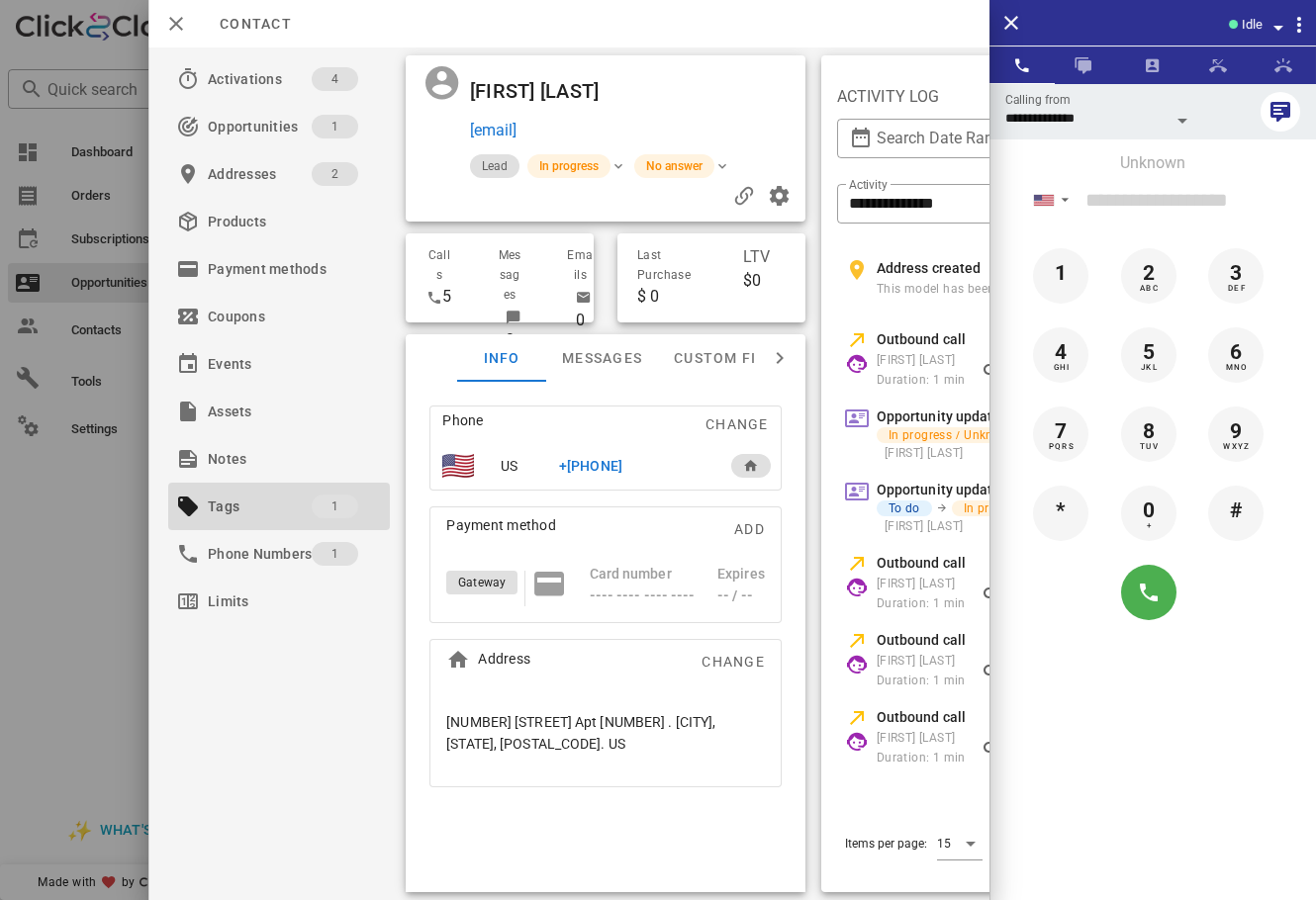 click on "+17082570962" at bounding box center [591, 466] 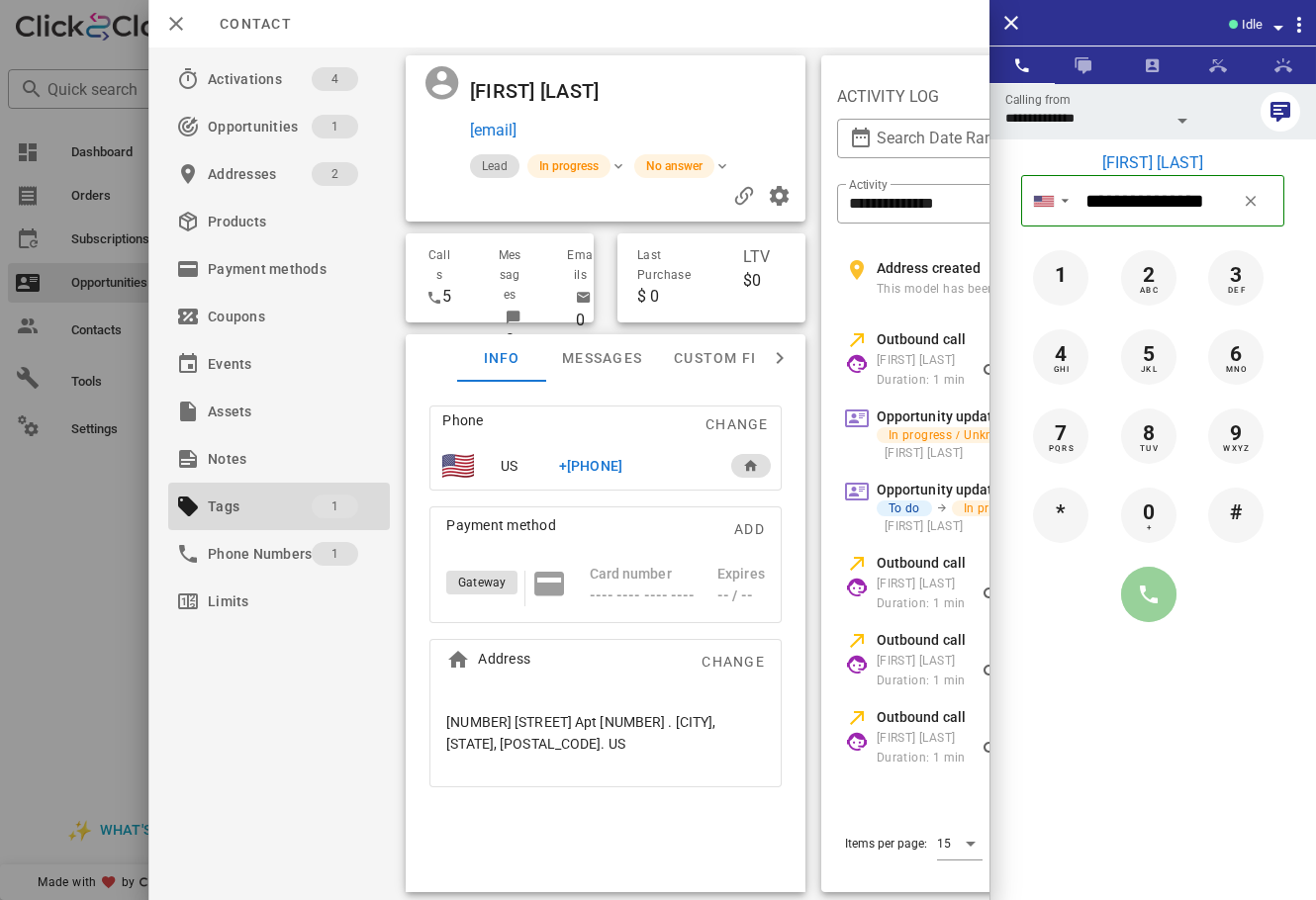 click at bounding box center [1149, 594] 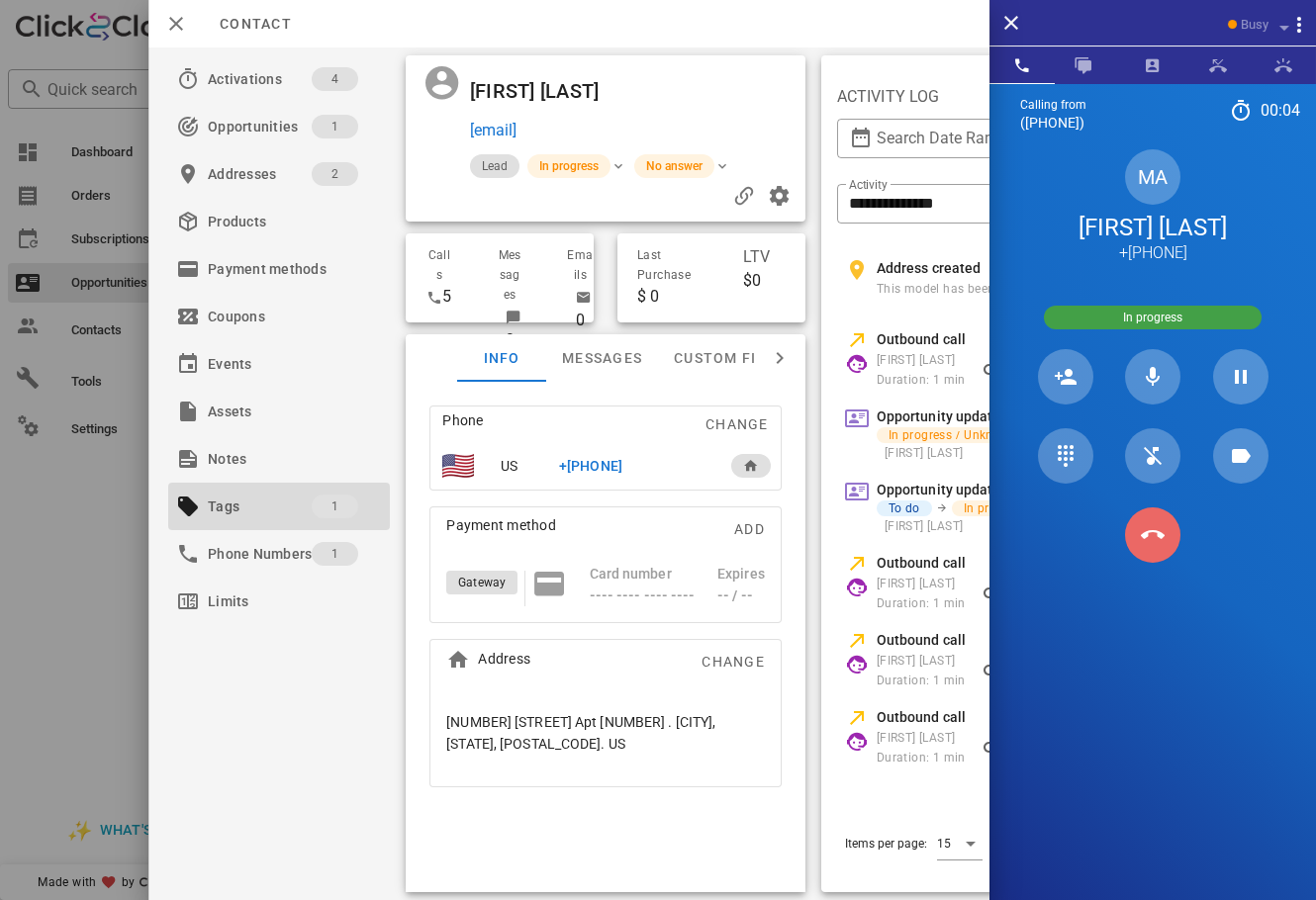 click at bounding box center [1153, 535] 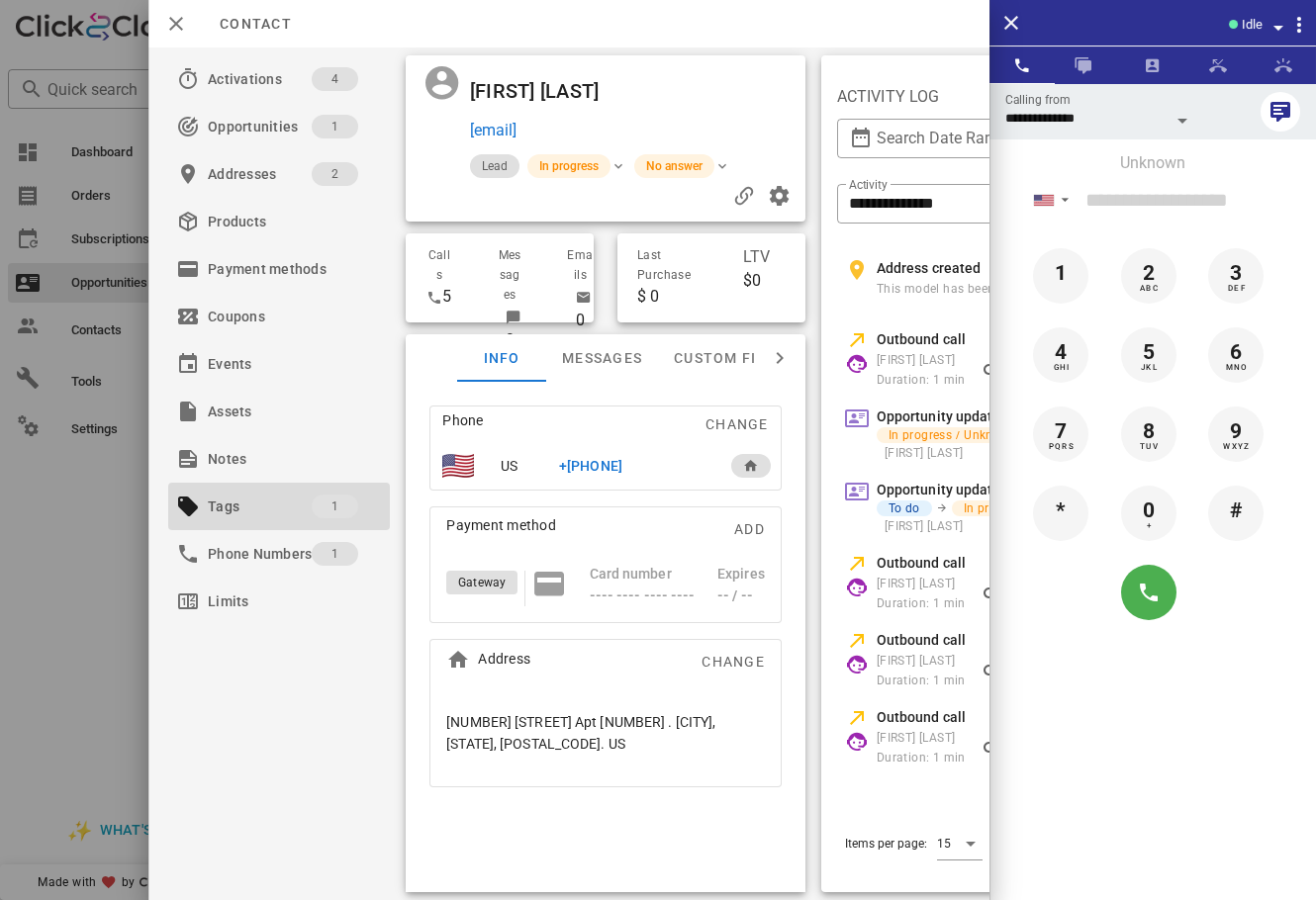 click at bounding box center (658, 450) 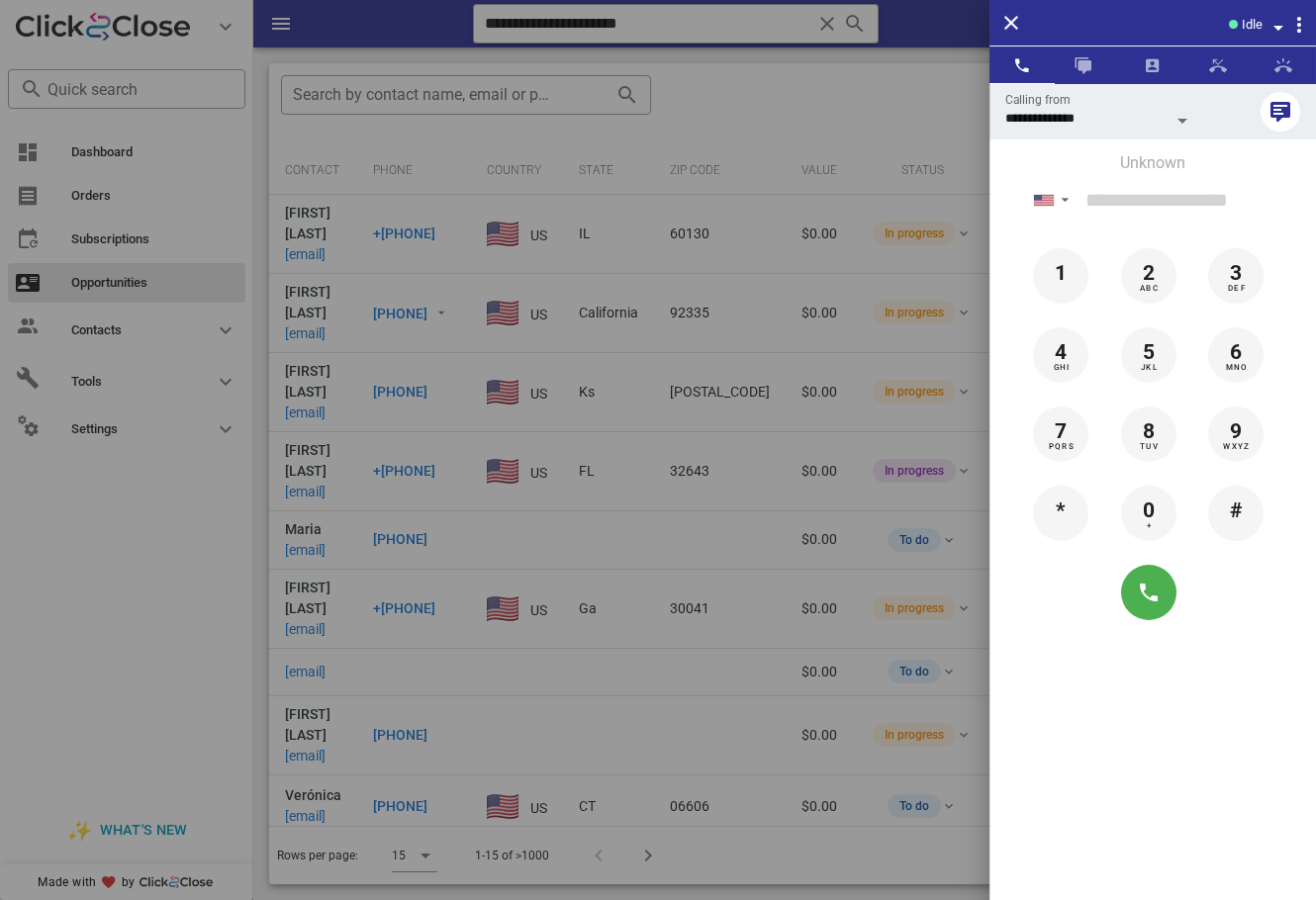 click at bounding box center (658, 450) 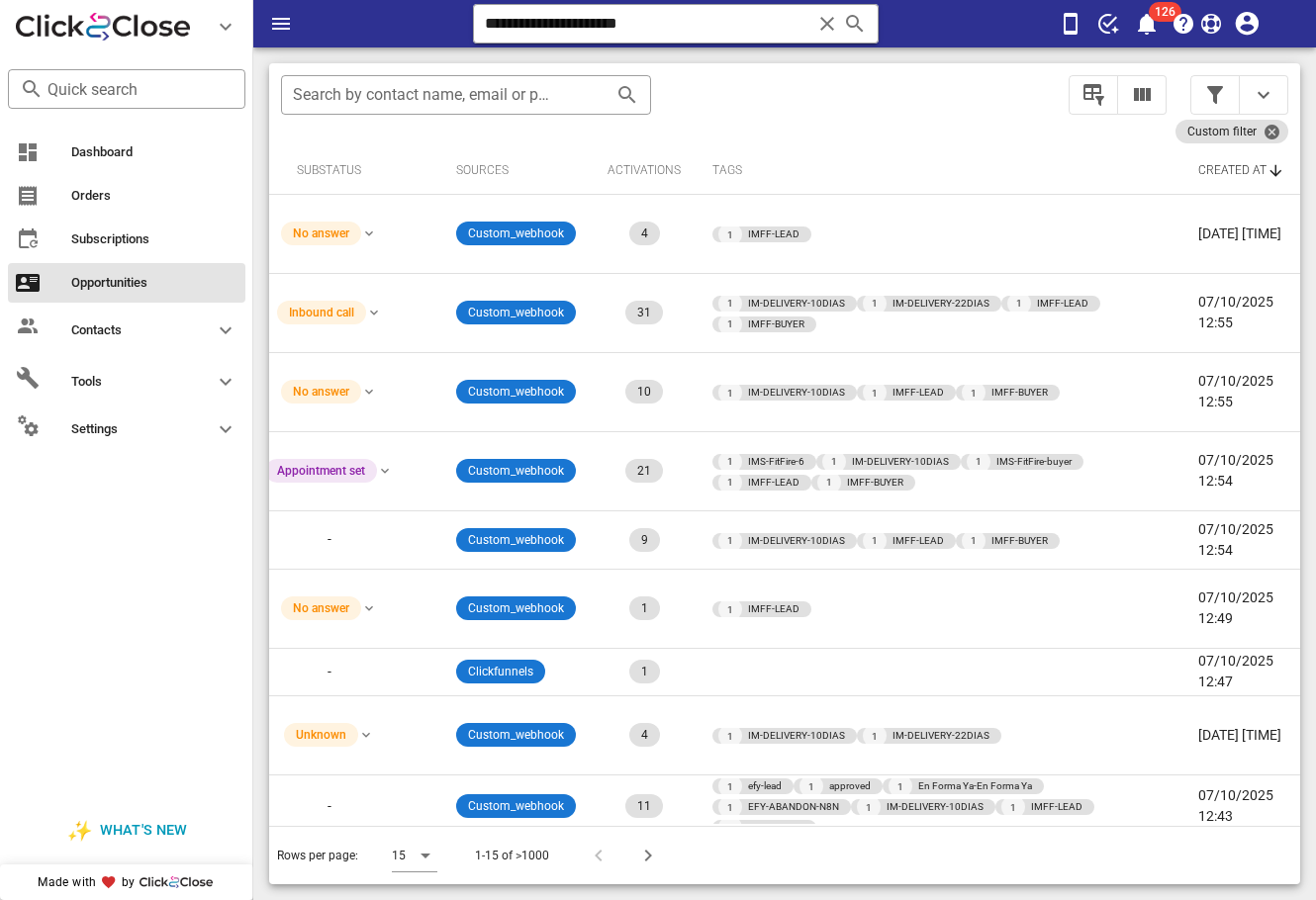 scroll, scrollTop: 290, scrollLeft: 954, axis: both 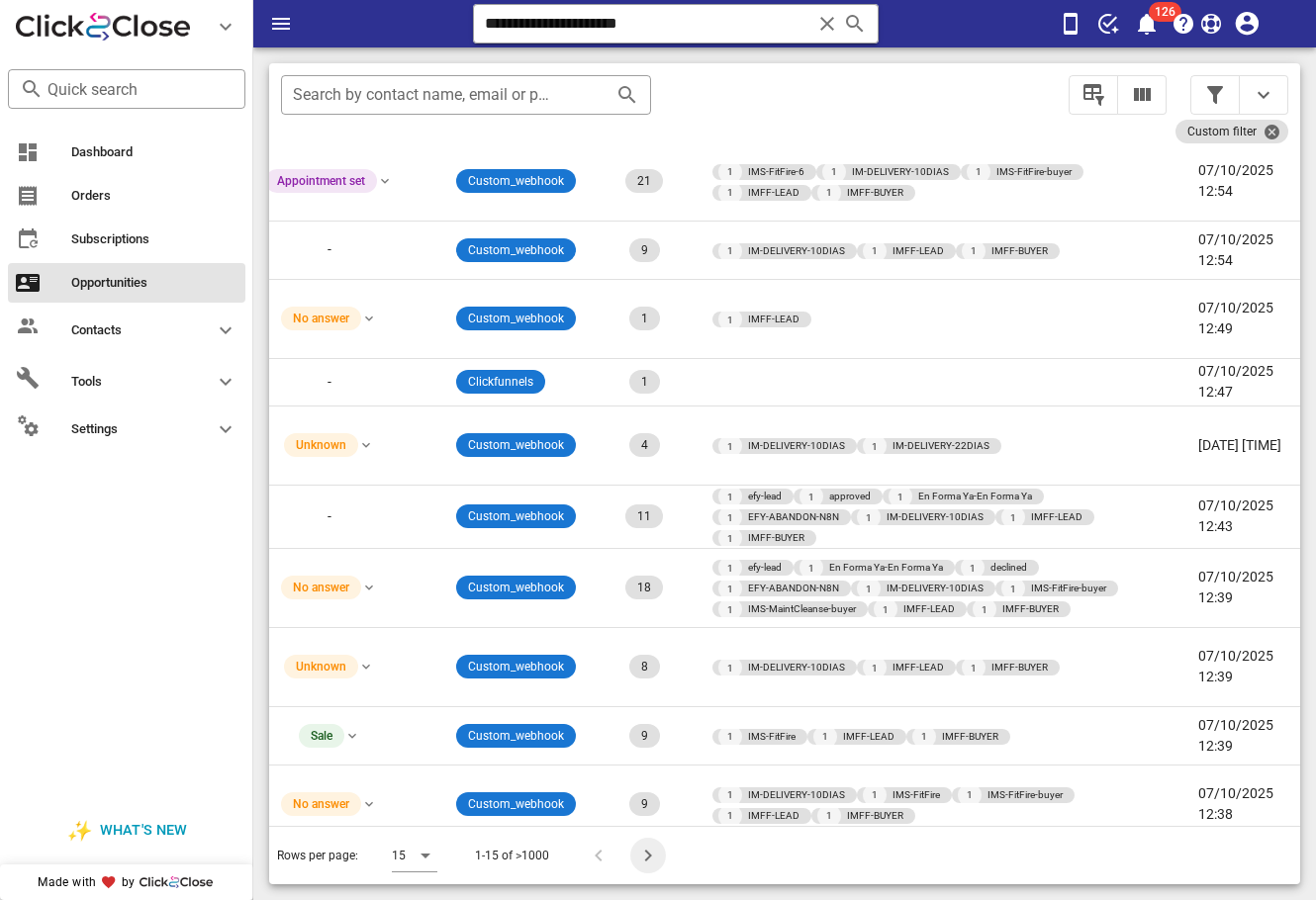 click at bounding box center [648, 855] 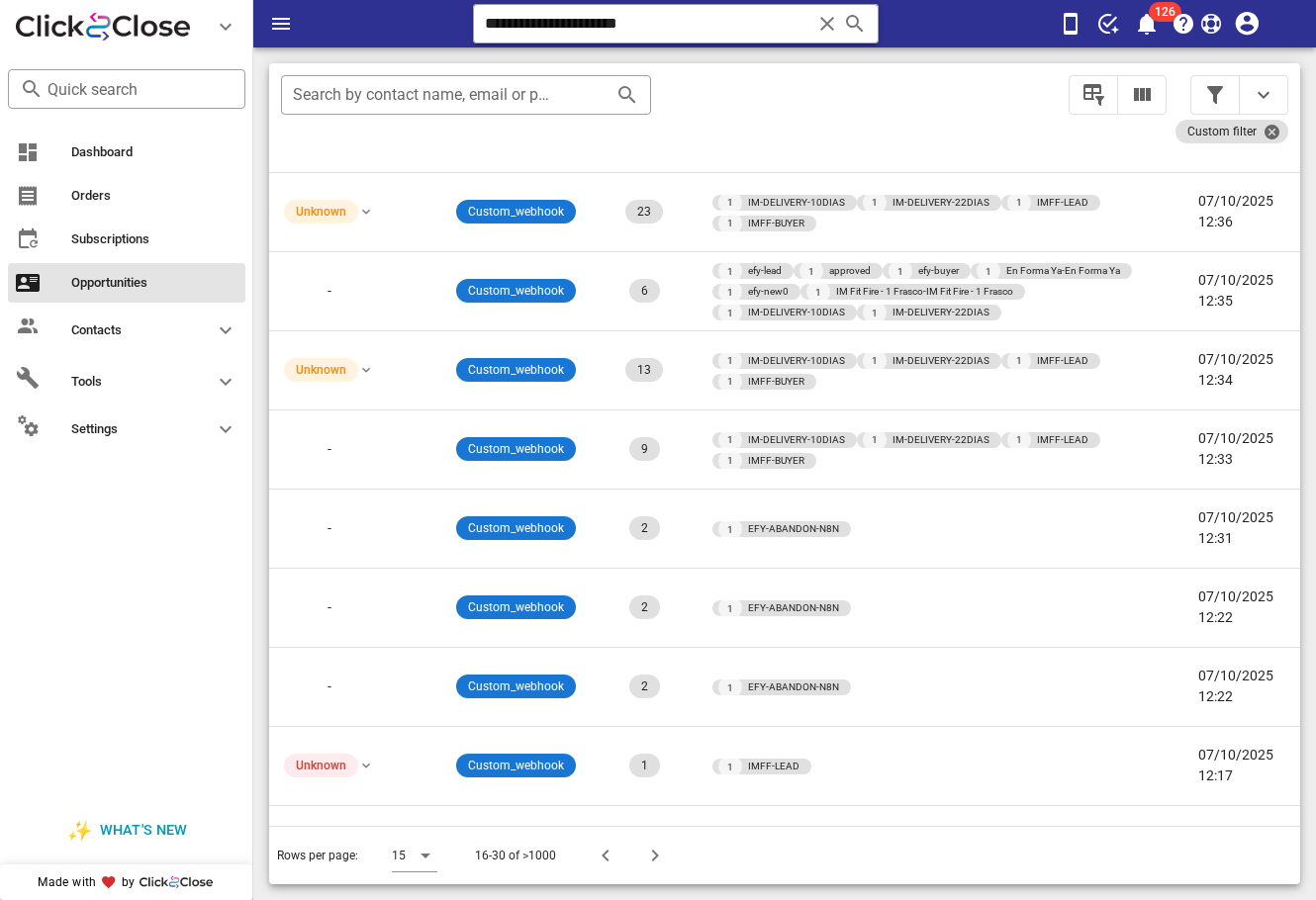 scroll, scrollTop: 316, scrollLeft: 984, axis: both 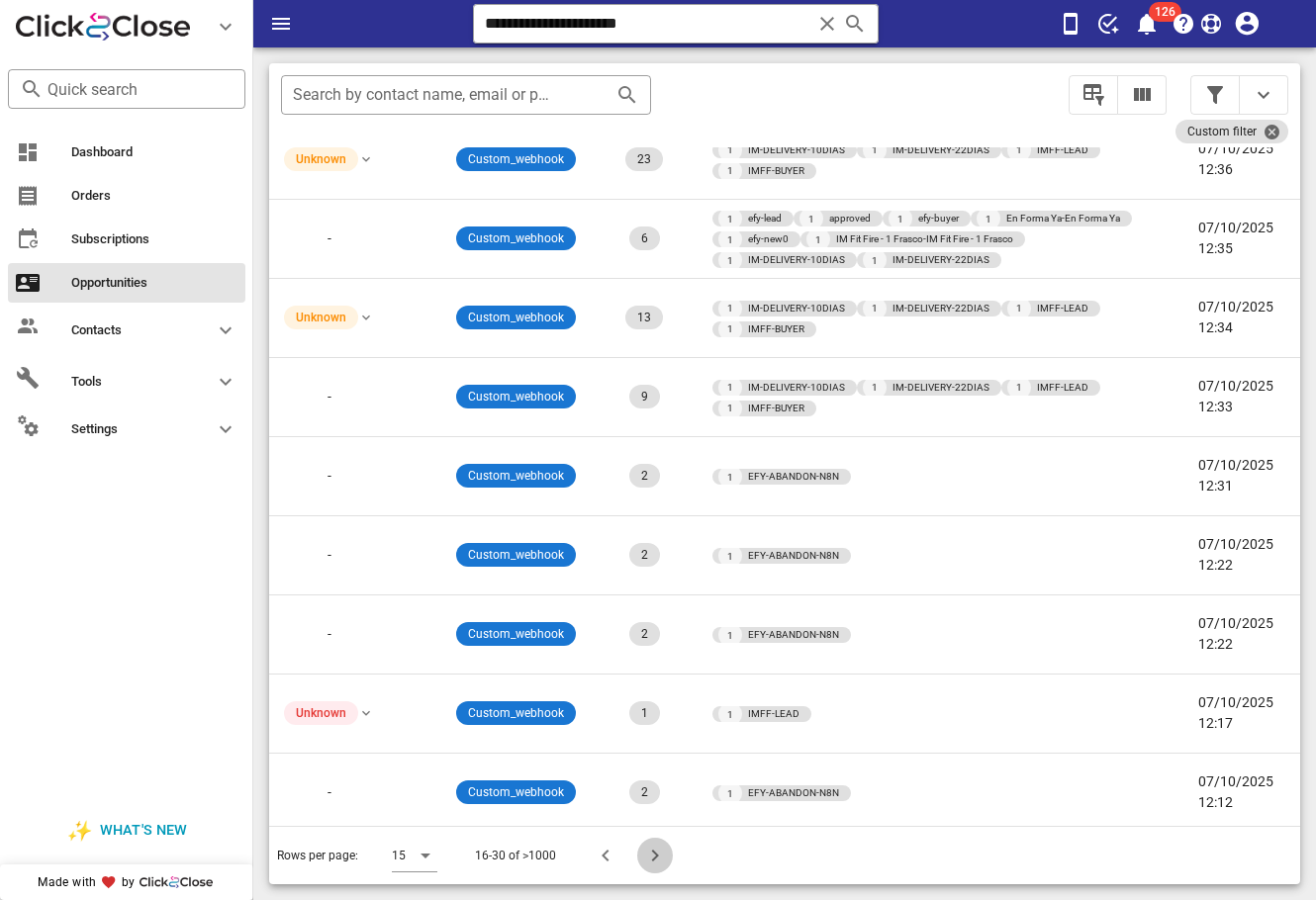 click at bounding box center (655, 855) 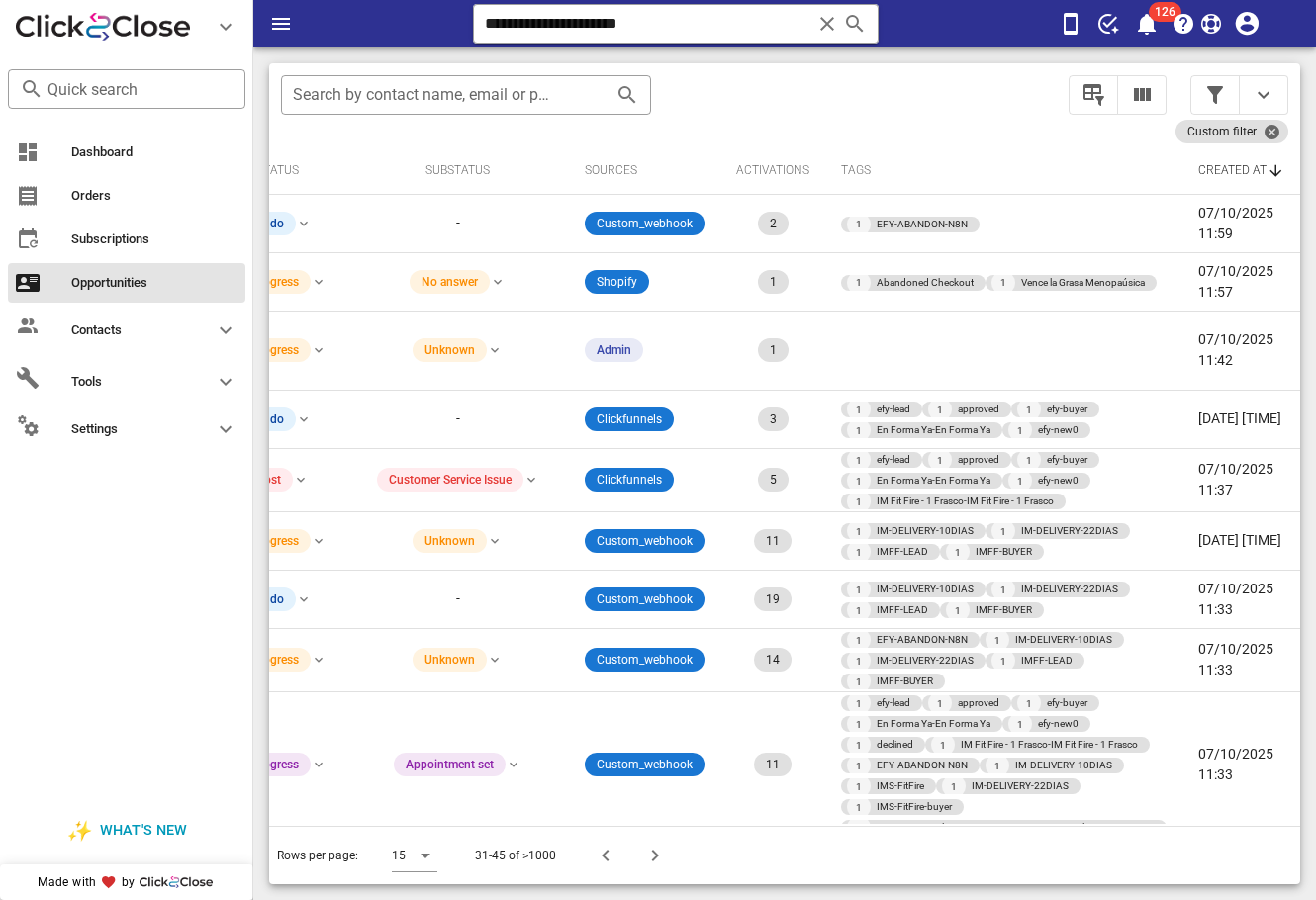 scroll, scrollTop: 0, scrollLeft: 754, axis: horizontal 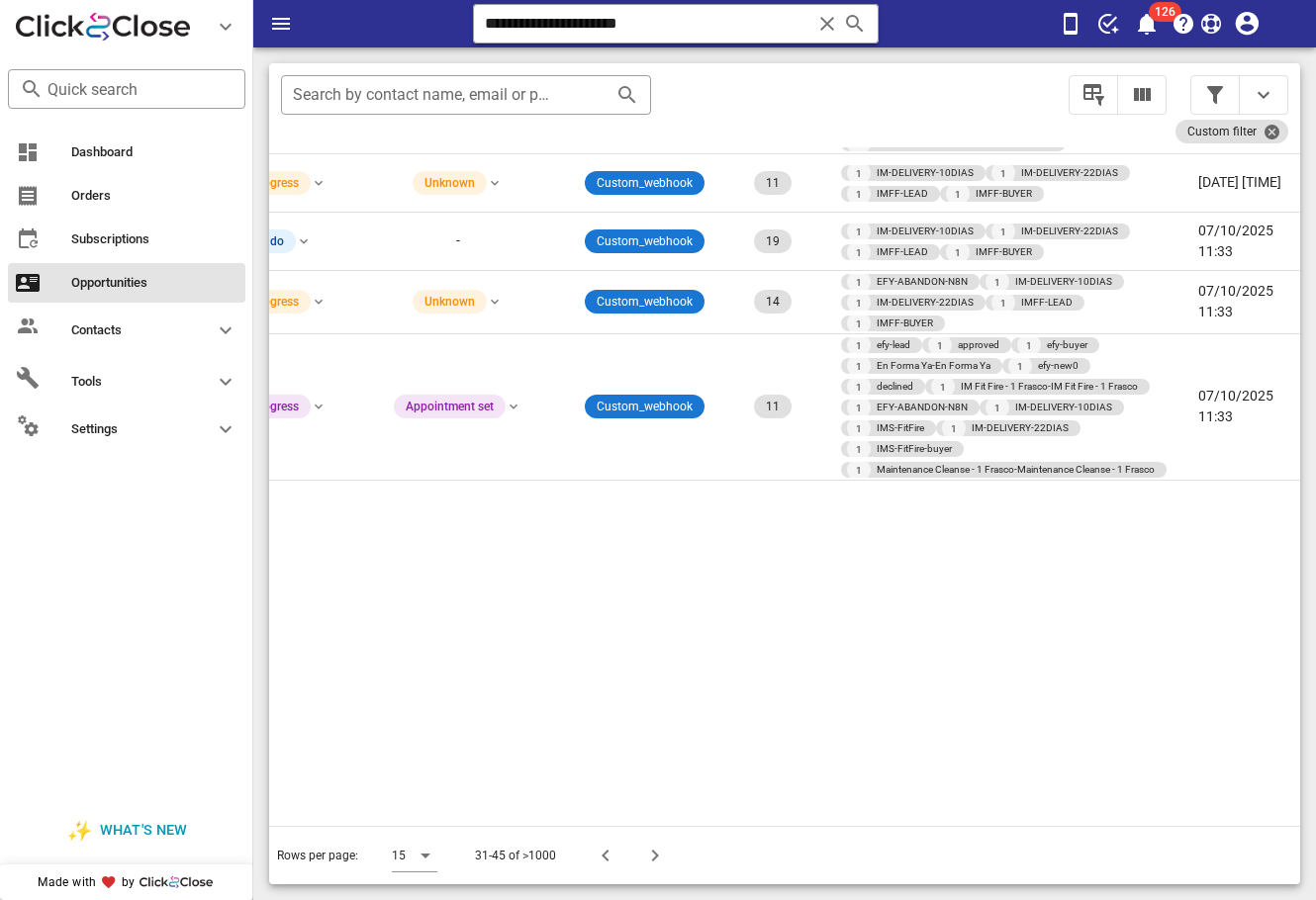 drag, startPoint x: 1293, startPoint y: 490, endPoint x: 24, endPoint y: 3, distance: 1359.2388 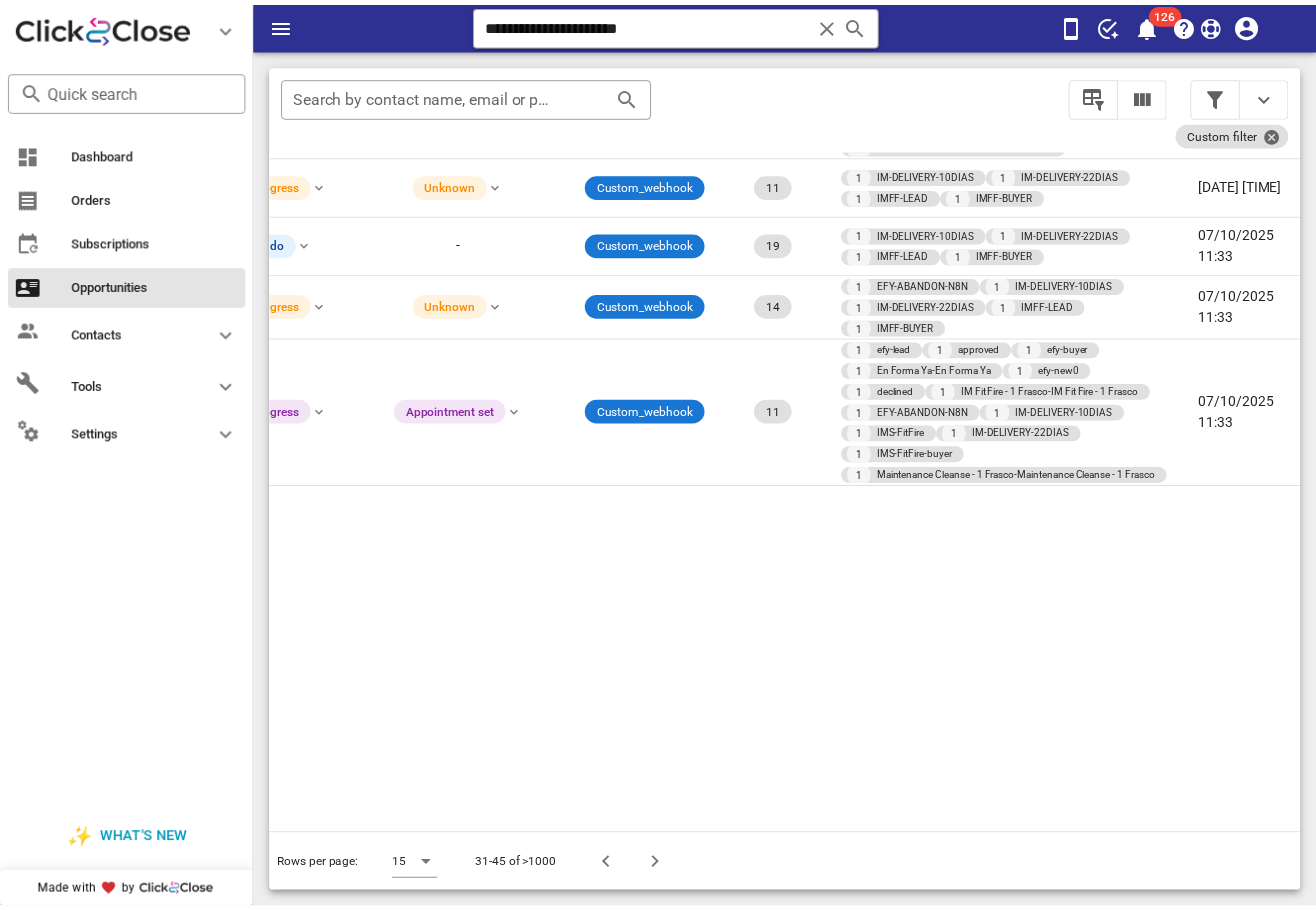 scroll, scrollTop: 362, scrollLeft: 0, axis: vertical 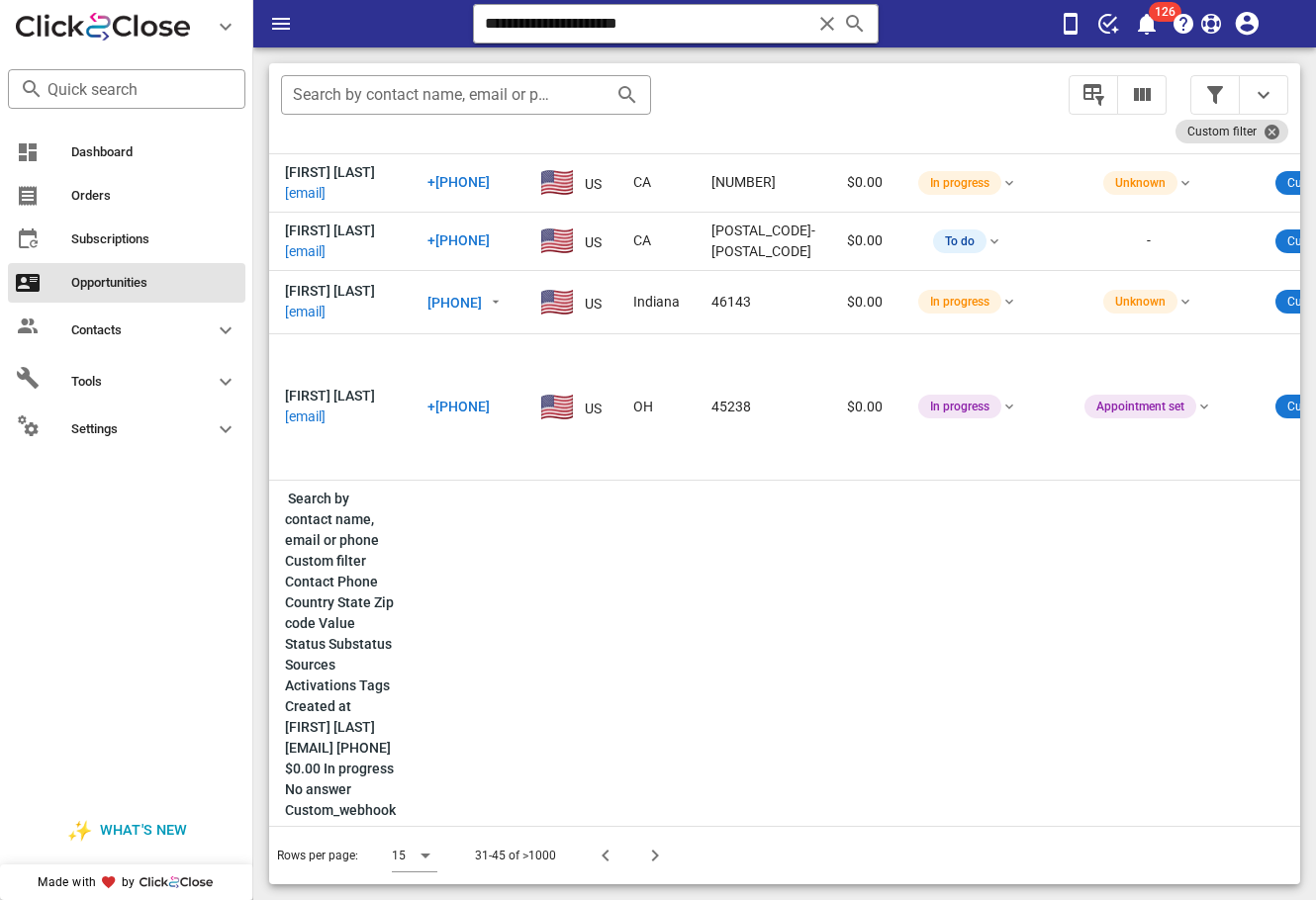 click on "nohra5268@gmail.com" at bounding box center [305, 2119] 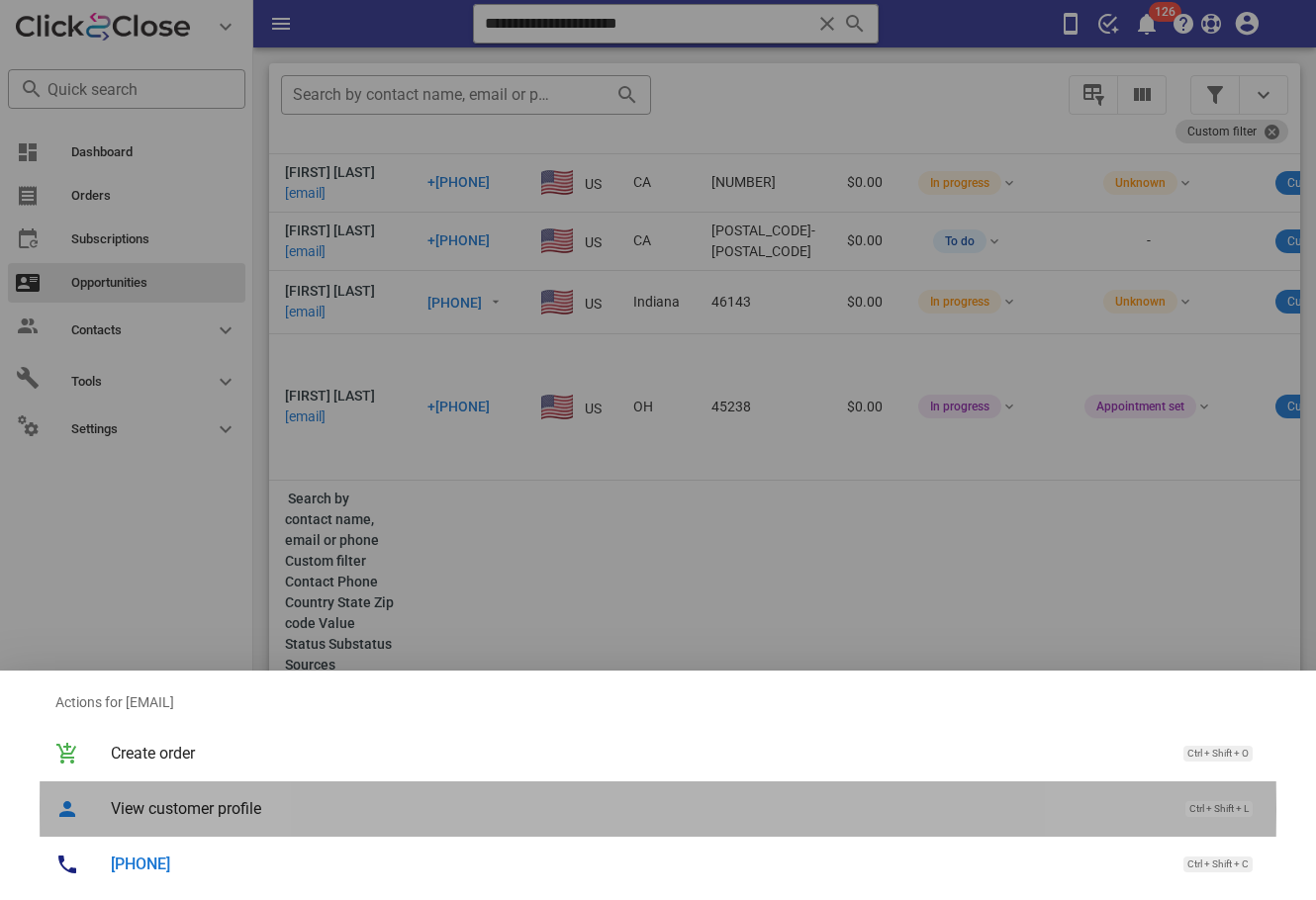 click on "View customer profile" at bounding box center [638, 808] 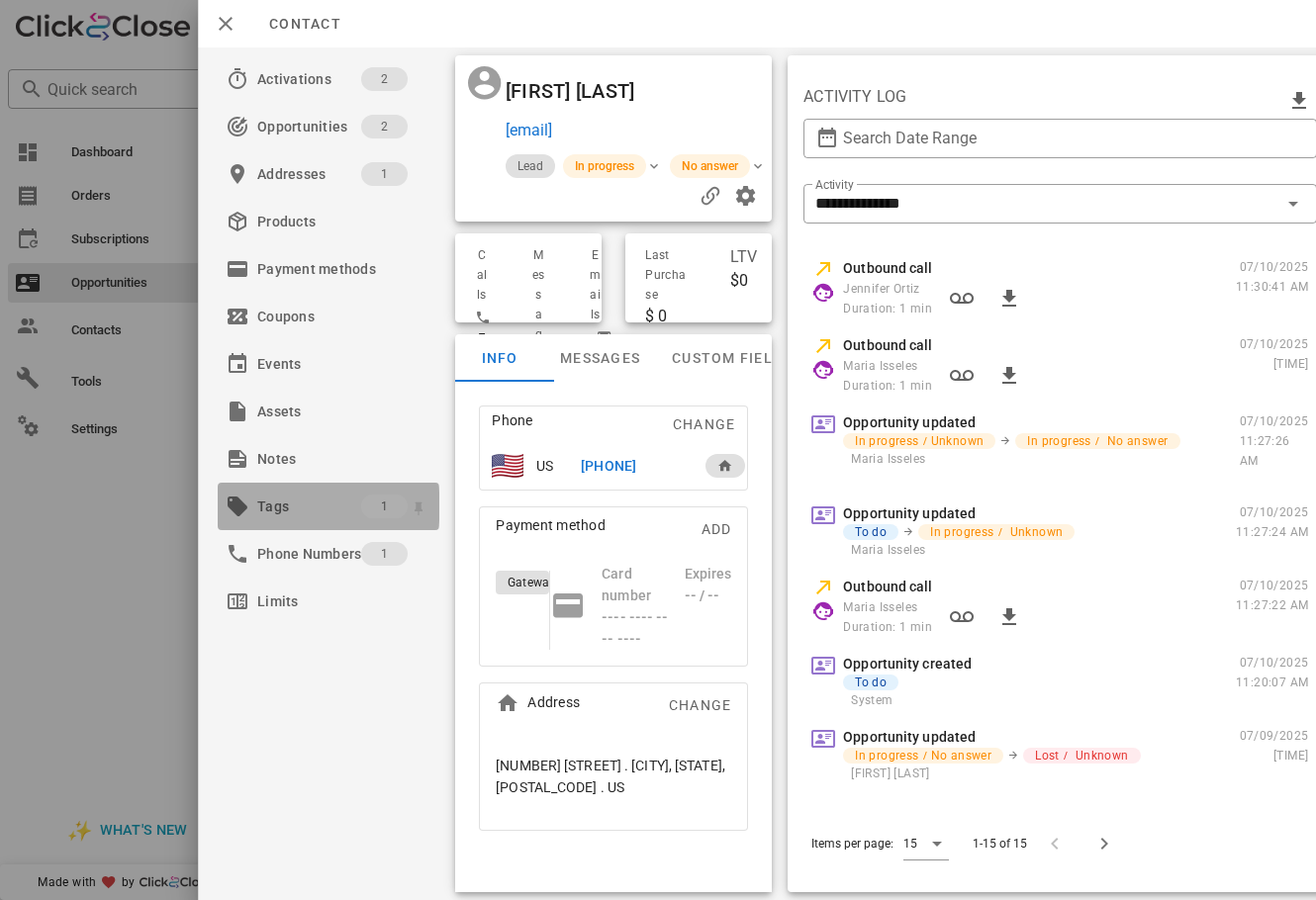 click on "Tags" at bounding box center (309, 506) 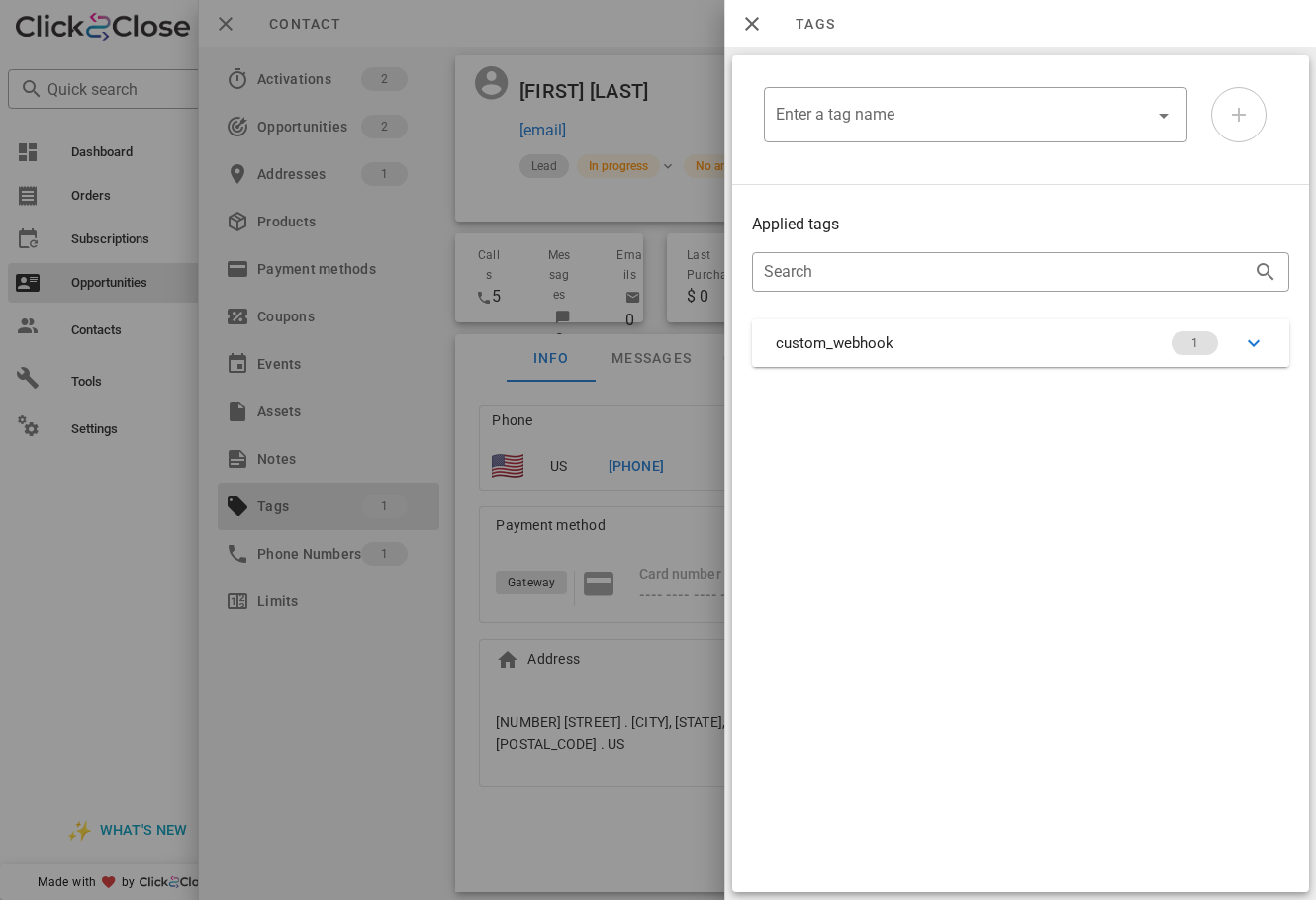 click on "custom_webhook  1" at bounding box center (1020, 343) 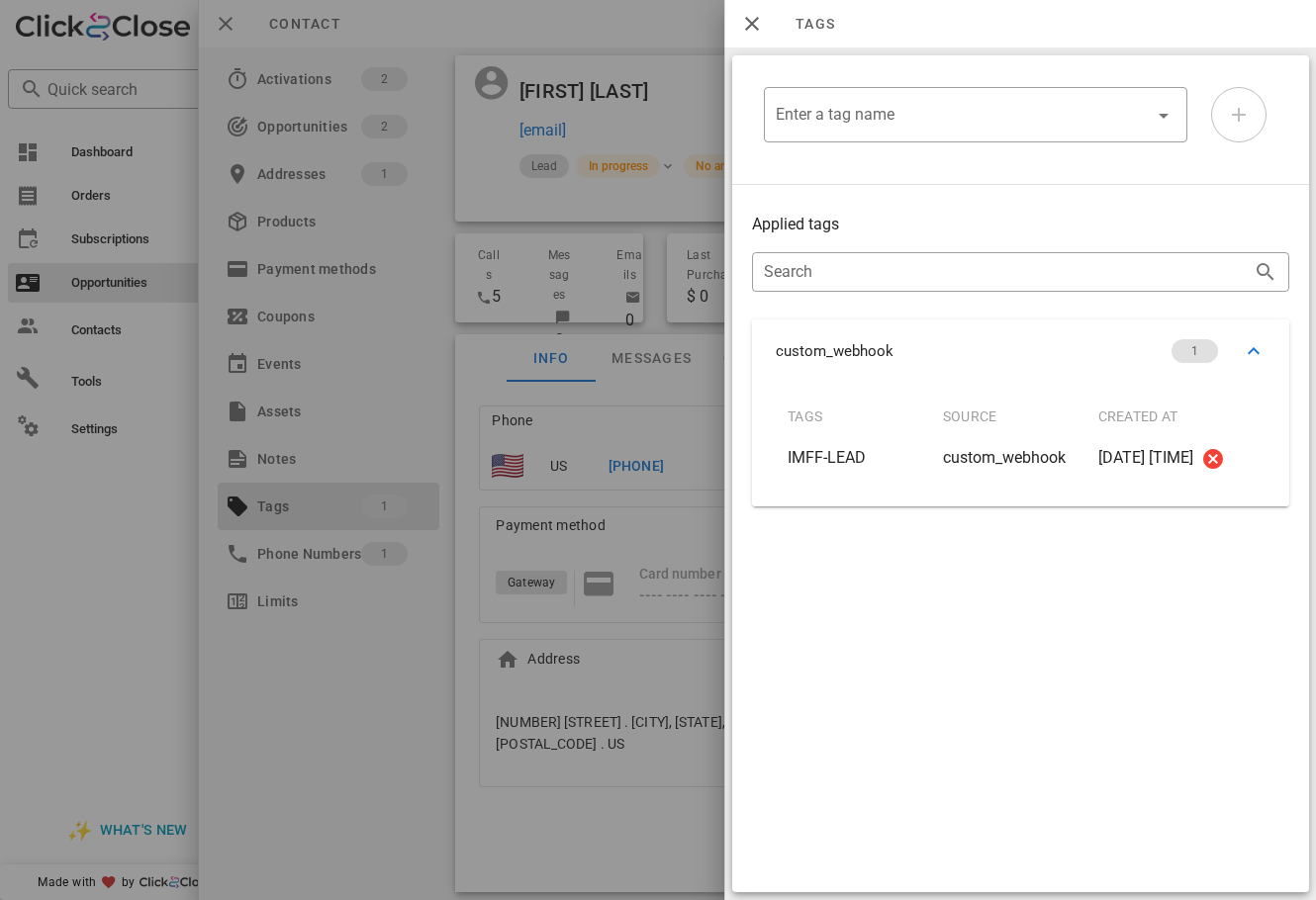 click at bounding box center [658, 450] 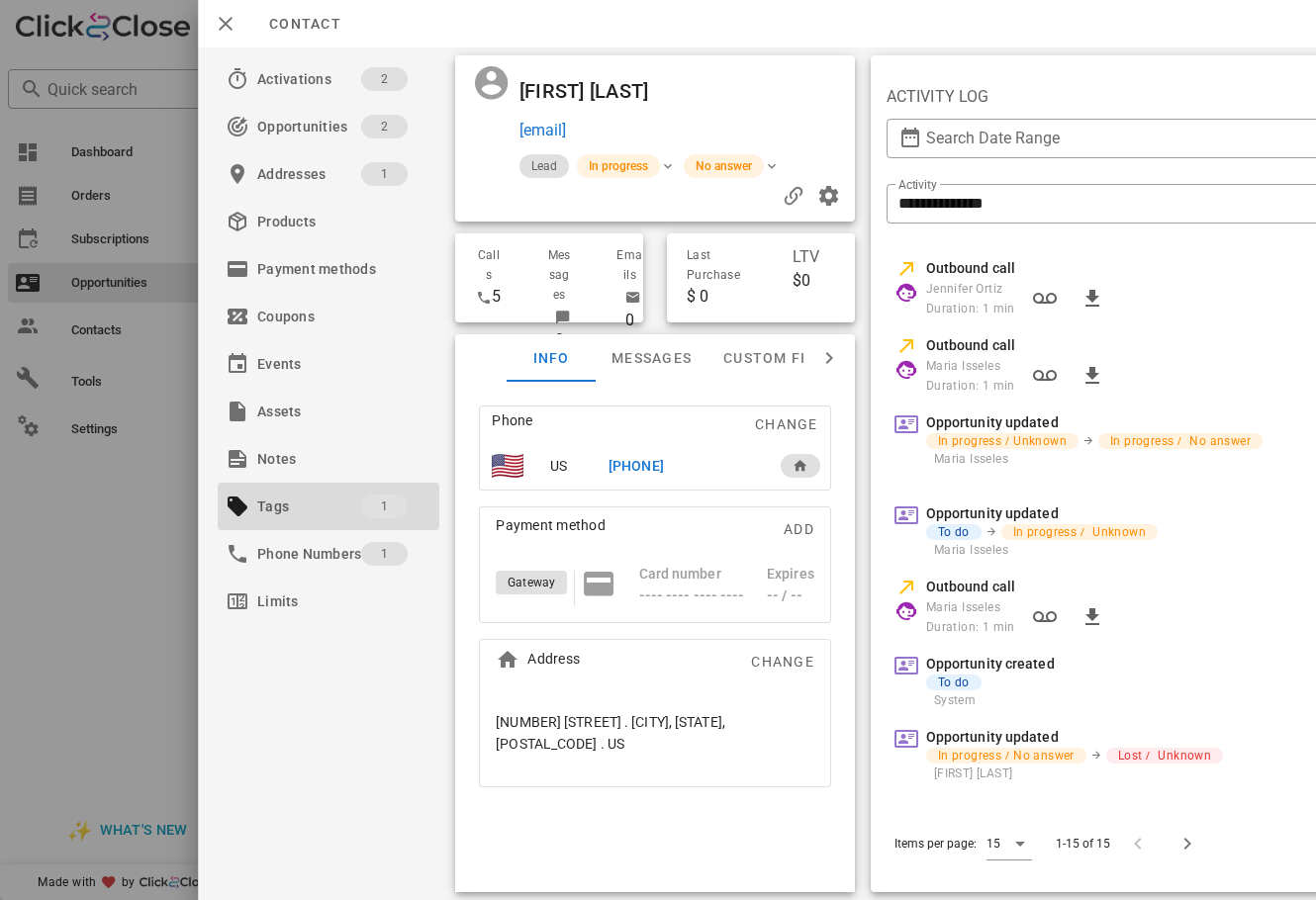 click on "+19085145276" at bounding box center [636, 466] 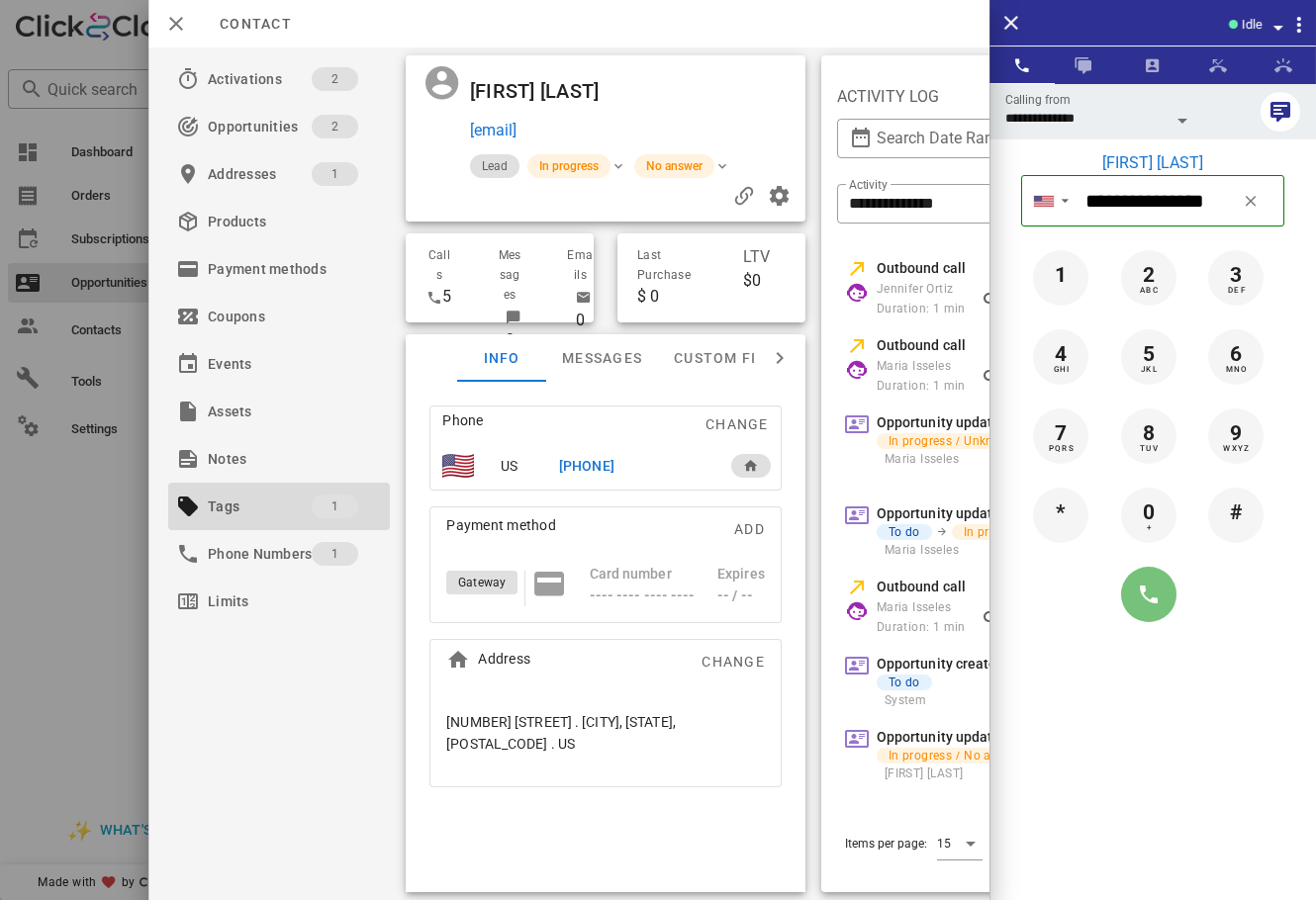 click at bounding box center [1149, 594] 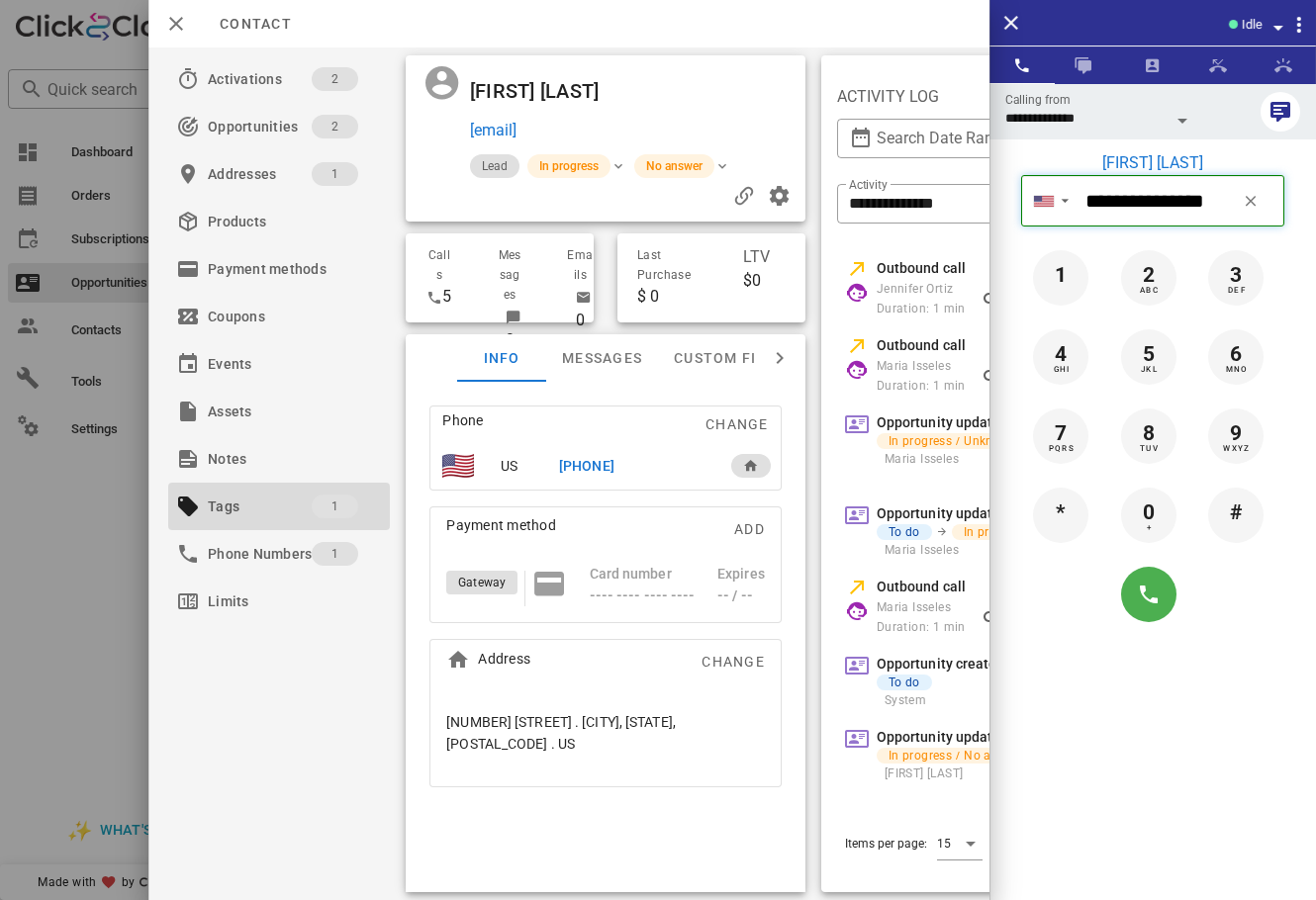 type 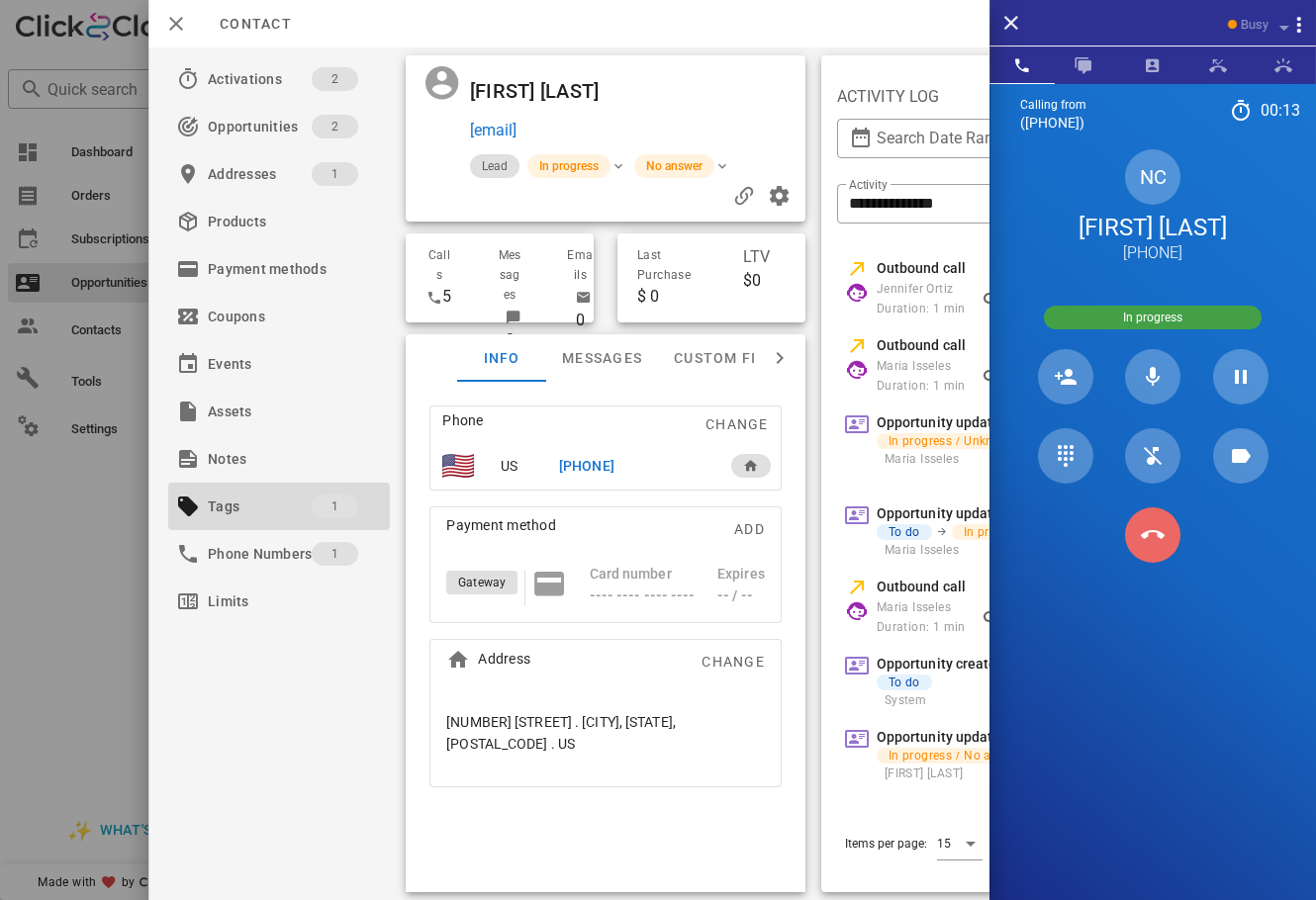 click at bounding box center [1153, 535] 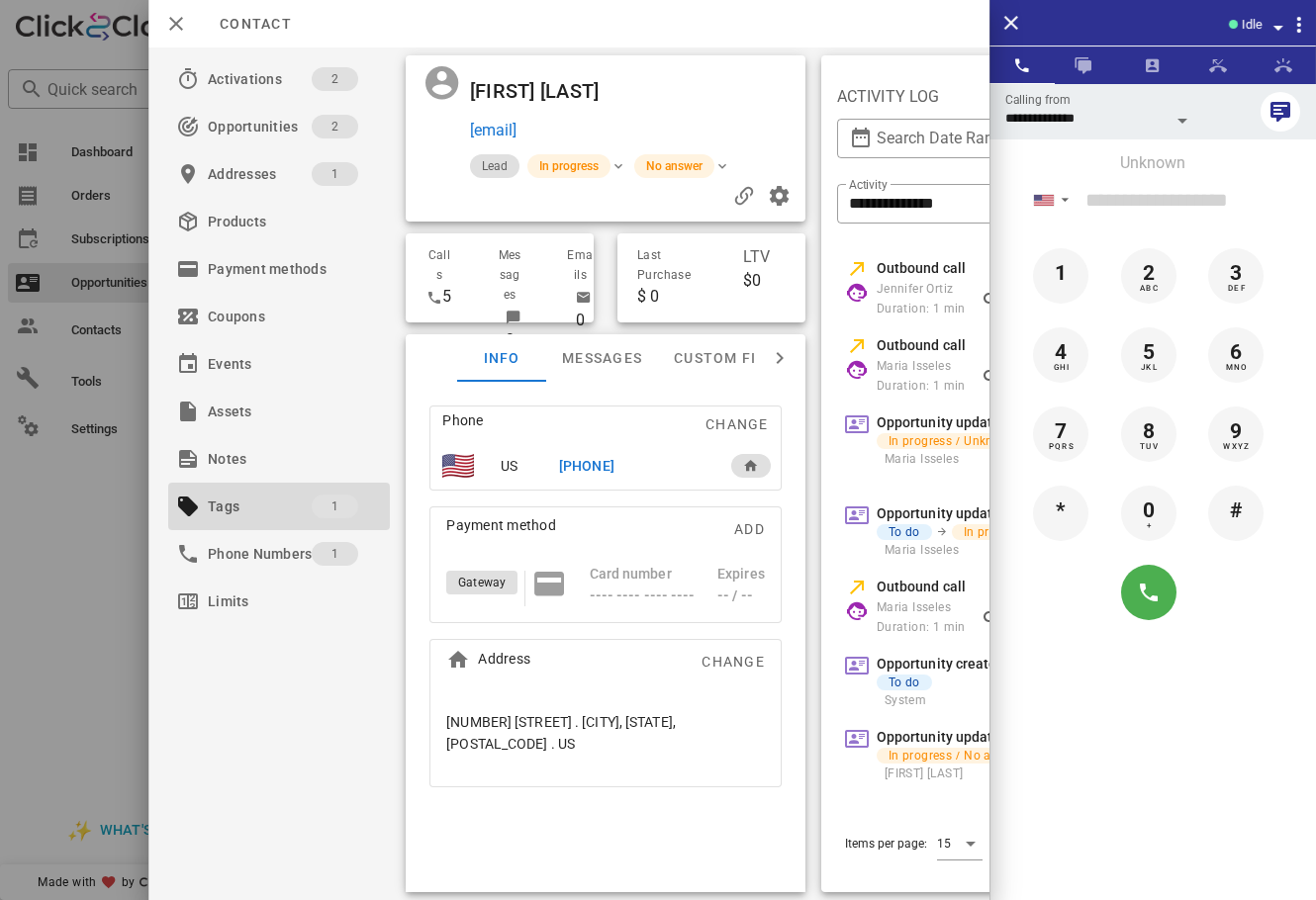 click at bounding box center (658, 450) 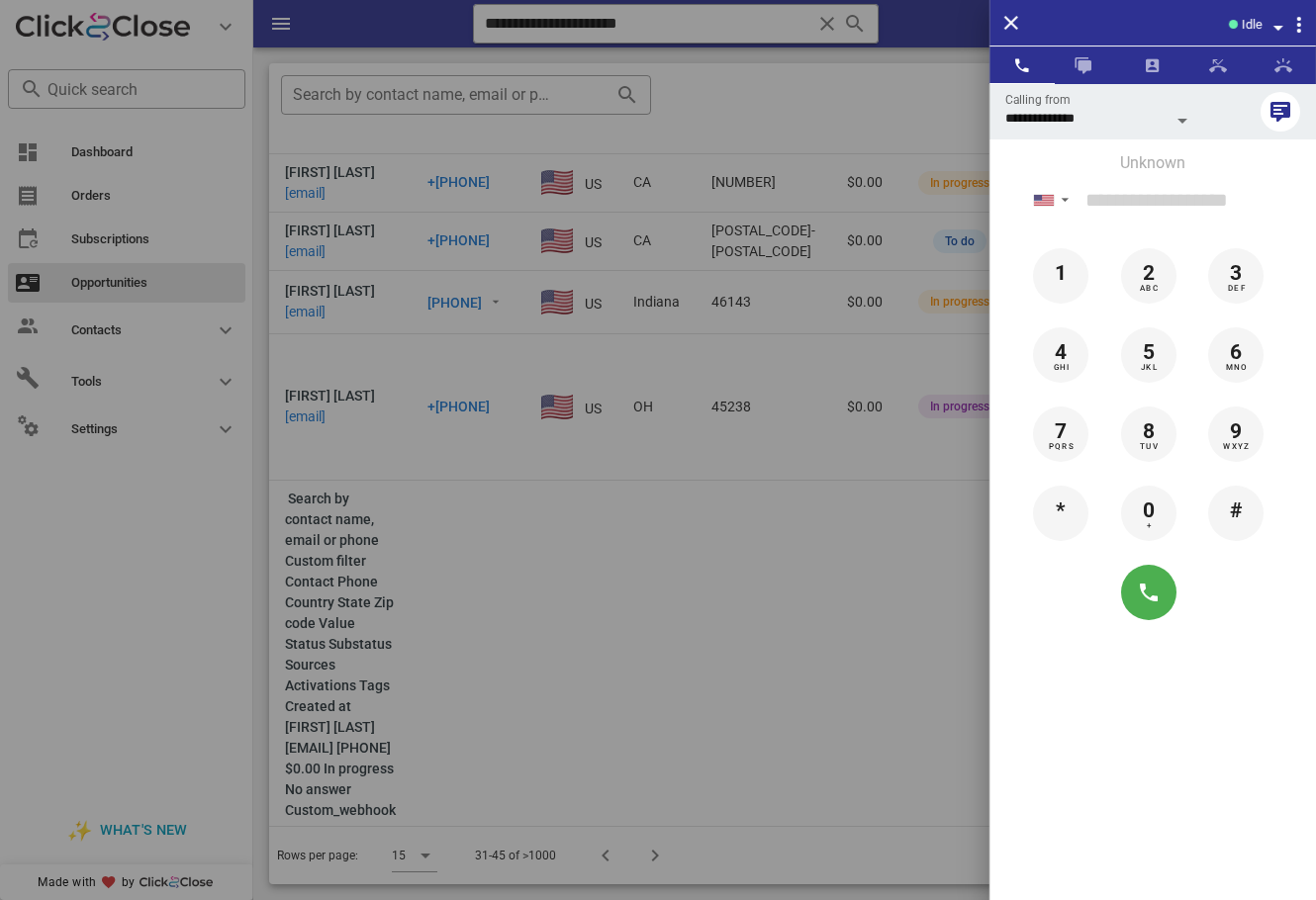 click at bounding box center (658, 450) 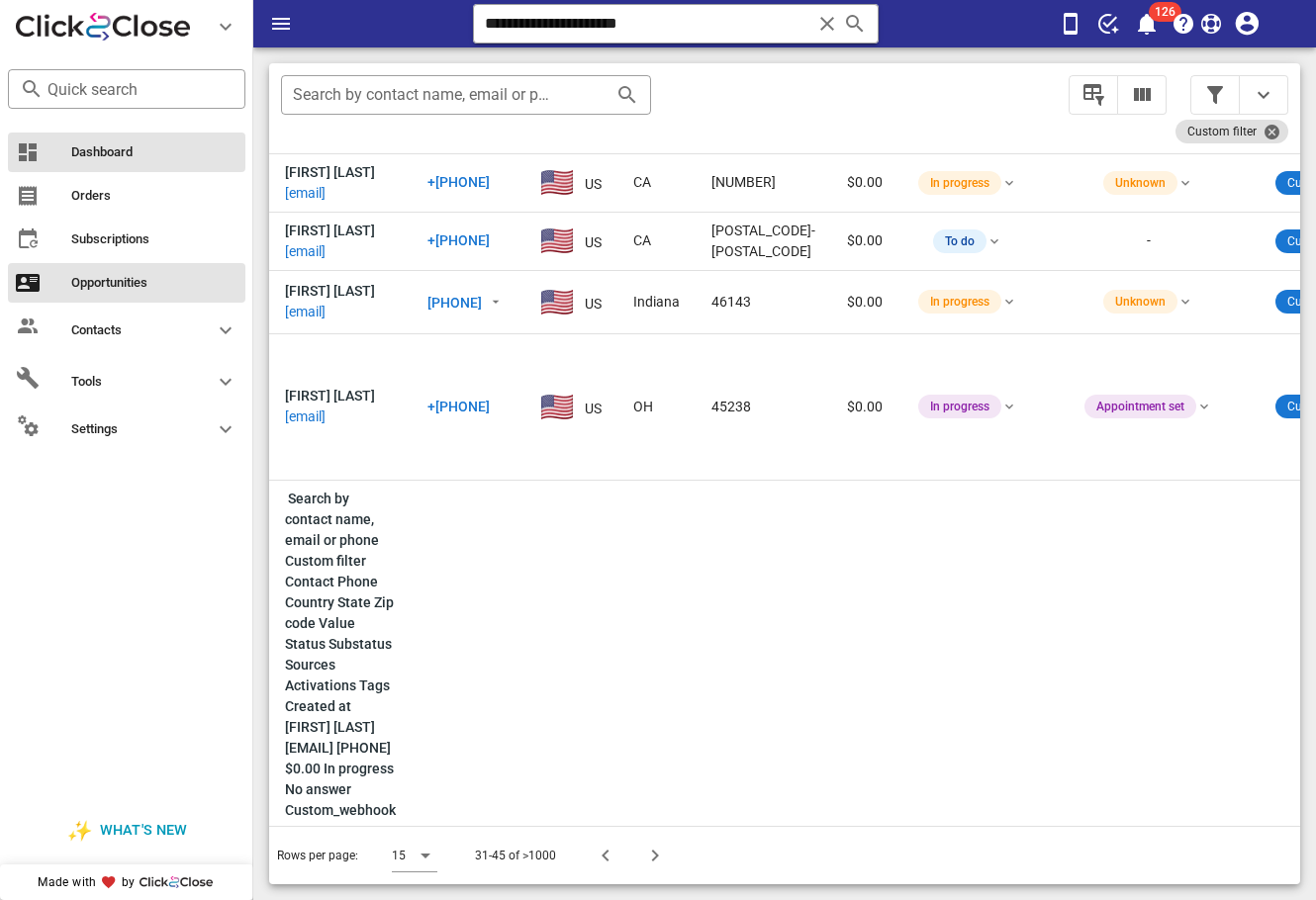 click on "Dashboard" at bounding box center [127, 152] 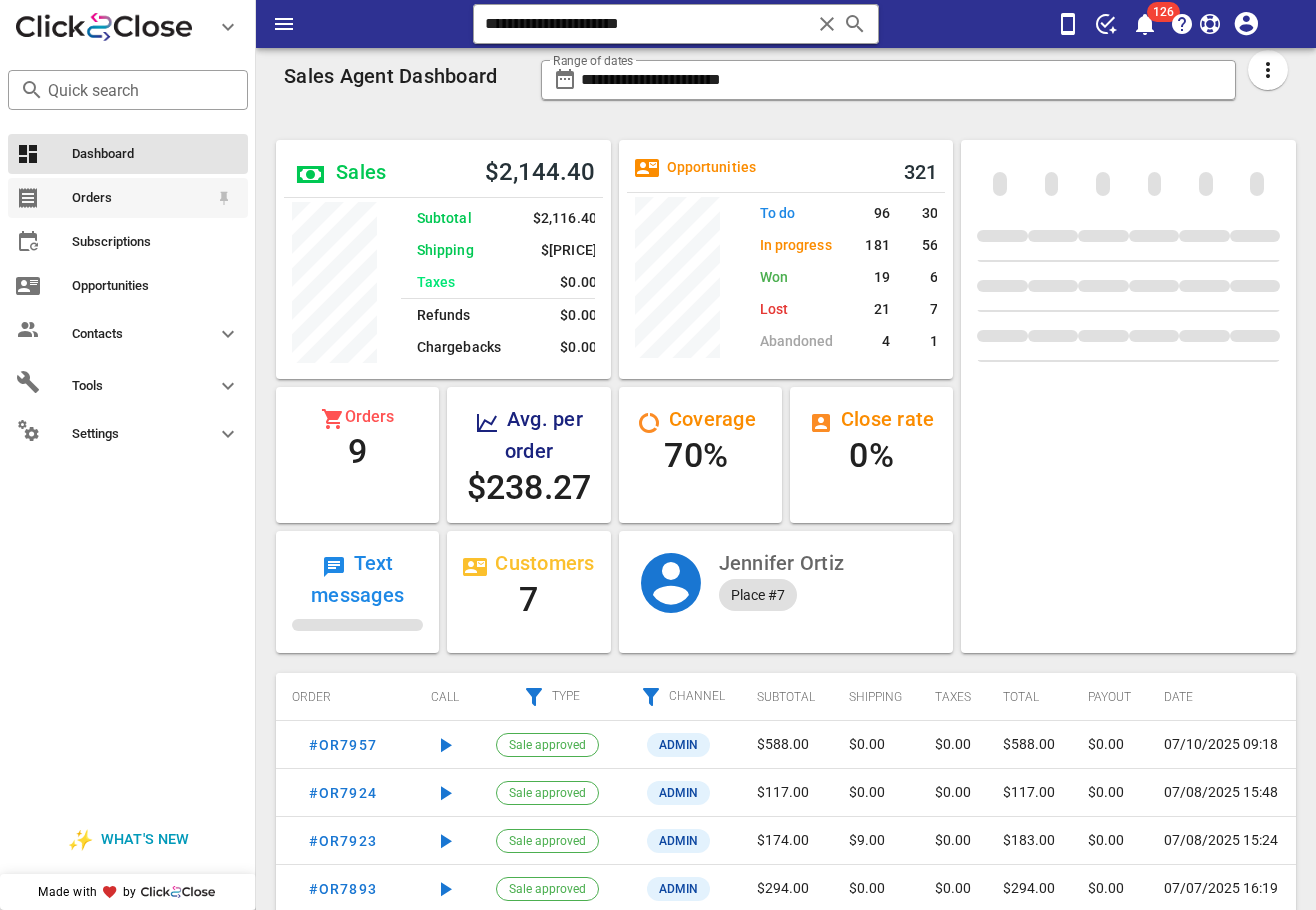 scroll, scrollTop: 999746, scrollLeft: 999665, axis: both 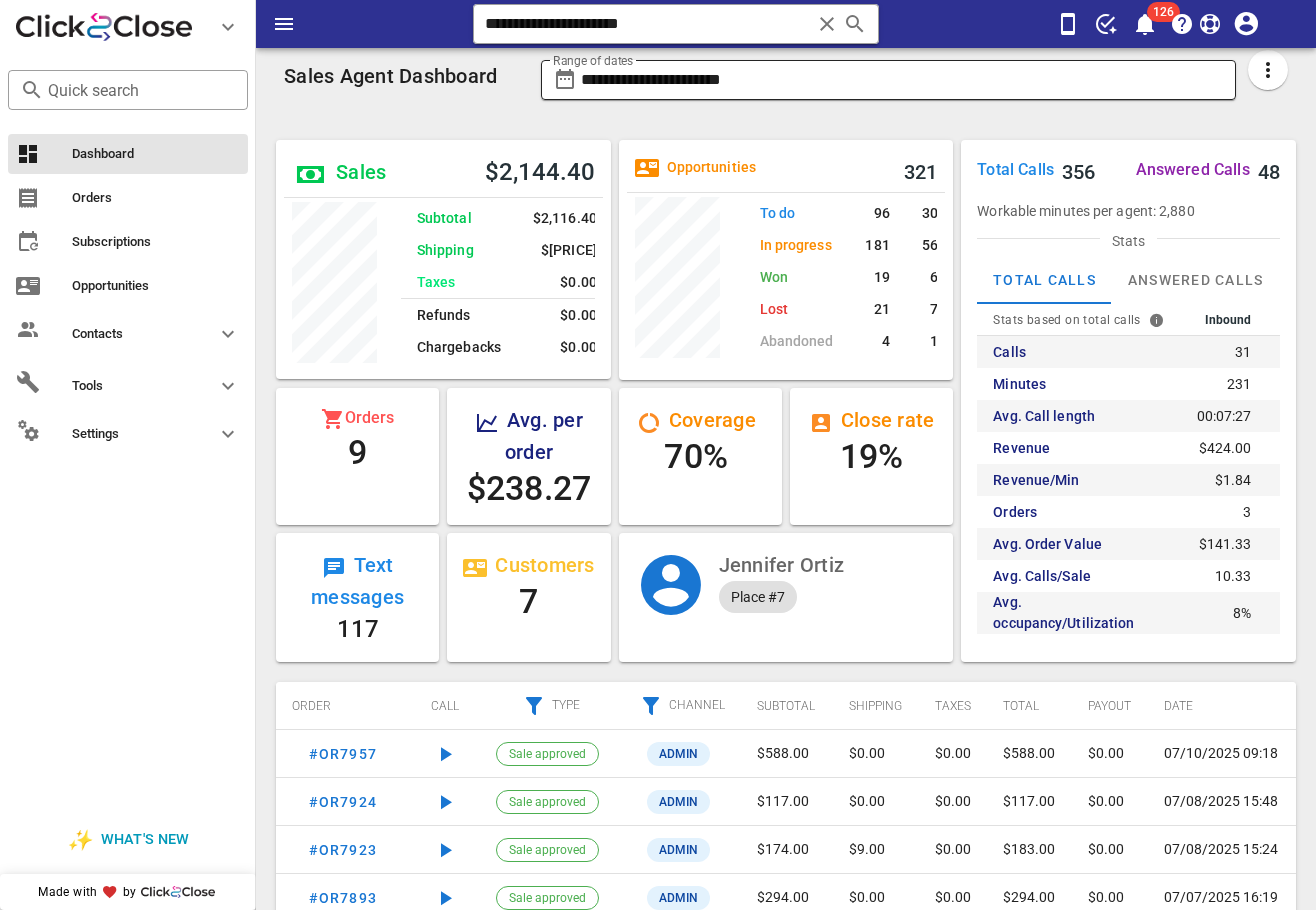 click on "**********" at bounding box center [902, 80] 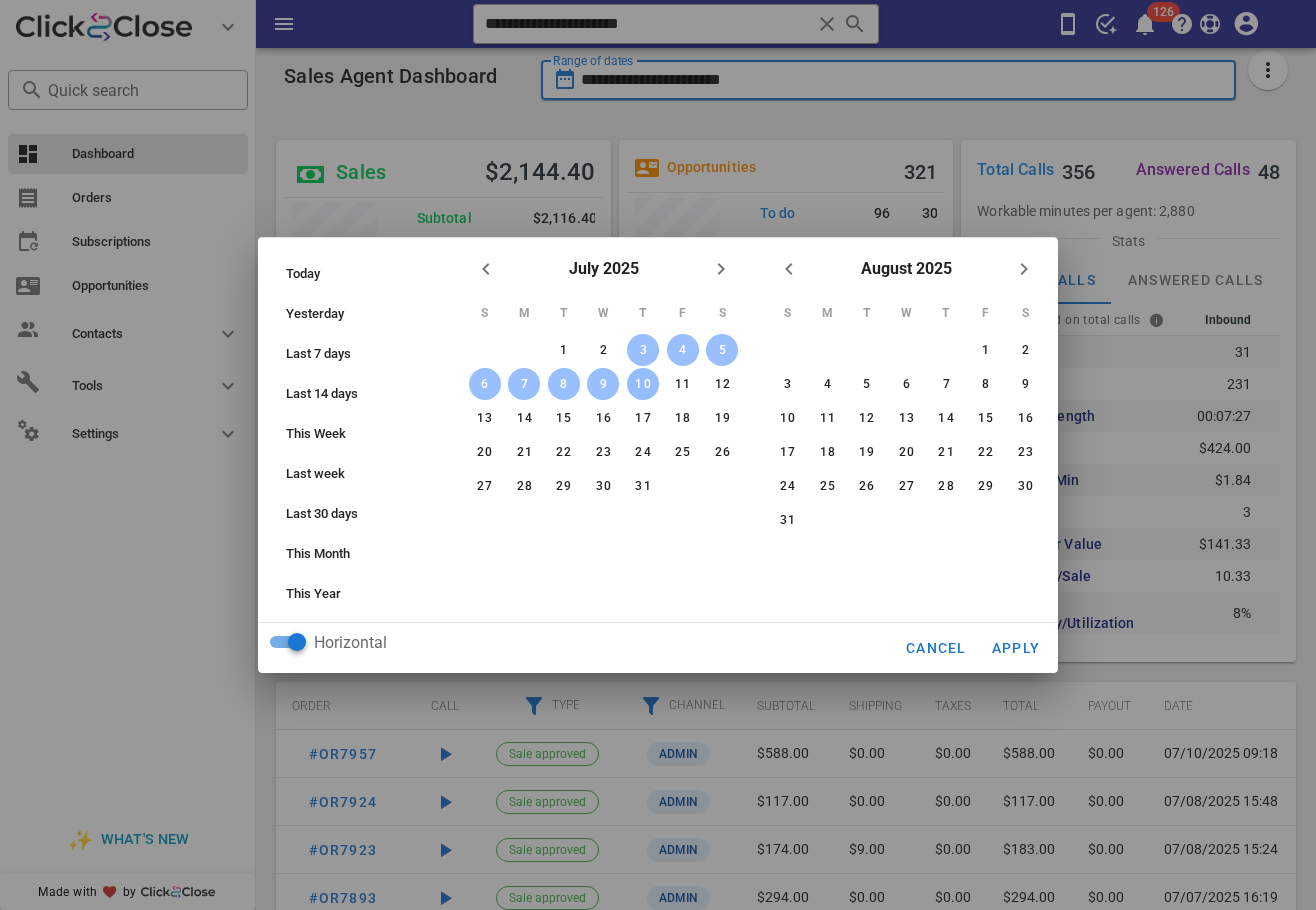click on "10" at bounding box center (643, 384) 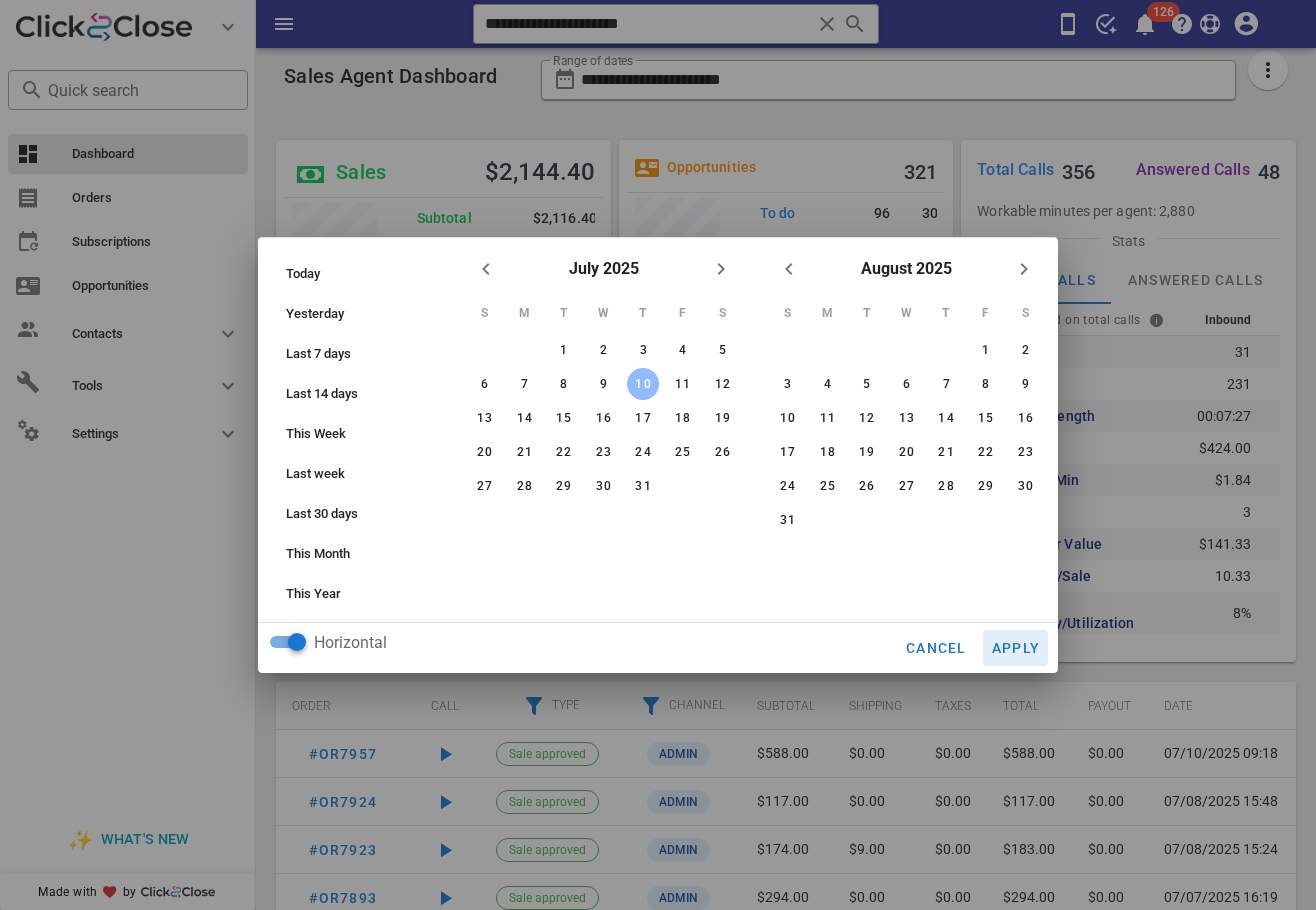 click on "Apply" at bounding box center (1016, 648) 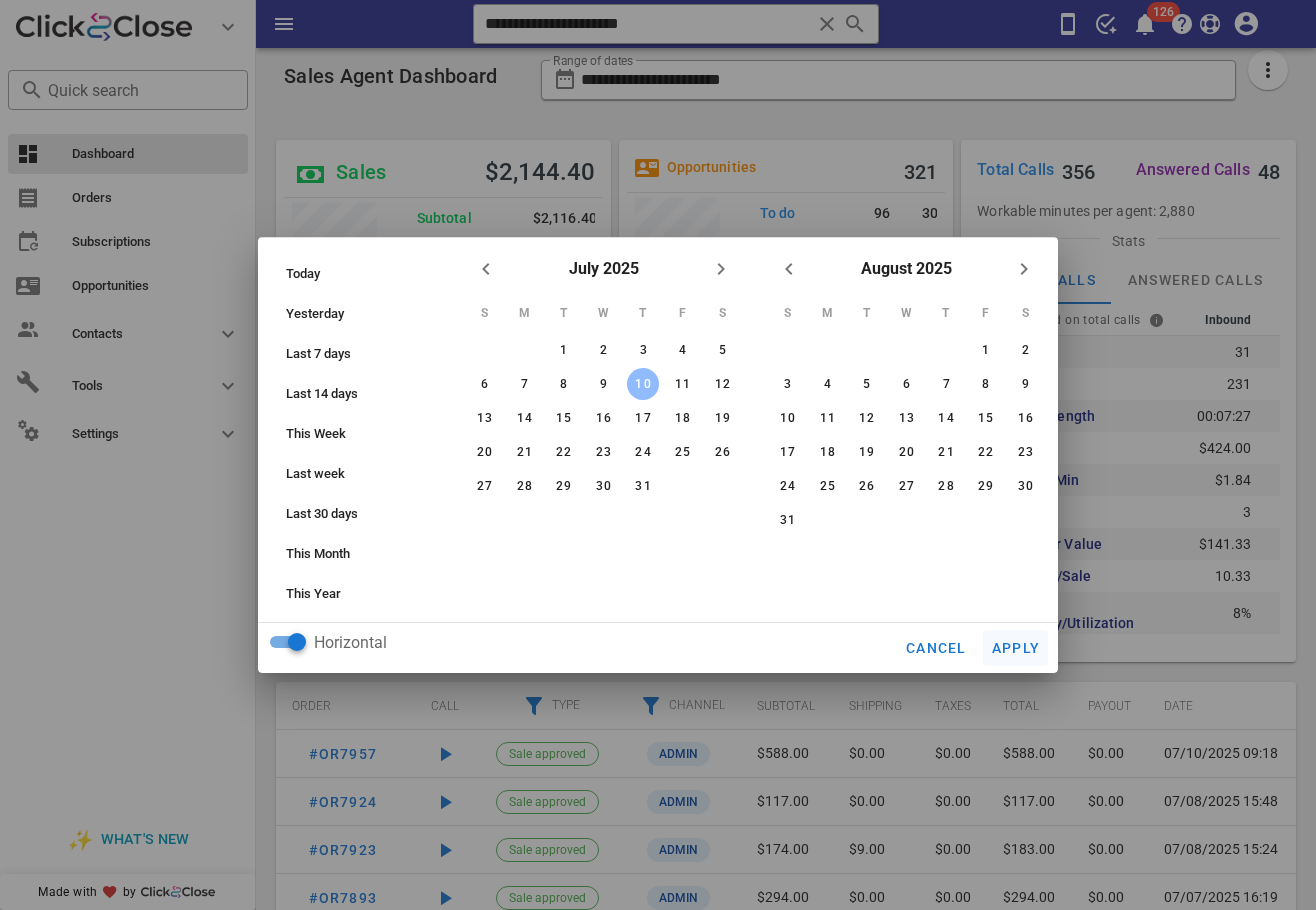 type on "**********" 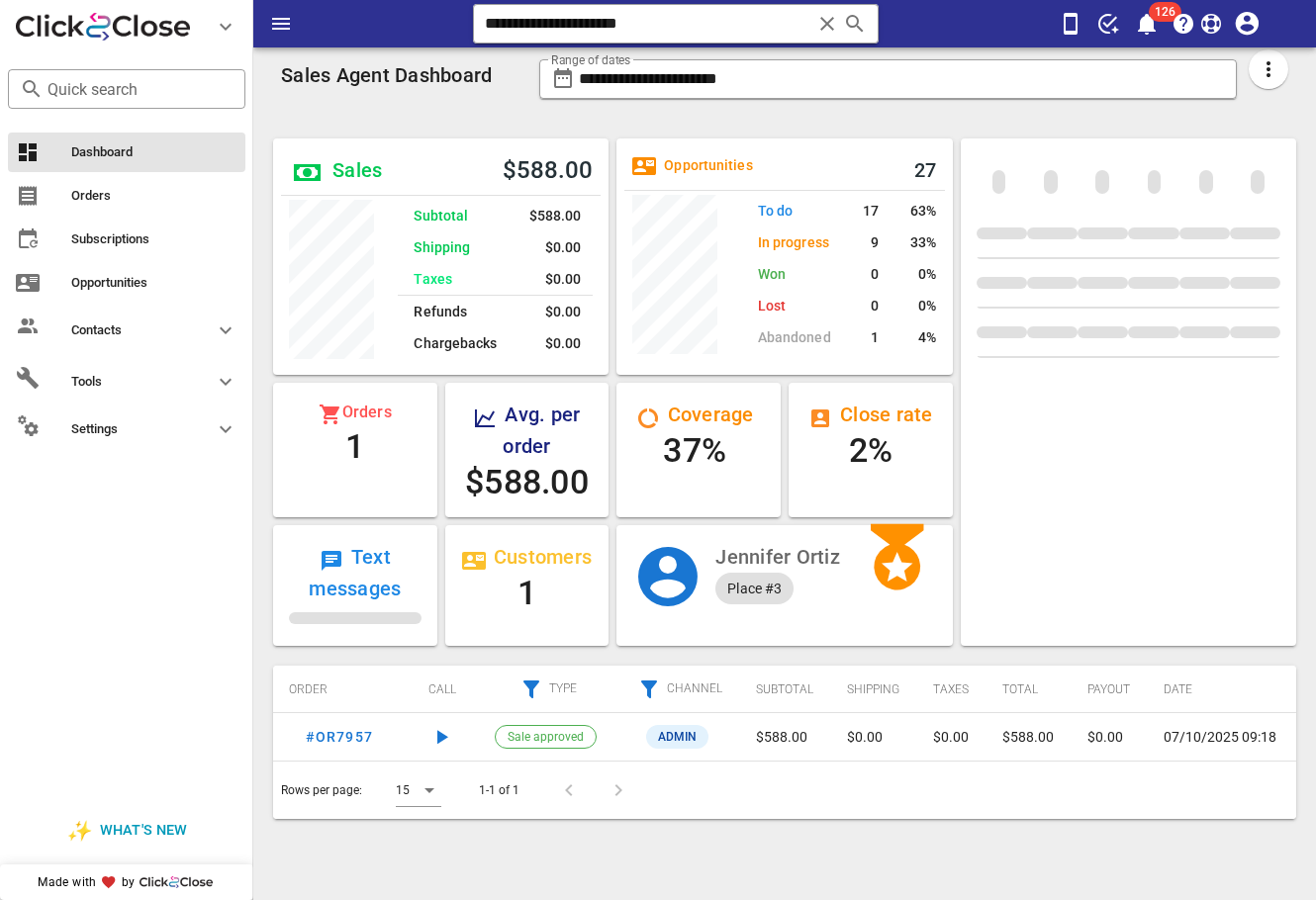 scroll, scrollTop: 988760, scrollLeft: 989138, axis: both 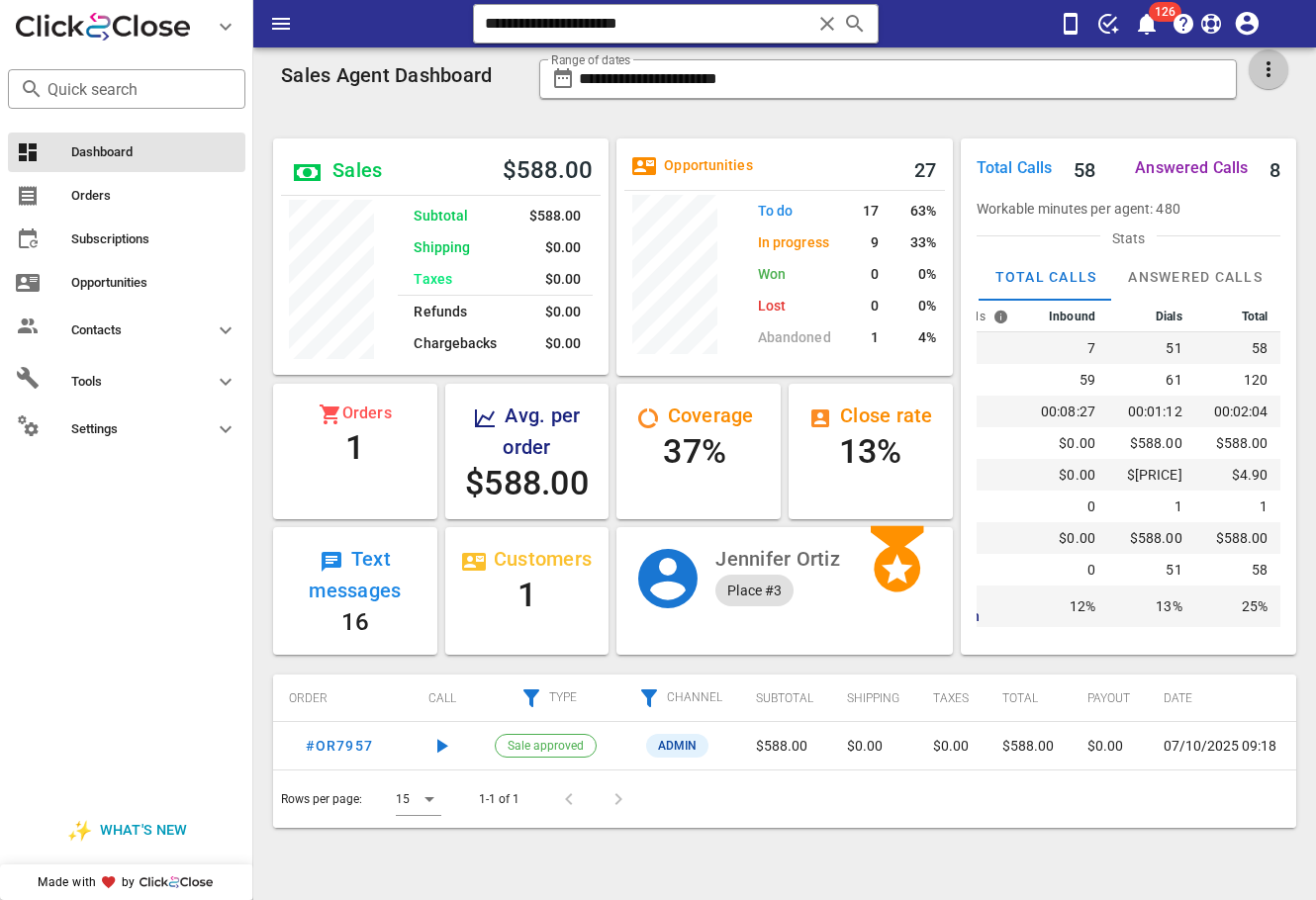 click at bounding box center (1269, 69) 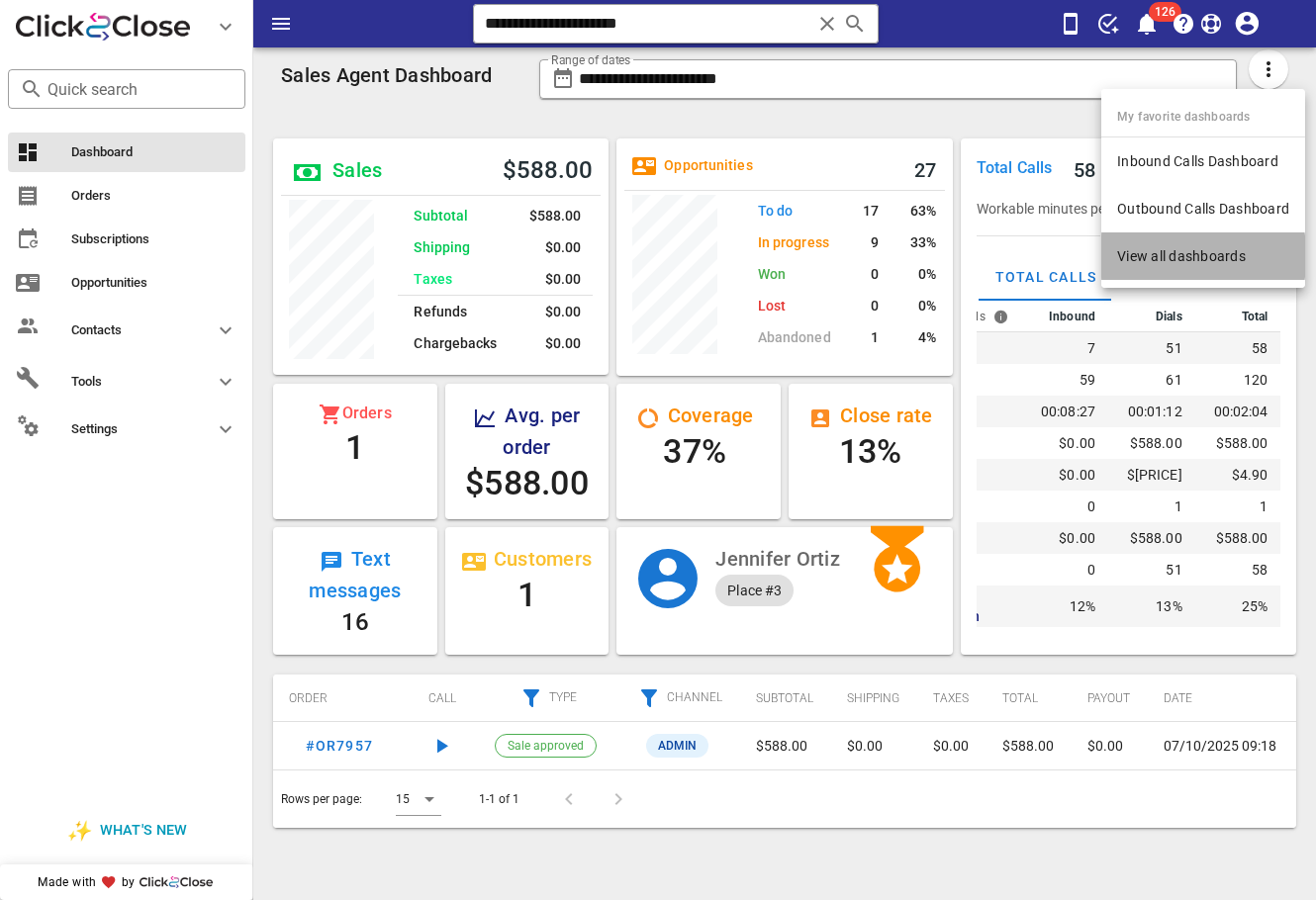 click on "View all dashboards" at bounding box center (1203, 256) 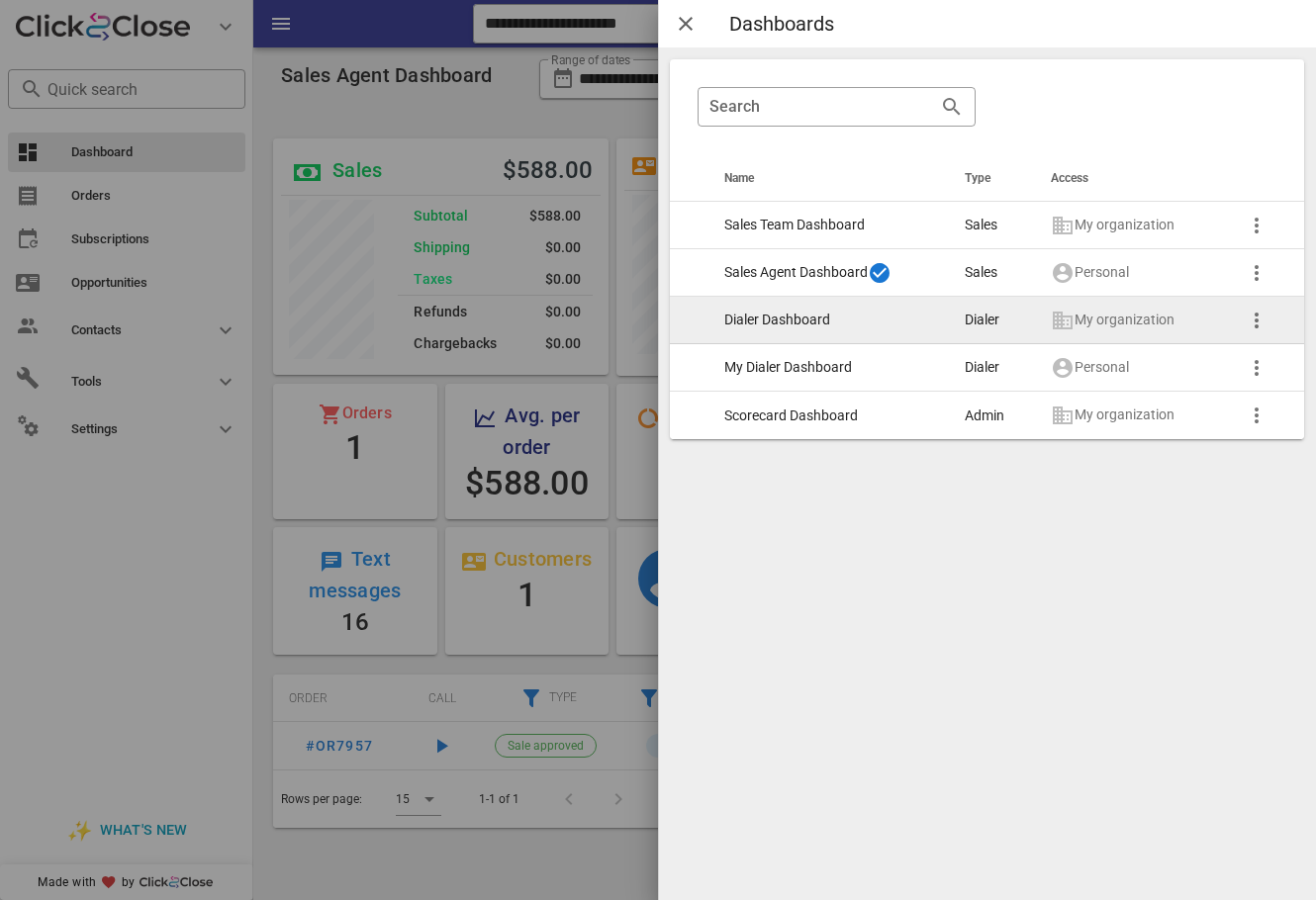 click on "Dialer Dashboard" at bounding box center [828, 320] 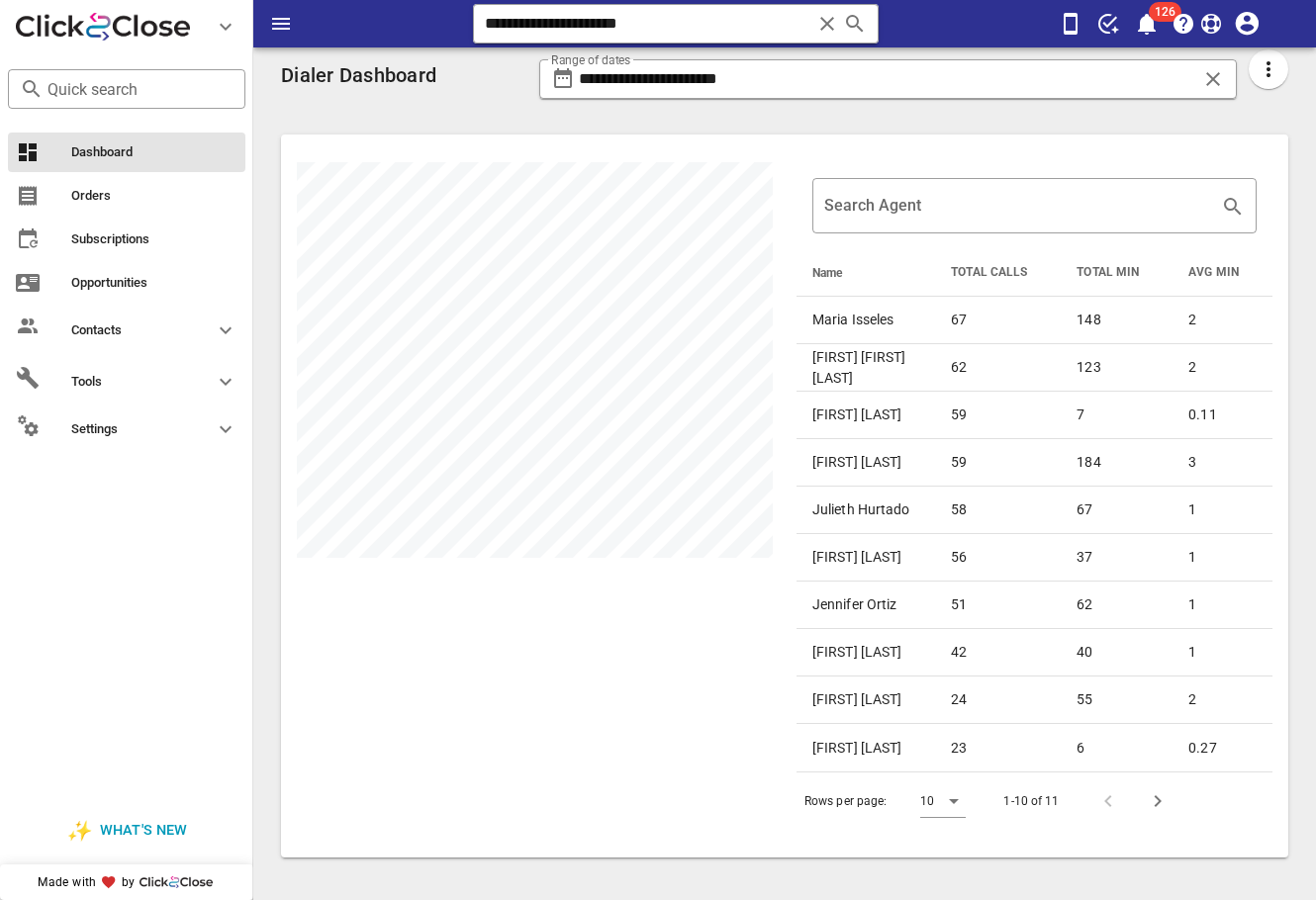 scroll, scrollTop: 988288, scrollLeft: 988466, axis: both 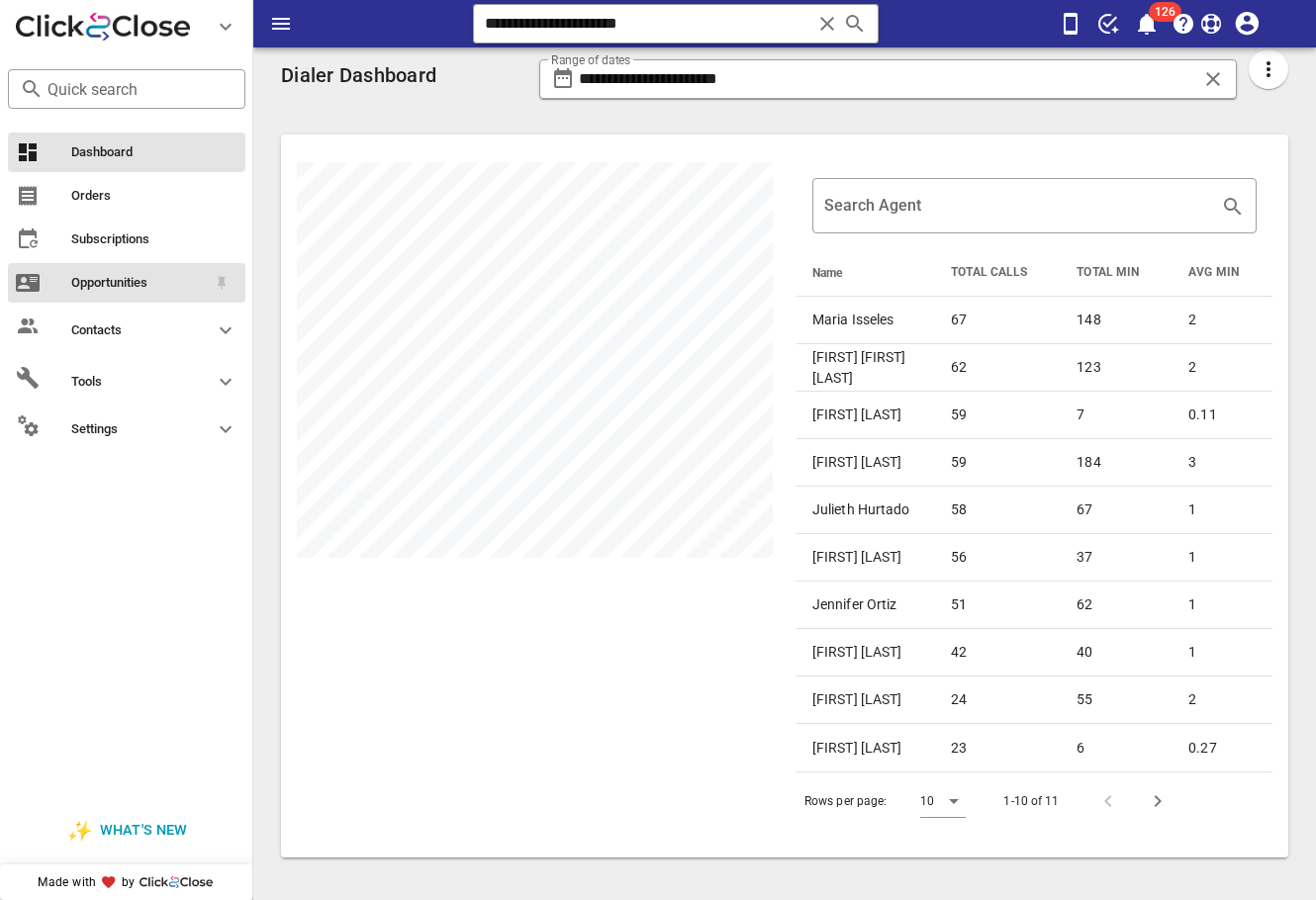 click on "Opportunities" at bounding box center (139, 283) 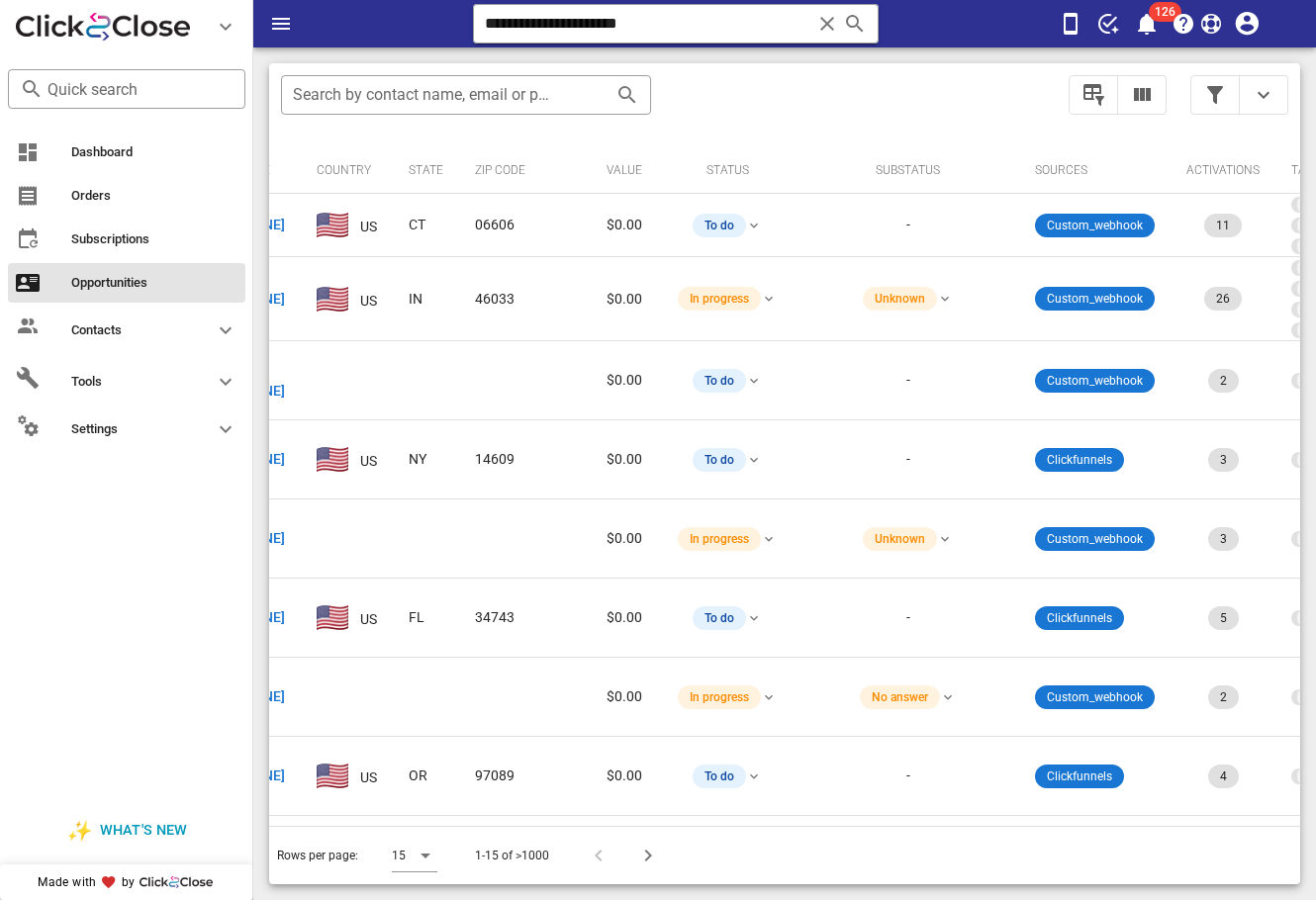 scroll, scrollTop: 0, scrollLeft: 0, axis: both 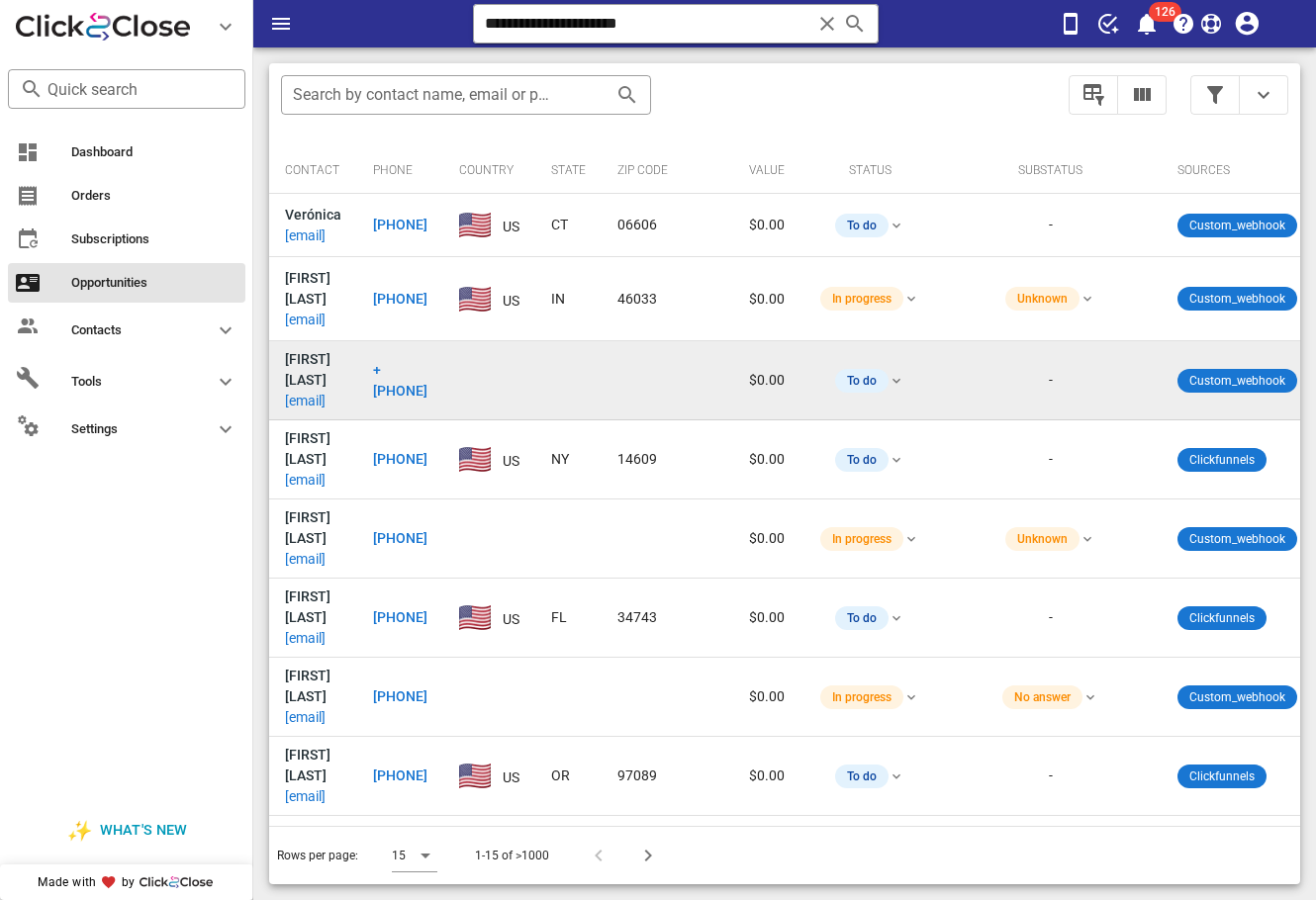 click on "ramirez10vargas@gmail.com" at bounding box center [305, 401] 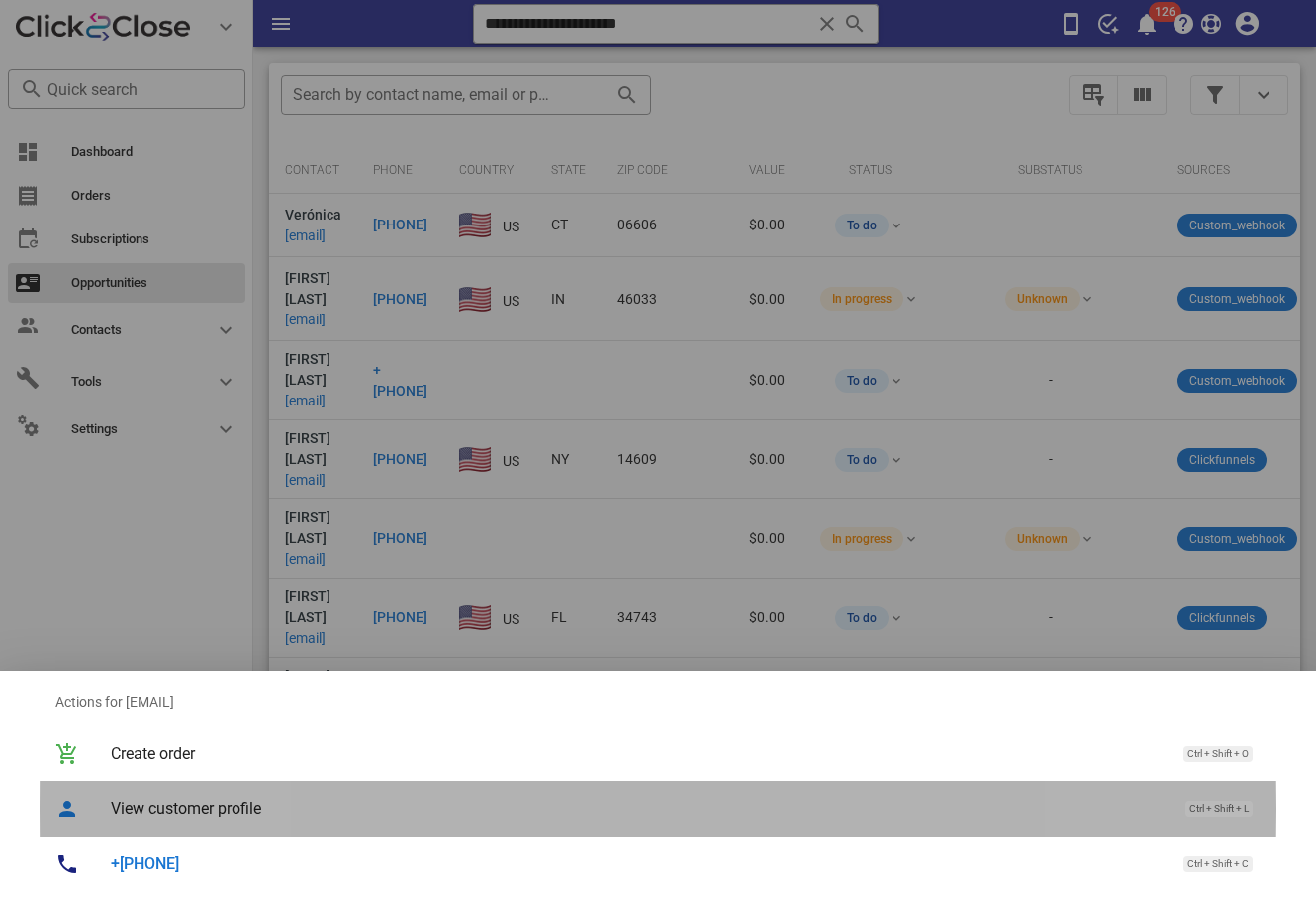 click on "View customer profile" at bounding box center [638, 808] 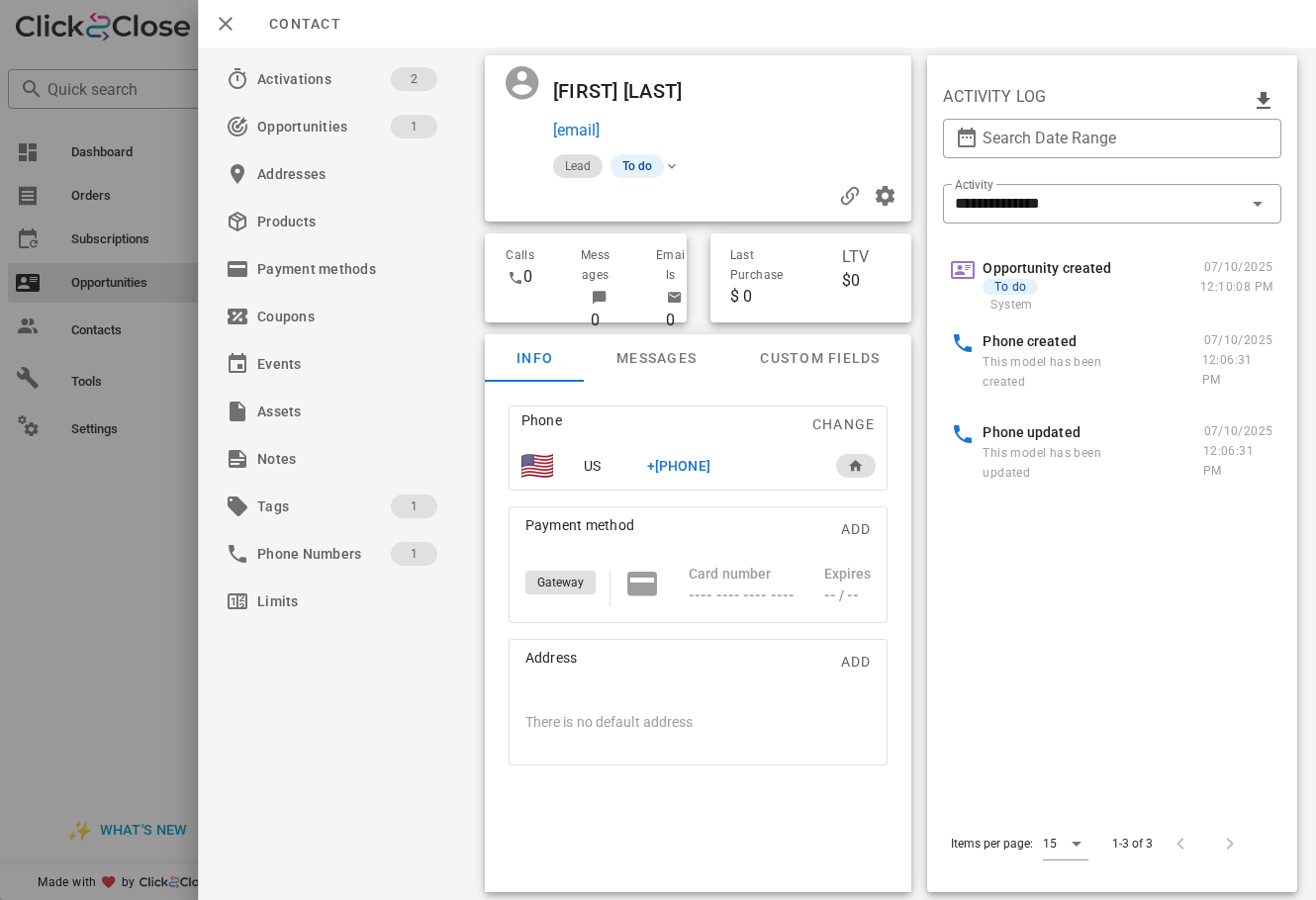 click at bounding box center [658, 450] 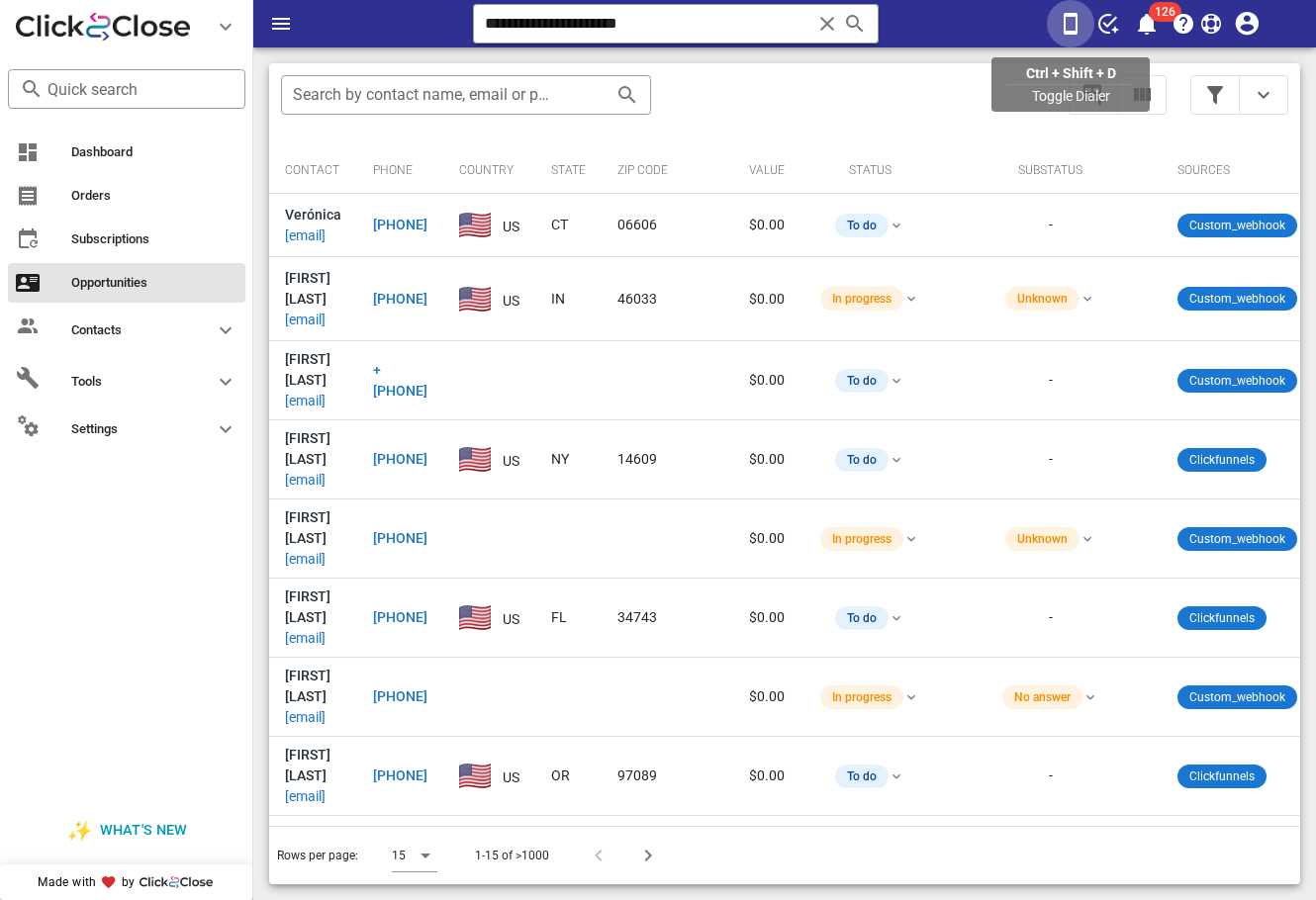 click at bounding box center [1071, 24] 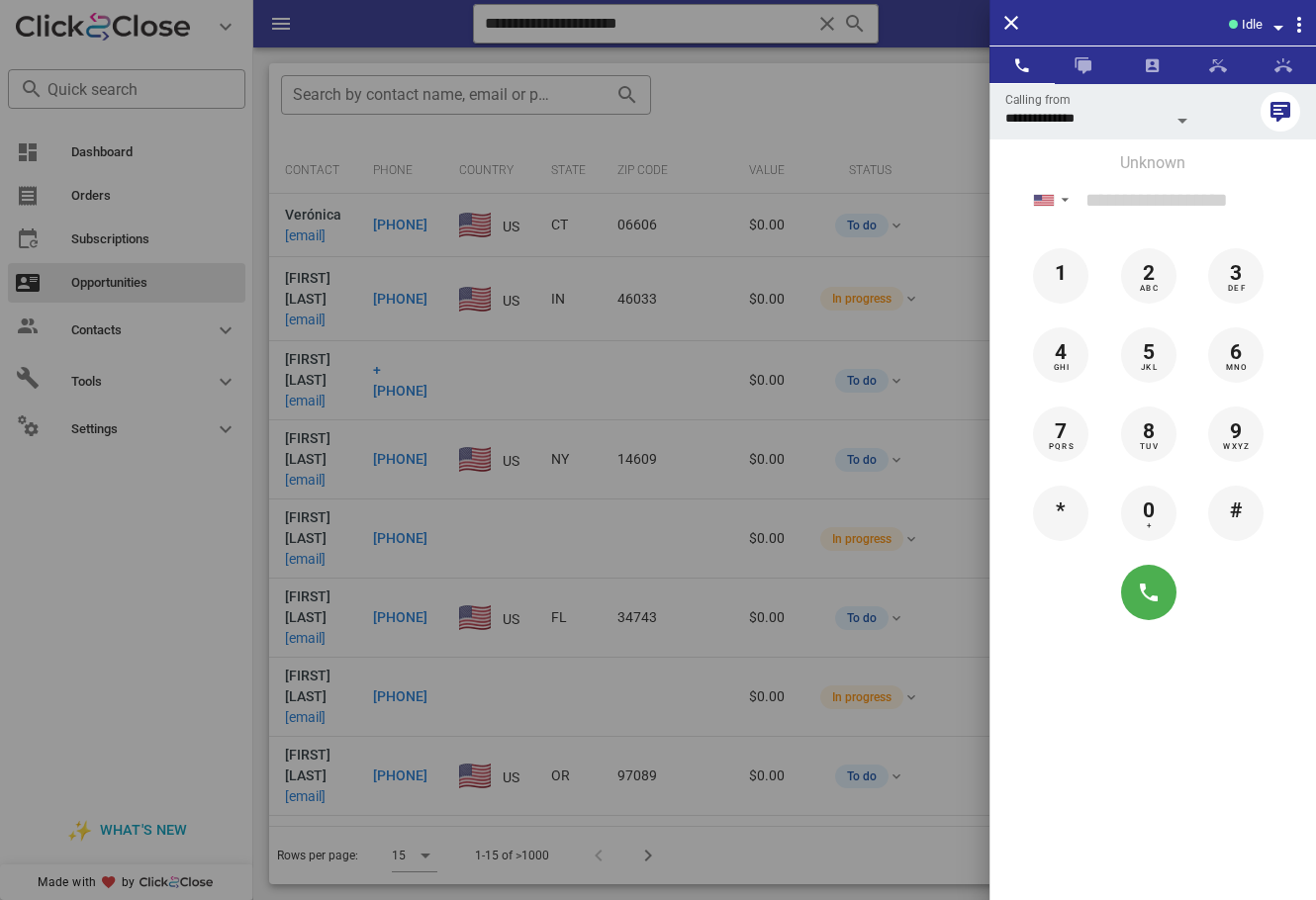 click at bounding box center [1276, 24] 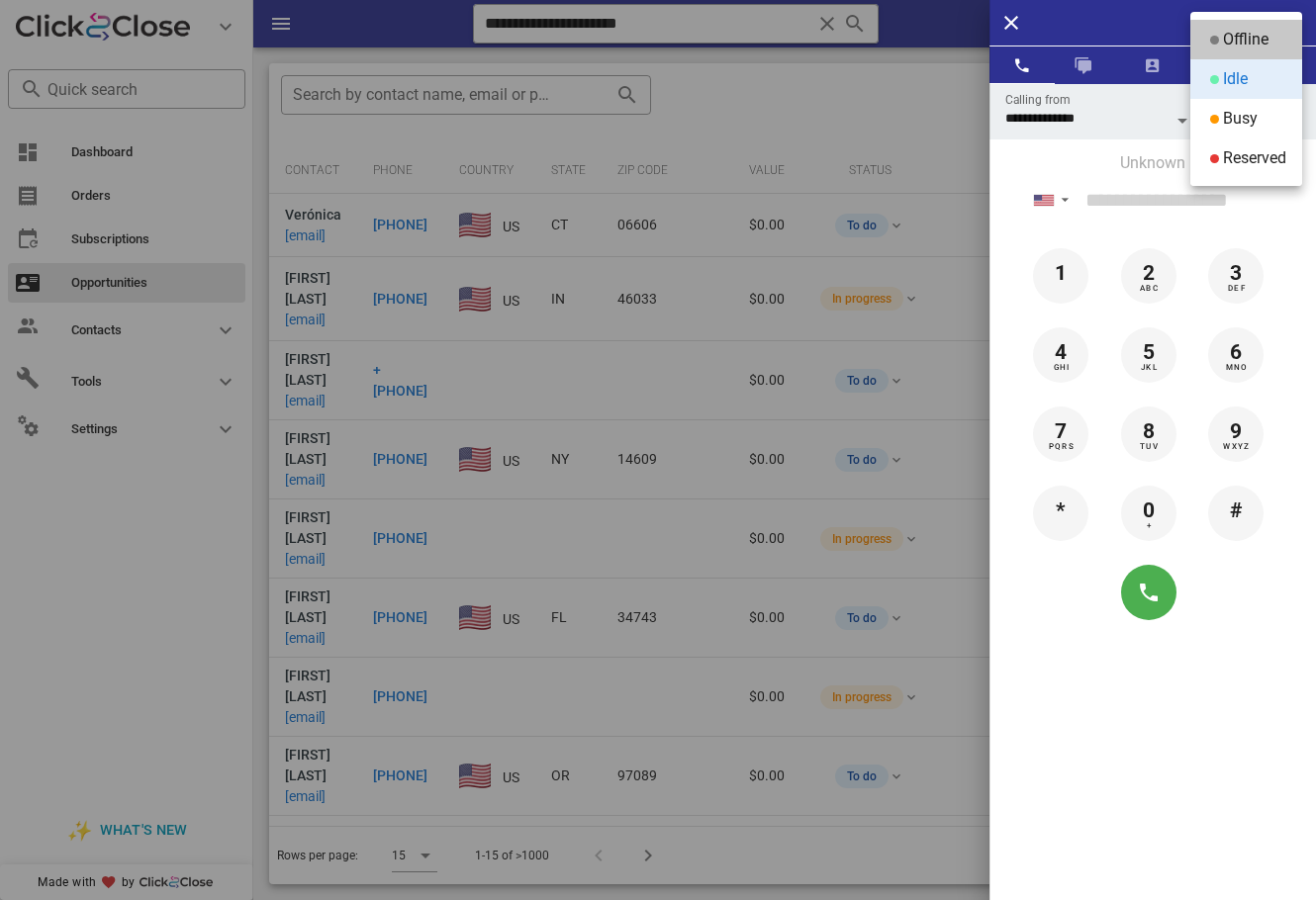 click on "Offline" at bounding box center [1246, 40] 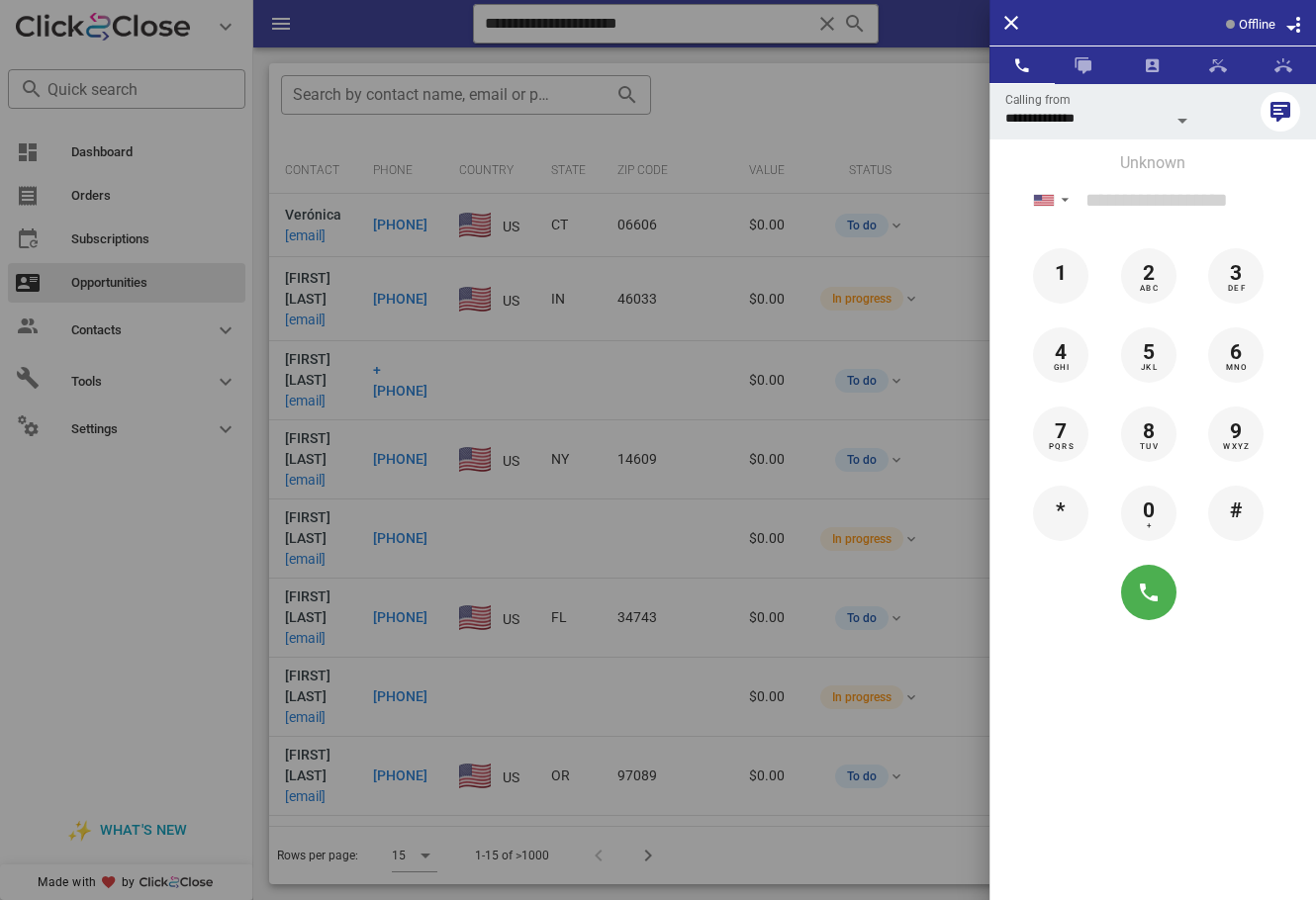 click on "**********" at bounding box center [658, 450] 